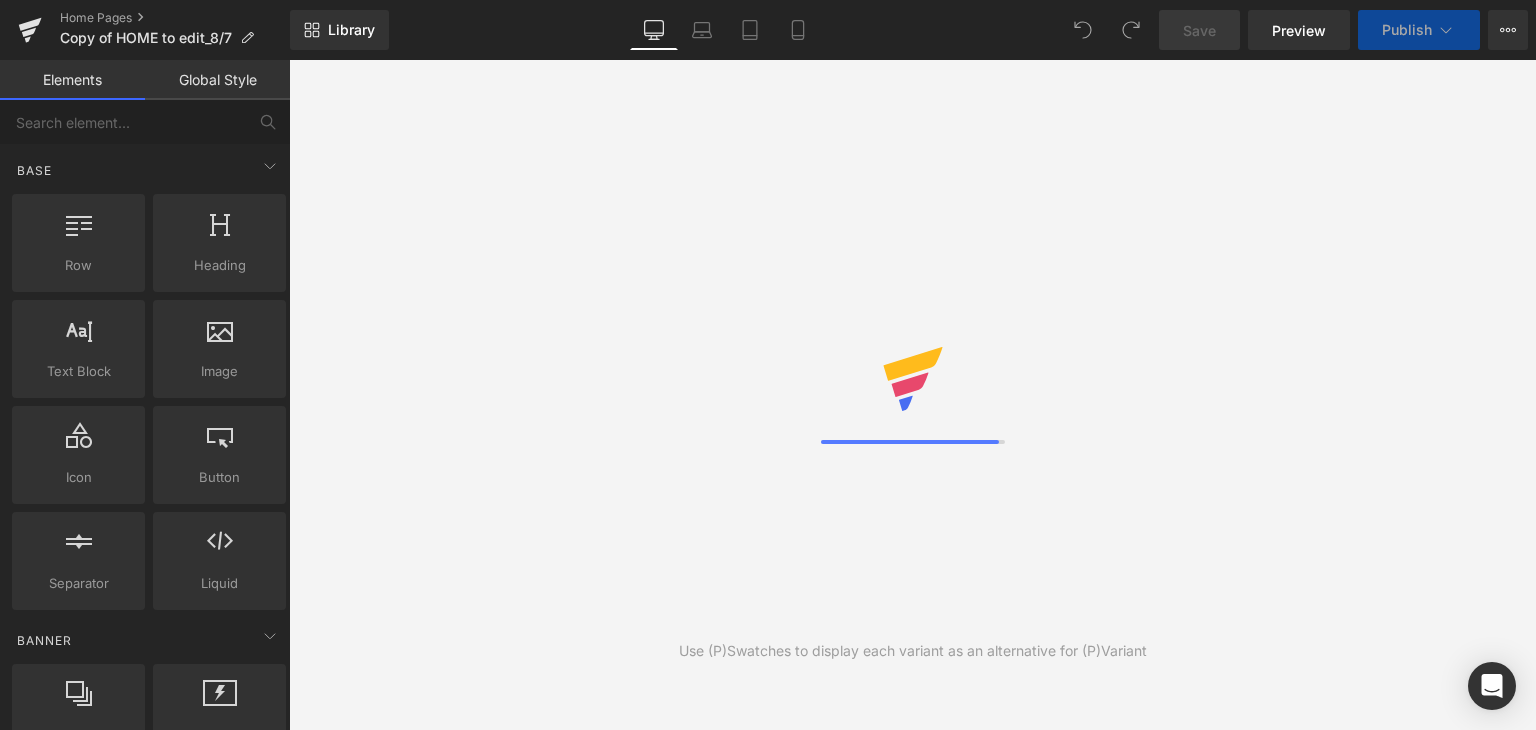 scroll, scrollTop: 0, scrollLeft: 0, axis: both 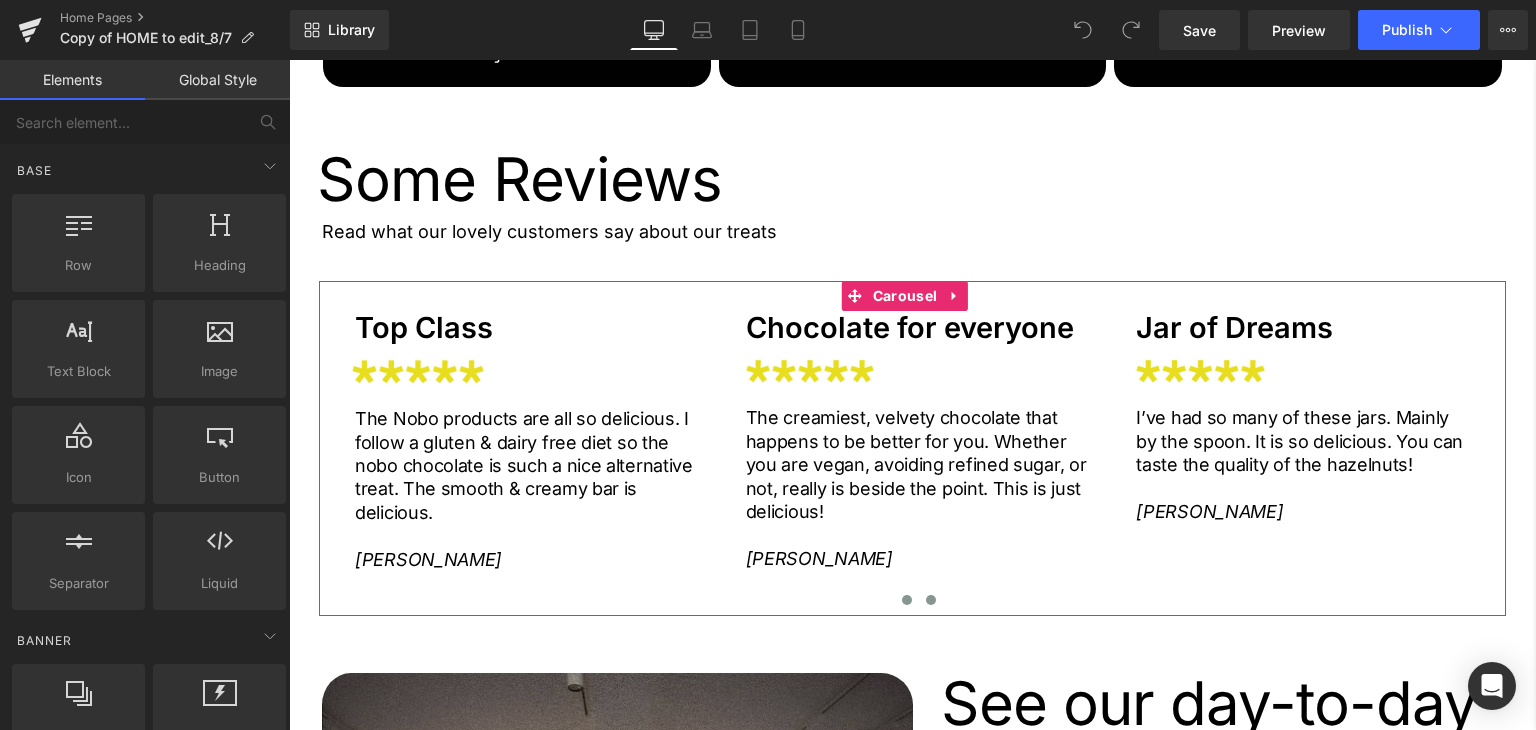 click at bounding box center [931, 600] 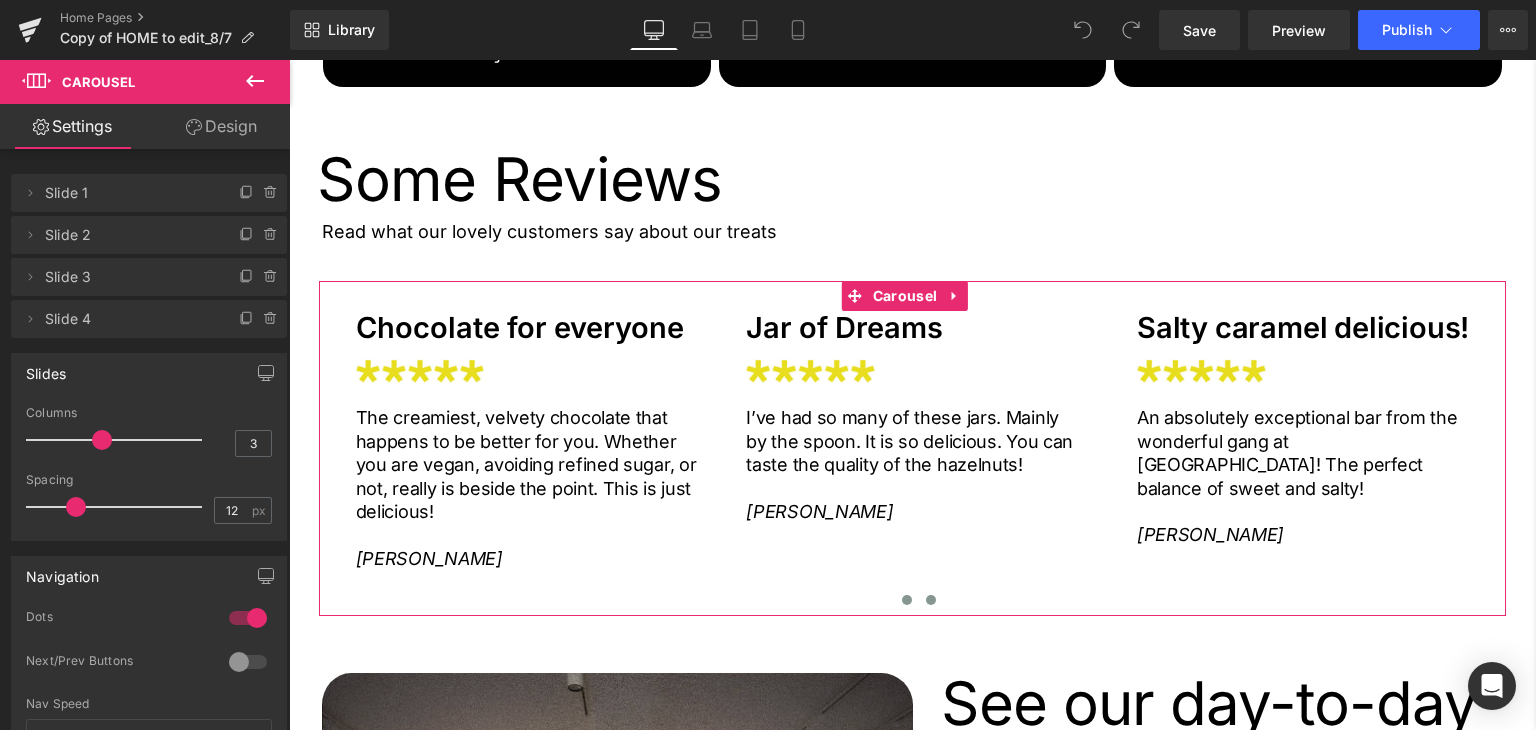 click at bounding box center (907, 600) 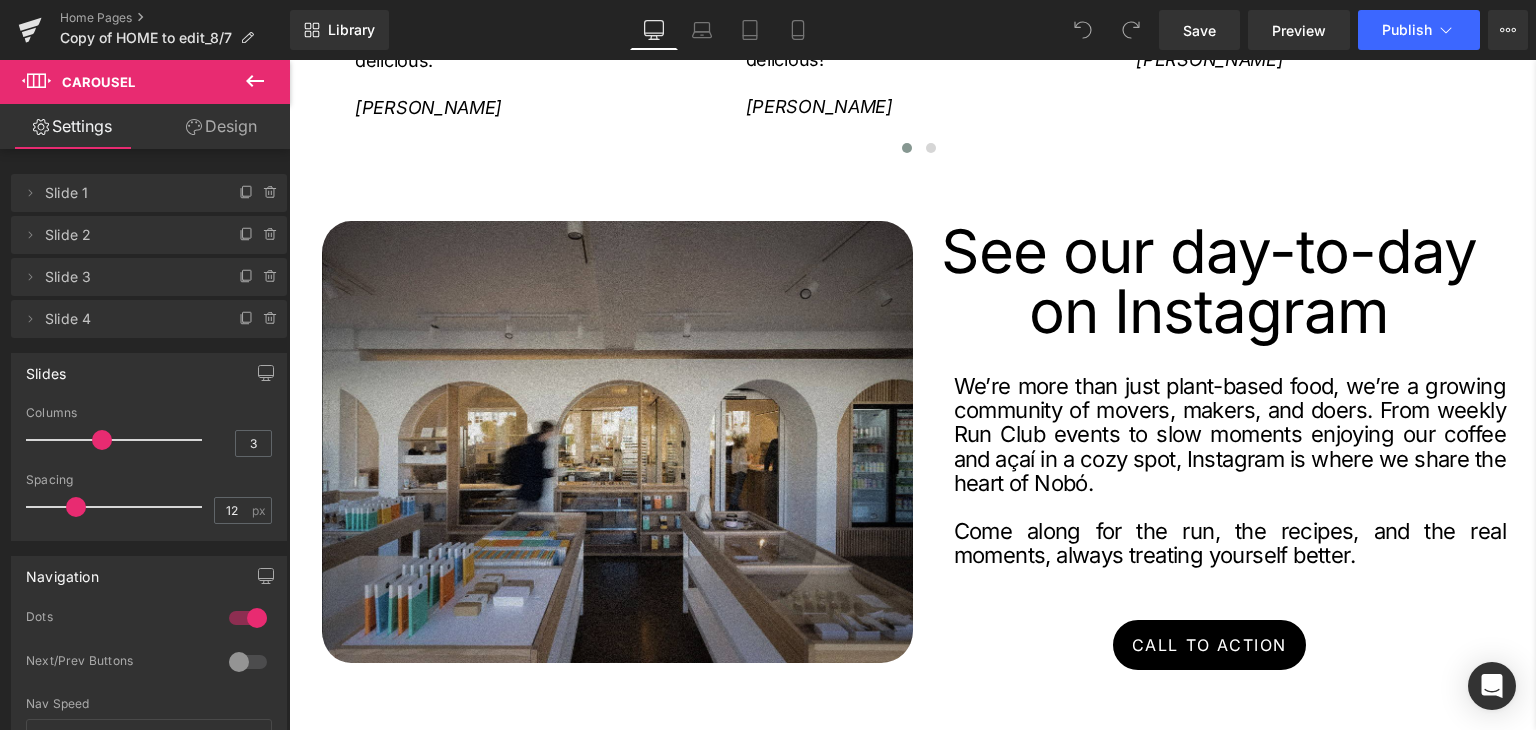 scroll, scrollTop: 3484, scrollLeft: 0, axis: vertical 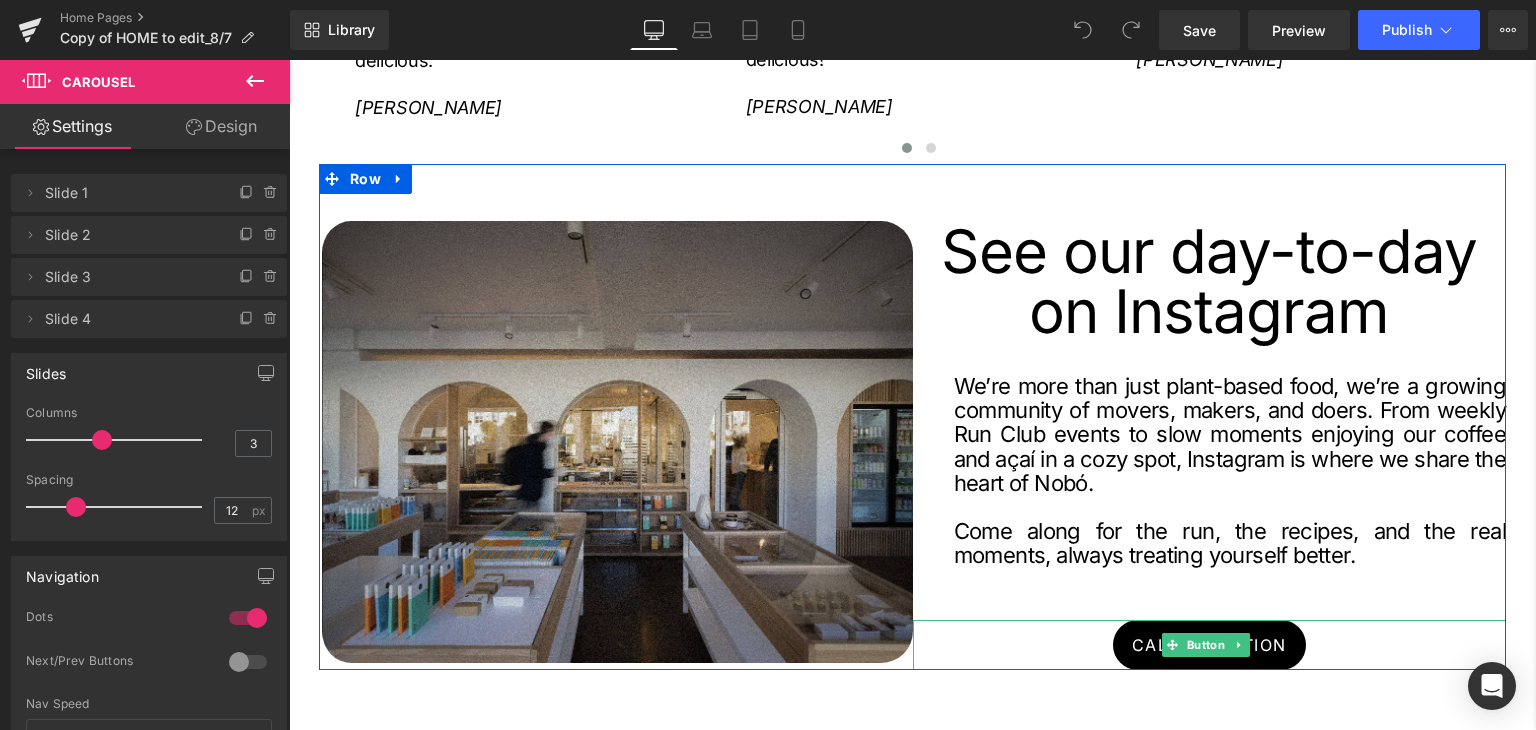 click on "Call To Action" at bounding box center [1209, 645] 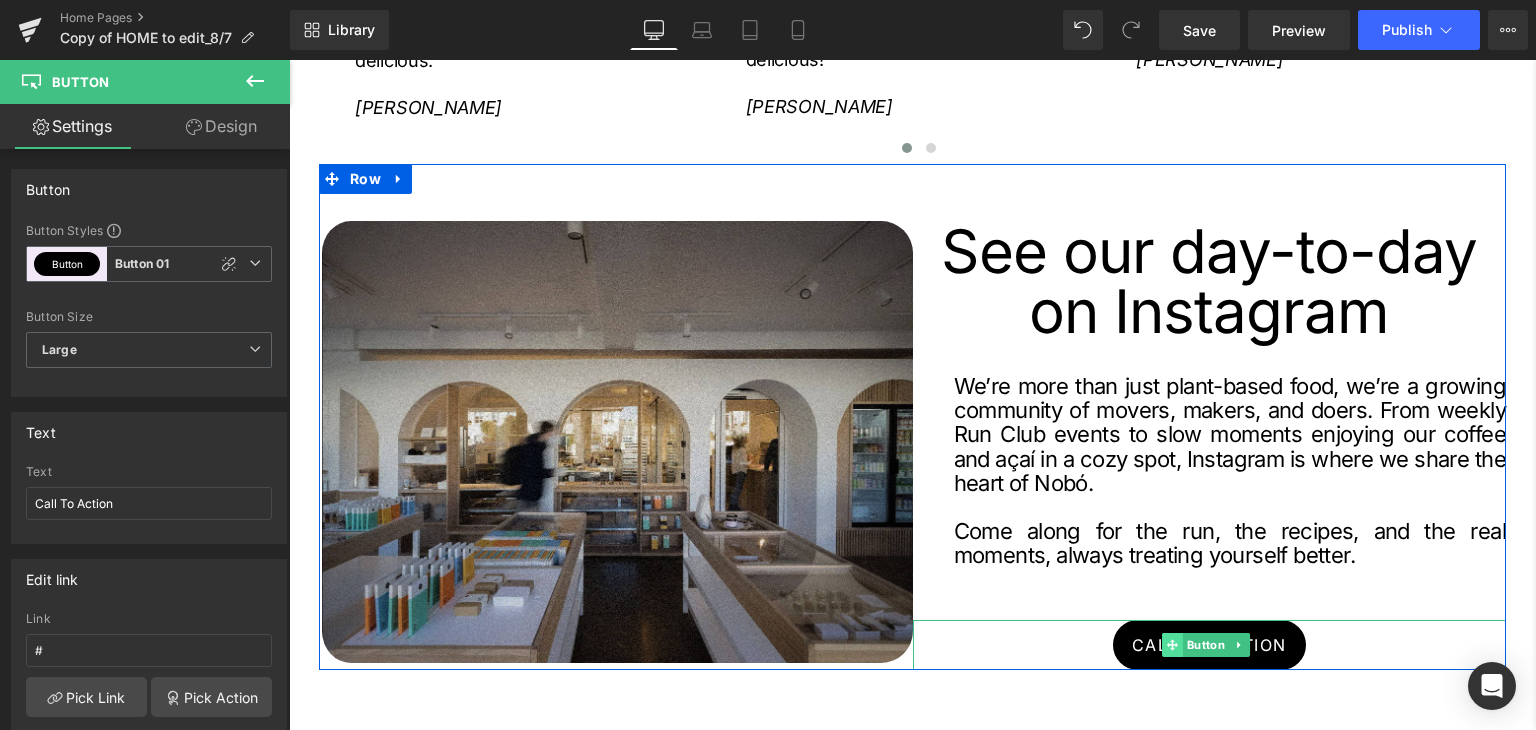 click at bounding box center (1172, 645) 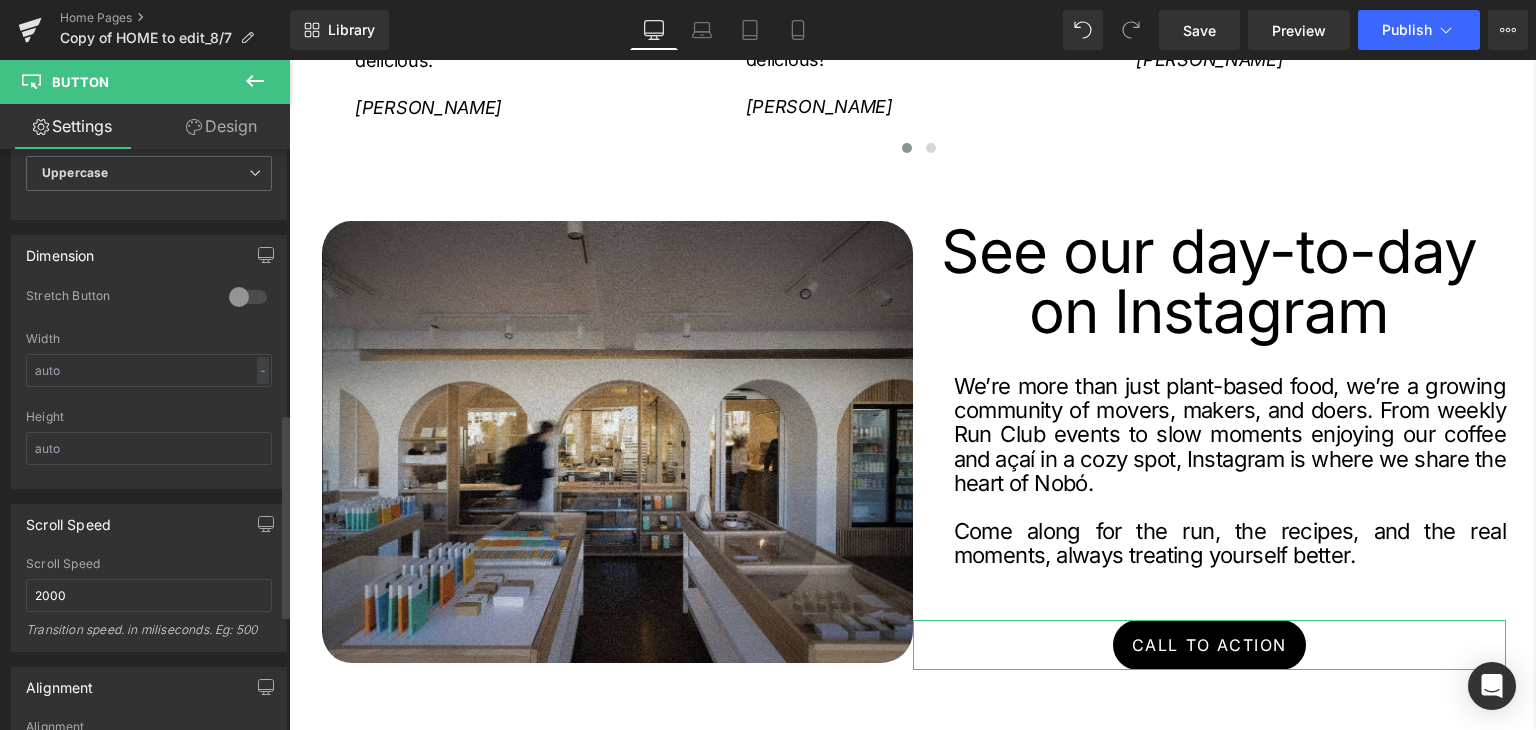scroll, scrollTop: 751, scrollLeft: 0, axis: vertical 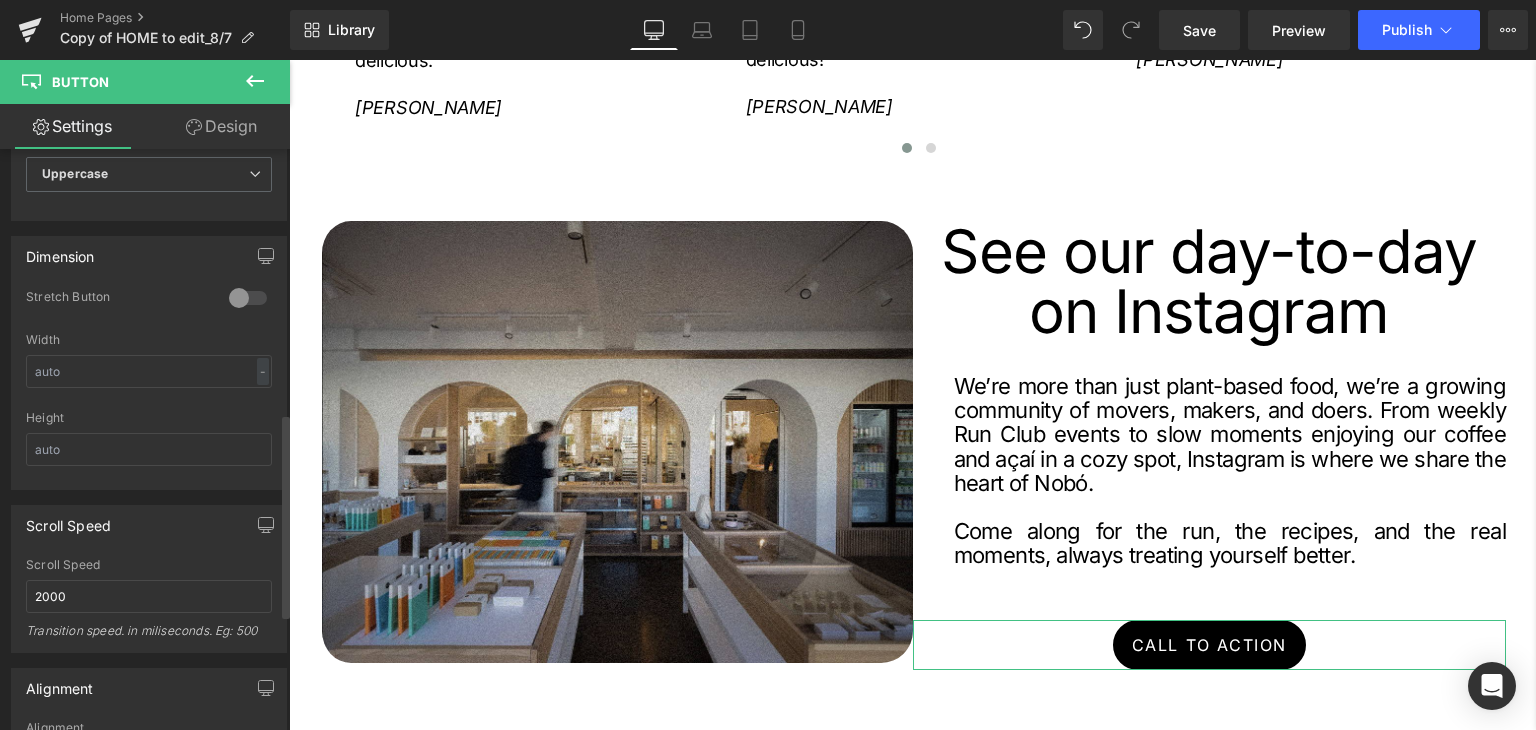 click at bounding box center (248, 298) 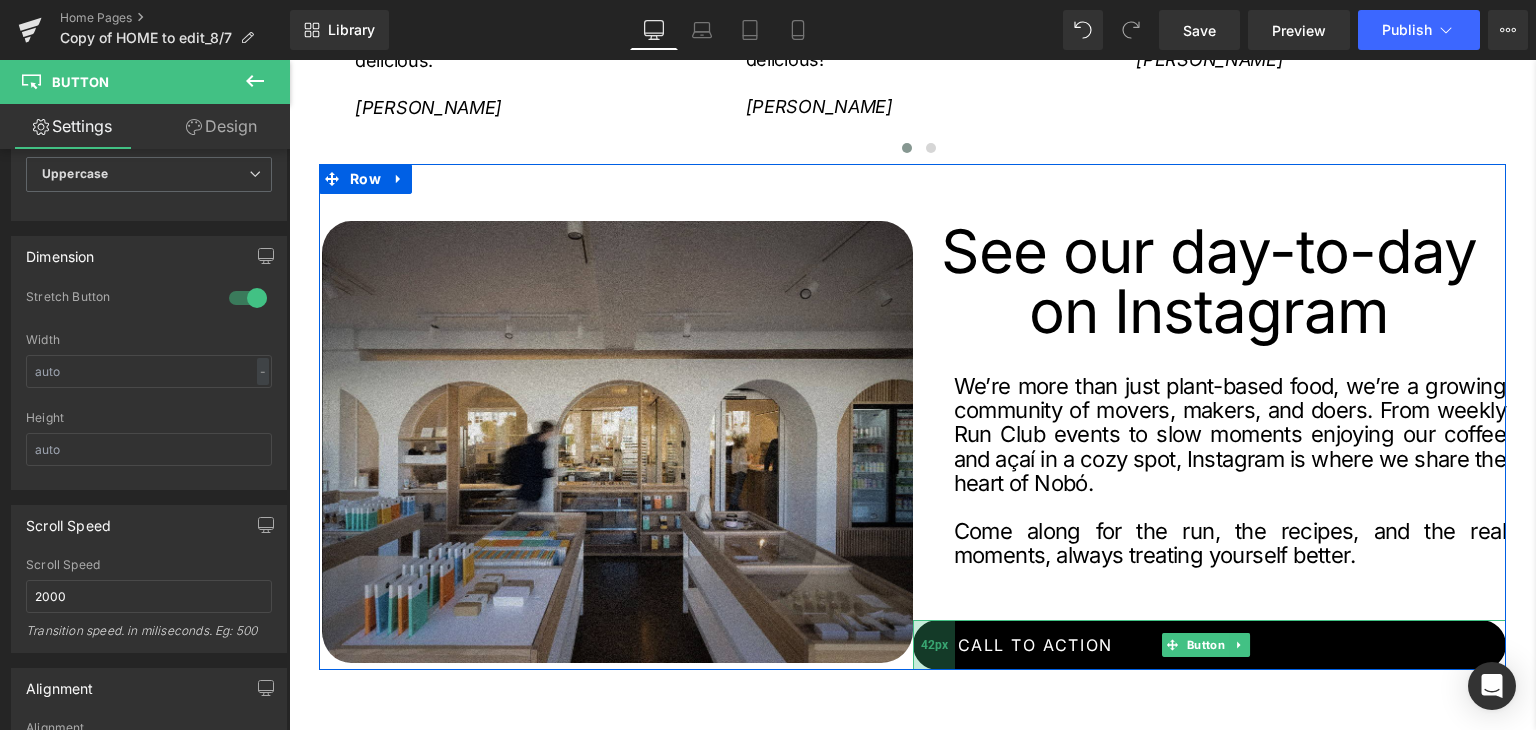 drag, startPoint x: 907, startPoint y: 627, endPoint x: 934, endPoint y: 627, distance: 27 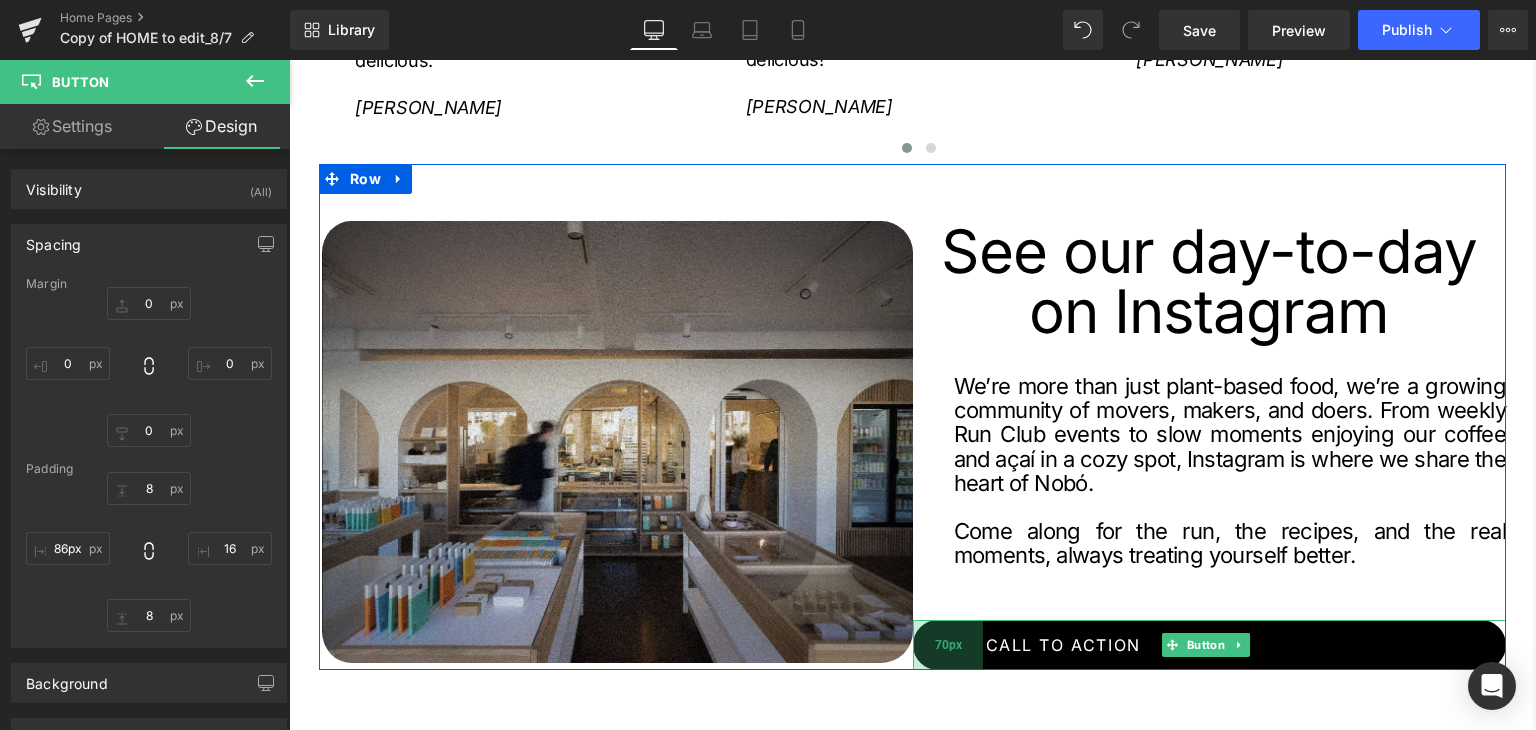 type on "87px" 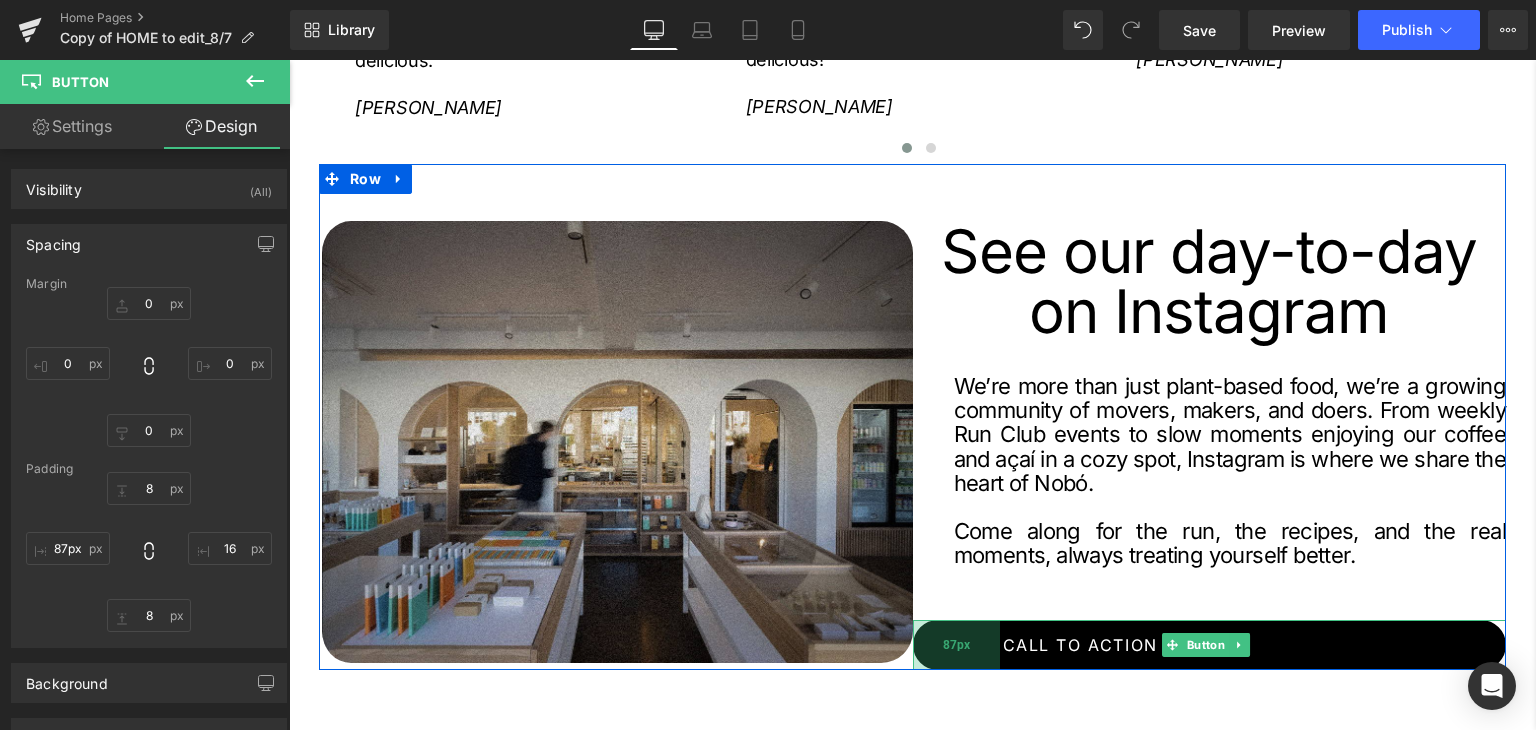 drag, startPoint x: 904, startPoint y: 632, endPoint x: 948, endPoint y: 634, distance: 44.04543 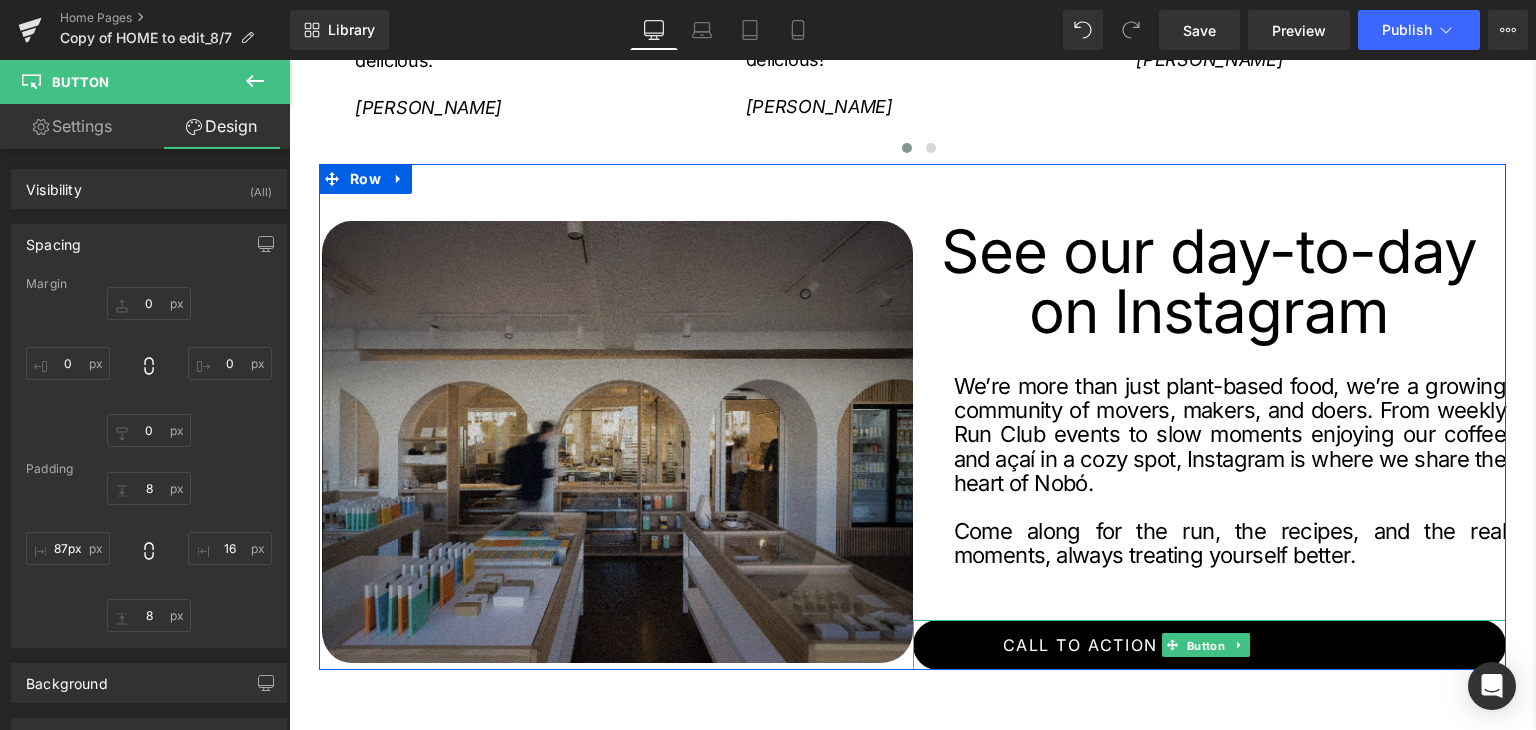 drag, startPoint x: 1194, startPoint y: 617, endPoint x: 904, endPoint y: 427, distance: 346.69873 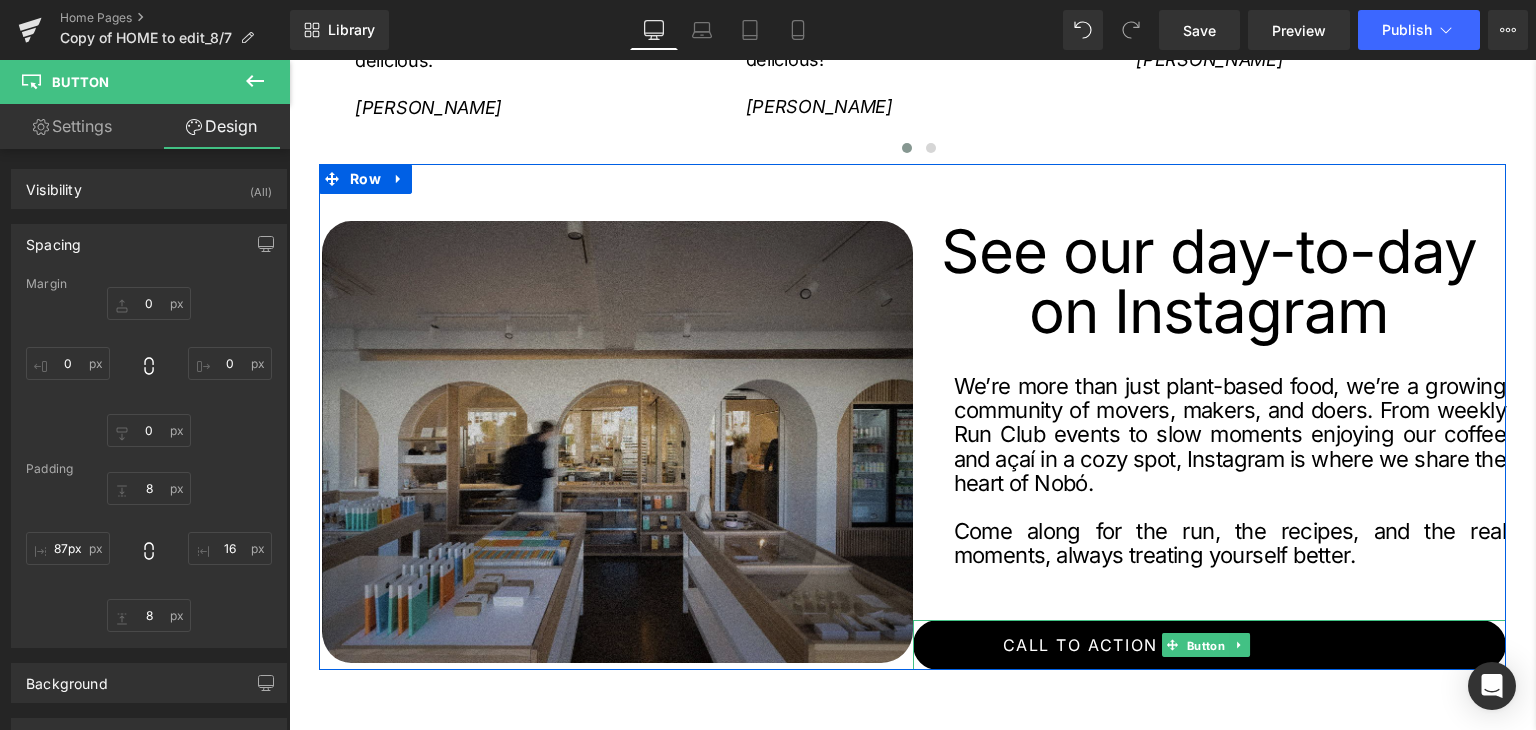 click on "Button" at bounding box center (1205, 646) 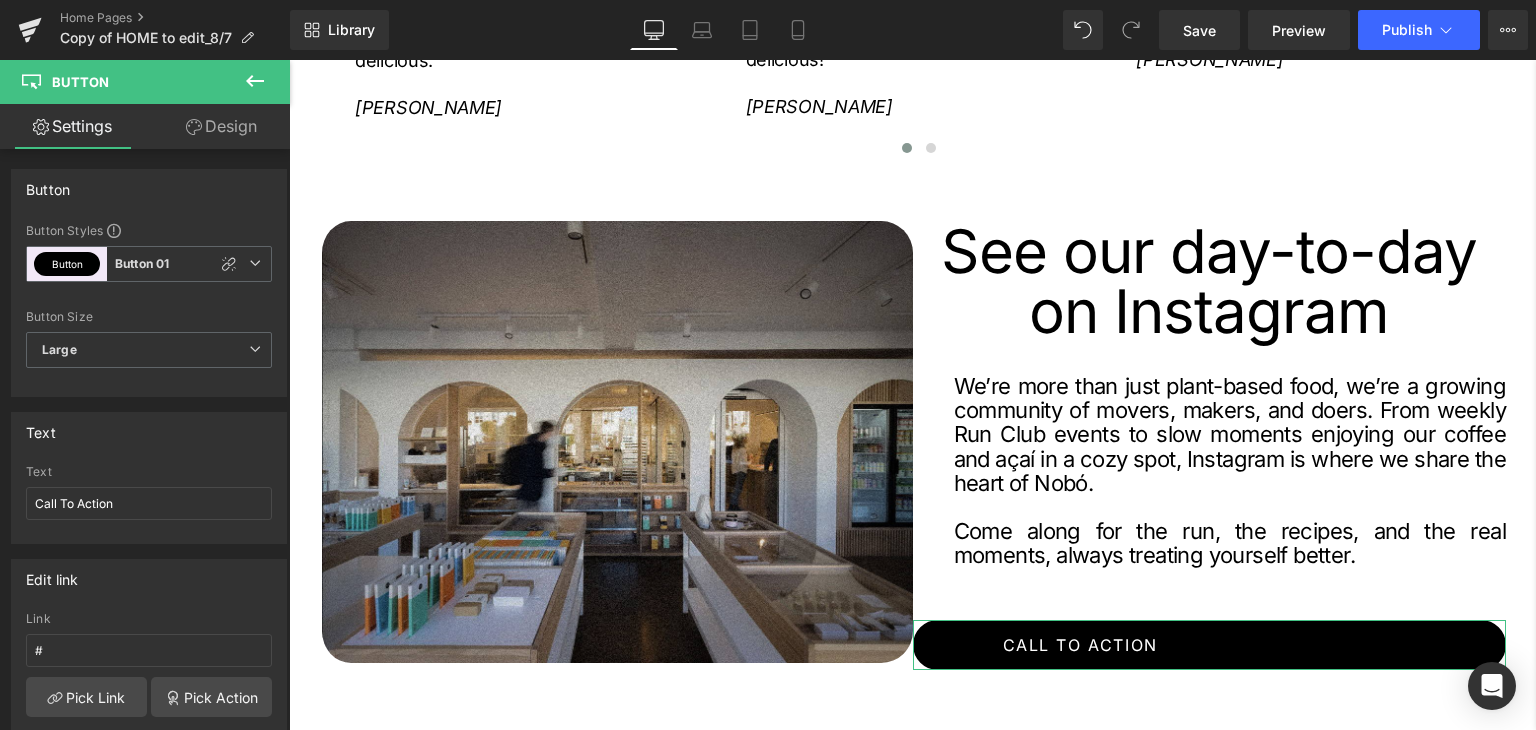 click on "Design" at bounding box center [221, 126] 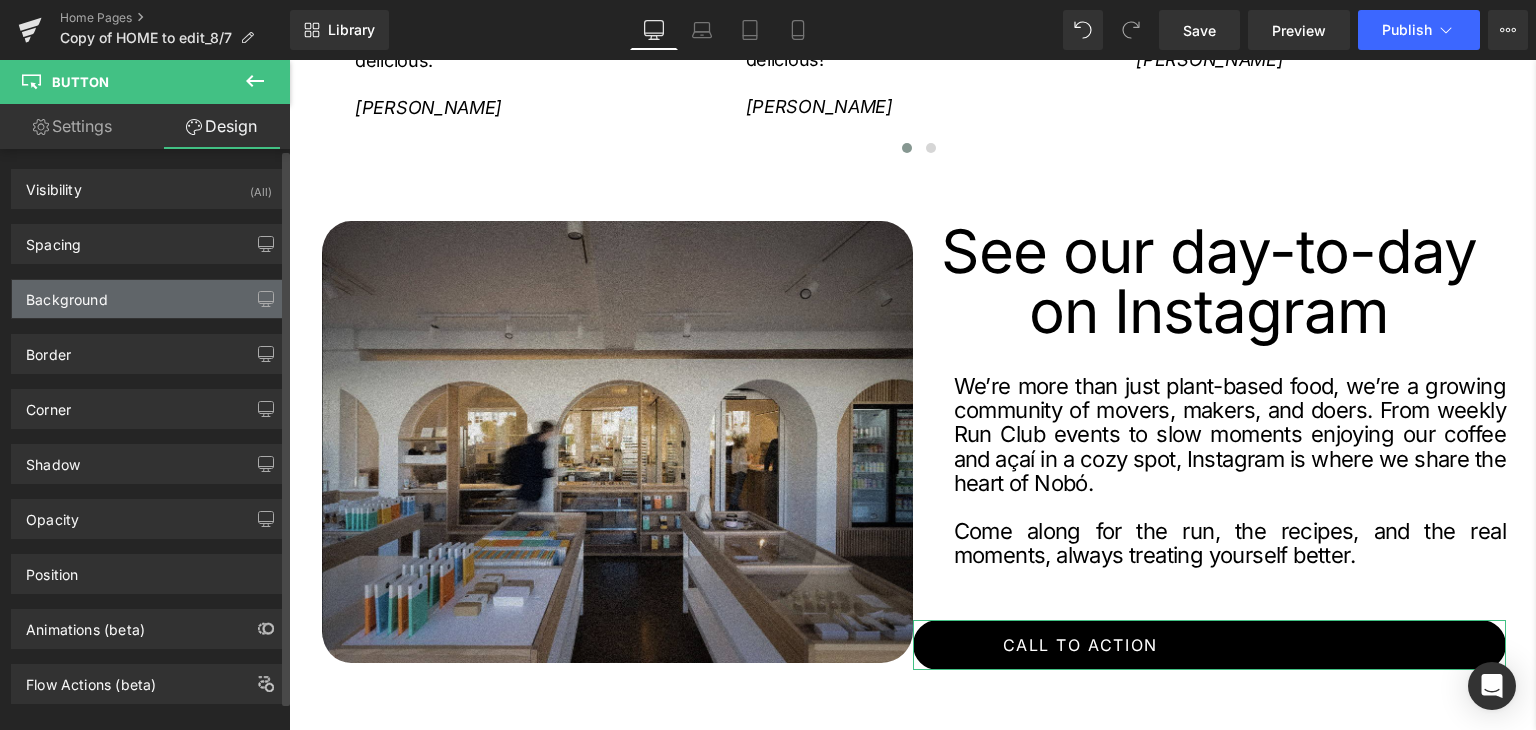type on "0" 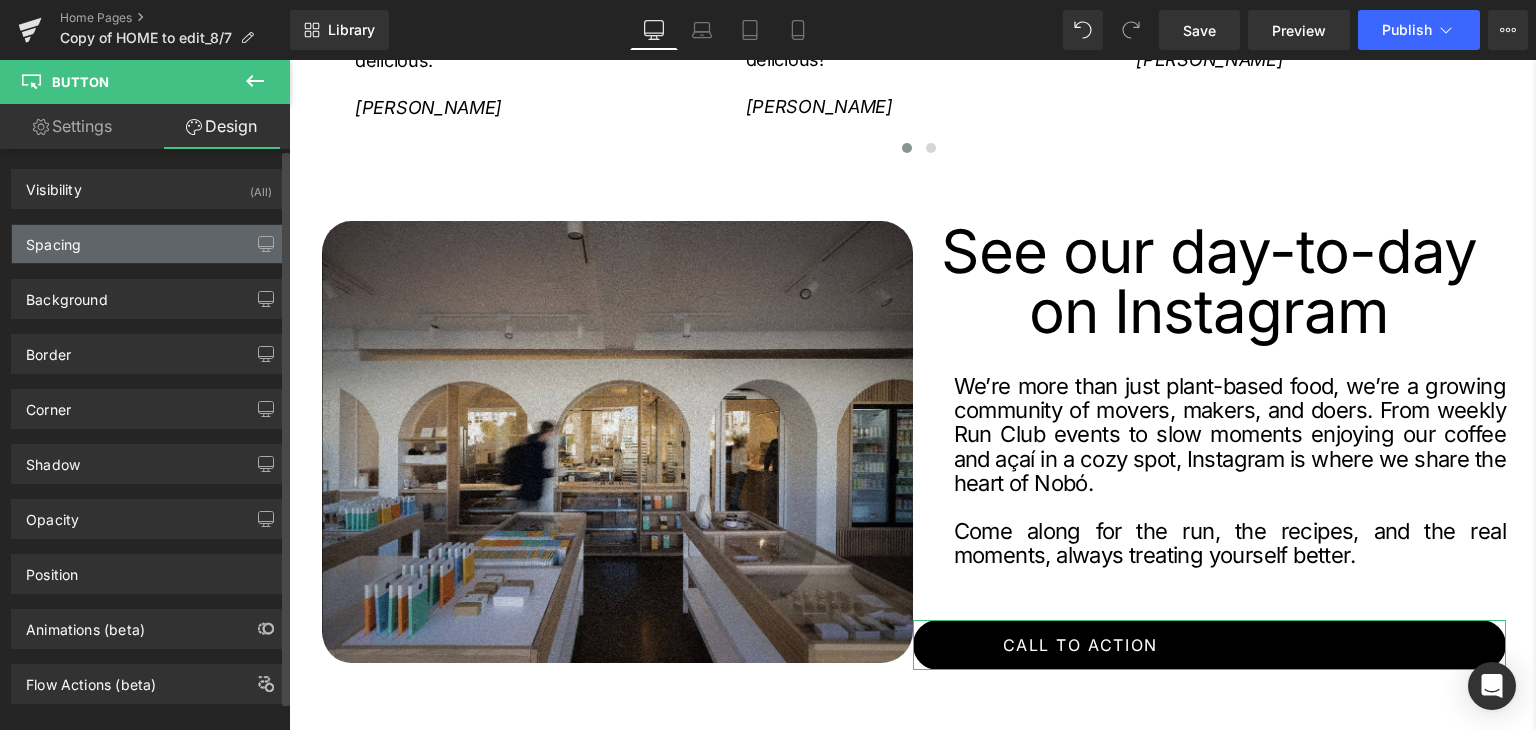 click on "Spacing" at bounding box center [53, 239] 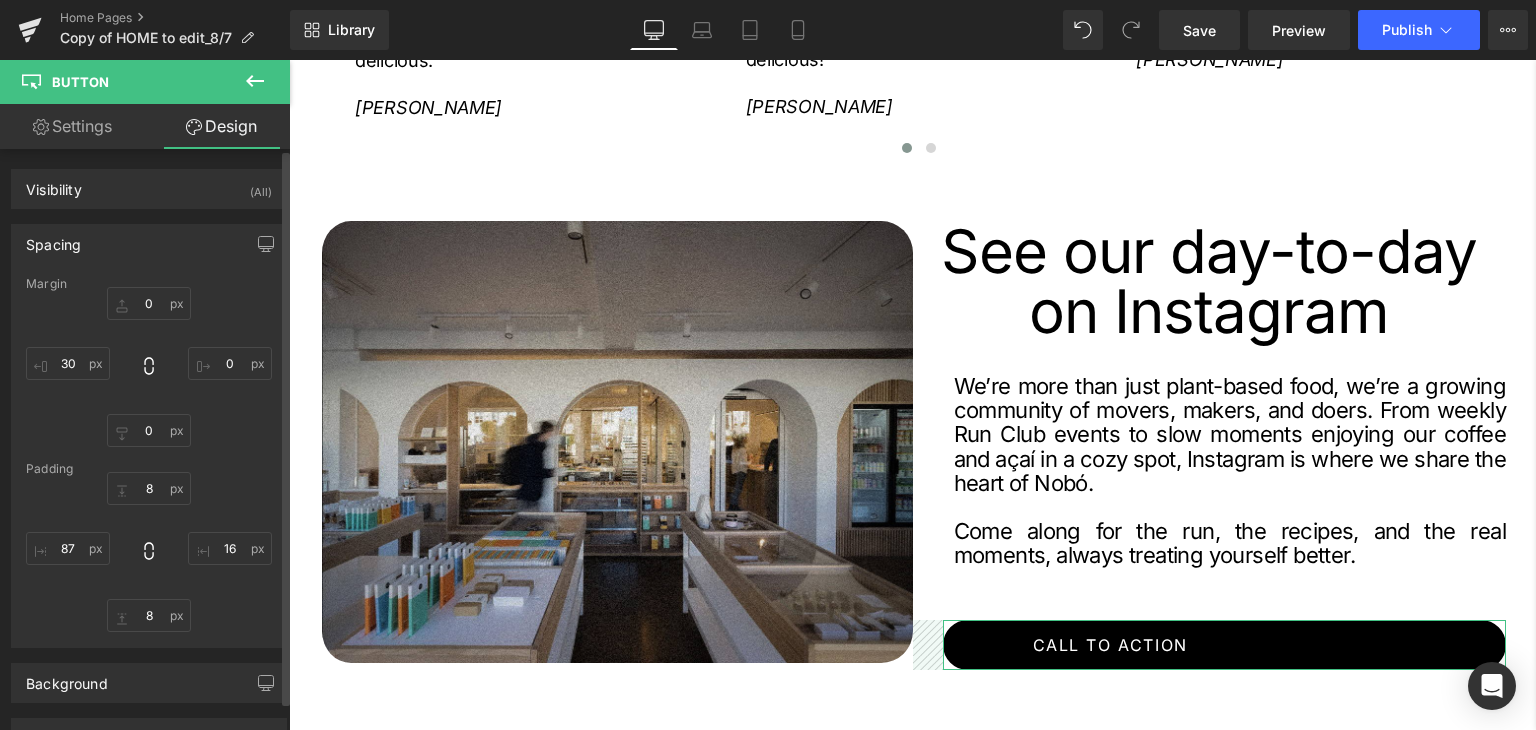 click on "0px 0
0px 0
0px 0
30px 30" at bounding box center (149, 367) 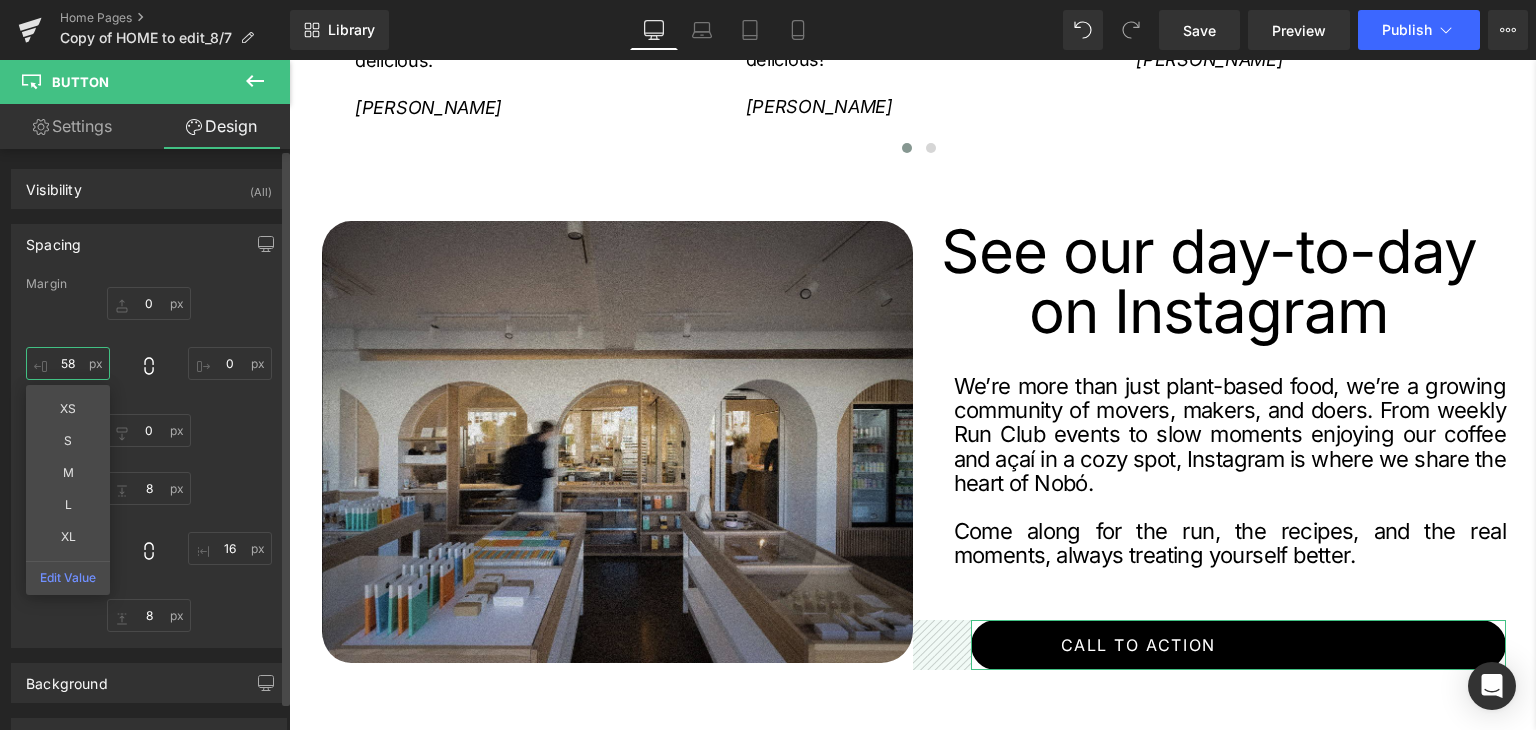 click on "58" at bounding box center (68, 363) 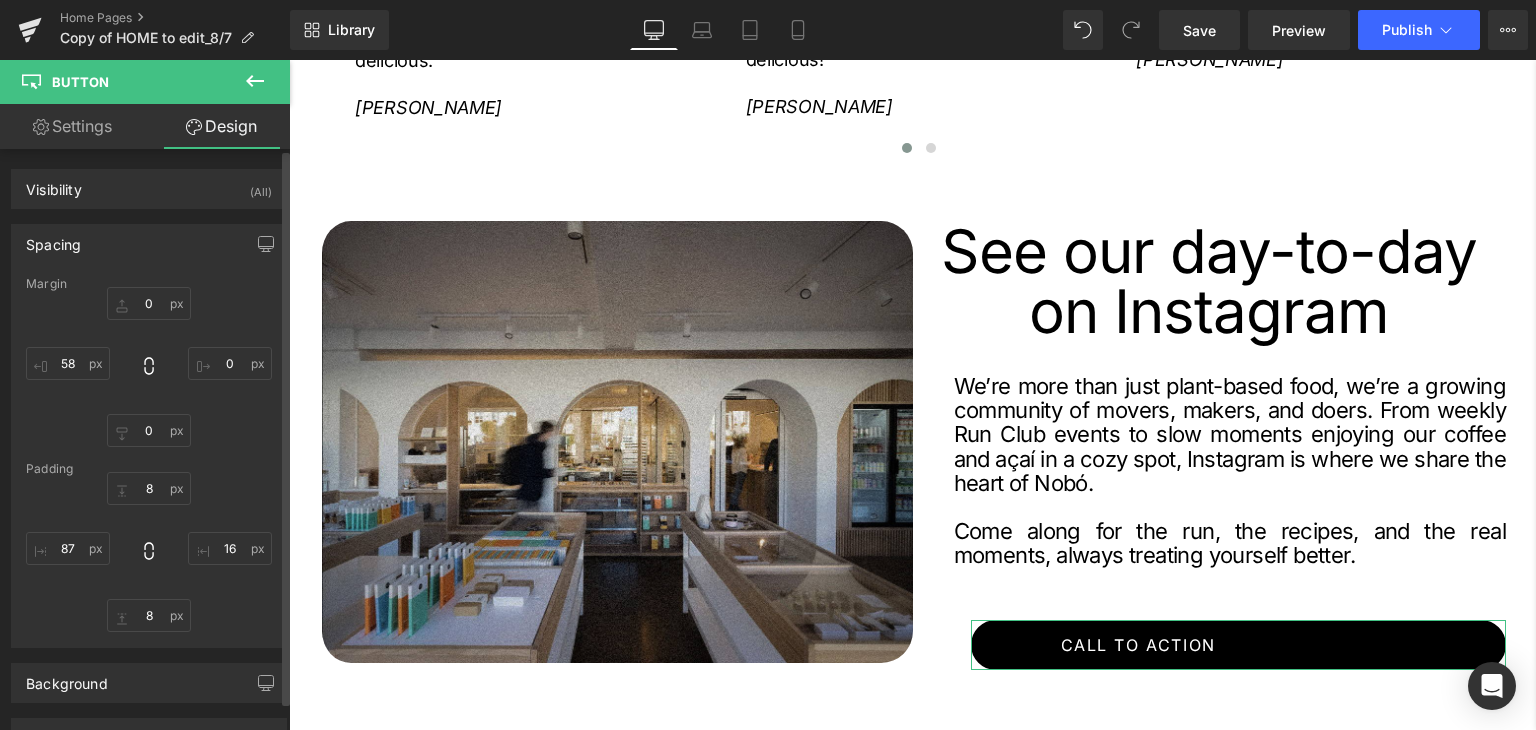 click on "0px 0
0px 0
0px 0
58px 58" at bounding box center (149, 367) 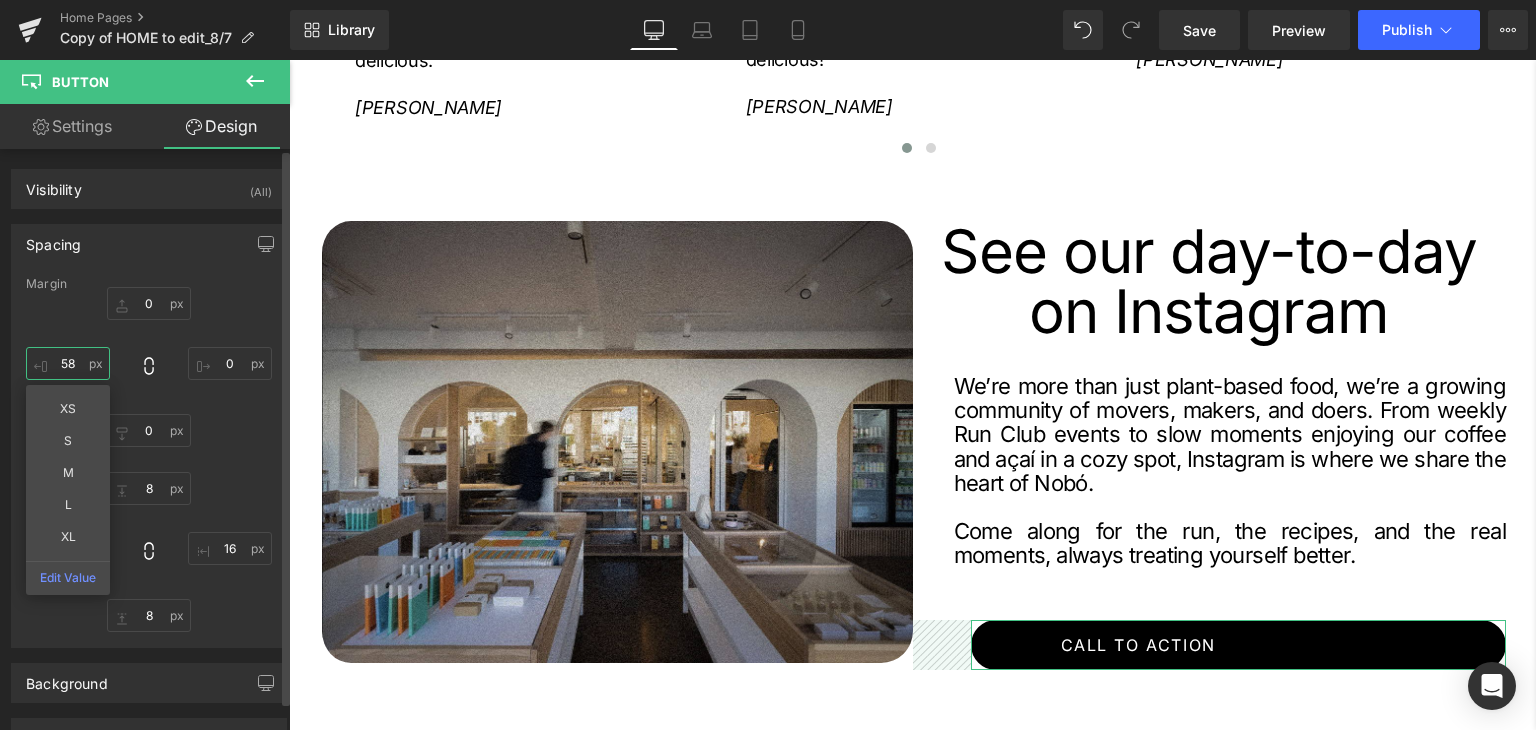 click on "58" at bounding box center [68, 363] 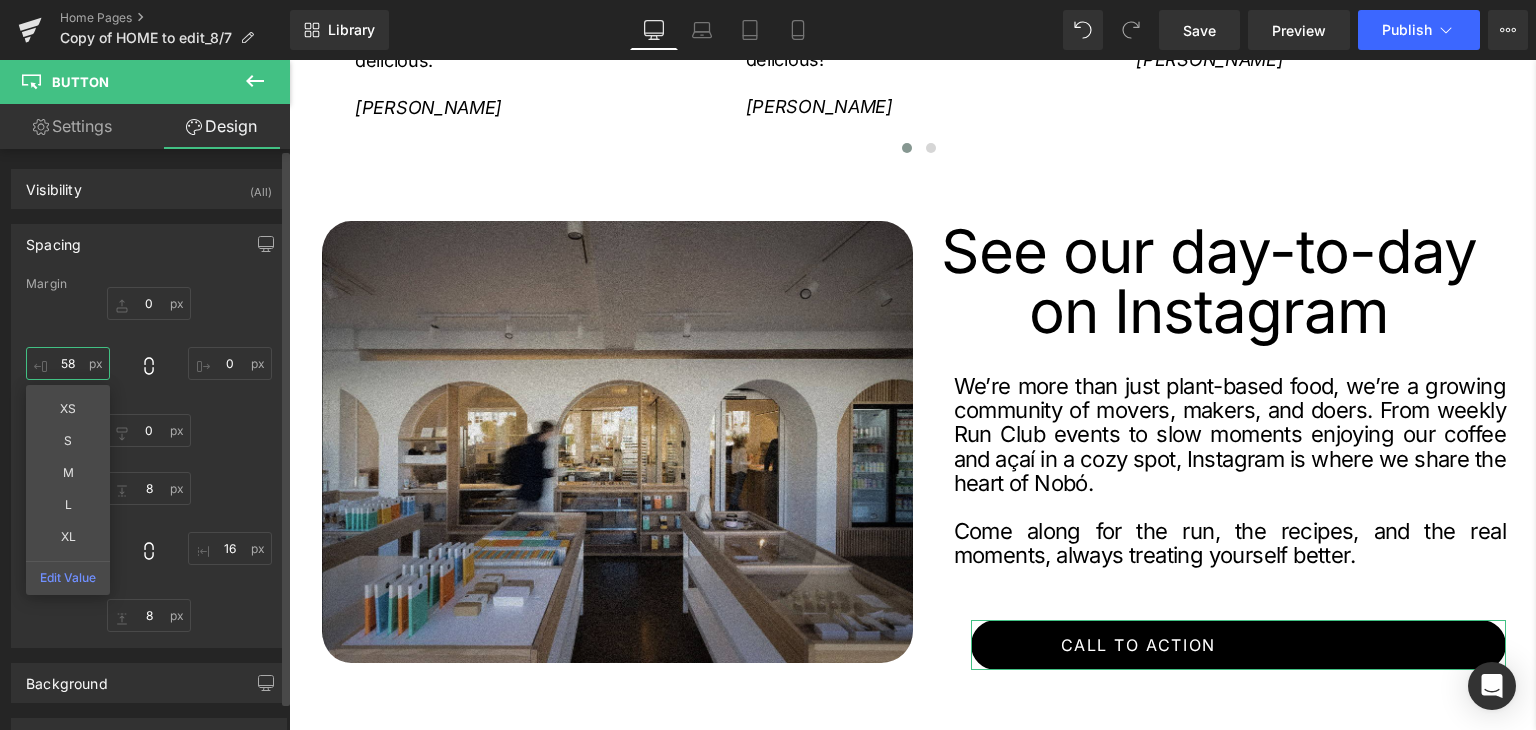 click on "58" at bounding box center (68, 363) 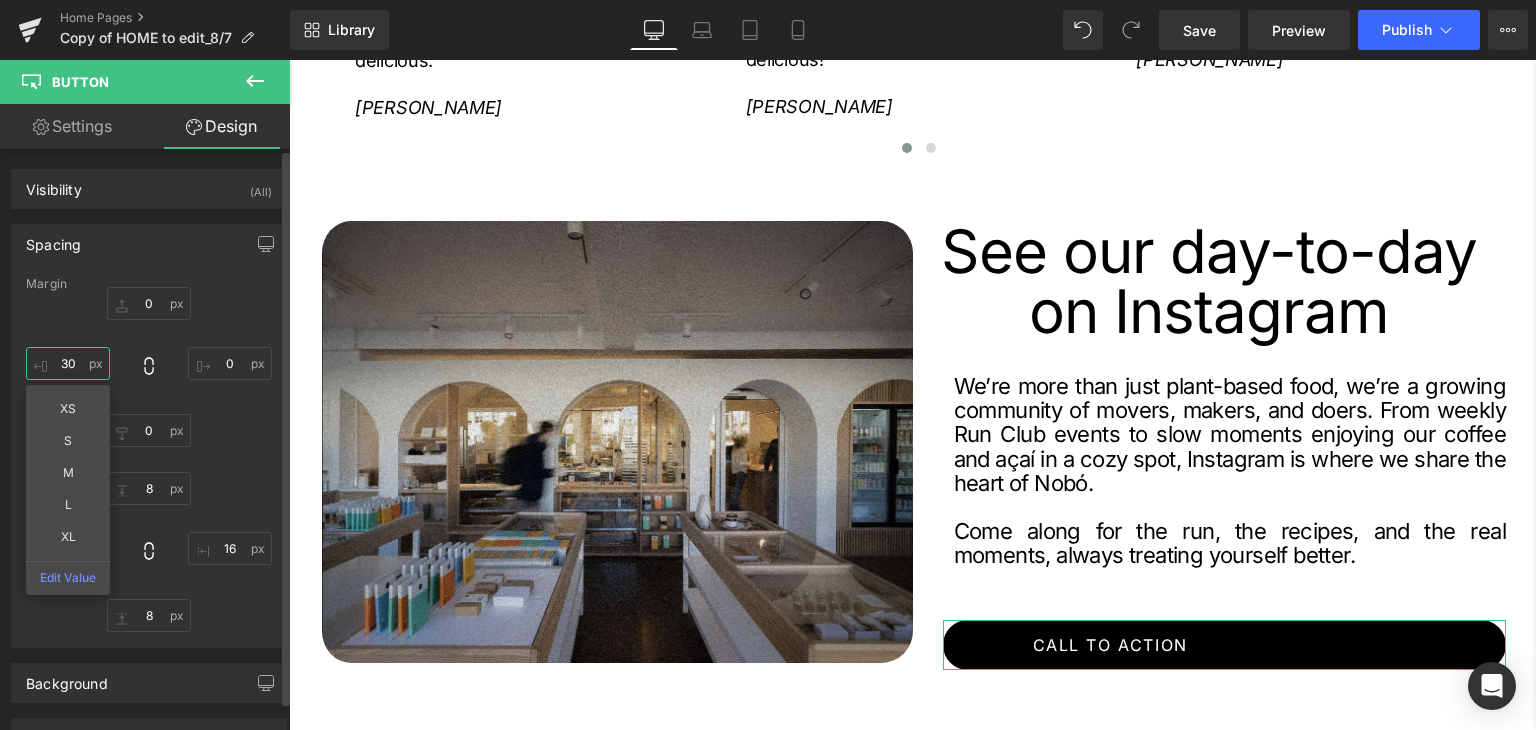 type on "30" 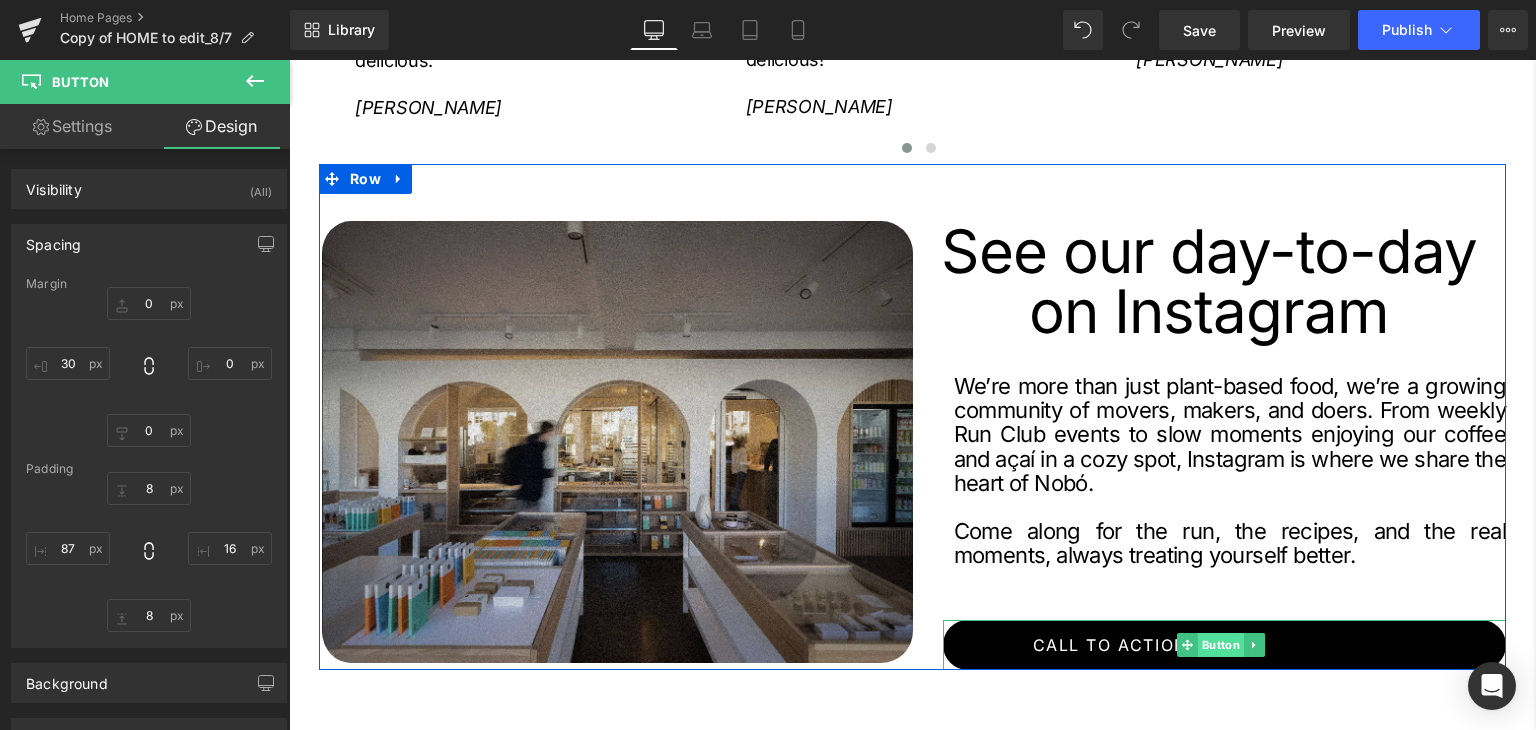 click on "Button" at bounding box center (1220, 645) 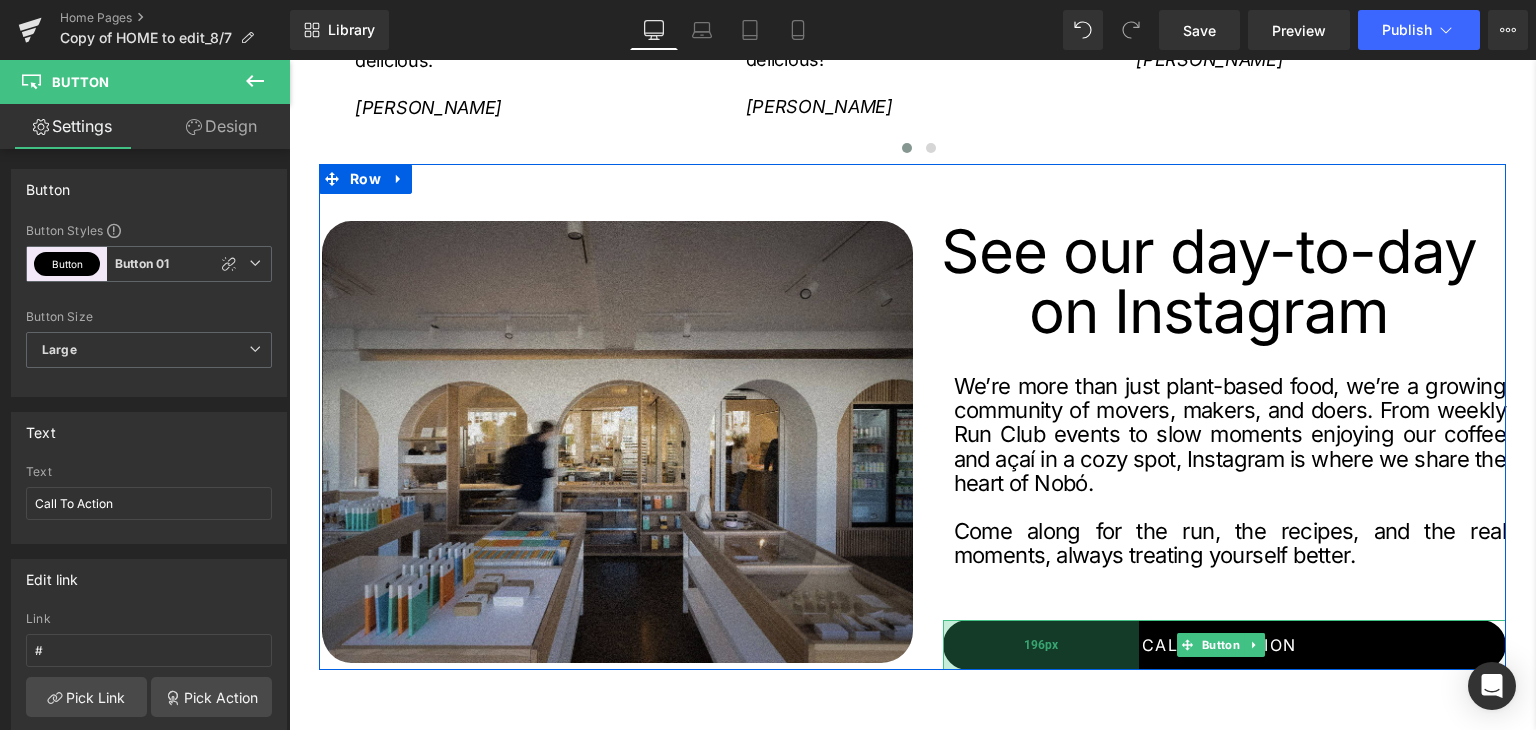 drag, startPoint x: 1006, startPoint y: 622, endPoint x: 1115, endPoint y: 625, distance: 109.041275 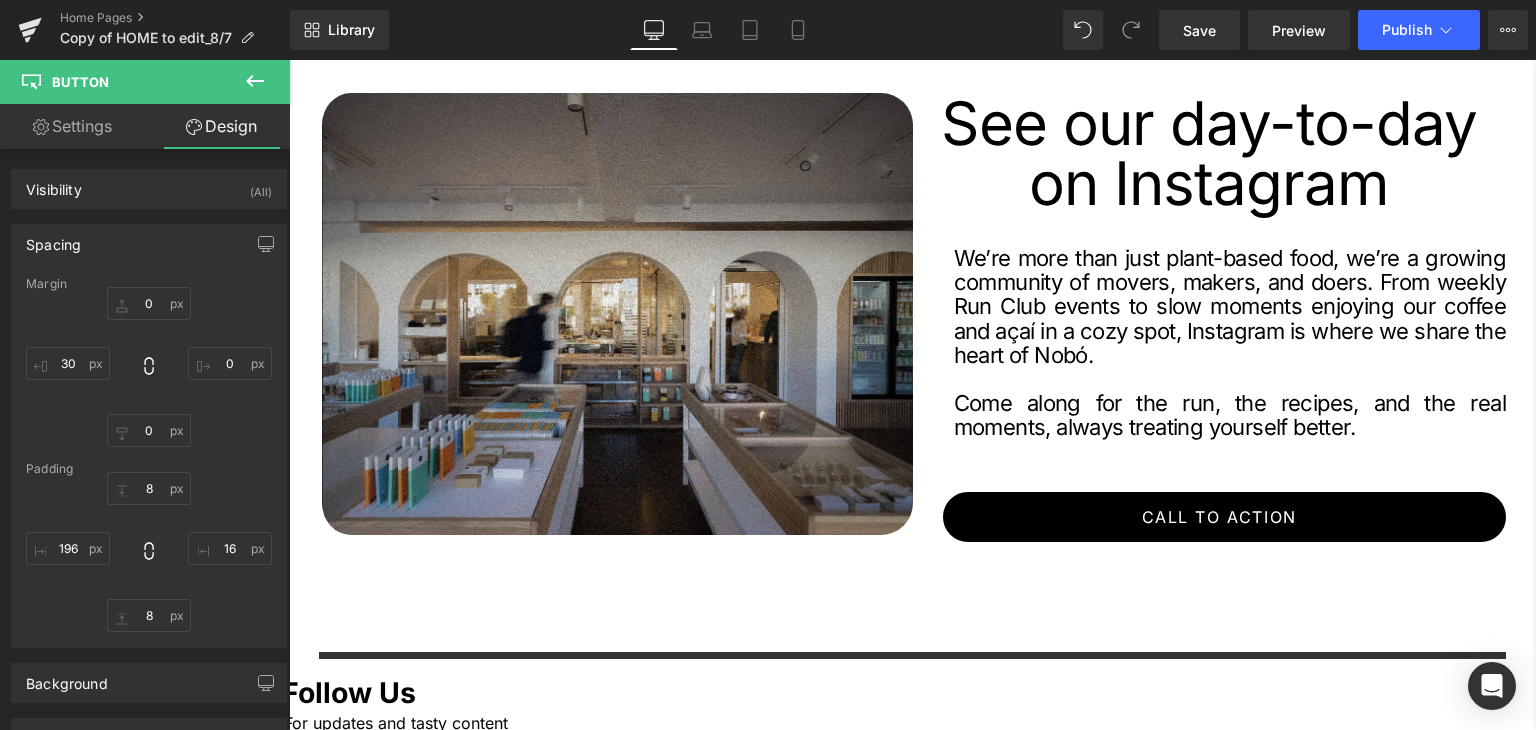 scroll, scrollTop: 3556, scrollLeft: 0, axis: vertical 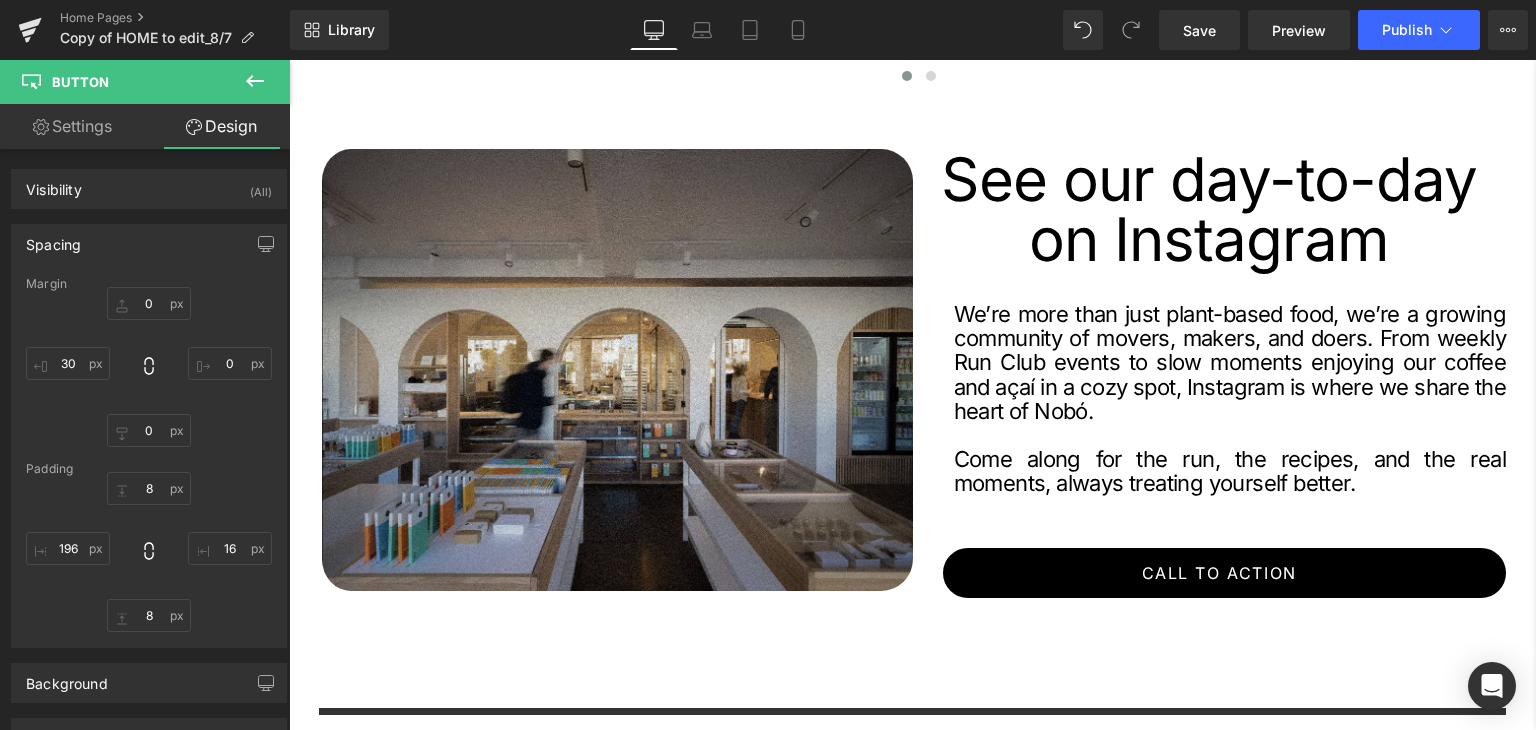 click on "Treat  Yourself  Better. Heading         COFEE SHOP Button         buy now [GEOGRAPHIC_DATA]         a space to enjoy,  shop and stay* Heading         Come and say hi at our award winning  flagship store in the heart of [GEOGRAPHIC_DATA] 6. Treat yourself to something delicious from our in house bakery, freshly made smoothies and Açai bowls, and some of the finest specialty coffee from Cloud Picker.  Text Block         Image         Image         Row
Sale Off" at bounding box center [912, -1104] 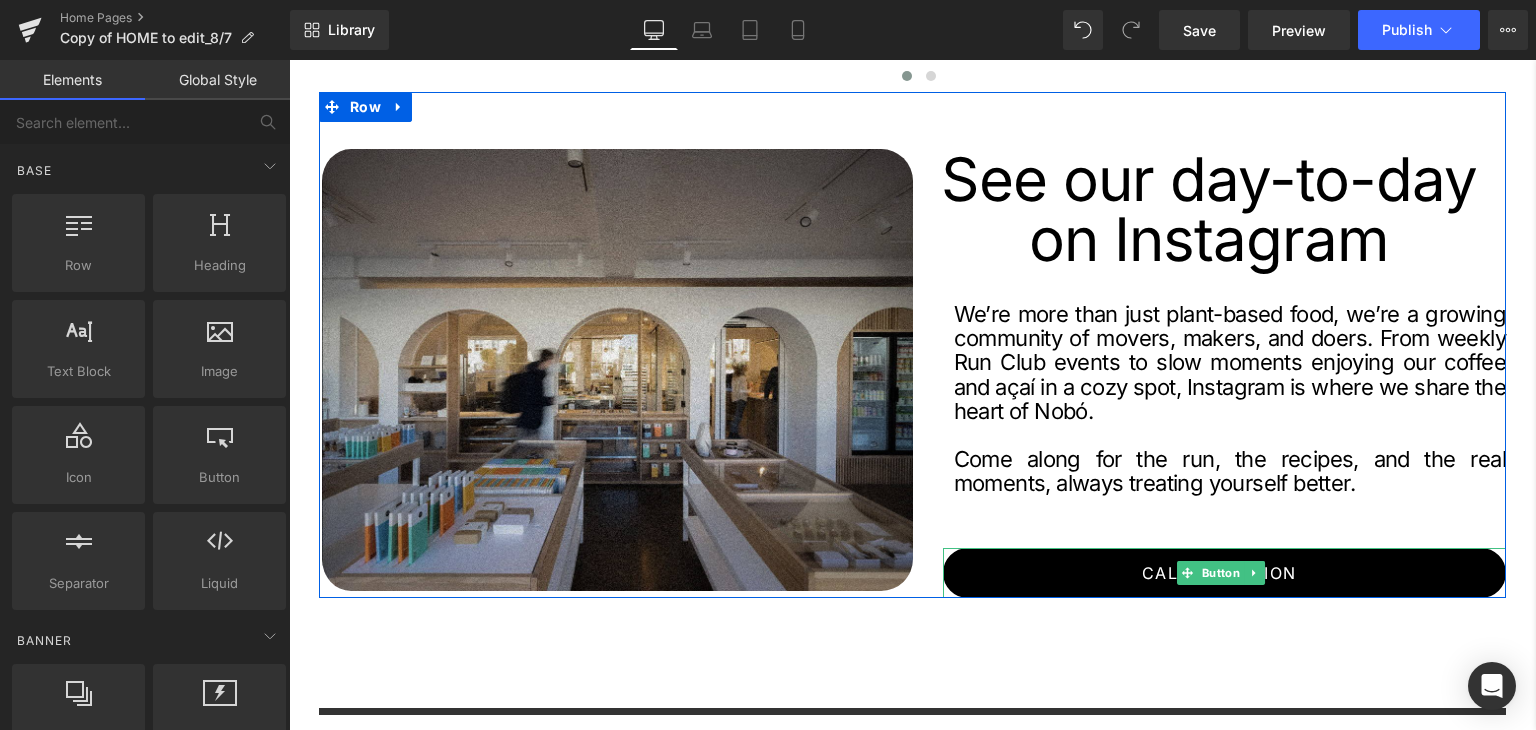click on "Call To Action" at bounding box center (1219, 573) 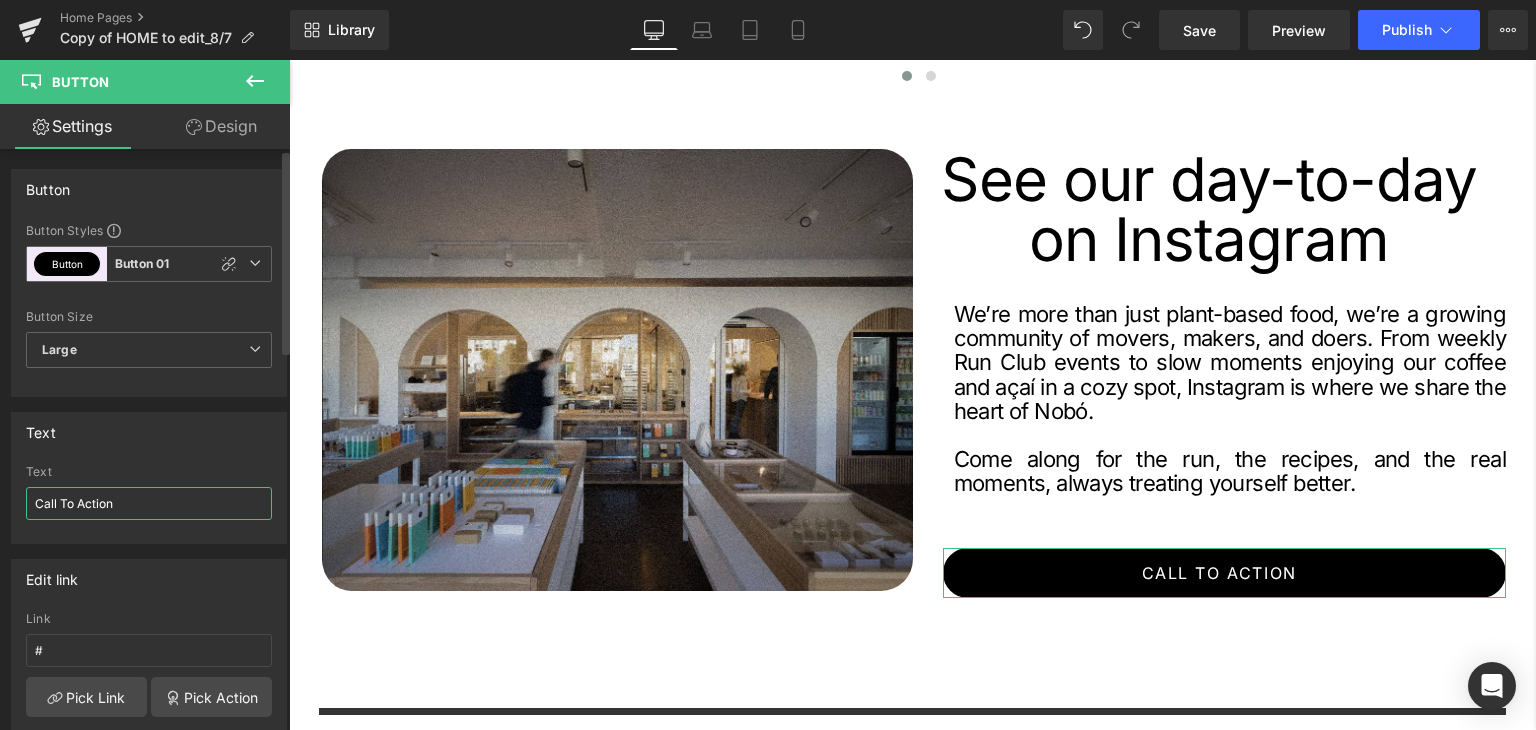 drag, startPoint x: 173, startPoint y: 497, endPoint x: 0, endPoint y: 504, distance: 173.14156 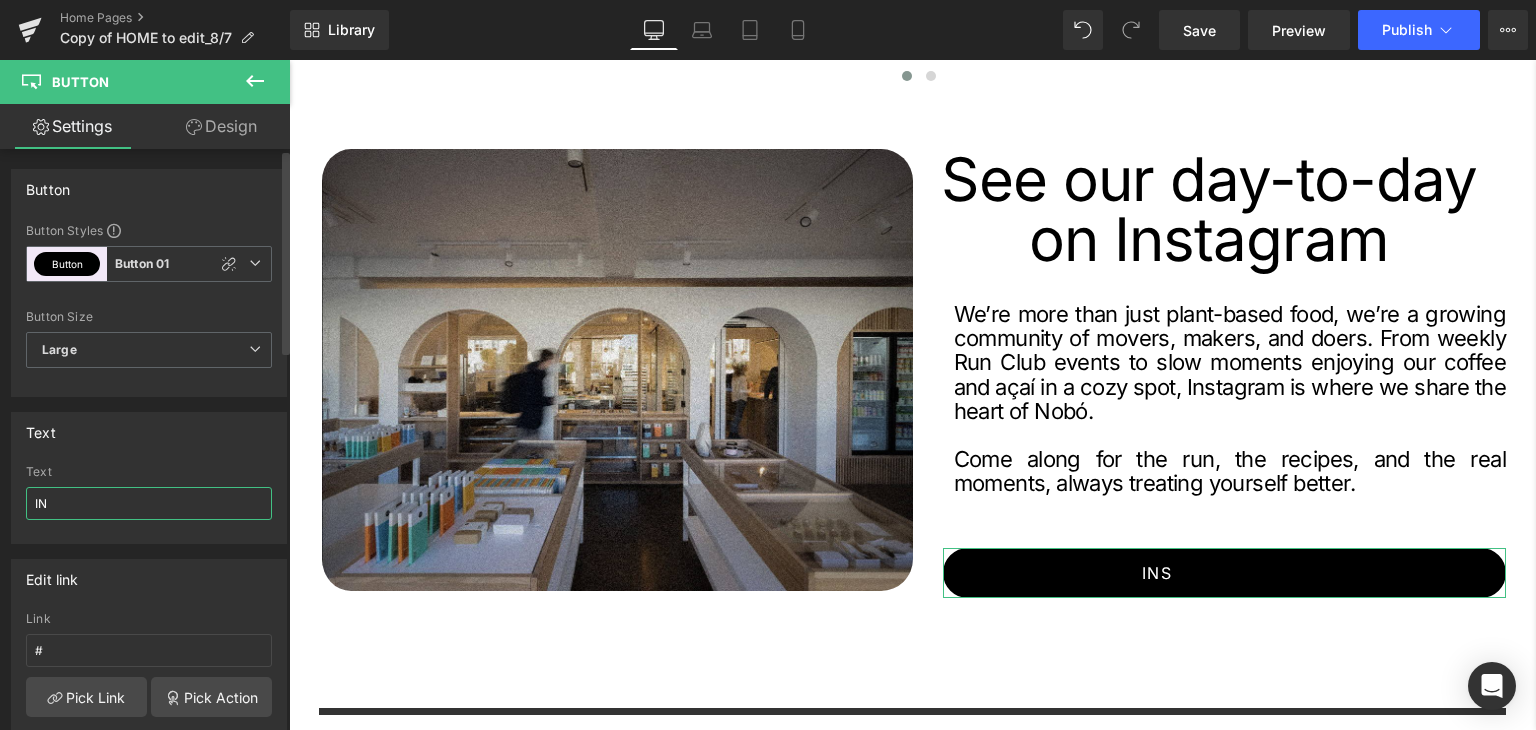 type on "I" 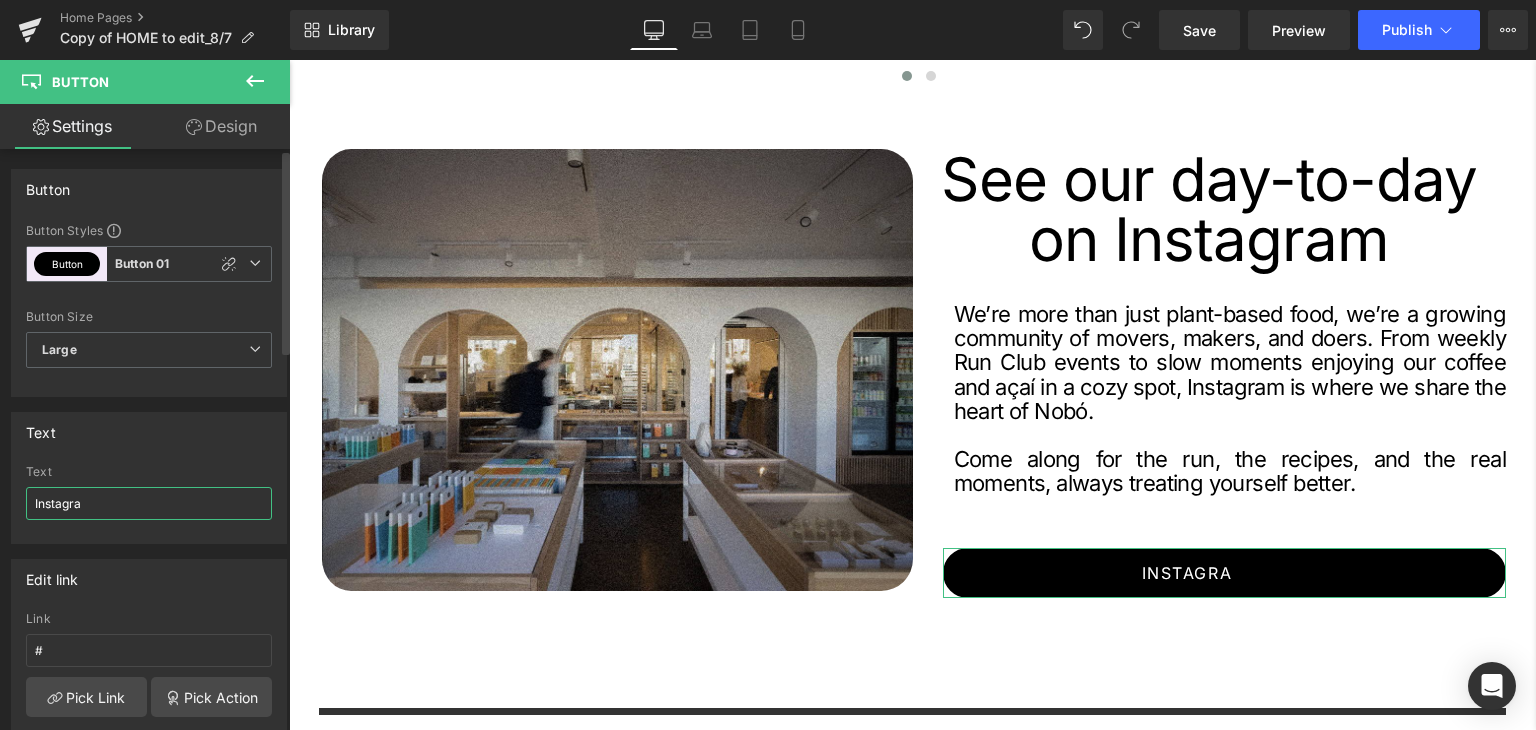 type on "Instagram" 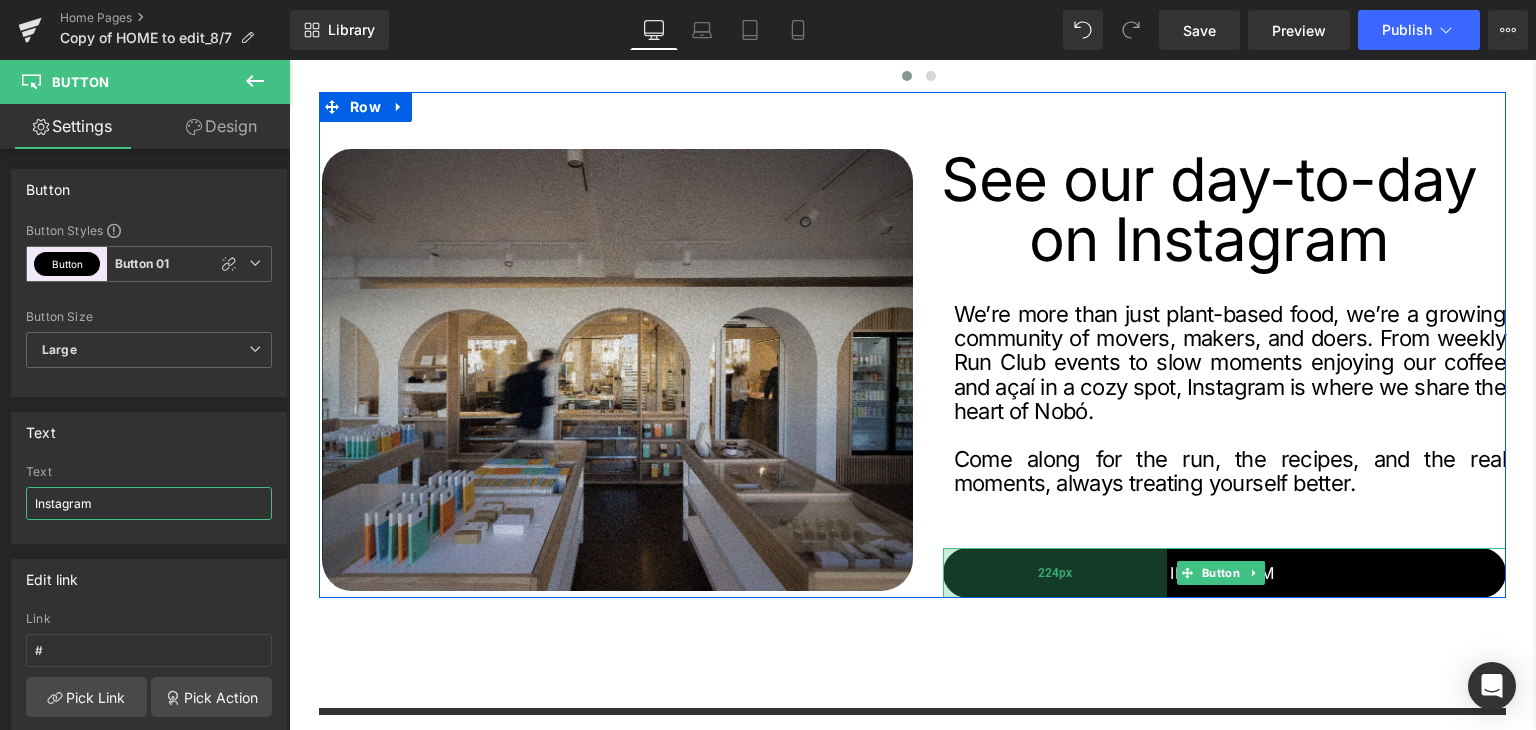 drag, startPoint x: 1034, startPoint y: 549, endPoint x: 1062, endPoint y: 549, distance: 28 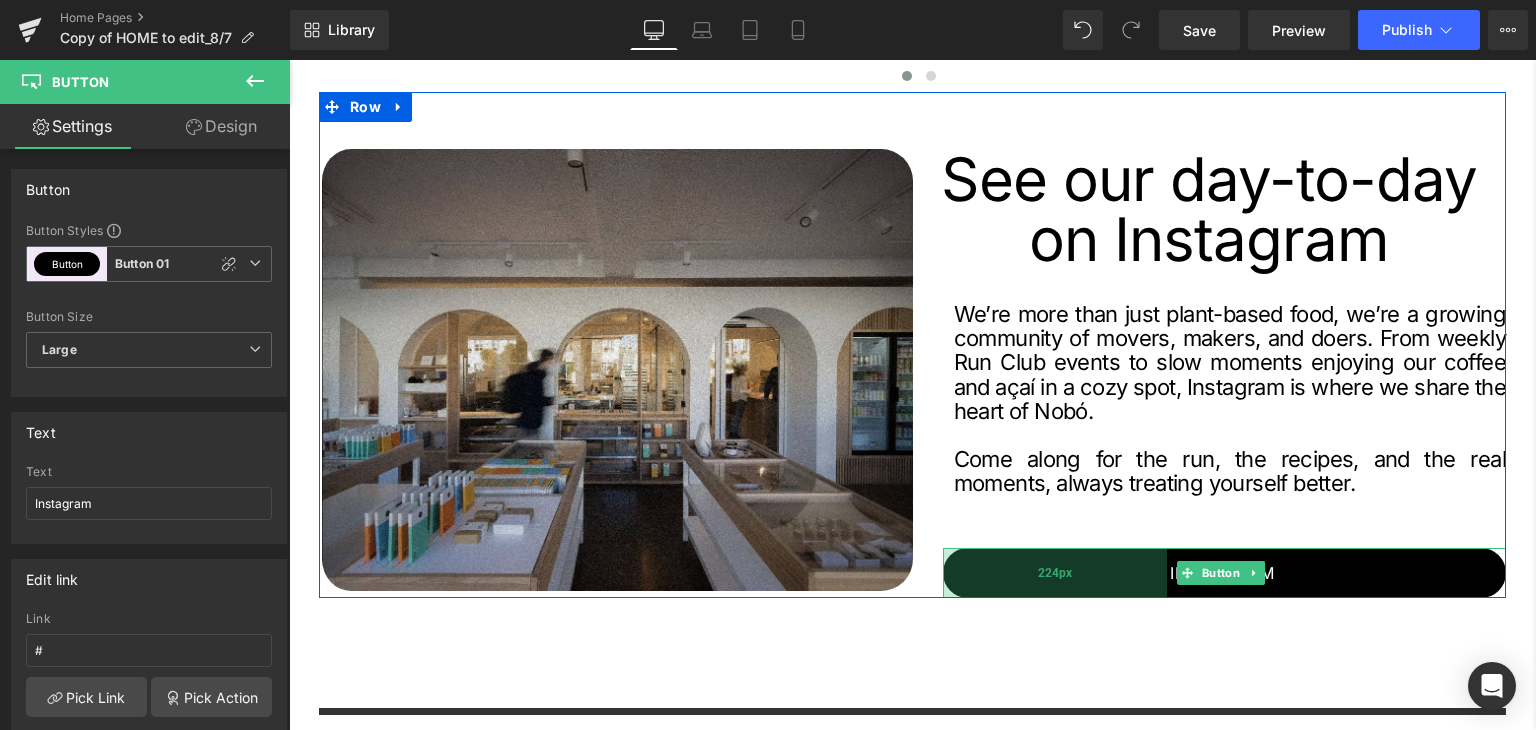 click on "224px" at bounding box center (1055, 573) 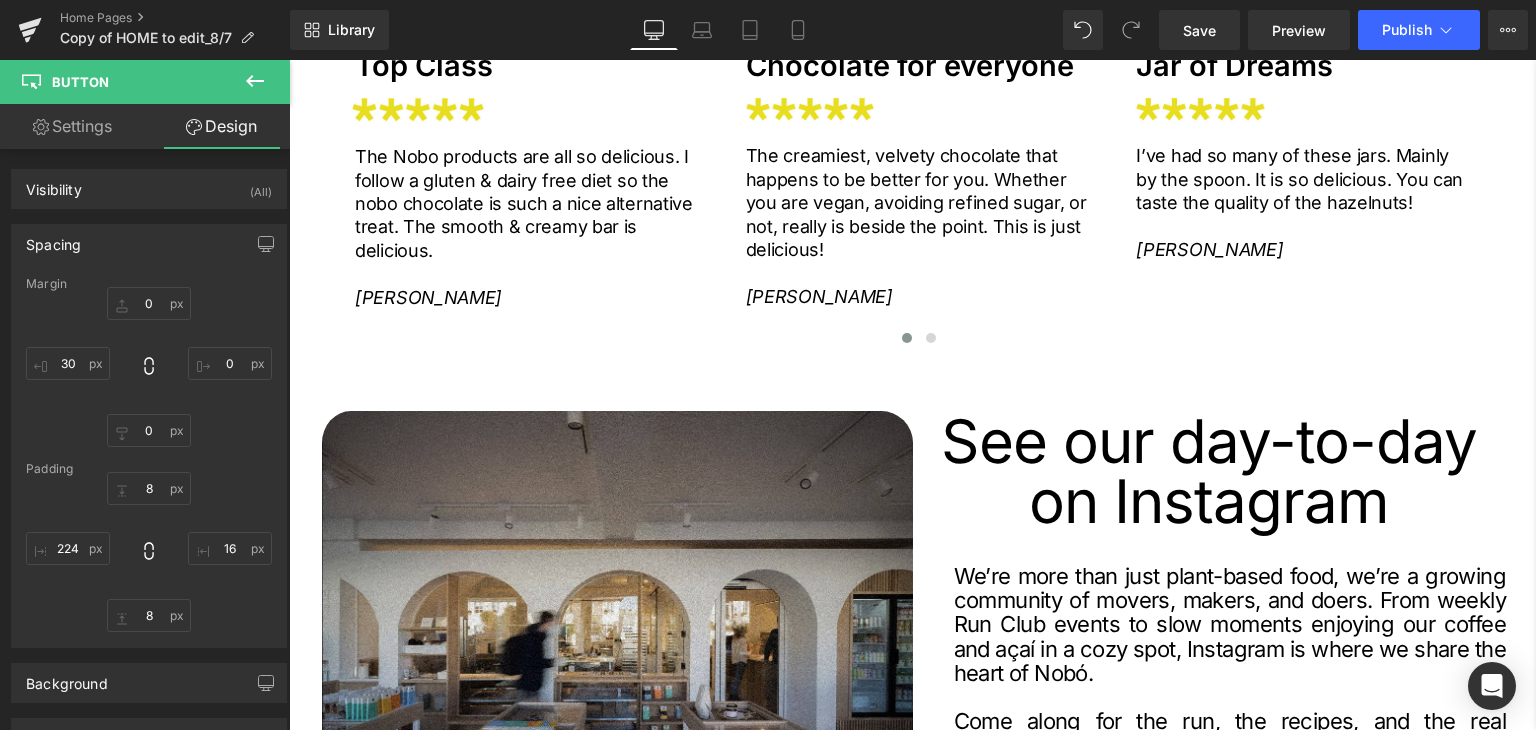 scroll, scrollTop: 3288, scrollLeft: 0, axis: vertical 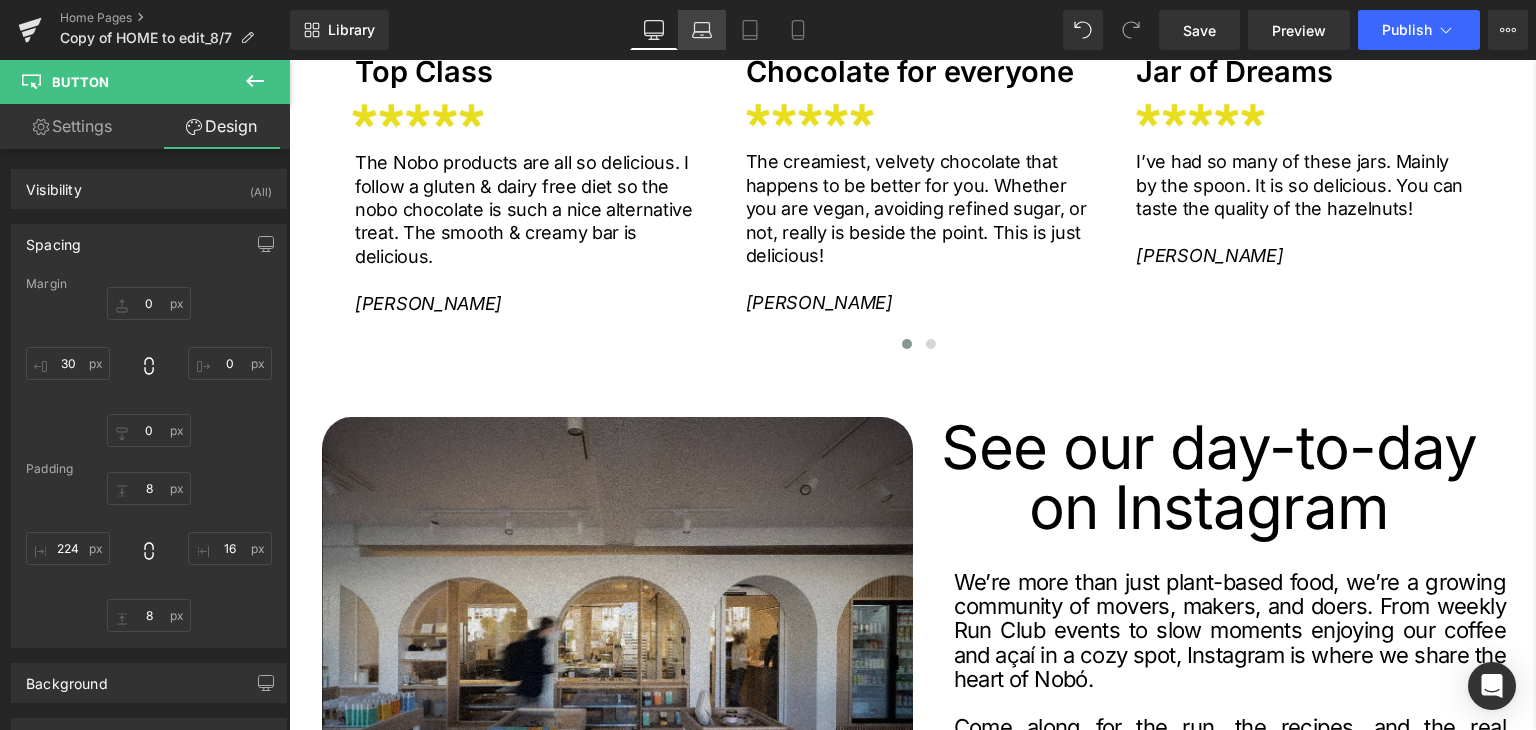 click 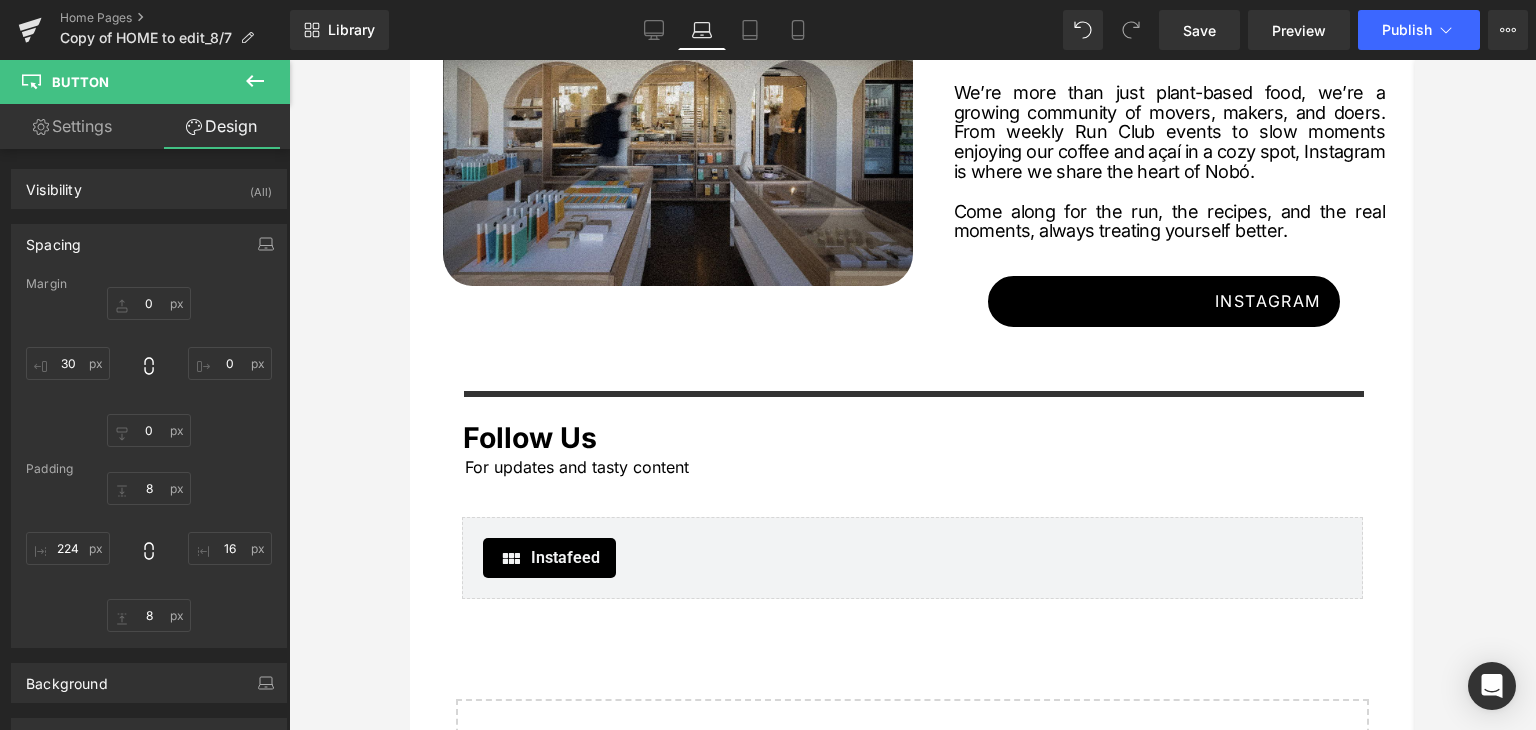 type on "0" 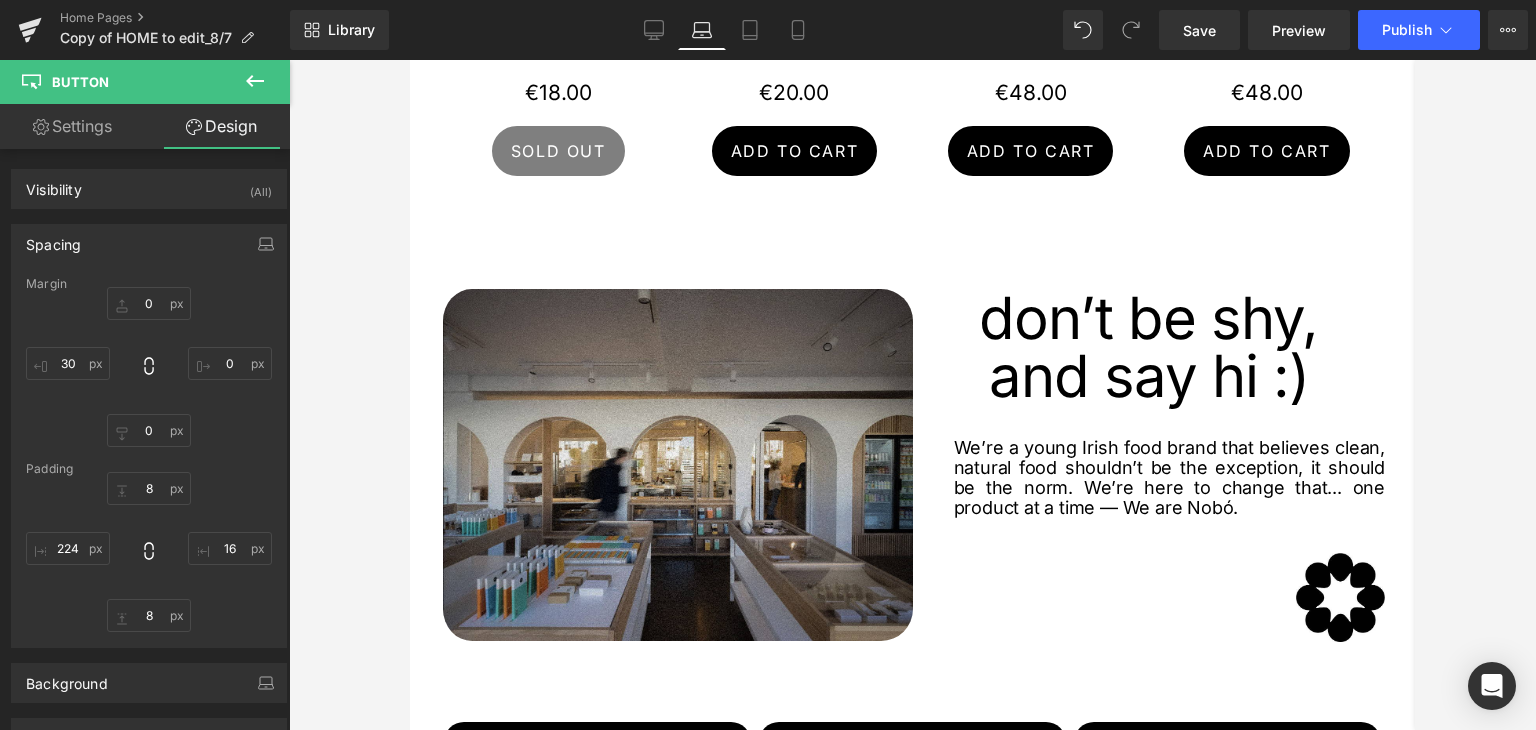 scroll, scrollTop: 1711, scrollLeft: 0, axis: vertical 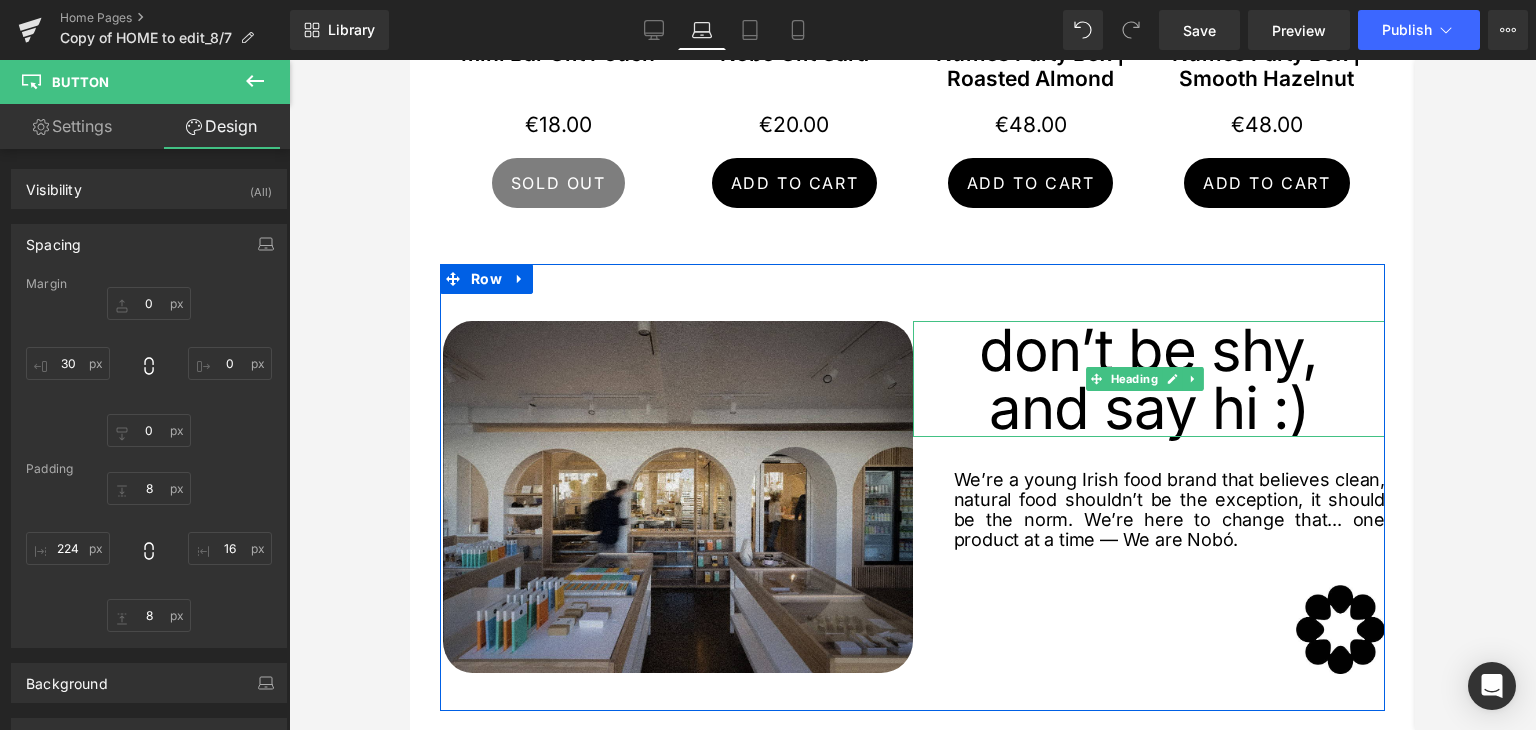 click on "don’t be shy," at bounding box center [1149, 350] 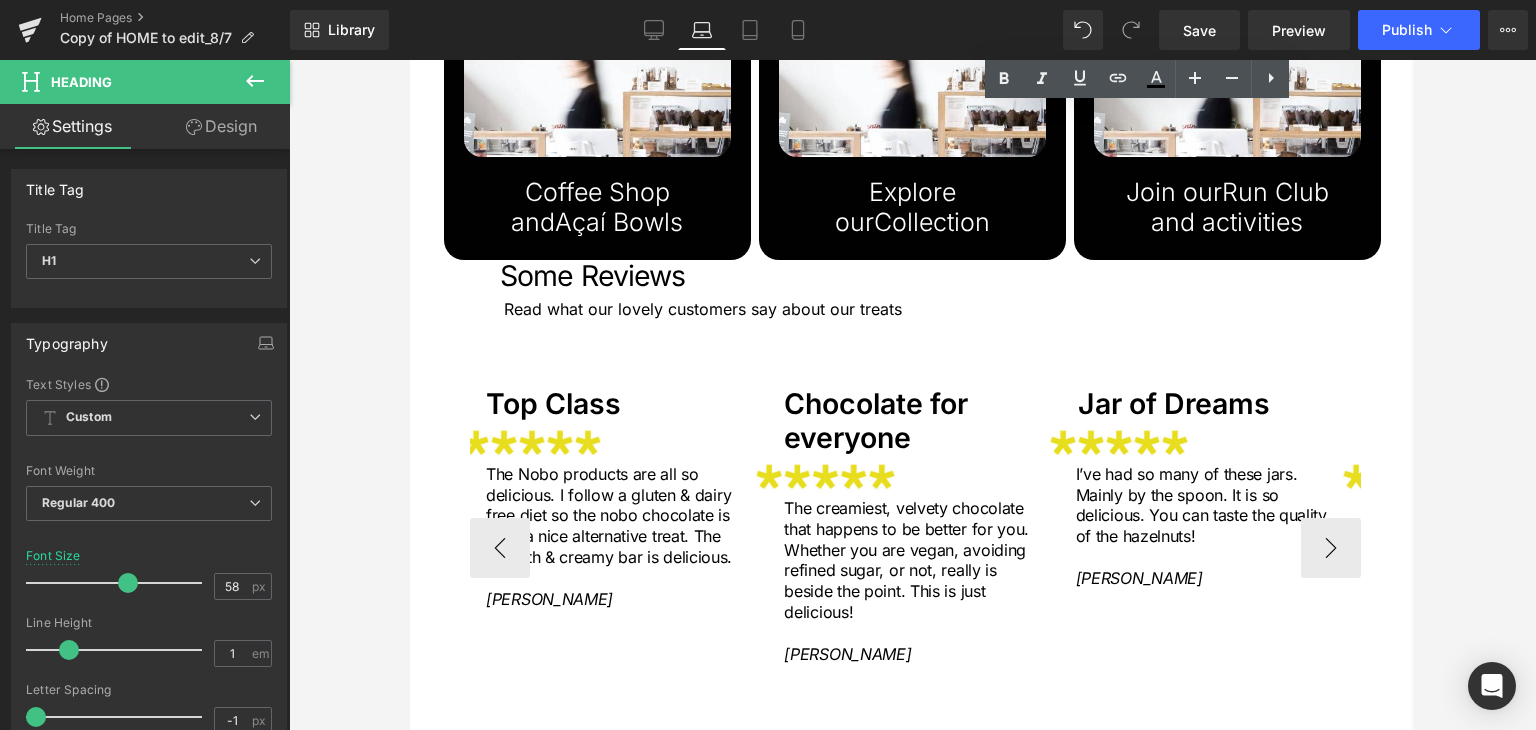 scroll, scrollTop: 3111, scrollLeft: 0, axis: vertical 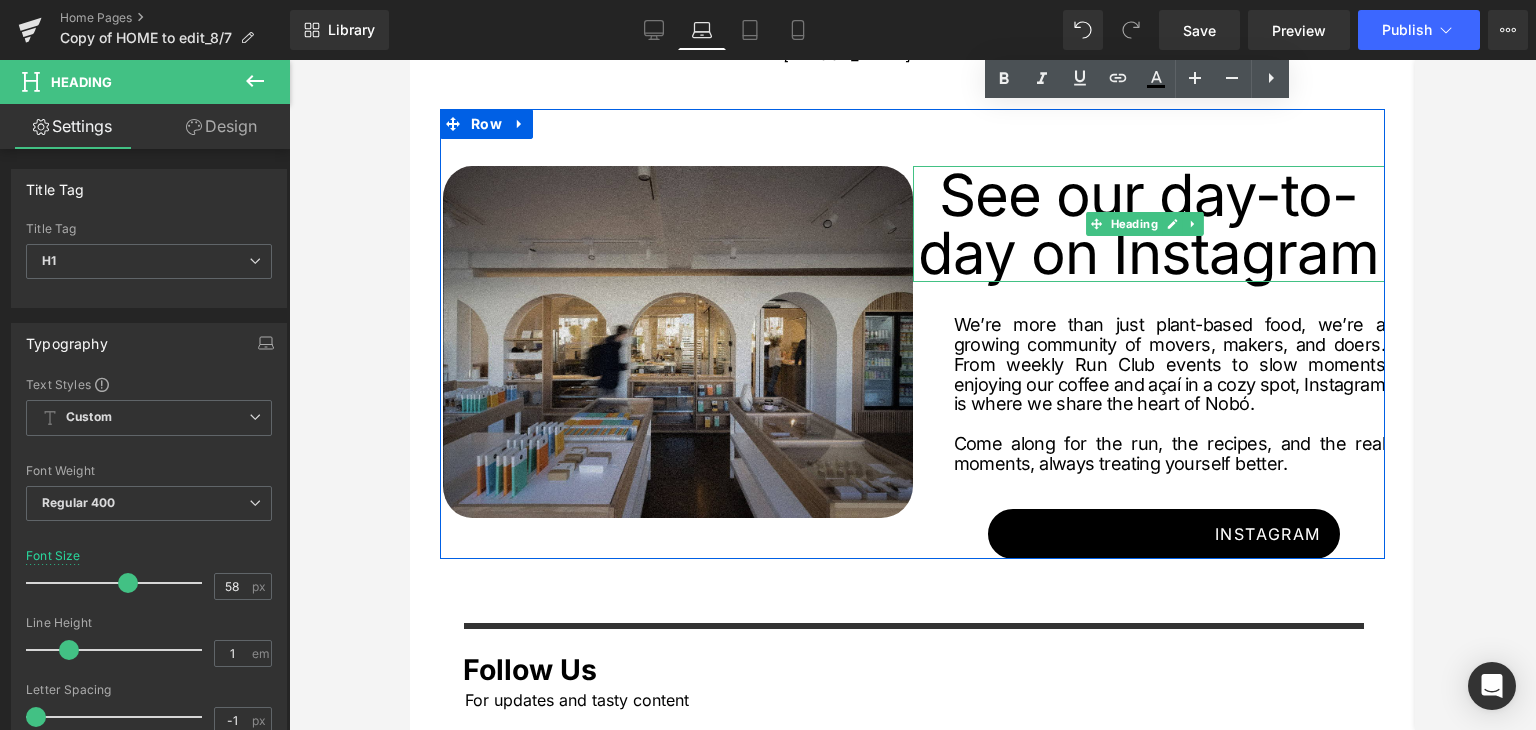 click on "See our day-to-day on Instagram" at bounding box center (1149, 224) 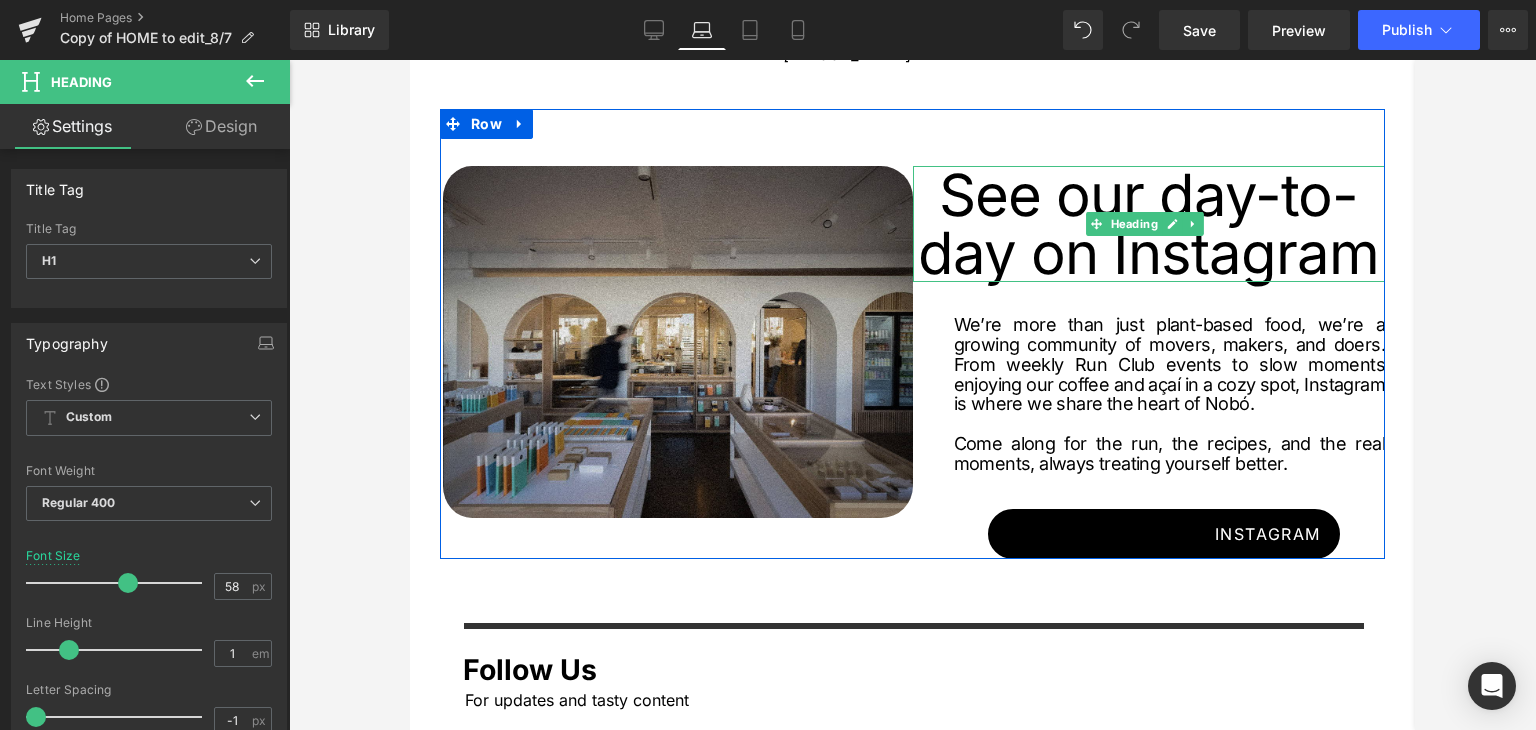 click on "See our day-to-day on Instagram" at bounding box center [1149, 224] 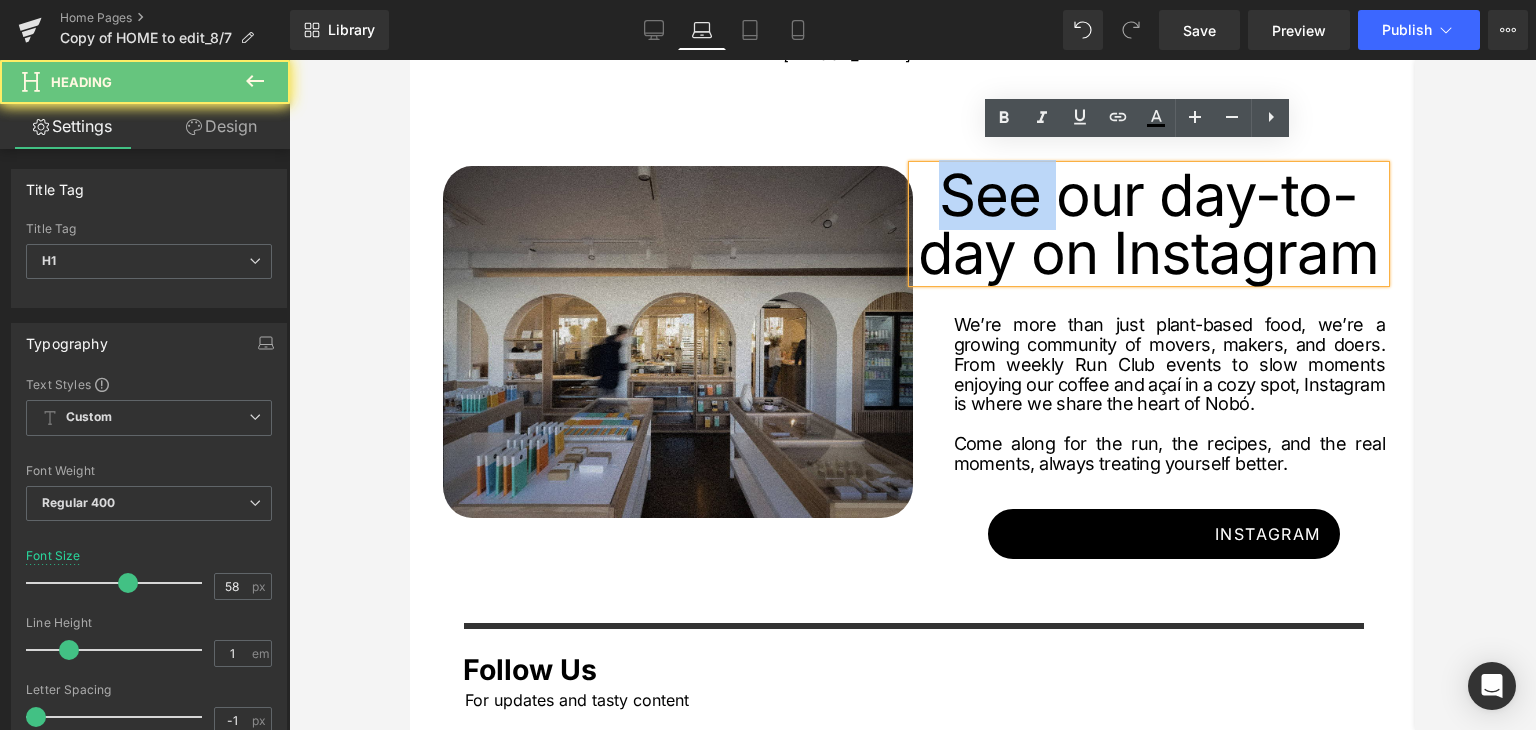 click on "See our day-to-day on Instagram" at bounding box center [1149, 224] 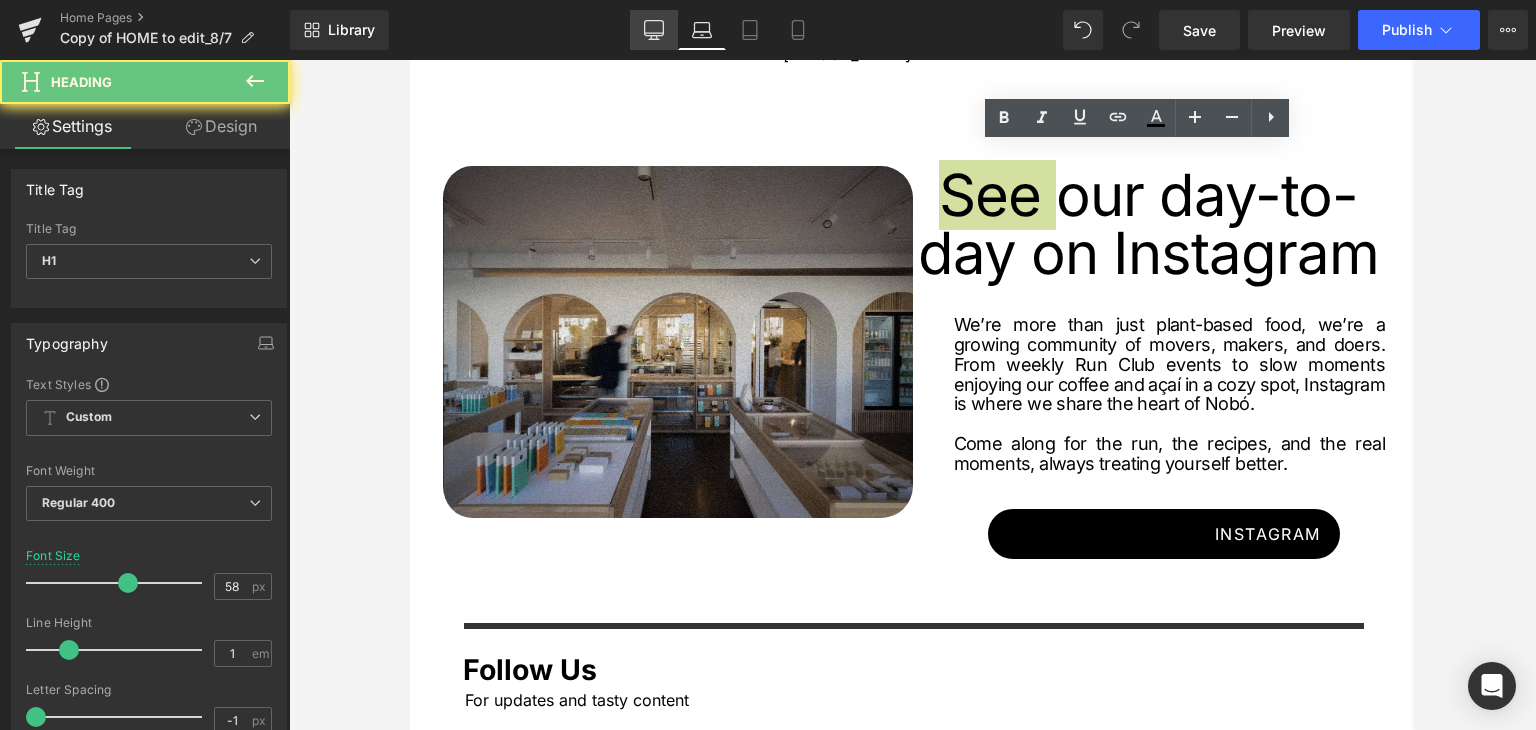 click 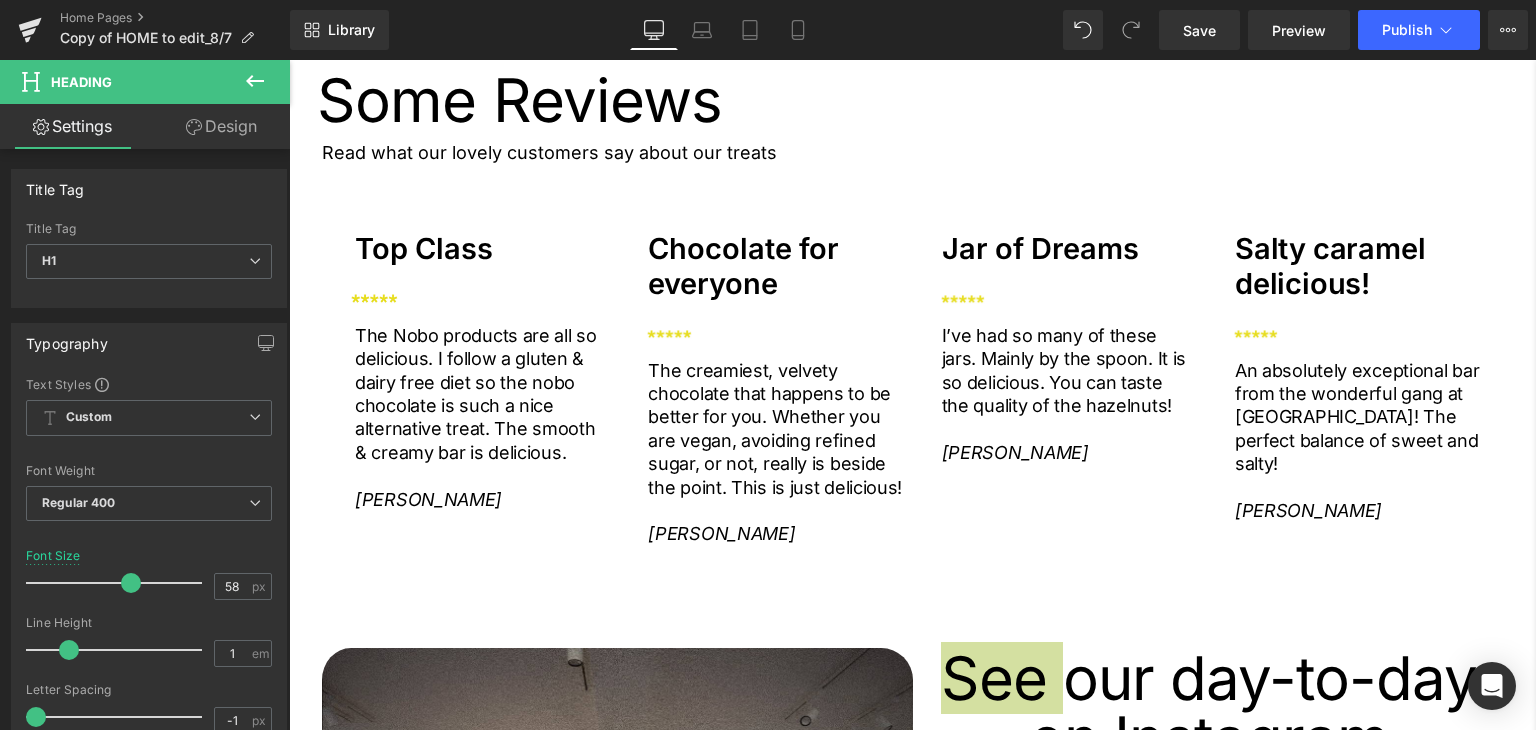 type on "60" 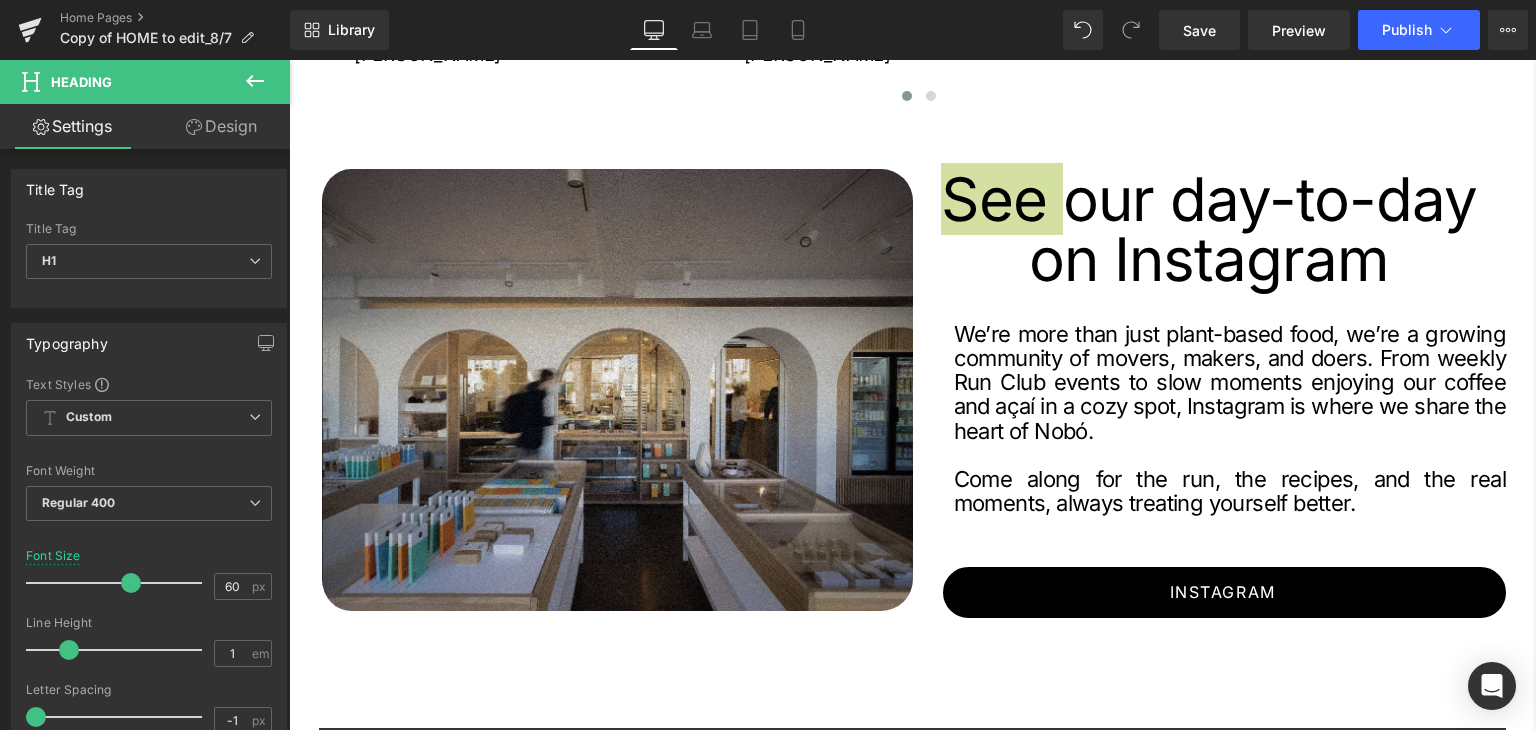 scroll, scrollTop: 3376, scrollLeft: 0, axis: vertical 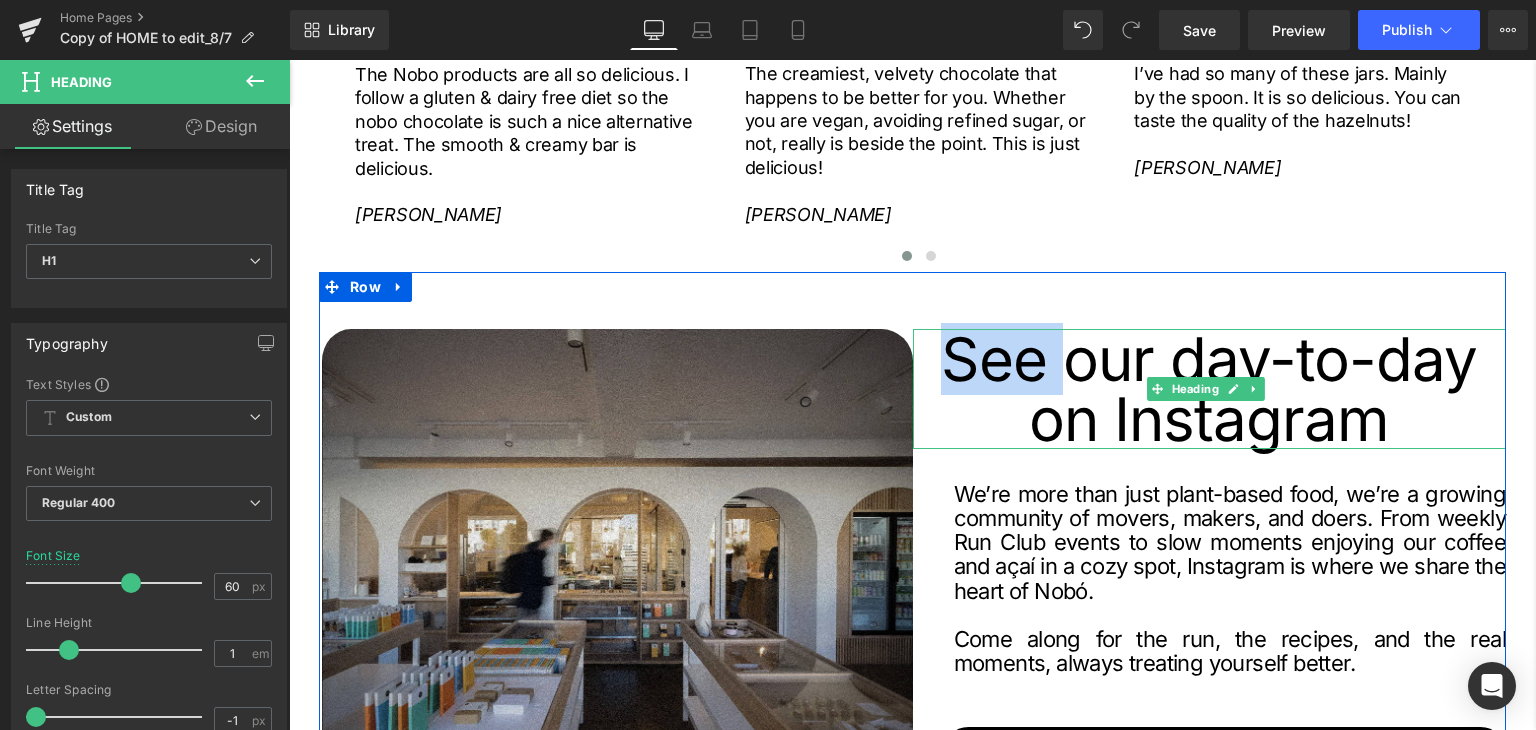 click on "See our day-to-day on Instagram" at bounding box center (1210, 389) 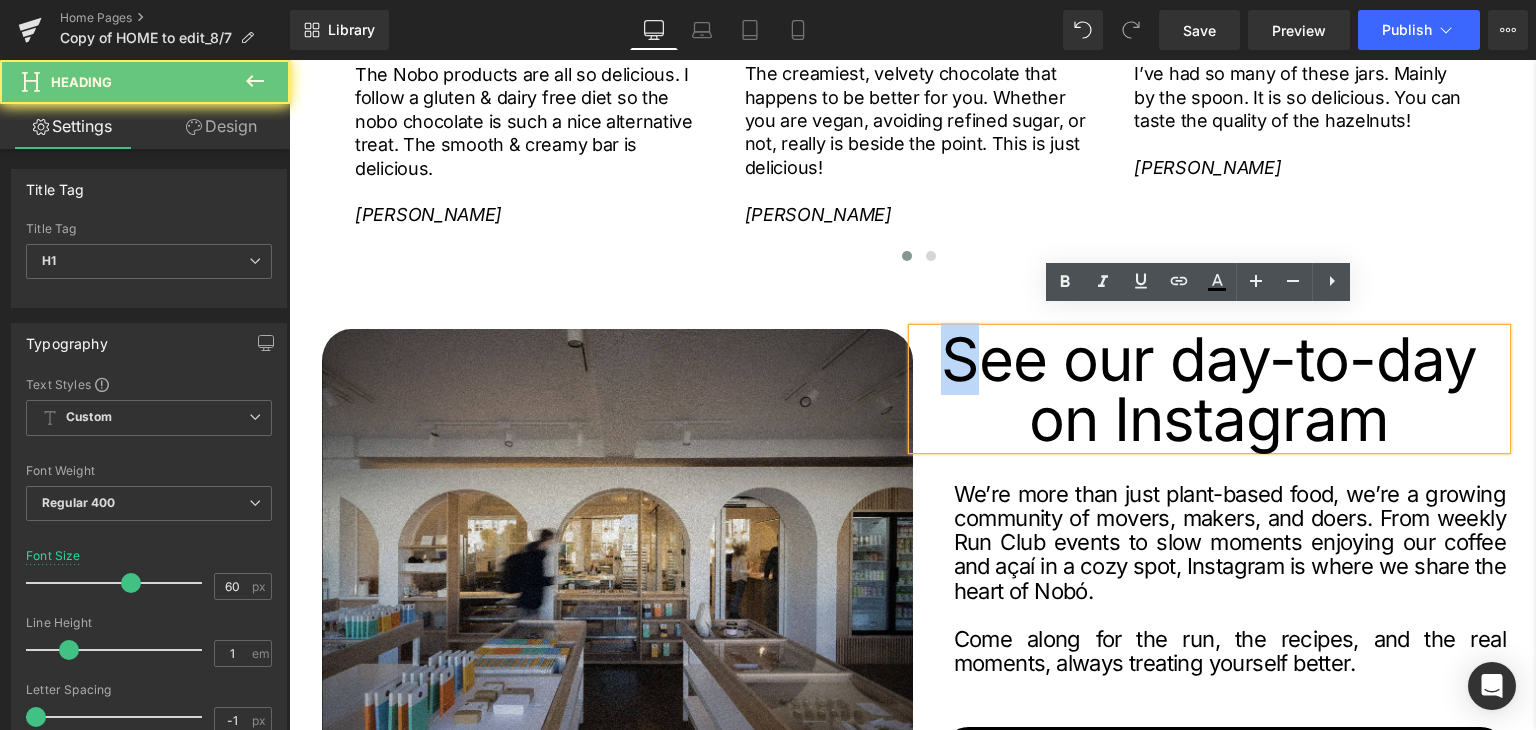 drag, startPoint x: 965, startPoint y: 337, endPoint x: 945, endPoint y: 334, distance: 20.22375 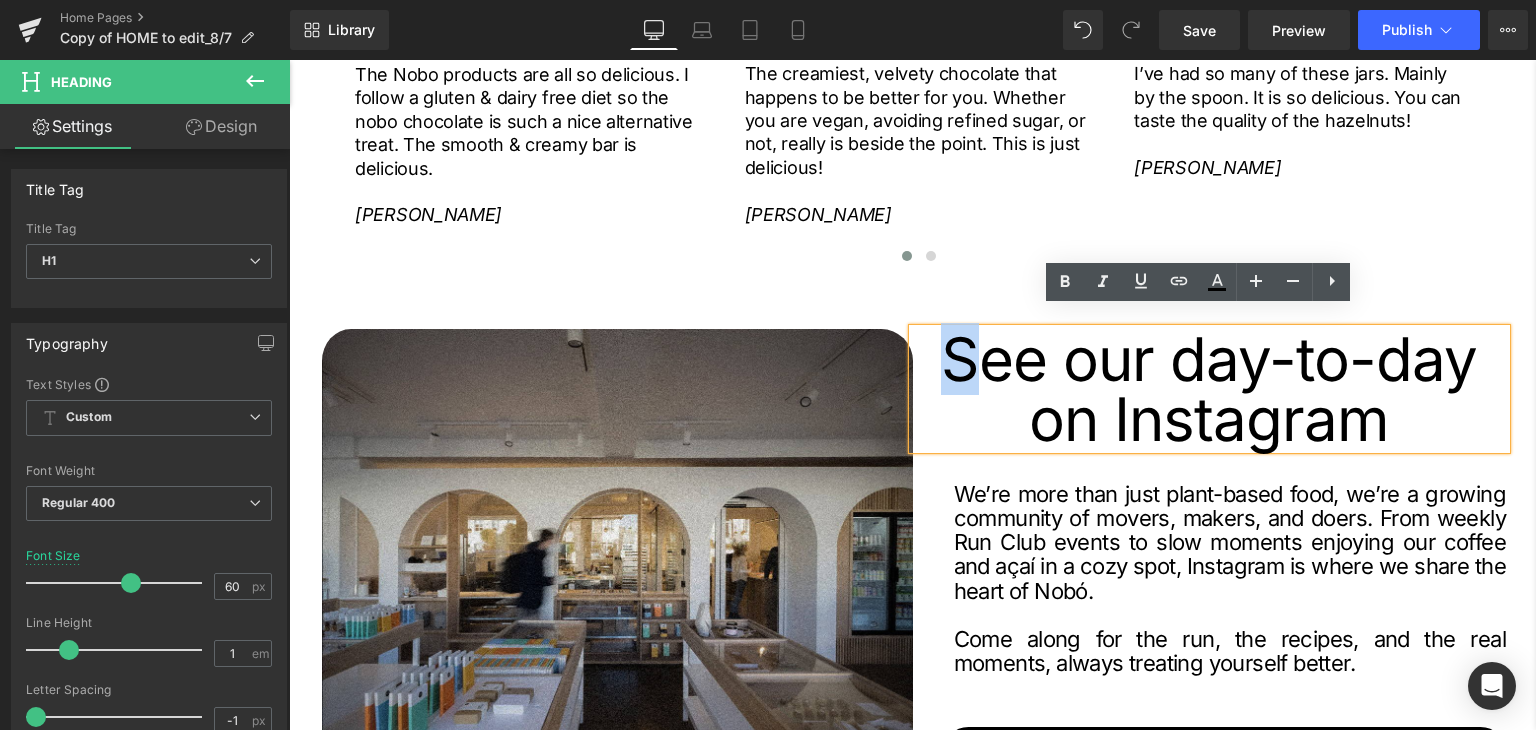 type 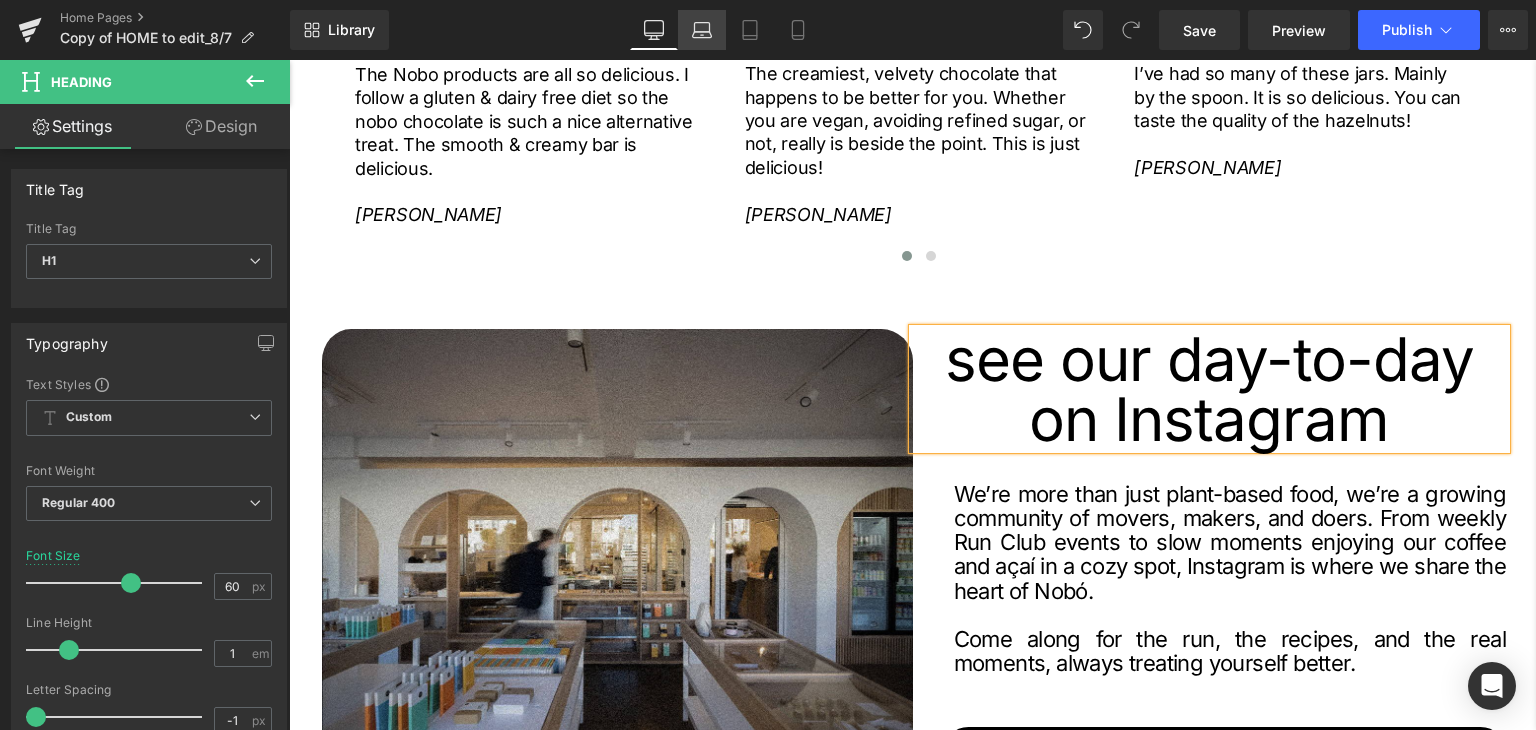click 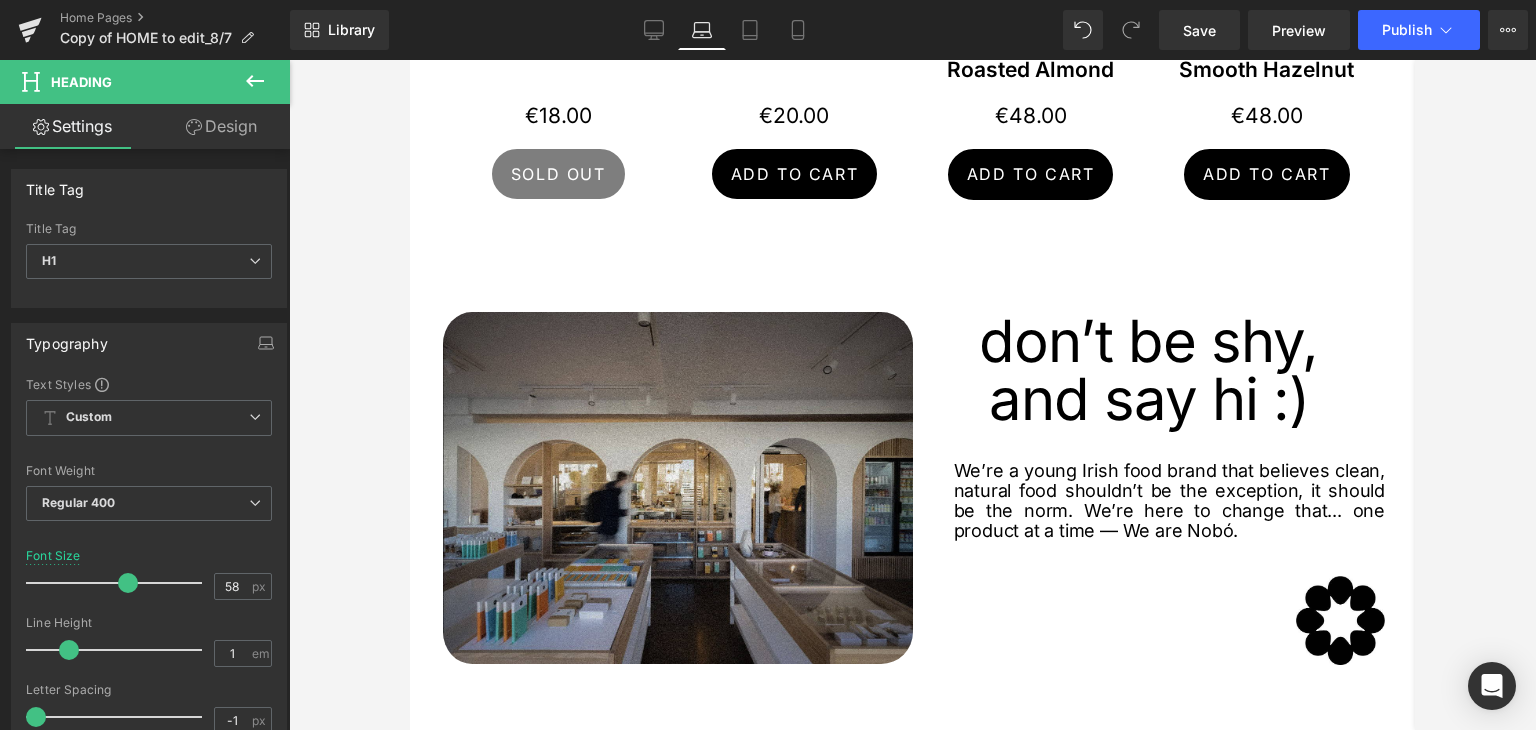 scroll, scrollTop: 1719, scrollLeft: 0, axis: vertical 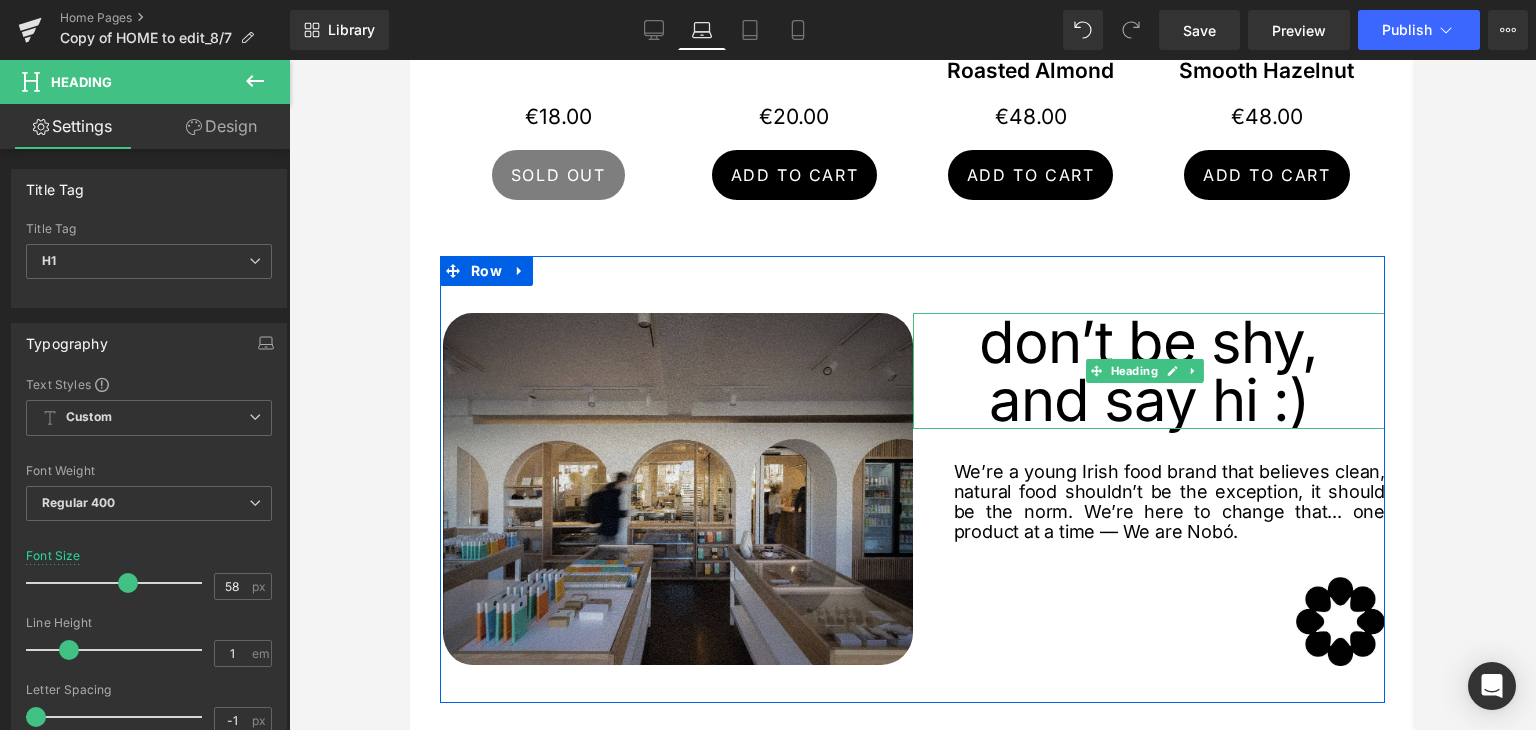 click on "don’t be shy," at bounding box center [1149, 342] 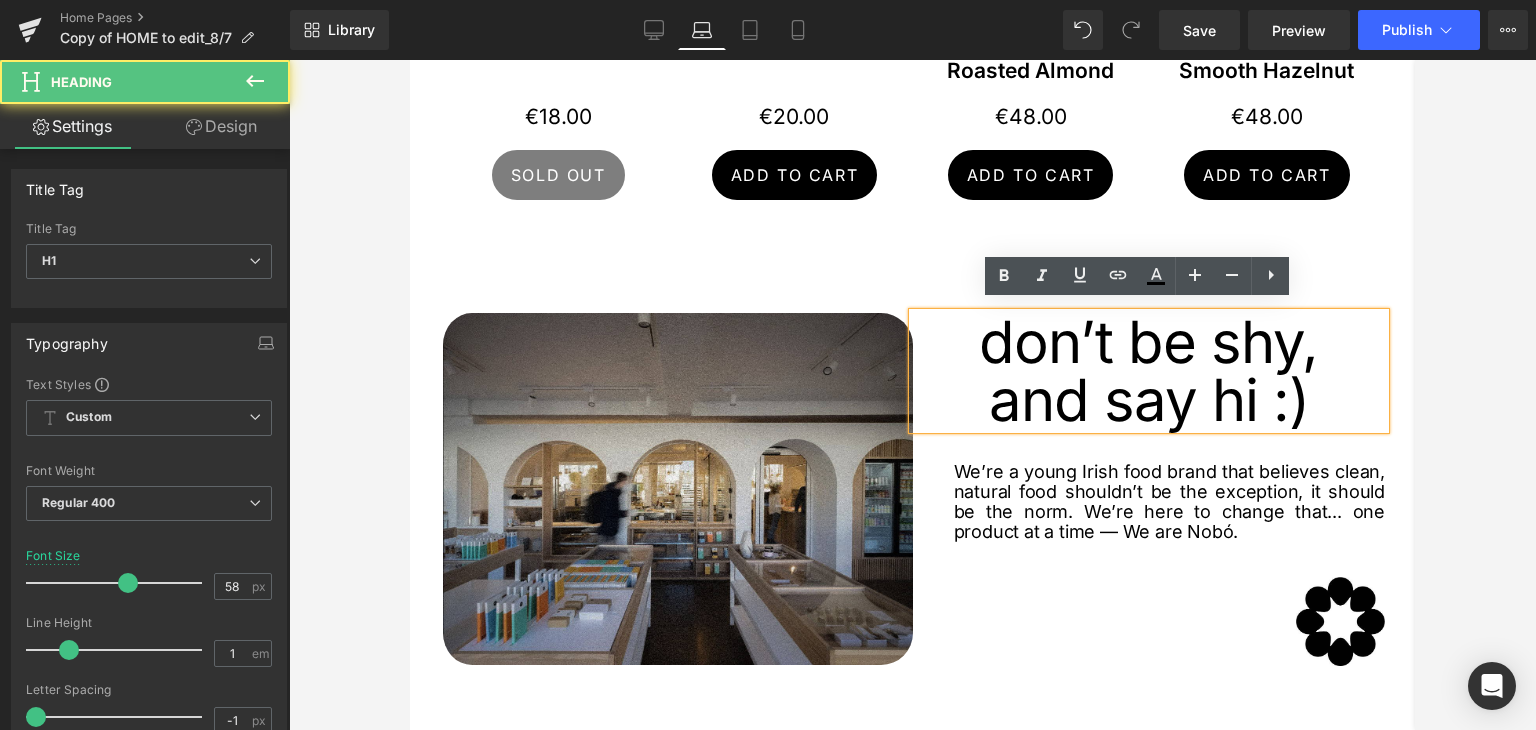 click on "don’t be shy," at bounding box center [1149, 342] 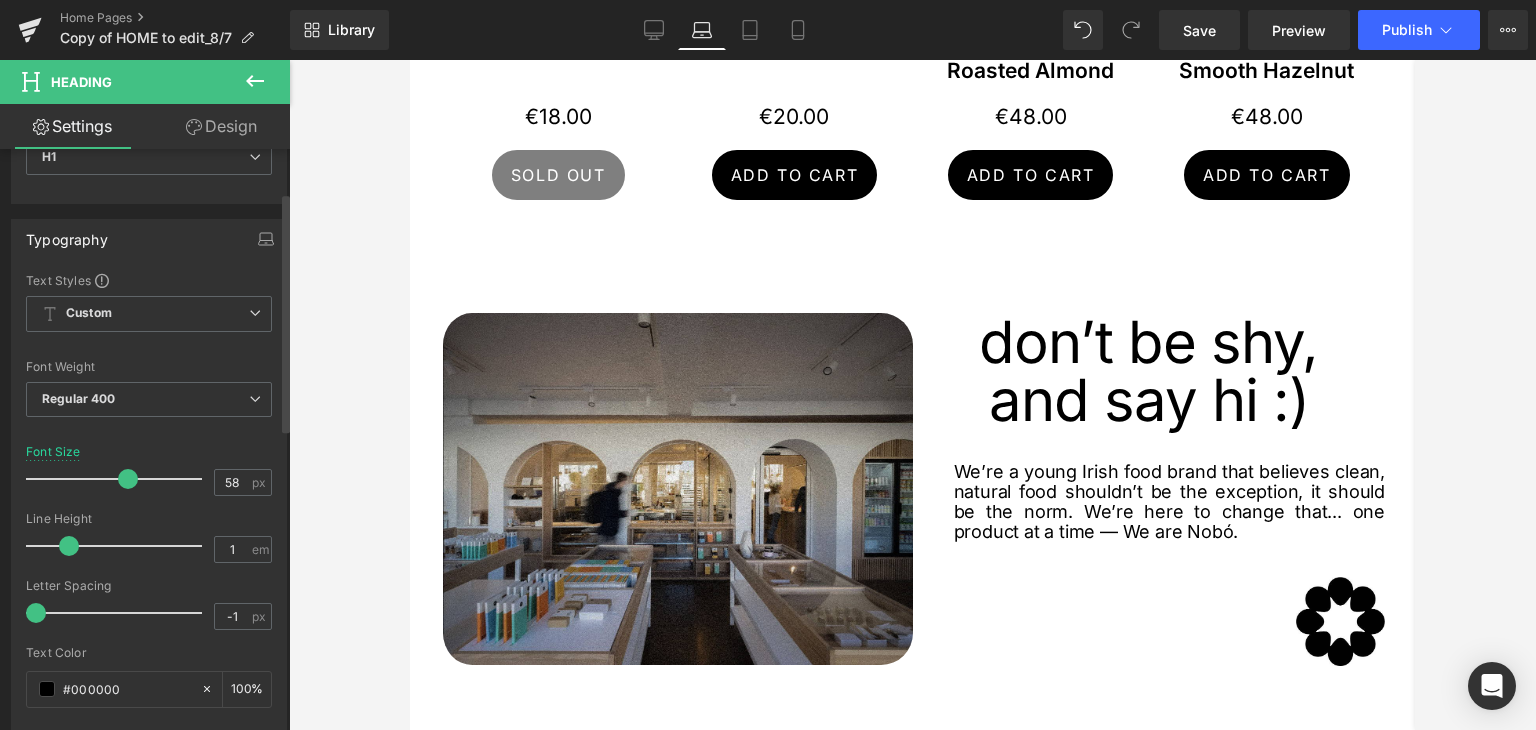 scroll, scrollTop: 200, scrollLeft: 0, axis: vertical 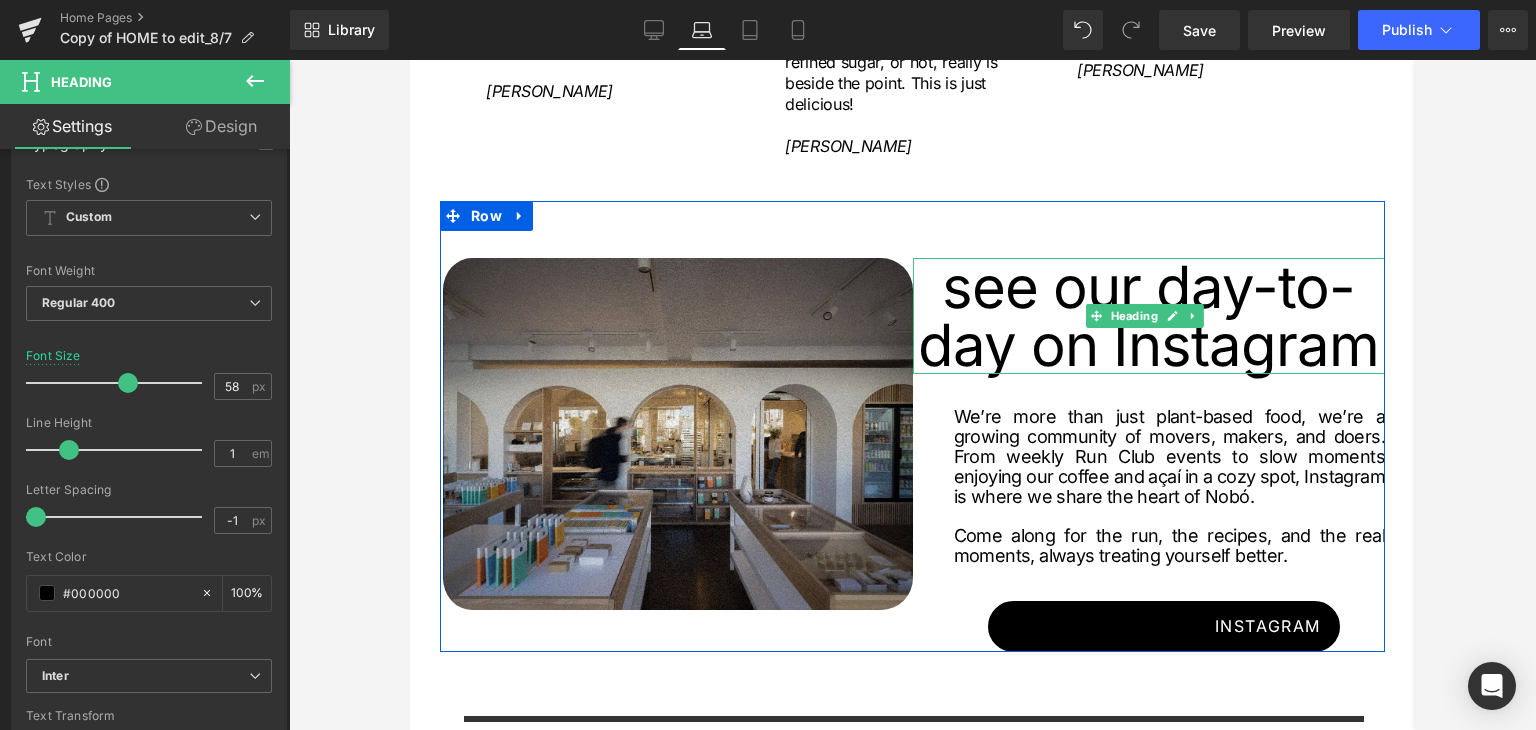 click on "see our day-to-day on Instagram" at bounding box center [1149, 316] 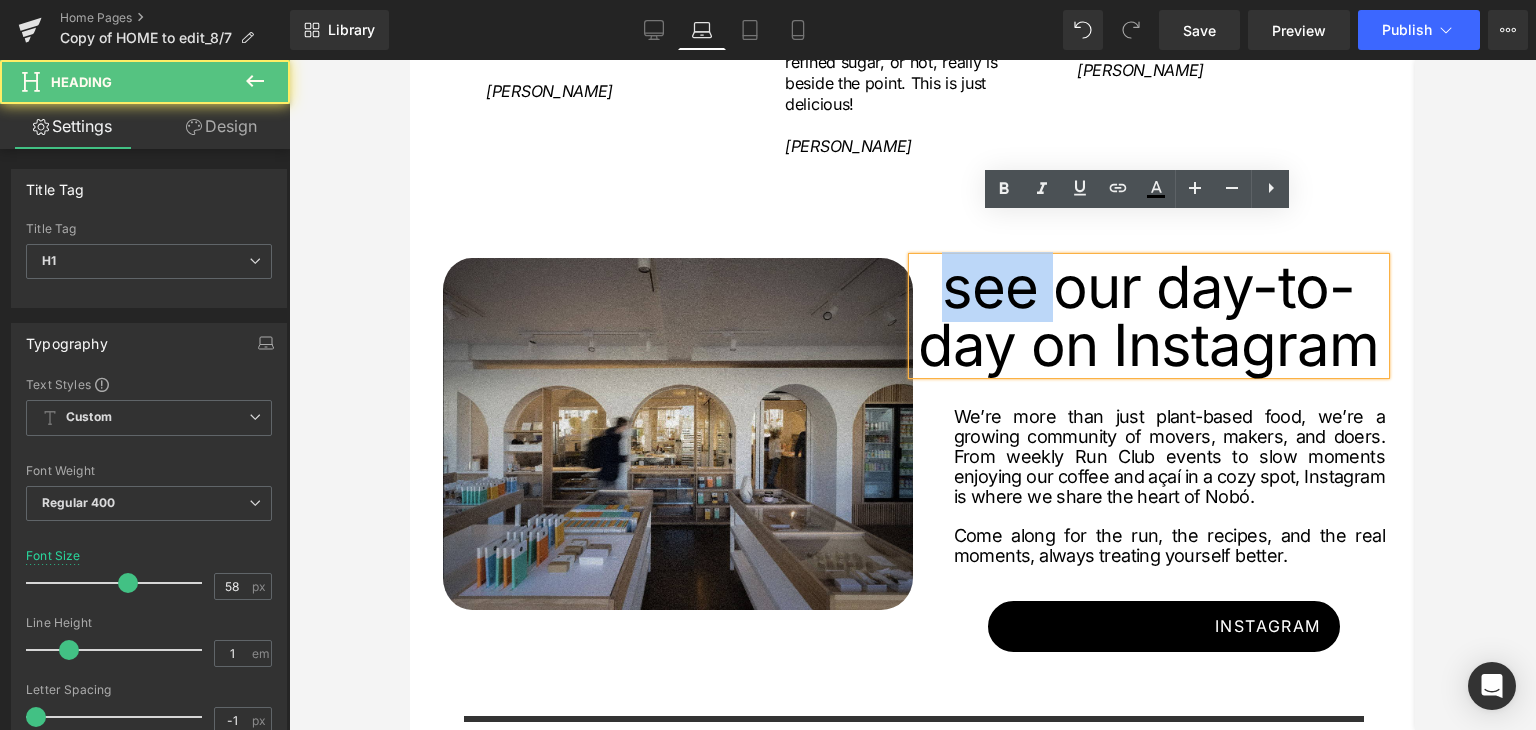 drag, startPoint x: 1037, startPoint y: 251, endPoint x: 940, endPoint y: 249, distance: 97.020615 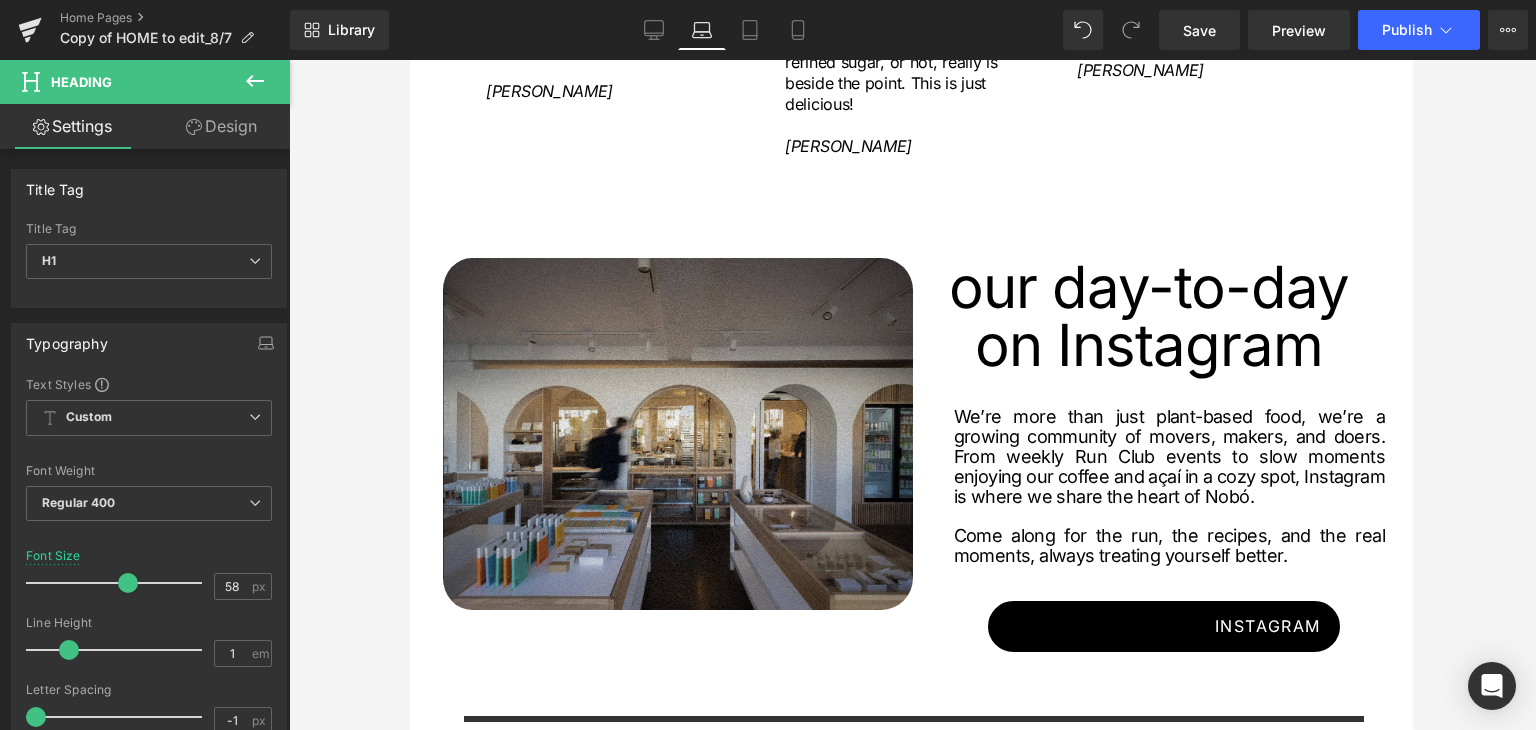 click at bounding box center [912, 395] 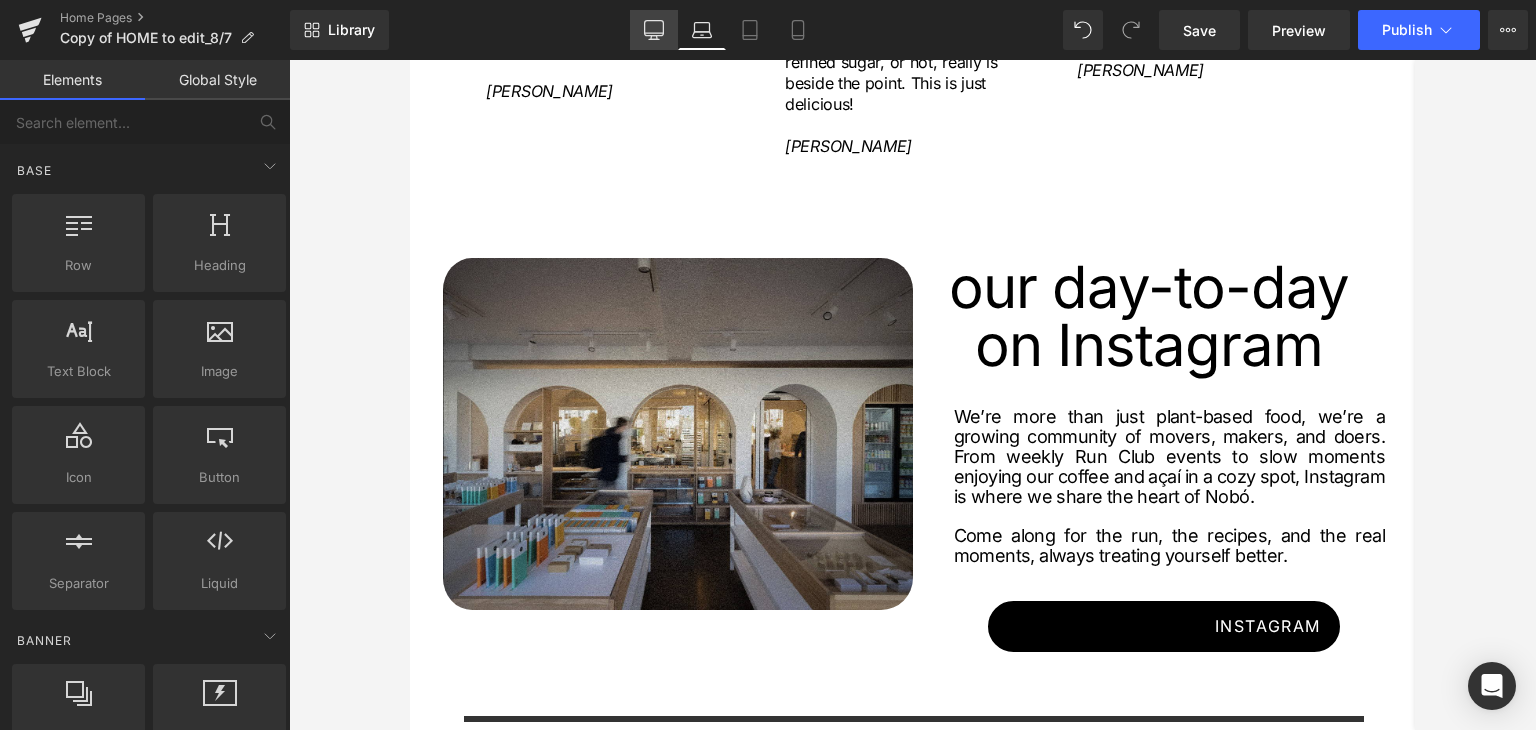 click on "Desktop" at bounding box center (654, 30) 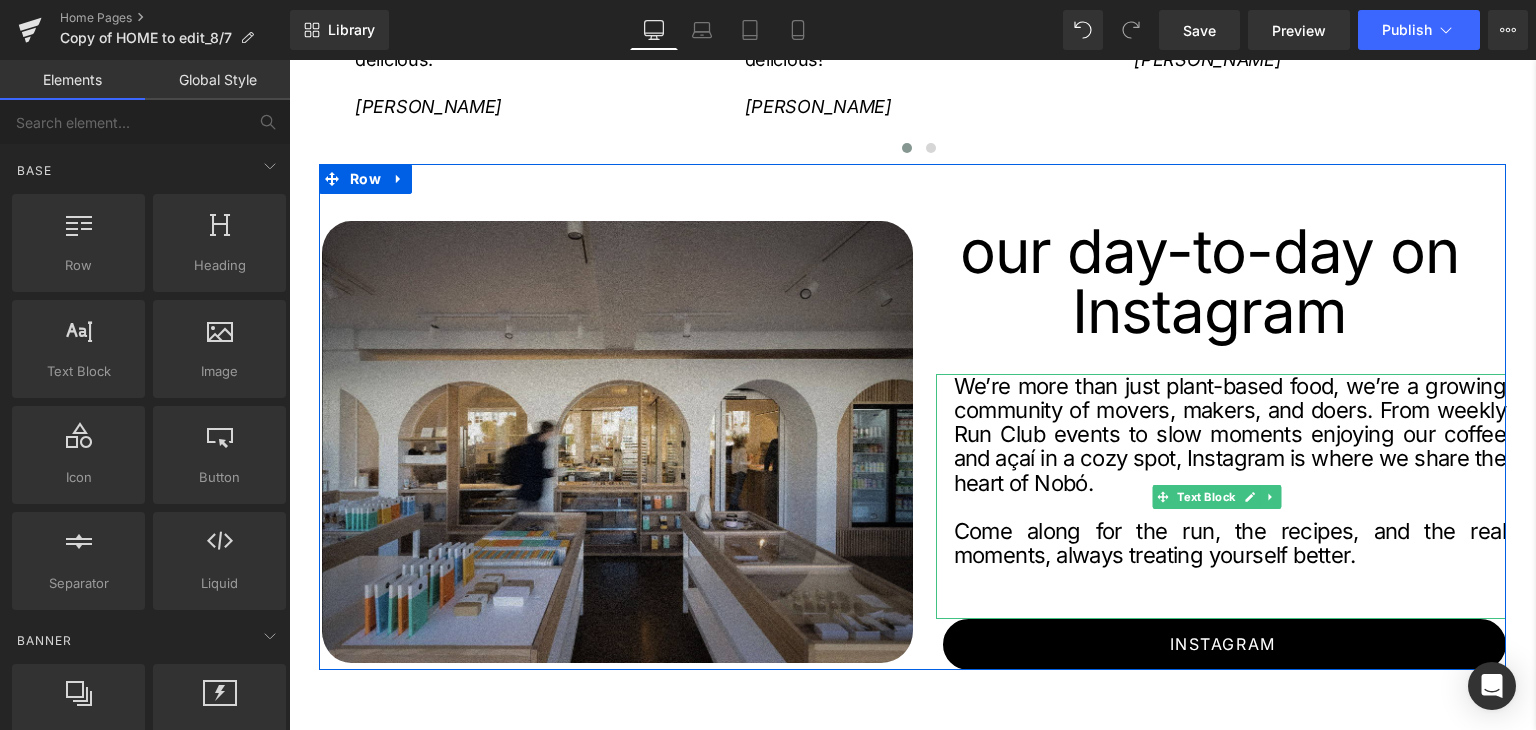 scroll, scrollTop: 3368, scrollLeft: 0, axis: vertical 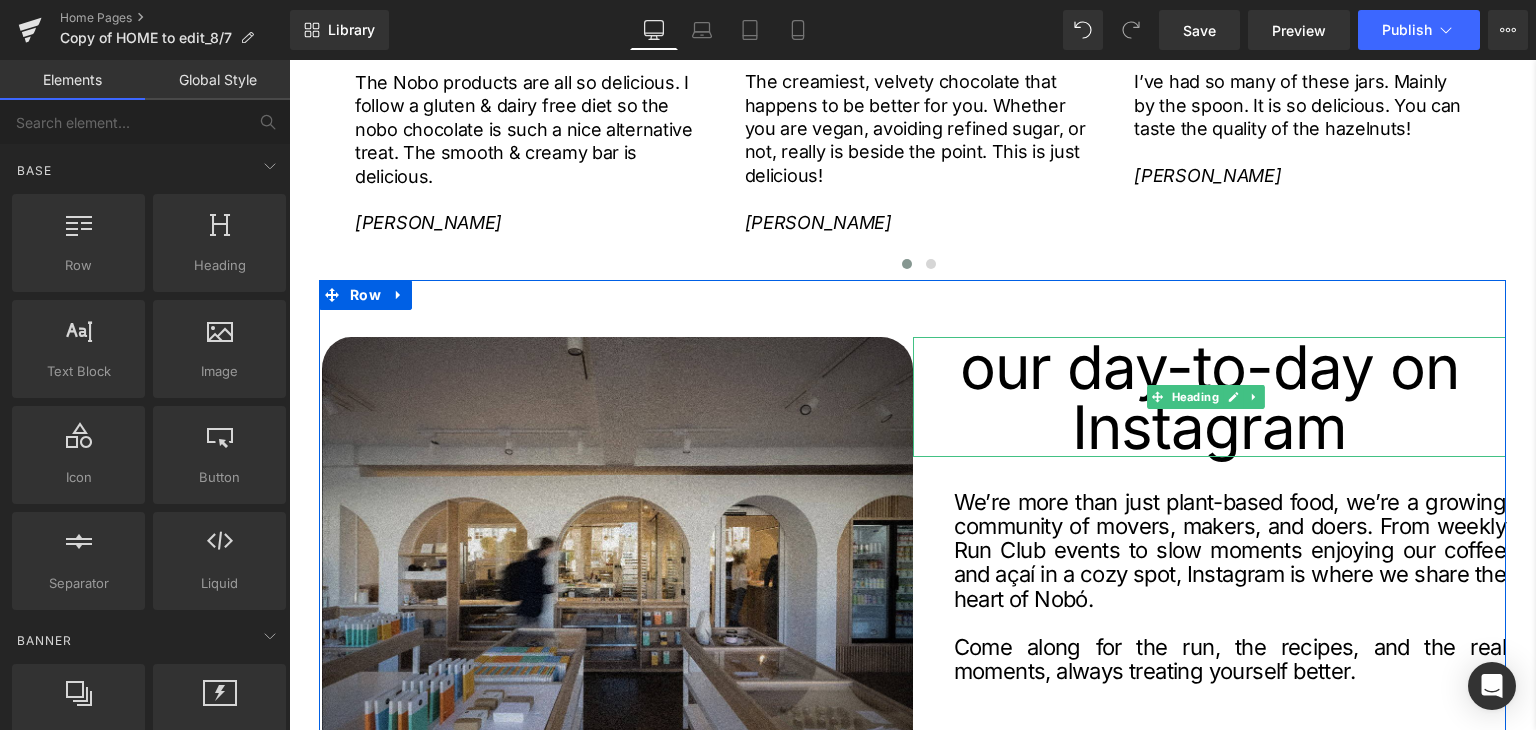 click on "our day-to-day on Instagram" at bounding box center (1210, 397) 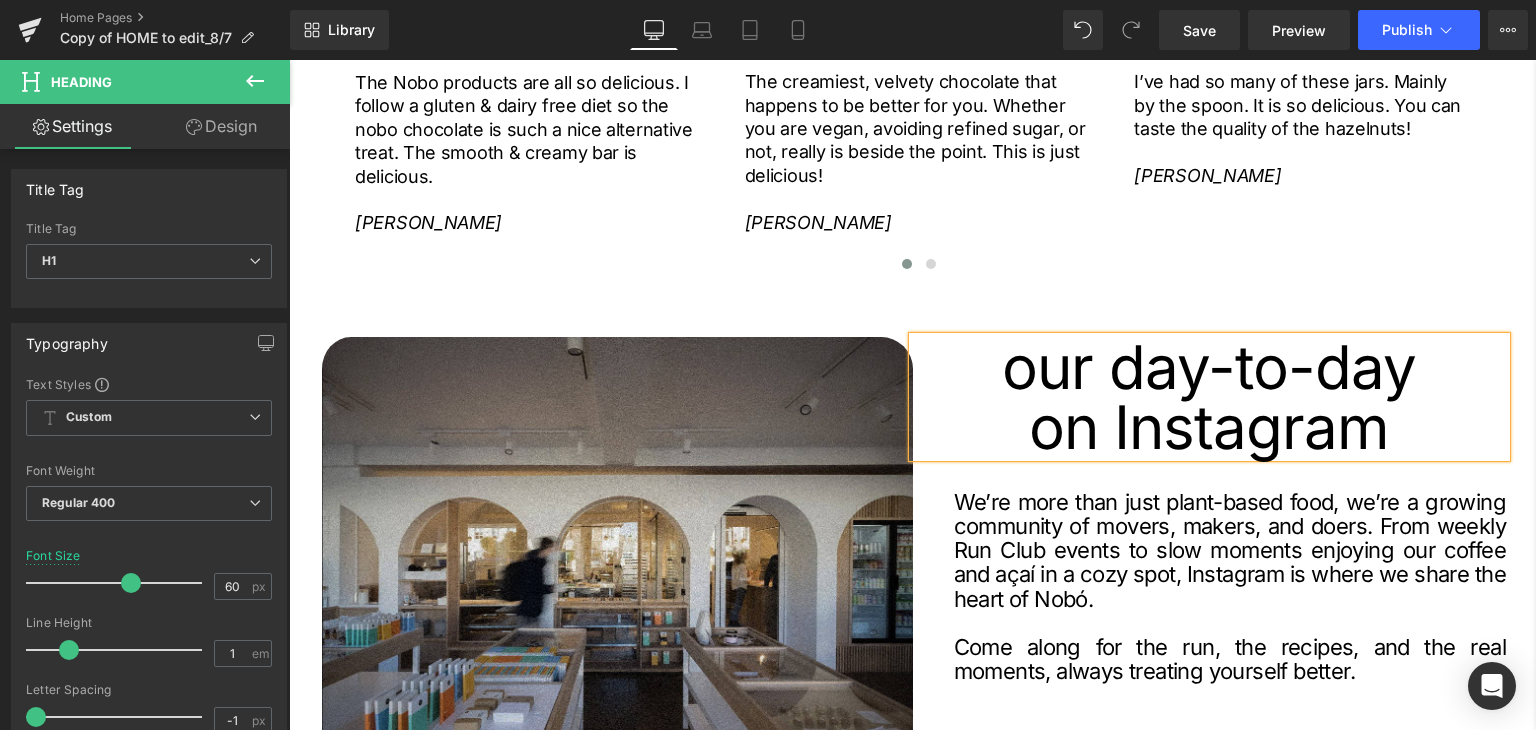 click on "Image         our day-to-day  on Instagram Heading         We’re more than just plant-based food, we’re a growing community of movers, makers, and doers. From weekly Run Club events to slow moments enjoying our coffee and açaí in a cozy spot, Instagram is where we share the heart of Nobó. Come along for the run, the recipes, and the real moments, always treating yourself better. Text Block         Instagram Button       224px   Row" at bounding box center (912, 533) 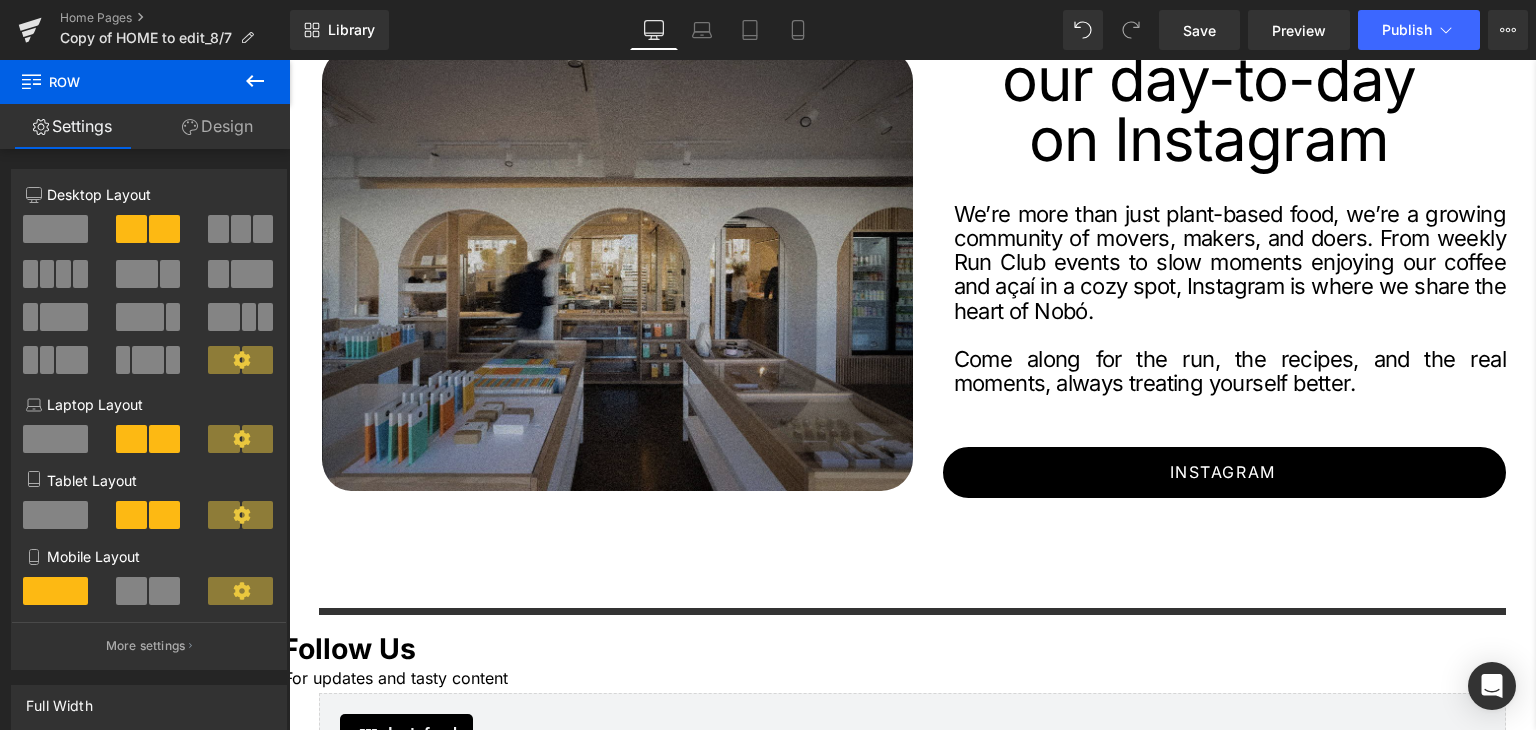 scroll, scrollTop: 3468, scrollLeft: 0, axis: vertical 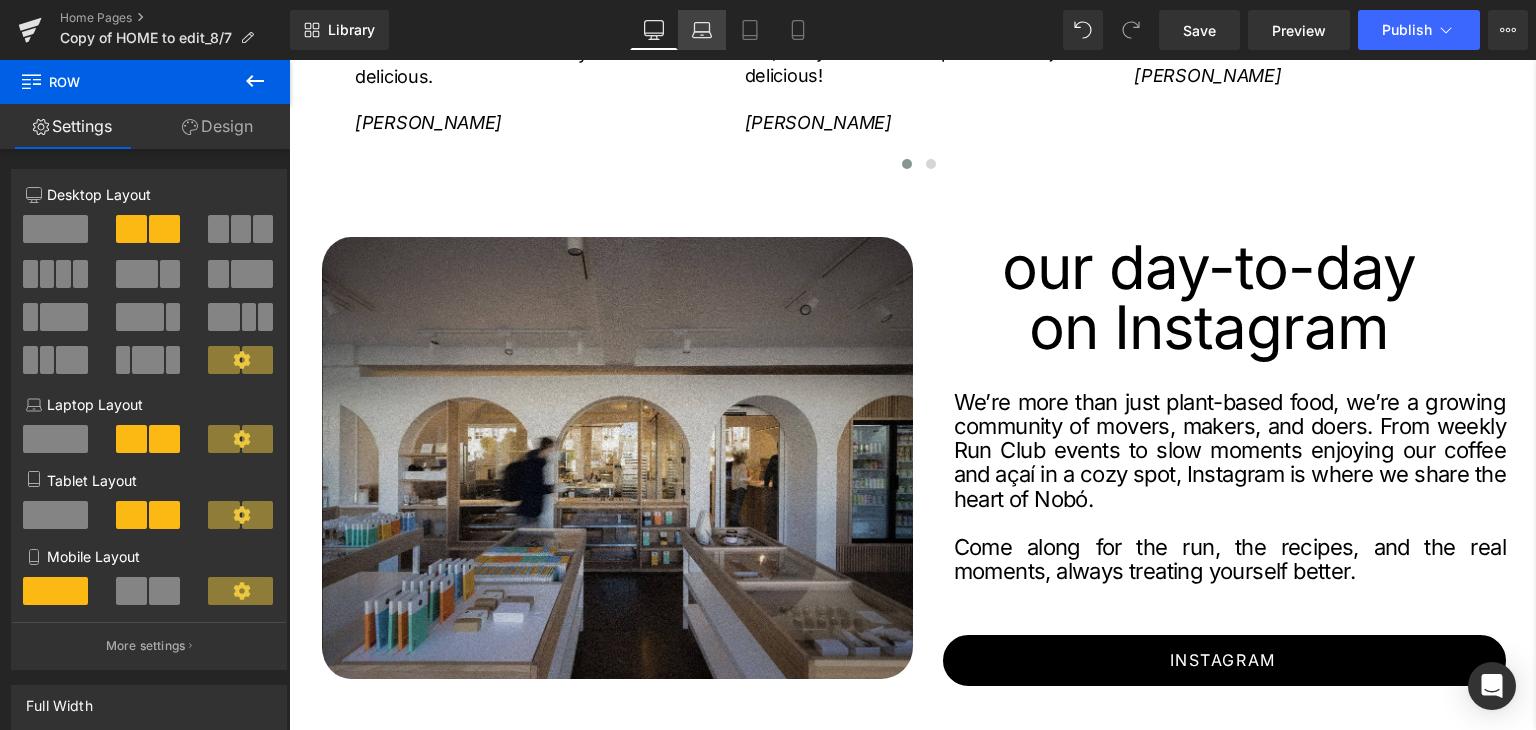 click 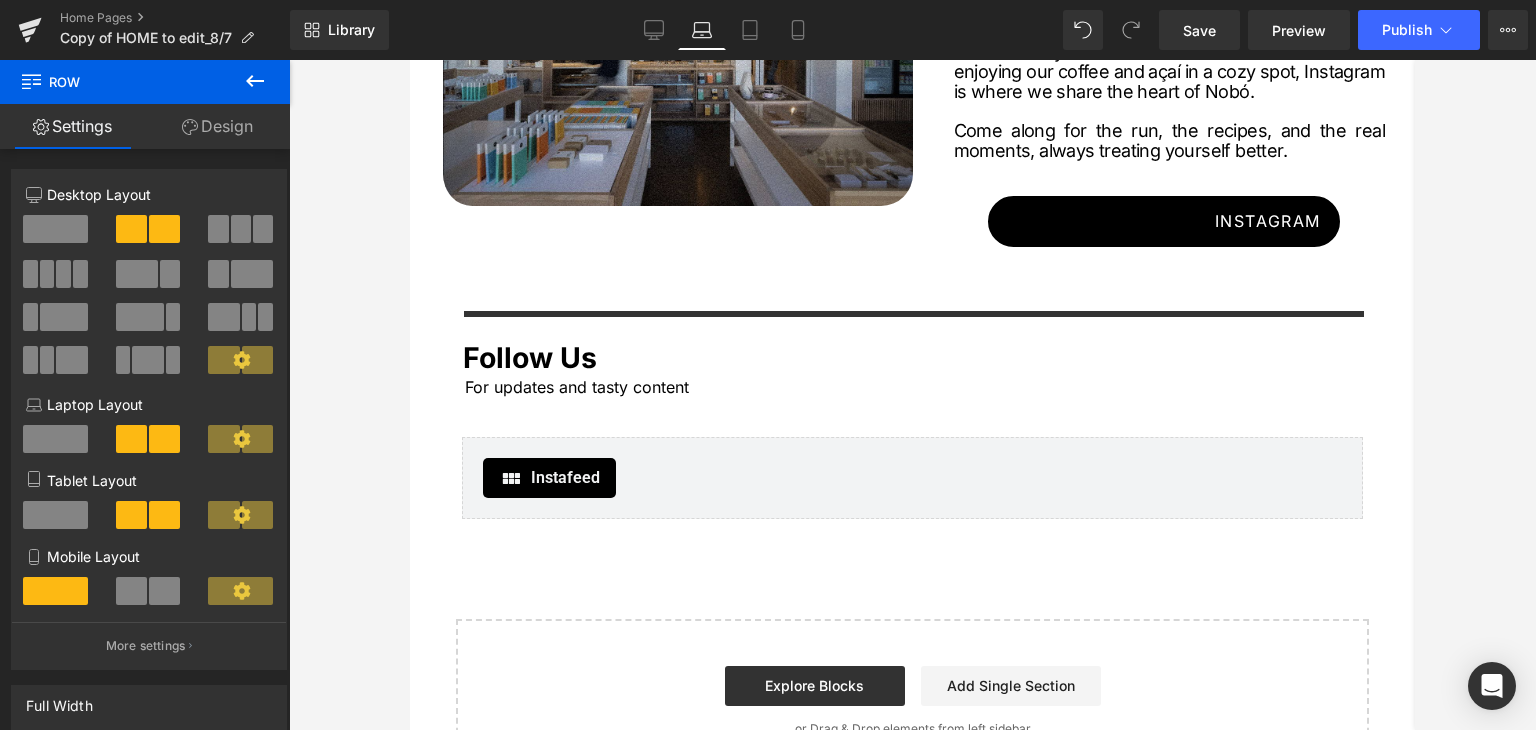 scroll, scrollTop: 3111, scrollLeft: 0, axis: vertical 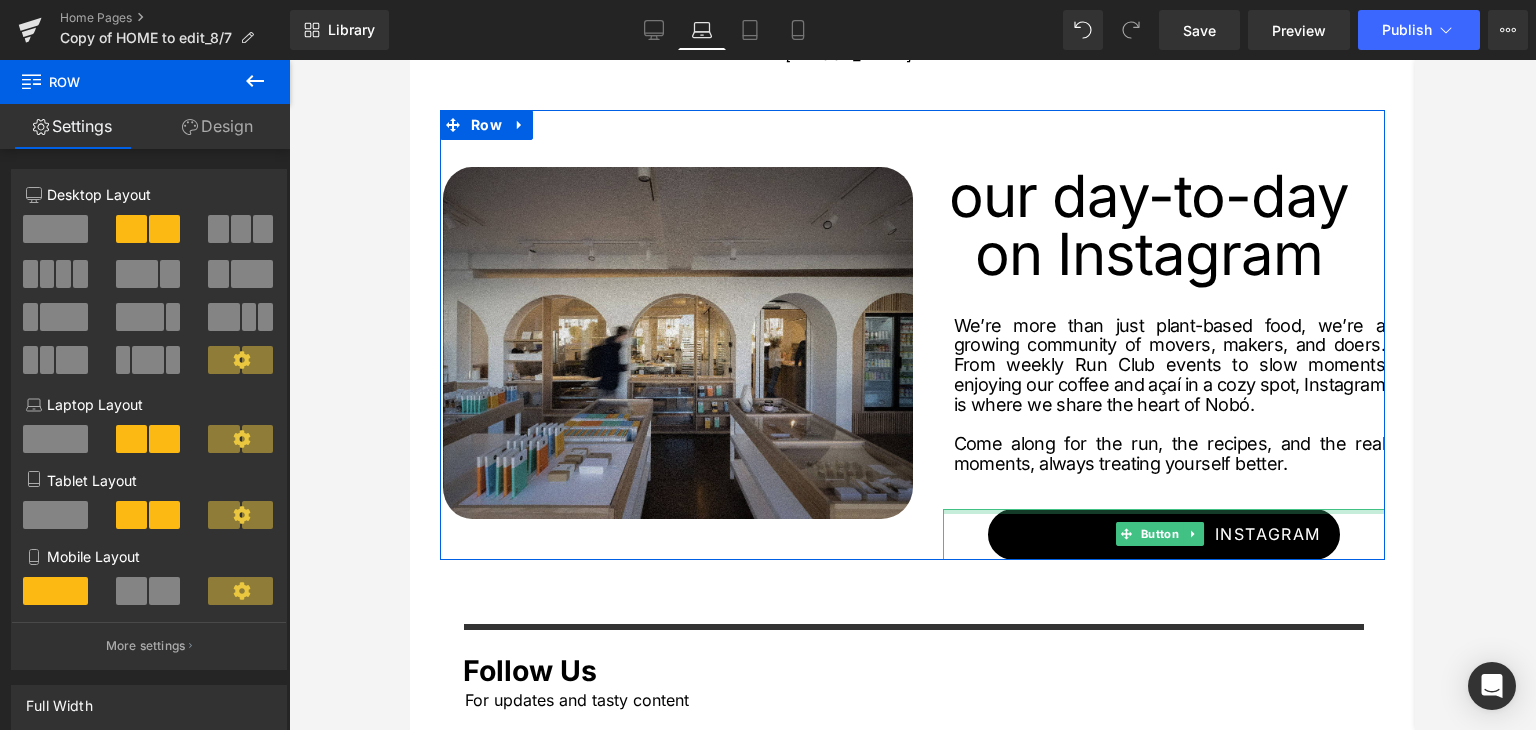 click on "We’re more than just plant-based food, we’re a growing community of movers, makers, and doers. From weekly Run Club events to slow moments enjoying our coffee and açaí in a cozy spot, Instagram is where we share the heart of Nobó. Come along for the run, the recipes, and the real moments, always treating yourself better." at bounding box center [1161, 412] 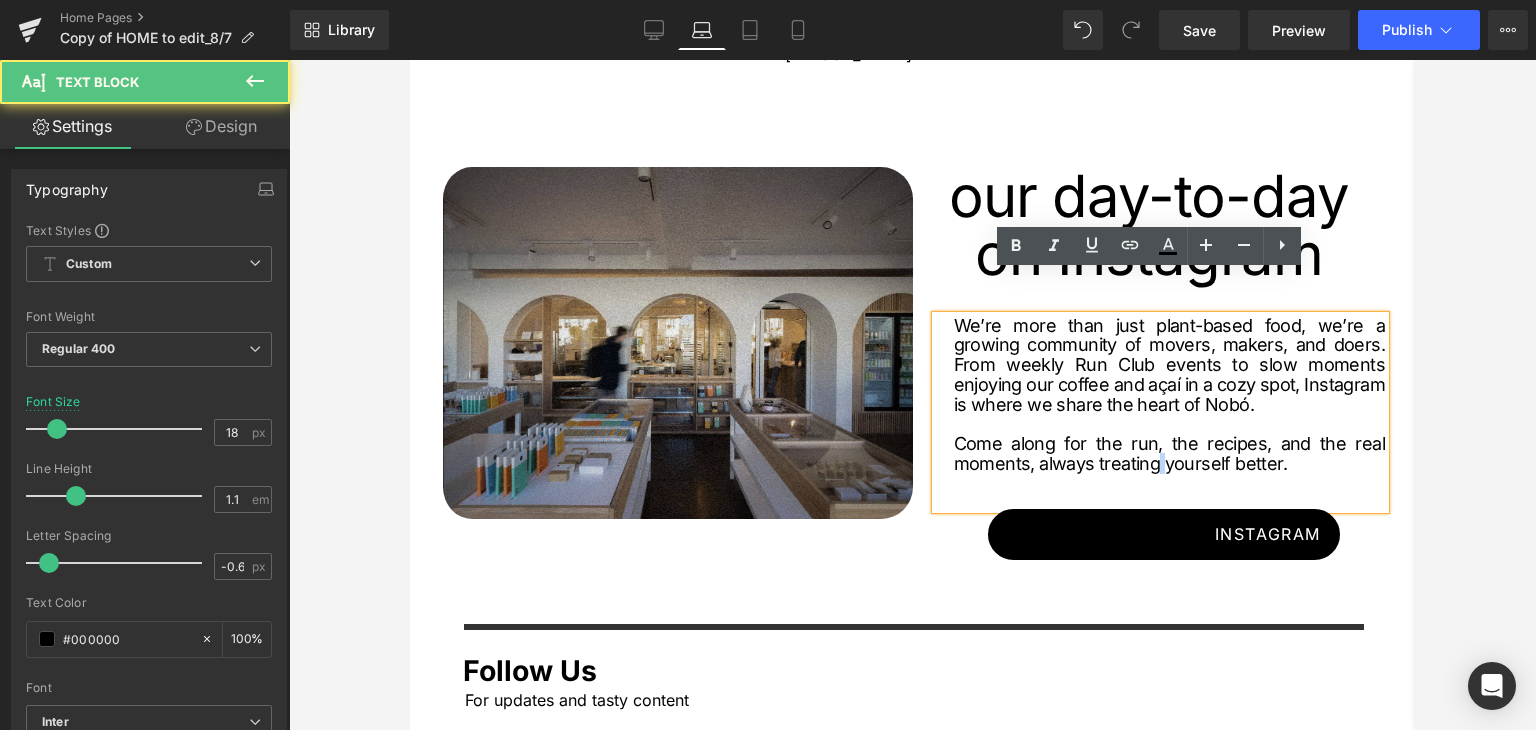 click on "We’re more than just plant-based food, we’re a growing community of movers, makers, and doers. From weekly Run Club events to slow moments enjoying our coffee and açaí in a cozy spot, Instagram is where we share the heart of Nobó. Come along for the run, the recipes, and the real moments, always treating yourself better." at bounding box center (1161, 412) 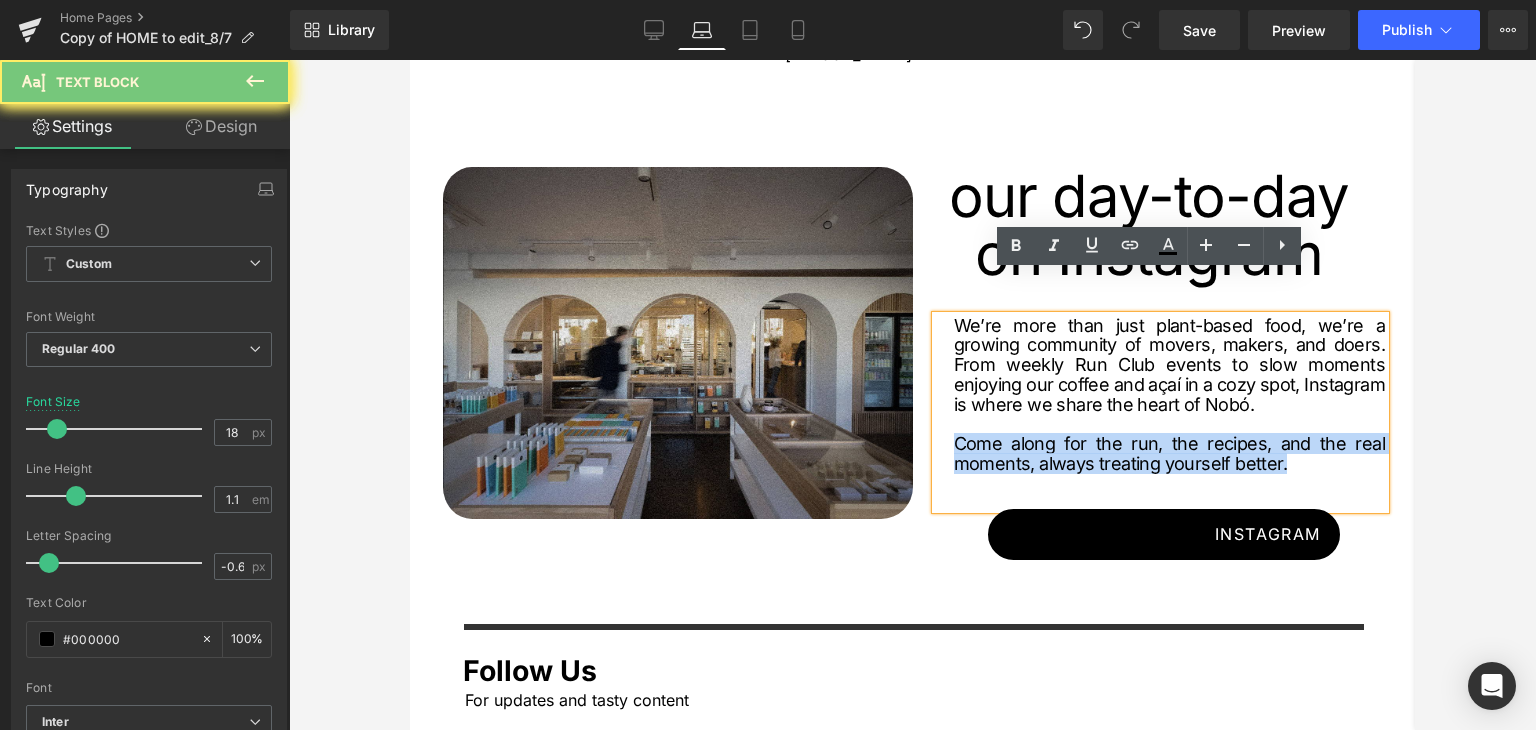 click on "We’re more than just plant-based food, we’re a growing community of movers, makers, and doers. From weekly Run Club events to slow moments enjoying our coffee and açaí in a cozy spot, Instagram is where we share the heart of Nobó. Come along for the run, the recipes, and the real moments, always treating yourself better." at bounding box center [1161, 412] 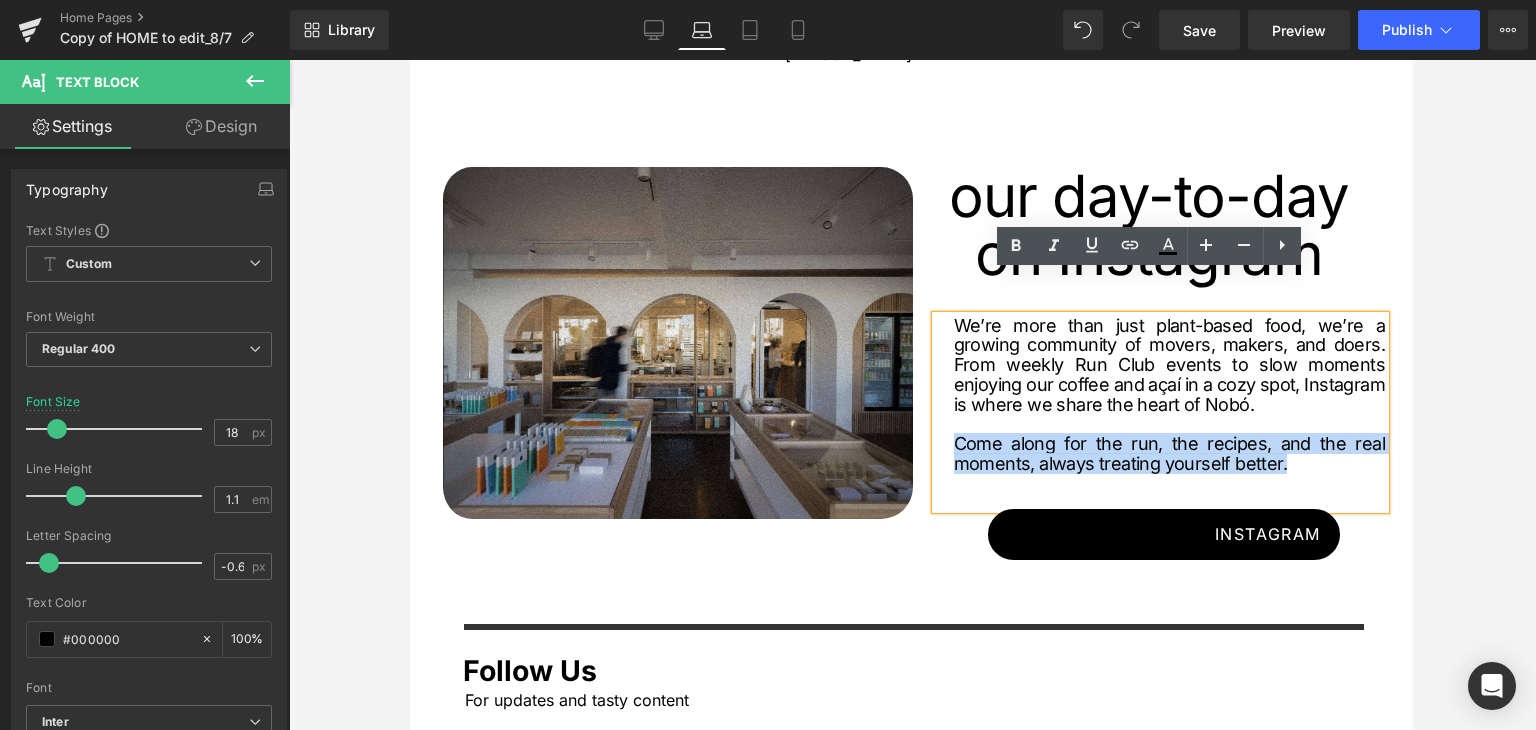 click on "We’re more than just plant-based food, we’re a growing community of movers, makers, and doers. From weekly Run Club events to slow moments enjoying our coffee and açaí in a cozy spot, Instagram is where we share the heart of Nobó. Come along for the run, the recipes, and the real moments, always treating yourself better." at bounding box center (1161, 412) 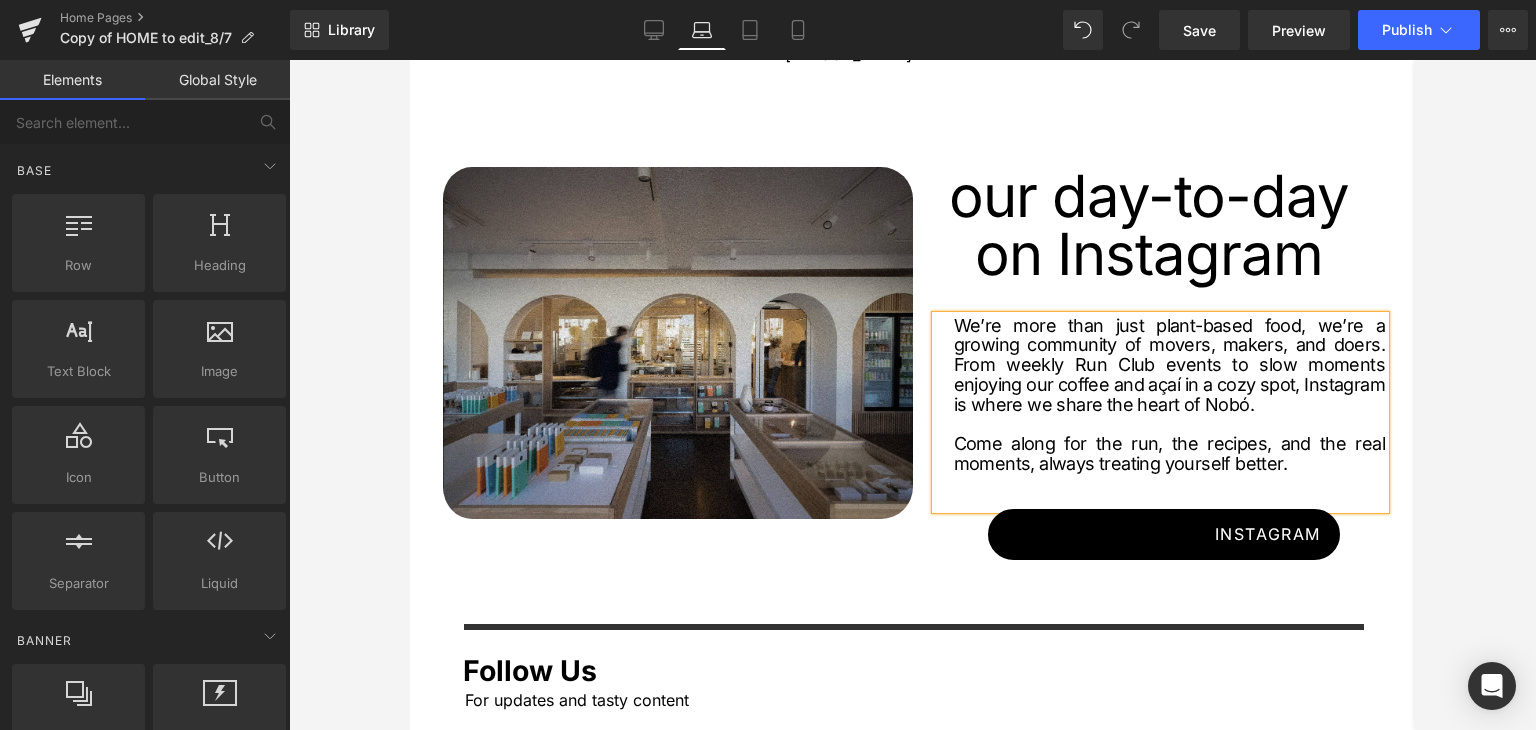 click at bounding box center (912, 395) 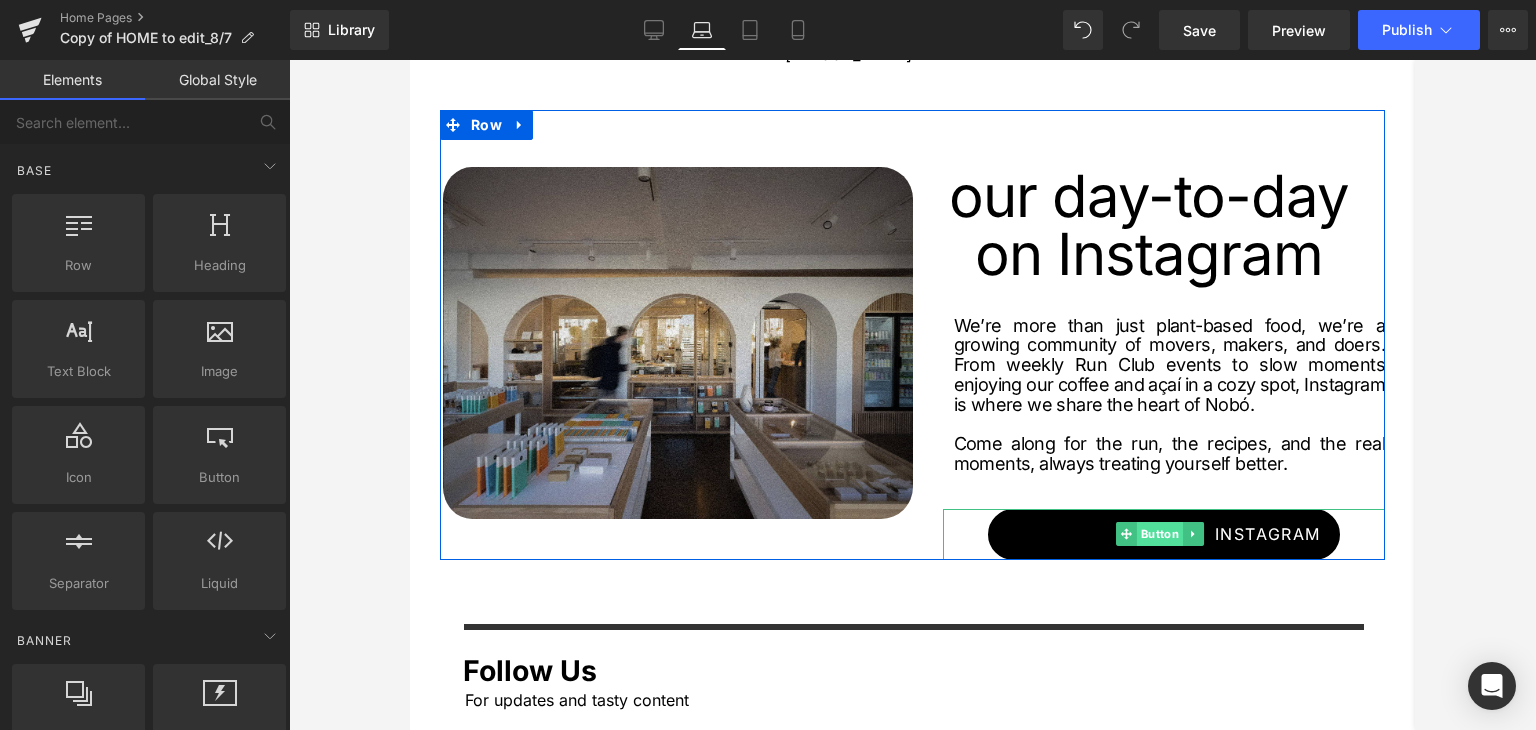 click on "Button" at bounding box center (1160, 534) 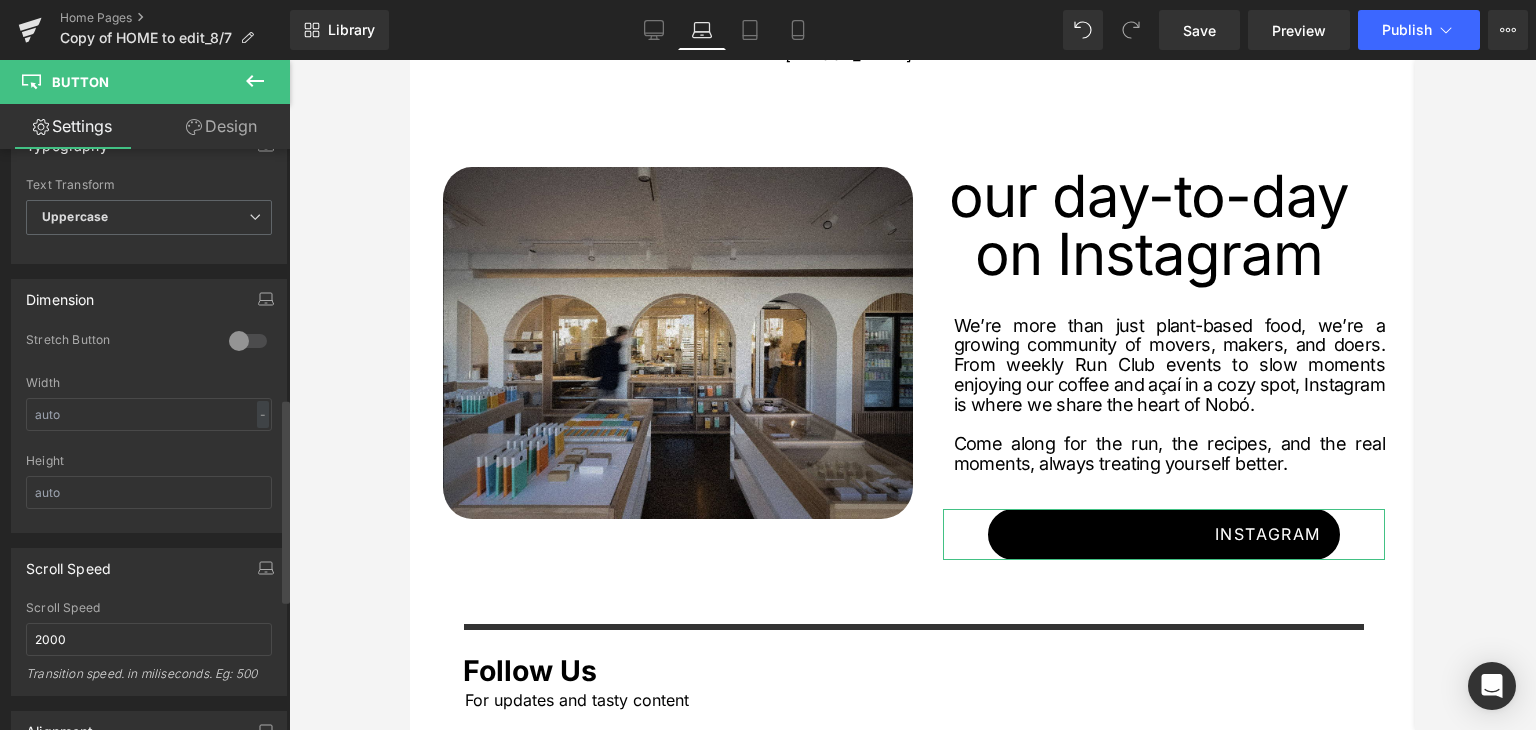 scroll, scrollTop: 1000, scrollLeft: 0, axis: vertical 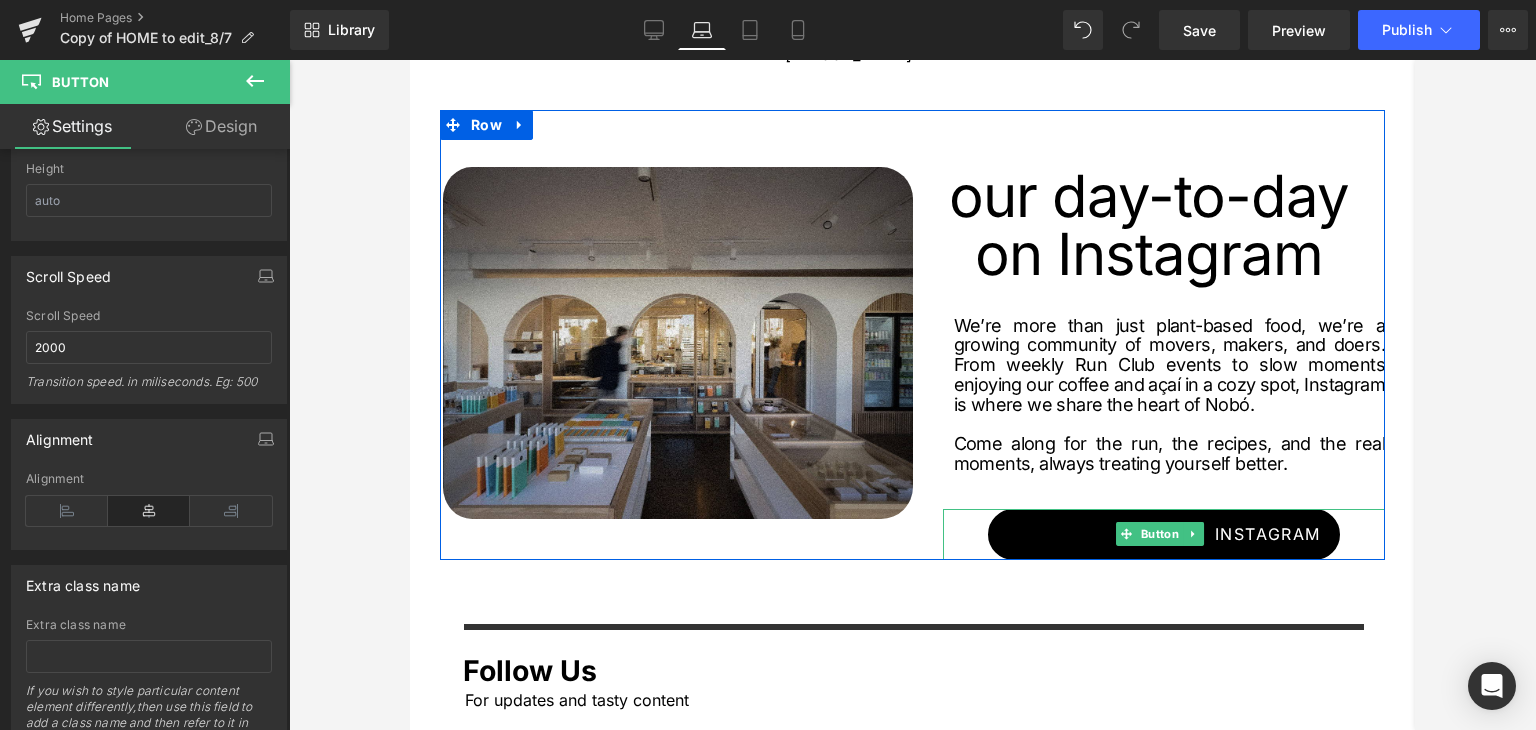 click on "Instagram" at bounding box center [1268, 534] 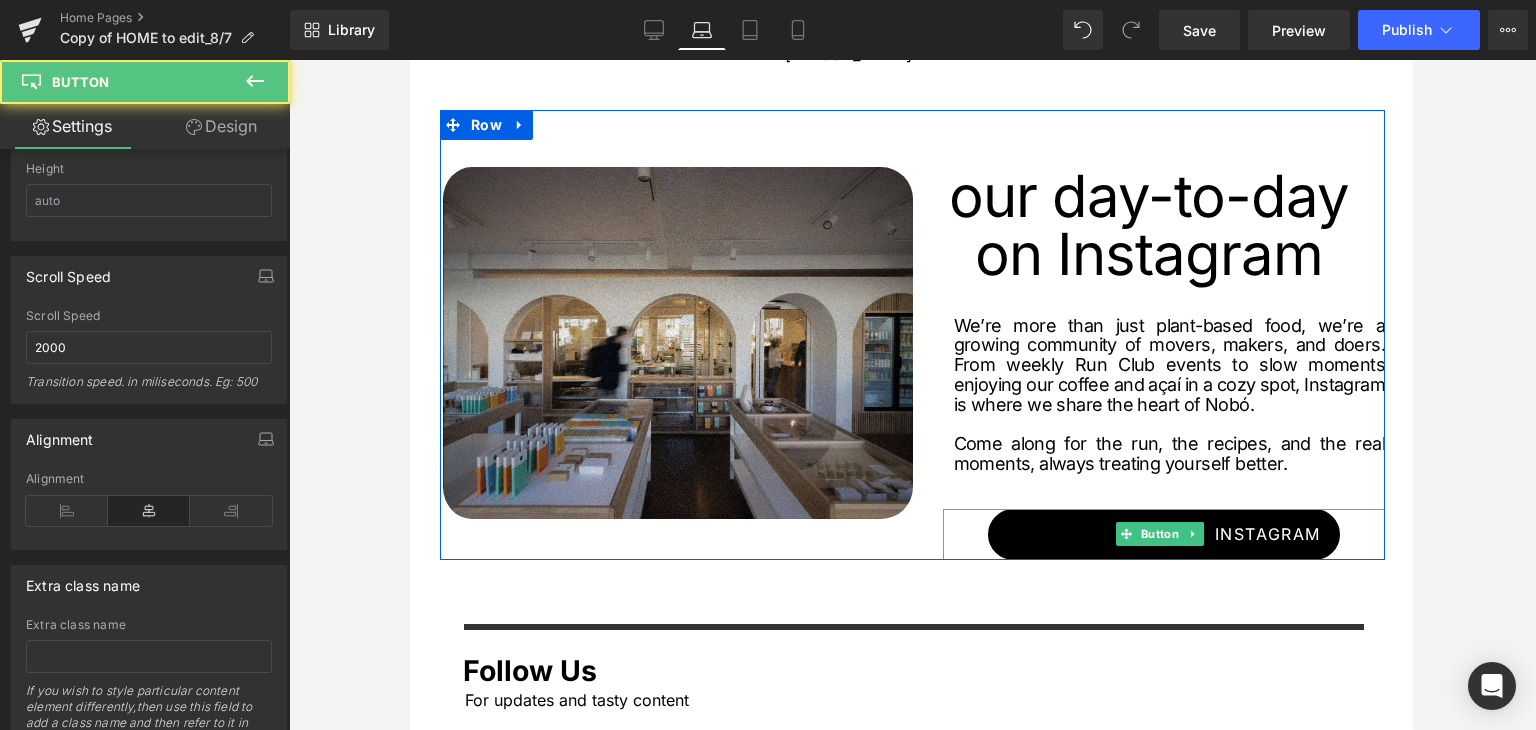 click on "Instagram" at bounding box center (1268, 534) 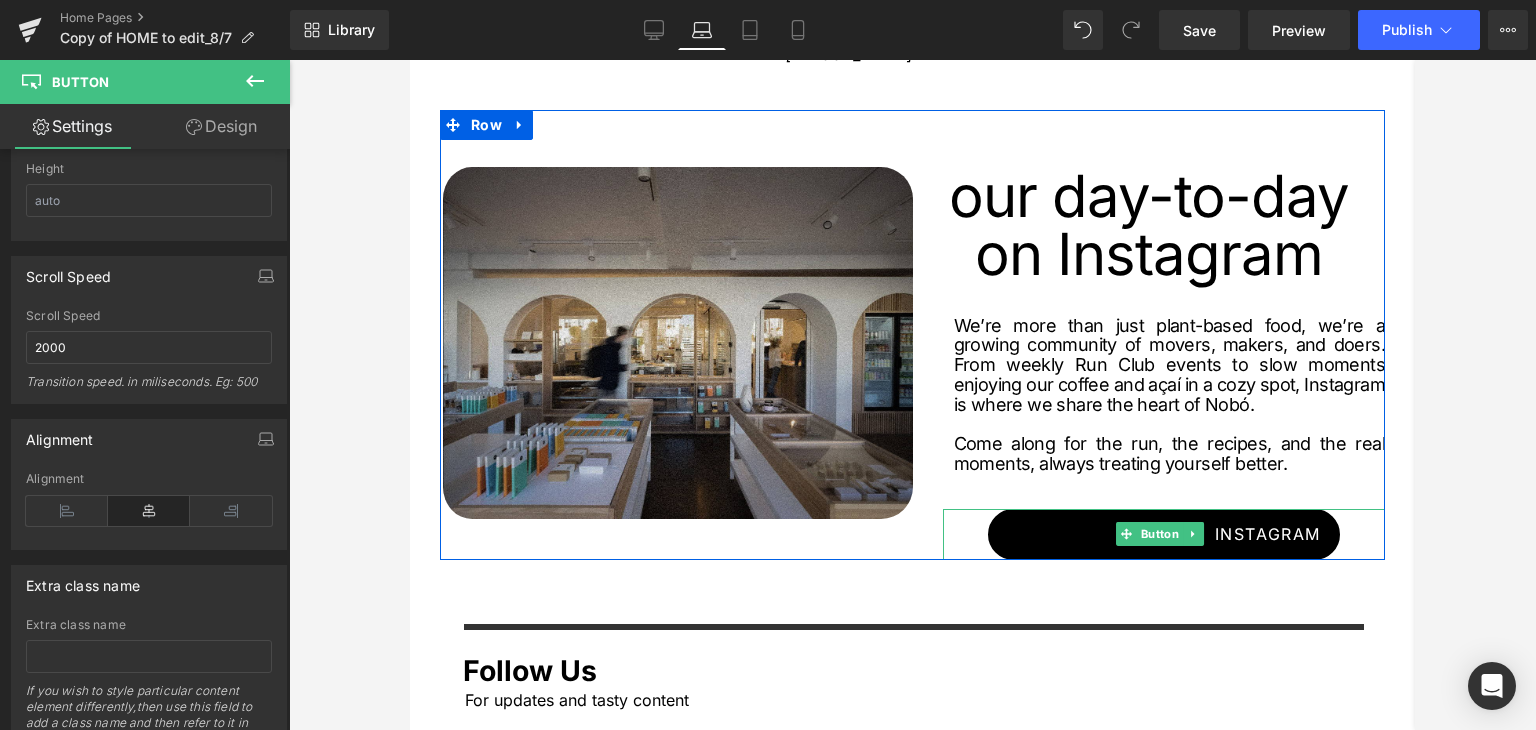 click on "Instagram" at bounding box center (1164, 534) 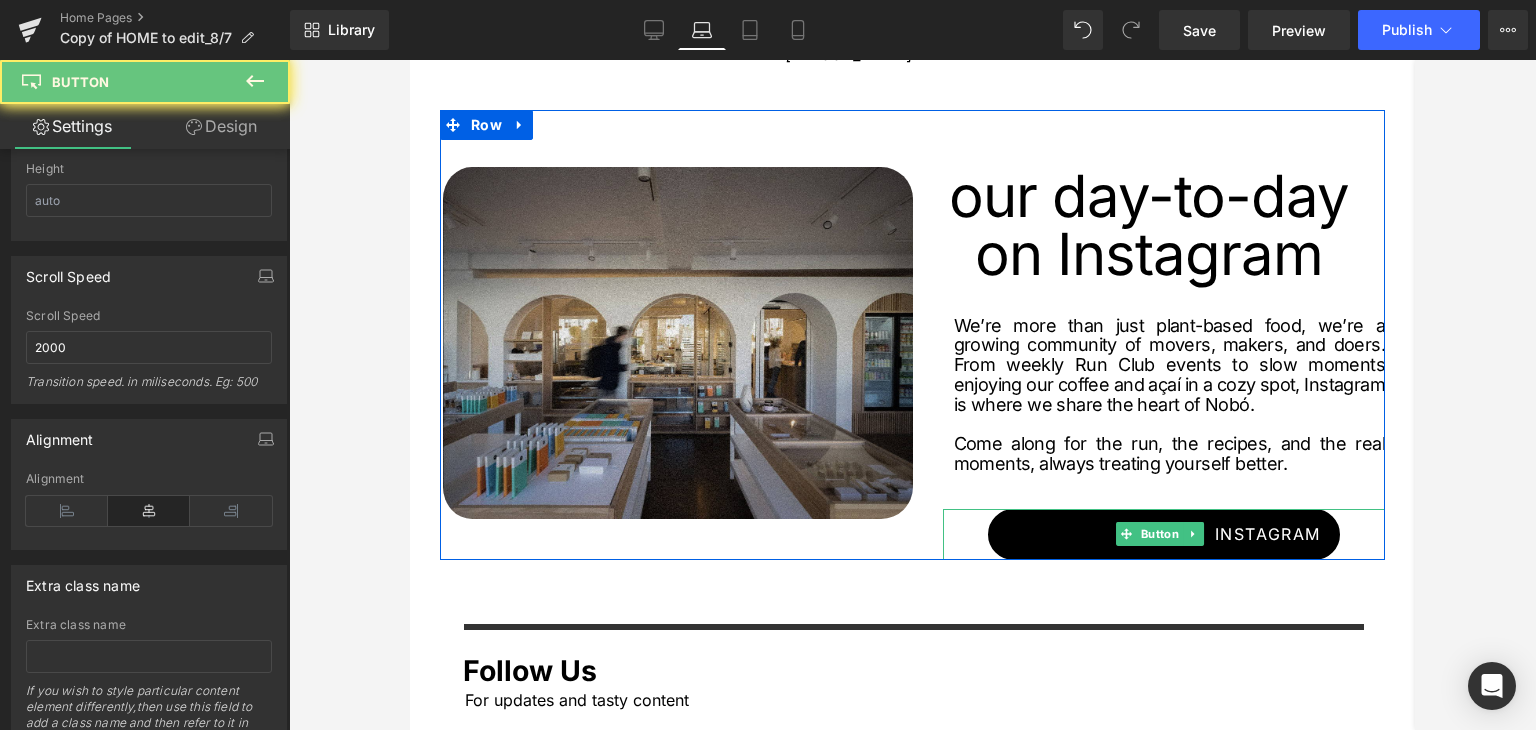 click on "Instagram" at bounding box center [1164, 534] 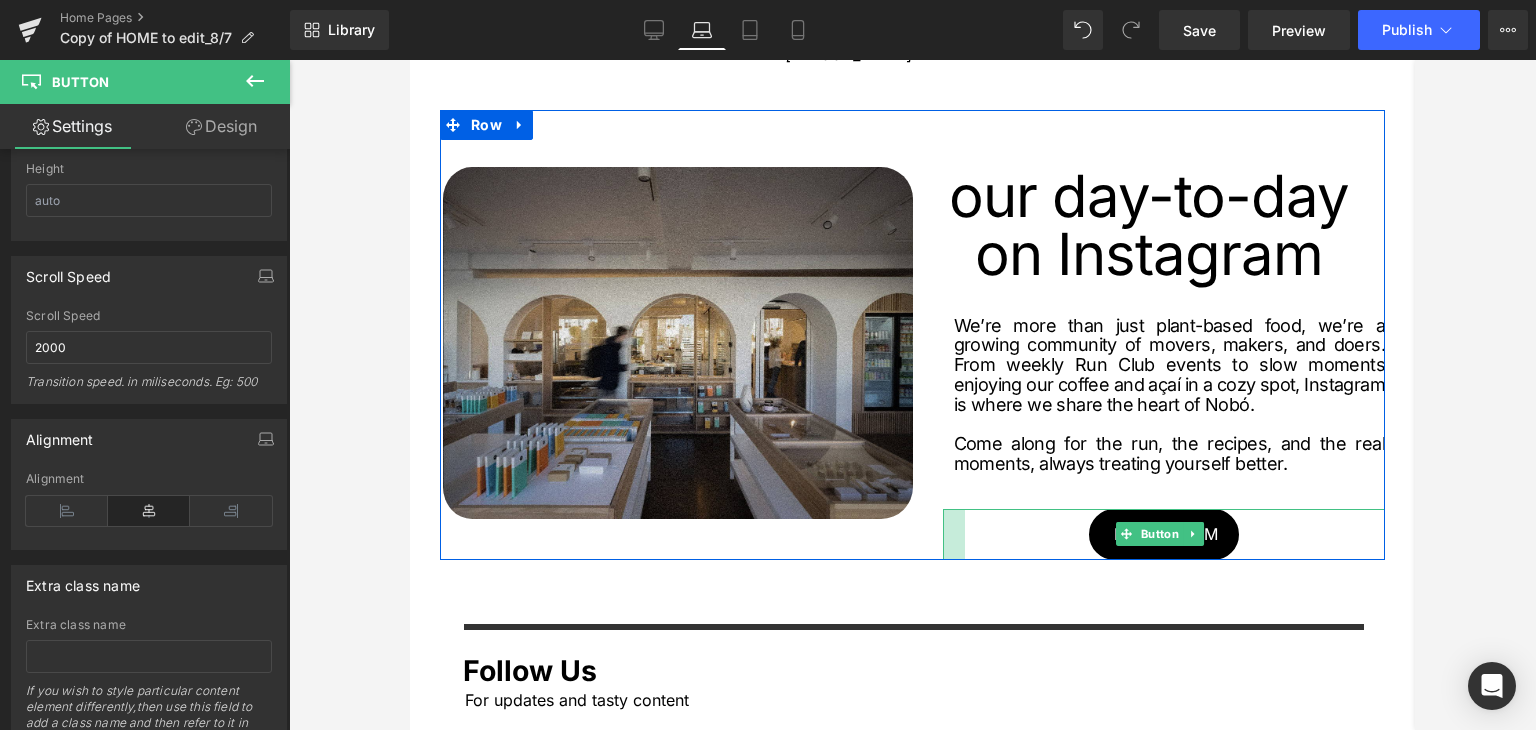 drag, startPoint x: 936, startPoint y: 495, endPoint x: 734, endPoint y: 474, distance: 203.08865 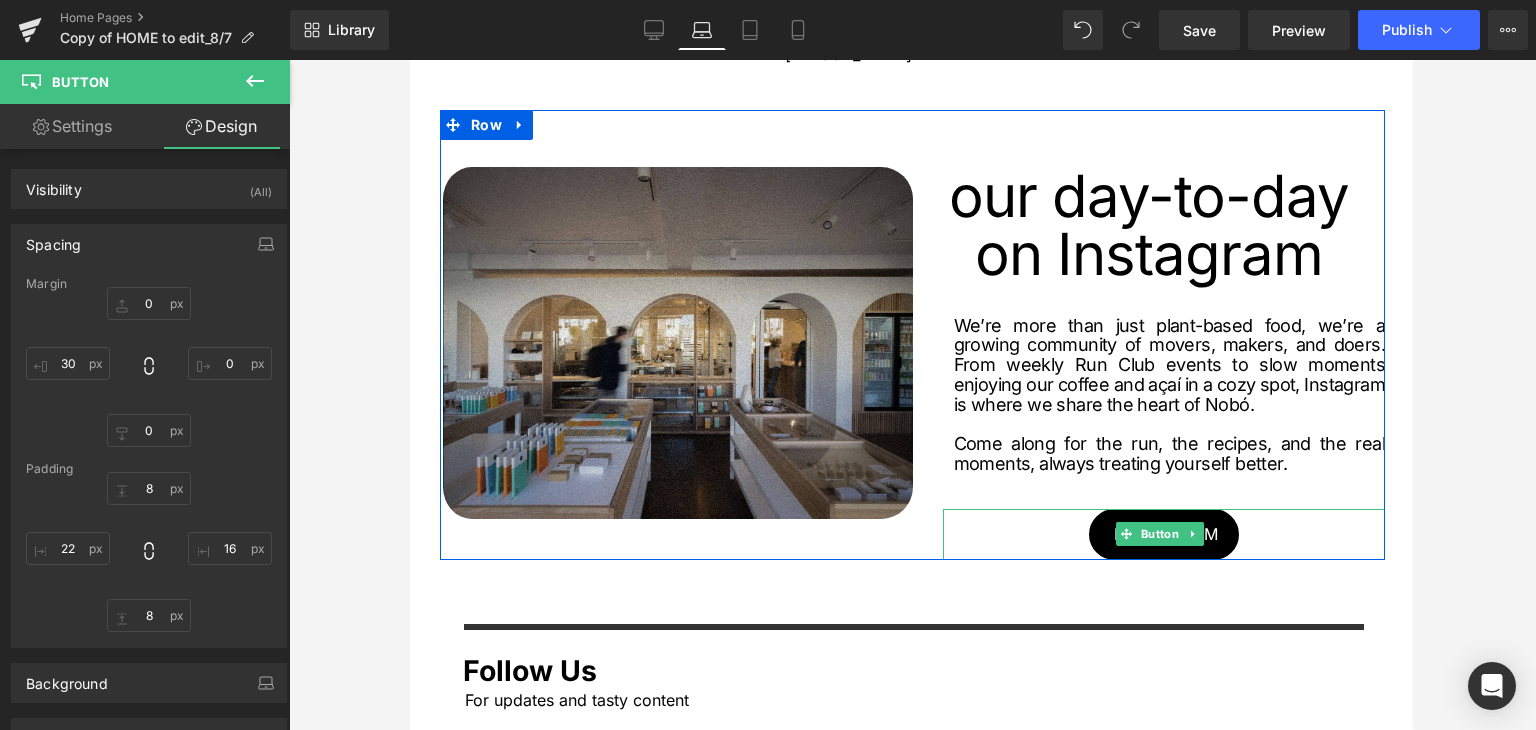 click on "Instagram" at bounding box center (1164, 534) 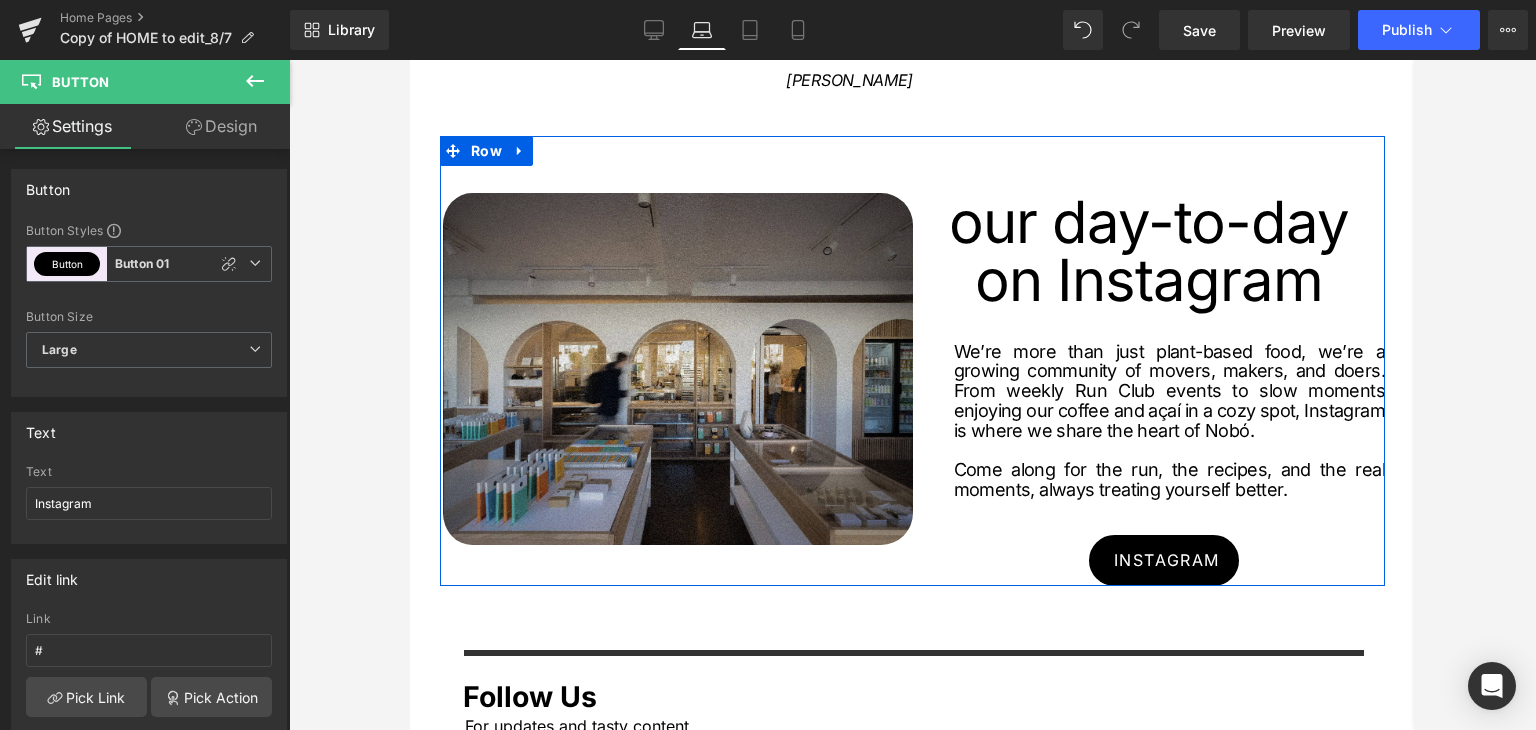 scroll, scrollTop: 3211, scrollLeft: 0, axis: vertical 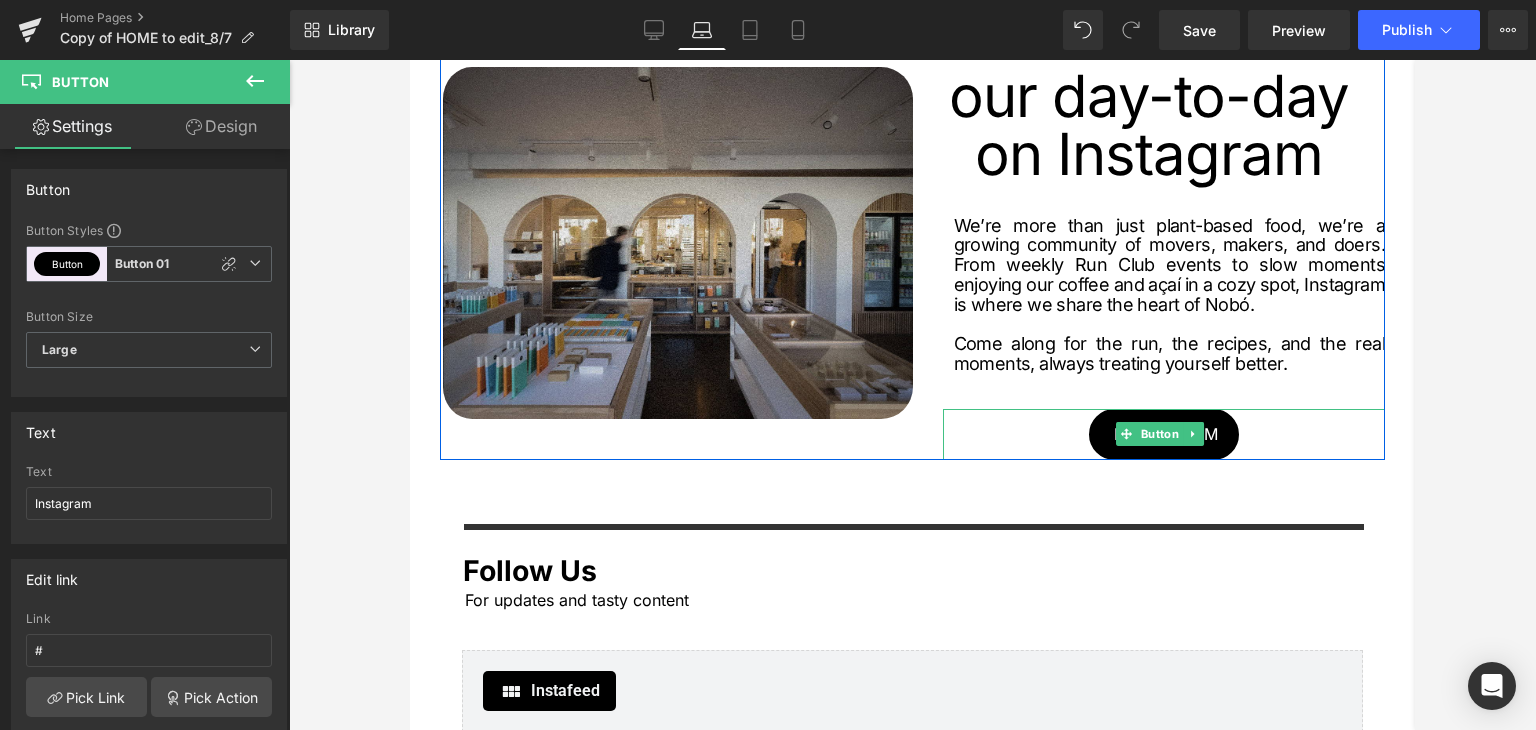 click on "Instagram" at bounding box center (1164, 434) 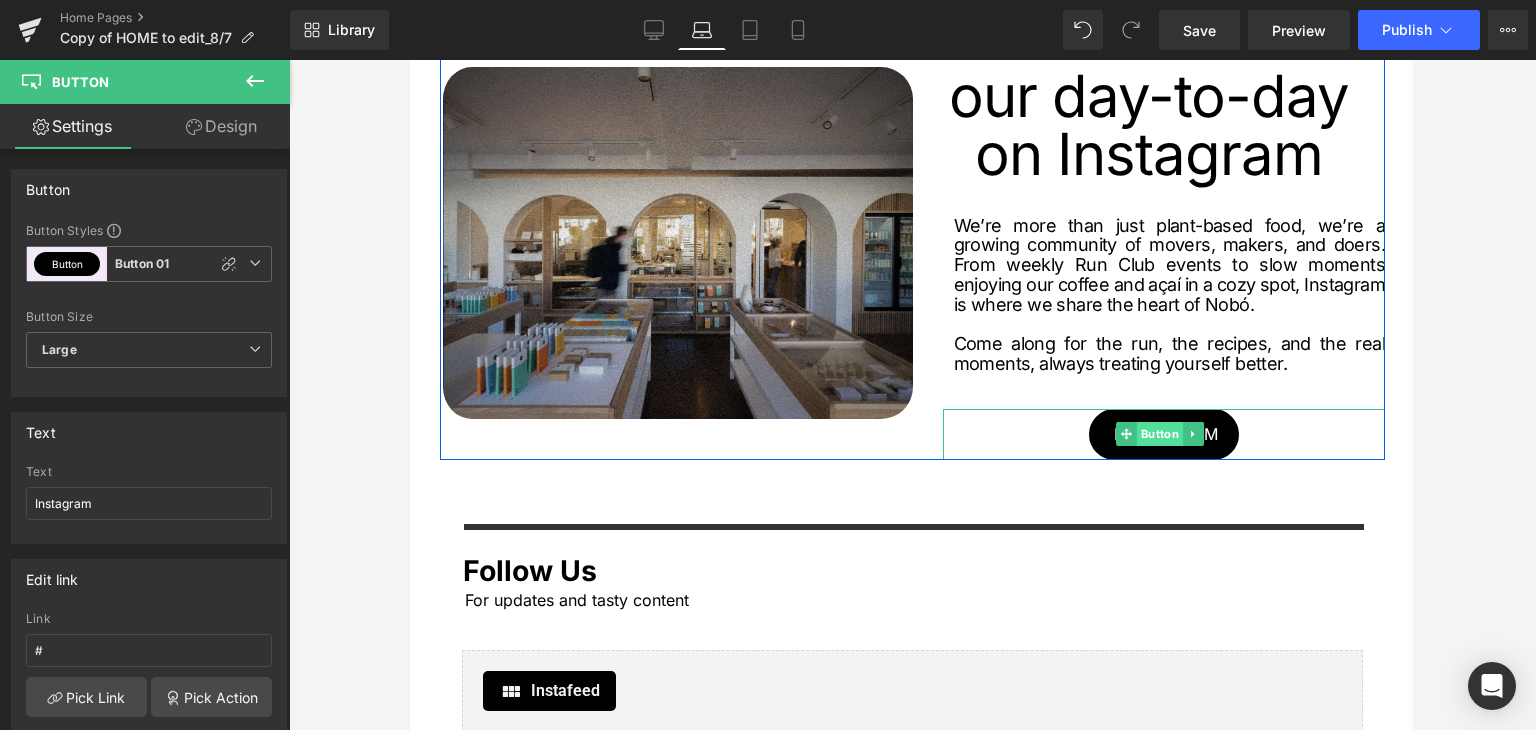click on "Button" at bounding box center (1160, 434) 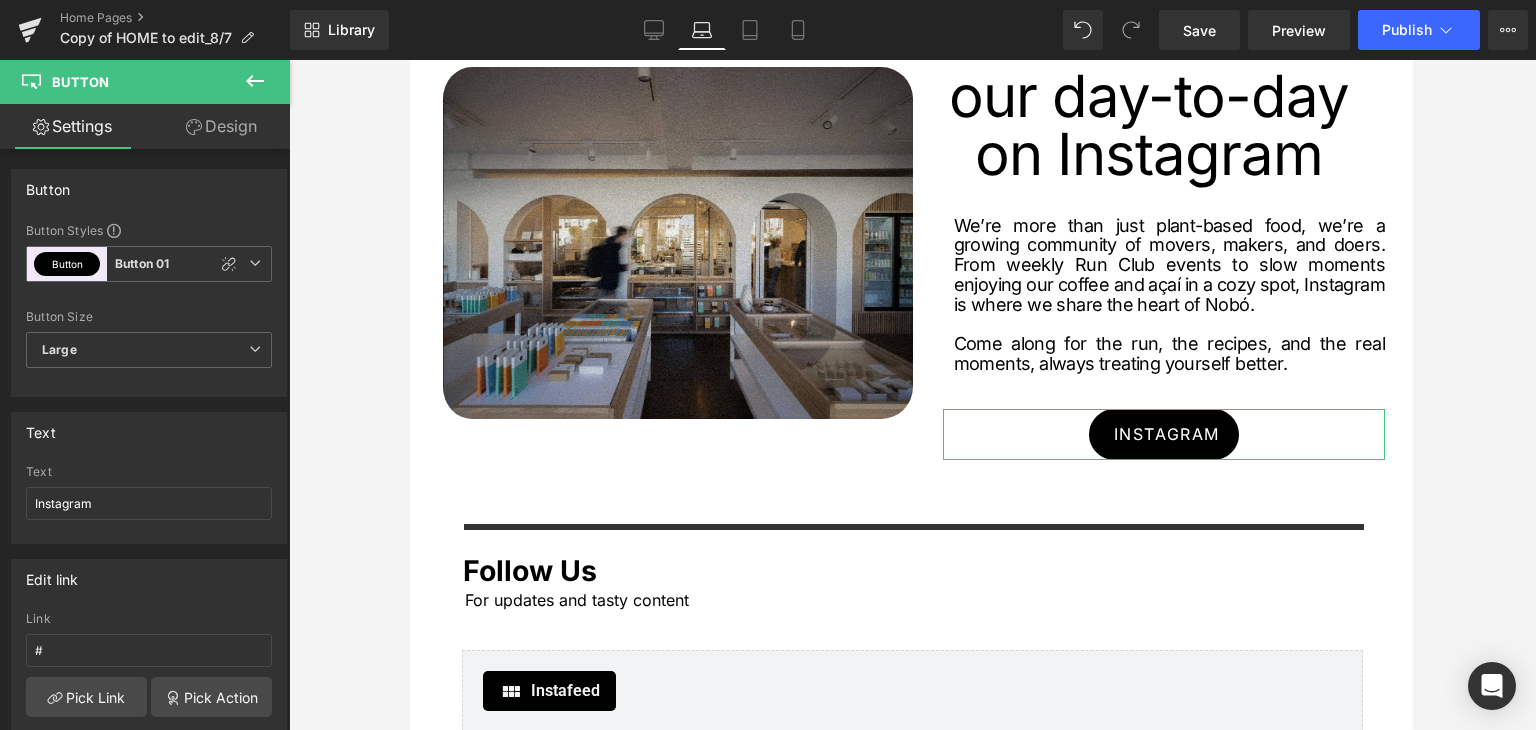 click on "Design" at bounding box center (221, 126) 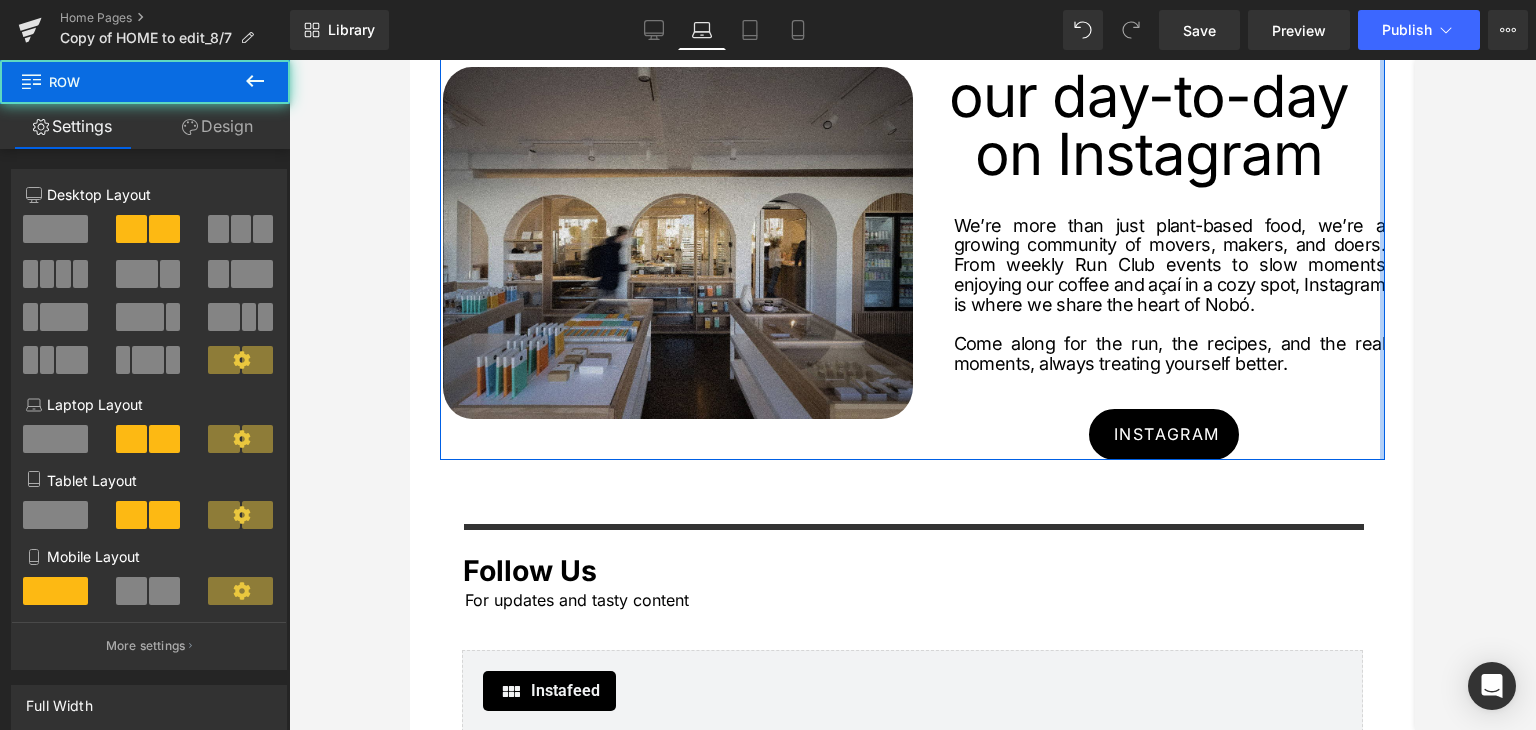 click at bounding box center (1382, 235) 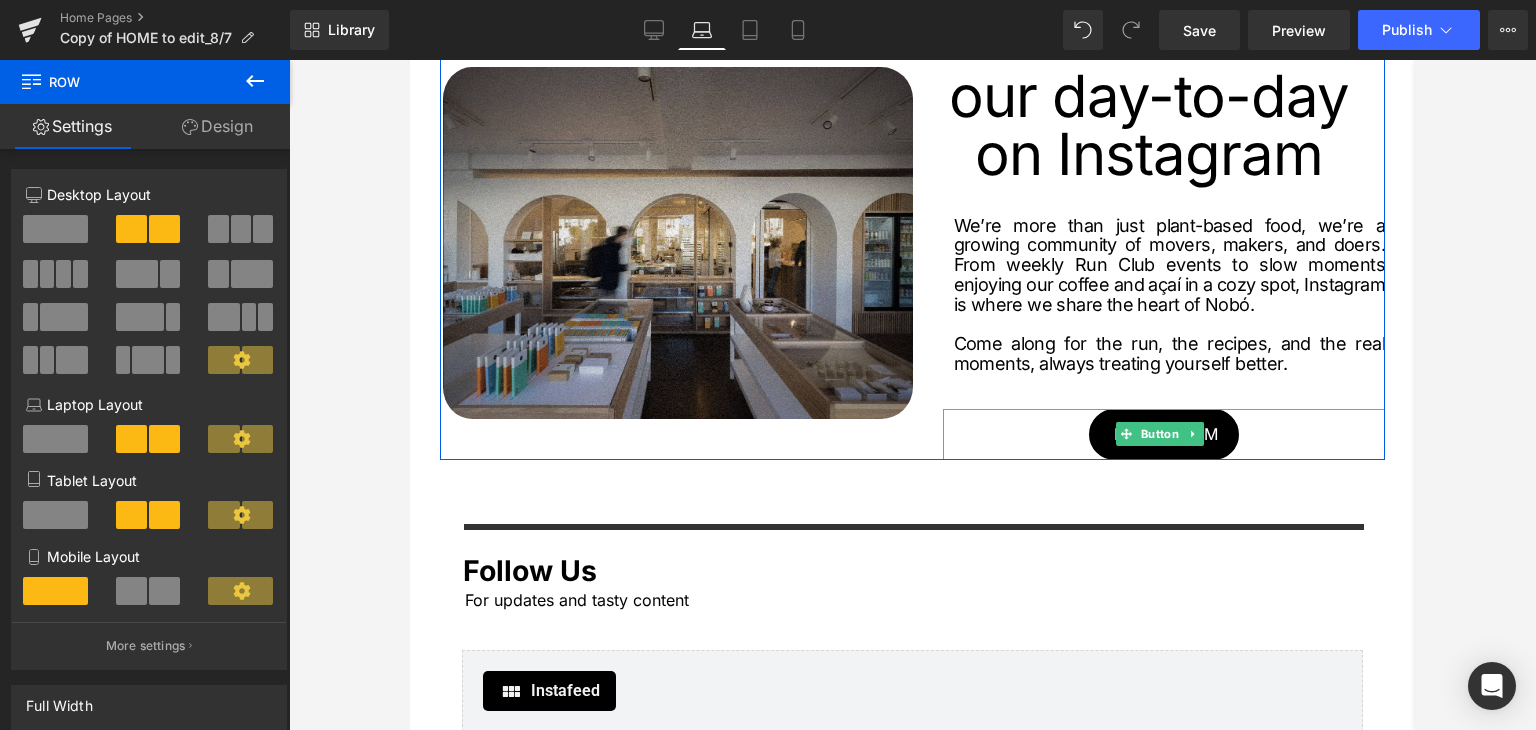 click 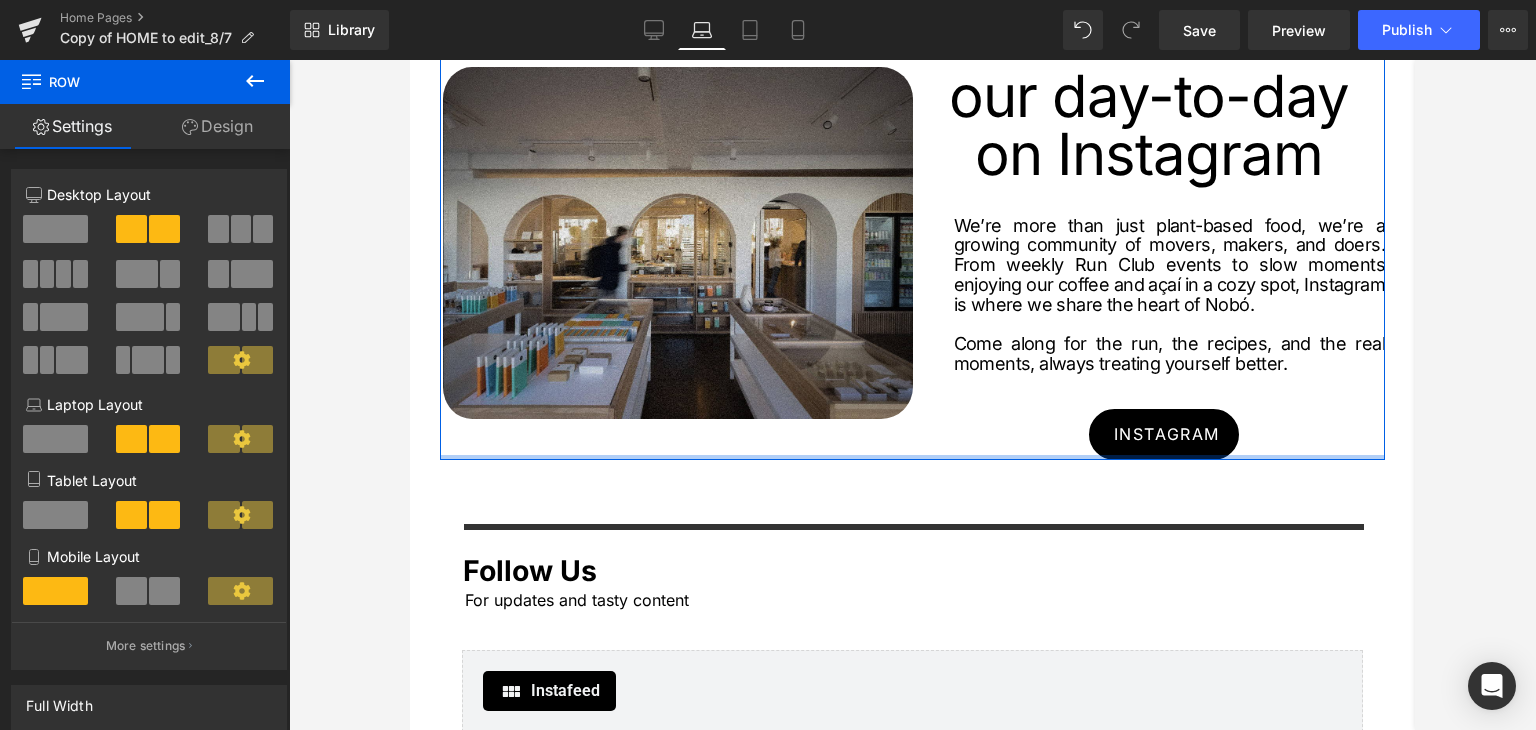 click at bounding box center [912, 457] 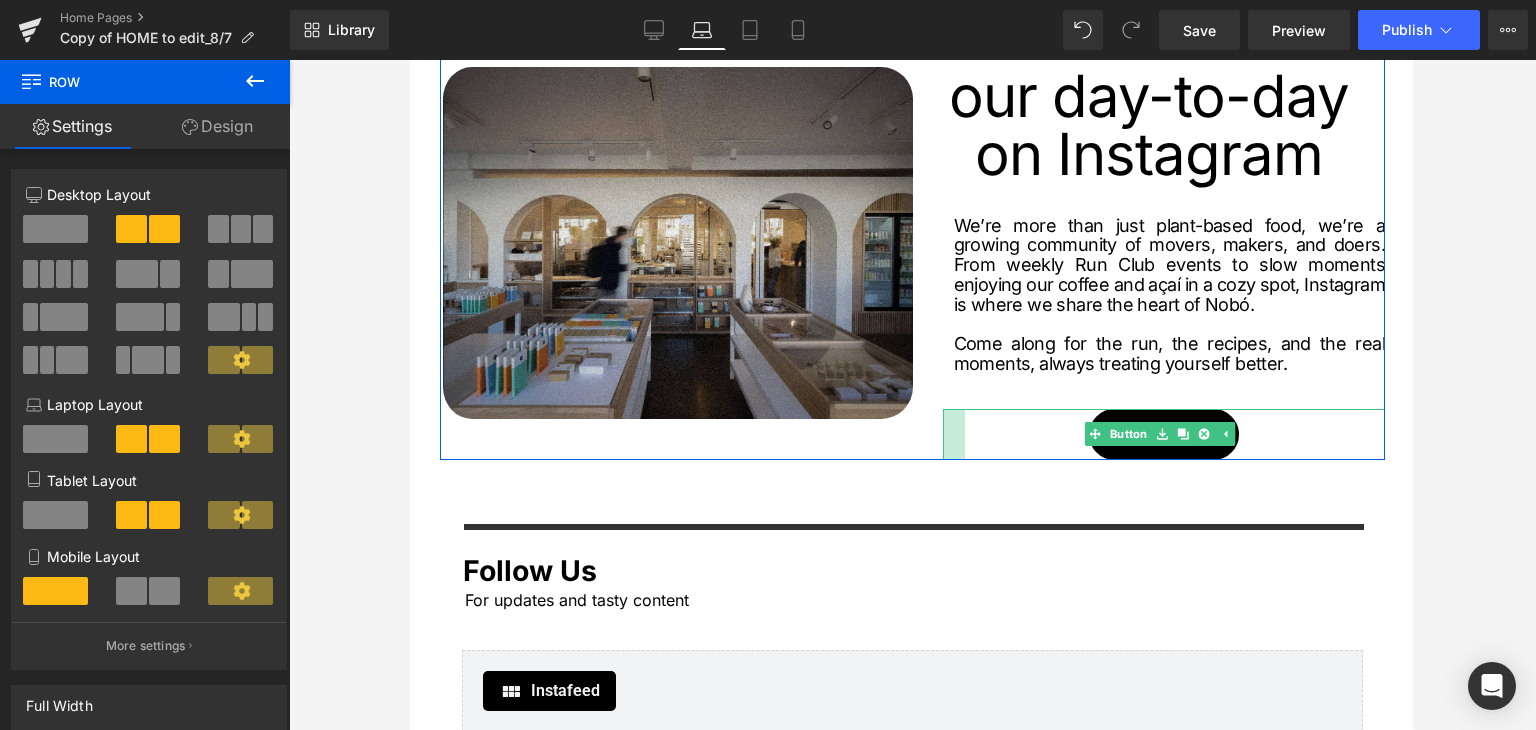 drag, startPoint x: 1182, startPoint y: 391, endPoint x: 941, endPoint y: 394, distance: 241.01868 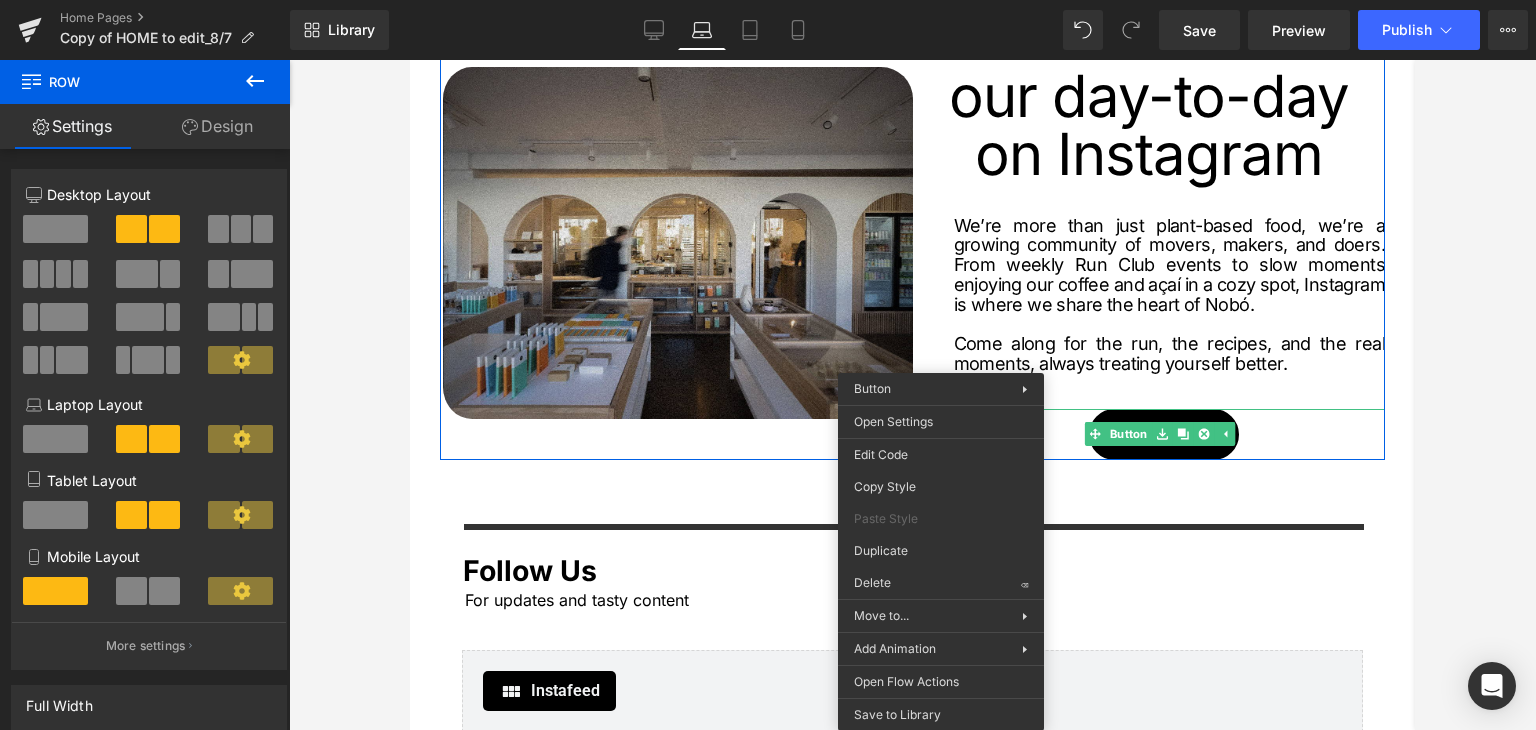 click on "Instagram" at bounding box center (1164, 434) 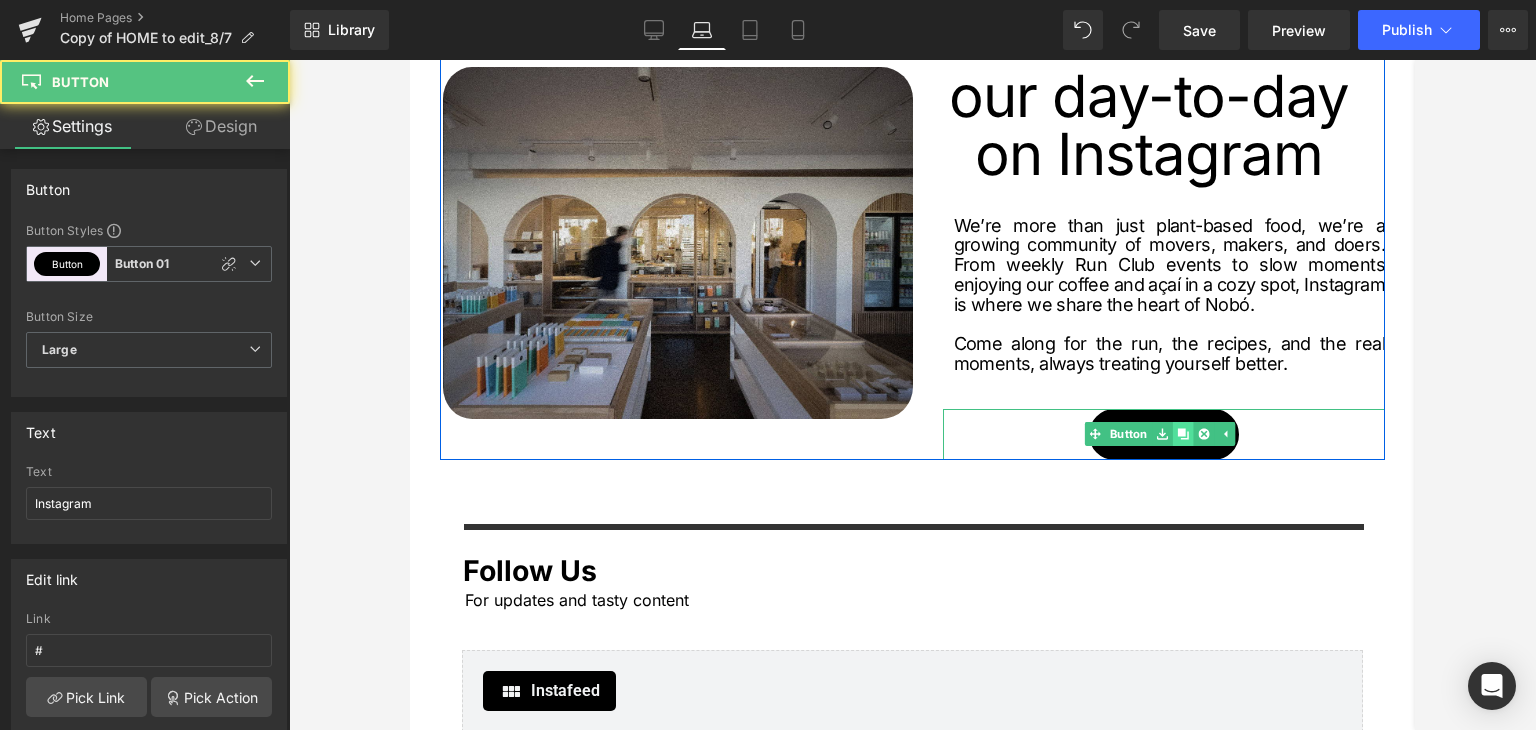 click at bounding box center [1183, 434] 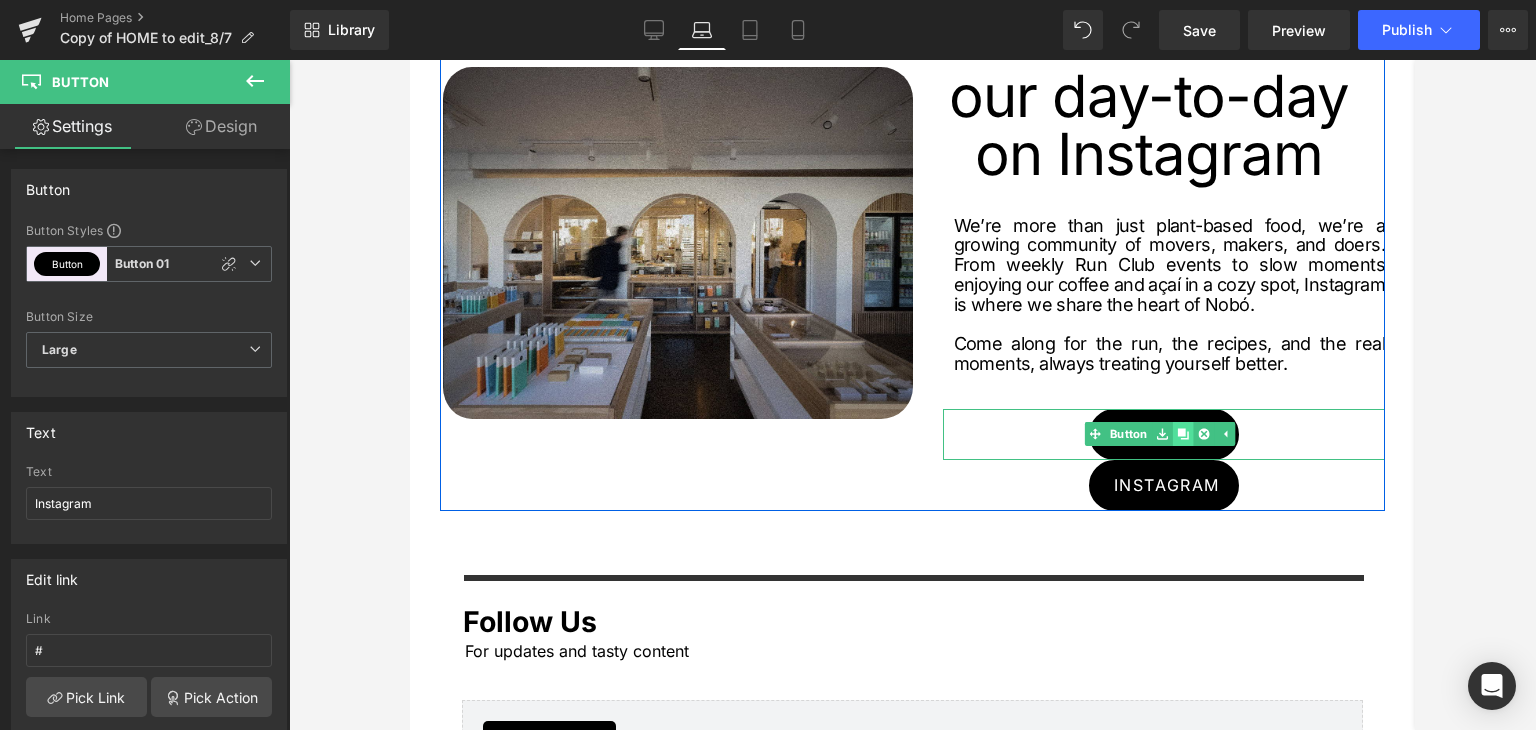 scroll, scrollTop: 3232, scrollLeft: 0, axis: vertical 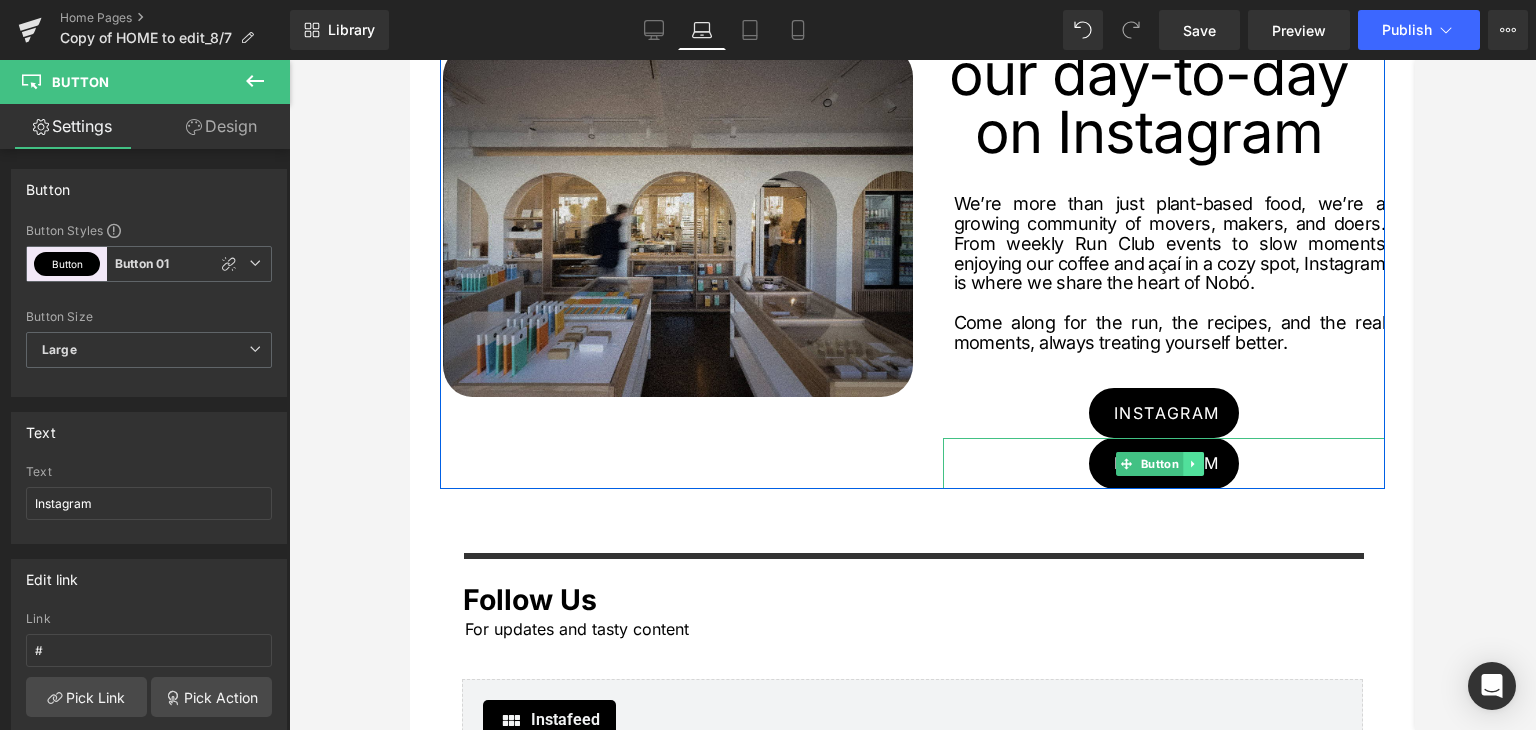 click at bounding box center [1193, 464] 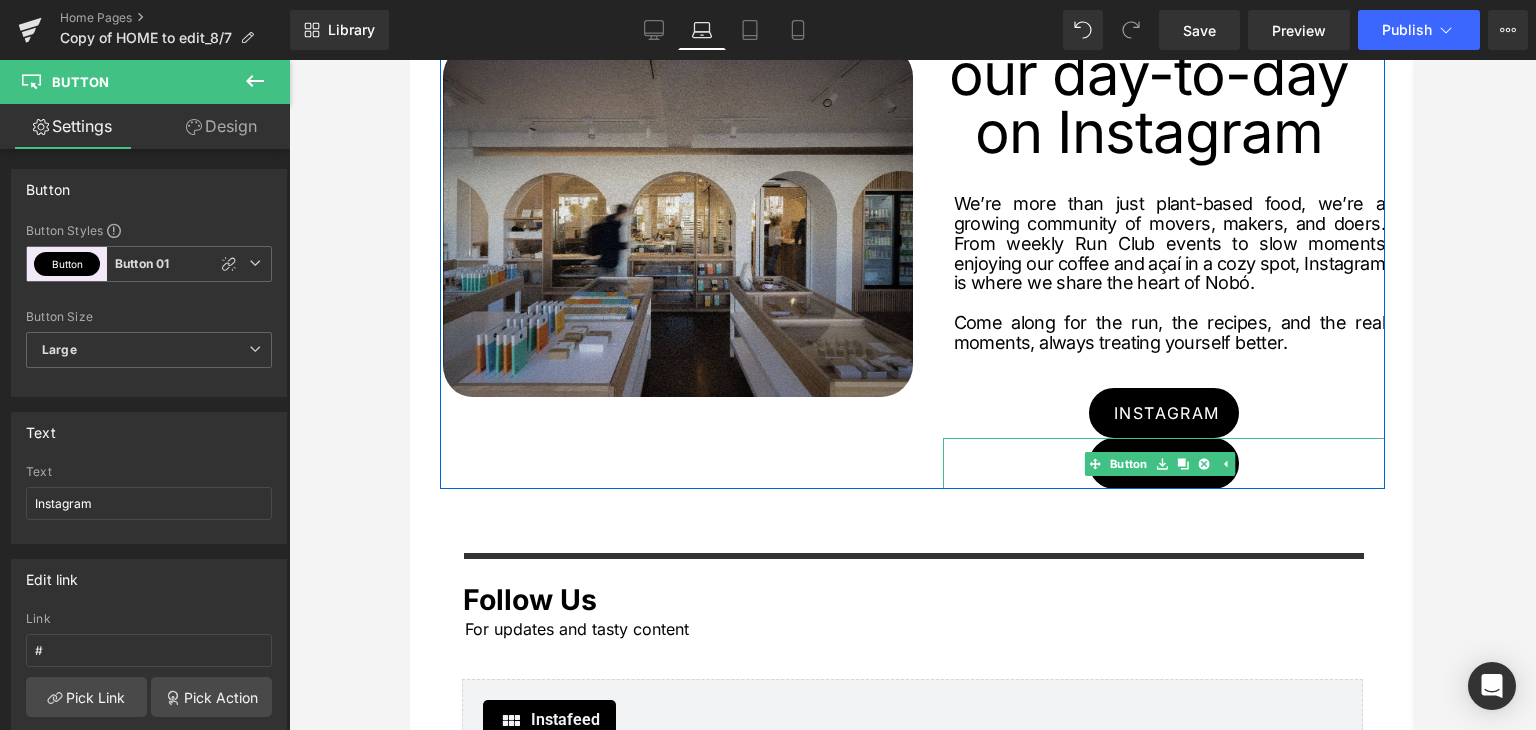 click on "Instagram" at bounding box center [1164, 463] 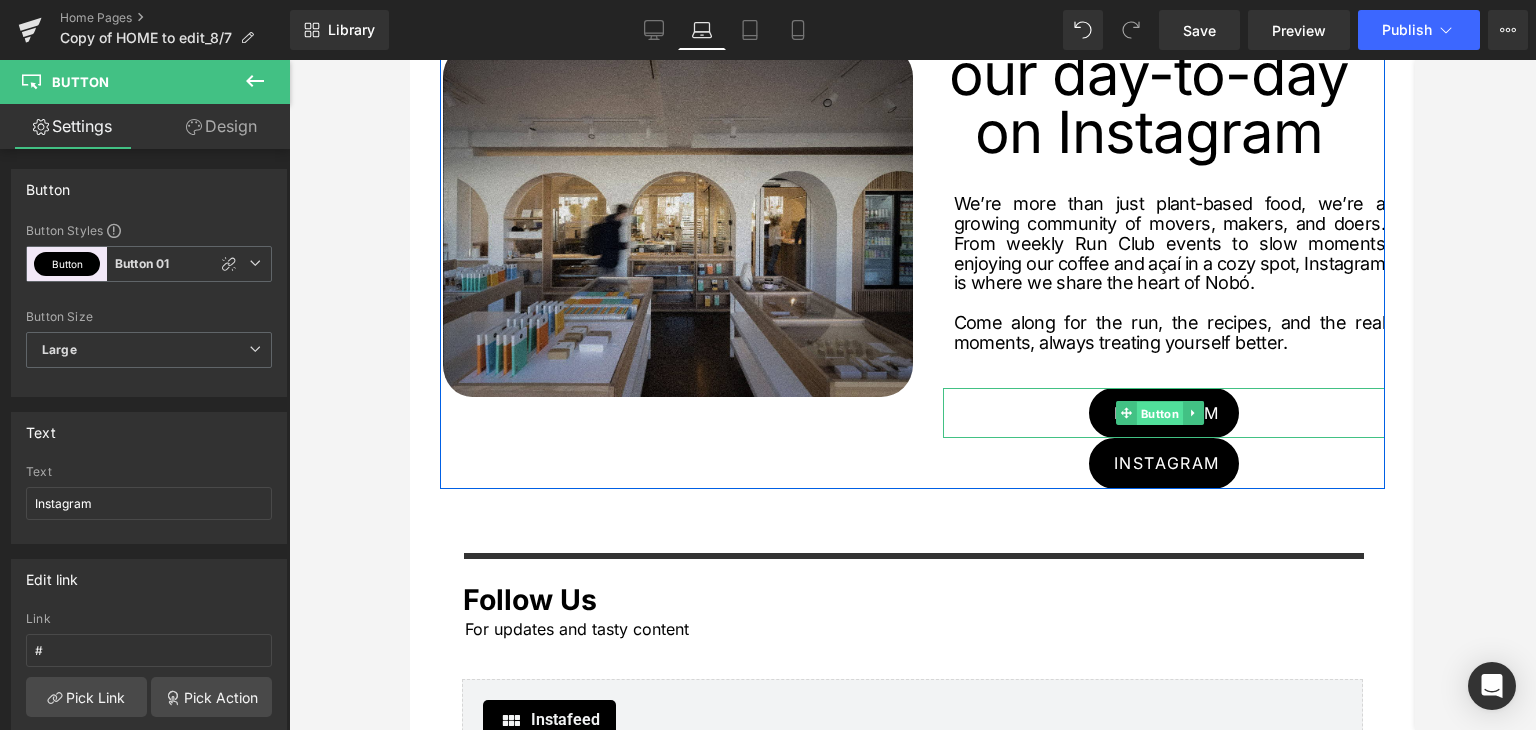 click on "Button" at bounding box center [1149, 413] 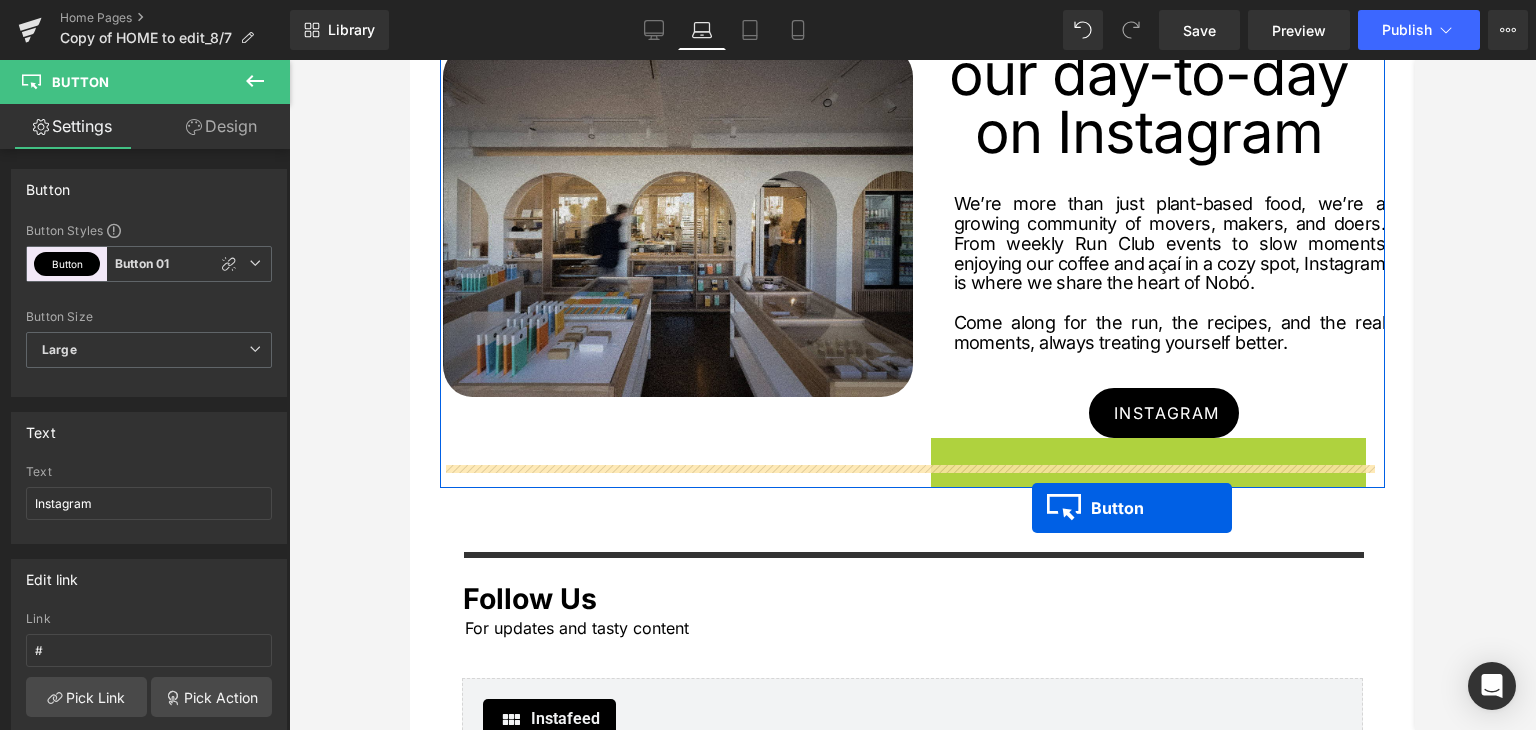 drag, startPoint x: 1114, startPoint y: 437, endPoint x: 1032, endPoint y: 508, distance: 108.46658 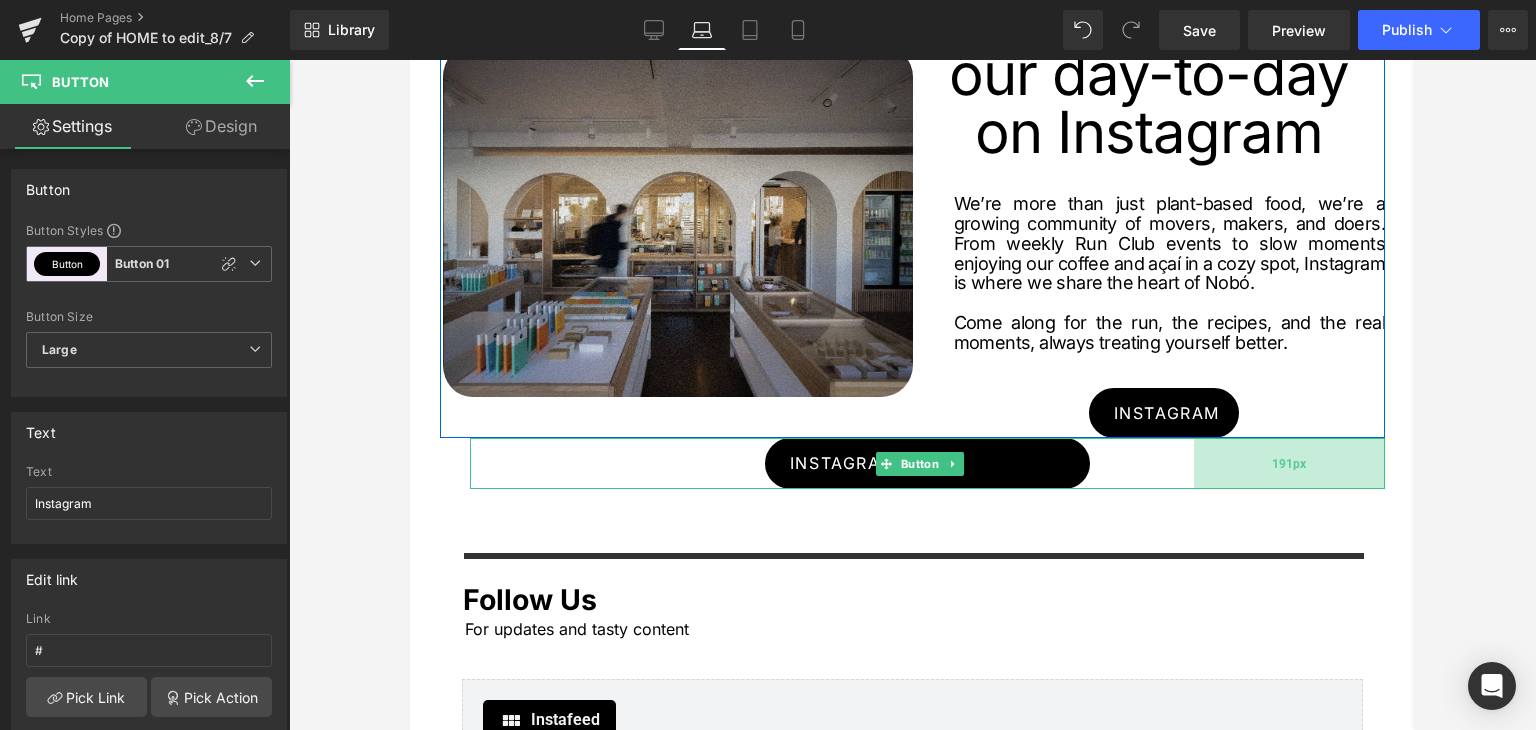 drag, startPoint x: 1367, startPoint y: 441, endPoint x: 1192, endPoint y: 441, distance: 175 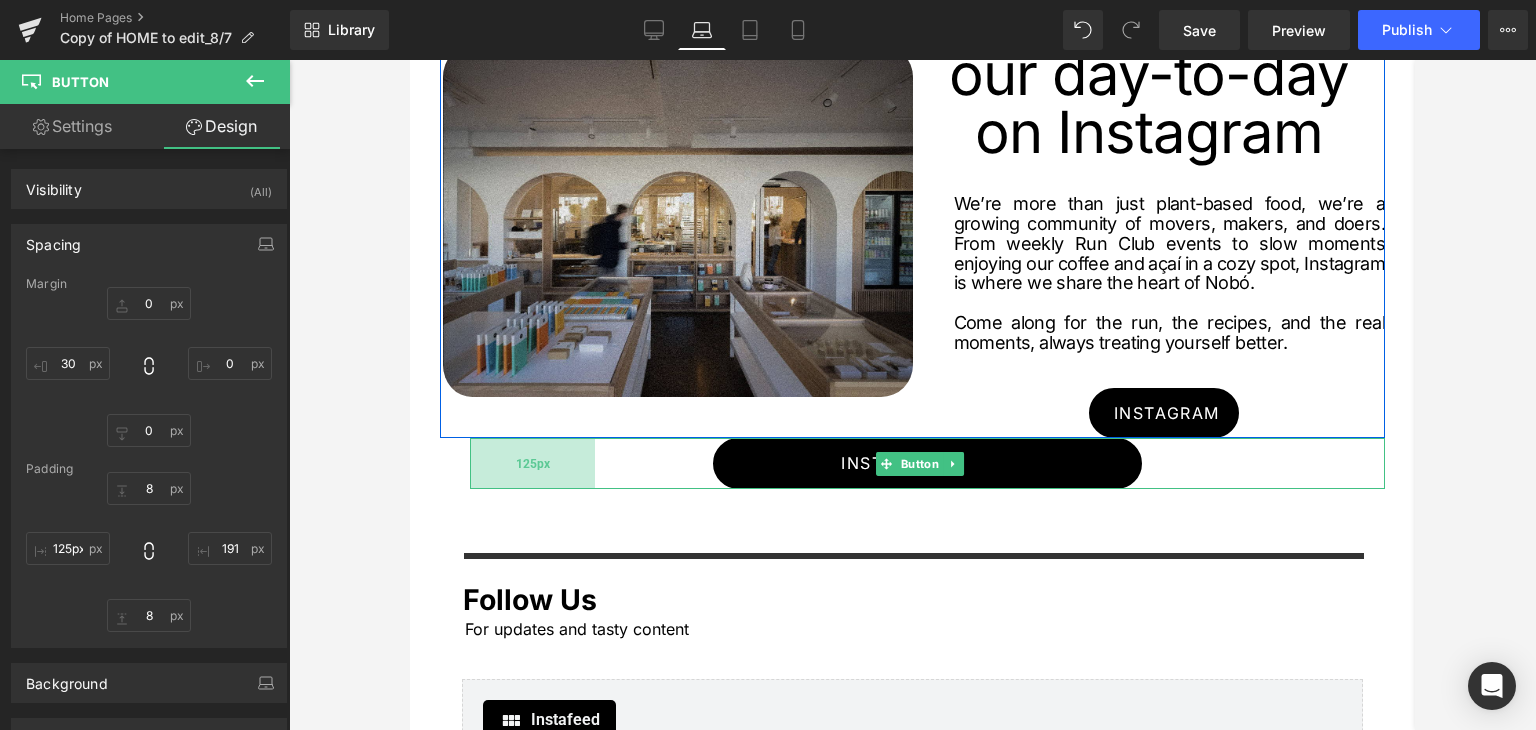 type on "124px" 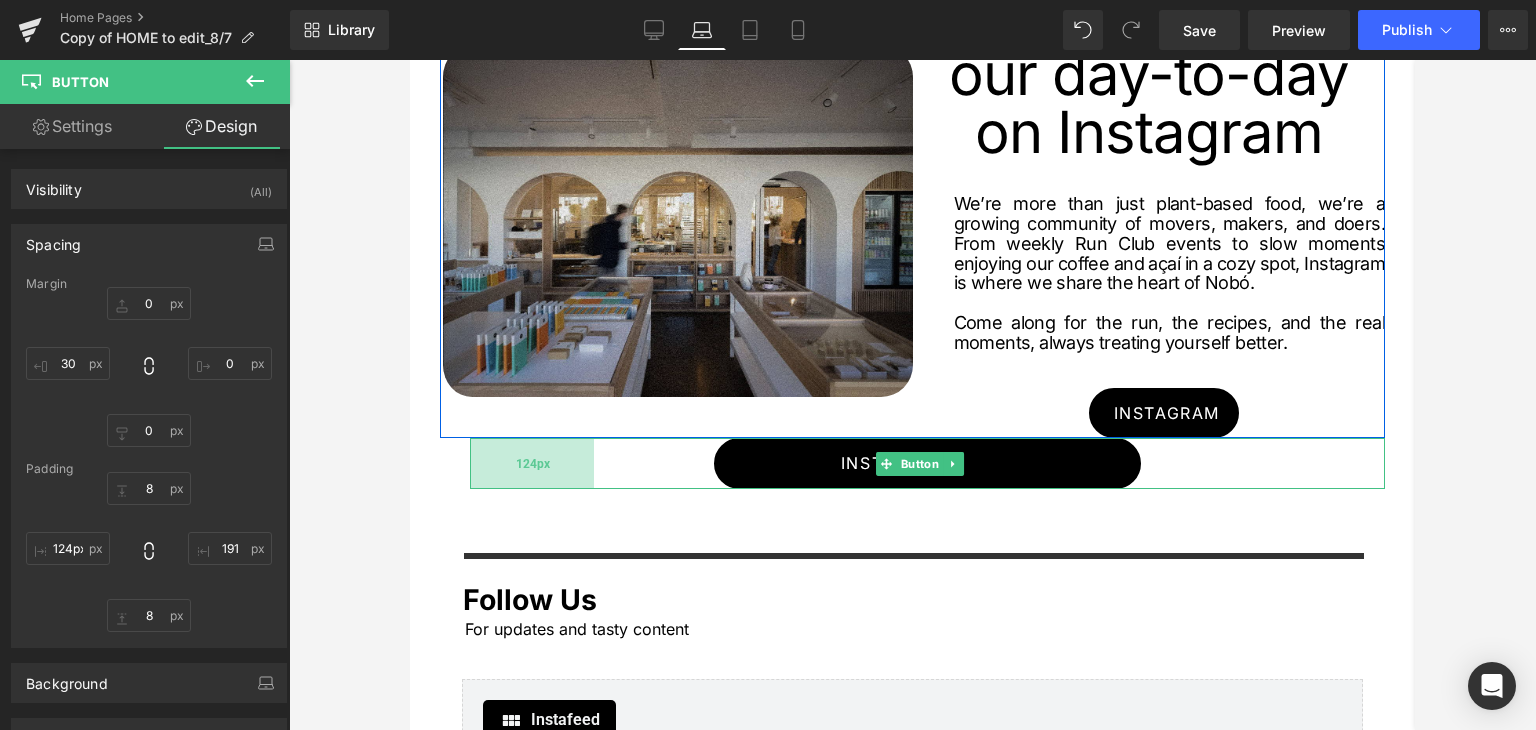 drag, startPoint x: 471, startPoint y: 435, endPoint x: 573, endPoint y: 428, distance: 102.239914 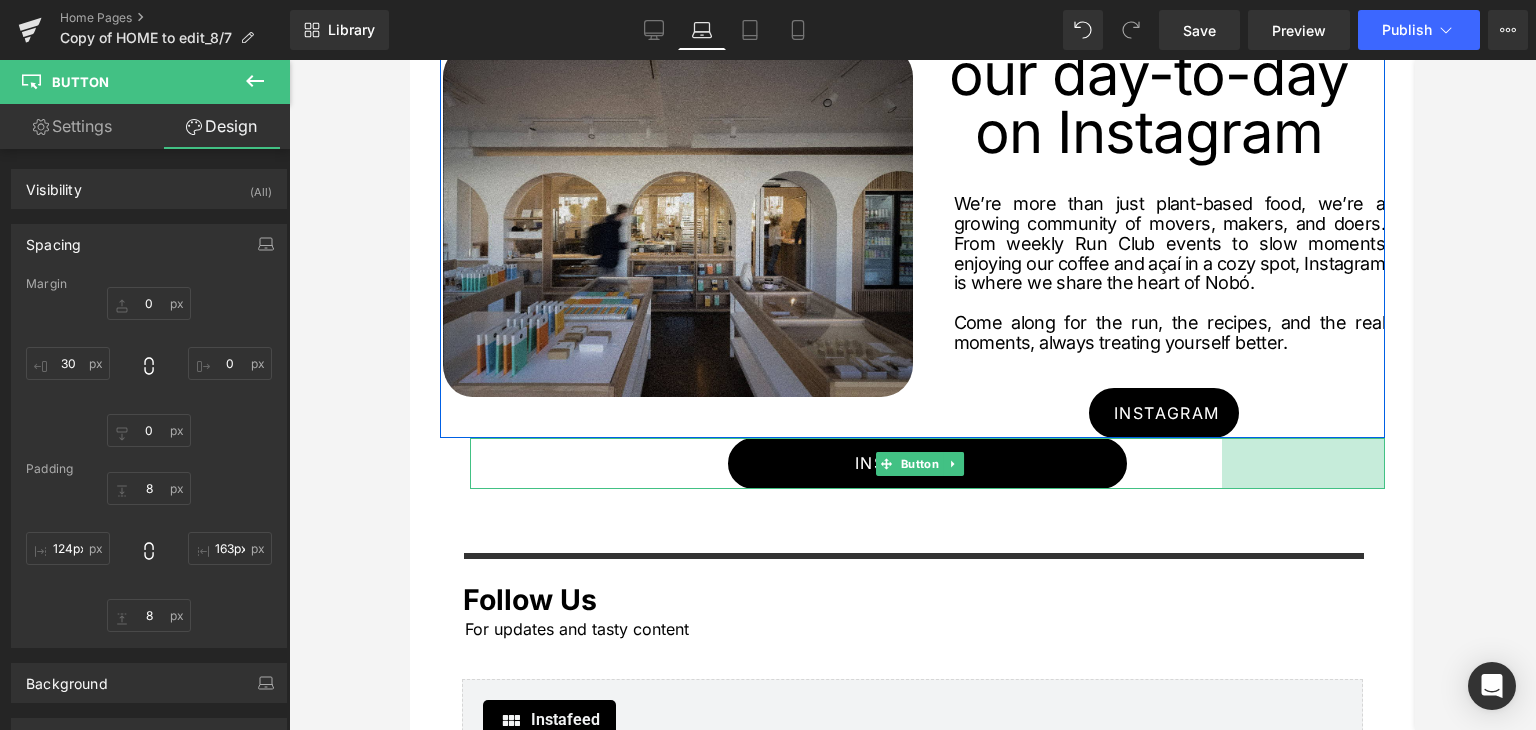drag, startPoint x: 1364, startPoint y: 443, endPoint x: 1409, endPoint y: 450, distance: 45.54119 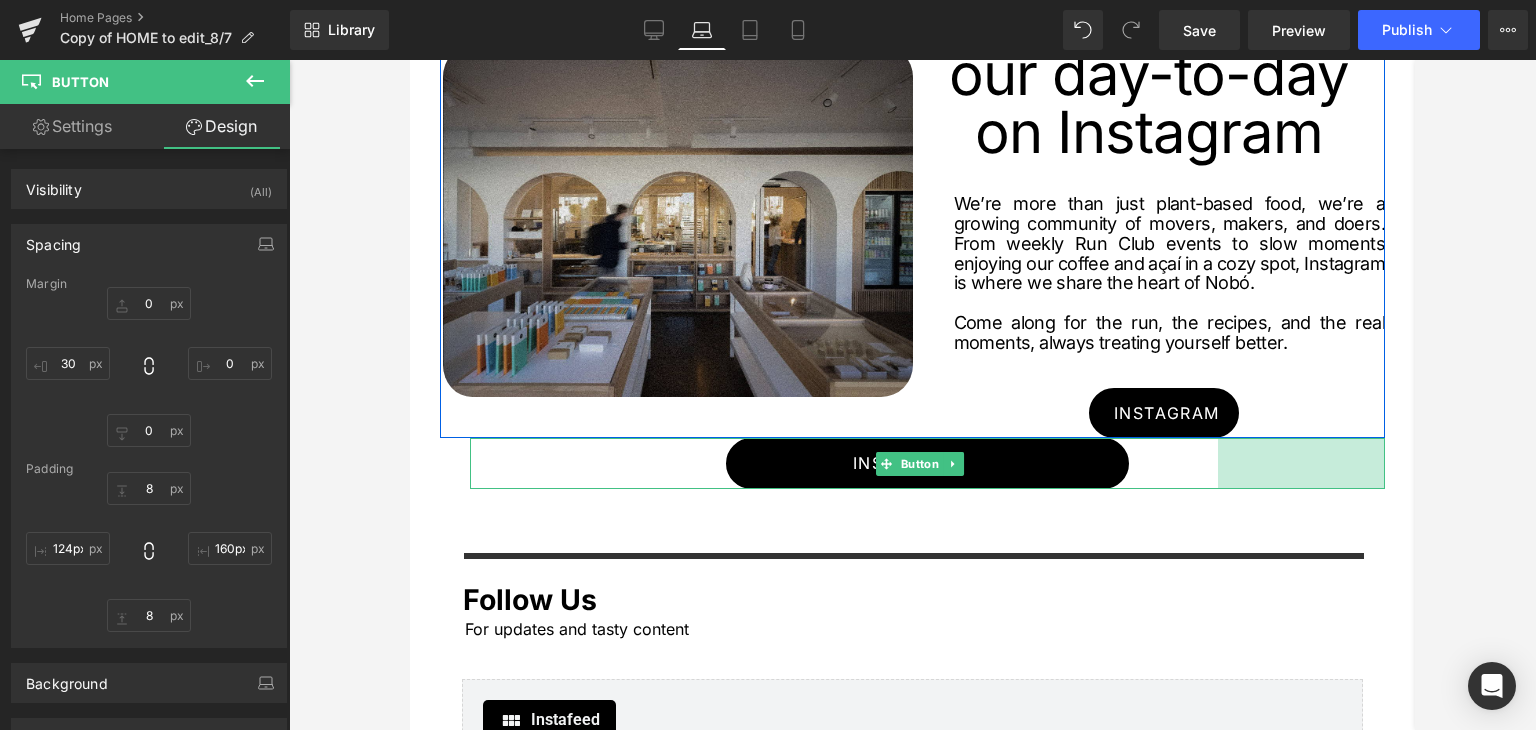 type on "158px" 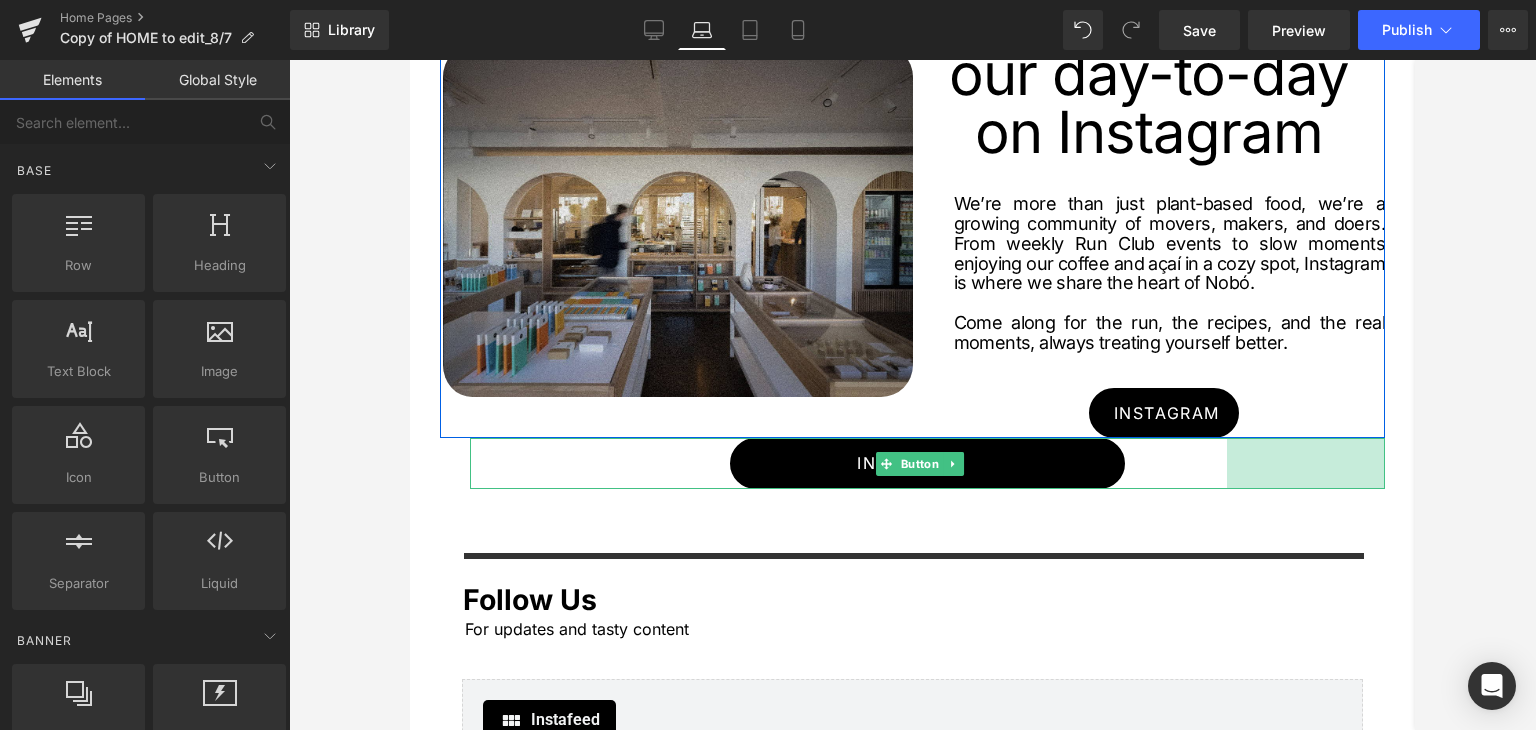 click at bounding box center [912, 395] 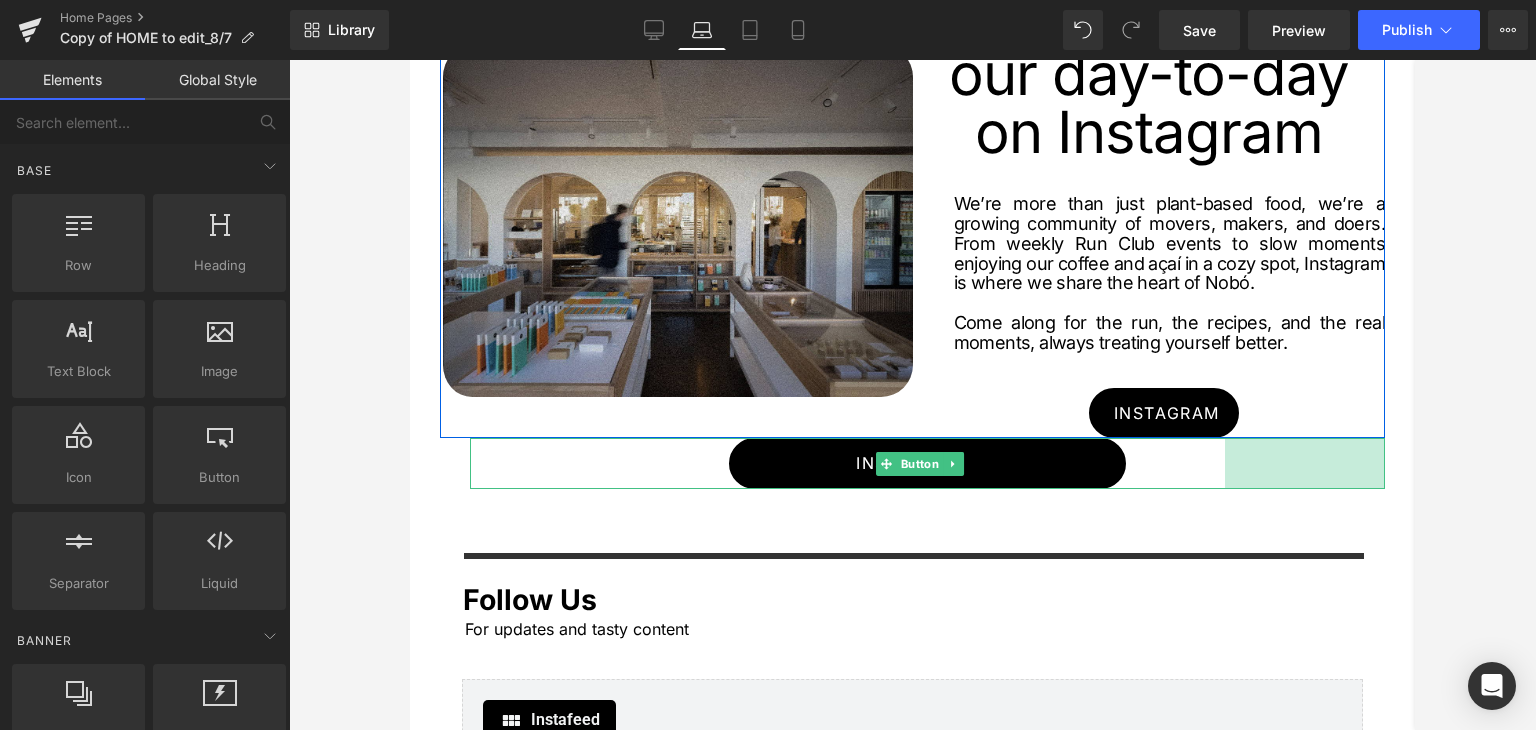click on "Treat  Yourself  Better. Heading         COFEE SHOP Button         buy now Button         Row         Row         a space to enjoy,  shop and stay* Heading         Come and say hi at our award winning  flagship store in the heart of Dublin 6. Treat yourself to something delicious from our in house bakery, freshly made smoothies and Açai bowls, and some of the finest specialty coffee from Cloud Picker.  Text Block         Image         Image         Row" at bounding box center [912, -954] 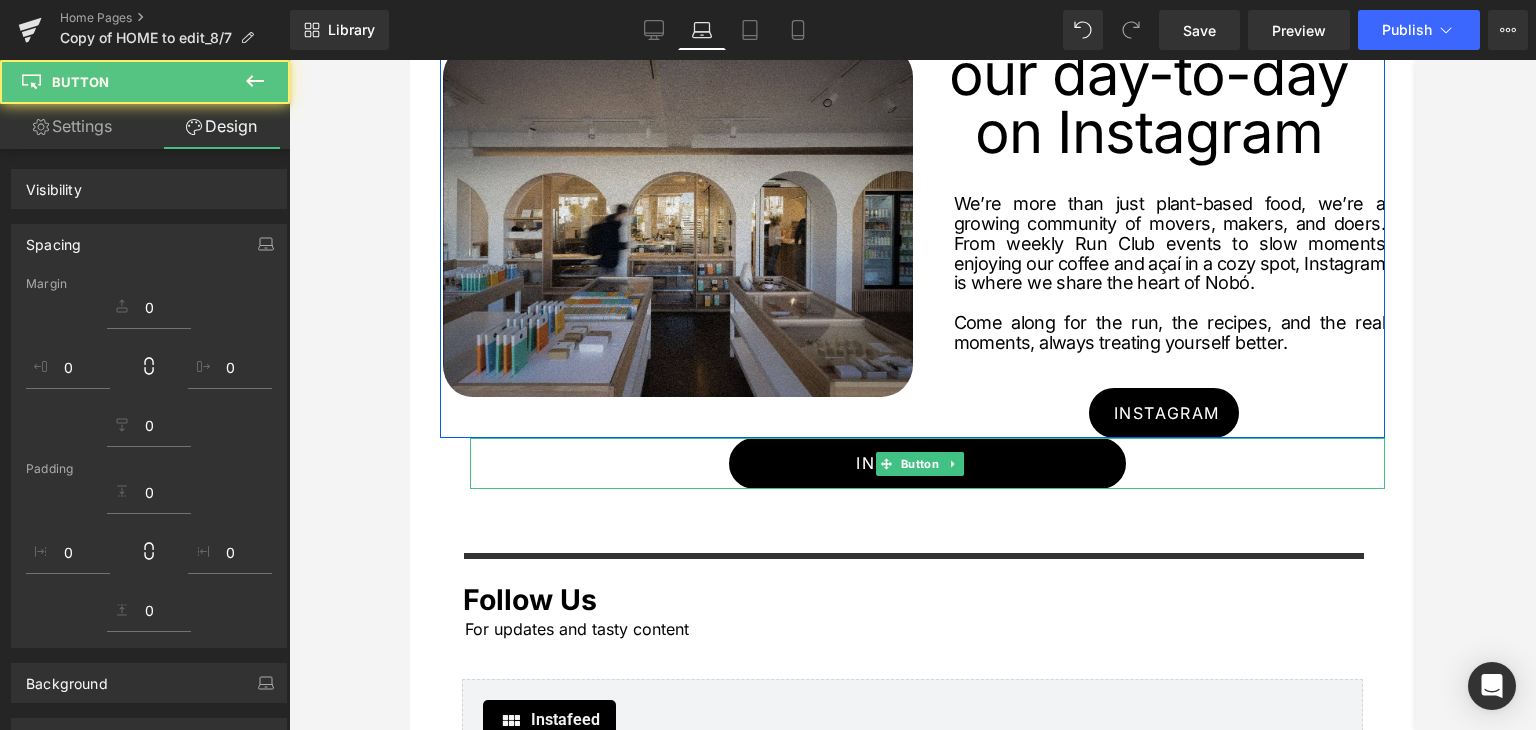 click on "Treat  Yourself  Better. Heading         COFEE SHOP Button         buy now Button         Row         Row         a space to enjoy,  shop and stay* Heading         Come and say hi at our award winning  flagship store in the heart of Dublin 6. Treat yourself to something delicious from our in house bakery, freshly made smoothies and Açai bowls, and some of the finest specialty coffee from Cloud Picker.  Text Block         Image         Image         Row
Sale Off" at bounding box center (912, -999) 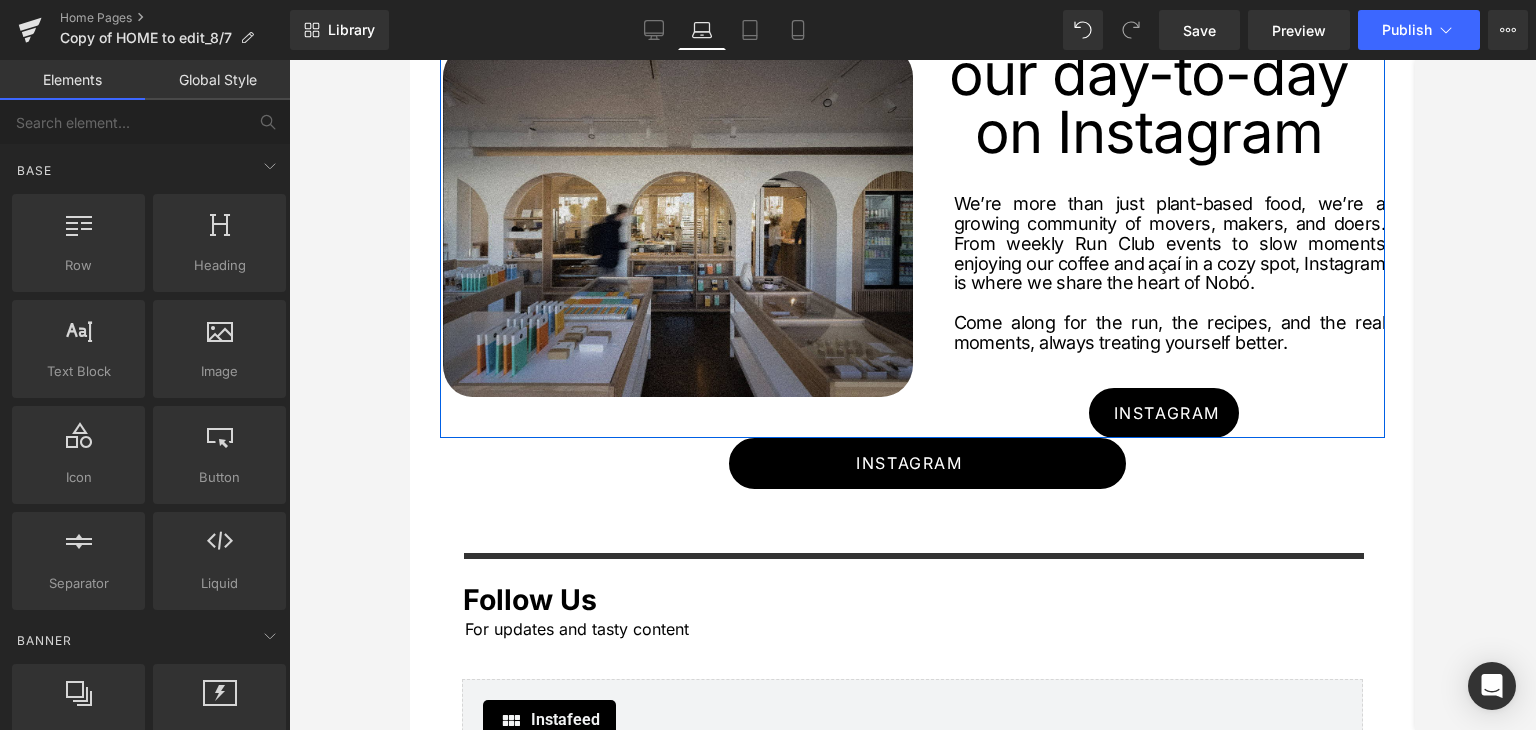 click on "Treat  Yourself  Better. Heading         COFEE SHOP Button         buy now Button         Row         Row         a space to enjoy,  shop and stay* Heading         Come and say hi at our award winning  flagship store in the heart of Dublin 6. Treat yourself to something delicious from our in house bakery, freshly made smoothies and Açai bowls, and some of the finest specialty coffee from Cloud Picker.  Text Block         Image         Image         Row
Sale Off" at bounding box center [912, -999] 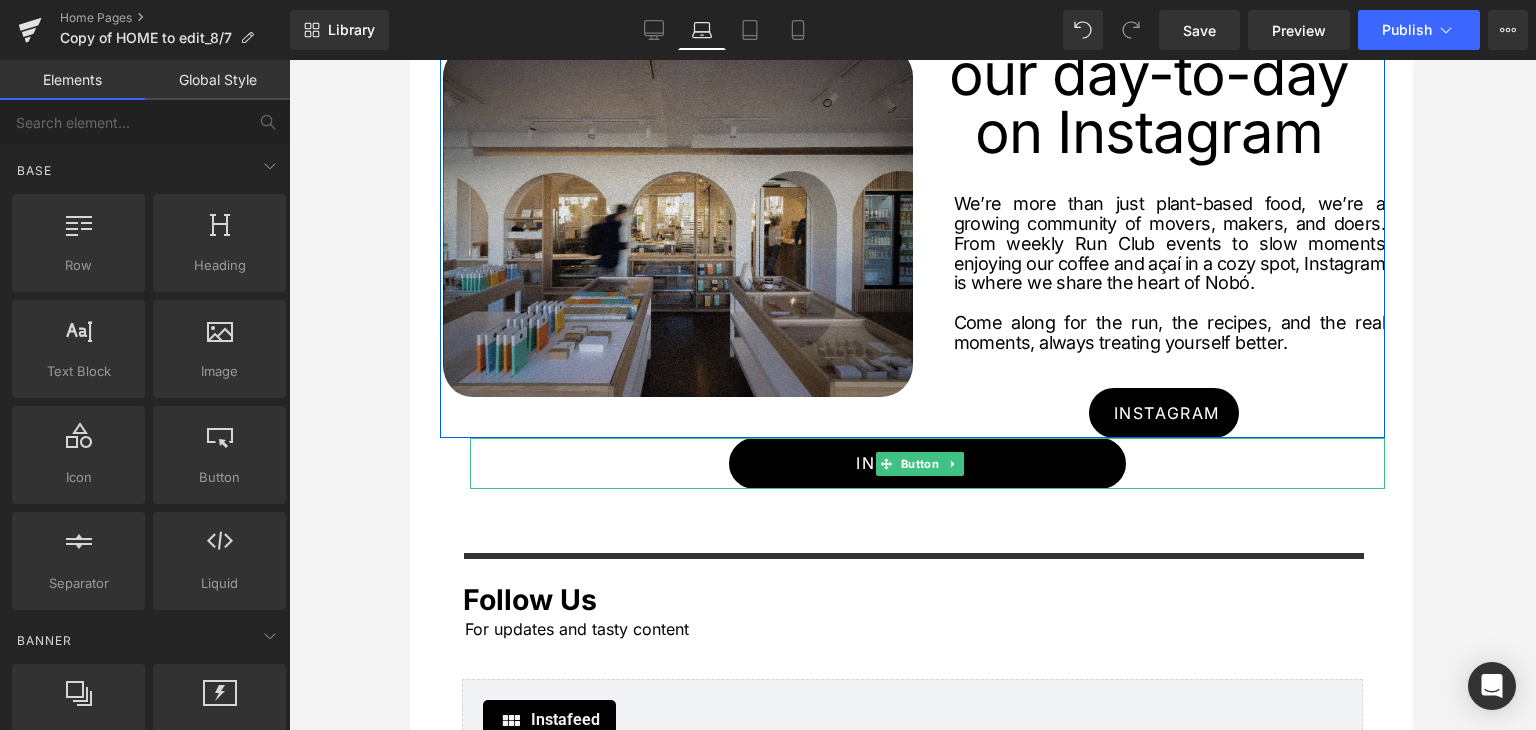 click on "Instagram" at bounding box center (927, 463) 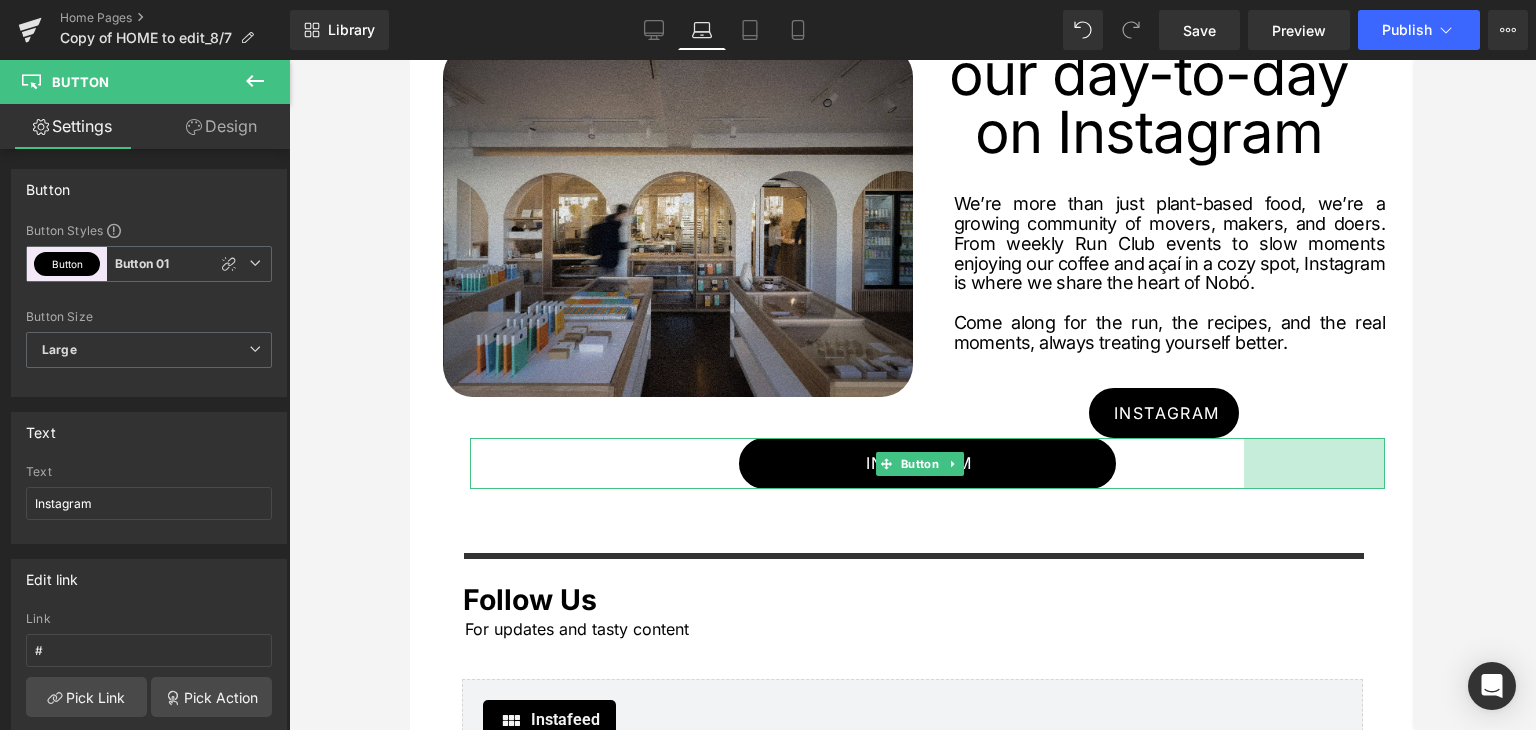 drag, startPoint x: 1367, startPoint y: 441, endPoint x: 1386, endPoint y: 439, distance: 19.104973 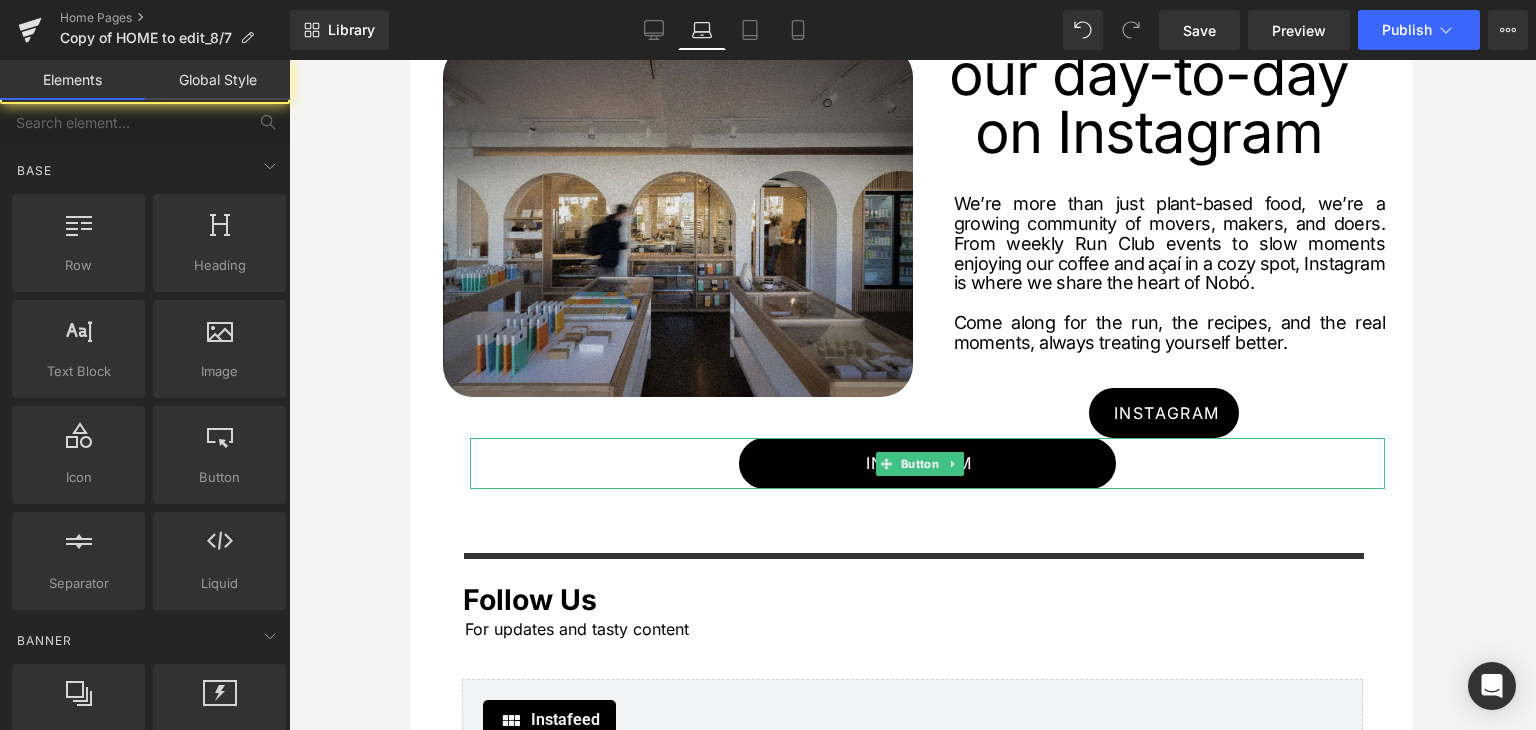 click on "Treat  Yourself  Better. Heading         COFEE SHOP Button         buy now Button         Row         Row         a space to enjoy,  shop and stay* Heading         Come and say hi at our award winning  flagship store in the heart of Dublin 6. Treat yourself to something delicious from our in house bakery, freshly made smoothies and Açai bowls, and some of the finest specialty coffee from Cloud Picker.  Text Block         Image         Image         Row" at bounding box center (912, -954) 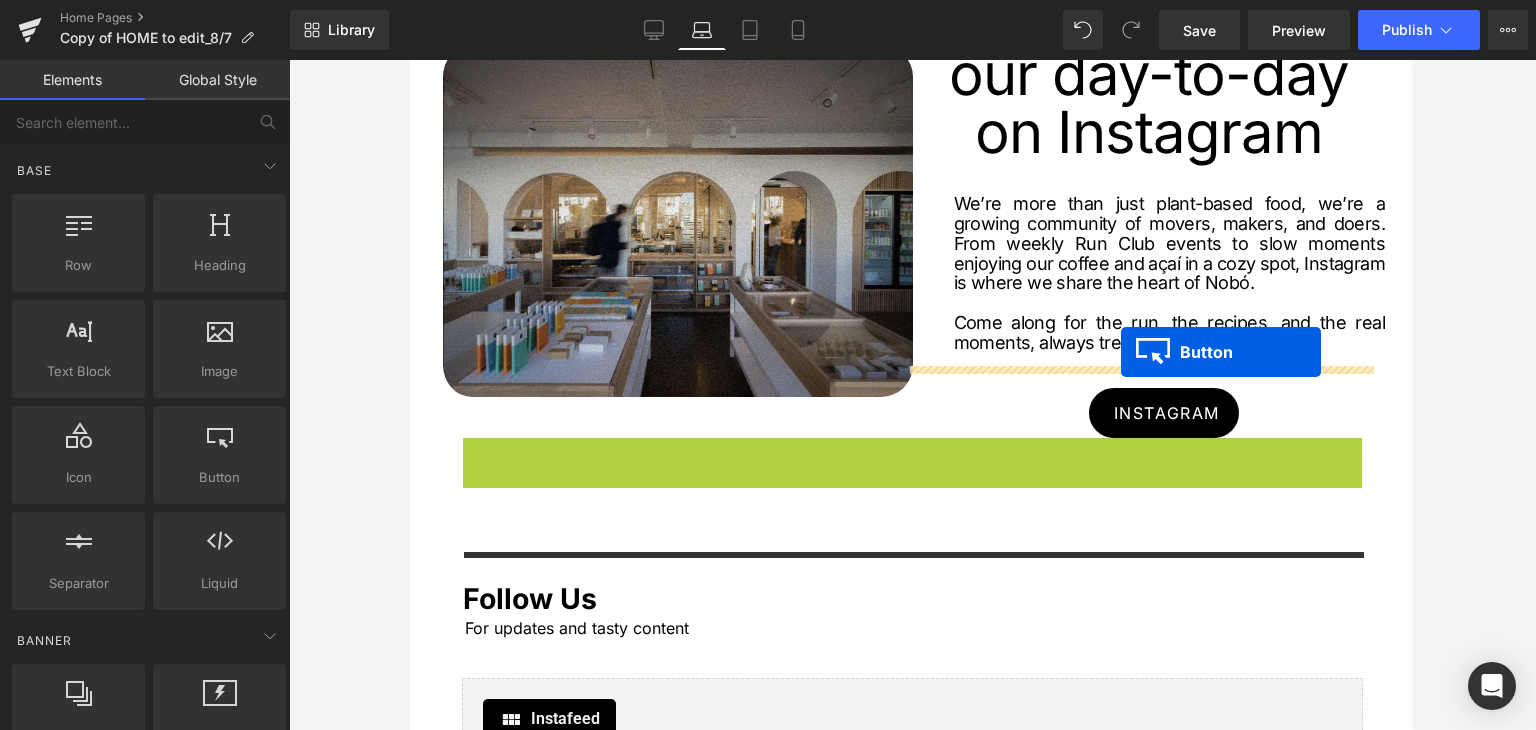 drag, startPoint x: 924, startPoint y: 437, endPoint x: 1121, endPoint y: 352, distance: 214.55536 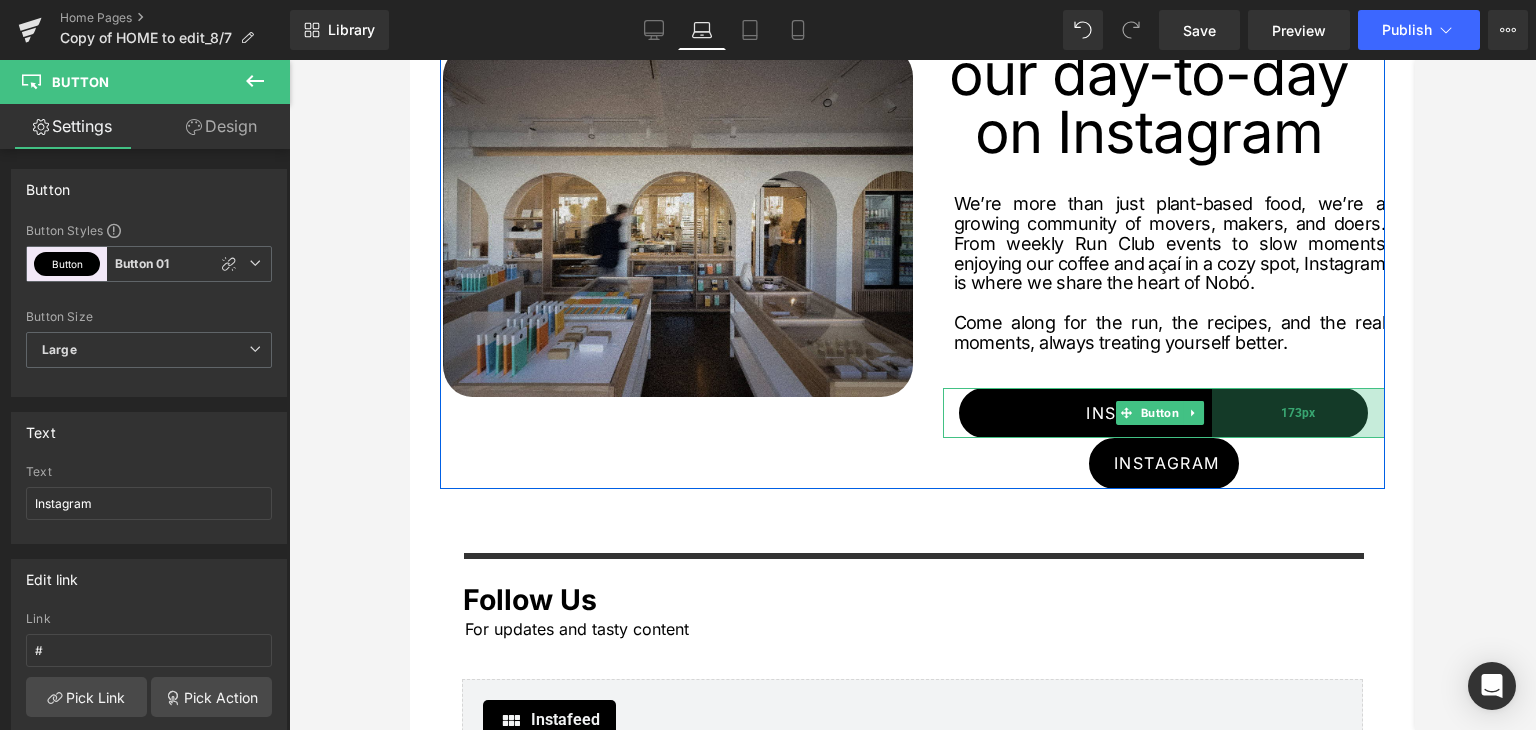 drag, startPoint x: 1255, startPoint y: 387, endPoint x: 1223, endPoint y: 380, distance: 32.75668 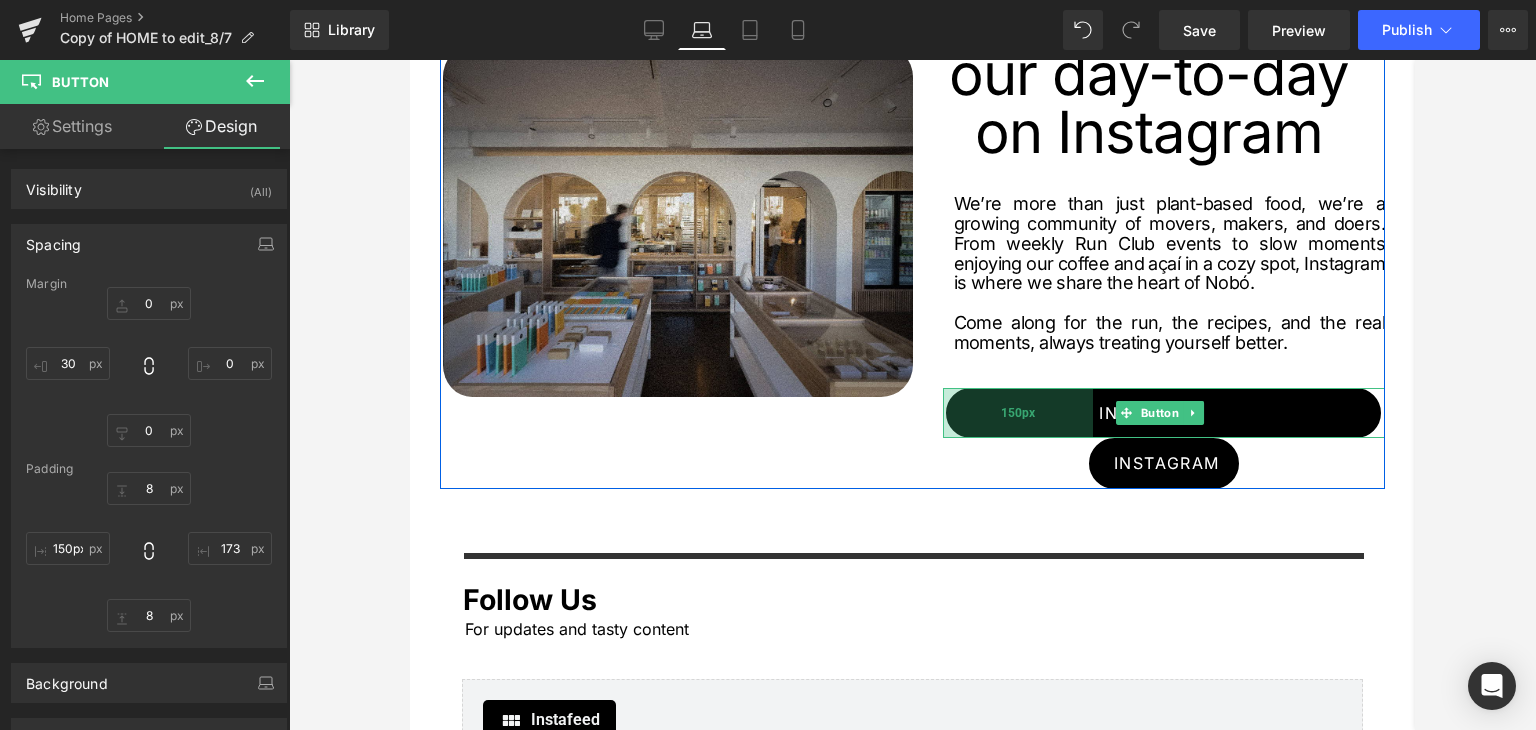 type on "148px" 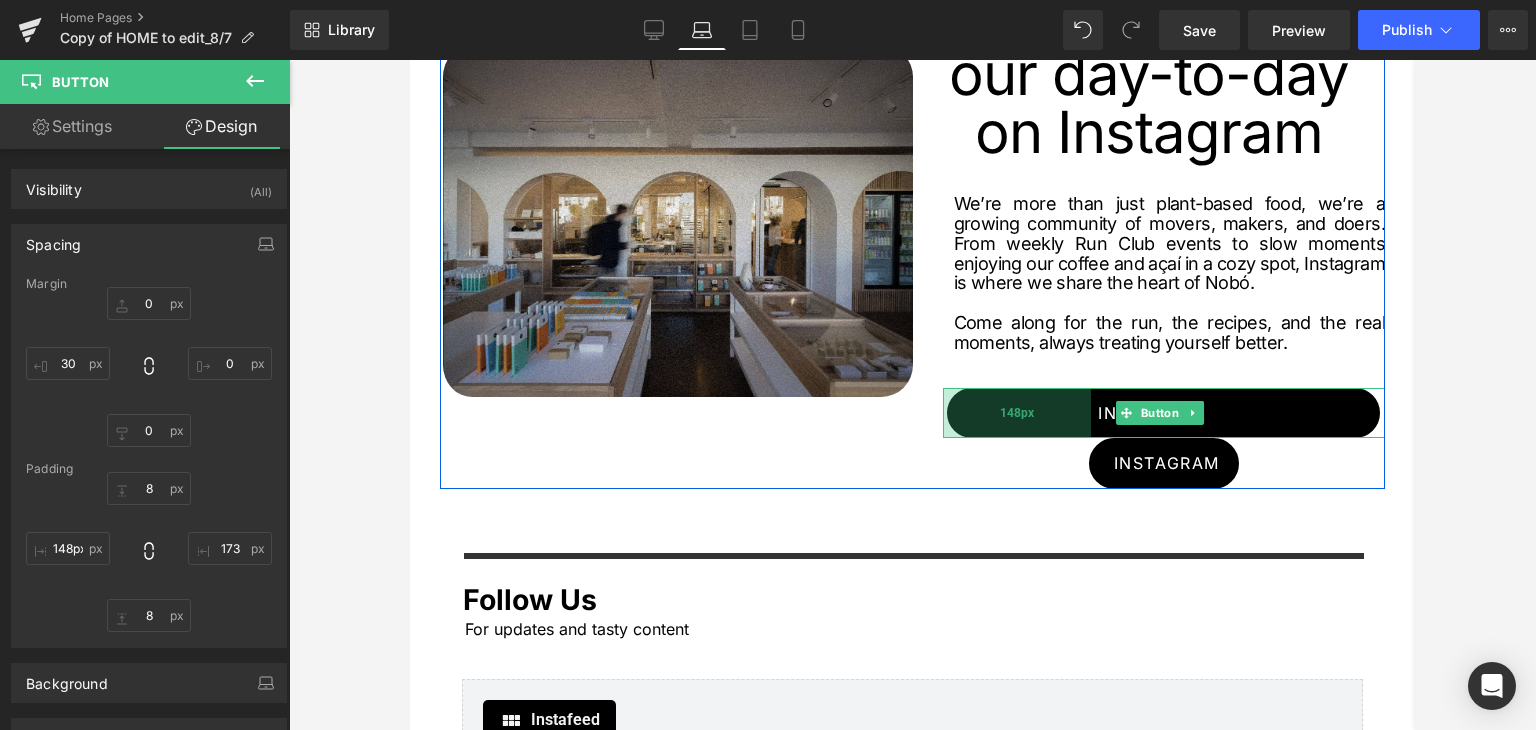 drag, startPoint x: 1032, startPoint y: 397, endPoint x: 1052, endPoint y: 394, distance: 20.22375 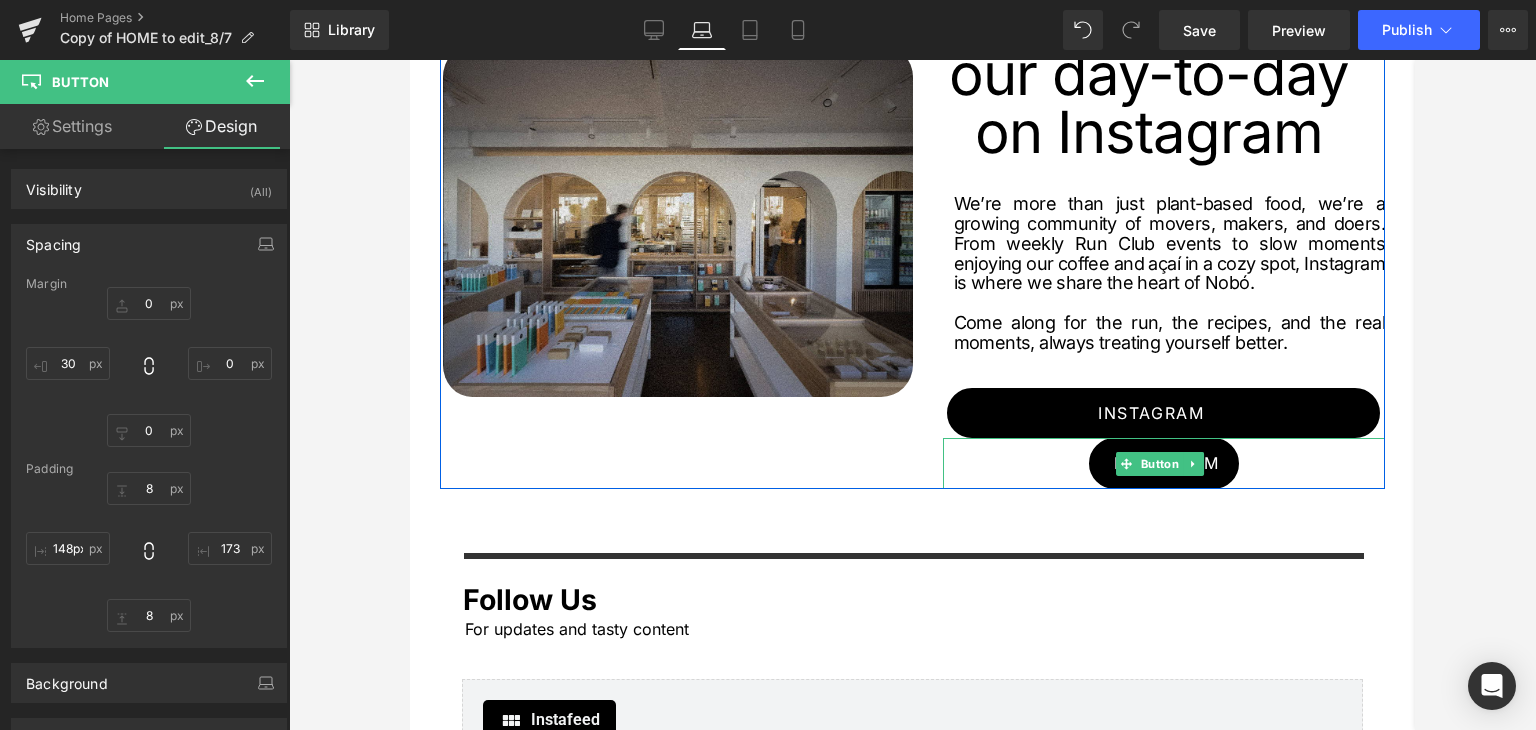 click on "Instagram" at bounding box center (1164, 463) 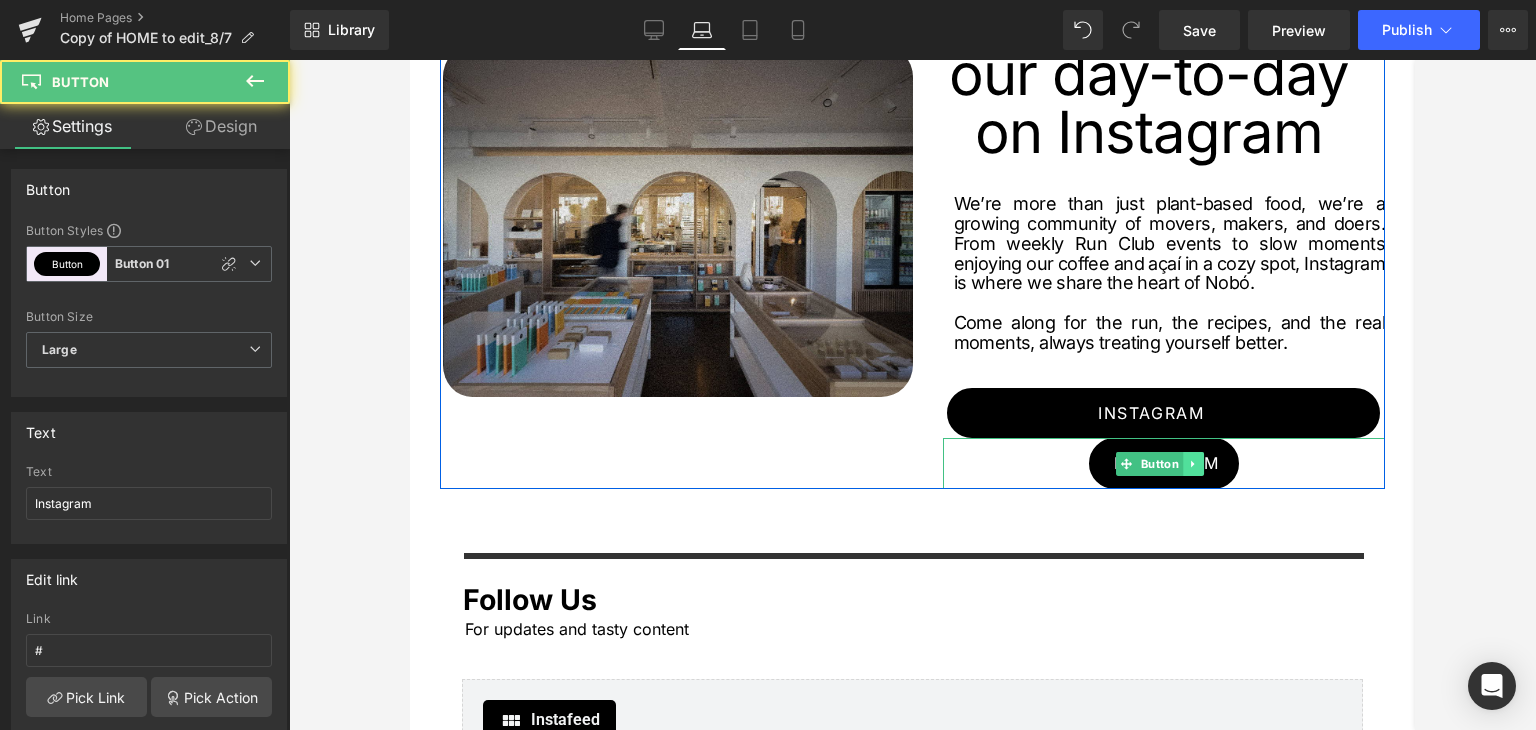 click 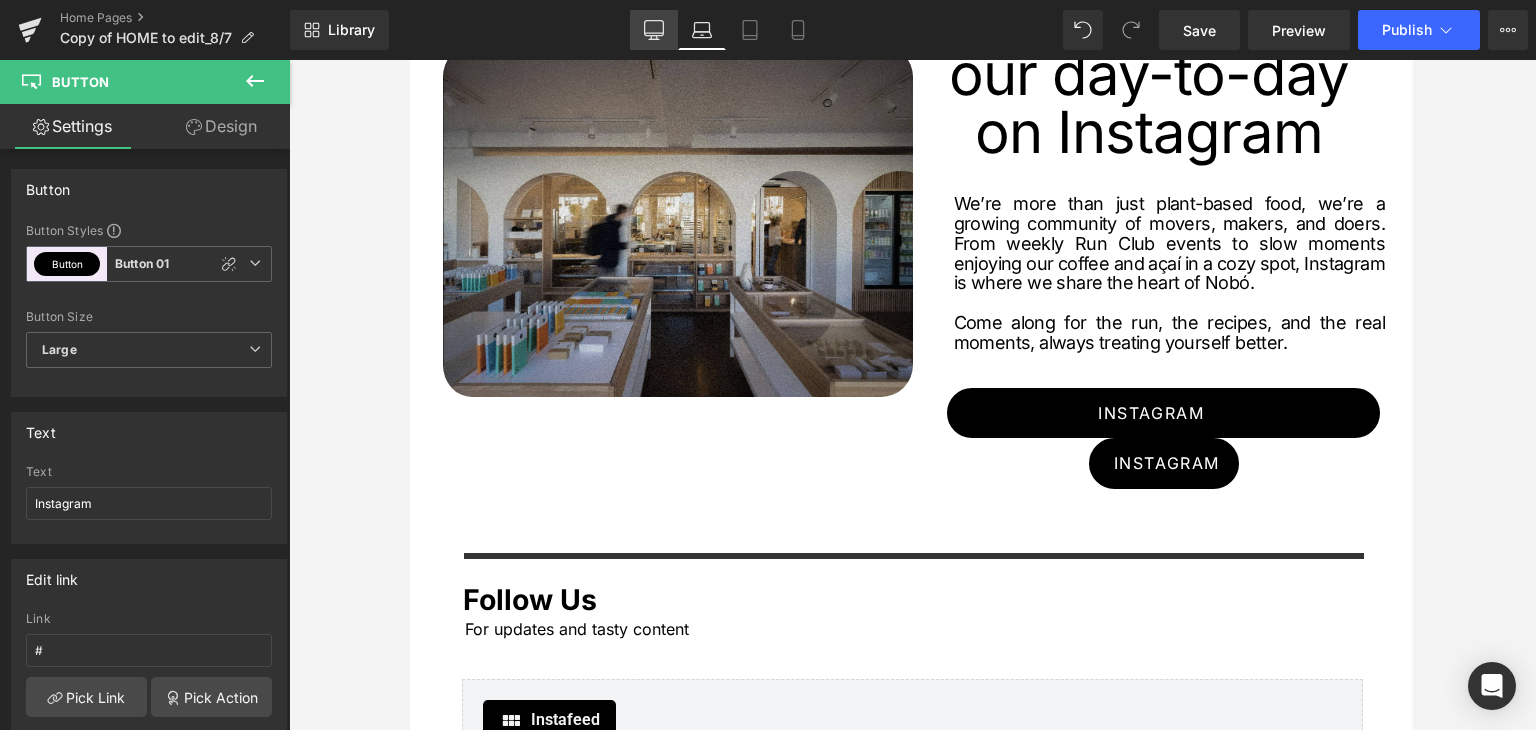 click 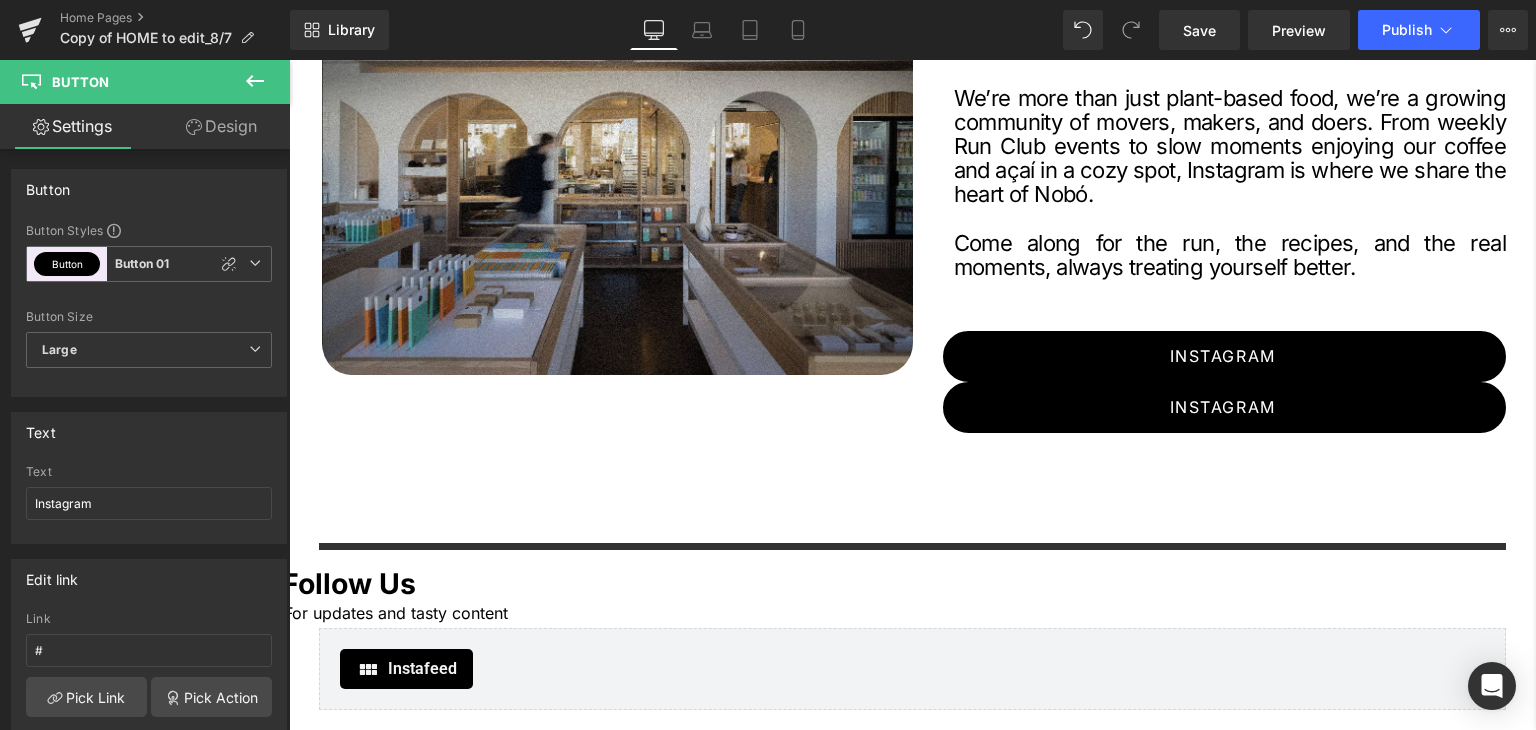 scroll, scrollTop: 3718, scrollLeft: 0, axis: vertical 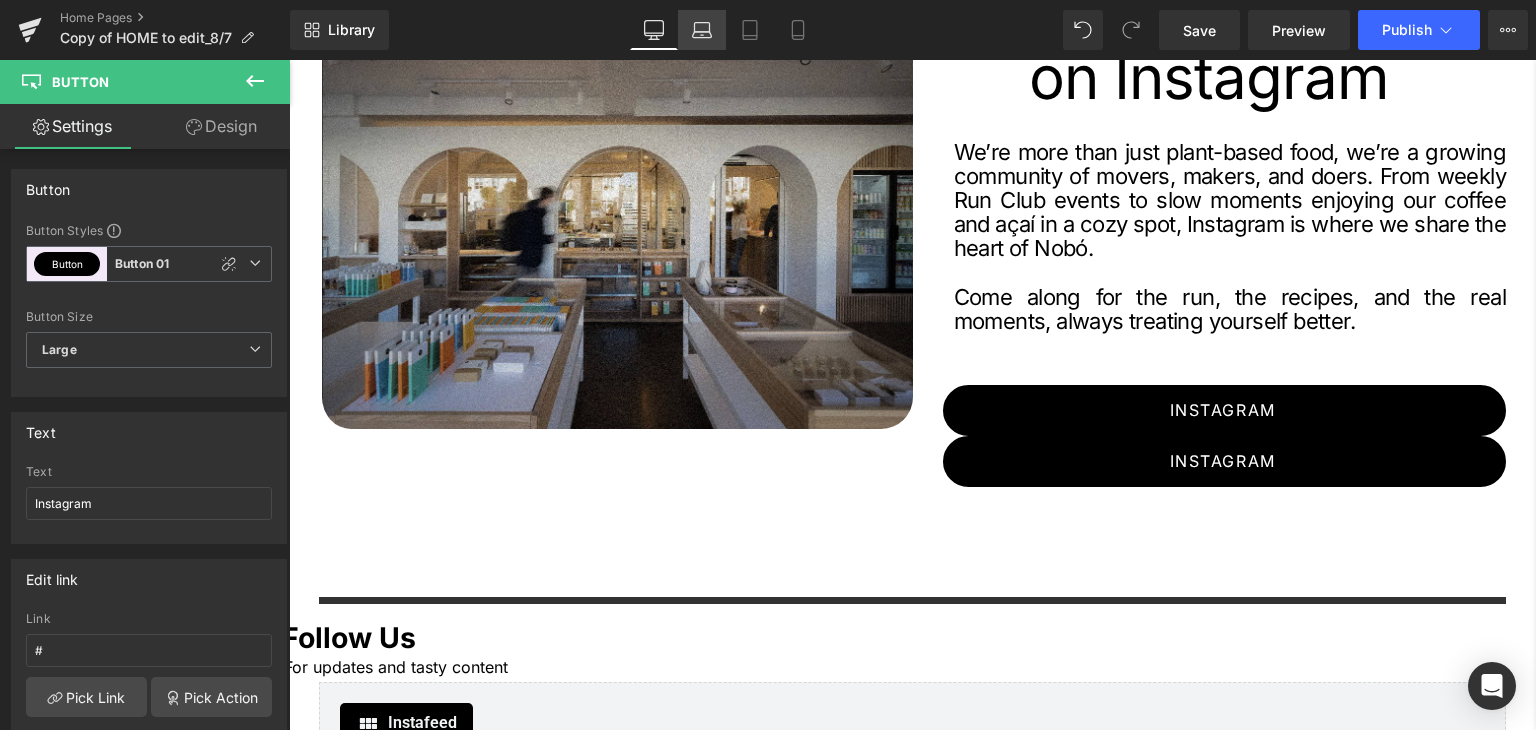 click 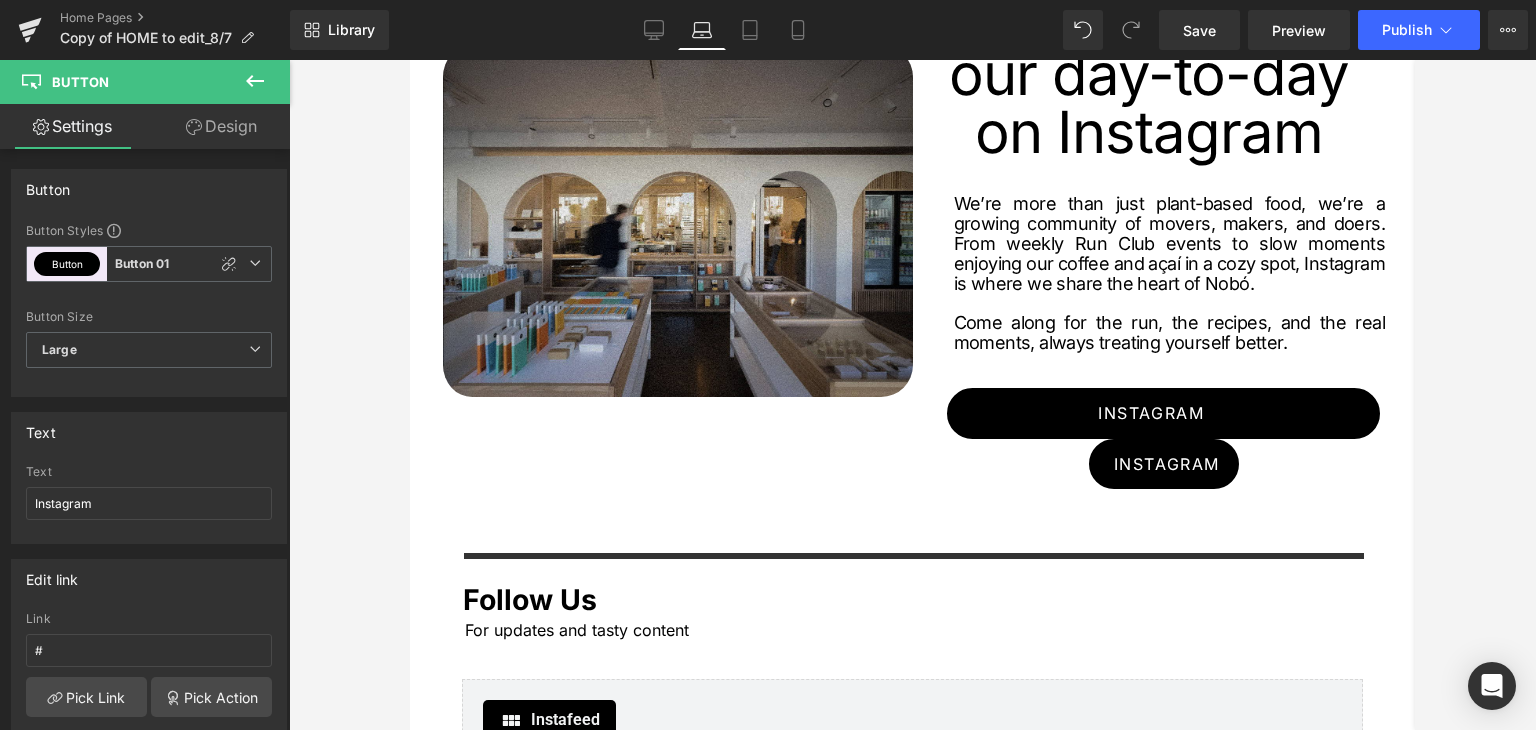 scroll, scrollTop: 3212, scrollLeft: 0, axis: vertical 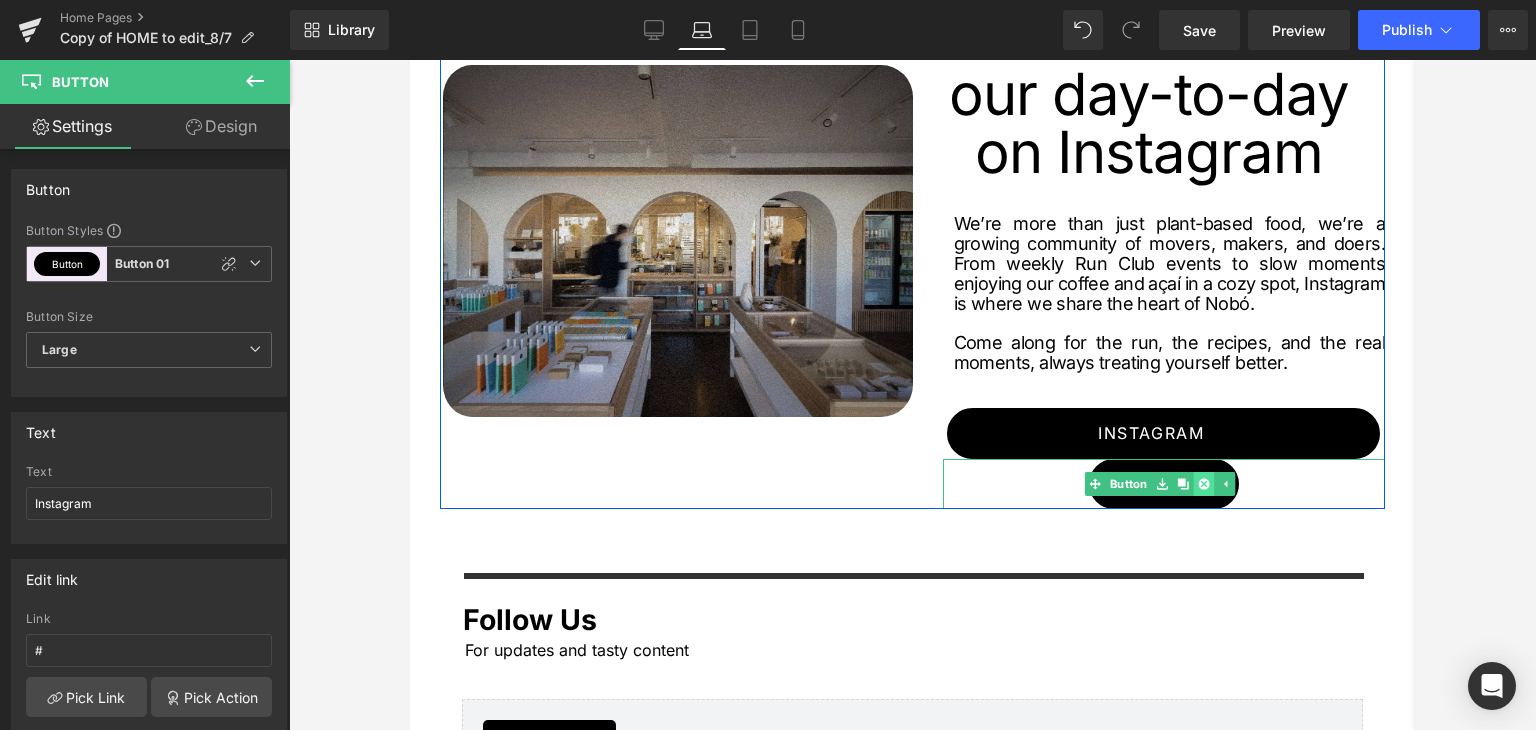 click 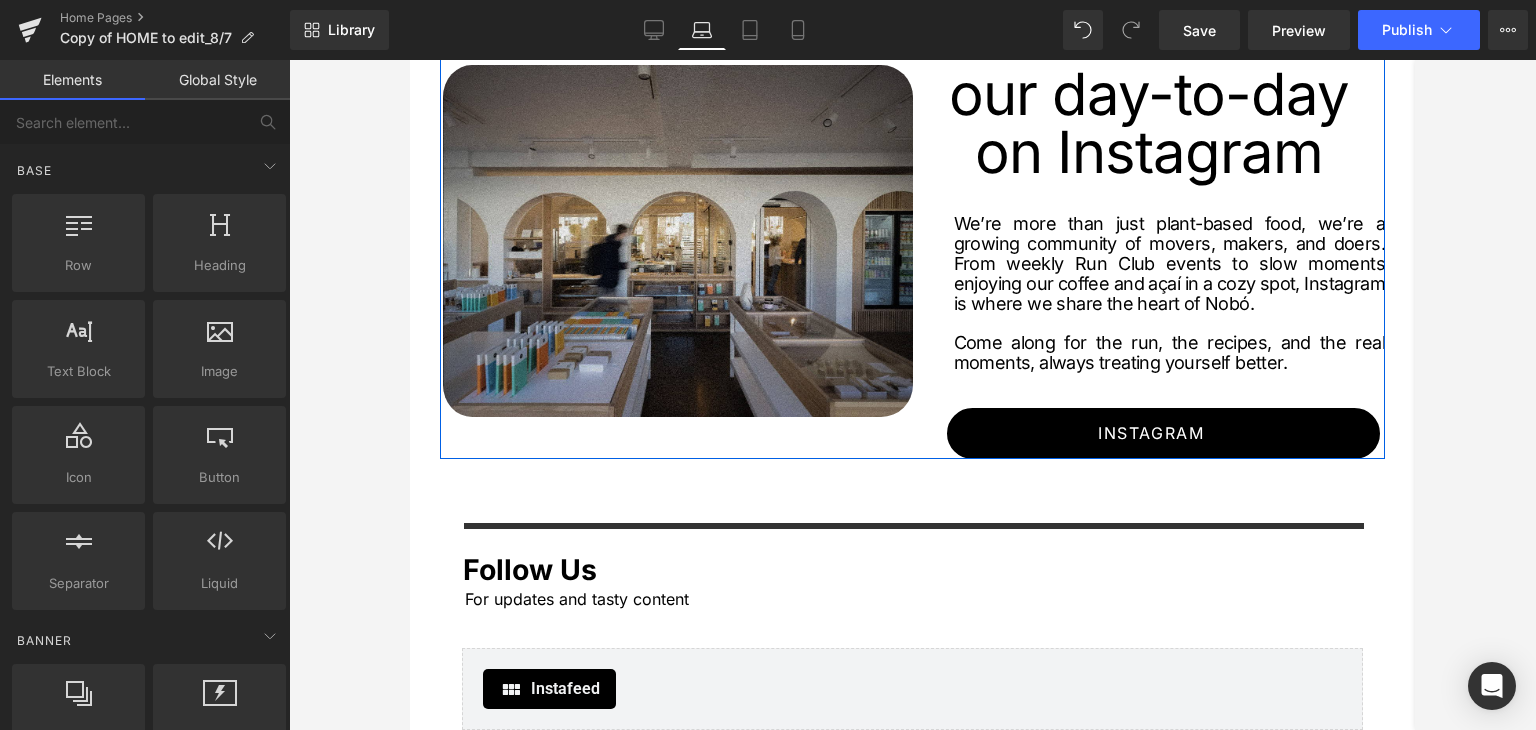 scroll, scrollTop: 3232, scrollLeft: 0, axis: vertical 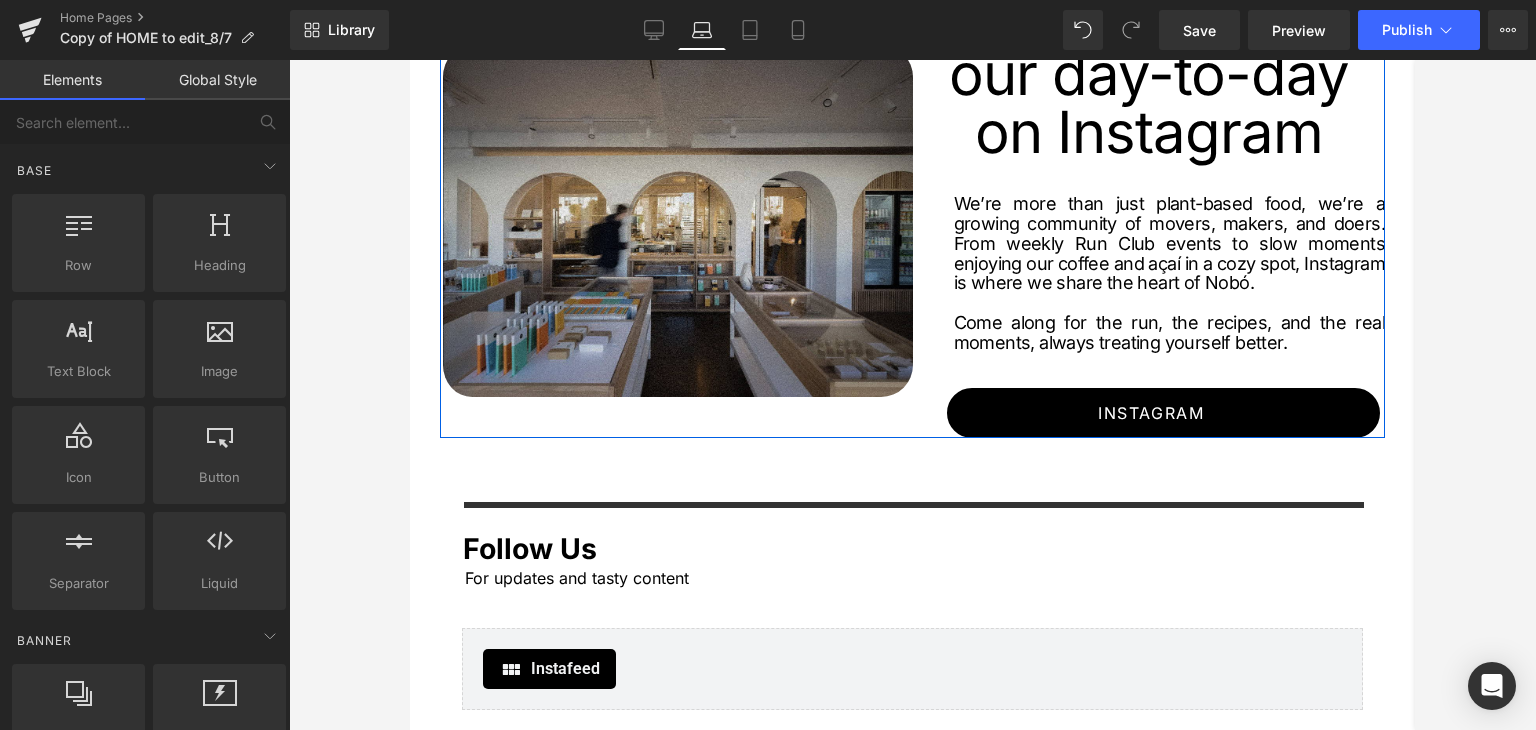 click at bounding box center [912, 395] 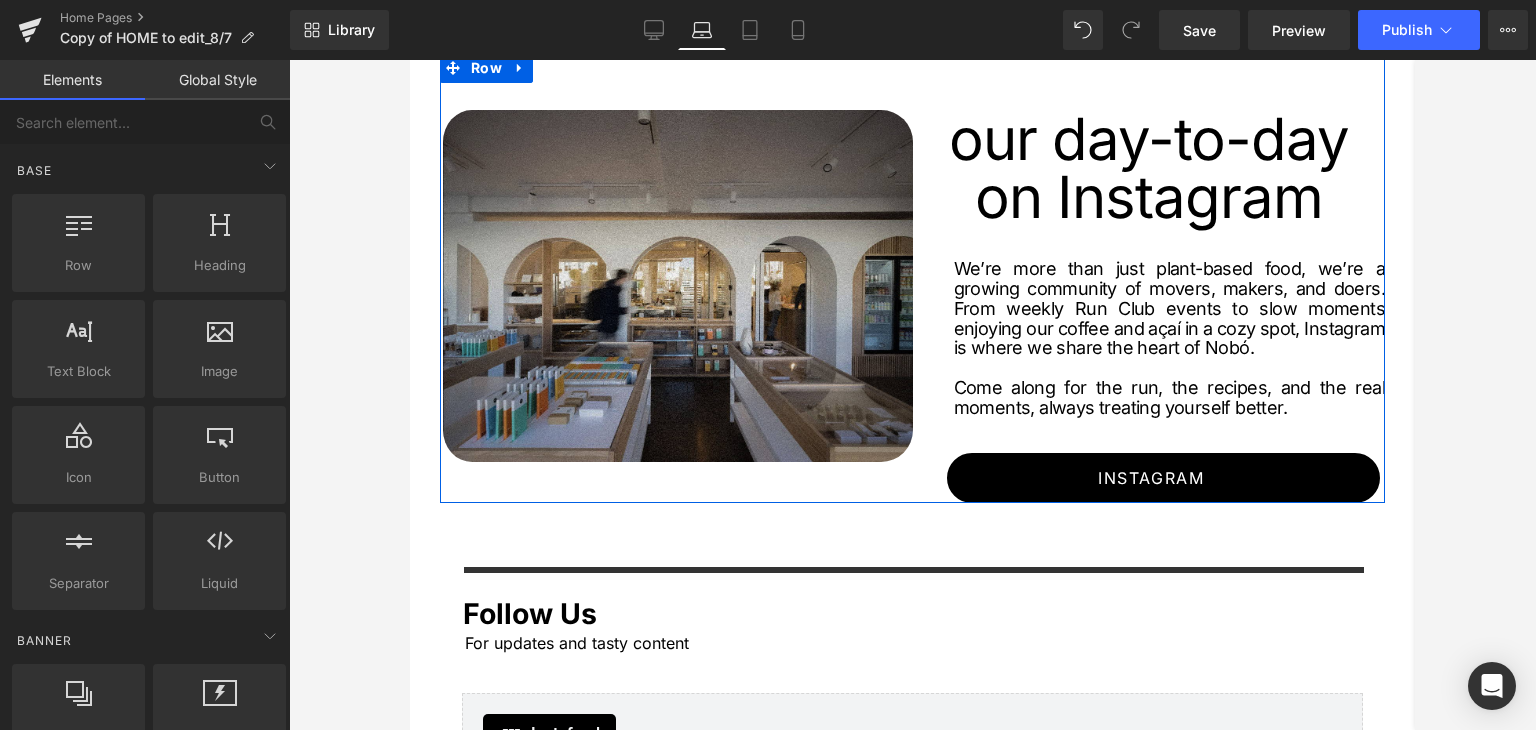 scroll, scrollTop: 3132, scrollLeft: 0, axis: vertical 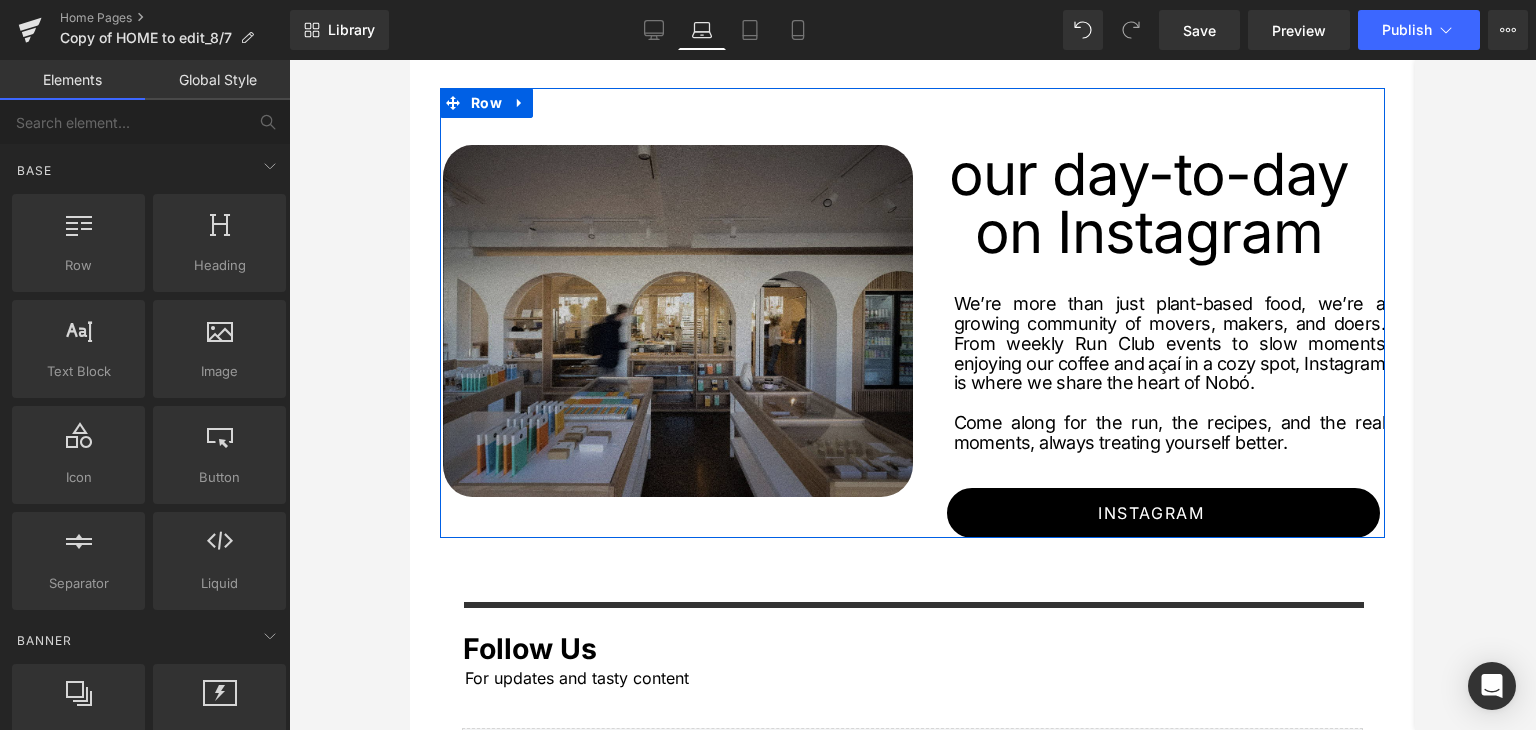 click at bounding box center (676, 321) 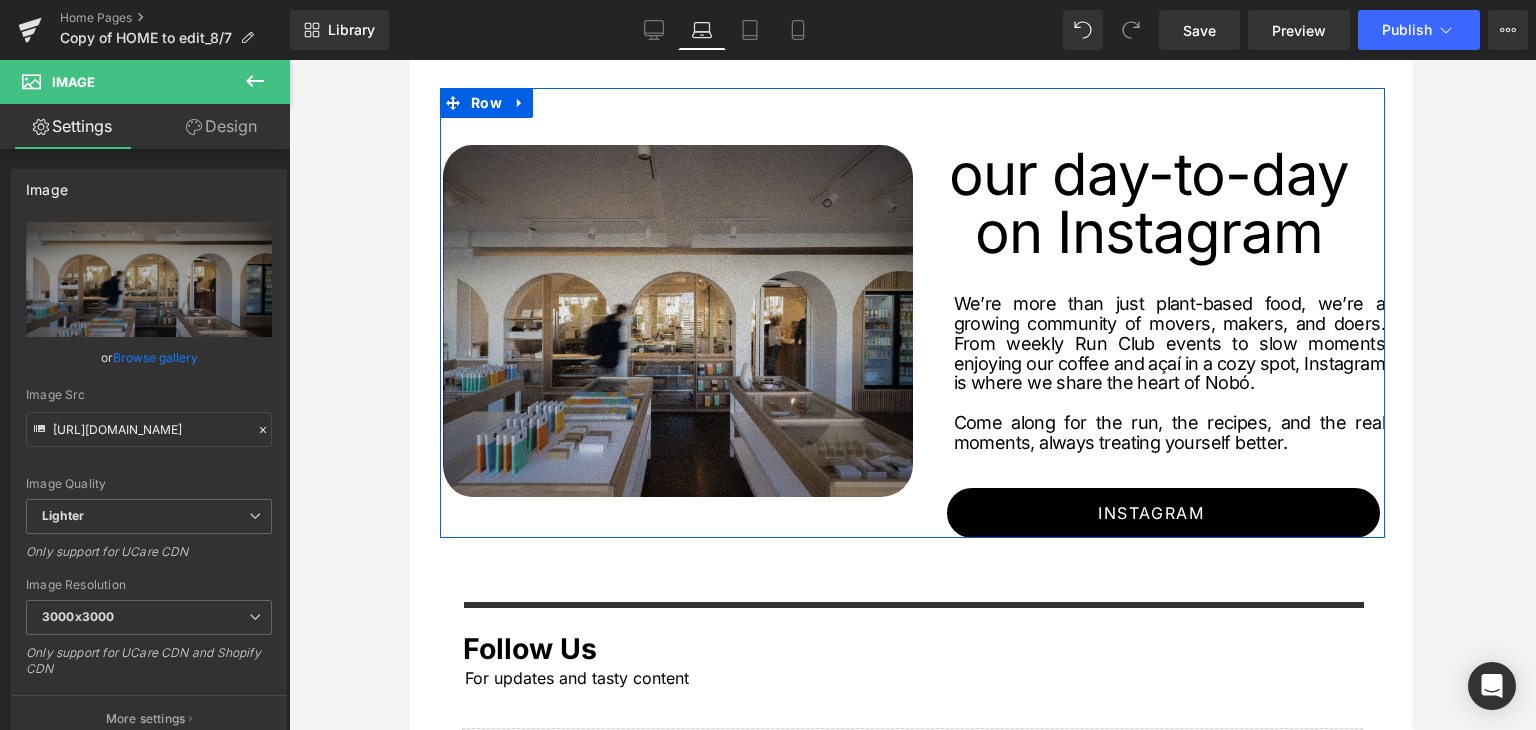 drag, startPoint x: 667, startPoint y: 466, endPoint x: 672, endPoint y: 477, distance: 12.083046 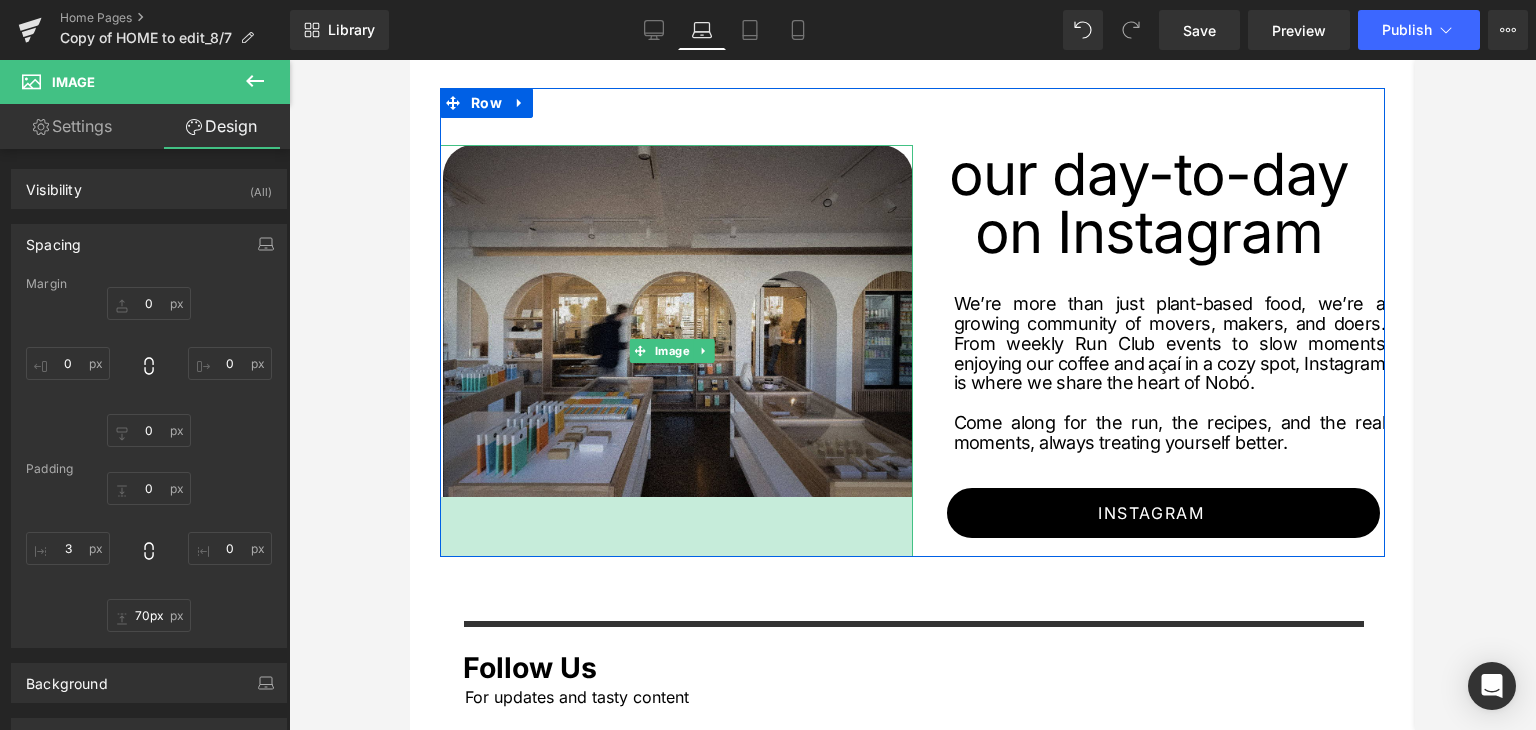 type on "72px" 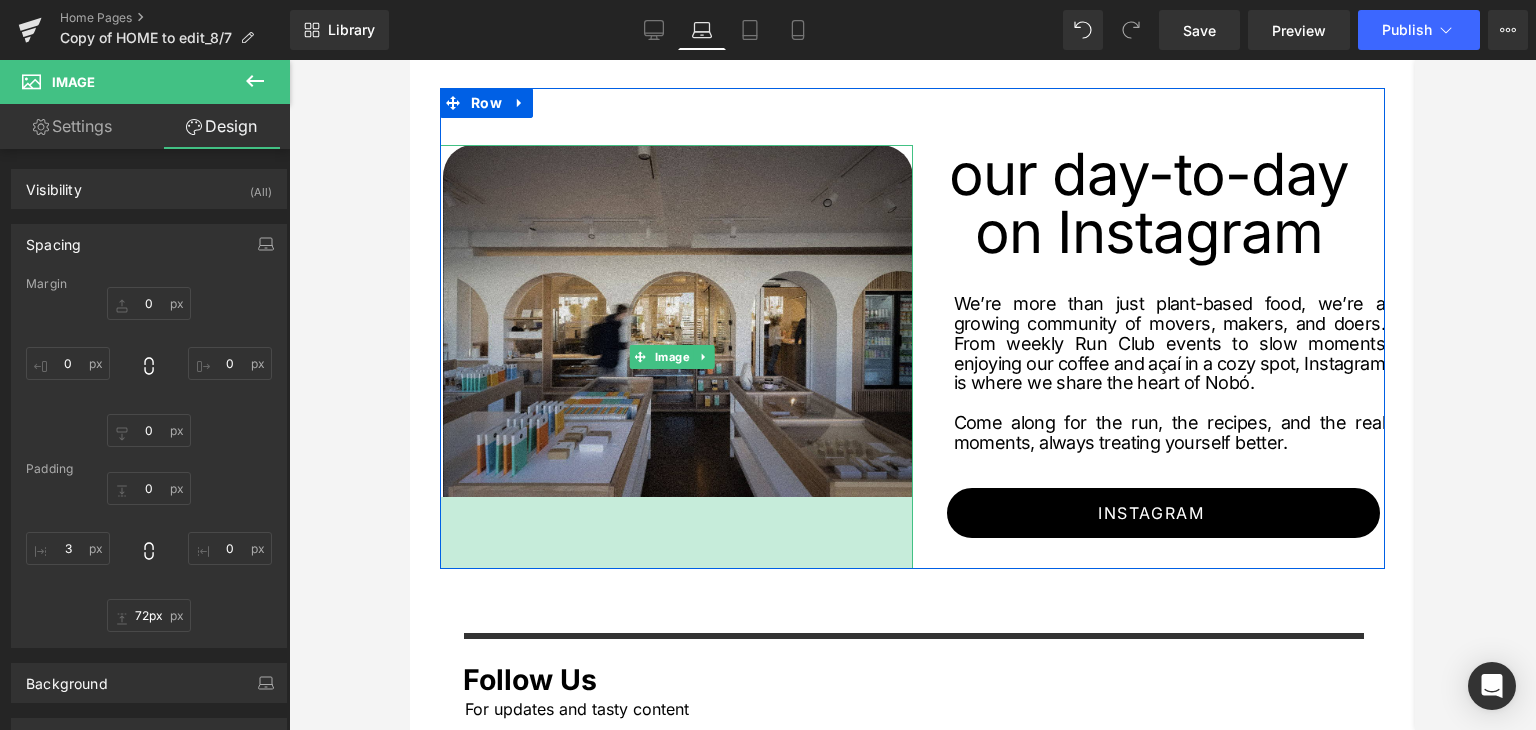 drag, startPoint x: 680, startPoint y: 463, endPoint x: 664, endPoint y: 535, distance: 73.756355 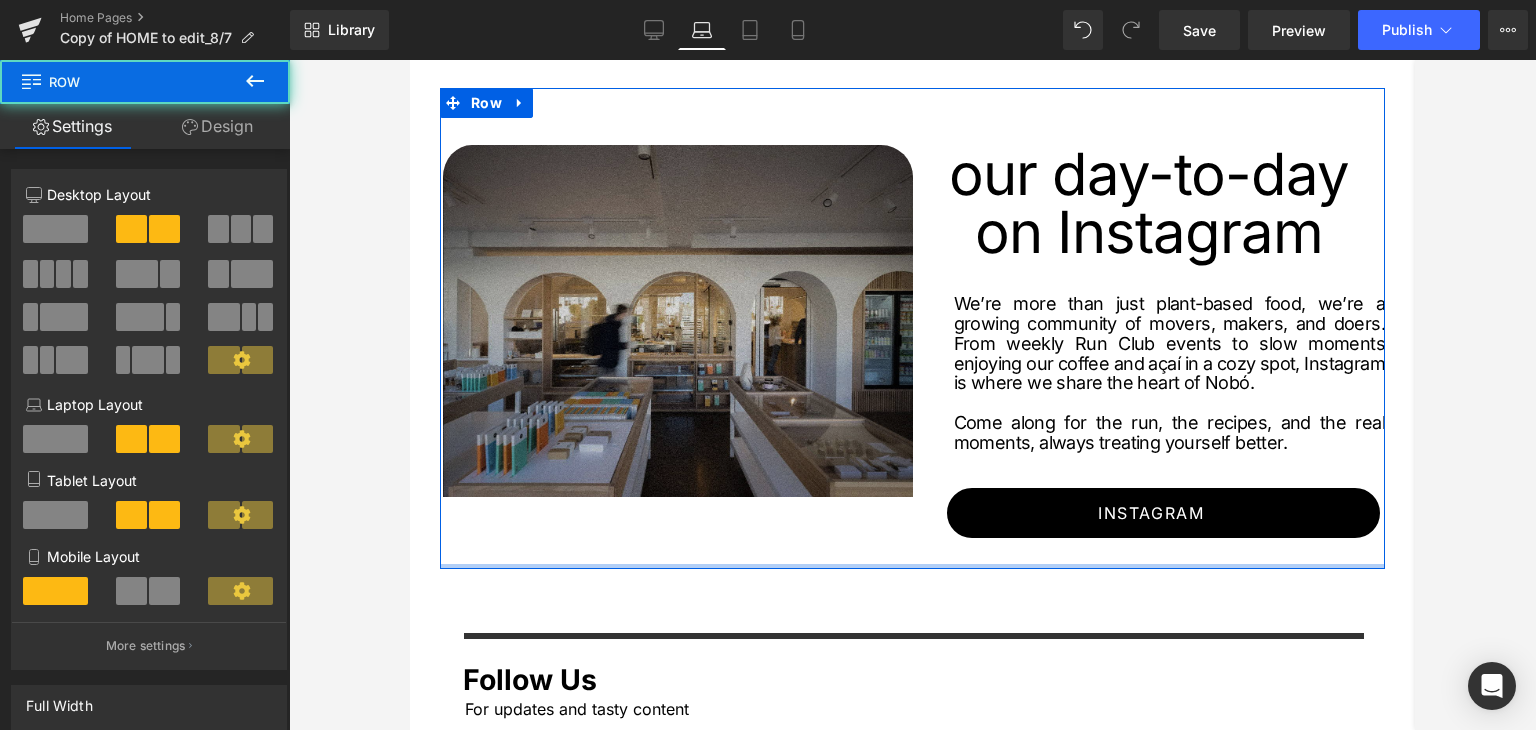 drag, startPoint x: 643, startPoint y: 537, endPoint x: 672, endPoint y: 465, distance: 77.62087 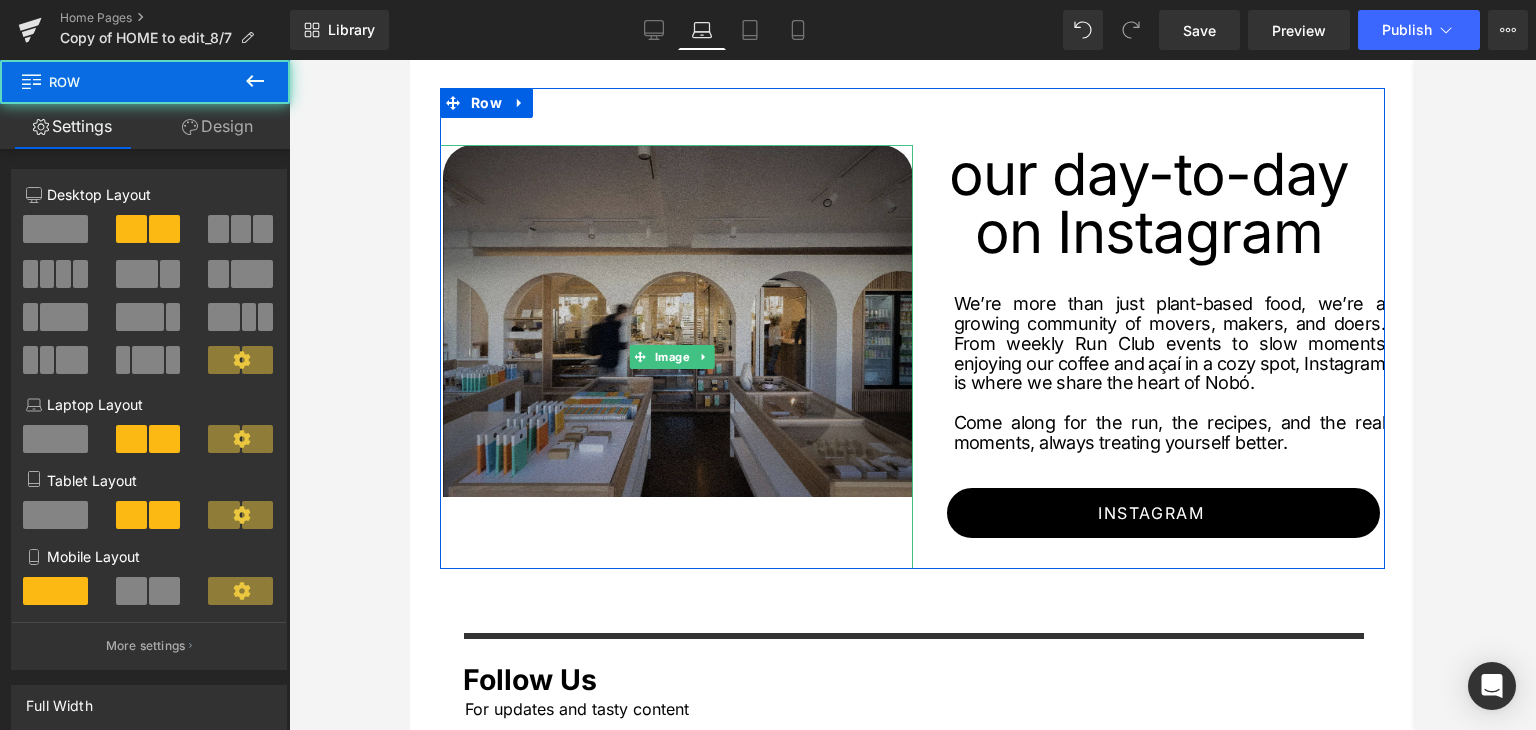 click at bounding box center [676, 357] 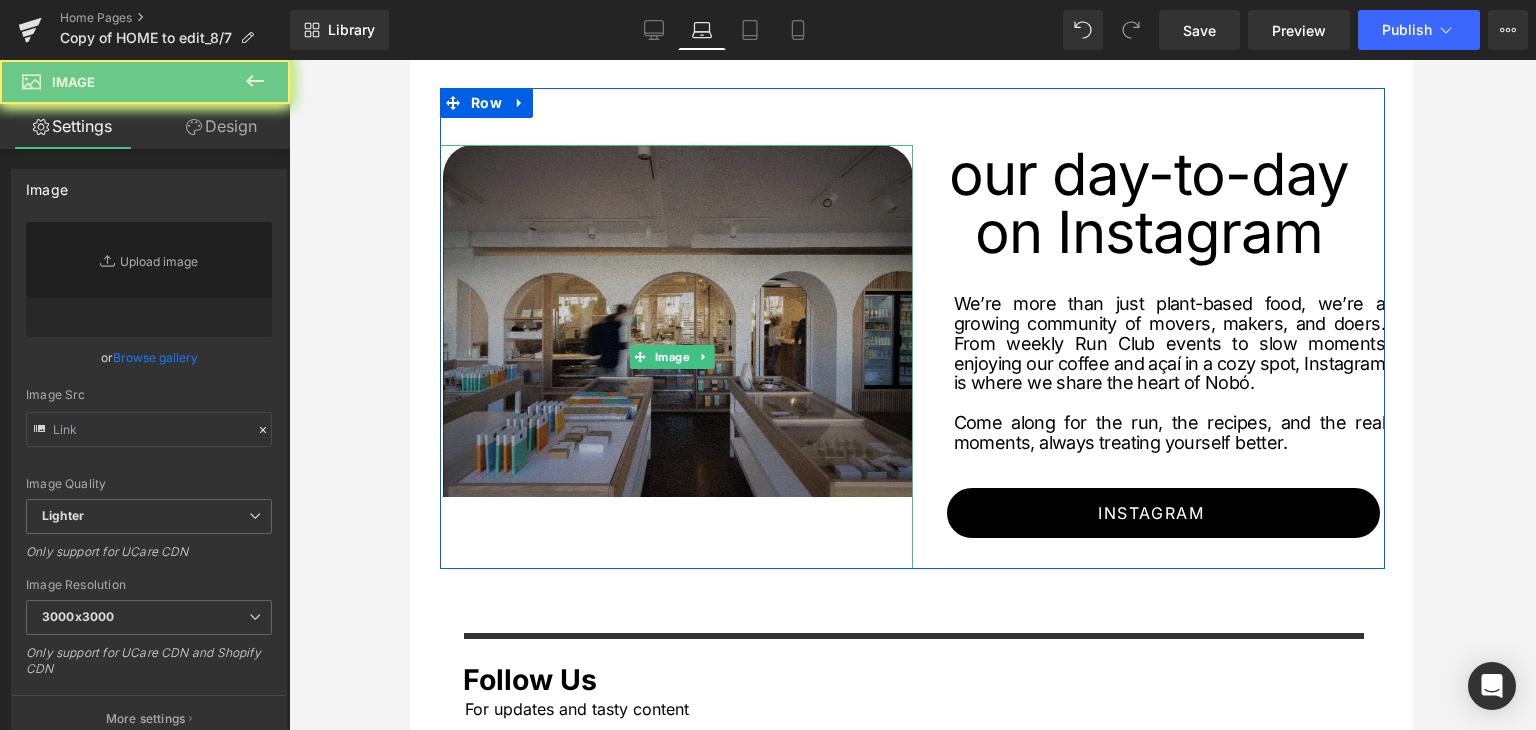 type on "https://ucarecdn.com/54031d28-1acf-429a-9b2e-8351e8a5bb96/-/format/auto/-/preview/3000x3000/-/quality/lighter/Edited.jpg" 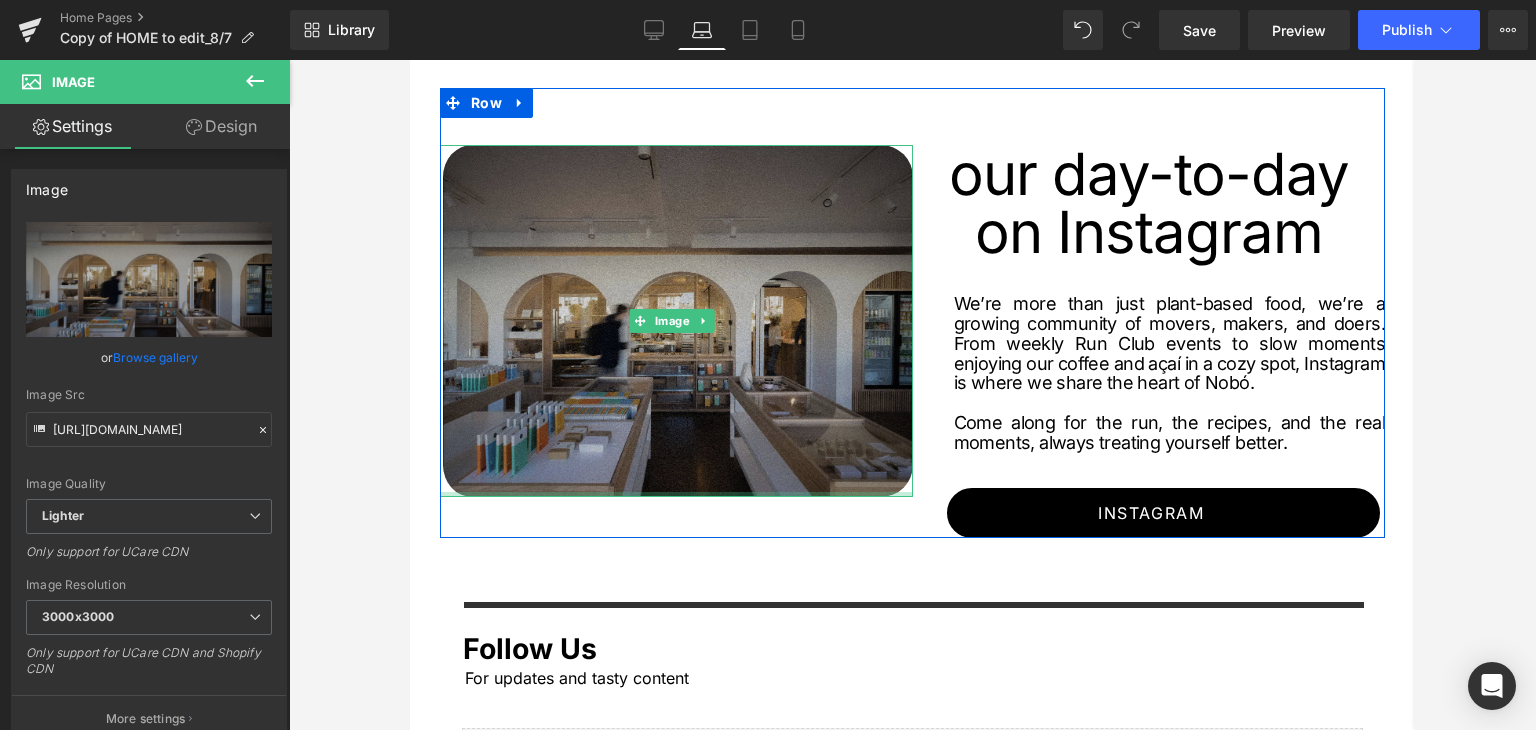 drag, startPoint x: 895, startPoint y: 516, endPoint x: 879, endPoint y: 452, distance: 65.96969 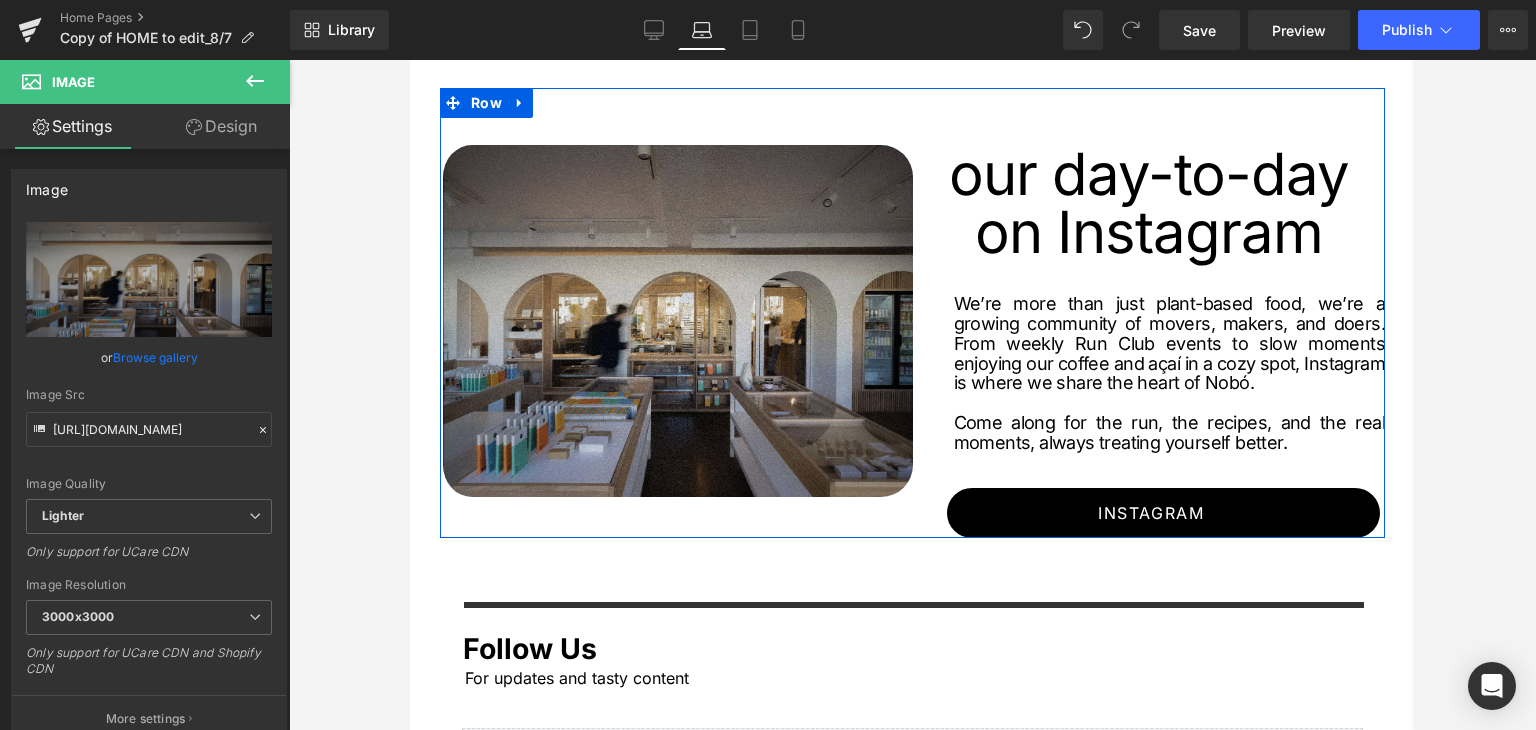 click at bounding box center (912, 395) 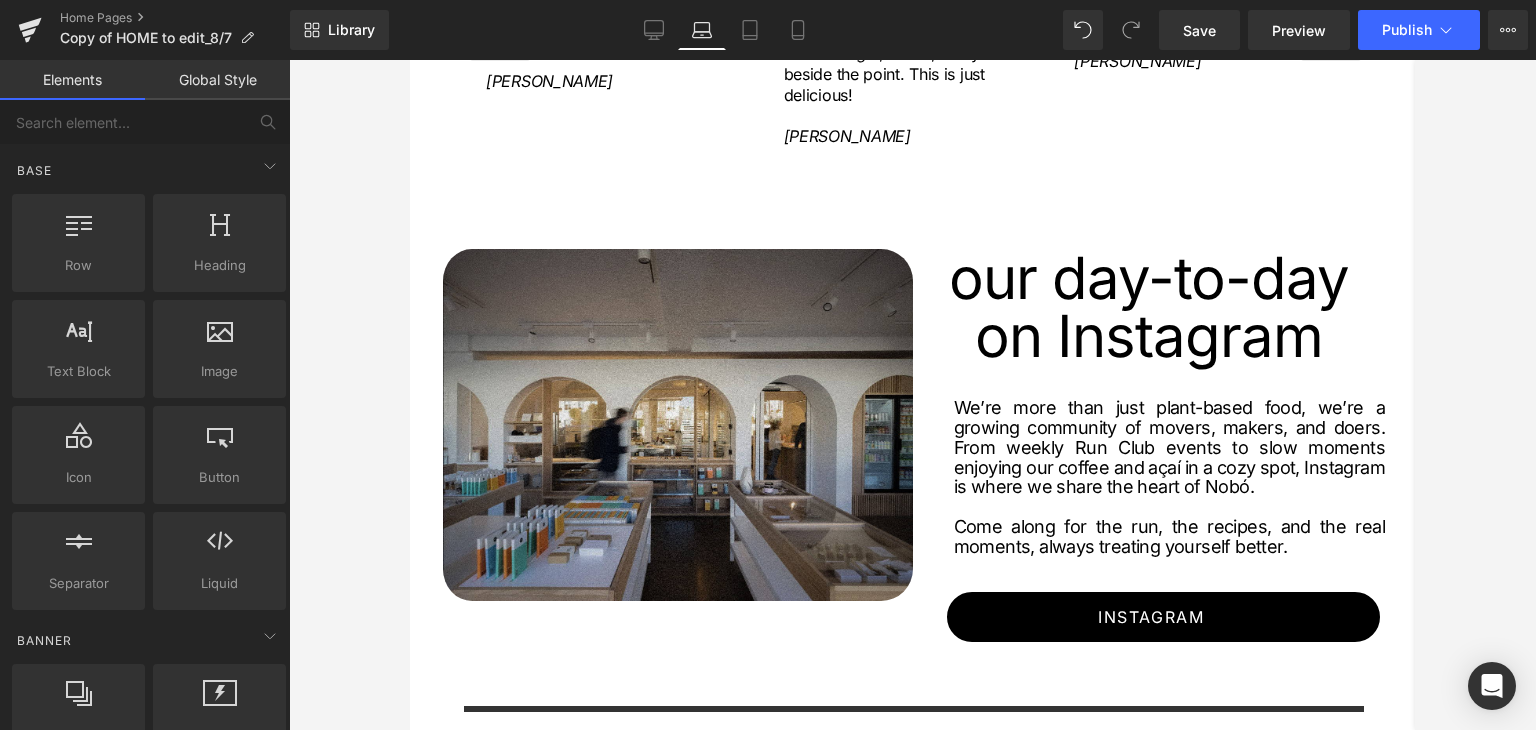 scroll, scrollTop: 3032, scrollLeft: 0, axis: vertical 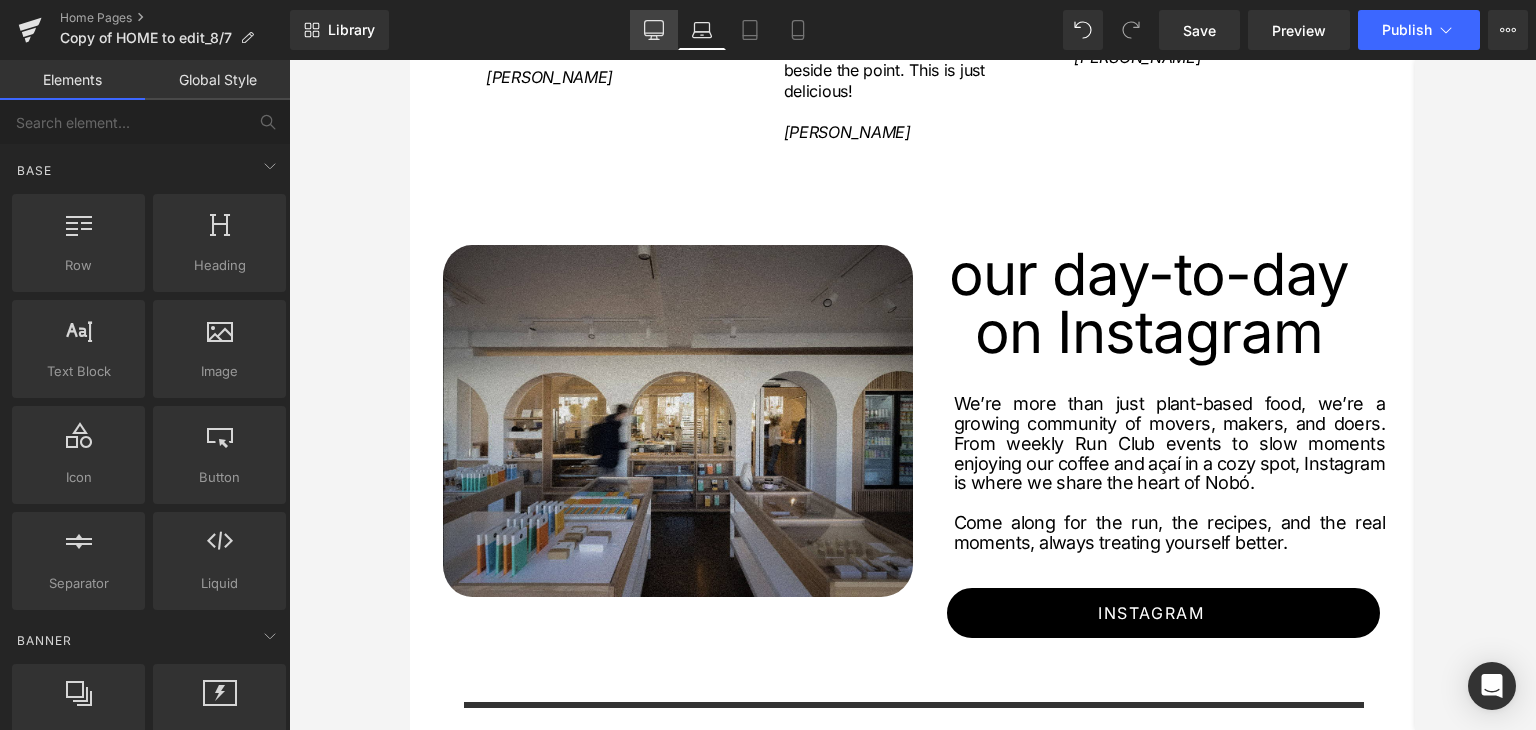 click 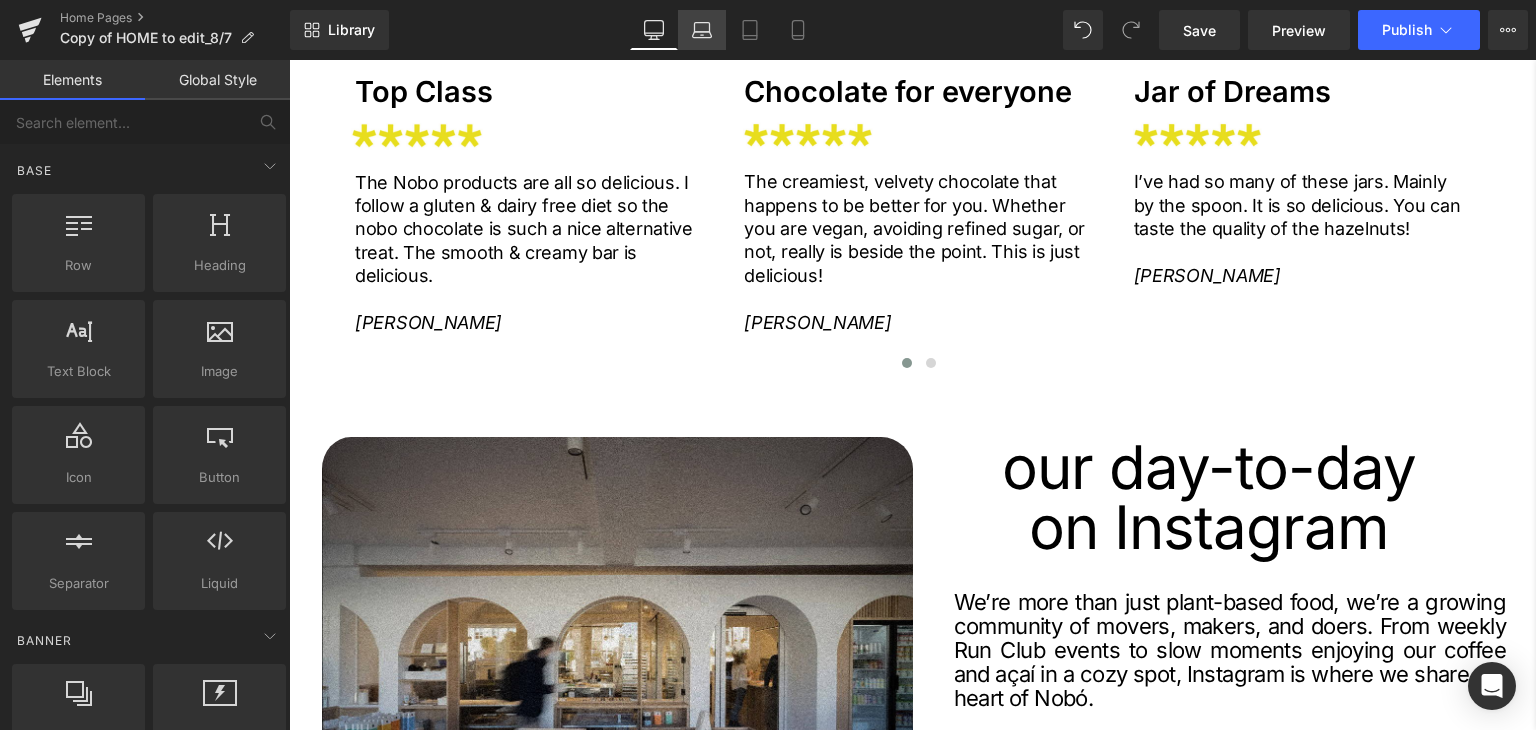 click 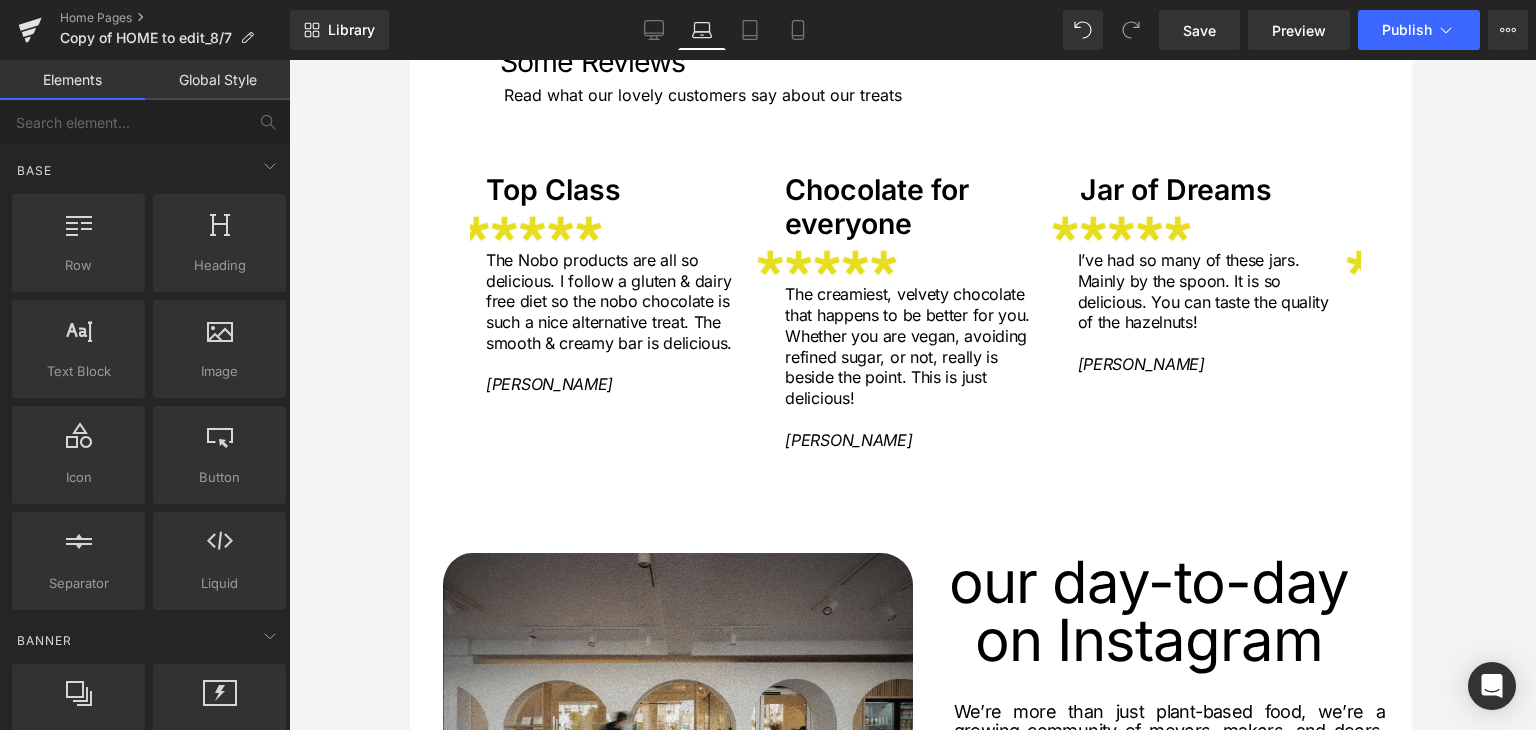 scroll, scrollTop: 2910, scrollLeft: 0, axis: vertical 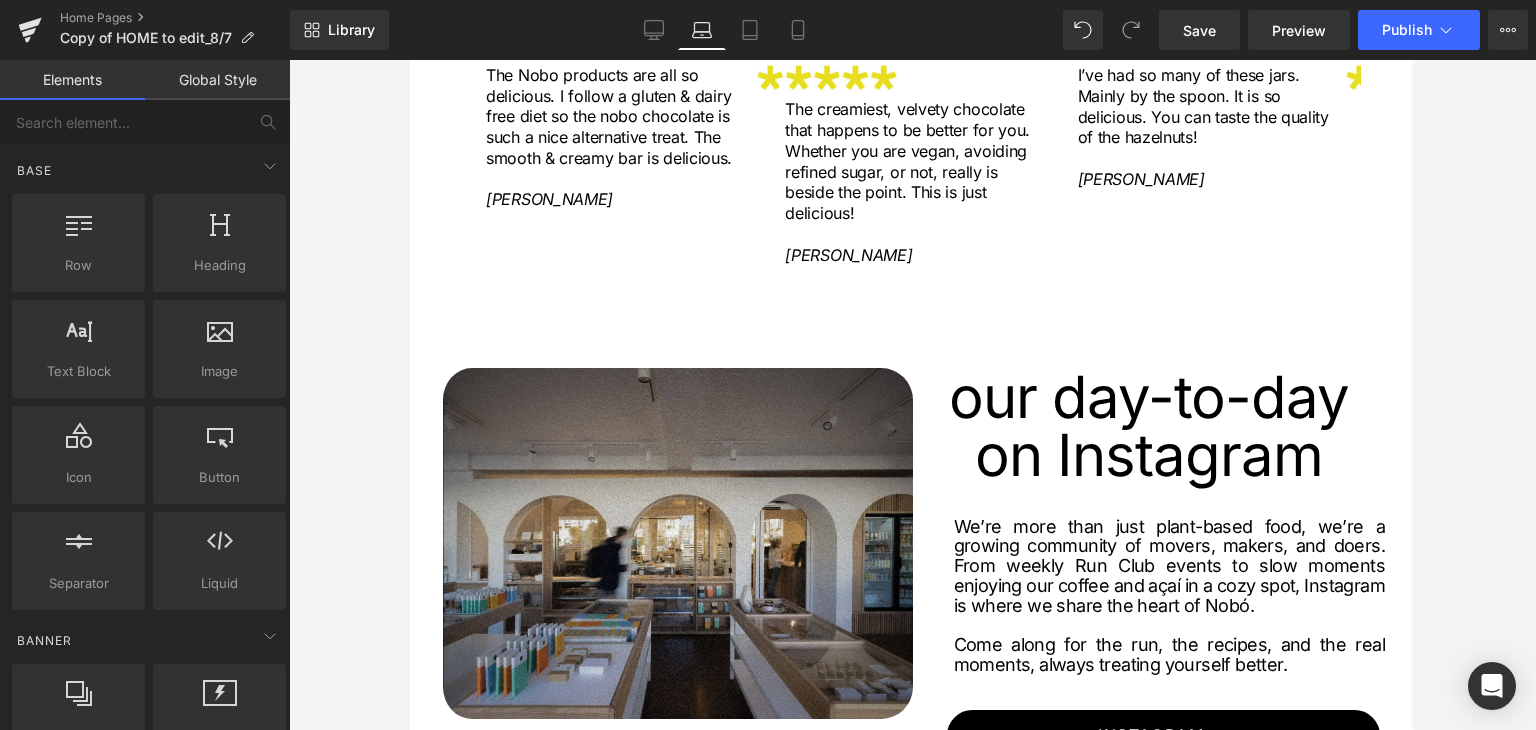 click on "our day-to-day" at bounding box center (1149, 397) 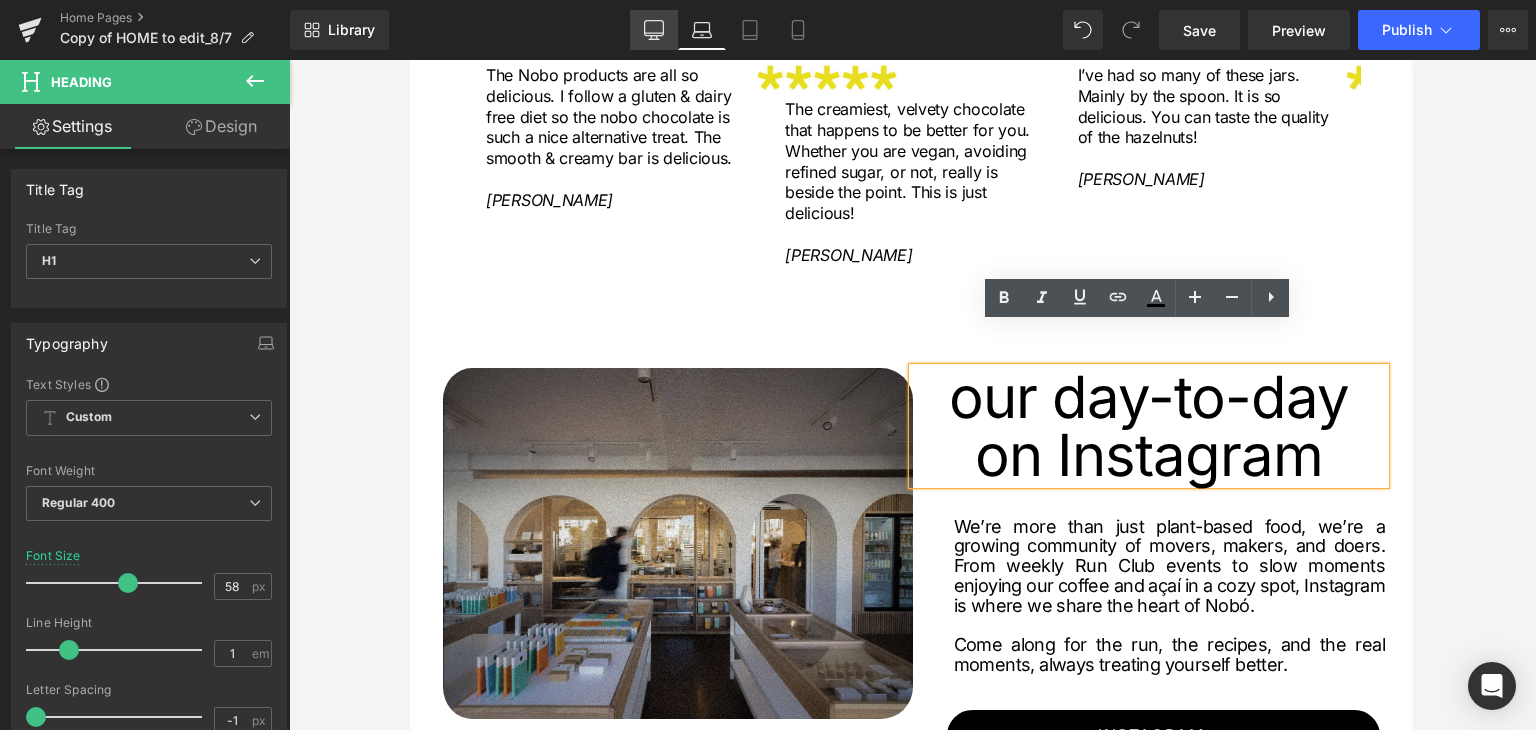 click 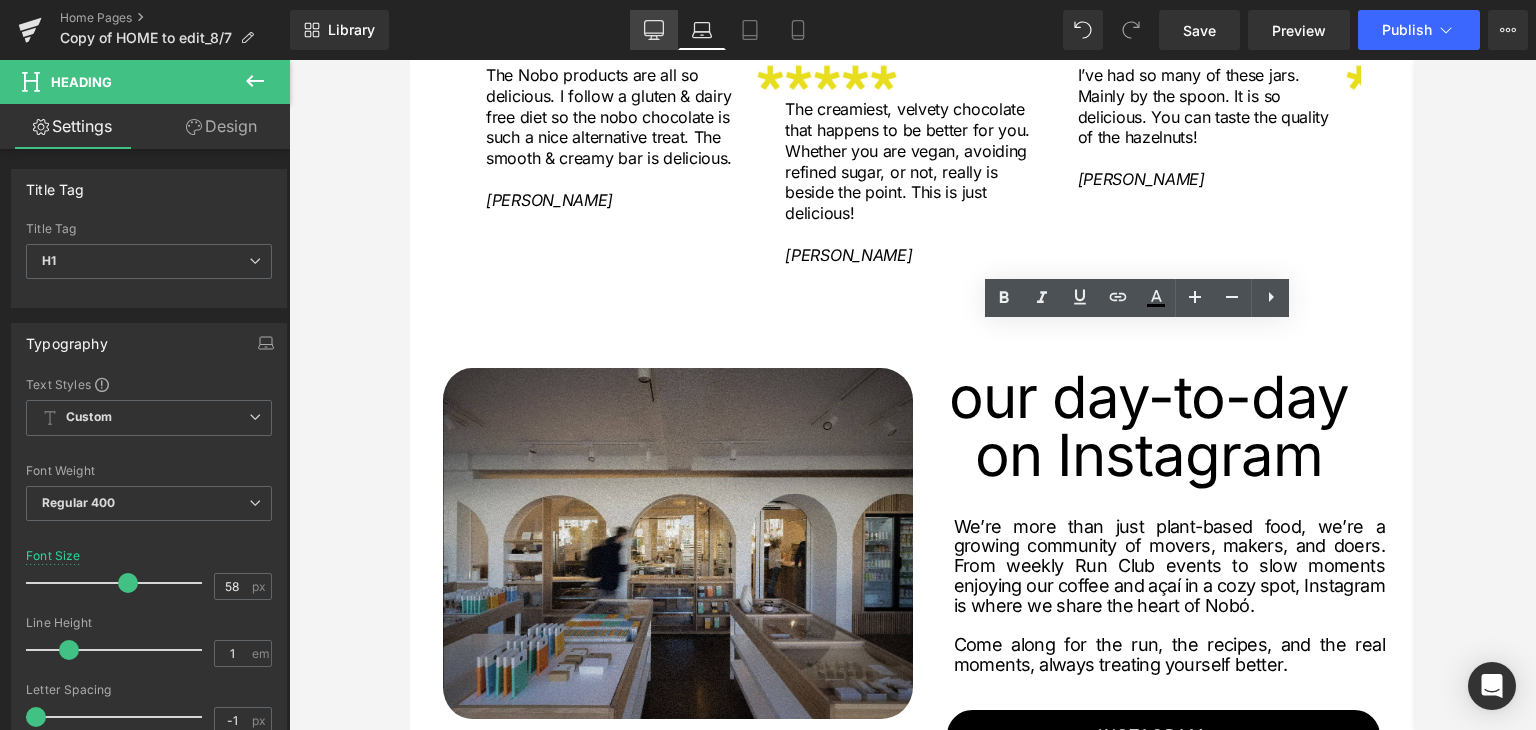 type on "60" 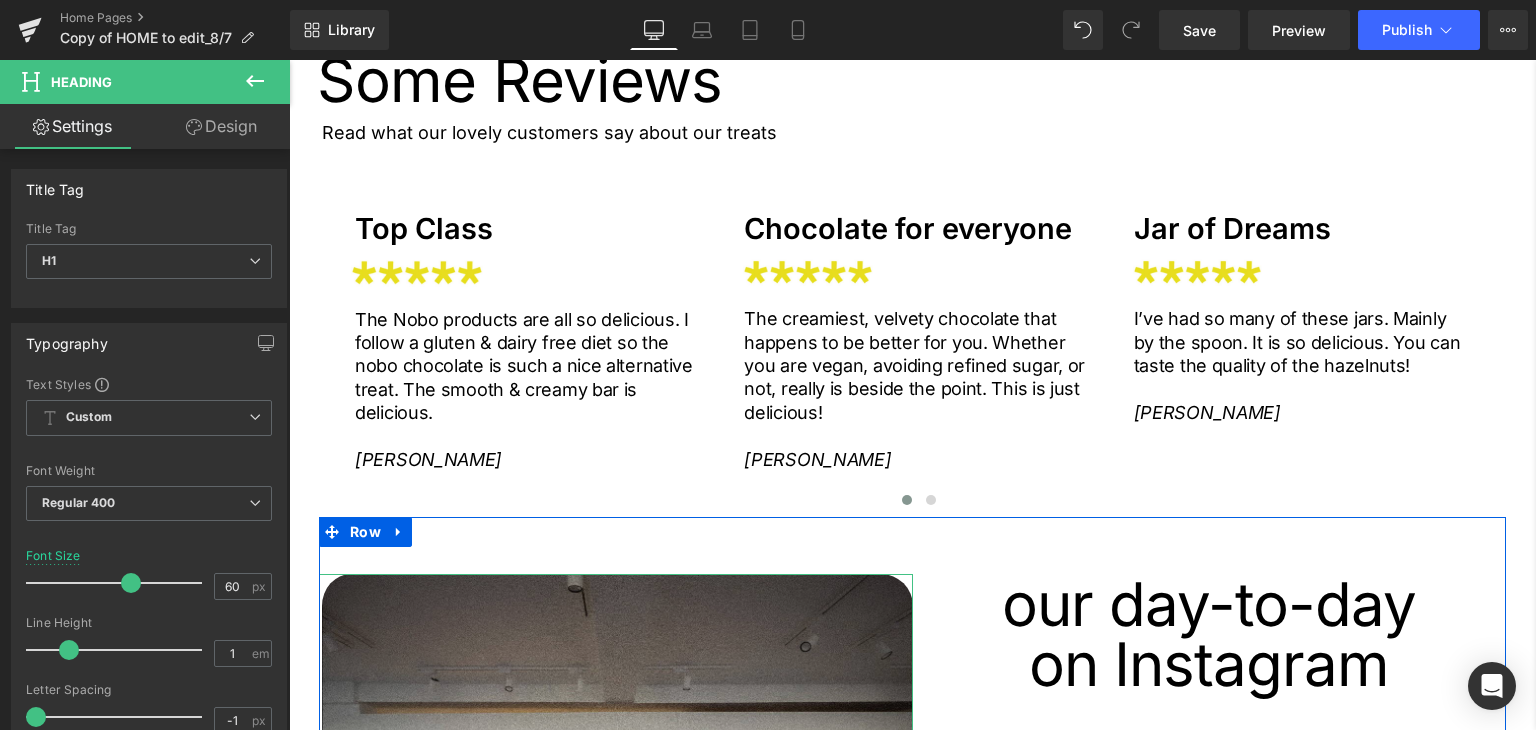 scroll, scrollTop: 2912, scrollLeft: 0, axis: vertical 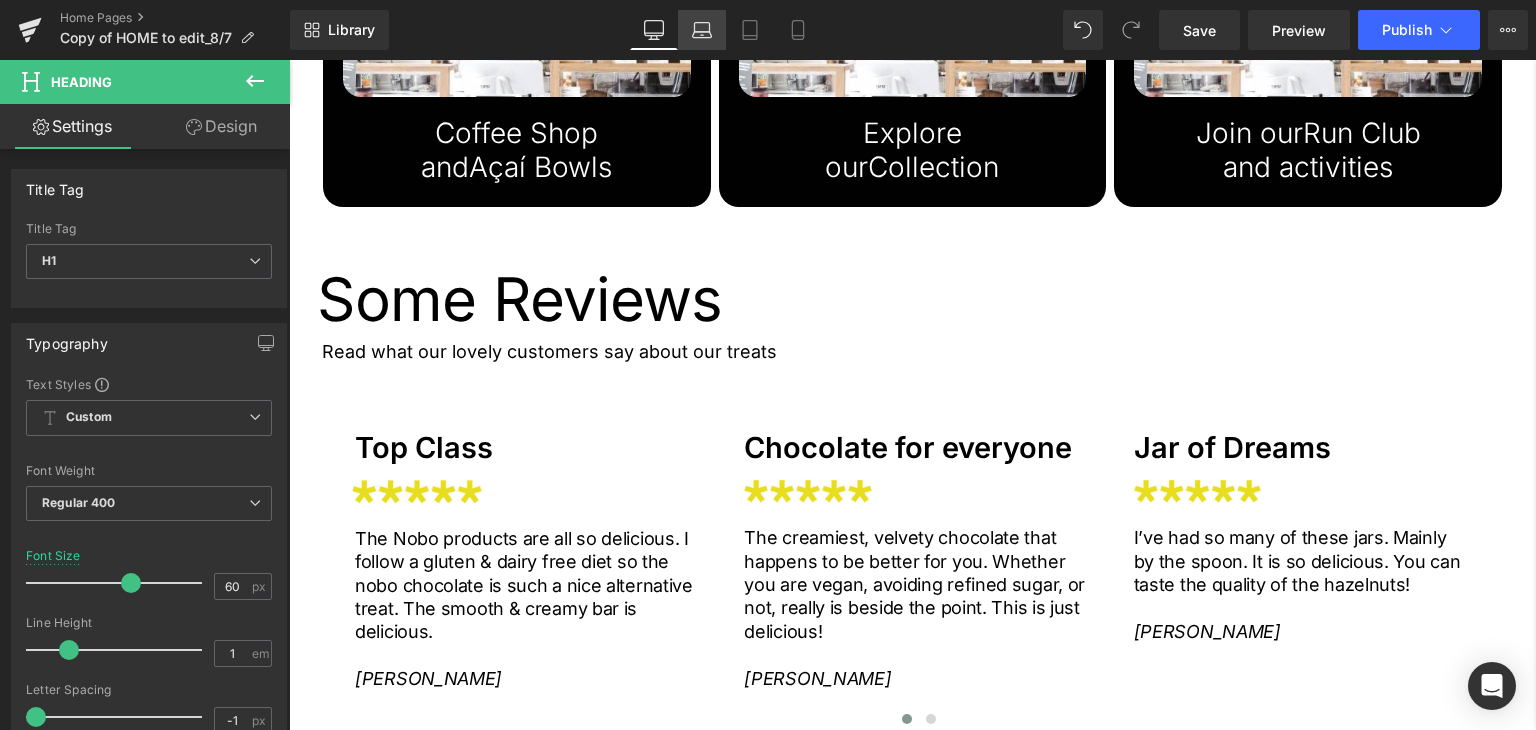 click on "Laptop" at bounding box center [702, 30] 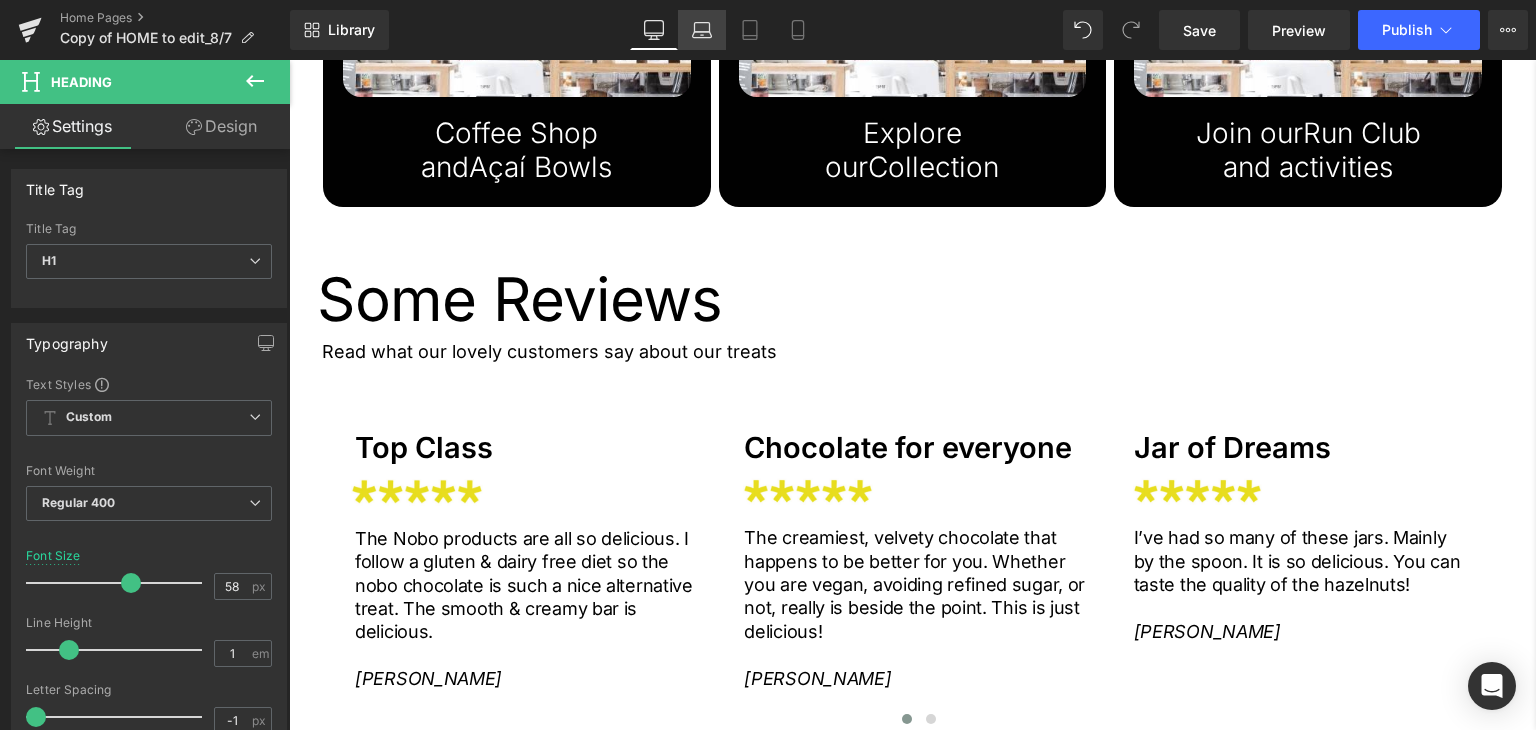 type on "100" 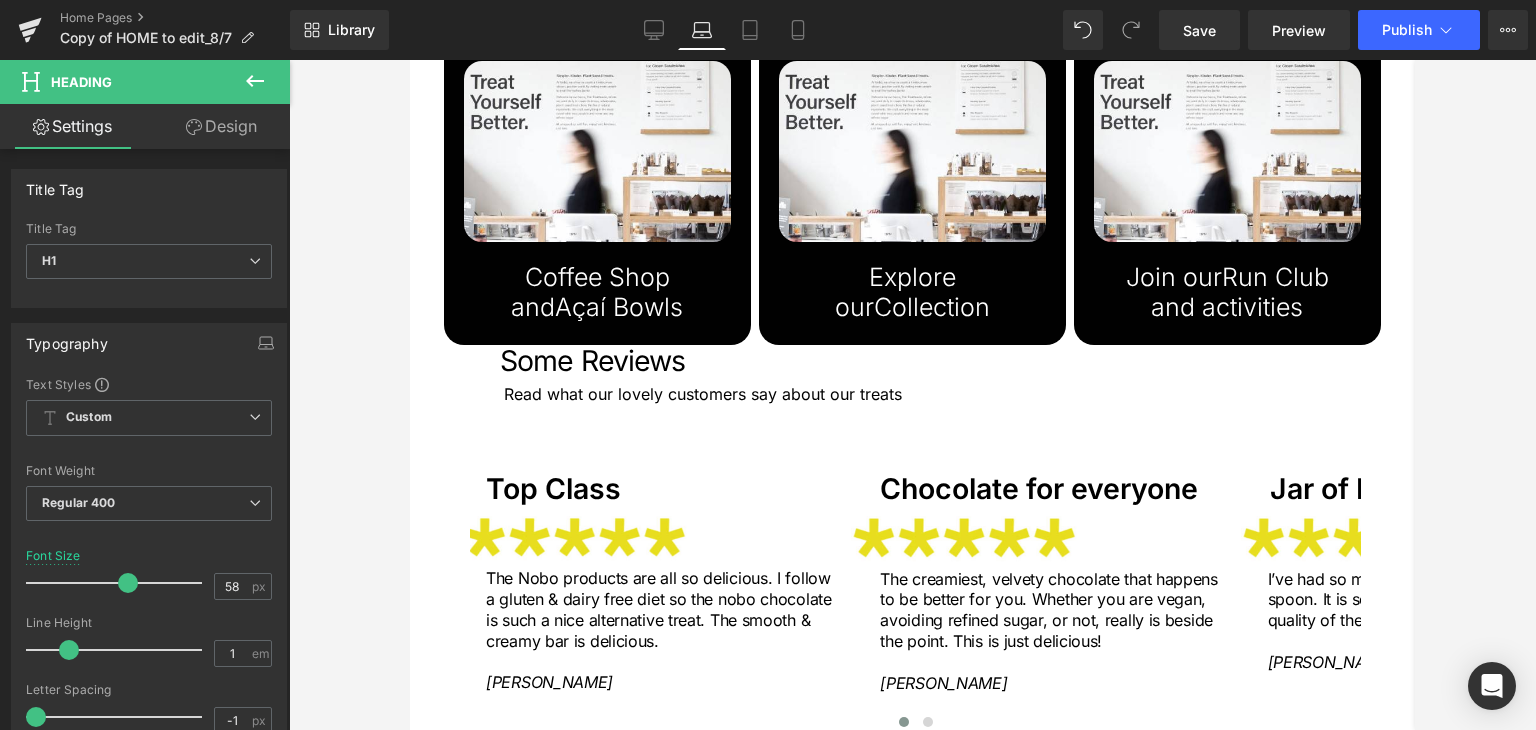 scroll, scrollTop: 2427, scrollLeft: 0, axis: vertical 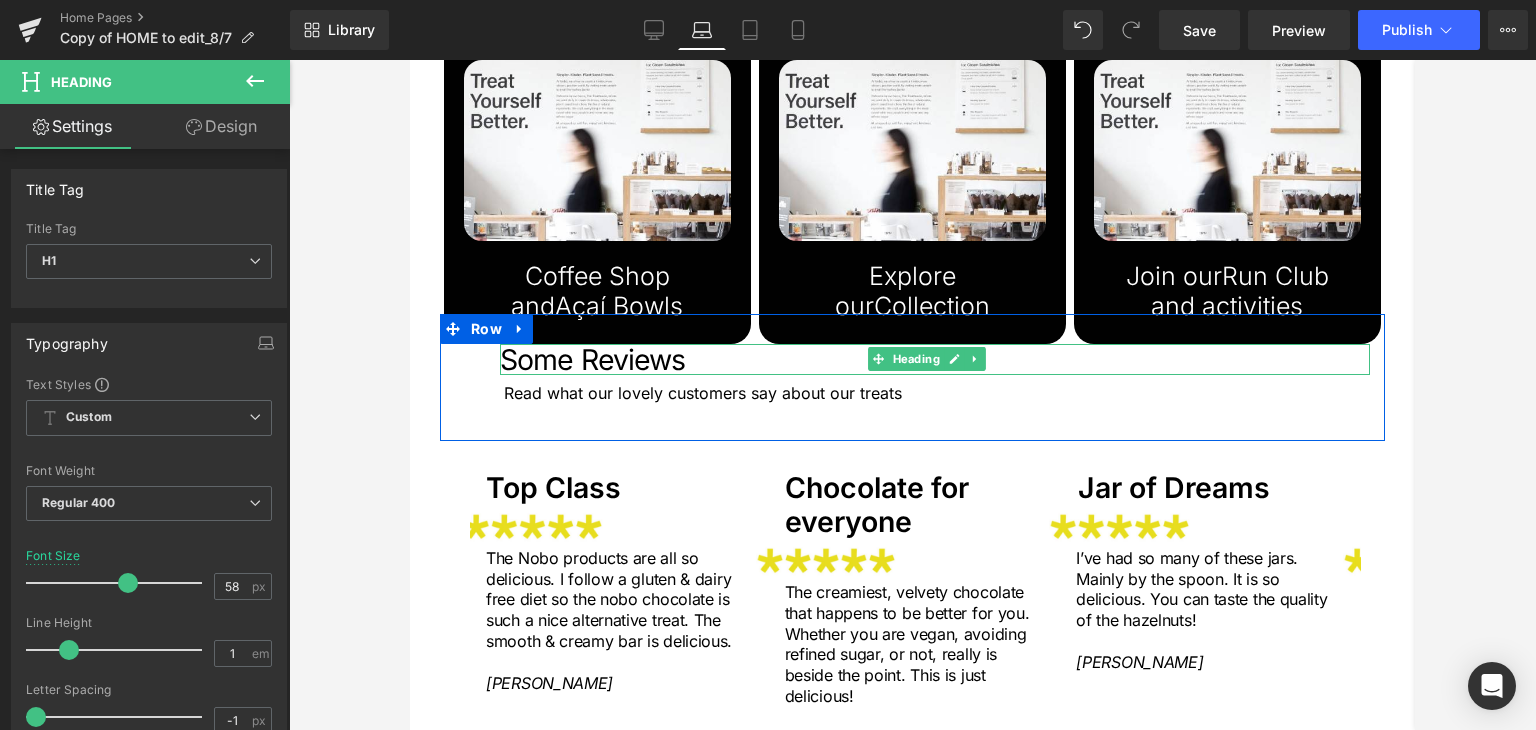 click on "Some Reviews" at bounding box center [935, 359] 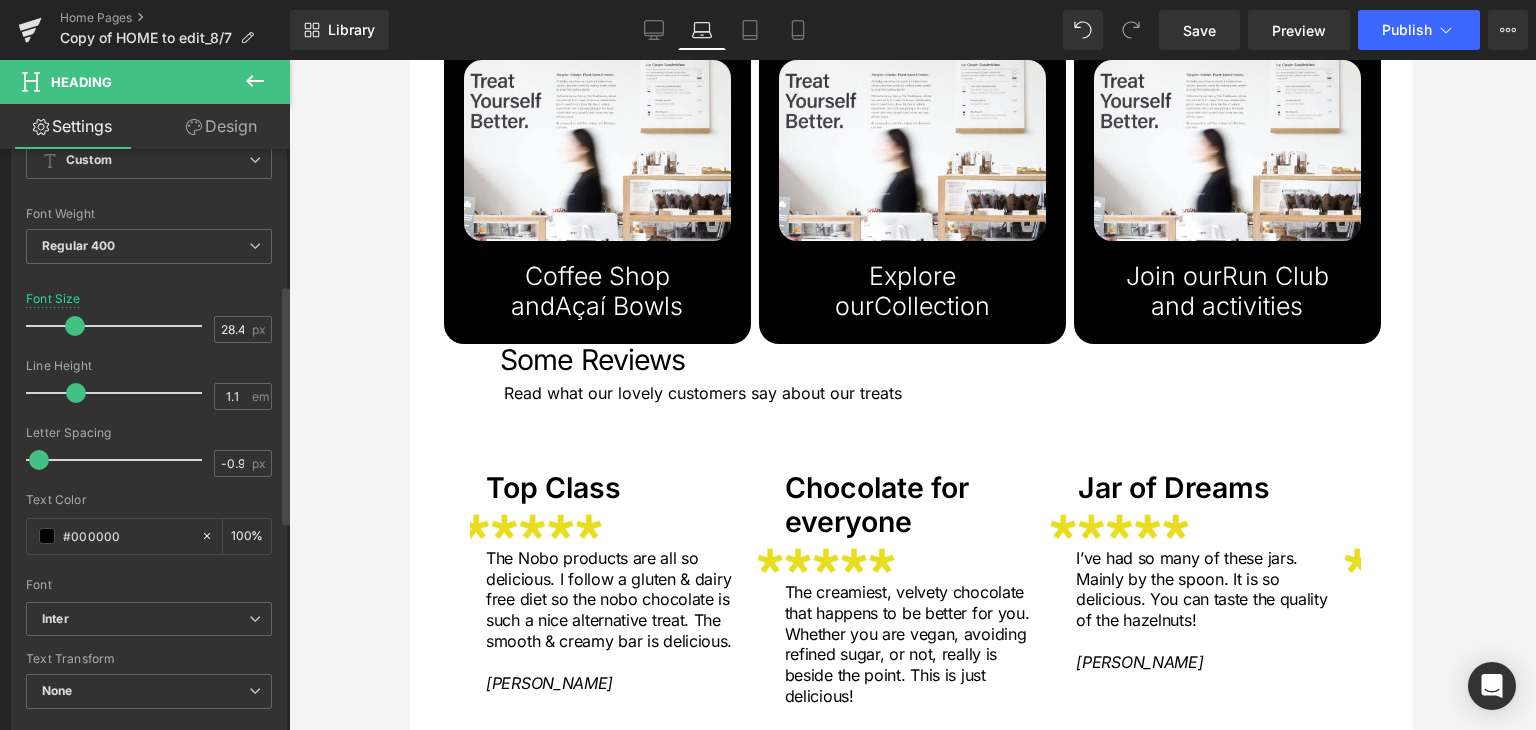 scroll, scrollTop: 200, scrollLeft: 0, axis: vertical 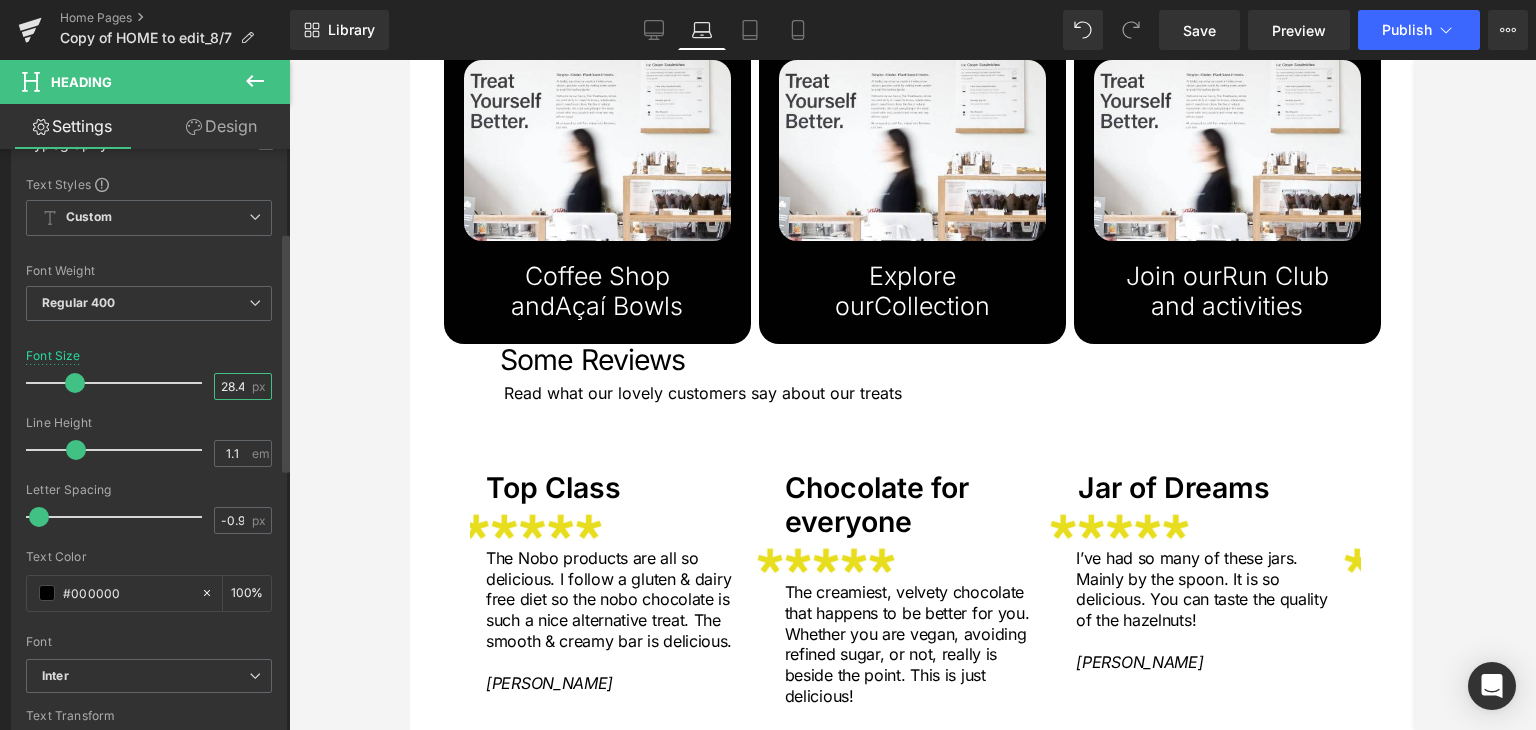 click on "28.48" at bounding box center [232, 386] 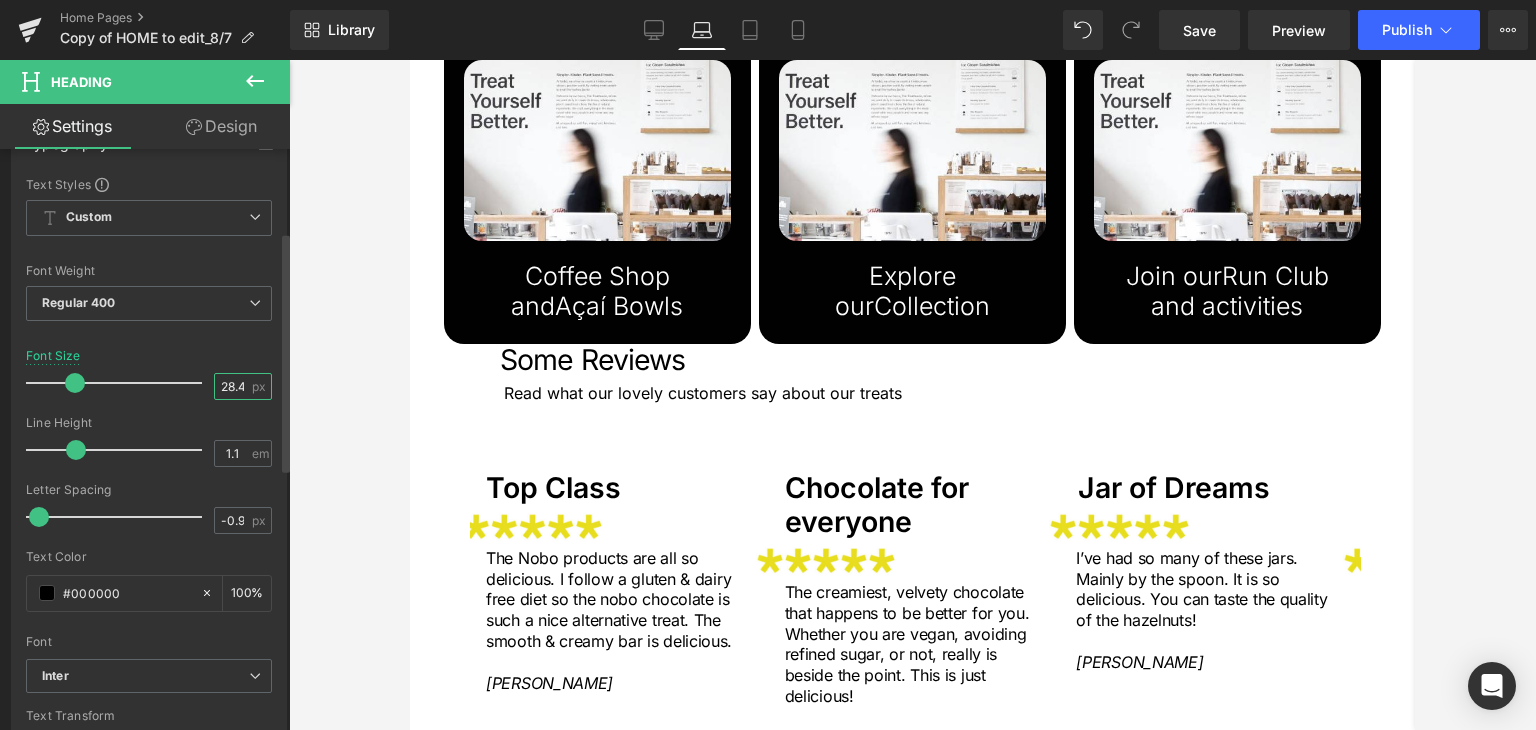 click on "28.48" at bounding box center (232, 386) 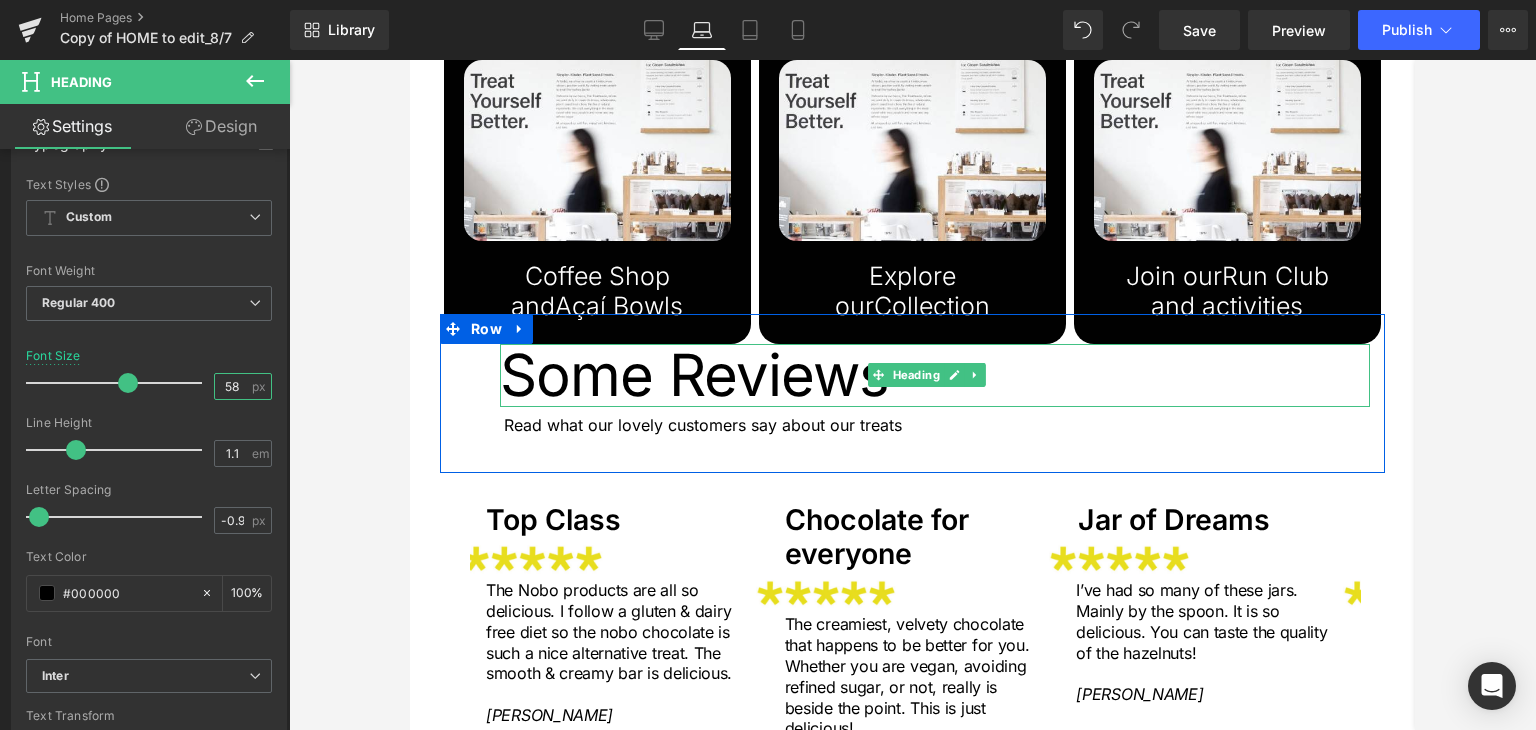 type on "58" 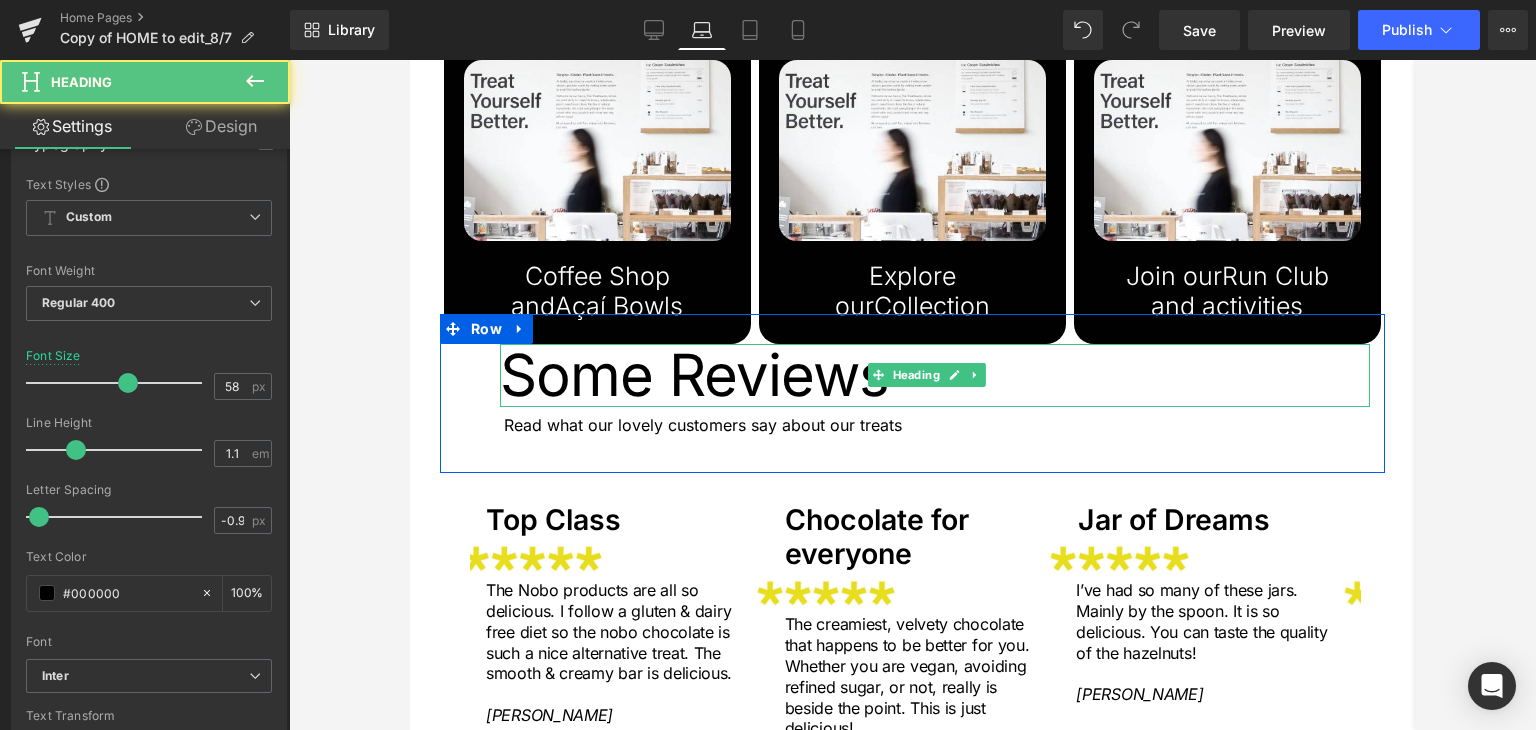 click on "Some Reviews" at bounding box center (935, 376) 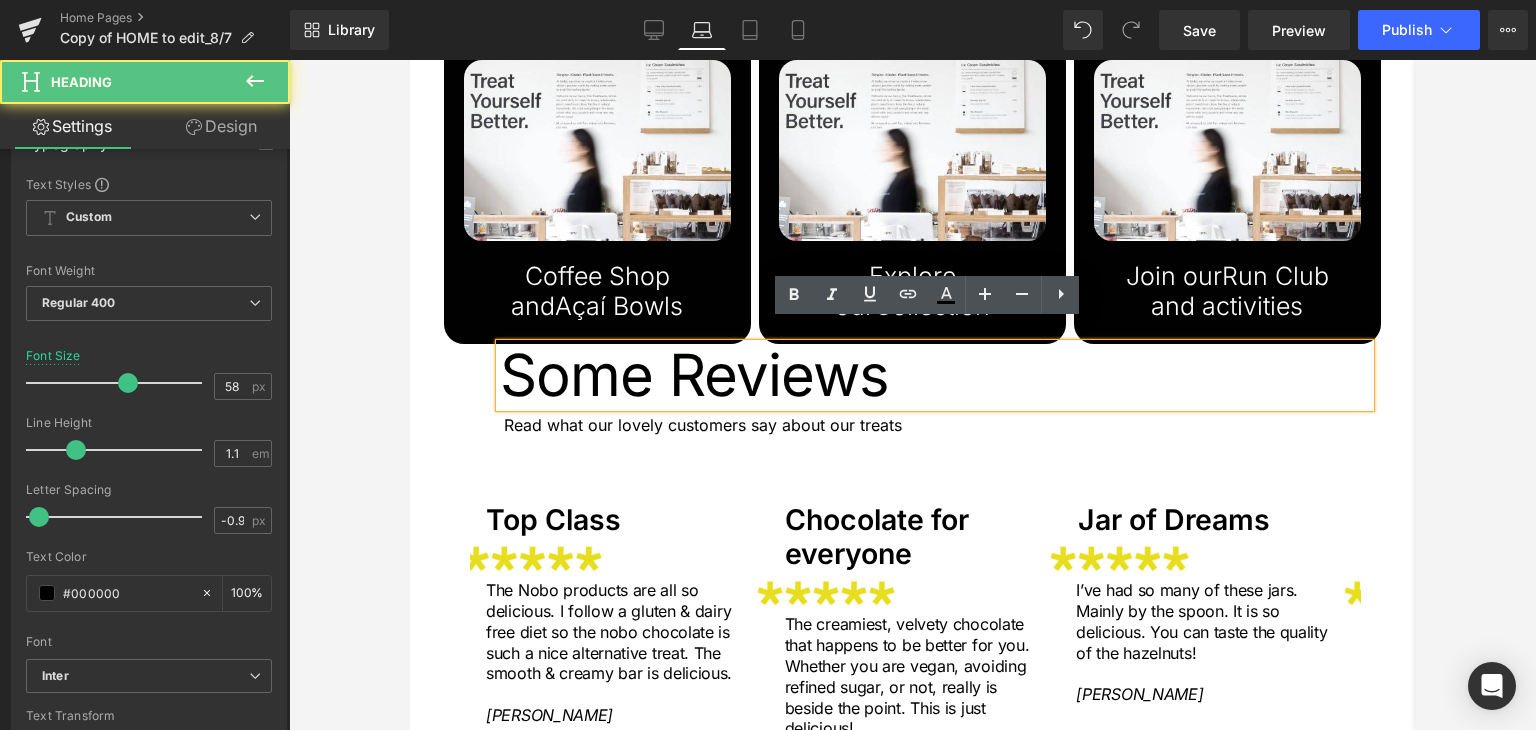 click on "Some Reviews Heading         Read what our lovely customers say about our treats Text Block         Row" at bounding box center [912, 394] 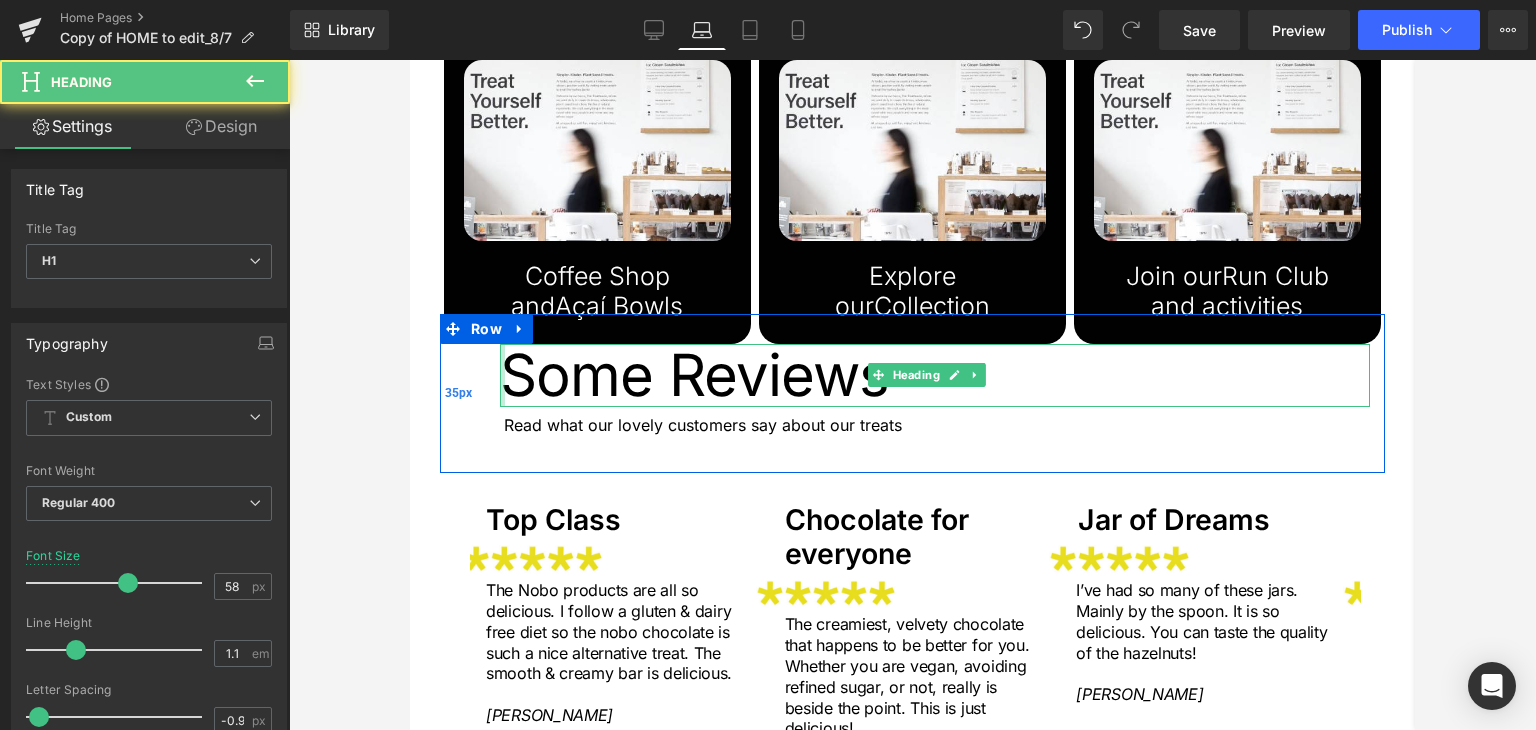 drag, startPoint x: 502, startPoint y: 369, endPoint x: 443, endPoint y: 360, distance: 59.682495 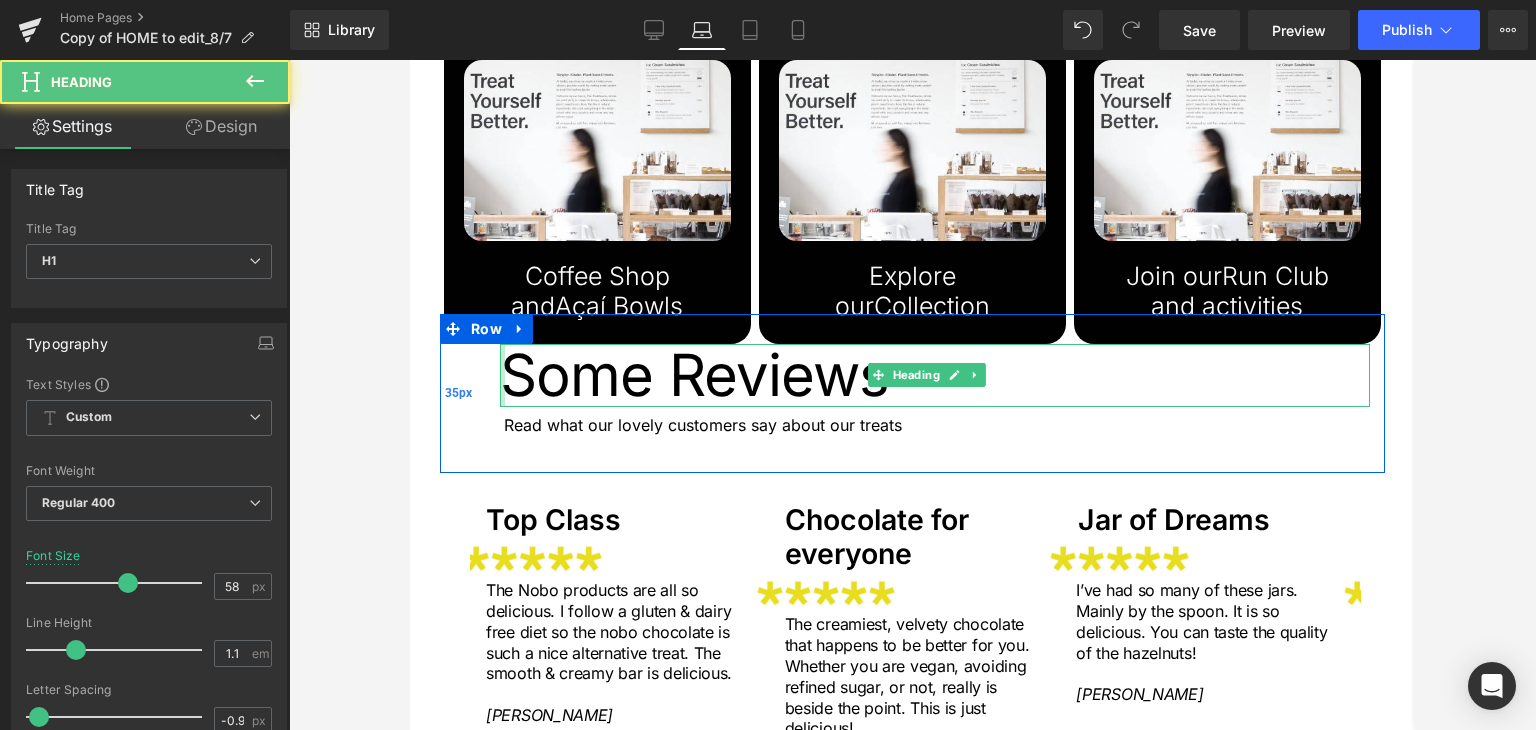 click on "Some Reviews Heading         Read what our lovely customers say about our treats Text Block         Row       35px" at bounding box center (912, 394) 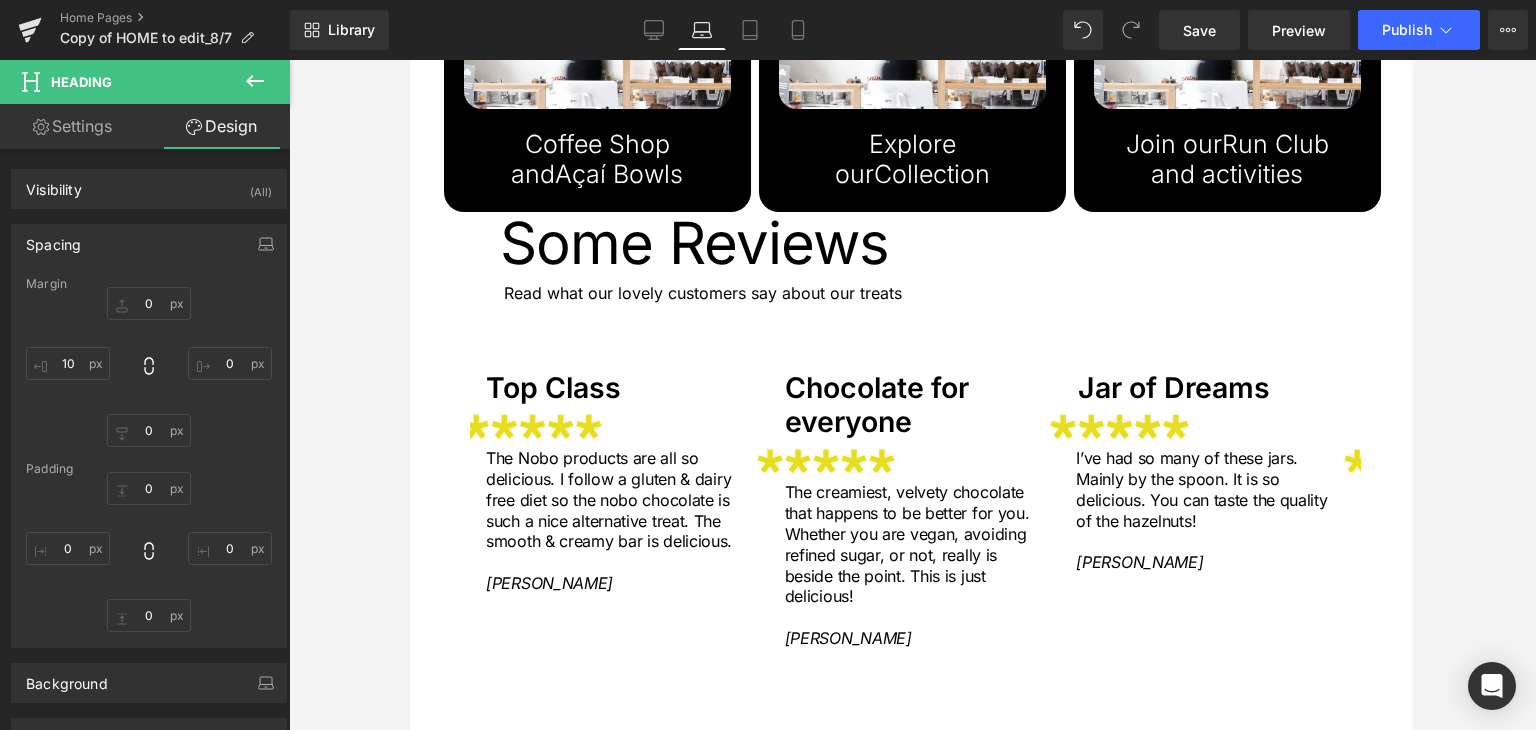 scroll, scrollTop: 2527, scrollLeft: 0, axis: vertical 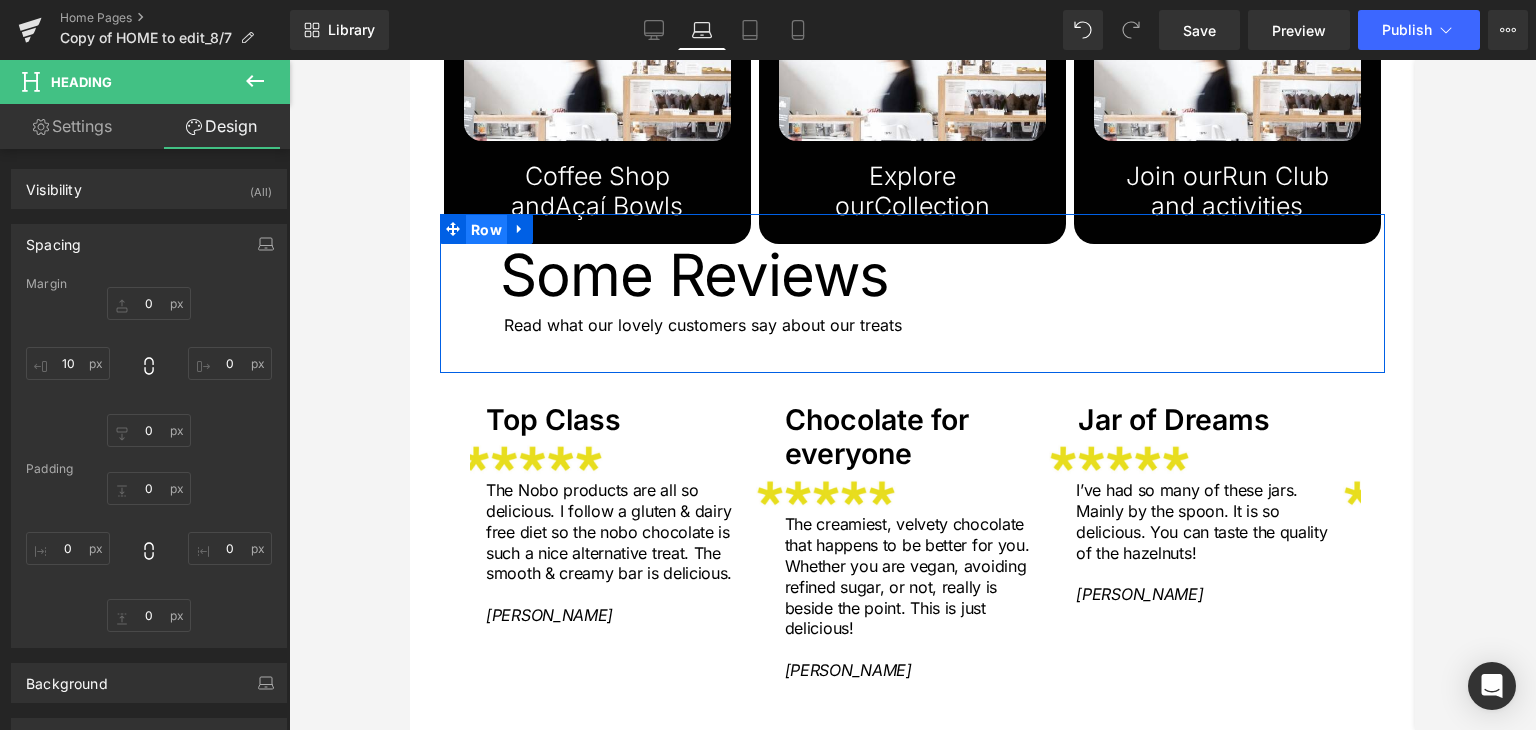 click on "Row" at bounding box center [486, 230] 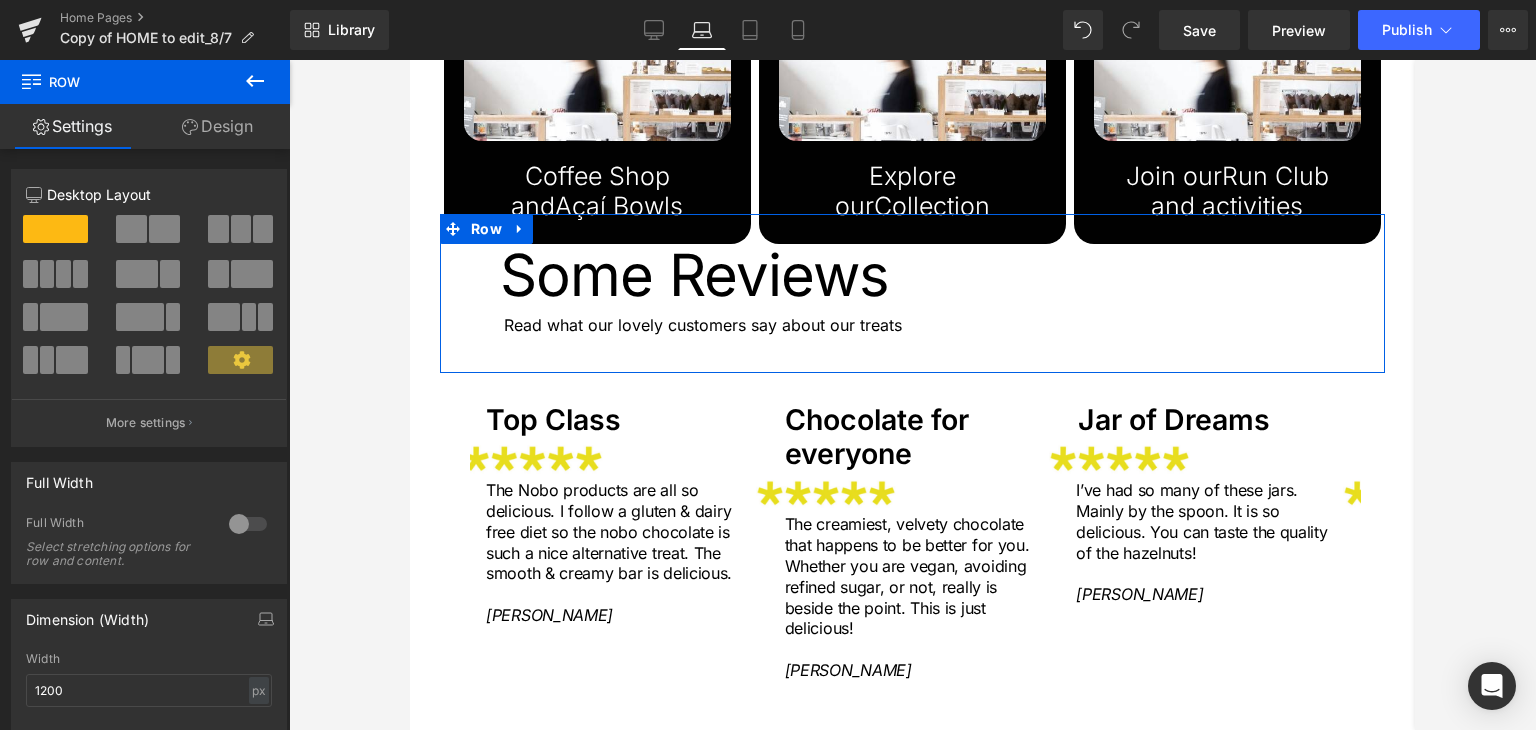 click on "Design" at bounding box center [217, 126] 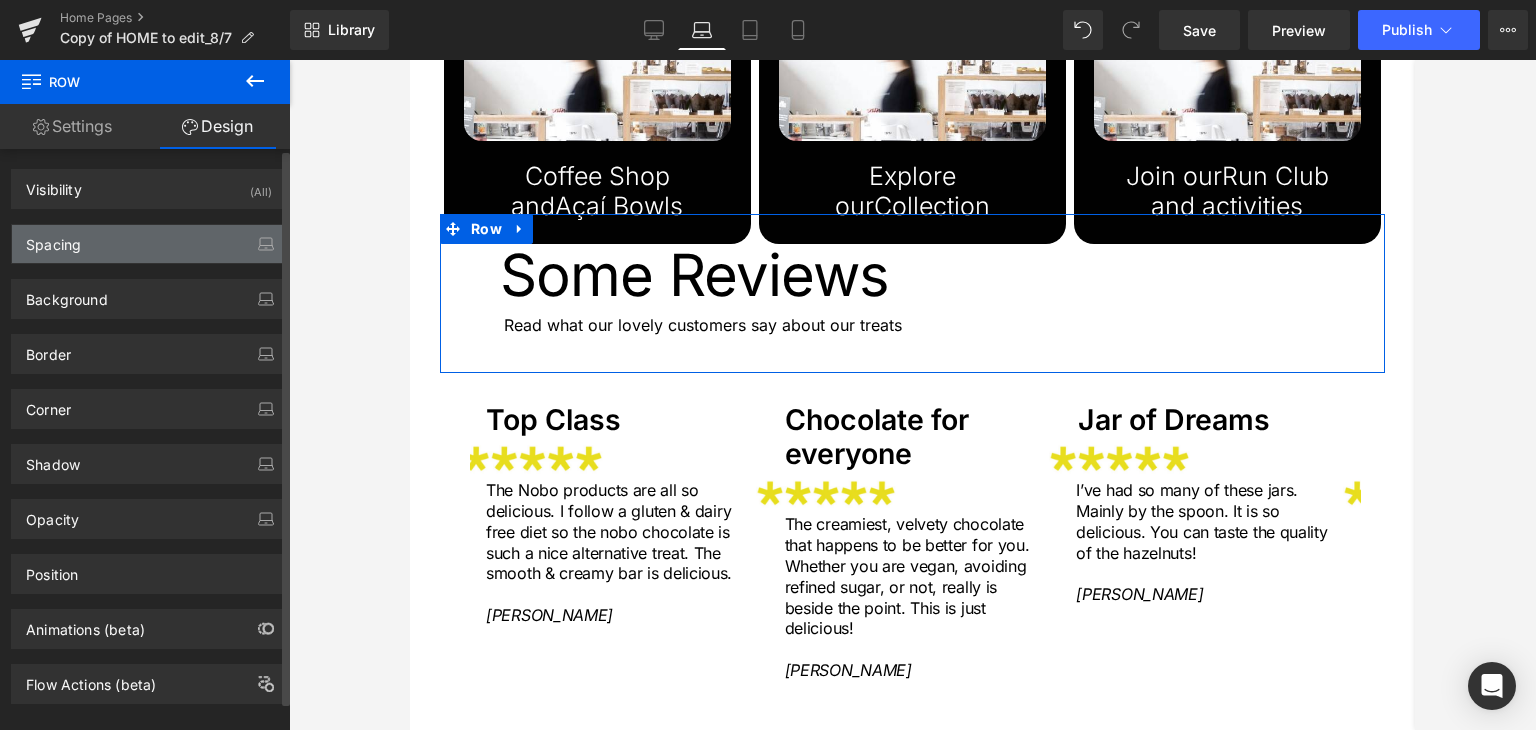 type on "-40" 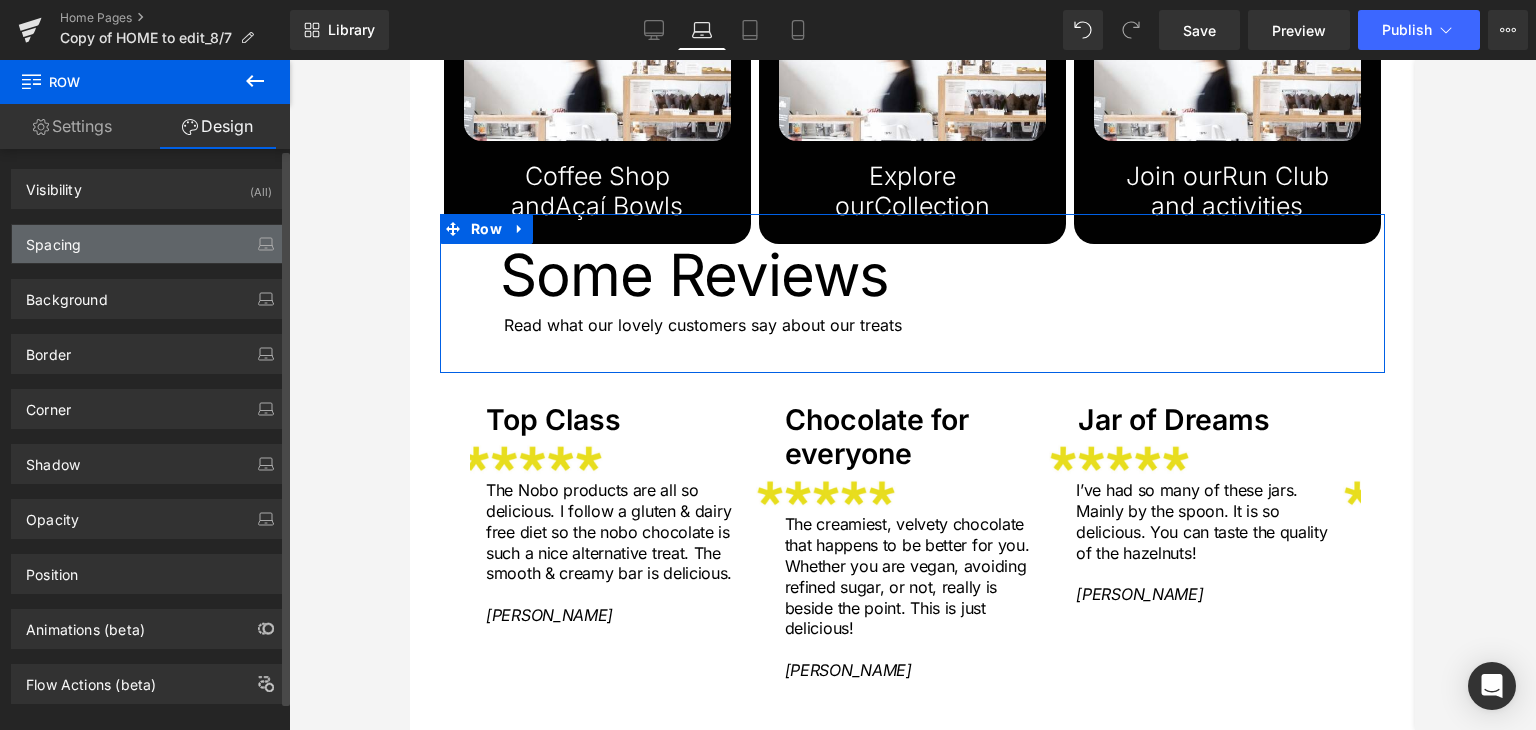 type on "0" 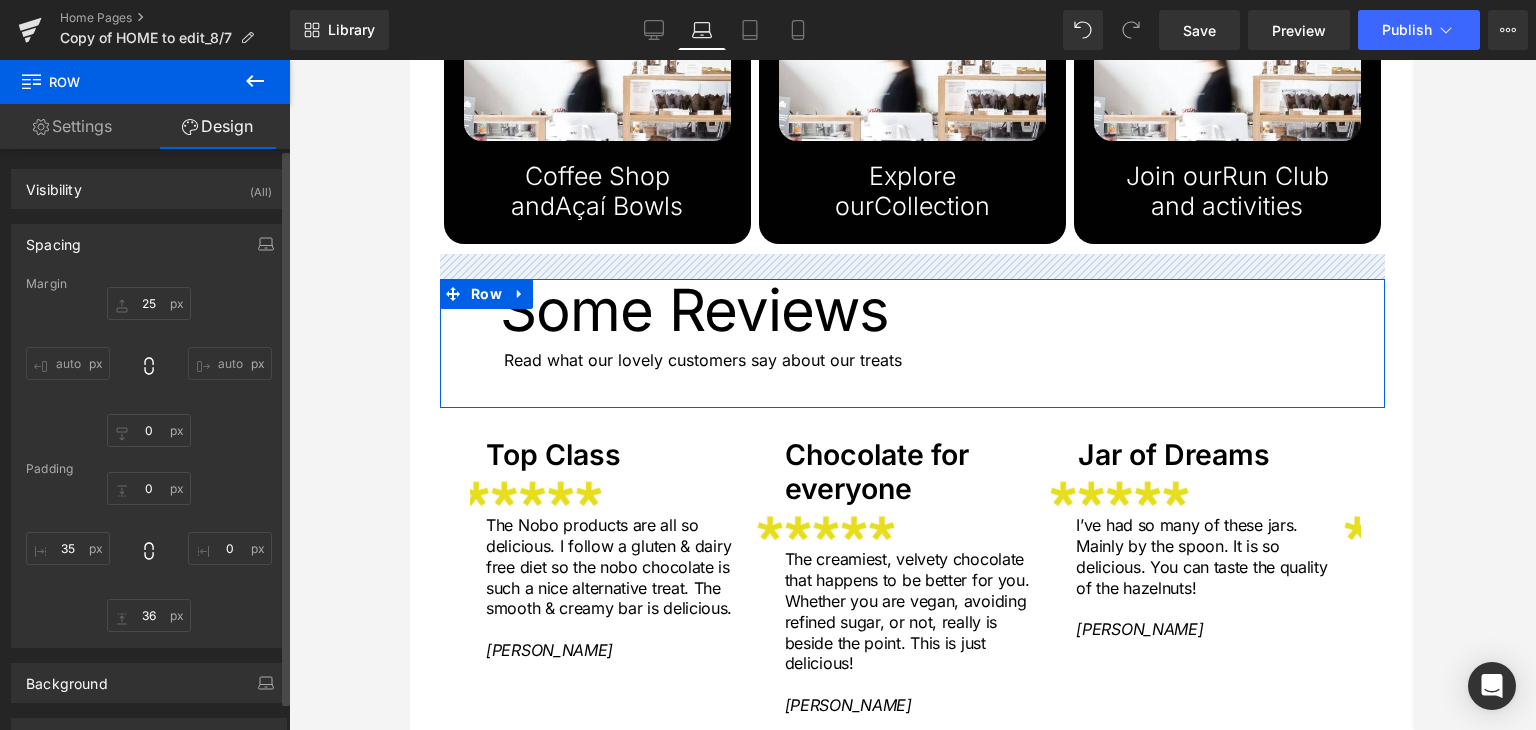 drag, startPoint x: 120, startPoint y: 281, endPoint x: 120, endPoint y: 244, distance: 37 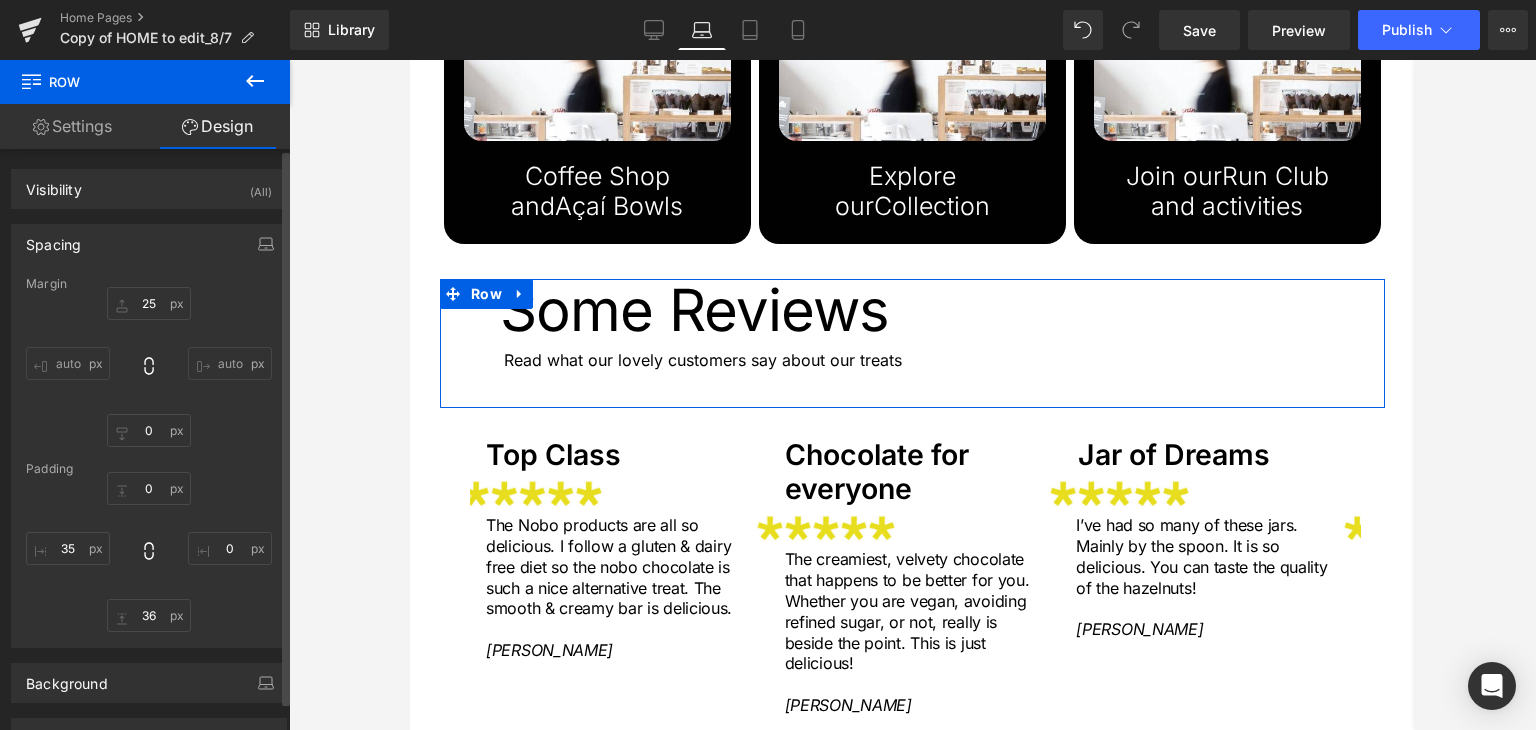 click on "Spacing
Margin
25px 25
auto auto
0px 0
auto auto
Padding
0px 0
0px 0
36px 36
35px 35" at bounding box center (149, 436) 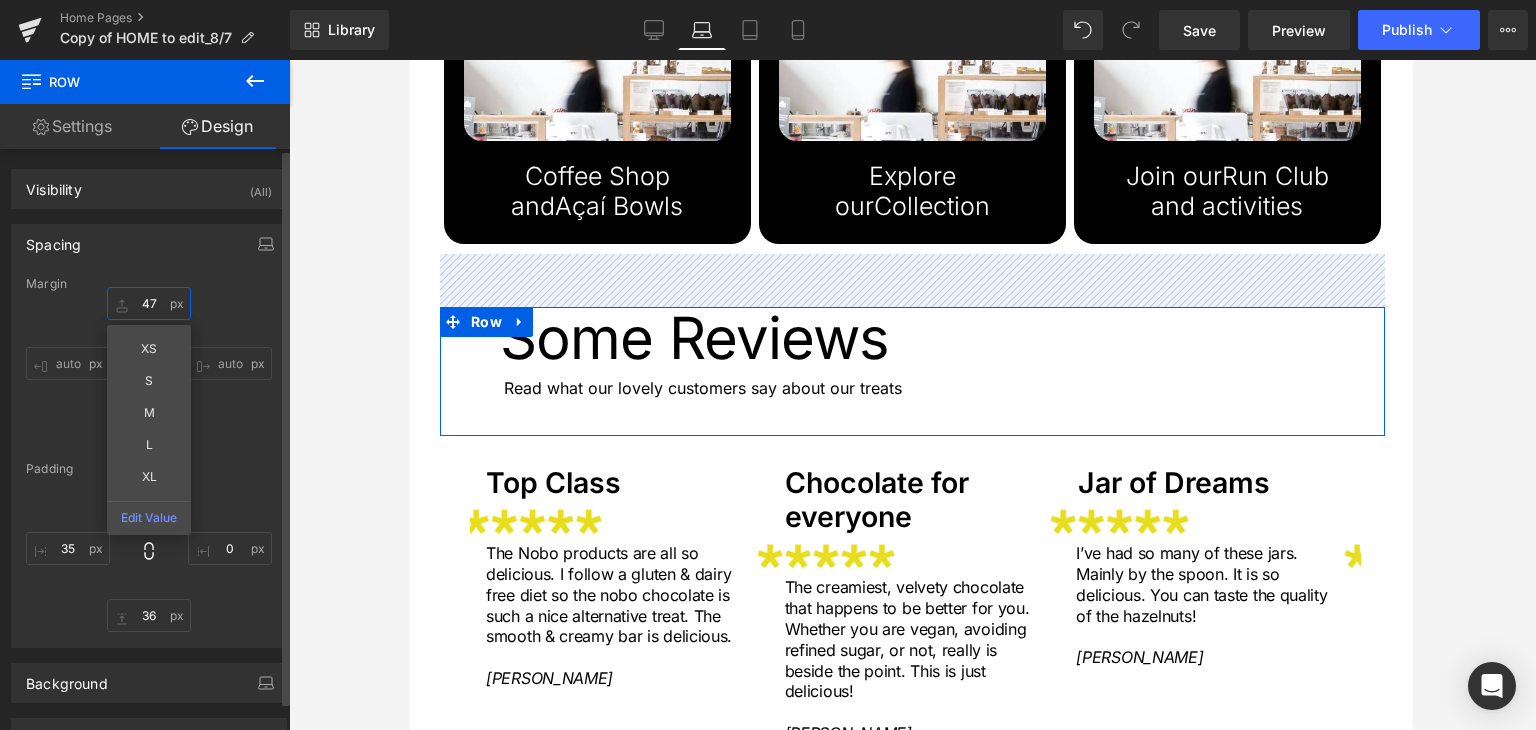 type on "46" 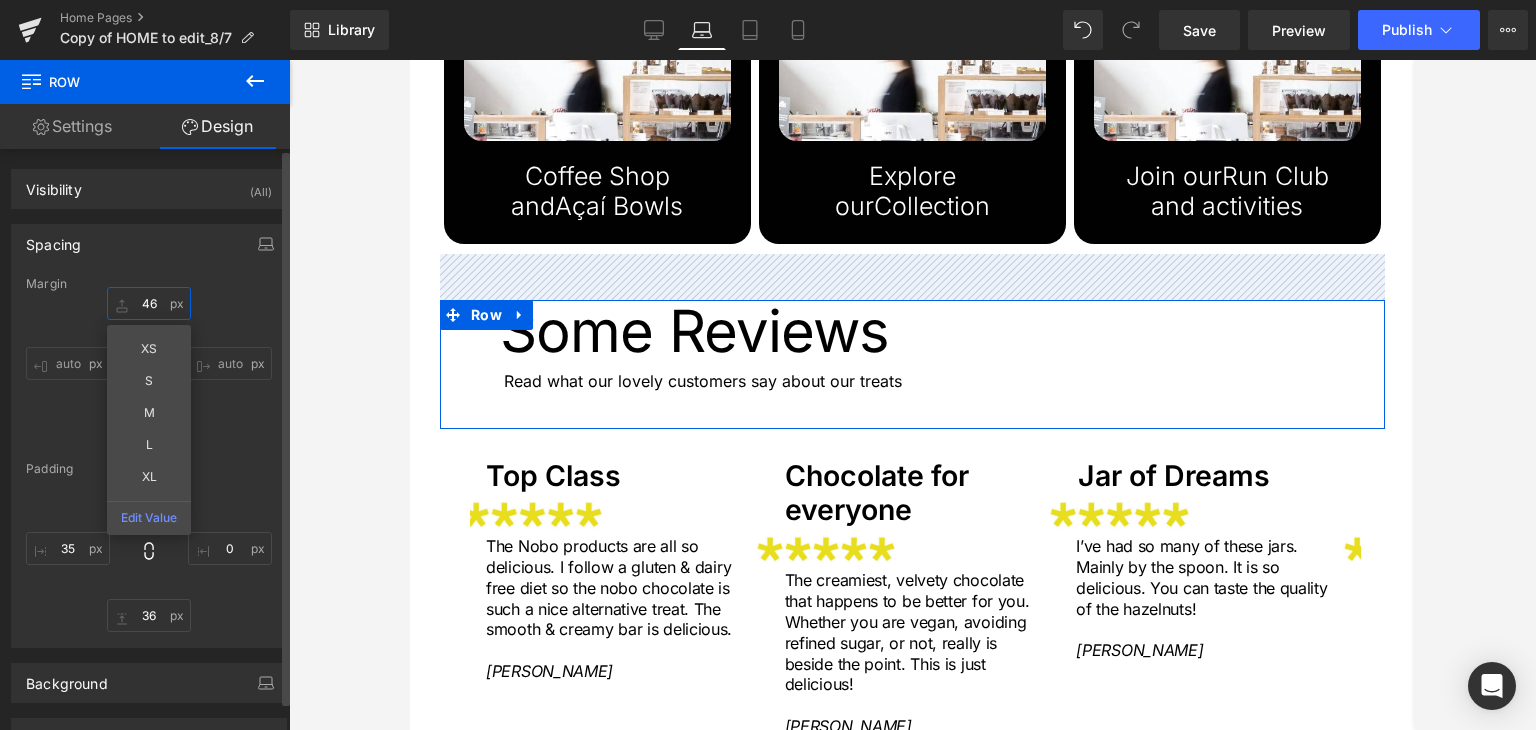 click on "46" at bounding box center (149, 303) 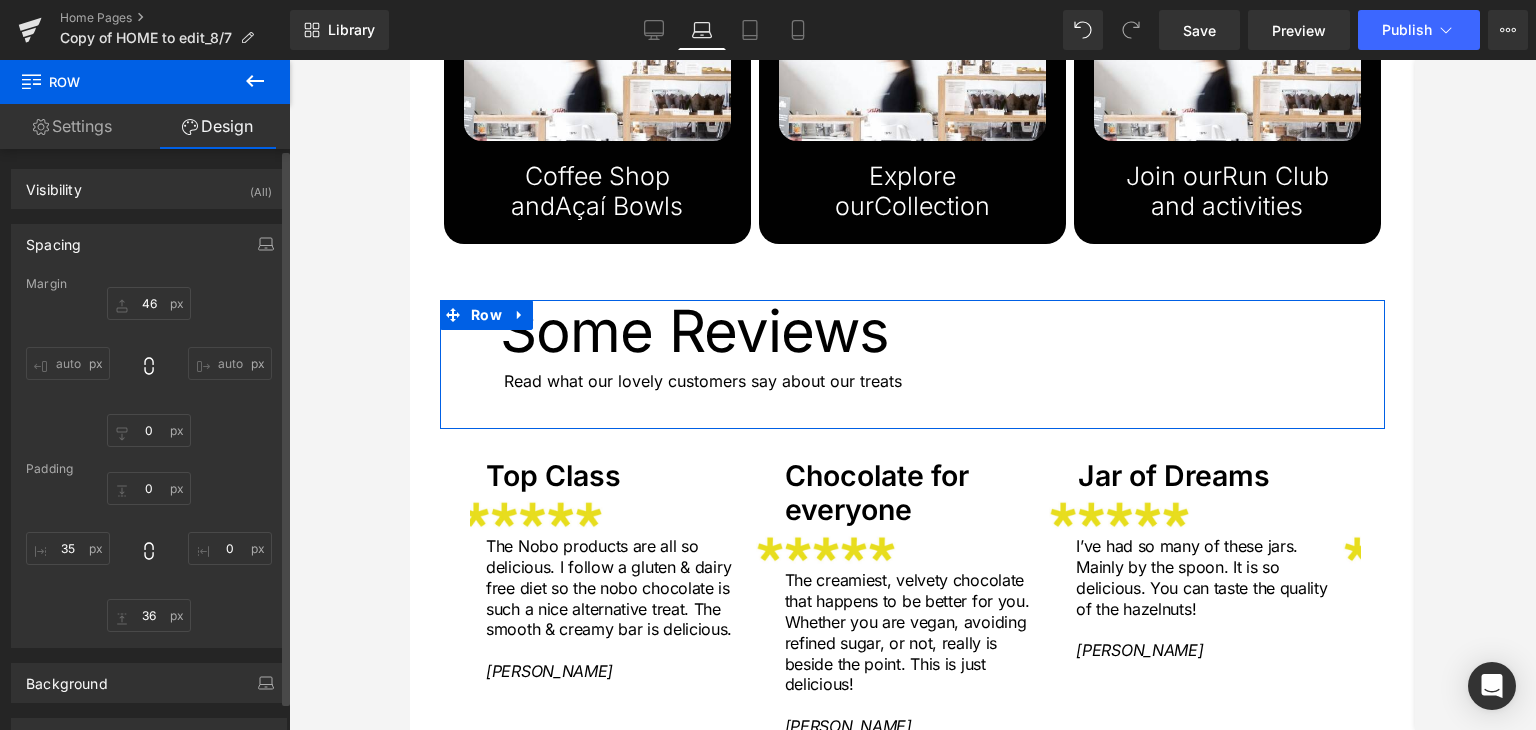 click on "Spacing" at bounding box center [149, 244] 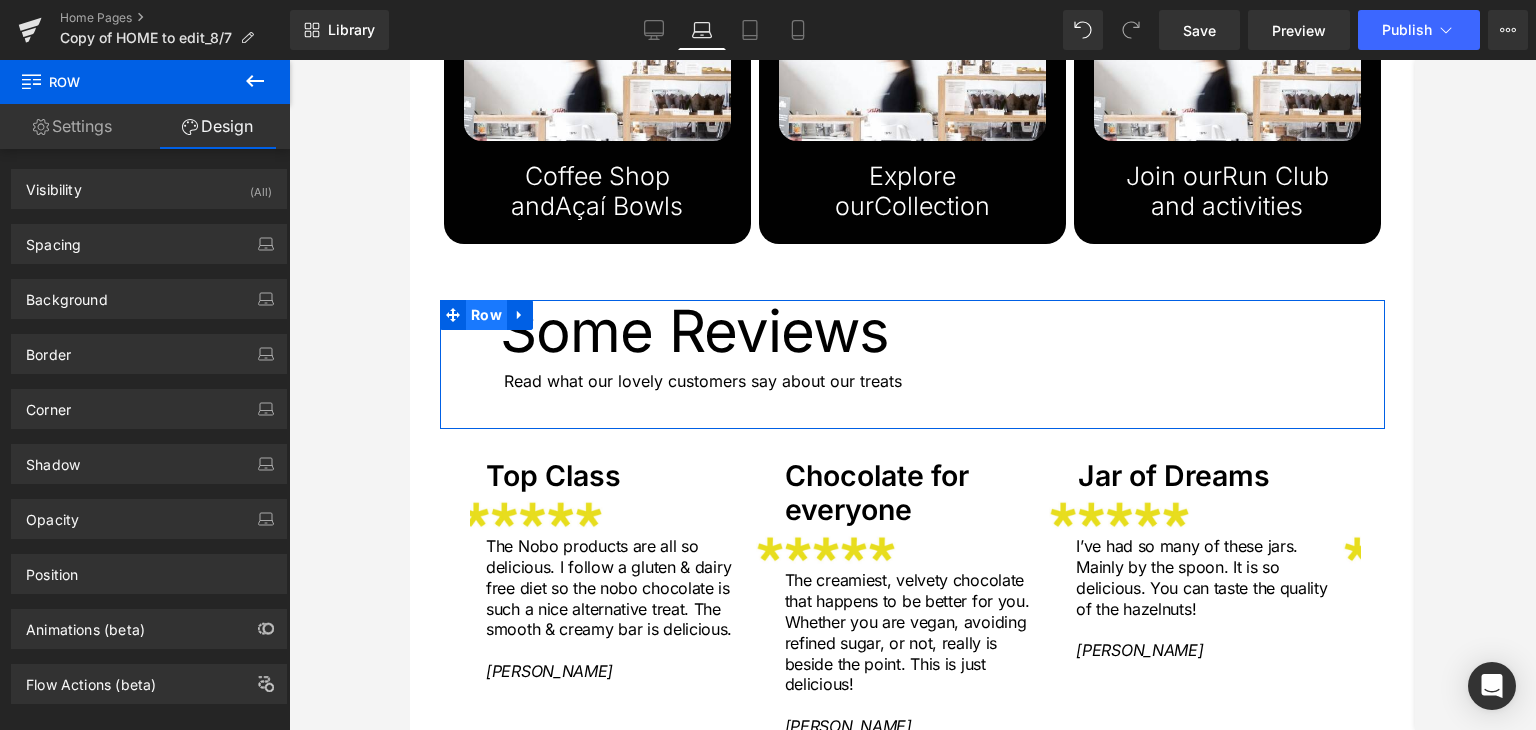 click on "Row" at bounding box center [486, 315] 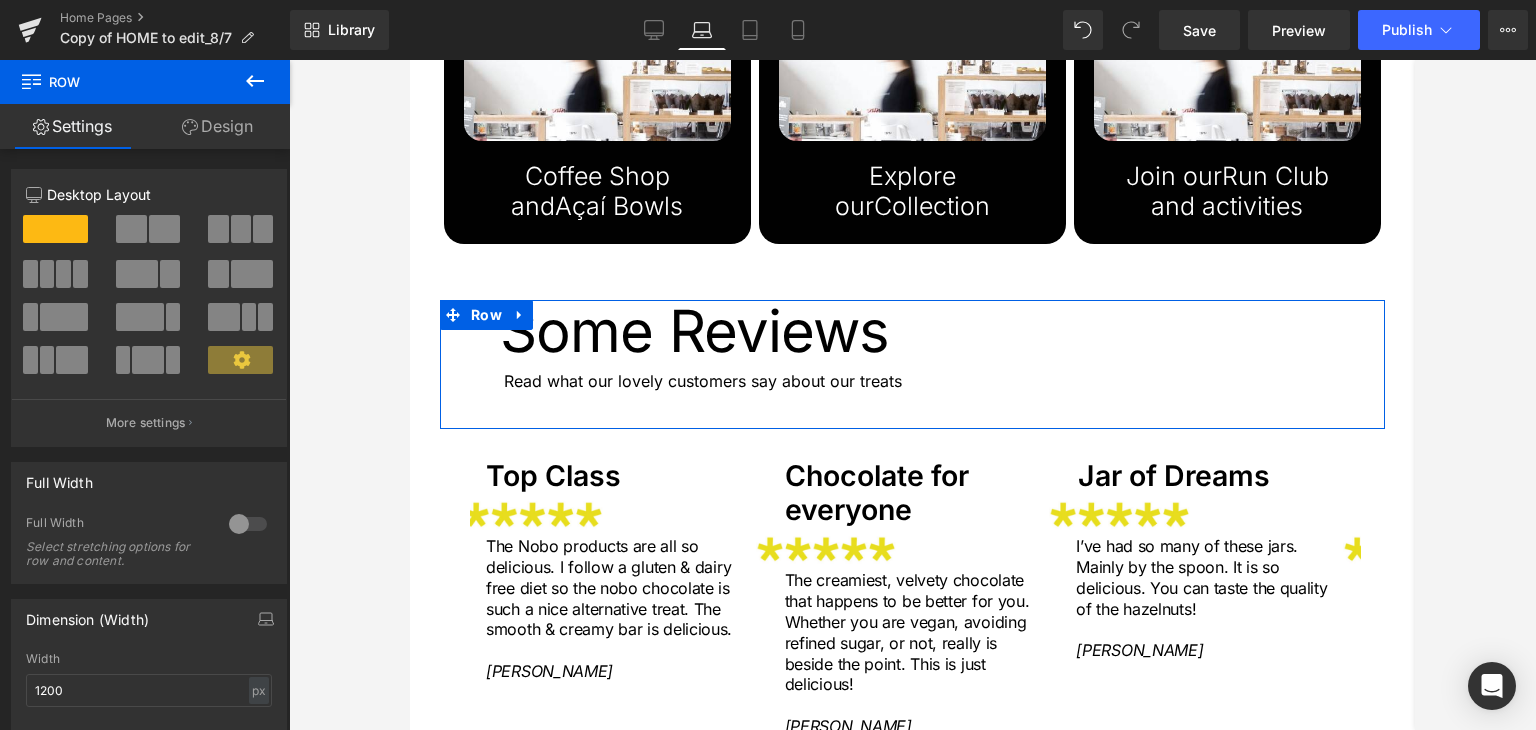 click on "Design" at bounding box center [217, 126] 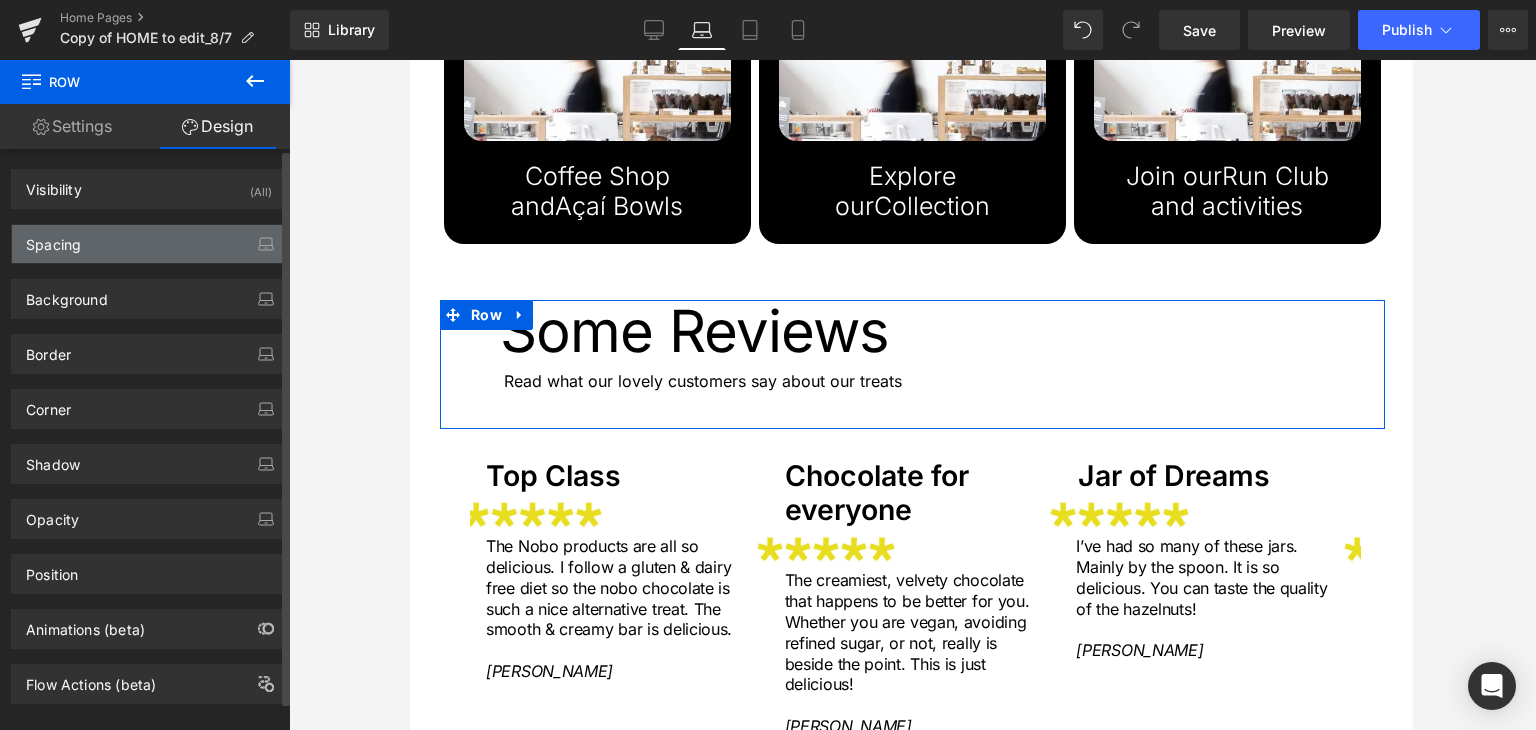 click on "Spacing" at bounding box center (149, 244) 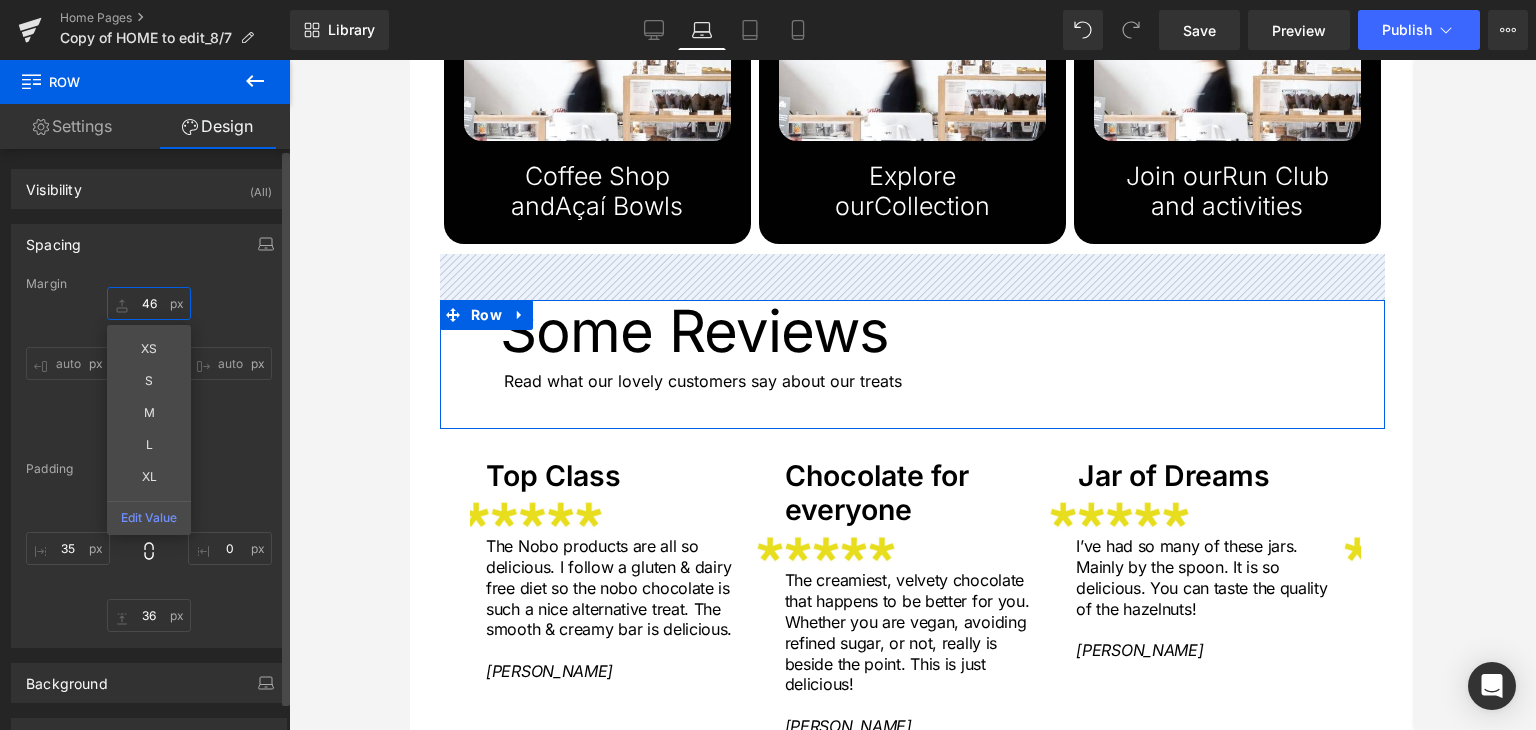 click on "46" at bounding box center (149, 303) 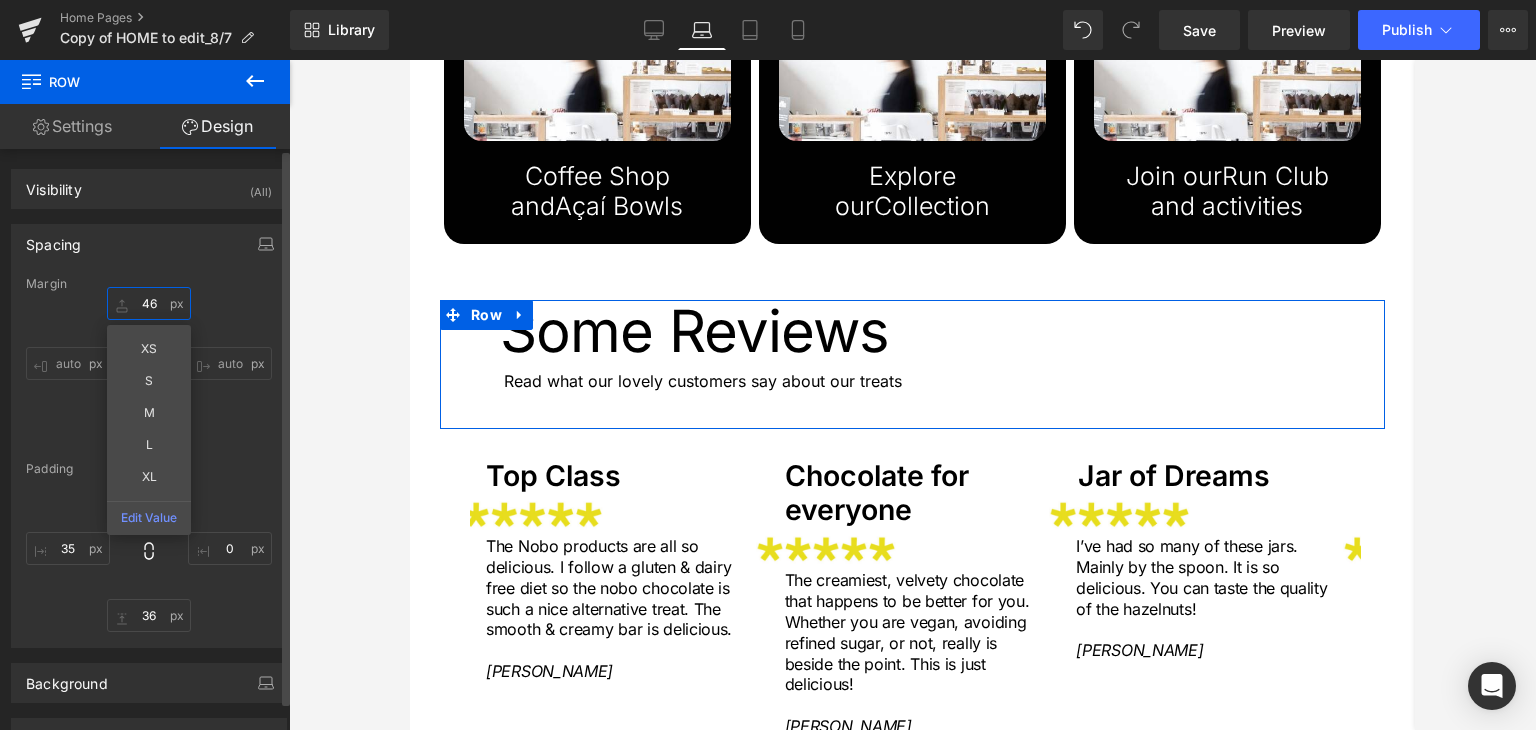 click on "46" at bounding box center [149, 303] 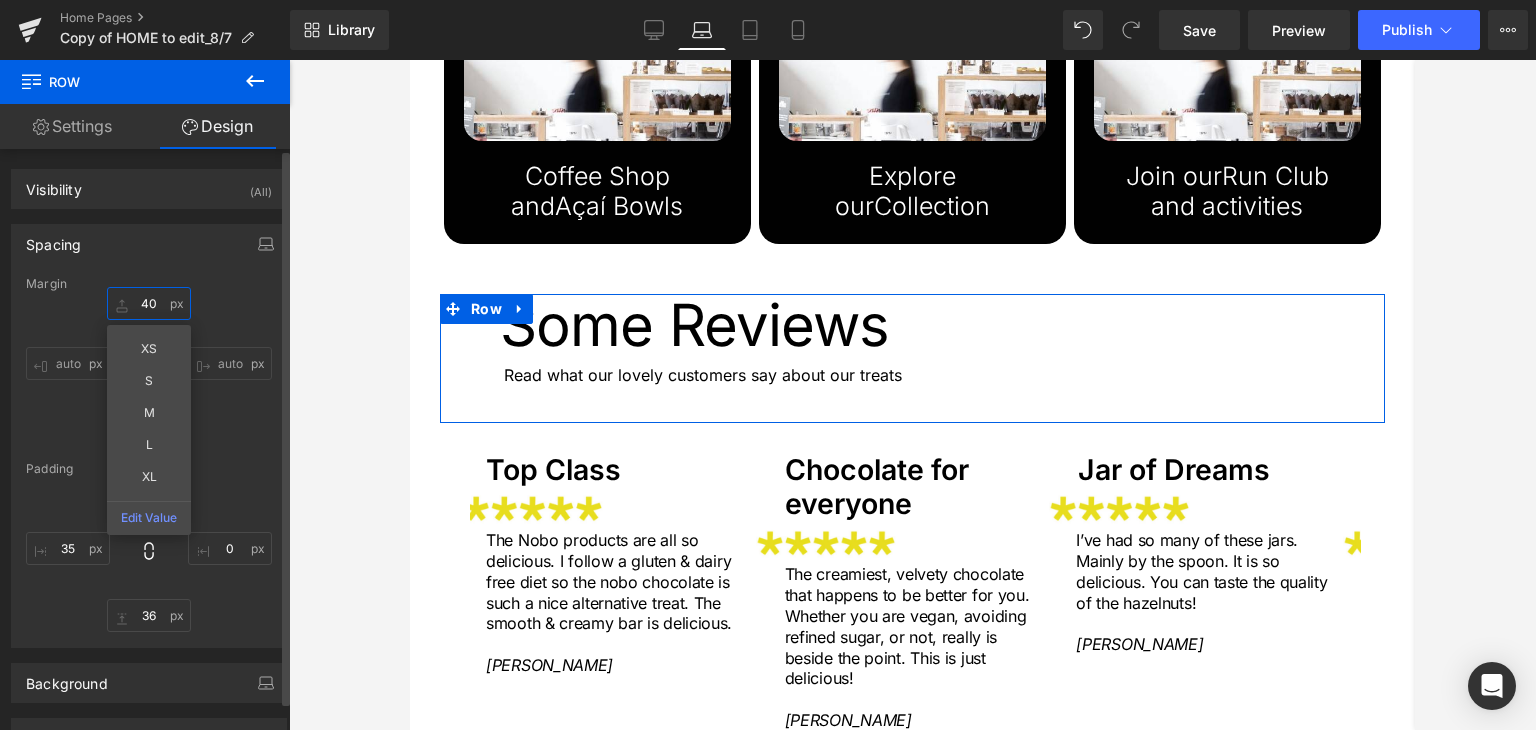 type on "40" 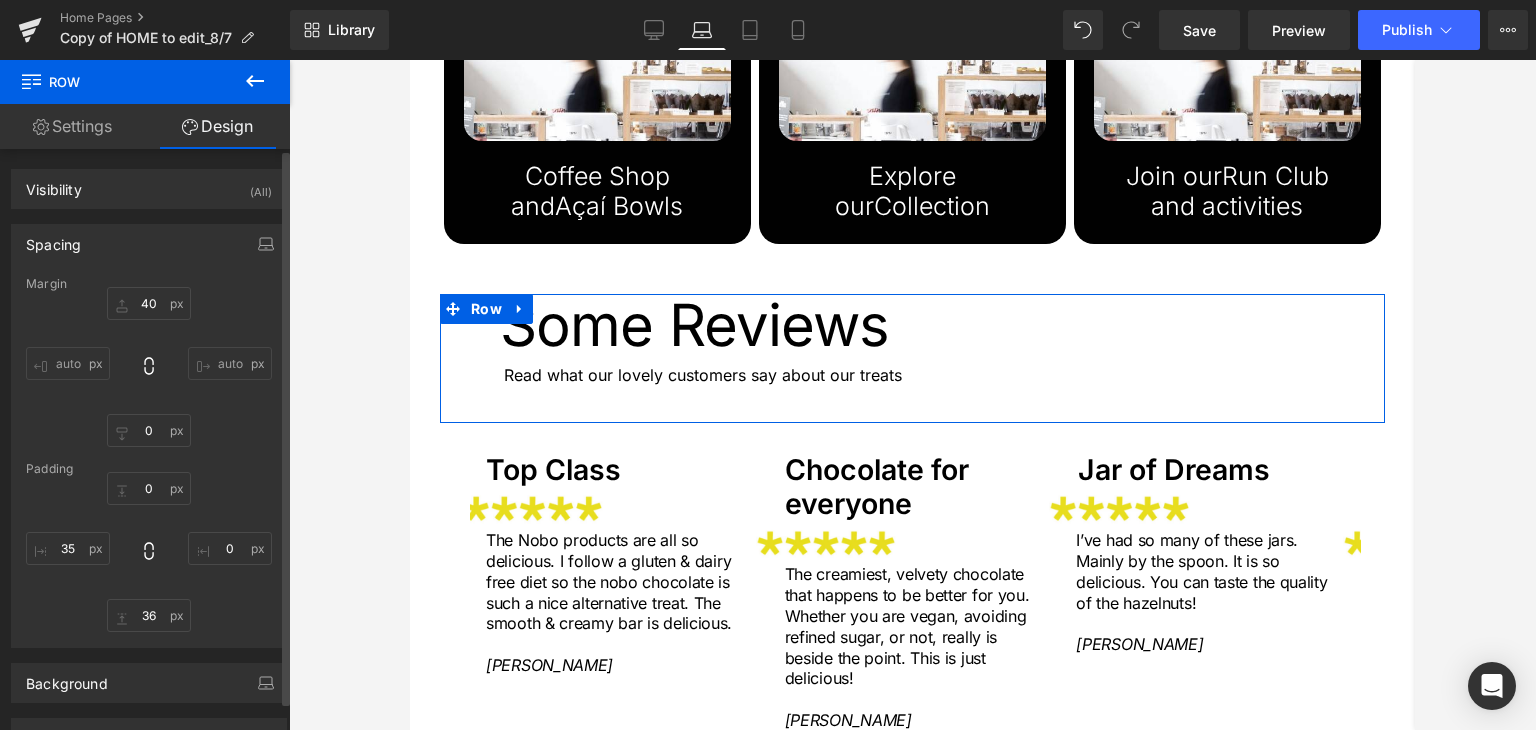 click on "40 40
auto auto
0px 0
auto auto" at bounding box center (149, 367) 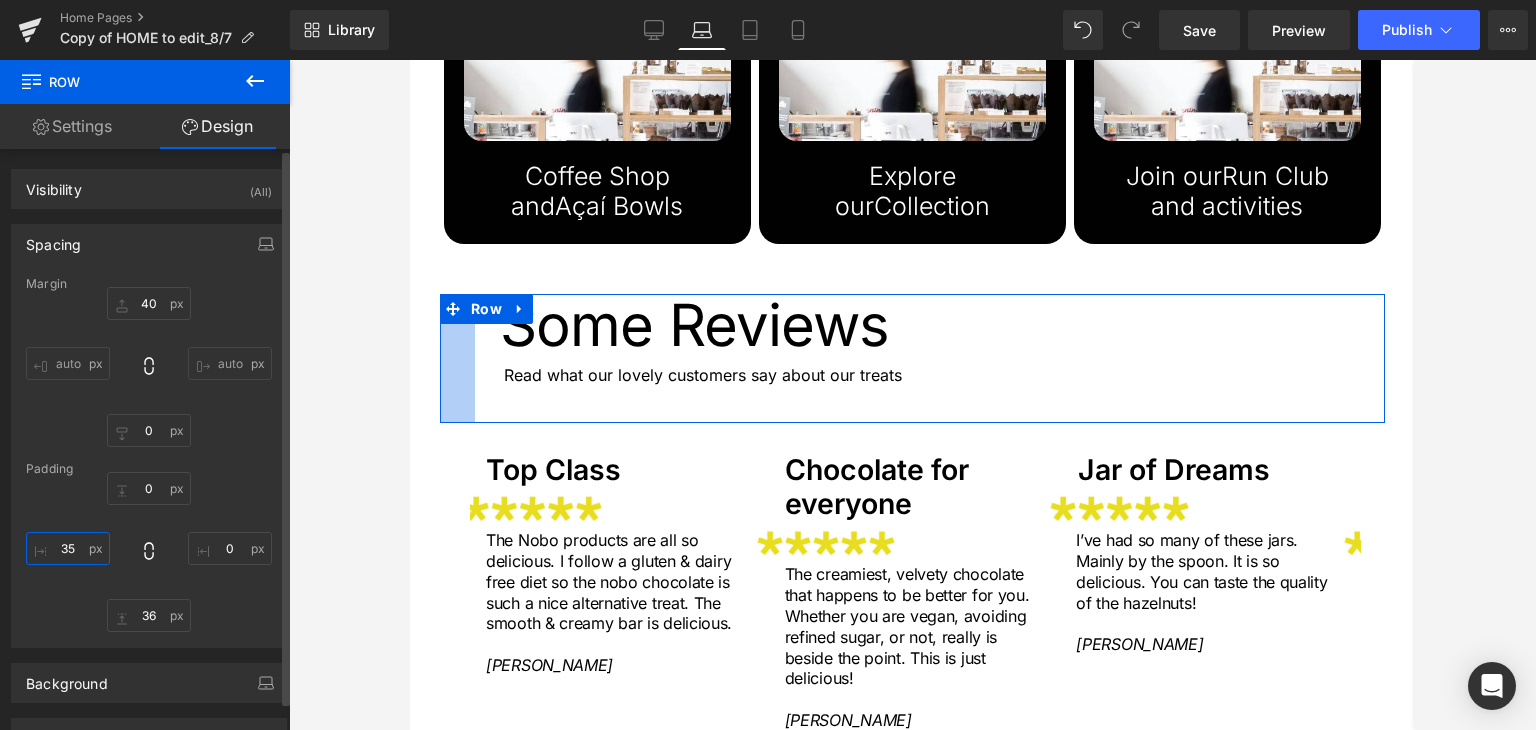 click on "35" at bounding box center (68, 548) 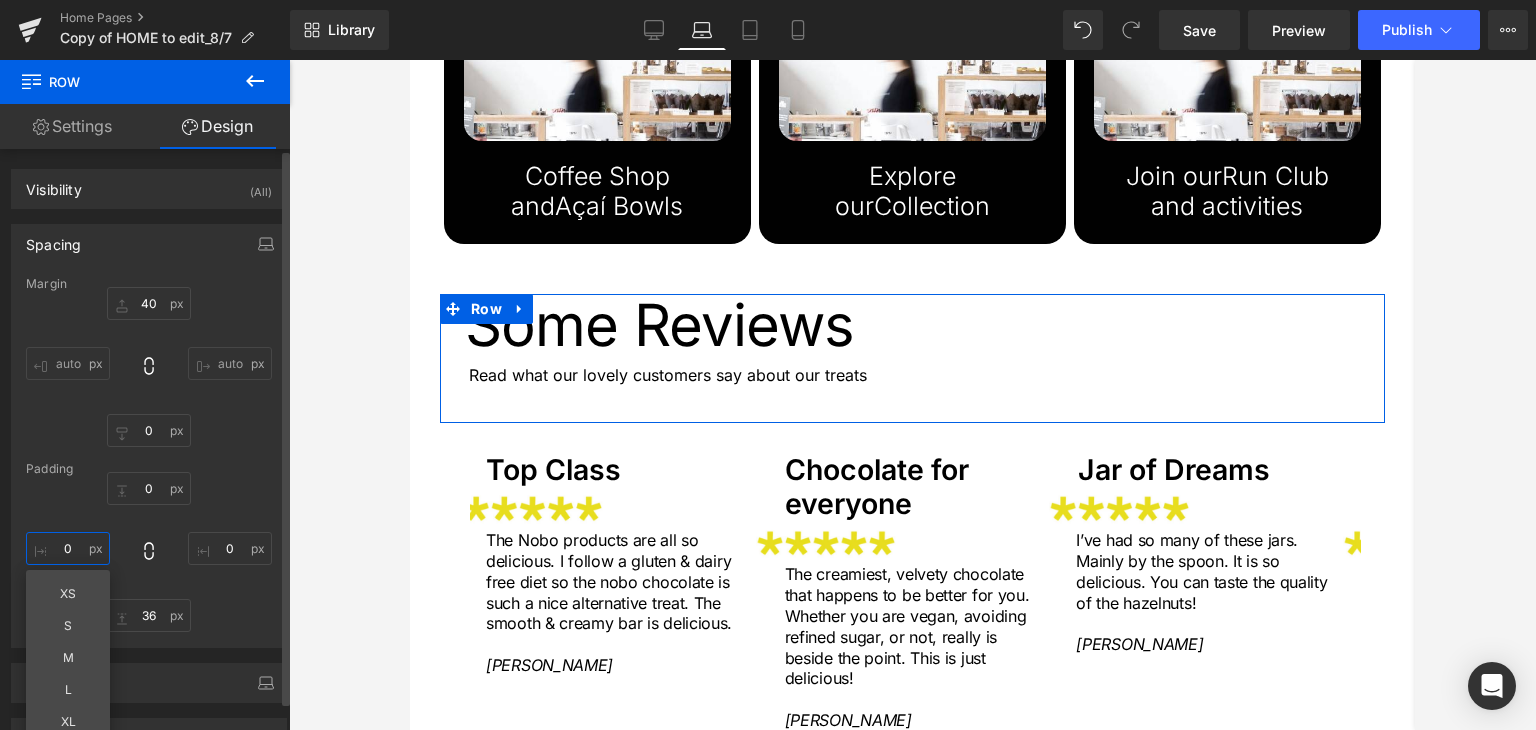 type on "0" 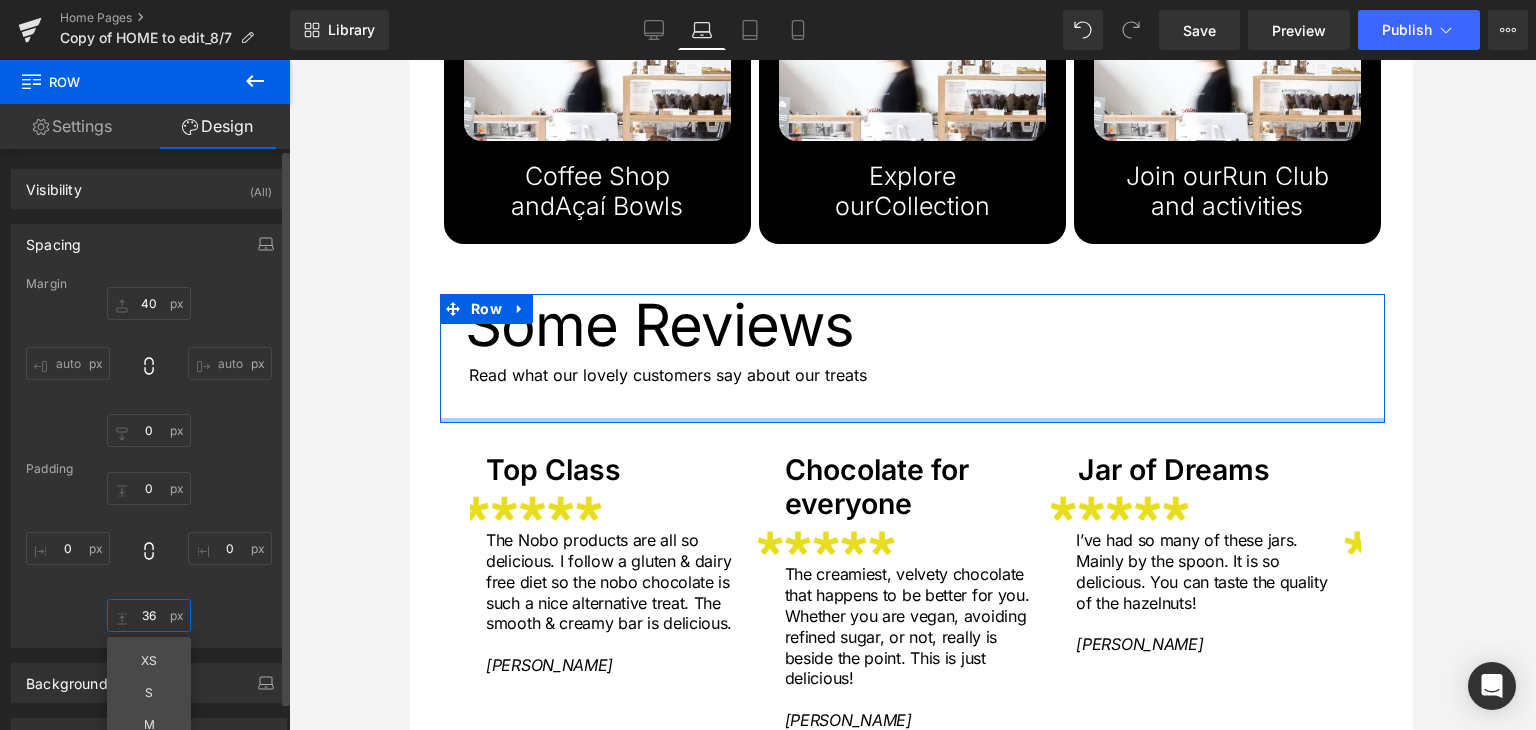 click on "36" at bounding box center [149, 615] 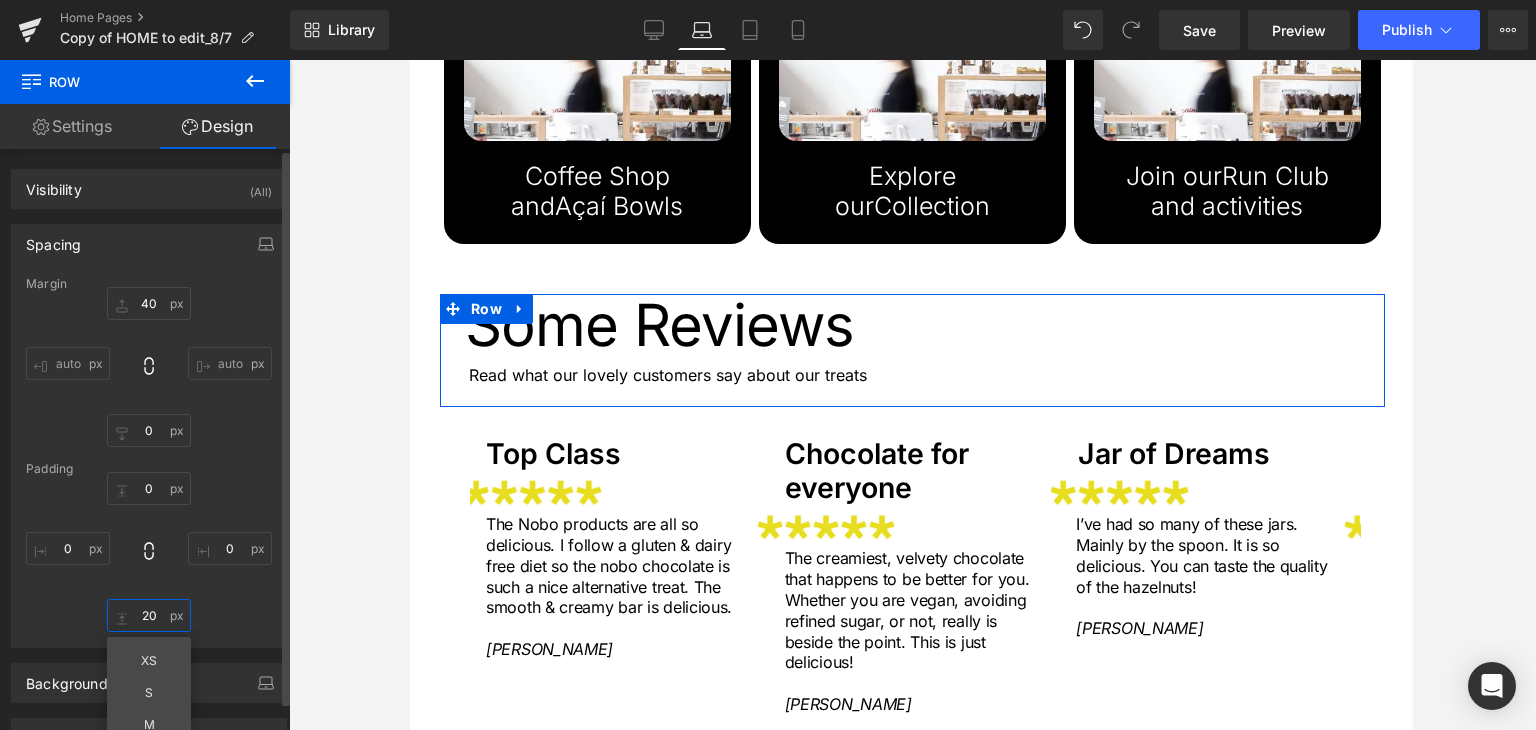 type on "20" 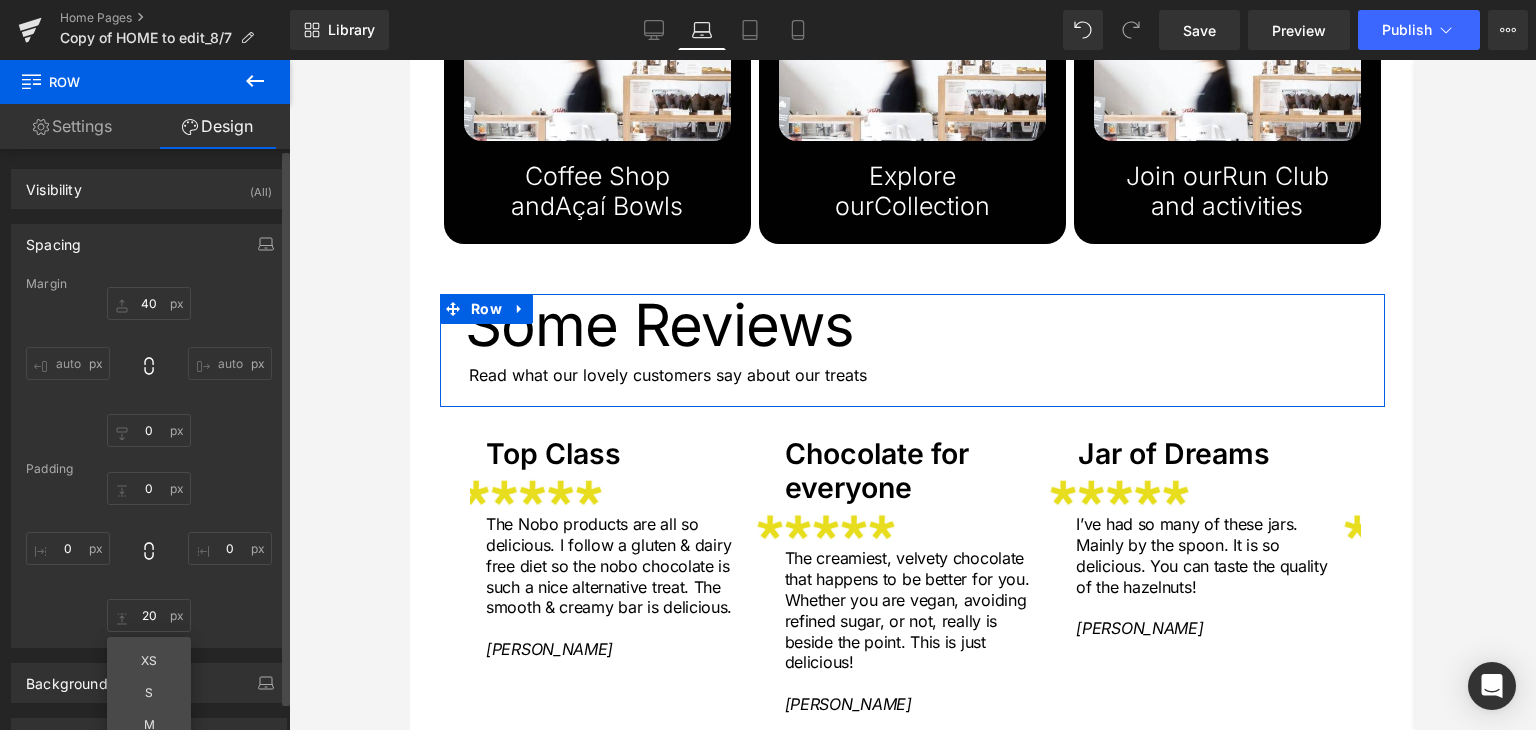 click on "0px 0
0px 0
20 20 XS S M L XL Edit Value
0 0" at bounding box center [149, 552] 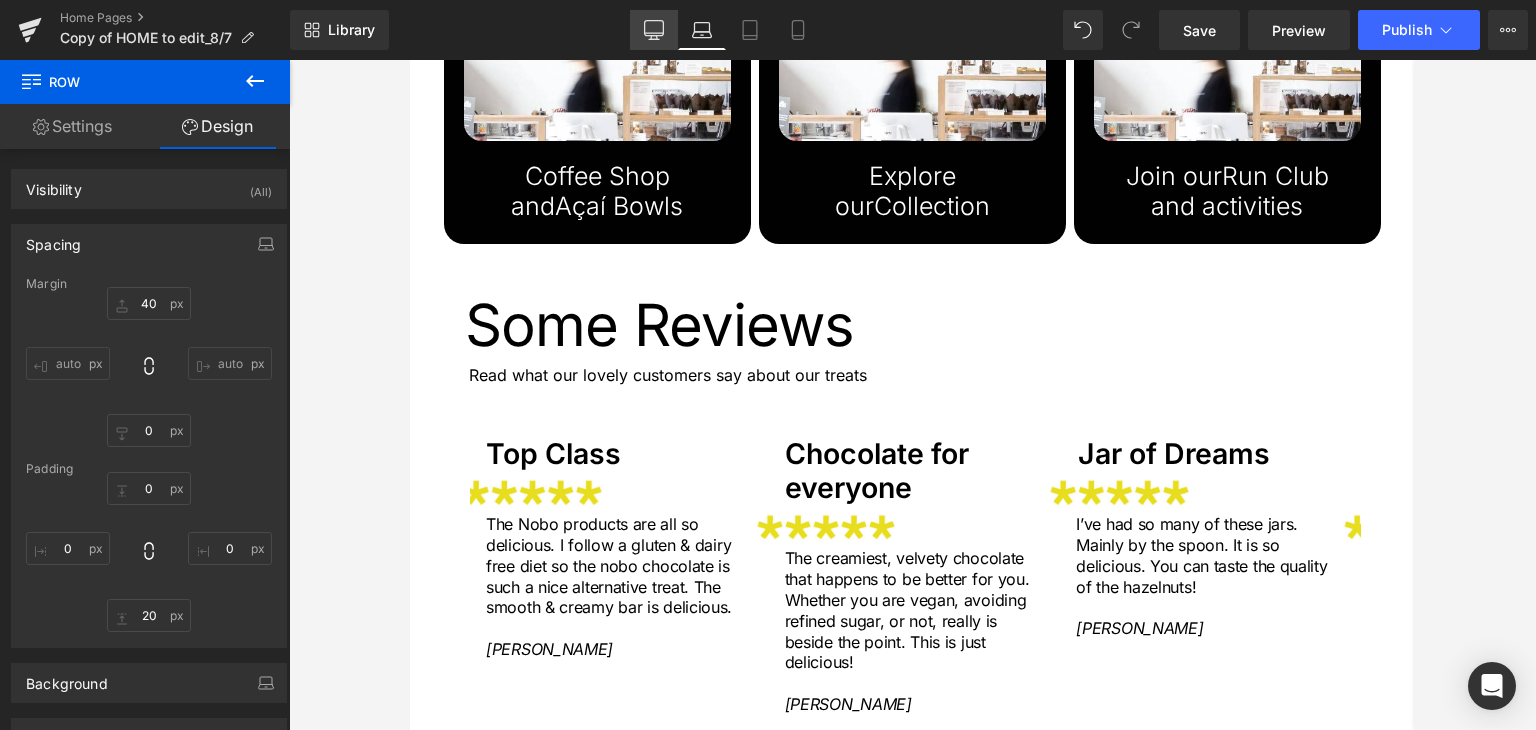 click 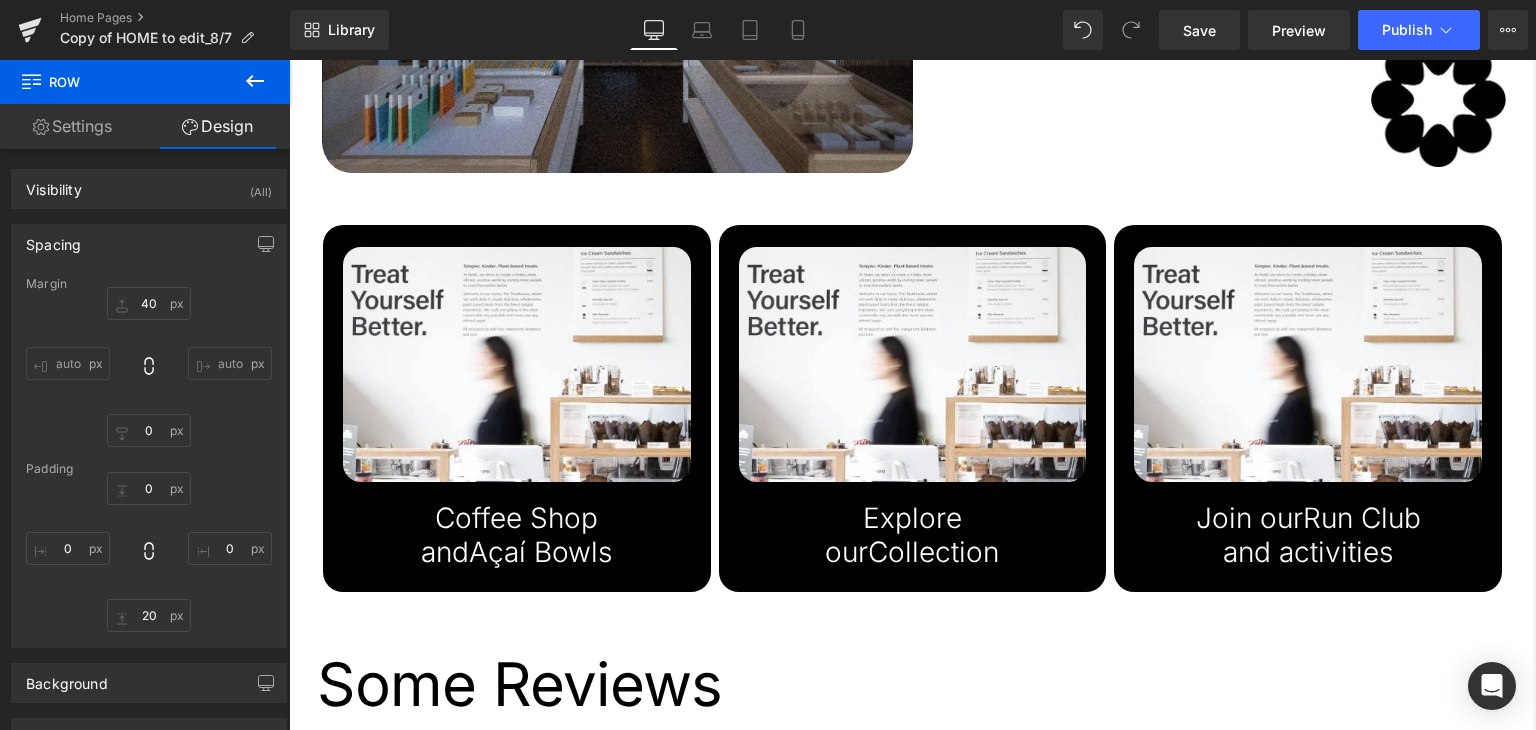 type on "0" 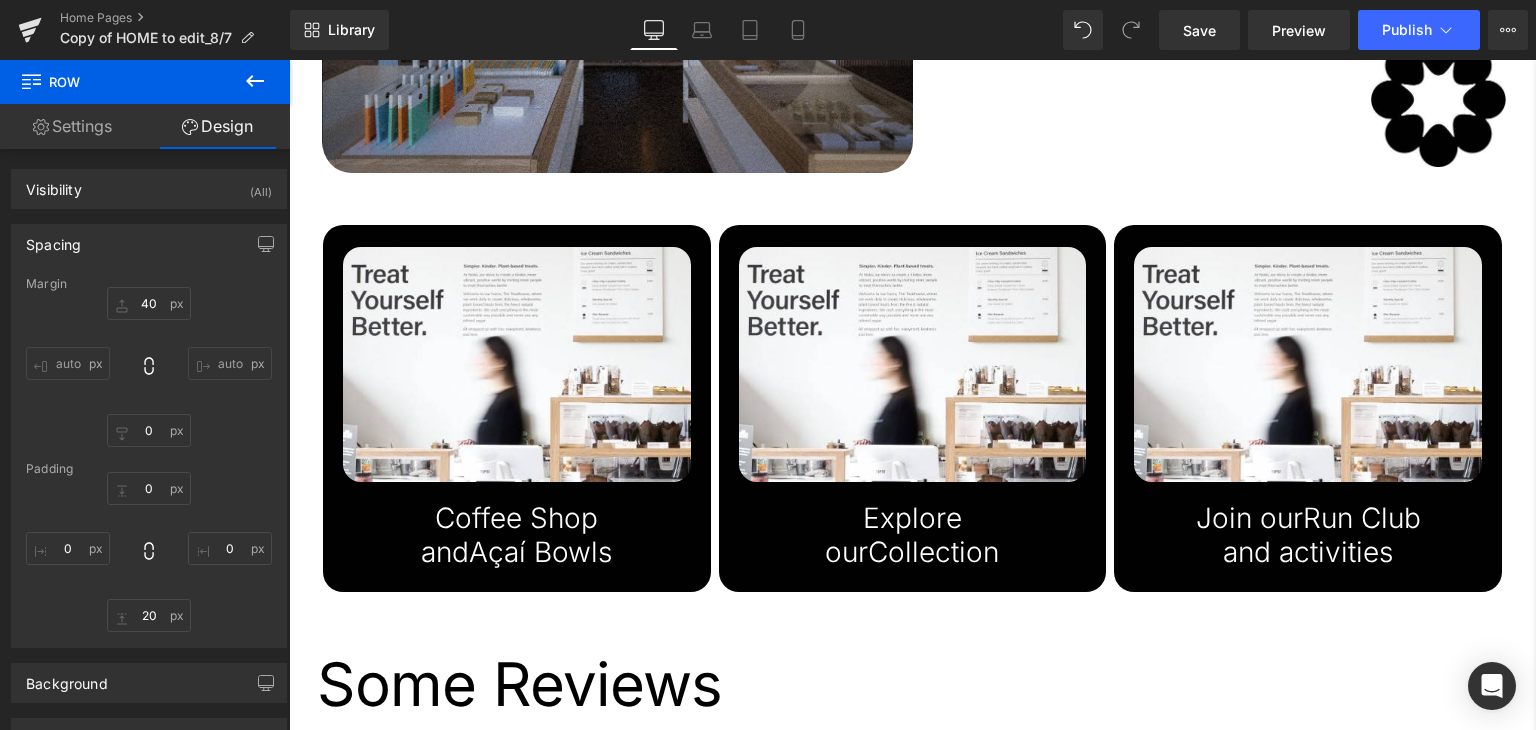 type on "0" 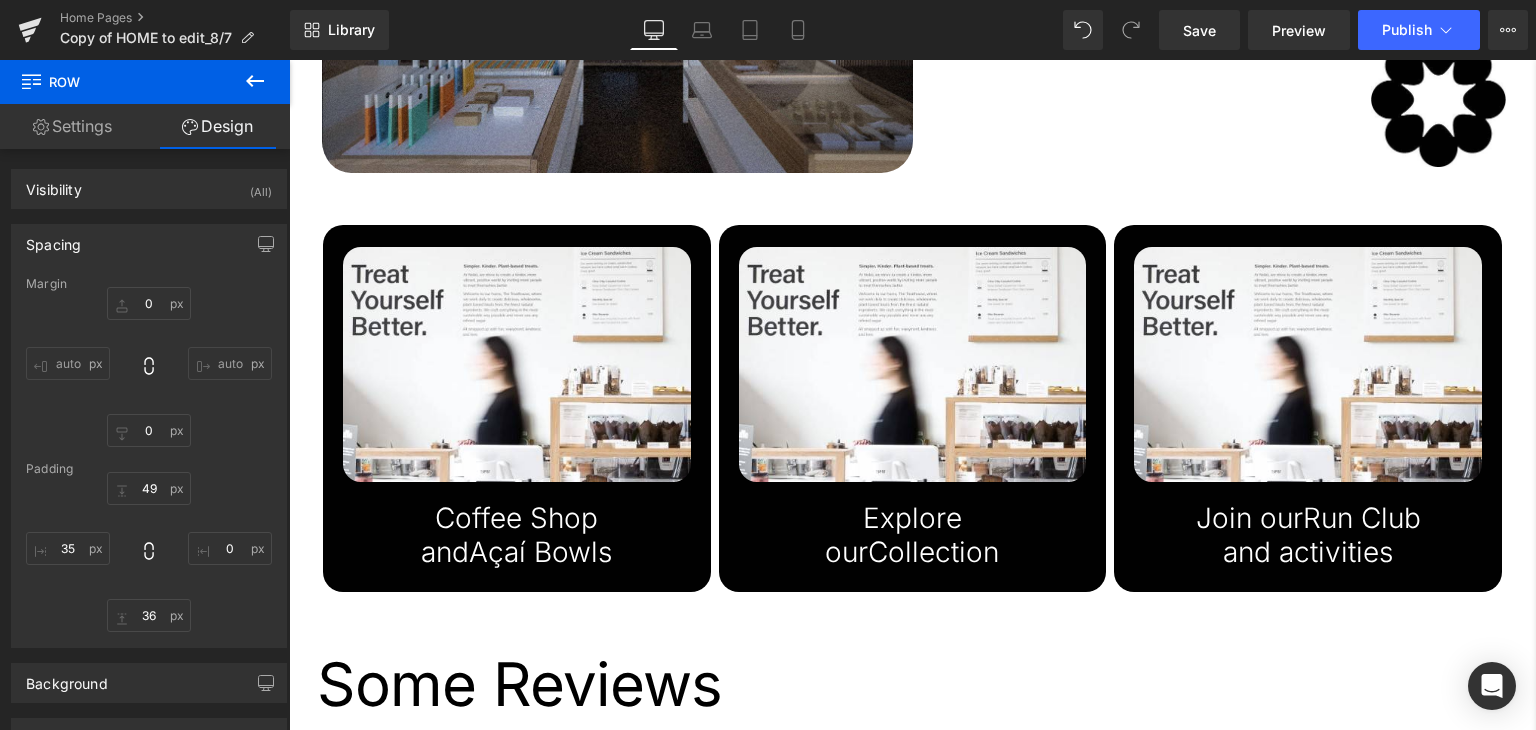 scroll, scrollTop: 2838, scrollLeft: 0, axis: vertical 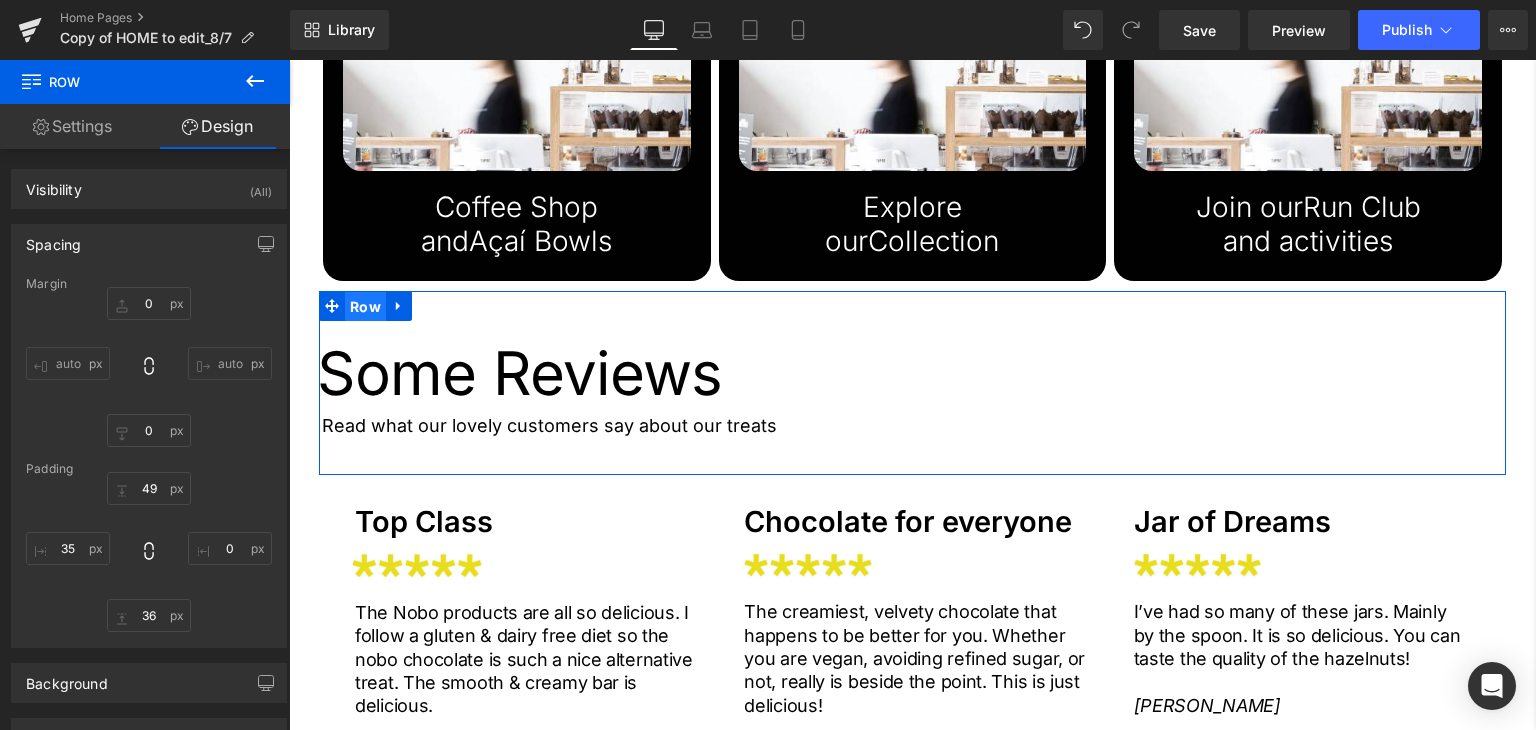 click on "Row" at bounding box center (365, 307) 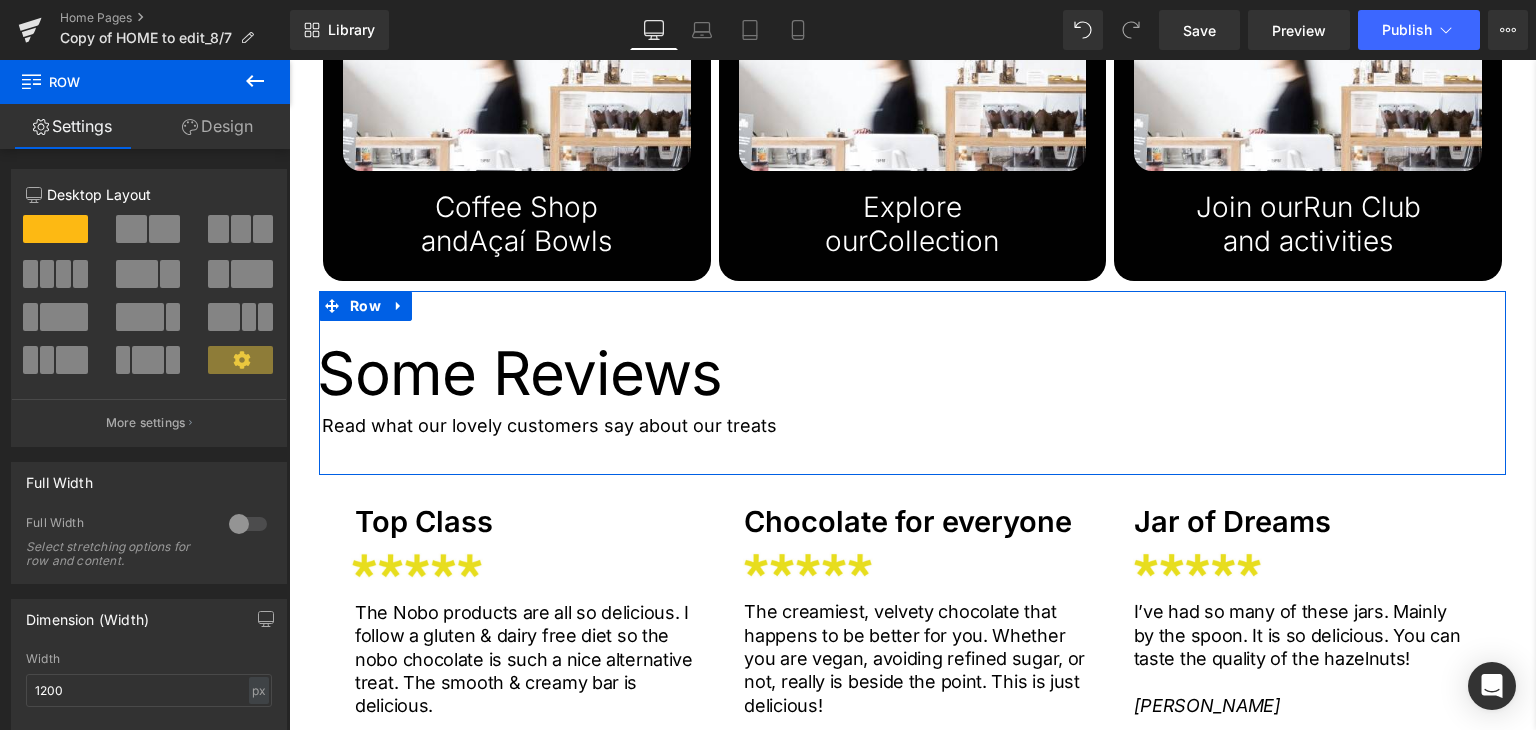 click on "Design" at bounding box center (217, 126) 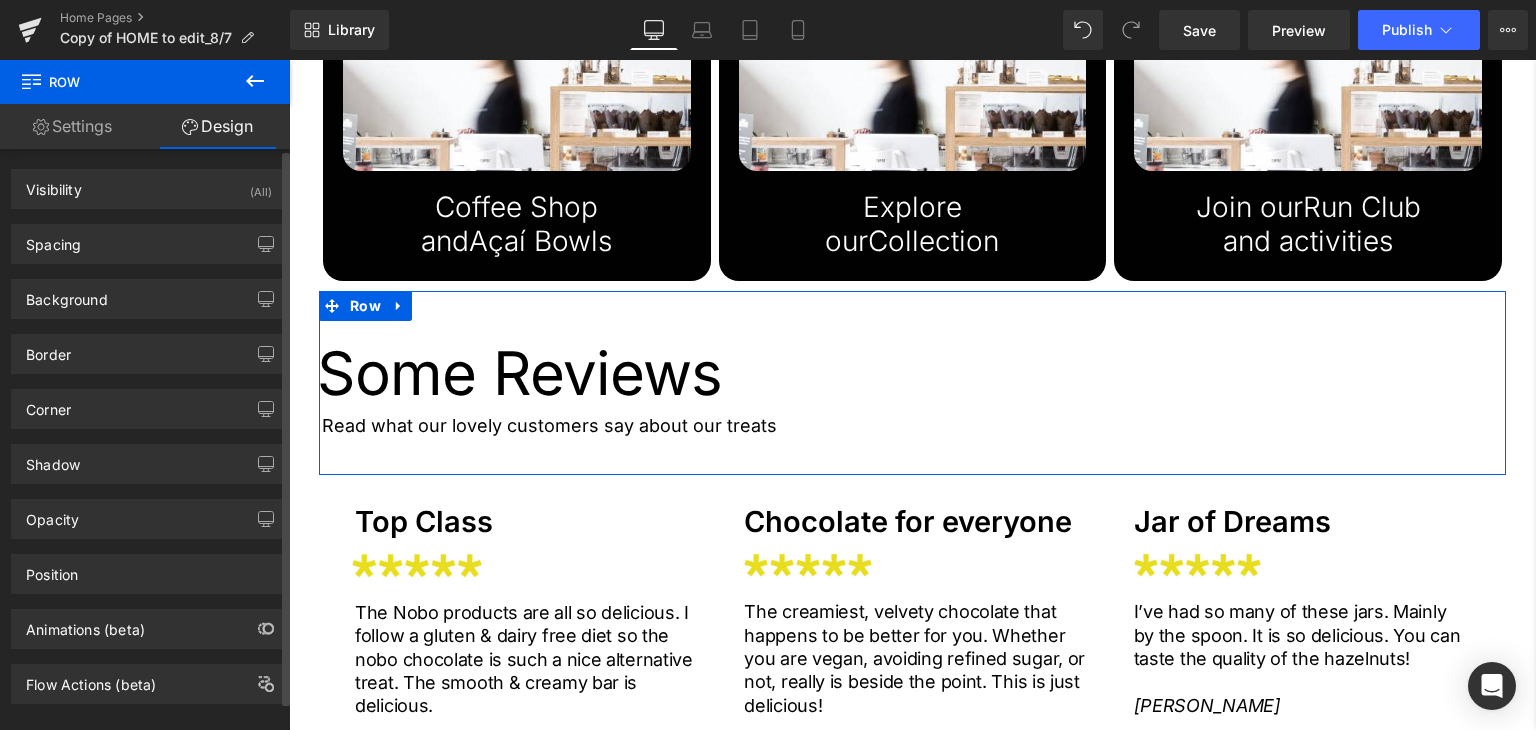 type on "0" 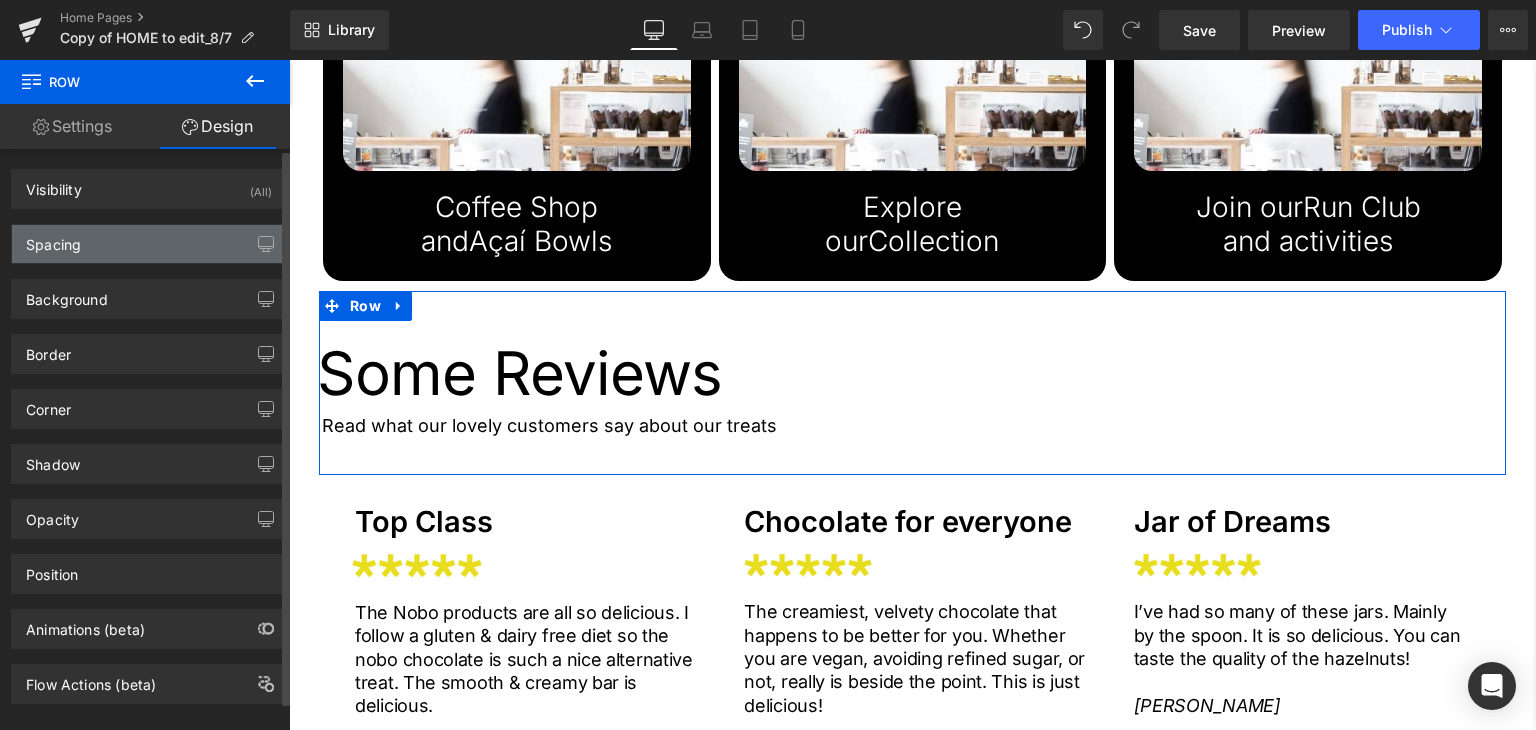 click on "Spacing" at bounding box center (149, 244) 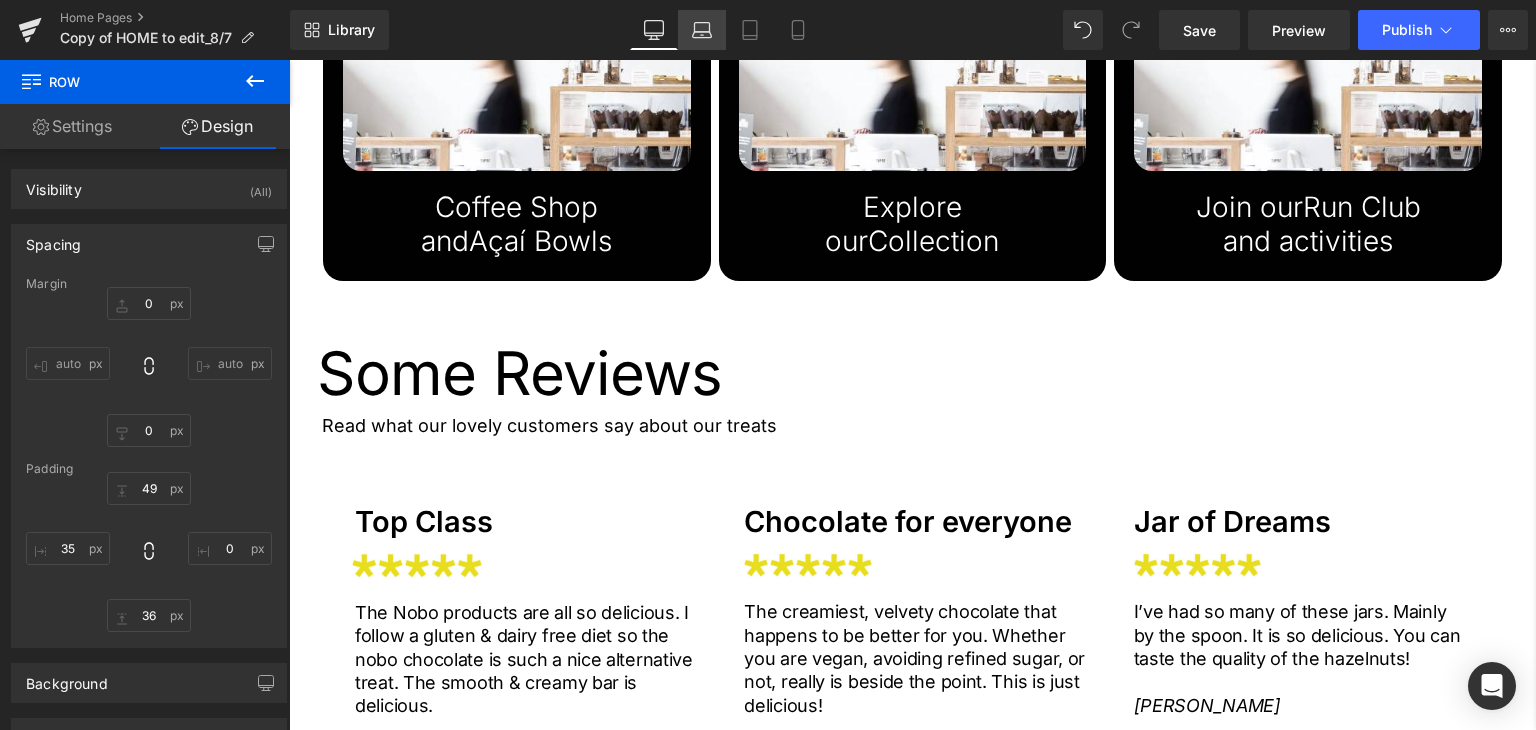 click 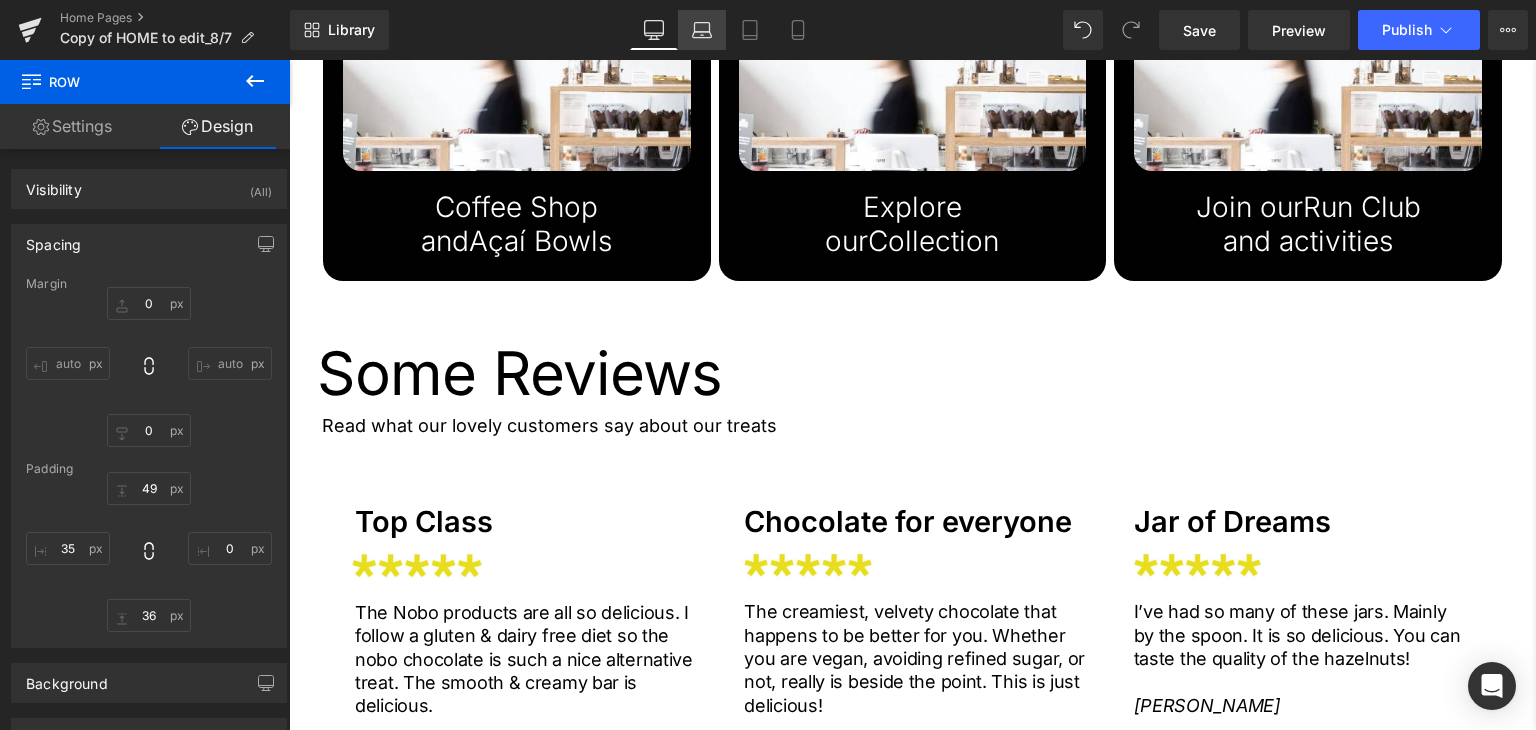 type on "40" 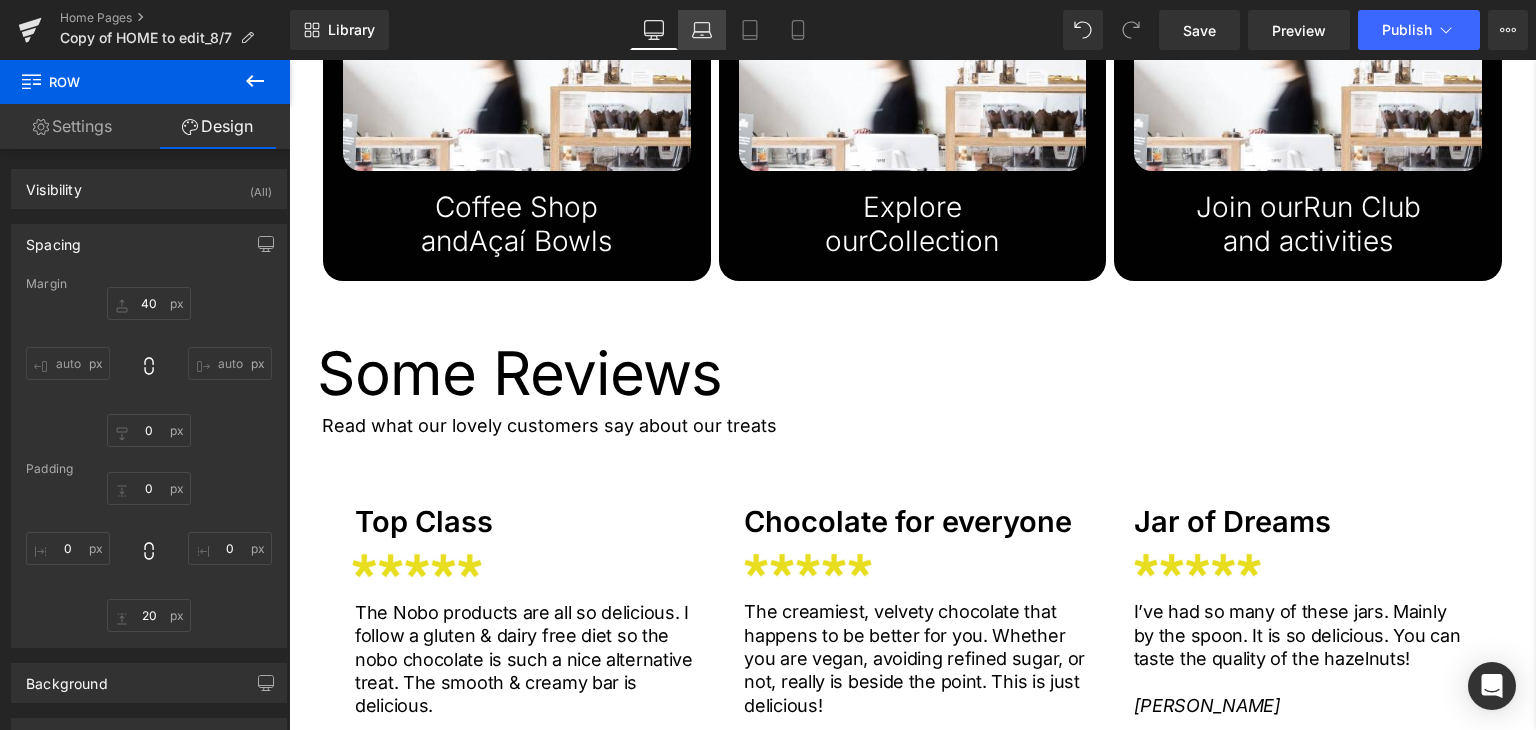 scroll, scrollTop: 2528, scrollLeft: 0, axis: vertical 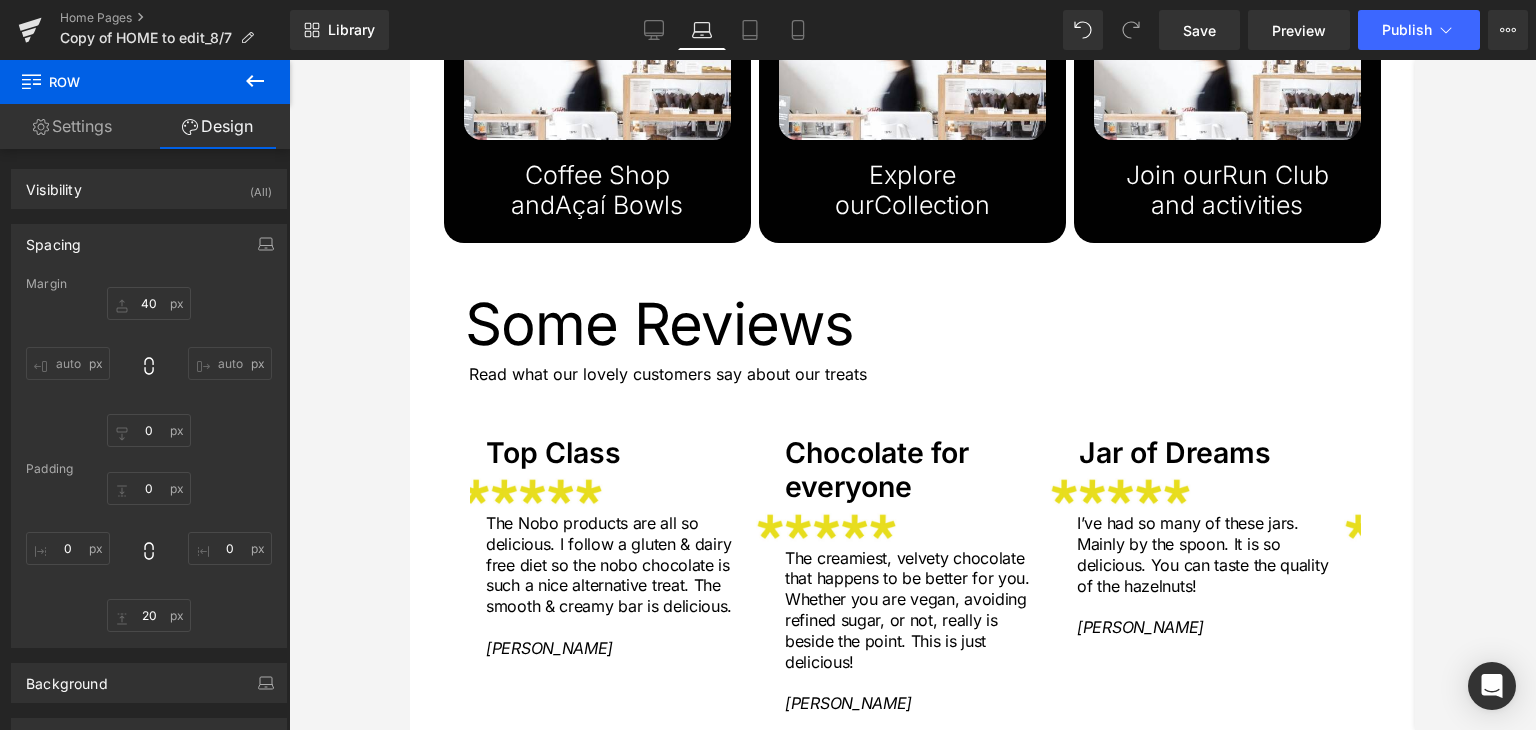 click on "Read what our lovely customers say about our treats" at bounding box center (919, 374) 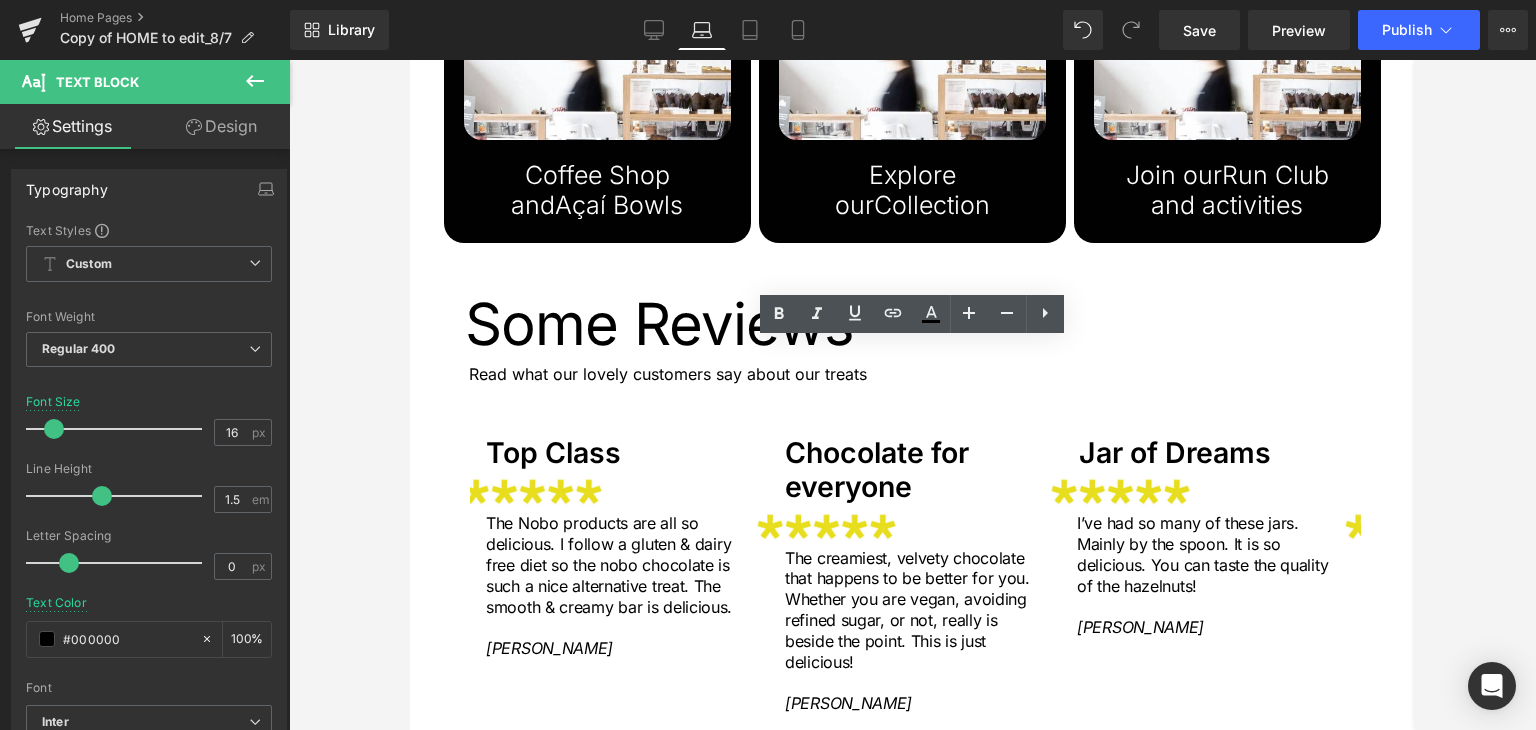 click at bounding box center (912, 395) 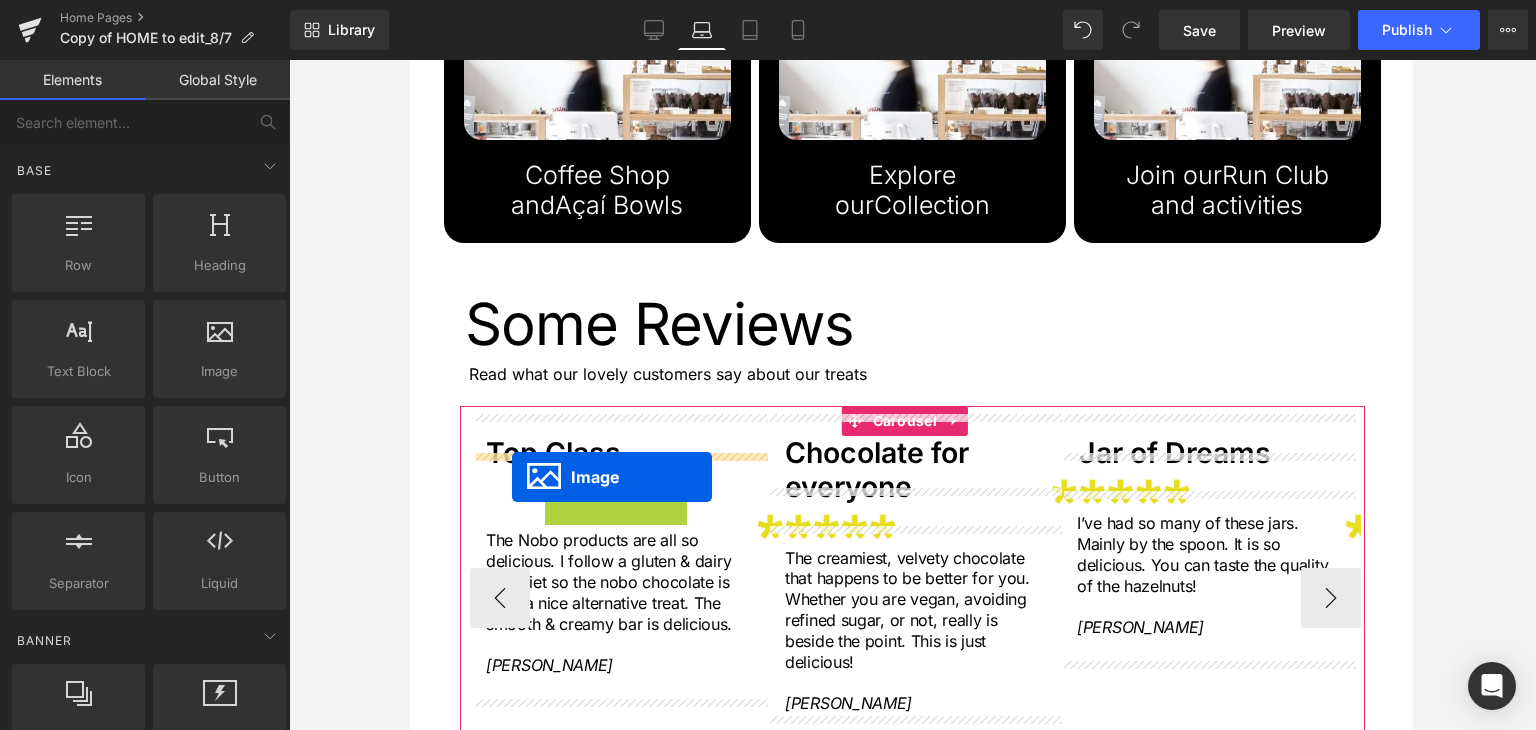 drag, startPoint x: 499, startPoint y: 473, endPoint x: 512, endPoint y: 477, distance: 13.601471 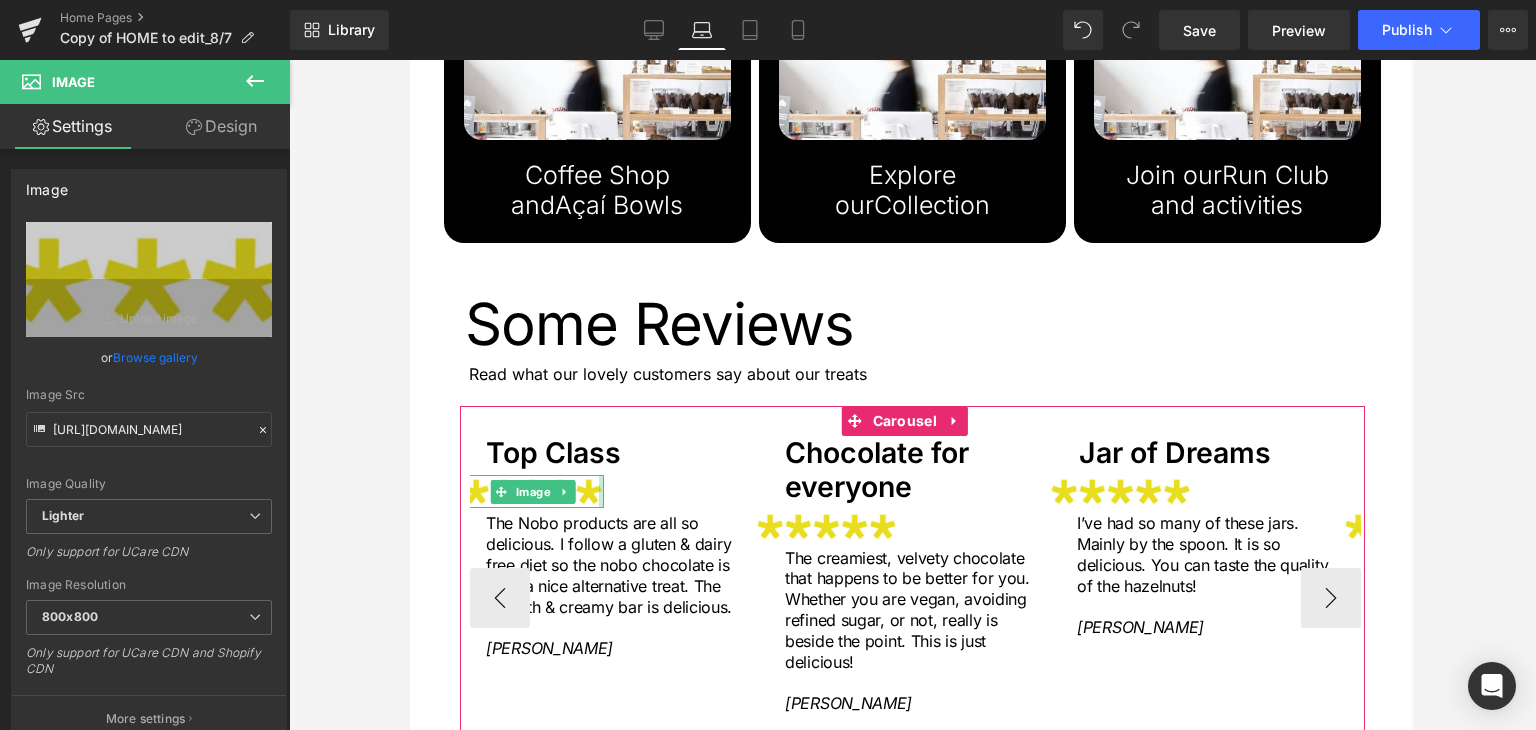 drag, startPoint x: 600, startPoint y: 473, endPoint x: 628, endPoint y: 474, distance: 28.01785 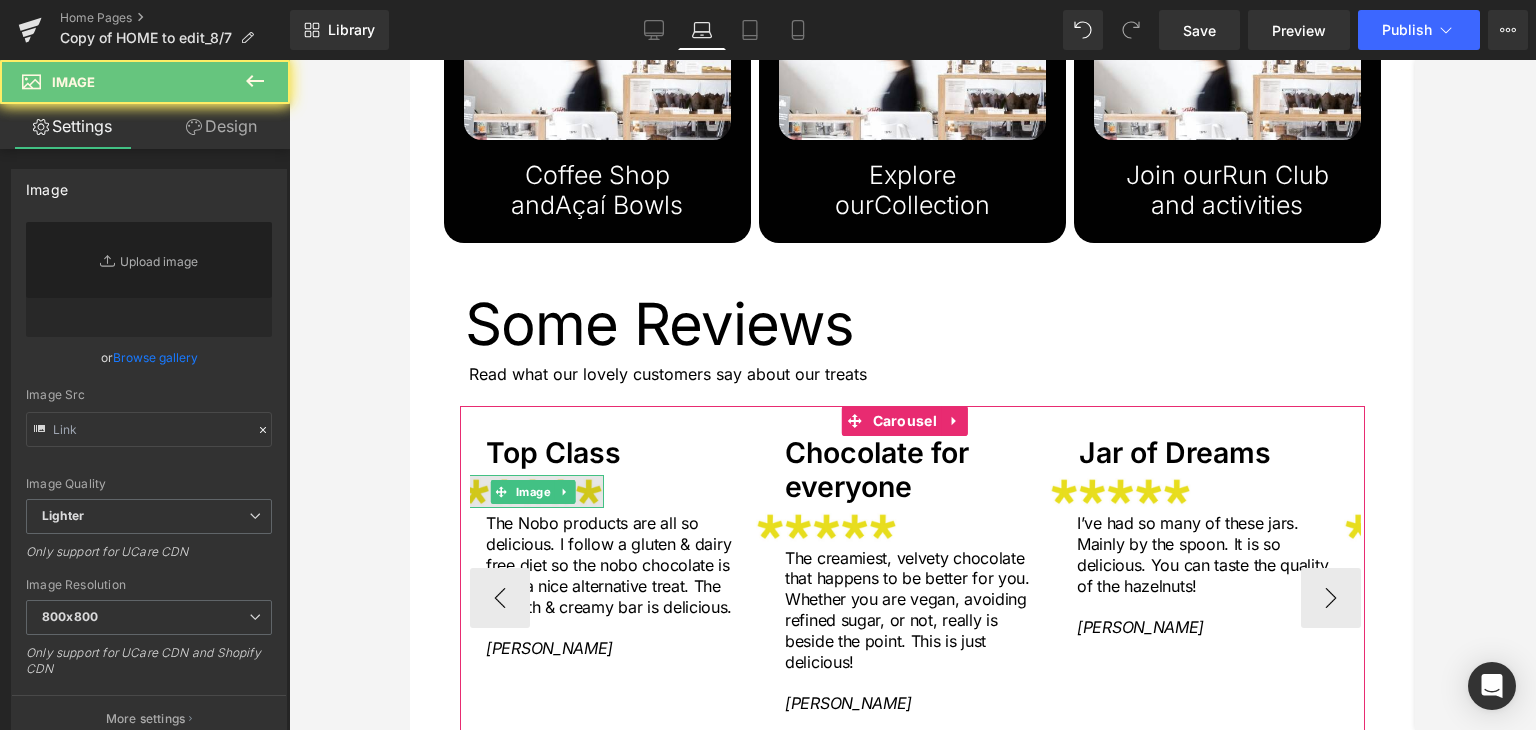 click at bounding box center [533, 491] 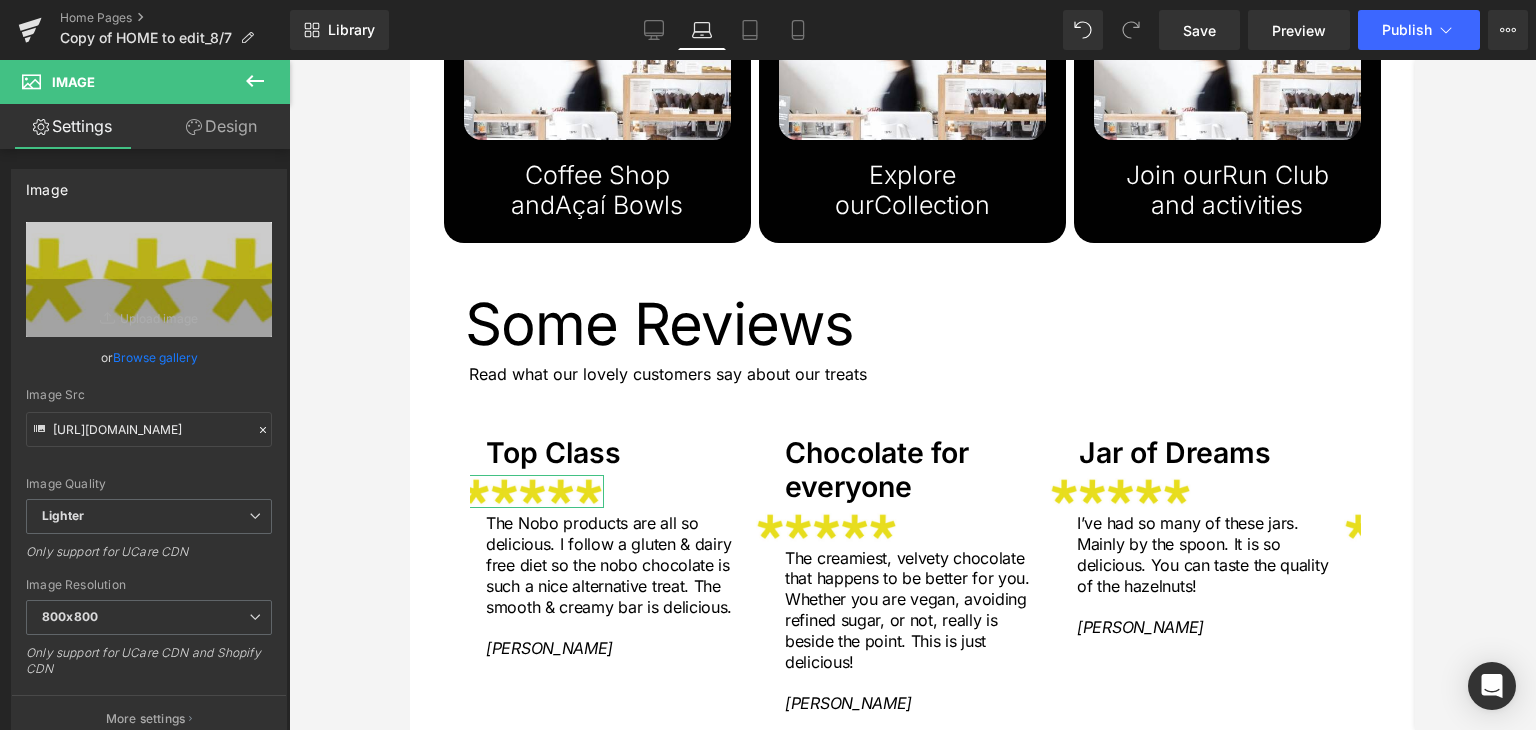 click on "Design" at bounding box center [221, 126] 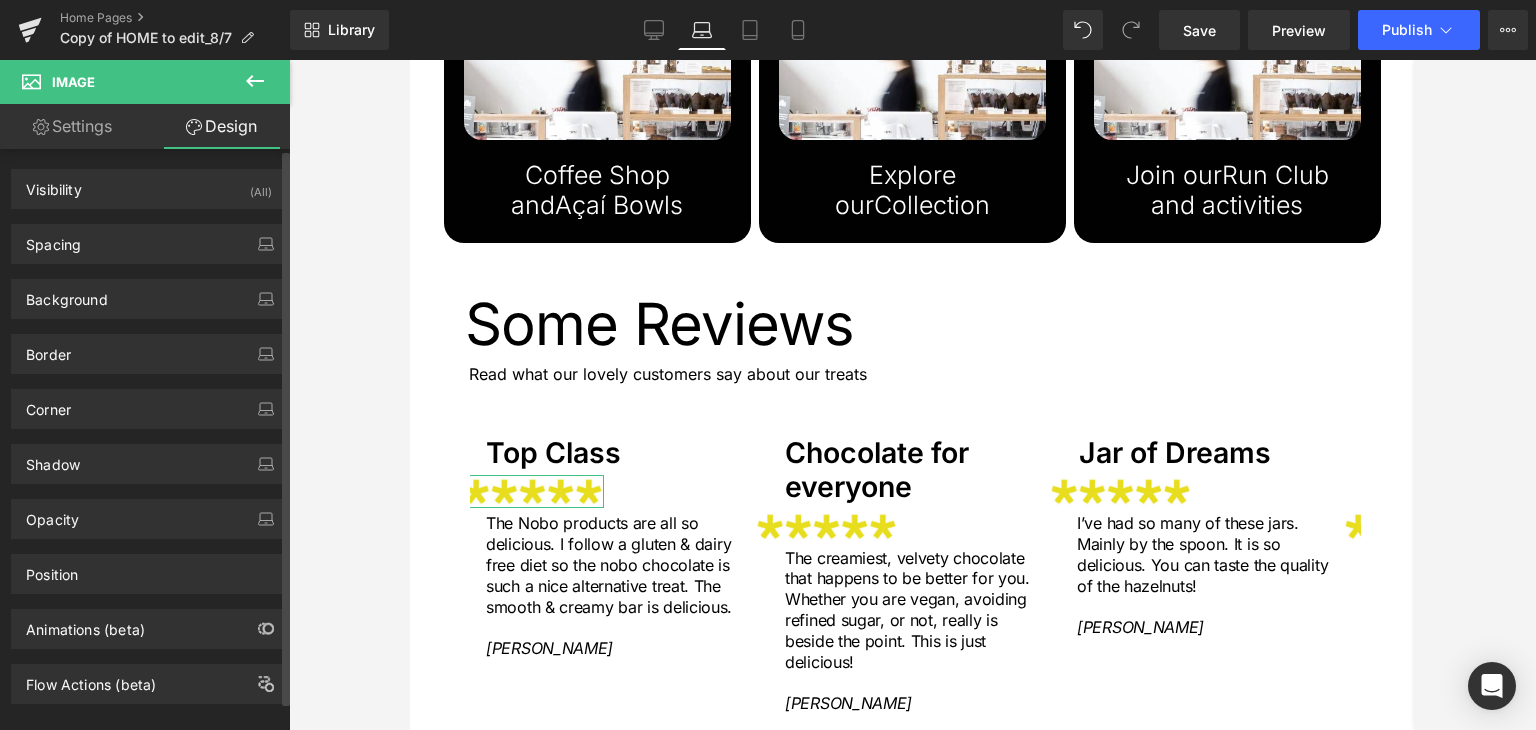 type on "-16" 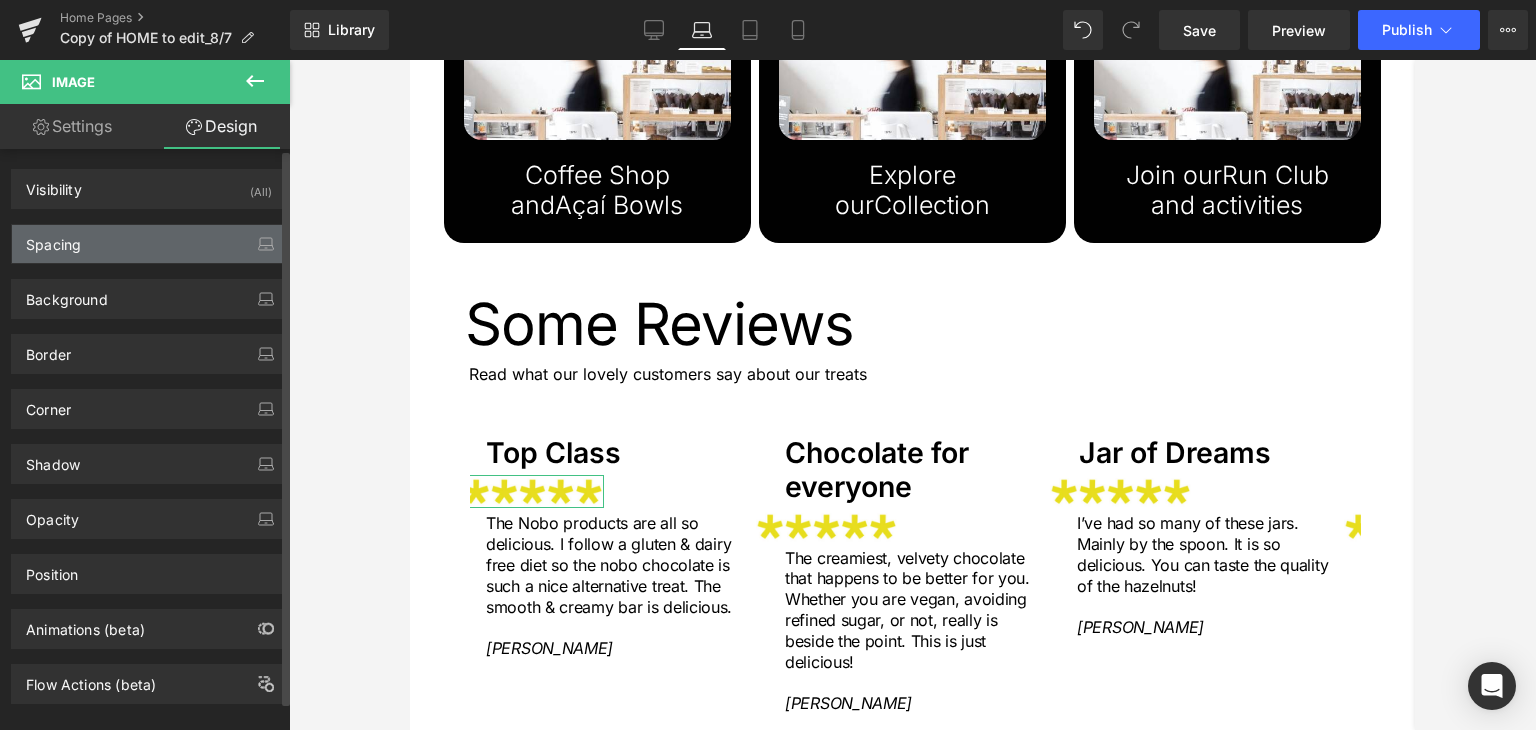click on "Spacing" at bounding box center [53, 239] 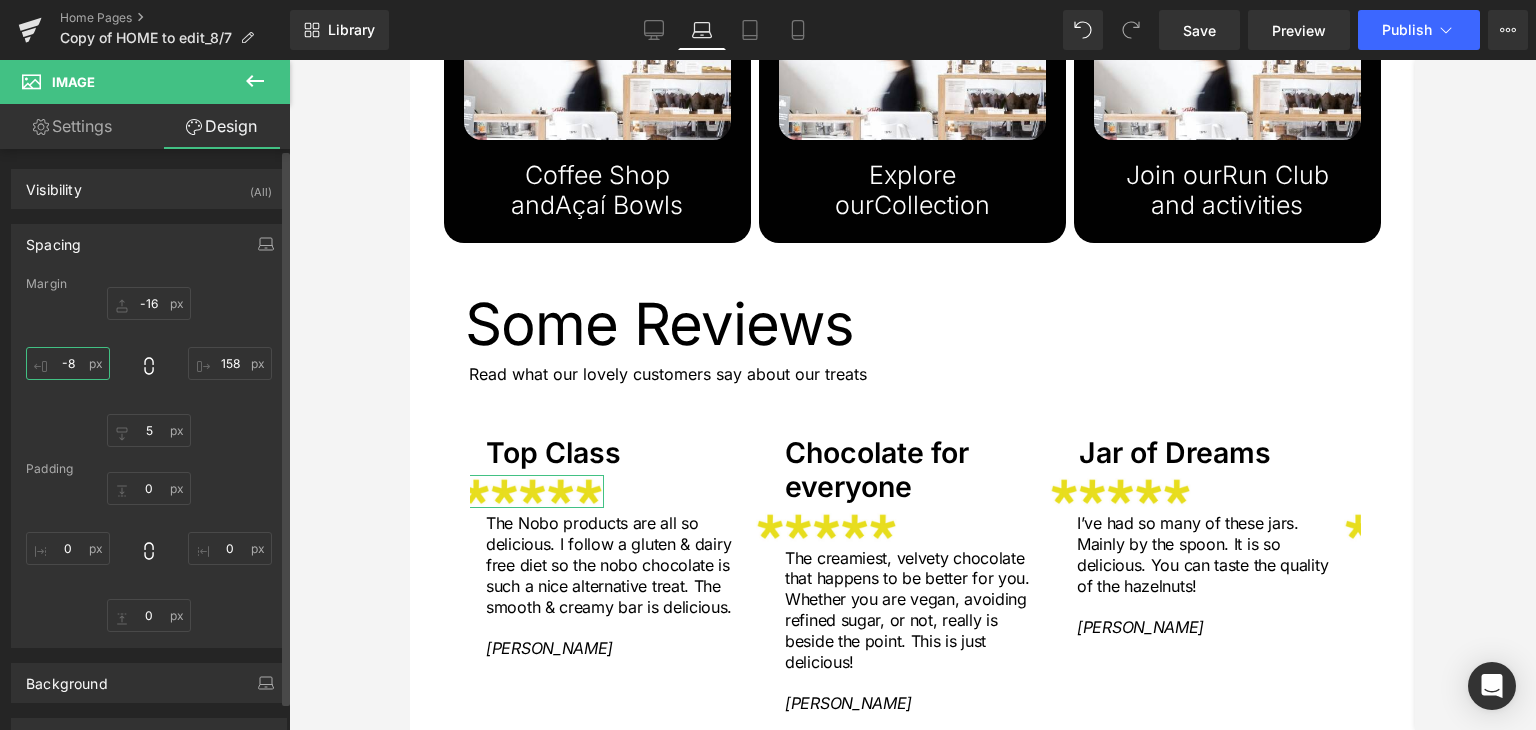 click on "-8" at bounding box center (68, 363) 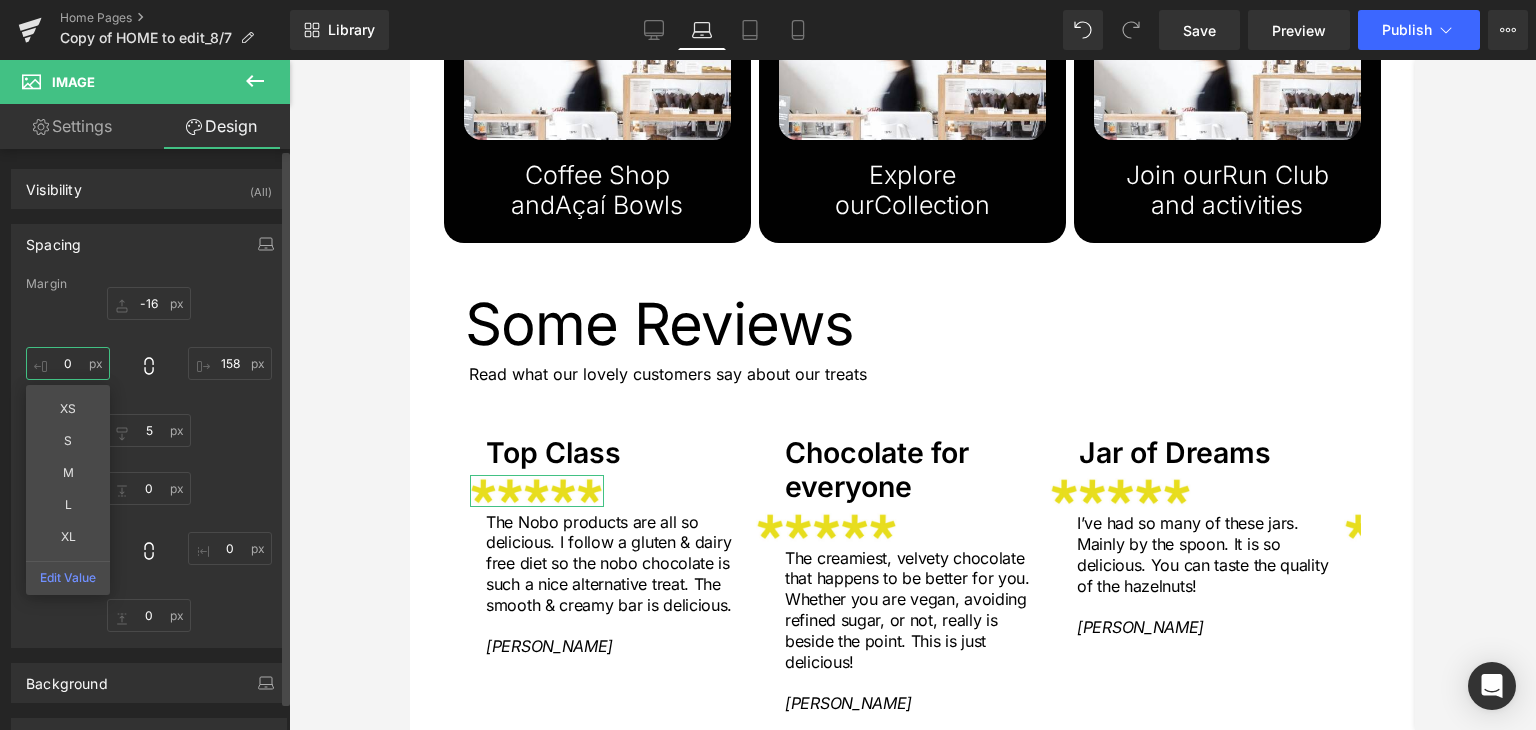 click on "0" at bounding box center [68, 363] 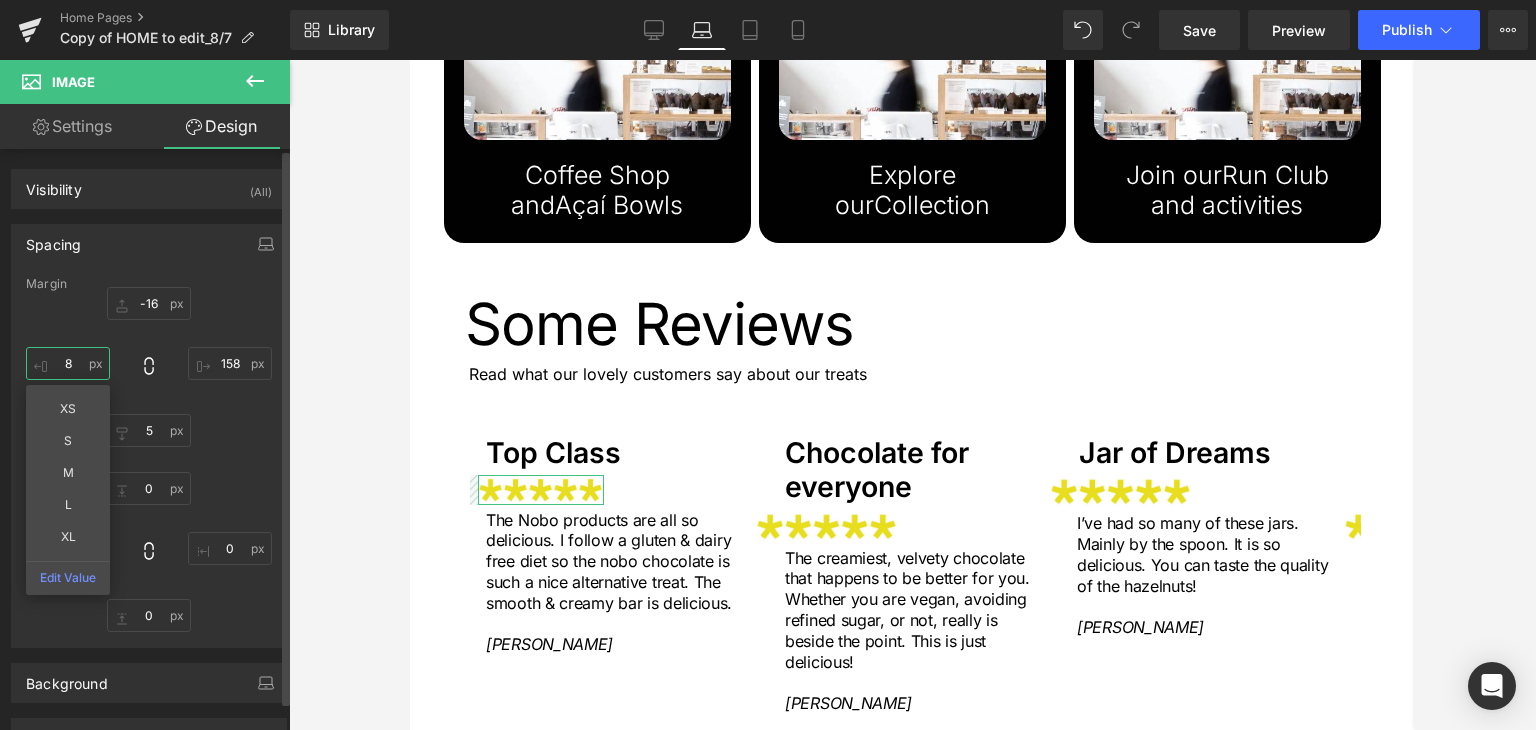 click on "8" at bounding box center (68, 363) 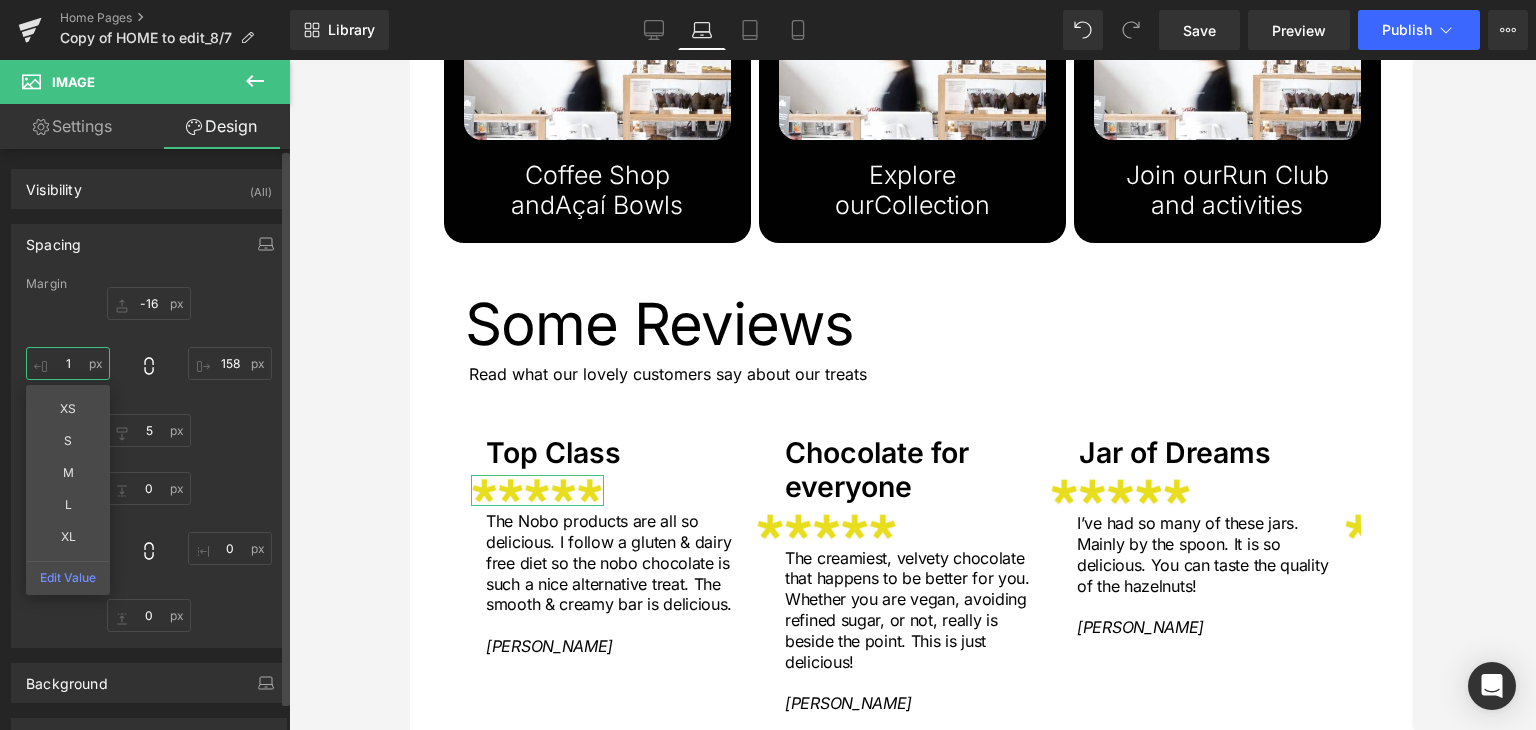 type on "12" 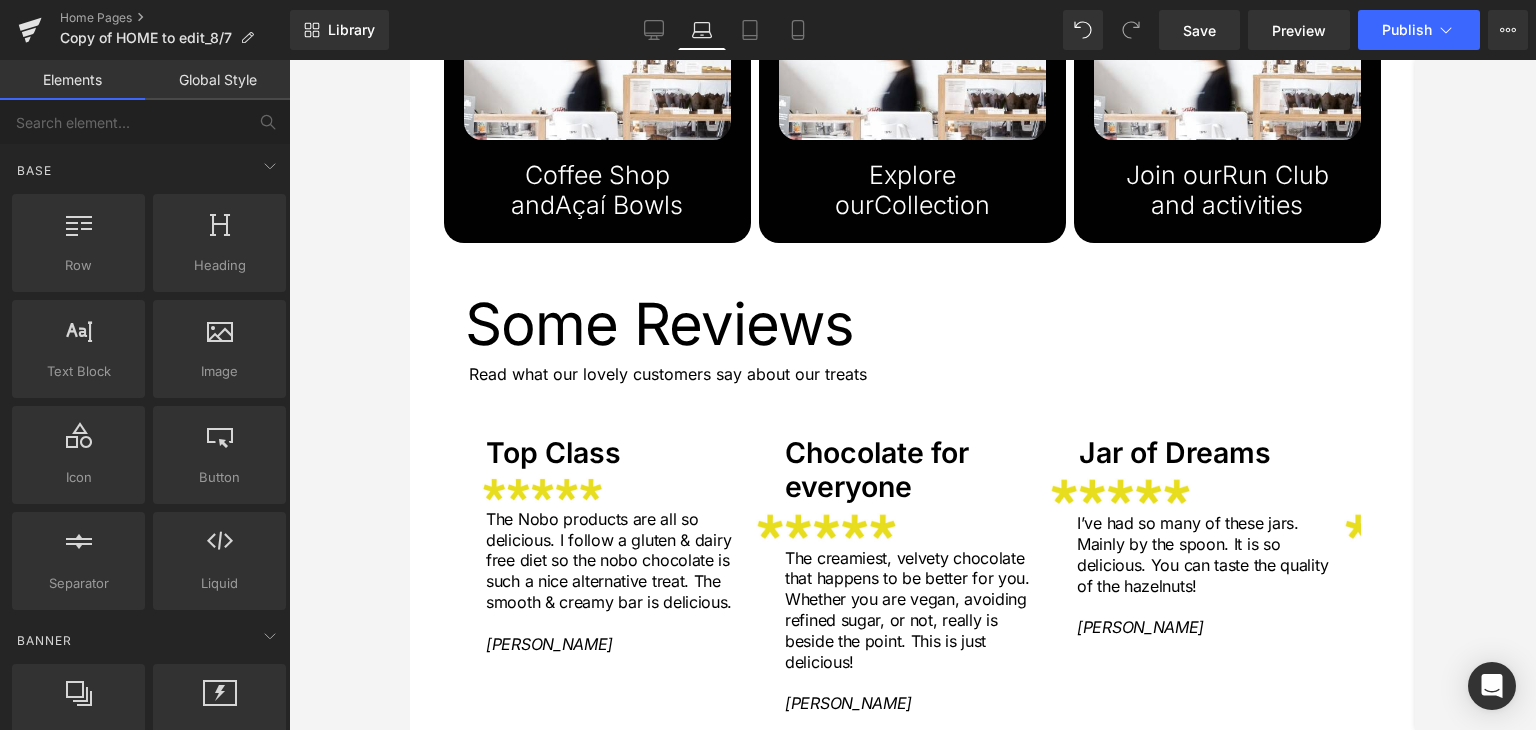 click at bounding box center [912, 395] 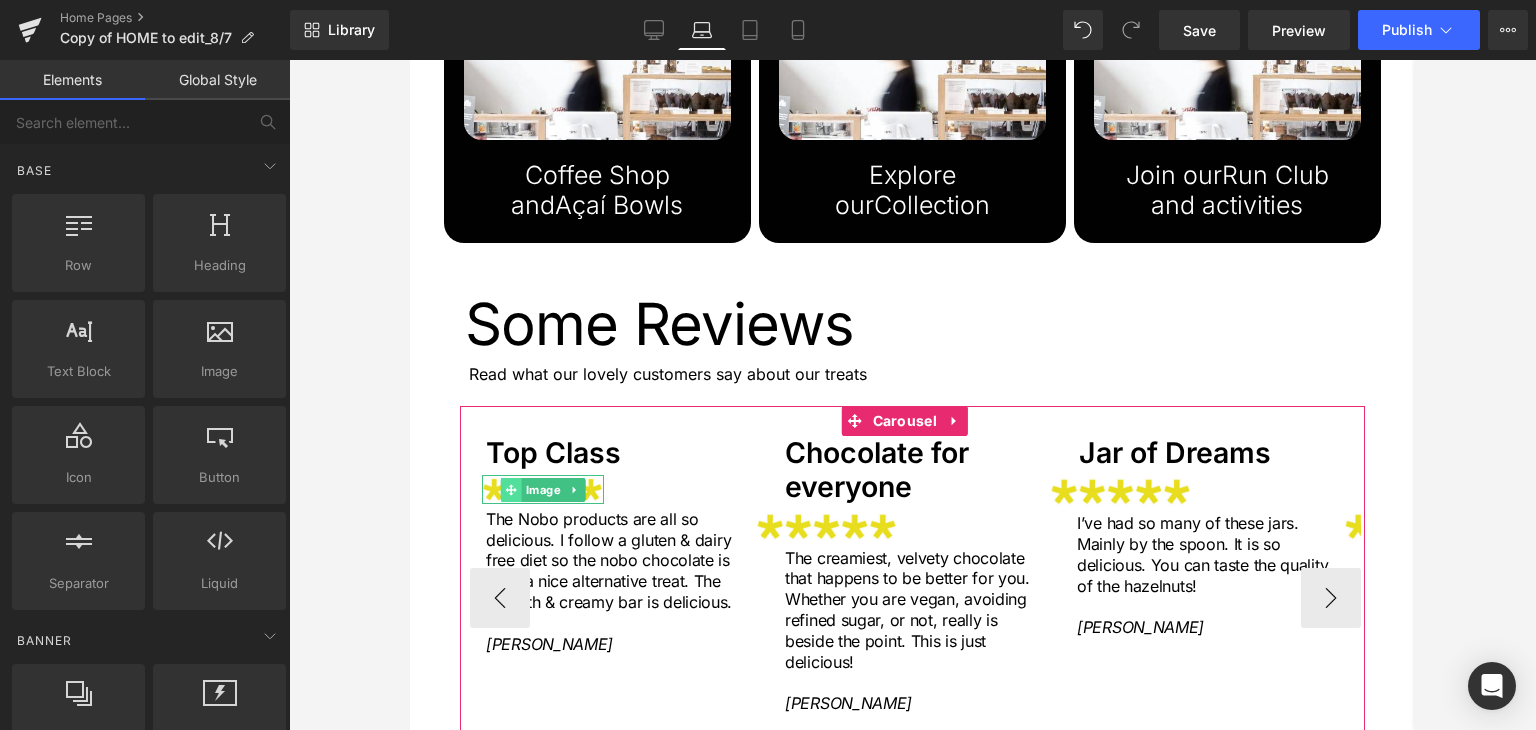 click 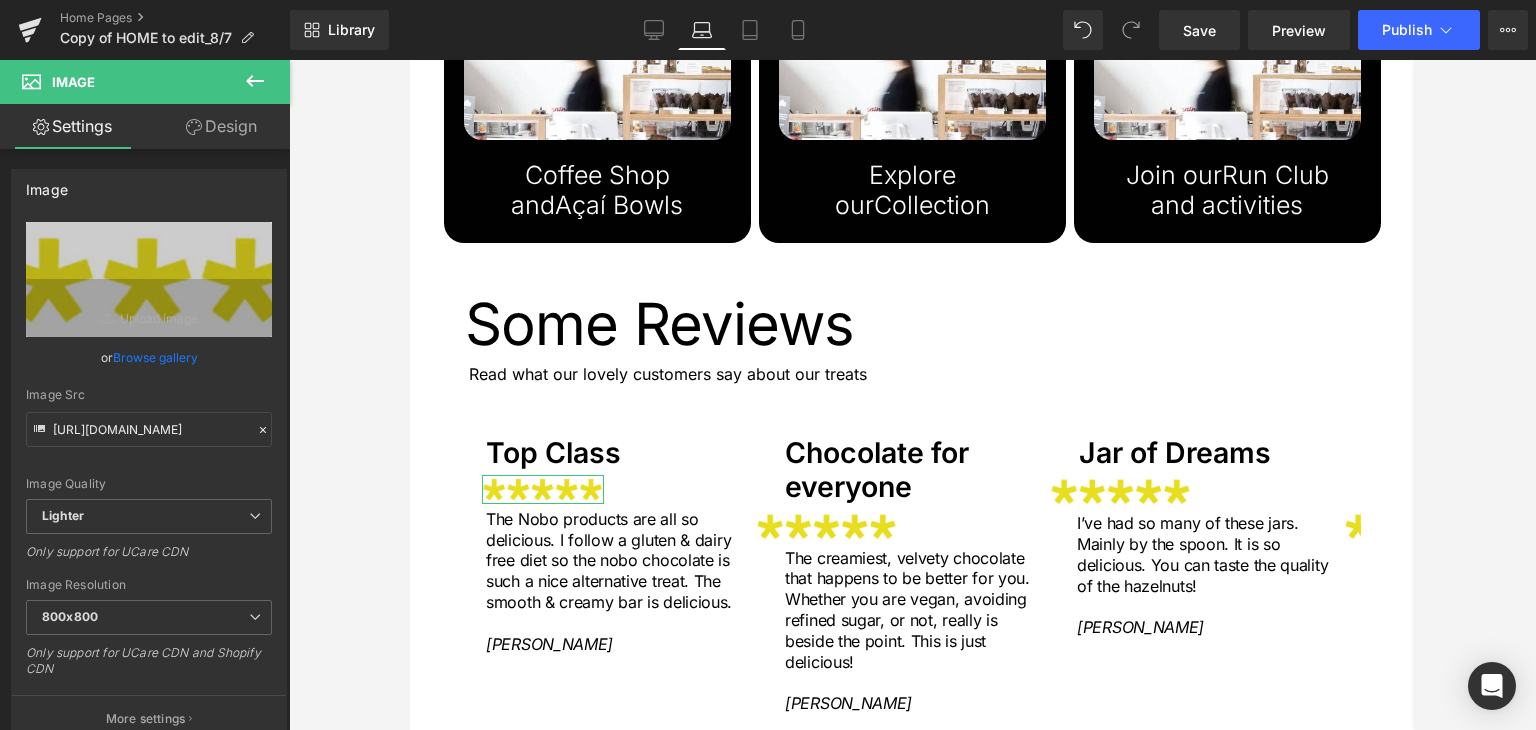 click 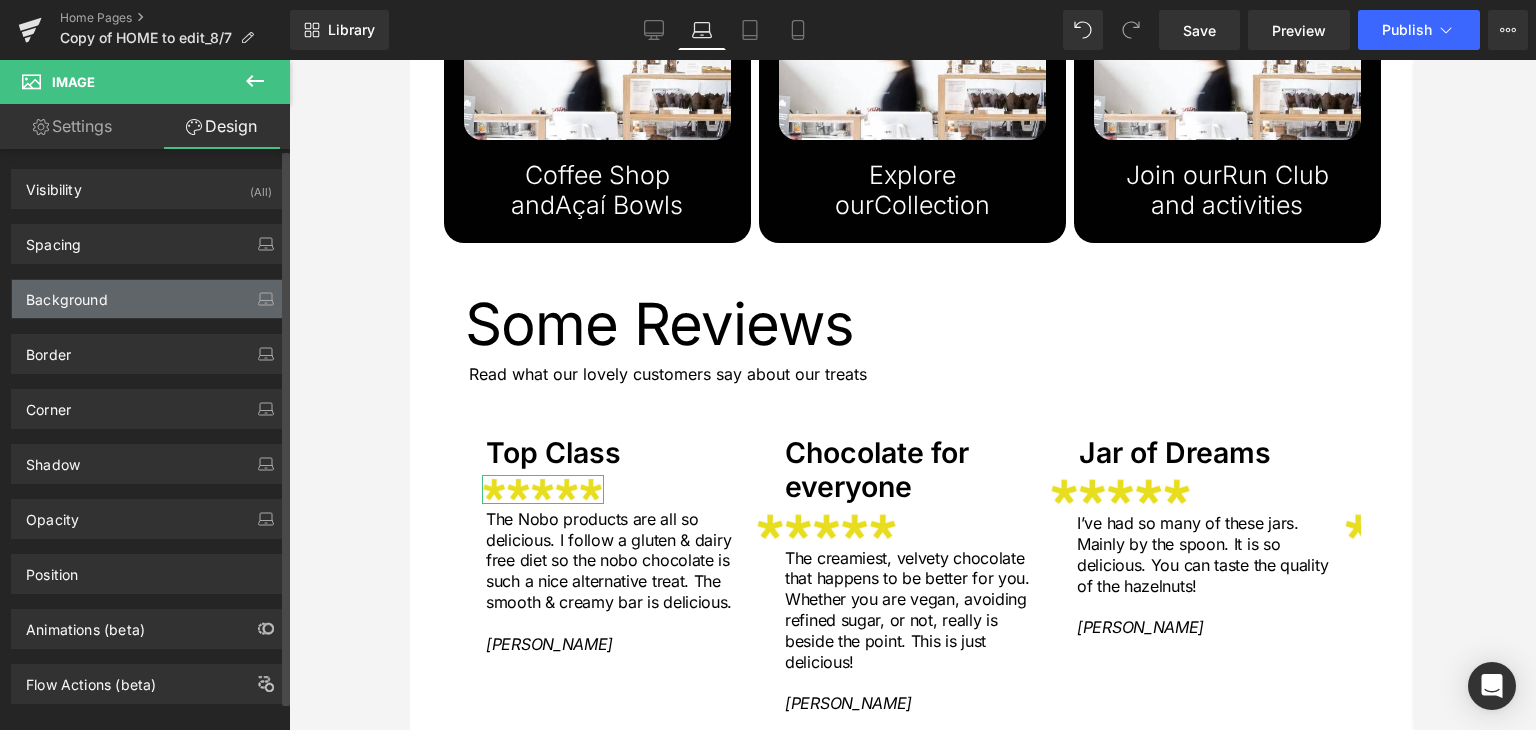 type on "-16" 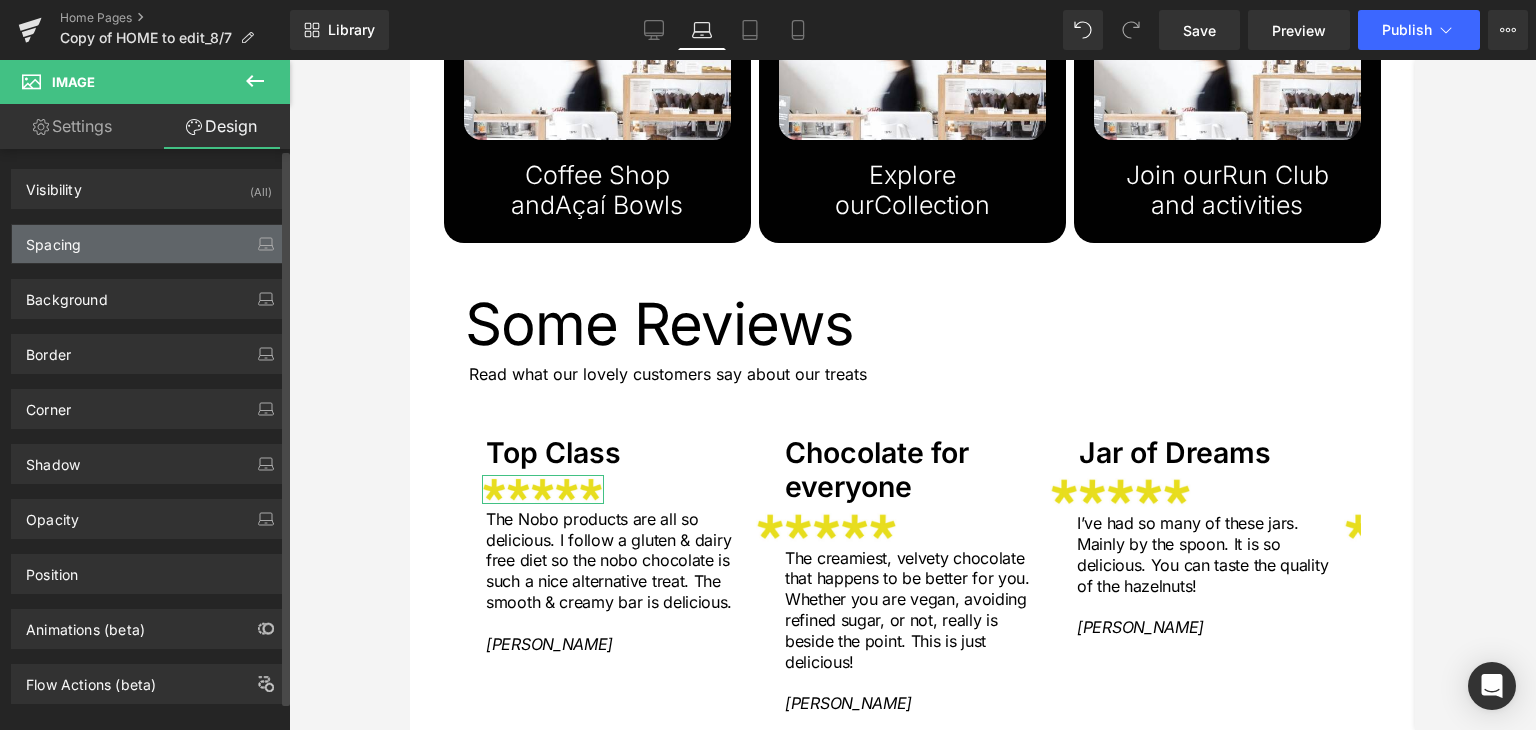 click on "Spacing" at bounding box center (53, 239) 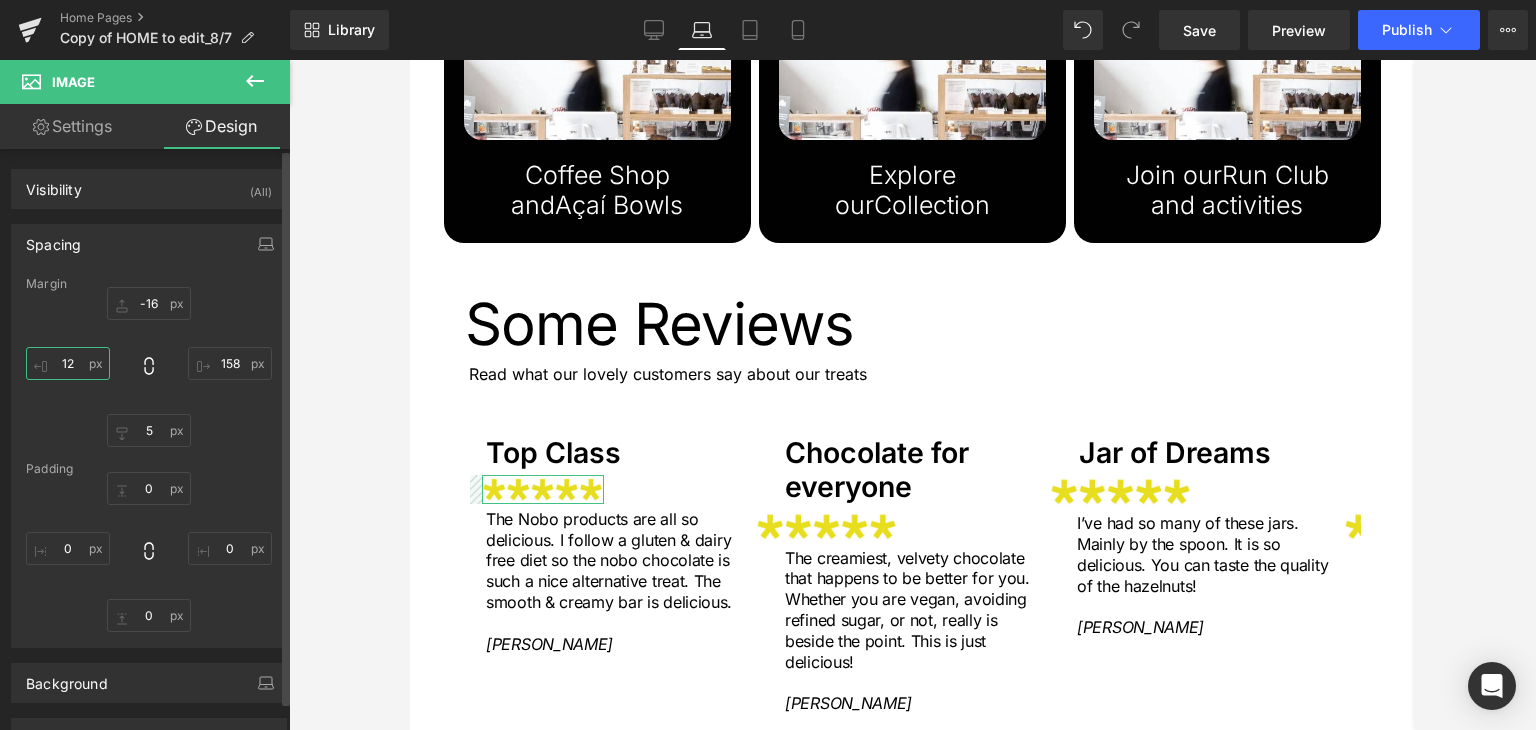 click on "12" at bounding box center [68, 363] 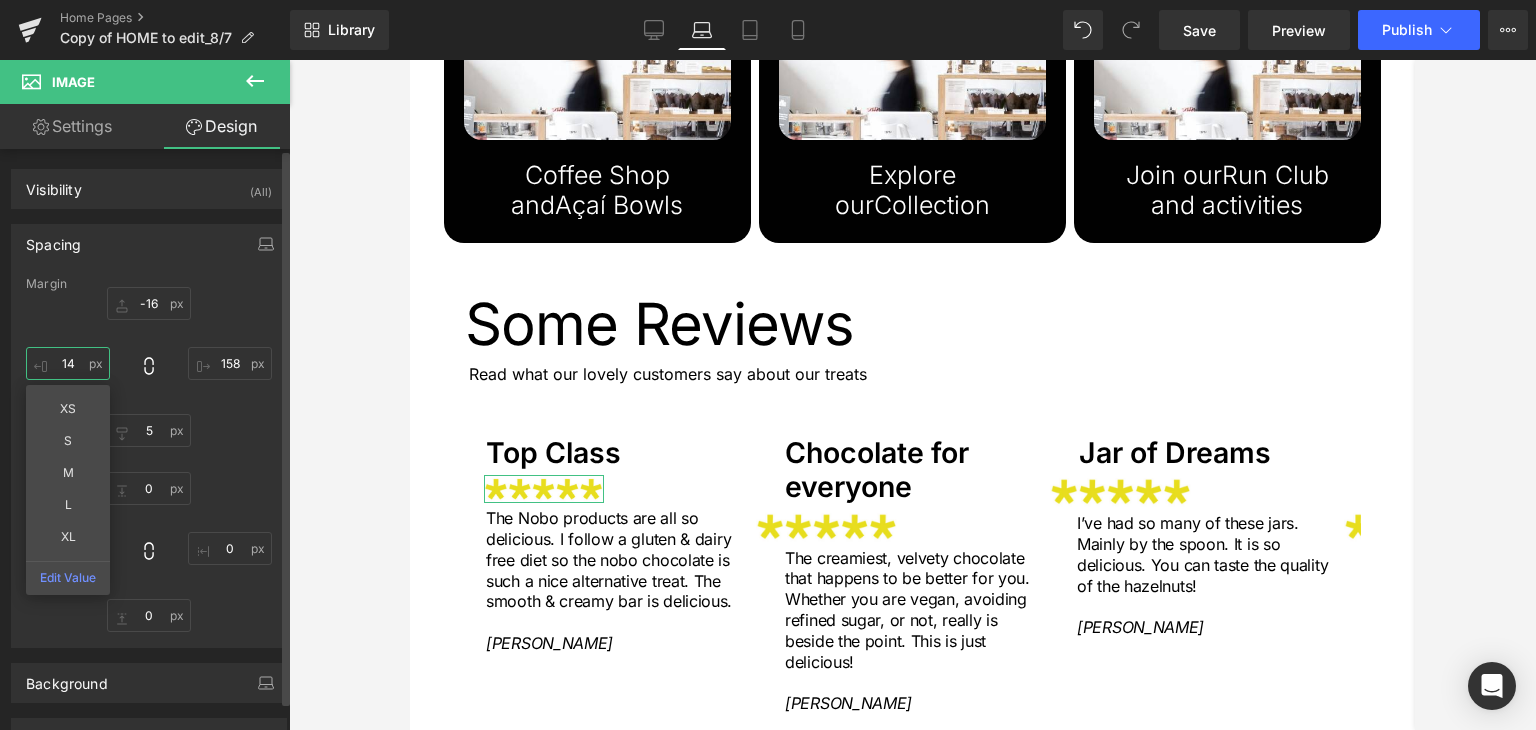 type on "14" 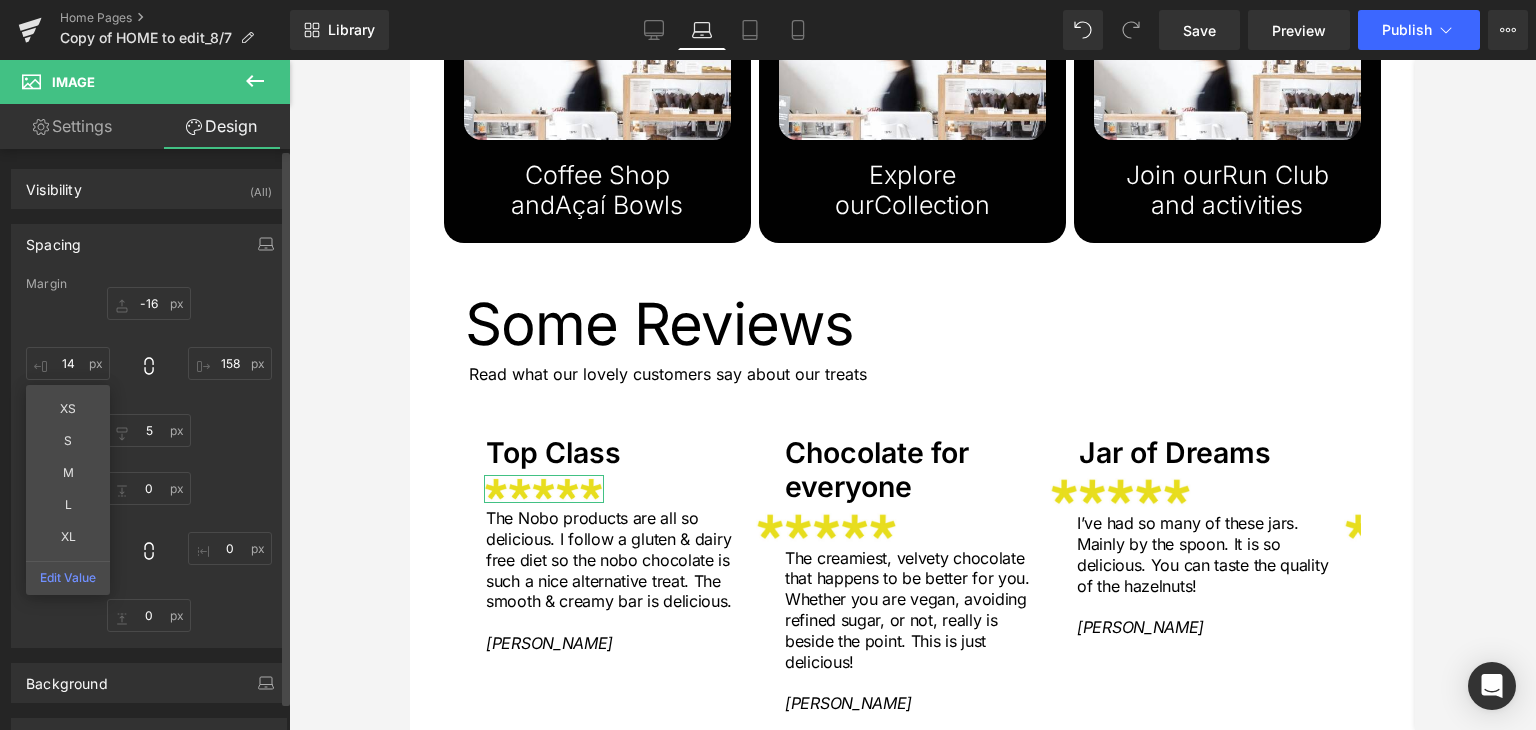 click on "-16px -16
158px 158
5px 5
14 14 XS S M L XL Edit Value" at bounding box center [149, 367] 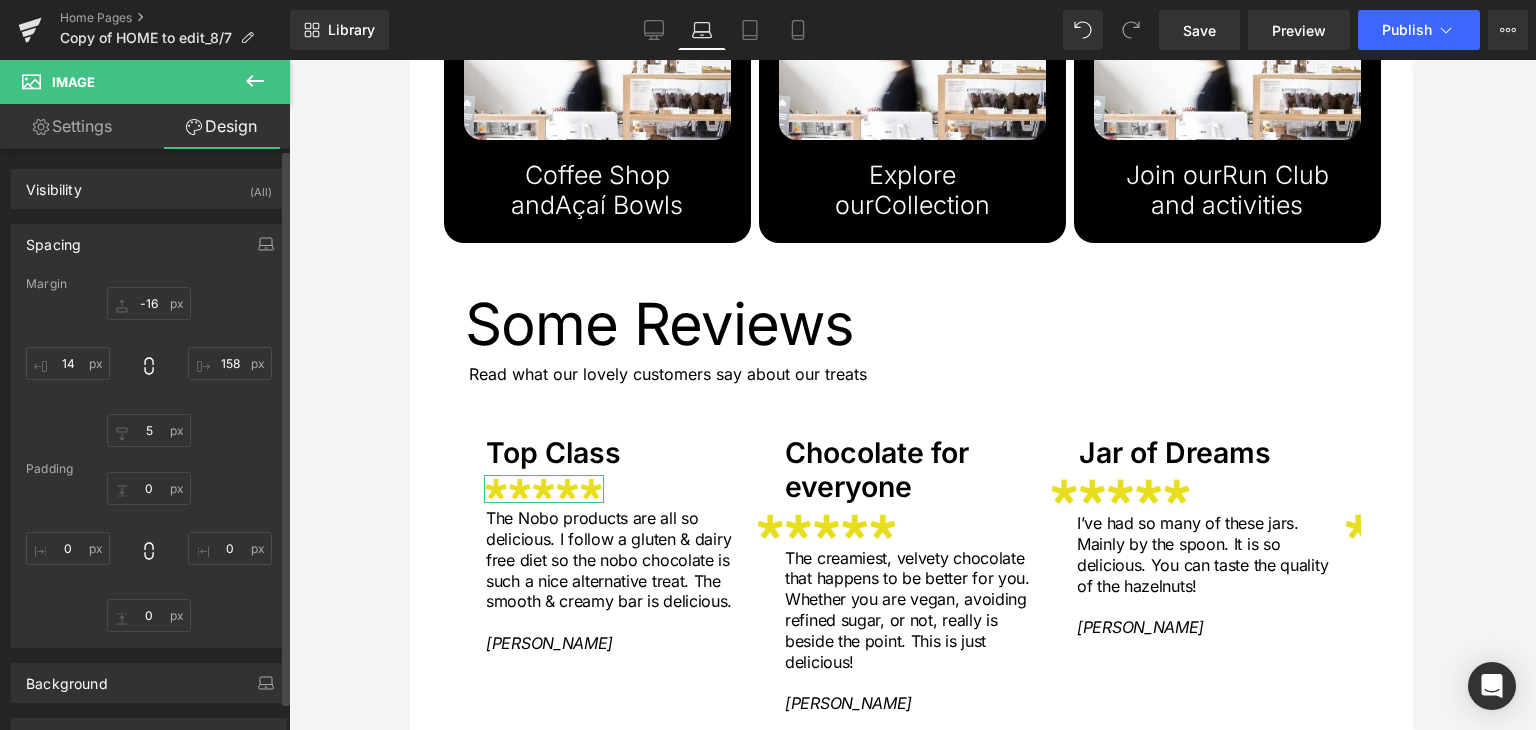 click on "Margin
-16px -16
158px 158
5px 5
14 14
Padding
0px 0
0px 0
0px 0
0px 0" at bounding box center [149, 462] 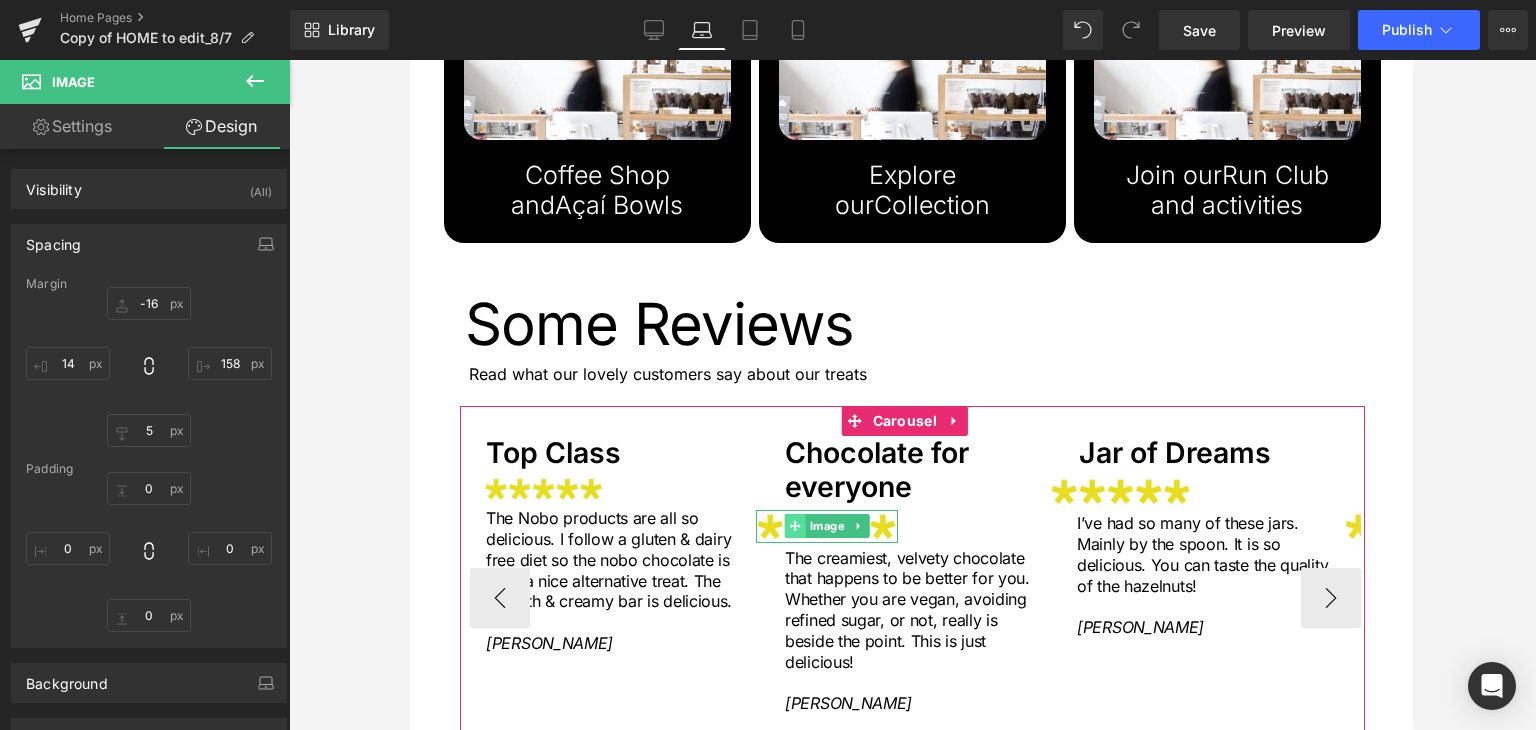 click 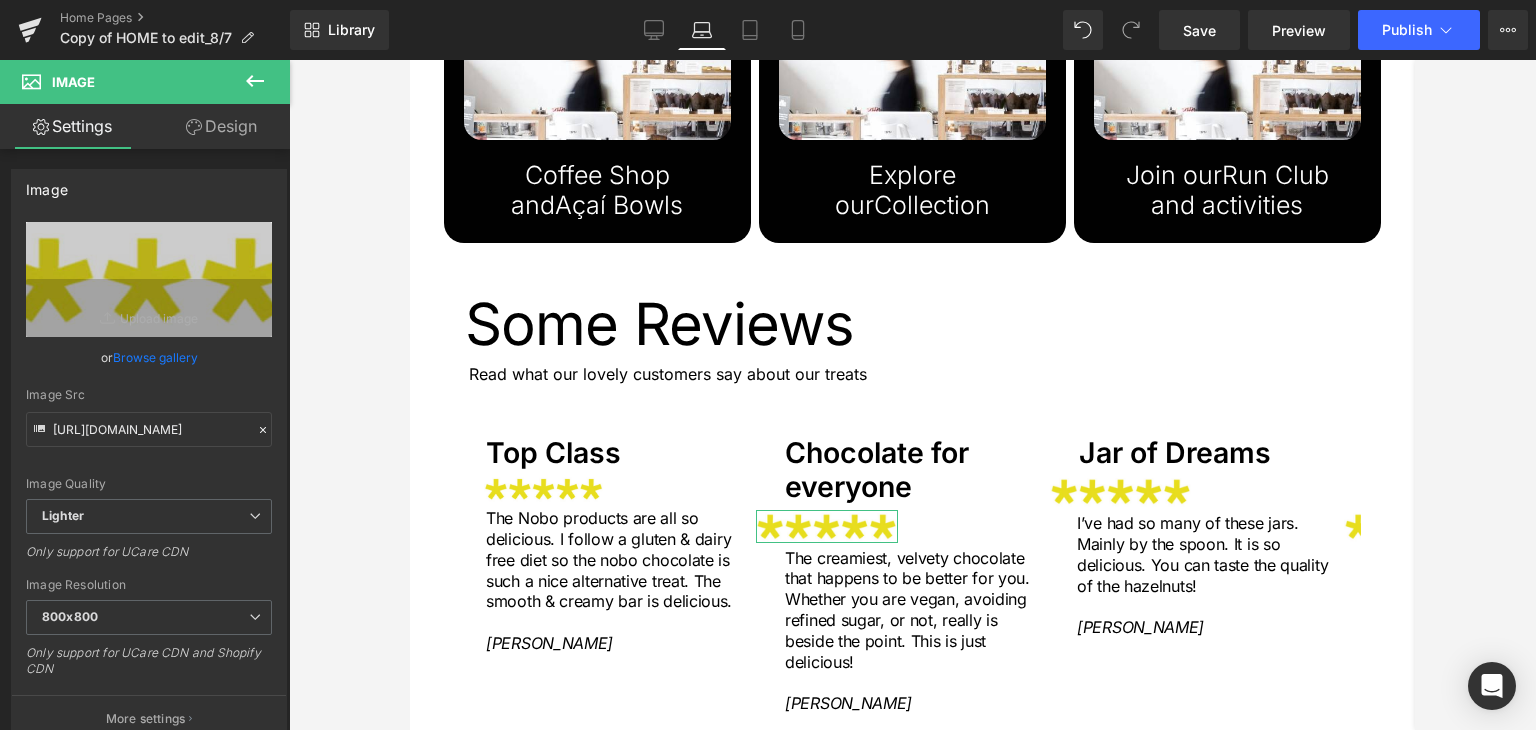 click on "Design" at bounding box center (221, 126) 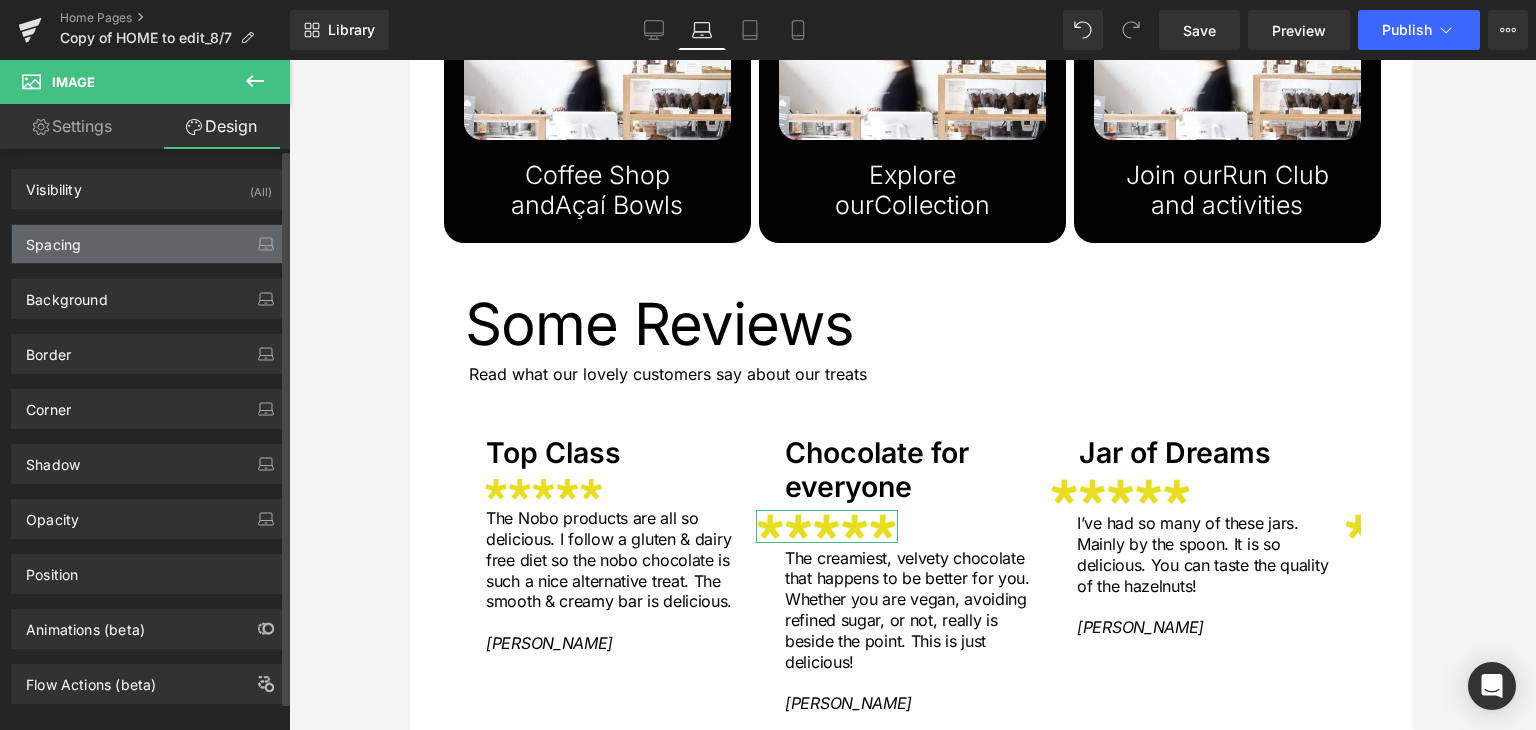 type on "-16" 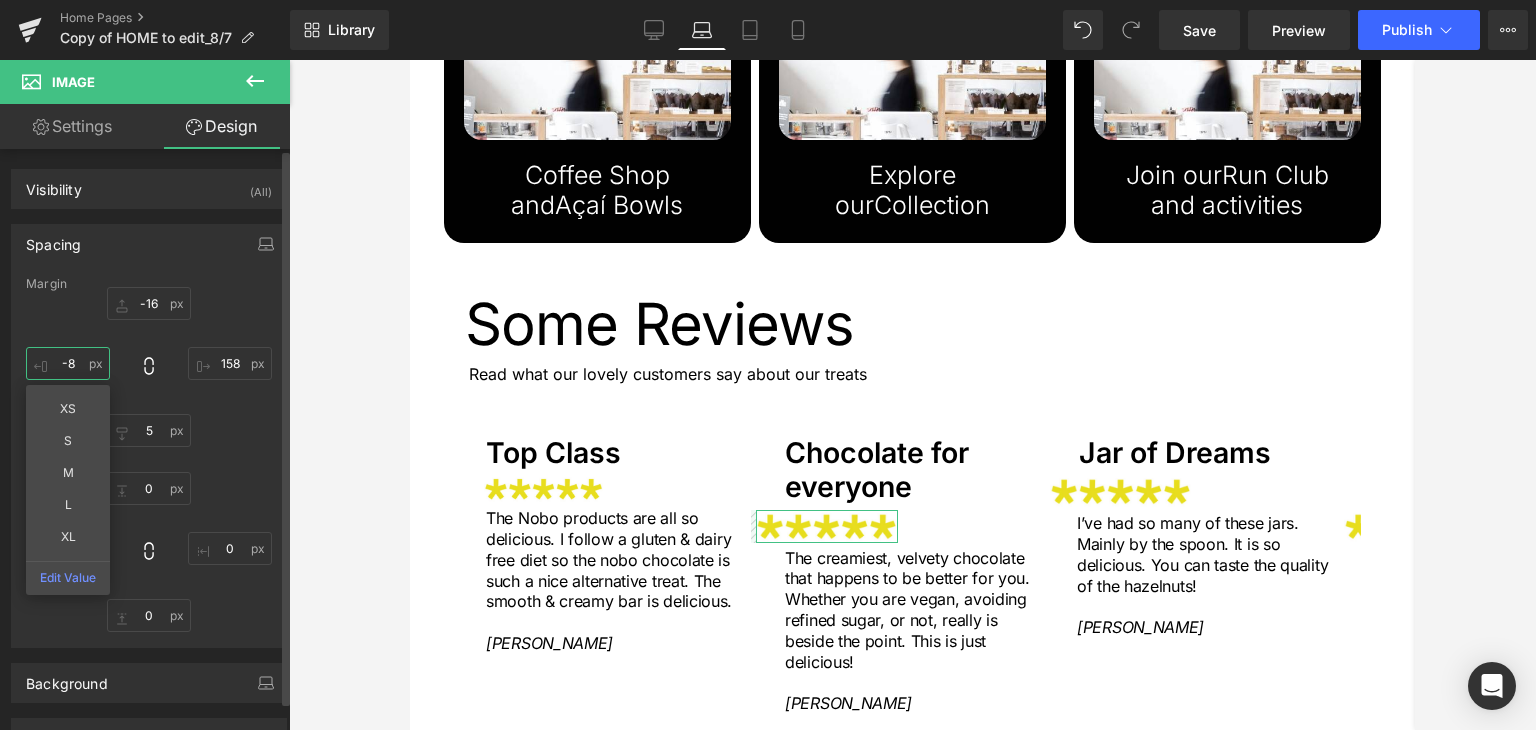 click on "-8" at bounding box center (68, 363) 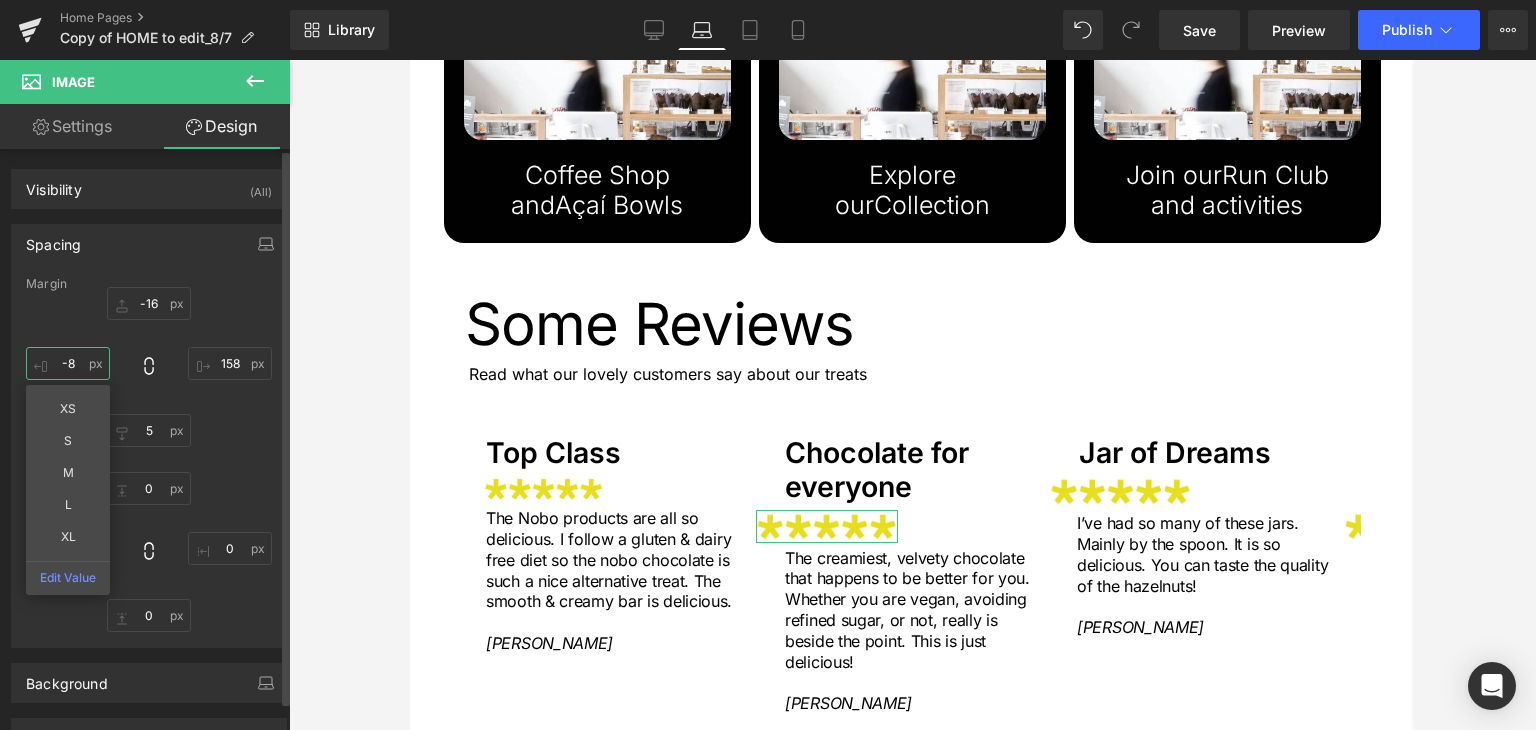click on "-8" at bounding box center [68, 363] 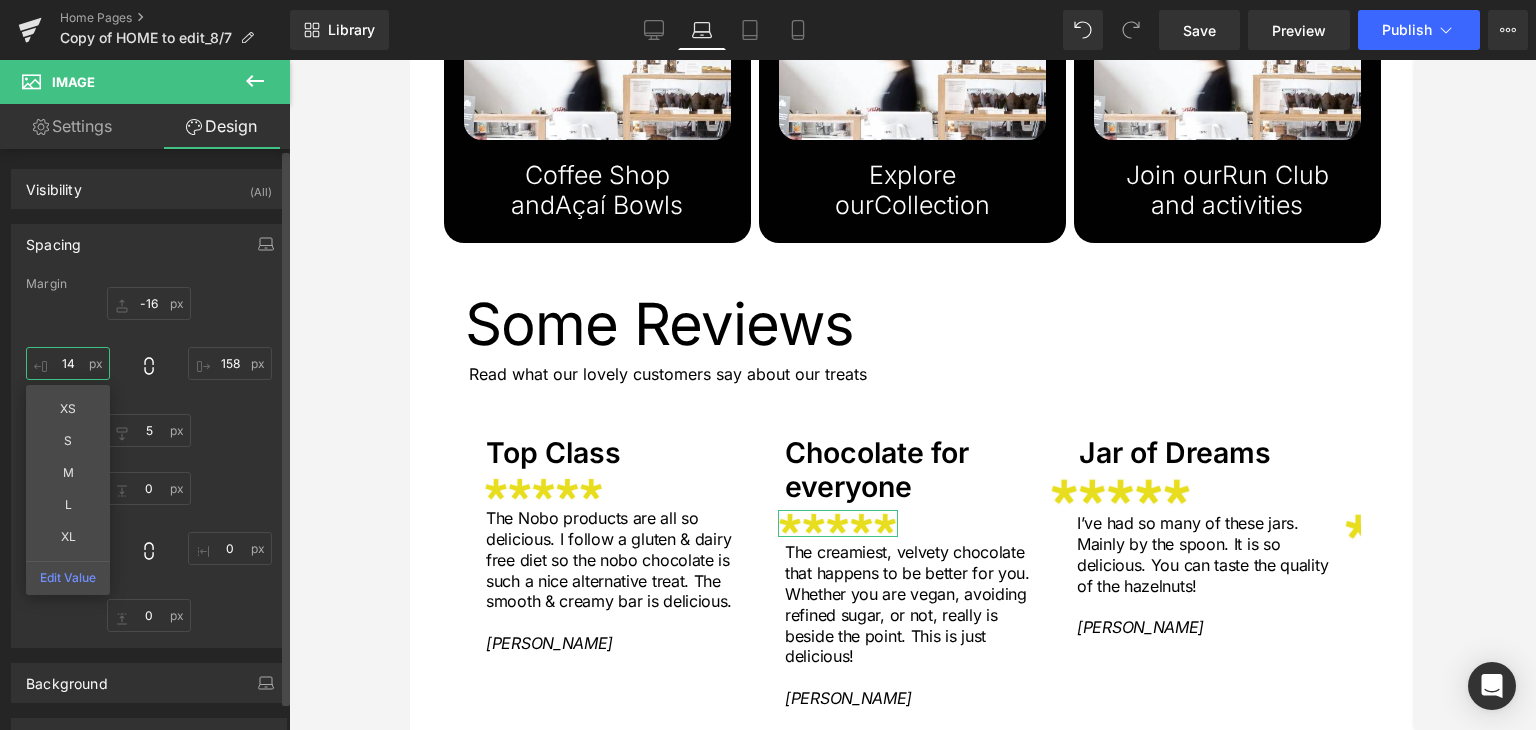click on "14" at bounding box center [68, 363] 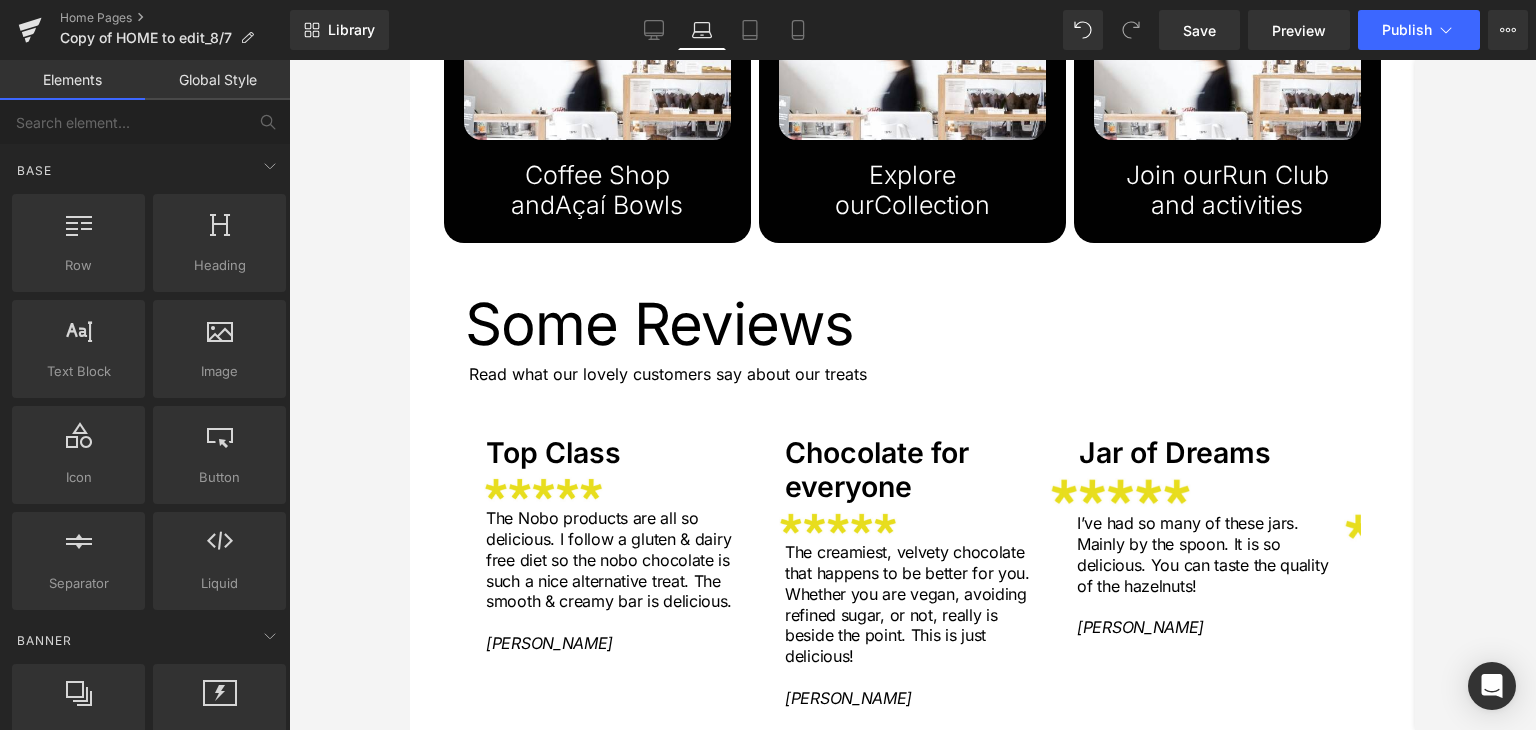 click at bounding box center [912, 395] 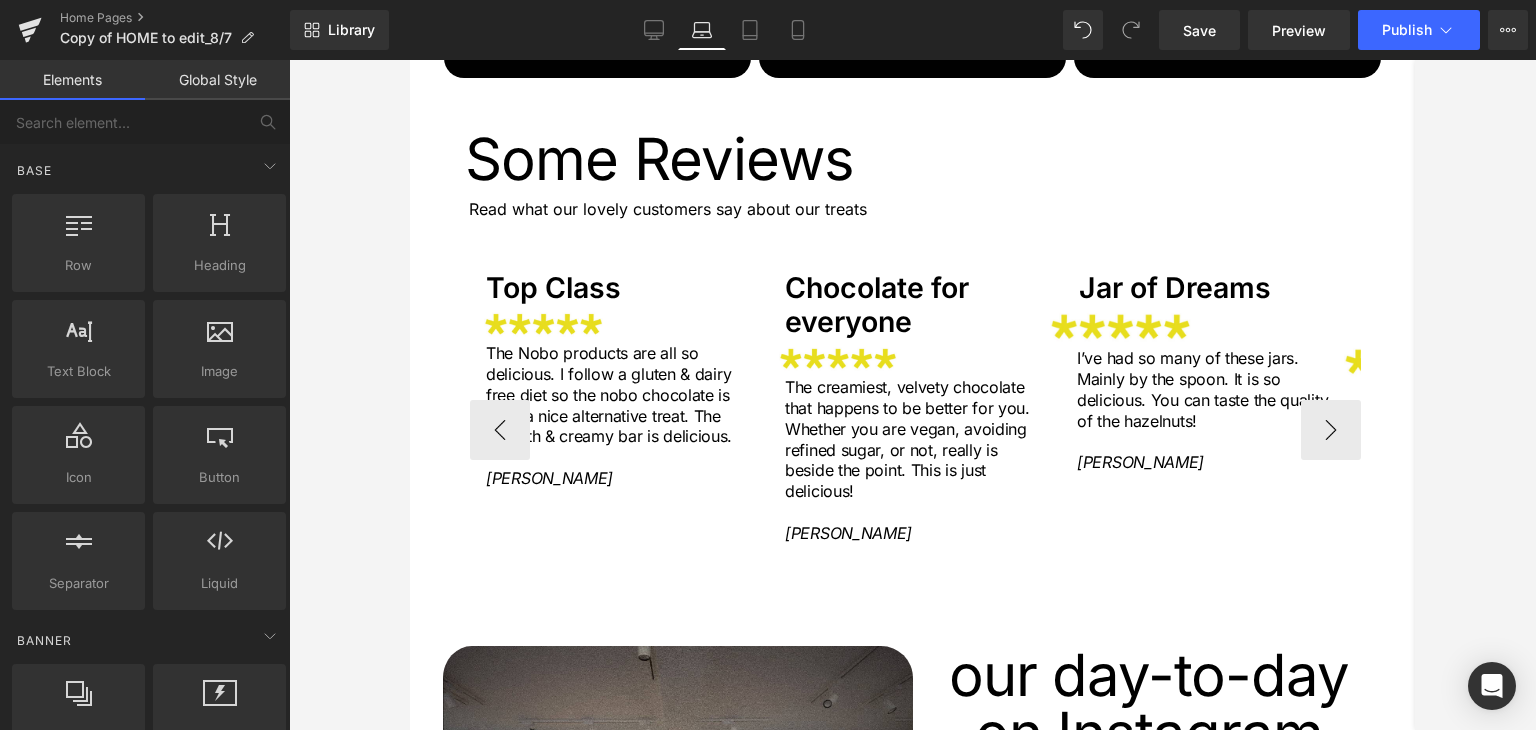 scroll, scrollTop: 2728, scrollLeft: 0, axis: vertical 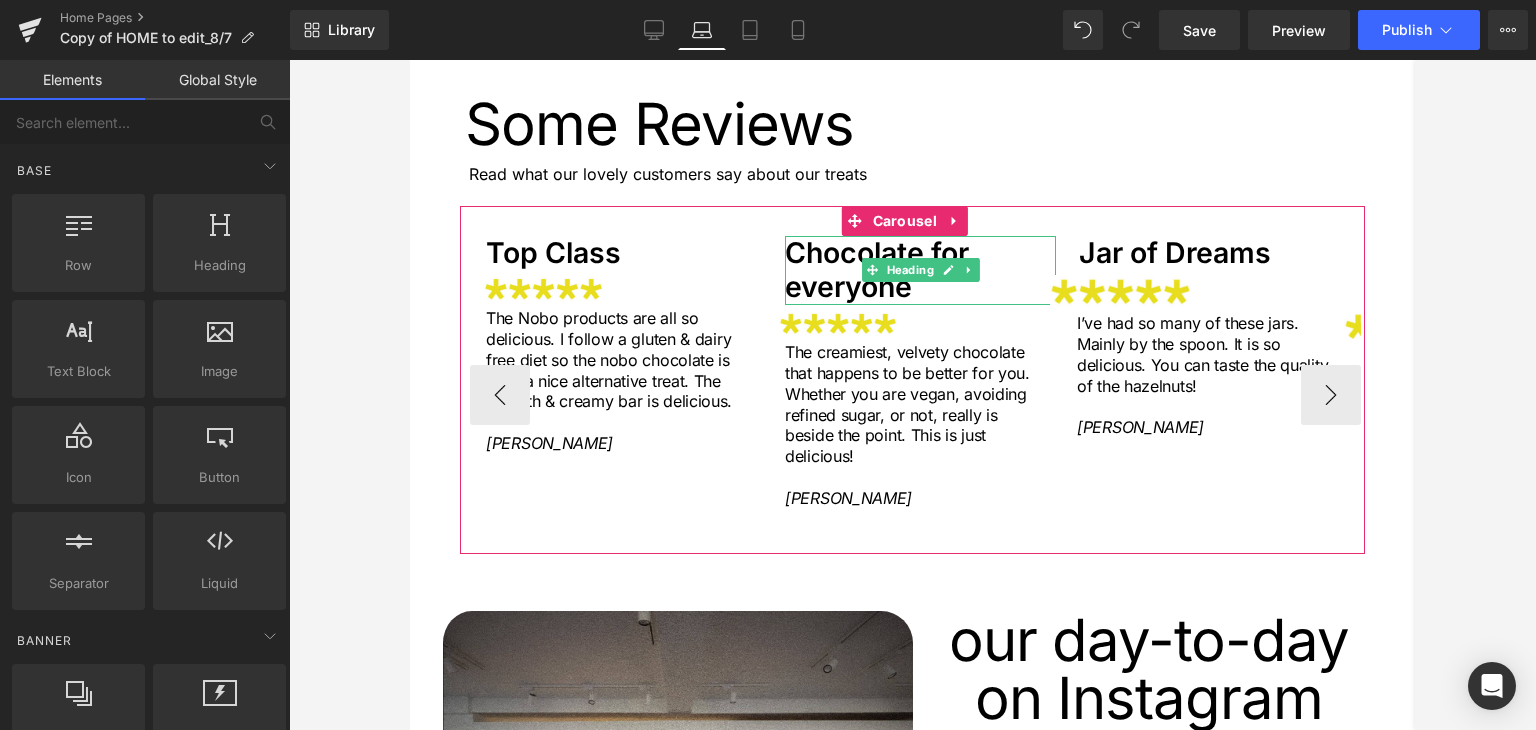 click on "Chocolate for everyone" at bounding box center [920, 270] 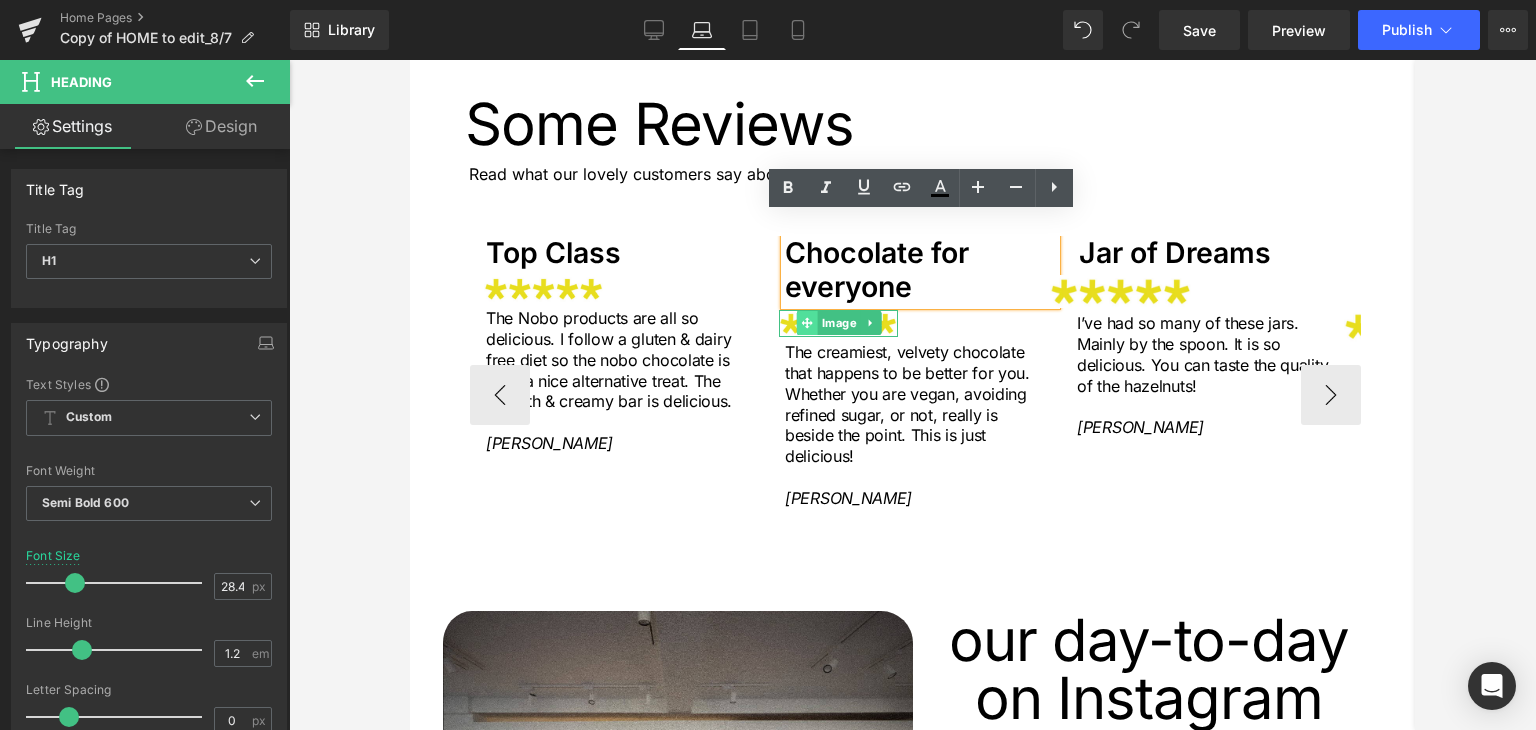 click 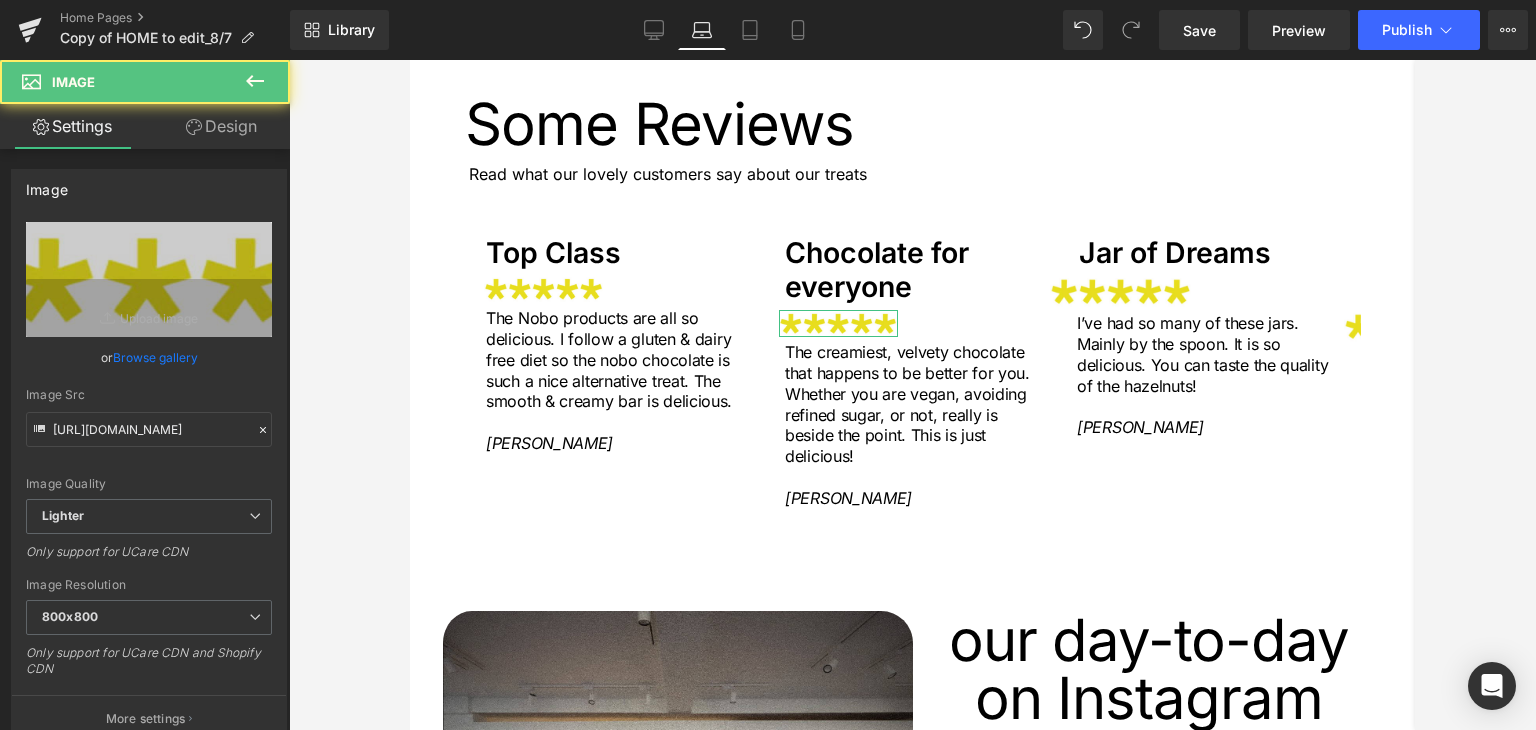 click 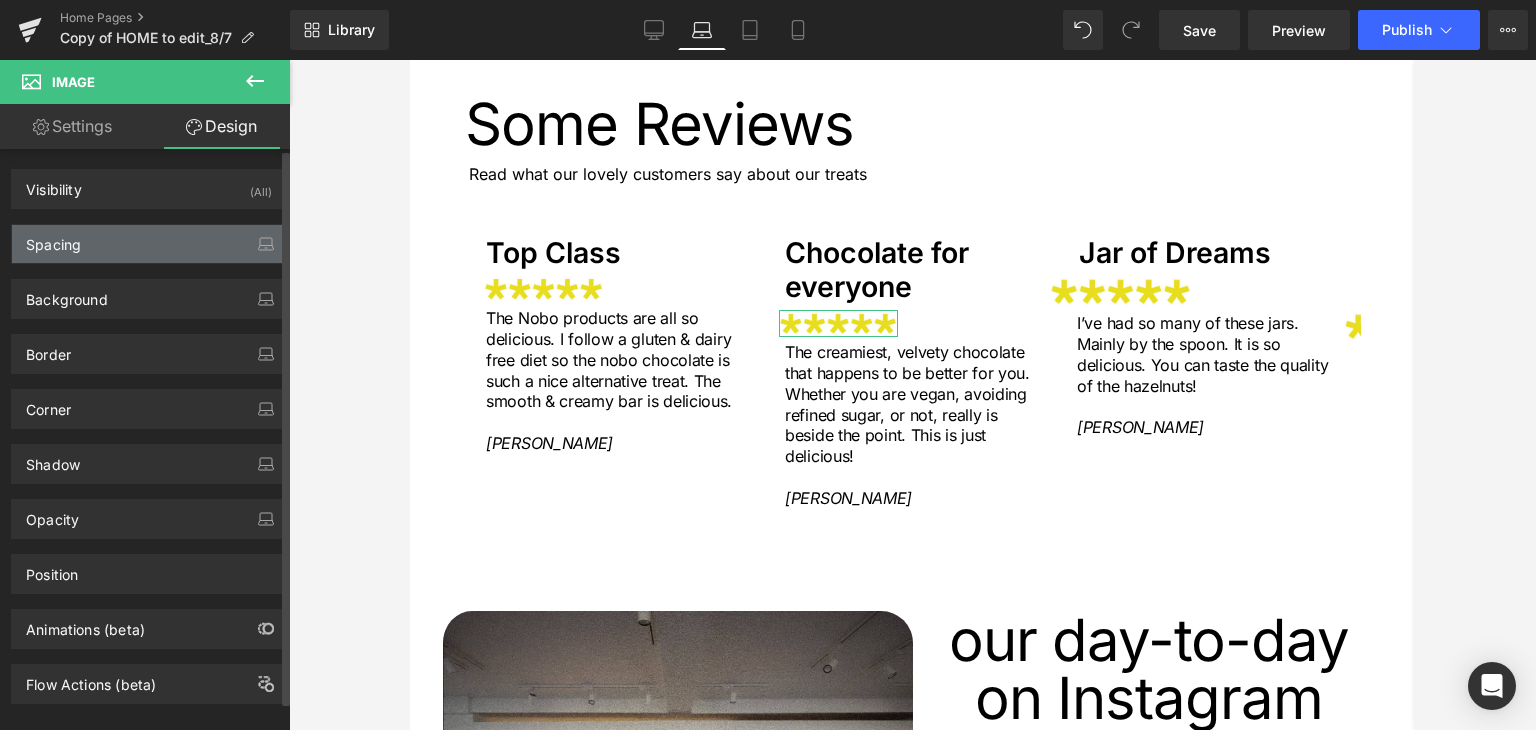 click on "Spacing" at bounding box center [53, 239] 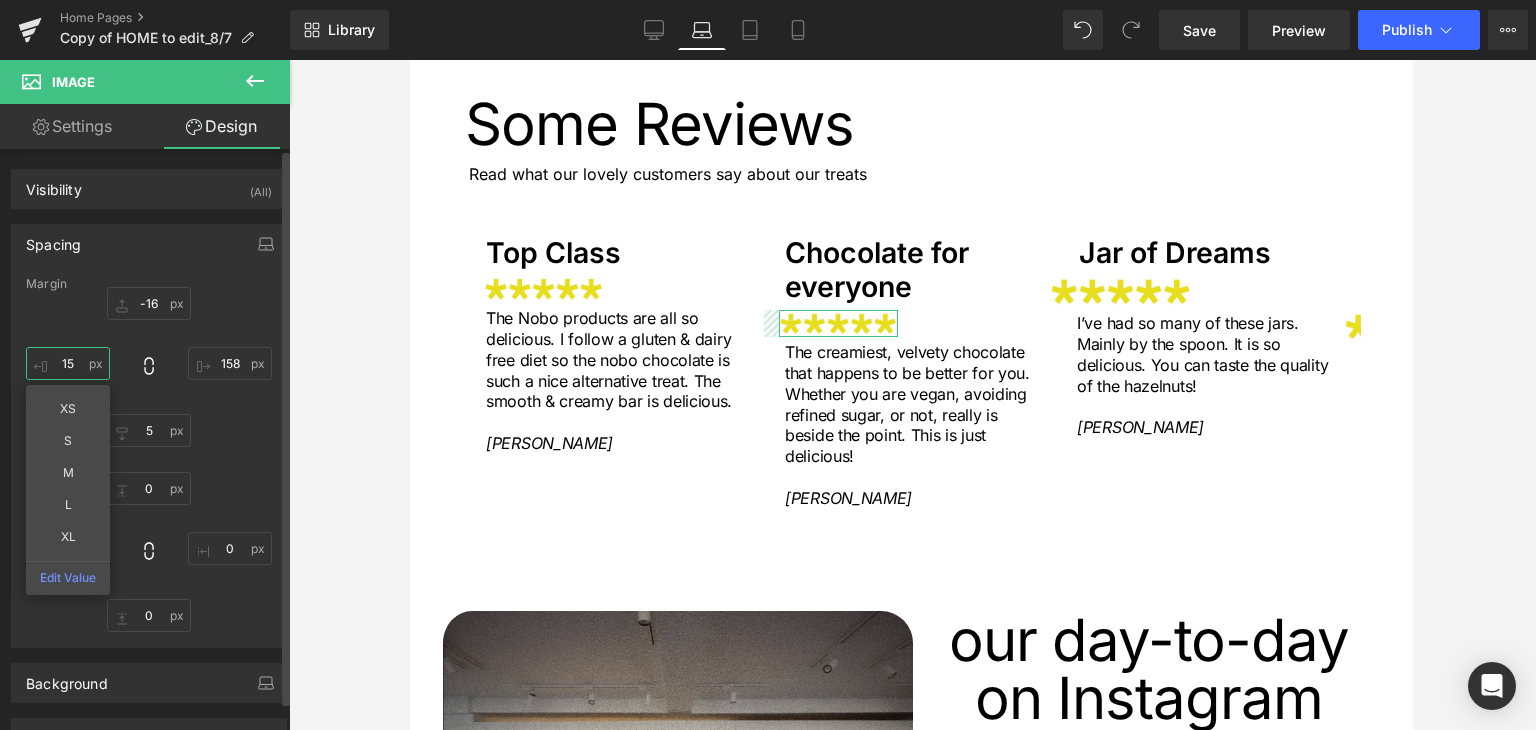 click on "15" at bounding box center [68, 363] 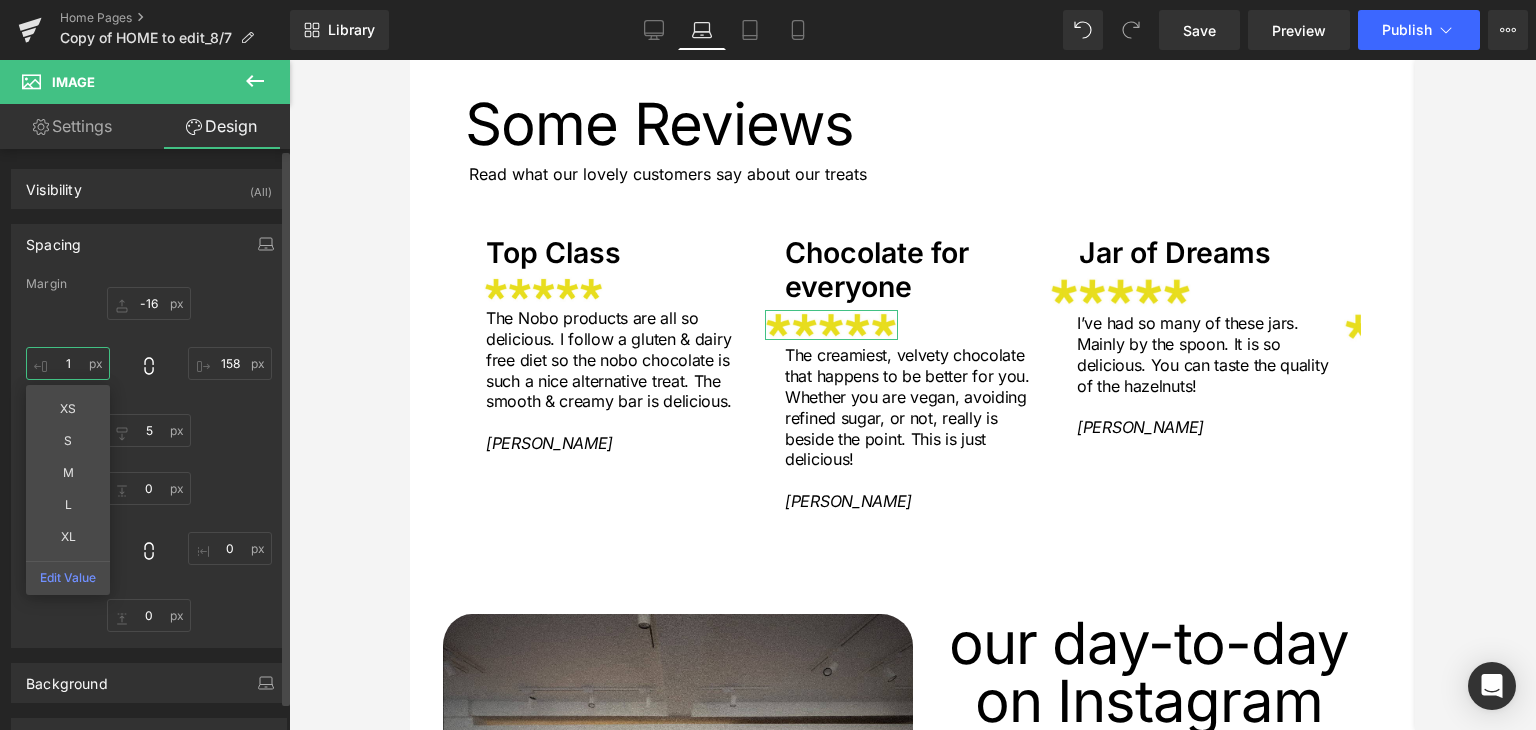 type on "15" 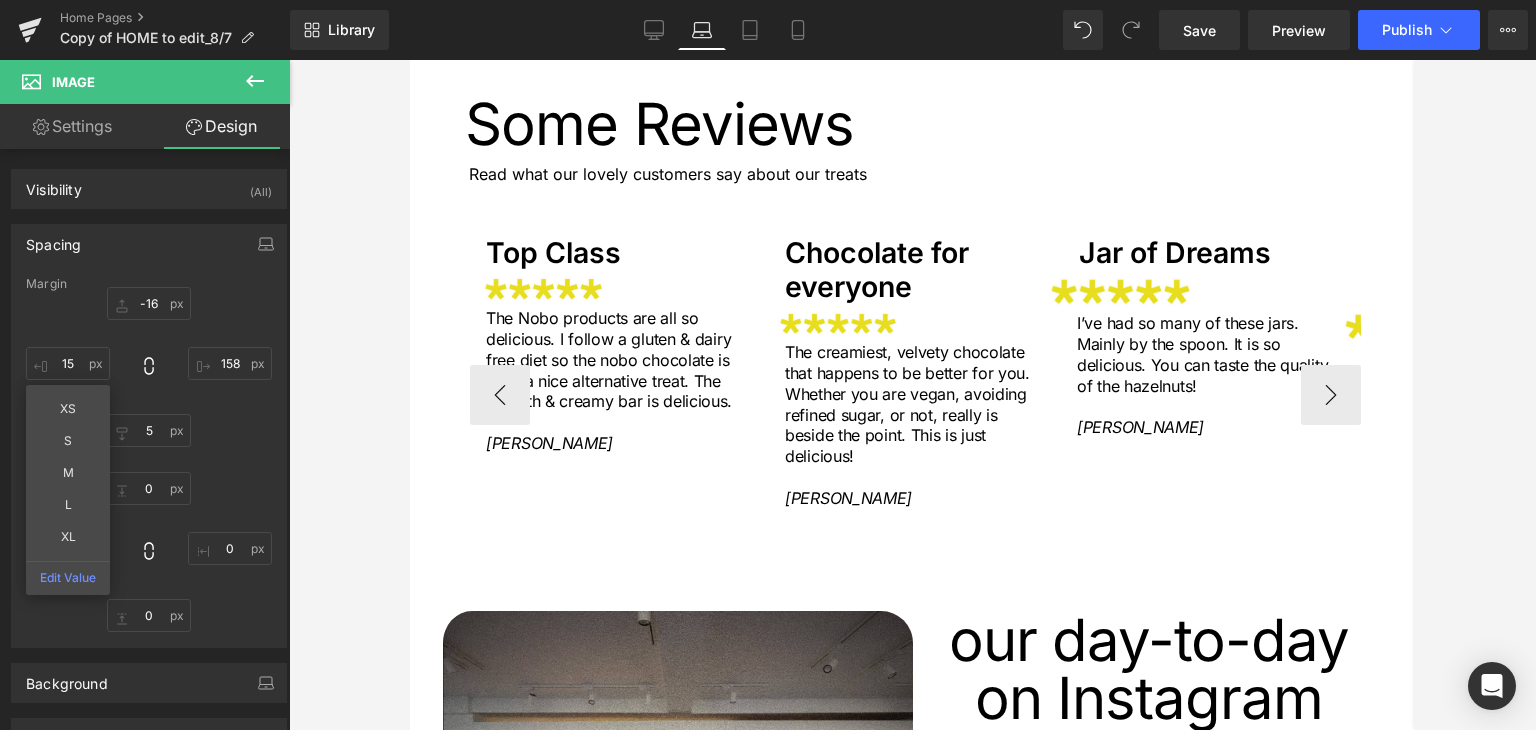 click on "Chocolate for everyone" at bounding box center [920, 270] 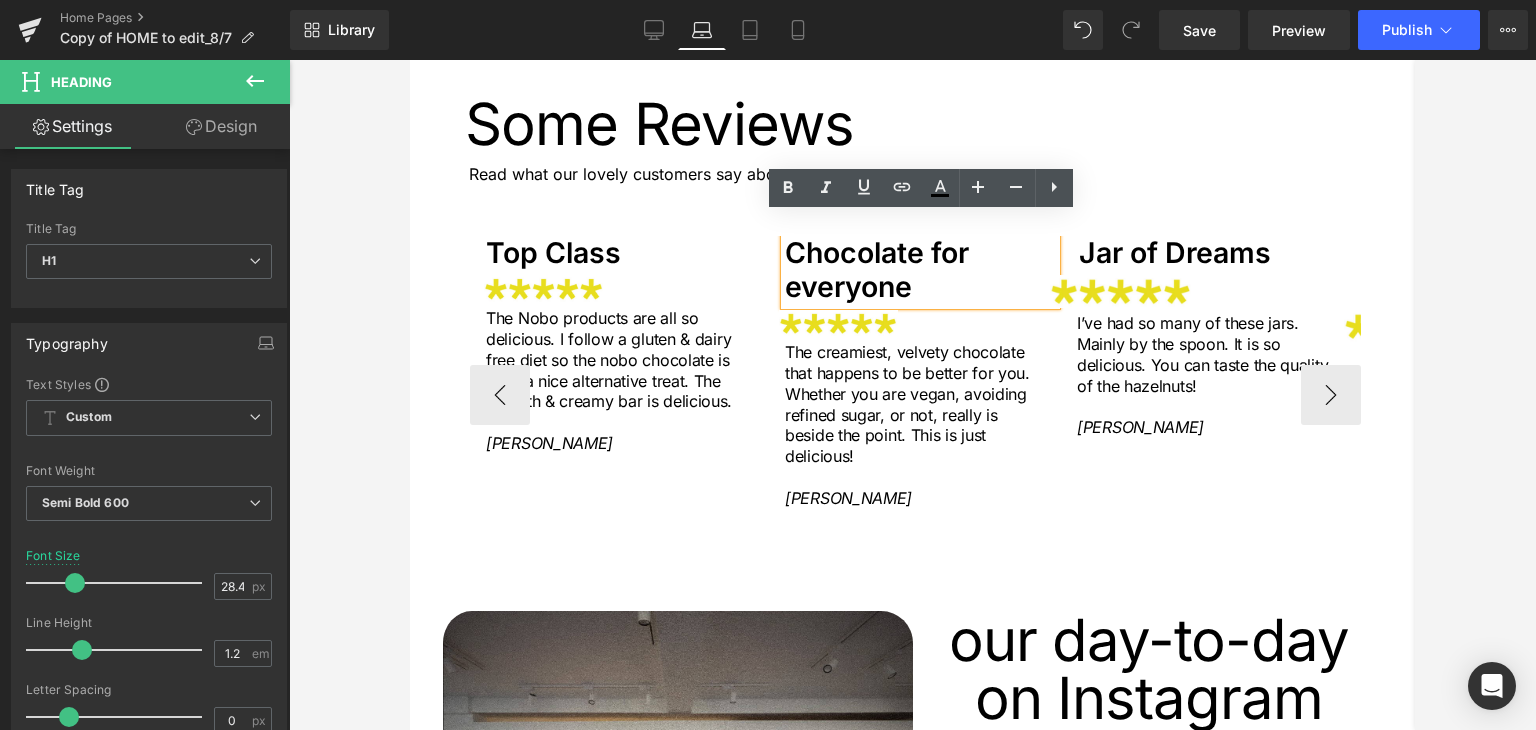 click on "Top Class
Heading
Image
The Nobo products are all so delicious. I follow a gluten & dairy free diet so the nobo chocolate is such a nice alternative treat. The smooth & creamy bar is delicious.
Dan C.
Text Block" at bounding box center [616, 367] 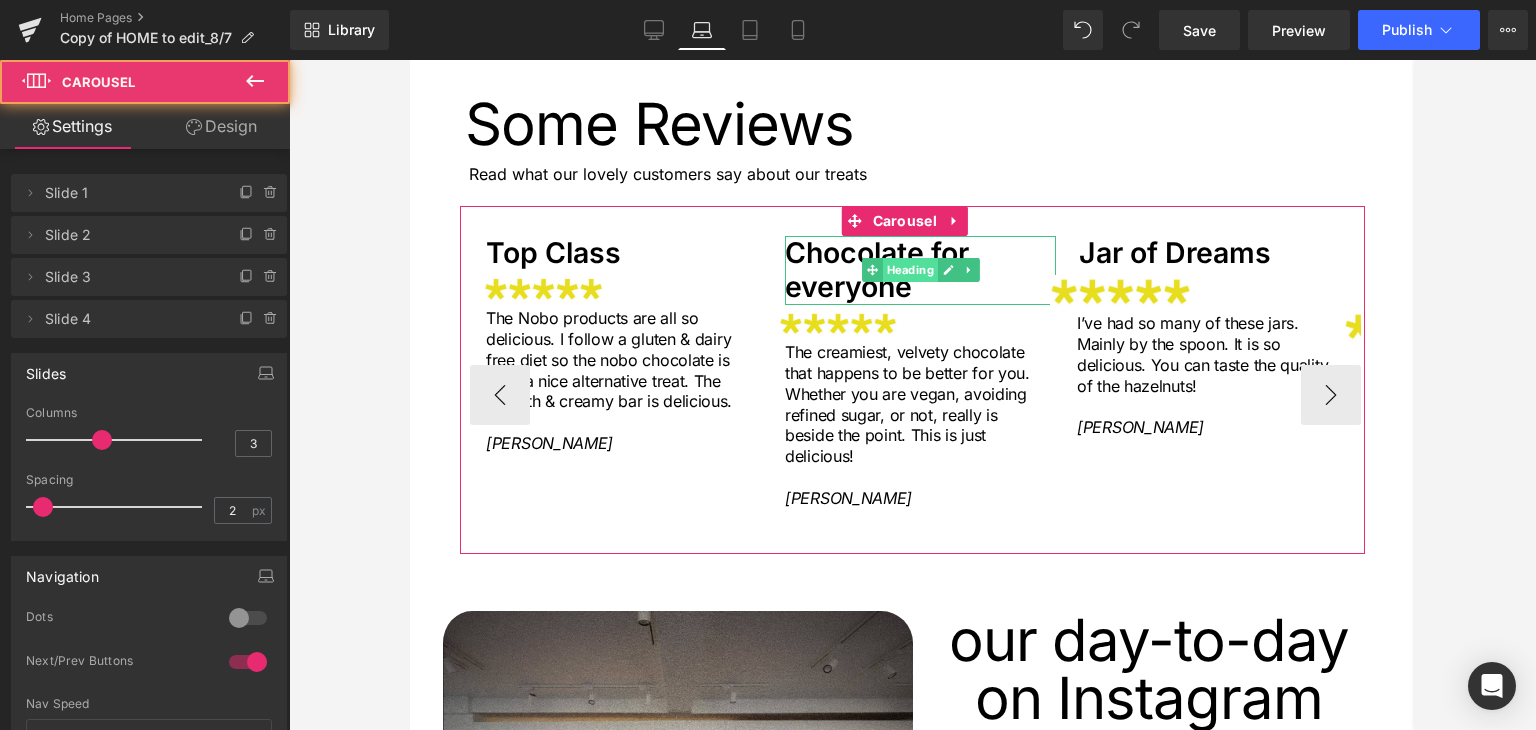 click on "Heading" at bounding box center [909, 270] 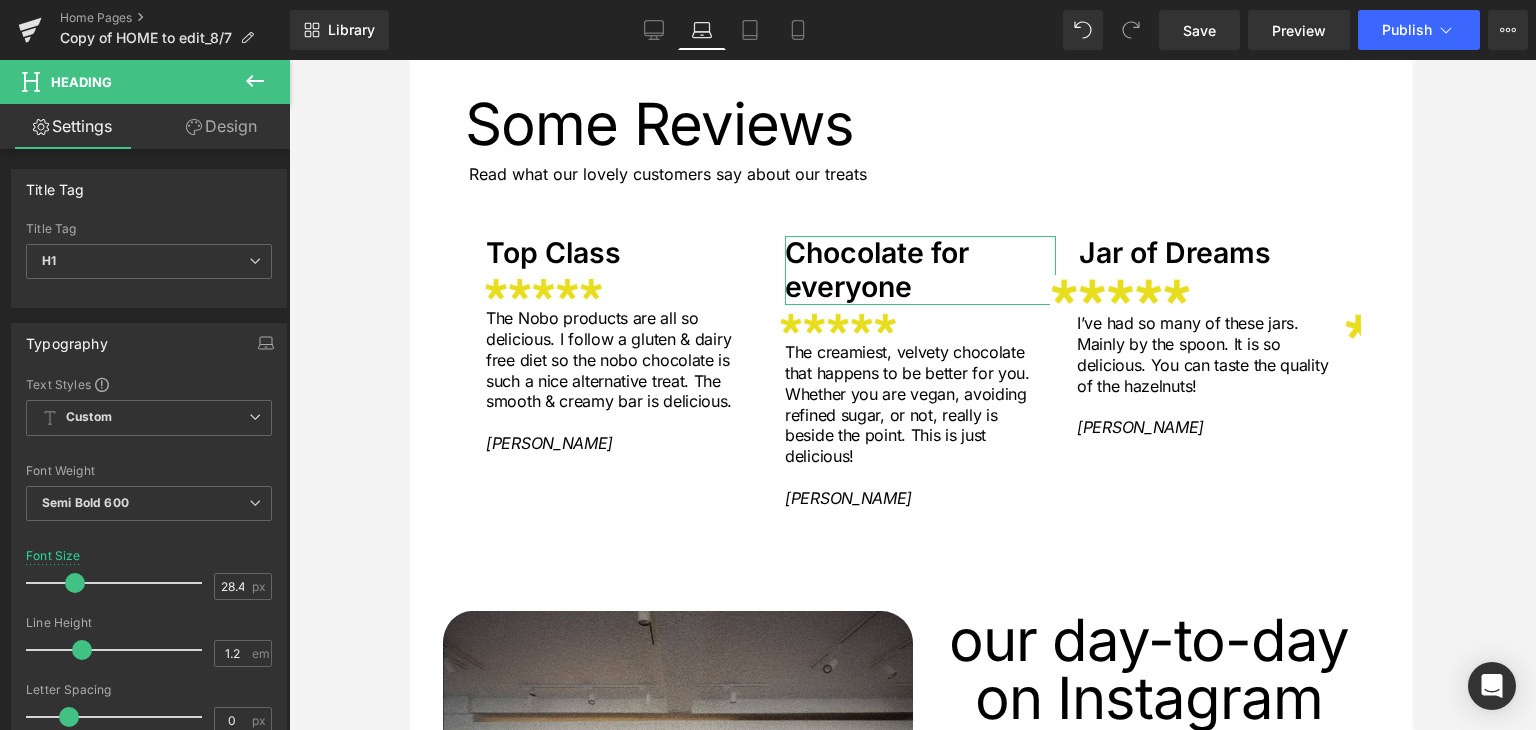 click on "Design" at bounding box center [221, 126] 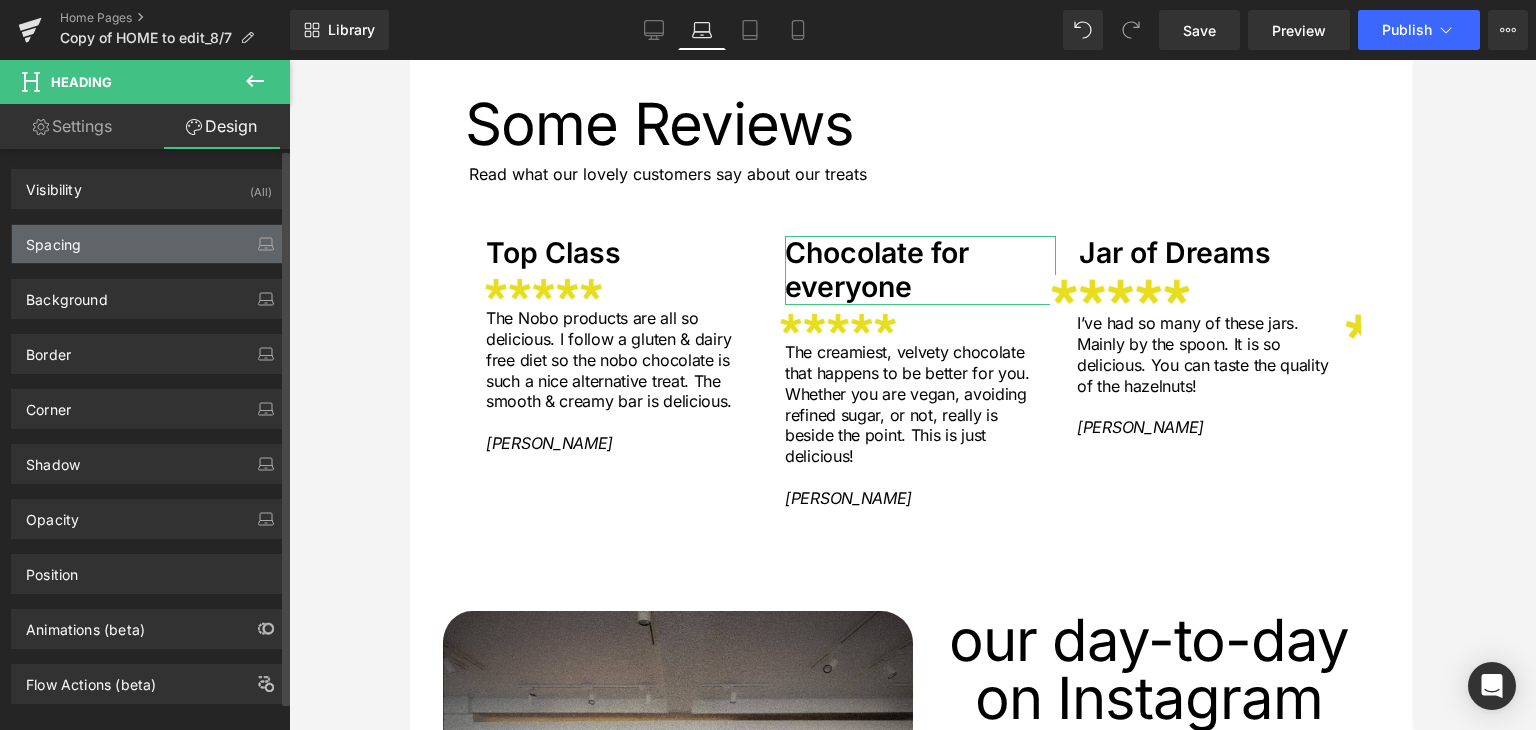 click on "Spacing" at bounding box center (53, 239) 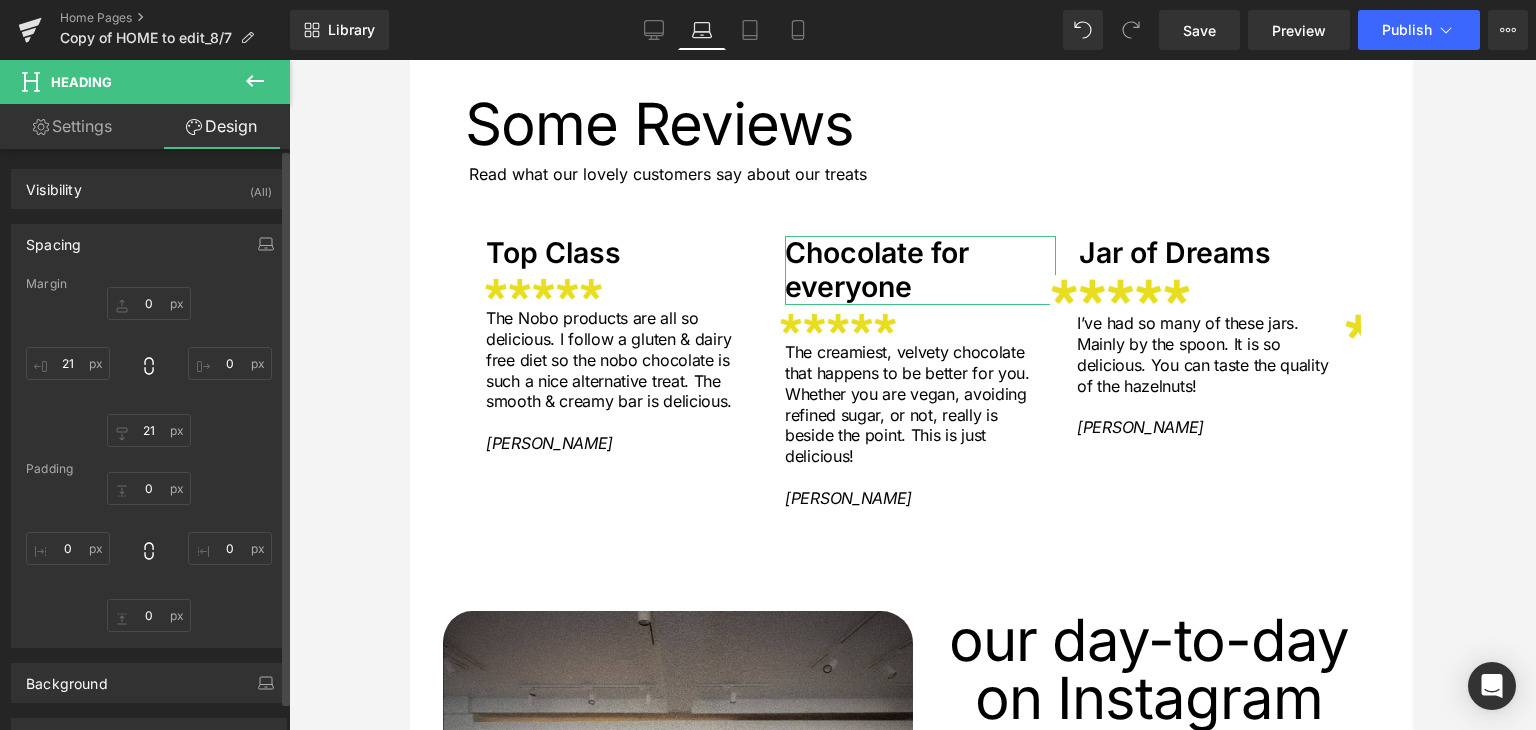 type on "0" 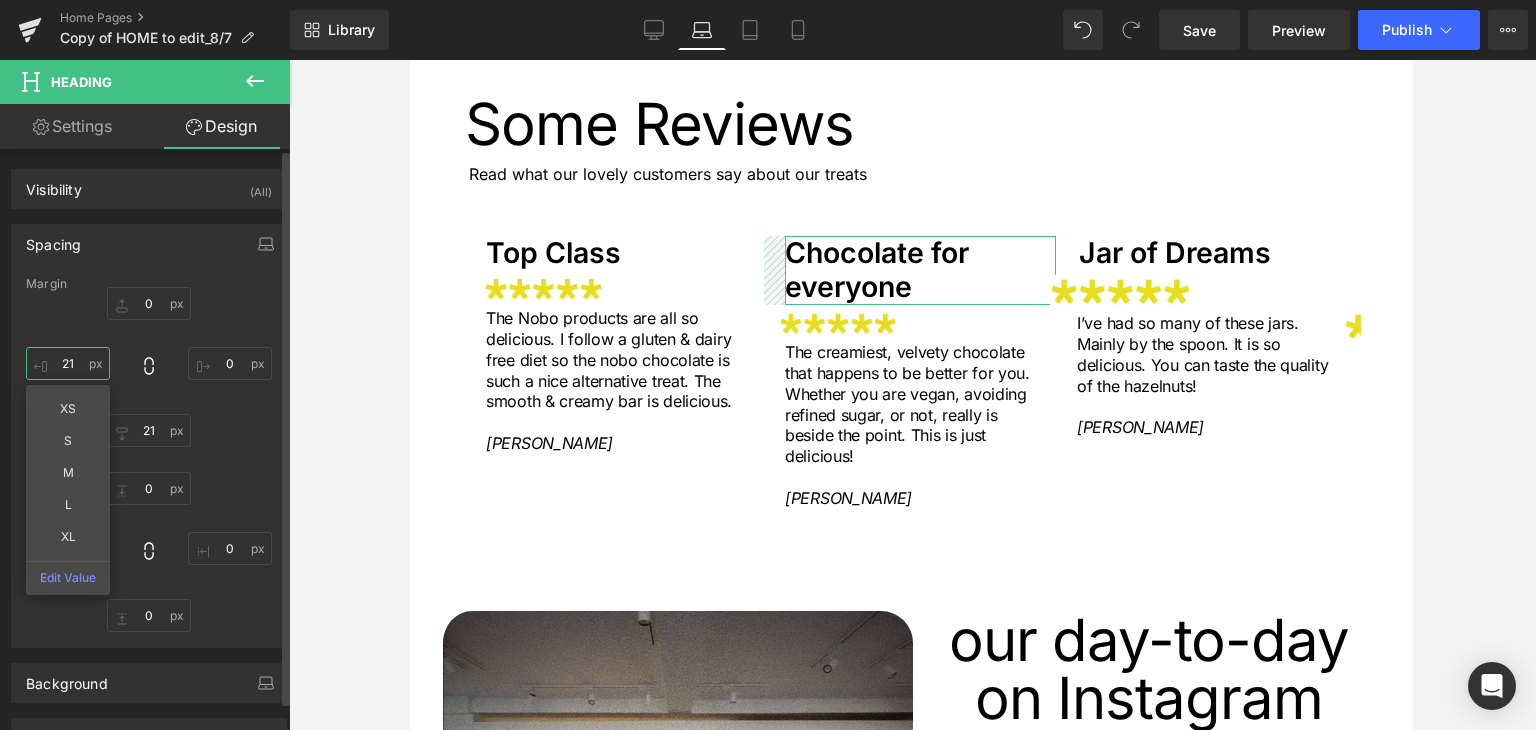 click on "21" at bounding box center [68, 363] 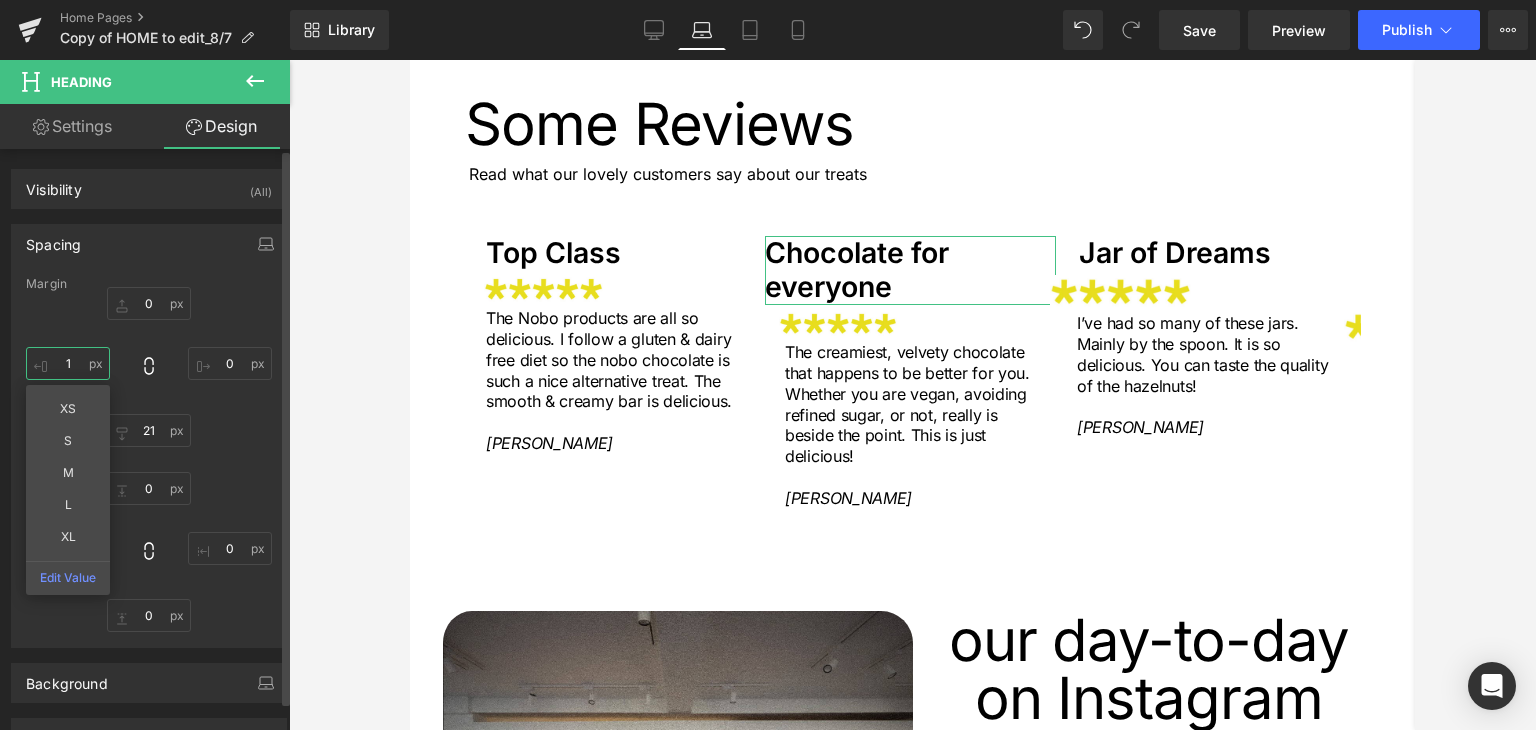 type on "12" 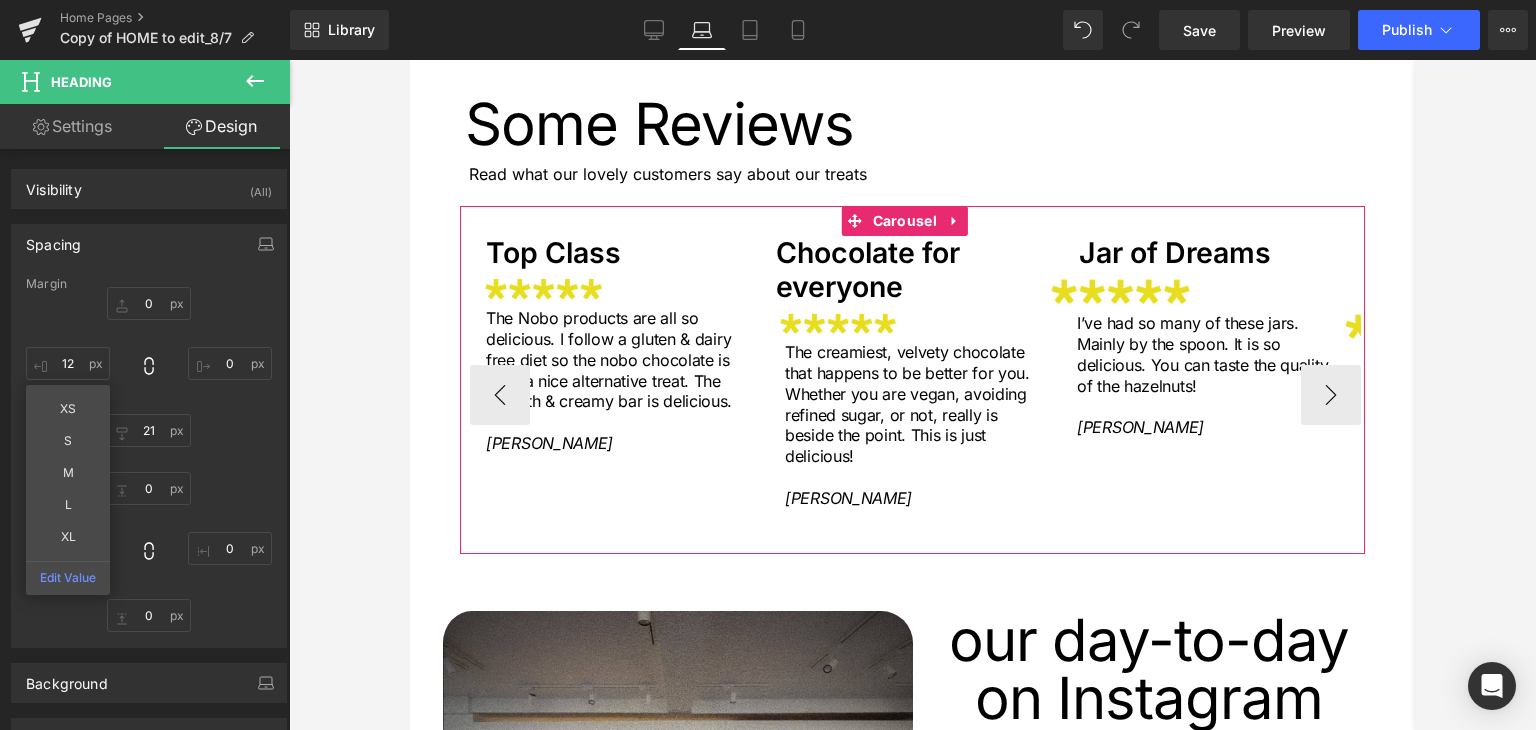 click on "Top Class
Heading
Image
The Nobo products are all so delicious. I follow a gluten & dairy free diet so the nobo chocolate is such a nice alternative treat. The smooth & creamy bar is delicious.
Dan C.
Text Block
Chocolate for everyone Heading         Image         Elaine L. Text Block
Jar of Dreams Heading         Image         Rachel M." at bounding box center [1058, 394] 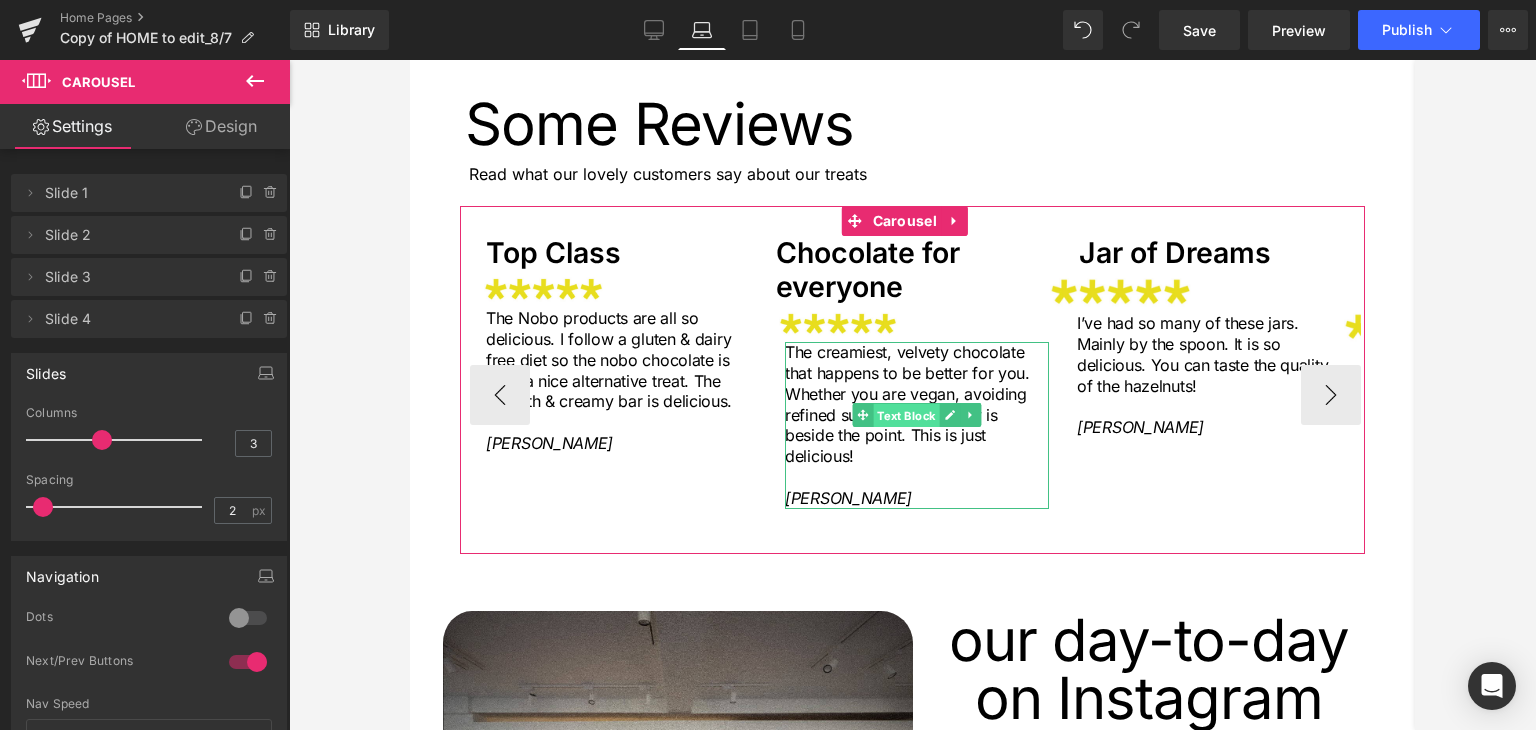 click on "Text Block" at bounding box center [906, 416] 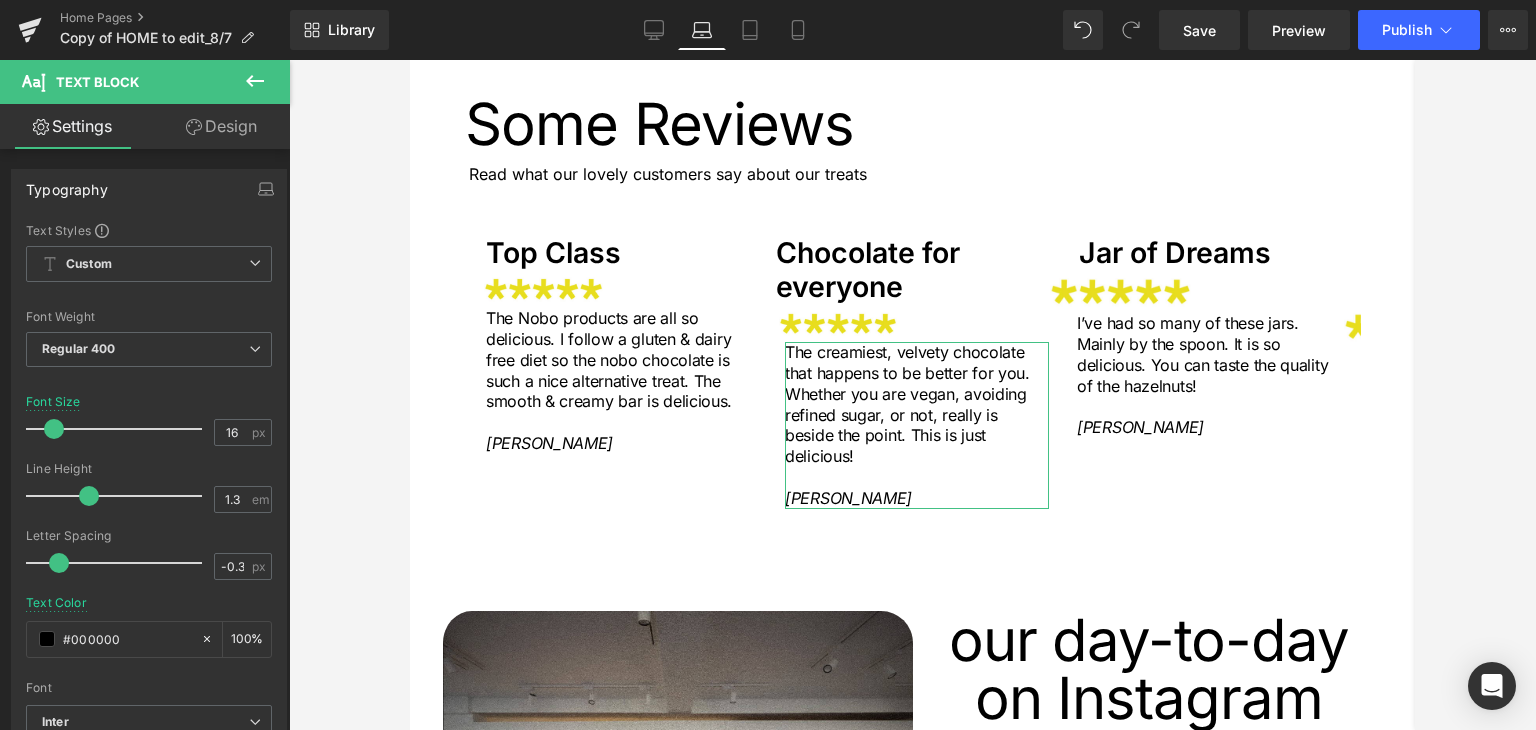click on "Design" at bounding box center [221, 126] 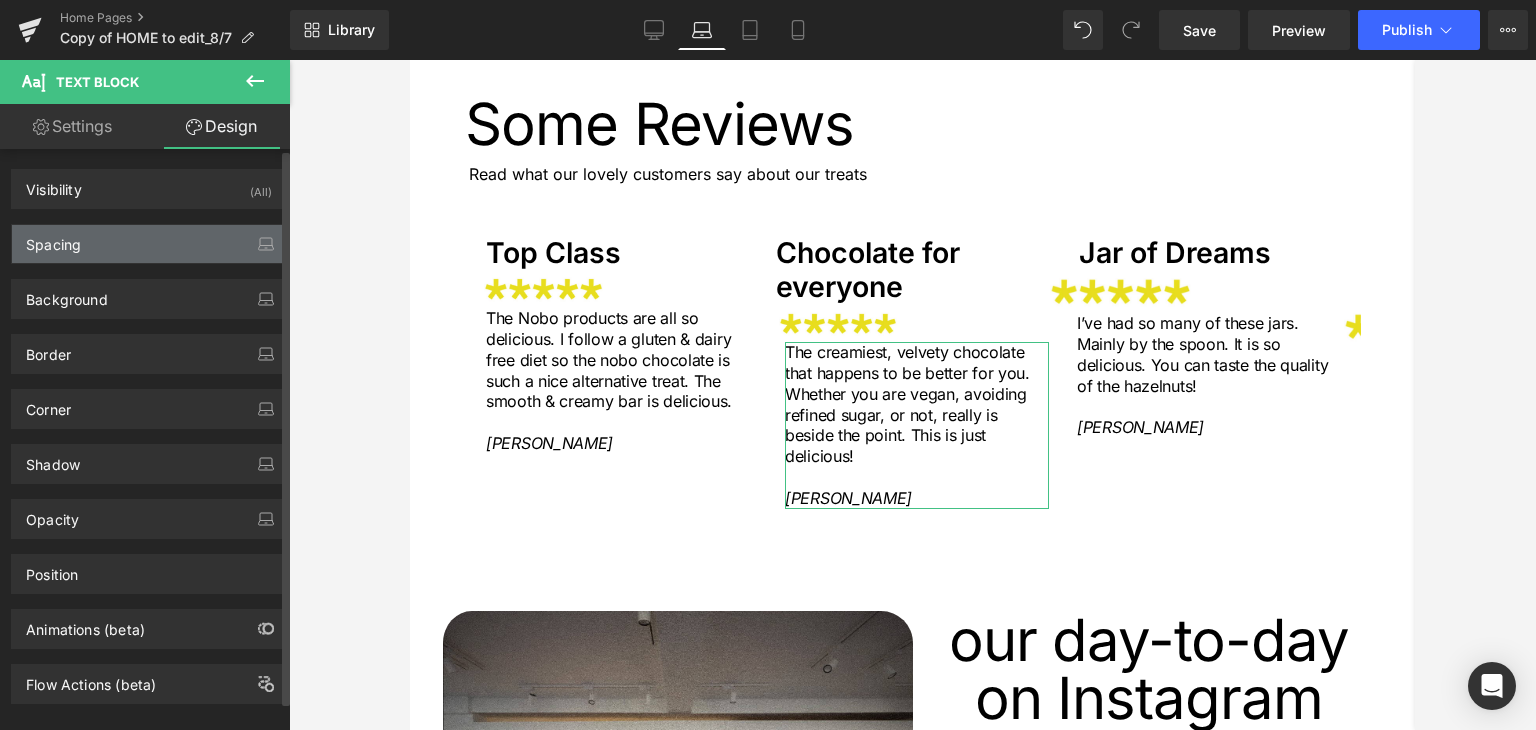 click on "Spacing" at bounding box center [149, 244] 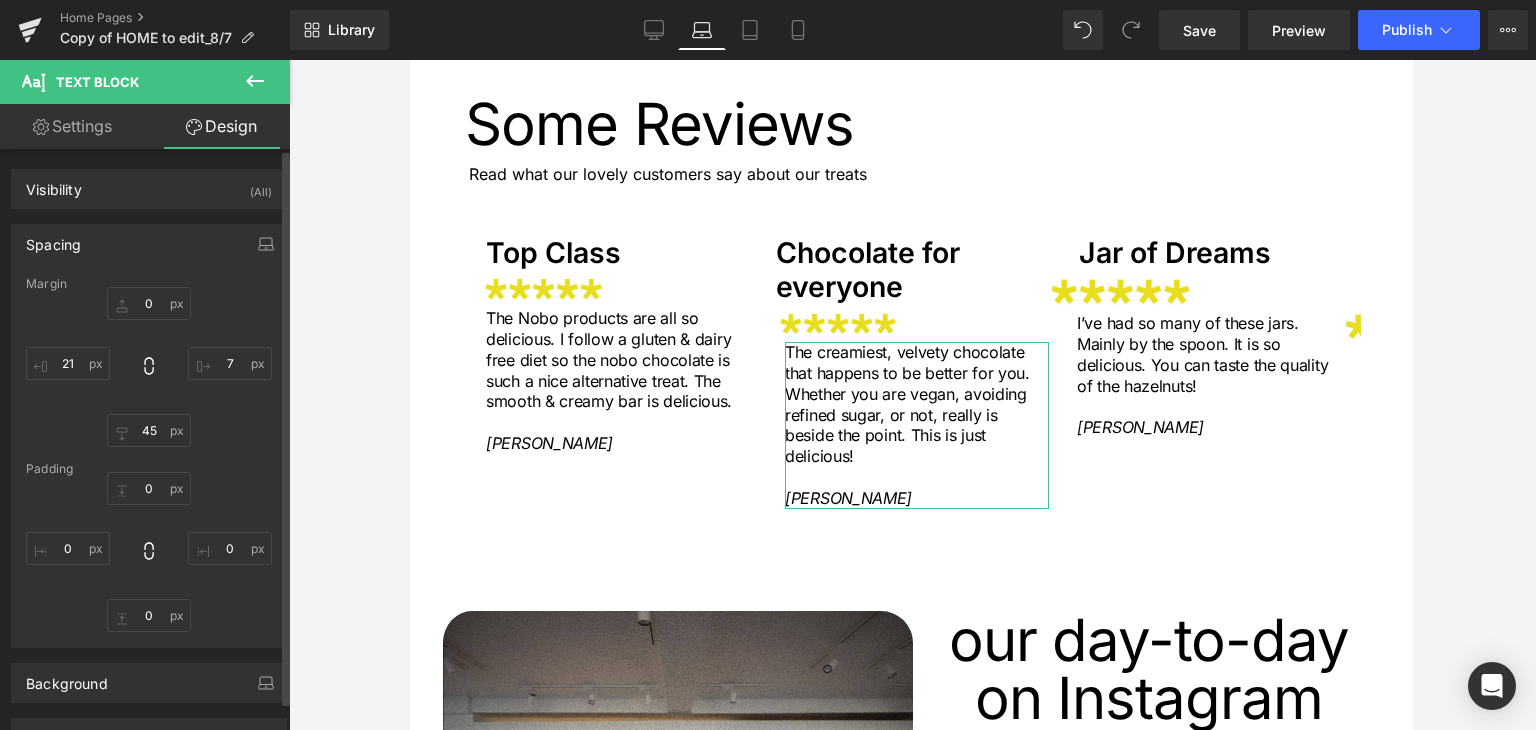 type on "0" 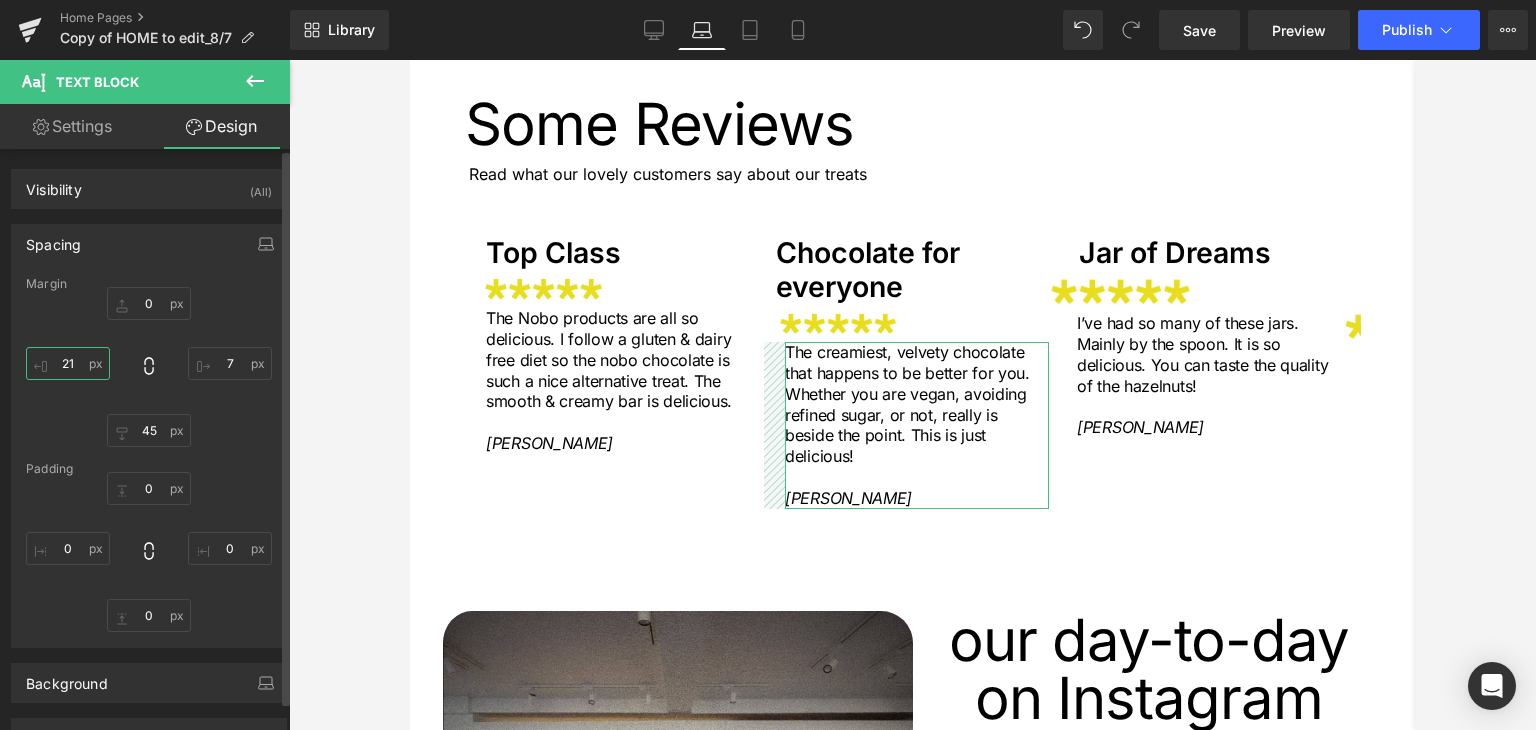 click on "21" at bounding box center (68, 363) 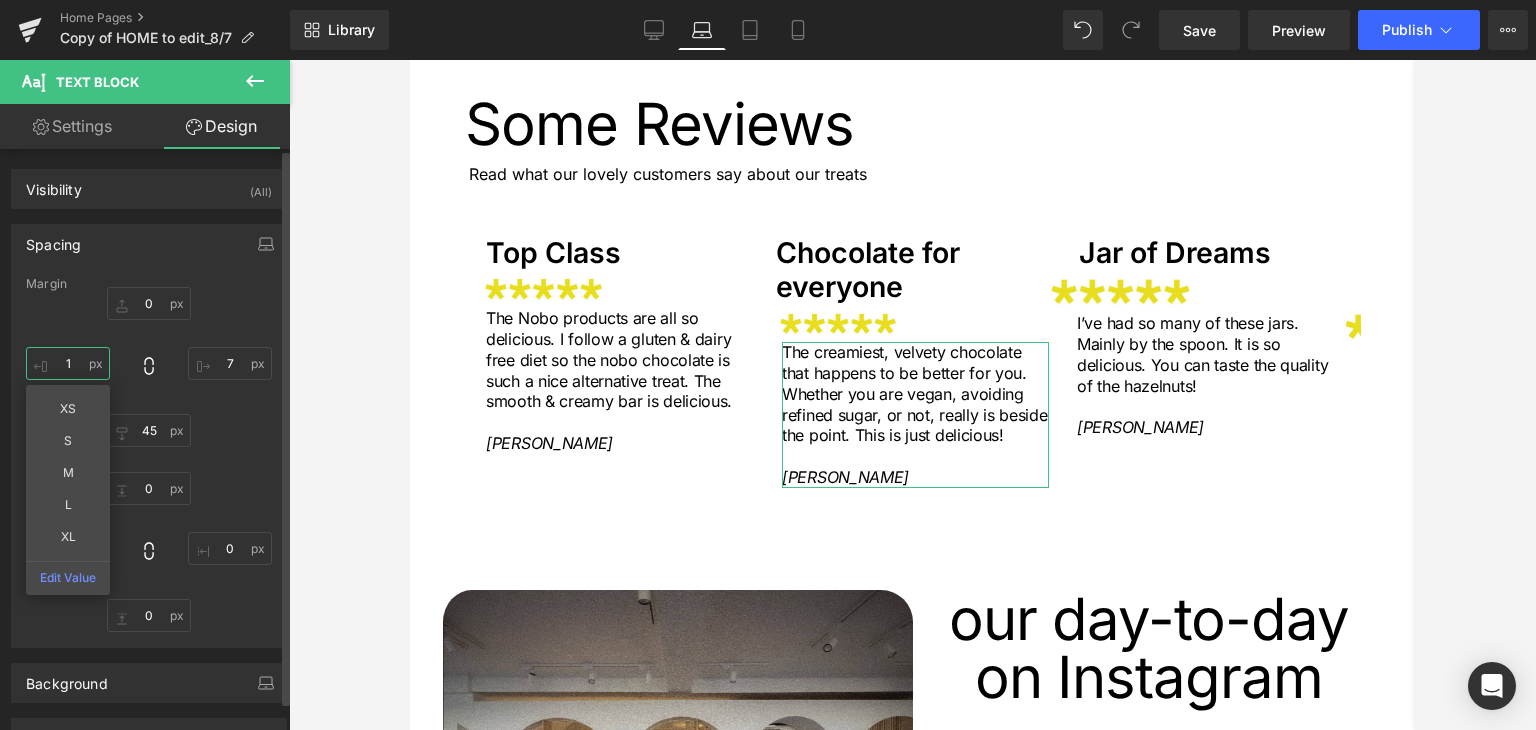 type on "14" 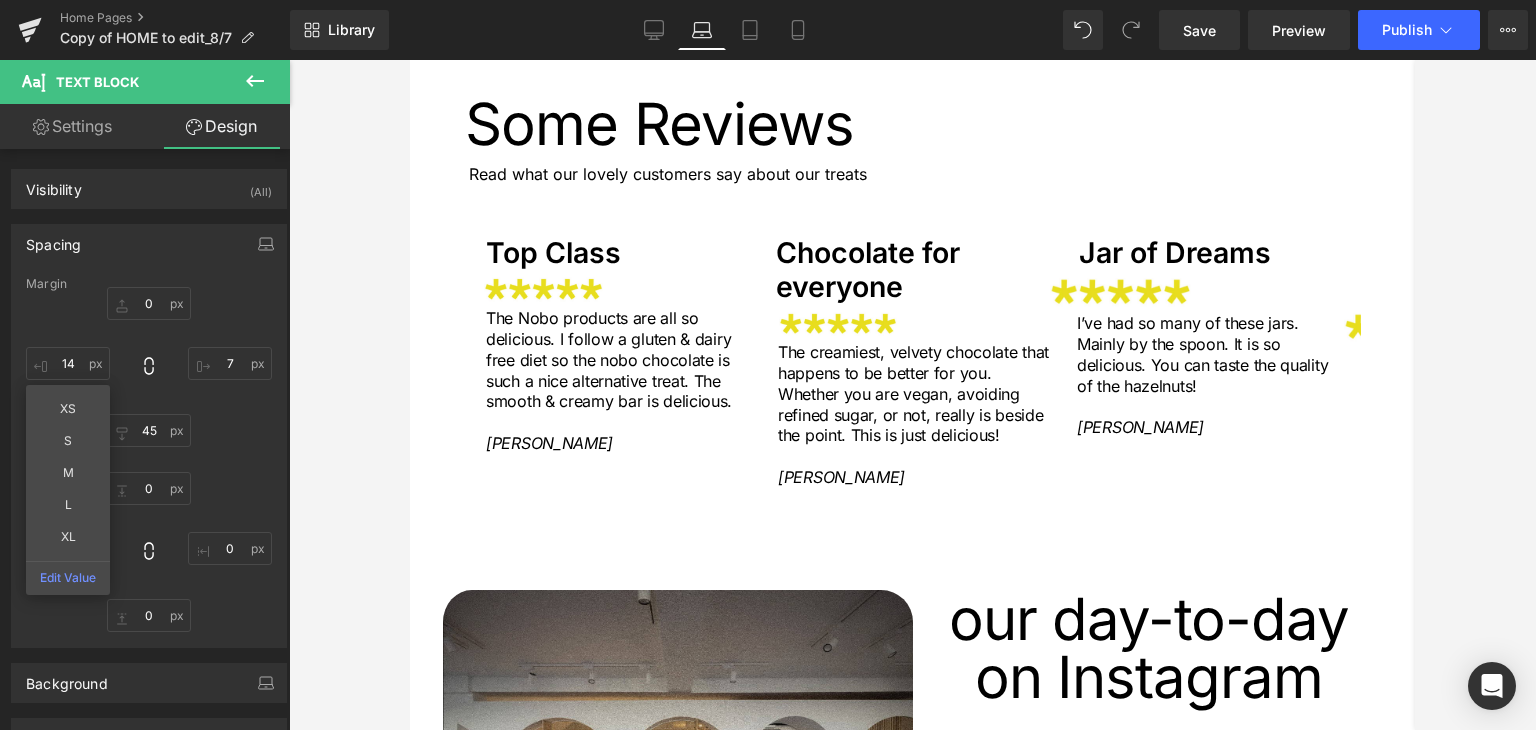 click at bounding box center (912, 395) 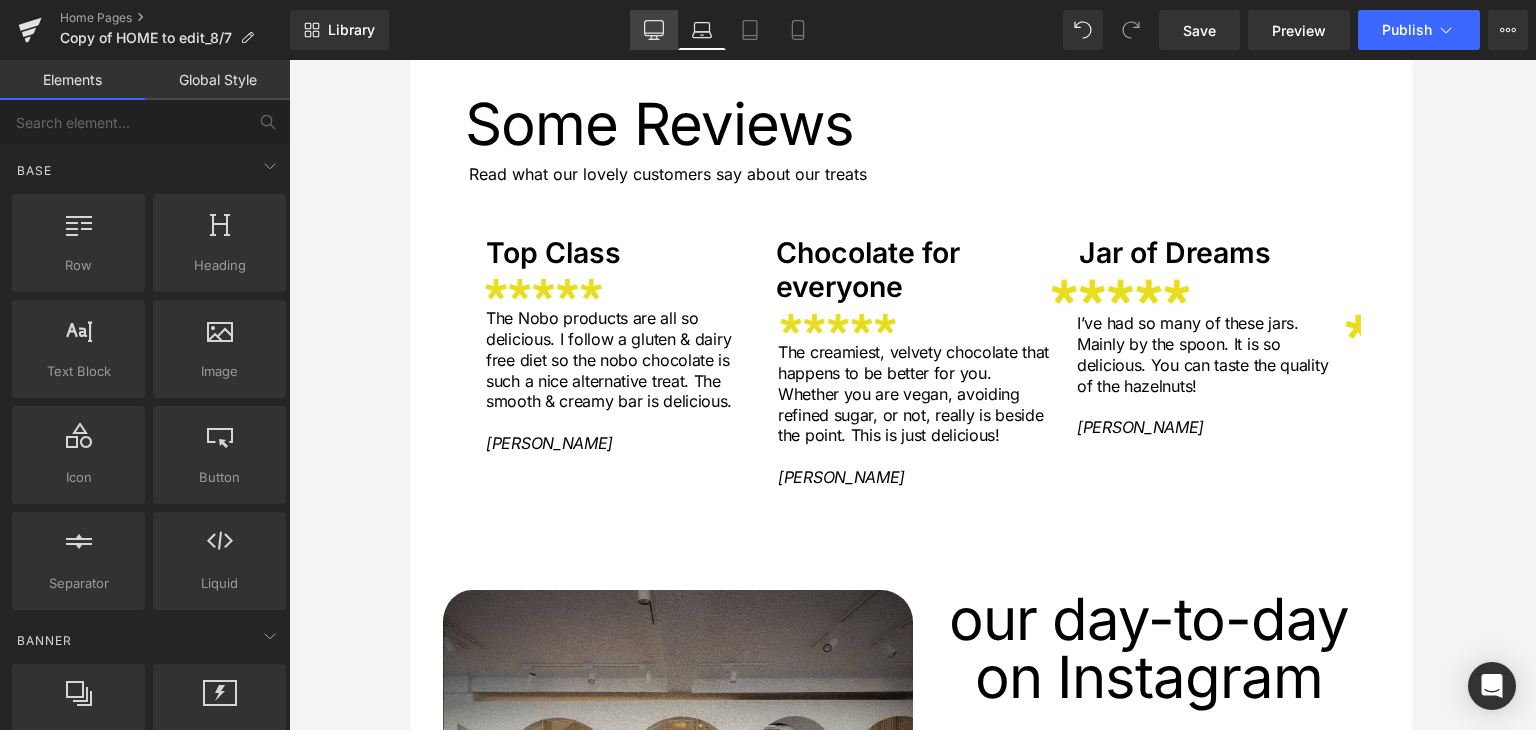 click 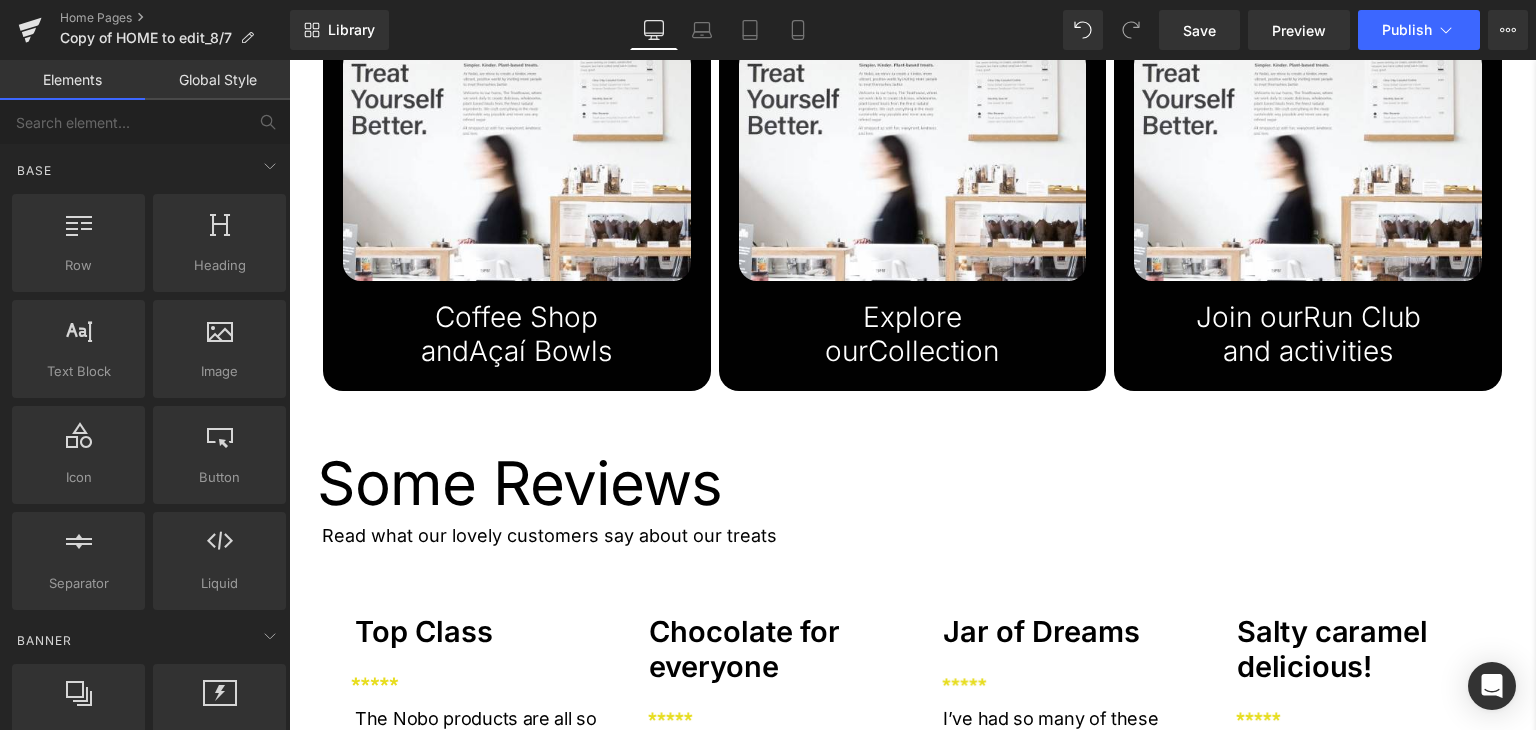 scroll, scrollTop: 3049, scrollLeft: 0, axis: vertical 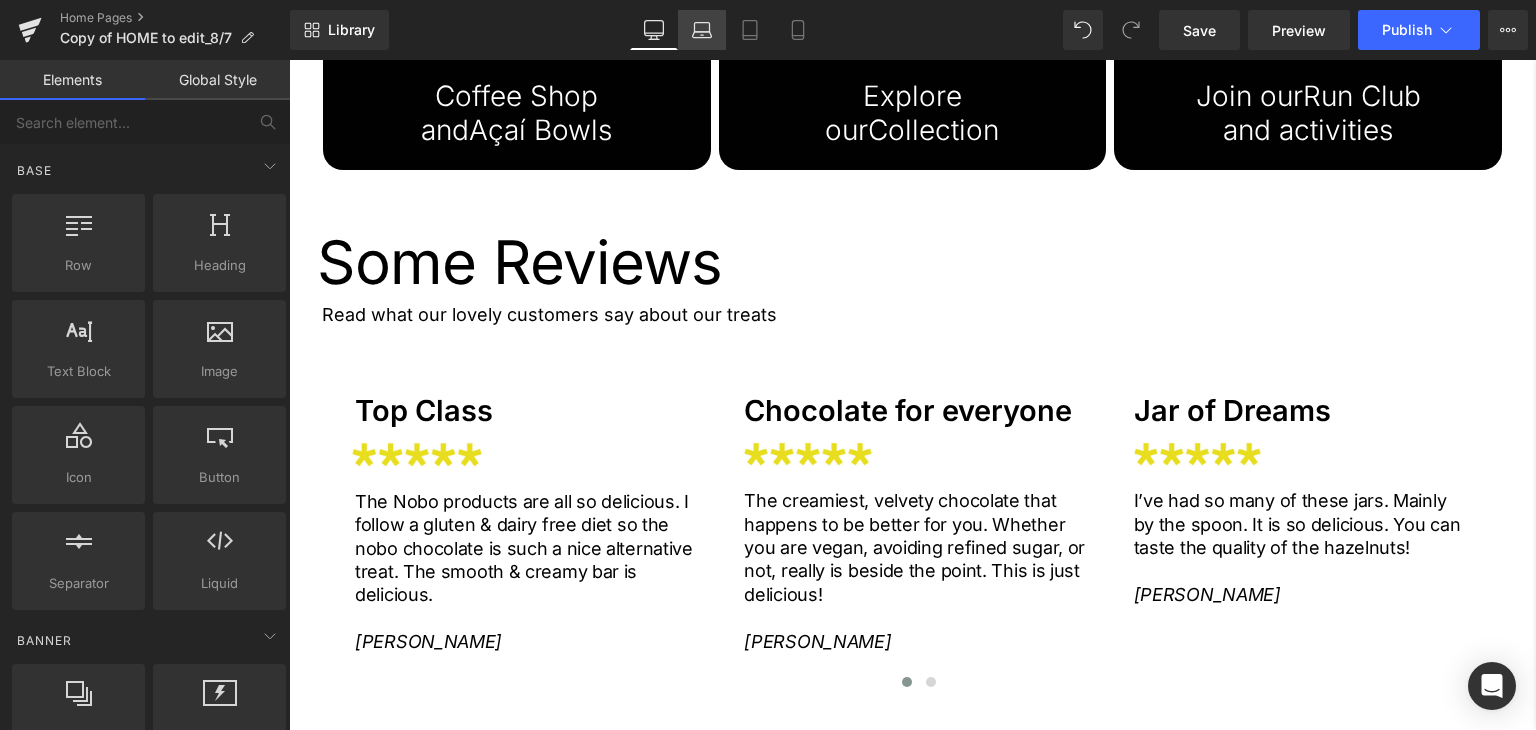 click on "Laptop" at bounding box center [702, 30] 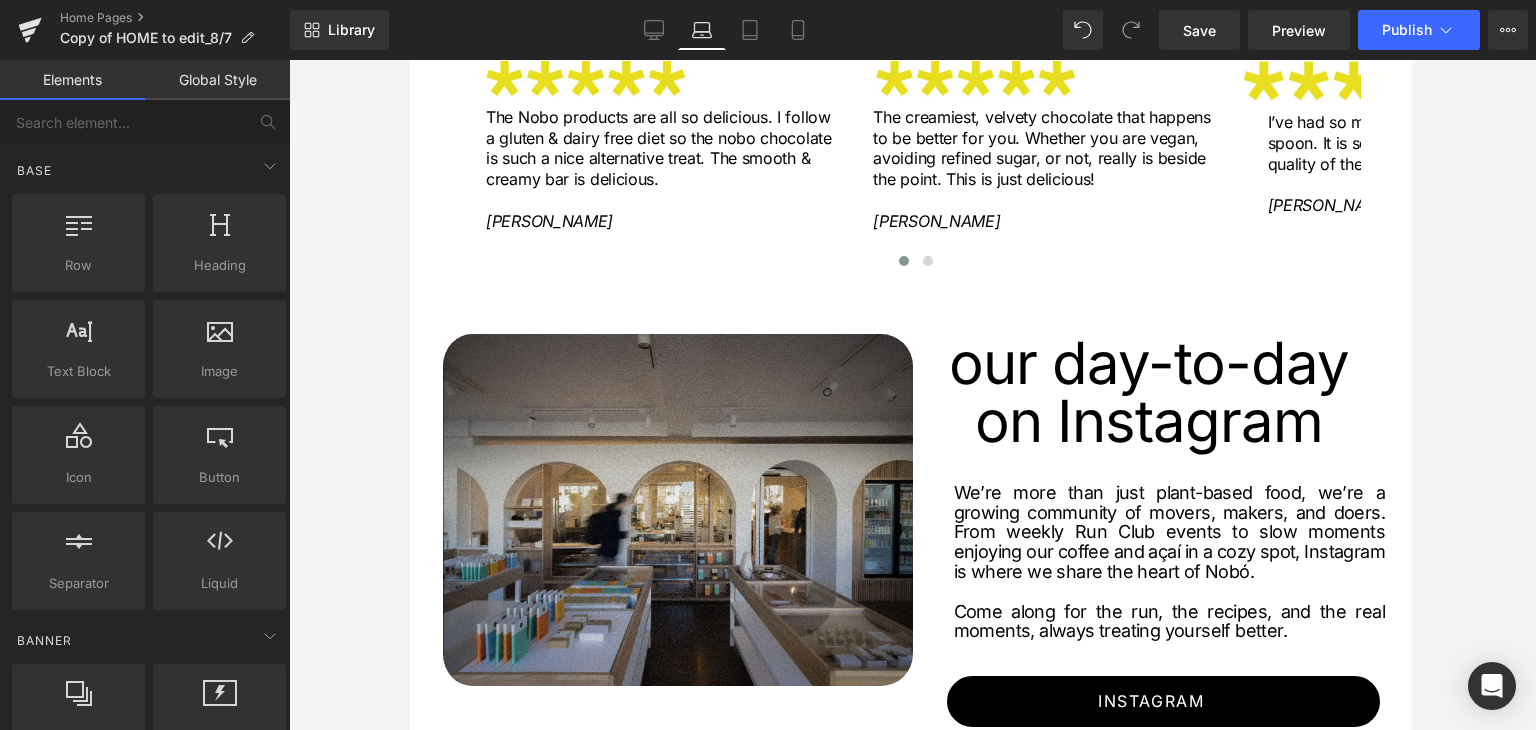 scroll, scrollTop: 2699, scrollLeft: 0, axis: vertical 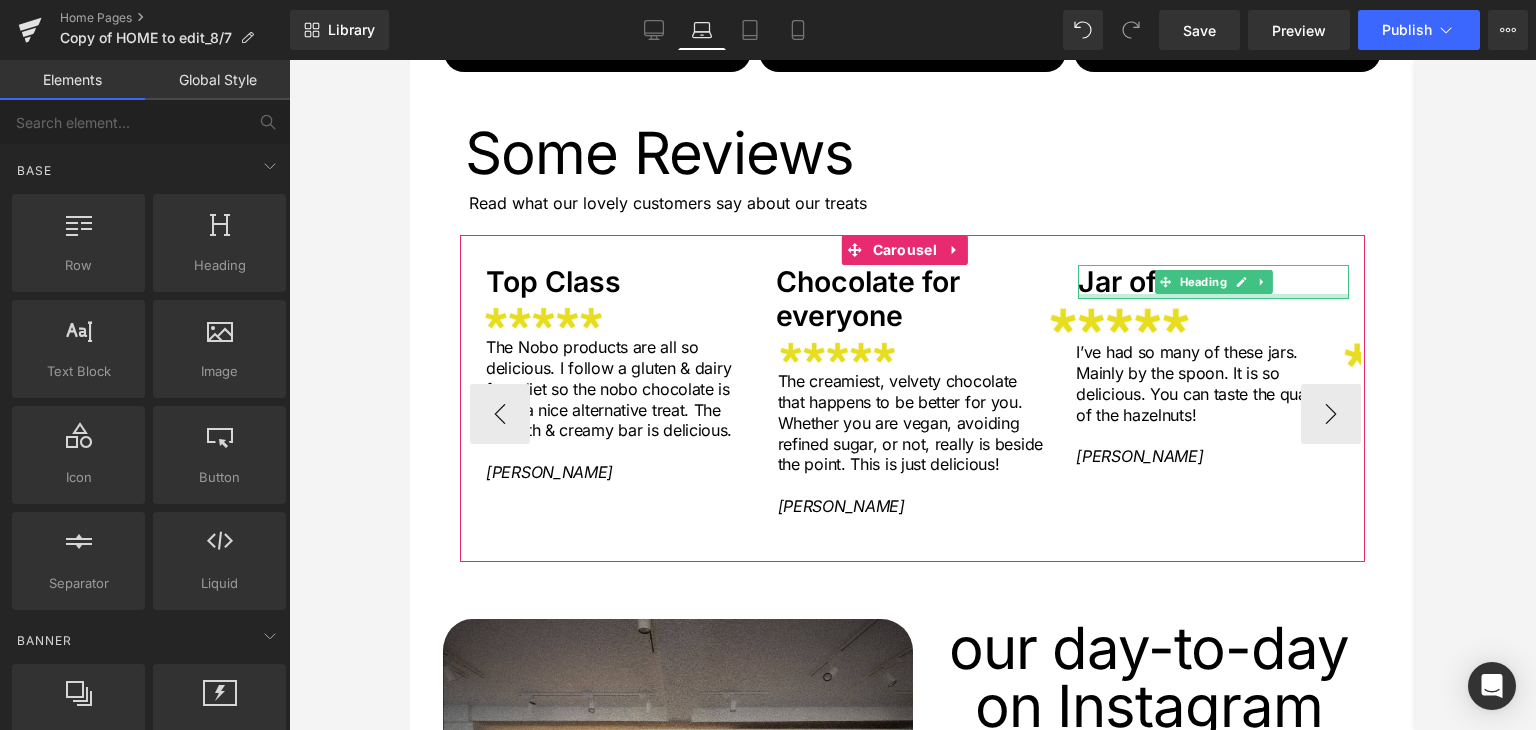 click on "Jar of Dreams Heading" at bounding box center [1213, 282] 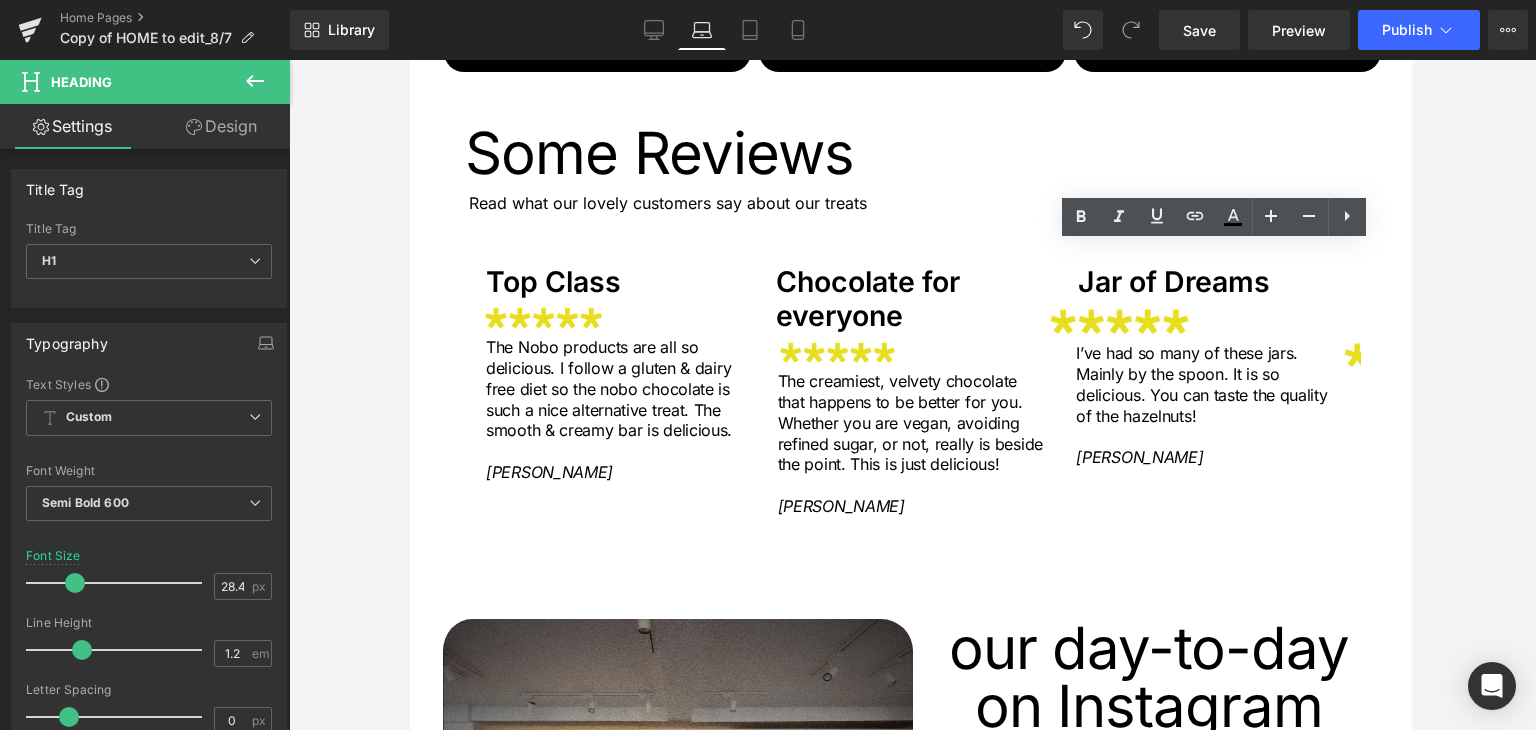 click at bounding box center [912, 395] 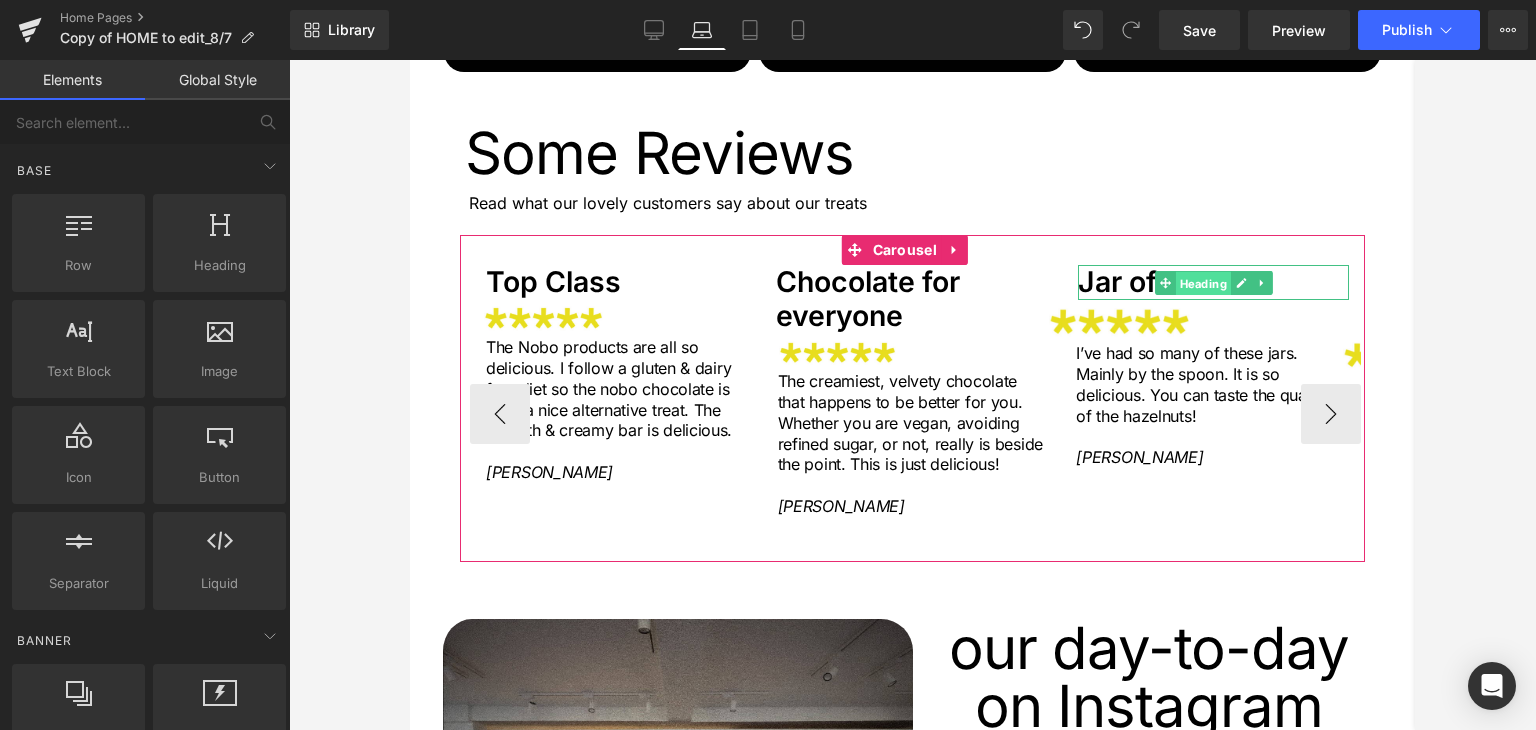 drag, startPoint x: 1220, startPoint y: 263, endPoint x: 572, endPoint y: 305, distance: 649.3597 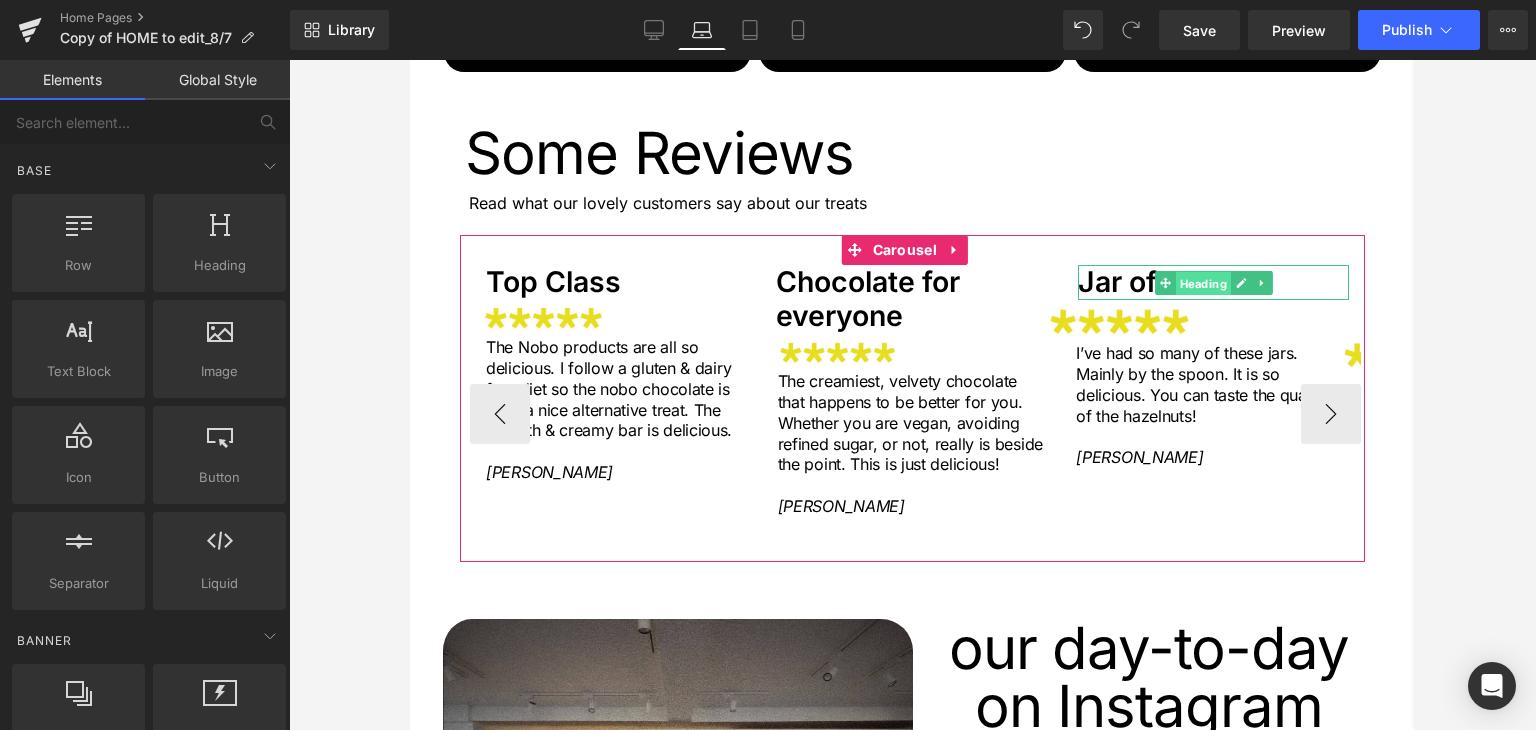 click on "Heading" at bounding box center [1203, 284] 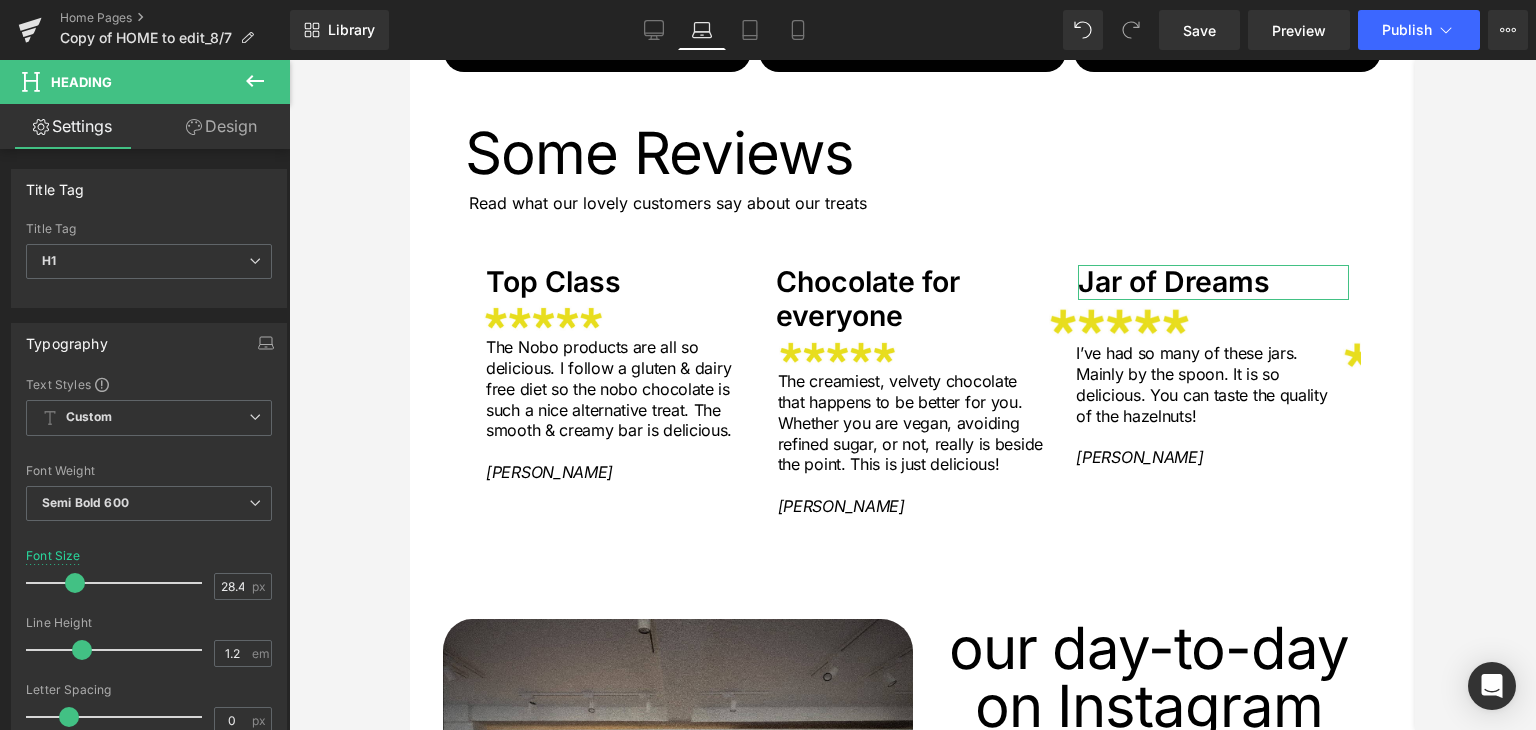 click on "Design" at bounding box center [221, 126] 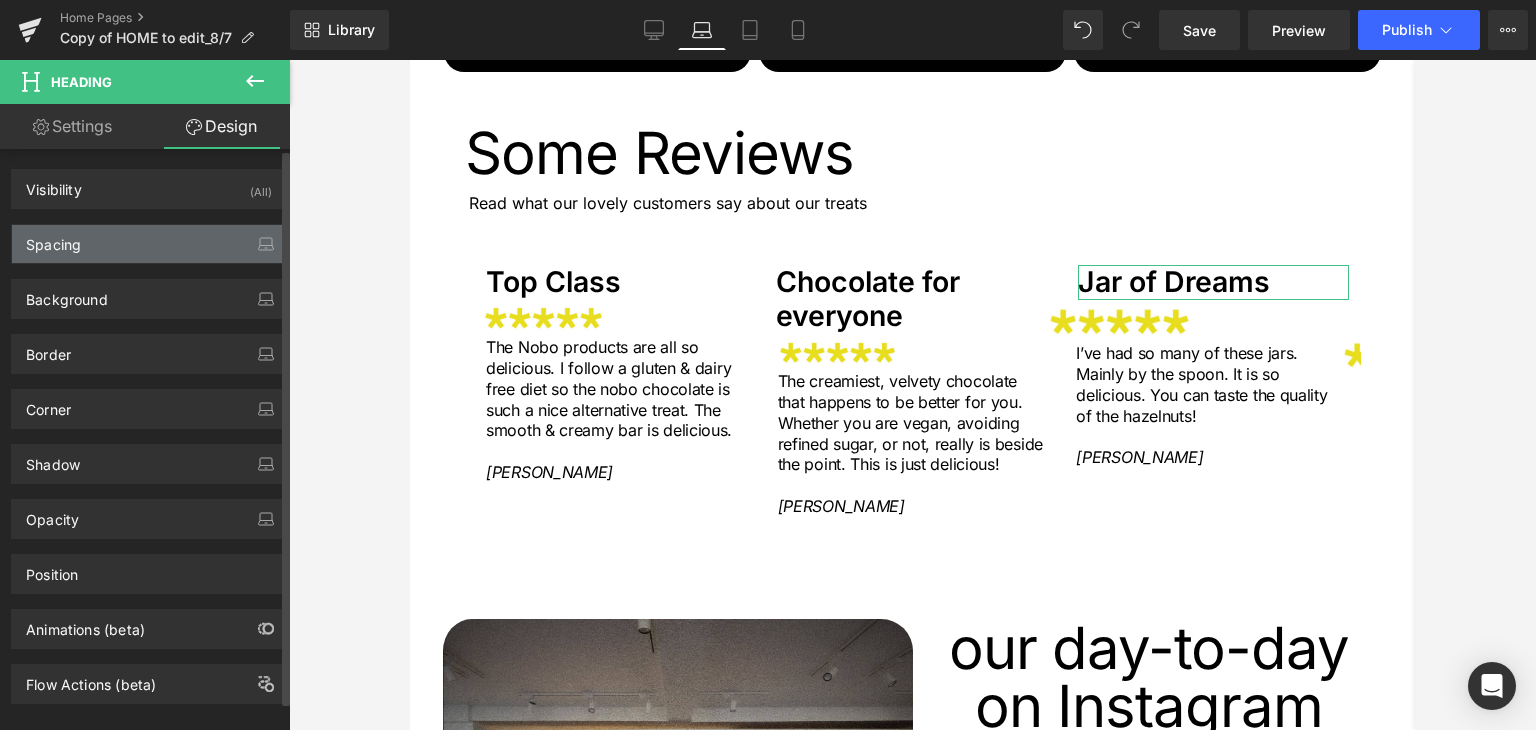 click on "Spacing" at bounding box center (53, 239) 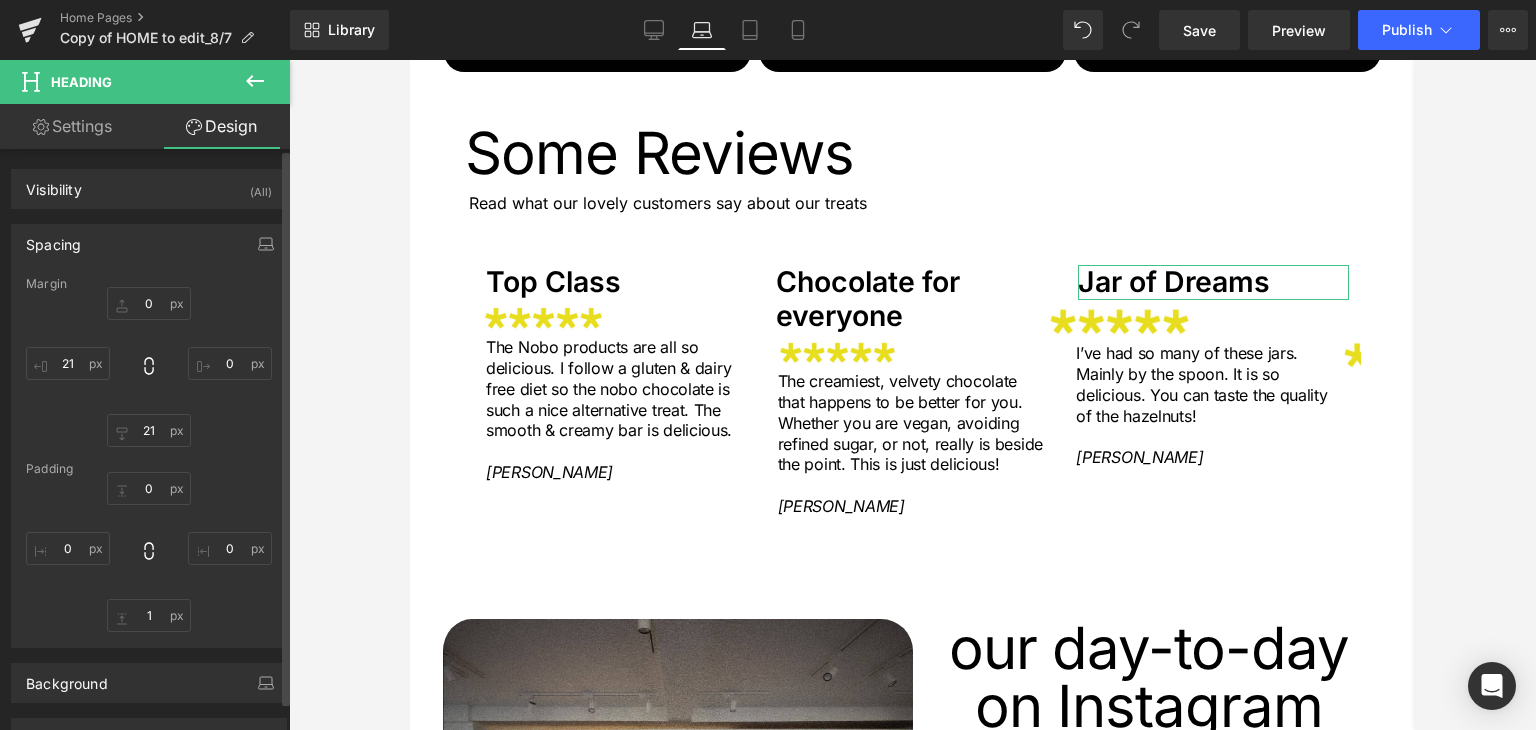 type on "0" 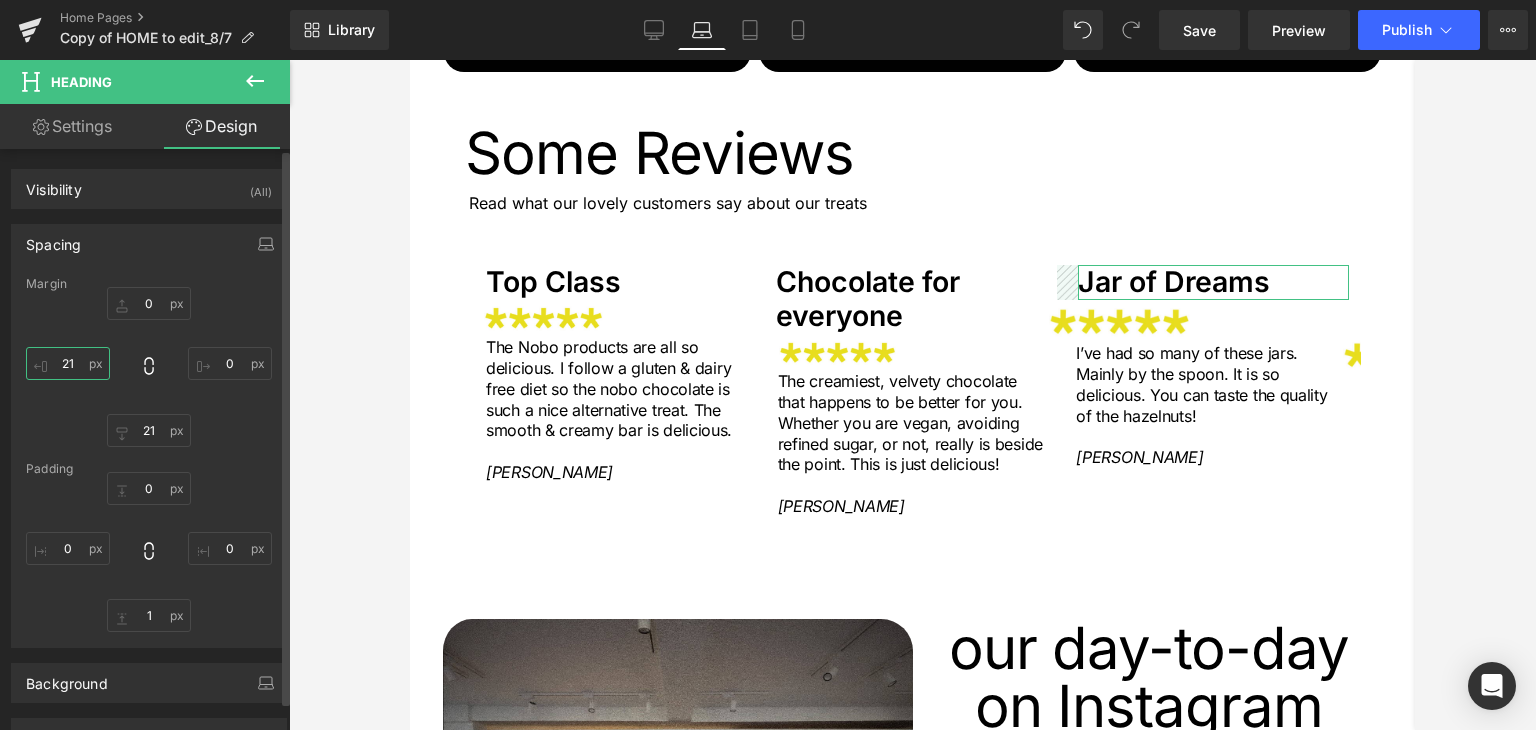 click on "21" at bounding box center (68, 363) 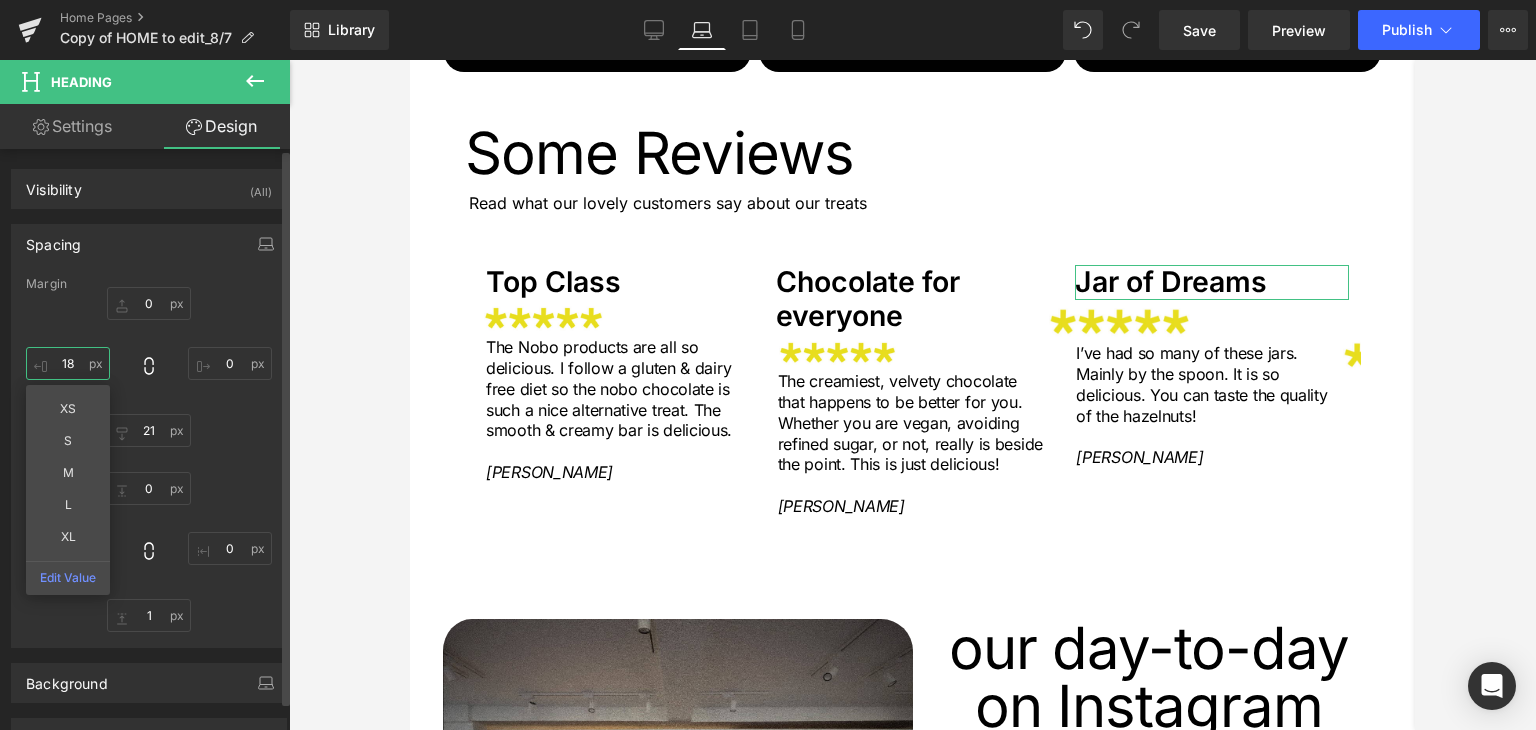 drag, startPoint x: 80, startPoint y: 356, endPoint x: 69, endPoint y: 357, distance: 11.045361 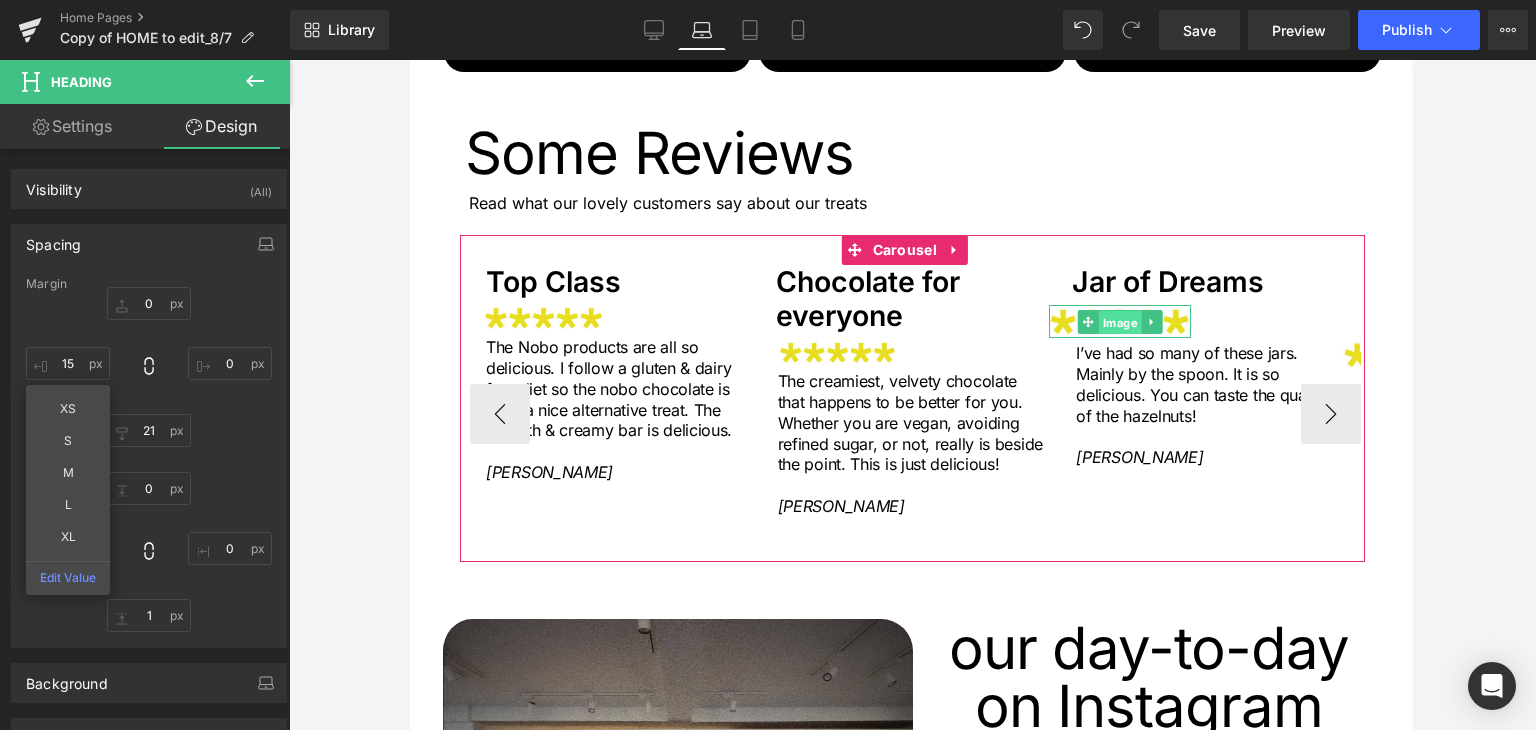 click on "Image" at bounding box center (1120, 323) 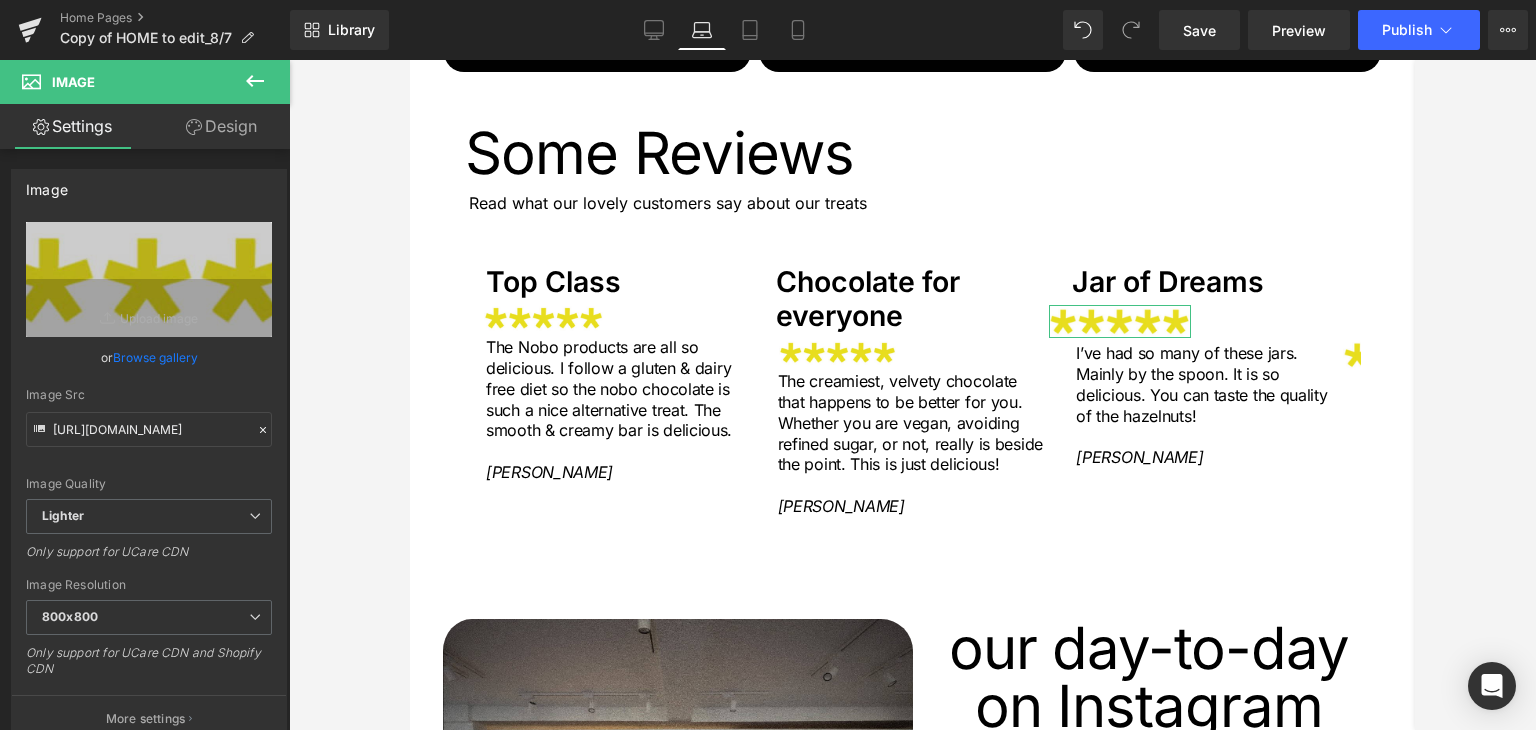 click on "Design" at bounding box center (221, 126) 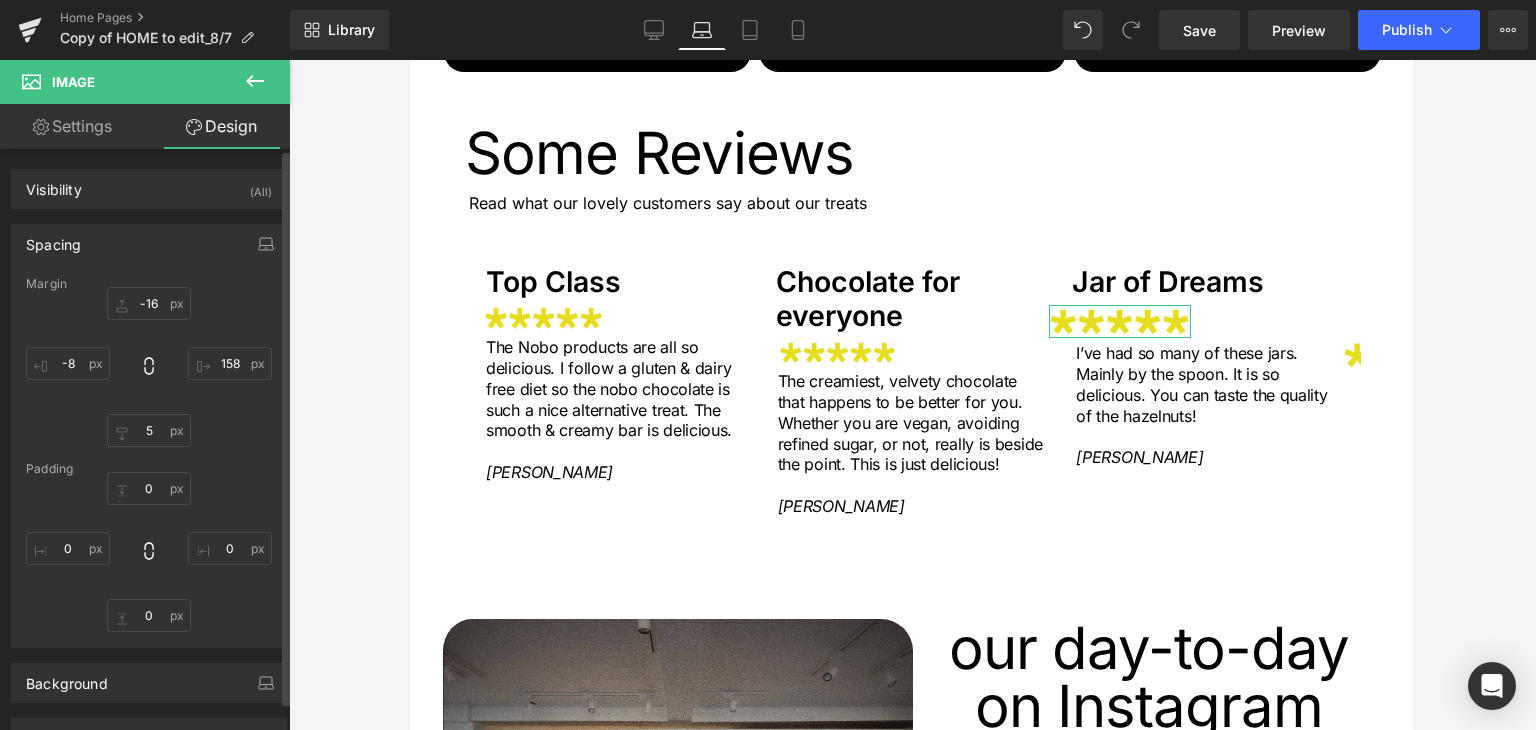 type on "-16" 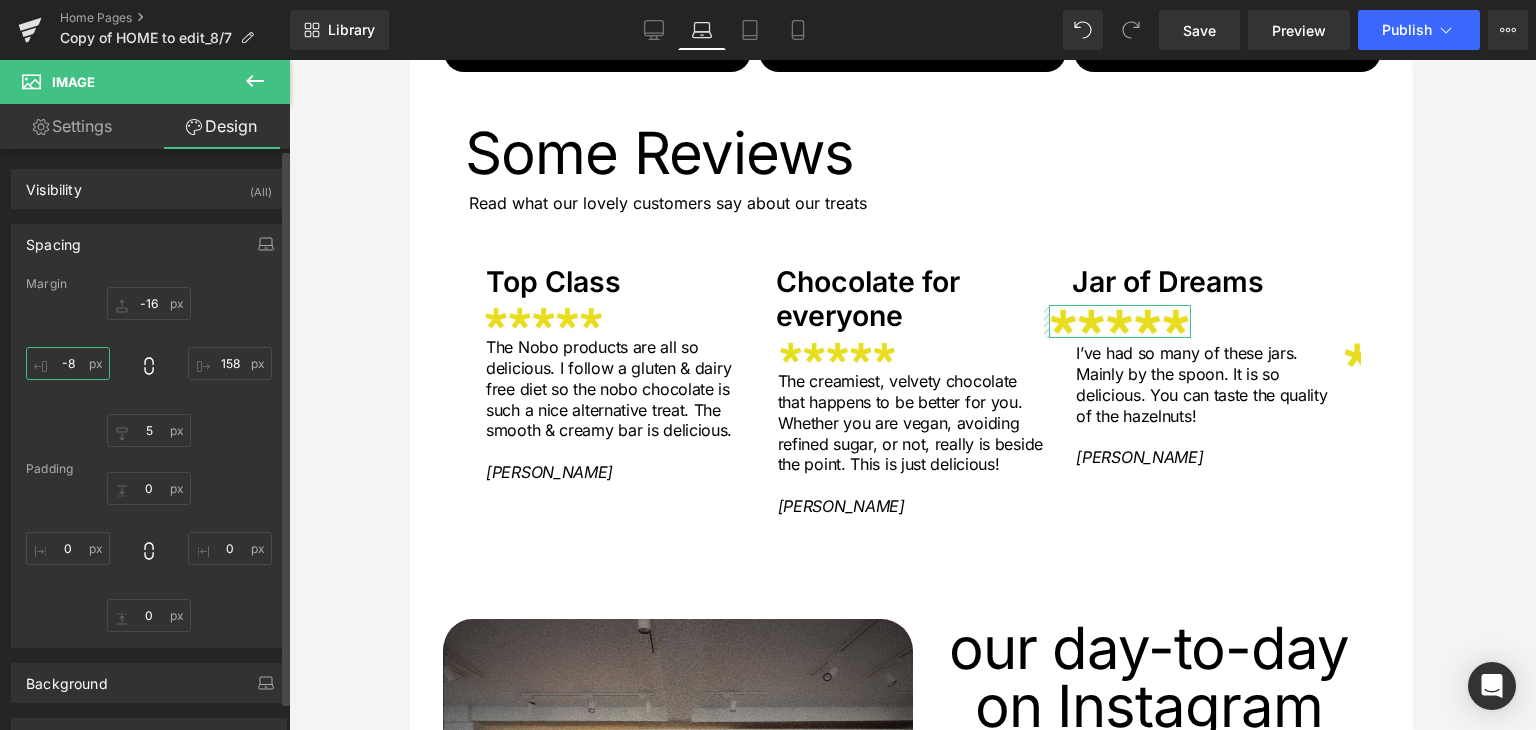 click on "-8" at bounding box center [68, 363] 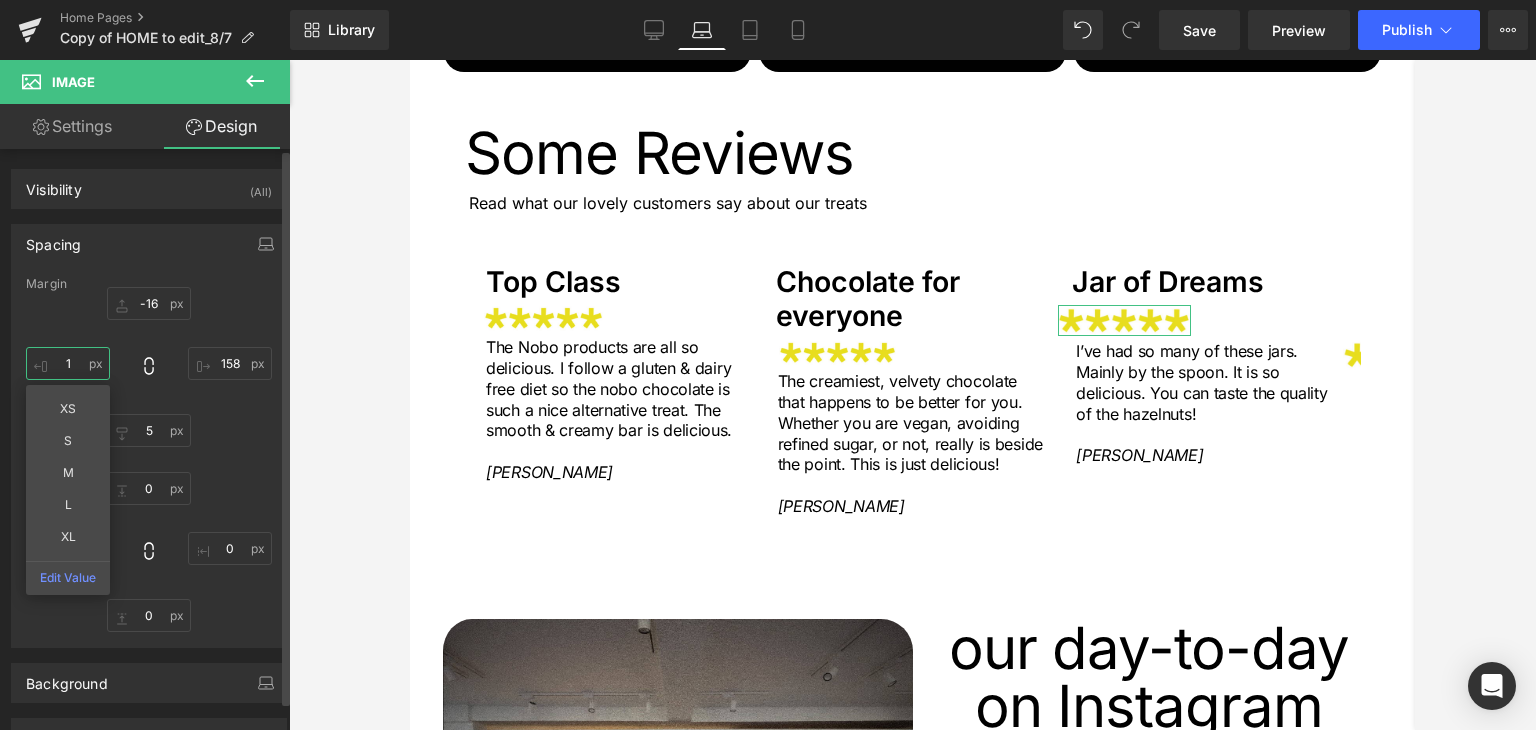 type on "14" 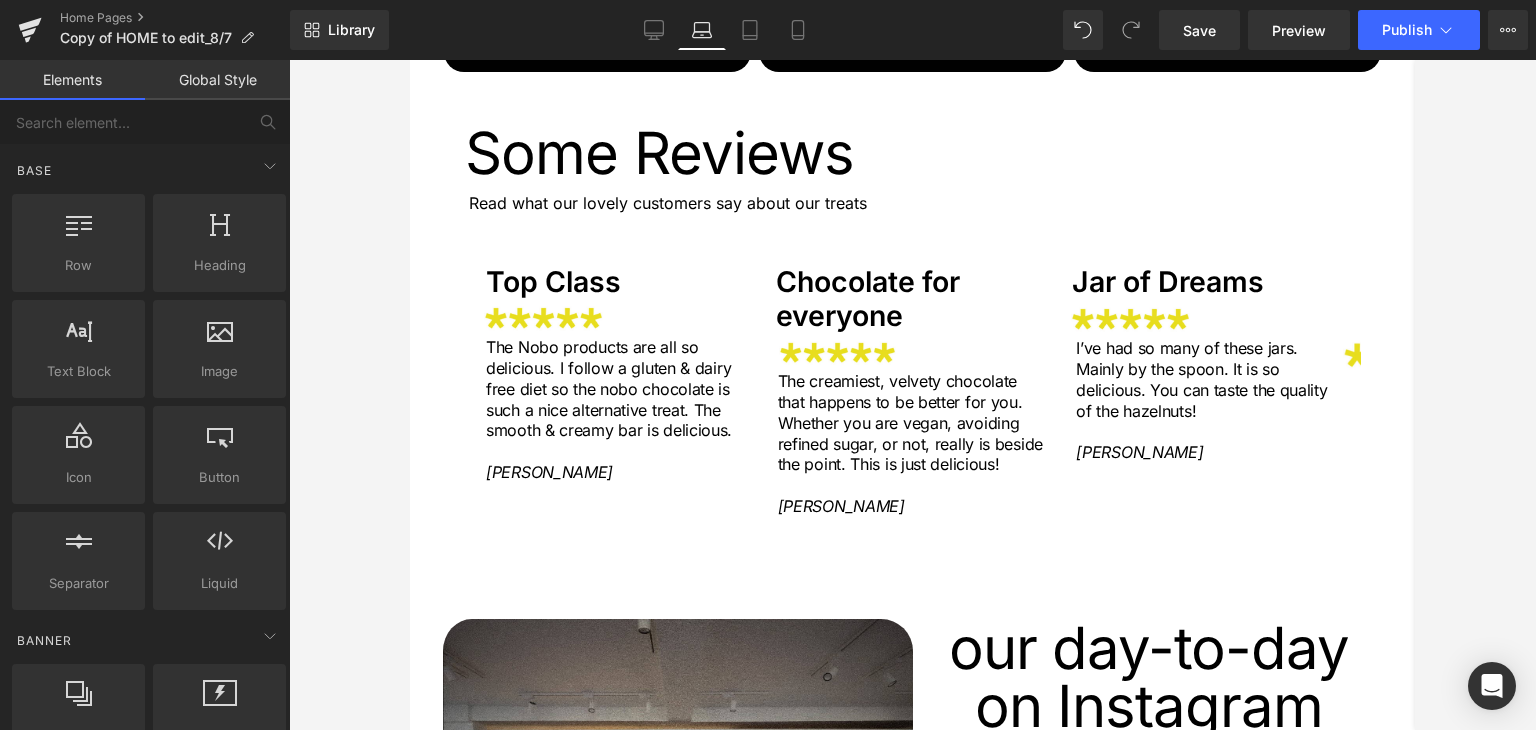 click at bounding box center [912, 395] 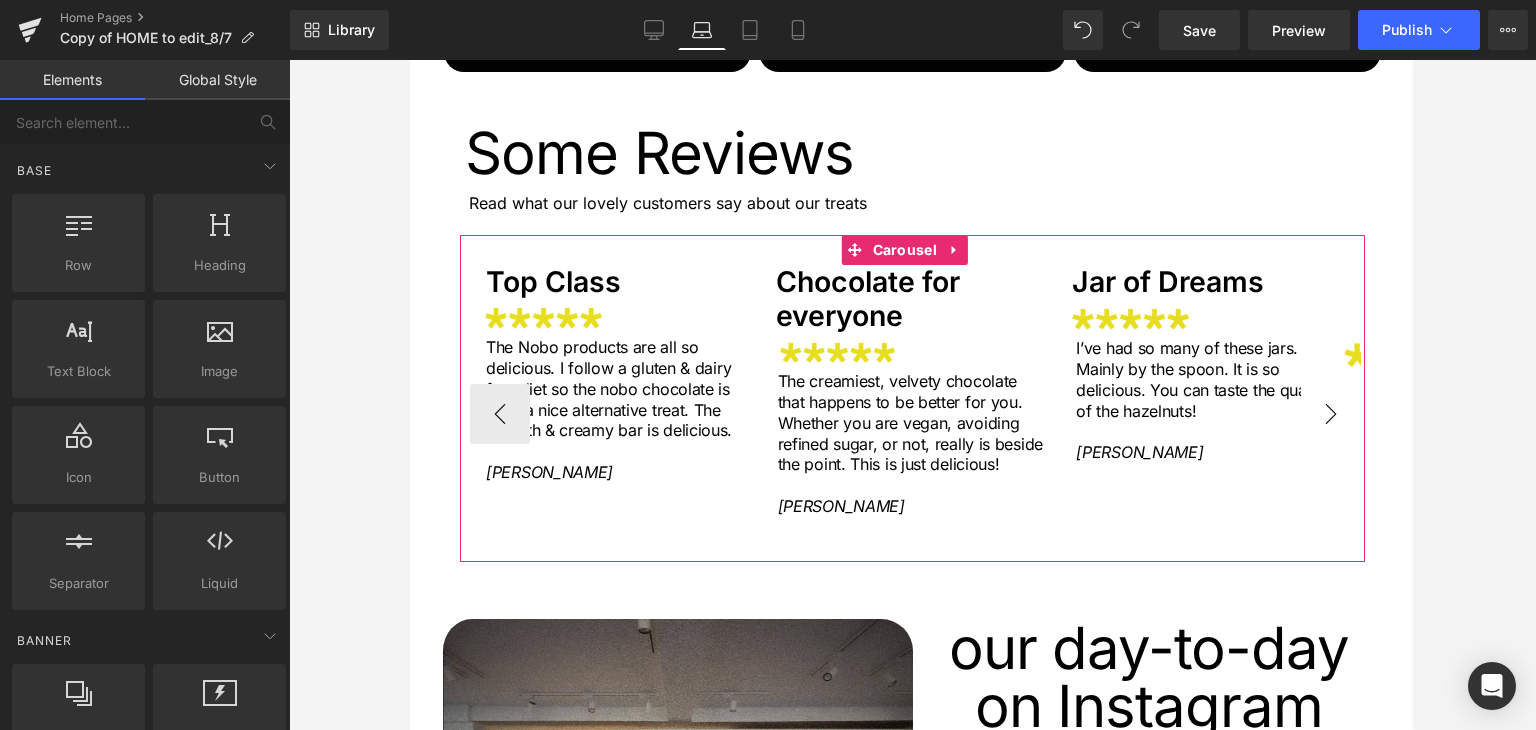 click on "›" at bounding box center [1331, 414] 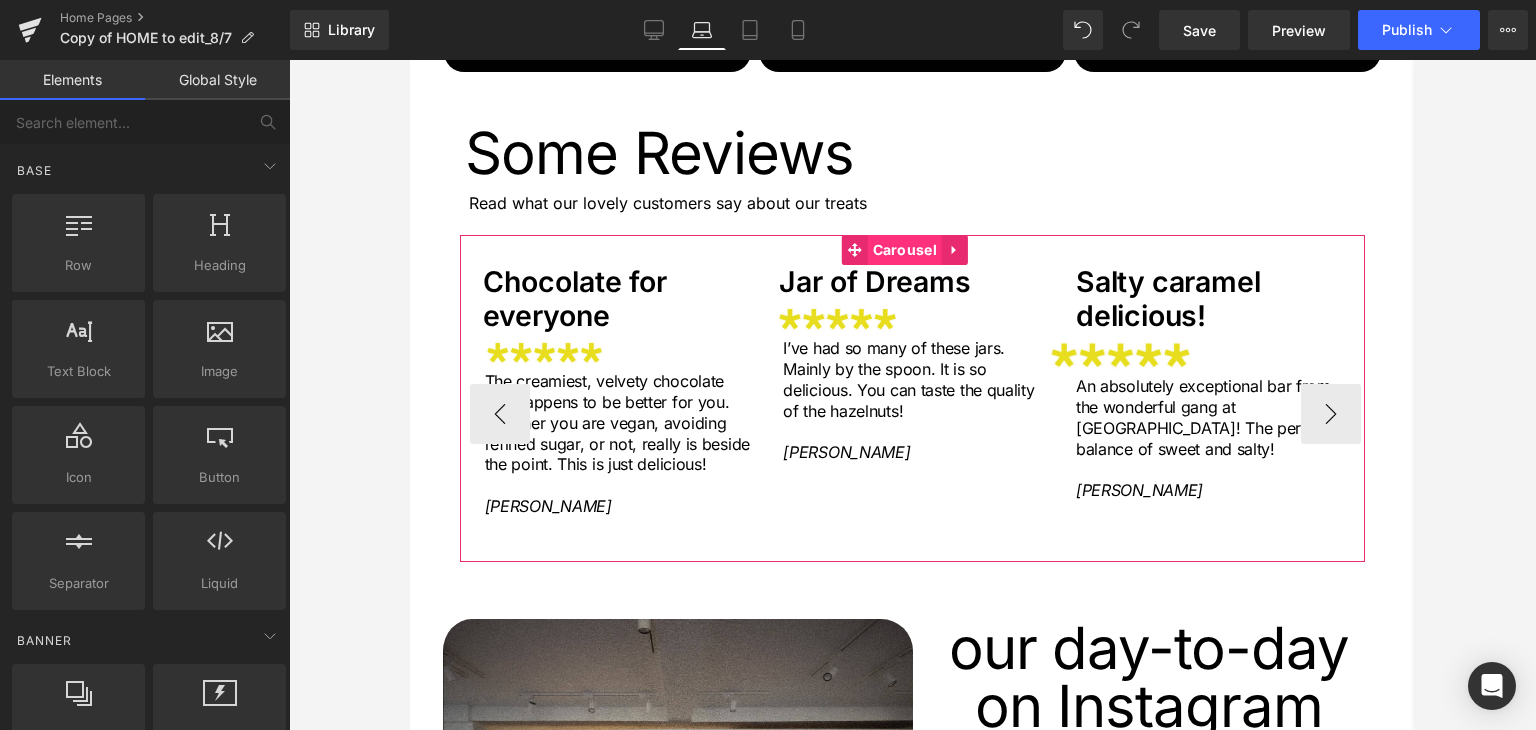 click on "Carousel" at bounding box center (905, 250) 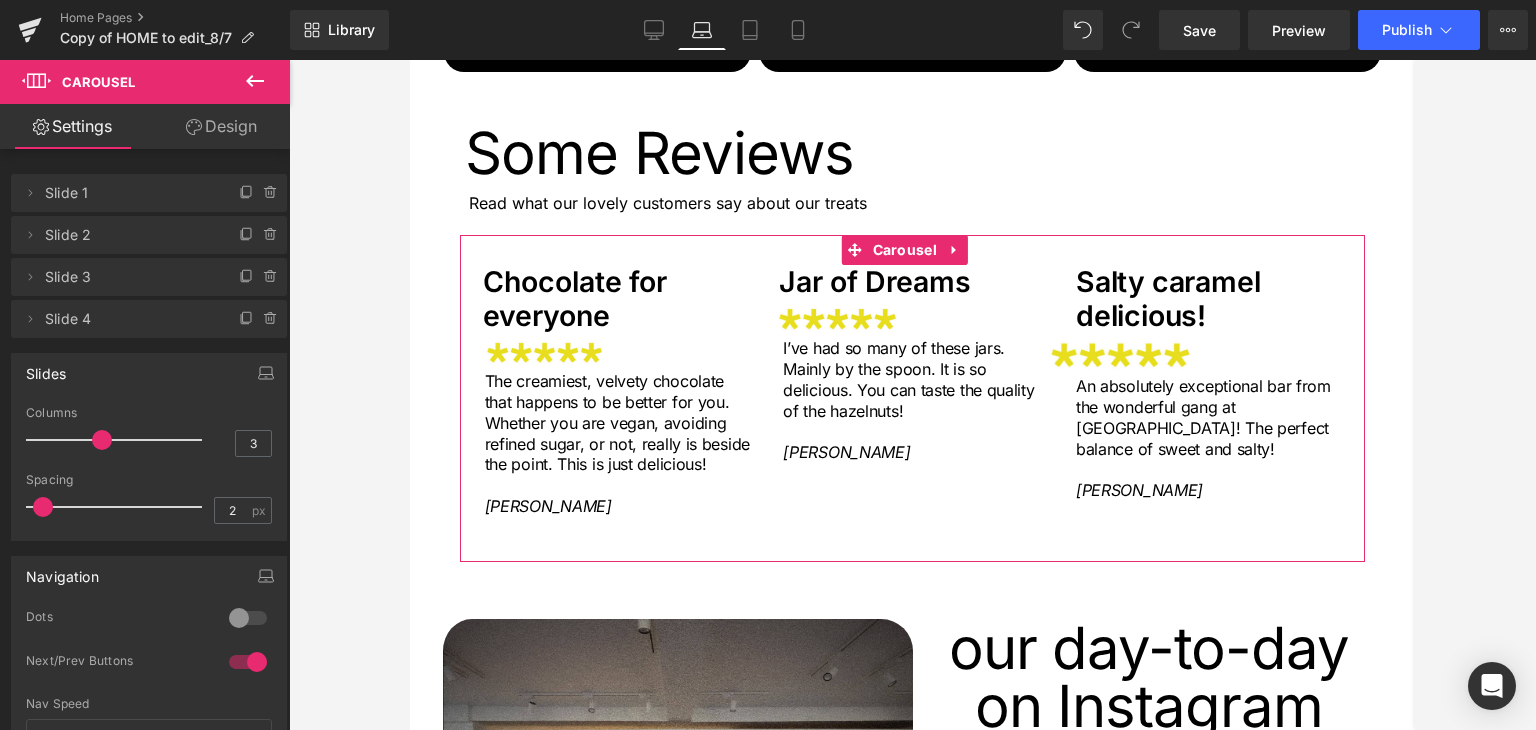 scroll, scrollTop: 100, scrollLeft: 0, axis: vertical 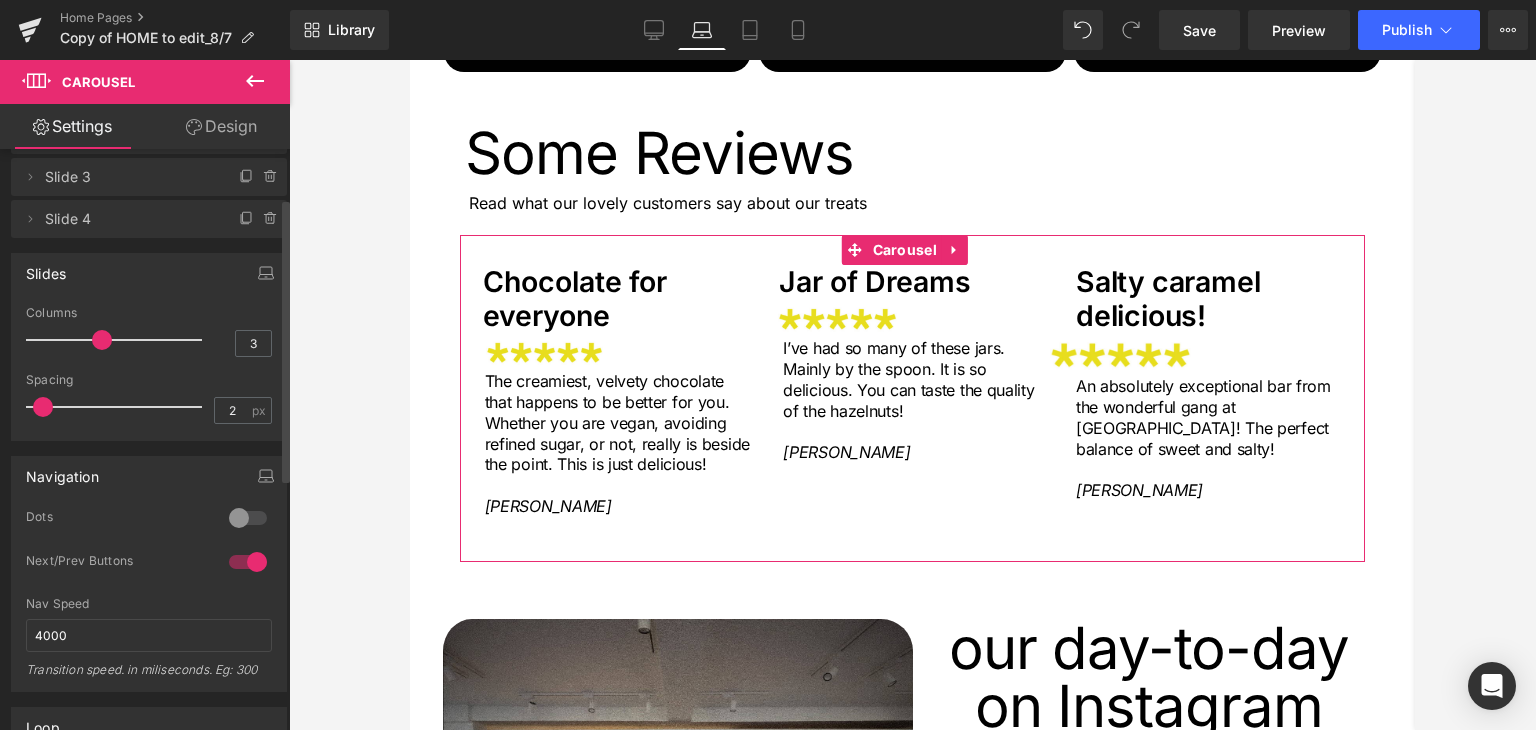 click at bounding box center [248, 518] 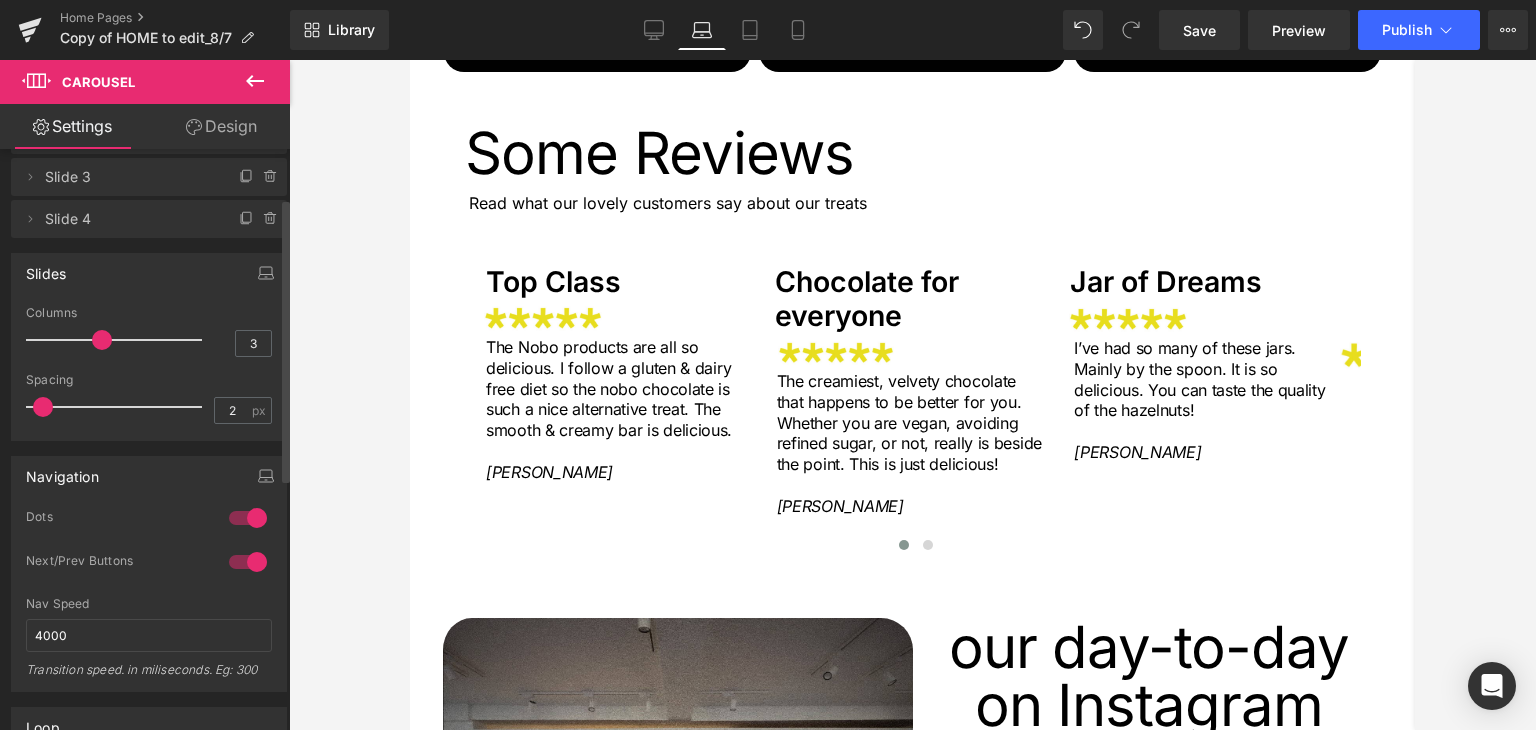 click at bounding box center [248, 562] 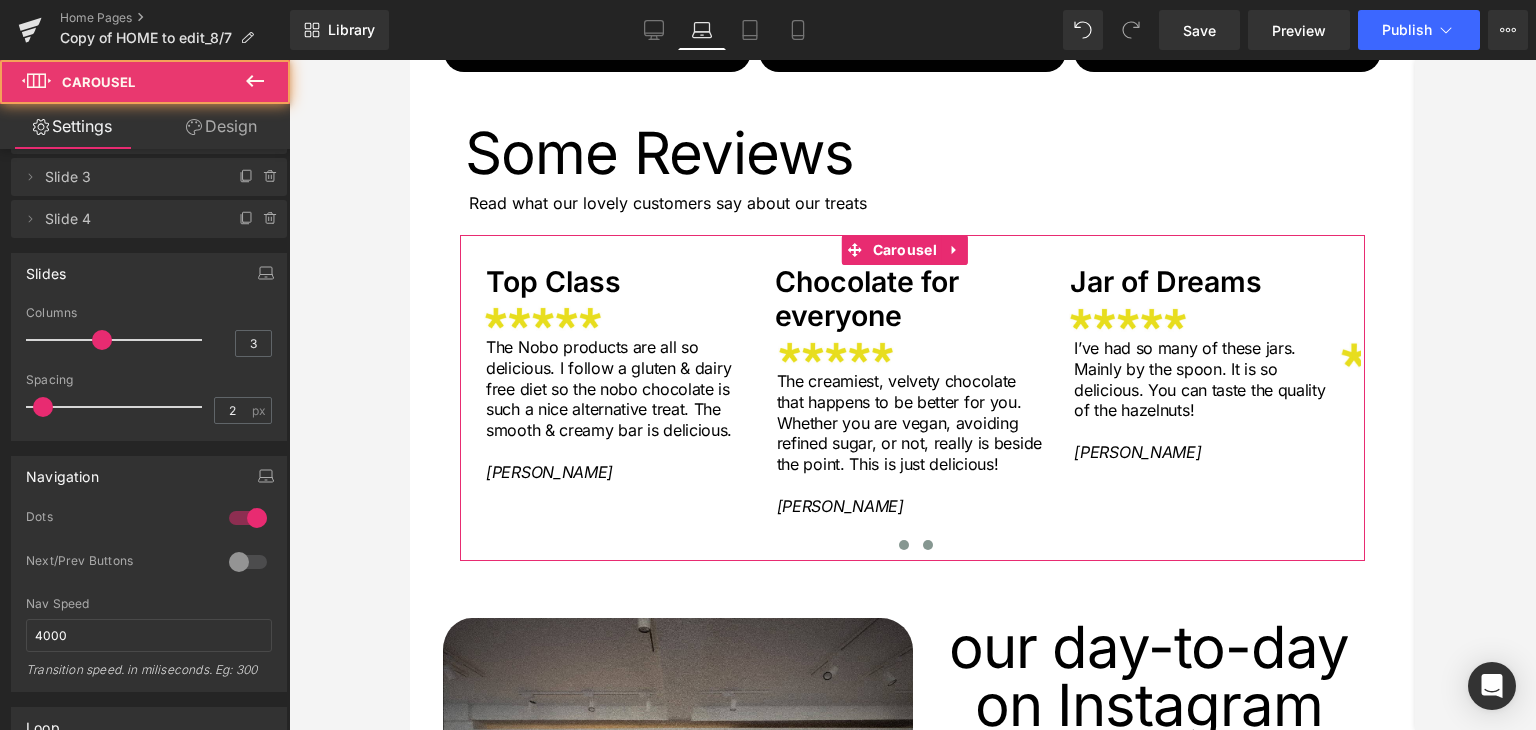 click at bounding box center [928, 545] 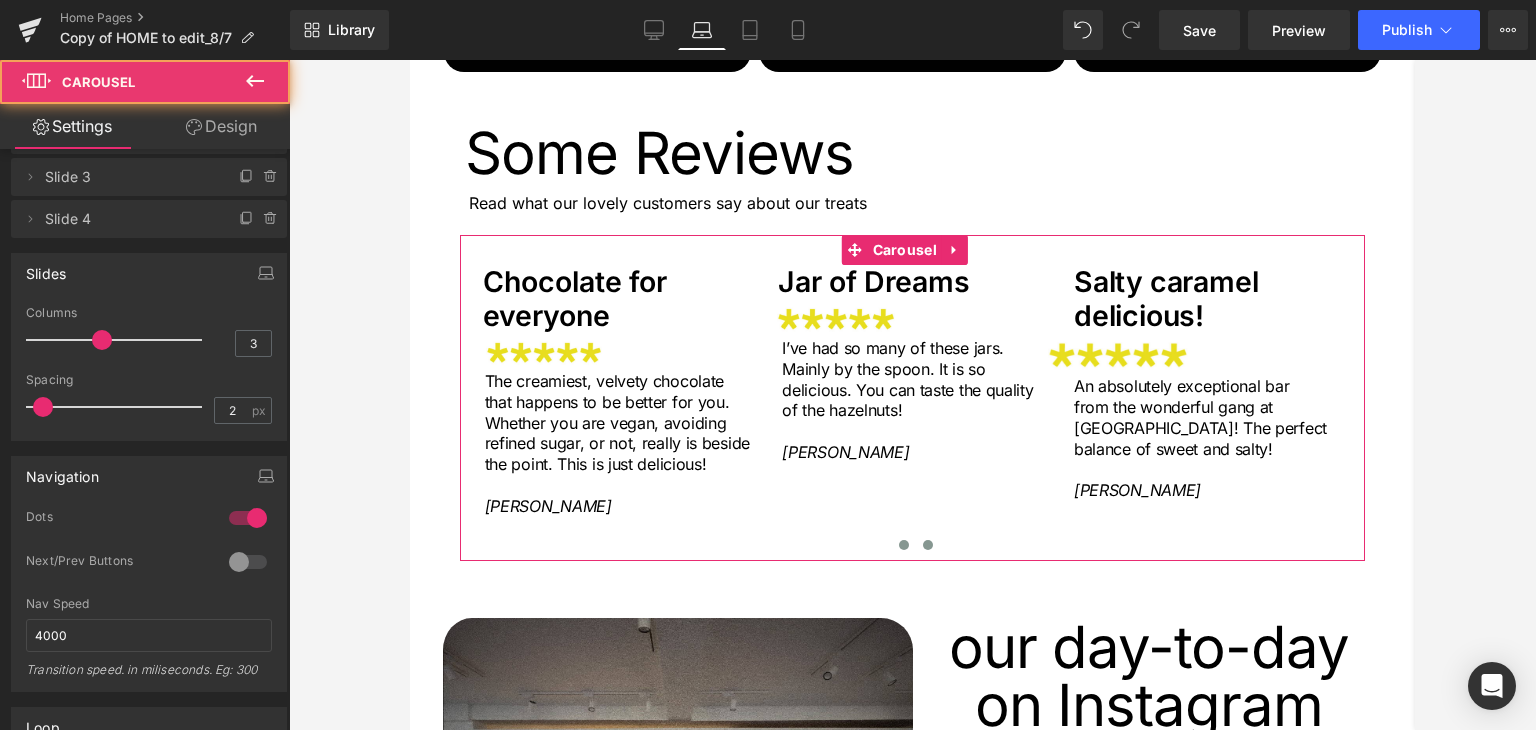 click at bounding box center [904, 545] 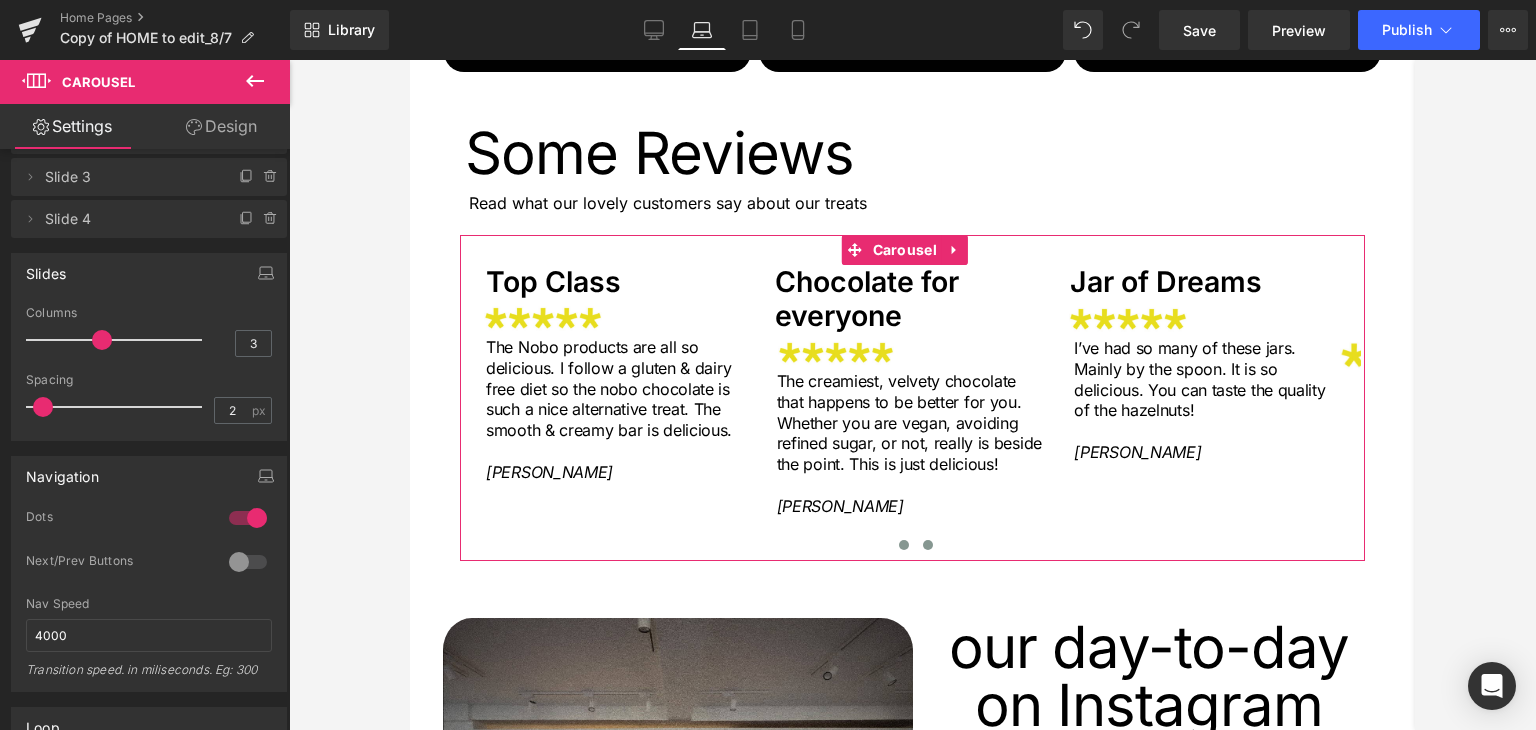 click at bounding box center (928, 545) 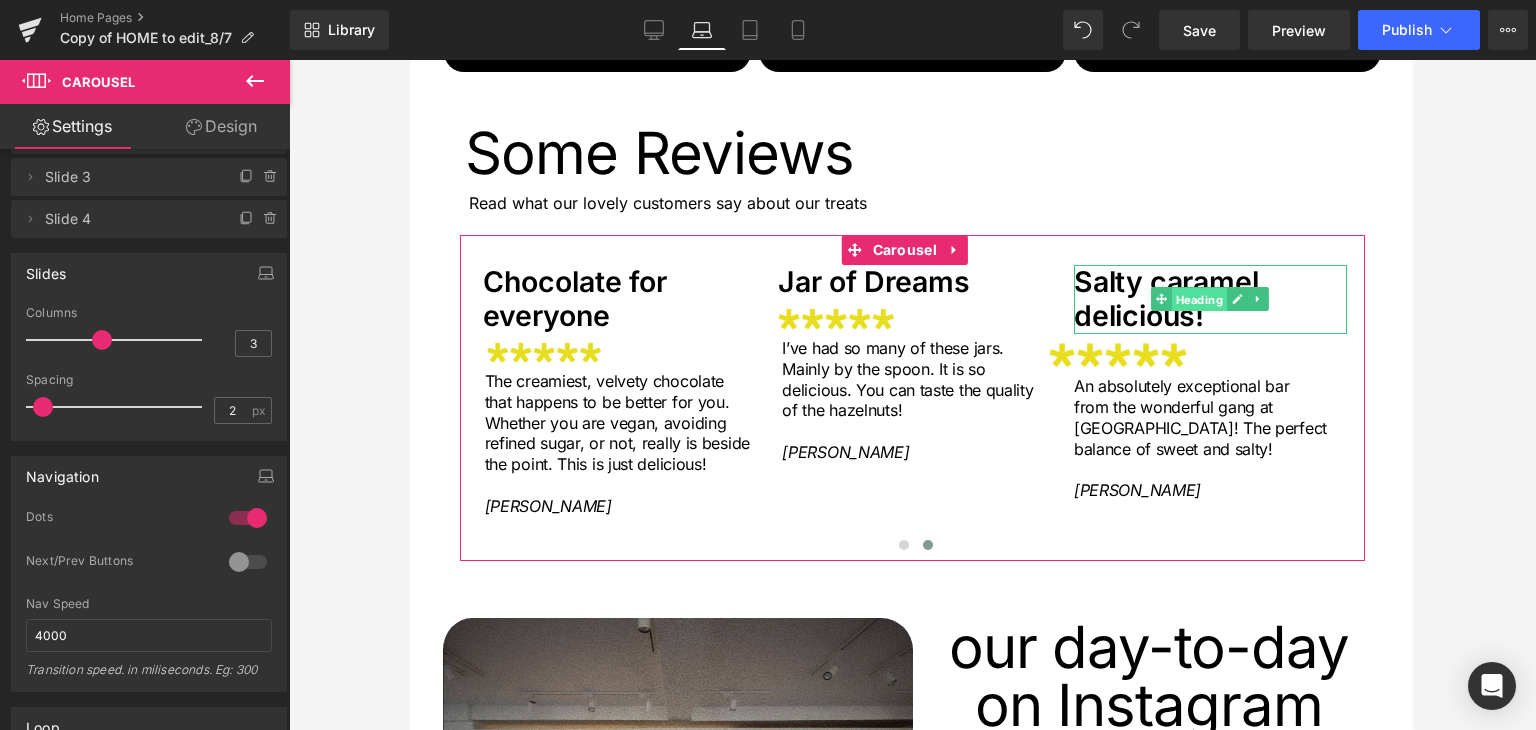 click on "Heading" at bounding box center [1199, 300] 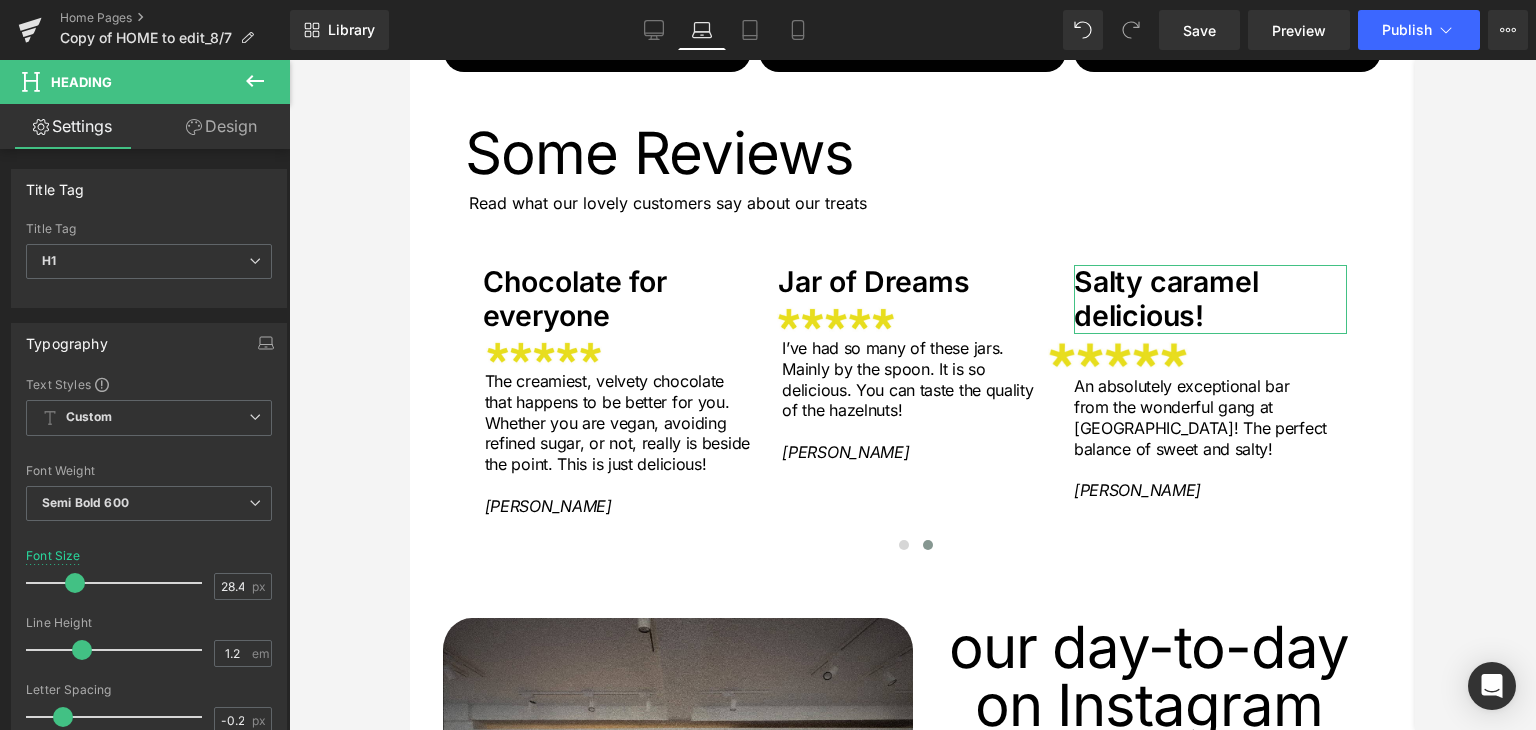 click on "Design" at bounding box center [221, 126] 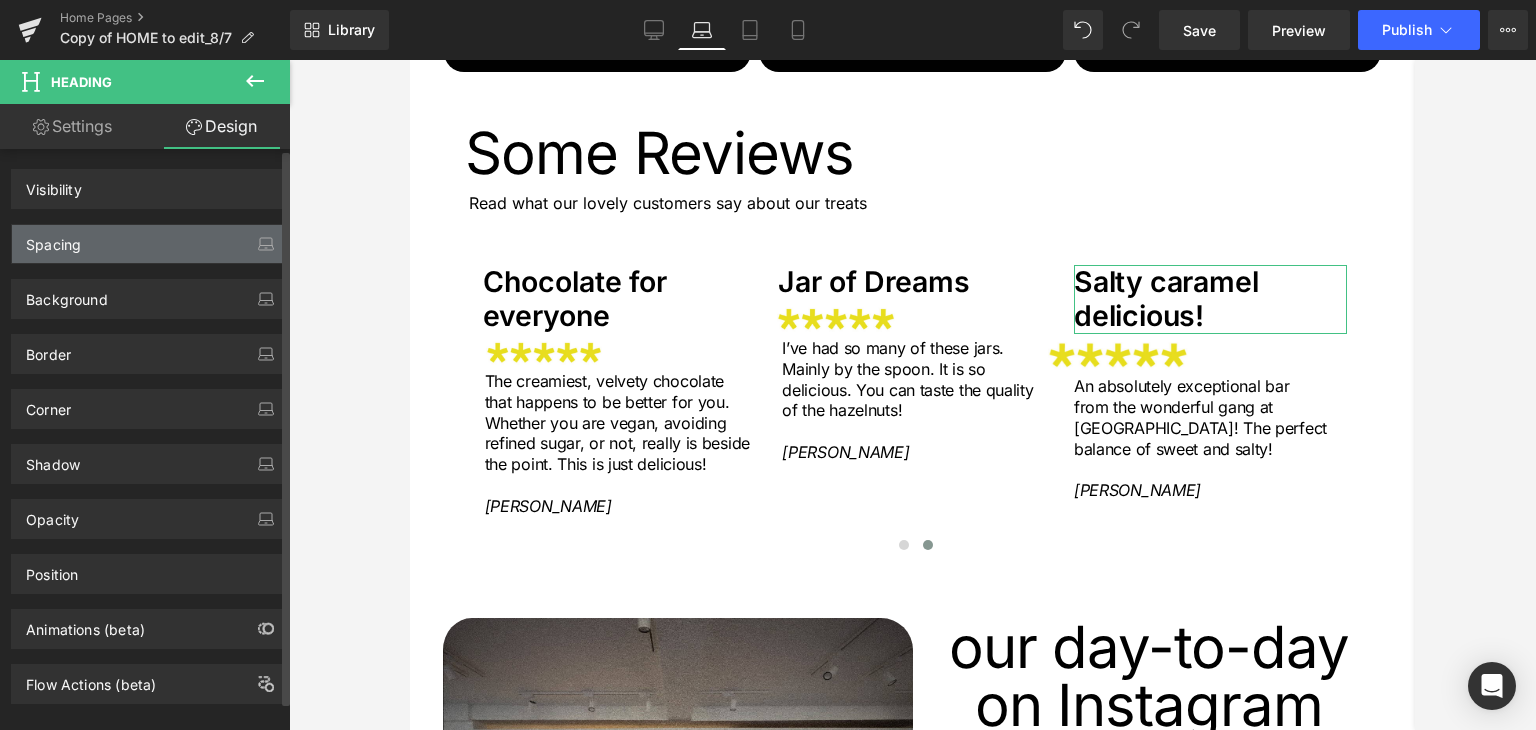 click on "Spacing" at bounding box center (149, 244) 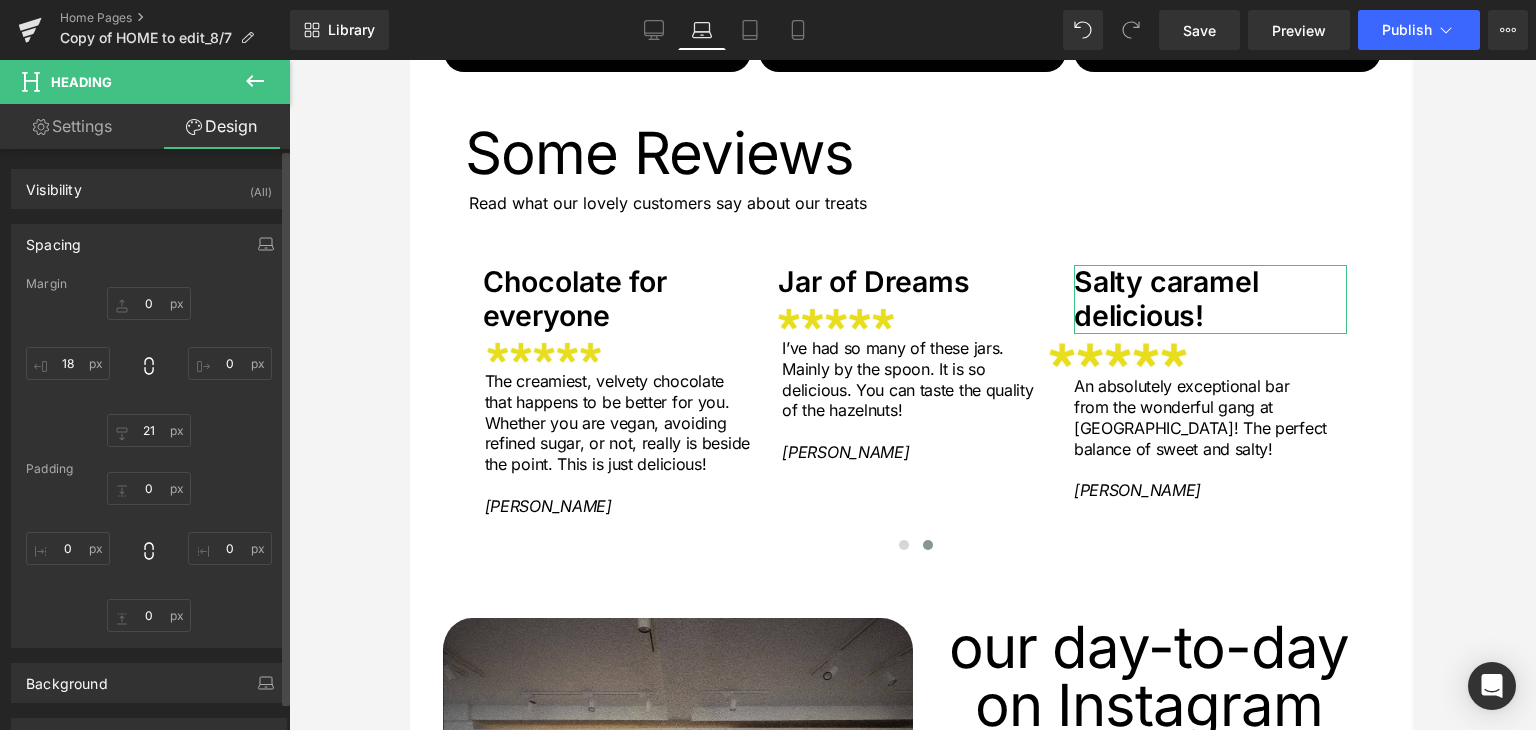 type on "0" 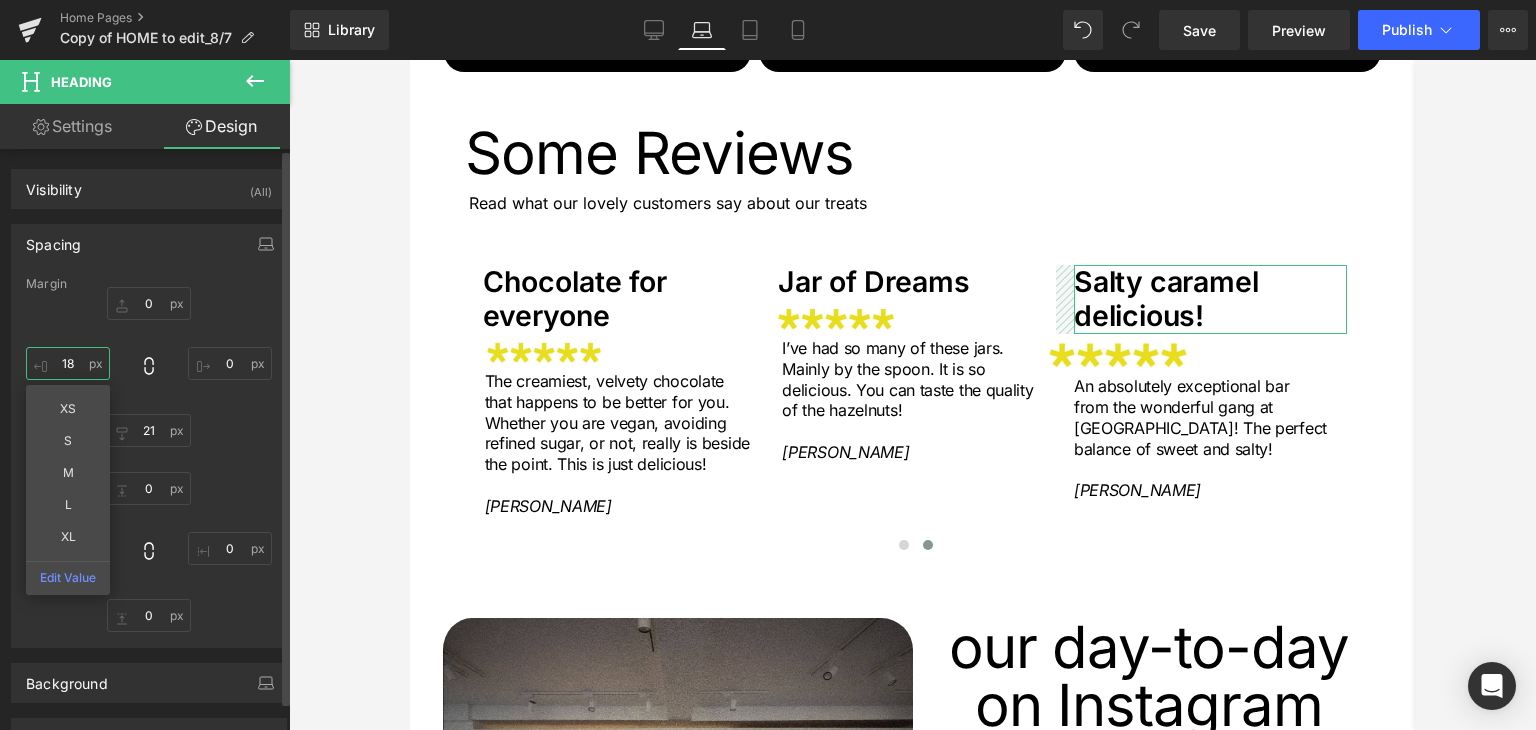 click on "18" at bounding box center (68, 363) 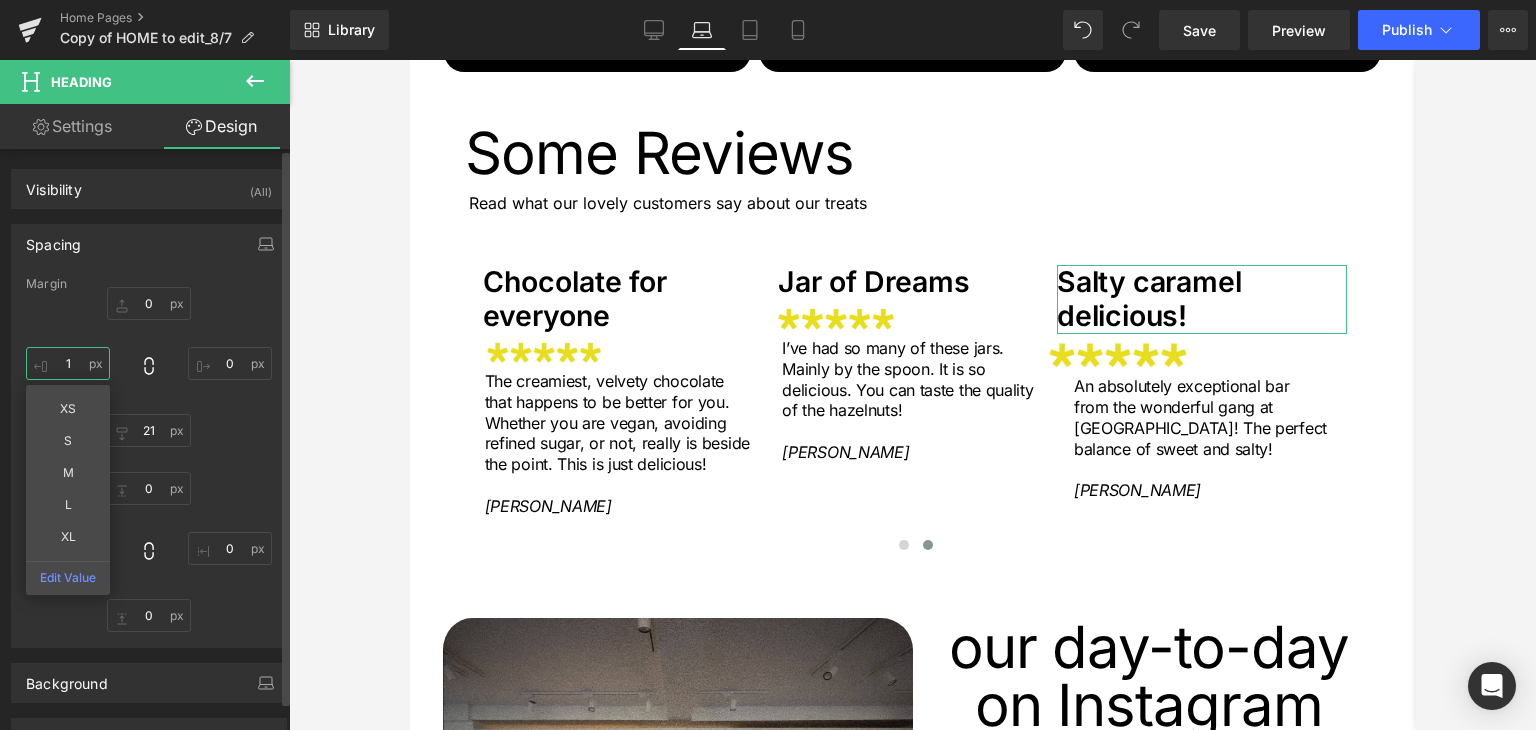 type on "15" 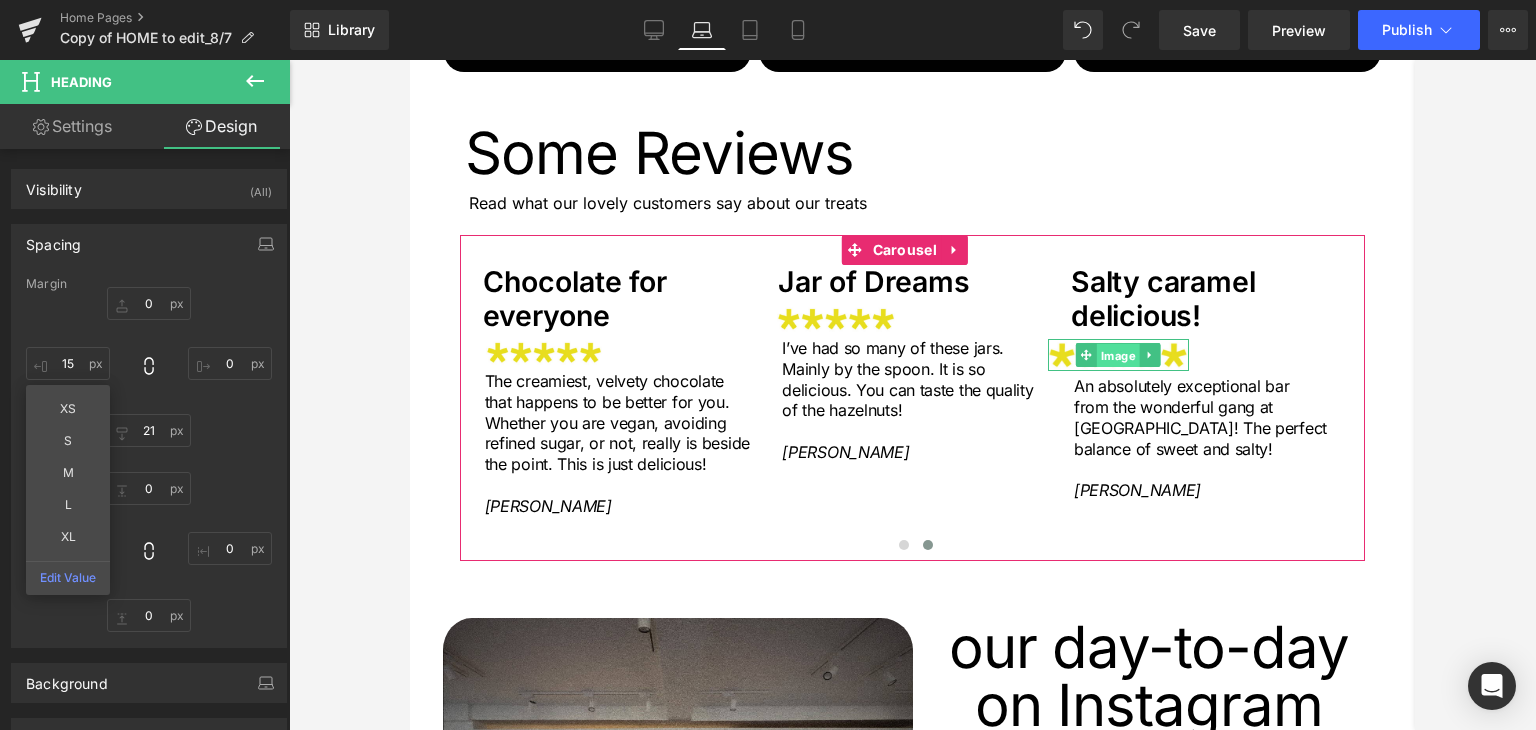 click on "Image" at bounding box center [1118, 356] 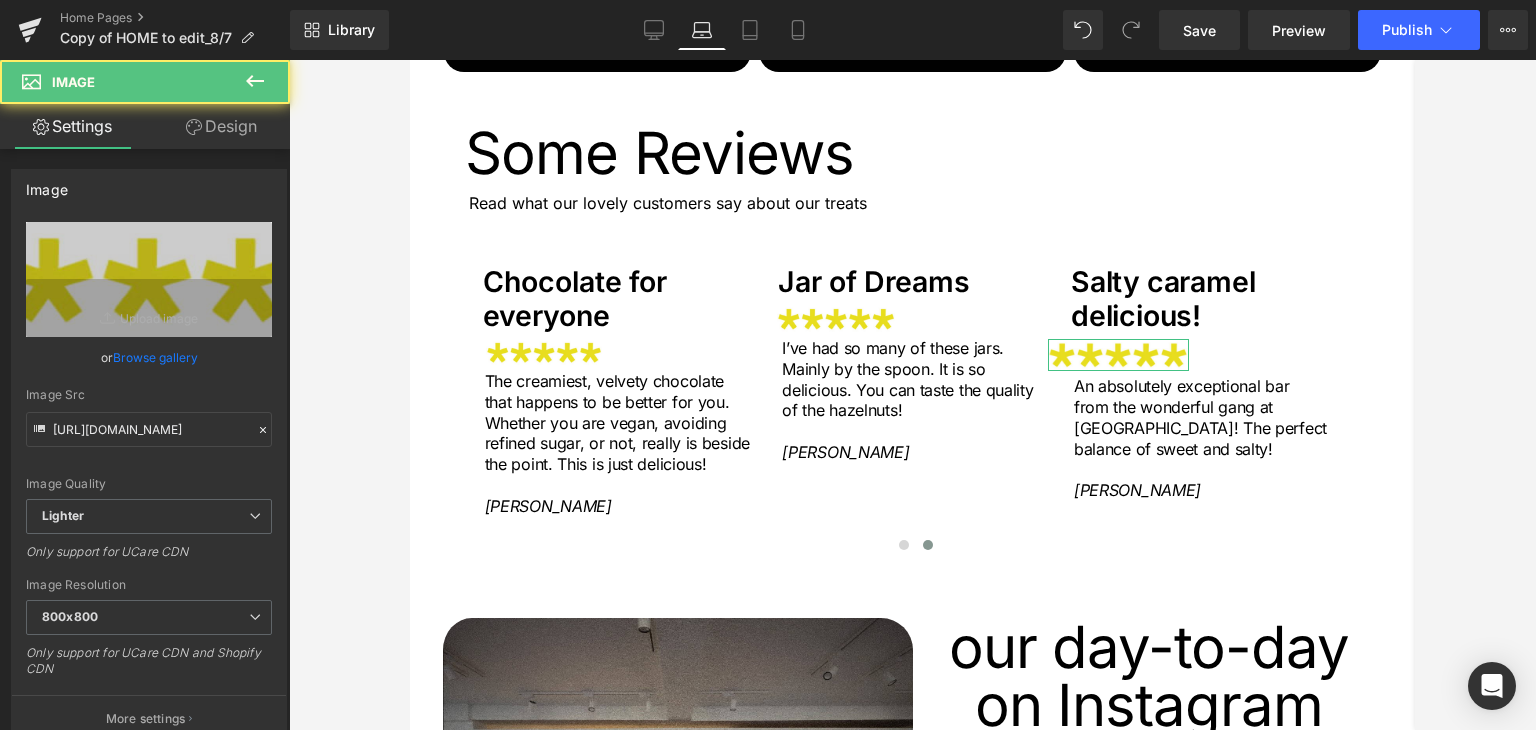 click on "Design" at bounding box center (221, 126) 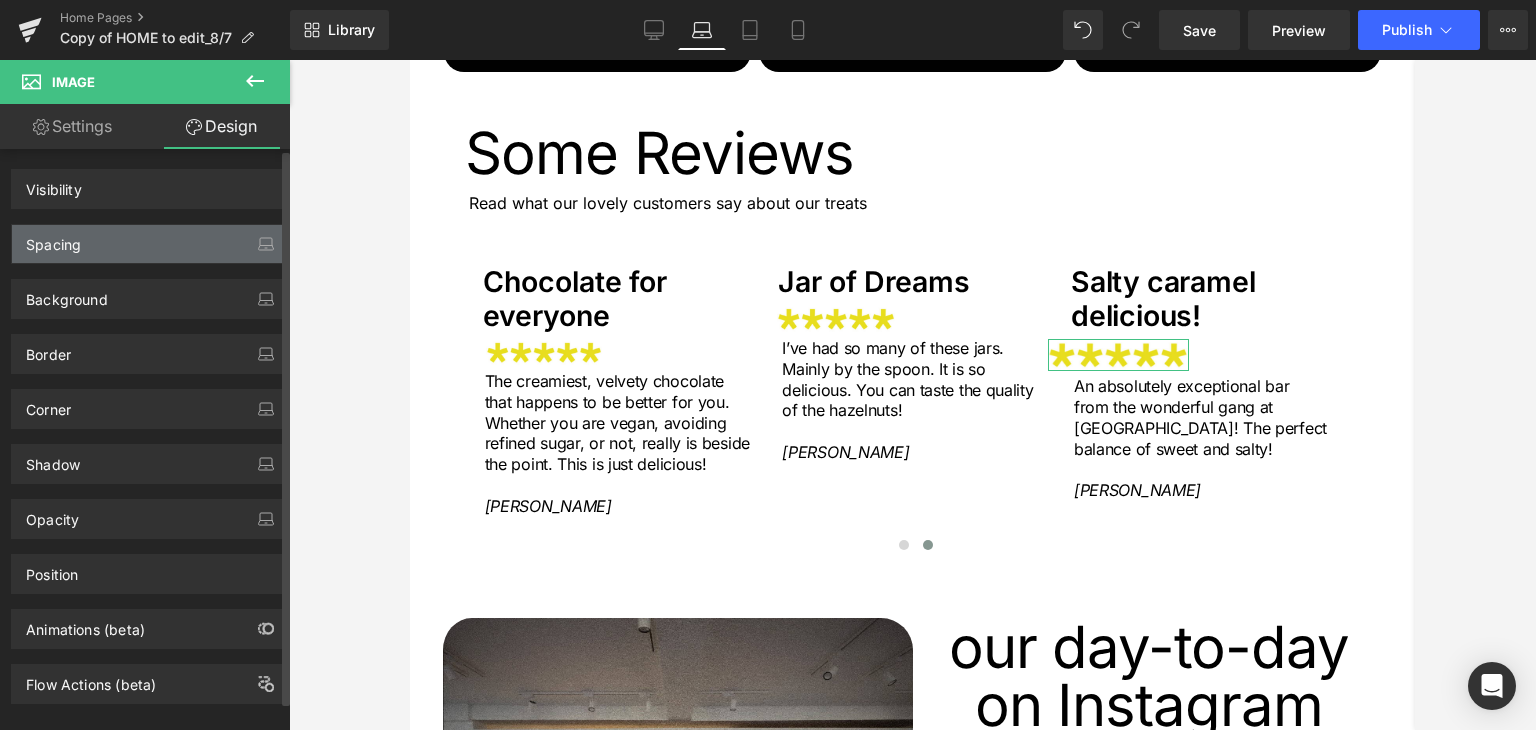 click on "Spacing" at bounding box center [53, 239] 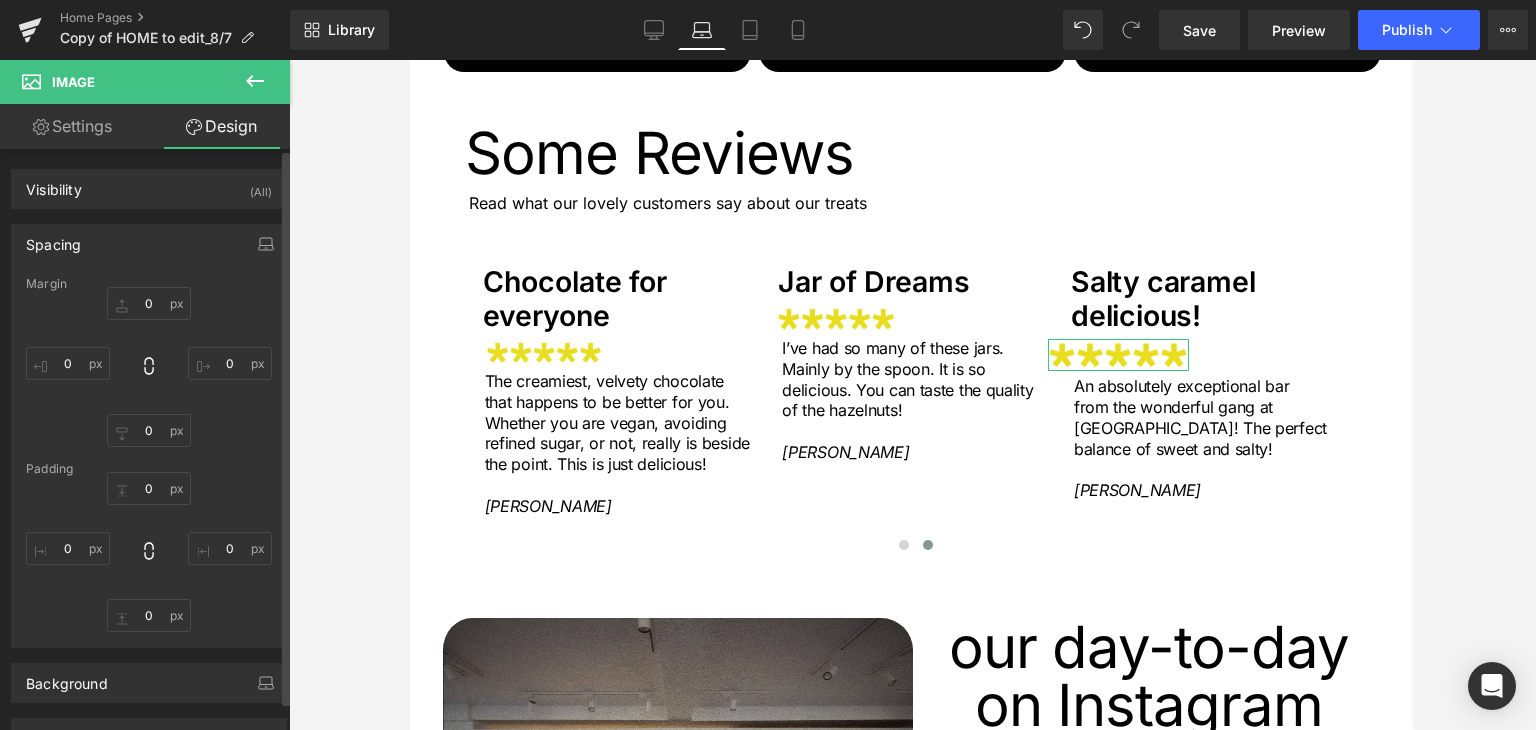 type on "-16" 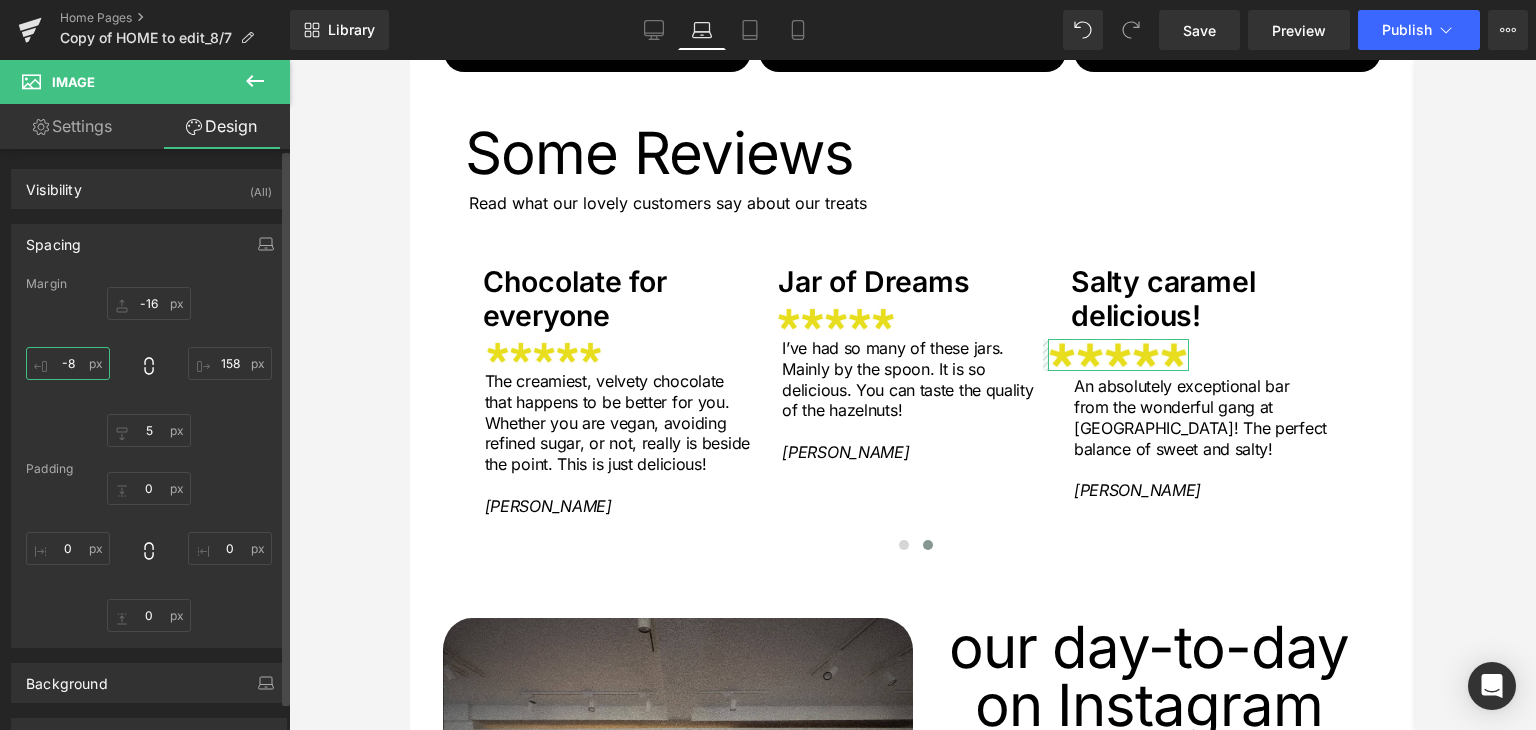 click on "-8" at bounding box center (68, 363) 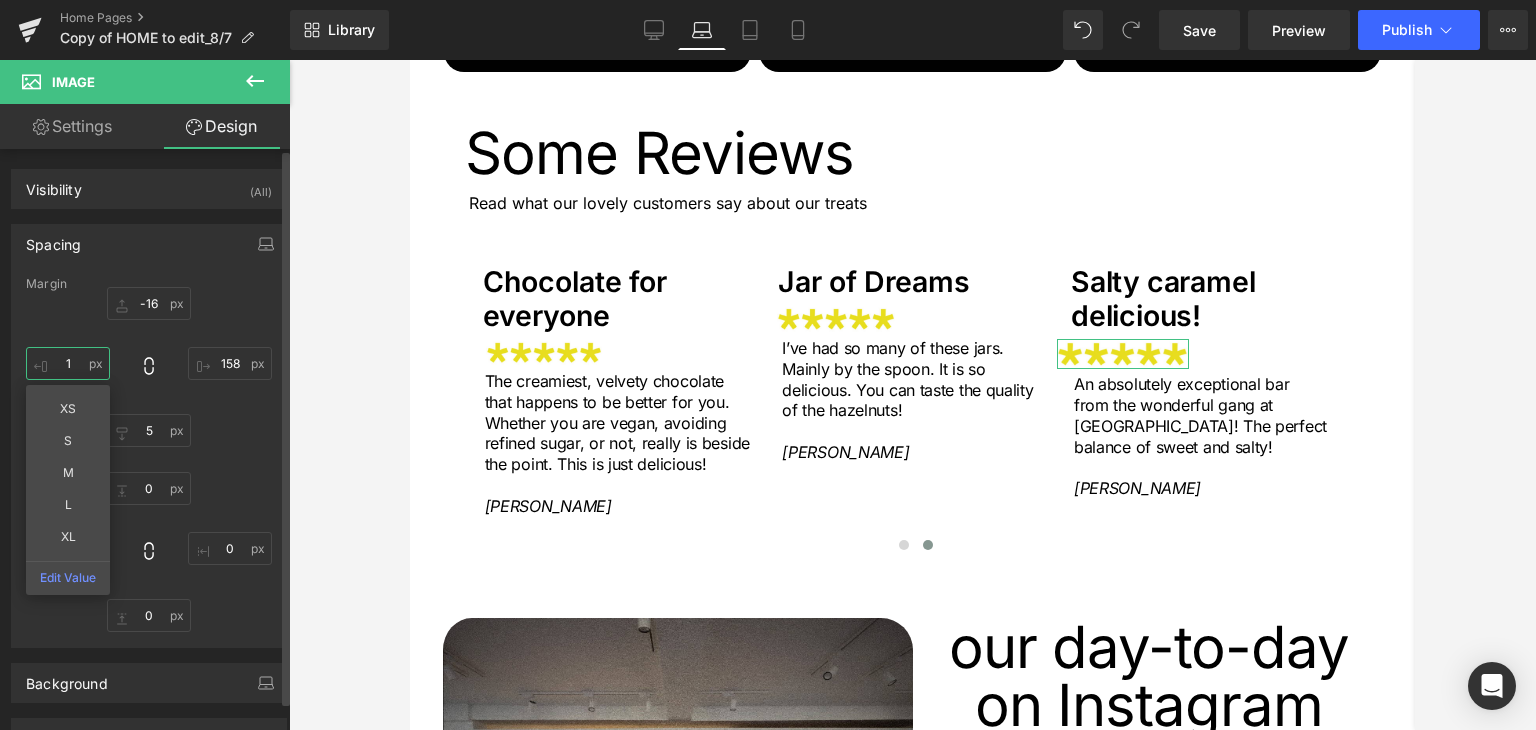 type on "14" 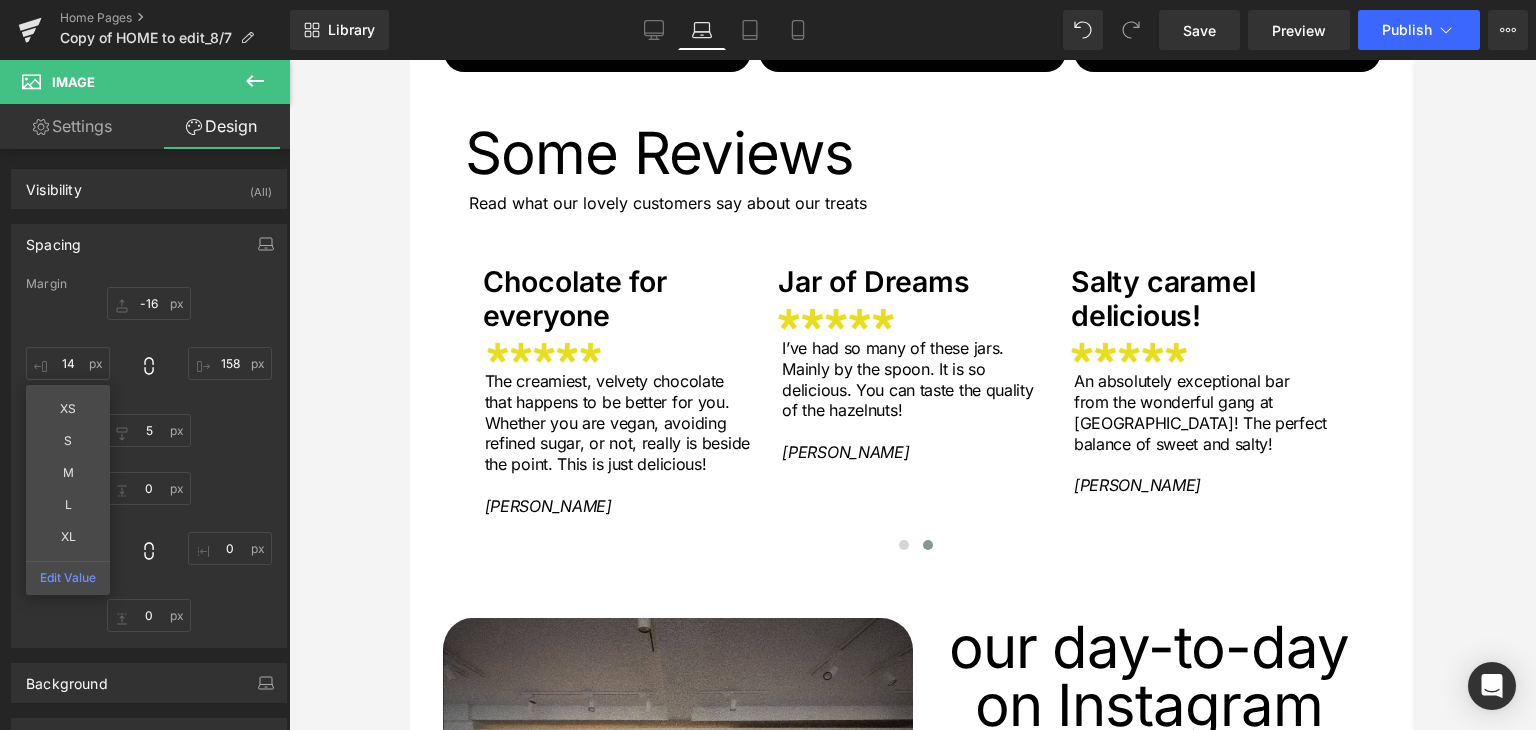 click at bounding box center (912, 395) 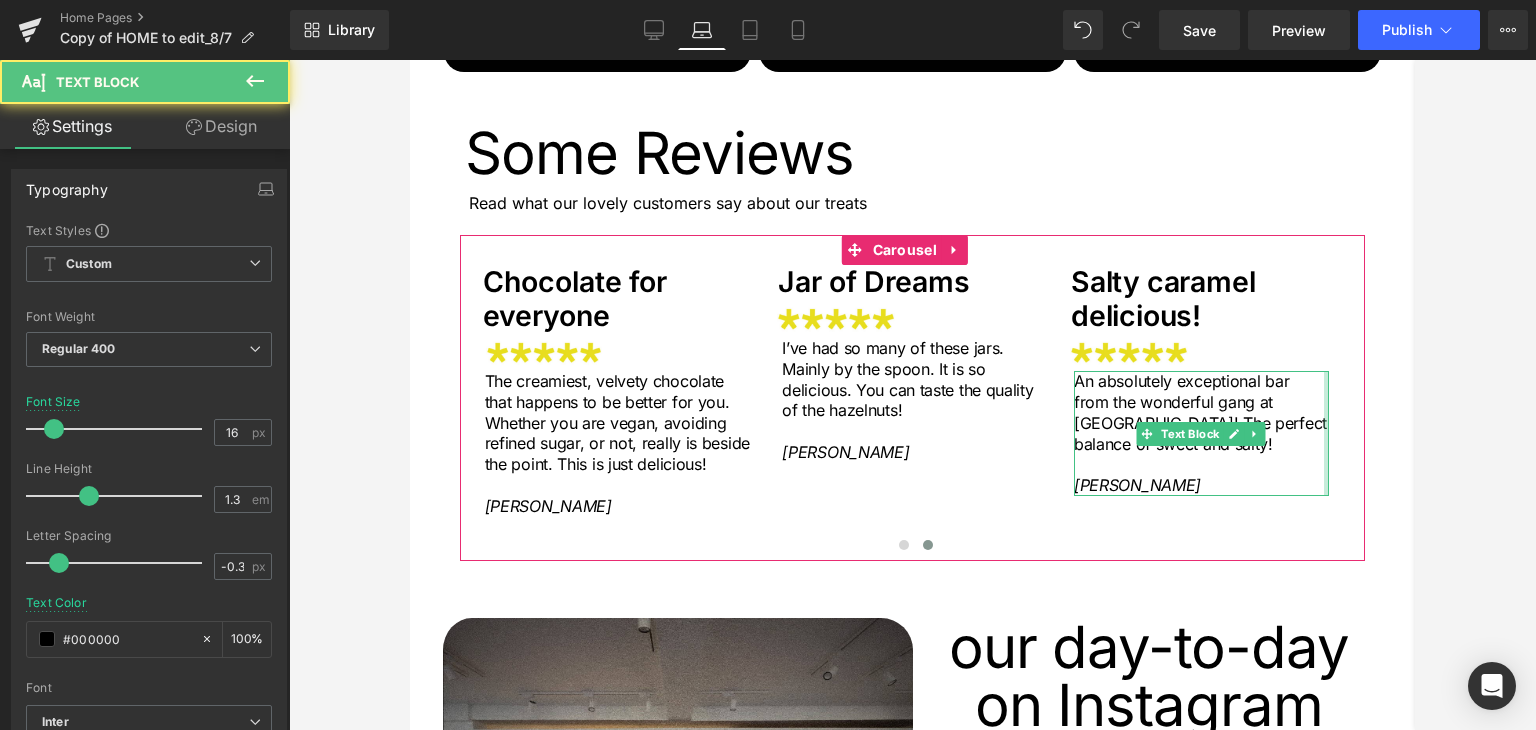 drag, startPoint x: 1324, startPoint y: 385, endPoint x: 1335, endPoint y: 382, distance: 11.401754 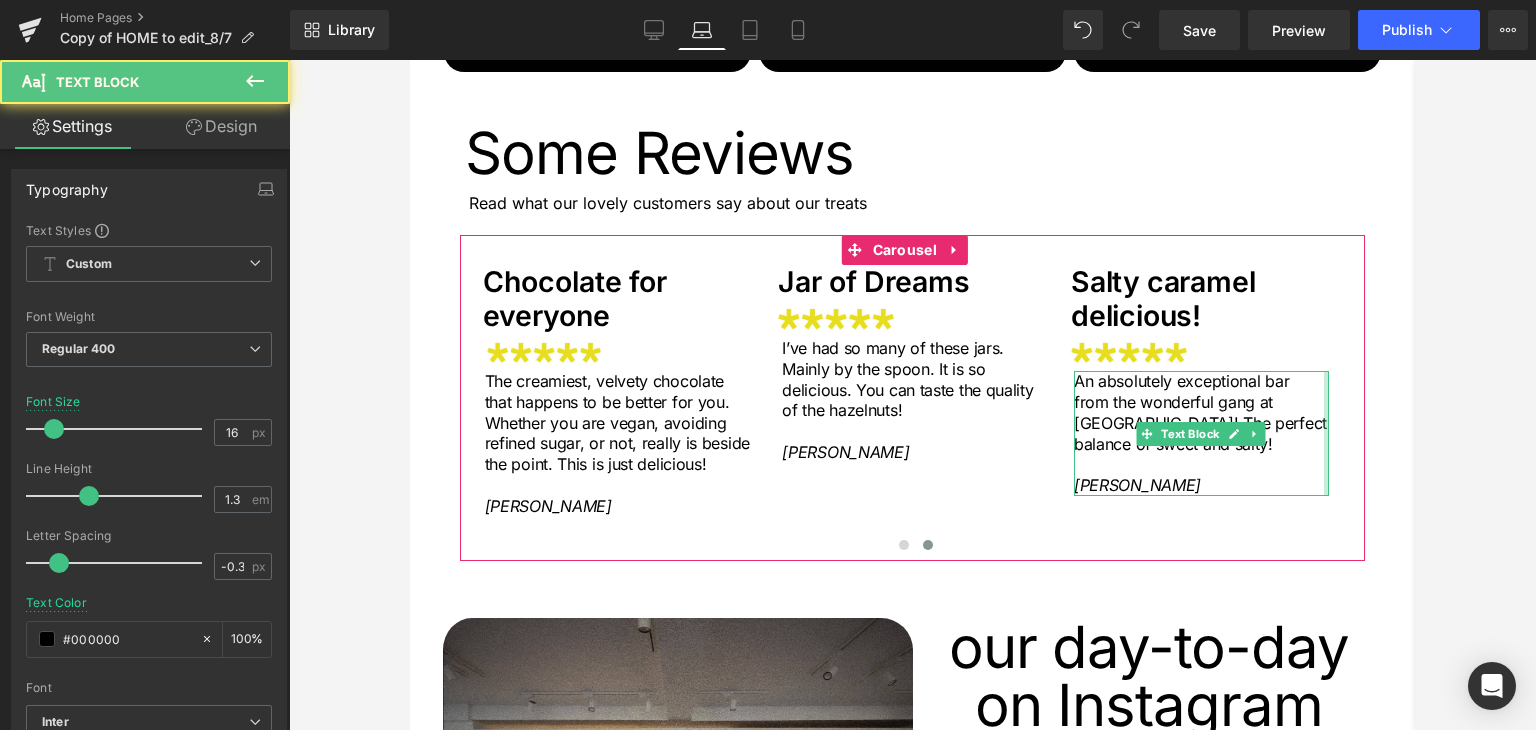 click on "Salty caramel delicious! Heading         Image         An absolutely exceptional bar from the wonderful gang at Nobó! The perfect balance of sweet and salty! Julia C. Text Block" at bounding box center [1201, 403] 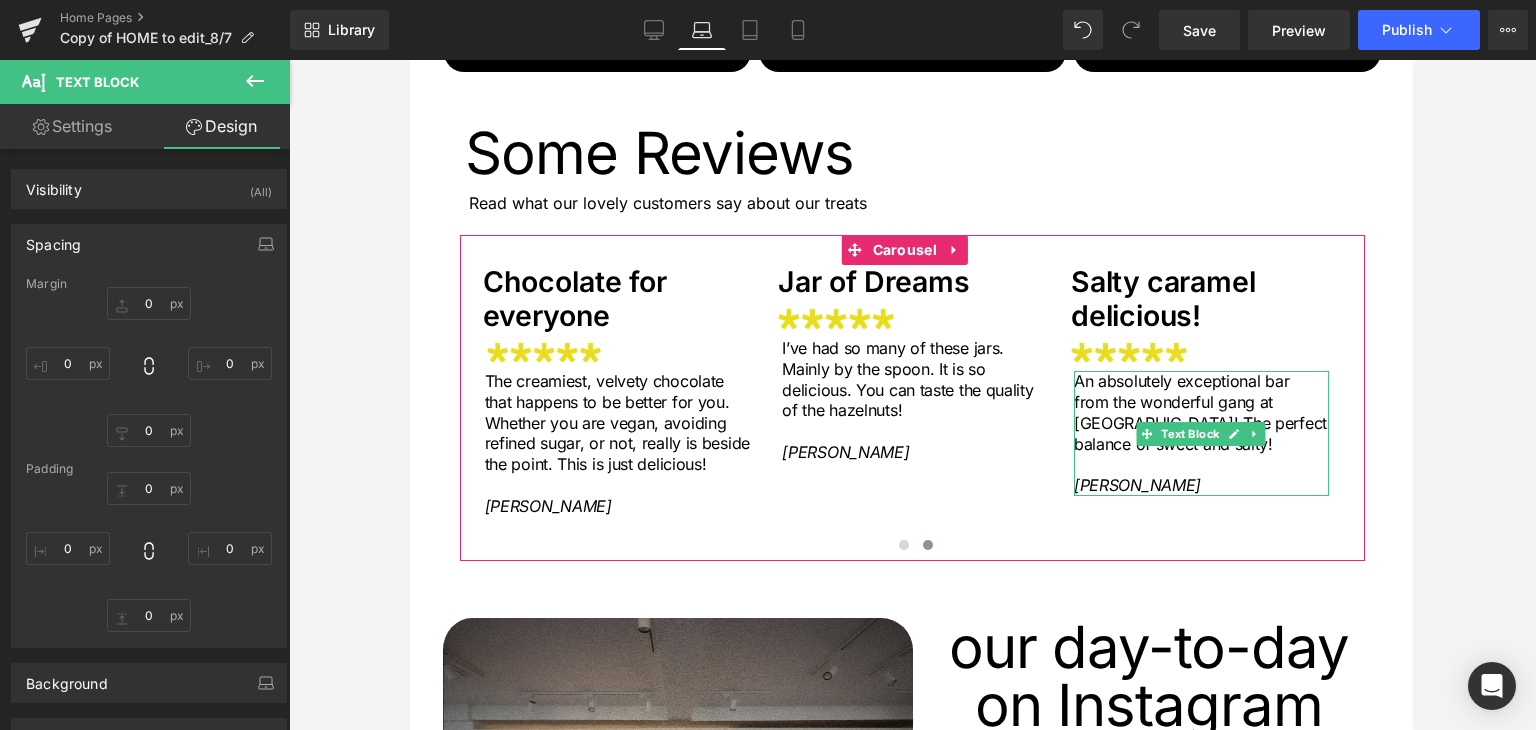 type on "0" 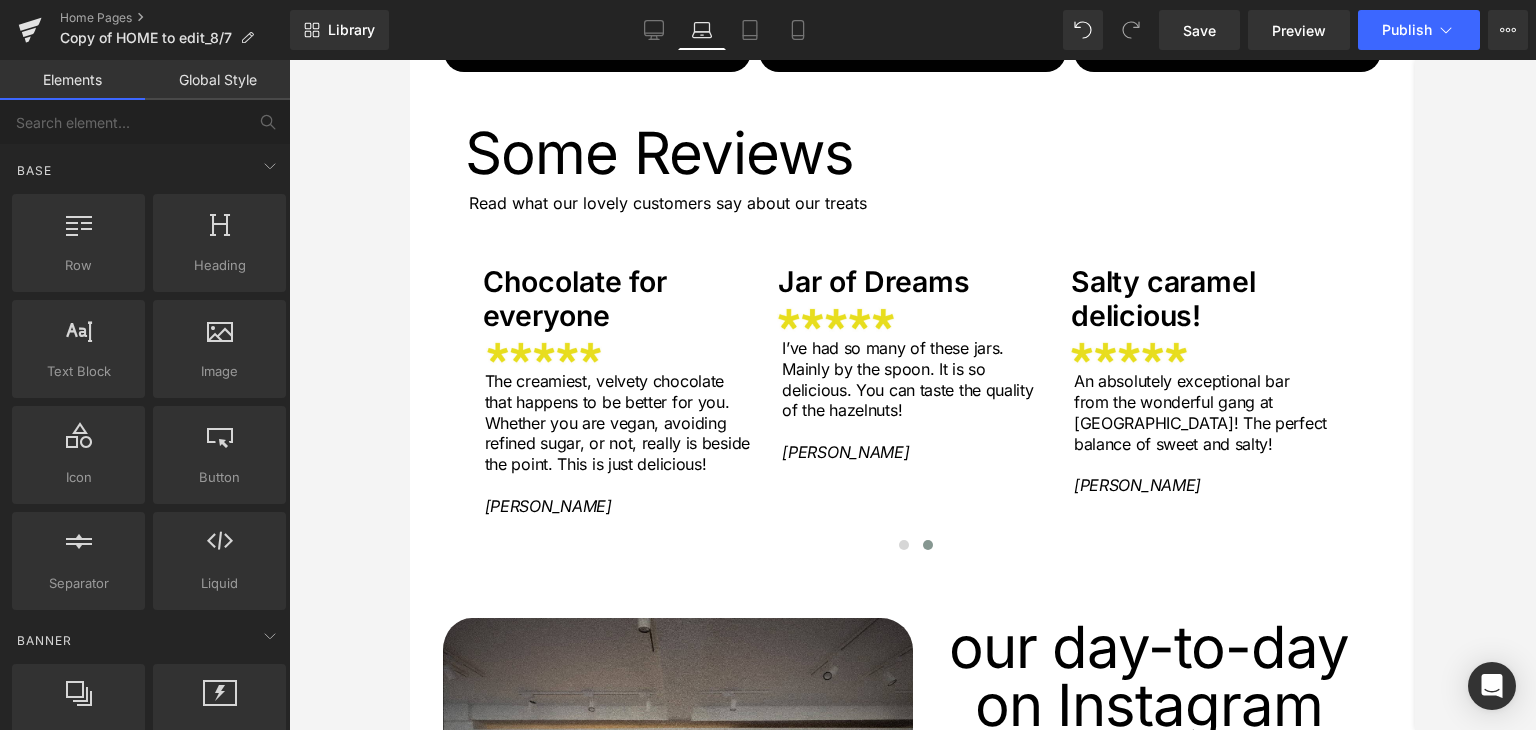 drag, startPoint x: 1467, startPoint y: 361, endPoint x: 986, endPoint y: 309, distance: 483.80264 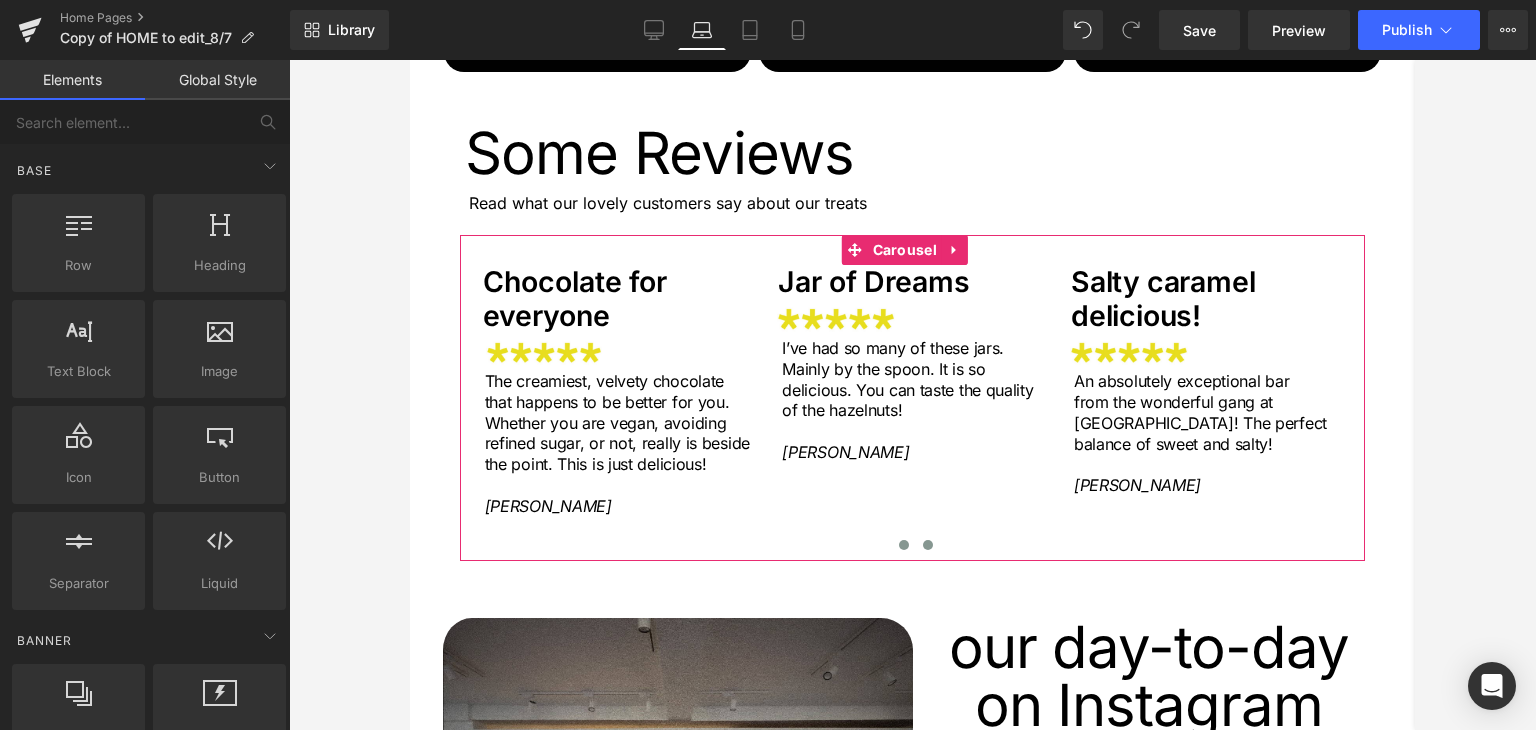 click at bounding box center (904, 545) 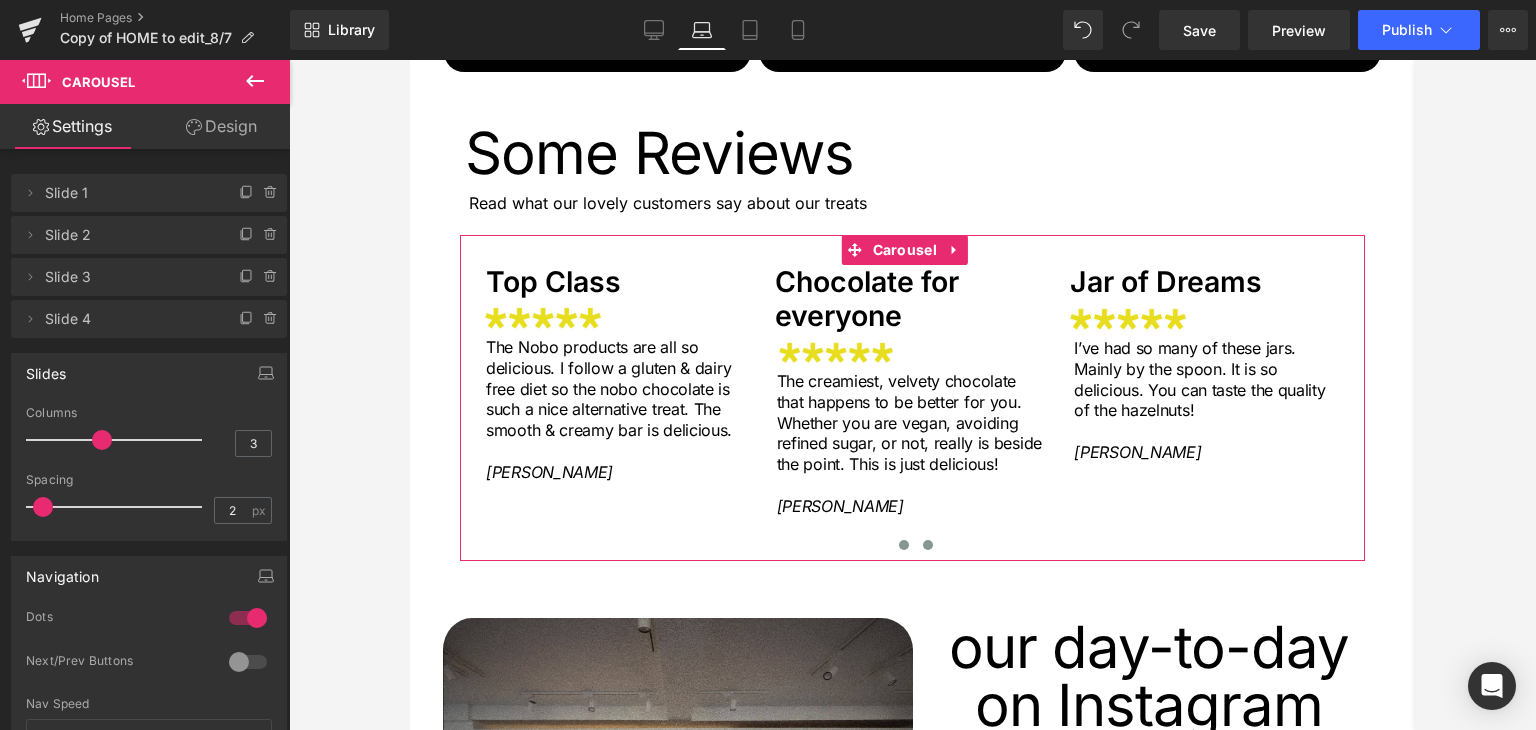 click at bounding box center (928, 545) 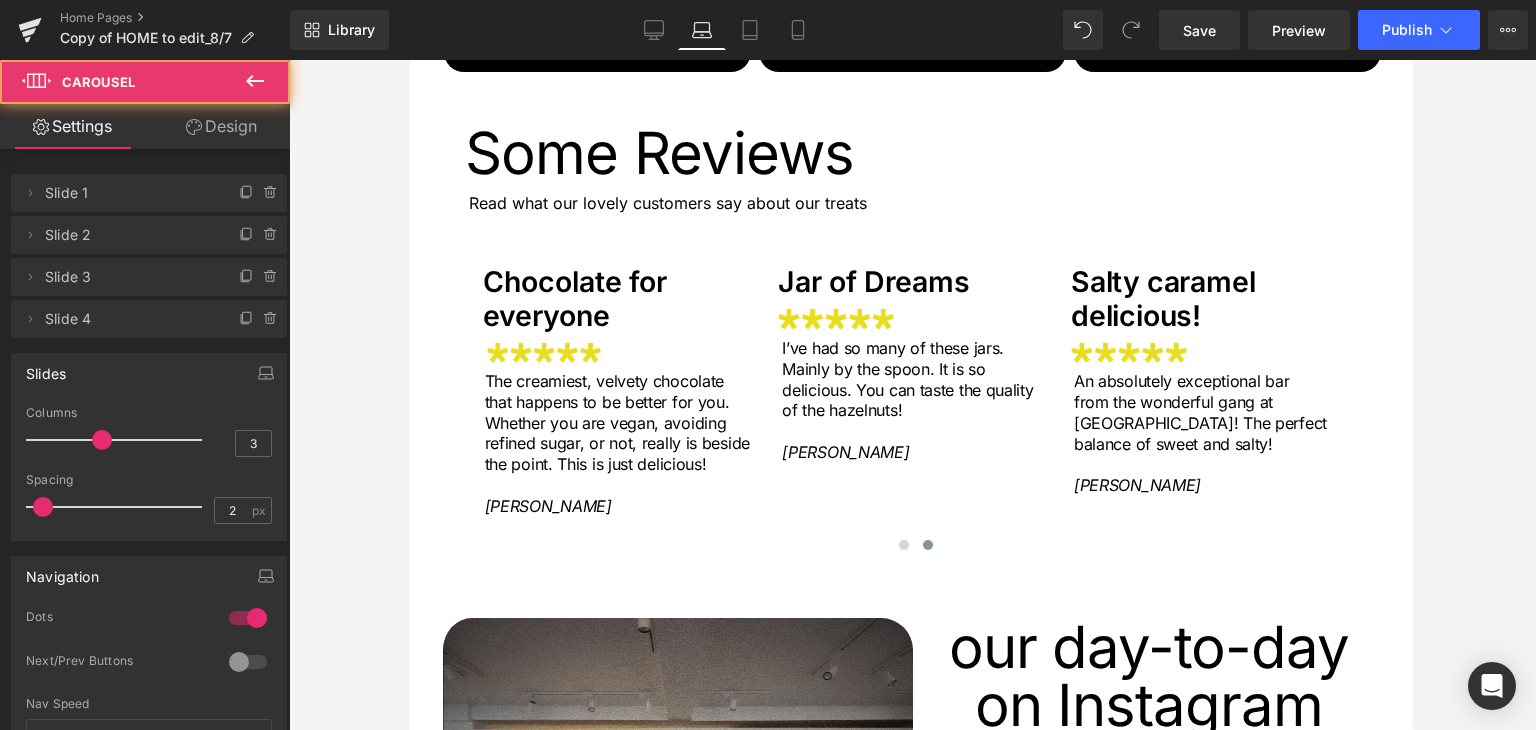 click at bounding box center [912, 395] 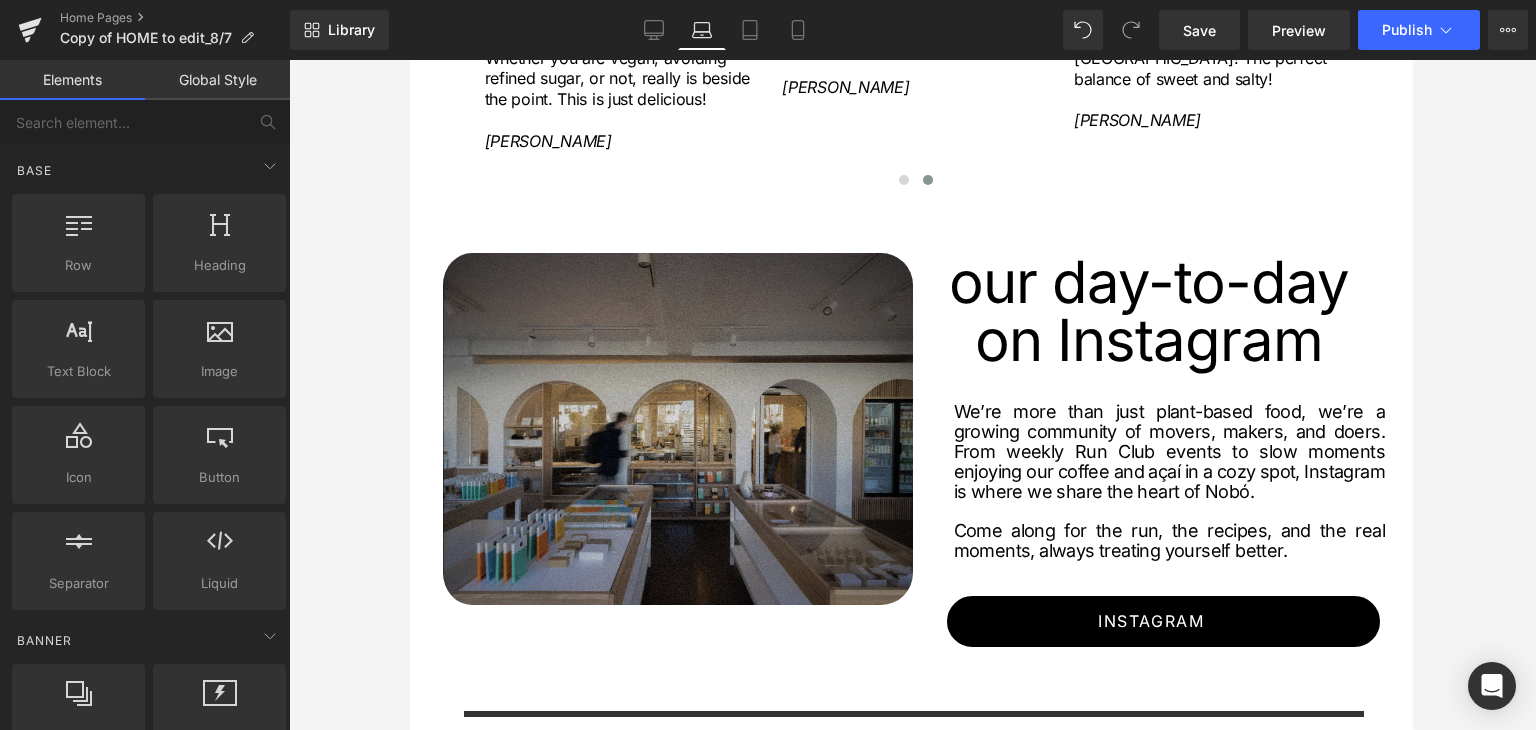 scroll, scrollTop: 3099, scrollLeft: 0, axis: vertical 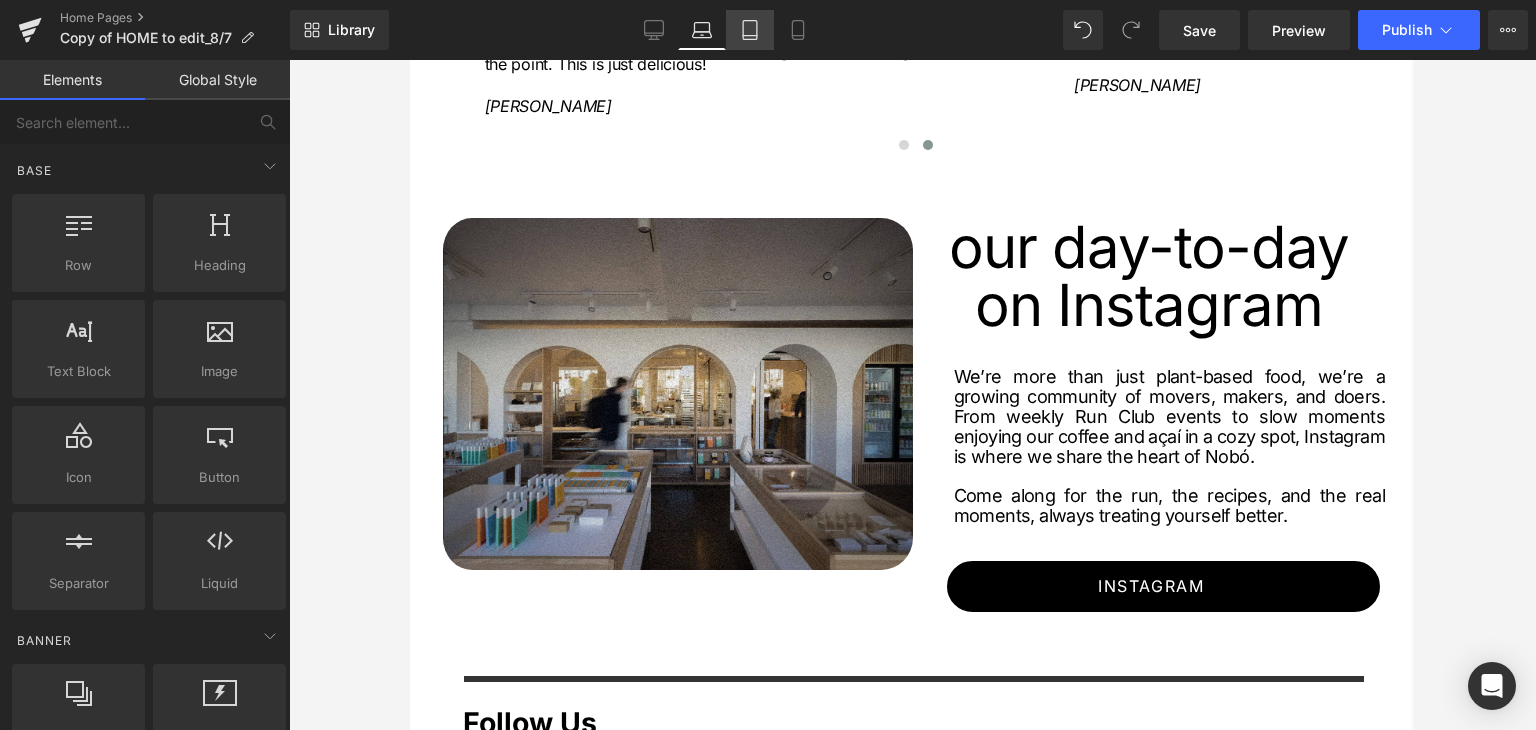 click 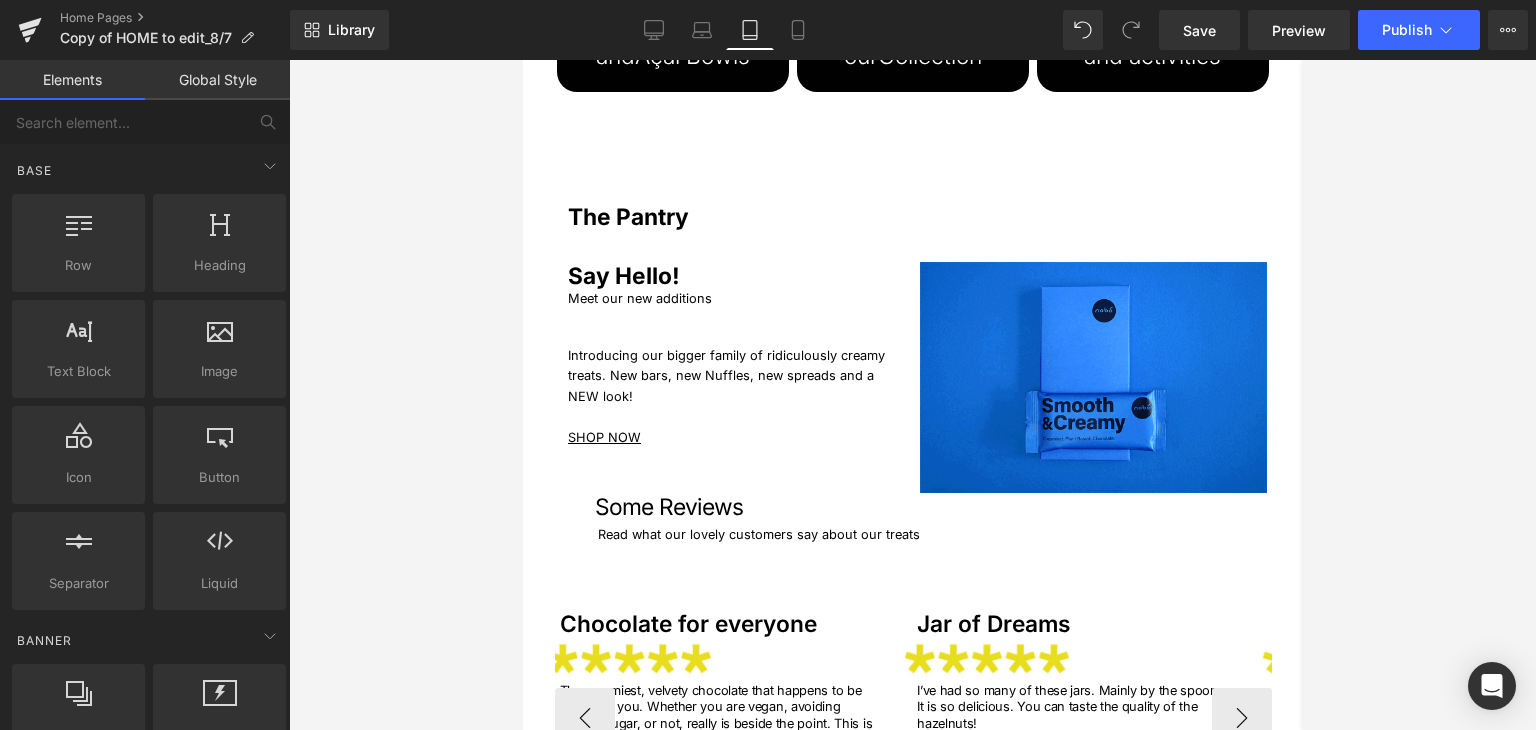 scroll, scrollTop: 2728, scrollLeft: 0, axis: vertical 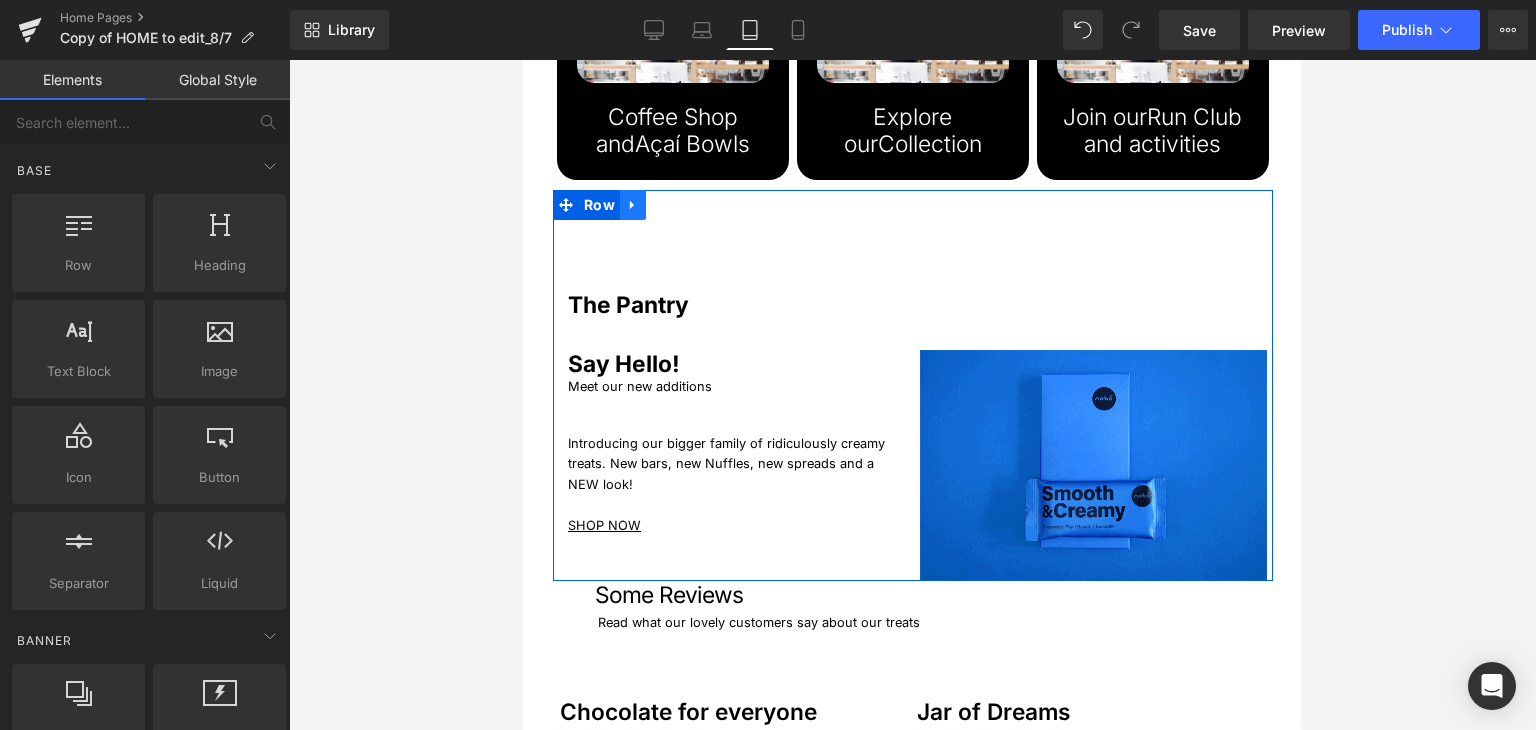click 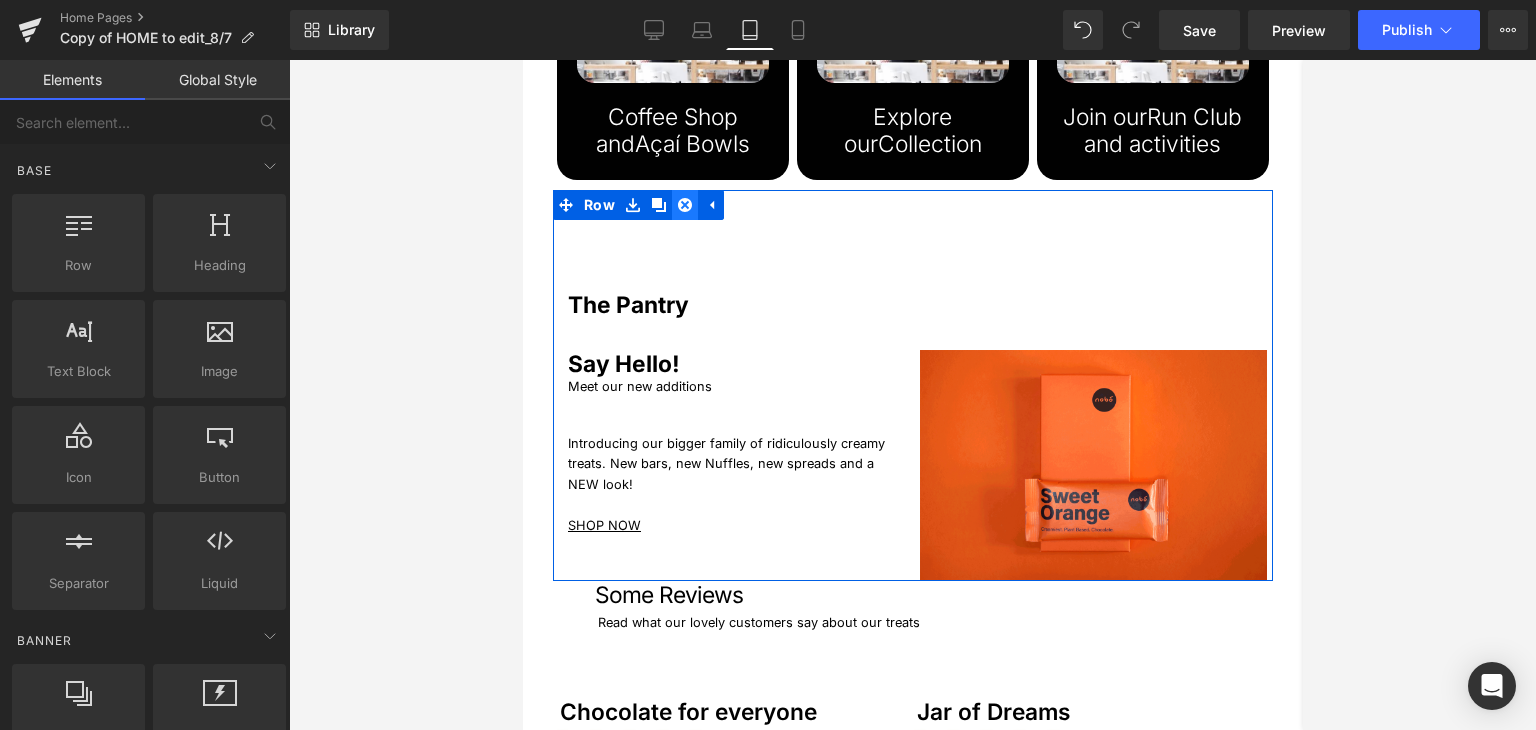 click 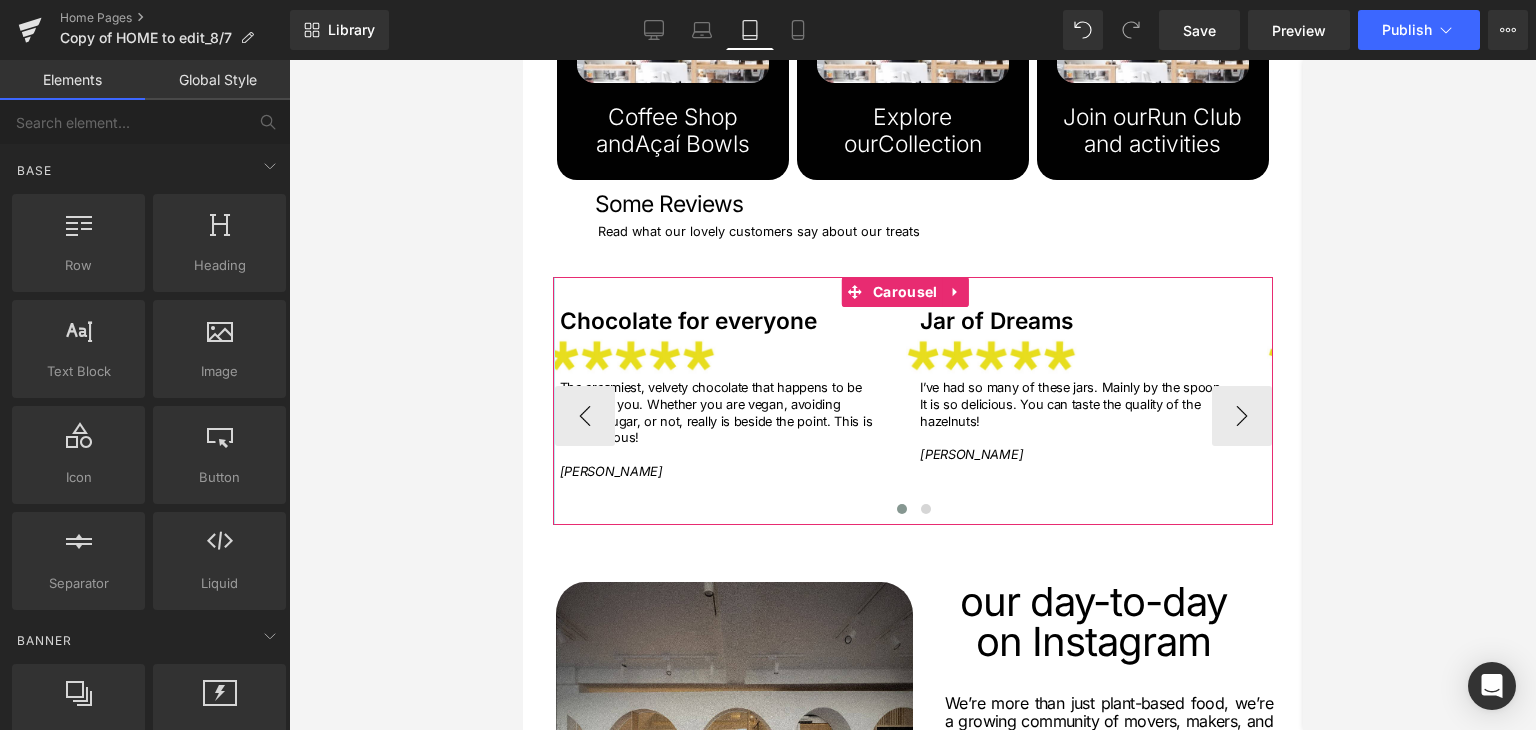 click on "‹" at bounding box center (584, 416) 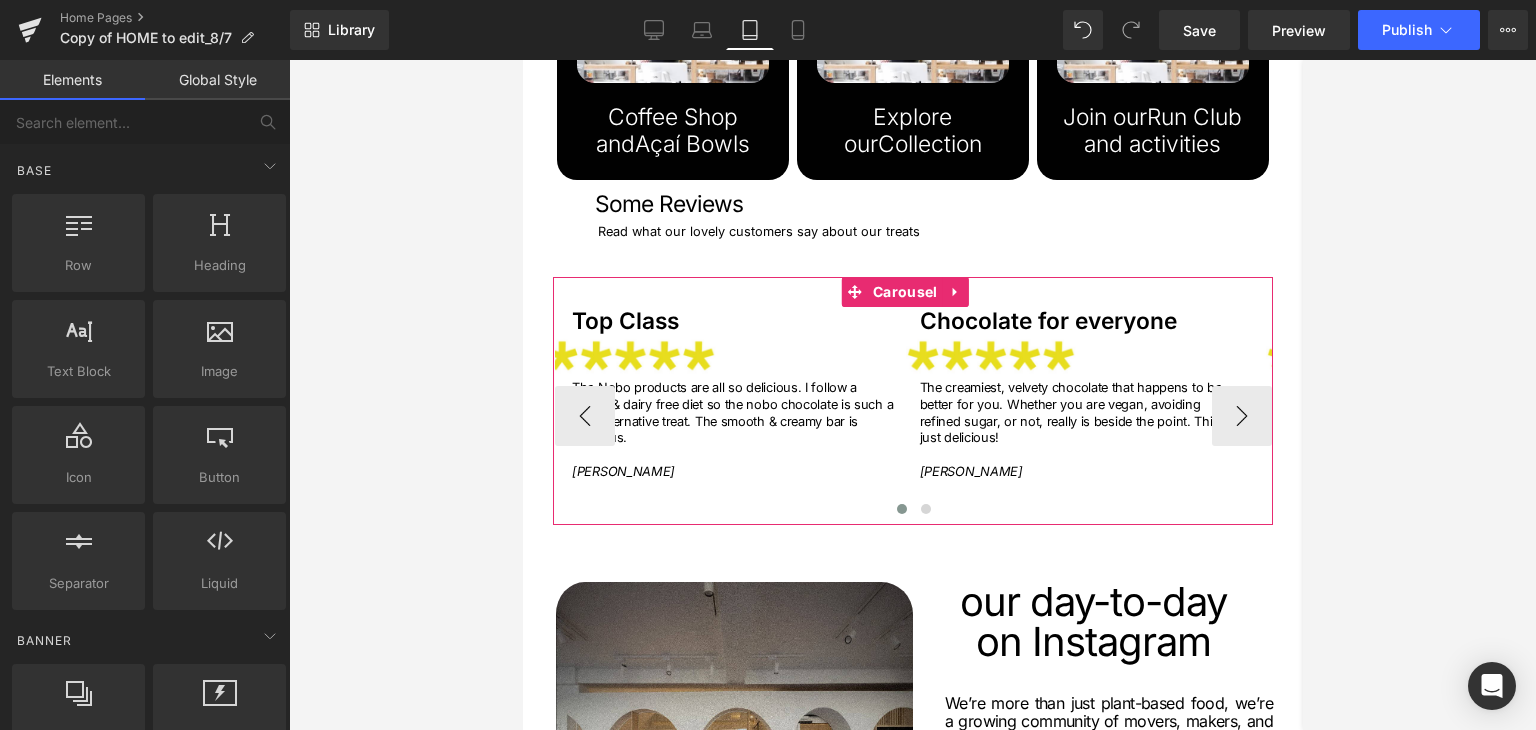 click on "‹" at bounding box center (584, 416) 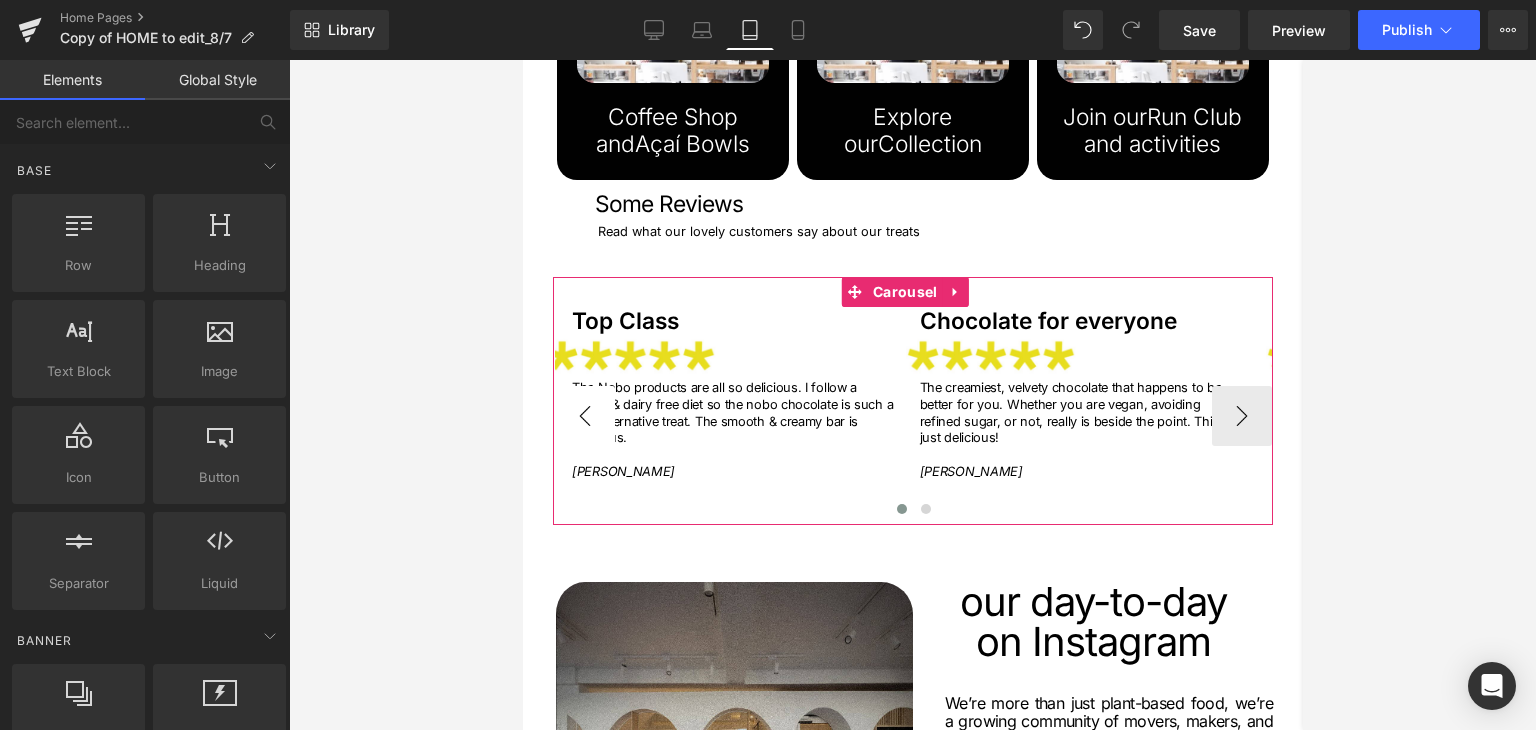 click on "‹" at bounding box center [584, 416] 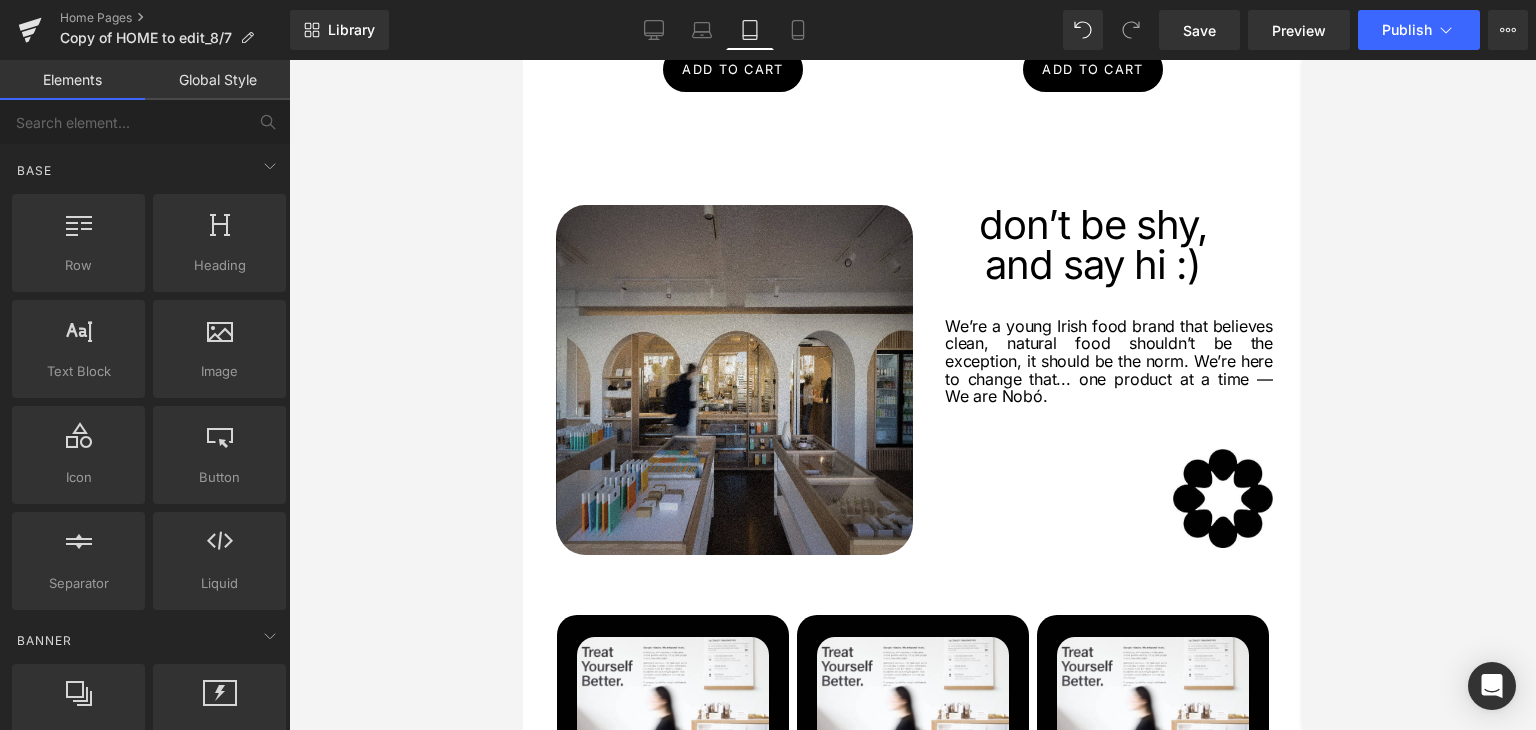 scroll, scrollTop: 2028, scrollLeft: 0, axis: vertical 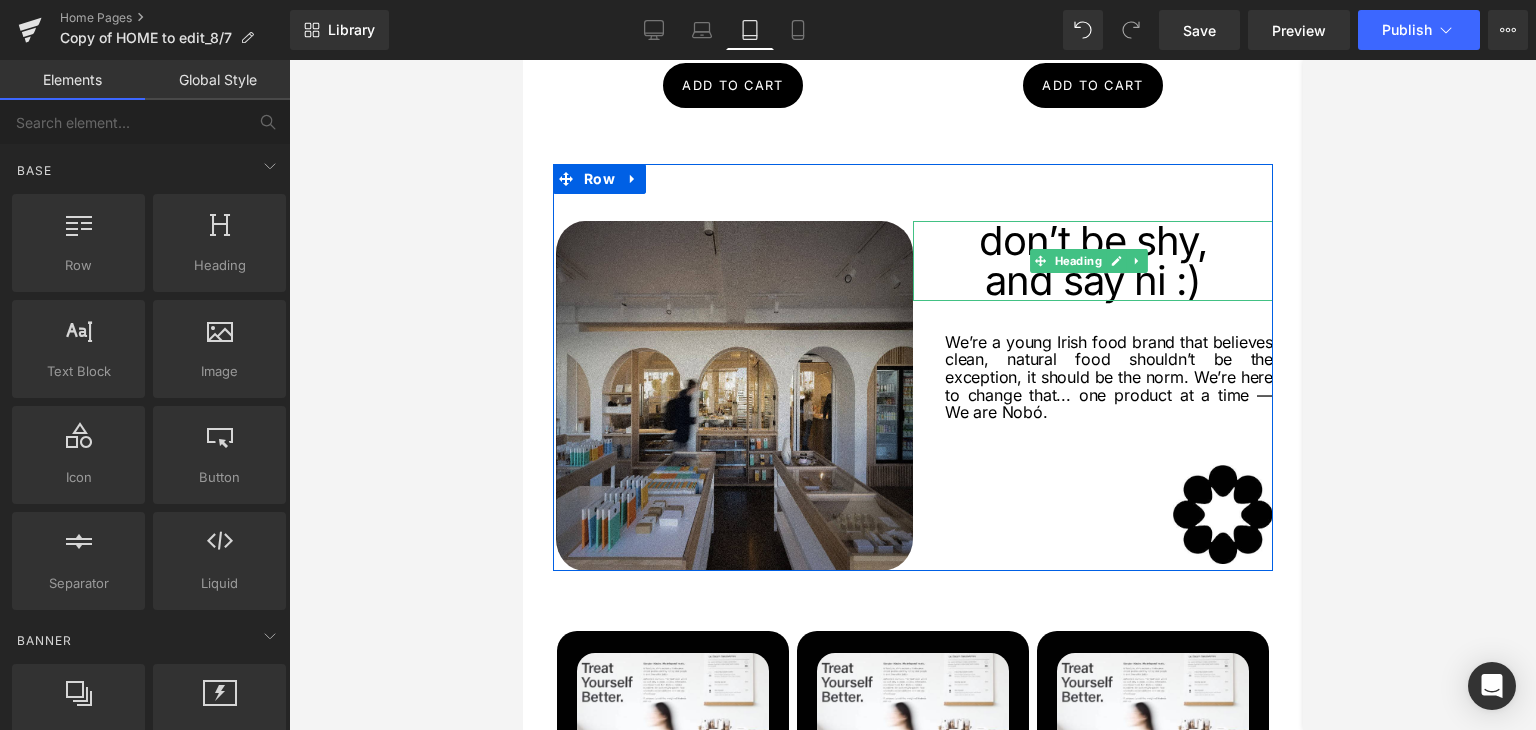 click on "don’t be shy," at bounding box center [1092, 241] 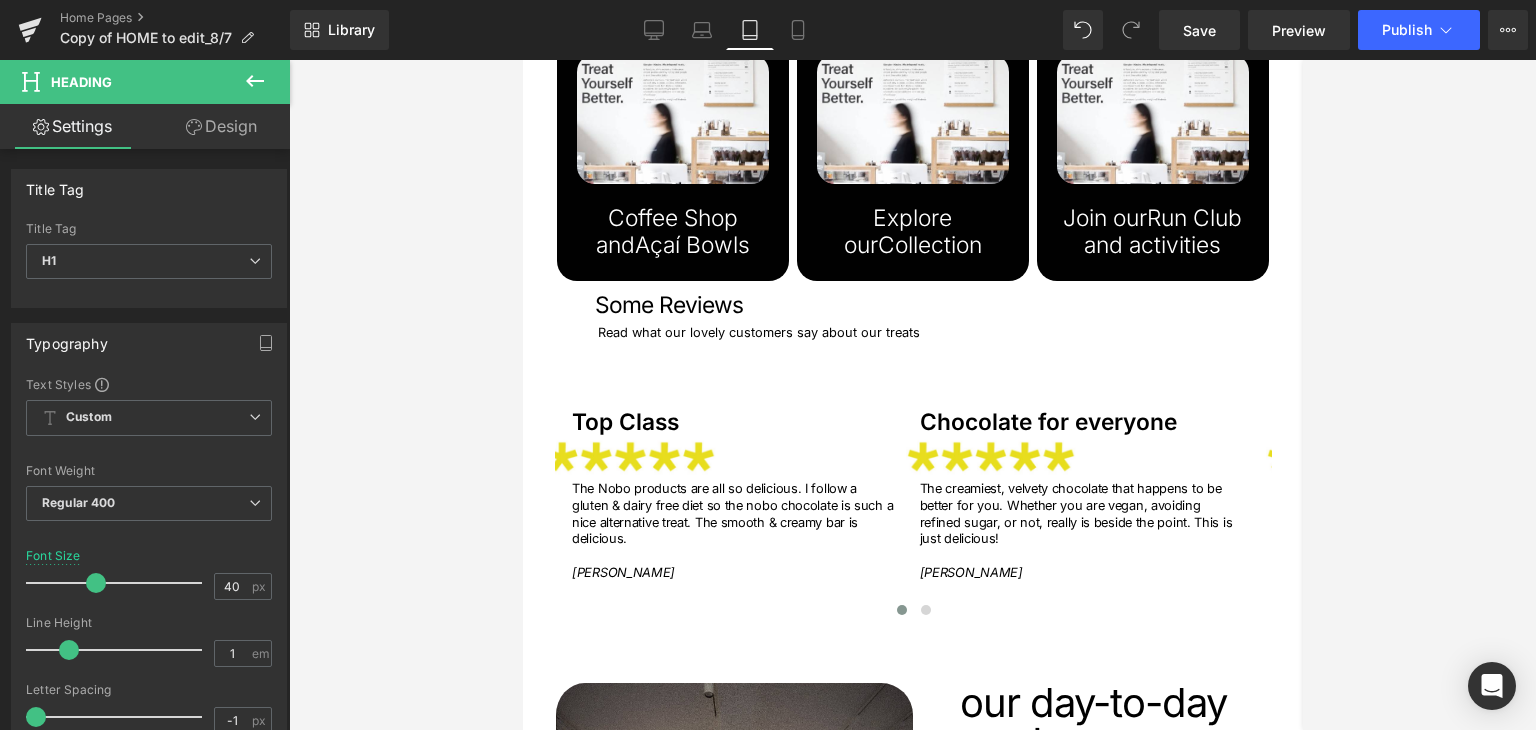 scroll, scrollTop: 2628, scrollLeft: 0, axis: vertical 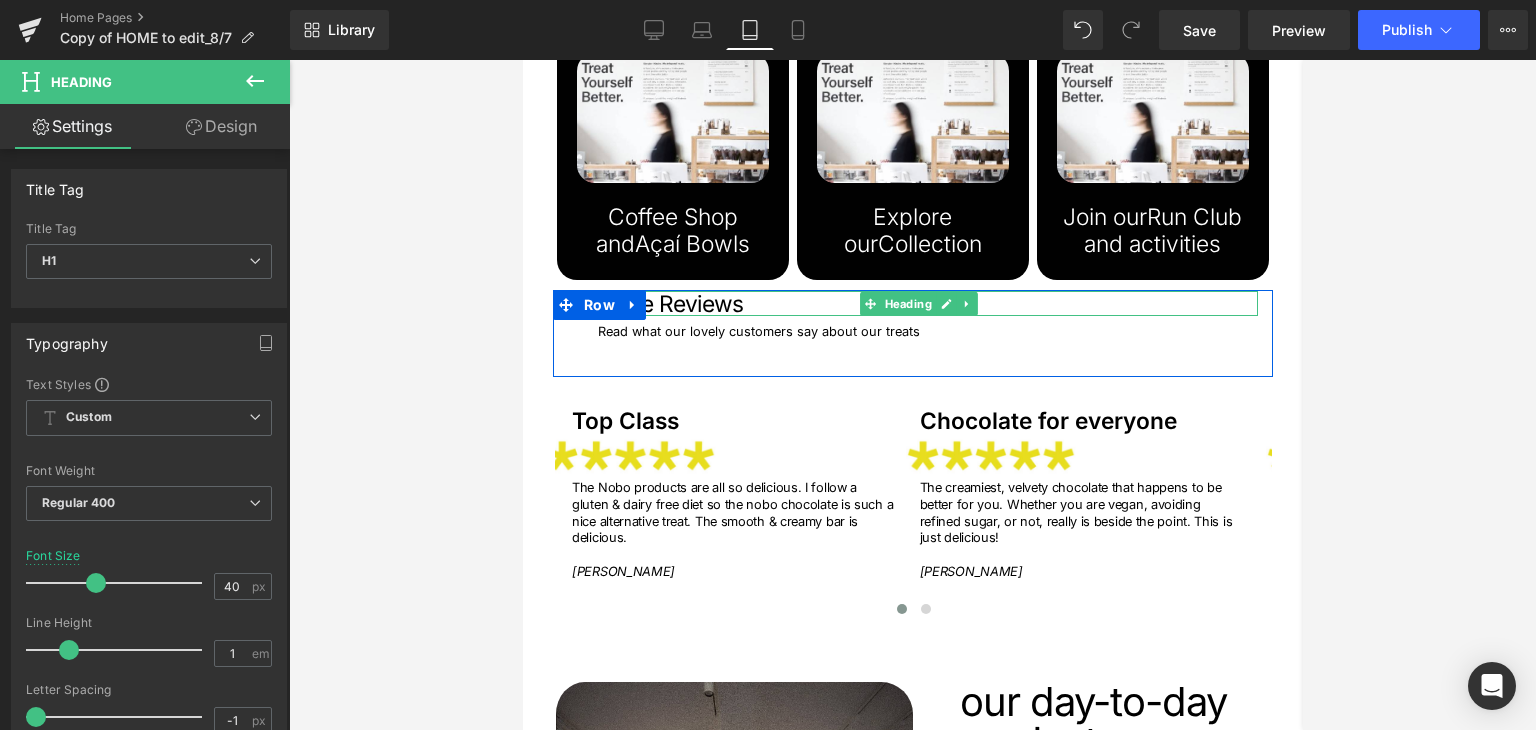 click on "Some Reviews" at bounding box center (925, 303) 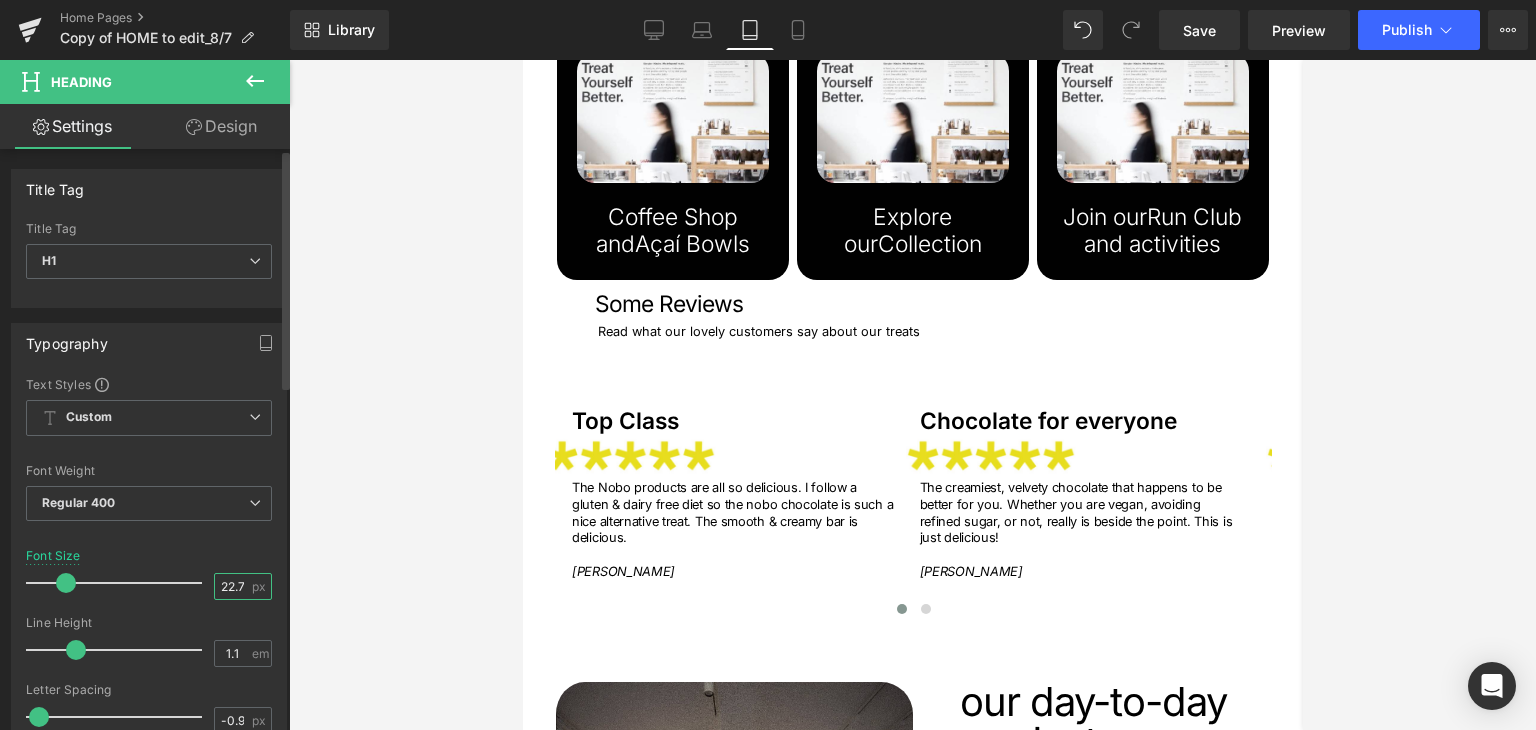 click on "22.72" at bounding box center [232, 586] 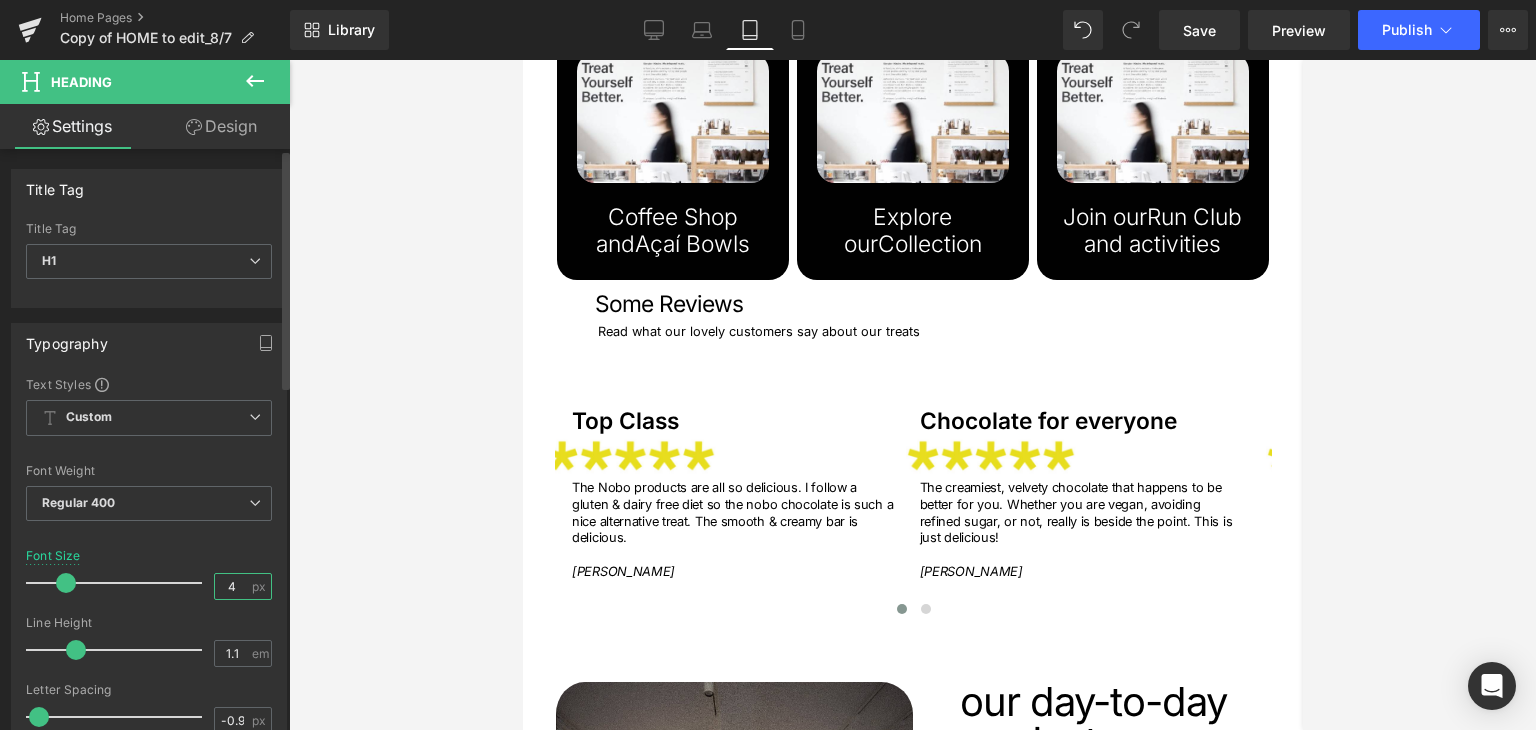type on "40" 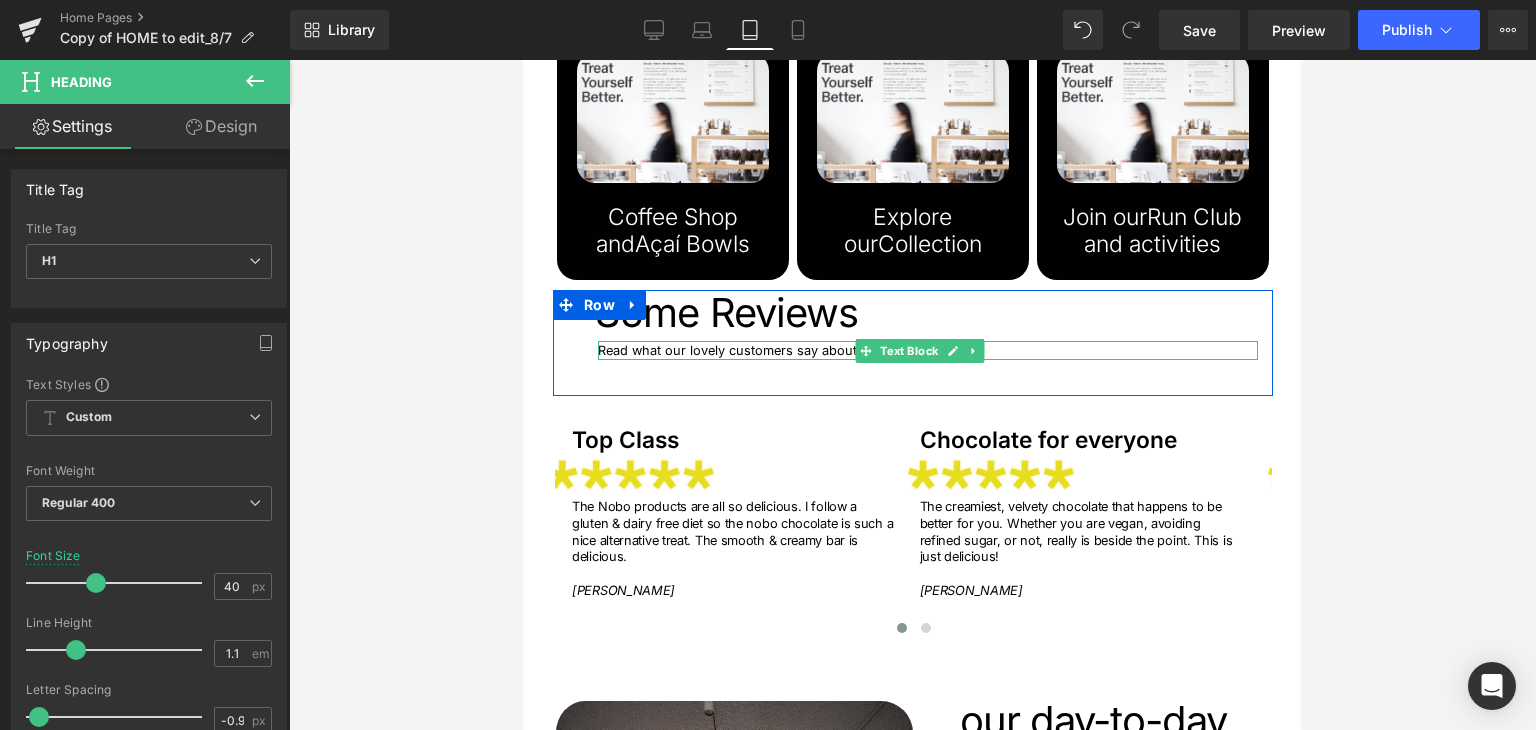 click on "Read what our lovely customers say about our treats" at bounding box center (927, 350) 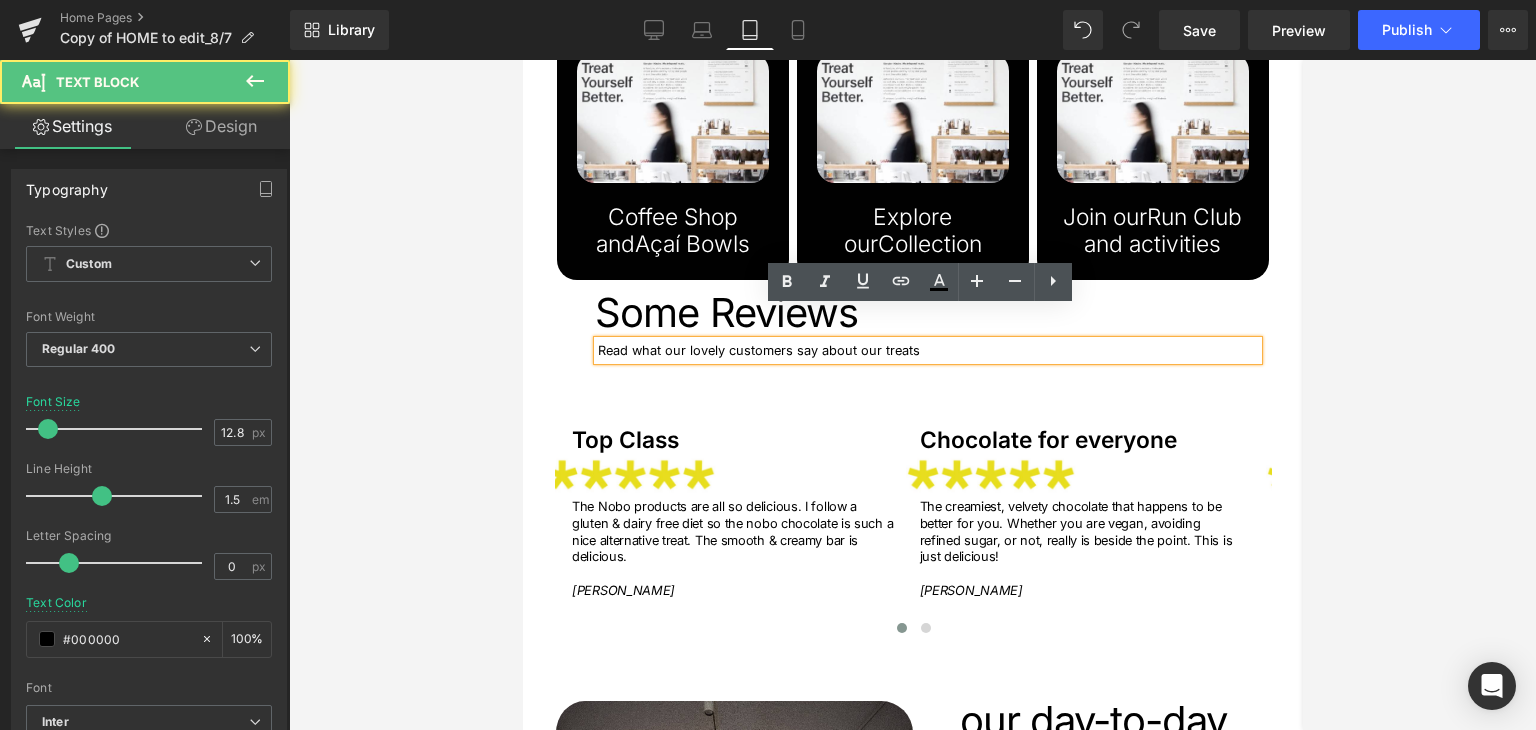 click on "Read what our lovely customers say about our treats" at bounding box center (927, 350) 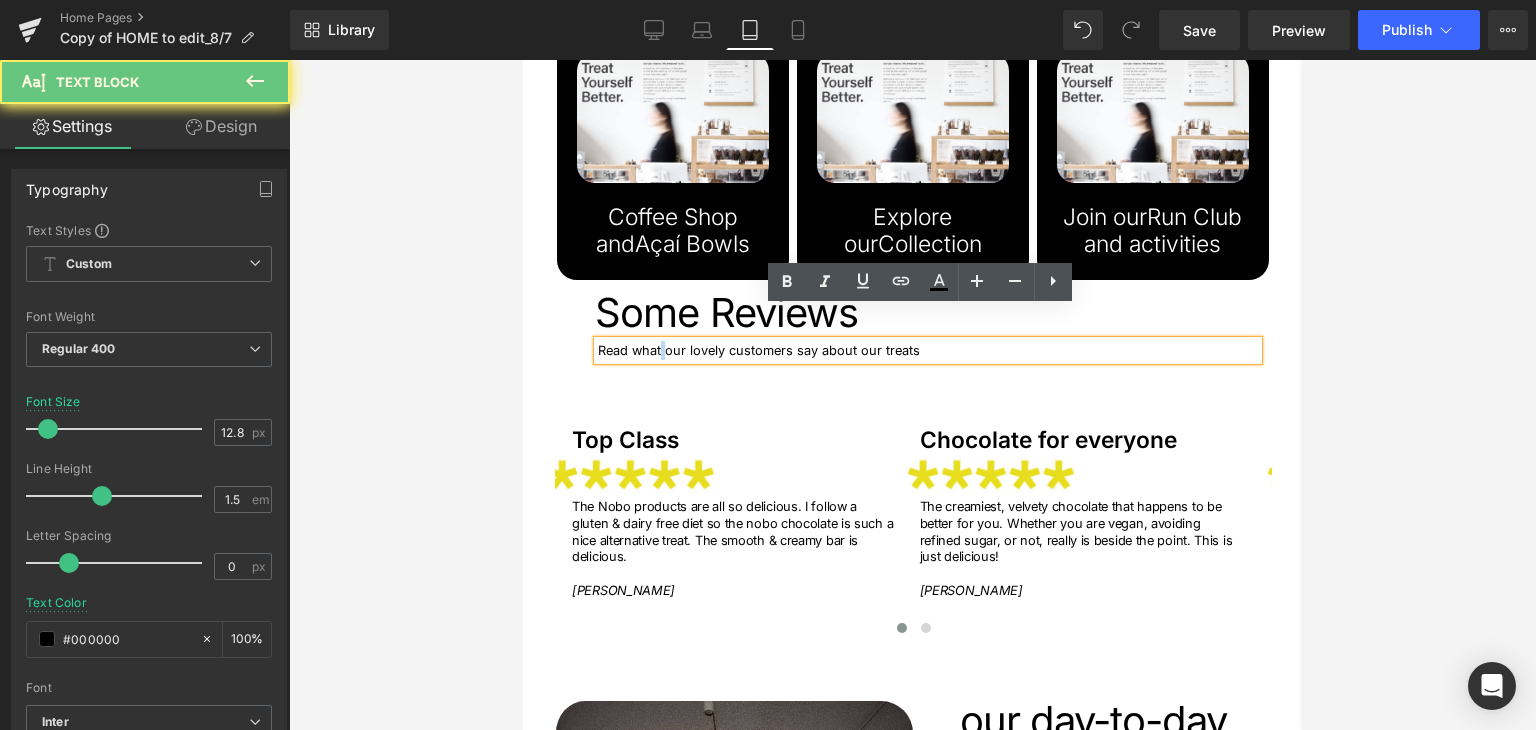 click on "Read what our lovely customers say about our treats" at bounding box center [927, 350] 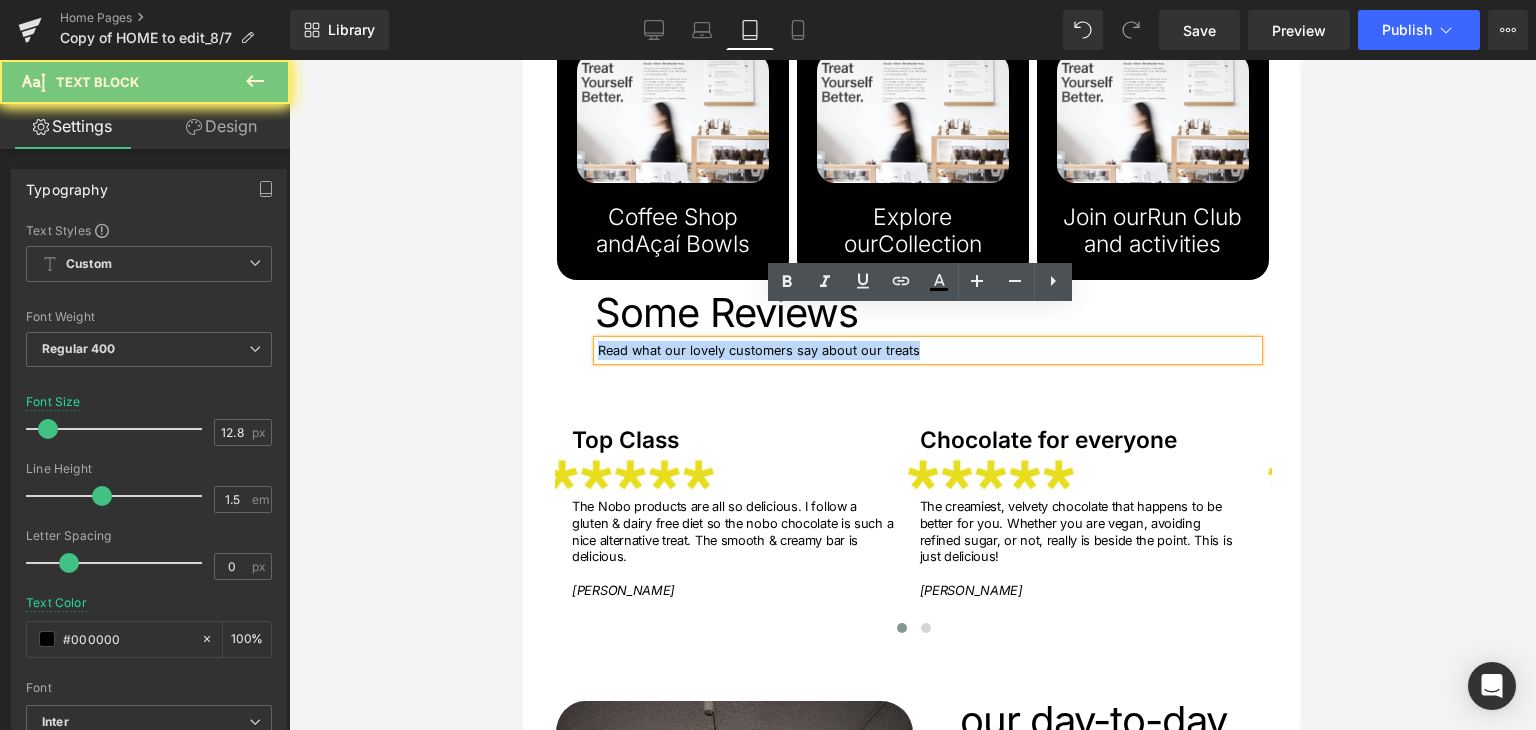 click on "Read what our lovely customers say about our treats" at bounding box center (927, 350) 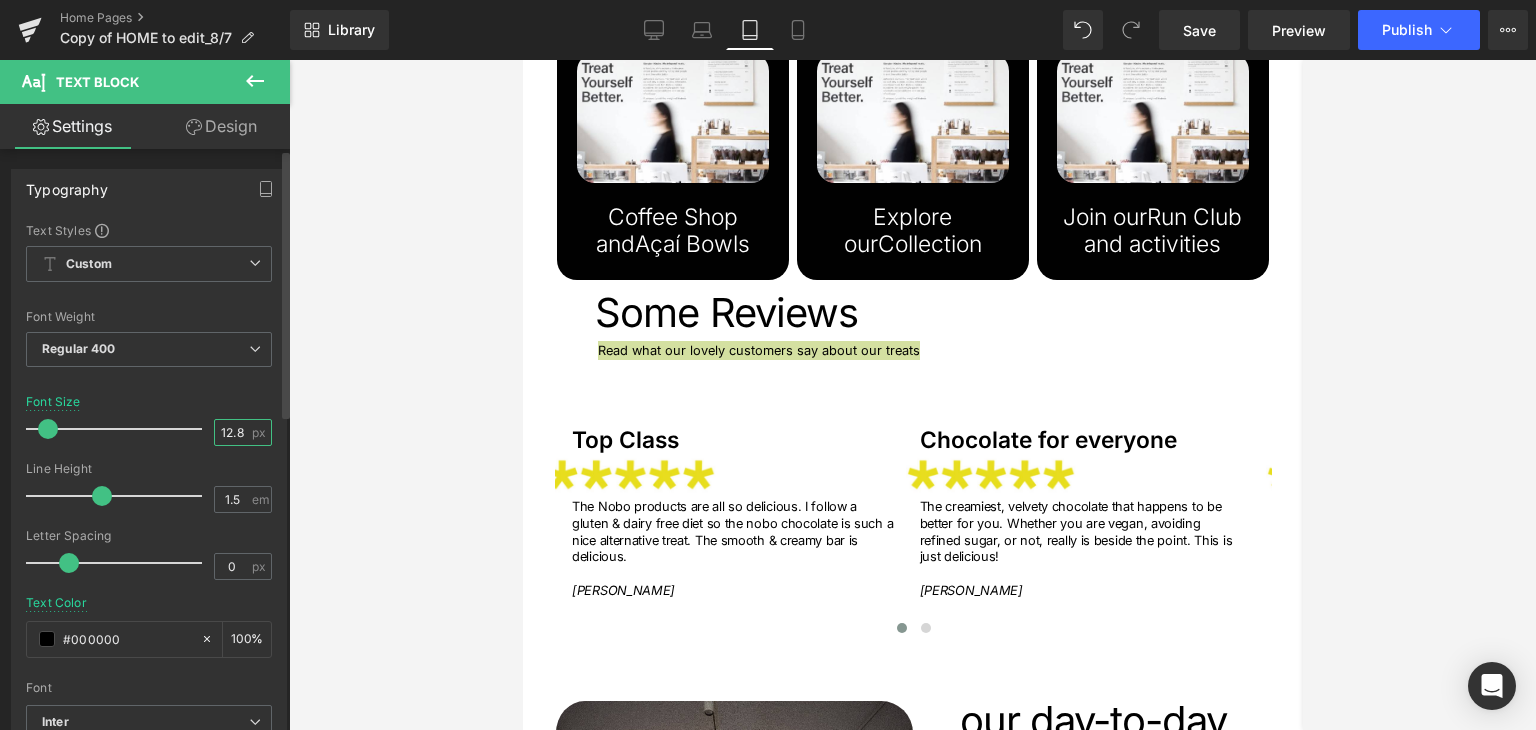 click on "12.8" at bounding box center [232, 432] 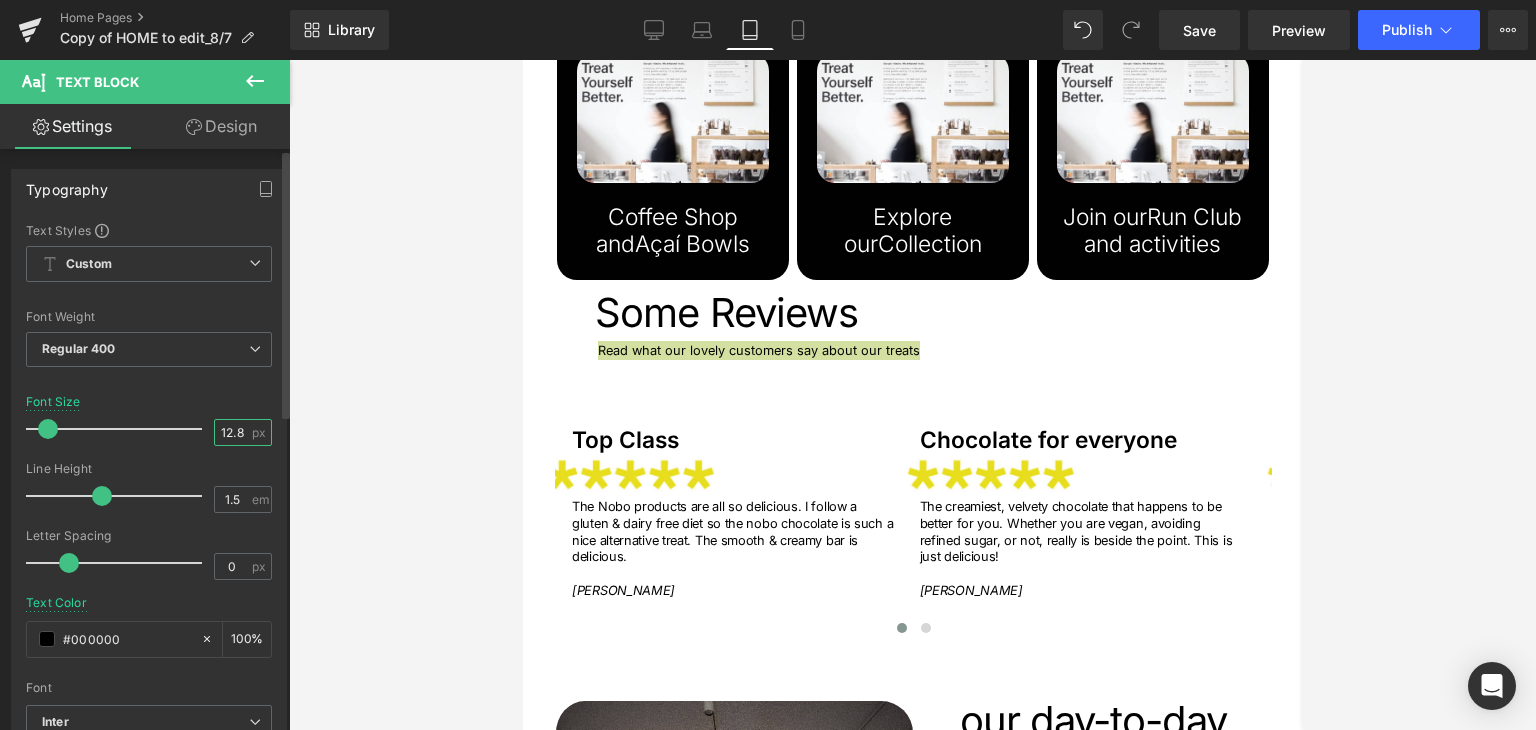 click on "12.8" at bounding box center [232, 432] 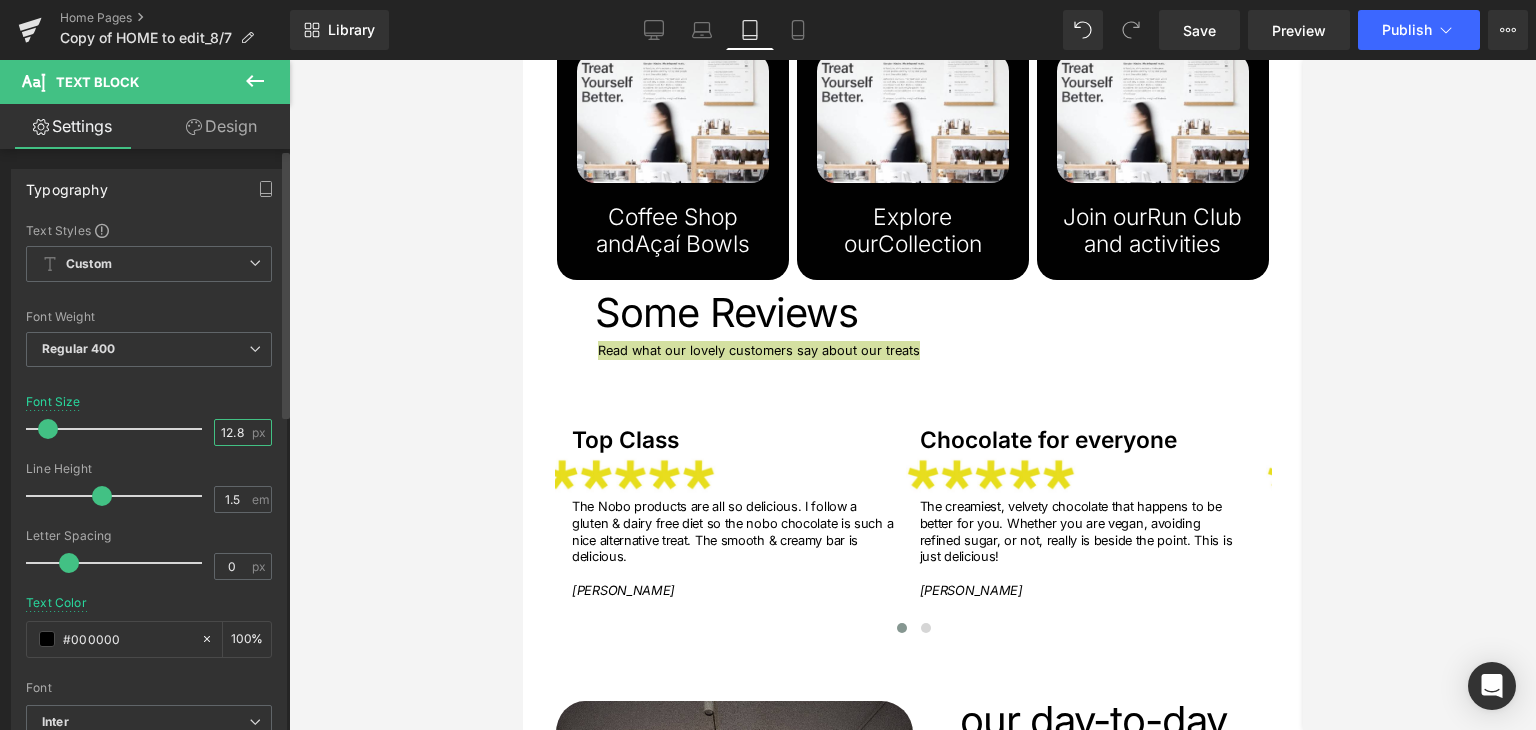 click on "12.8" at bounding box center (232, 432) 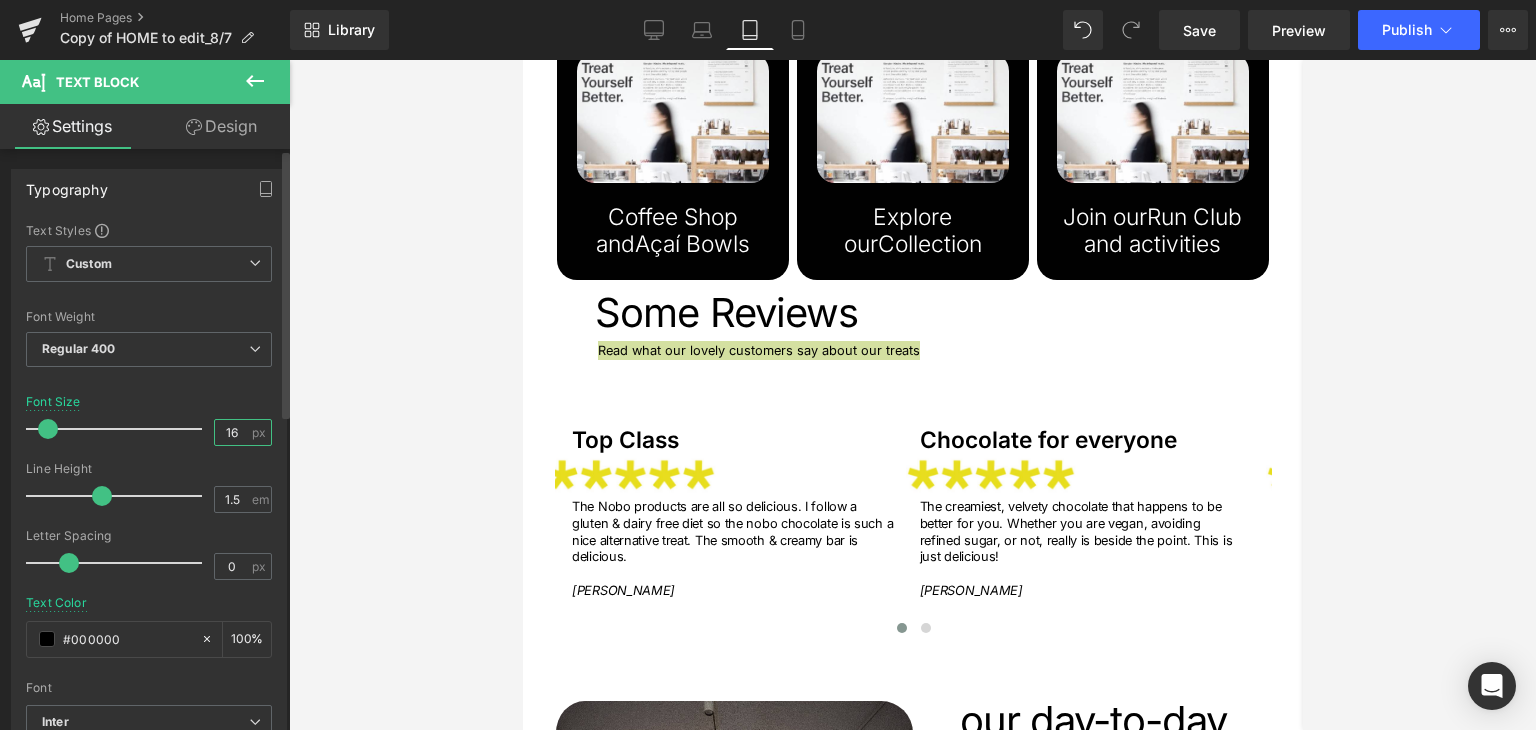 type on "16" 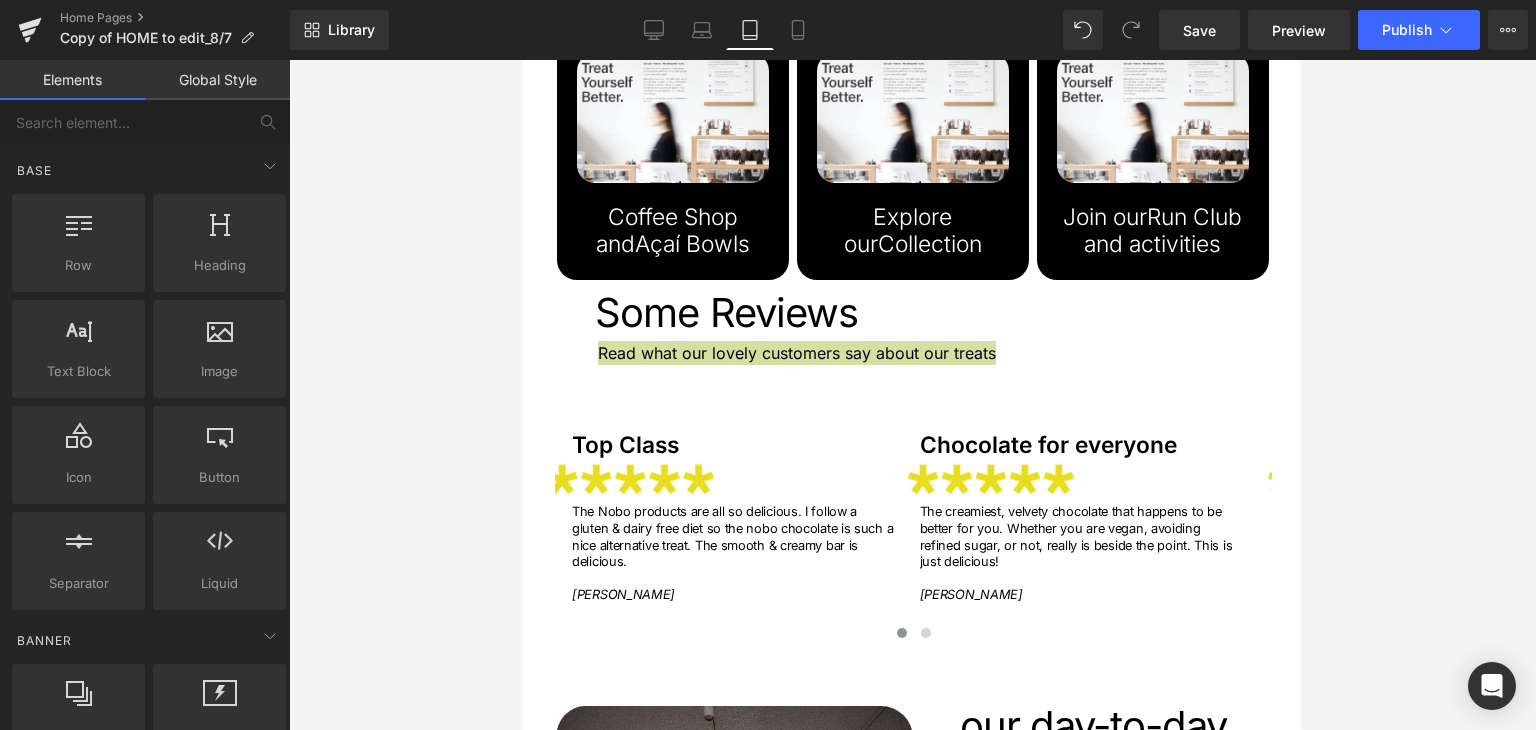 click at bounding box center [912, 395] 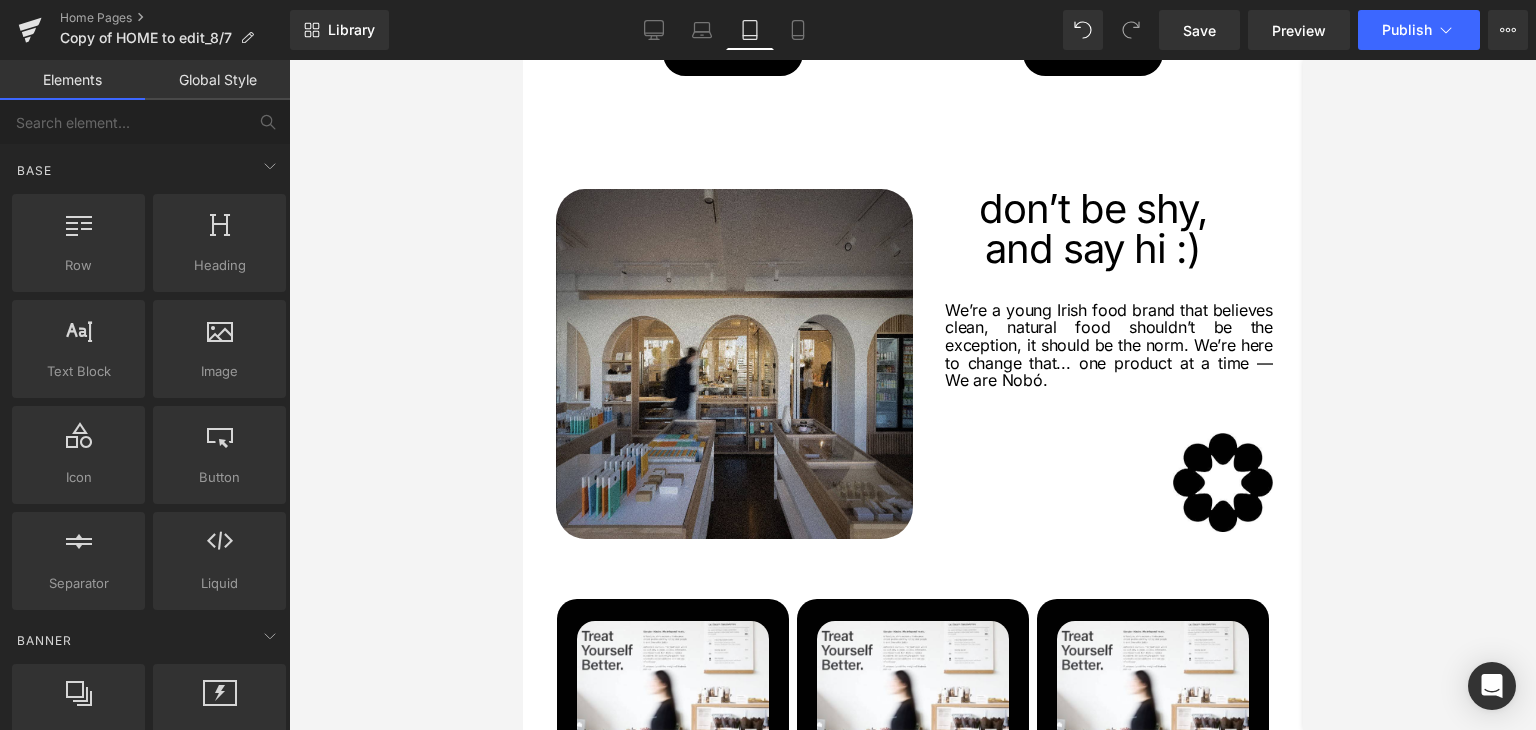scroll, scrollTop: 2028, scrollLeft: 0, axis: vertical 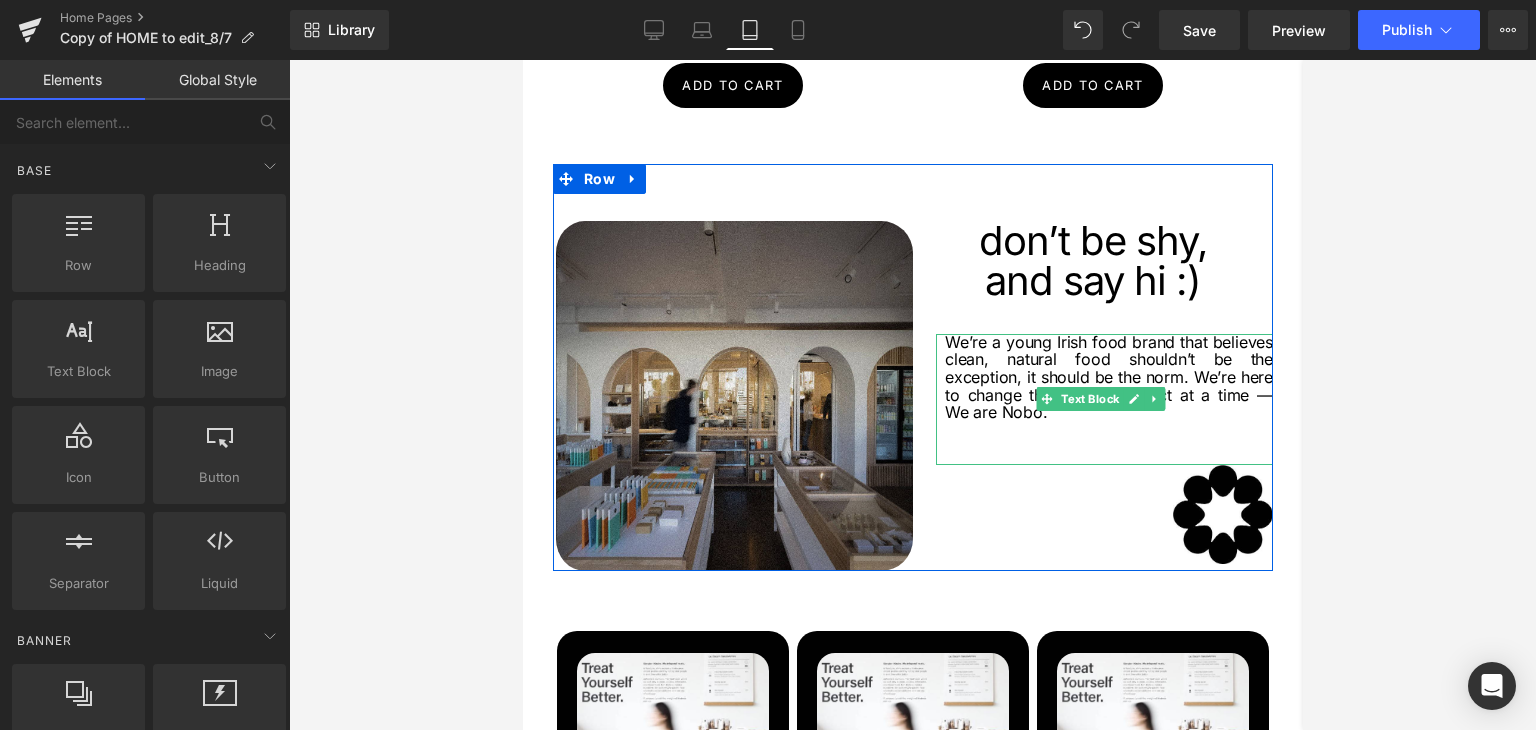 click on "We’re a young Irish food brand that believes clean, natural food shouldn’t be the exception, it should be the norm. We’re here to change that... one product at a time — We are Nobó." at bounding box center [1108, 378] 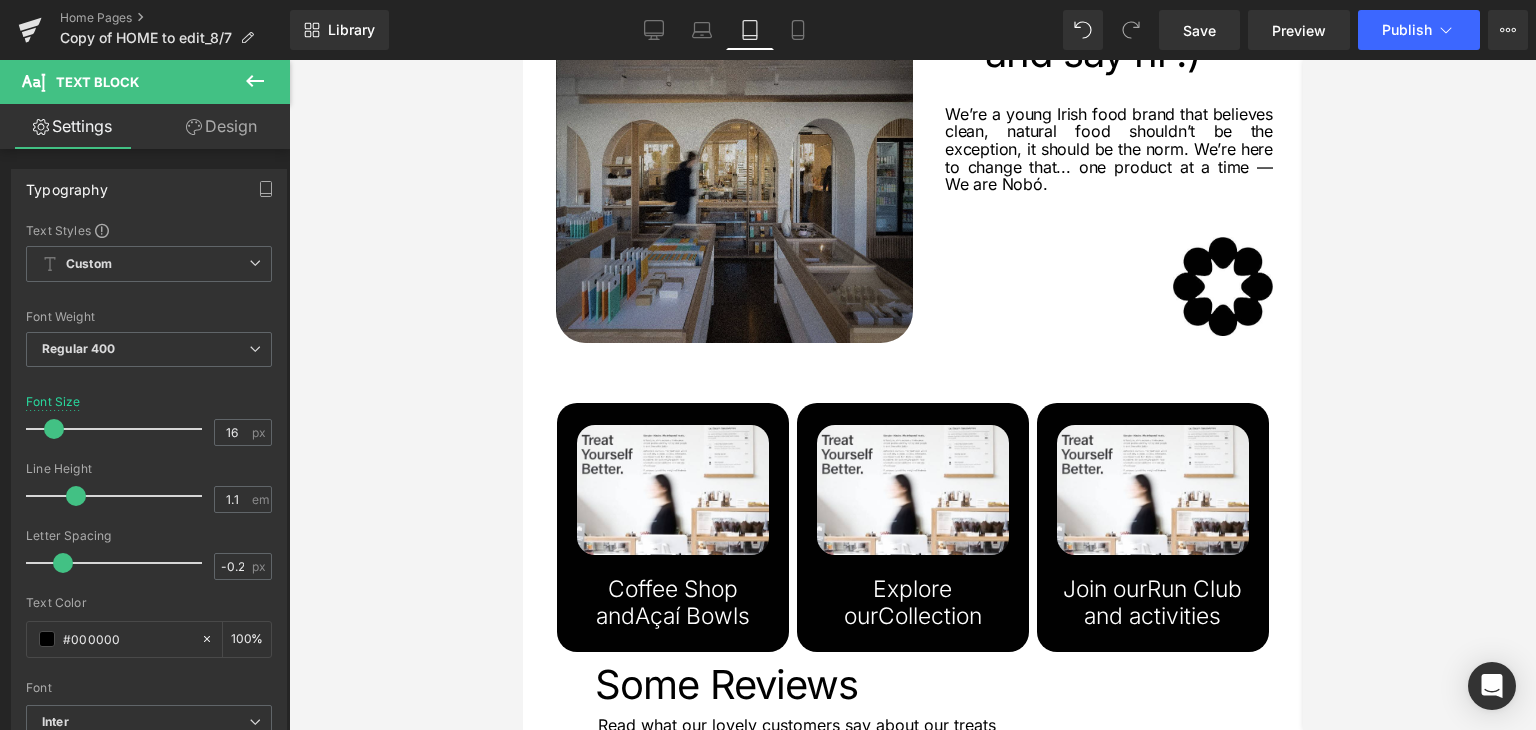 scroll, scrollTop: 2528, scrollLeft: 0, axis: vertical 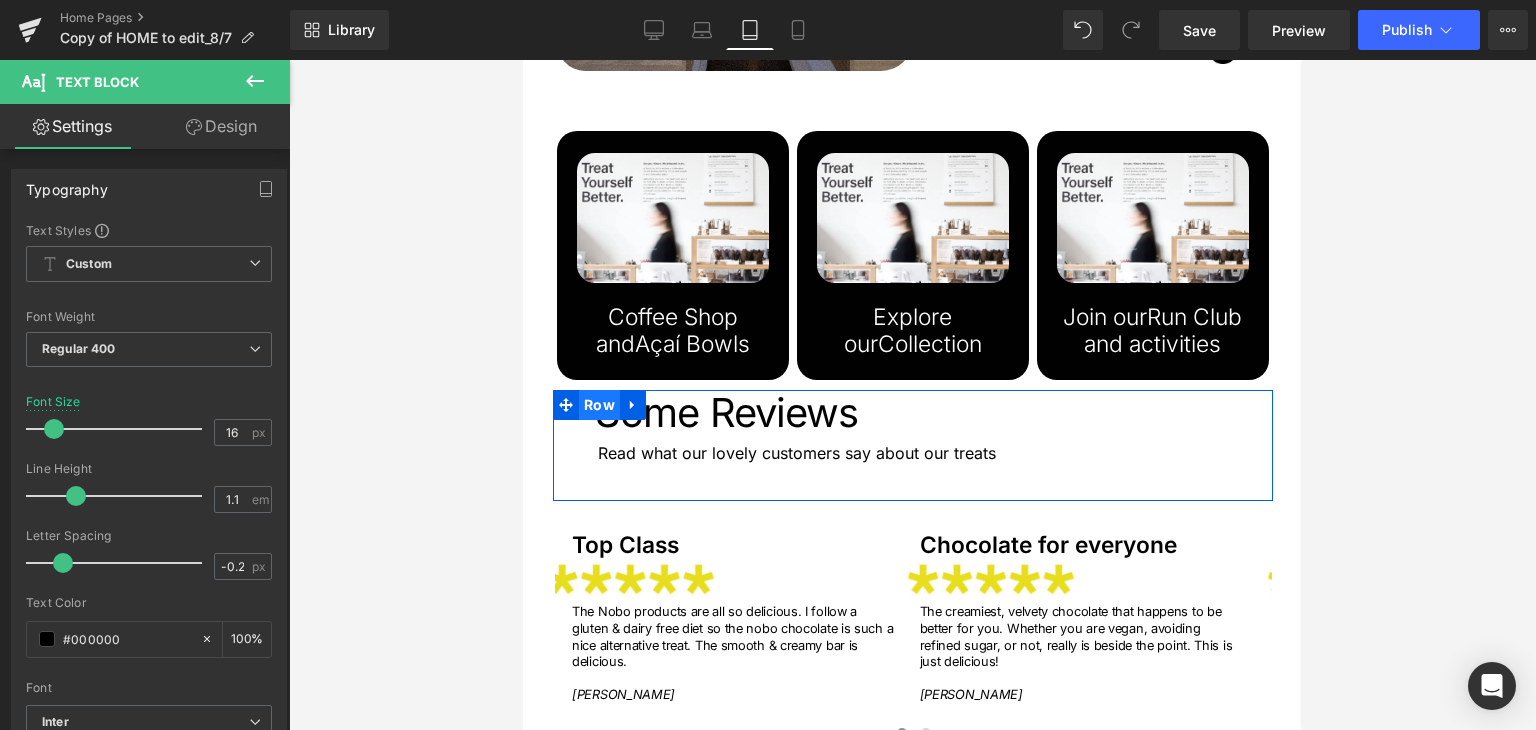 click on "Row" at bounding box center (598, 405) 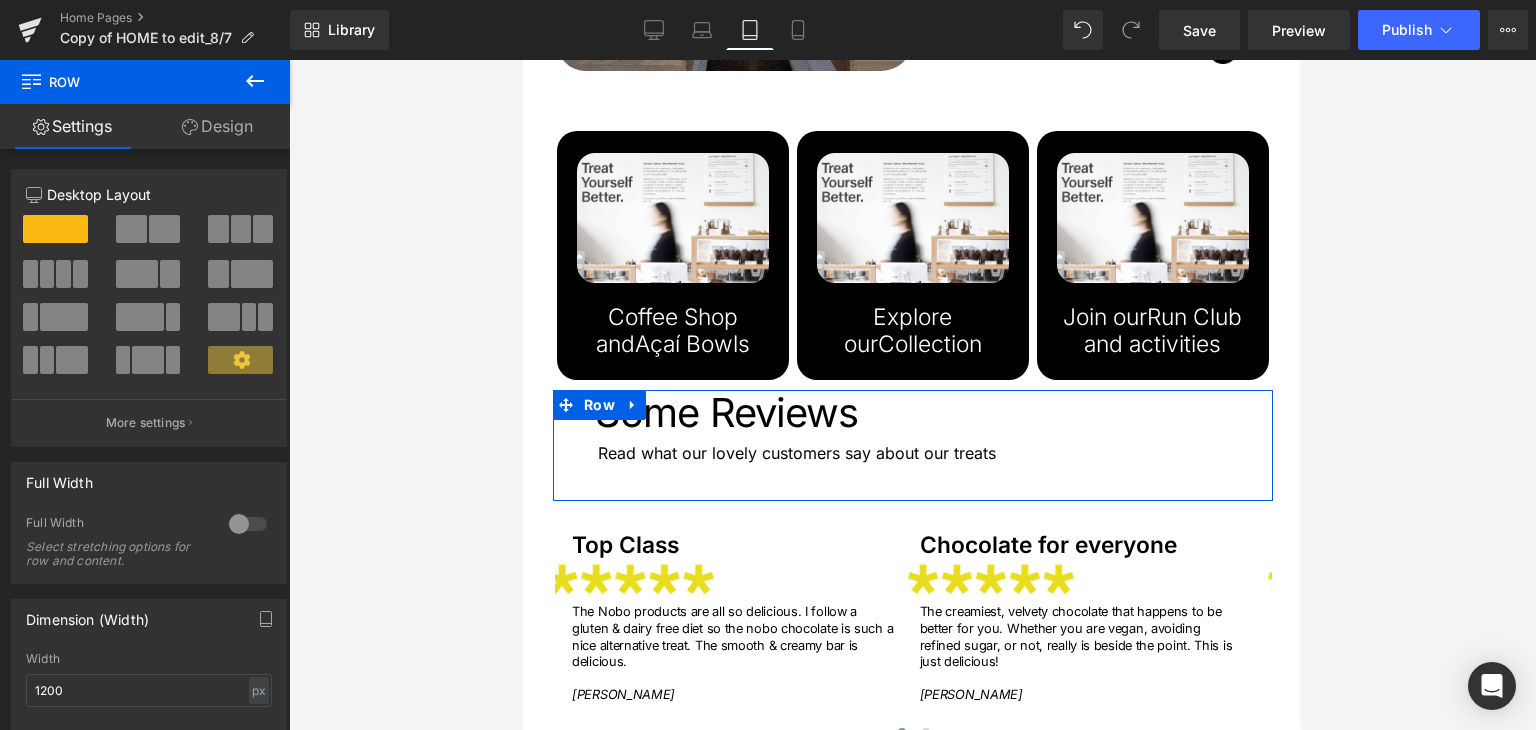 click on "Design" at bounding box center (217, 126) 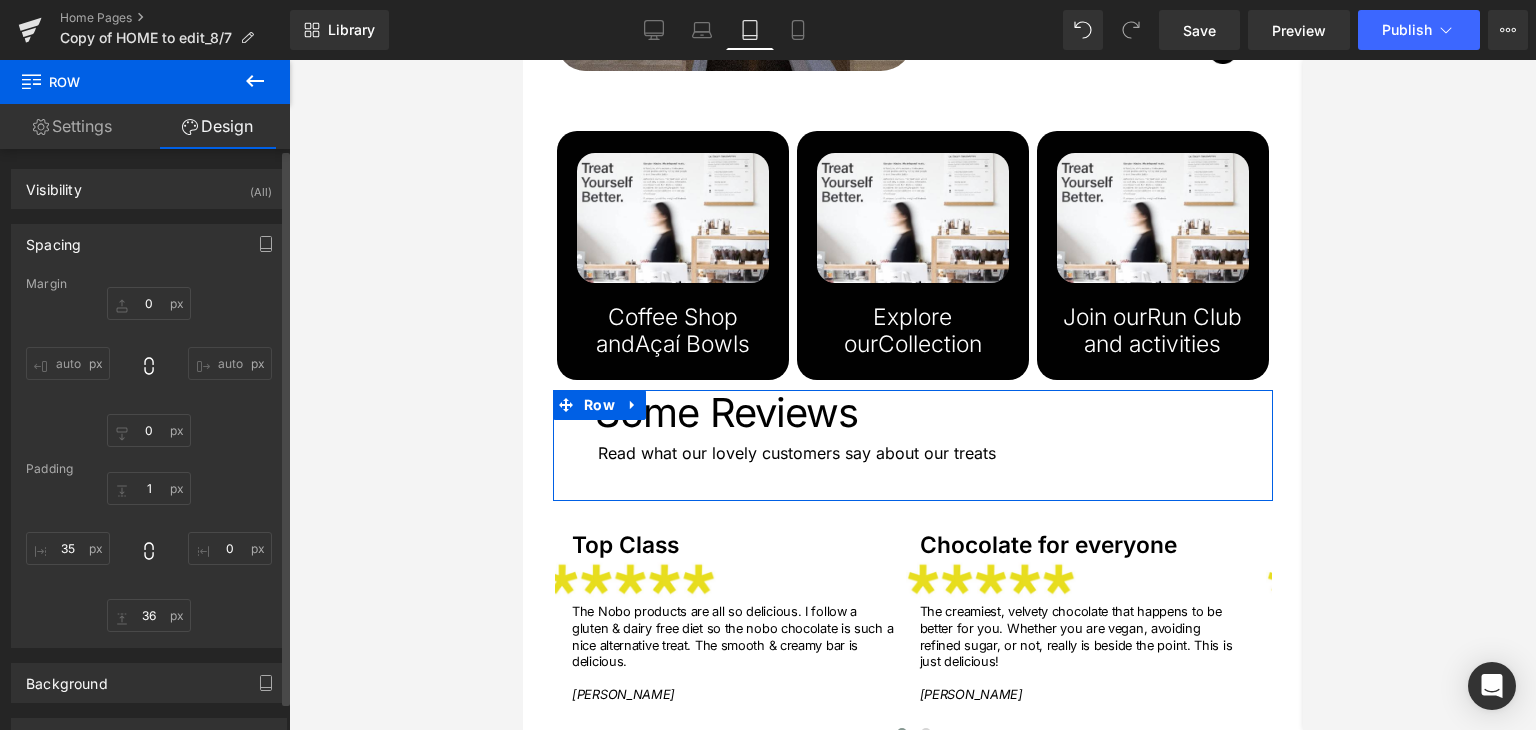 type on "0" 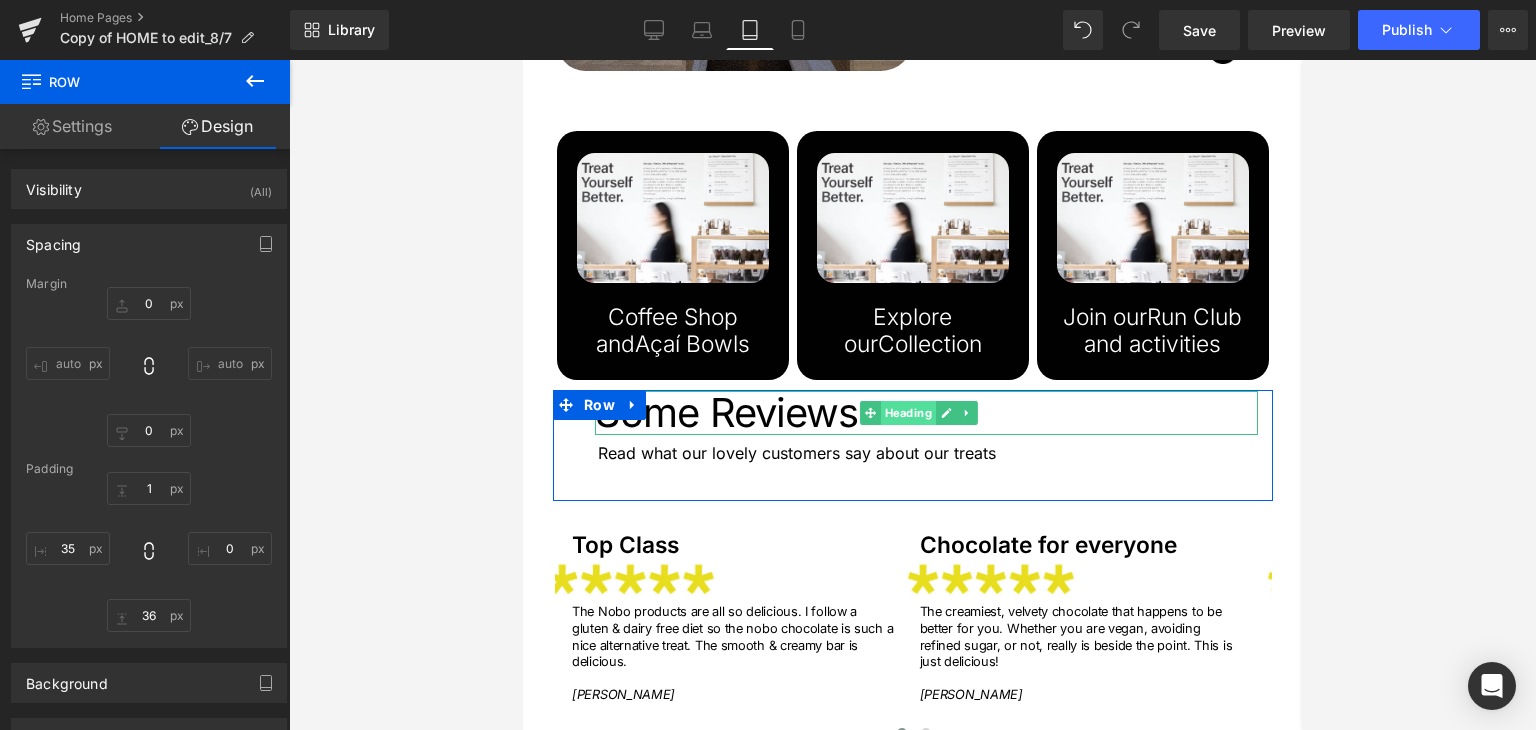 click on "Heading" at bounding box center [907, 413] 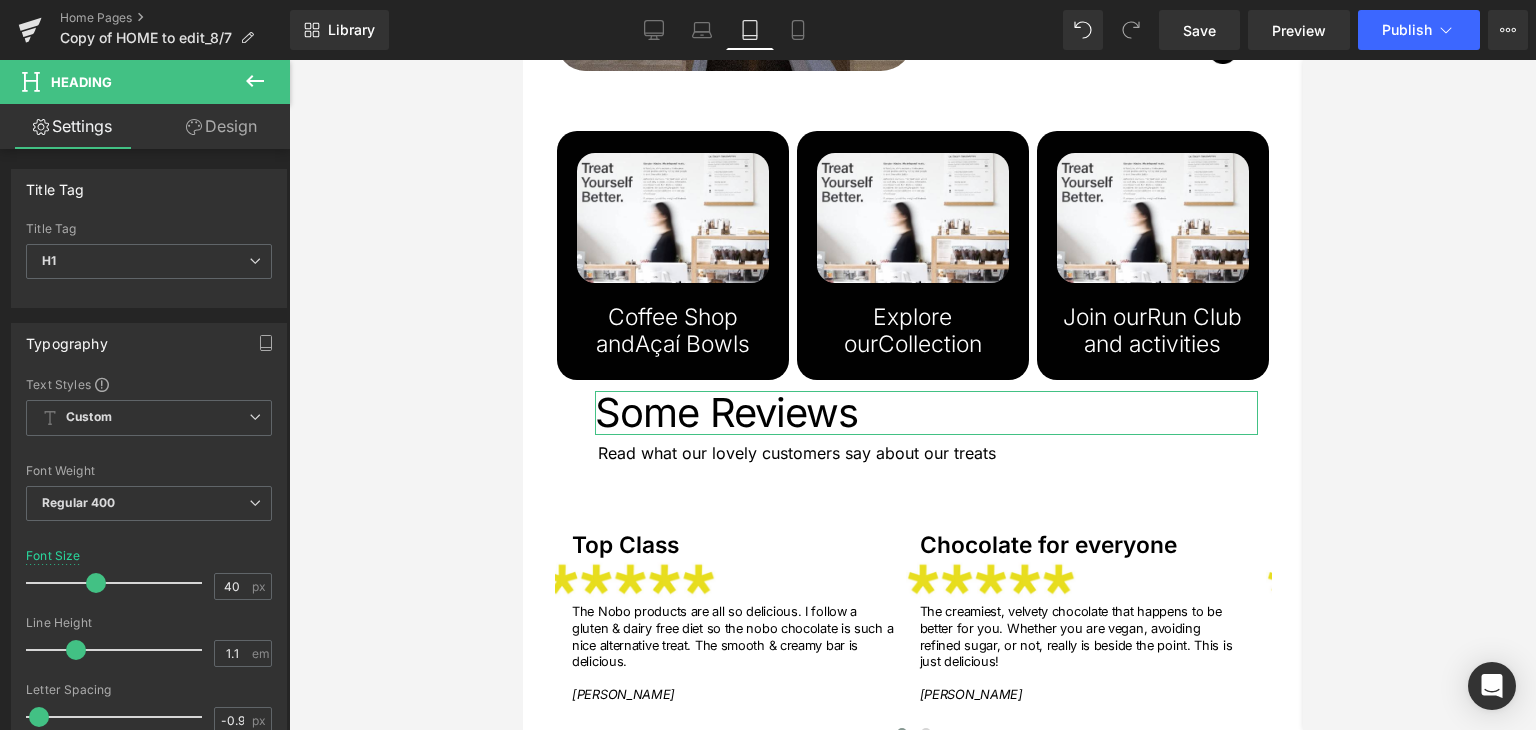 click on "Design" at bounding box center (221, 126) 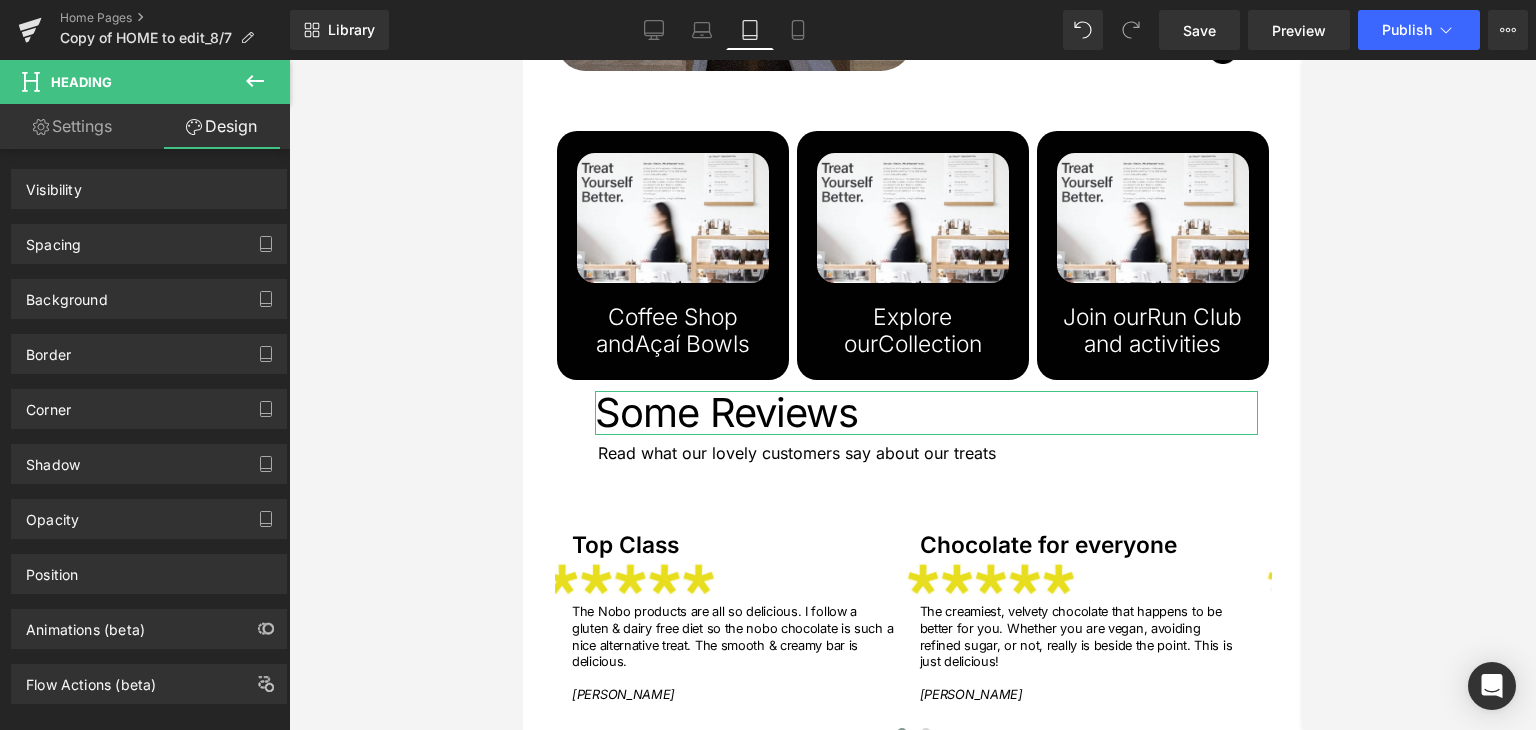 click on "Design" at bounding box center (221, 126) 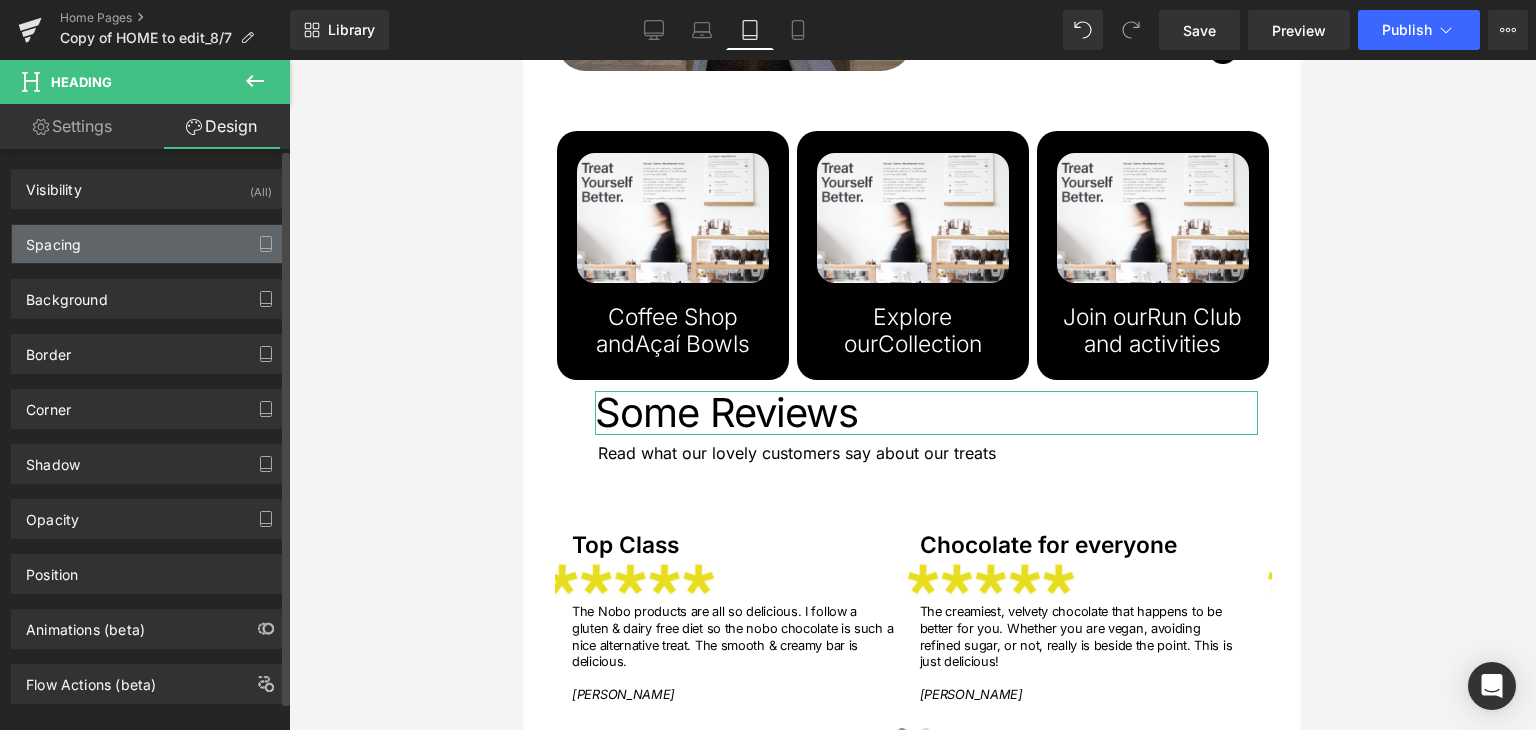 click on "Spacing" at bounding box center [149, 244] 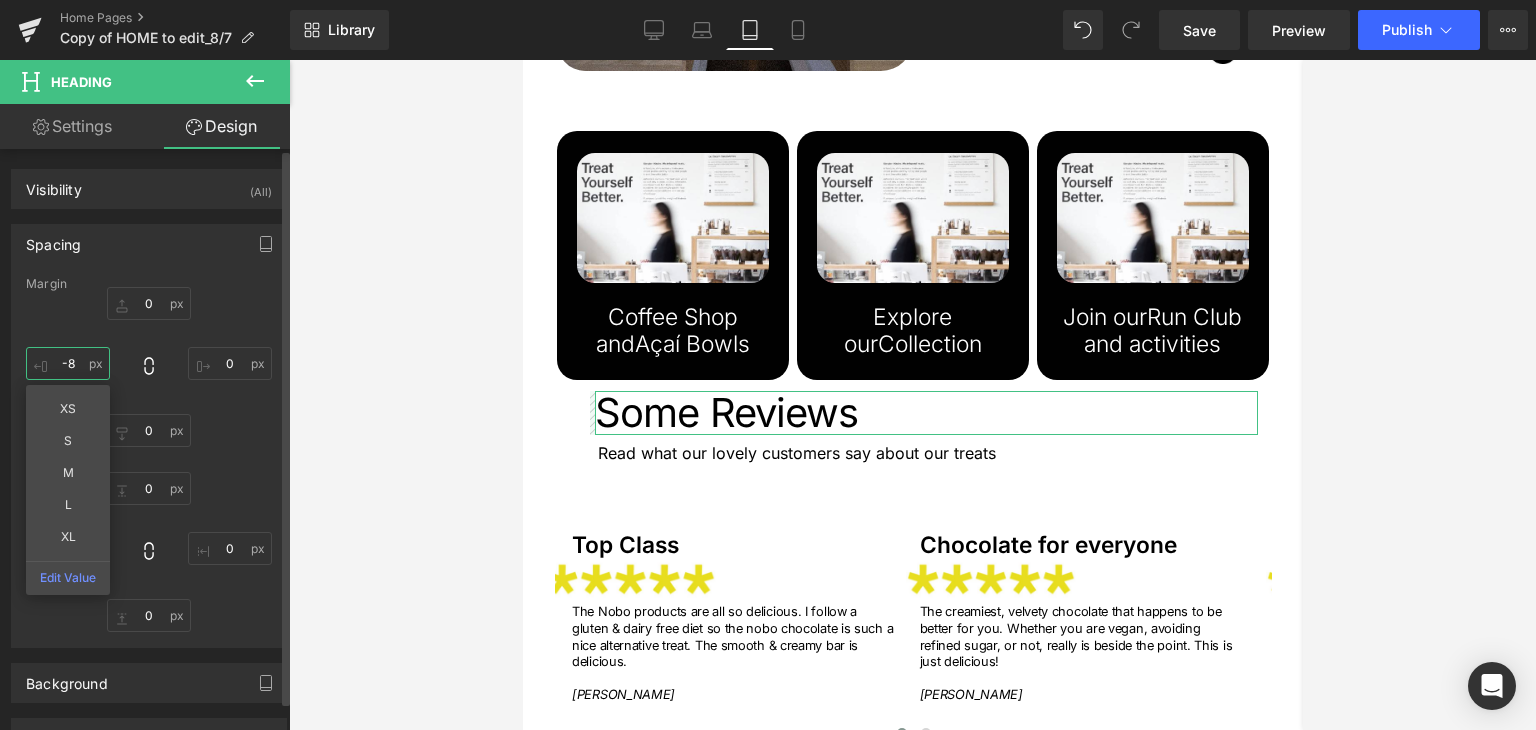 click on "-8" at bounding box center (68, 363) 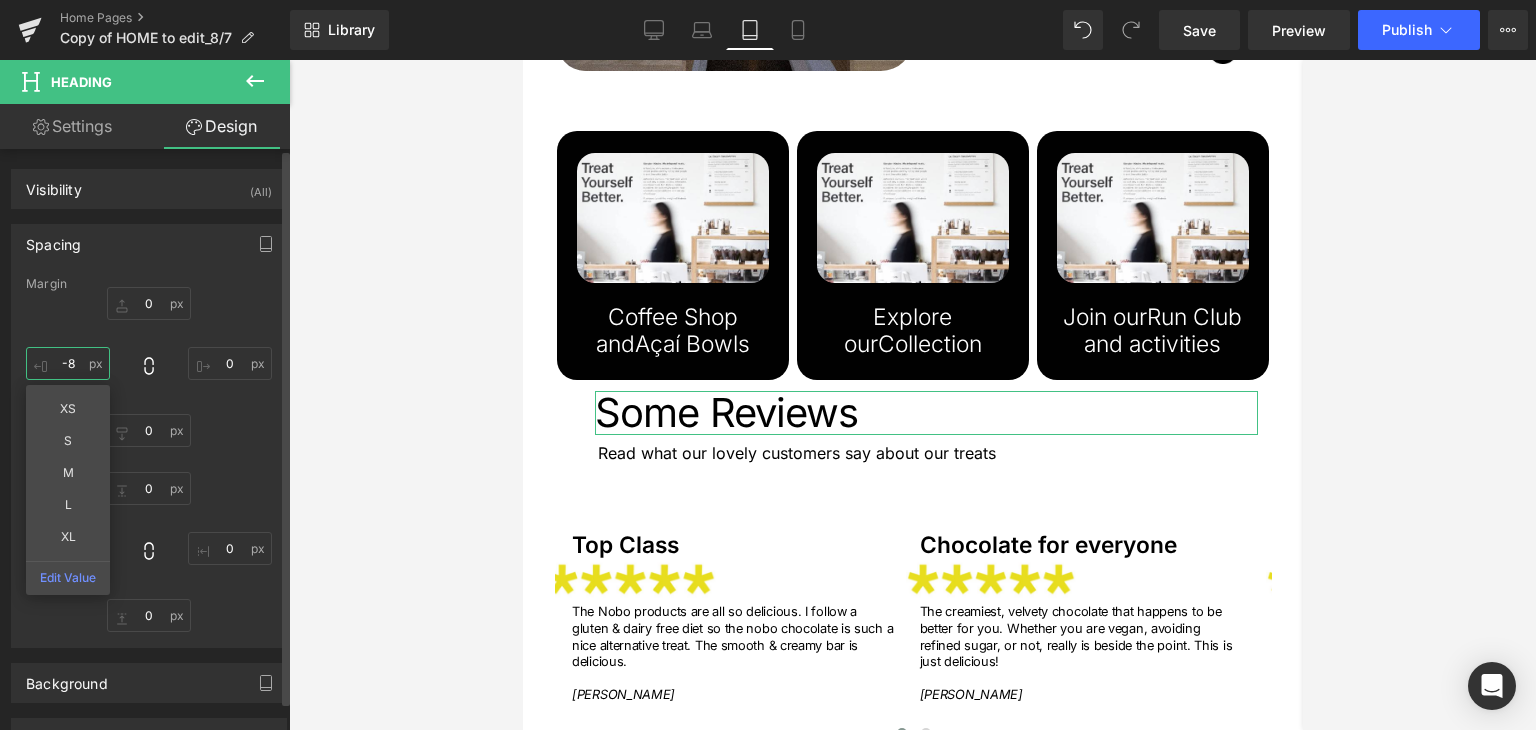 click on "-8" at bounding box center (68, 363) 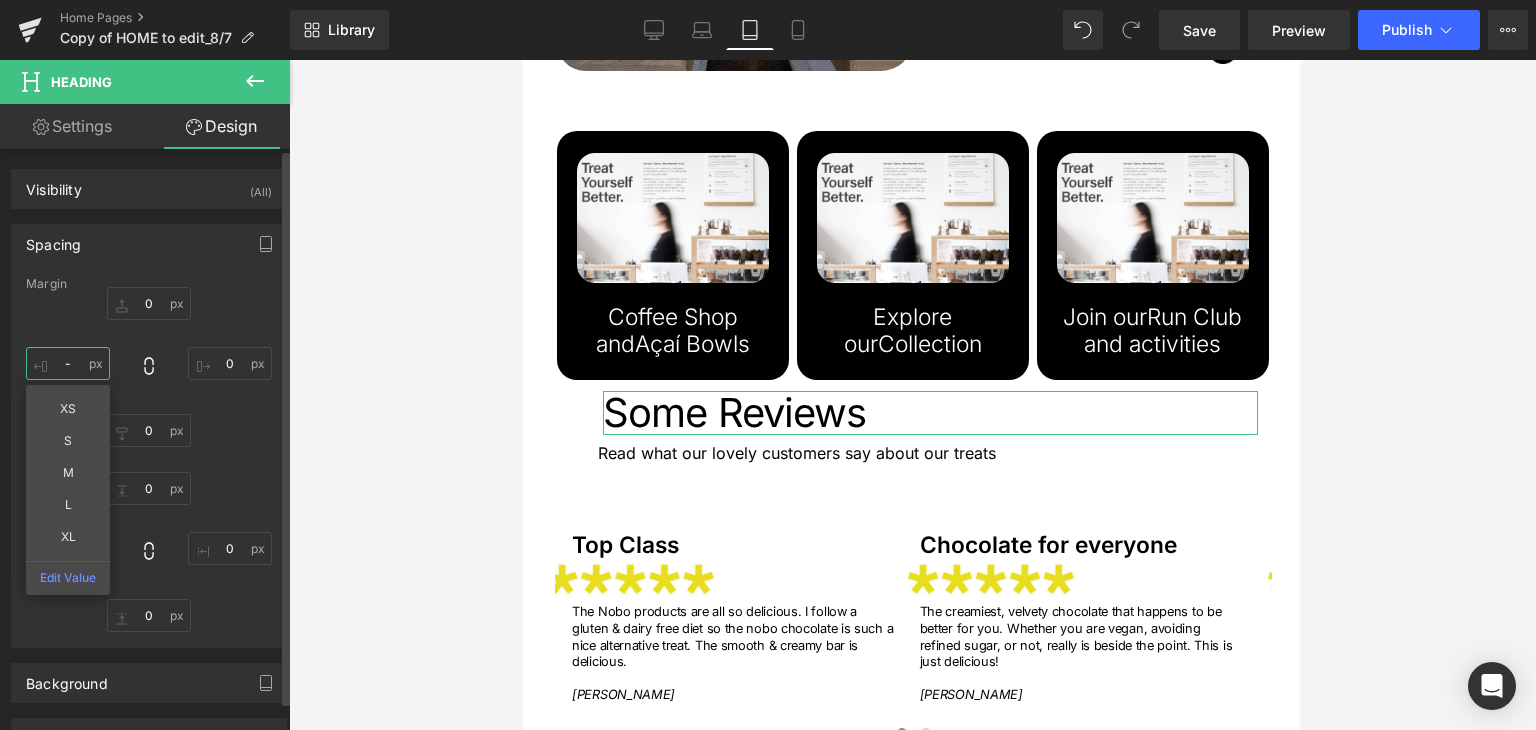 type 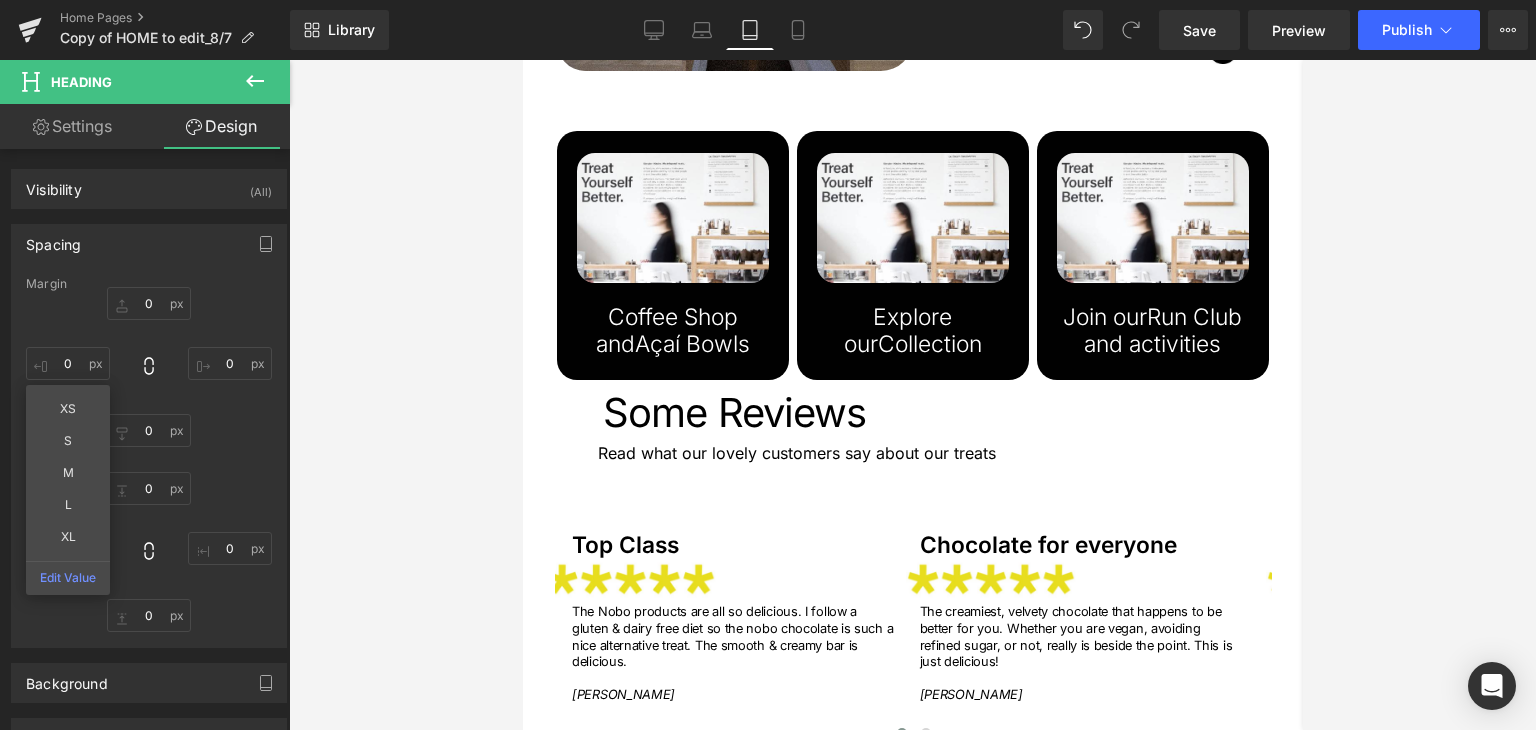click at bounding box center [912, 395] 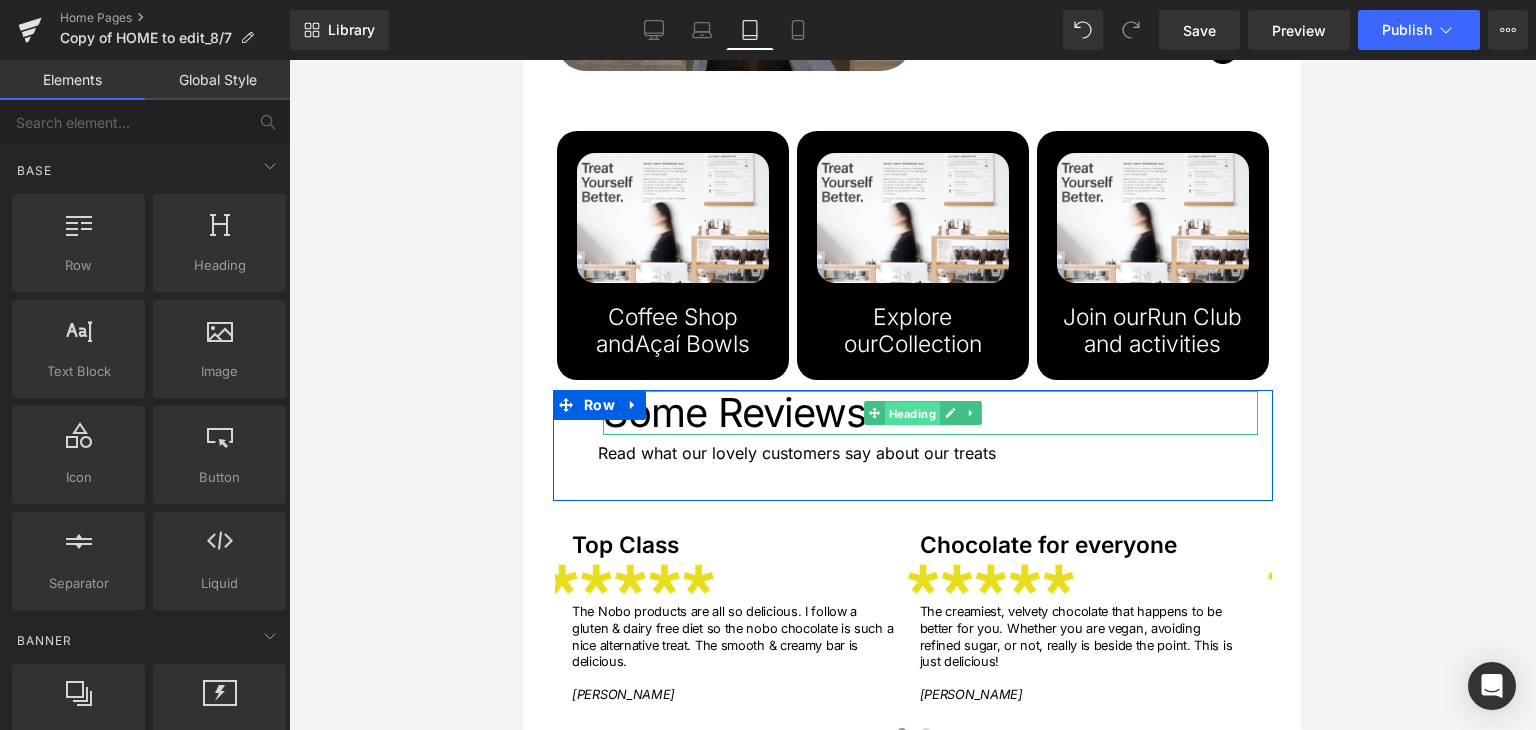drag, startPoint x: 913, startPoint y: 377, endPoint x: 831, endPoint y: 528, distance: 171.8284 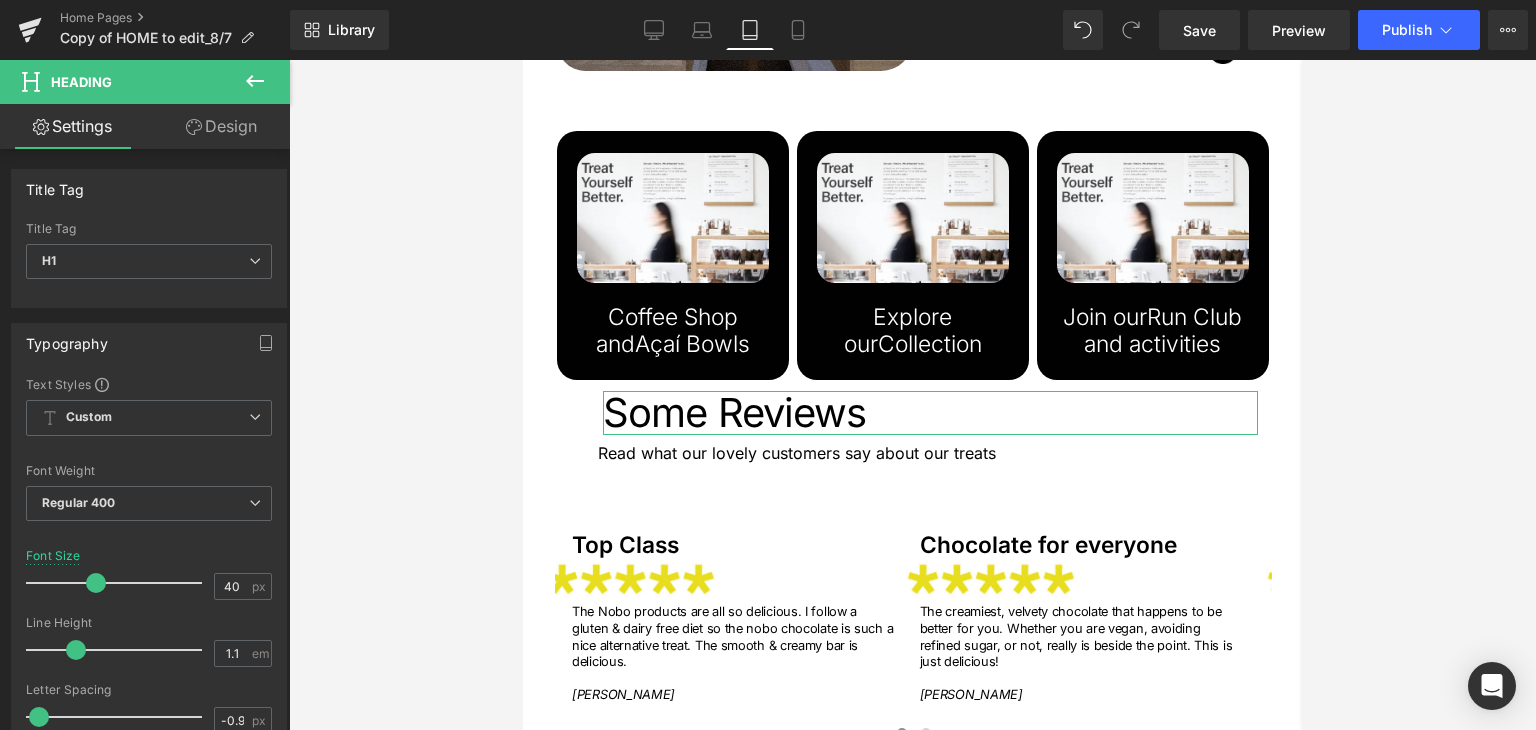 click on "Design" at bounding box center [221, 126] 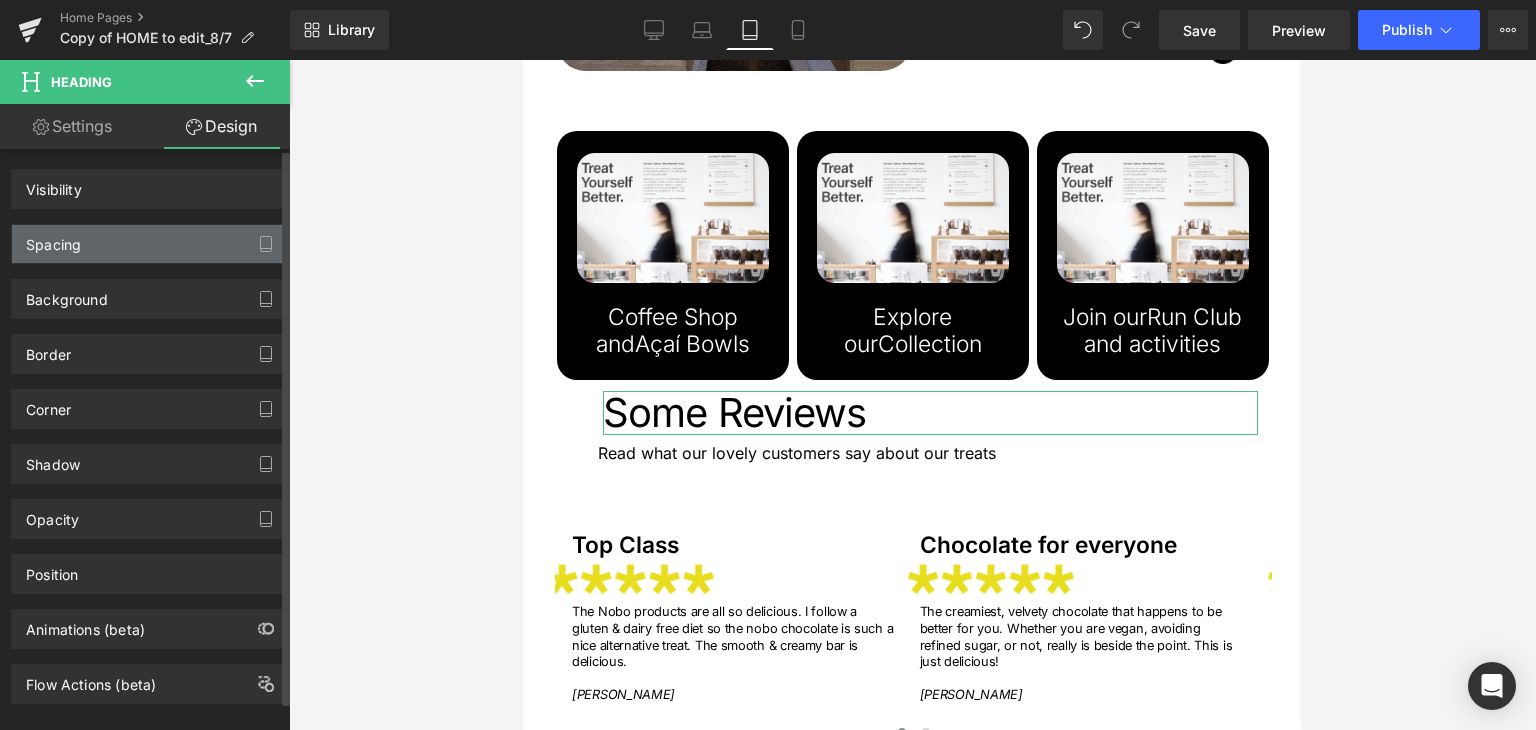 click on "Spacing" at bounding box center (149, 244) 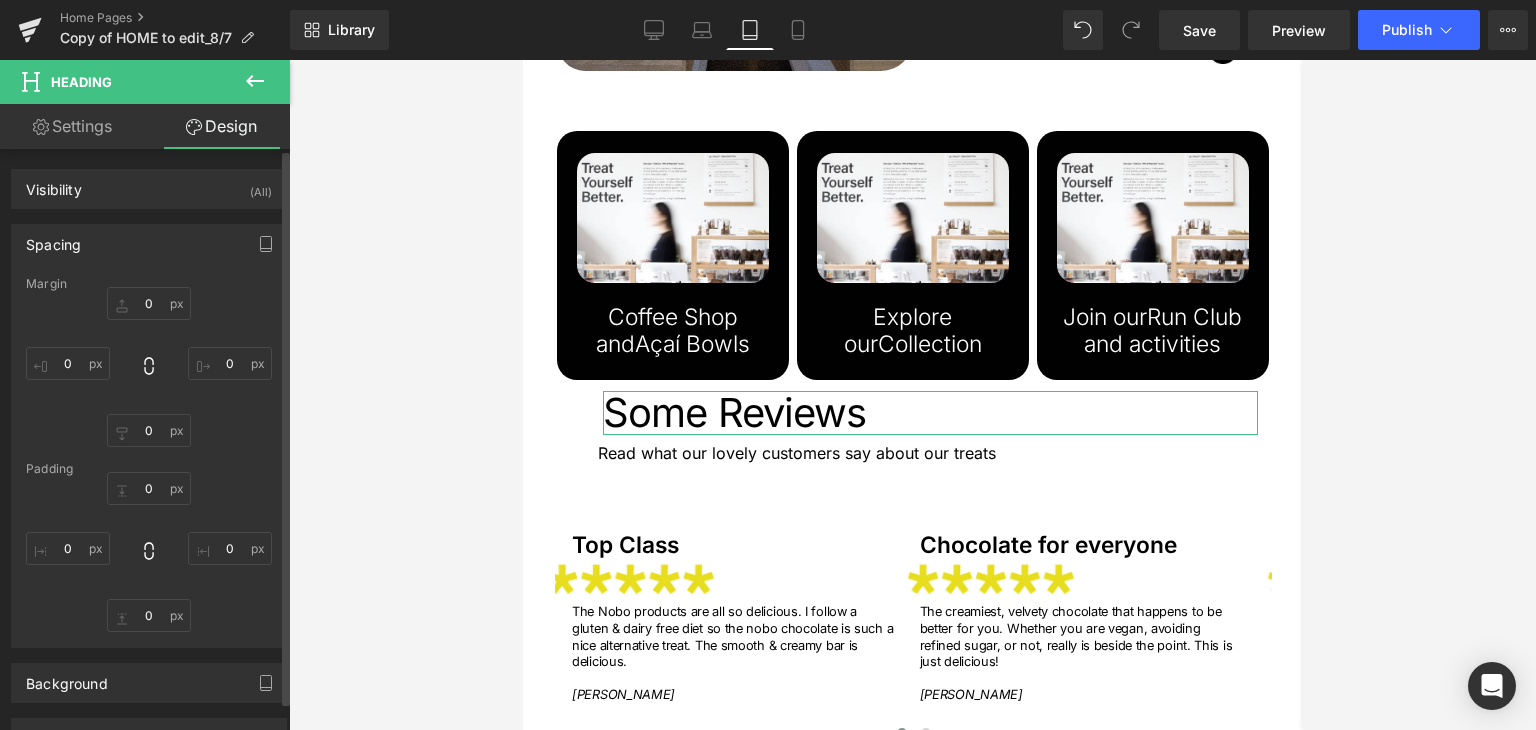 type on "0" 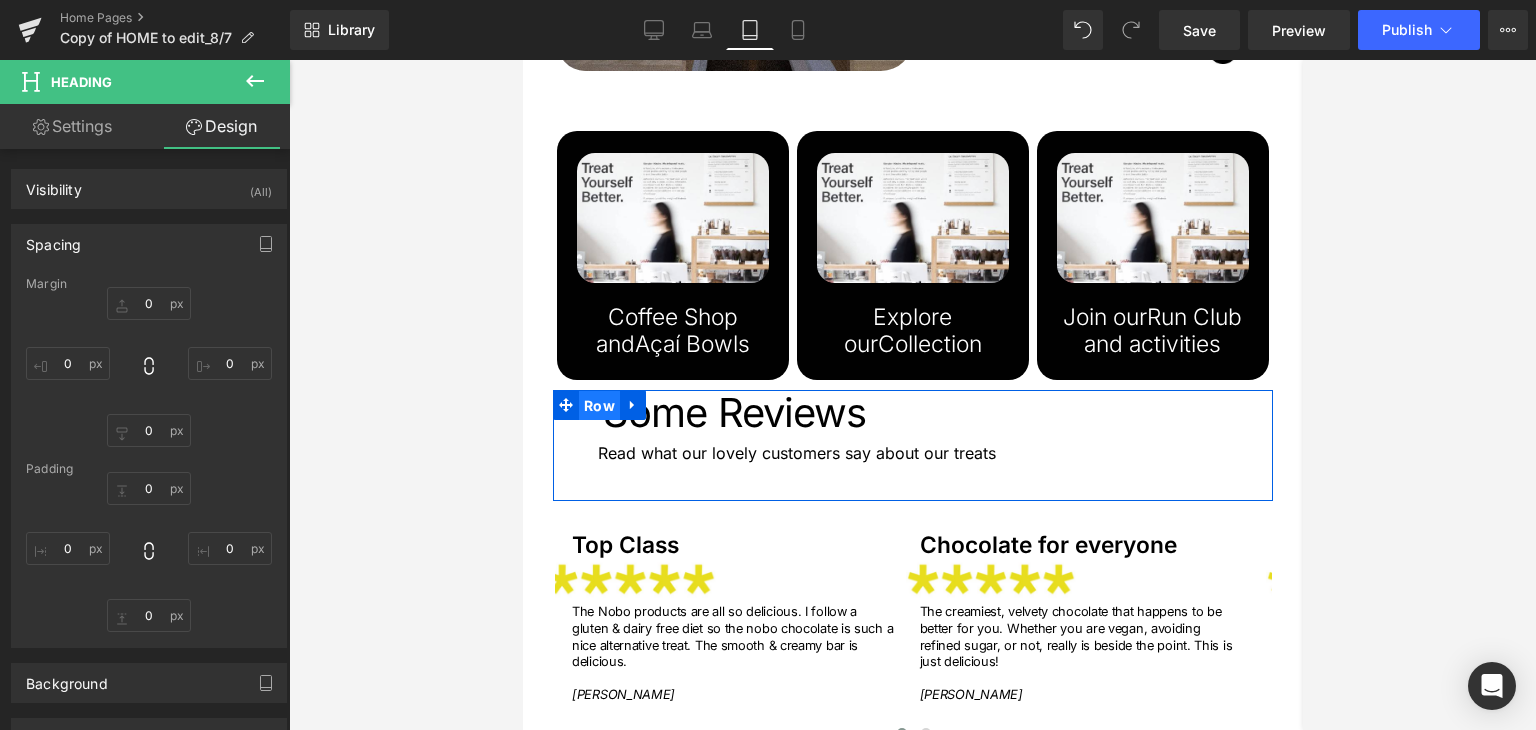 click on "Row" at bounding box center (598, 406) 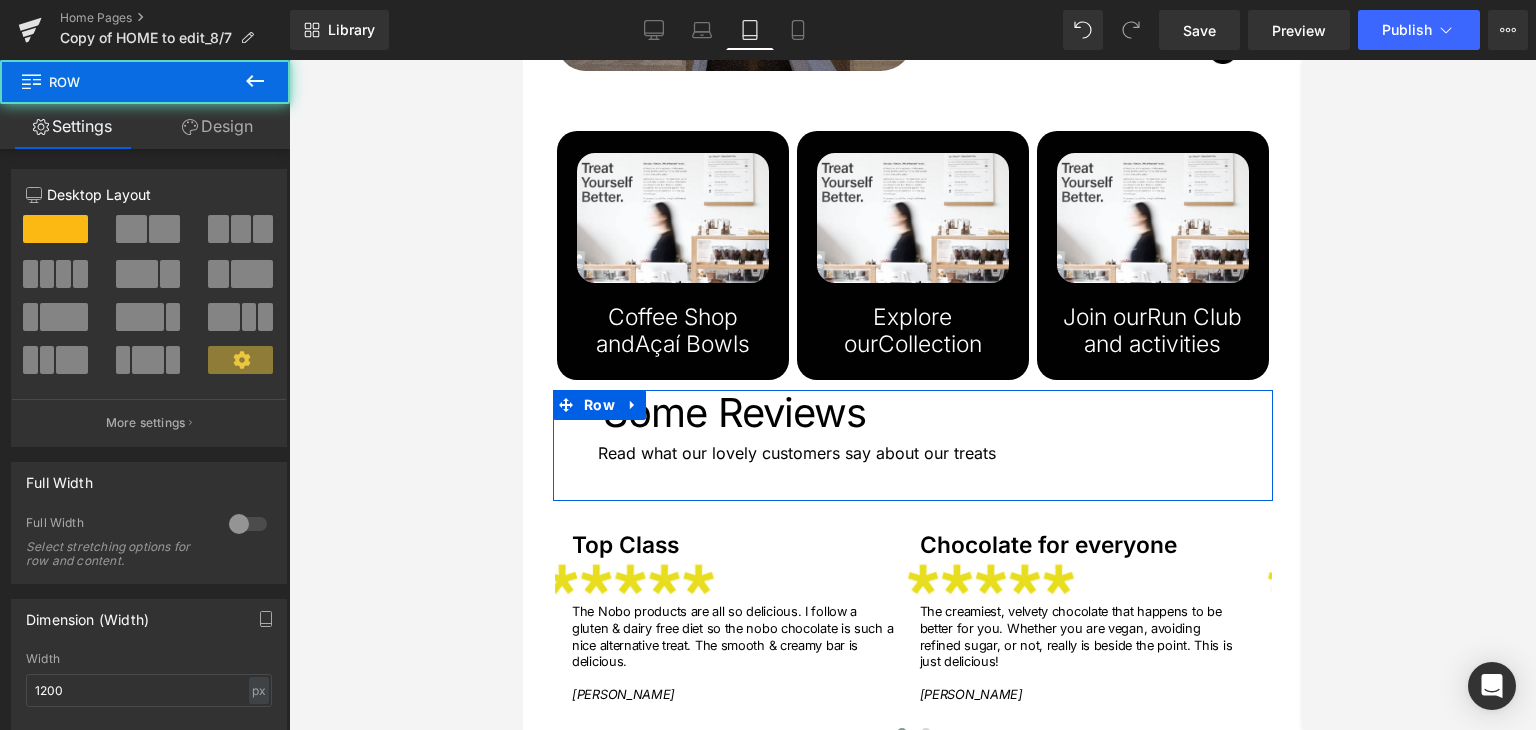 click on "Design" at bounding box center [217, 126] 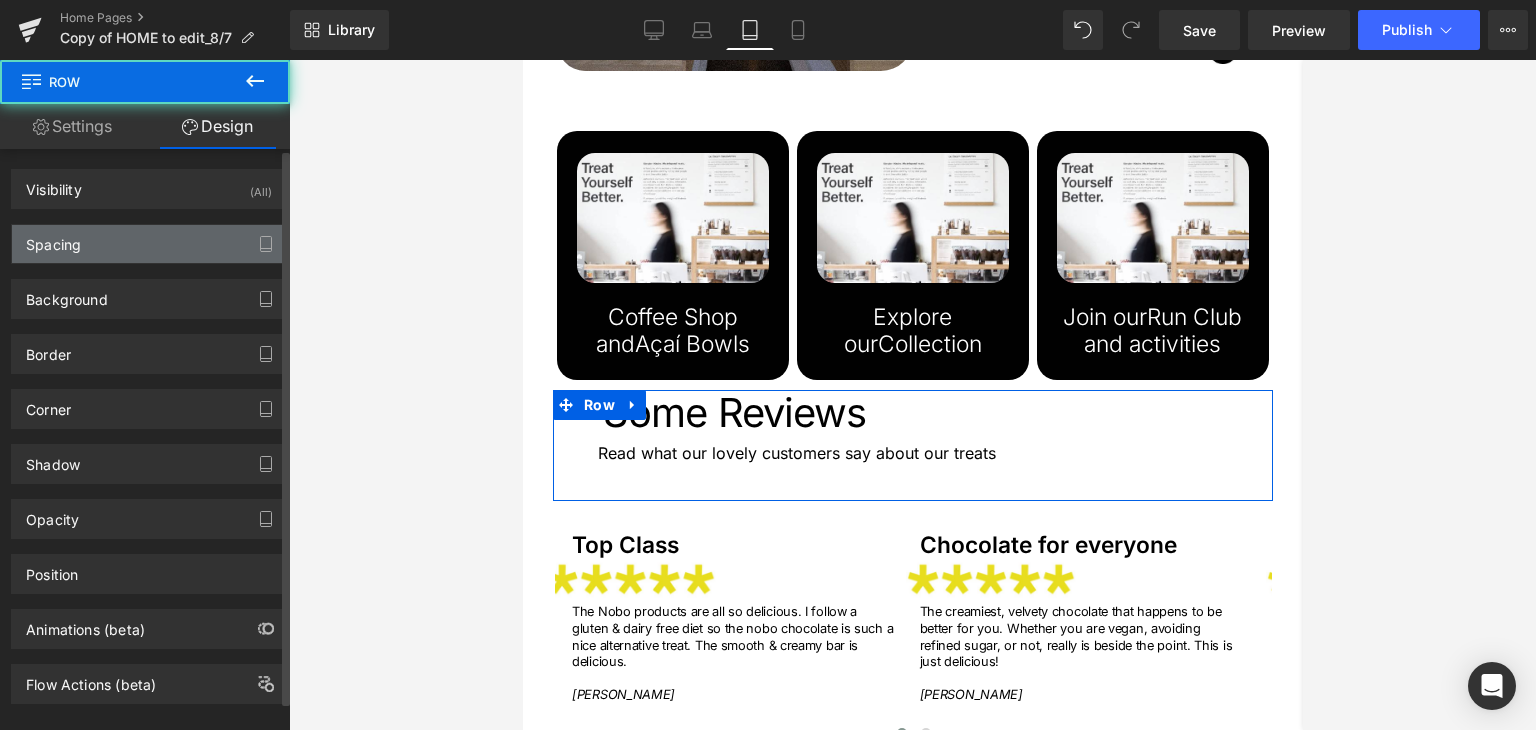 click on "Spacing" at bounding box center [53, 239] 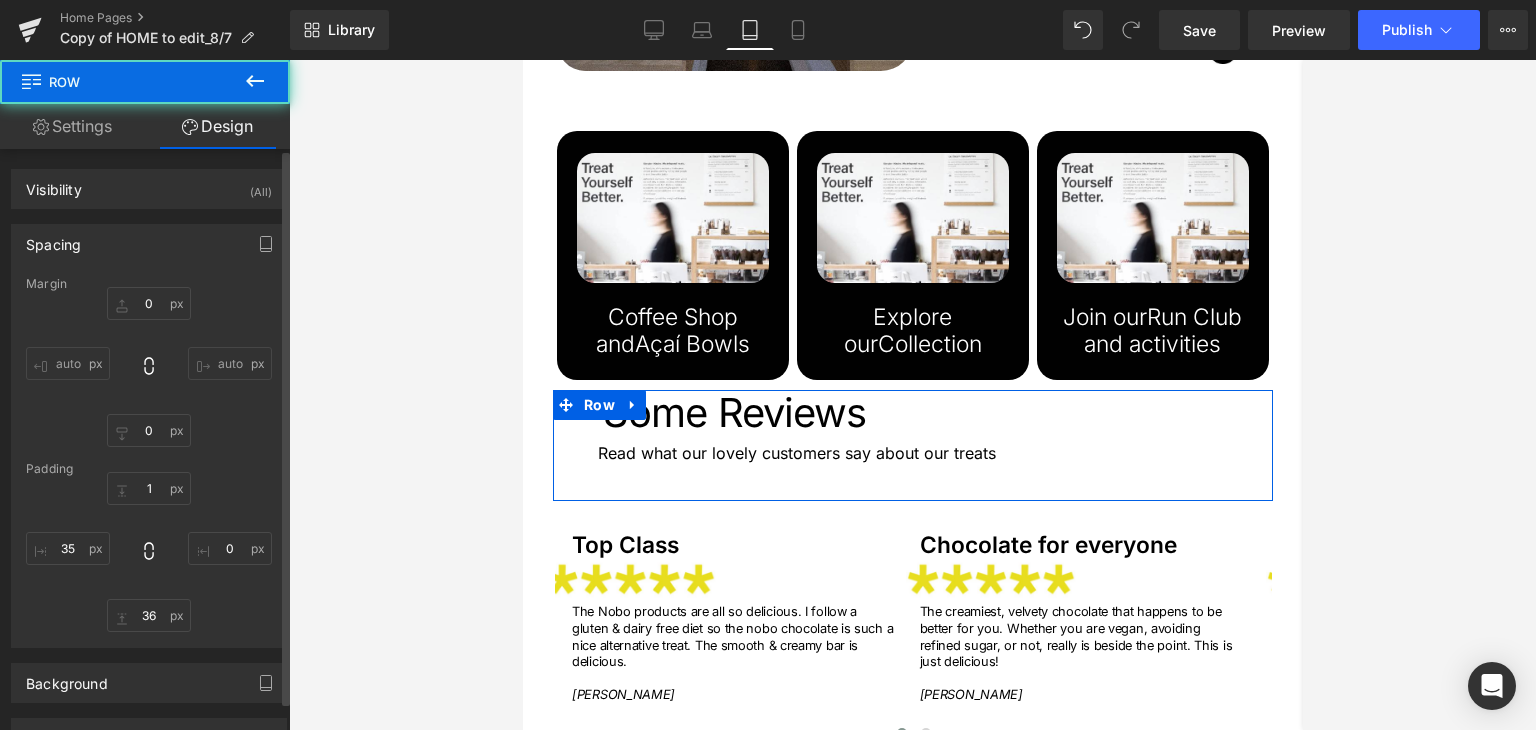 type on "0" 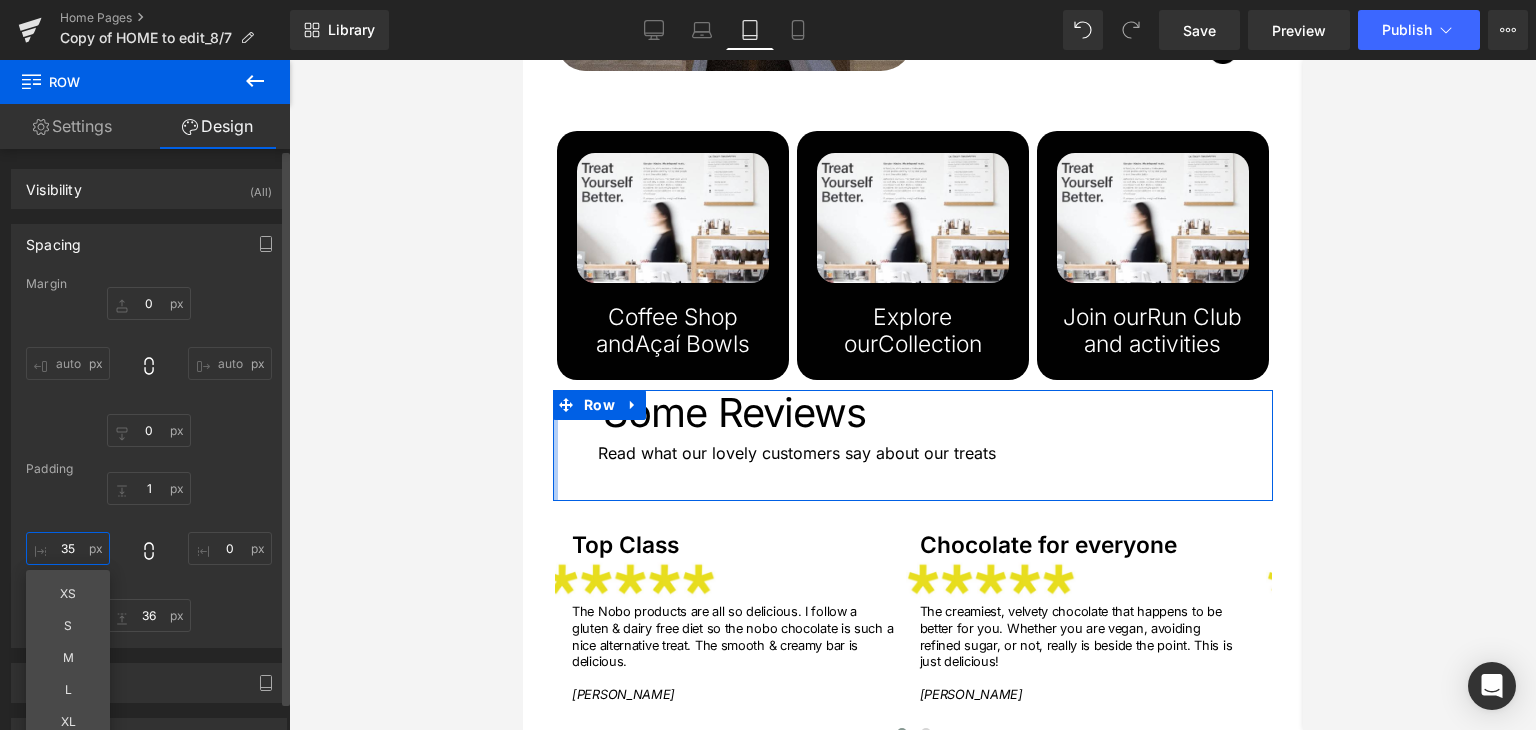 click on "35" at bounding box center (68, 548) 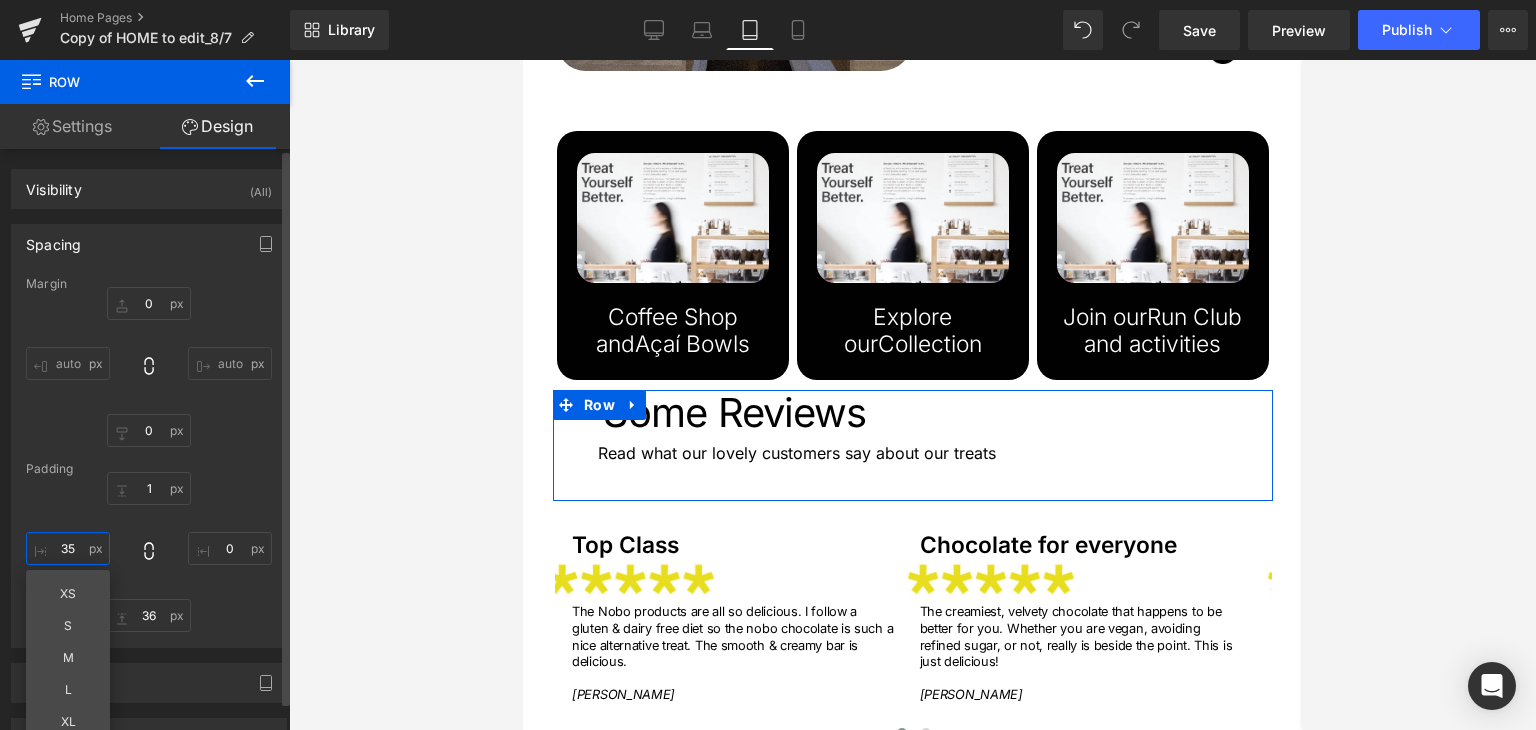 click on "35" at bounding box center [68, 548] 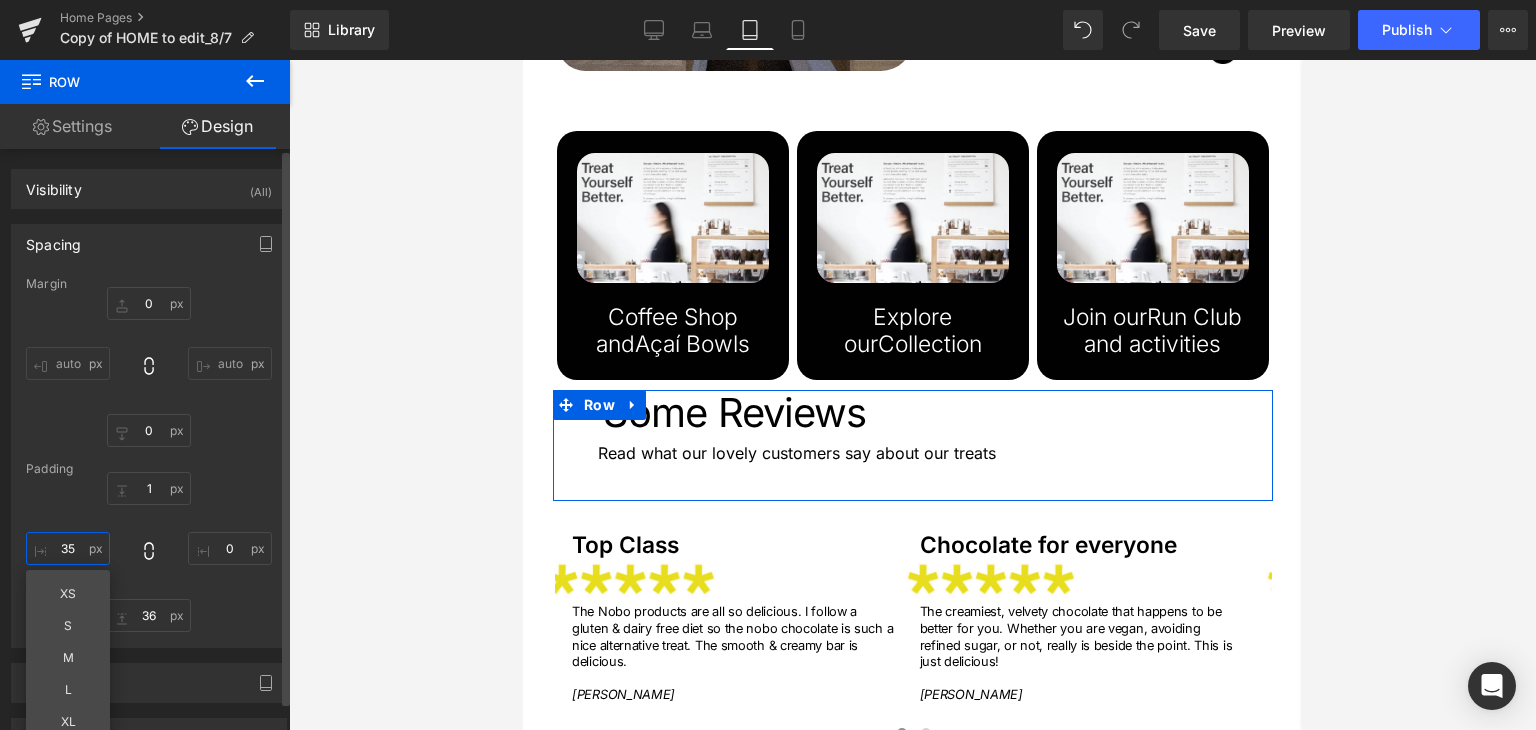 type on "0" 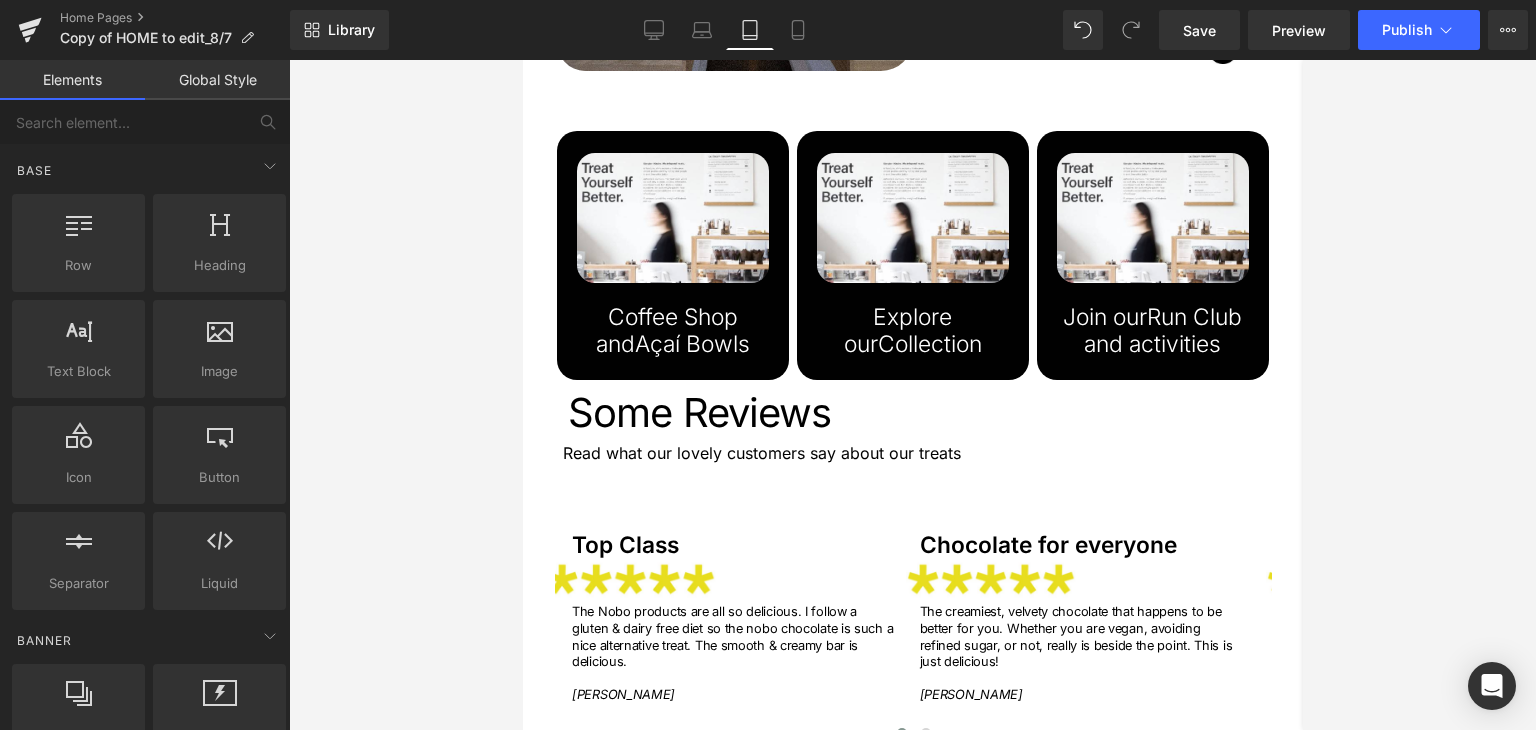 click at bounding box center (912, 395) 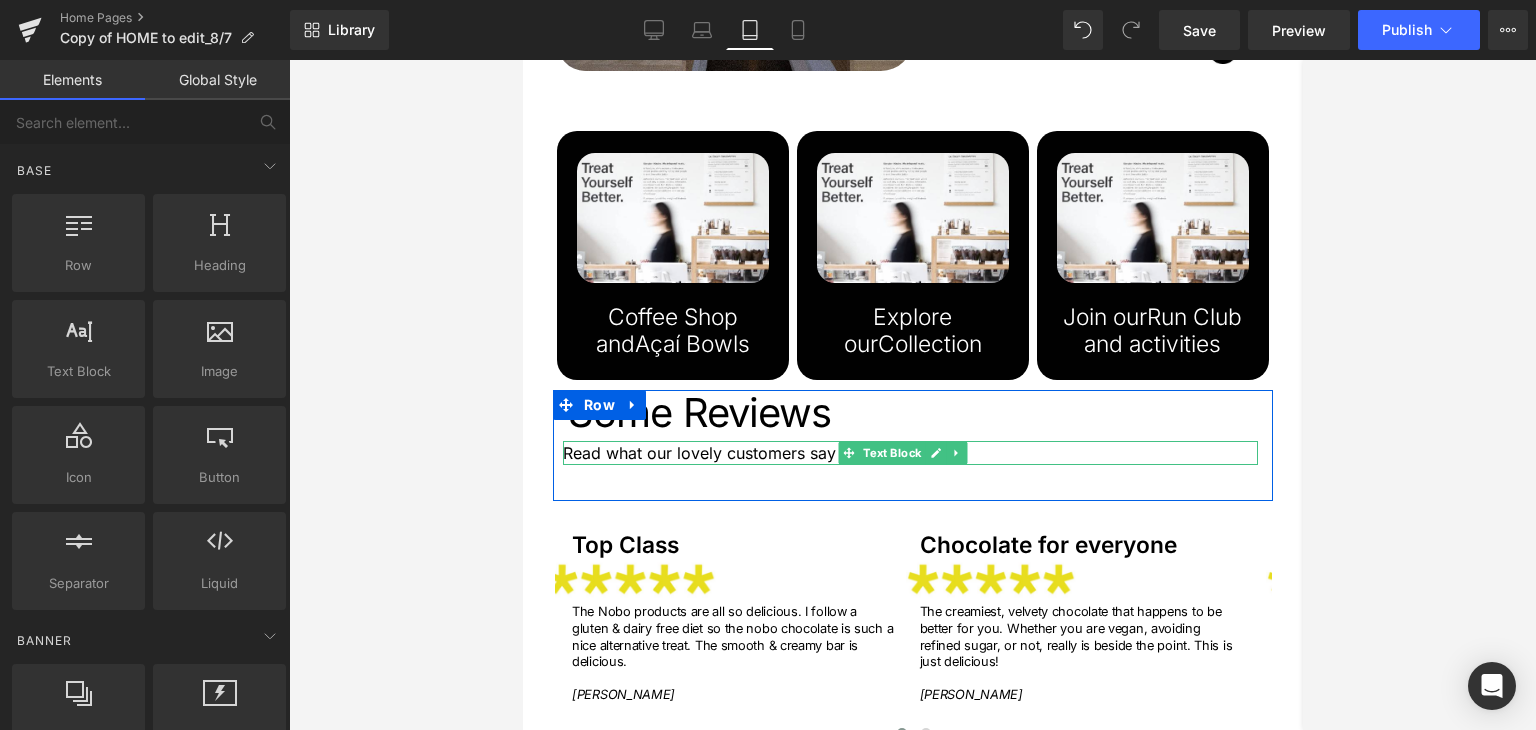 click on "Read what our lovely customers say about our treats" at bounding box center [909, 453] 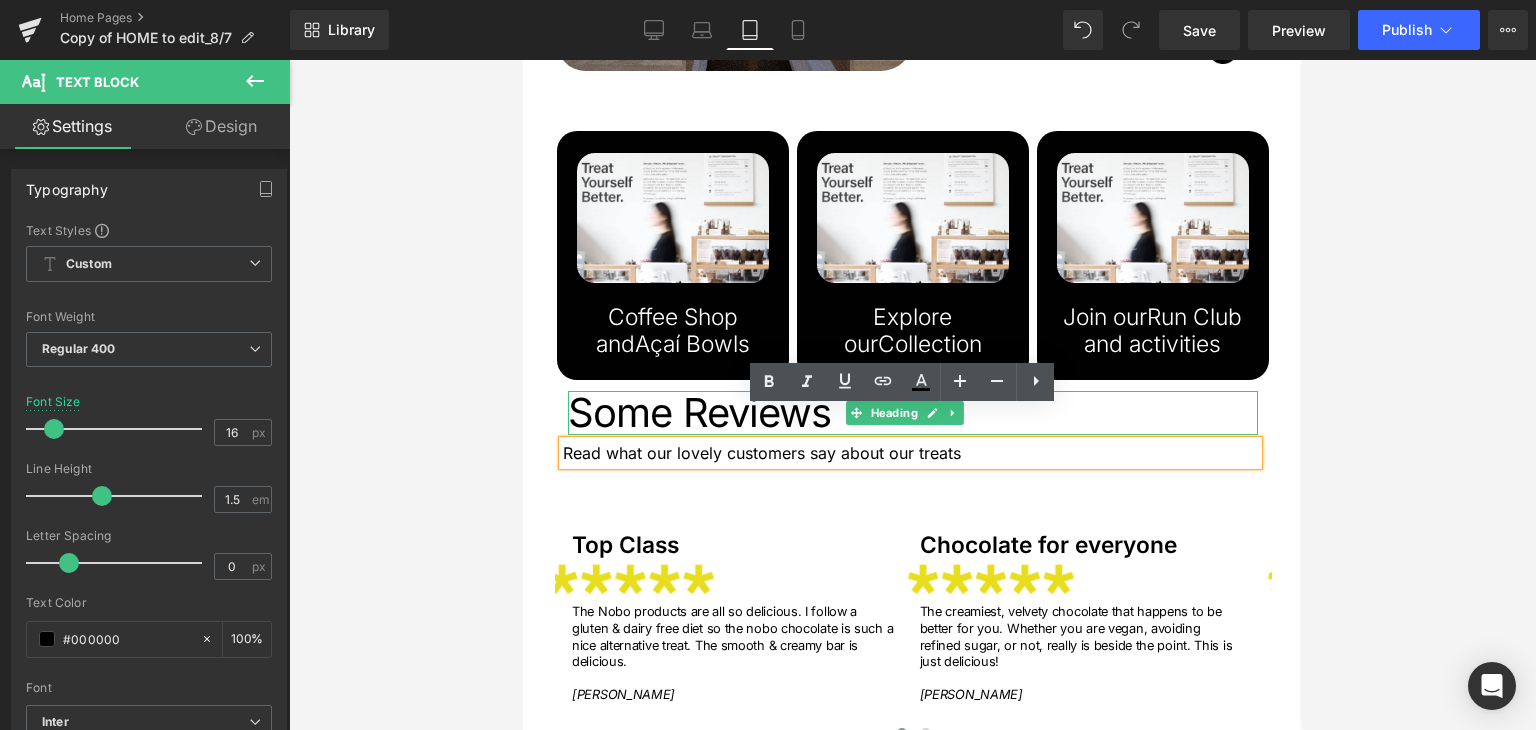 click on "Some Reviews" at bounding box center (912, 413) 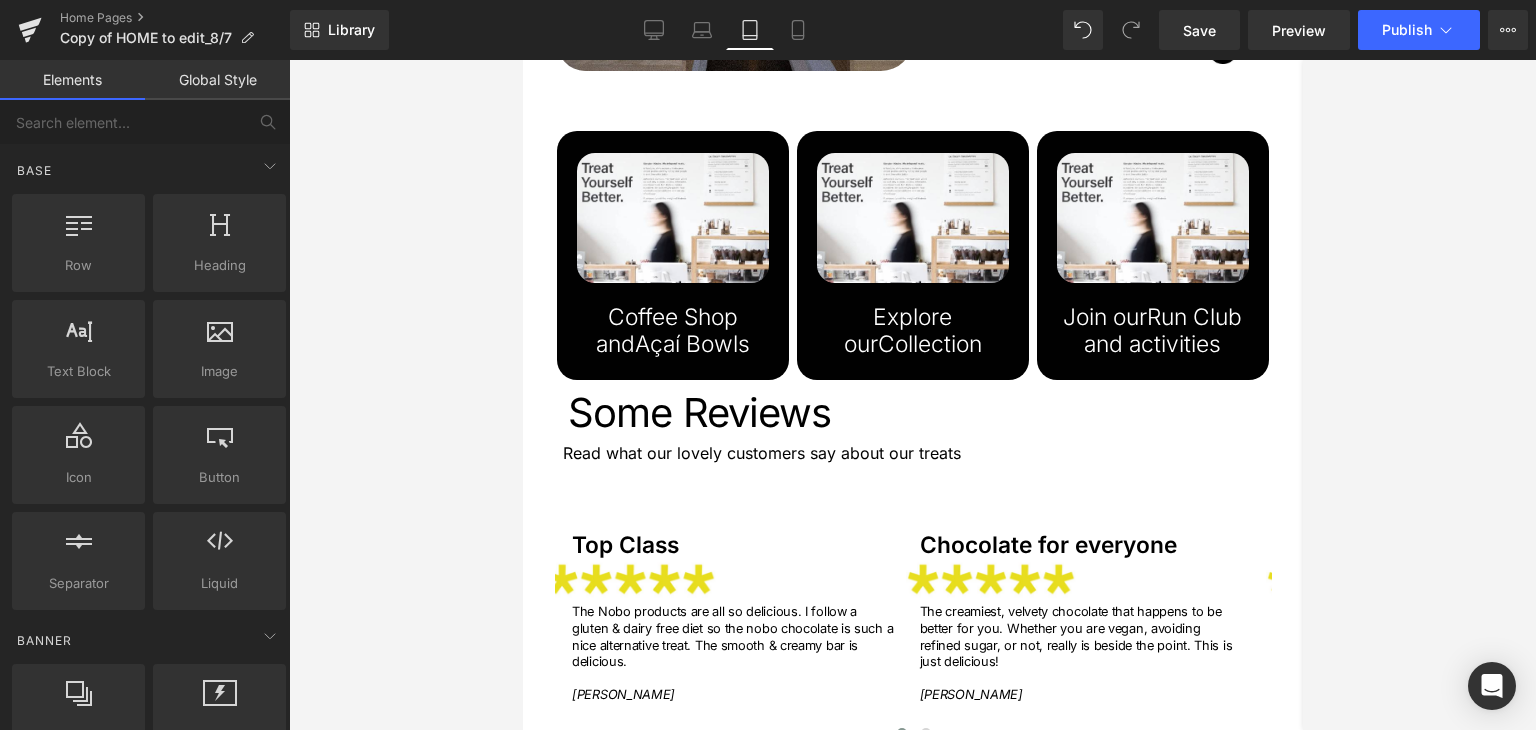 click at bounding box center [912, 395] 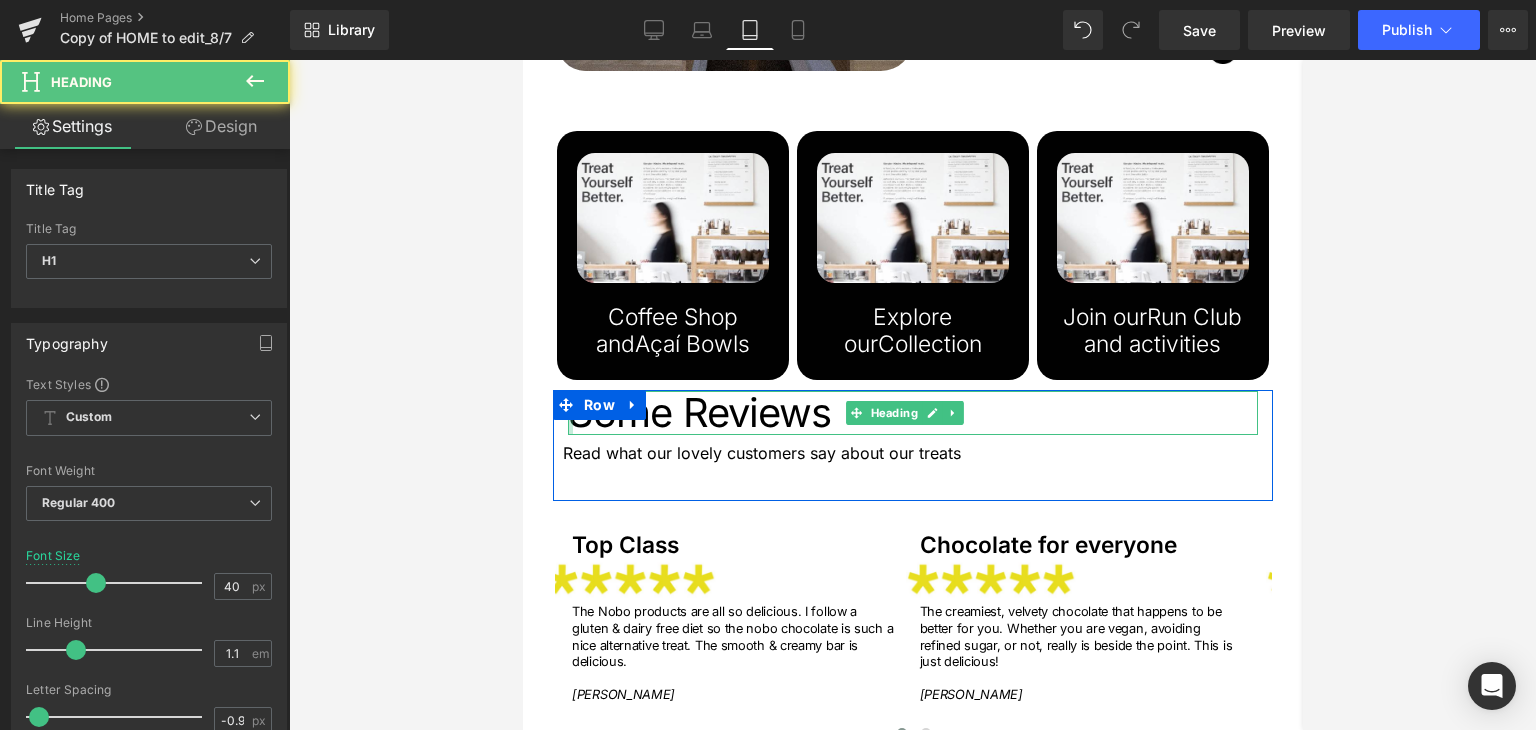 drag, startPoint x: 566, startPoint y: 400, endPoint x: 1043, endPoint y: 469, distance: 481.96472 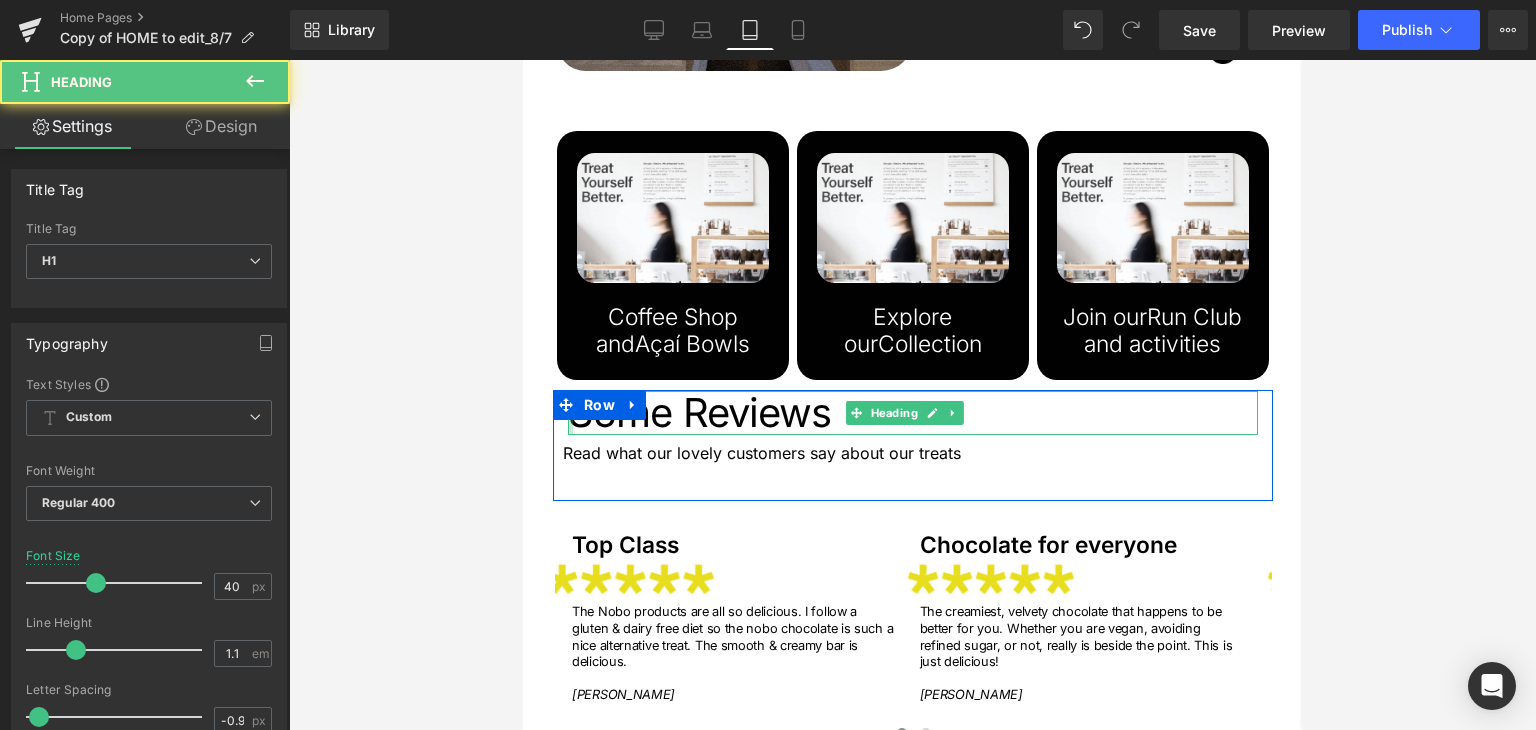 click on "Some Reviews Heading         Read what our lovely customers say about our treats Text Block" at bounding box center [912, 428] 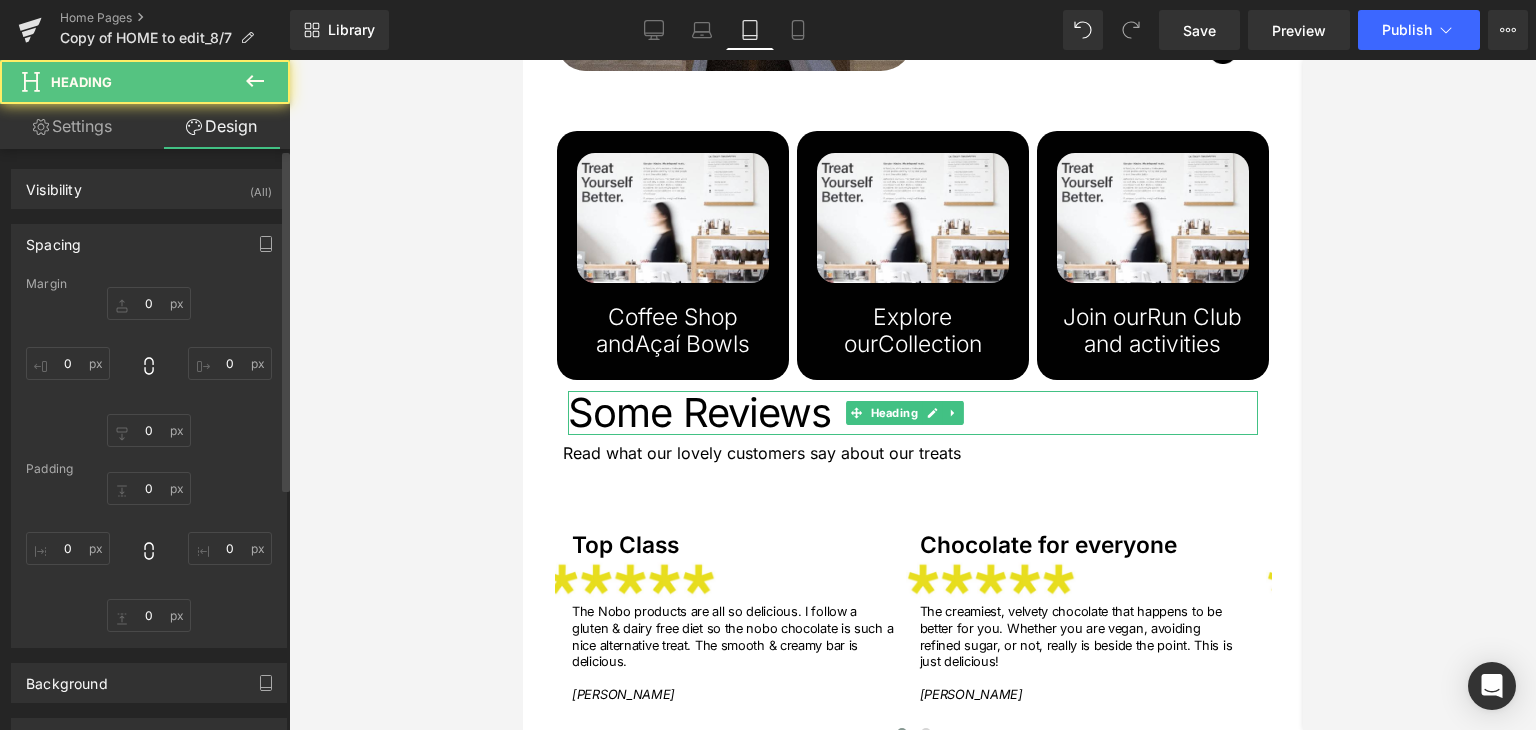 type on "0" 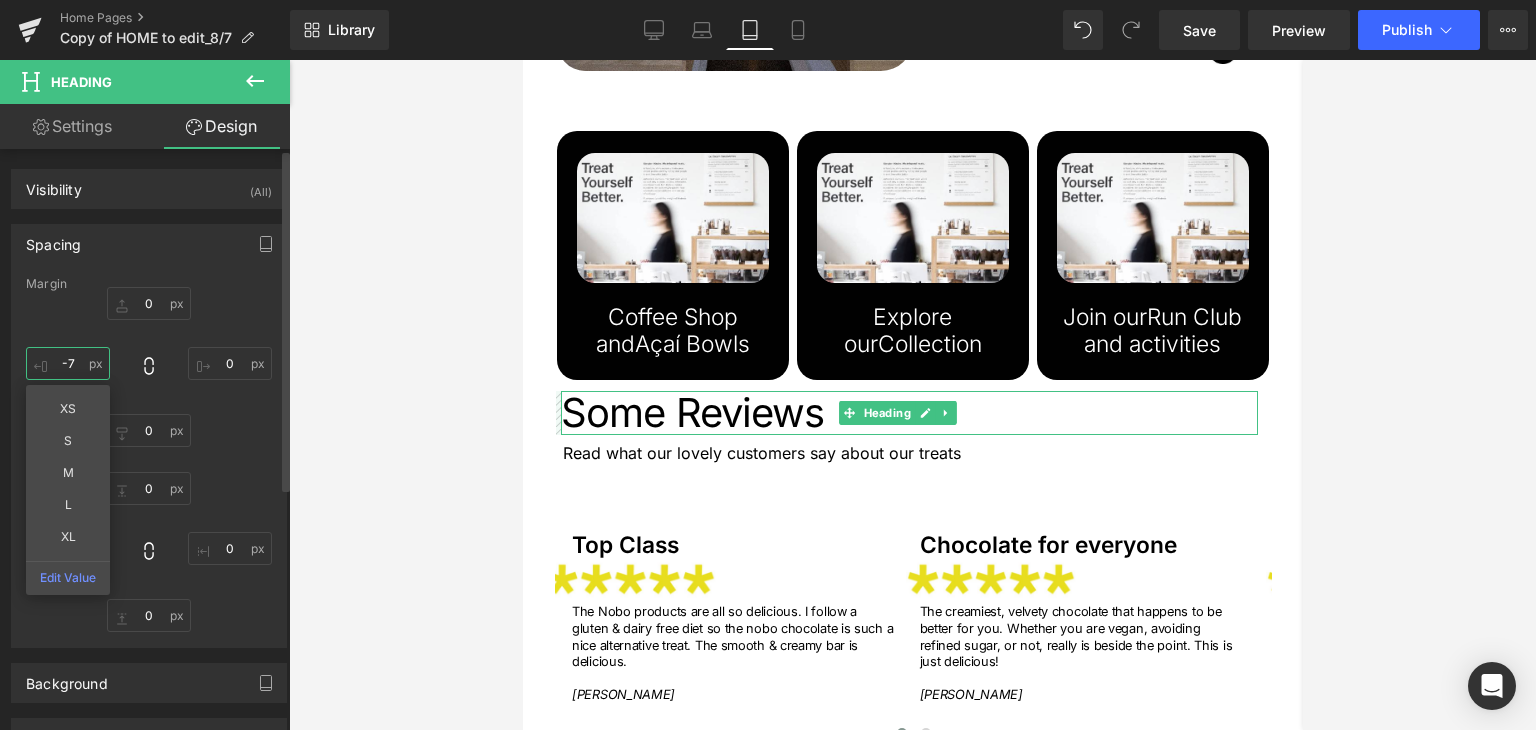 drag, startPoint x: 62, startPoint y: 346, endPoint x: 68, endPoint y: 375, distance: 29.614185 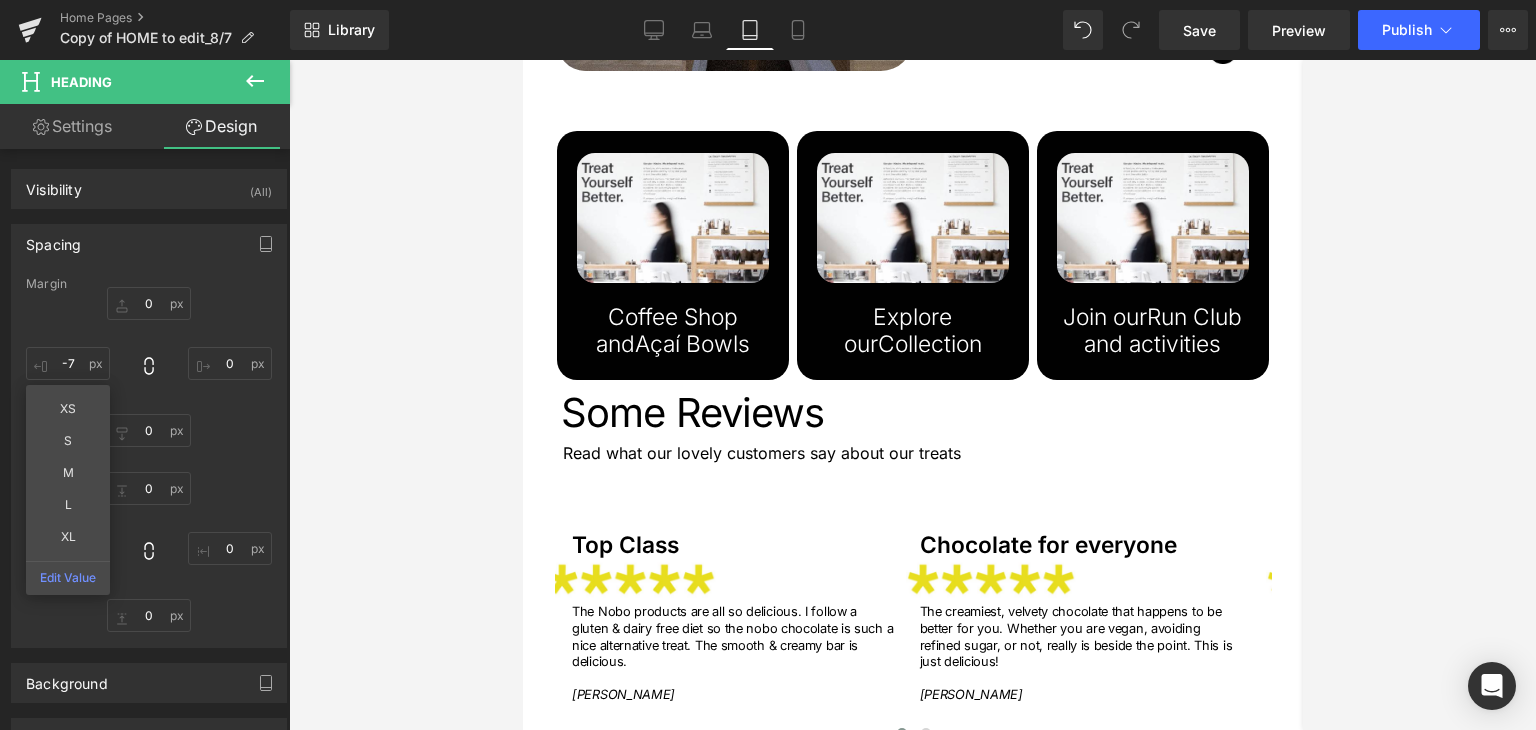 click at bounding box center (912, 395) 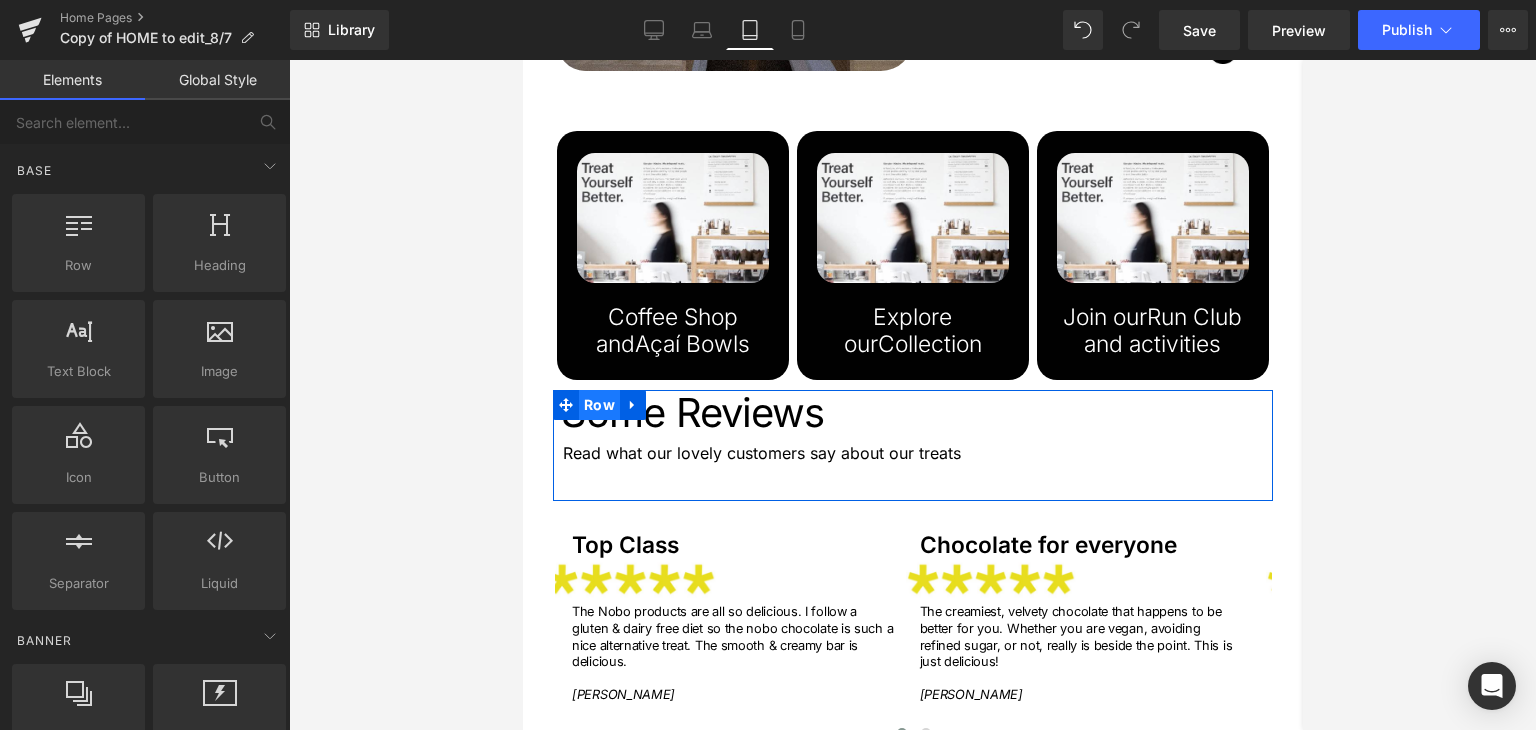 click on "Row" at bounding box center [598, 405] 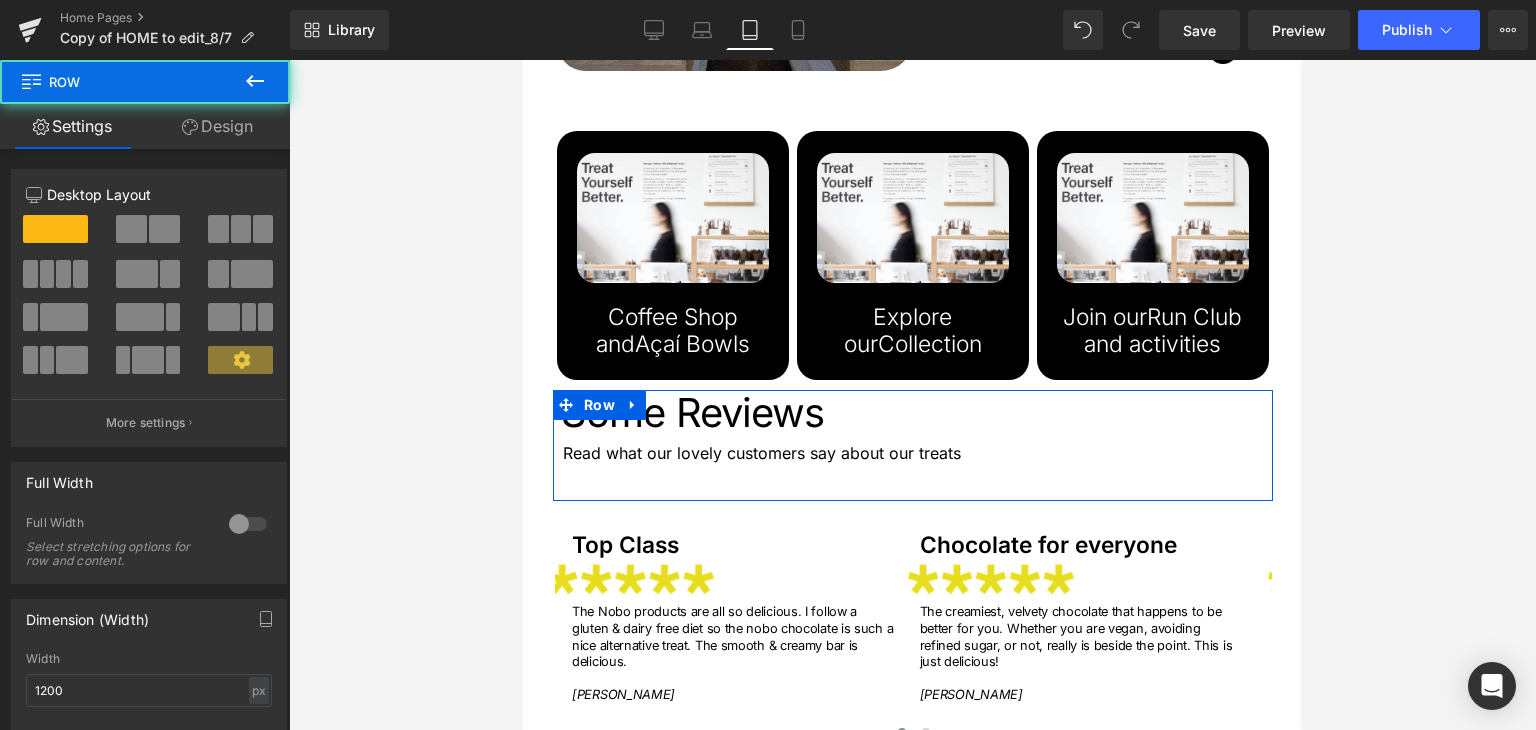 click on "Design" at bounding box center (217, 126) 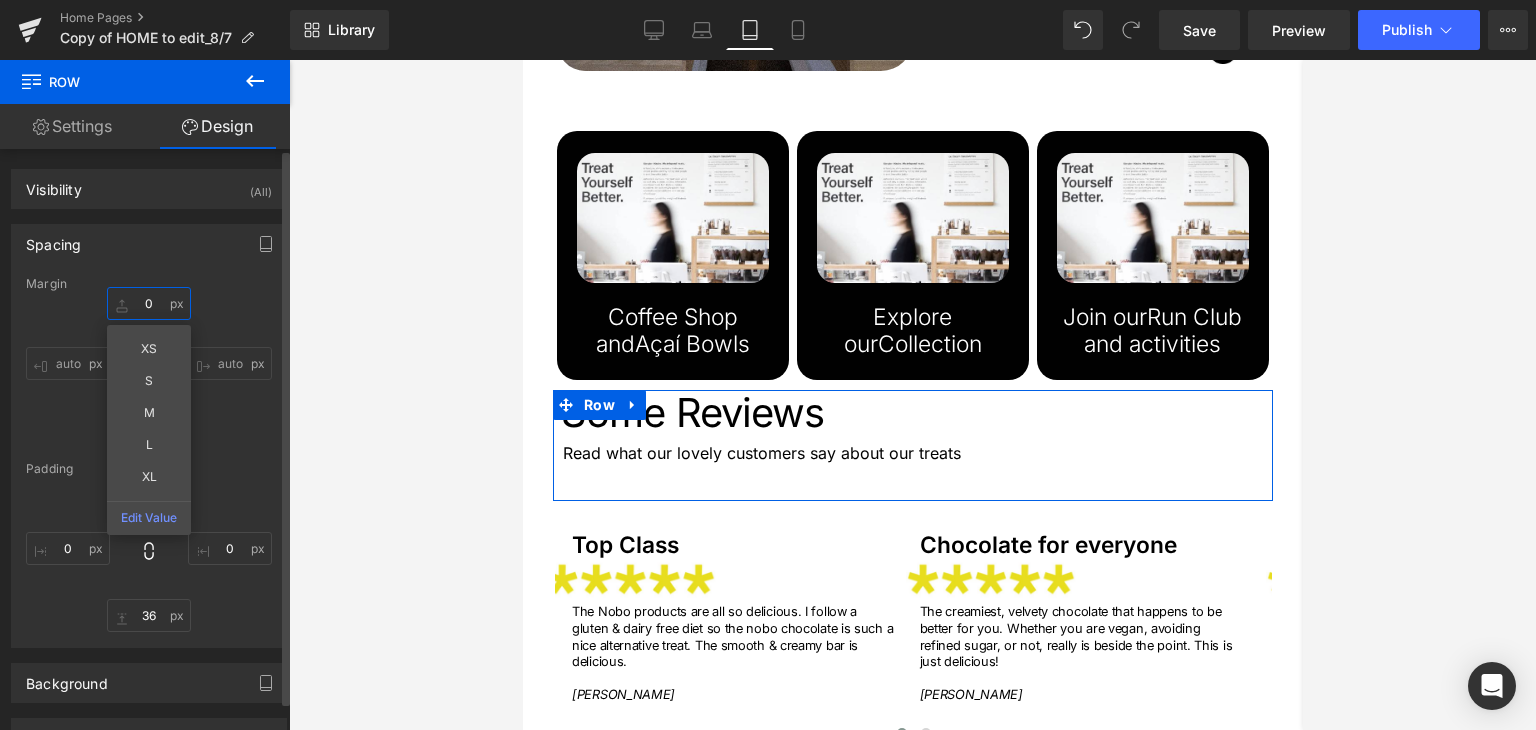click on "0" at bounding box center [149, 303] 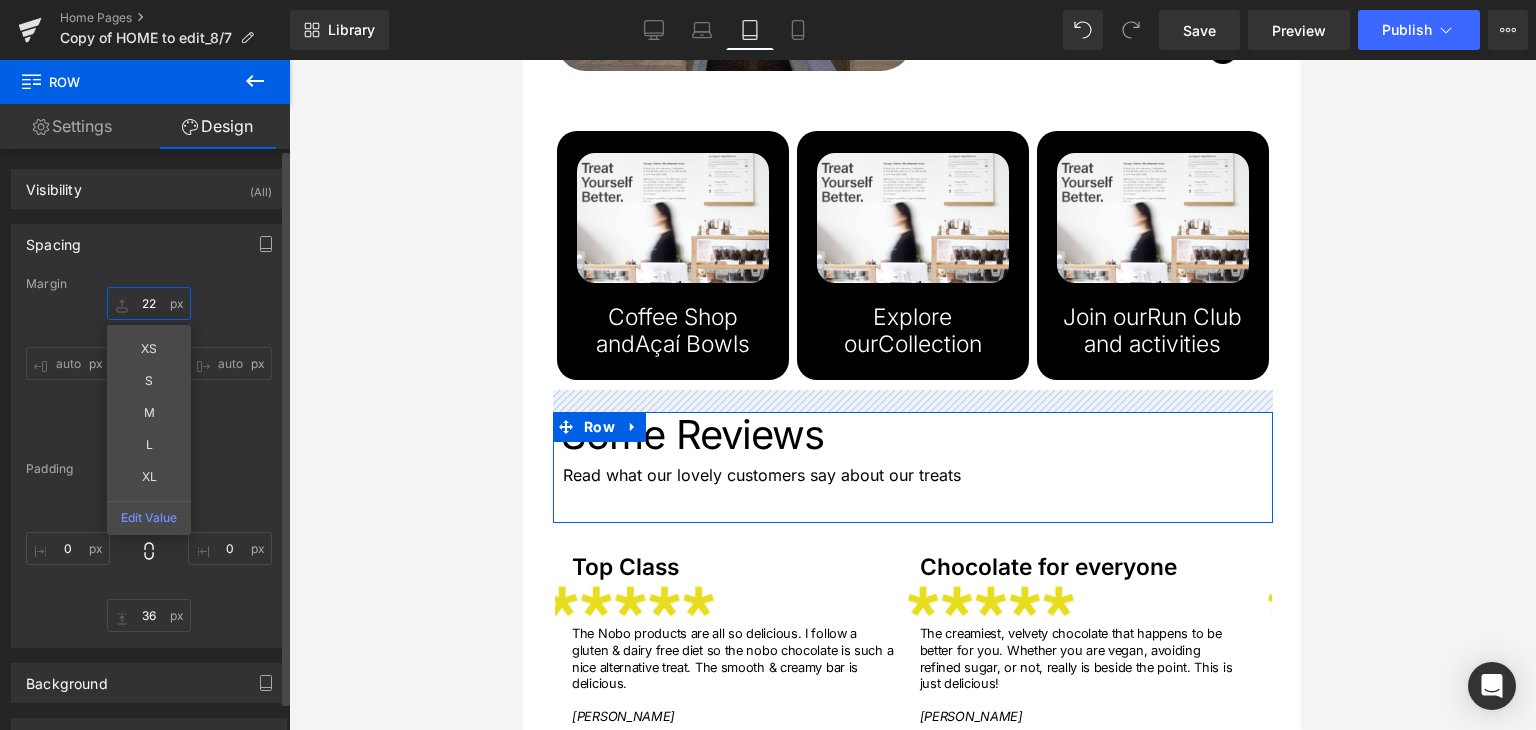 drag, startPoint x: 128, startPoint y: 285, endPoint x: 137, endPoint y: 266, distance: 21.023796 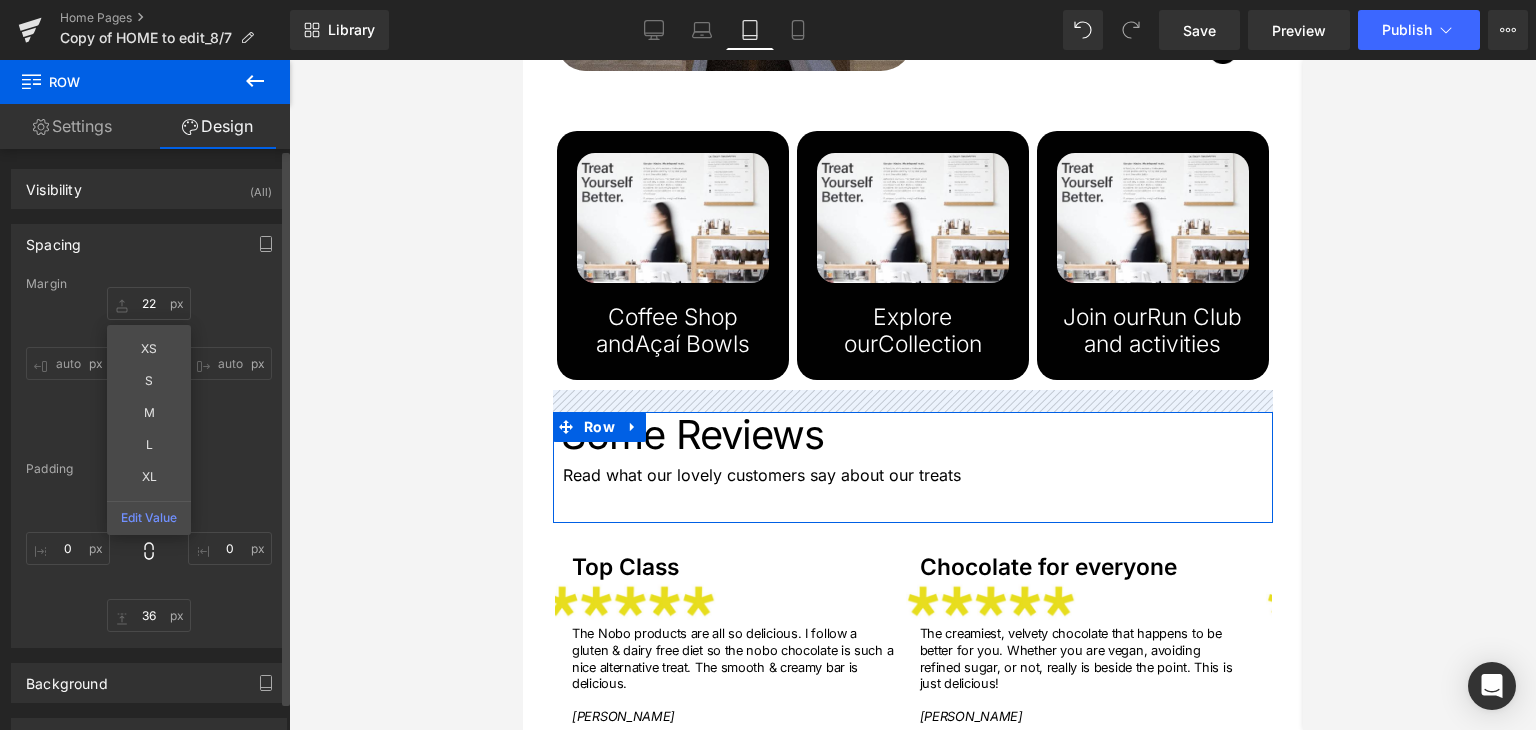 click on "Spacing
Margin
22px 22 XS S M L XL Edit Value
auto auto
0px 0
auto auto
Padding
1px 1
0px 0
36px 36
0px 0" at bounding box center [149, 436] 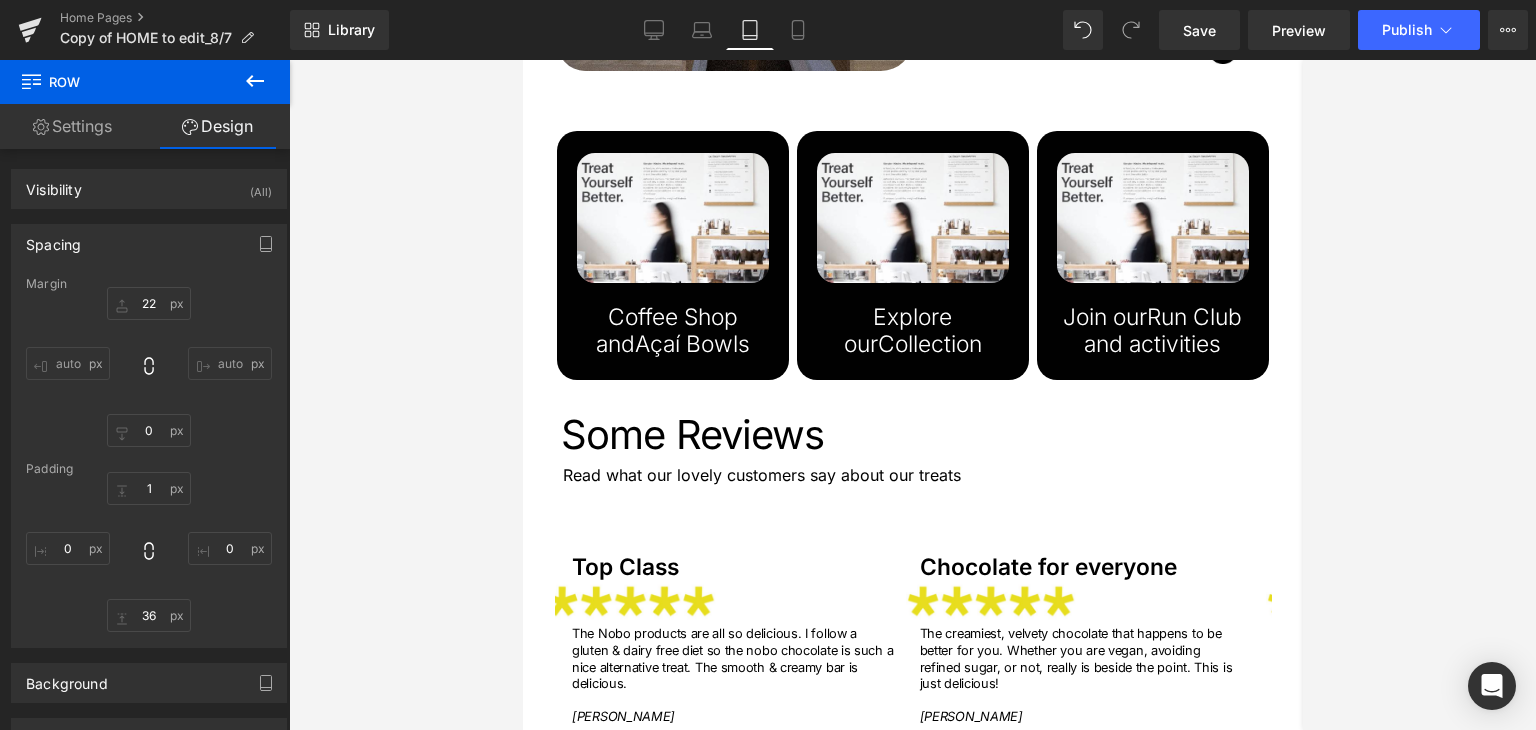 click at bounding box center (912, 395) 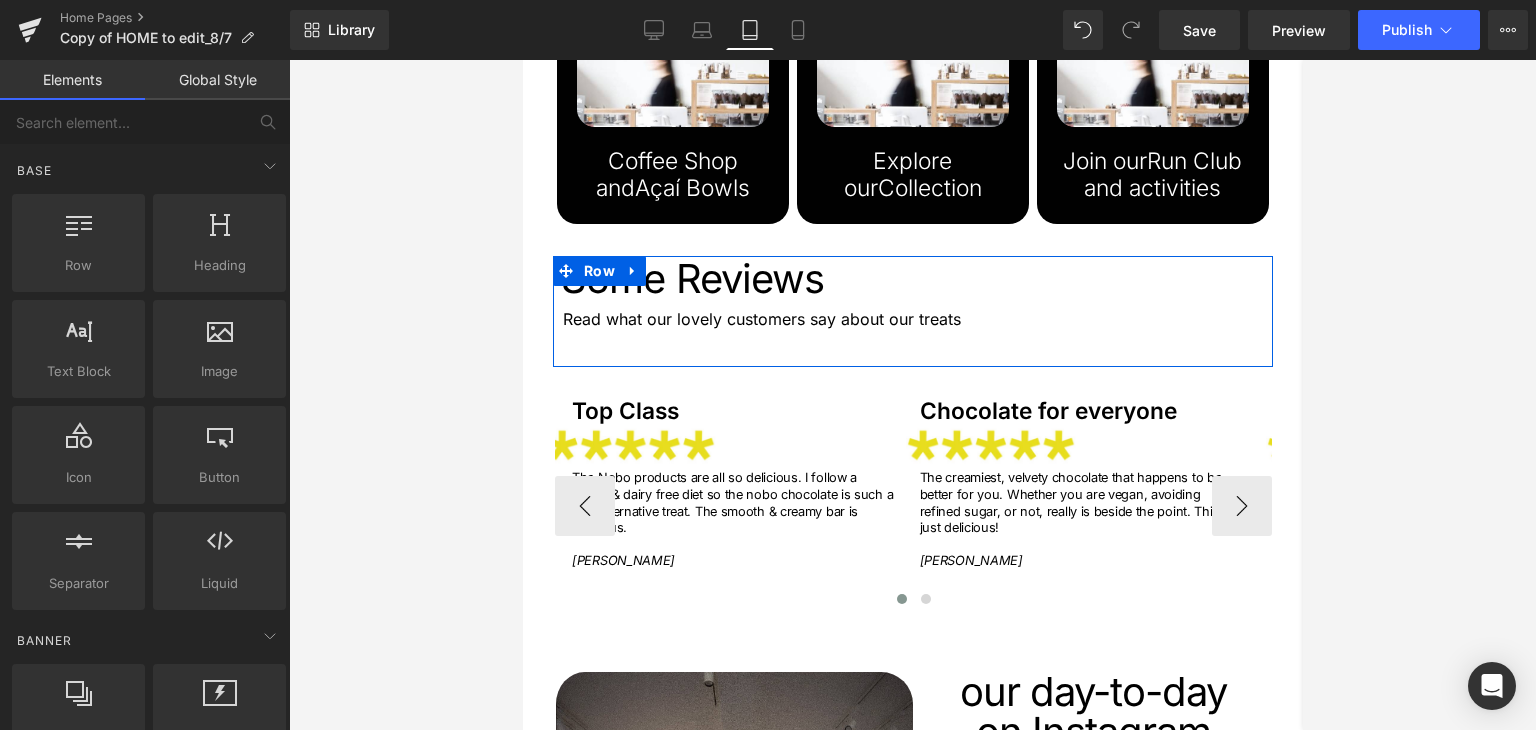 scroll, scrollTop: 2728, scrollLeft: 0, axis: vertical 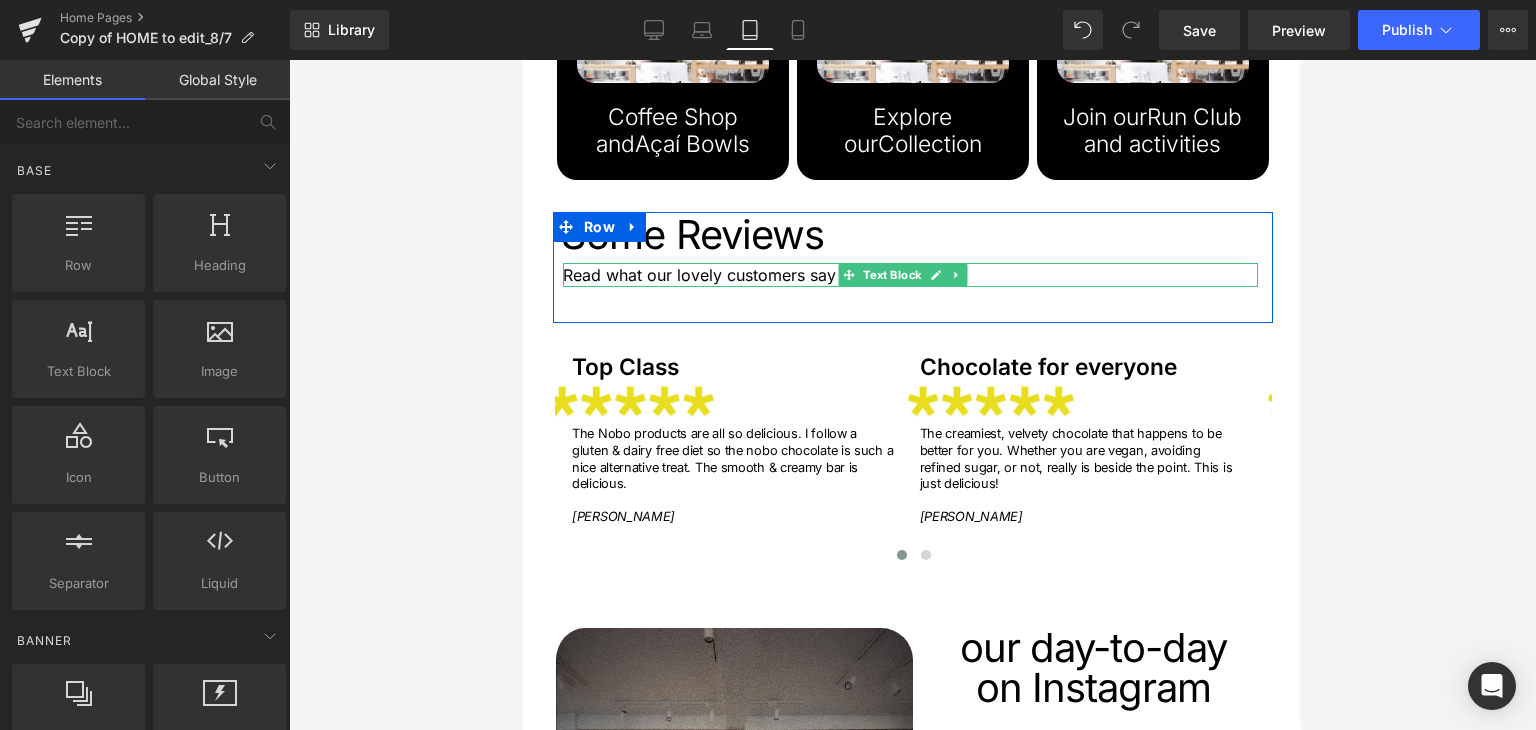 click on "Read what our lovely customers say about our treats" at bounding box center (909, 275) 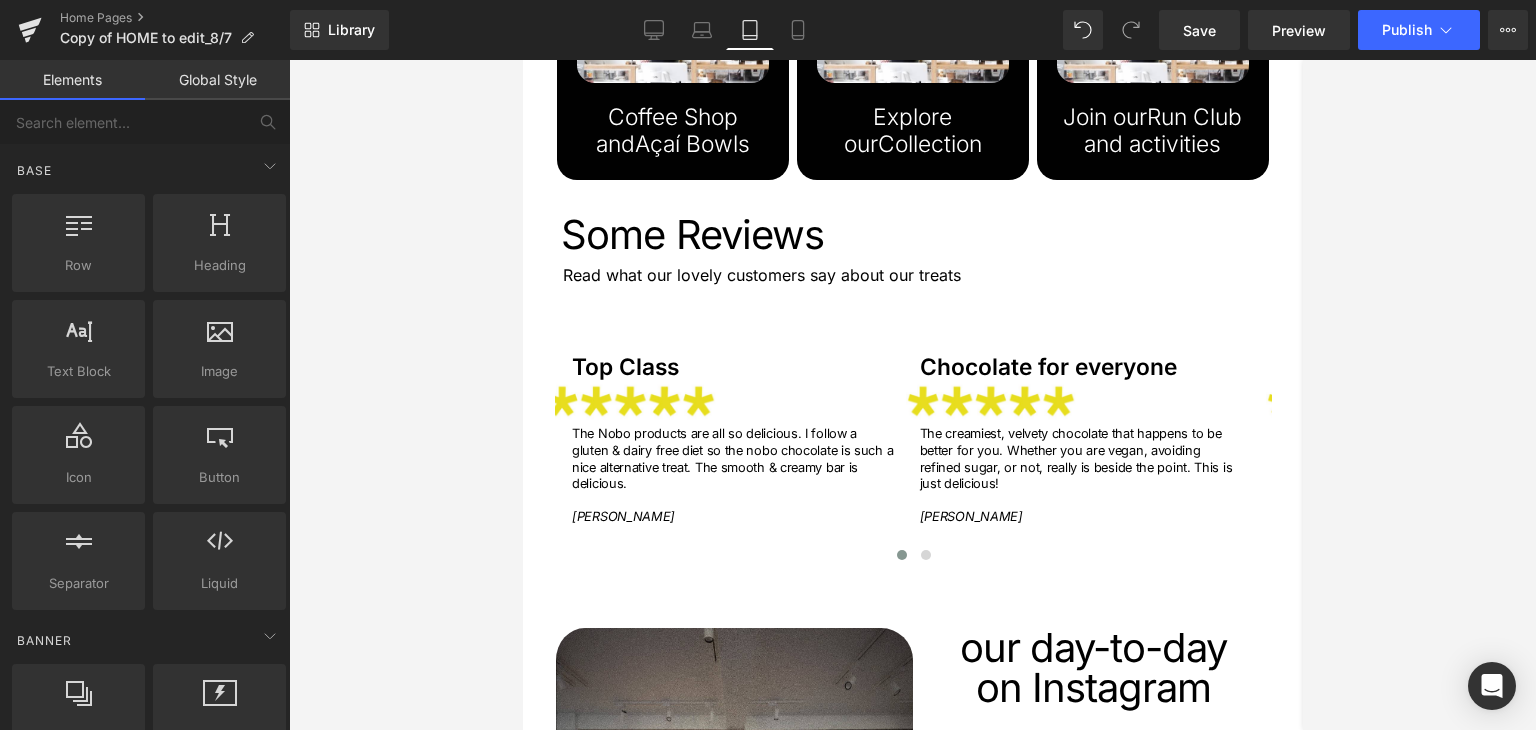 click at bounding box center [912, 395] 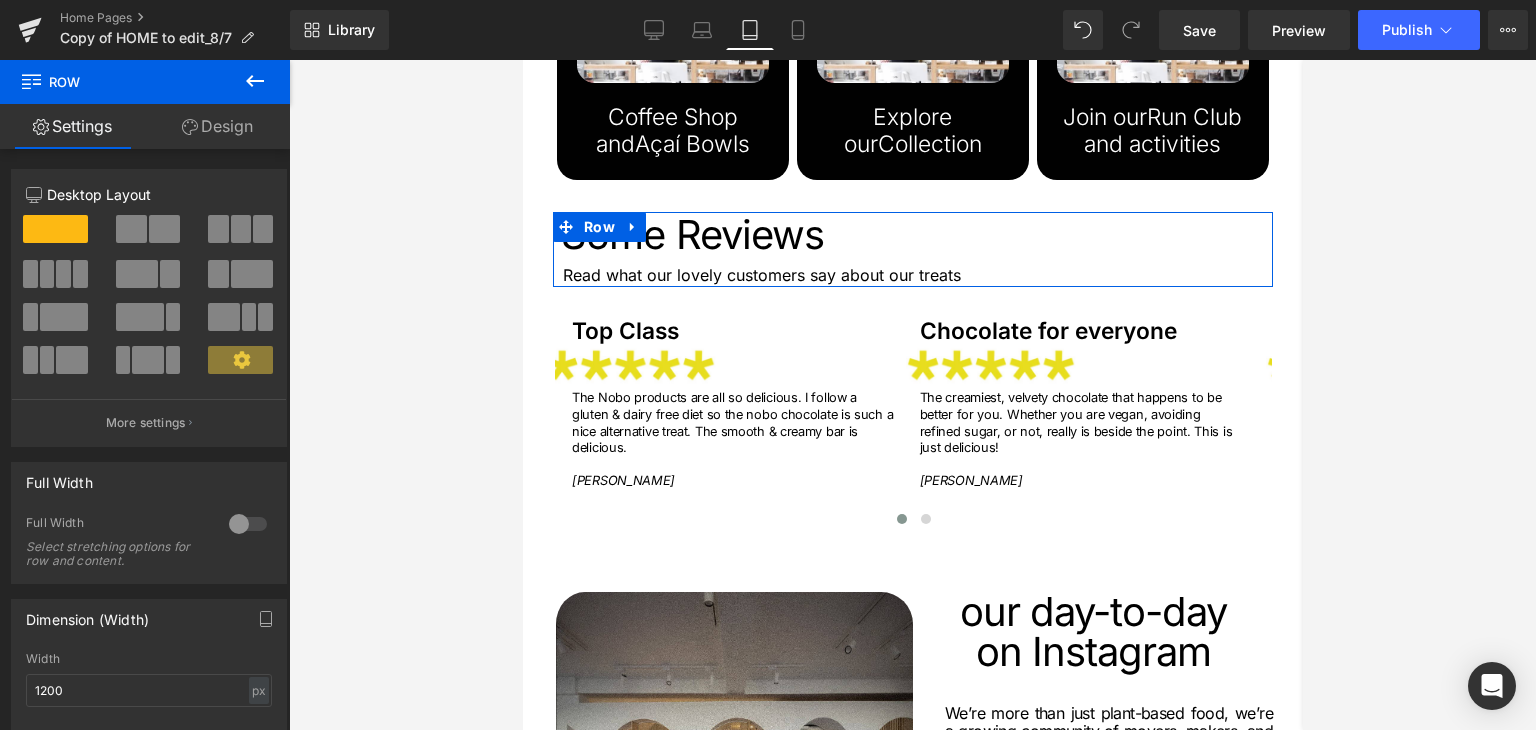 click on "Some Reviews Heading         Read what our lovely customers say about our treats Text Block         Row" at bounding box center (912, 249) 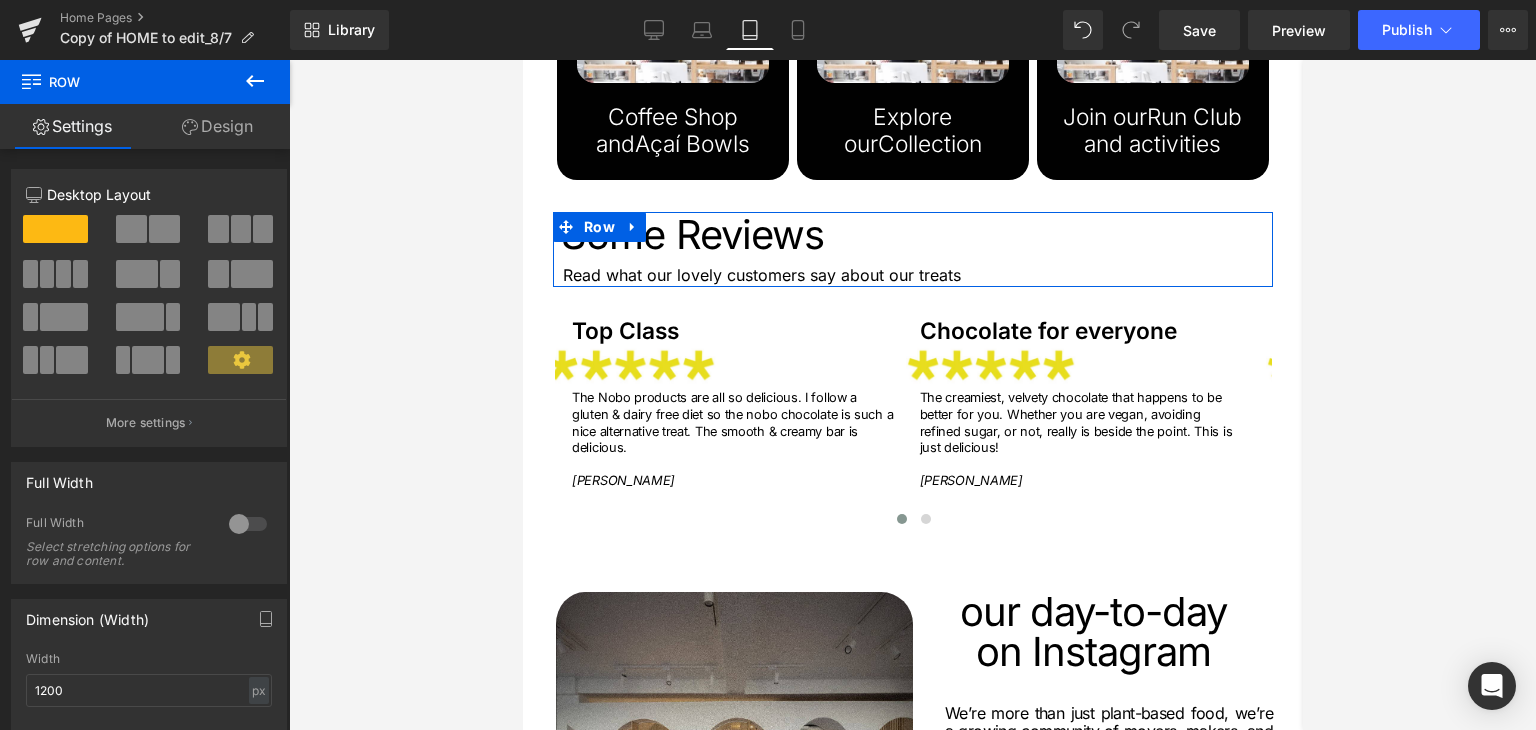click at bounding box center (912, 395) 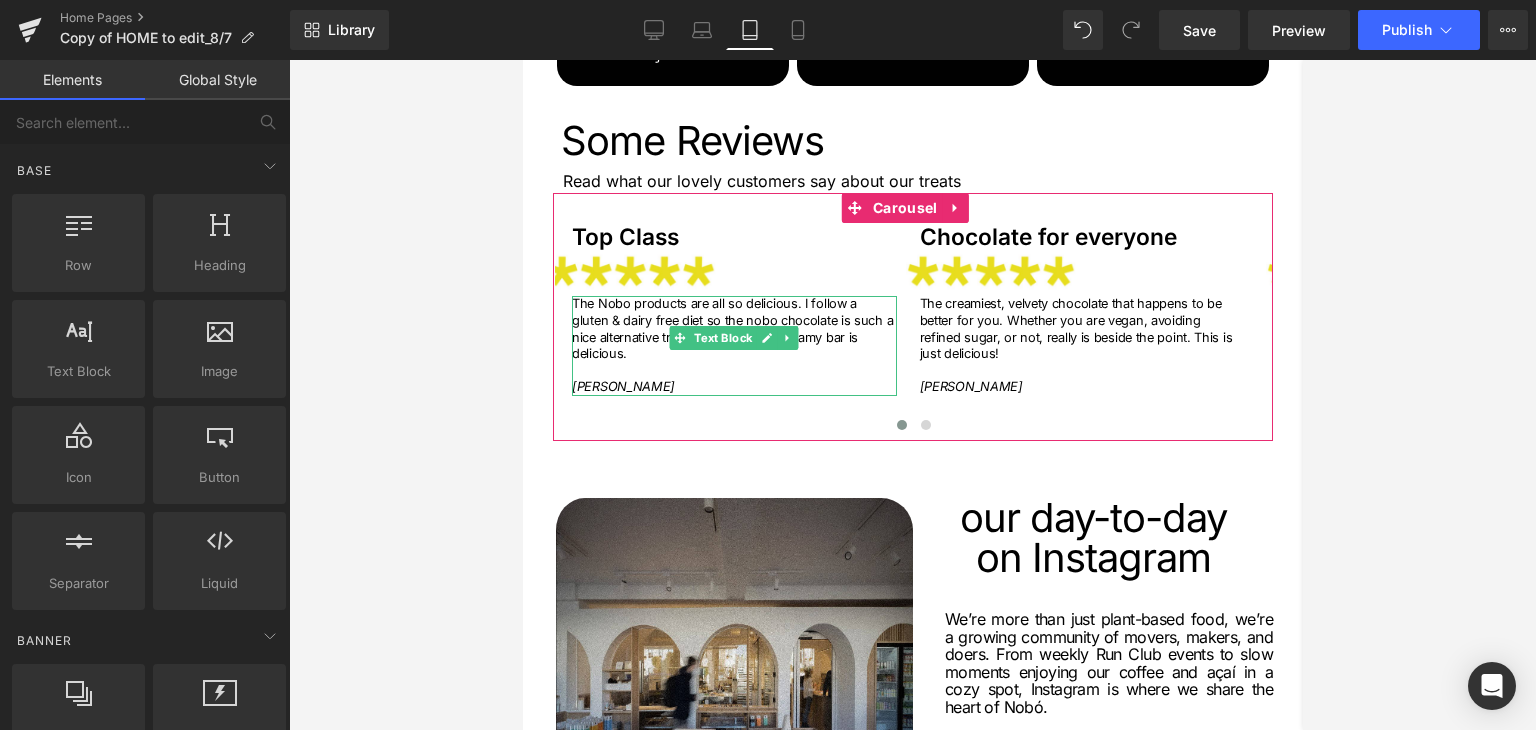 scroll, scrollTop: 2828, scrollLeft: 0, axis: vertical 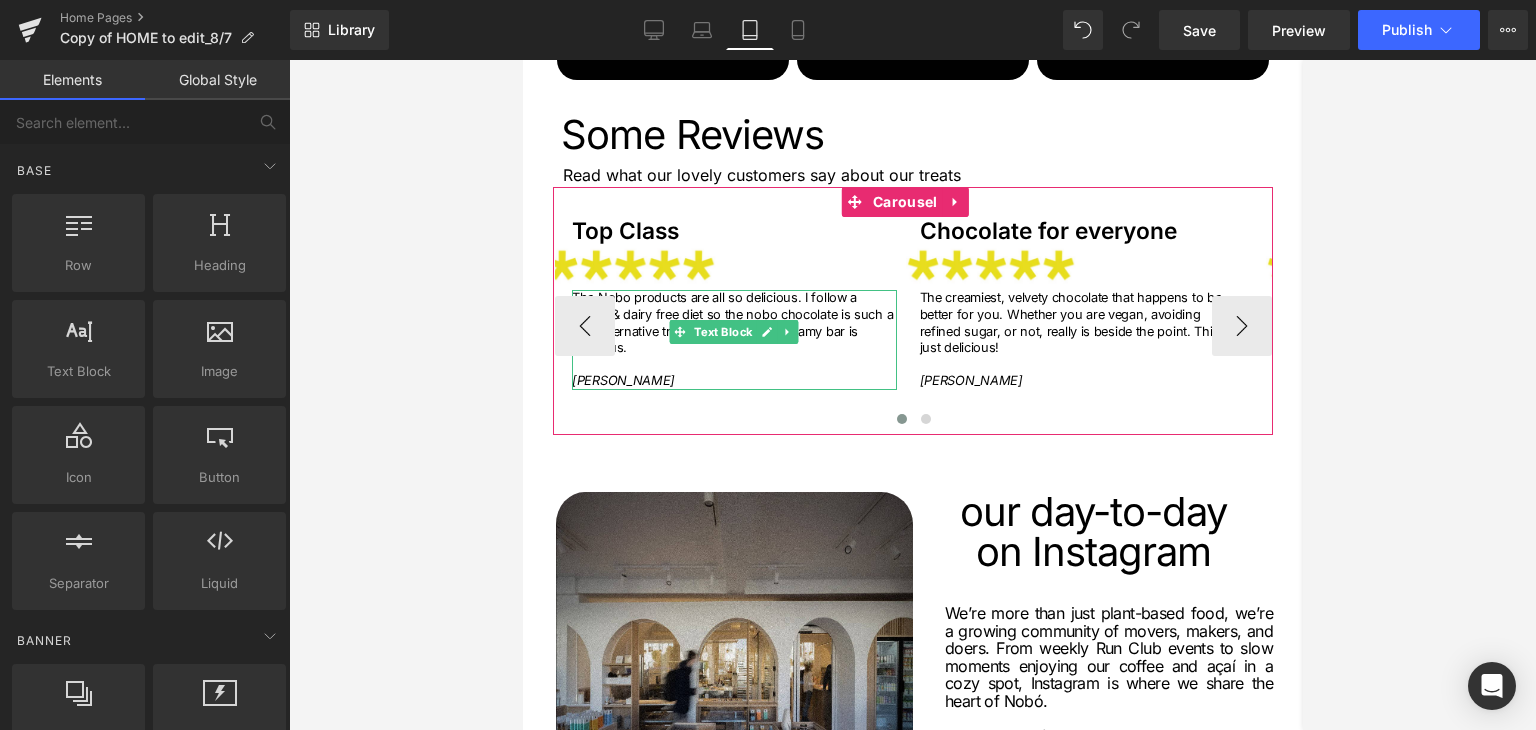 click on "The Nobo products are all so delicious. I follow a gluten & dairy free diet so the nobo chocolate is such a nice alternative treat. The smooth & creamy bar is delicious." at bounding box center [733, 323] 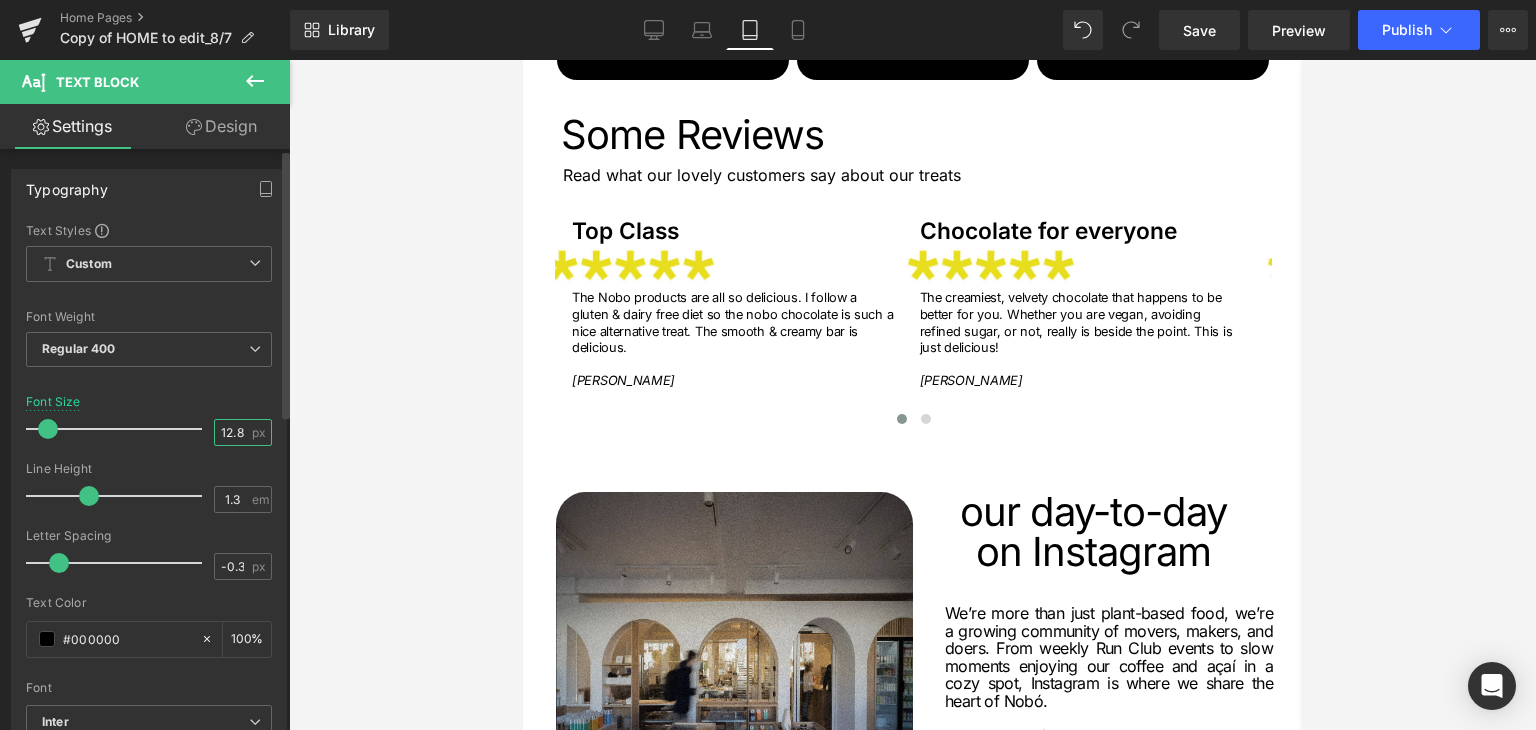 click on "12.8" at bounding box center (232, 432) 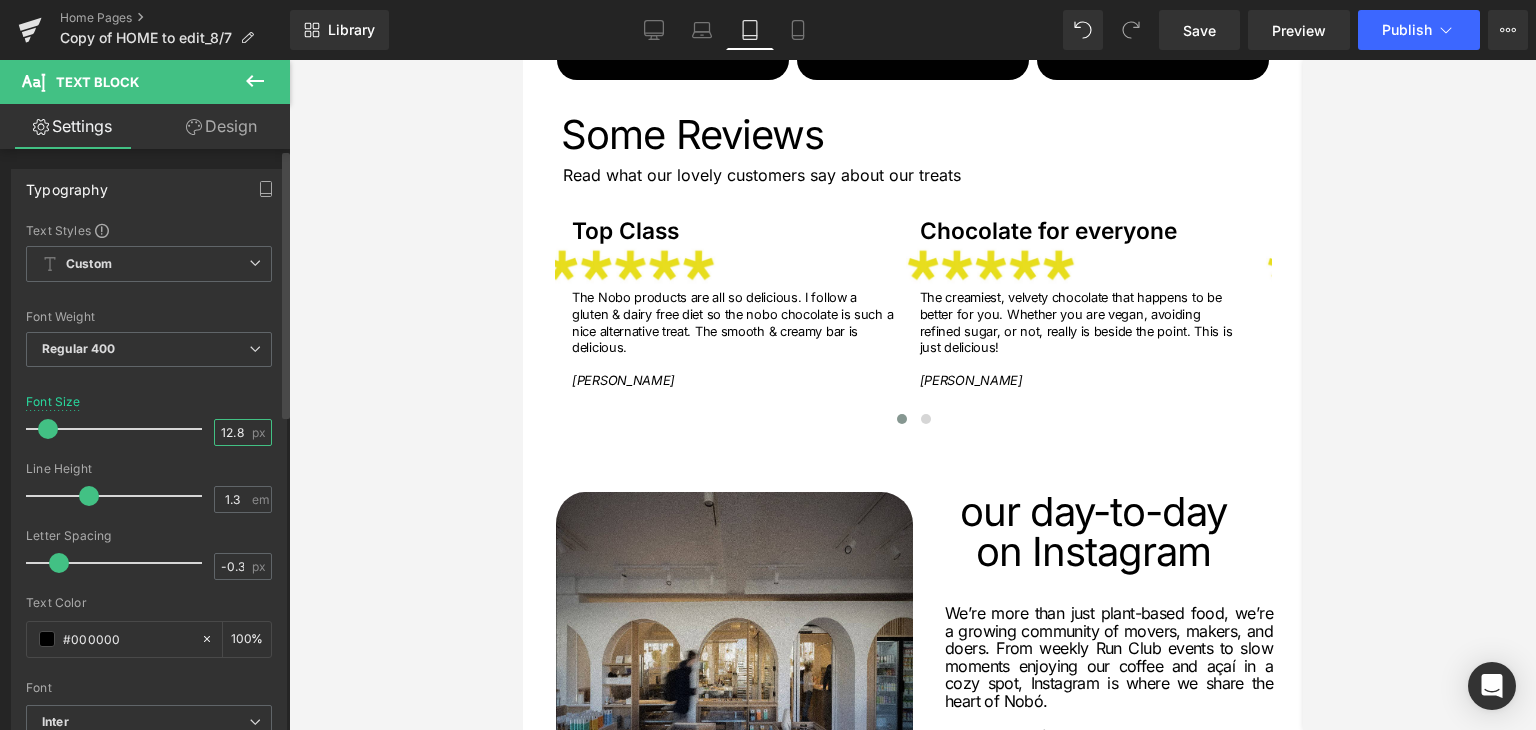 click on "12.8" at bounding box center [232, 432] 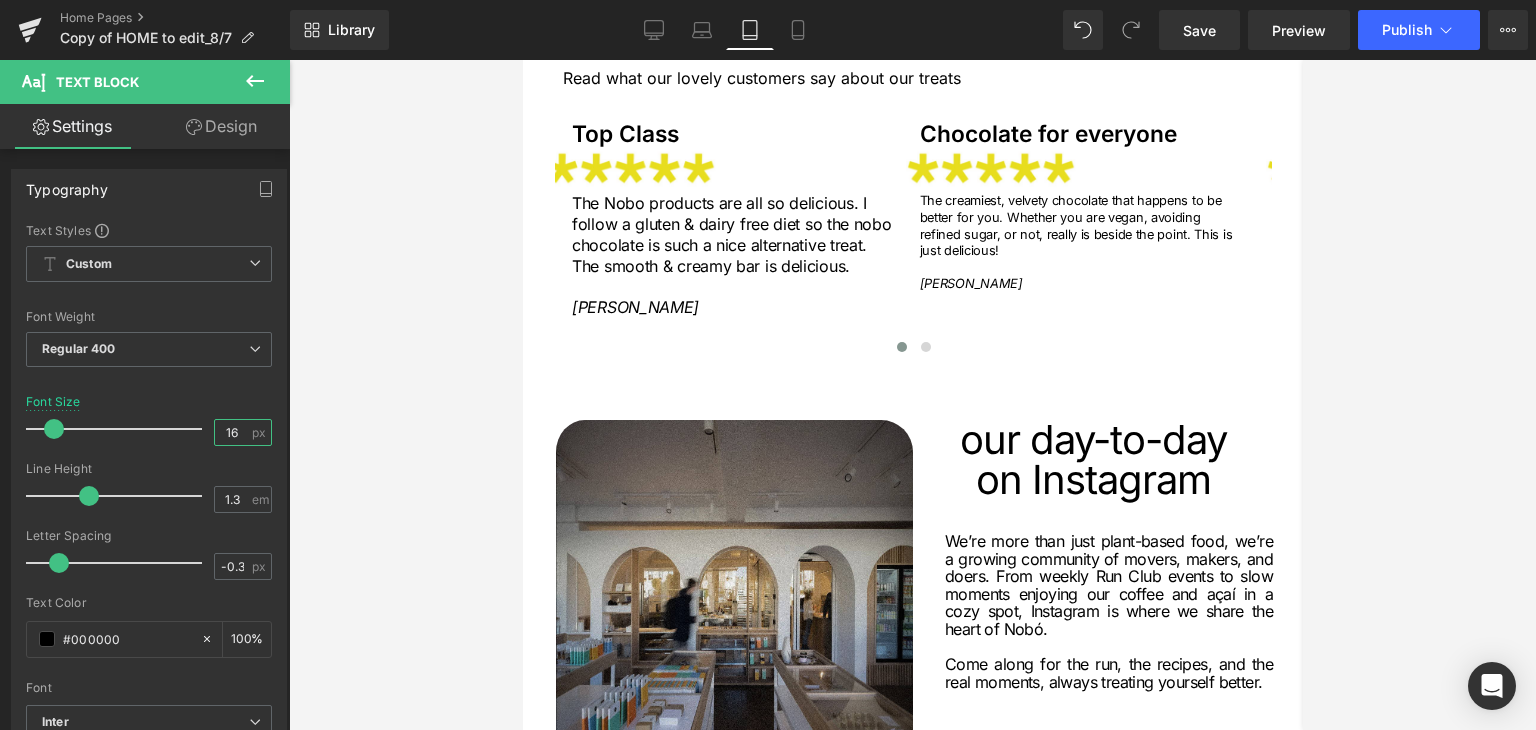 scroll, scrollTop: 3128, scrollLeft: 0, axis: vertical 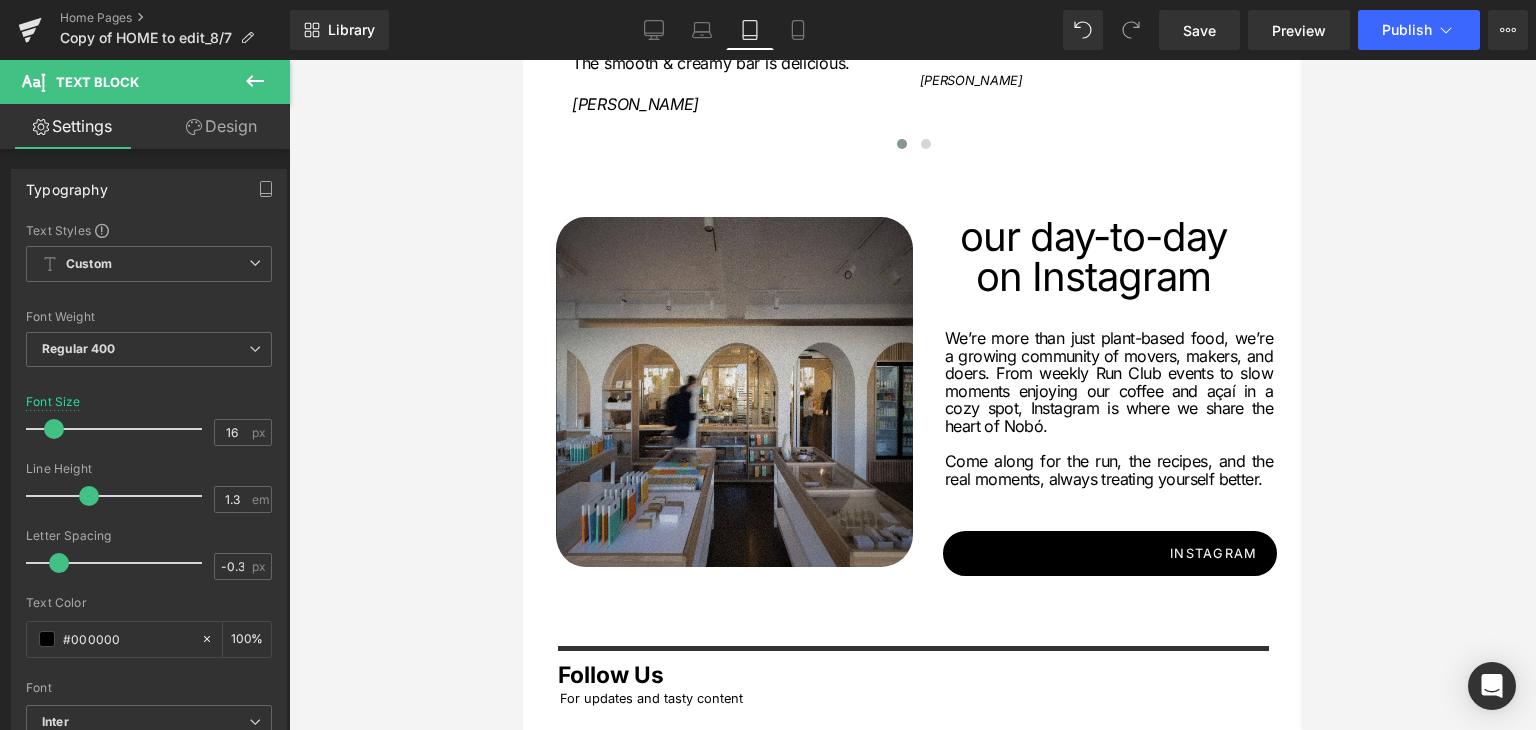 click on "We’re more than just plant-based food, we’re a growing community of movers, makers, and doers. From weekly Run Club events to slow moments enjoying our coffee and açaí in a cozy spot, Instagram is where we share the heart of Nobó." at bounding box center (1108, 383) 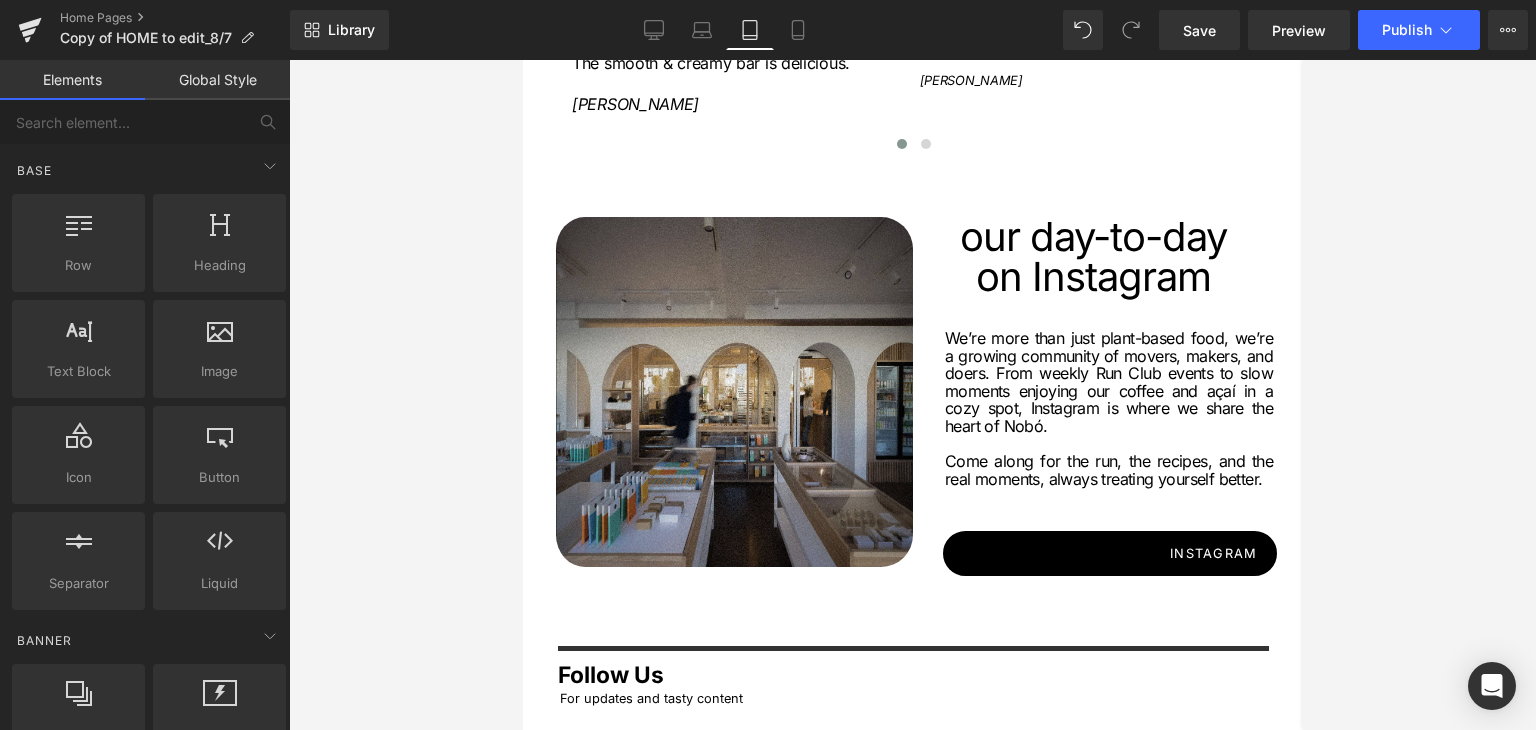 click at bounding box center (912, 395) 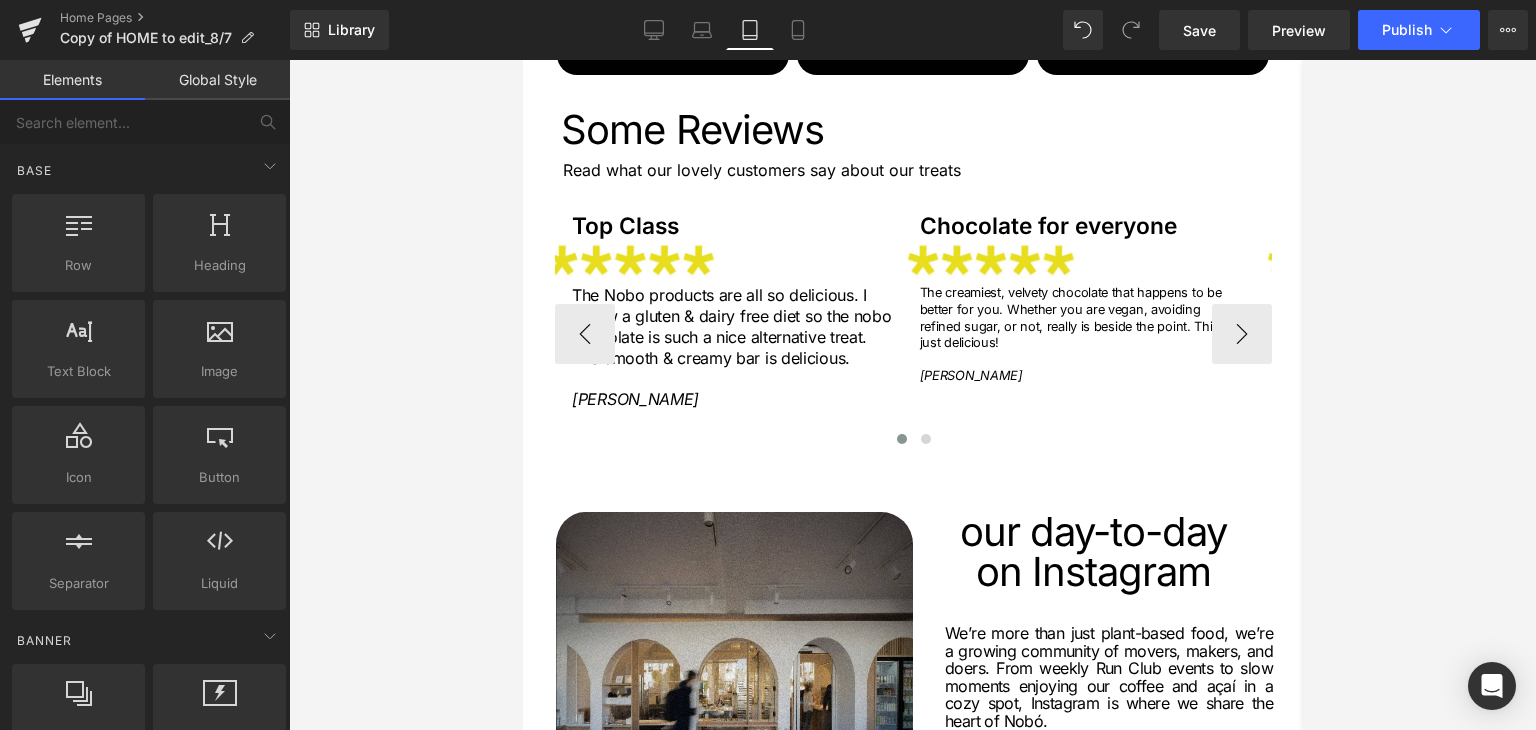 scroll, scrollTop: 2828, scrollLeft: 0, axis: vertical 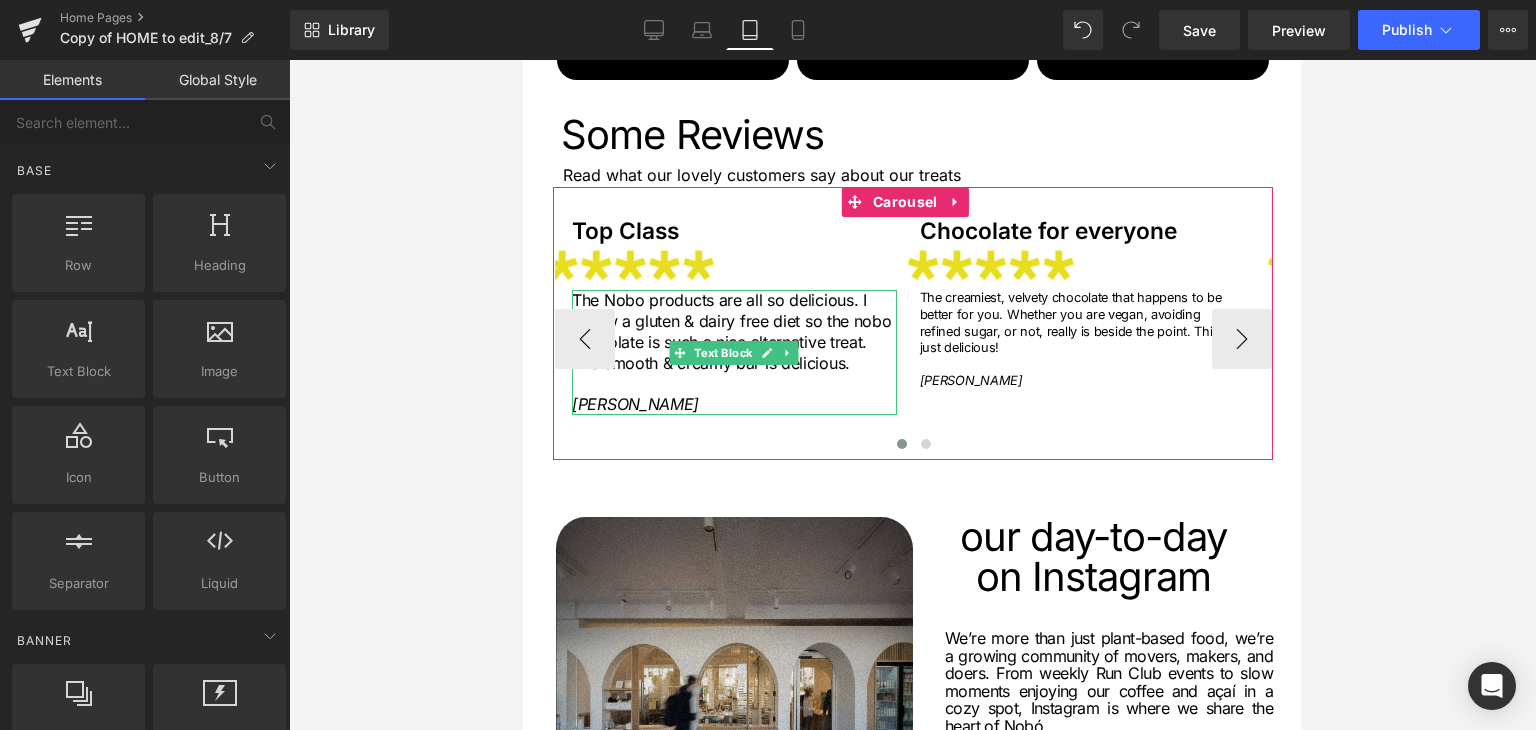 click on "The Nobo products are all so delicious. I follow a gluten & dairy free diet so the nobo chocolate is such a nice alternative treat. The smooth & creamy bar is delicious." at bounding box center (733, 331) 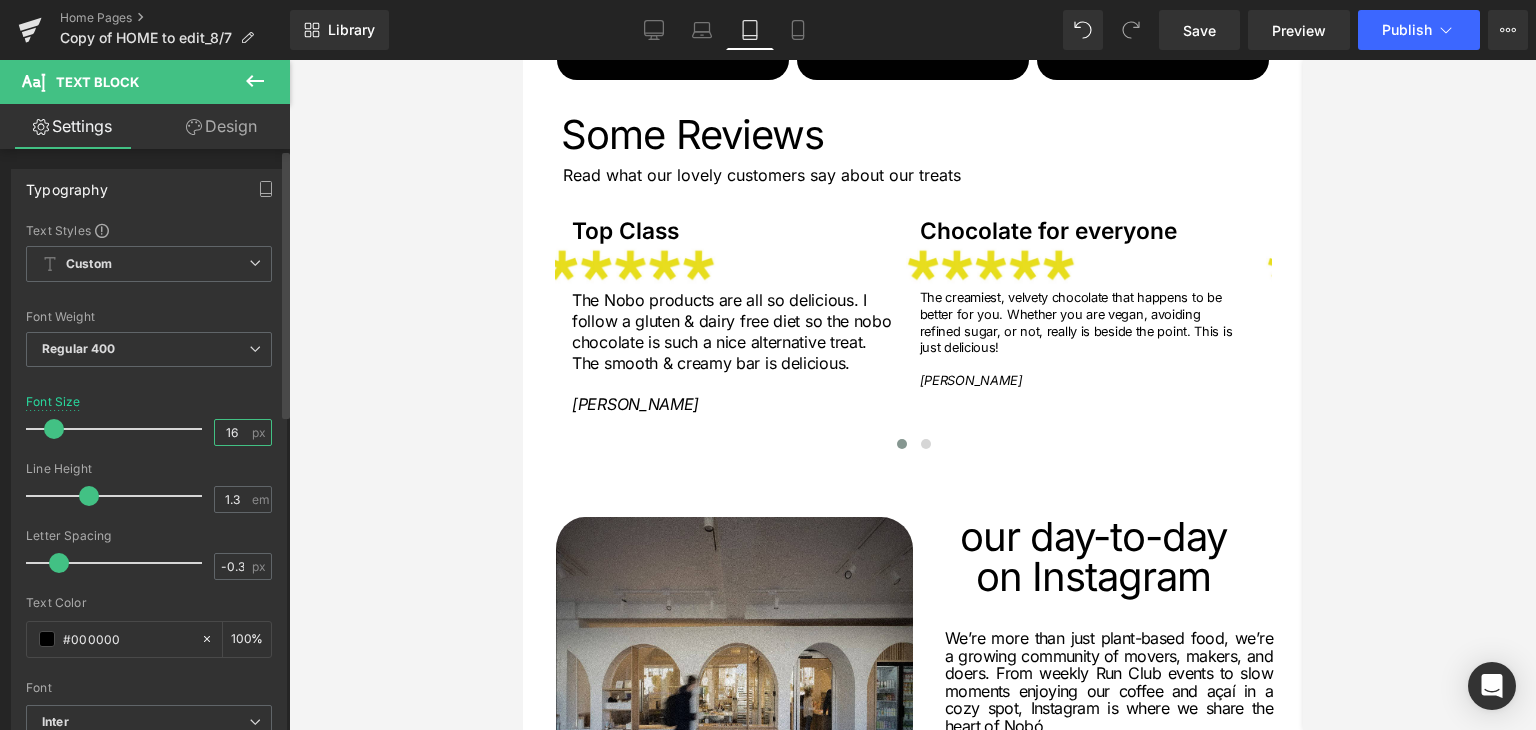 click on "16" at bounding box center (232, 432) 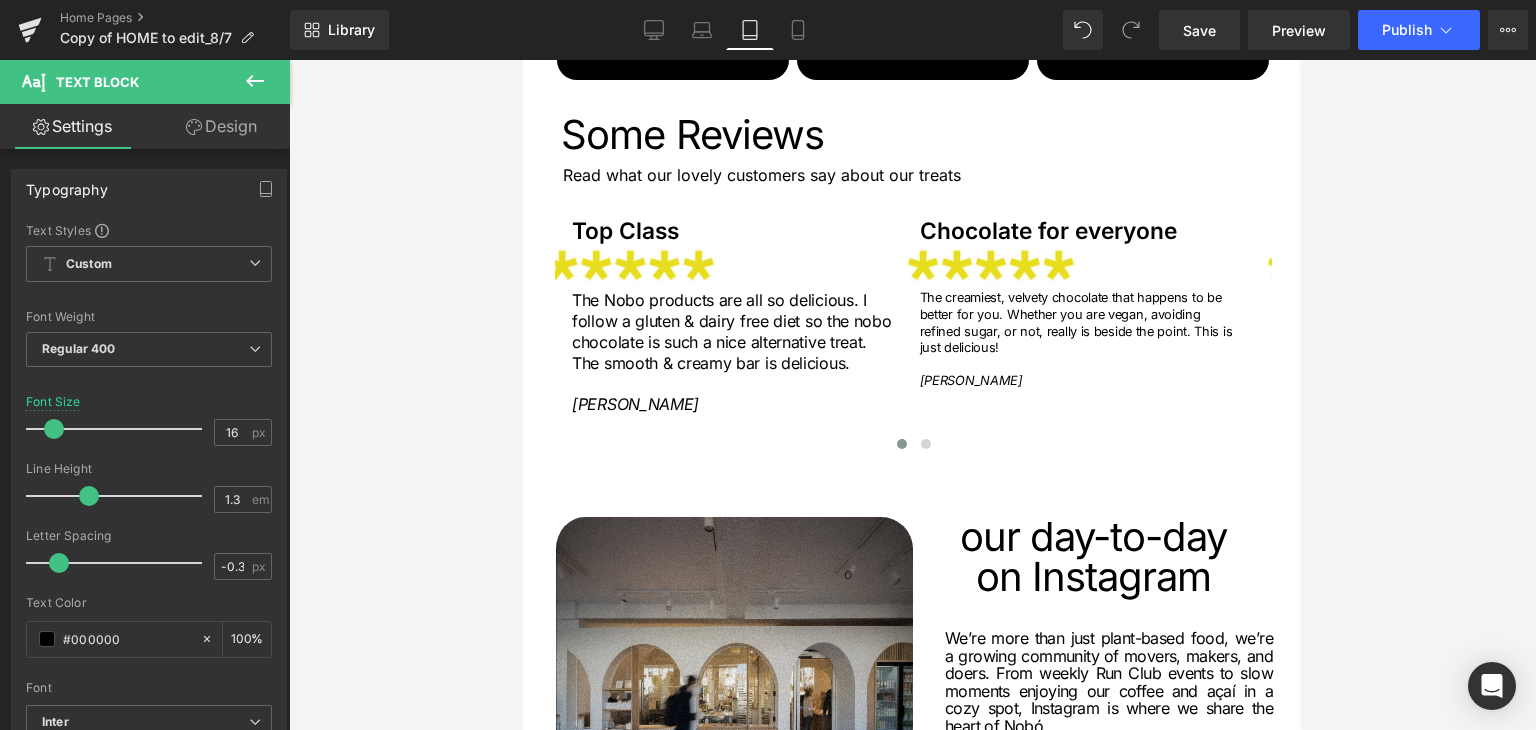 click at bounding box center (912, 395) 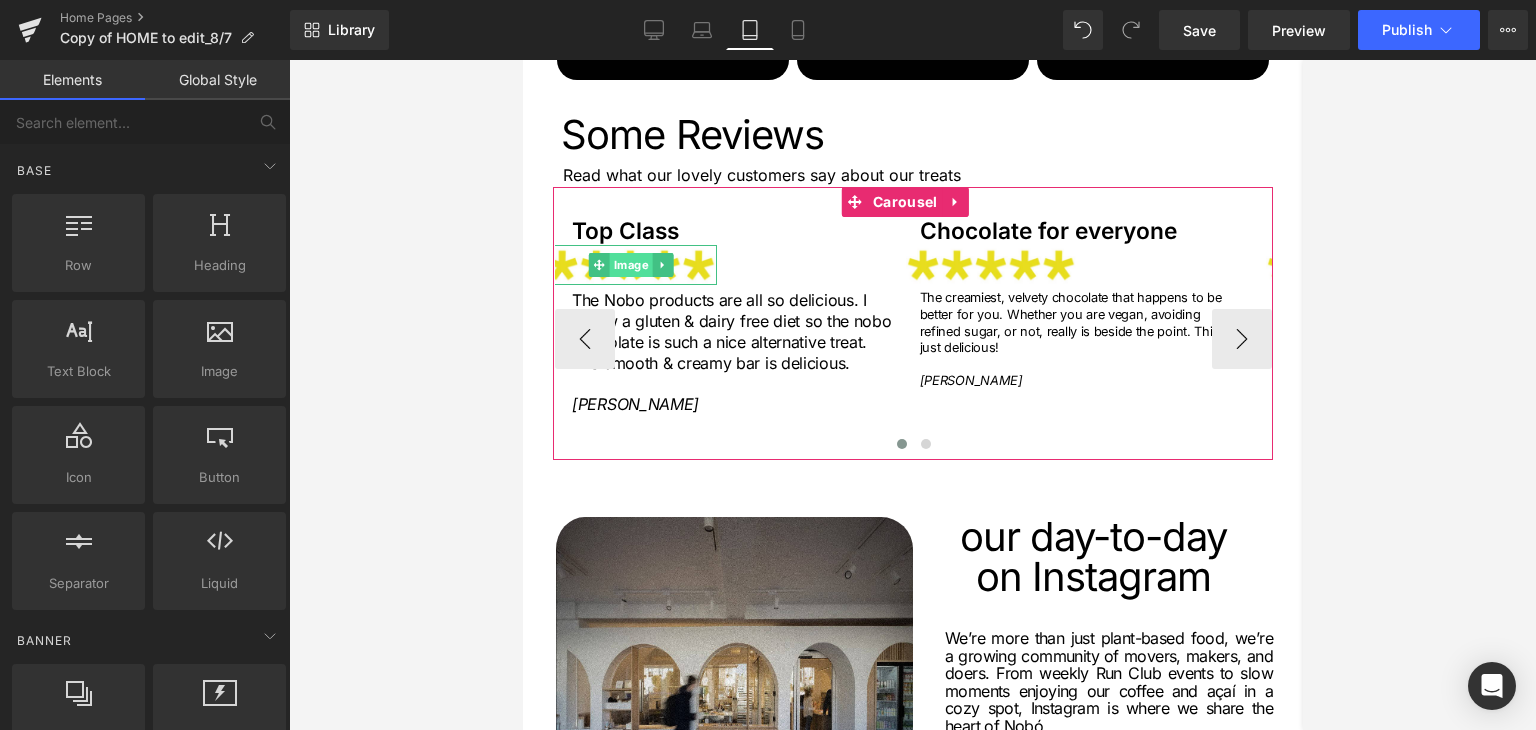 click on "Image" at bounding box center (629, 265) 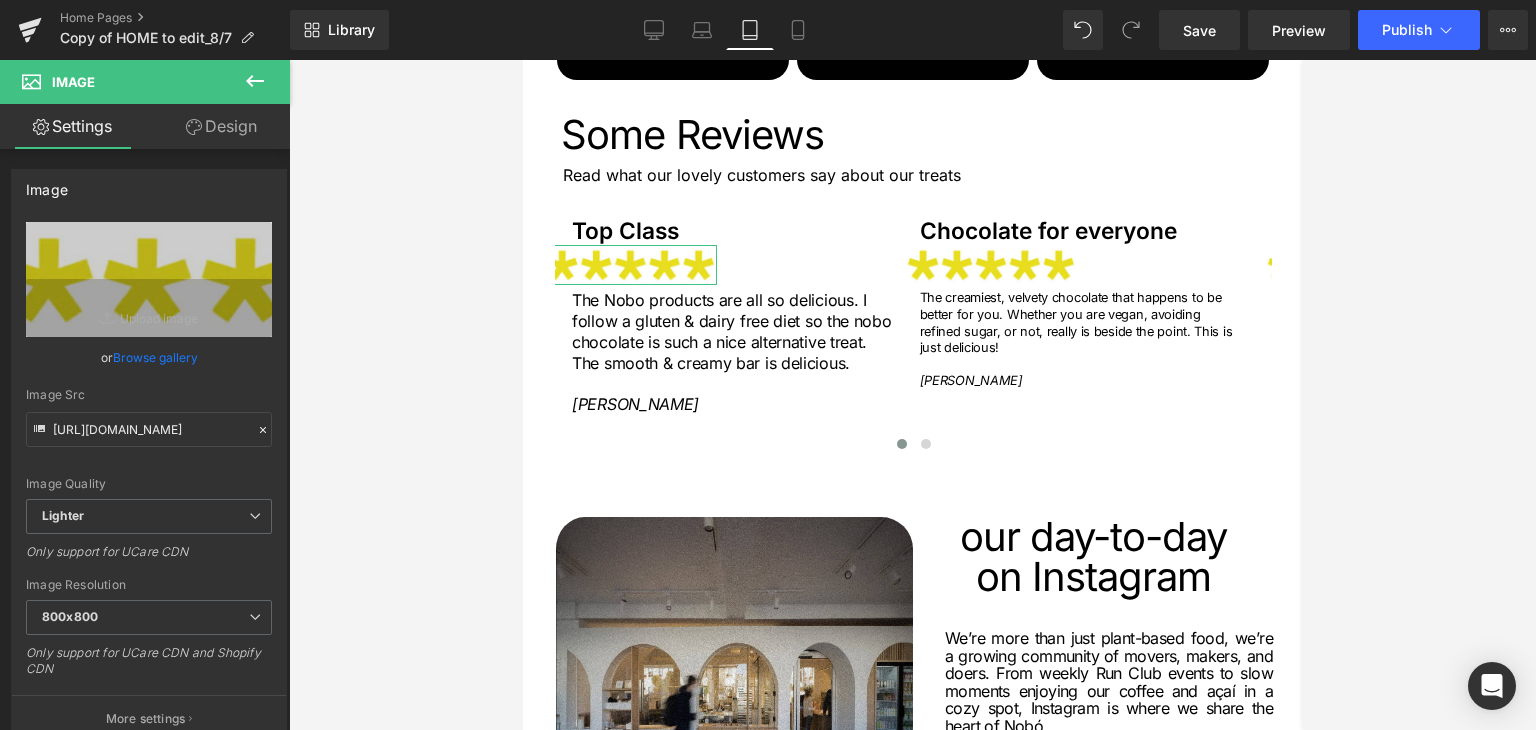 click on "Design" at bounding box center [221, 126] 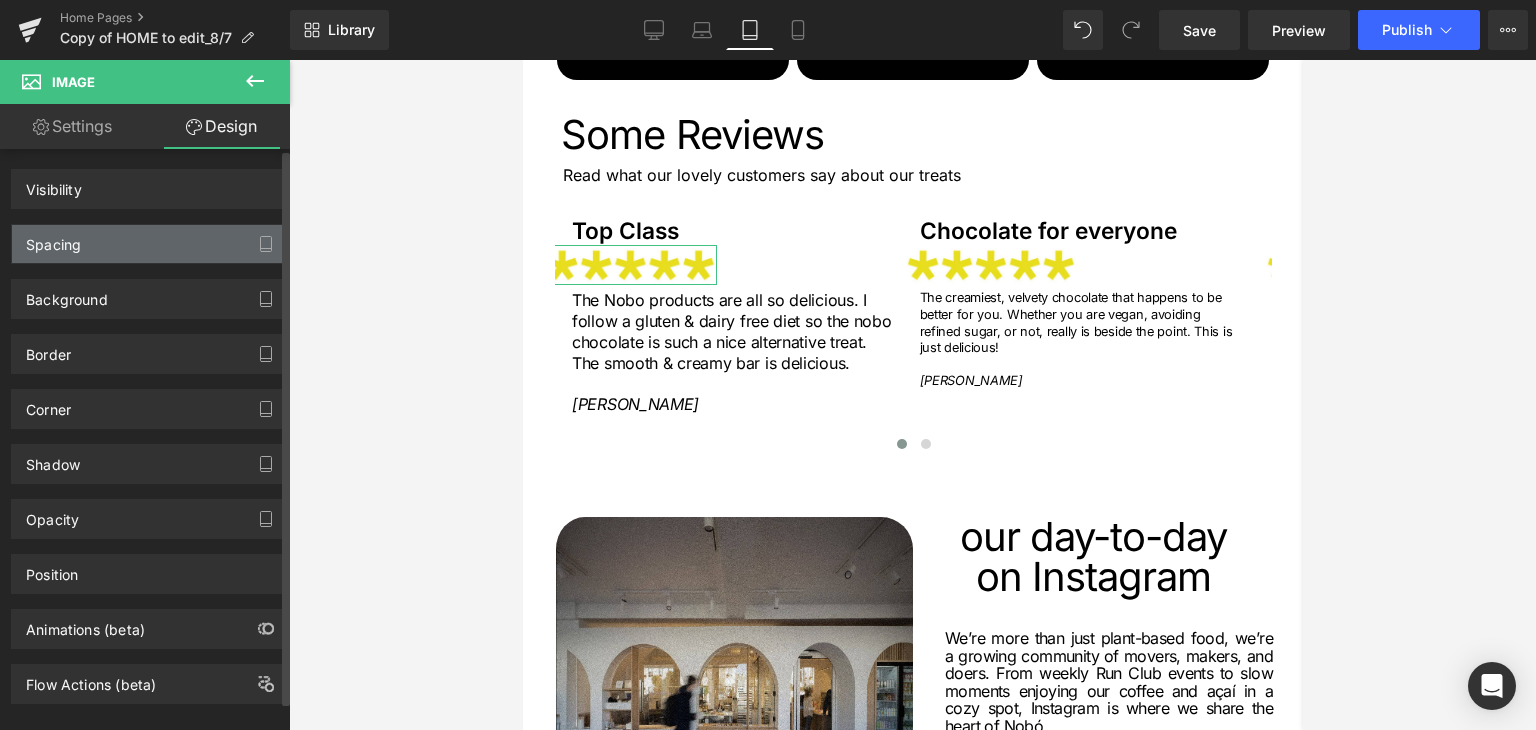 click on "Spacing" at bounding box center [149, 244] 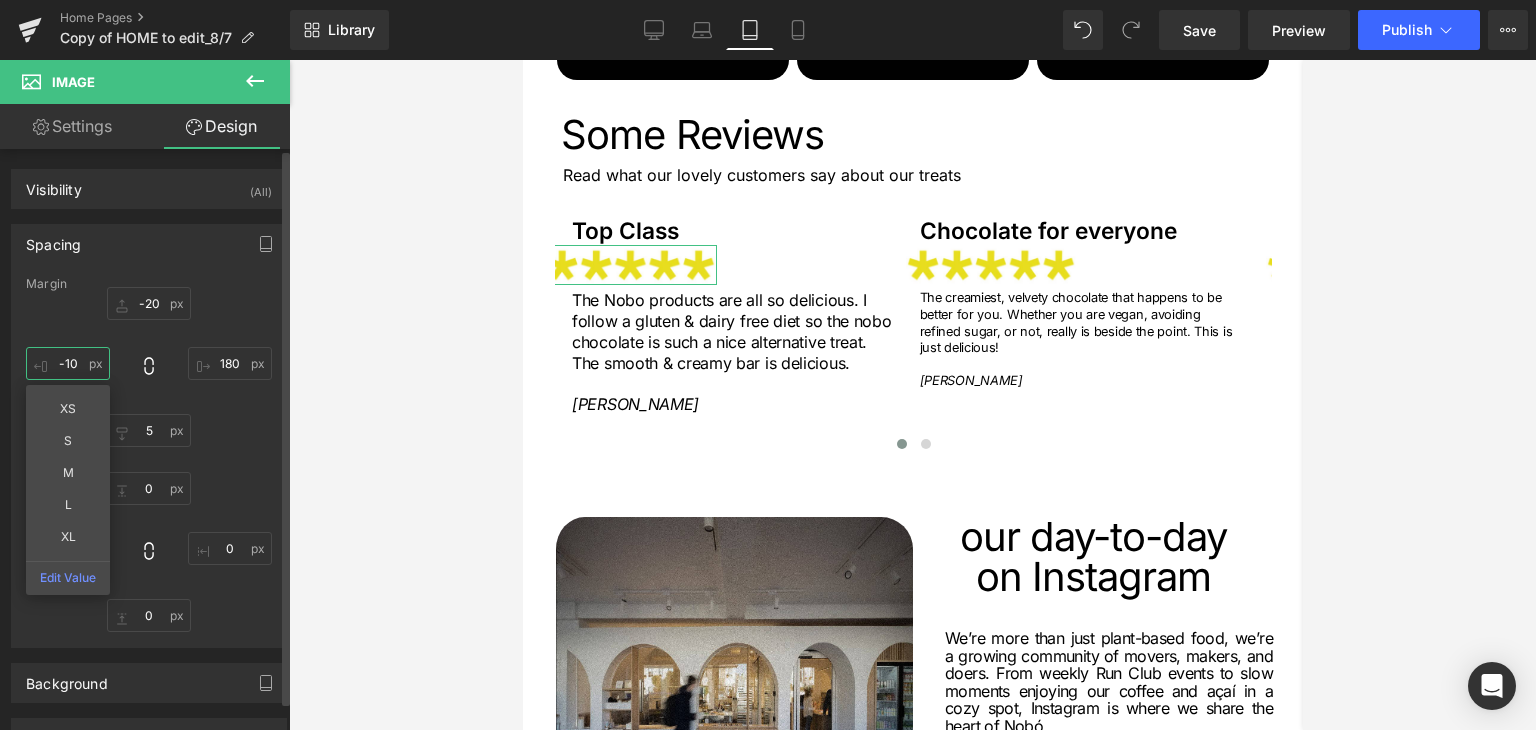 click on "-10" at bounding box center [68, 363] 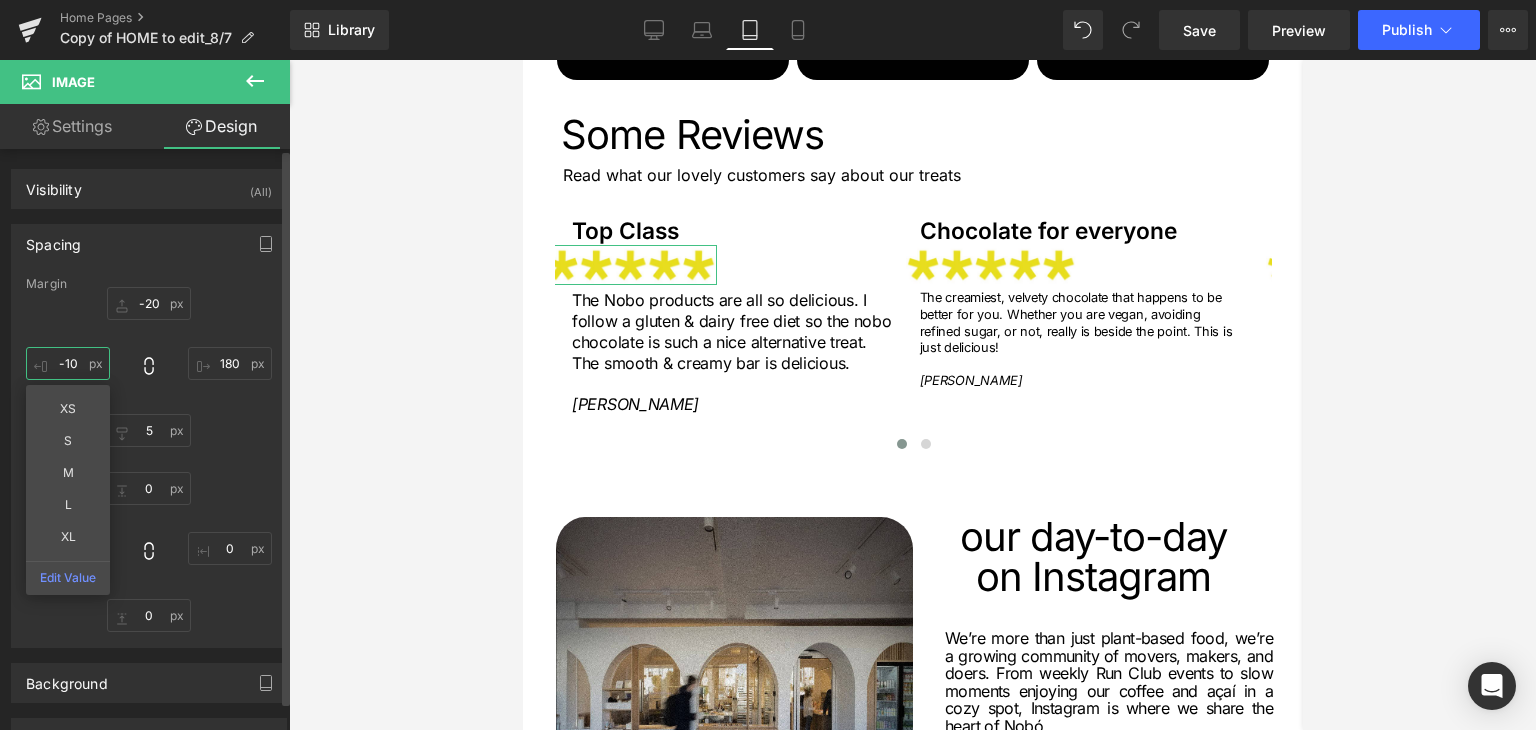 click on "-10" at bounding box center (68, 363) 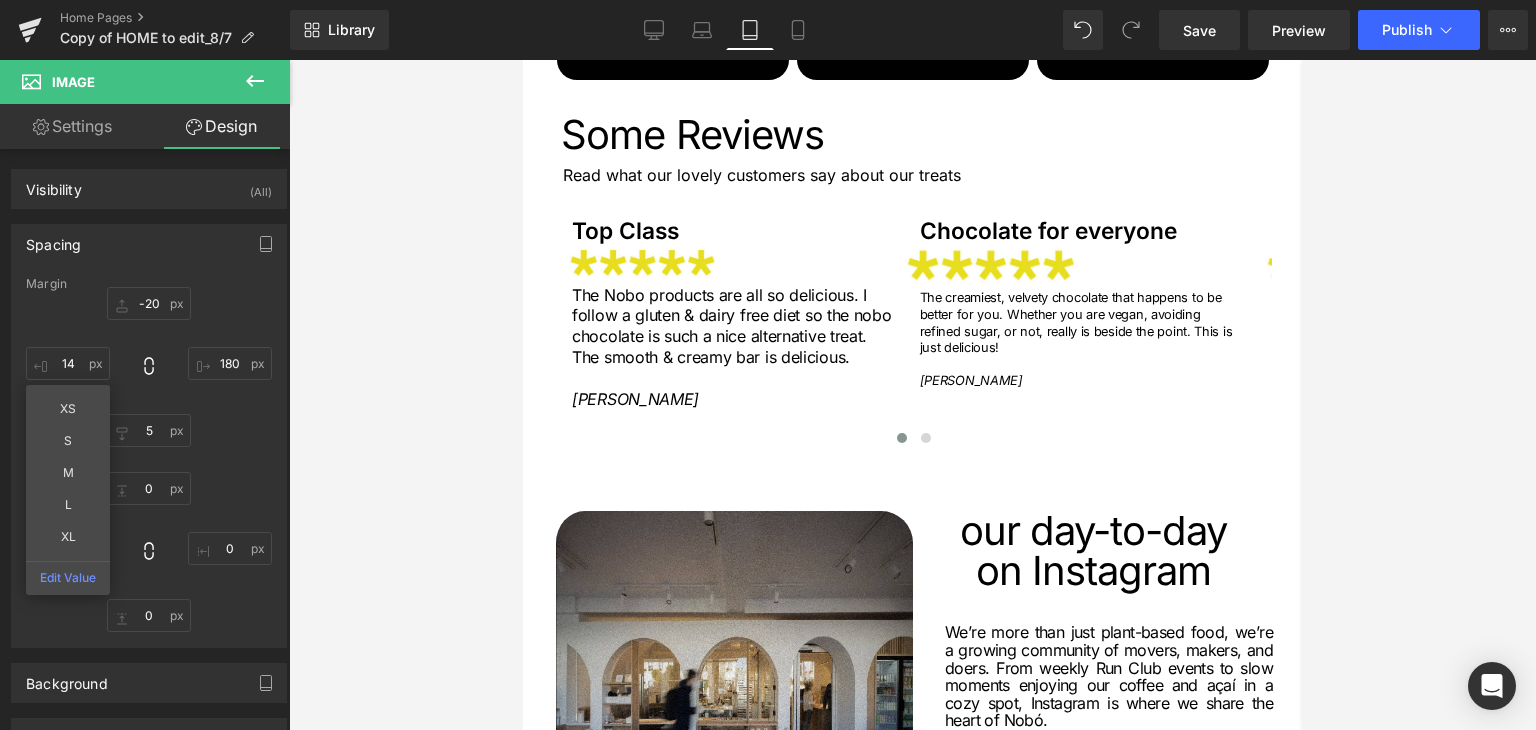 click at bounding box center [912, 395] 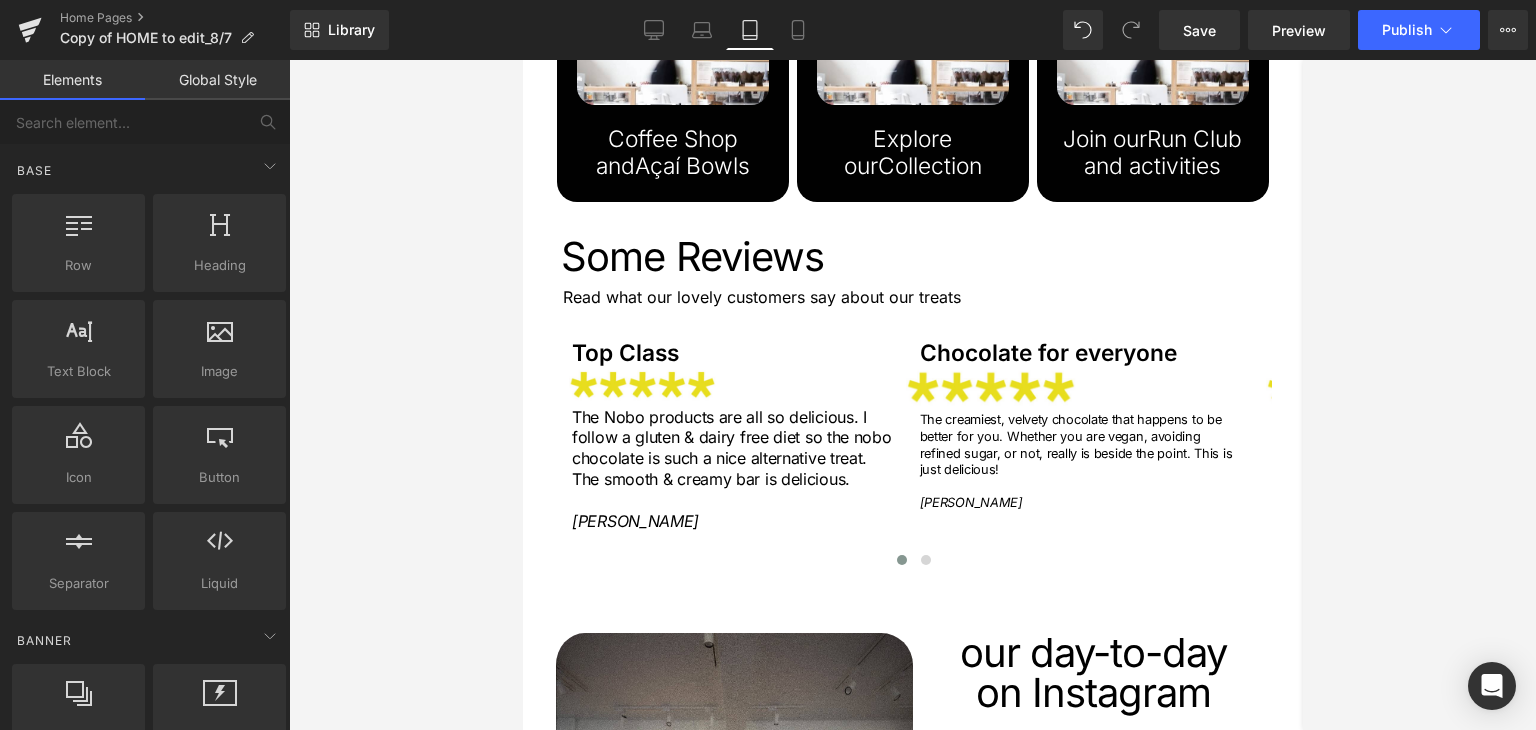 scroll, scrollTop: 2728, scrollLeft: 0, axis: vertical 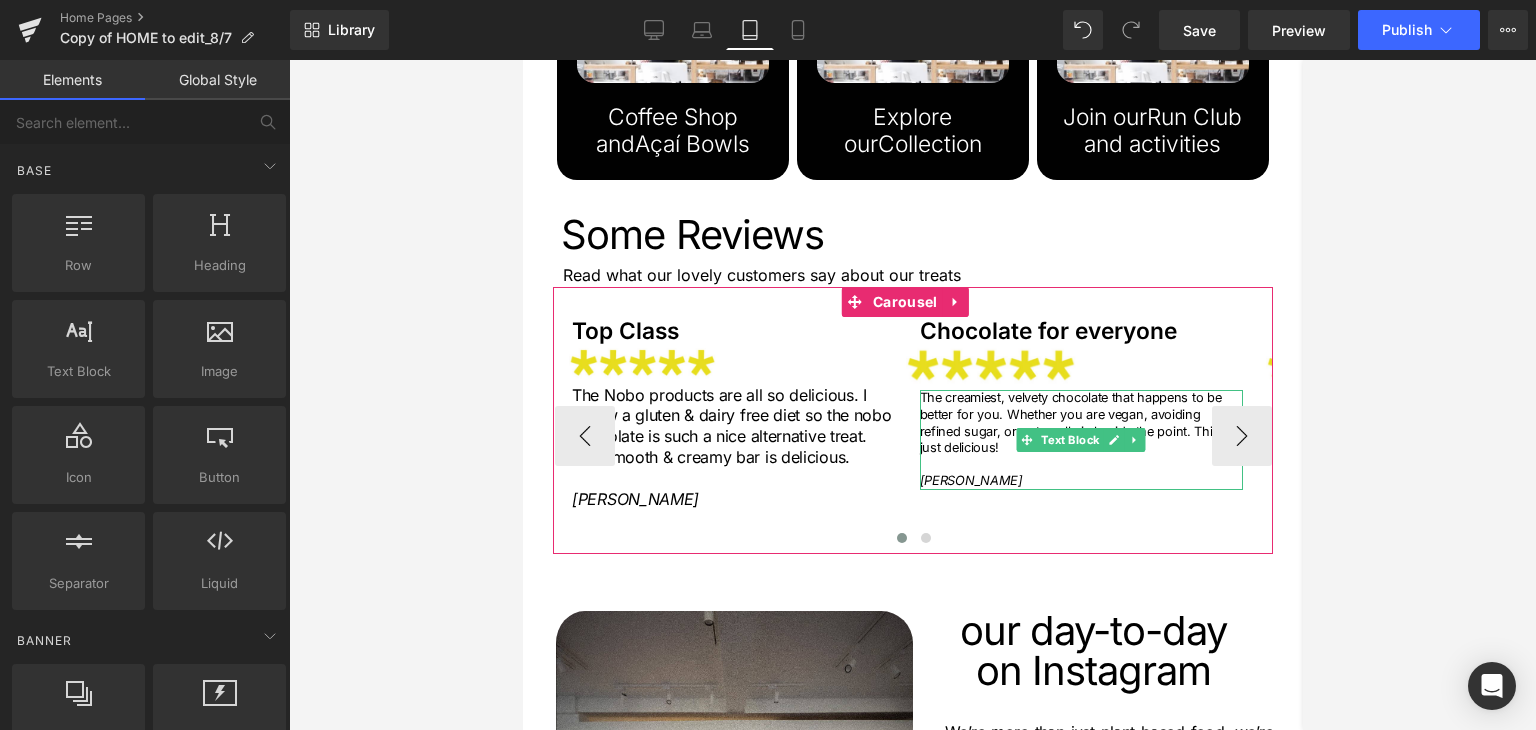 click on "The creamiest, velvety chocolate that happens to be better for you. Whether you are vegan, avoiding refined sugar, or not, really is beside the point. This is just delicious!" at bounding box center (1080, 423) 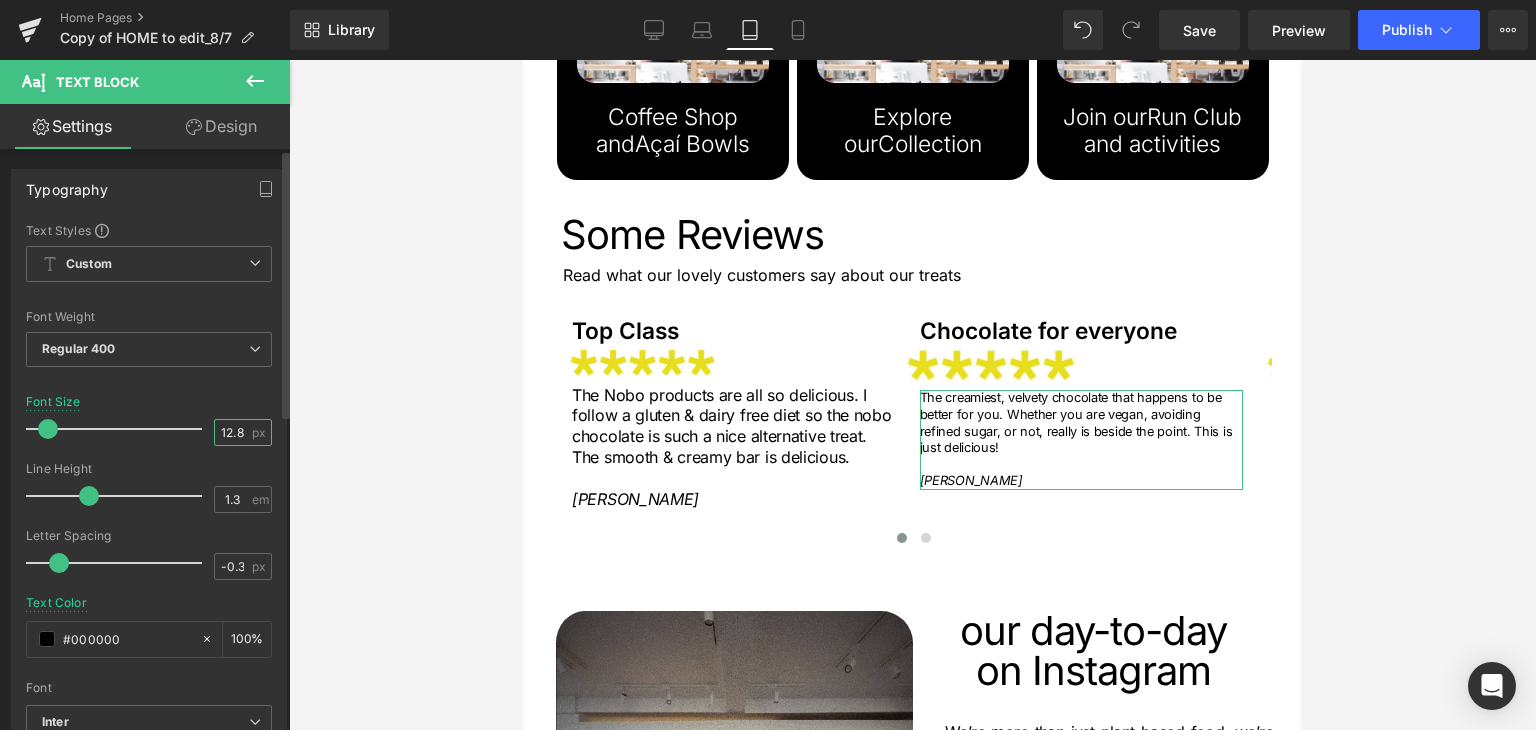 click on "12.8" at bounding box center [232, 432] 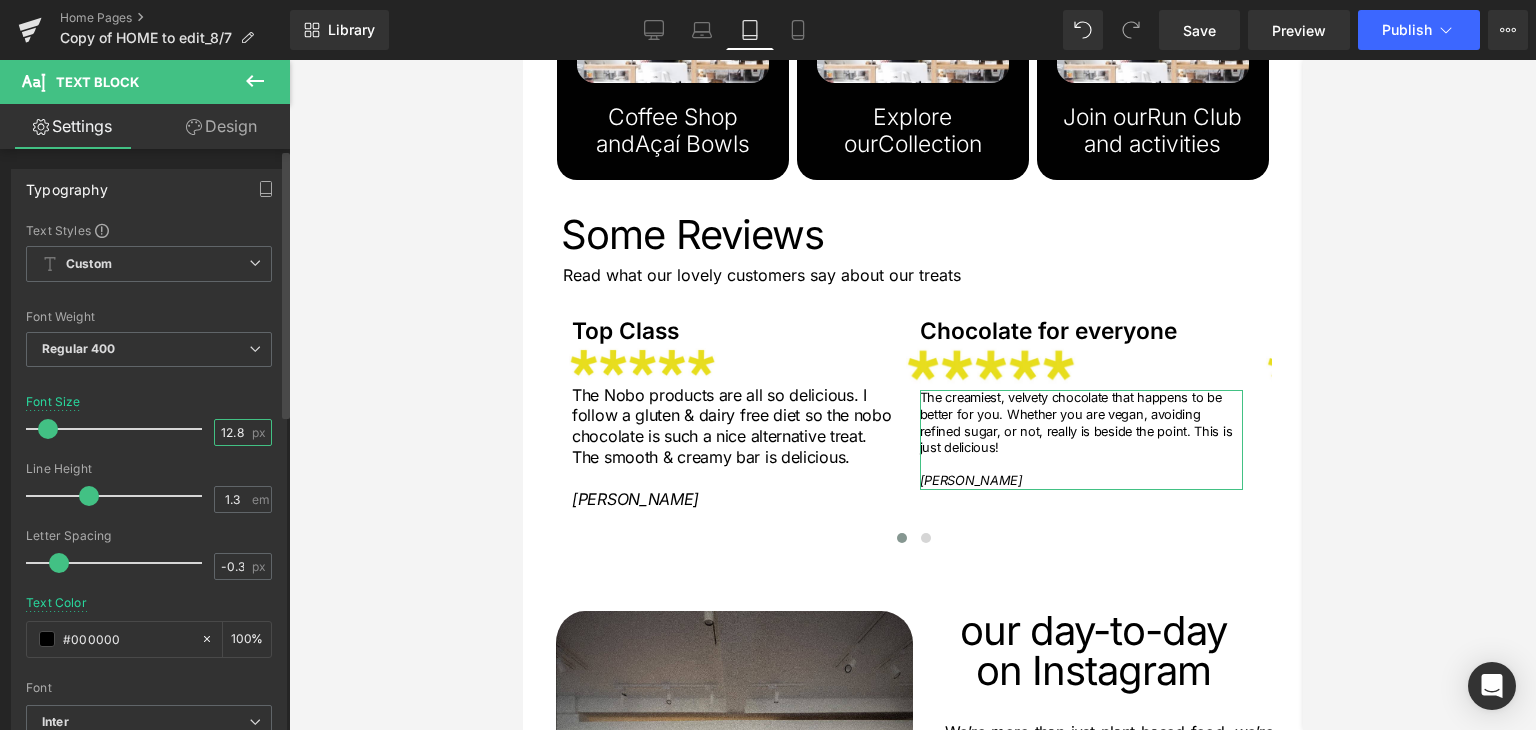 click on "12.8" at bounding box center [232, 432] 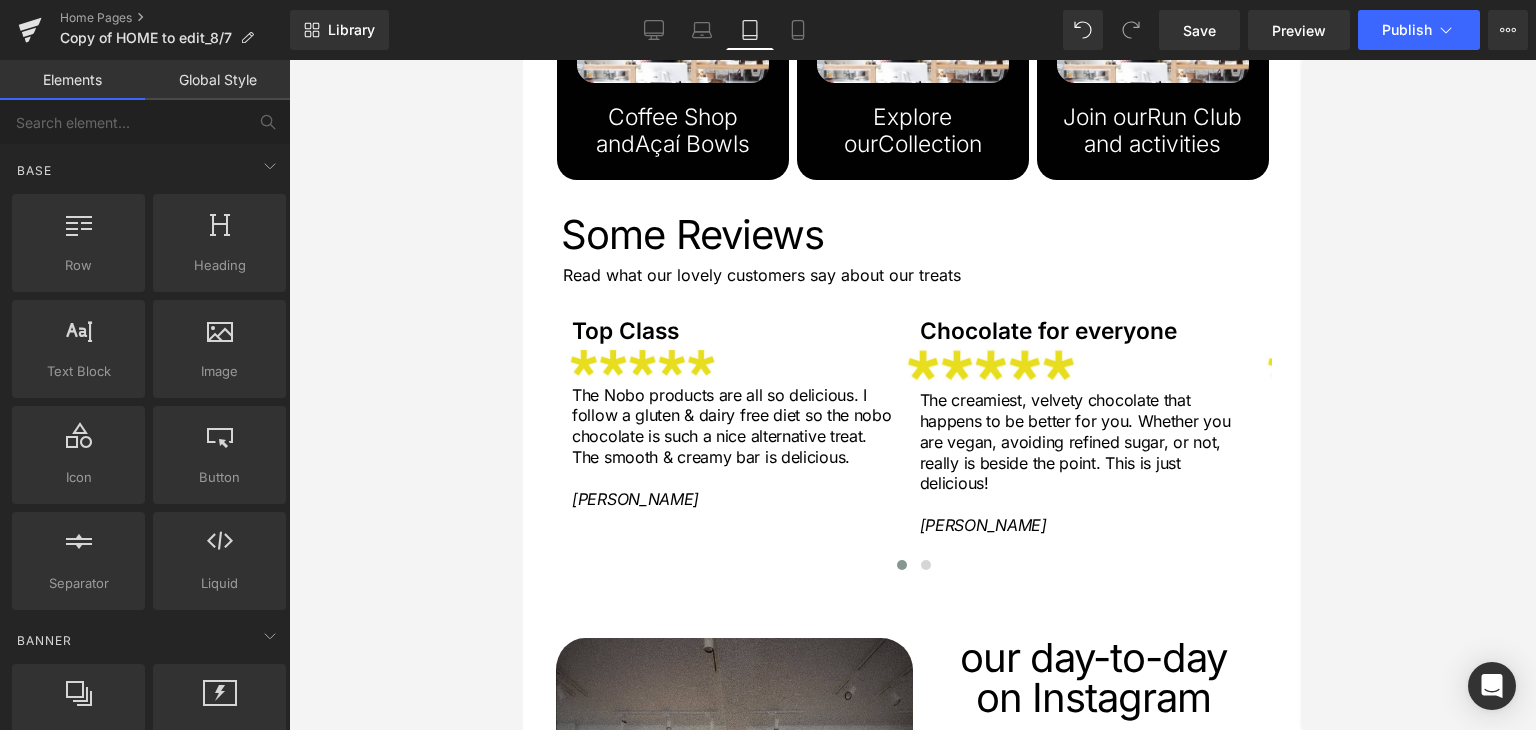 click at bounding box center [912, 395] 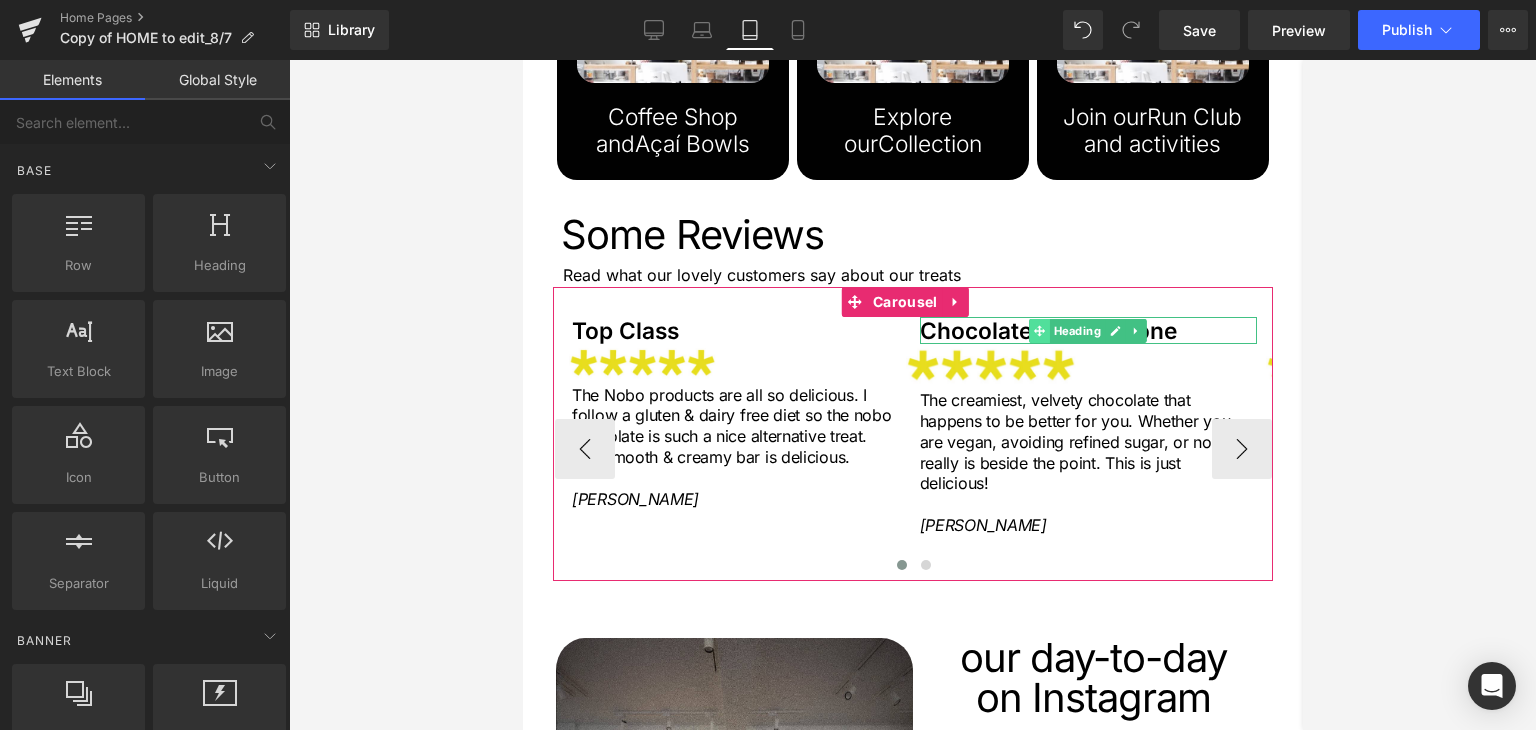 drag, startPoint x: 1053, startPoint y: 297, endPoint x: 1043, endPoint y: 296, distance: 10.049875 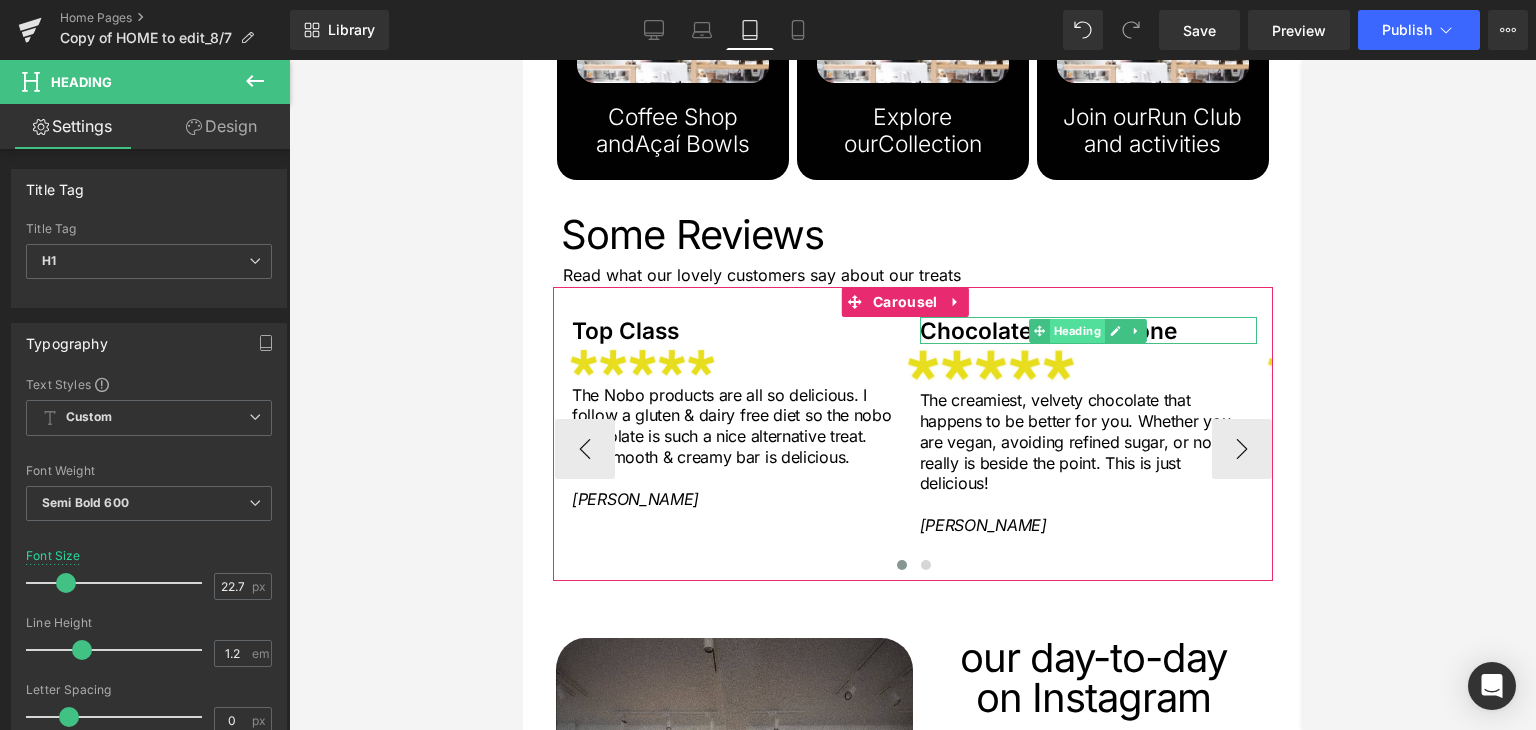 click on "Heading" at bounding box center (1076, 331) 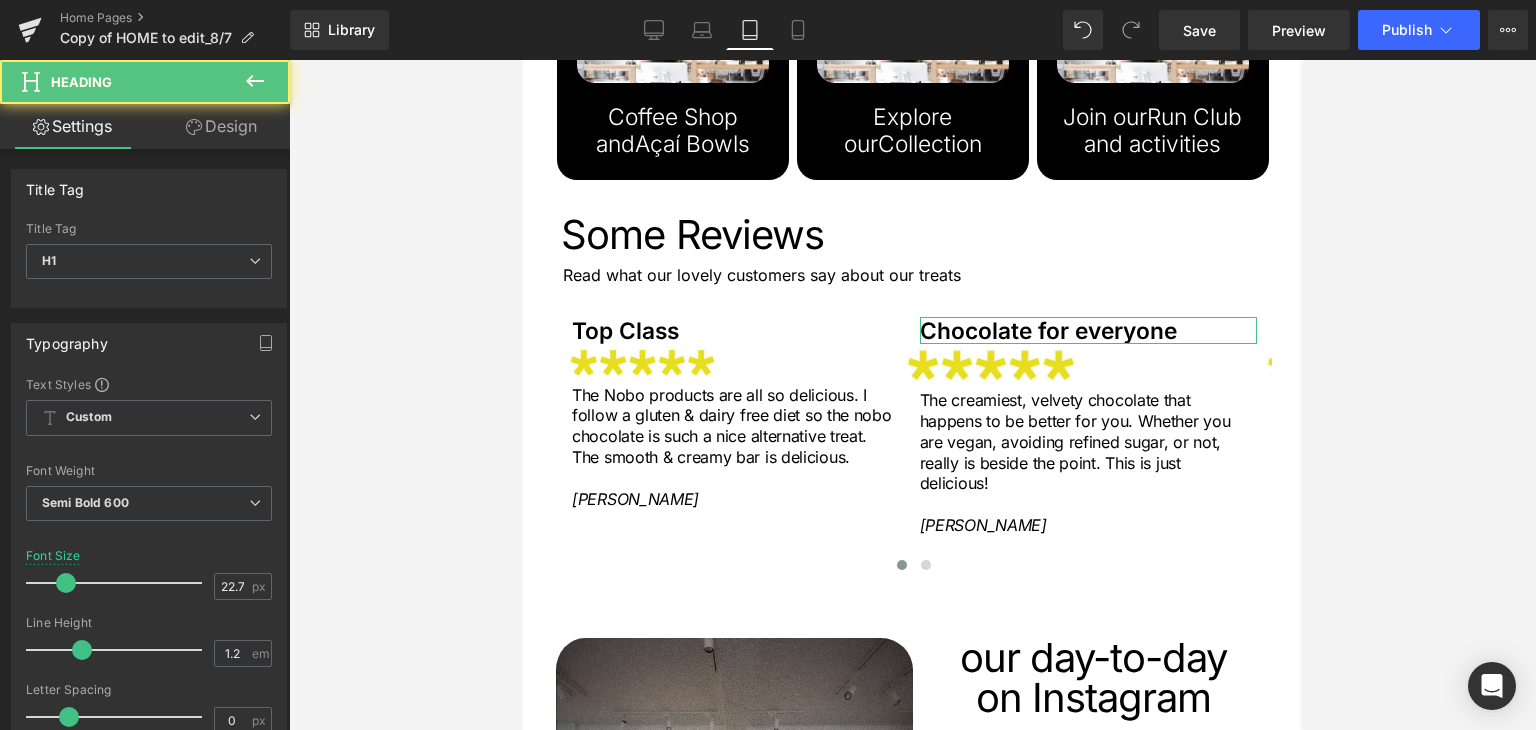 click on "Design" at bounding box center (221, 126) 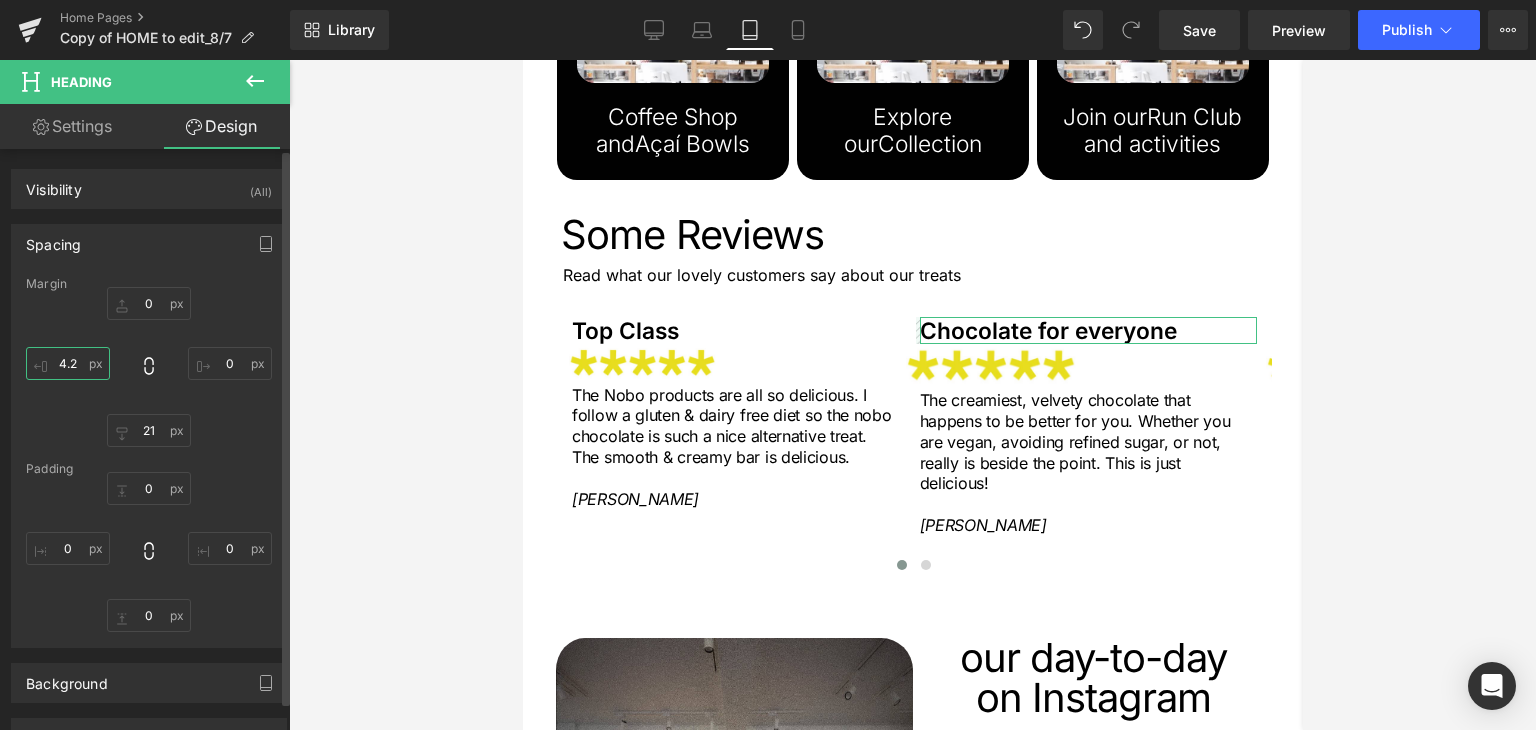 click on "4.2" at bounding box center [68, 363] 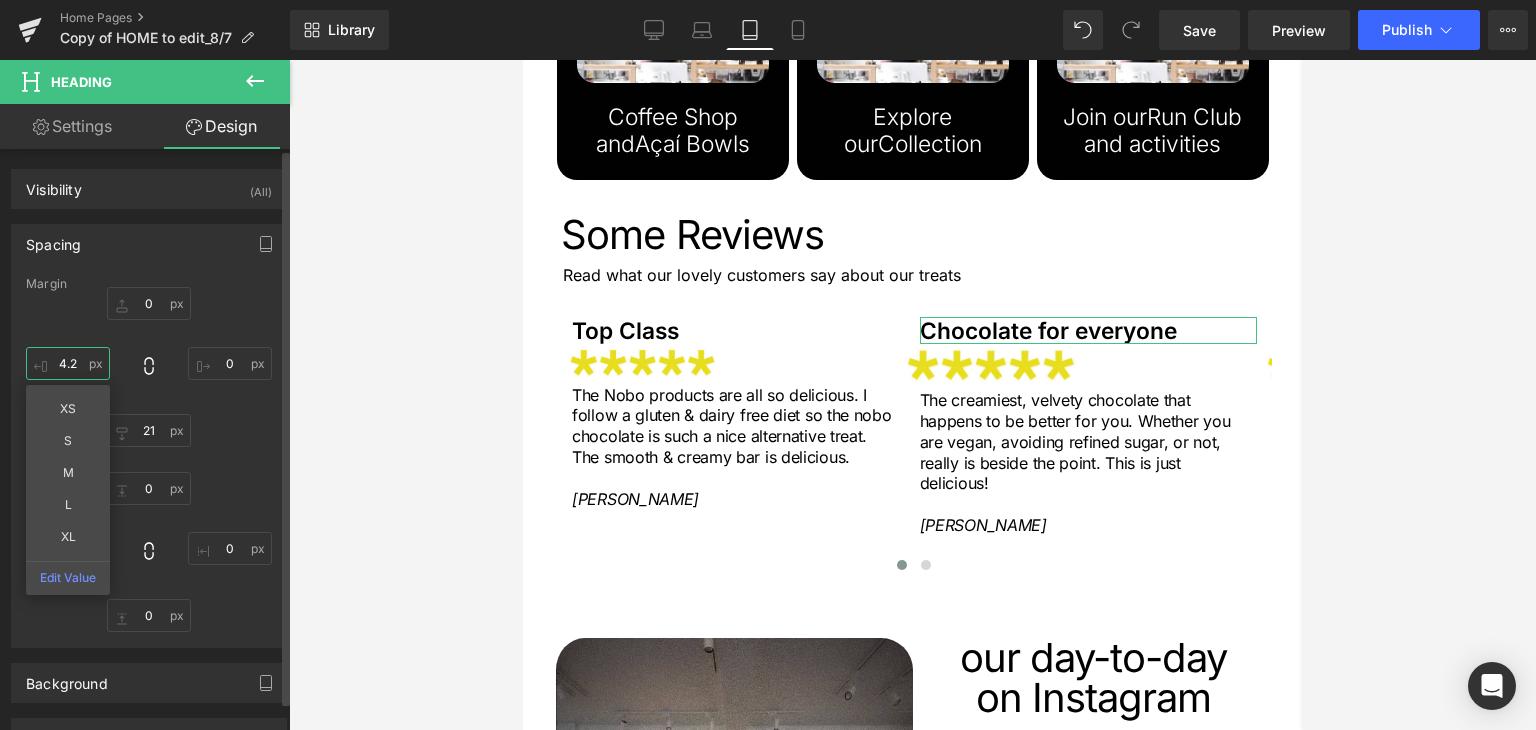click on "4.2" at bounding box center [68, 363] 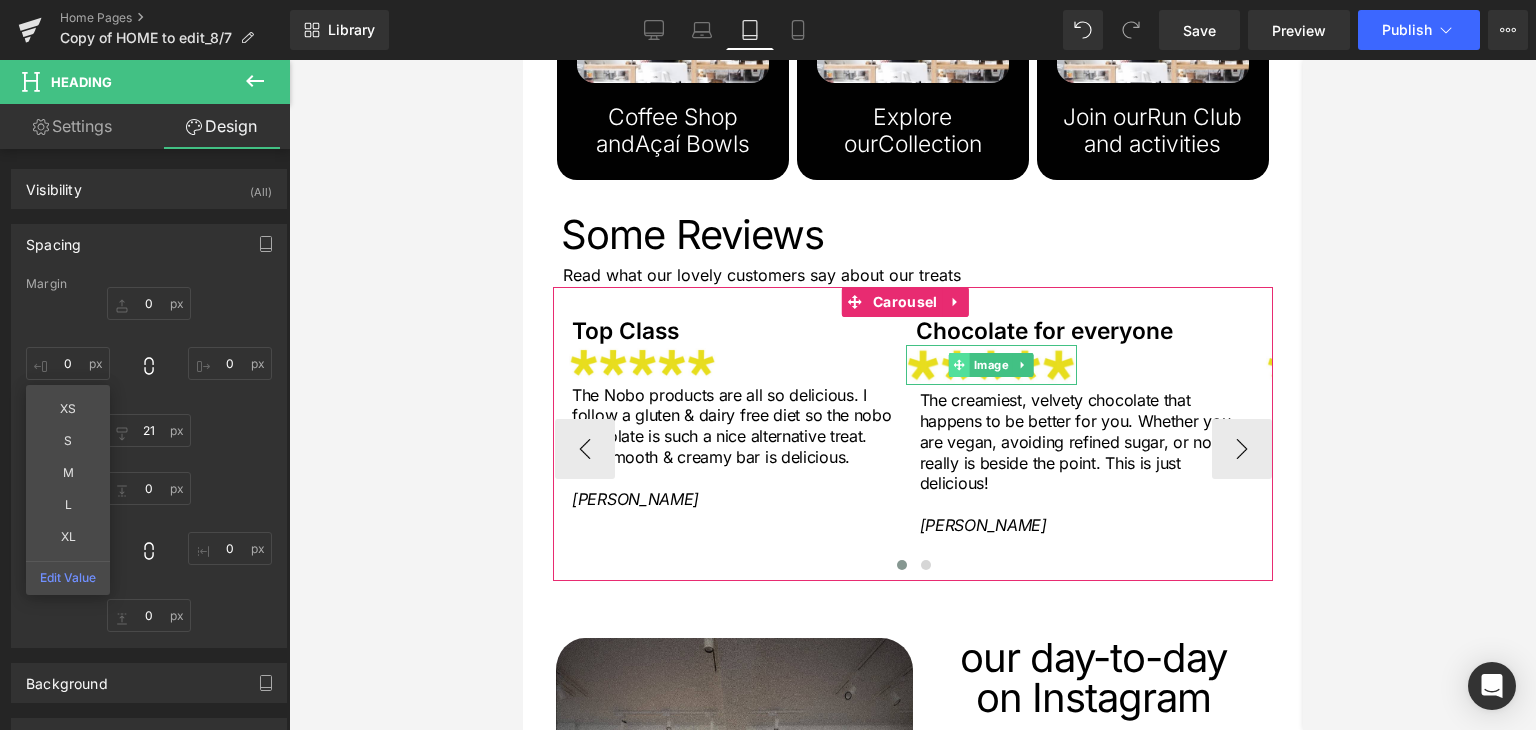 click 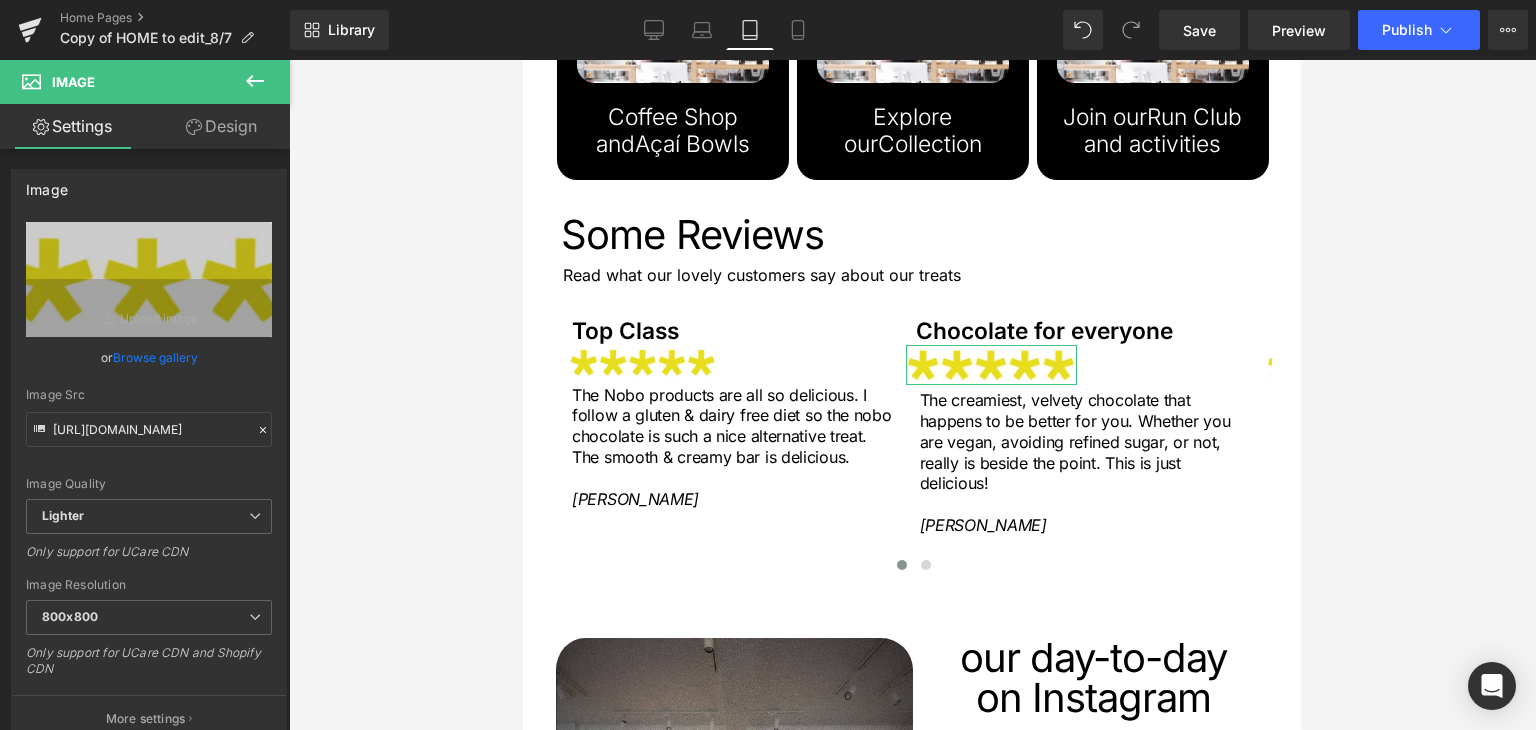 click on "Design" at bounding box center (221, 126) 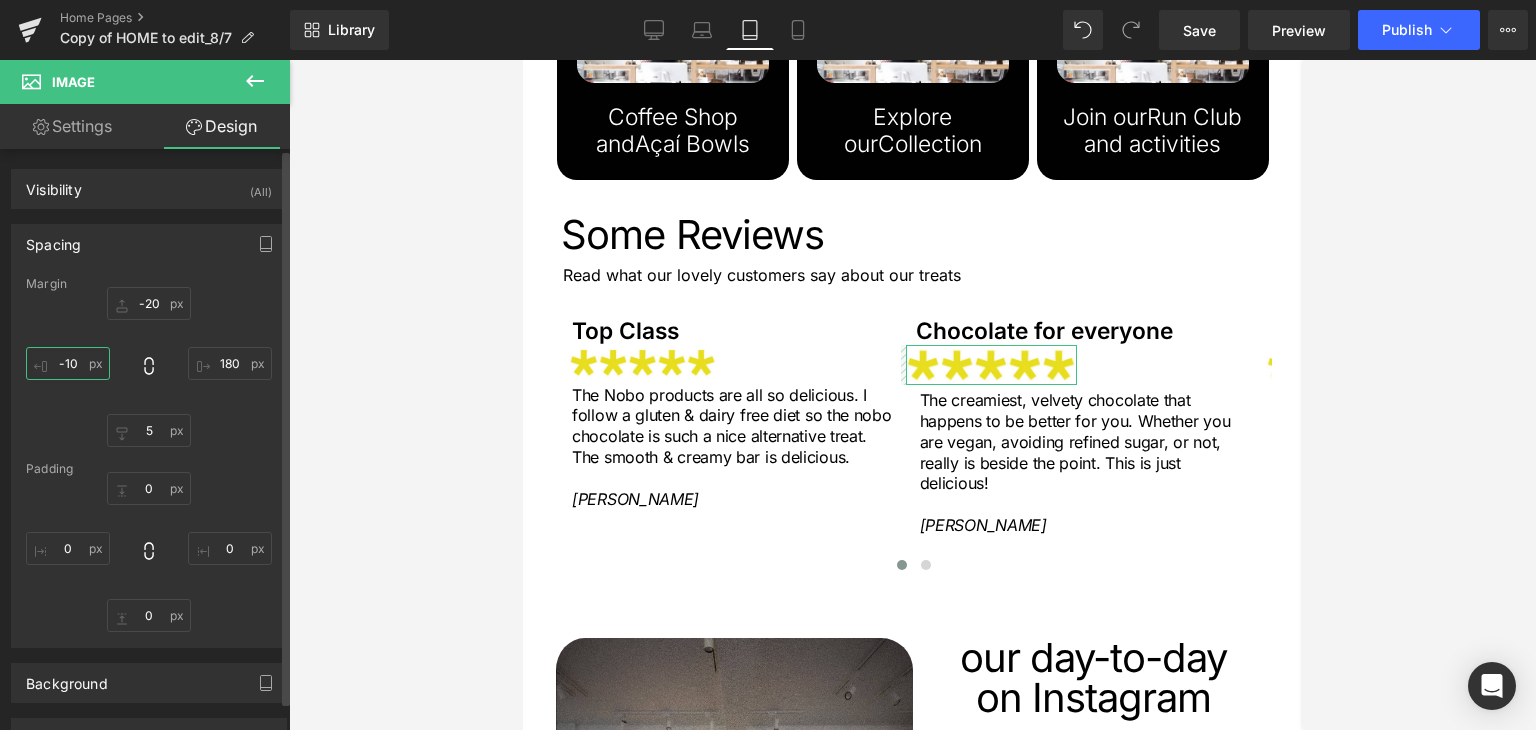 click on "-10" at bounding box center (68, 363) 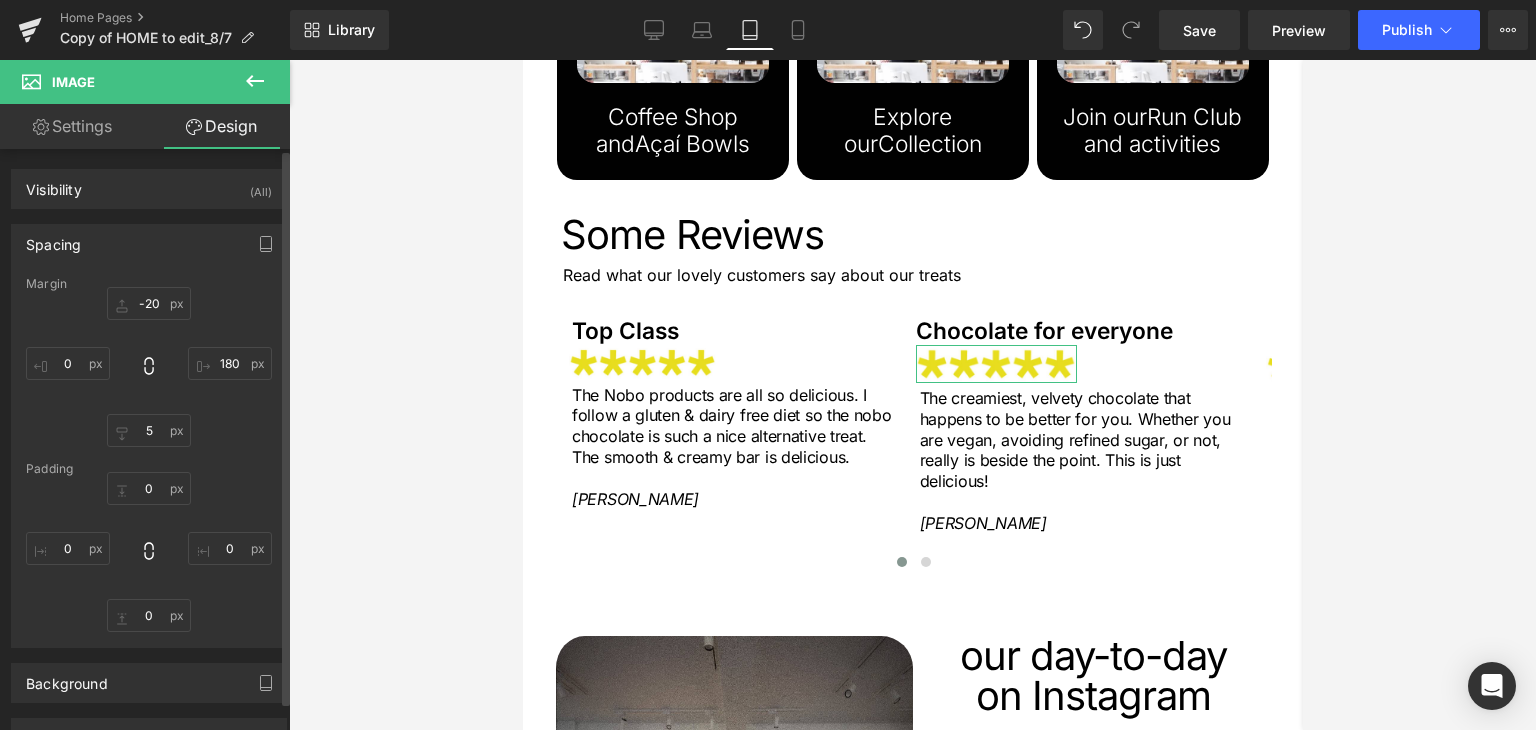click on "0px 0
0px 0
0px 0
0px 0" at bounding box center [149, 552] 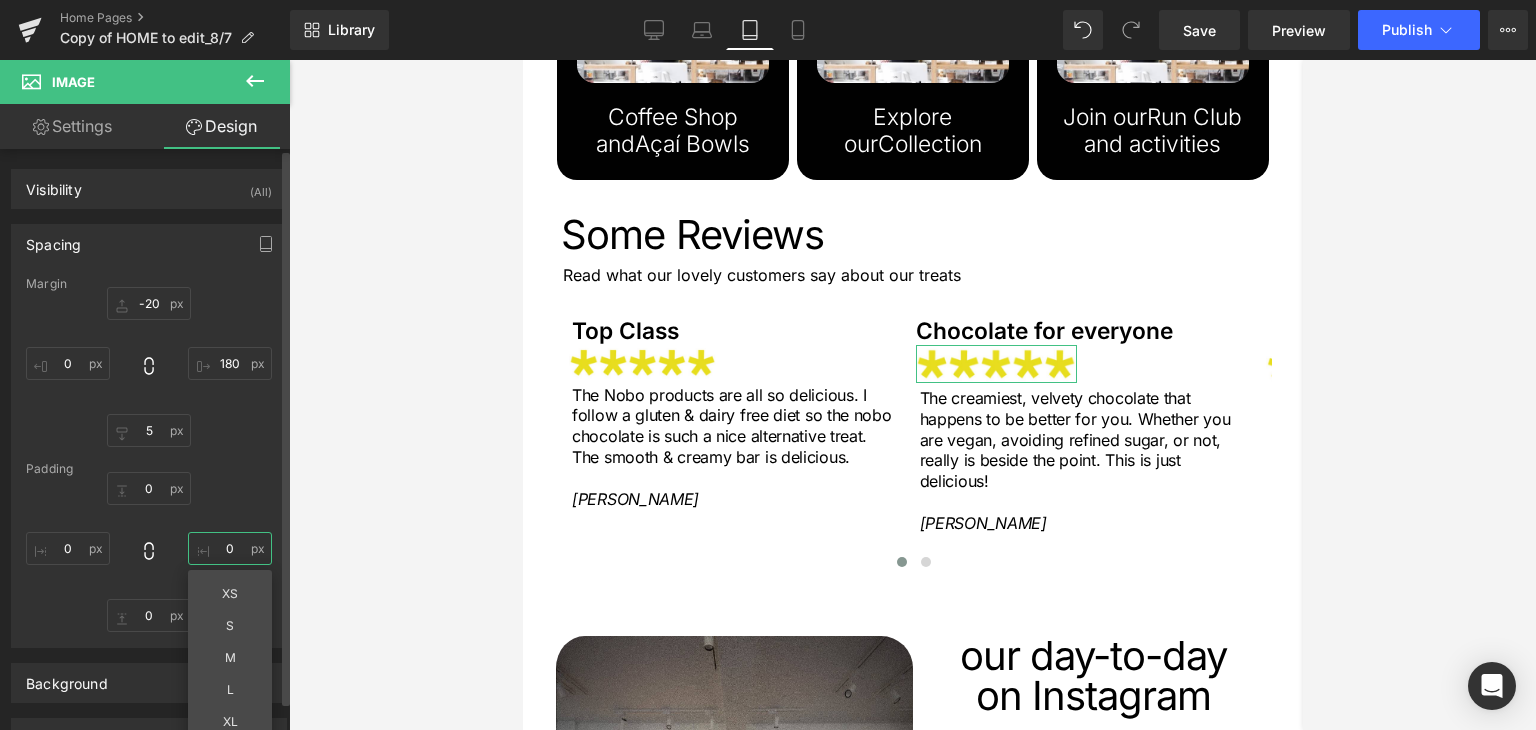 click on "0" at bounding box center [230, 548] 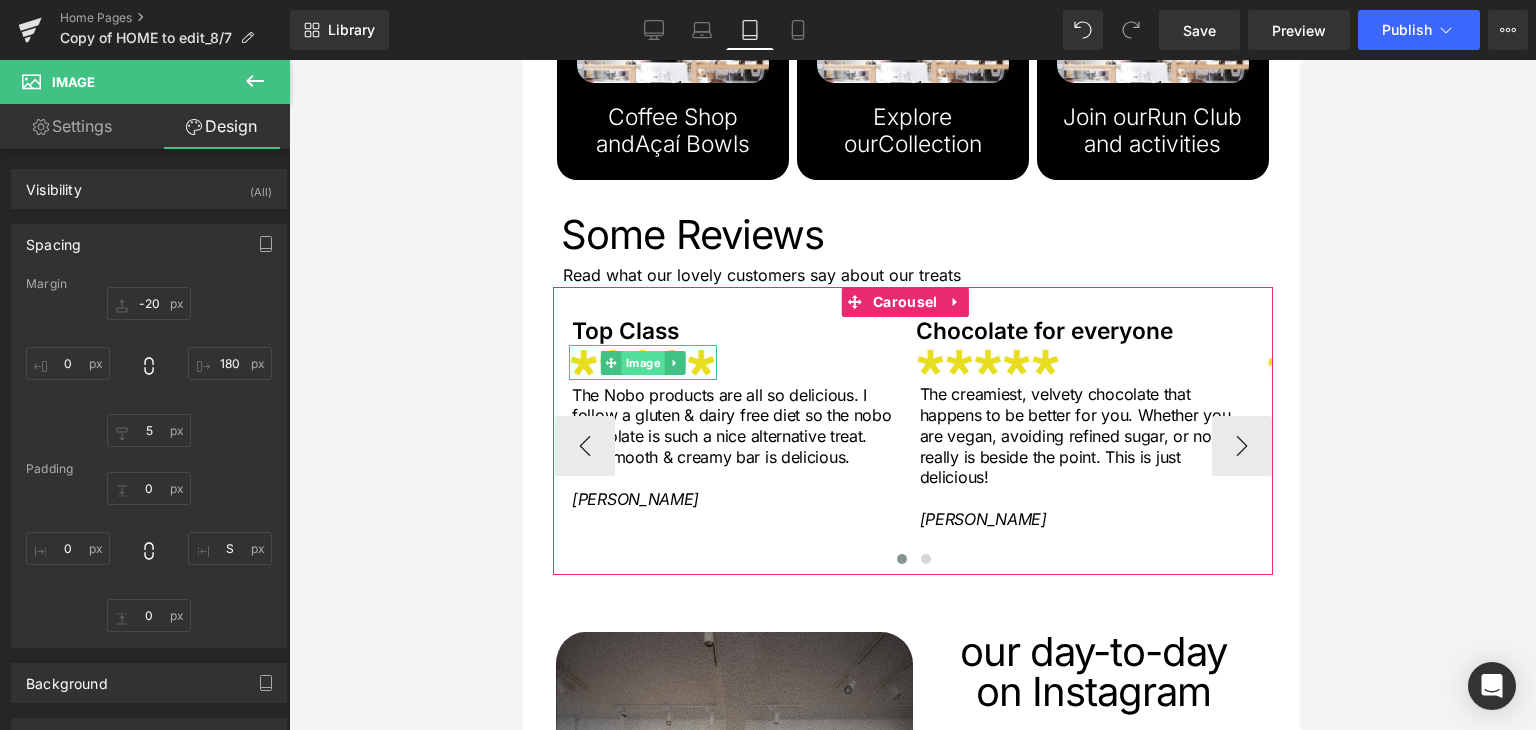 click on "Image" at bounding box center [641, 363] 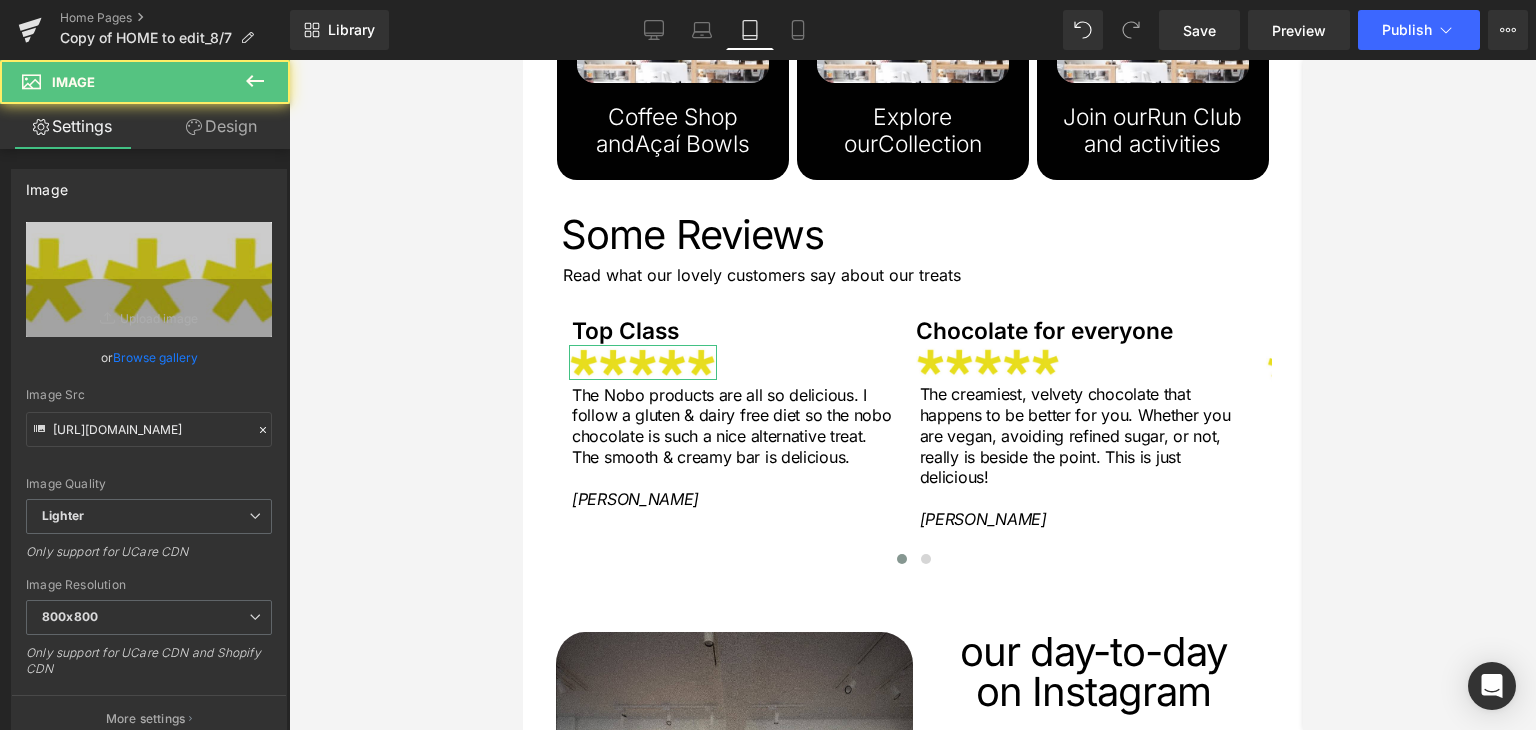 click on "Design" at bounding box center (221, 126) 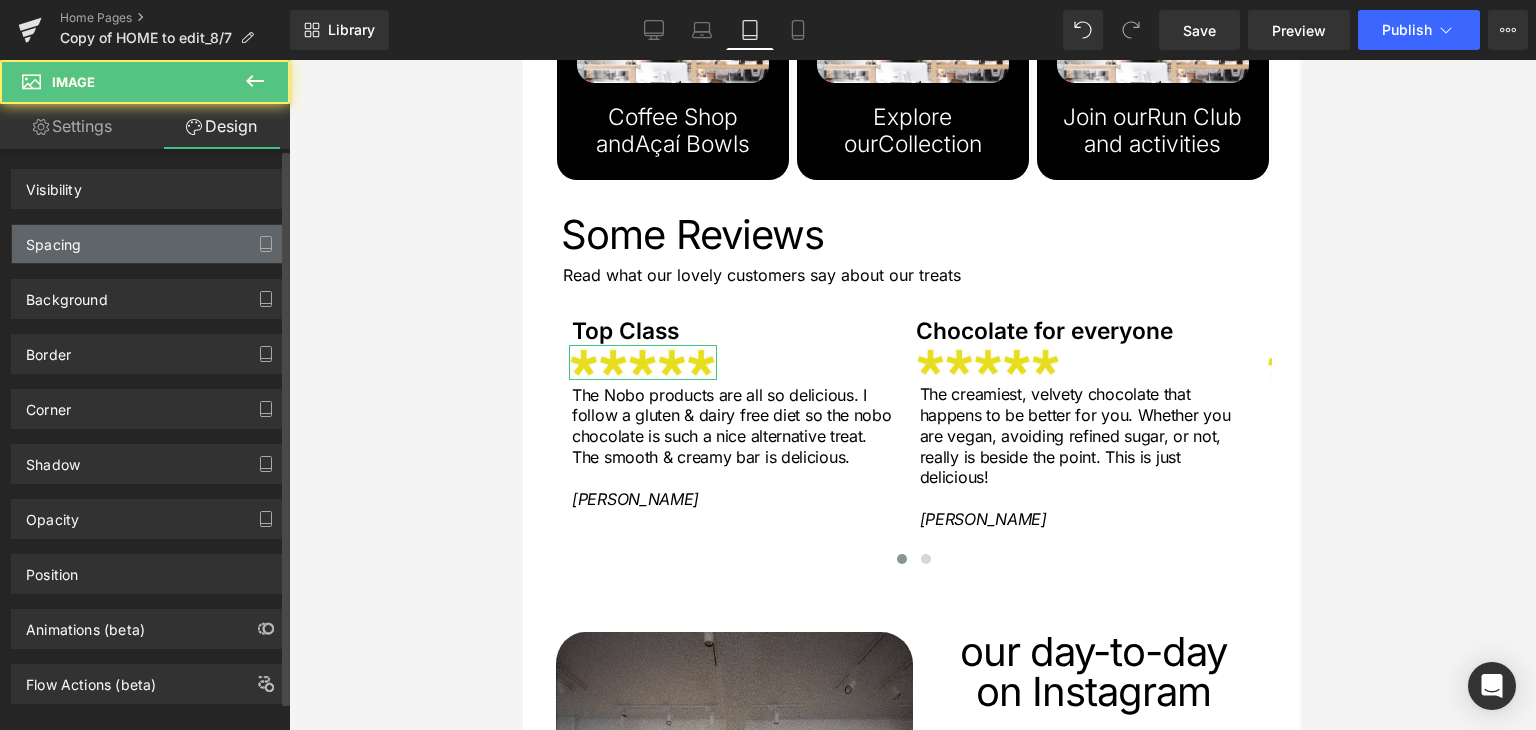 click on "Spacing" at bounding box center [149, 244] 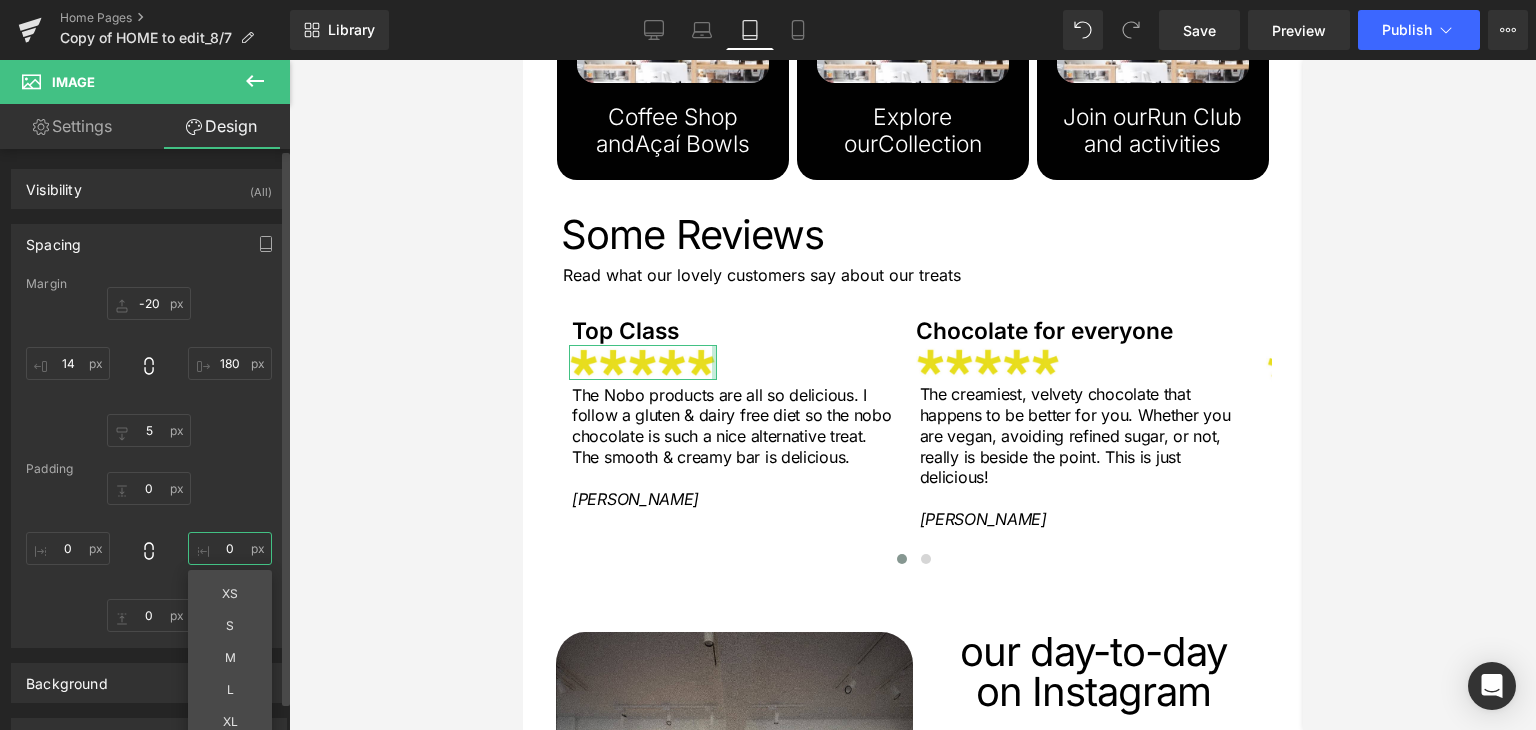 click on "0" at bounding box center (230, 548) 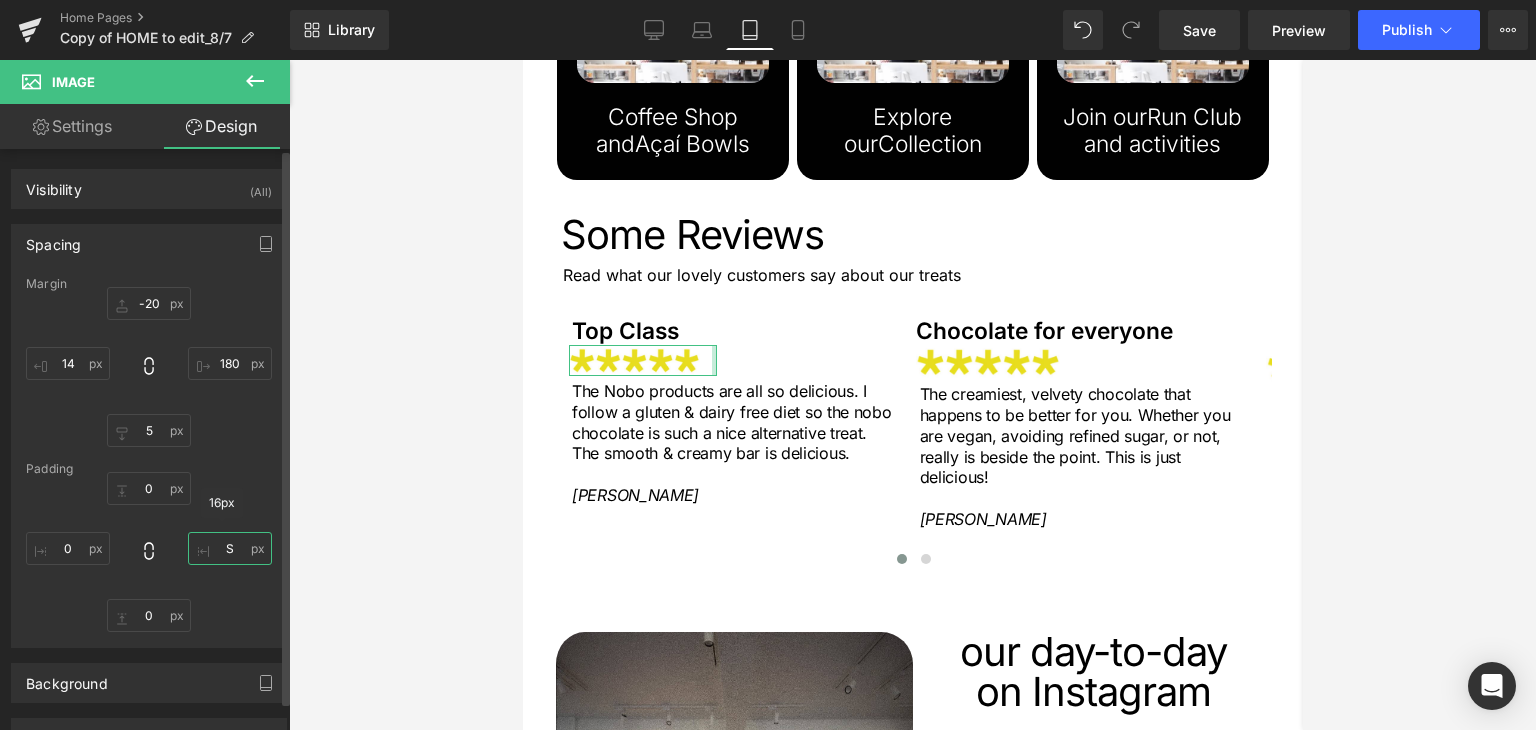 click on "S" at bounding box center (230, 548) 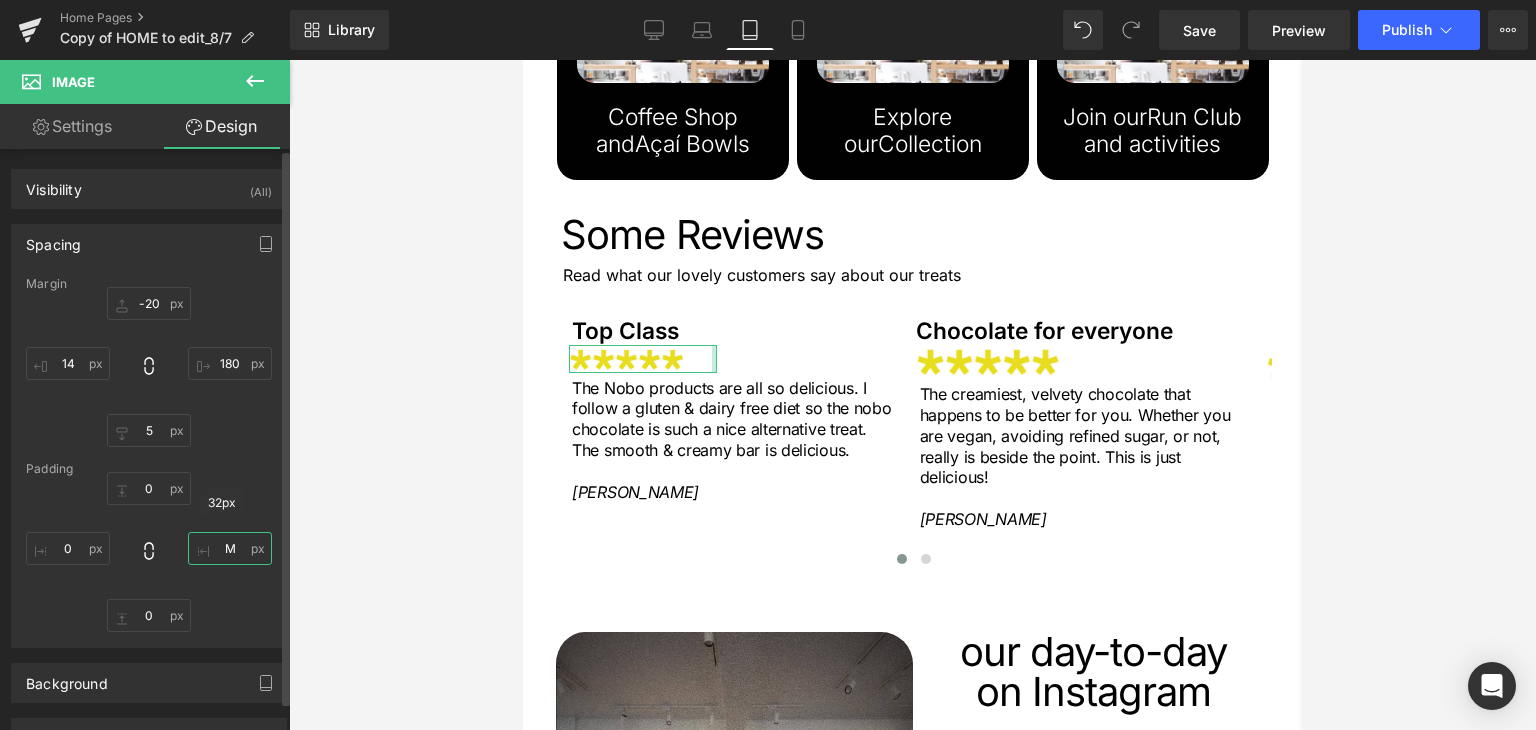 click on "M" at bounding box center (230, 548) 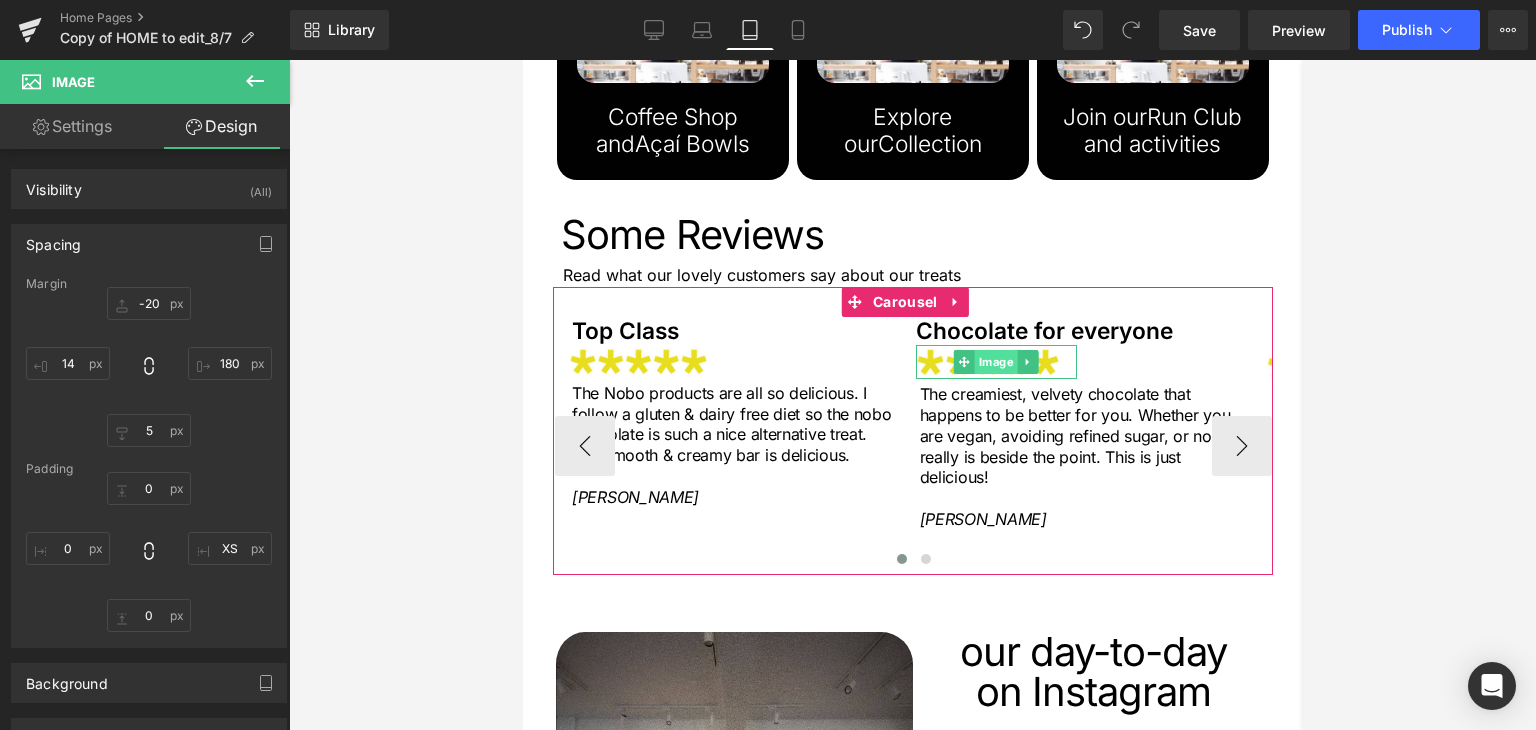 click on "Image" at bounding box center [995, 362] 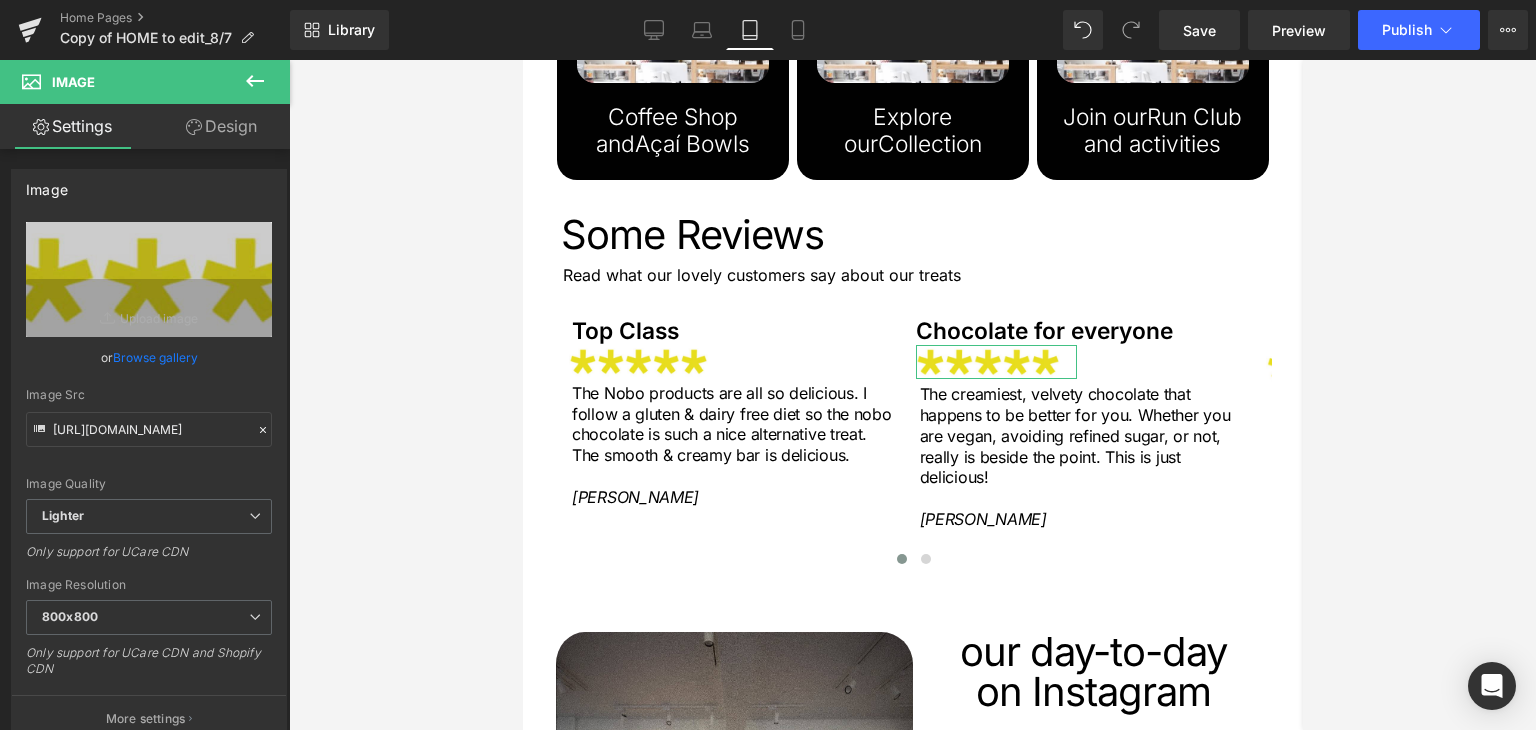 click on "Design" at bounding box center [221, 126] 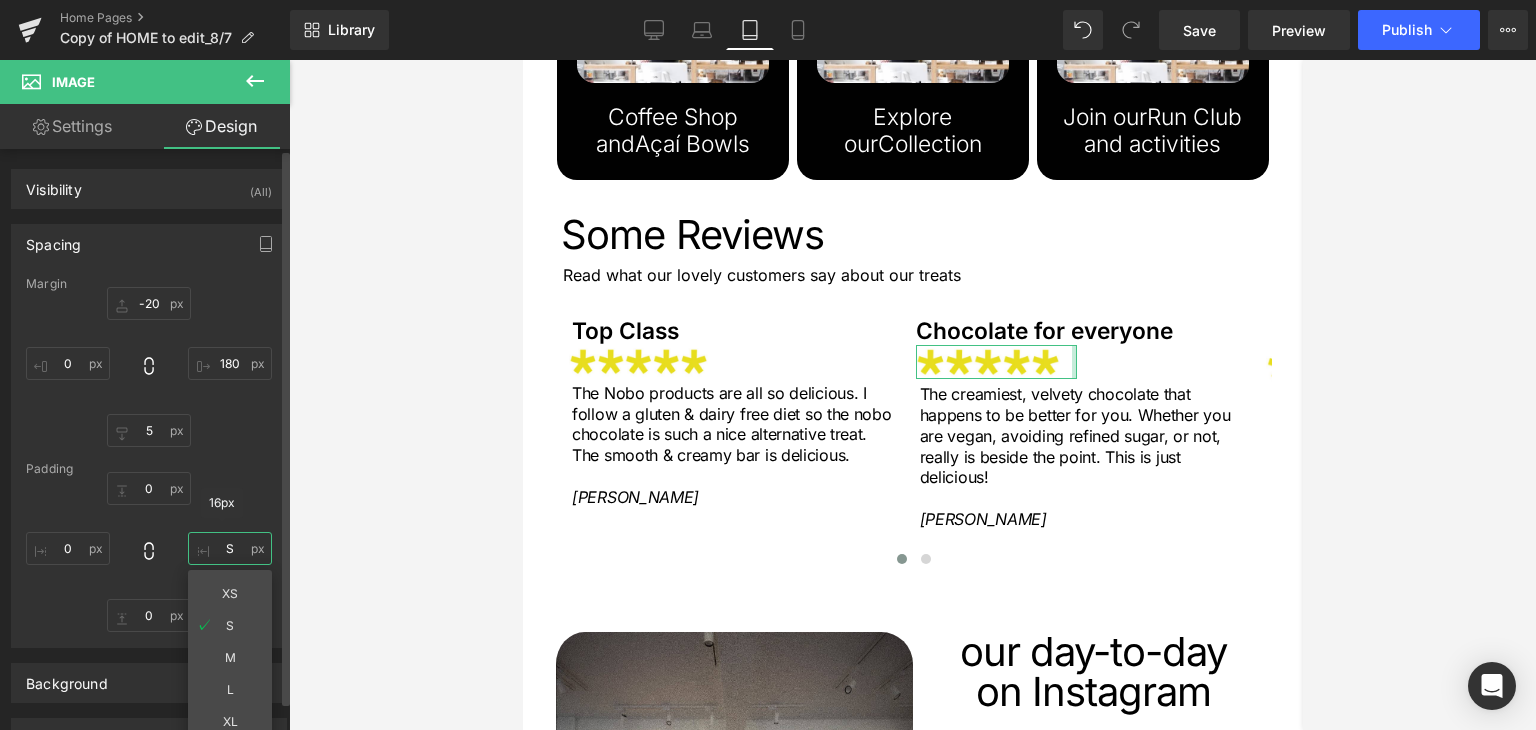 click on "S" at bounding box center (230, 548) 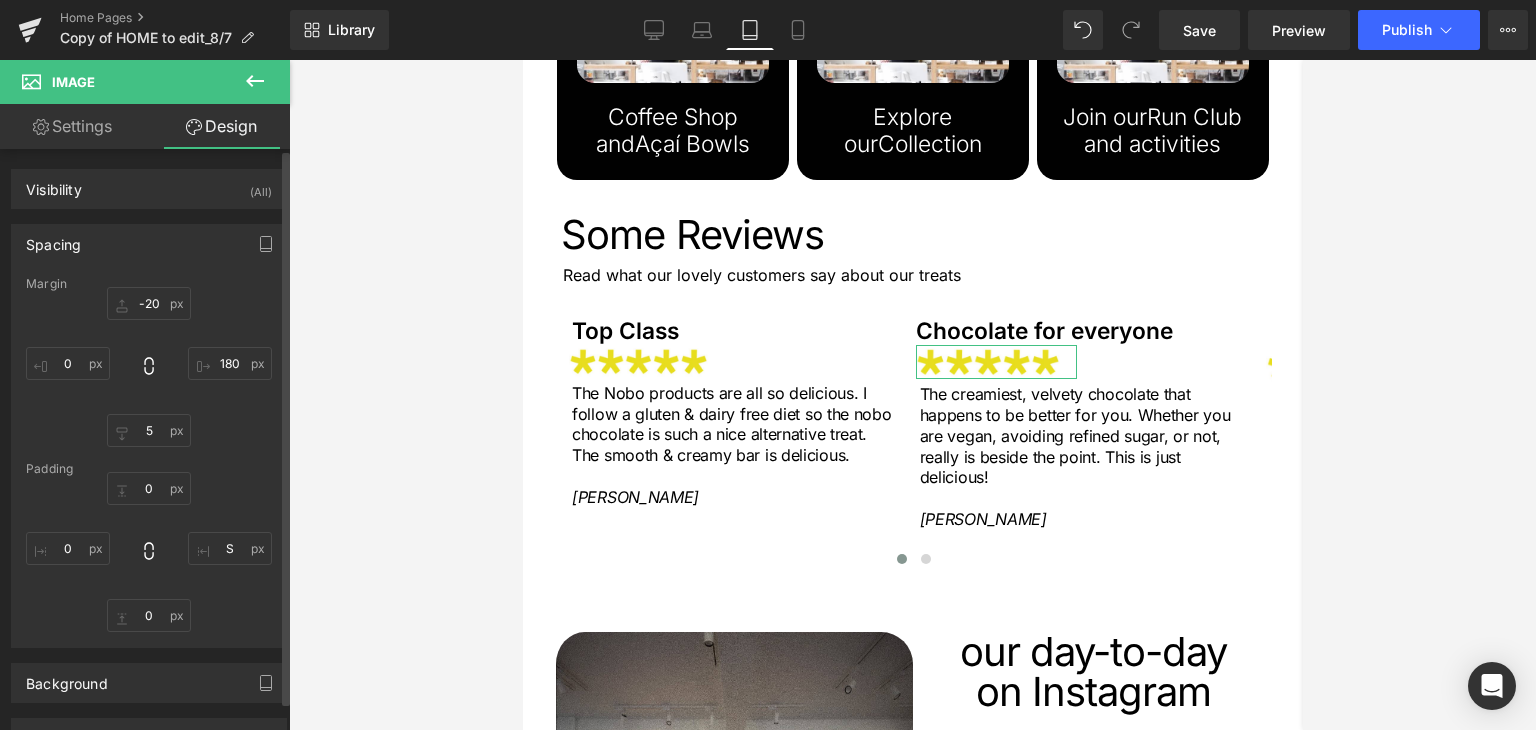 drag, startPoint x: 224, startPoint y: 637, endPoint x: 249, endPoint y: 539, distance: 101.13852 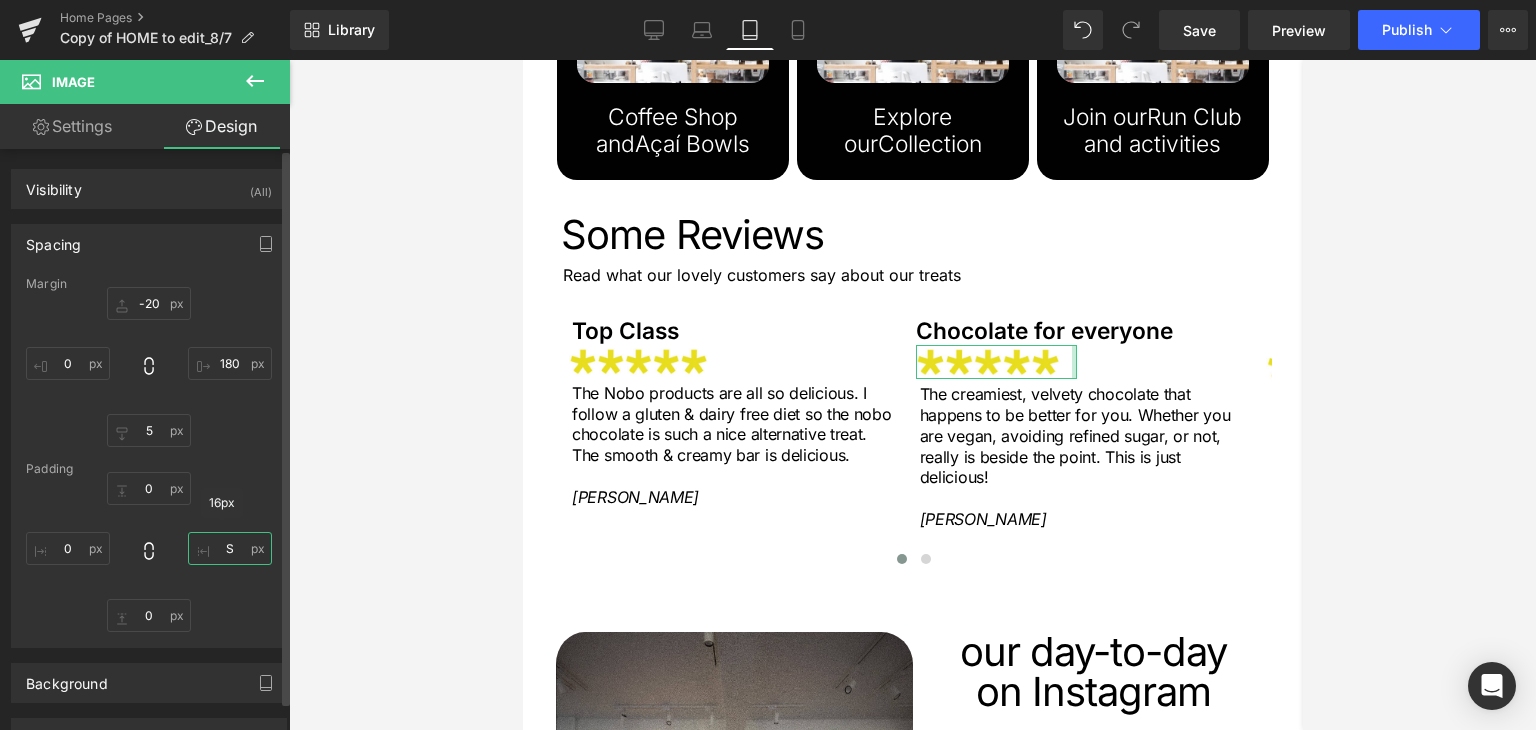 click on "S" at bounding box center (230, 548) 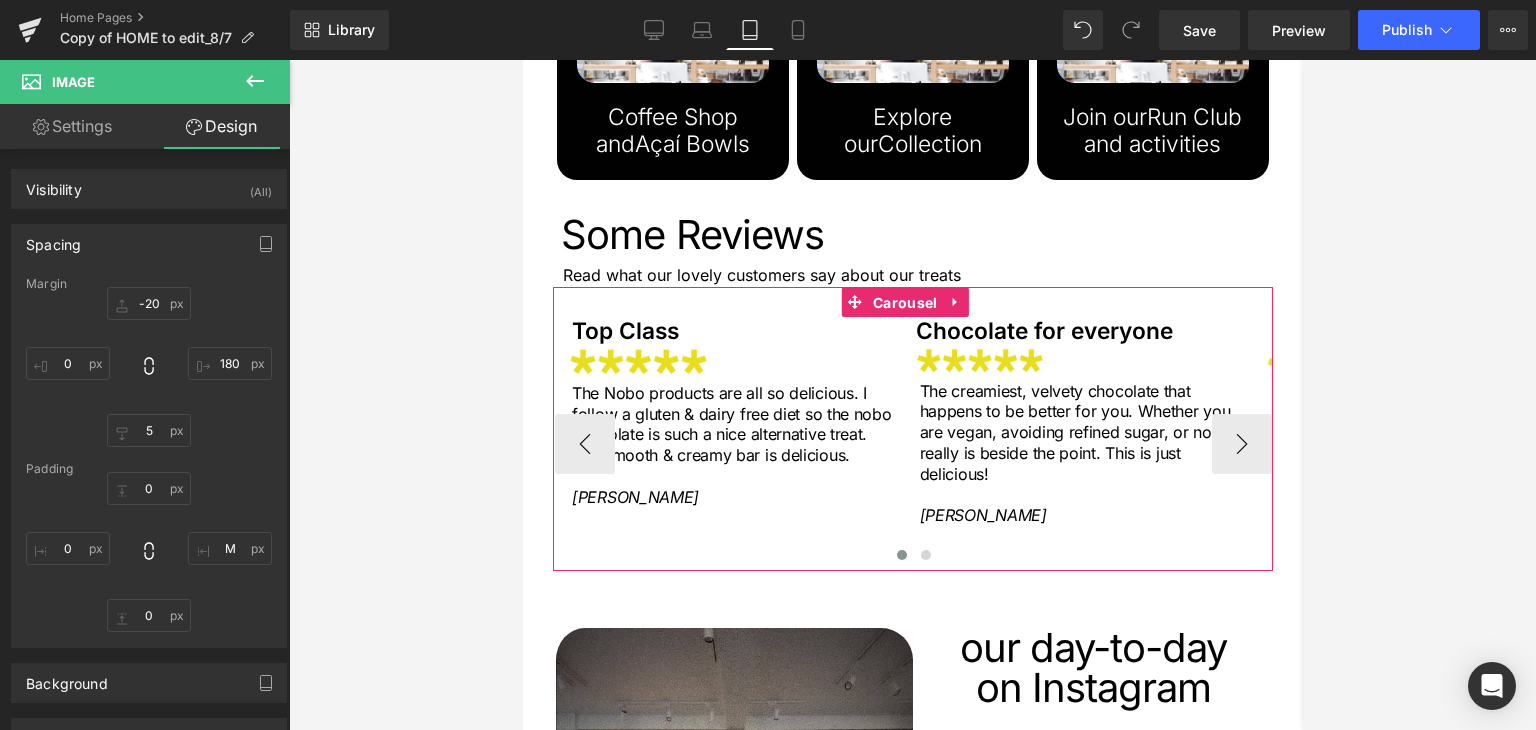 click on "Carousel" at bounding box center (904, 303) 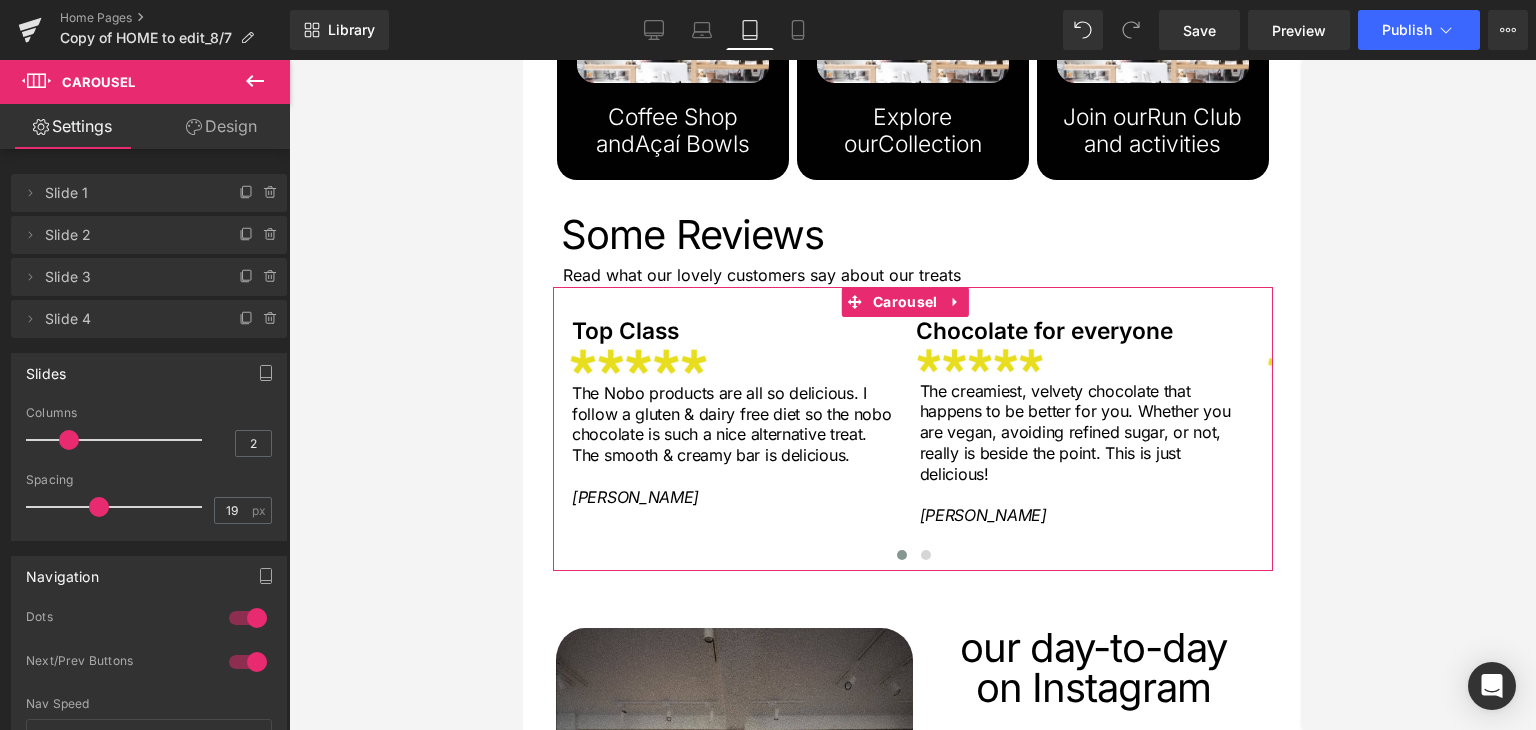 click at bounding box center (248, 618) 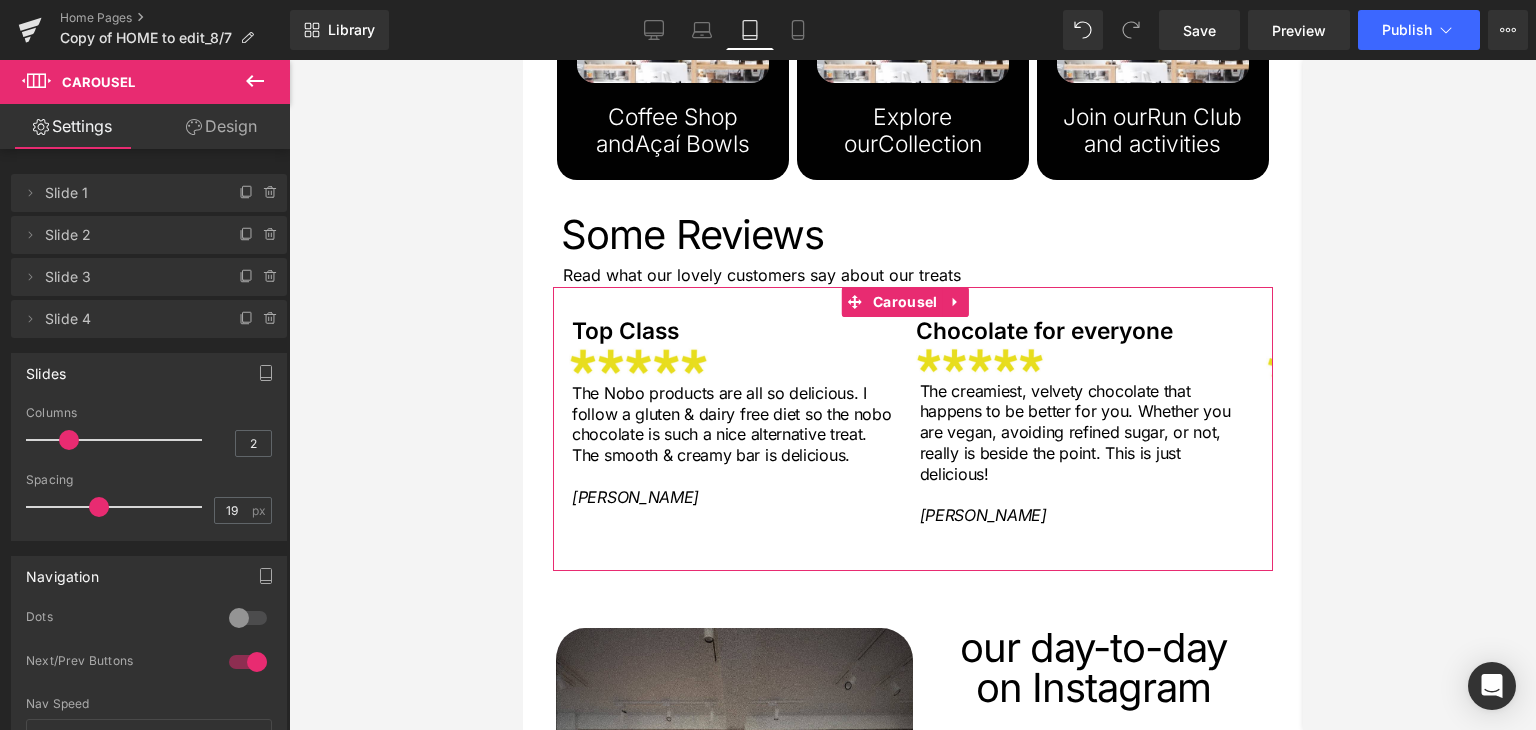 click at bounding box center [248, 662] 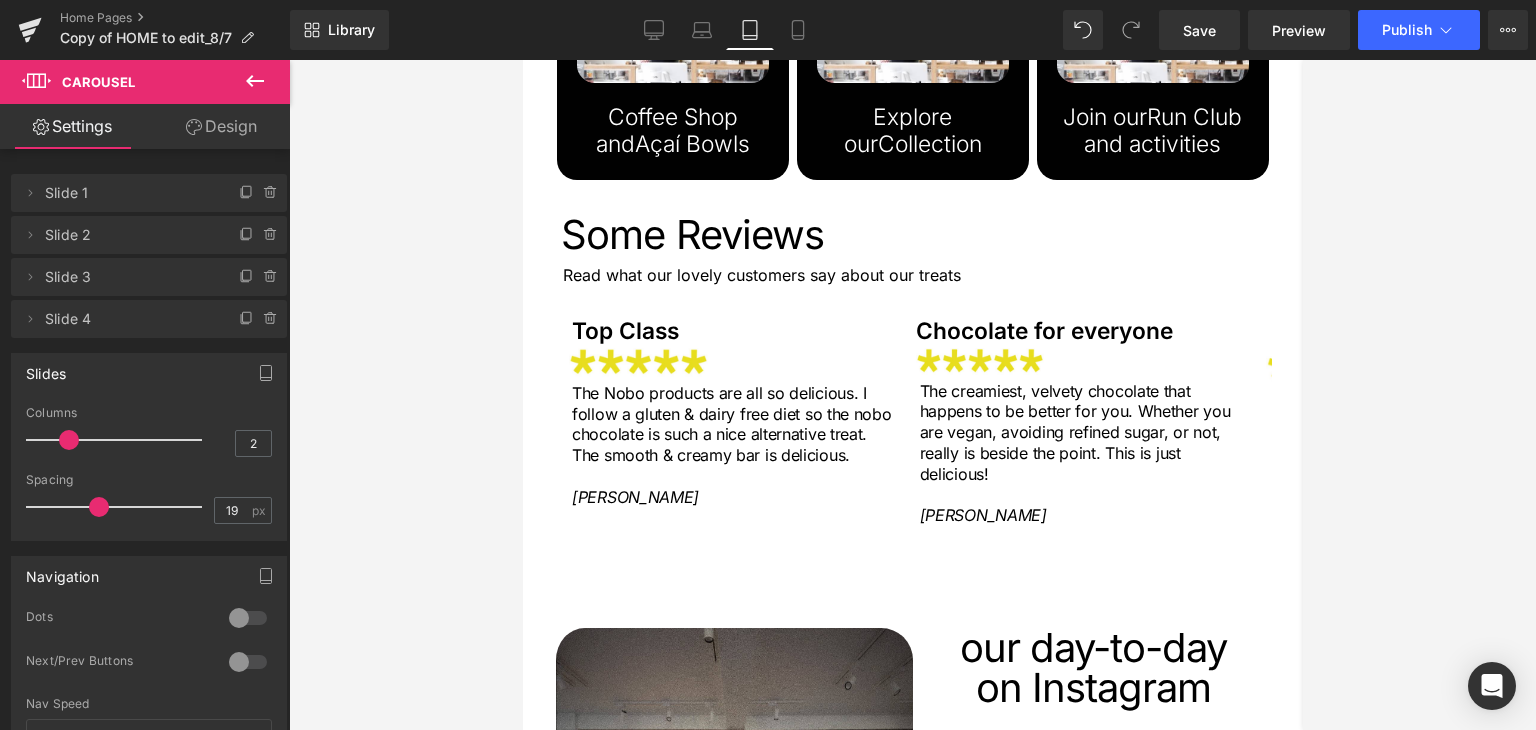 click at bounding box center [248, 618] 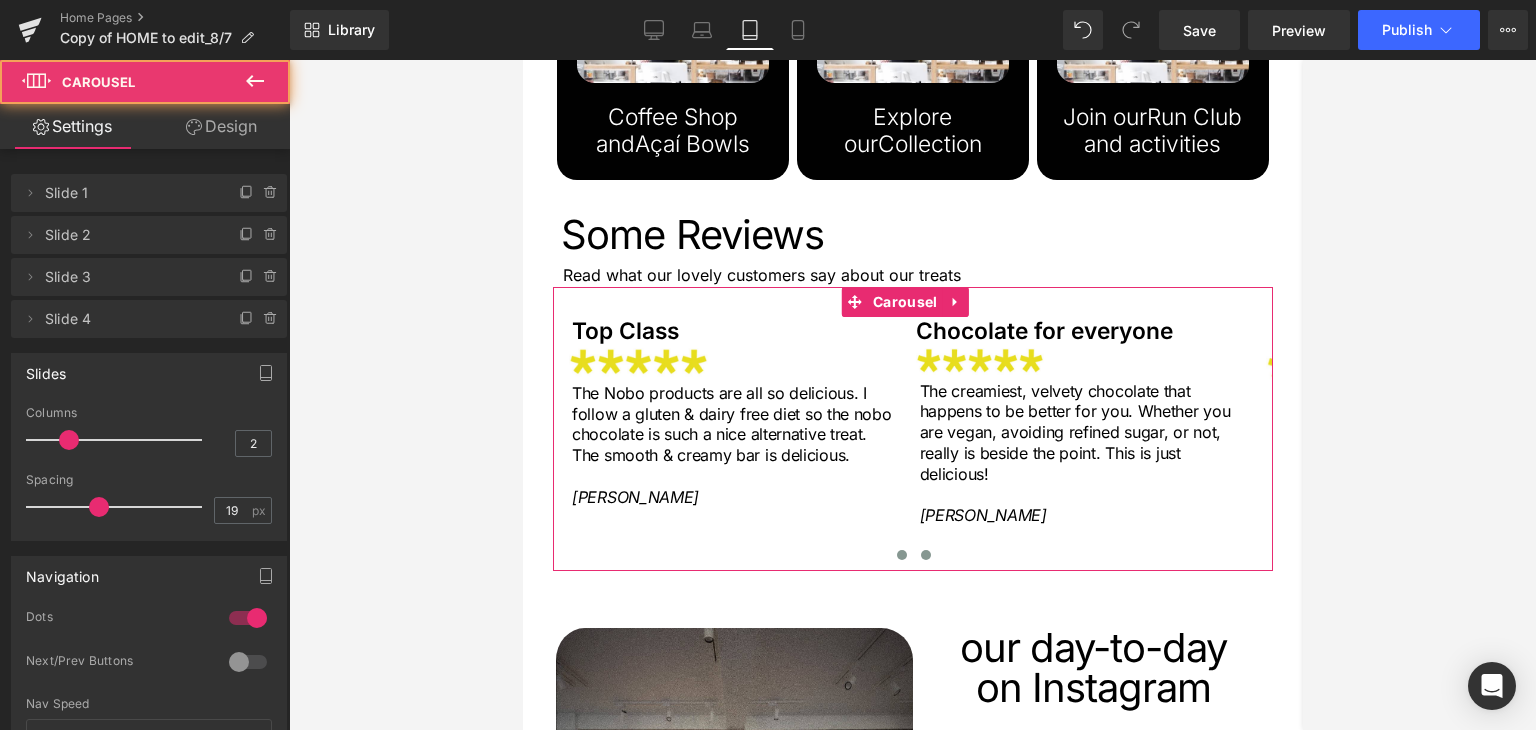 click at bounding box center [925, 555] 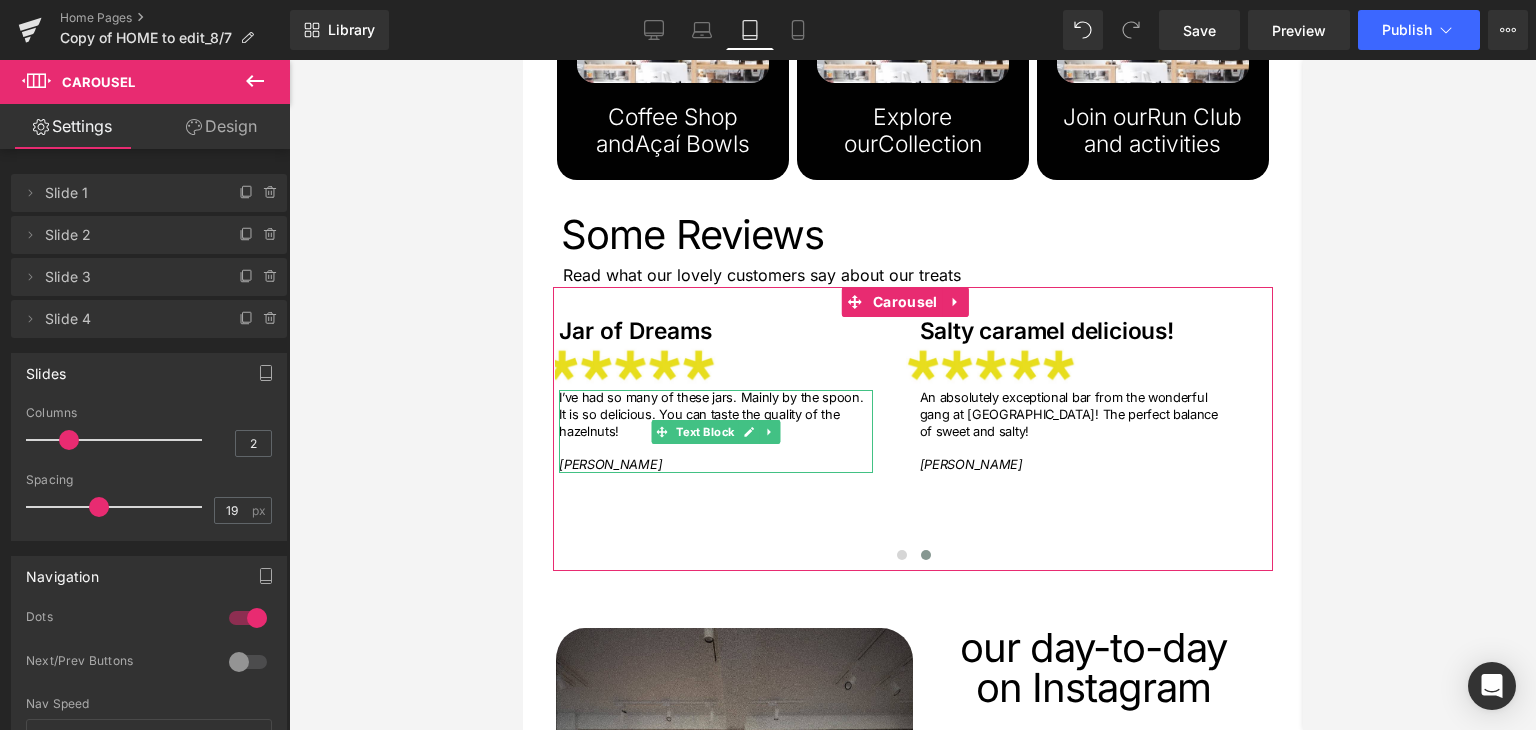 click on "I’ve had so many of these jars. Mainly by the spoon. It is so delicious. You can taste the quality of the hazelnuts!" at bounding box center [714, 415] 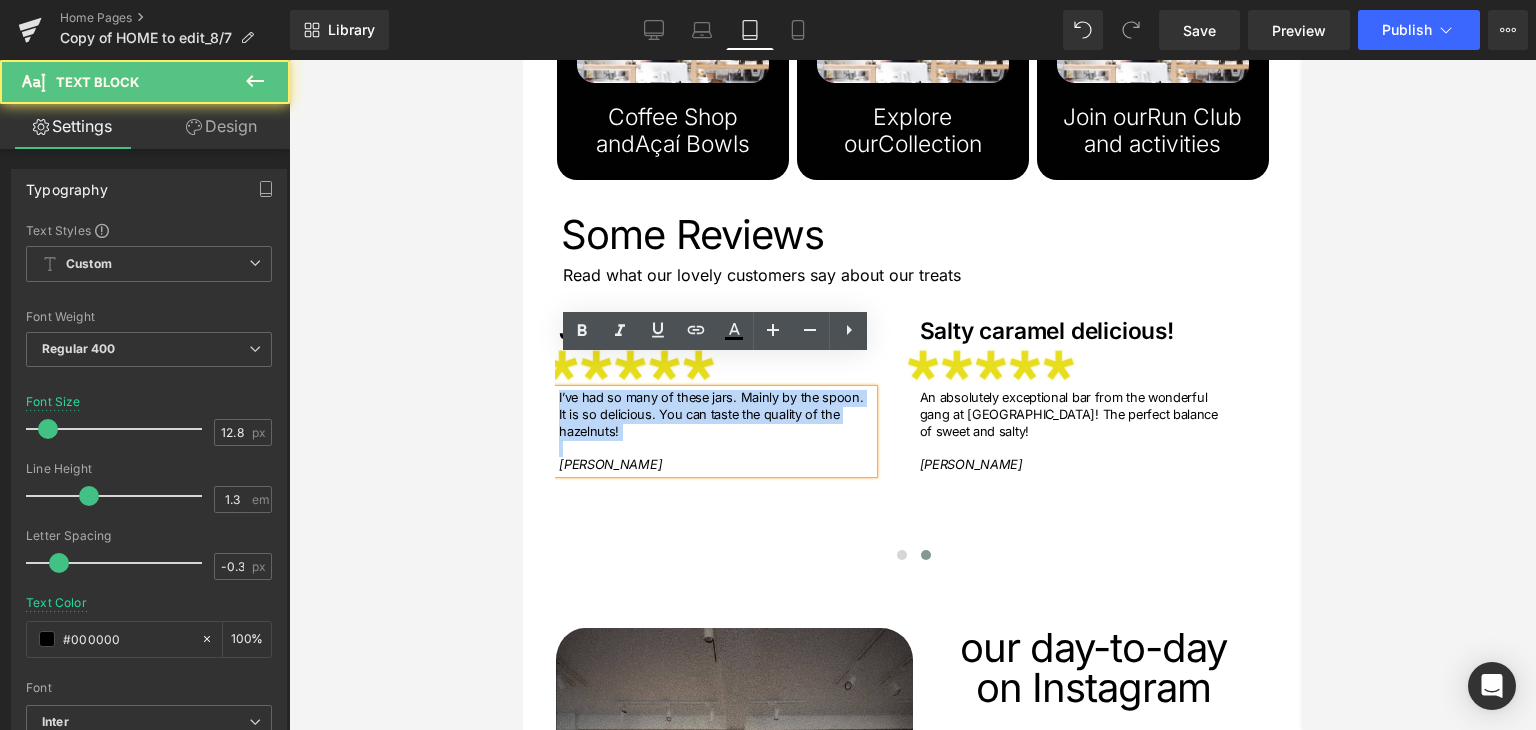 click at bounding box center [714, 448] 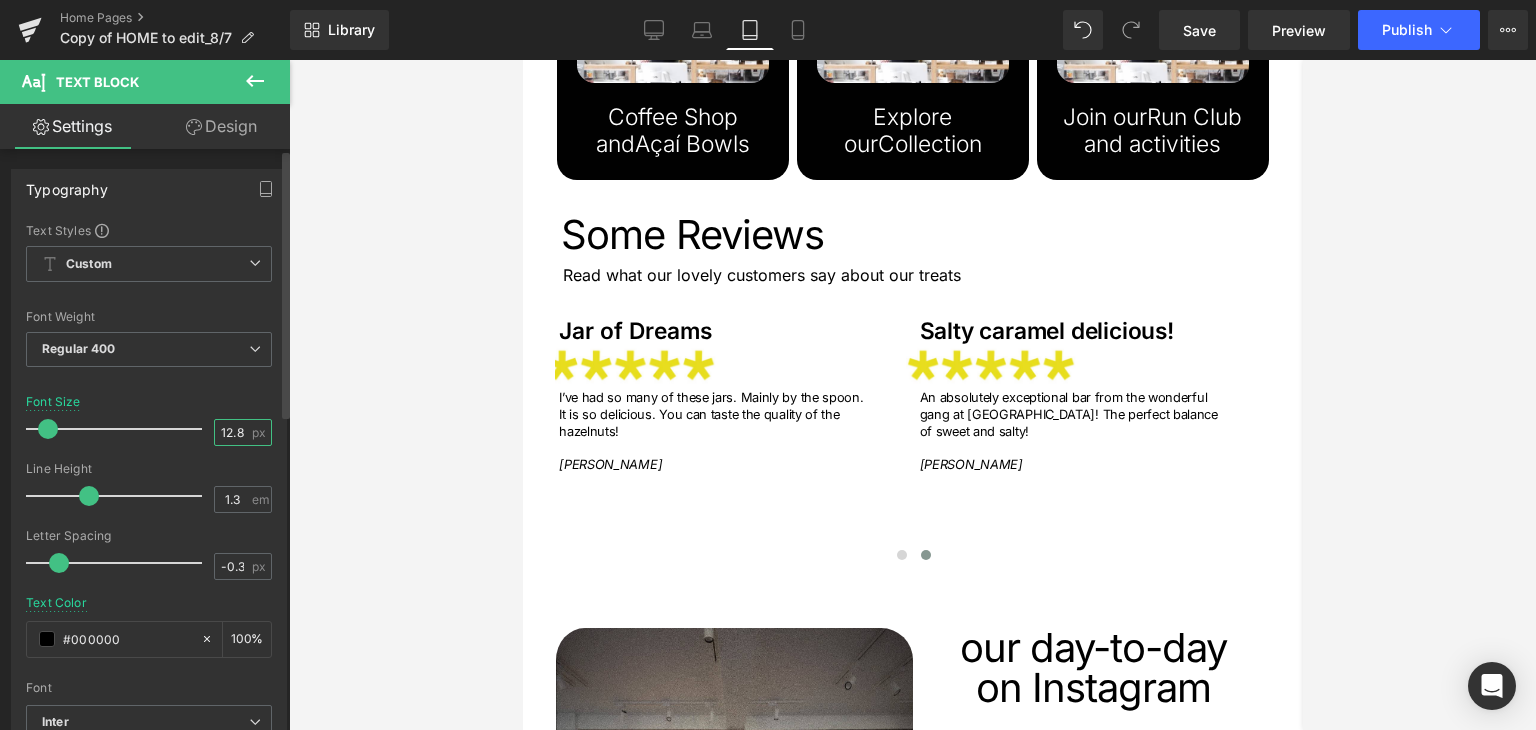 click on "12.8" at bounding box center (232, 432) 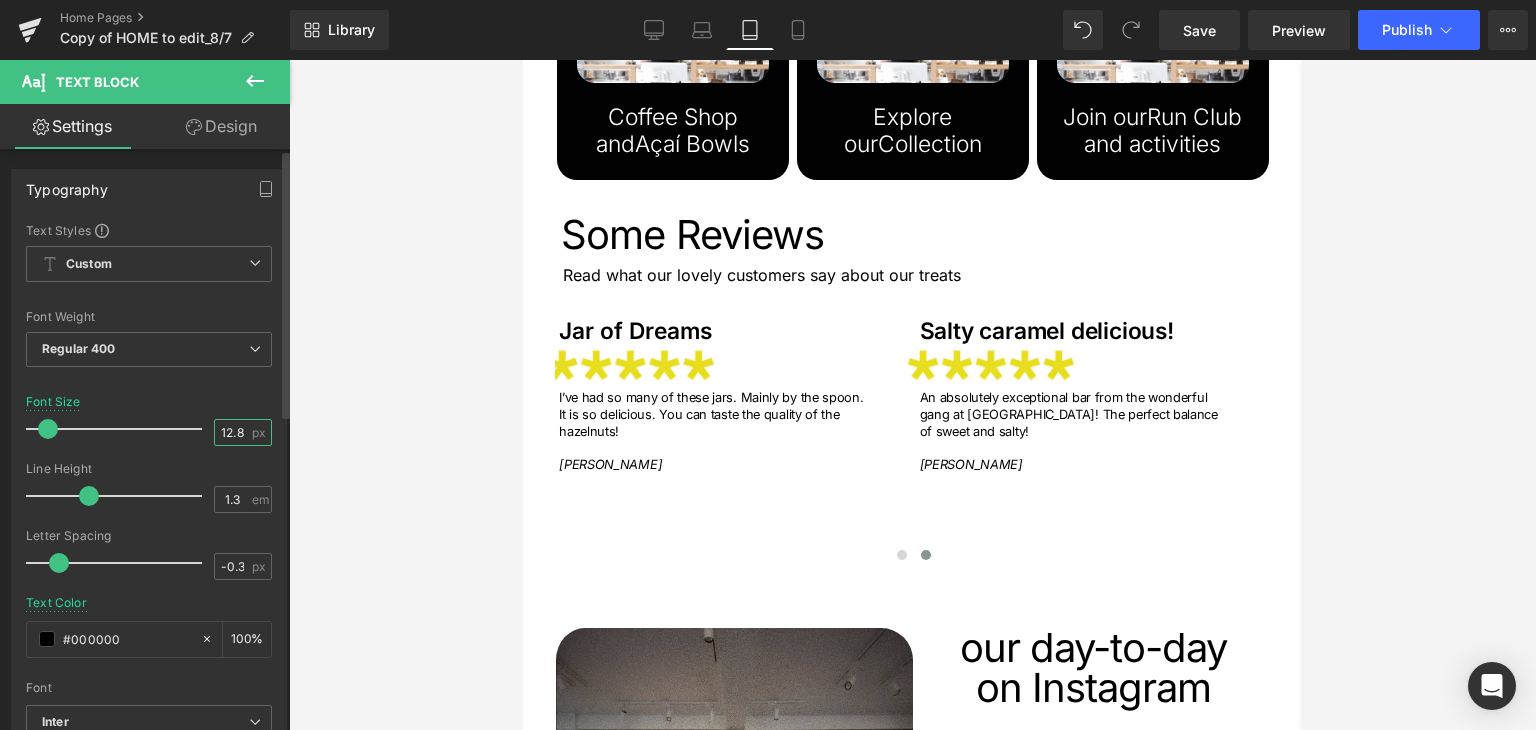 click on "12.8" at bounding box center [232, 432] 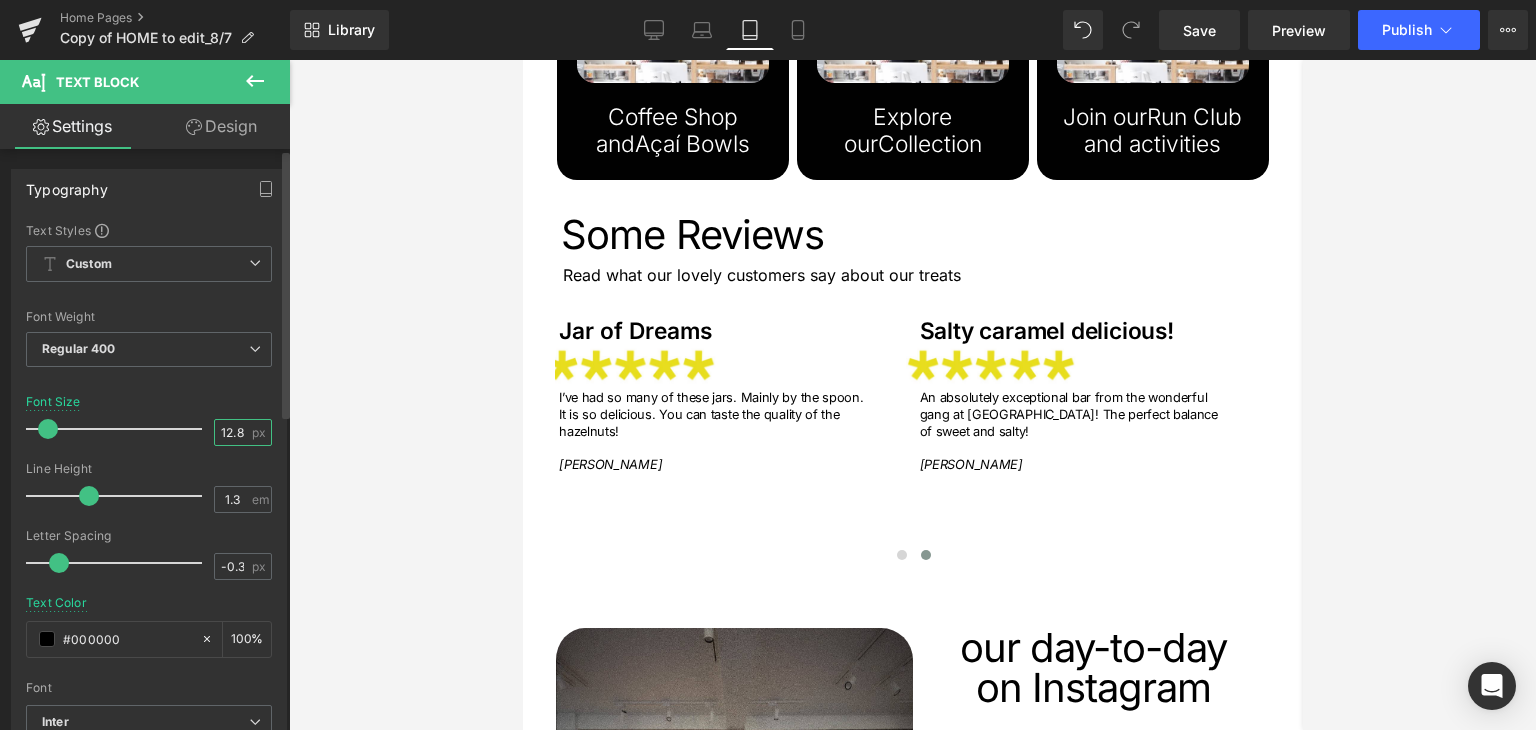 click on "12.8" at bounding box center [232, 432] 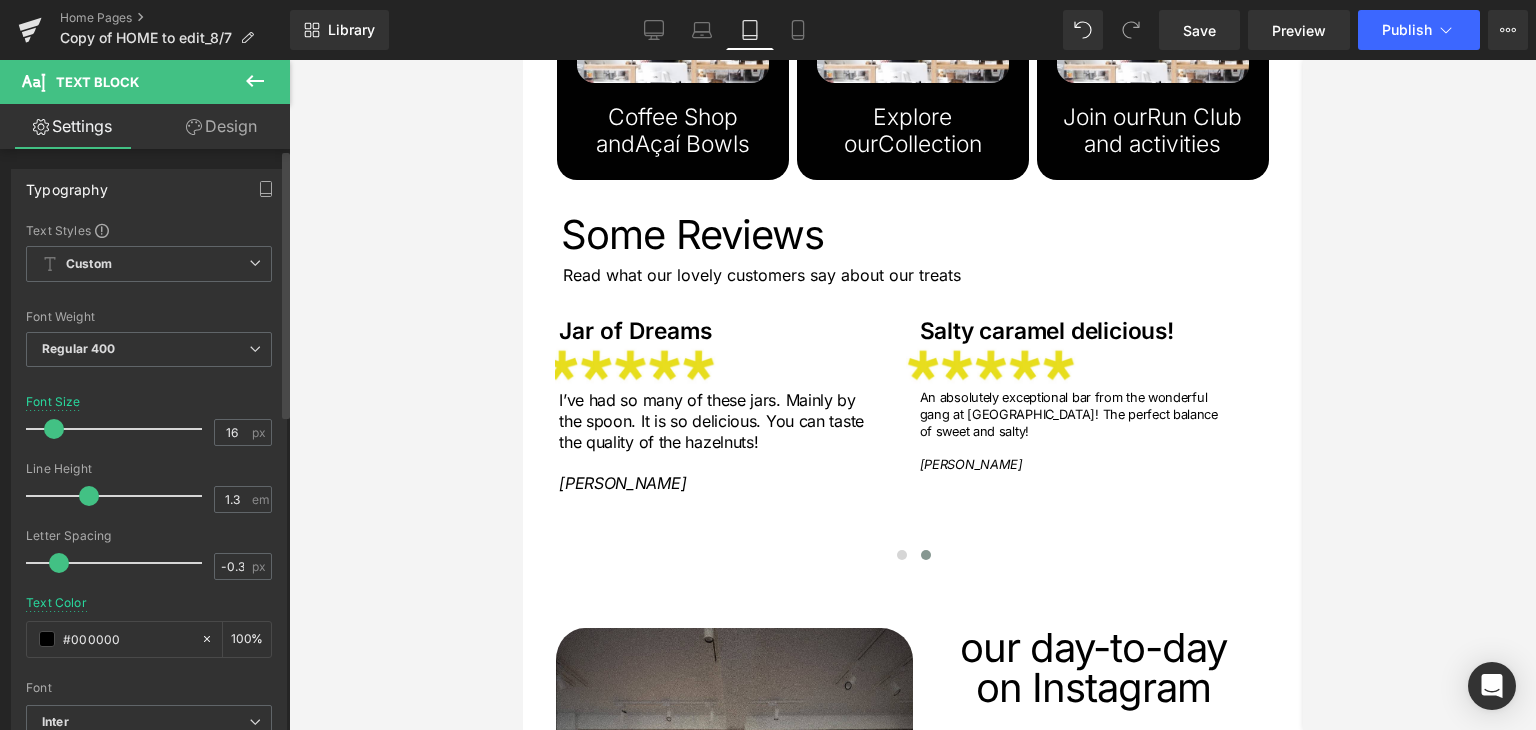 click on "Text Styles Custom Paragraph 1 Paragraph 2 Paragraph 3 Paragraph 4
Custom
Custom
Paragraph 1
Paragraph 2
Paragraph 3
Paragraph 4 Thin 100 Semi Thin 200 Light 300 Regular 400 Medium 500 Semi Bold 600 Super Bold 800 Boldest 900 Bold 700 Lighter Bolder Font Weight
Regular 400
Thin 100 Semi Thin 200 Light 300 Regular 400 Medium 500 Semi Bold 600 Super Bold 800 Boldest 900 Bold 700 Lighter Bolder 16px Font Size 16 px 1.3em Line Height 1.3 em -0.3px Letter Spacing -0.3 px #000000 Text Color #000000 100 % Inter
Font
Default
Roboto
Open Sans" at bounding box center [149, 531] 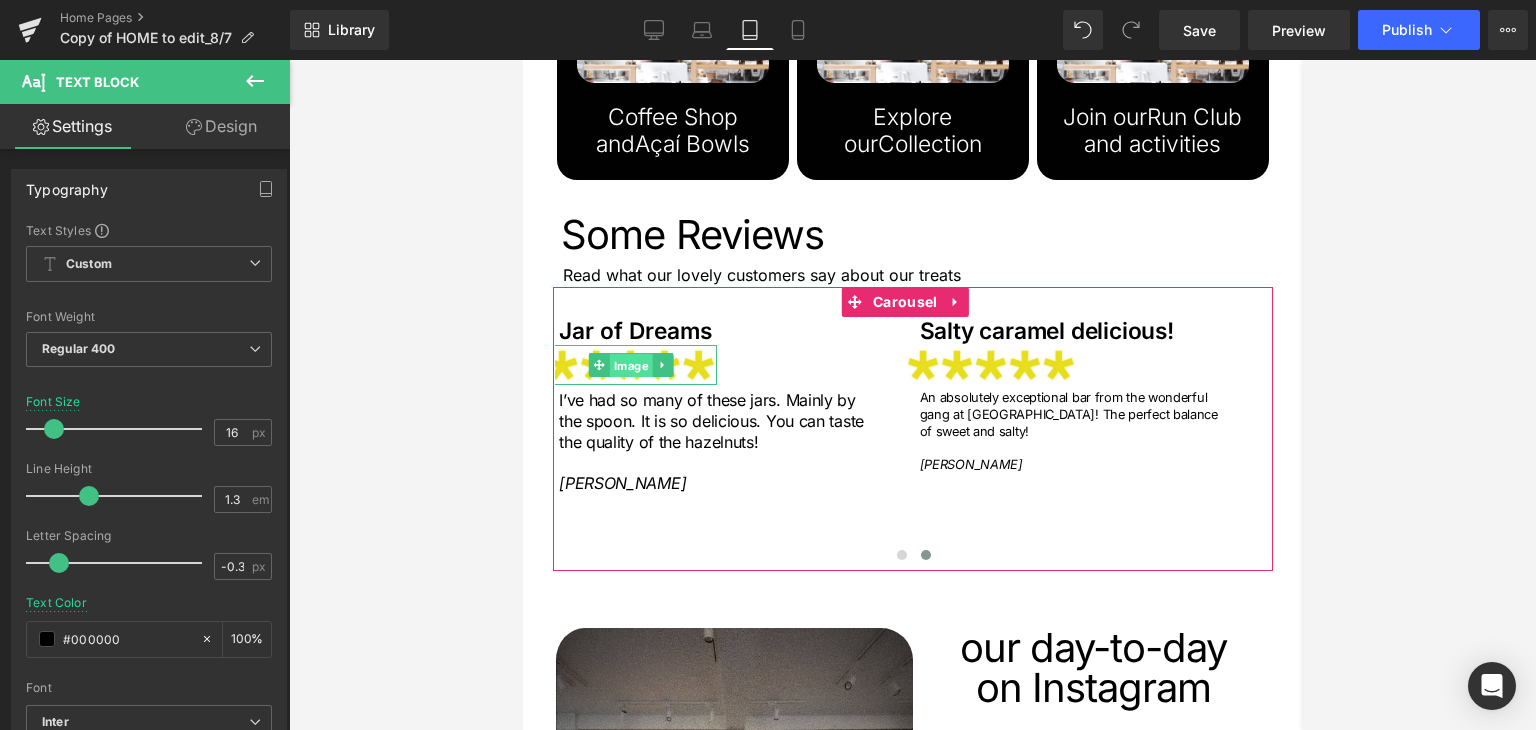click on "Image" at bounding box center (629, 366) 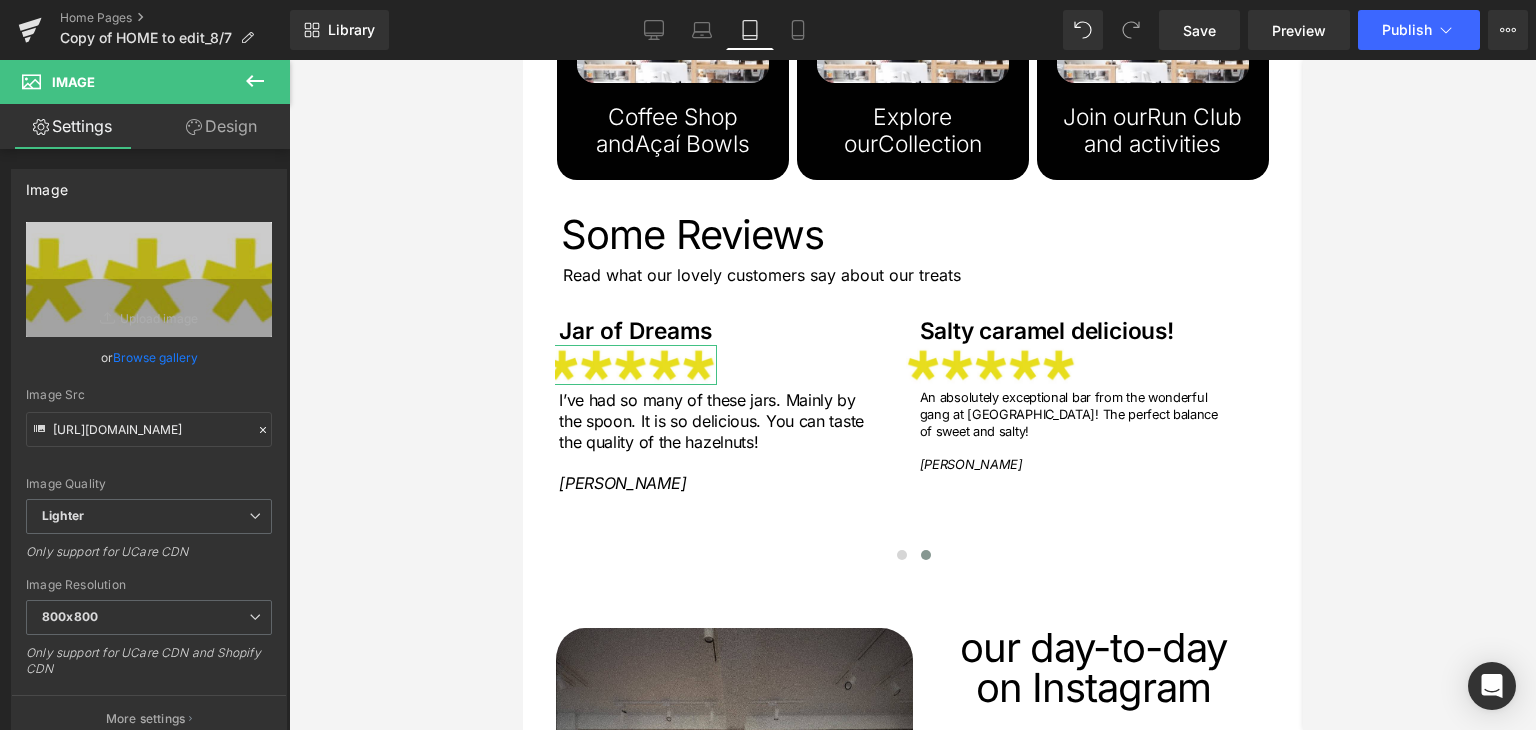 click on "Design" at bounding box center [221, 126] 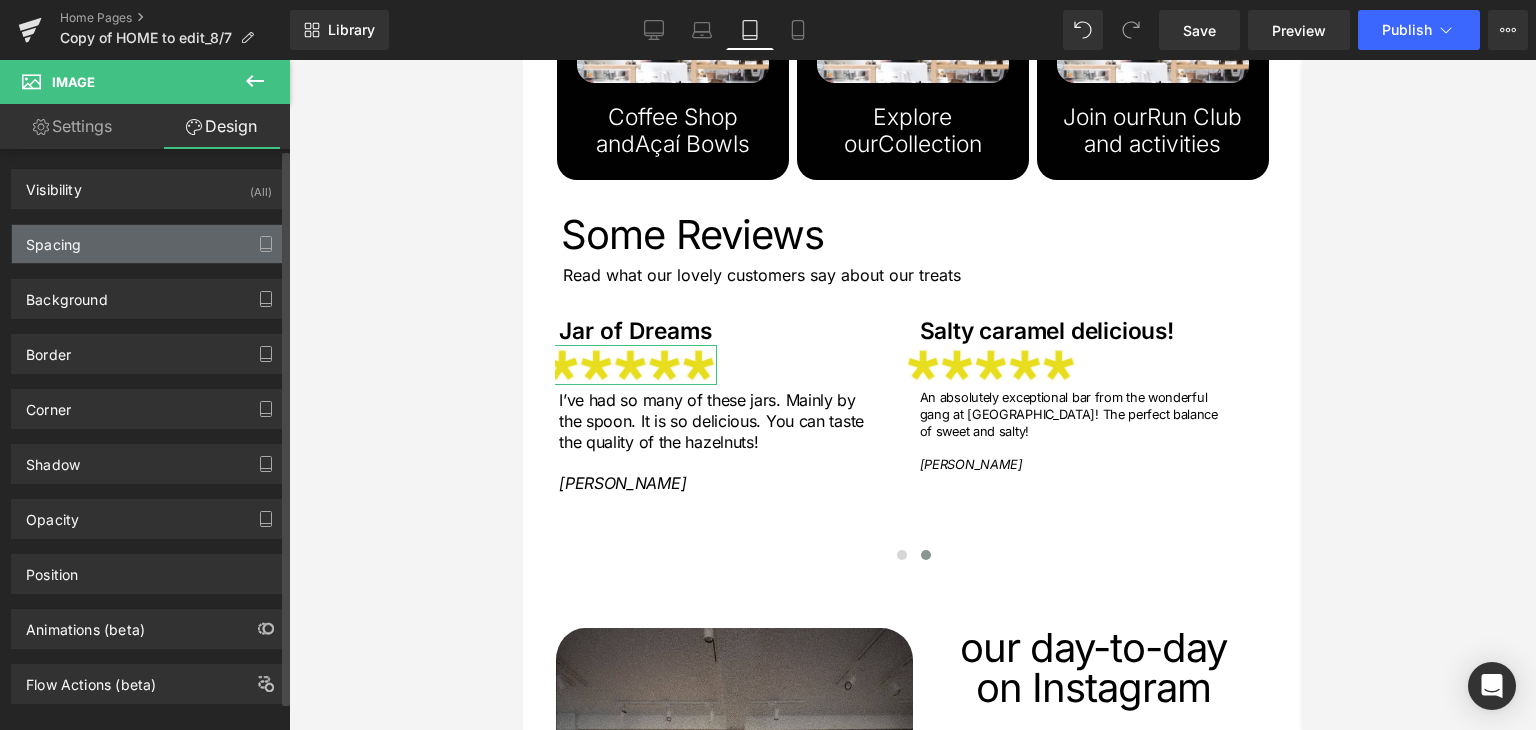 click on "Spacing" at bounding box center [149, 244] 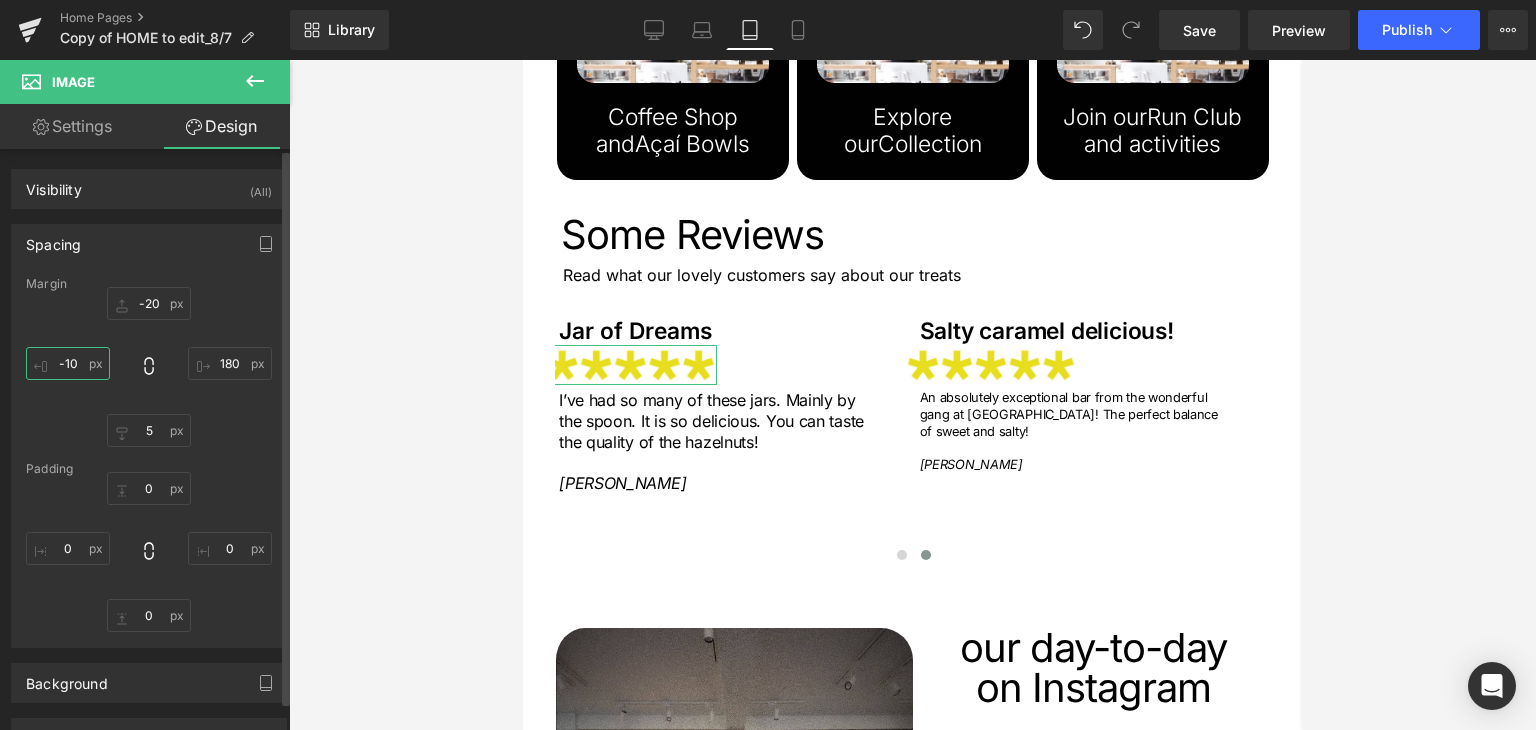 click on "-10" at bounding box center [68, 363] 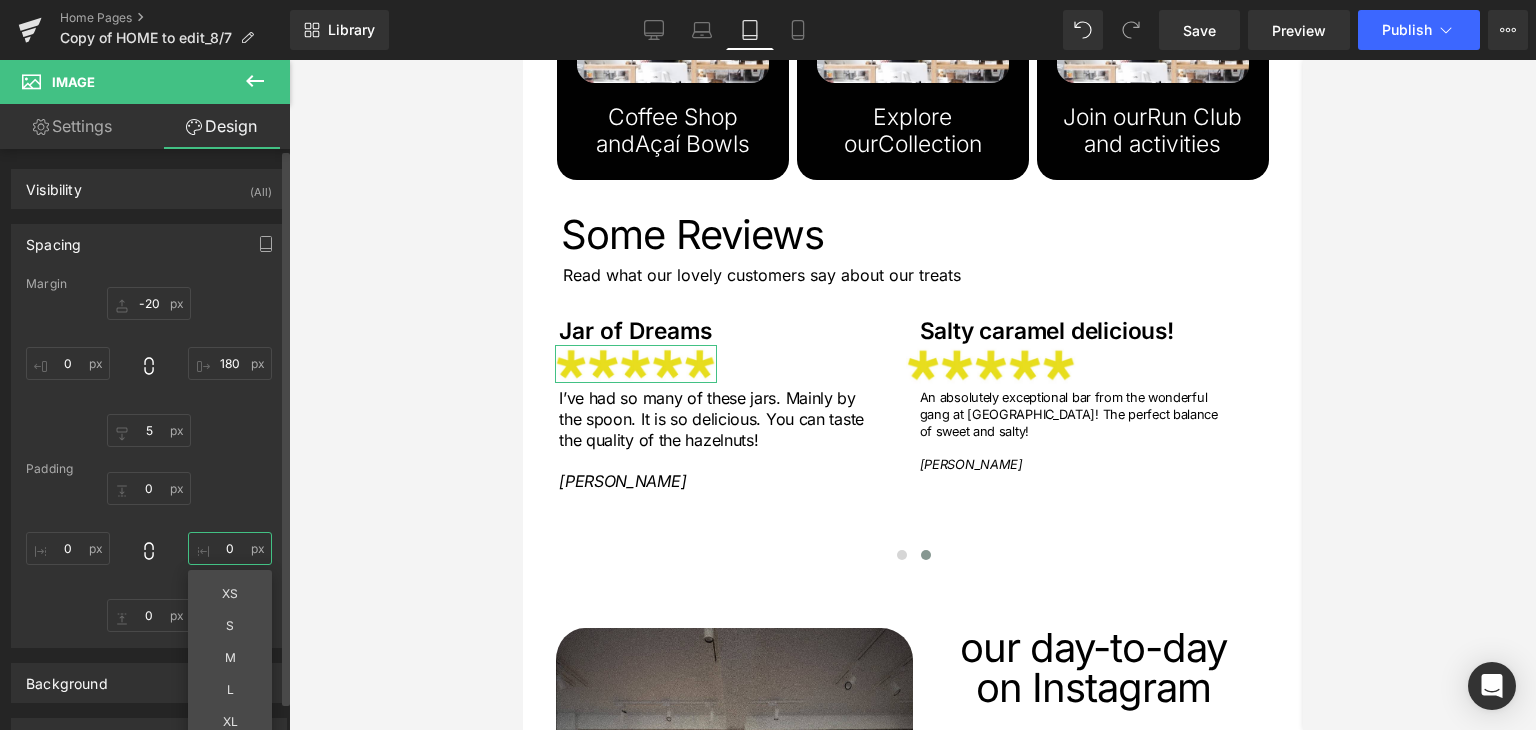 click on "0" at bounding box center (230, 548) 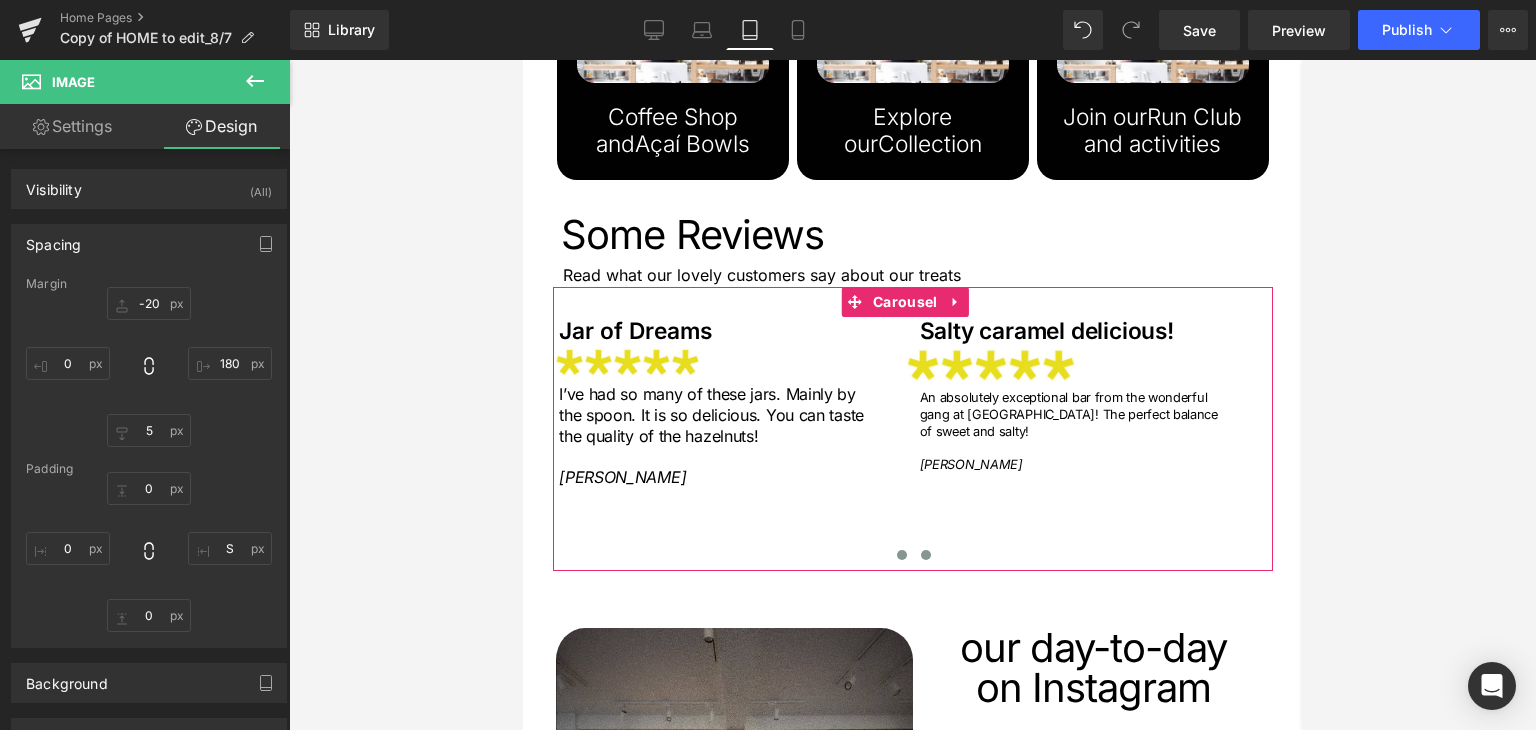click at bounding box center (901, 555) 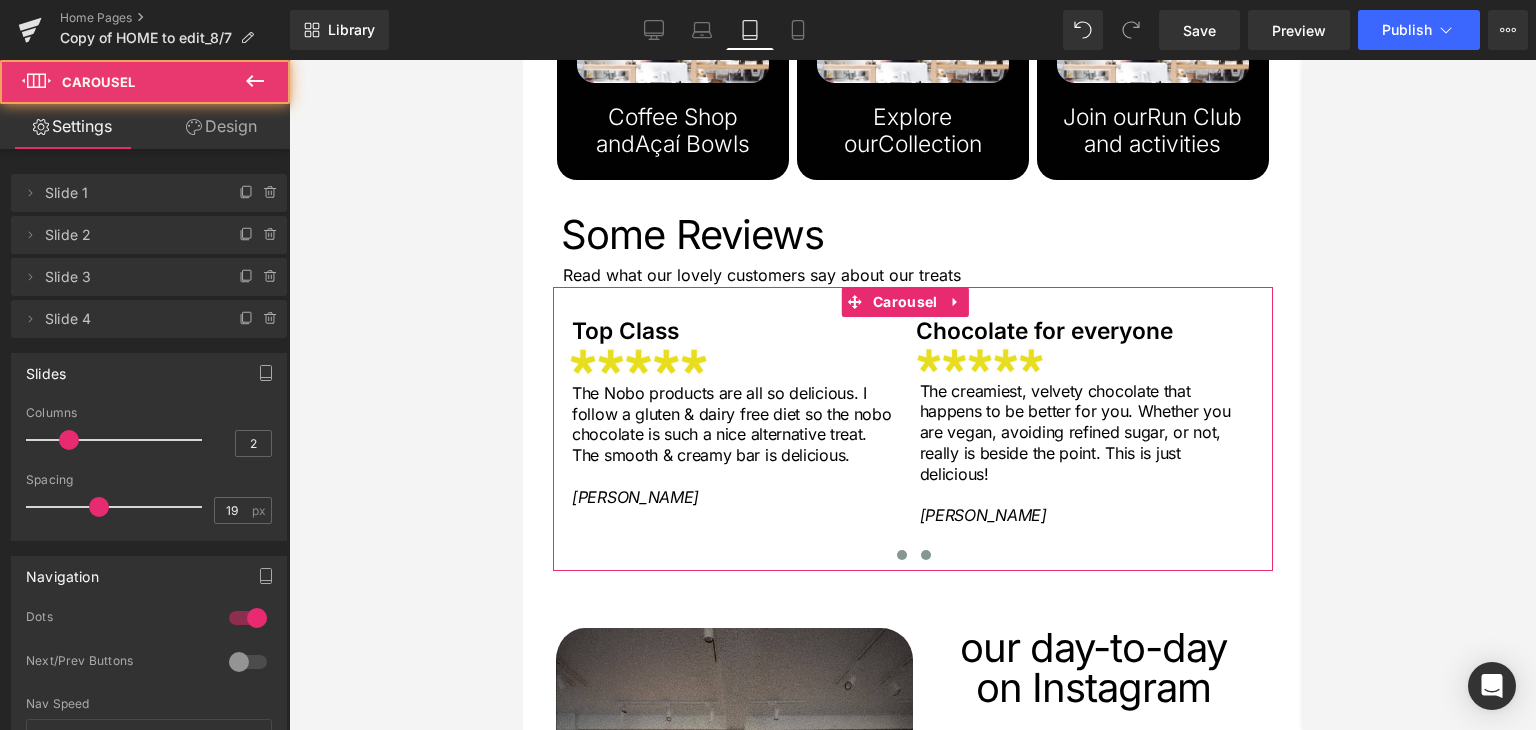 click at bounding box center (925, 555) 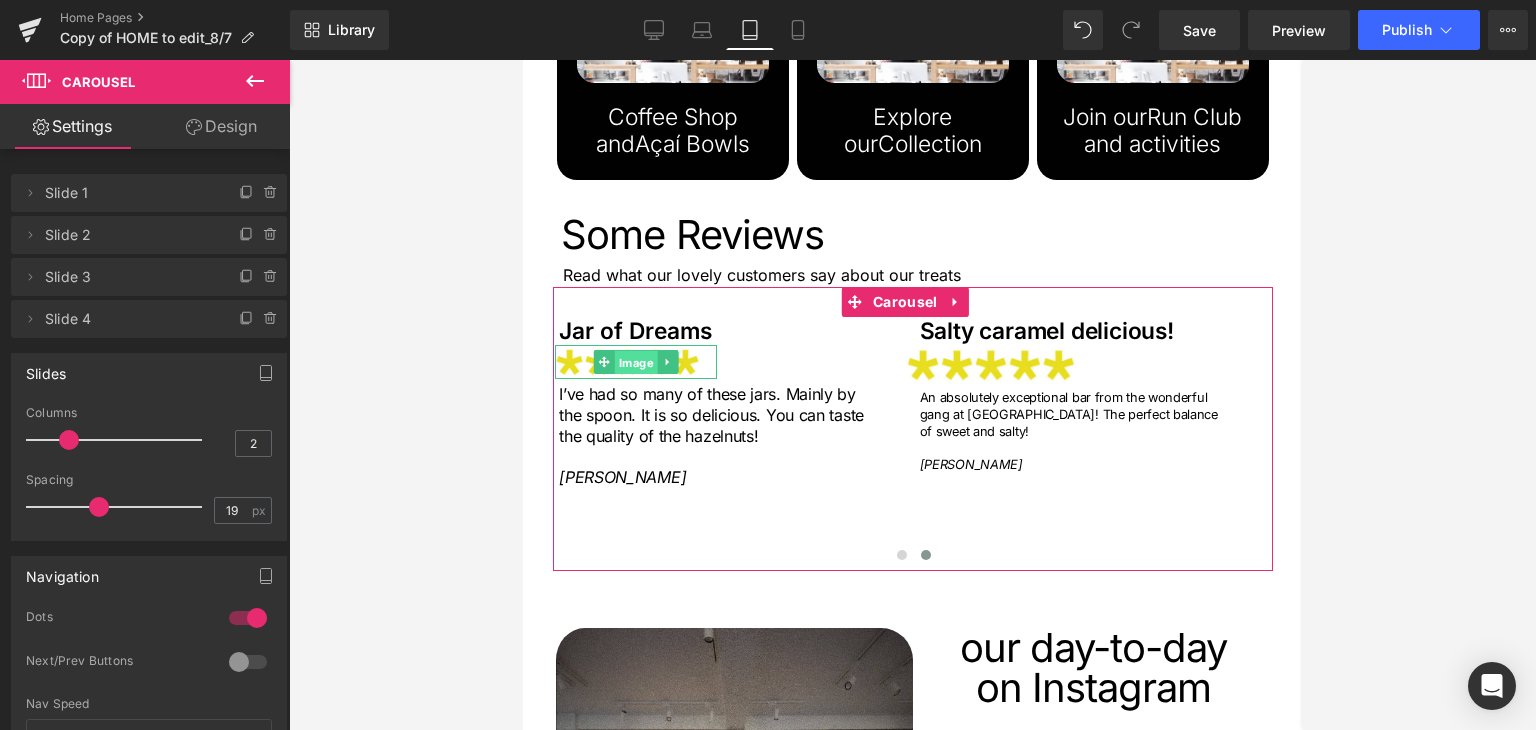 click on "Image" at bounding box center (634, 363) 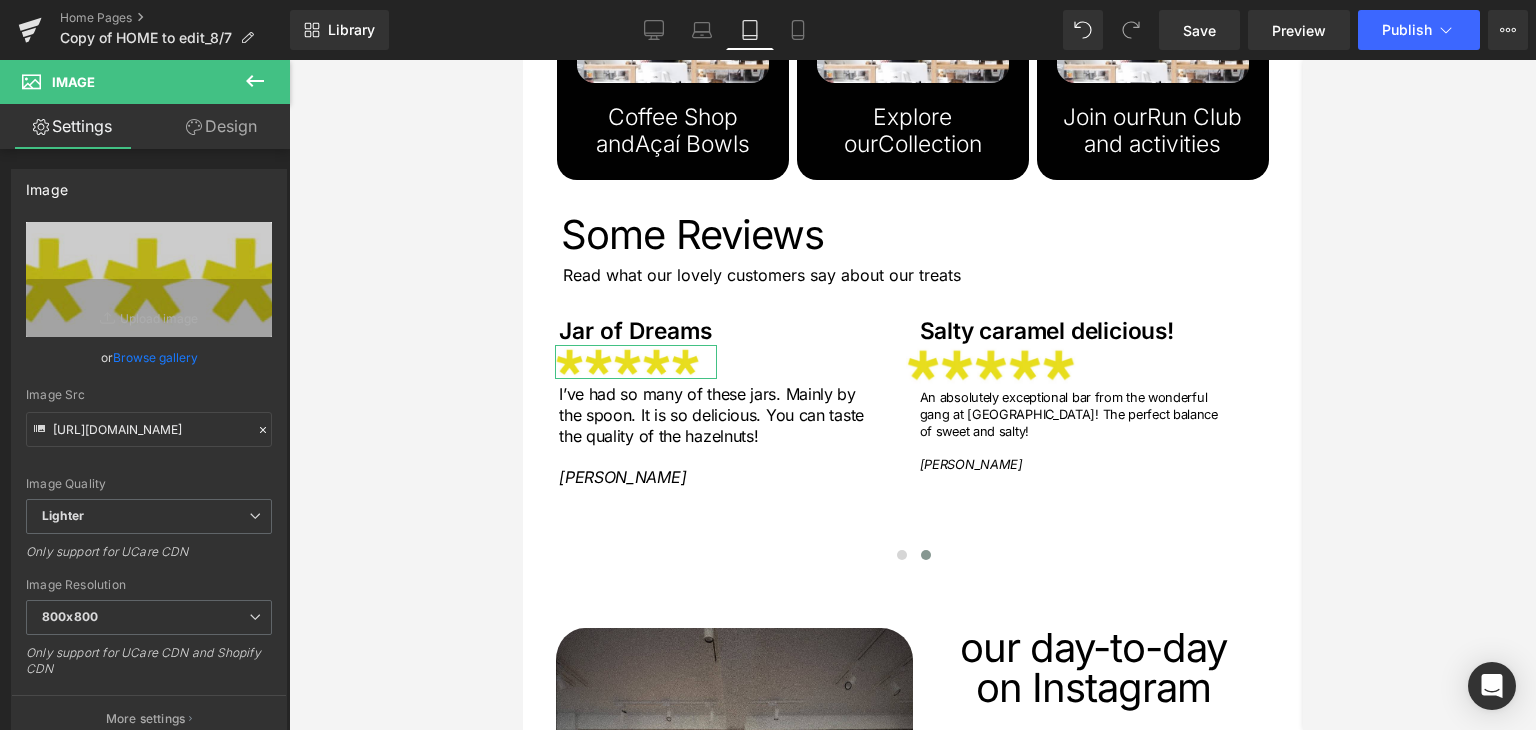 click on "Design" at bounding box center [221, 126] 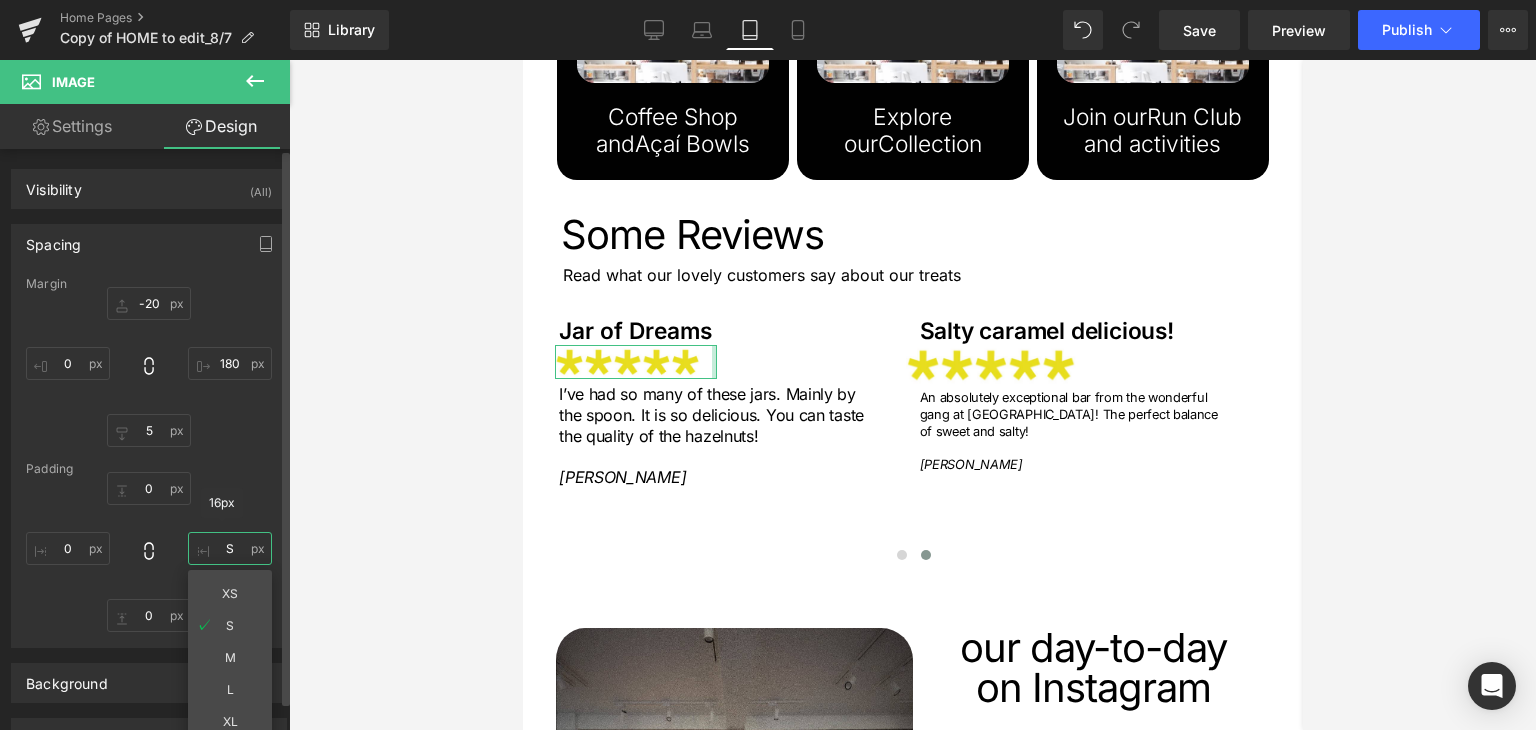 click on "S" at bounding box center [230, 548] 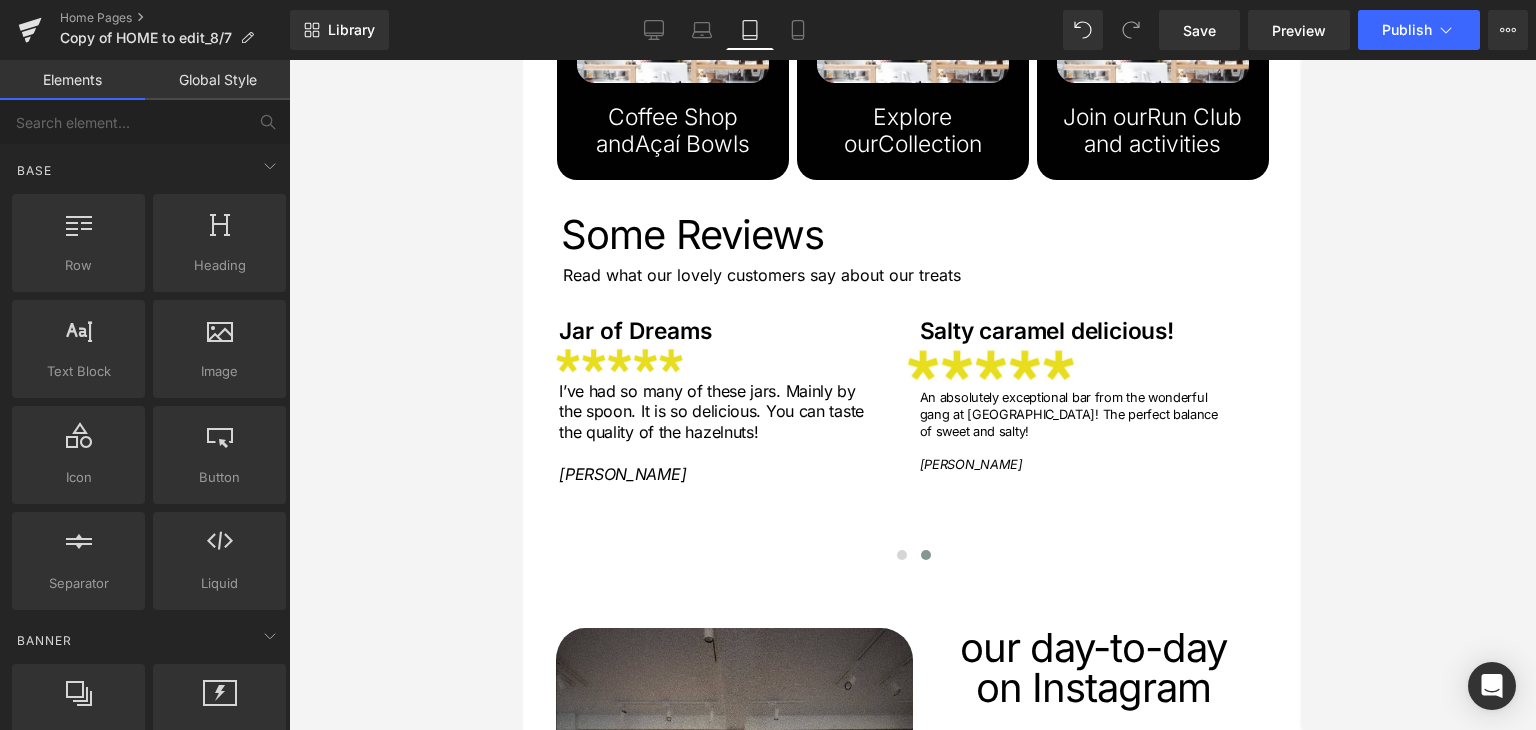 click at bounding box center (912, 395) 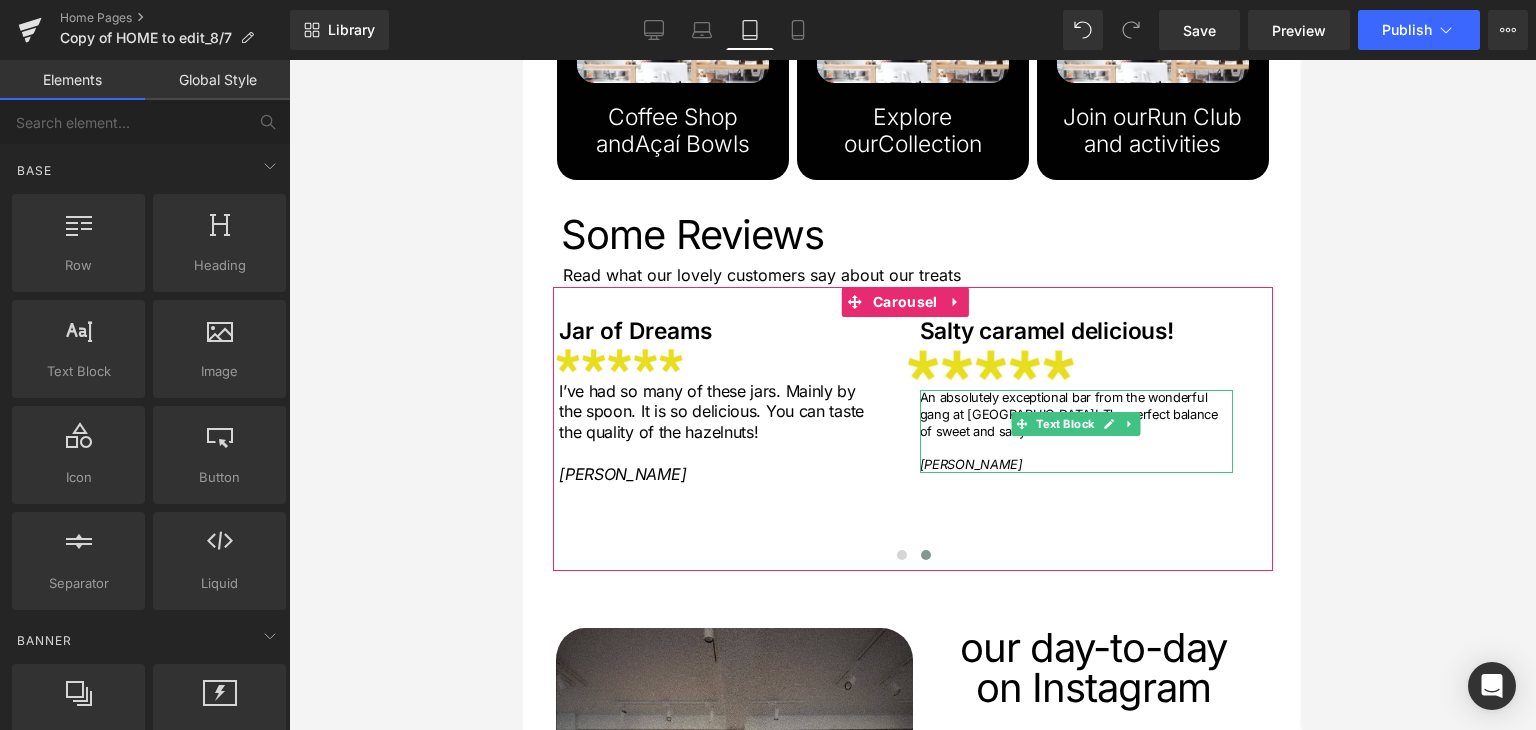 drag, startPoint x: 854, startPoint y: 562, endPoint x: 945, endPoint y: 381, distance: 202.58826 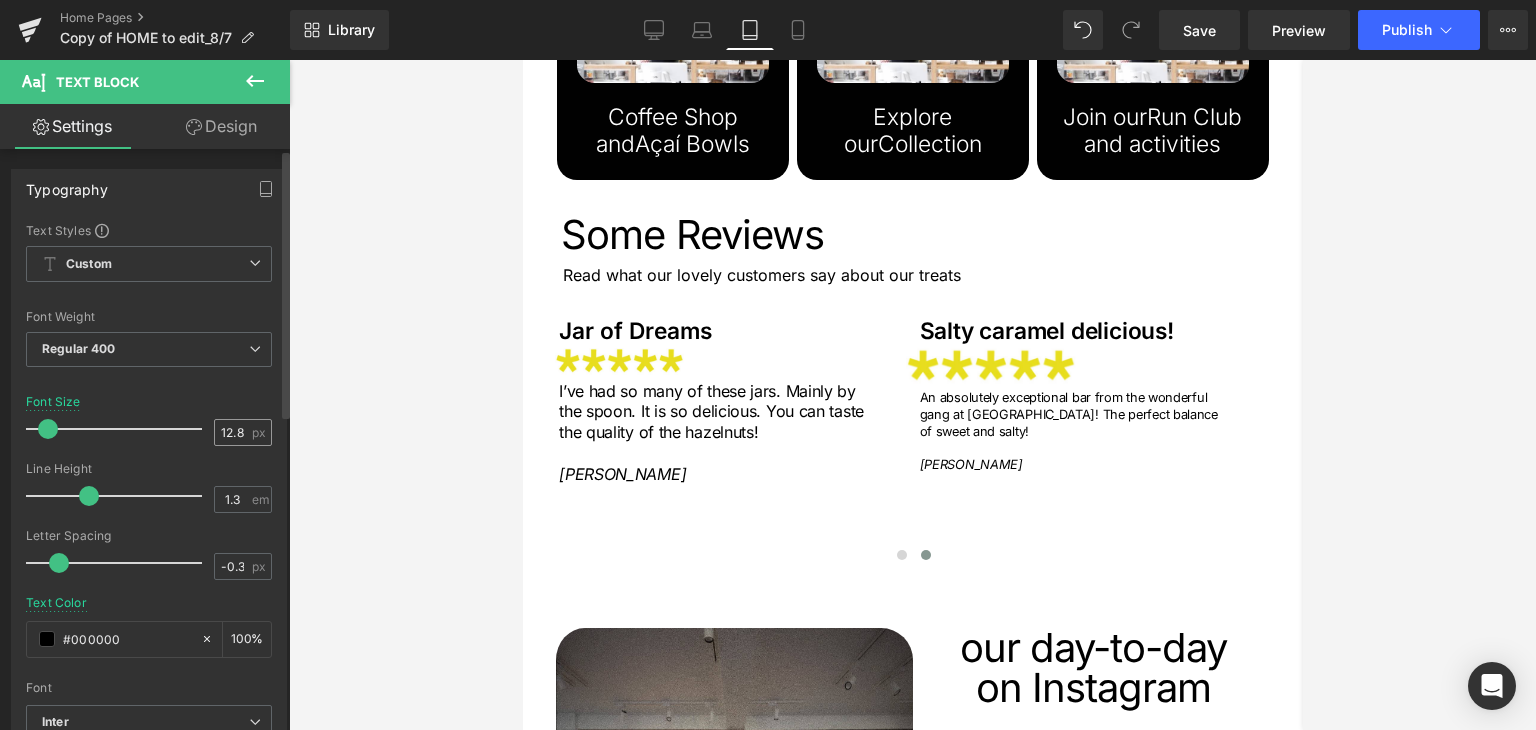 click on "12.8 px" at bounding box center (243, 432) 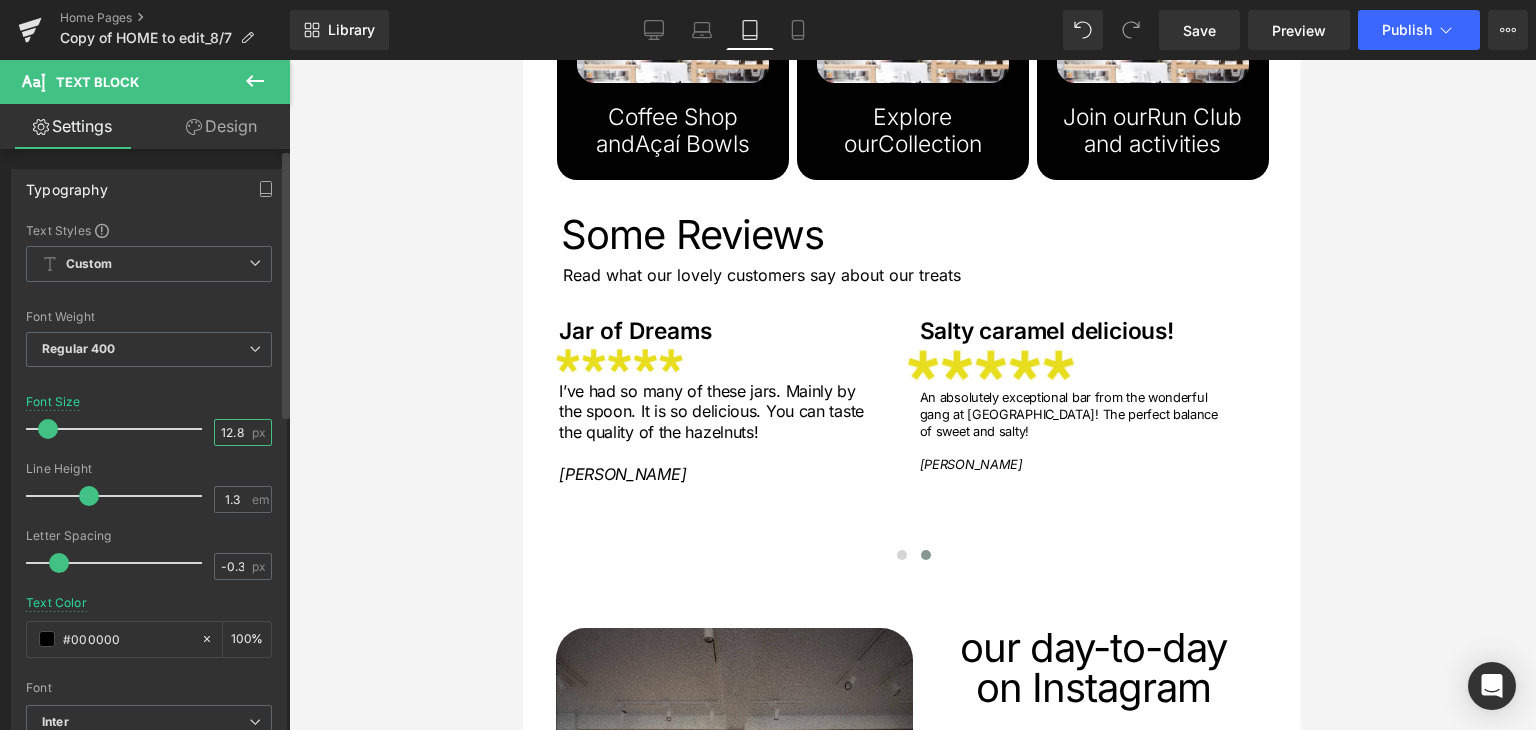 click on "12.8" at bounding box center [232, 432] 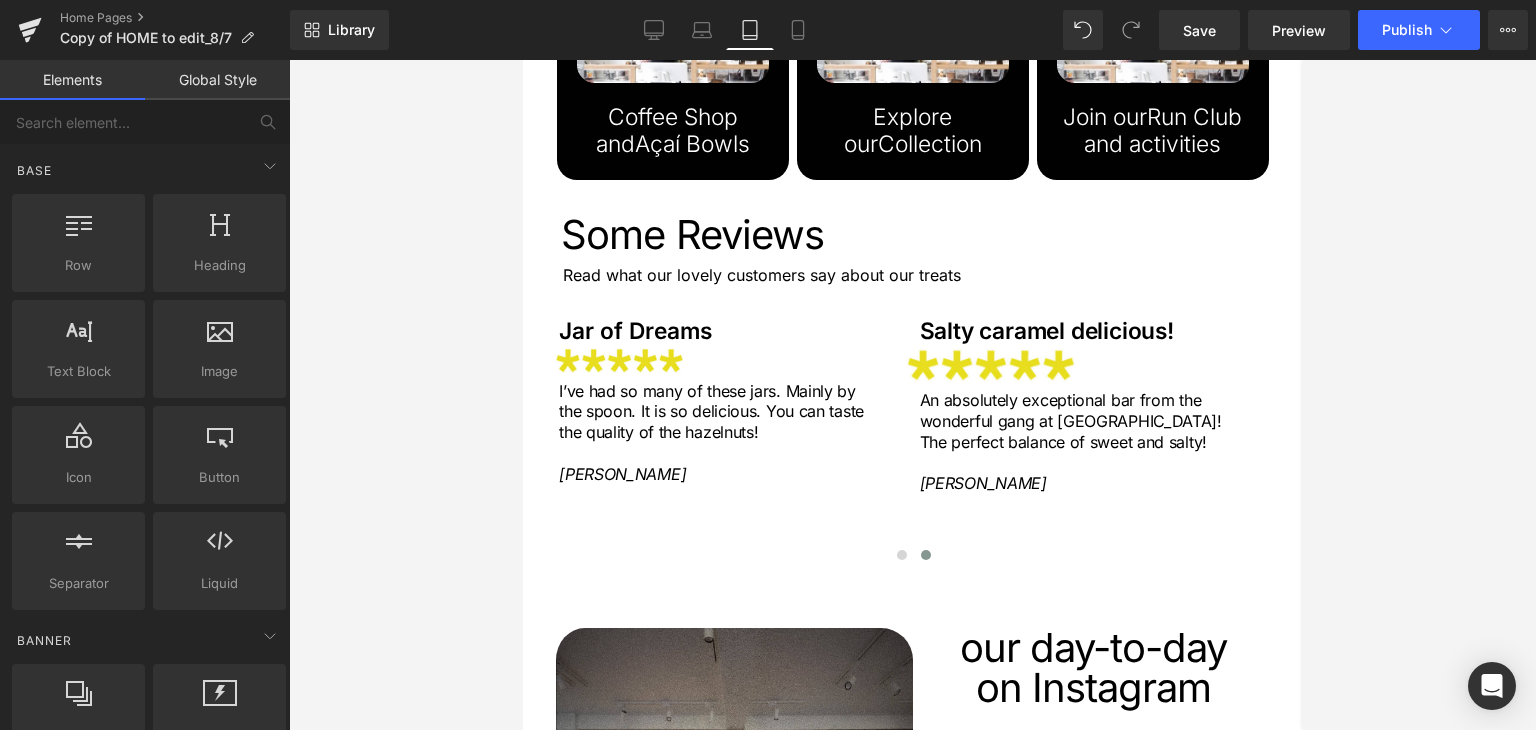 click at bounding box center (912, 395) 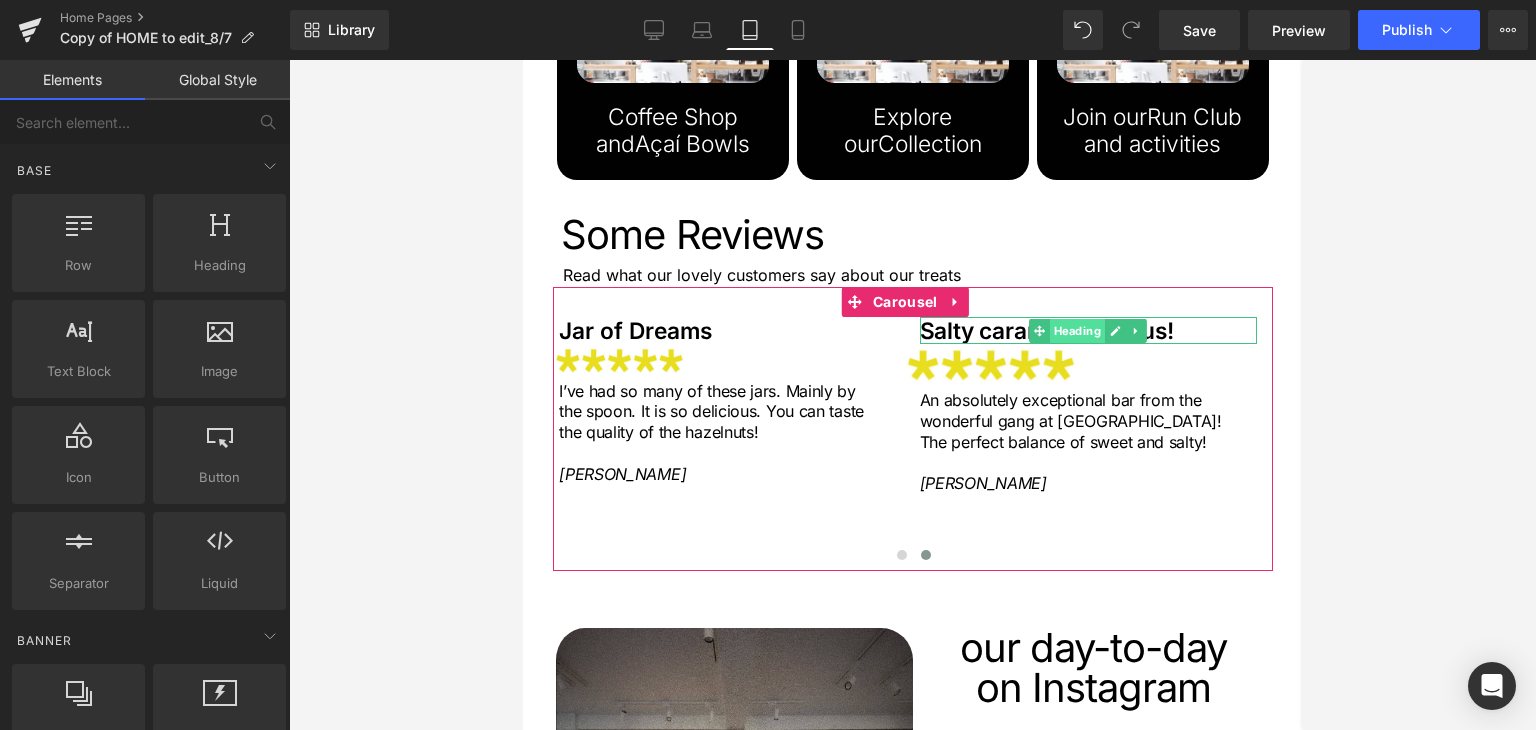 click on "Heading" at bounding box center [1076, 331] 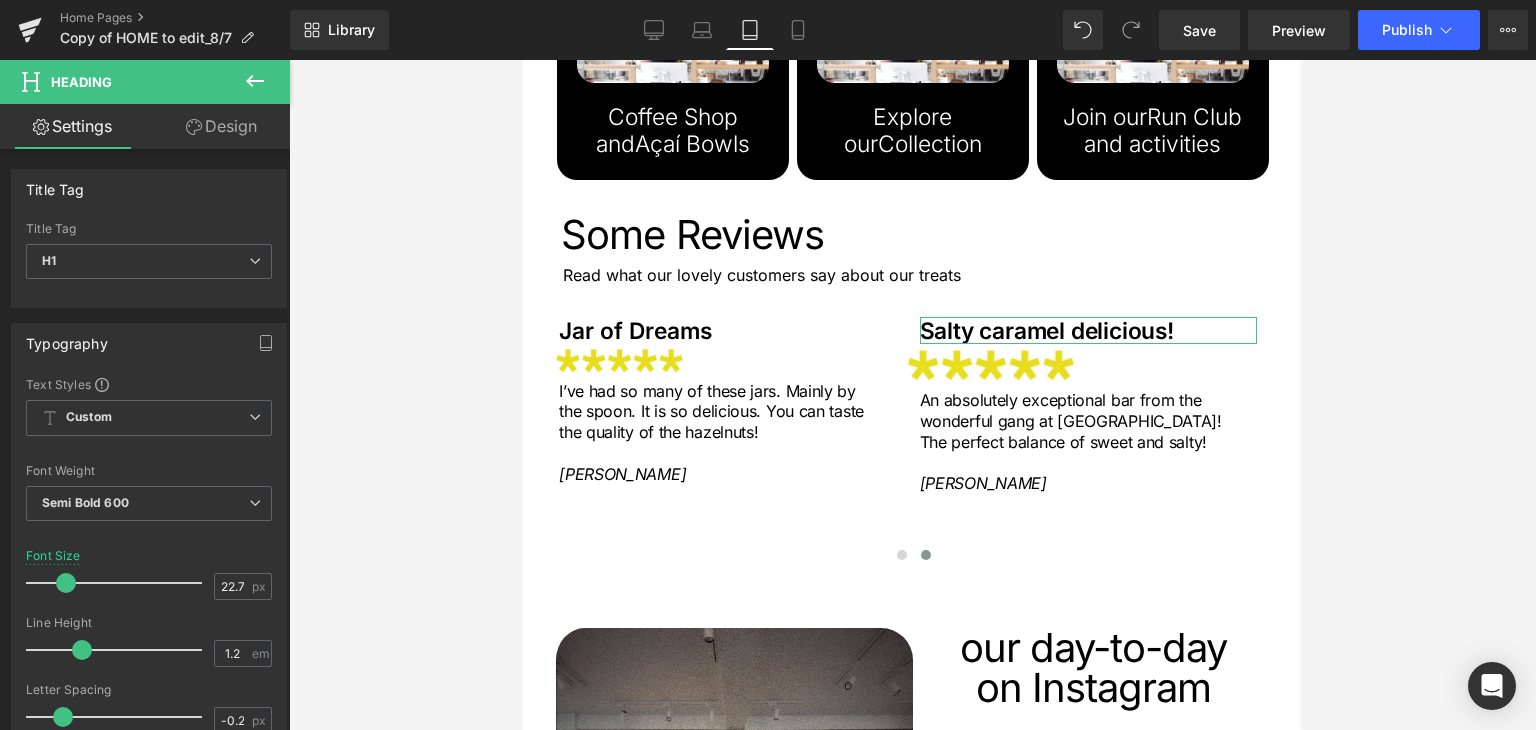 click on "Design" at bounding box center (221, 126) 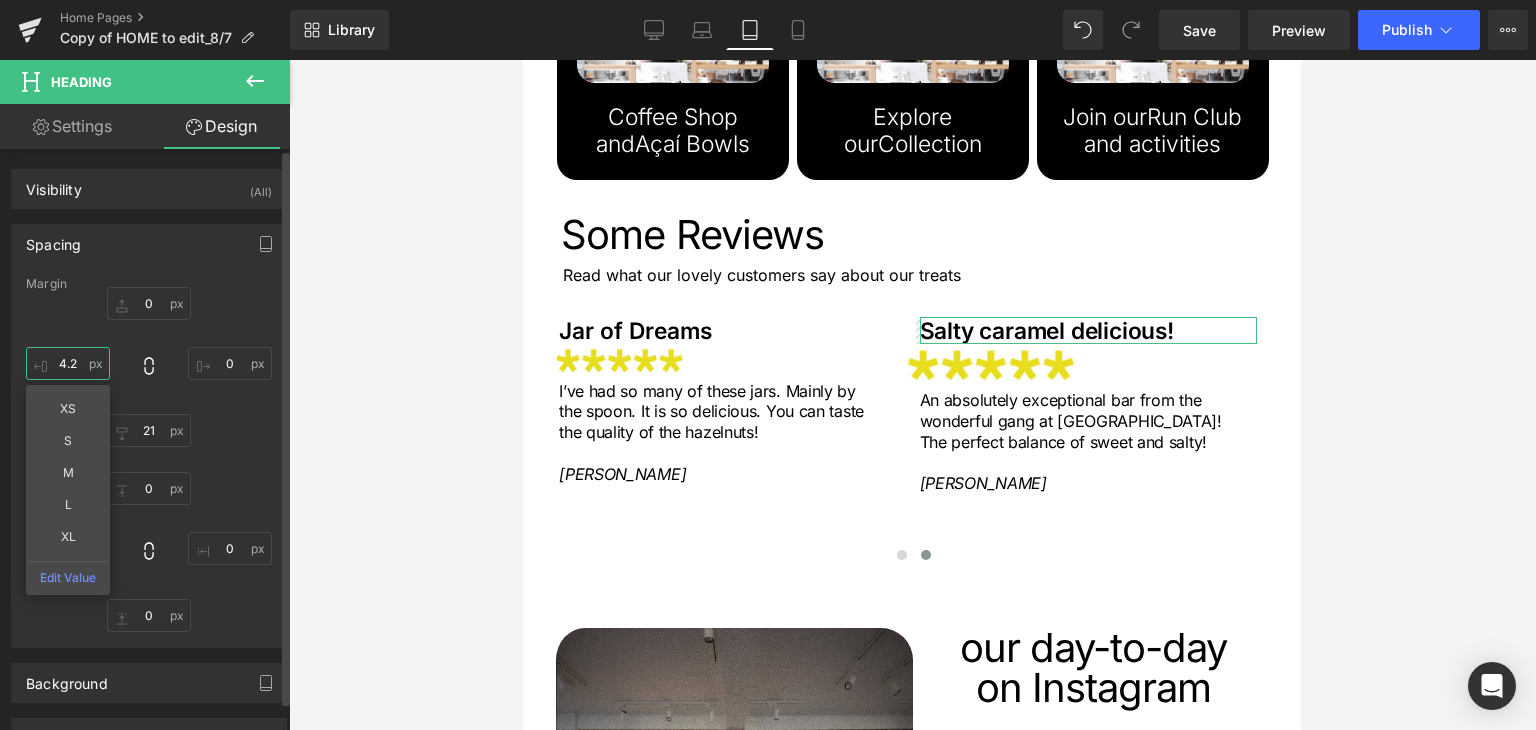 click on "4.2" at bounding box center [68, 363] 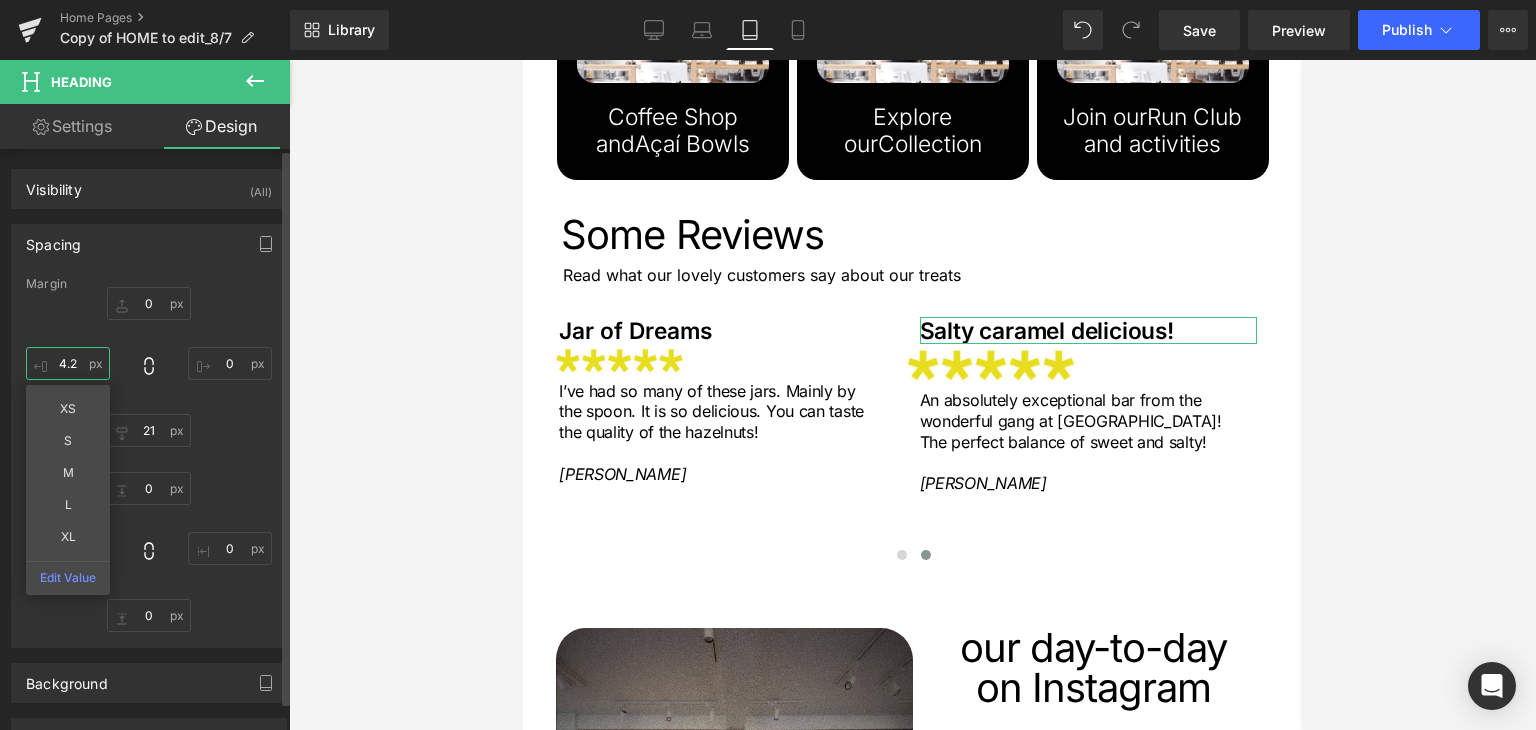 click on "4.2" at bounding box center [68, 363] 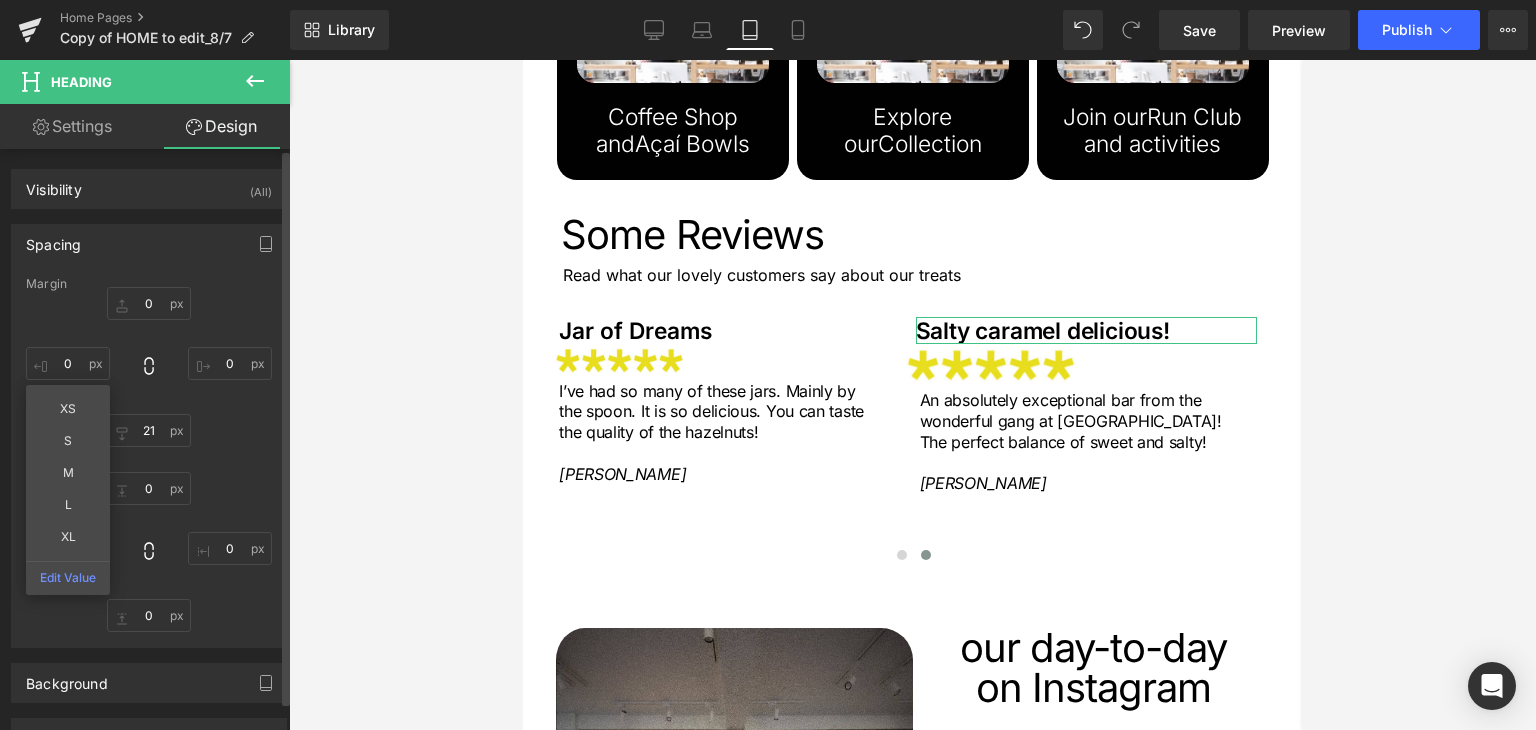 click on "0px 0
0px 0
21px 21
XS S M L XL Edit Value" at bounding box center [149, 367] 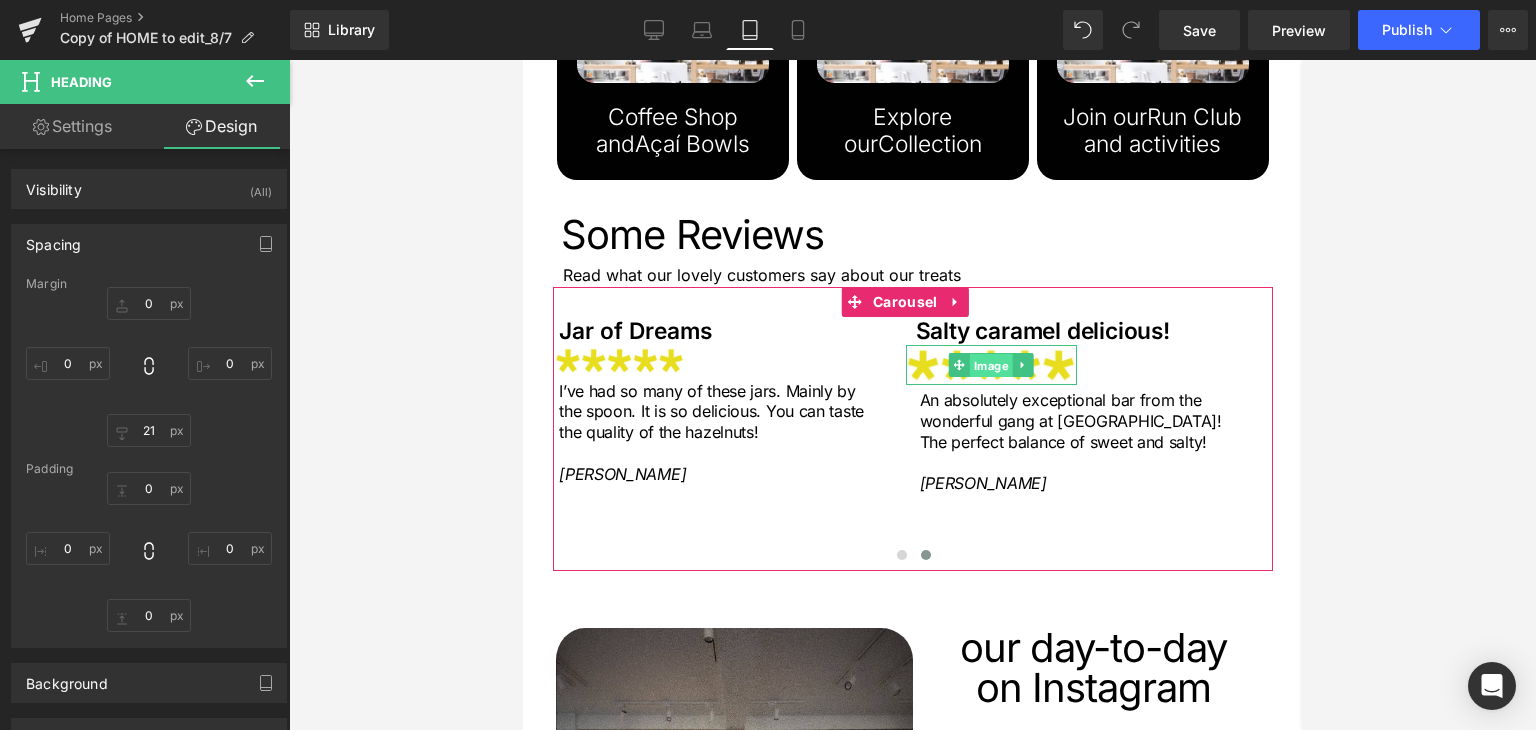 click on "Image" at bounding box center [990, 366] 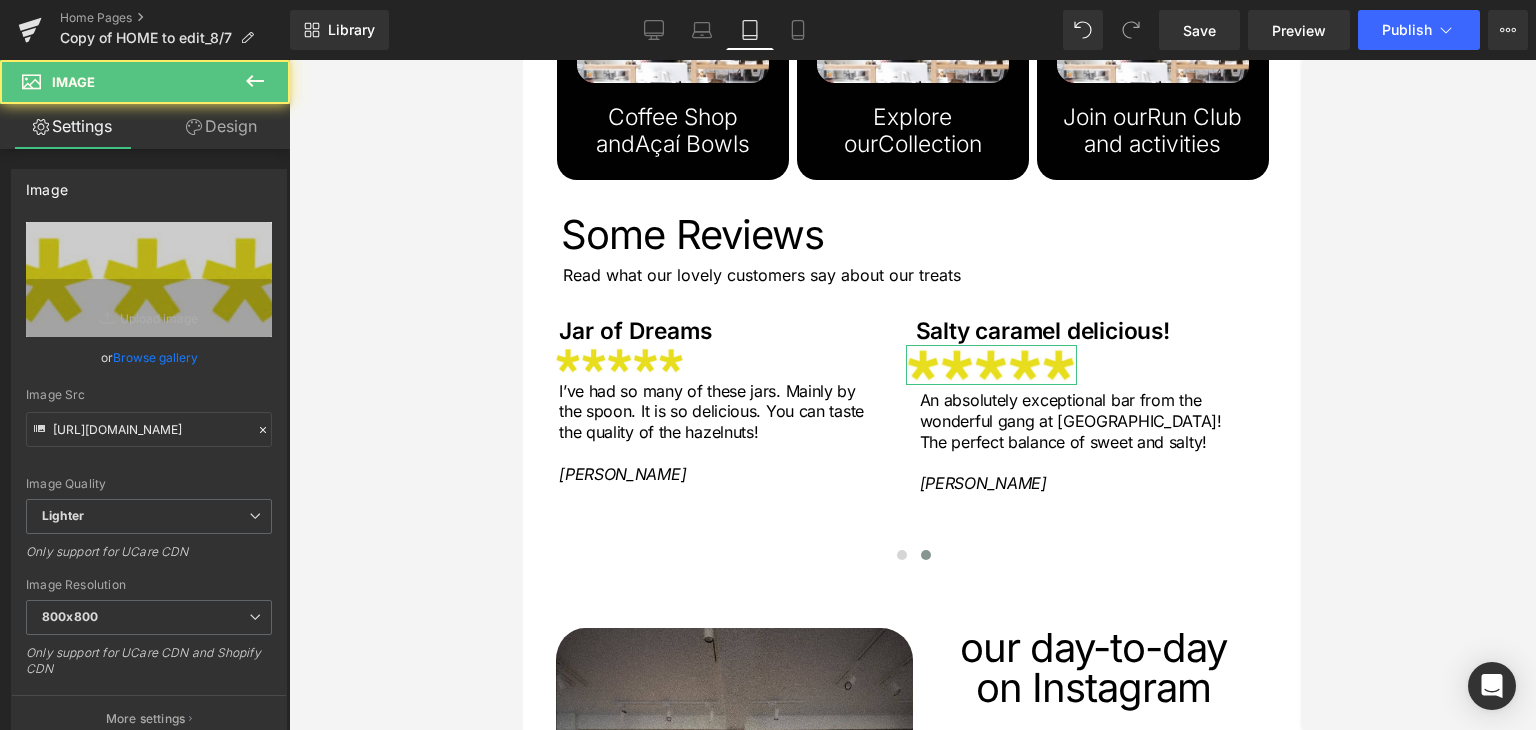 click on "Design" at bounding box center [221, 126] 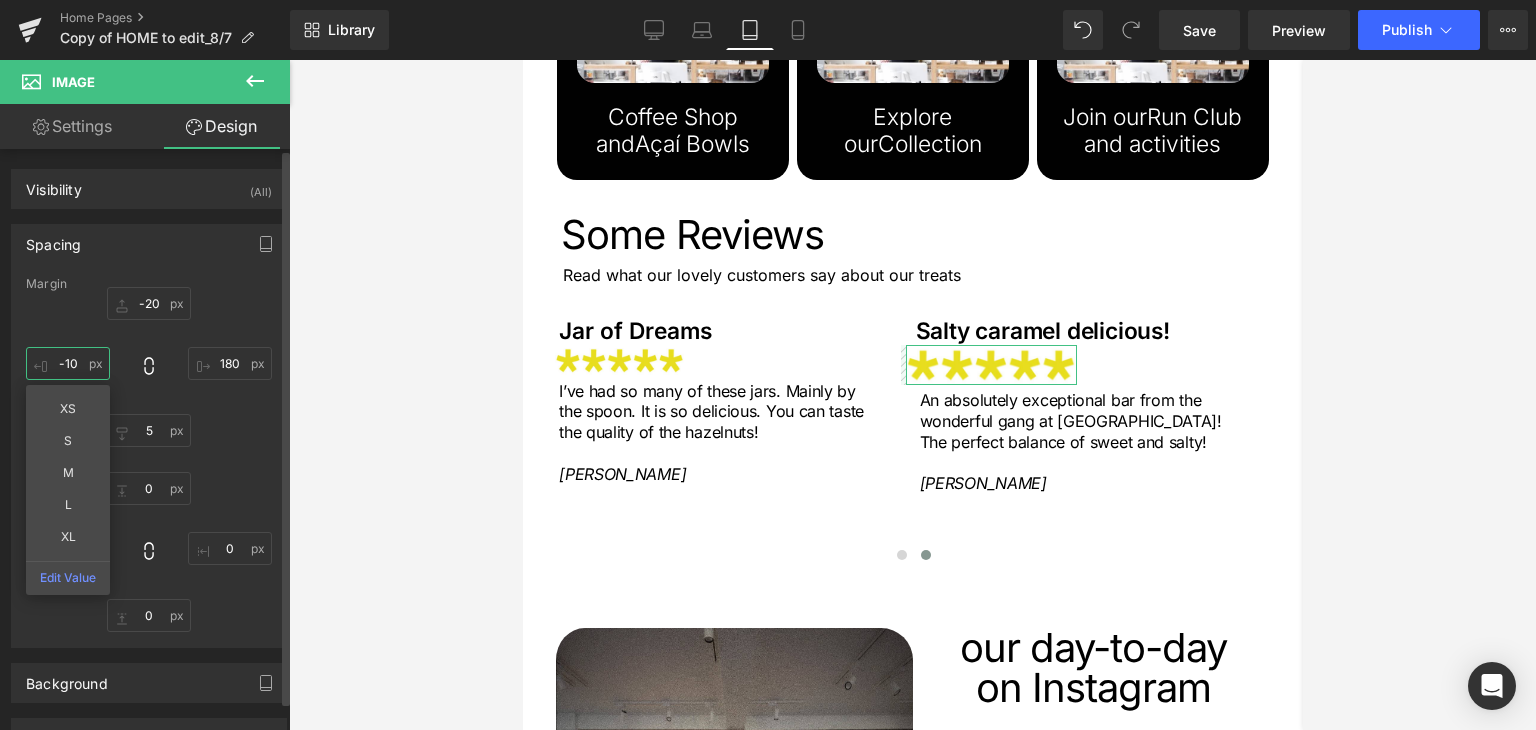 click on "-10" at bounding box center (68, 363) 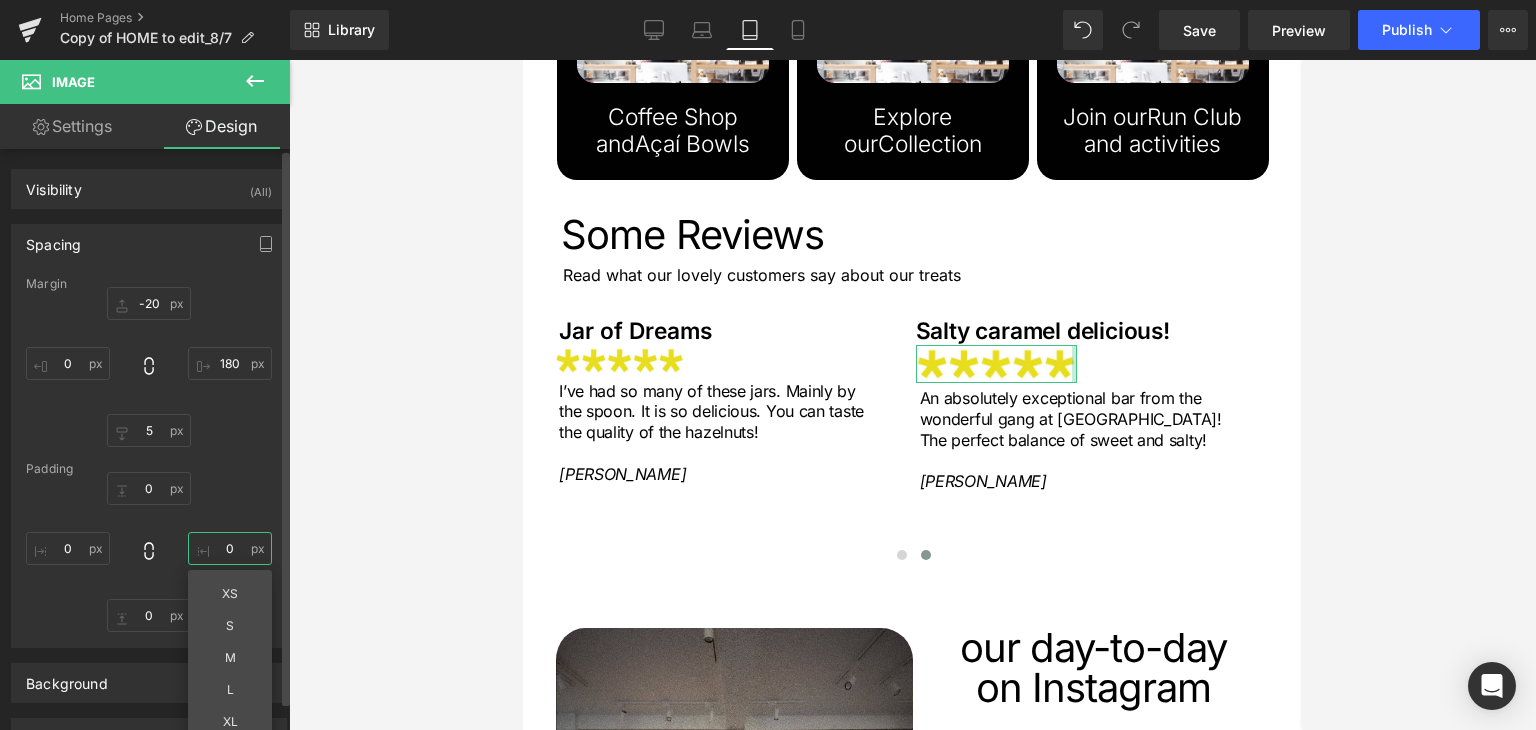 drag, startPoint x: 217, startPoint y: 533, endPoint x: 224, endPoint y: 559, distance: 26.925823 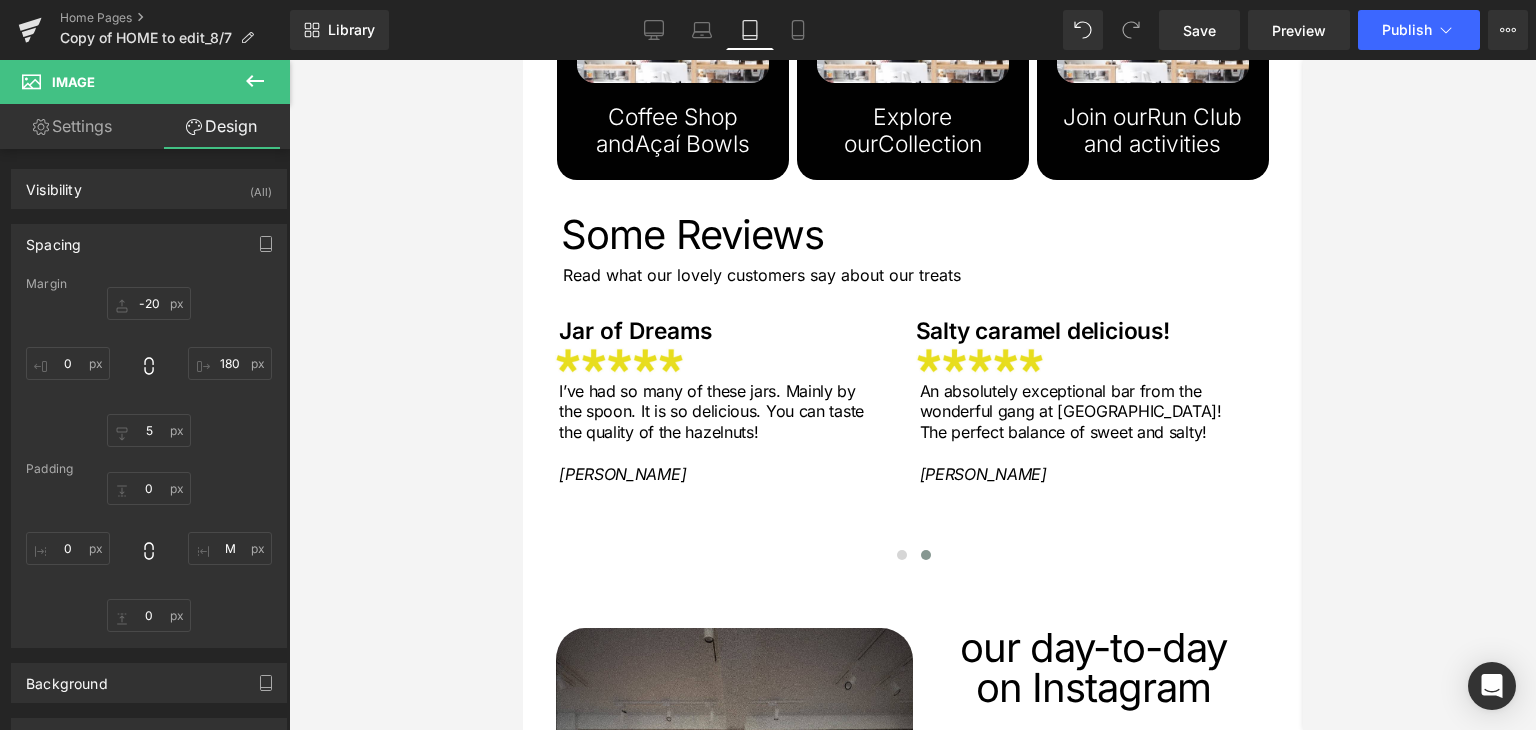 click at bounding box center [912, 395] 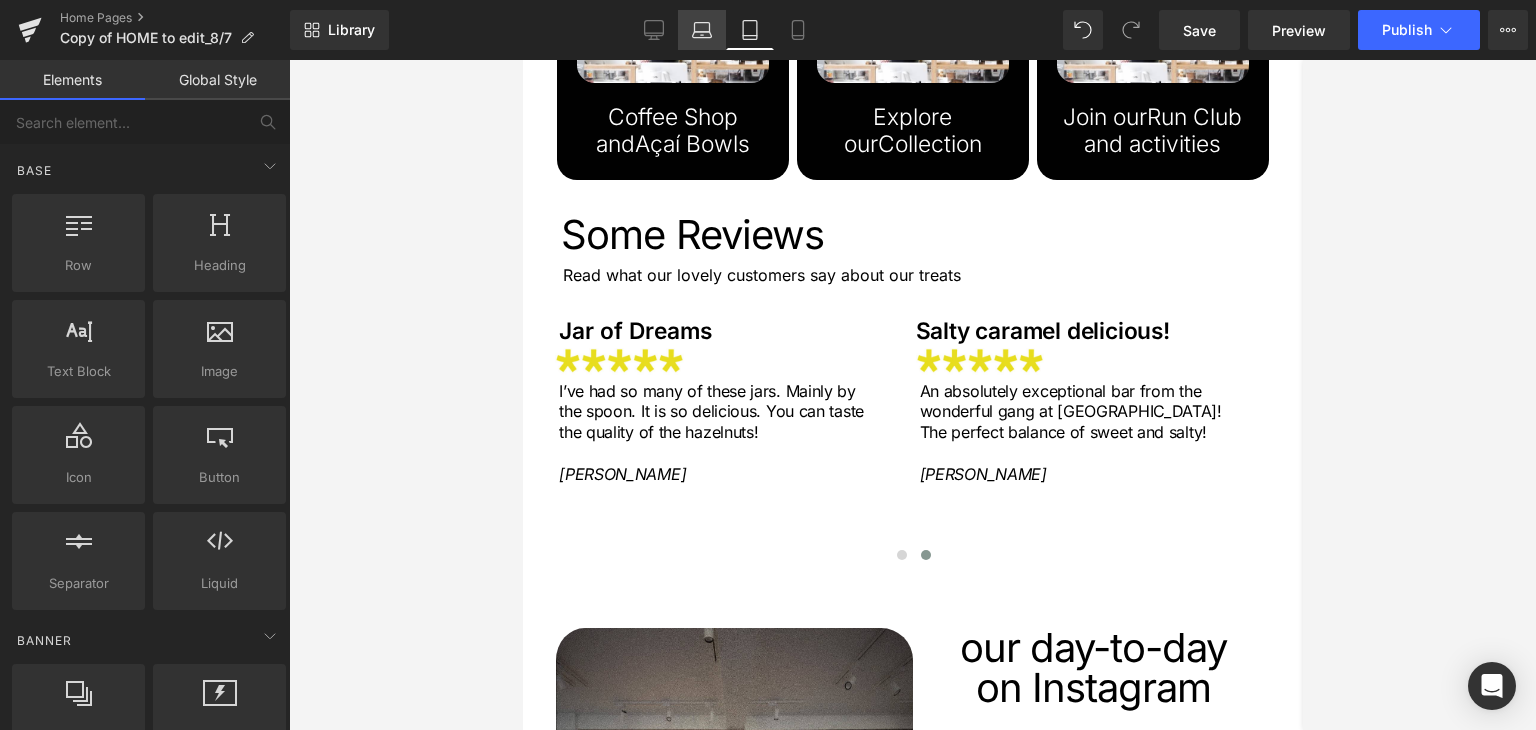 click 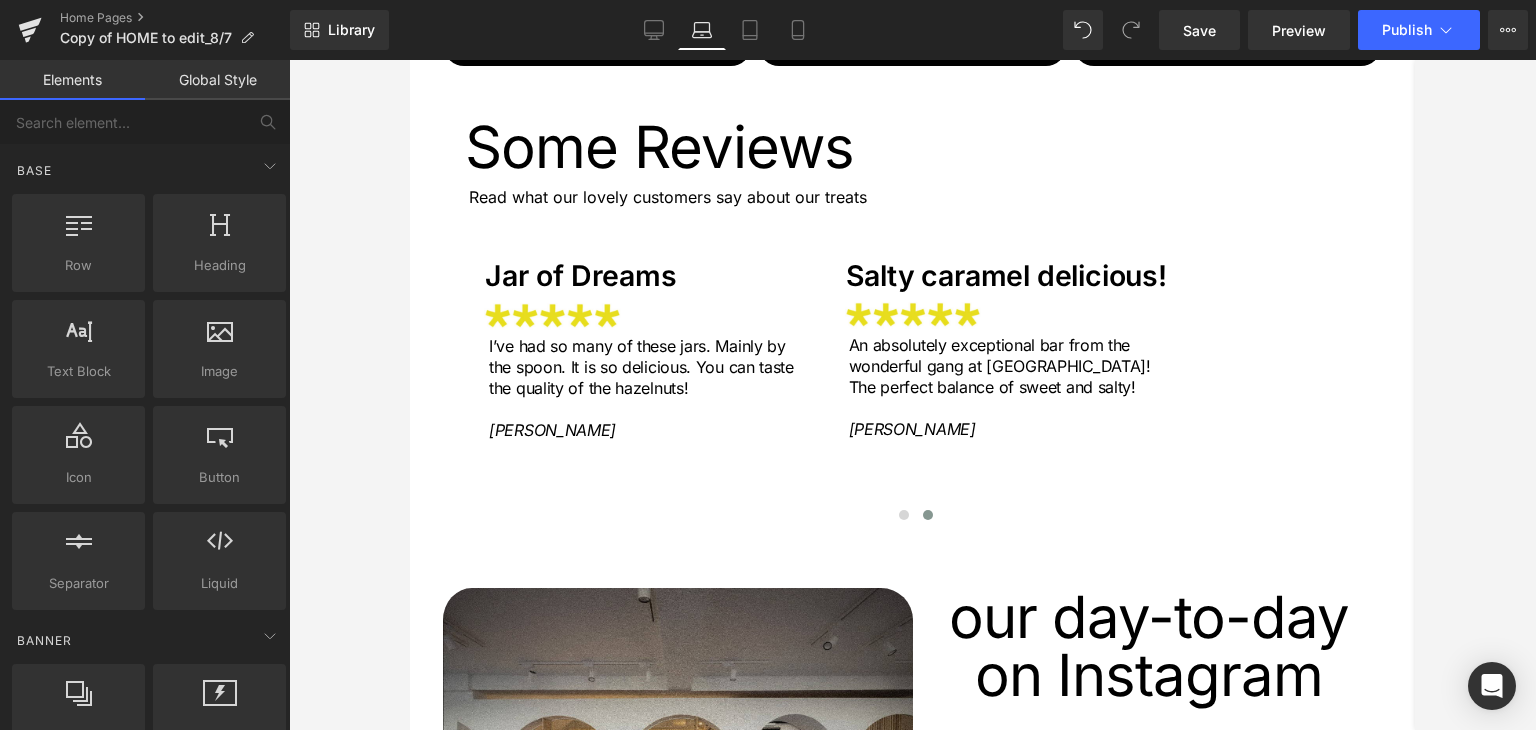 scroll, scrollTop: 2699, scrollLeft: 0, axis: vertical 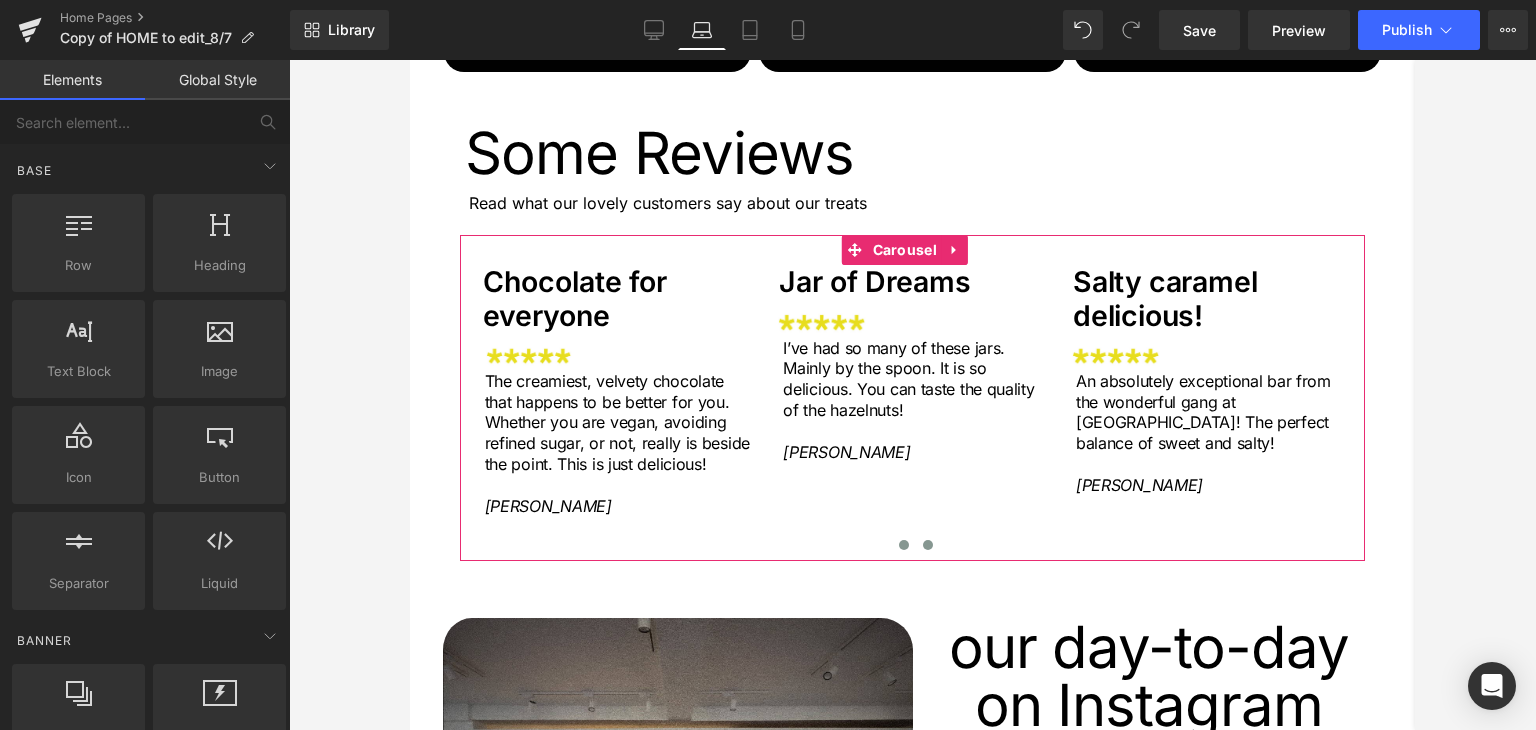 click at bounding box center [904, 545] 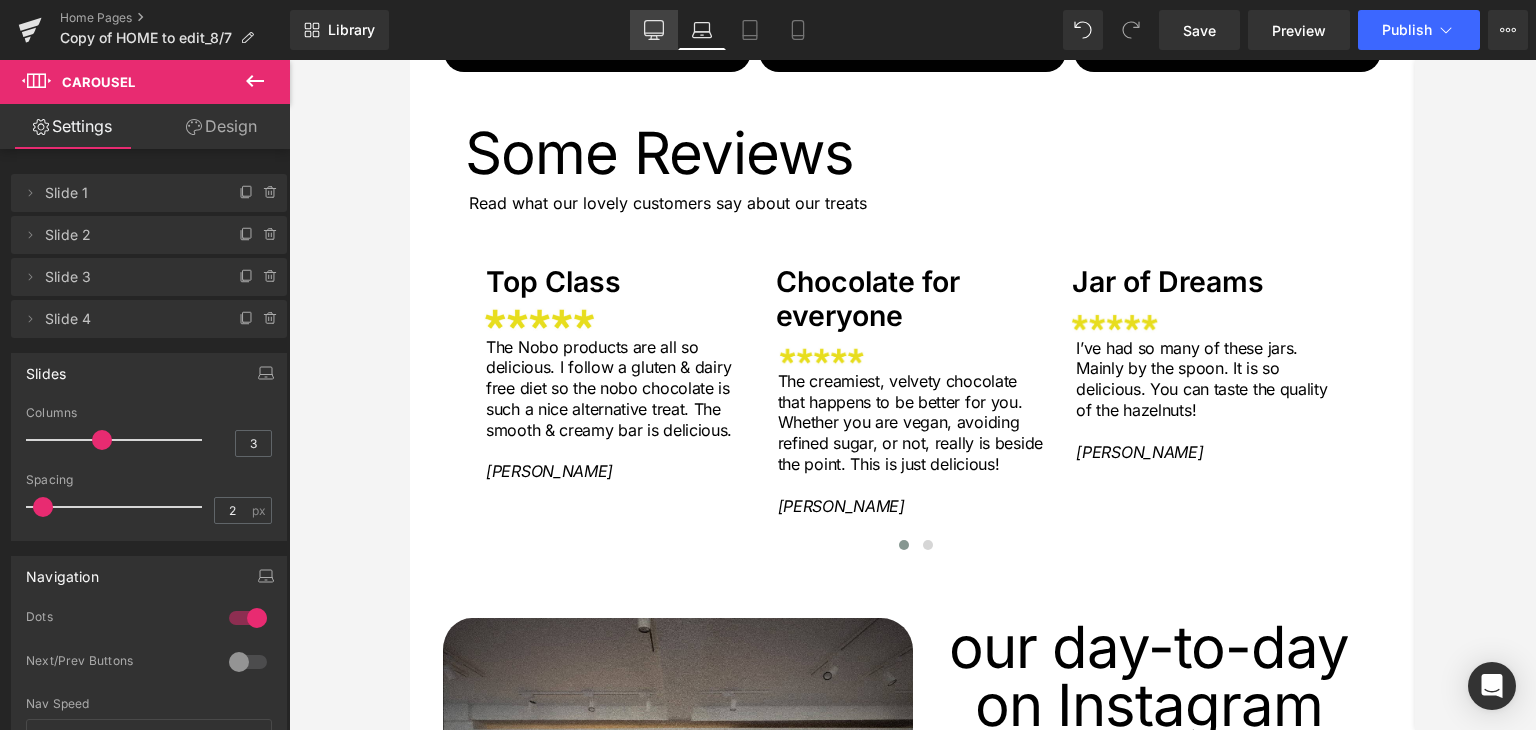 click 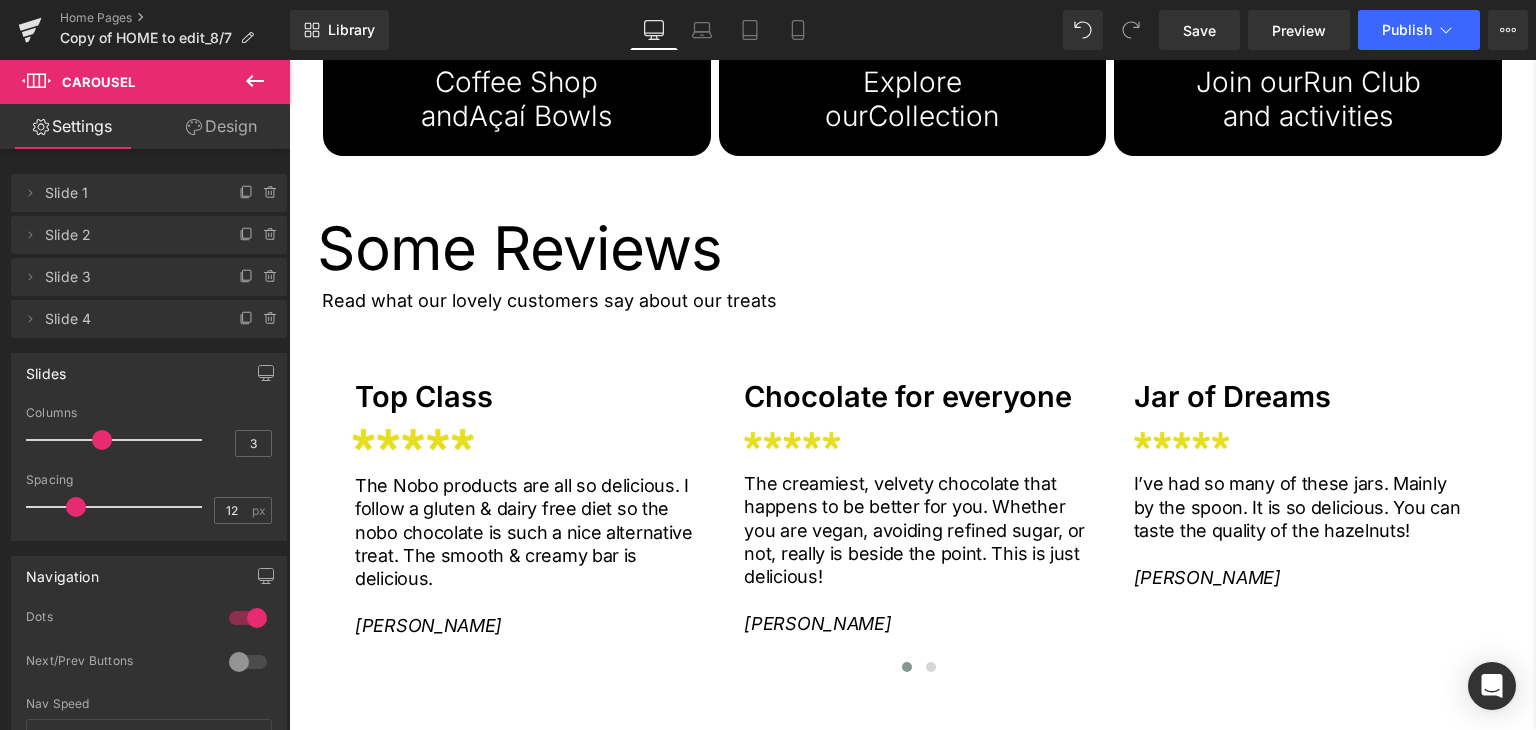 scroll, scrollTop: 3080, scrollLeft: 0, axis: vertical 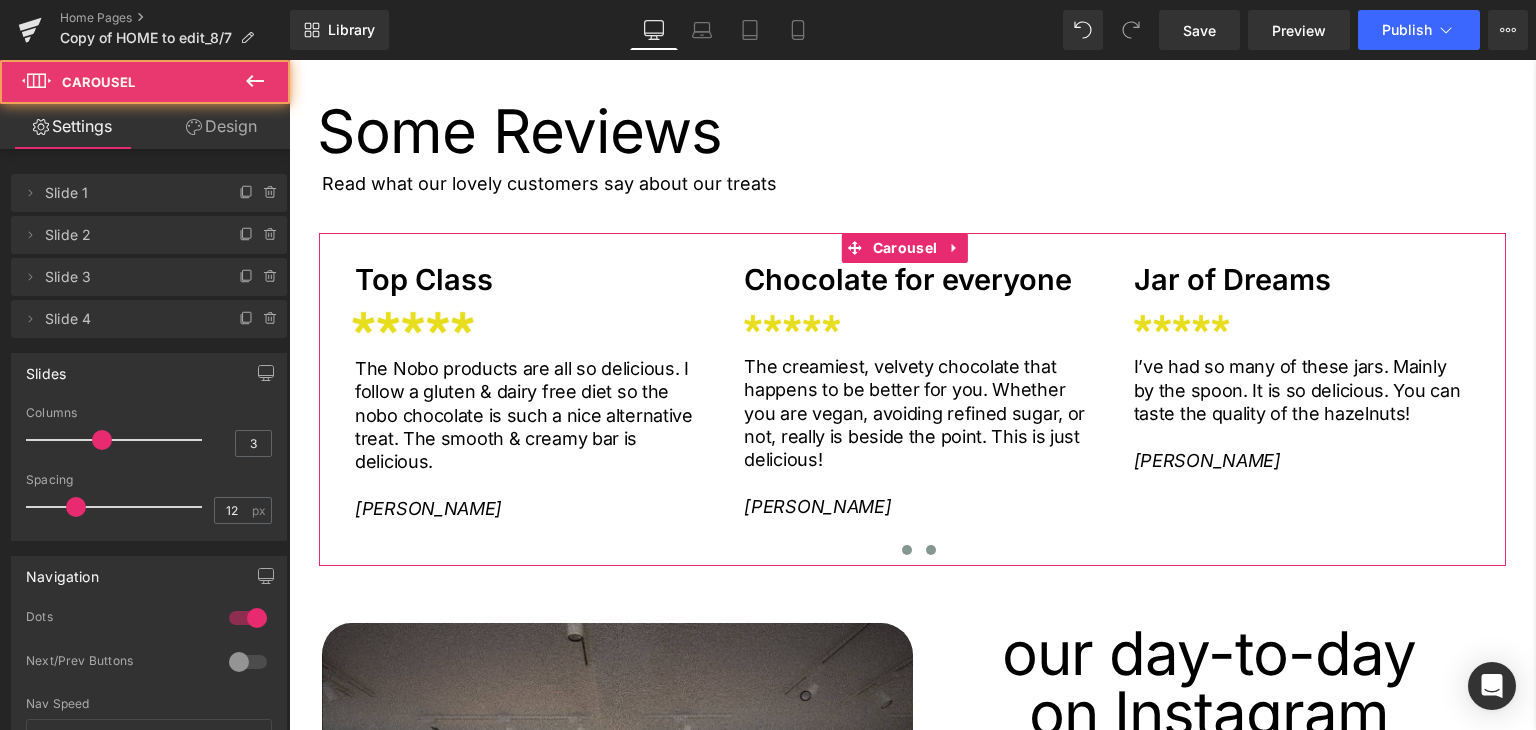 click at bounding box center [931, 550] 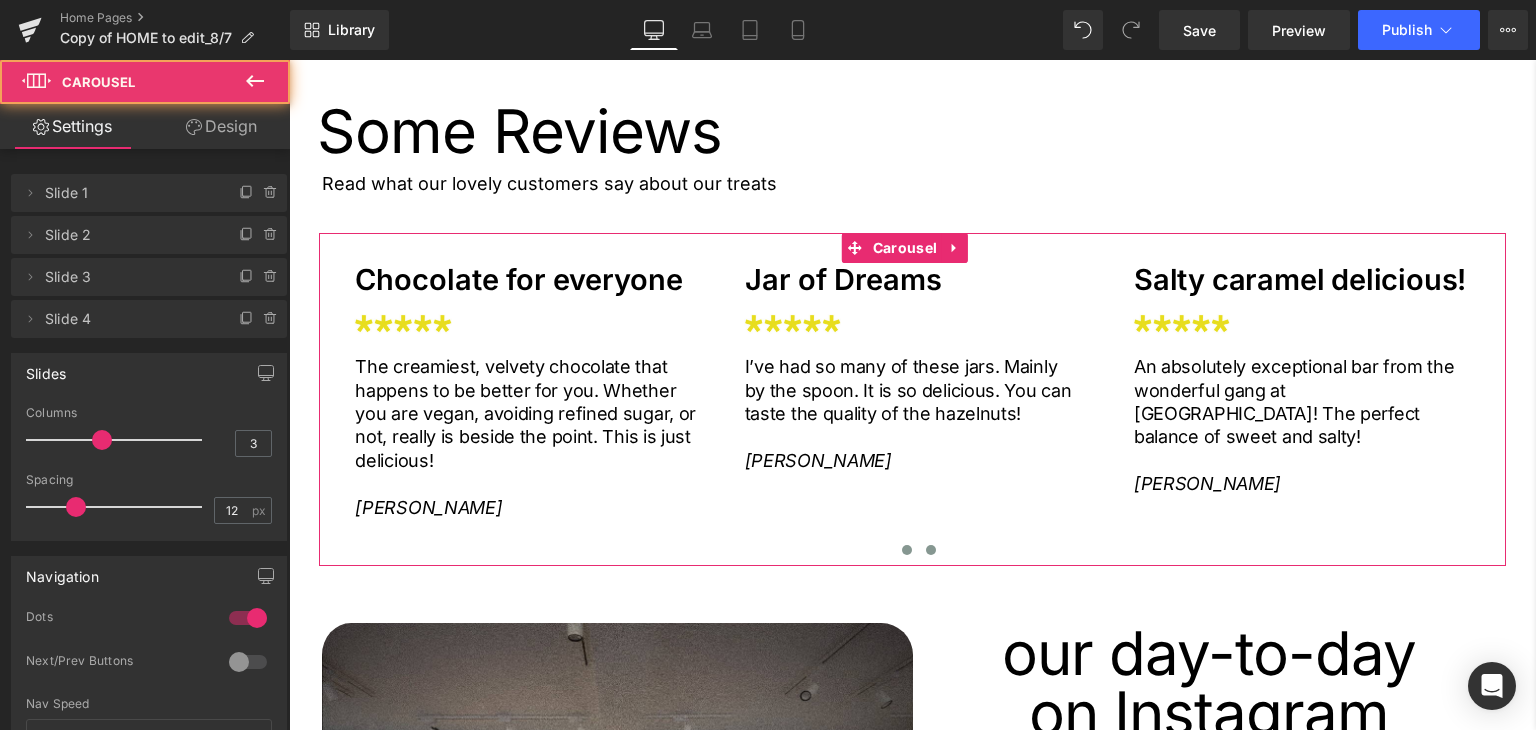 click at bounding box center [907, 550] 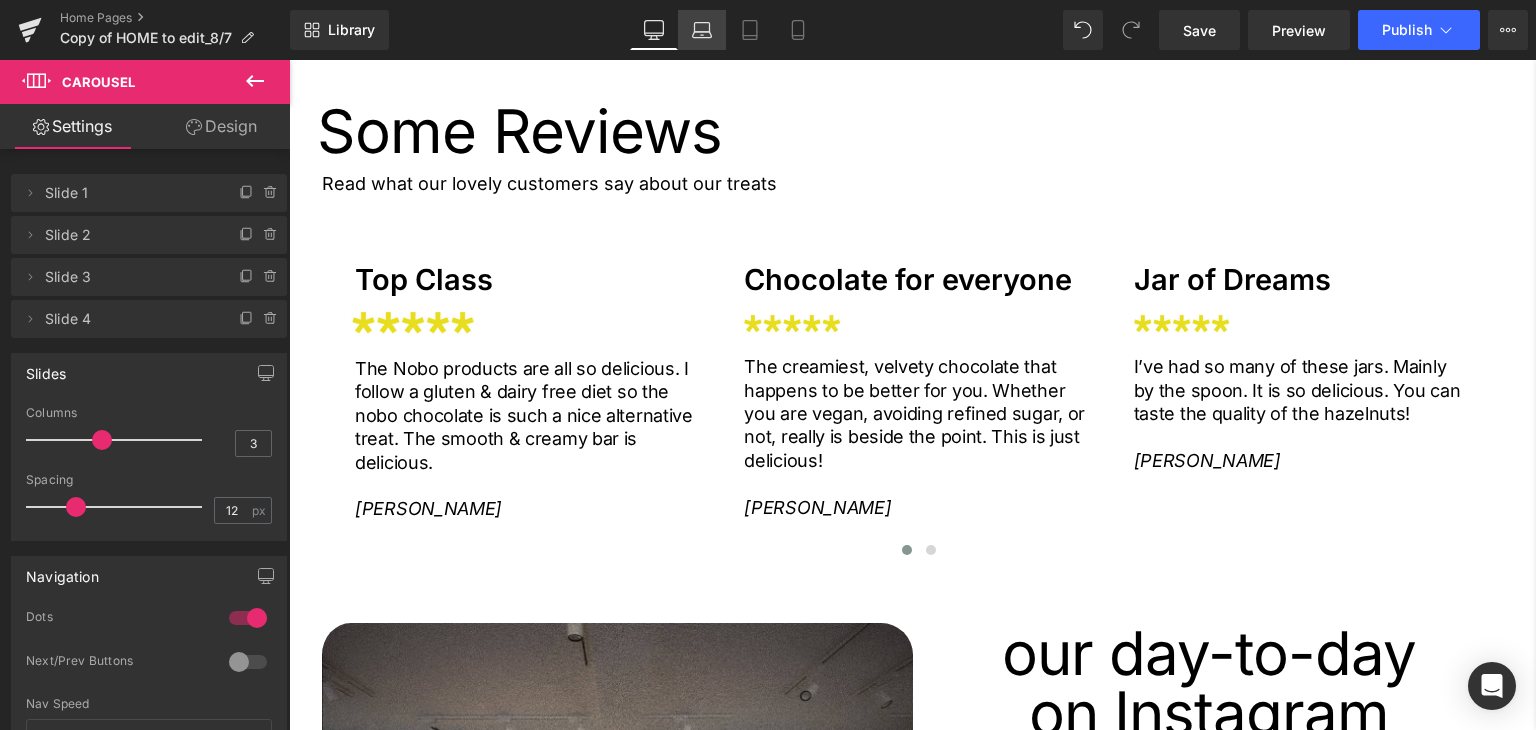 click 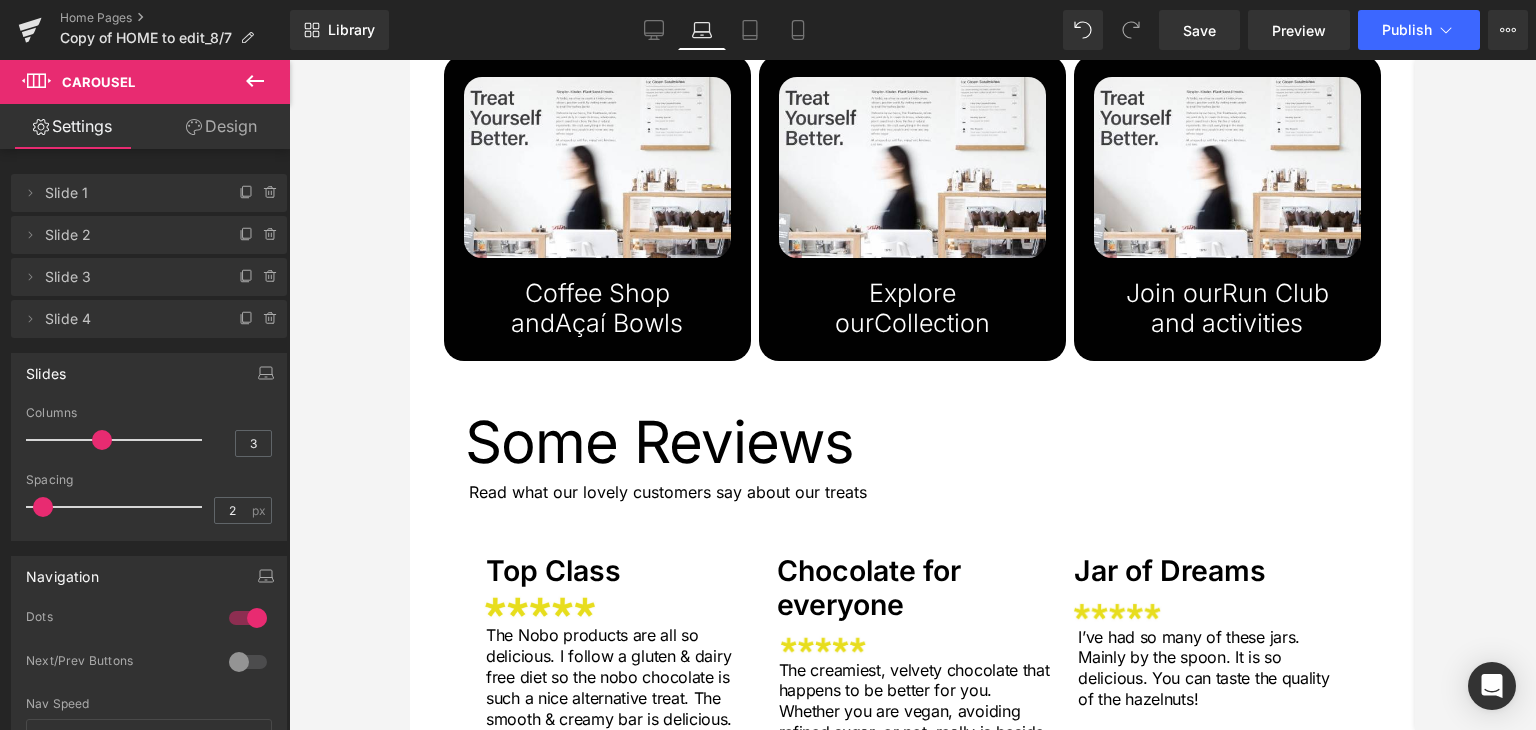 scroll, scrollTop: 2599, scrollLeft: 0, axis: vertical 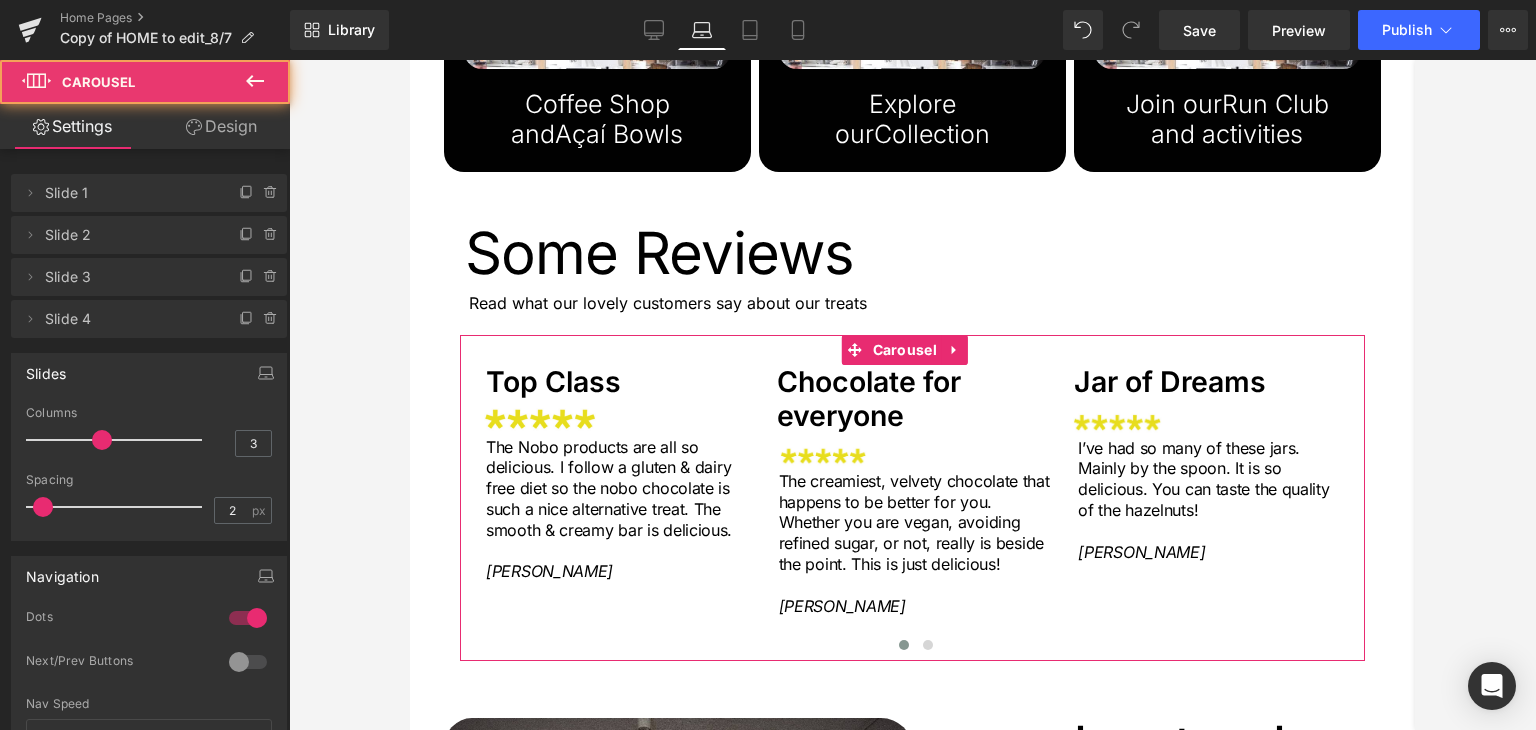 click on "Top Class
Heading
Image
The Nobo products are all so delicious. I follow a gluten & dairy free diet so the nobo chocolate is such a nice alternative treat. The smooth & creamy bar is delicious.
Dan C.
Text Block
Chocolate for everyone Heading" at bounding box center [912, 498] 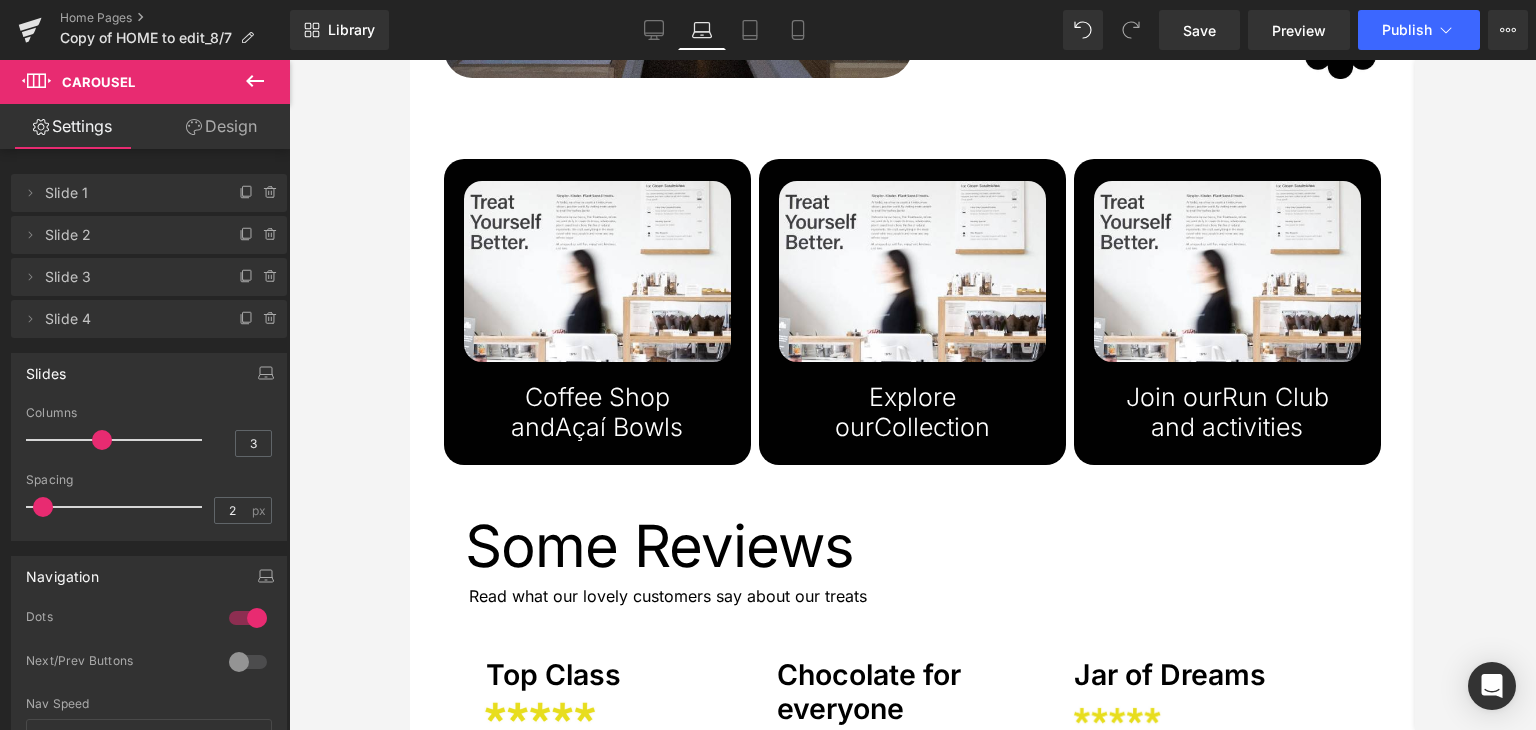 scroll, scrollTop: 2600, scrollLeft: 0, axis: vertical 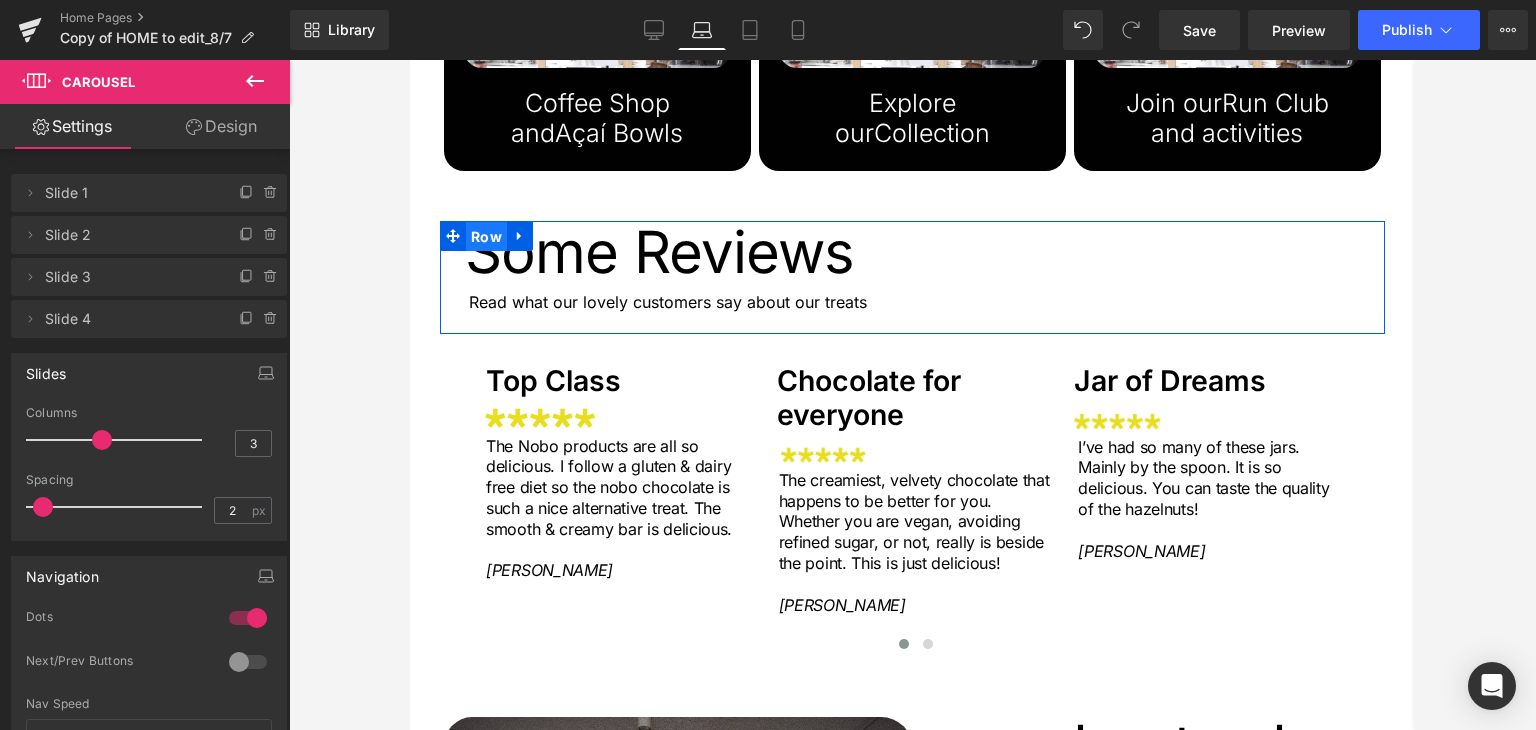 click on "Row" at bounding box center [486, 237] 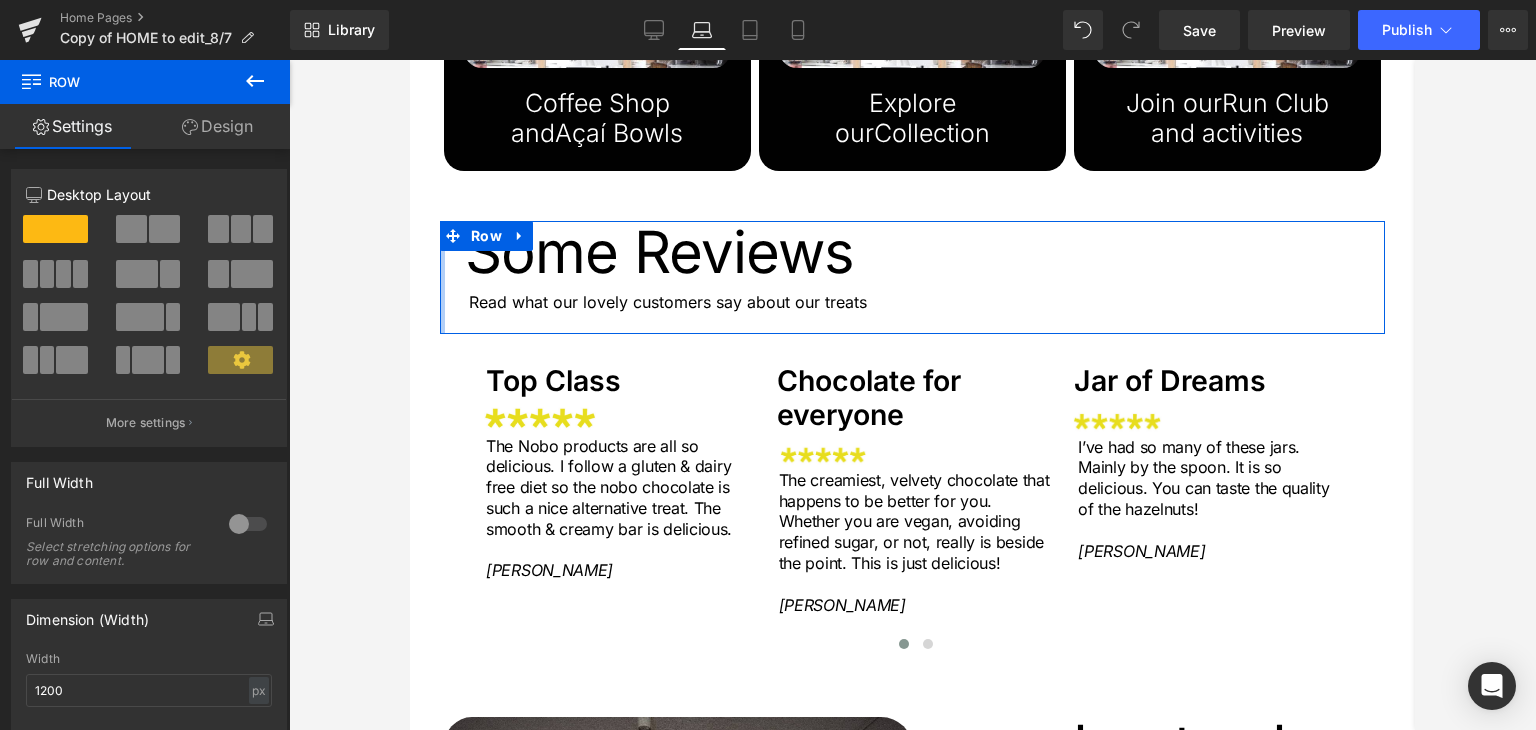 click on "Treat  Yourself  Better. Heading         COFEE SHOP Button         buy now Button         Row         Row         a space to enjoy,  shop and stay* Heading         Come and say hi at our award winning  flagship store in the heart of Dublin 6. Treat yourself to something delicious from our in house bakery, freshly made smoothies and Açai bowls, and some of the finest specialty coffee from Cloud Picker.  Text Block         Image         Image         Row
Sale Off" at bounding box center (897, -357) 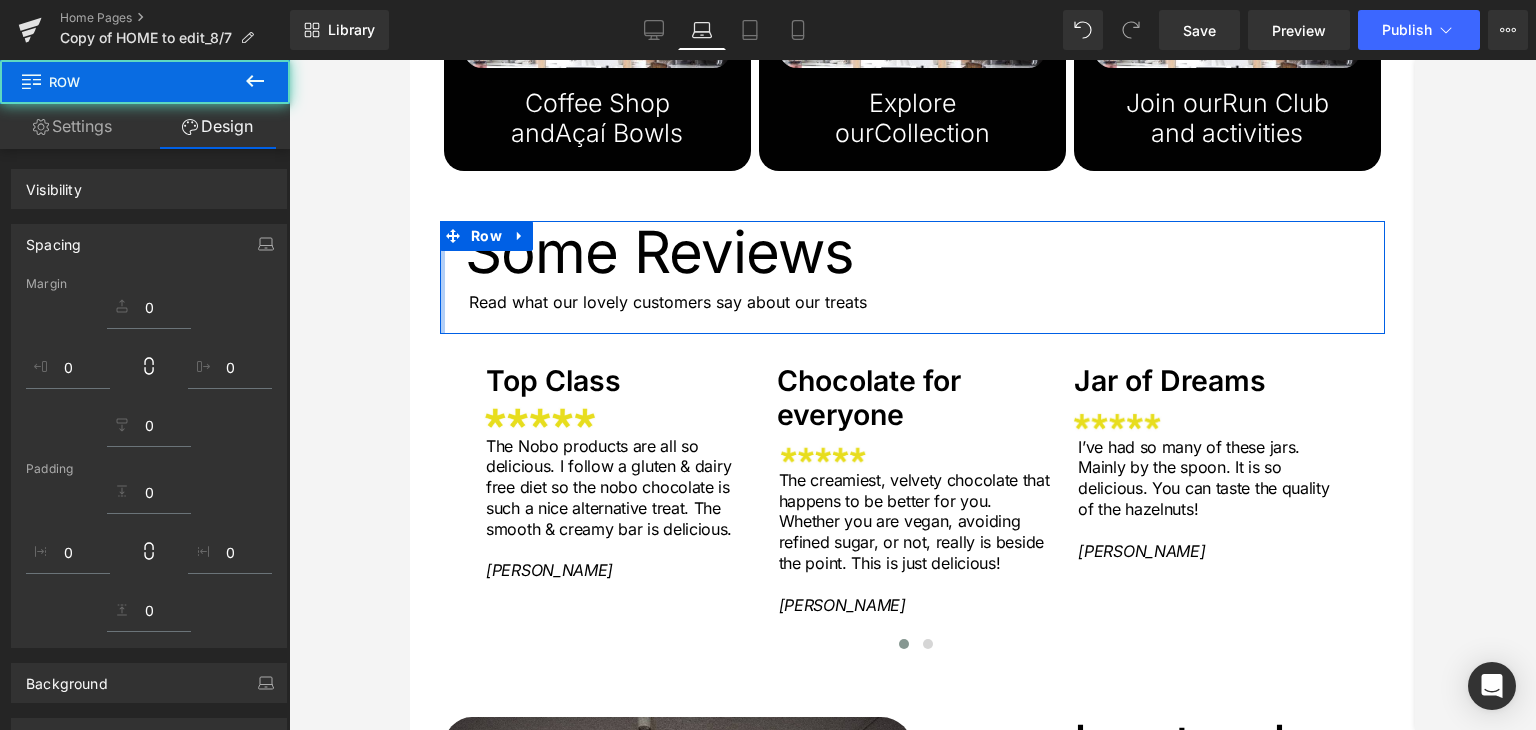 click on "Design" at bounding box center [217, 126] 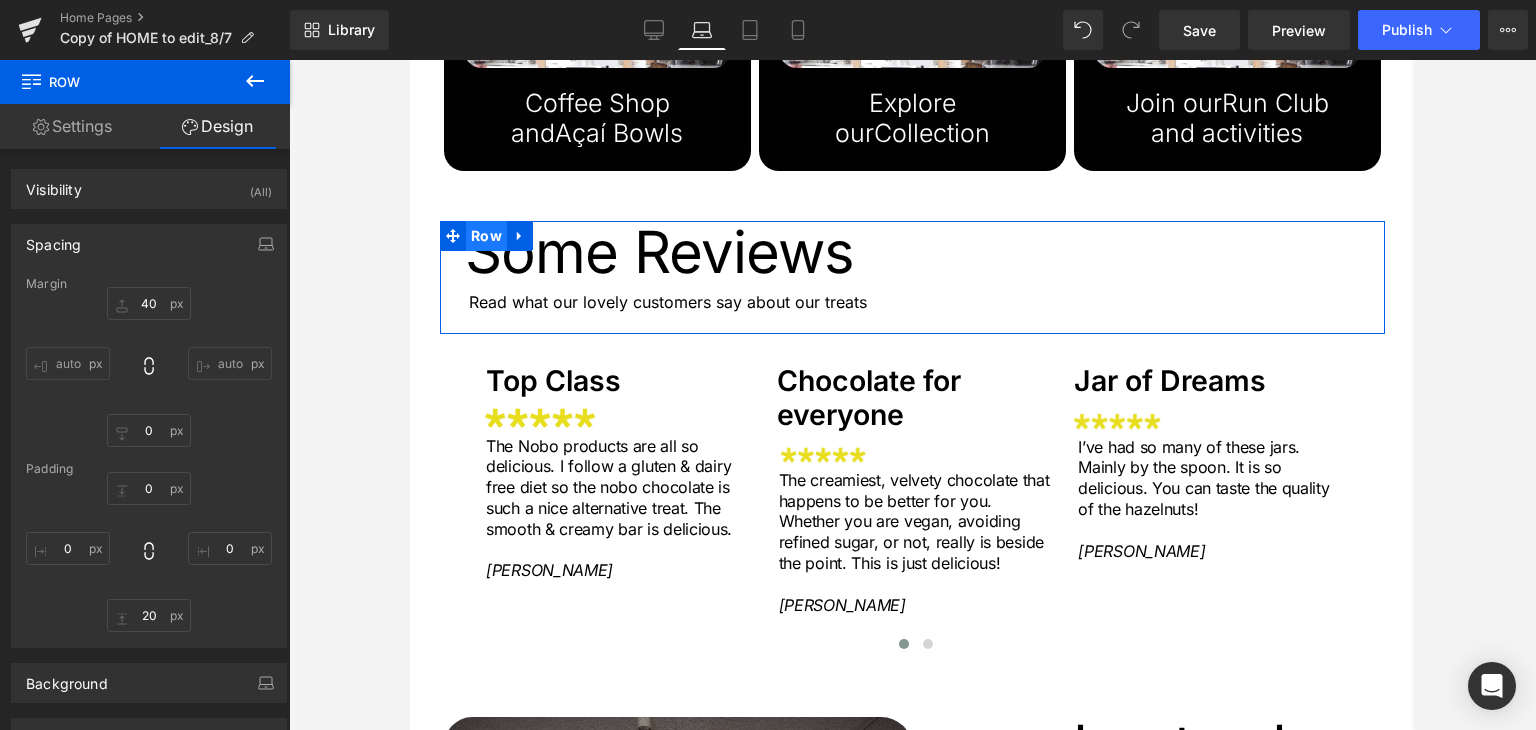 click on "Row" at bounding box center (486, 236) 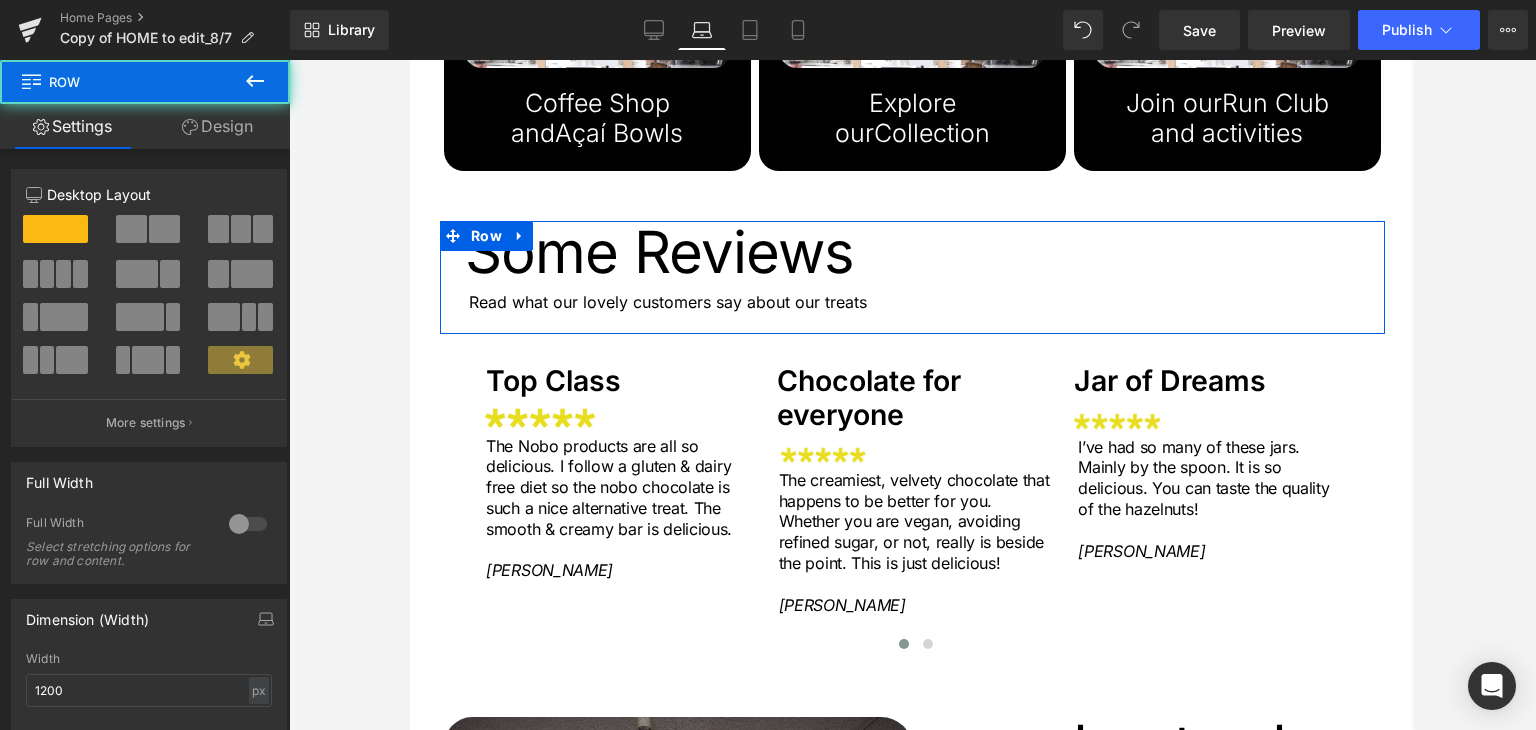 click 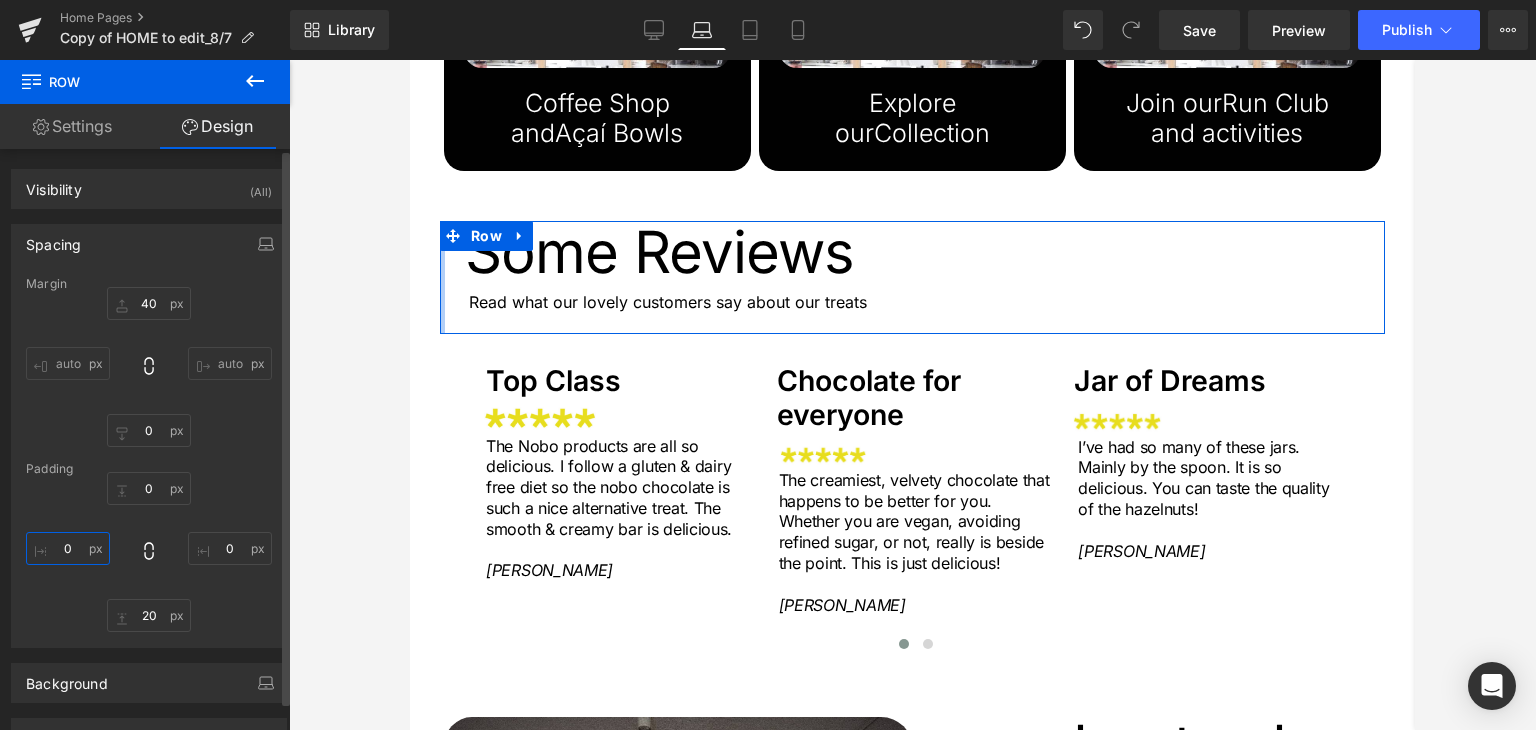 click on "0" at bounding box center [68, 548] 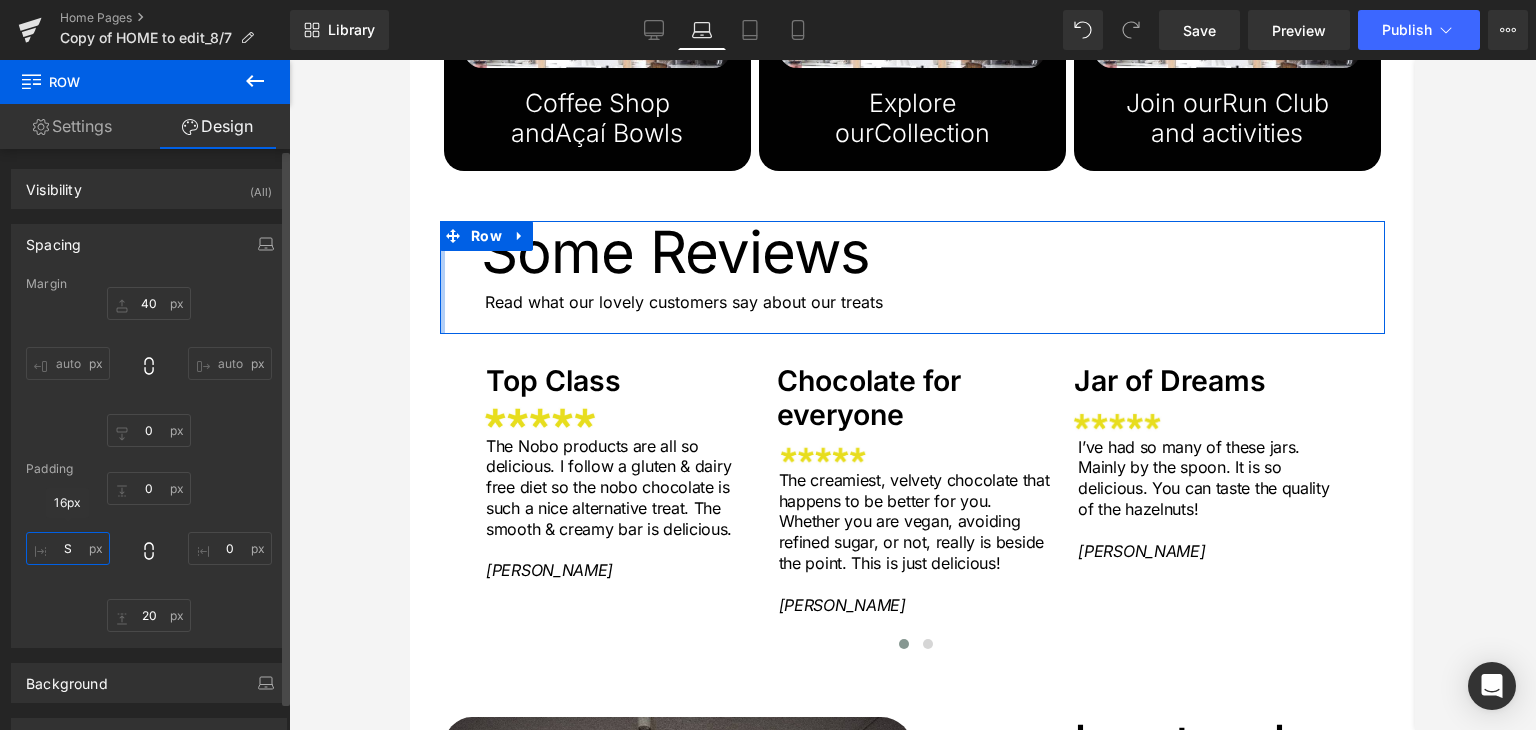 click on "S" at bounding box center (68, 548) 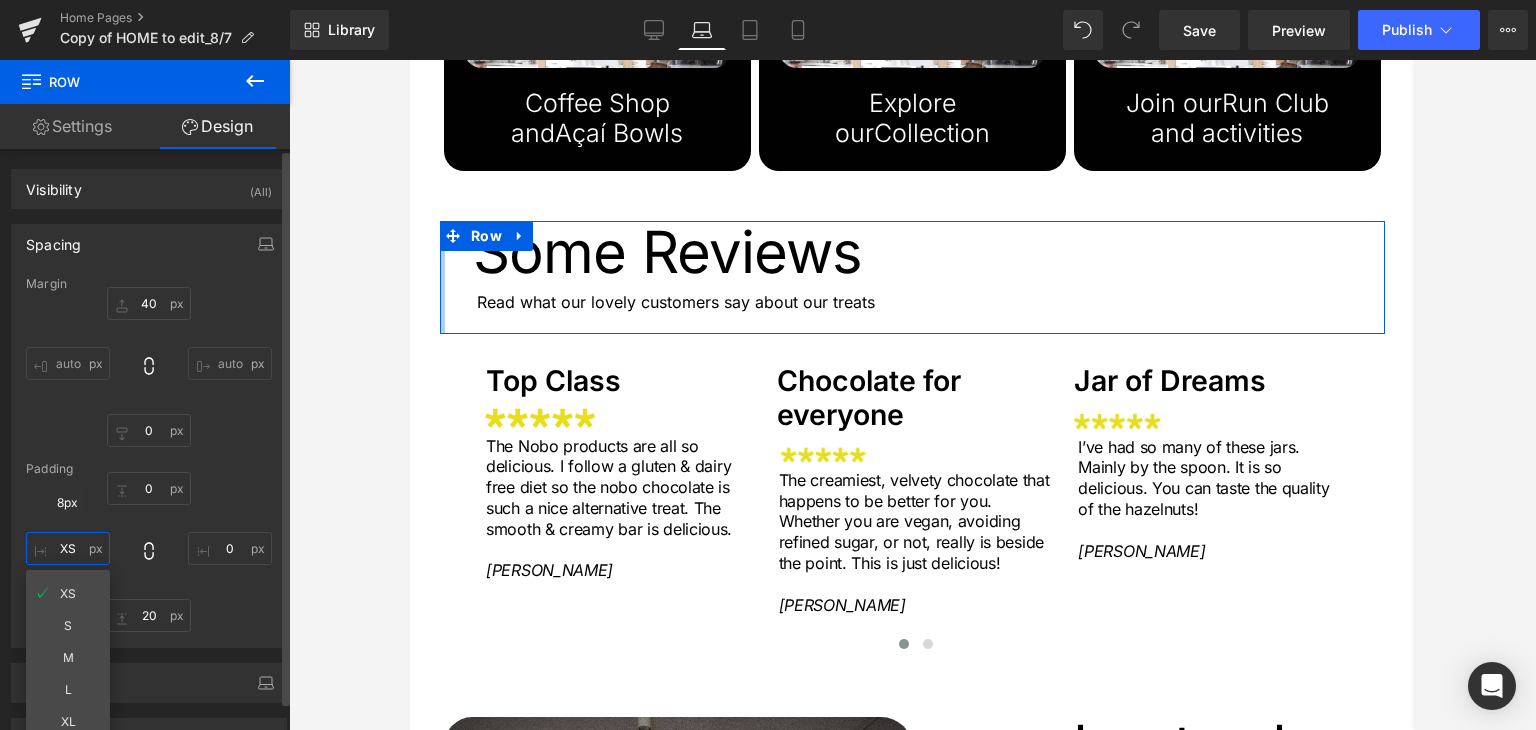 click on "XS" at bounding box center (68, 548) 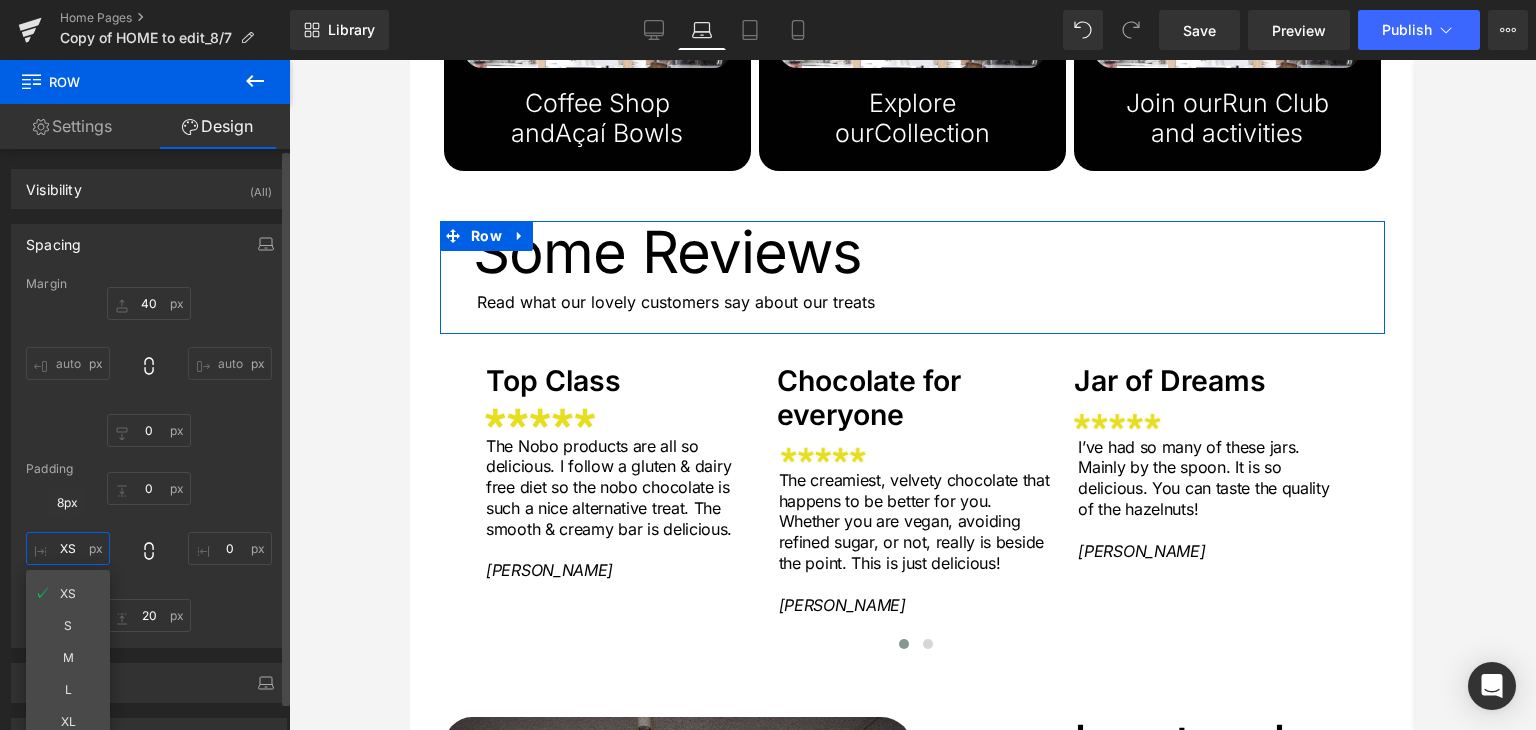 click on "XS" at bounding box center [68, 548] 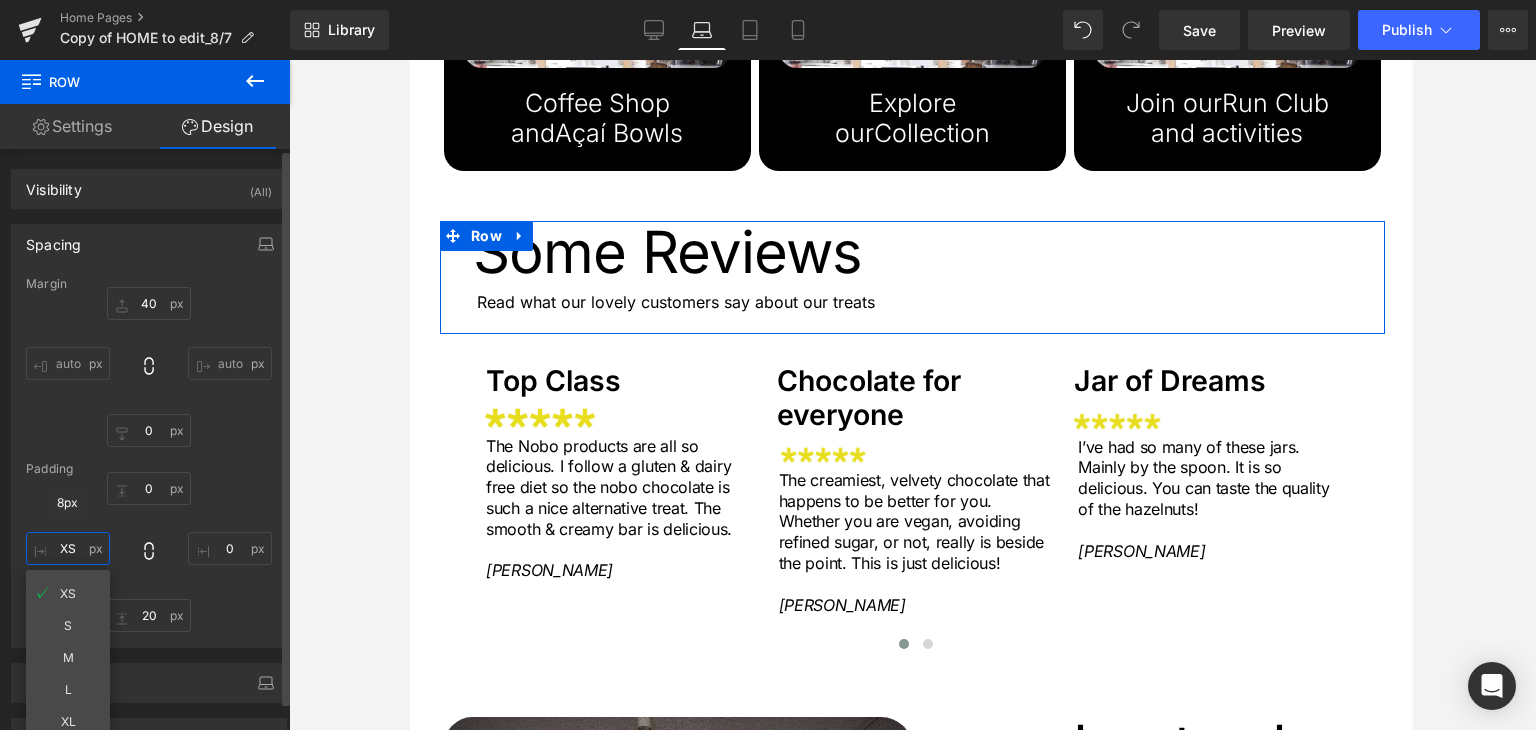 drag, startPoint x: 80, startPoint y: 549, endPoint x: 58, endPoint y: 552, distance: 22.203604 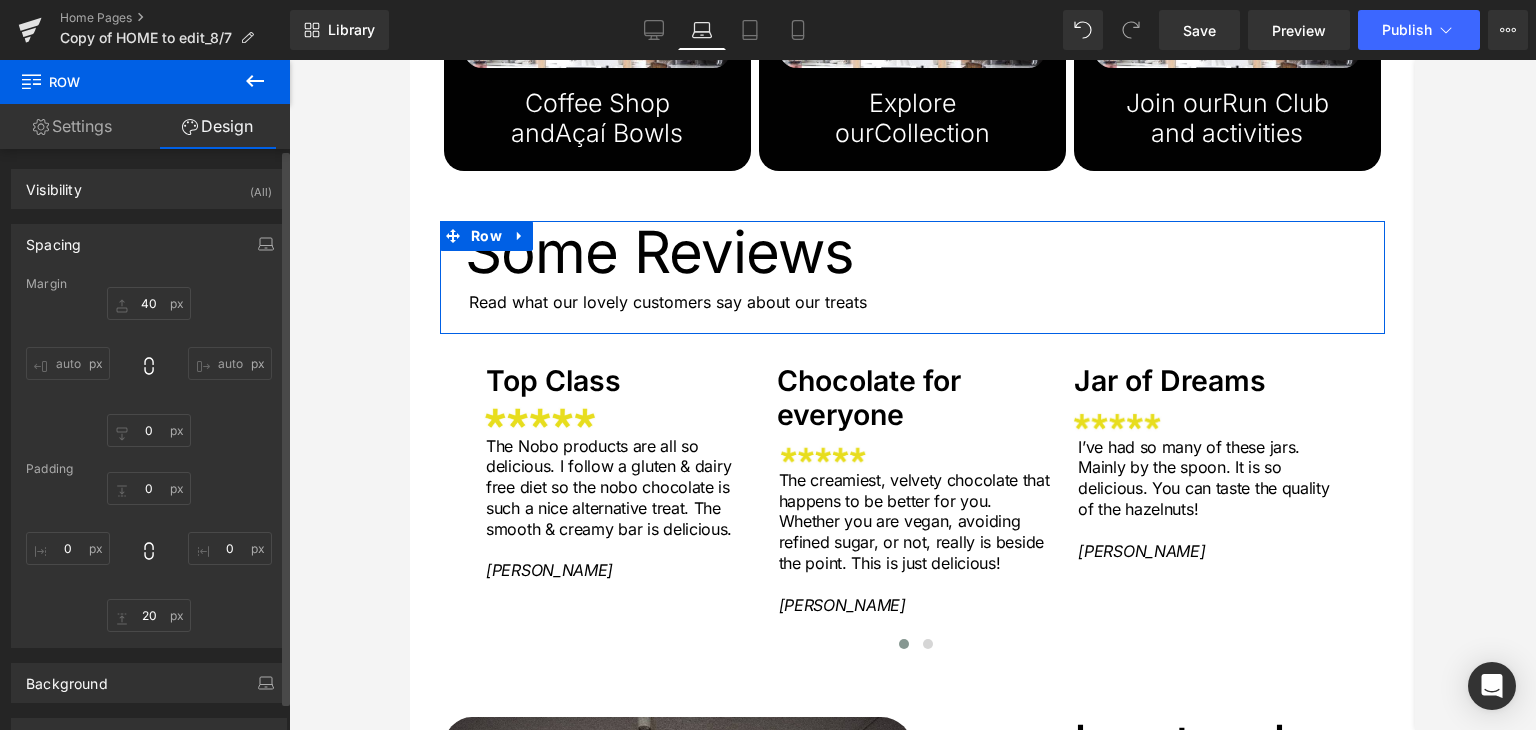 click on "0px 0
0px 0
20px 20
0 0" at bounding box center [149, 552] 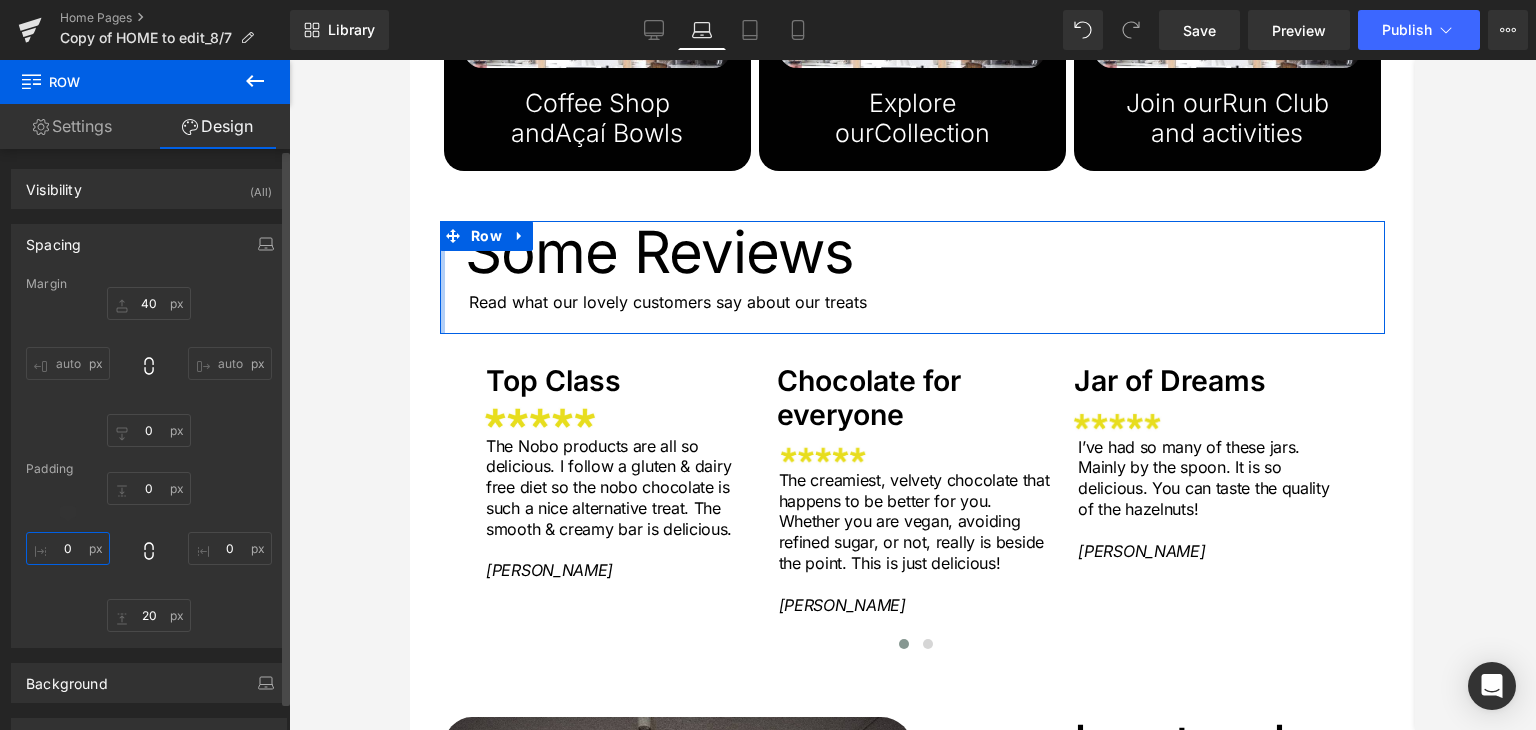 click on "0" at bounding box center [68, 548] 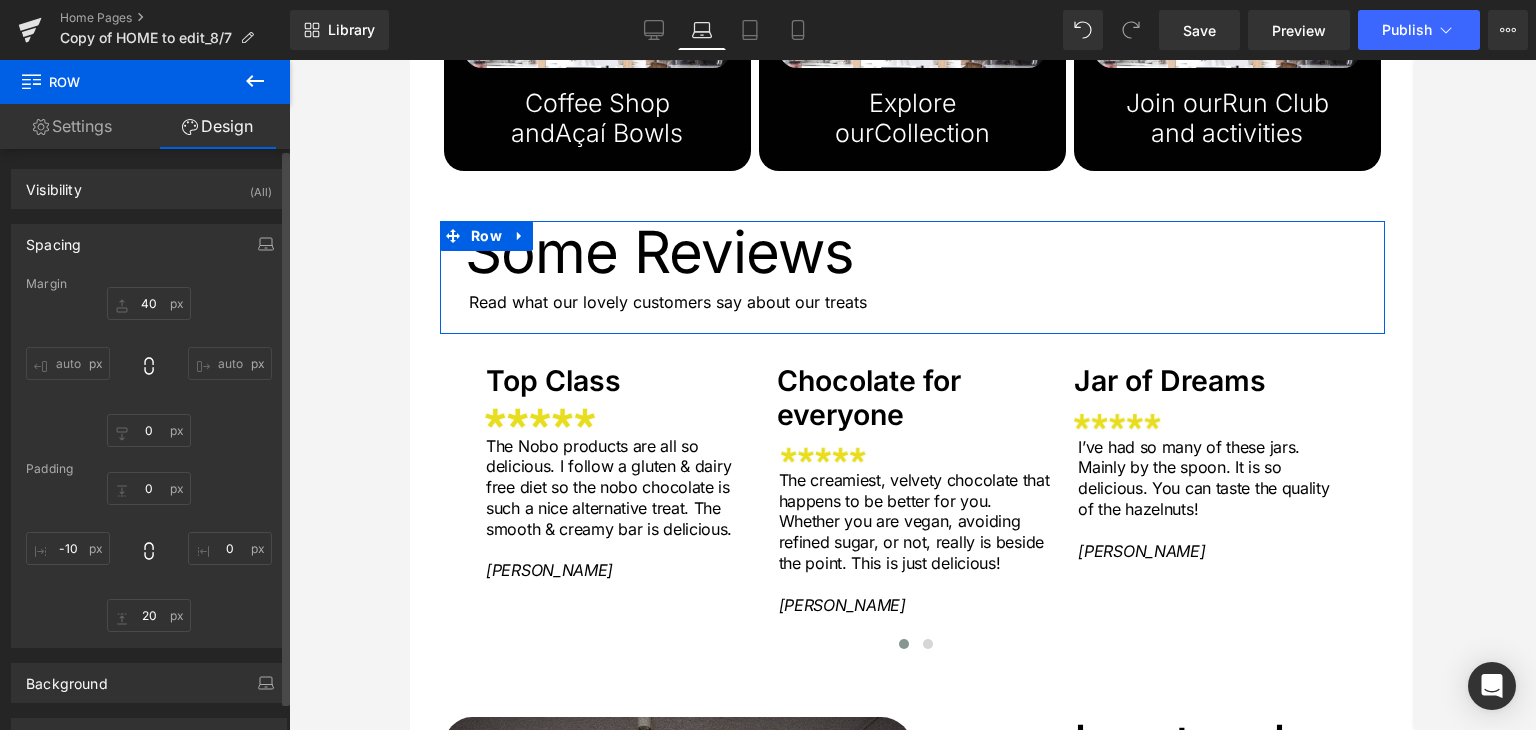 click on "0px 0
0px 0
20px 20
-10 -10" at bounding box center [149, 552] 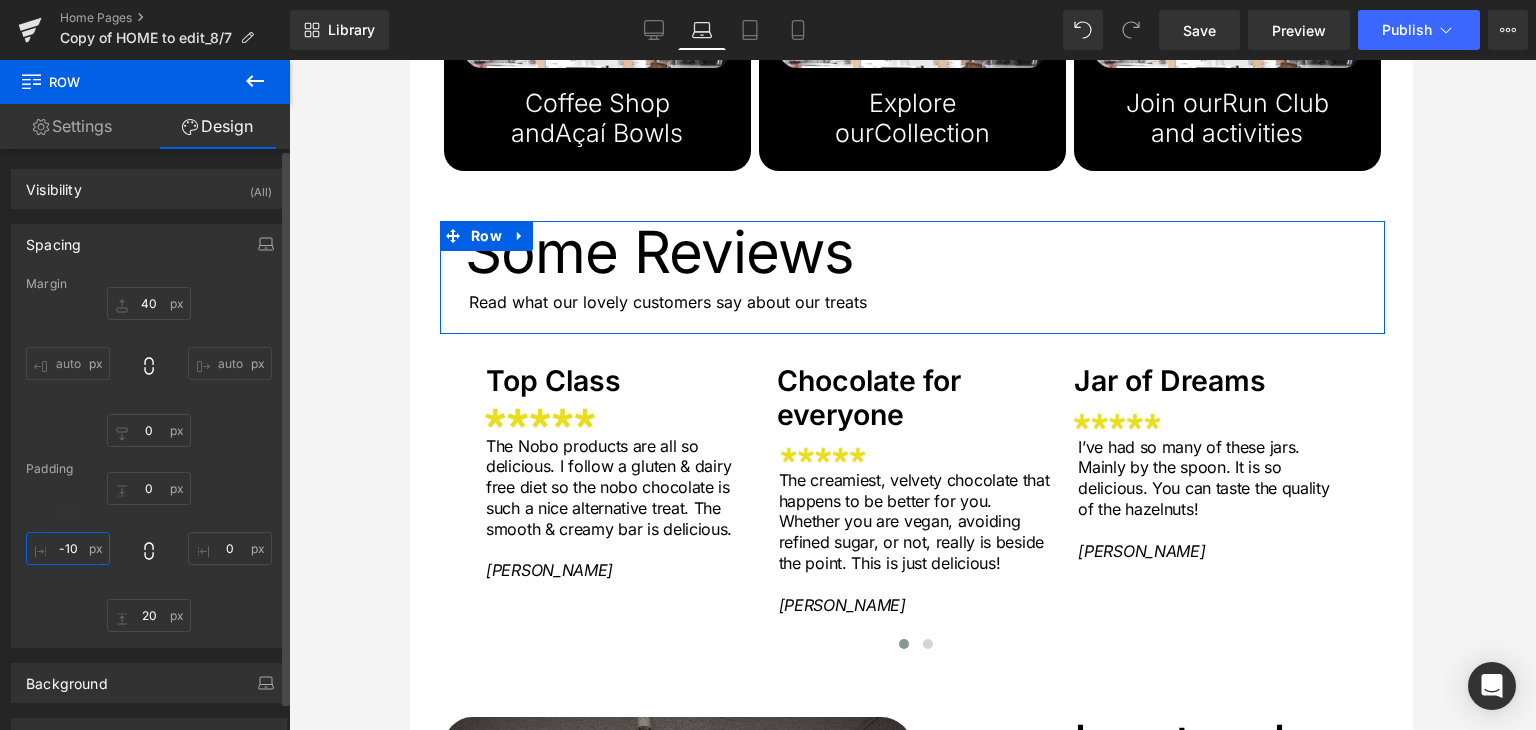 click on "-10" at bounding box center [68, 548] 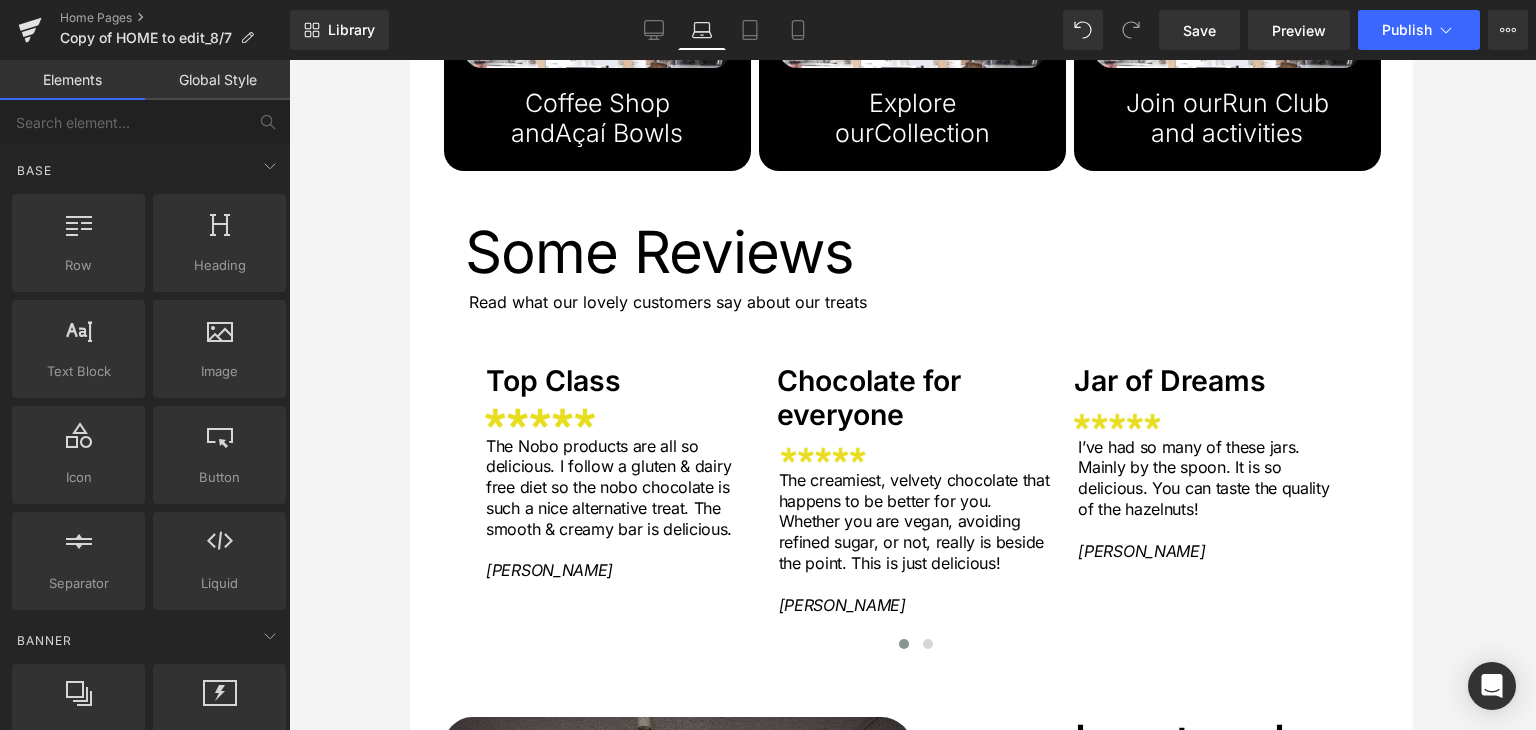 click on "Treat  Yourself  Better. Heading         COFEE SHOP Button         buy now Button         Row         Row         a space to enjoy,  shop and stay* Heading         Come and say hi at our award winning  flagship store in the heart of Dublin 6. Treat yourself to something delicious from our in house bakery, freshly made smoothies and Açai bowls, and some of the finest specialty coffee from Cloud Picker.  Text Block         Image         Image         Row
Sale Off" at bounding box center (897, -357) 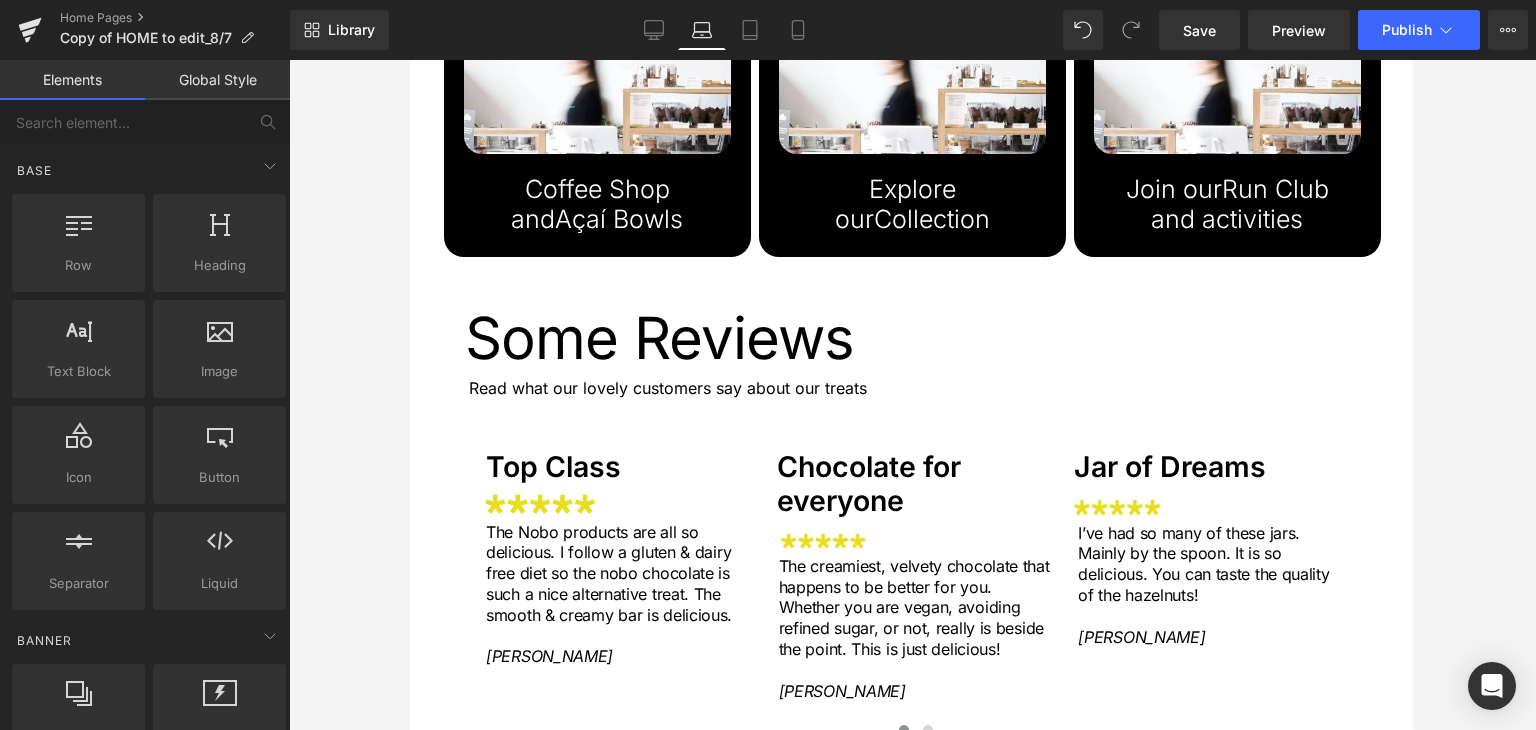 scroll, scrollTop: 2400, scrollLeft: 0, axis: vertical 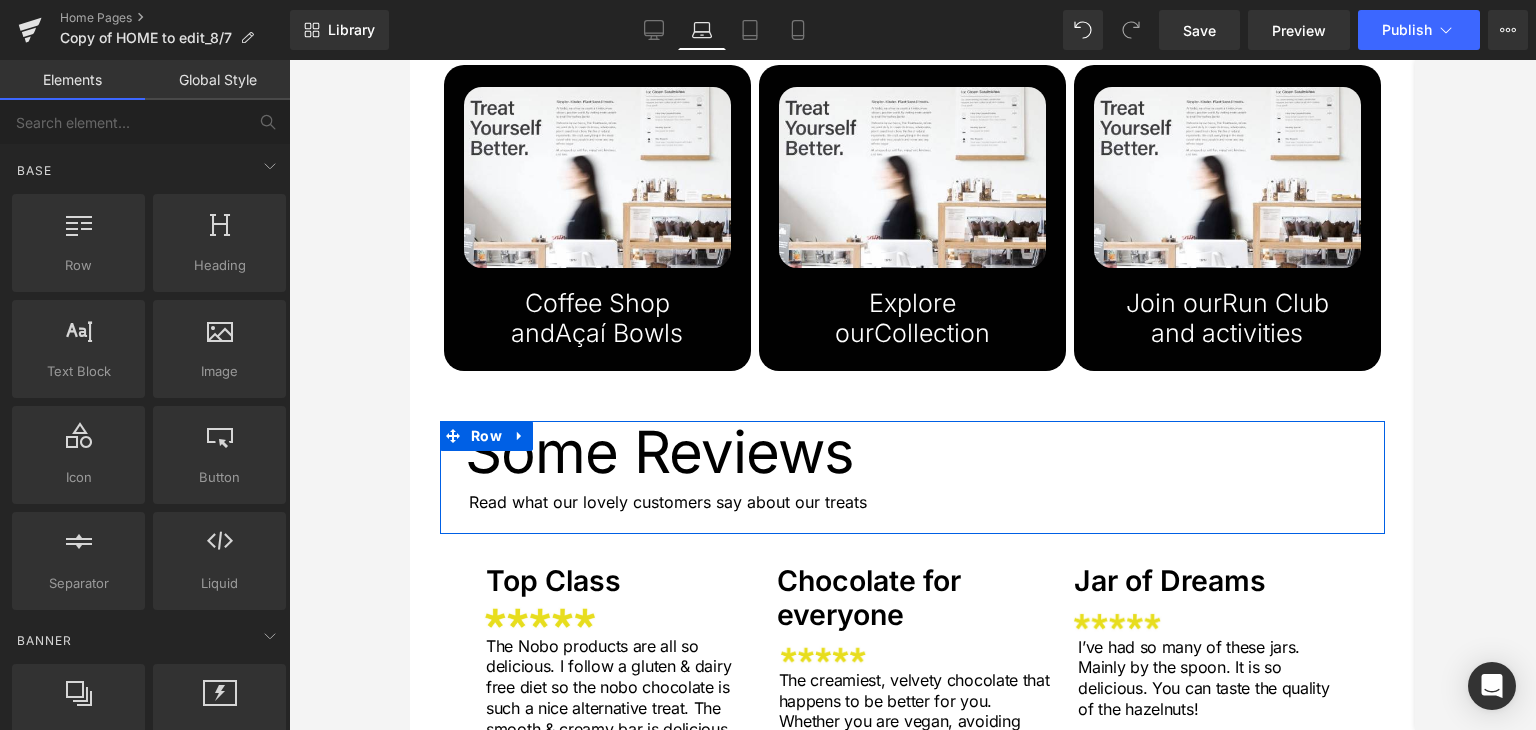 click at bounding box center [410, 60] 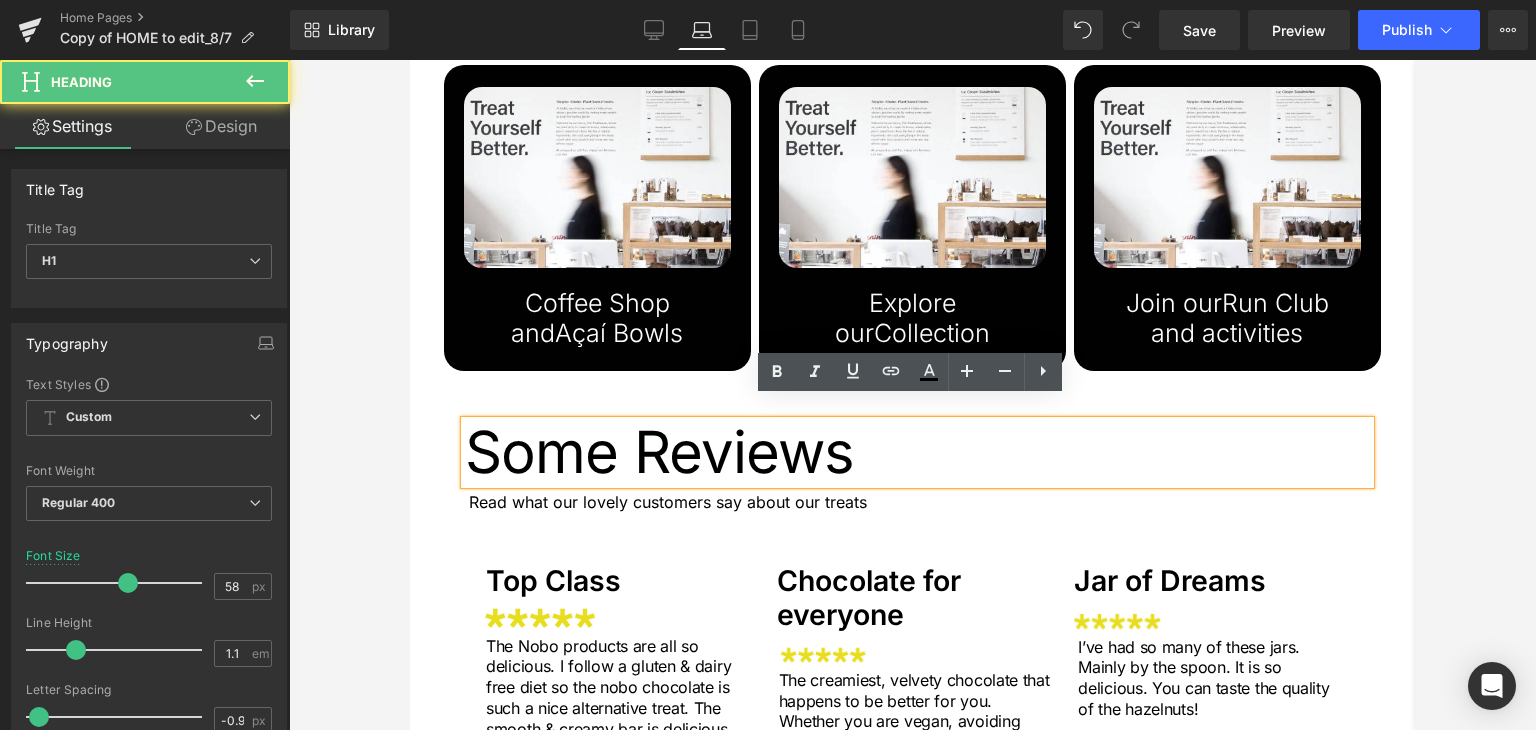 click on "Some Reviews Heading         Read what our lovely customers say about our treats Text Block" at bounding box center (912, 468) 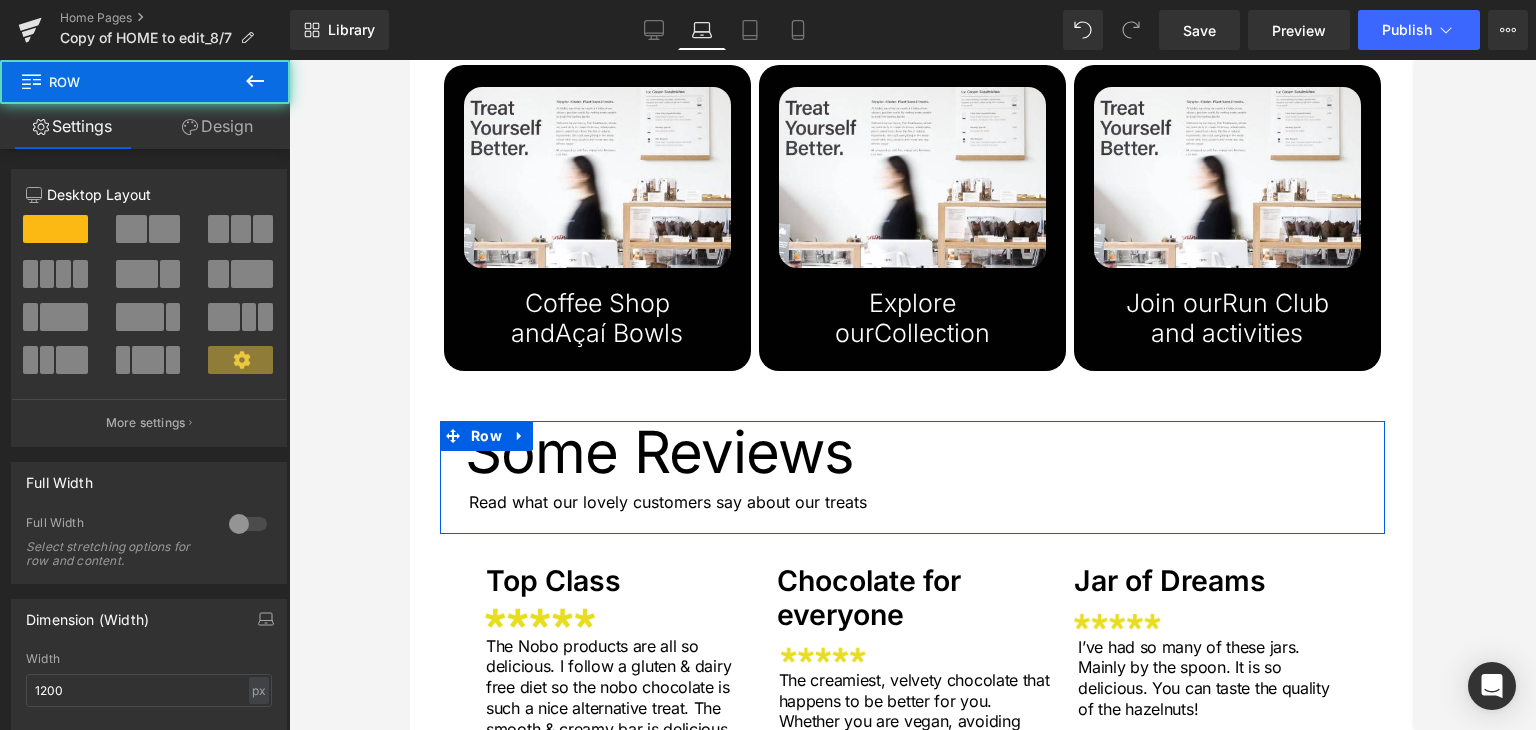 click on "Some Reviews Heading         Read what our lovely customers say about our treats Text Block" at bounding box center [912, 468] 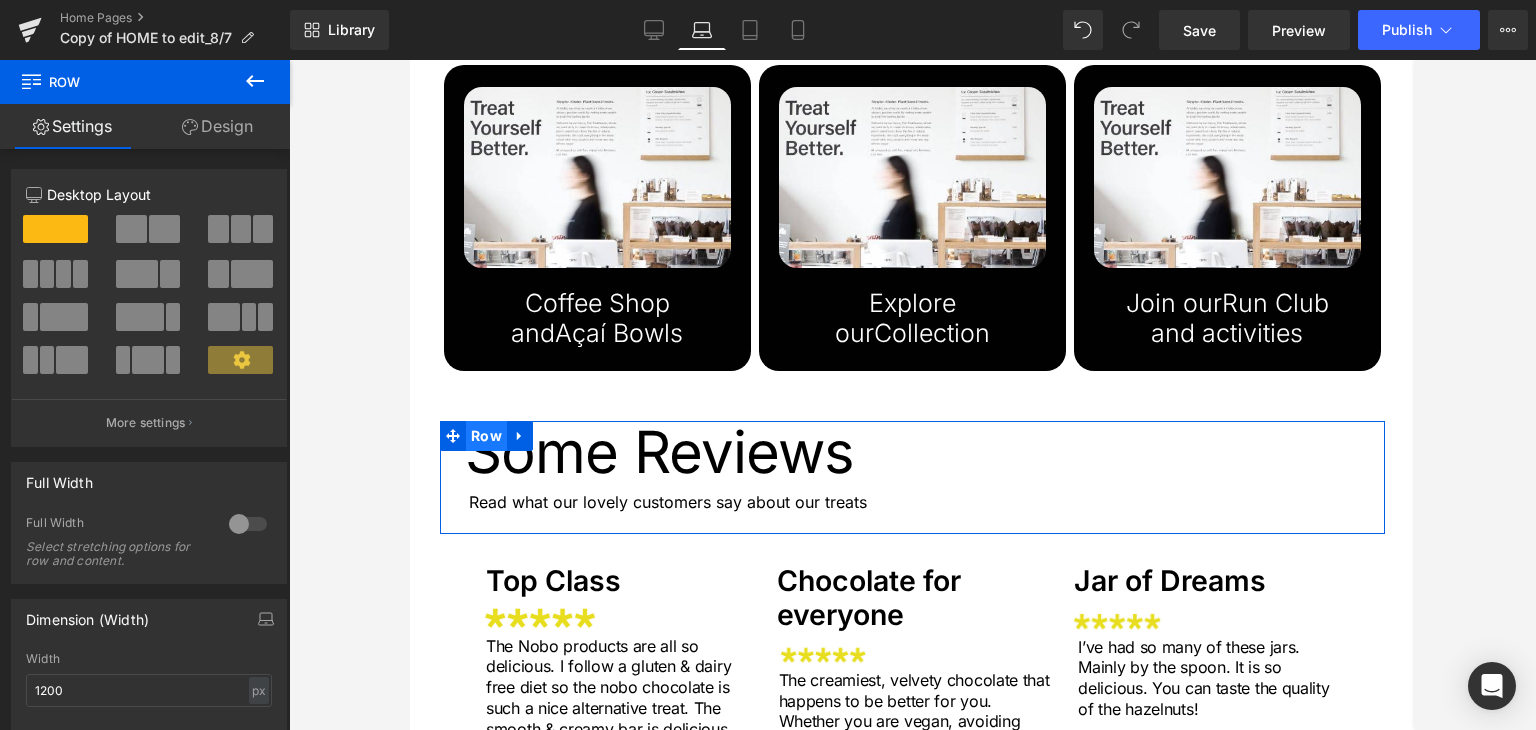 click on "Row" at bounding box center [486, 436] 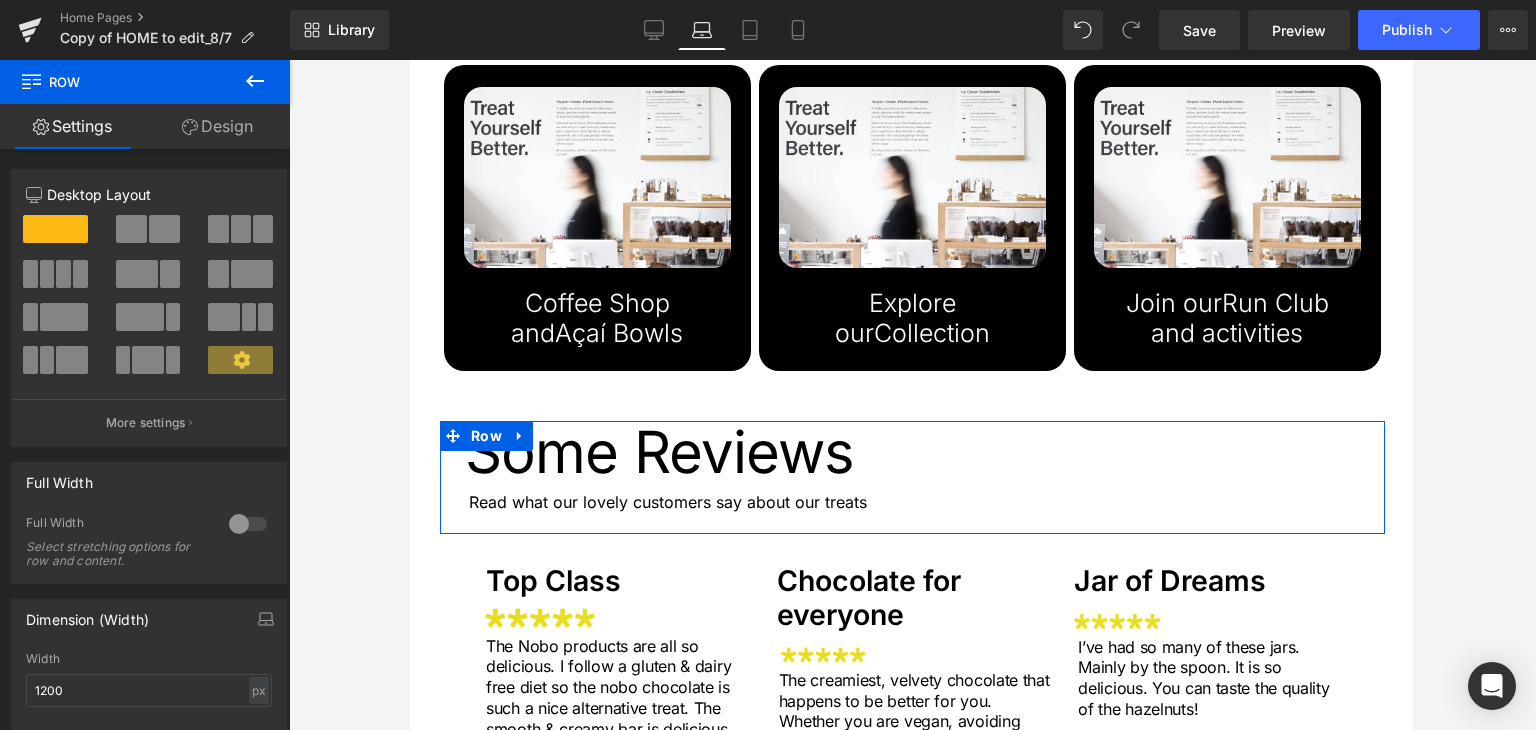 click on "Design" at bounding box center (217, 126) 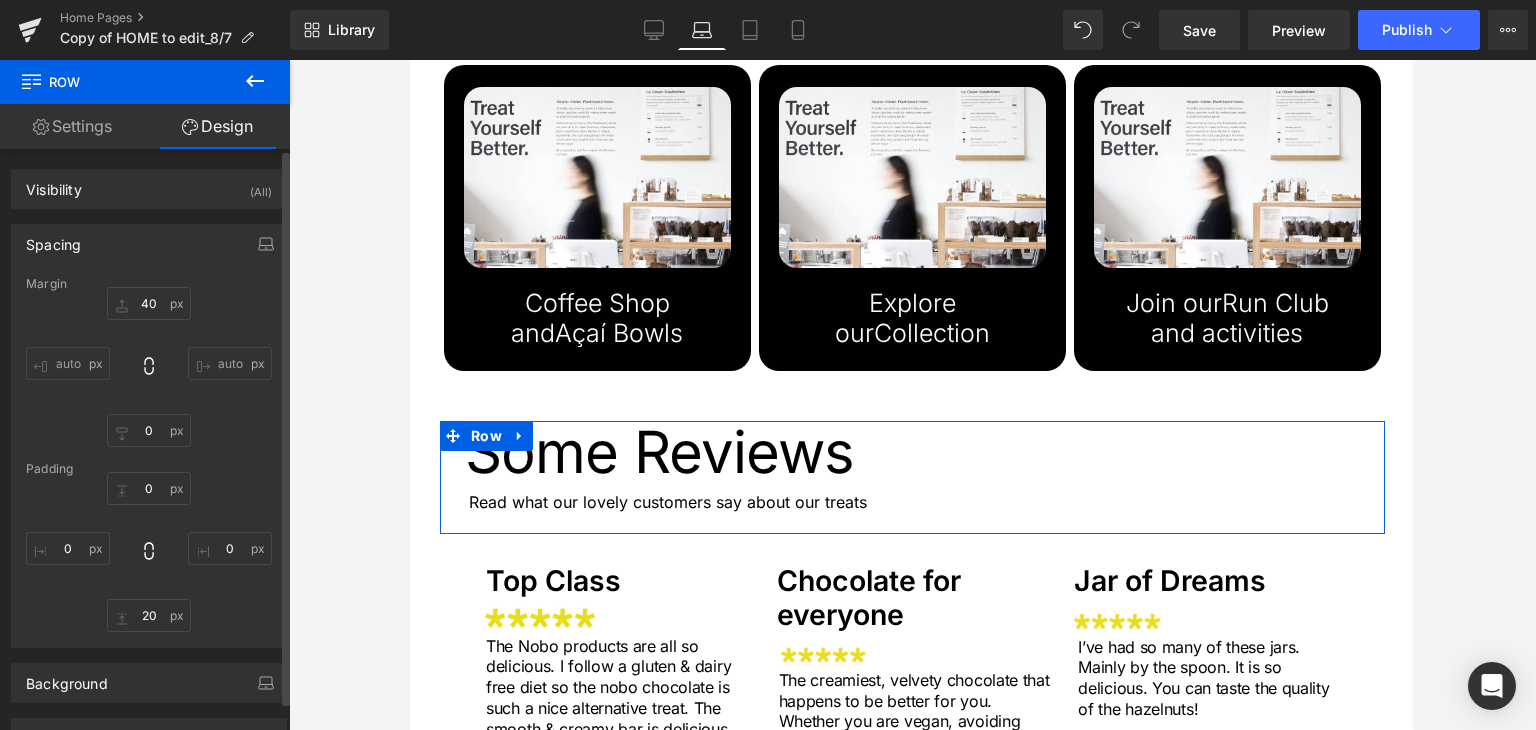 click on "auto" at bounding box center (68, 363) 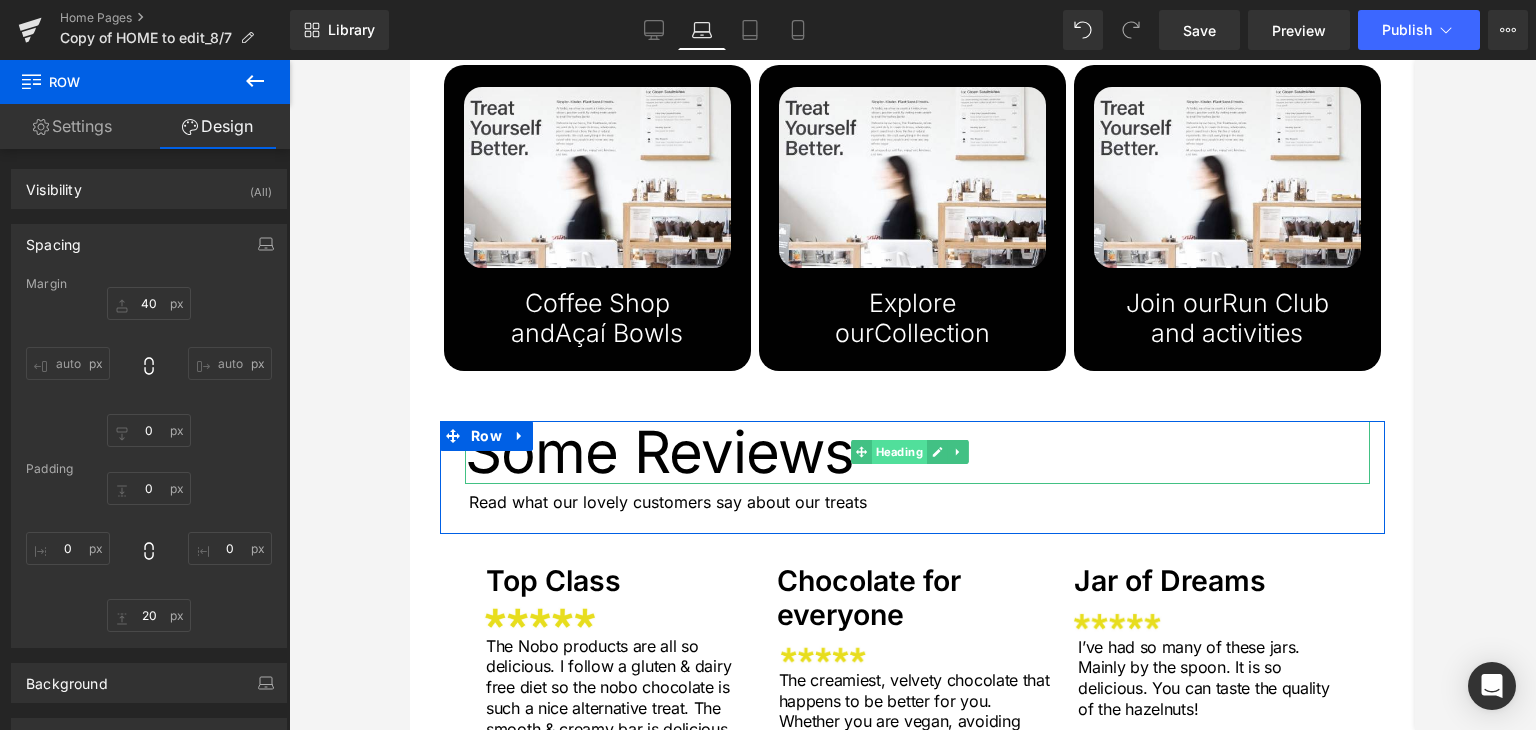 click on "Heading" at bounding box center [899, 452] 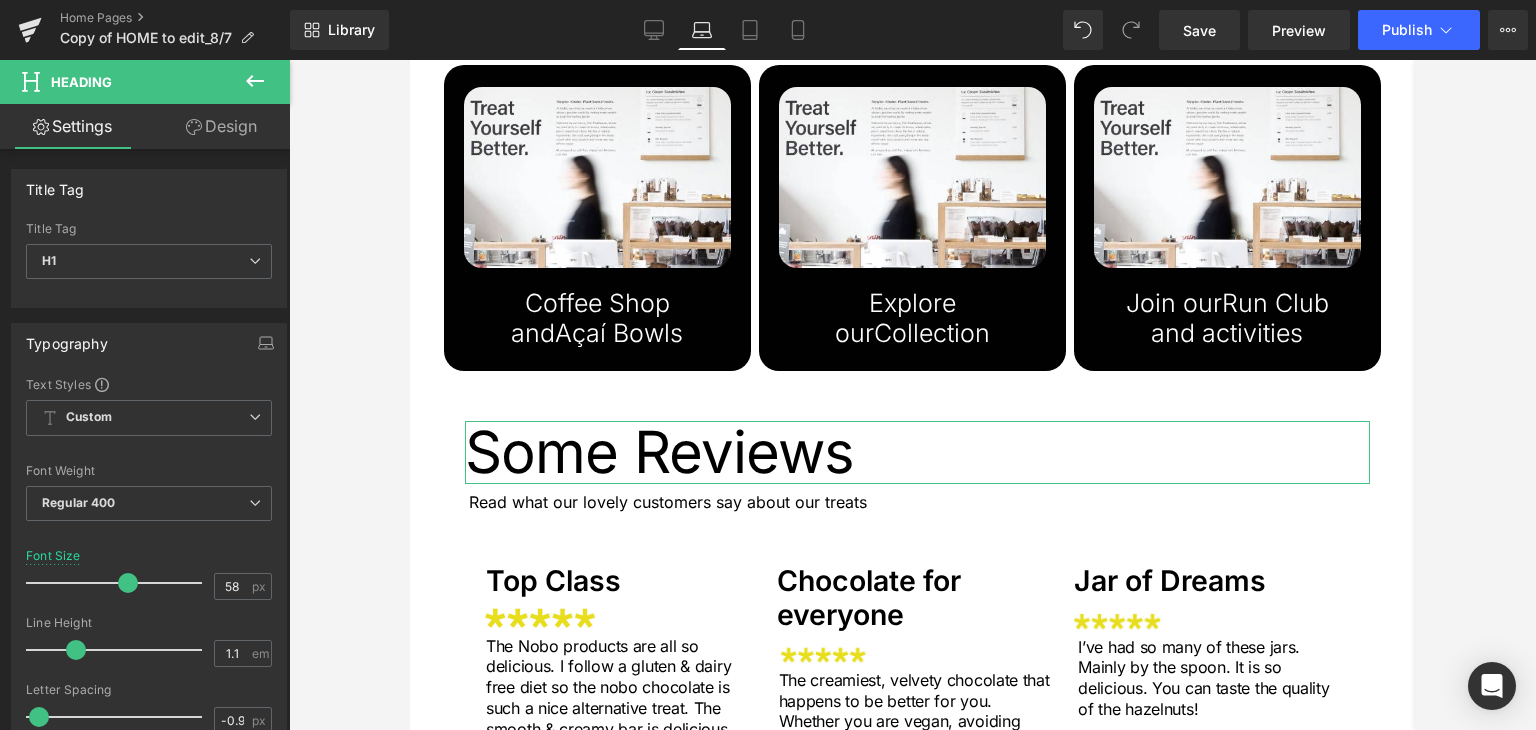 click on "Design" at bounding box center [221, 126] 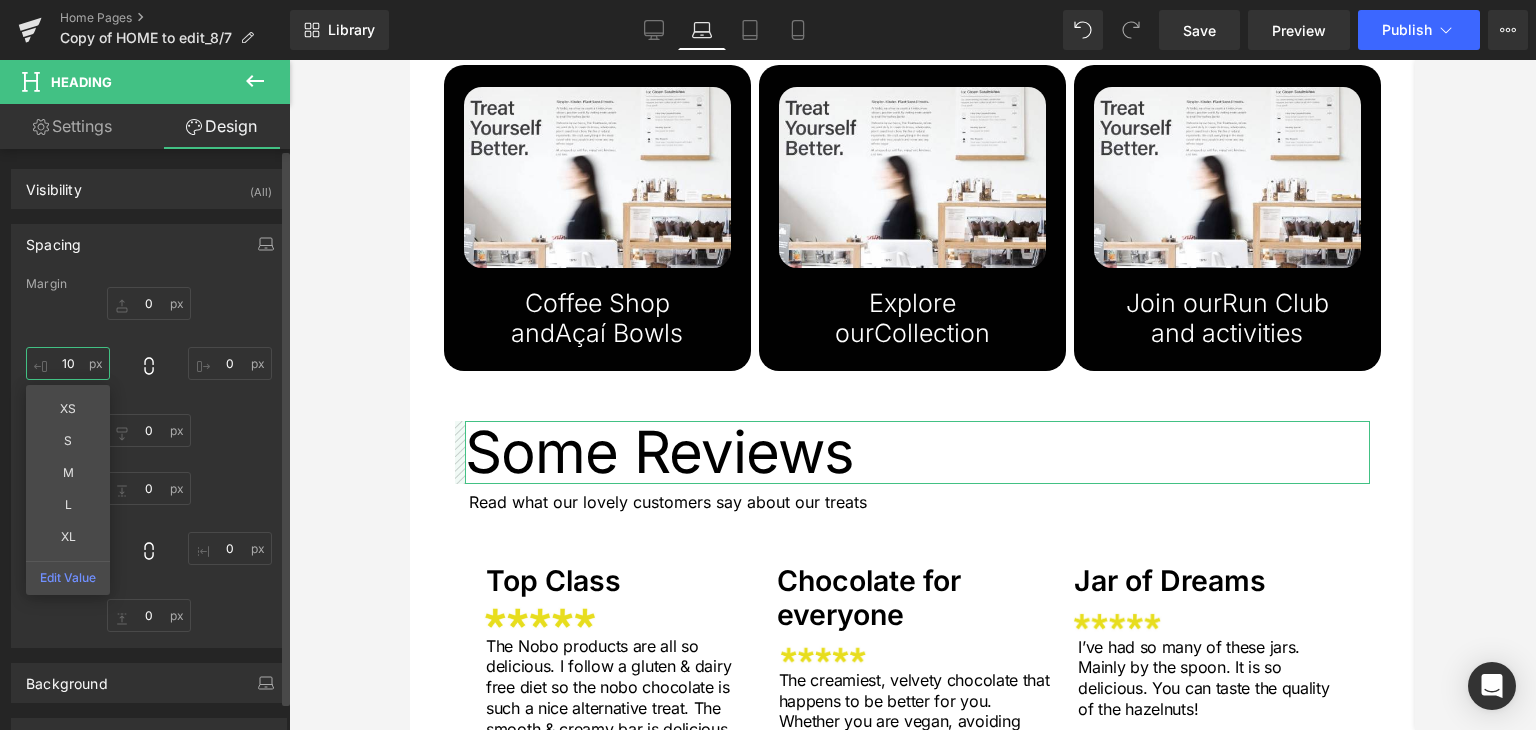 drag, startPoint x: 56, startPoint y: 345, endPoint x: 52, endPoint y: 331, distance: 14.56022 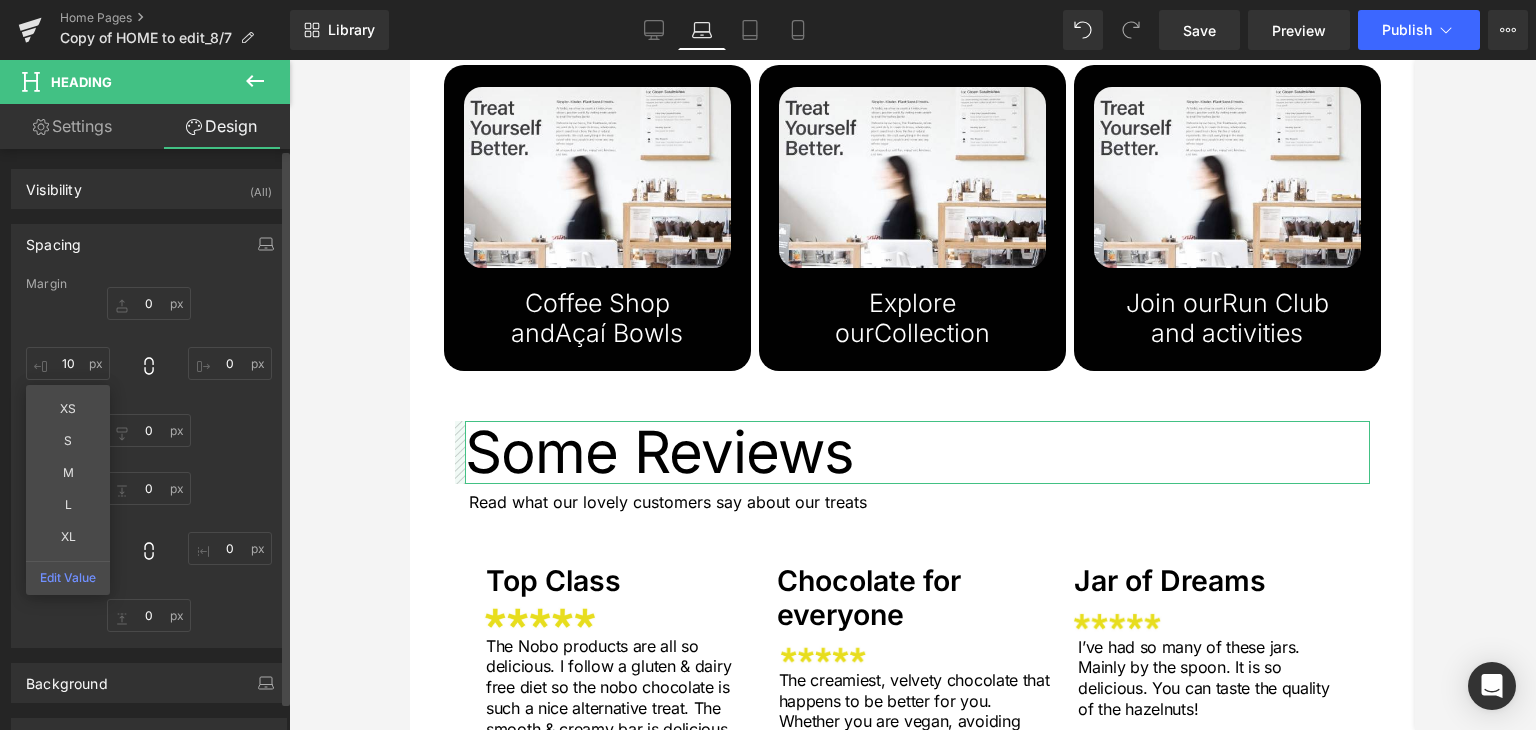 click on "0px 0
0px 0
0px 0
10px 10 XS S M L XL Edit Value" at bounding box center (149, 367) 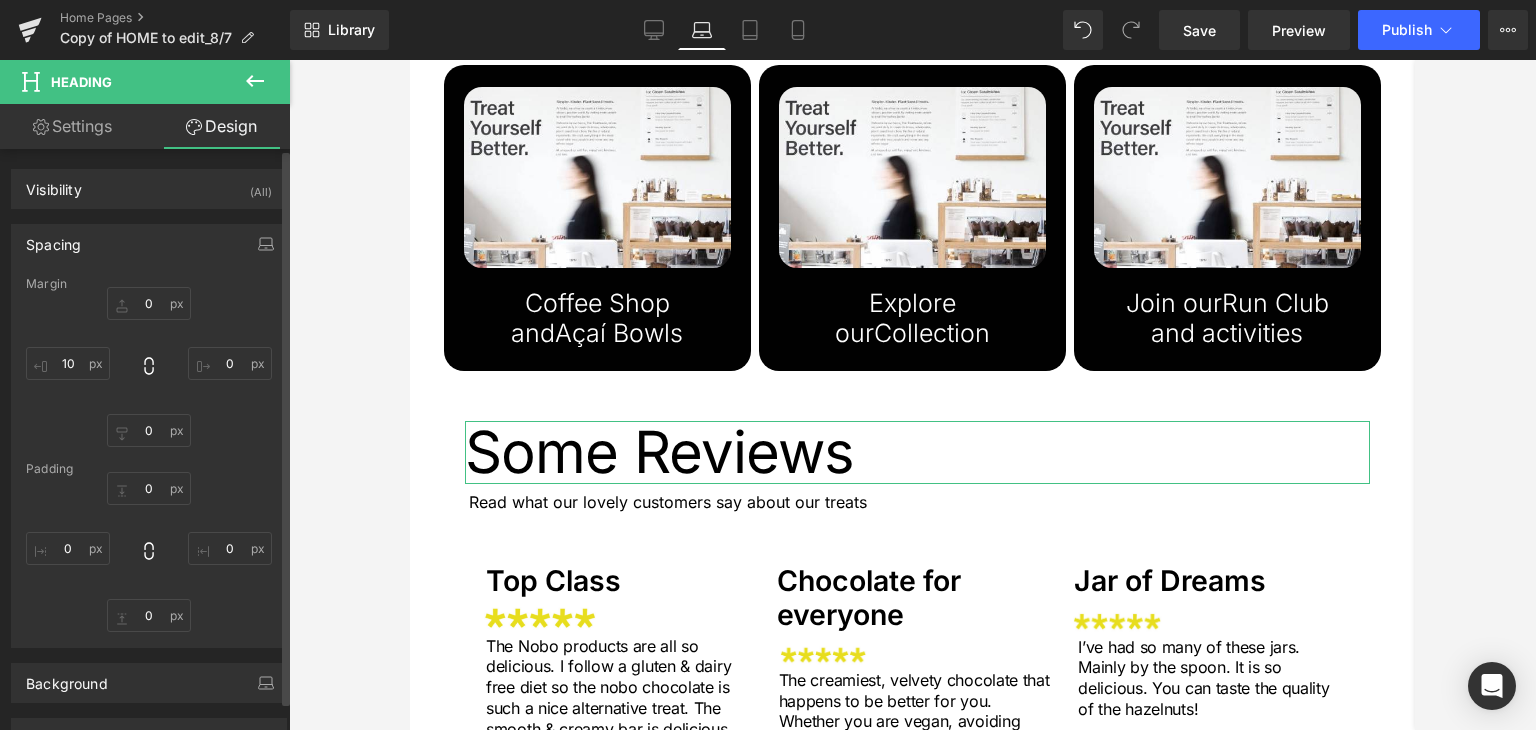 click on "0px 0
0px 0
0px 0
10px 10" at bounding box center [149, 367] 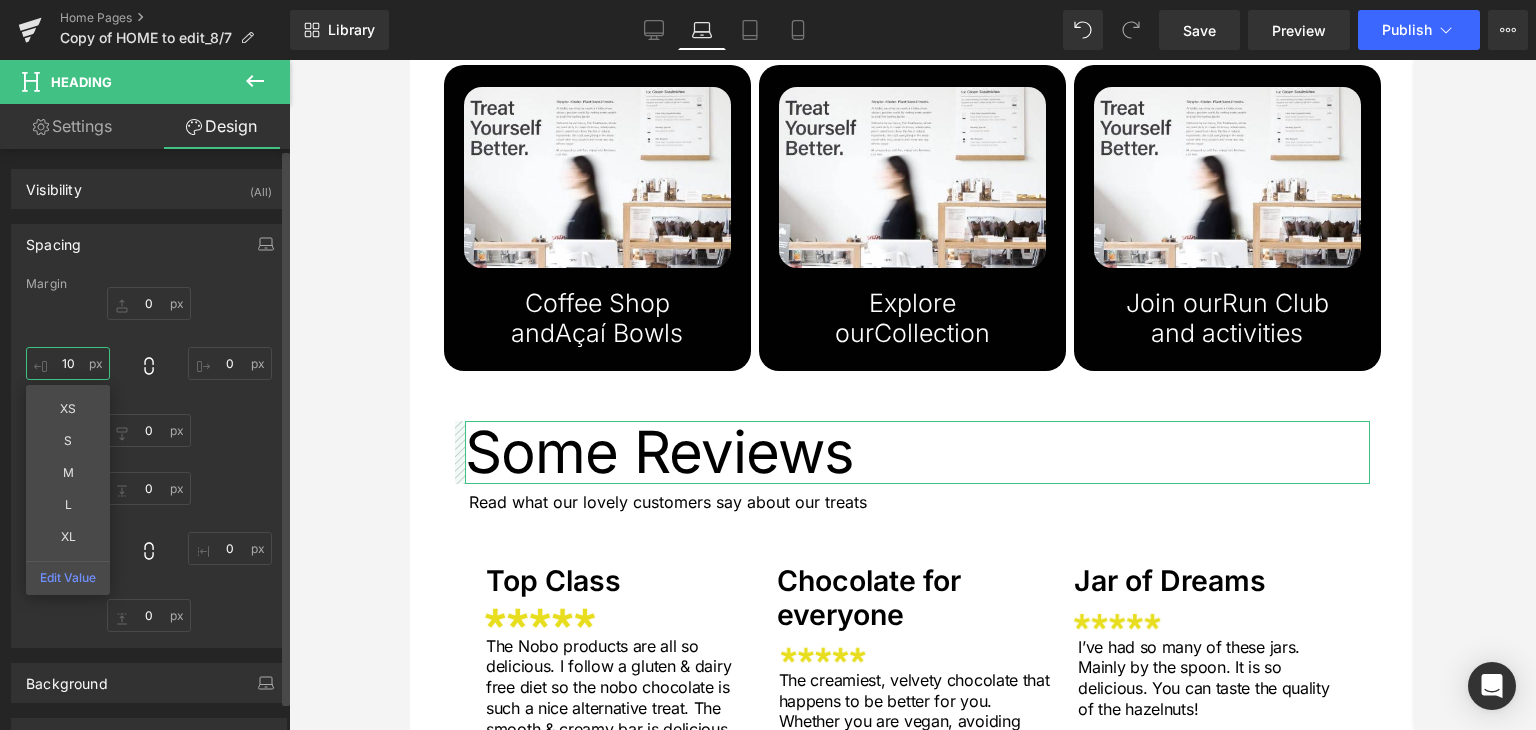 click on "10" at bounding box center [68, 363] 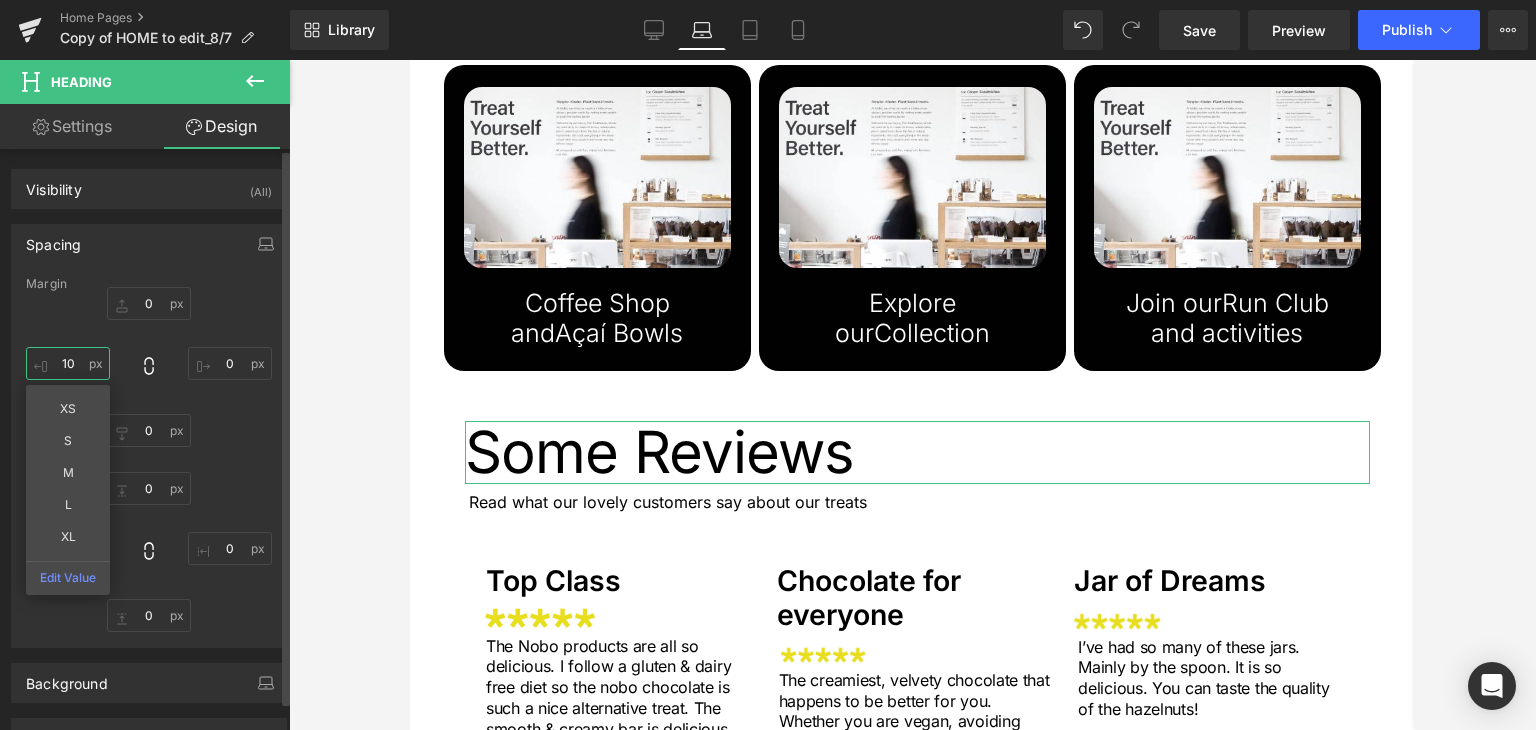 click on "10" at bounding box center [68, 363] 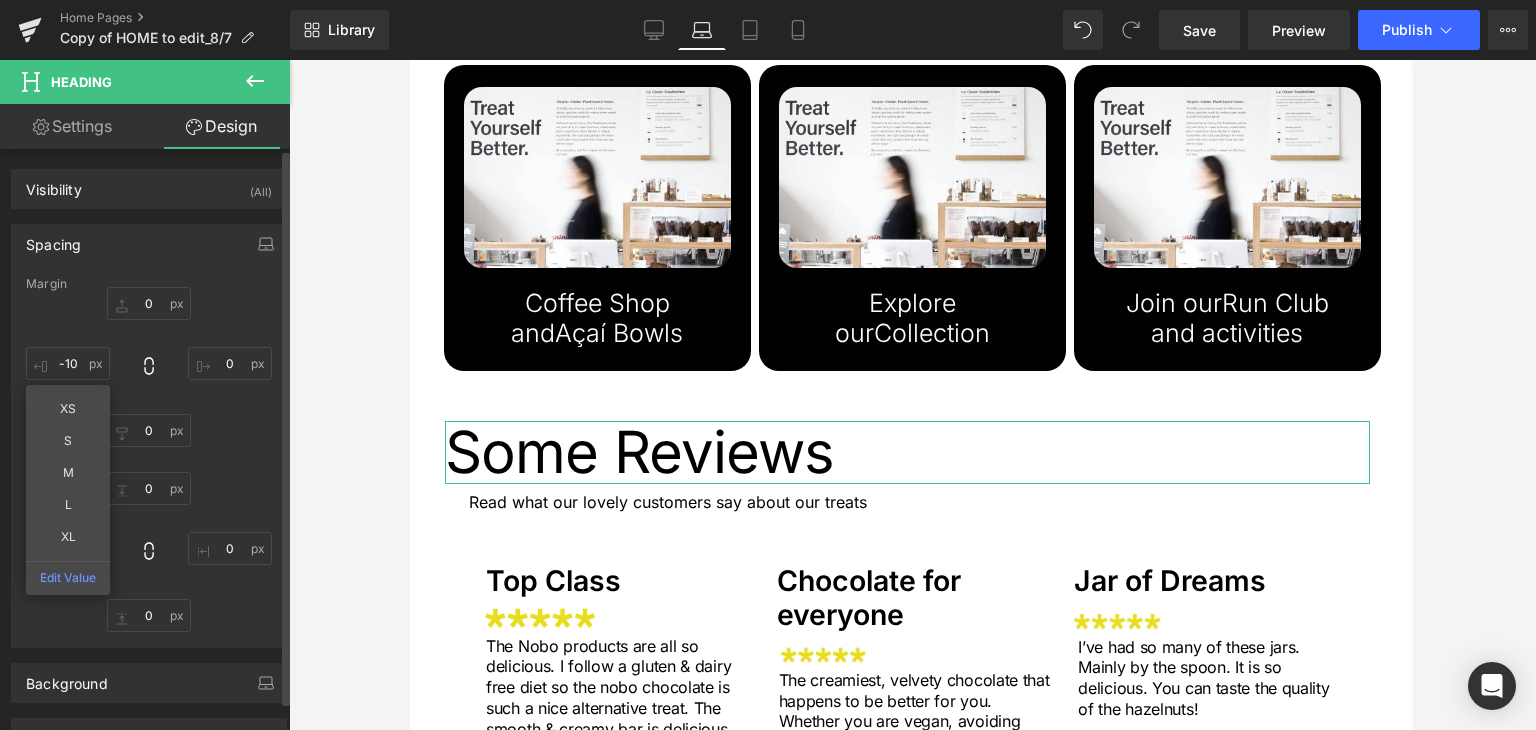 click on "0px 0
0px 0
0px 0
-10 -10 XS S M L XL Edit Value" at bounding box center [149, 367] 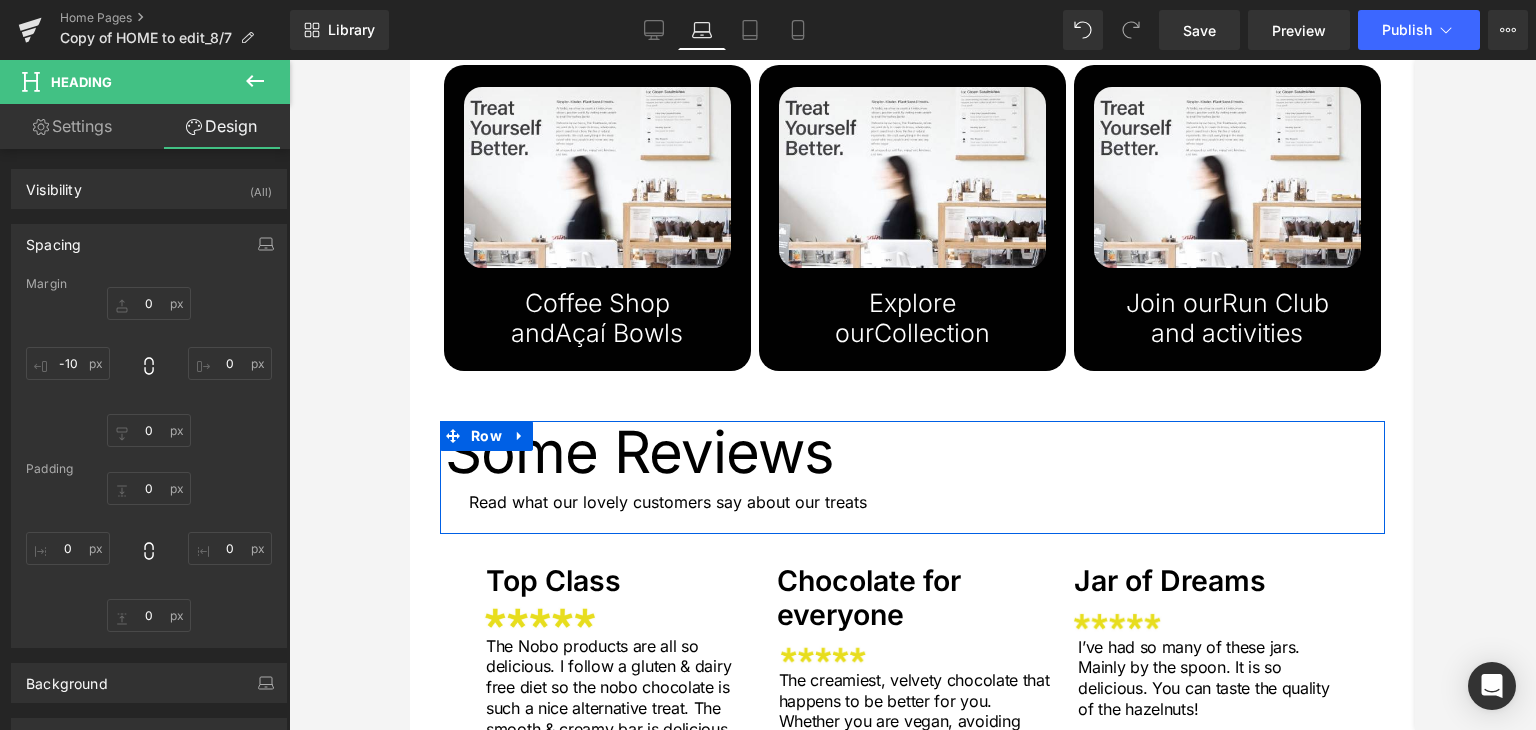 click at bounding box center (410, 60) 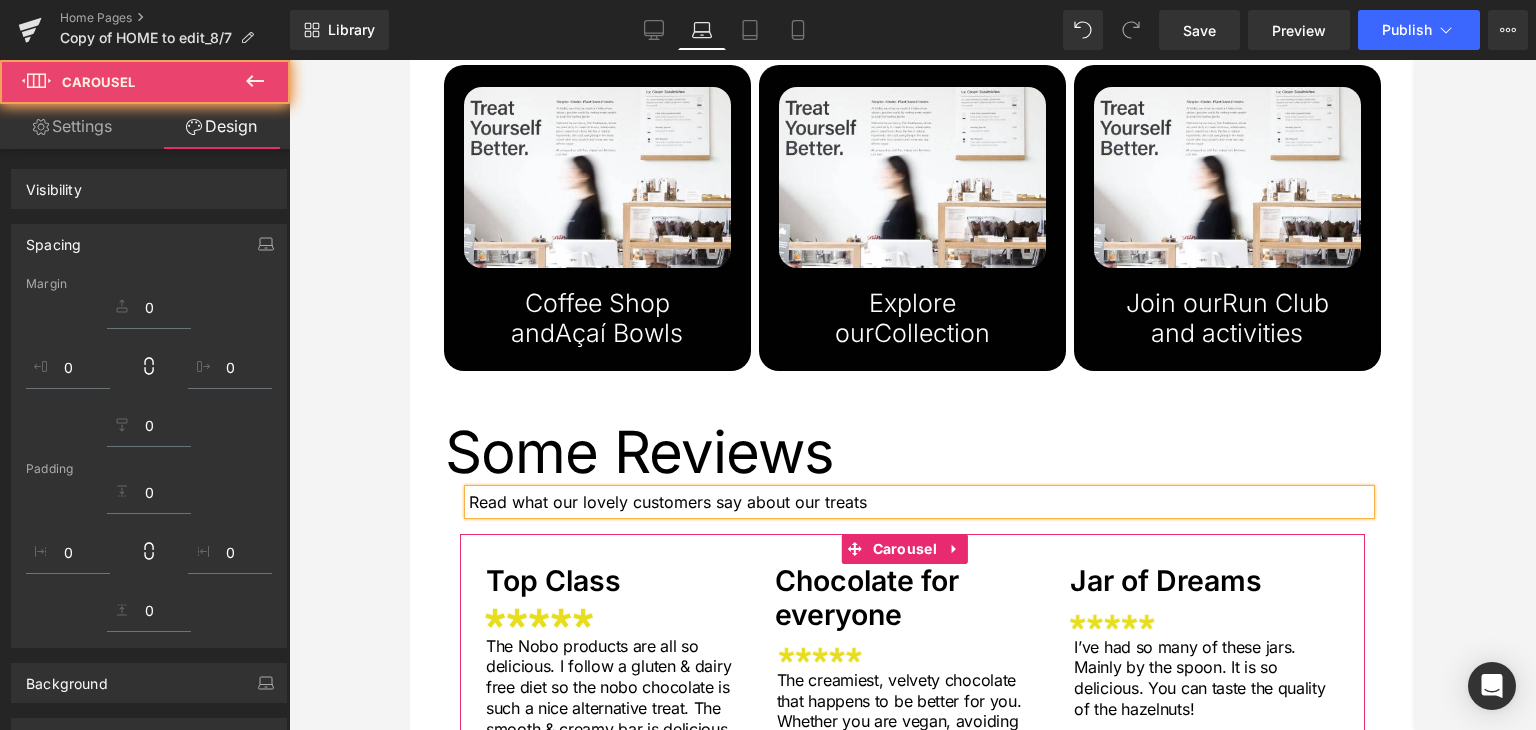 drag, startPoint x: 378, startPoint y: 470, endPoint x: 252, endPoint y: 448, distance: 127.90621 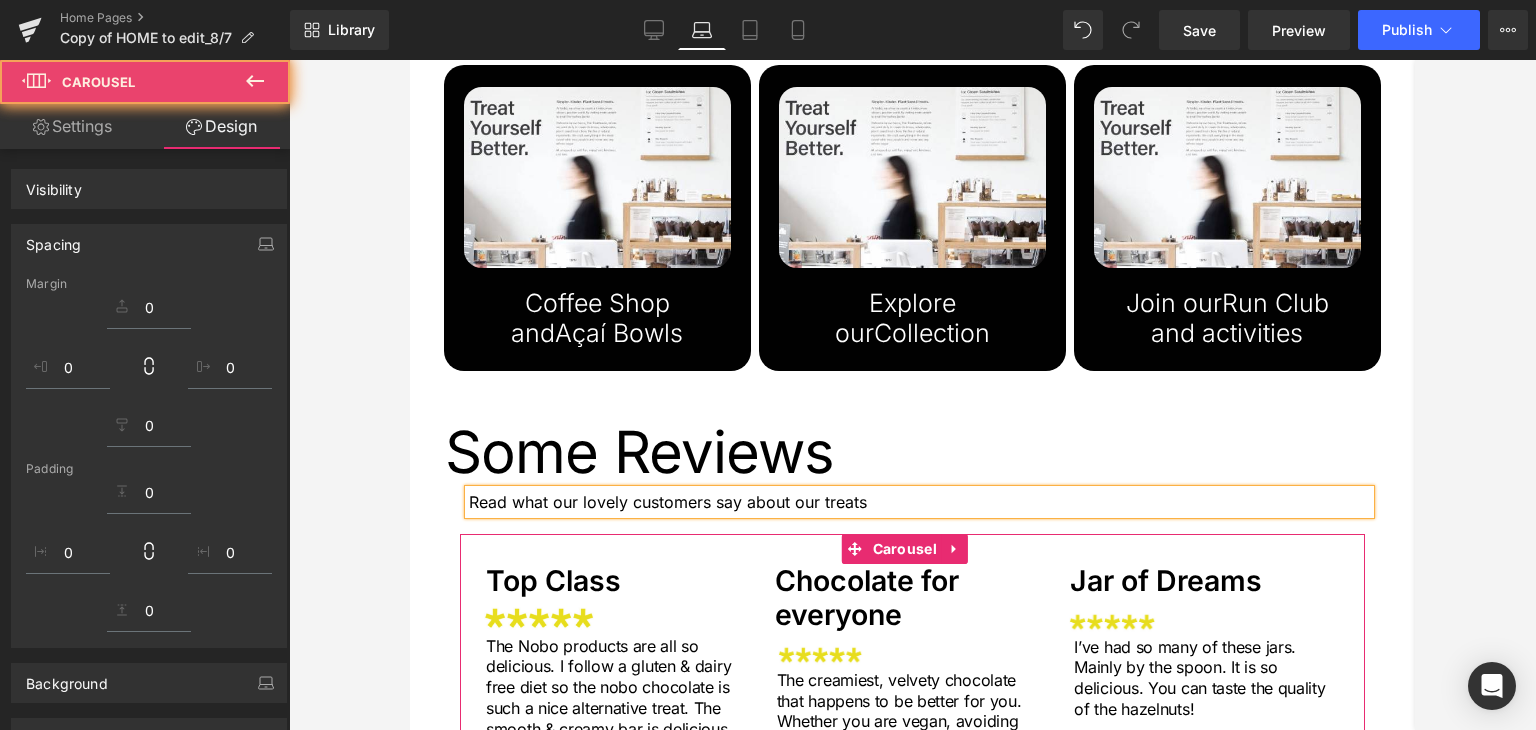 click at bounding box center (912, 395) 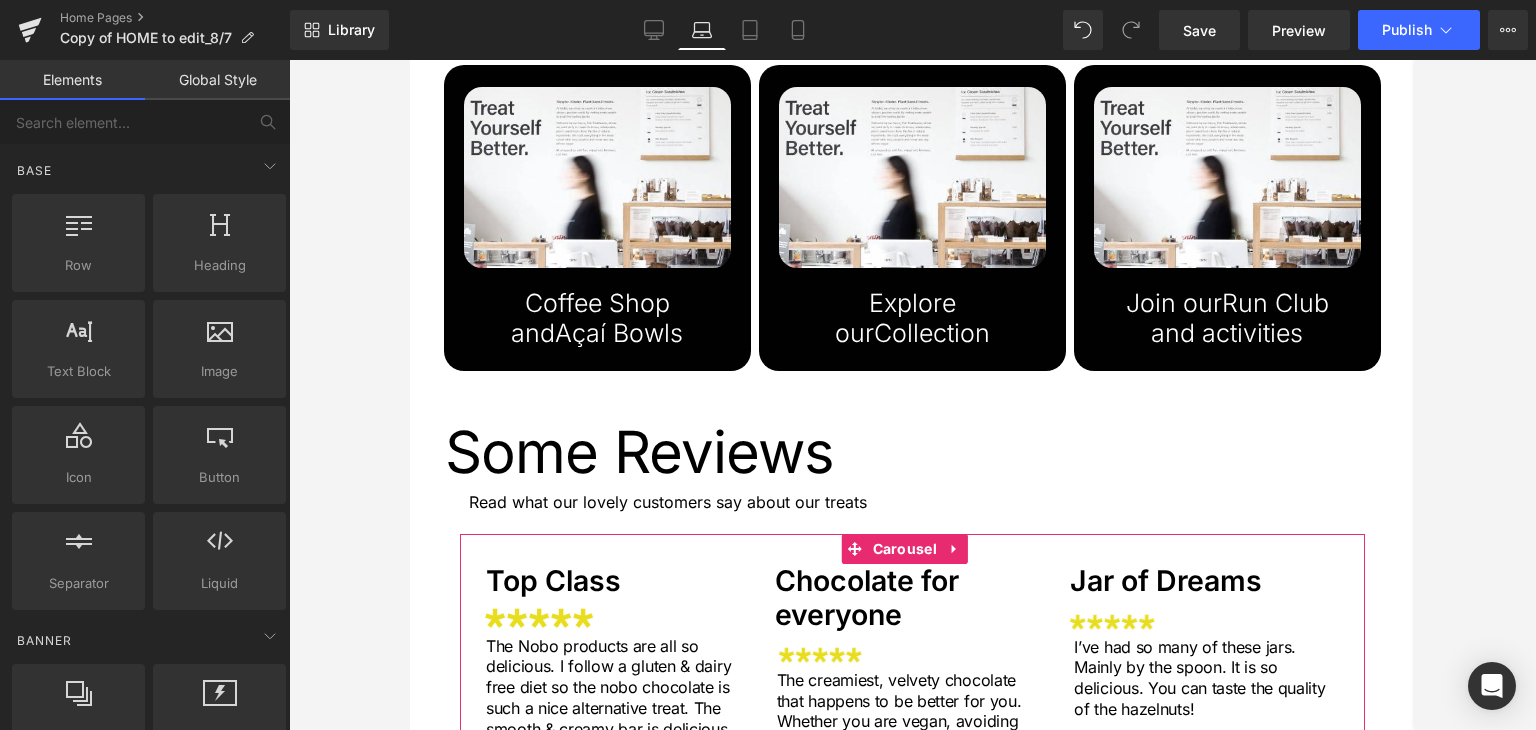 click at bounding box center (912, 395) 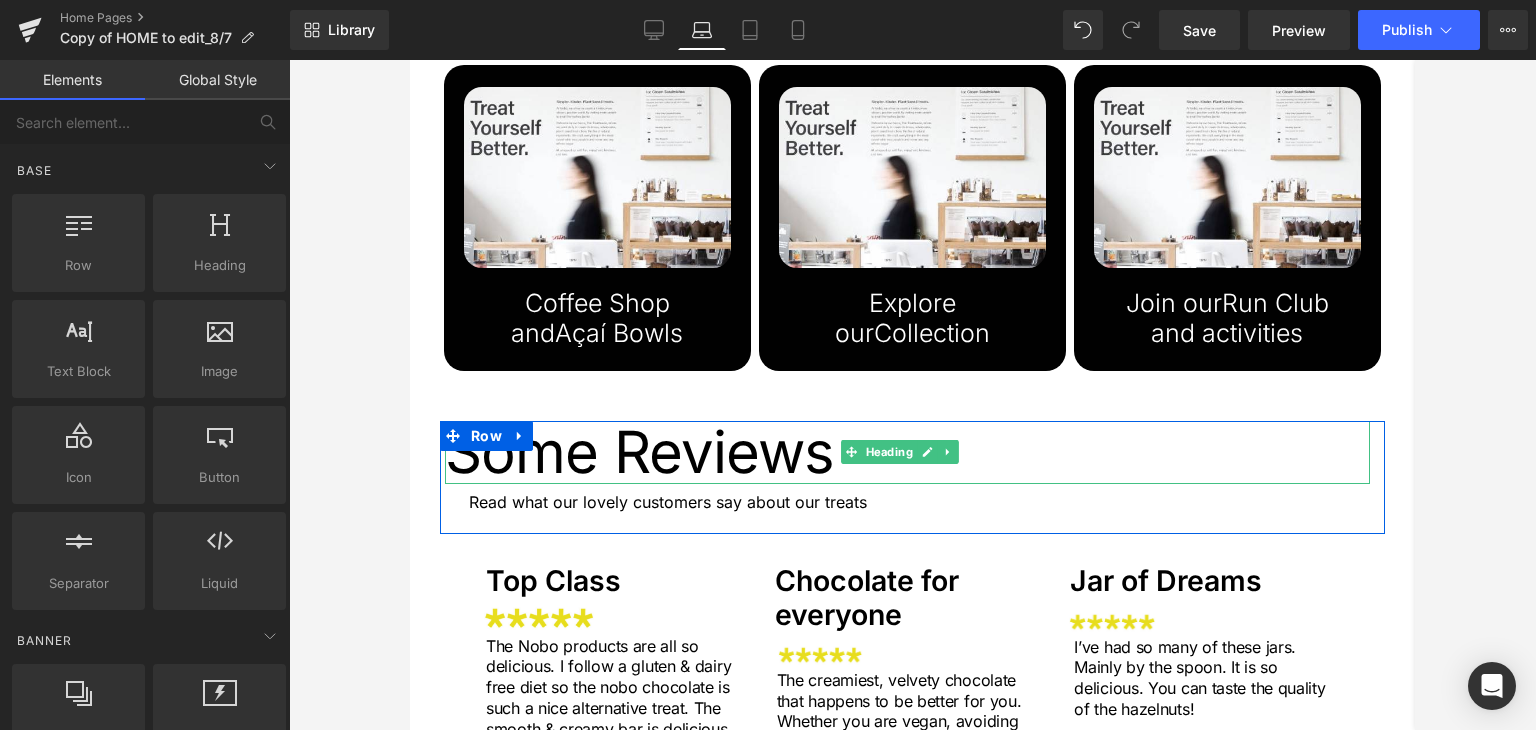 scroll, scrollTop: 2700, scrollLeft: 0, axis: vertical 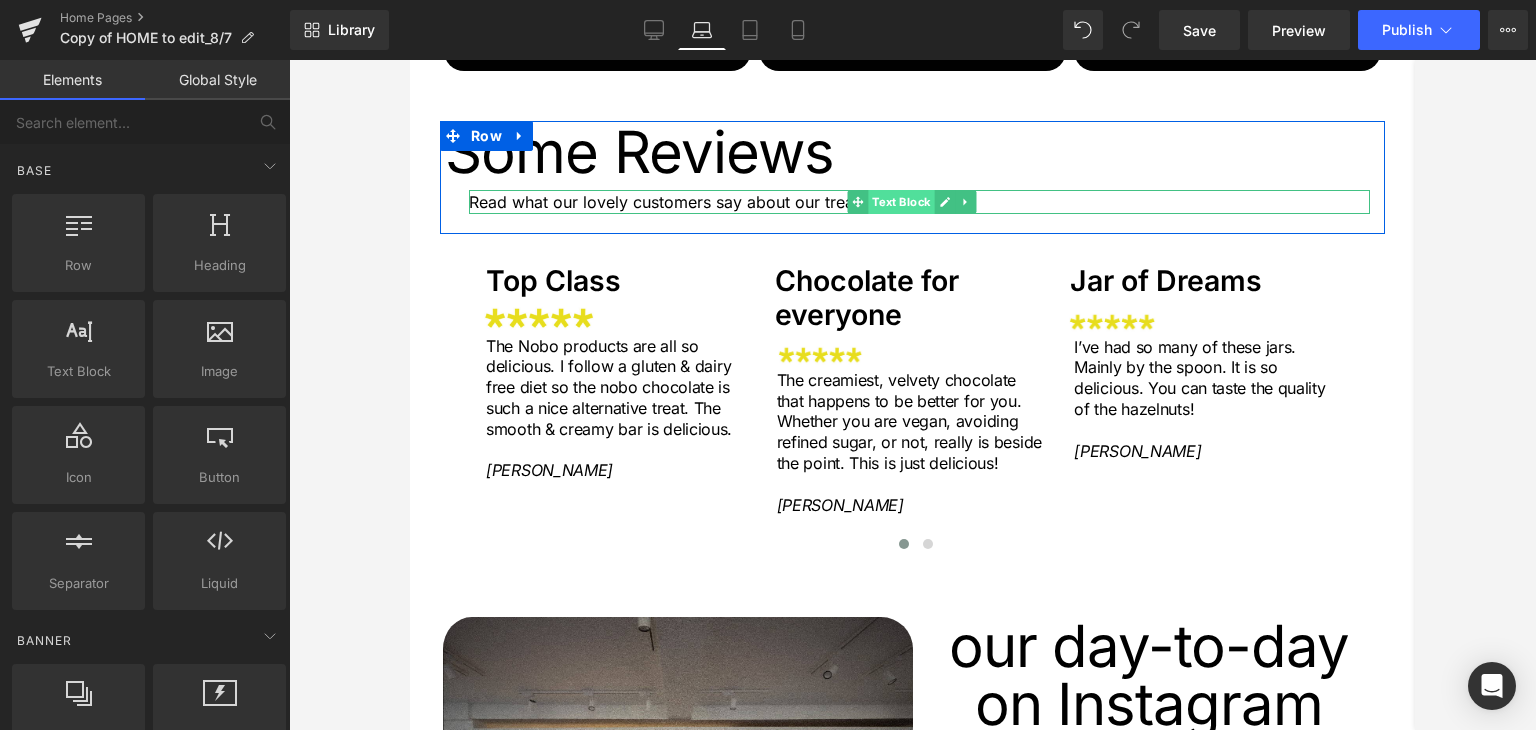click on "Text Block" at bounding box center [901, 202] 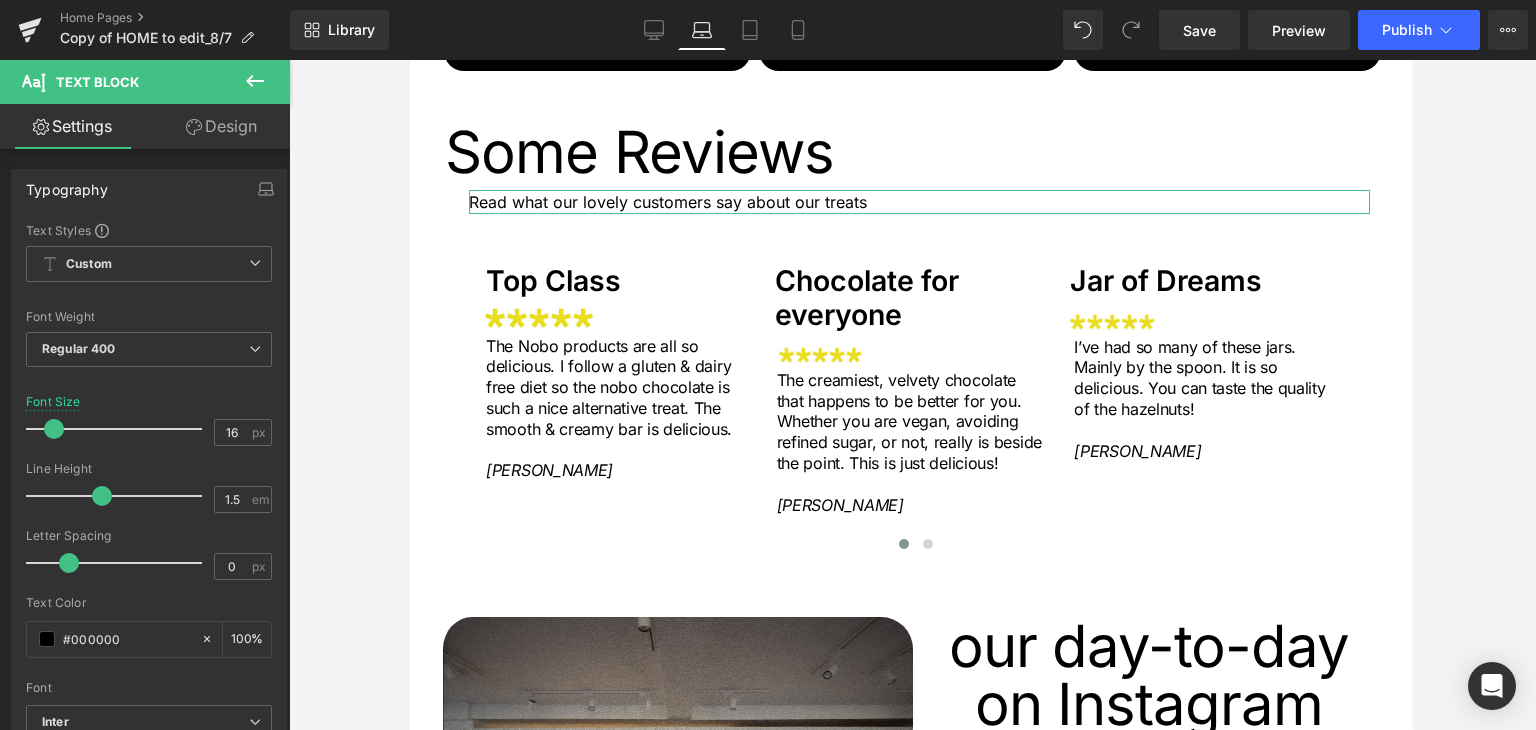 click on "Design" at bounding box center (221, 126) 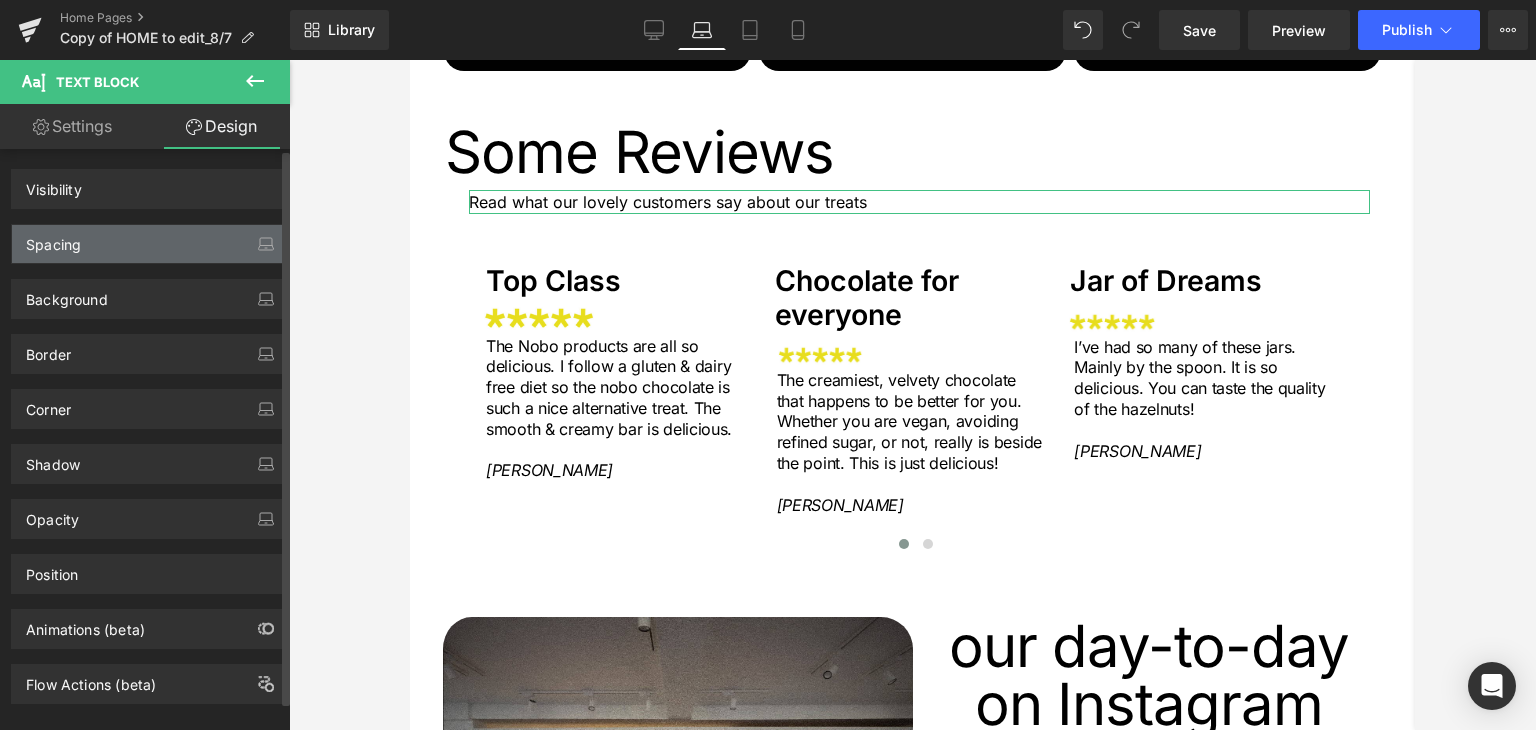 click on "Spacing" at bounding box center [53, 239] 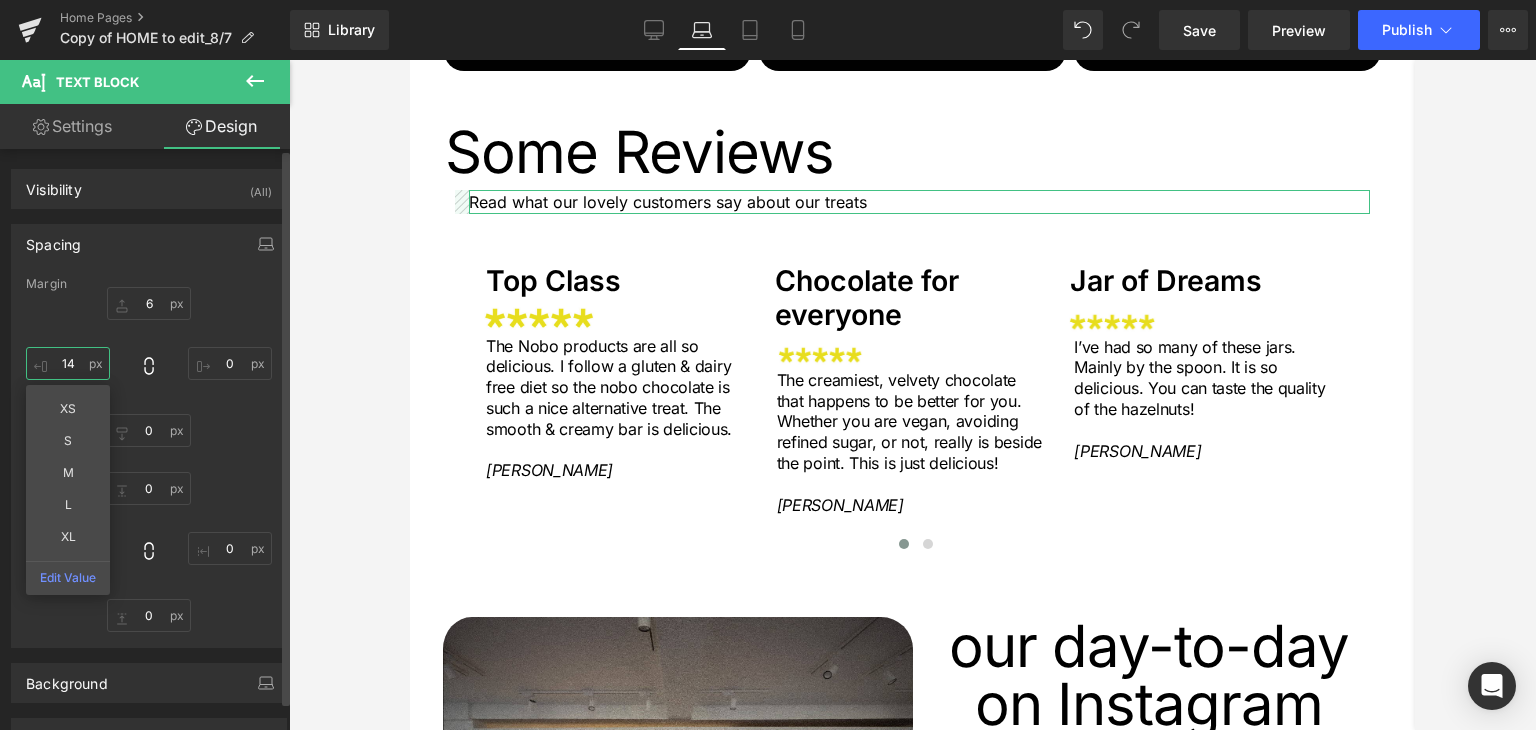 click on "14" at bounding box center (68, 363) 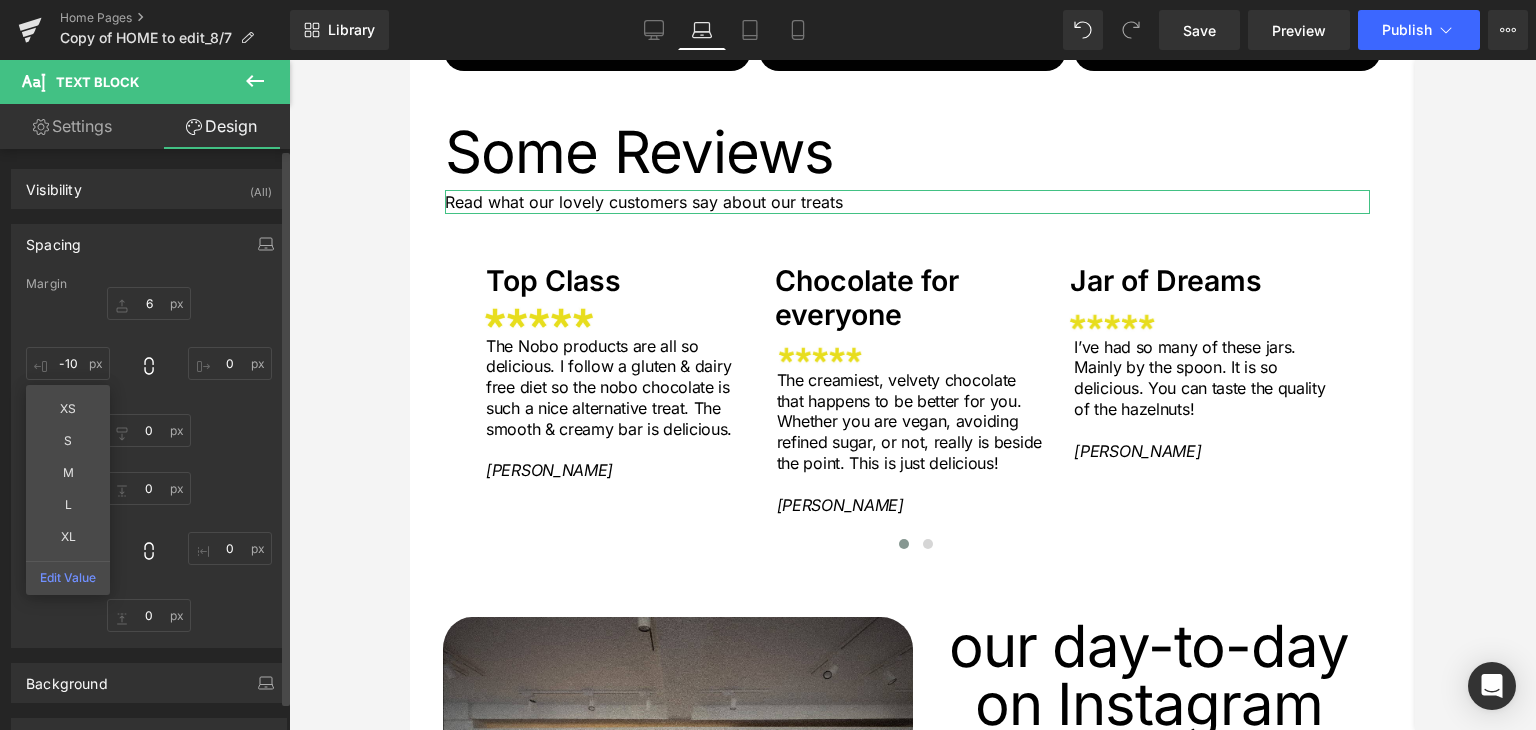 click on "6px 6
0px 0
0px 0
-10 -10 XS S M L XL Edit Value" at bounding box center (149, 367) 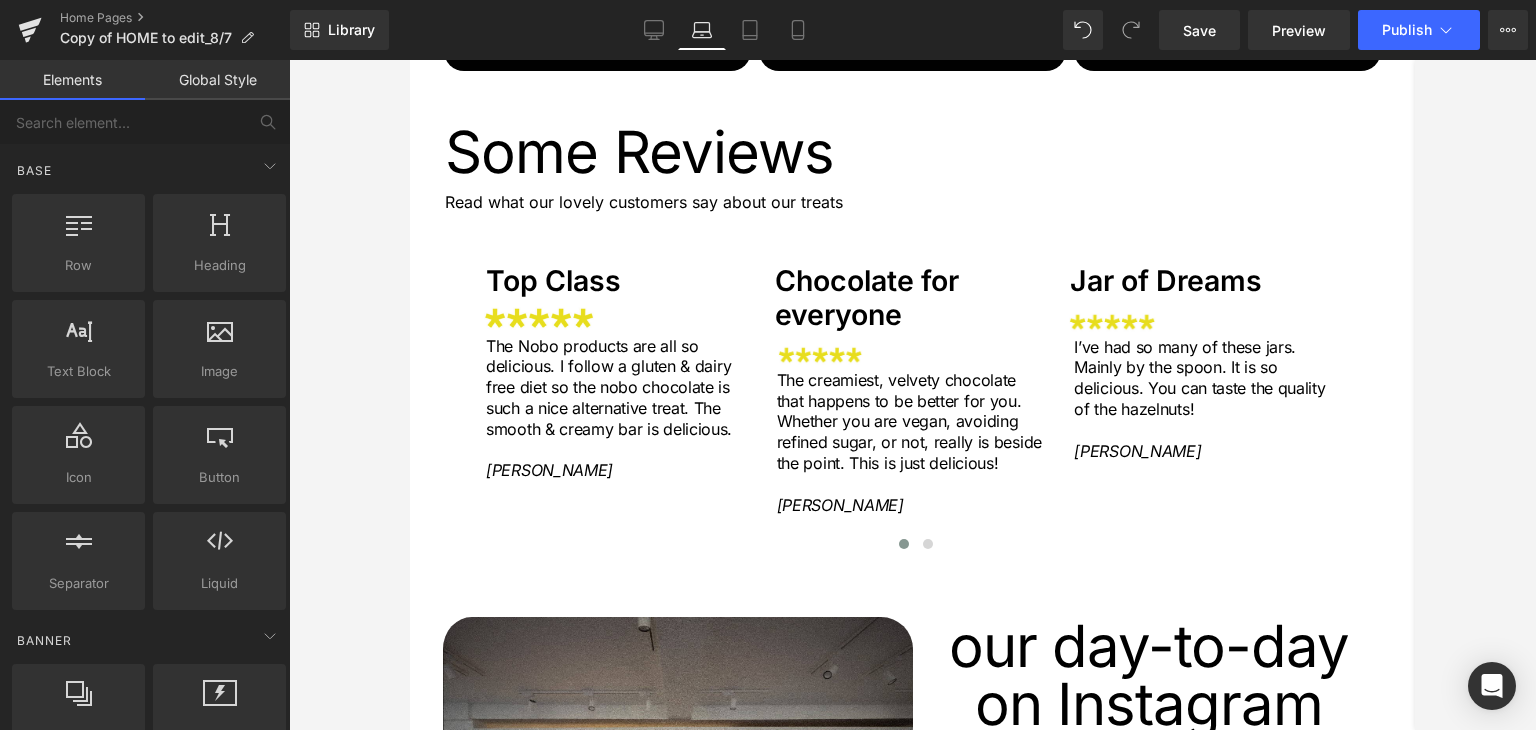 click at bounding box center (912, 395) 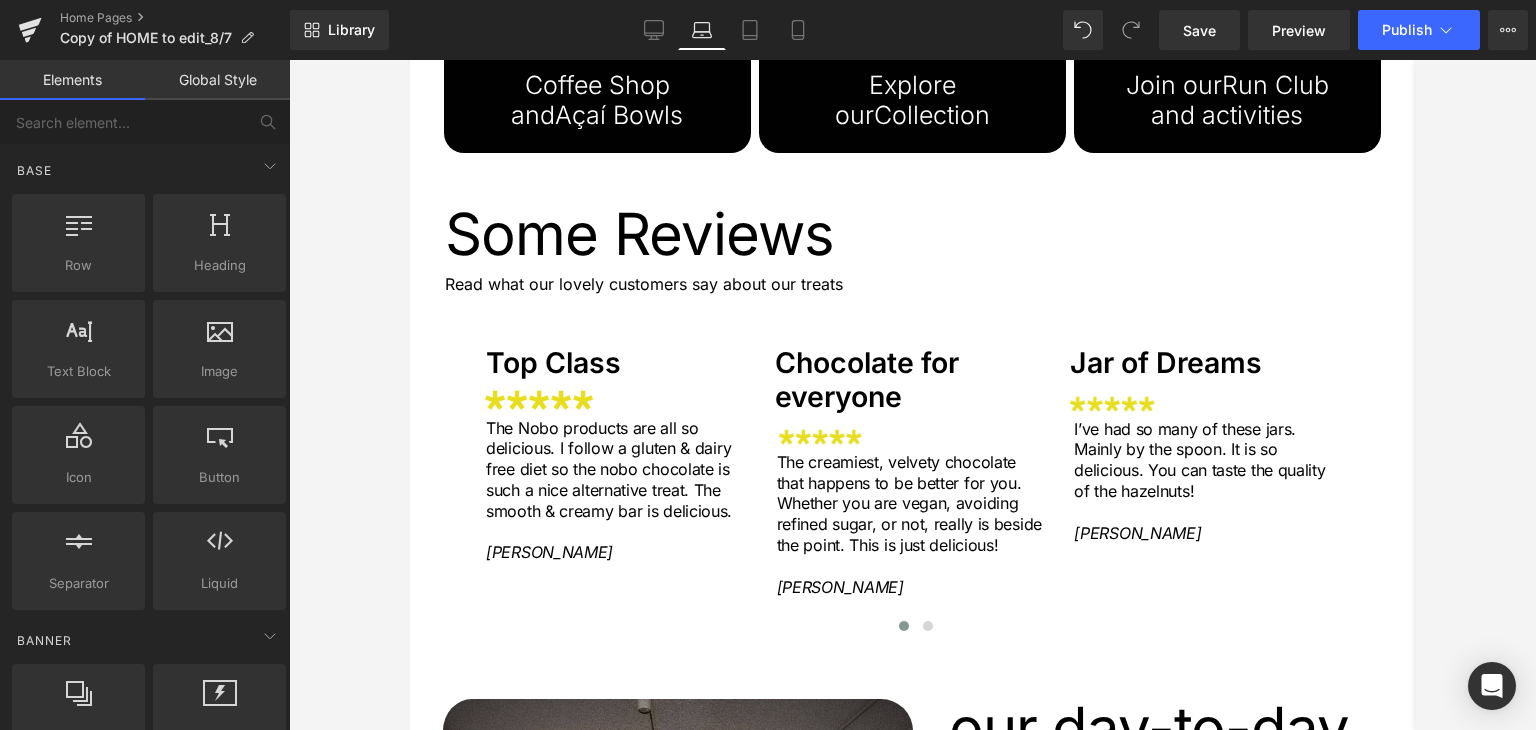 scroll, scrollTop: 2600, scrollLeft: 0, axis: vertical 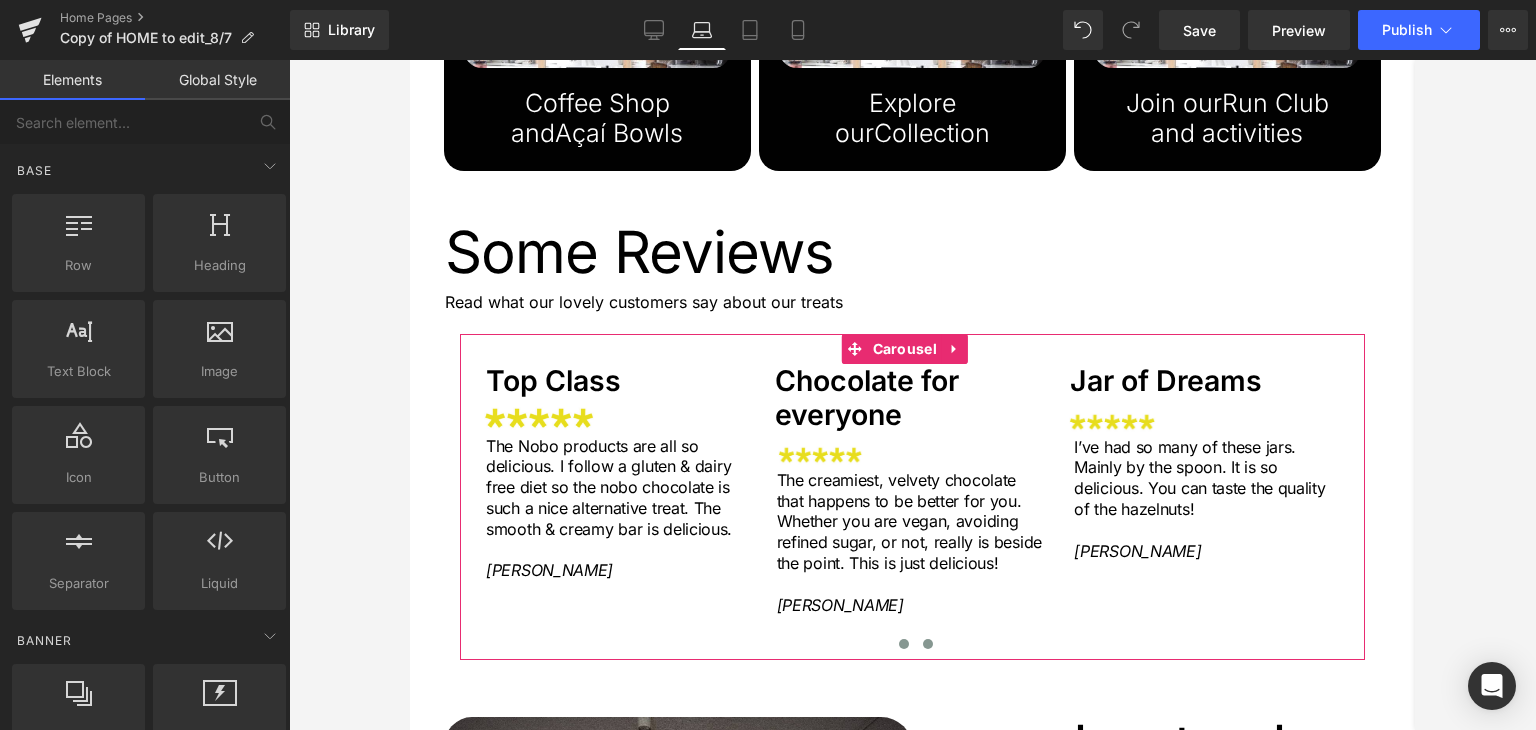 click at bounding box center [928, 644] 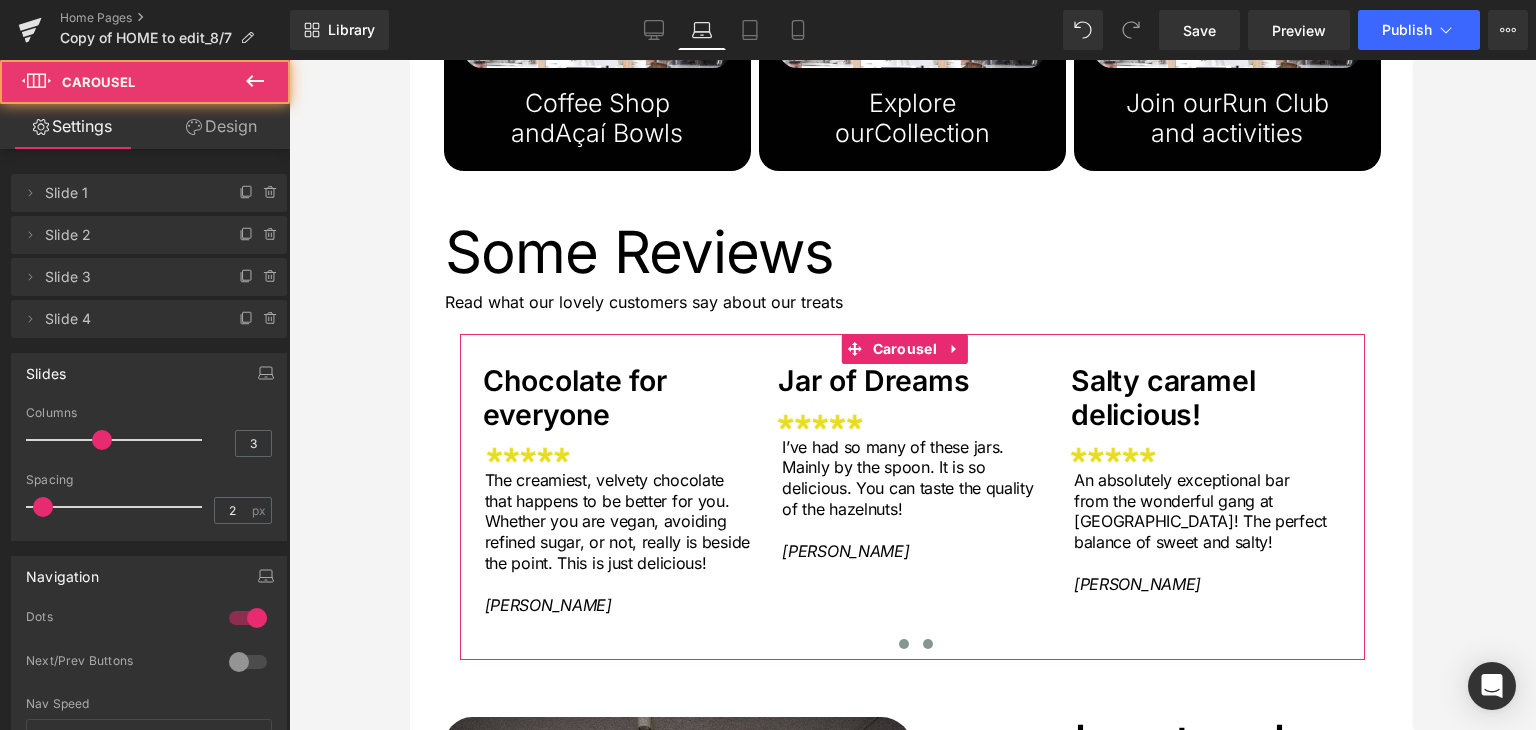 click at bounding box center (904, 644) 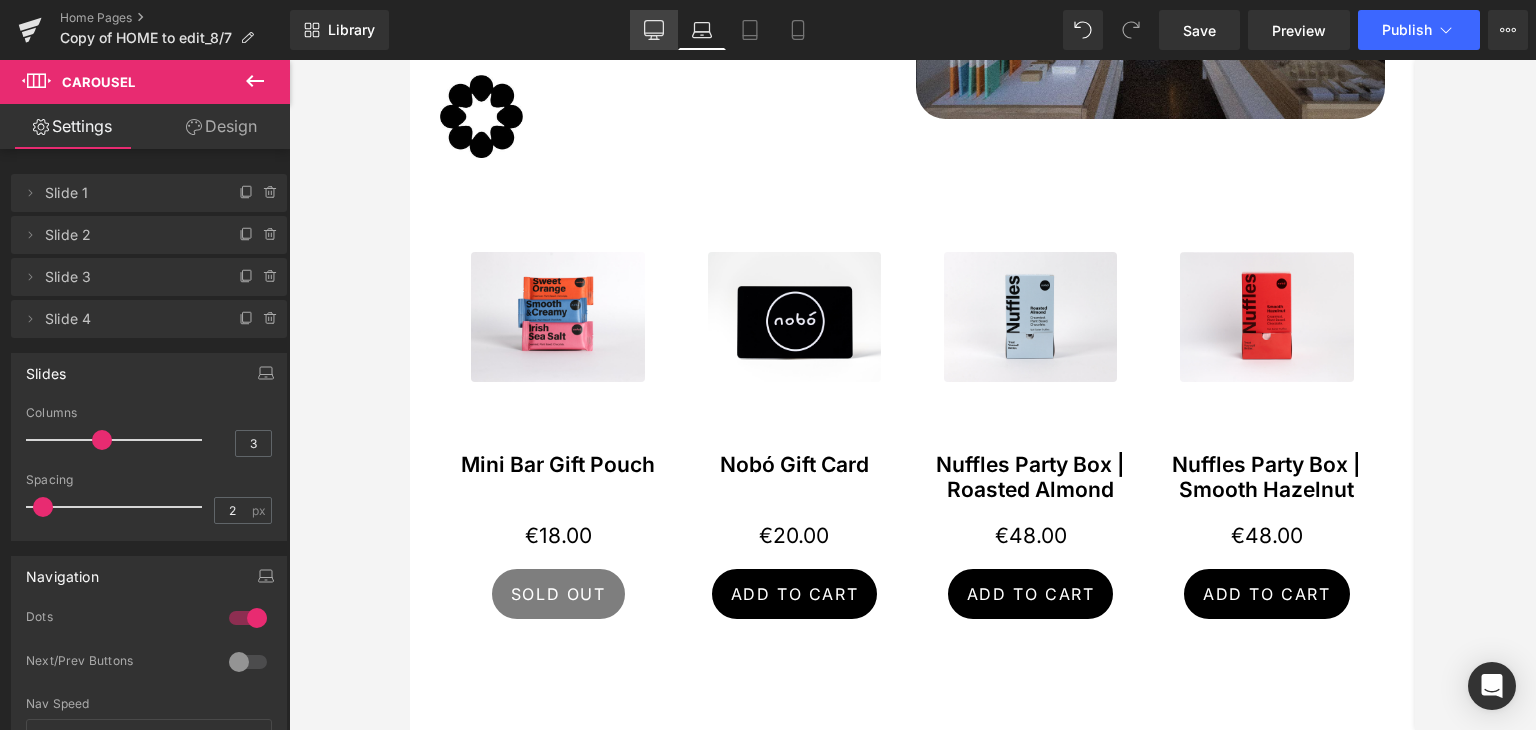 click on "Desktop" at bounding box center (654, 30) 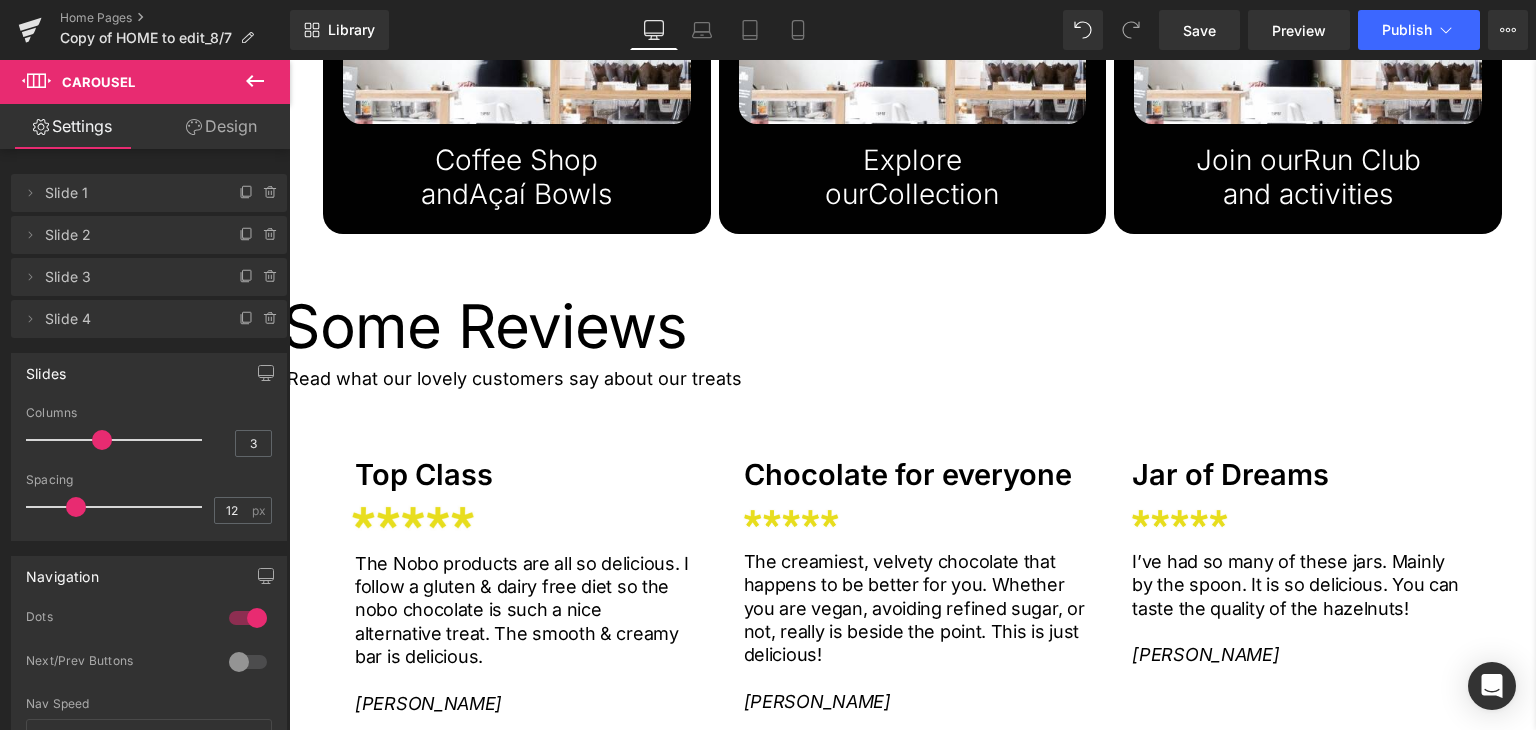 scroll, scrollTop: 2884, scrollLeft: 0, axis: vertical 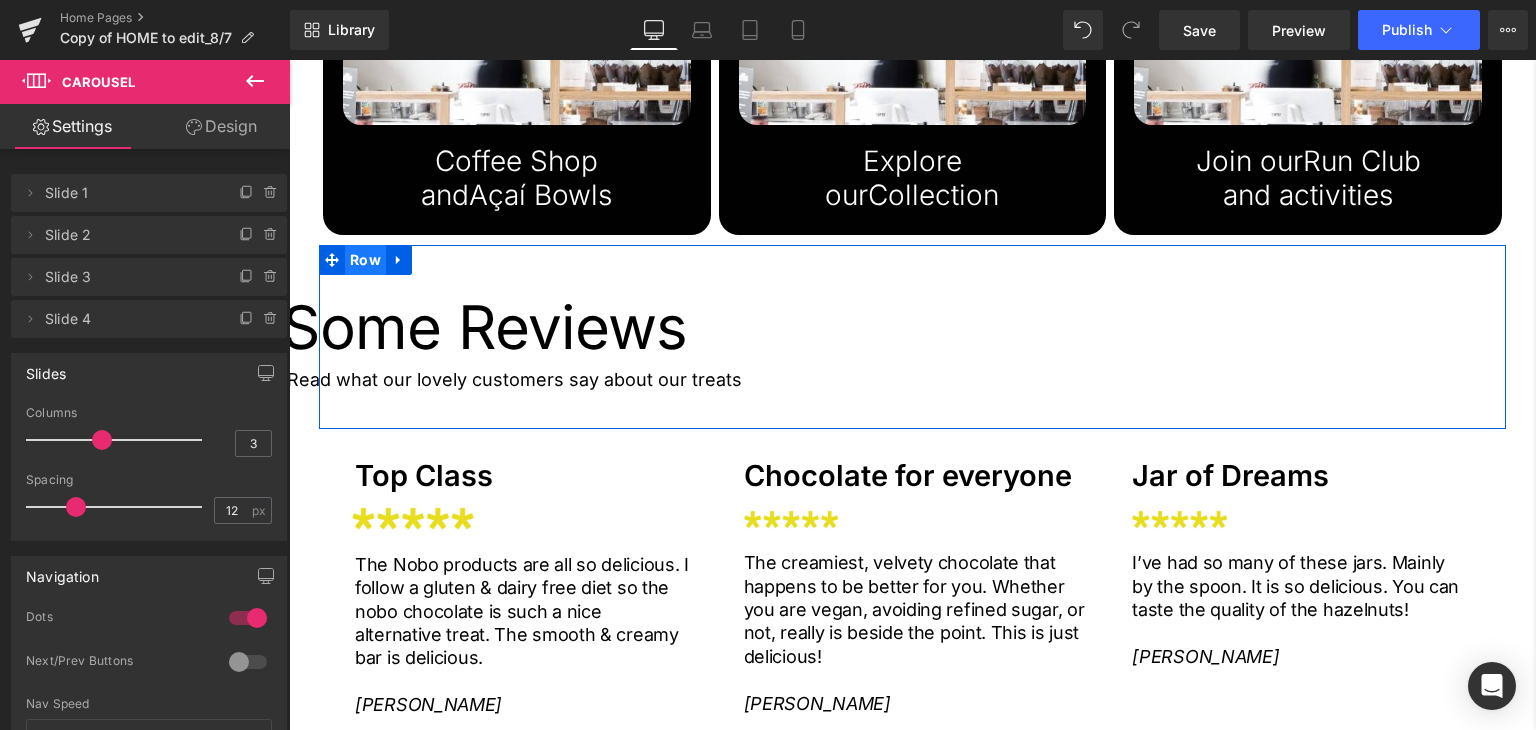 click on "Row" at bounding box center [365, 260] 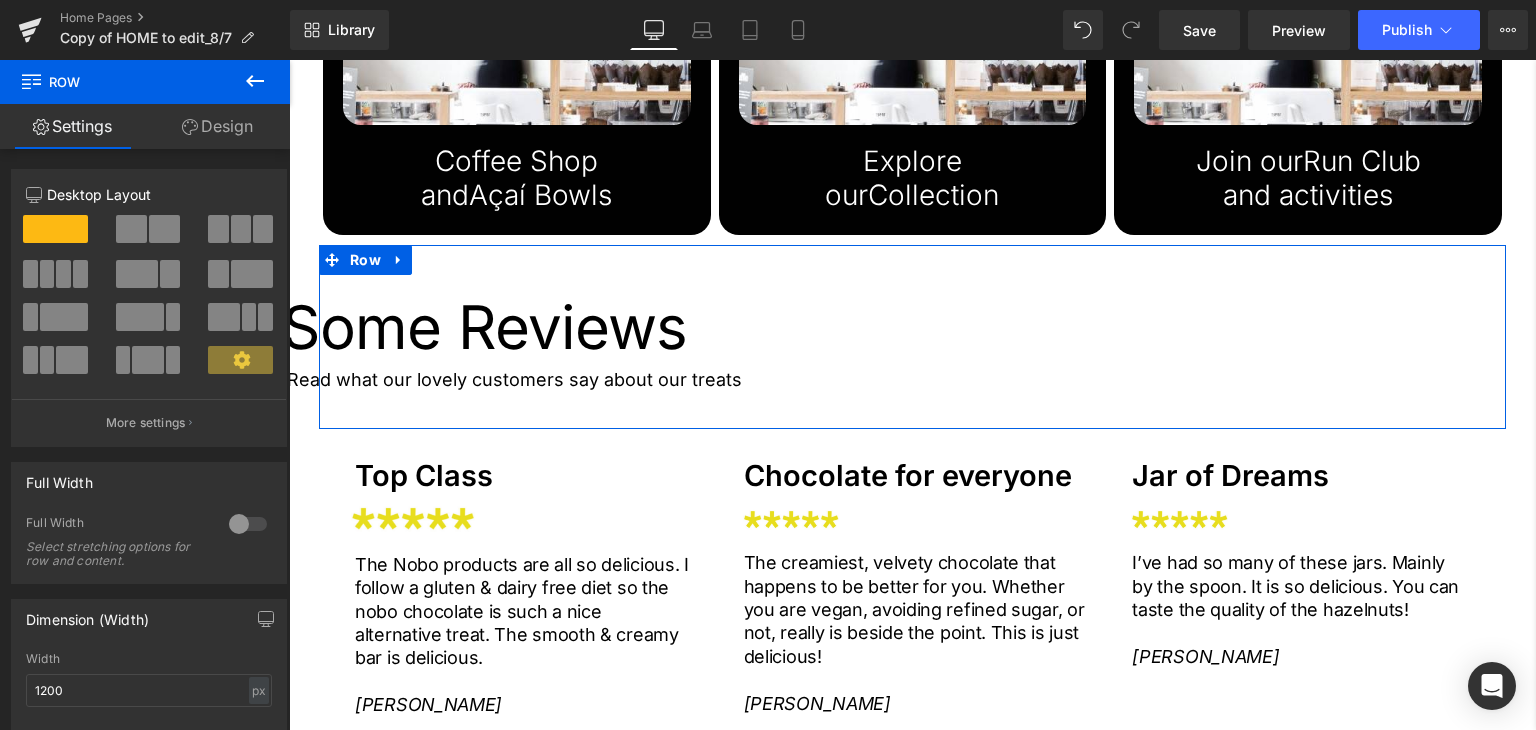 click on "Design" at bounding box center (217, 126) 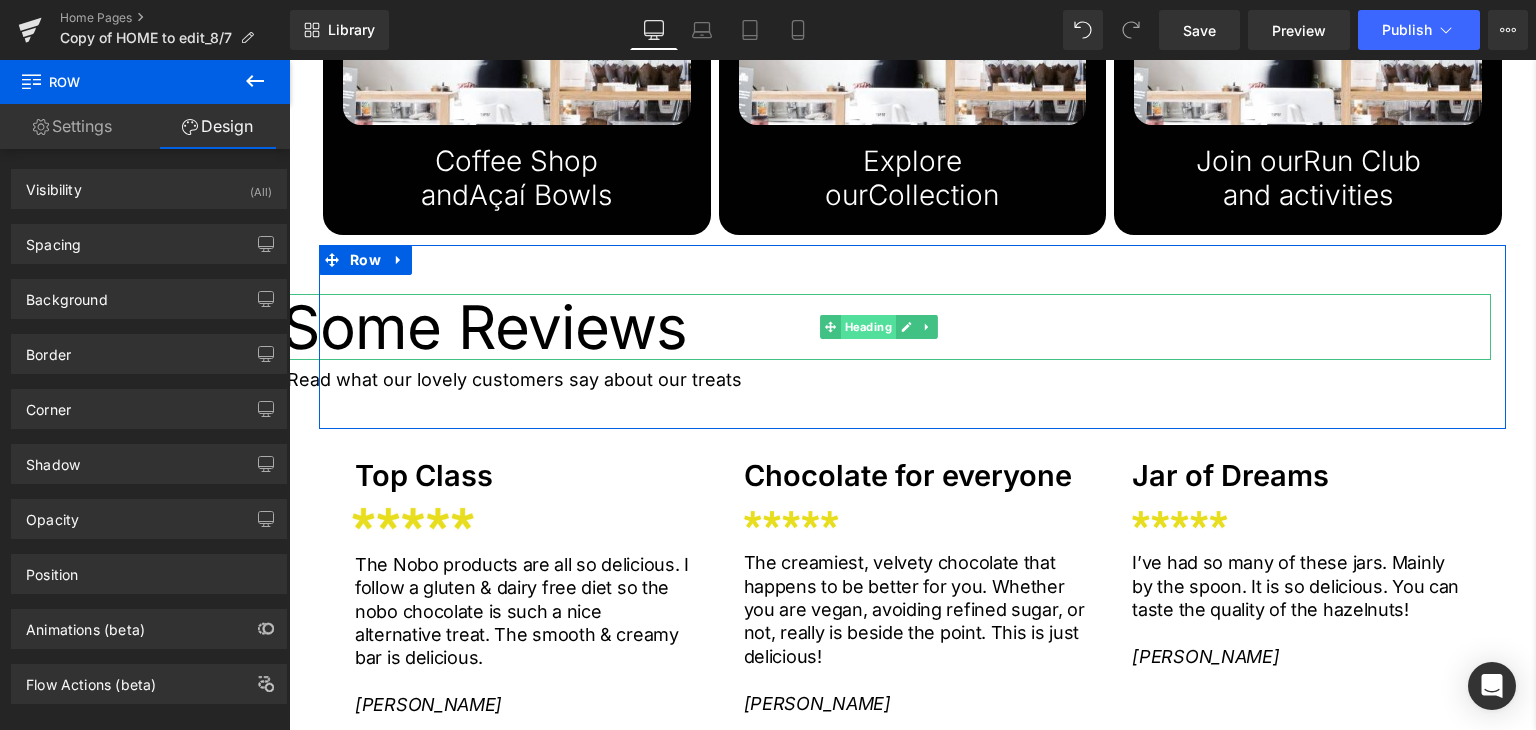 click on "Heading" at bounding box center (868, 327) 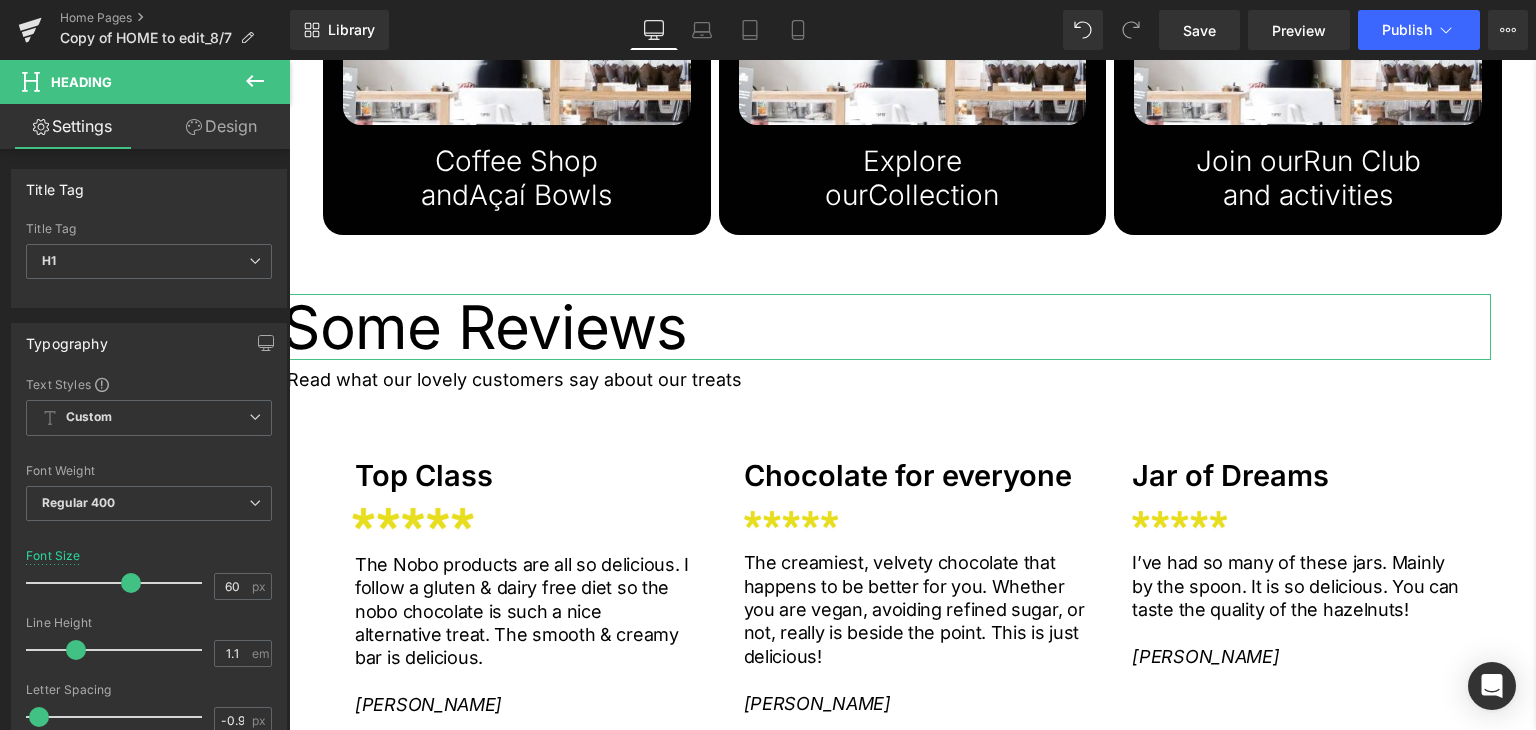 click on "Design" at bounding box center [221, 126] 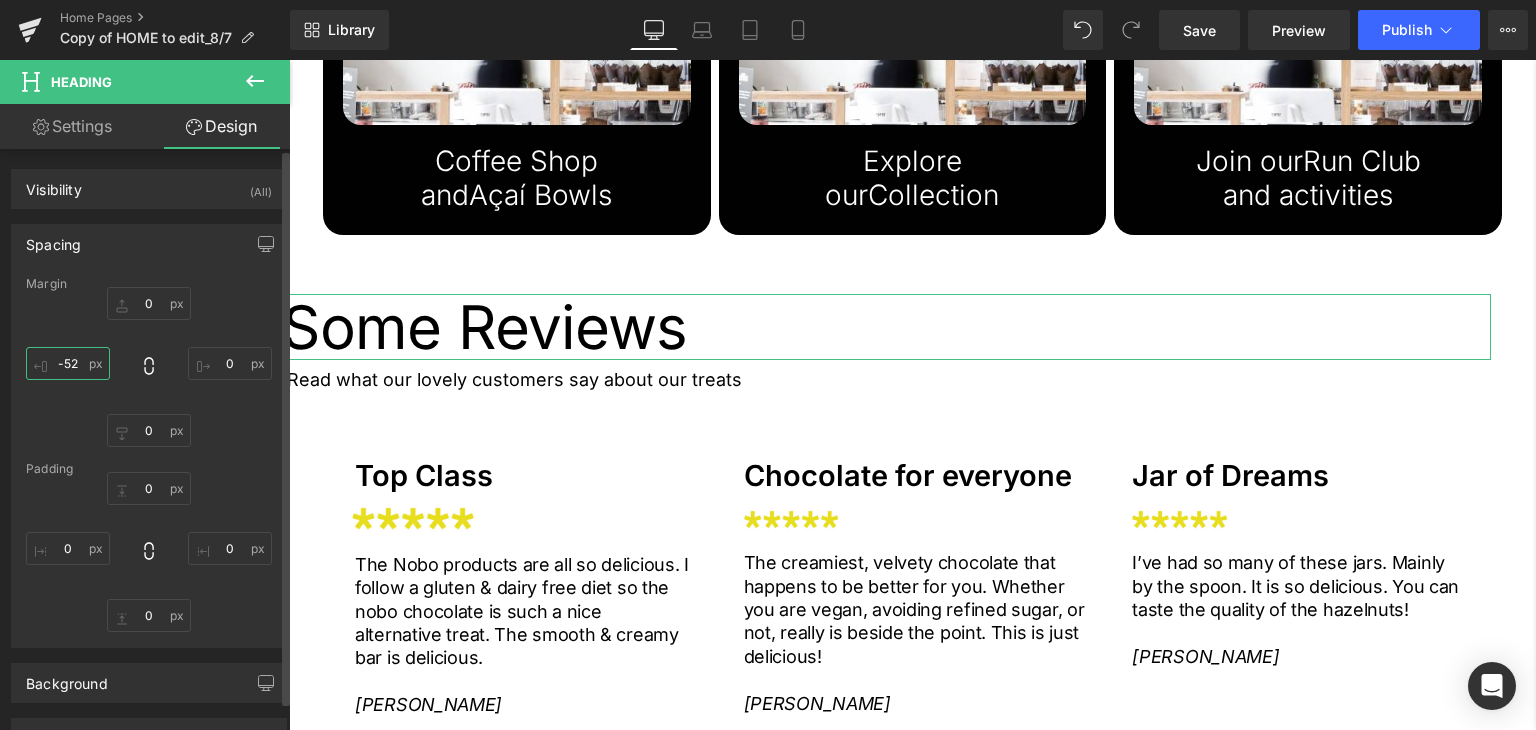 click on "-52" at bounding box center [68, 363] 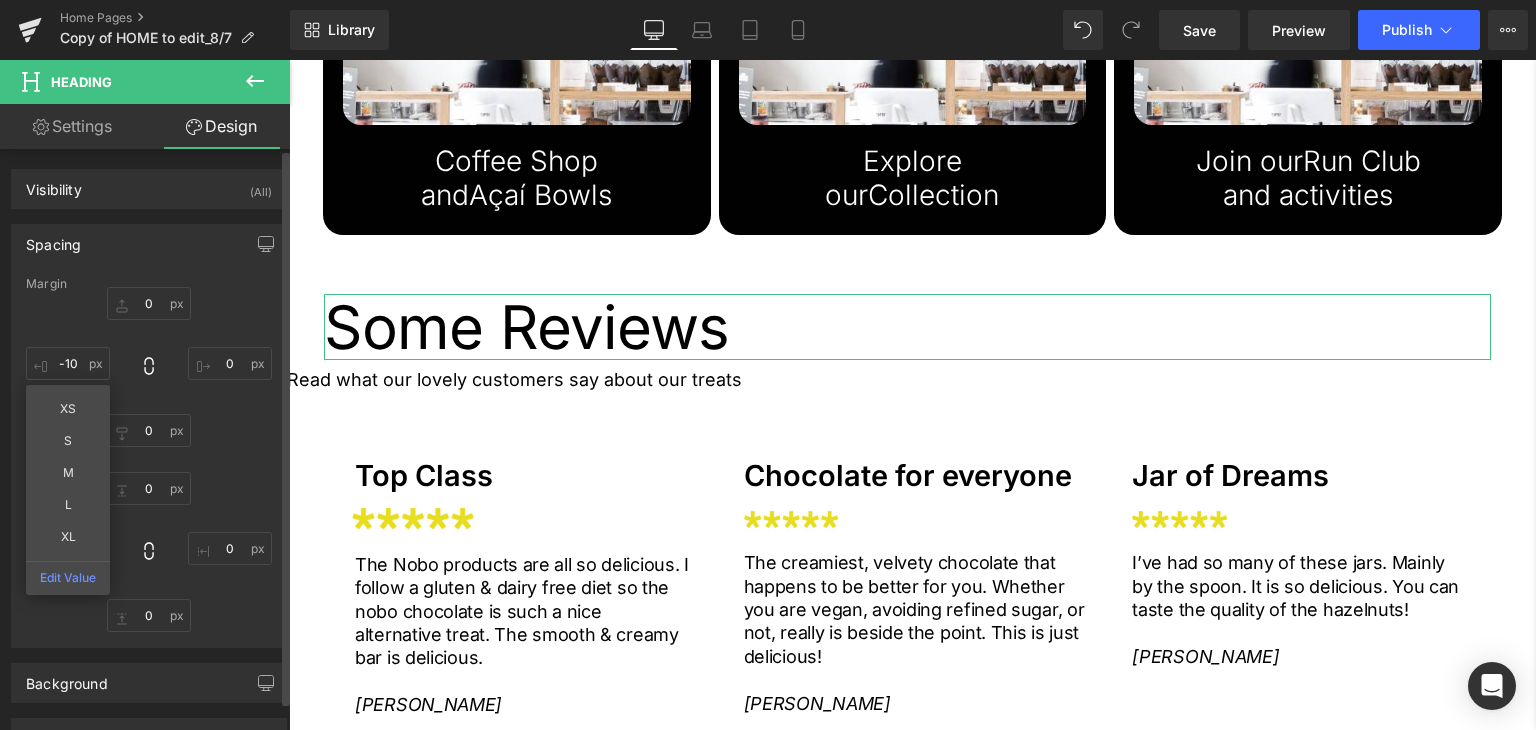 click on "0px 0
0px 0
0px 0
-10 -10 XS S M L XL Edit Value" at bounding box center [149, 367] 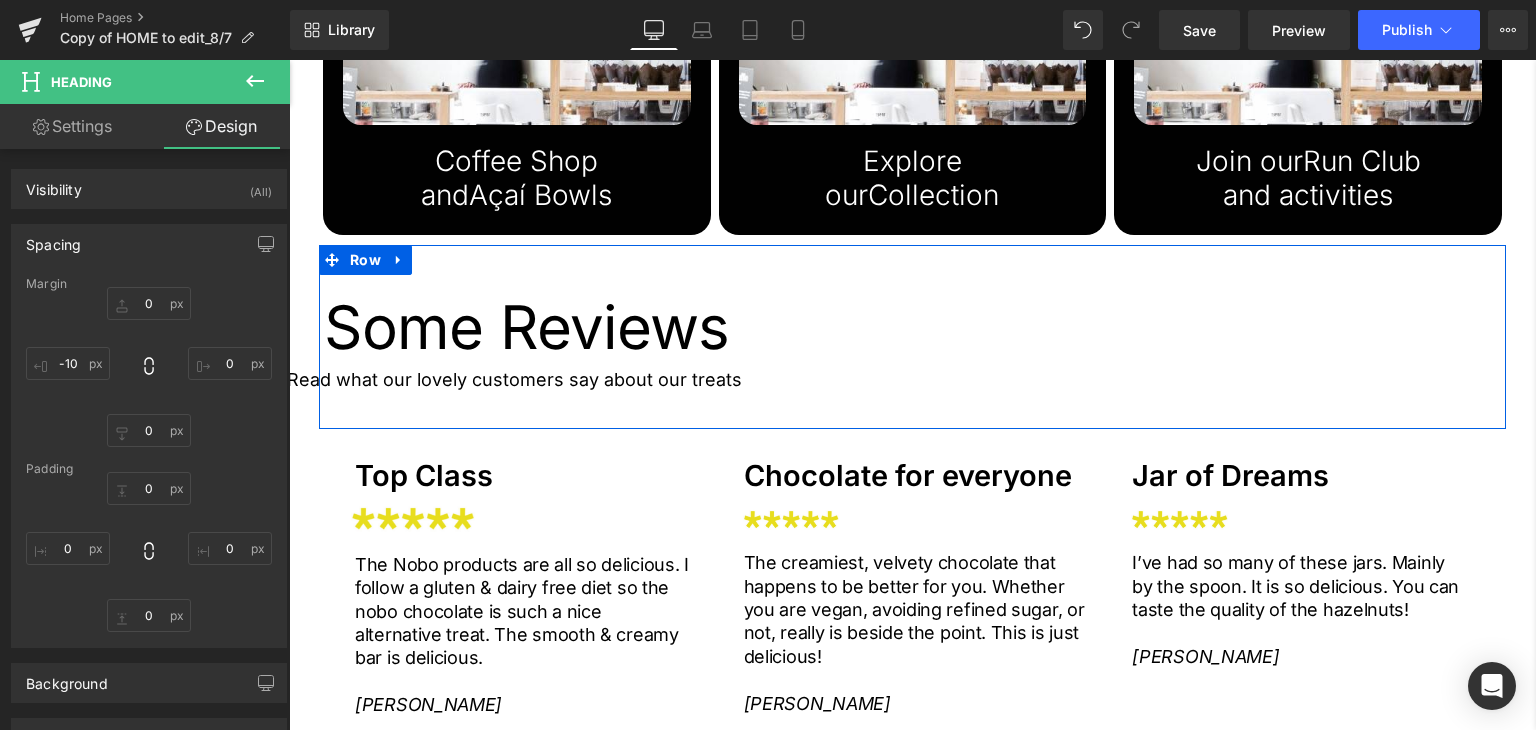 click on "Read what our lovely customers say about our treats" at bounding box center [889, 379] 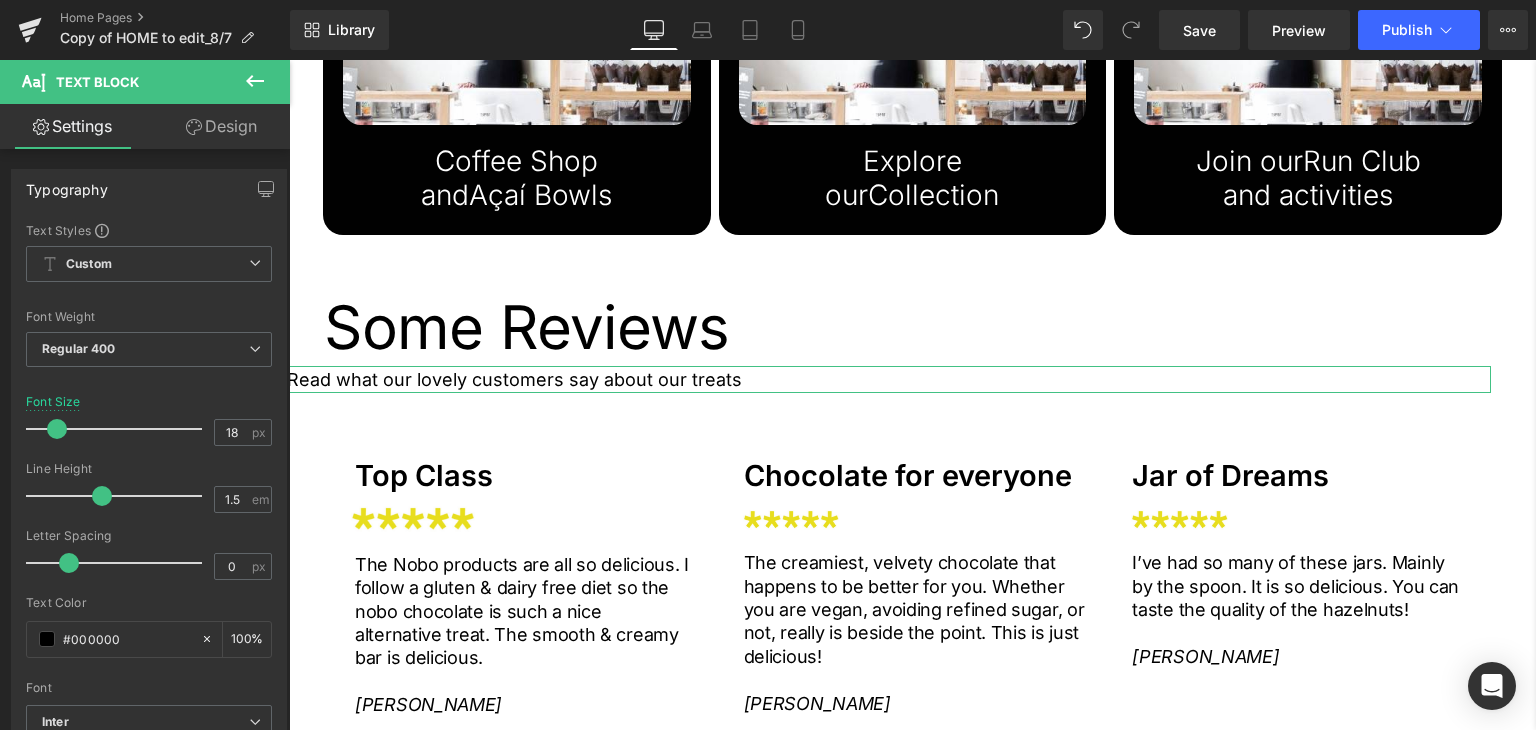click on "Design" at bounding box center [221, 126] 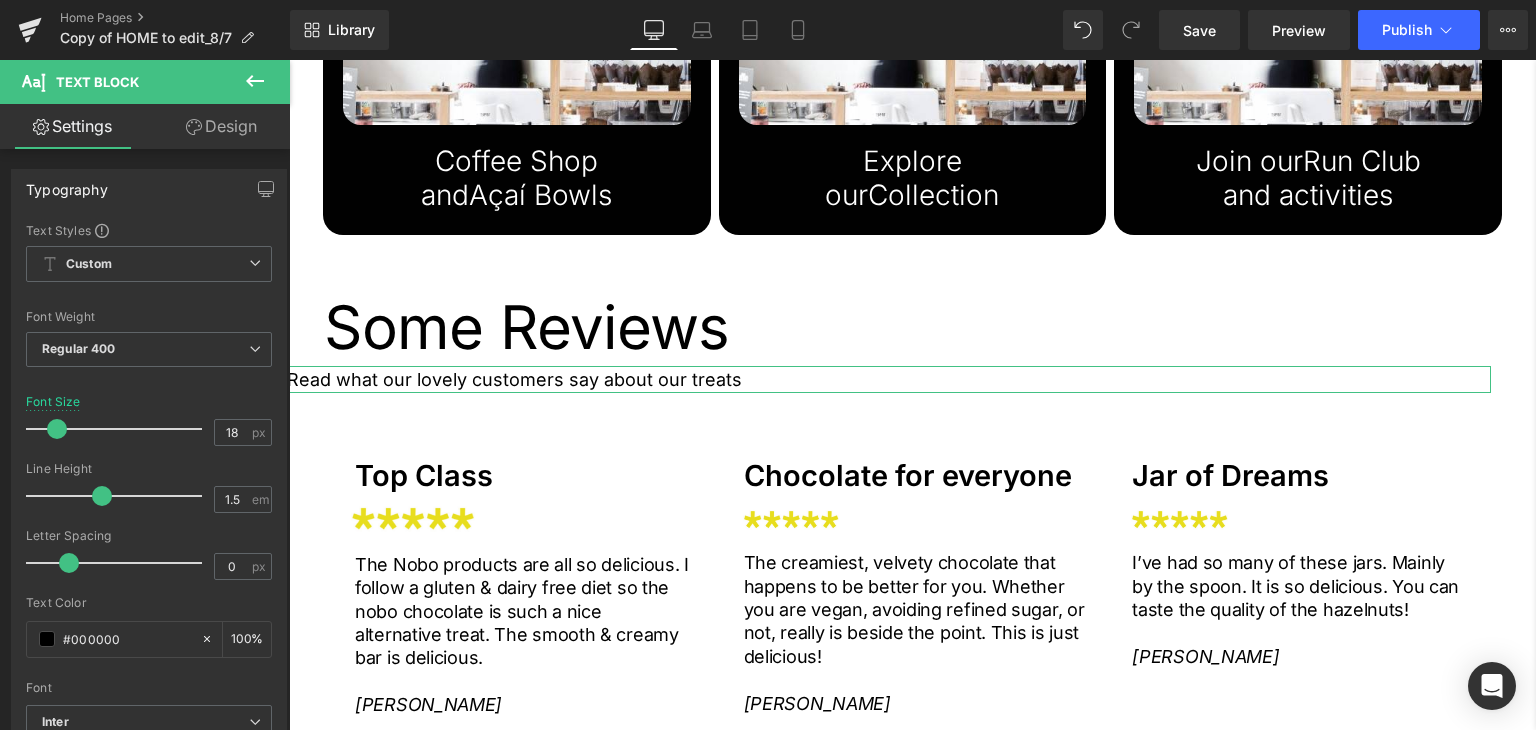 click on "Spacing" at bounding box center (0, 0) 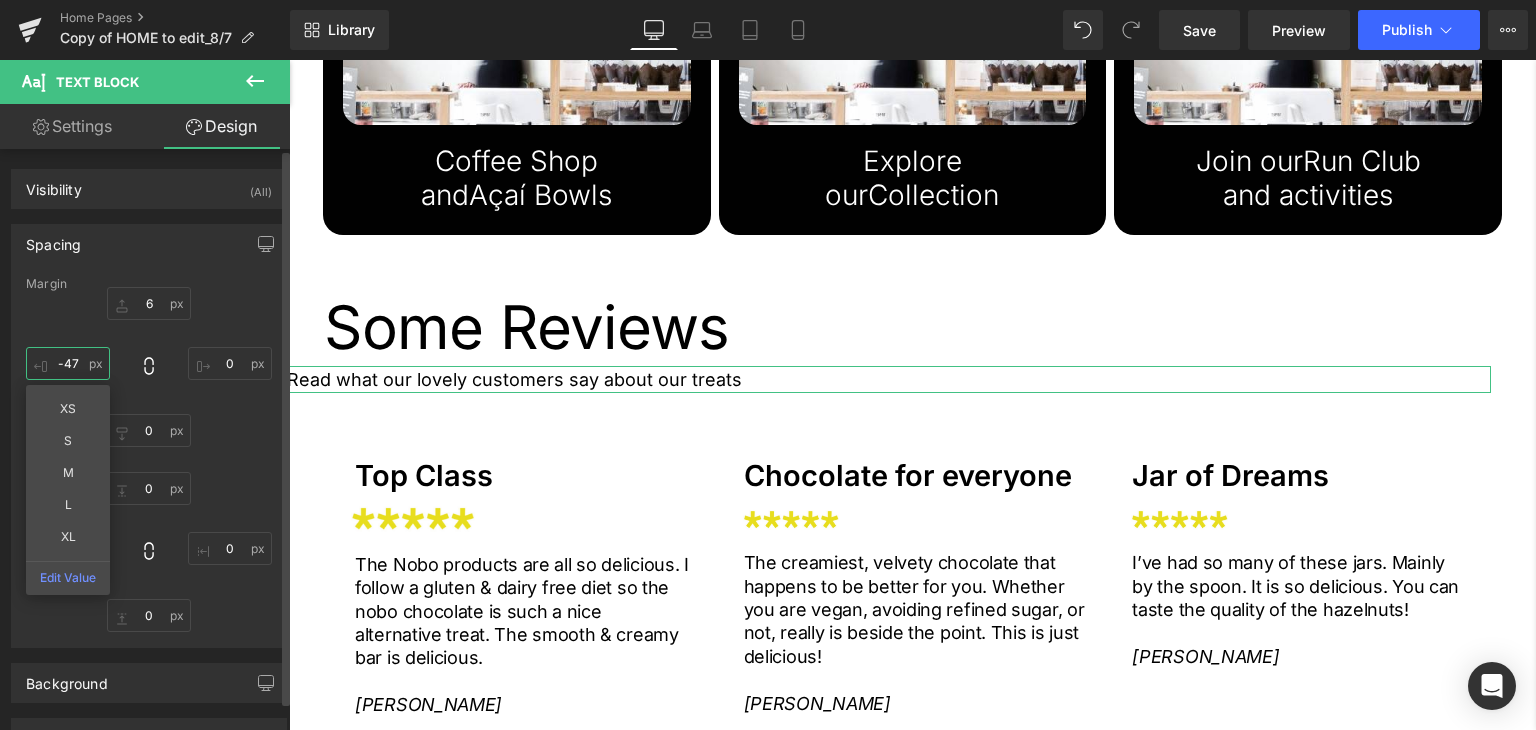 click on "-47" at bounding box center [68, 363] 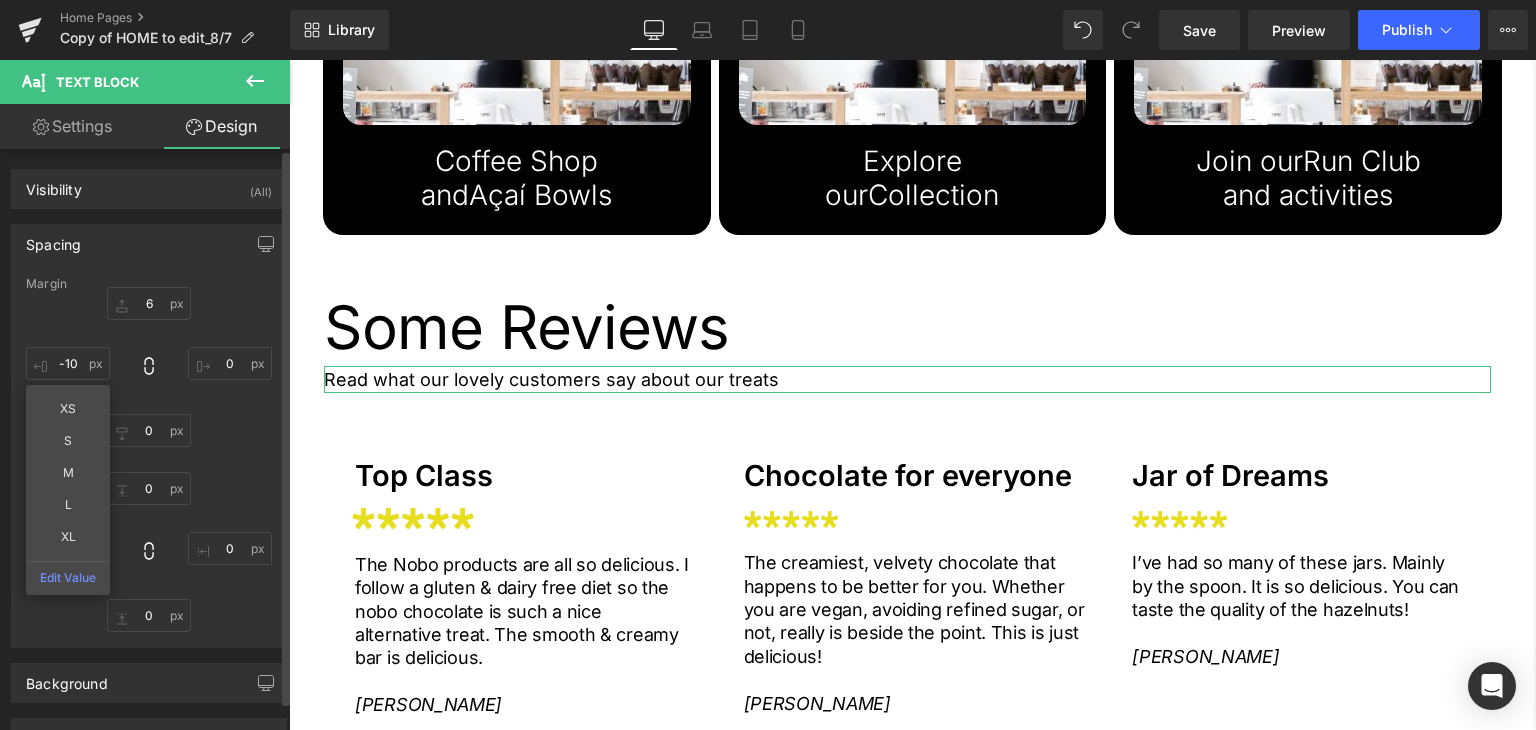 click on "6px 6
0px 0
0px 0
-10 -10 XS S M L XL Edit Value" at bounding box center [149, 367] 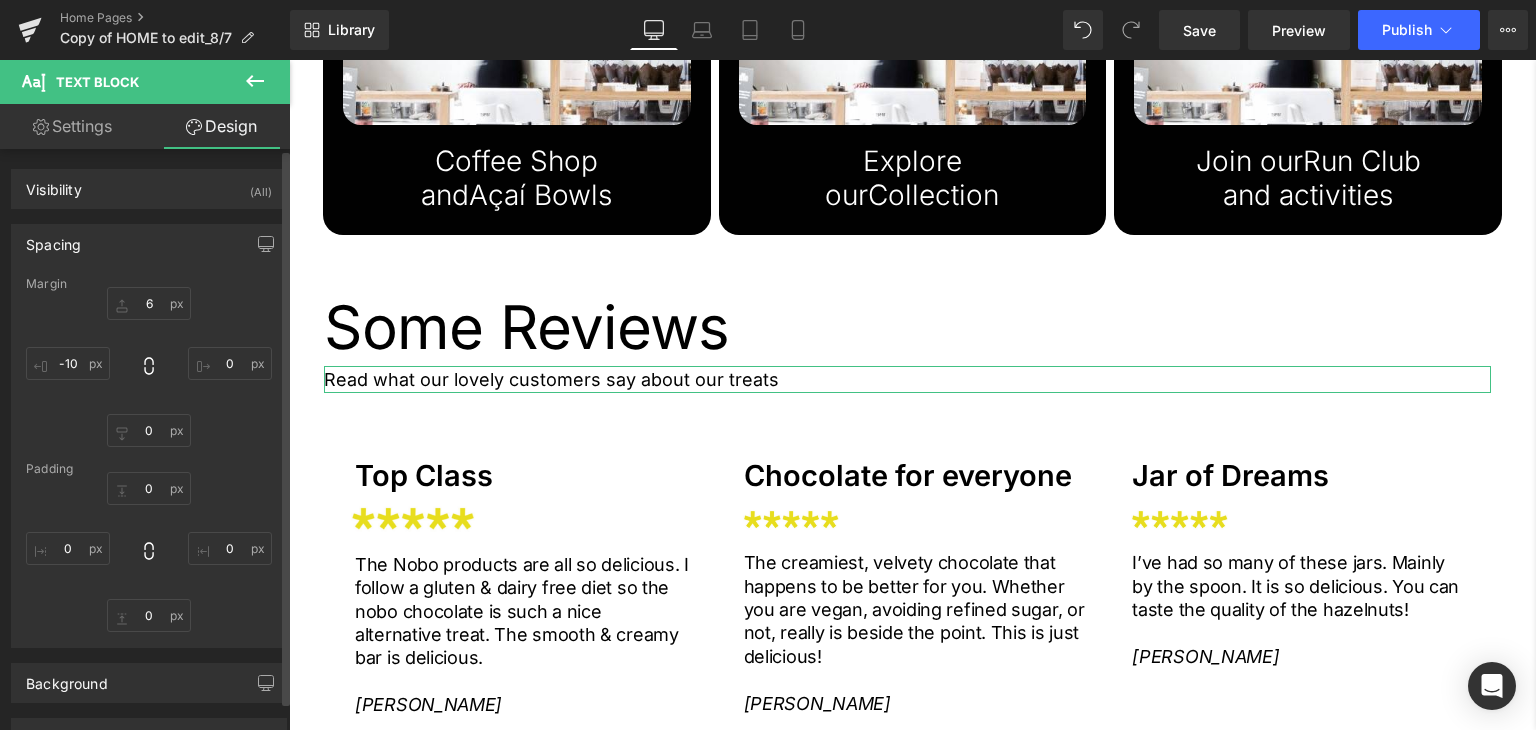 click on "Margin" at bounding box center [149, 284] 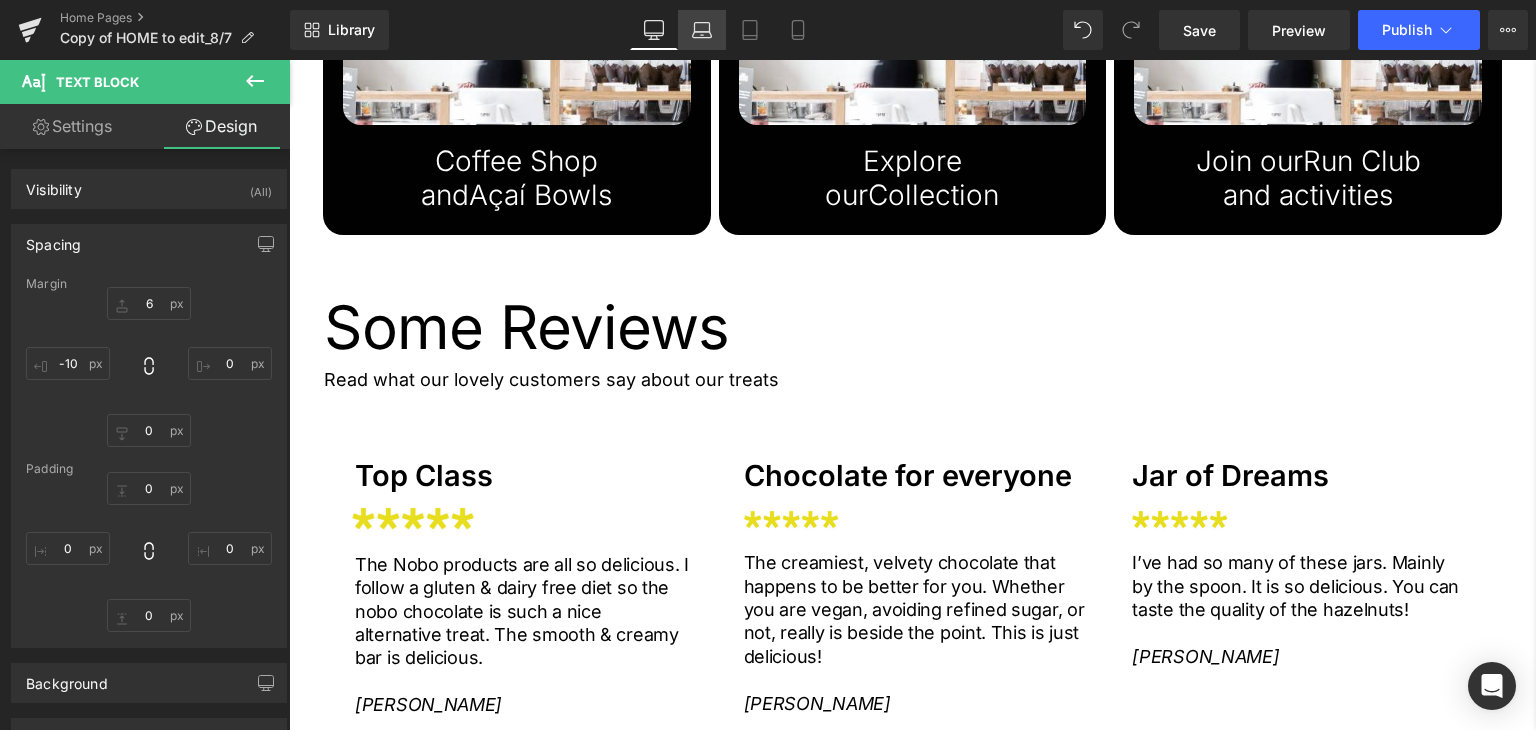 click 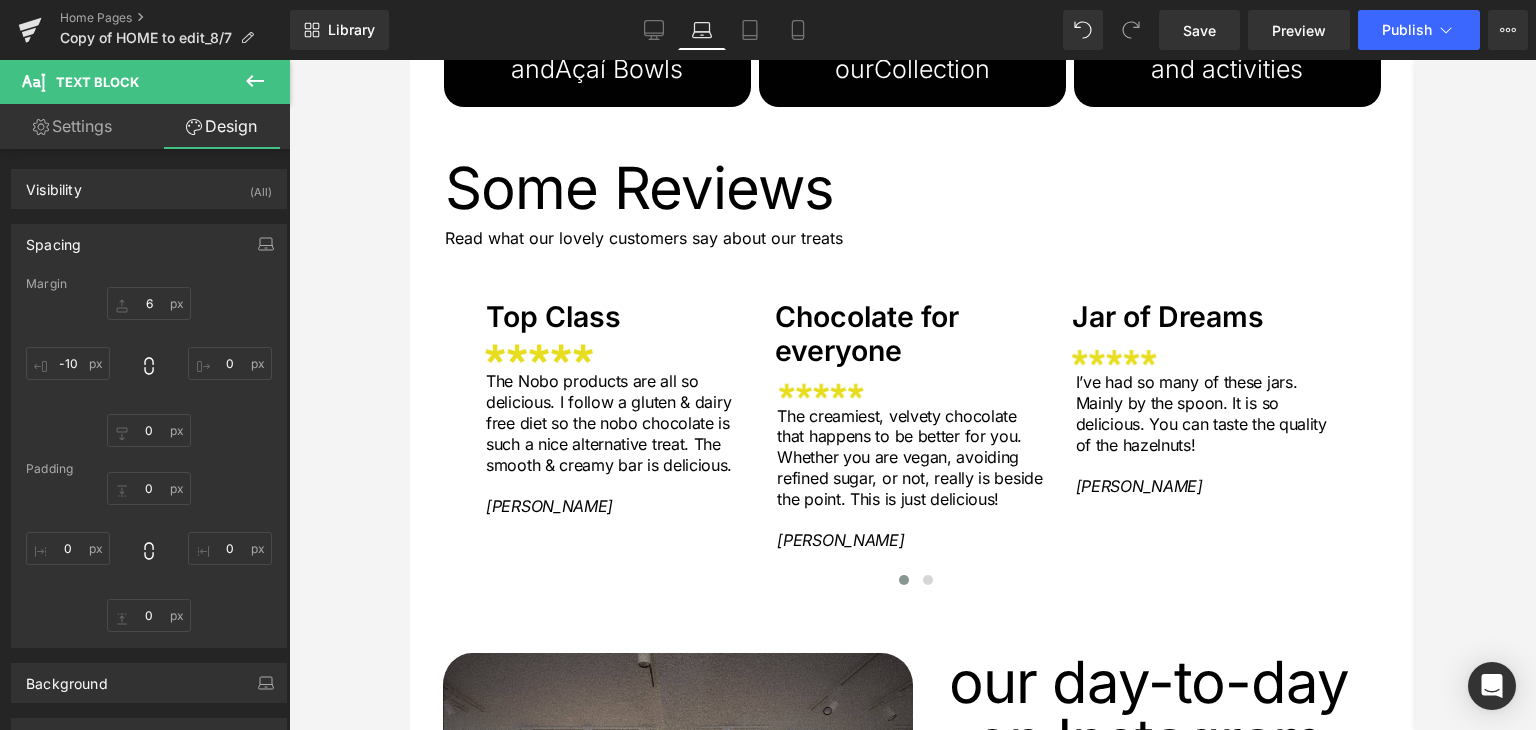 scroll, scrollTop: 2623, scrollLeft: 0, axis: vertical 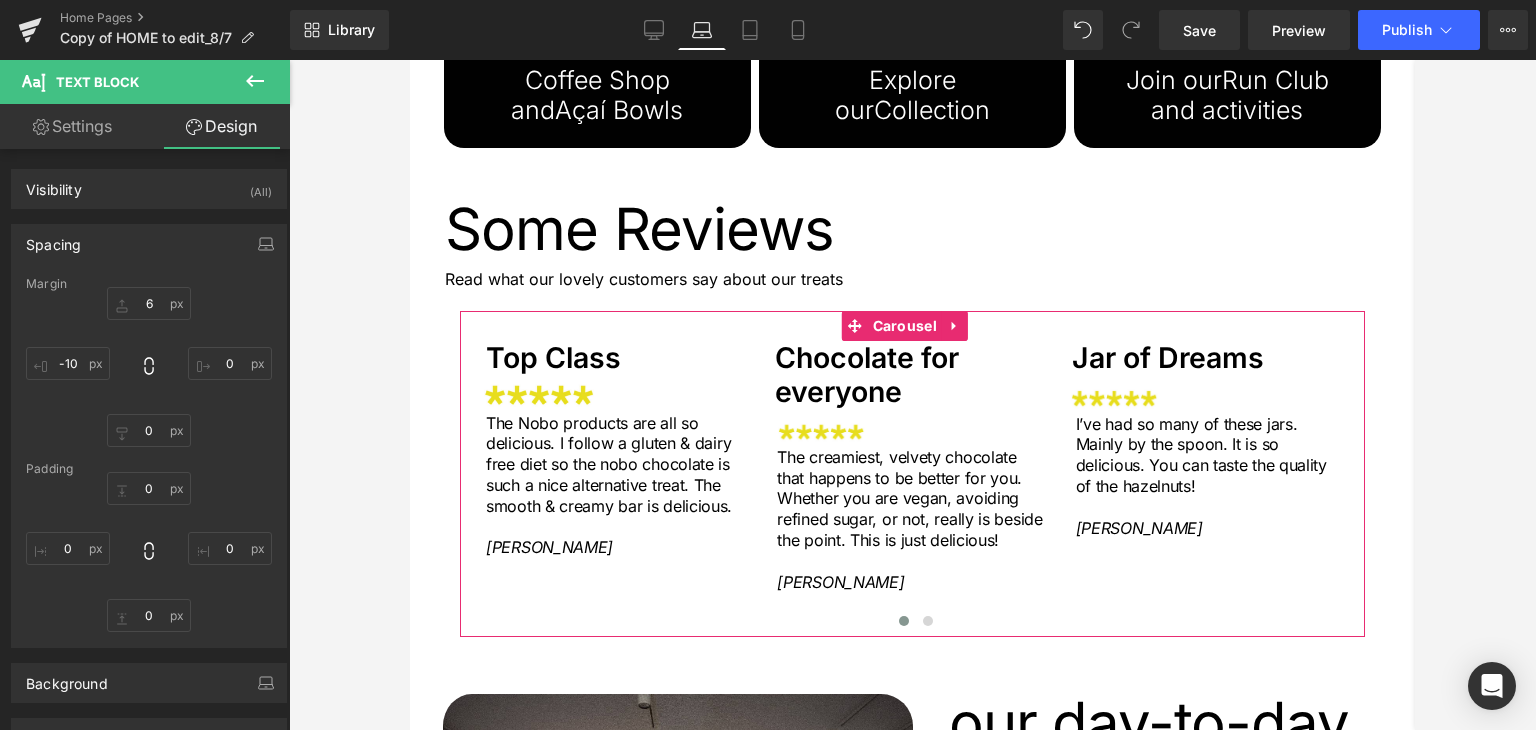 click on "Top Class
Heading
Image
The Nobo products are all so delicious. I follow a gluten & dairy free diet so the nobo chocolate is such a nice alternative treat. The smooth & creamy bar is delicious.
Dan C.
Text Block" at bounding box center [615, 472] 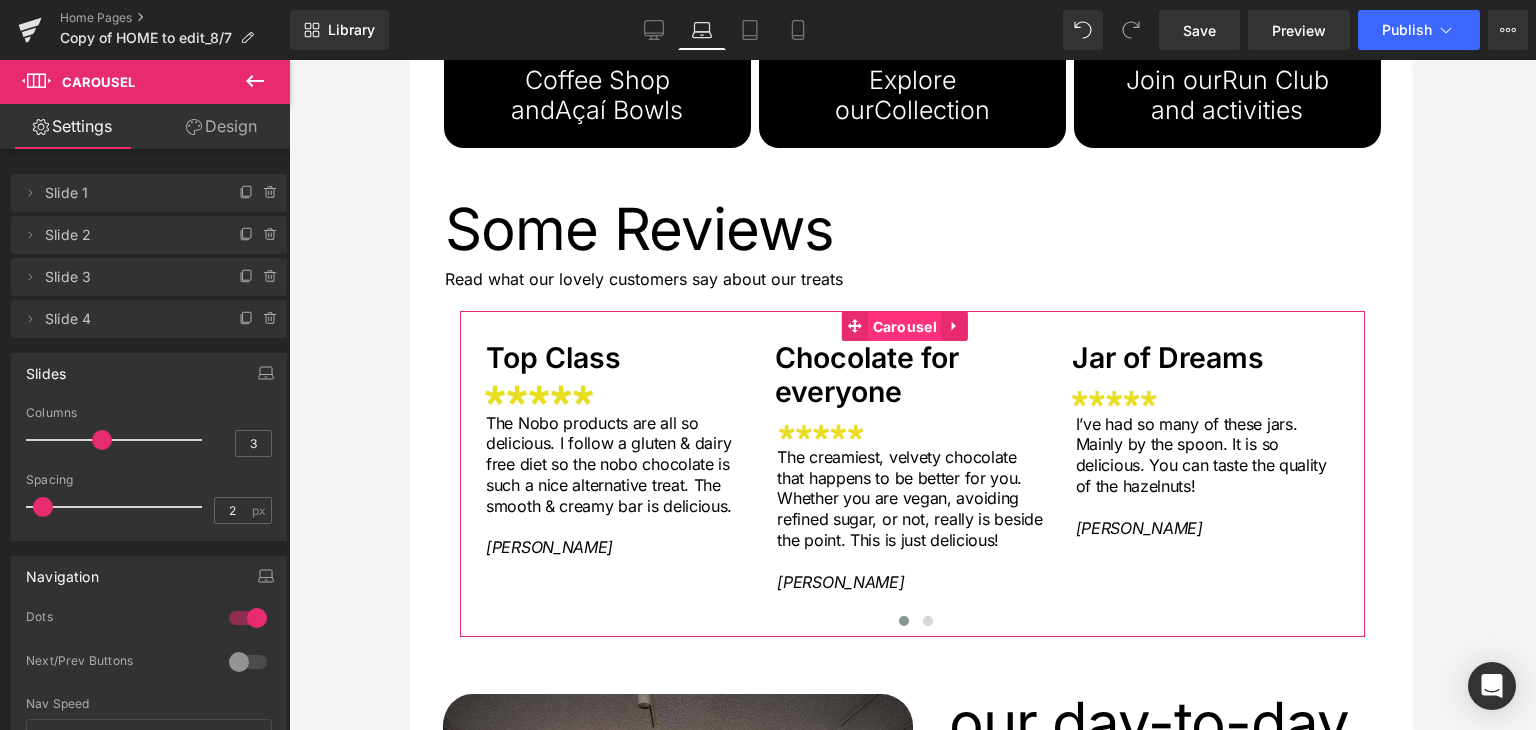 click on "Carousel" at bounding box center (905, 327) 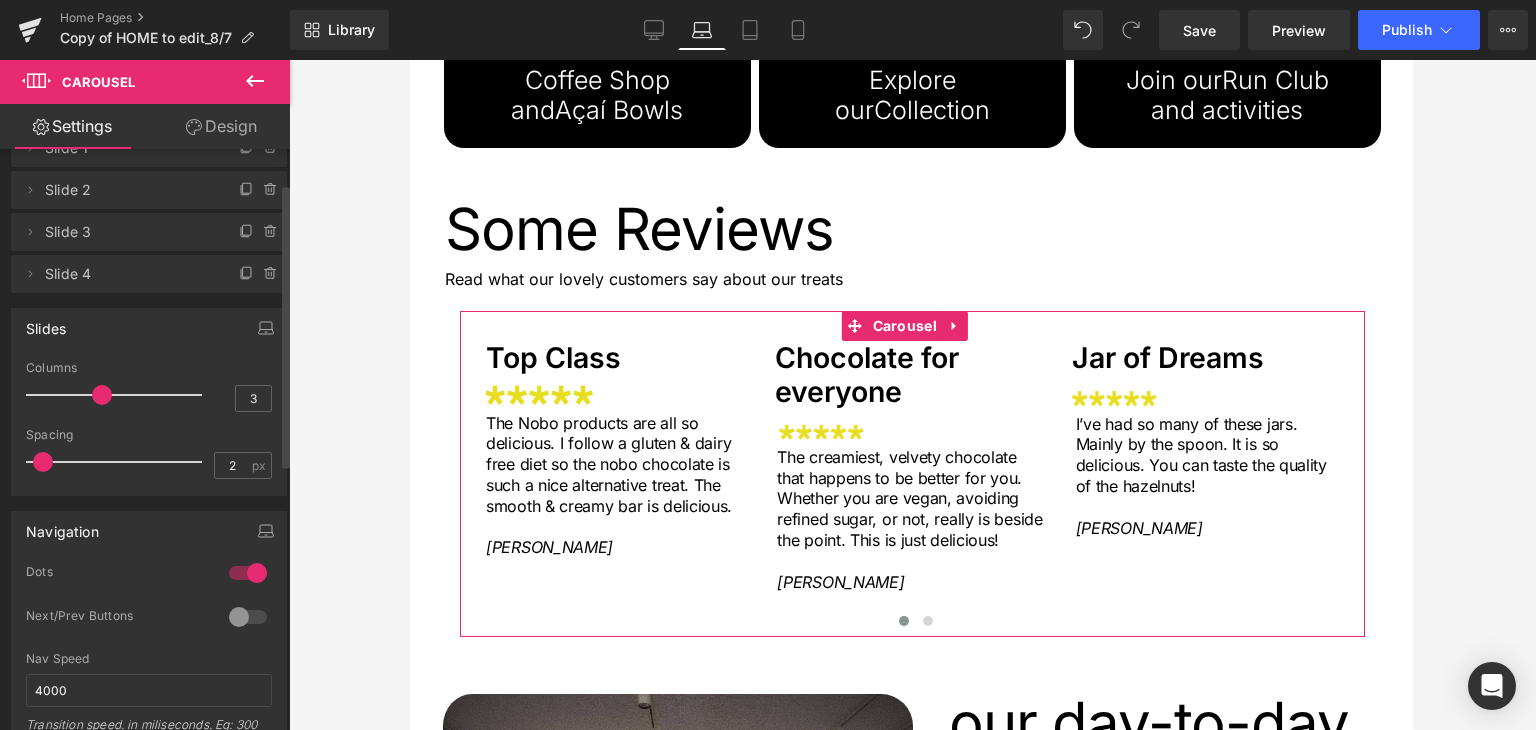 scroll, scrollTop: 0, scrollLeft: 0, axis: both 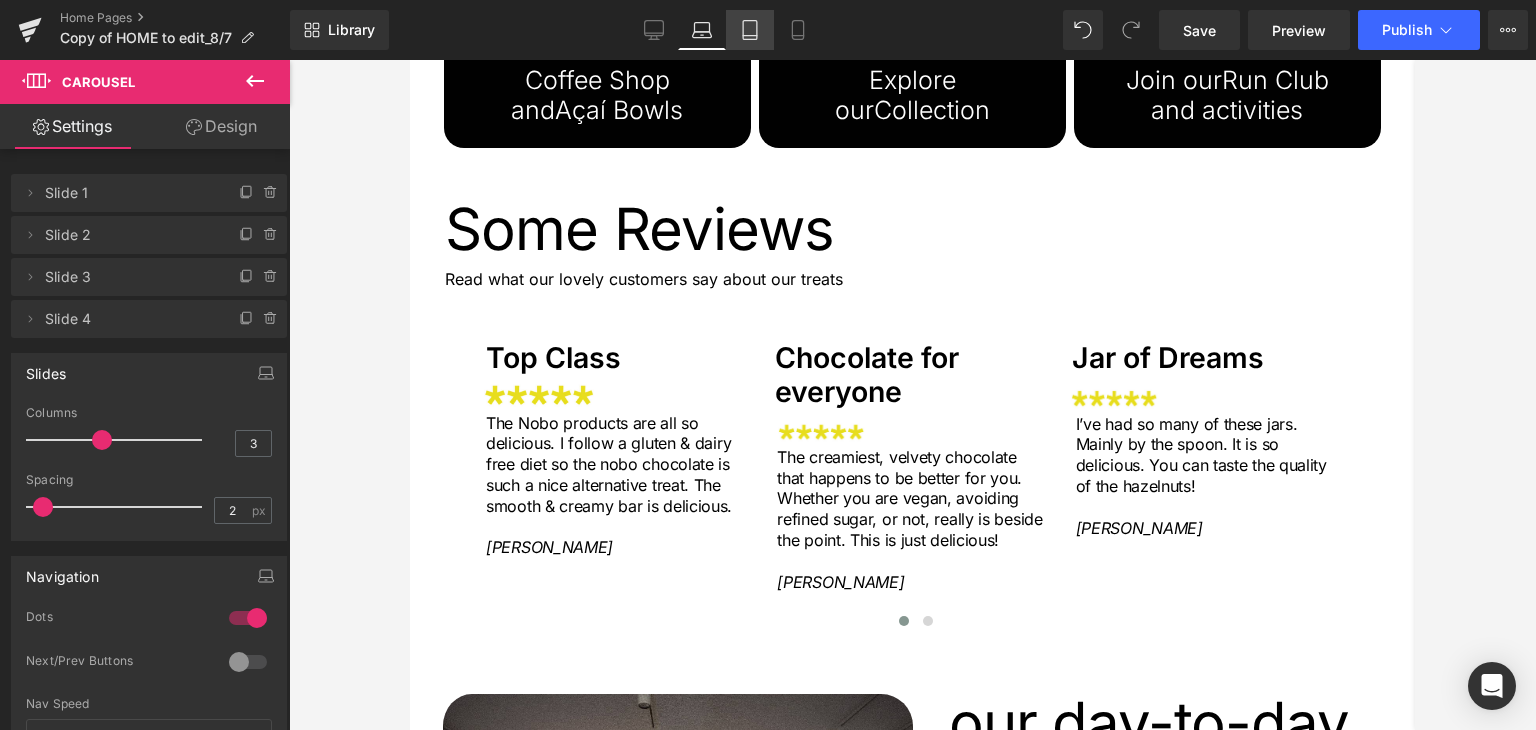 click 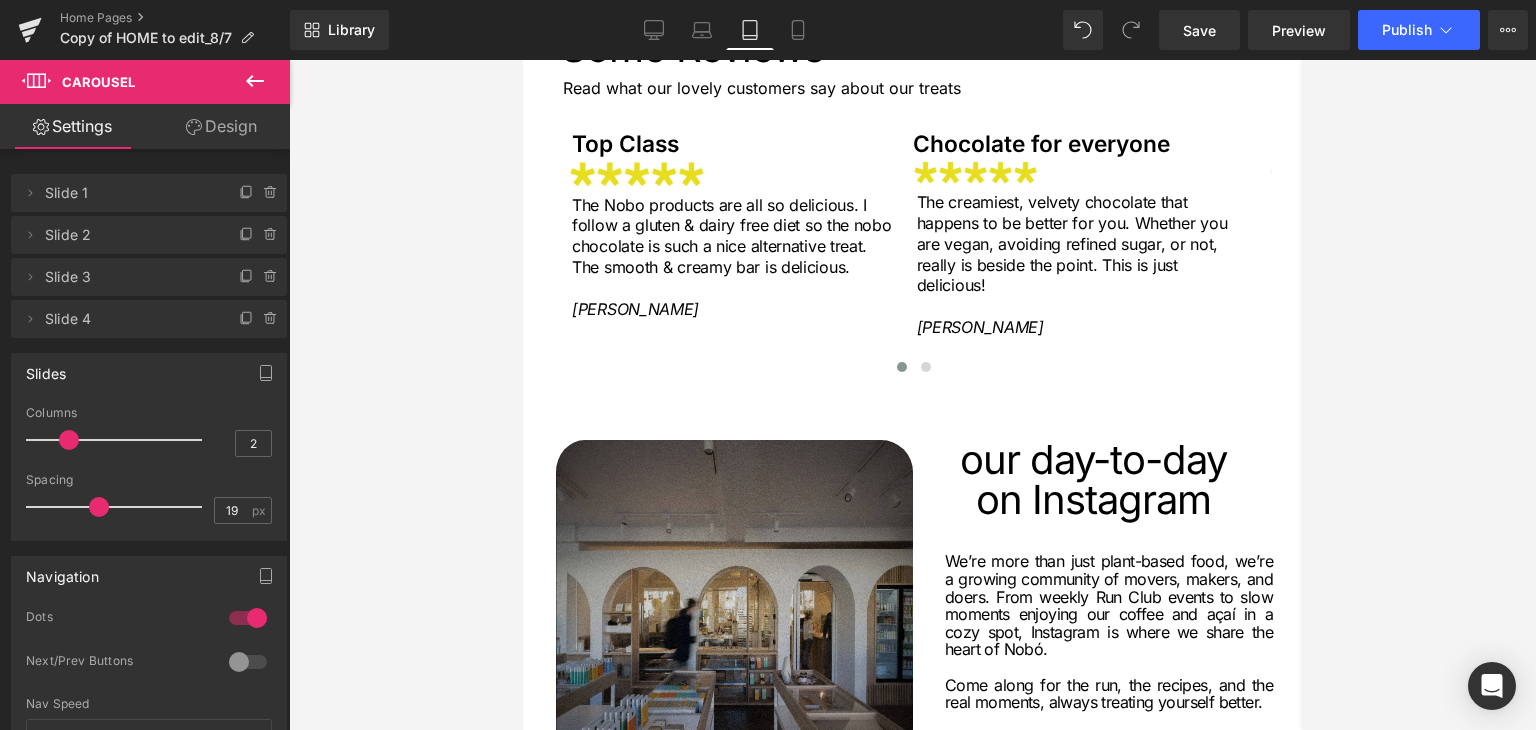 scroll, scrollTop: 3192, scrollLeft: 0, axis: vertical 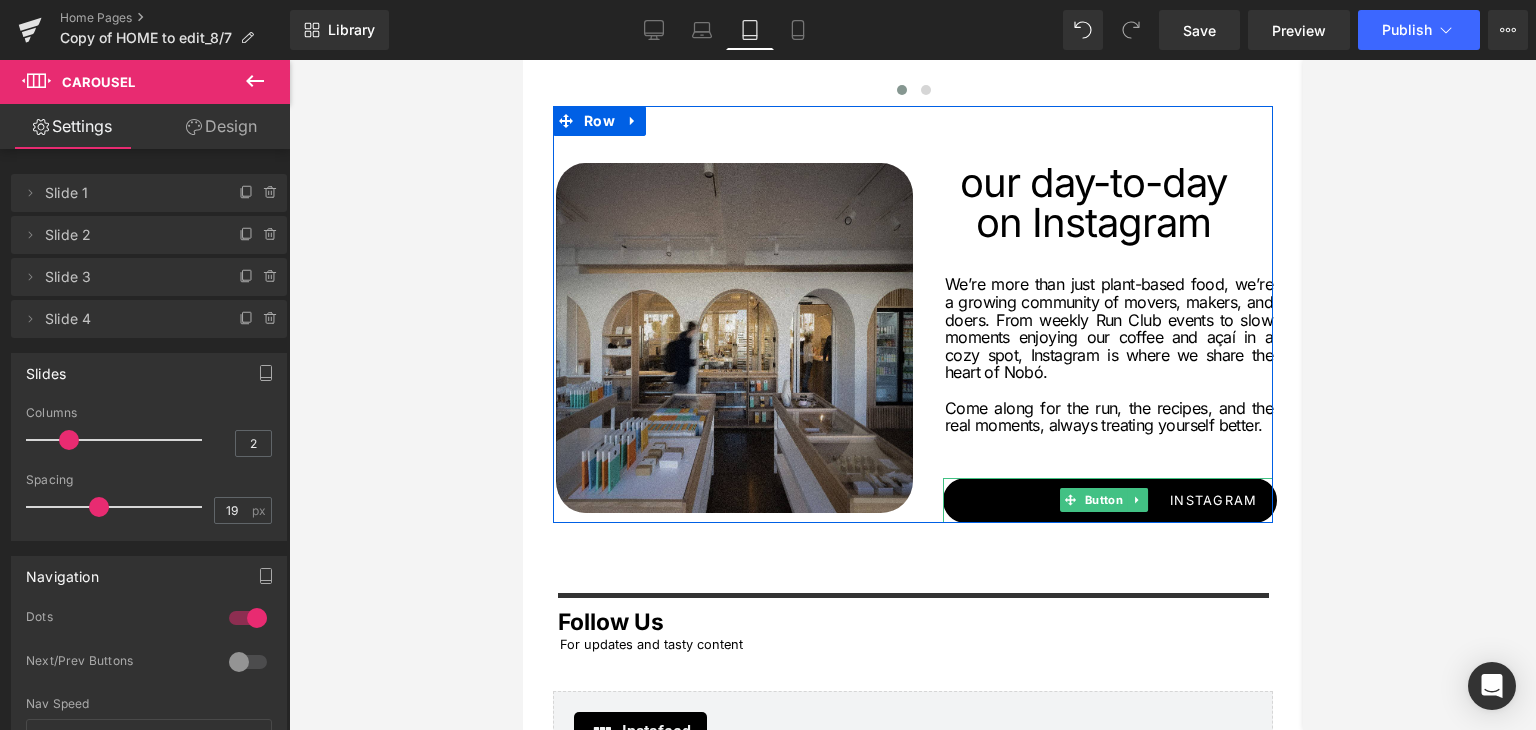 click on "Instagram" at bounding box center [1109, 500] 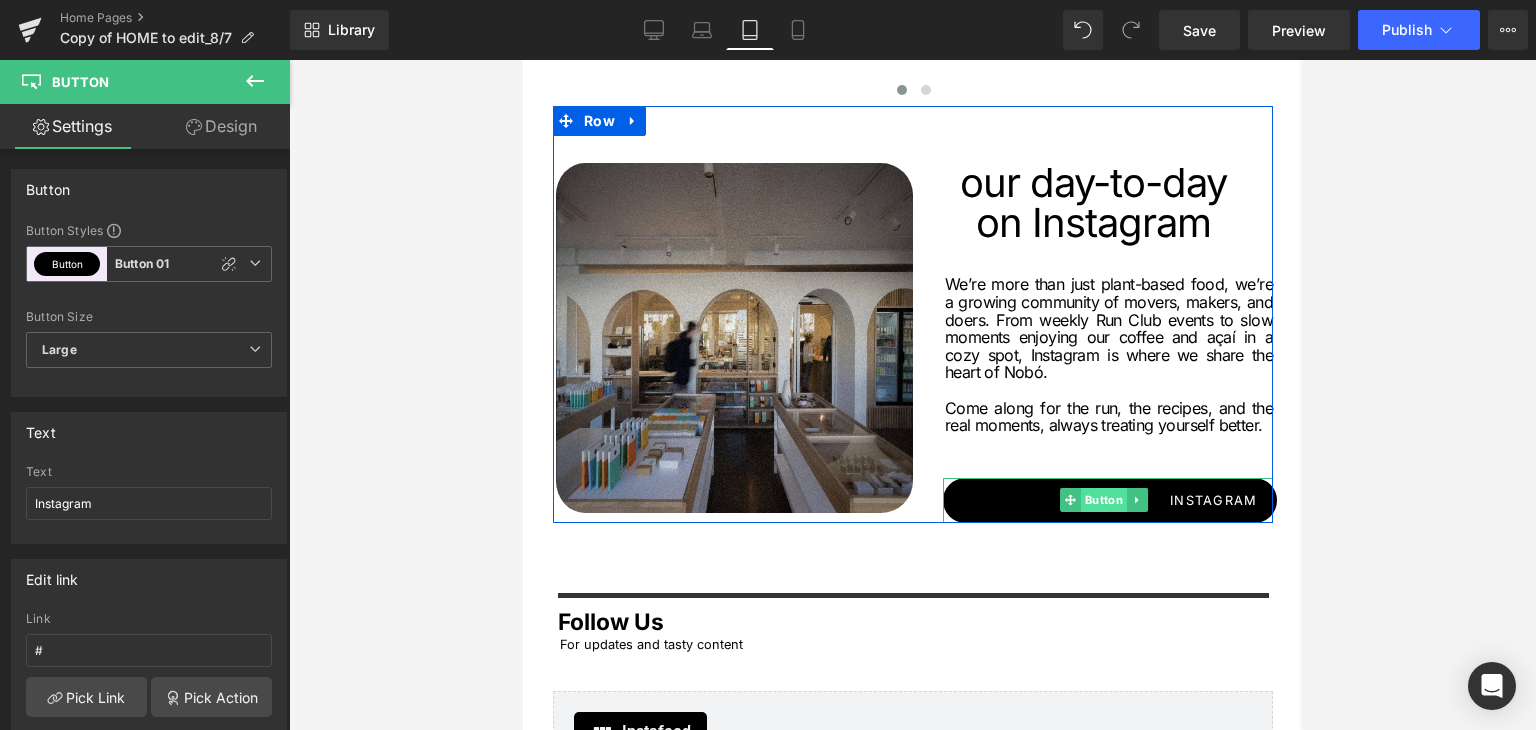 click on "Button" at bounding box center (1103, 500) 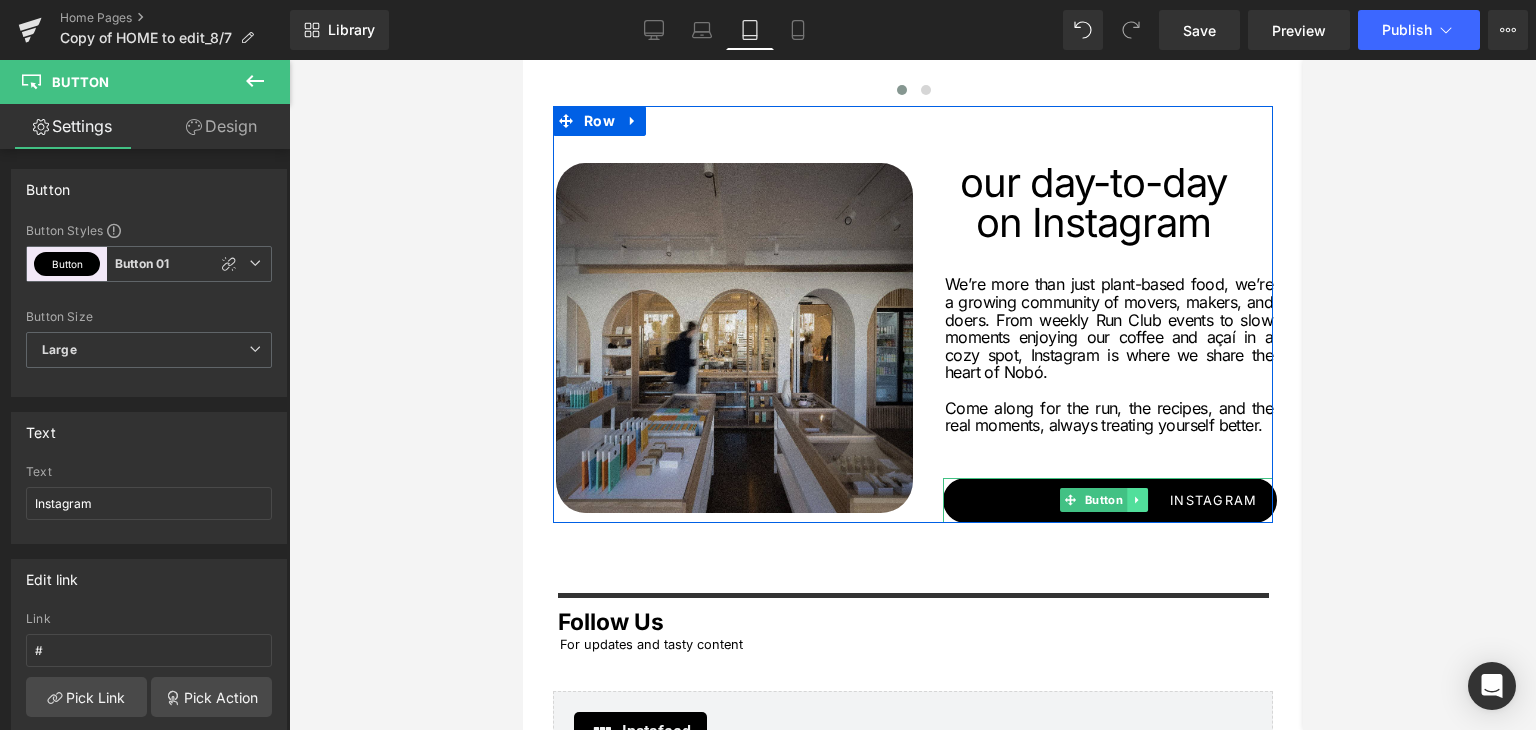 click 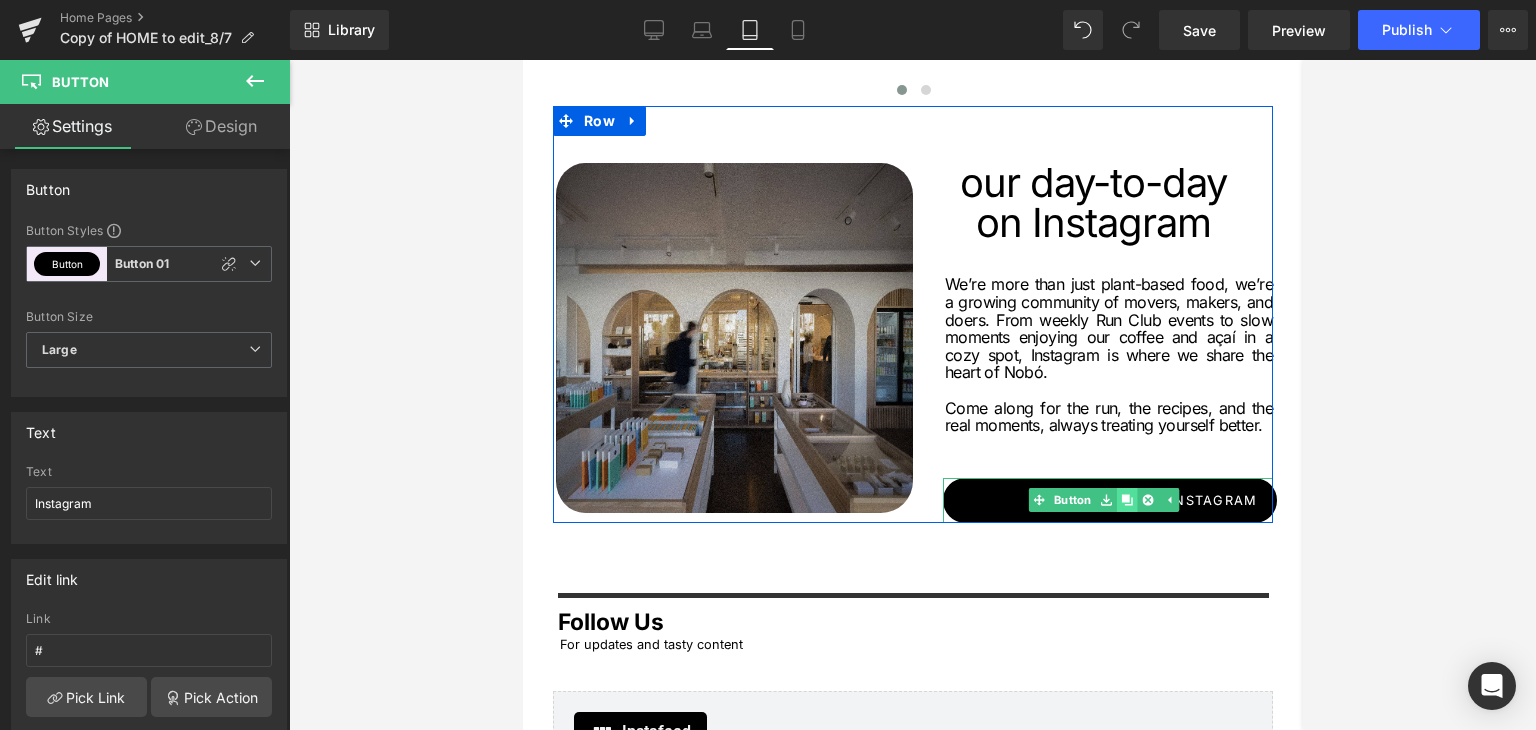 click 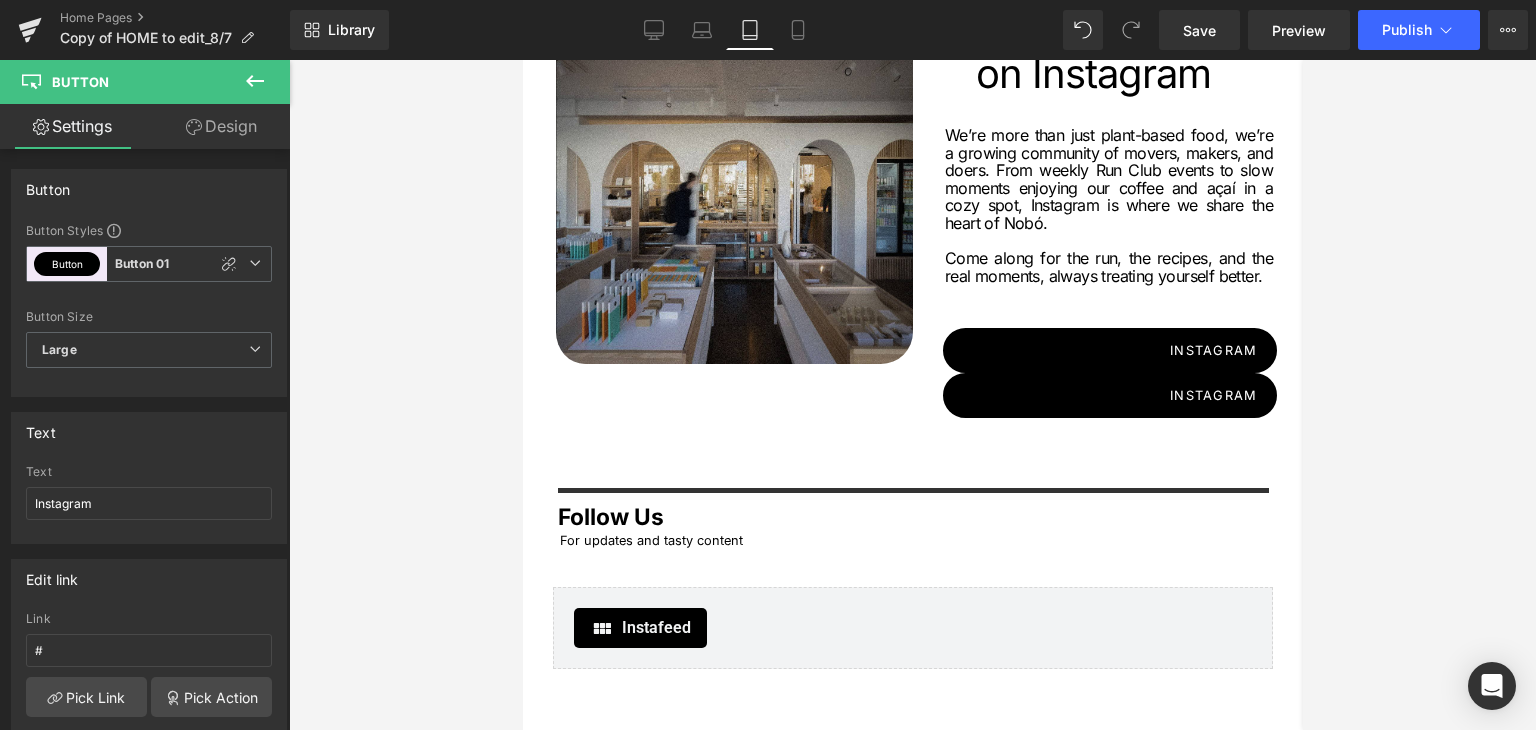 scroll, scrollTop: 3341, scrollLeft: 0, axis: vertical 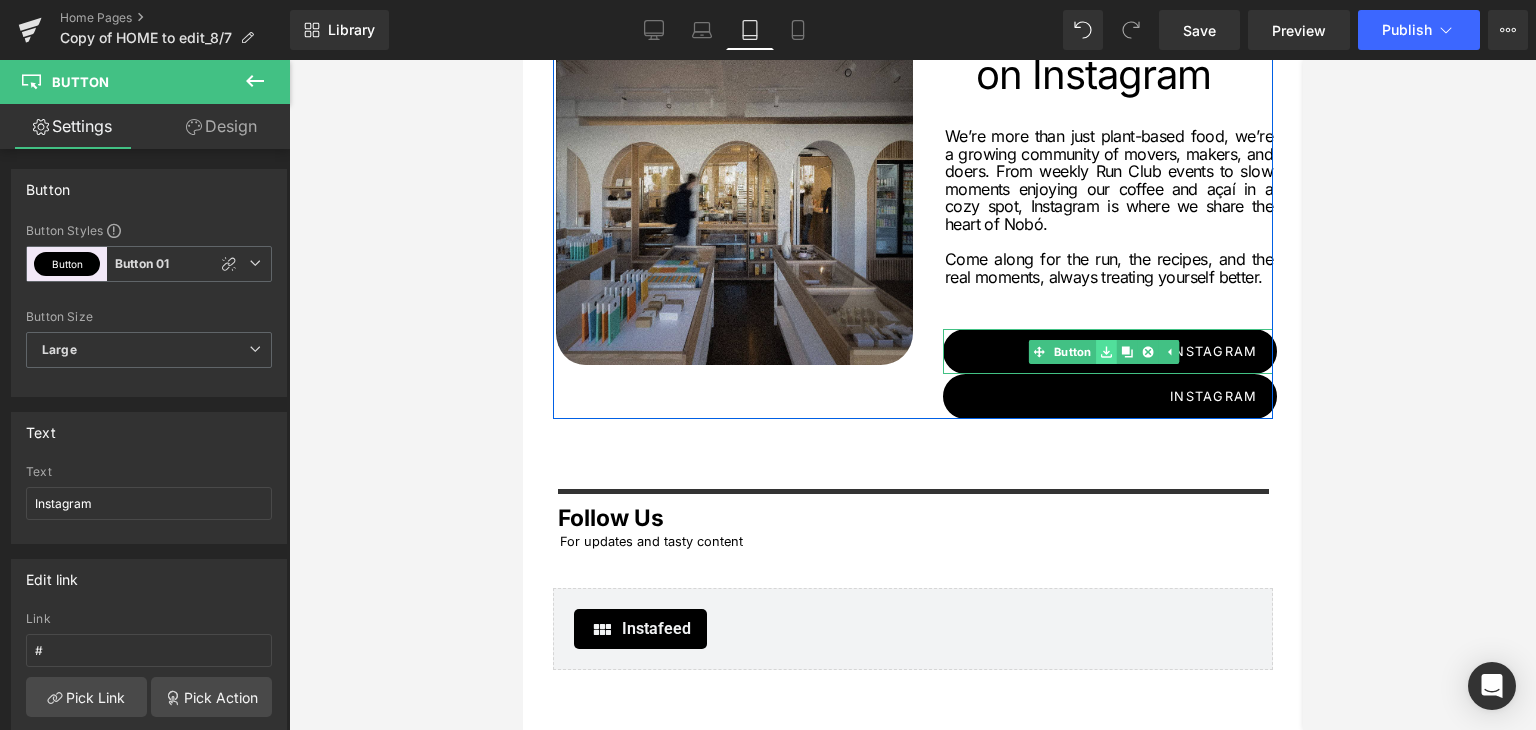 click on "Instagram Button" at bounding box center [1107, 351] 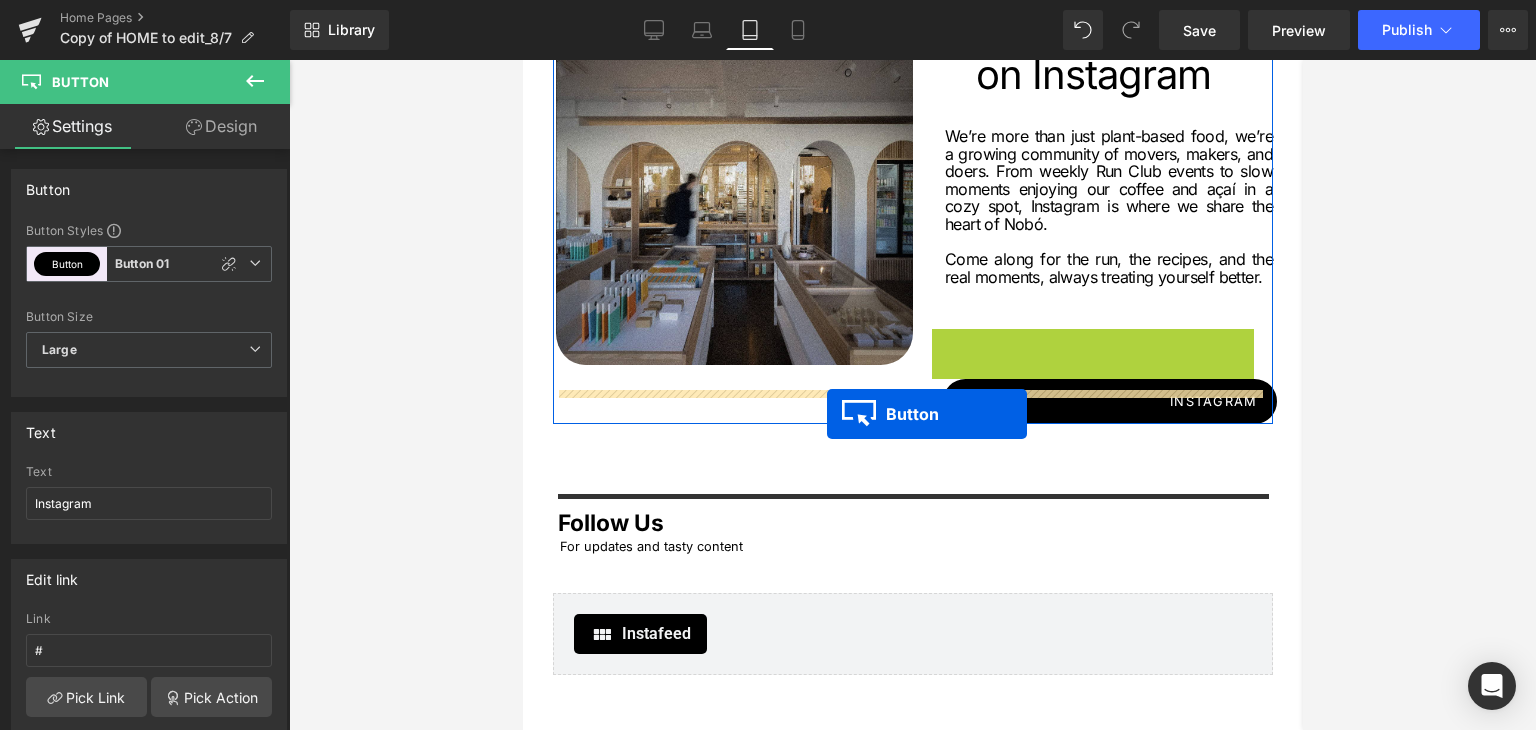 drag, startPoint x: 1054, startPoint y: 321, endPoint x: 826, endPoint y: 414, distance: 246.23769 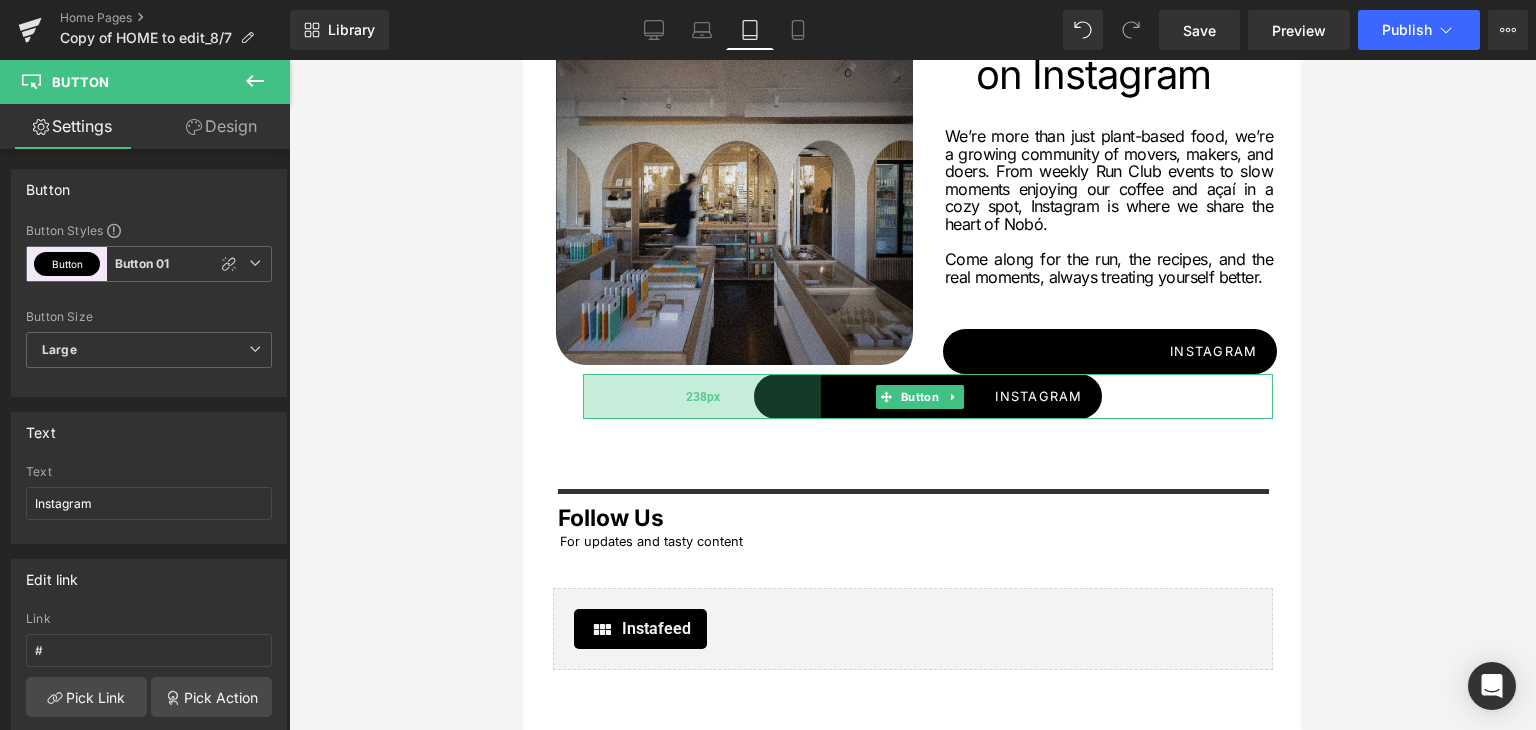 drag, startPoint x: 583, startPoint y: 368, endPoint x: 597, endPoint y: 367, distance: 14.035668 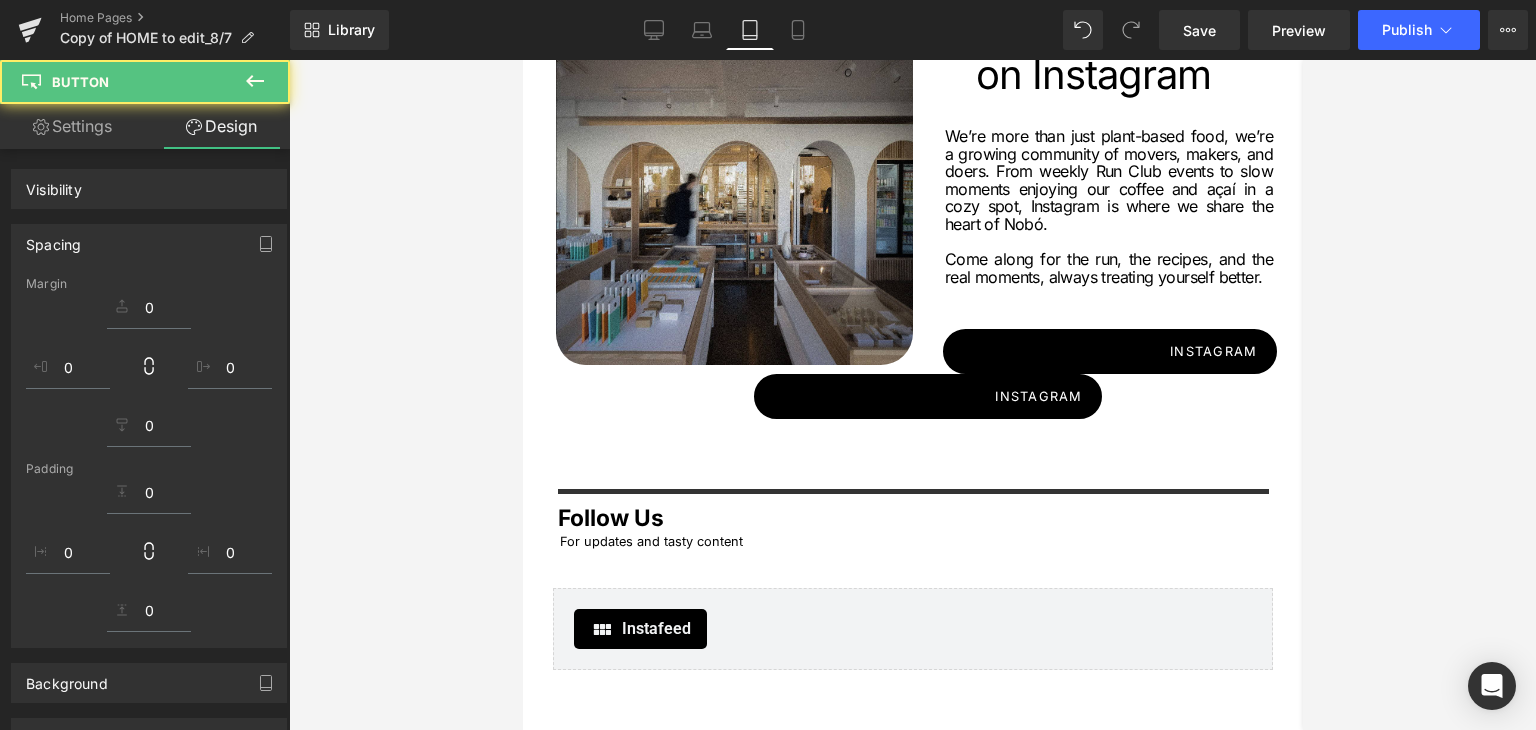 click on "Instagram" at bounding box center (927, 396) 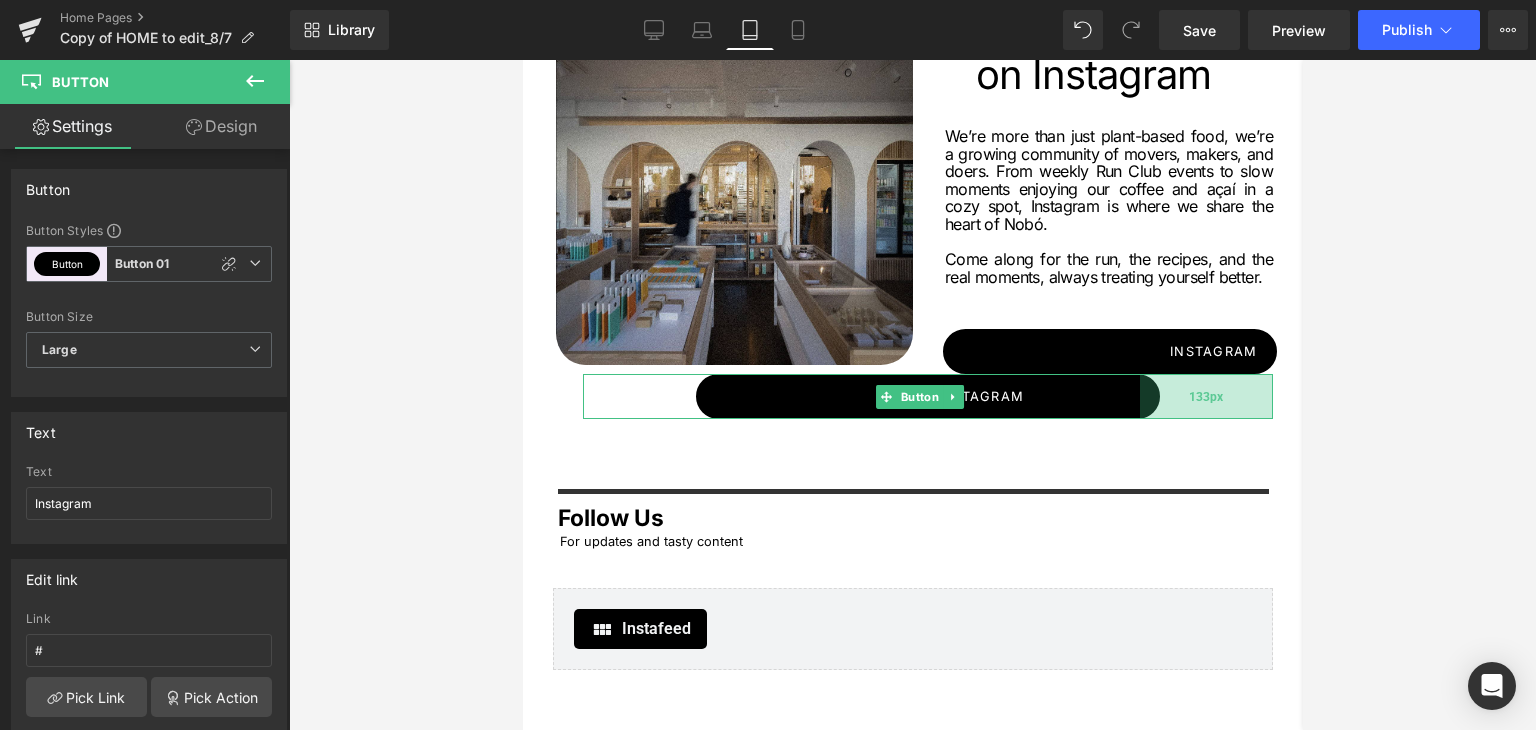 drag, startPoint x: 1253, startPoint y: 366, endPoint x: 1136, endPoint y: 369, distance: 117.03845 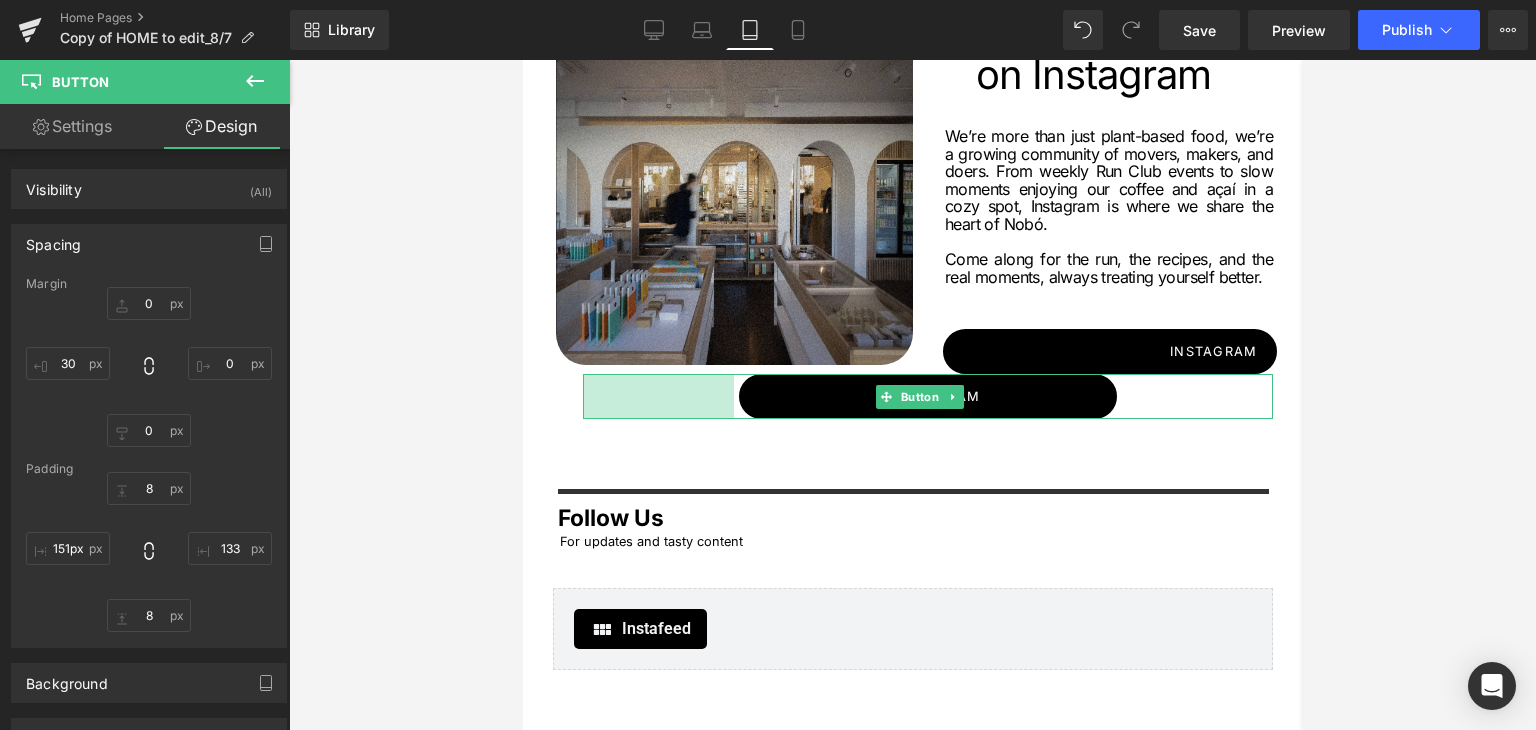 drag, startPoint x: 610, startPoint y: 374, endPoint x: 1021, endPoint y: 429, distance: 414.66373 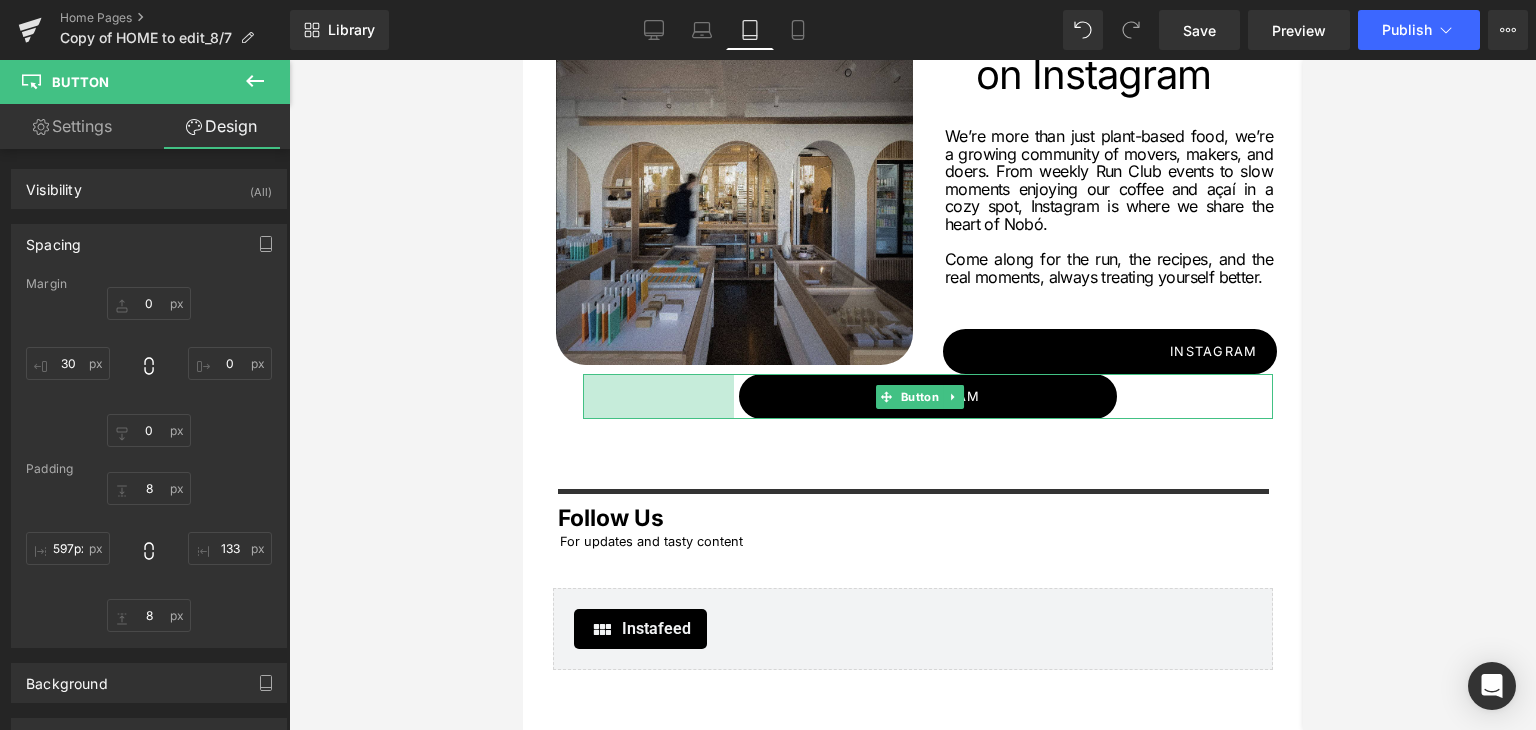 click at bounding box center [912, 395] 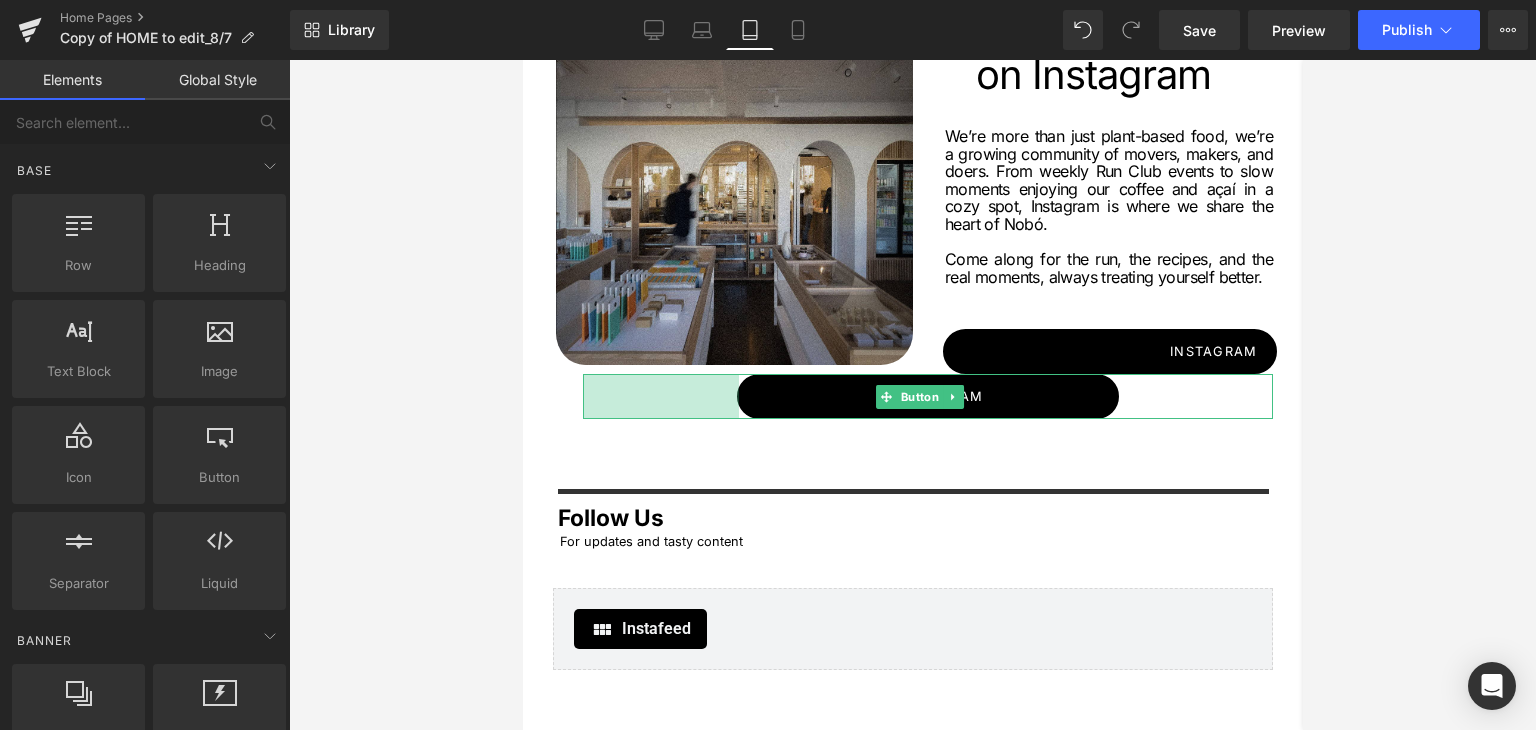 click on "Treat  Yourself  Better. Heading         COFEE SHOP Button         buy now Button         Row         Row         a space to enjoy,  shop and stay* Heading         Come and say hi at our award winning  flagship store in the heart of Dublin 6. Treat yourself to something delicious from our in house bakery, freshly made smoothies and Açai bowls, and some of the finest specialty coffee from Cloud Picker.  Text Block         Image         Image         Row
Sale Off" at bounding box center [897, -1084] 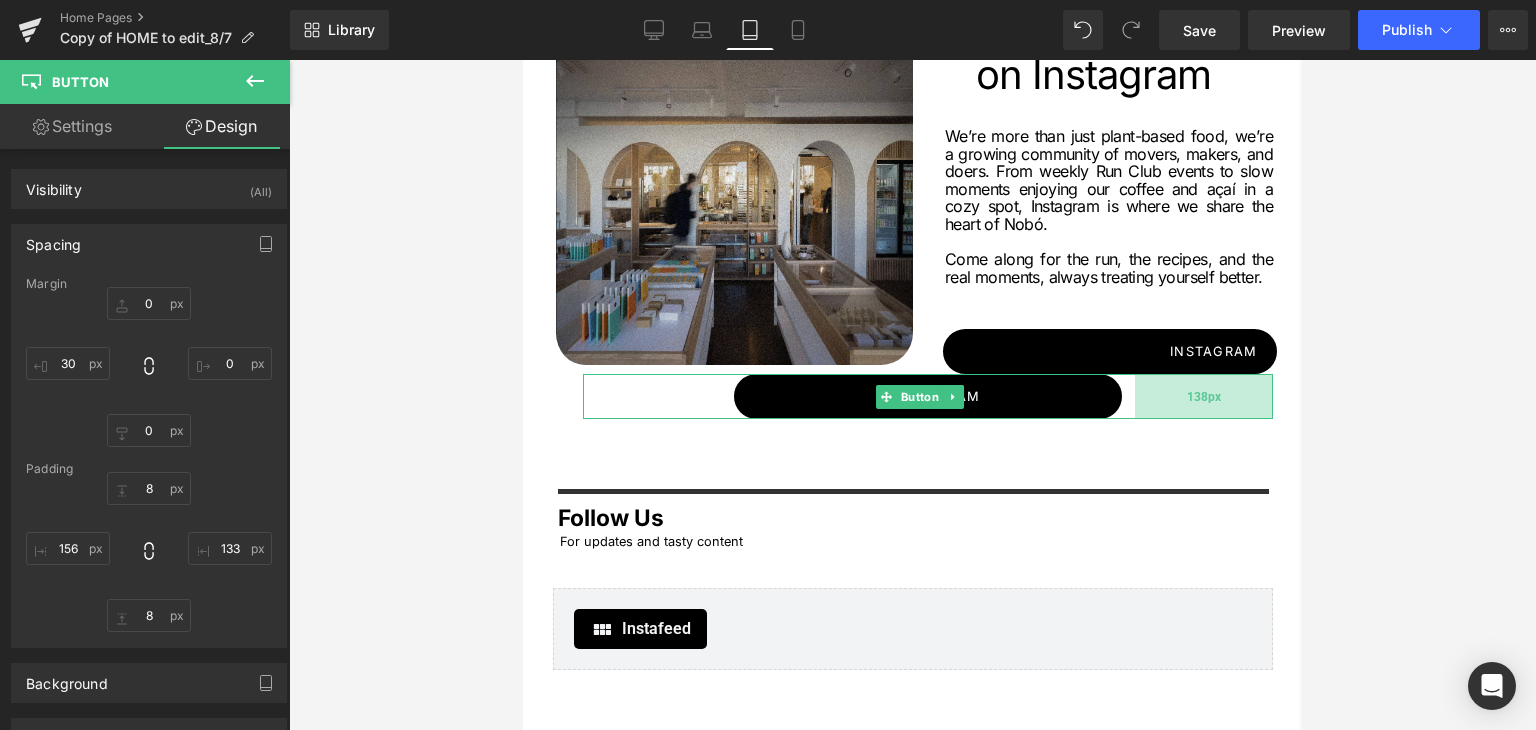 drag, startPoint x: 1251, startPoint y: 353, endPoint x: 1246, endPoint y: 363, distance: 11.18034 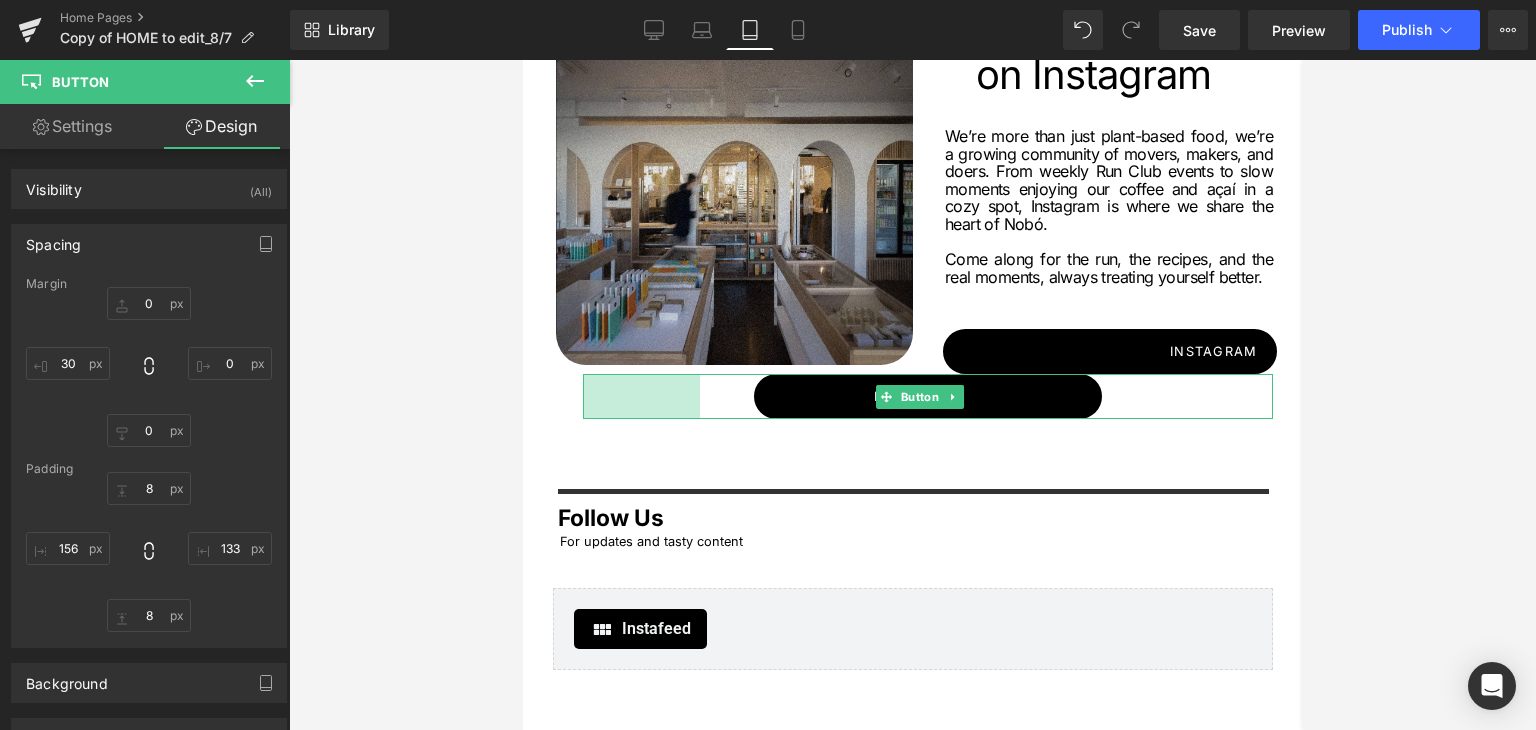 drag, startPoint x: 600, startPoint y: 357, endPoint x: 561, endPoint y: 354, distance: 39.115215 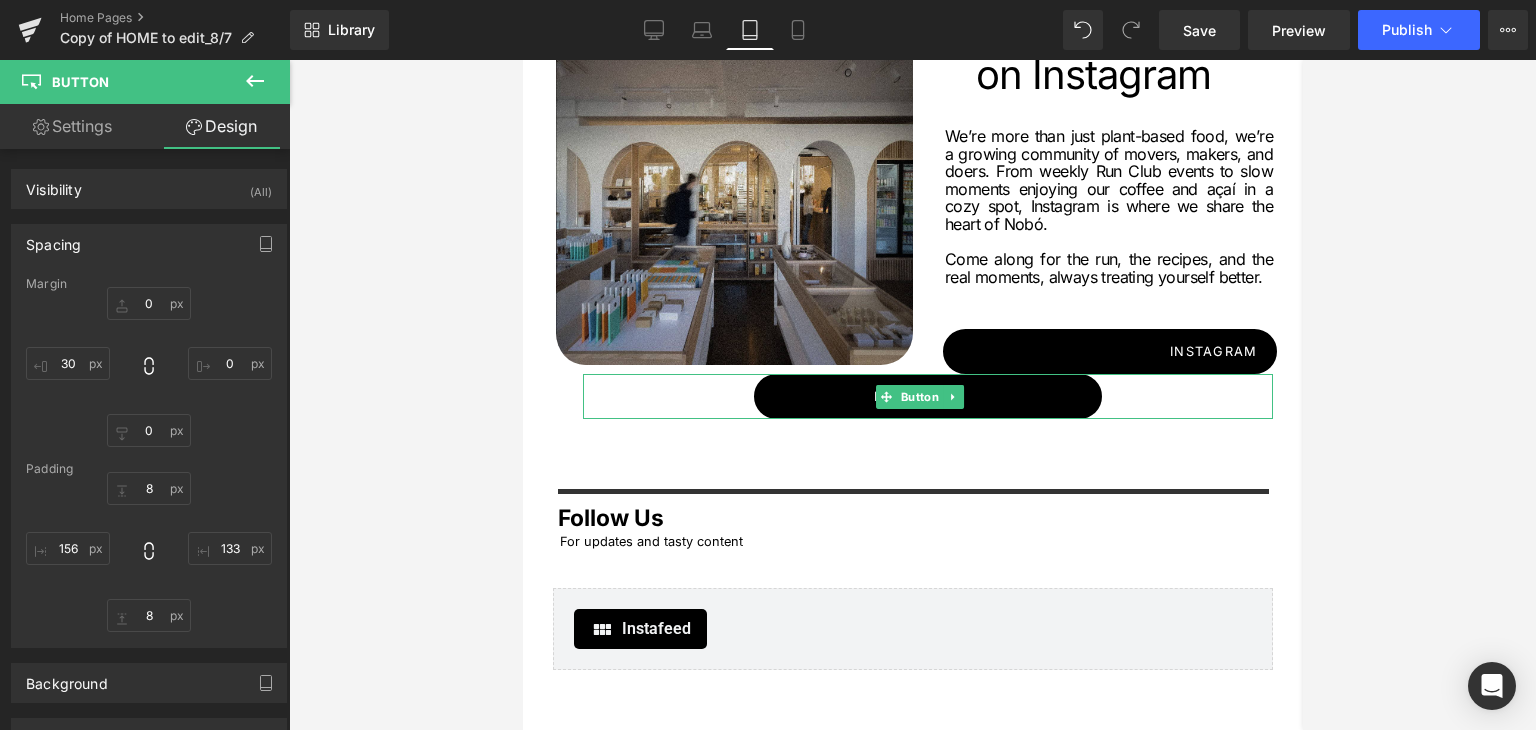 click at bounding box center [912, 395] 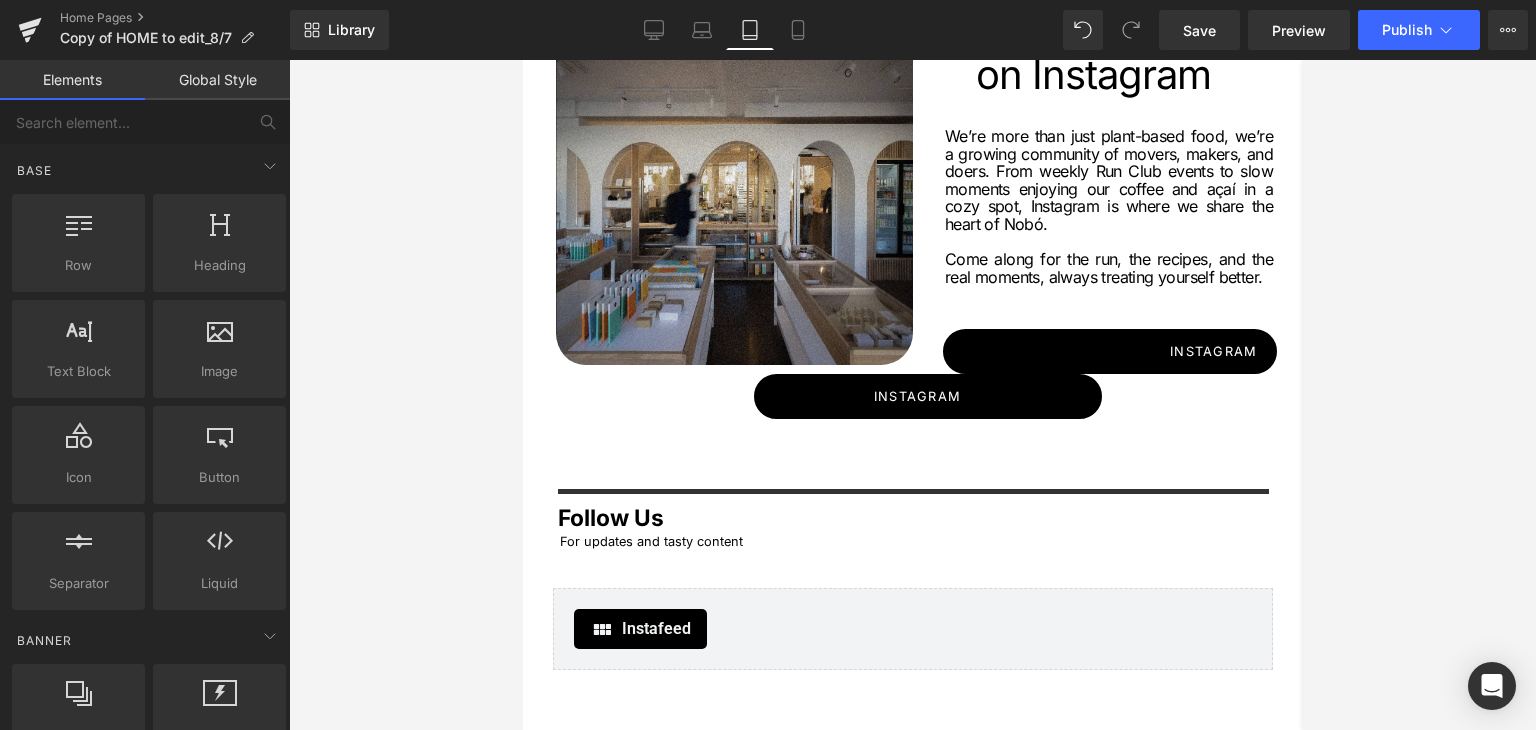 click at bounding box center [912, 395] 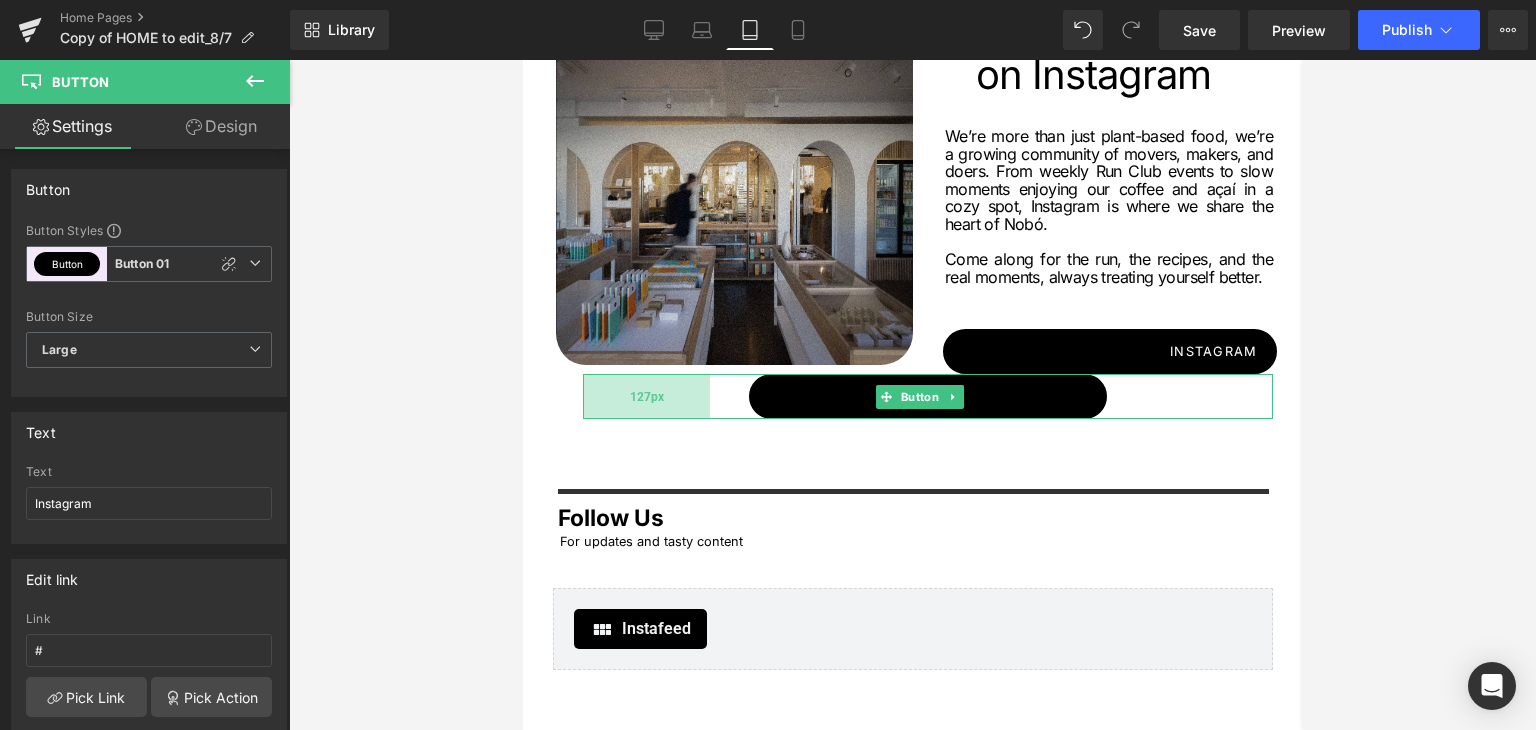 click on "127px" at bounding box center [645, 396] 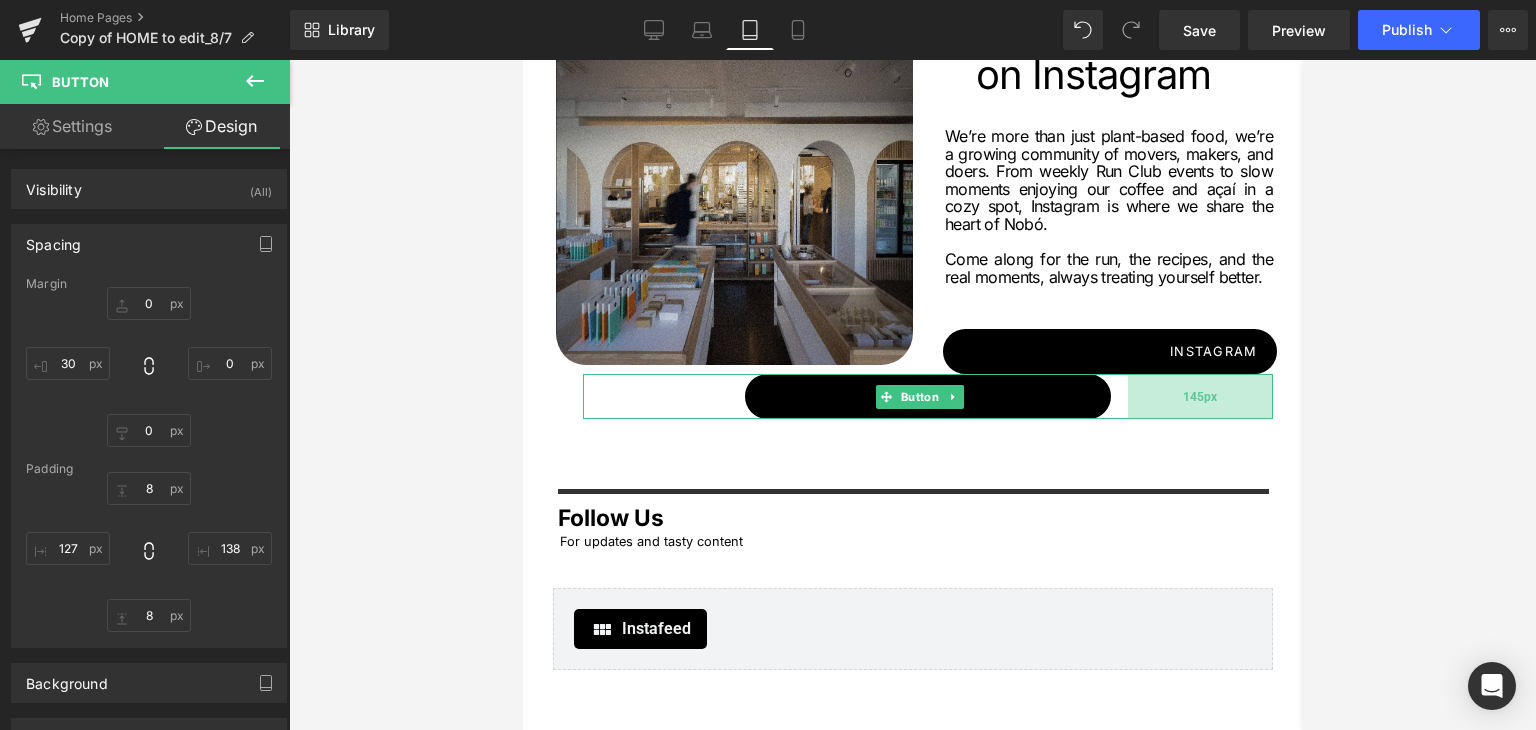 drag, startPoint x: 1134, startPoint y: 371, endPoint x: 1127, endPoint y: 379, distance: 10.630146 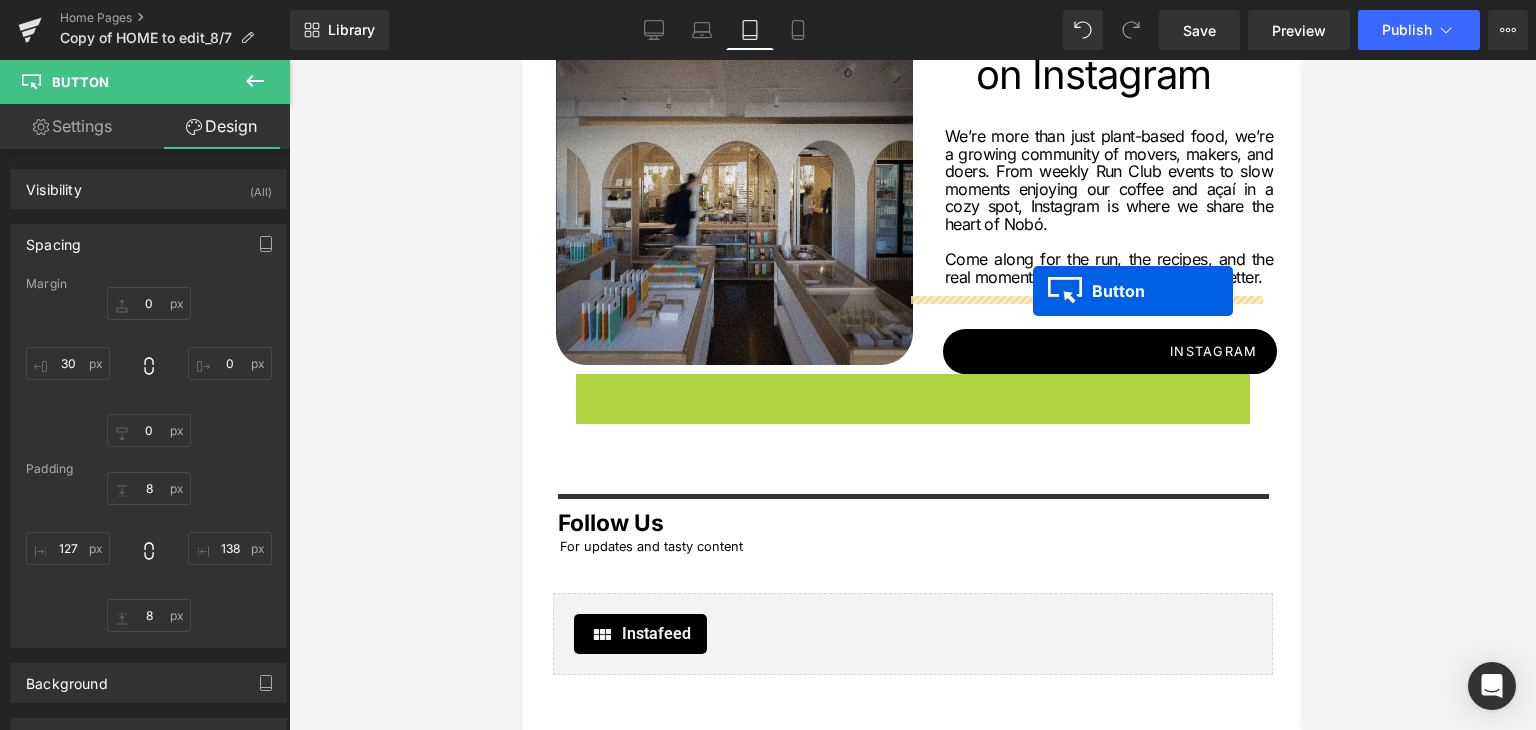 drag, startPoint x: 927, startPoint y: 372, endPoint x: 1032, endPoint y: 291, distance: 132.61221 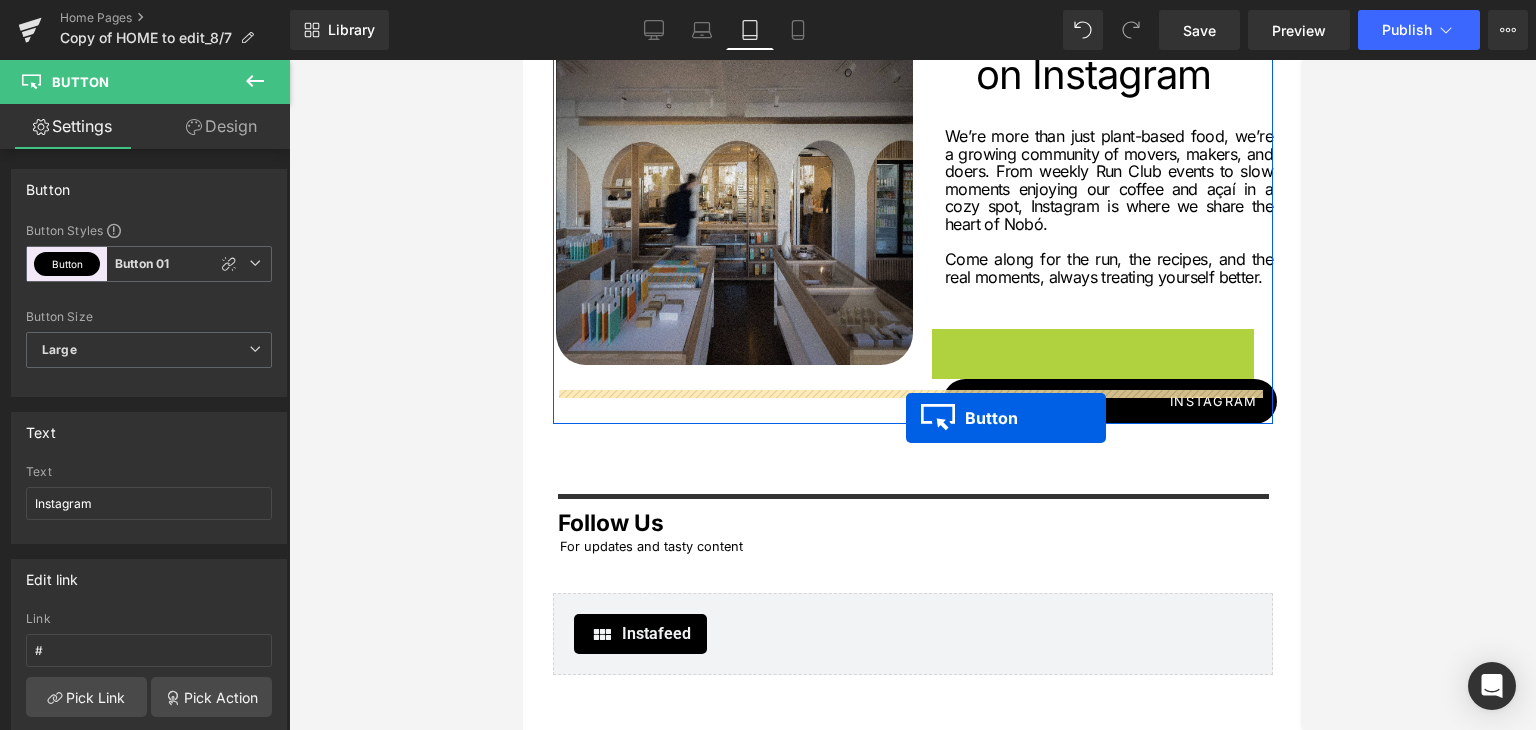 drag, startPoint x: 1085, startPoint y: 346, endPoint x: 905, endPoint y: 418, distance: 193.86594 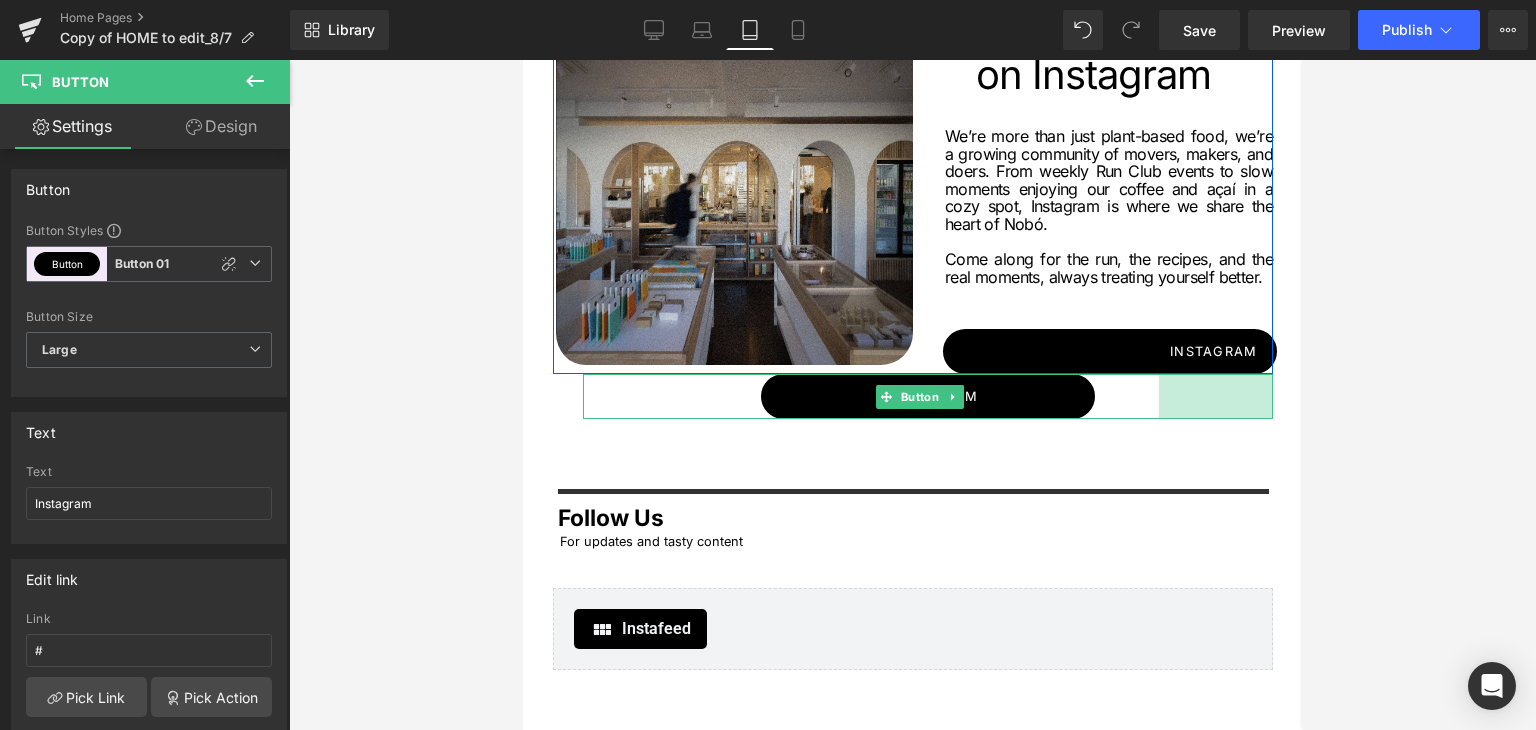 drag, startPoint x: 1245, startPoint y: 368, endPoint x: 1276, endPoint y: 365, distance: 31.144823 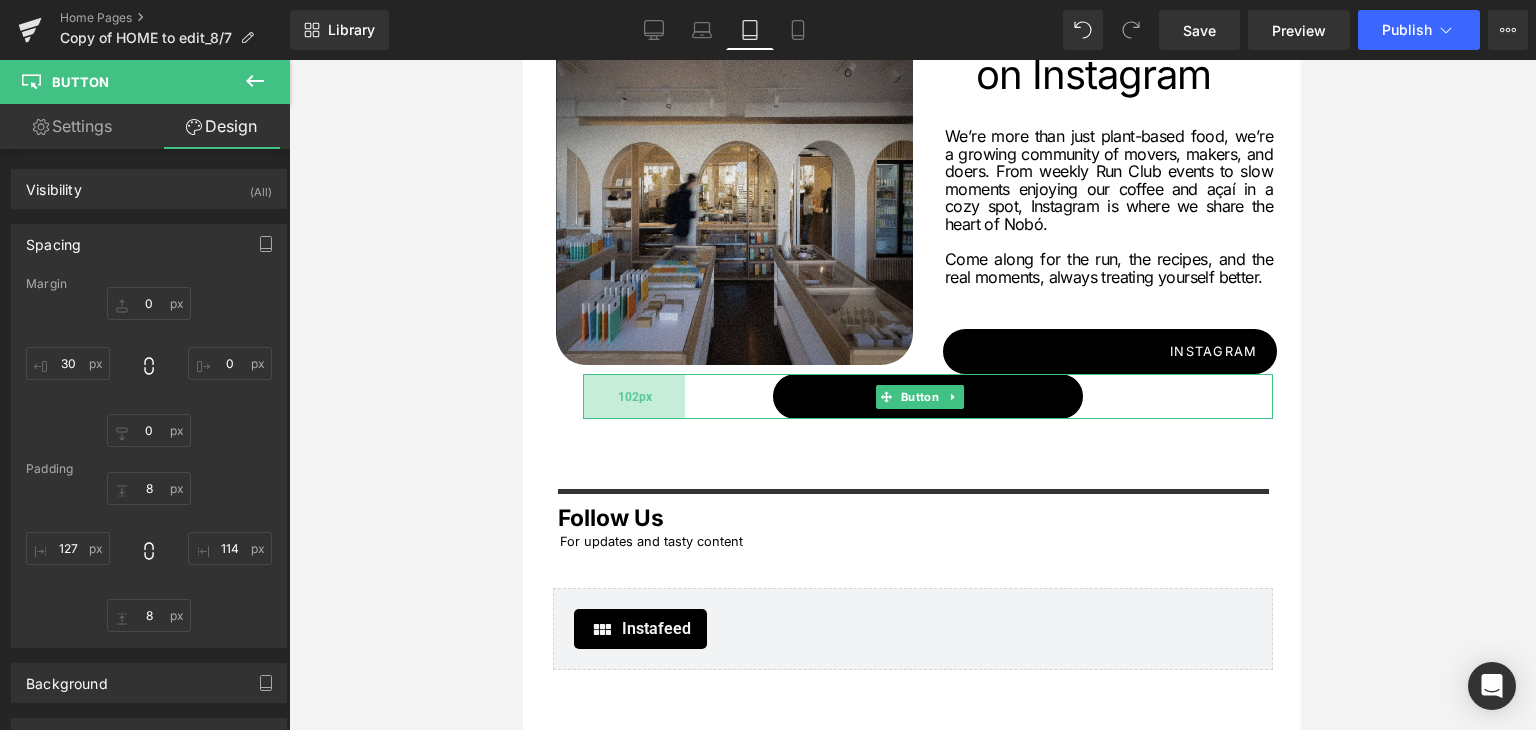 drag, startPoint x: 626, startPoint y: 361, endPoint x: 601, endPoint y: 356, distance: 25.495098 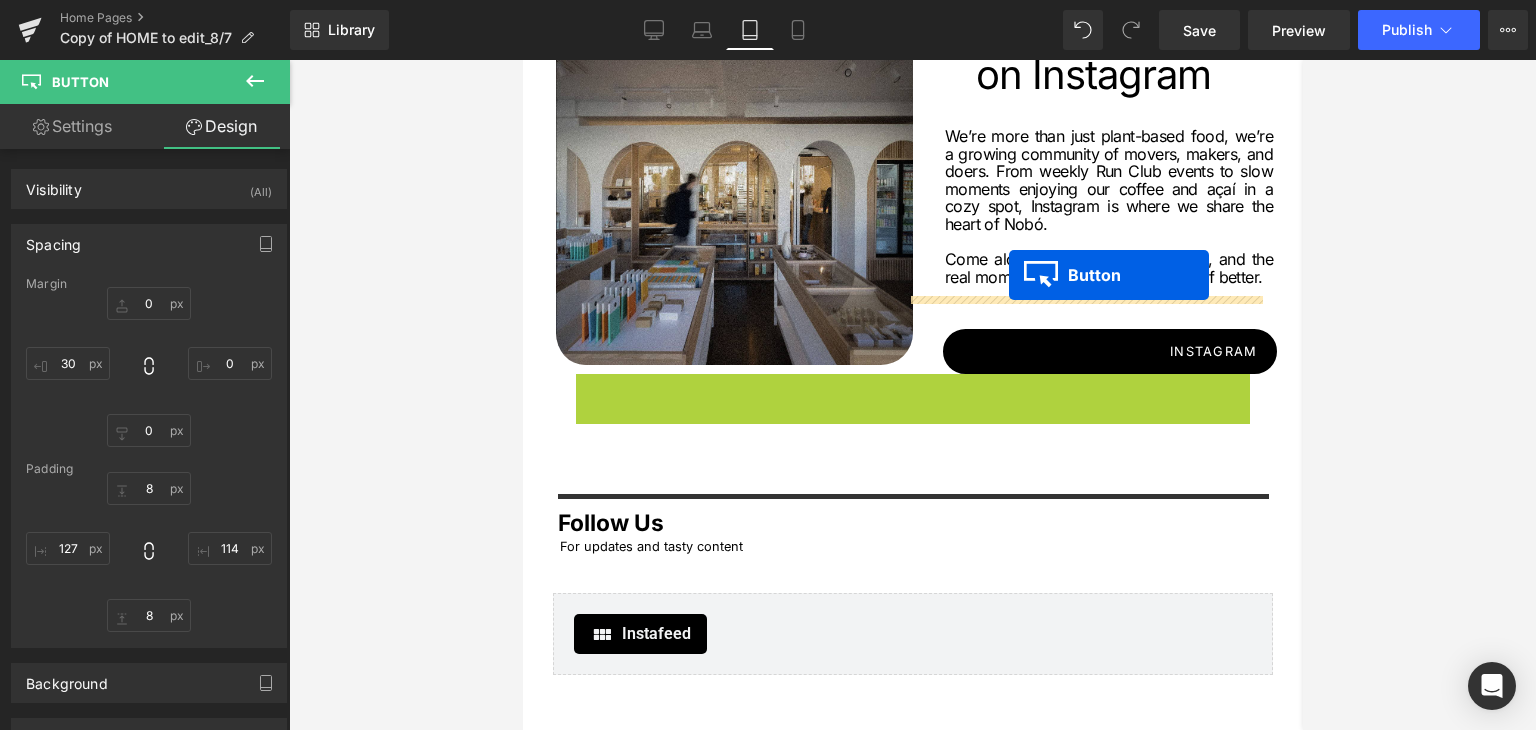 drag, startPoint x: 914, startPoint y: 365, endPoint x: 1008, endPoint y: 276, distance: 129.44884 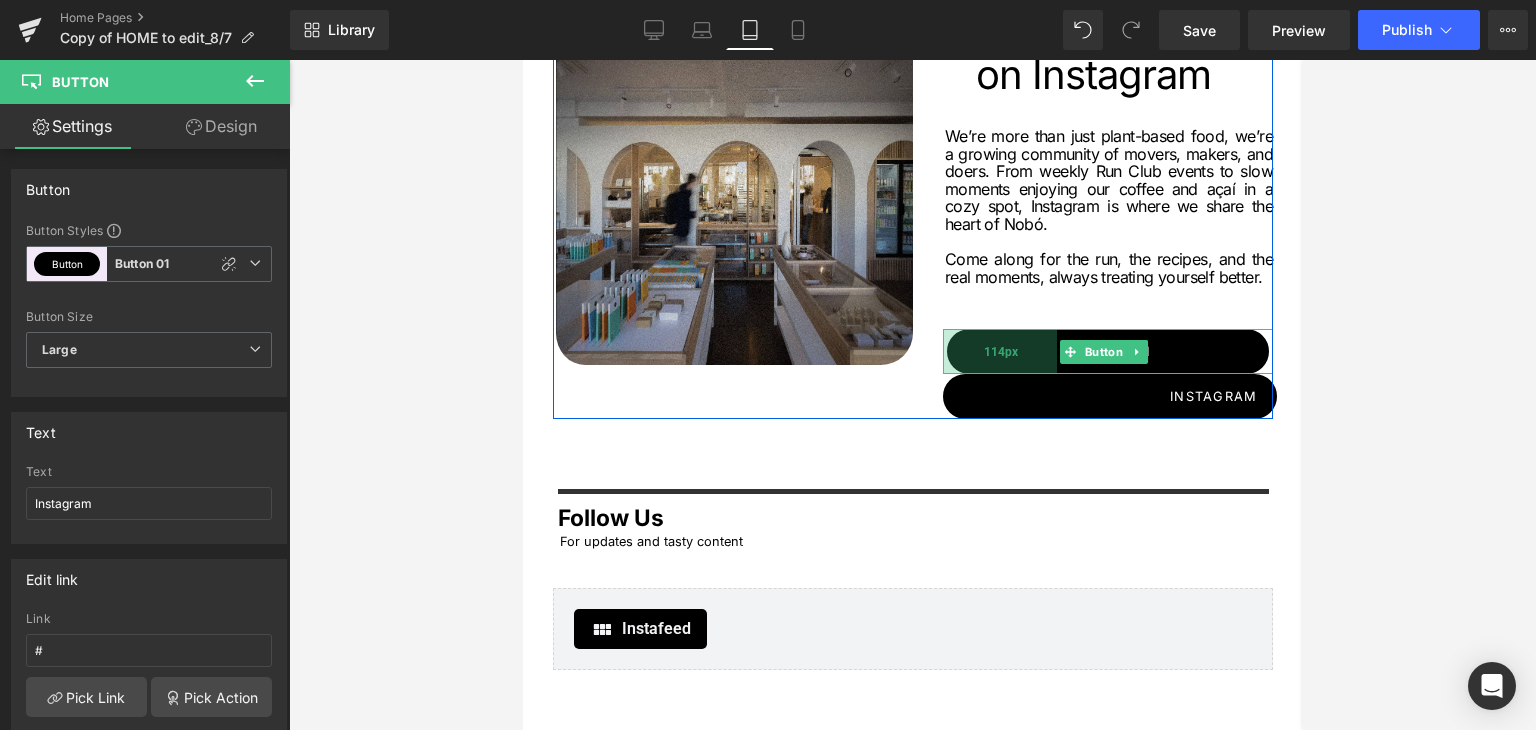 drag, startPoint x: 945, startPoint y: 315, endPoint x: 957, endPoint y: 317, distance: 12.165525 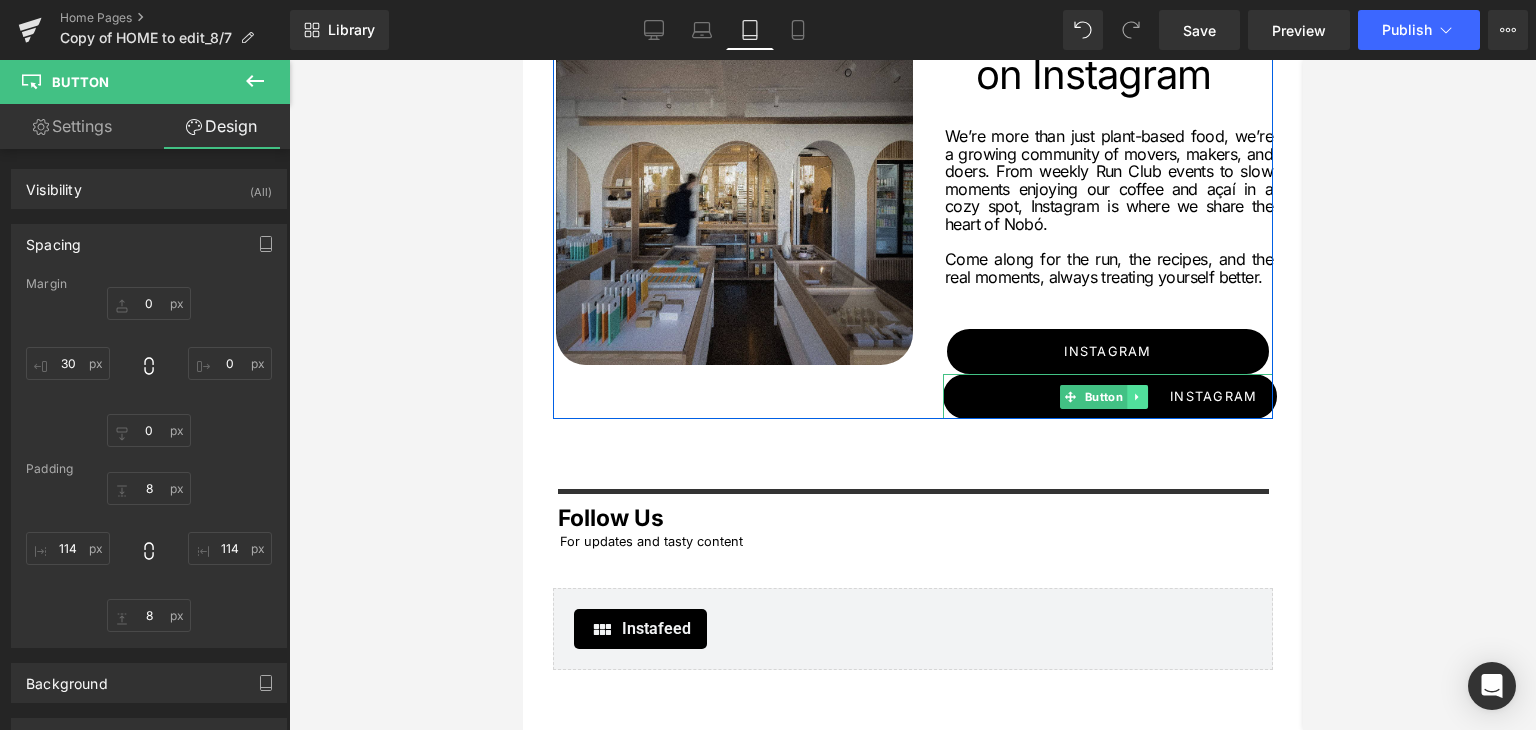 click 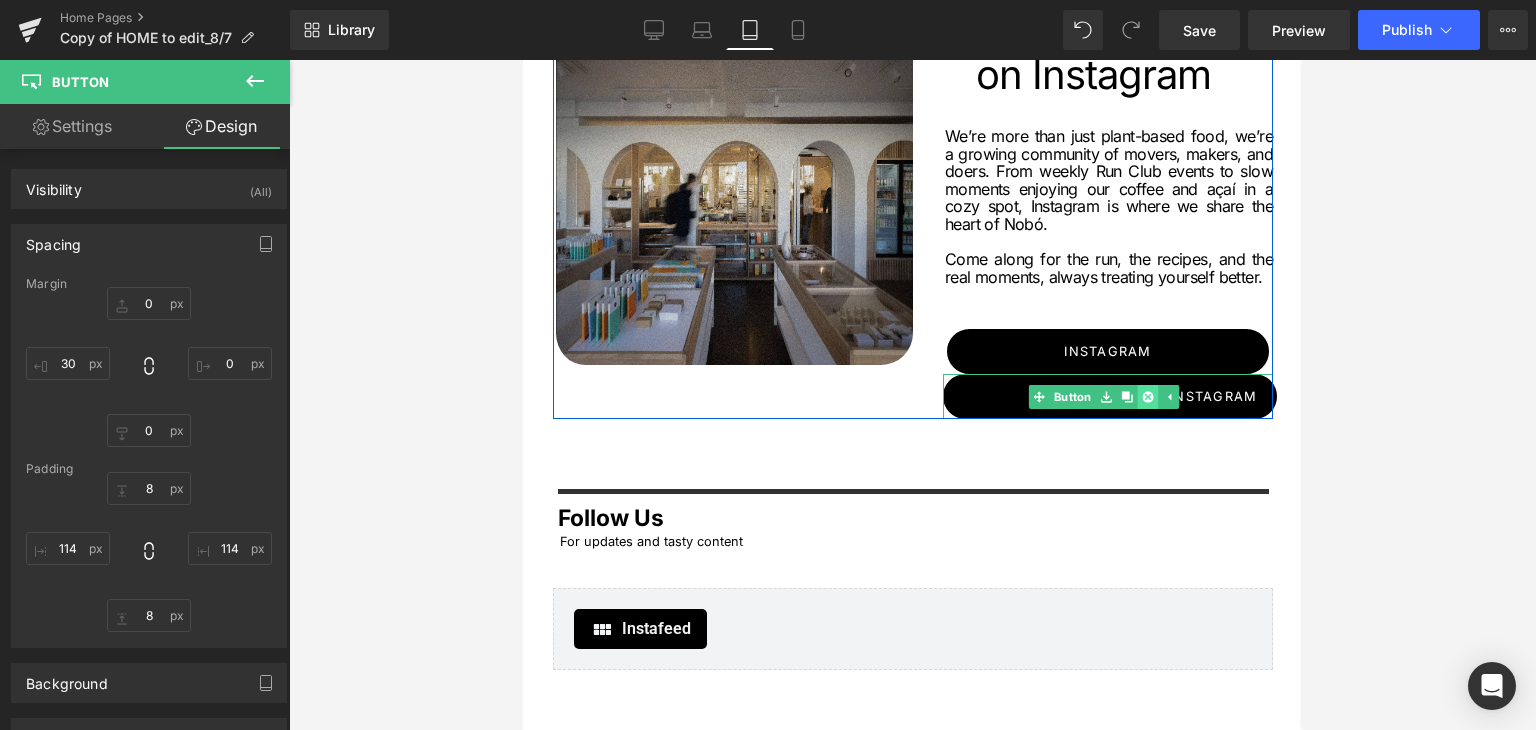 click 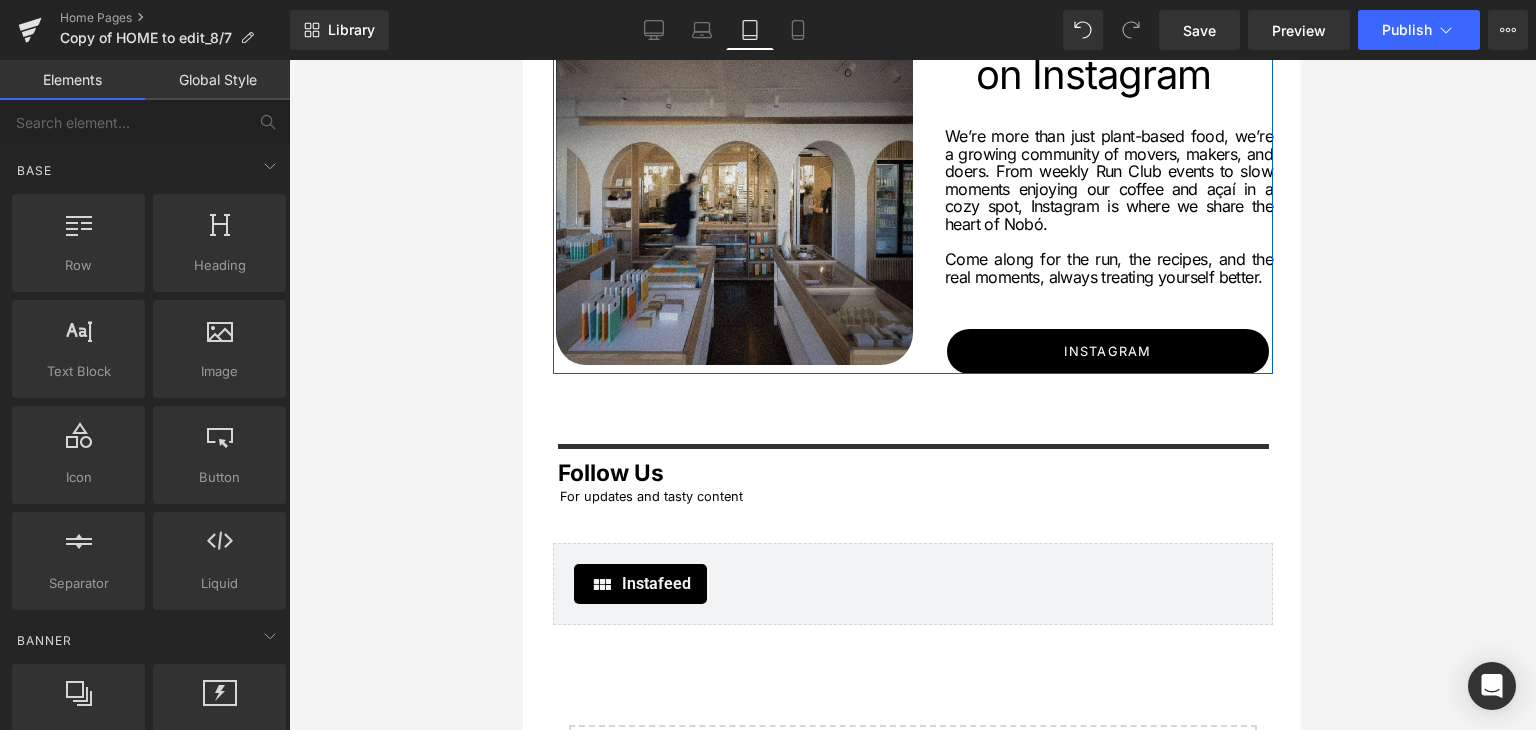 click at bounding box center (912, 395) 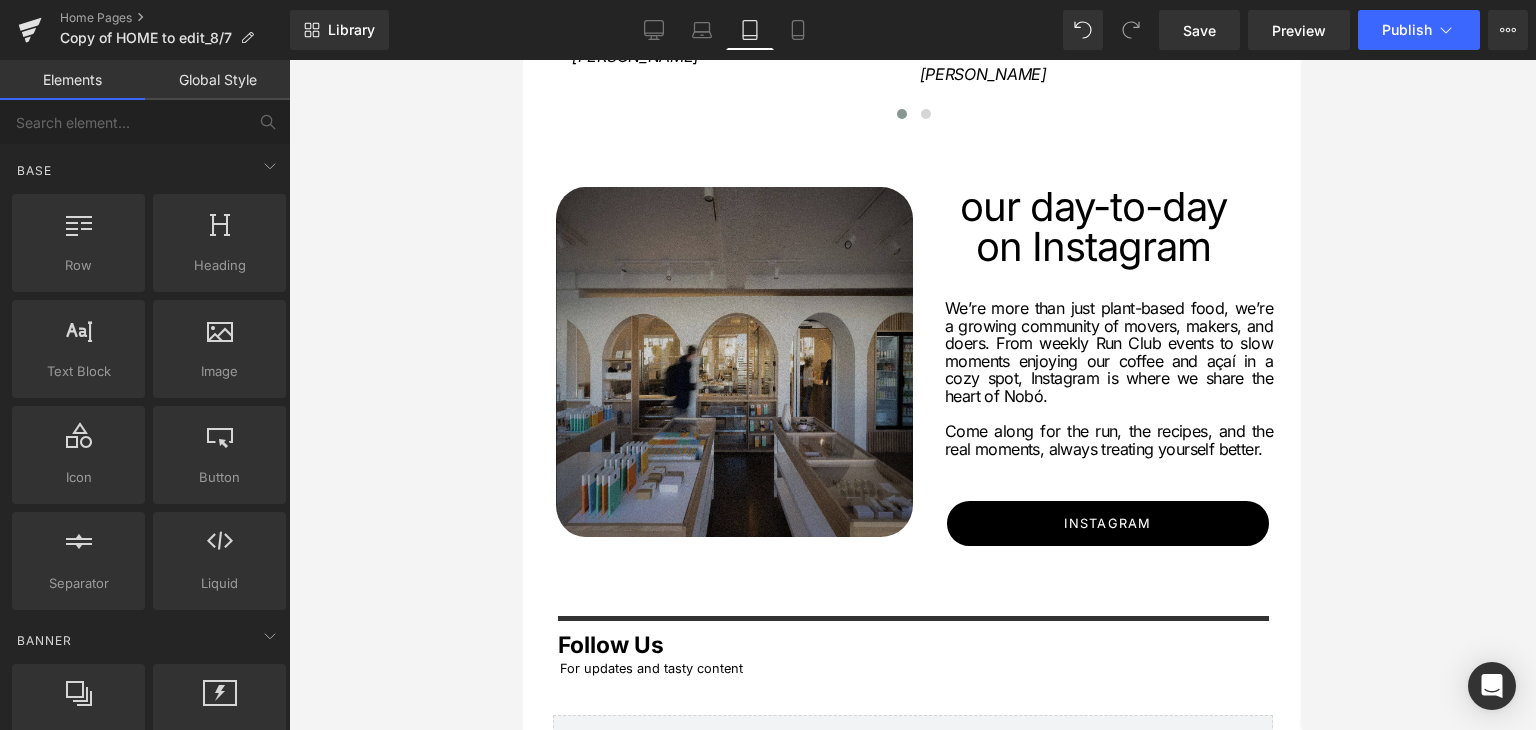 scroll, scrollTop: 3000, scrollLeft: 0, axis: vertical 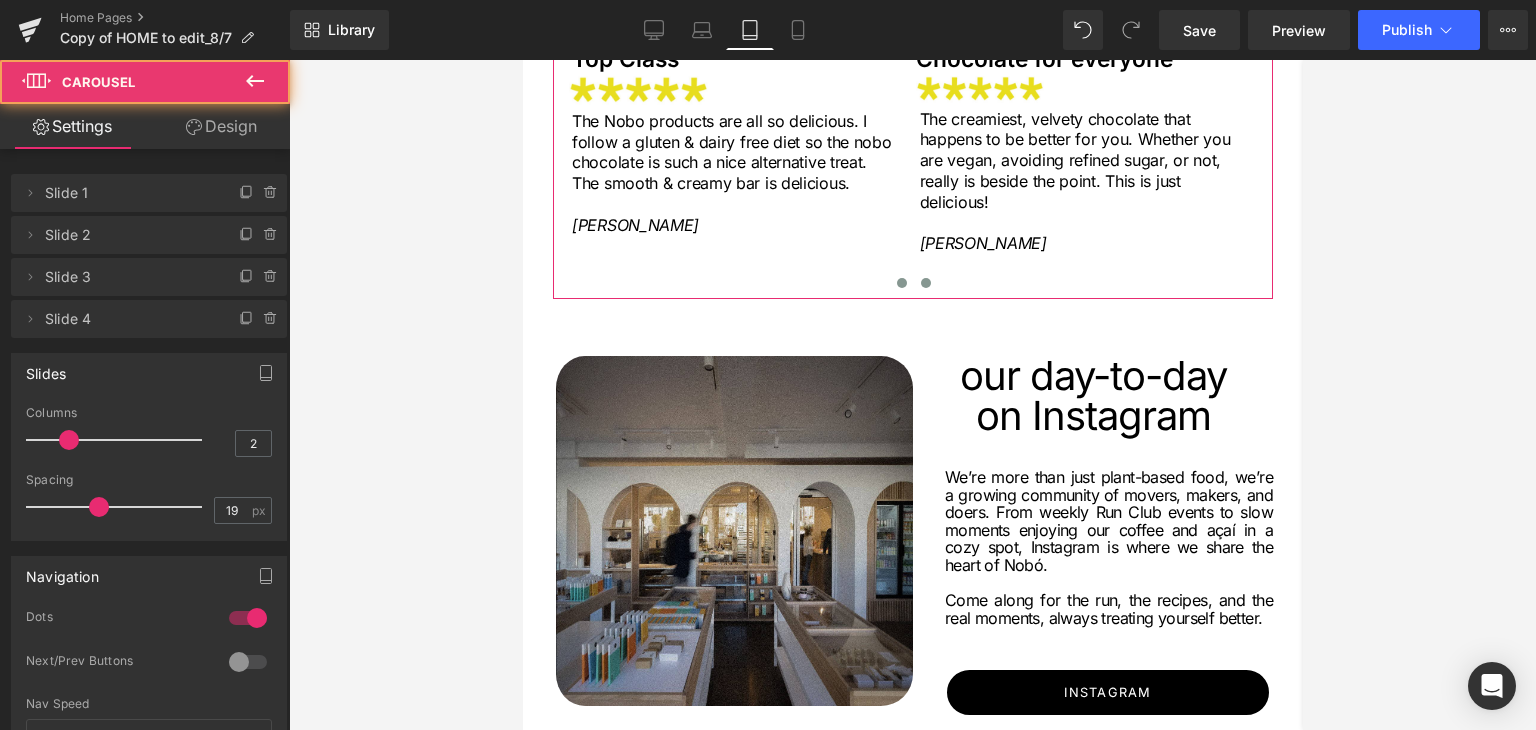click at bounding box center (925, 283) 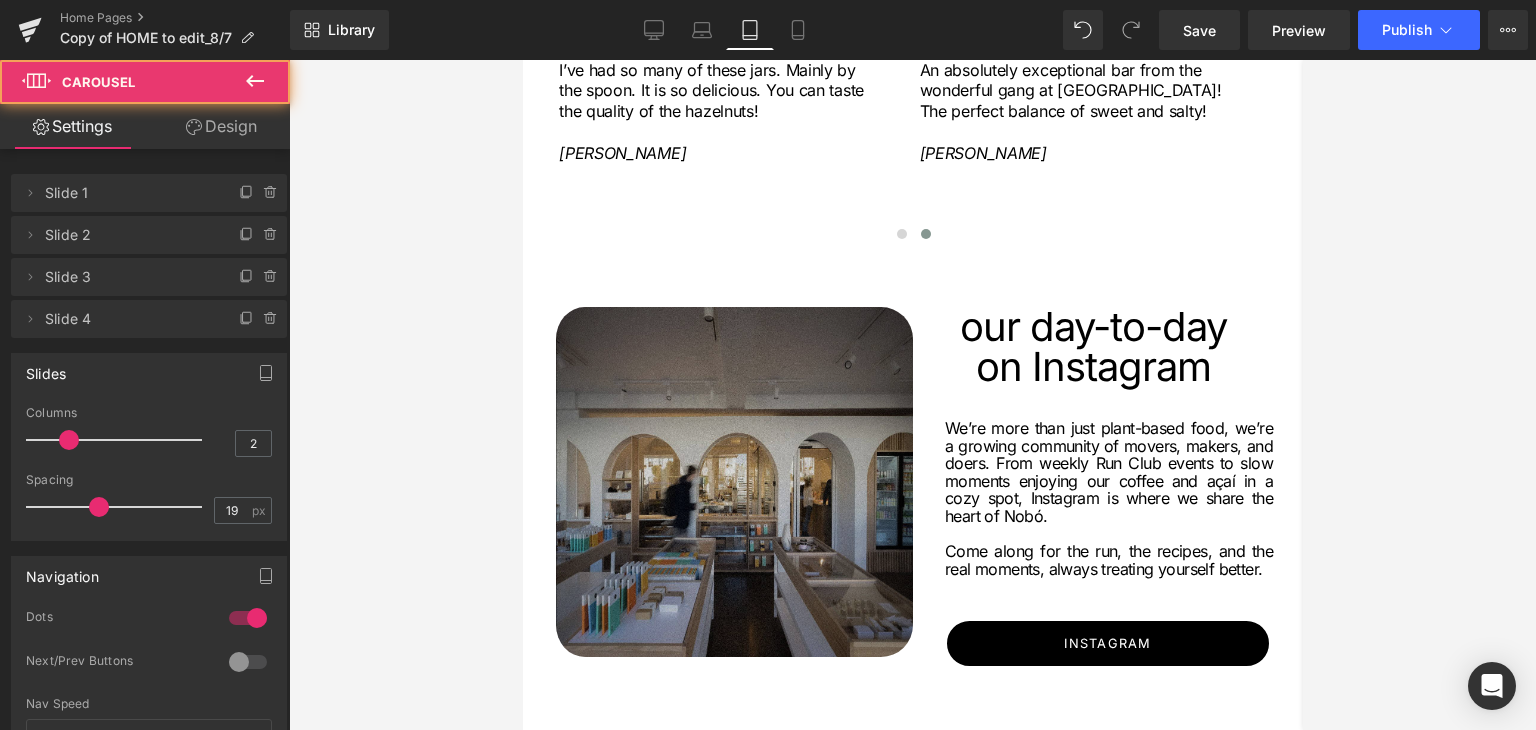 scroll, scrollTop: 2800, scrollLeft: 0, axis: vertical 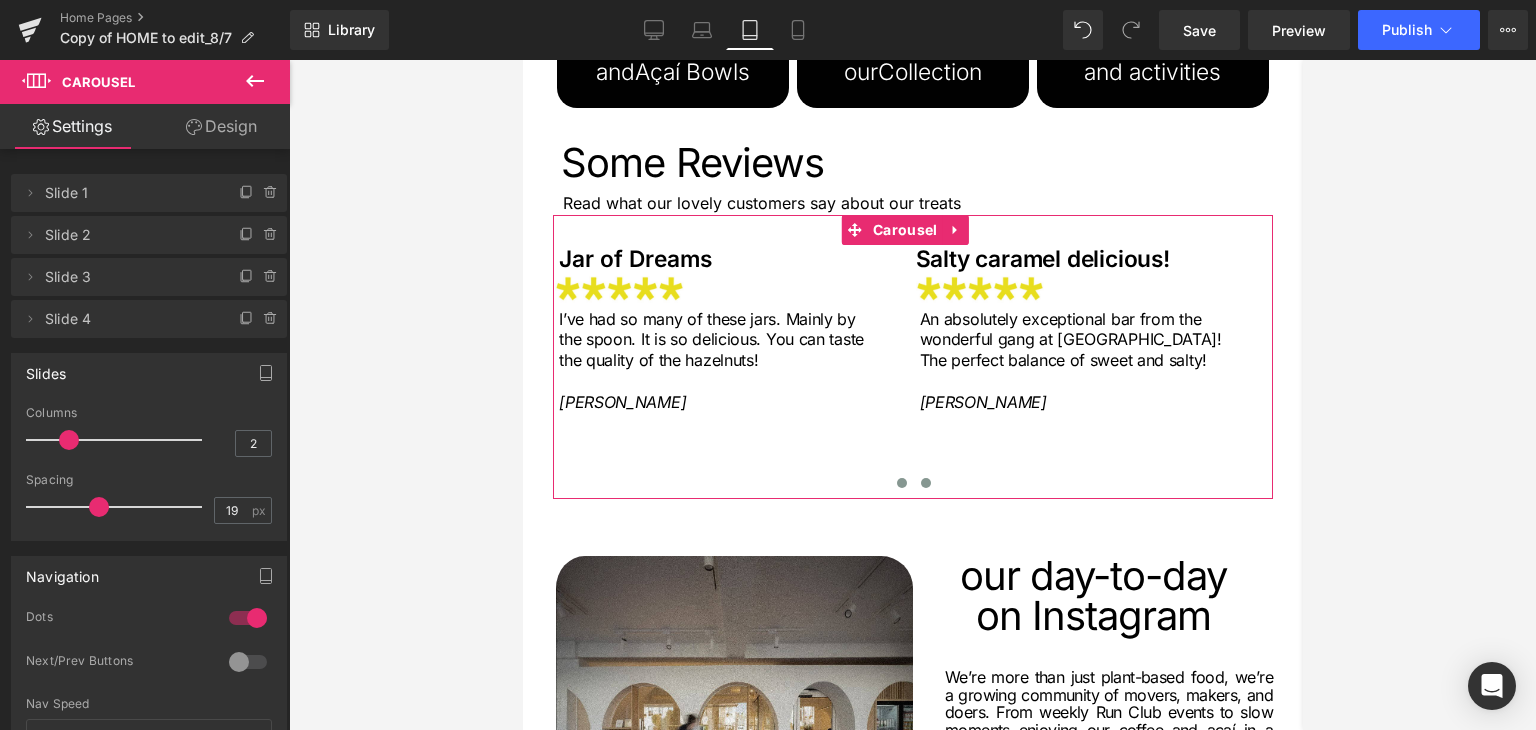 click at bounding box center [901, 483] 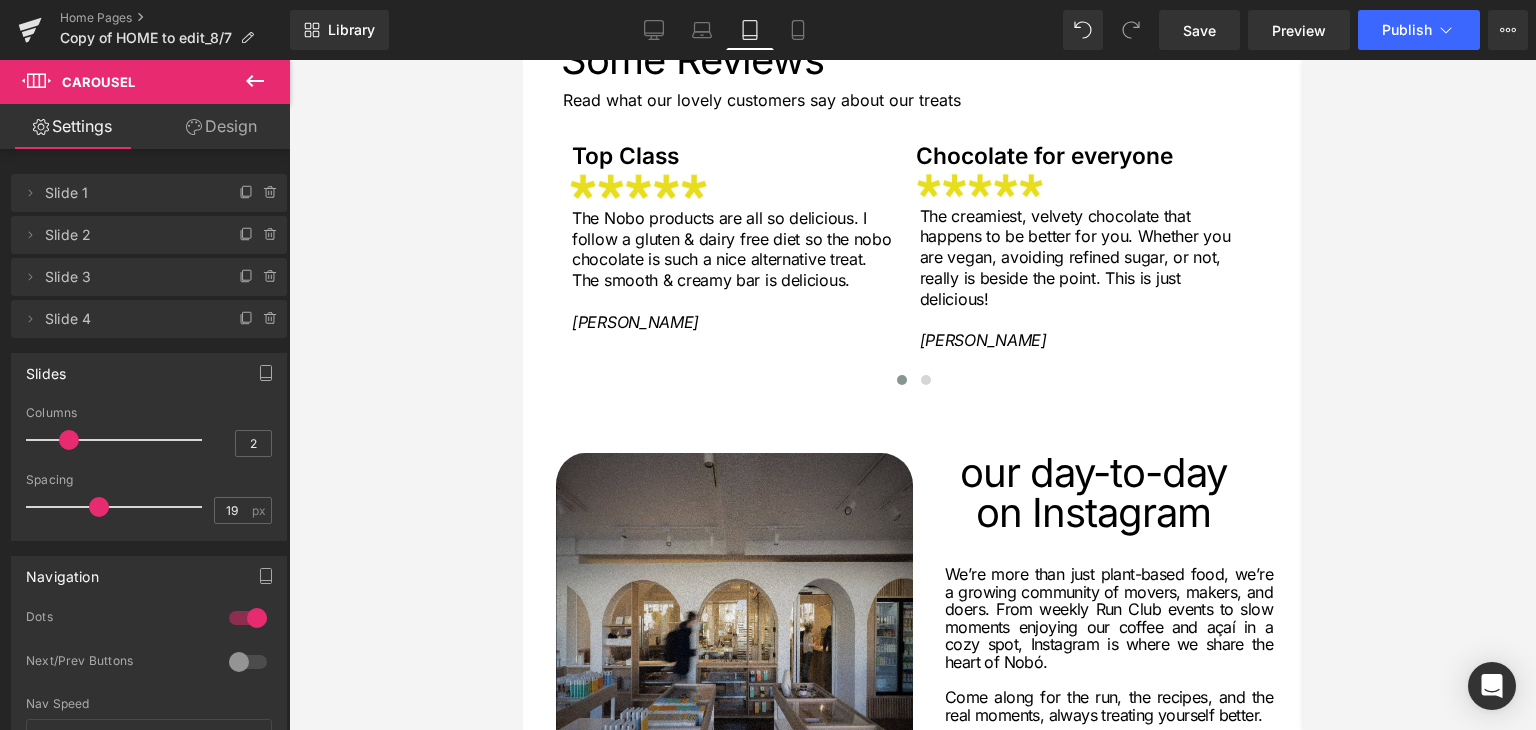 scroll, scrollTop: 2900, scrollLeft: 0, axis: vertical 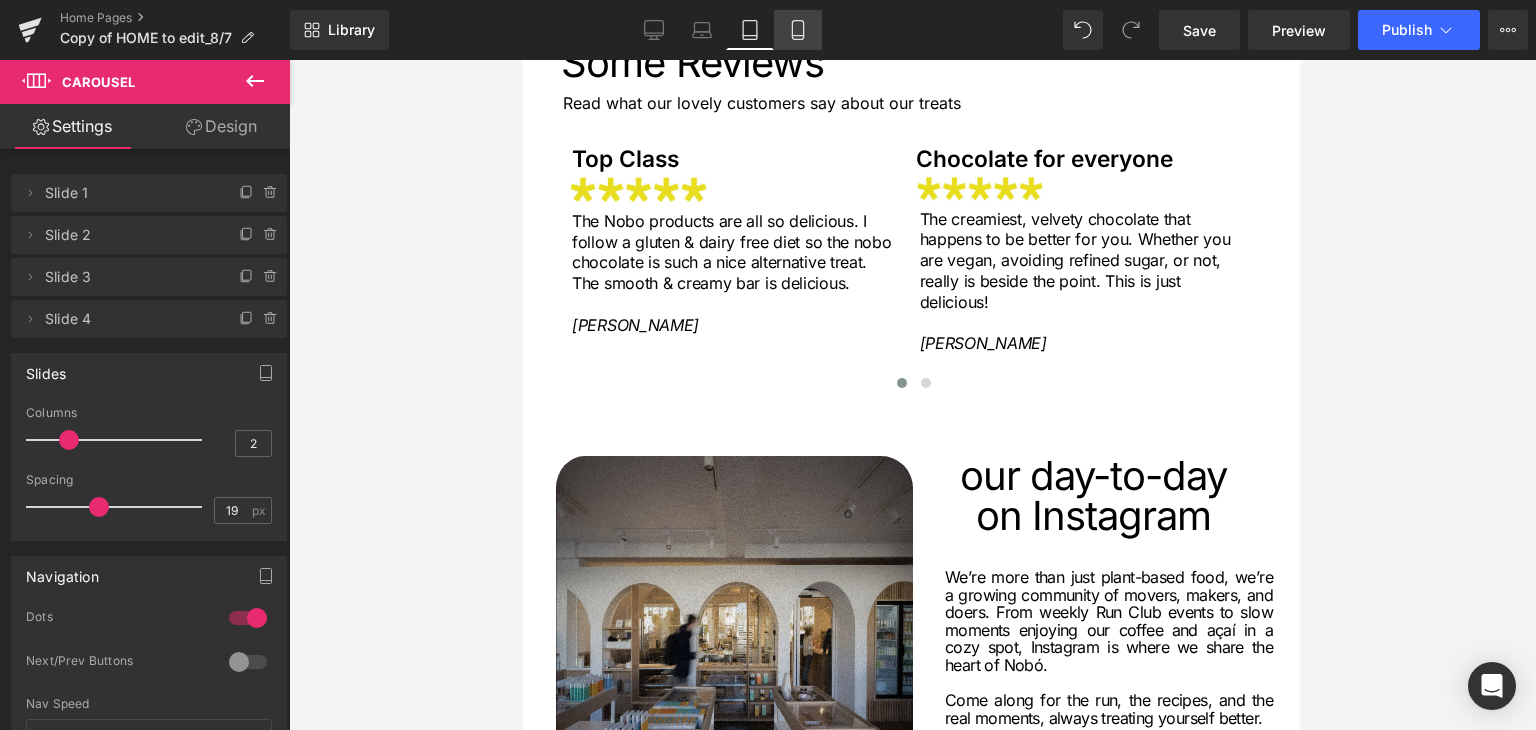click 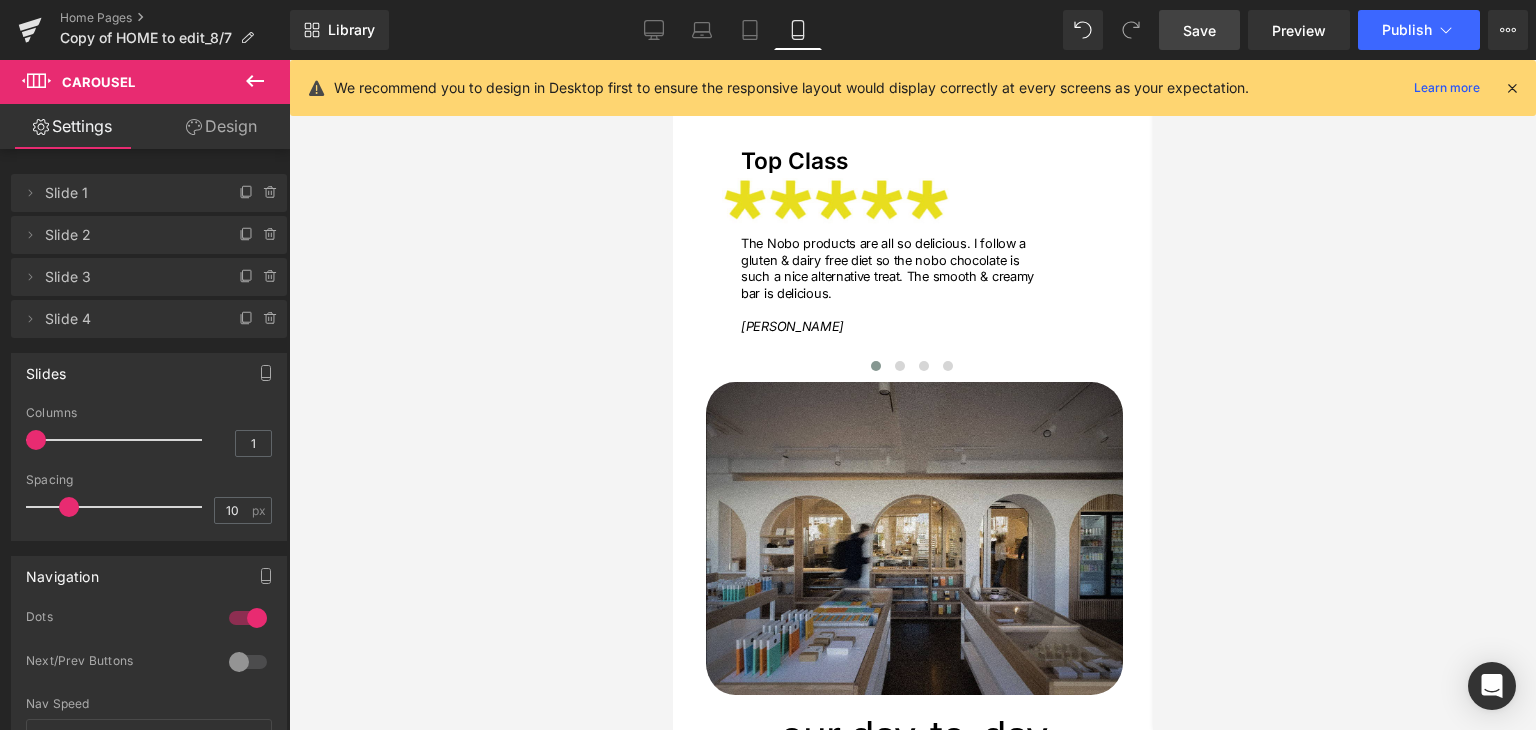 click on "Save" at bounding box center (1199, 30) 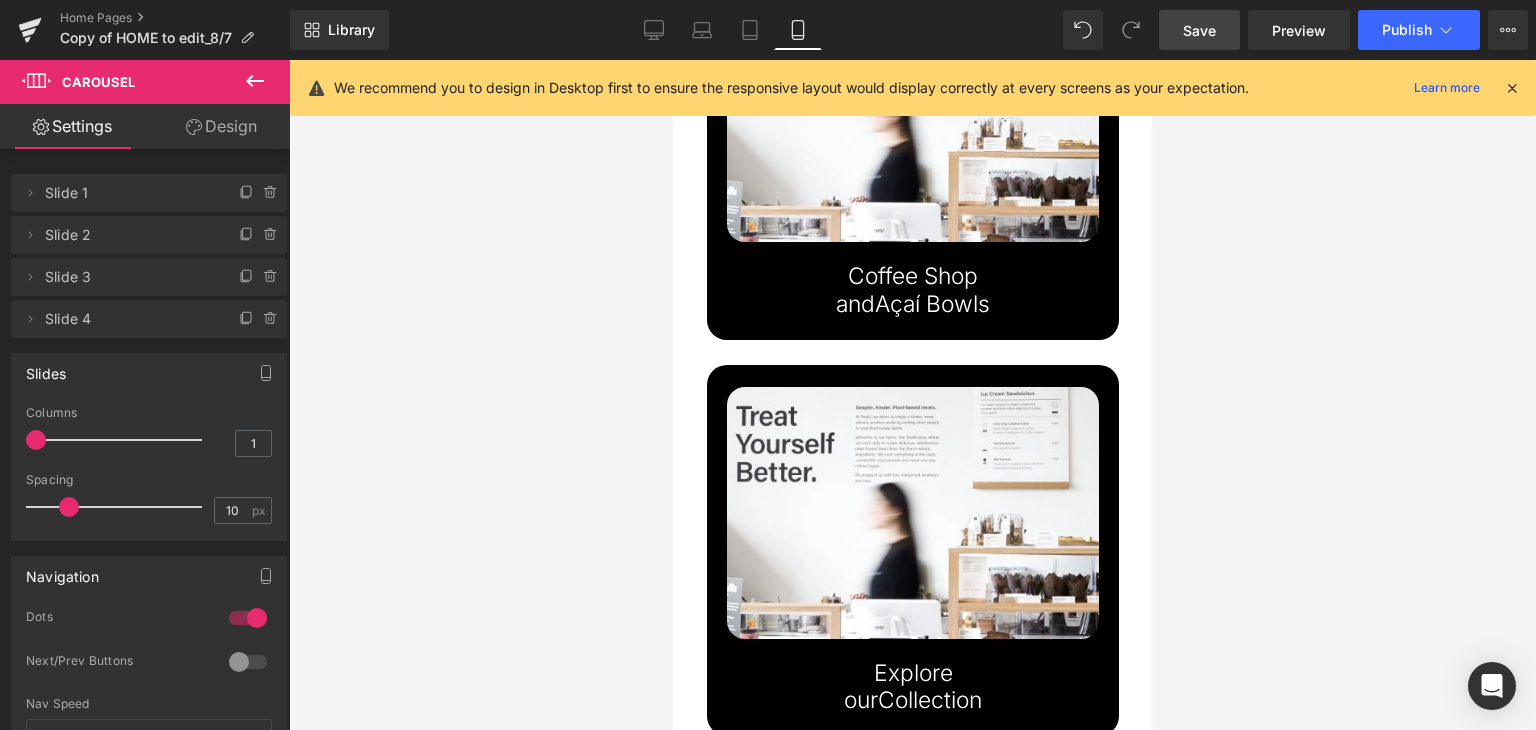 scroll, scrollTop: 3100, scrollLeft: 0, axis: vertical 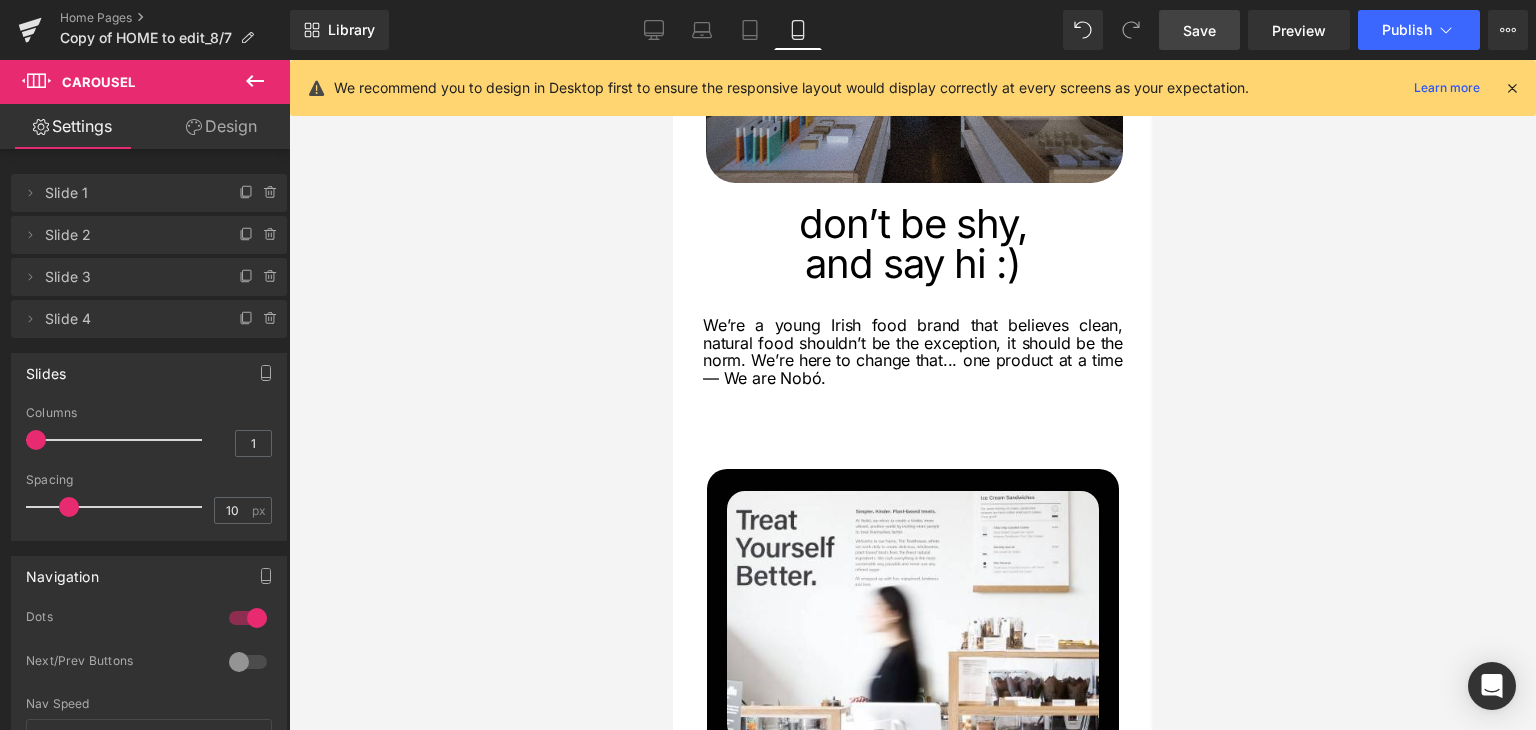 click on "don’t be shy,  and say hi :) Heading" at bounding box center (912, 244) 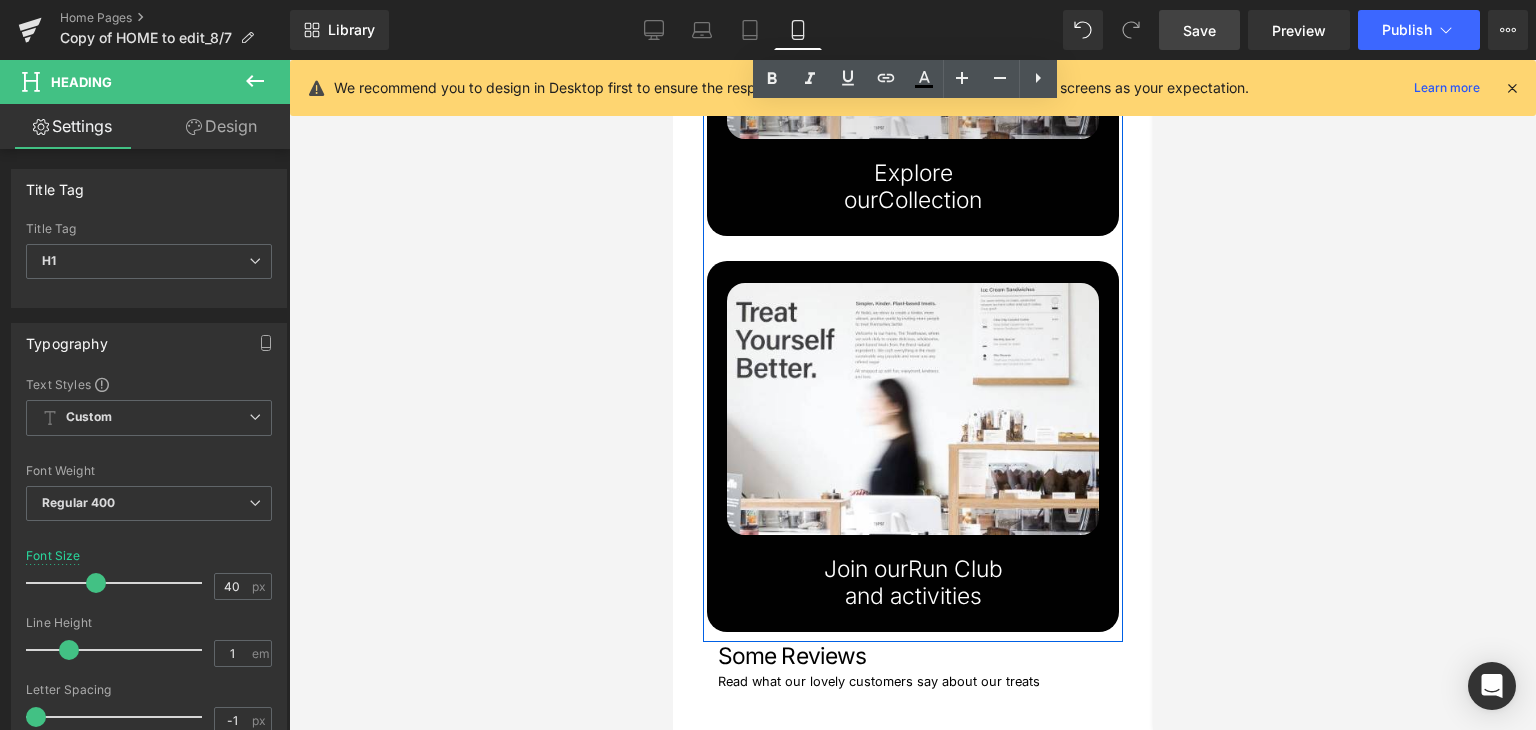 scroll, scrollTop: 4300, scrollLeft: 0, axis: vertical 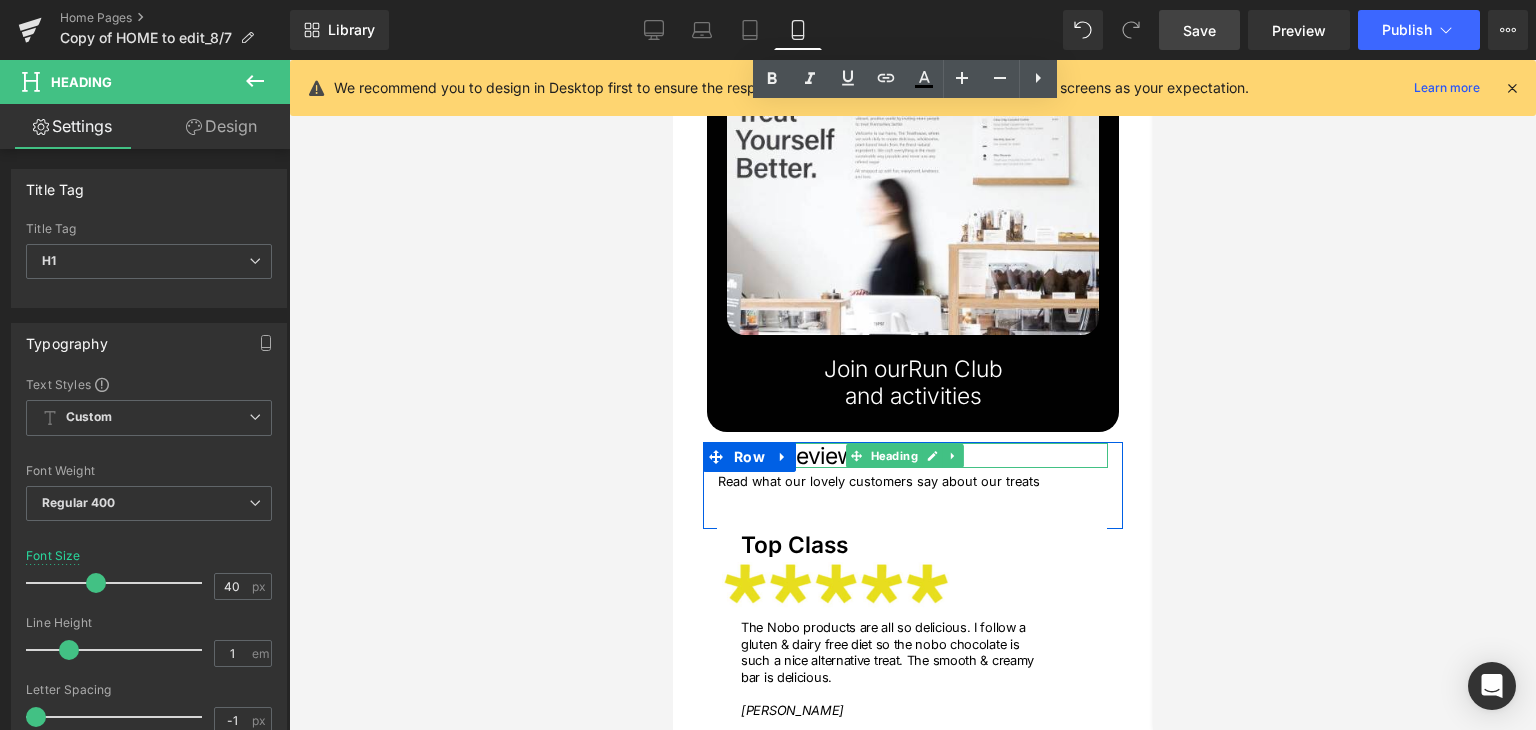 click on "Some Reviews" at bounding box center (912, 455) 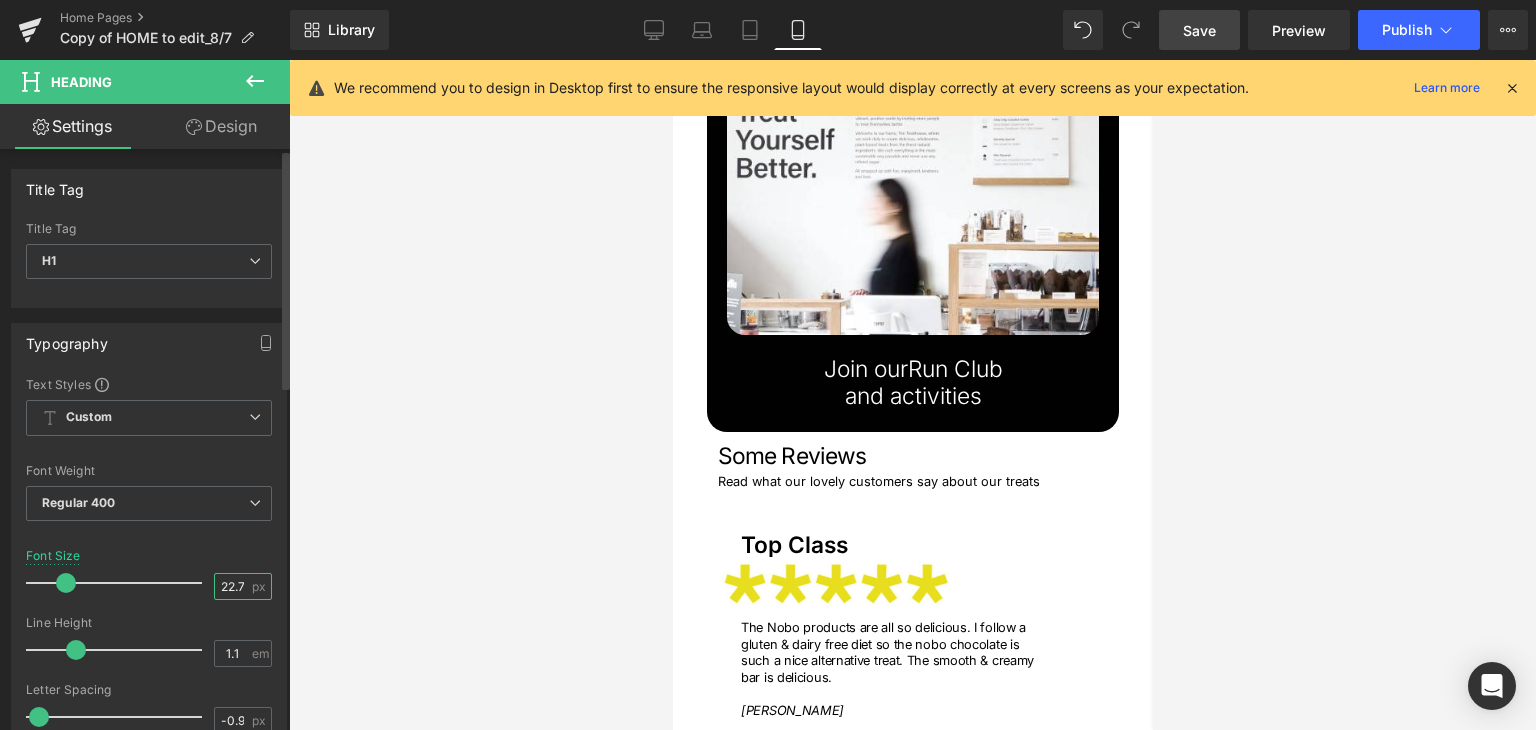 click on "22.72" at bounding box center (232, 586) 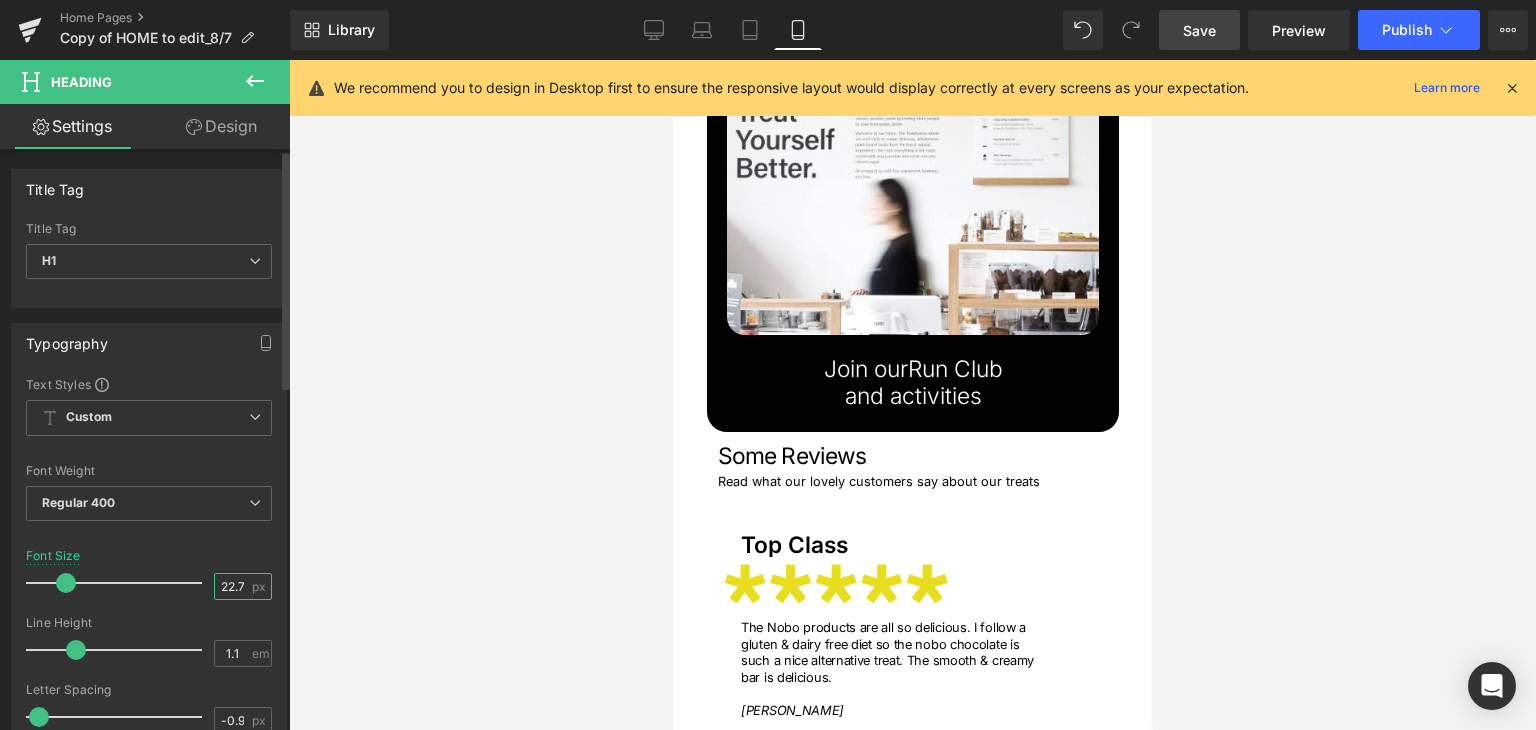 click on "22.72" at bounding box center [232, 586] 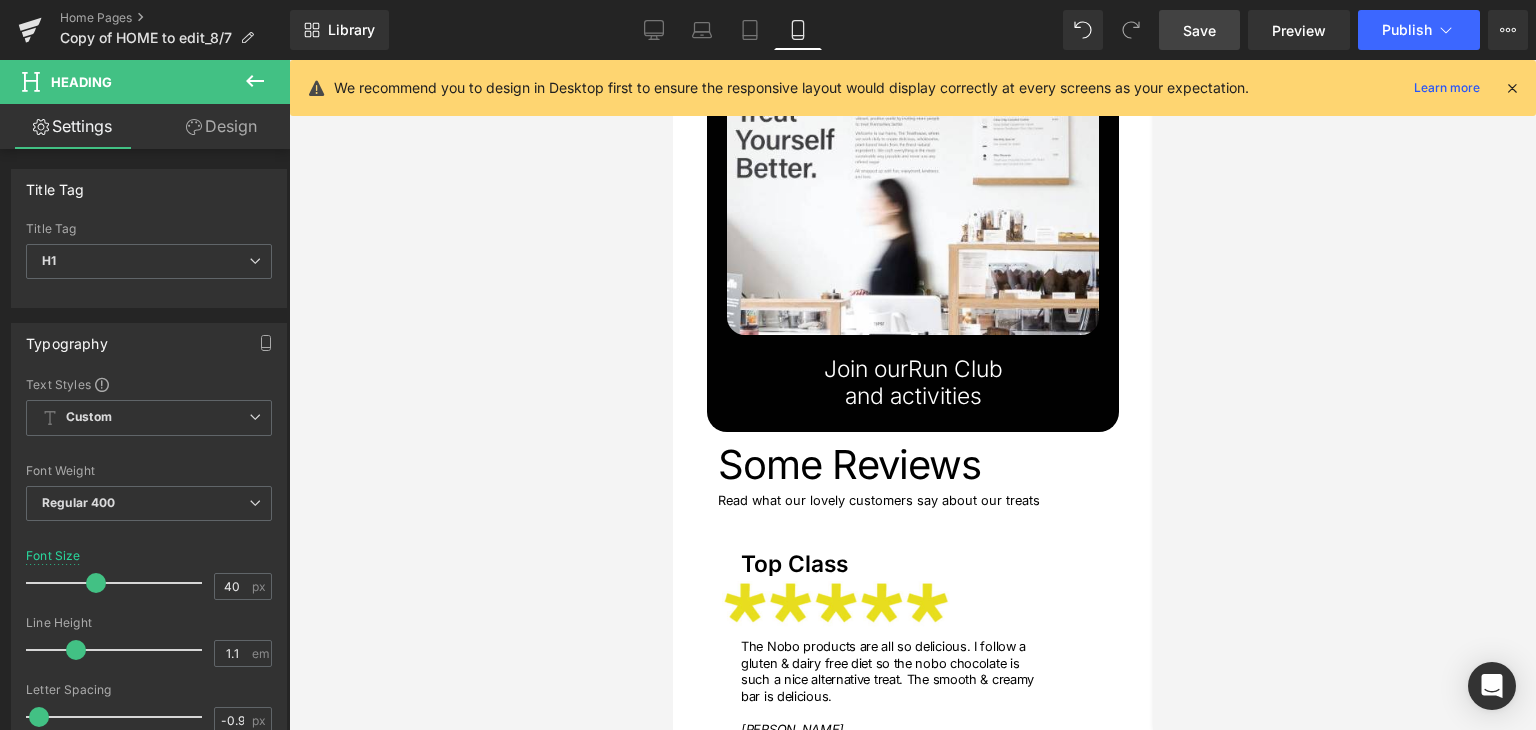 click at bounding box center [912, 395] 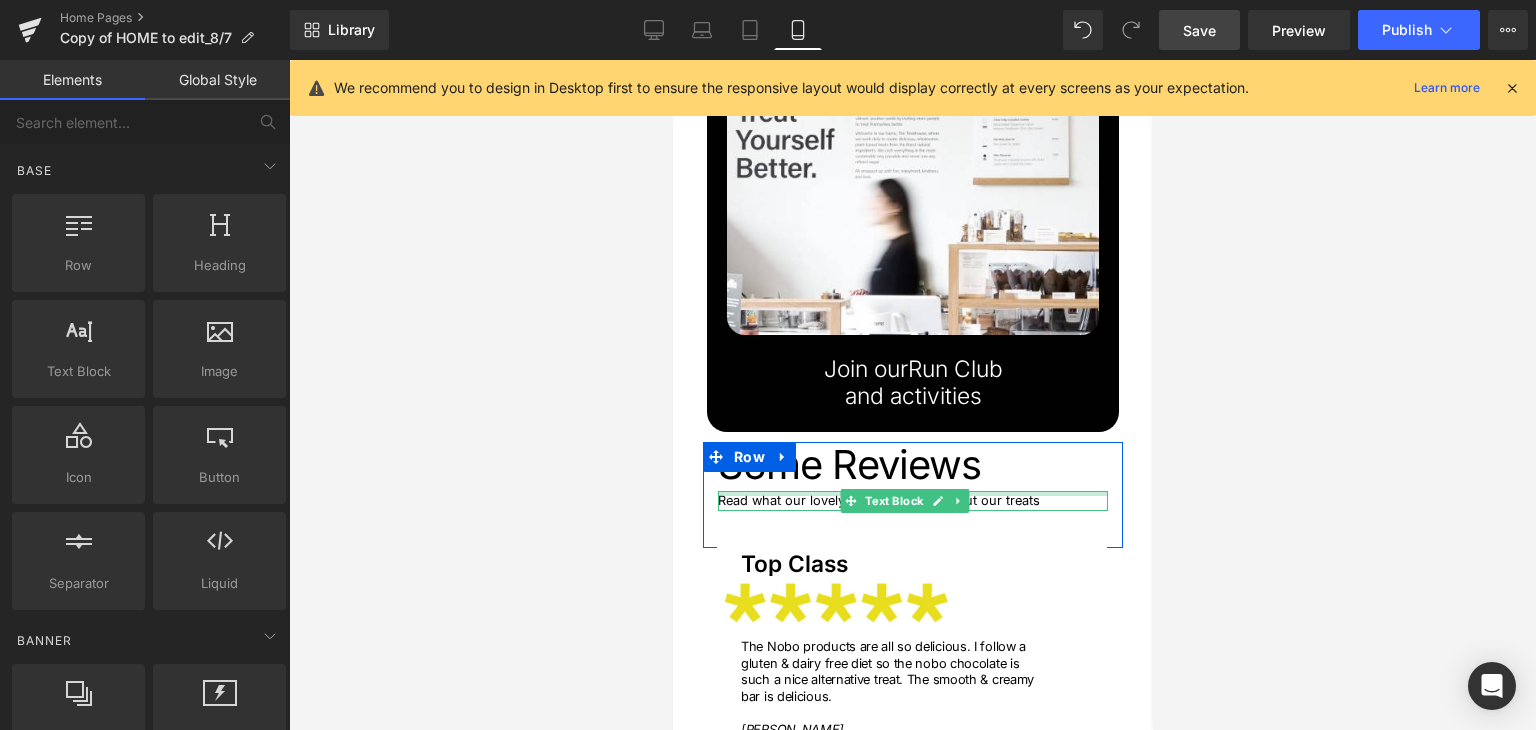 click at bounding box center (912, 493) 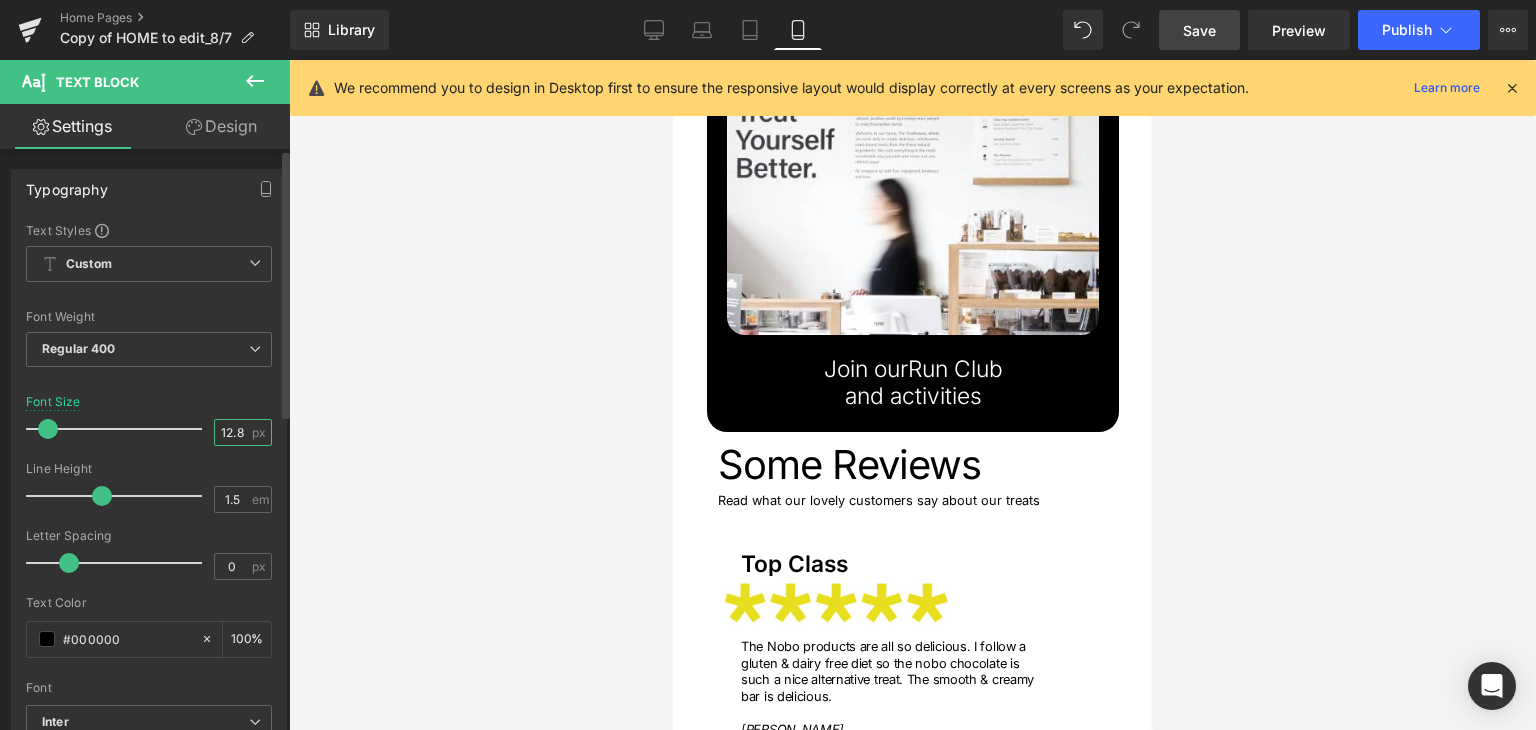 click on "12.8" at bounding box center [232, 432] 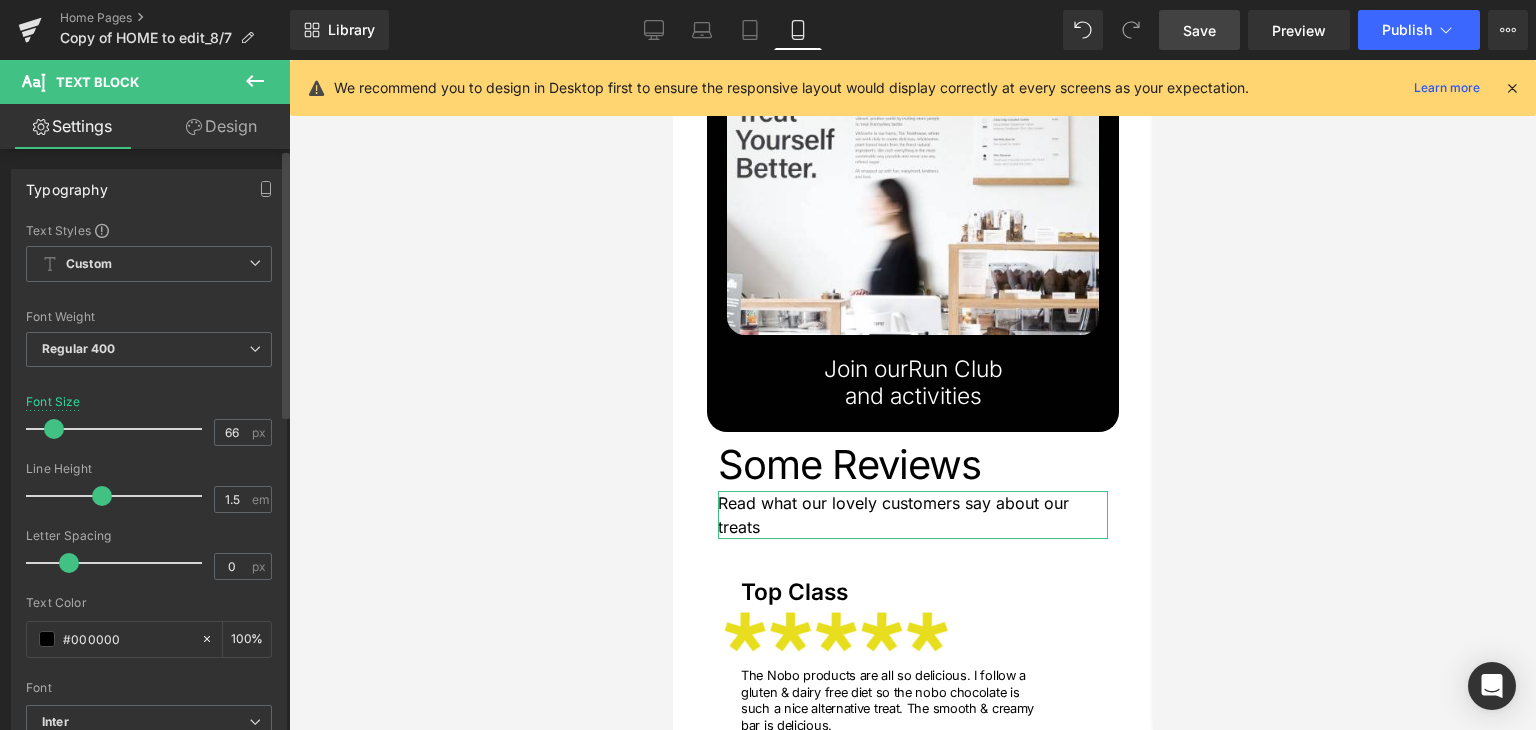 drag, startPoint x: 136, startPoint y: 431, endPoint x: 56, endPoint y: 429, distance: 80.024994 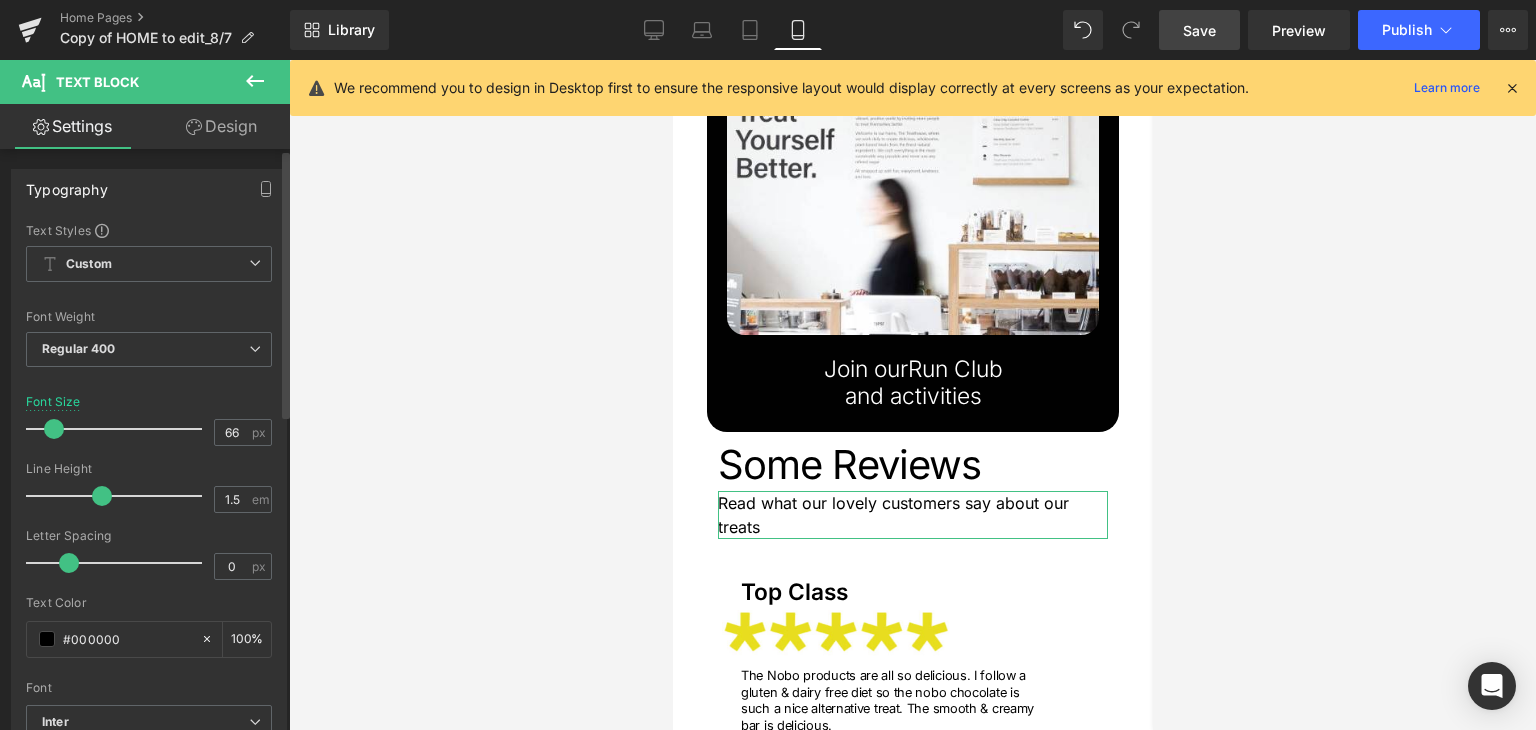 click at bounding box center [54, 429] 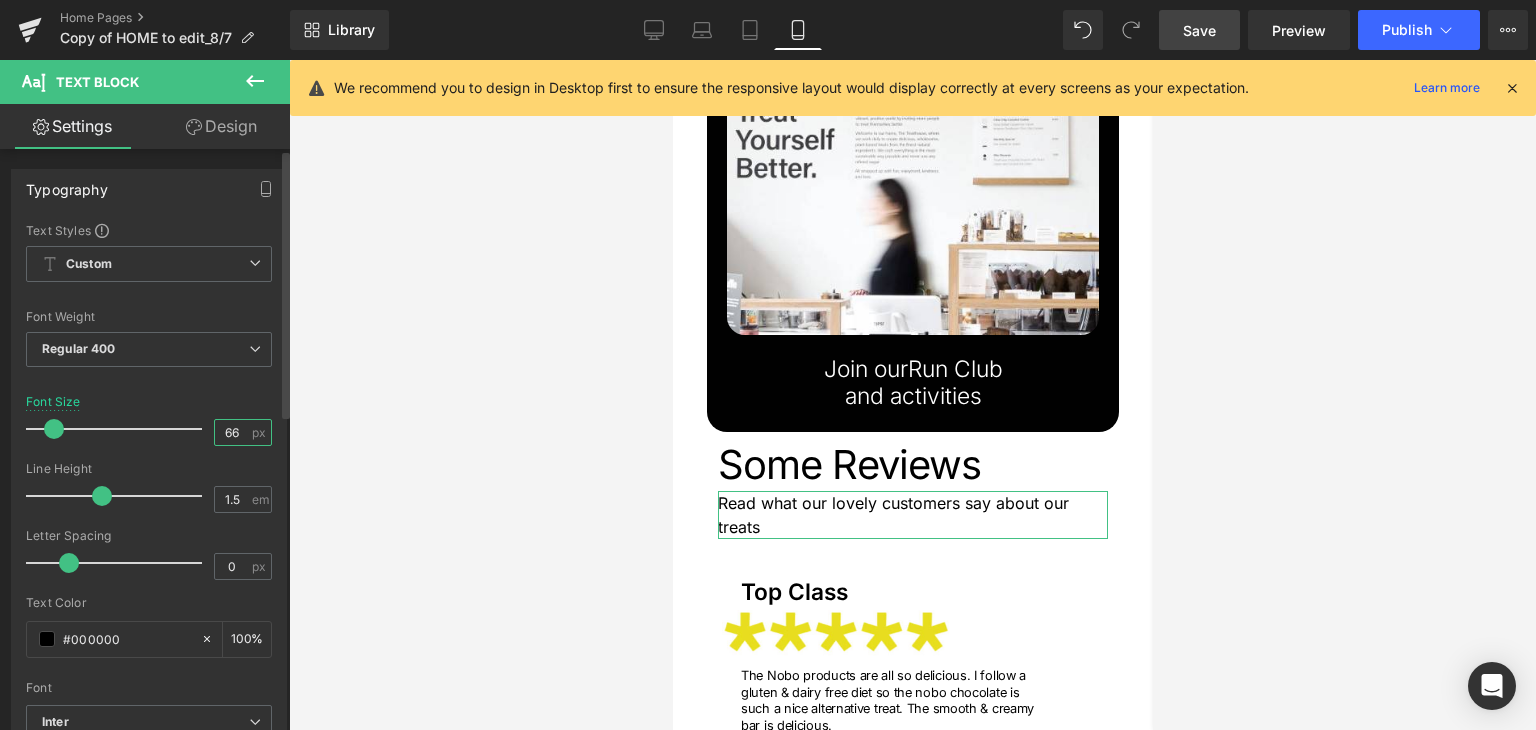 click on "66" at bounding box center [232, 432] 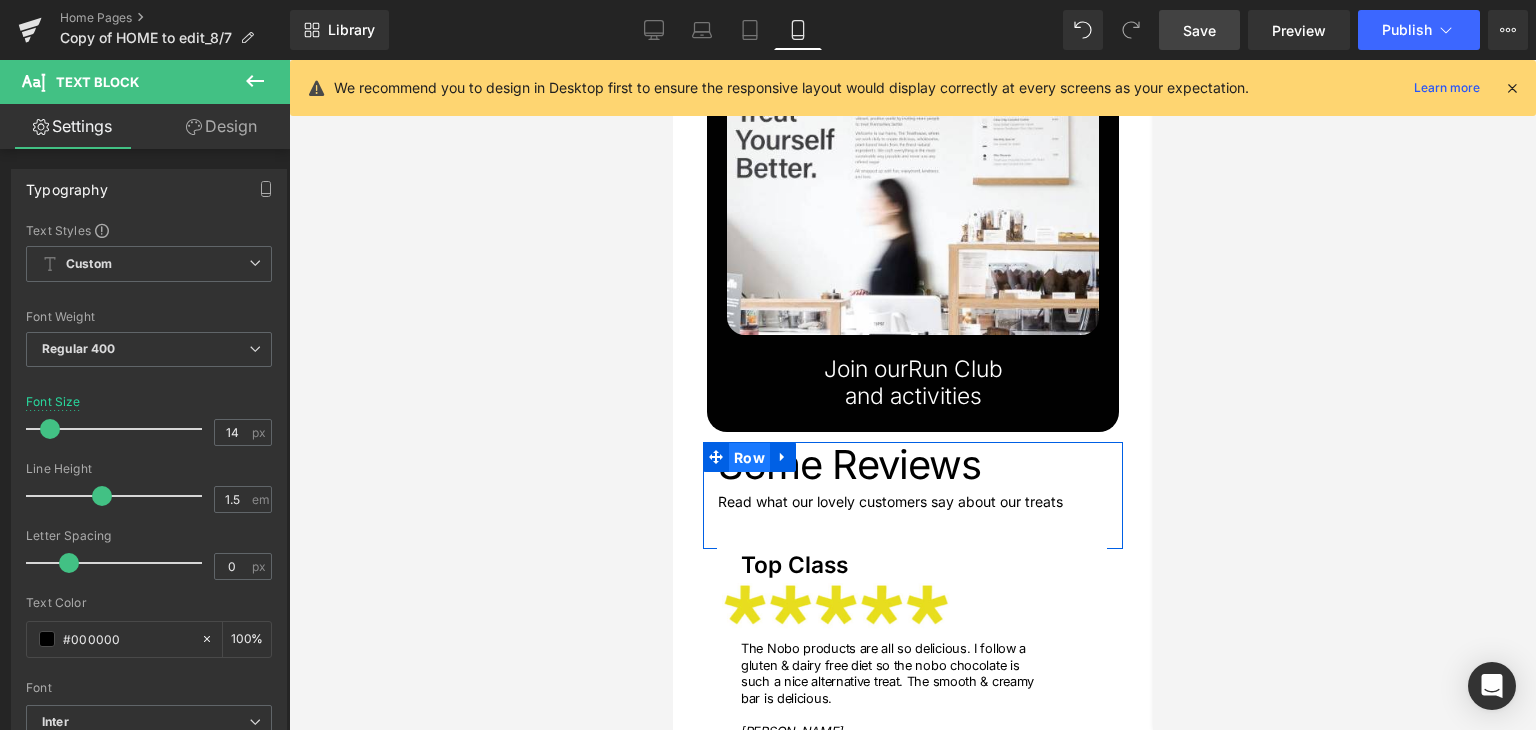 click on "Row" at bounding box center (748, 458) 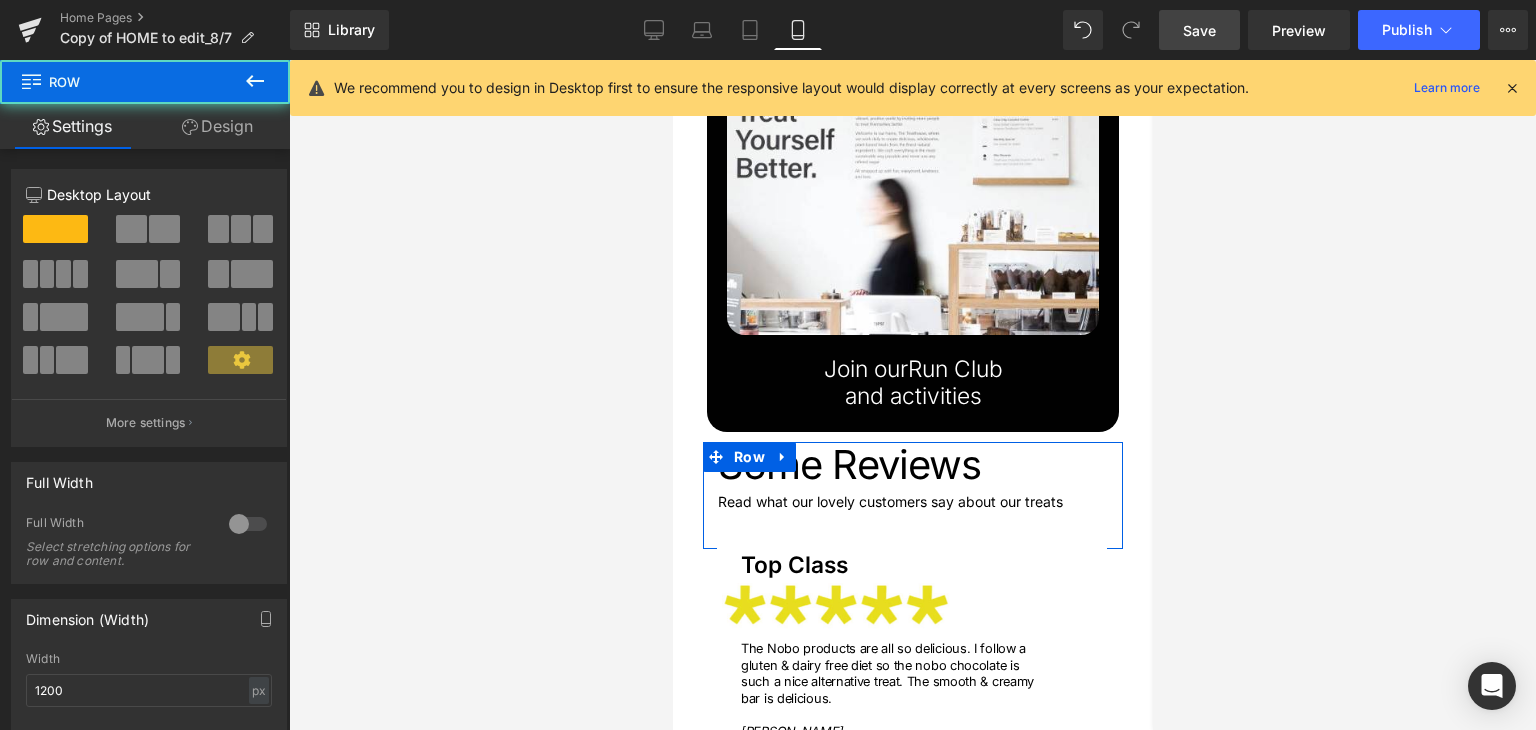 click on "Design" at bounding box center (217, 126) 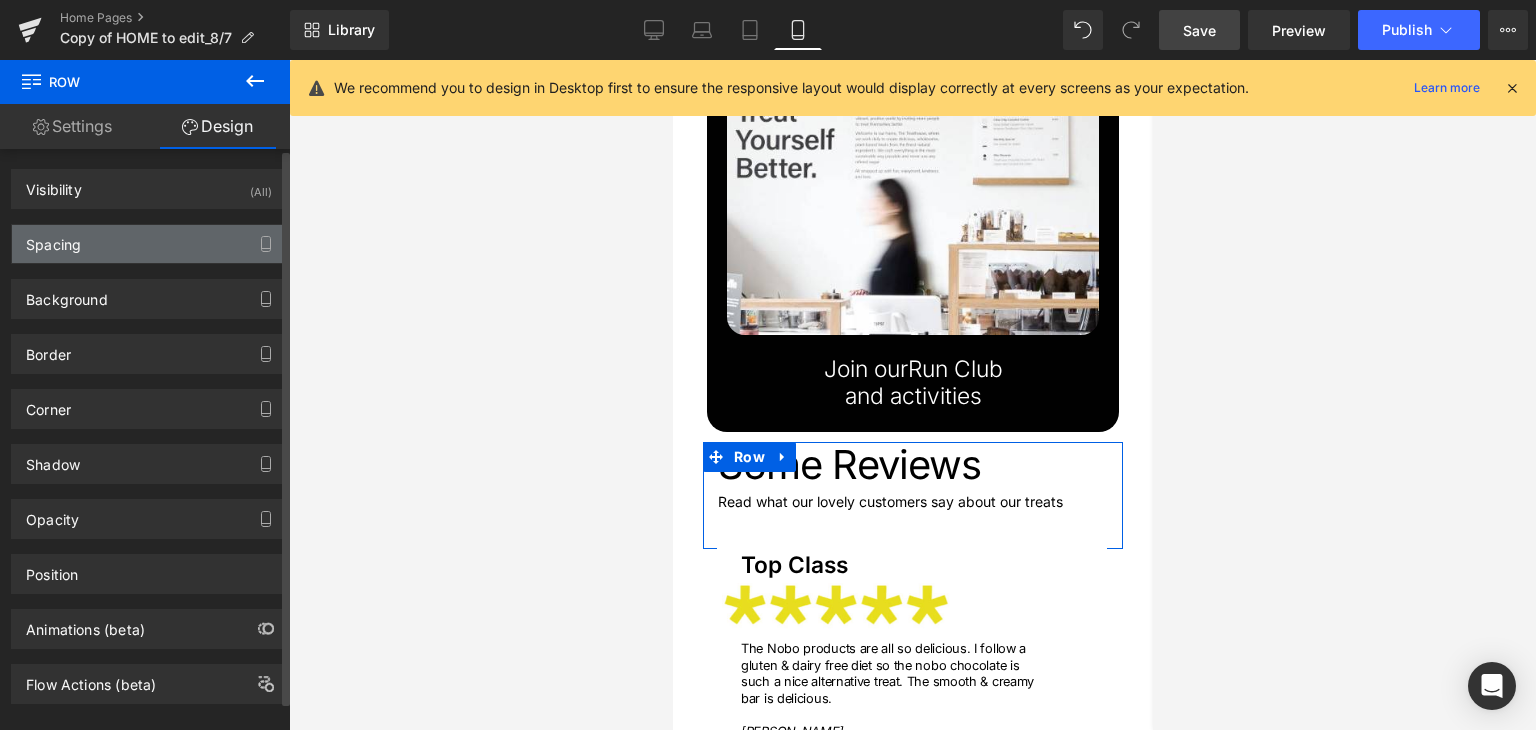 click on "Spacing" at bounding box center [149, 244] 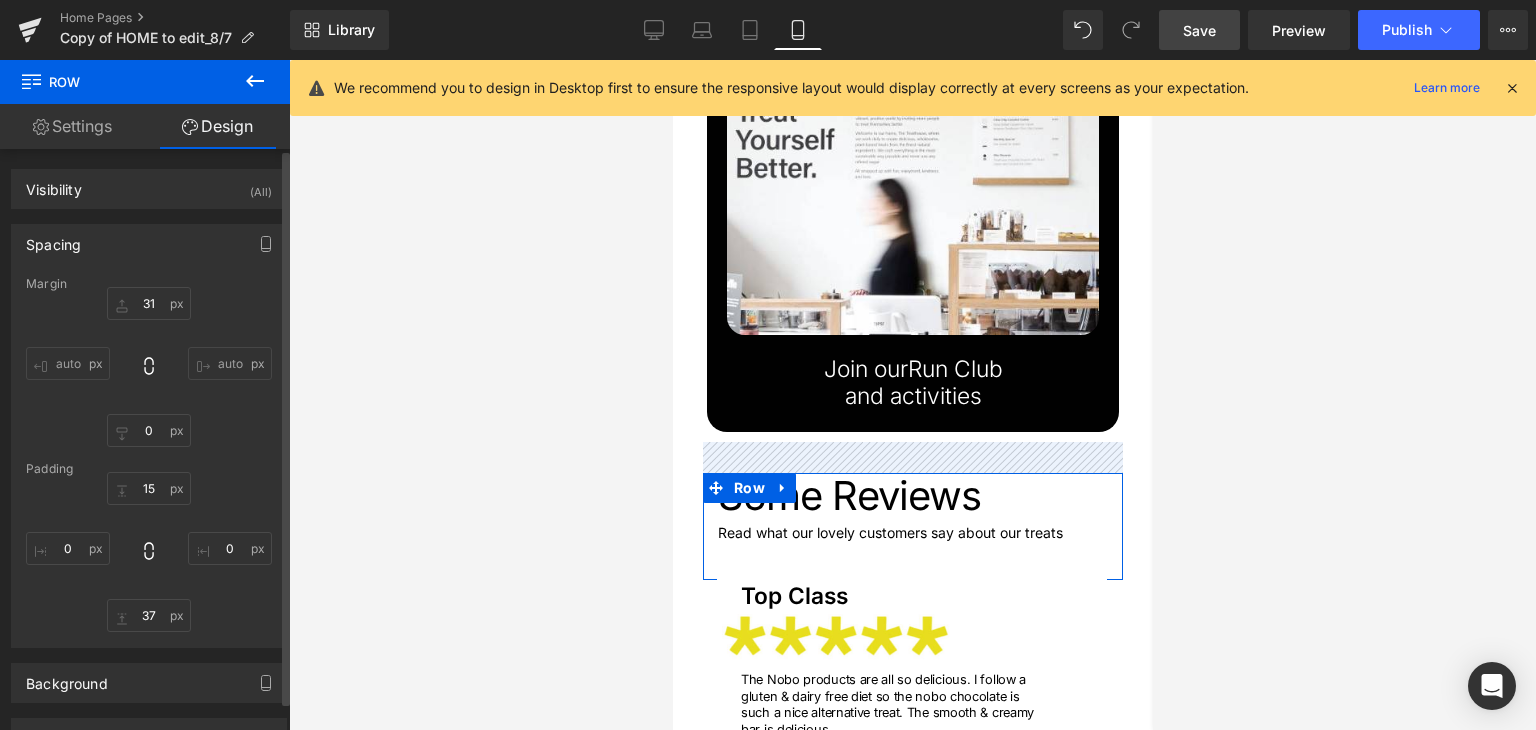 drag, startPoint x: 127, startPoint y: 278, endPoint x: 134, endPoint y: 261, distance: 18.384777 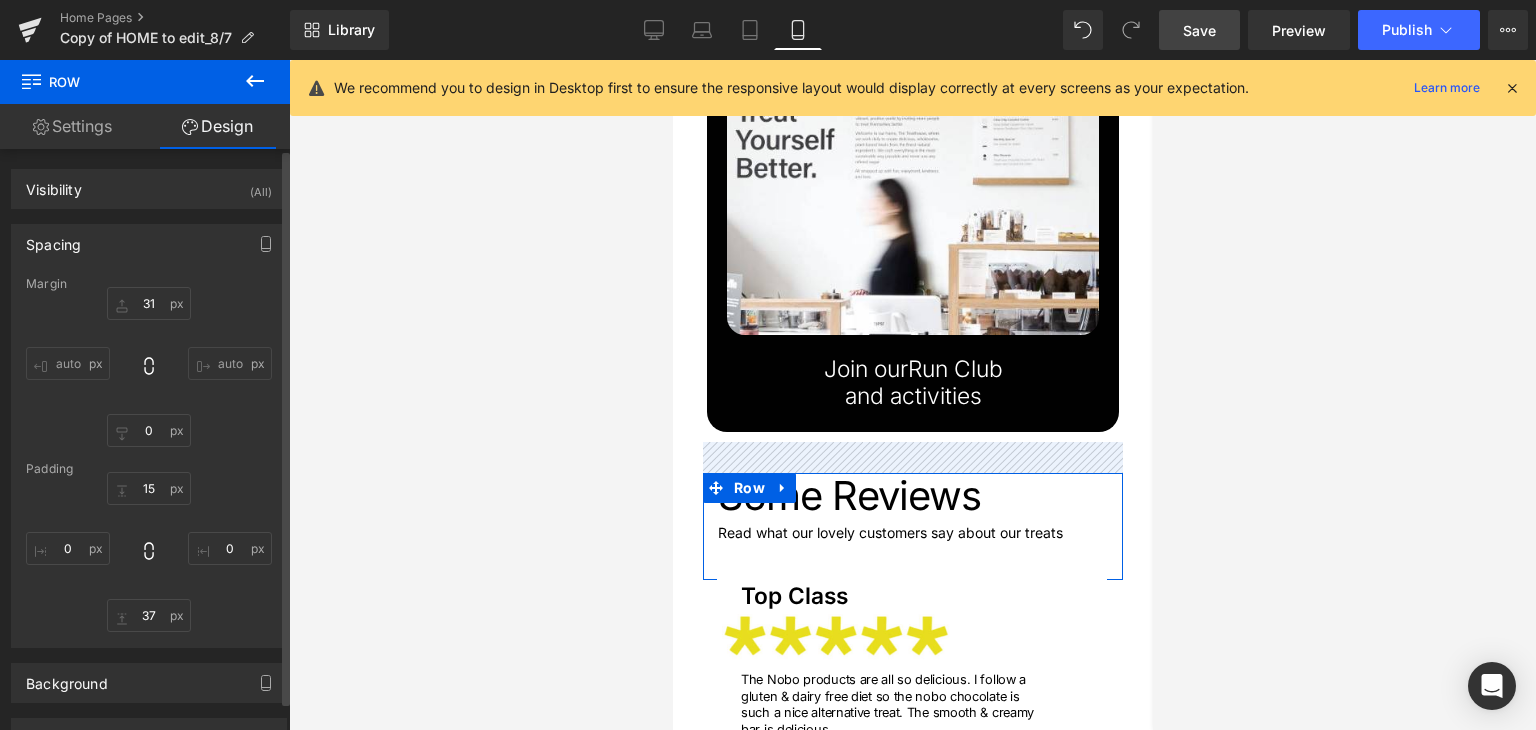 click on "Spacing
Margin
0
auto
0
auto
Padding
15
0
37
0" at bounding box center (149, 436) 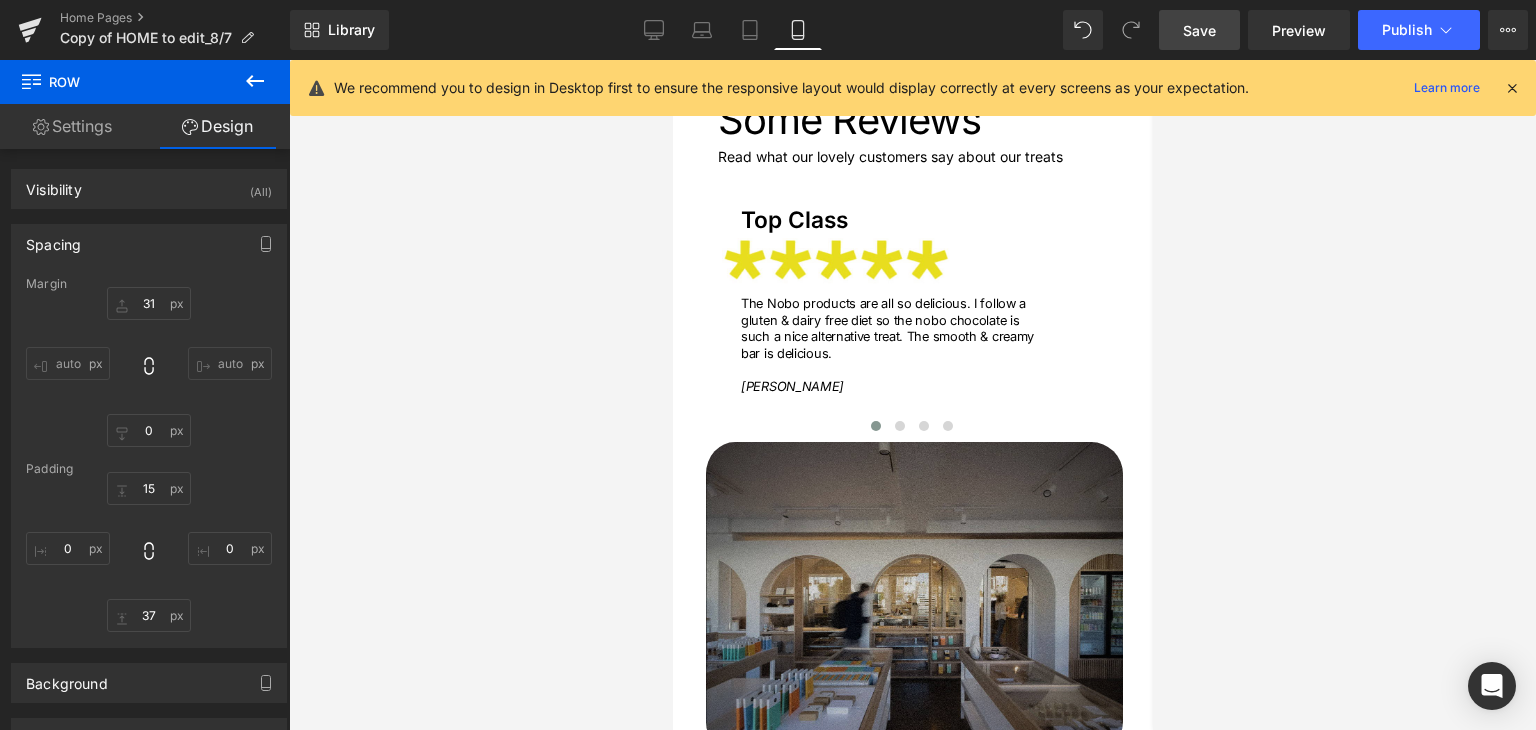 scroll, scrollTop: 4500, scrollLeft: 0, axis: vertical 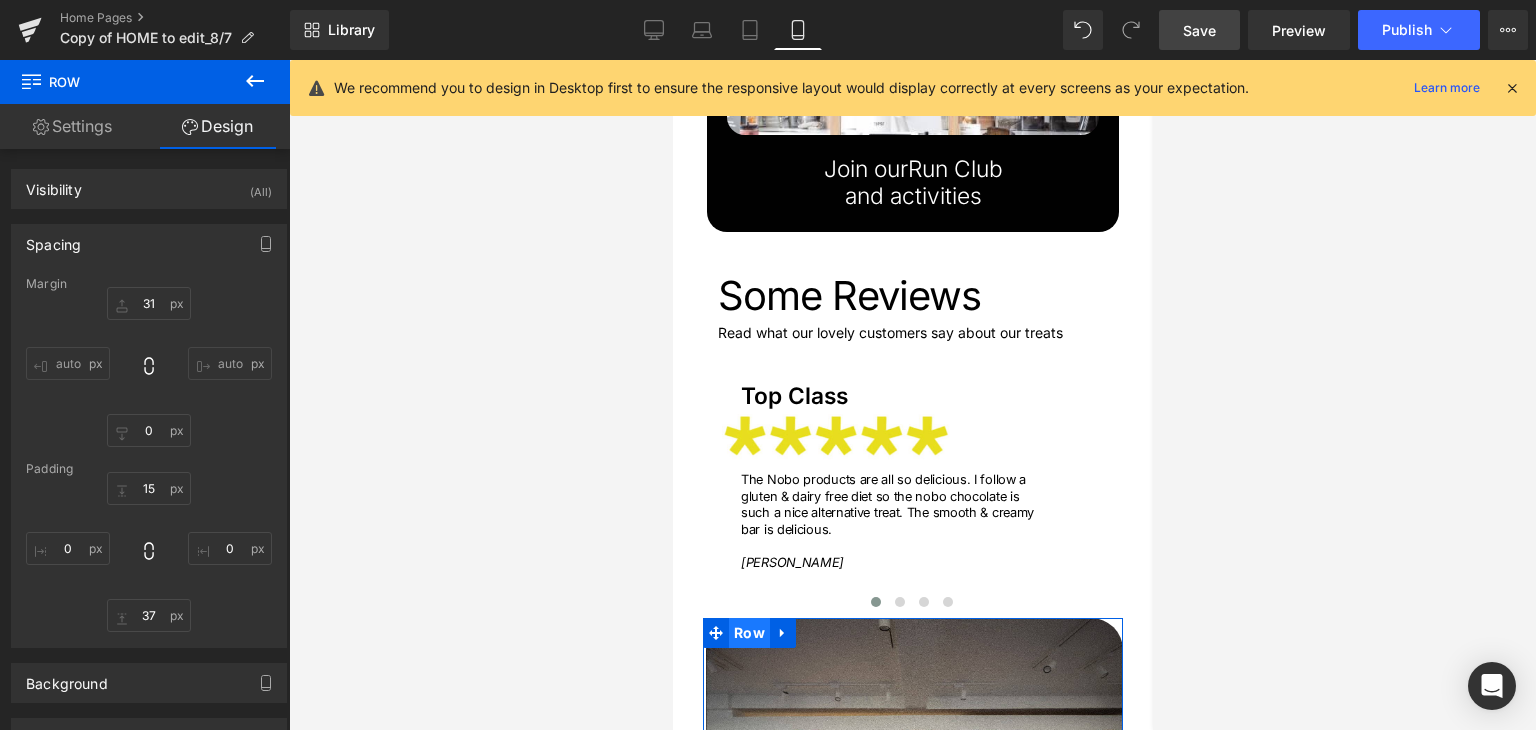 click on "Row" at bounding box center (748, 633) 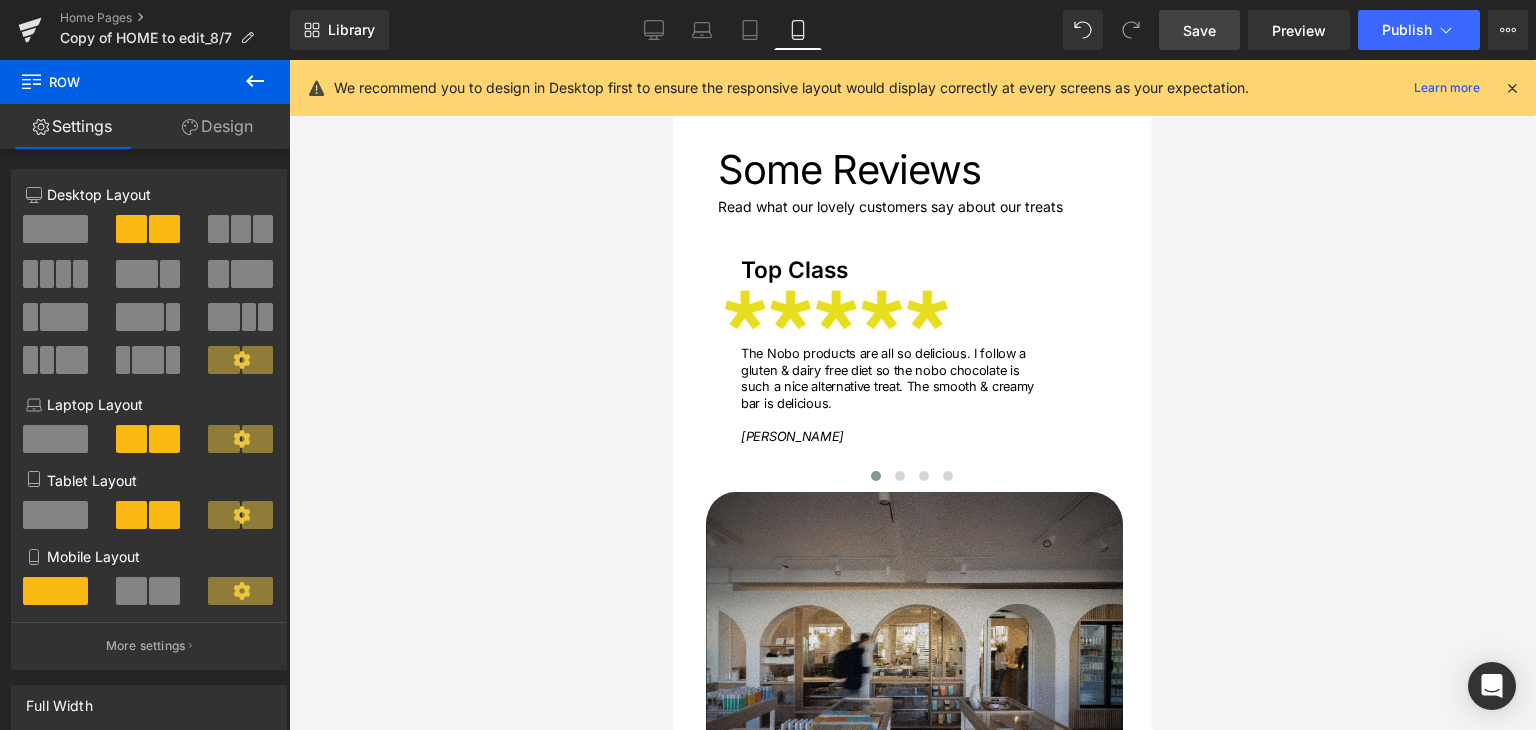 scroll, scrollTop: 4800, scrollLeft: 0, axis: vertical 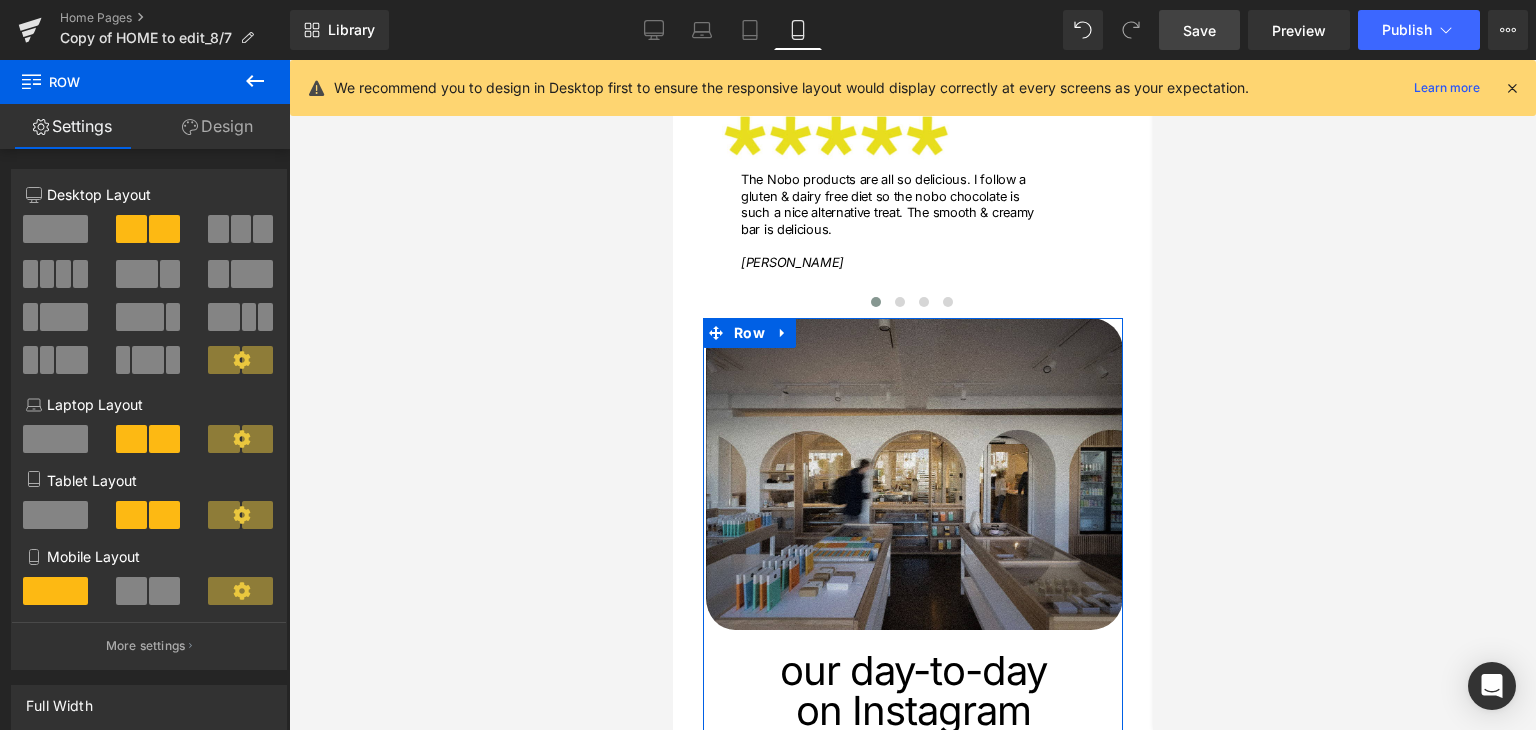 click on "Design" at bounding box center (217, 126) 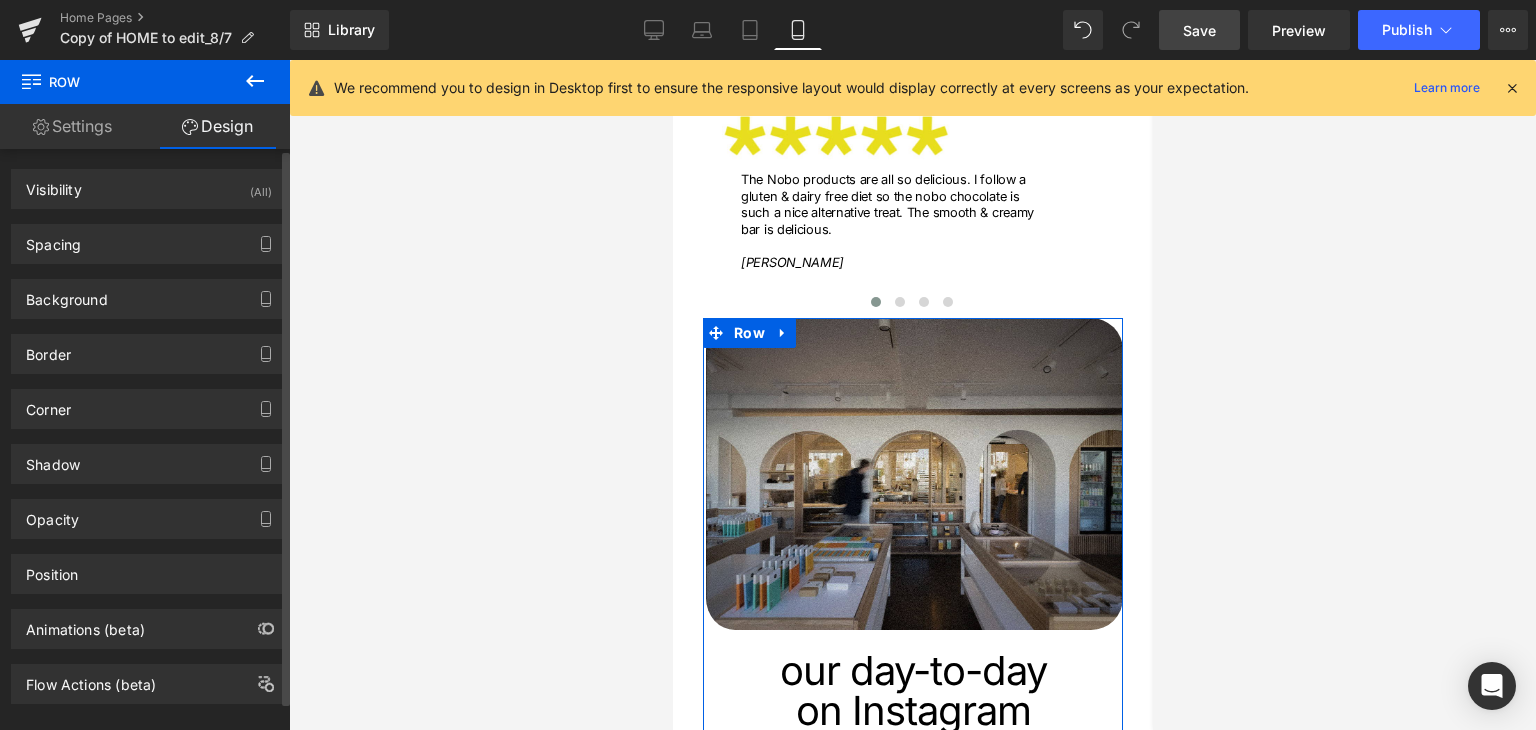 click on "Spacing
Margin
0
auto
0
auto
Padding
0
0
0
0" at bounding box center [149, 236] 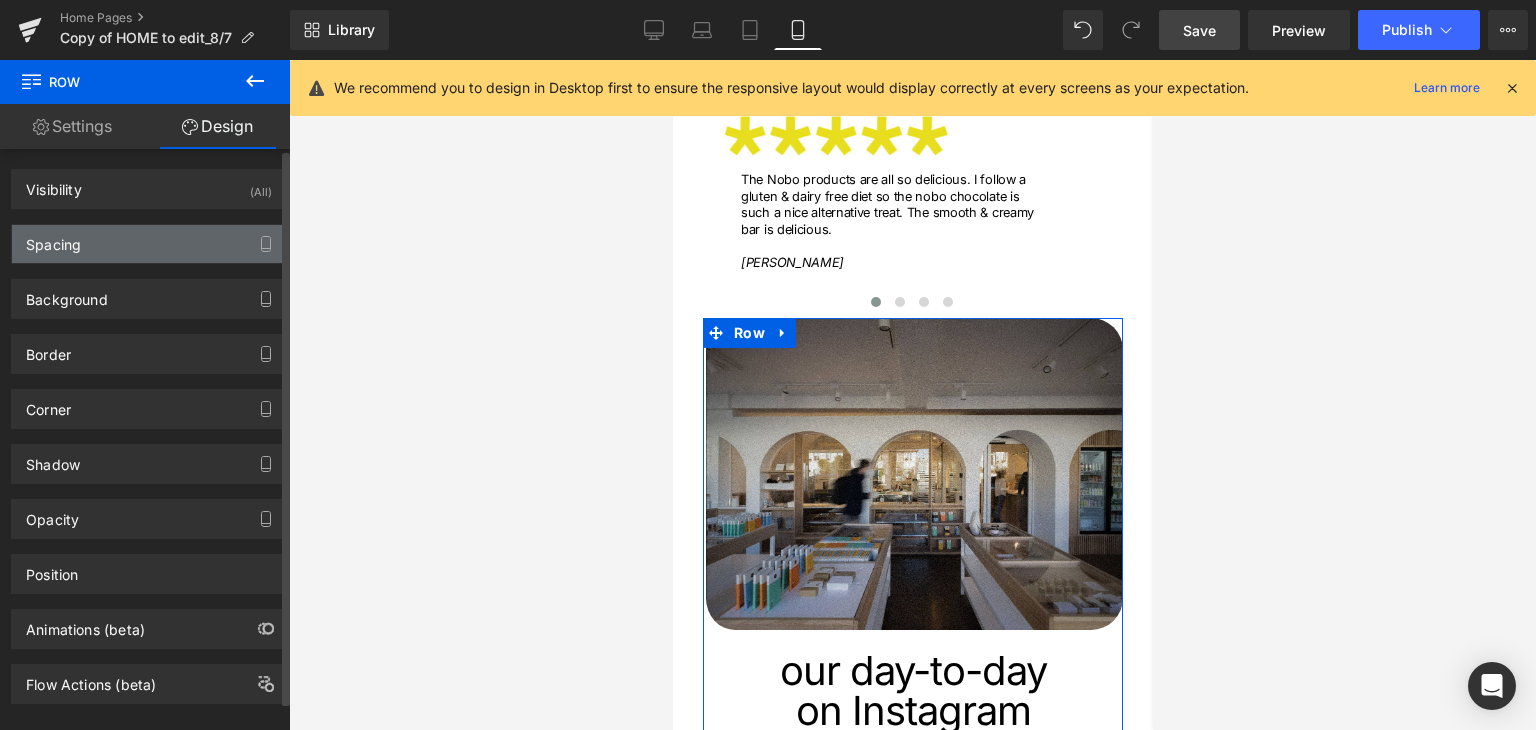 click on "Spacing" at bounding box center (53, 239) 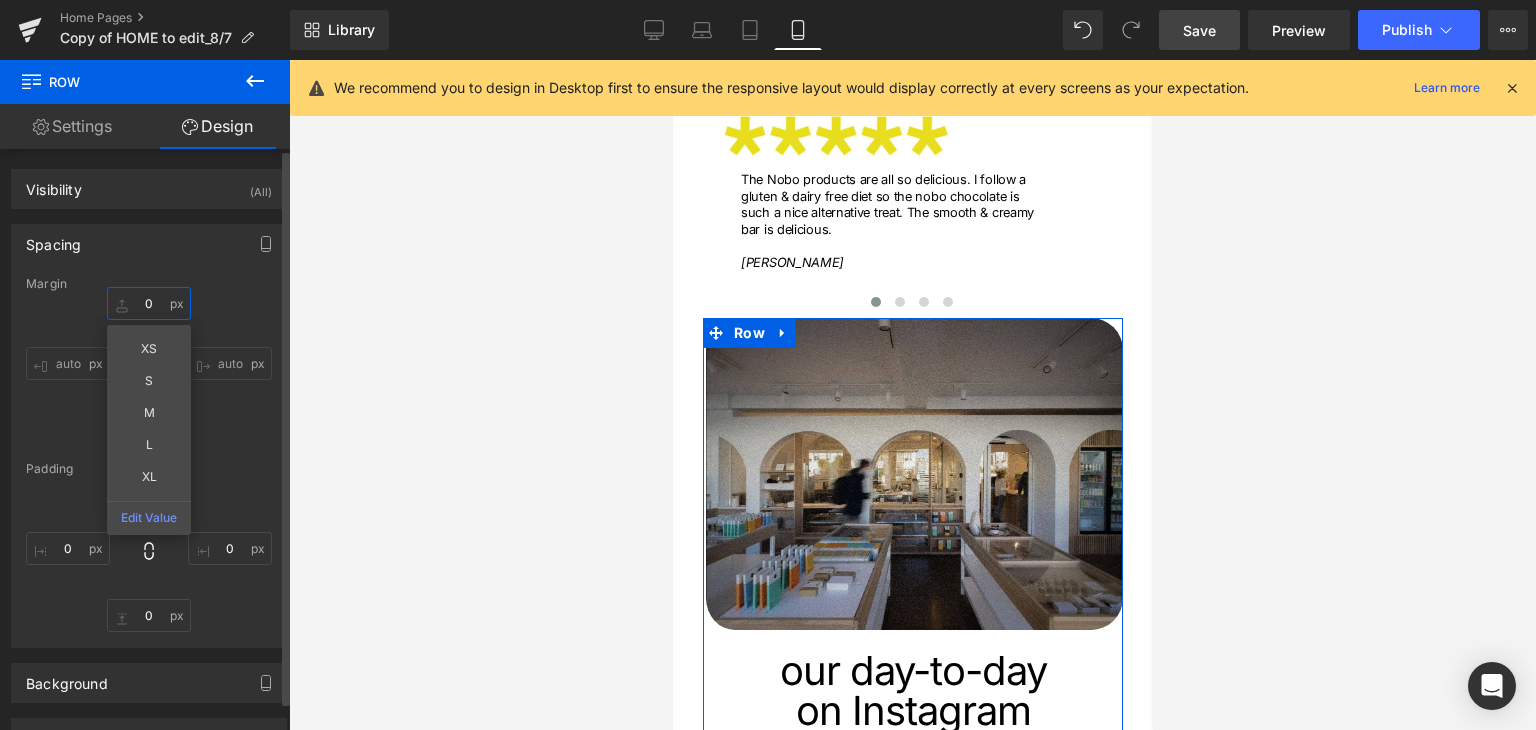 click on "0" at bounding box center (149, 303) 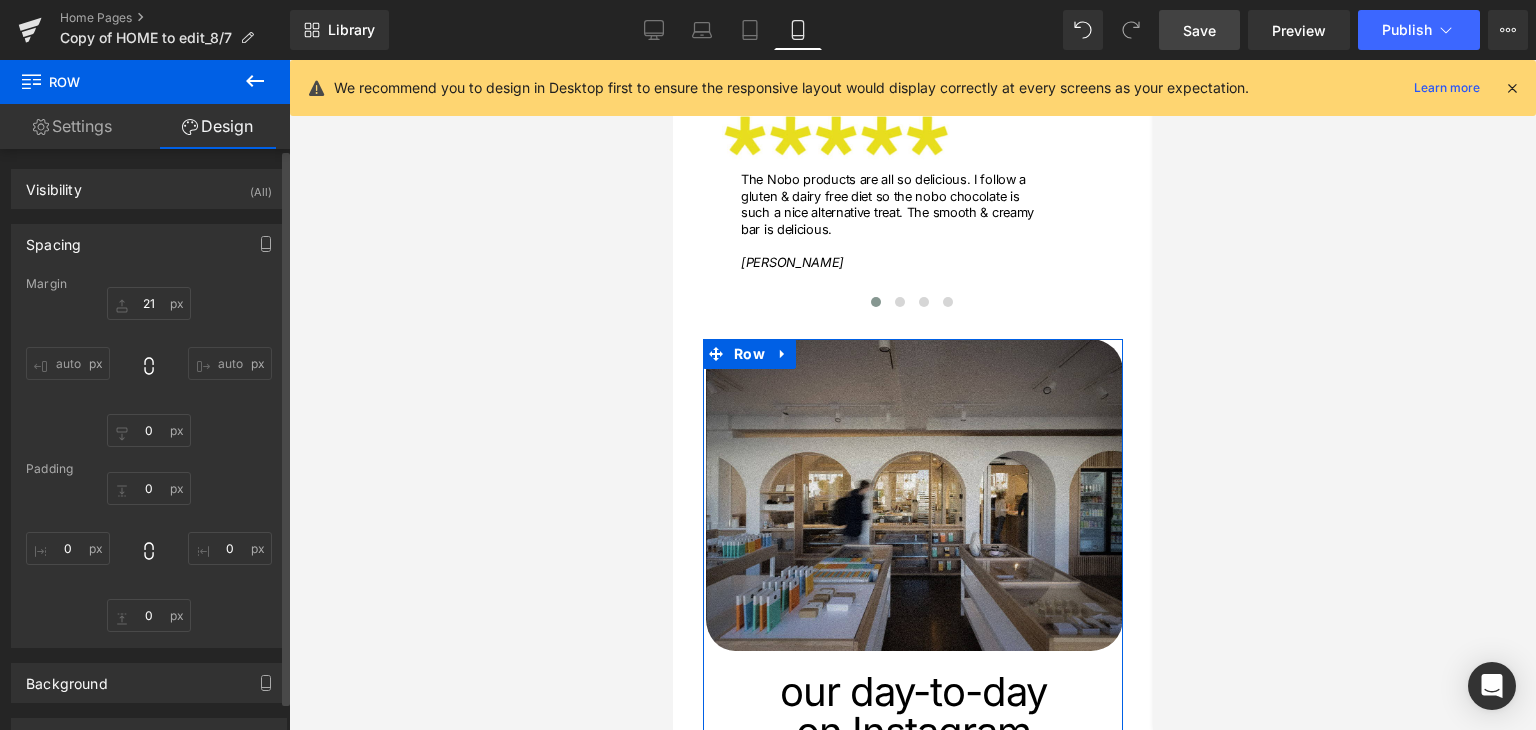 drag, startPoint x: 124, startPoint y: 279, endPoint x: 127, endPoint y: 265, distance: 14.3178215 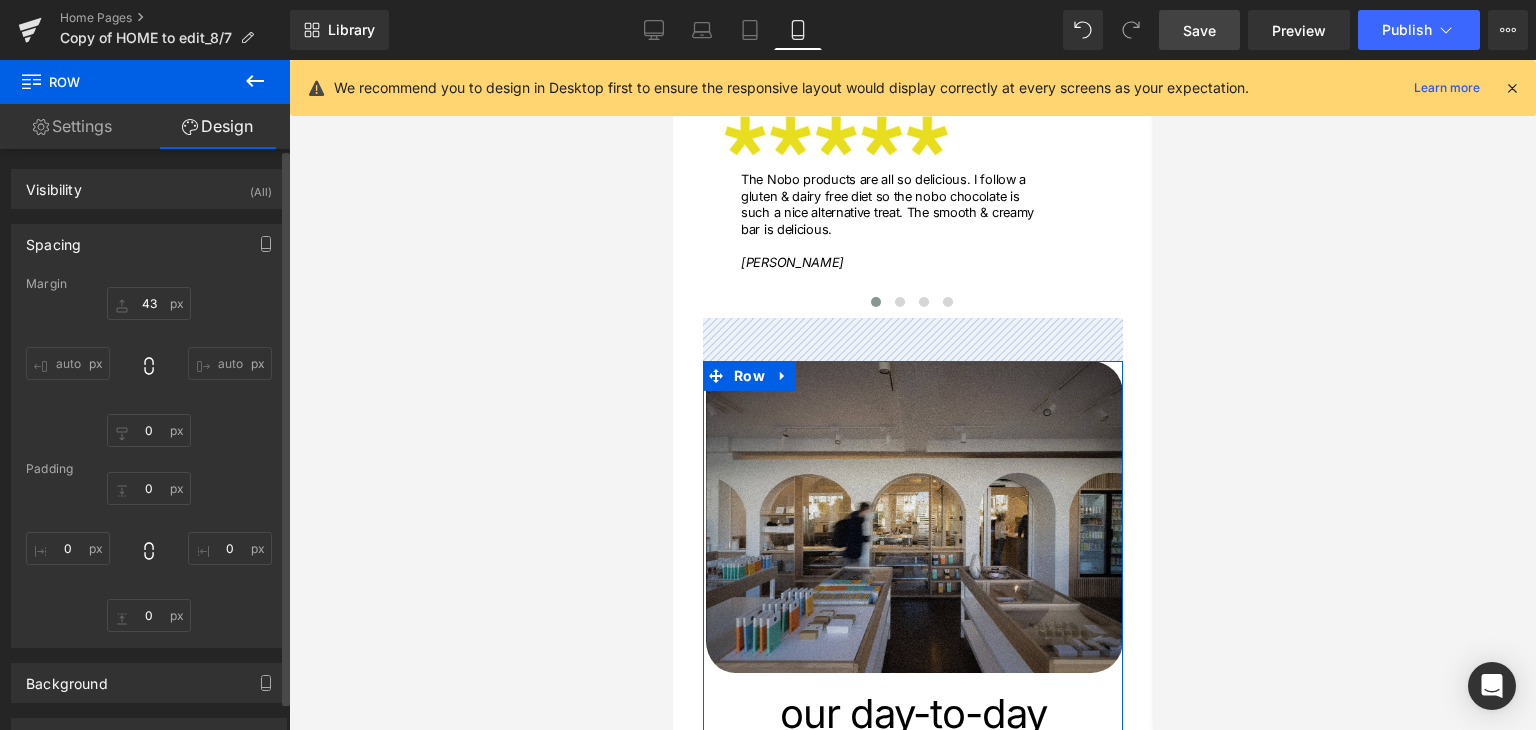 click on "Spacing
Margin
0
auto
0
auto
Padding
0
0
0
0" at bounding box center [149, 436] 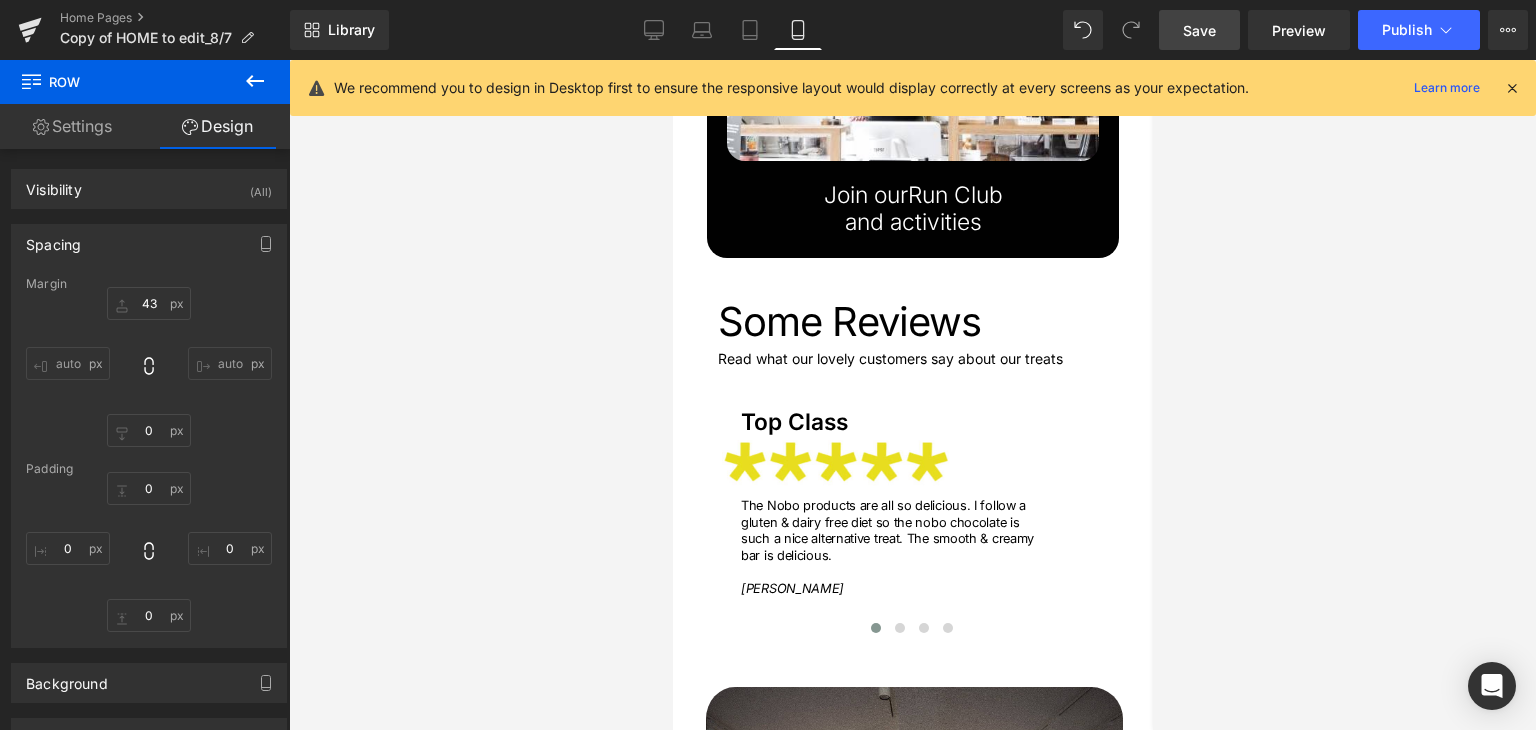 scroll, scrollTop: 4600, scrollLeft: 0, axis: vertical 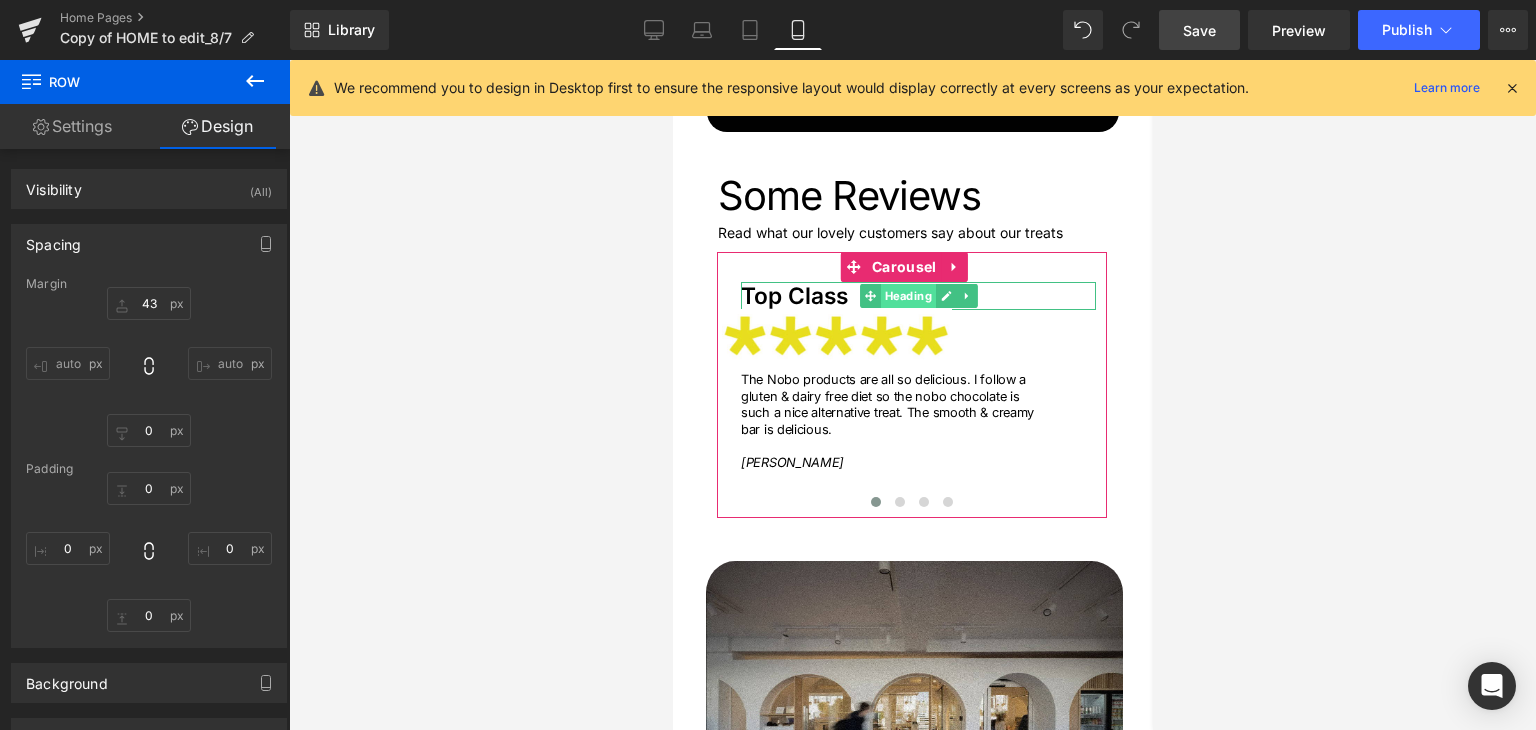 click on "Heading" at bounding box center (906, 296) 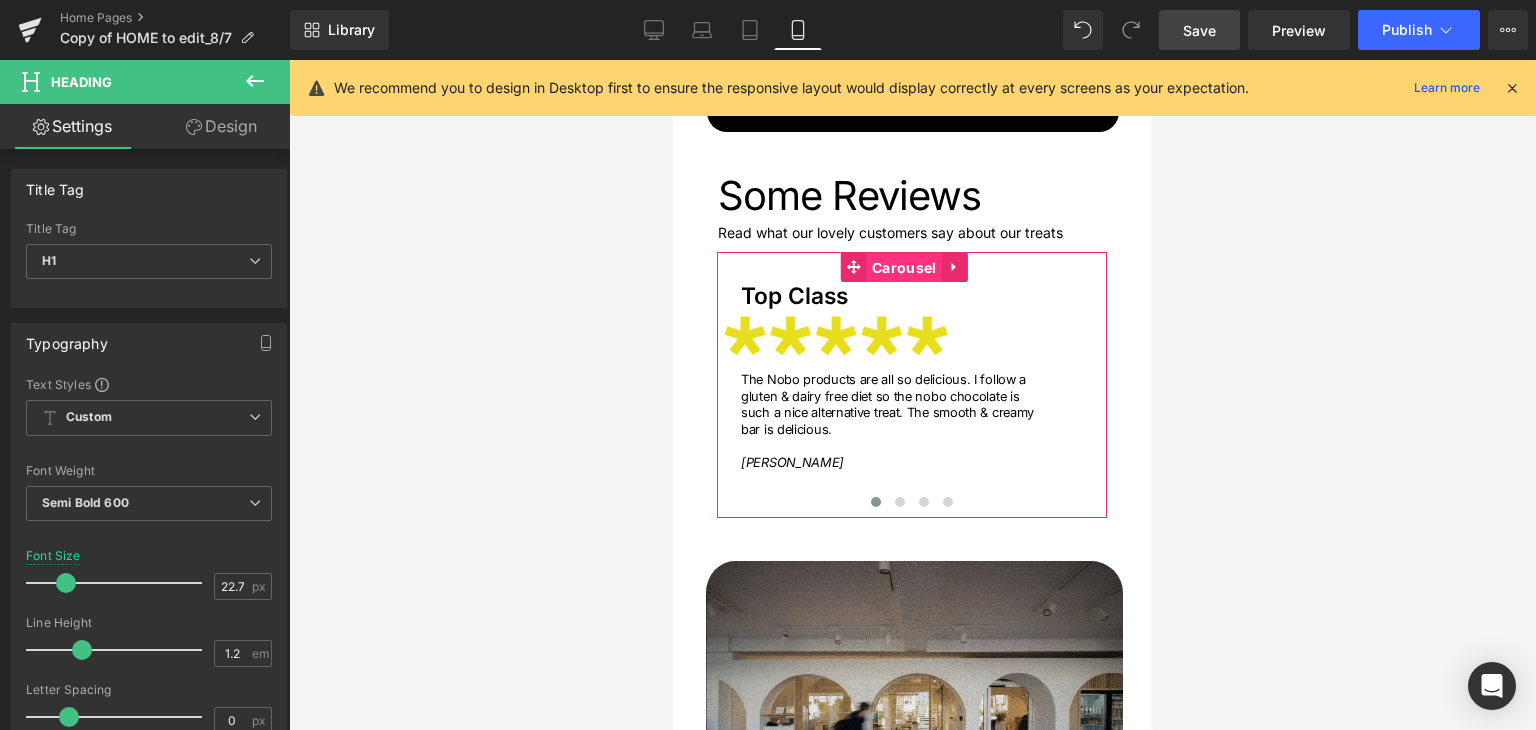 click on "Carousel" at bounding box center [903, 268] 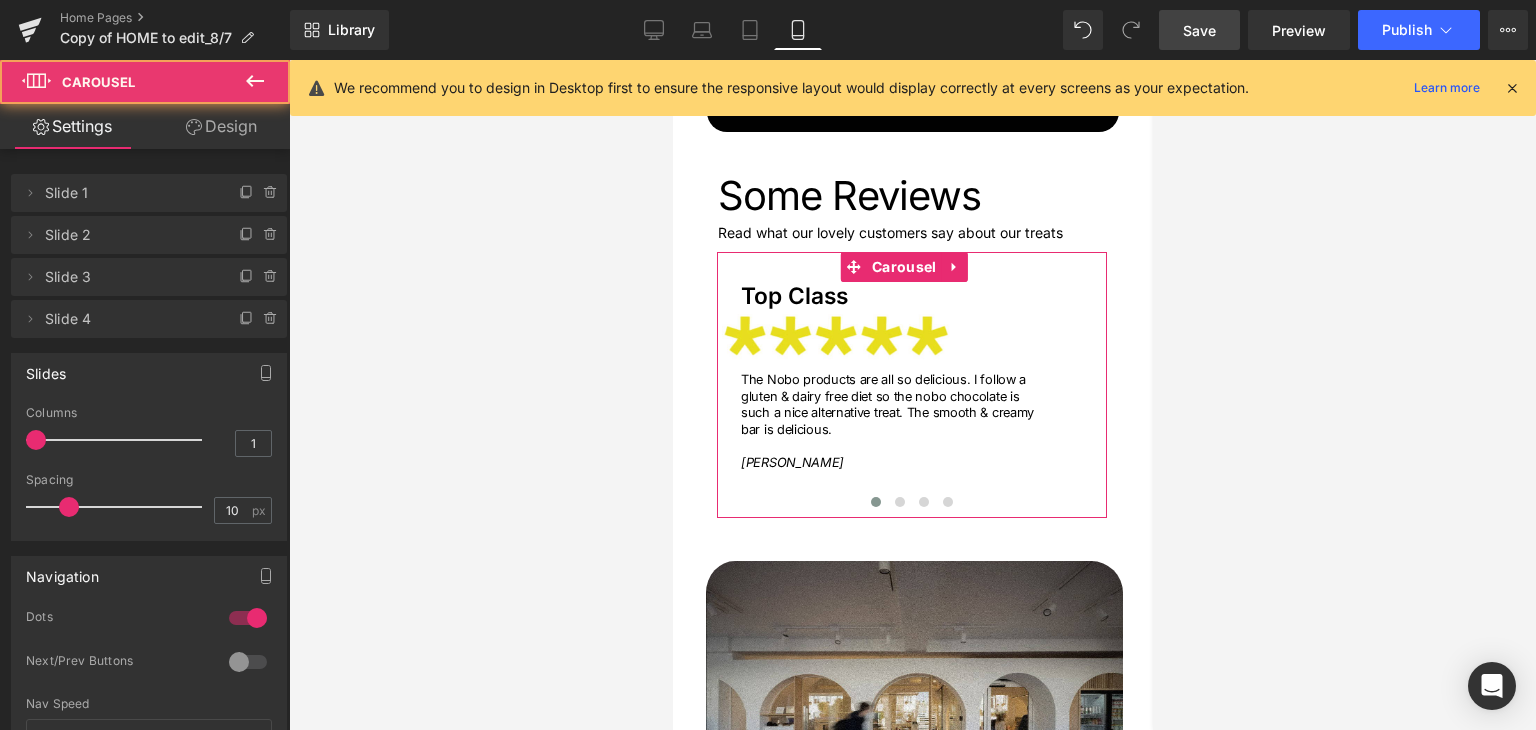 click 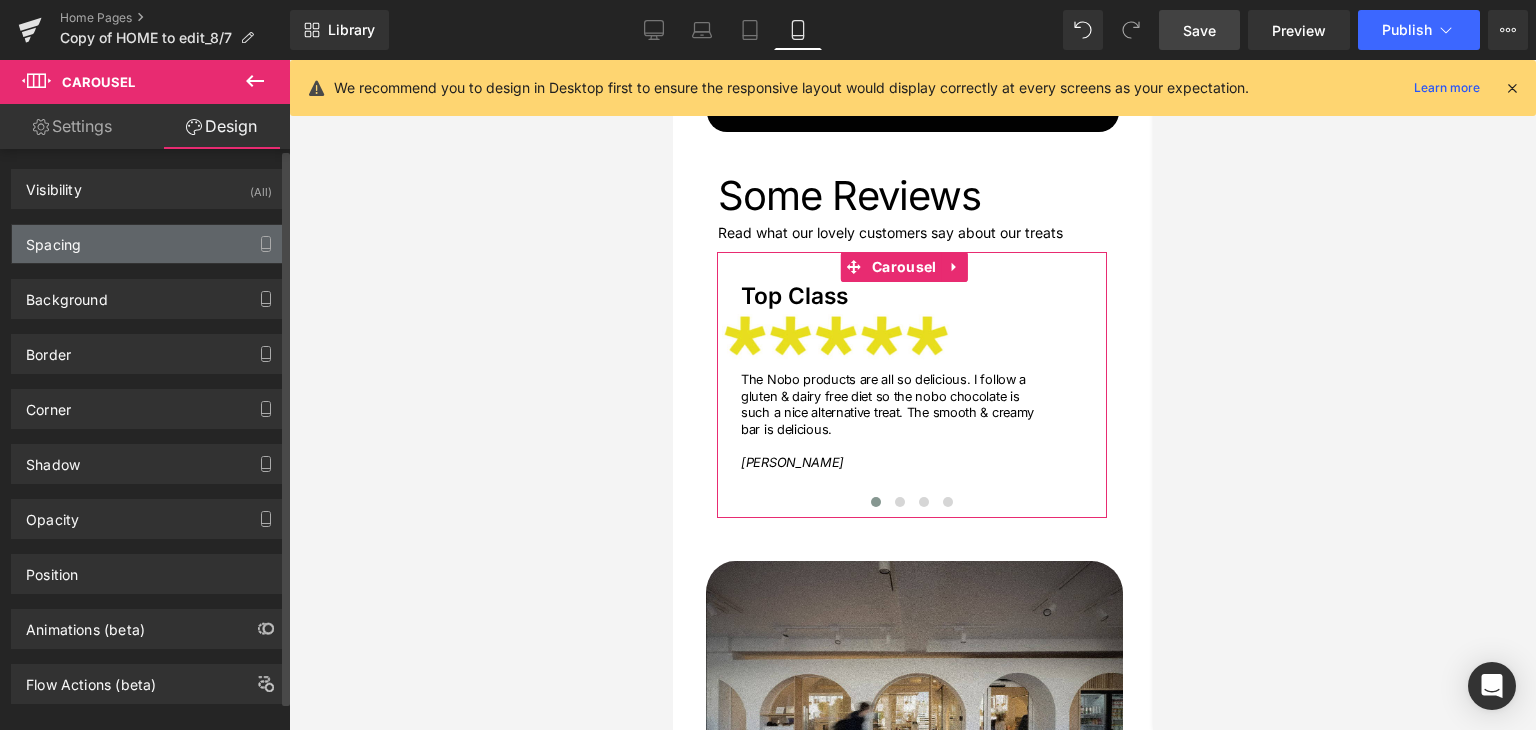 click on "Spacing" at bounding box center (53, 239) 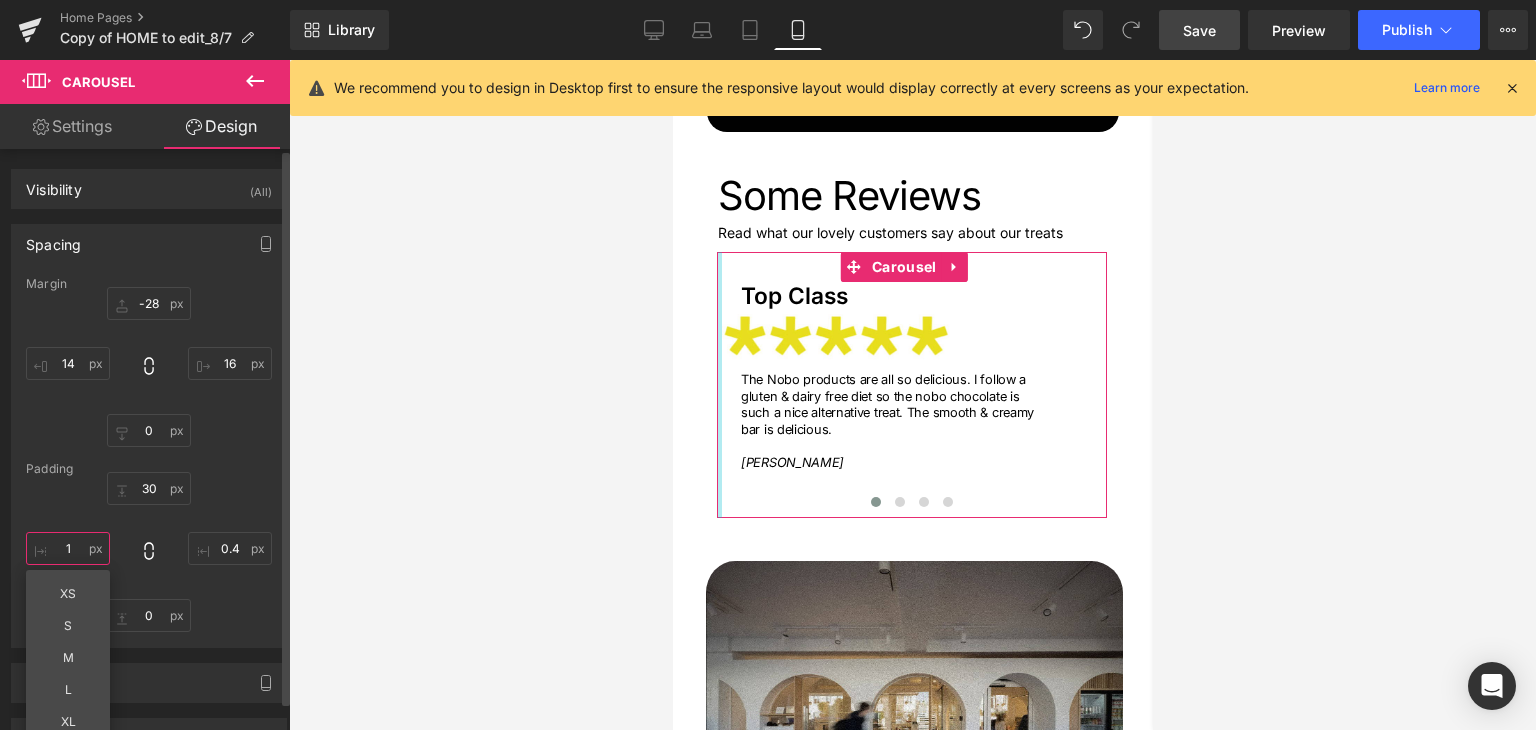click on "1" at bounding box center (68, 548) 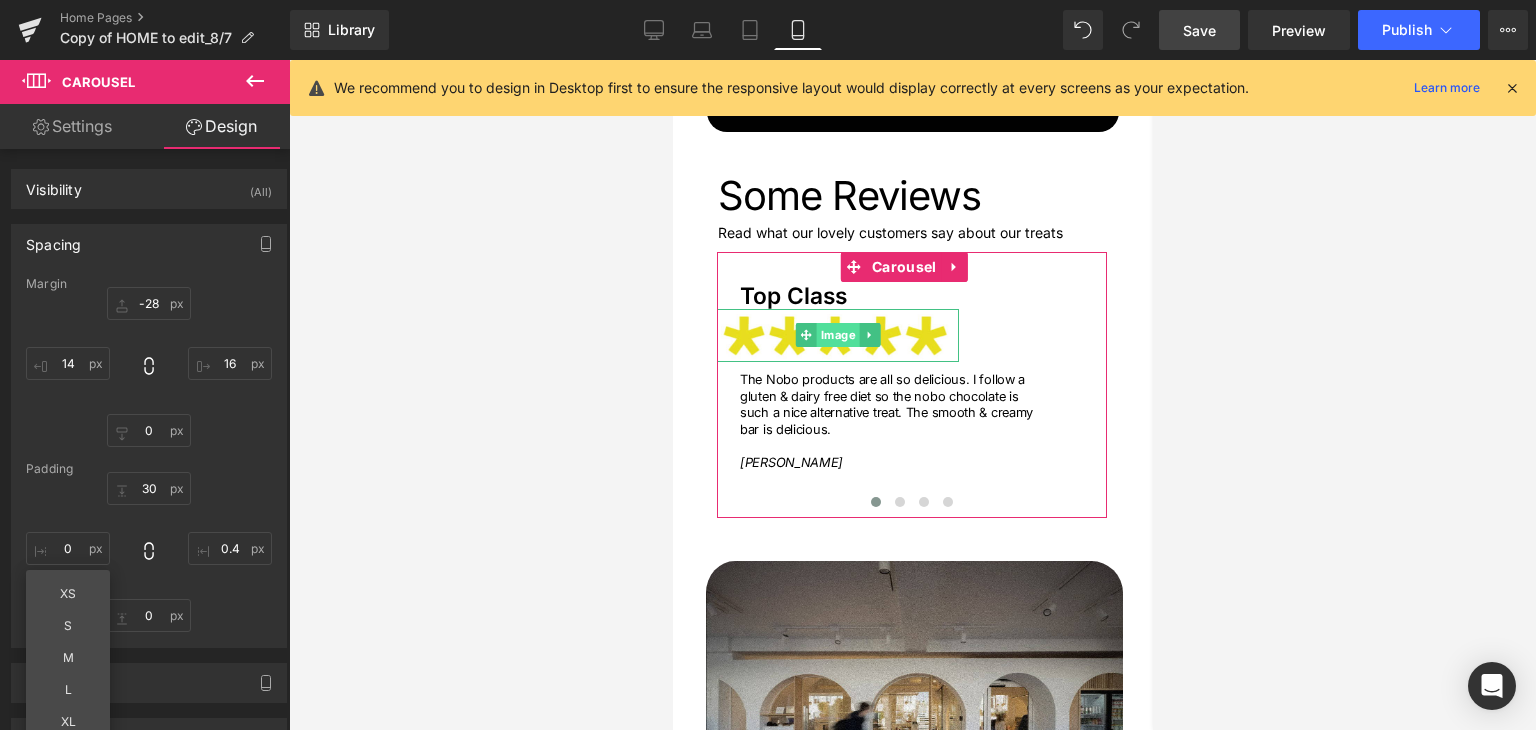 click on "Image" at bounding box center (837, 335) 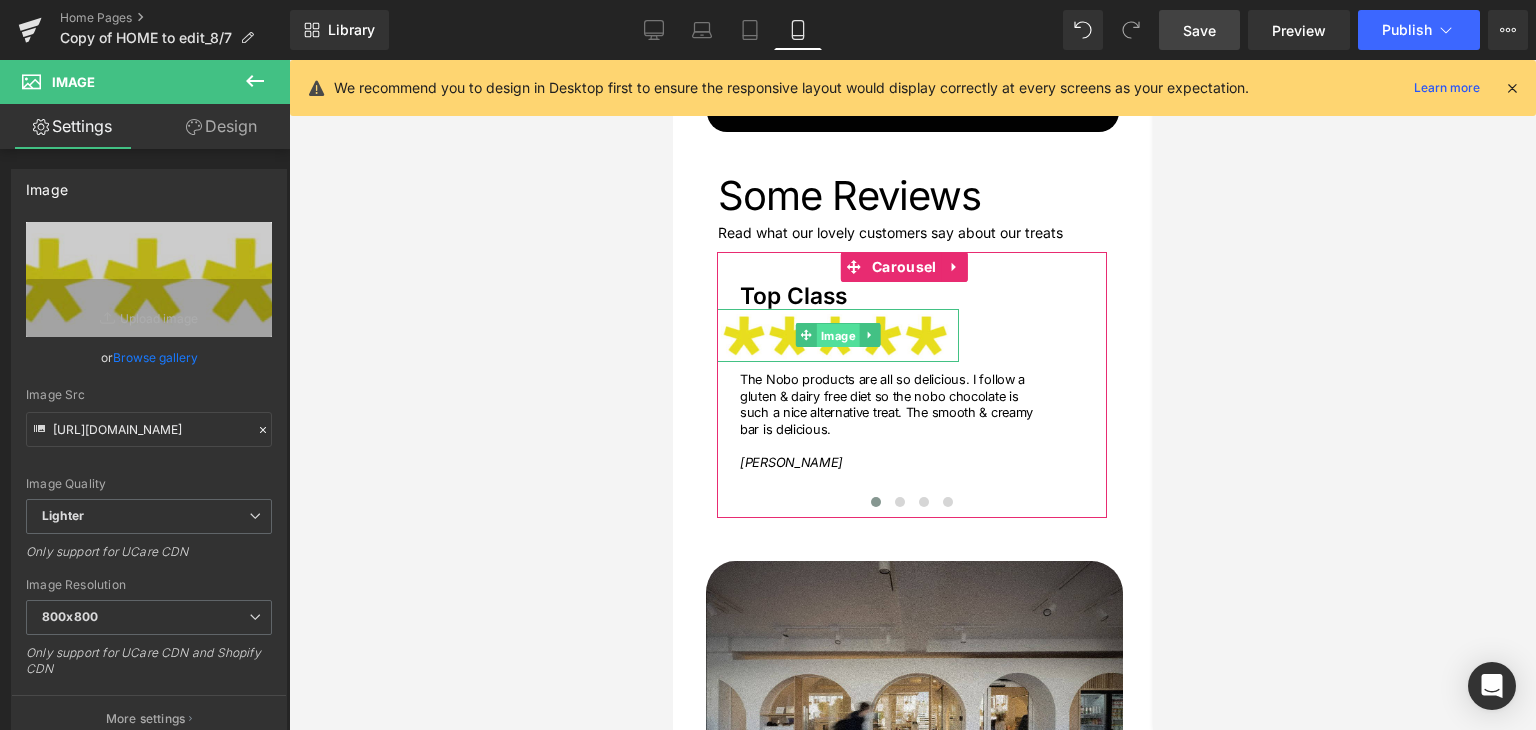 click on "Image" at bounding box center (837, 336) 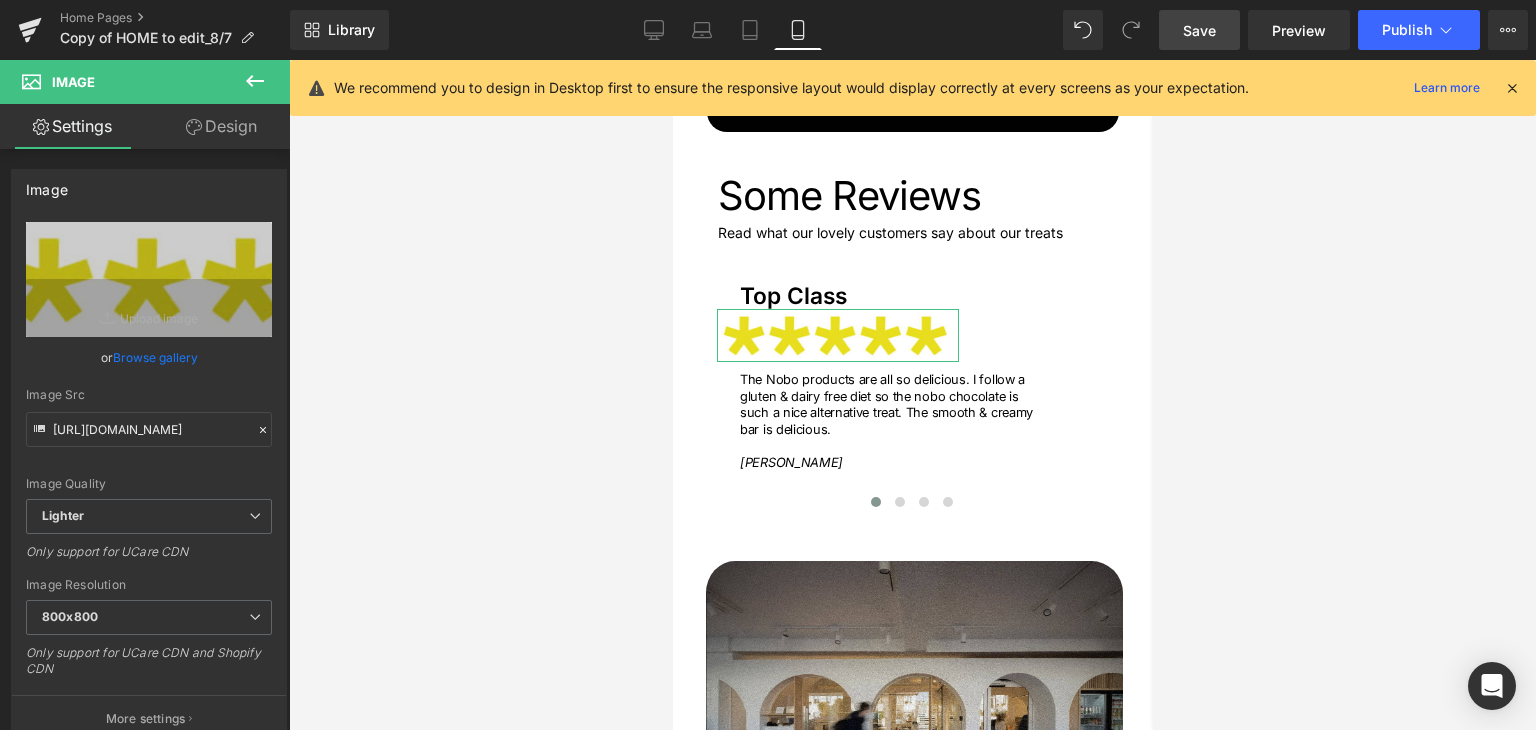 click on "Design" at bounding box center [221, 126] 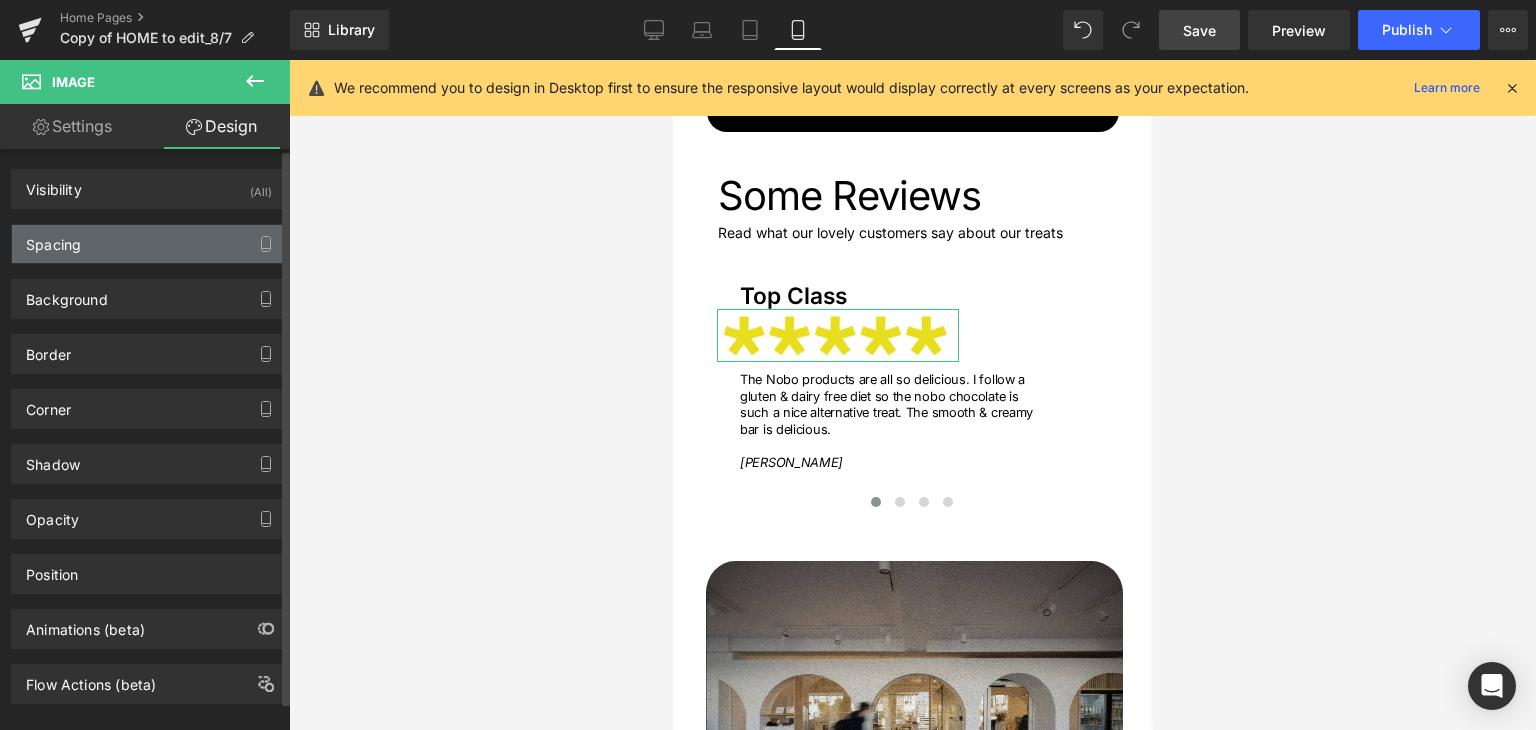 click on "Spacing" at bounding box center (53, 239) 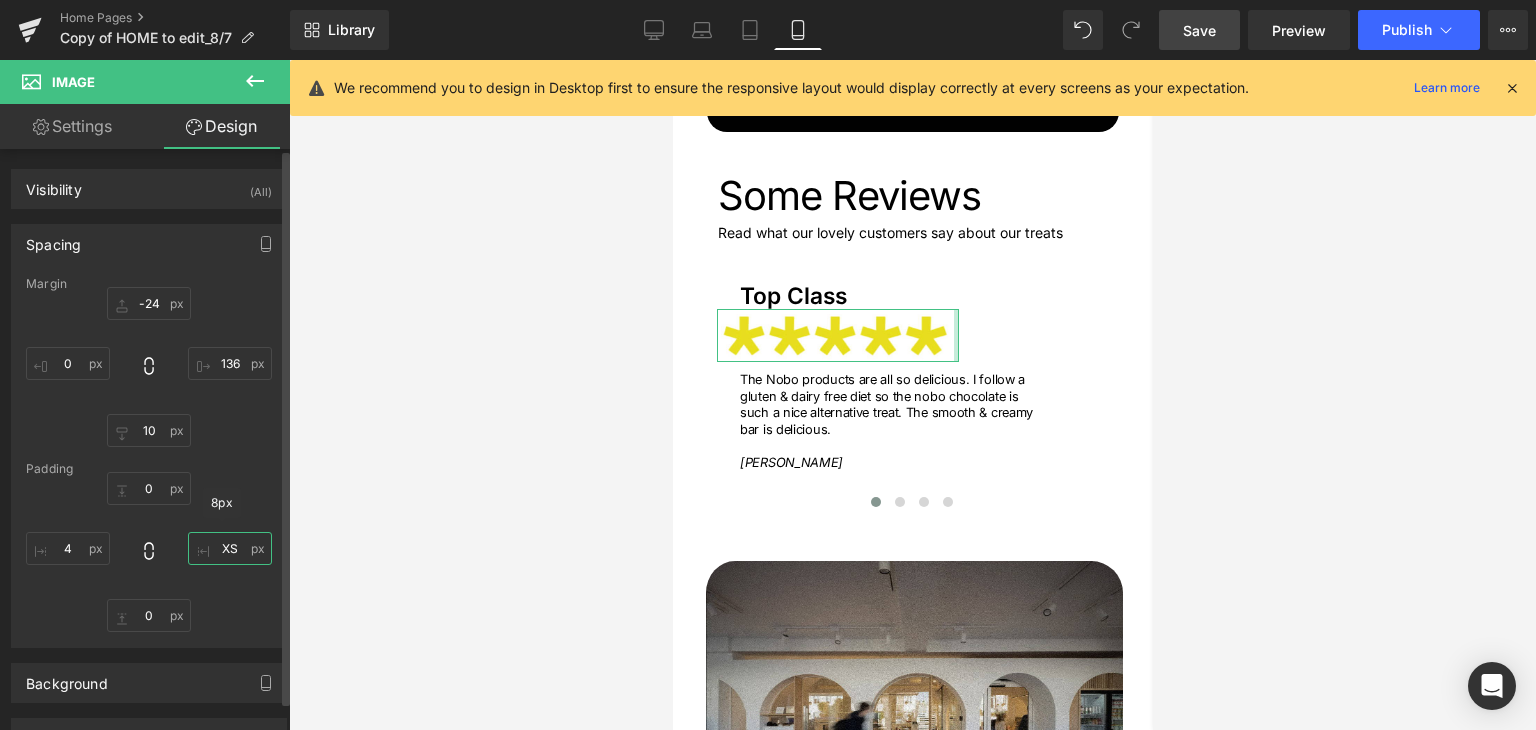 click at bounding box center (230, 548) 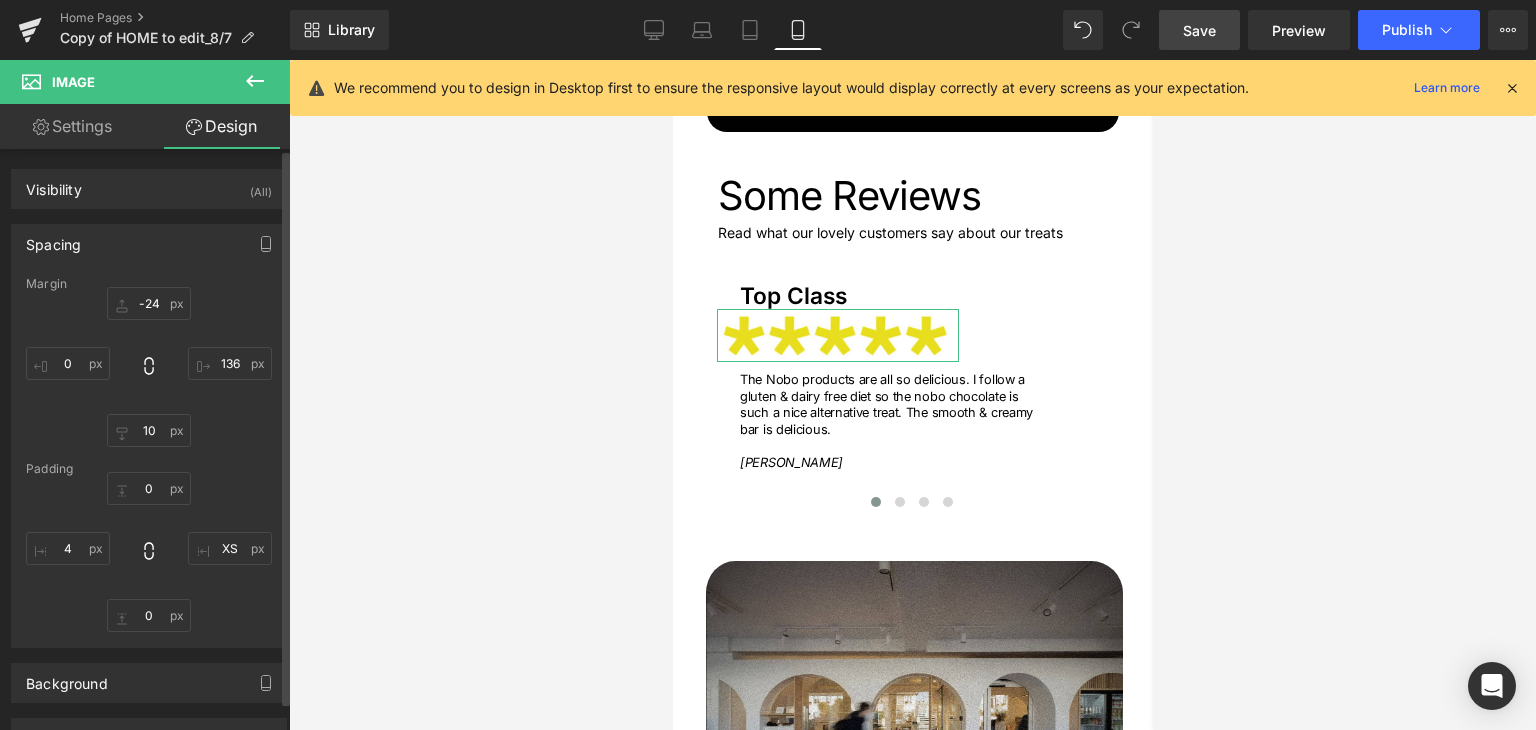 click at bounding box center (149, 552) 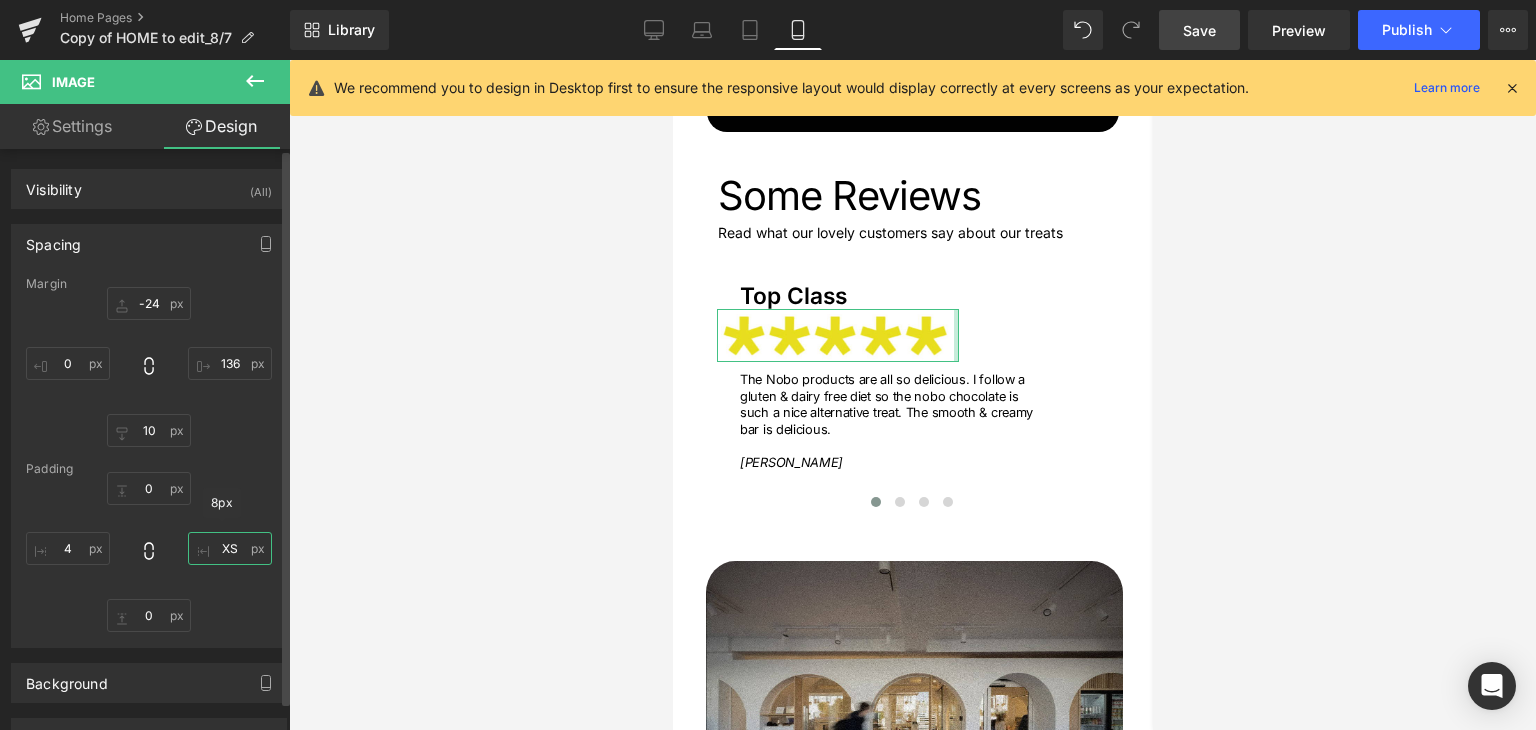 click at bounding box center [230, 548] 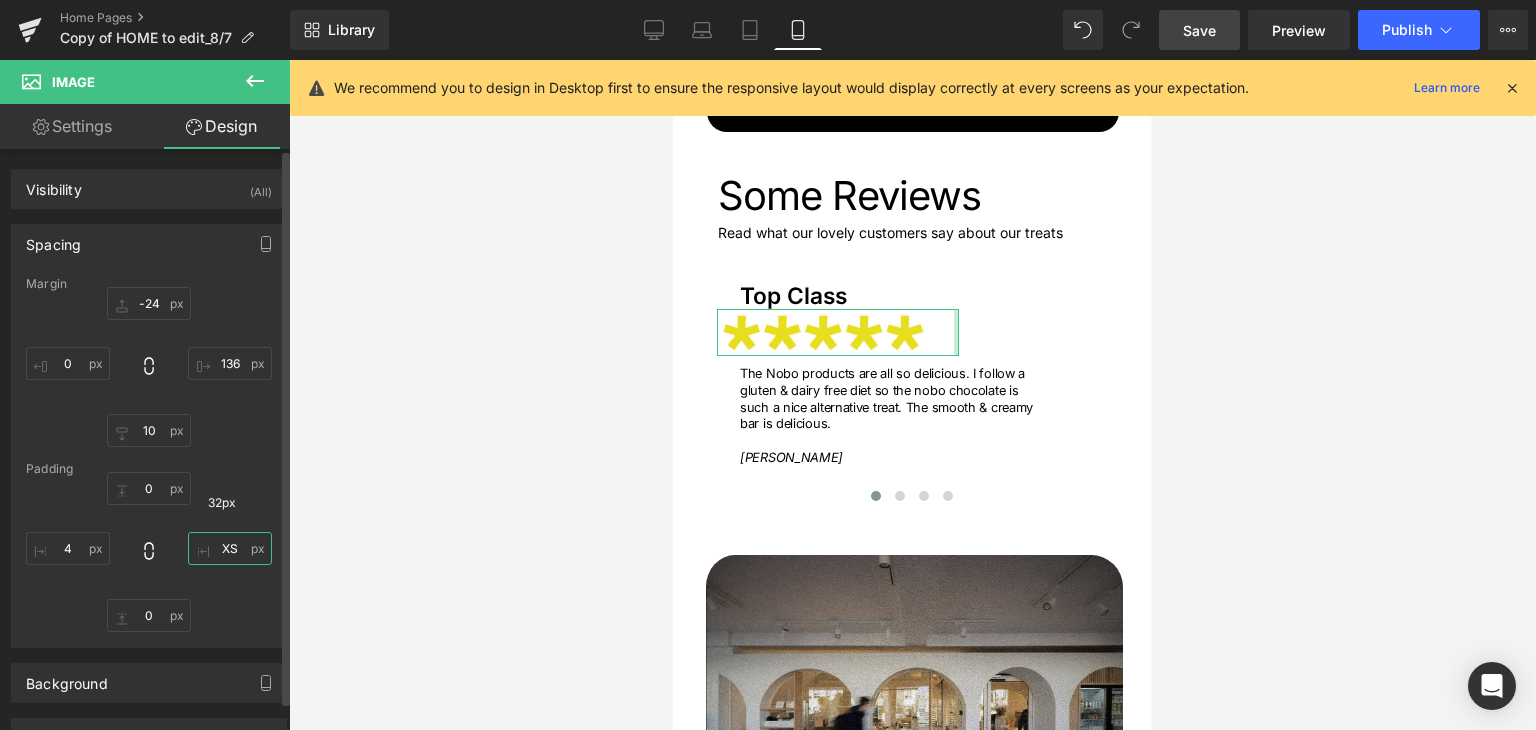 click at bounding box center [230, 548] 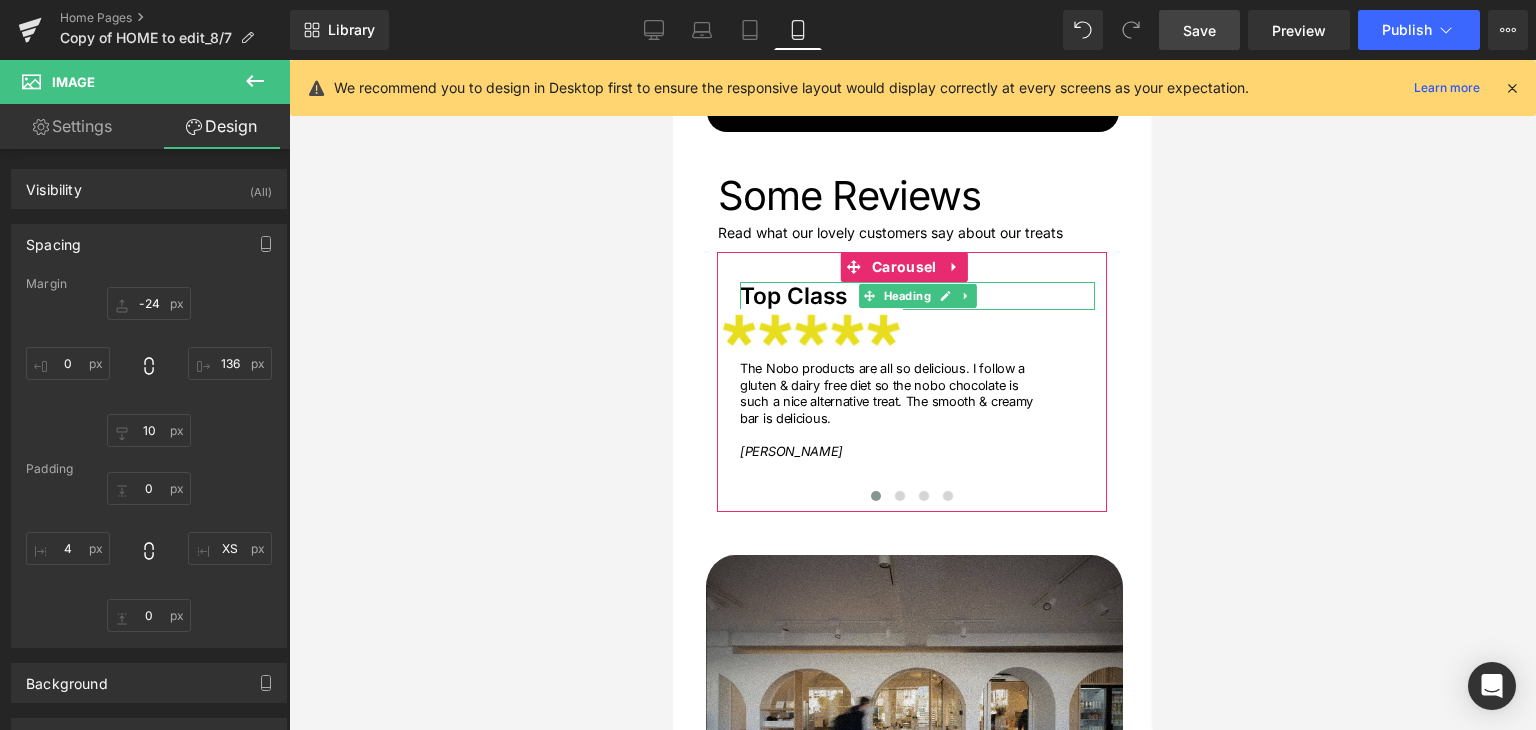 click on "Top Class" at bounding box center [916, 295] 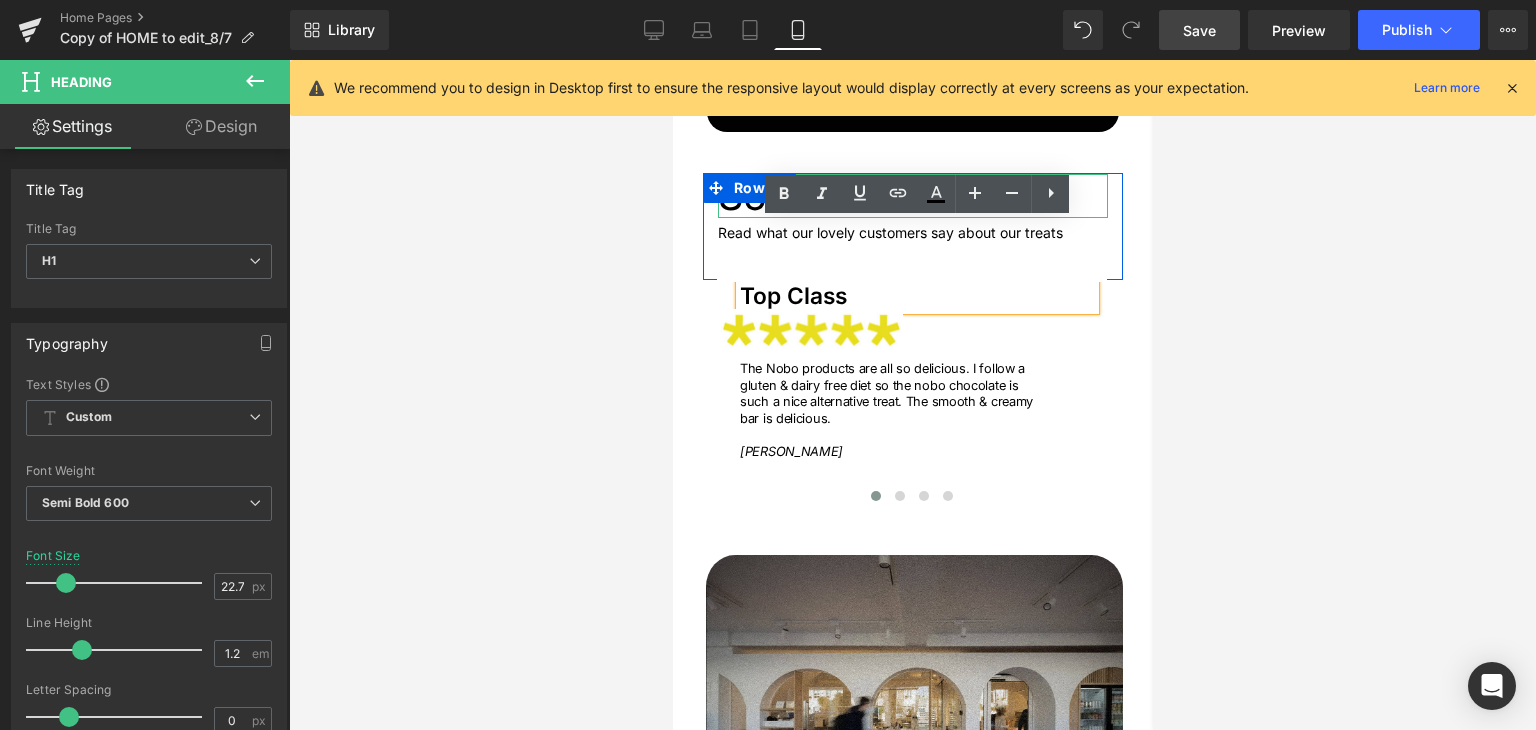 click on "Some Reviews" at bounding box center [912, 196] 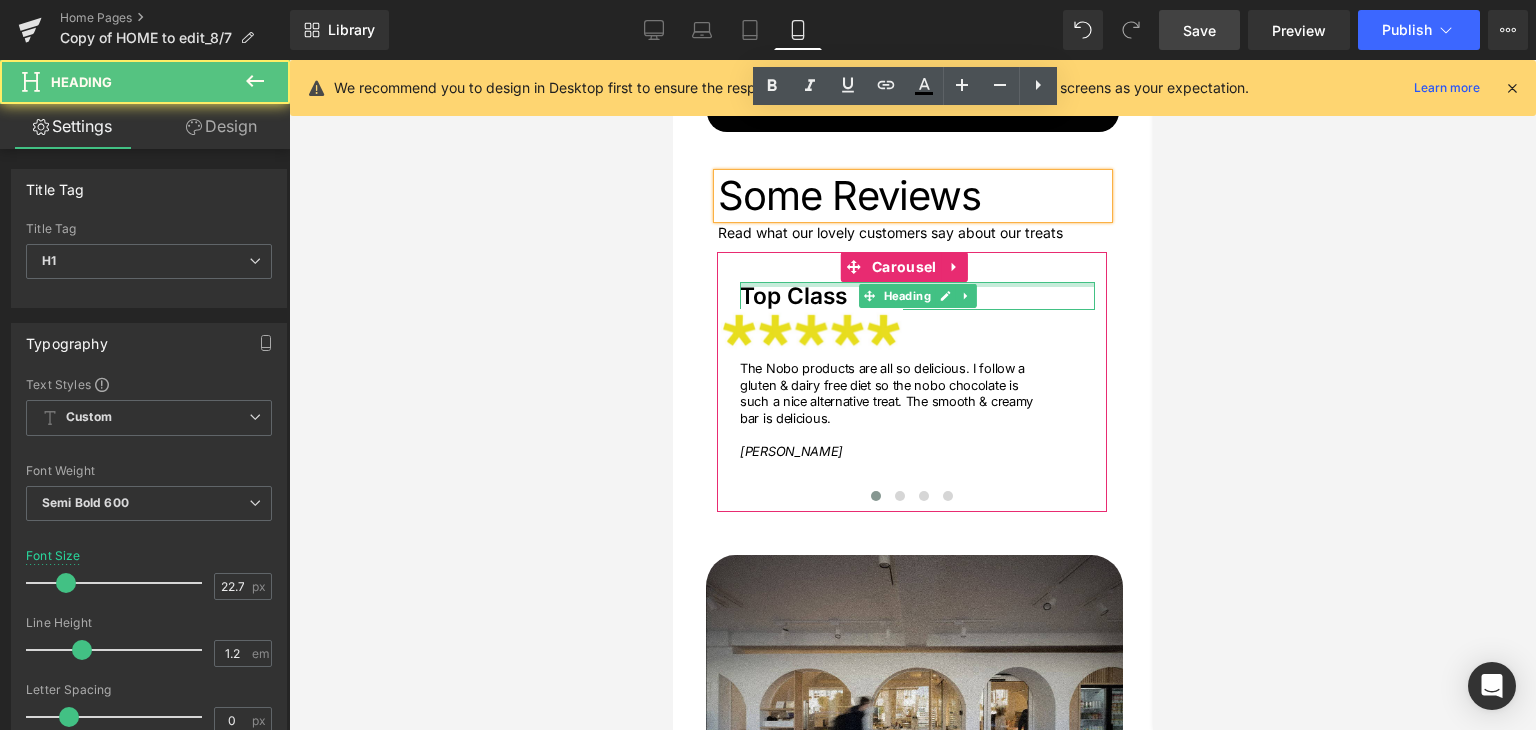 click at bounding box center [916, 284] 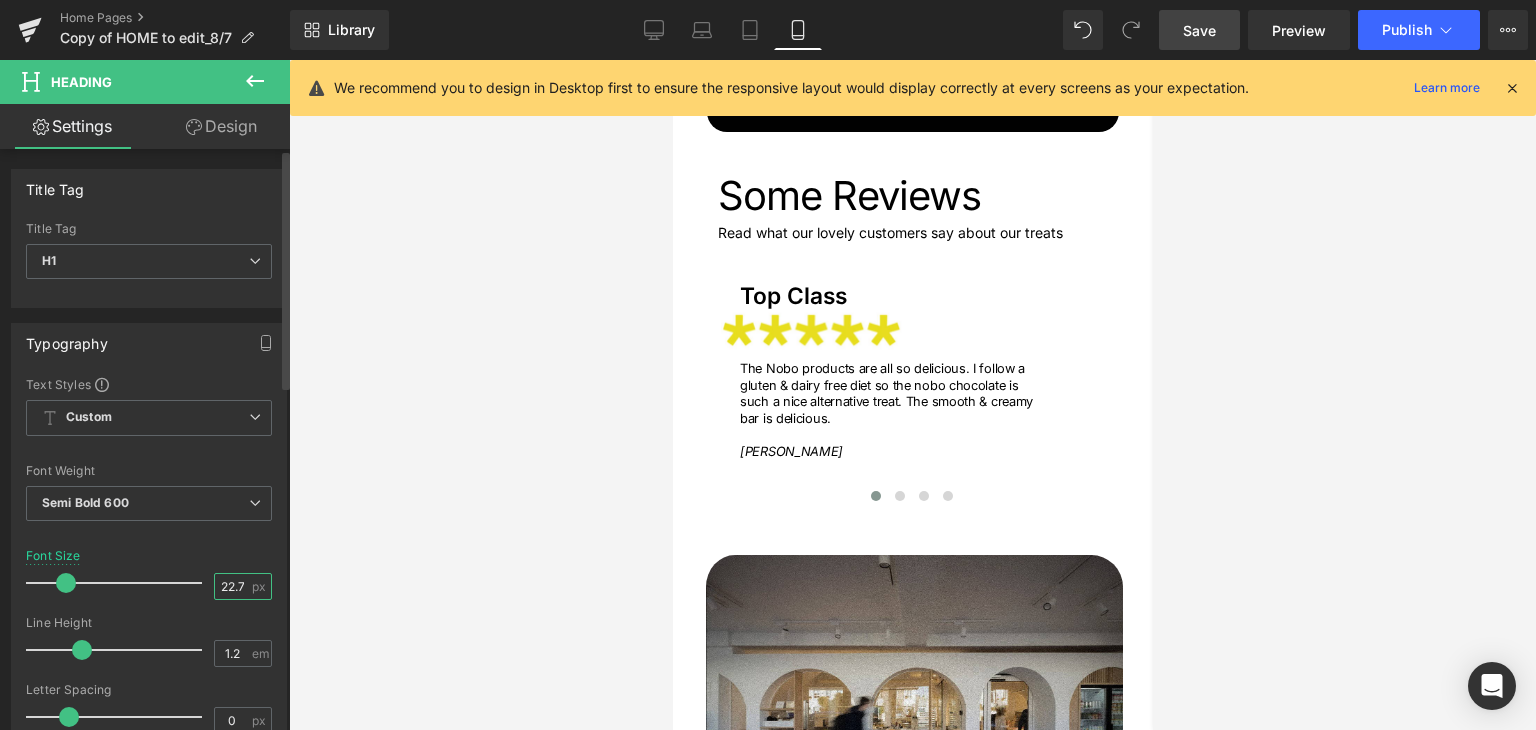 click on "22.72" at bounding box center (232, 586) 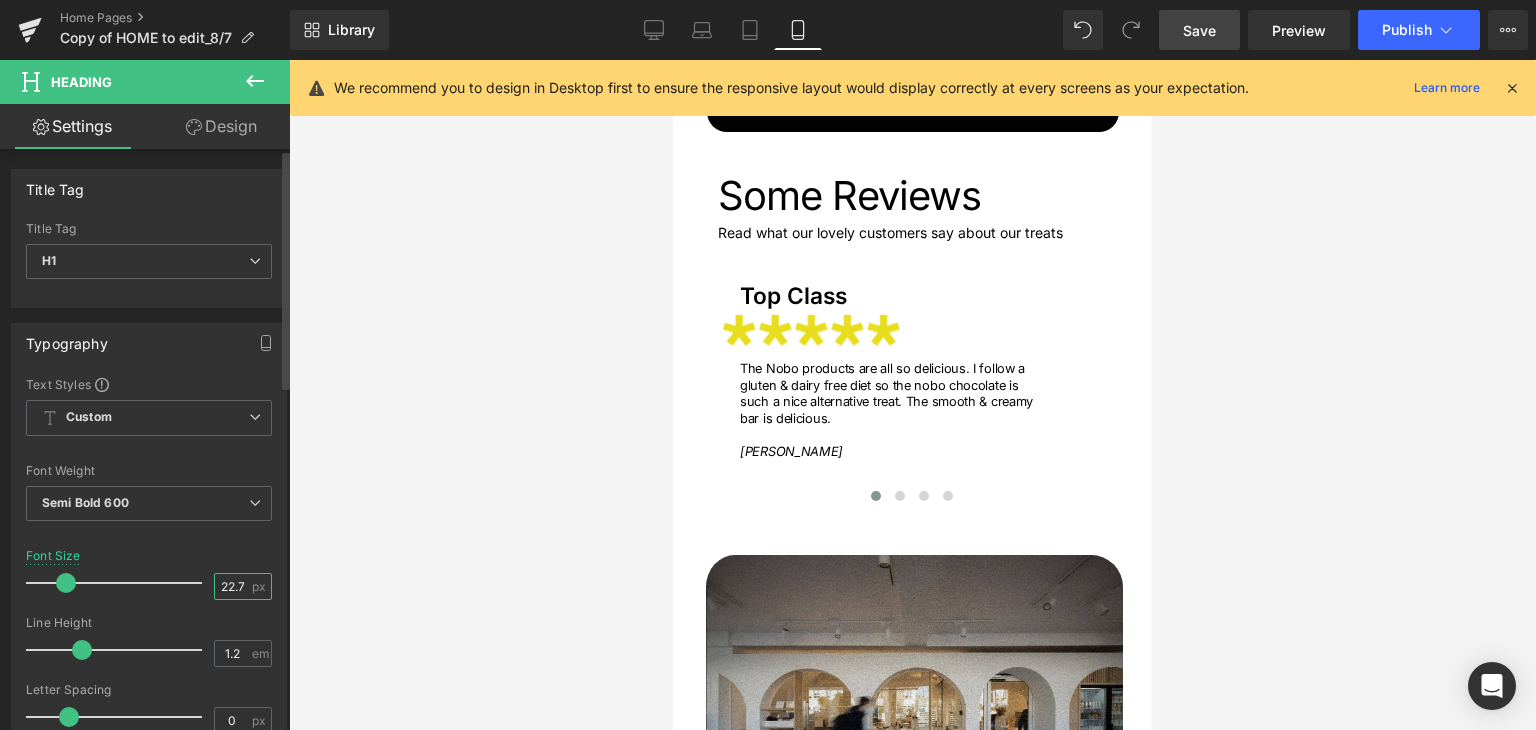 click on "22.72" at bounding box center (232, 586) 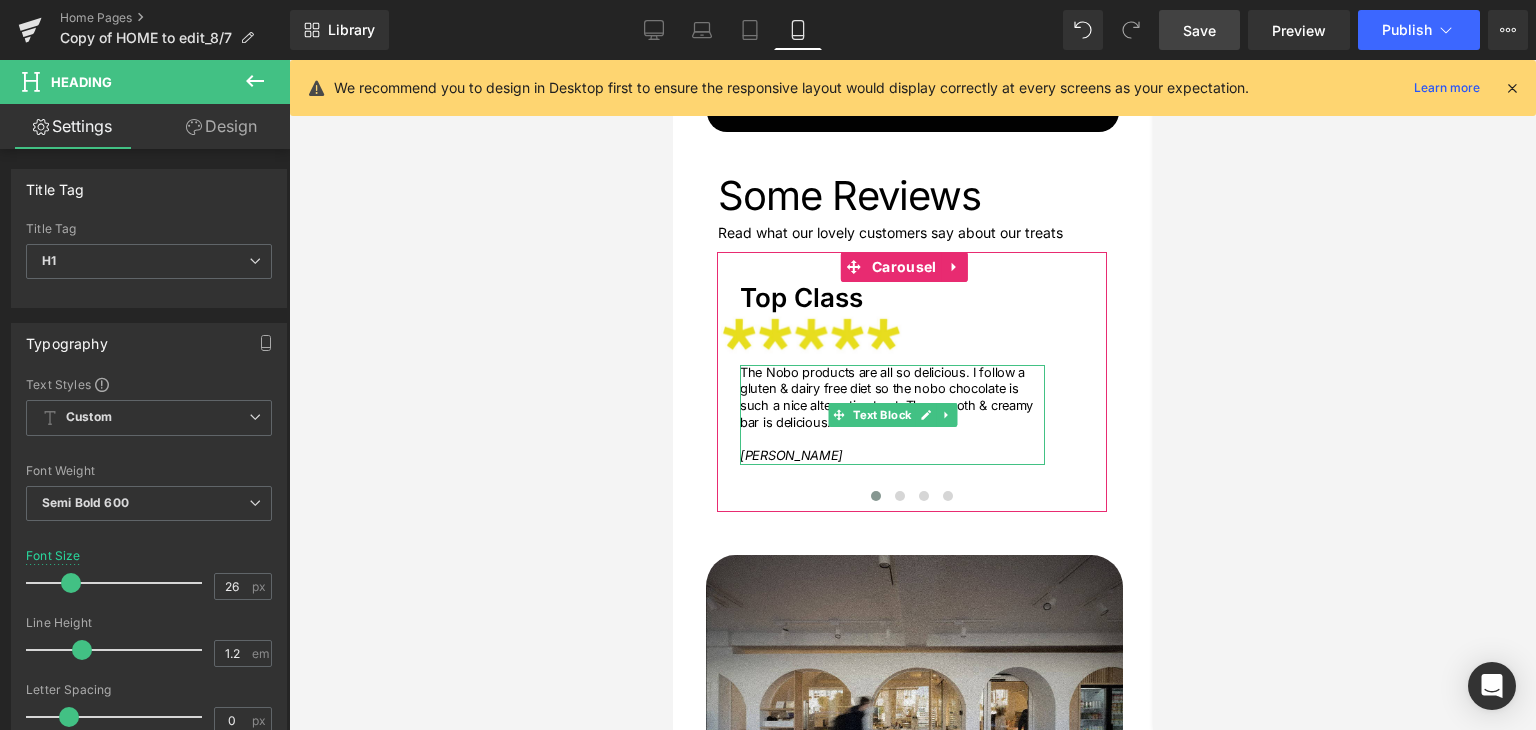 click on "The Nobo products are all so delicious. I follow a gluten & dairy free diet so the nobo chocolate is such a nice alternative treat. The smooth & creamy bar is delicious." at bounding box center (891, 398) 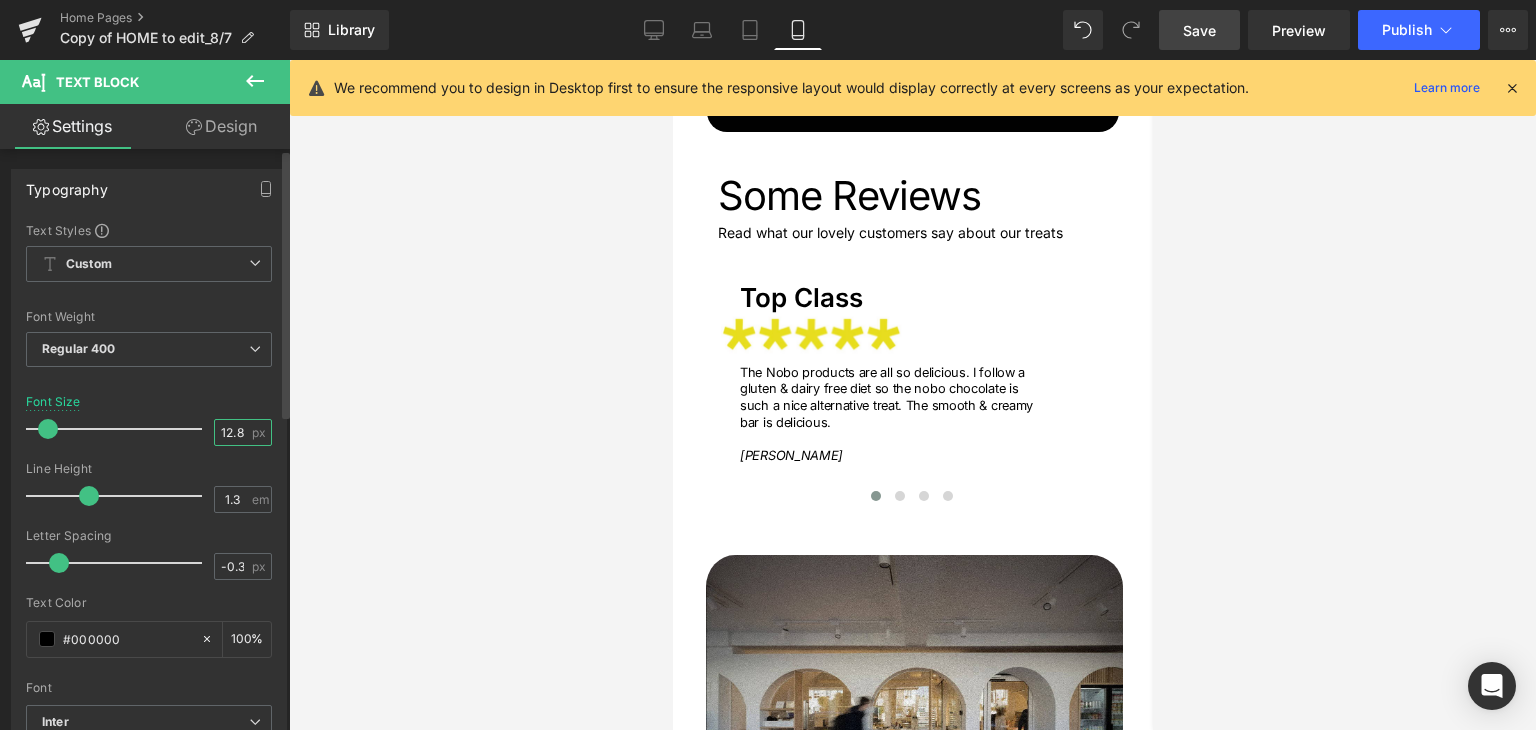 click on "12.8" at bounding box center (232, 432) 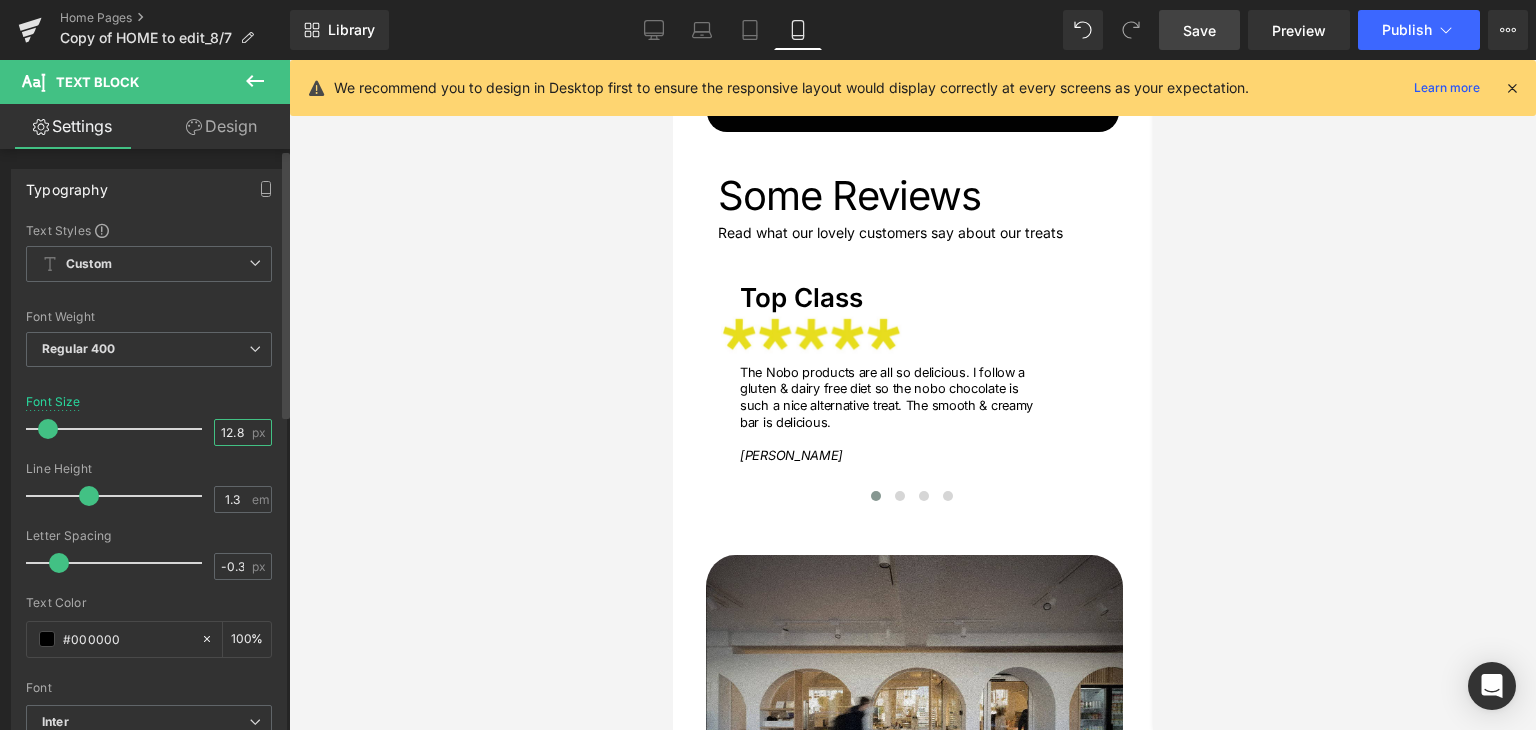 click on "12.8" at bounding box center (232, 432) 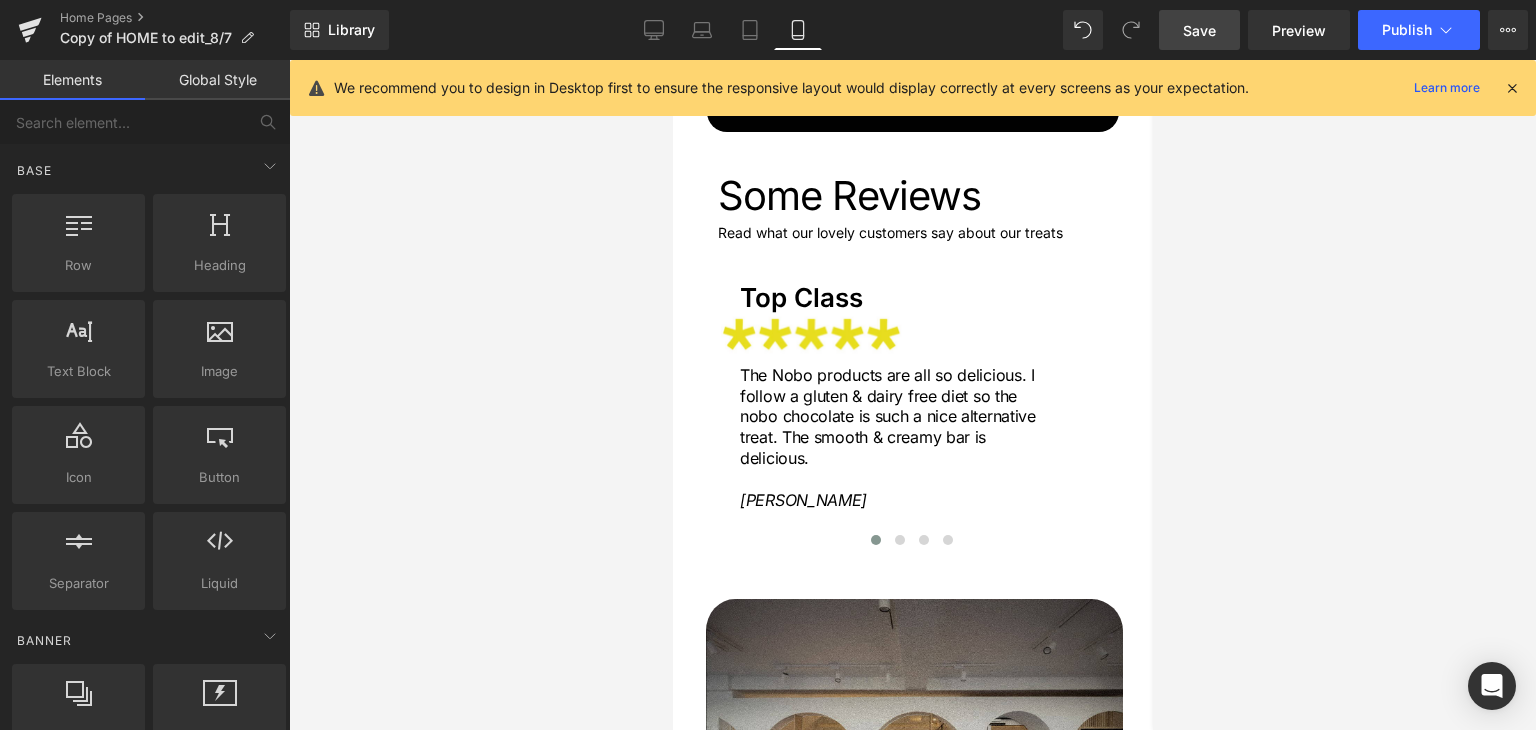 drag, startPoint x: 594, startPoint y: 367, endPoint x: 88, endPoint y: 269, distance: 515.4028 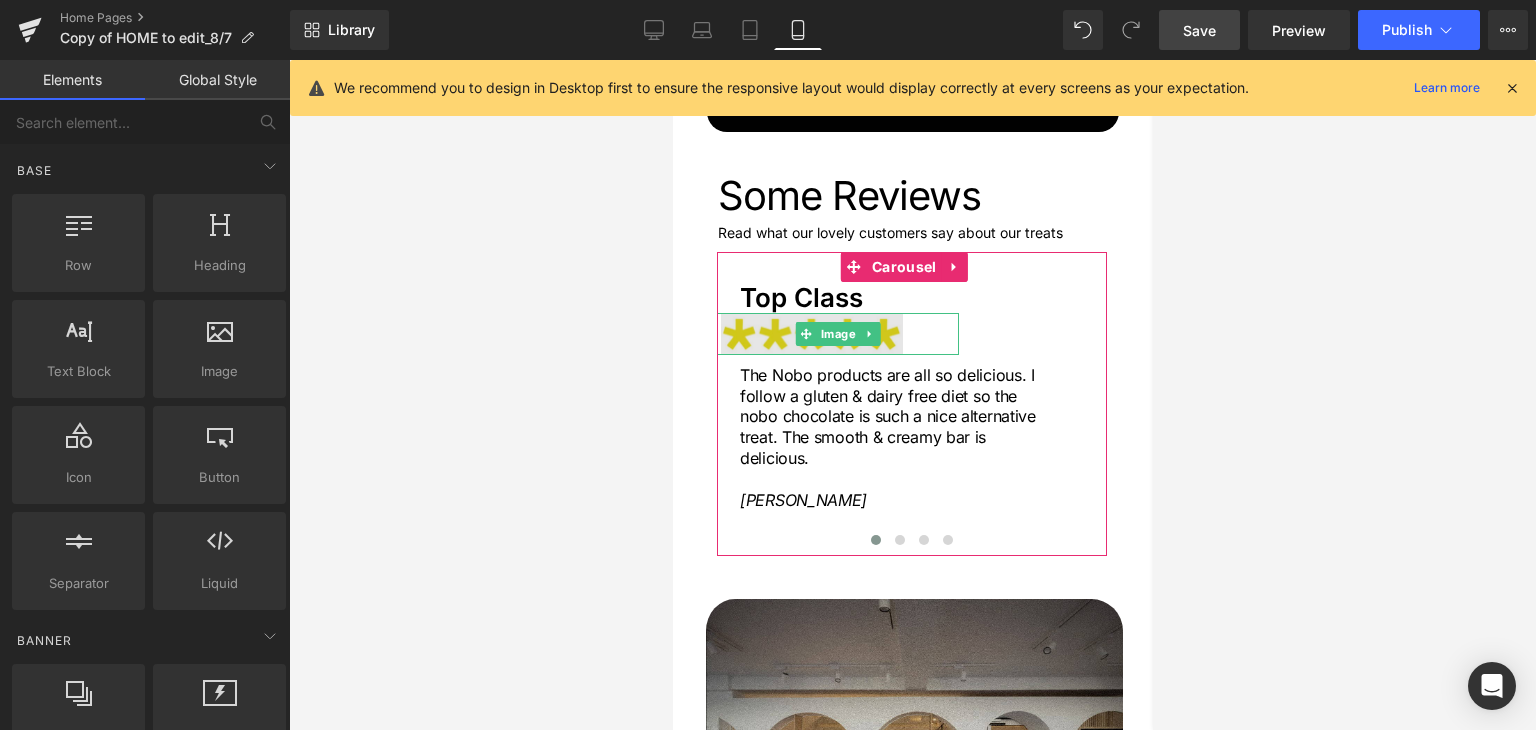 click at bounding box center [837, 334] 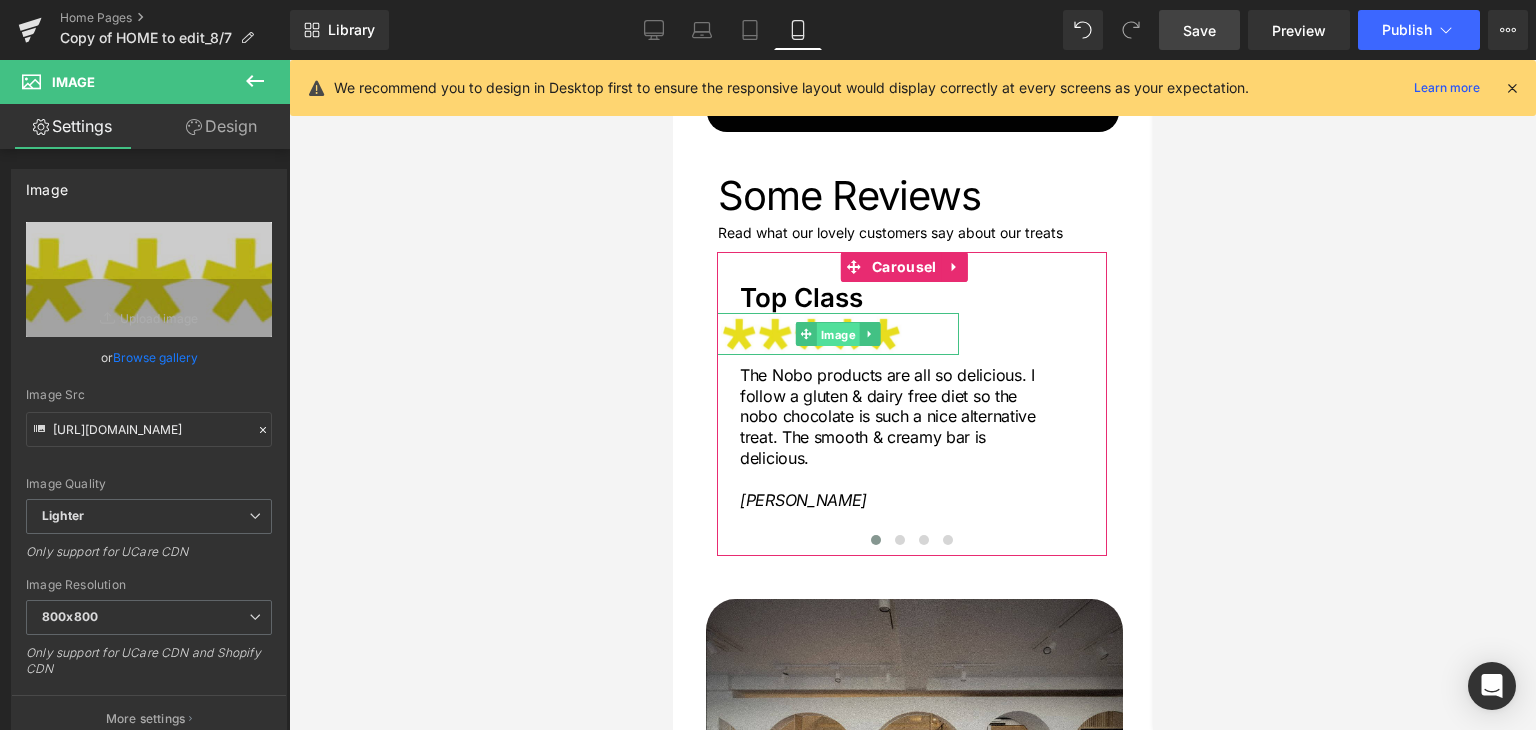 click on "Image" at bounding box center (837, 335) 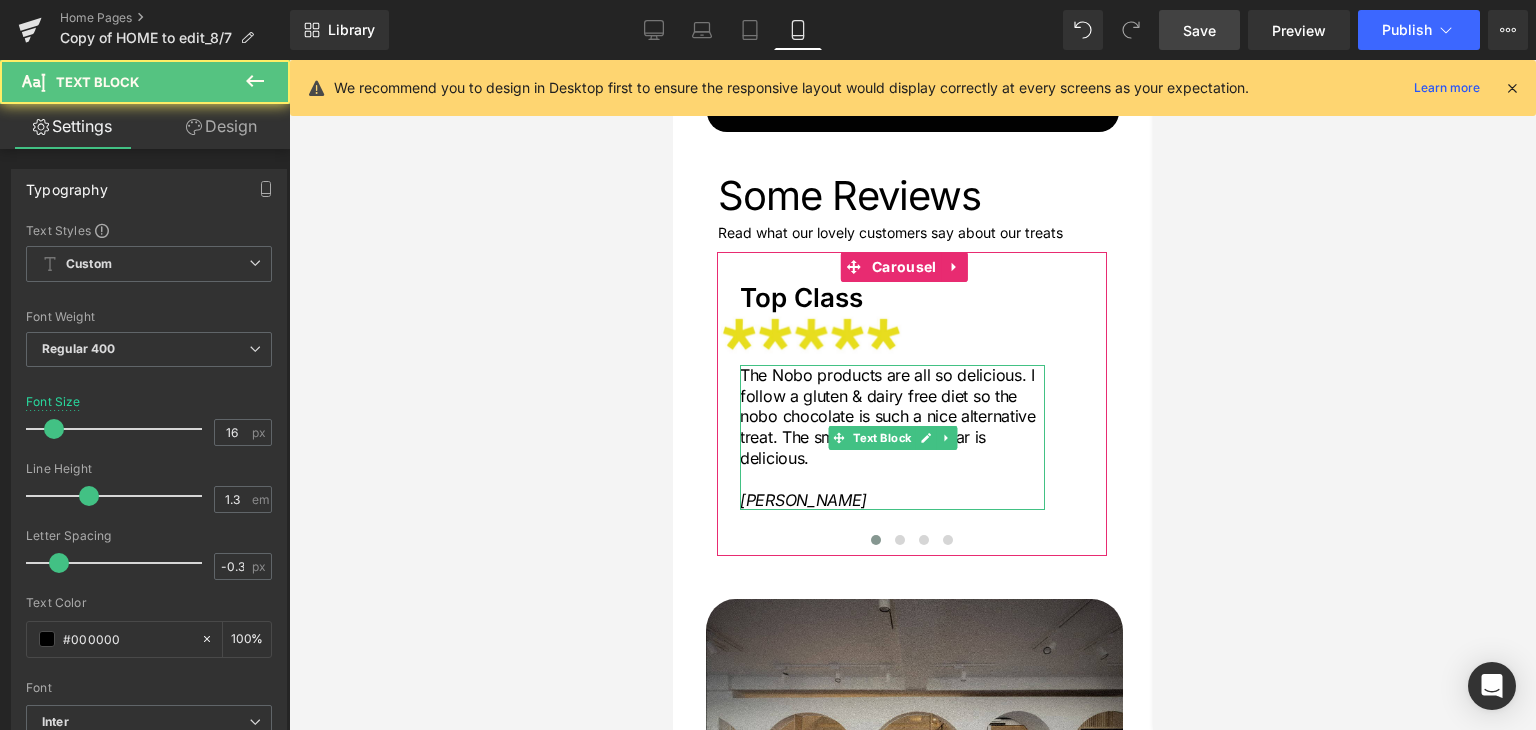 click on "The Nobo products are all so delicious. I follow a gluten & dairy free diet so the nobo chocolate is such a nice alternative treat. The smooth & creamy bar is delicious." at bounding box center [891, 417] 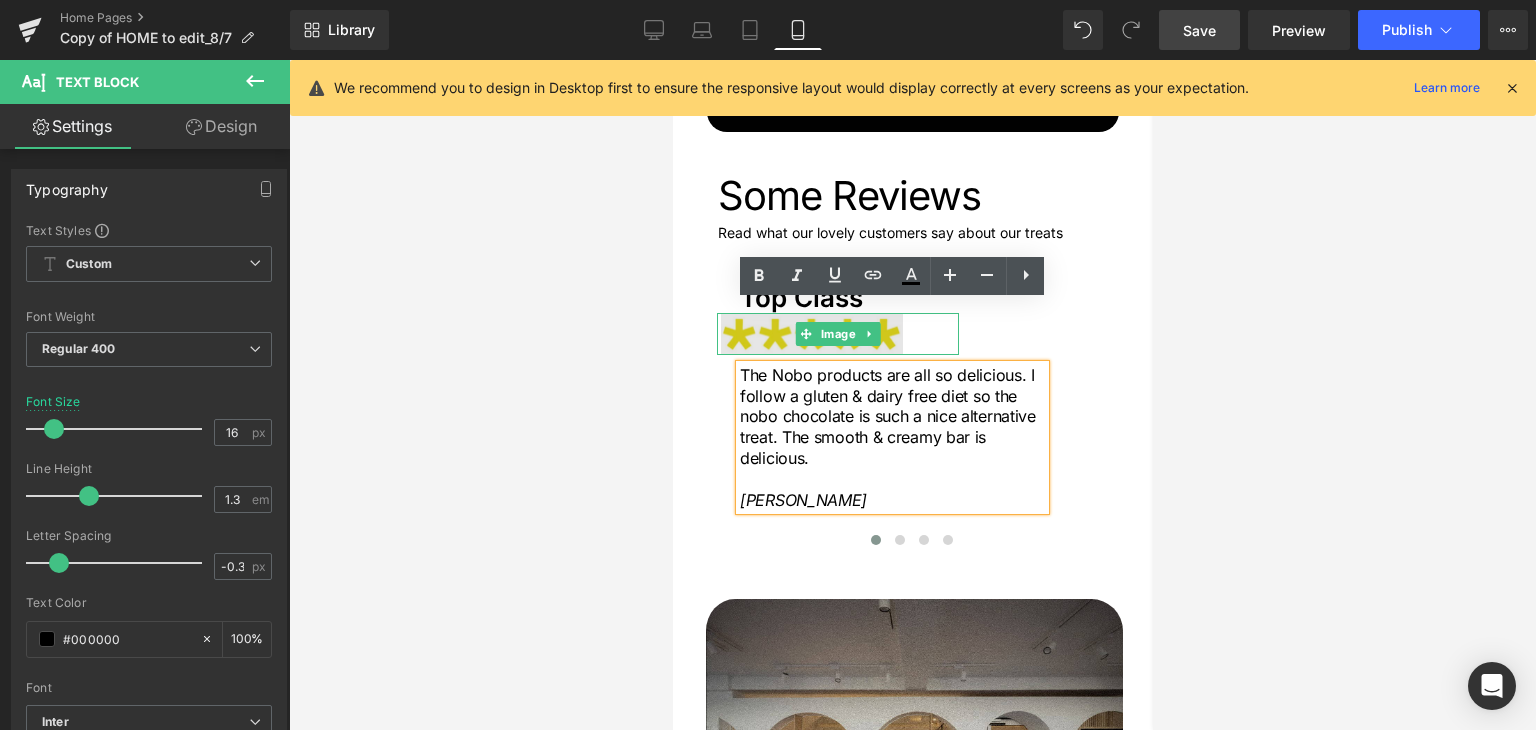 click at bounding box center [837, 334] 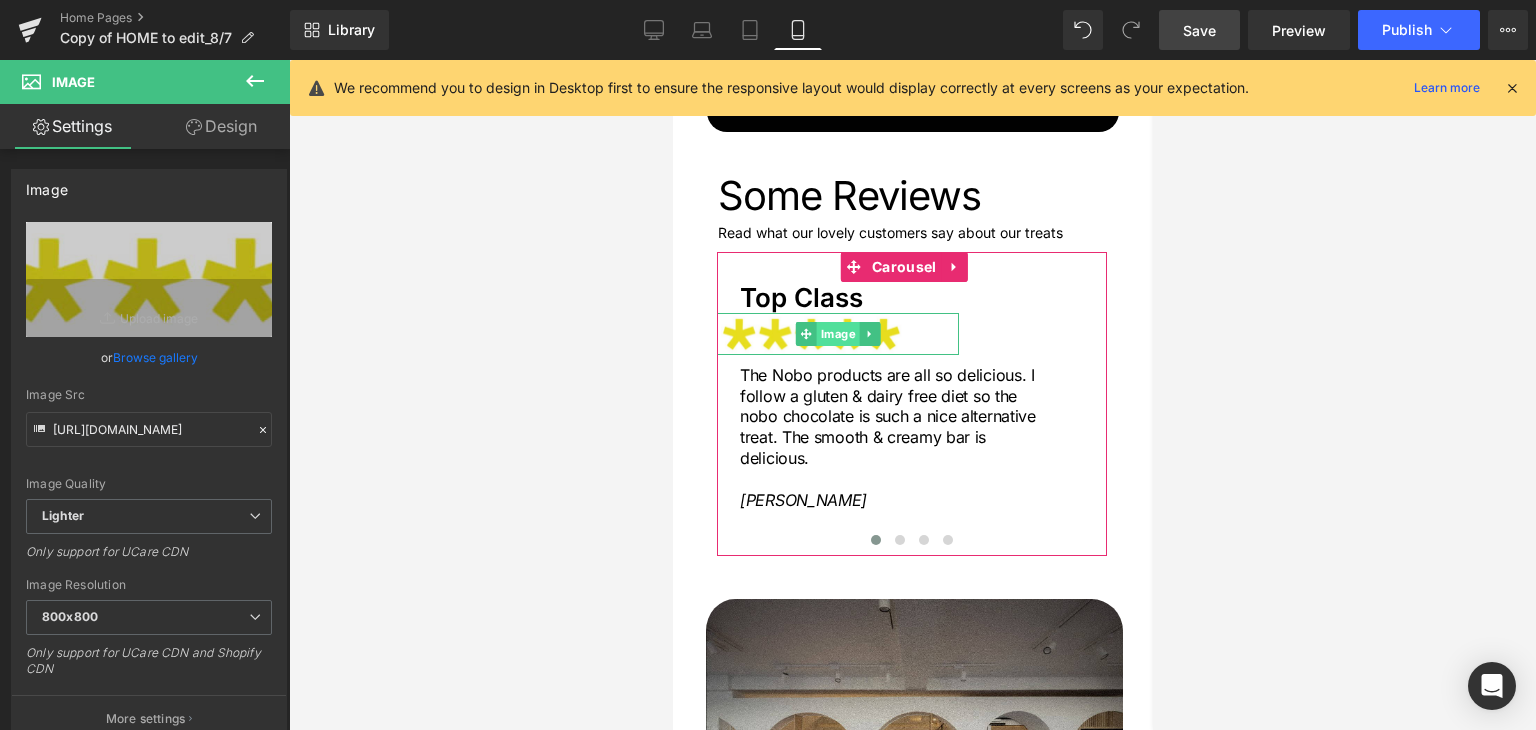 click on "Image" at bounding box center (837, 334) 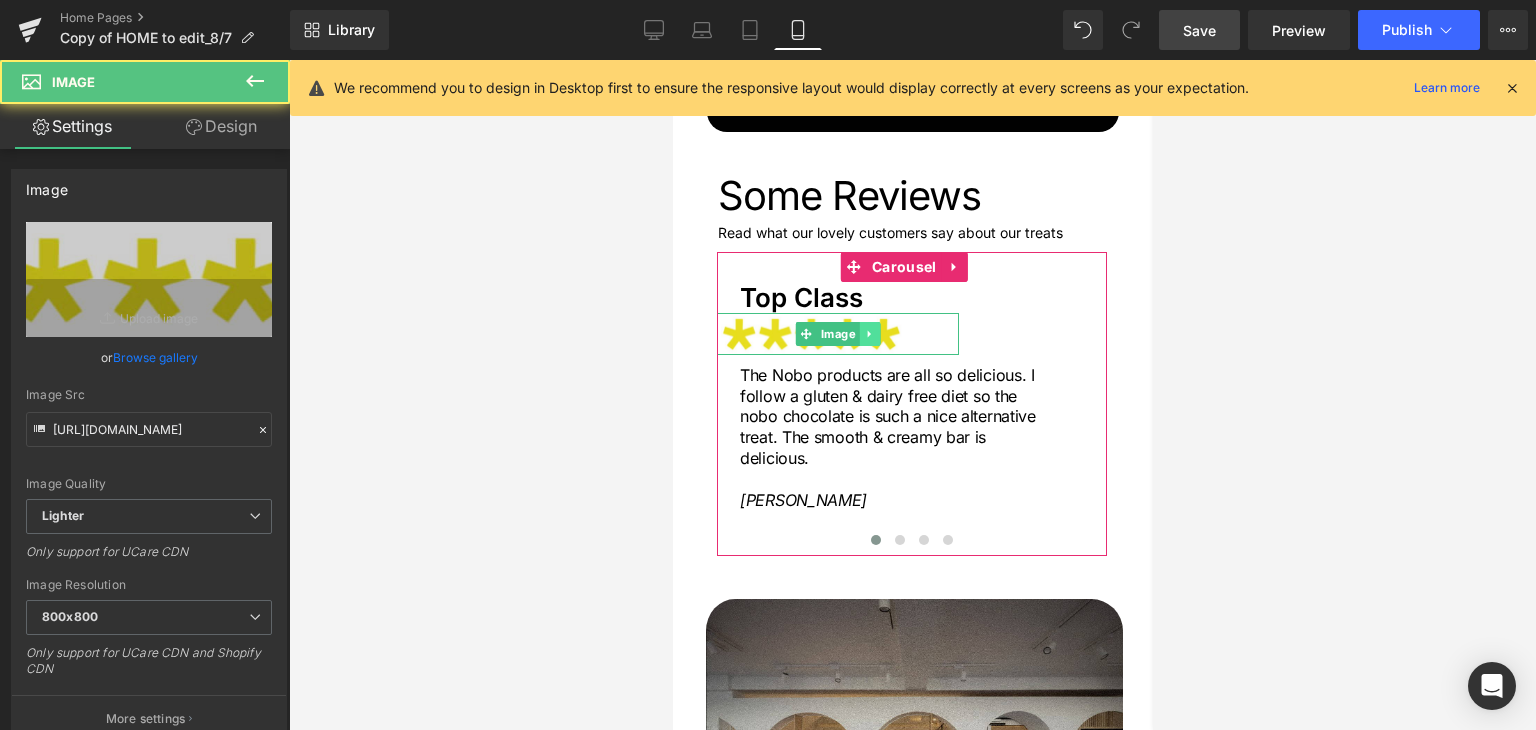 click 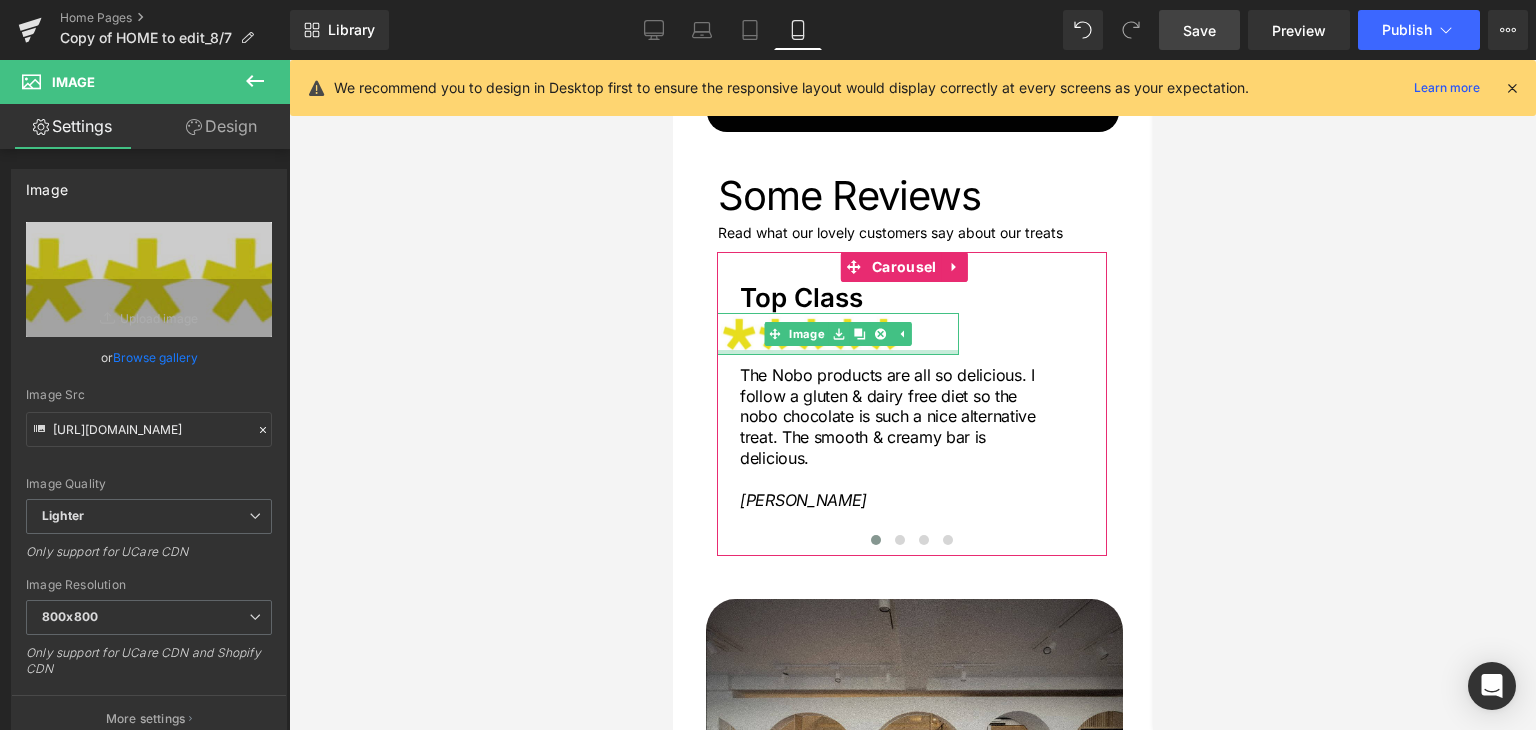 click at bounding box center [837, 352] 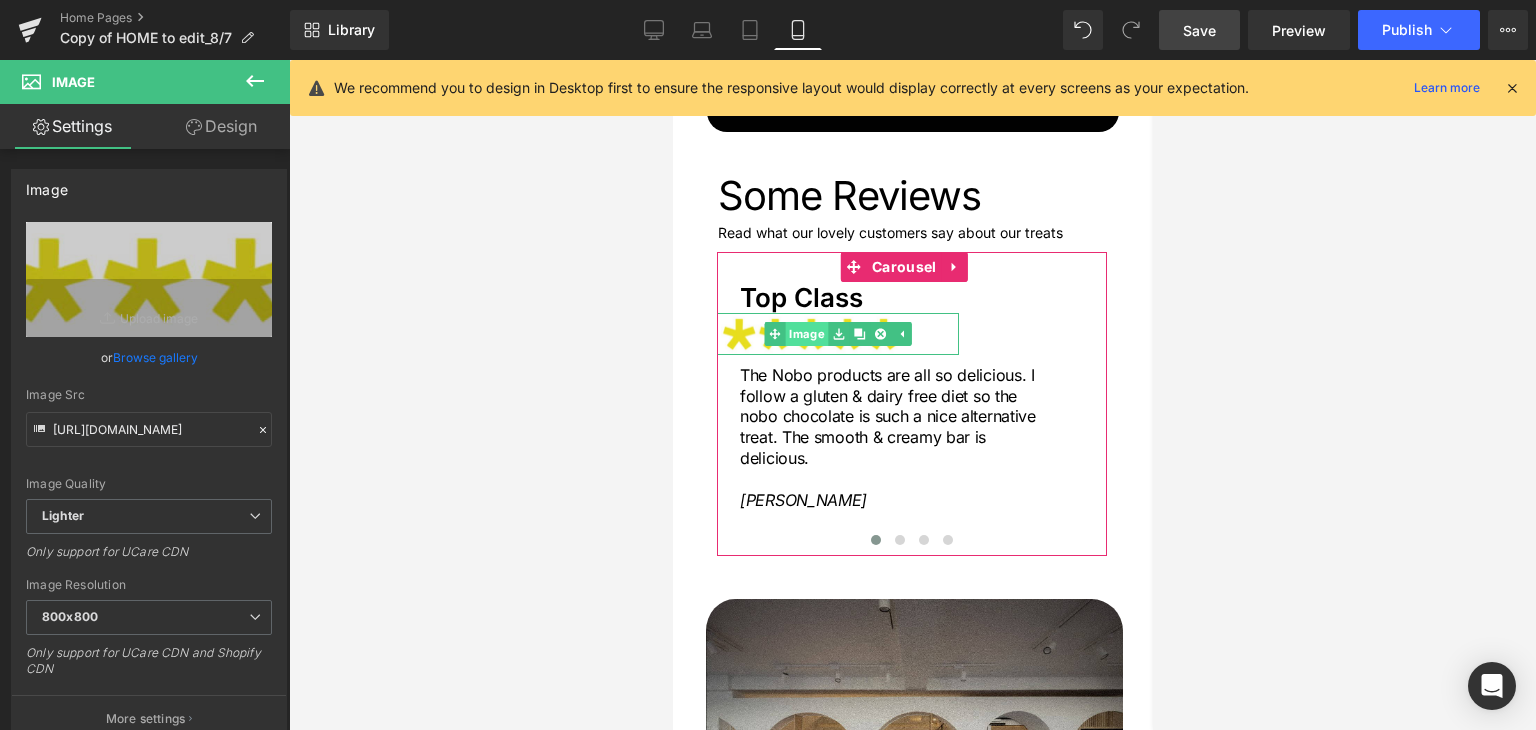 click on "Image" at bounding box center (805, 334) 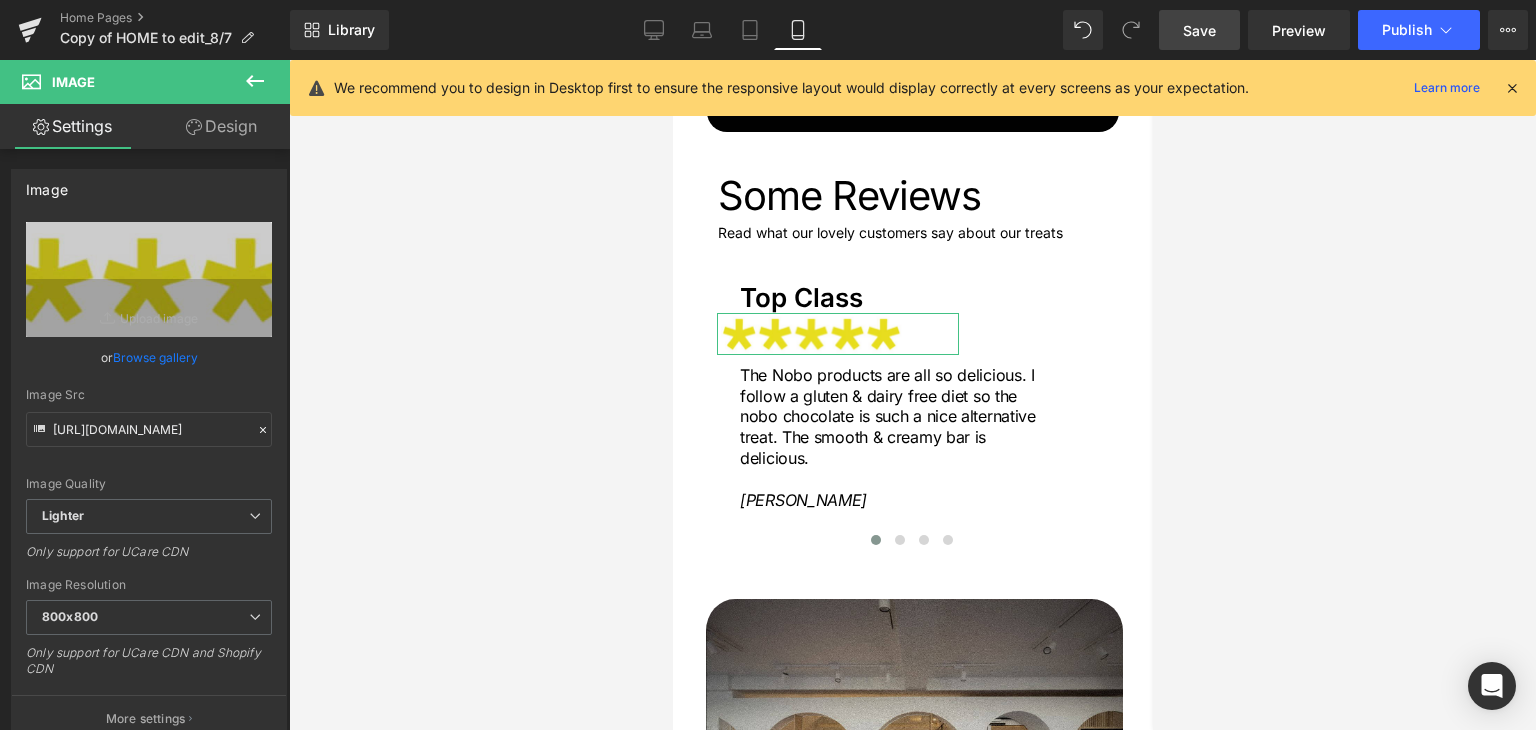 click on "Design" at bounding box center [221, 126] 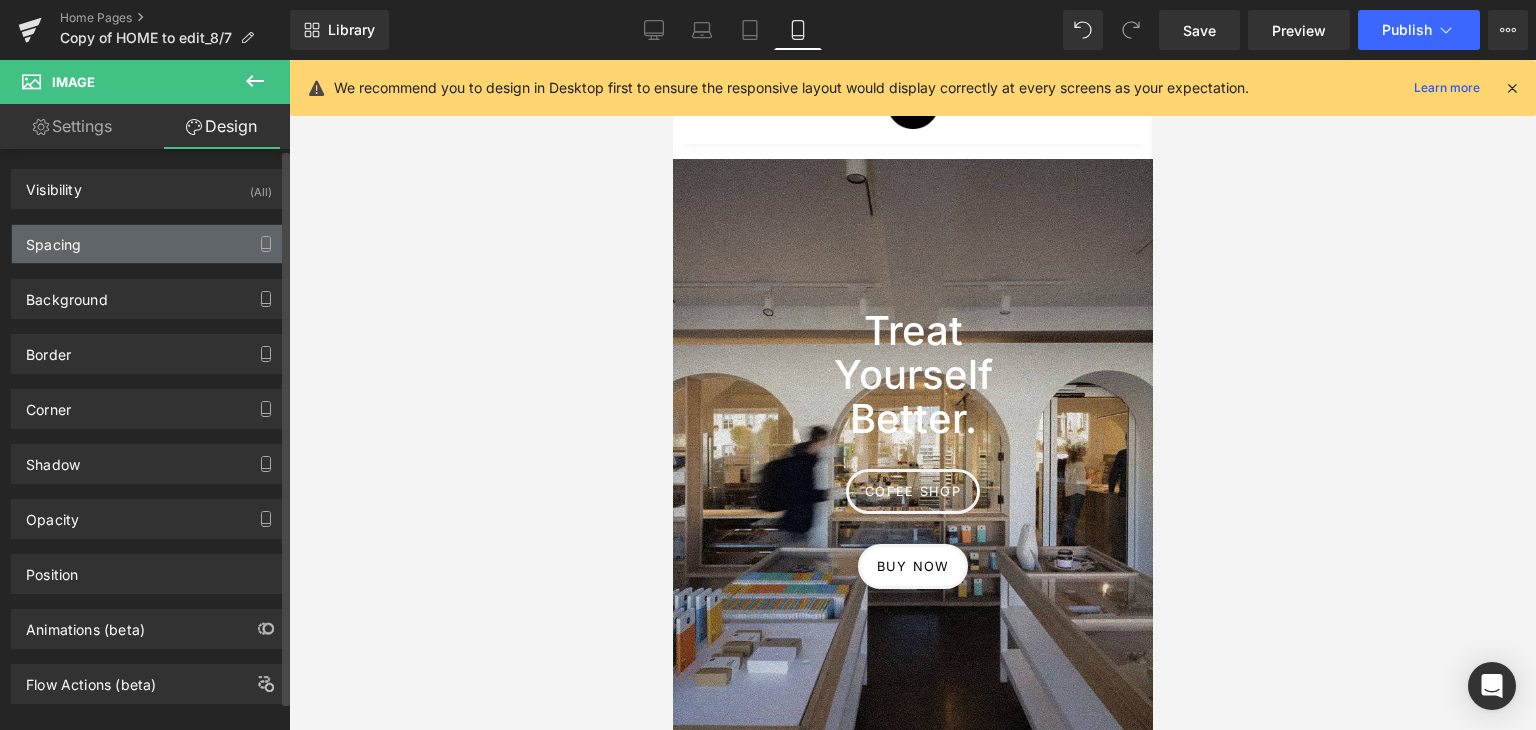 scroll, scrollTop: 4600, scrollLeft: 0, axis: vertical 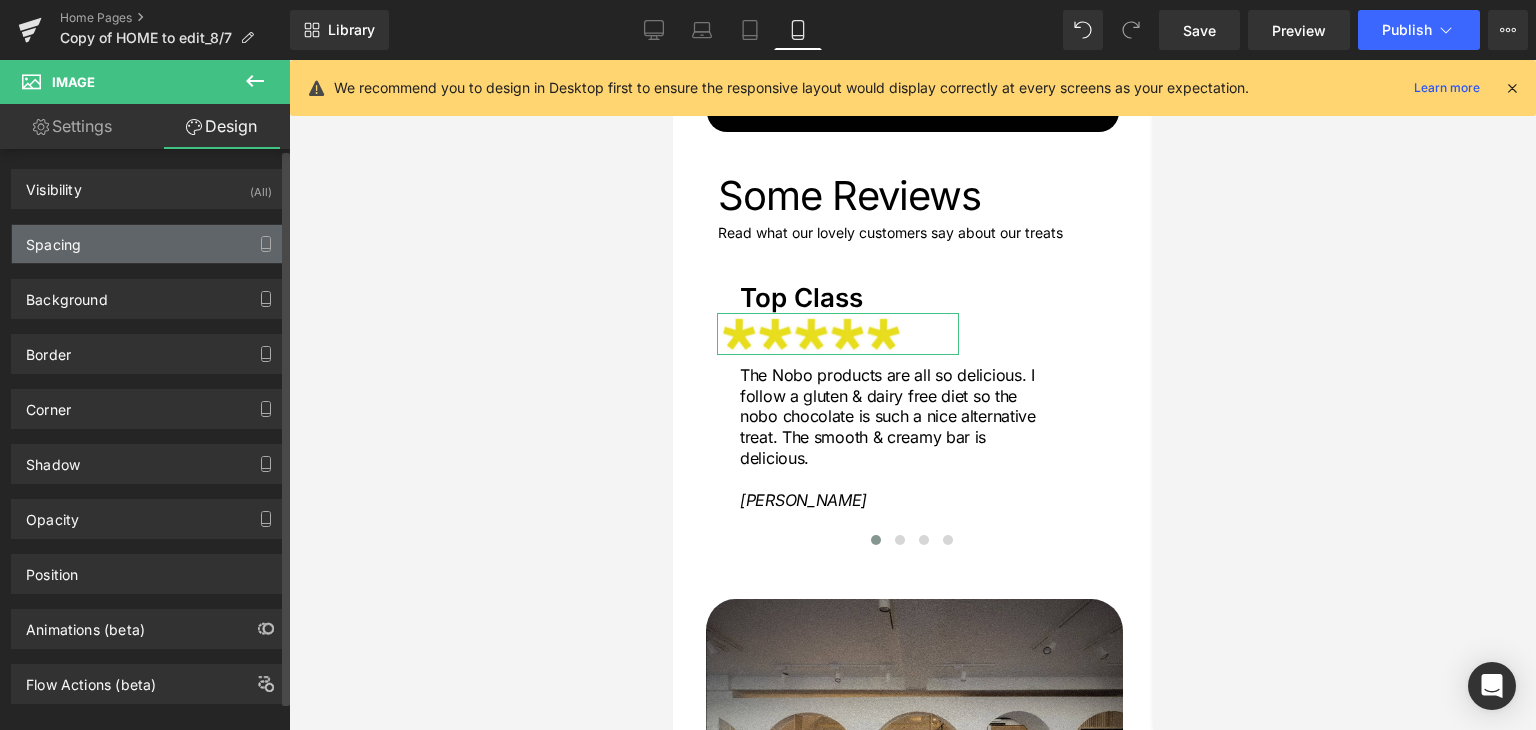 click on "Spacing" at bounding box center [149, 244] 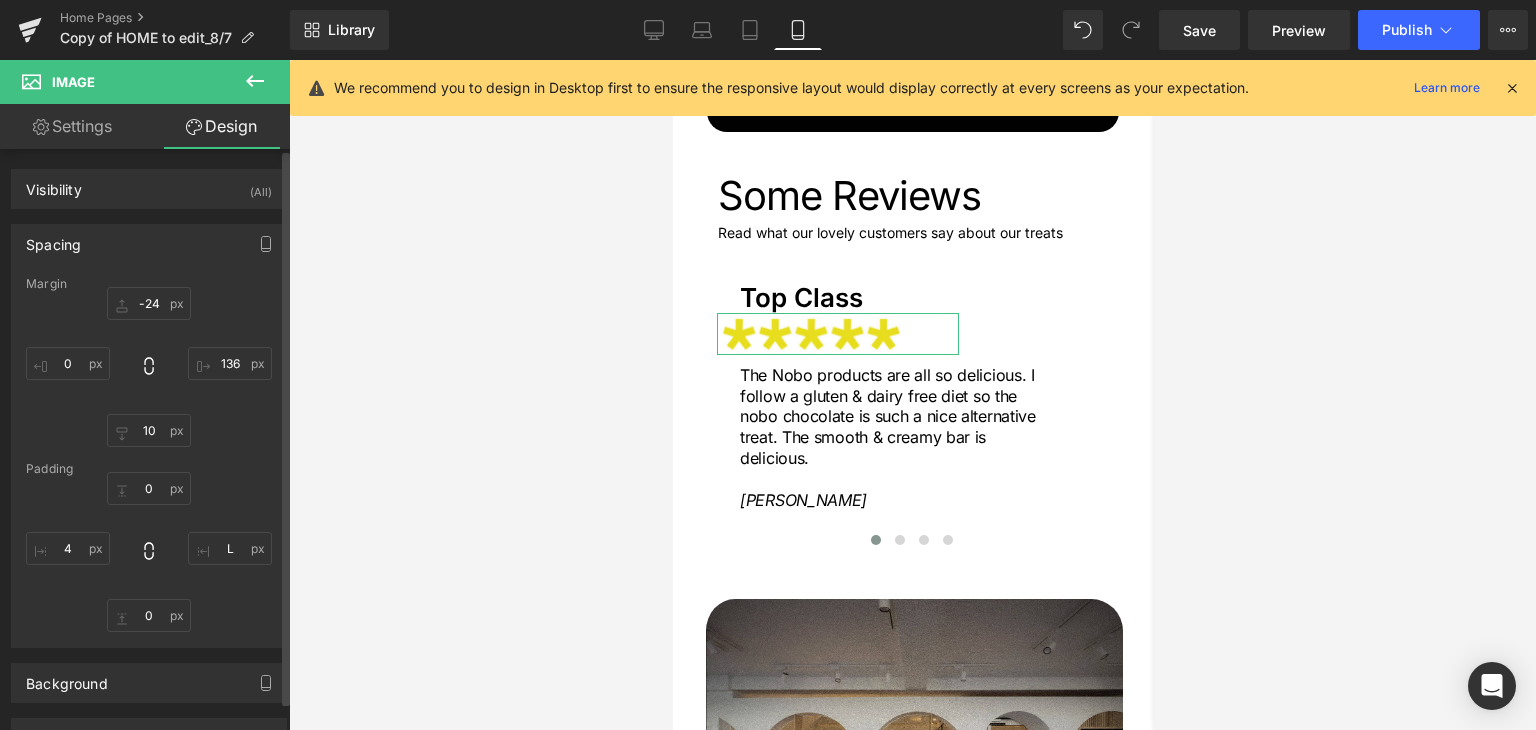 click on "-24px -24
136px 136
10px 10
0px 0" at bounding box center [149, 367] 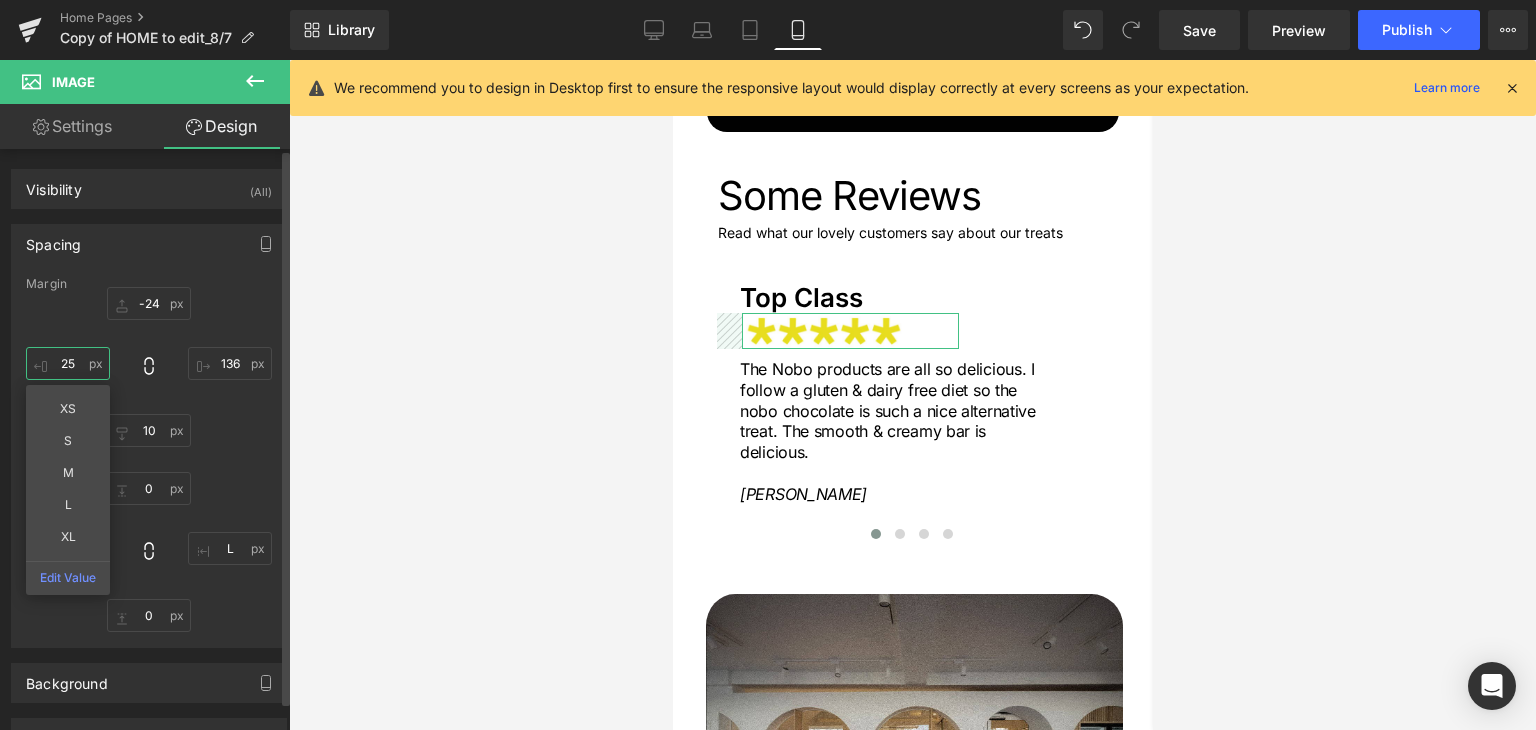 click on "25" at bounding box center [68, 363] 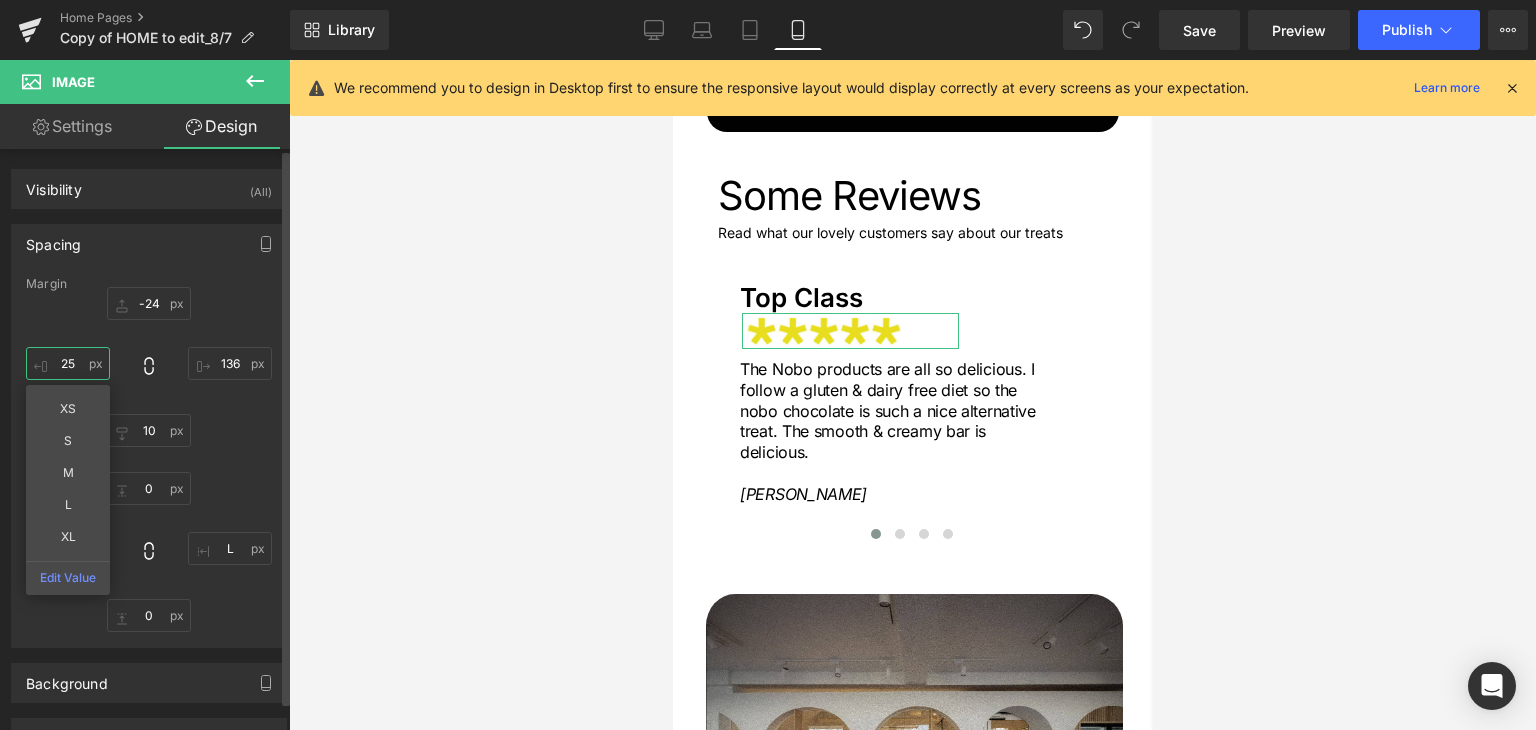 drag, startPoint x: 78, startPoint y: 361, endPoint x: 60, endPoint y: 361, distance: 18 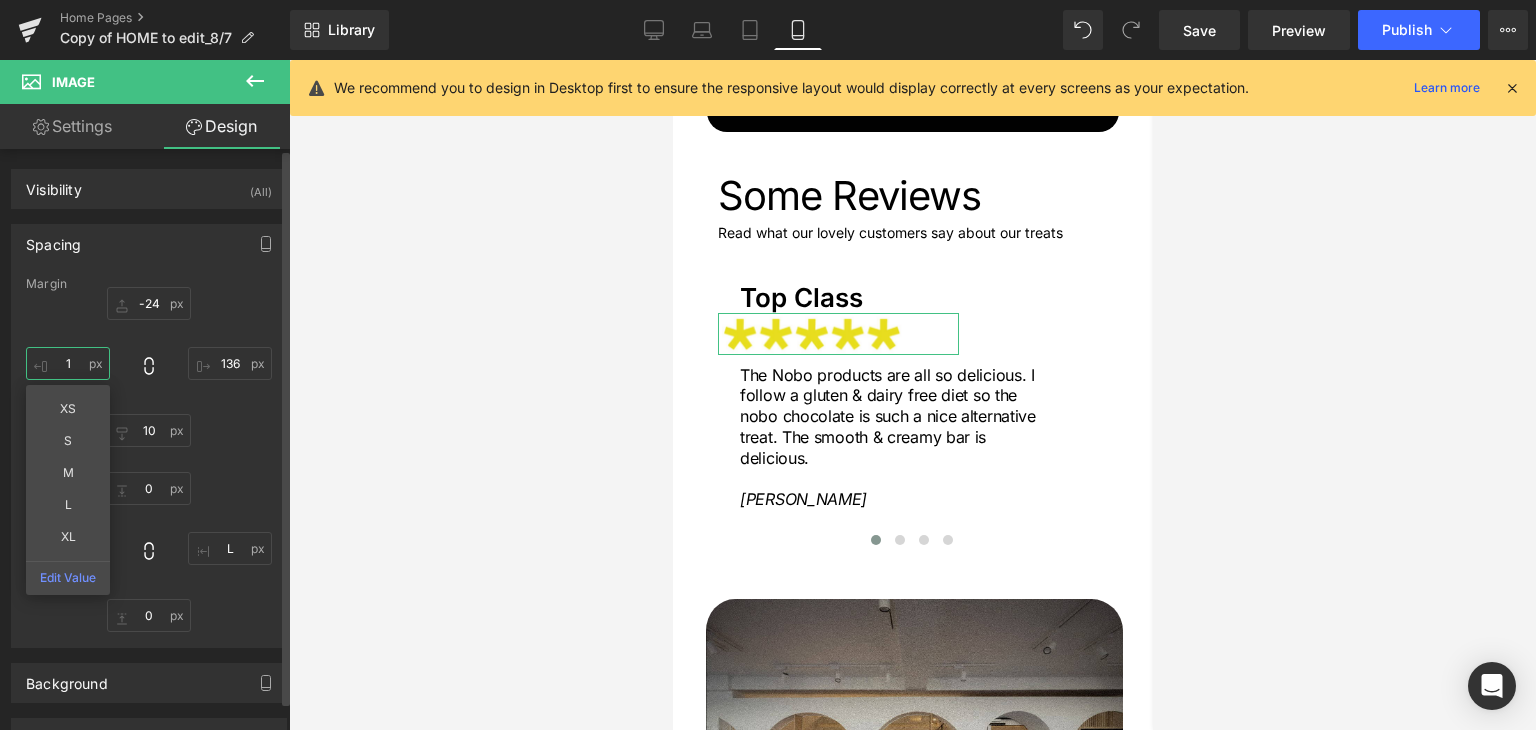 type on "15" 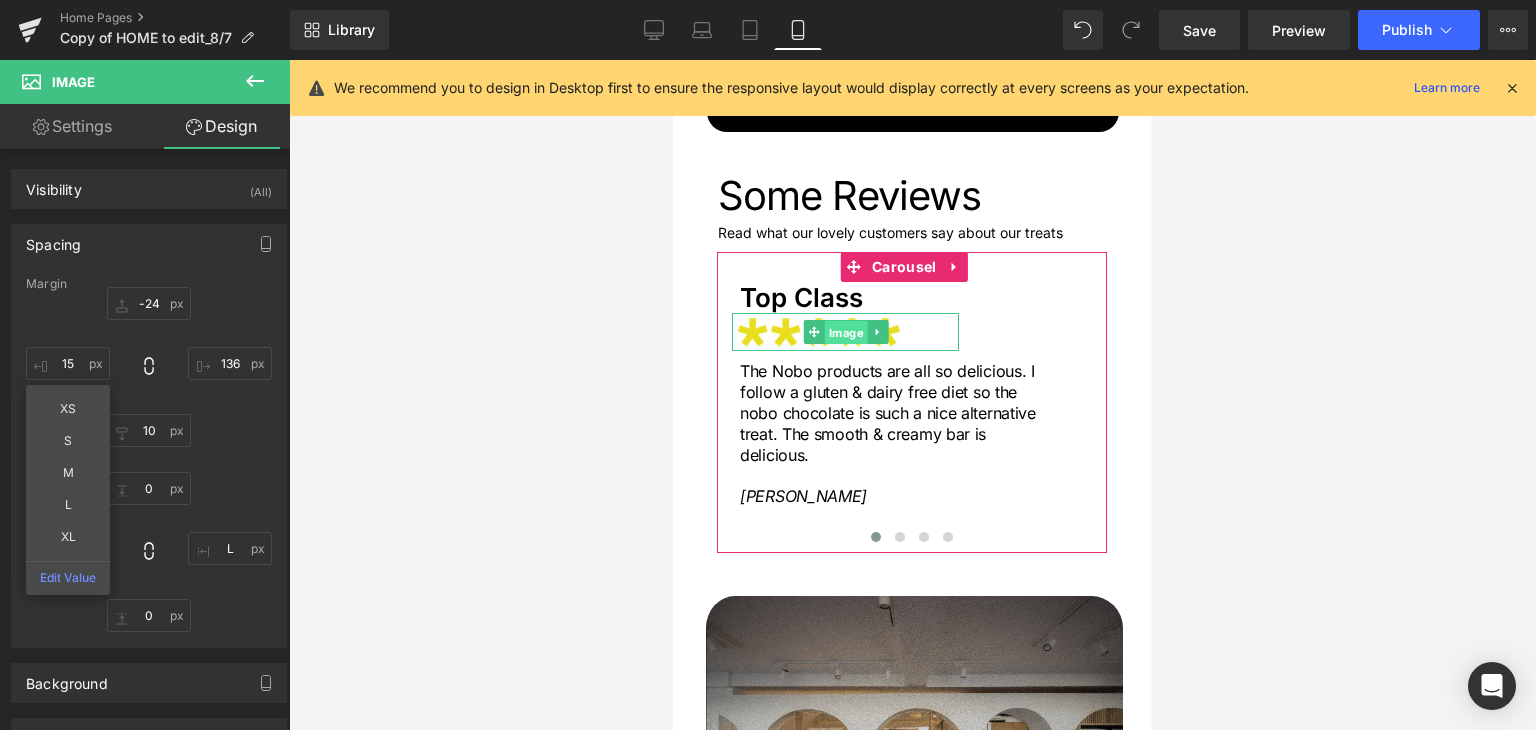 click on "Image" at bounding box center (844, 333) 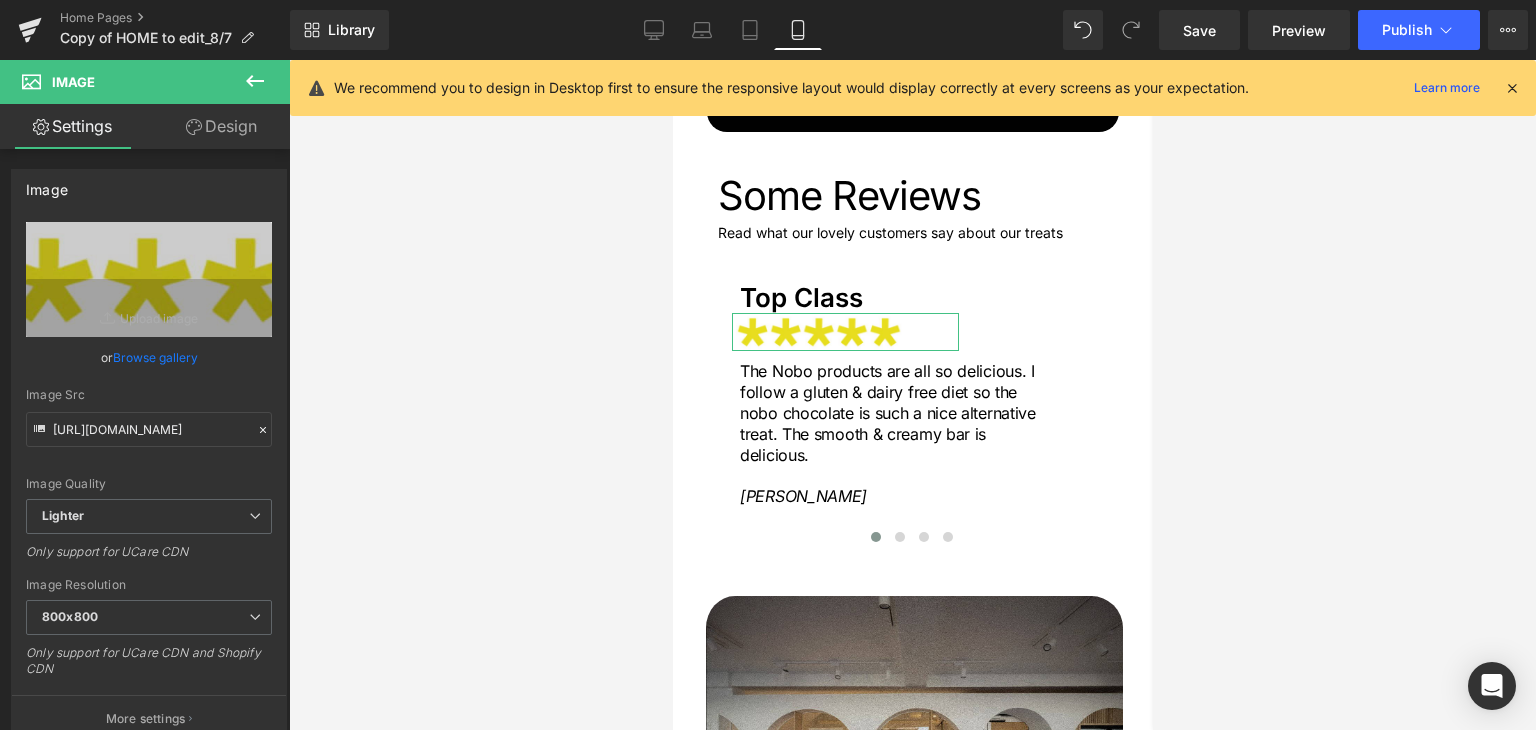 click on "Design" at bounding box center [221, 126] 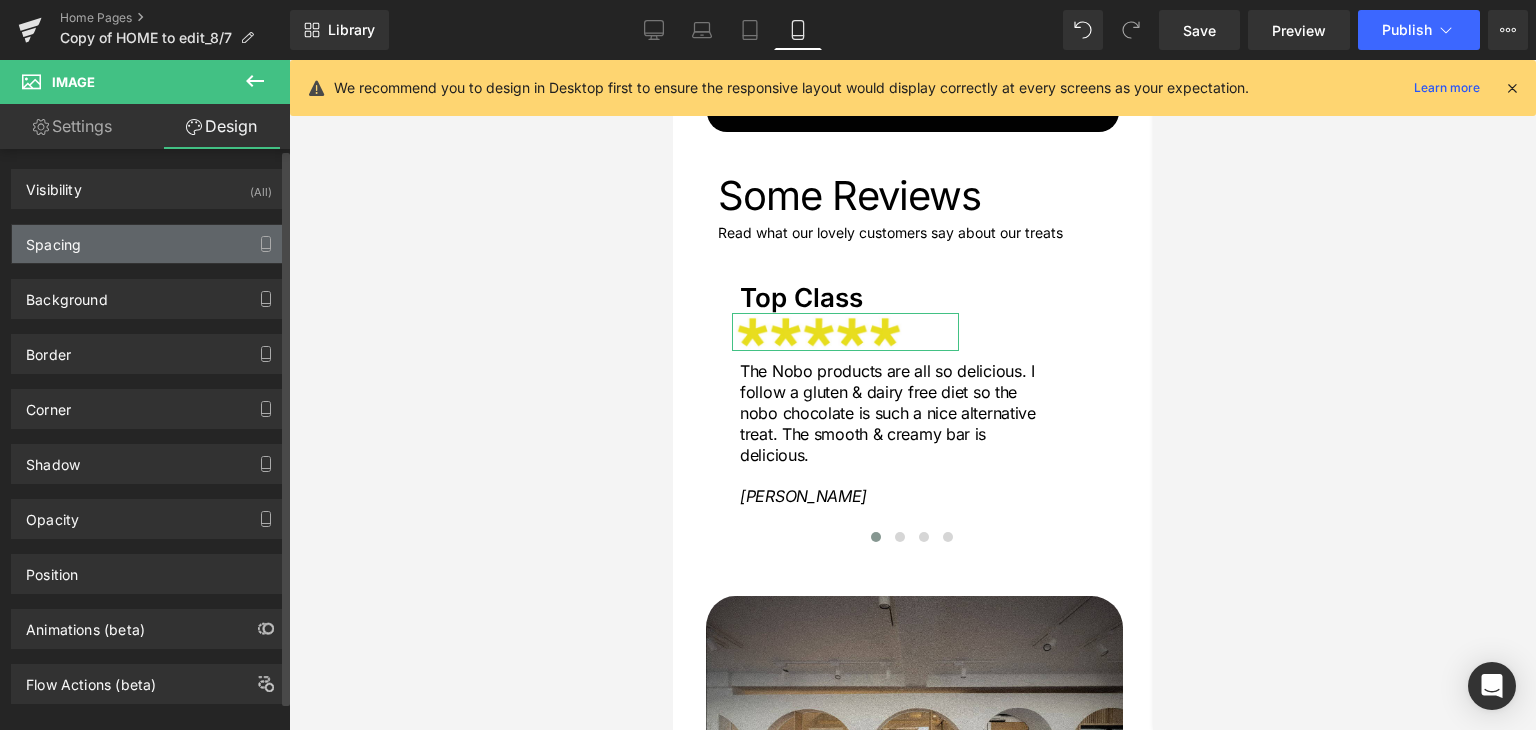 click on "Spacing" at bounding box center (149, 244) 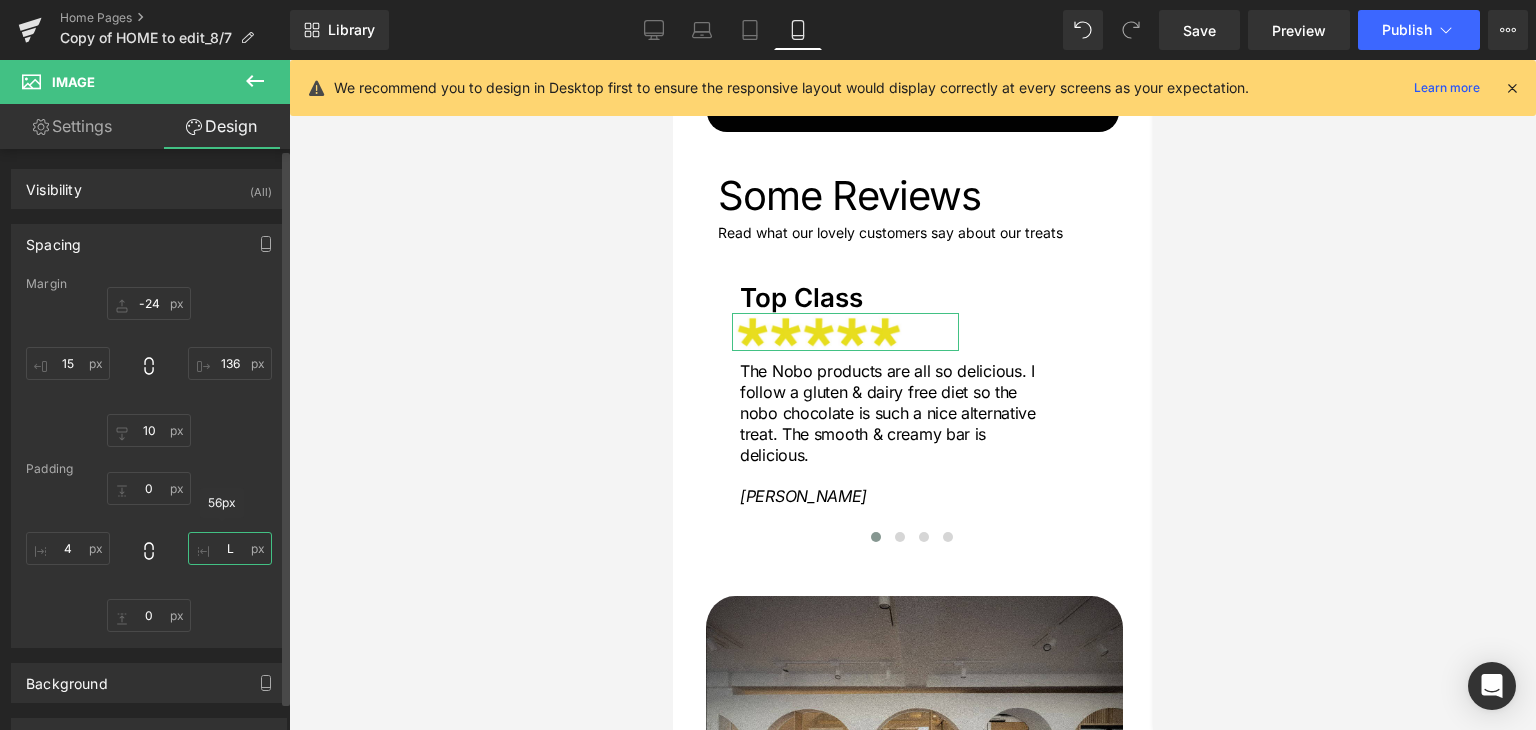 click on "L" at bounding box center (230, 548) 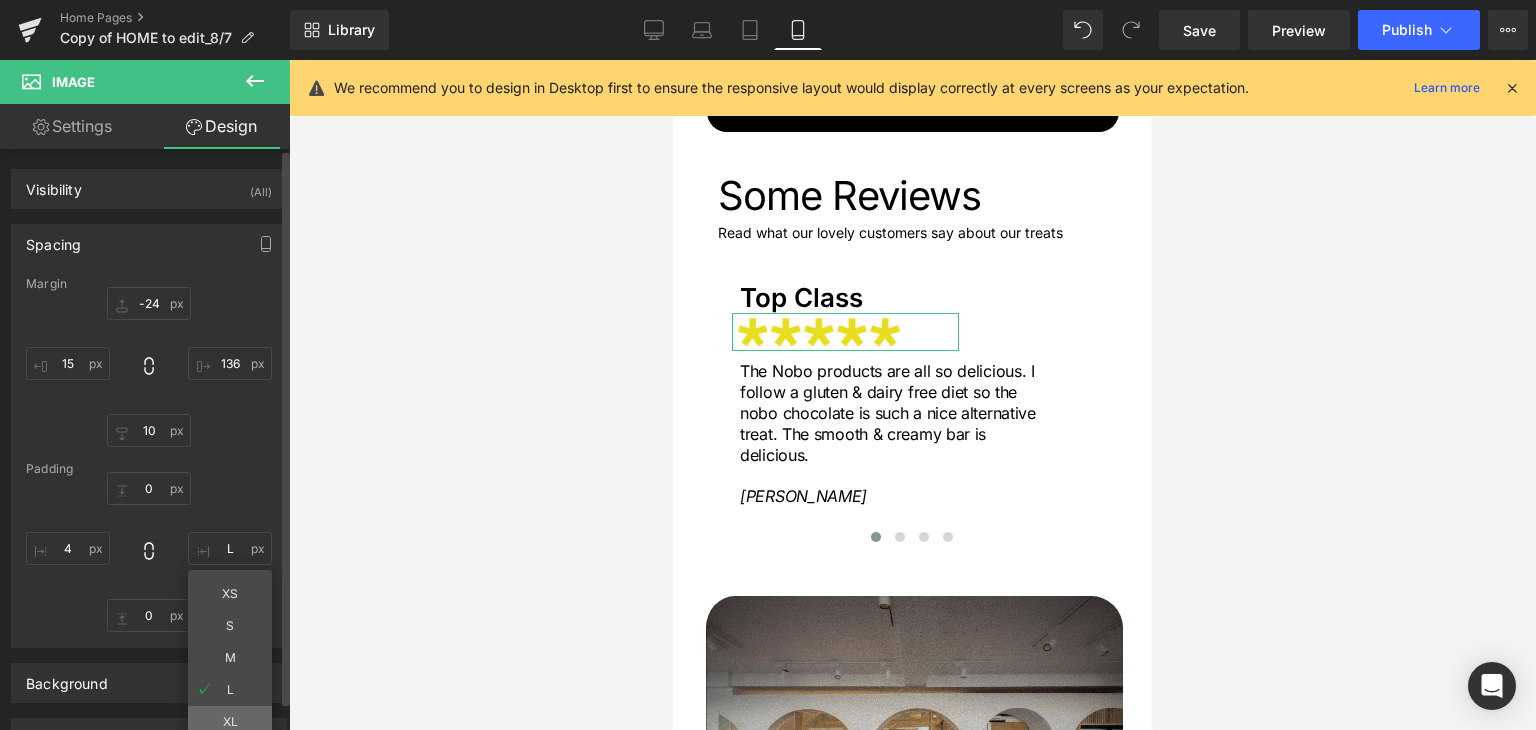 type on "XL" 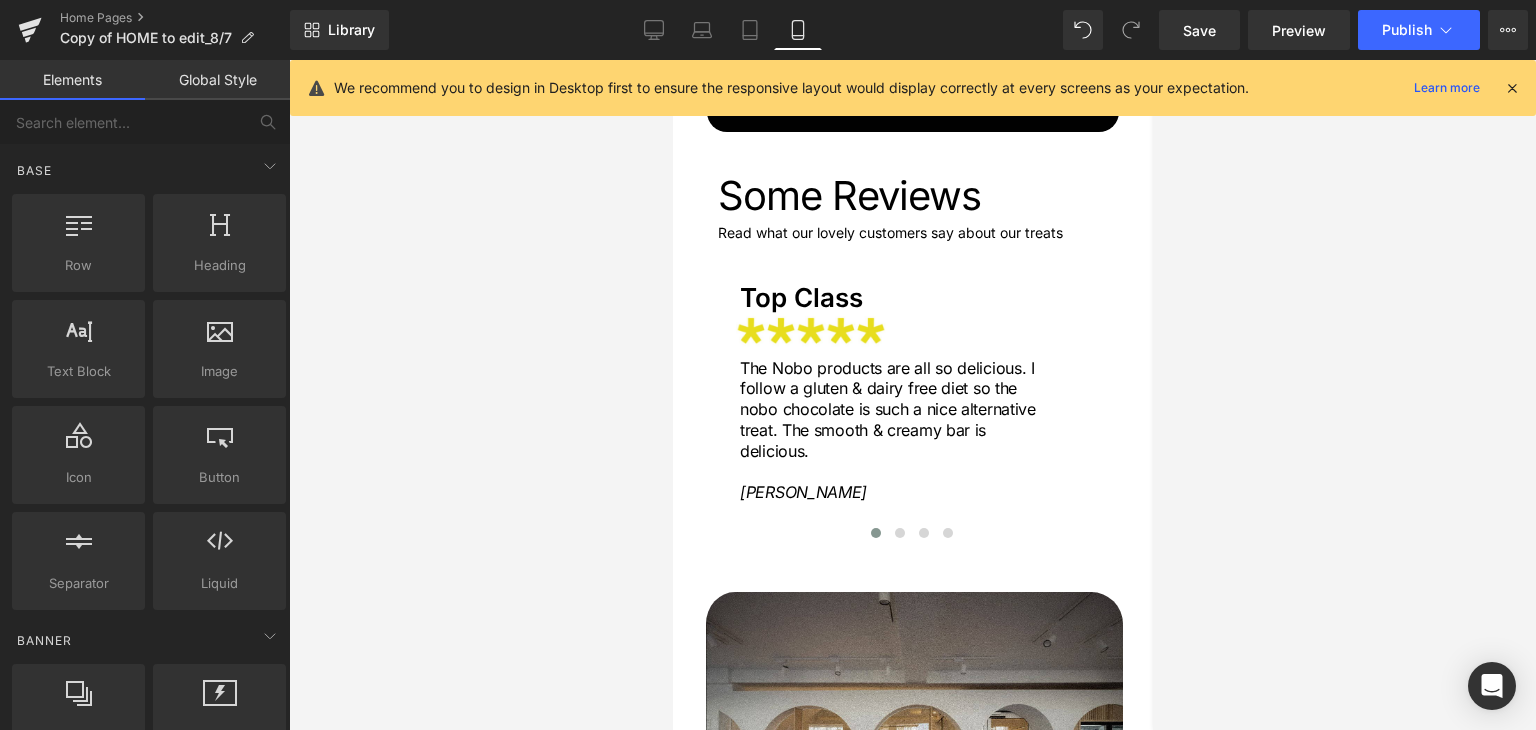 click at bounding box center (912, 395) 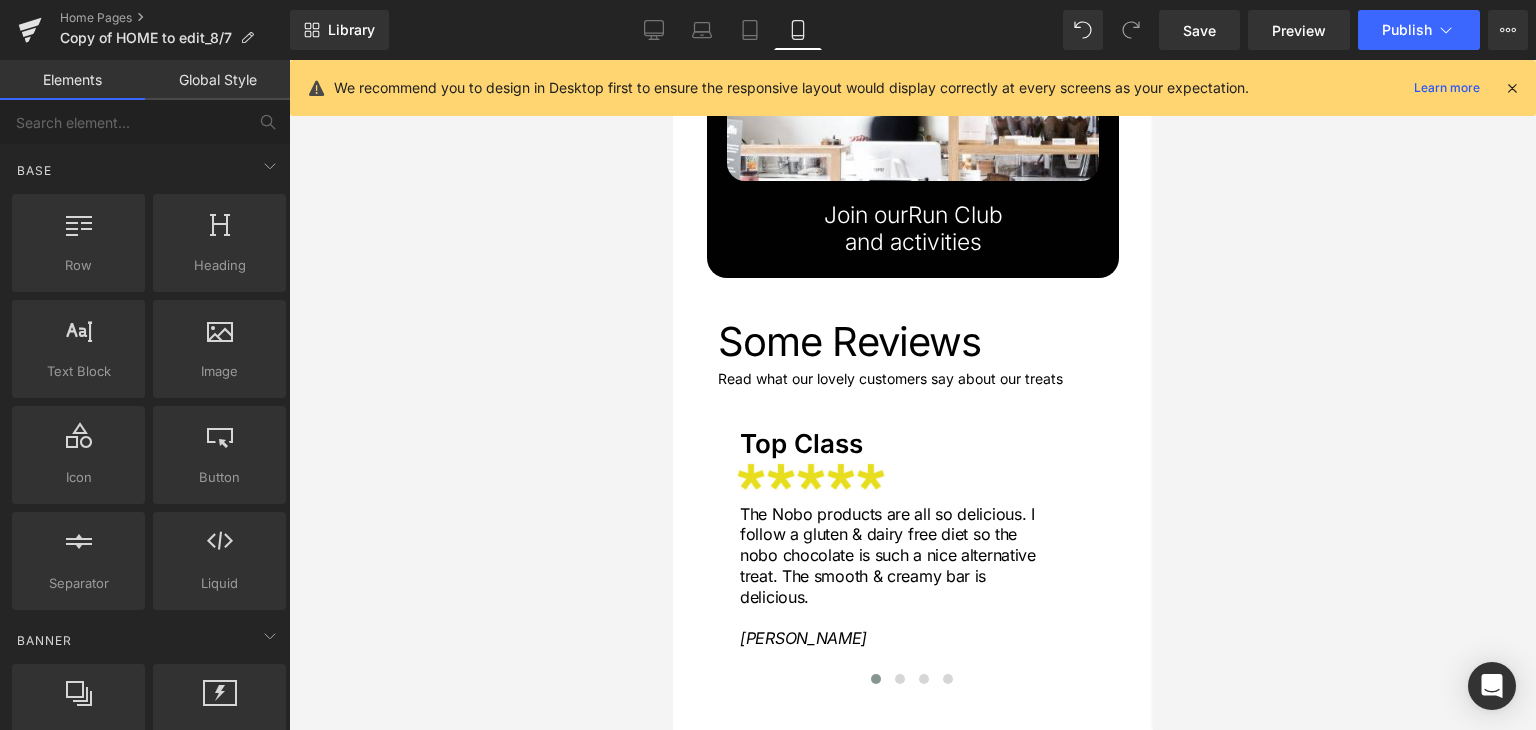 scroll, scrollTop: 4500, scrollLeft: 0, axis: vertical 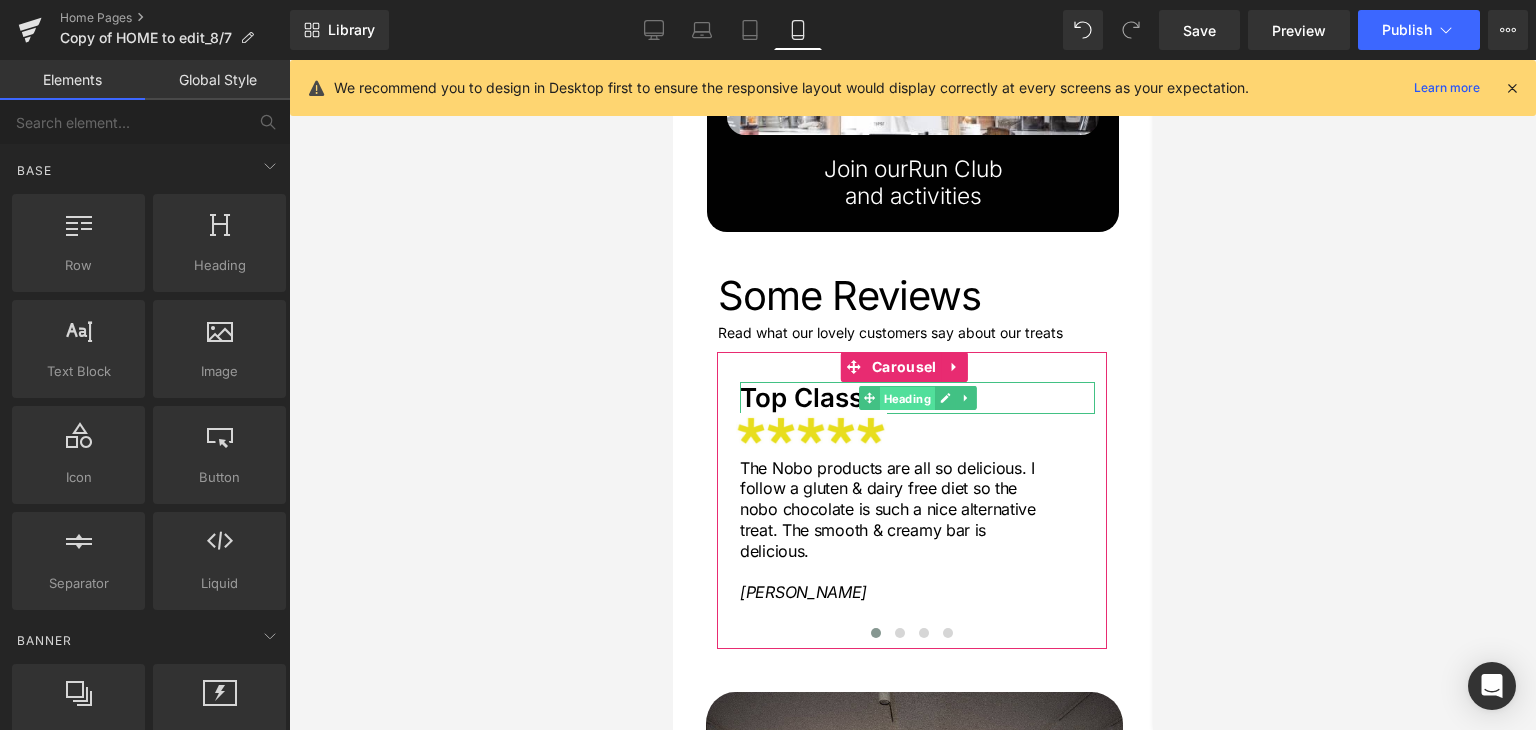 click on "Heading" at bounding box center (905, 399) 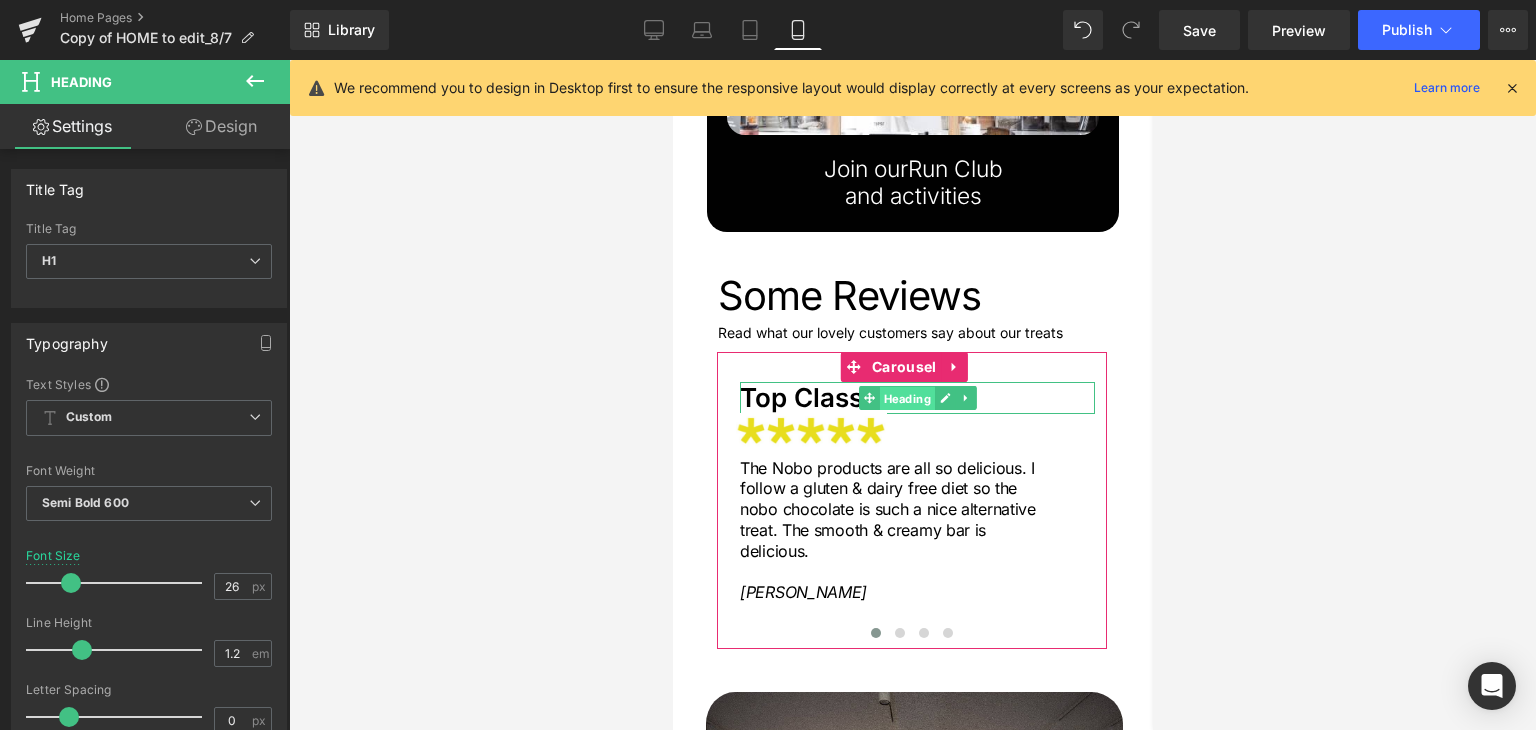 click on "Heading" at bounding box center [905, 399] 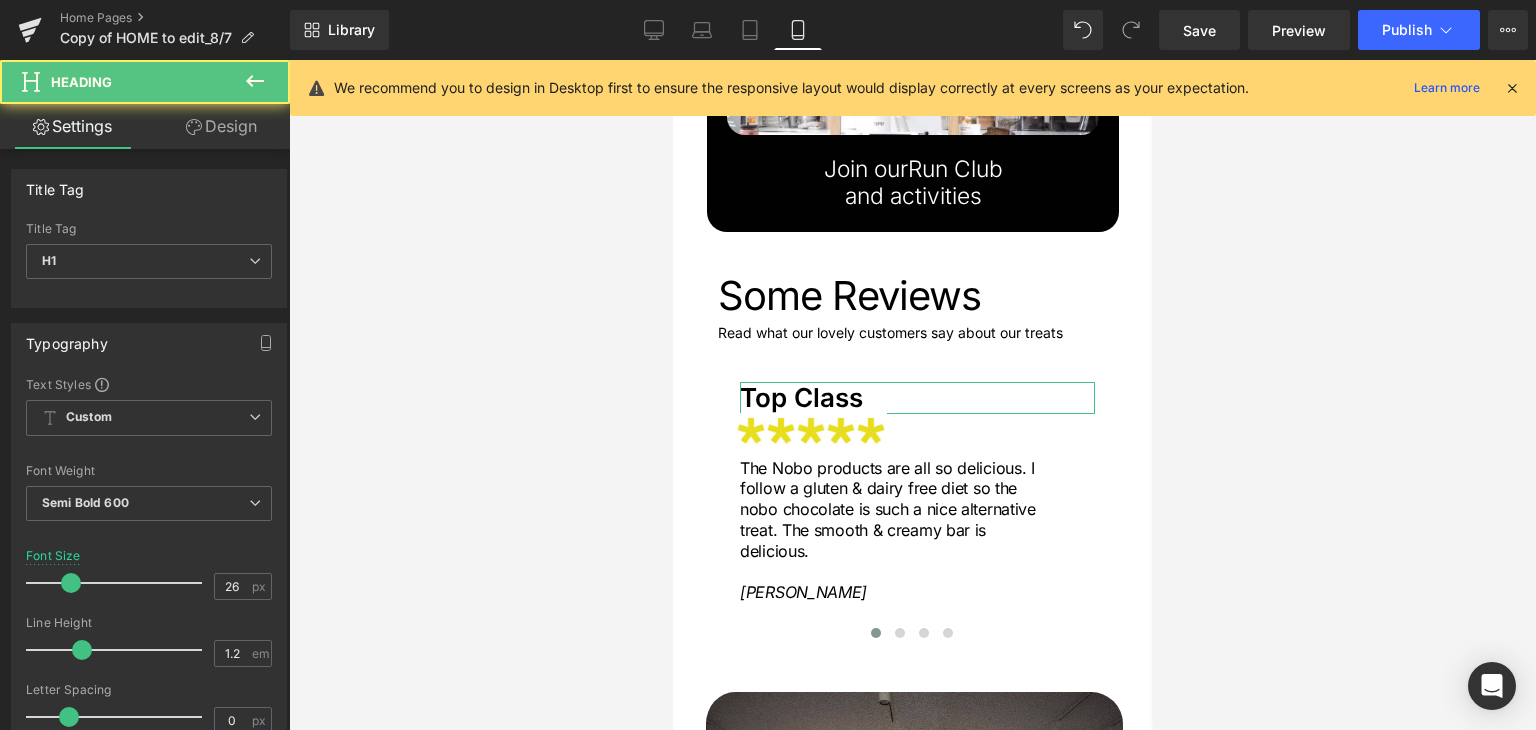 click on "Design" at bounding box center (221, 126) 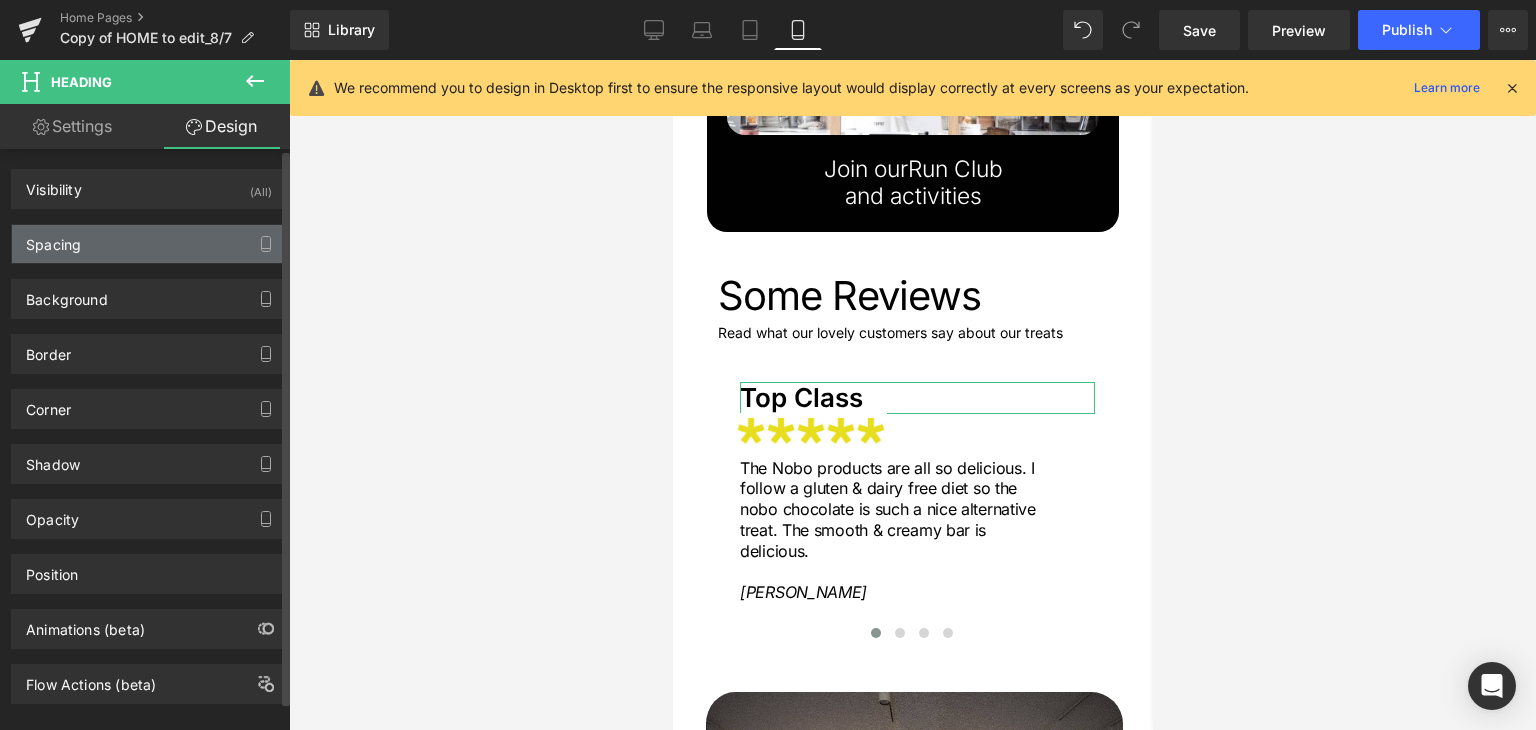 click on "Spacing" at bounding box center (149, 244) 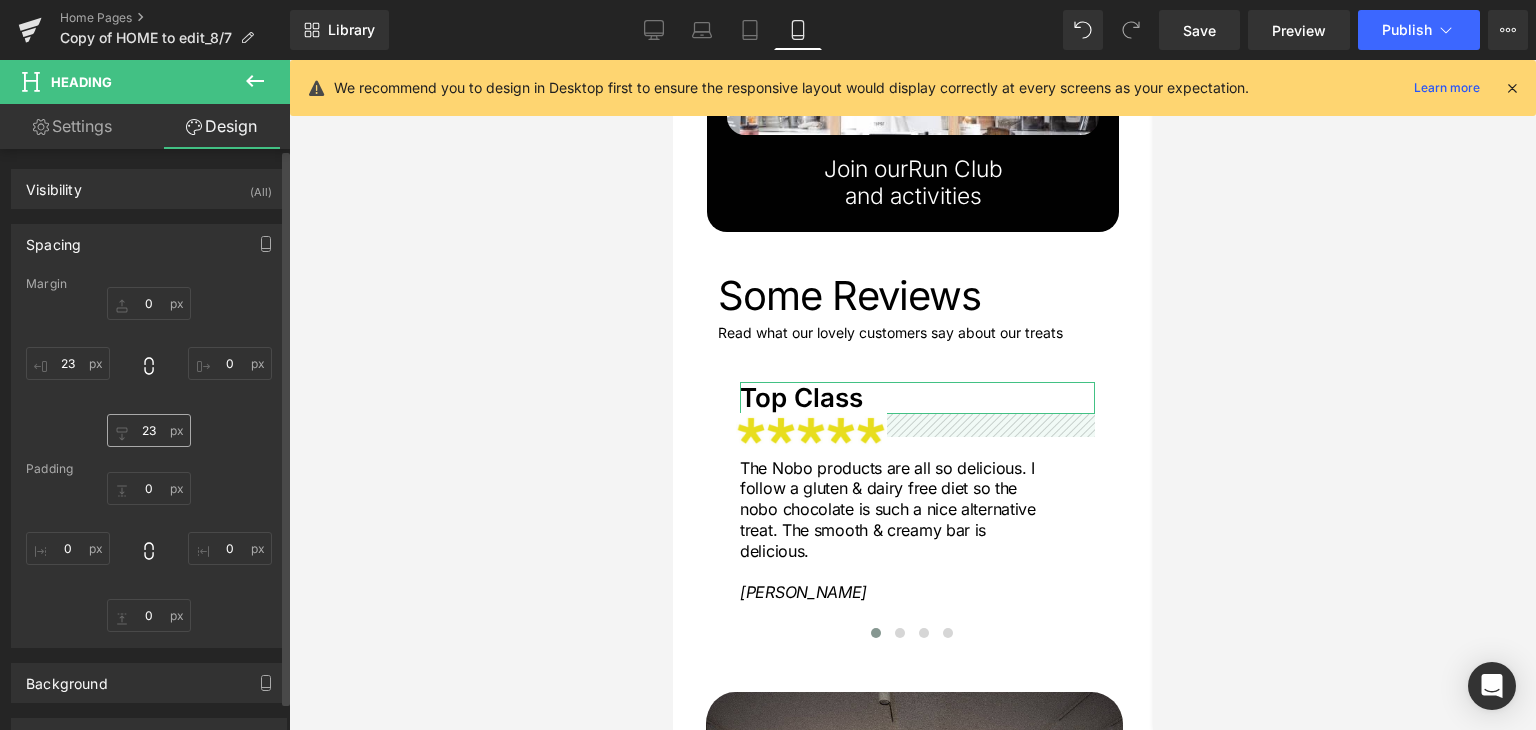 drag, startPoint x: 135, startPoint y: 406, endPoint x: 142, endPoint y: 424, distance: 19.313208 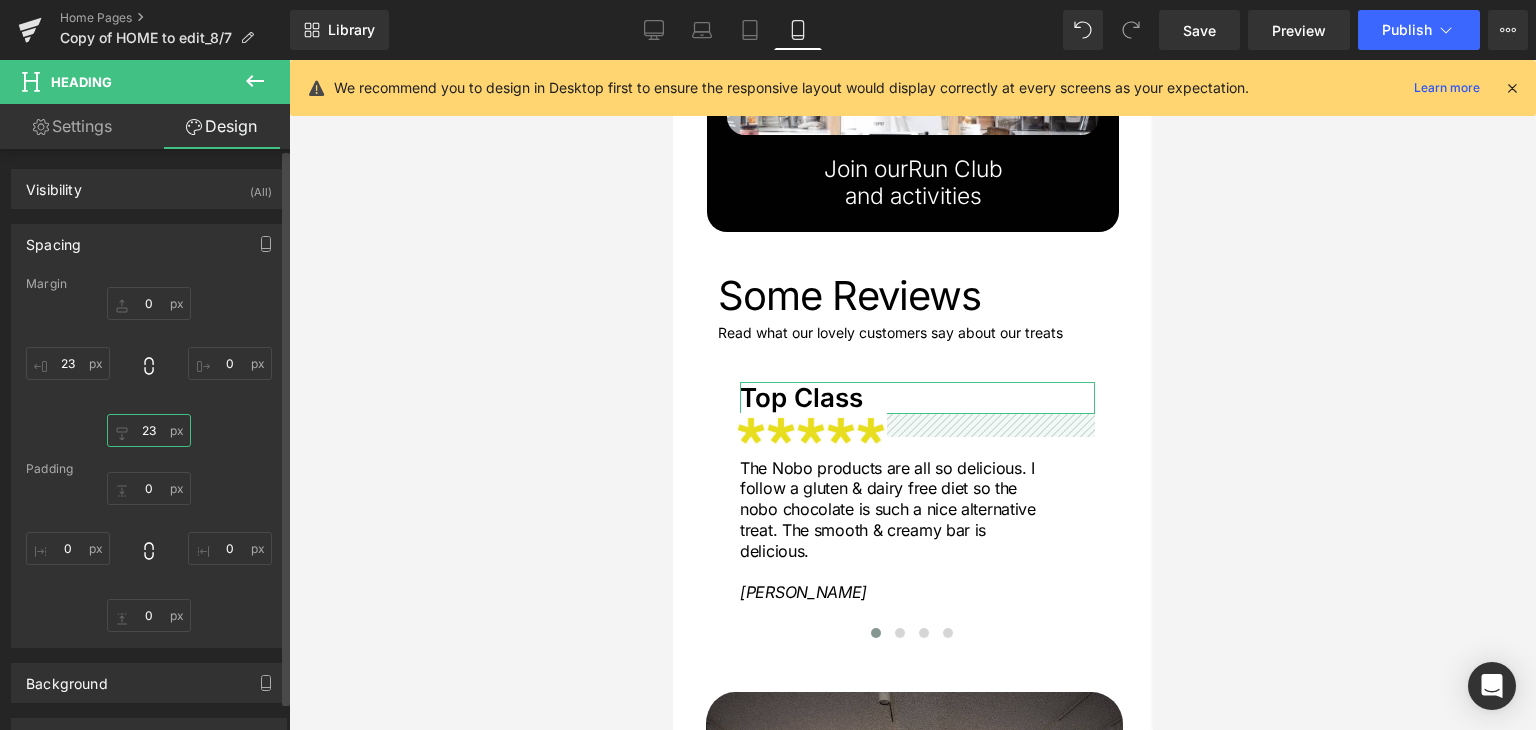 click on "23" at bounding box center [149, 430] 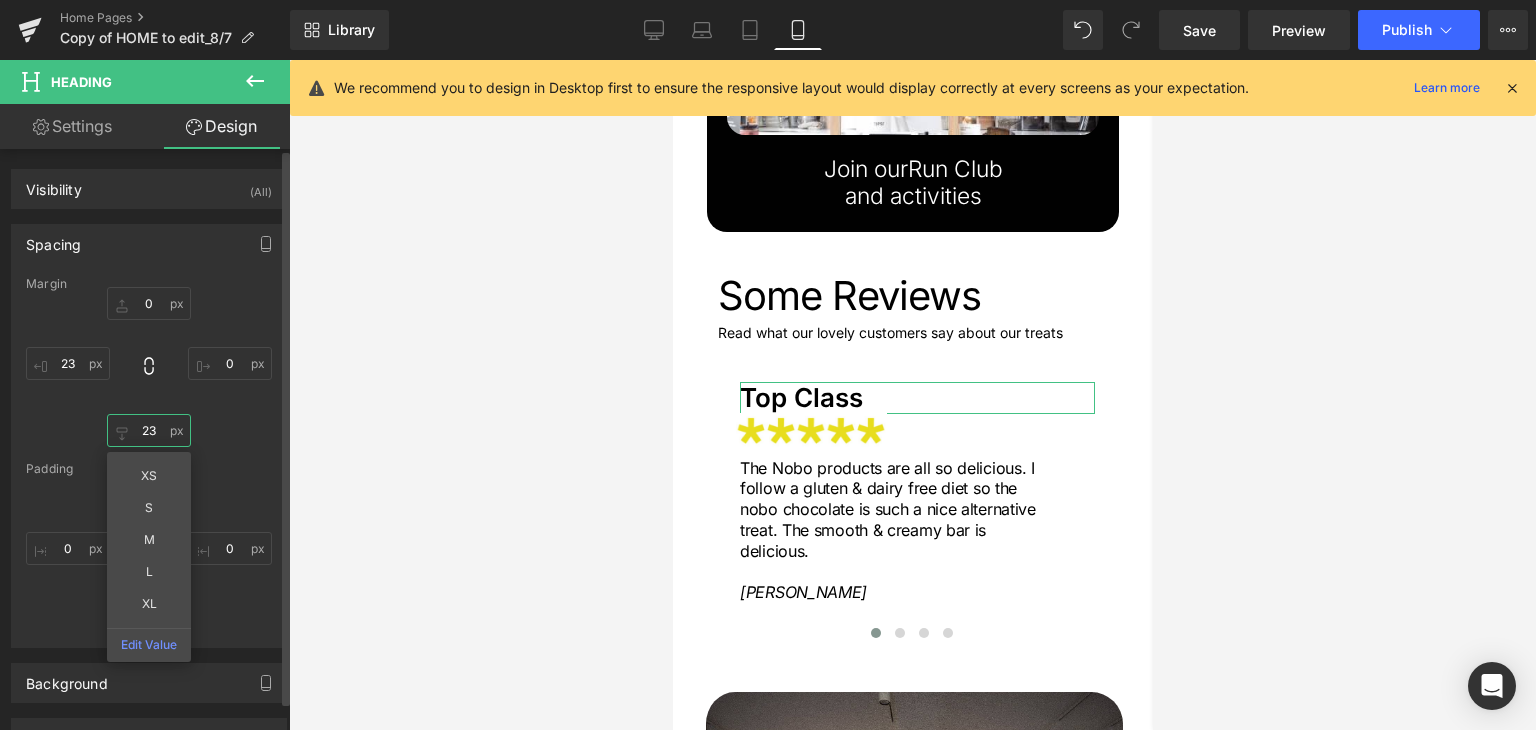 click on "23" at bounding box center [149, 430] 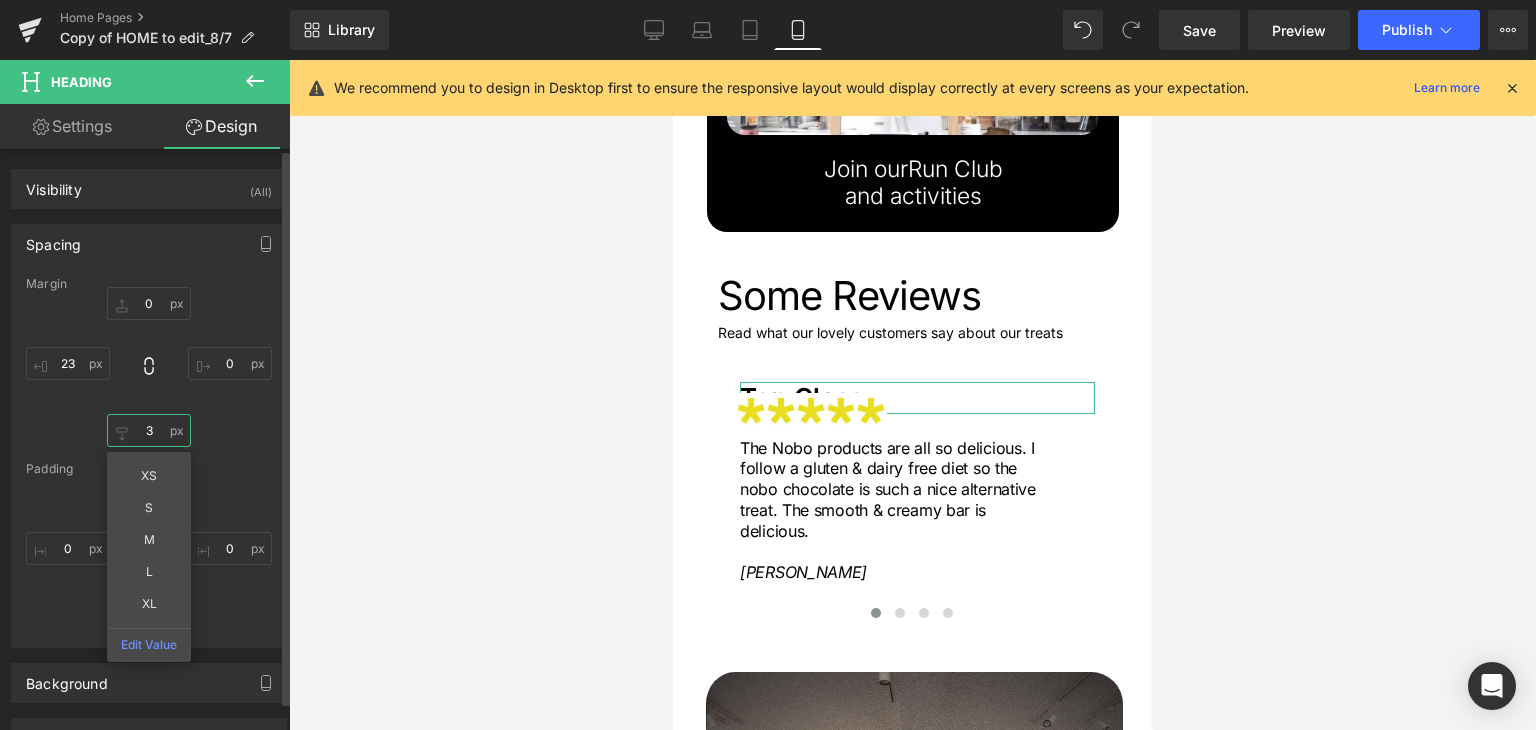 type on "30" 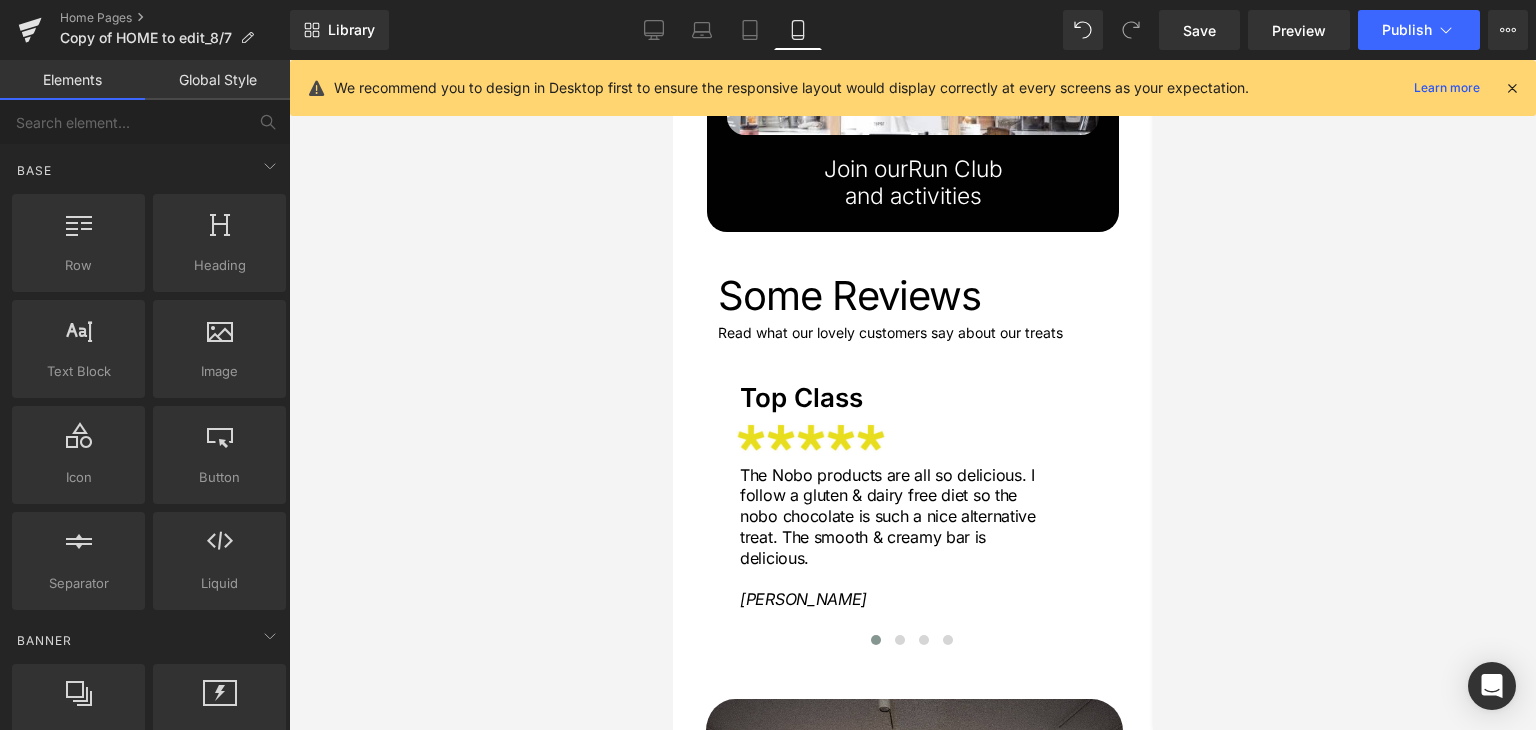 click at bounding box center (912, 395) 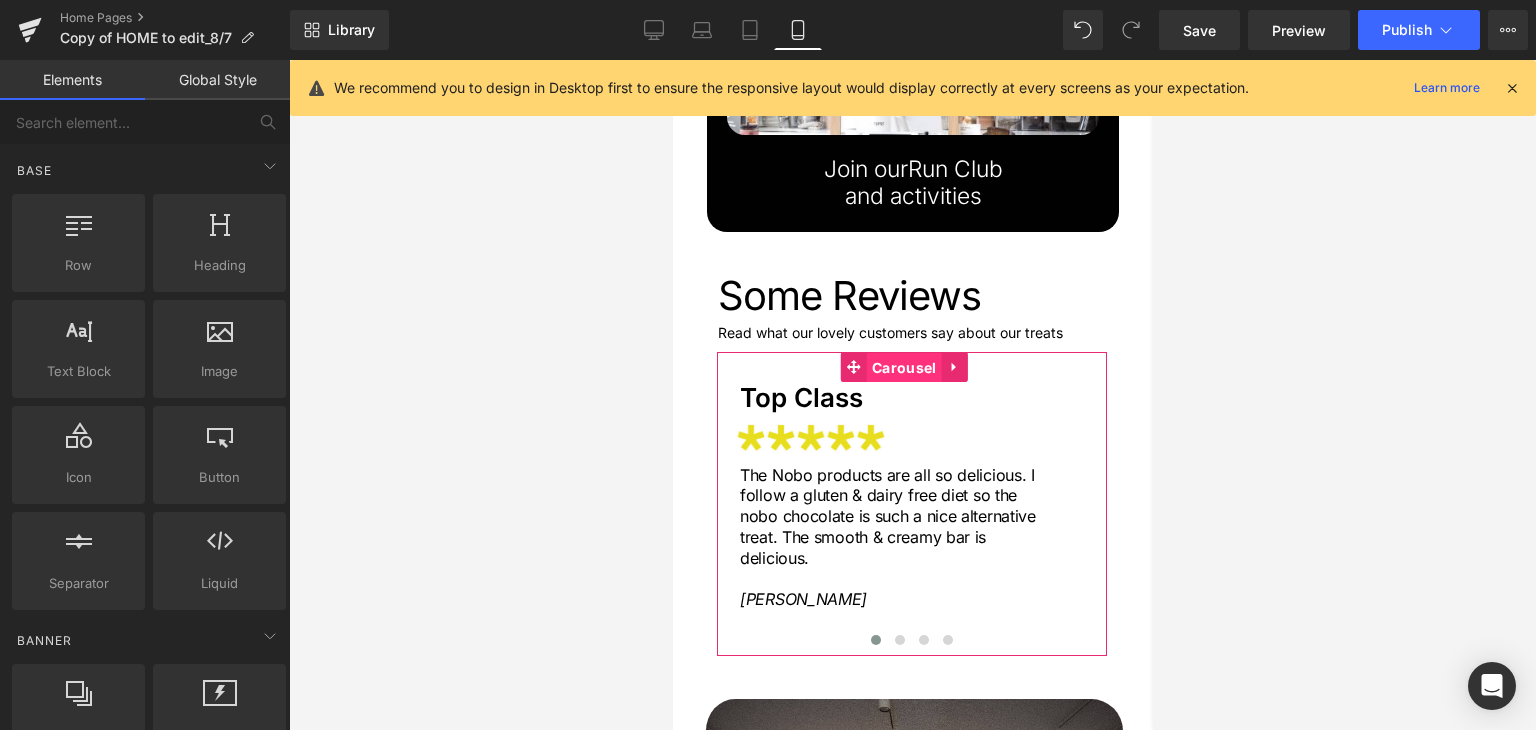 click on "Carousel" at bounding box center [903, 368] 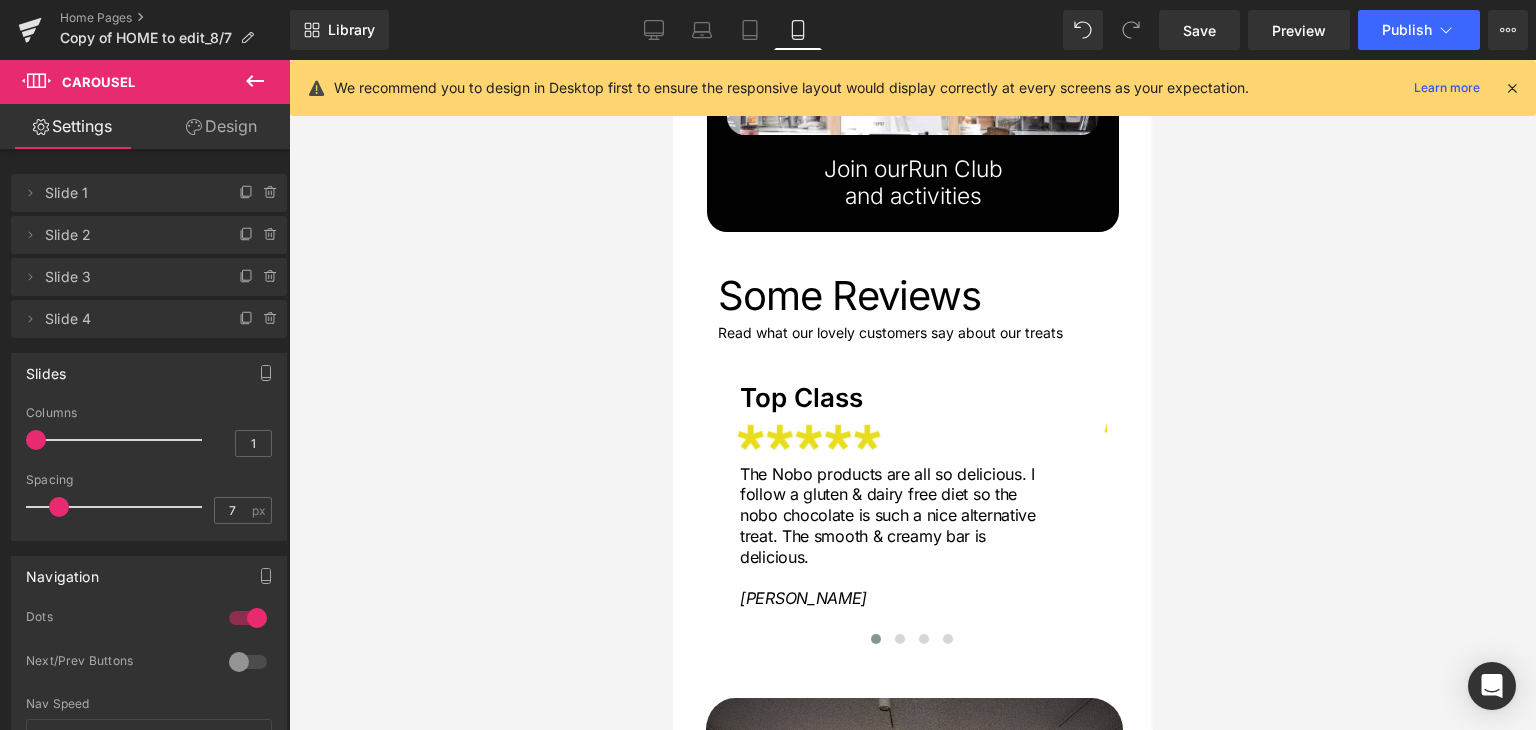 drag, startPoint x: 65, startPoint y: 509, endPoint x: 54, endPoint y: 509, distance: 11 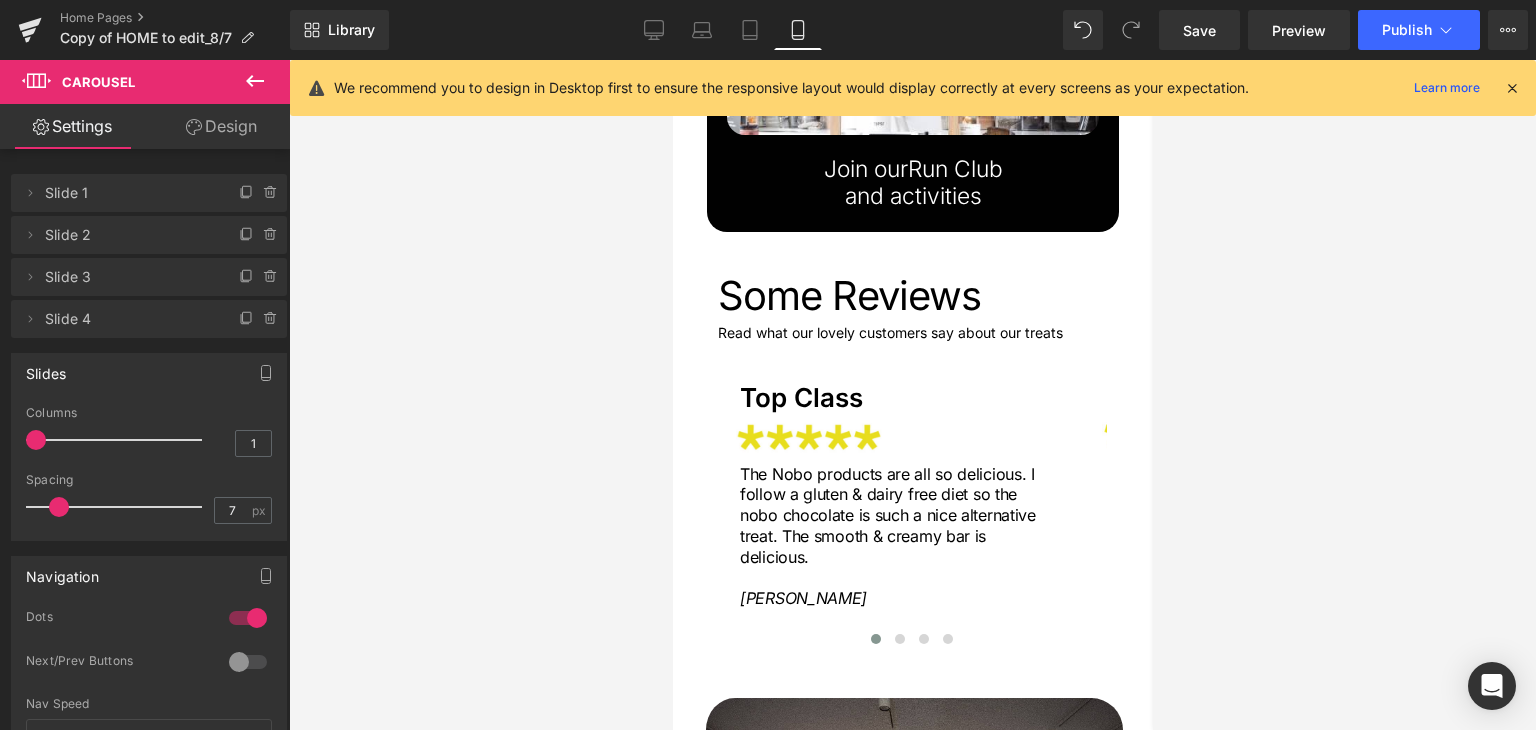 click at bounding box center [59, 507] 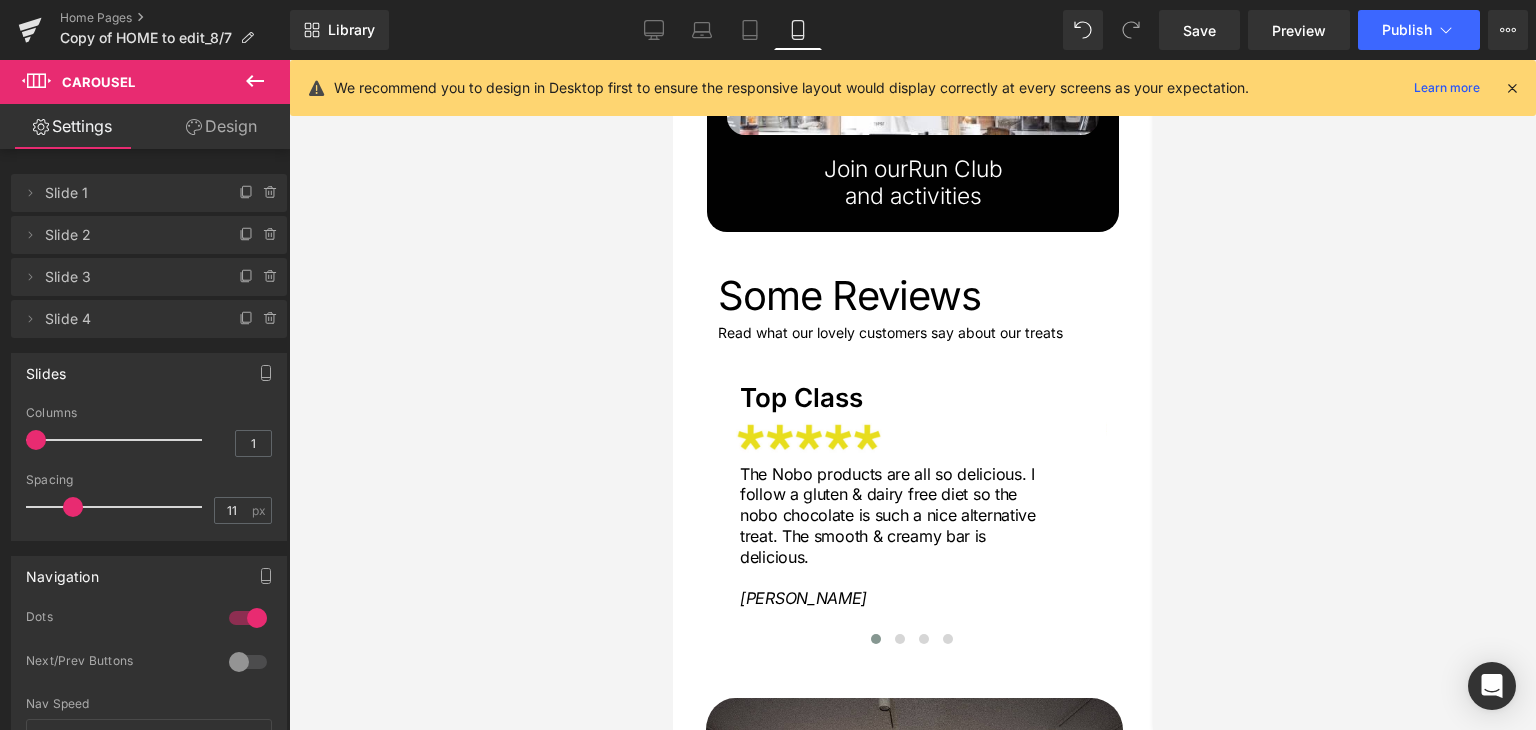 drag, startPoint x: 54, startPoint y: 509, endPoint x: 68, endPoint y: 513, distance: 14.56022 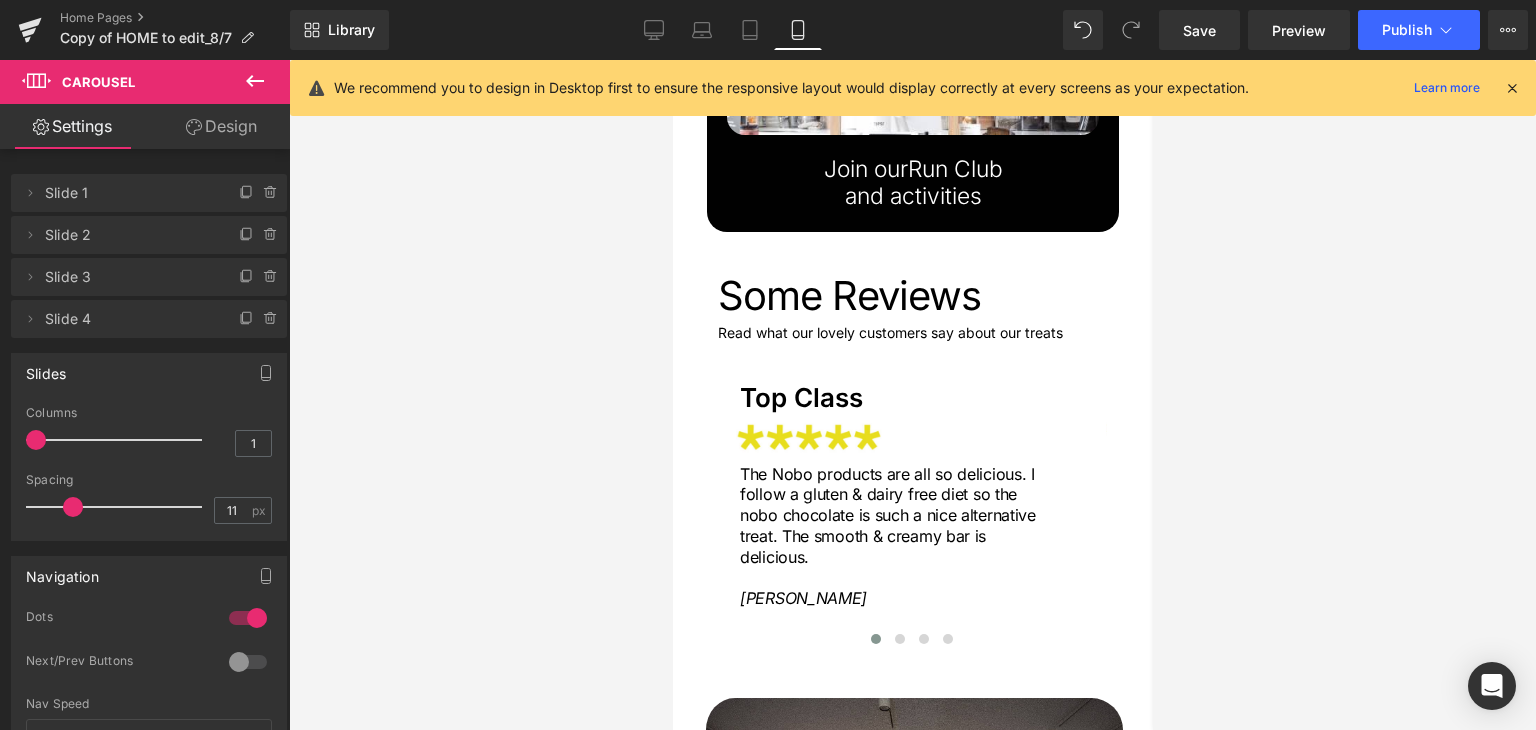 click at bounding box center [73, 507] 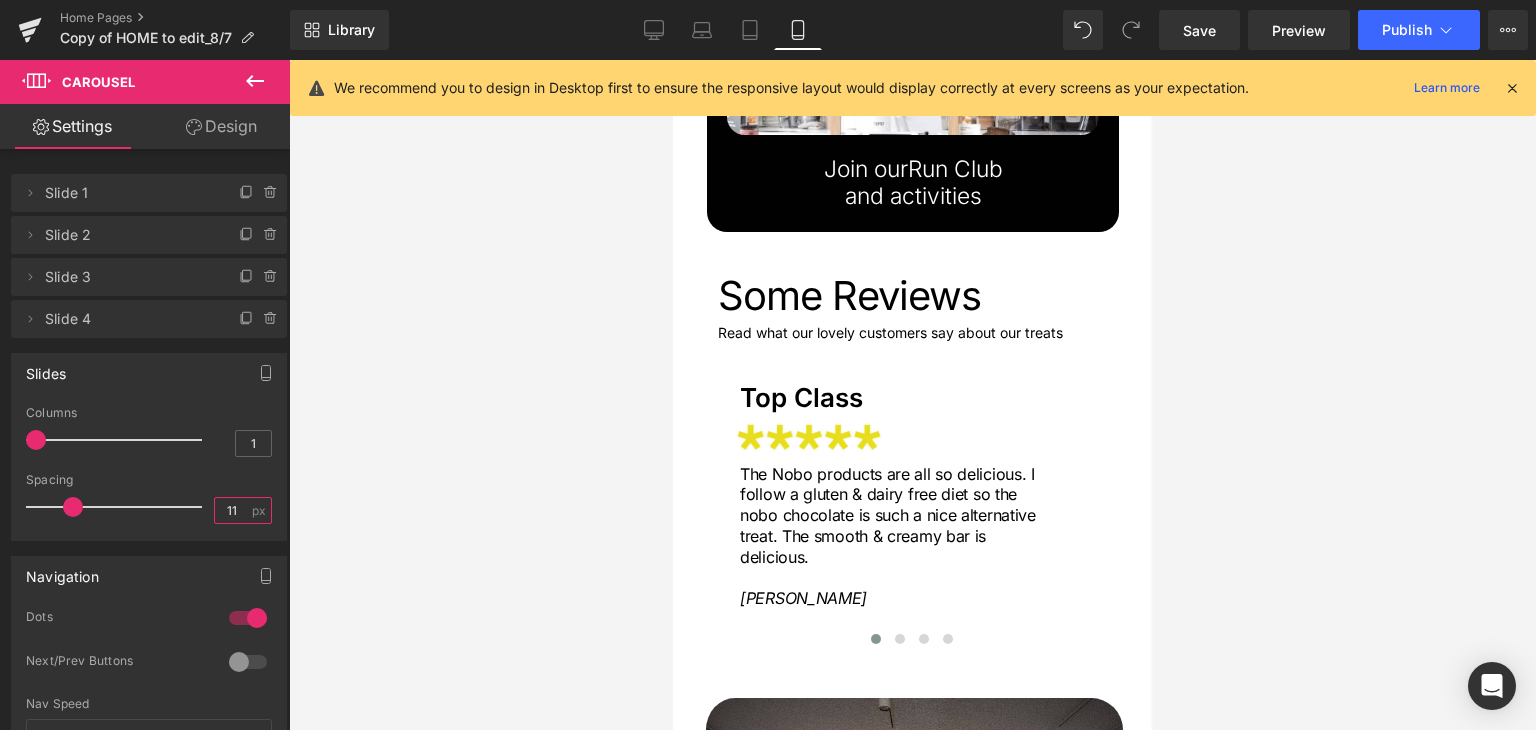 click on "11" at bounding box center [232, 510] 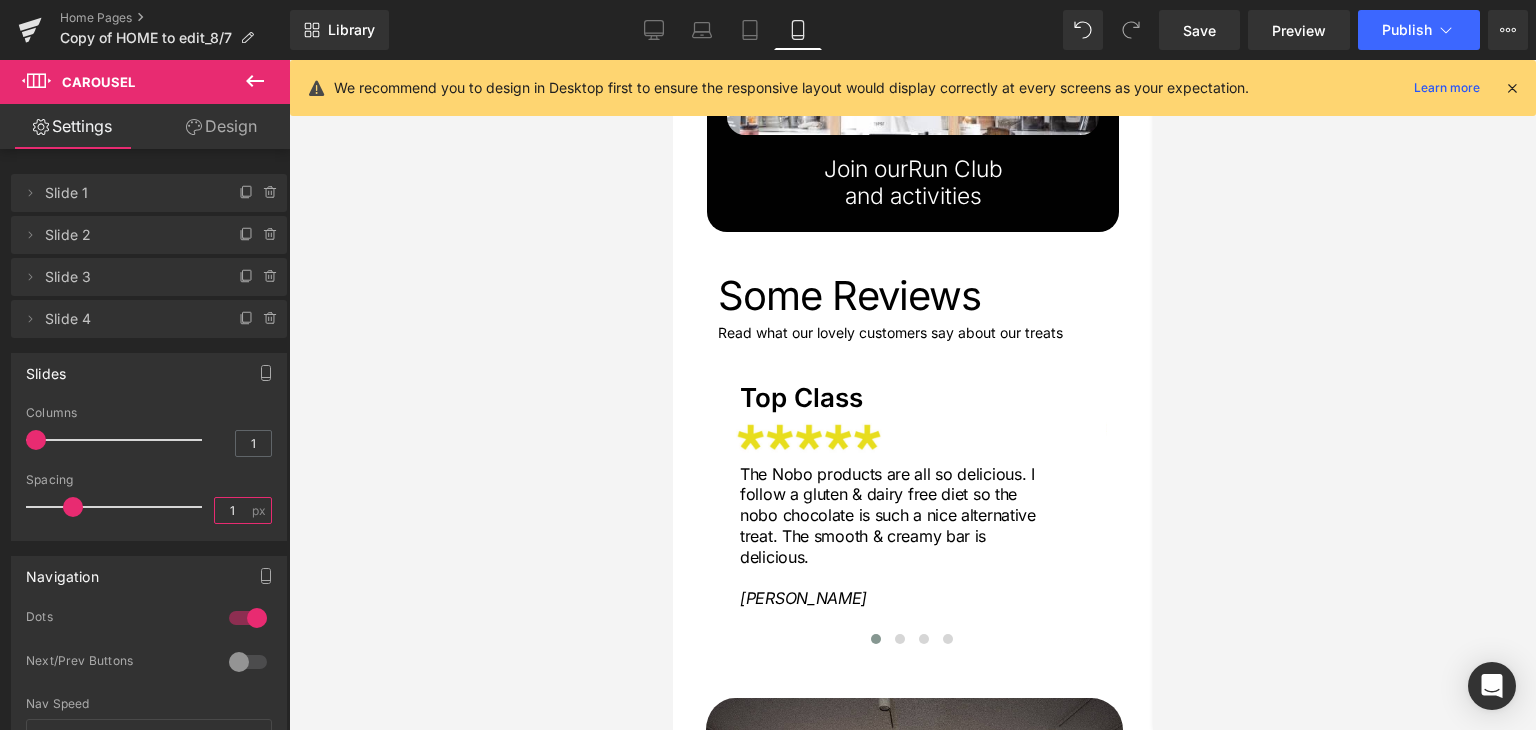 type on "10" 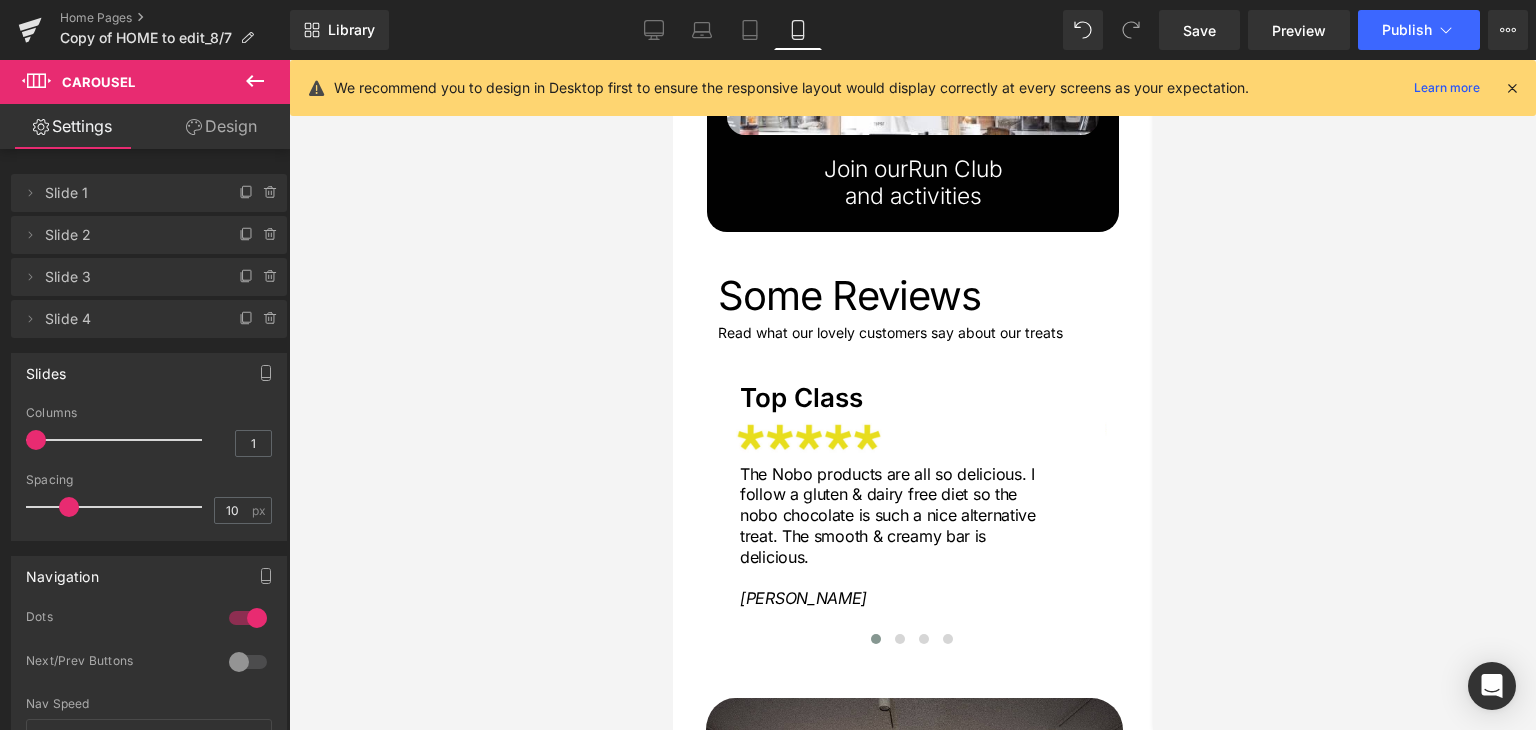 click at bounding box center [912, 395] 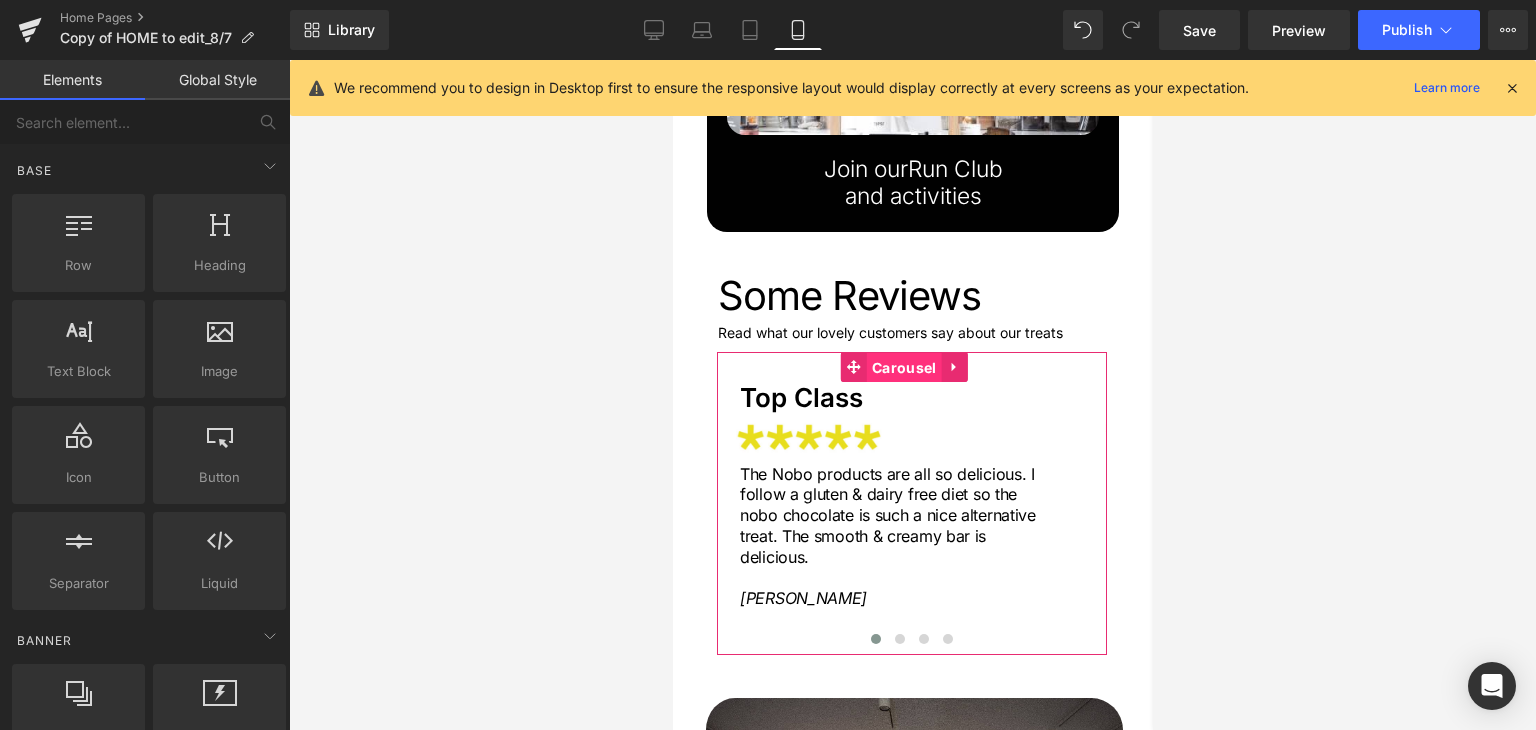 click on "Carousel" at bounding box center [903, 368] 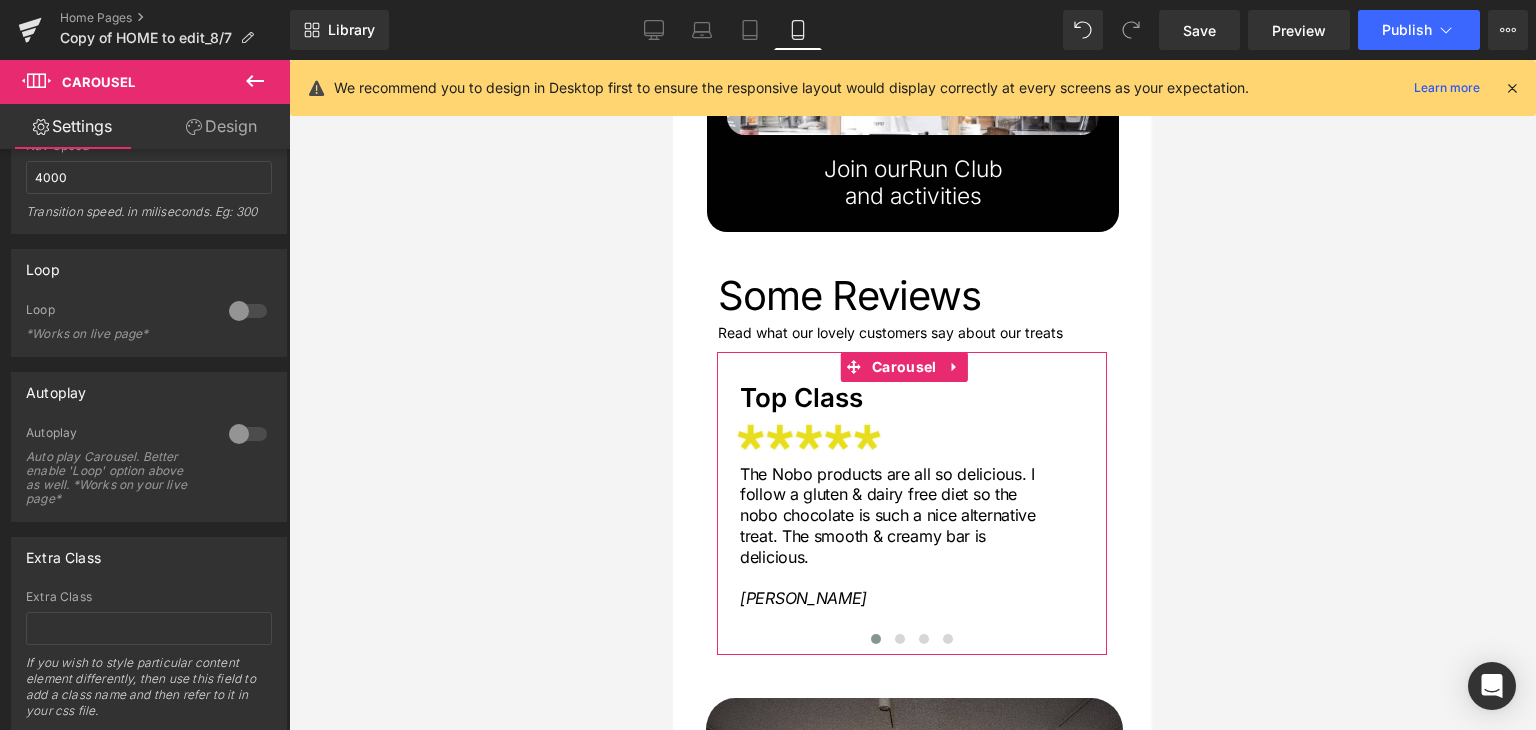 scroll, scrollTop: 615, scrollLeft: 0, axis: vertical 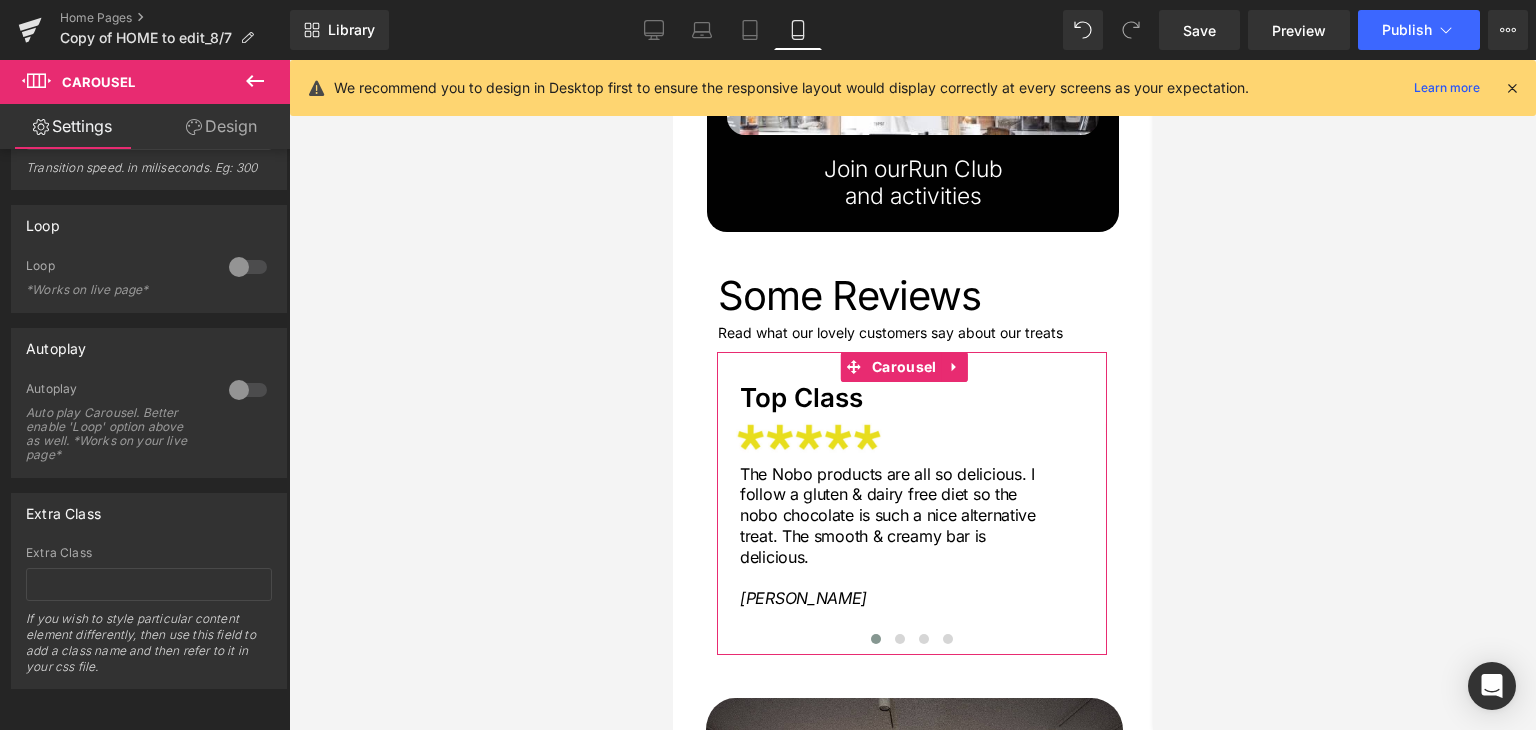 click on "Design" at bounding box center (221, 126) 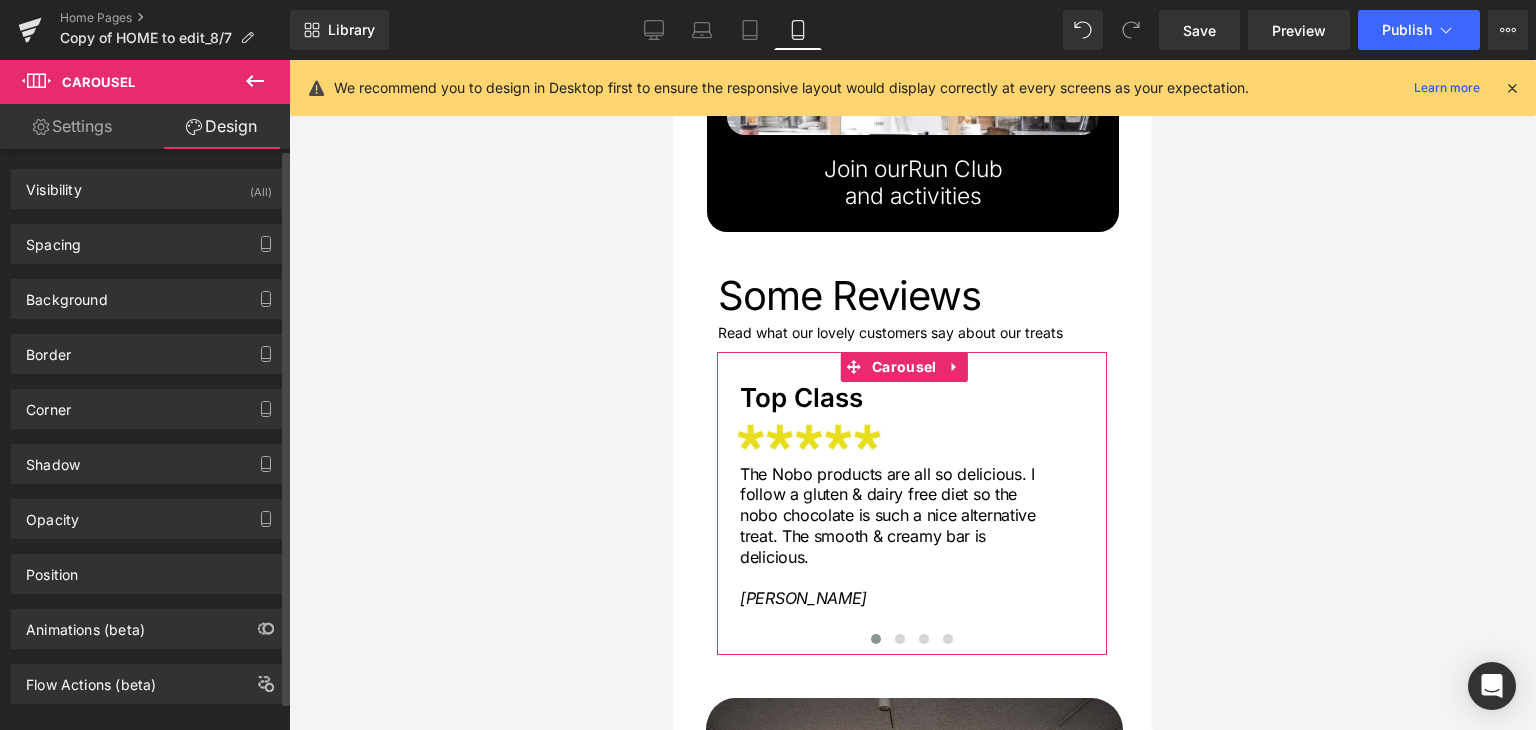 click on "Background
Color & Image color
rgba(255, 255, 255, 1) Color #ffffff 100 %
Image  Replace Image  Upload image or  Browse gallery Image Src Image Quality Lighter Lightest
Lighter
Lighter Lightest Only support for UCare CDN
More settings" at bounding box center (149, 291) 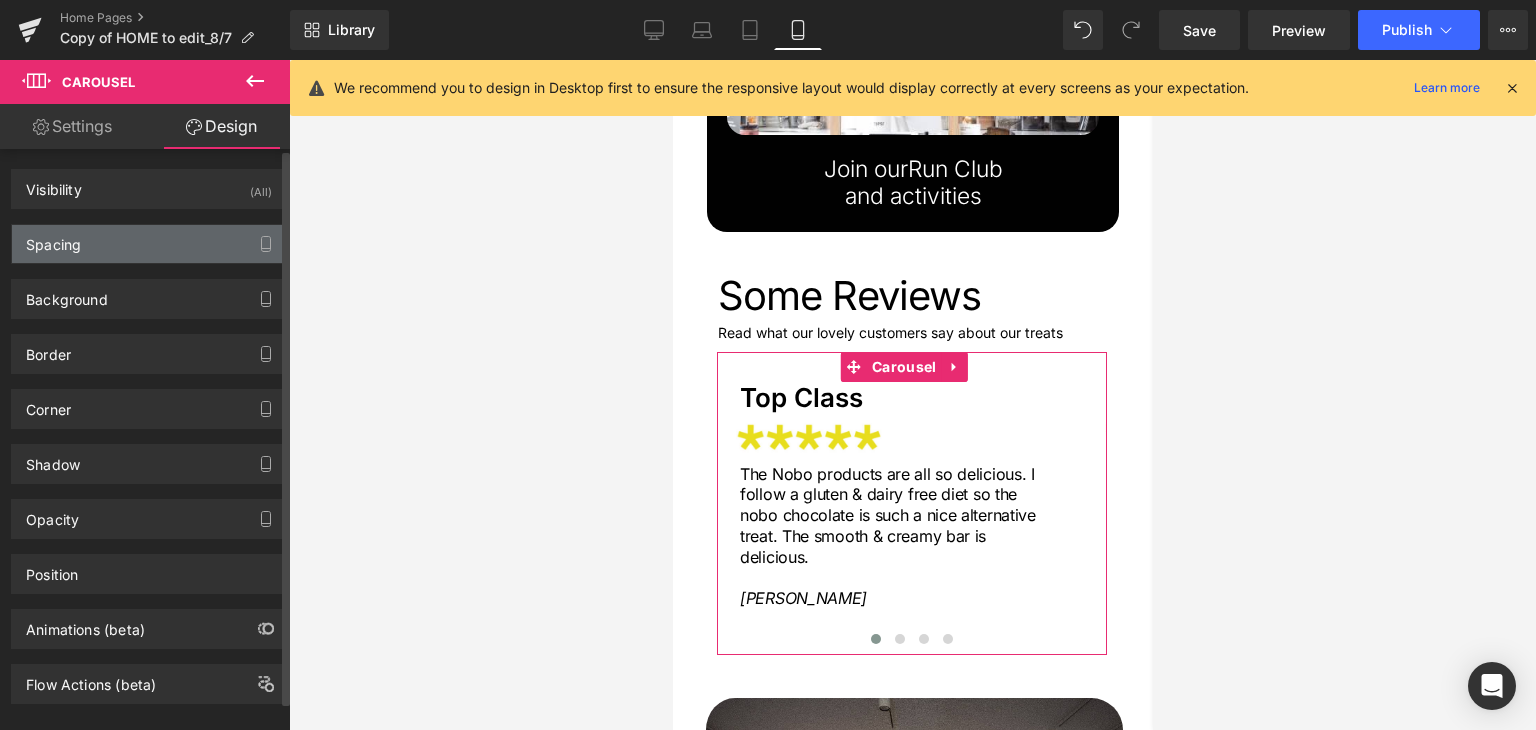 click on "Spacing" at bounding box center [53, 239] 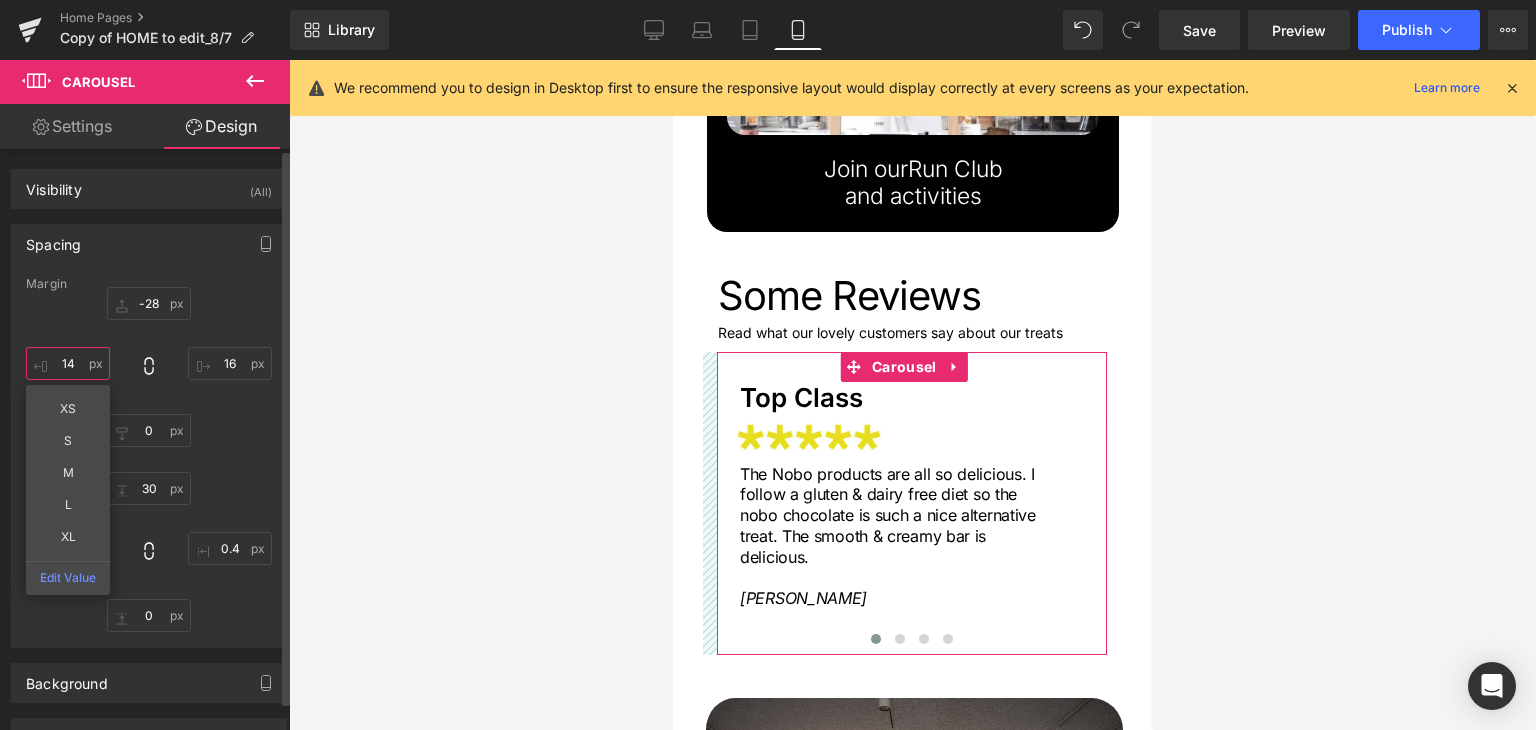 click on "14" at bounding box center [68, 363] 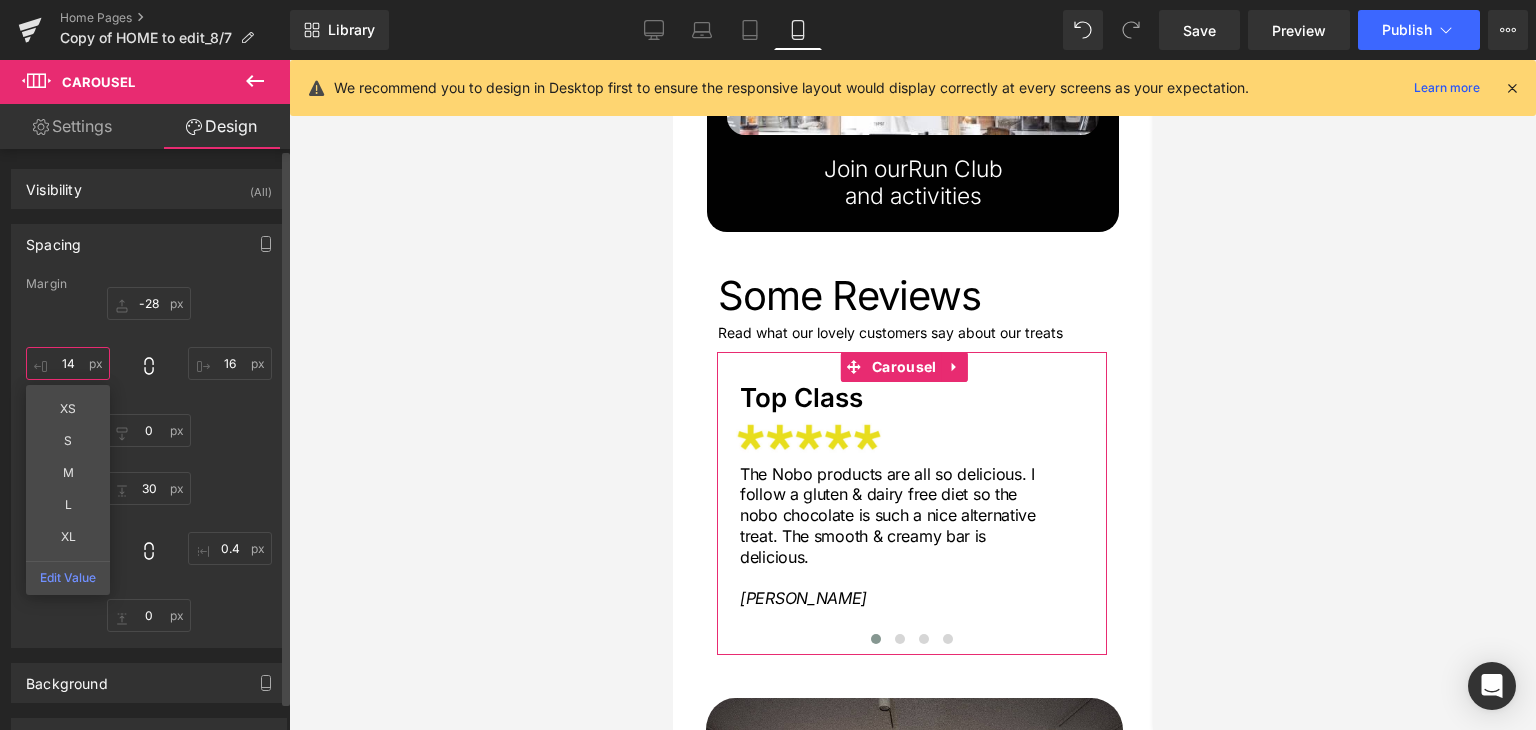 type on "0" 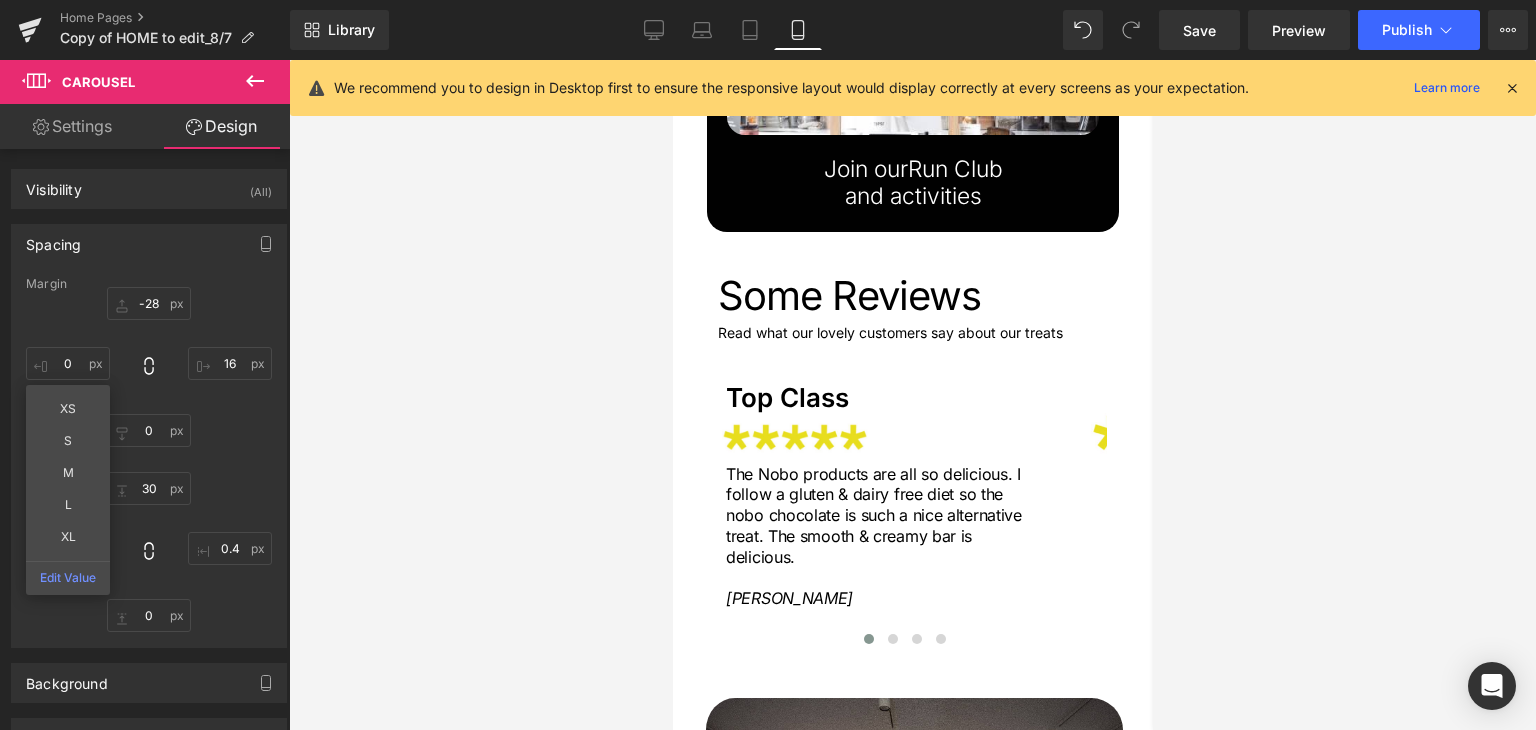 click at bounding box center (912, 395) 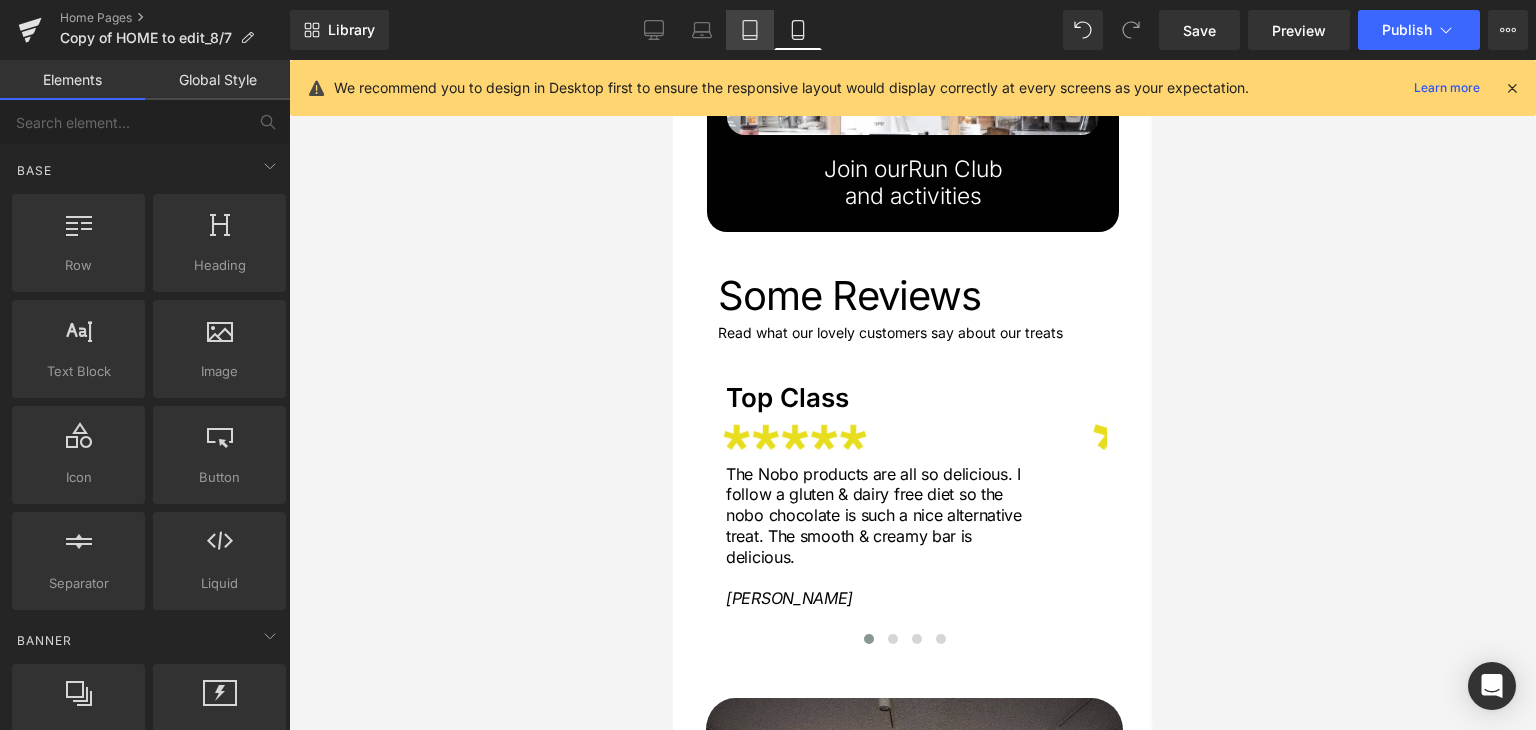 click 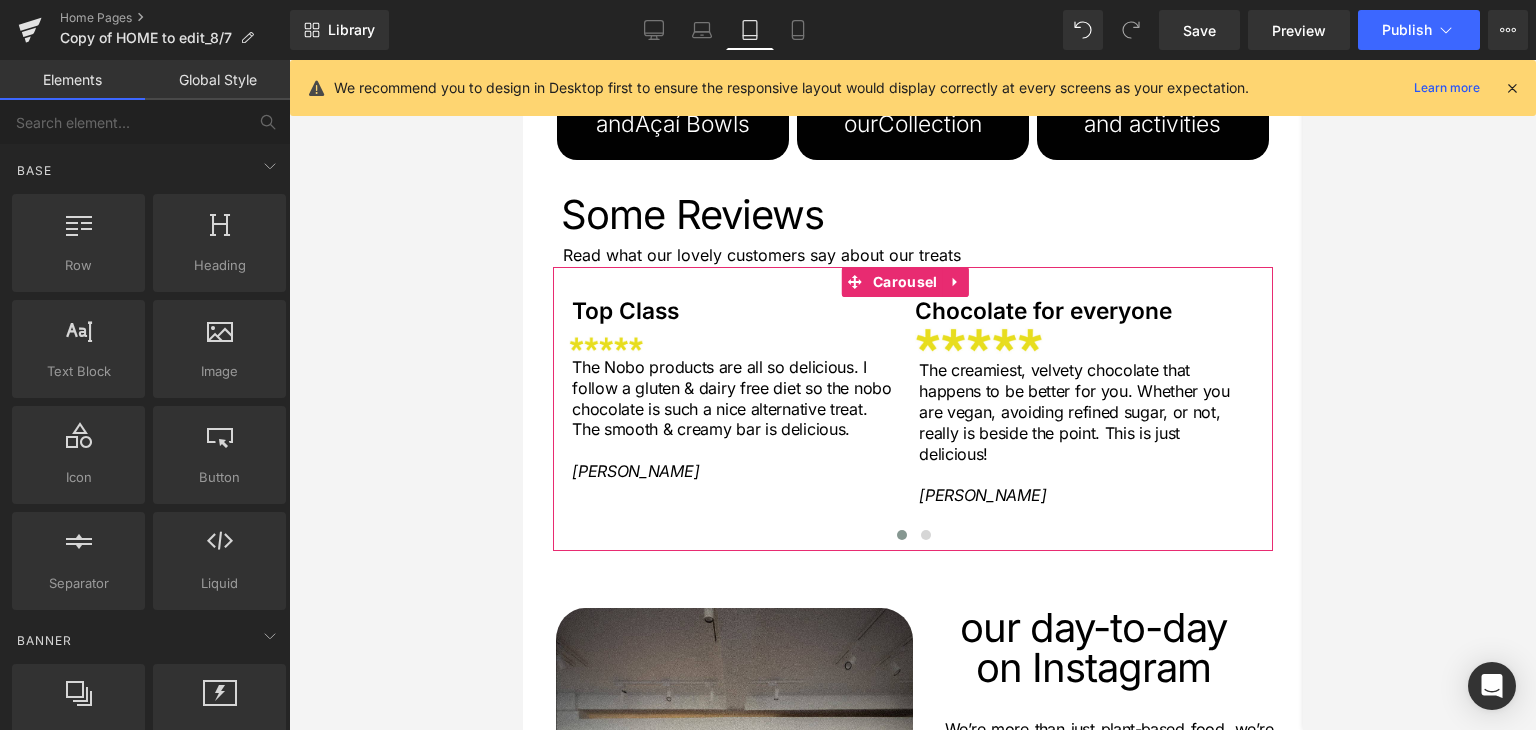 scroll, scrollTop: 2625, scrollLeft: 0, axis: vertical 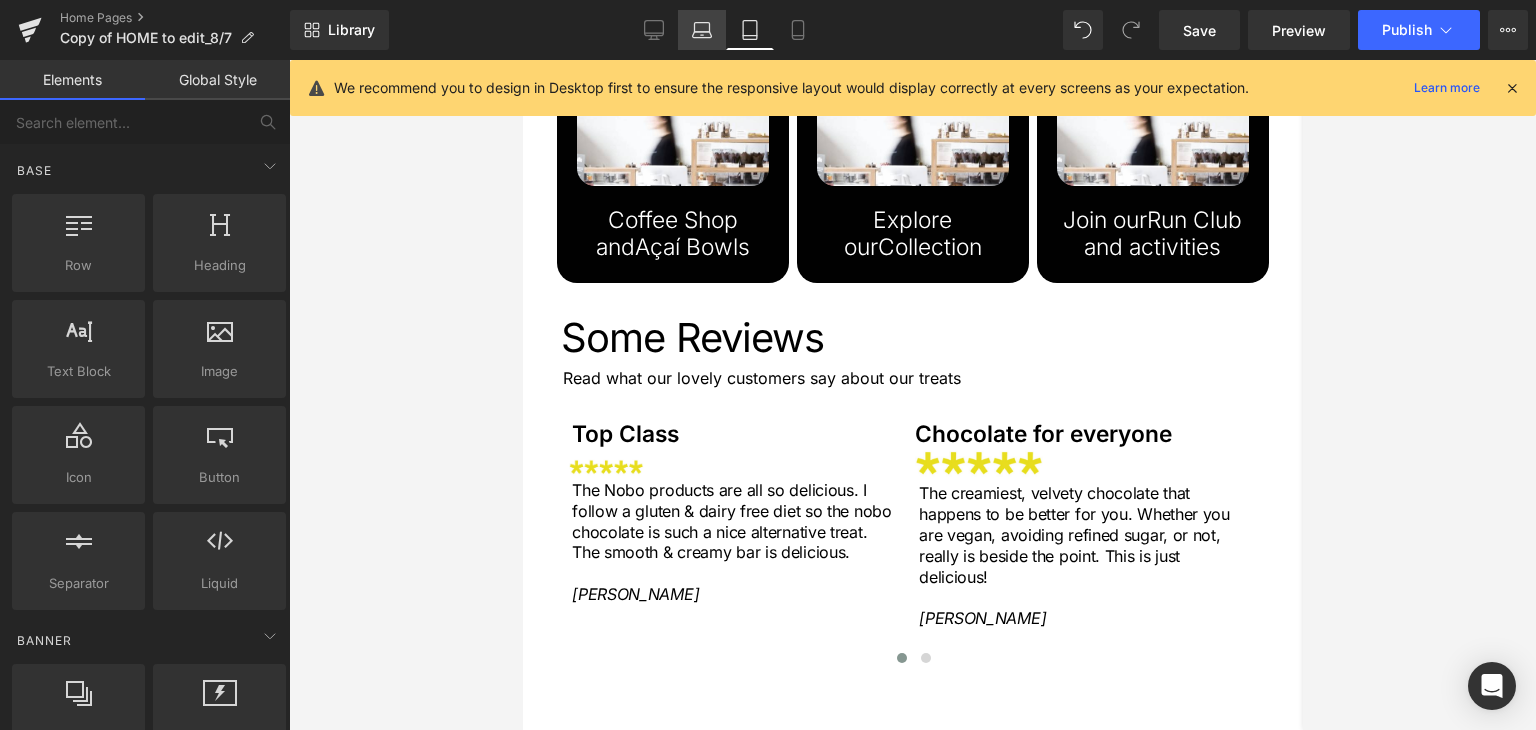 click on "Laptop" at bounding box center [702, 30] 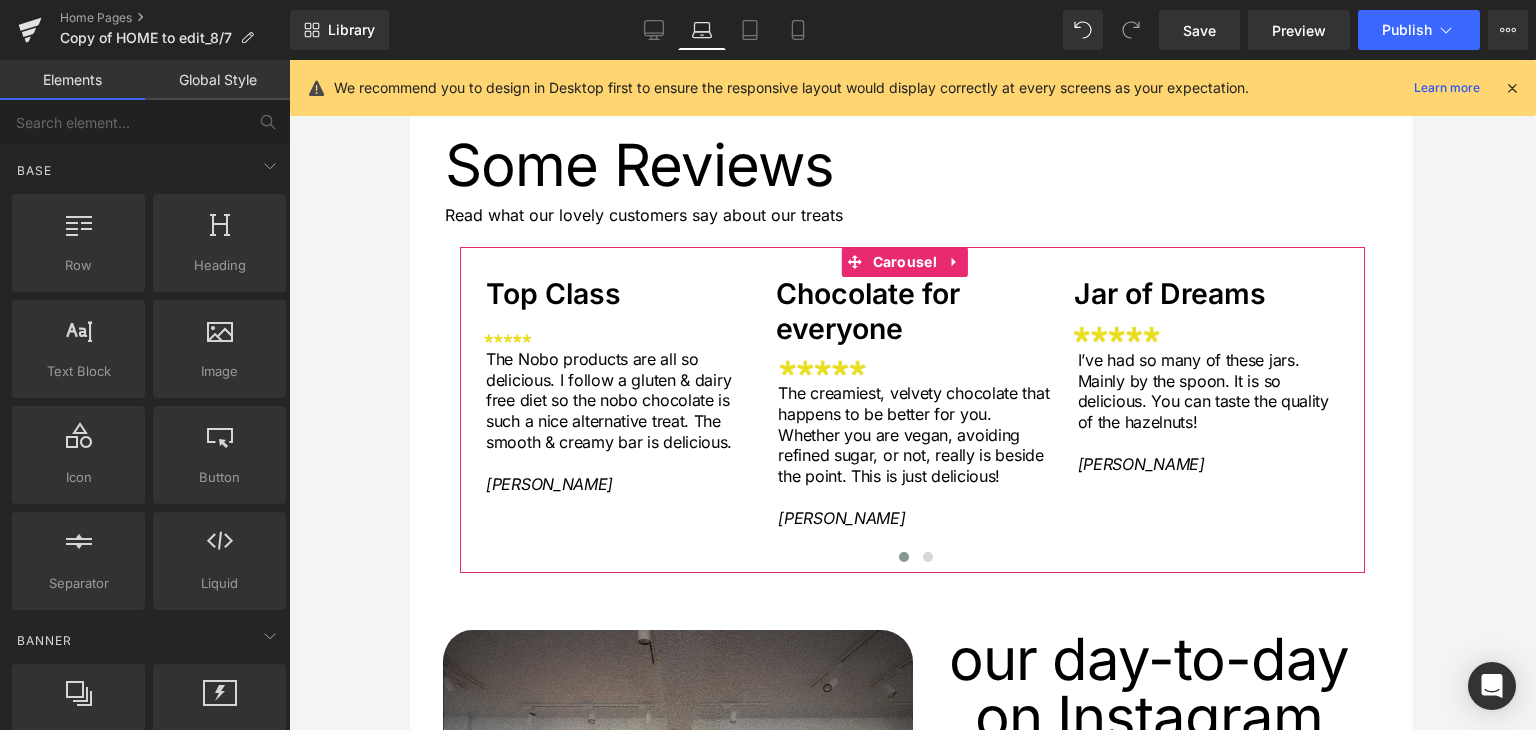 scroll, scrollTop: 2568, scrollLeft: 0, axis: vertical 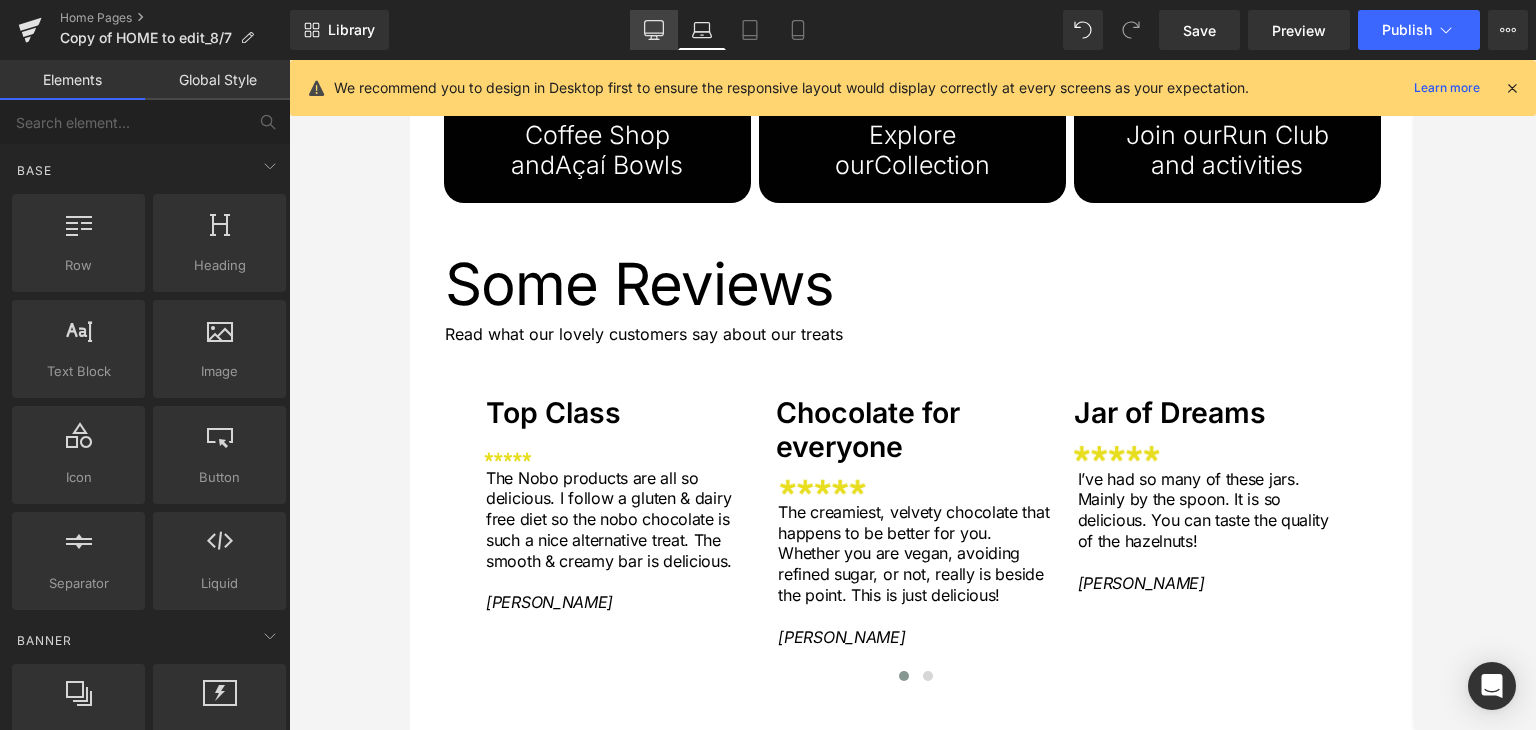 click on "Desktop" at bounding box center [654, 30] 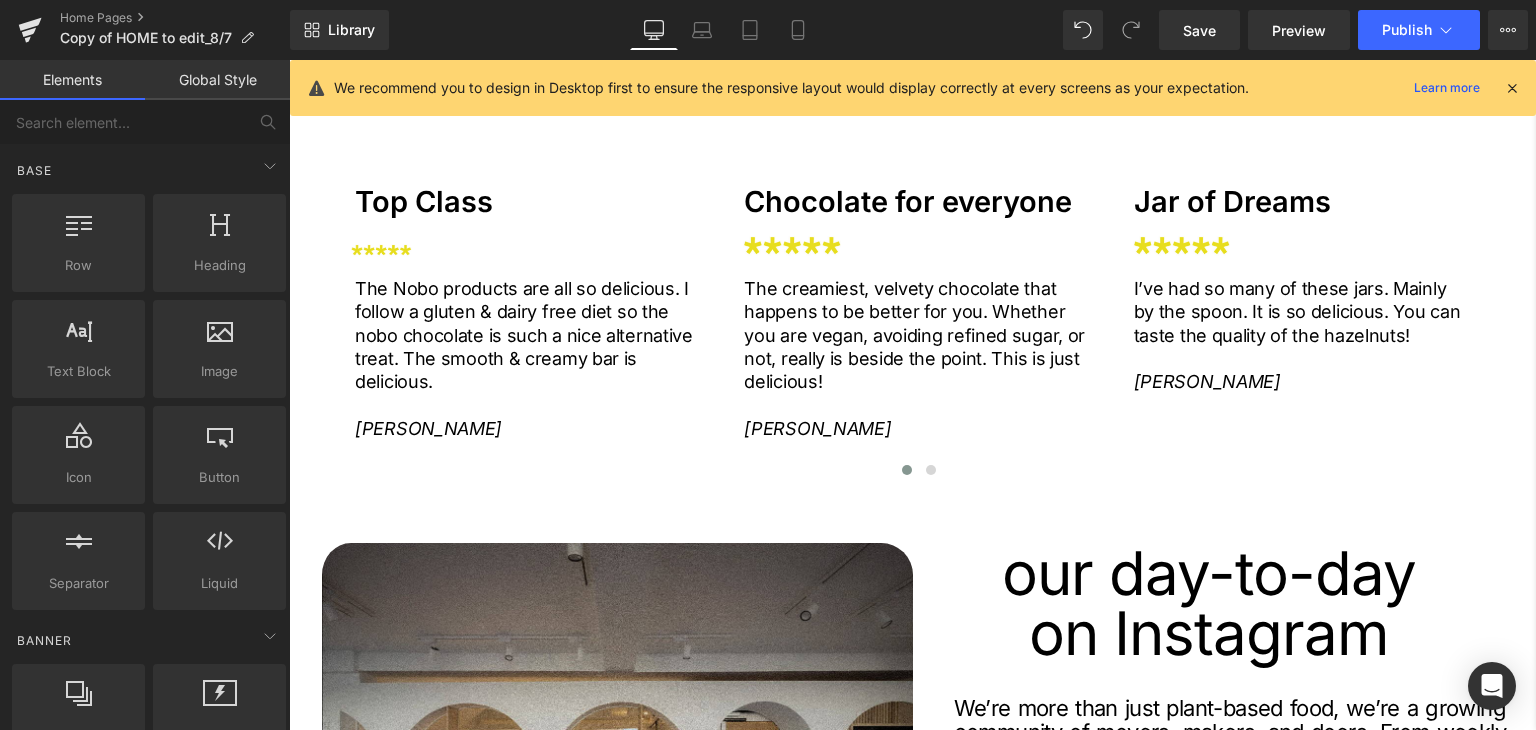 scroll, scrollTop: 3049, scrollLeft: 0, axis: vertical 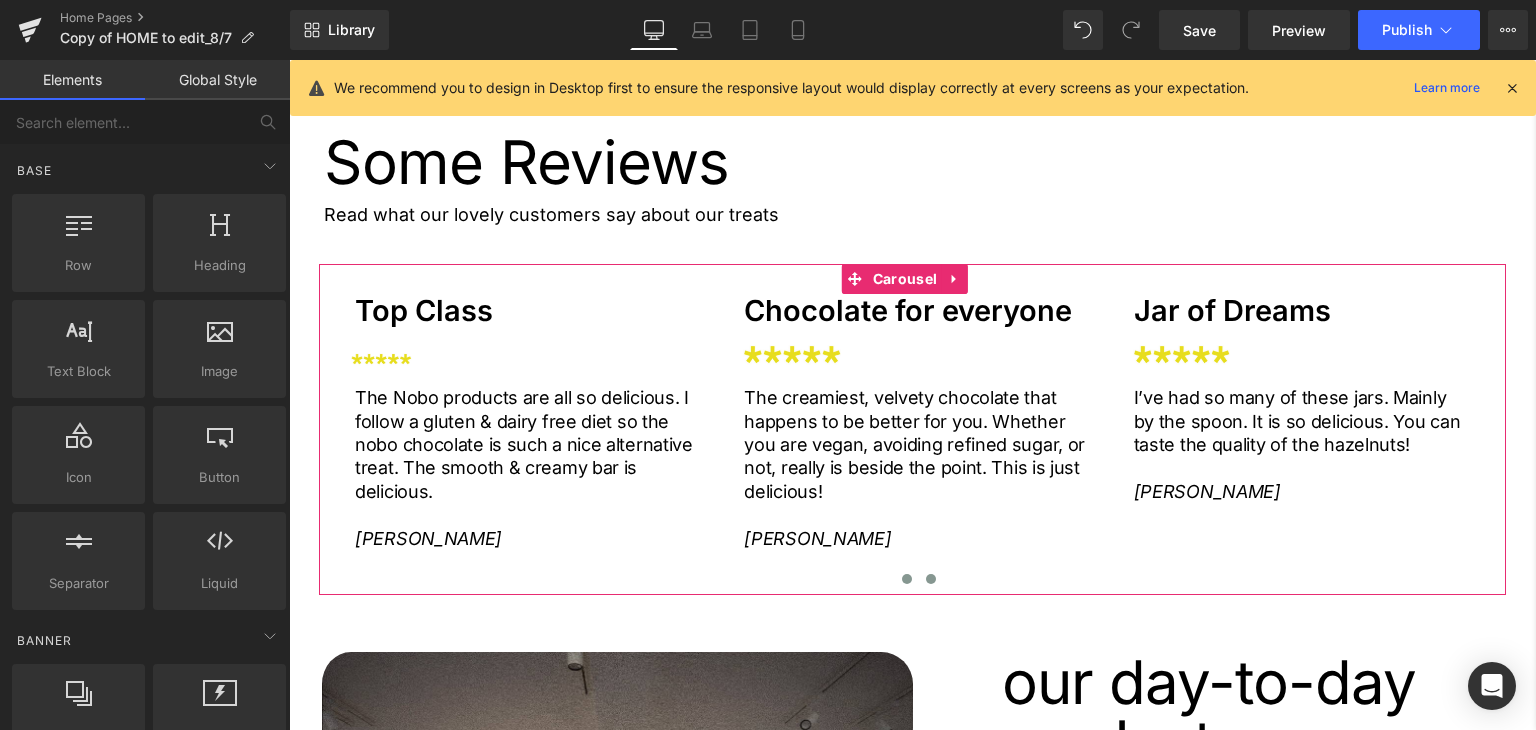 click at bounding box center (931, 579) 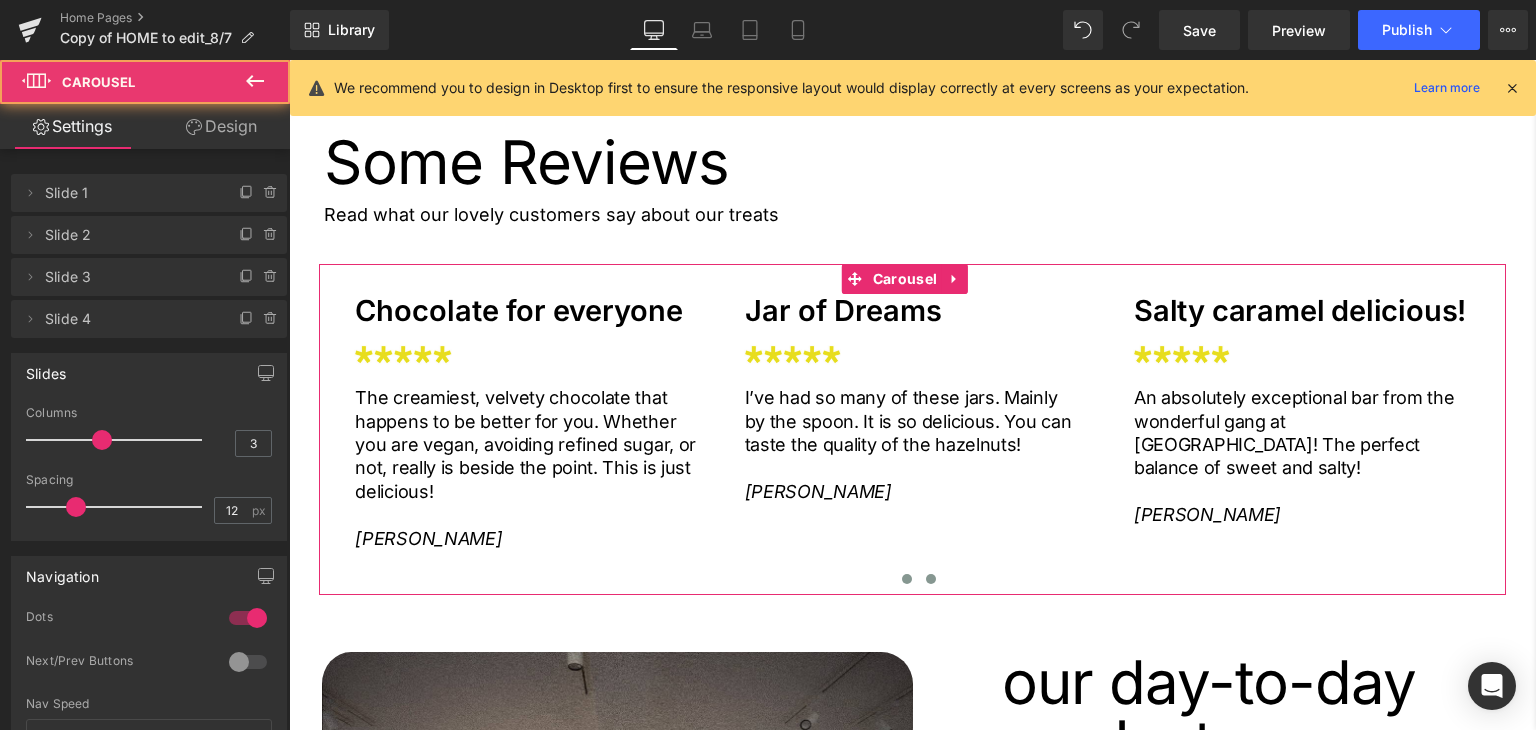 click at bounding box center (907, 579) 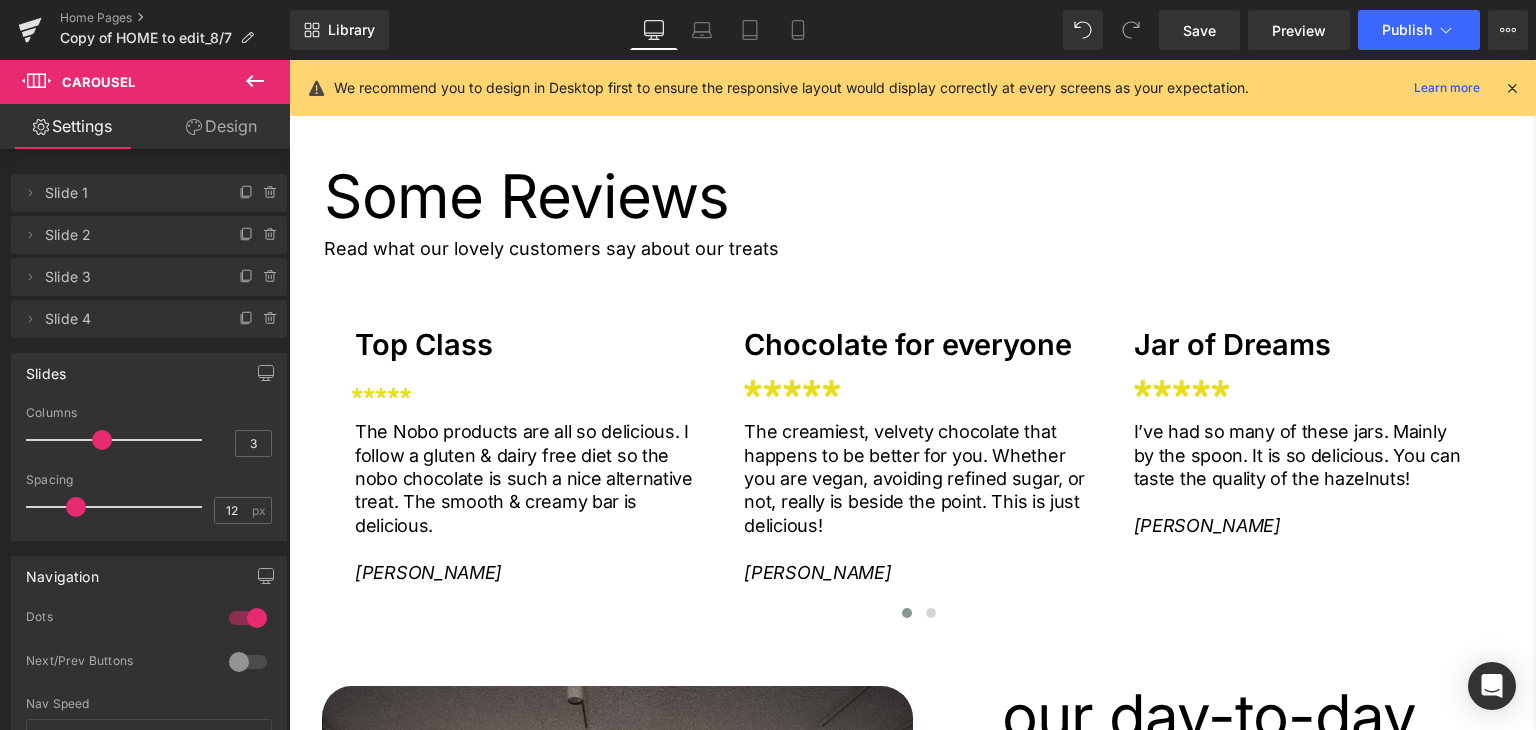 scroll, scrollTop: 3049, scrollLeft: 0, axis: vertical 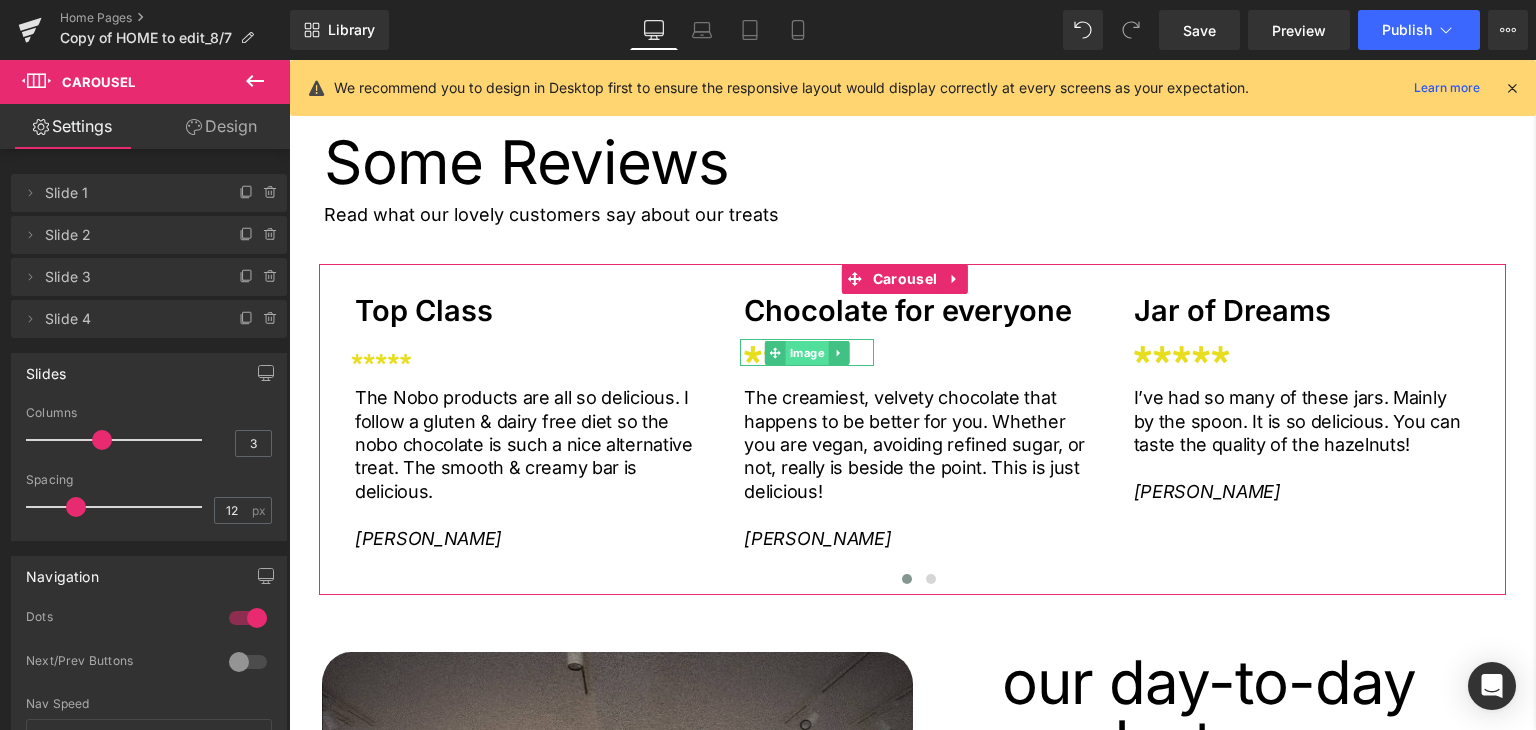 click on "Image" at bounding box center (807, 353) 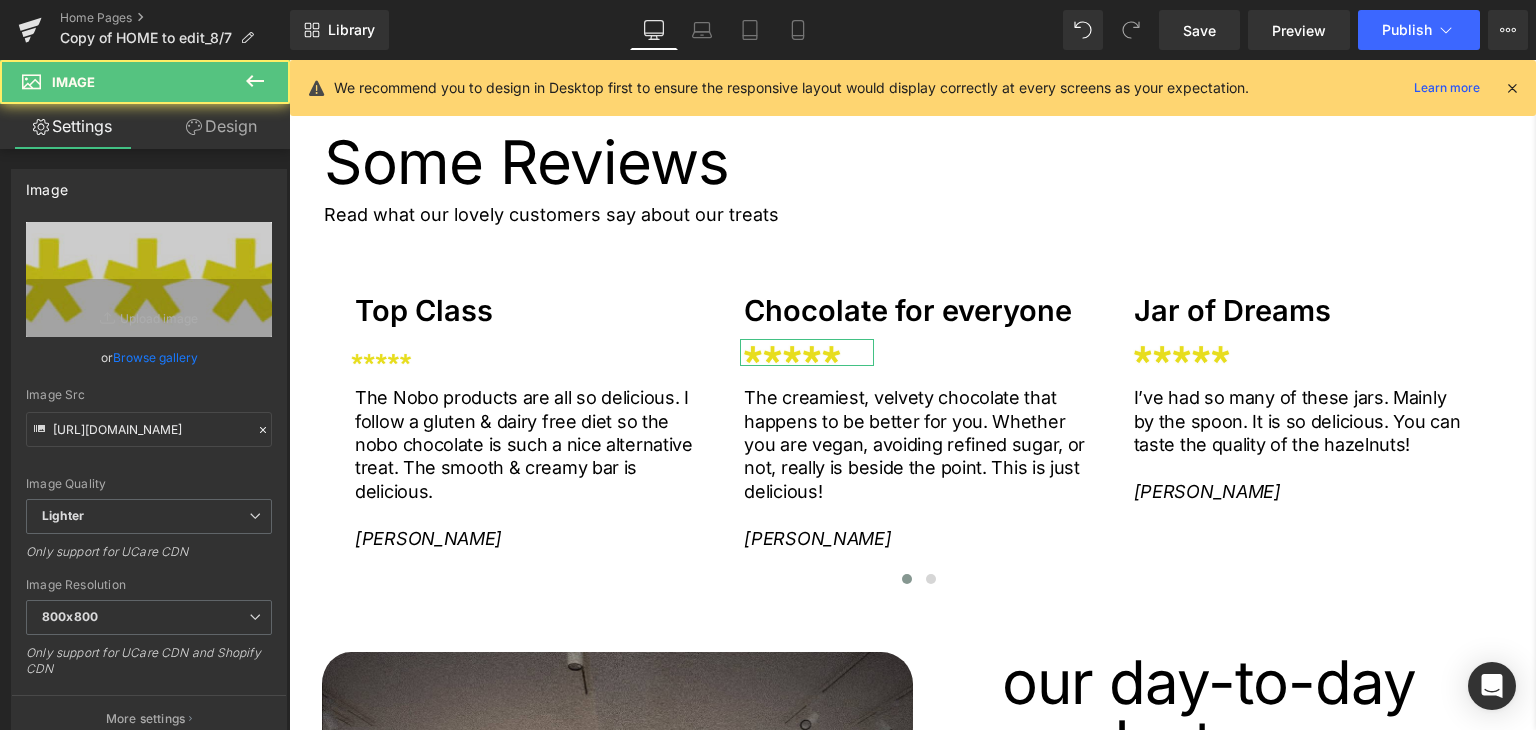 click on "Design" at bounding box center [221, 126] 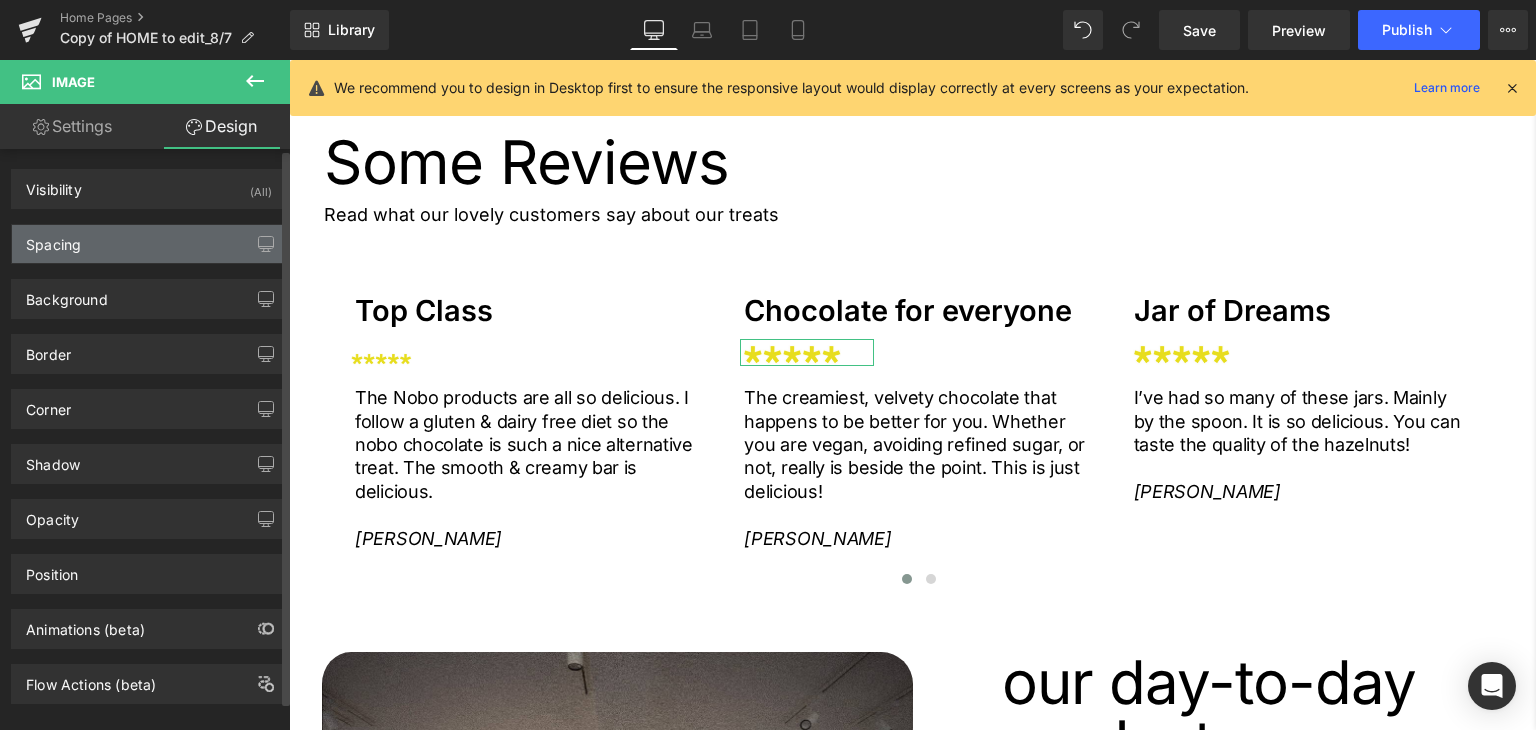 click on "Spacing" at bounding box center [149, 244] 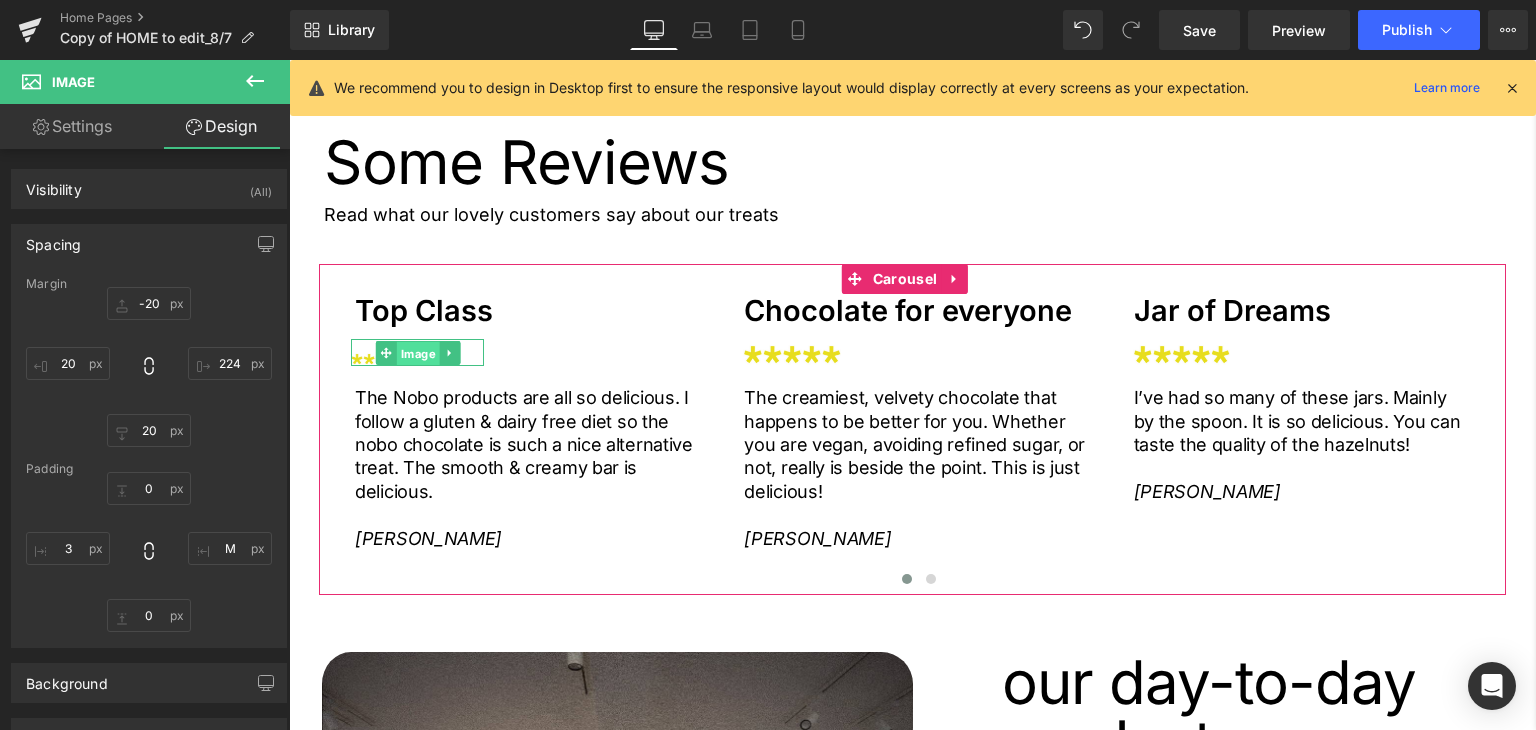 click on "Image" at bounding box center [417, 353] 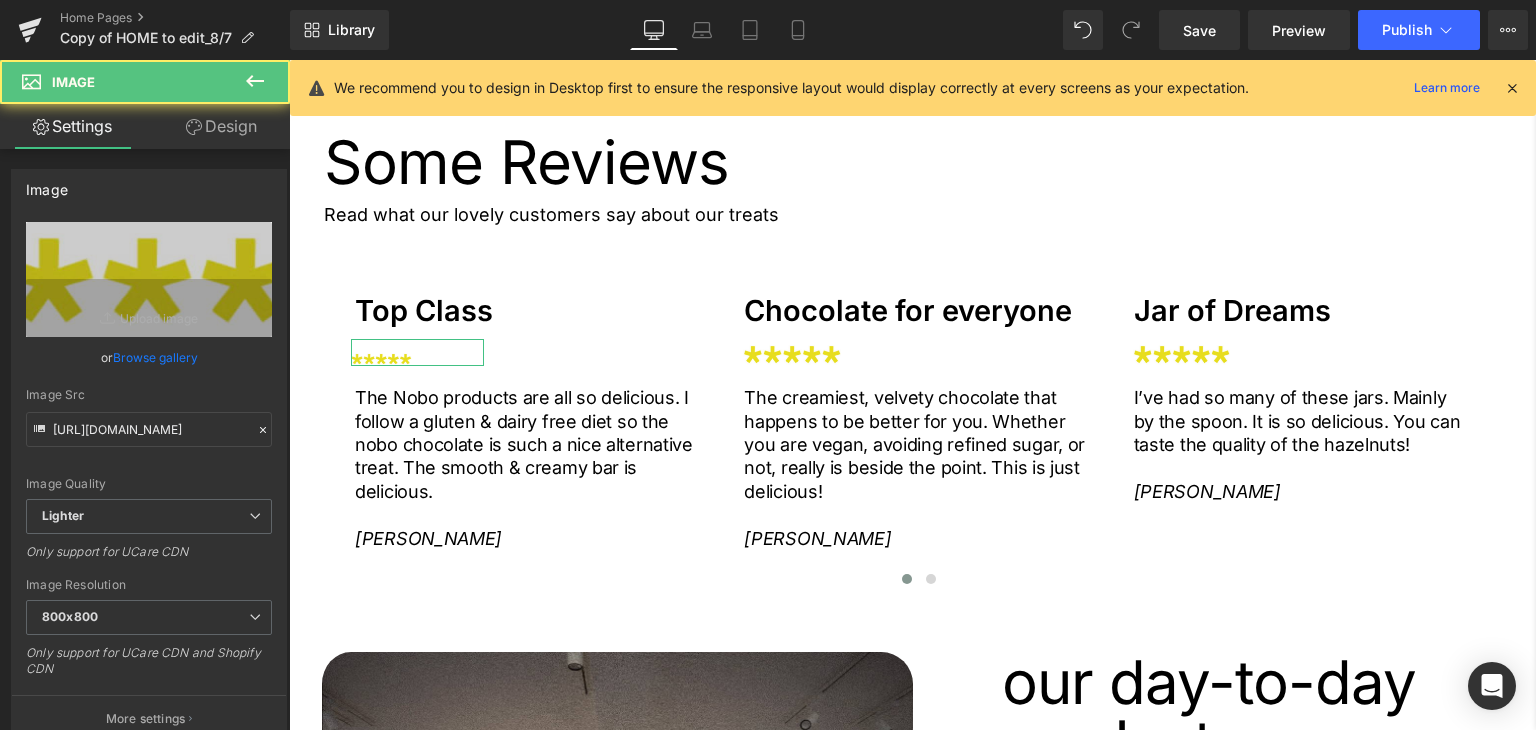 click on "Design" at bounding box center (221, 126) 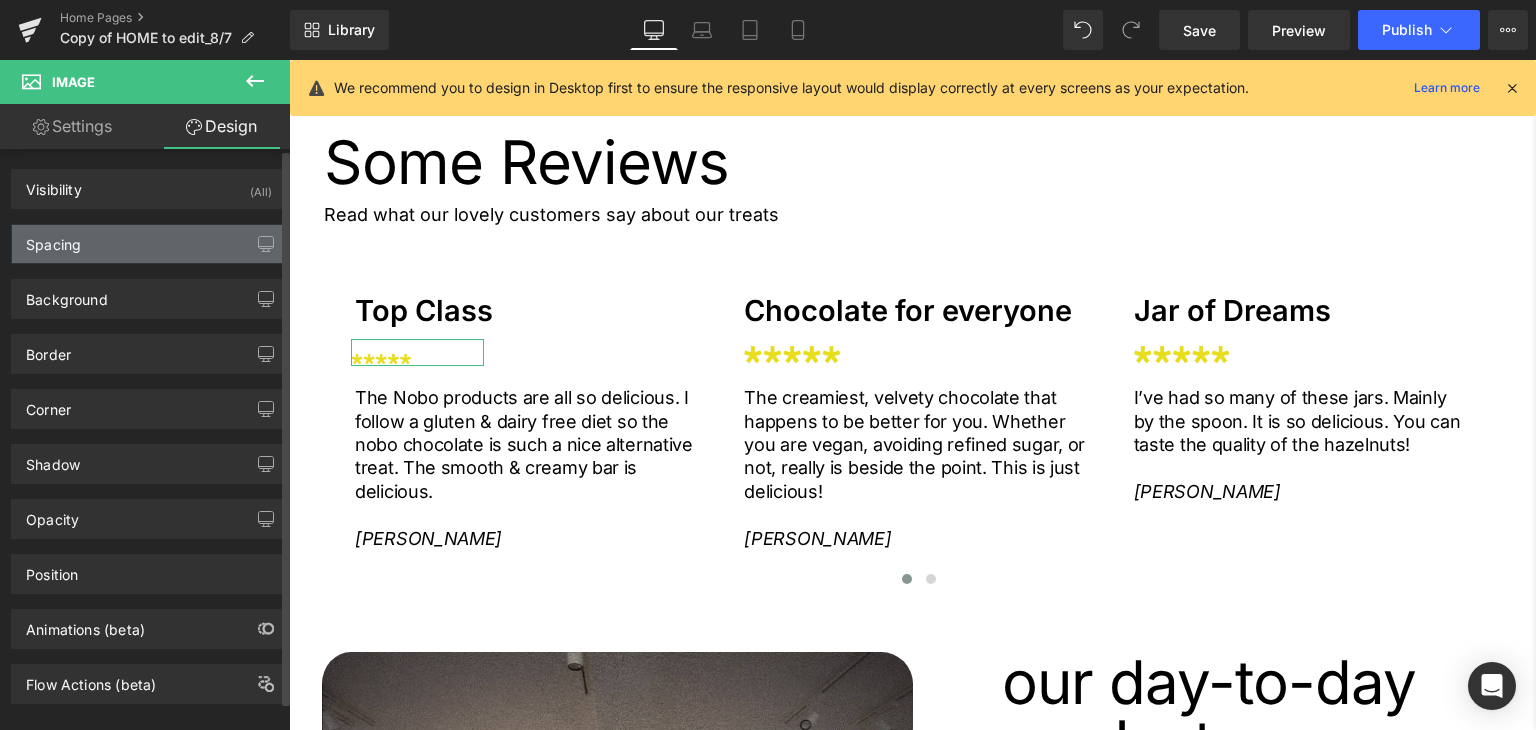 type on "-20" 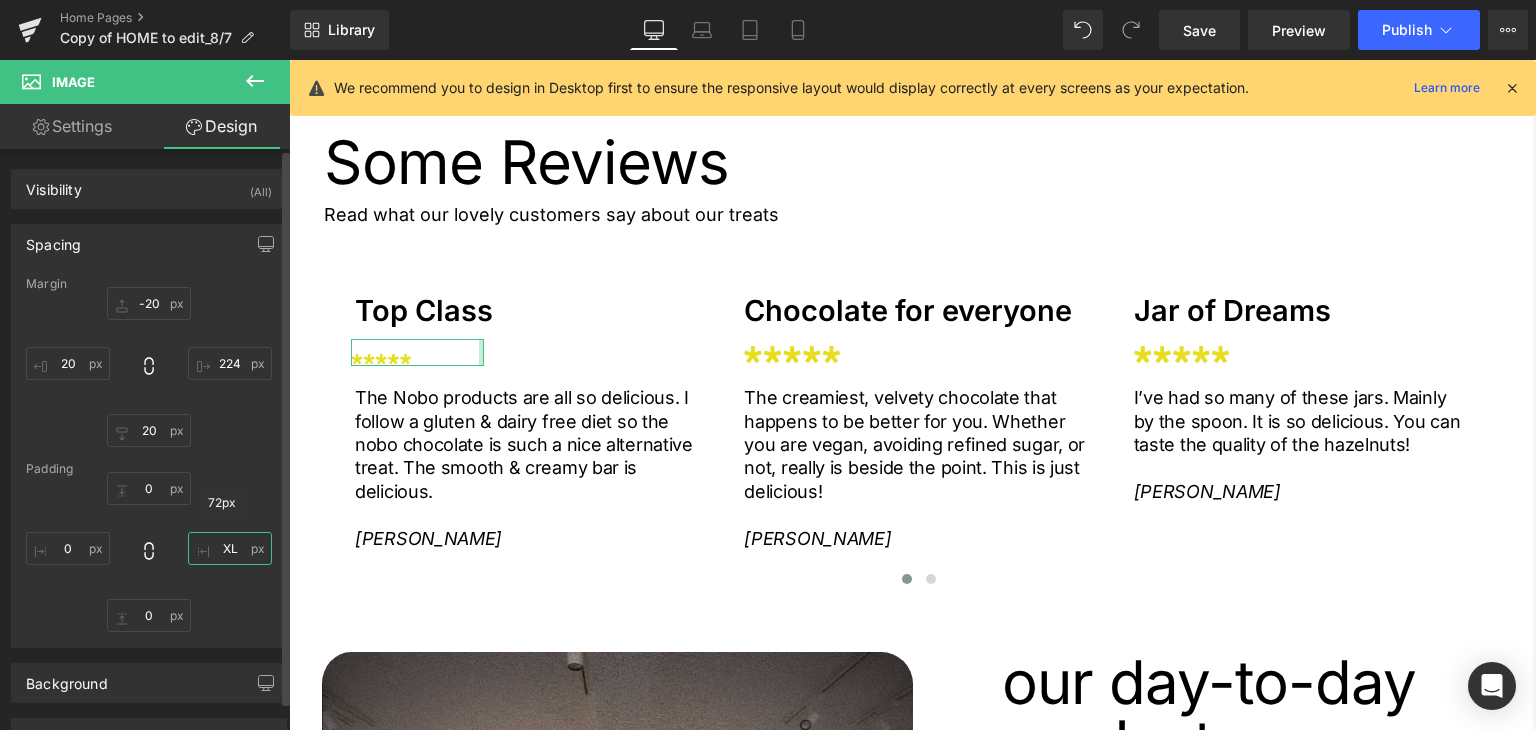 click on "XL" at bounding box center (230, 548) 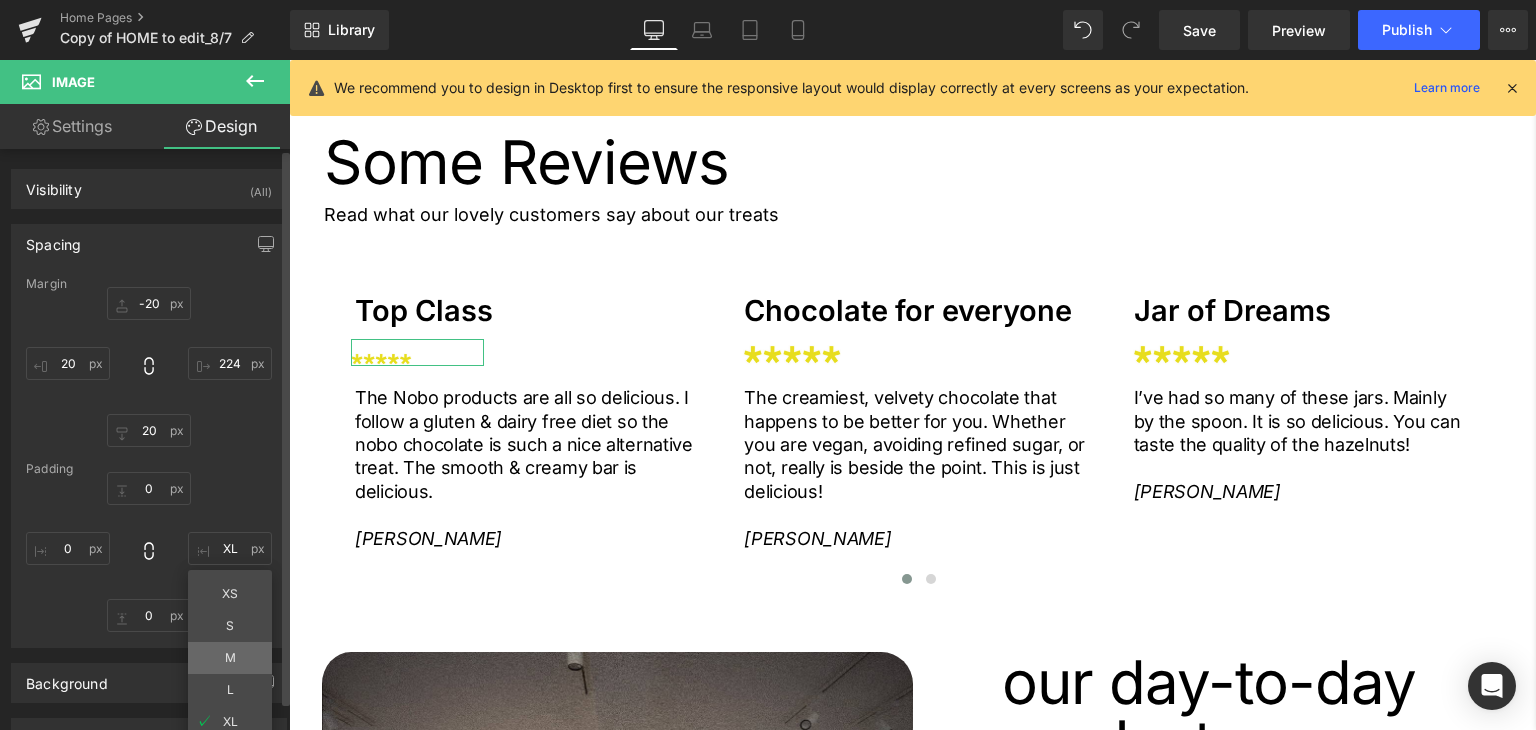 type on "M" 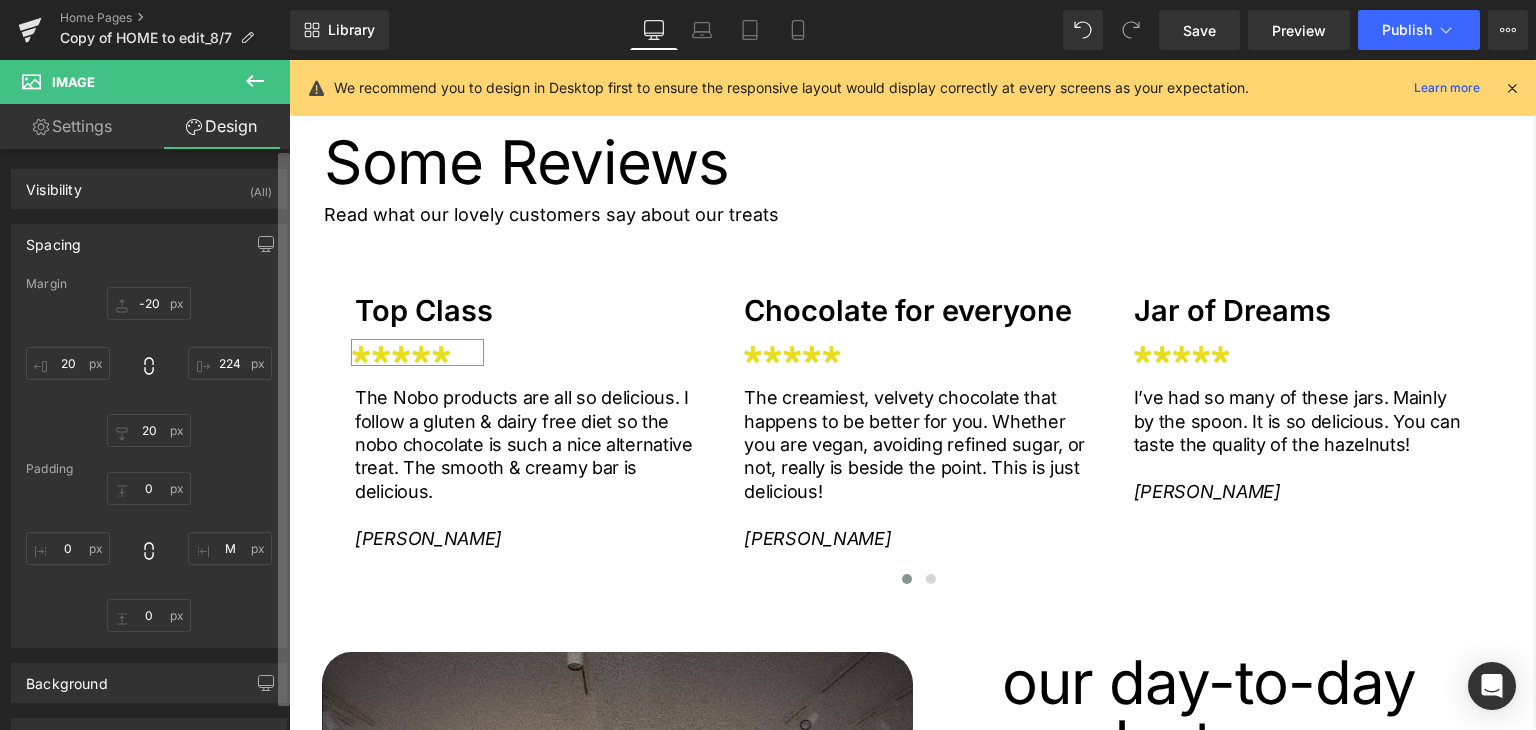 scroll, scrollTop: 1, scrollLeft: 0, axis: vertical 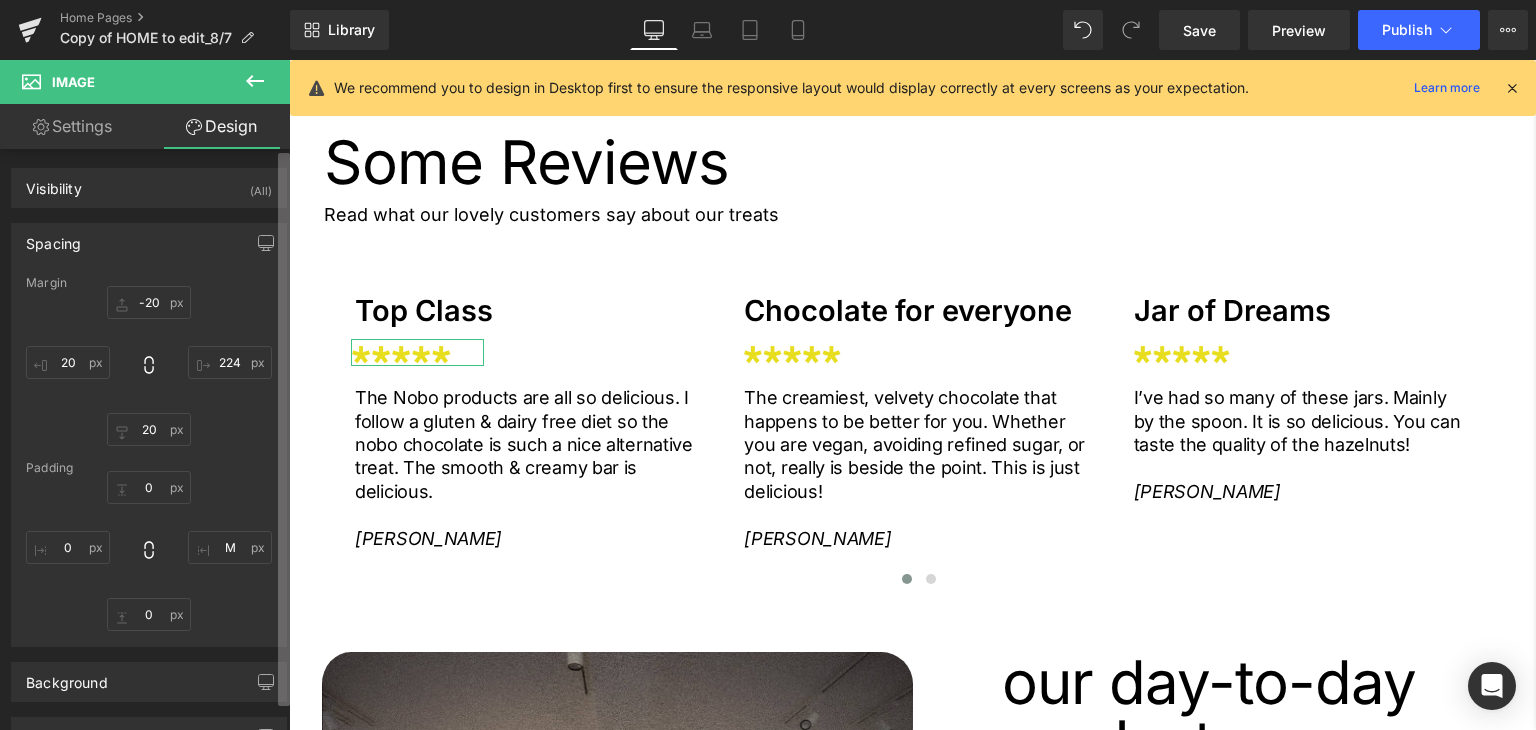 click at bounding box center [284, 429] 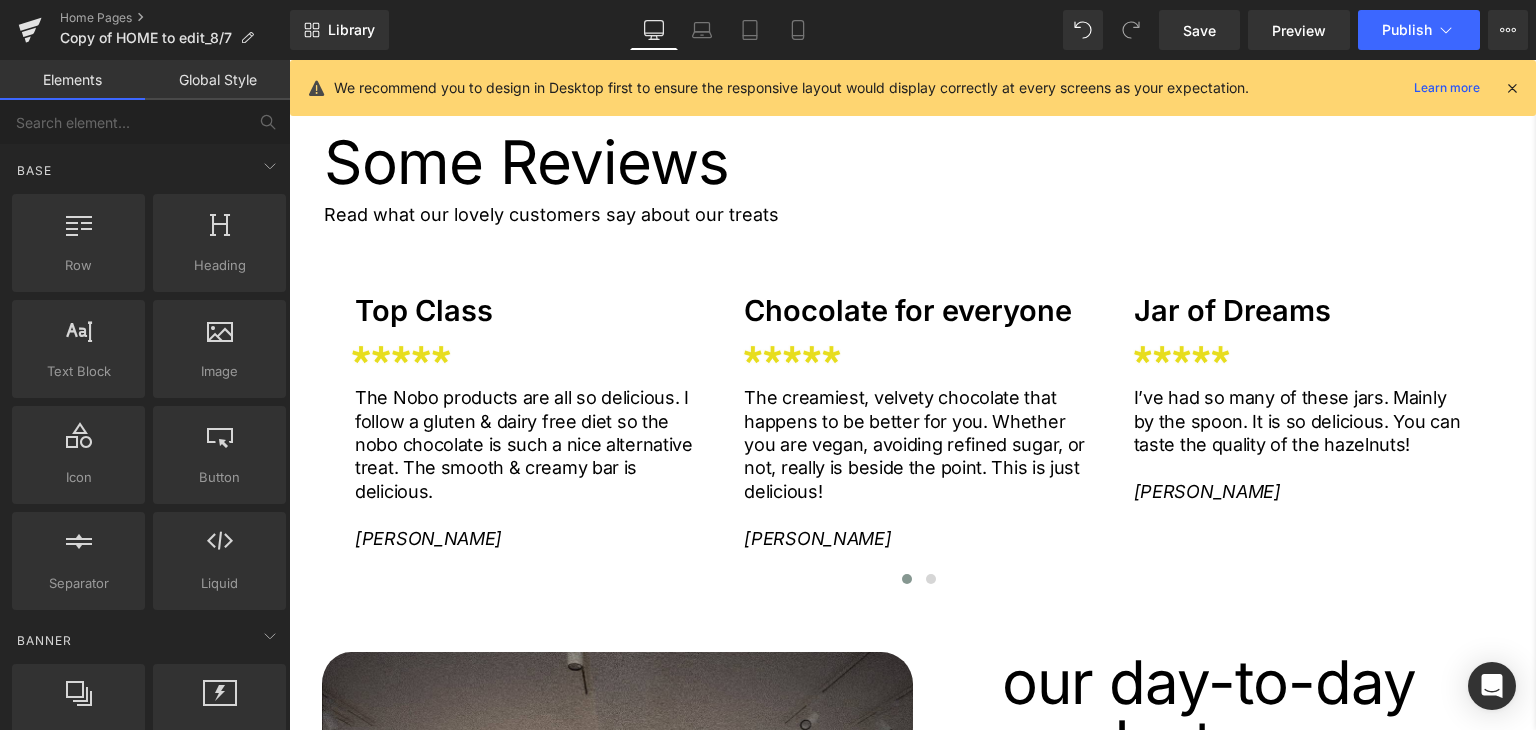 click on "Treat  Yourself  Better. Heading         COFEE SHOP Button         buy now Button         Row         Row         a space to enjoy,  shop and stay* Heading         Come and say hi at our award winning  flagship store in the heart of Dublin 6. Treat yourself to something delicious from our in house bakery, freshly made smoothies and Açai bowls, and some of the finest specialty coffee from Cloud Picker.  Text Block         Image         Image         Row
Sale Off" at bounding box center (897, -584) 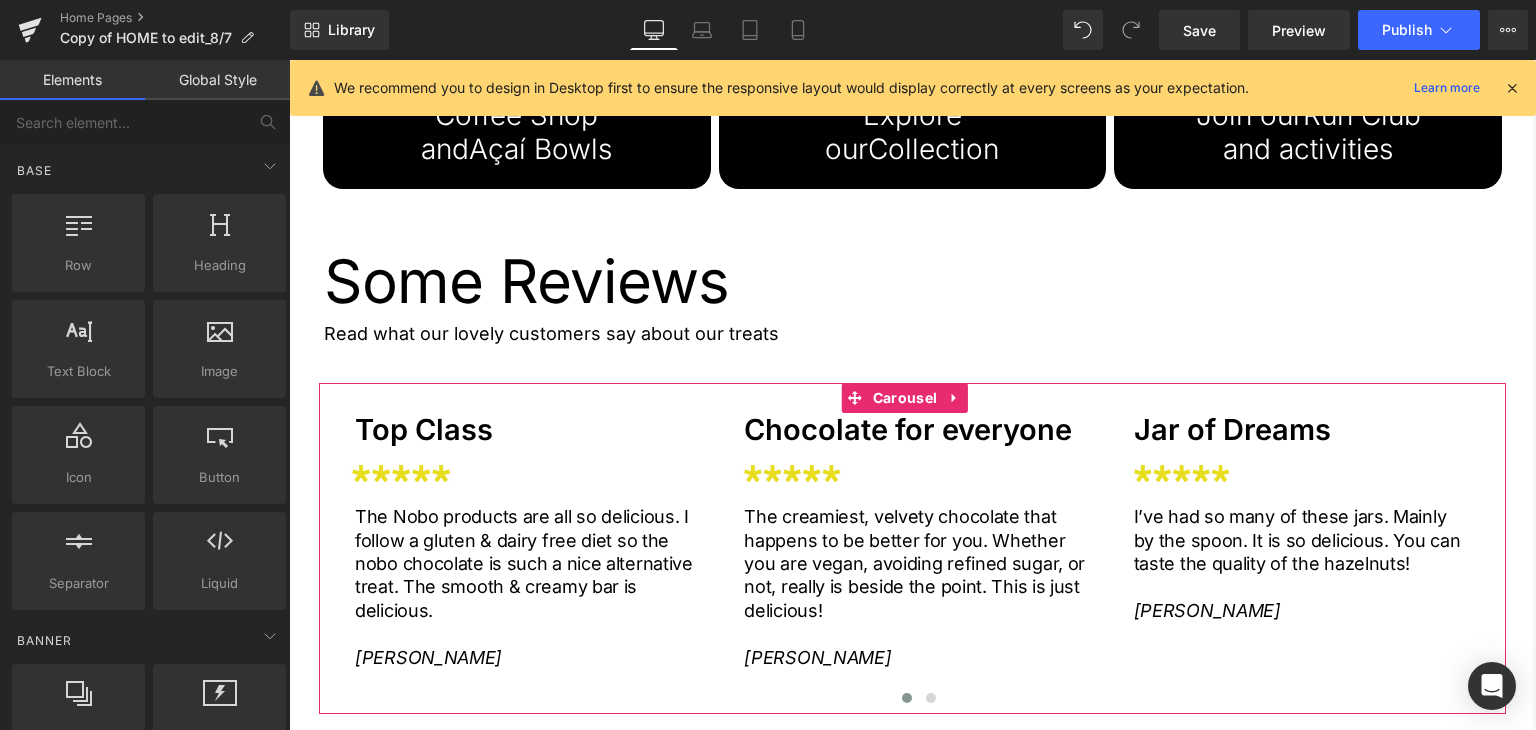 scroll, scrollTop: 3049, scrollLeft: 0, axis: vertical 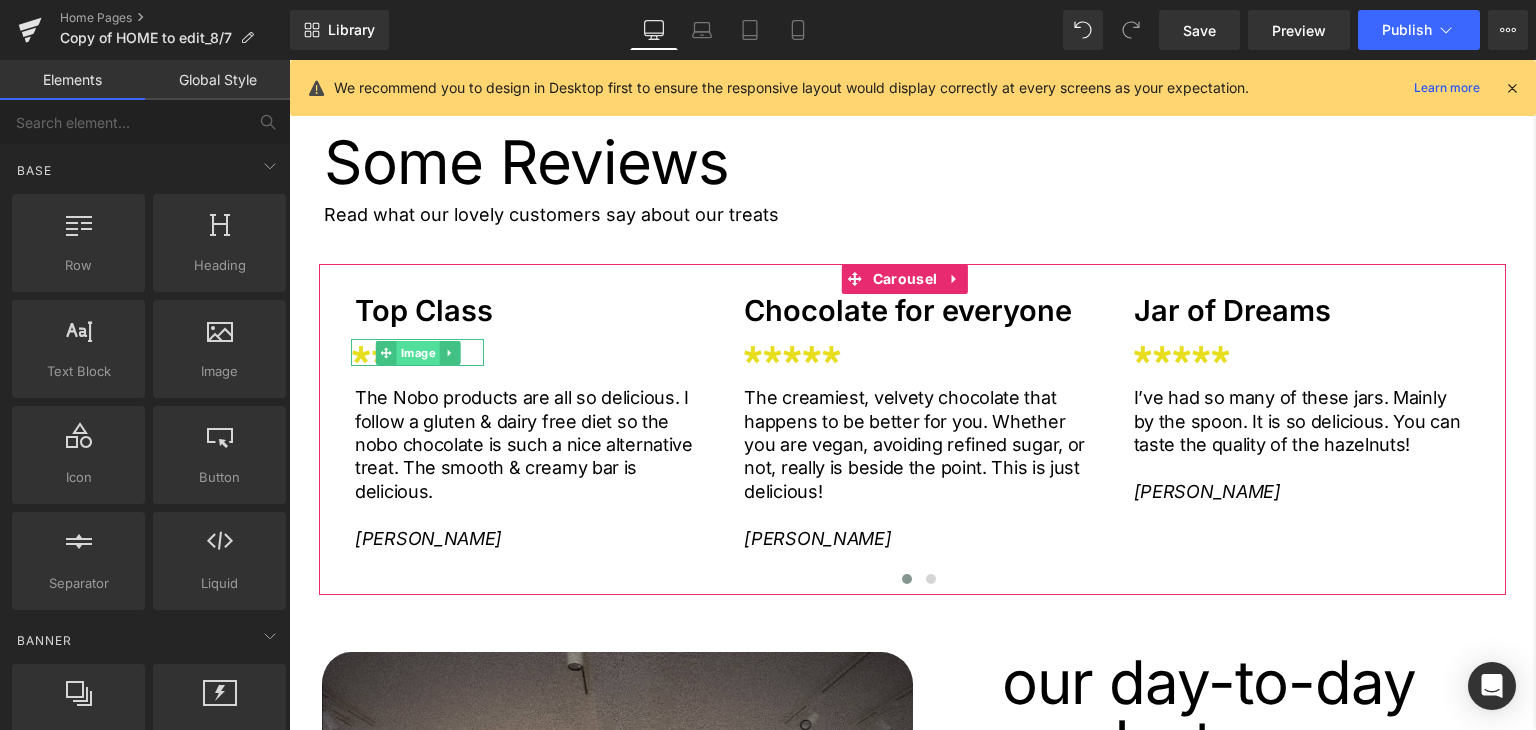 click on "Image" at bounding box center (417, 353) 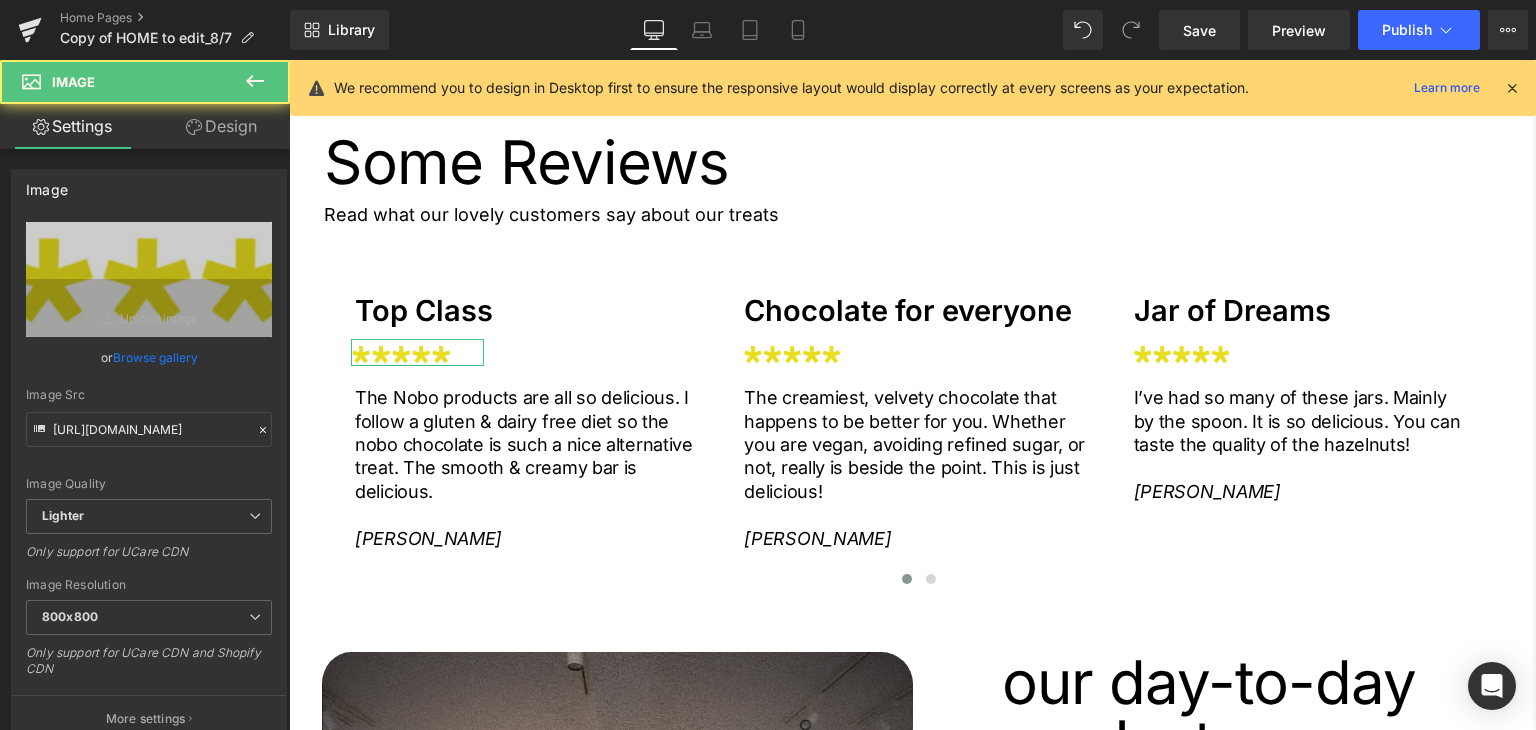 click on "Design" at bounding box center [221, 126] 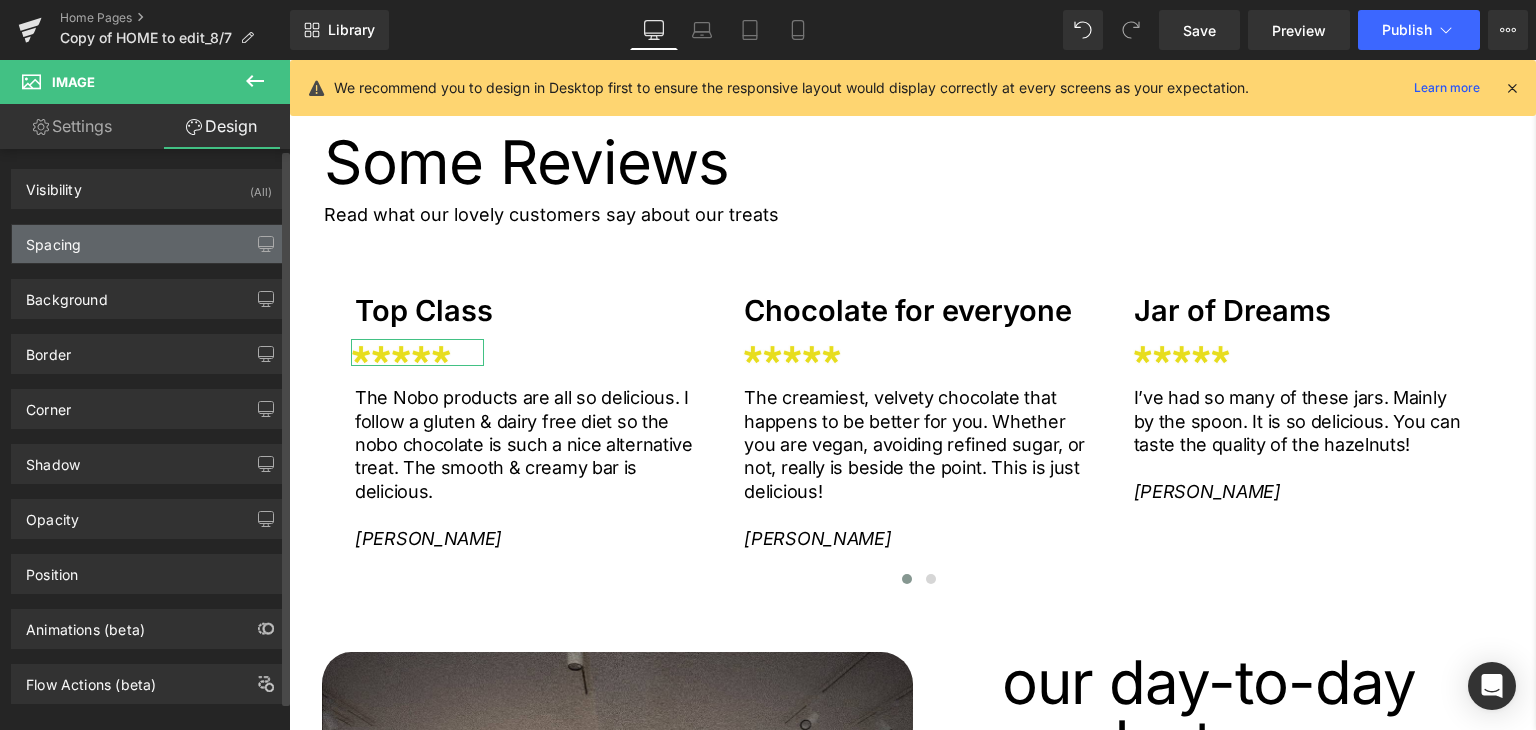 click on "Spacing" at bounding box center (149, 244) 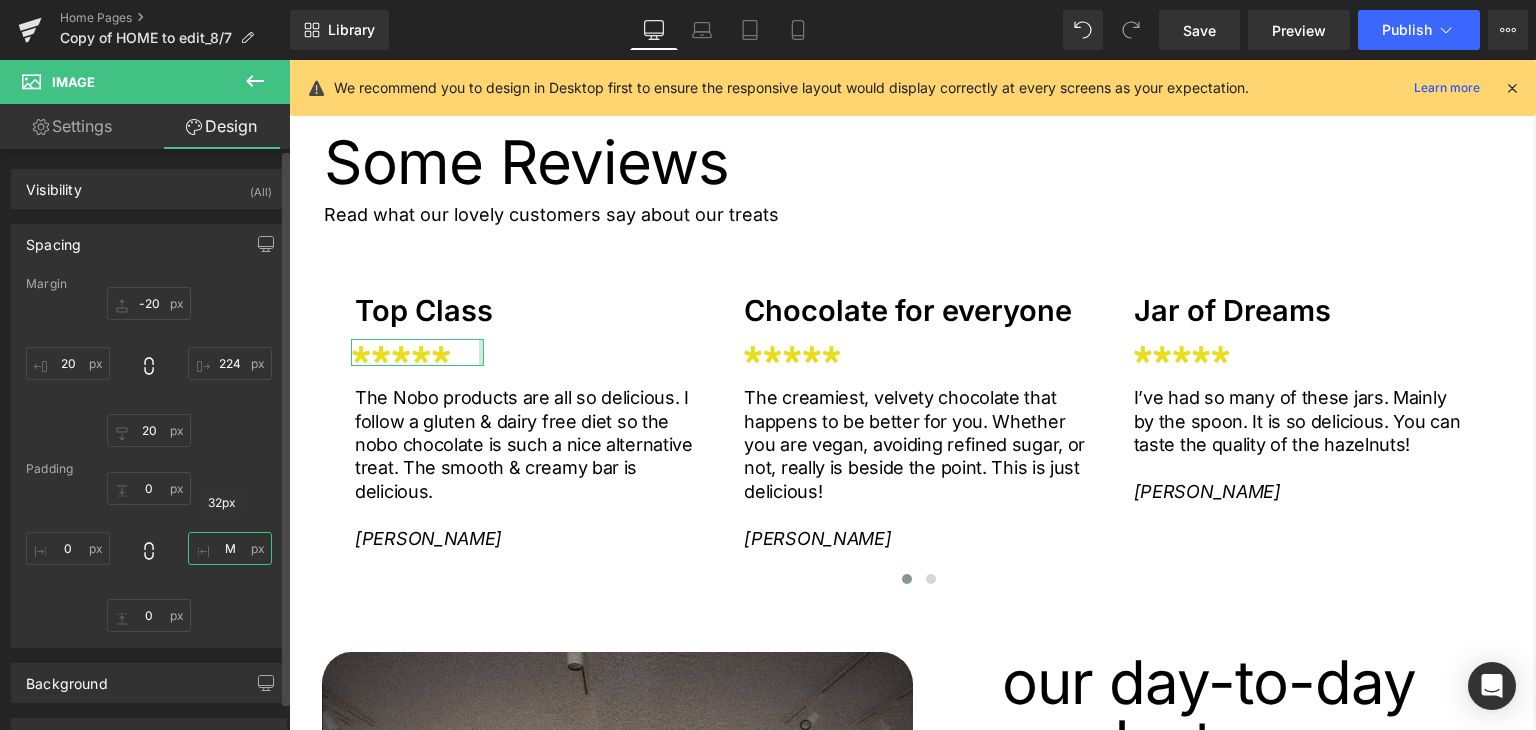 click on "M" at bounding box center [230, 548] 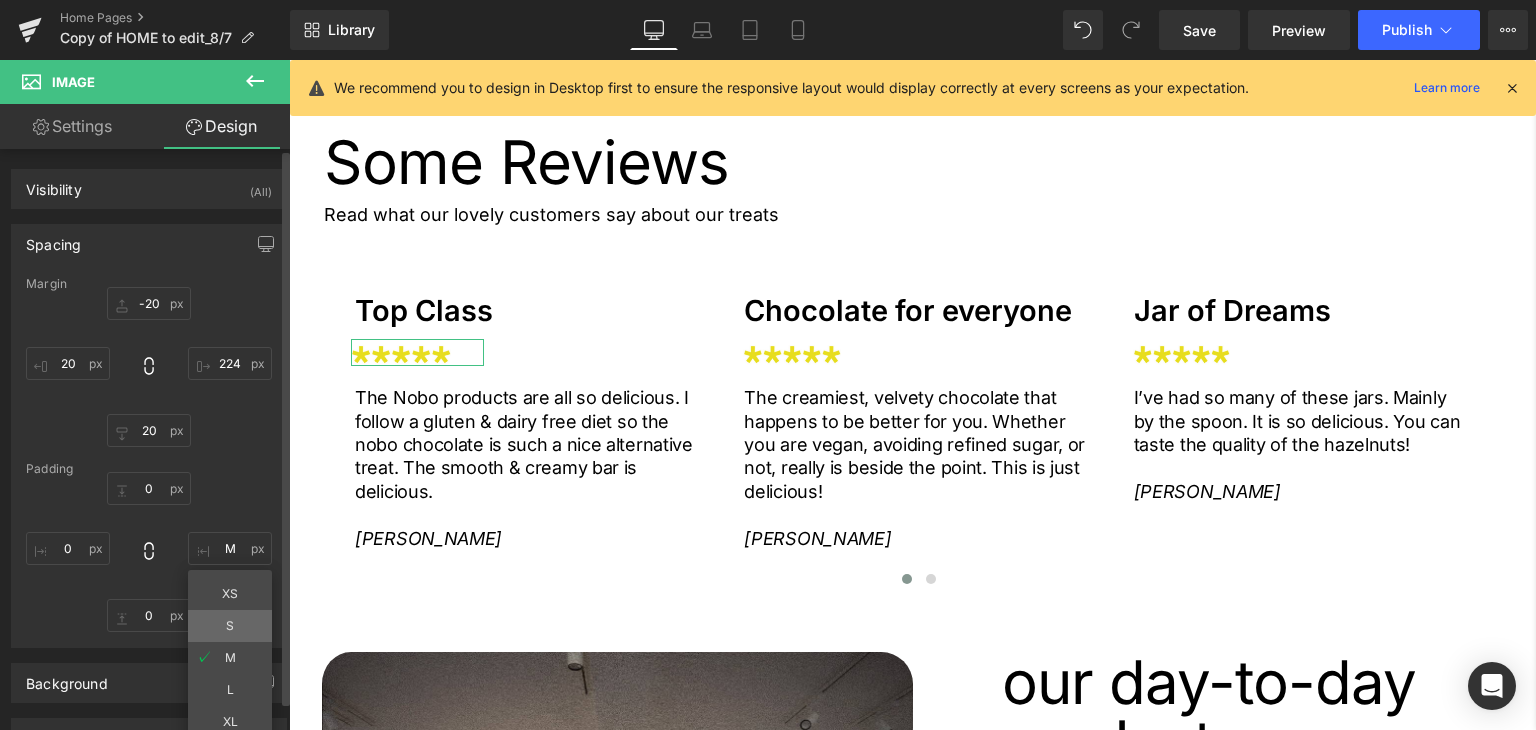 type on "S" 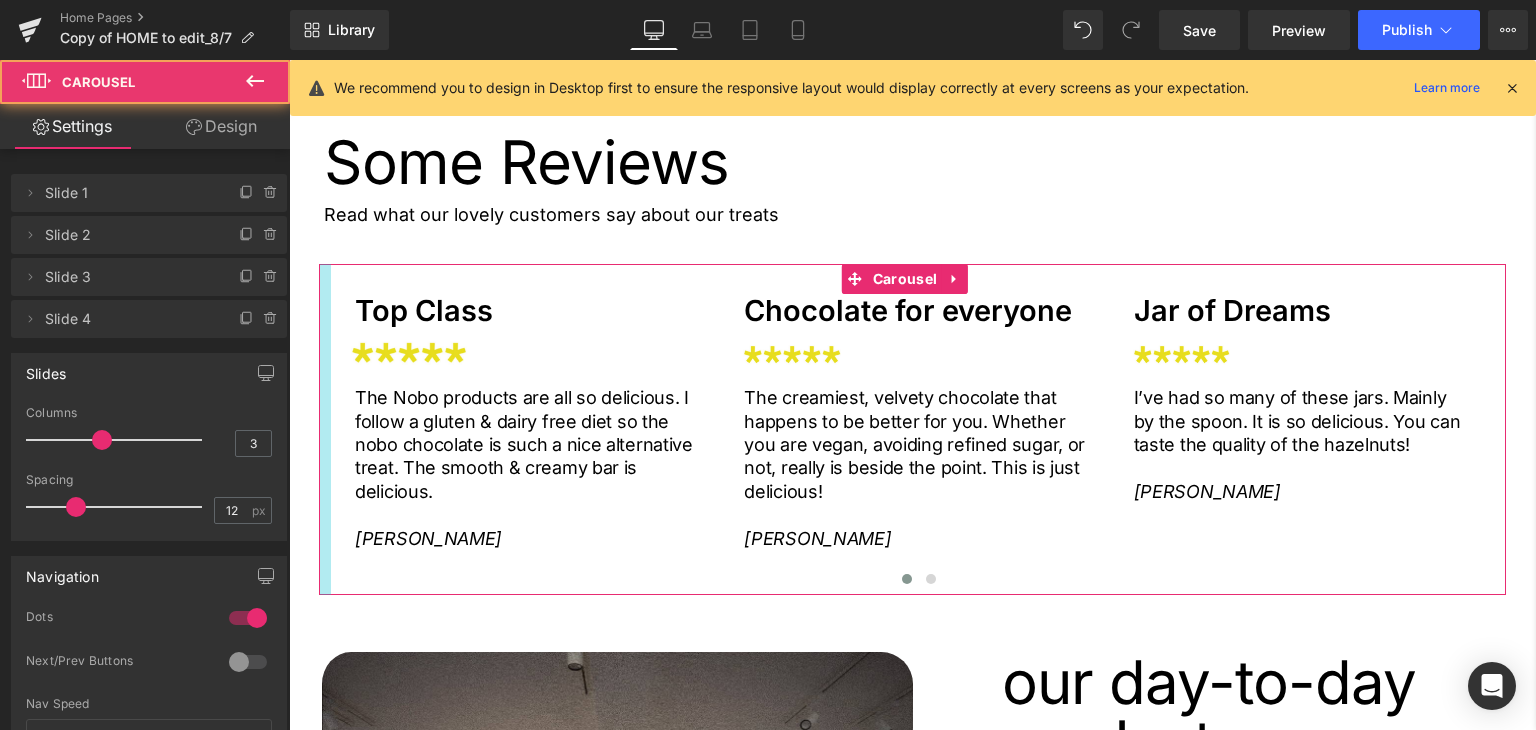 click on "Top Class
Heading
Image
The Nobo products are all so delicious. I follow a gluten & dairy free diet so the nobo chocolate is such a nice alternative treat. The smooth & creamy bar is delicious.
Dan C.
Text Block" at bounding box center [912, 429] 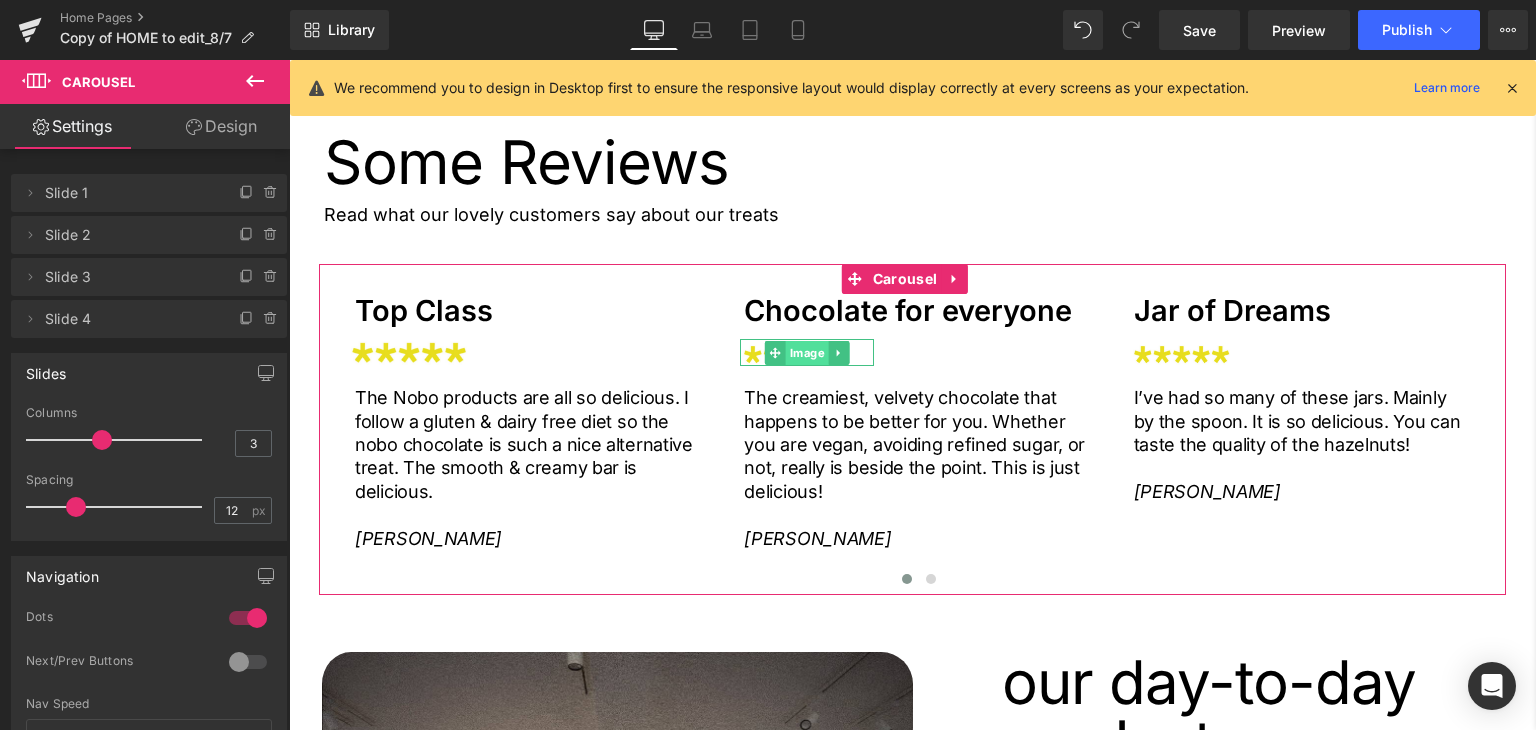 click on "Image" at bounding box center (807, 353) 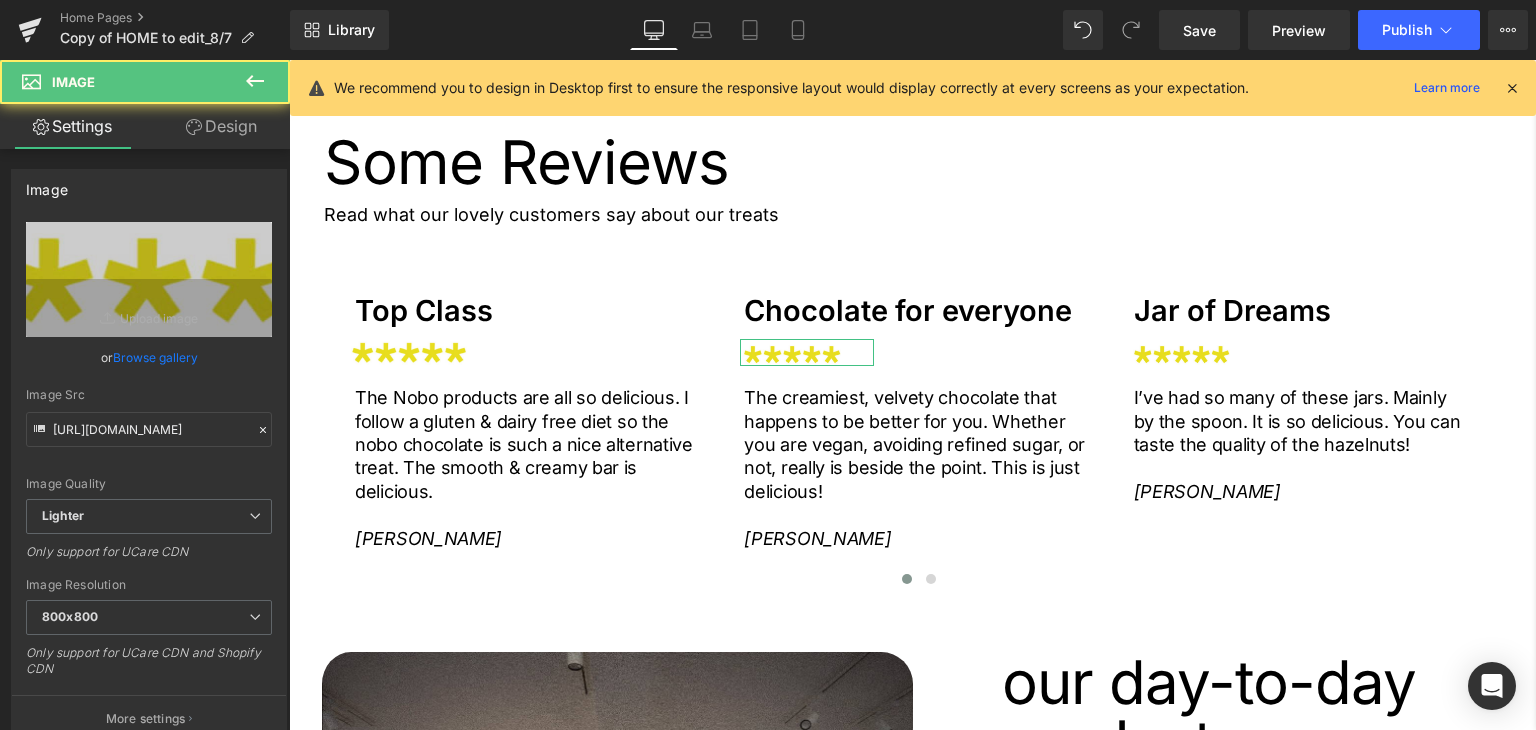 click on "Design" at bounding box center [221, 126] 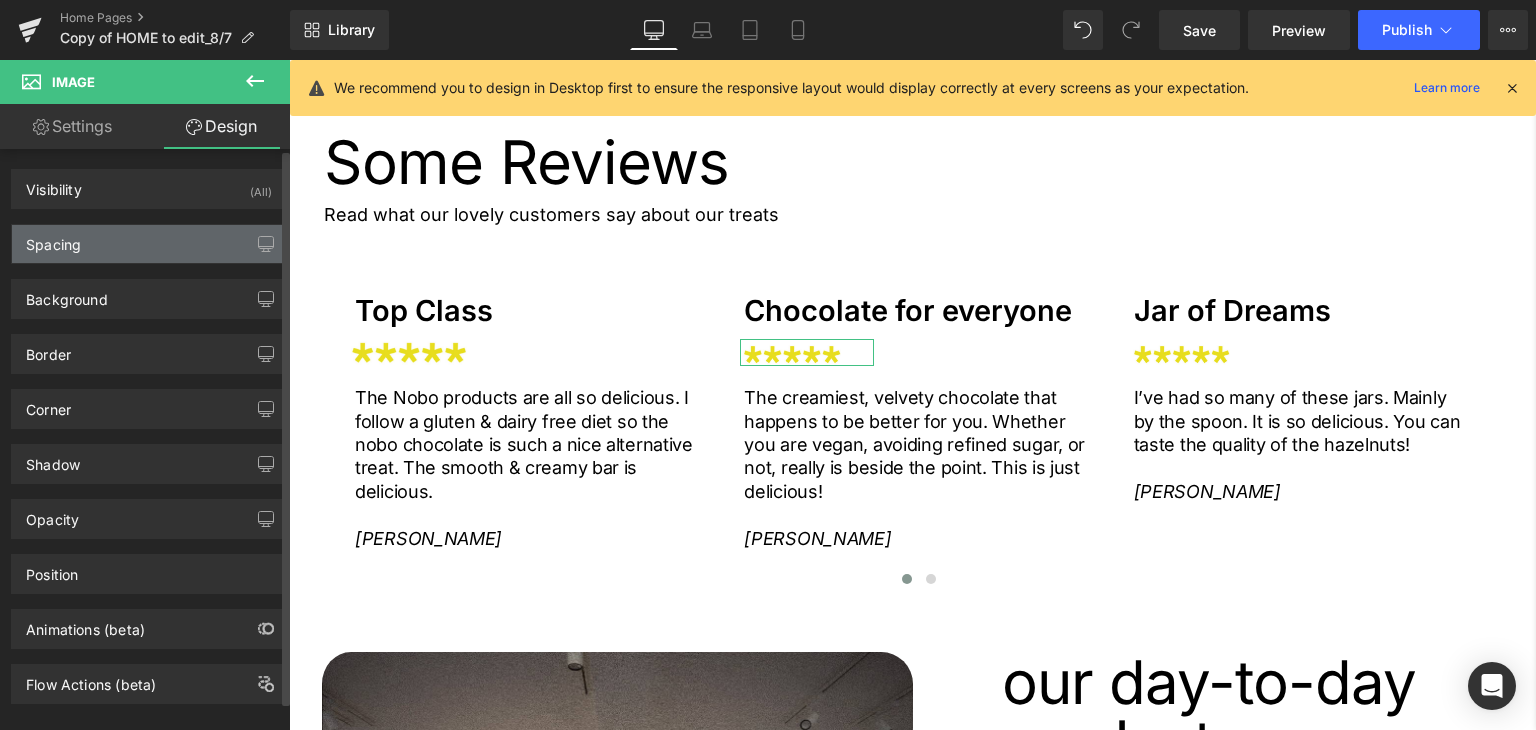 click on "Spacing" at bounding box center (149, 244) 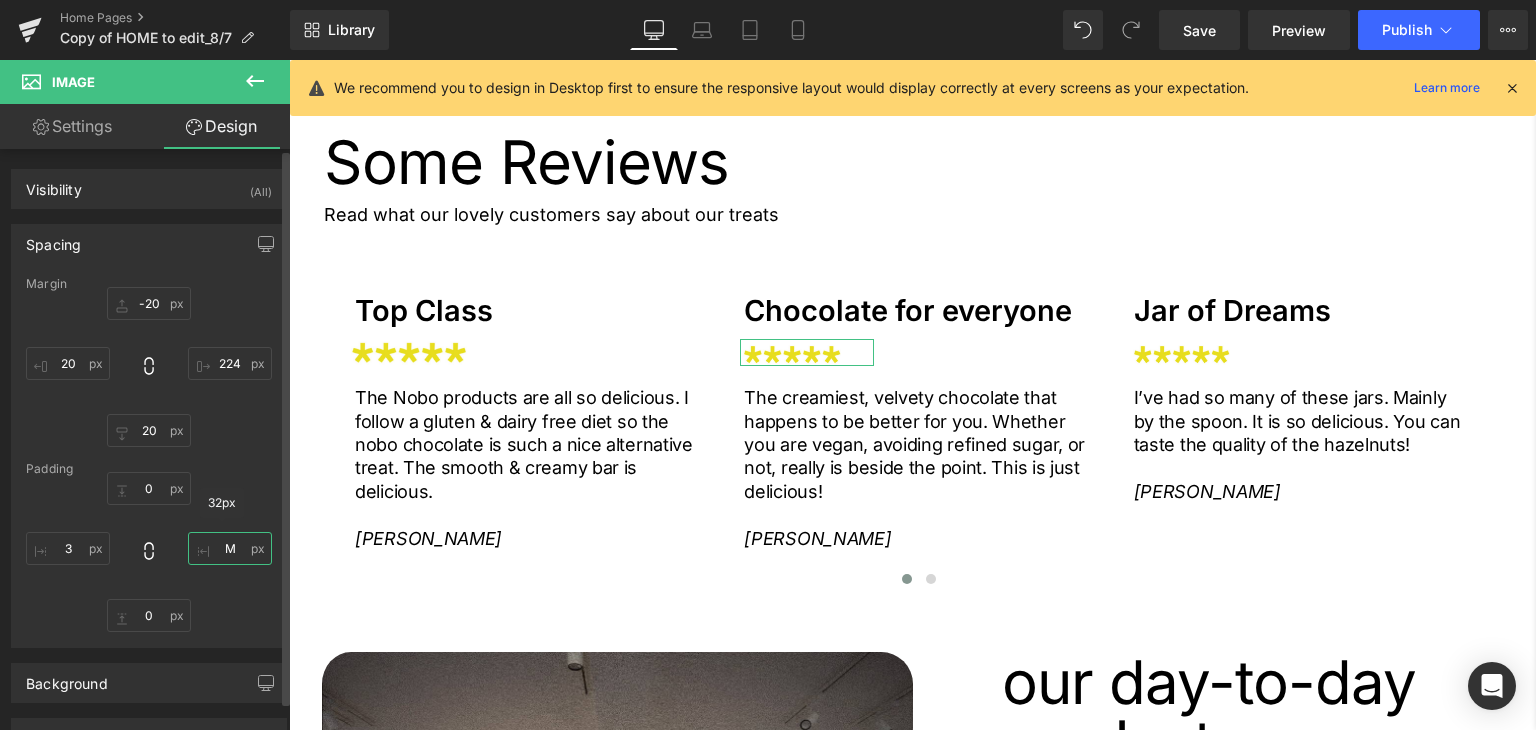click on "M" at bounding box center [230, 548] 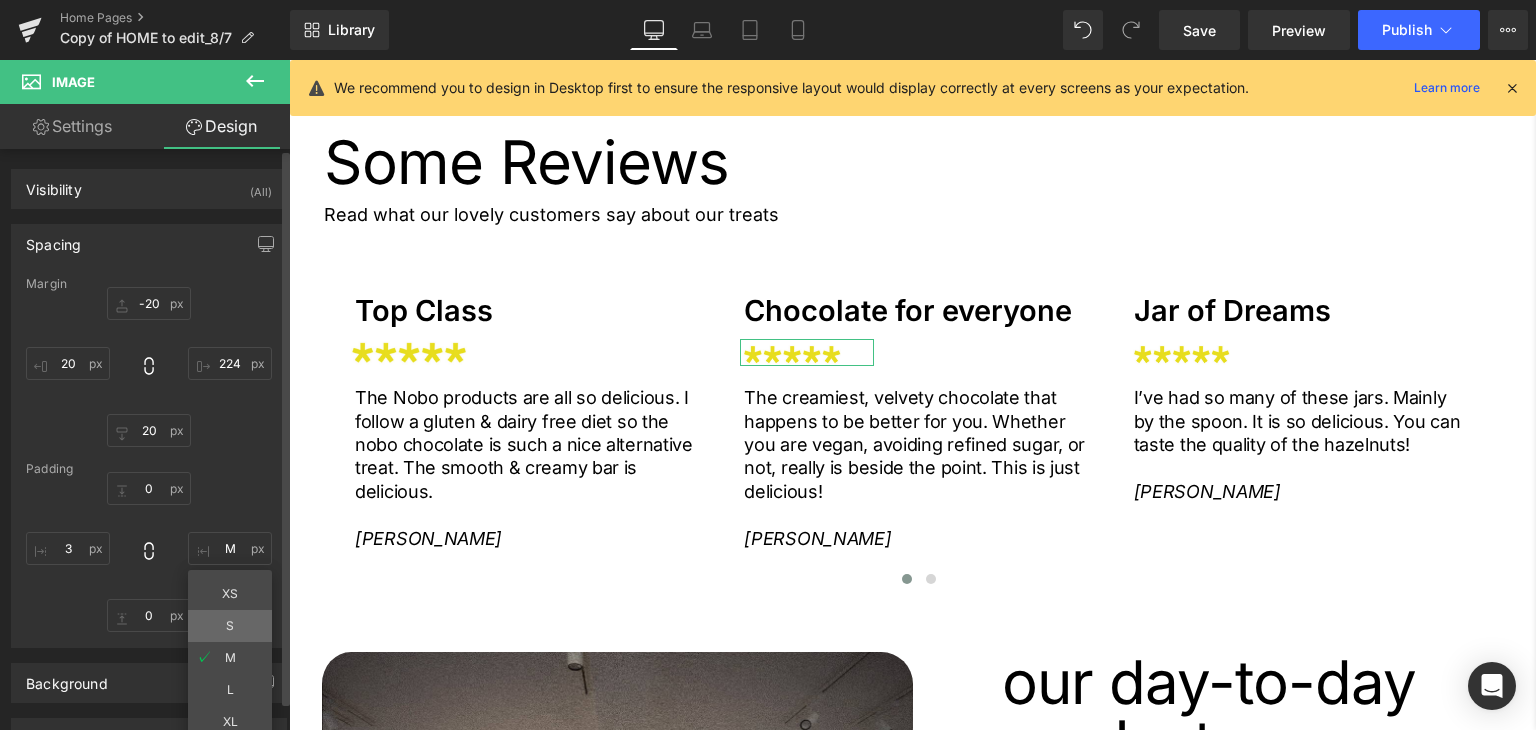 type on "S" 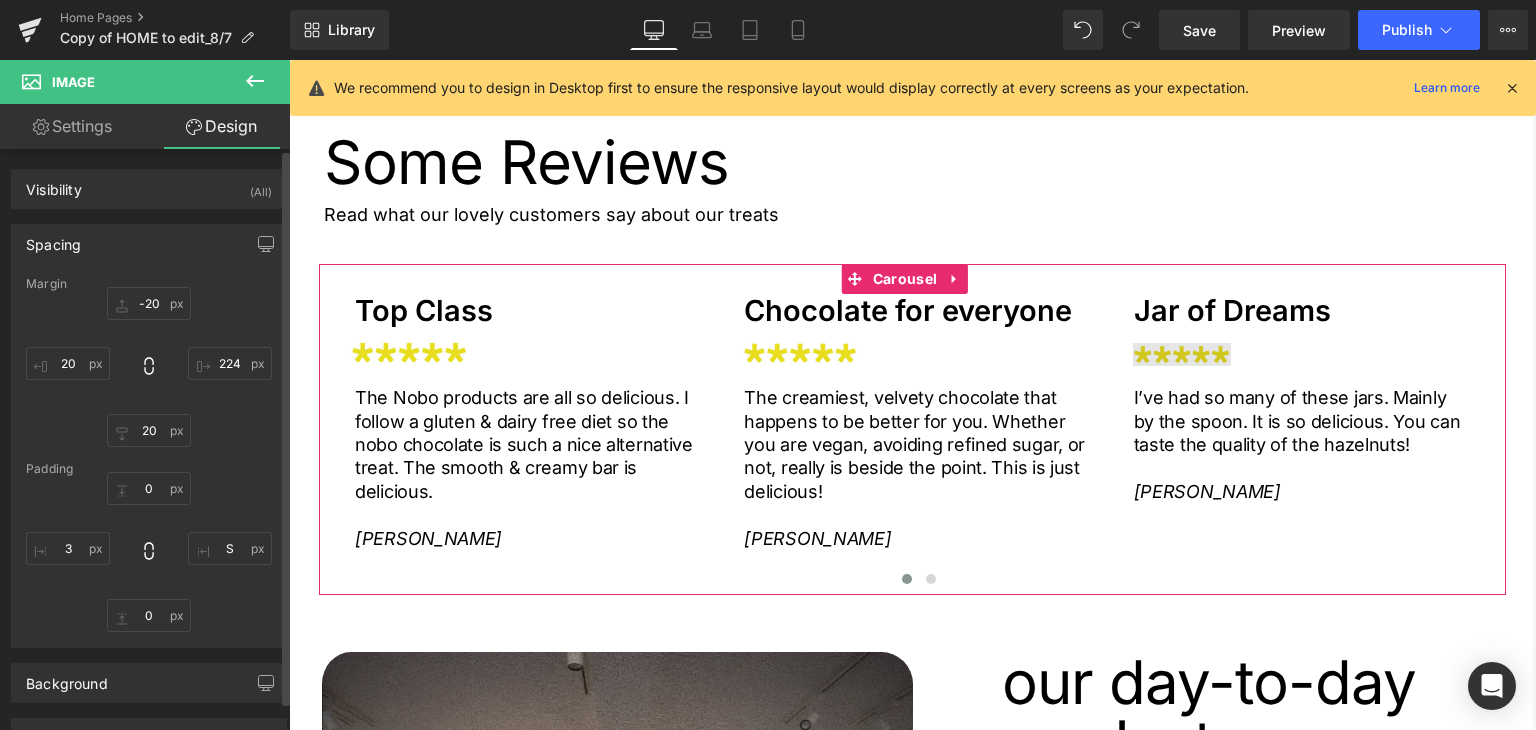 click on "Image" at bounding box center (1196, 353) 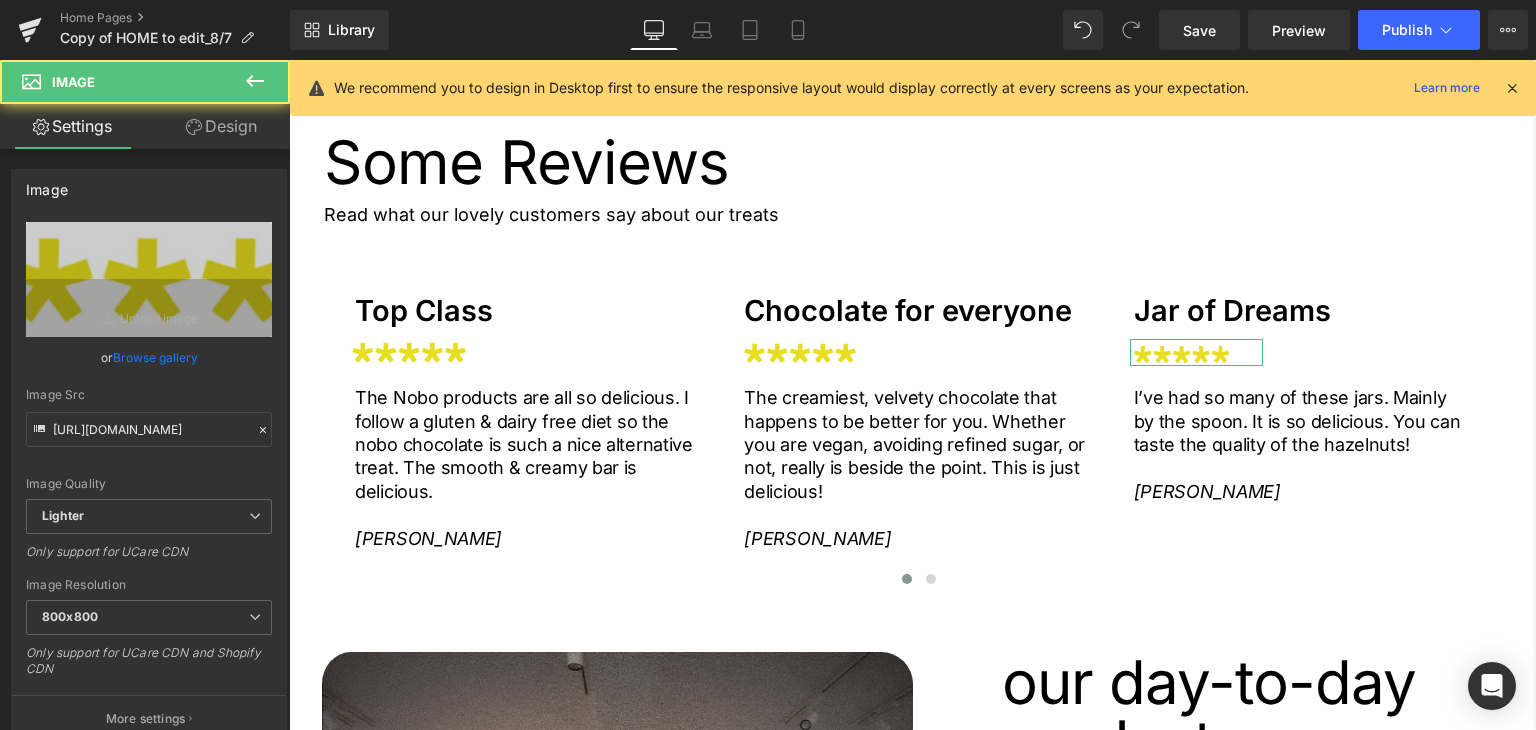 click on "Design" at bounding box center [221, 126] 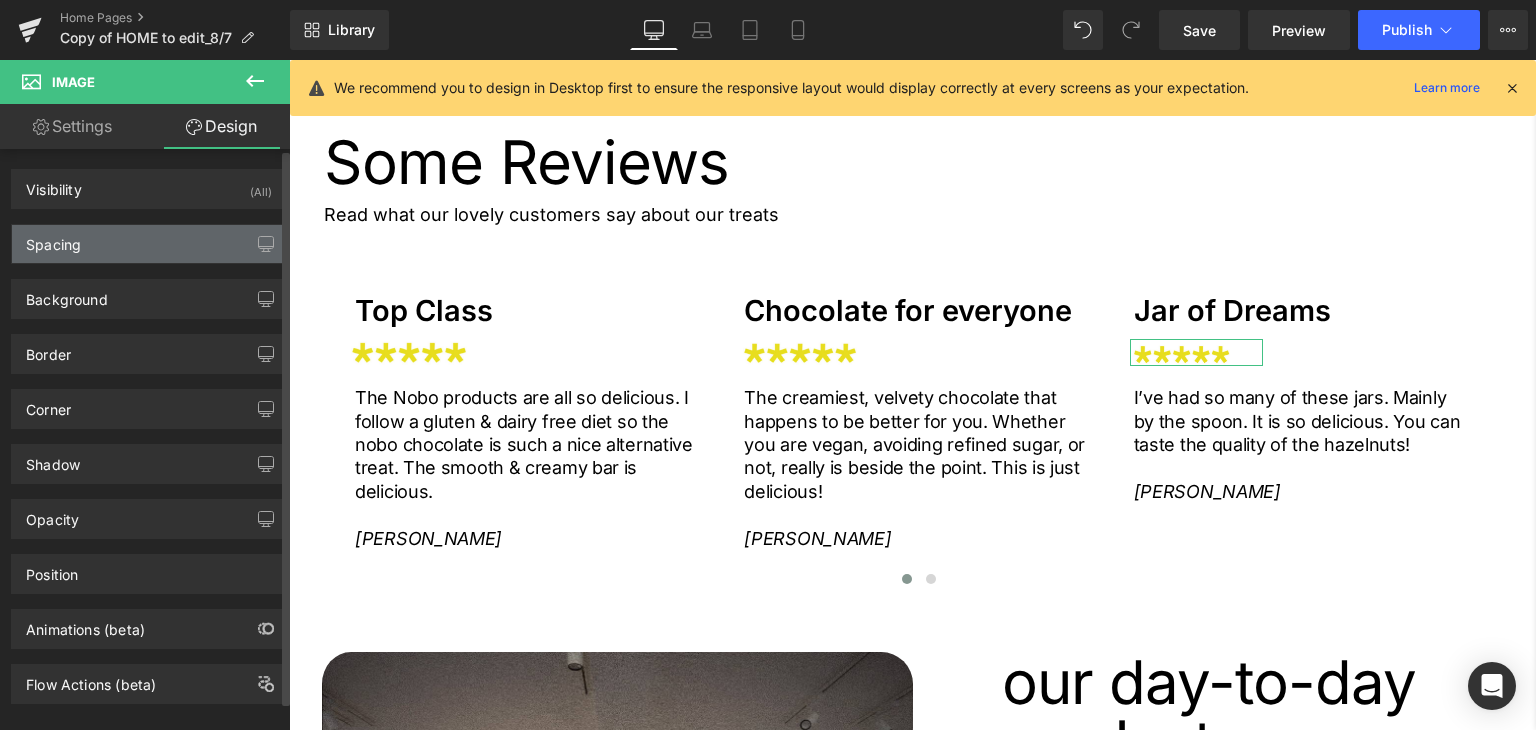 click on "Spacing" at bounding box center [53, 239] 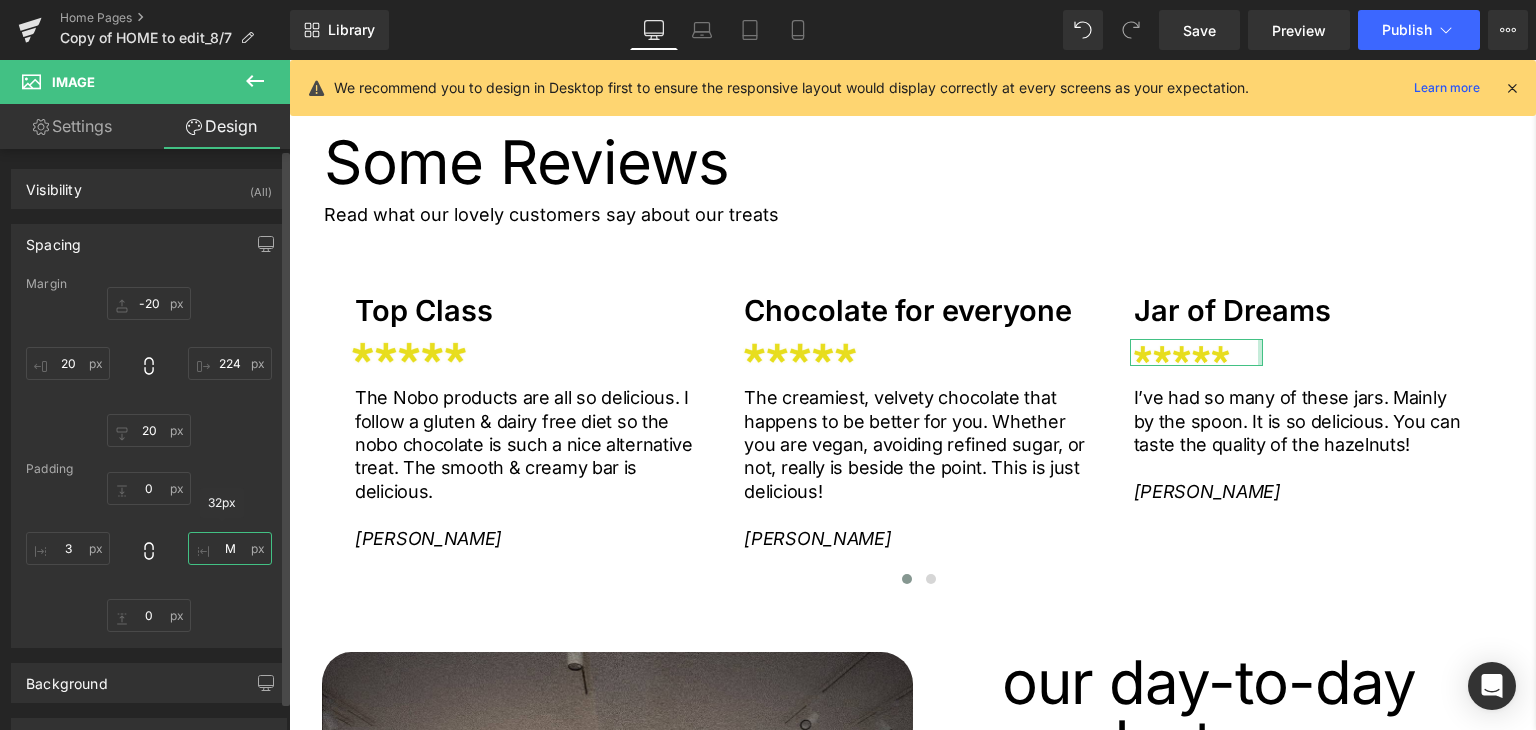 click on "M" at bounding box center (230, 548) 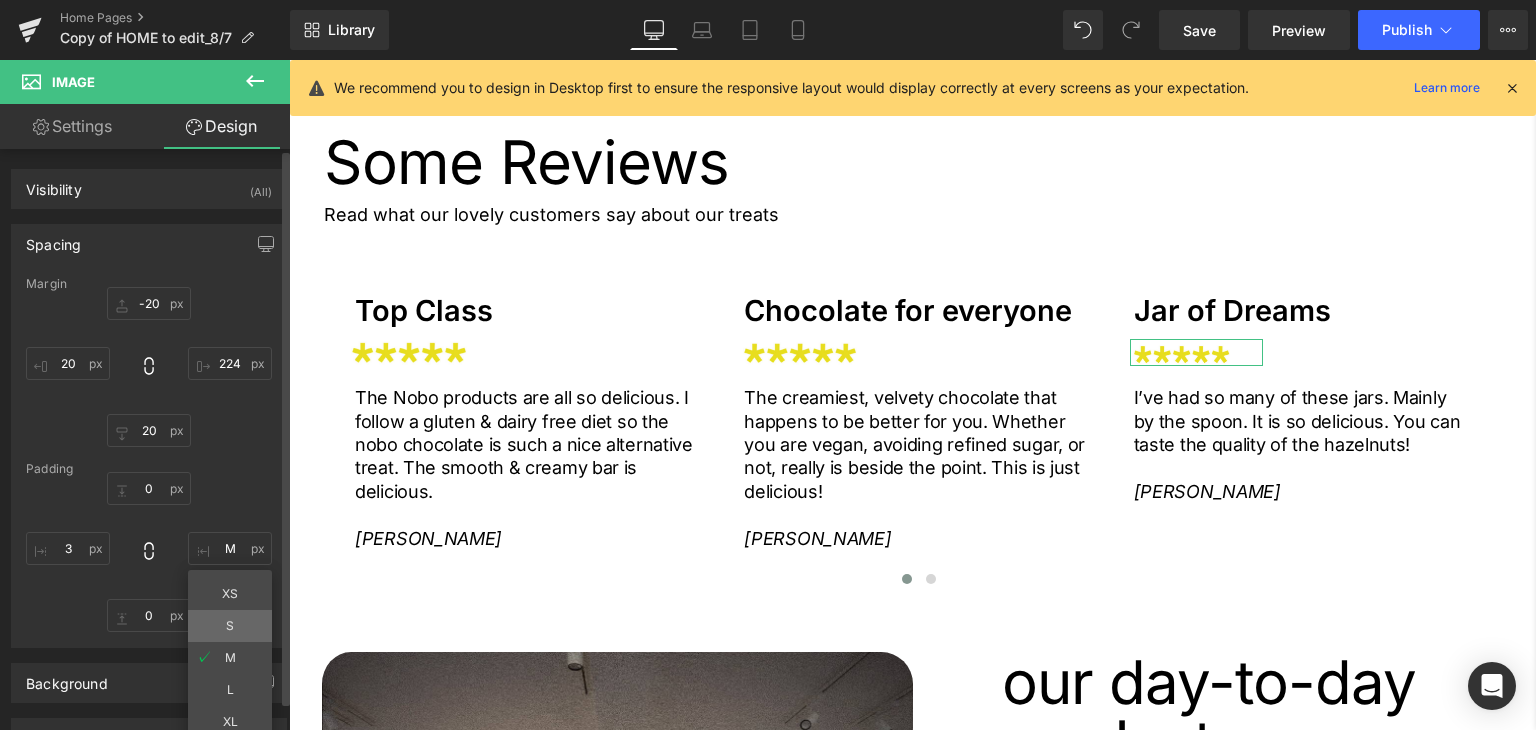 type on "S" 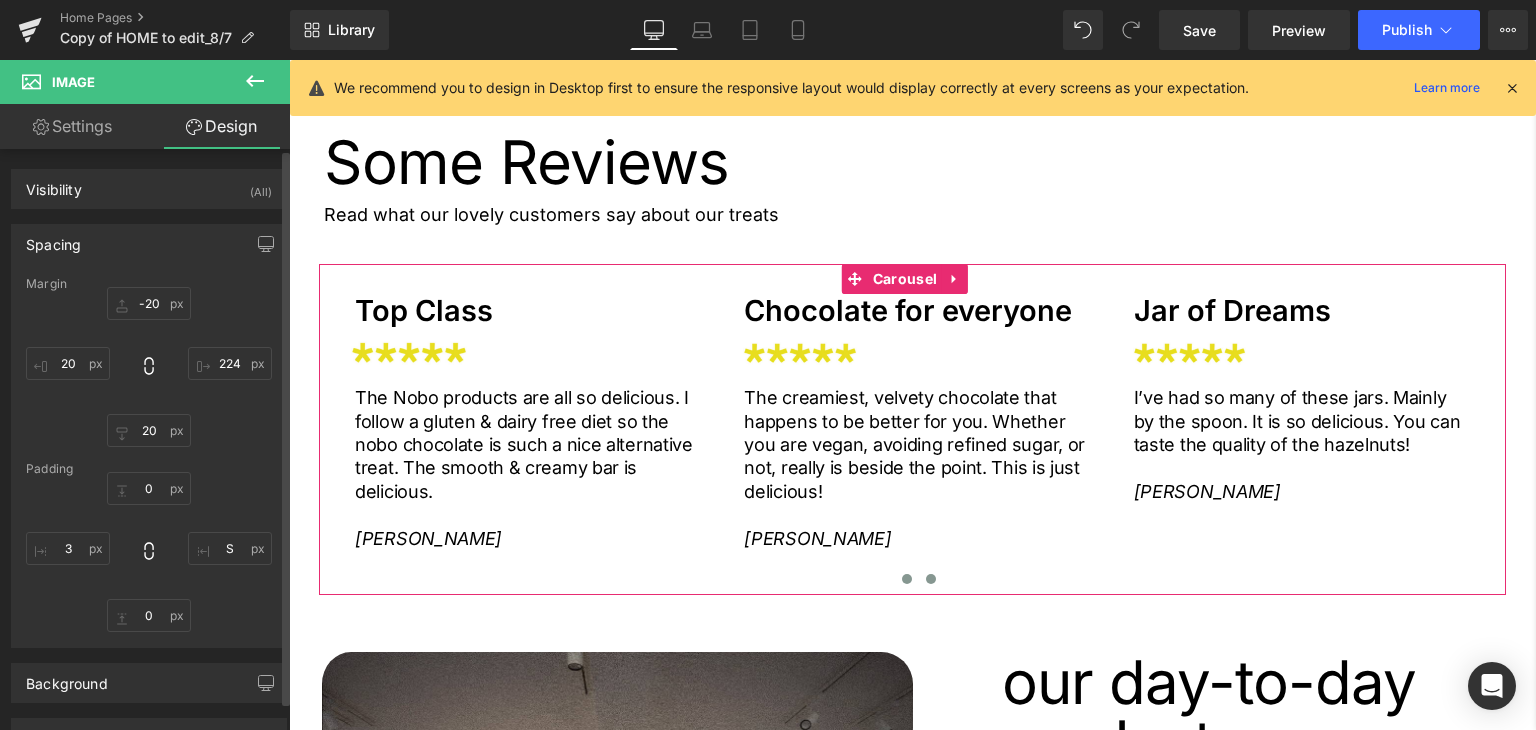click at bounding box center (931, 579) 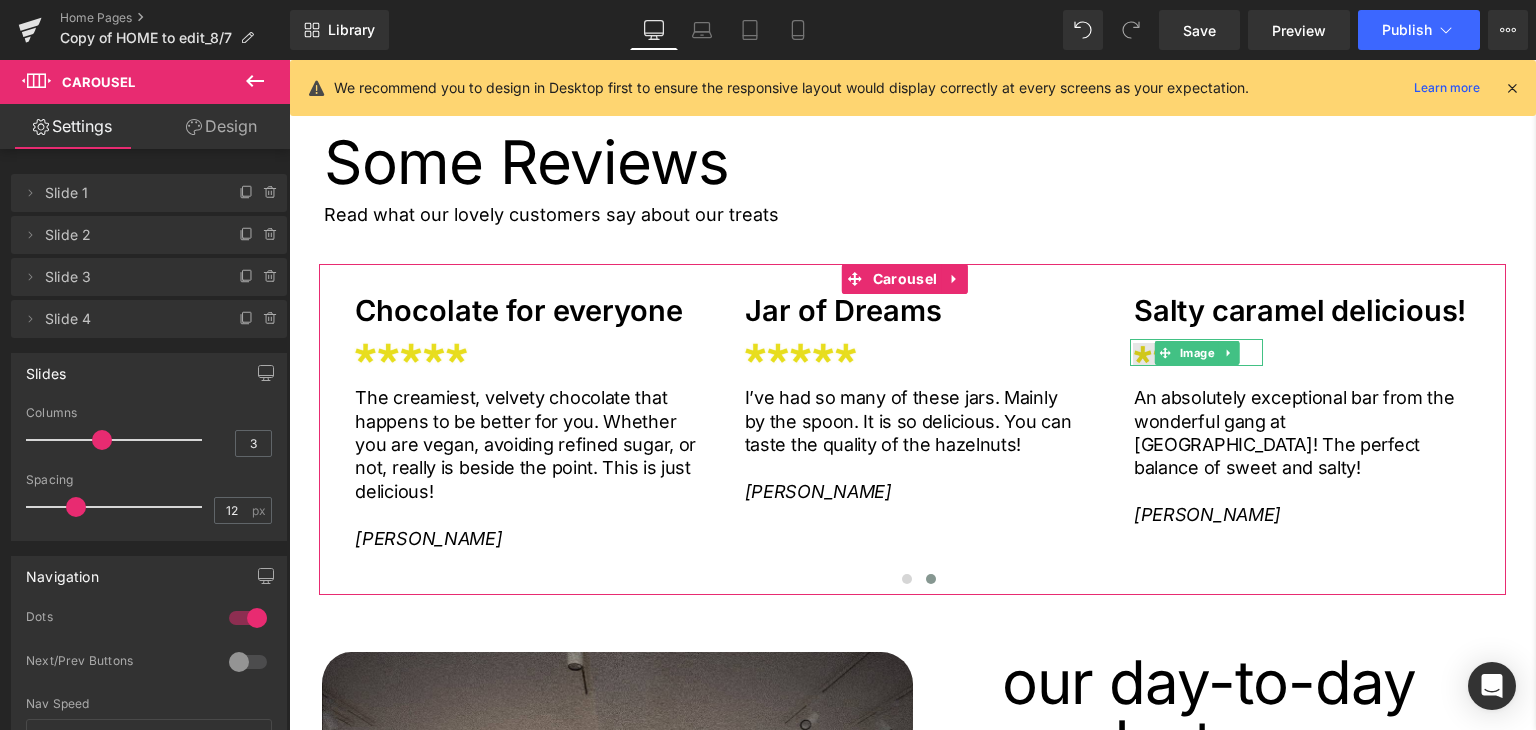 click on "Image" at bounding box center (1196, 353) 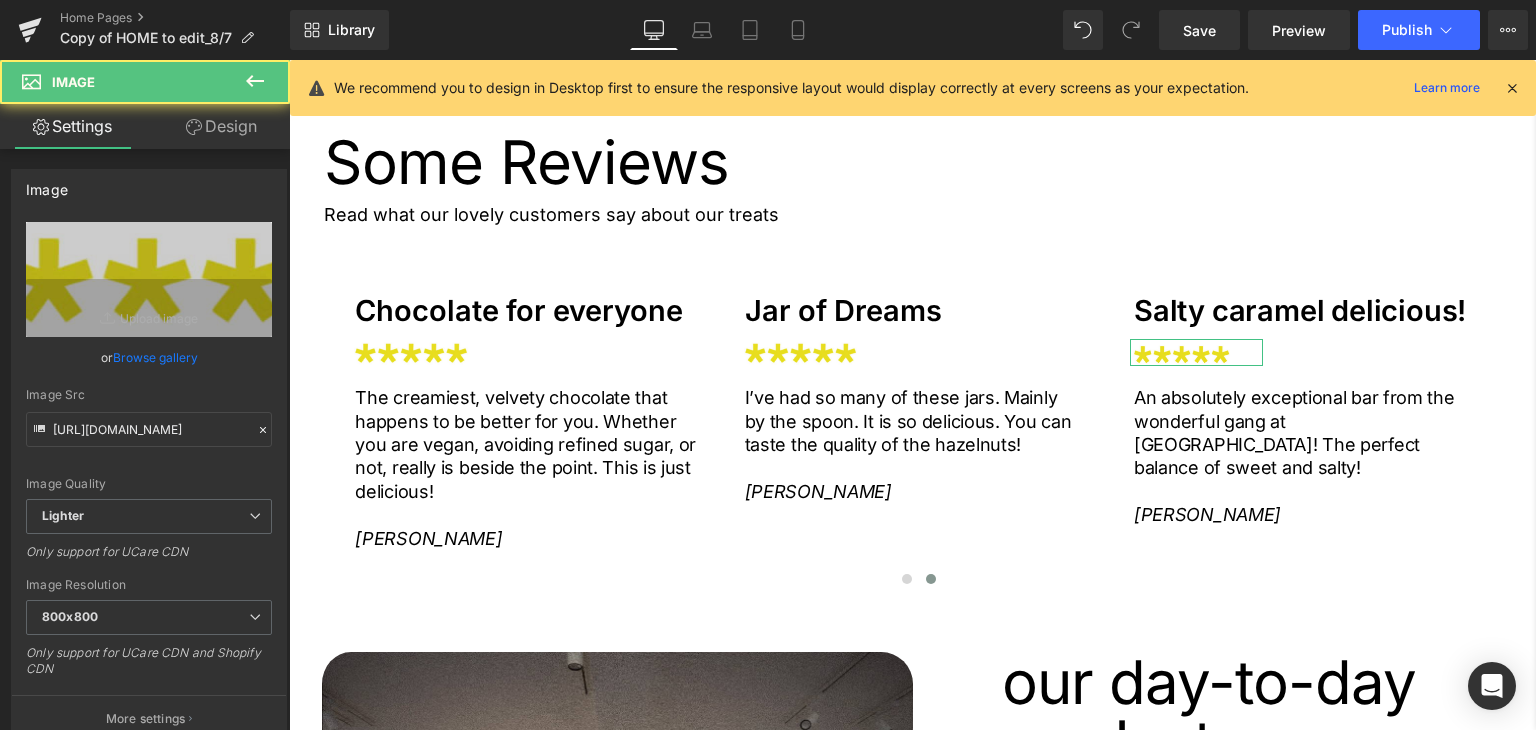 drag, startPoint x: 252, startPoint y: 127, endPoint x: 66, endPoint y: 309, distance: 260.23065 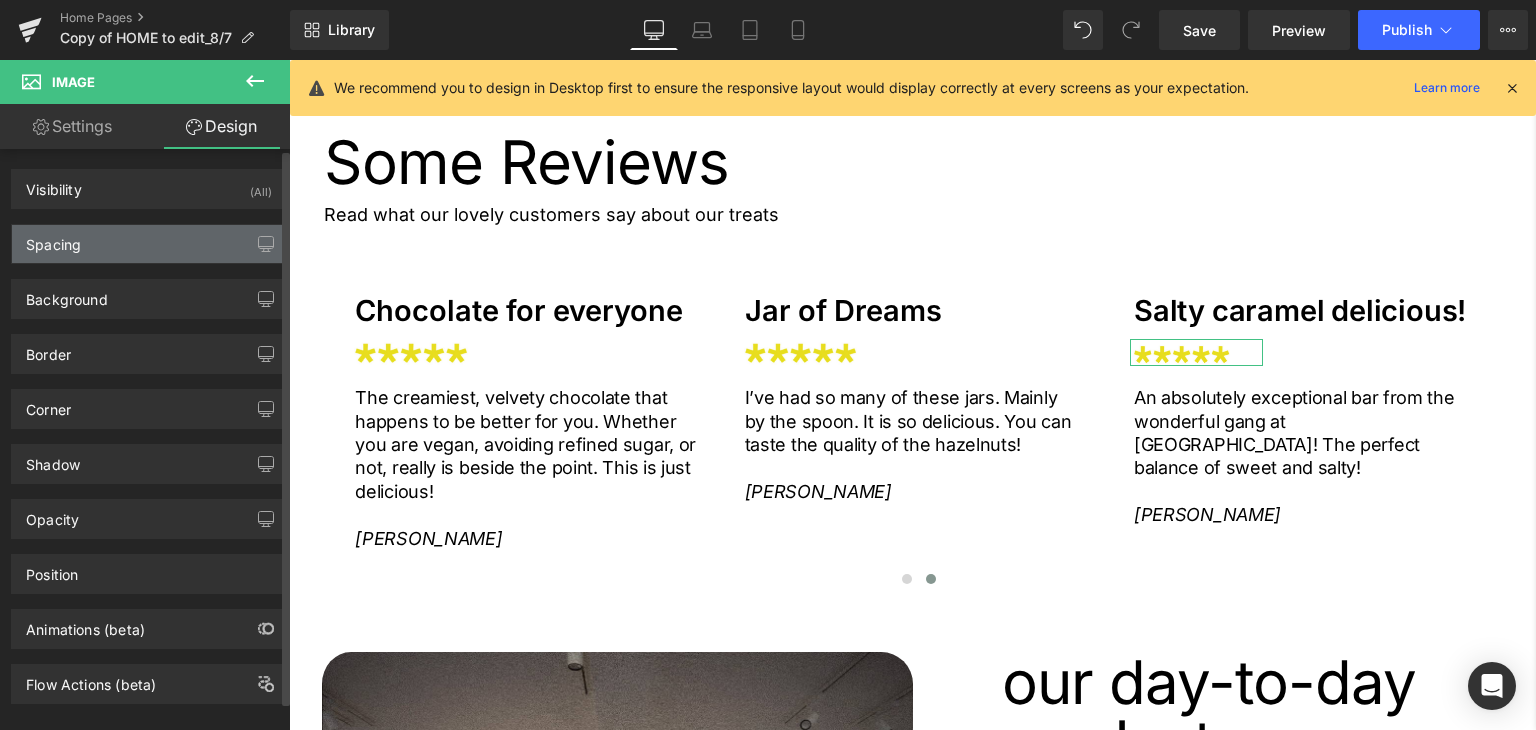 click on "Spacing" at bounding box center (53, 239) 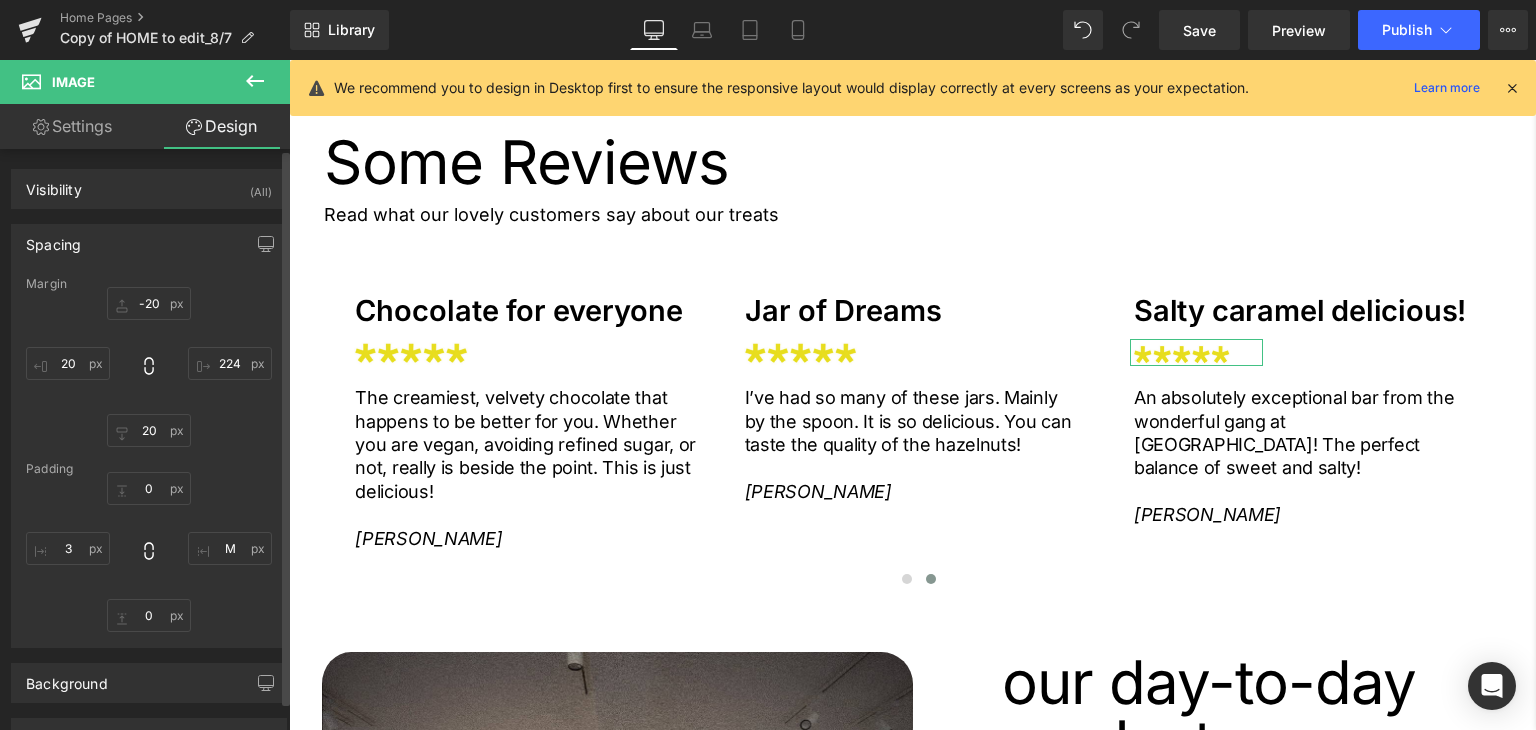 click on "0px 0
32px M
0px 0
3px 3" at bounding box center [149, 552] 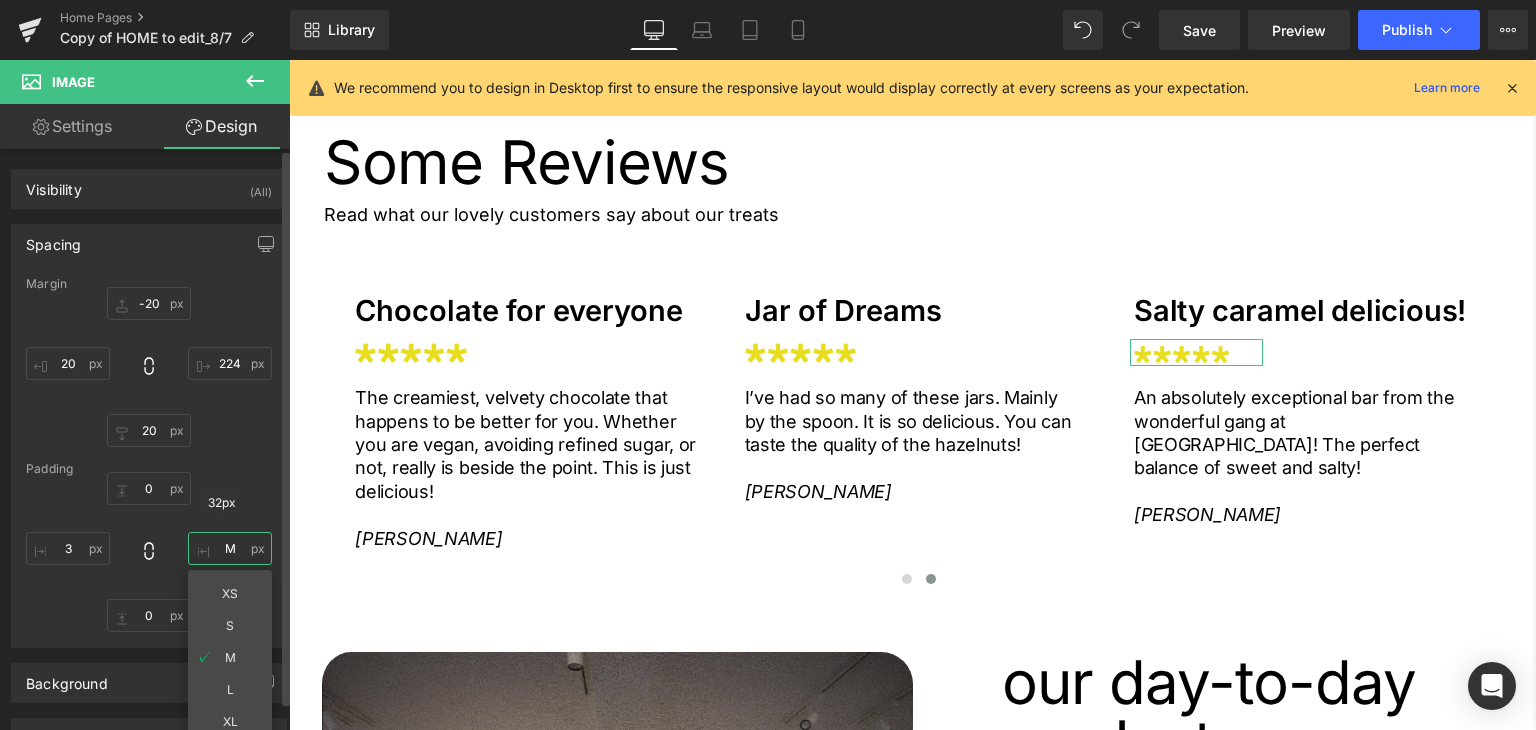 click on "M" at bounding box center [230, 548] 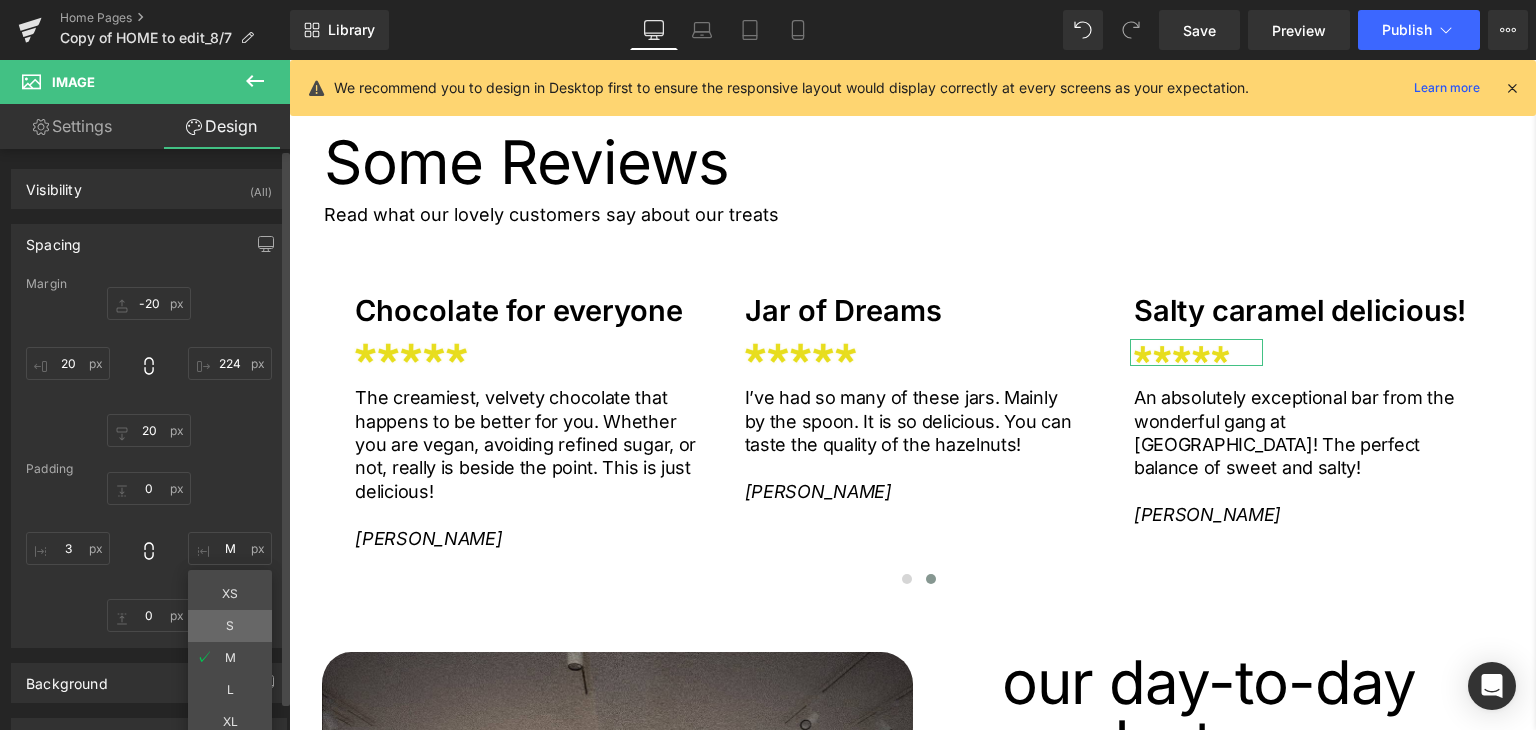 type on "S" 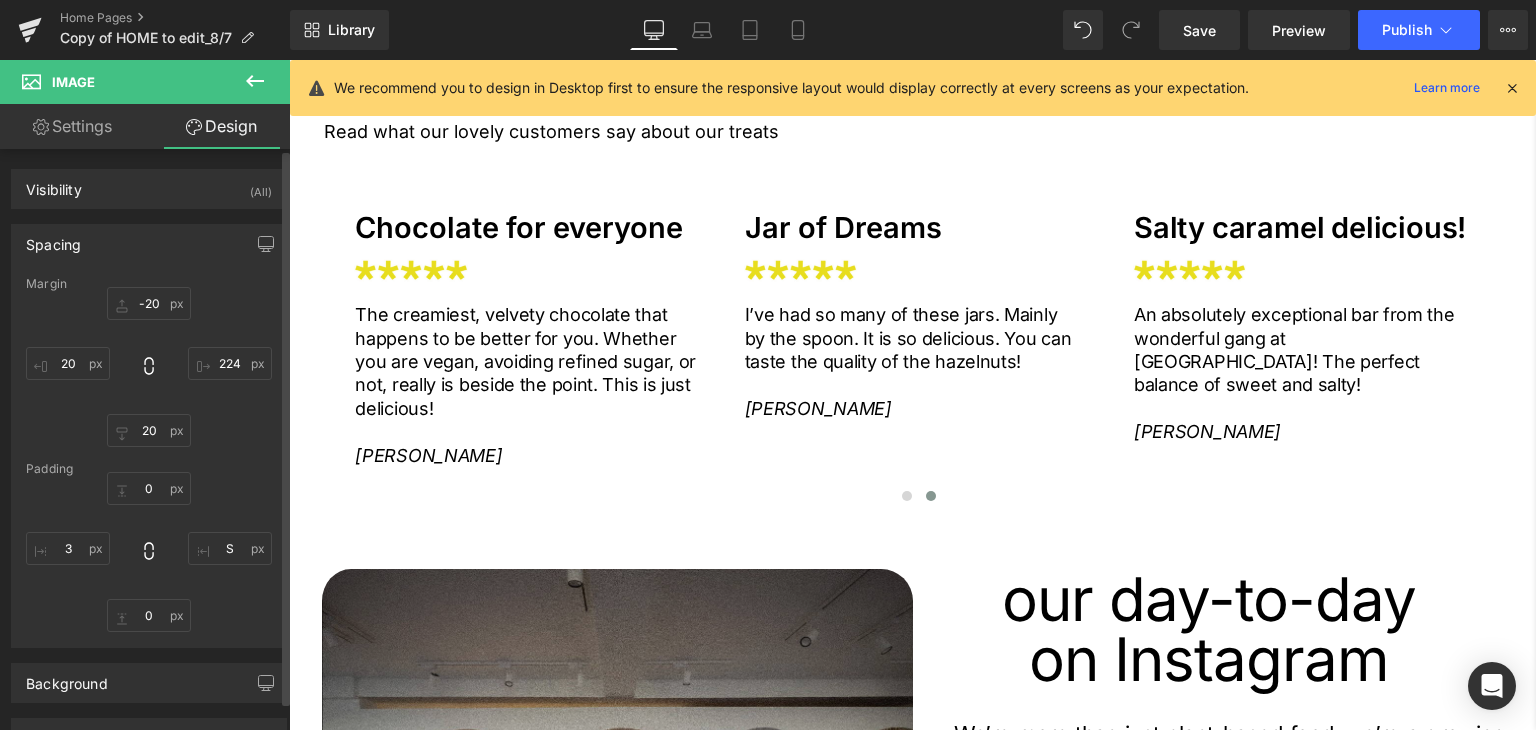 scroll, scrollTop: 3349, scrollLeft: 0, axis: vertical 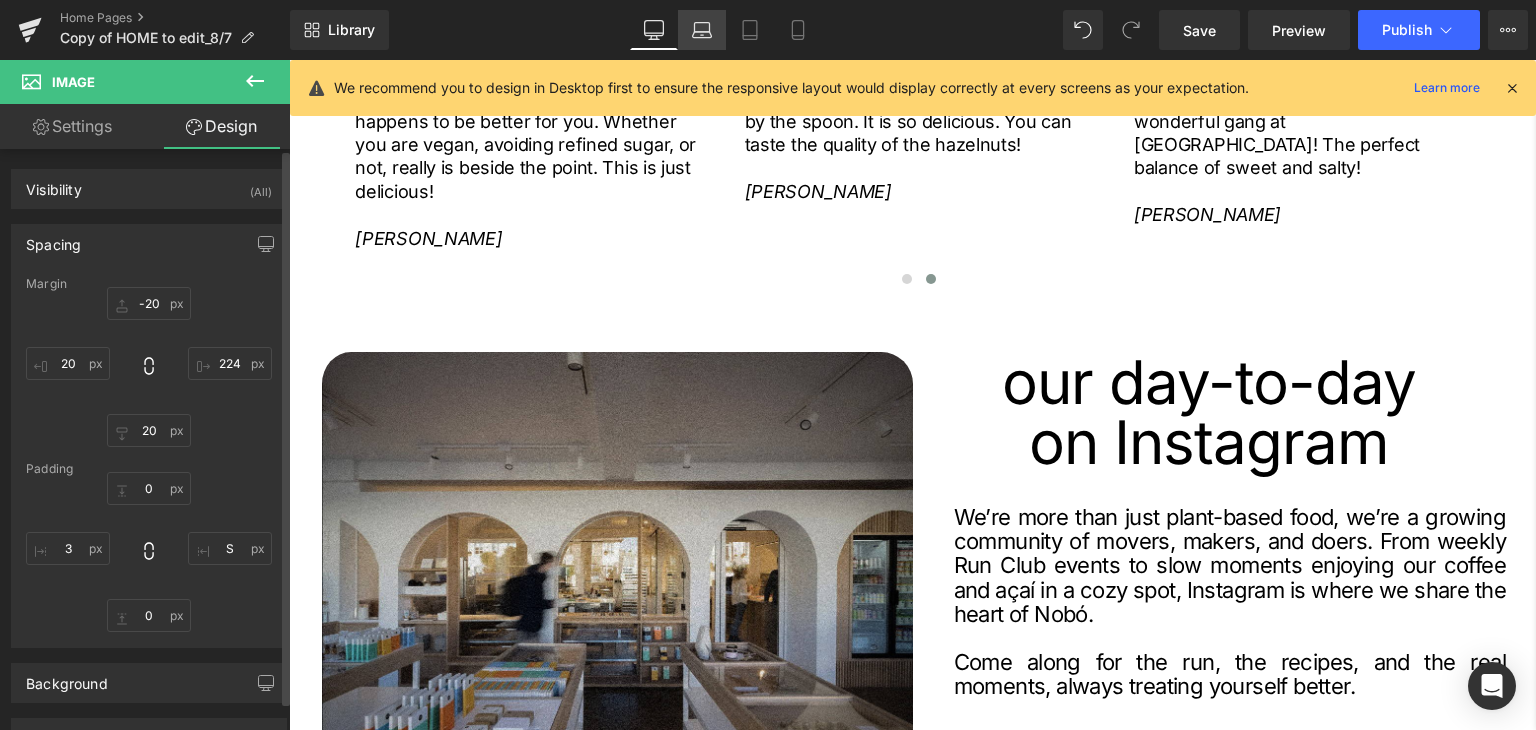 click on "Laptop" at bounding box center [702, 30] 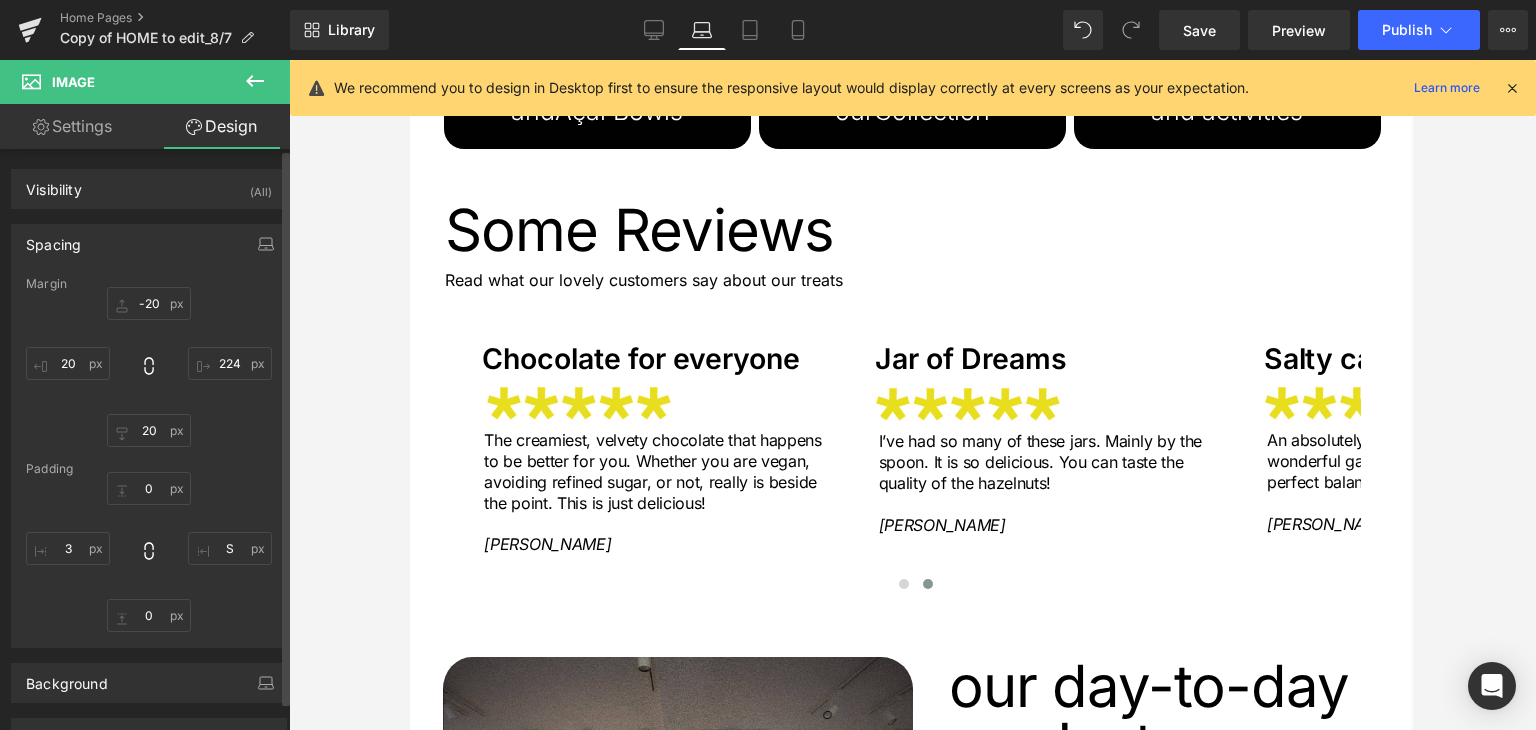 type on "-16" 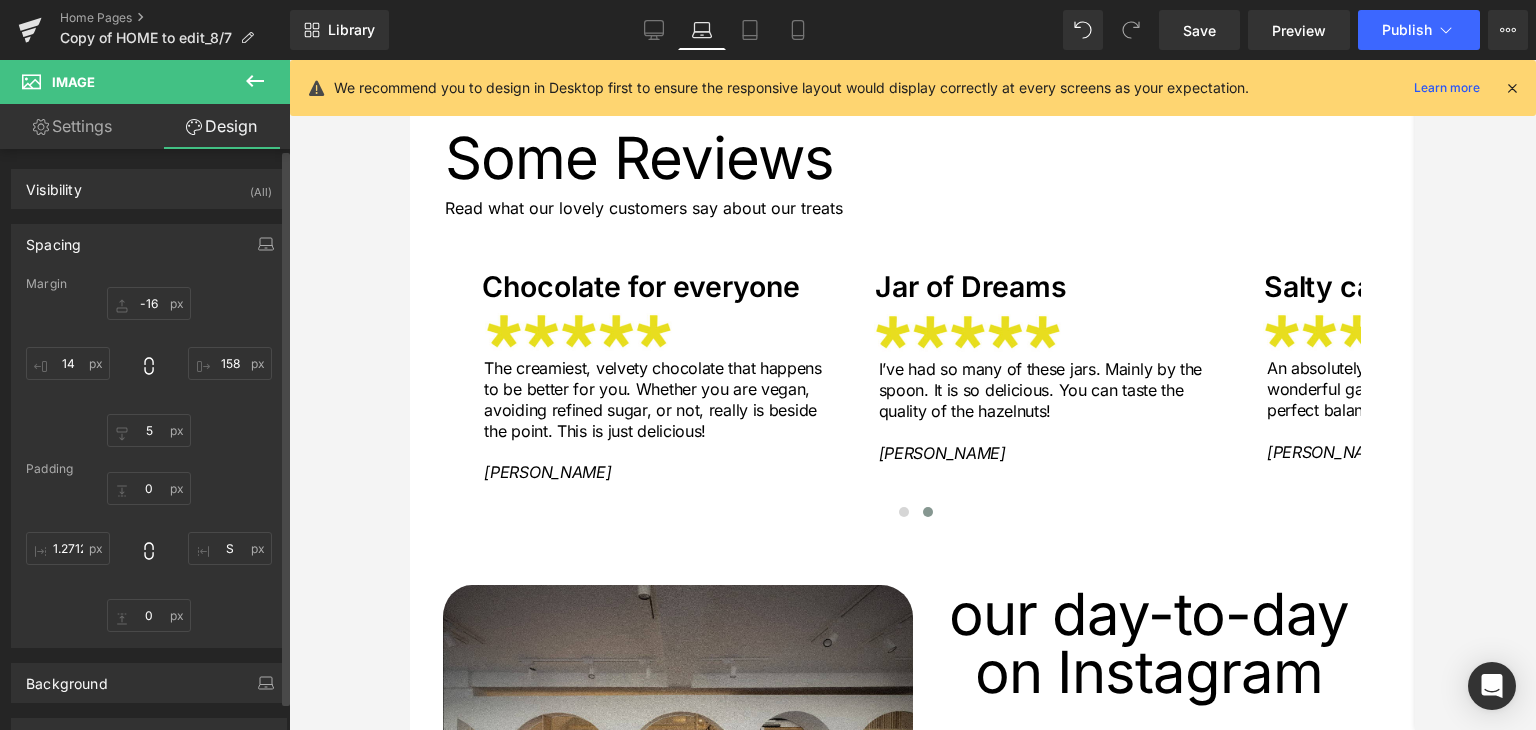 scroll, scrollTop: 2695, scrollLeft: 0, axis: vertical 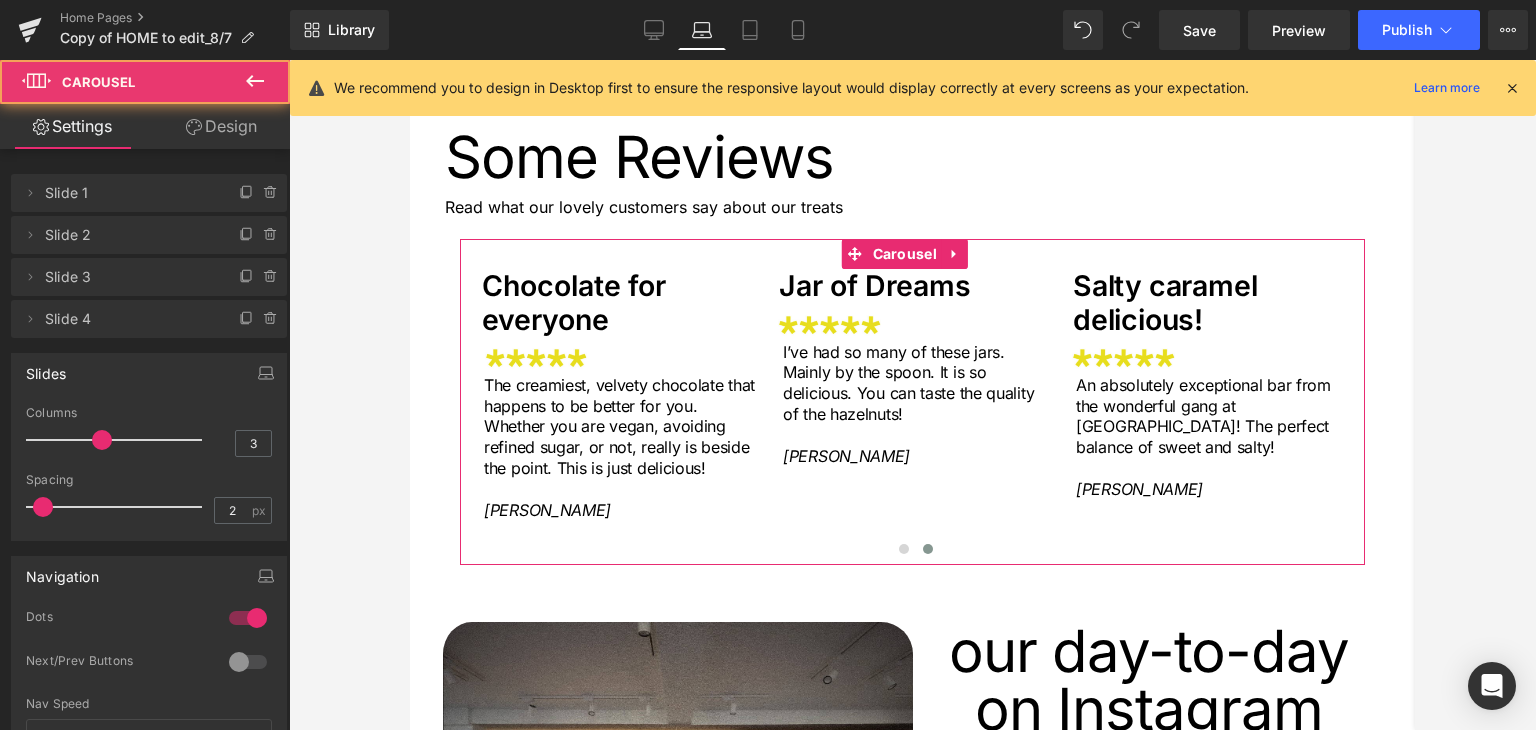 click at bounding box center (928, 549) 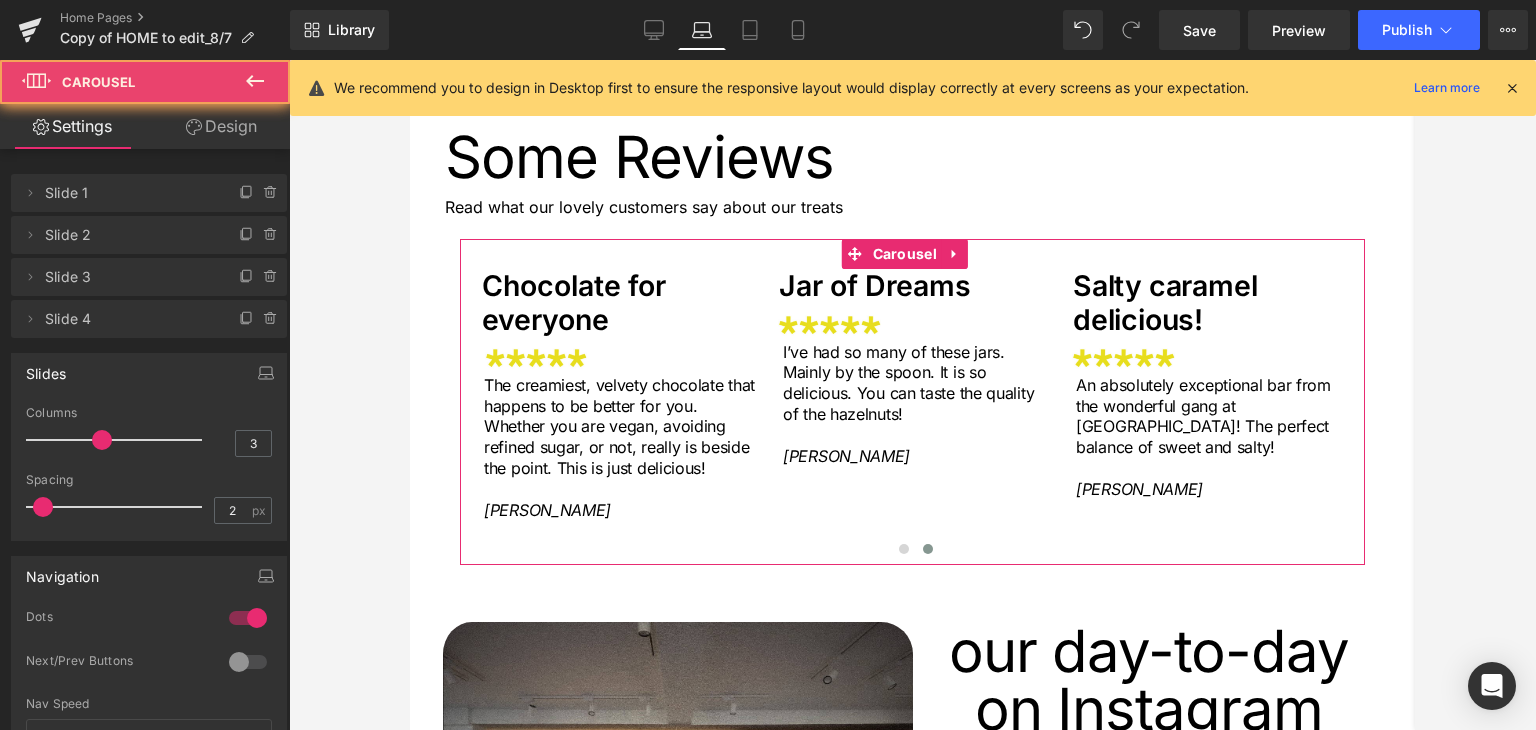 click at bounding box center (928, 549) 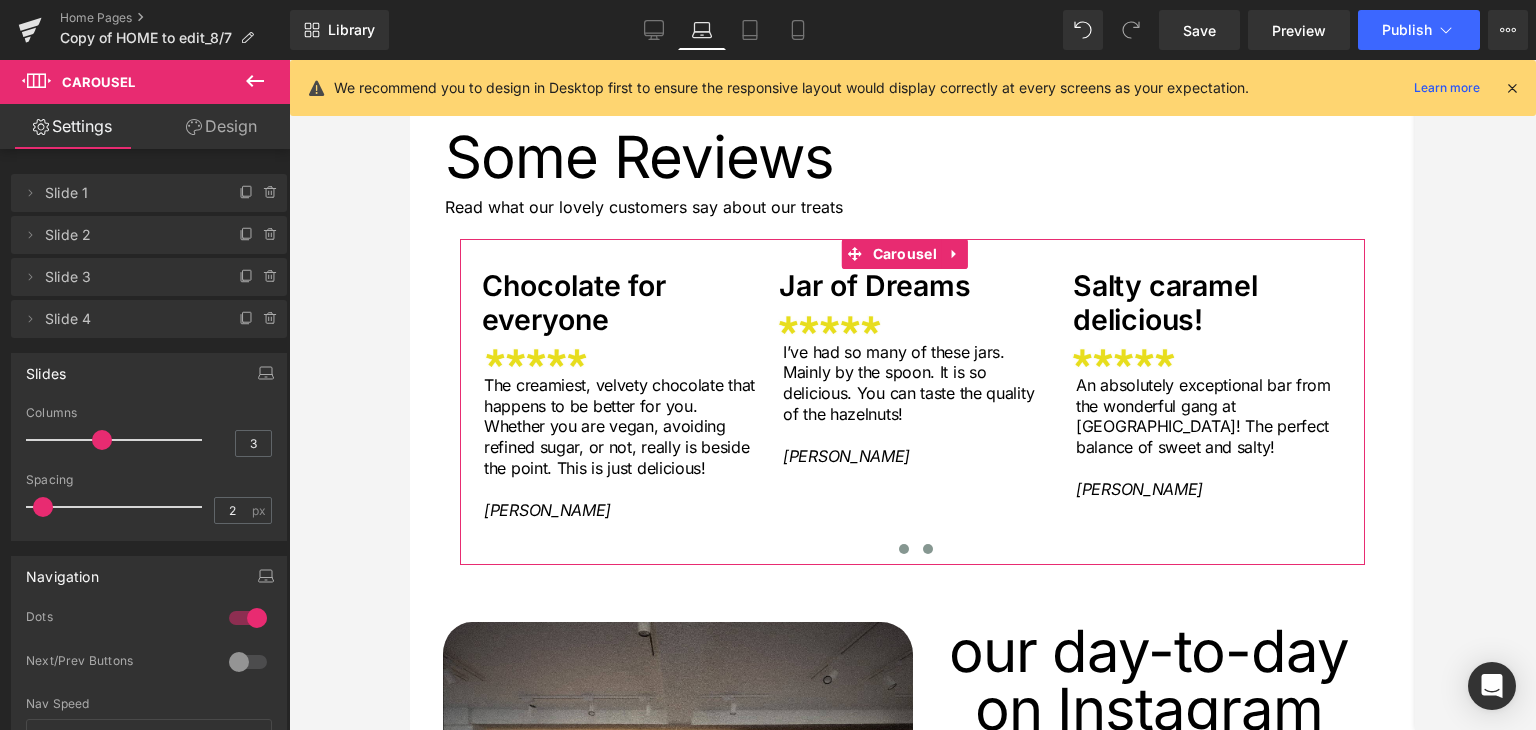 click at bounding box center (904, 549) 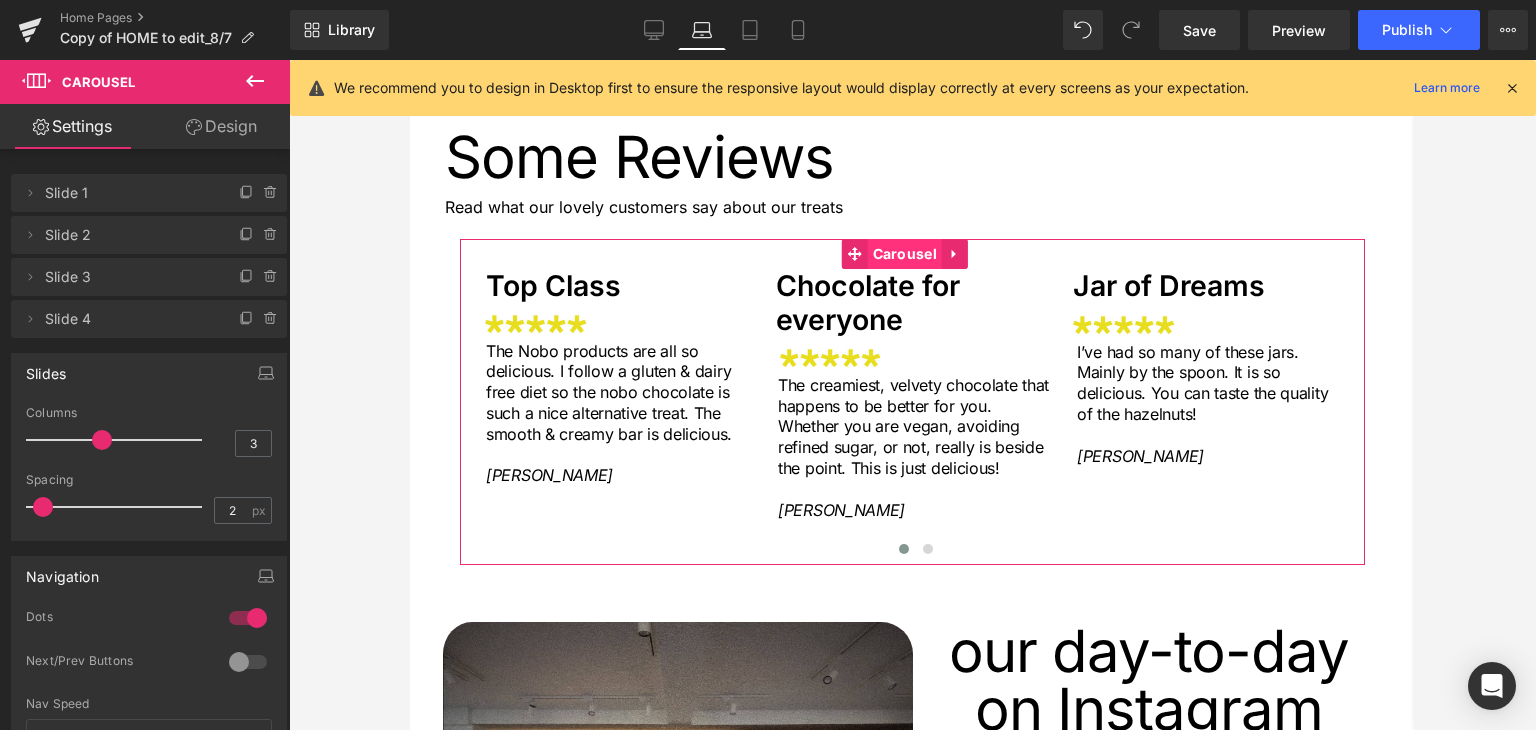 click on "Carousel" at bounding box center [905, 254] 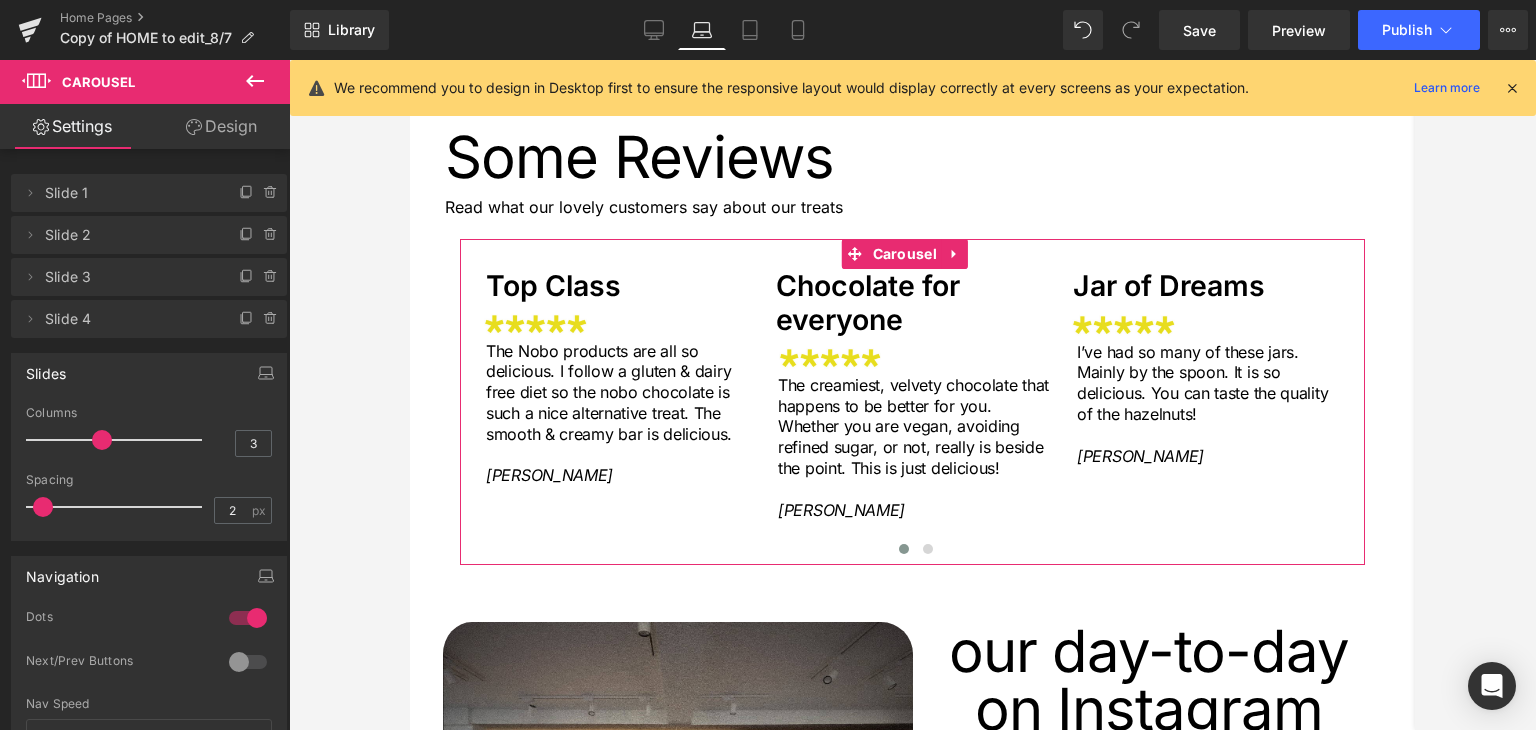 click on "Design" at bounding box center (221, 126) 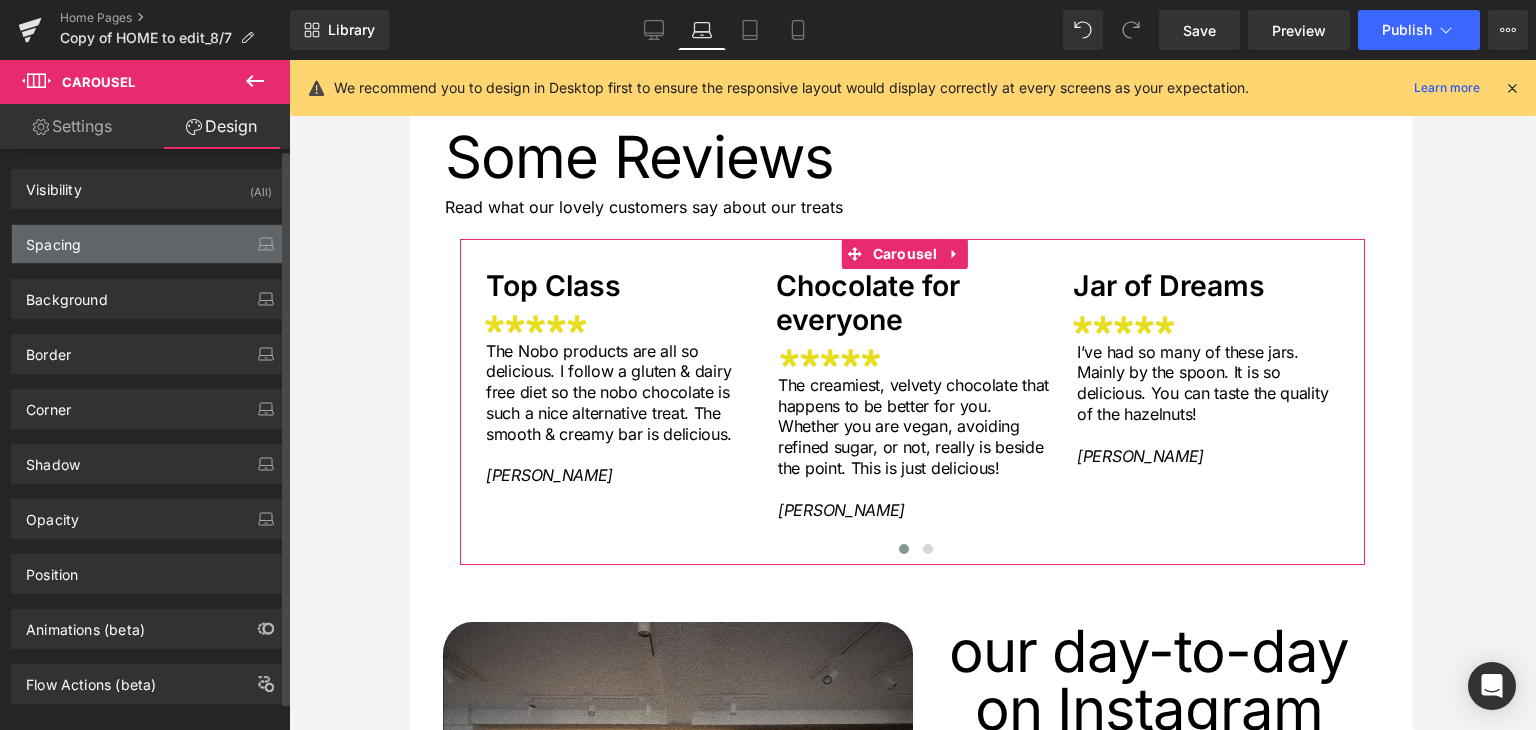 click on "Spacing" at bounding box center (149, 244) 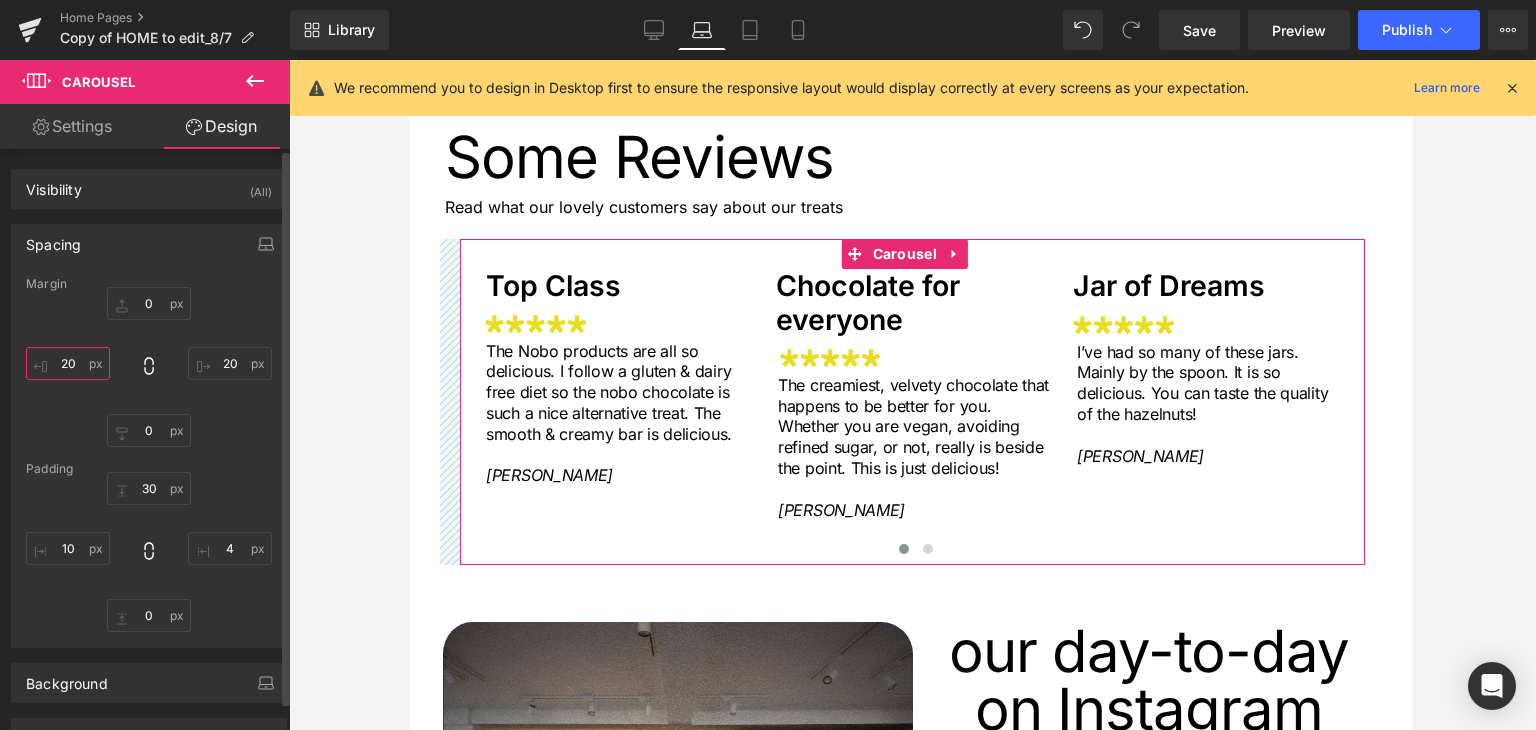 click on "20" at bounding box center [68, 363] 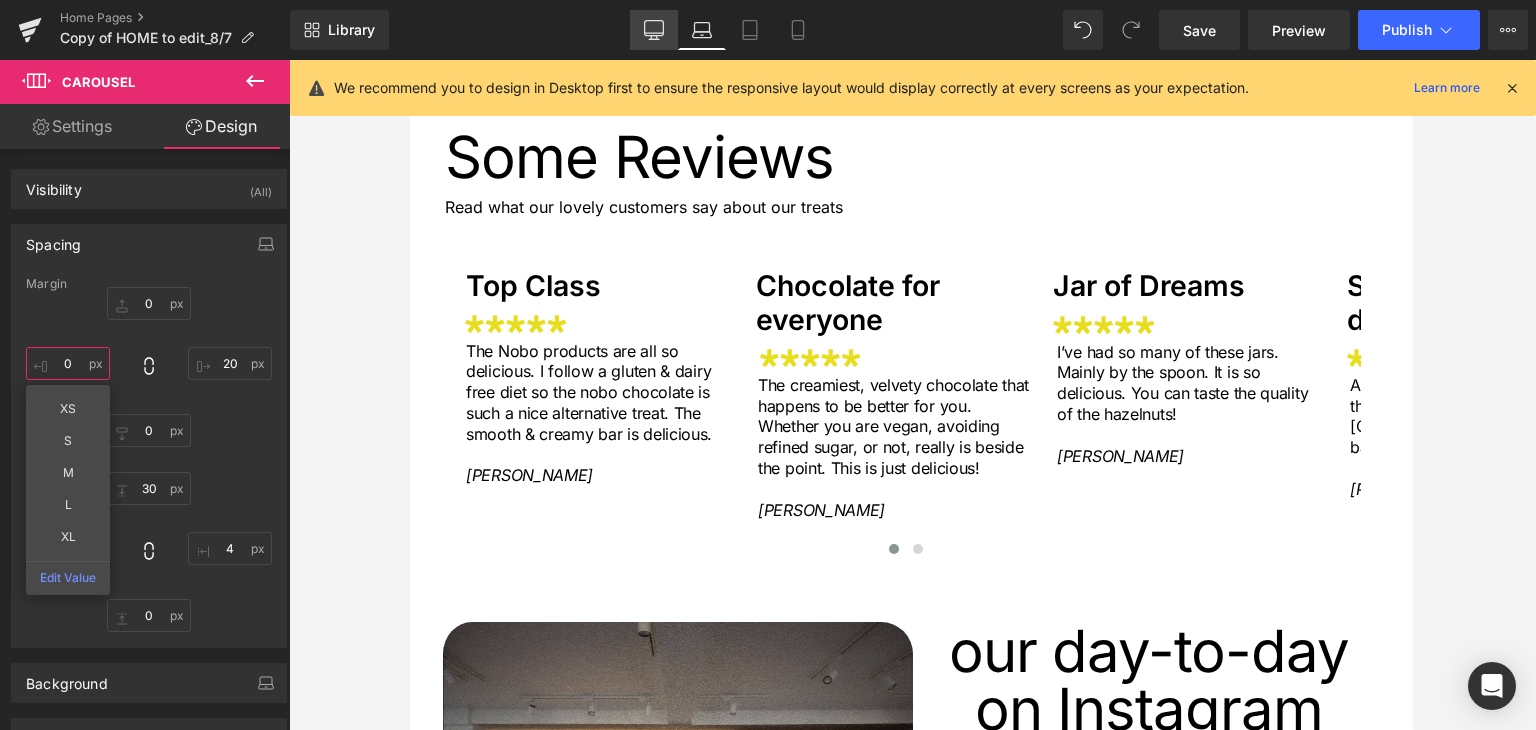 type on "0" 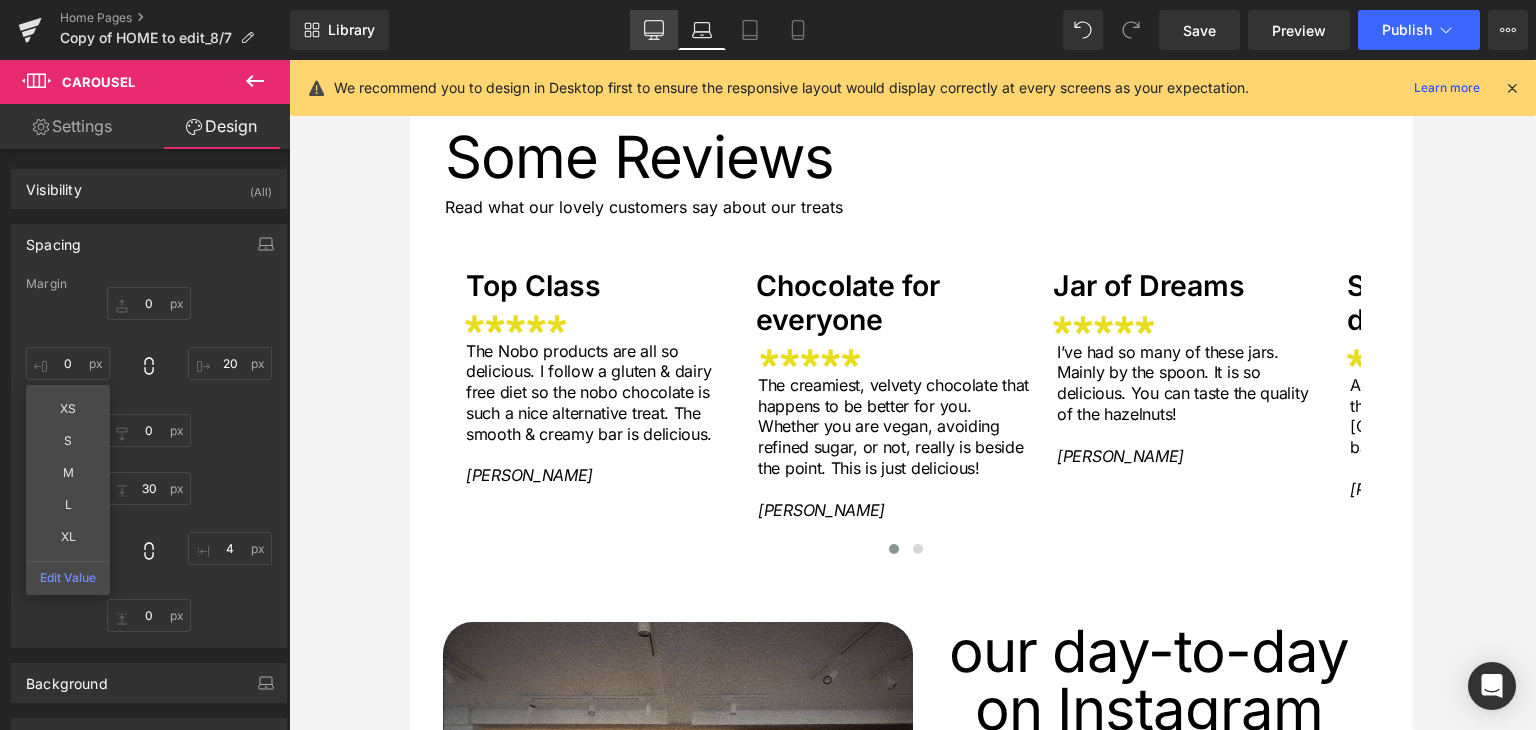 click 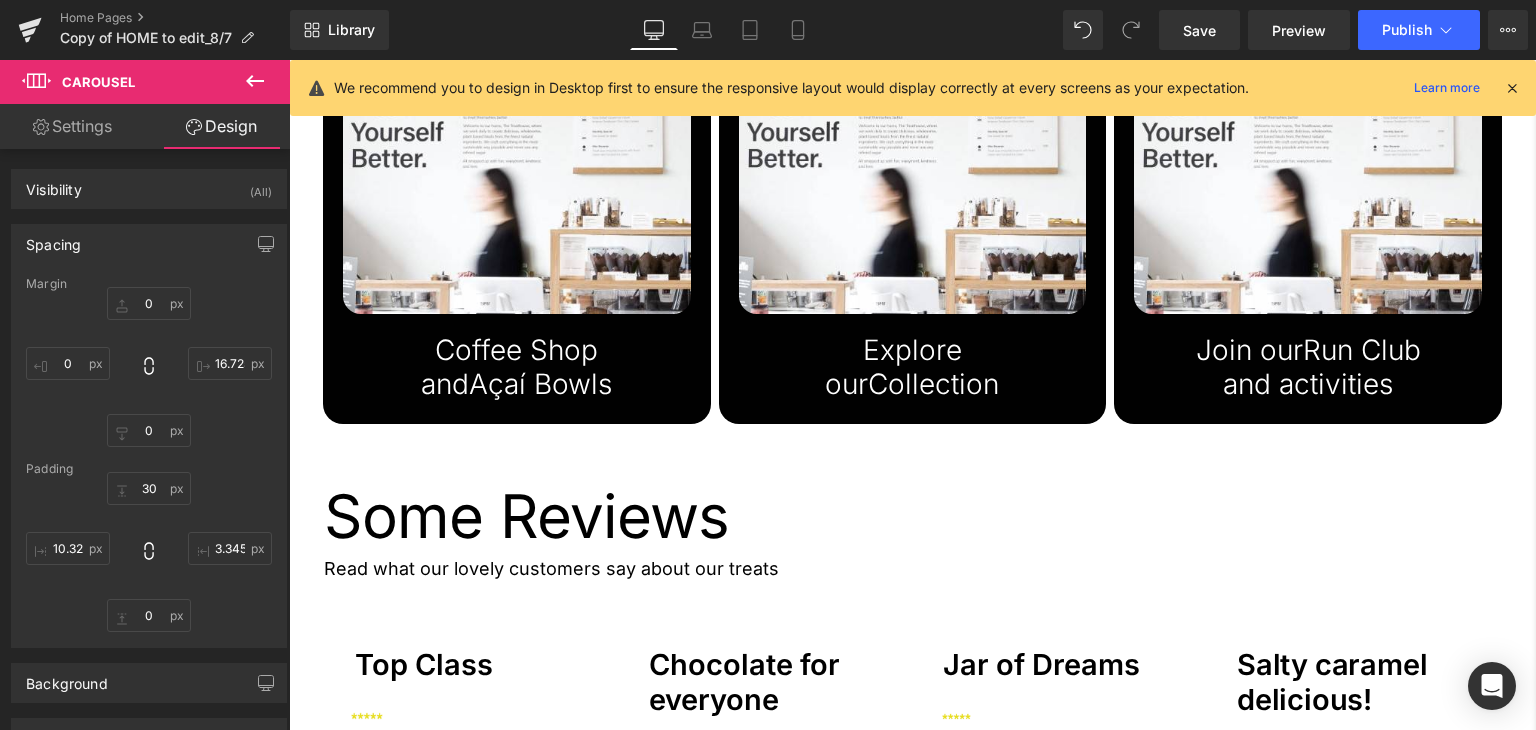 type on "0" 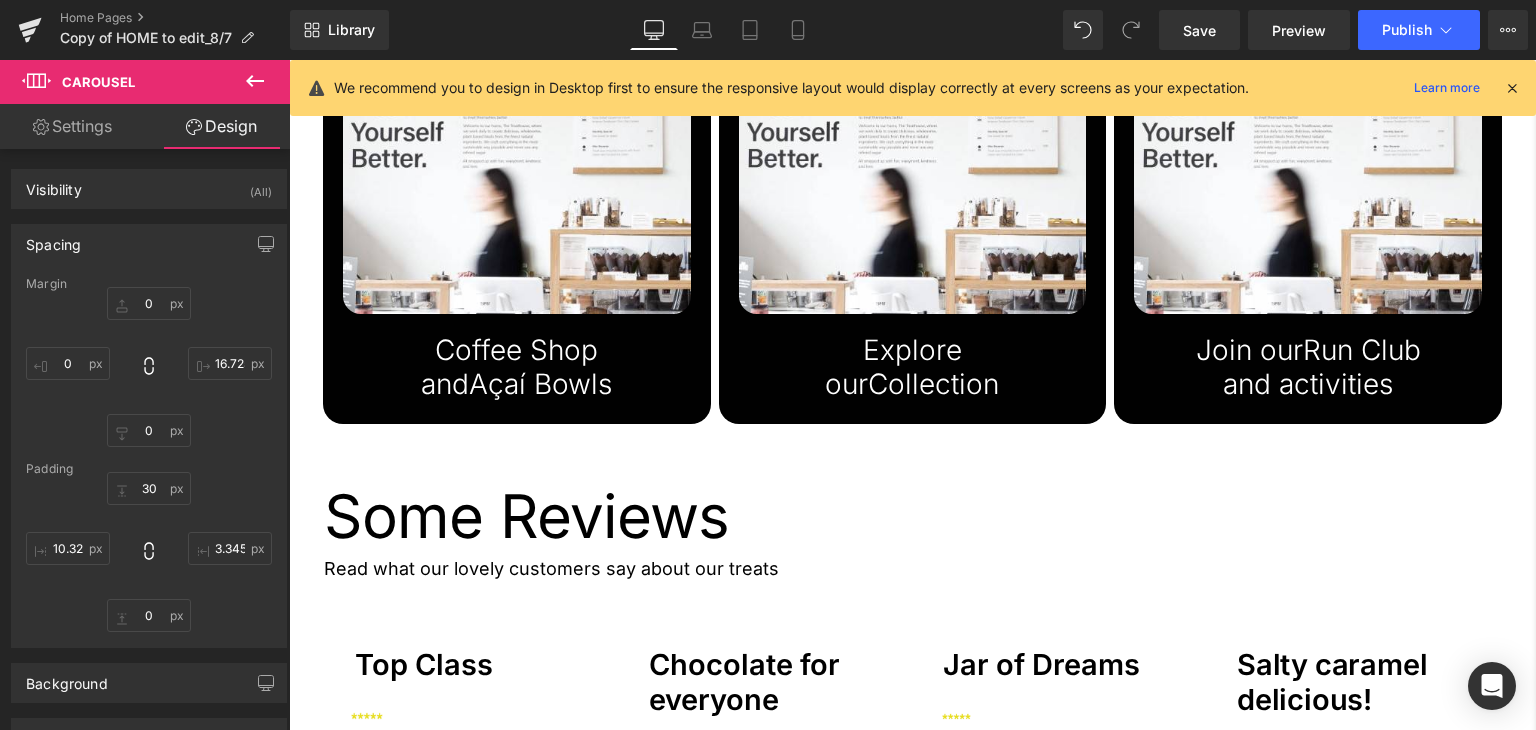 type on "16.7259" 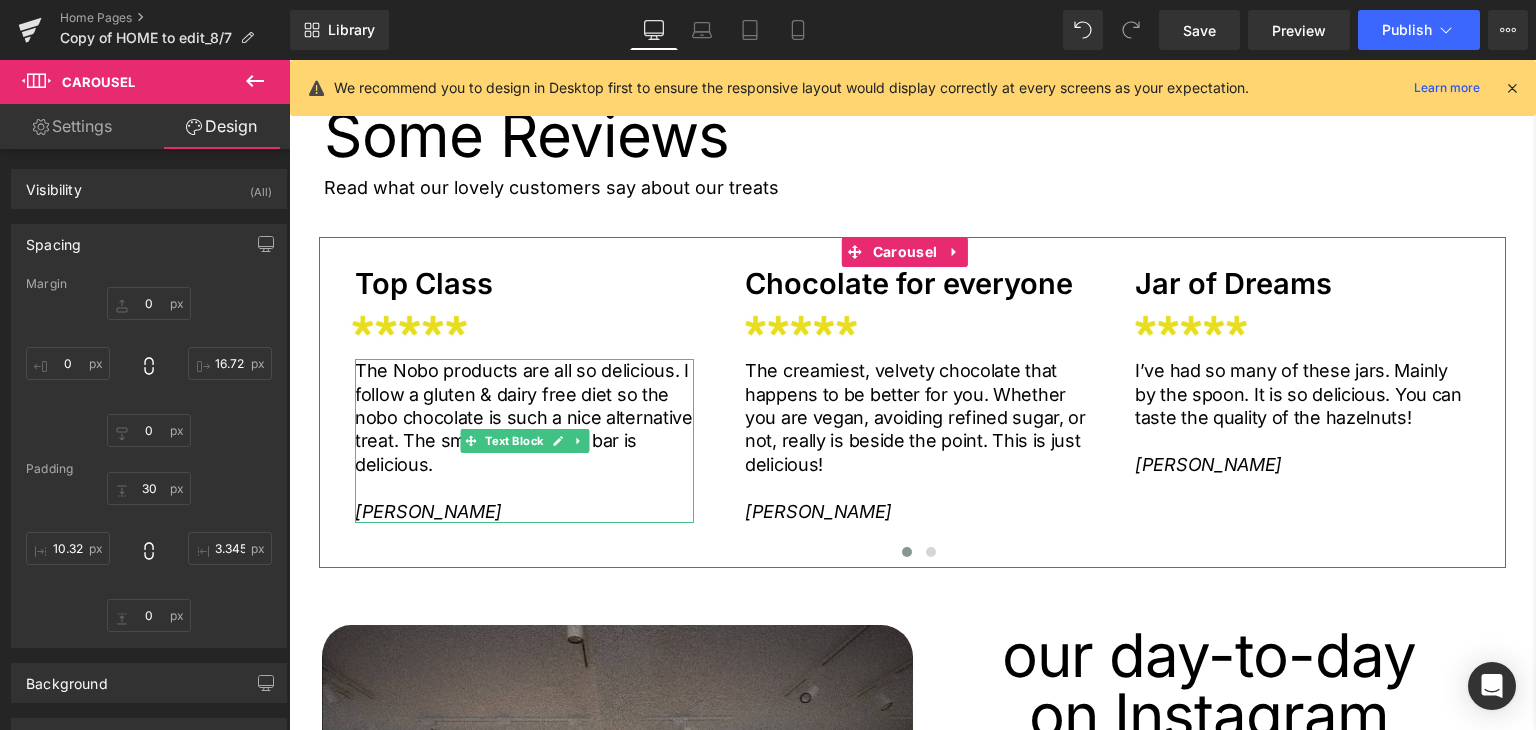 scroll, scrollTop: 2976, scrollLeft: 0, axis: vertical 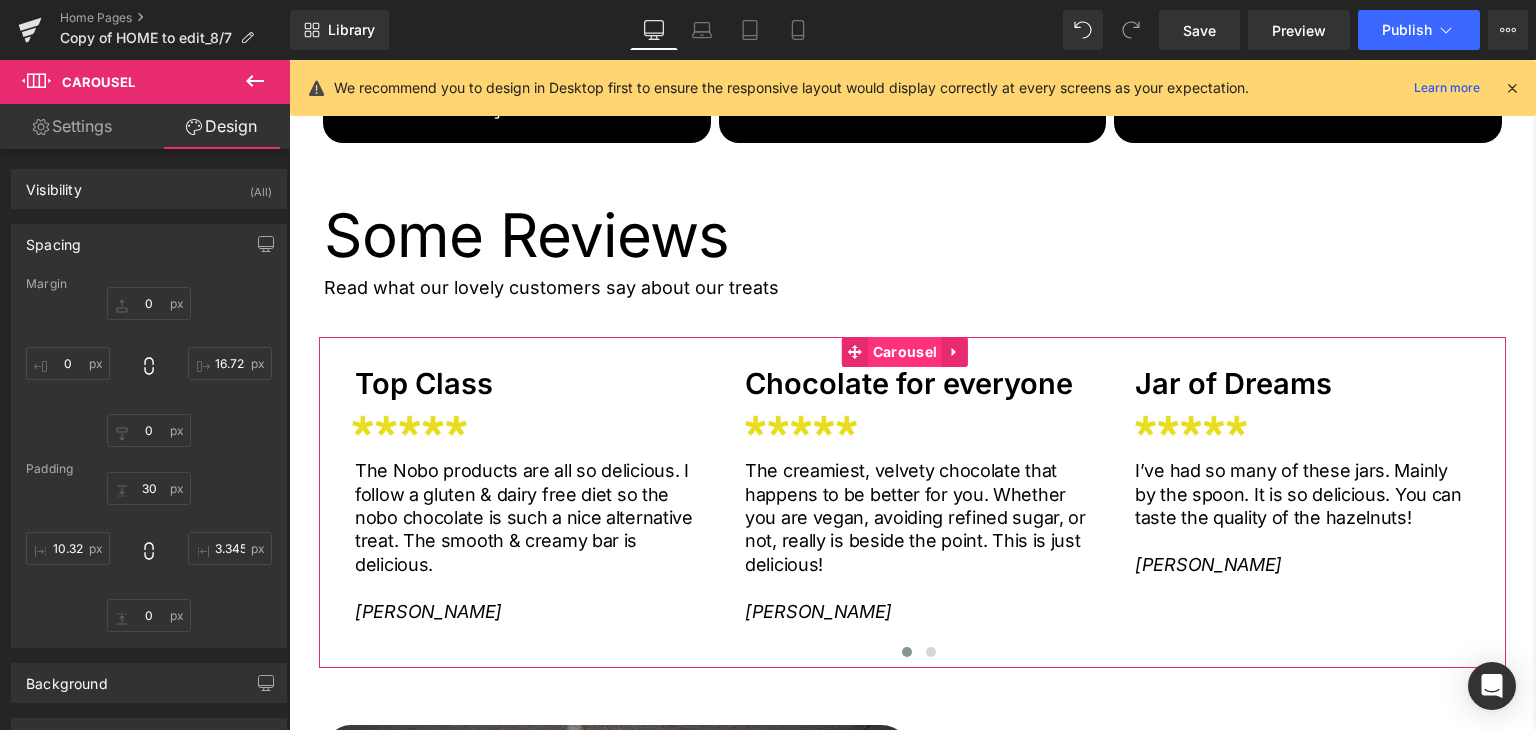 click on "Carousel" at bounding box center (905, 352) 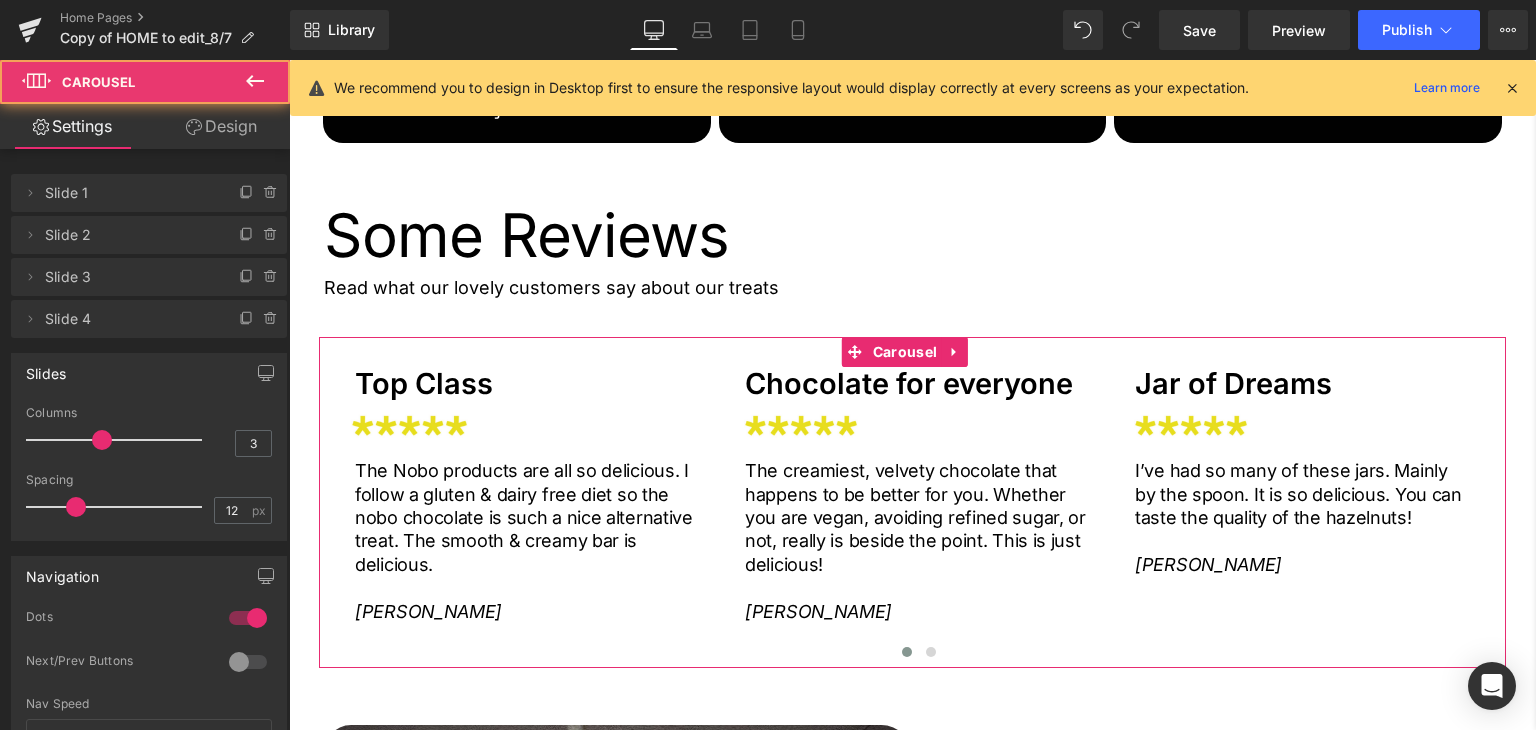 click on "Design" at bounding box center (221, 126) 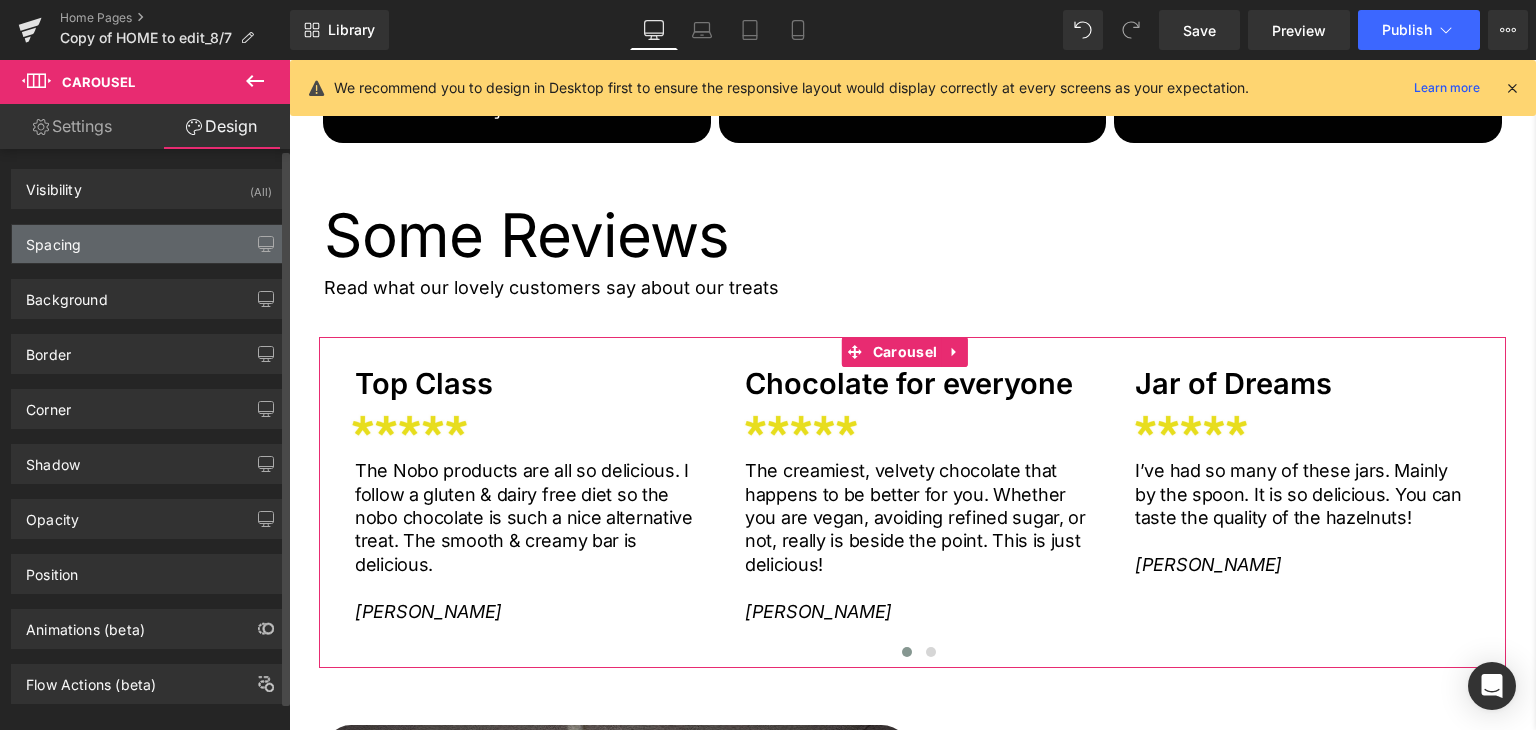 click on "Spacing" at bounding box center (149, 244) 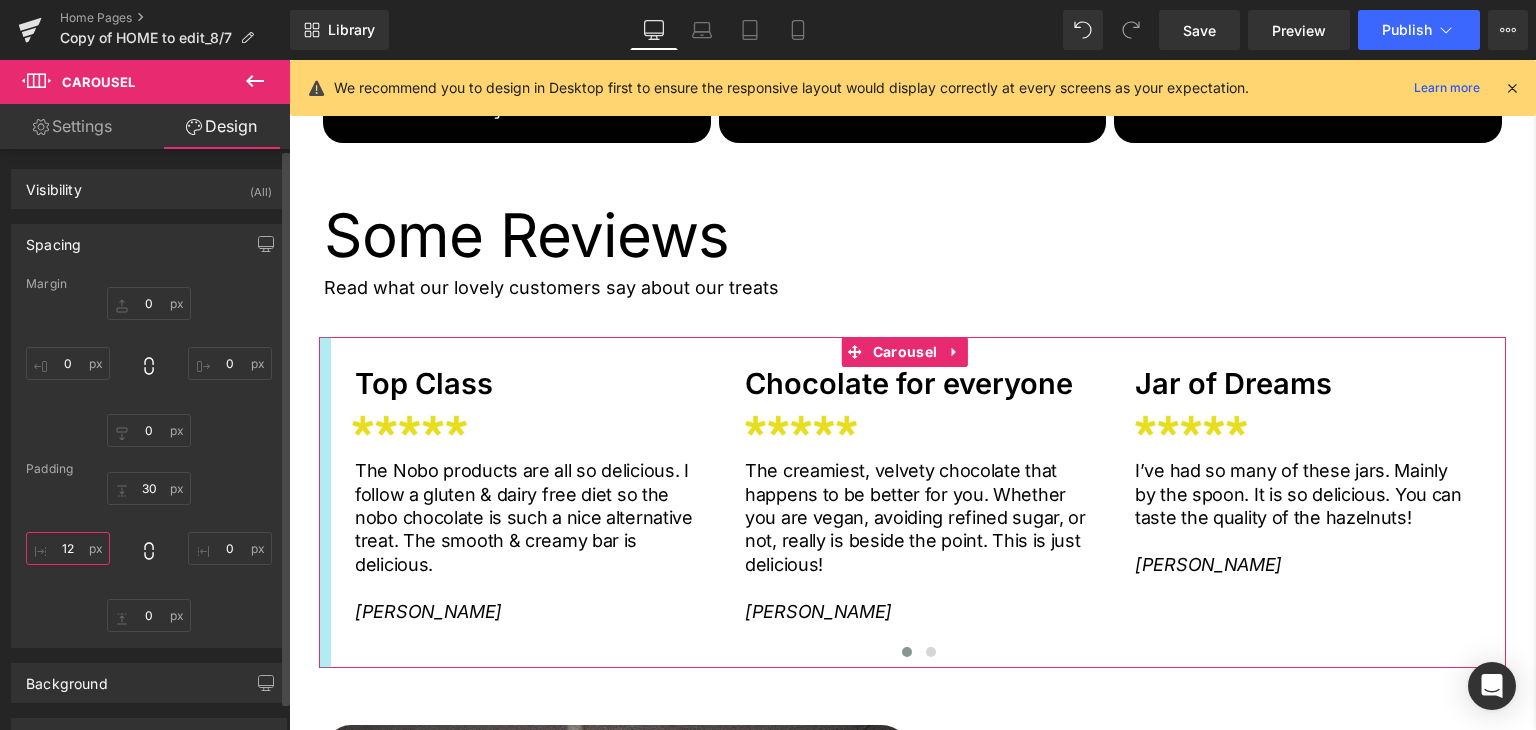 click on "12" at bounding box center [68, 548] 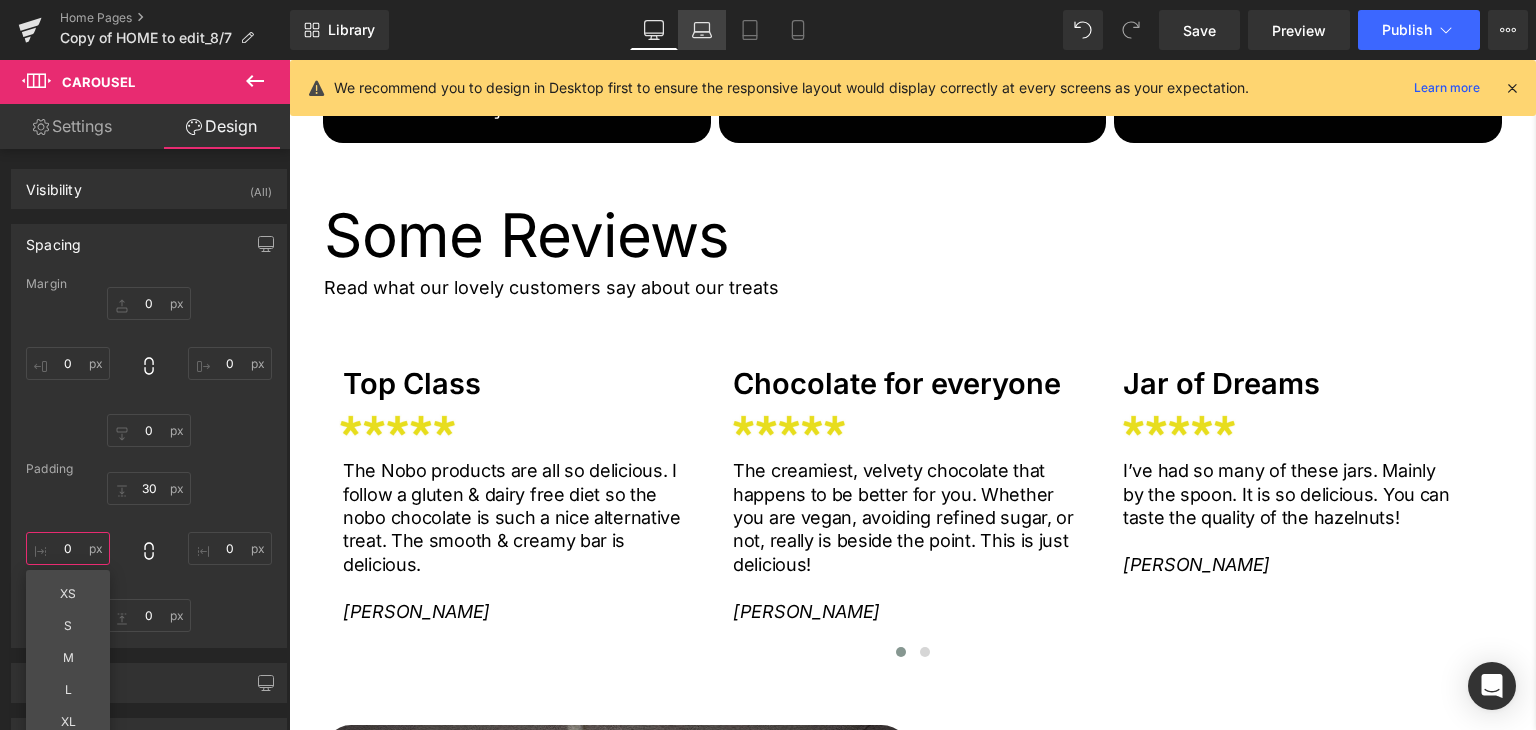 type on "0" 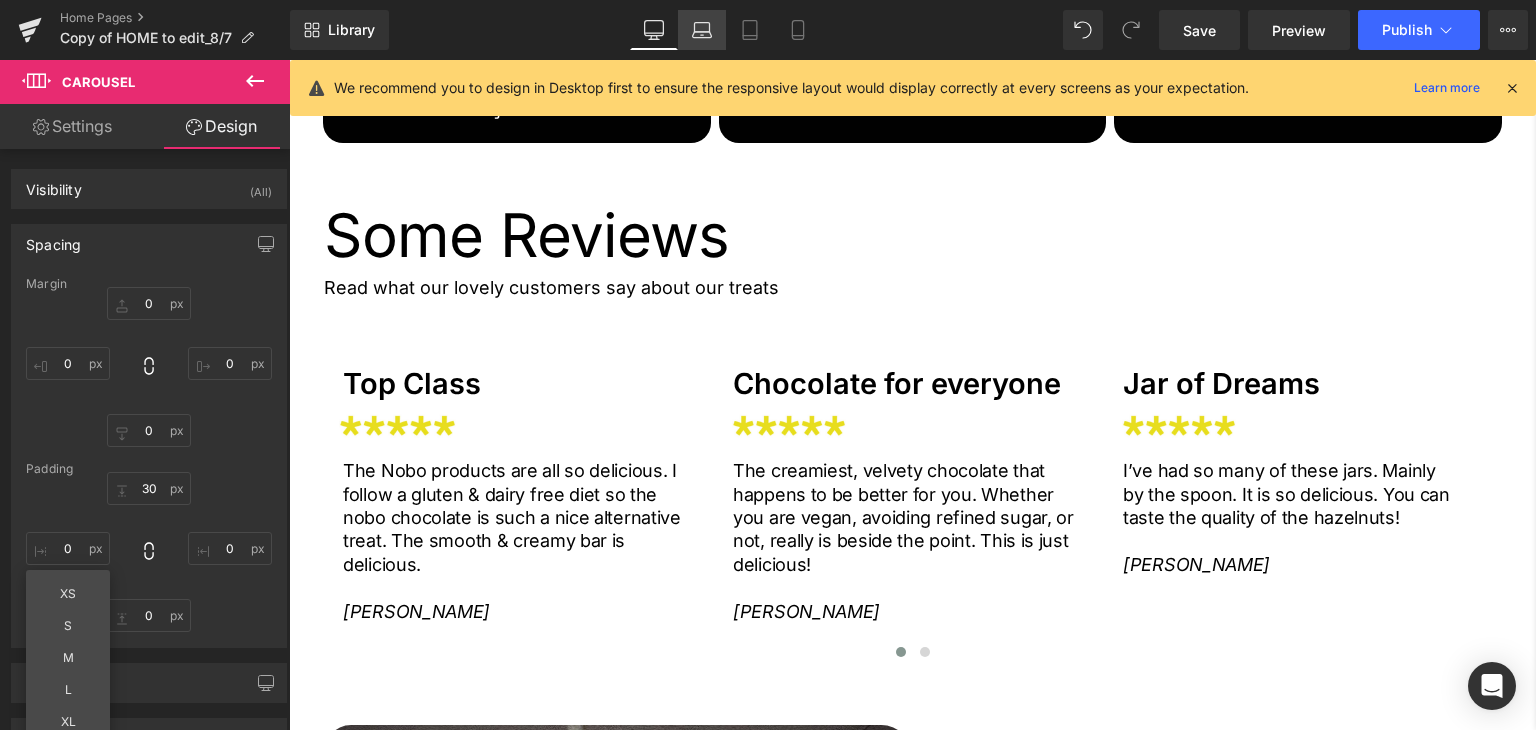 click on "Laptop" at bounding box center [702, 30] 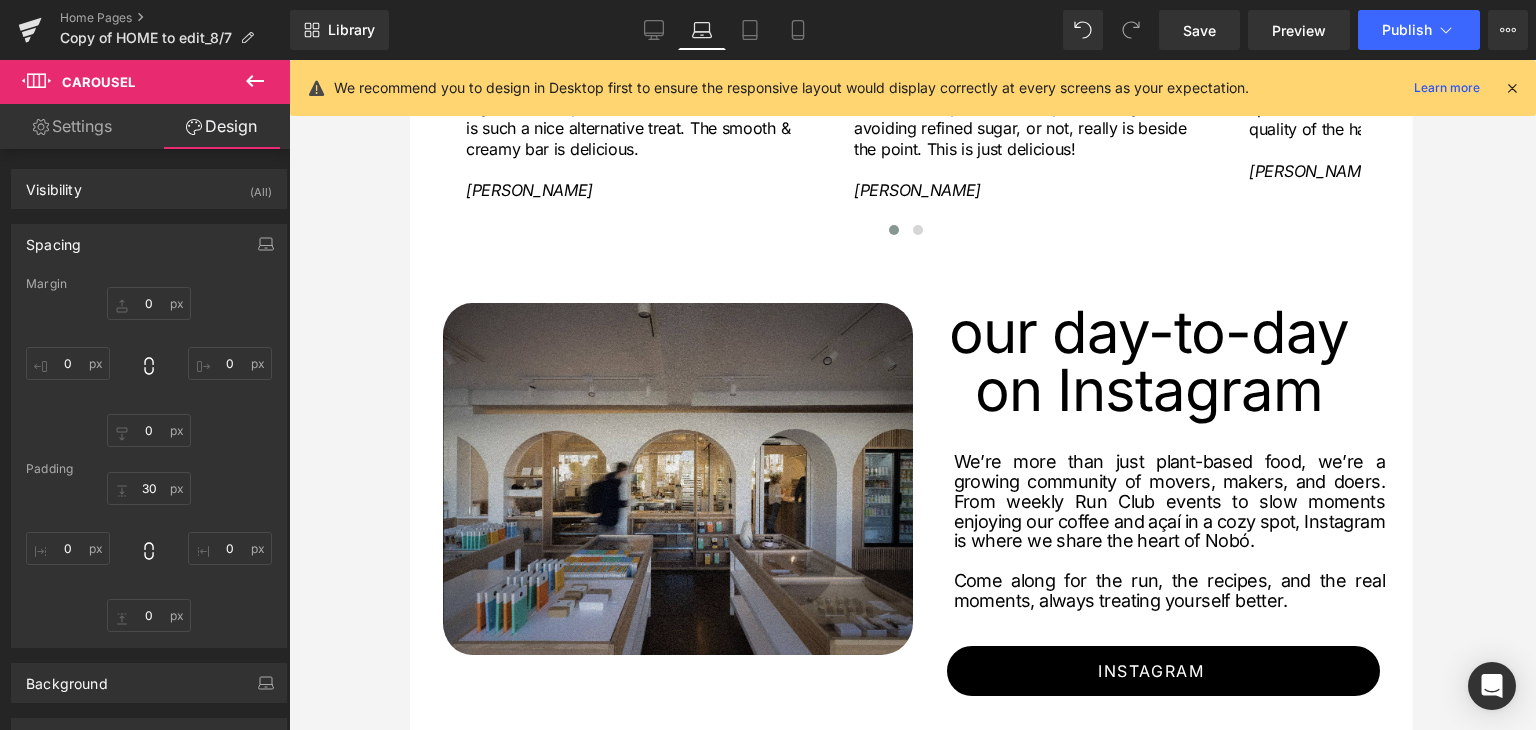 type on "0" 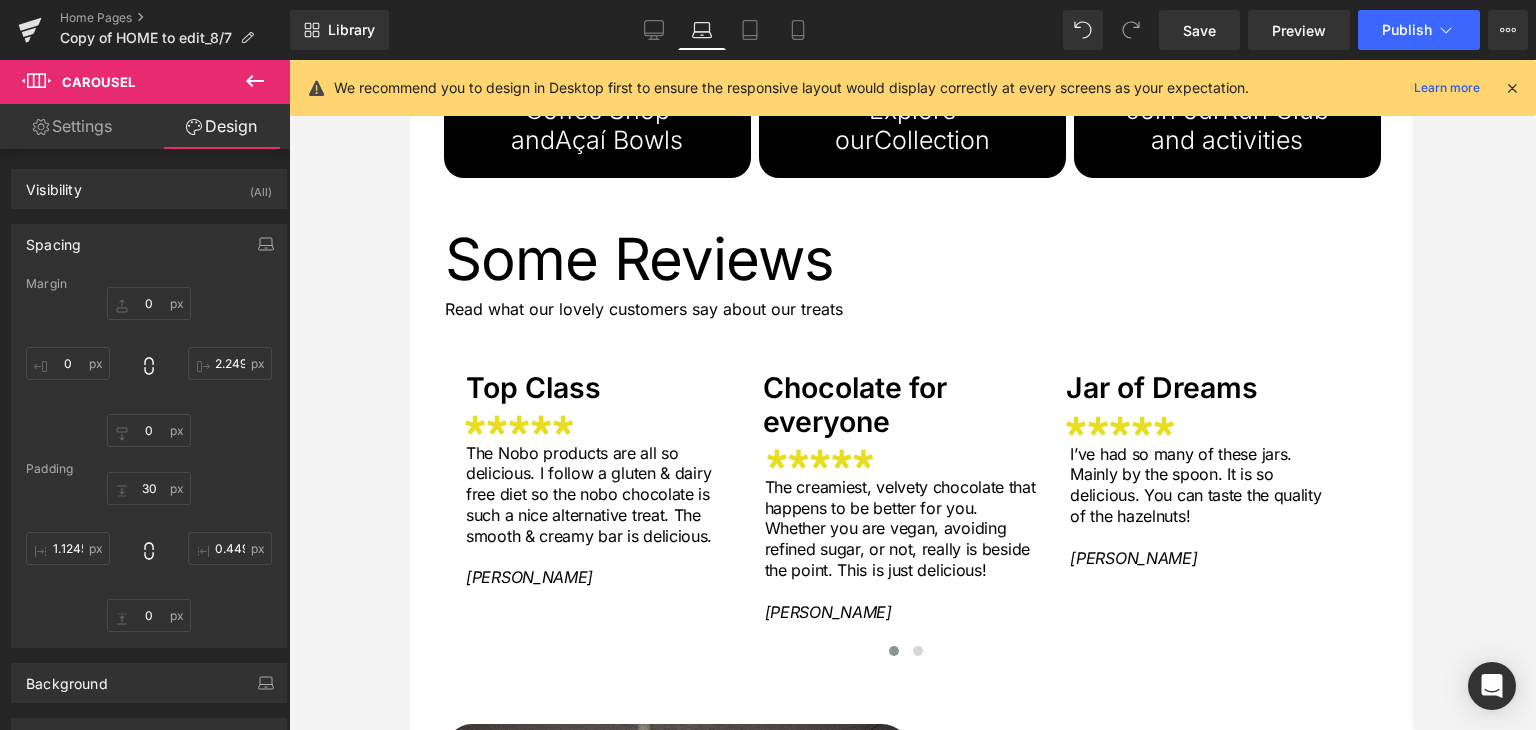 scroll, scrollTop: 2594, scrollLeft: 0, axis: vertical 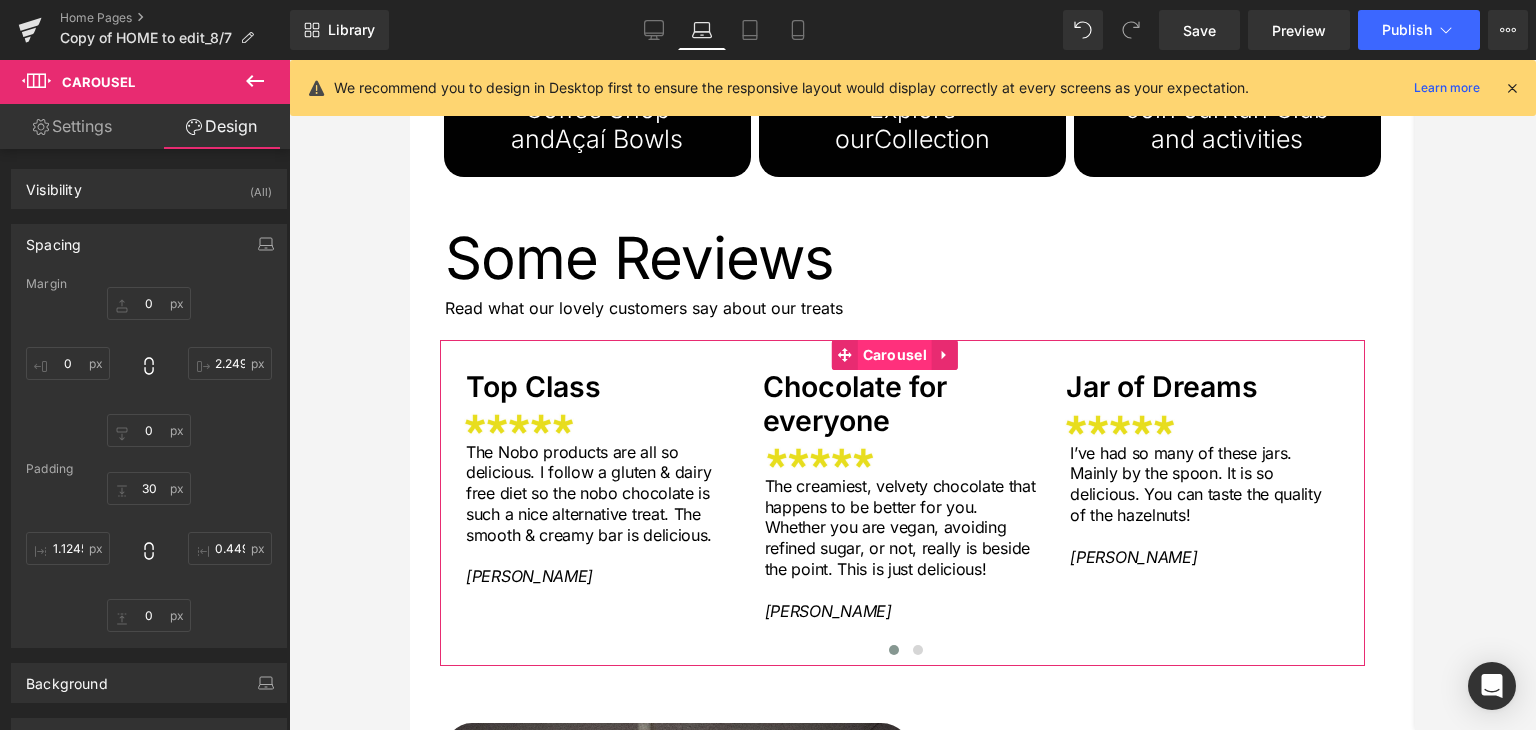 click on "Carousel" at bounding box center [895, 355] 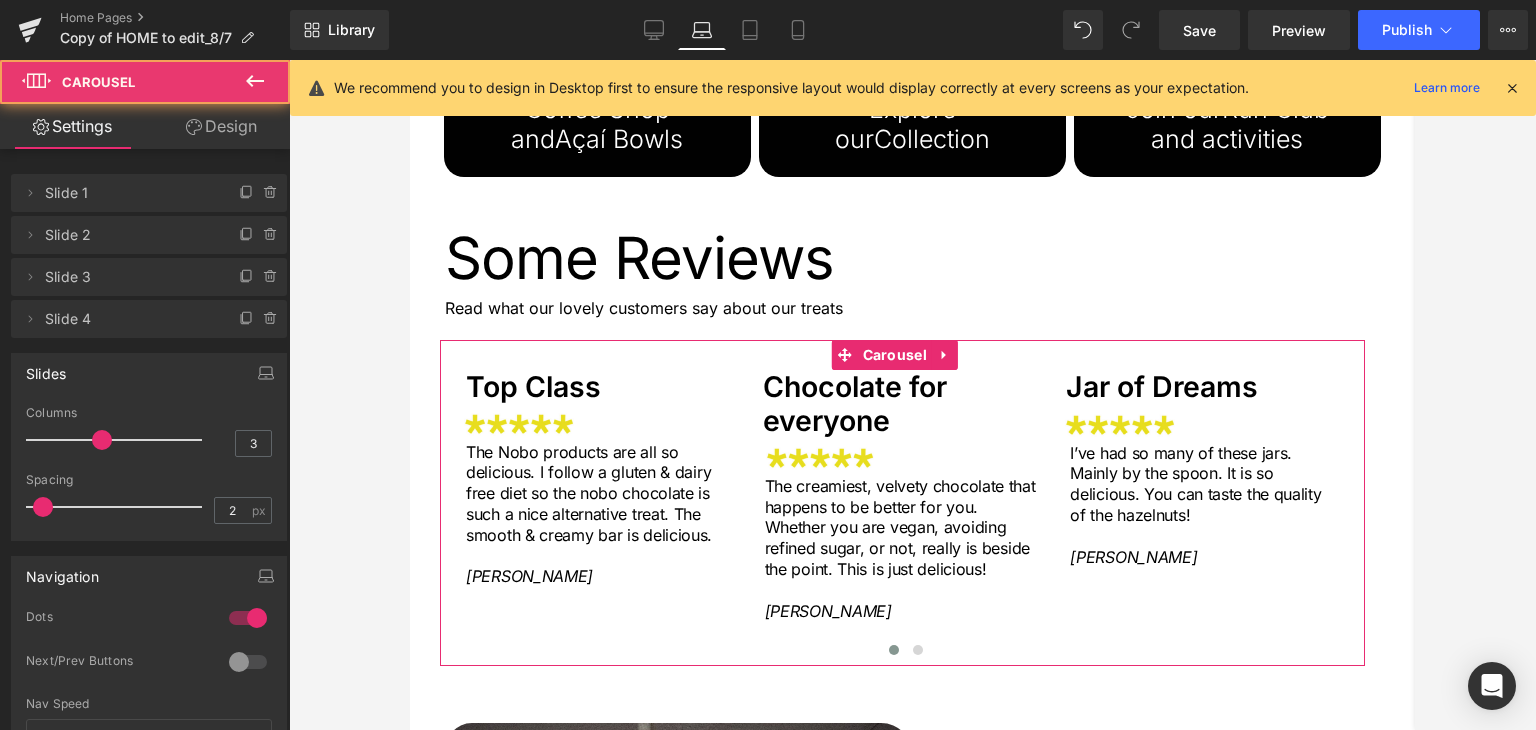 click on "Design" at bounding box center [221, 126] 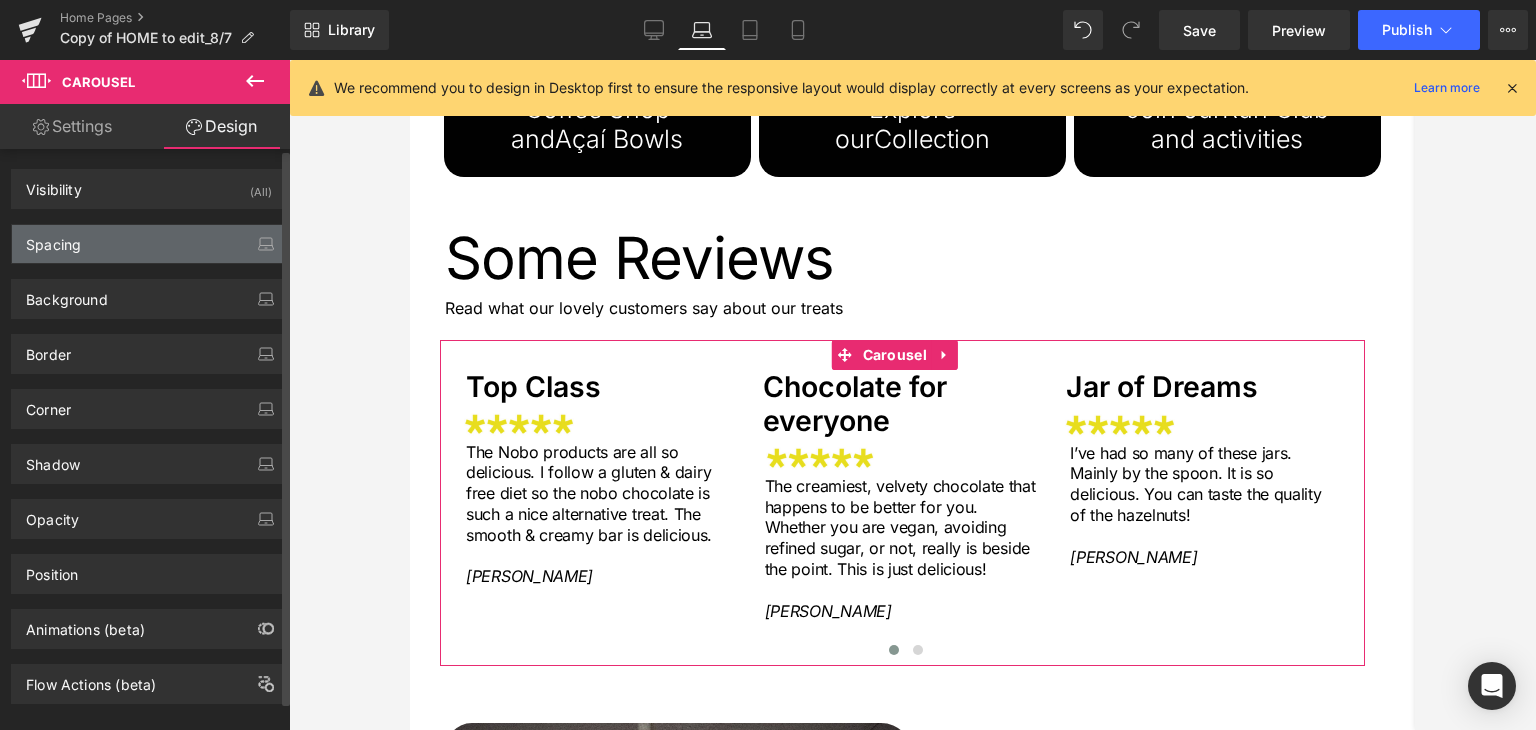 click on "Spacing" at bounding box center (53, 239) 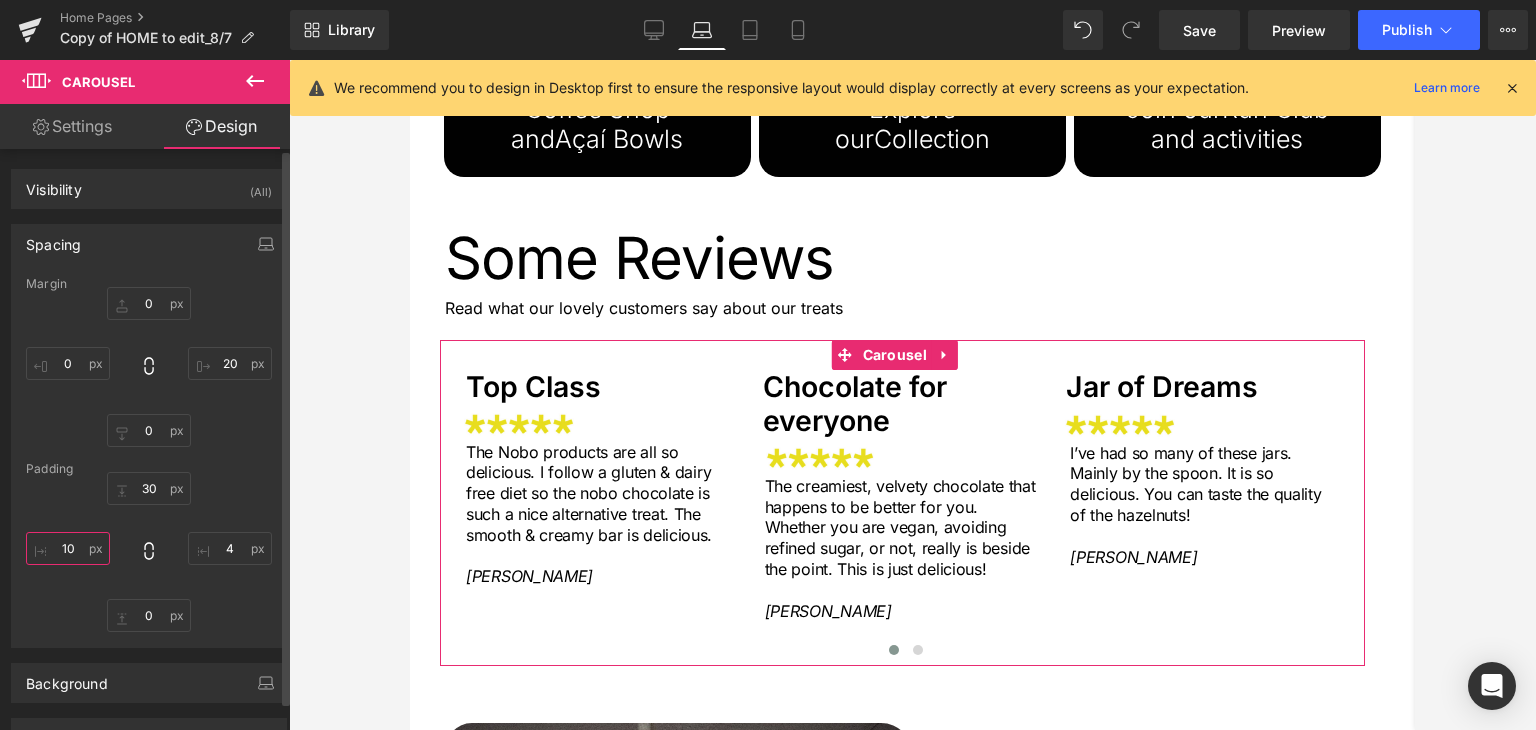 click on "10" at bounding box center [68, 548] 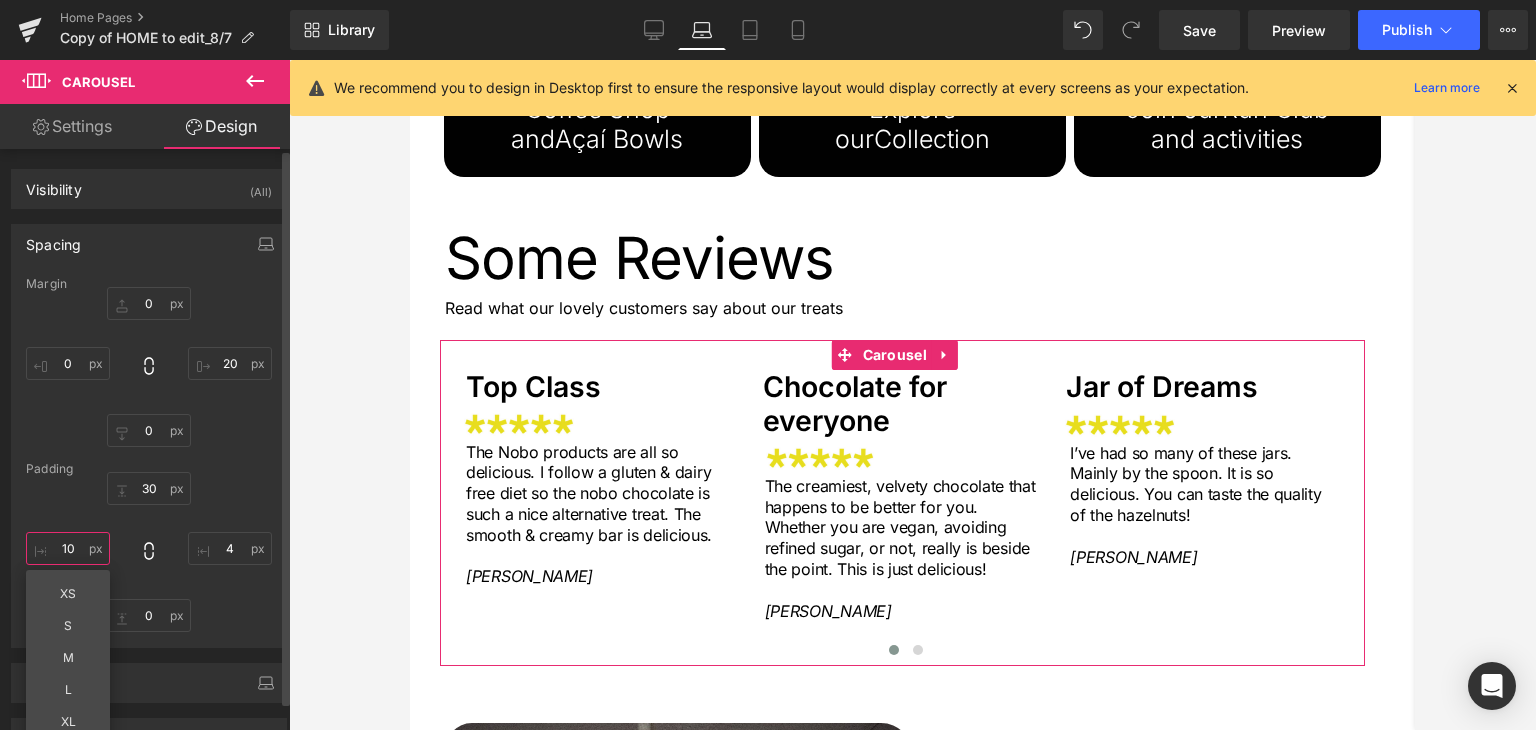 type on "0" 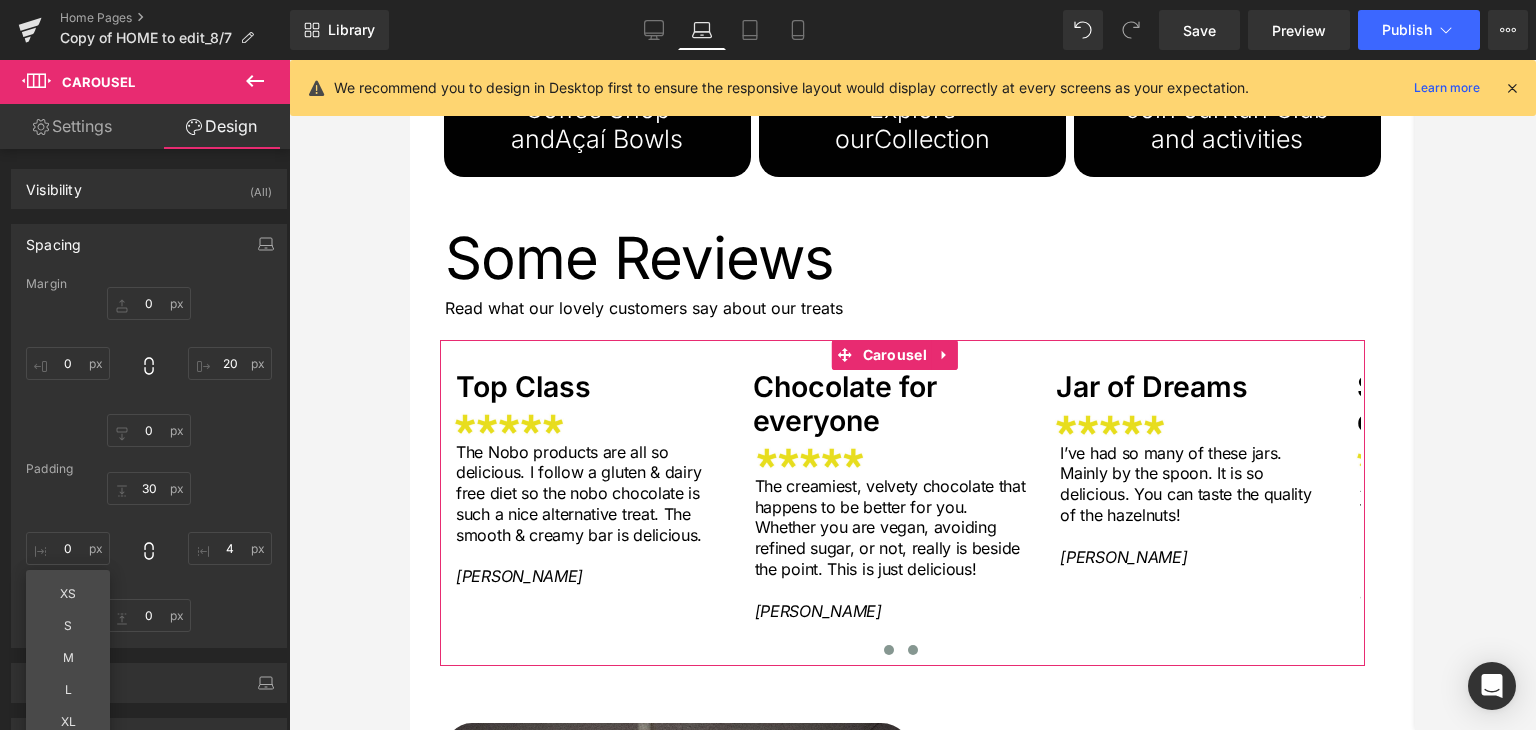 click at bounding box center (913, 650) 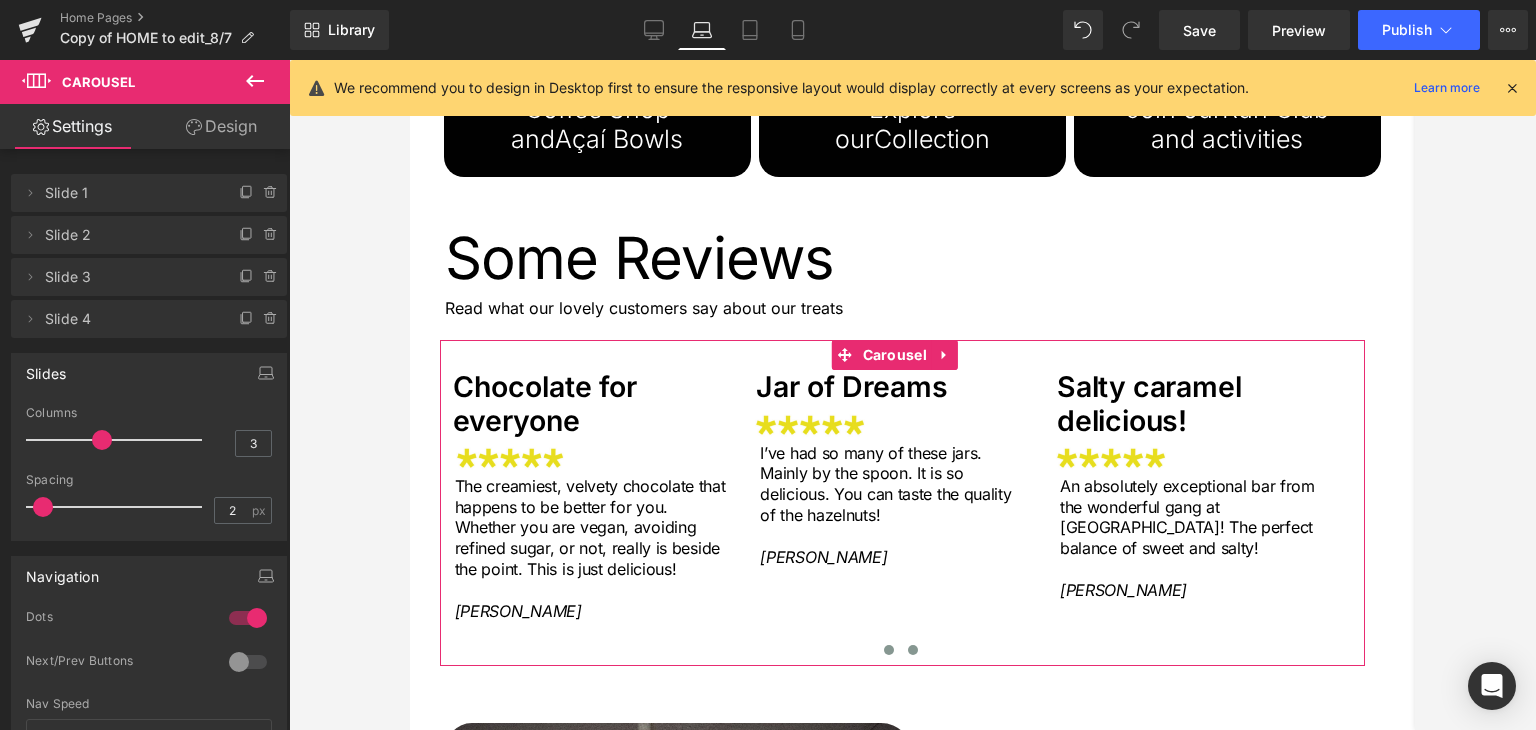 click at bounding box center [889, 650] 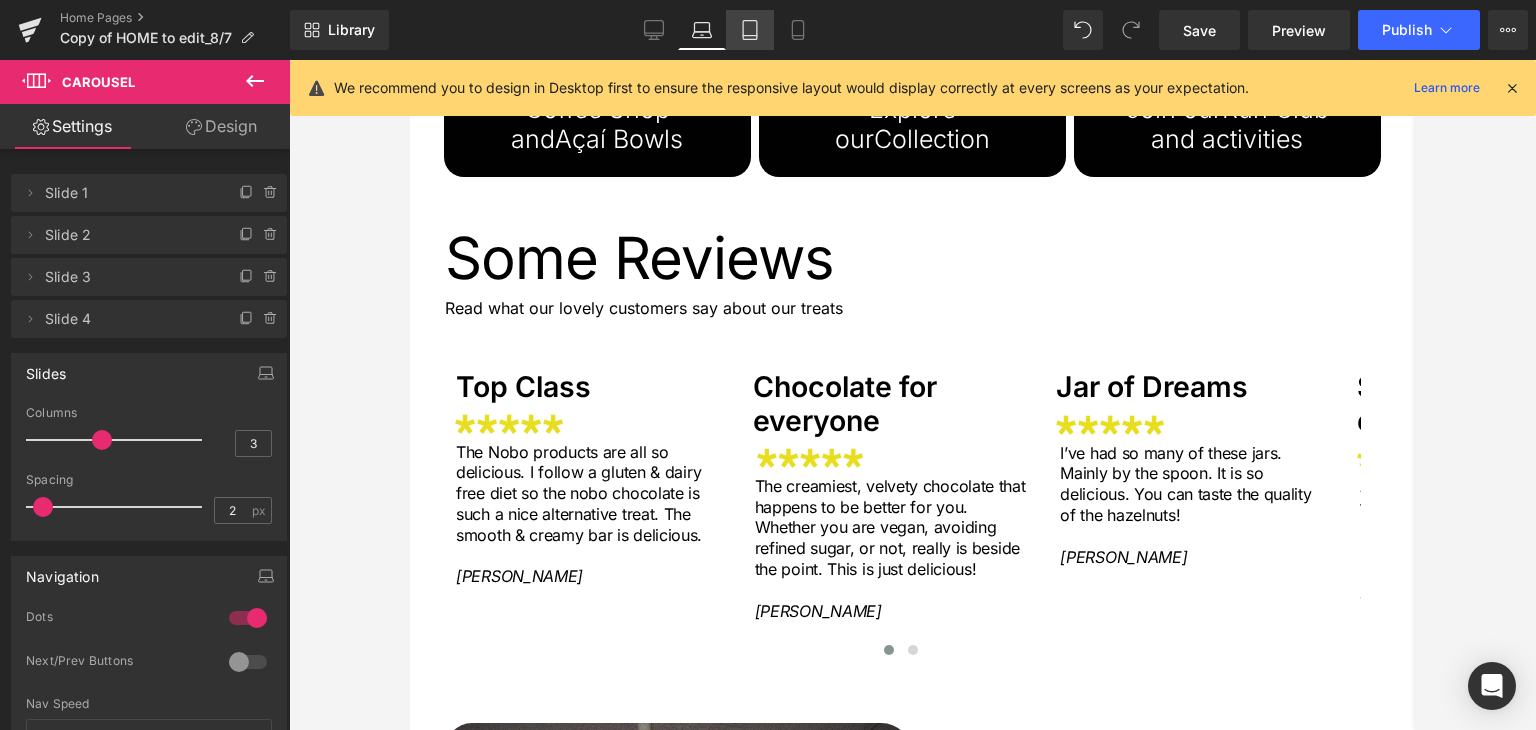 click on "Tablet" at bounding box center [750, 30] 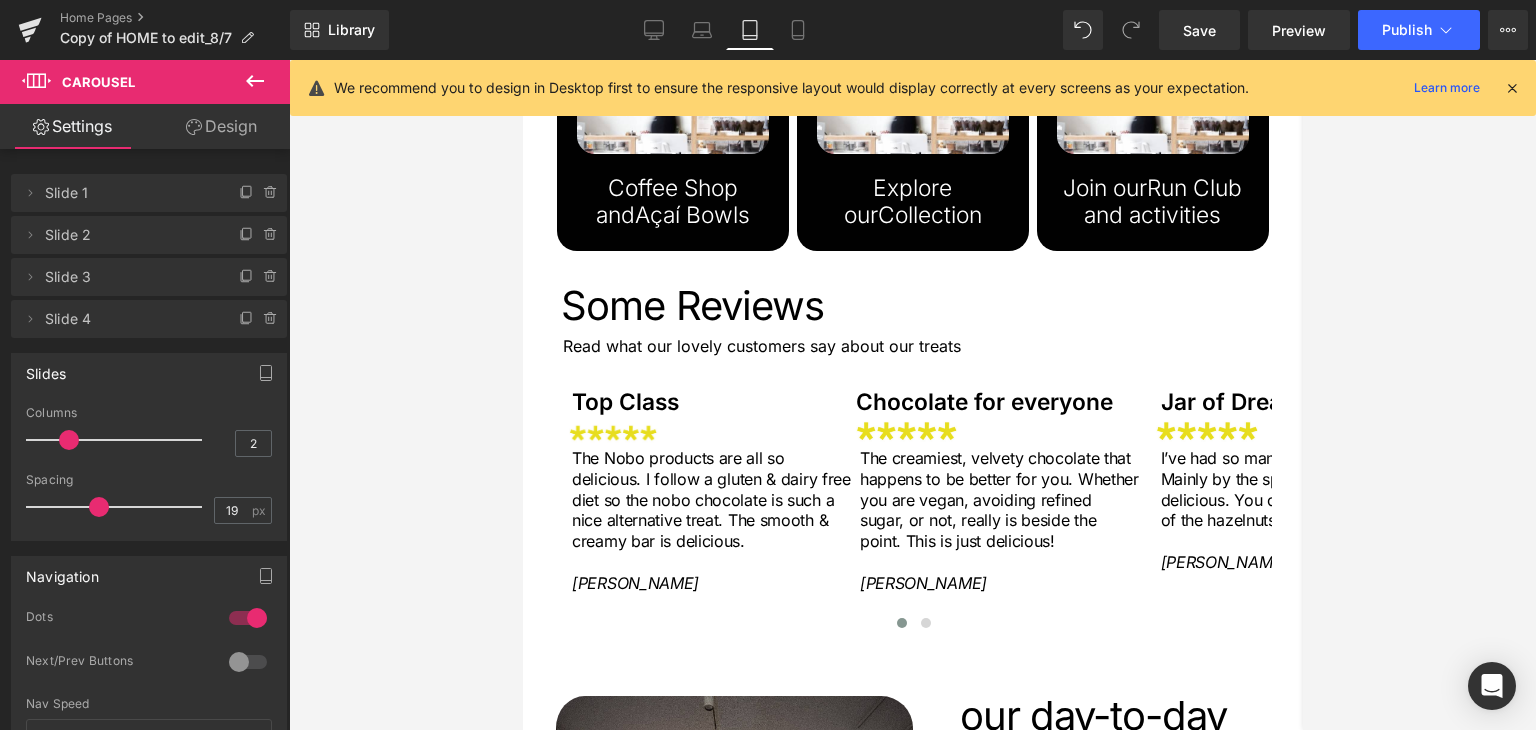 scroll, scrollTop: 2664, scrollLeft: 0, axis: vertical 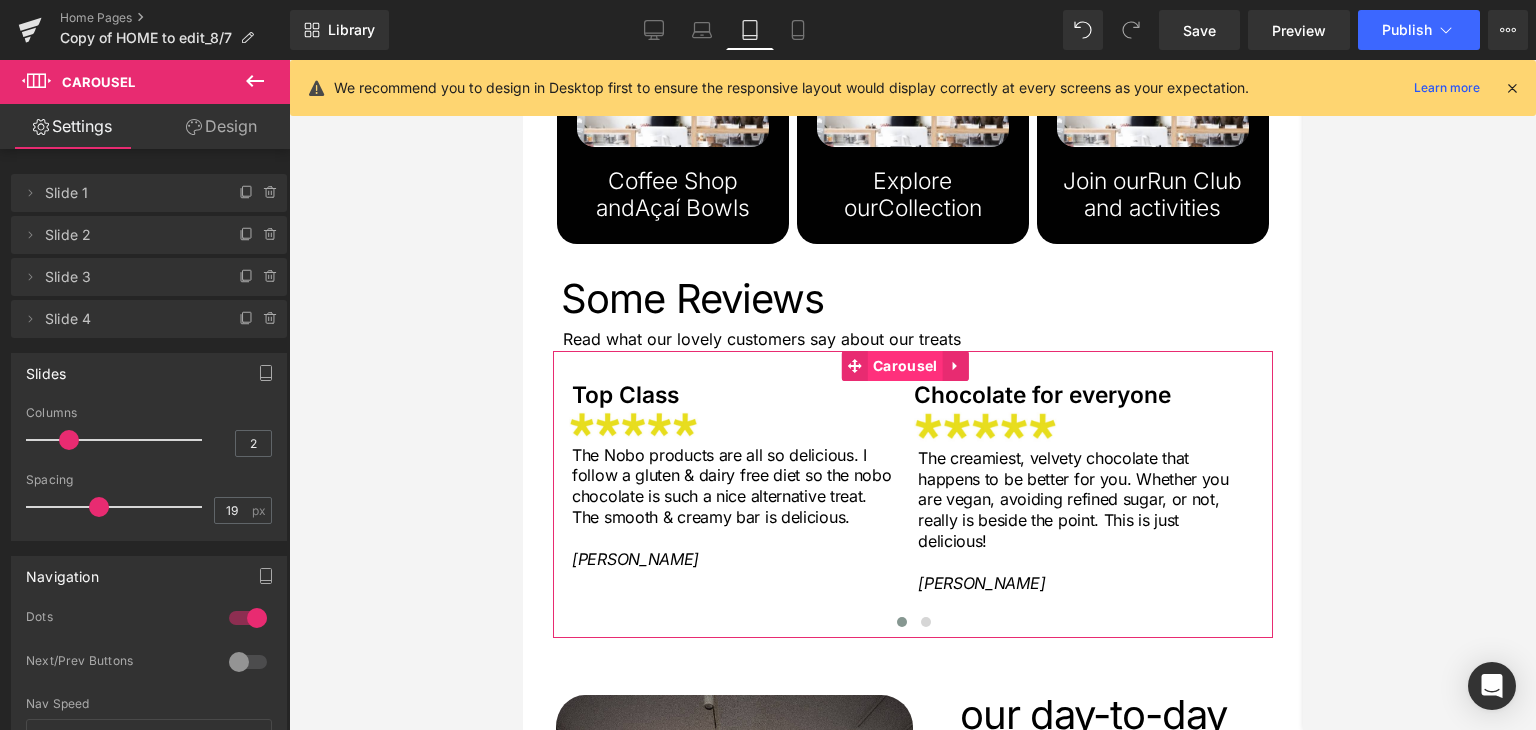 click on "Carousel" at bounding box center [904, 366] 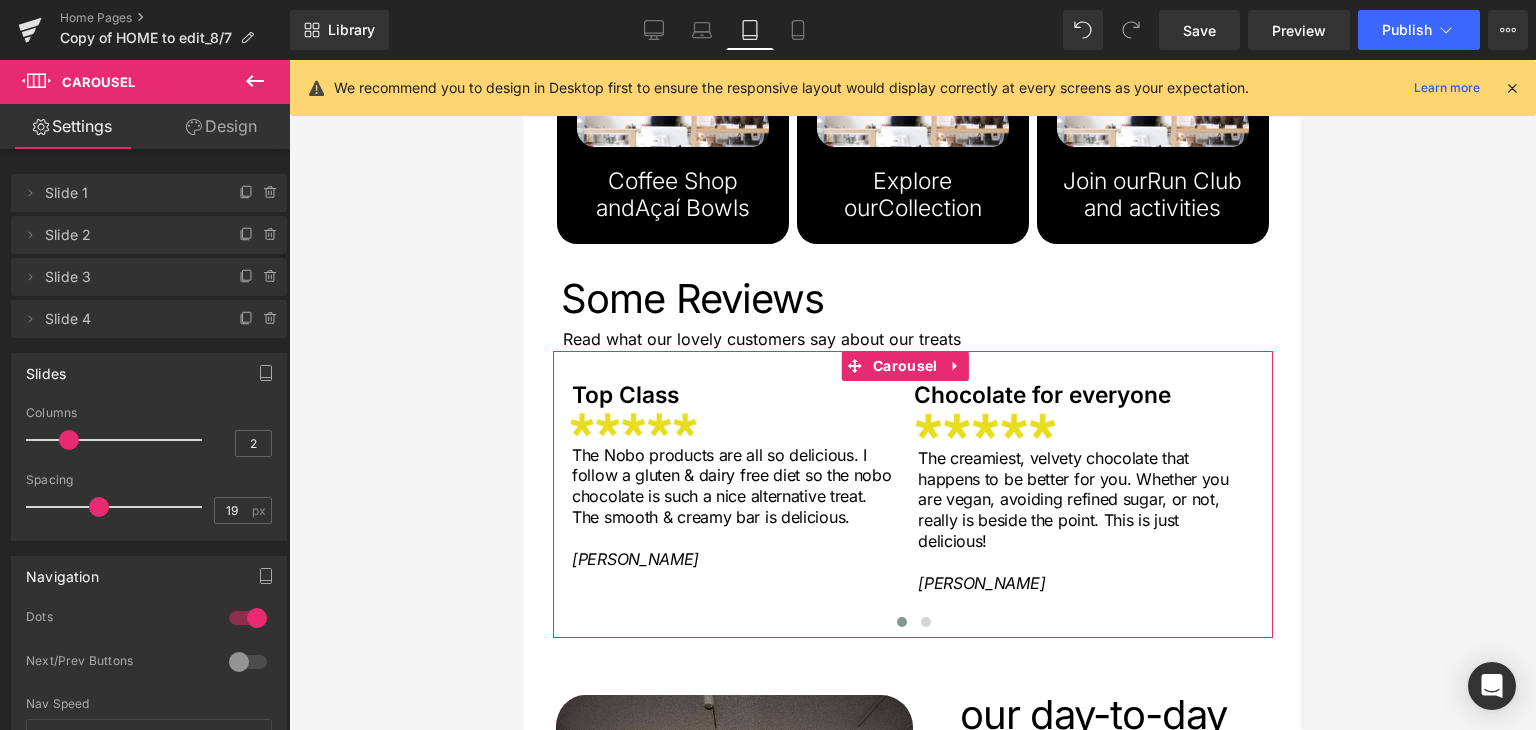 click on "Design" at bounding box center (221, 126) 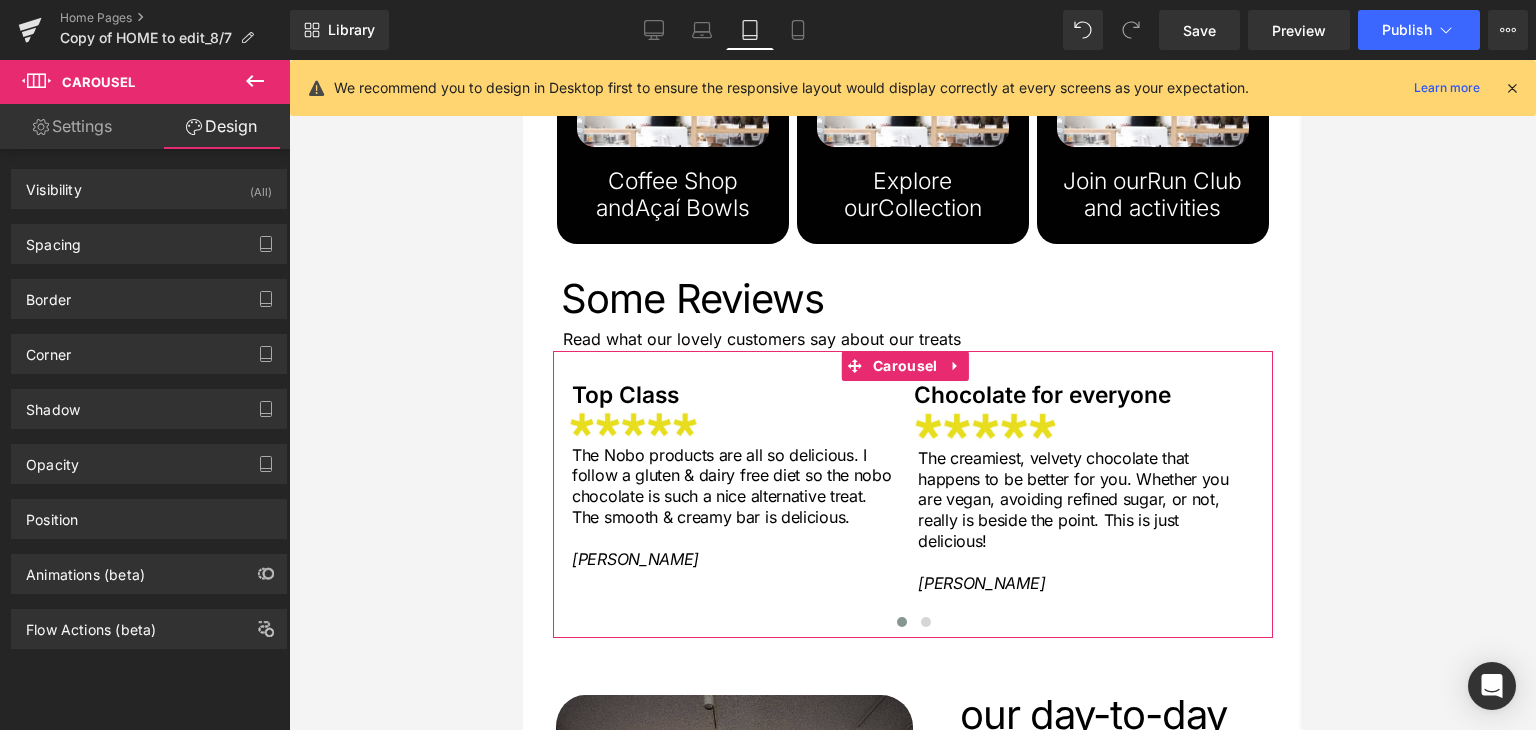 type on "0" 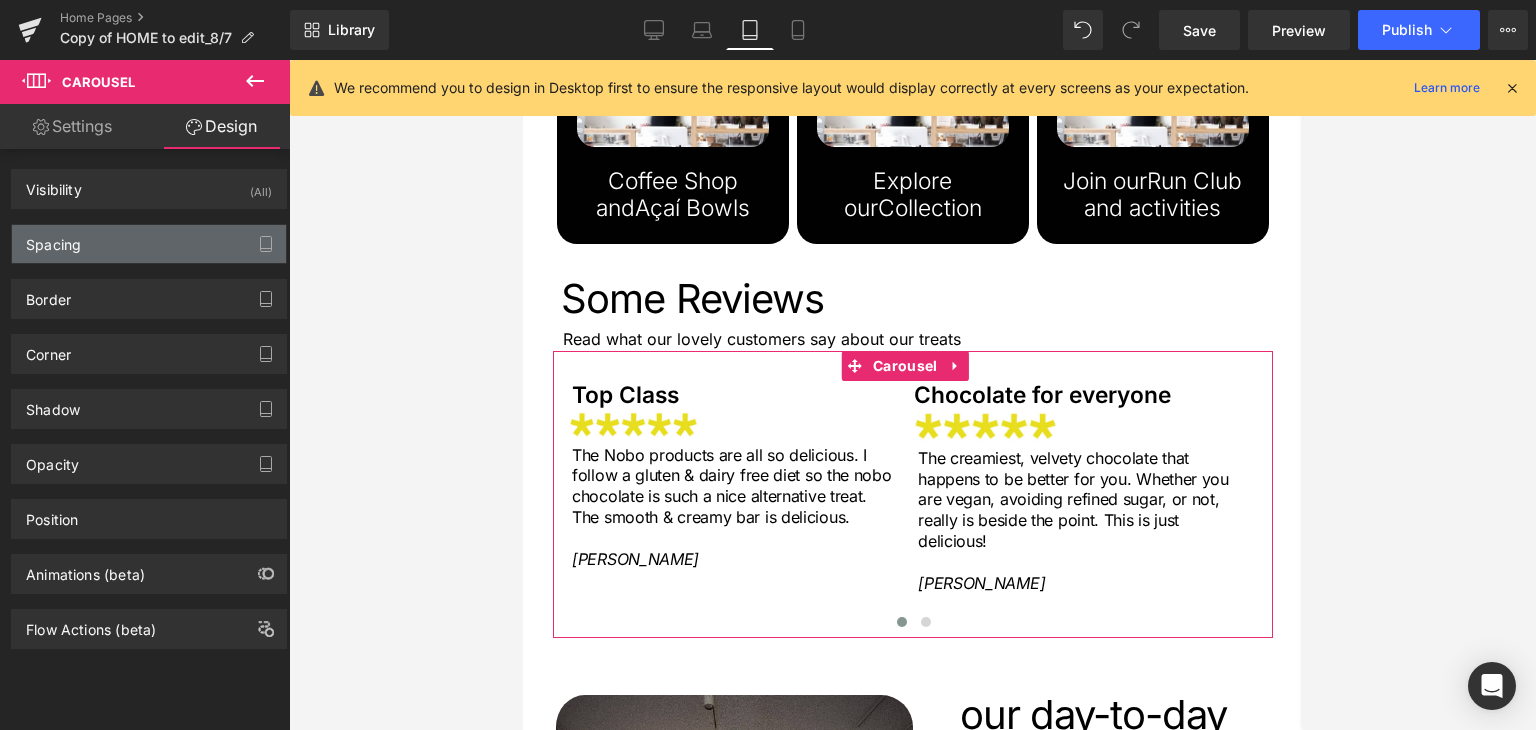 click on "Spacing" at bounding box center [149, 244] 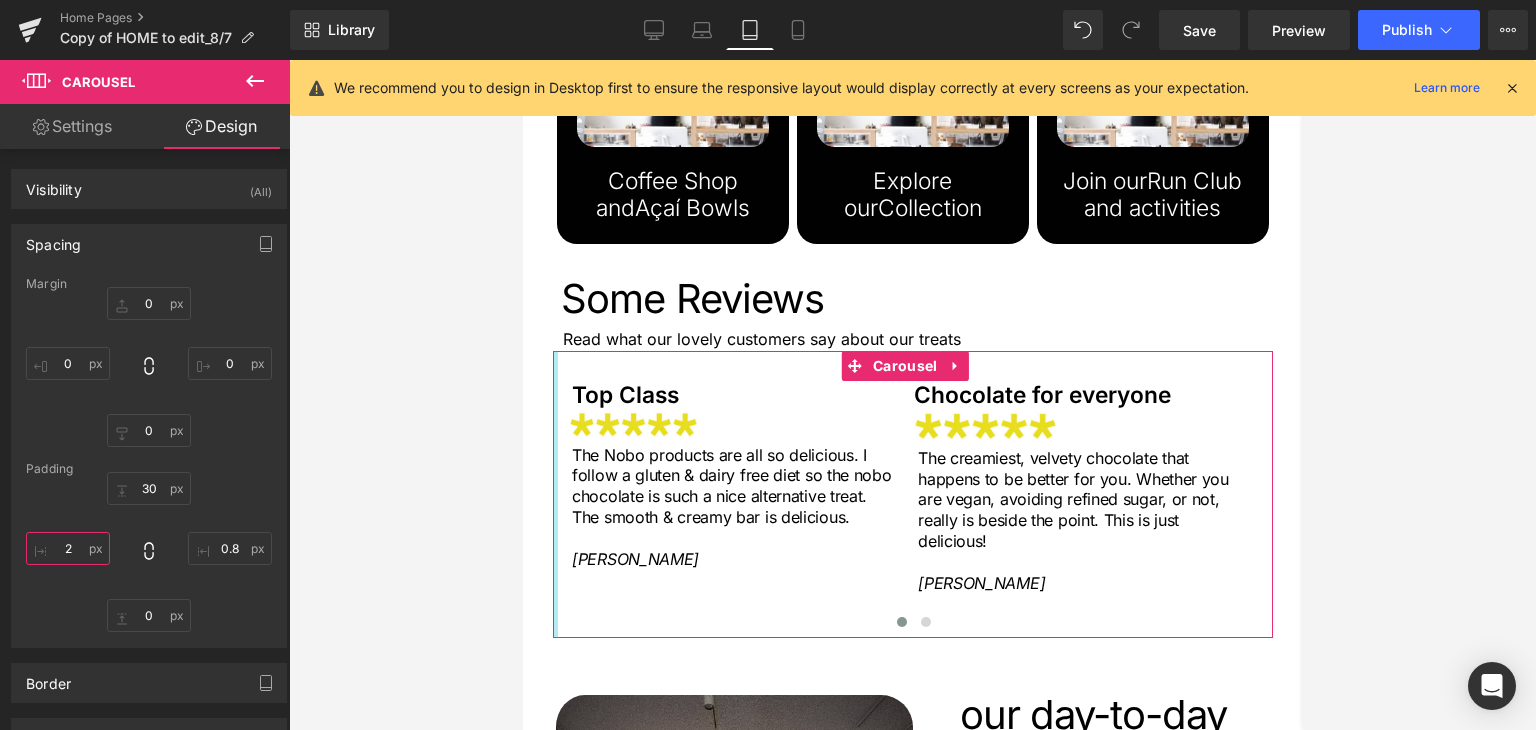 click on "2" at bounding box center [68, 548] 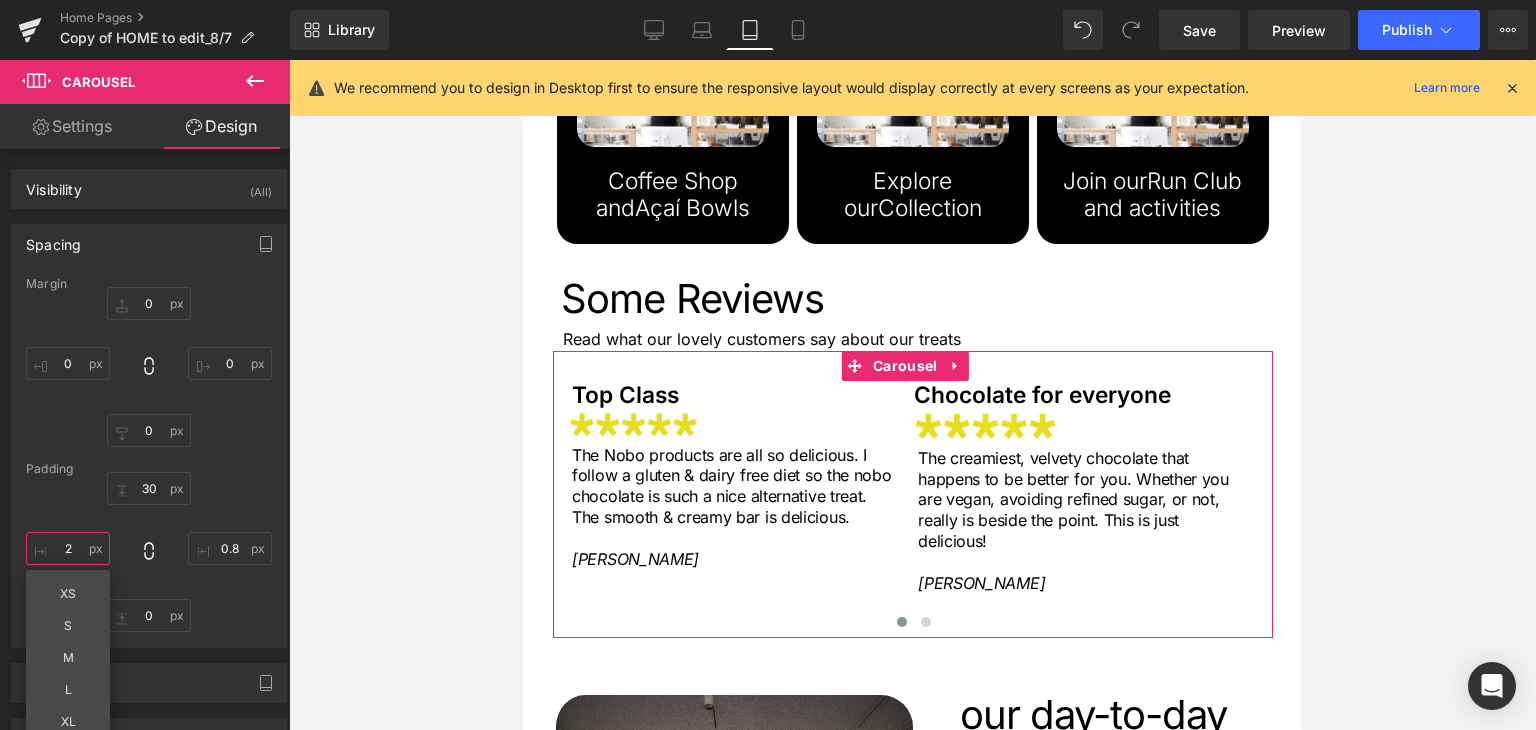 type on "0" 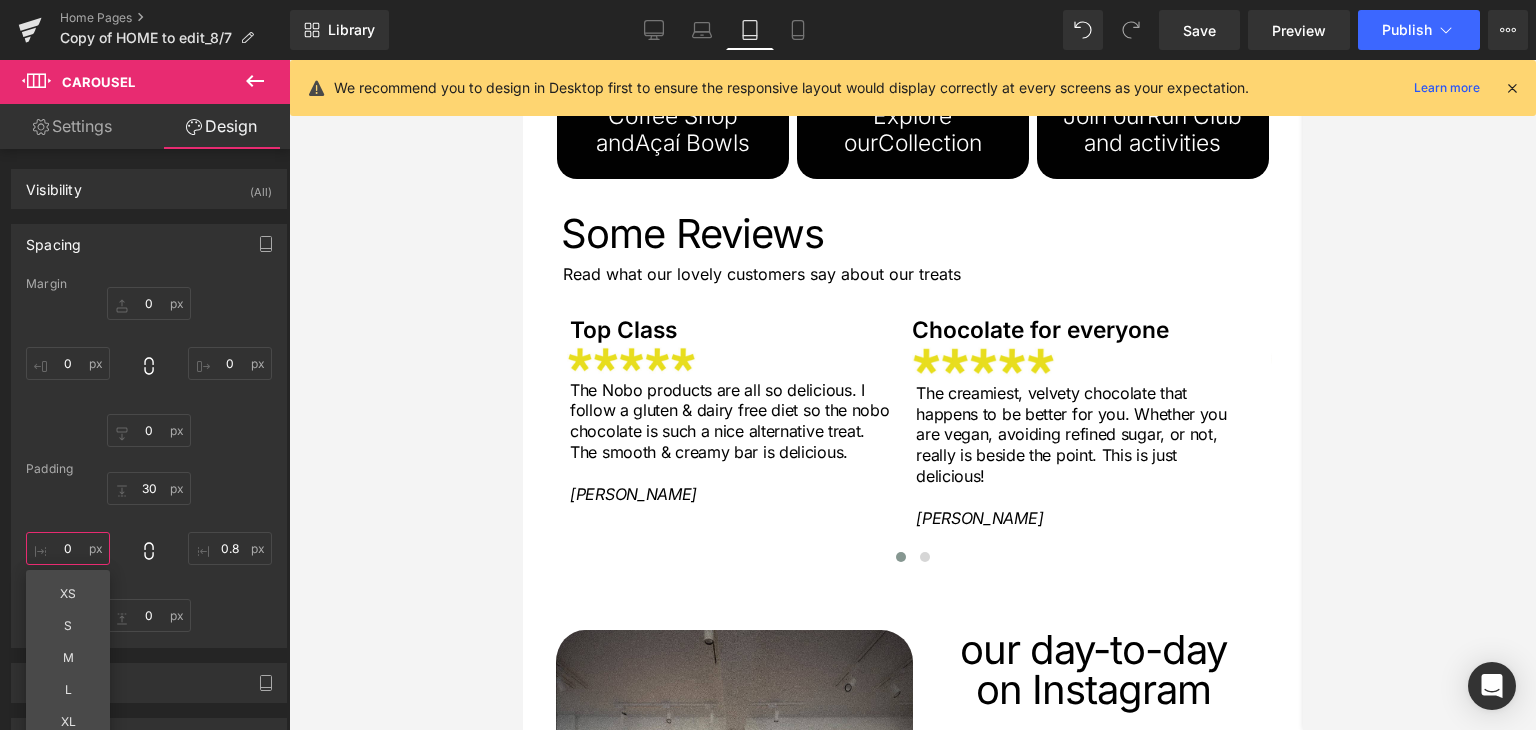 scroll, scrollTop: 2764, scrollLeft: 0, axis: vertical 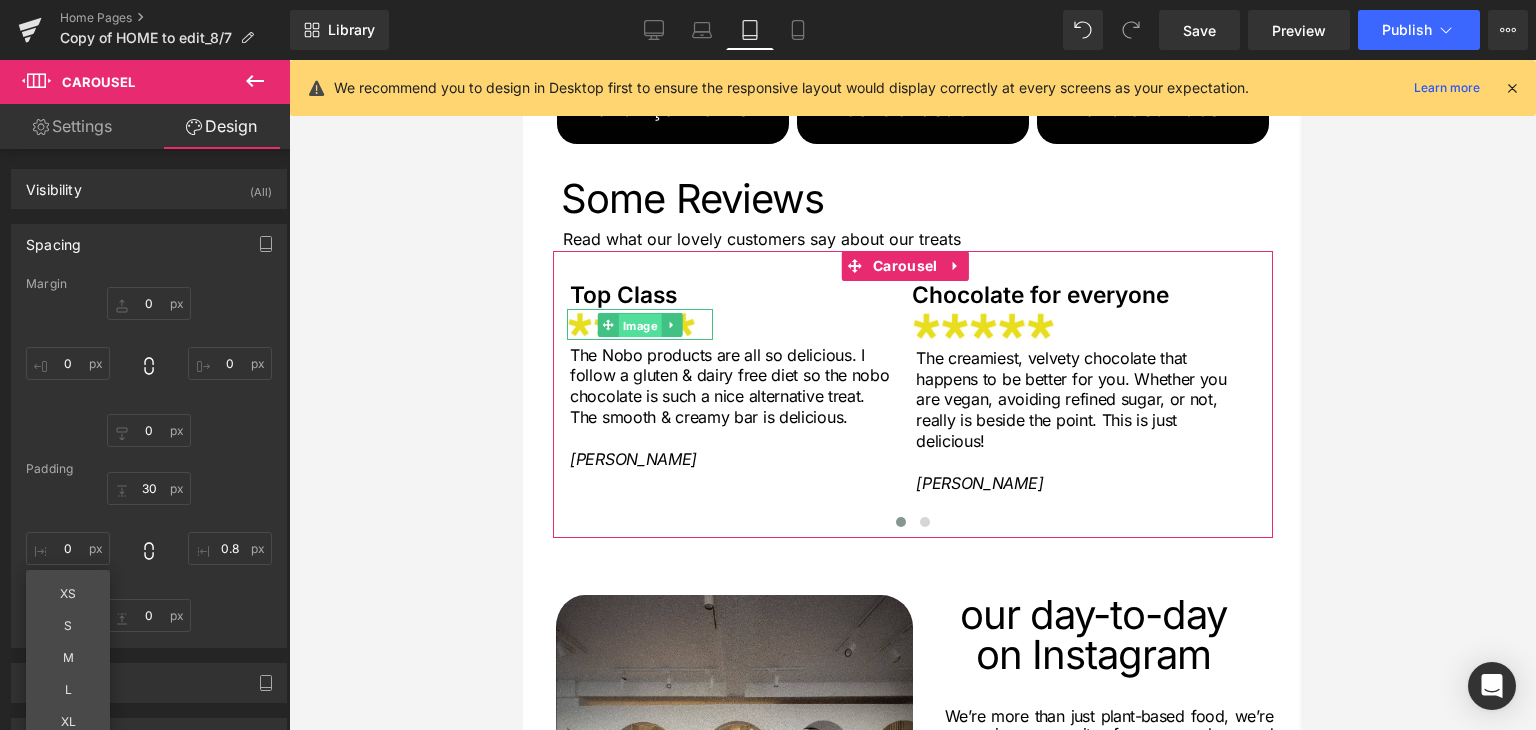 click on "Image" at bounding box center (639, 325) 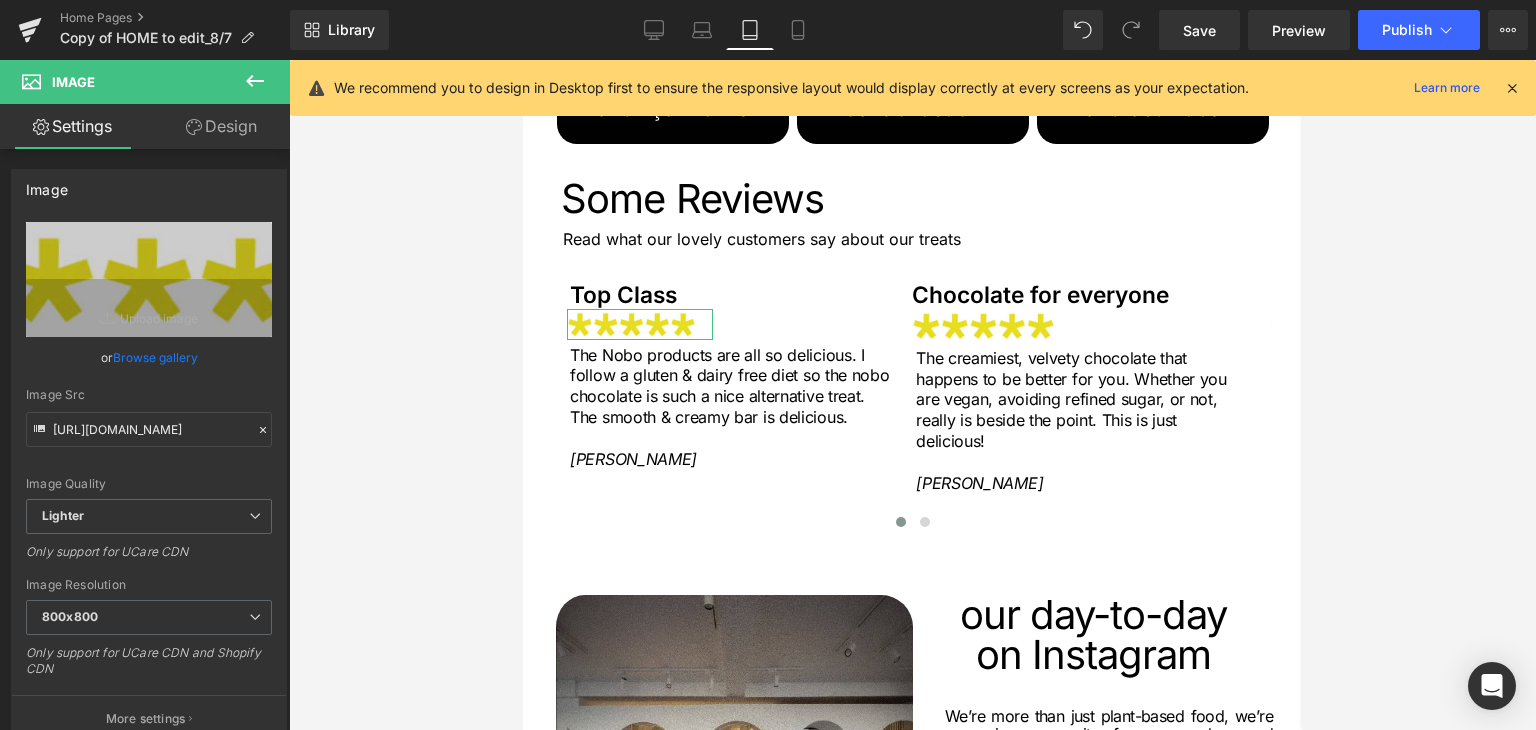 click on "Design" at bounding box center [221, 126] 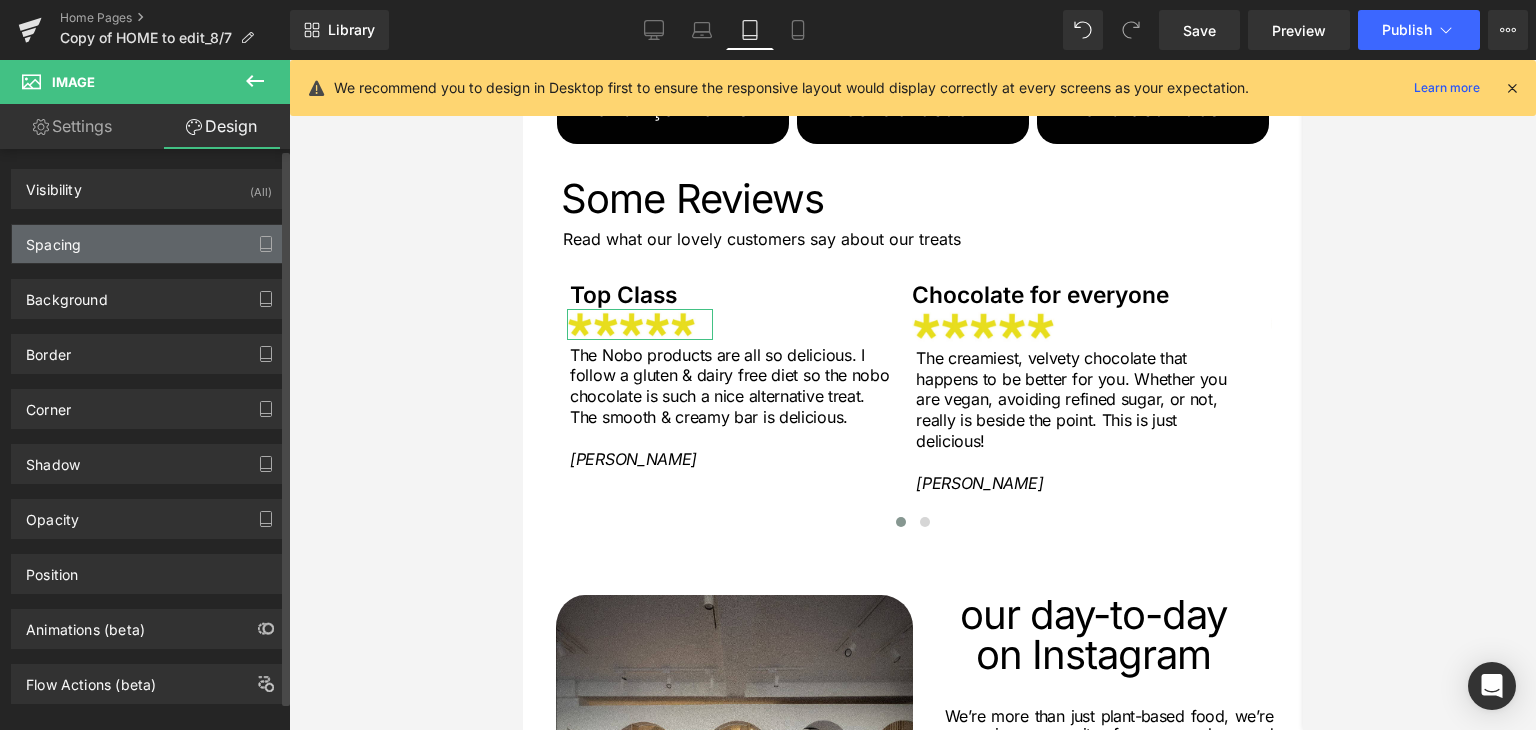 click on "Spacing" at bounding box center (149, 244) 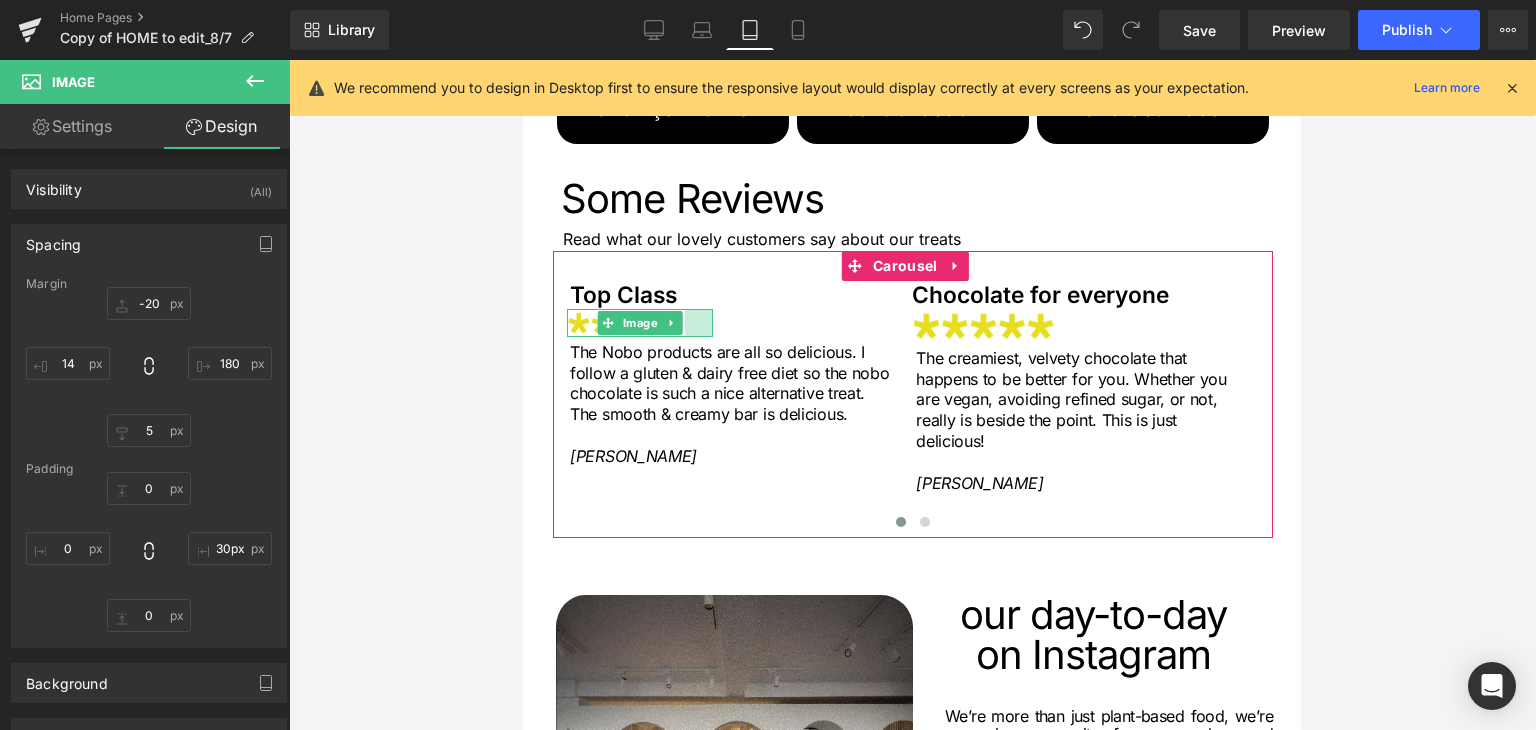 type on "31px" 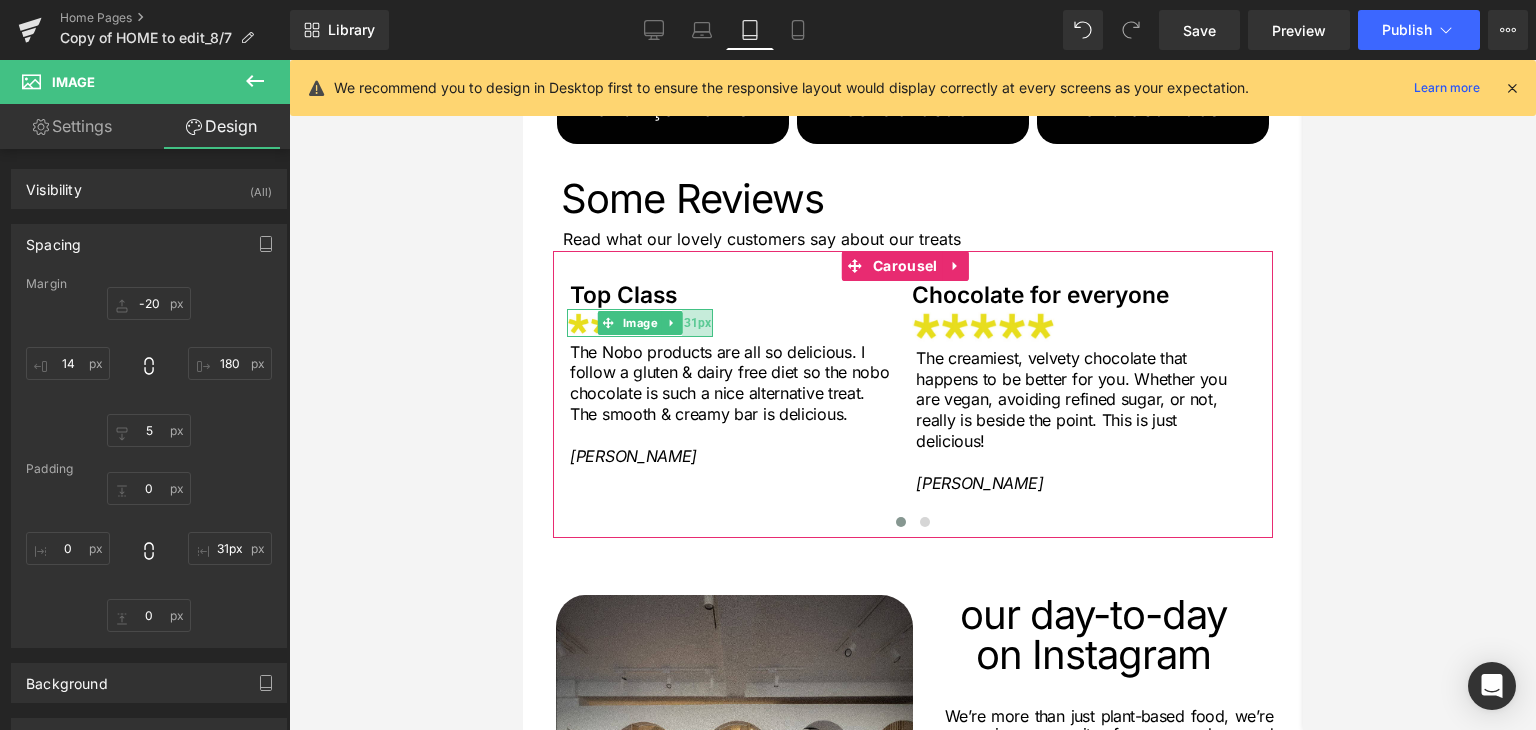 drag, startPoint x: 709, startPoint y: 292, endPoint x: 694, endPoint y: 291, distance: 15.033297 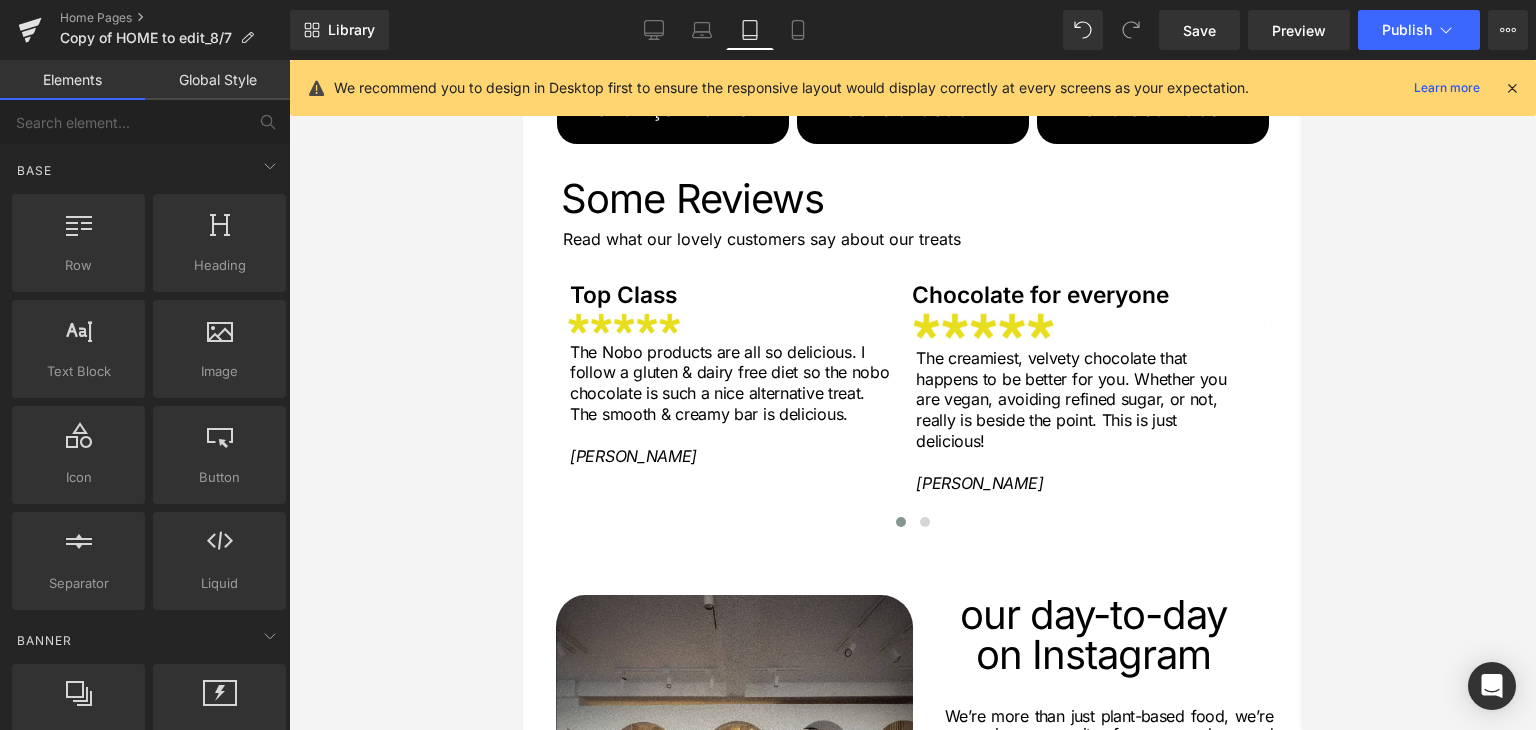 click at bounding box center (912, 395) 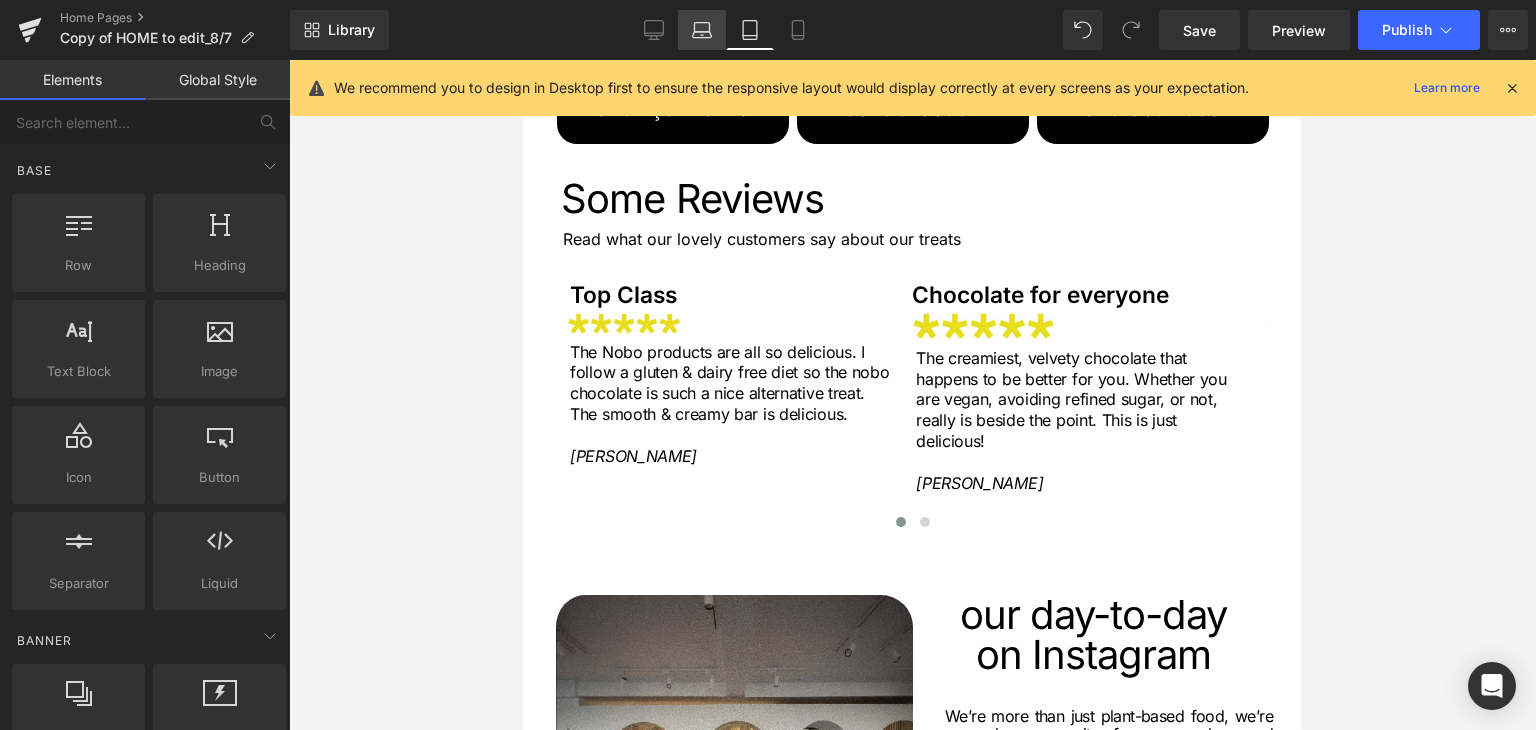 click 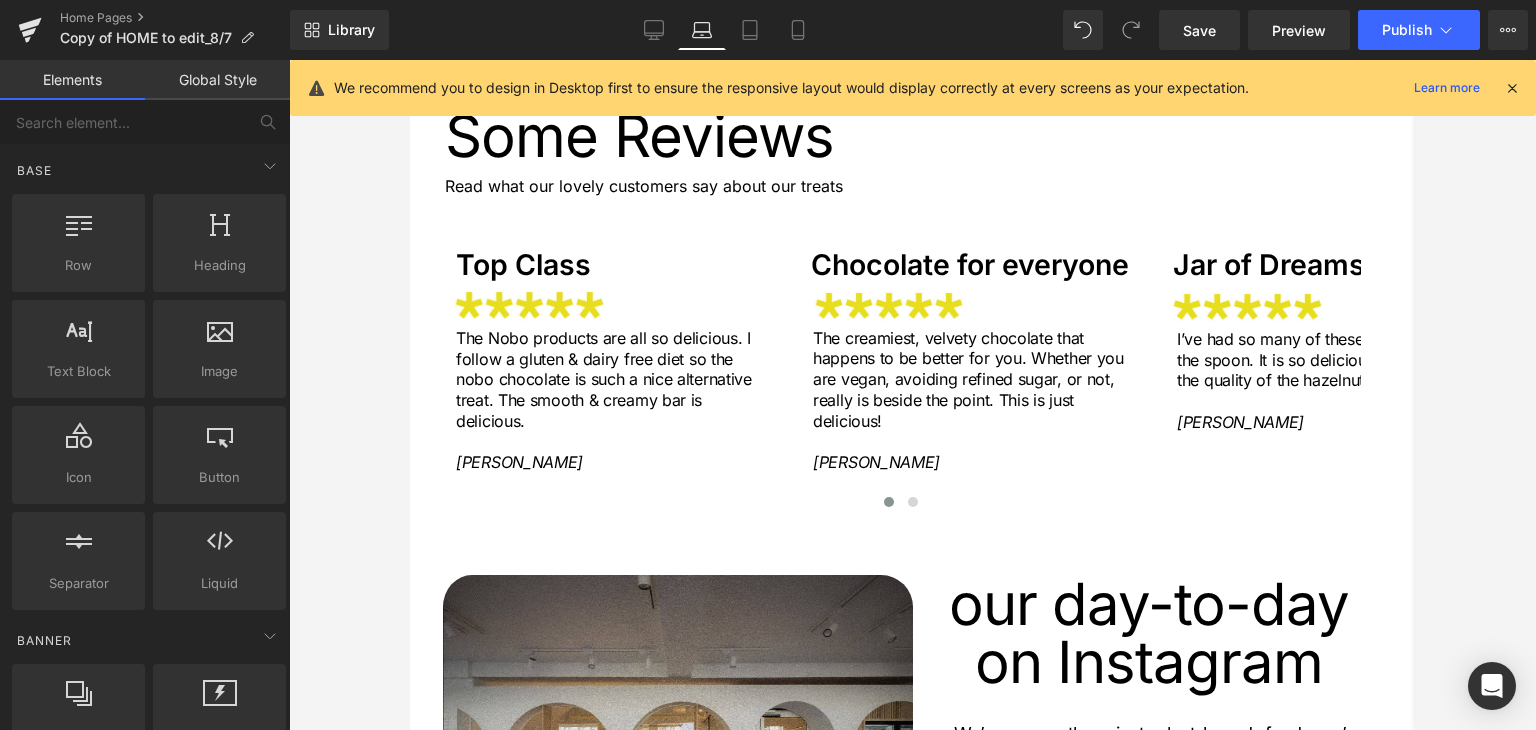 scroll, scrollTop: 2714, scrollLeft: 0, axis: vertical 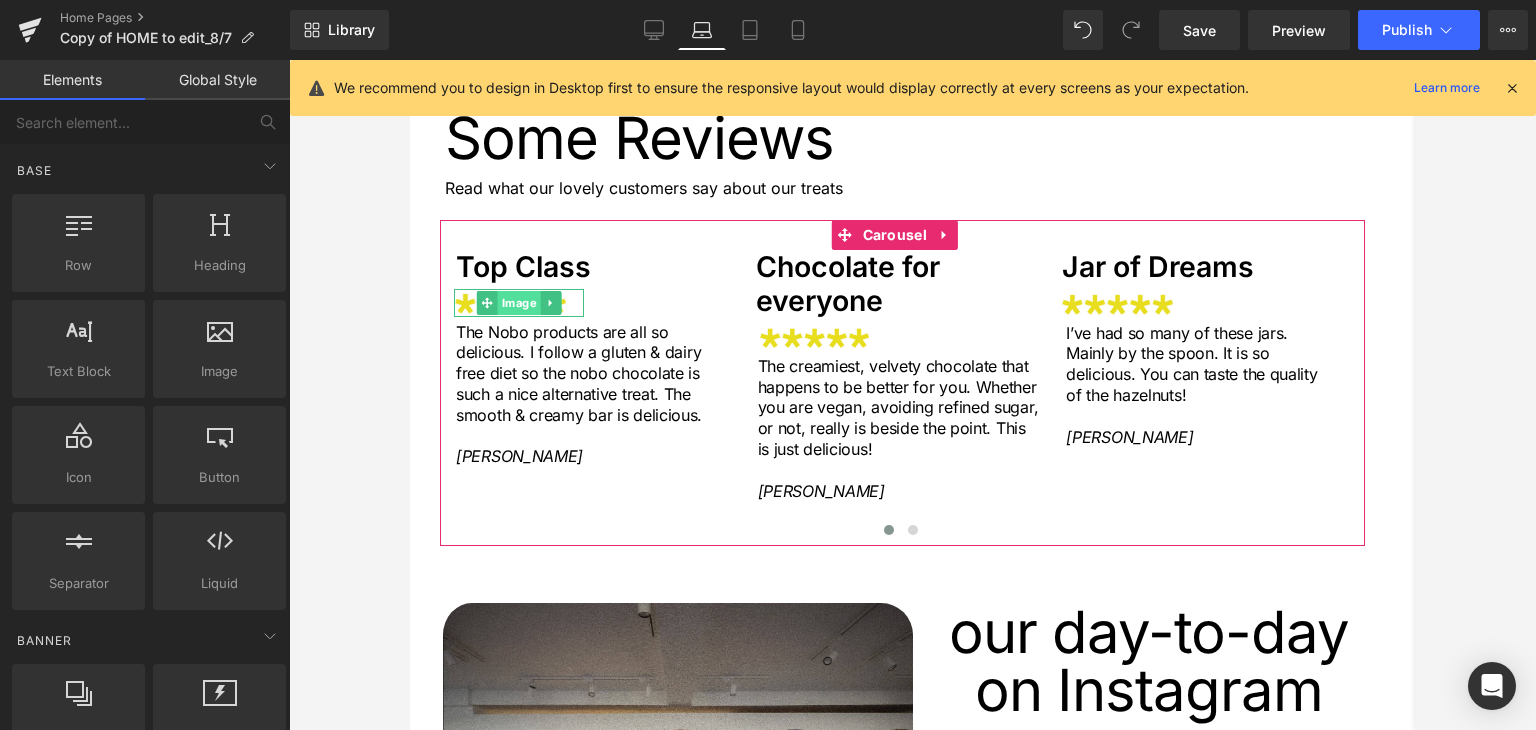 click on "Image" at bounding box center [518, 303] 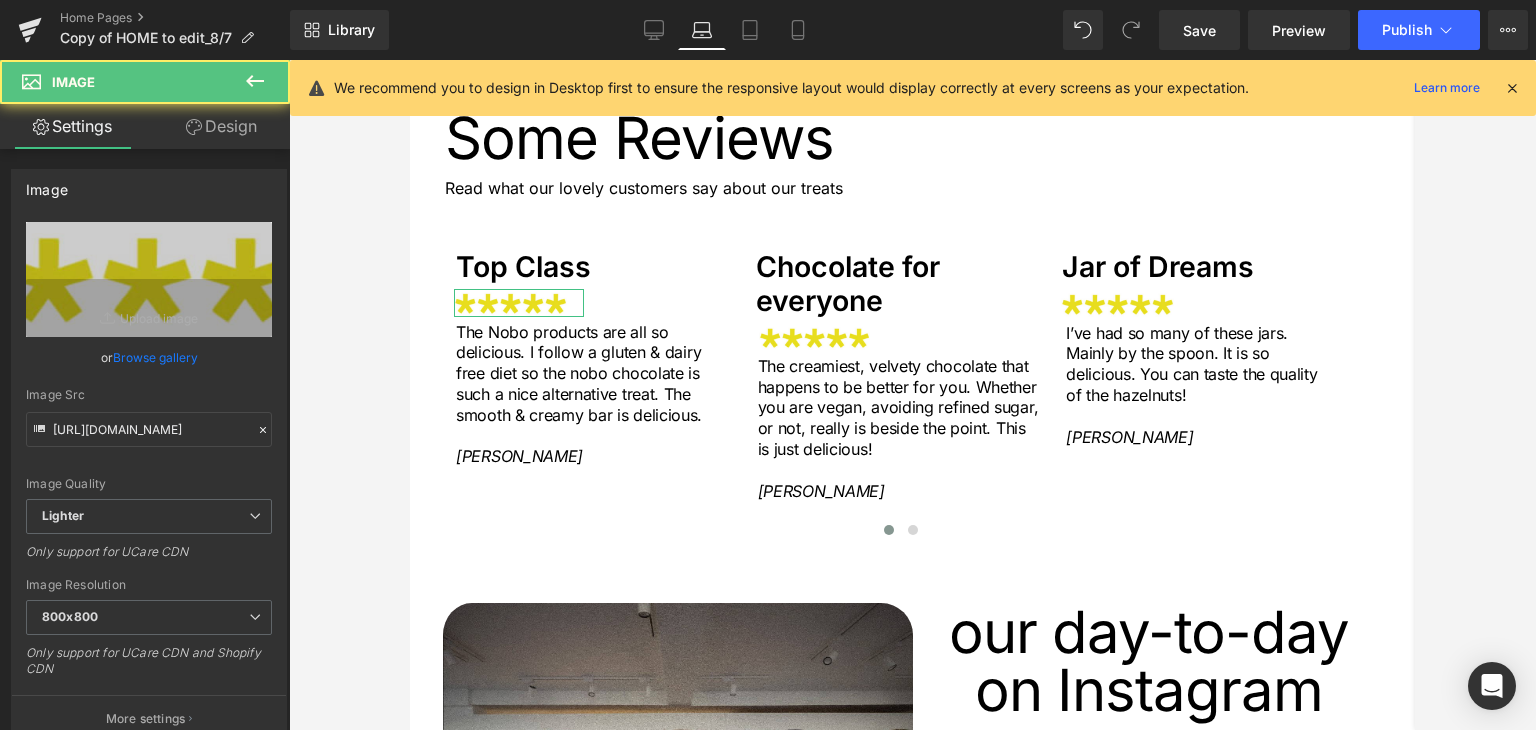 click 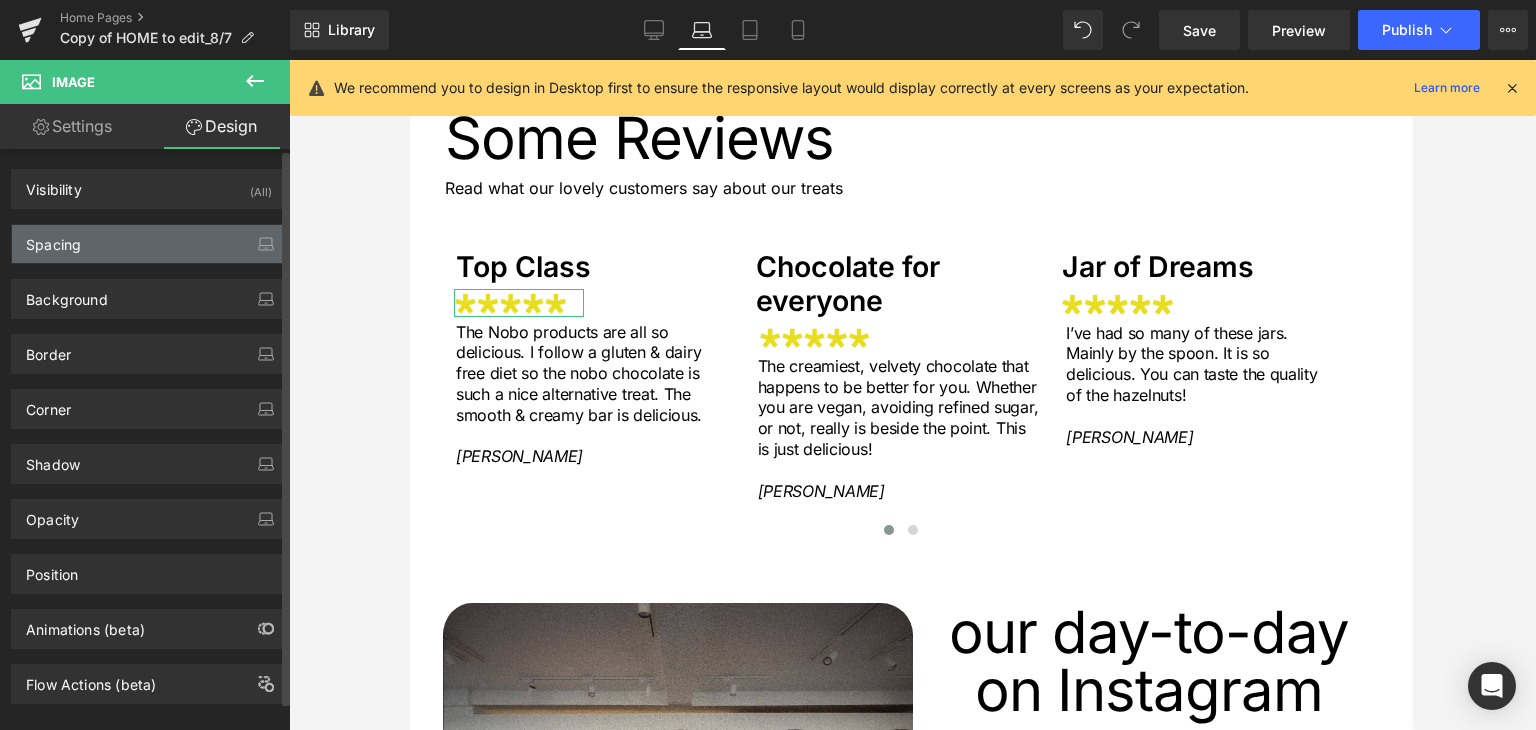 click on "Spacing" at bounding box center (53, 239) 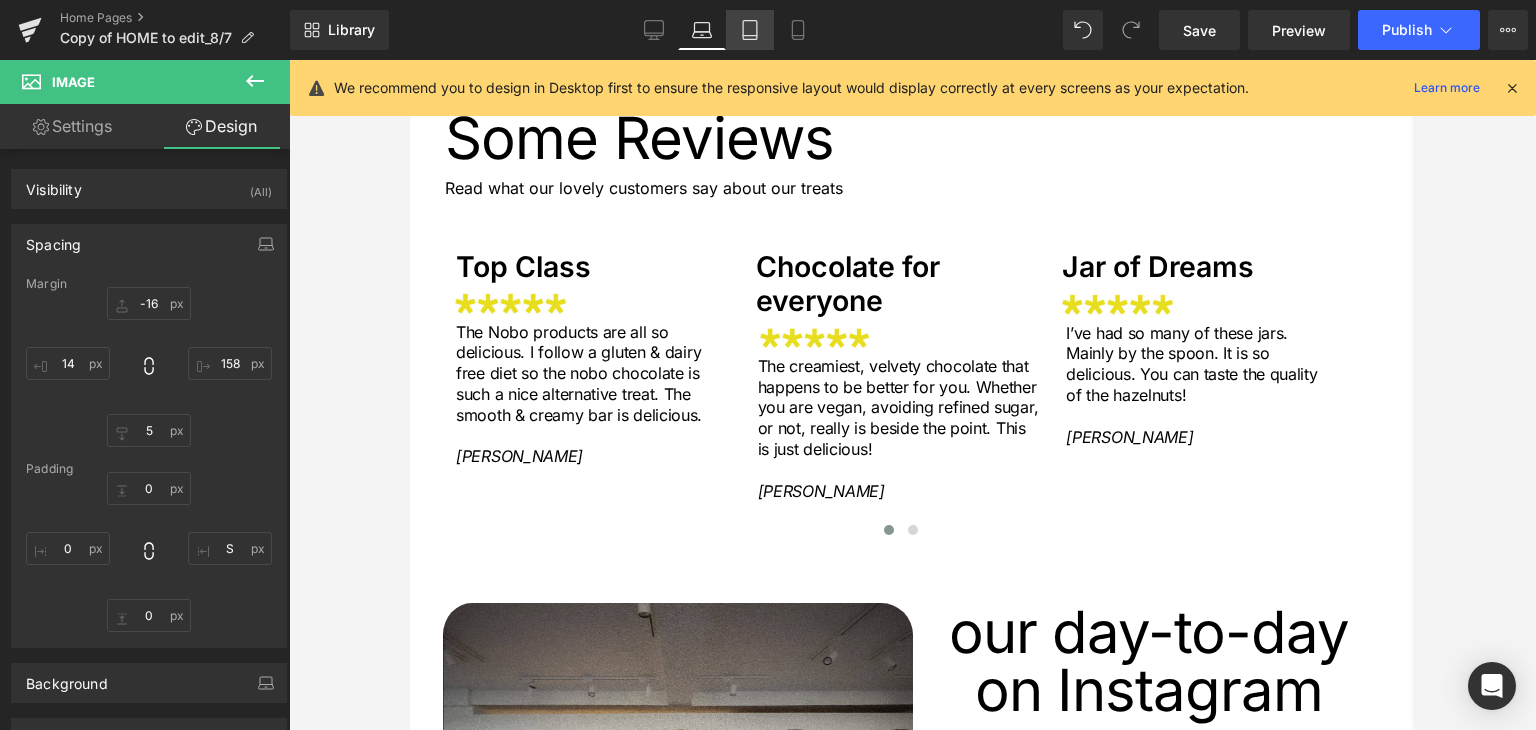 click 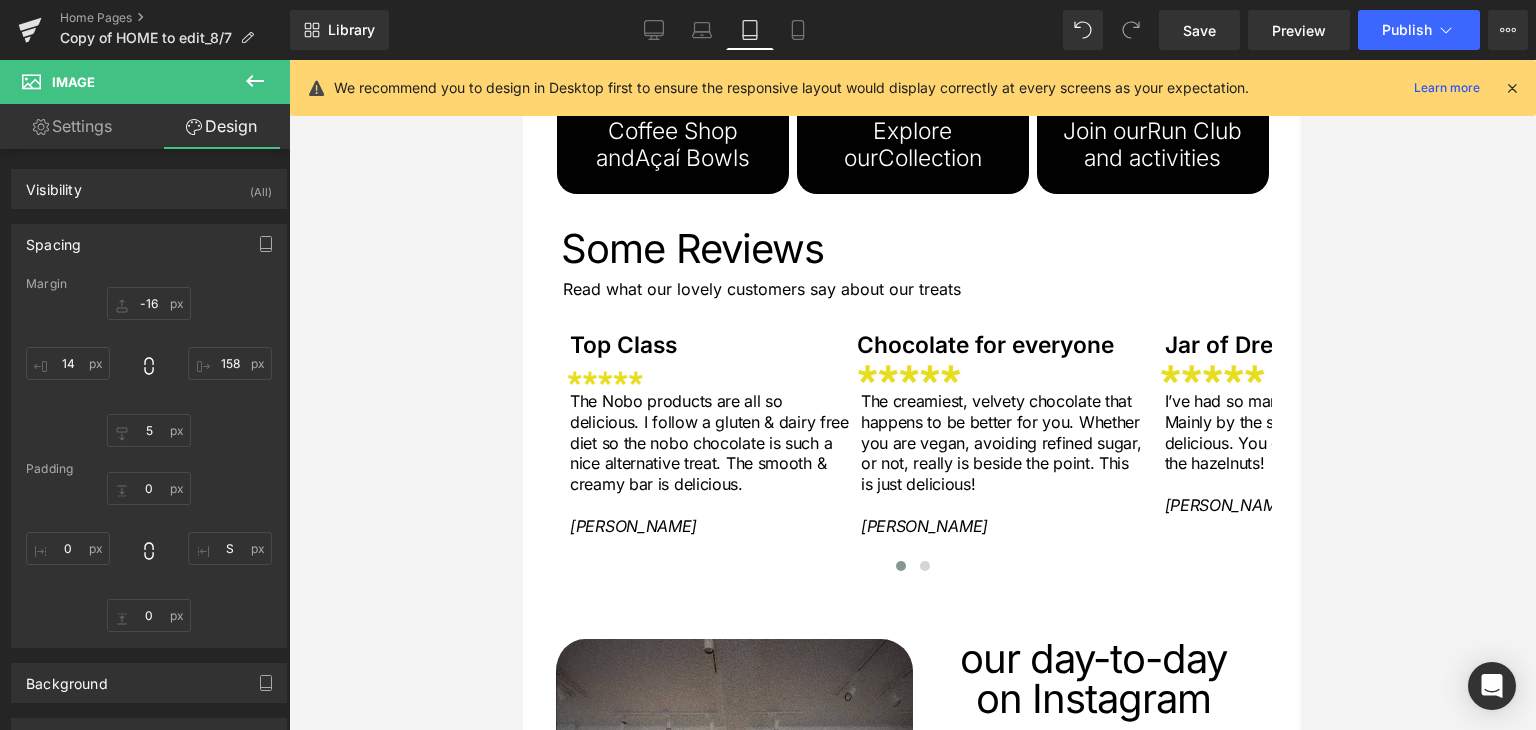 type on "-20" 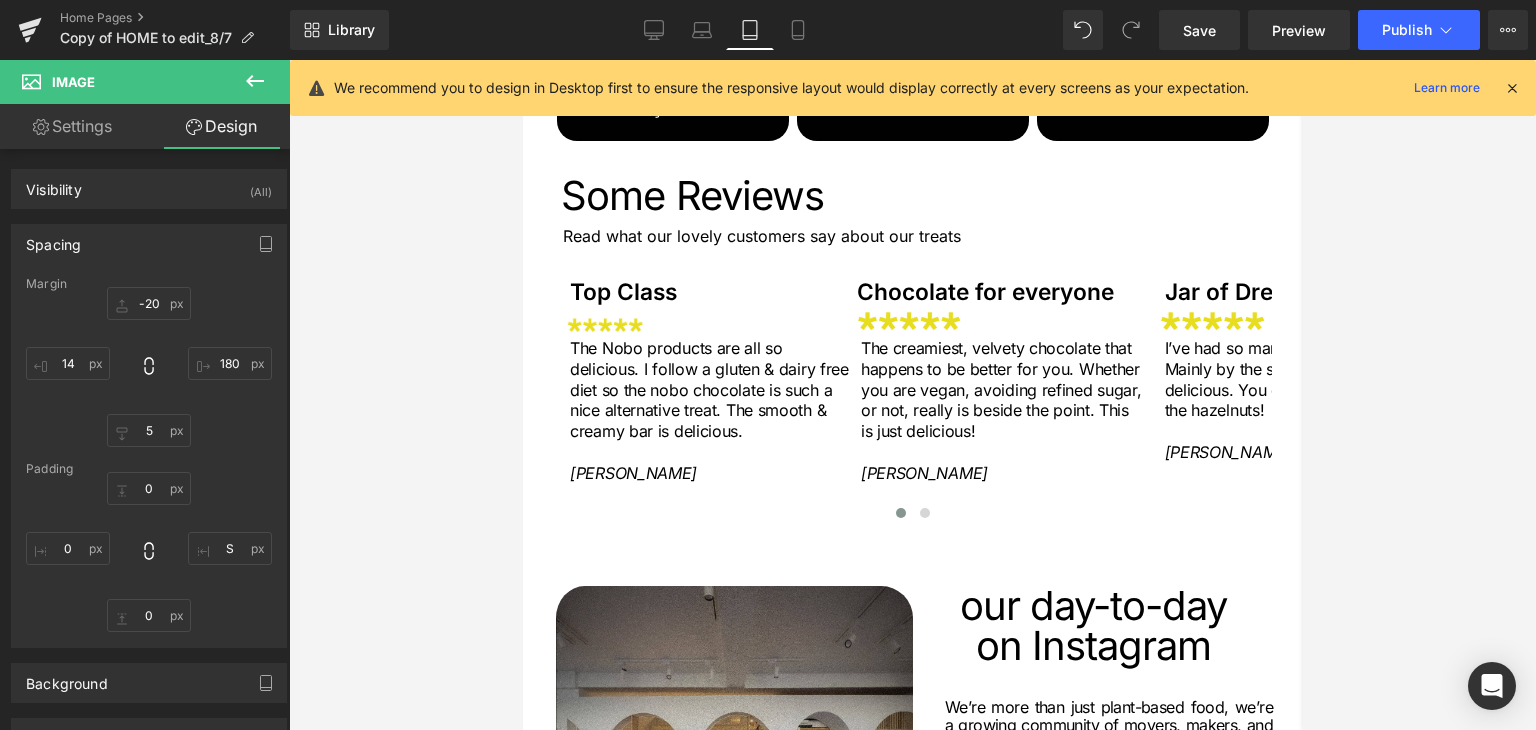 scroll, scrollTop: 2773, scrollLeft: 0, axis: vertical 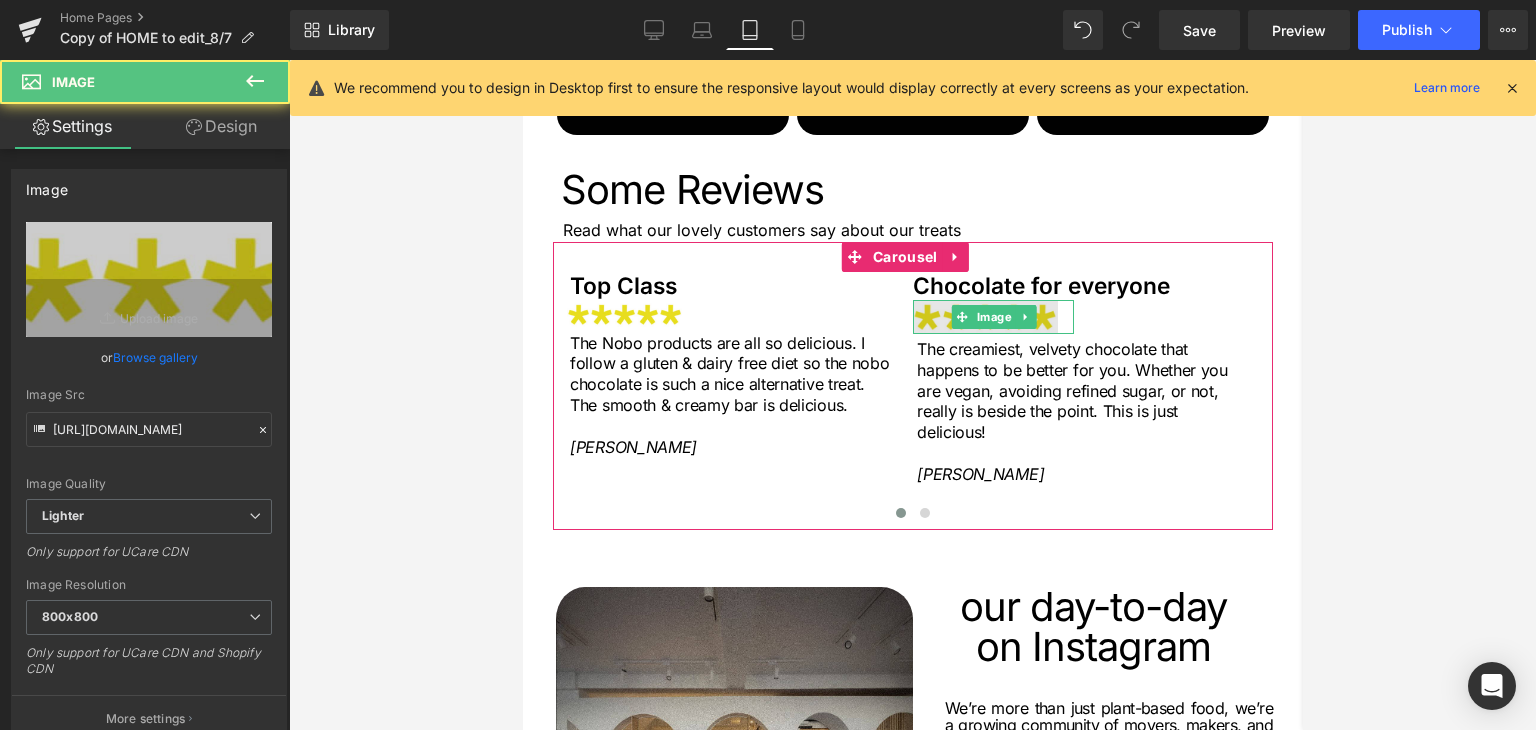 click at bounding box center (992, 317) 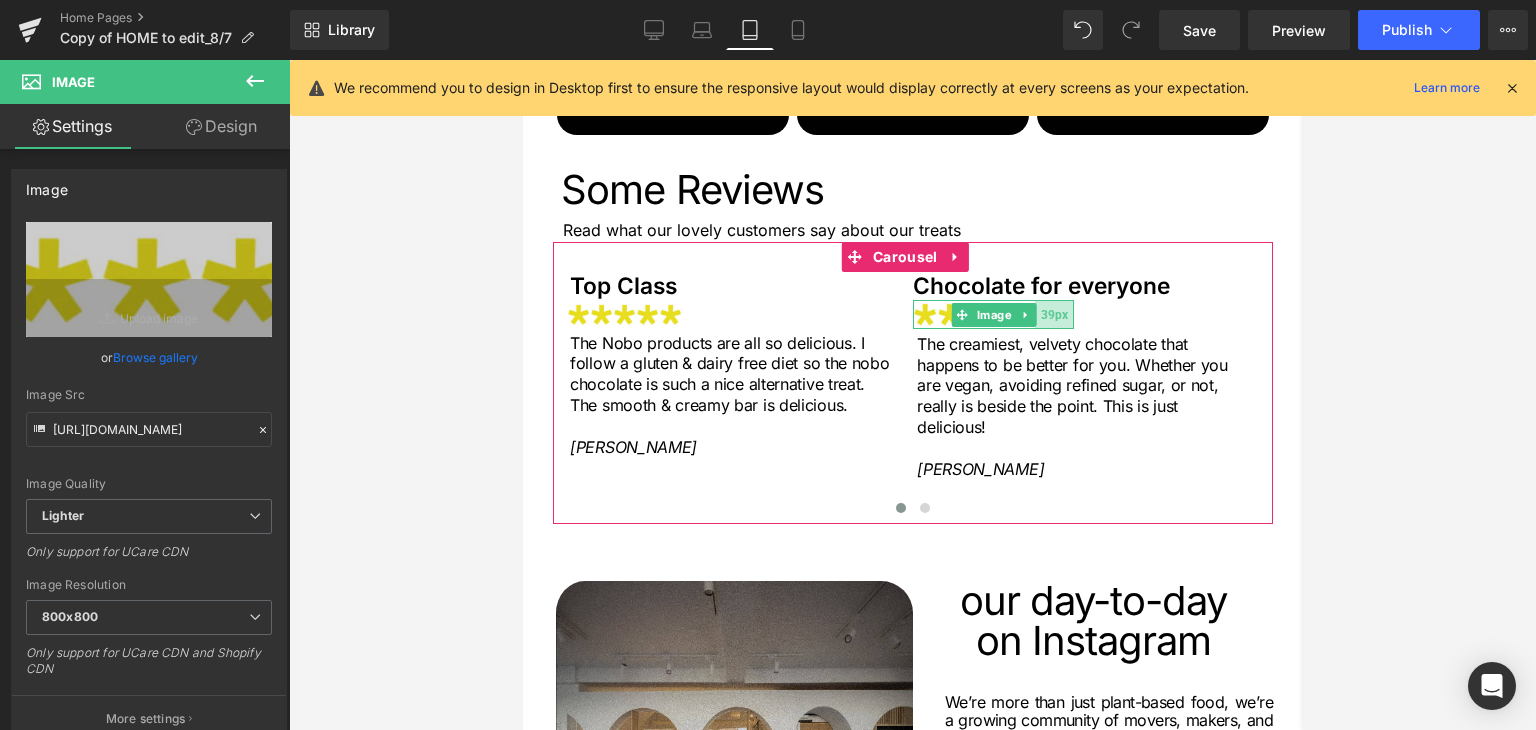 drag, startPoint x: 1070, startPoint y: 282, endPoint x: 1047, endPoint y: 277, distance: 23.537205 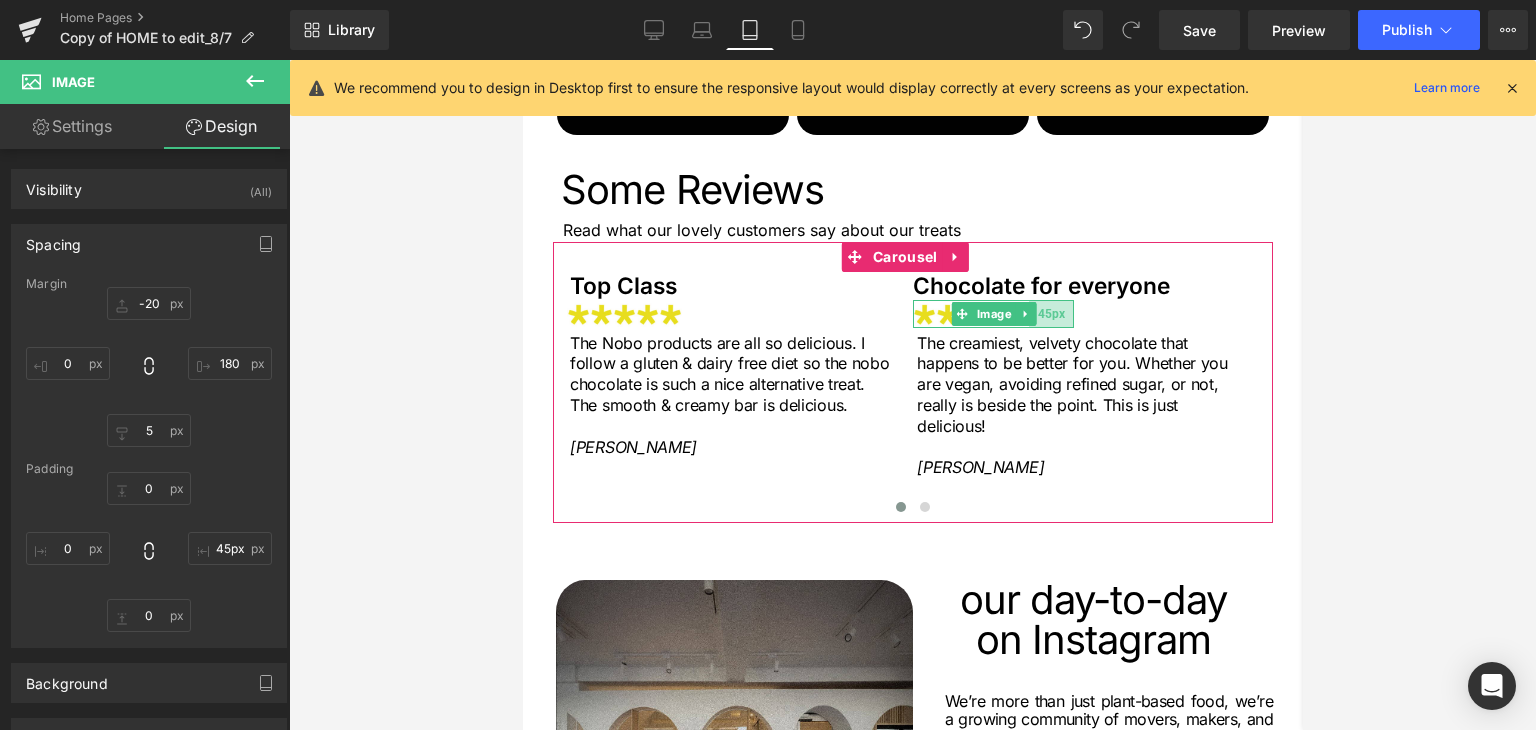 type on "44px" 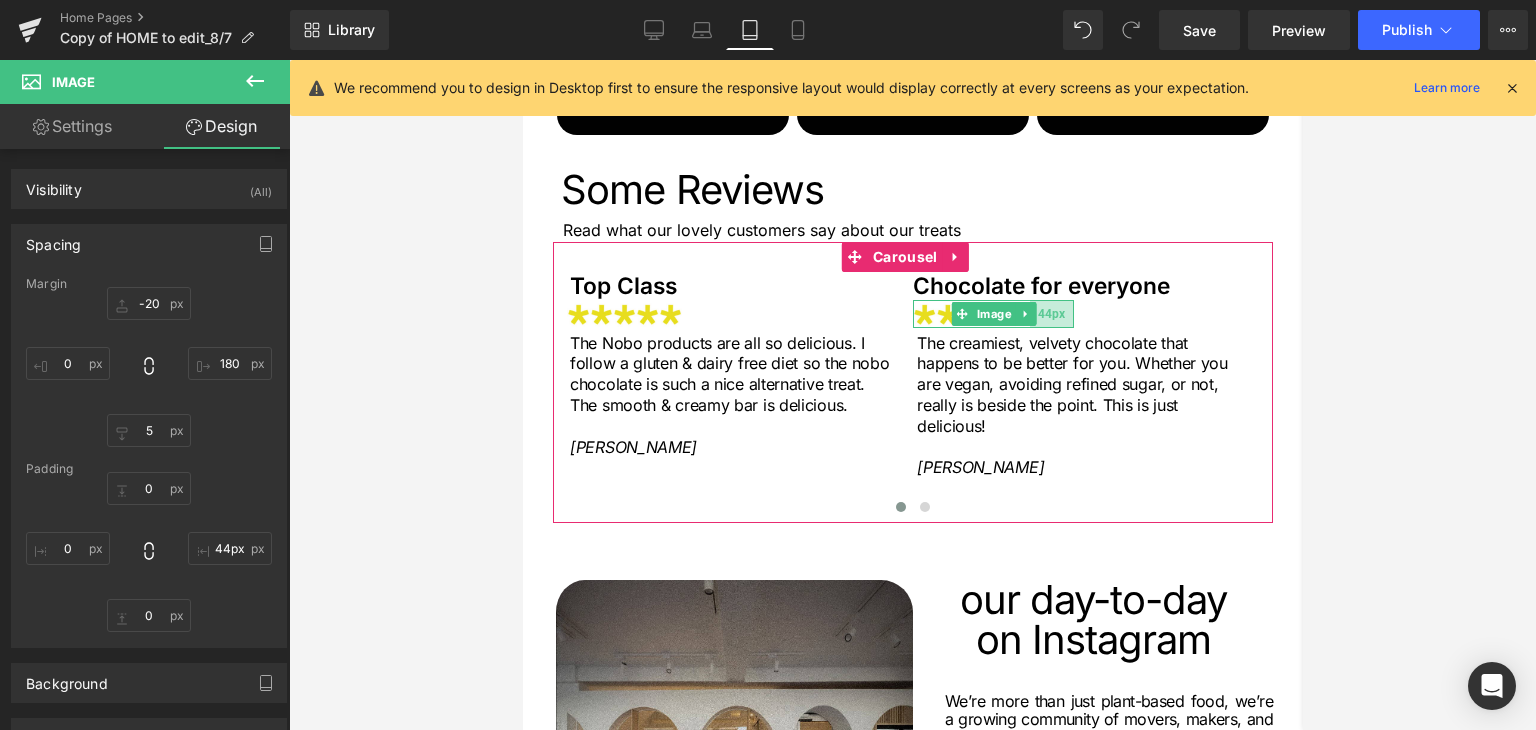 click on "44px" at bounding box center (1050, 314) 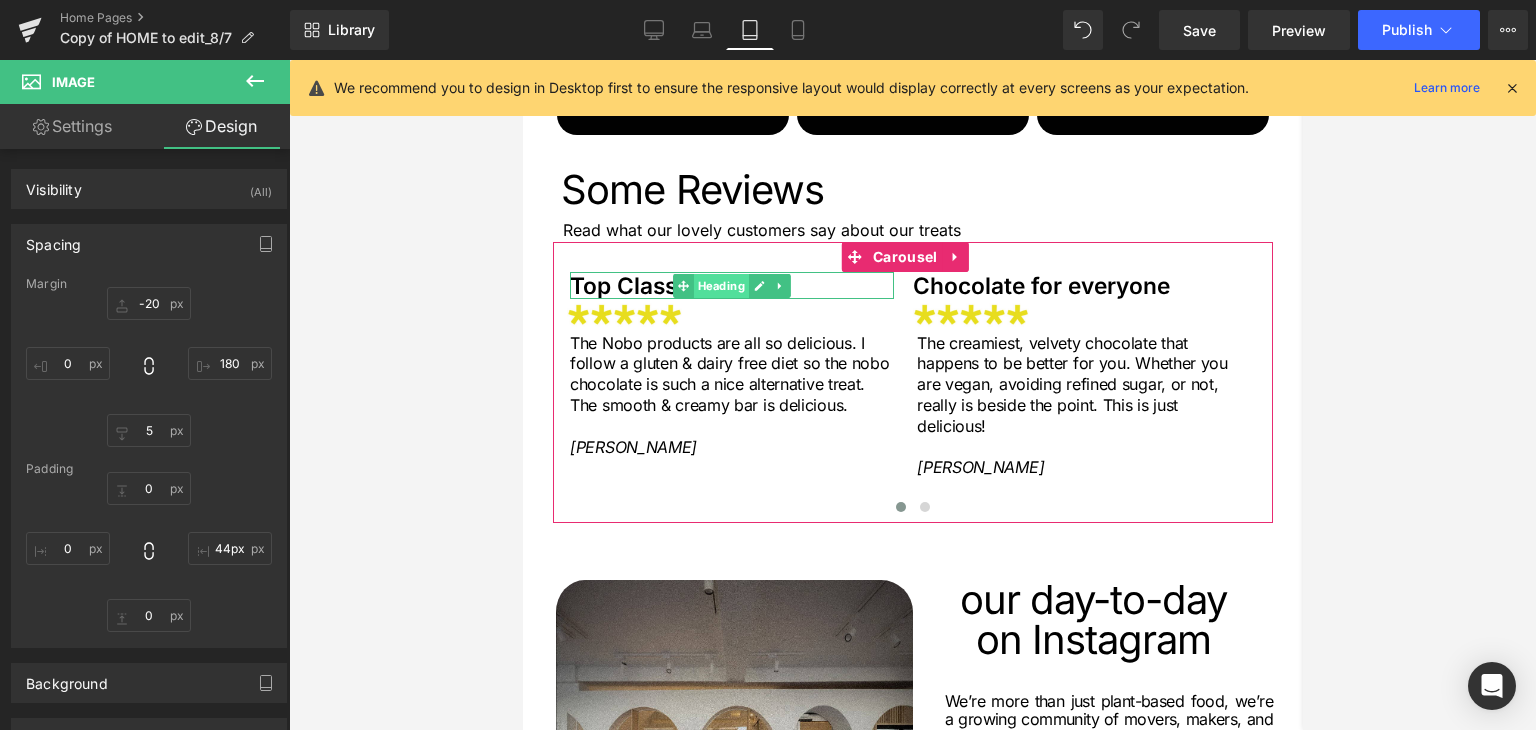 click on "Heading" at bounding box center (720, 286) 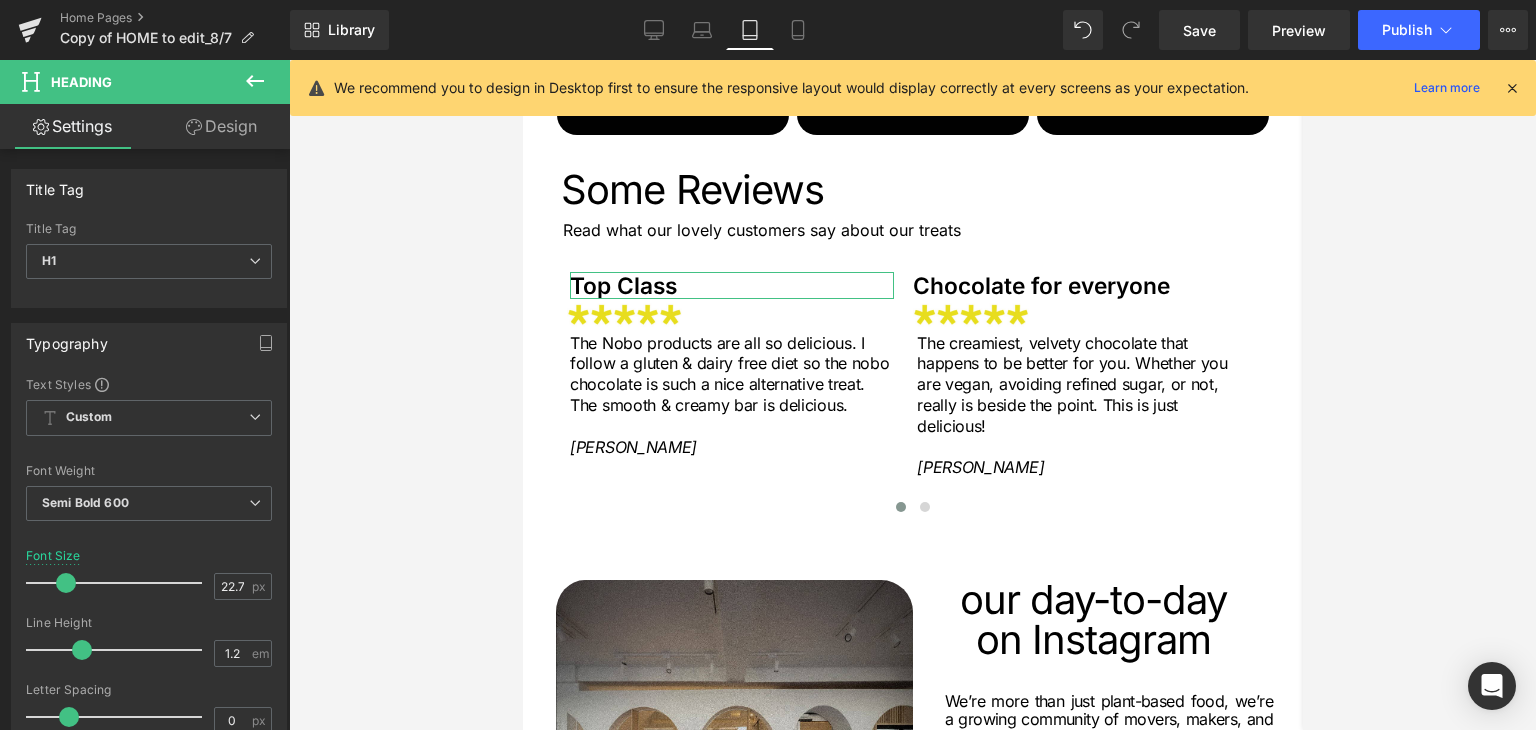 click on "Design" at bounding box center [221, 126] 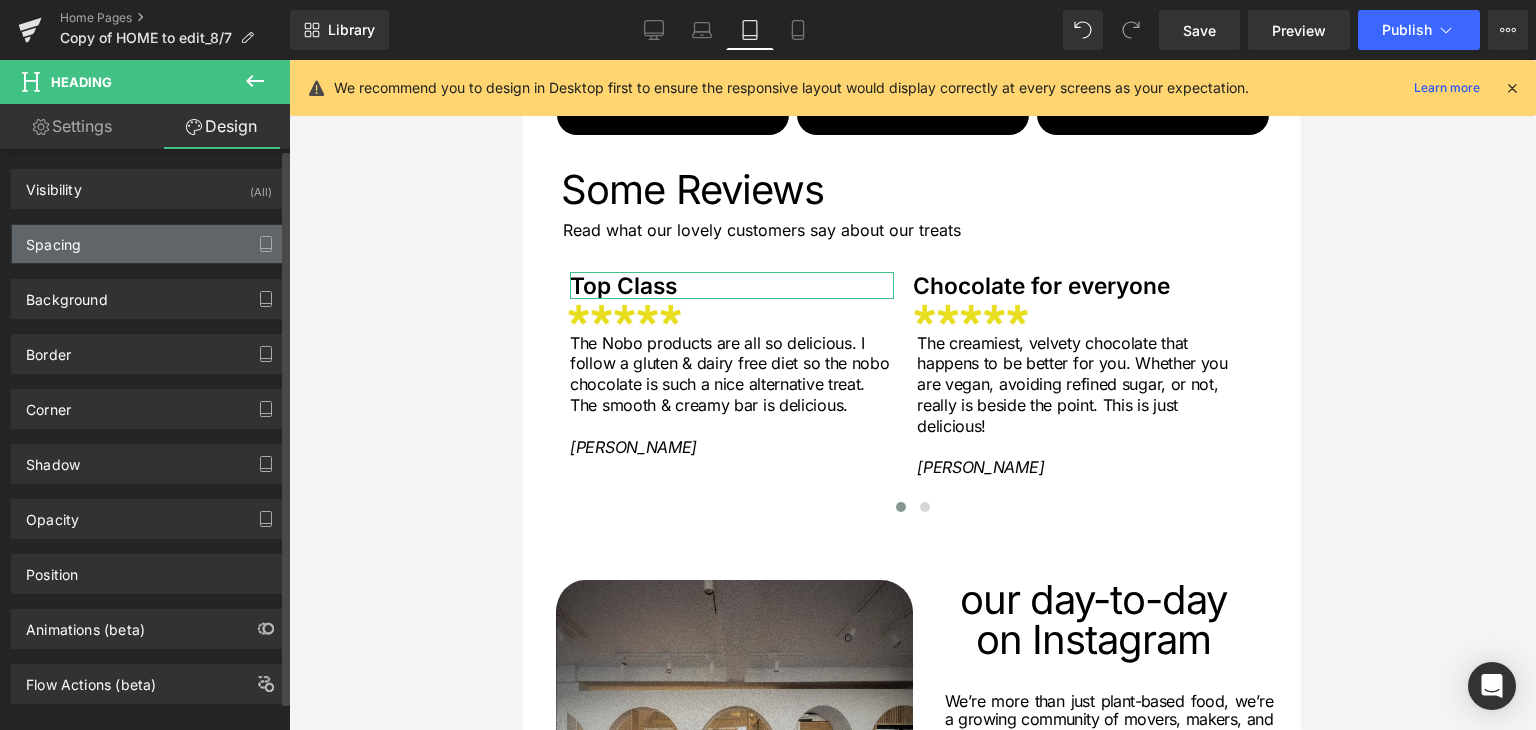 click on "Spacing" at bounding box center (149, 244) 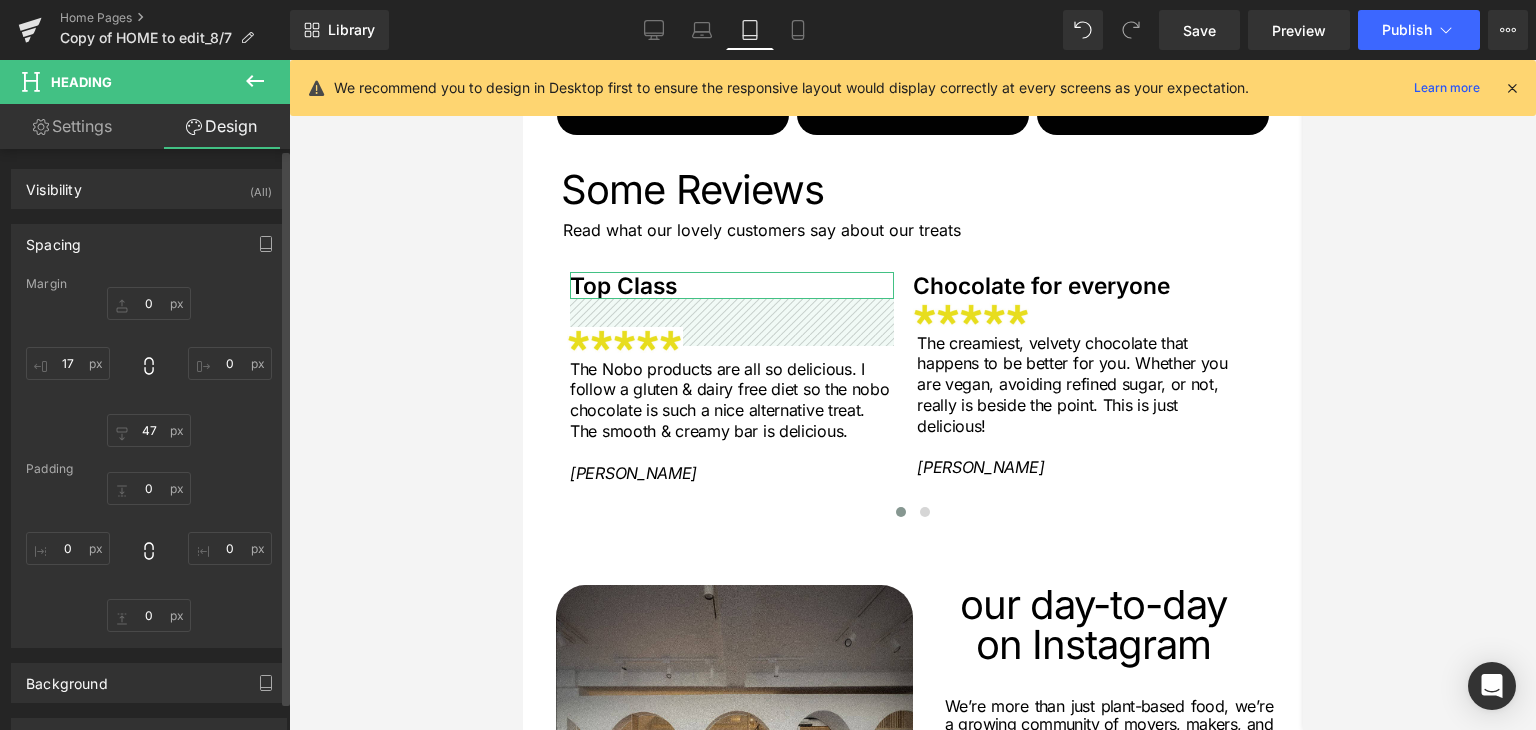 drag, startPoint x: 123, startPoint y: 410, endPoint x: 136, endPoint y: 395, distance: 19.849434 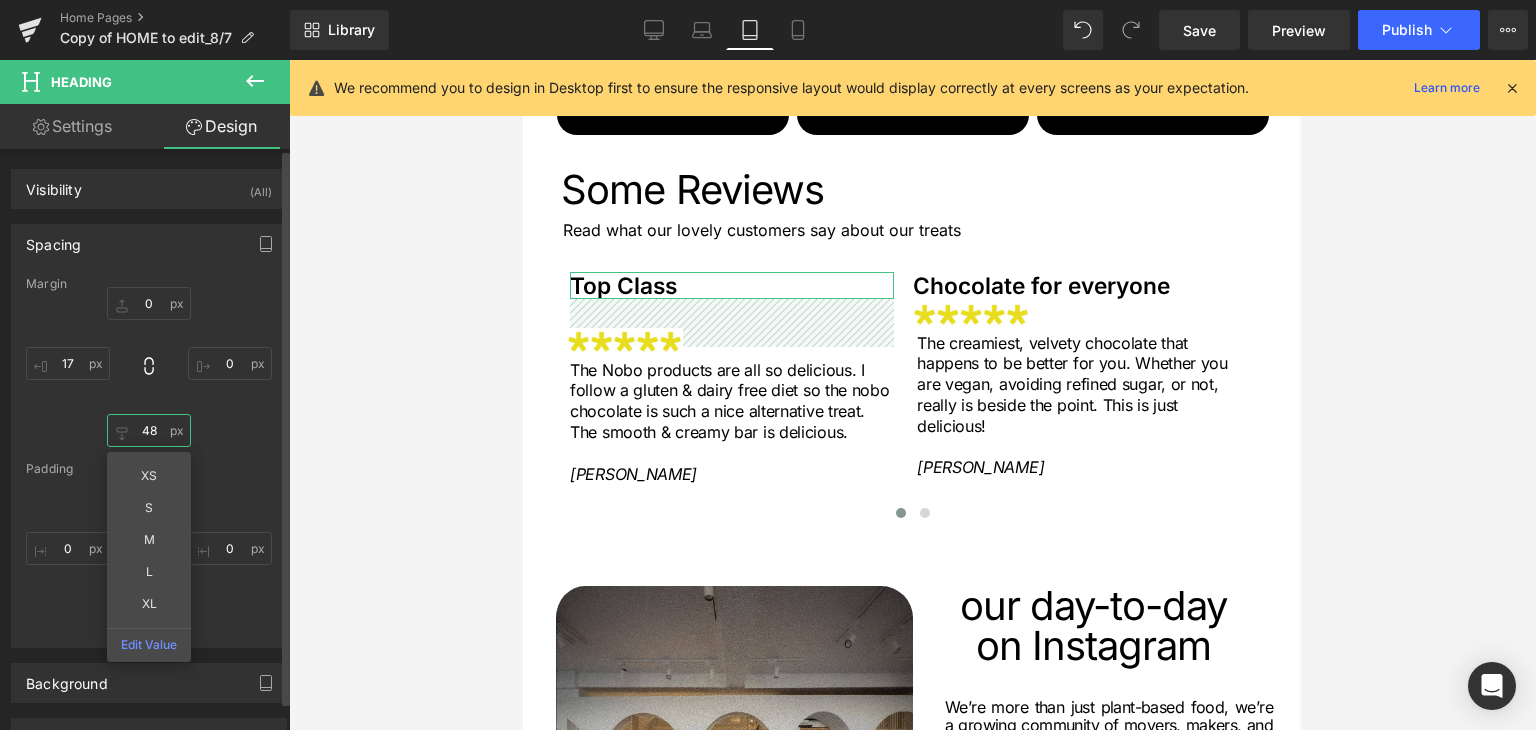 click on "48" at bounding box center [149, 430] 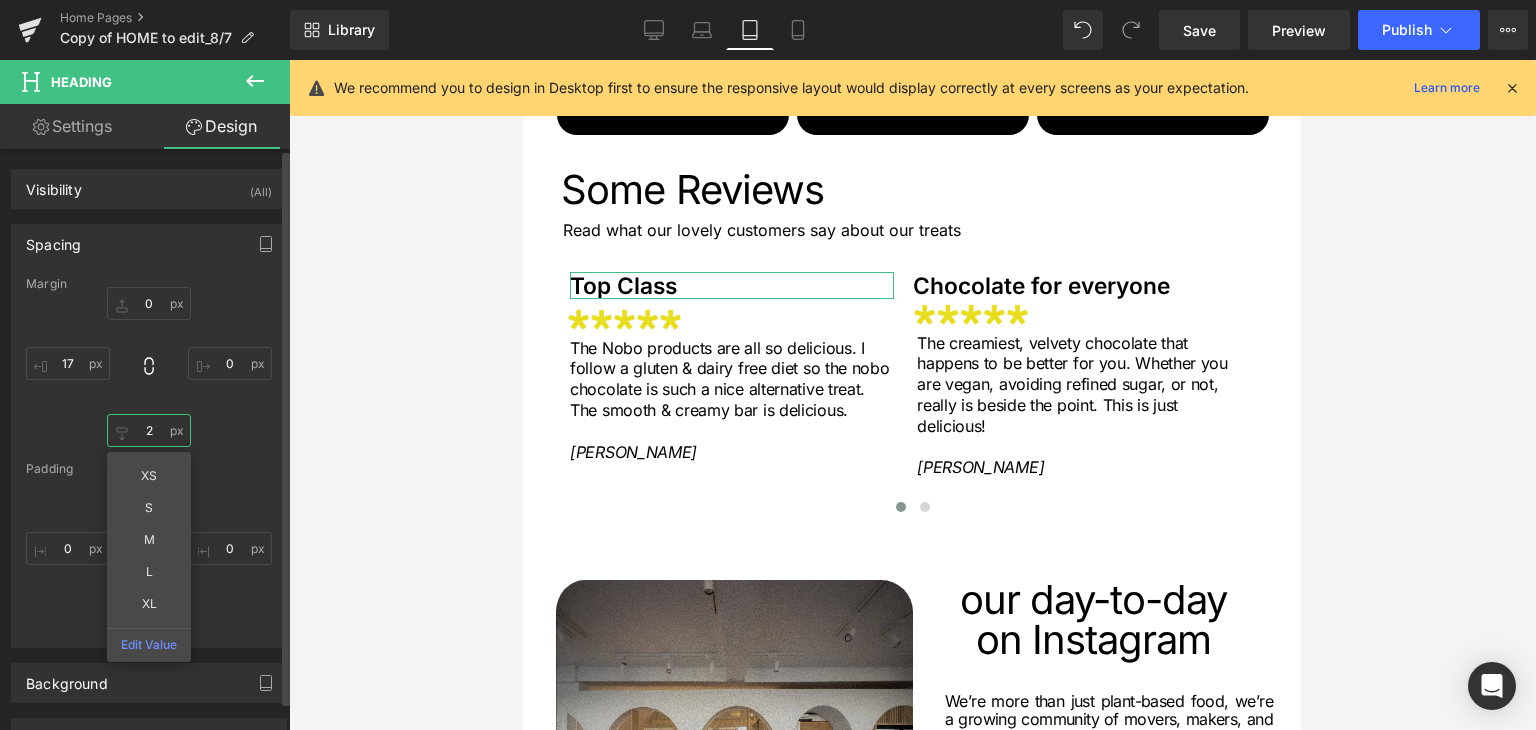 type on "28" 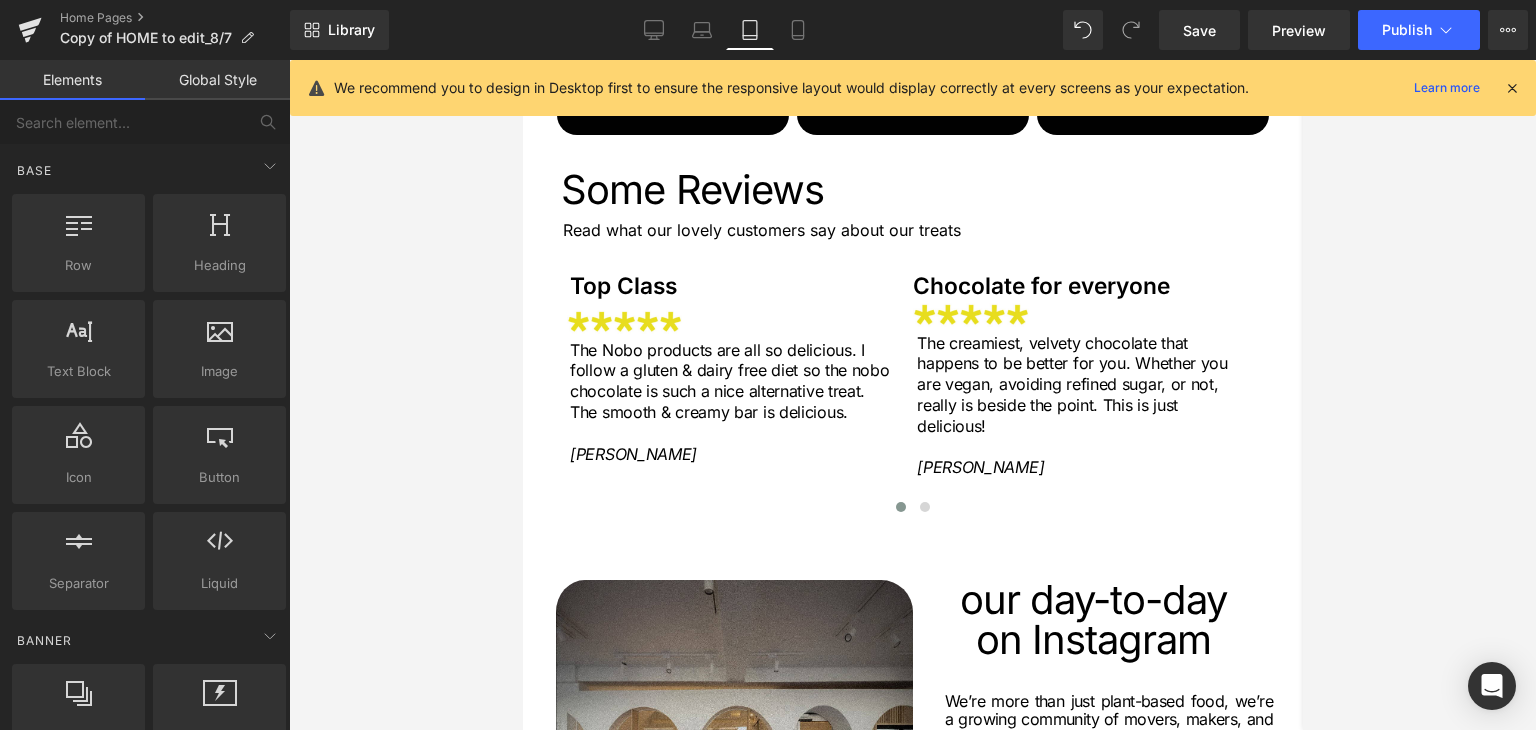 click at bounding box center [912, 395] 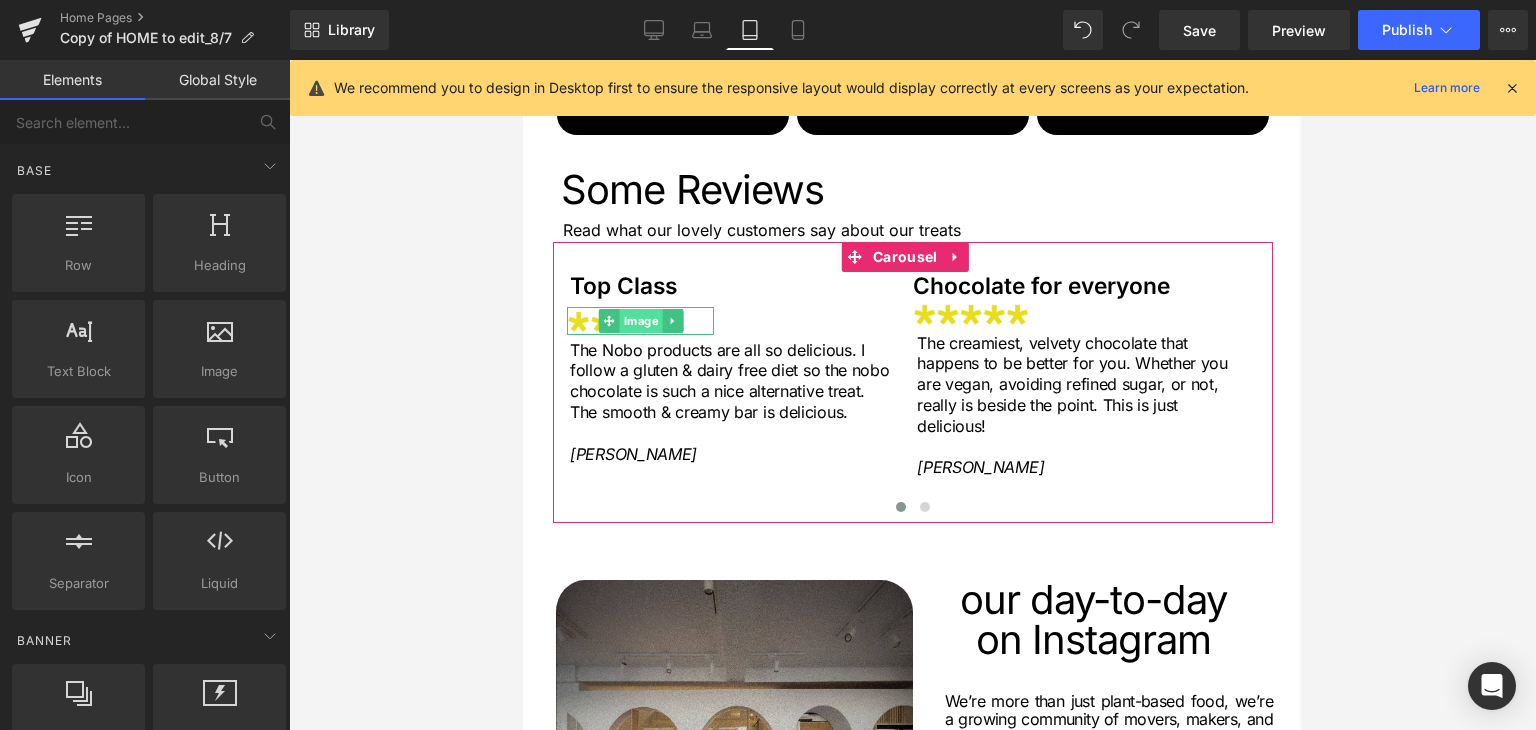 click on "Image" at bounding box center [639, 321] 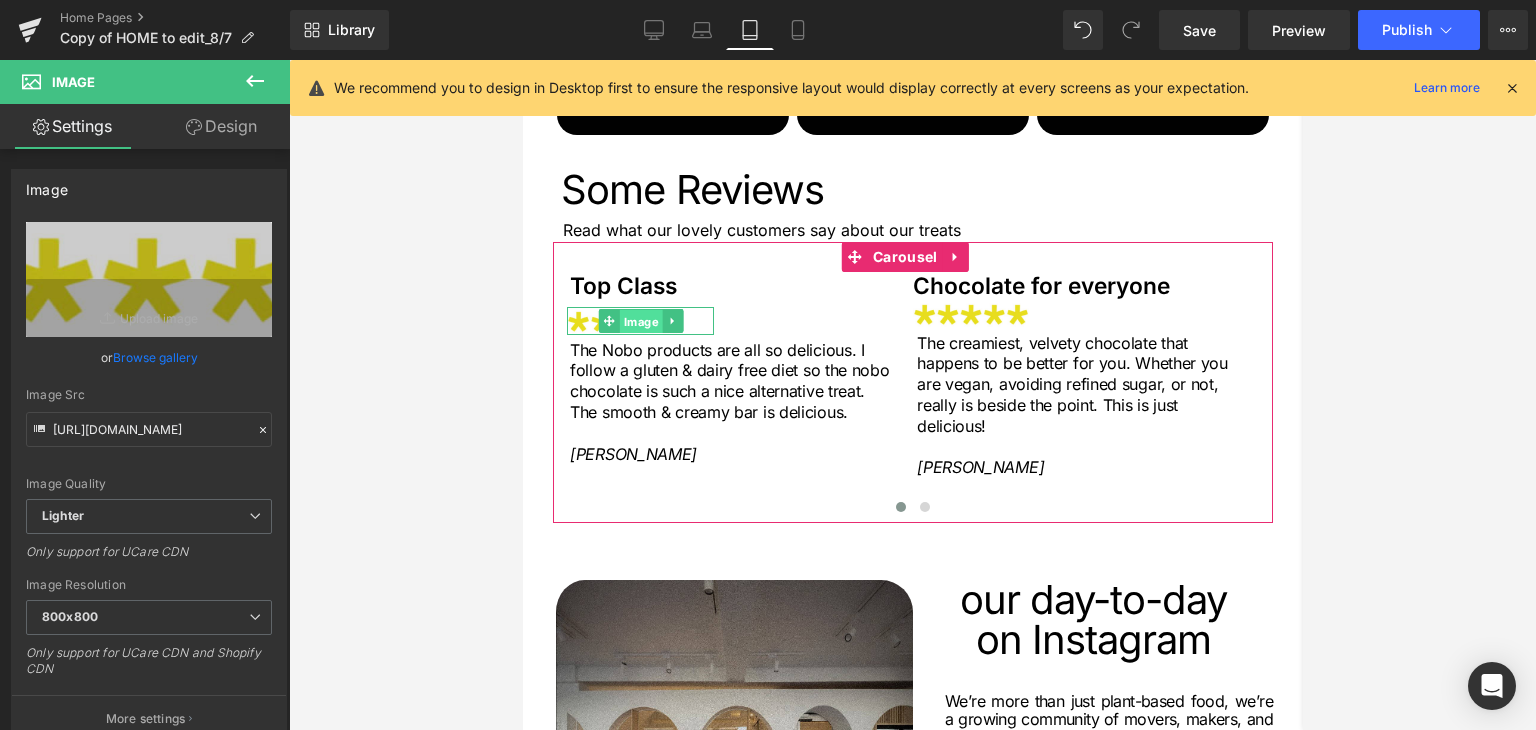 click on "Image" at bounding box center [639, 322] 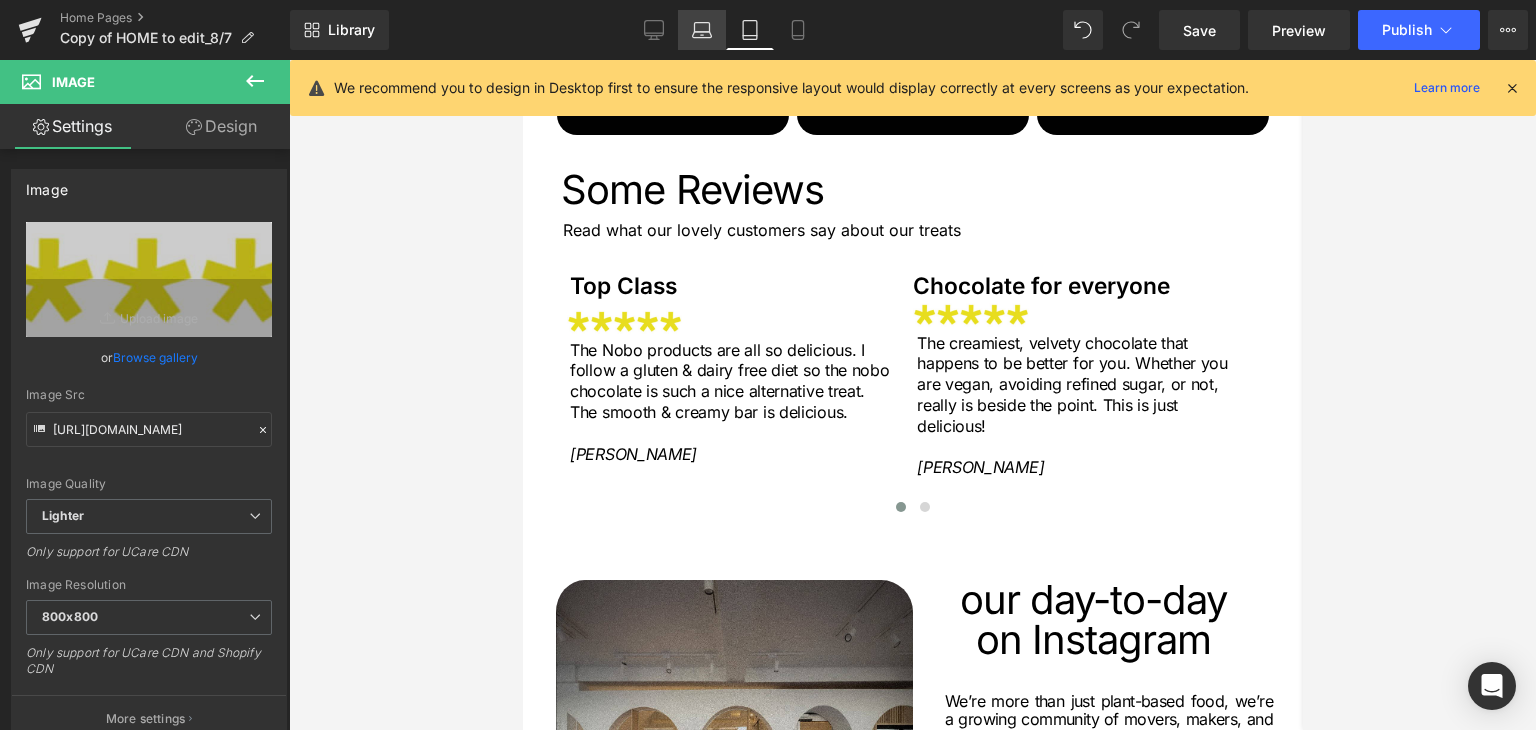 click on "Laptop" at bounding box center (702, 30) 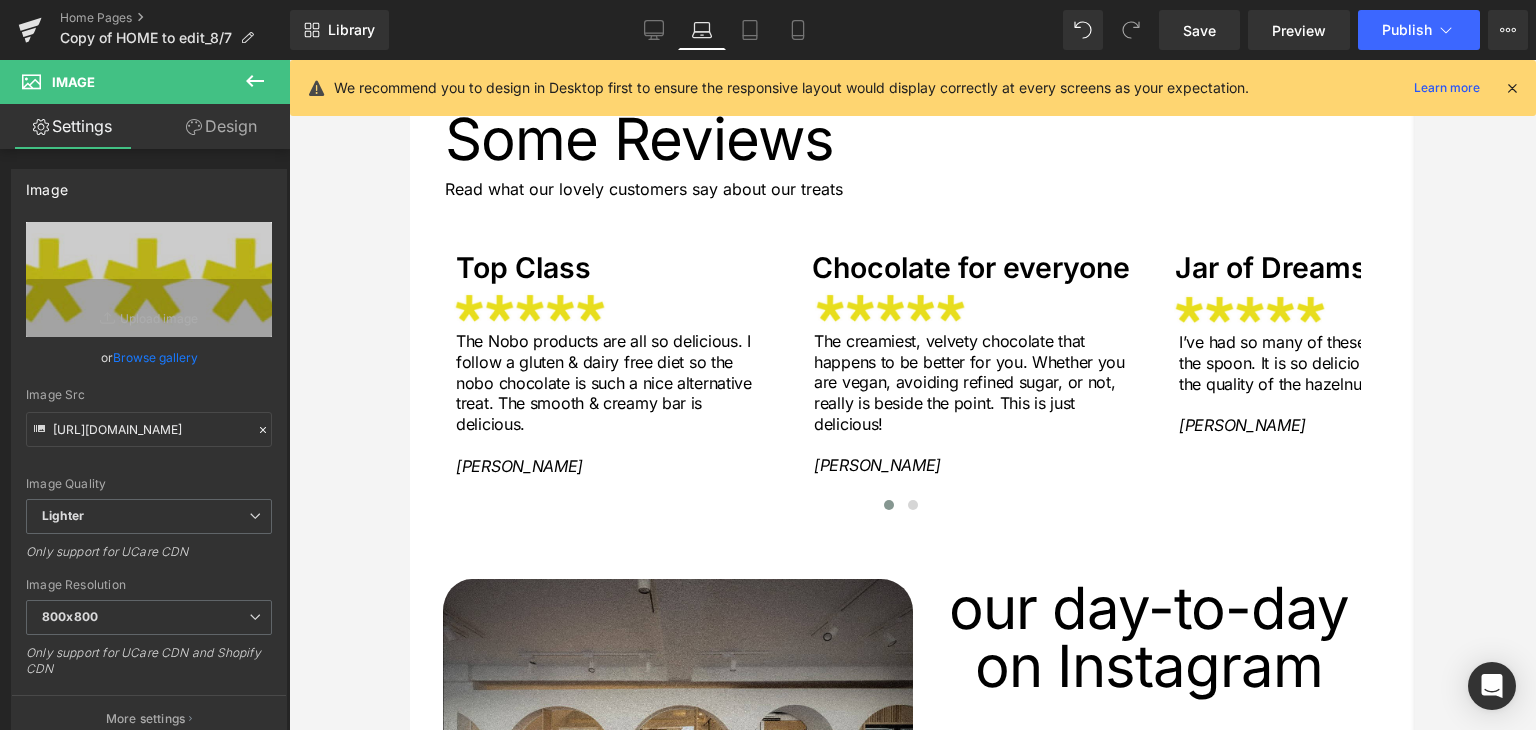 scroll, scrollTop: 2707, scrollLeft: 0, axis: vertical 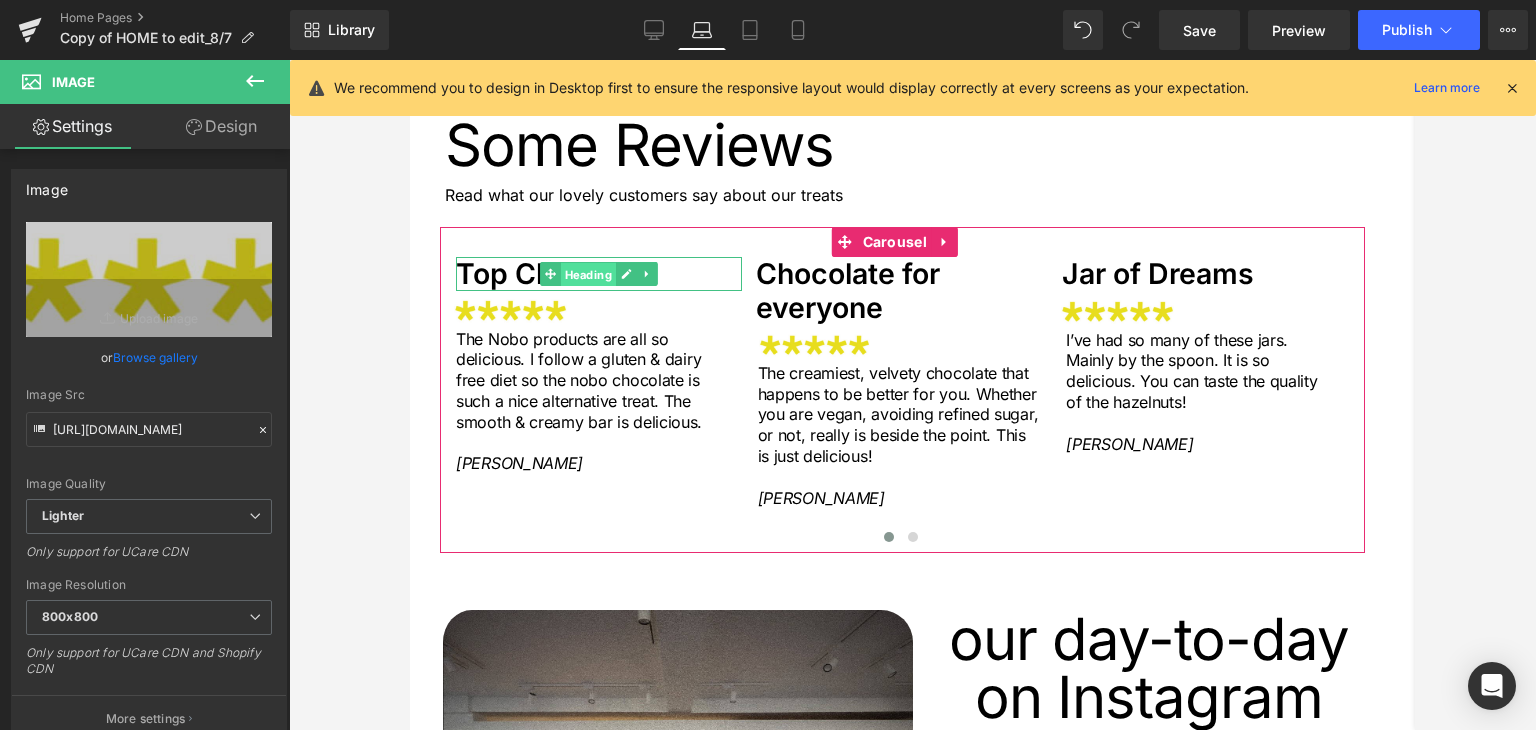 click on "Heading" at bounding box center [588, 275] 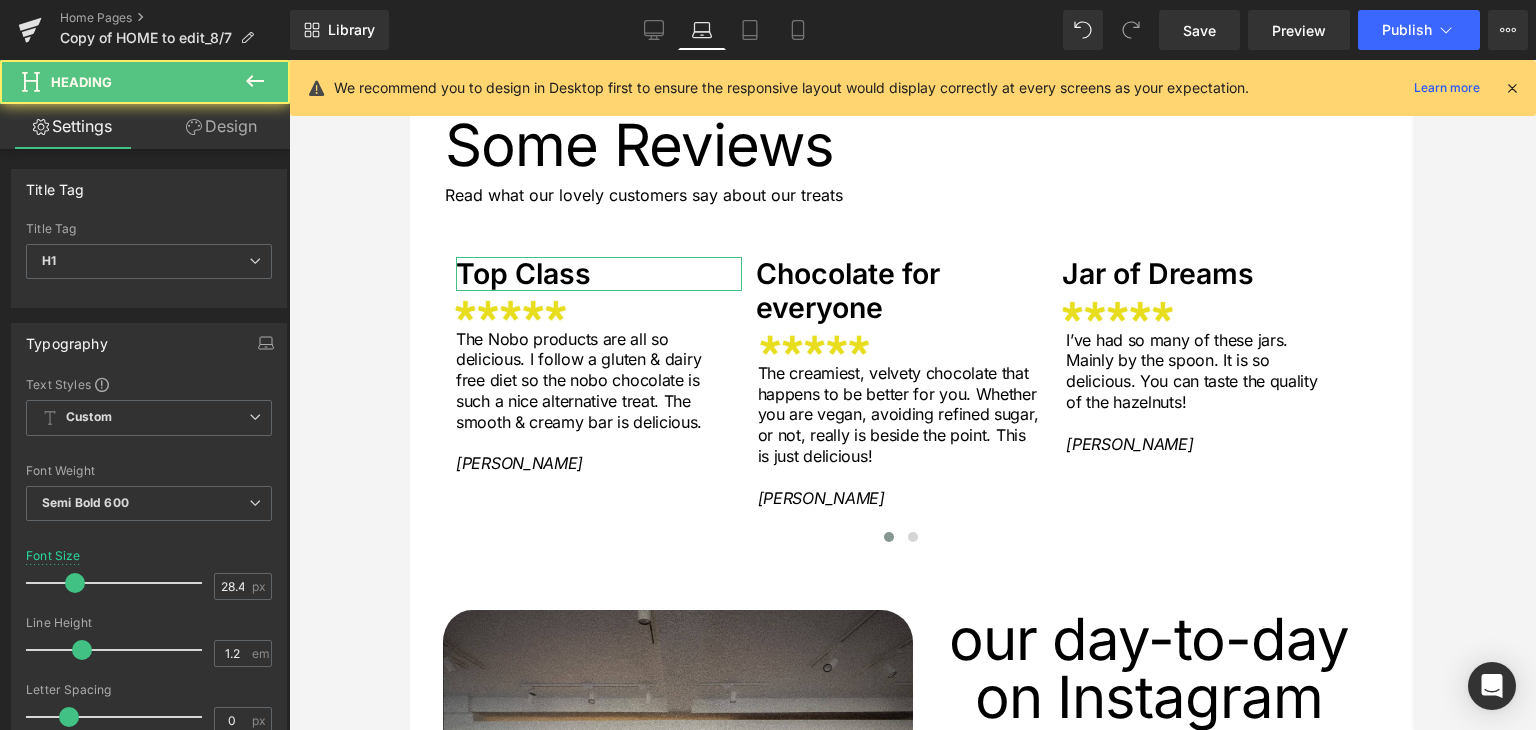 click on "Design" at bounding box center [221, 126] 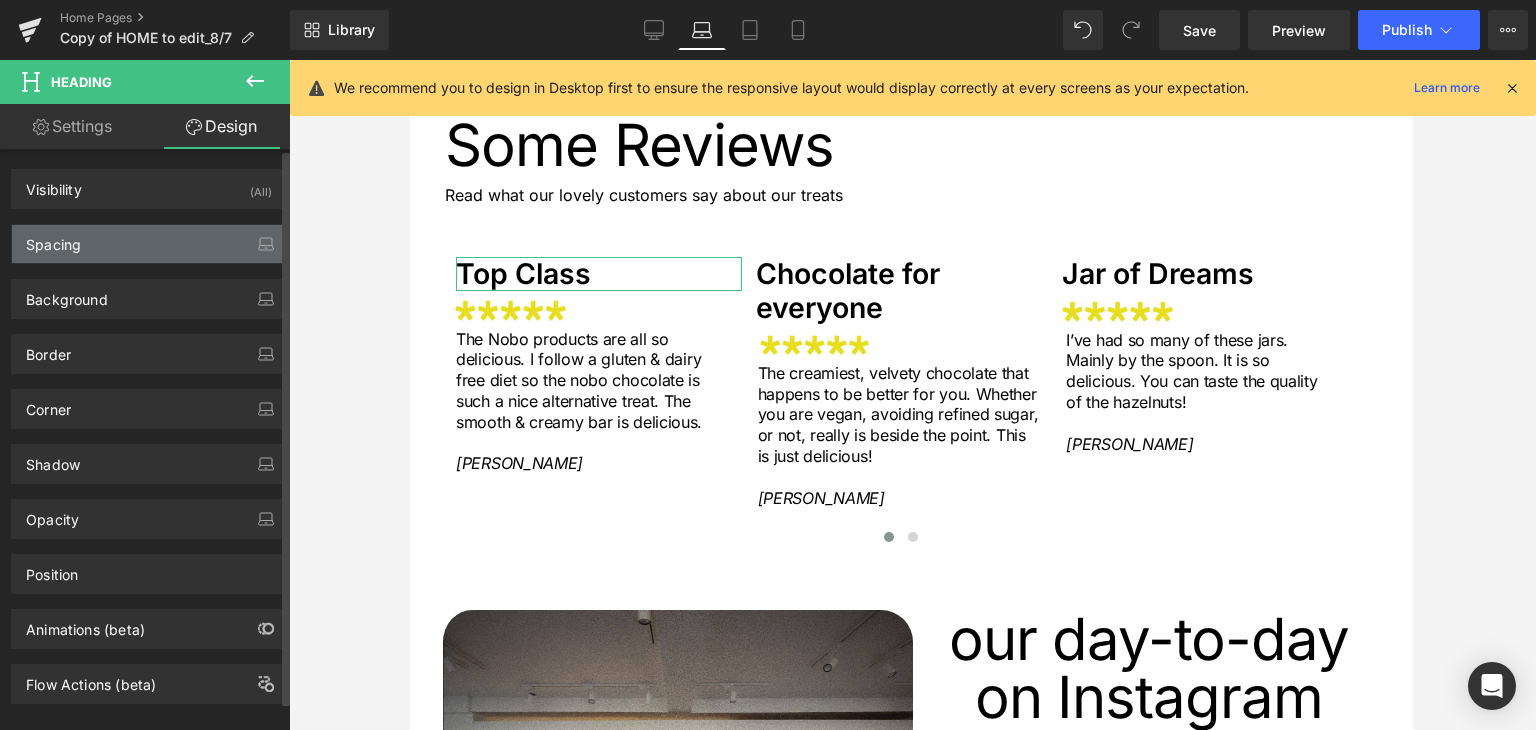 click on "Spacing" at bounding box center [149, 244] 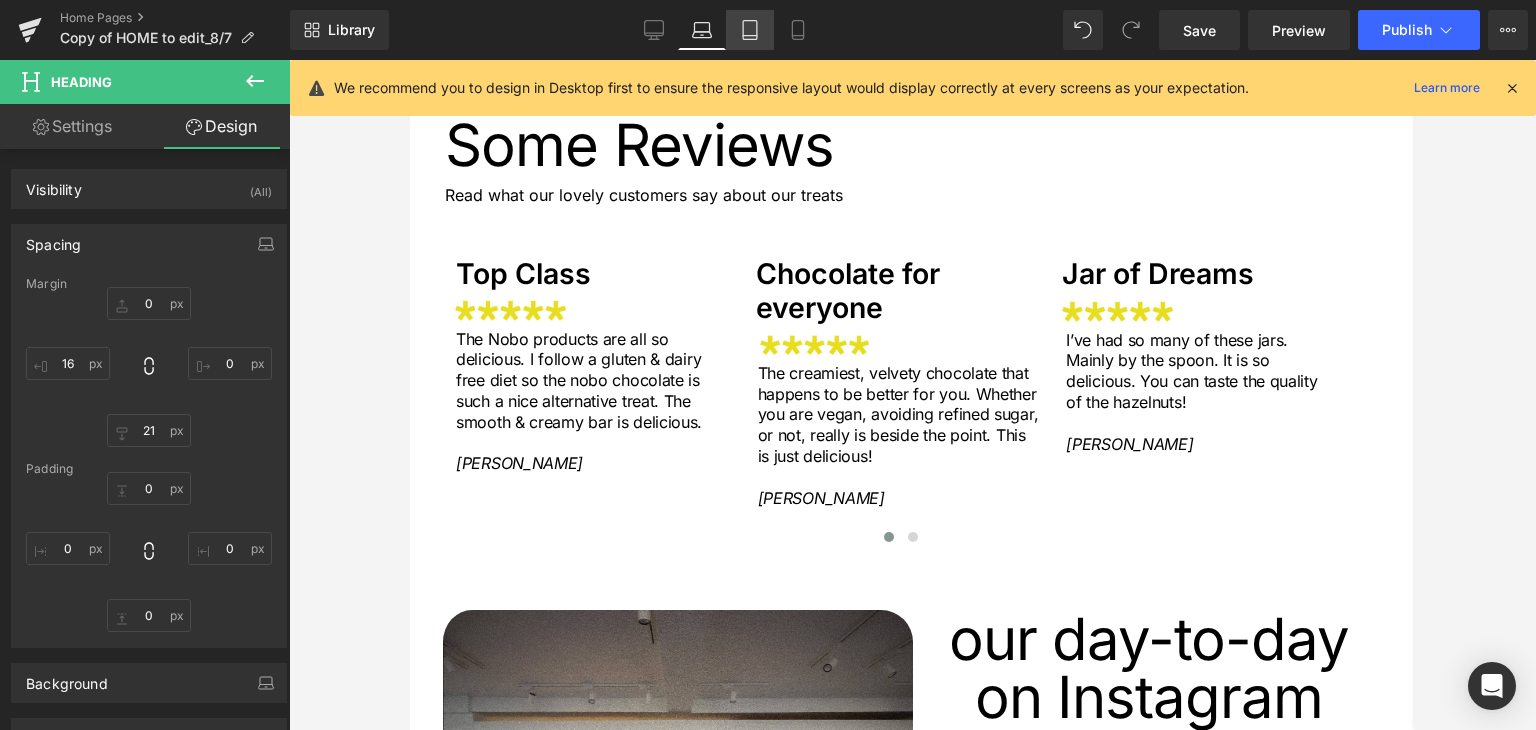 click 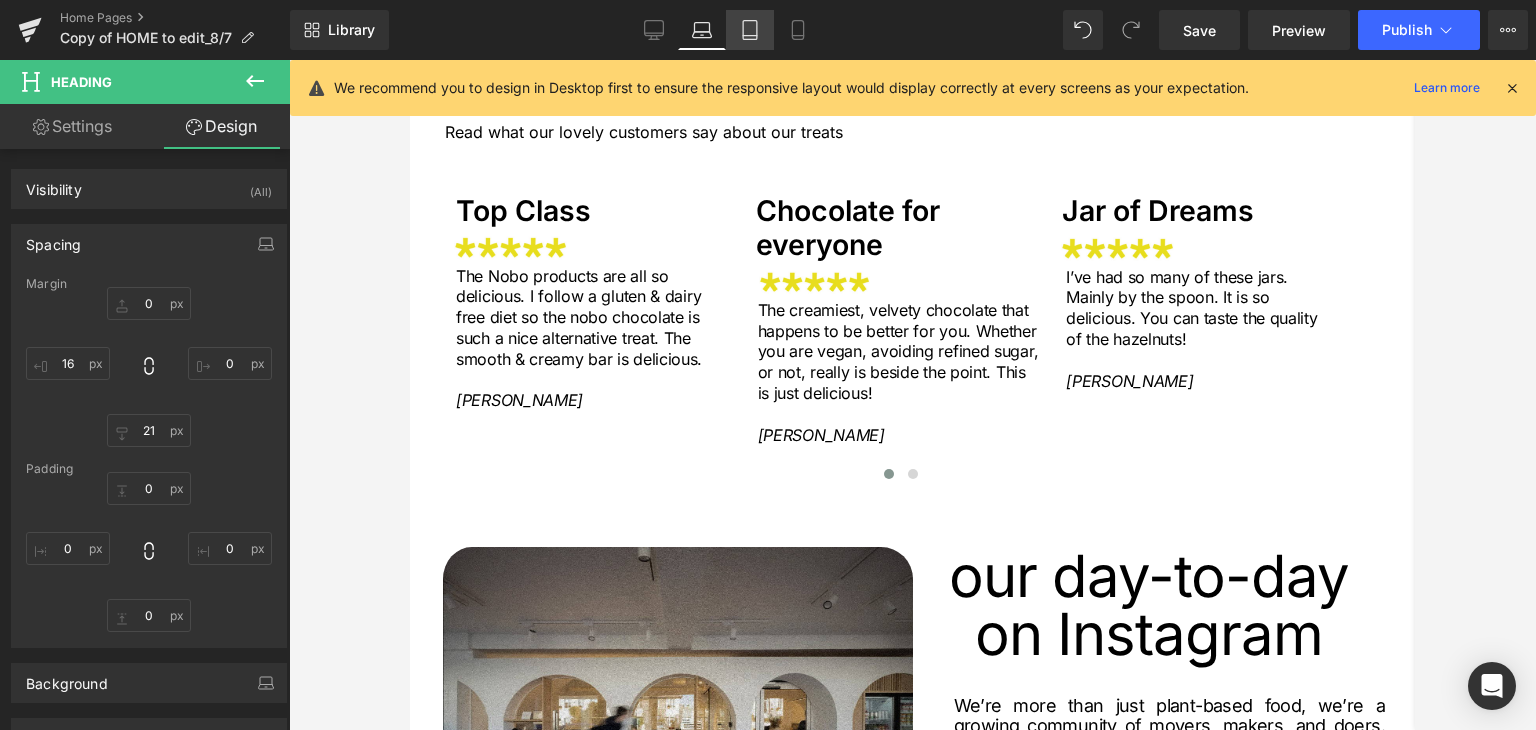 type on "0" 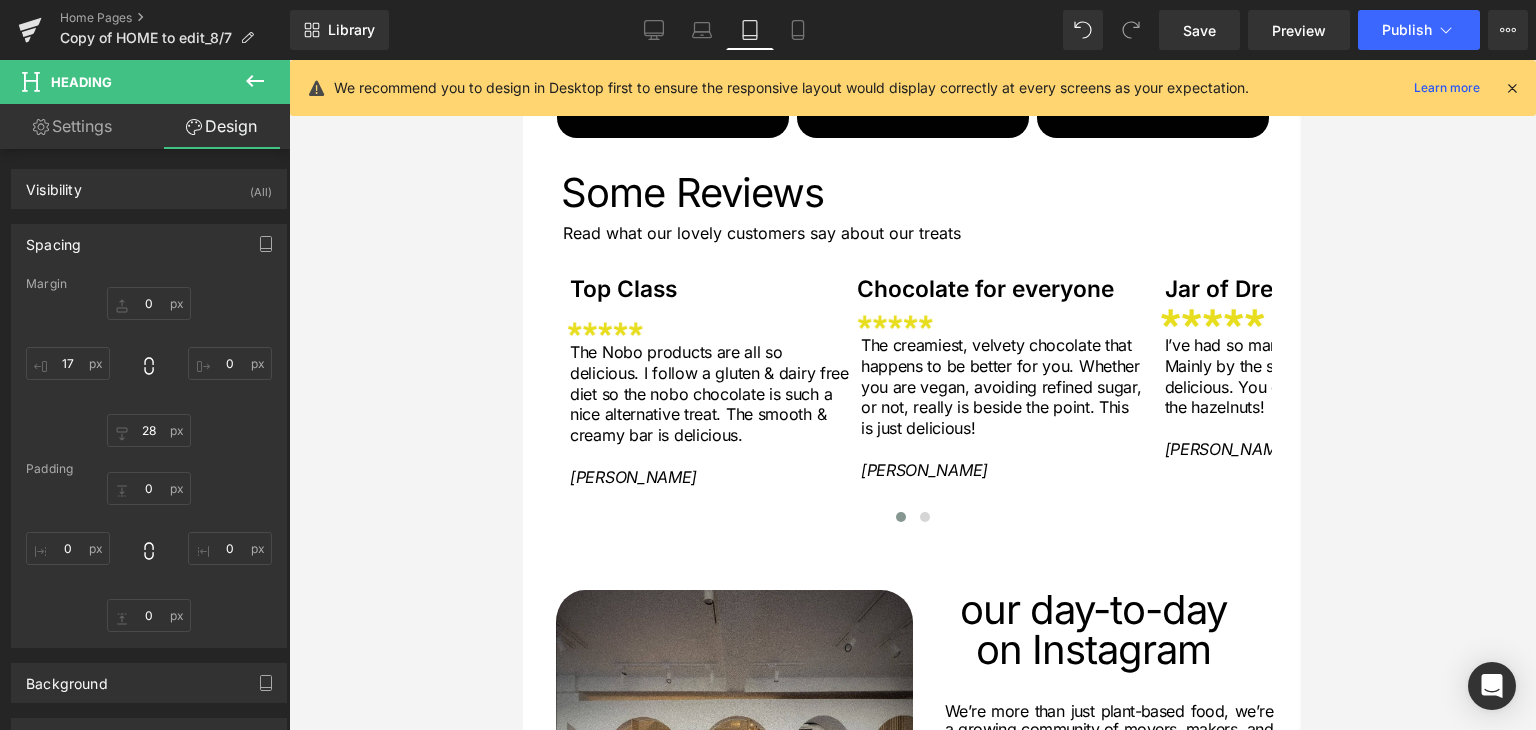 scroll, scrollTop: 2776, scrollLeft: 0, axis: vertical 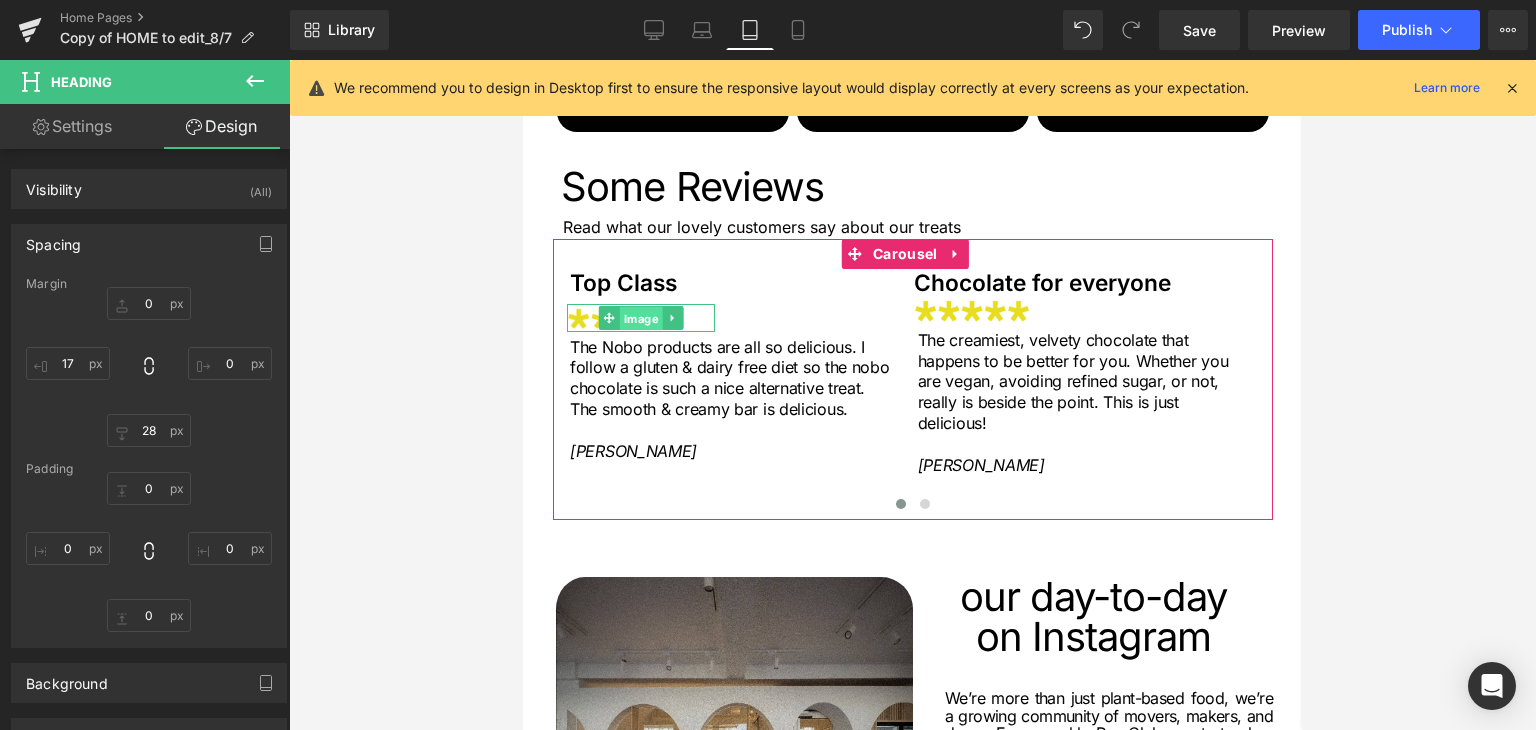 click on "Image" at bounding box center (639, 319) 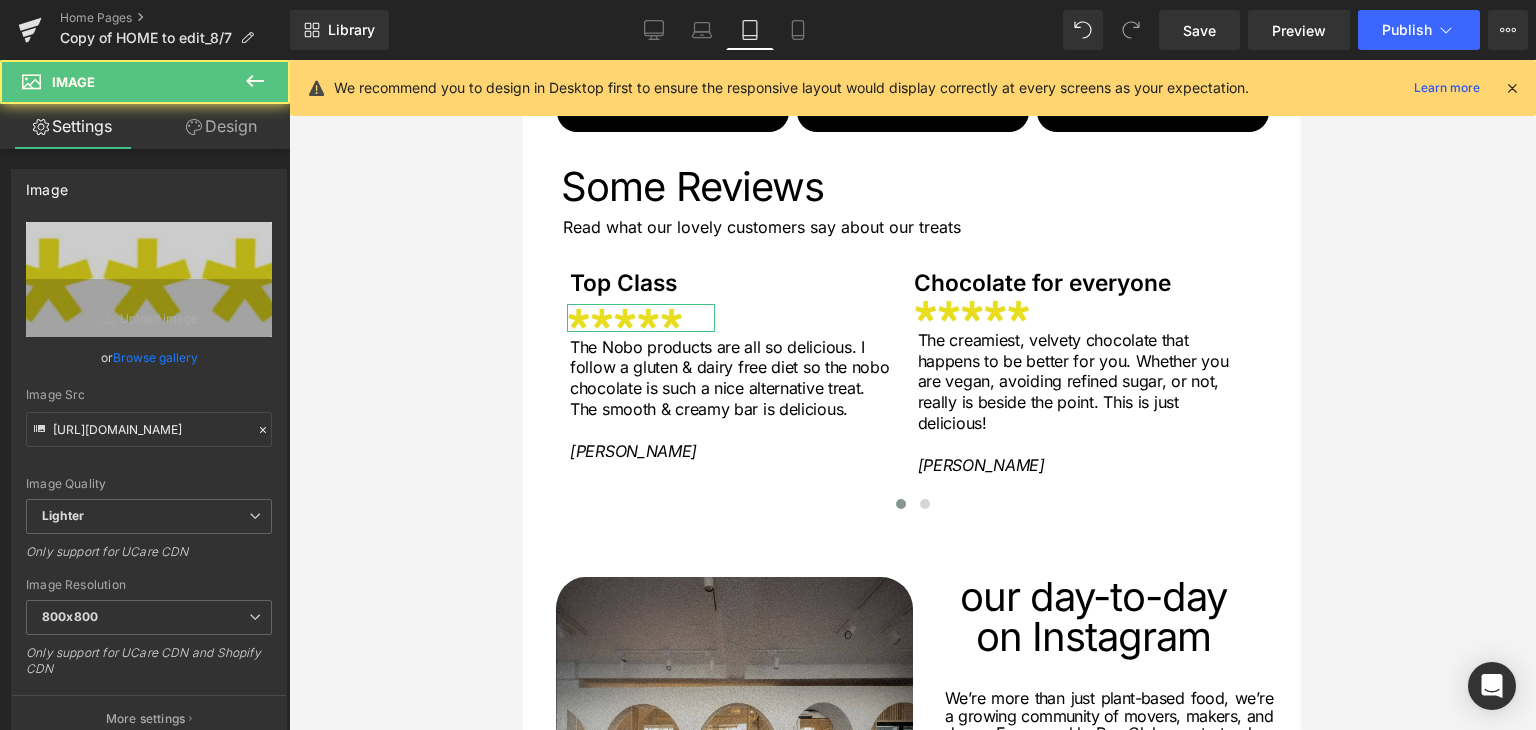click on "Design" at bounding box center [221, 126] 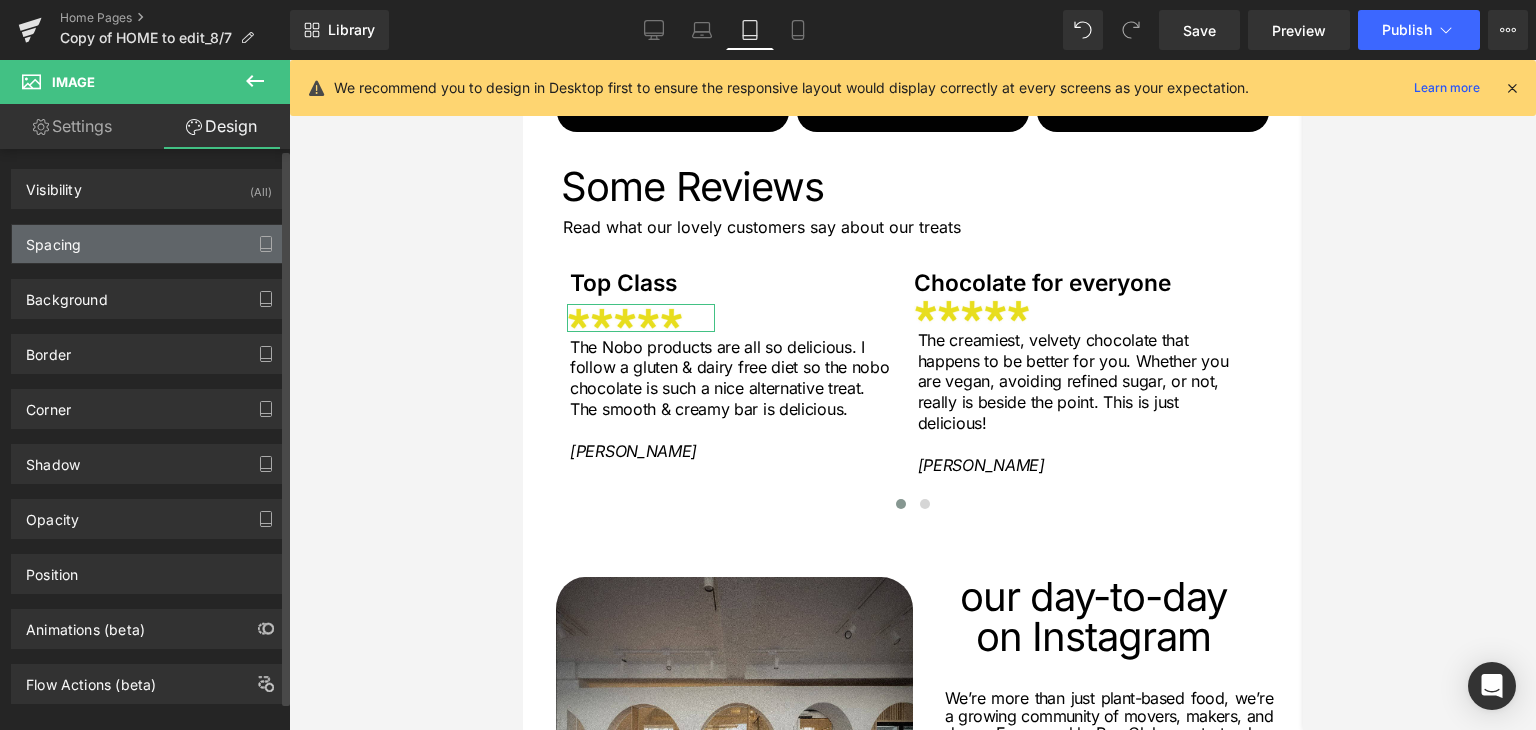 click on "Spacing" at bounding box center [149, 244] 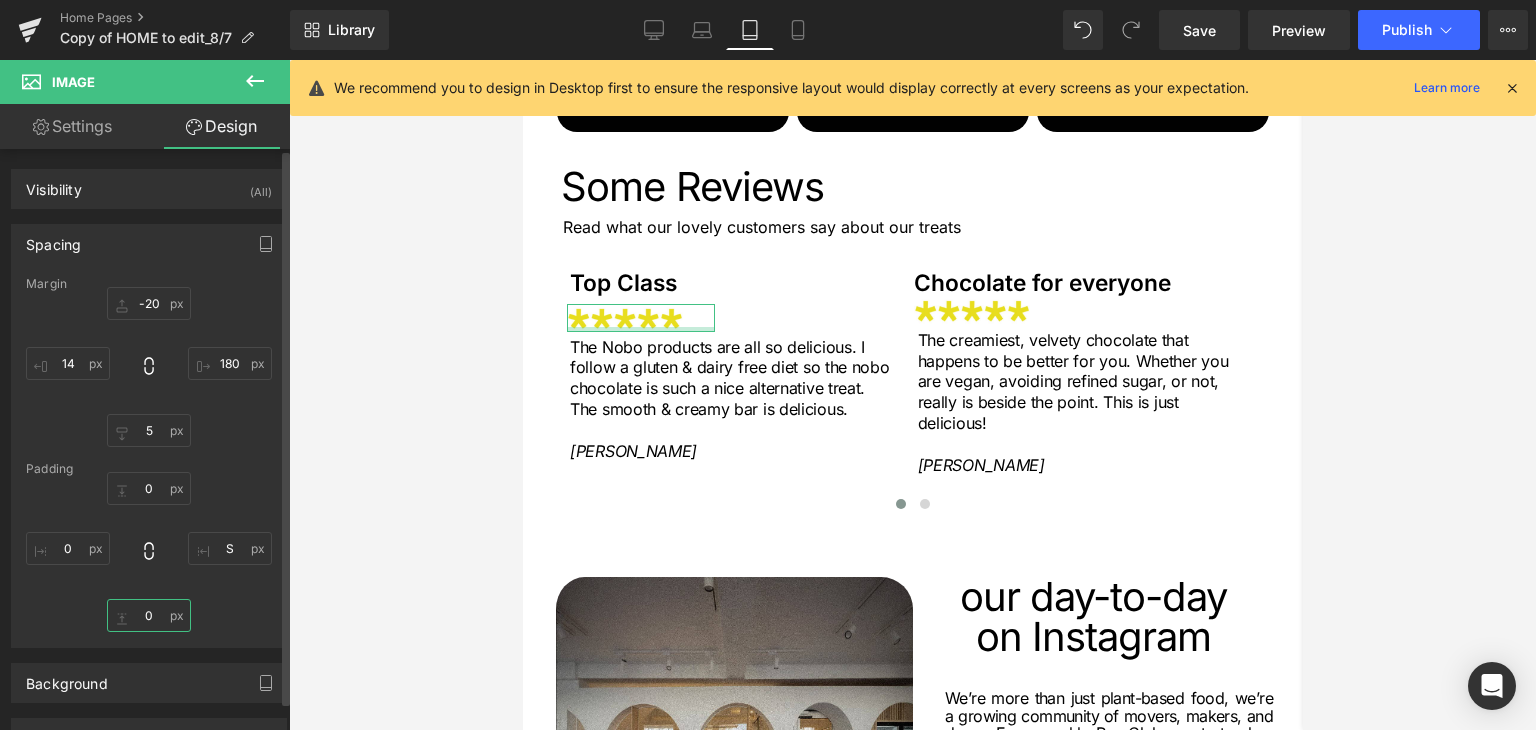 click on "0" at bounding box center (149, 615) 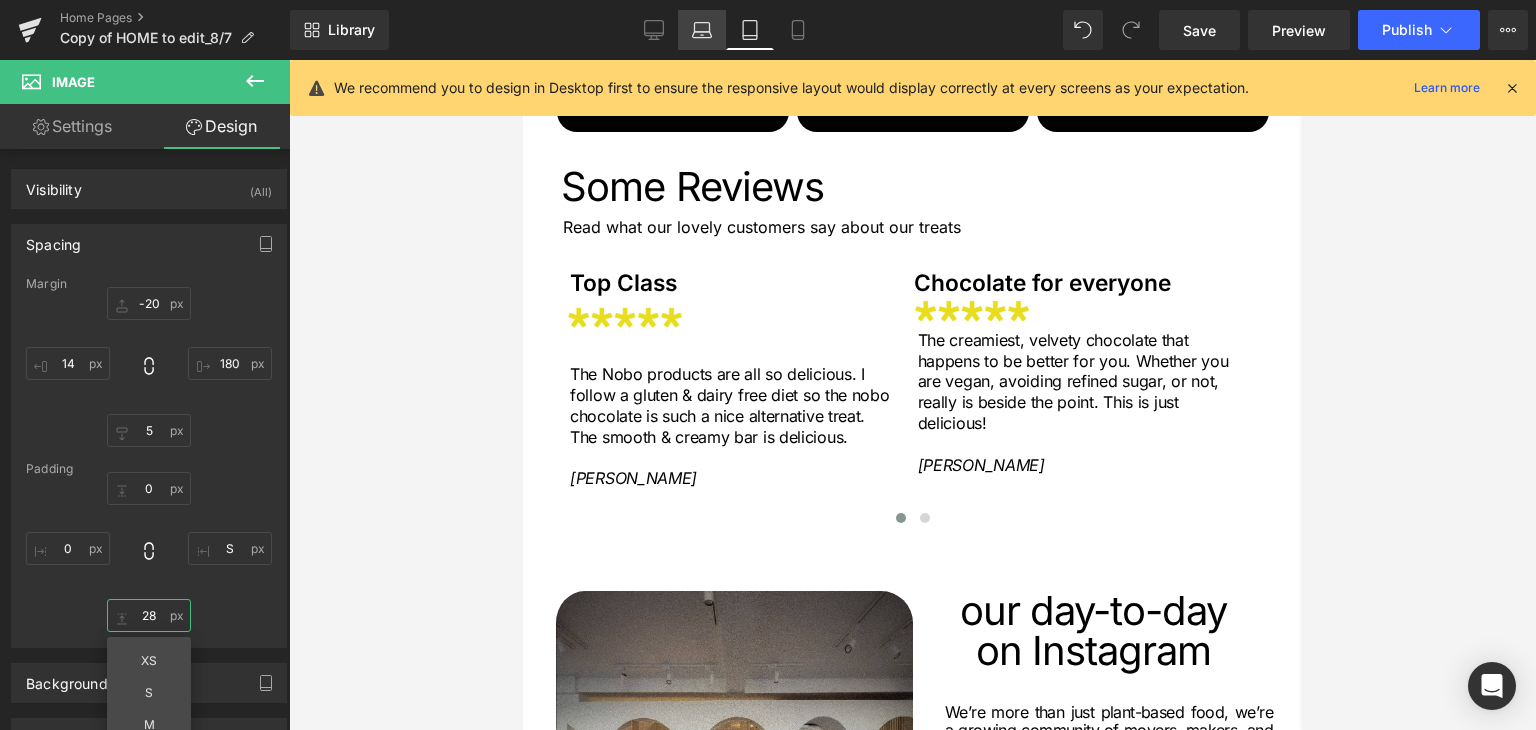 type on "28" 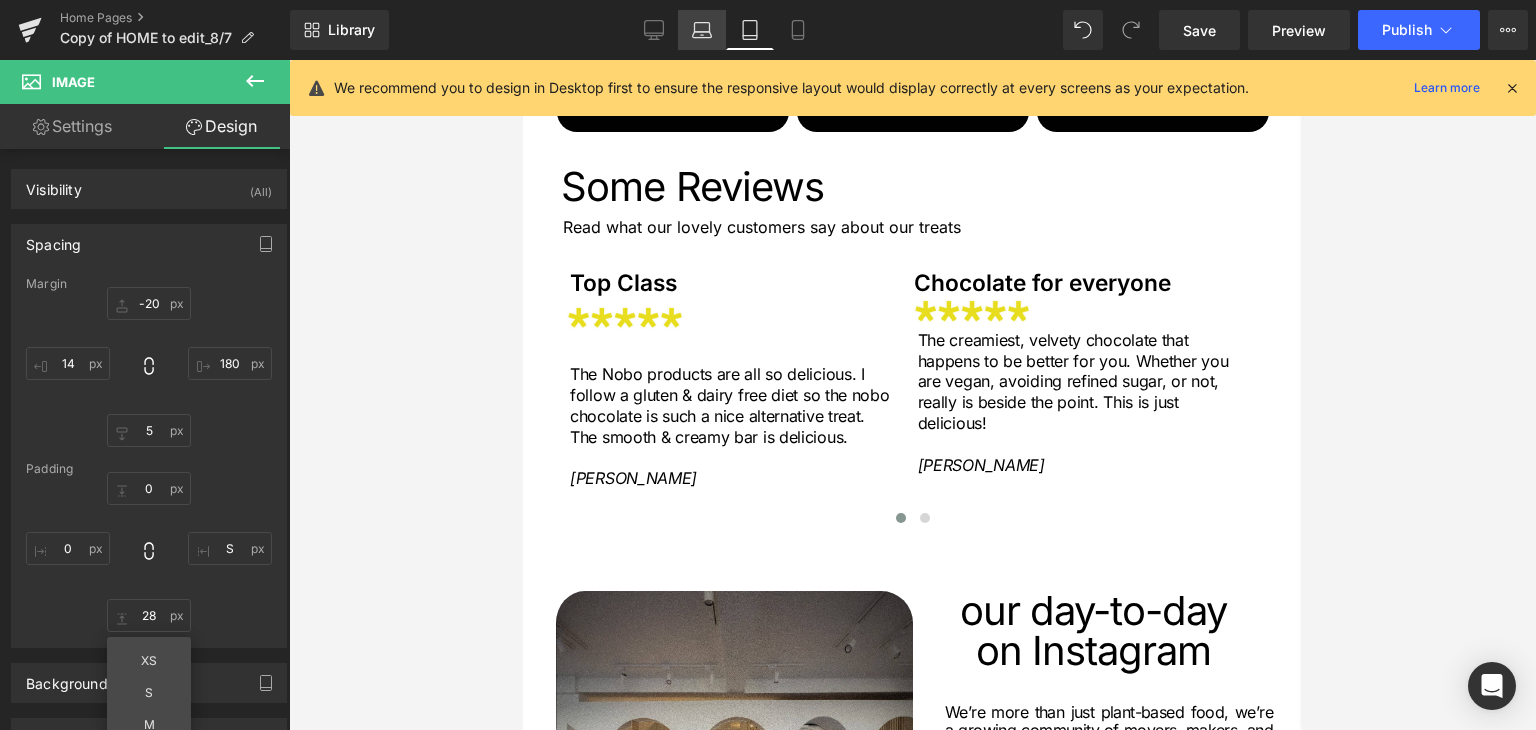 click 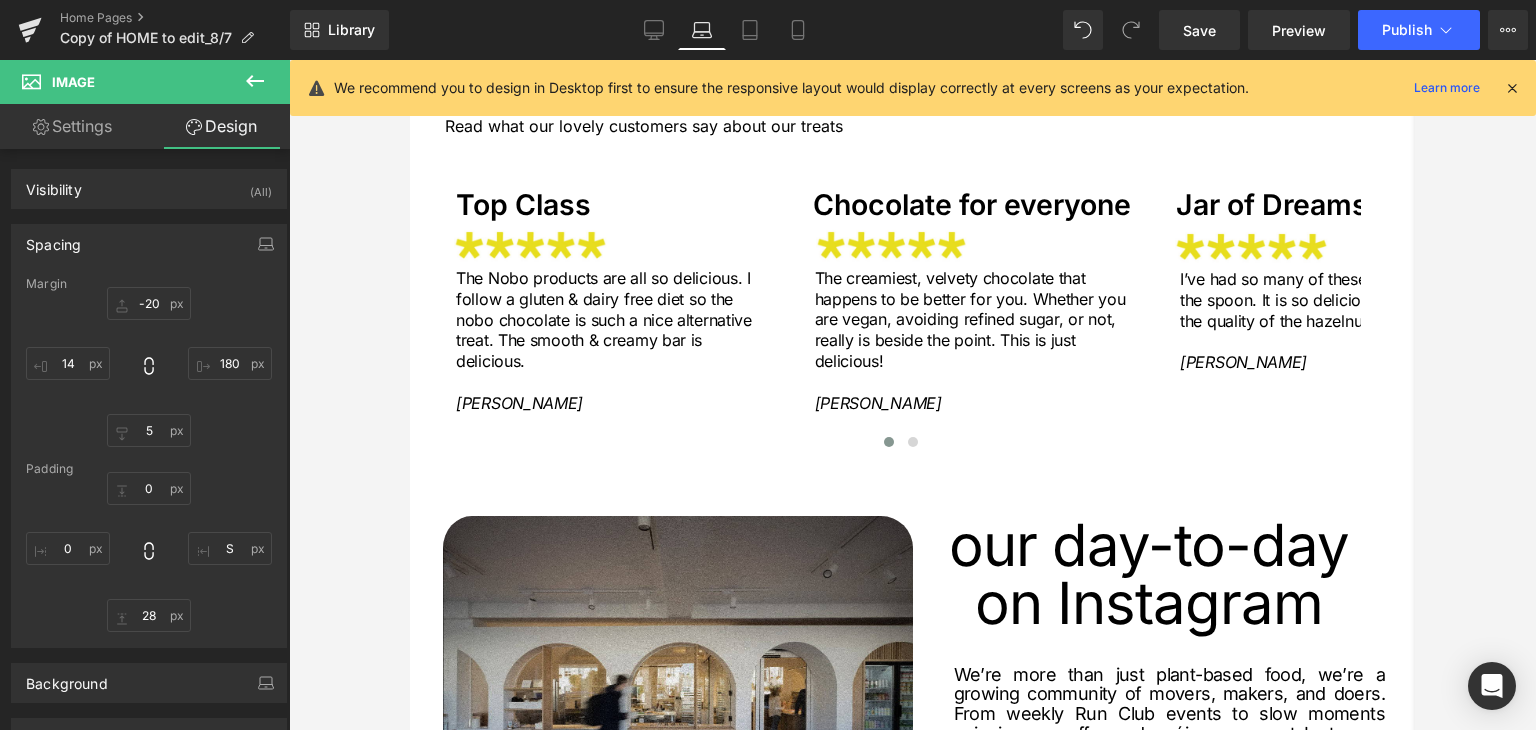 type on "-16" 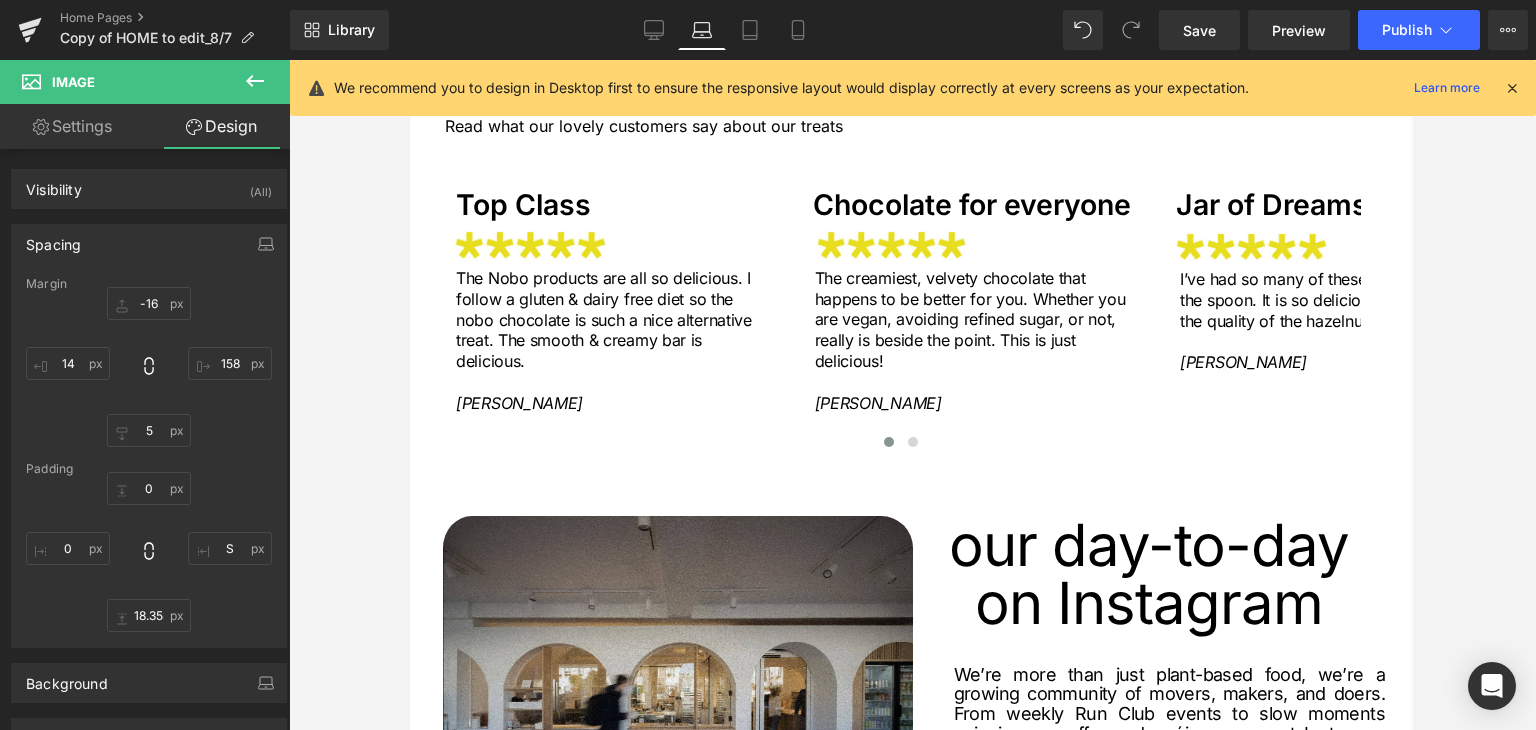 scroll, scrollTop: 2710, scrollLeft: 0, axis: vertical 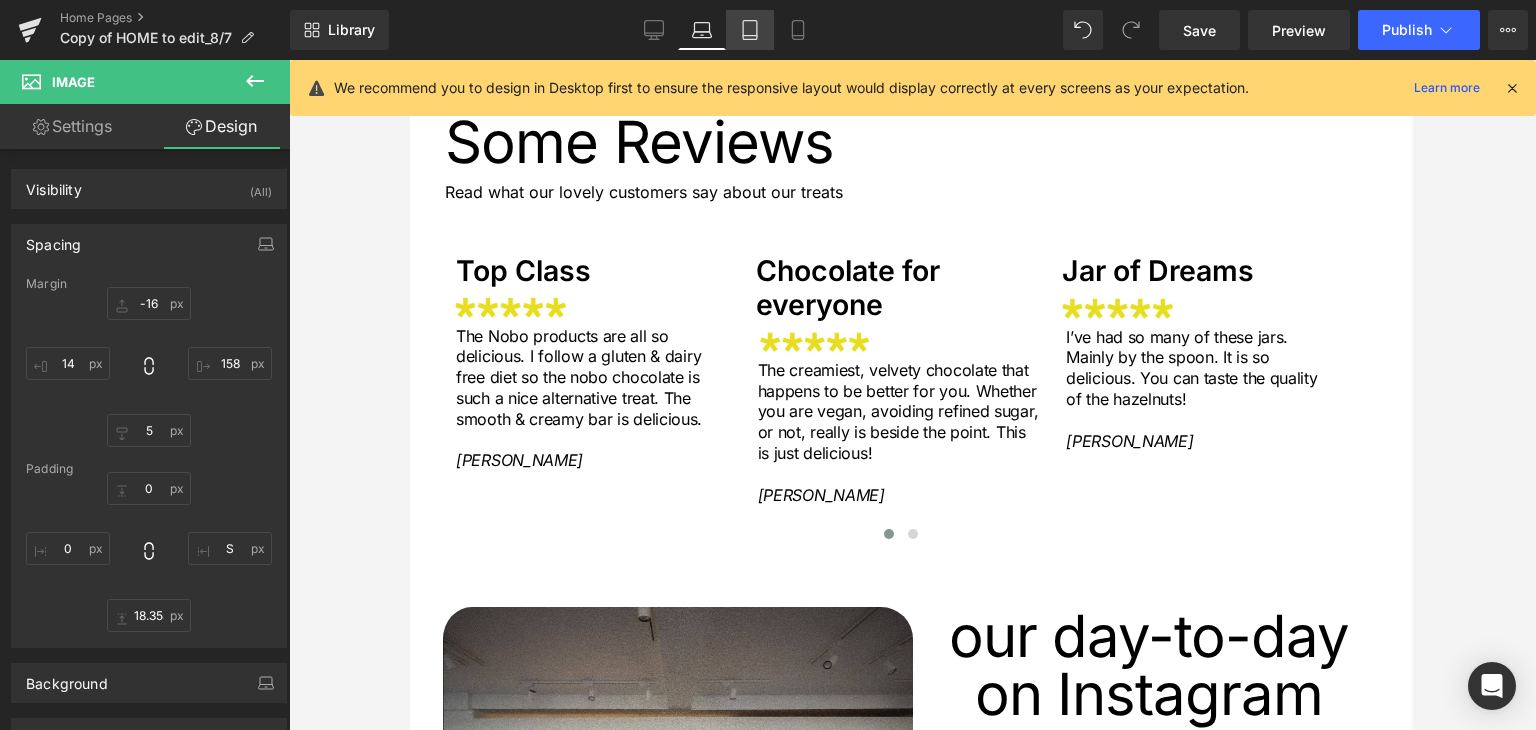 click 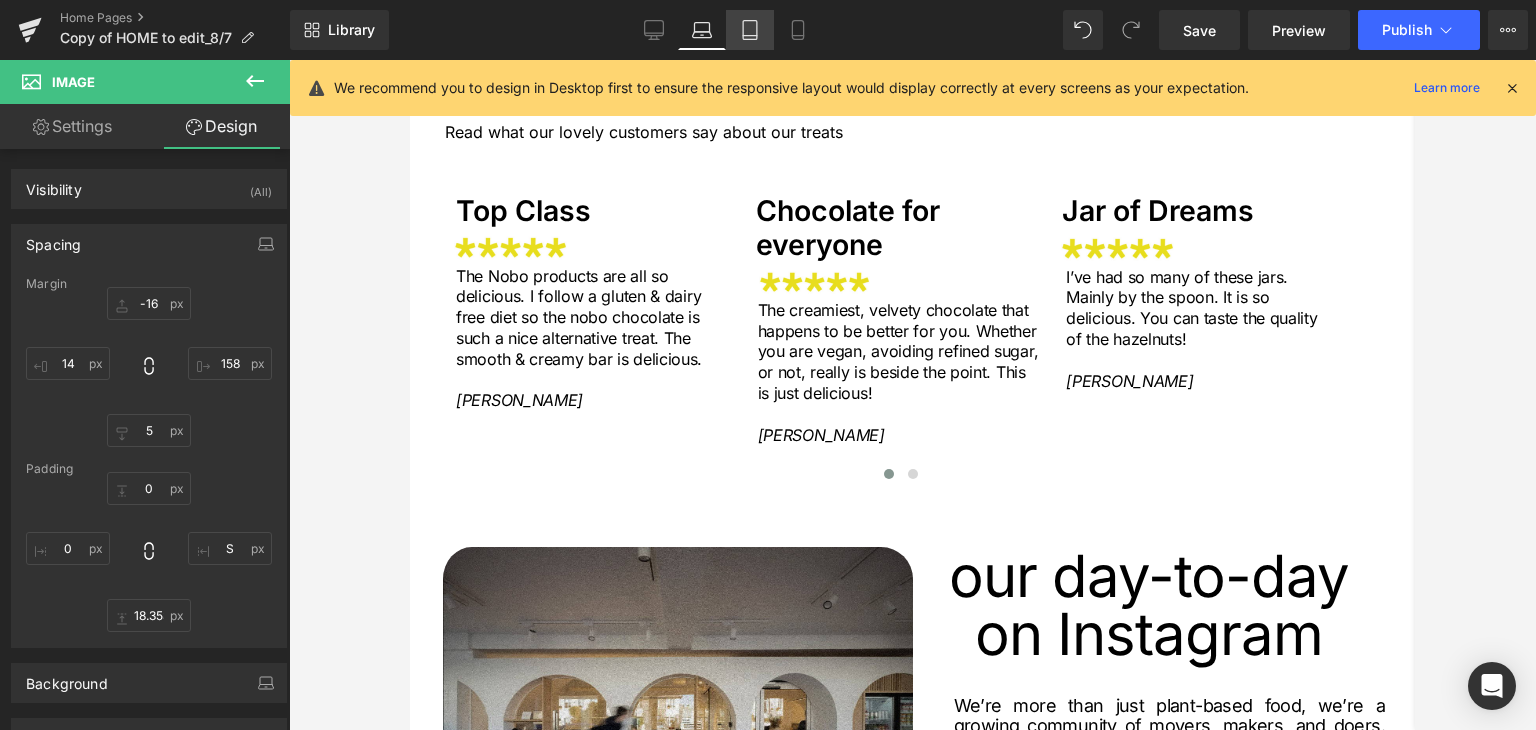 type on "-20" 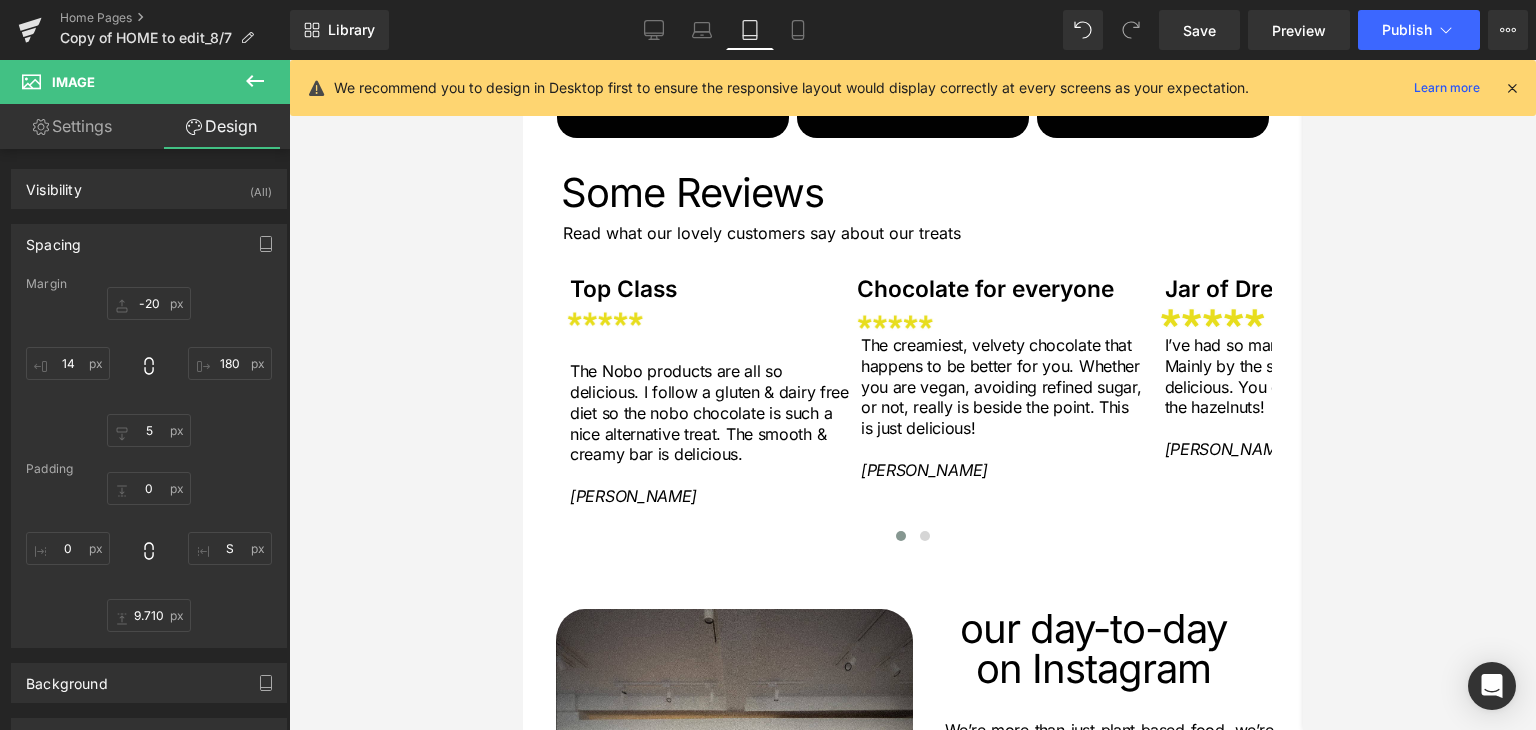 scroll, scrollTop: 2776, scrollLeft: 0, axis: vertical 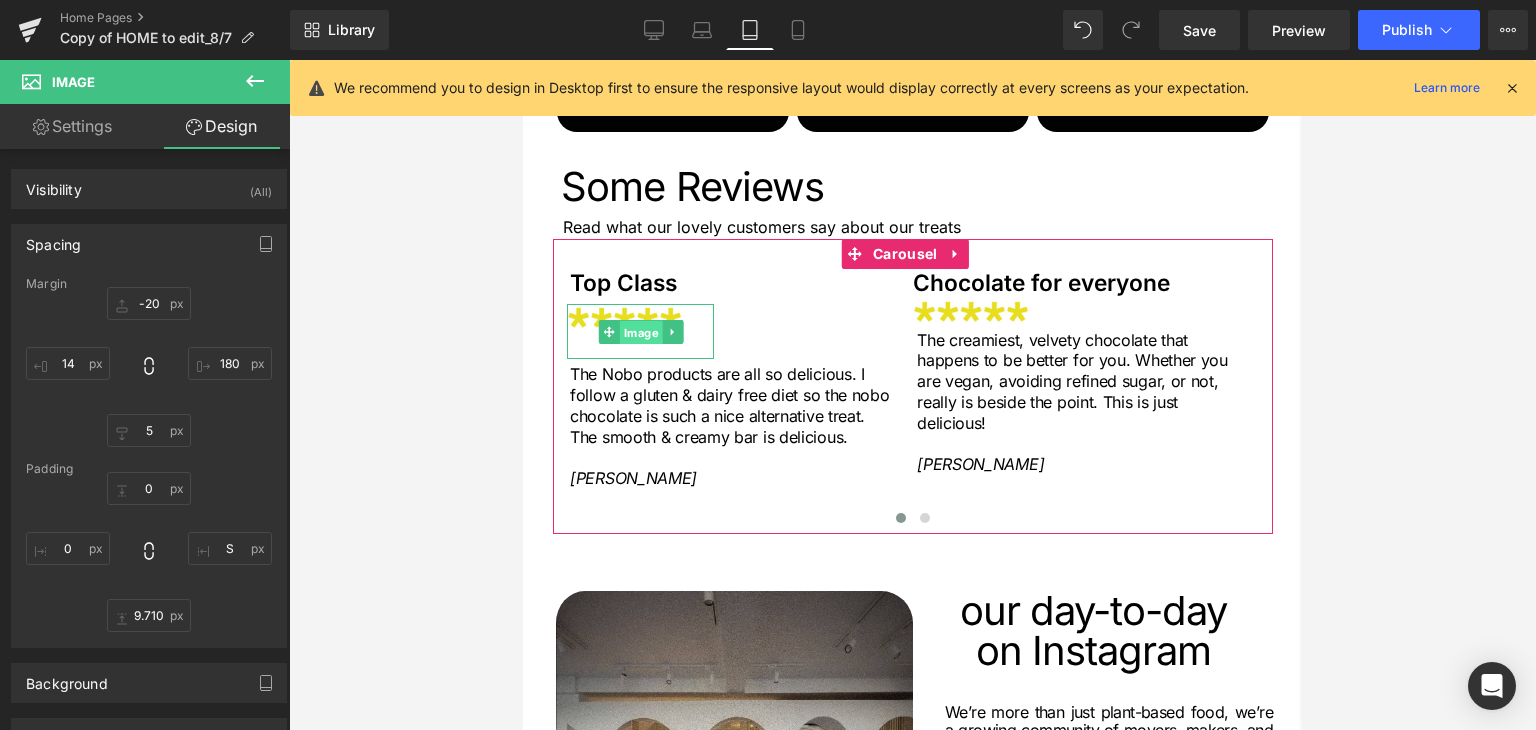 click on "Image" at bounding box center [639, 333] 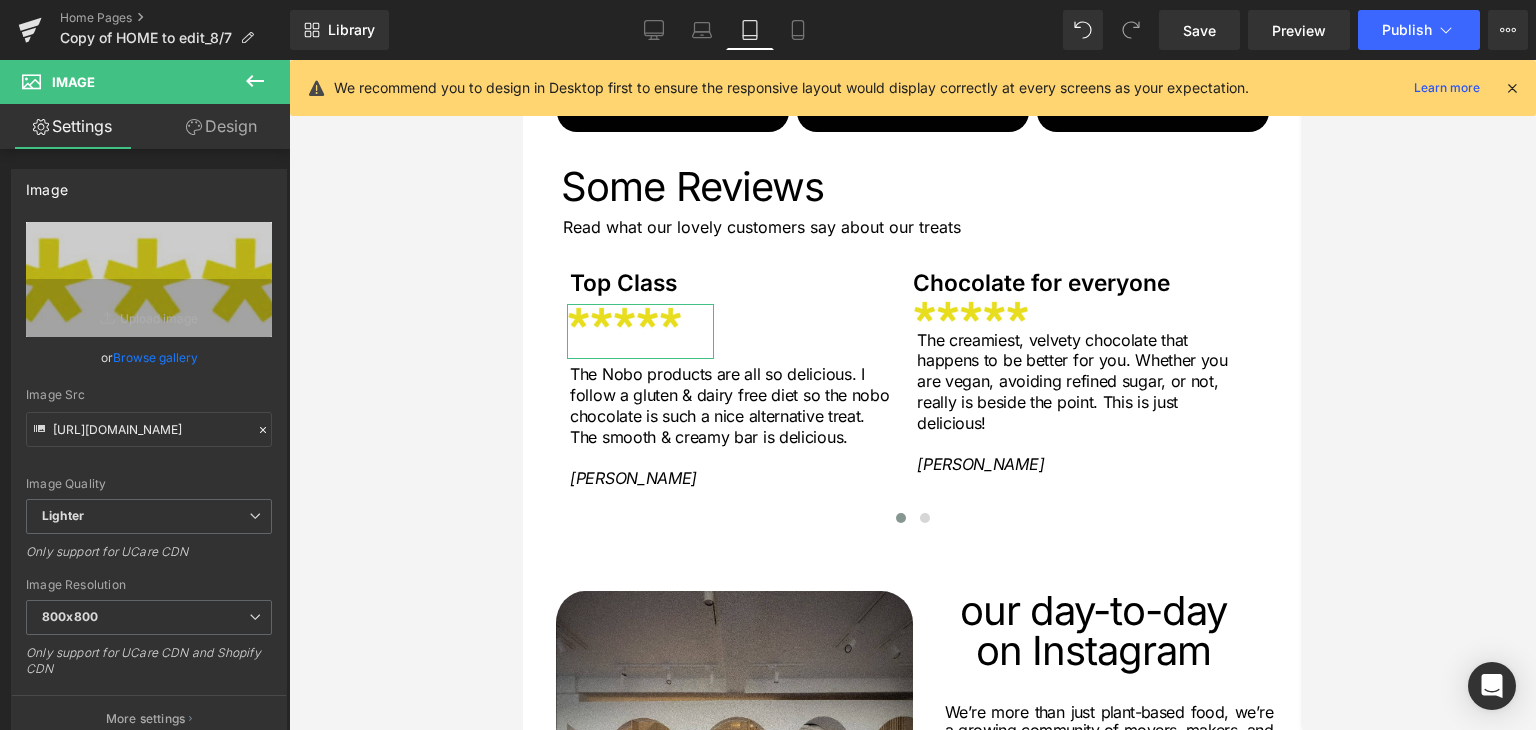 click on "Design" at bounding box center [221, 126] 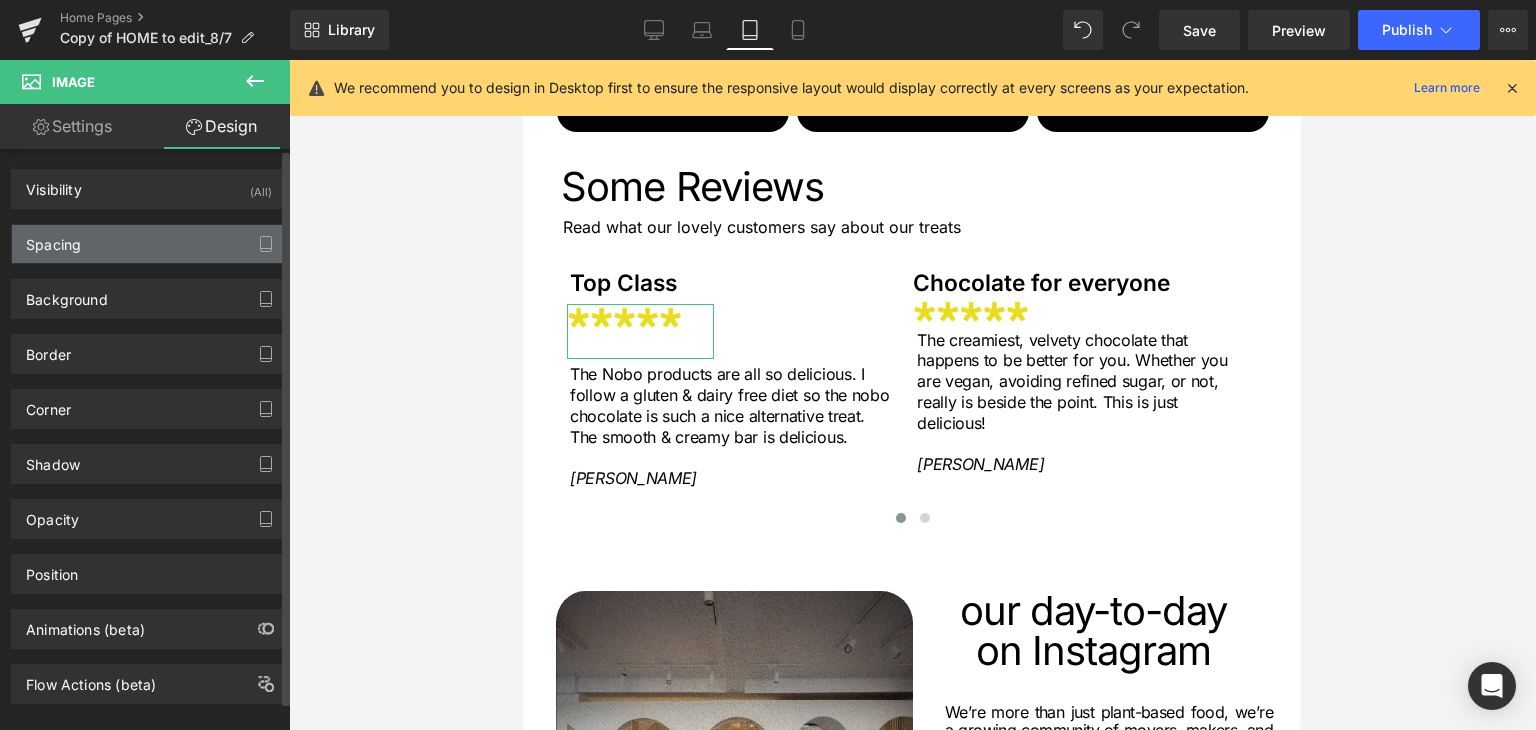 type on "-20" 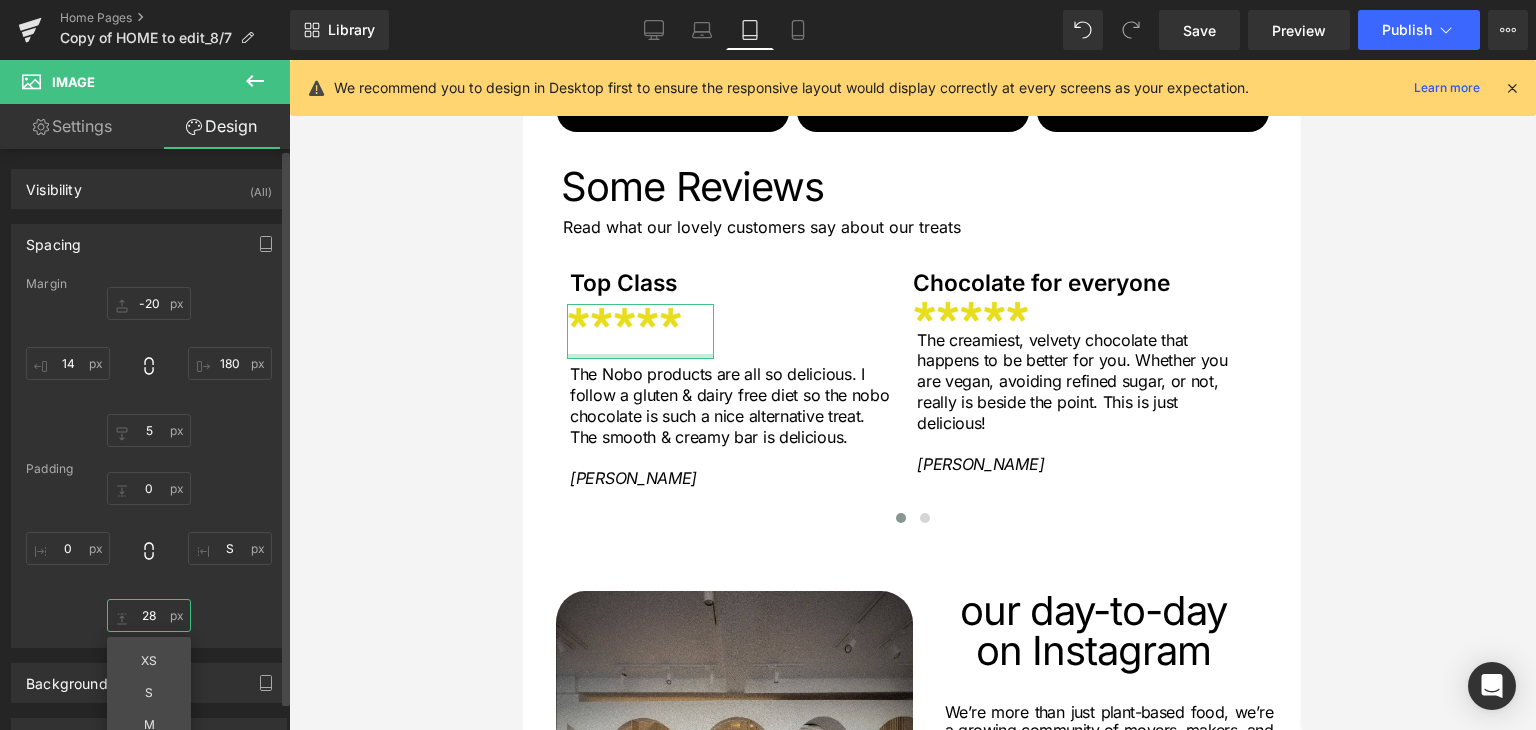 click on "28" at bounding box center [149, 615] 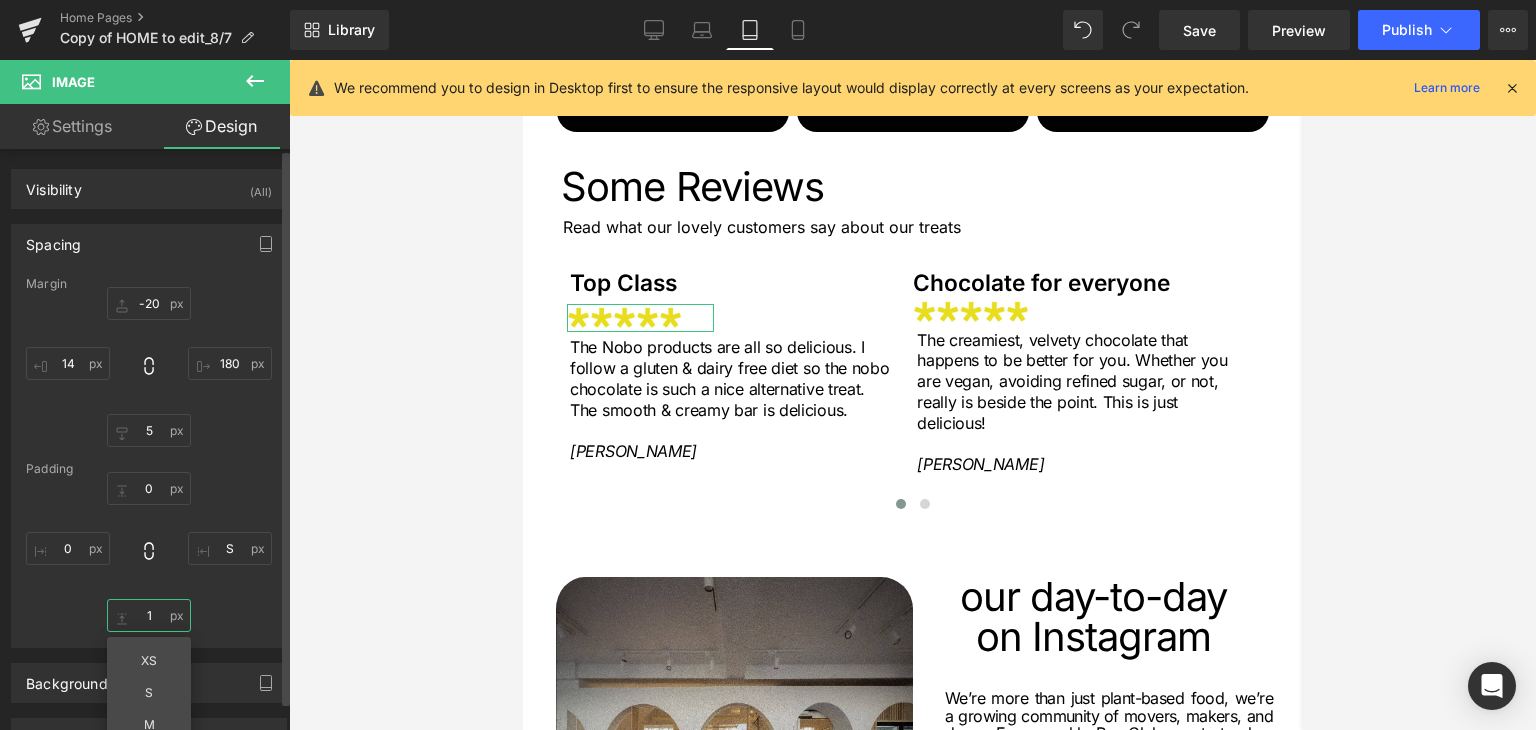 type on "12" 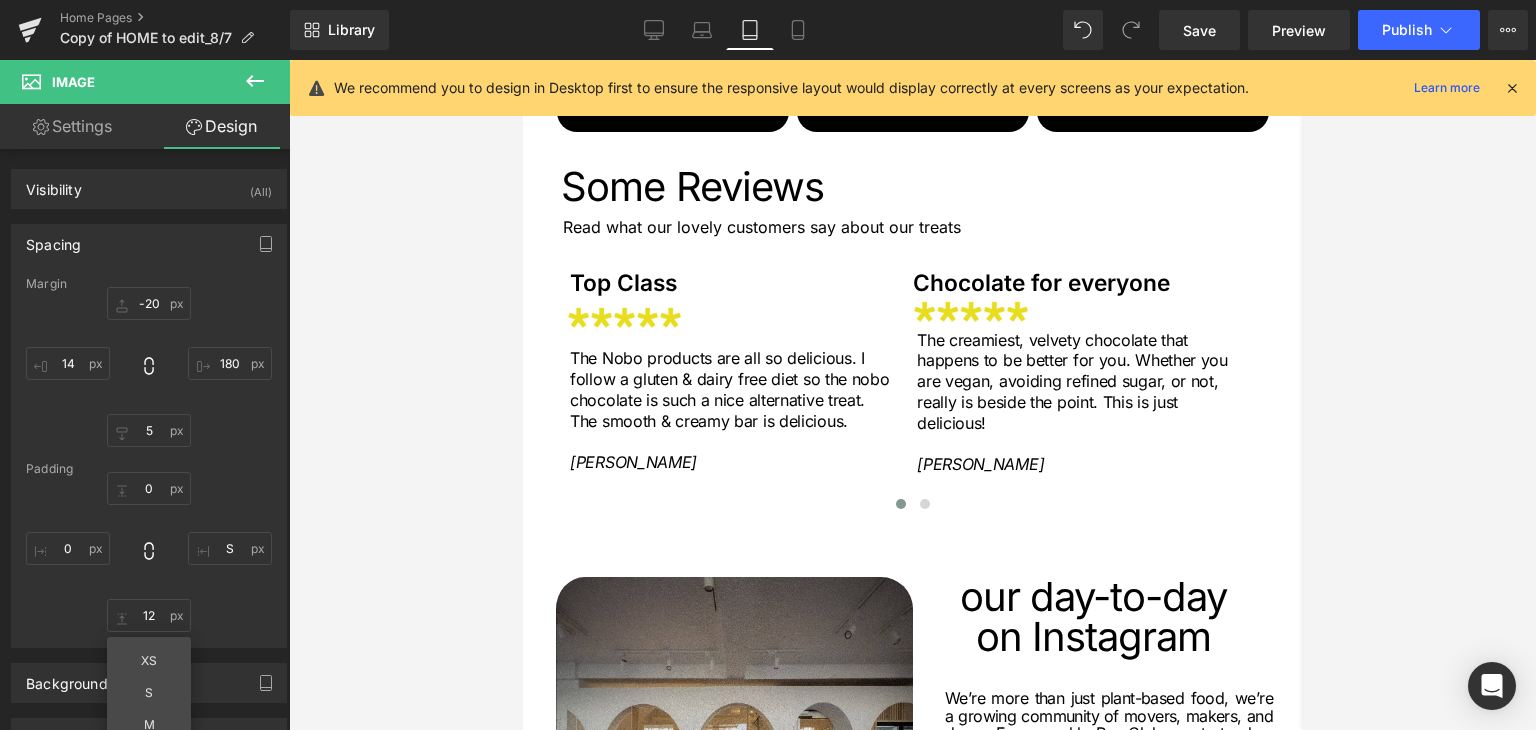 click at bounding box center [912, 395] 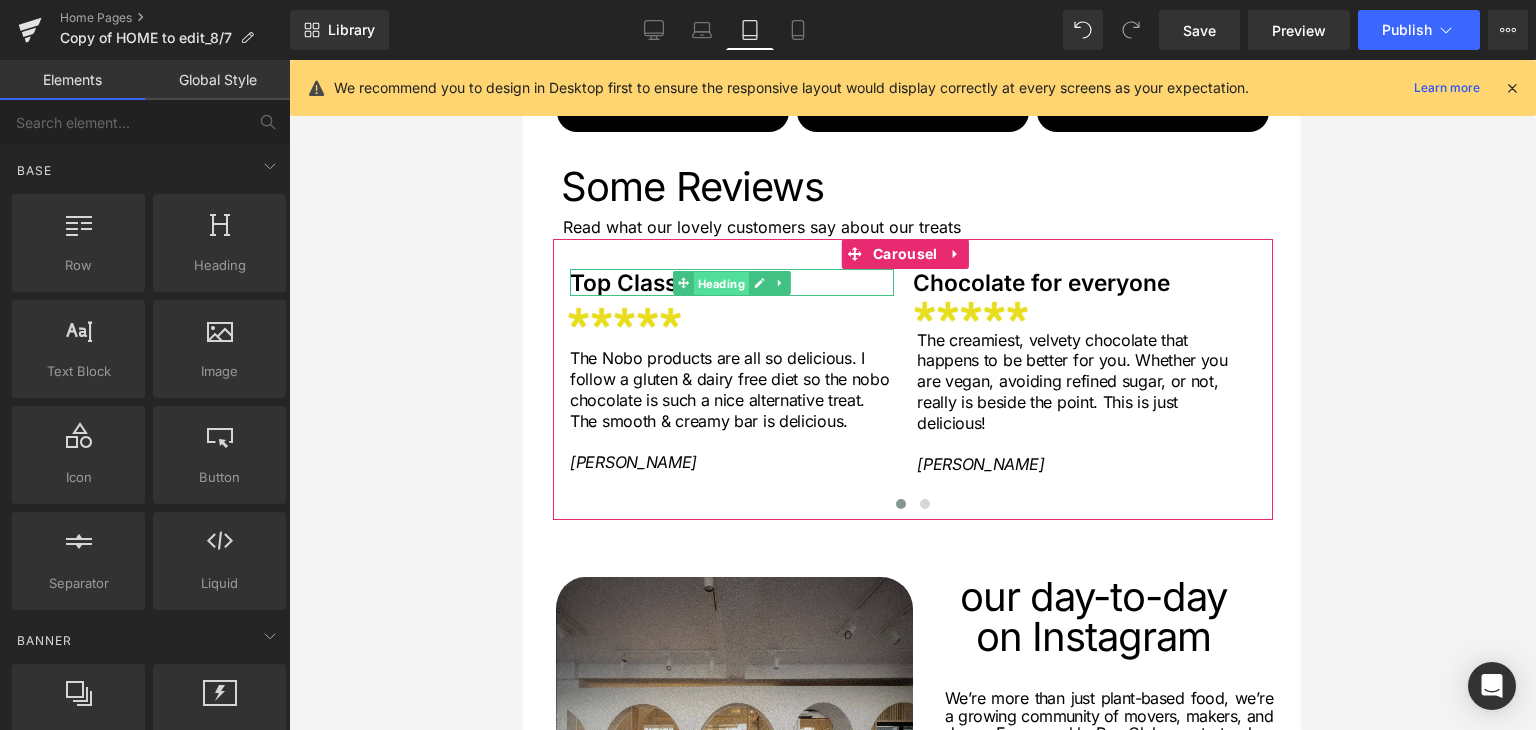 click on "Heading" at bounding box center (720, 284) 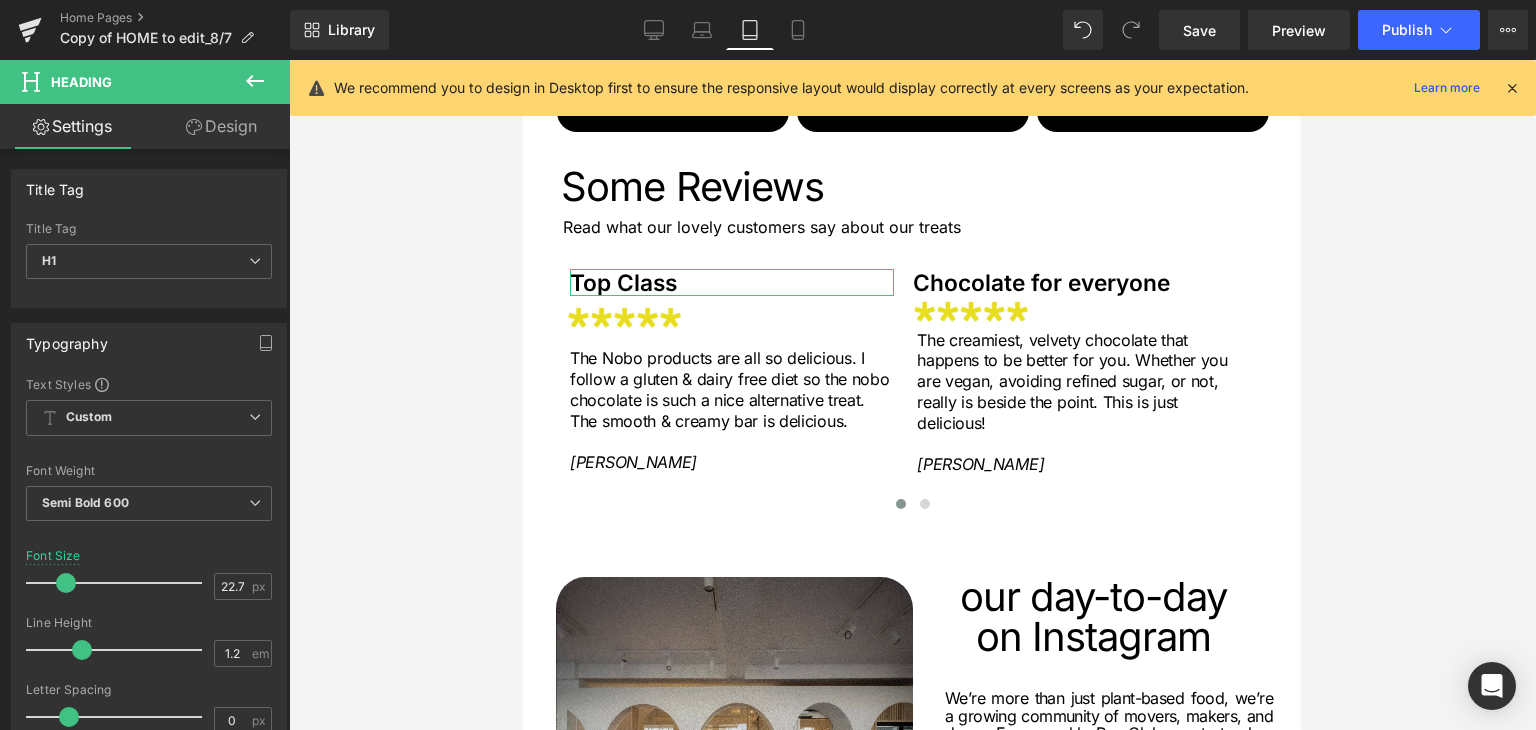click on "Design" at bounding box center [221, 126] 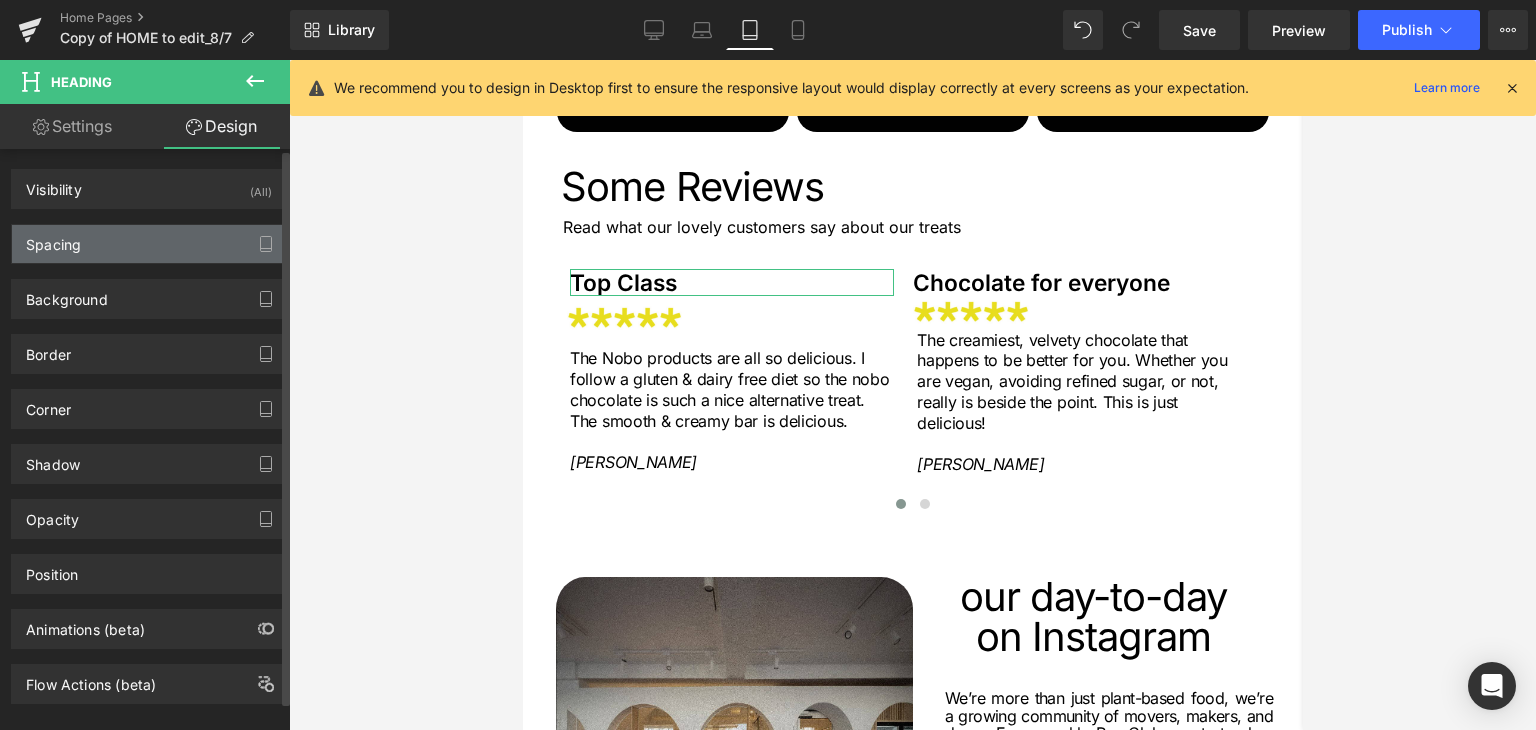 click on "Spacing" at bounding box center [53, 239] 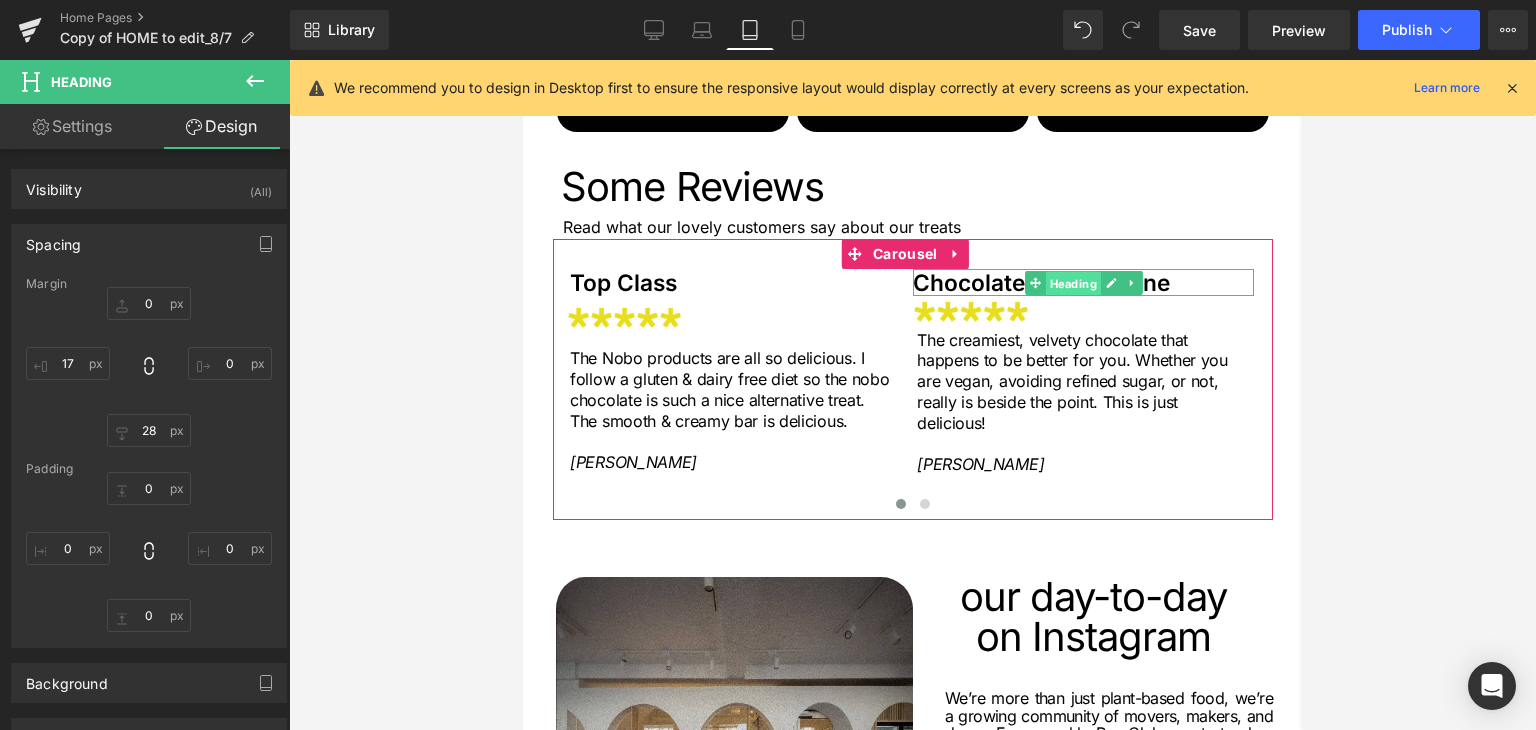 click on "Heading" at bounding box center [1071, 284] 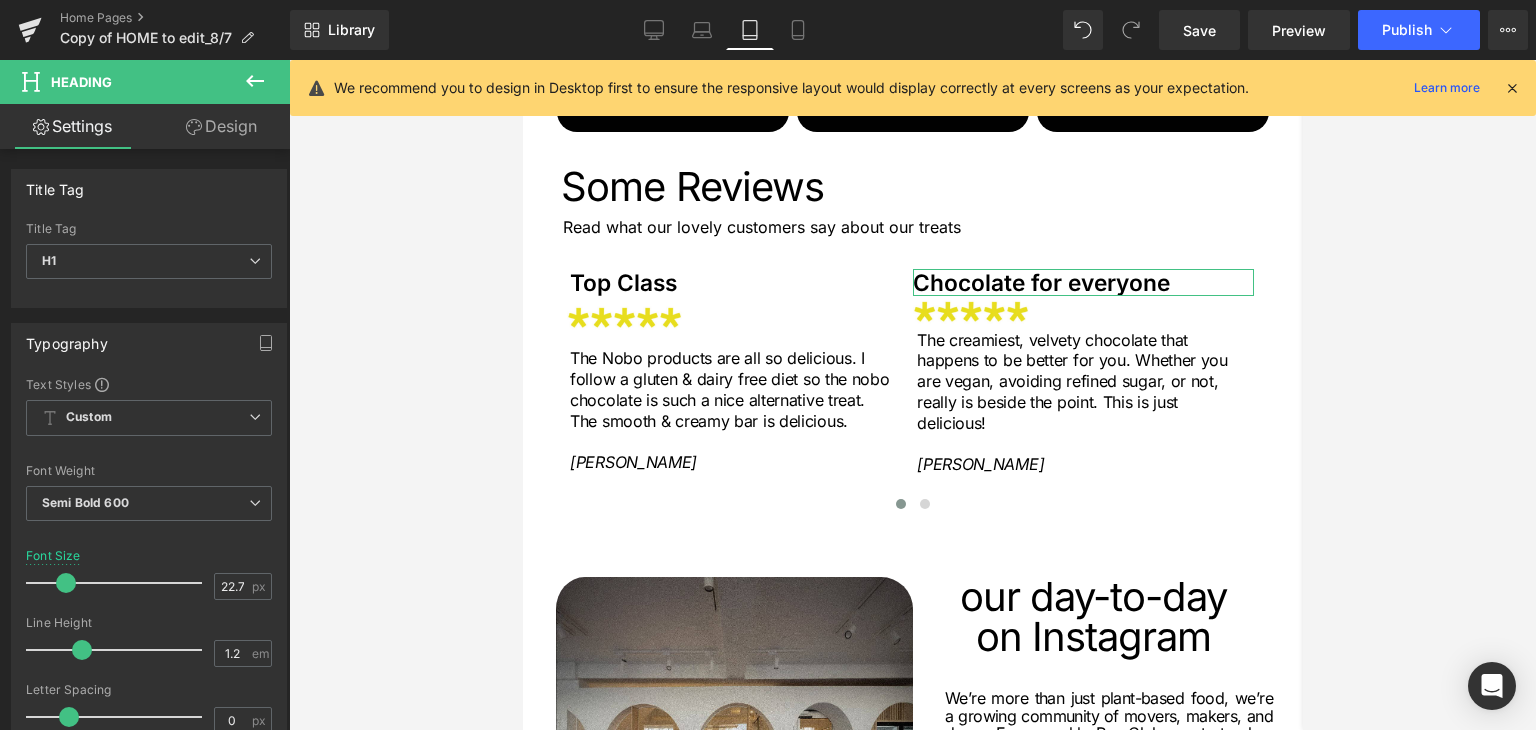 click on "Design" at bounding box center (221, 126) 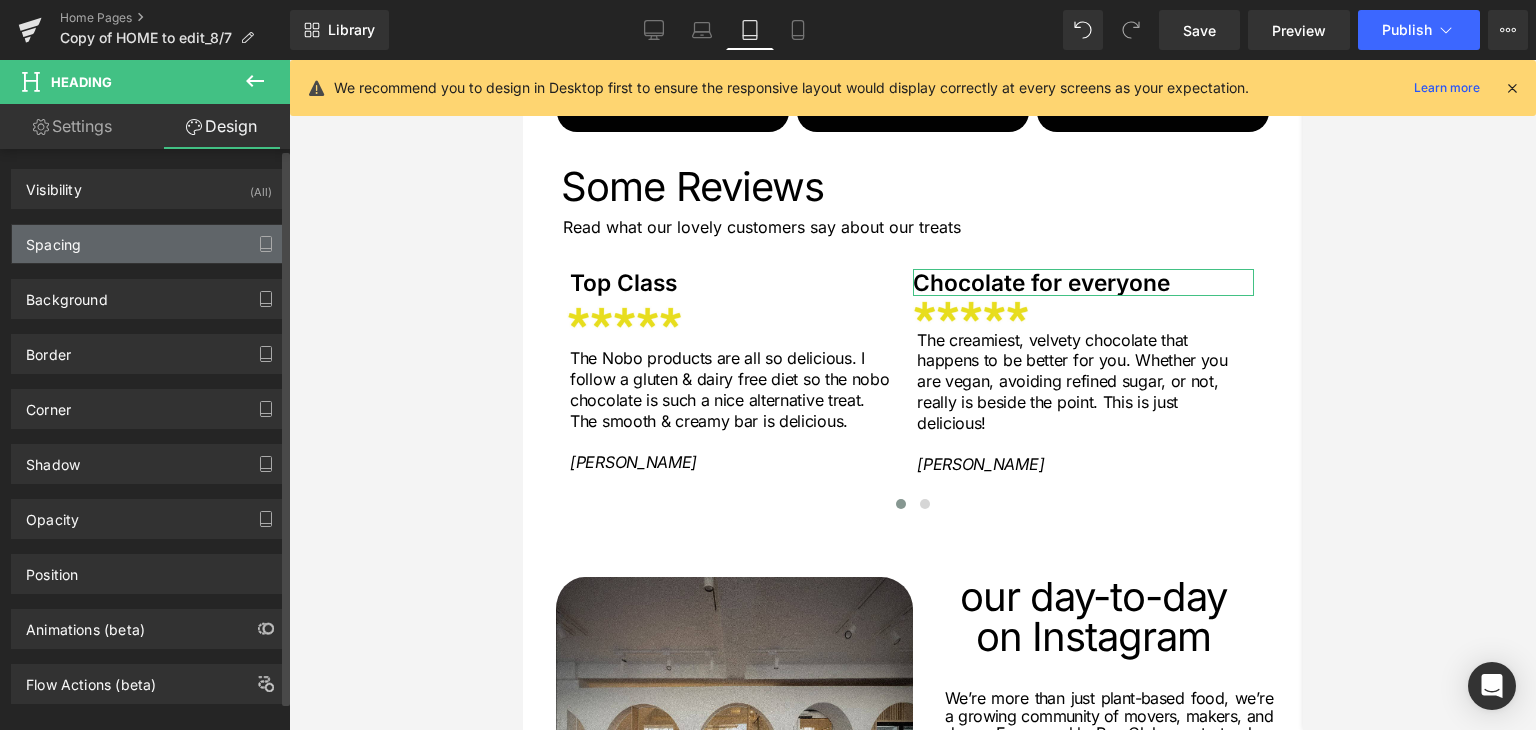 click on "Spacing" at bounding box center [149, 244] 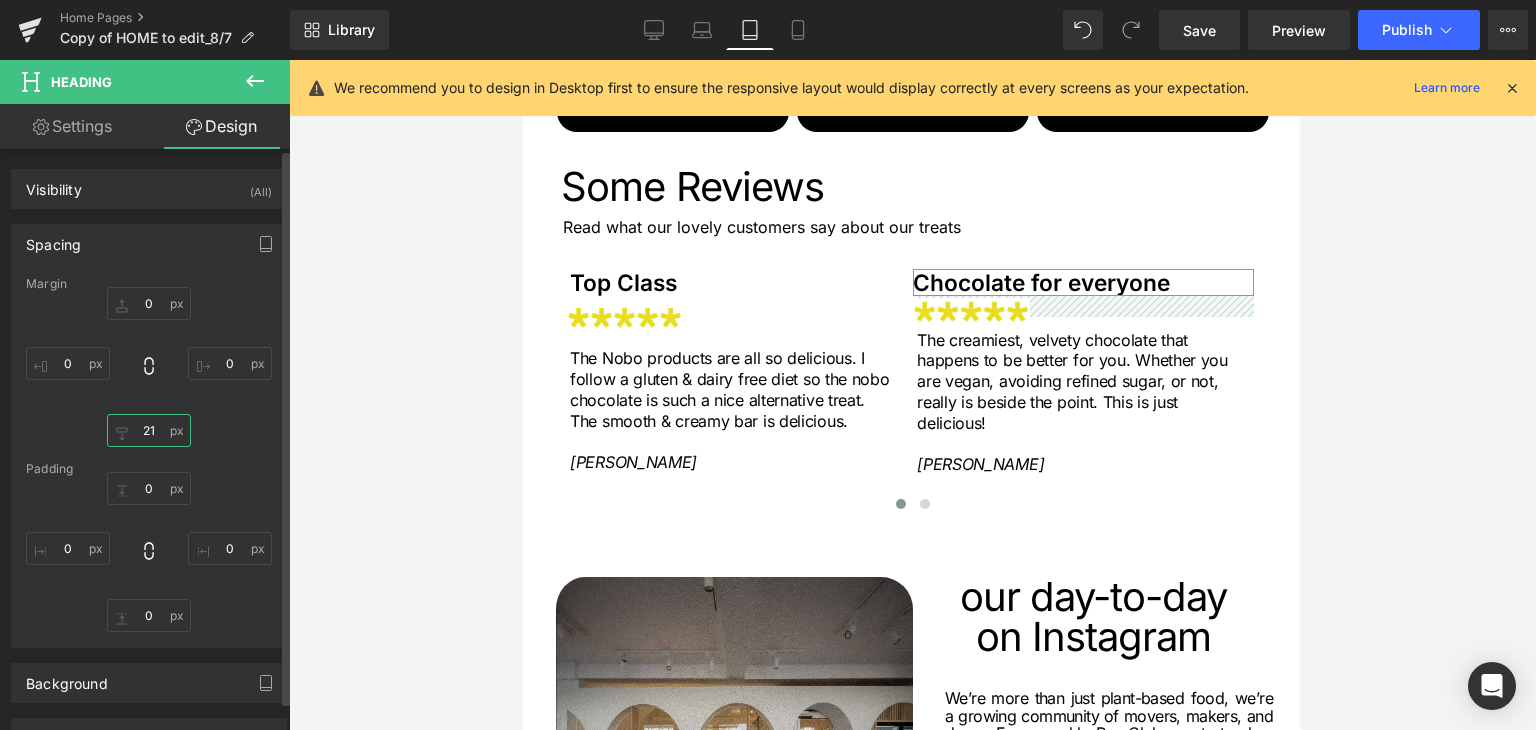 click on "21" at bounding box center [149, 430] 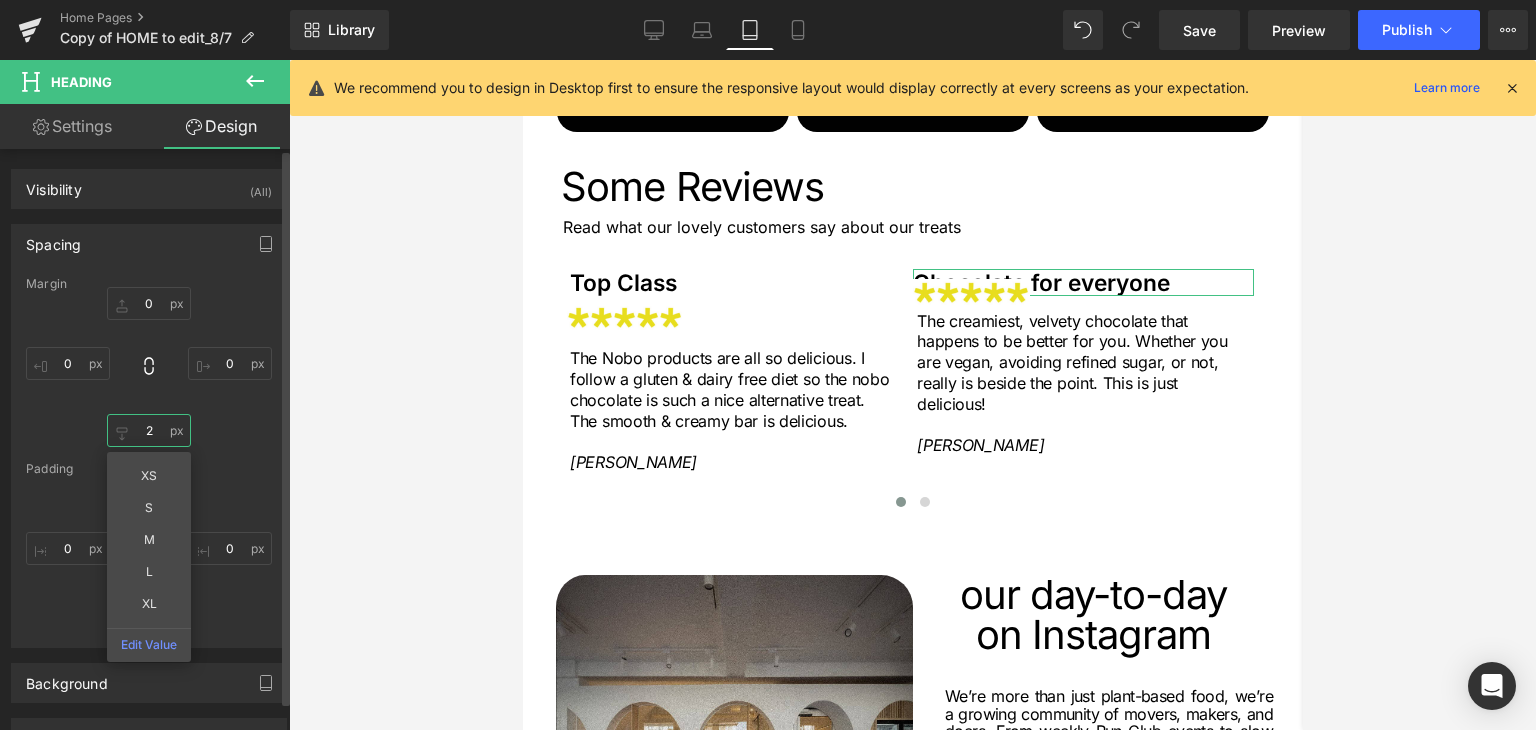 type on "28" 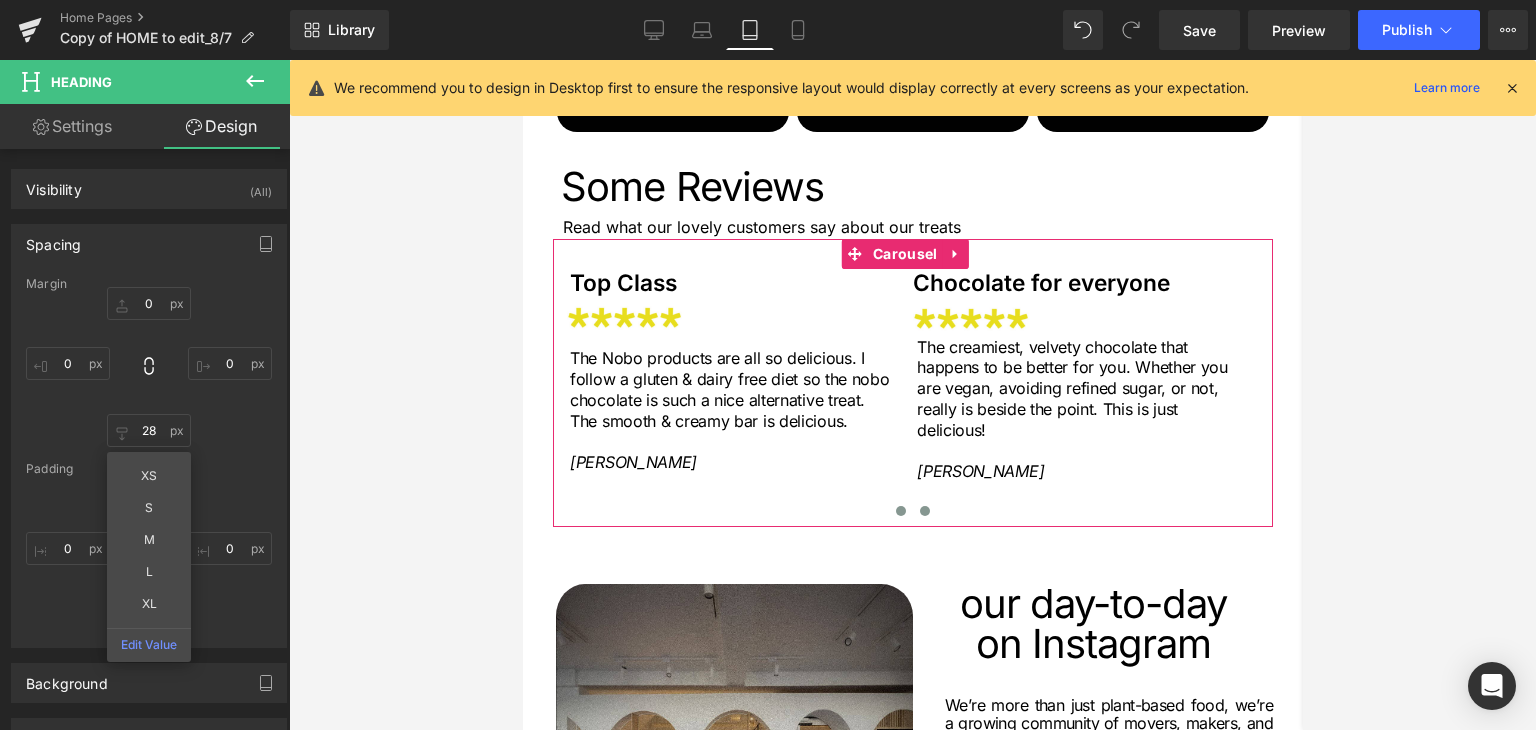 click at bounding box center (924, 511) 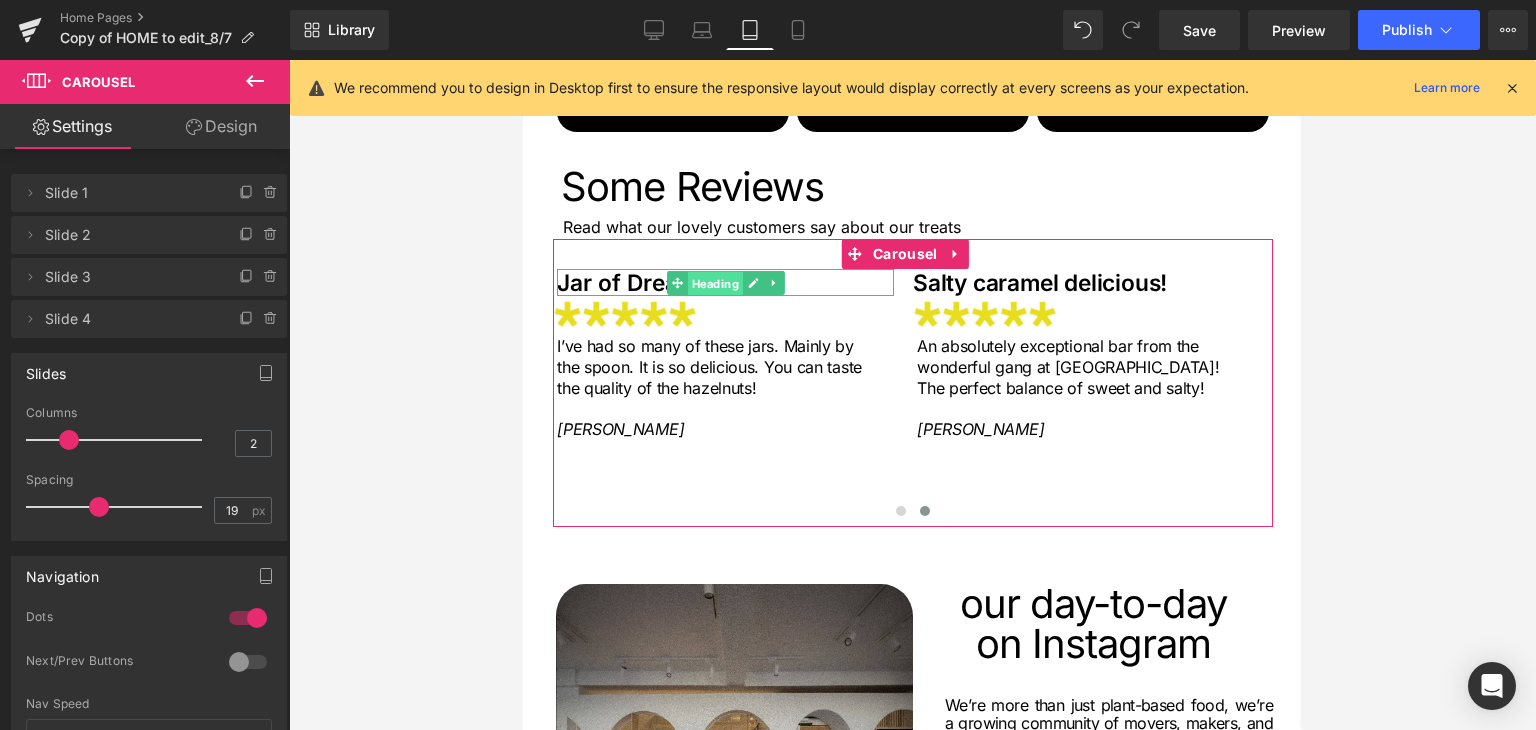 click on "Heading" at bounding box center (714, 284) 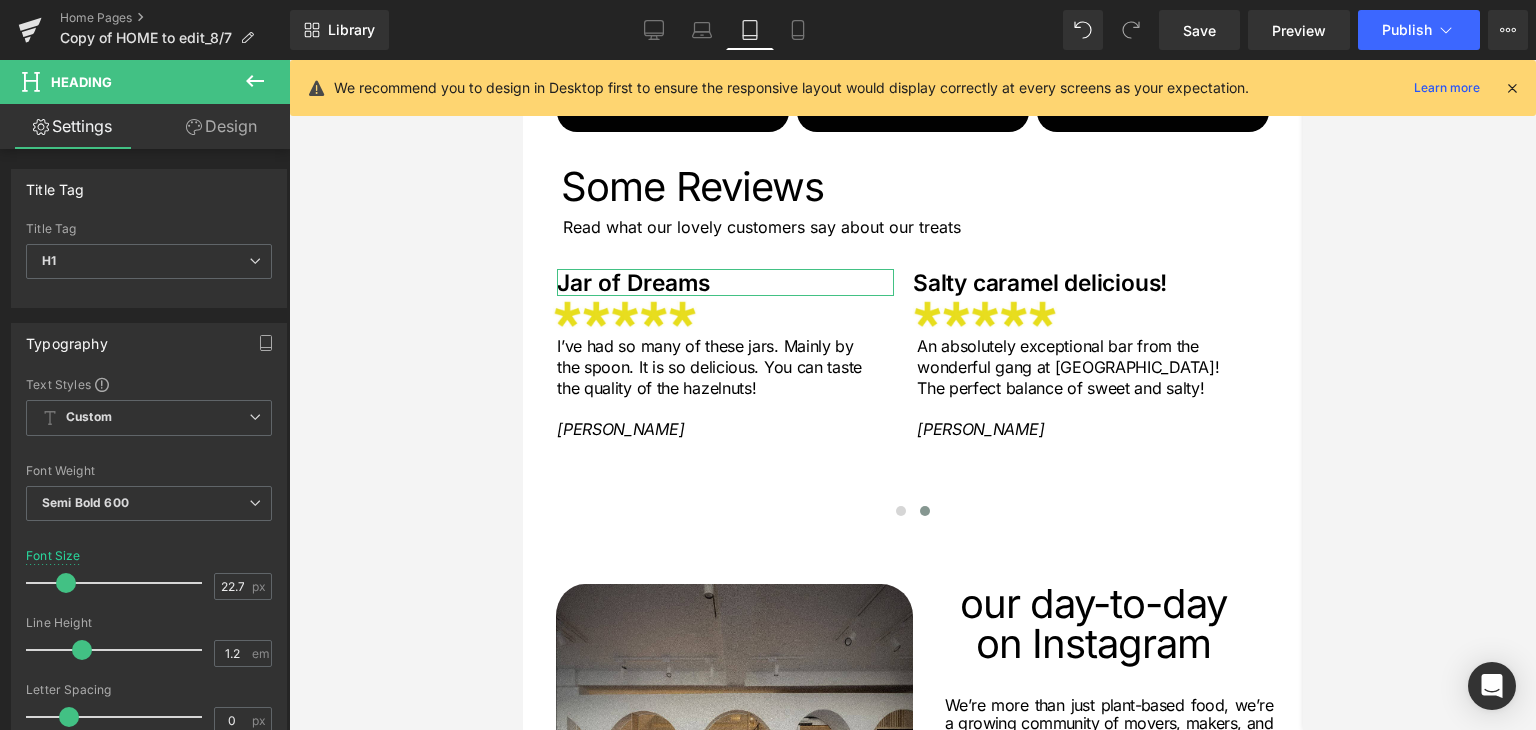 drag, startPoint x: 206, startPoint y: 125, endPoint x: 160, endPoint y: 166, distance: 61.6198 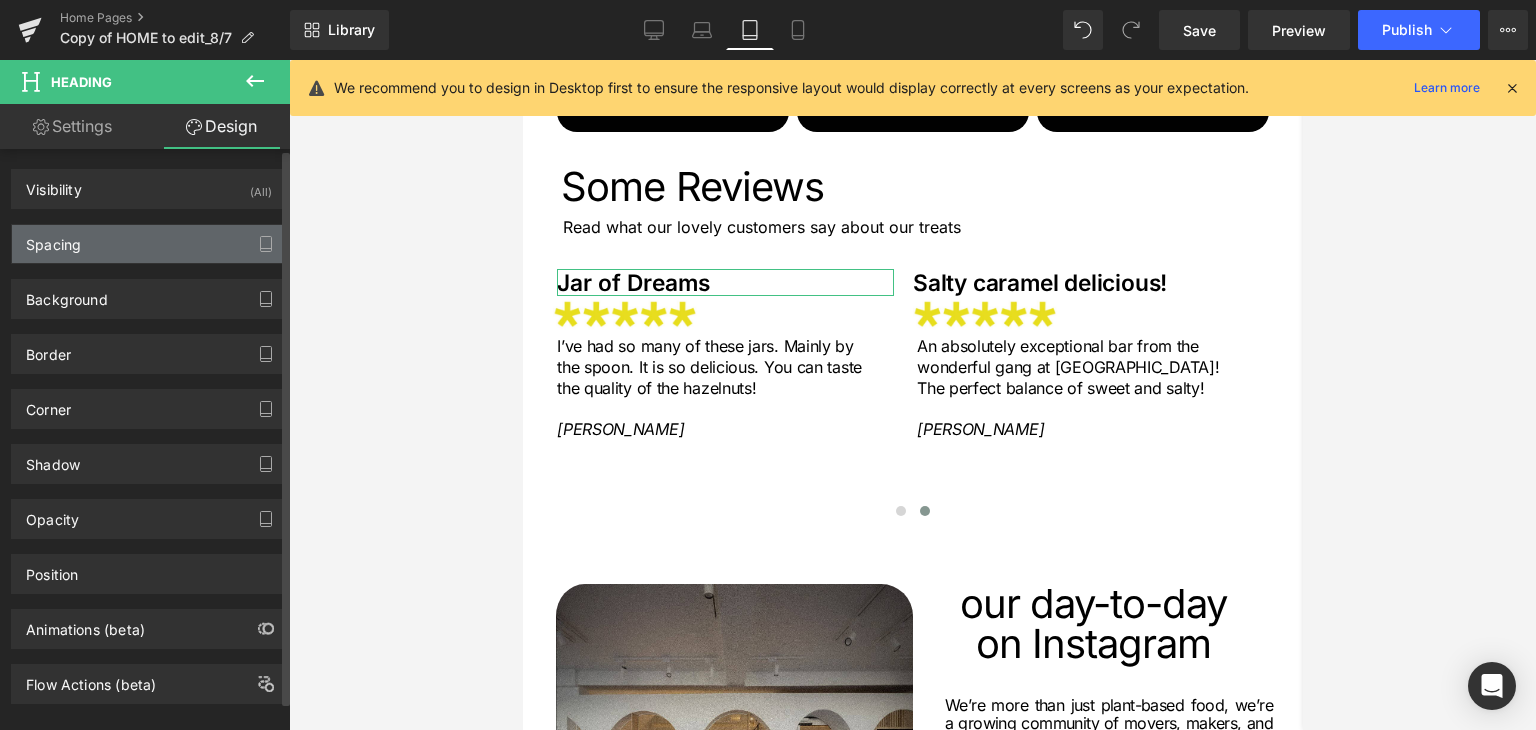 click on "Spacing" at bounding box center [149, 244] 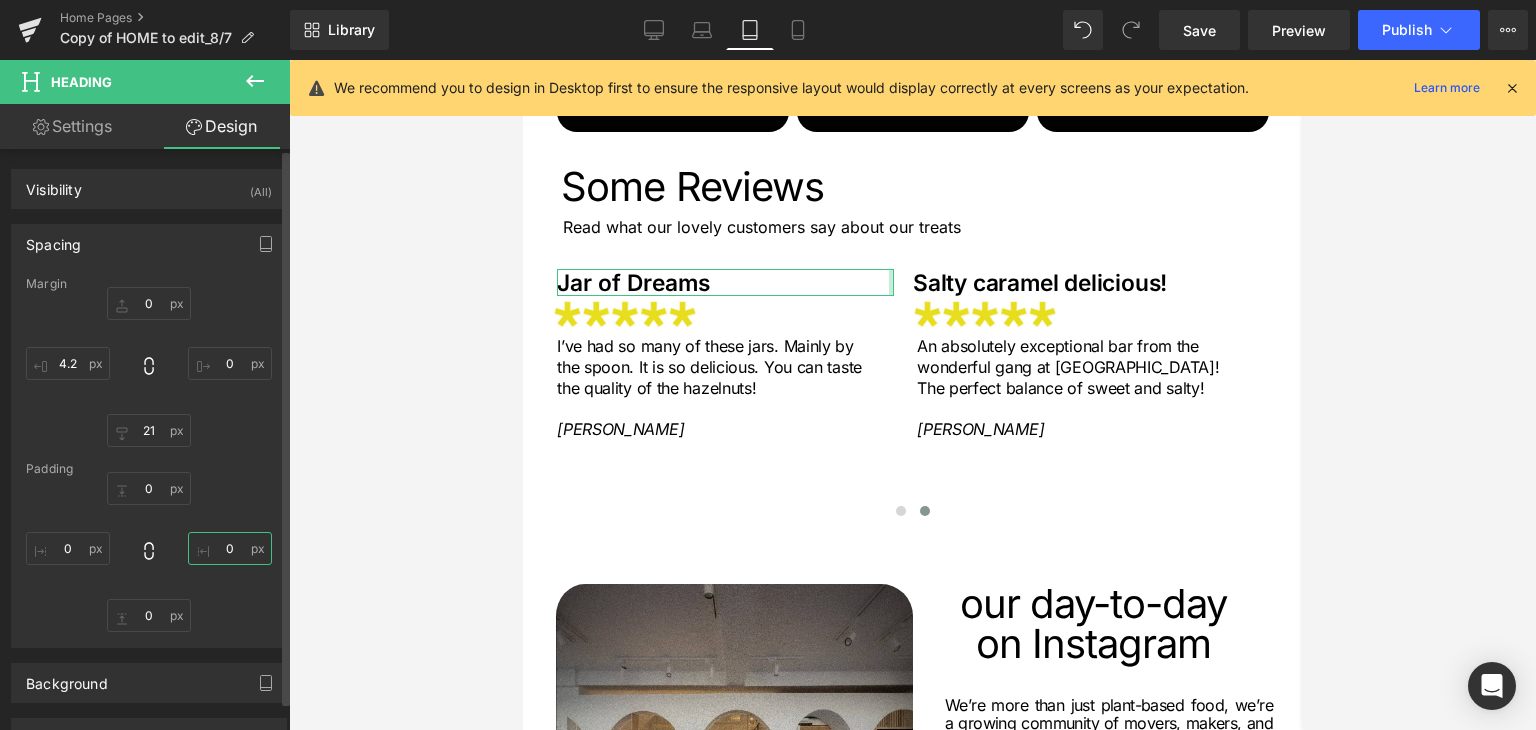 click on "0" at bounding box center (230, 548) 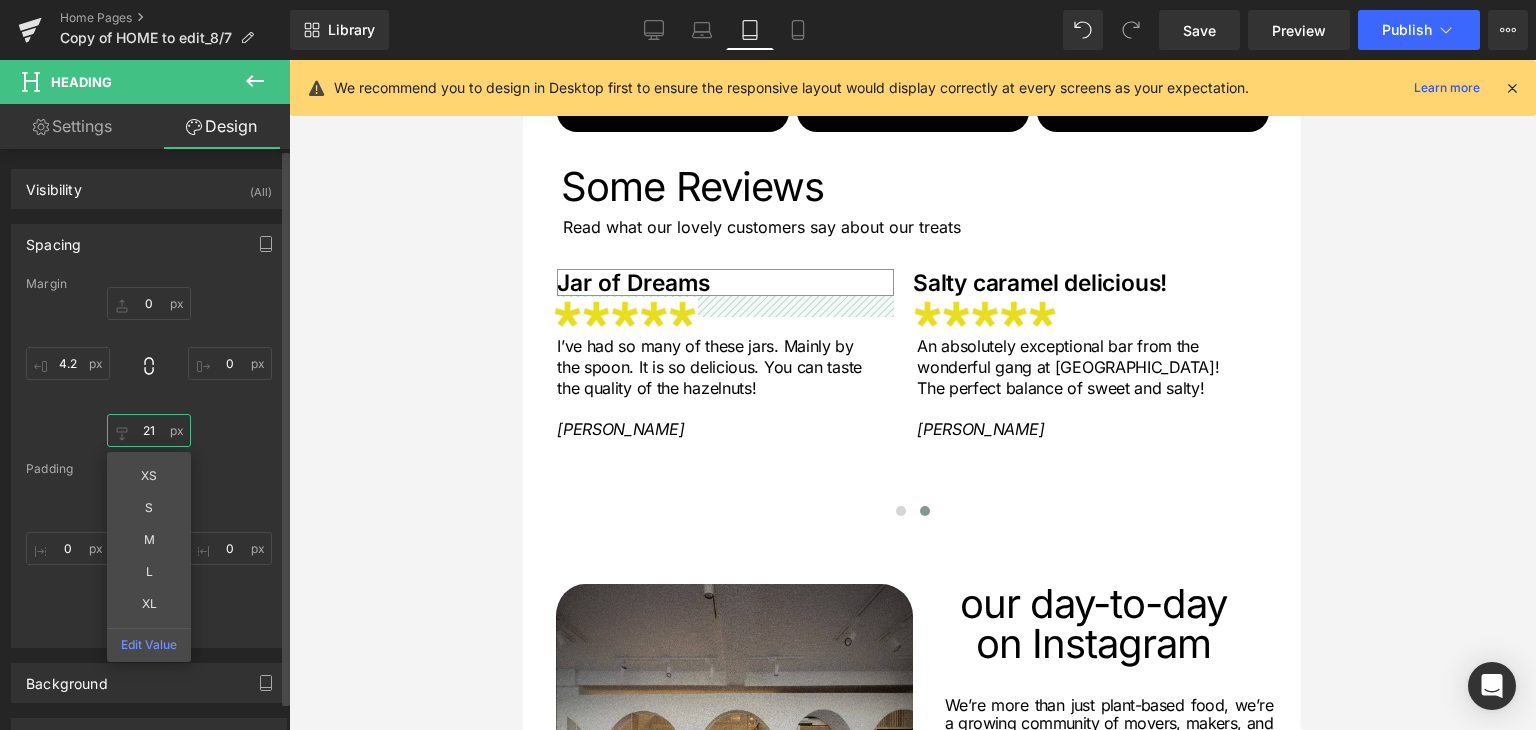 click on "21" at bounding box center (149, 430) 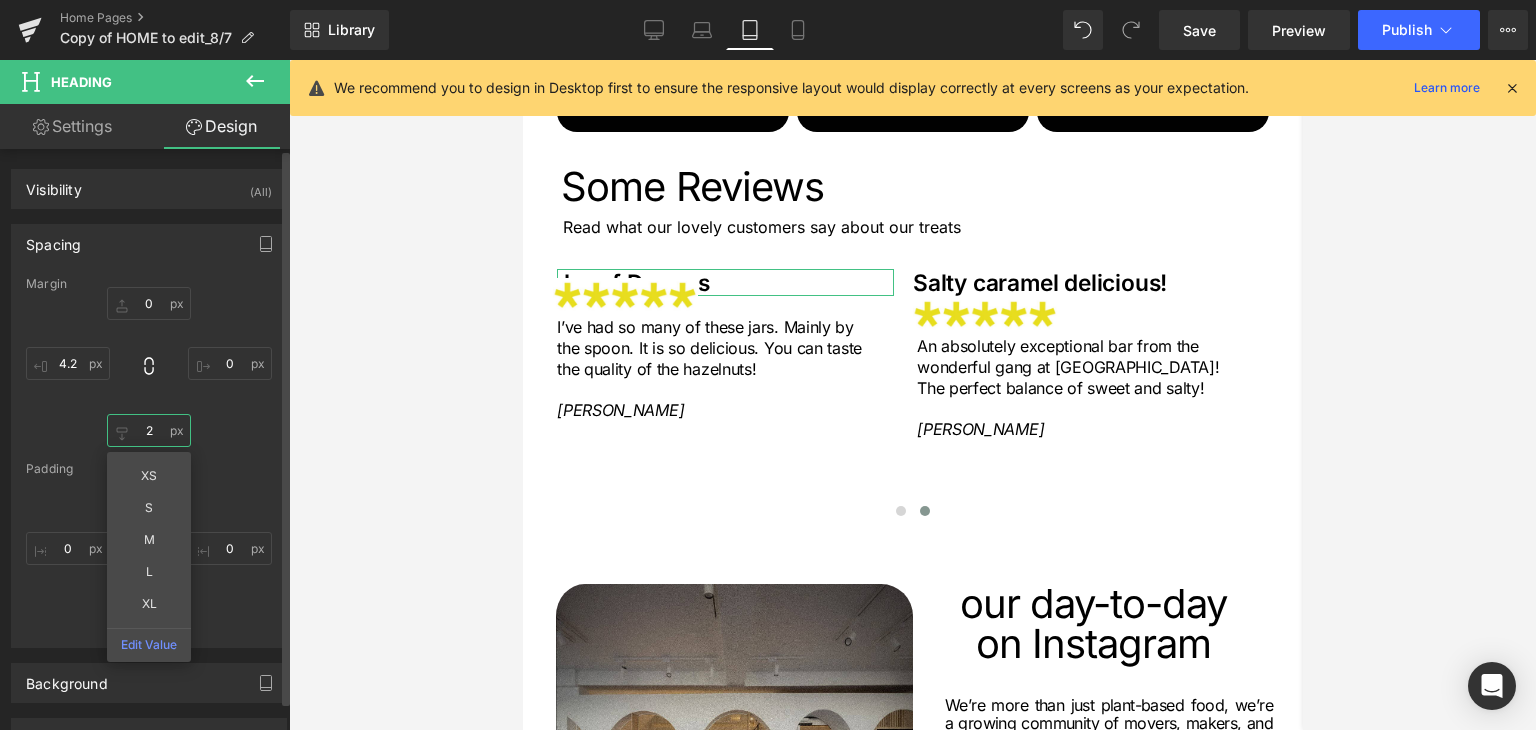 type on "28" 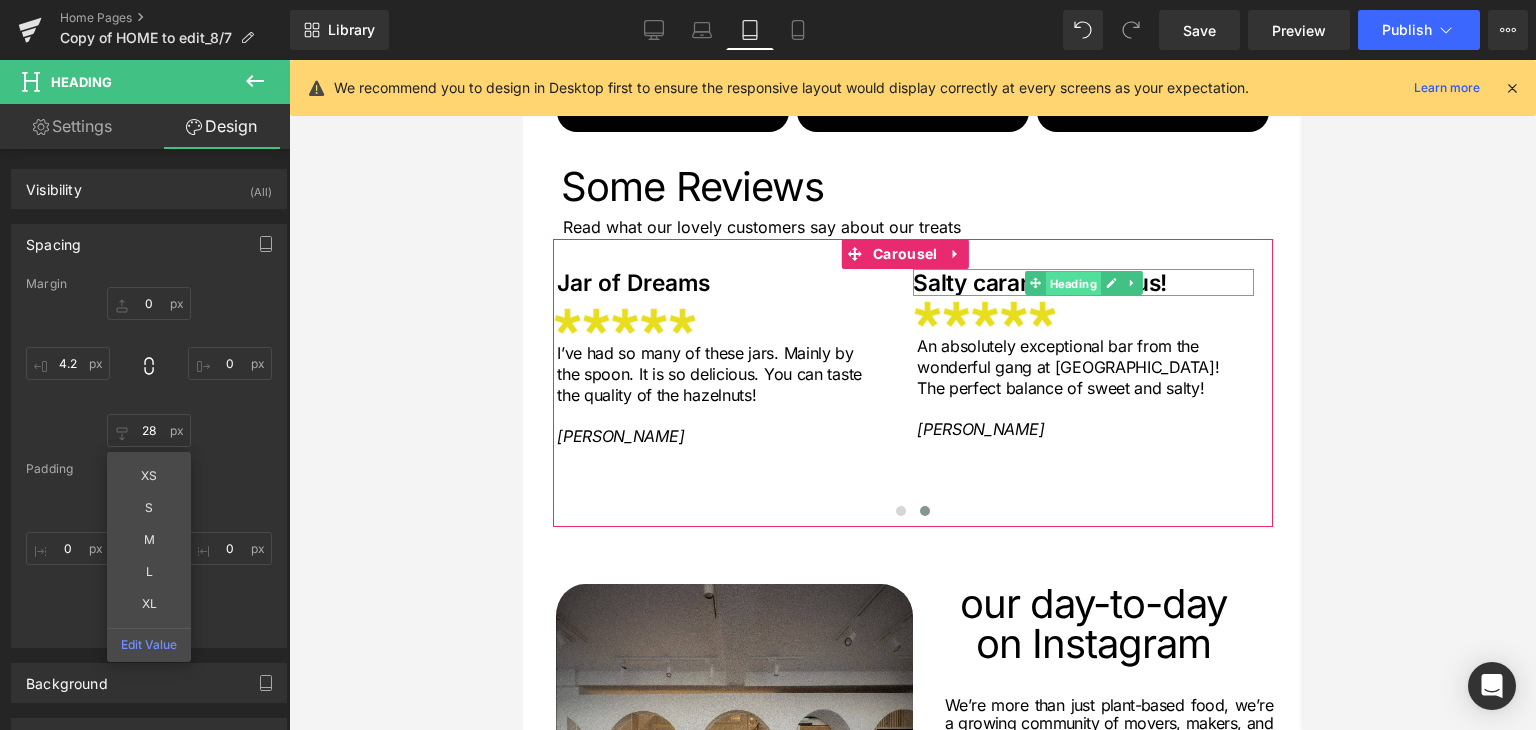 click on "Heading" at bounding box center (1071, 284) 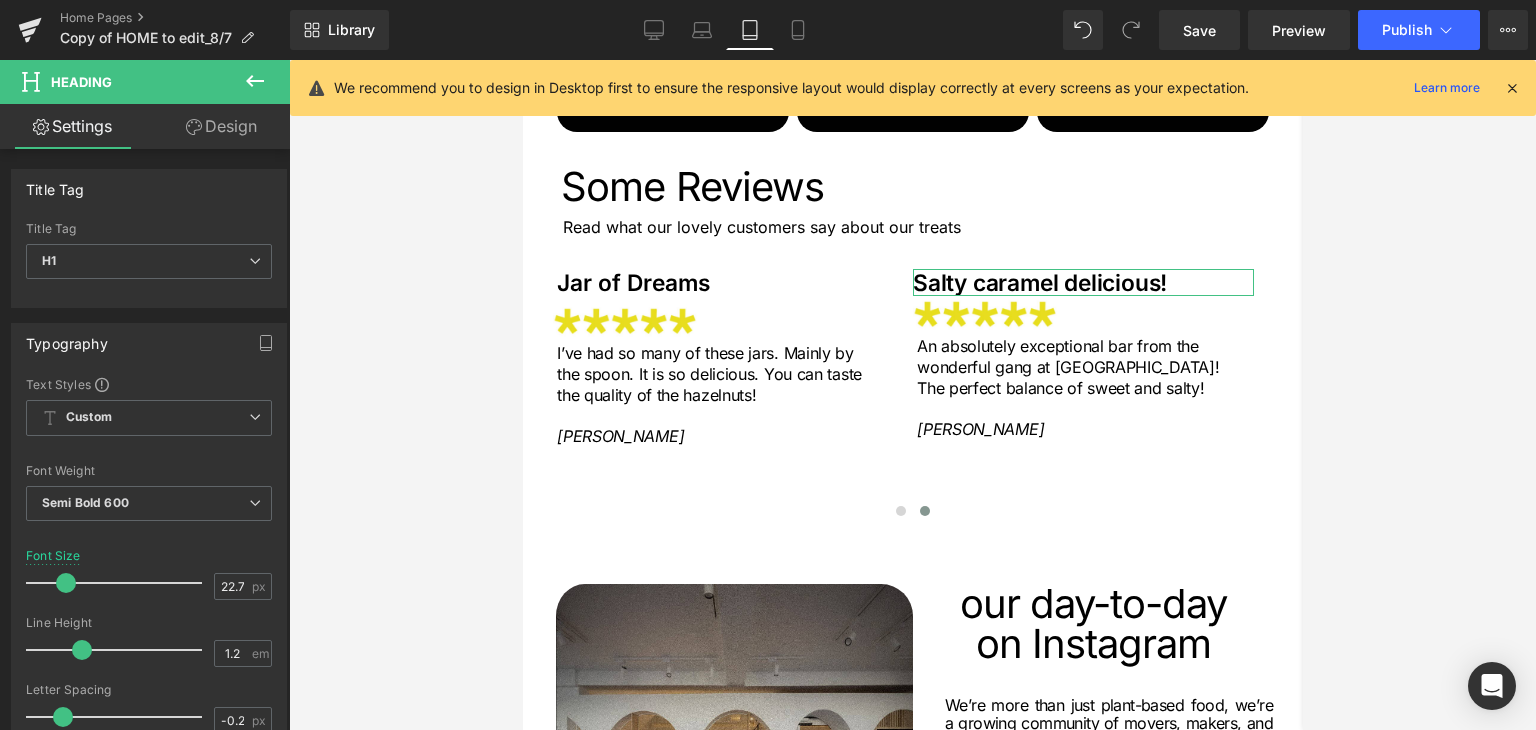 click on "Design" at bounding box center [221, 126] 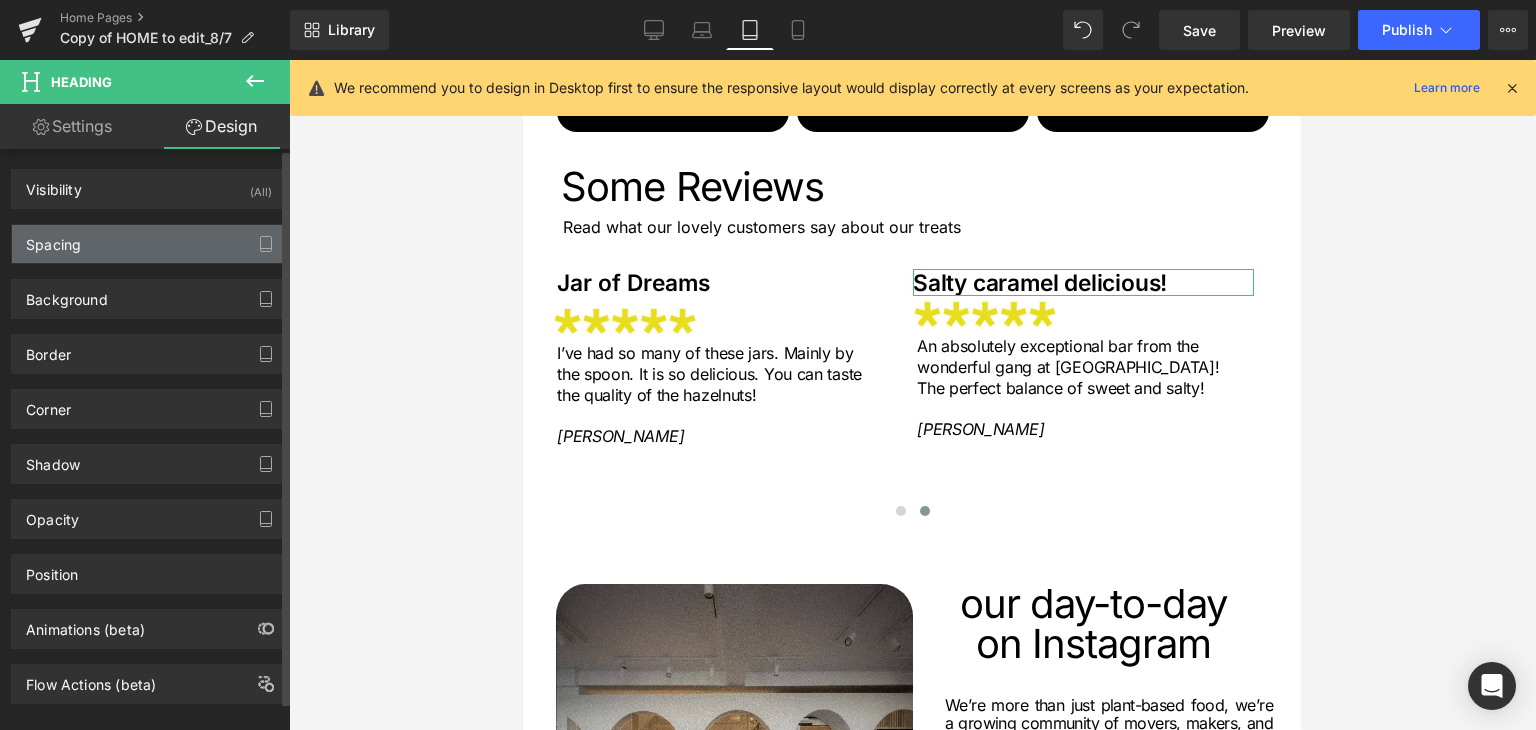 click on "Spacing" at bounding box center [149, 244] 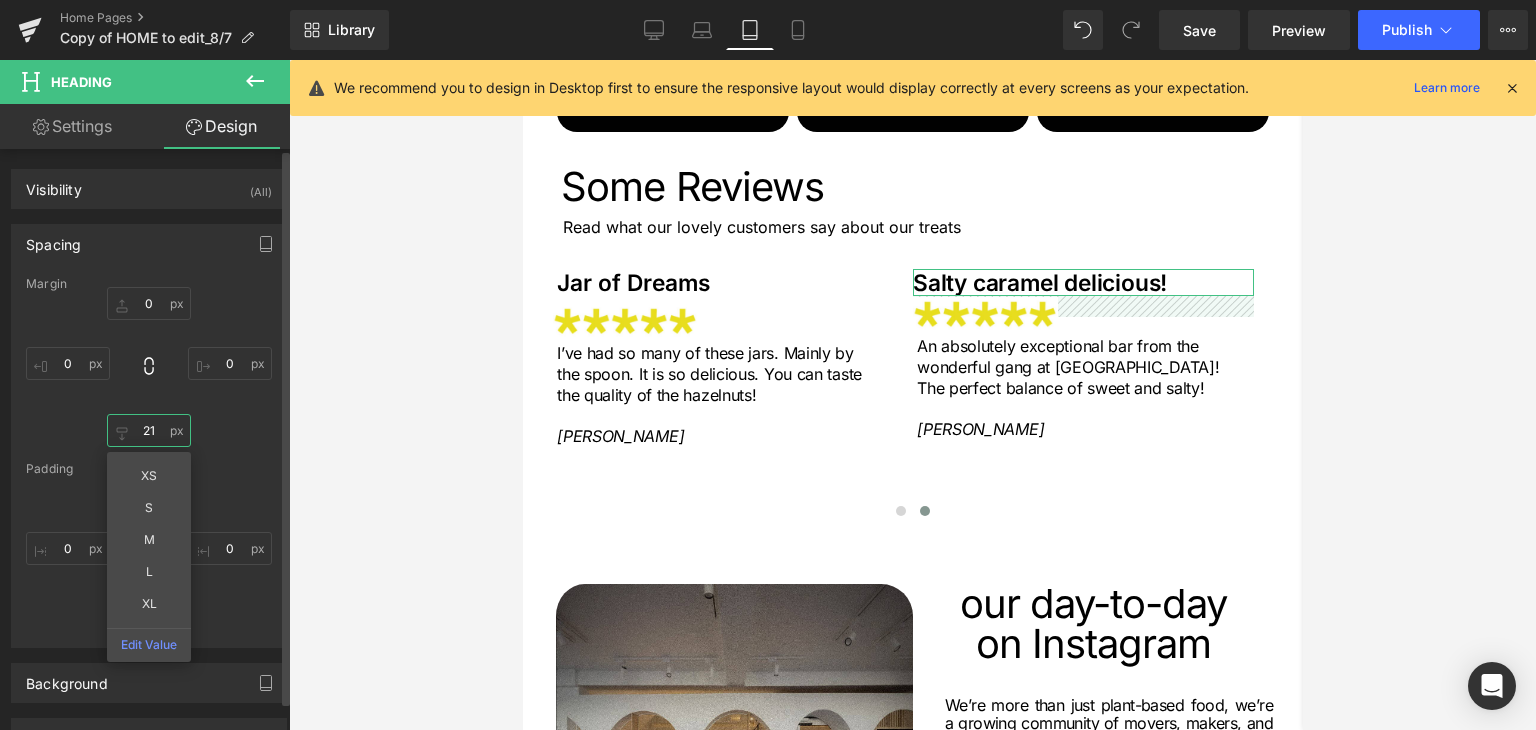 click on "21" at bounding box center [149, 430] 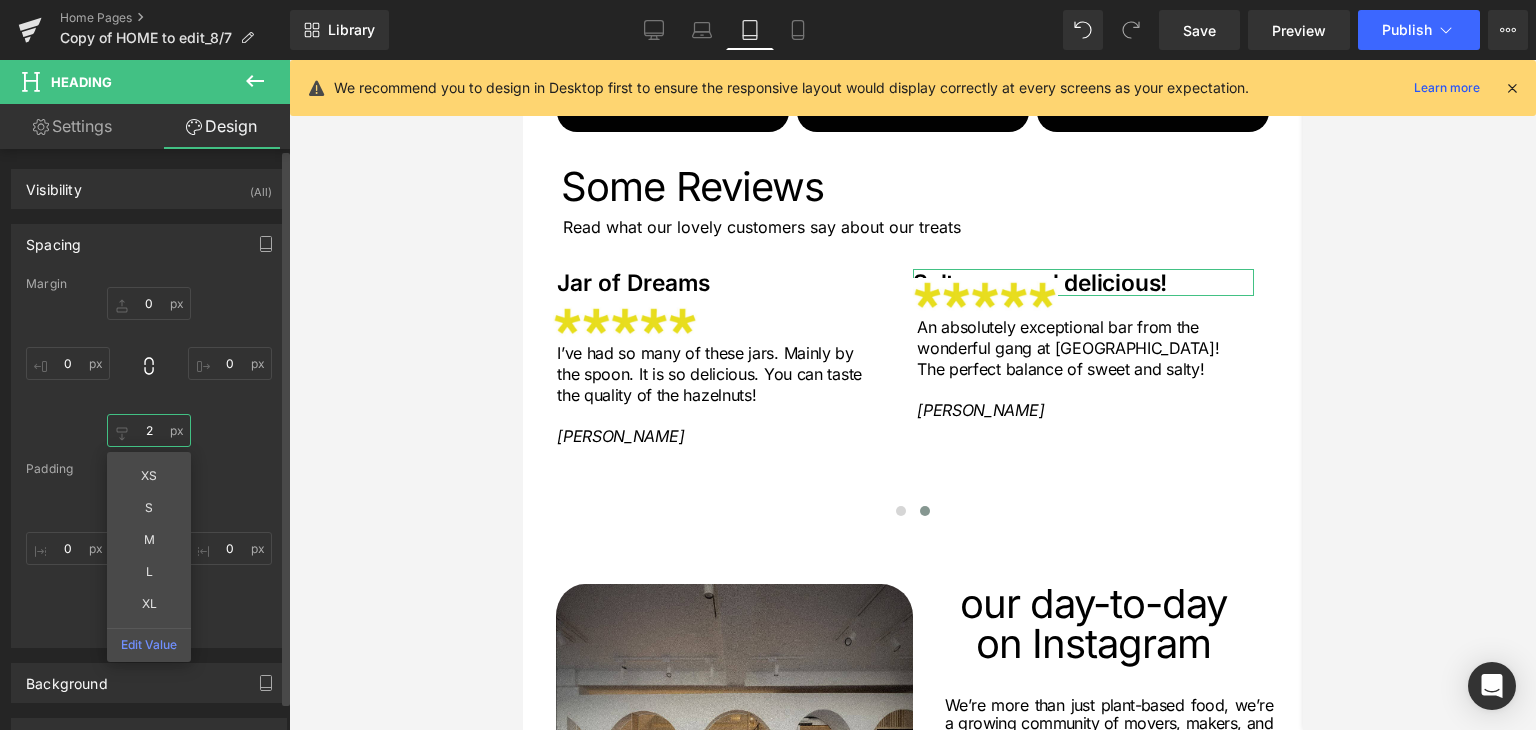 type on "28" 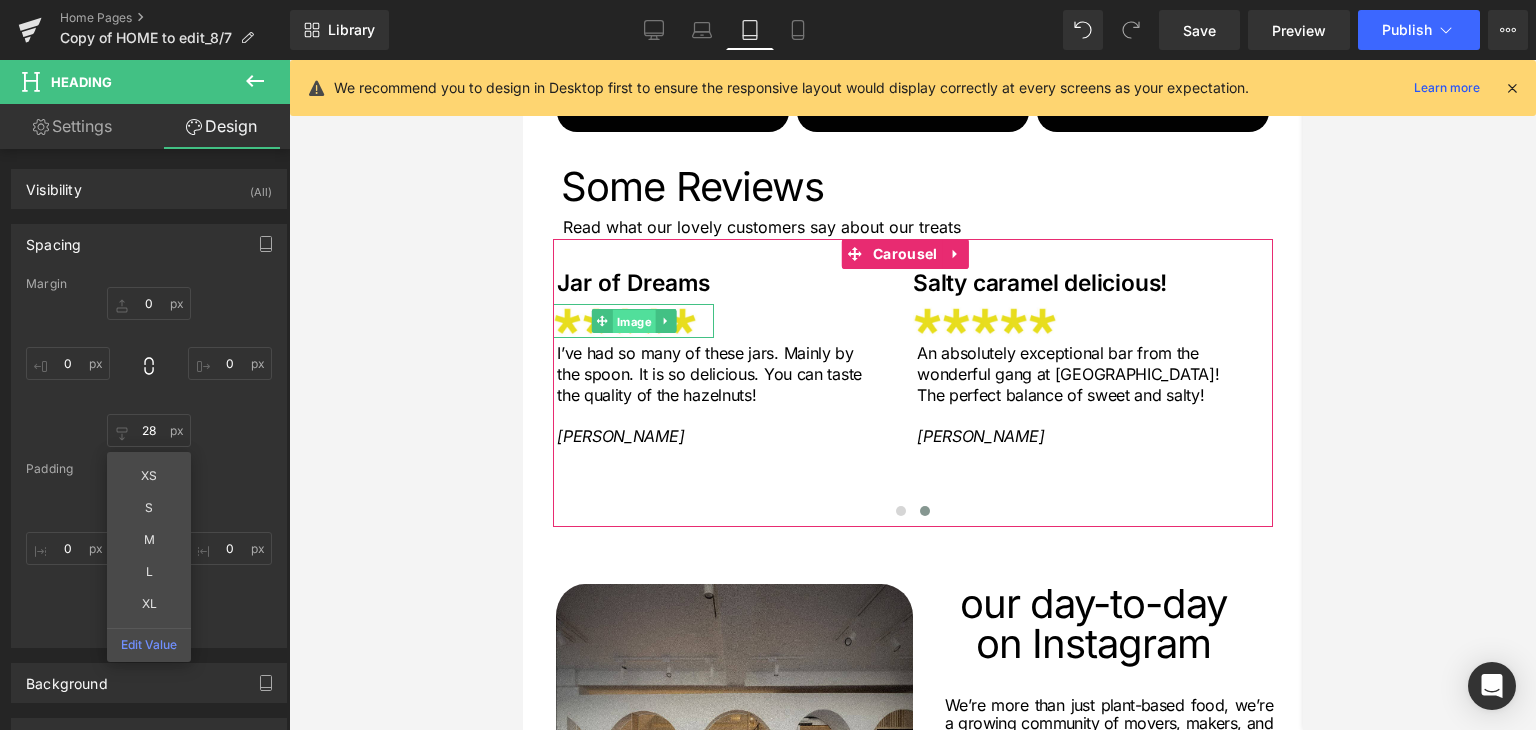 click on "Image" at bounding box center (632, 322) 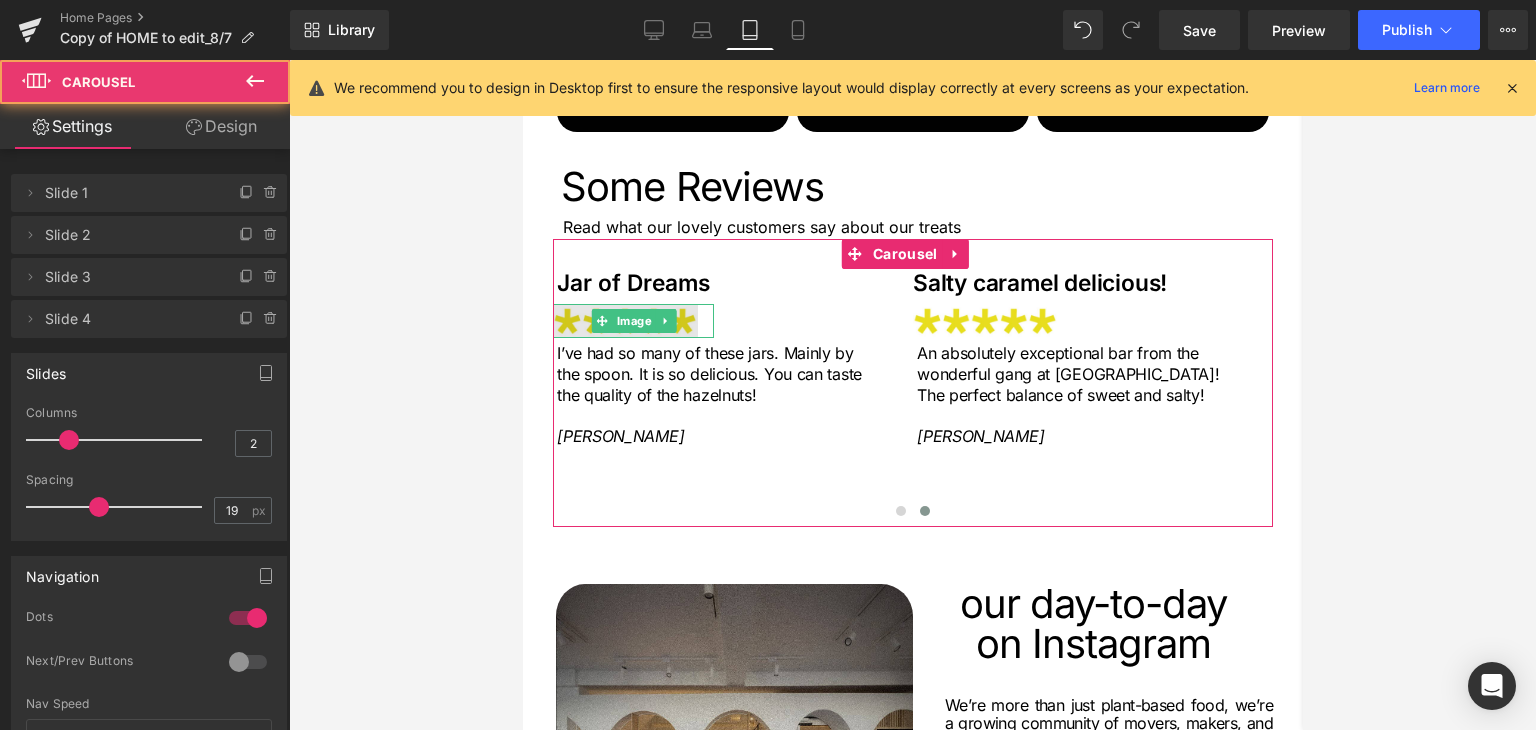 click on "Jar of Dreams Heading         Image         I’ve had so many of these jars. Mainly by the spoon. It is so delicious. You can taste the quality of the hazelnuts!
Rachel M. Text Block" at bounding box center [722, 380] 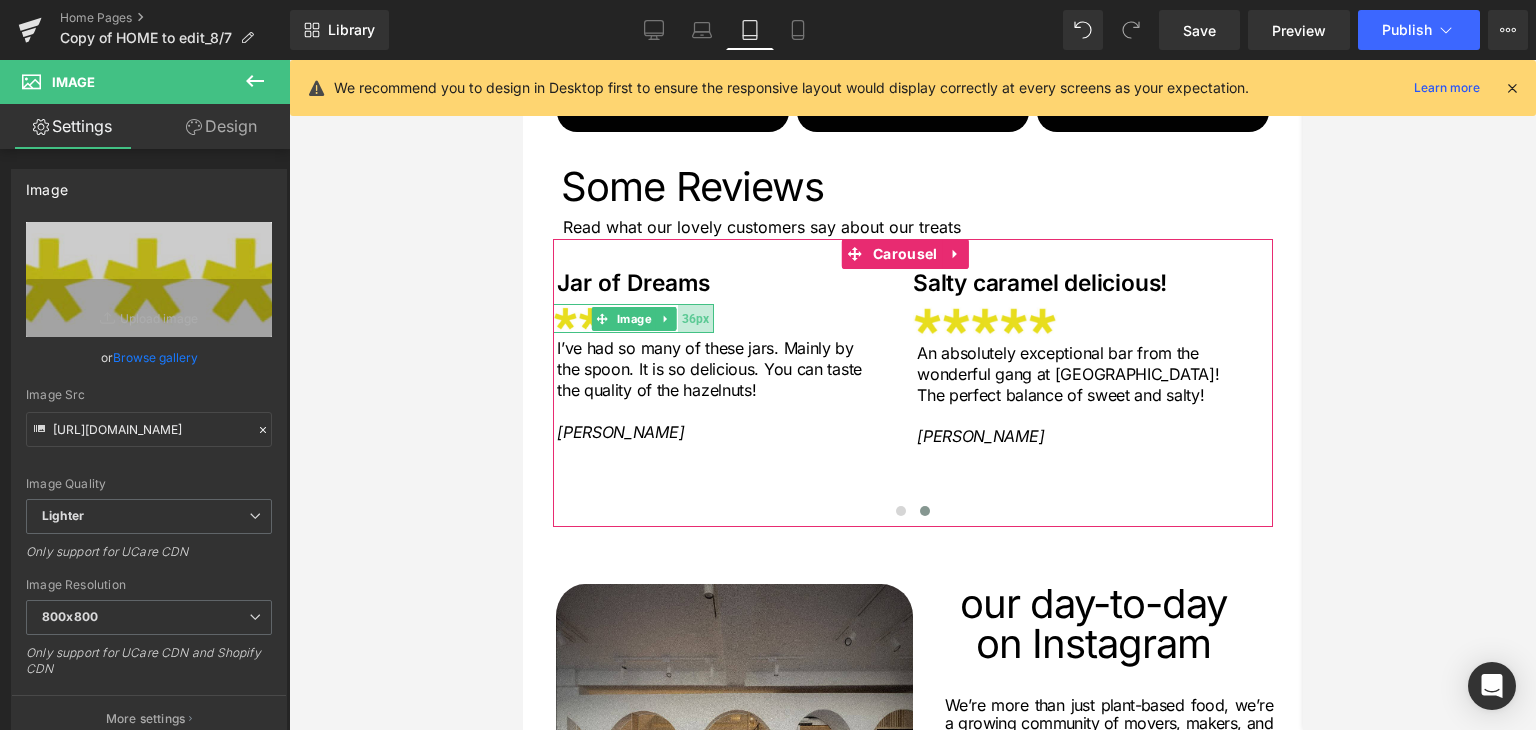drag, startPoint x: 712, startPoint y: 285, endPoint x: 692, endPoint y: 285, distance: 20 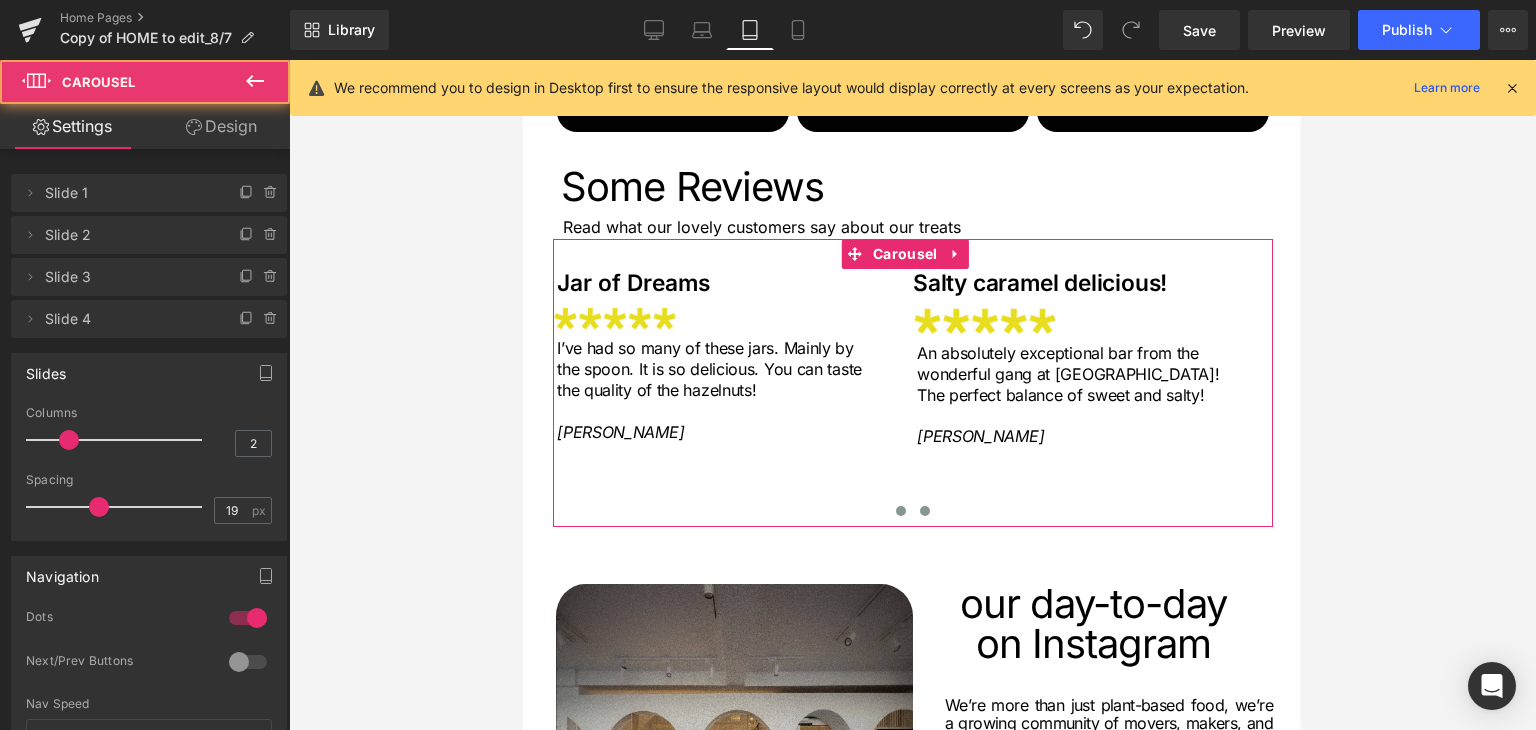 click at bounding box center [900, 511] 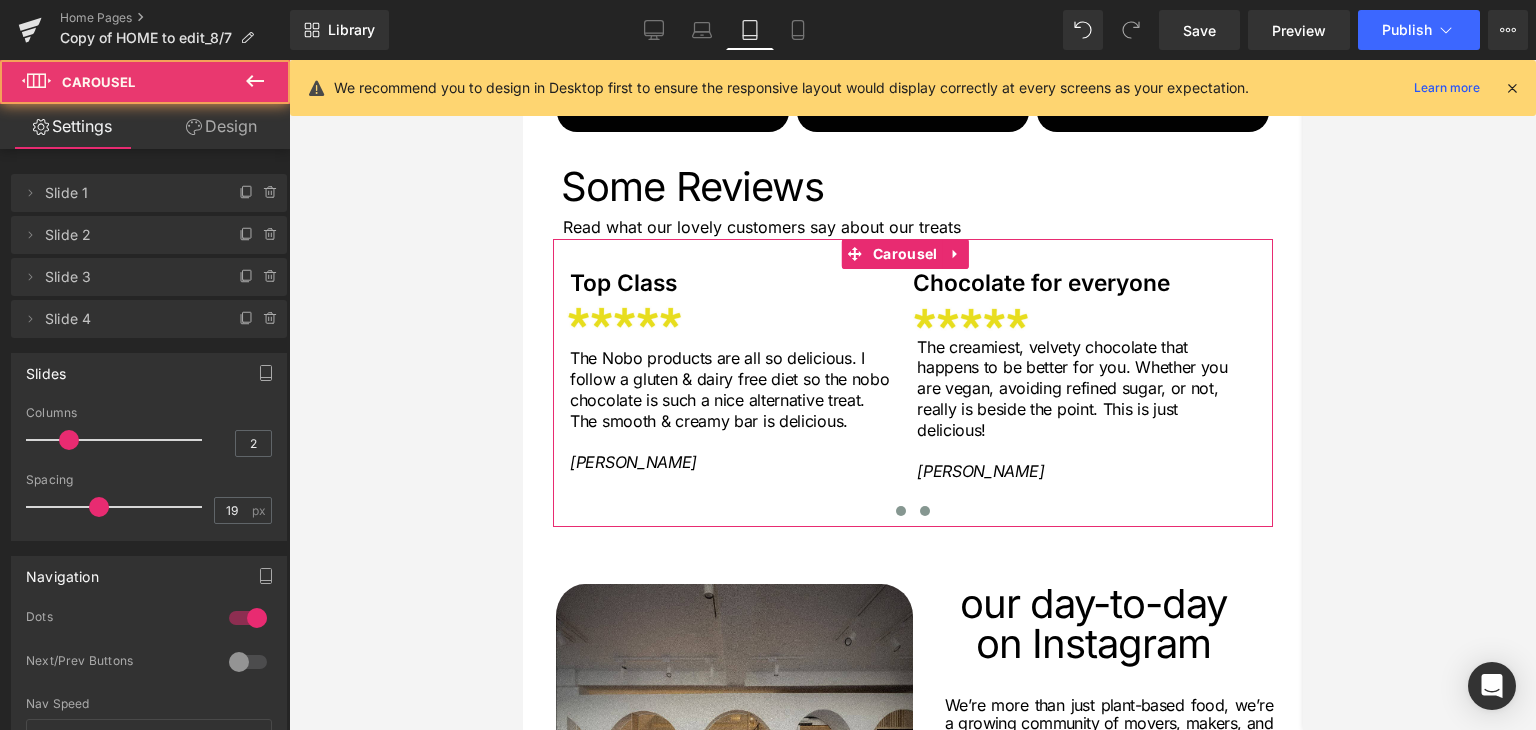click at bounding box center [924, 511] 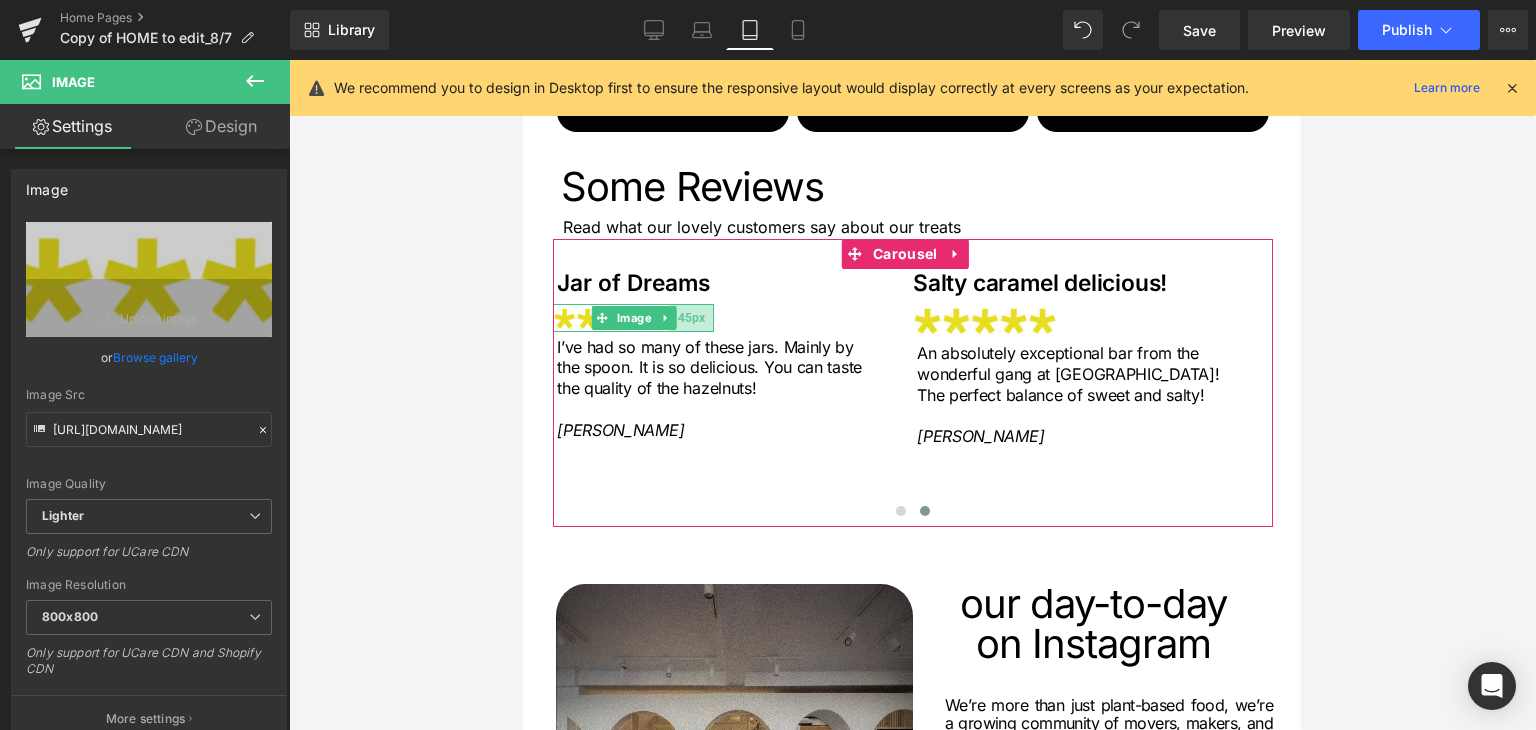 click on "45px" at bounding box center [690, 318] 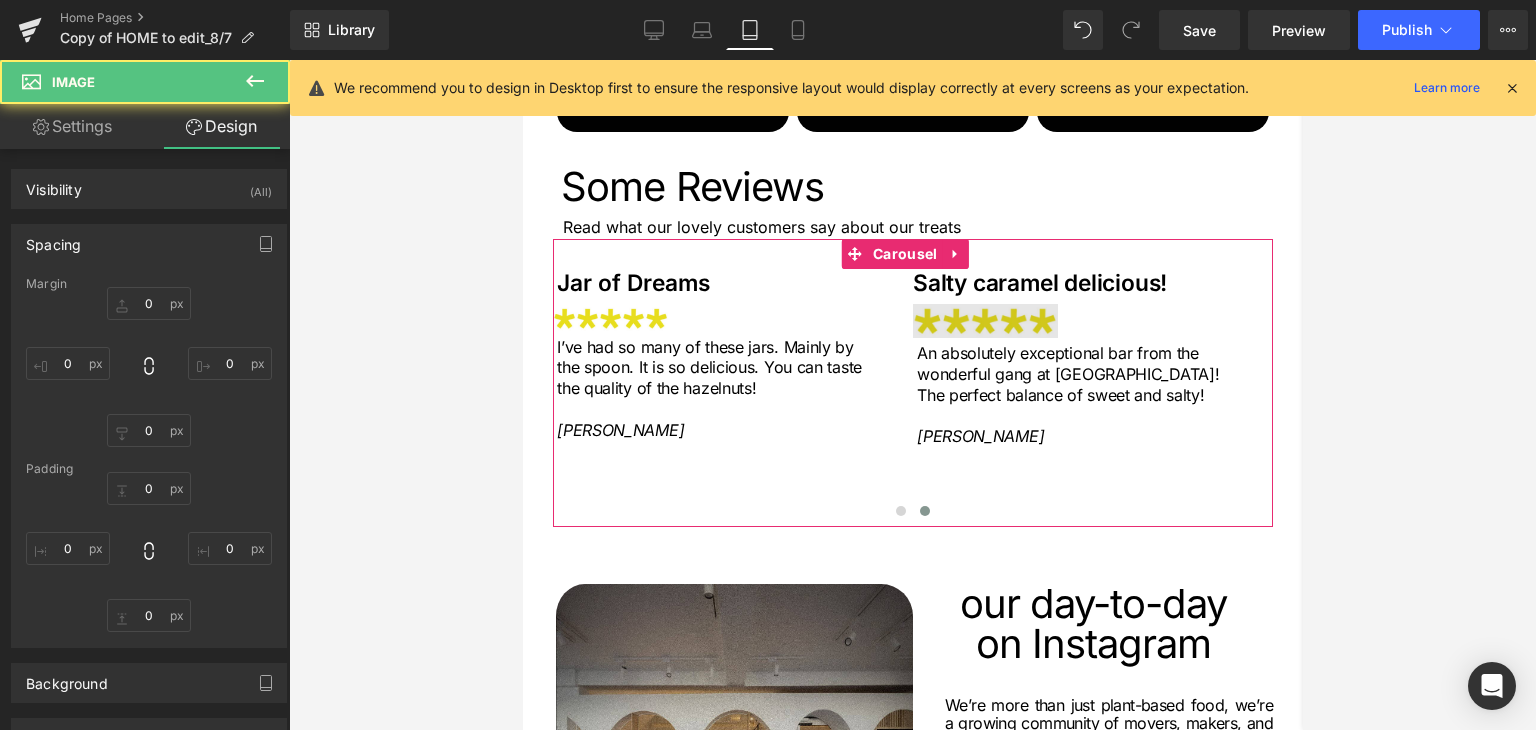 type on "-20" 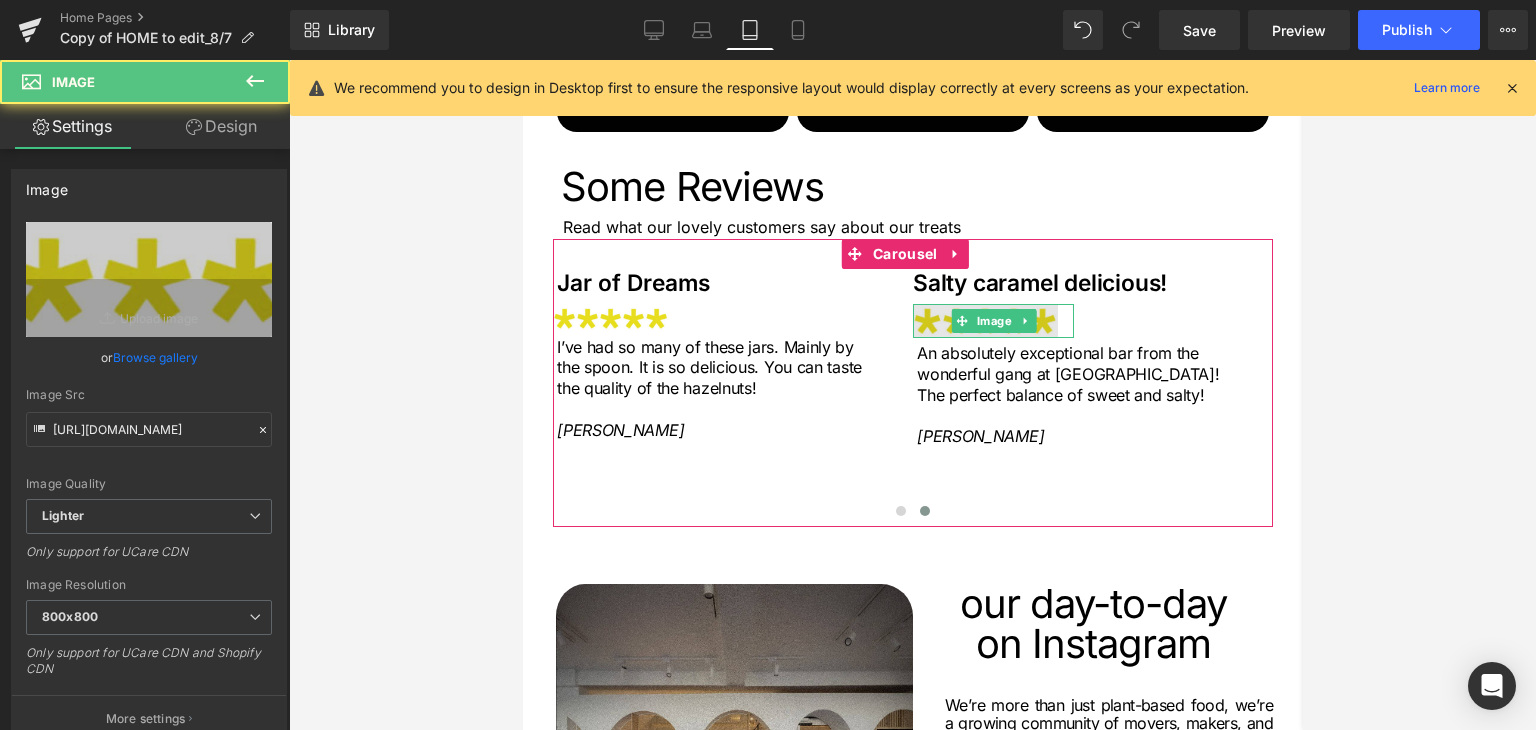 click at bounding box center [992, 321] 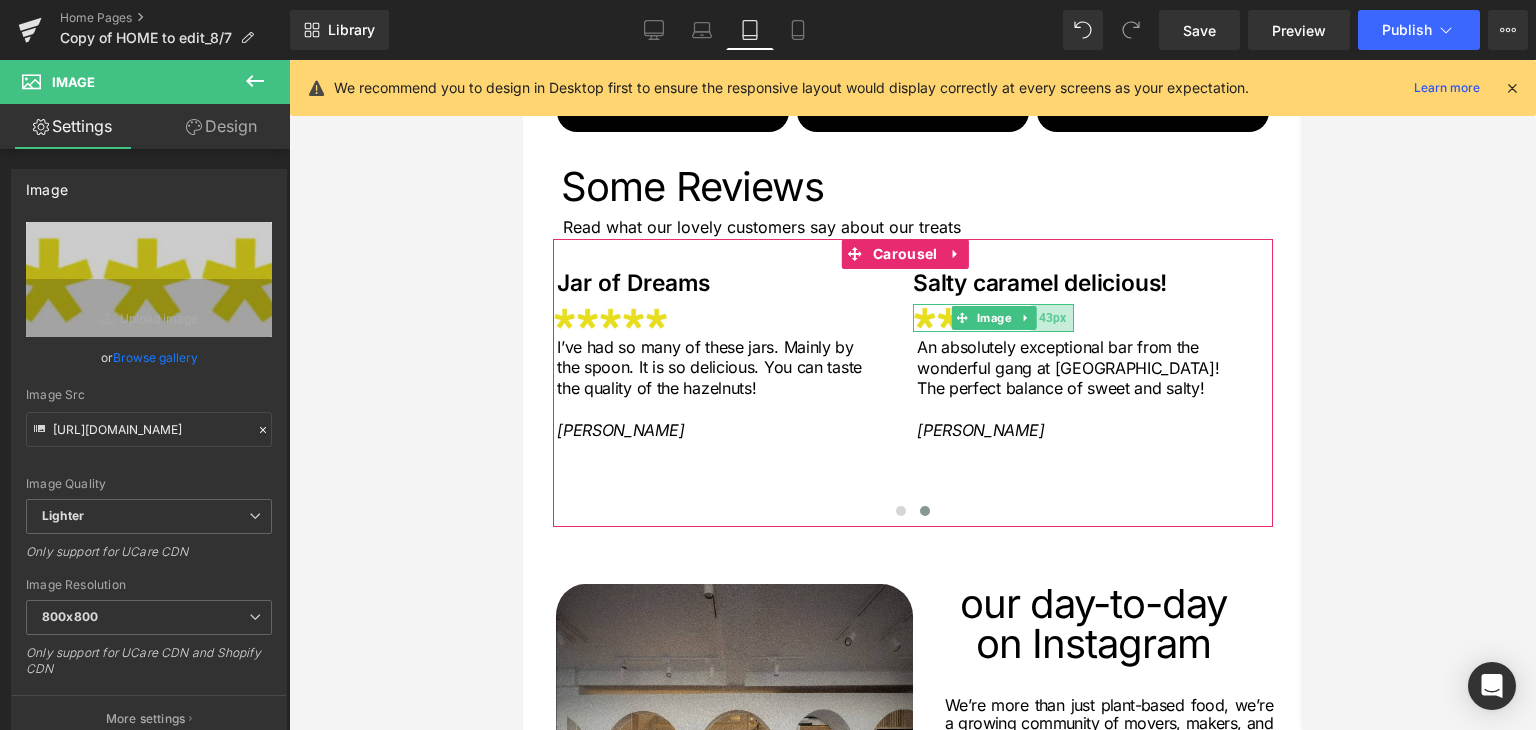 drag, startPoint x: 1071, startPoint y: 293, endPoint x: 1045, endPoint y: 295, distance: 26.076809 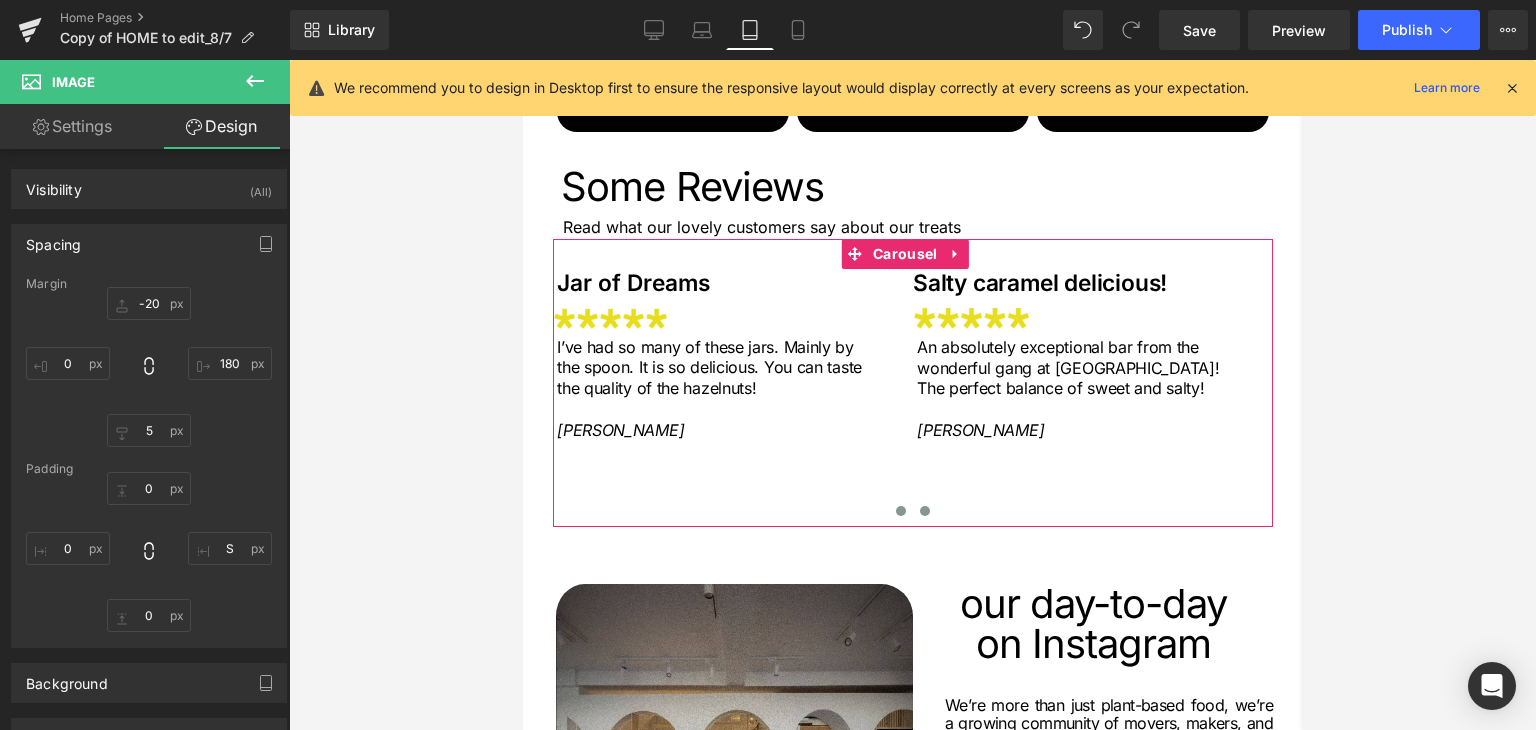 click at bounding box center (900, 511) 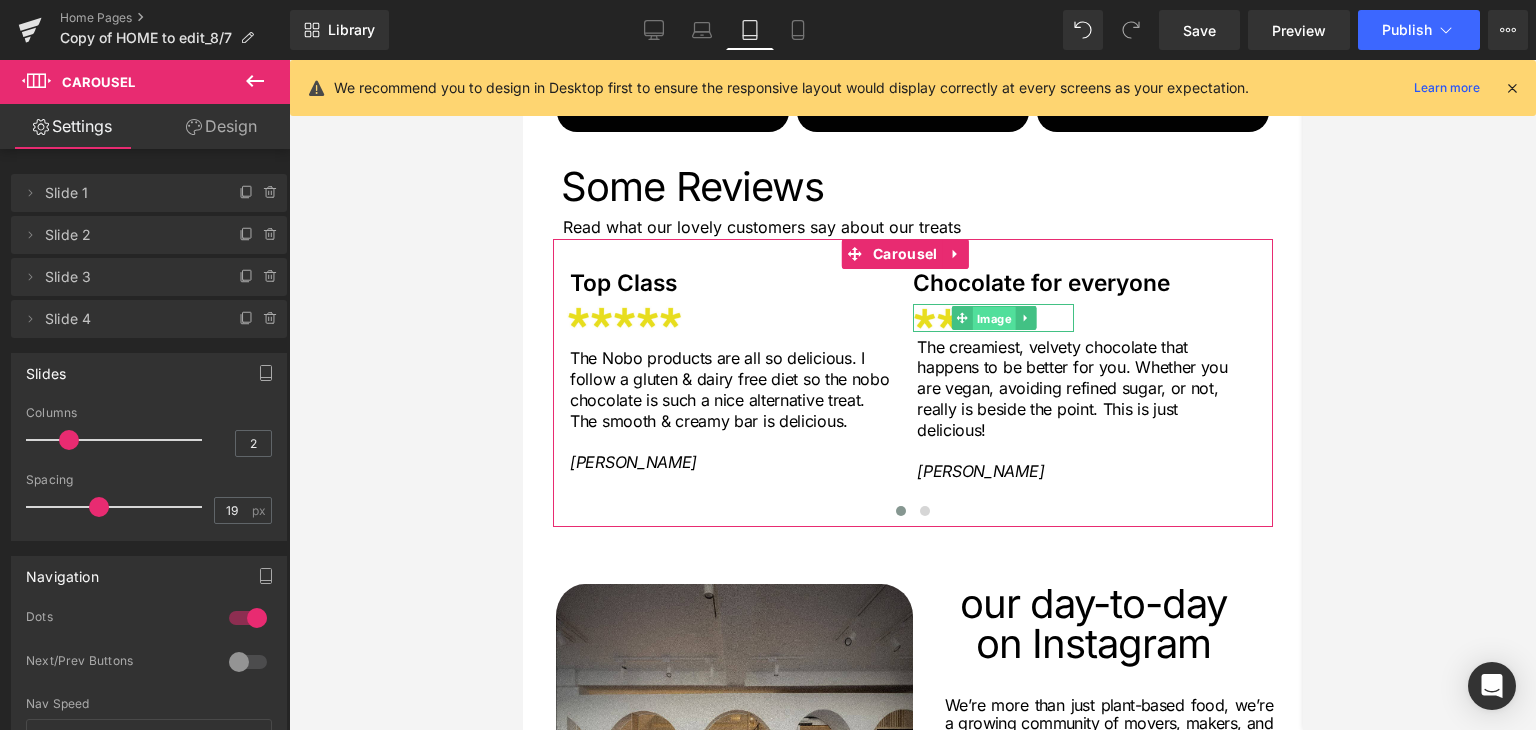 click on "Image" at bounding box center [992, 319] 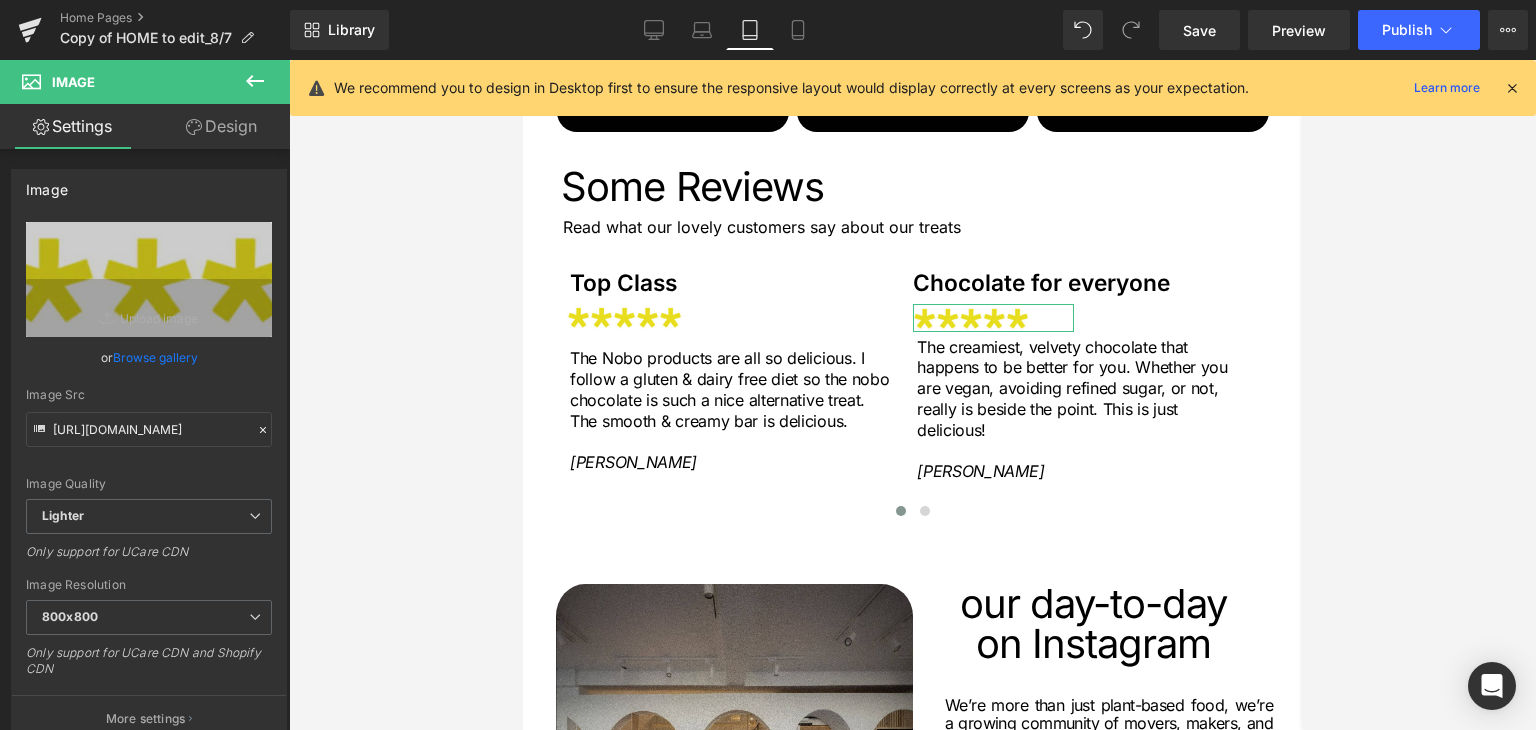 click on "Design" at bounding box center (221, 126) 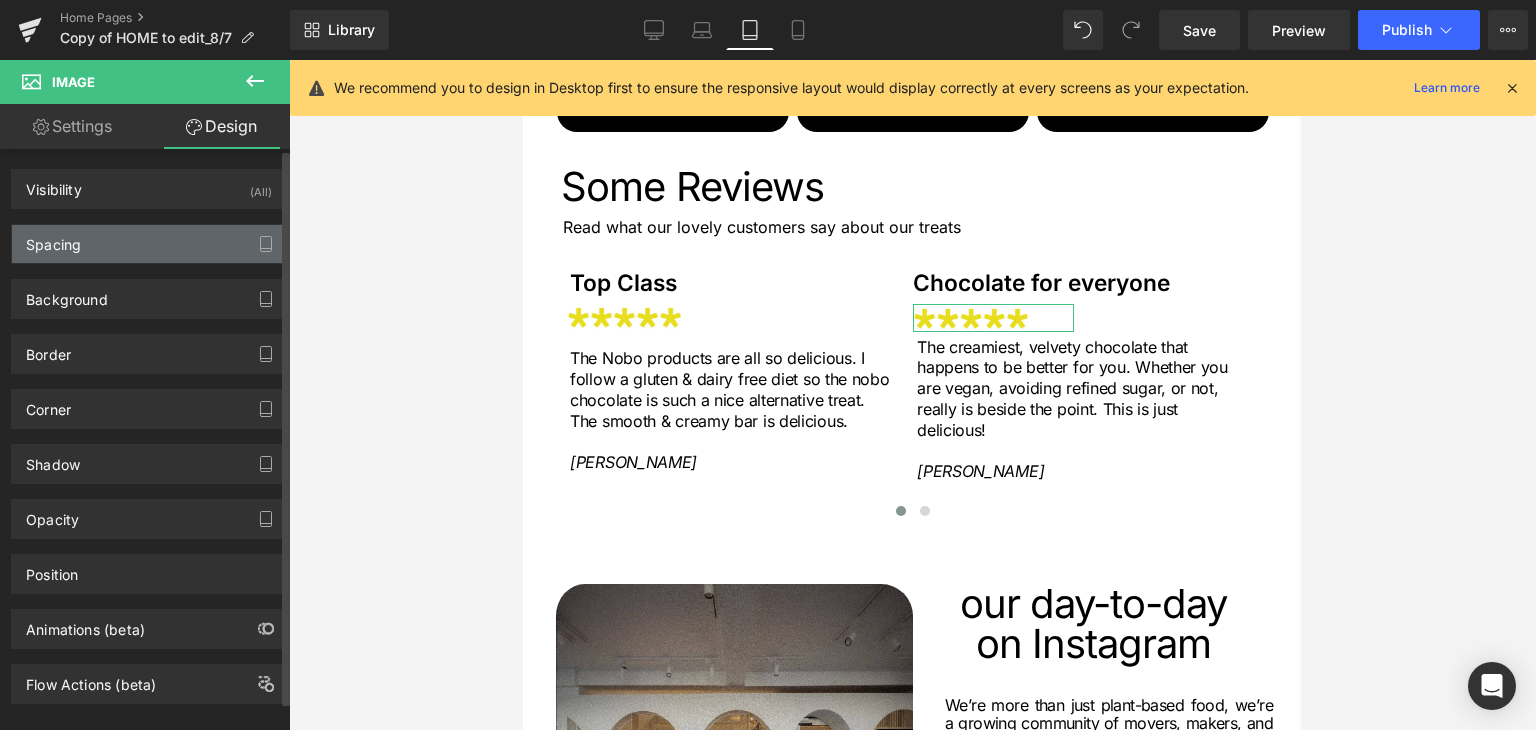click on "Spacing" at bounding box center (53, 239) 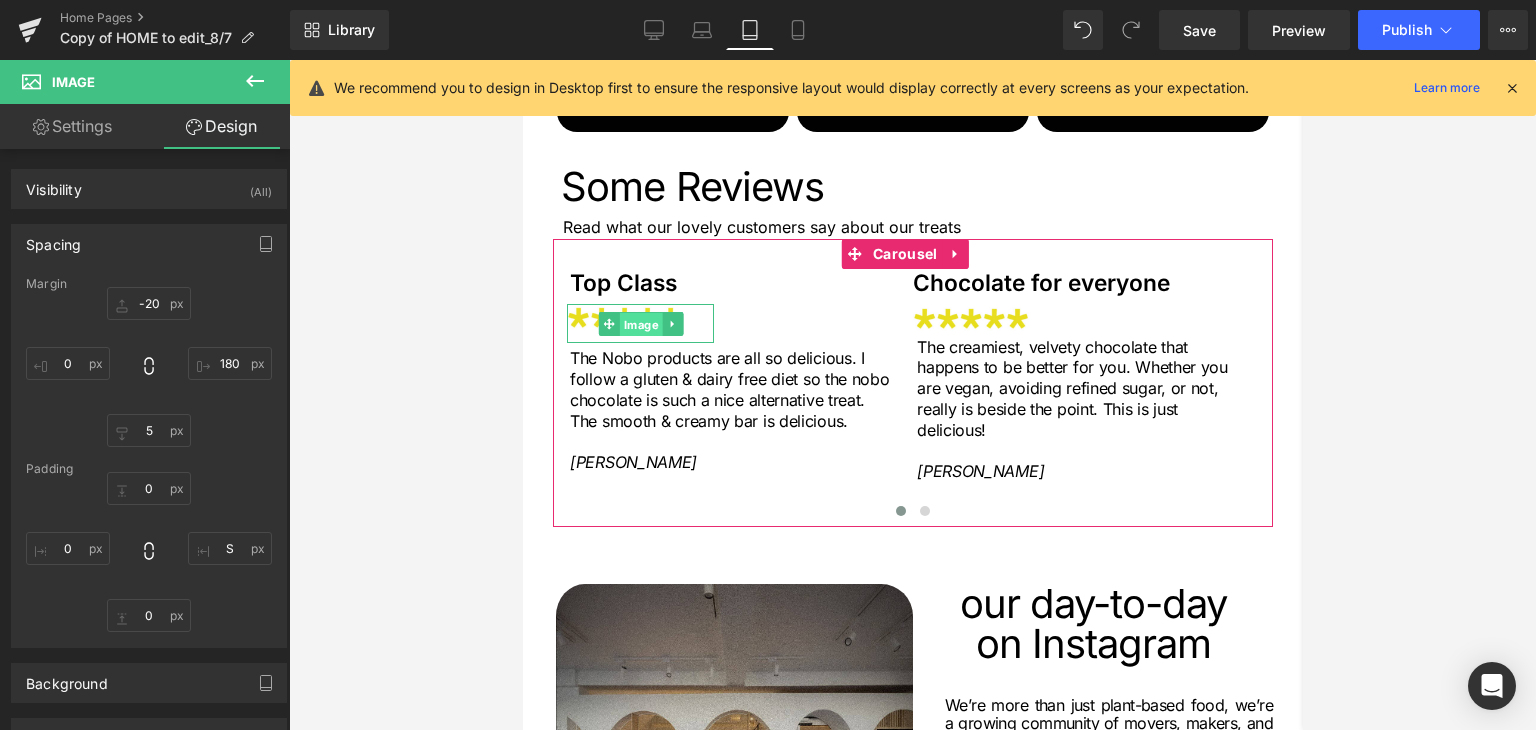 click on "Image" at bounding box center [639, 325] 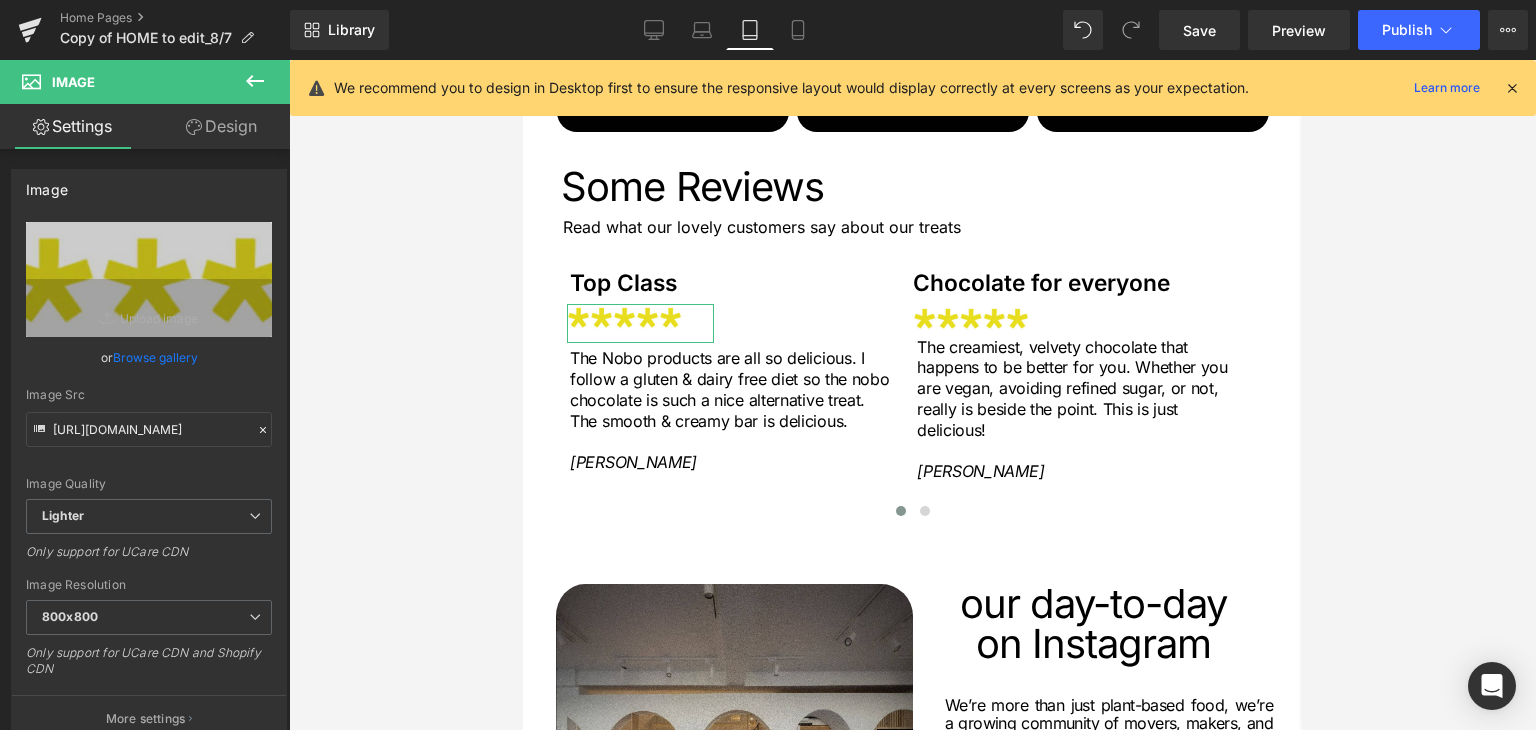 click on "Design" at bounding box center (221, 126) 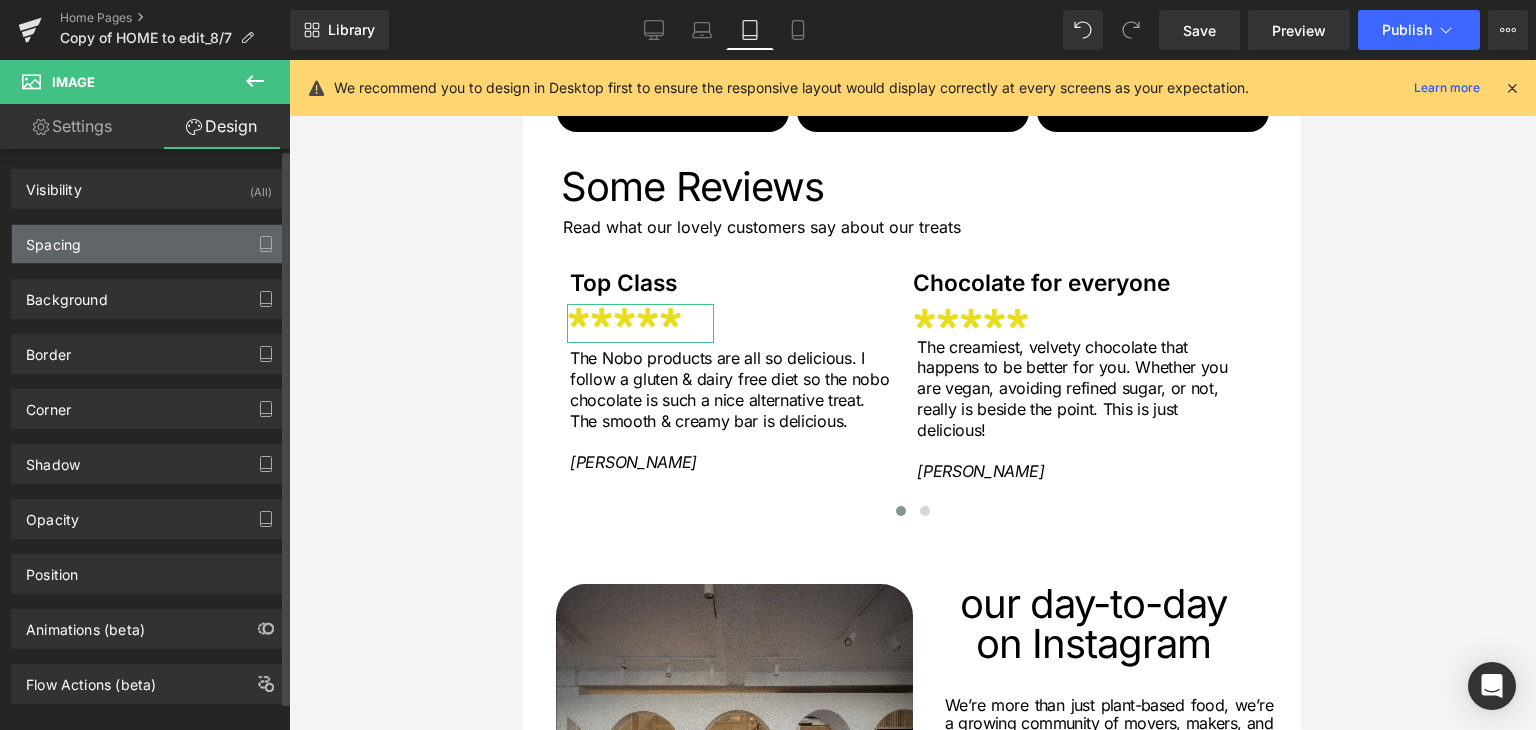 click on "Spacing" at bounding box center [149, 244] 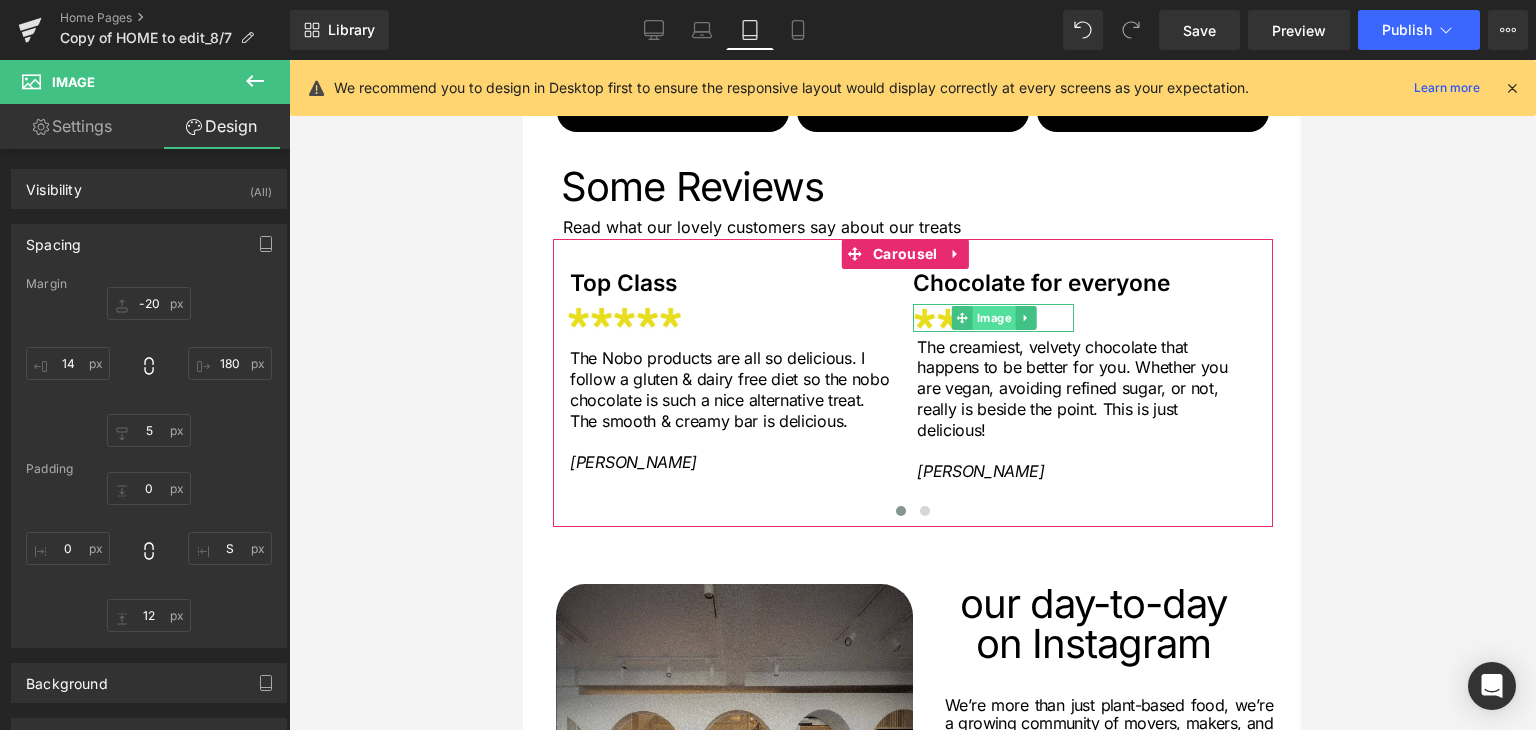 click on "Image" at bounding box center (992, 318) 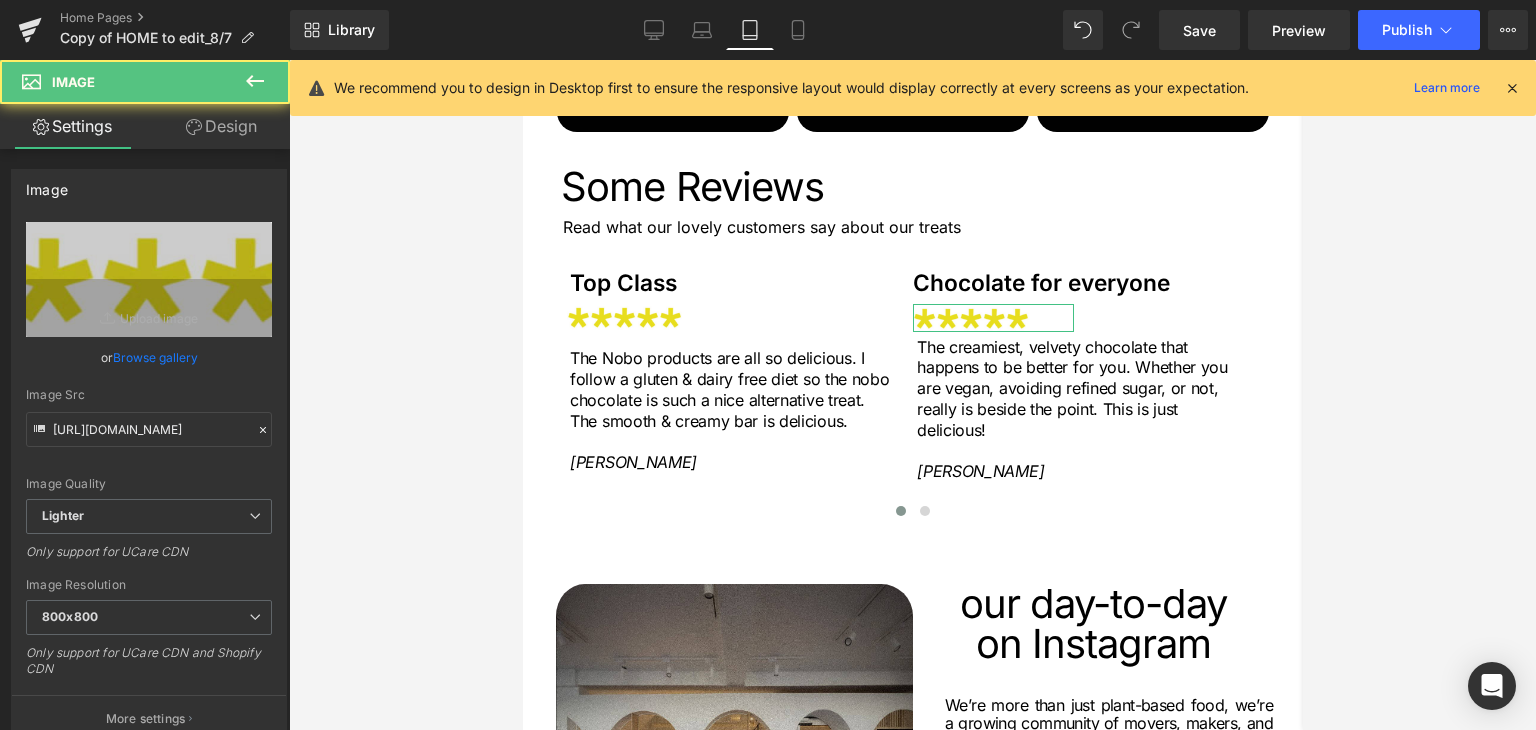 click on "Design" at bounding box center (221, 126) 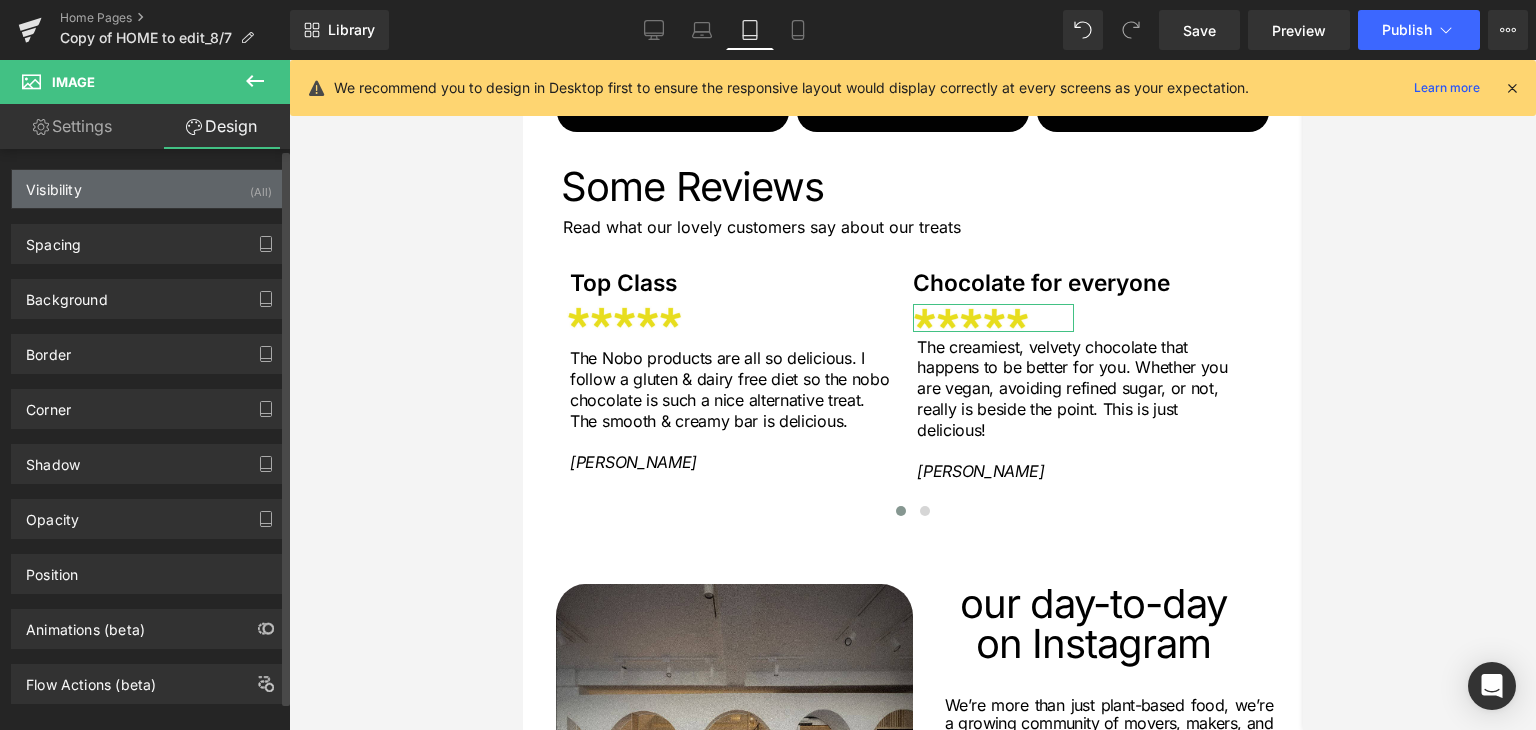 click on "Visibility" at bounding box center [54, 184] 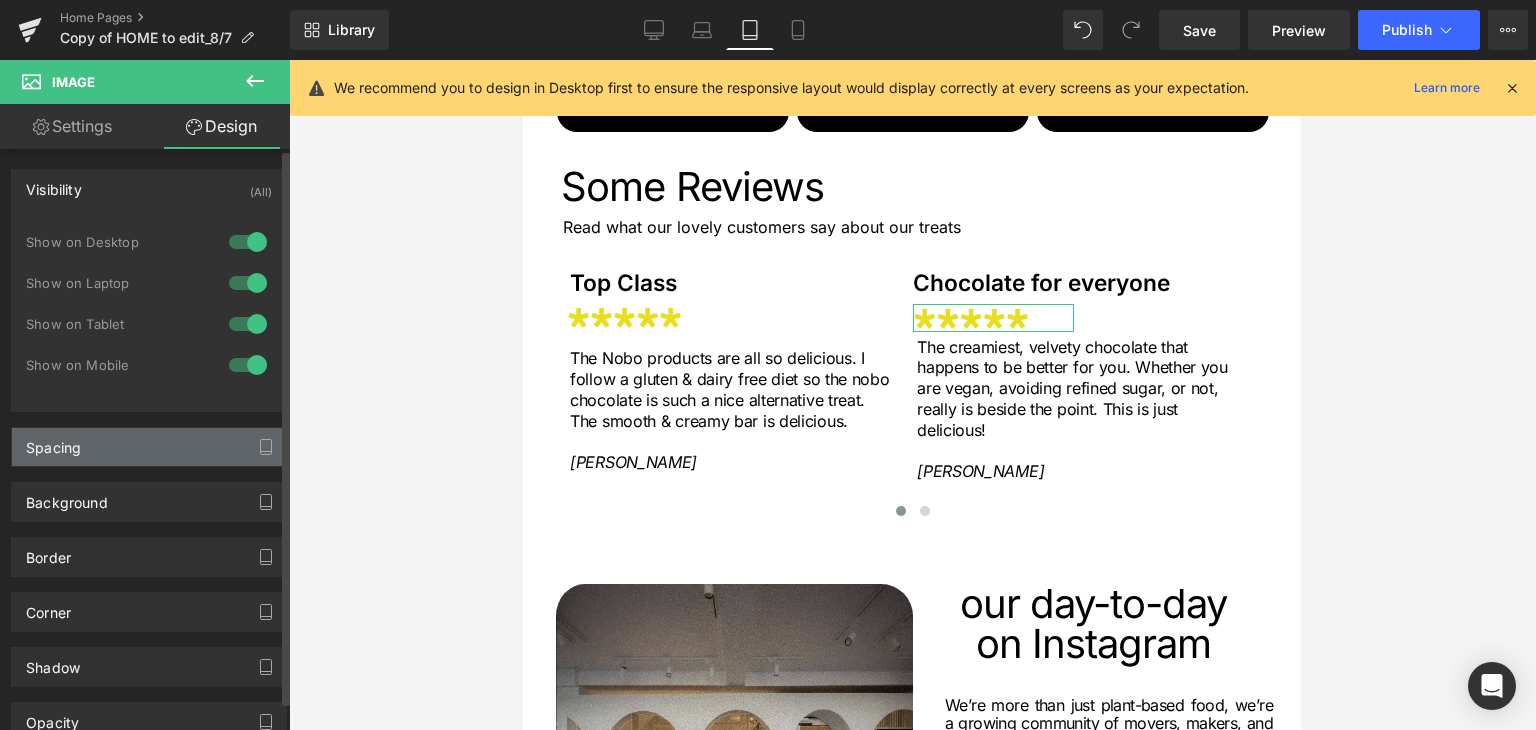 click on "Spacing" at bounding box center [53, 442] 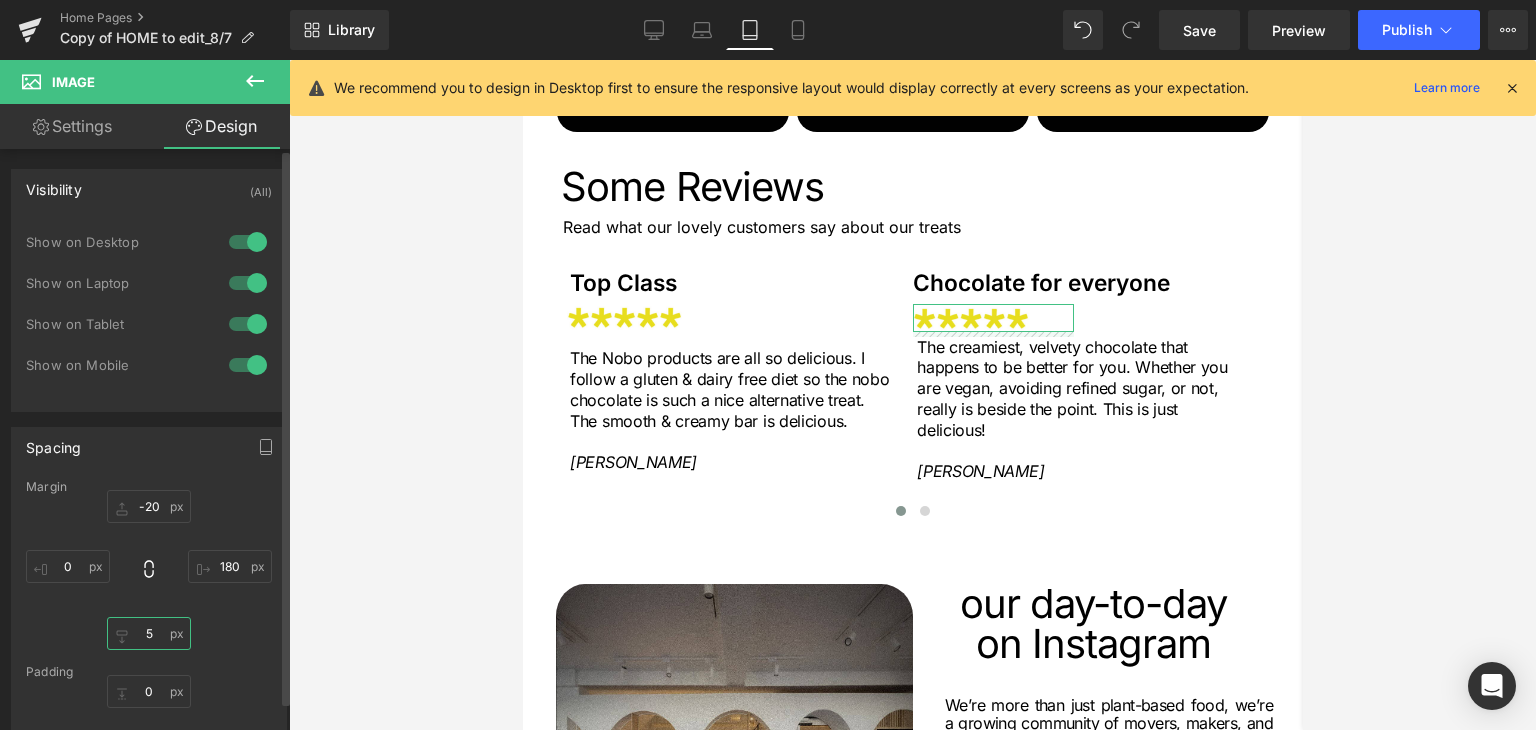 click on "5" at bounding box center (149, 633) 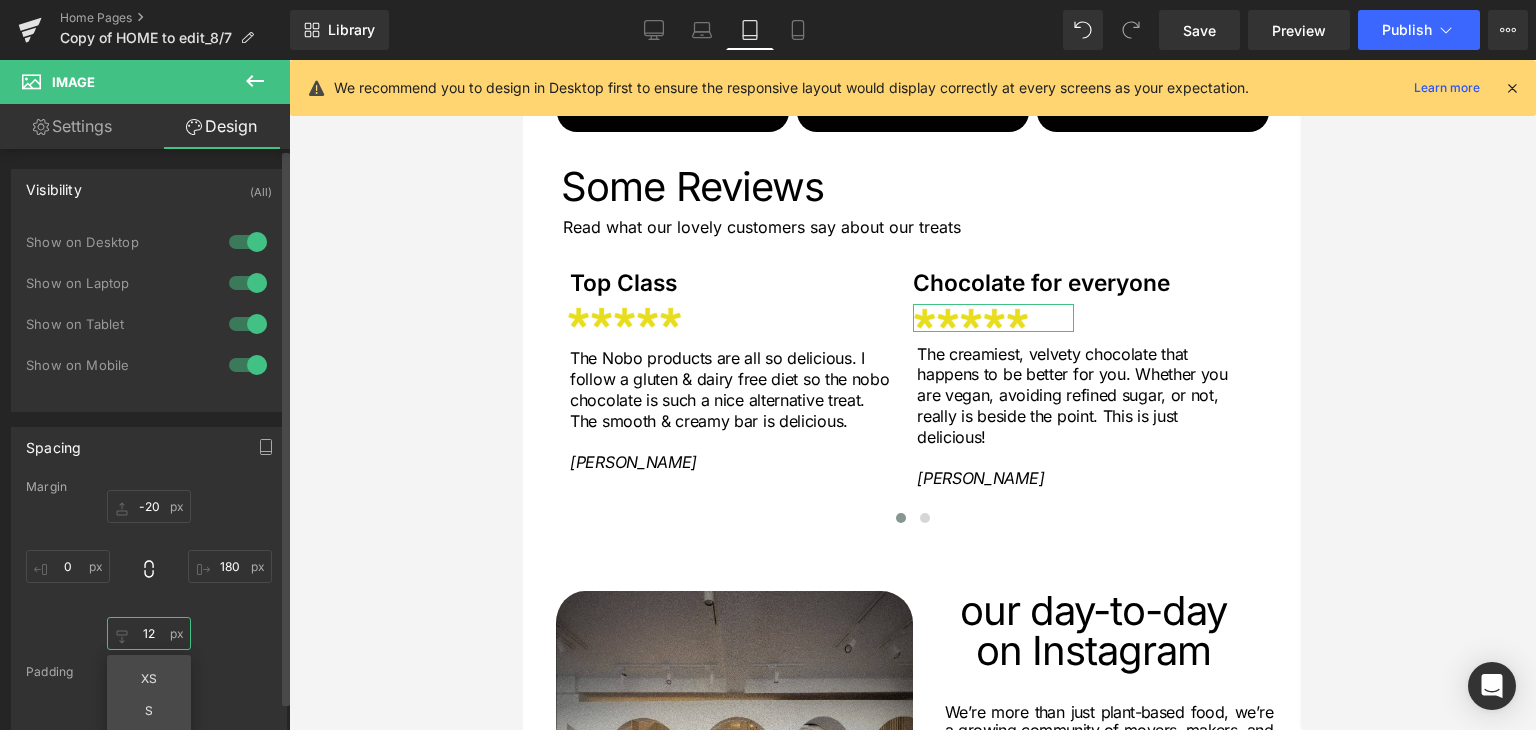type on "12" 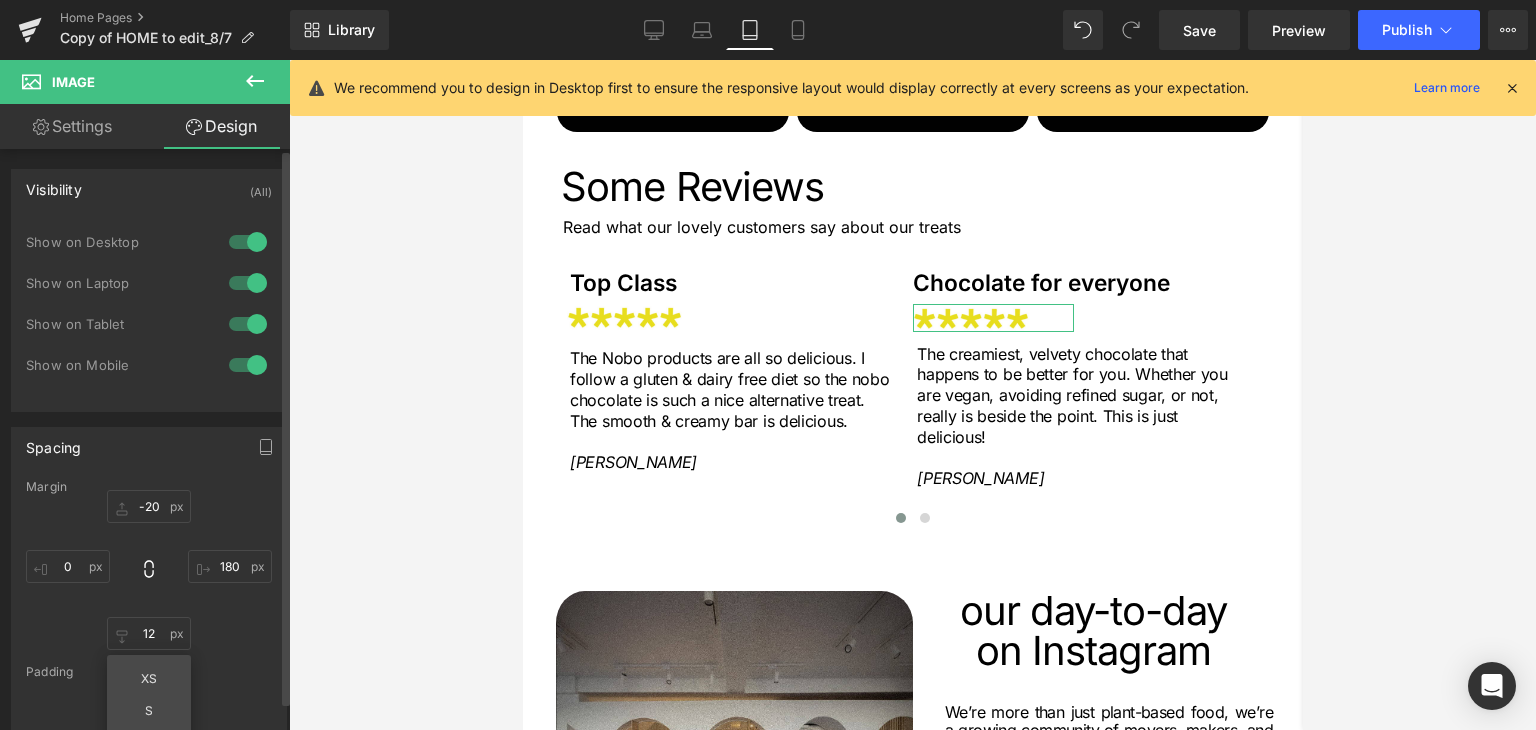 click on "-20px -20
180px 180
12 12 XS S M L XL Edit Value
0px 0" at bounding box center [149, 570] 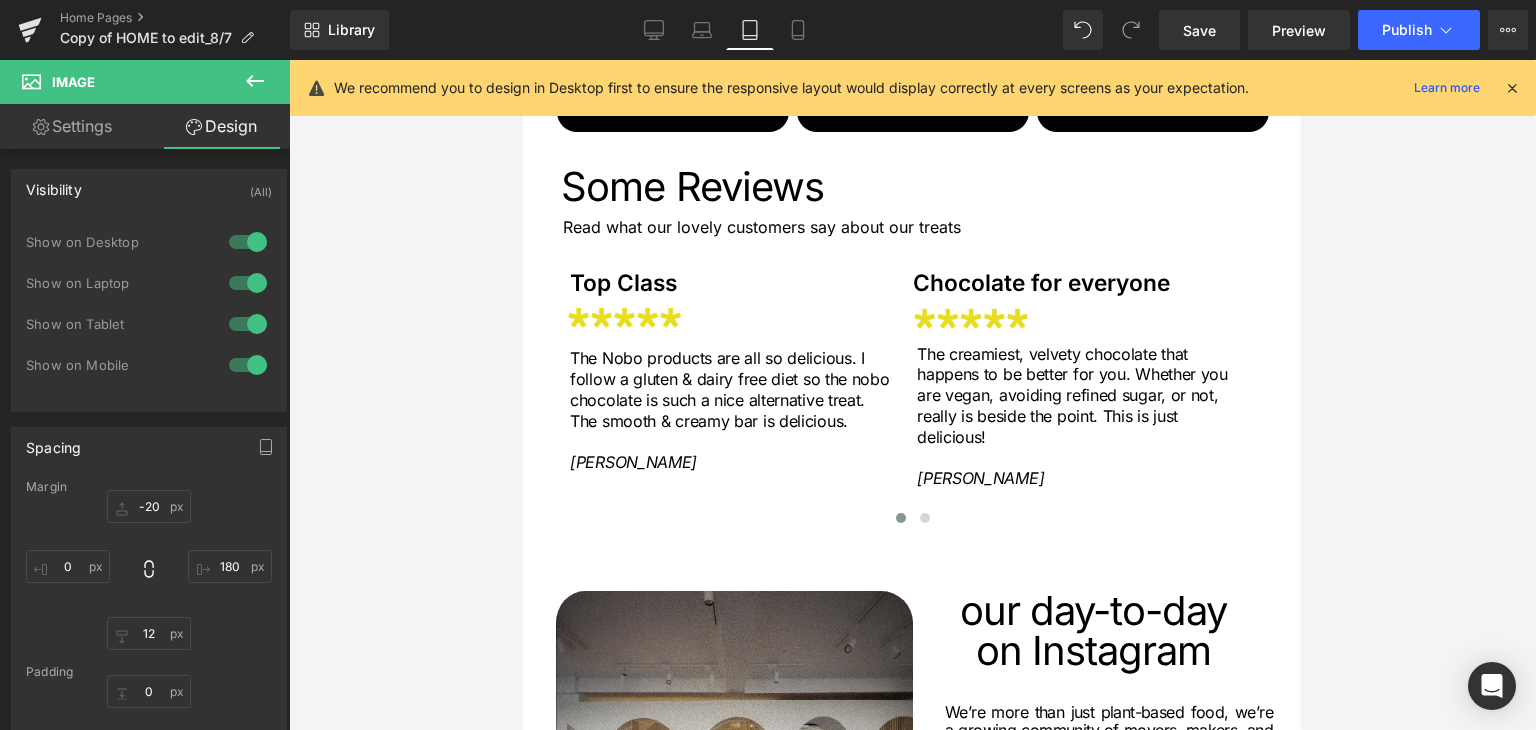 click at bounding box center [912, 395] 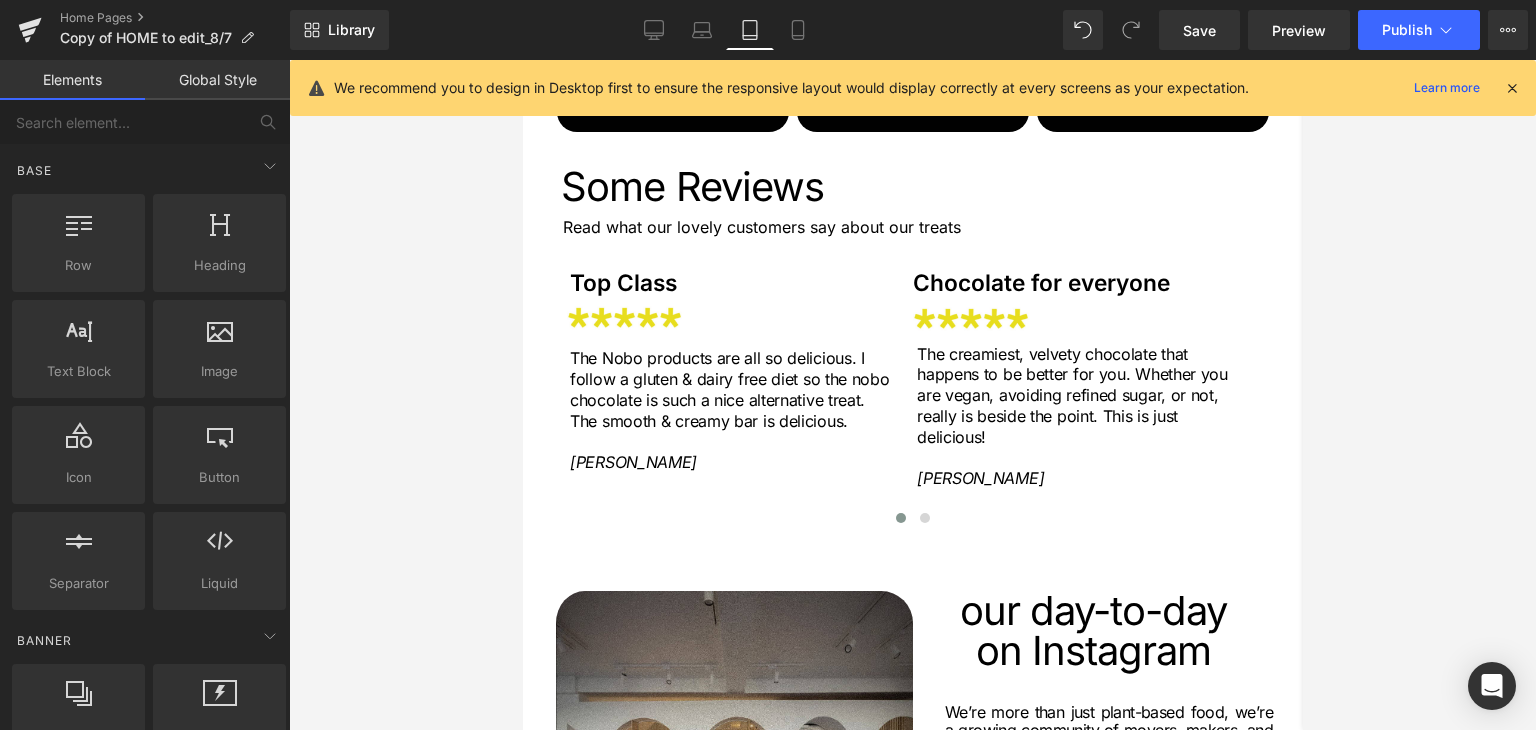 click on "Global Style" at bounding box center [217, 80] 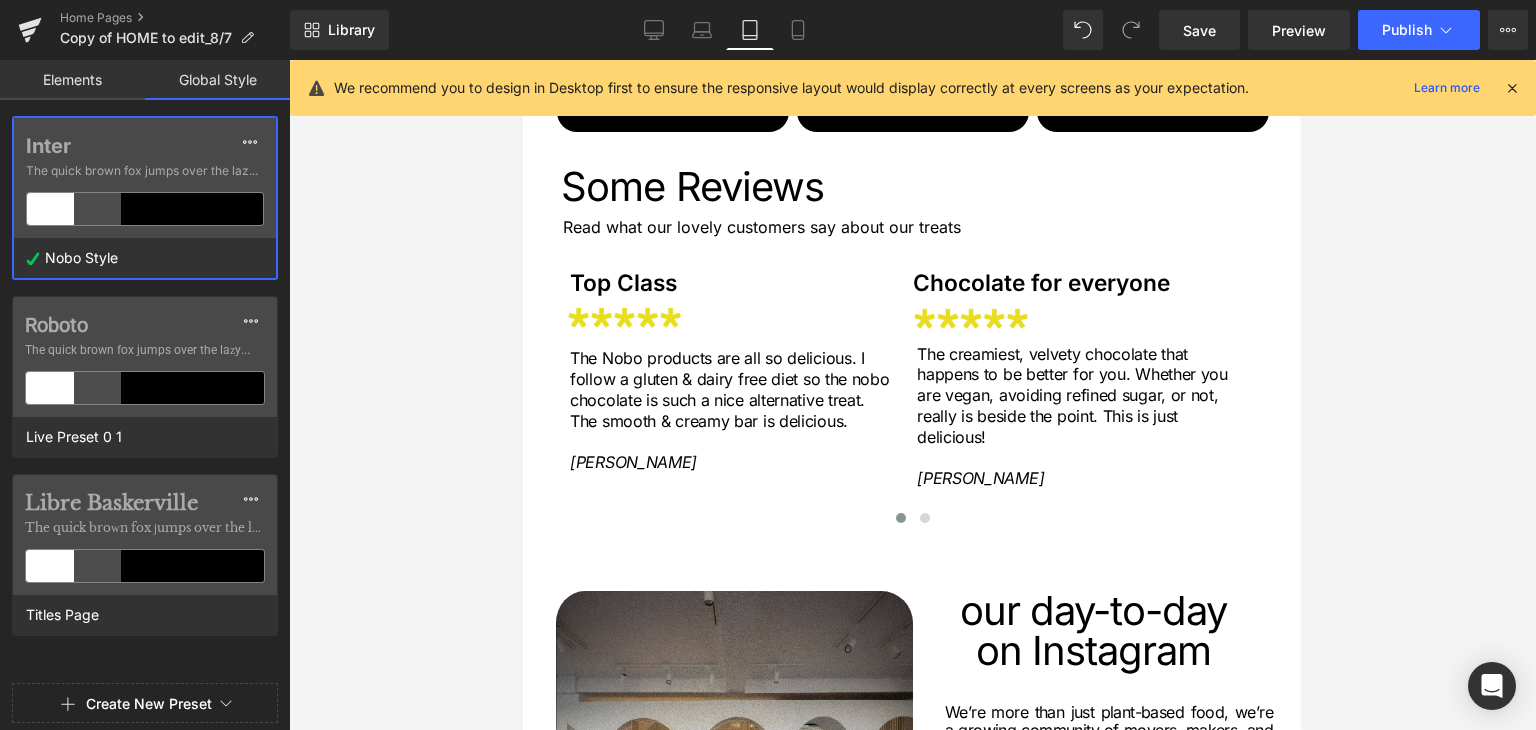 click at bounding box center [912, 395] 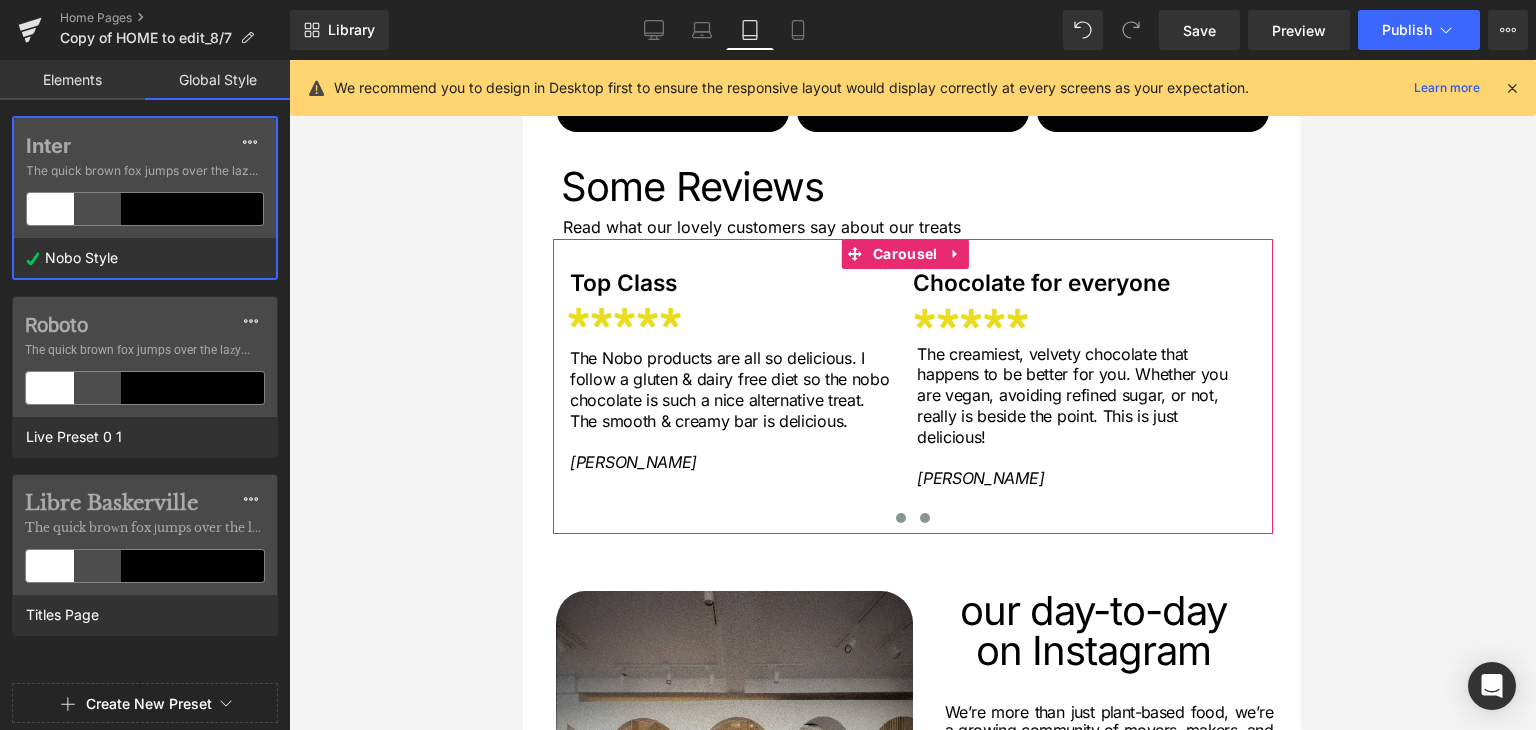 click at bounding box center [924, 518] 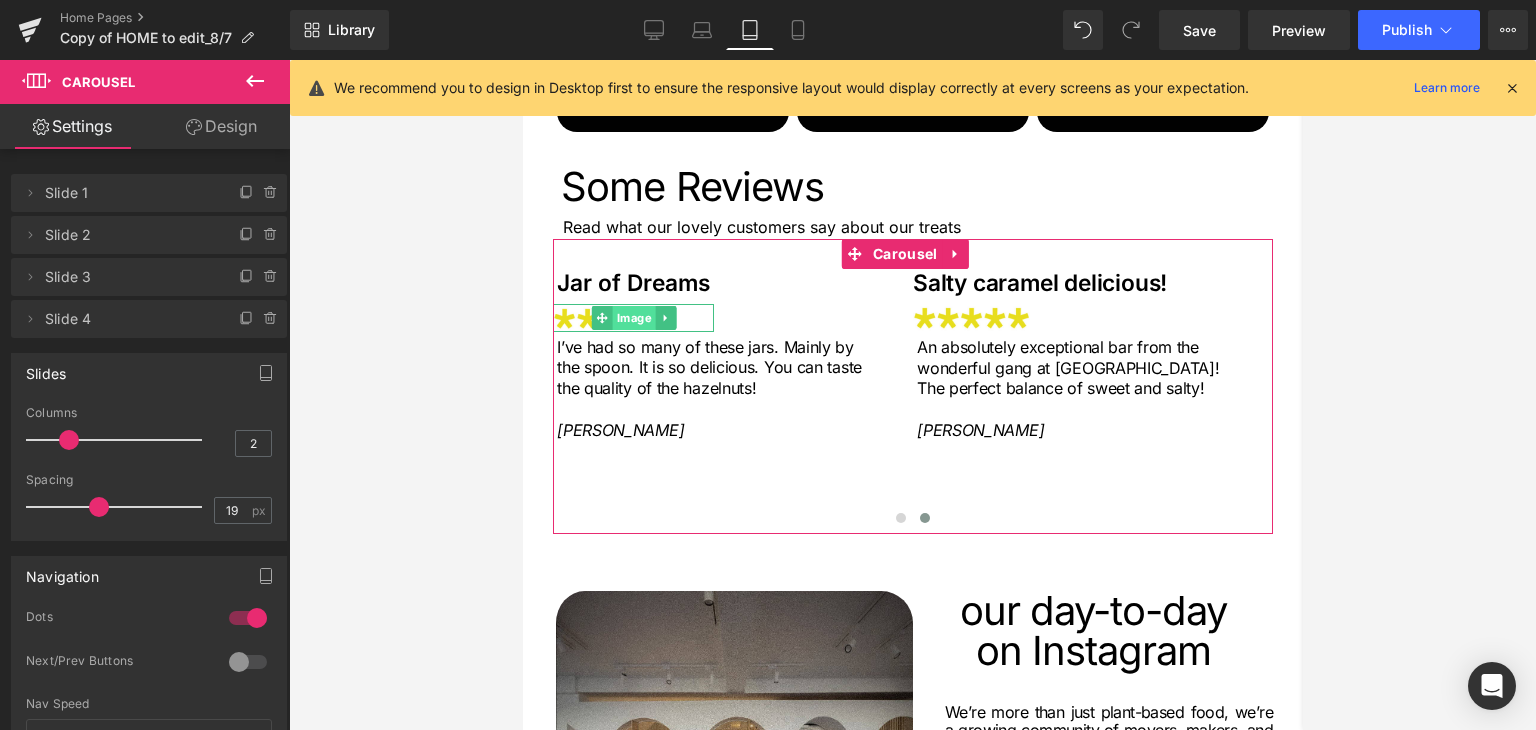 click on "Image" at bounding box center (632, 318) 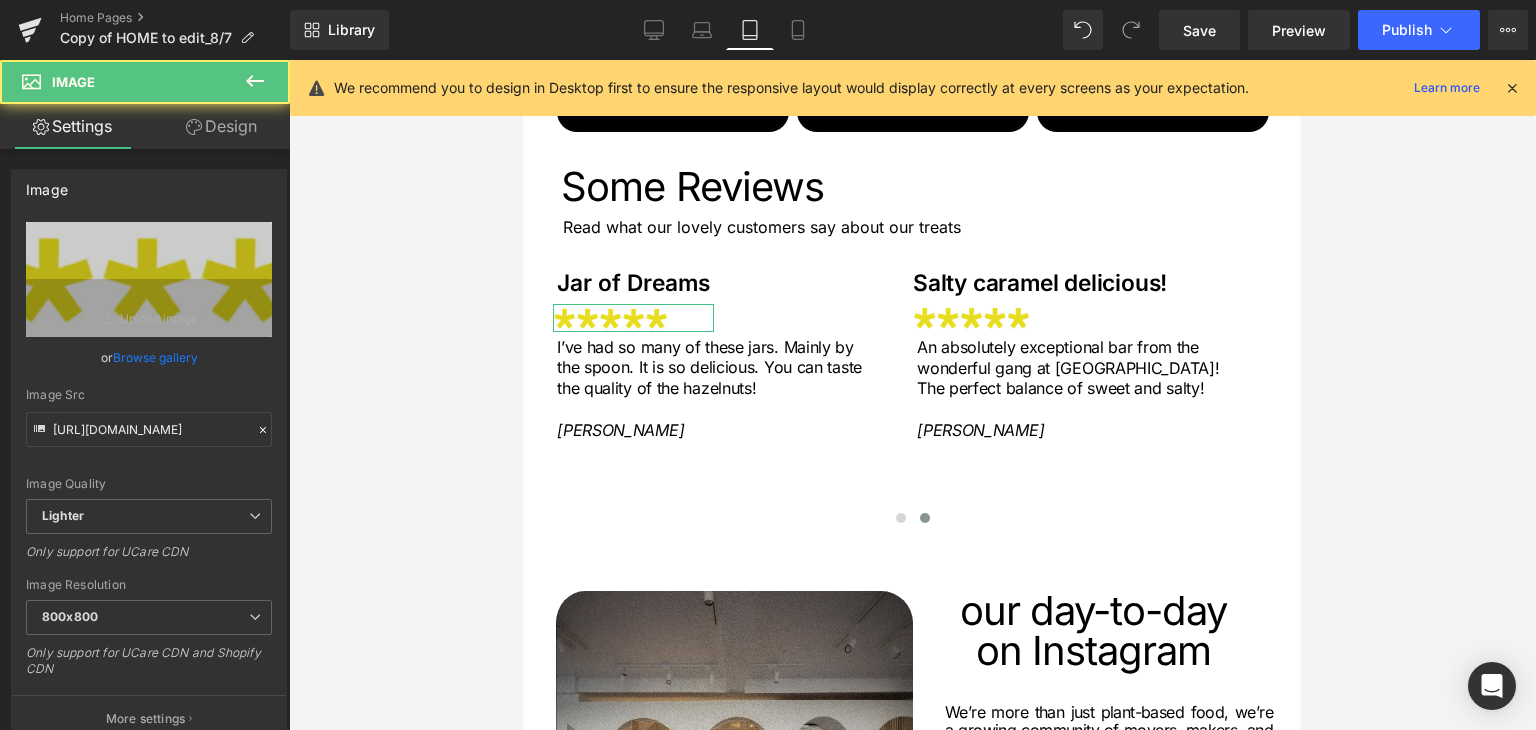 click 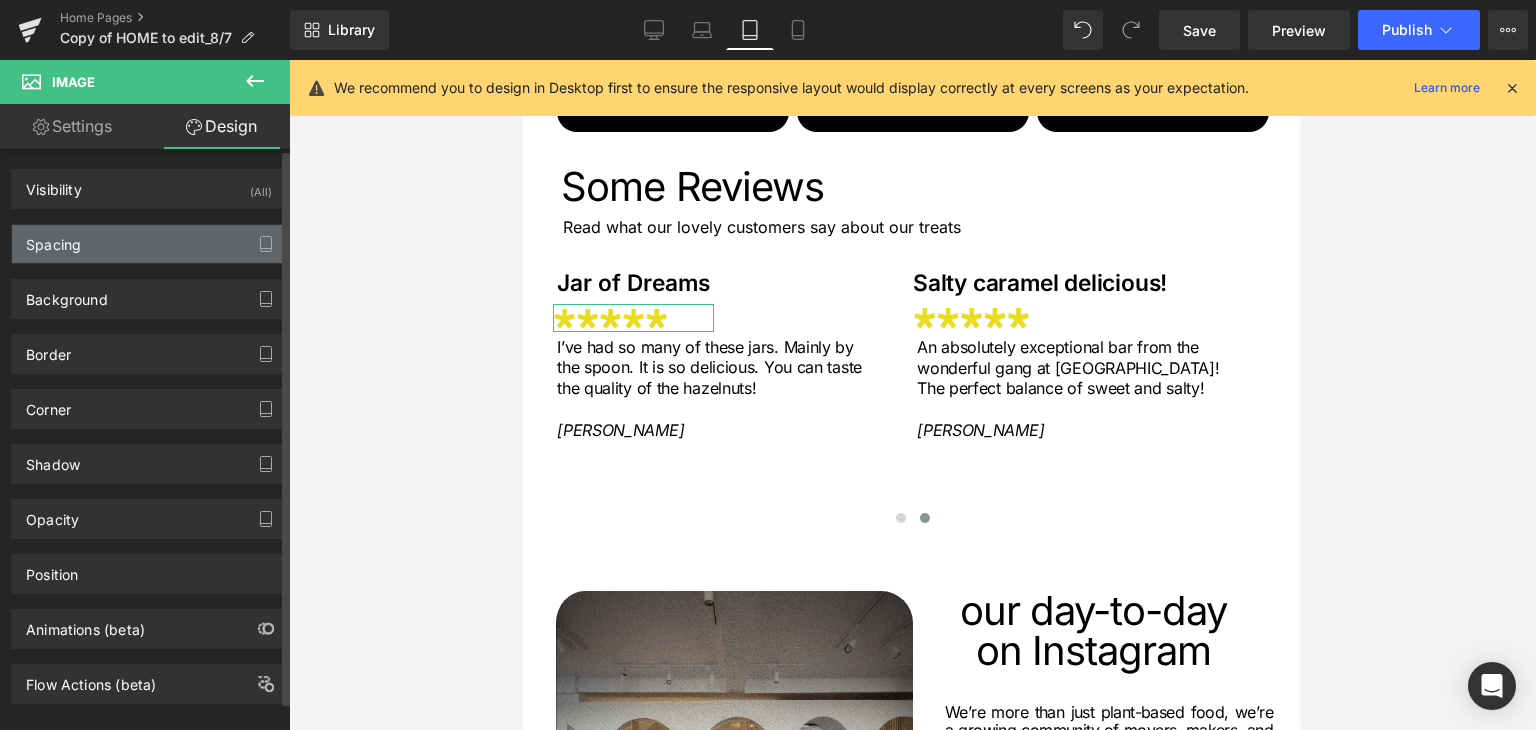 drag, startPoint x: 64, startPoint y: 241, endPoint x: 67, endPoint y: 261, distance: 20.22375 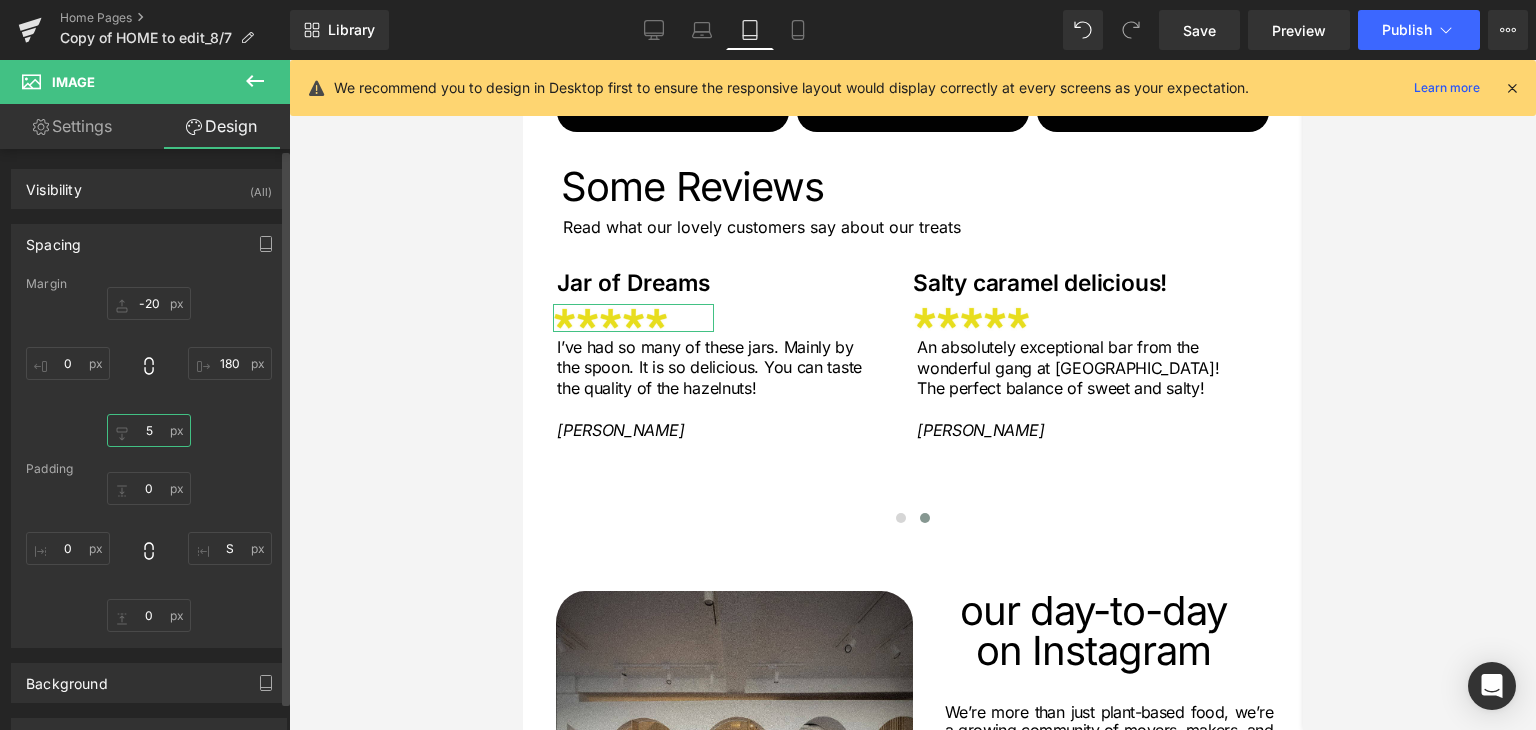 click on "5" at bounding box center (149, 430) 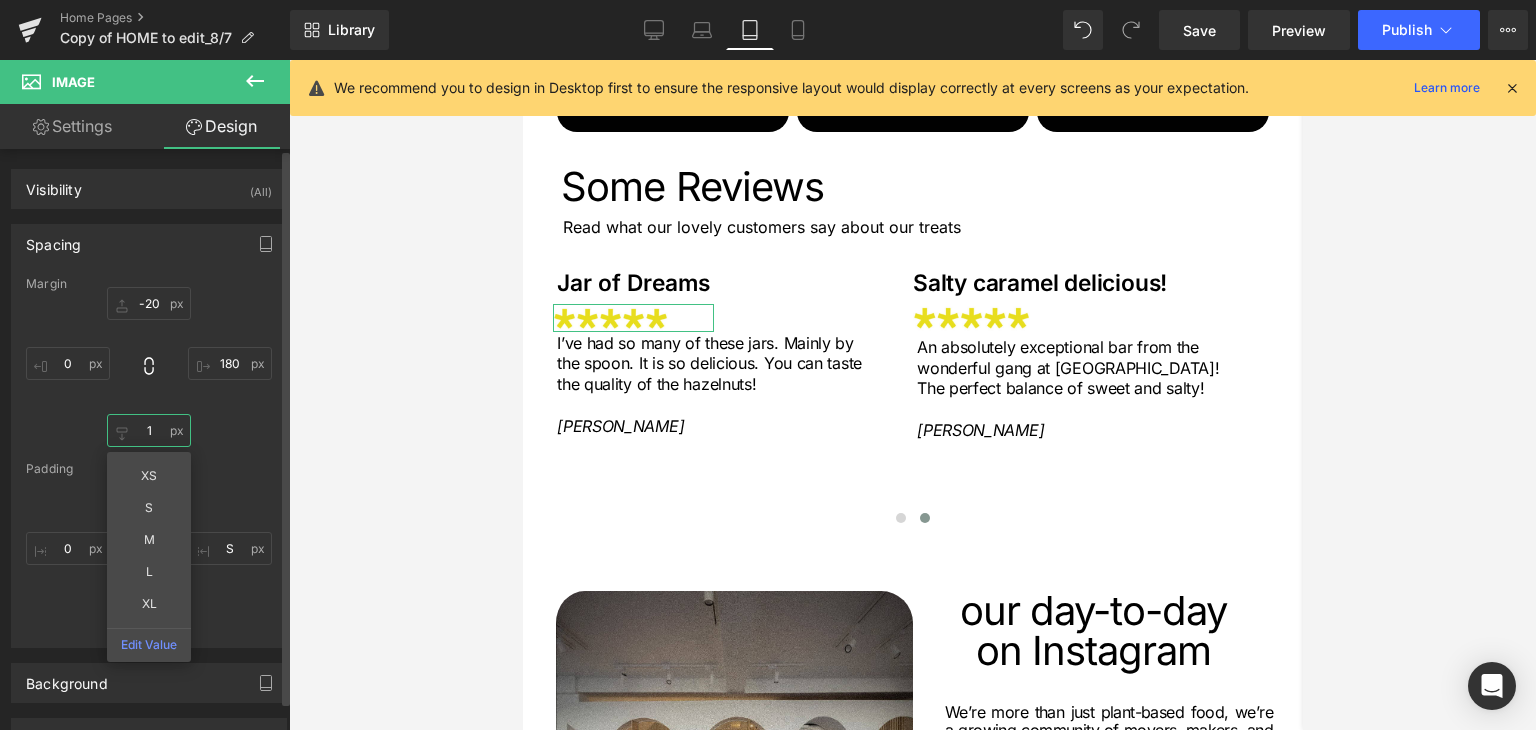 type on "12" 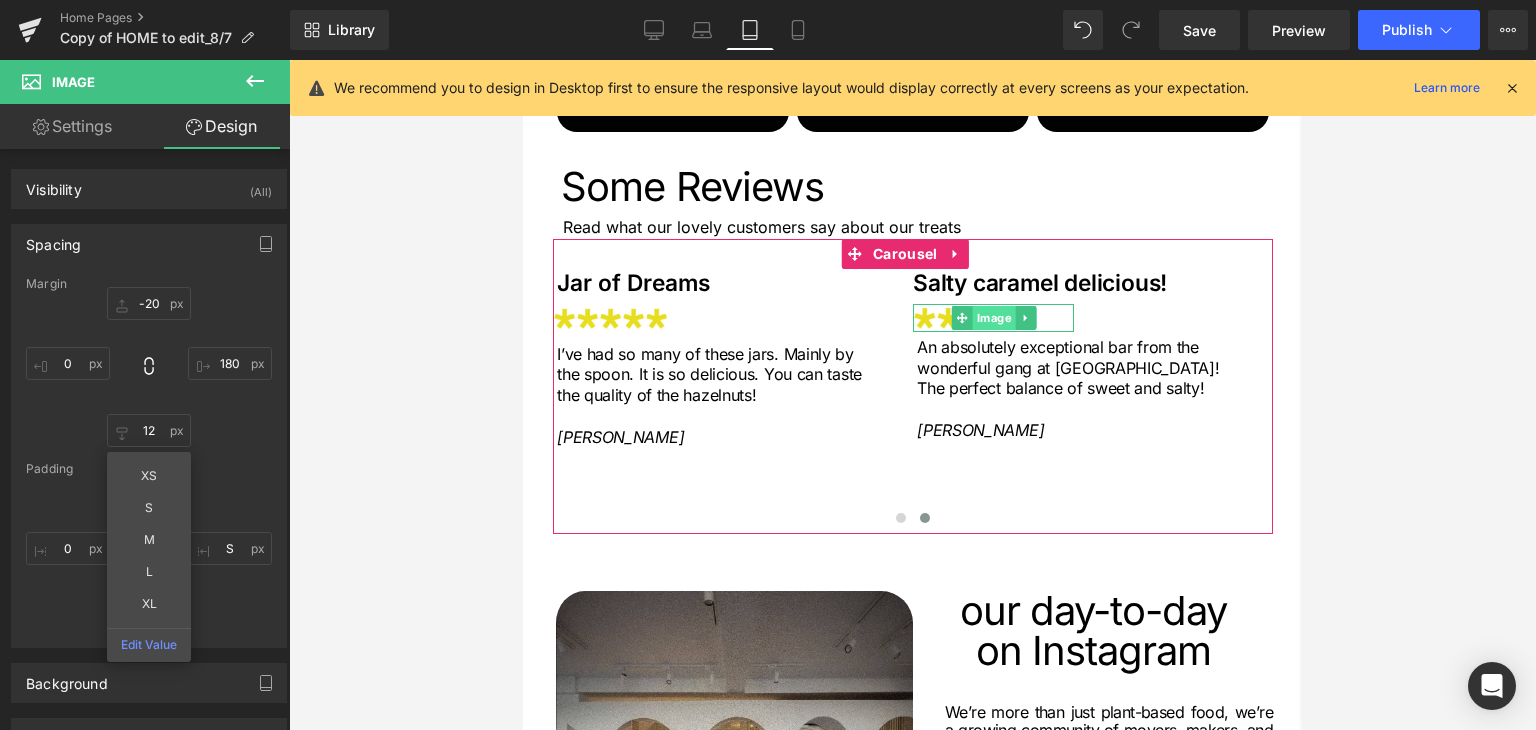 click on "Image" at bounding box center (992, 318) 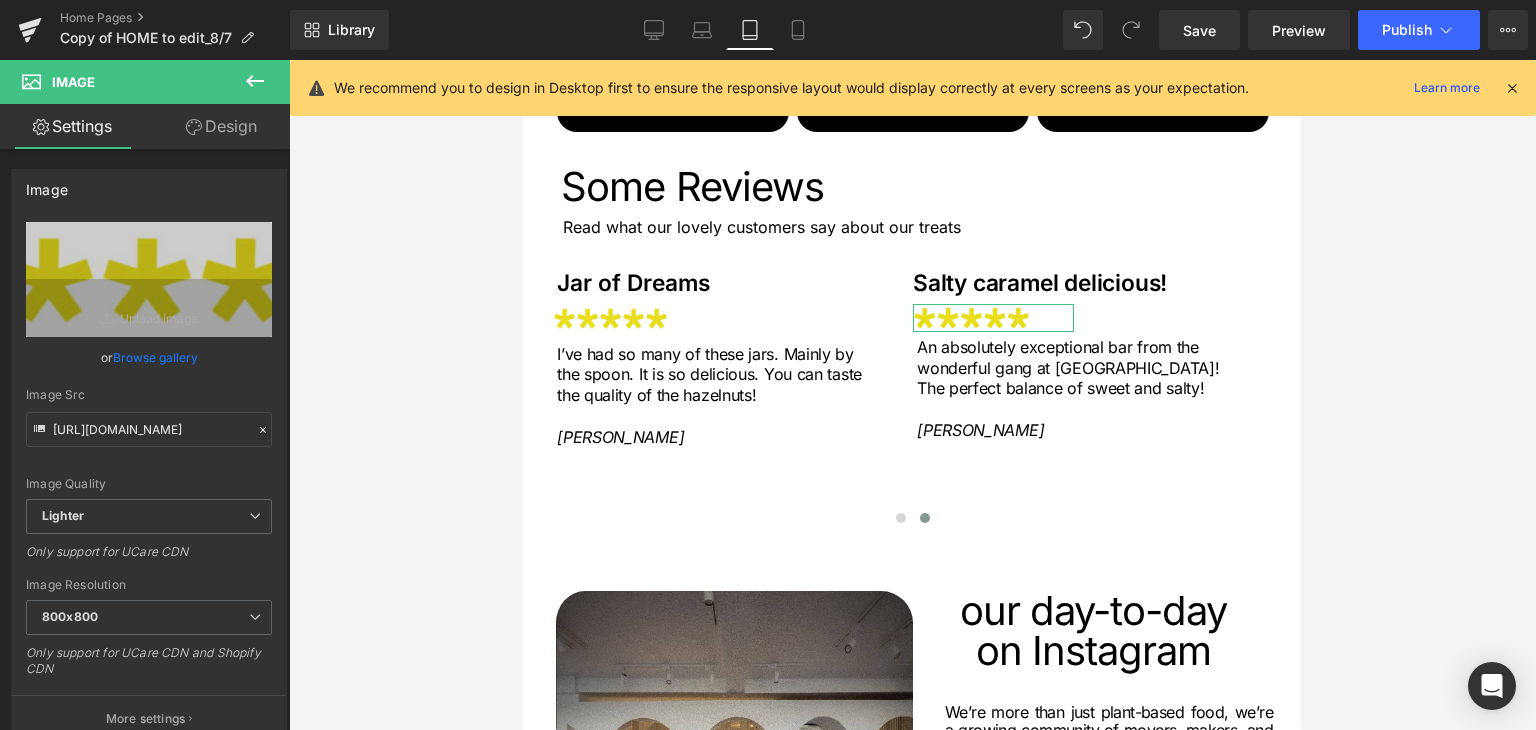 click 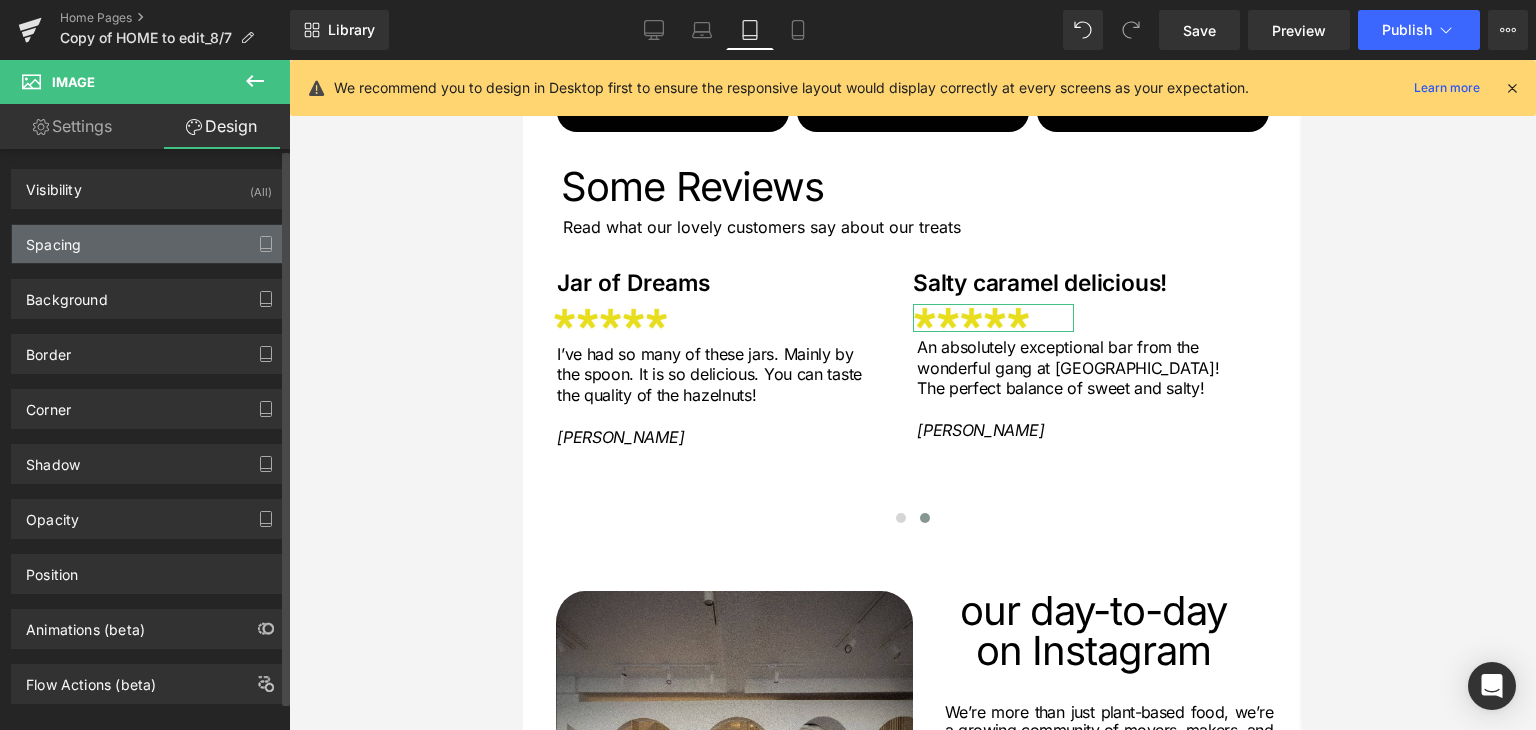 click on "Spacing" at bounding box center (149, 244) 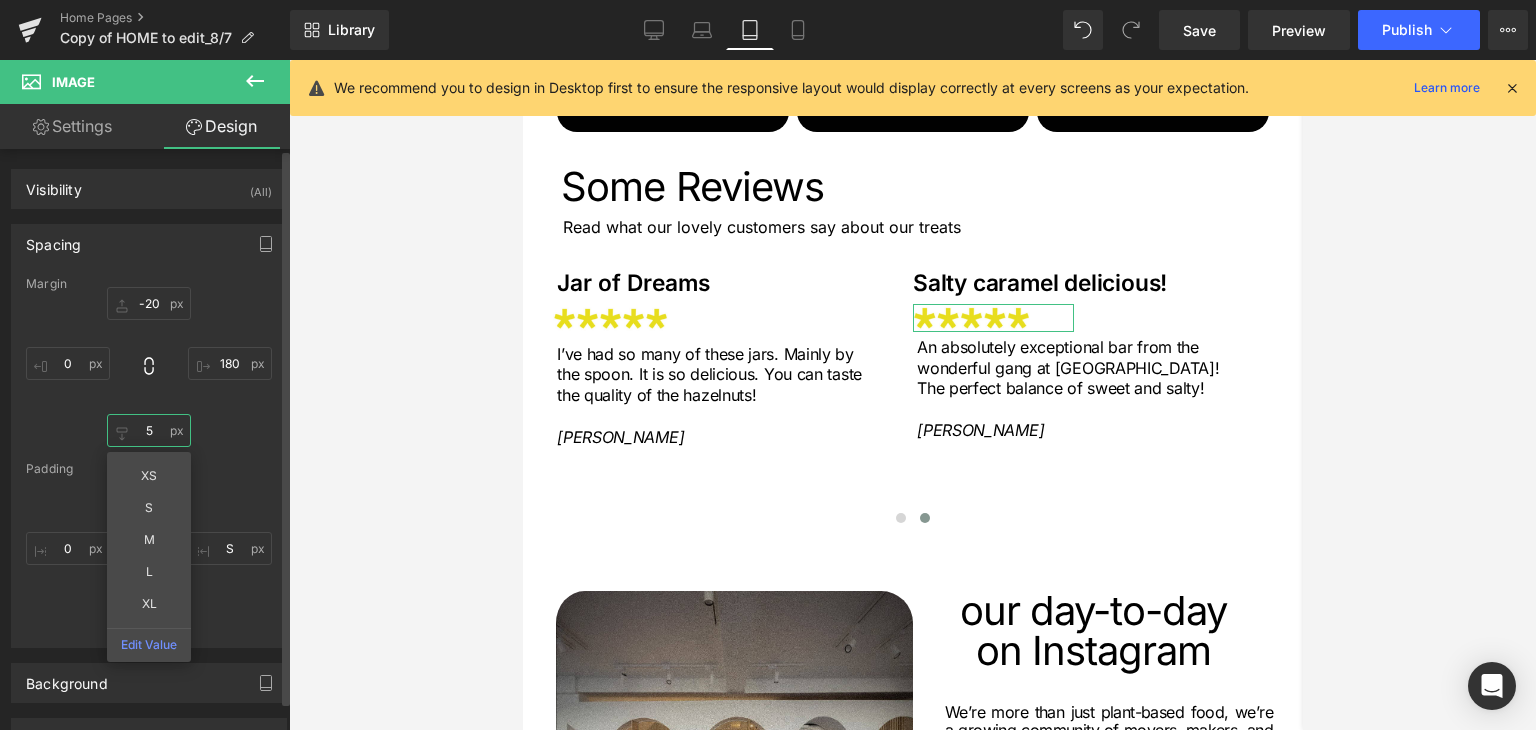 click on "5" at bounding box center (149, 430) 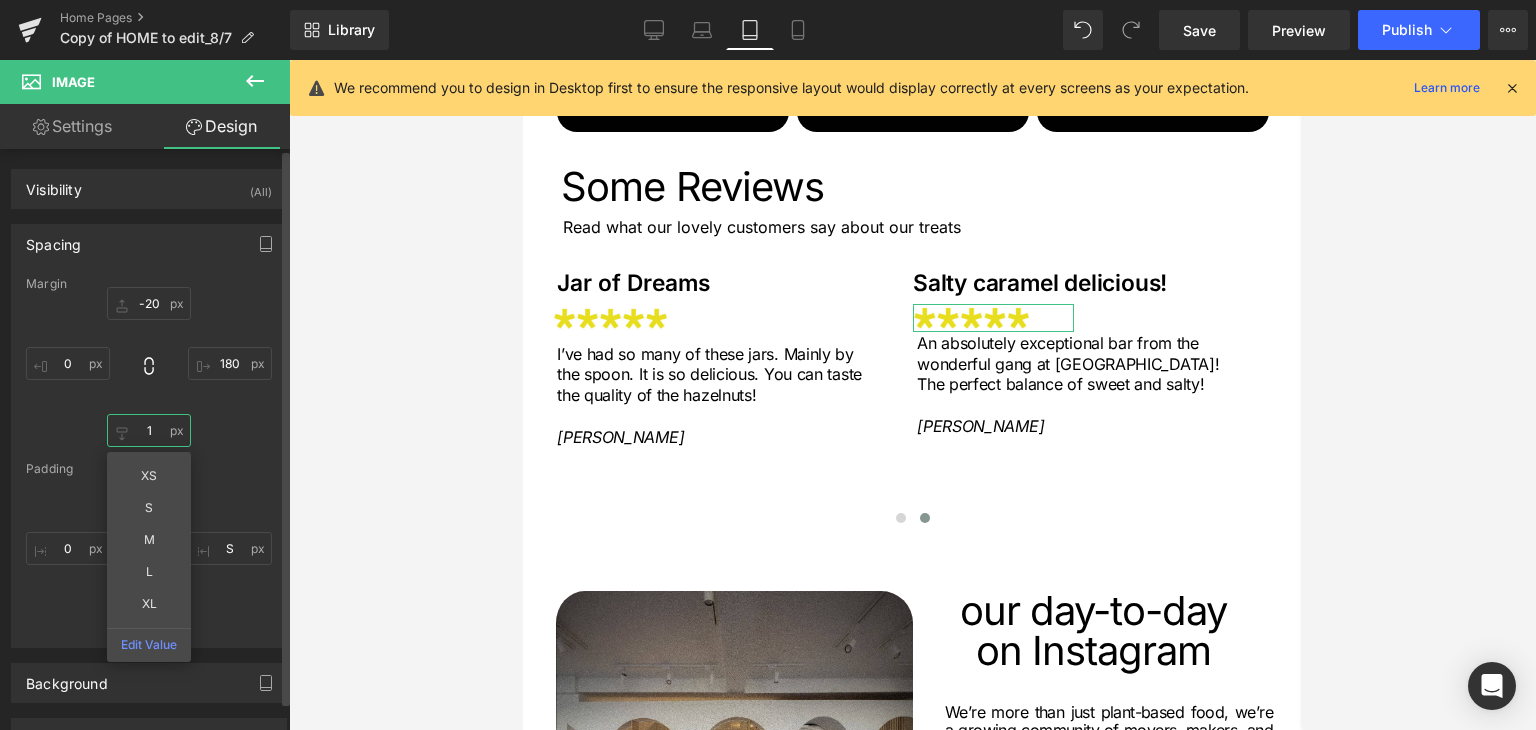 type on "12" 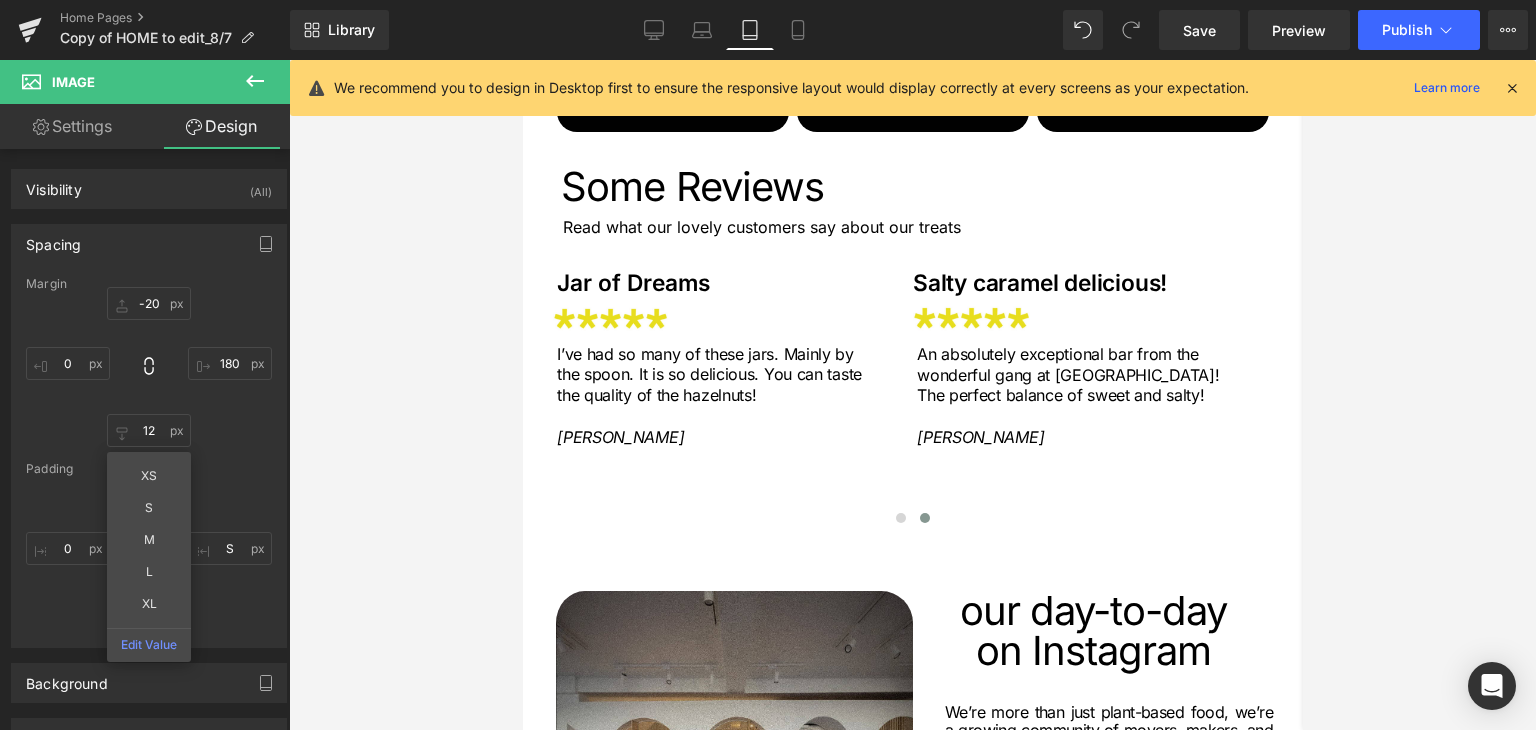 click at bounding box center (912, 395) 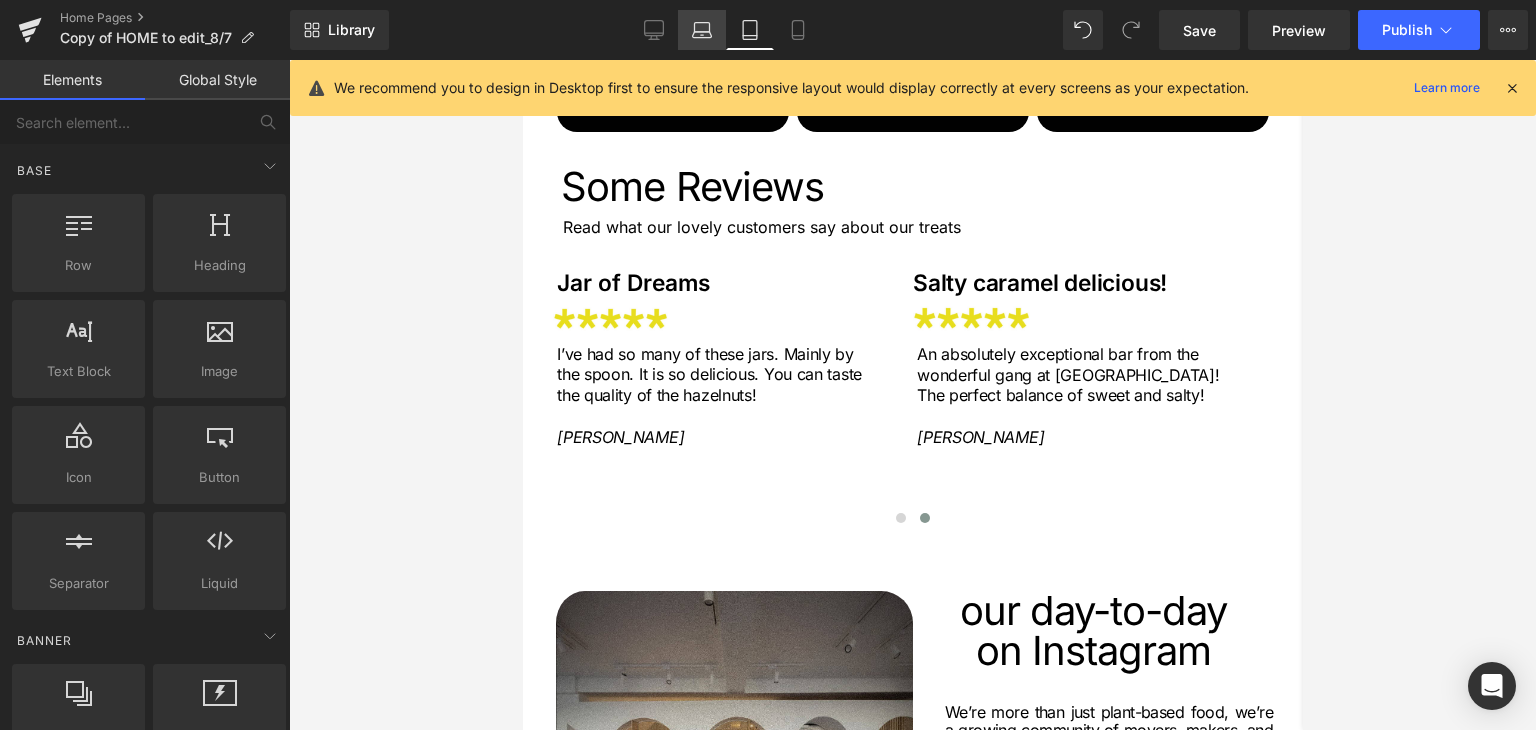 click 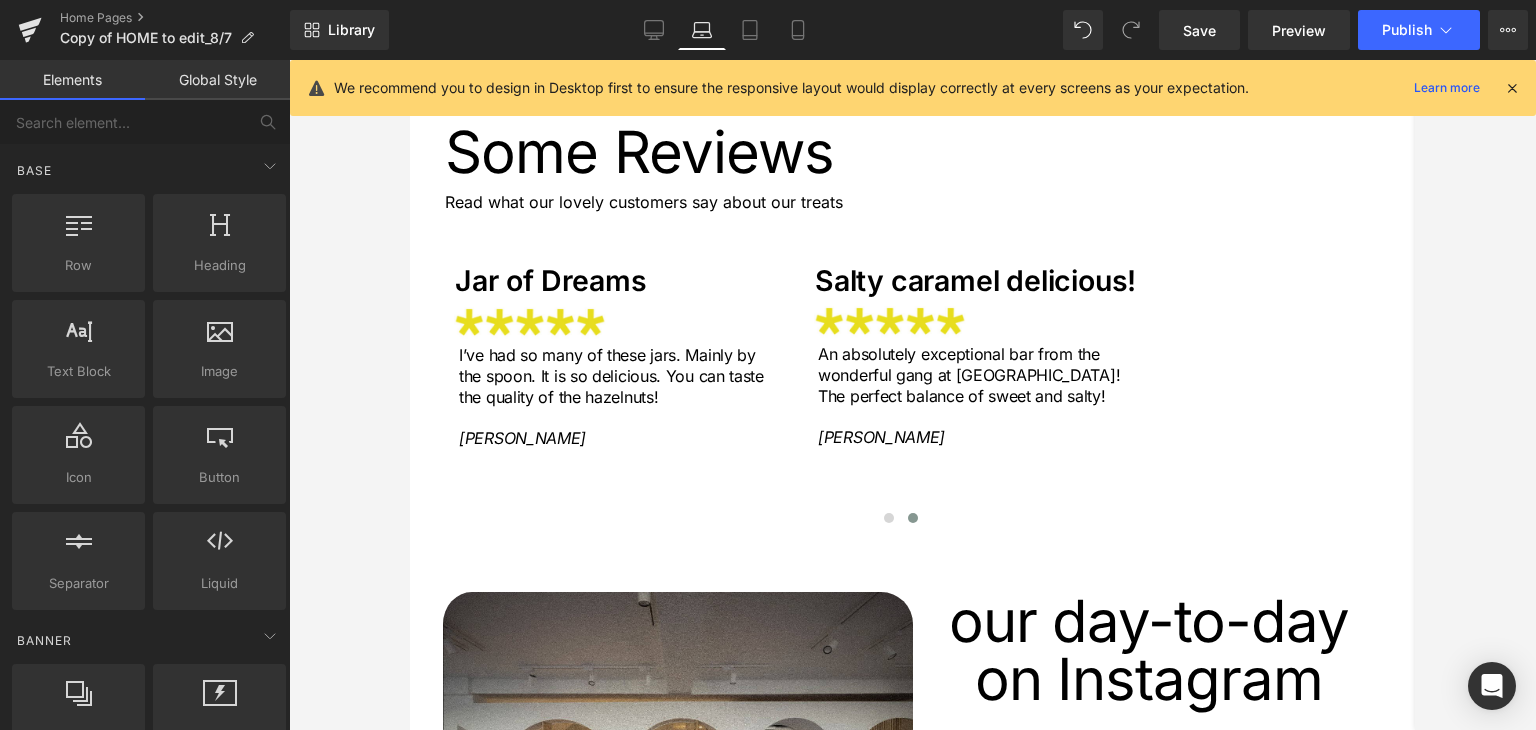 scroll, scrollTop: 2699, scrollLeft: 0, axis: vertical 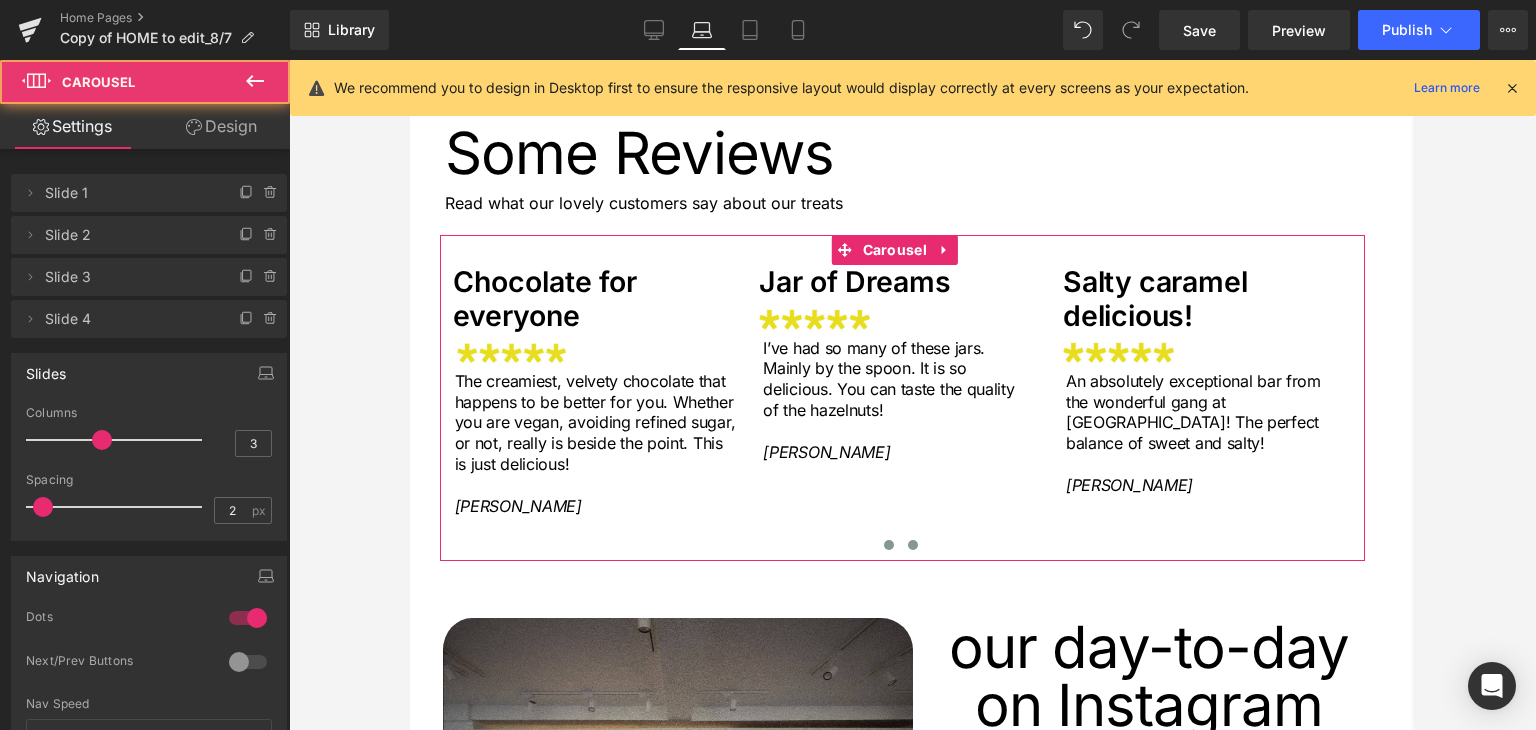 click at bounding box center (889, 545) 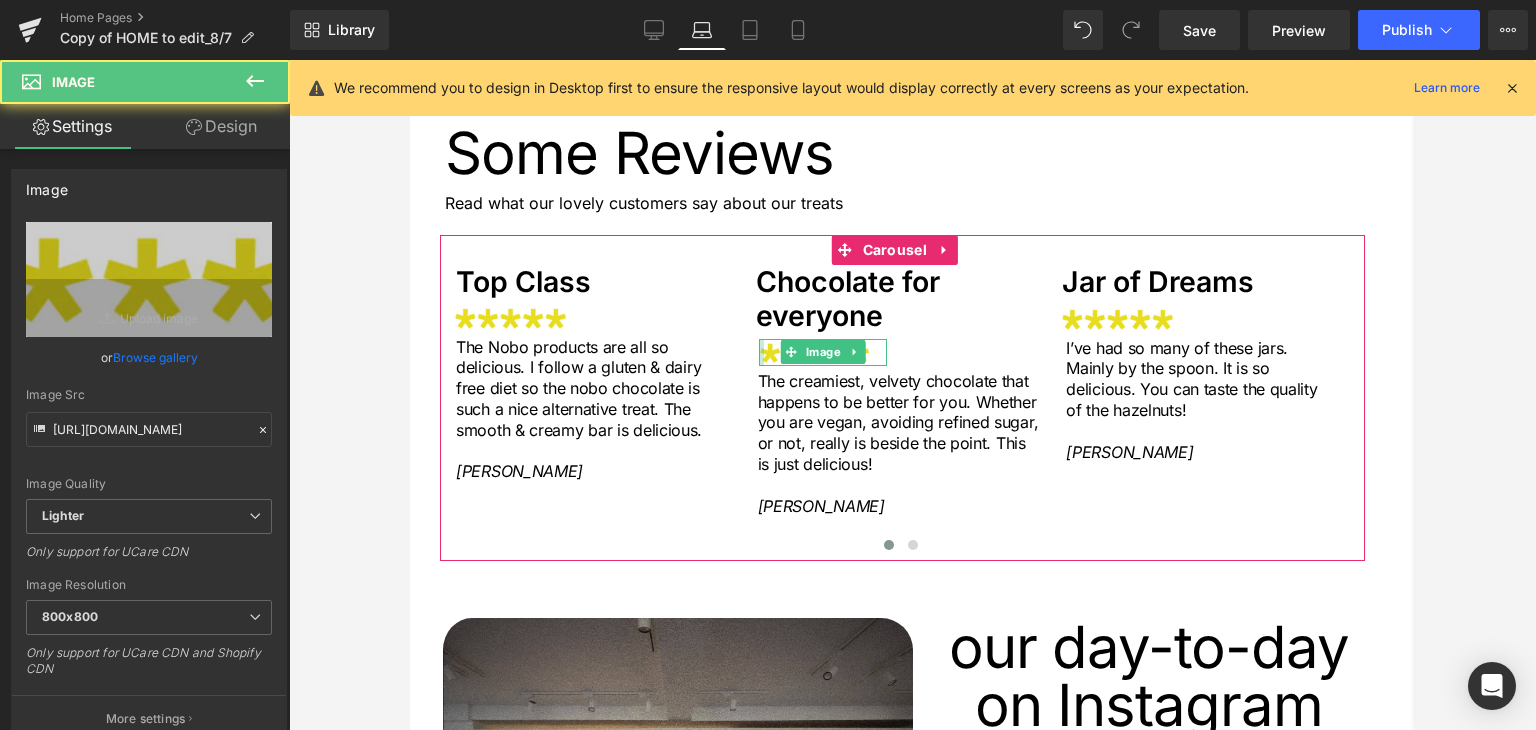 click on "Chocolate for everyone Heading         Image         The creamiest, velvety chocolate that happens to be better for you. Whether you are vegan, avoiding refined sugar, or not, really is beside the point. This is just delicious!
Elaine L. Text Block" at bounding box center (895, 413) 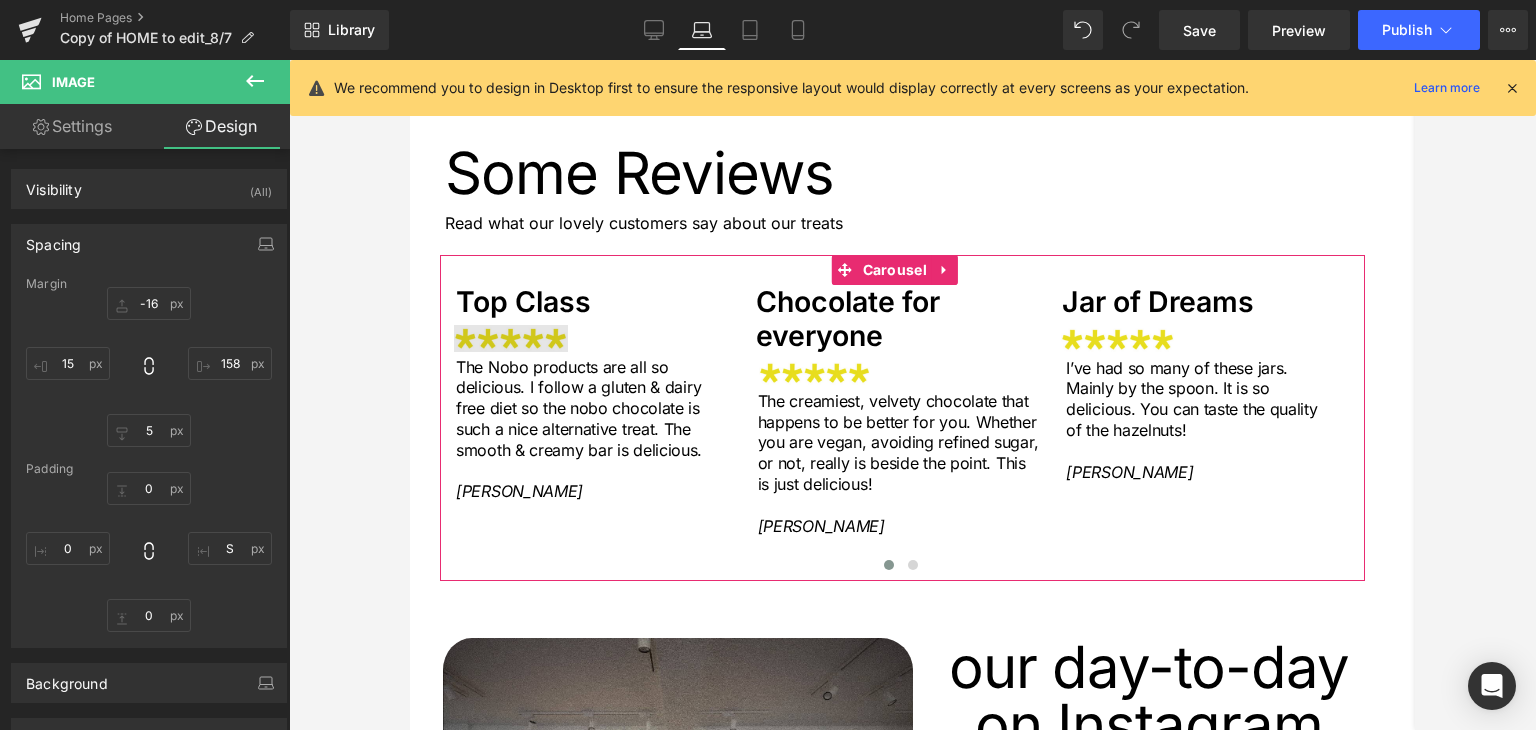 scroll, scrollTop: 2699, scrollLeft: 0, axis: vertical 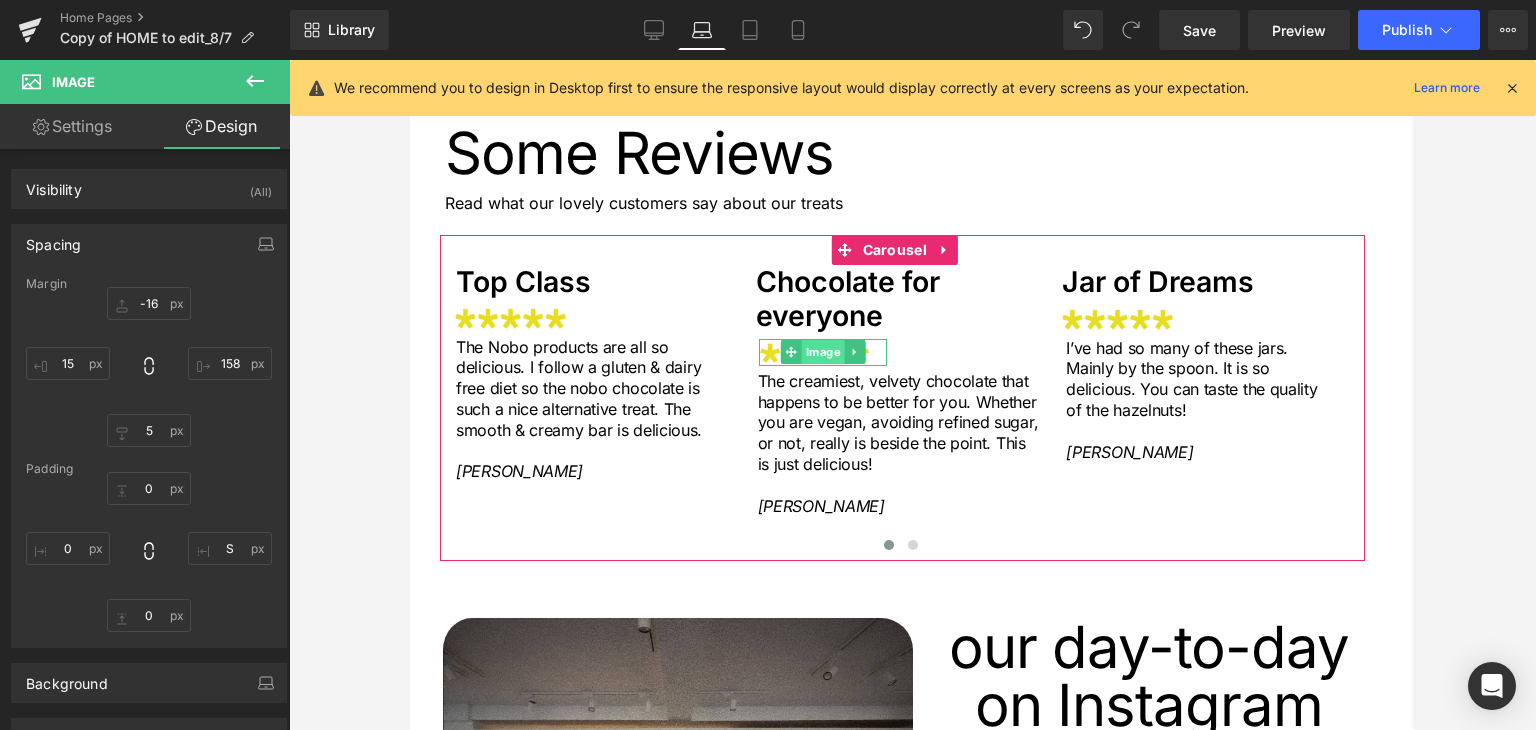 click on "Image" at bounding box center [823, 352] 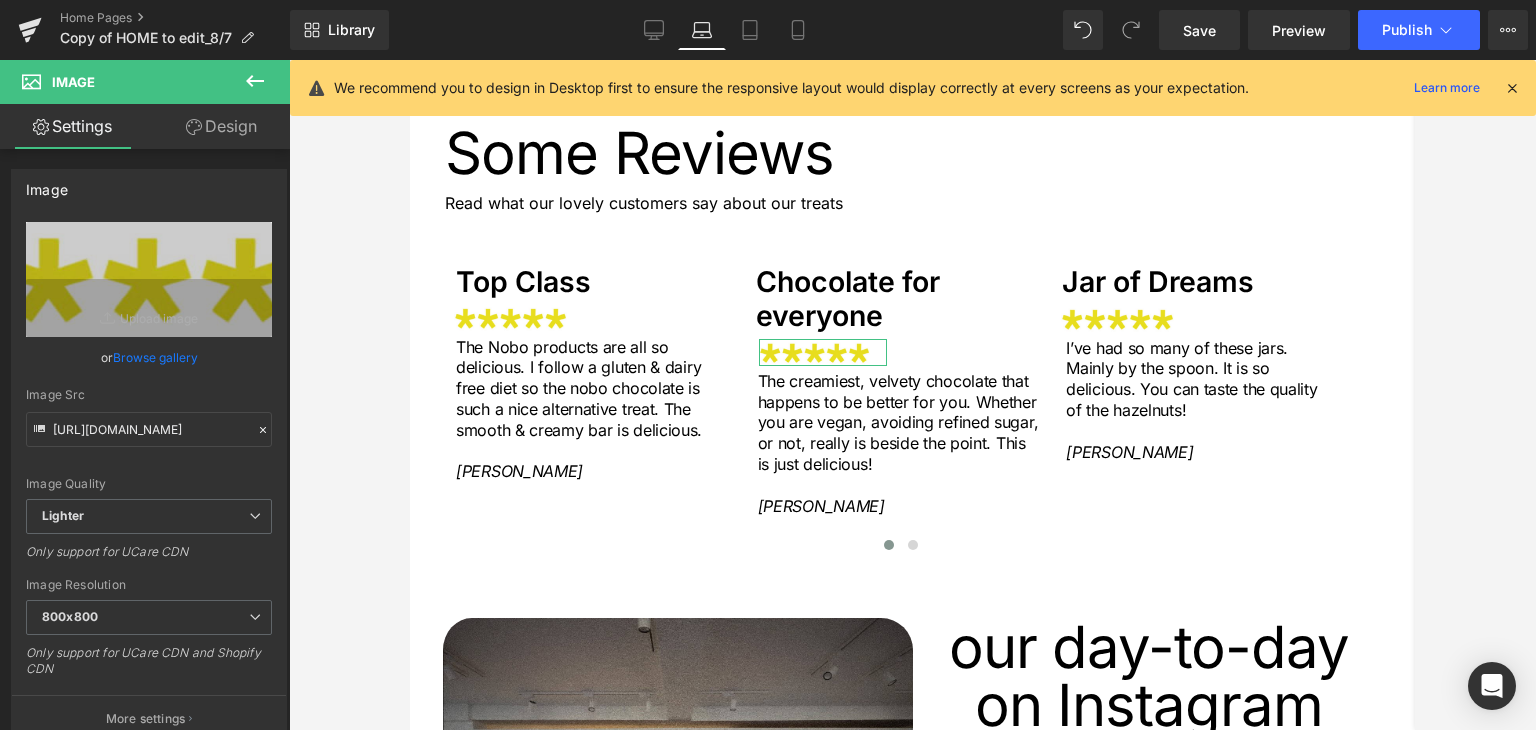 click on "Design" at bounding box center [221, 126] 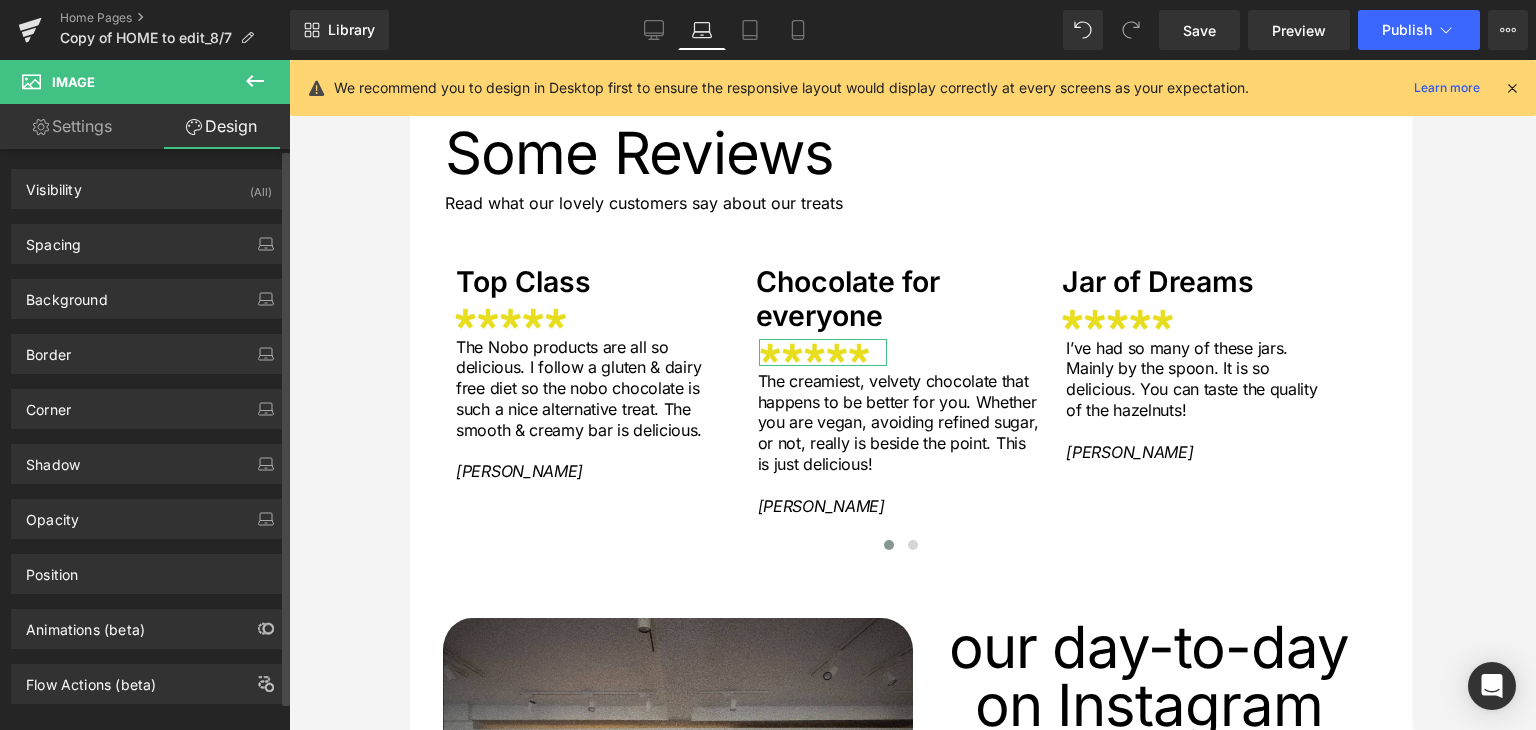 type on "-16" 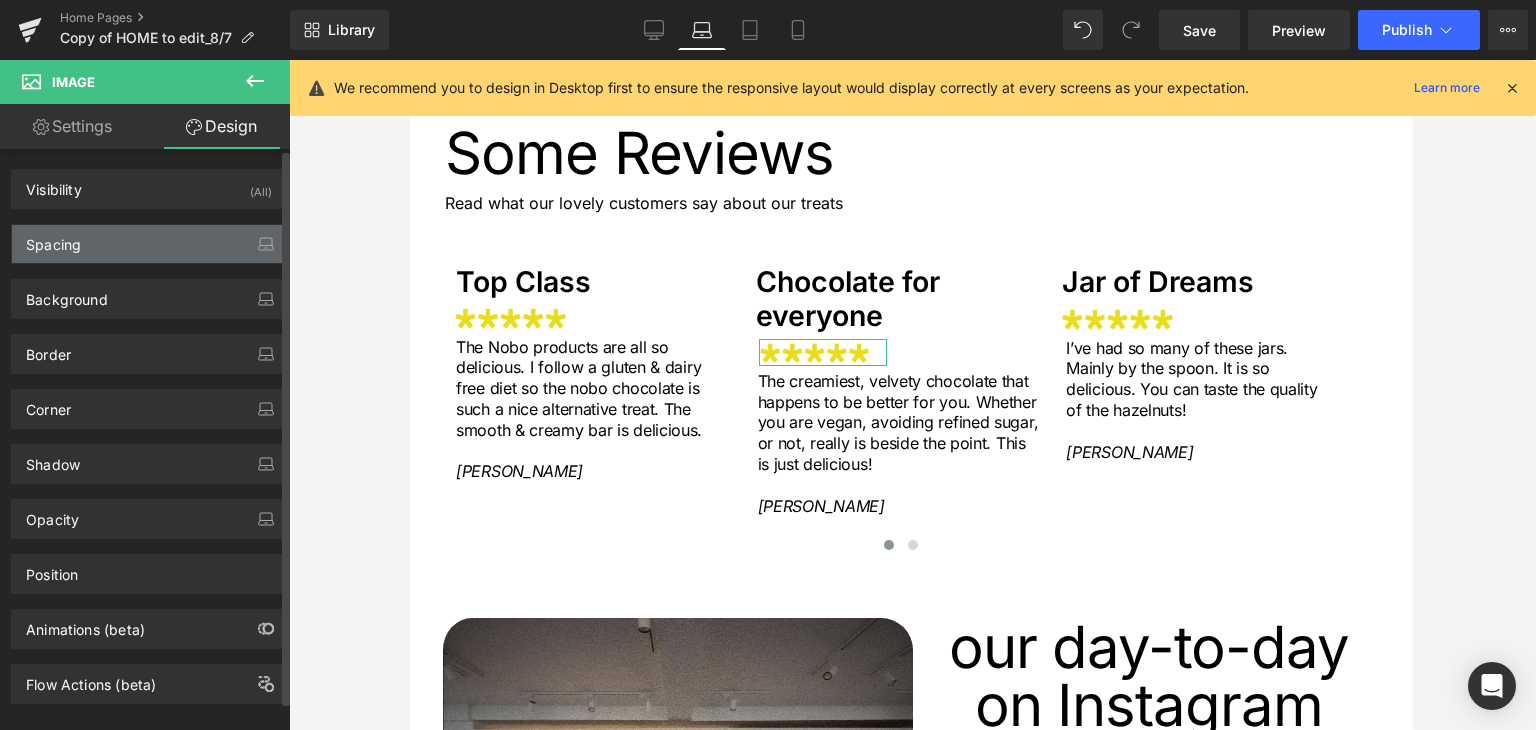 click on "Spacing" at bounding box center (53, 239) 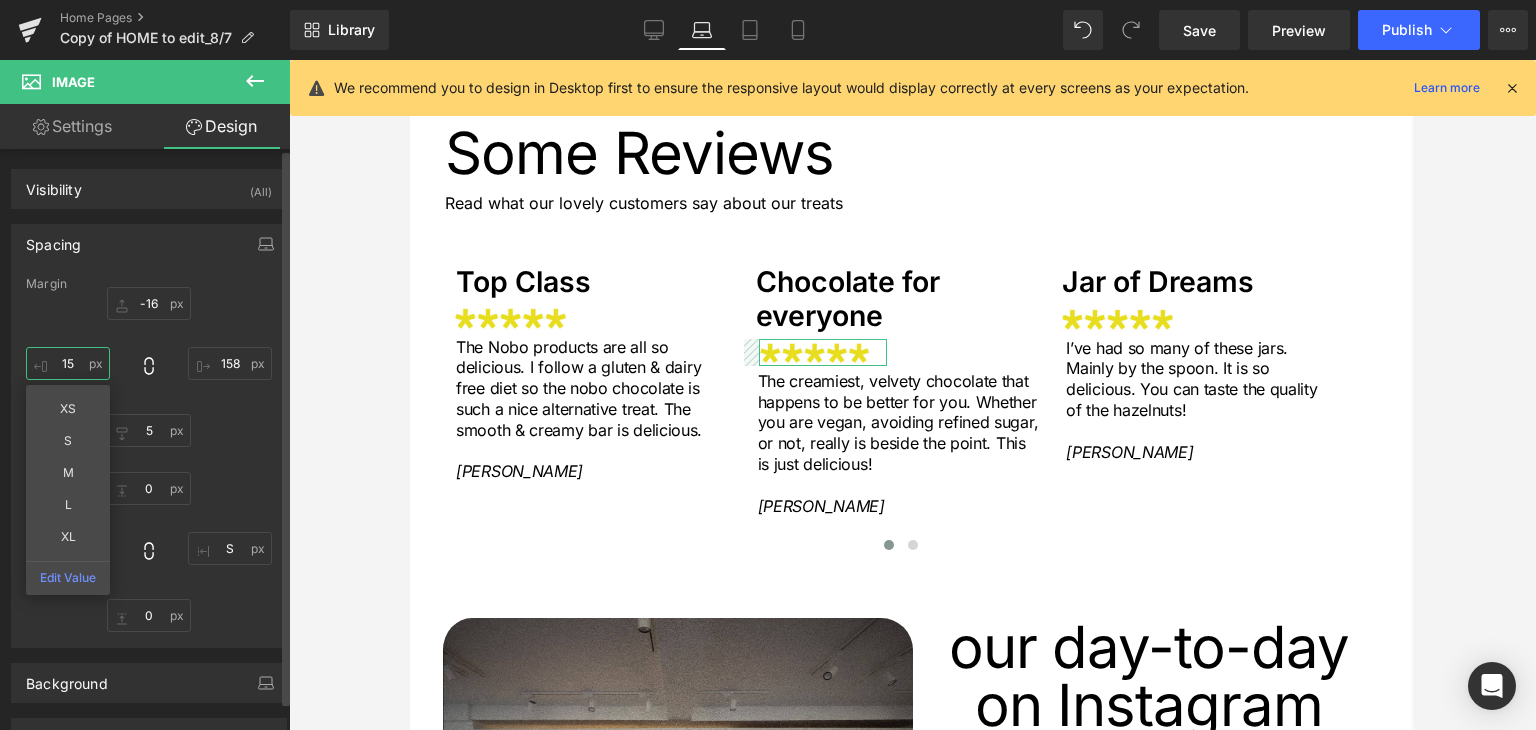 click on "15" at bounding box center [68, 363] 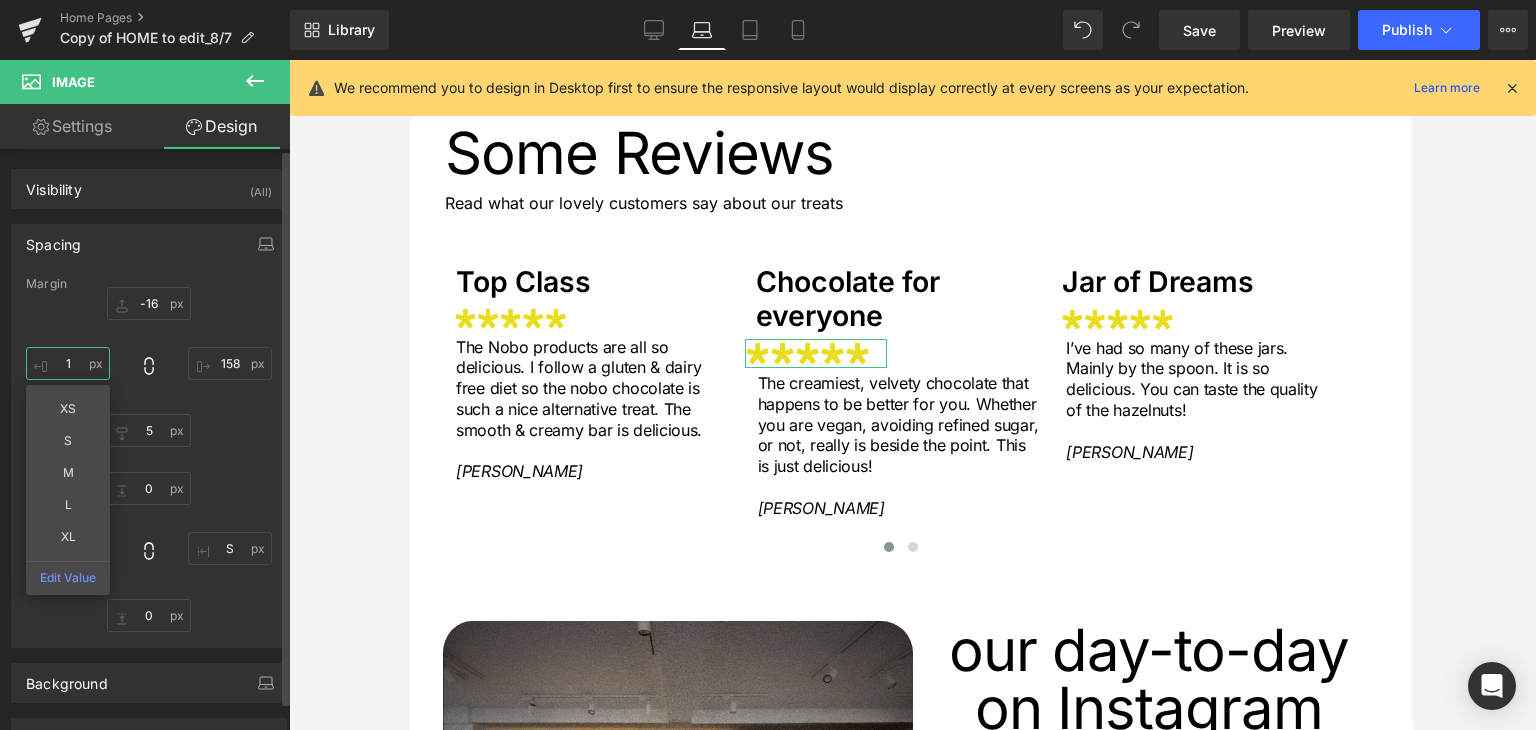 type on "12" 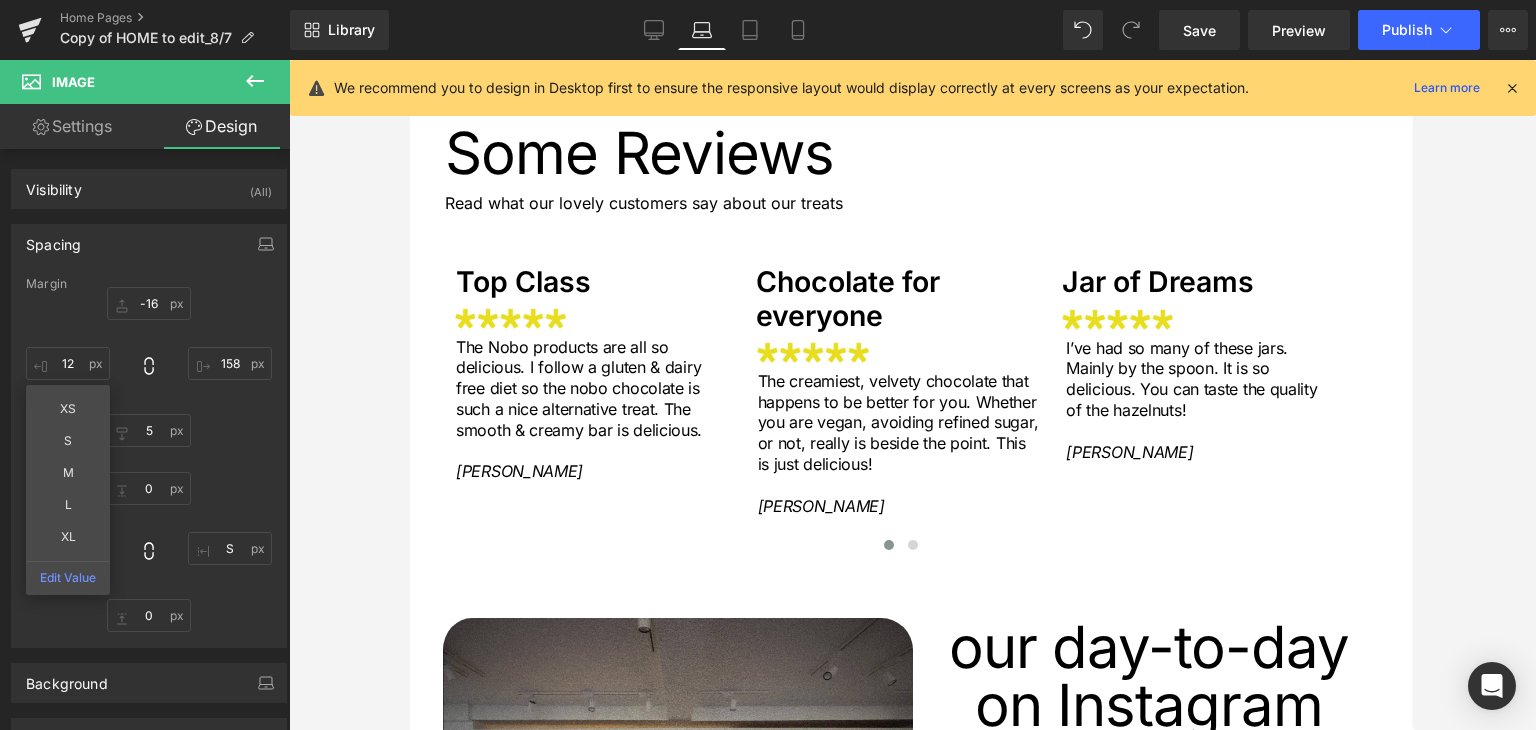 click at bounding box center (912, 395) 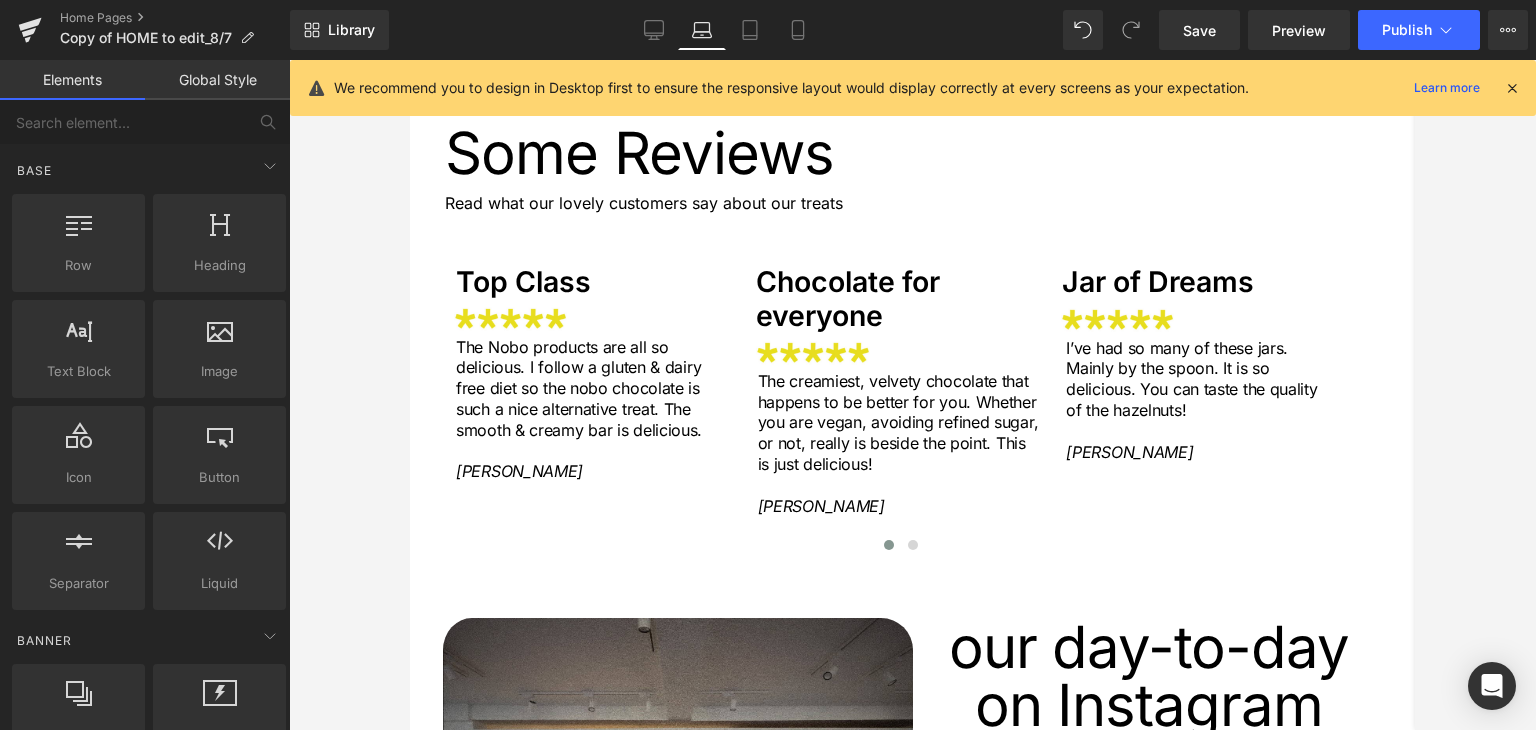 click on "Library Laptop Desktop Laptop Tablet Mobile Save Preview Publish Scheduled View Live Page View with current Template Save Template to Library Schedule Publish  Optimize  Publish Settings Shortcuts We recommend you to design in Desktop first to ensure the responsive layout would display correctly at every screens as your expectation. Learn more  Your page can’t be published   You've reached the maximum number of published pages on your plan  (0/0).  You need to upgrade your plan or unpublish all your pages to get 1 publish slot.   Unpublish pages   Upgrade plan" at bounding box center (913, 30) 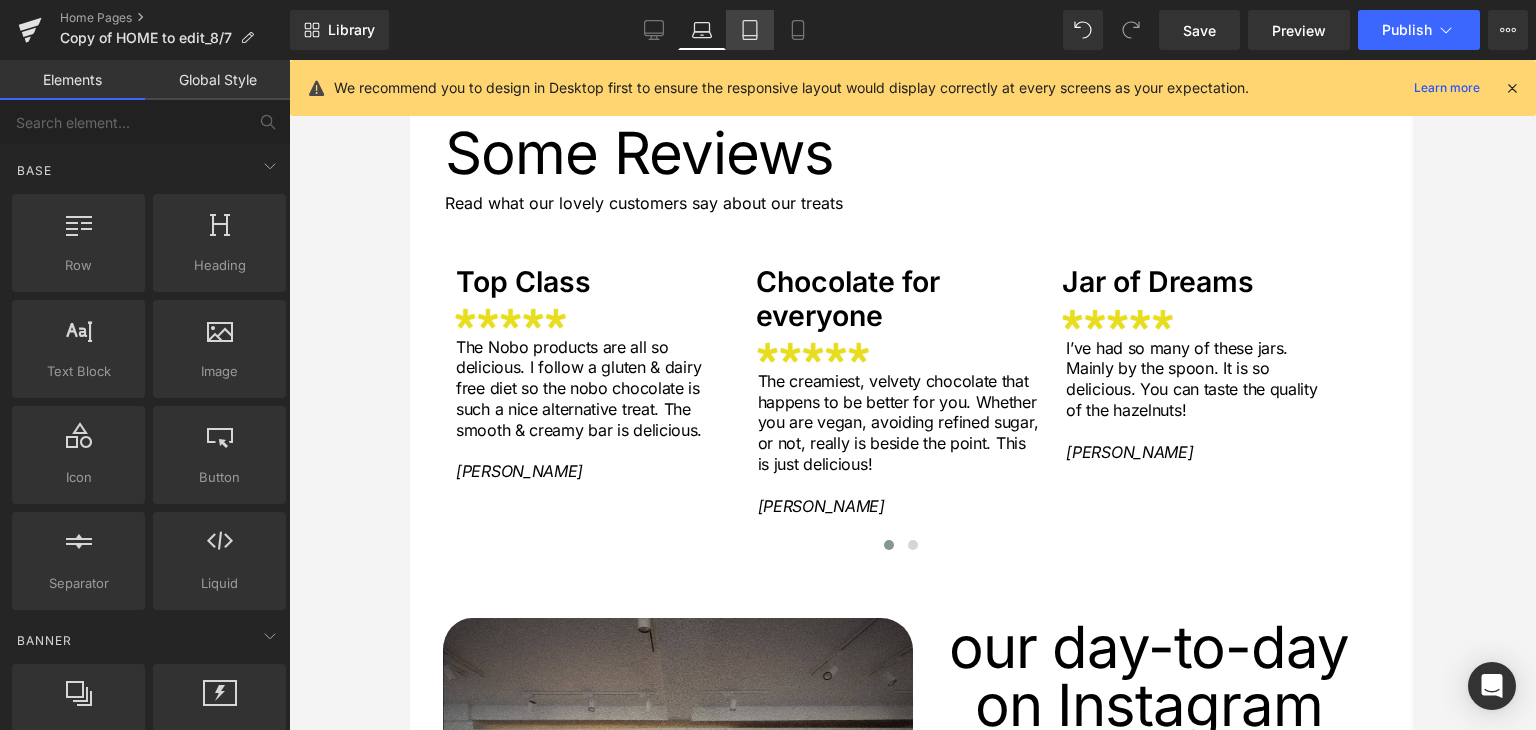 click 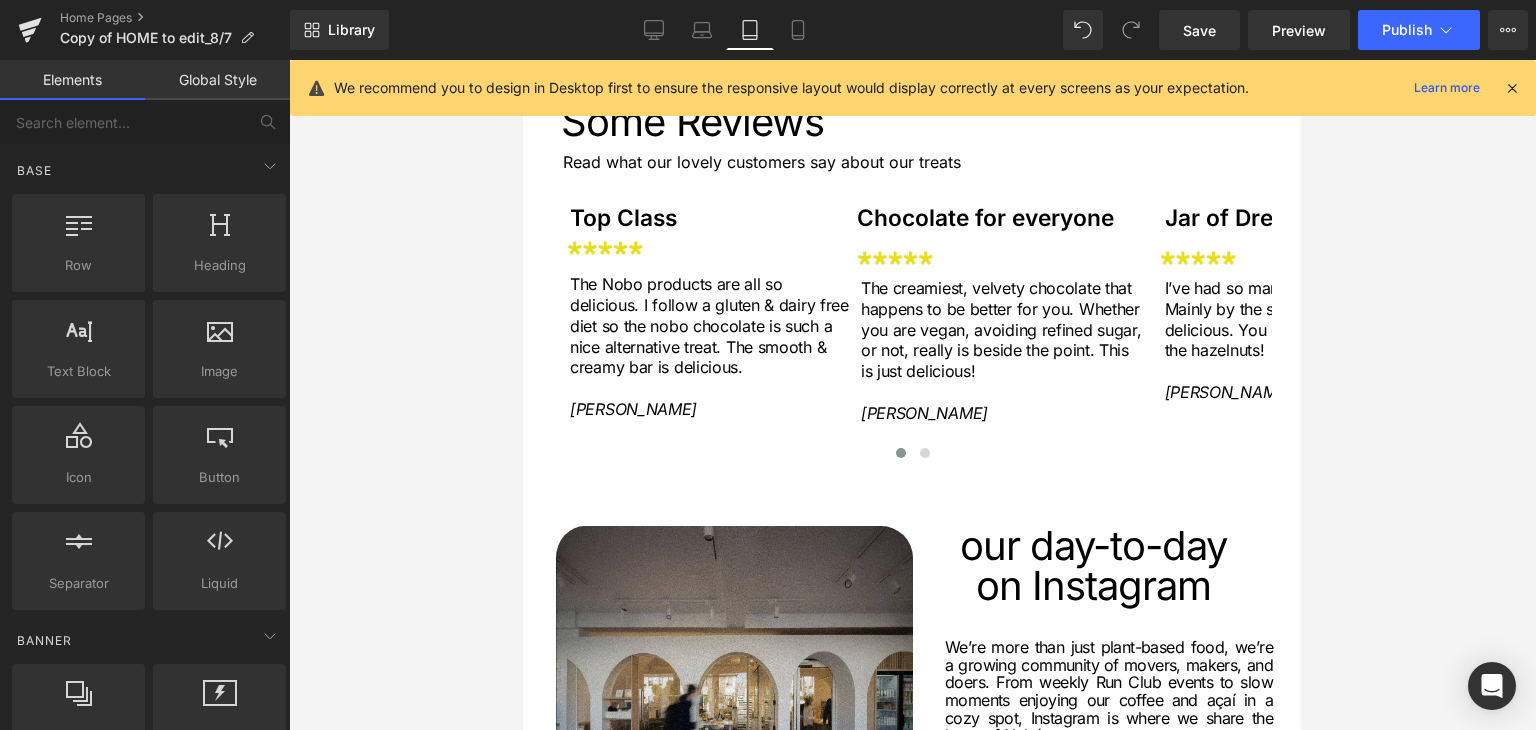 scroll, scrollTop: 2848, scrollLeft: 0, axis: vertical 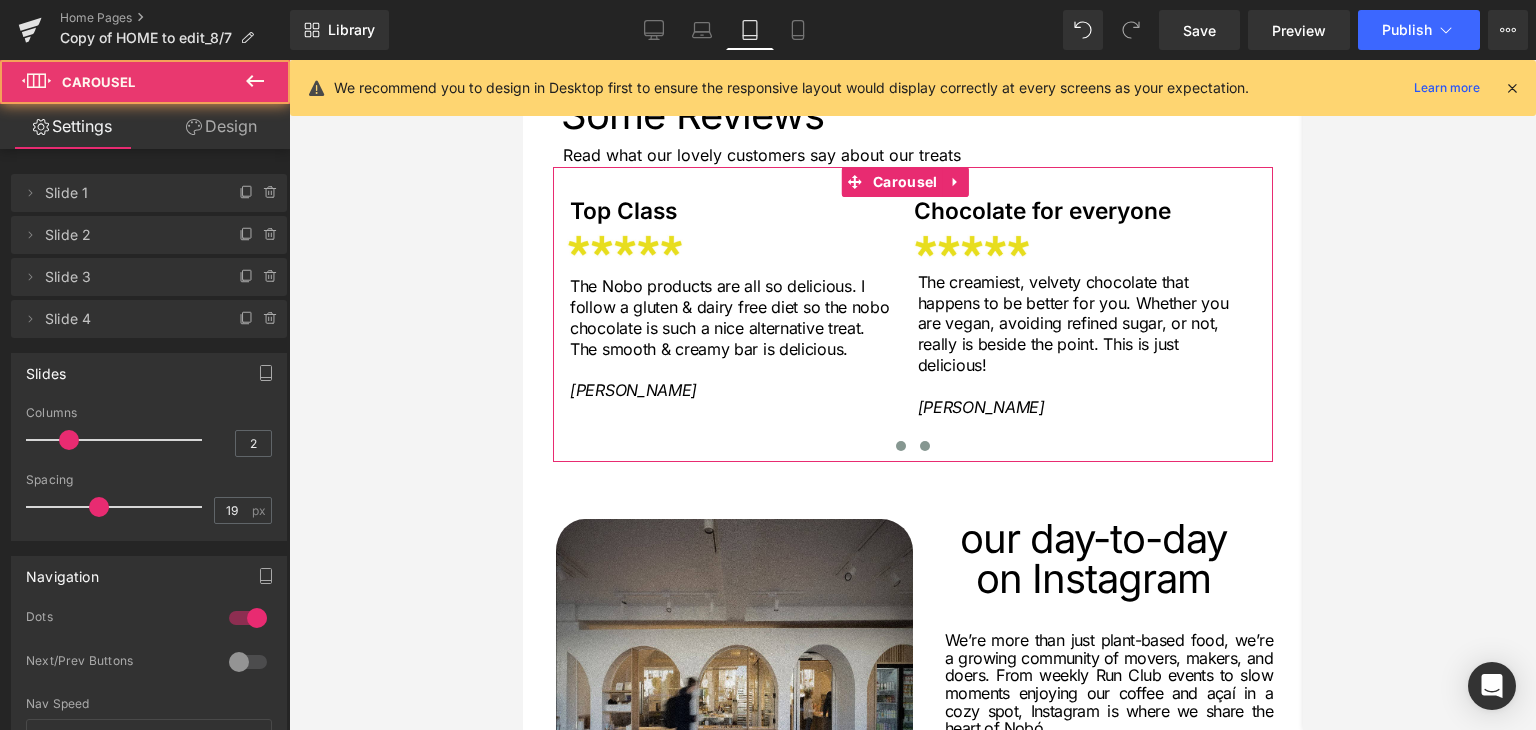 click at bounding box center (924, 446) 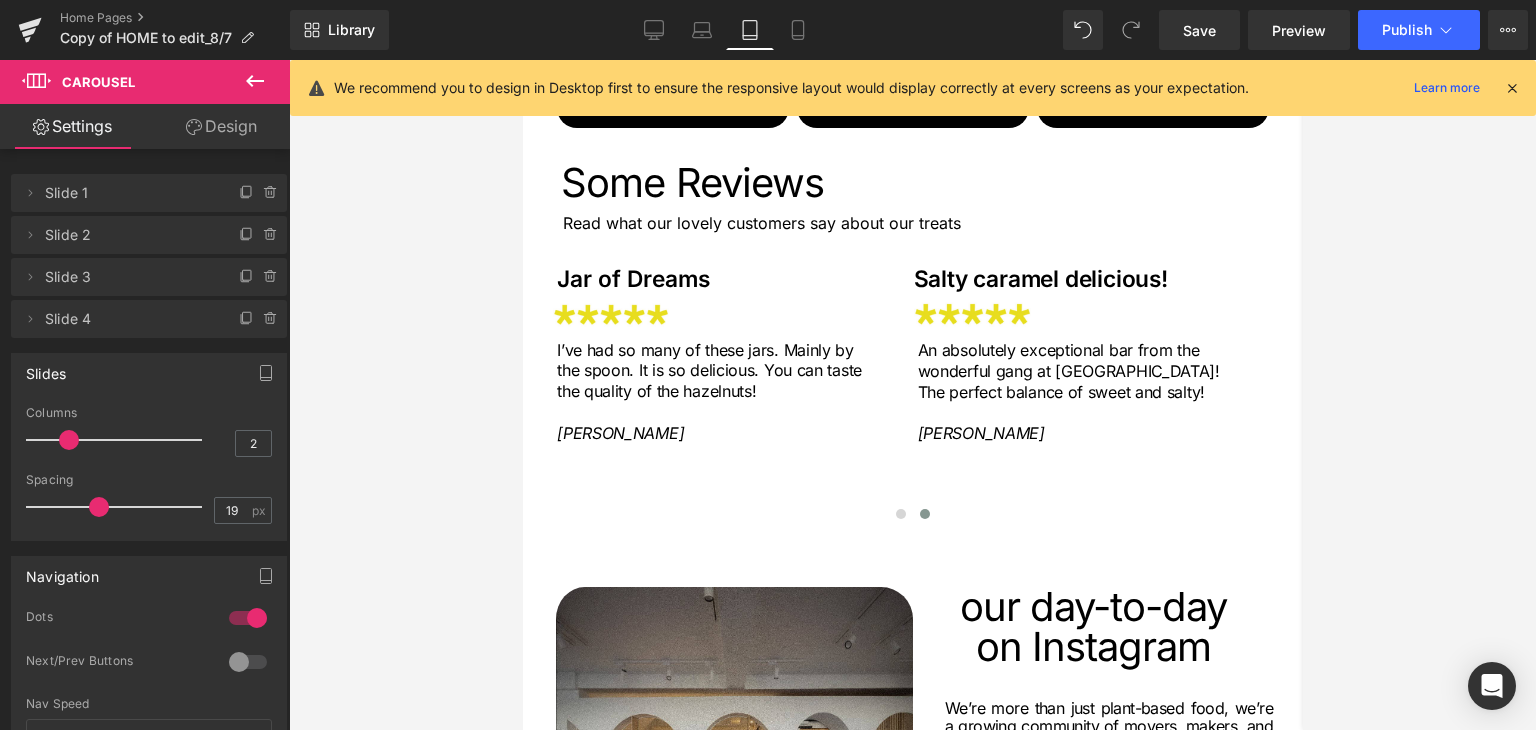 scroll, scrollTop: 2748, scrollLeft: 0, axis: vertical 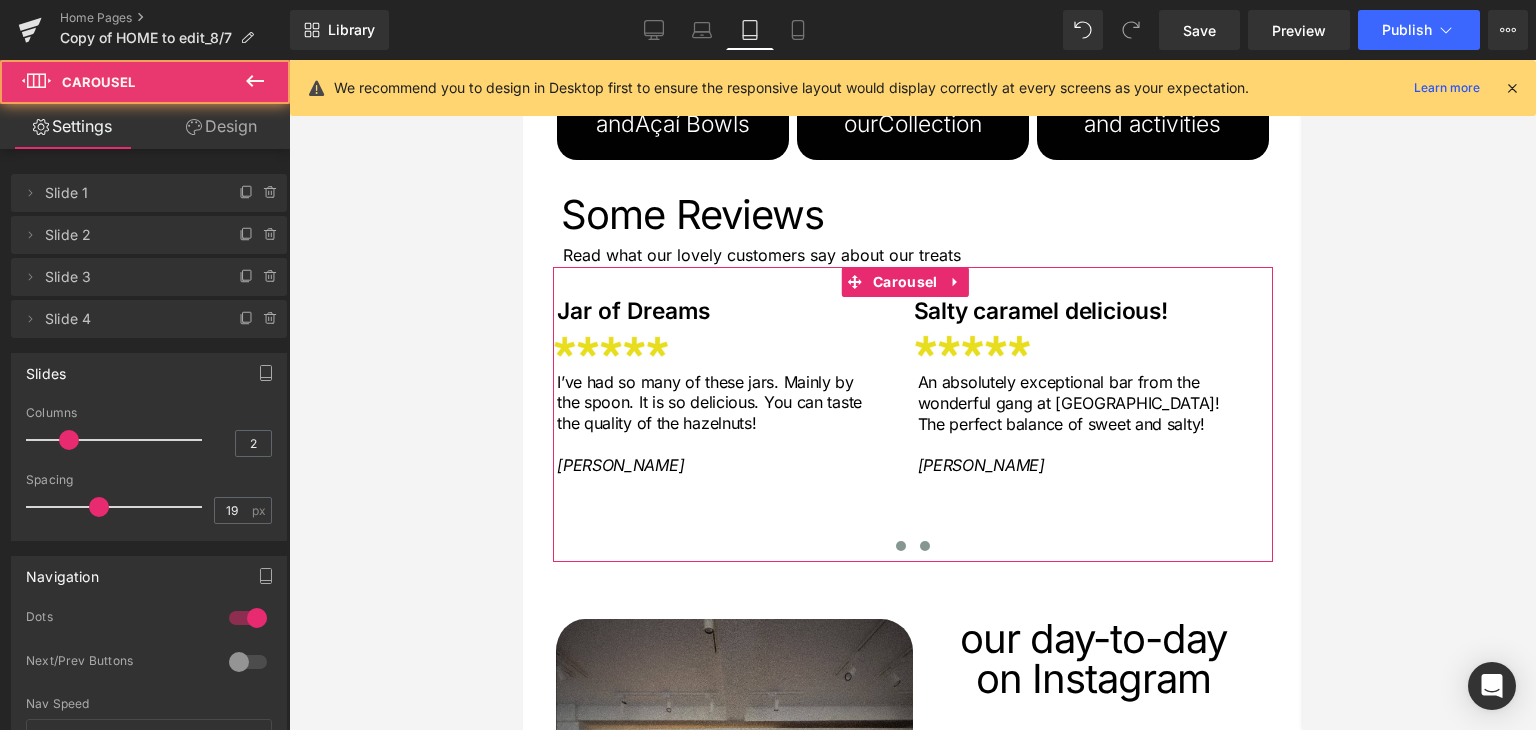 click at bounding box center [900, 546] 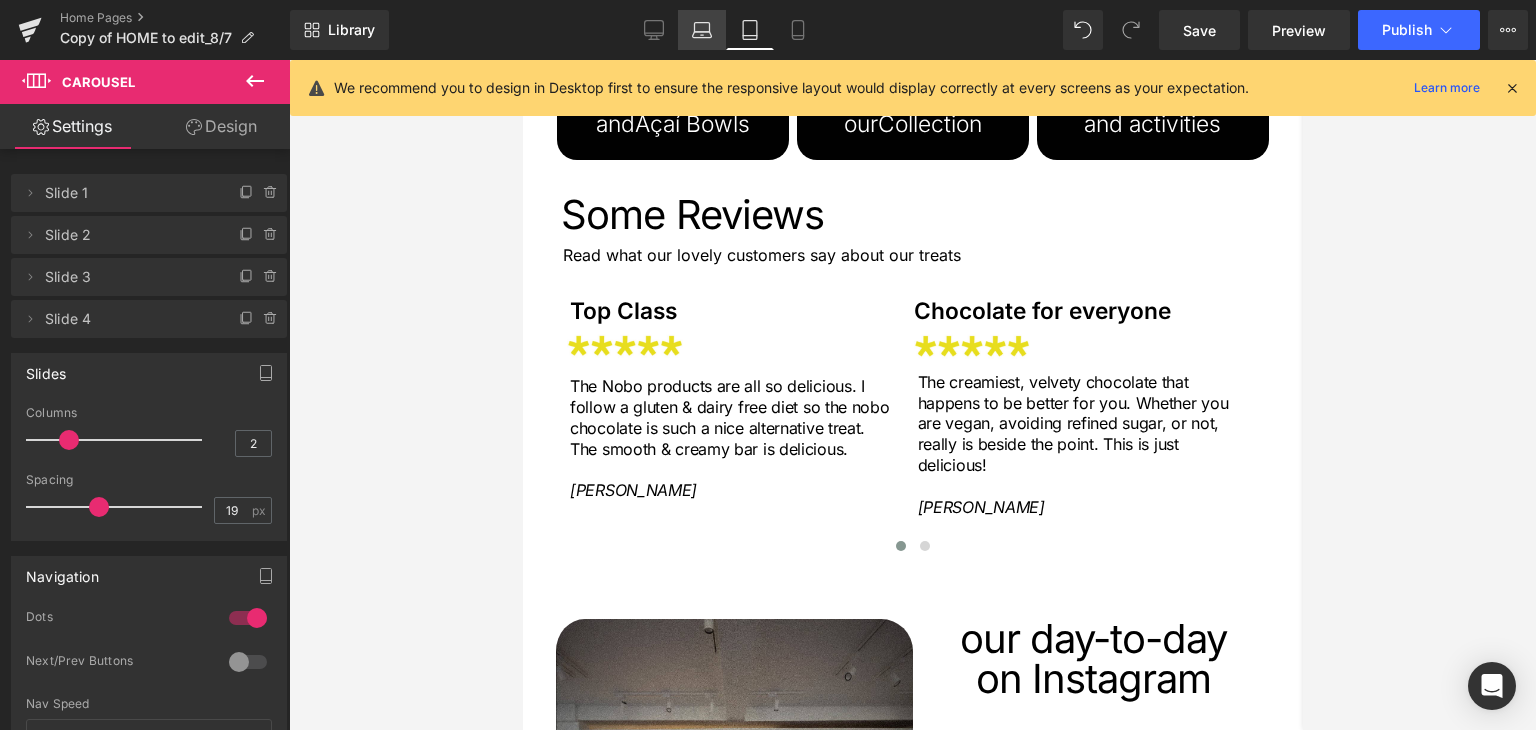 click 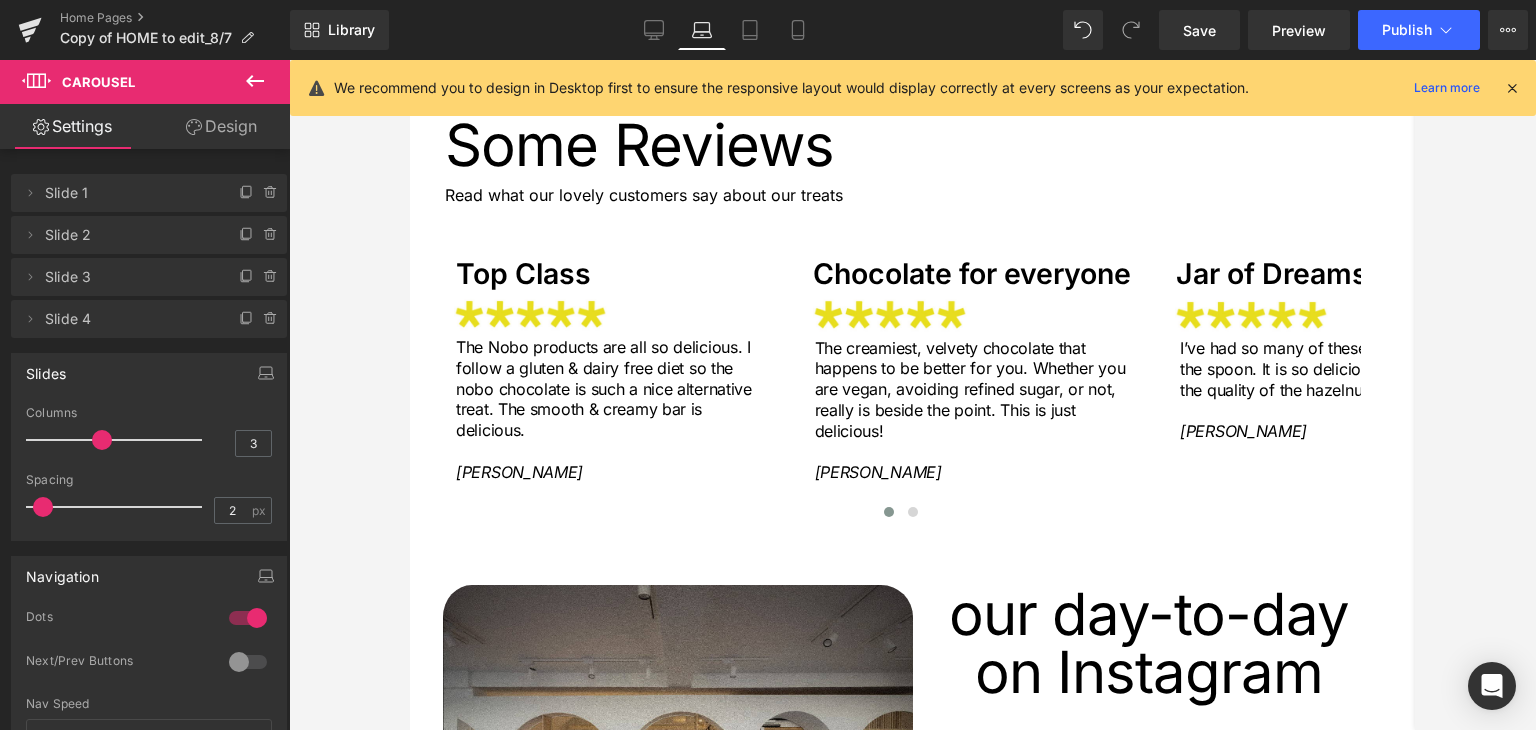 scroll, scrollTop: 2696, scrollLeft: 0, axis: vertical 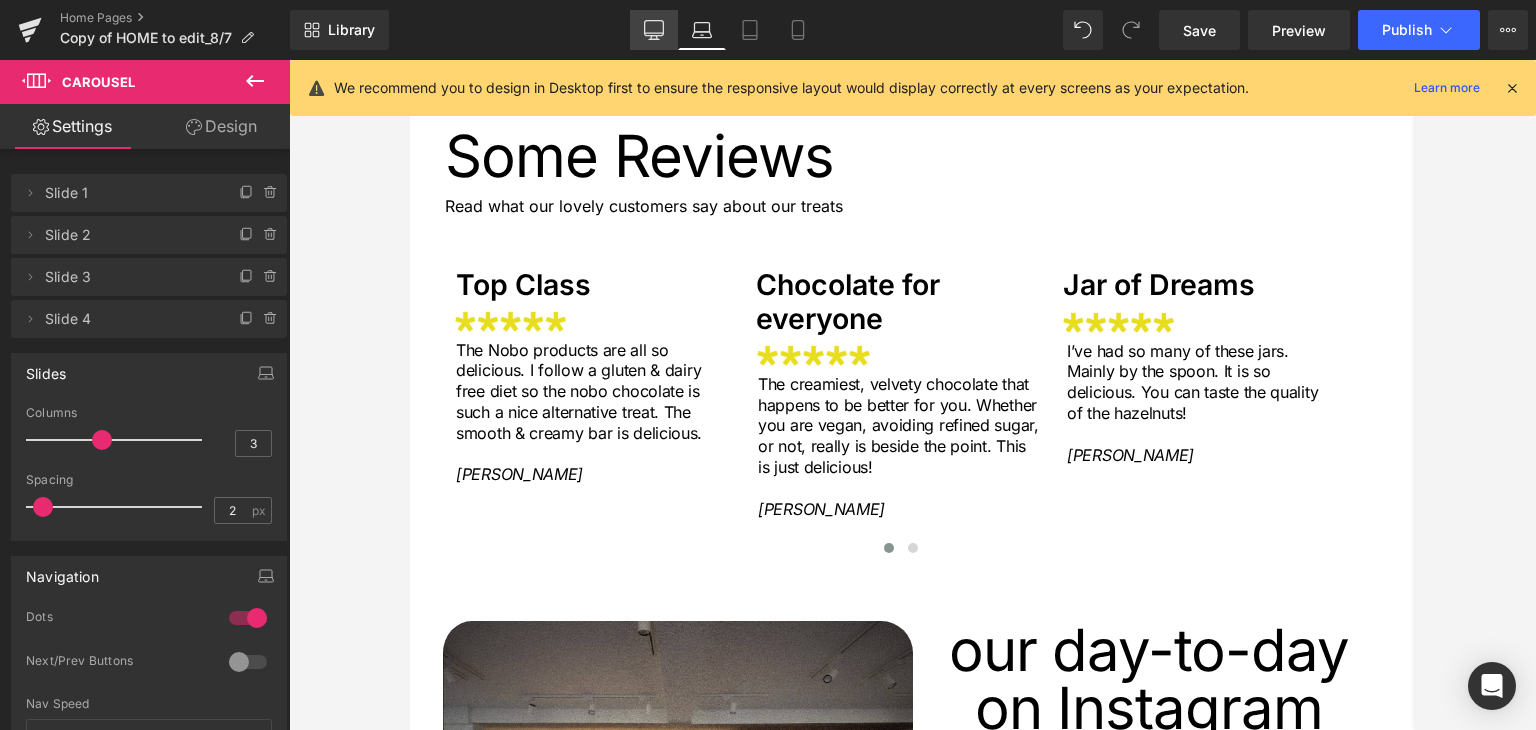 click 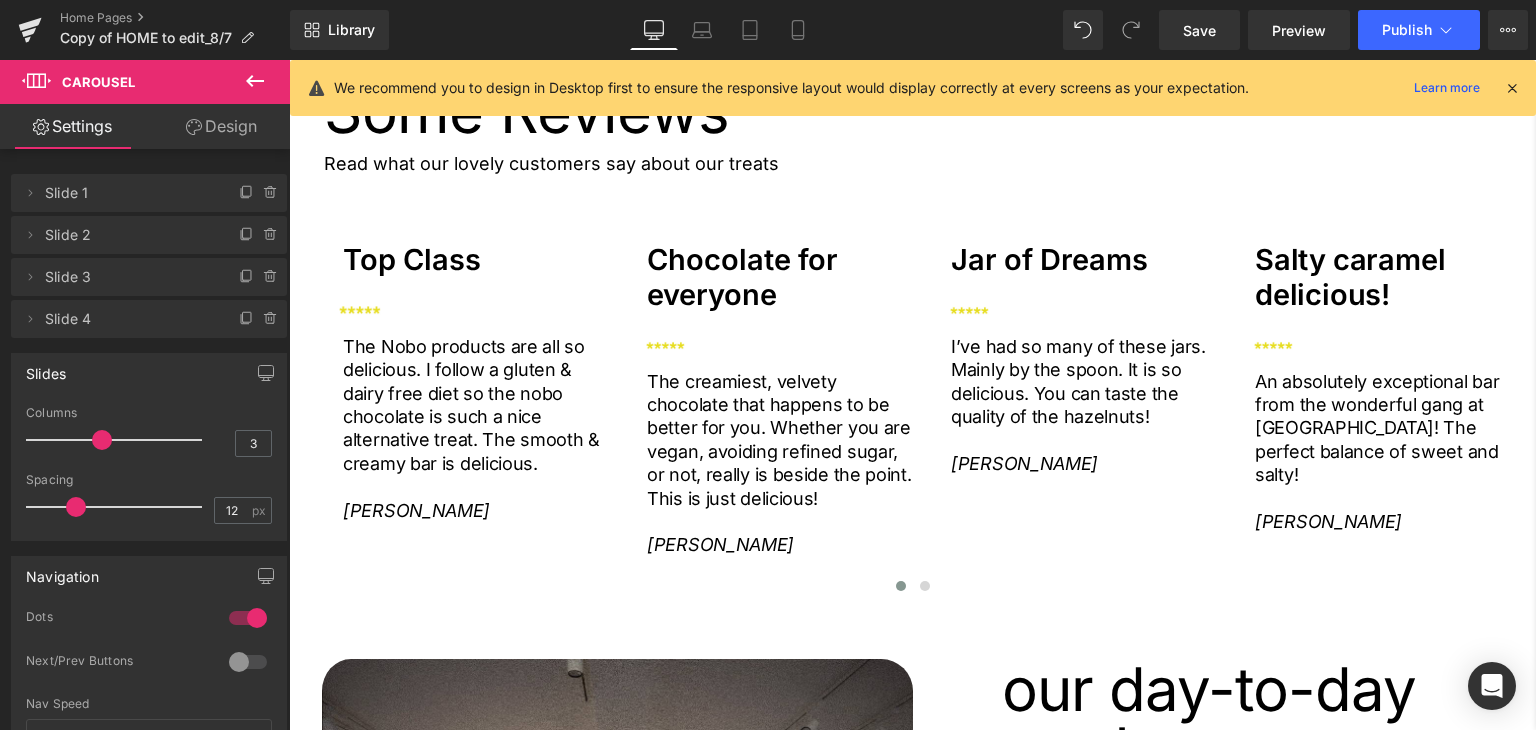 scroll, scrollTop: 3096, scrollLeft: 0, axis: vertical 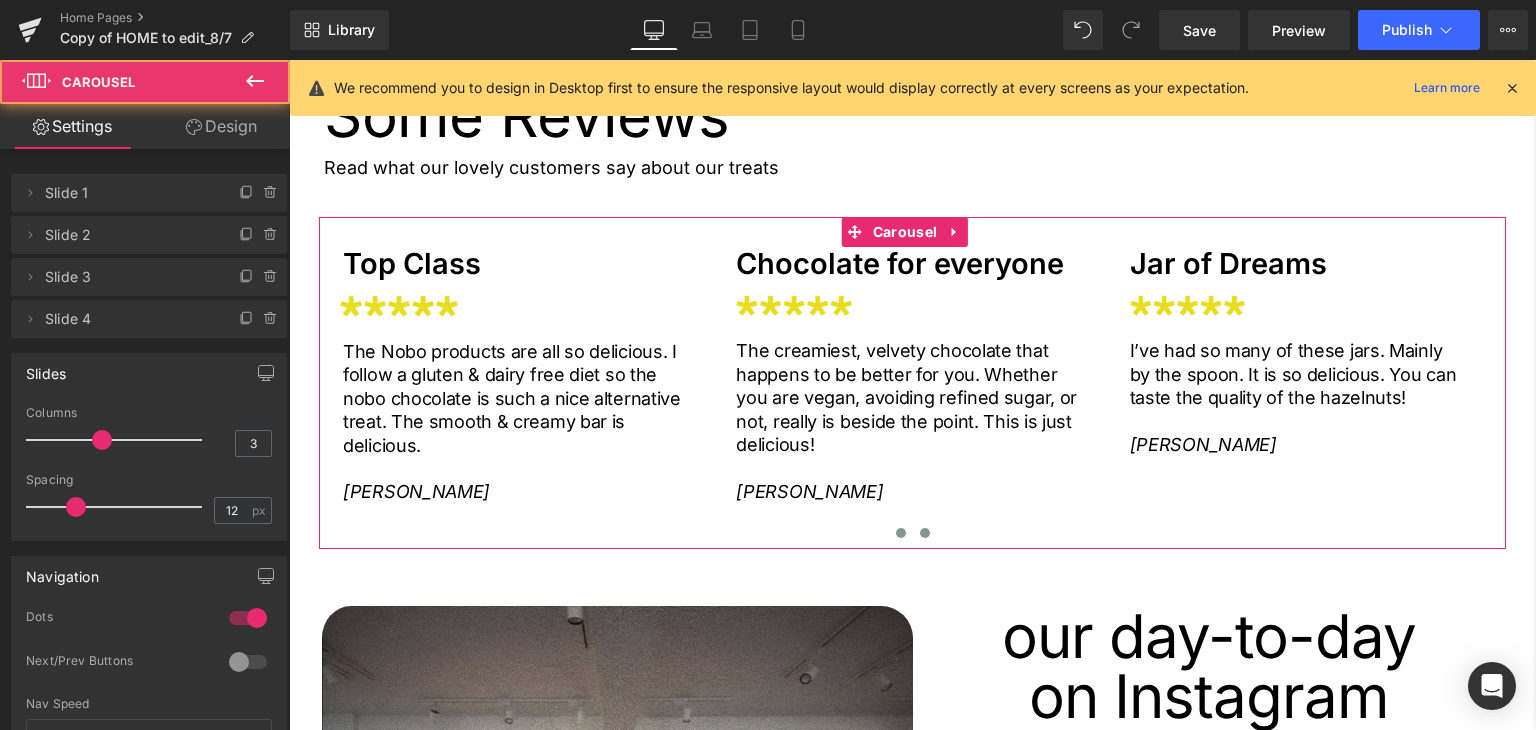 click at bounding box center (925, 533) 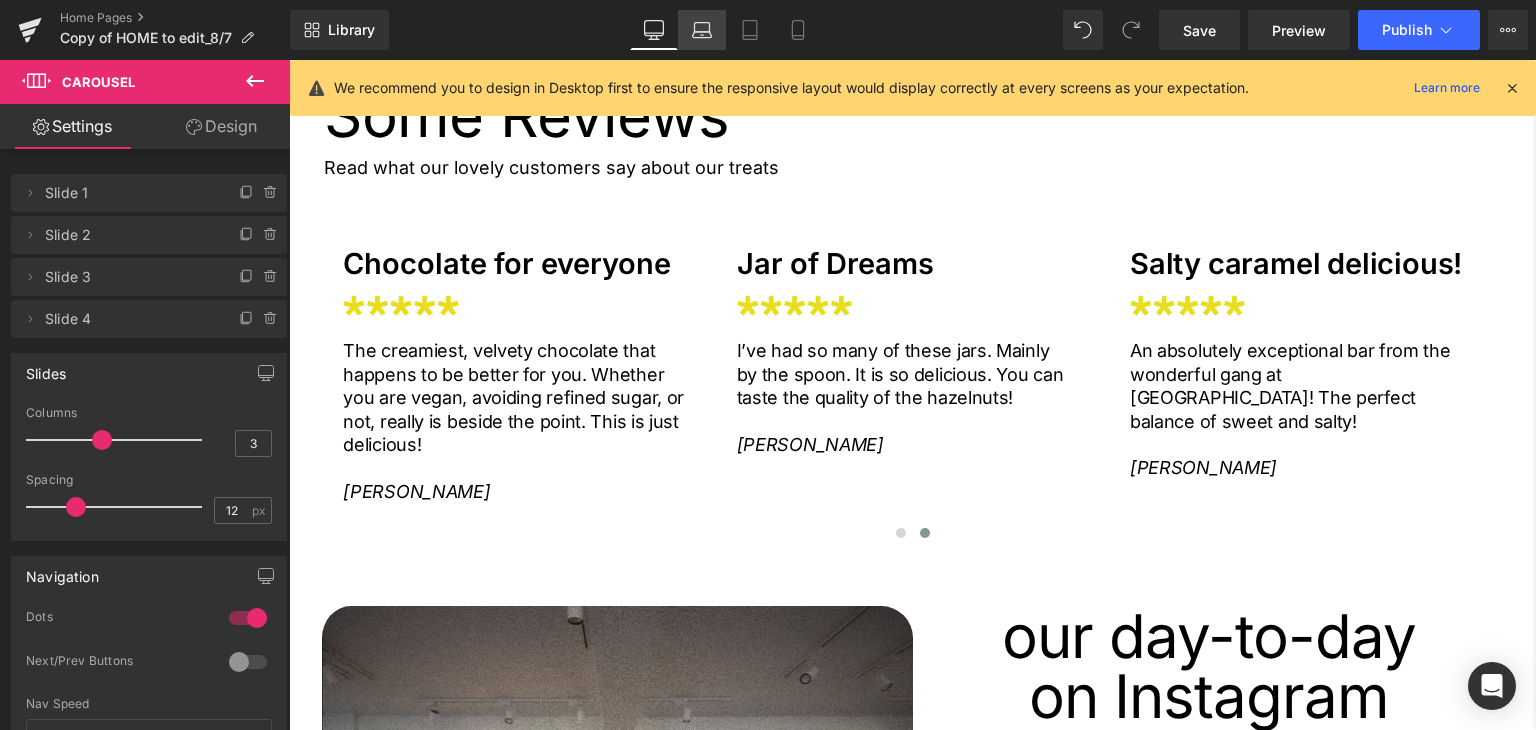 click on "Laptop" at bounding box center (702, 30) 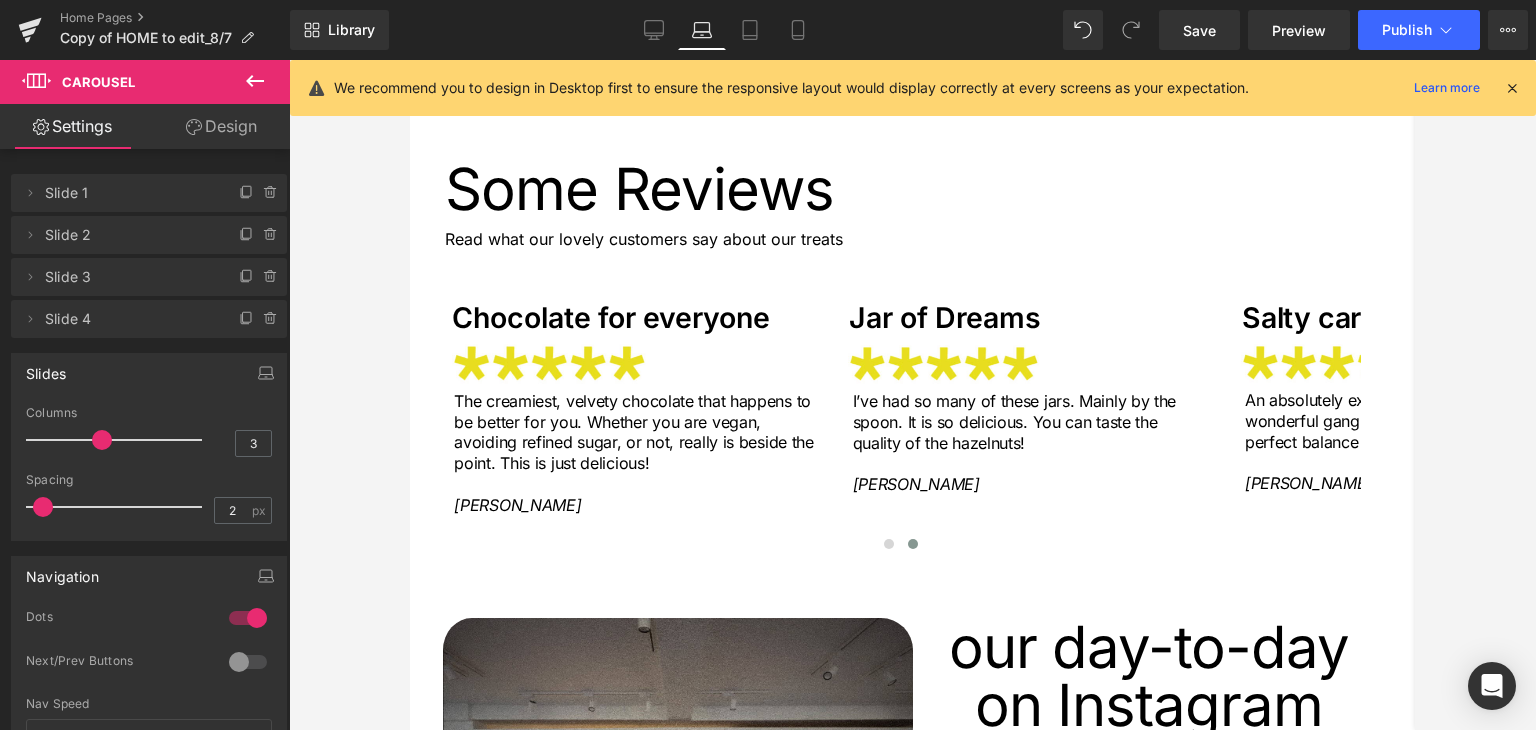 scroll, scrollTop: 2704, scrollLeft: 0, axis: vertical 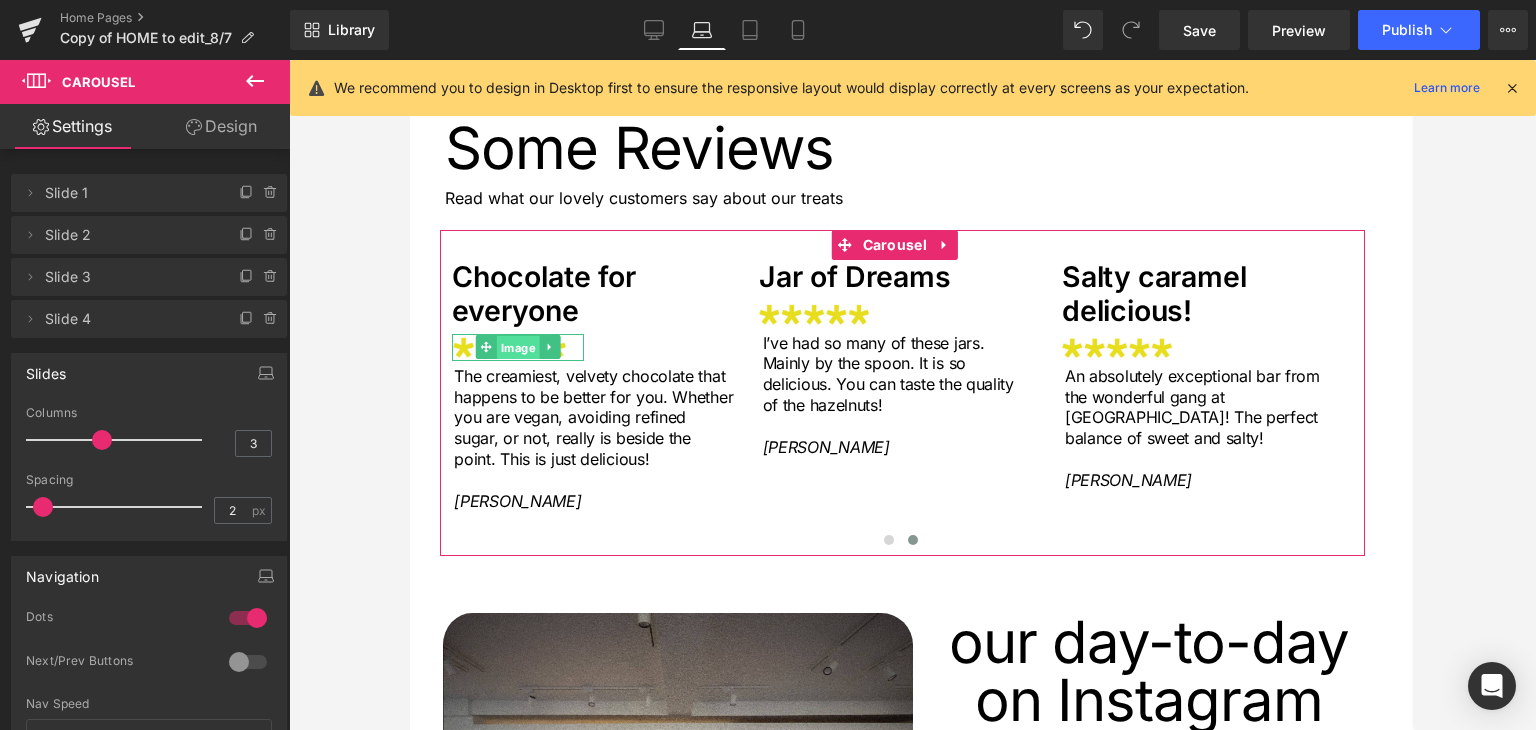 click on "Image" at bounding box center [518, 348] 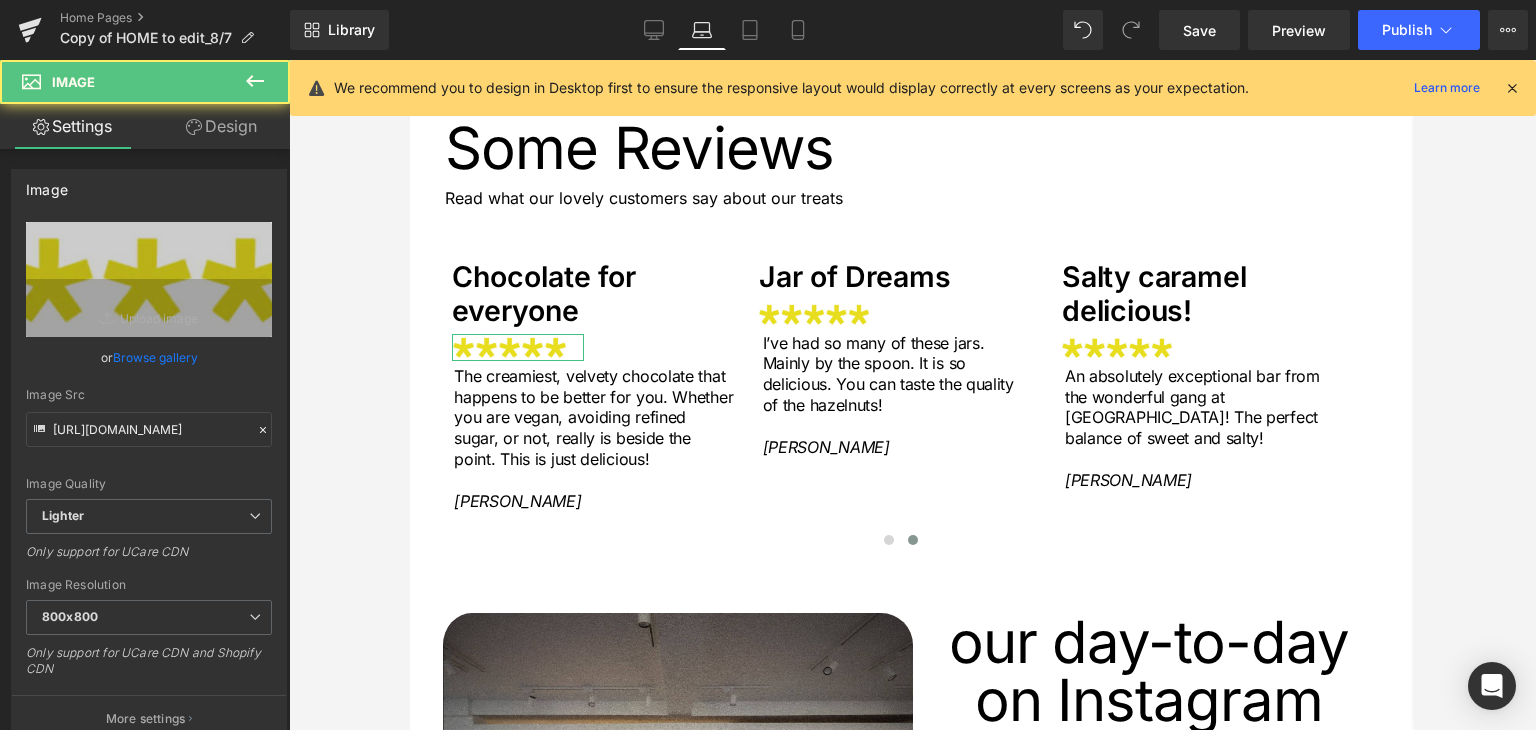 click on "Design" at bounding box center (221, 126) 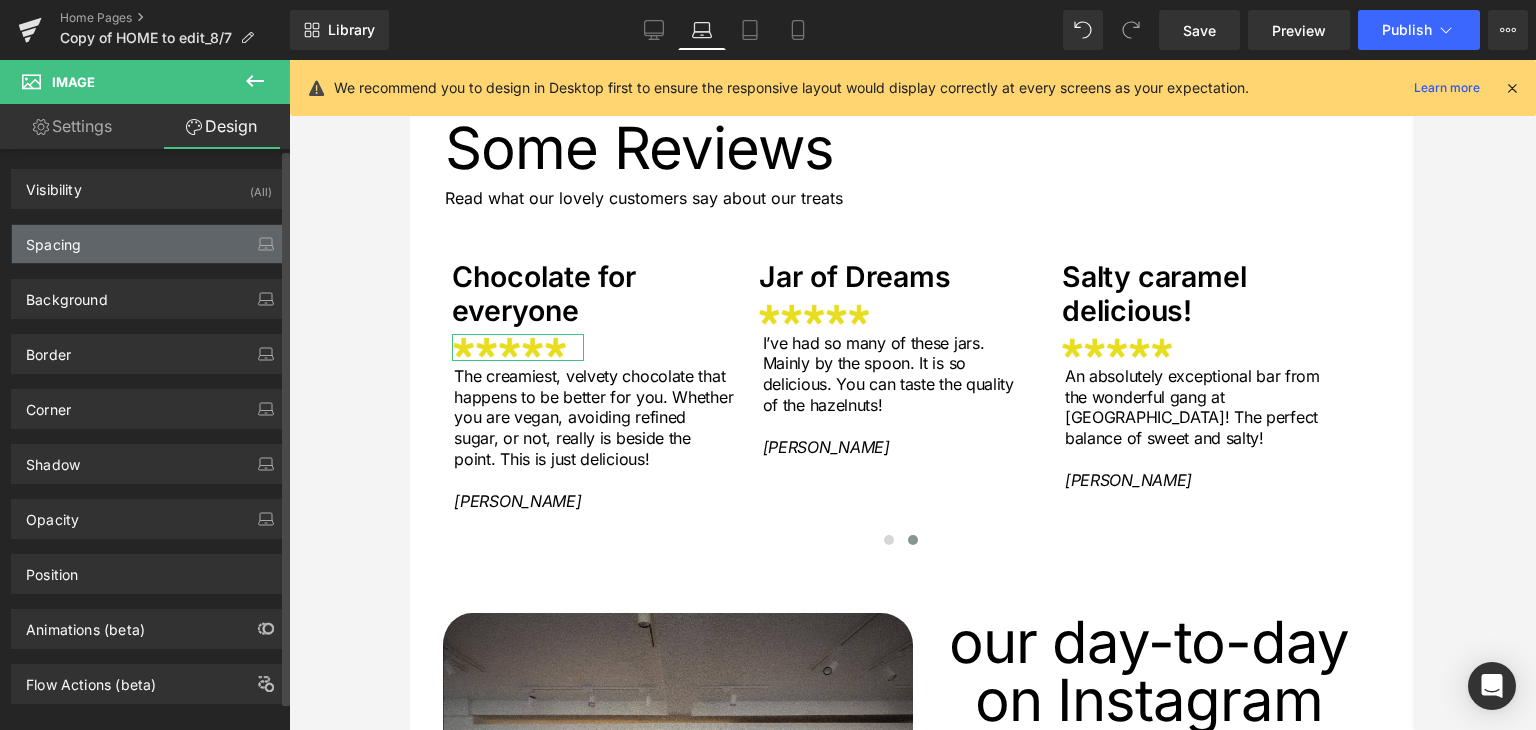 click on "Spacing" at bounding box center (149, 244) 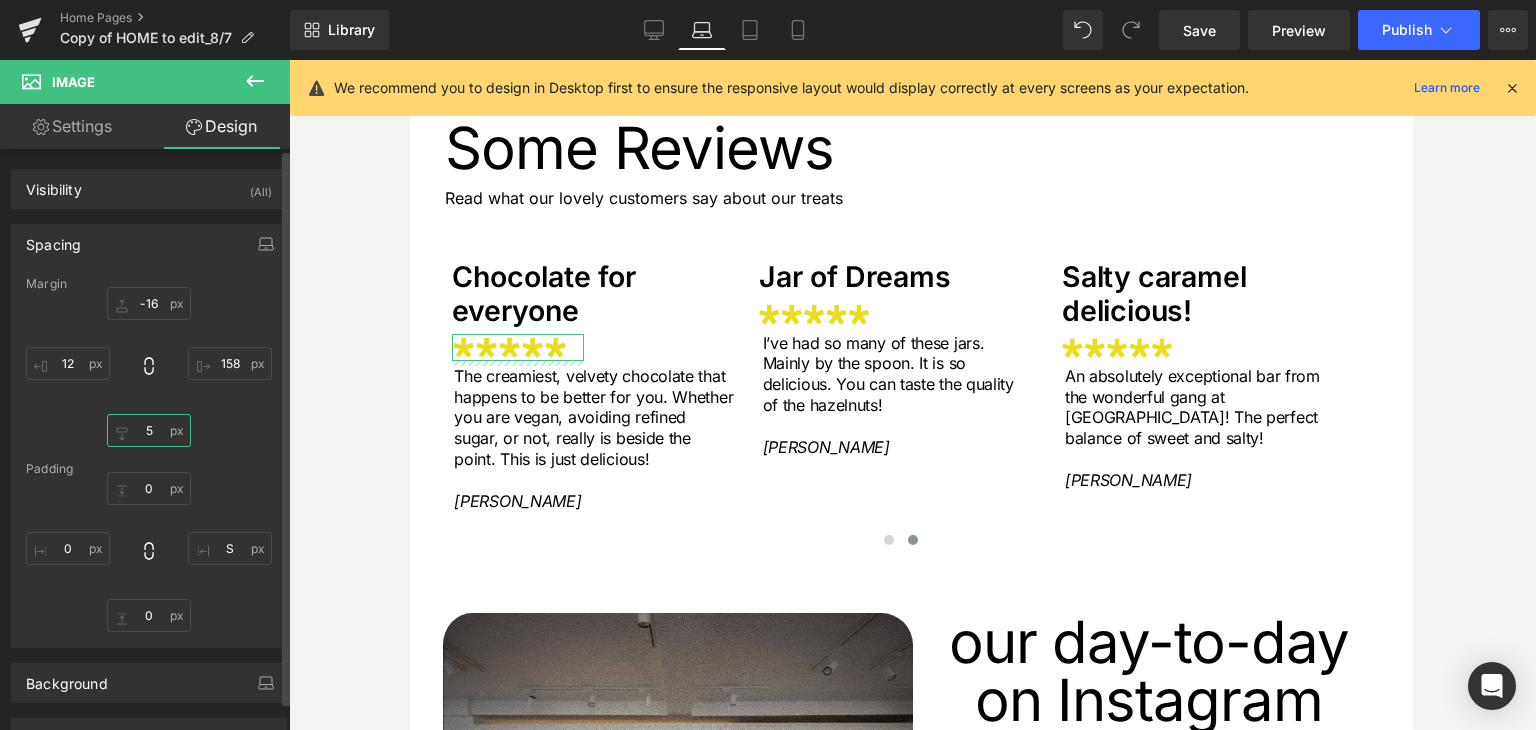 click on "5" at bounding box center (149, 430) 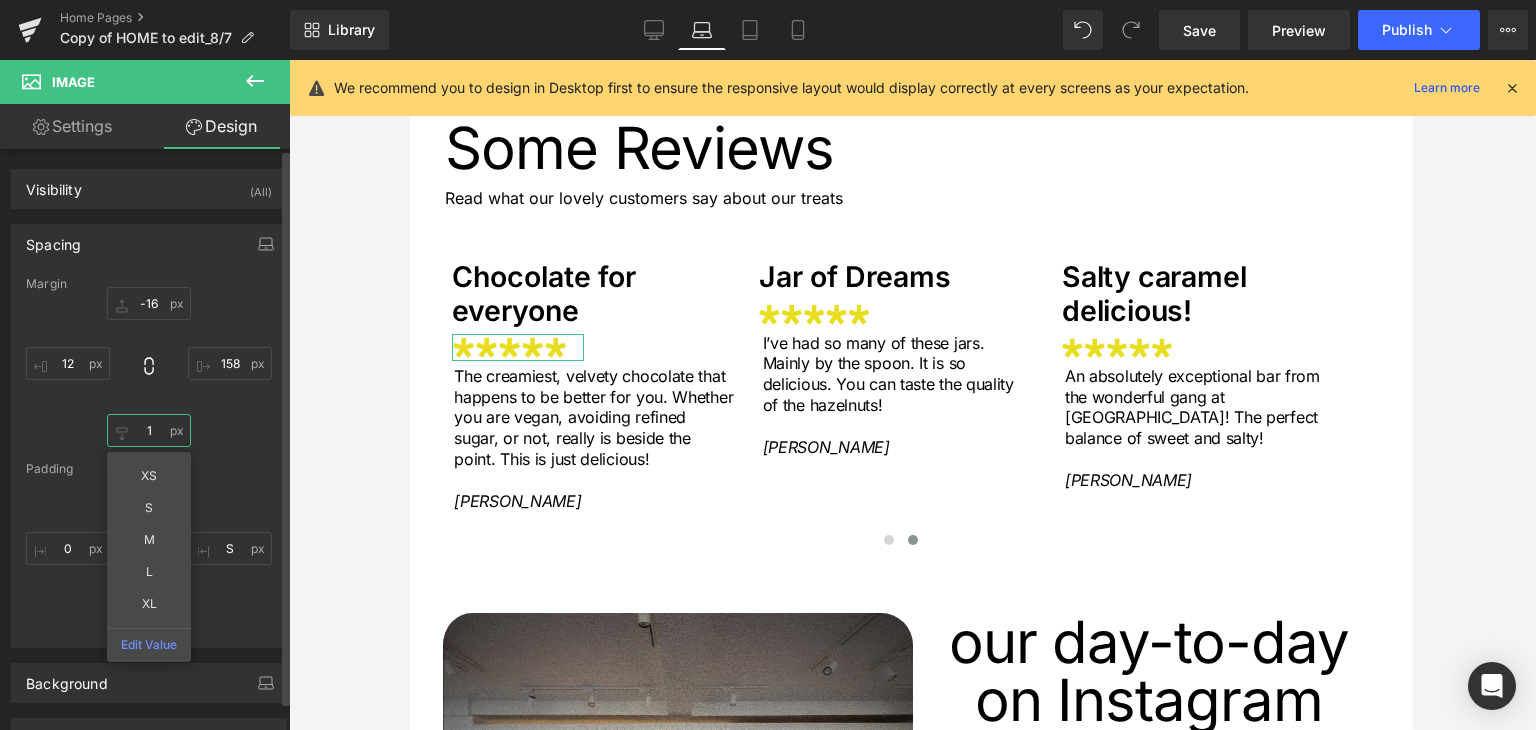 type on "12" 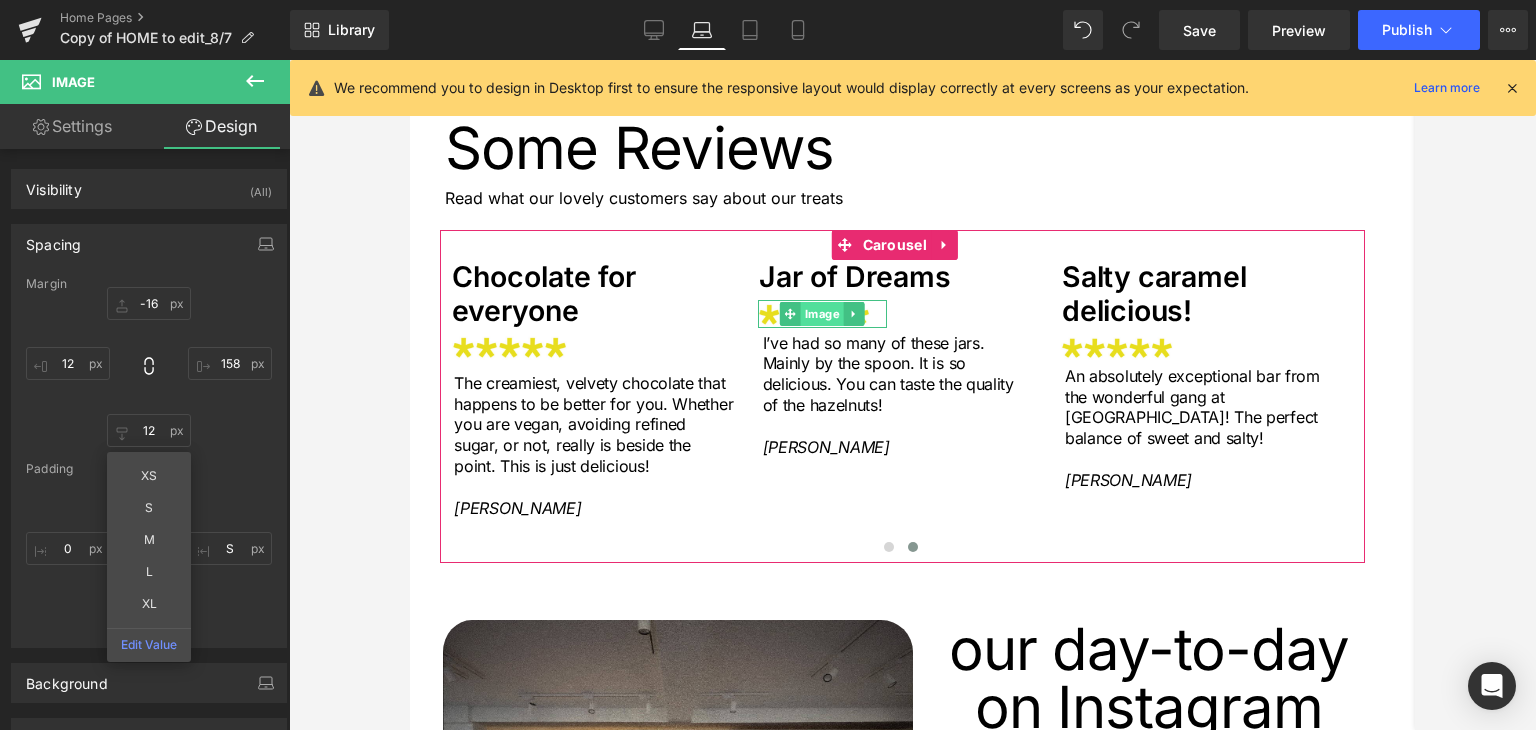 click on "Image" at bounding box center [822, 314] 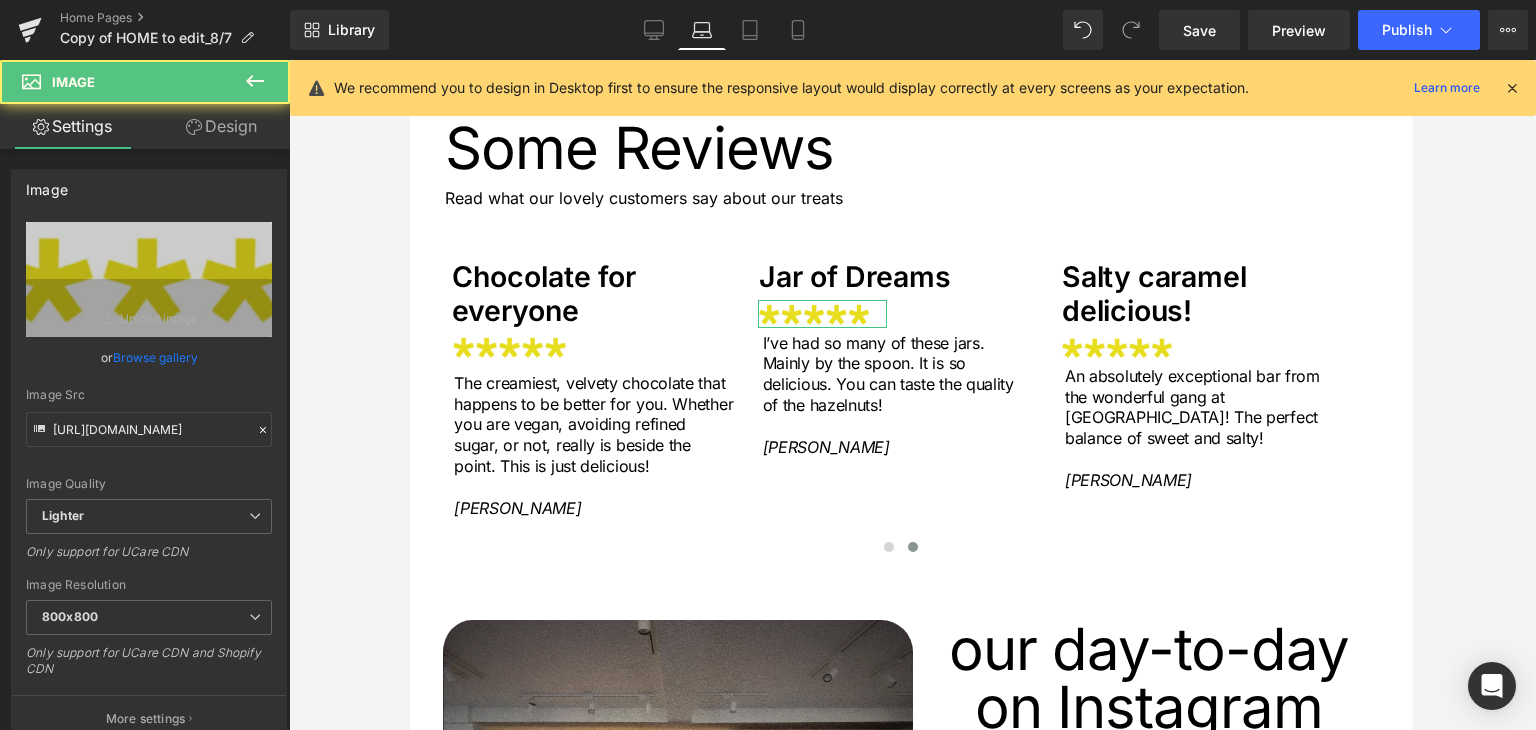 click on "Design" at bounding box center [221, 126] 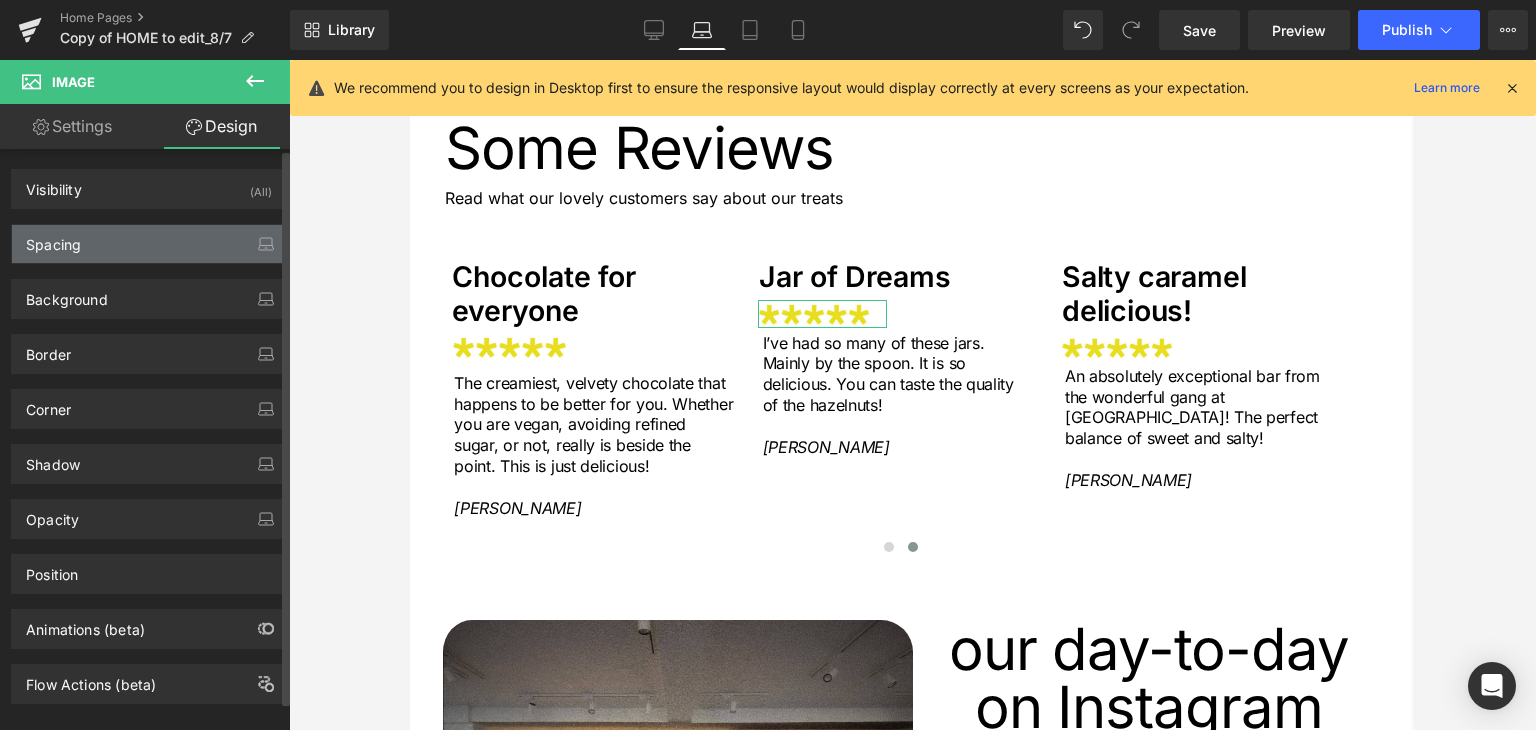 click on "Spacing" at bounding box center (53, 239) 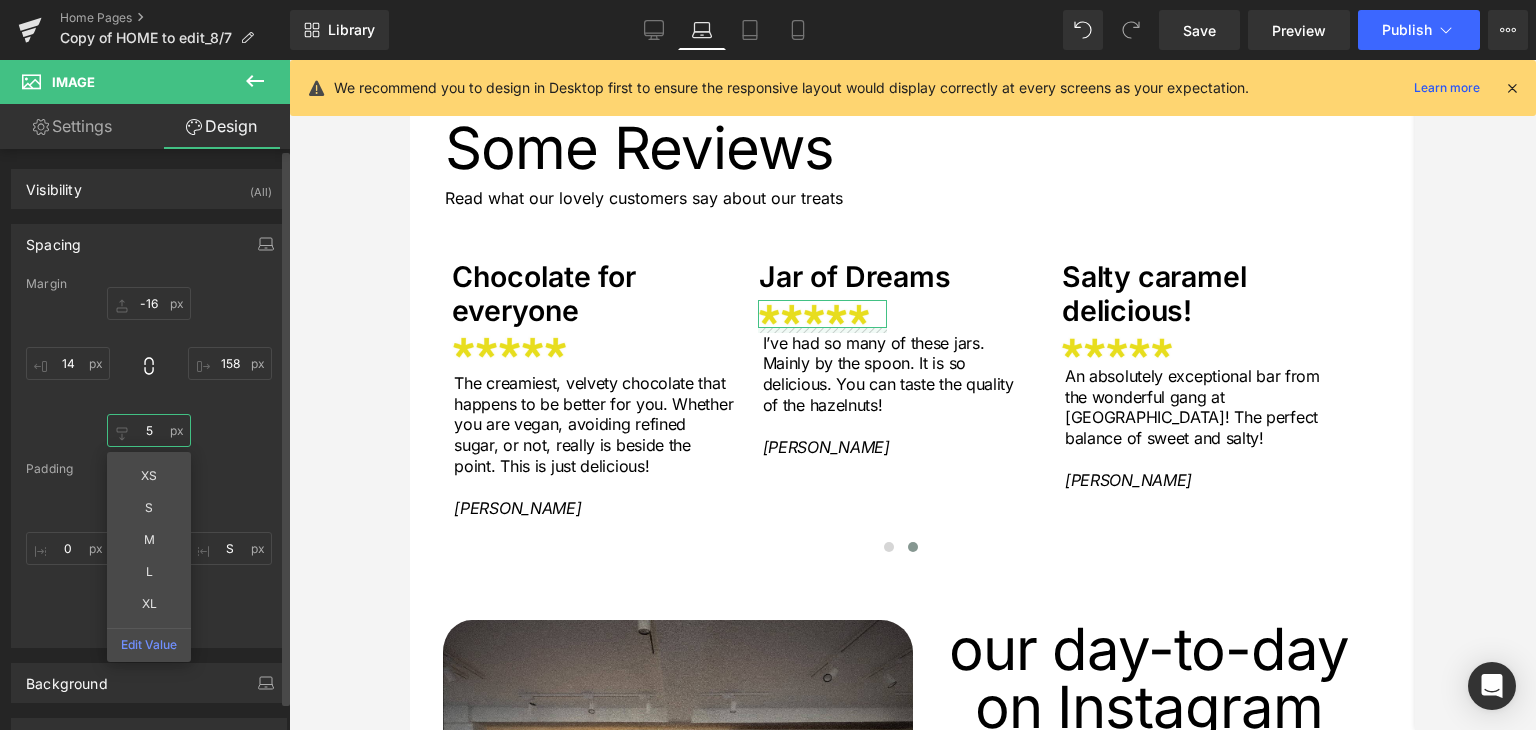 click on "5" at bounding box center (149, 430) 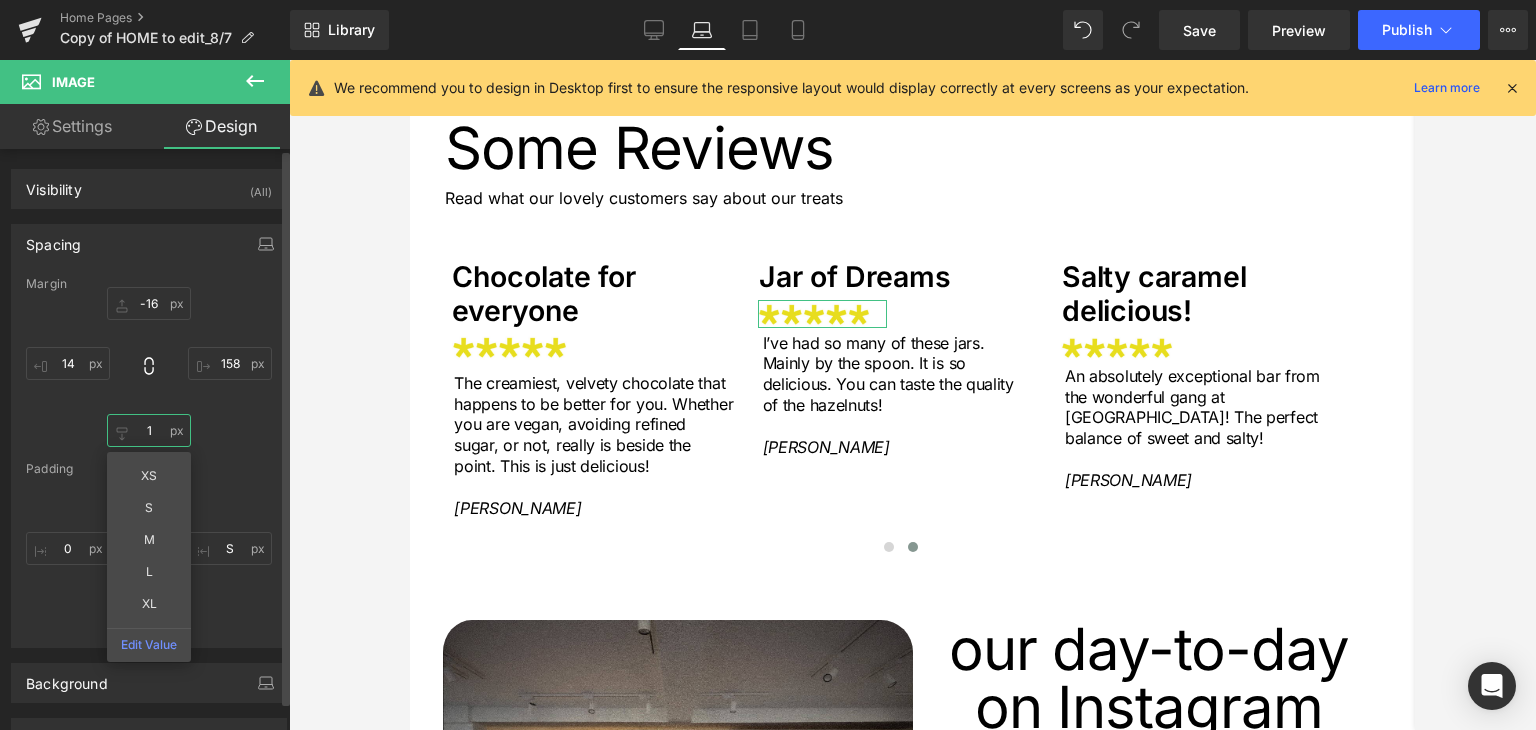 type on "12" 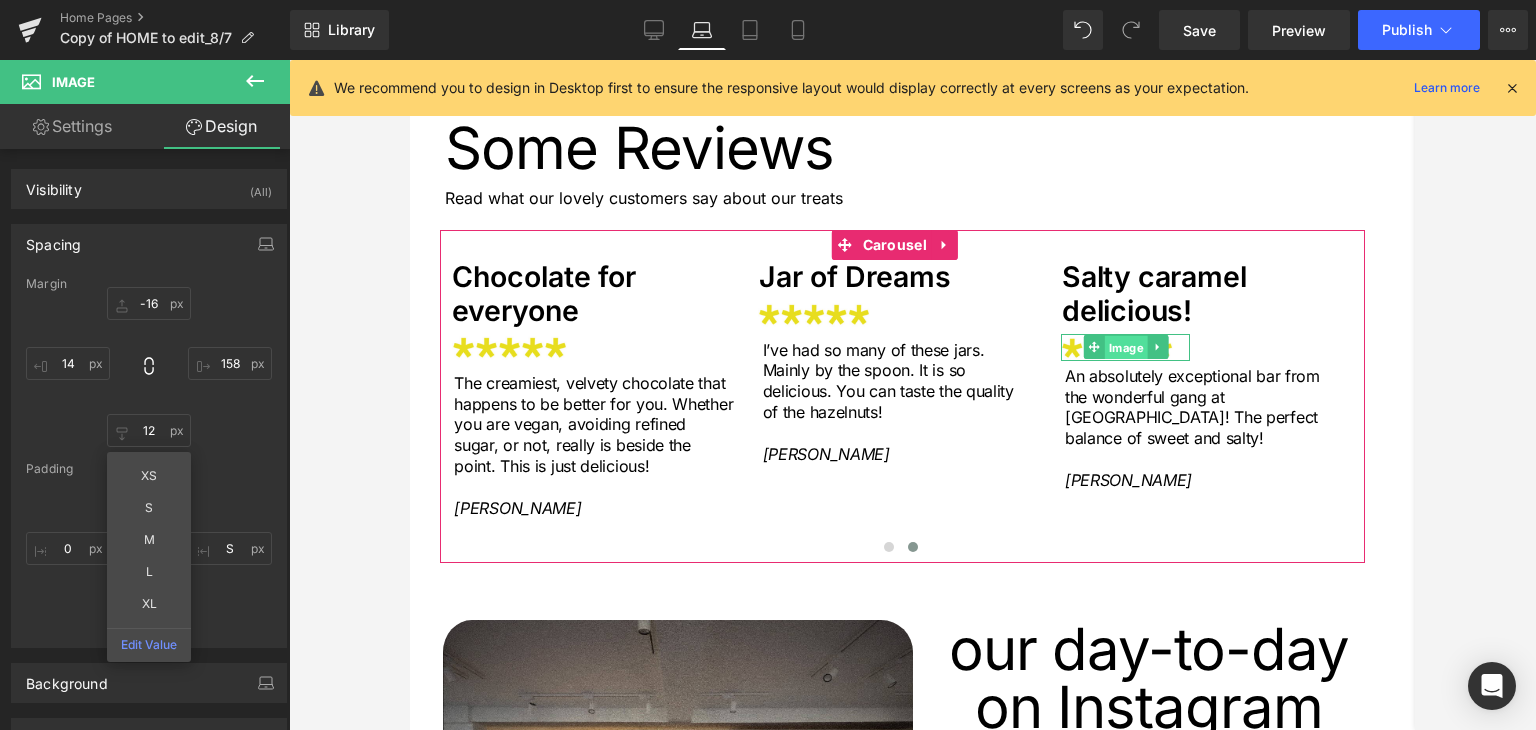 click on "Image" at bounding box center [1125, 348] 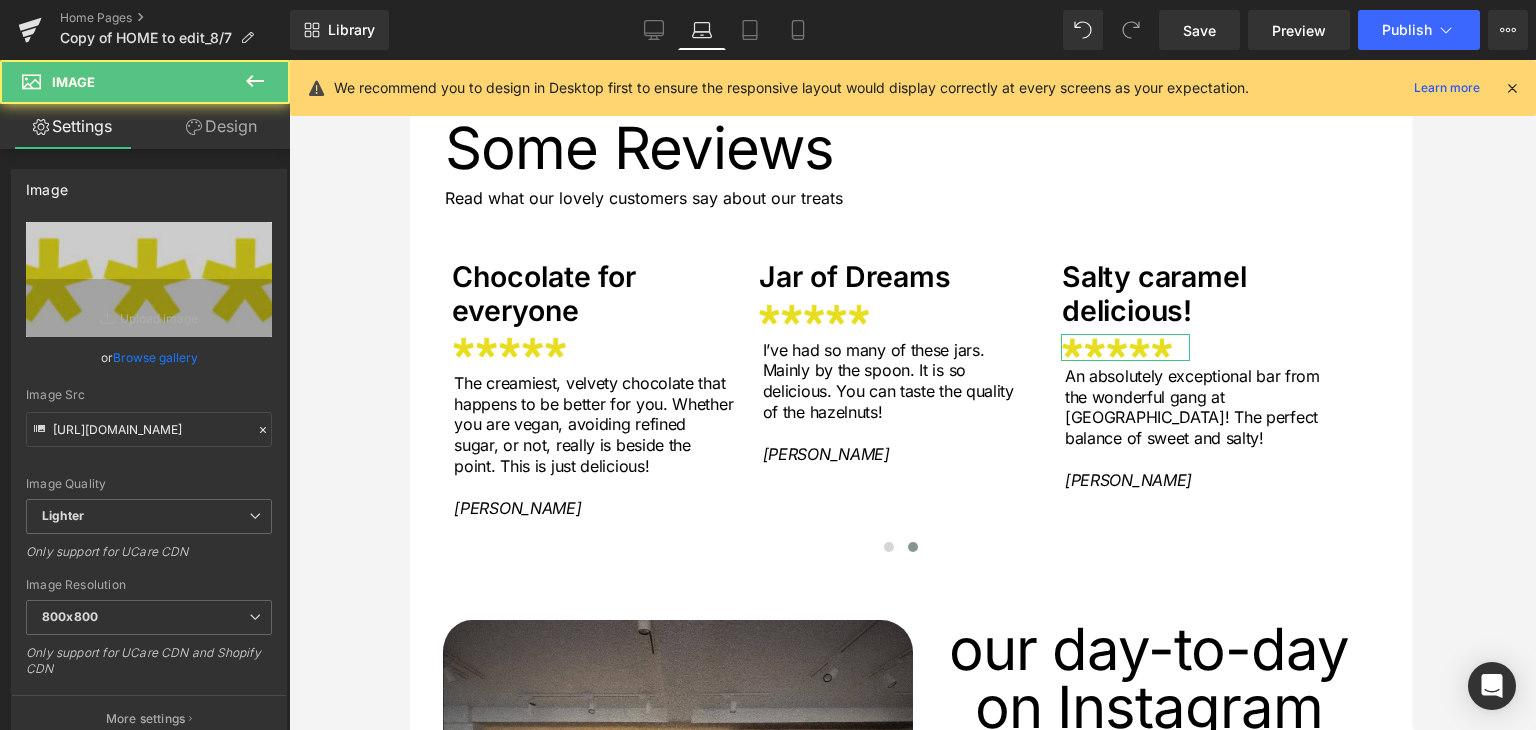 click on "Design" at bounding box center [221, 126] 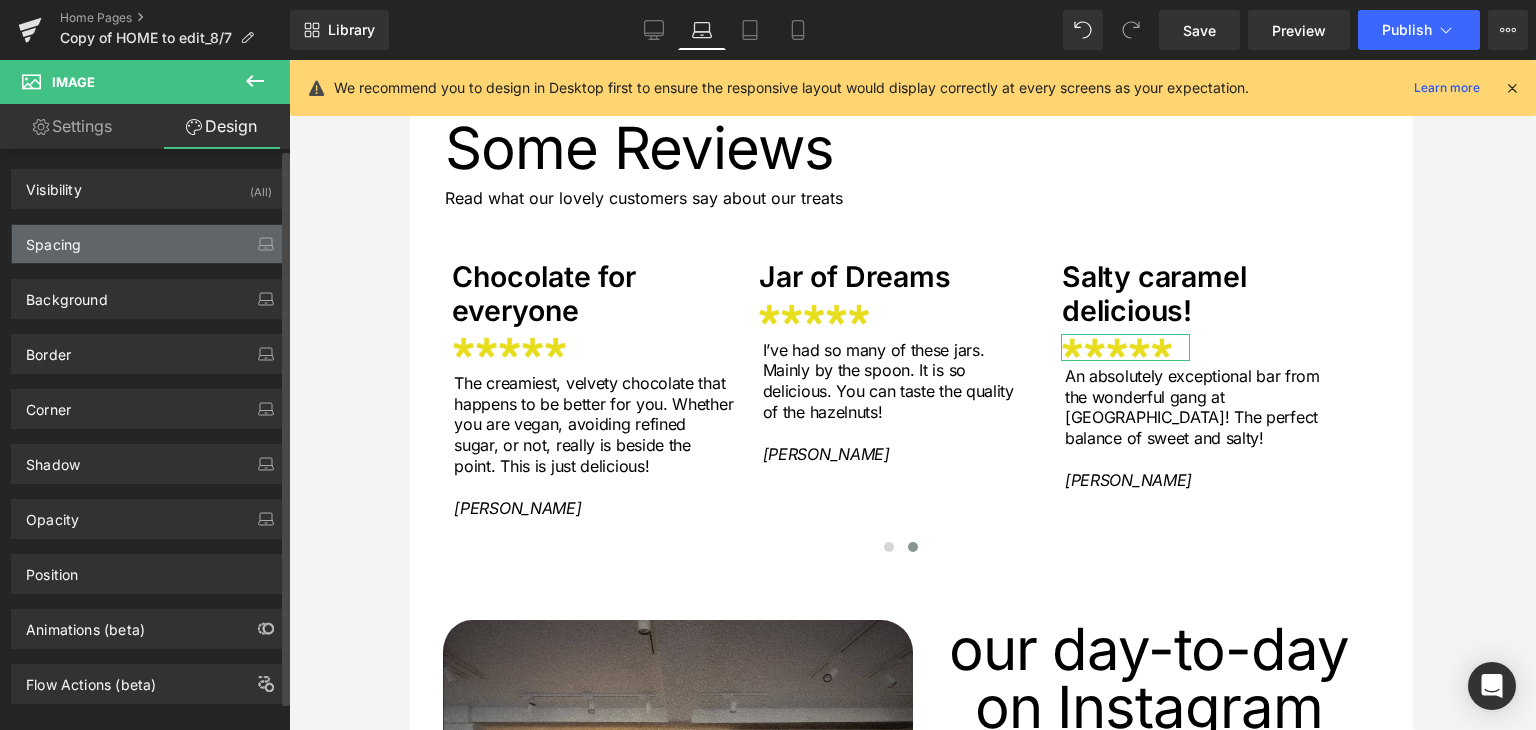 click on "Spacing" at bounding box center [149, 244] 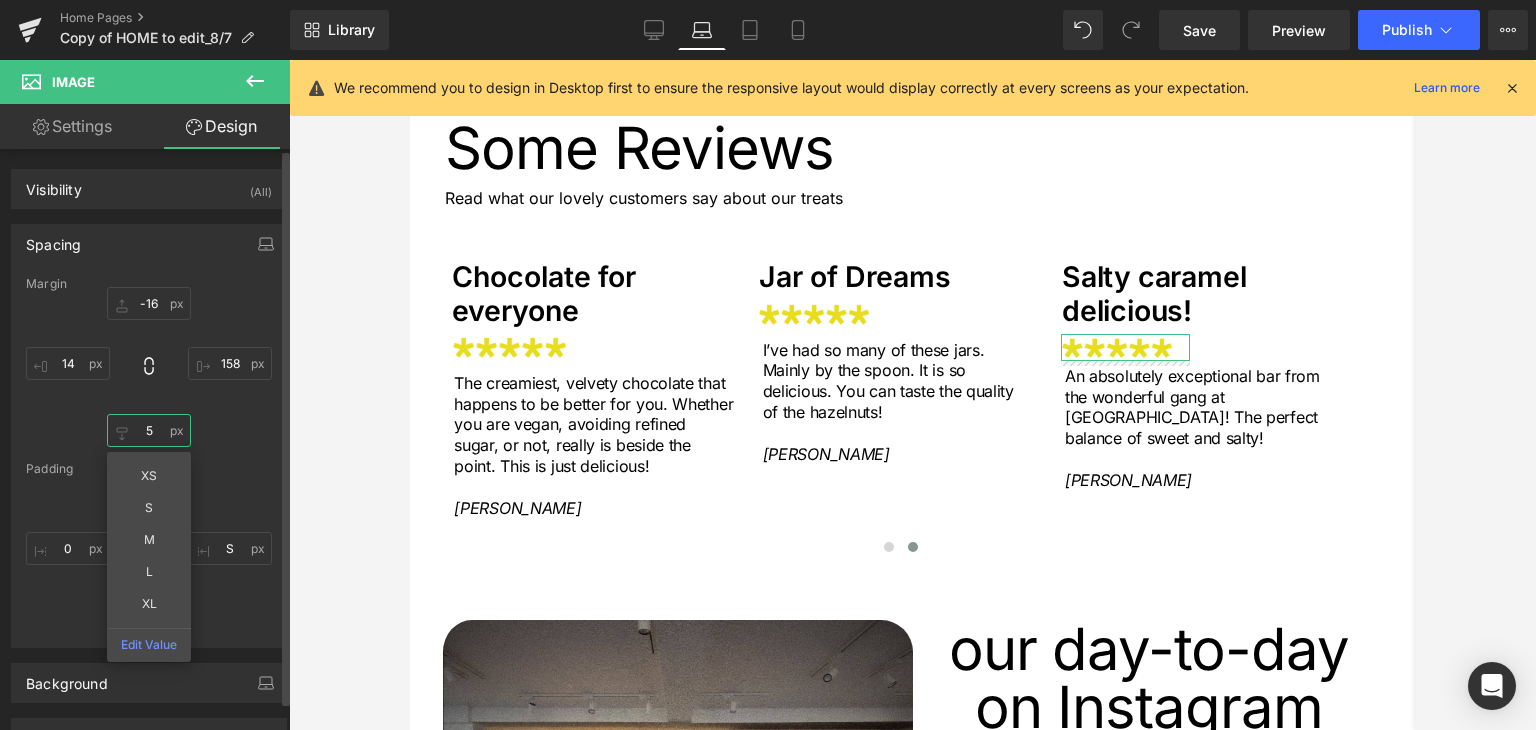 click on "5" at bounding box center [149, 430] 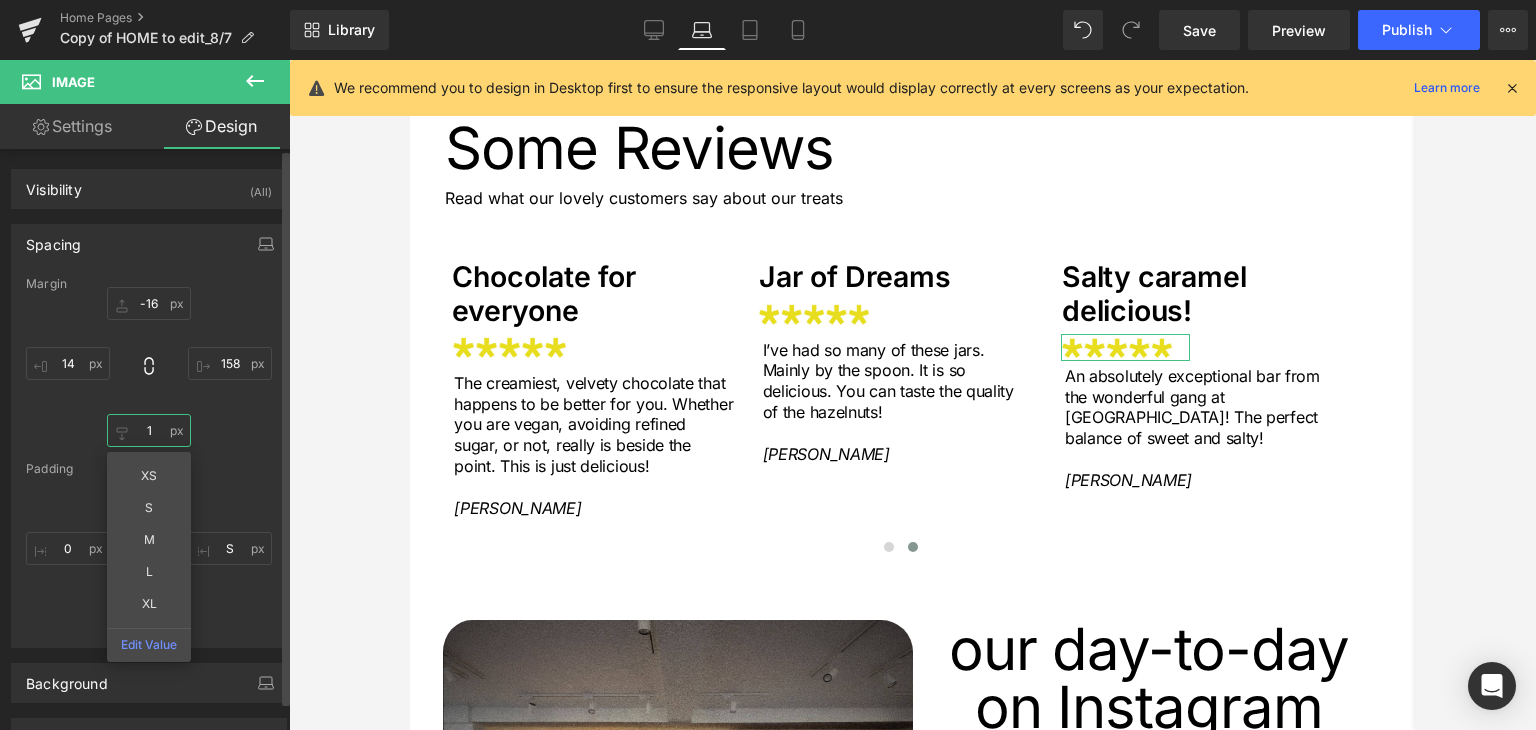 type on "12" 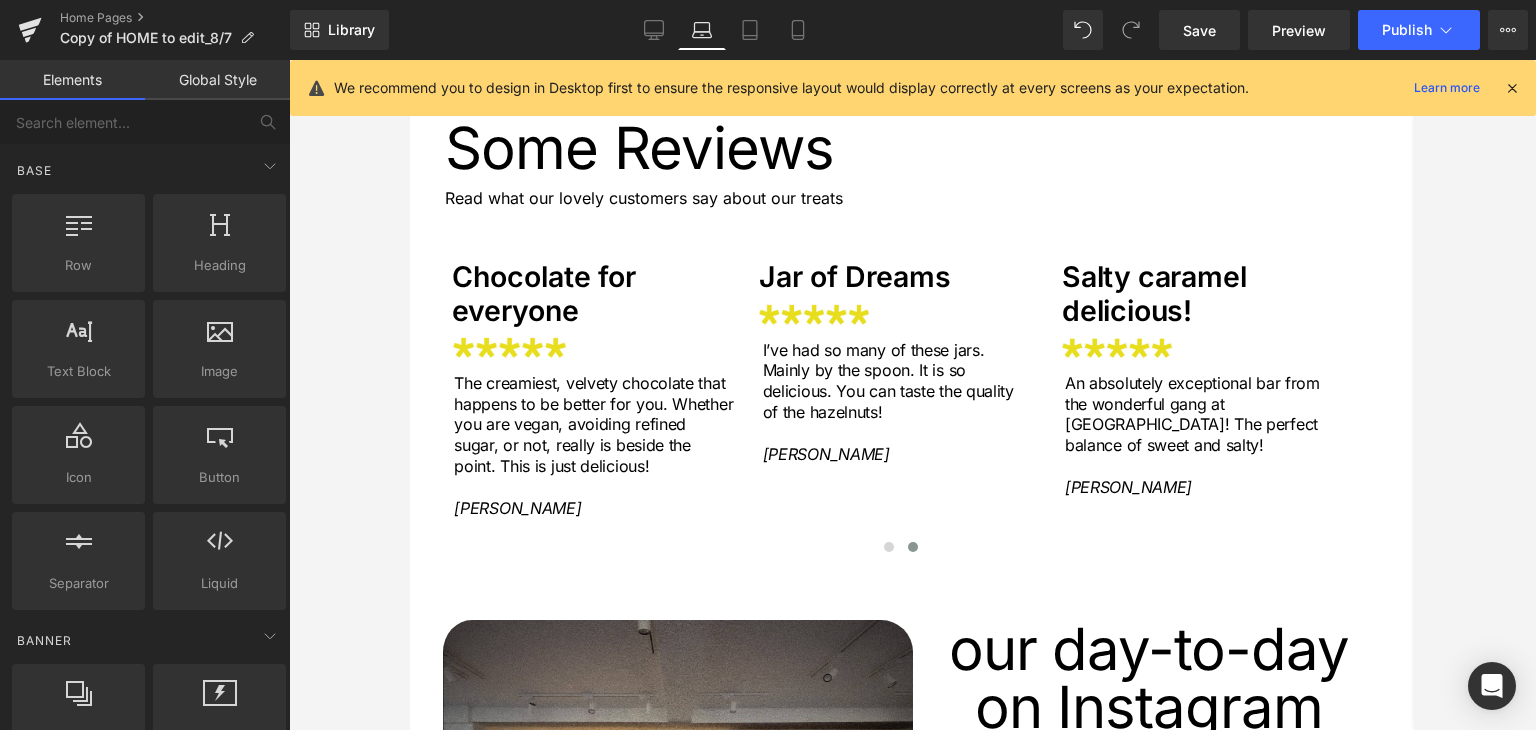 click at bounding box center (912, 395) 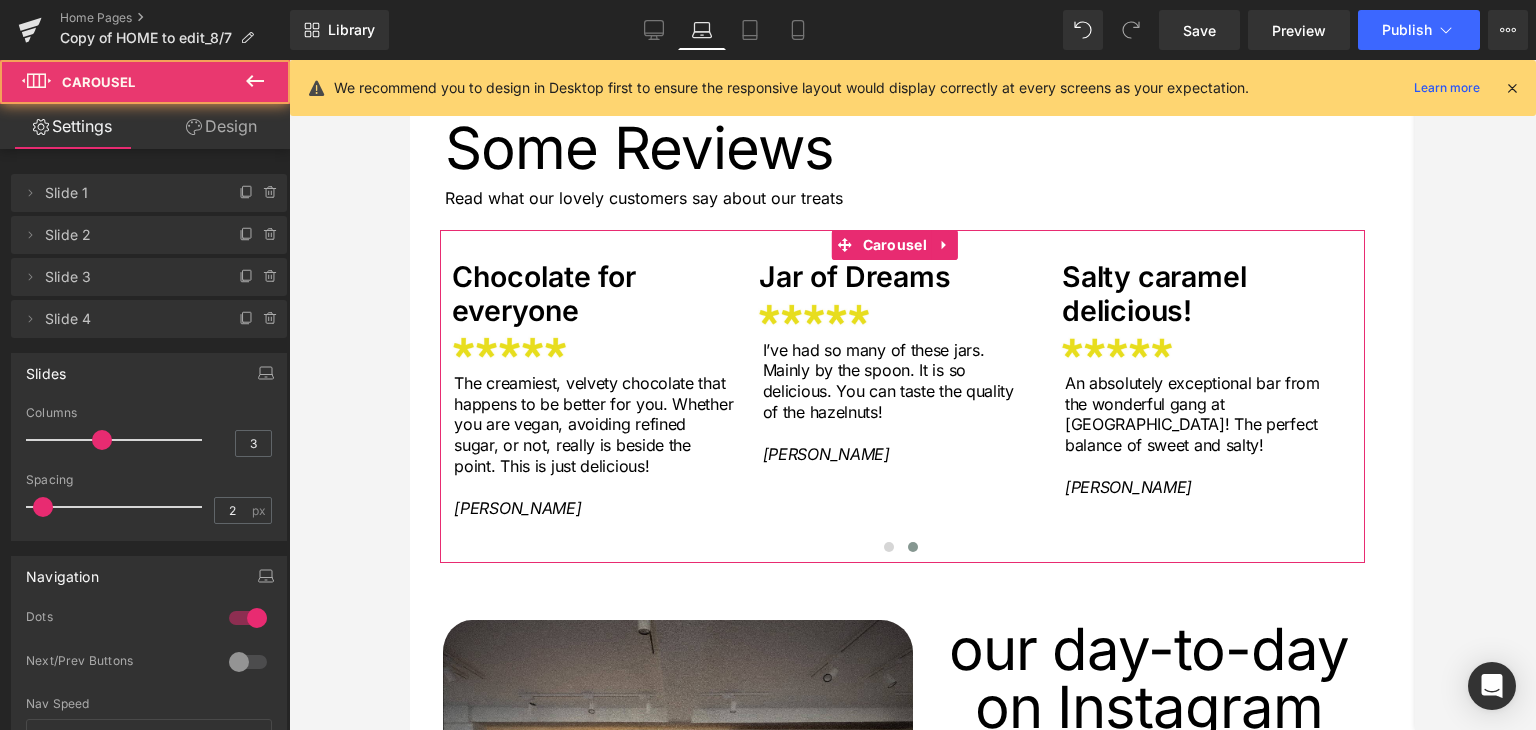 click at bounding box center (913, 547) 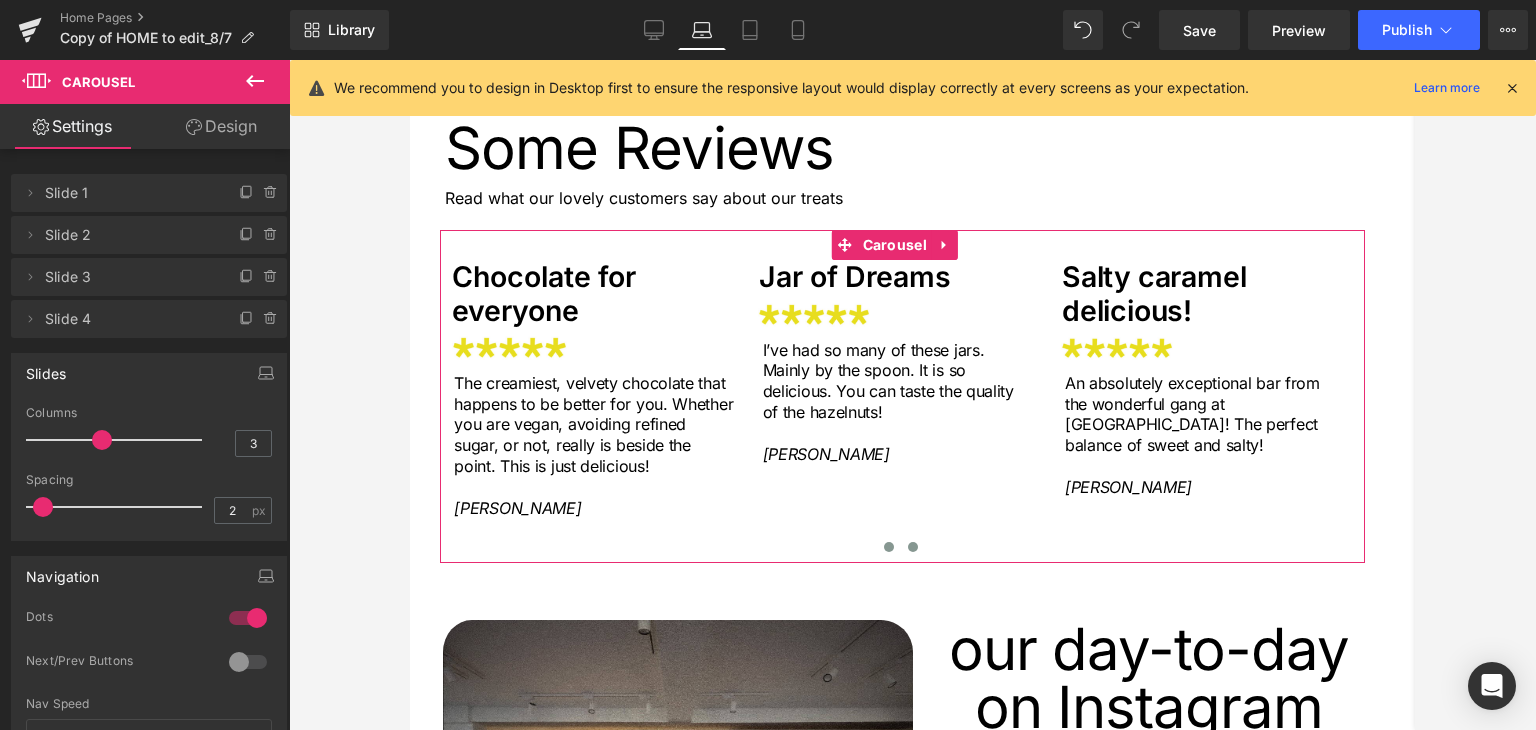 click at bounding box center [889, 547] 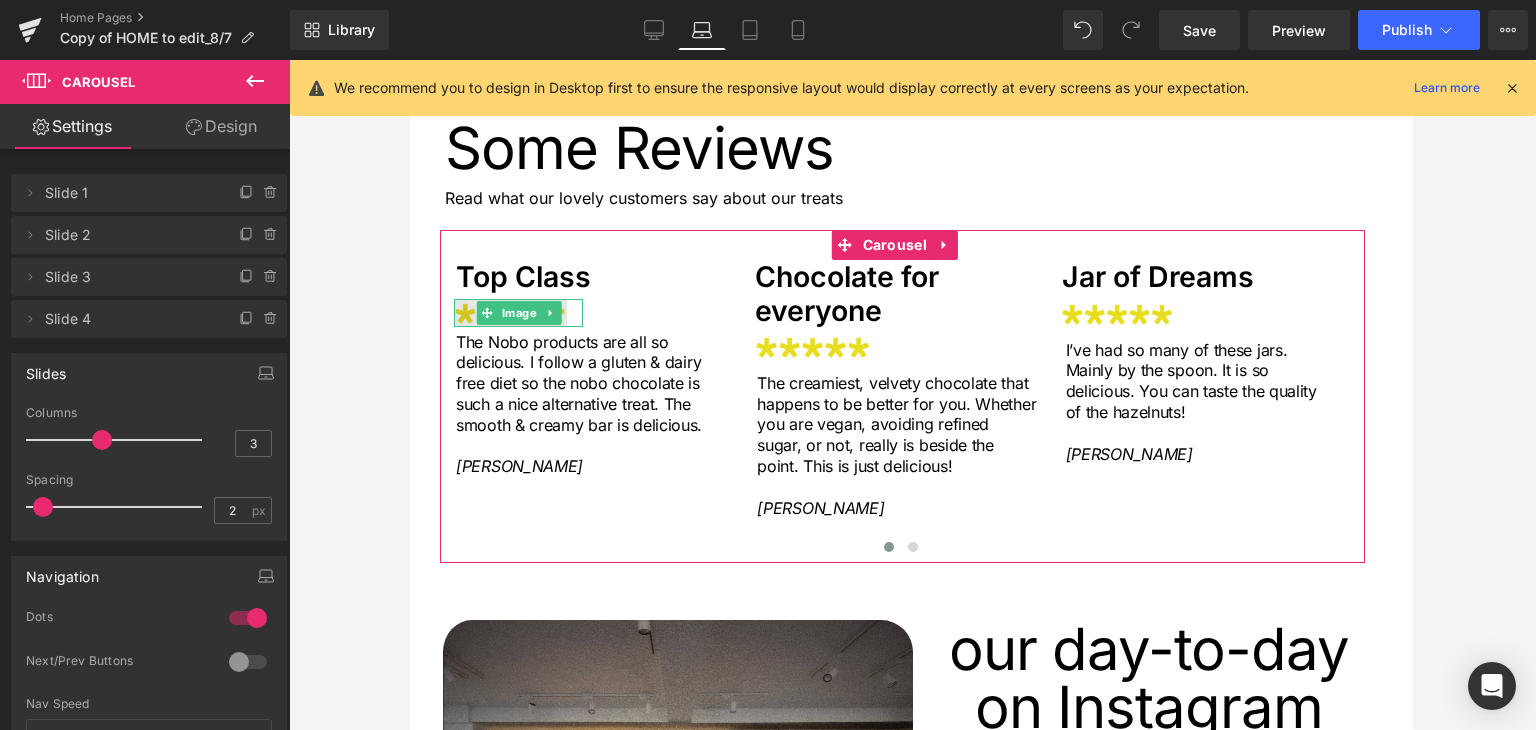click on "Image" at bounding box center [518, 313] 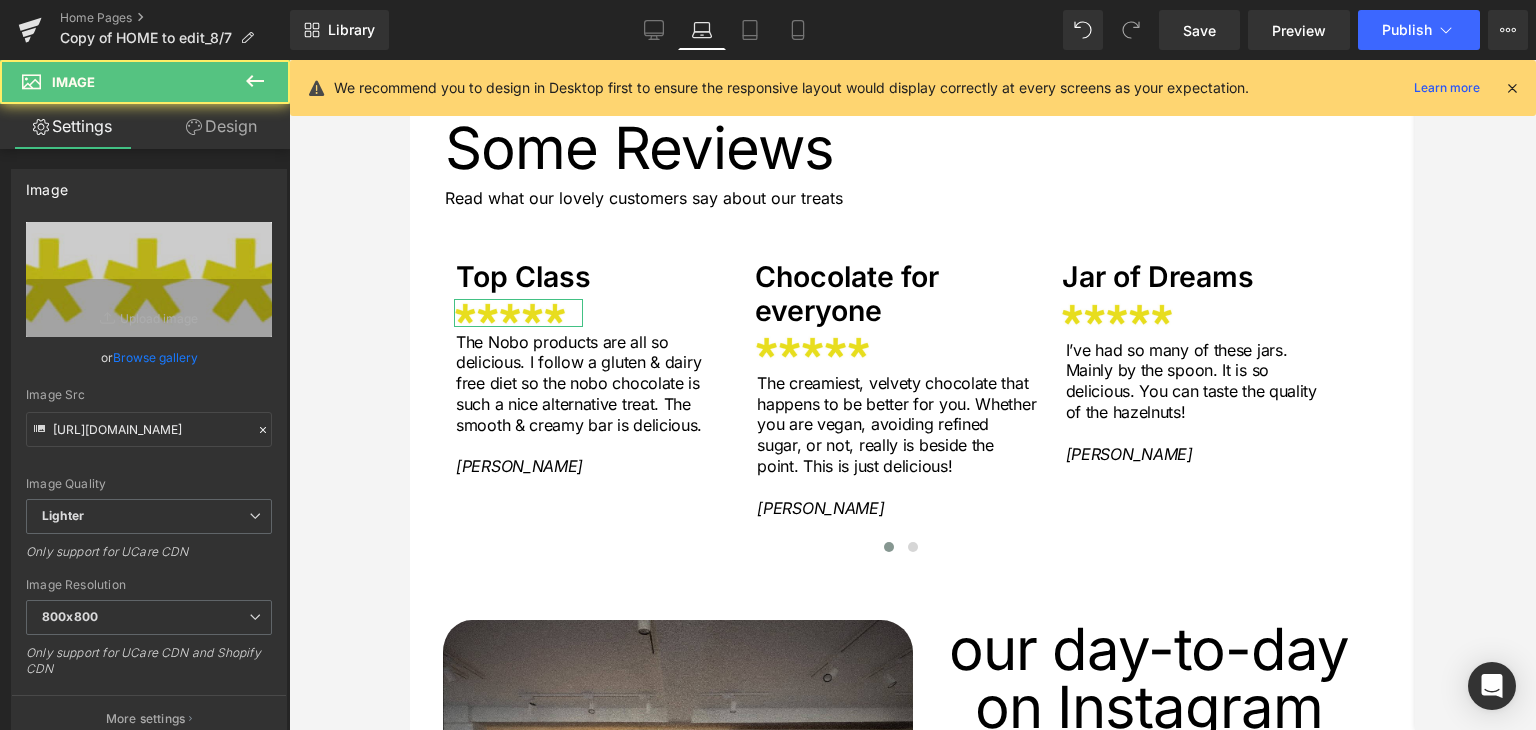 click on "Design" at bounding box center (221, 126) 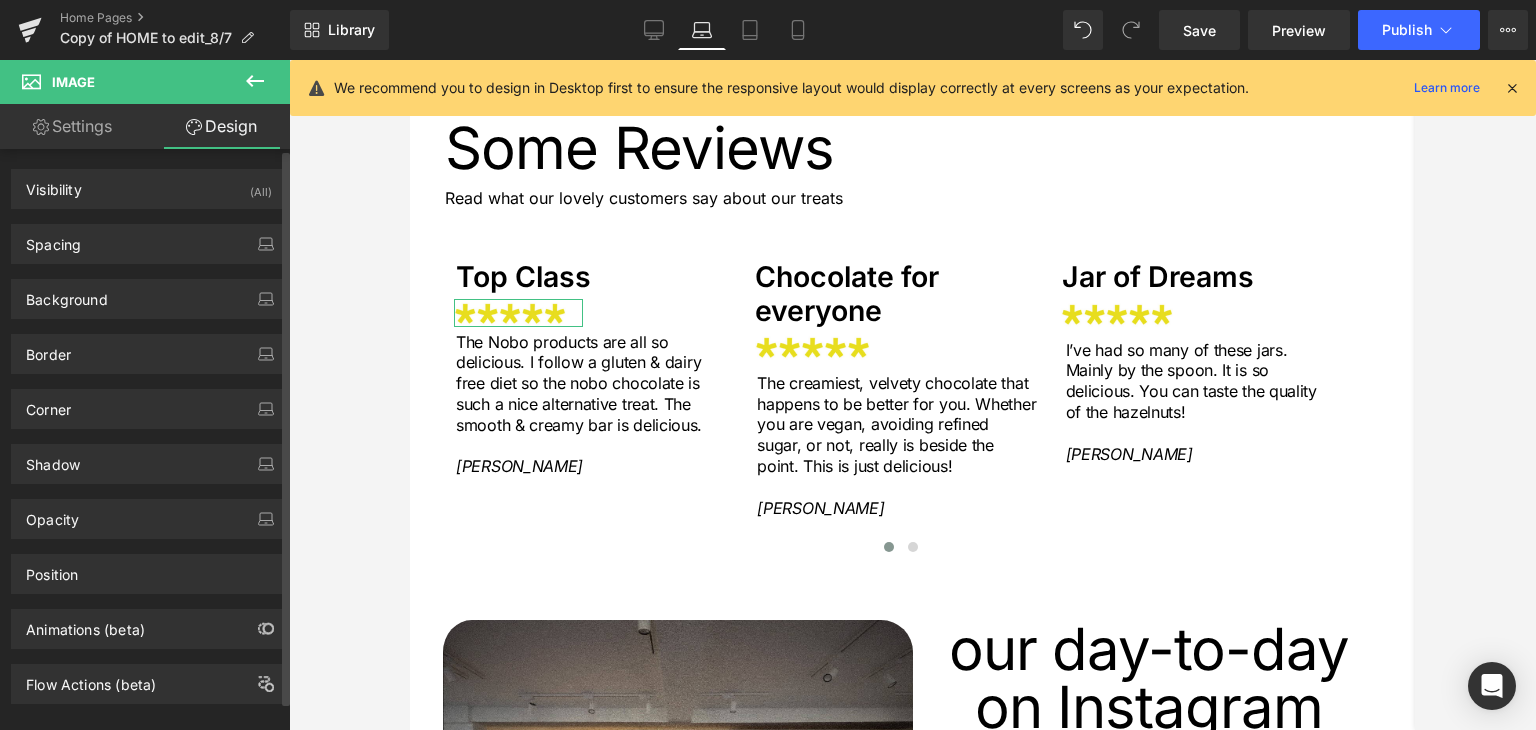 click on "Background
Color & Image color
transparent Color transparent 0 %
Image  Replace Image  Upload image or  Browse gallery Image Src Image Quality Lighter Lightest
Lighter
Lighter Lightest Only support for UCare CDN
More settings" at bounding box center (149, 291) 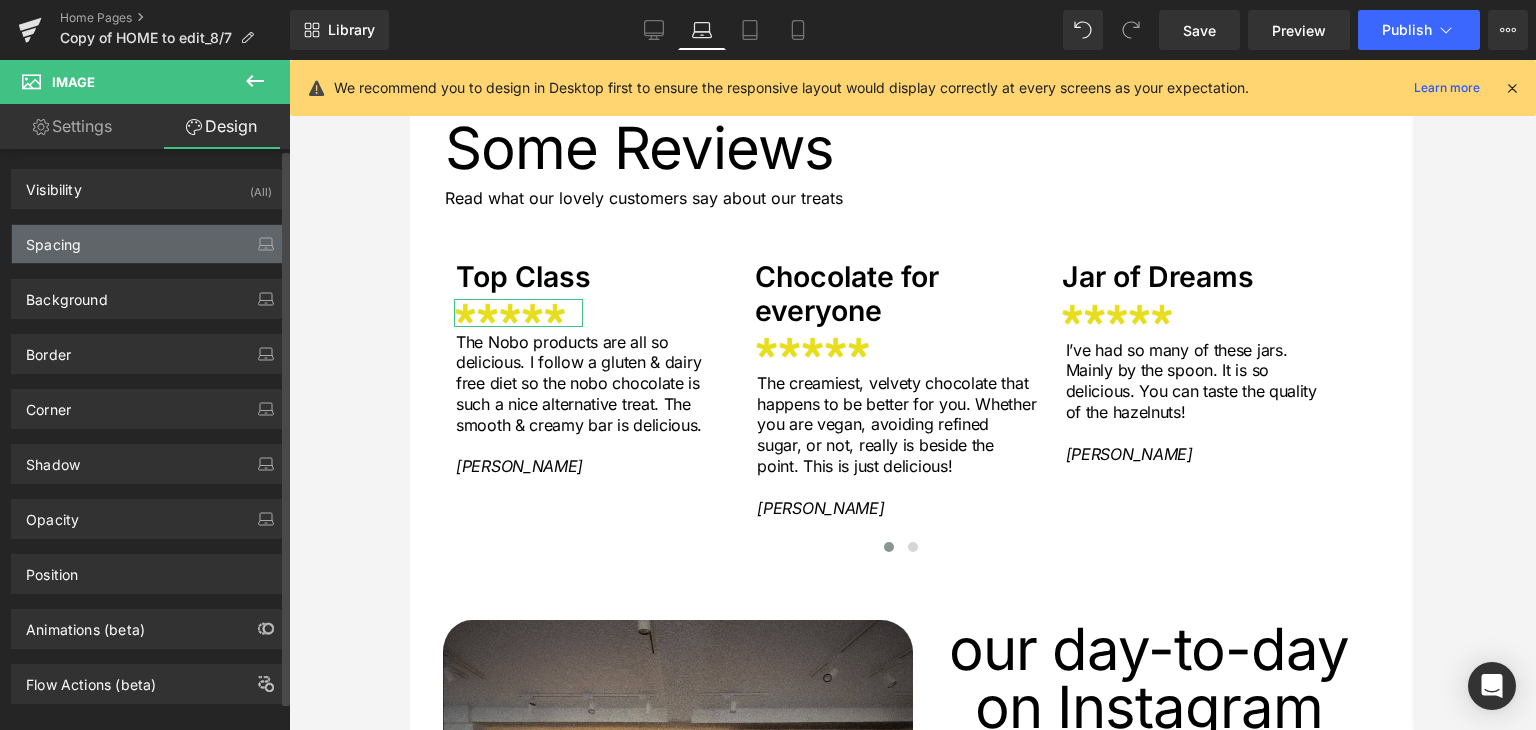 click on "Spacing" at bounding box center [149, 244] 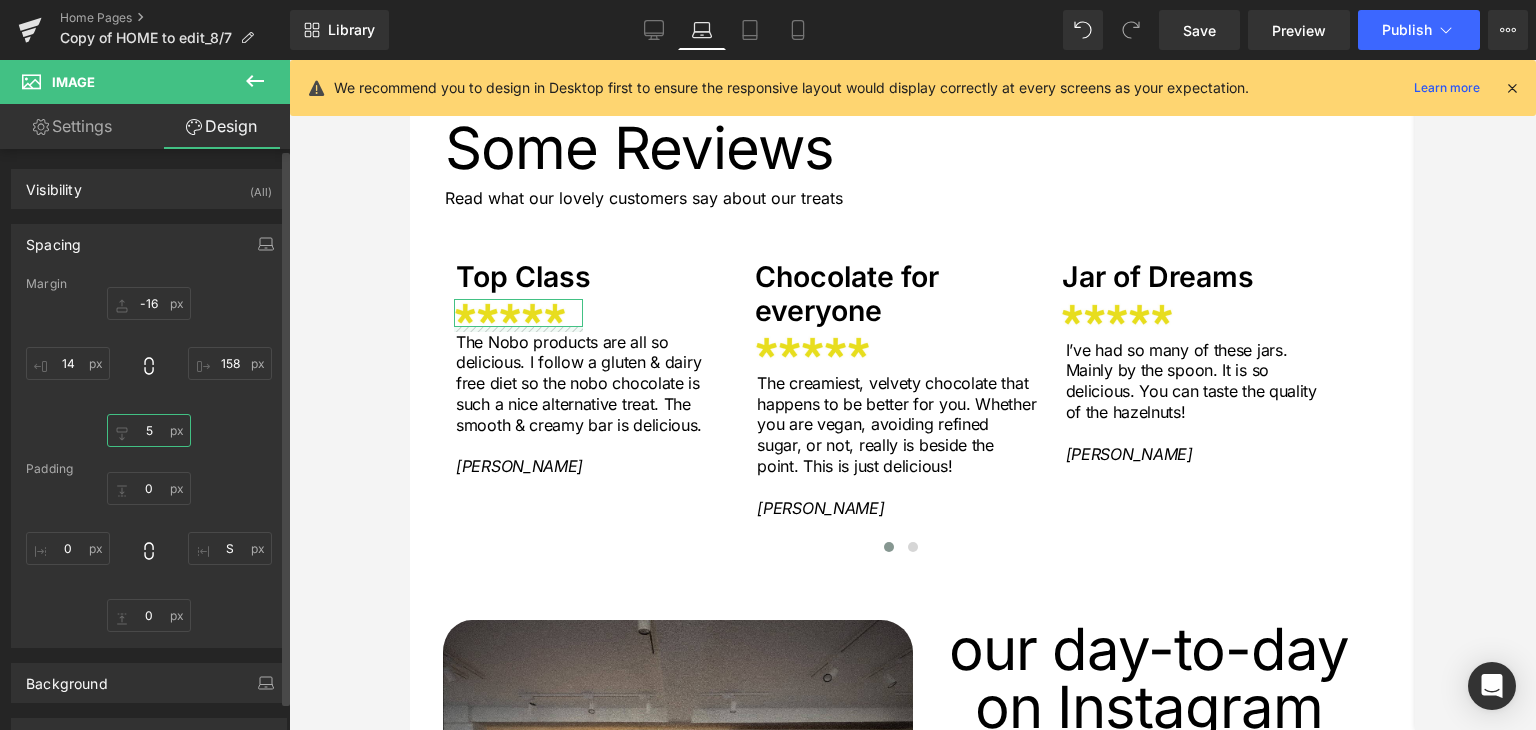 click on "5" at bounding box center (149, 430) 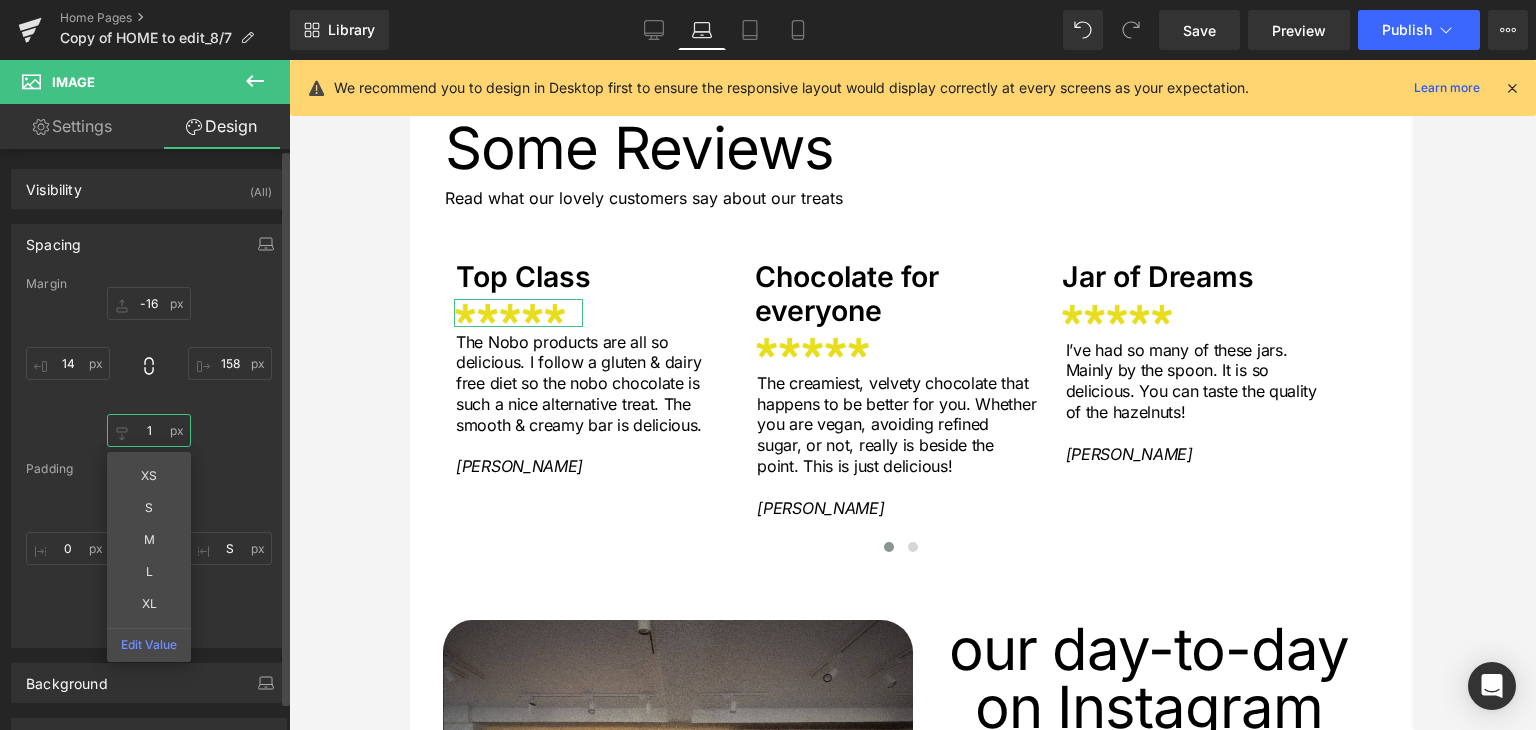 type on "12" 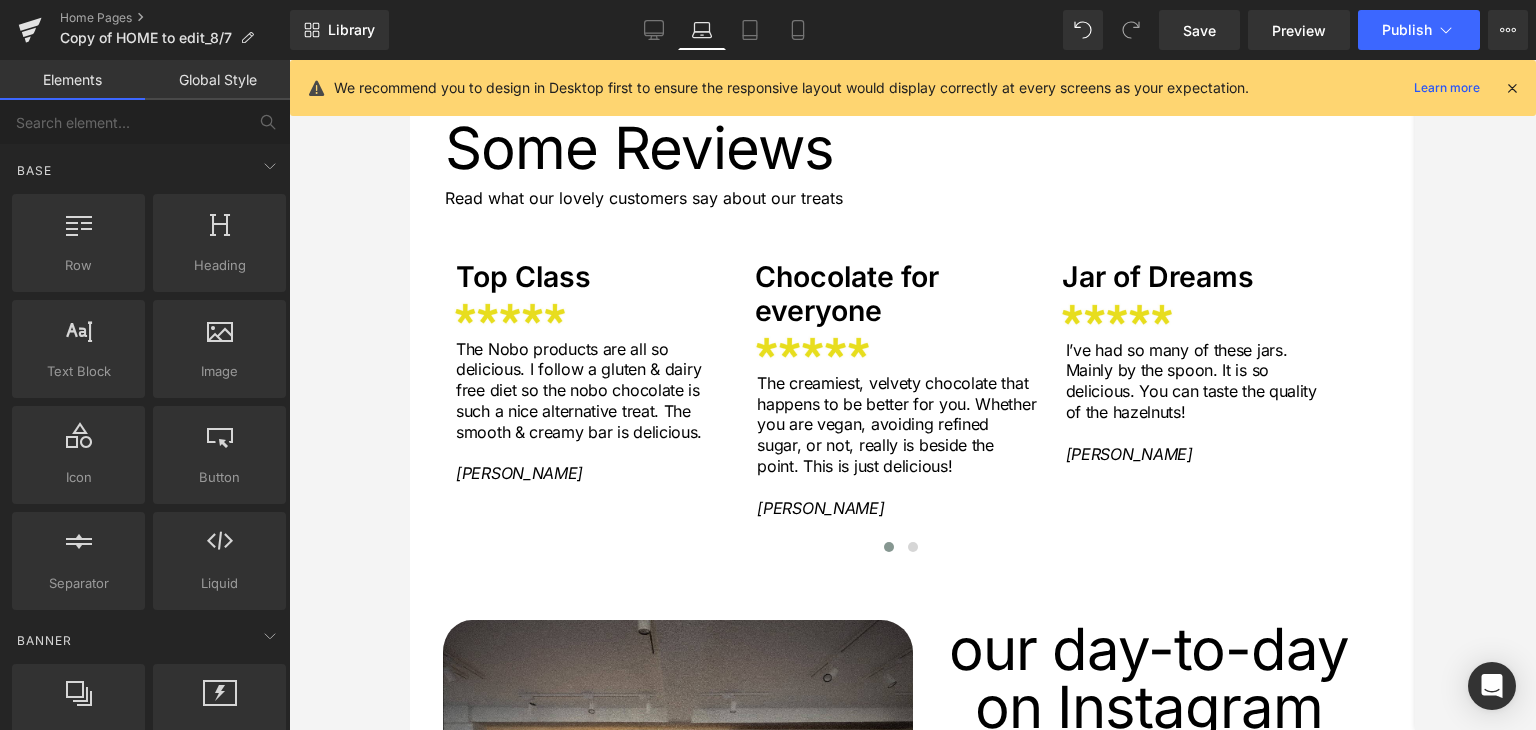 click at bounding box center [912, 395] 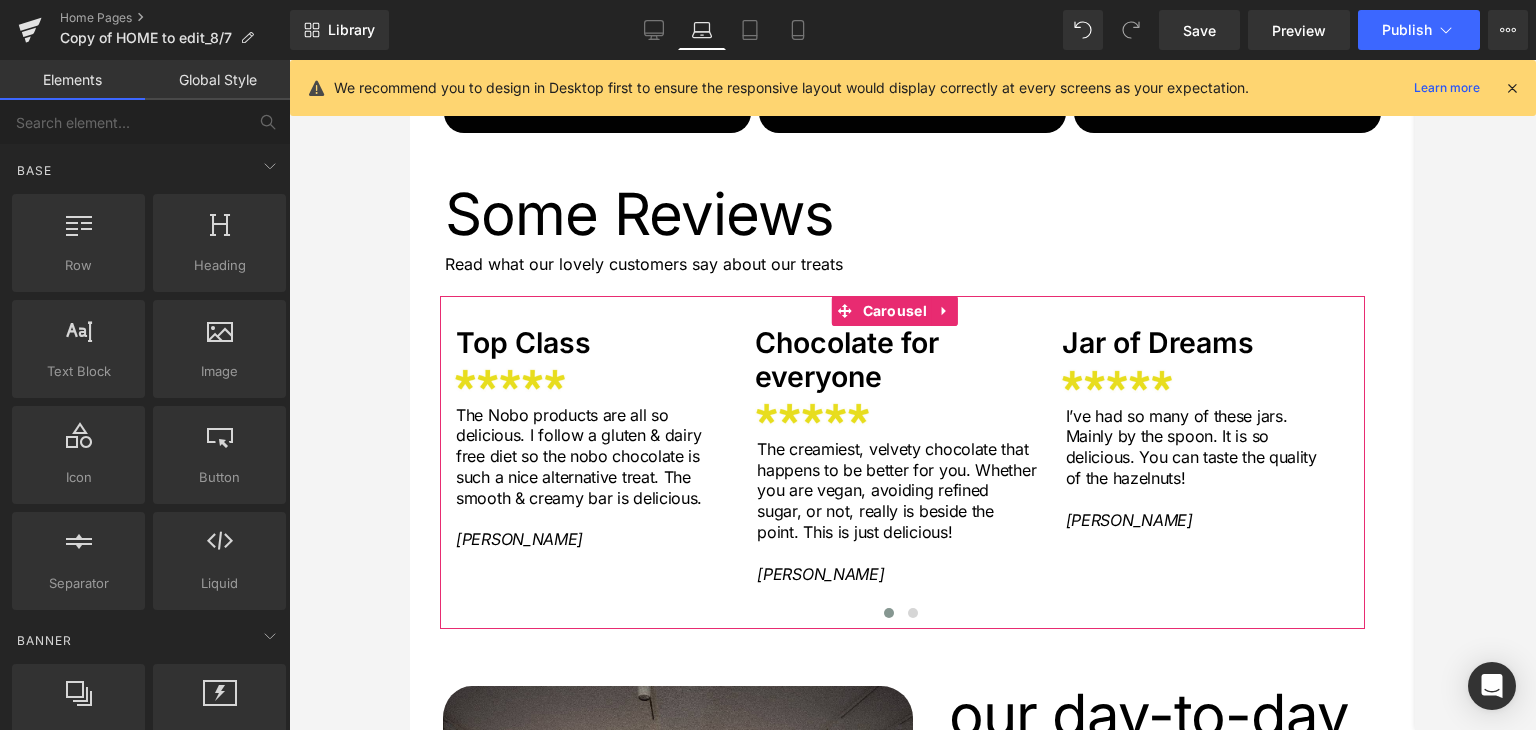 scroll, scrollTop: 2604, scrollLeft: 0, axis: vertical 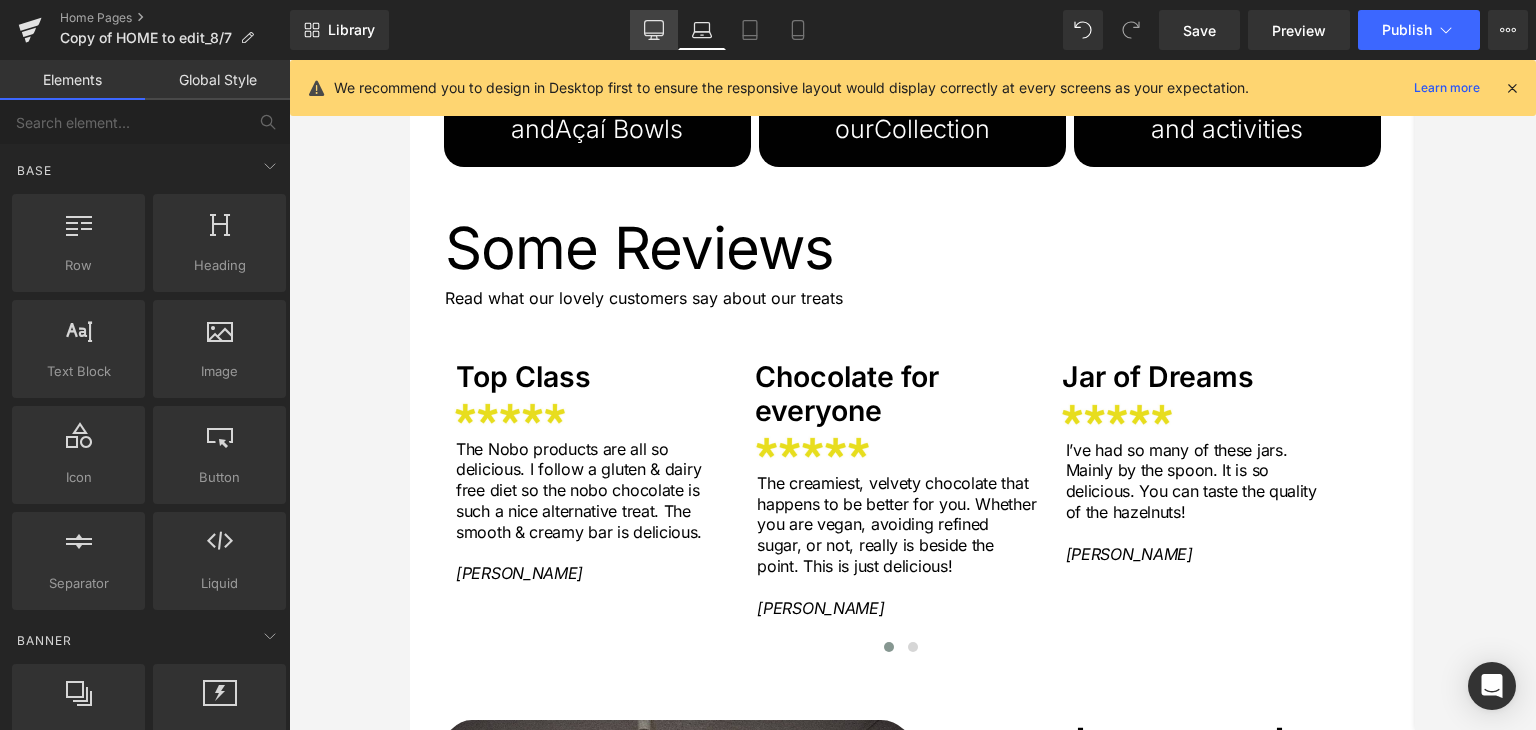 click on "Desktop" at bounding box center (654, 30) 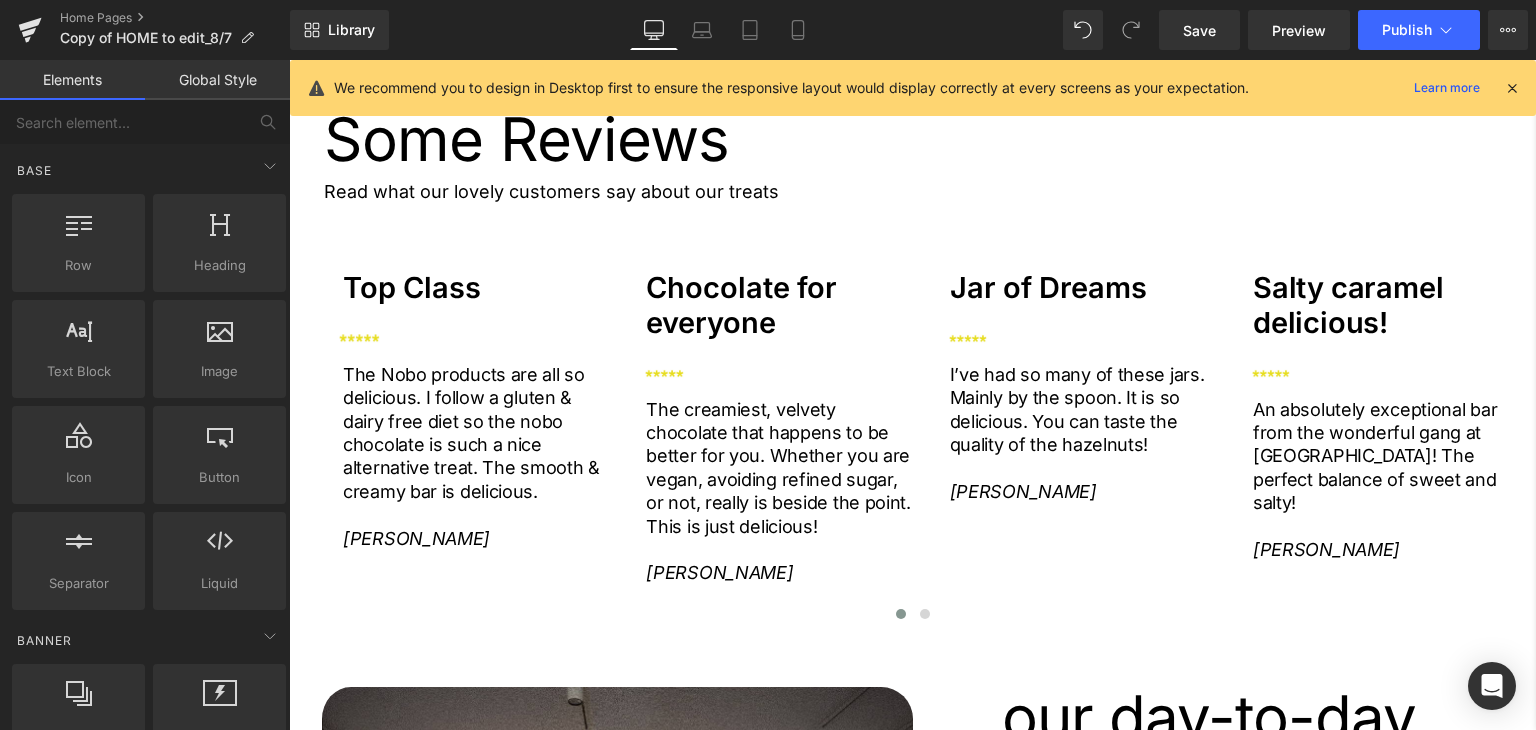 scroll, scrollTop: 3049, scrollLeft: 0, axis: vertical 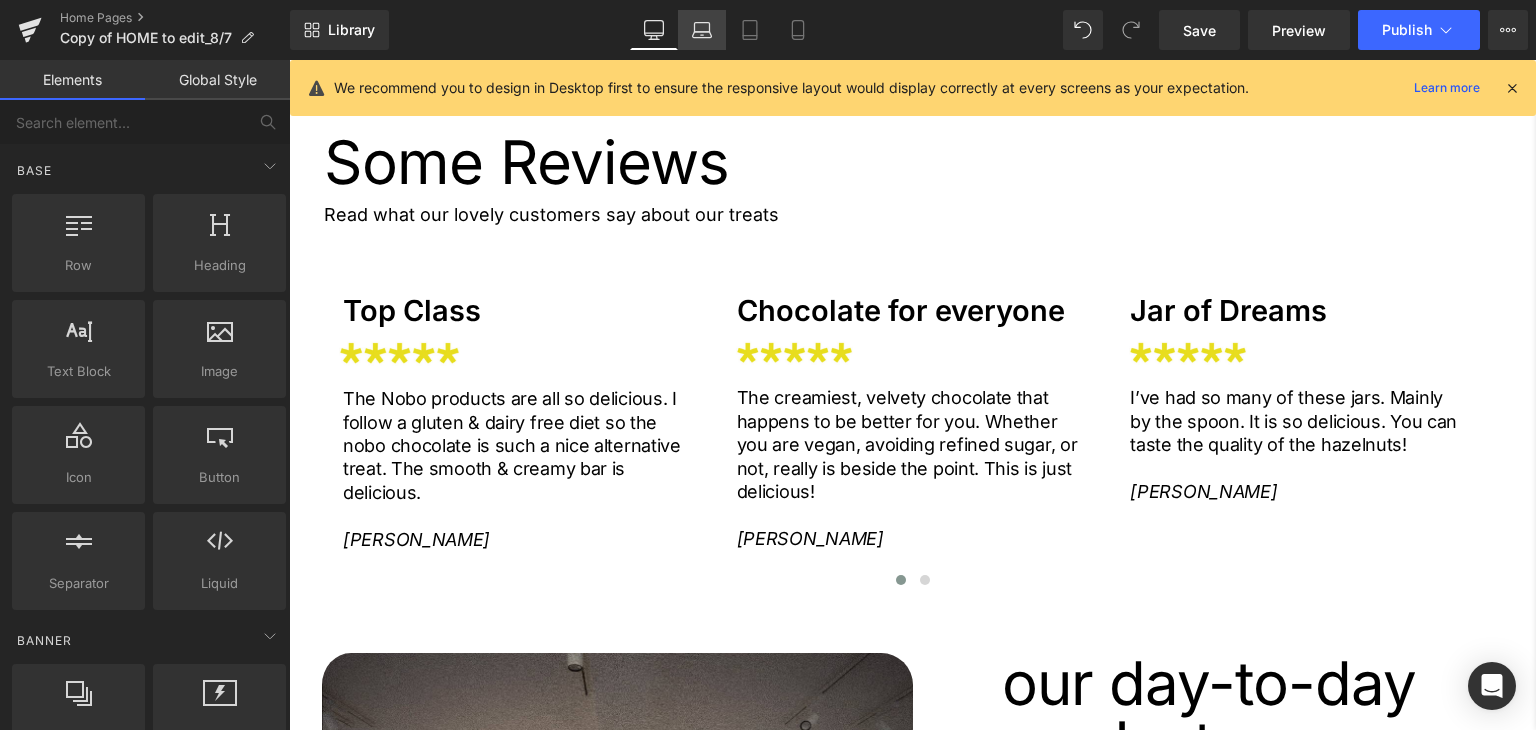 click on "Laptop" at bounding box center (702, 30) 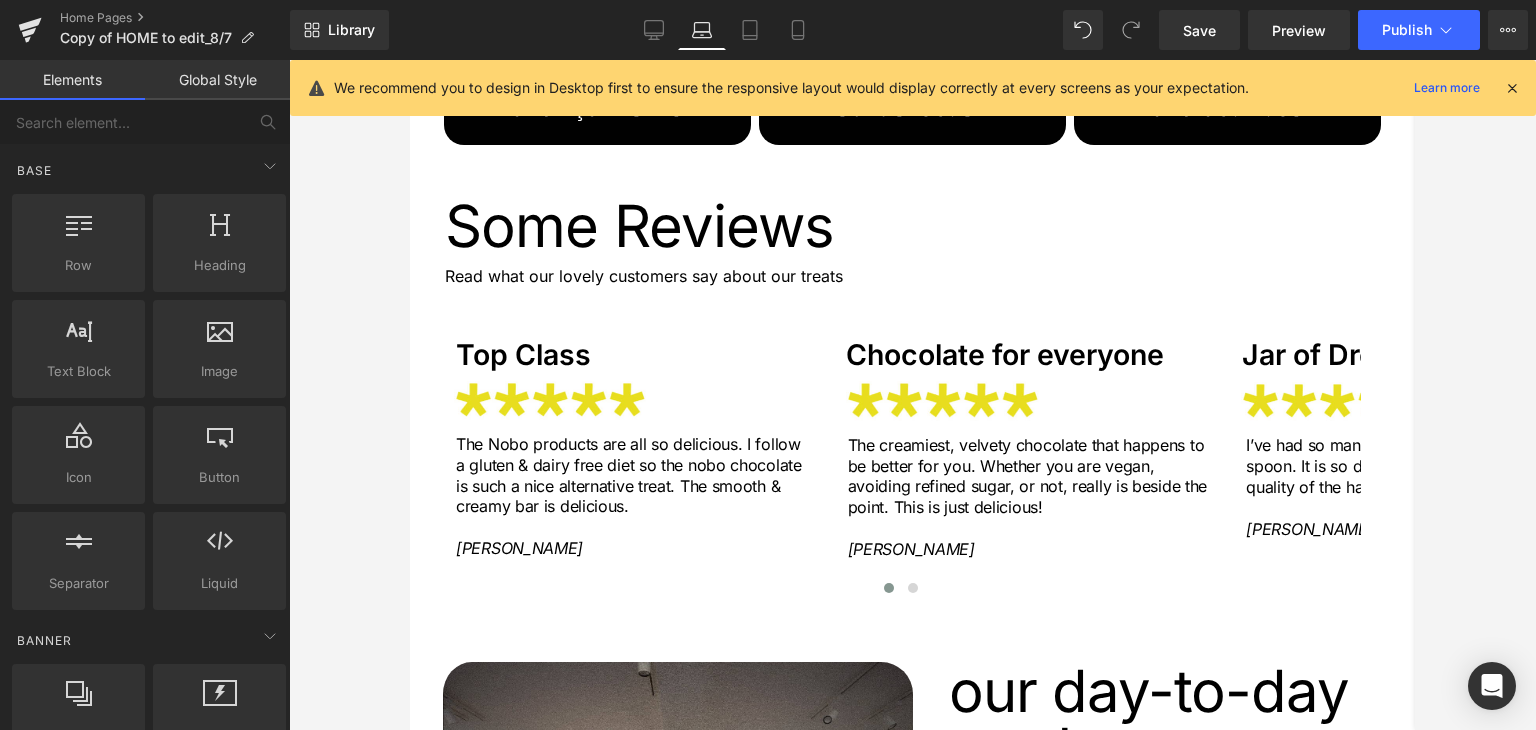 scroll, scrollTop: 2666, scrollLeft: 0, axis: vertical 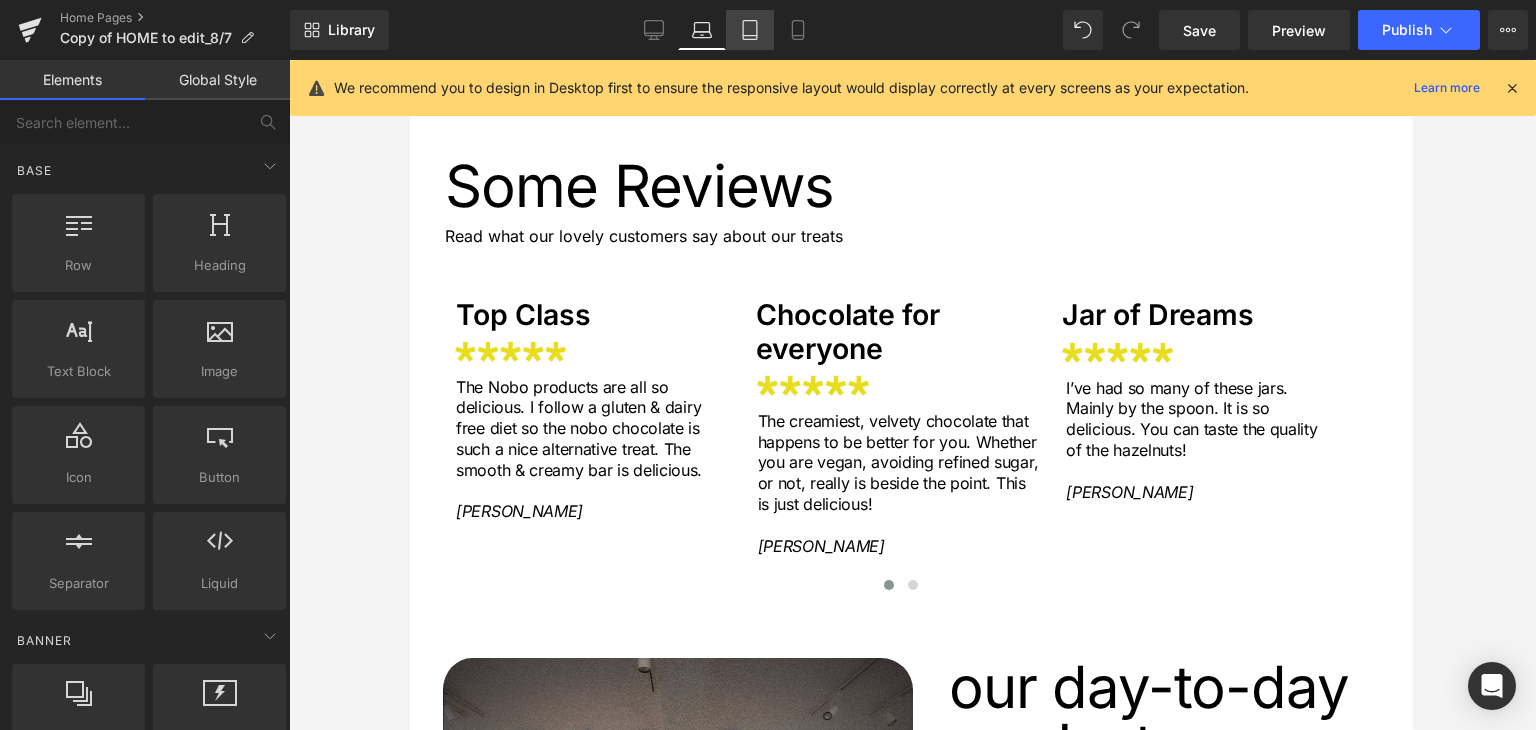 click on "Tablet" at bounding box center [750, 30] 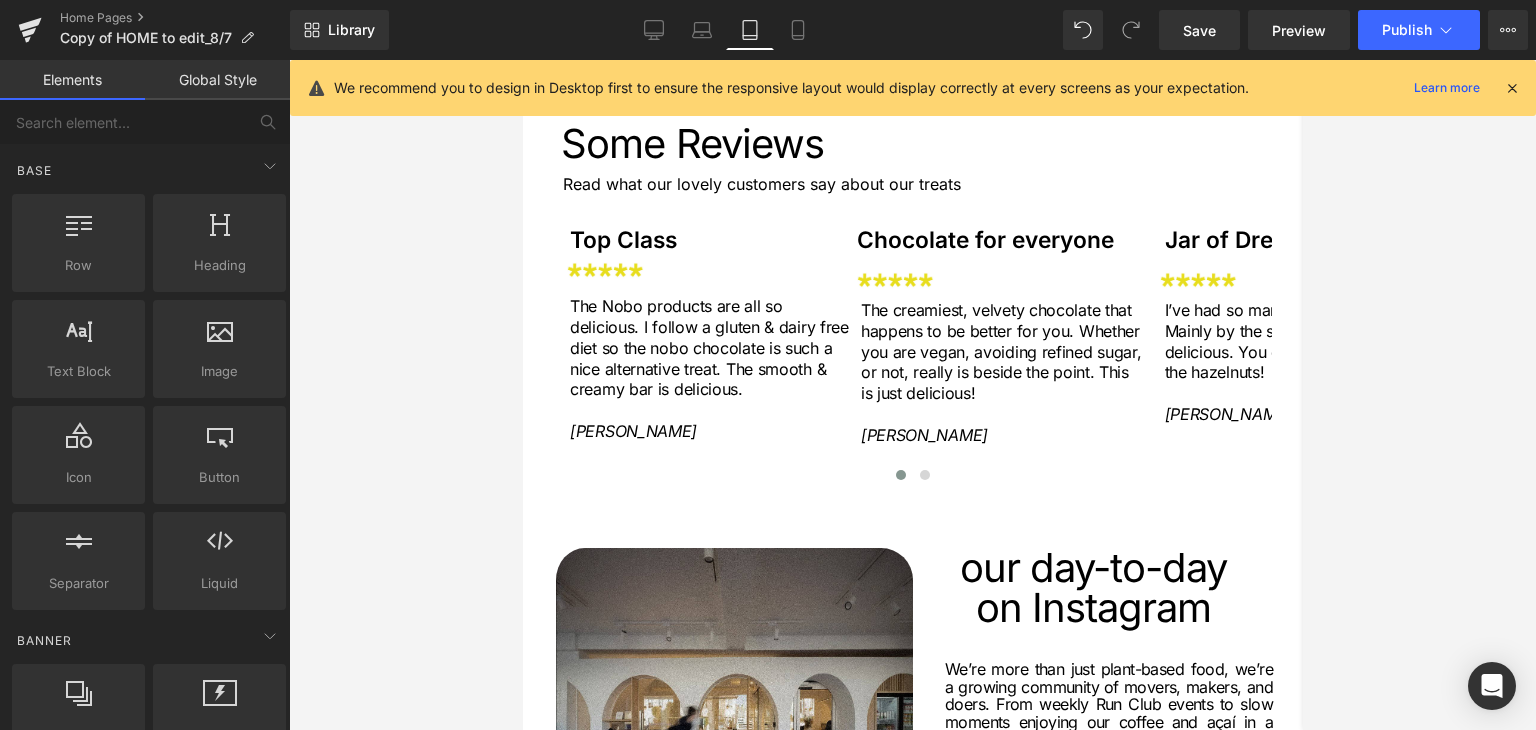 scroll, scrollTop: 2825, scrollLeft: 0, axis: vertical 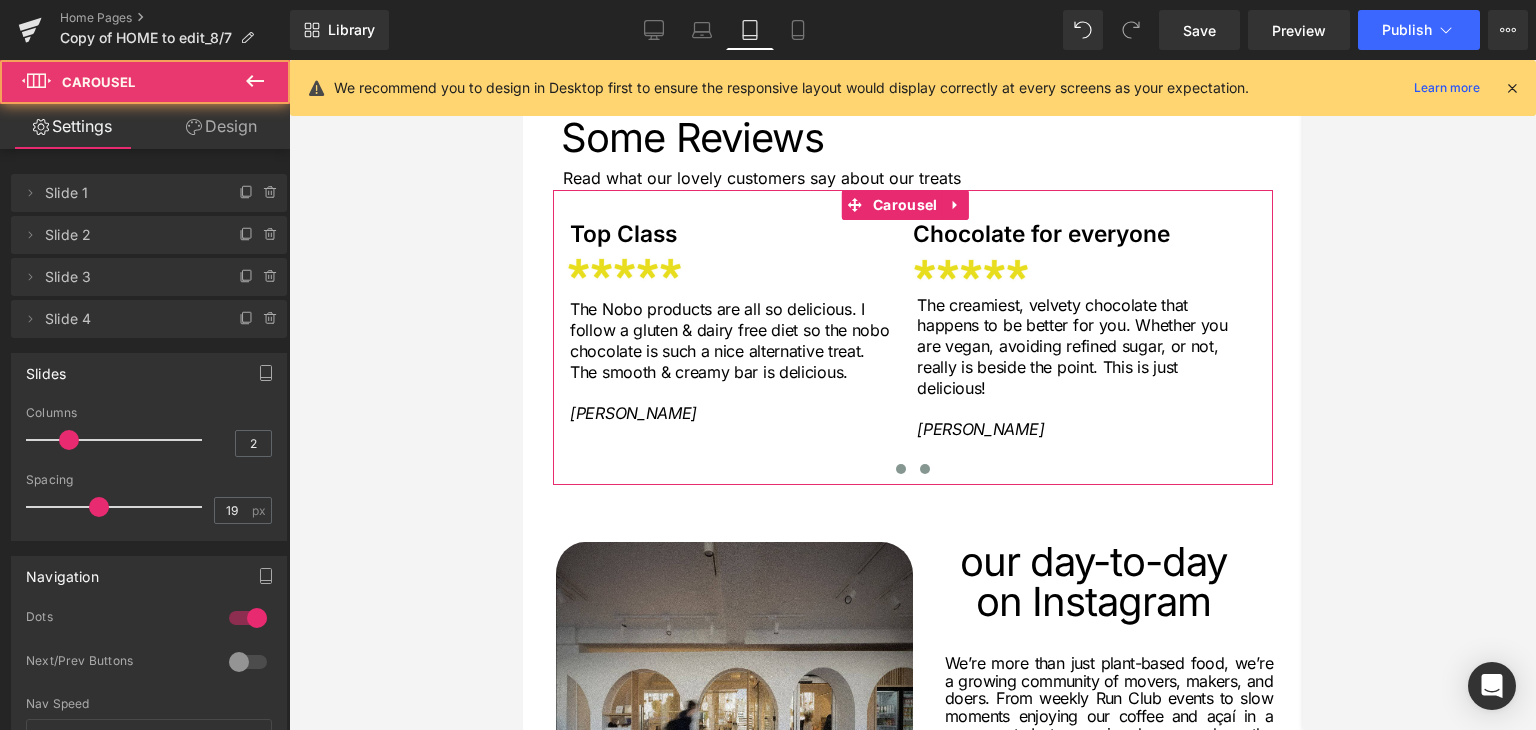 click at bounding box center [924, 469] 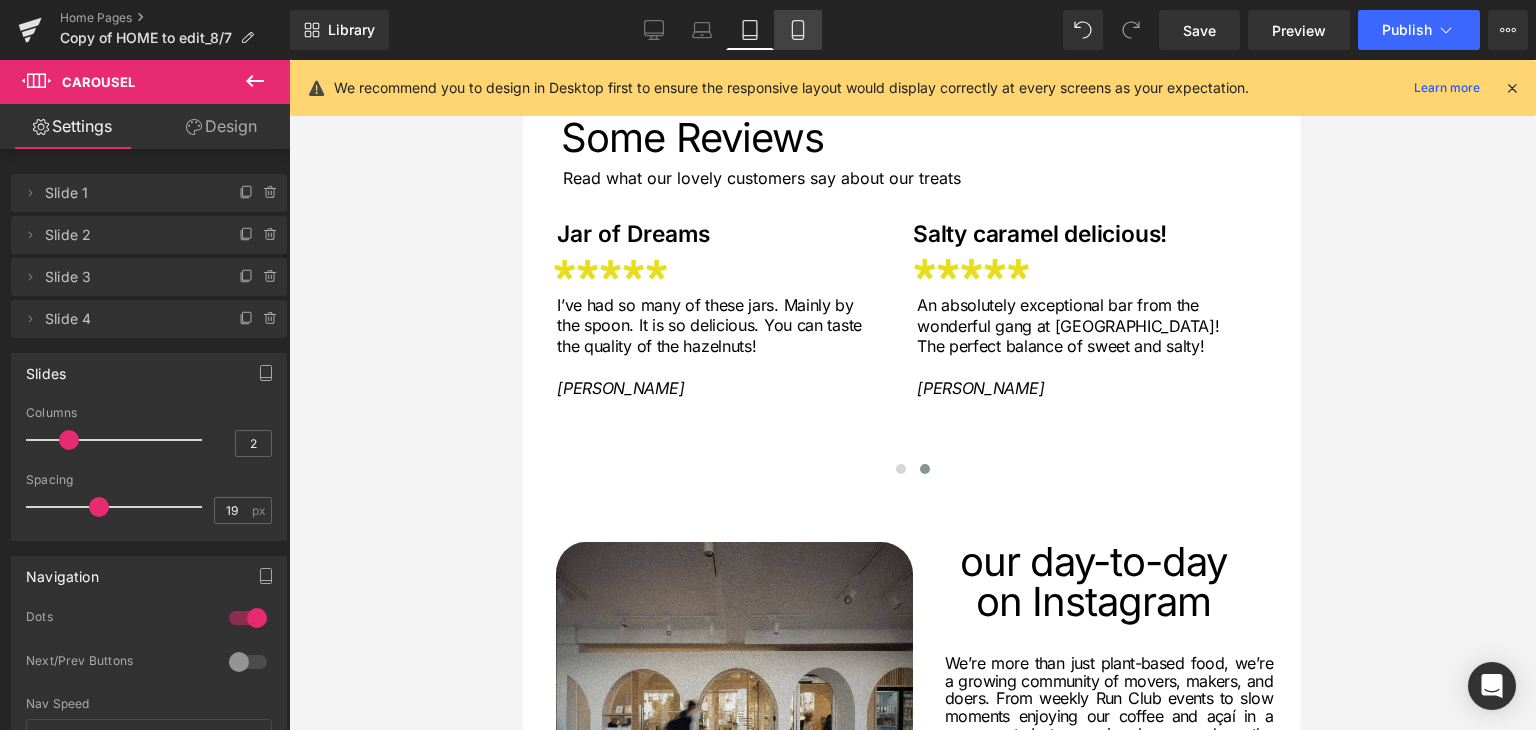 click on "Mobile" at bounding box center [798, 30] 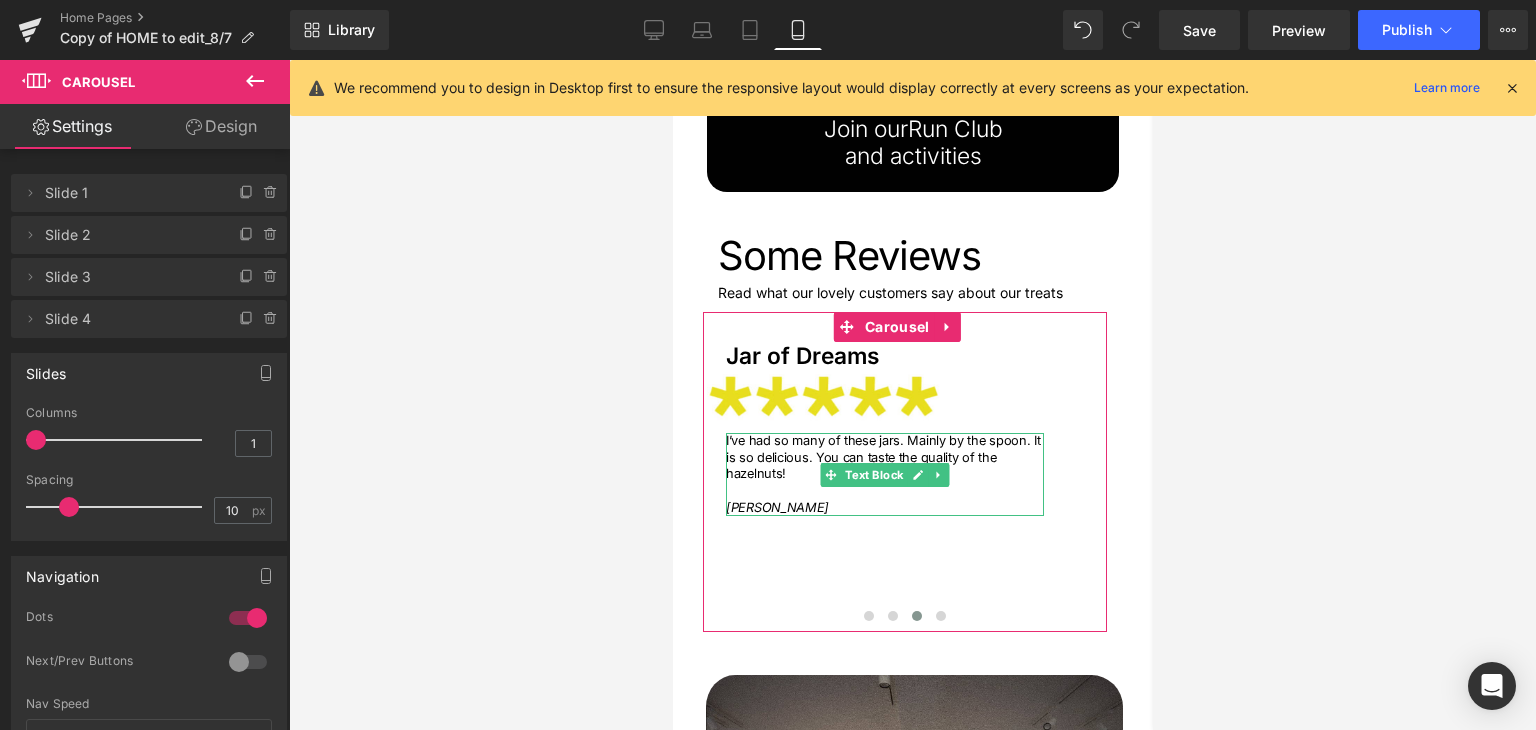scroll, scrollTop: 4561, scrollLeft: 0, axis: vertical 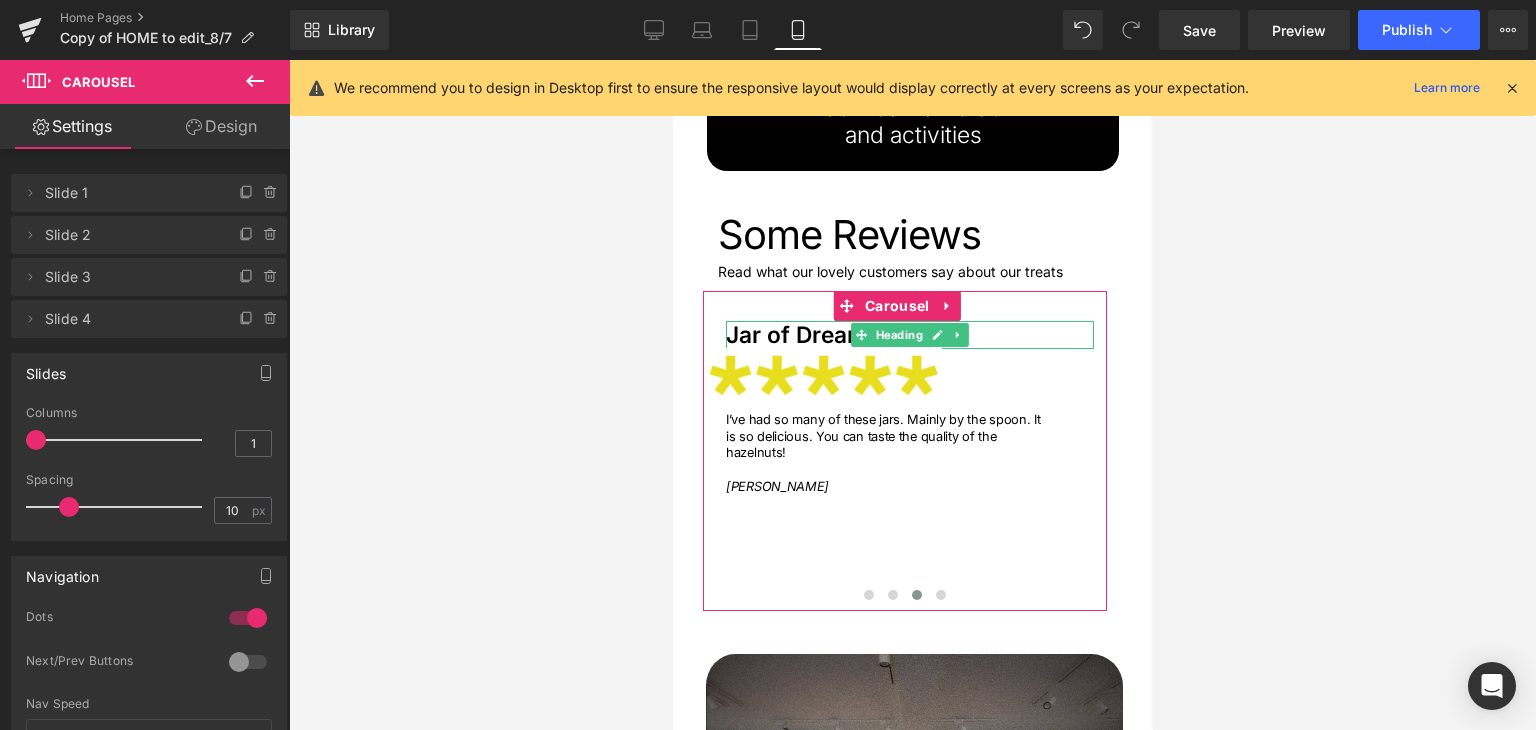 click on "Jar of Dreams" at bounding box center [909, 334] 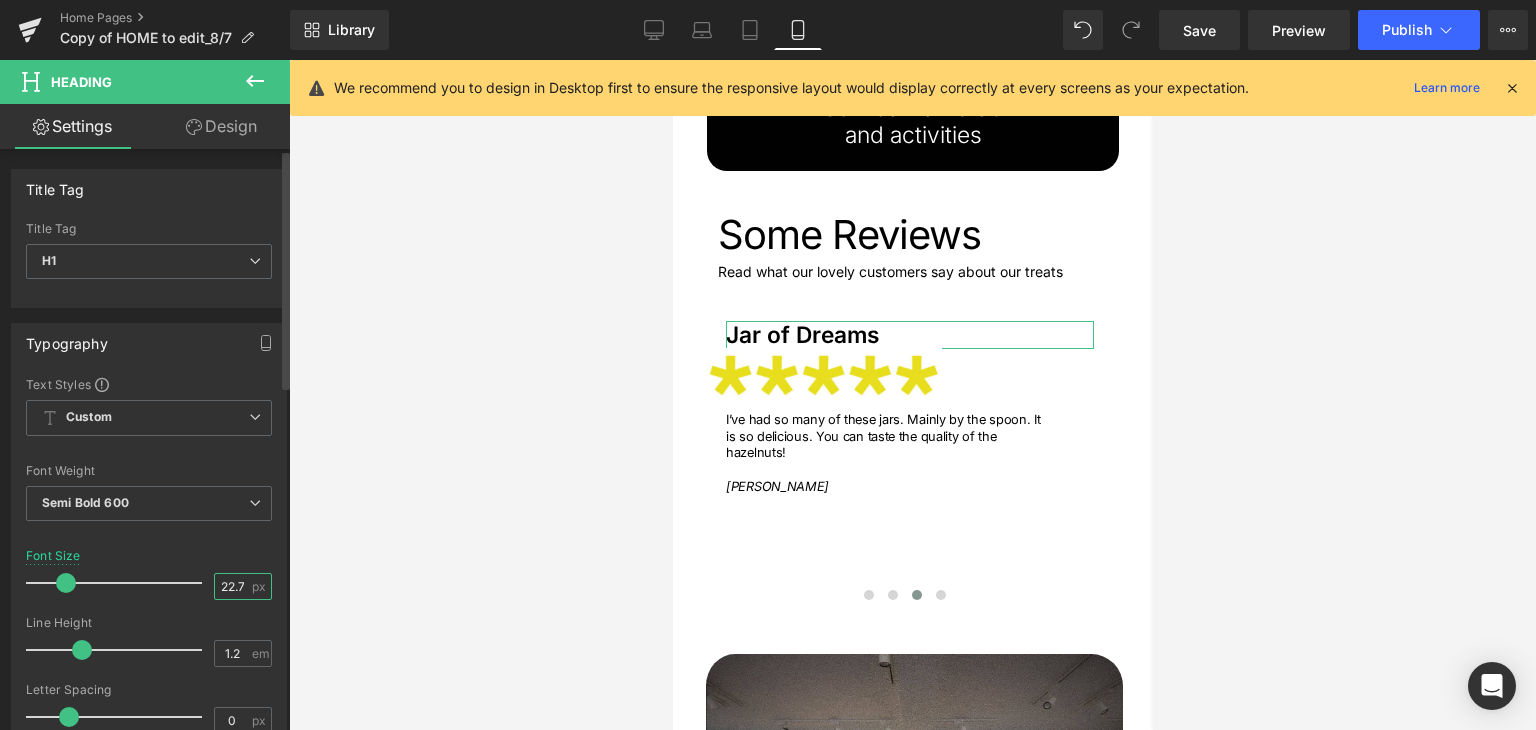 click on "22.72" at bounding box center (232, 586) 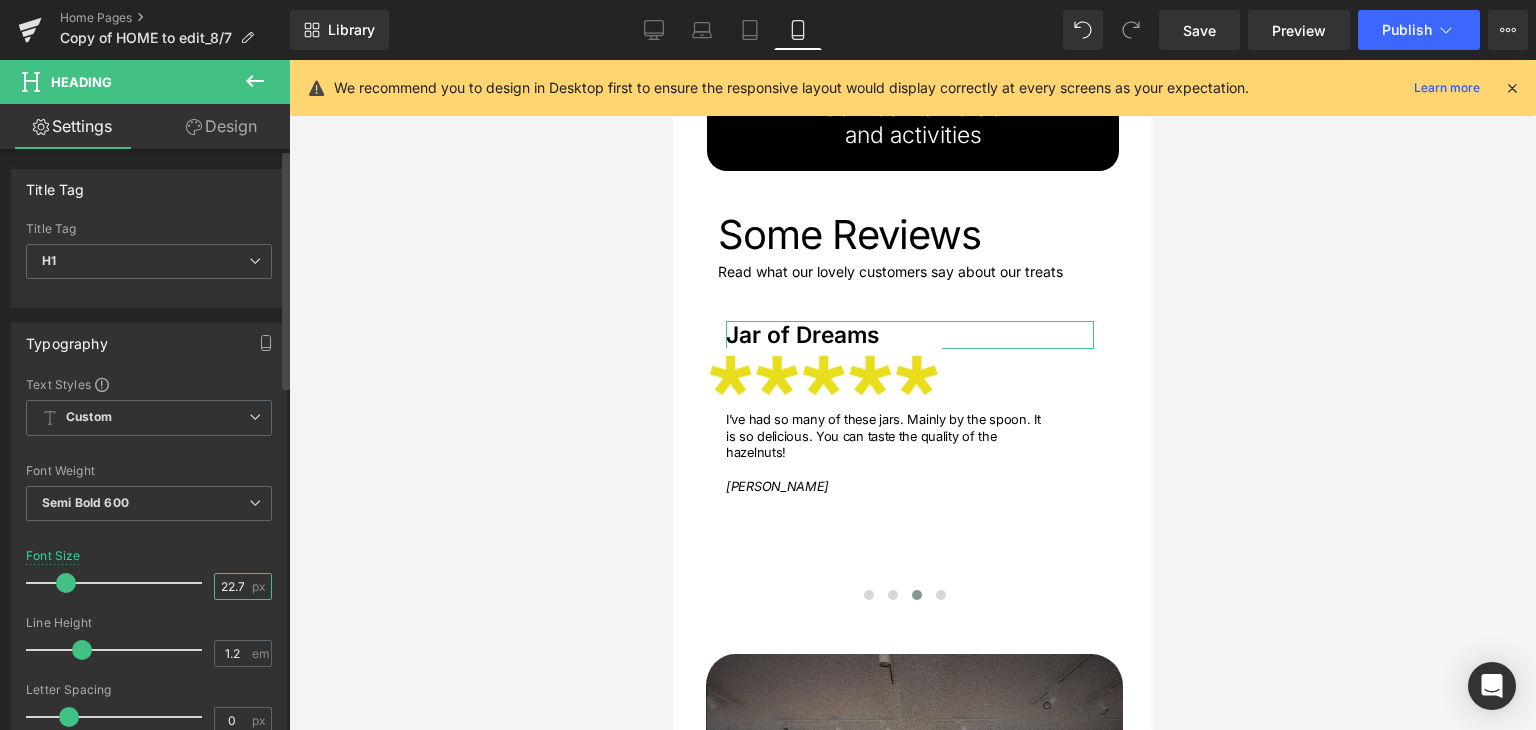 click on "22.72" at bounding box center (232, 586) 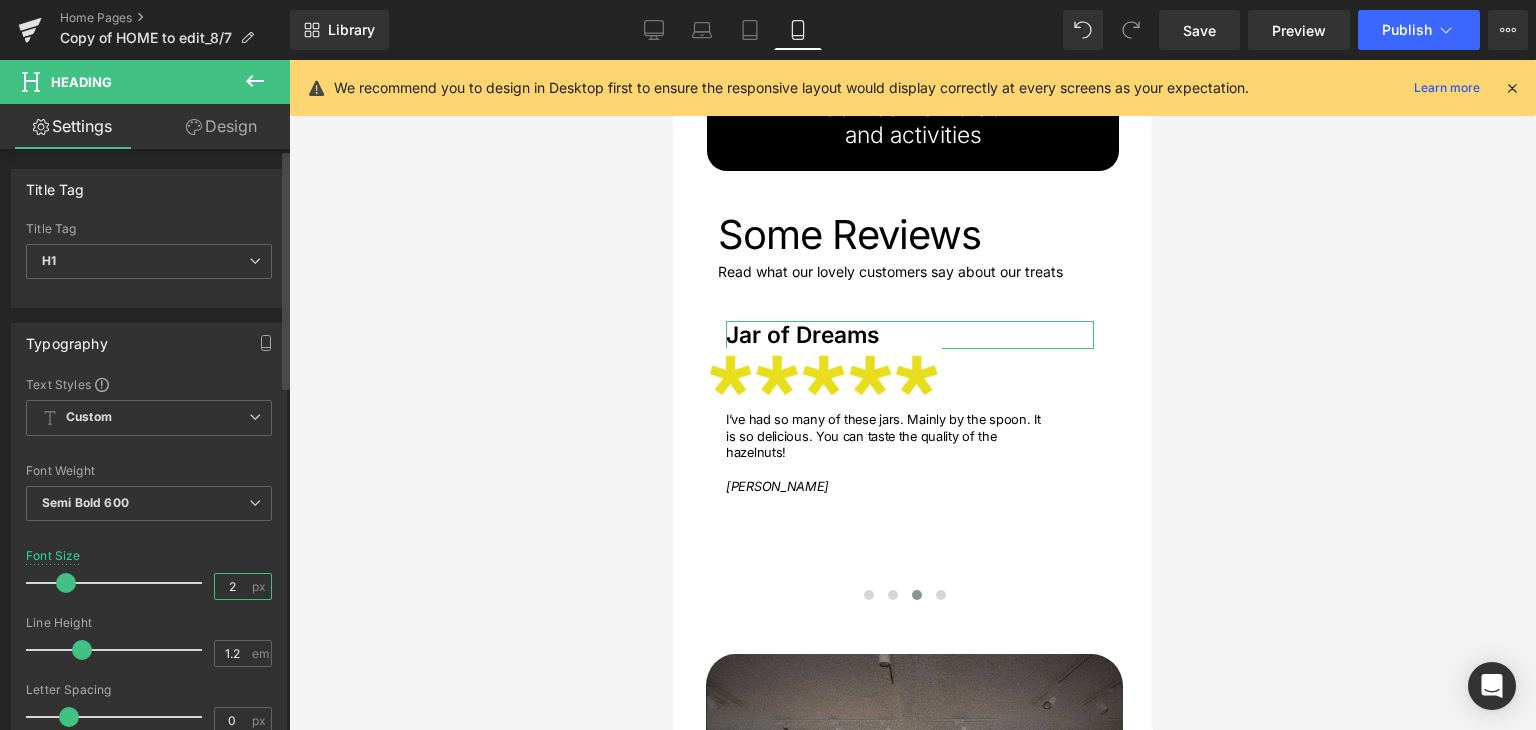 type on "24" 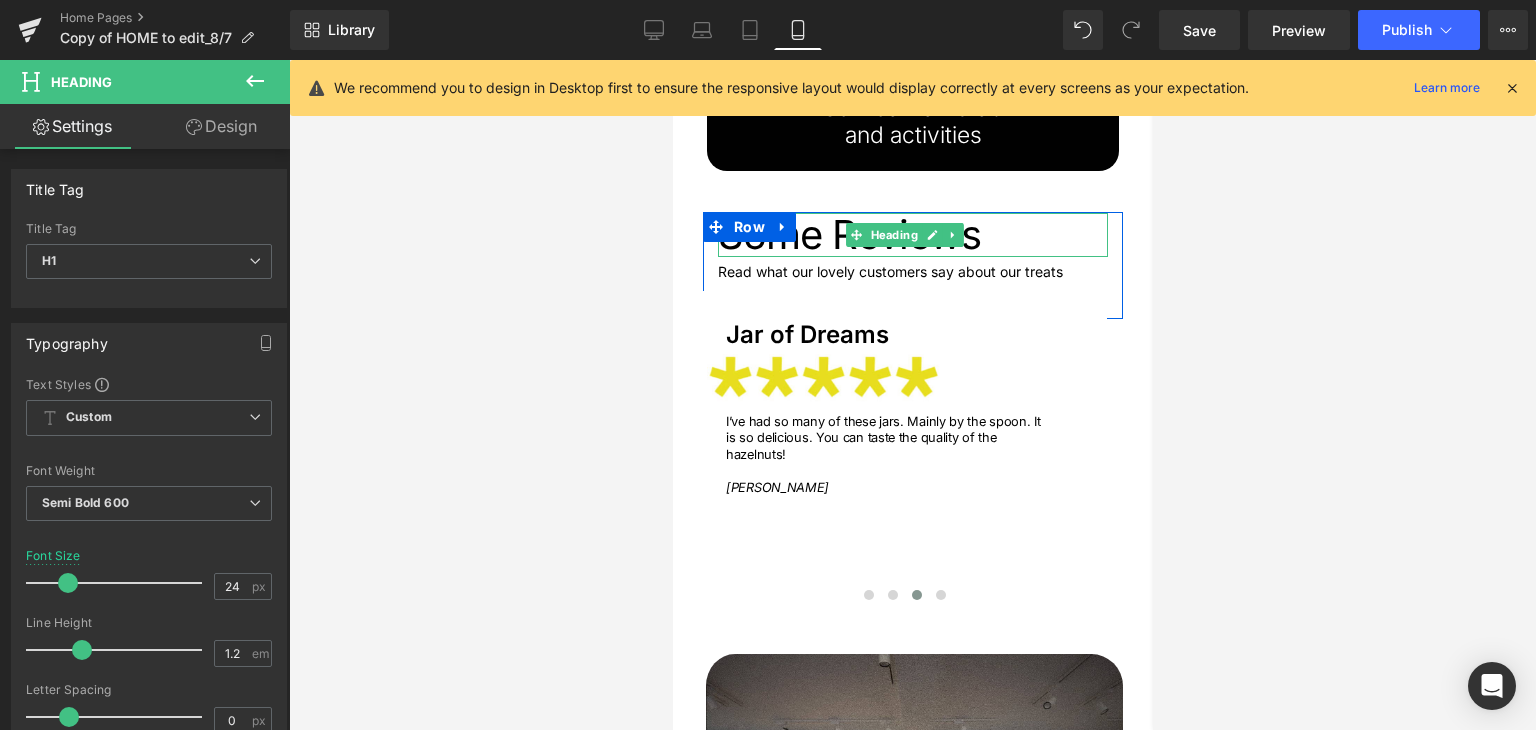 click on "Some Reviews" at bounding box center [912, 235] 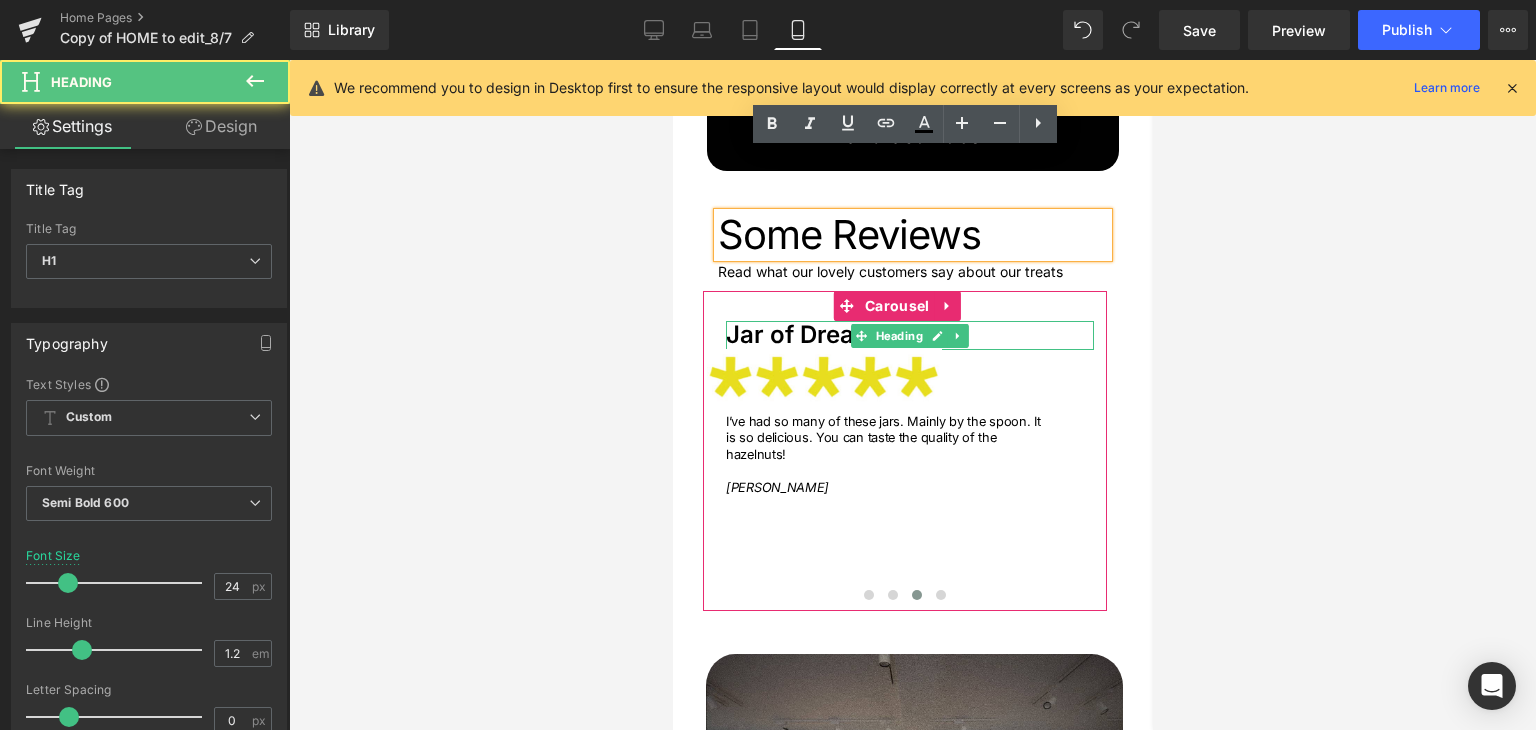 click on "Jar of Dreams" at bounding box center (909, 335) 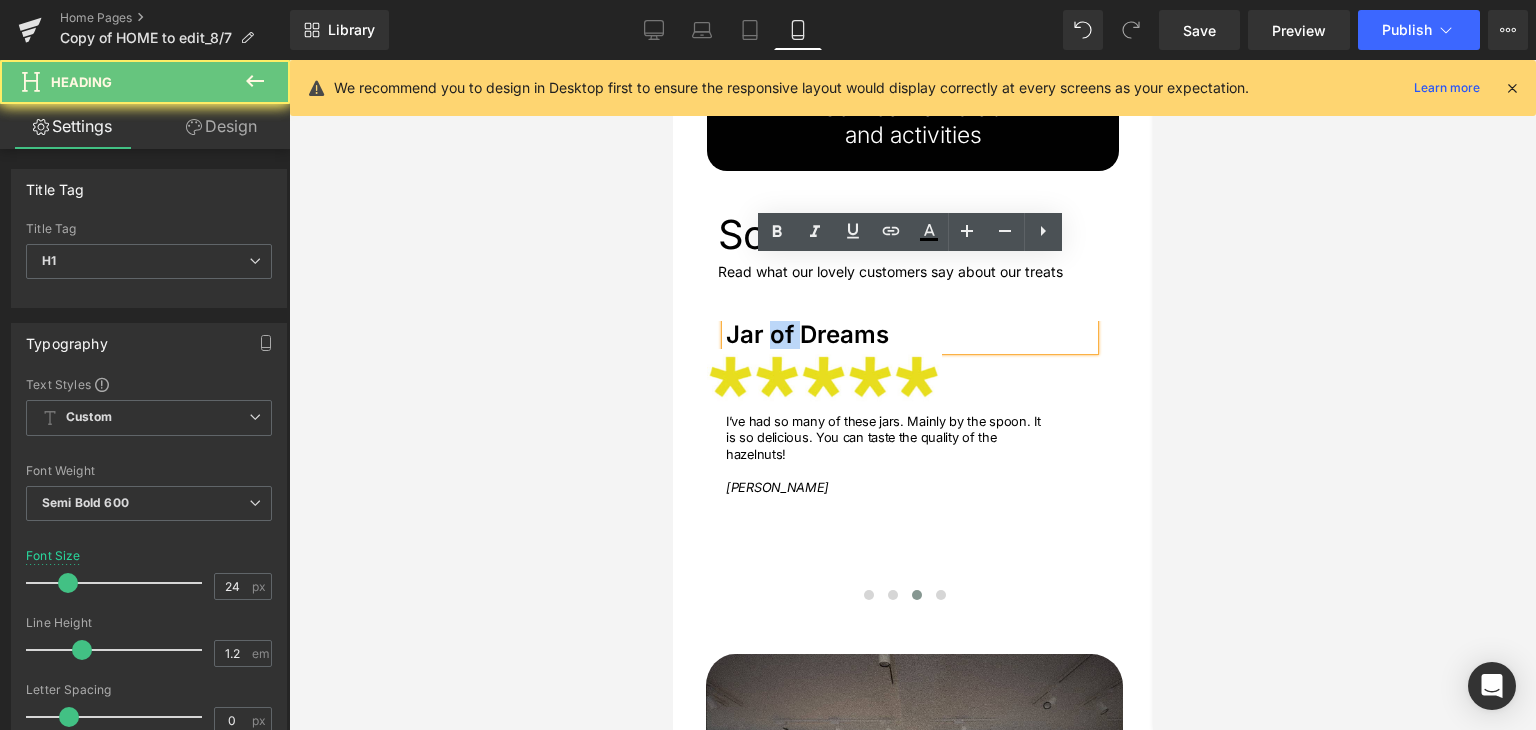 click on "Jar of Dreams" at bounding box center (909, 335) 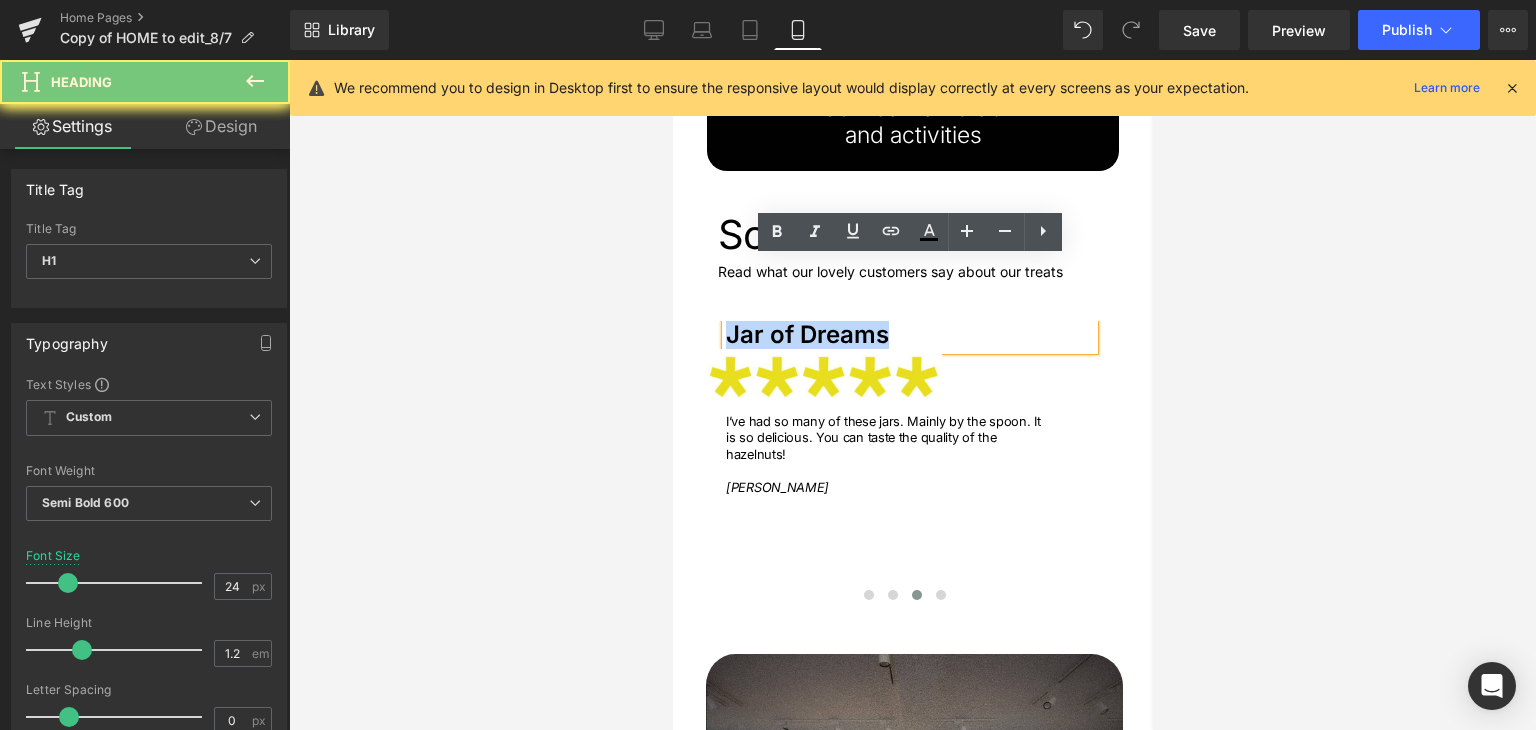 click on "Jar of Dreams" at bounding box center [909, 335] 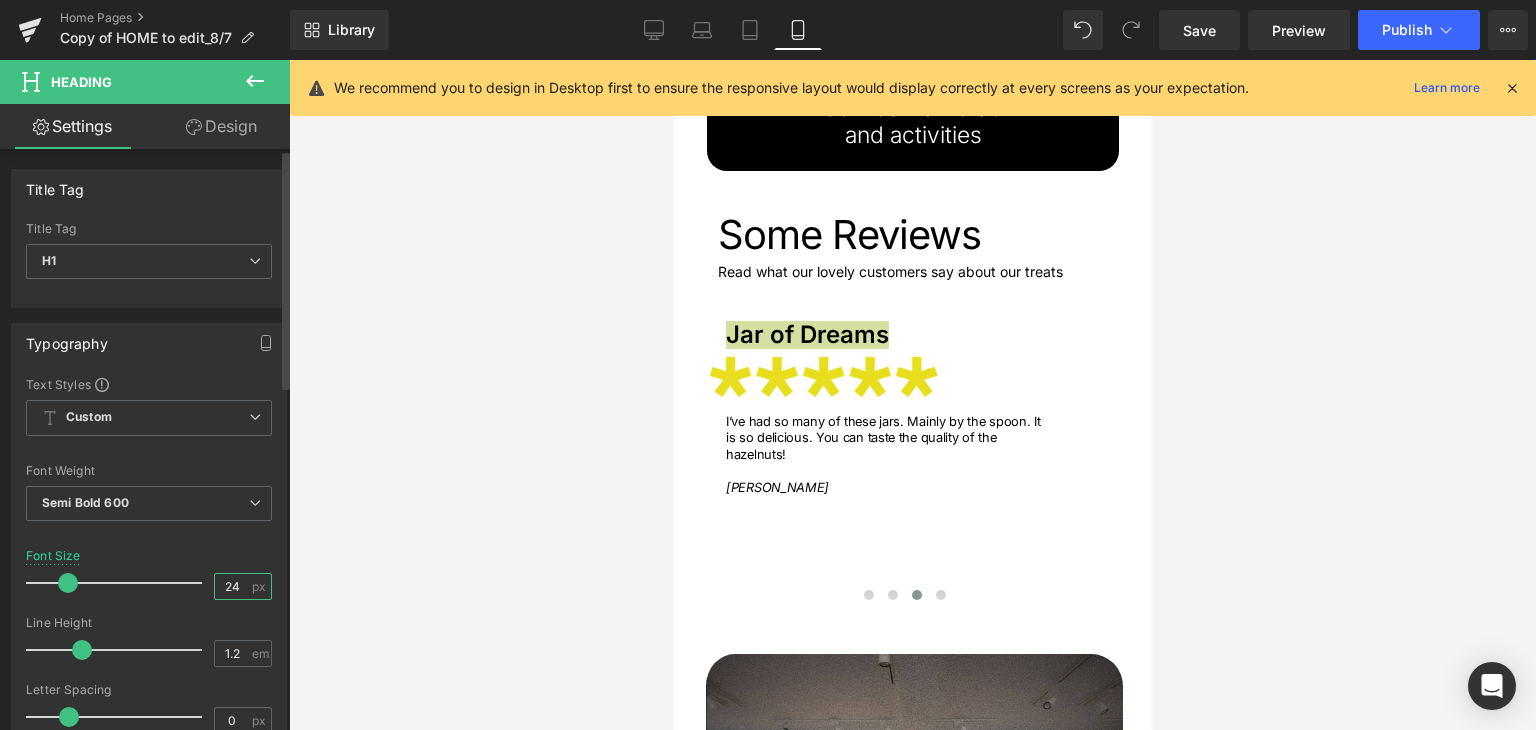 click on "24" at bounding box center [232, 586] 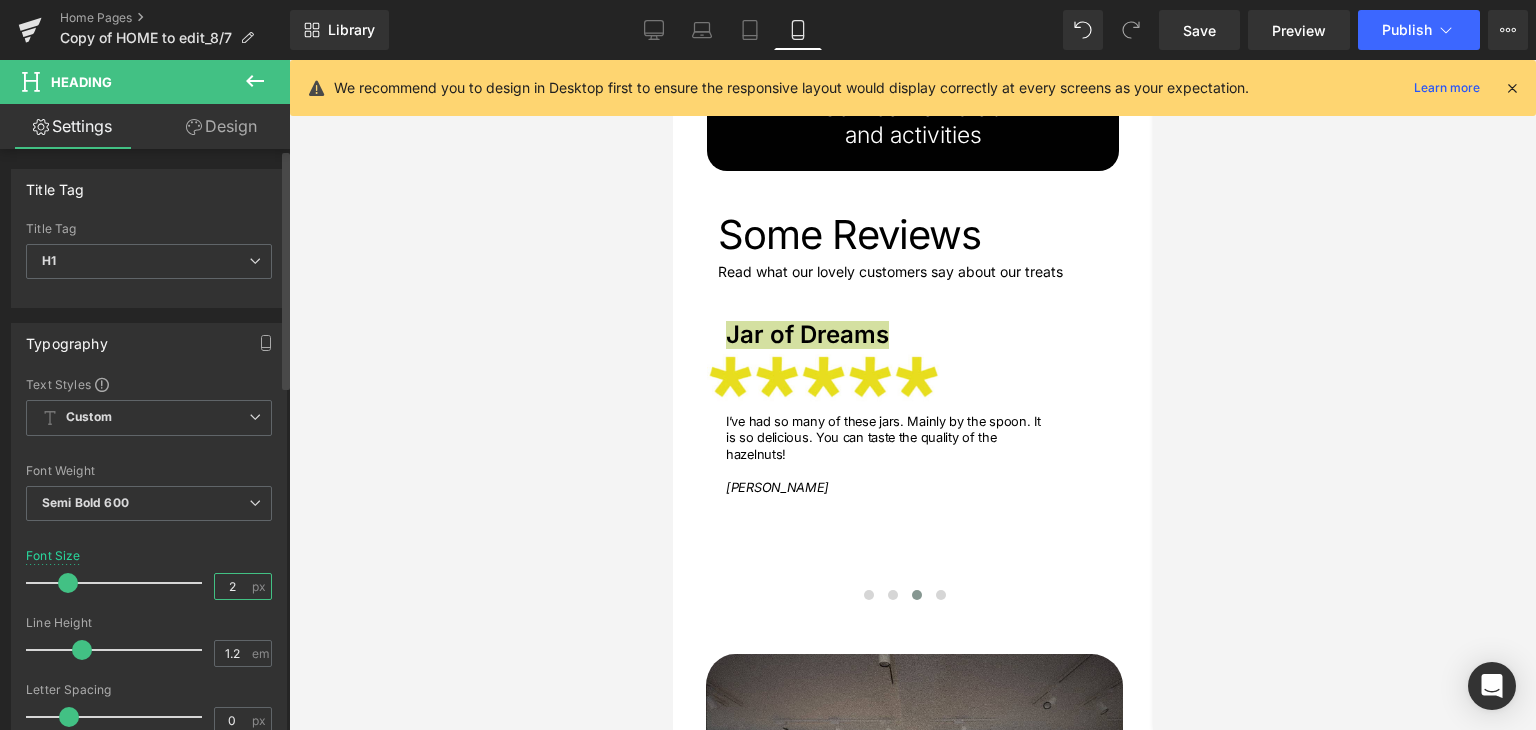 type on "25" 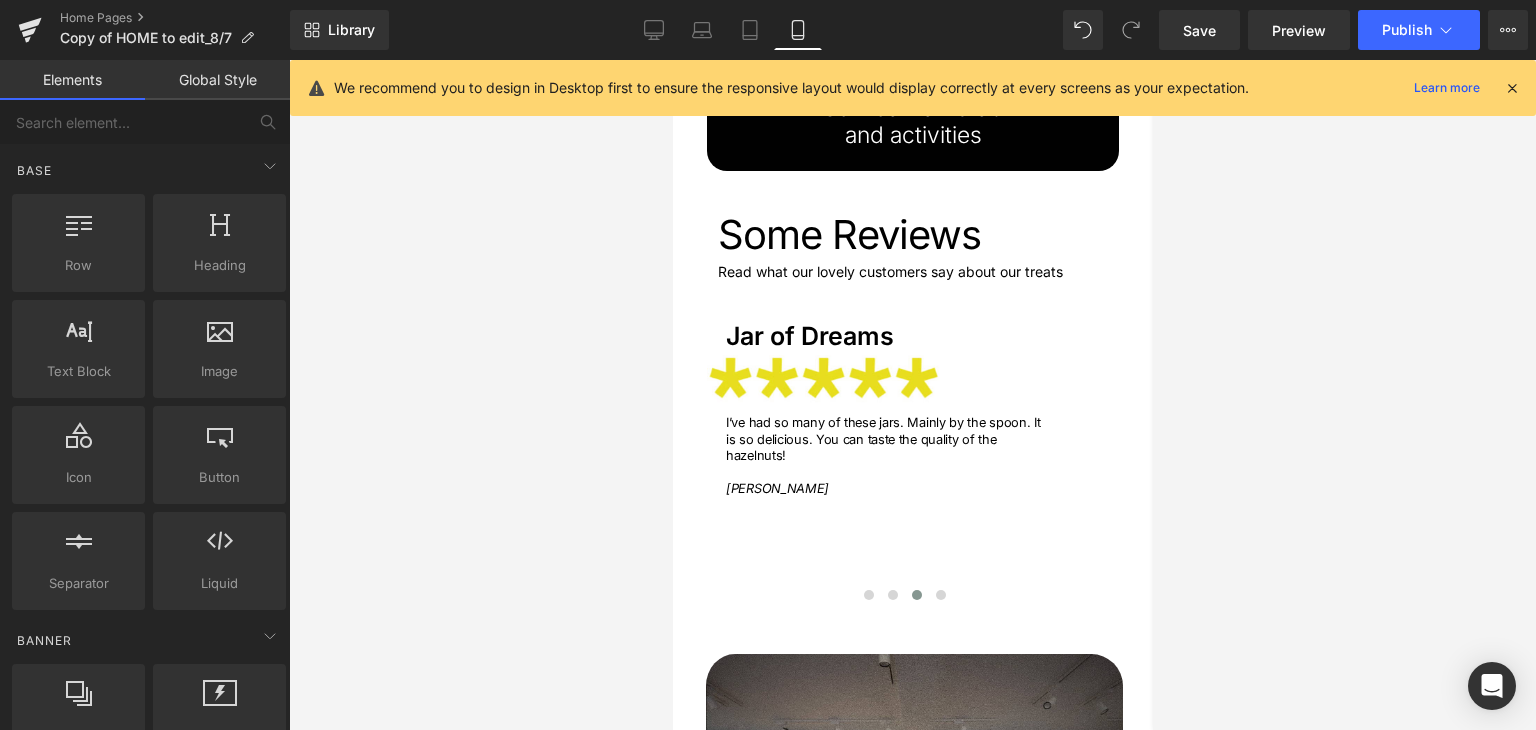 click at bounding box center (912, 395) 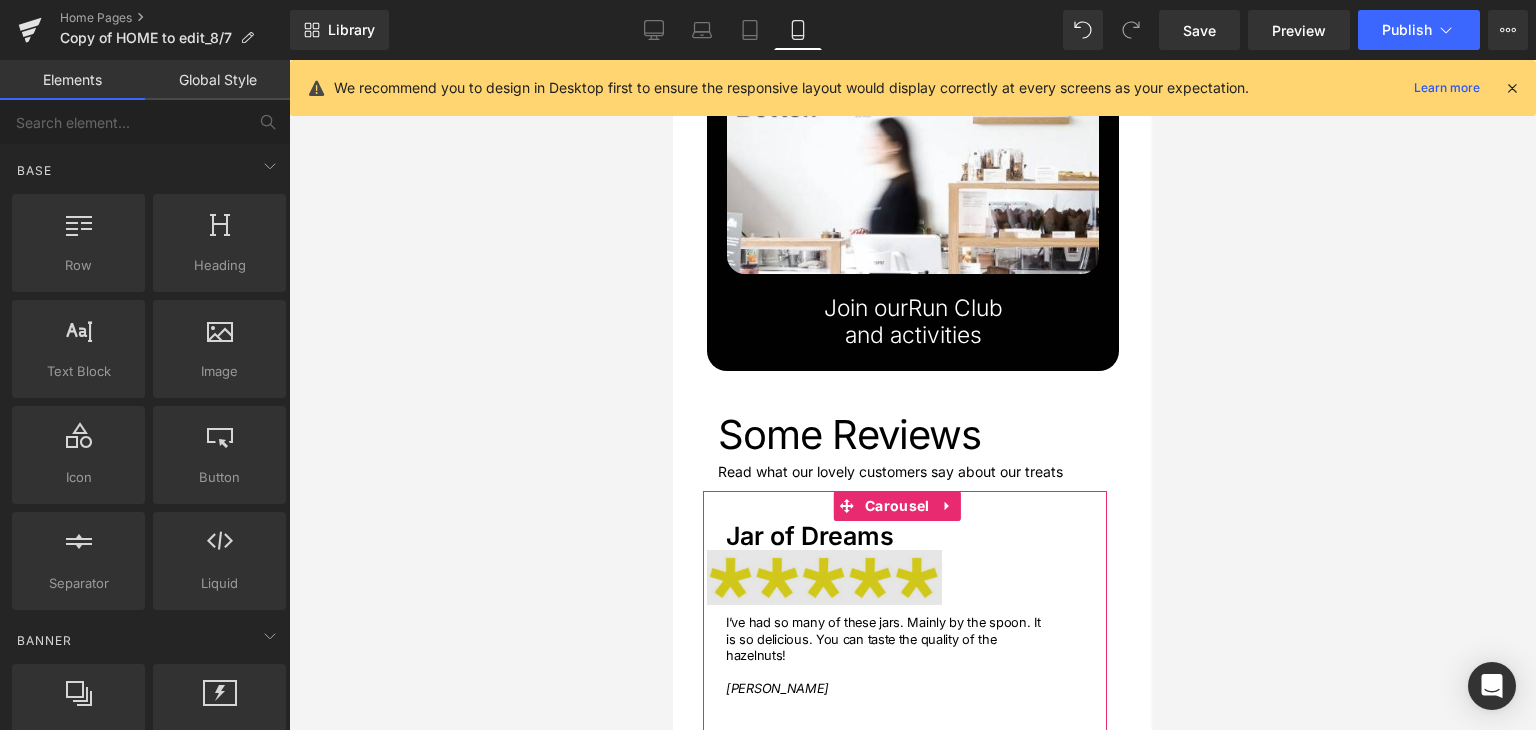 scroll, scrollTop: 4461, scrollLeft: 0, axis: vertical 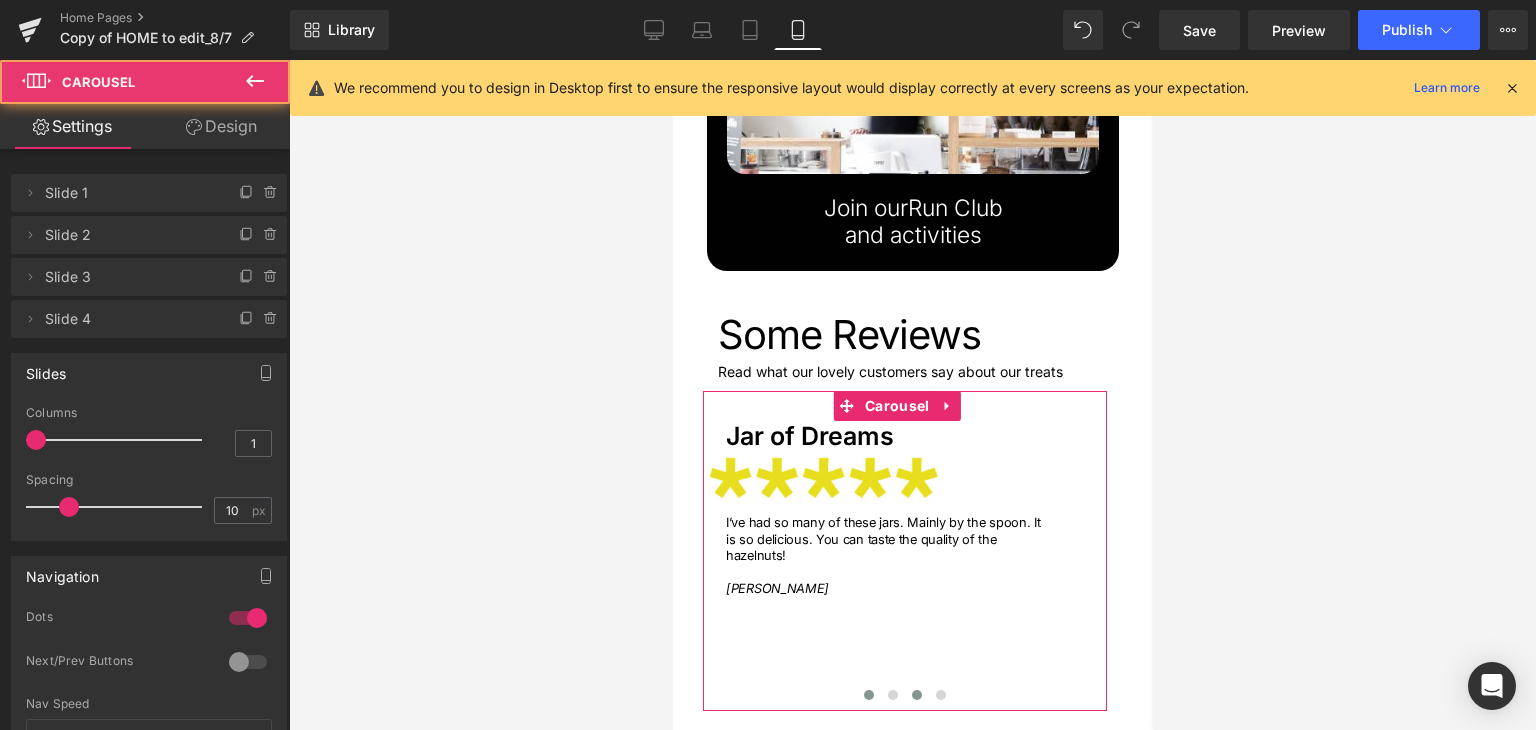 click at bounding box center (868, 695) 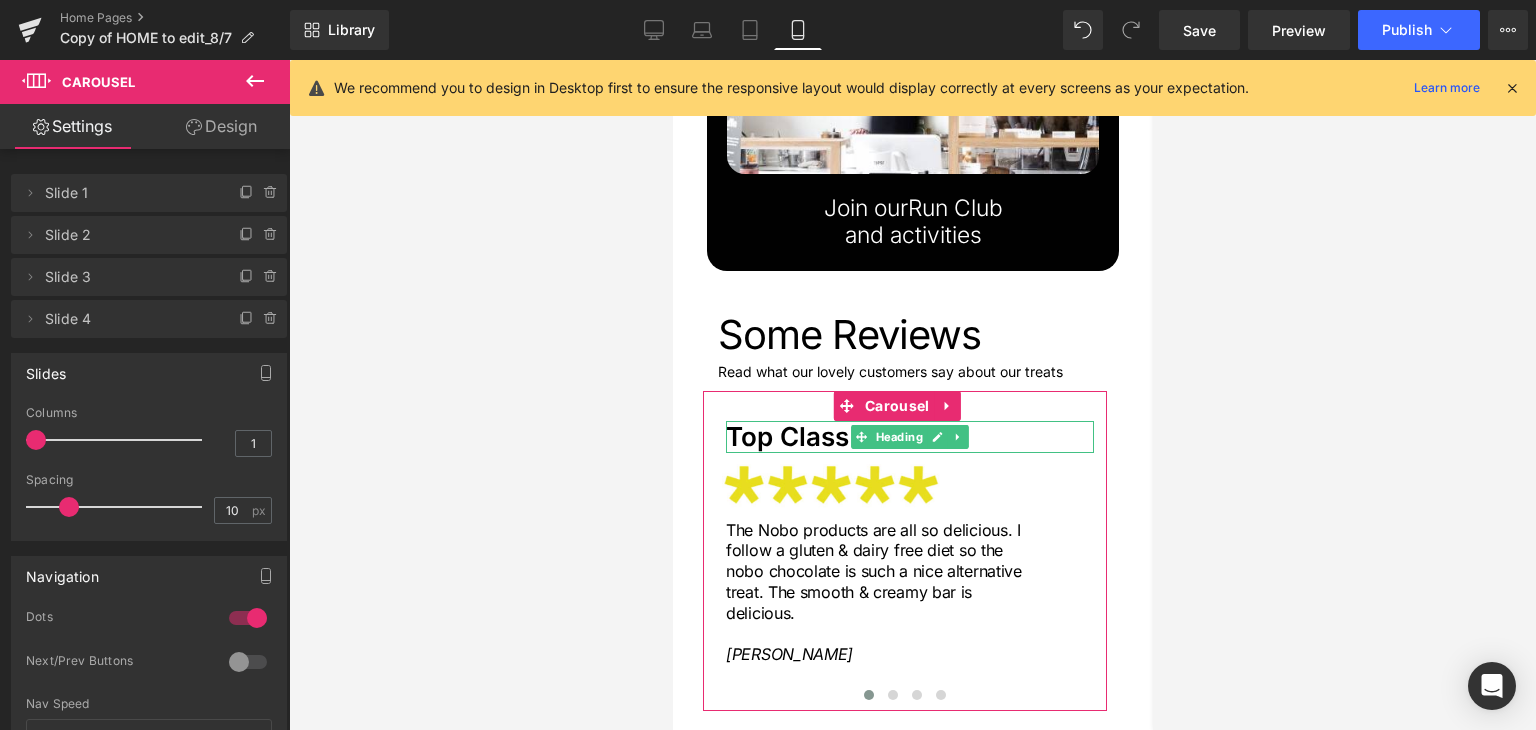 click on "Top Class" at bounding box center [909, 436] 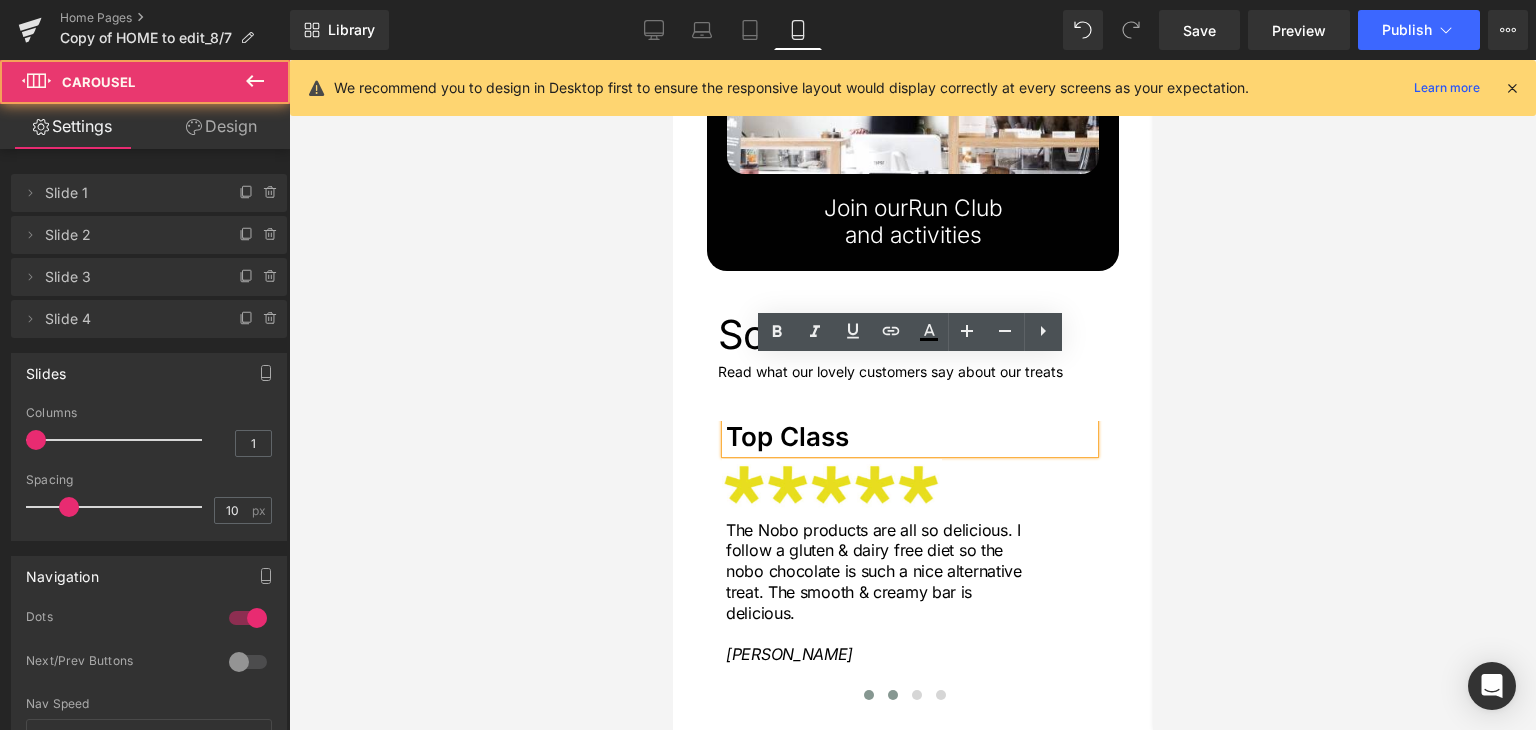 click at bounding box center [892, 695] 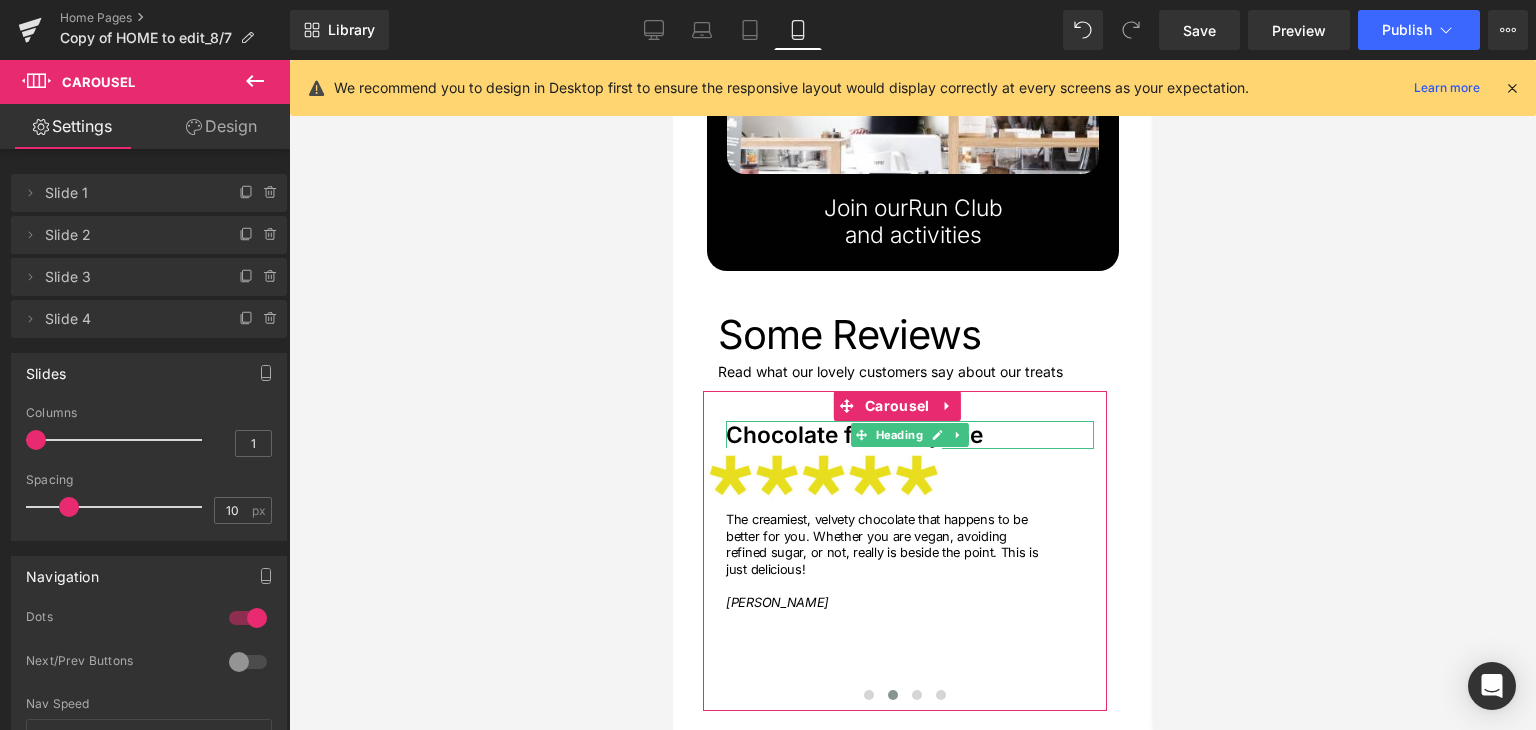 click on "Chocolate for everyone" at bounding box center (909, 434) 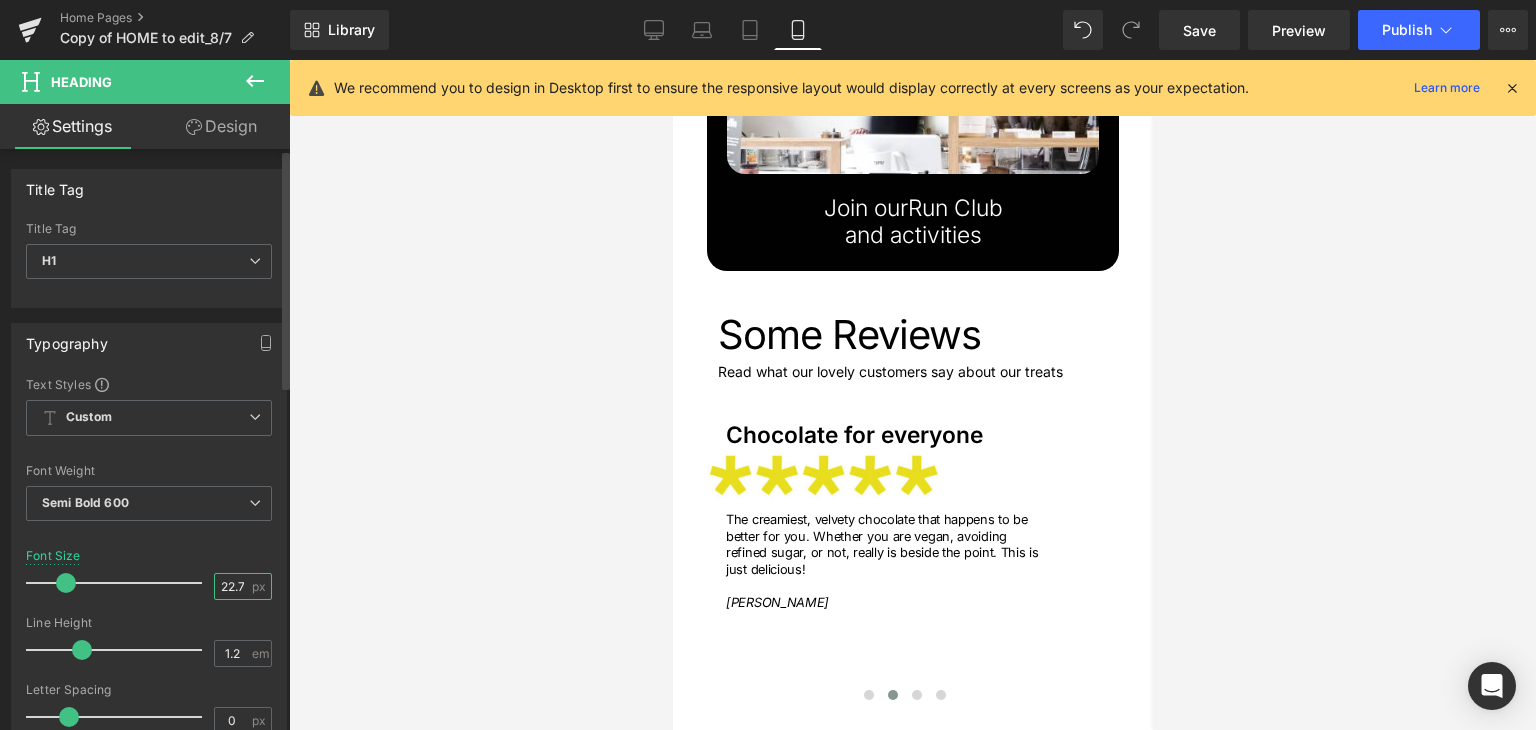 click on "22.72" at bounding box center (232, 586) 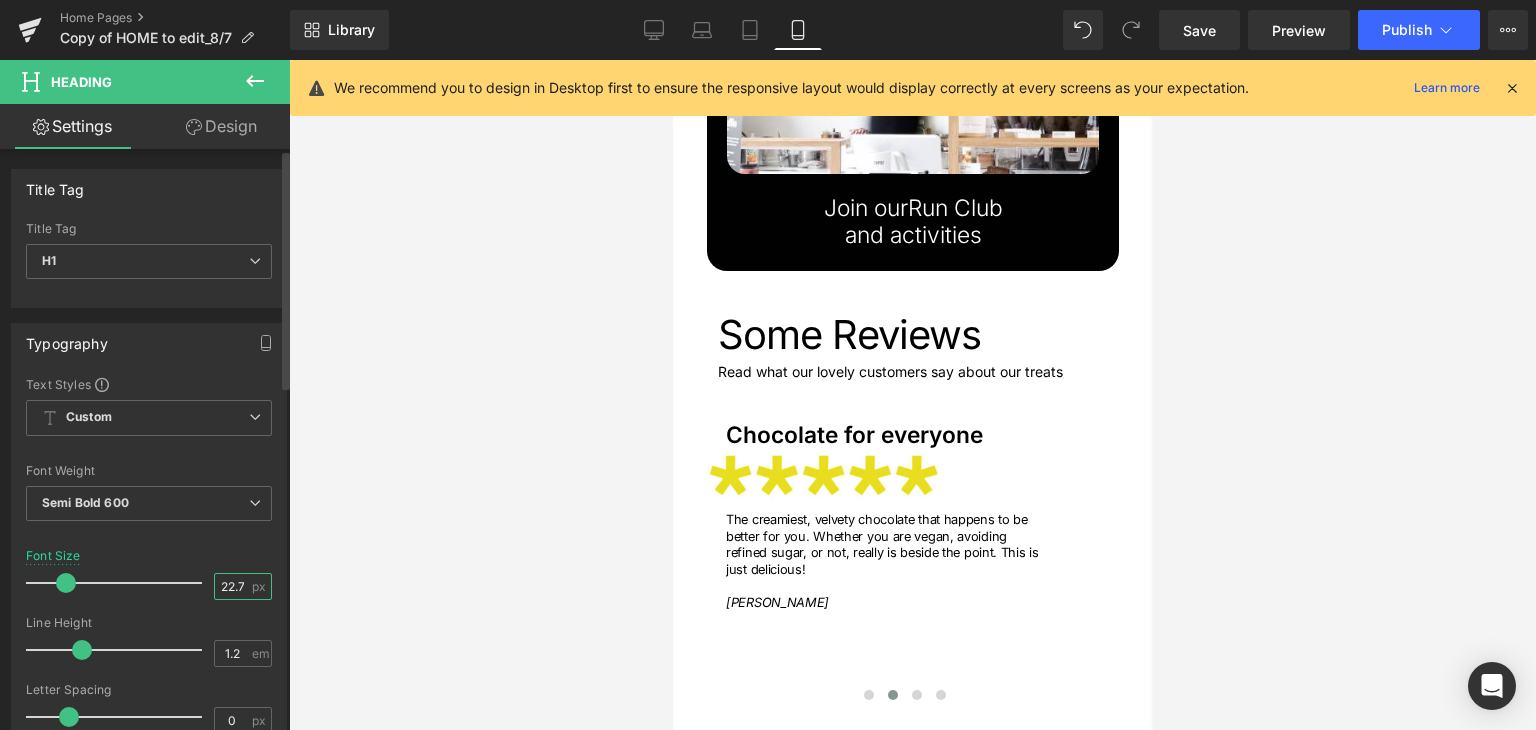 click on "22.72" at bounding box center (232, 586) 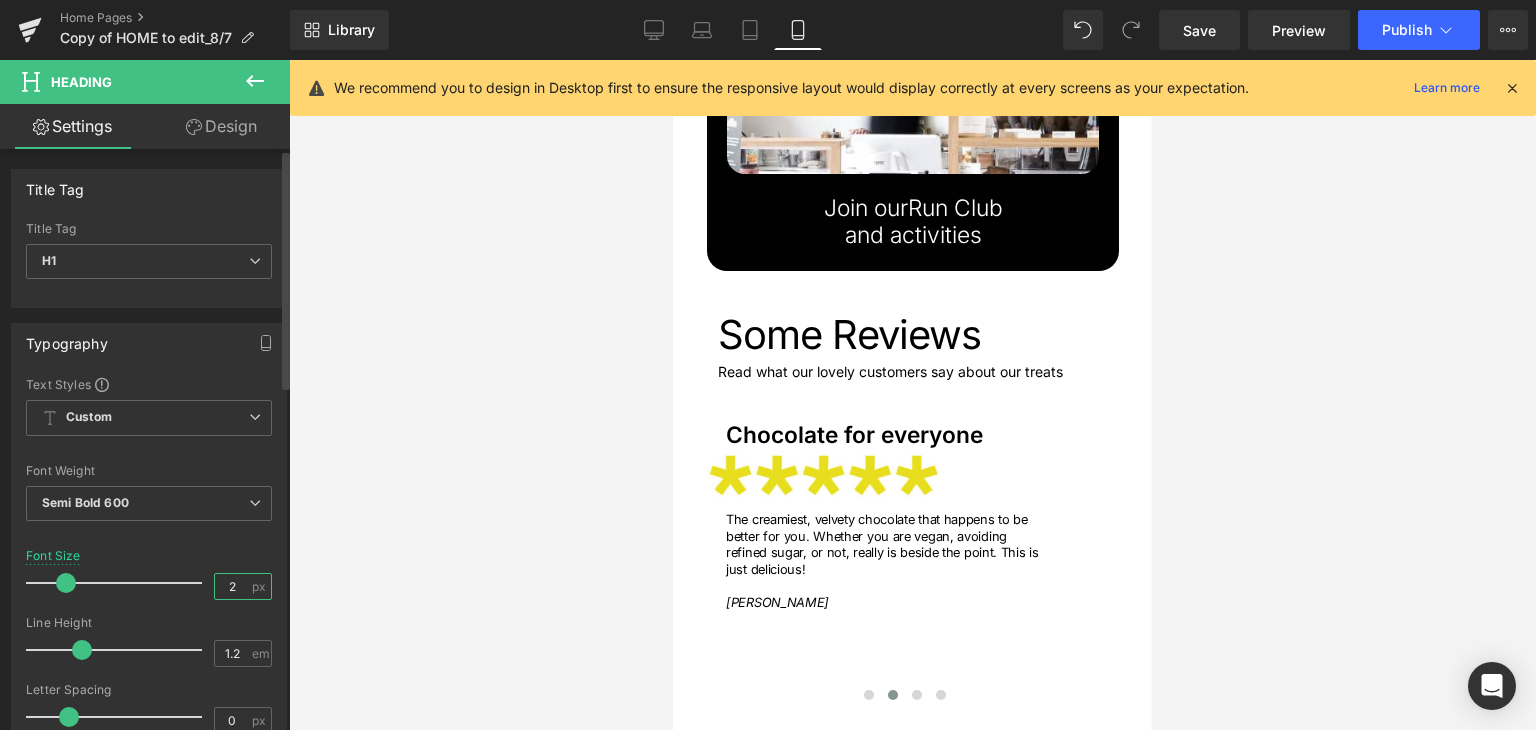 type on "26" 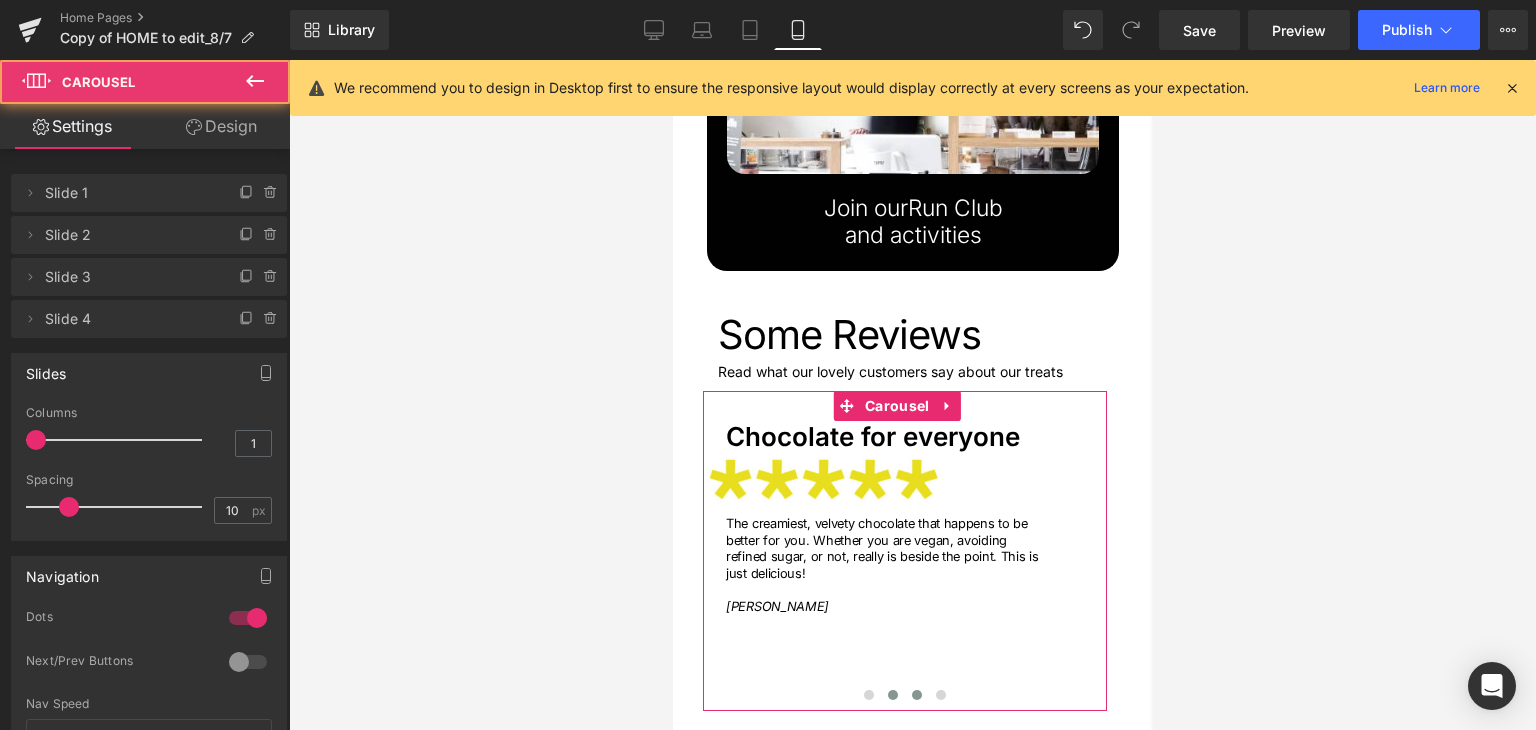 click at bounding box center [916, 695] 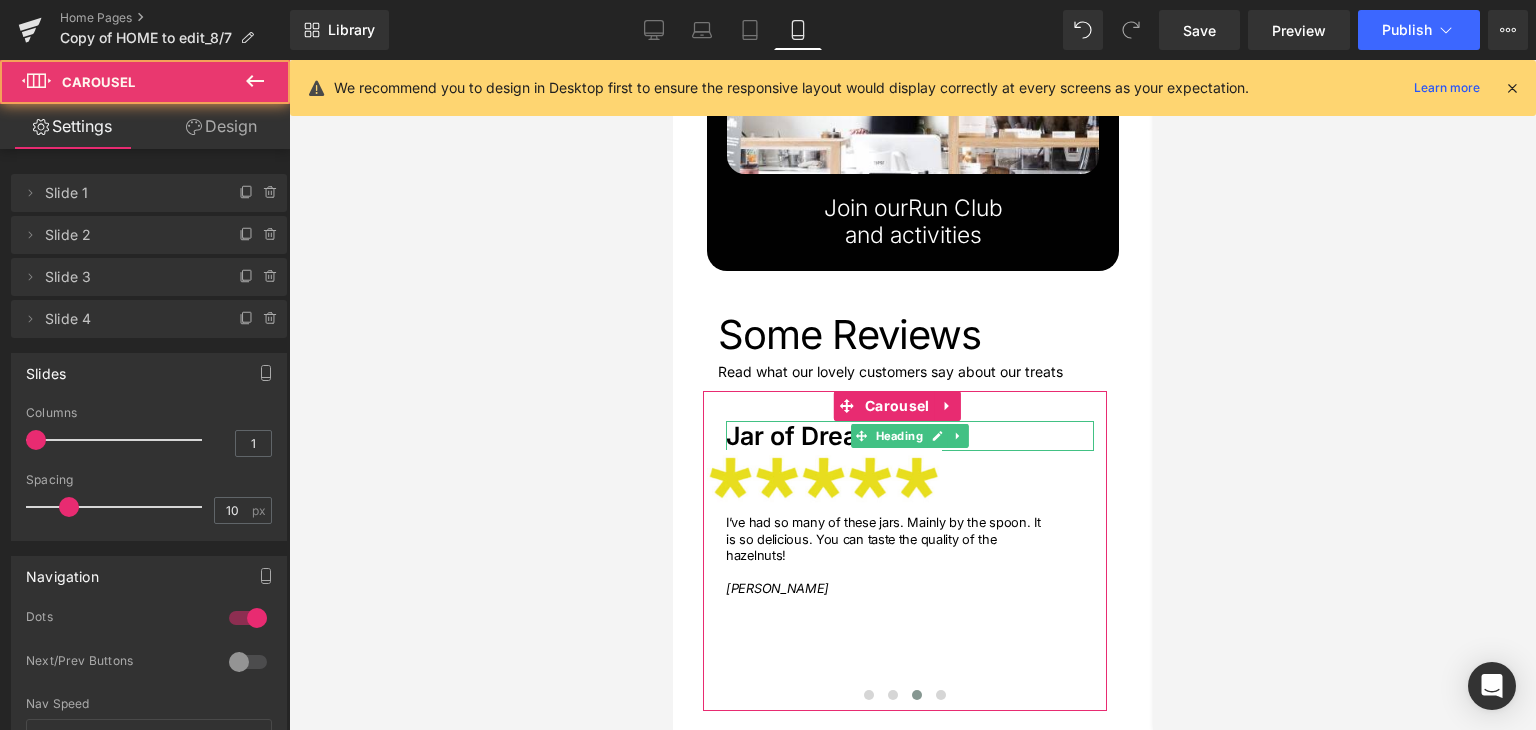 click on "Jar of Dreams" at bounding box center [909, 436] 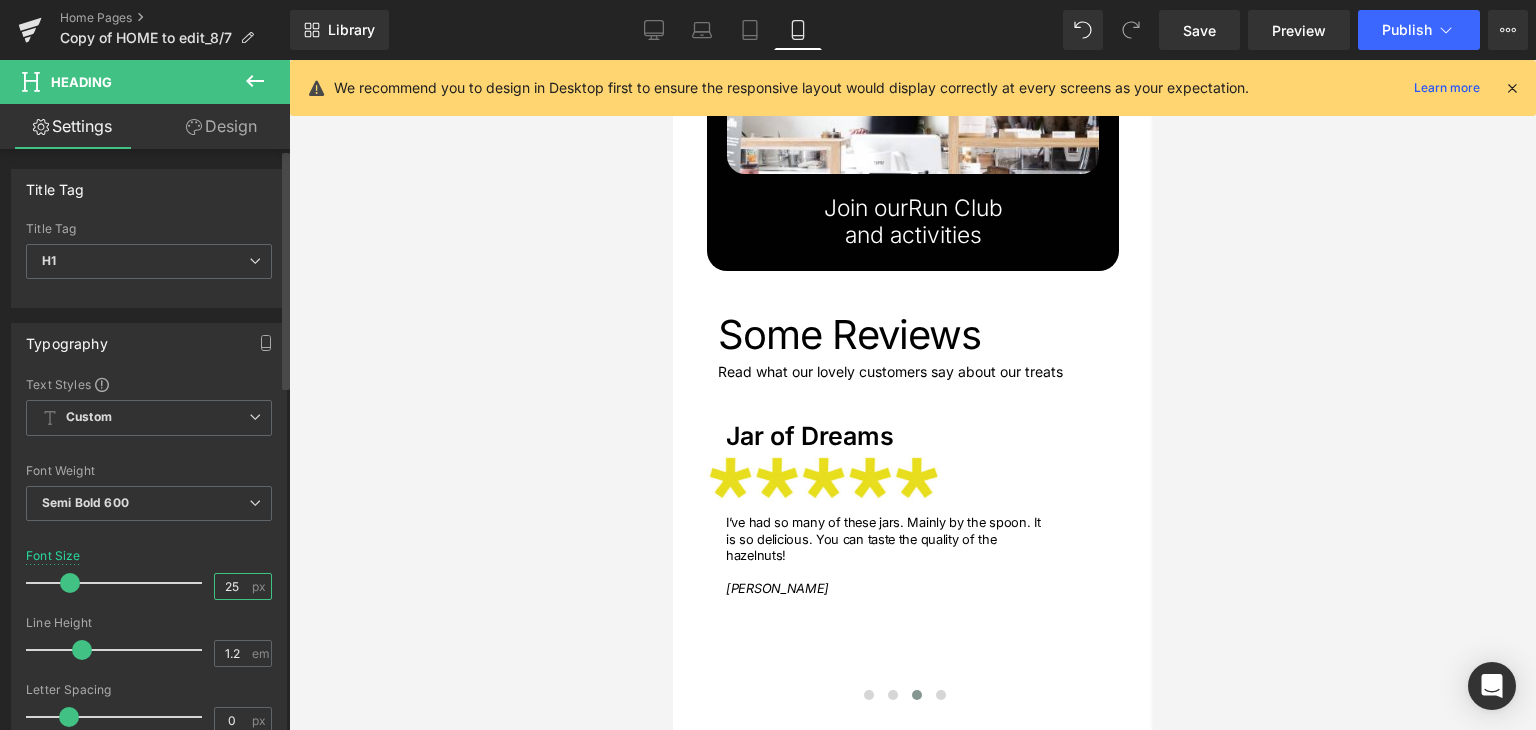 click on "25" at bounding box center (232, 586) 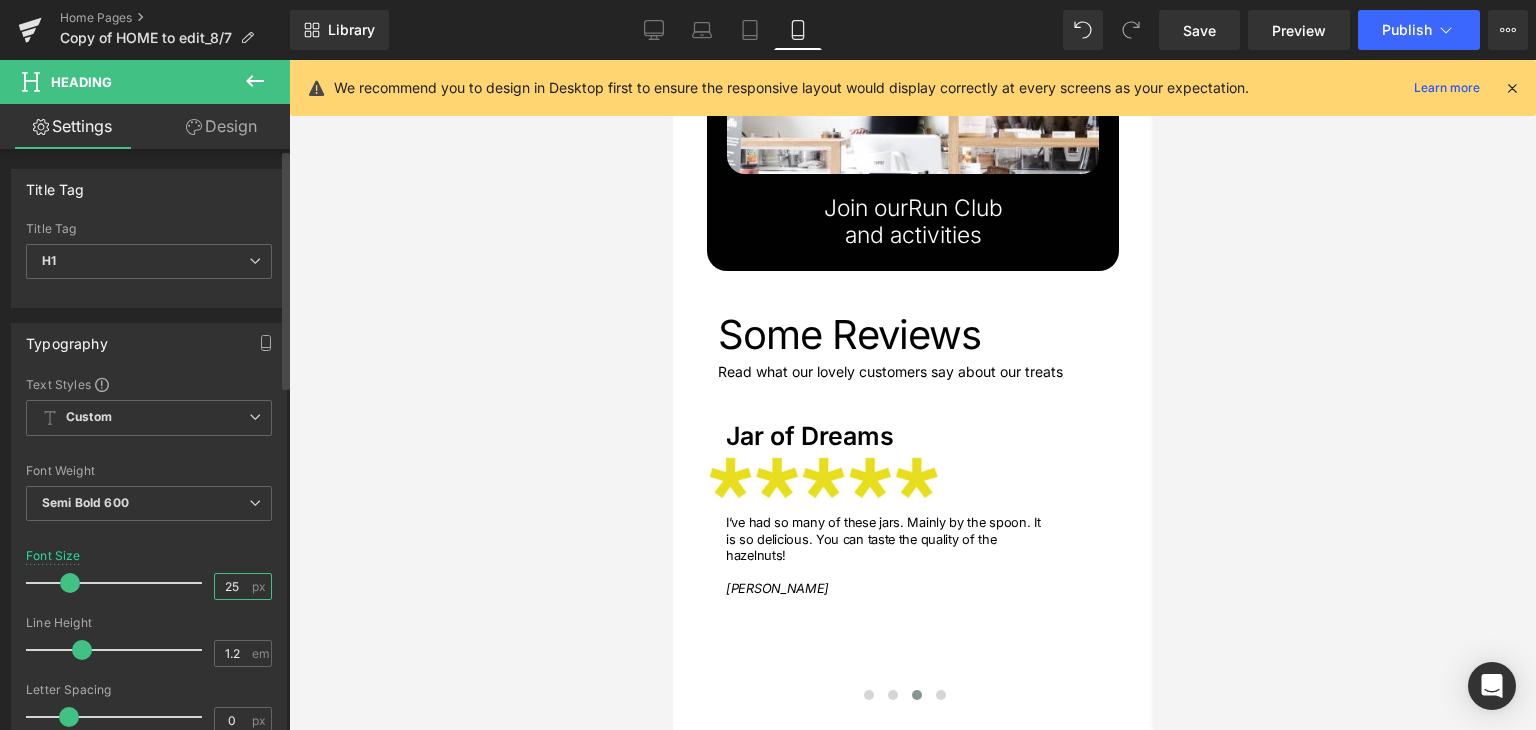 click on "25" at bounding box center (232, 586) 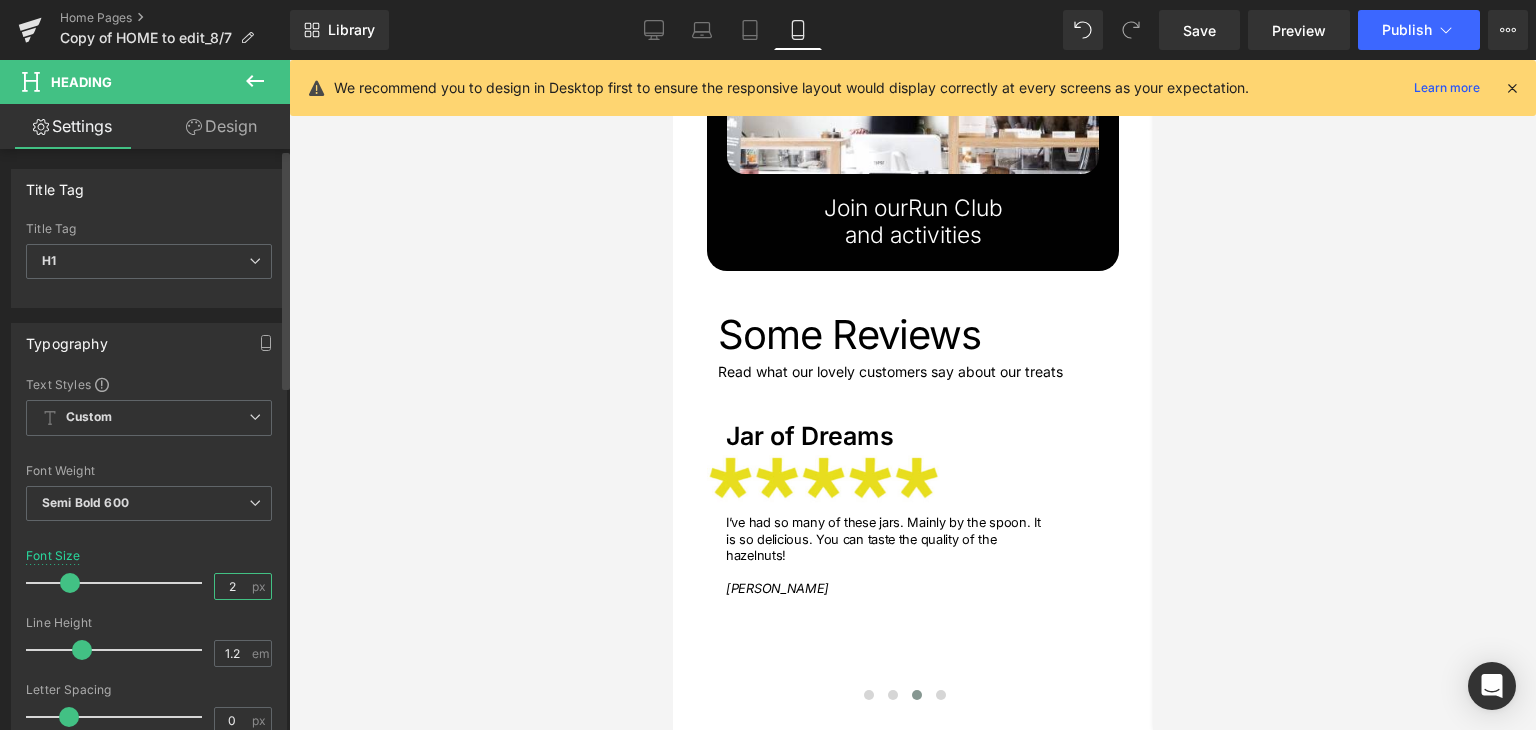 type on "26" 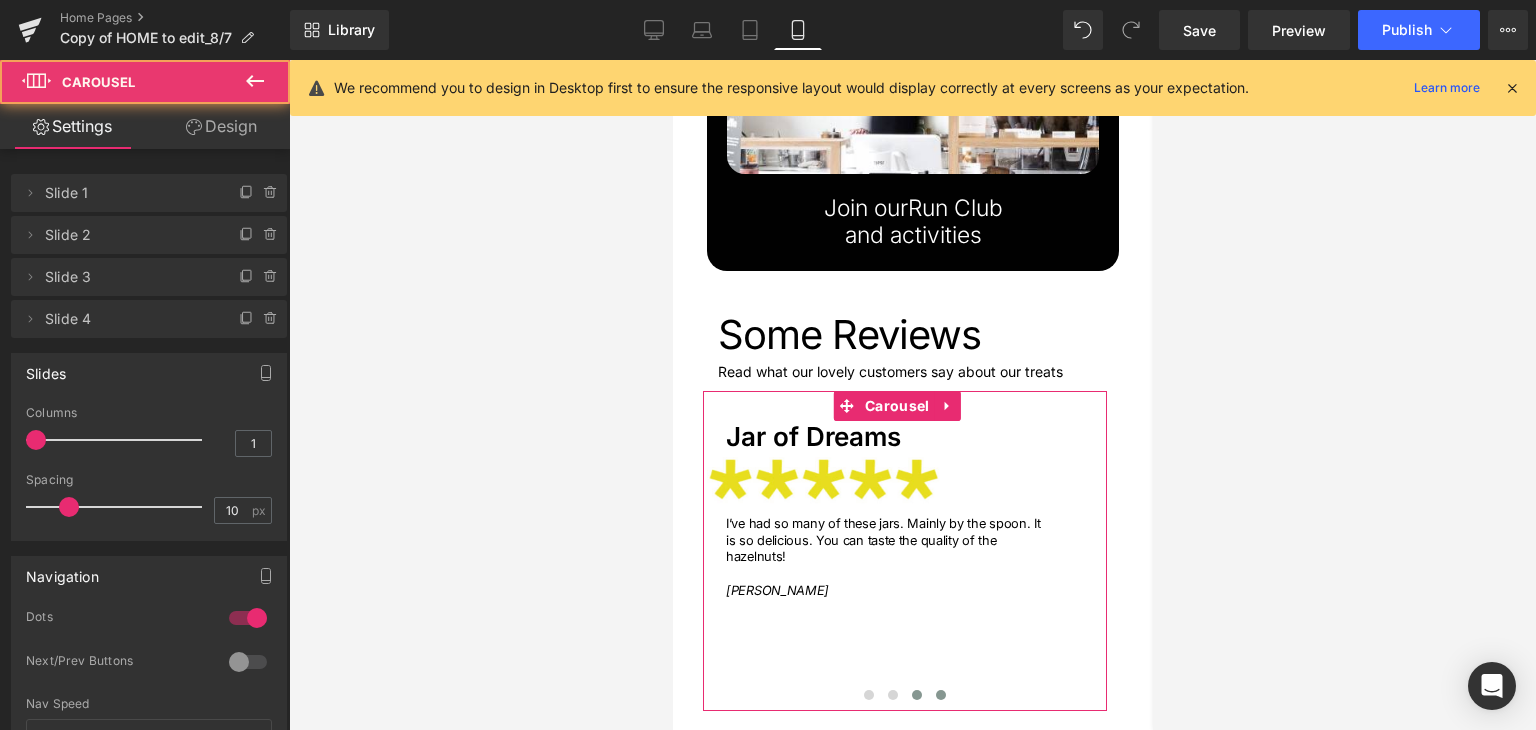 click at bounding box center [940, 695] 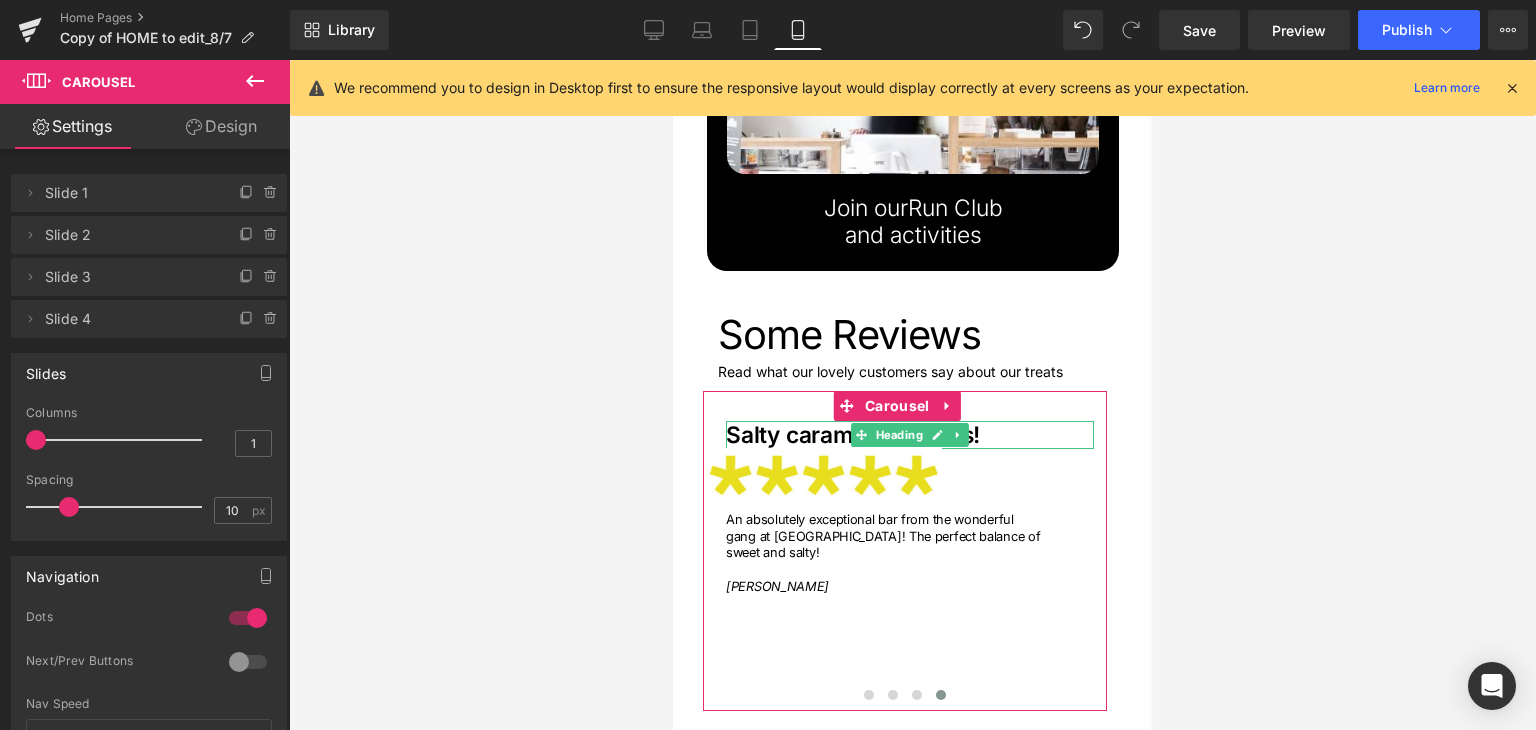 click on "Salty caramel delicious!" at bounding box center [909, 434] 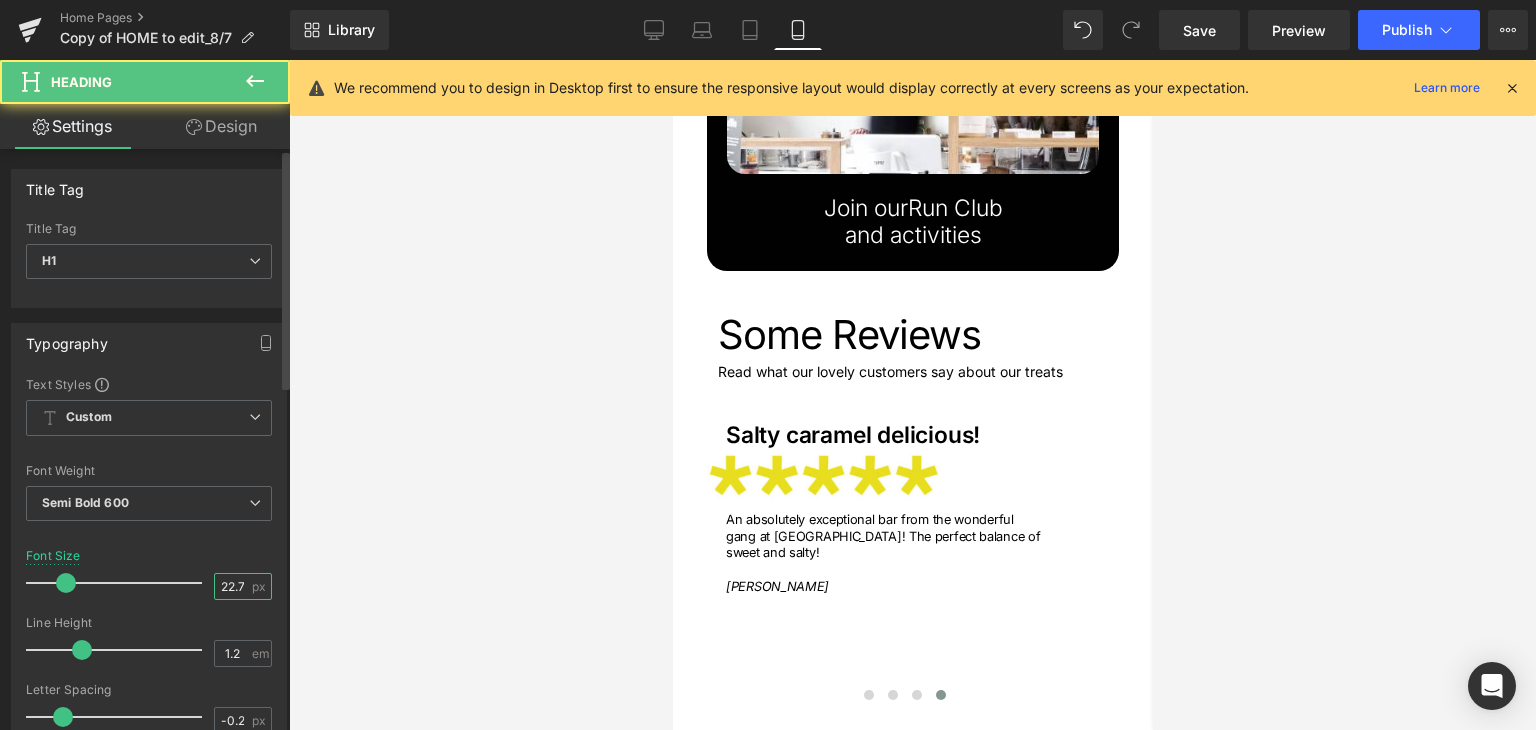 click on "22.72" at bounding box center (232, 586) 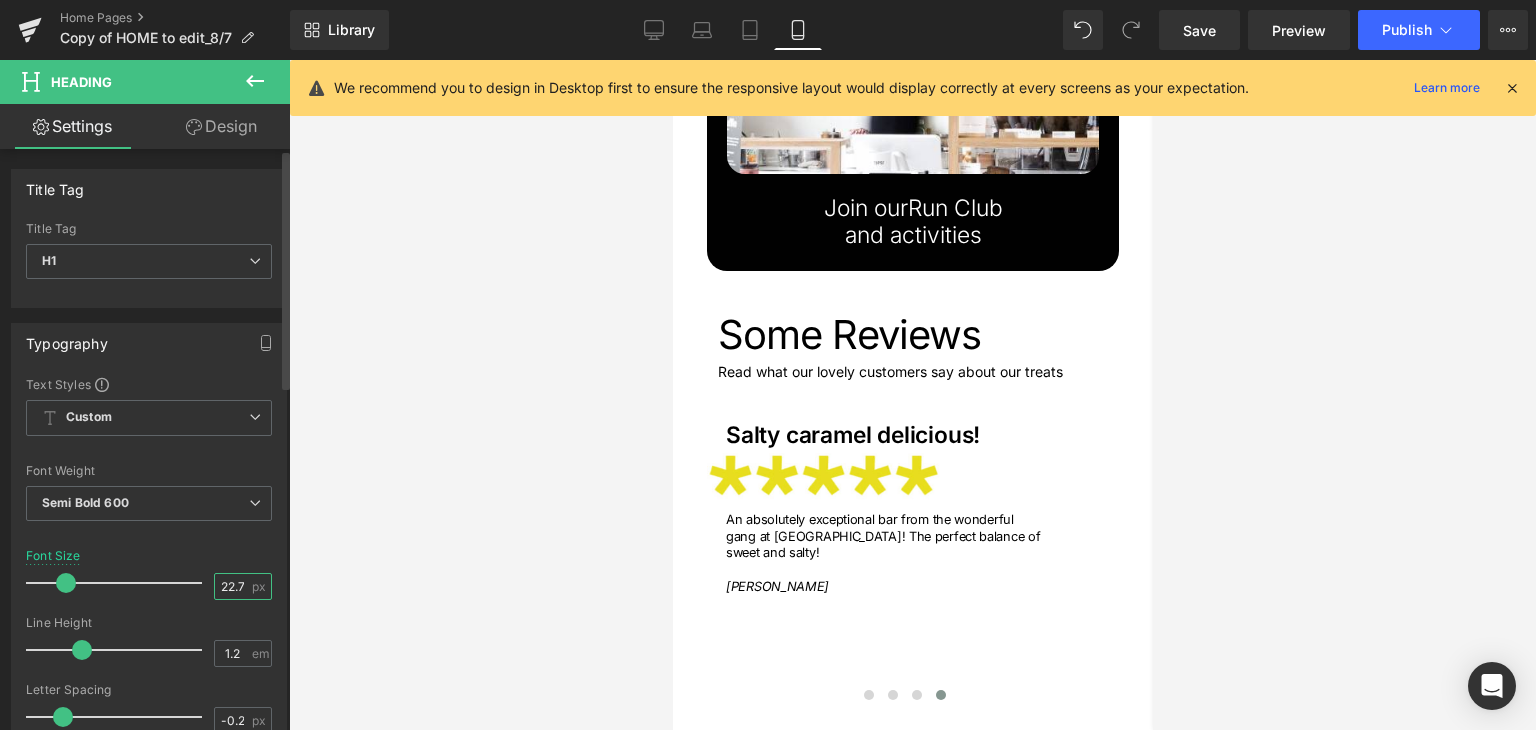 drag, startPoint x: 238, startPoint y: 586, endPoint x: 216, endPoint y: 585, distance: 22.022715 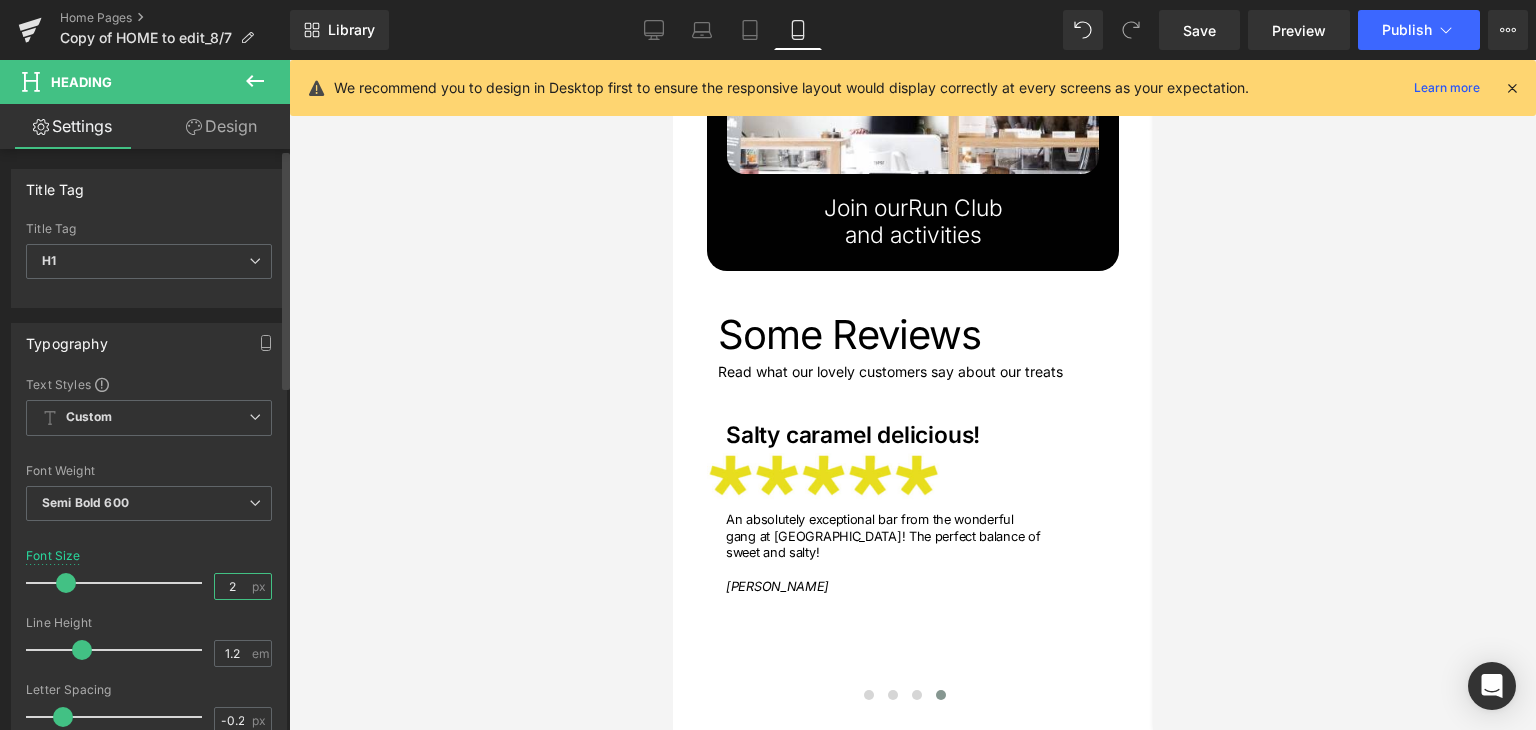 type on "26" 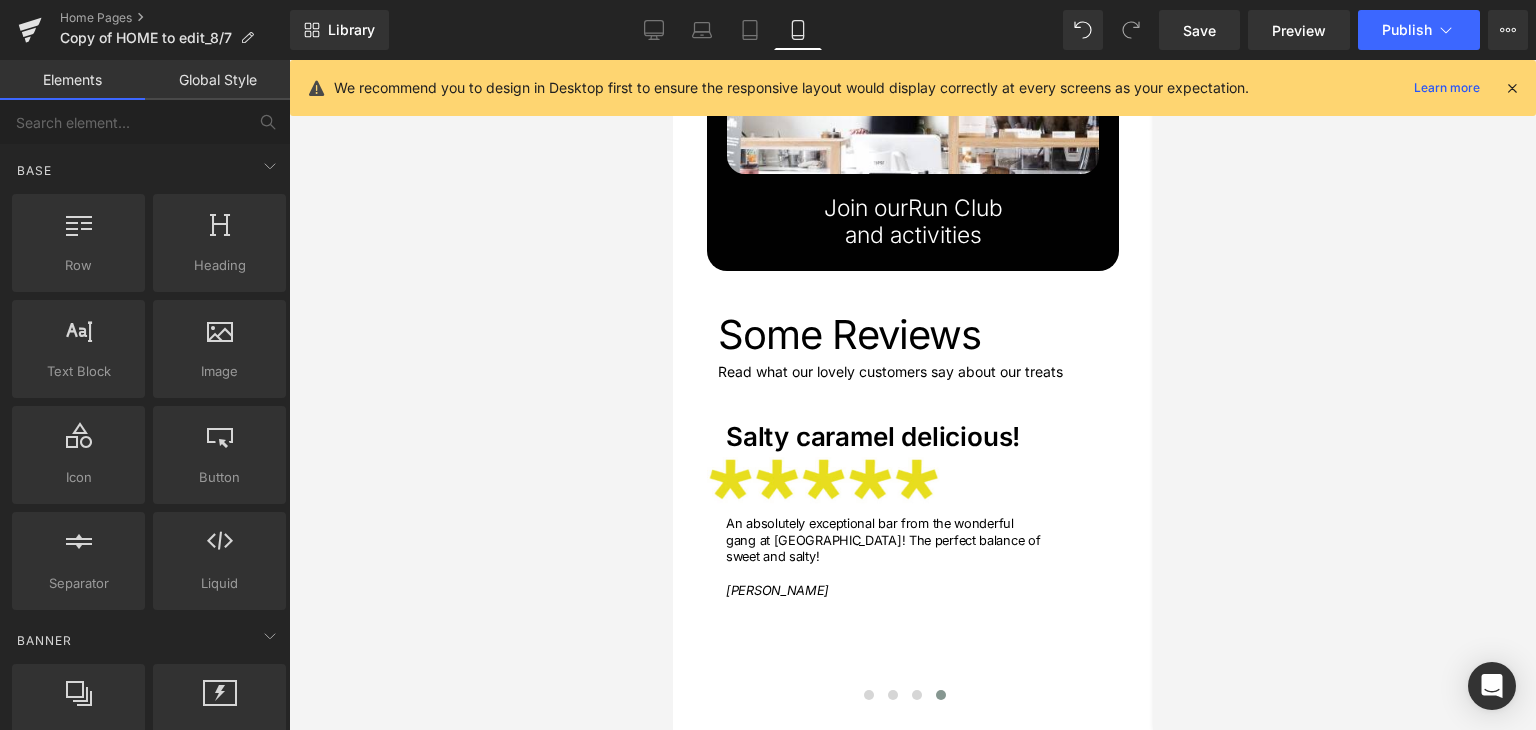 click at bounding box center [912, 395] 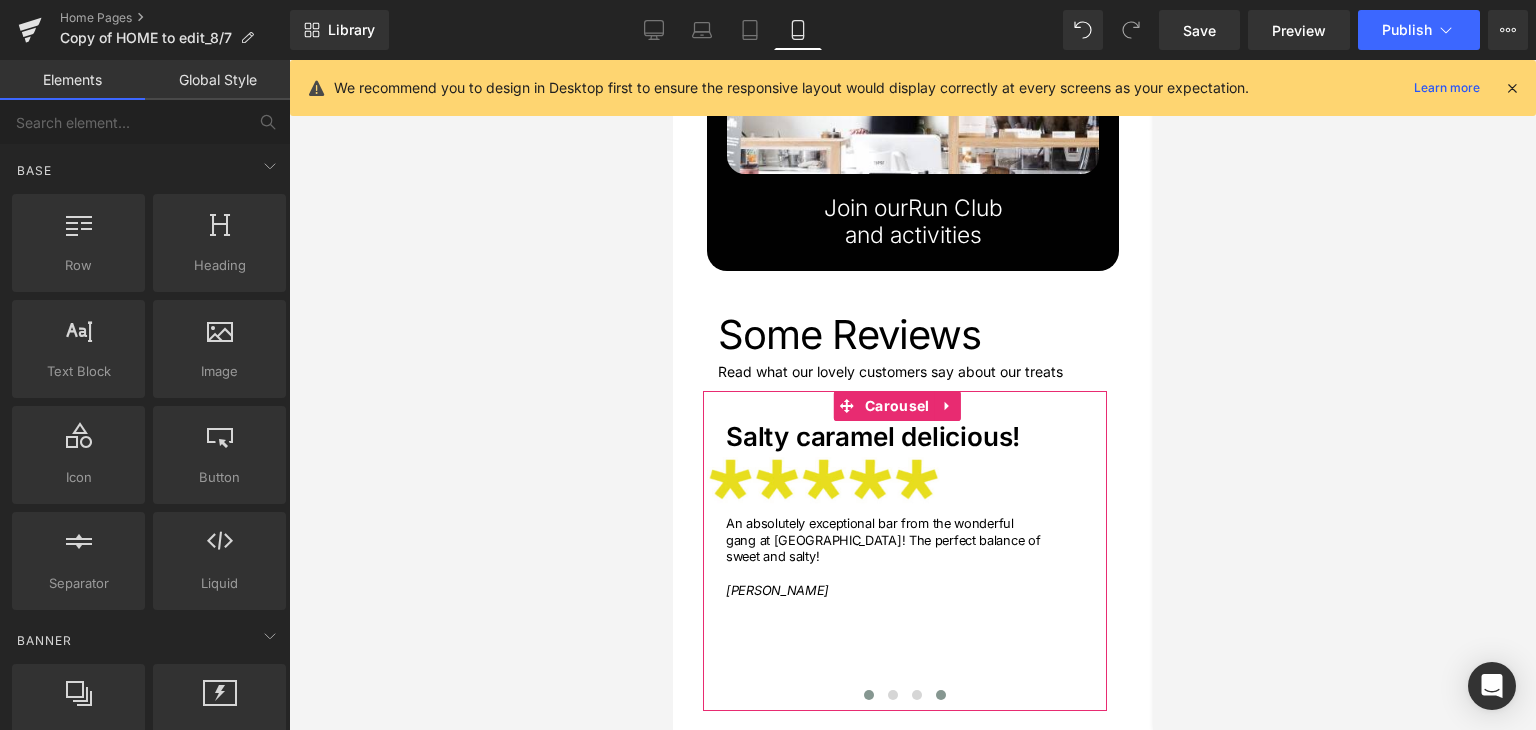 click at bounding box center [868, 695] 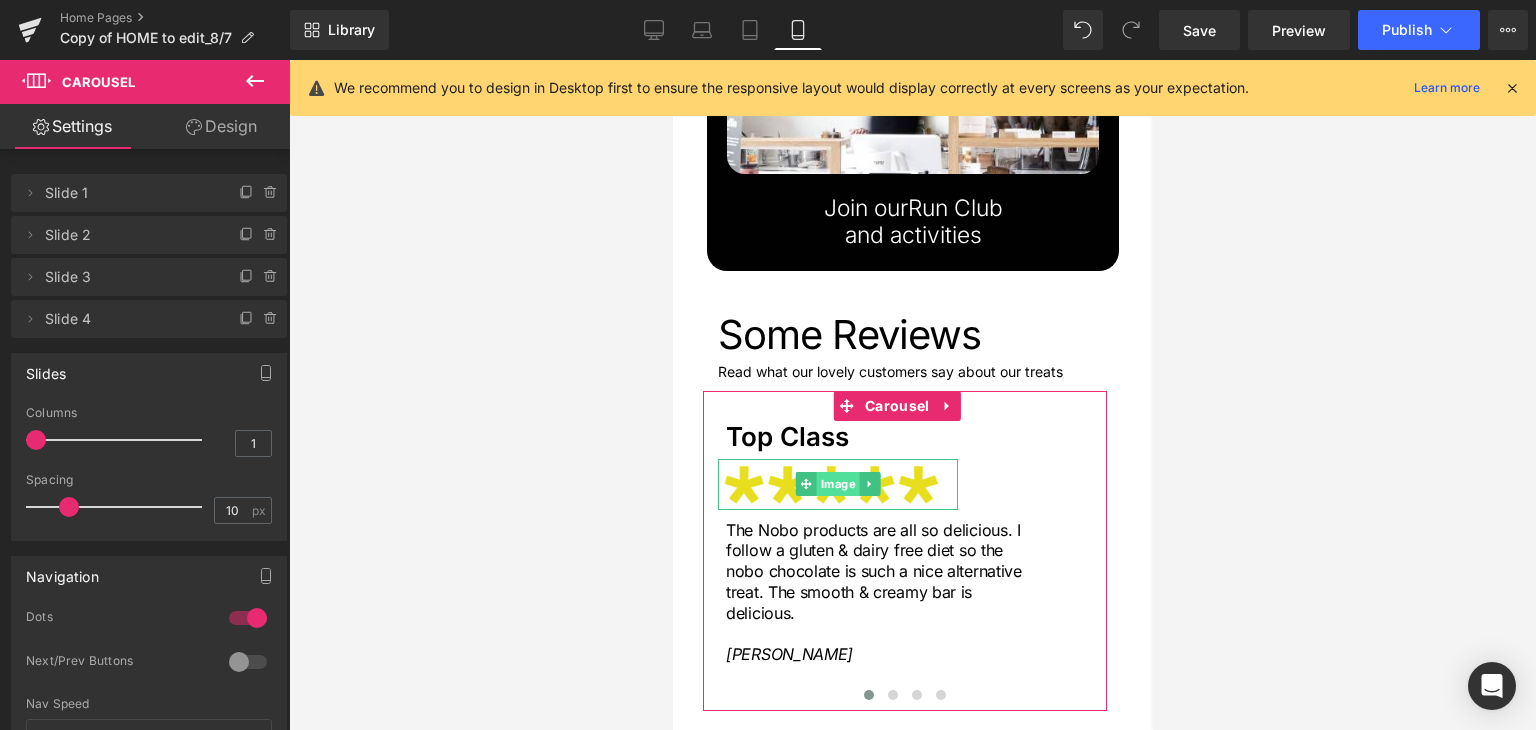 click on "Image" at bounding box center [837, 484] 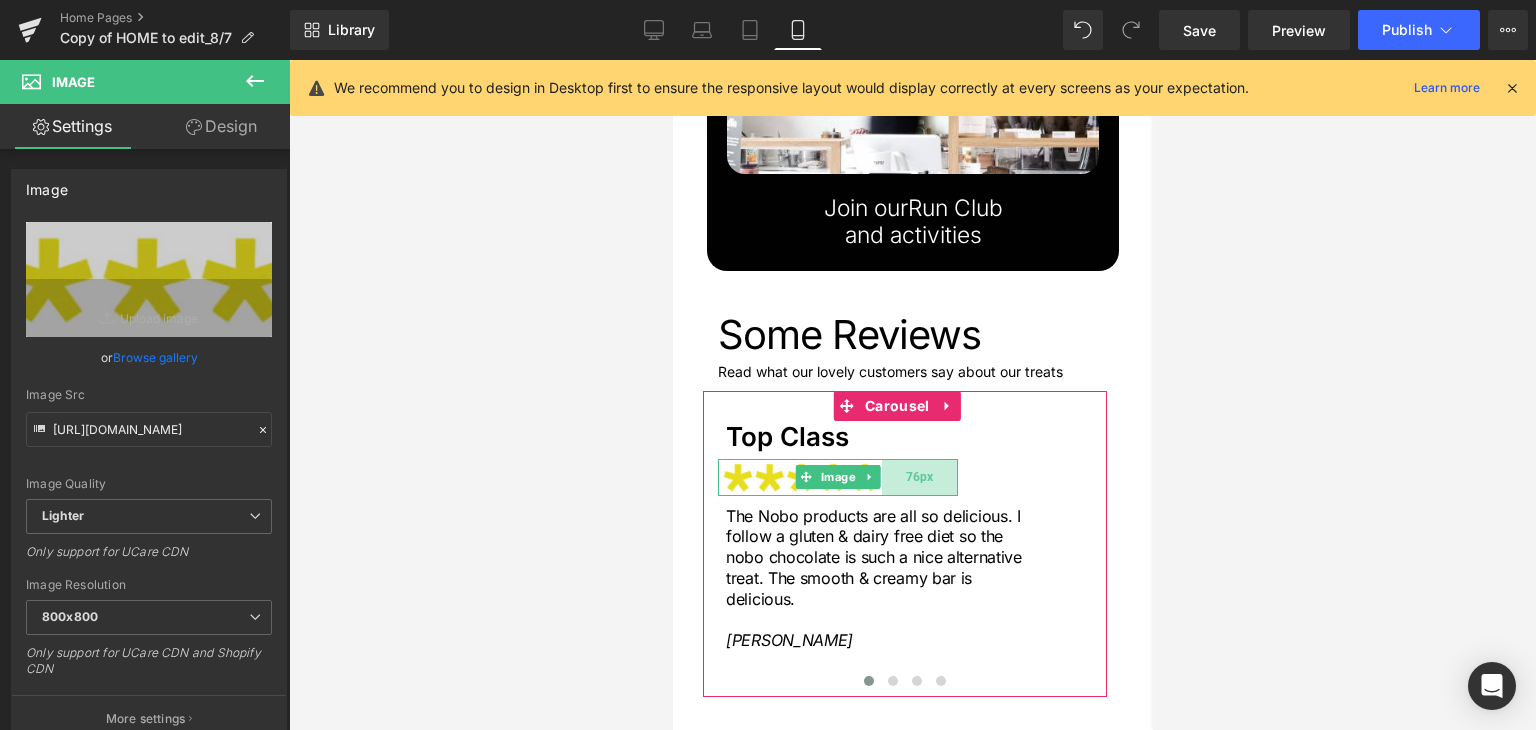 drag, startPoint x: 952, startPoint y: 432, endPoint x: 891, endPoint y: 426, distance: 61.294373 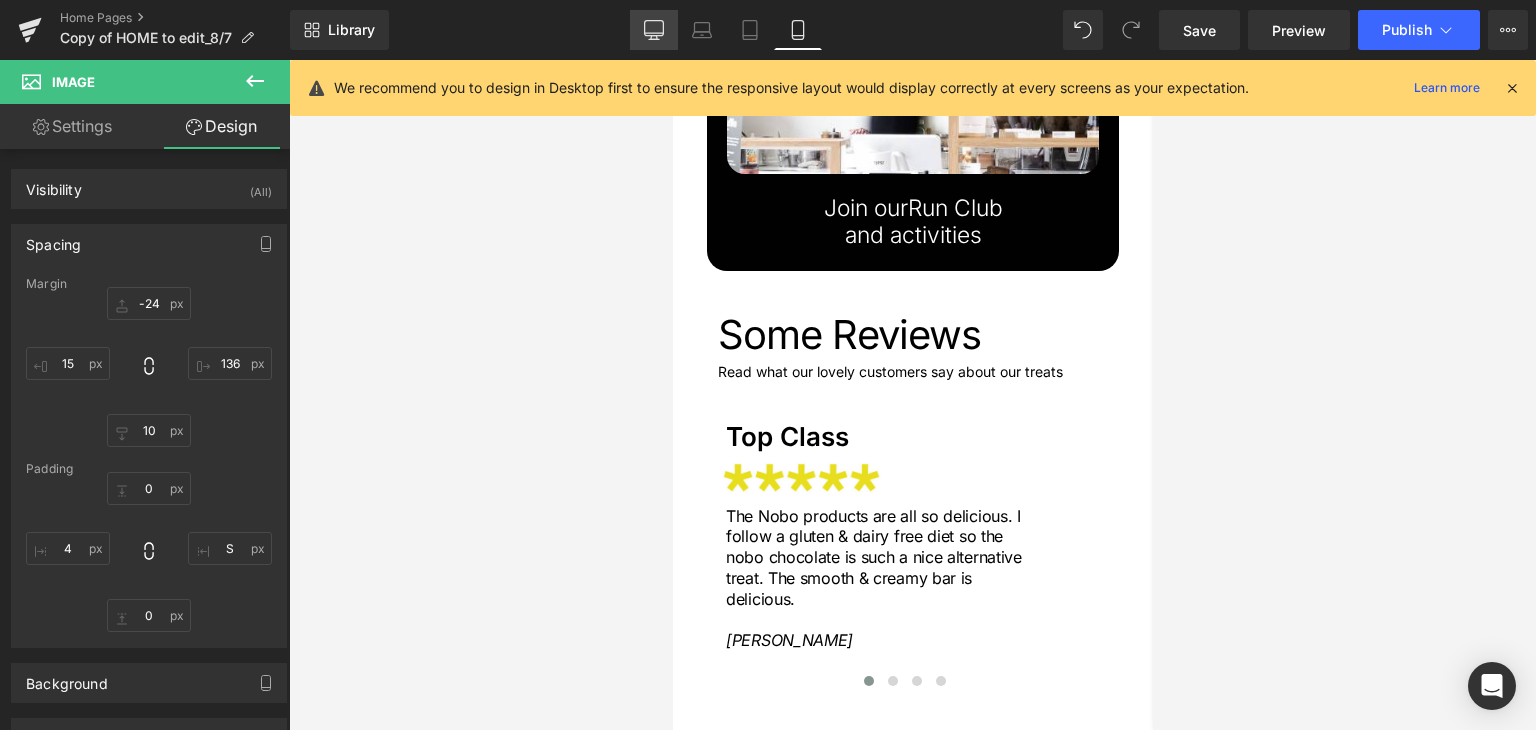 click 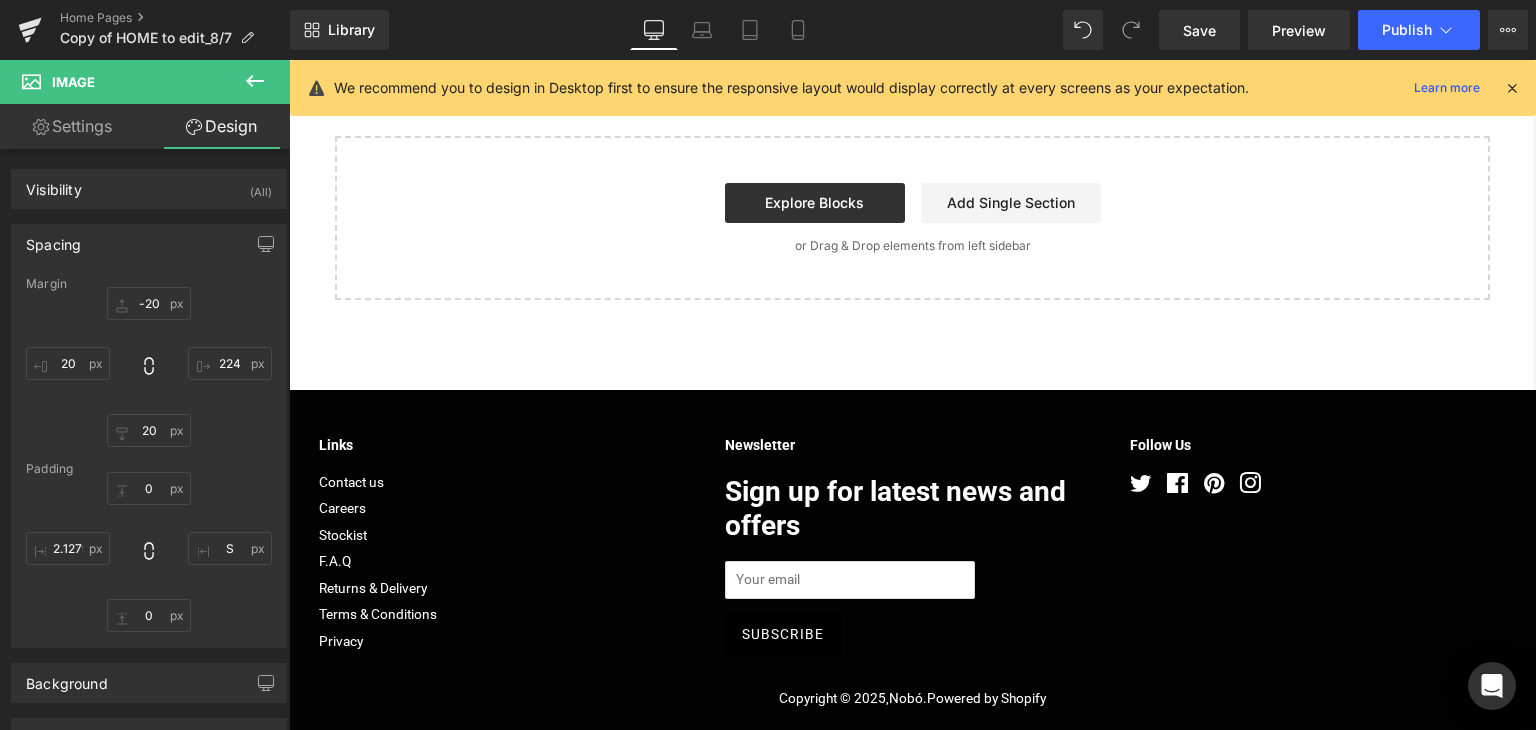 scroll, scrollTop: 2944, scrollLeft: 0, axis: vertical 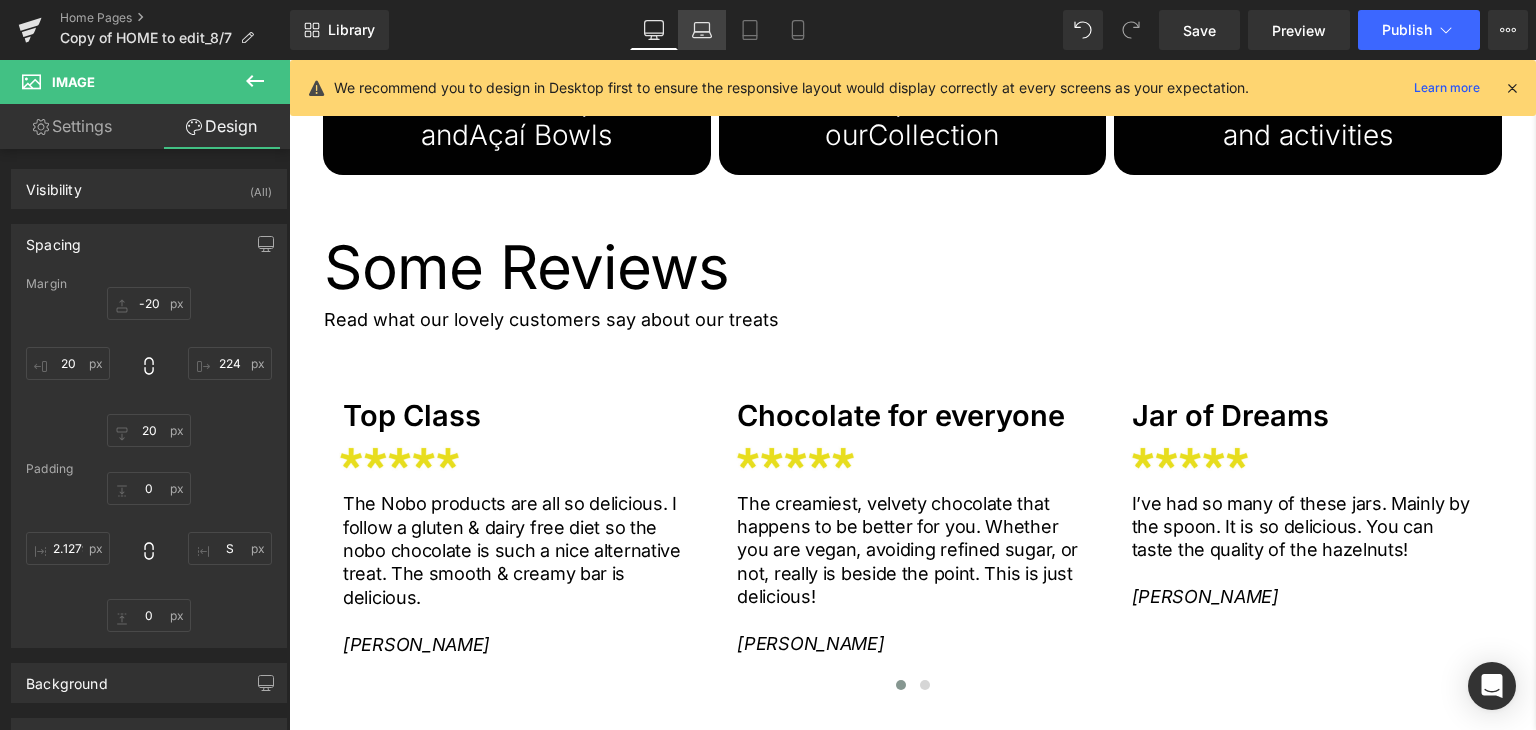 click on "Laptop" at bounding box center (702, 30) 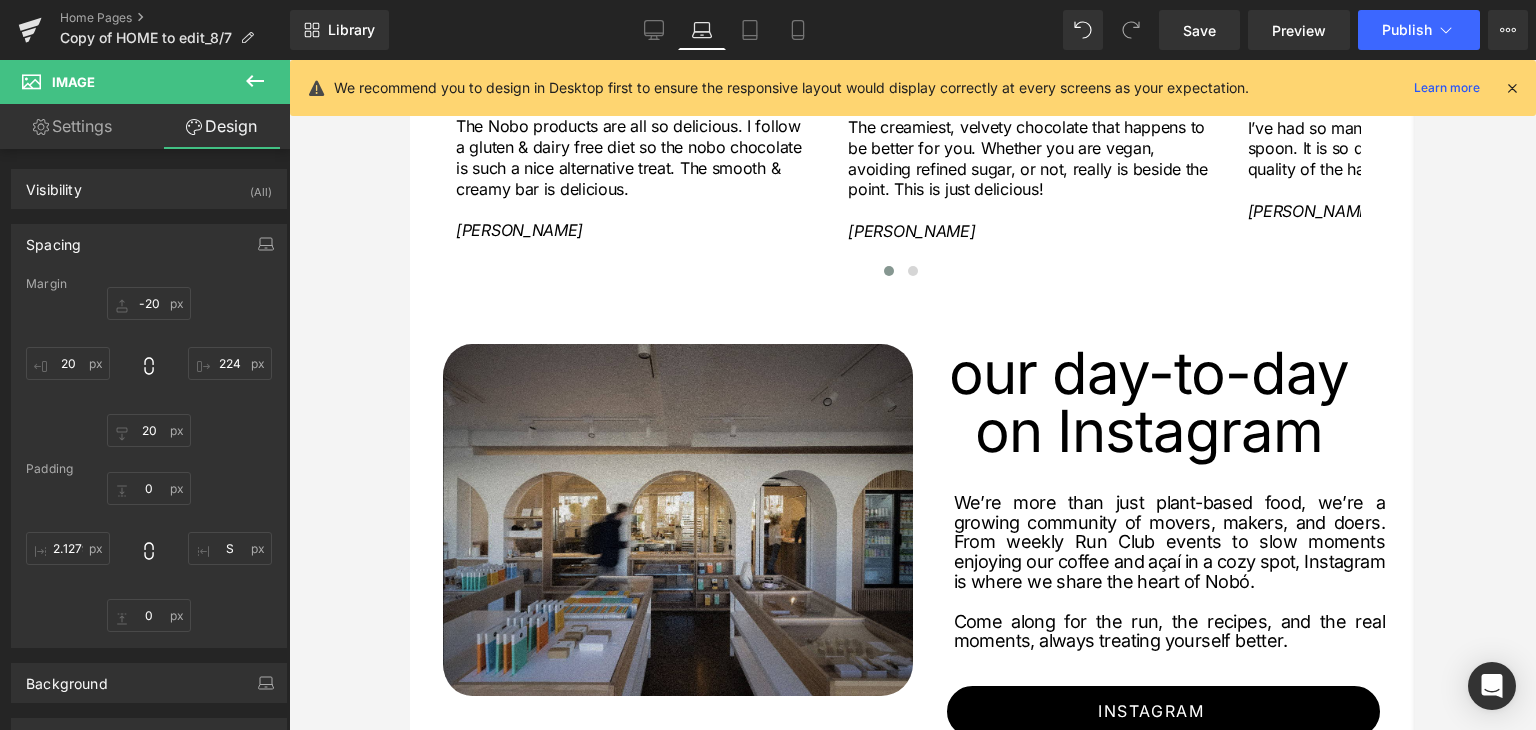 type on "-16" 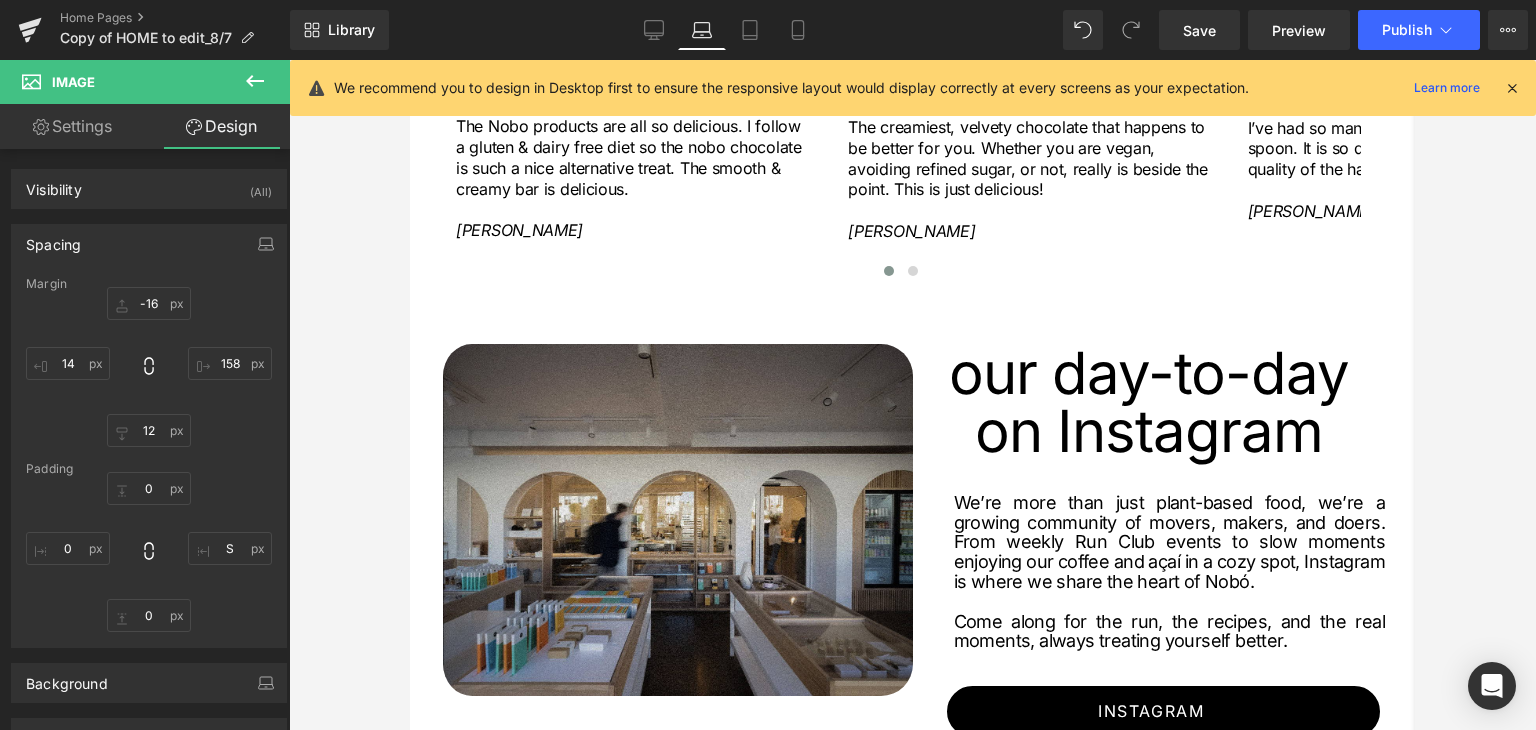 scroll, scrollTop: 2557, scrollLeft: 0, axis: vertical 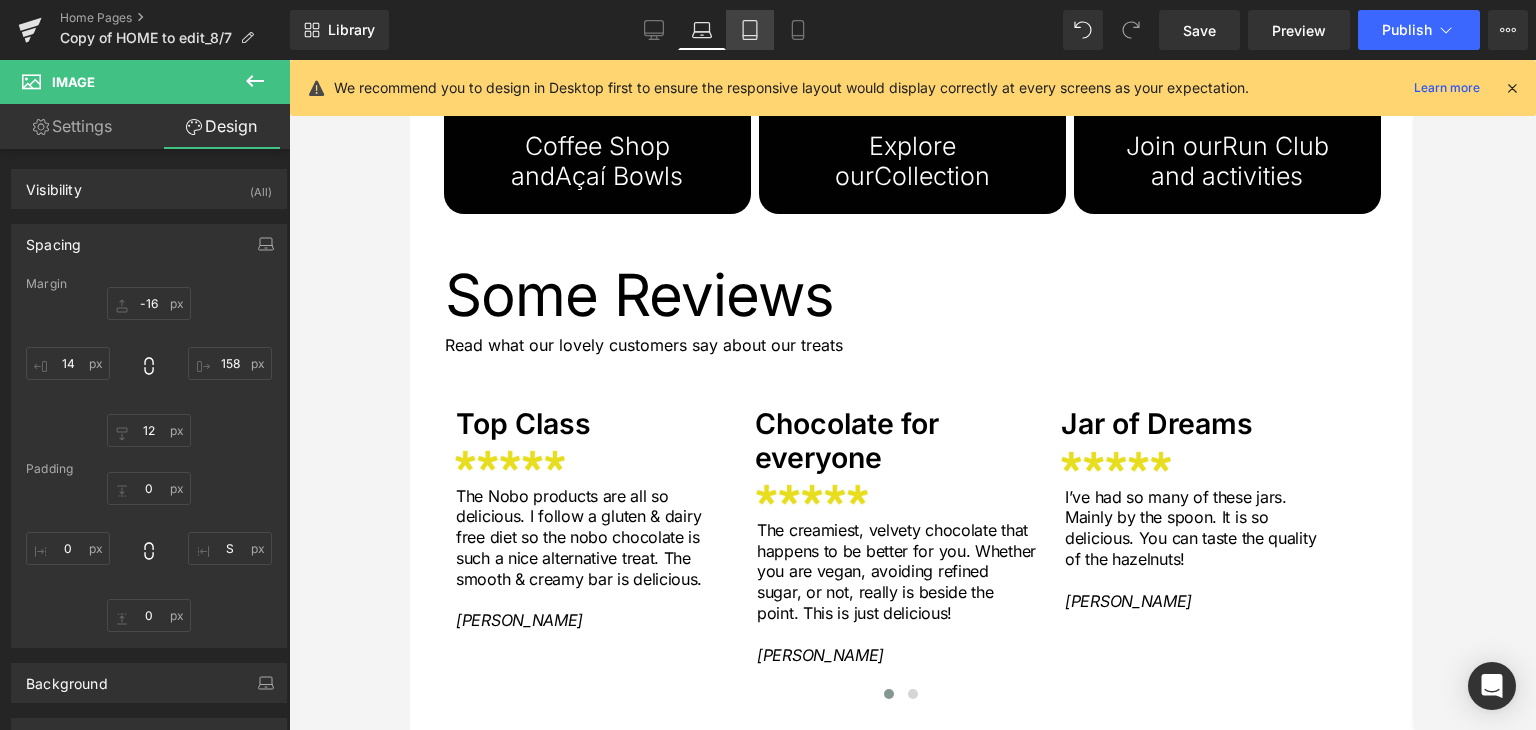 click on "Tablet" at bounding box center [750, 30] 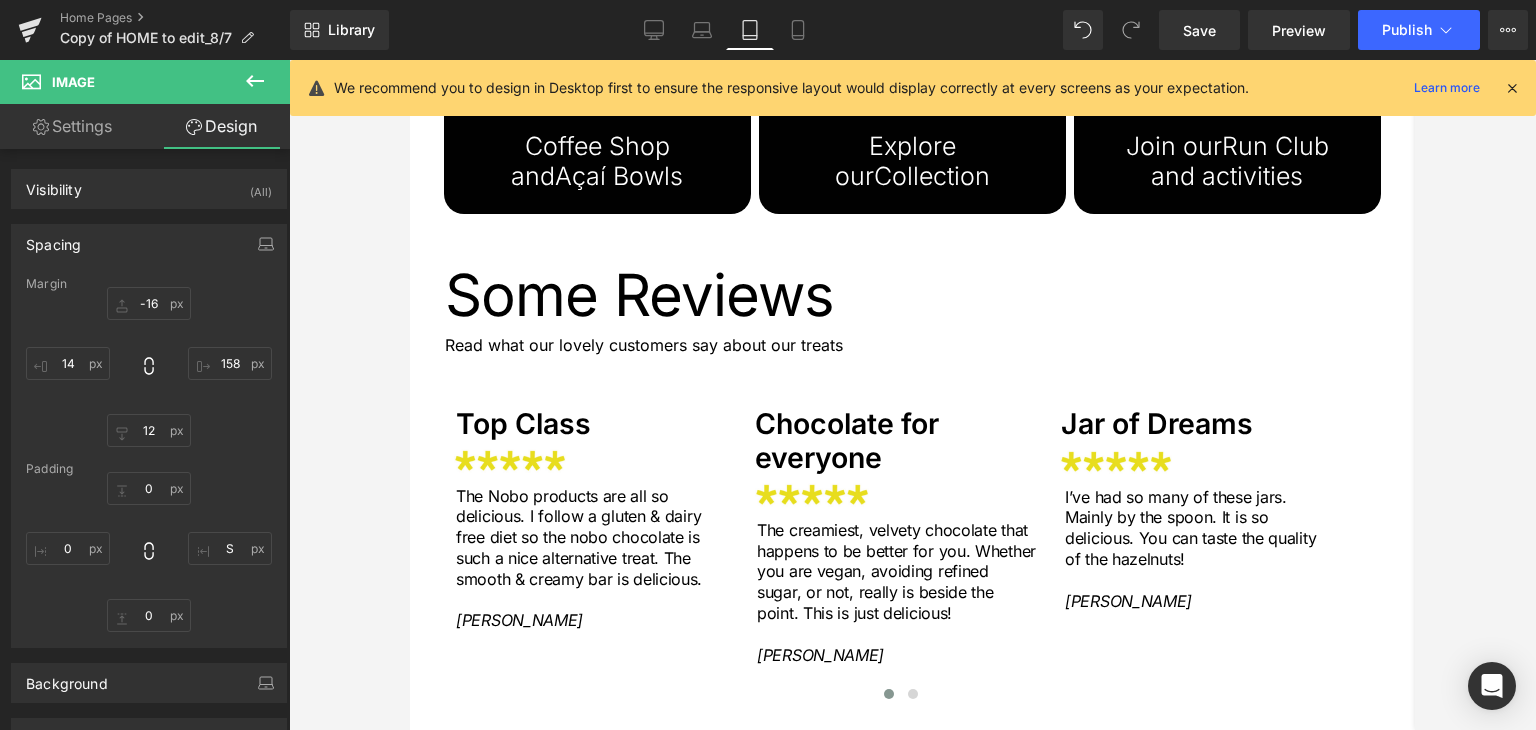 type on "-20" 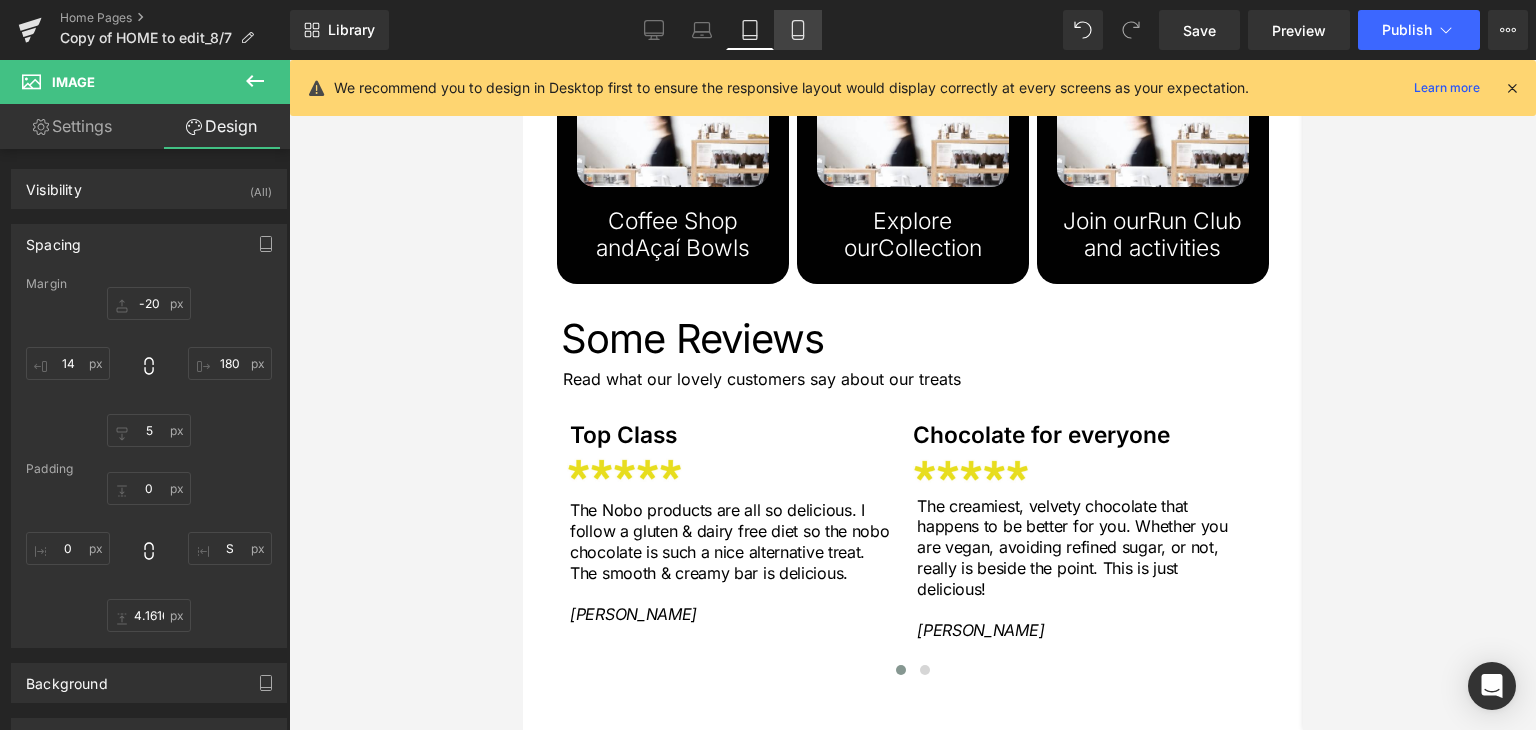 click on "Mobile" at bounding box center (798, 30) 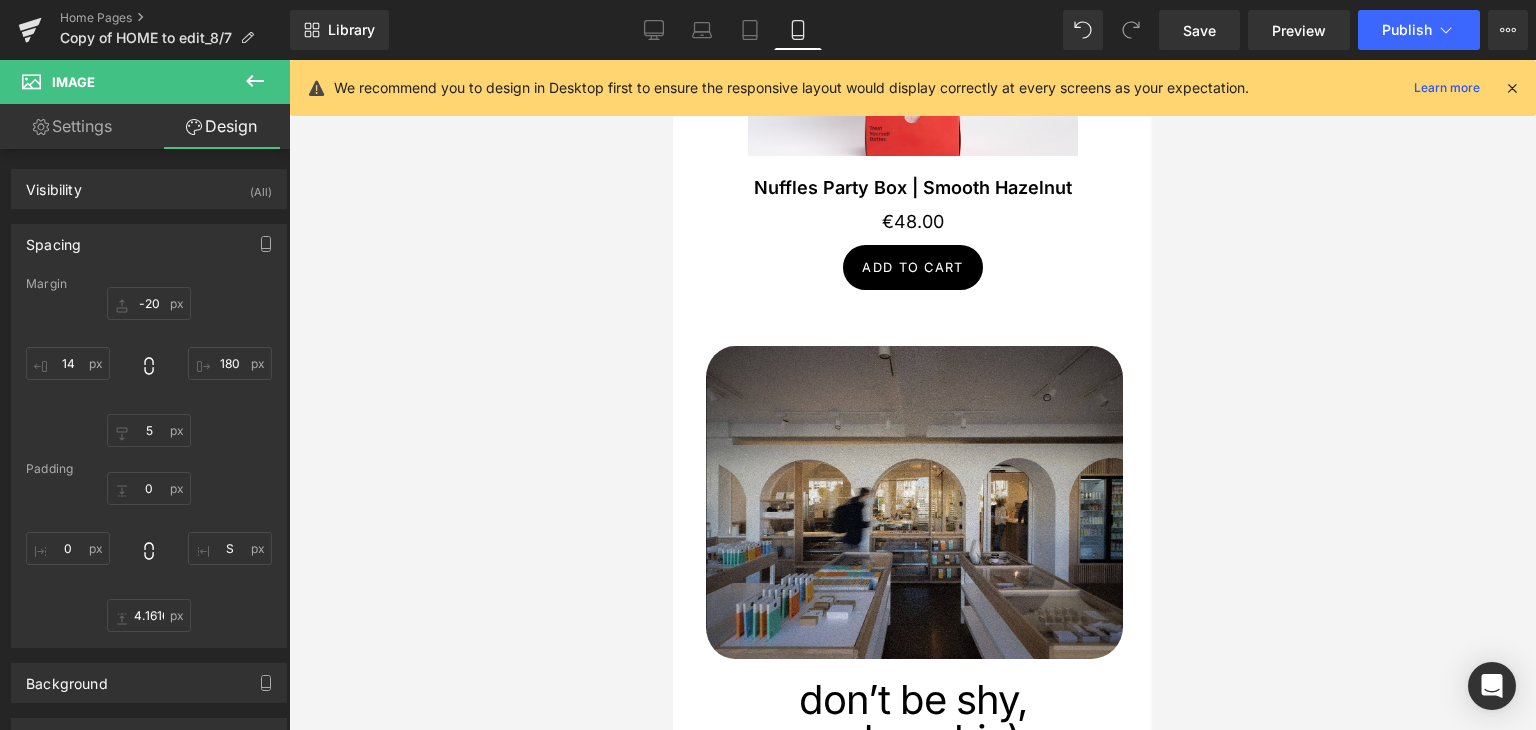 type on "-24" 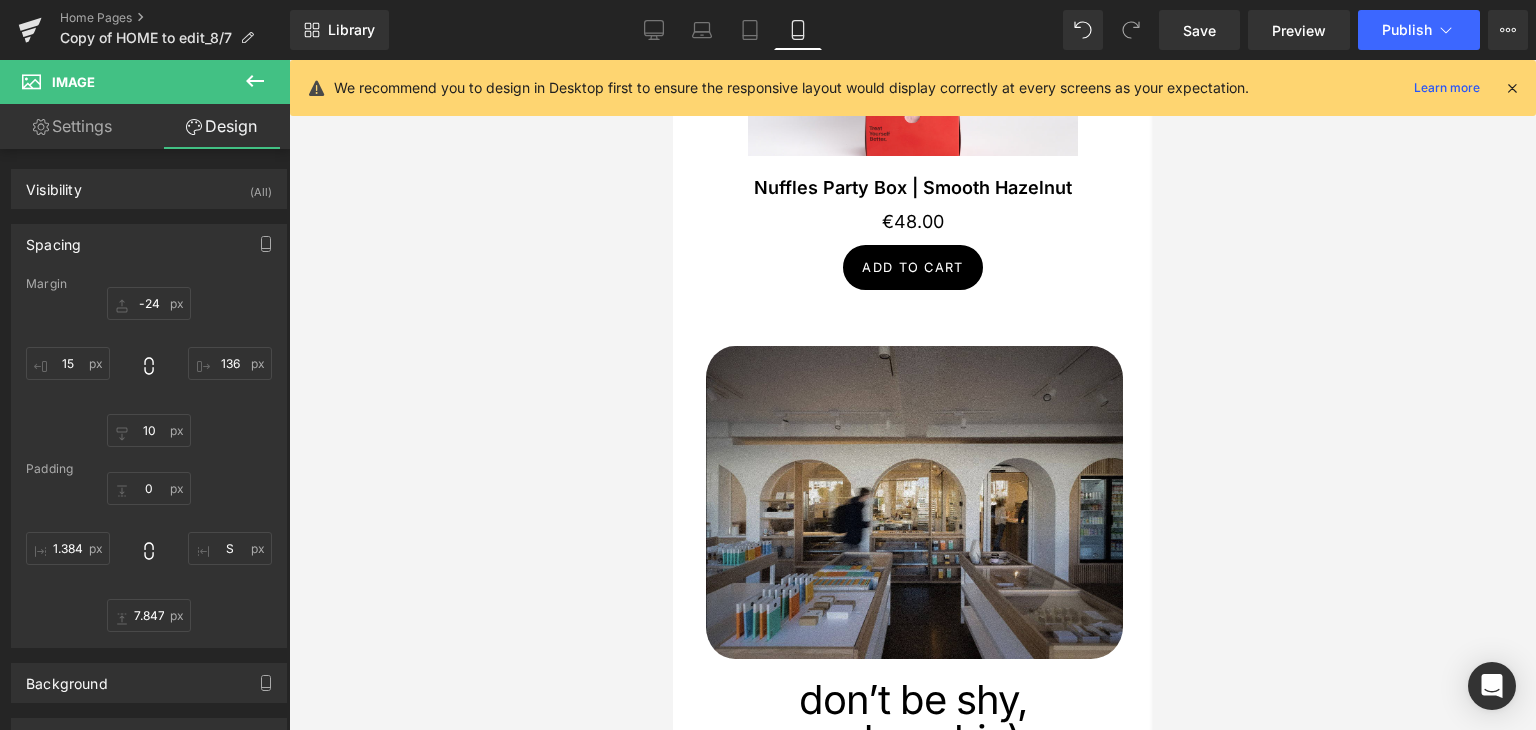 scroll, scrollTop: 4496, scrollLeft: 0, axis: vertical 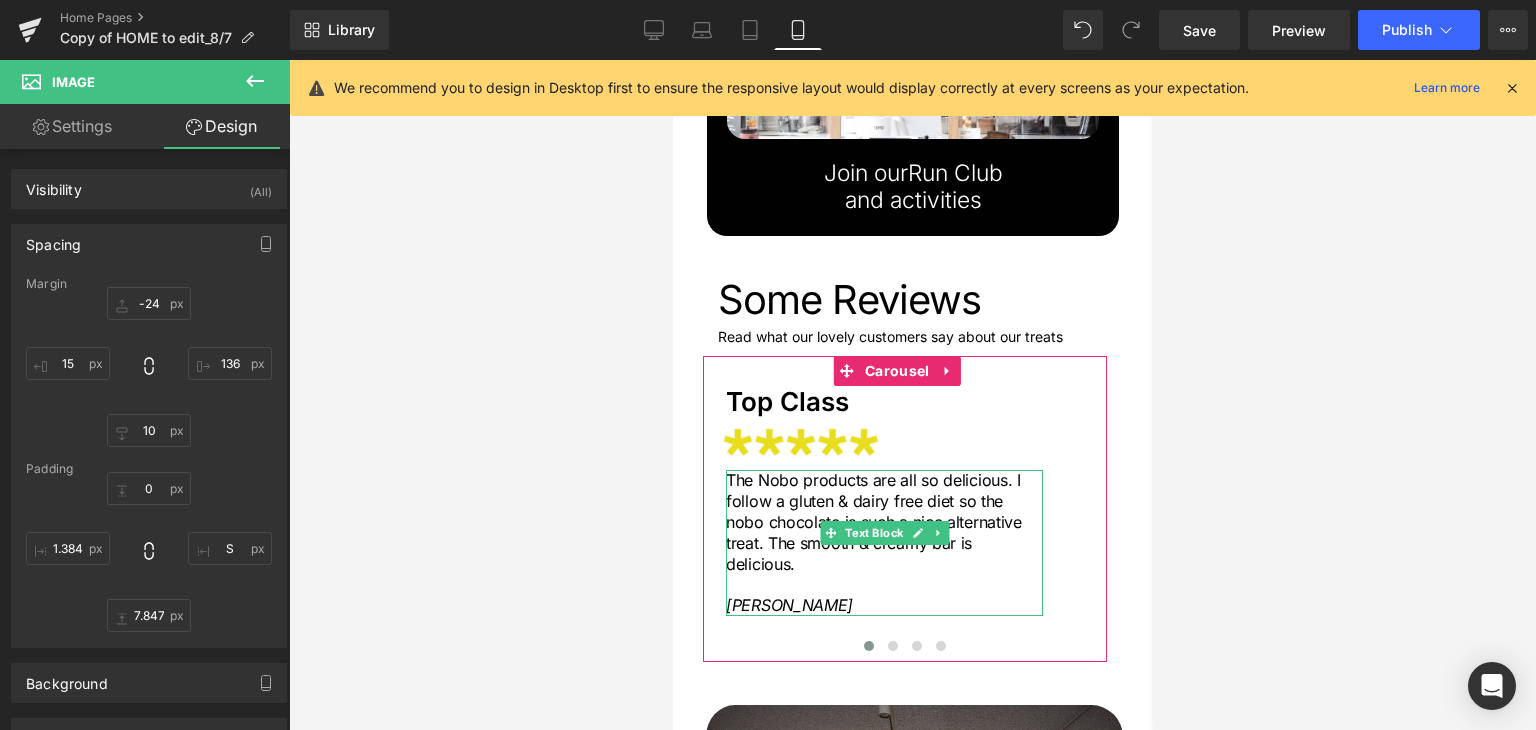 click on "The Nobo products are all so delicious. I follow a gluten & dairy free diet so the nobo chocolate is such a nice alternative treat. The smooth & creamy bar is delicious." at bounding box center [883, 522] 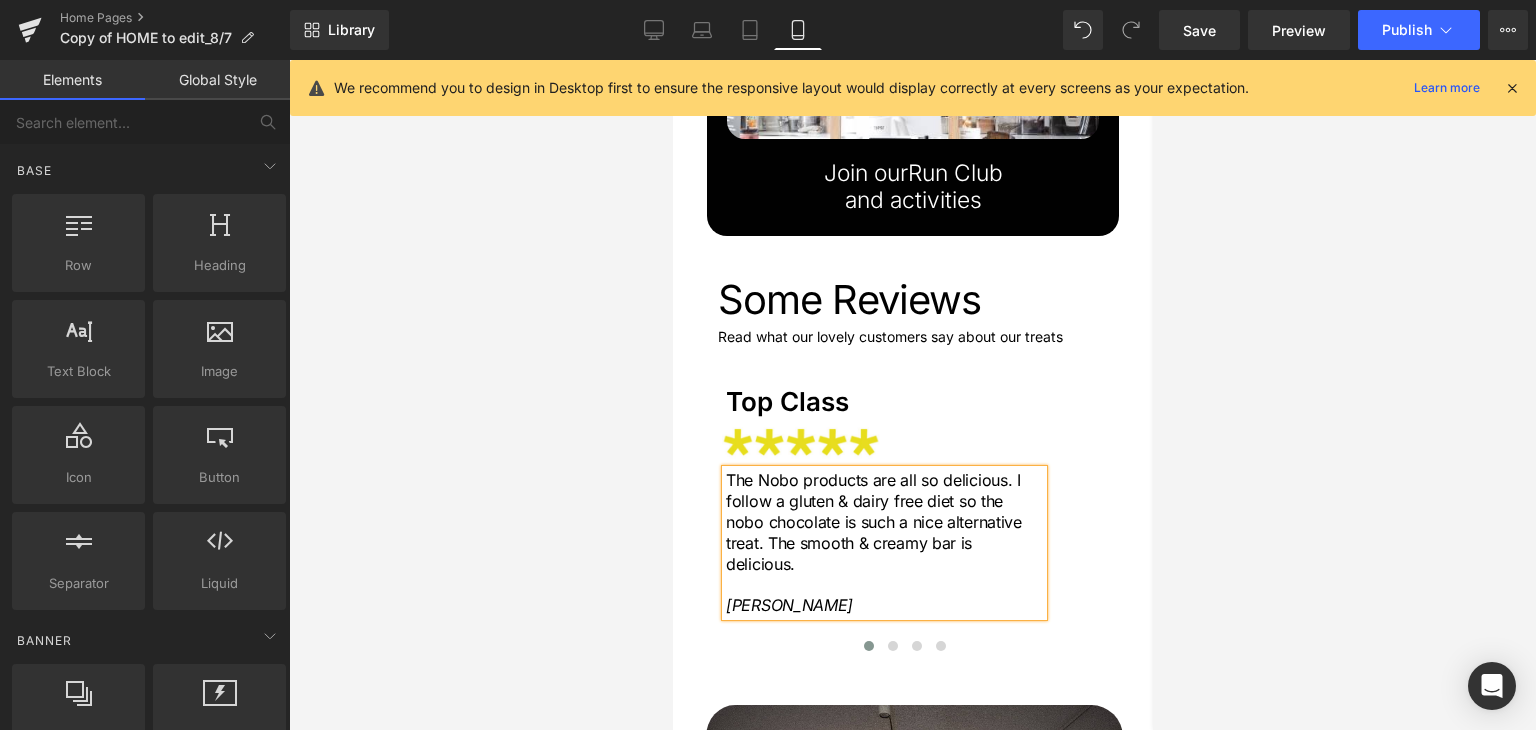 click at bounding box center (912, 395) 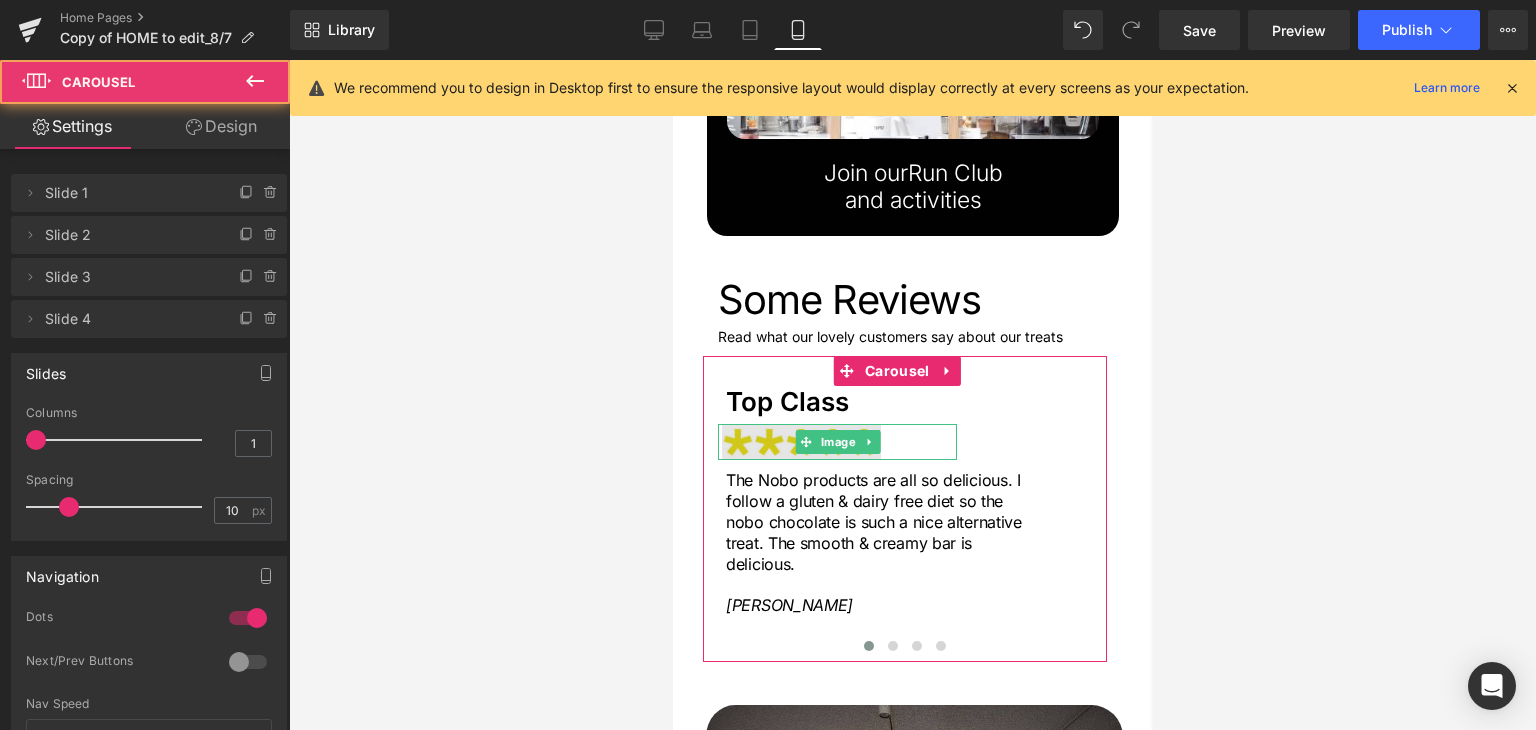 drag, startPoint x: 954, startPoint y: 378, endPoint x: 942, endPoint y: 381, distance: 12.369317 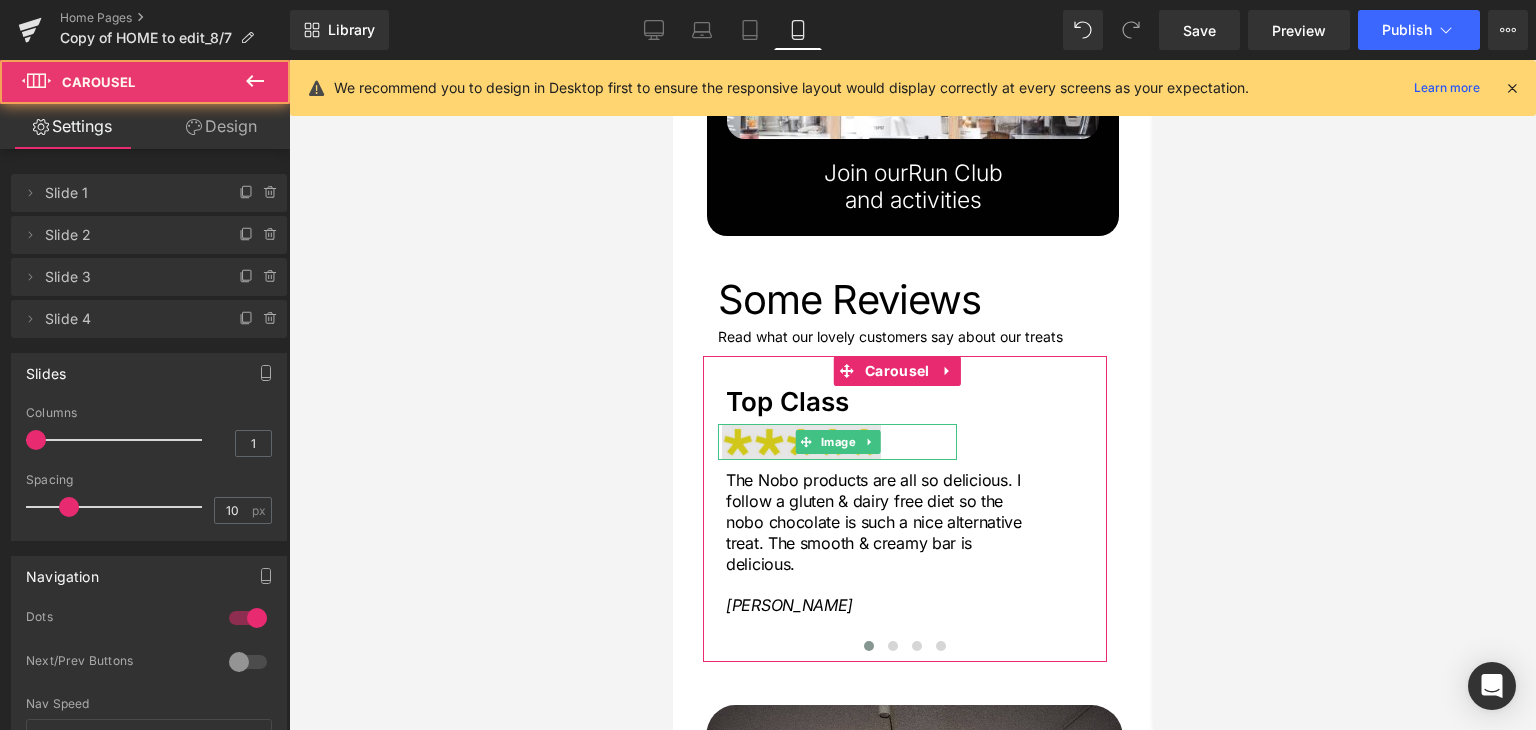 click on "Top Class
Heading
Image
The Nobo products are all so delicious. I follow a gluten & dairy free diet so the nobo chocolate is such a nice alternative treat. The smooth & creamy bar is delicious.
Dan C.
Text Block" at bounding box center (897, 524) 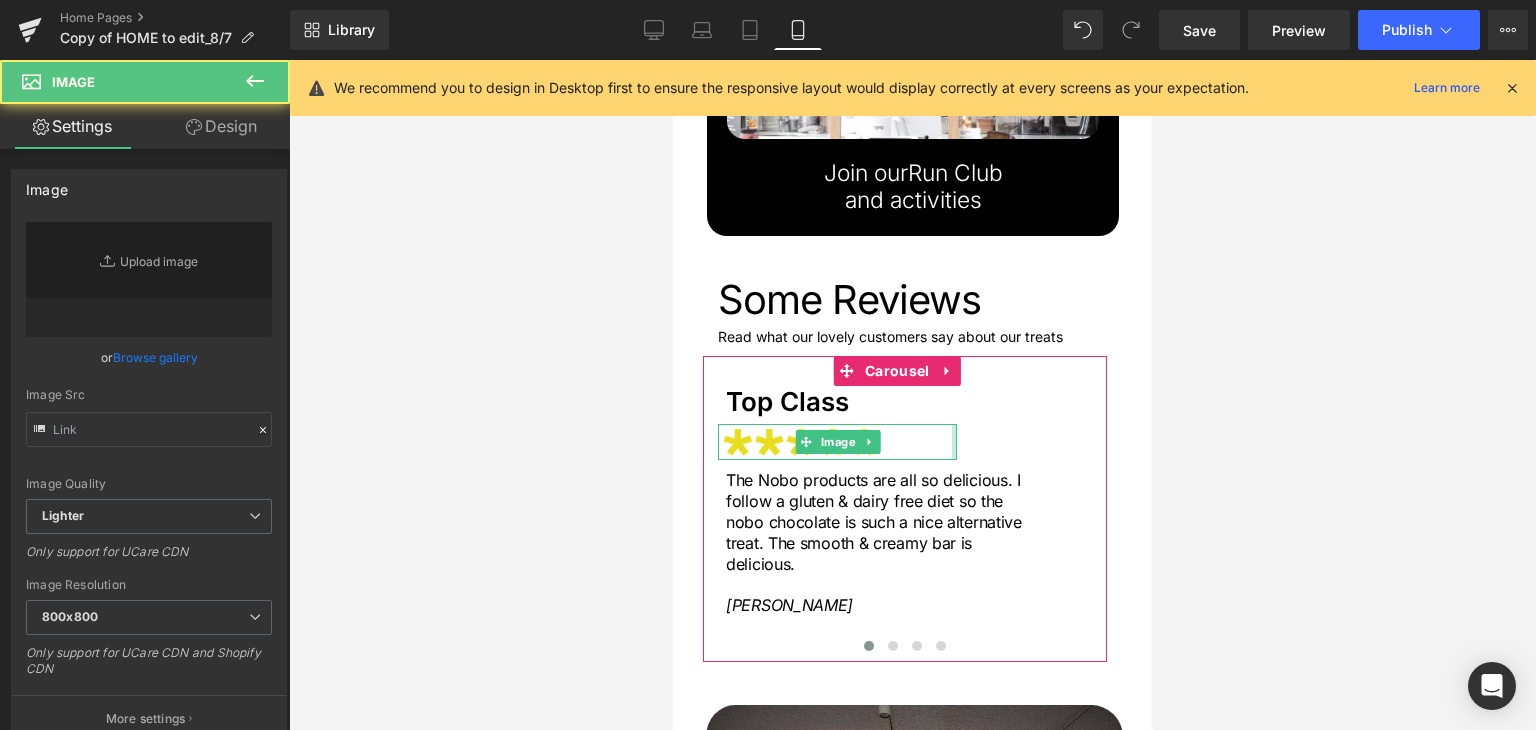 type on "https://ucarecdn.com/94465d02-f088-4887-8f15-49262d666c06/-/format/auto/-/preview/800x800/-/quality/lighter/stars-01.jpg" 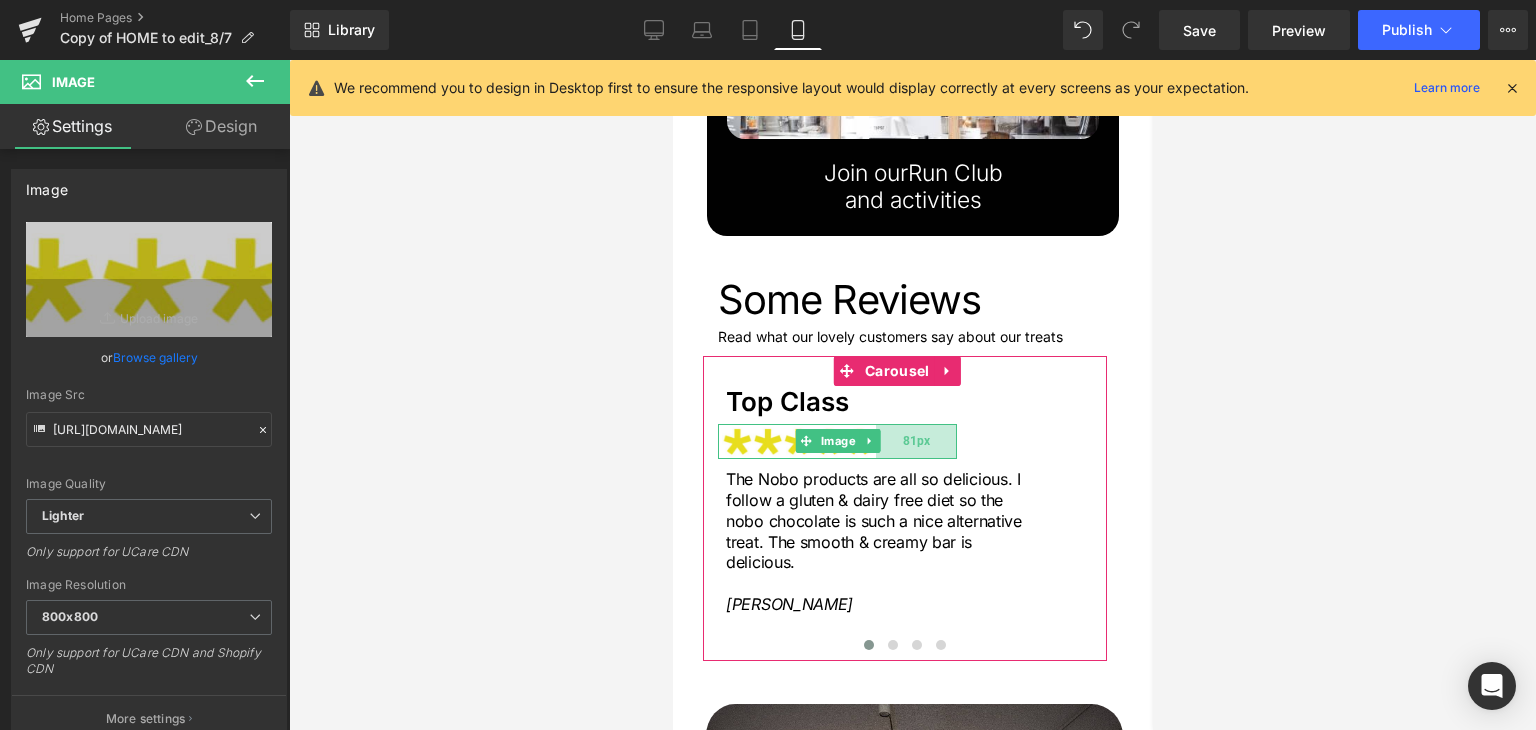 click on "81px" at bounding box center (915, 442) 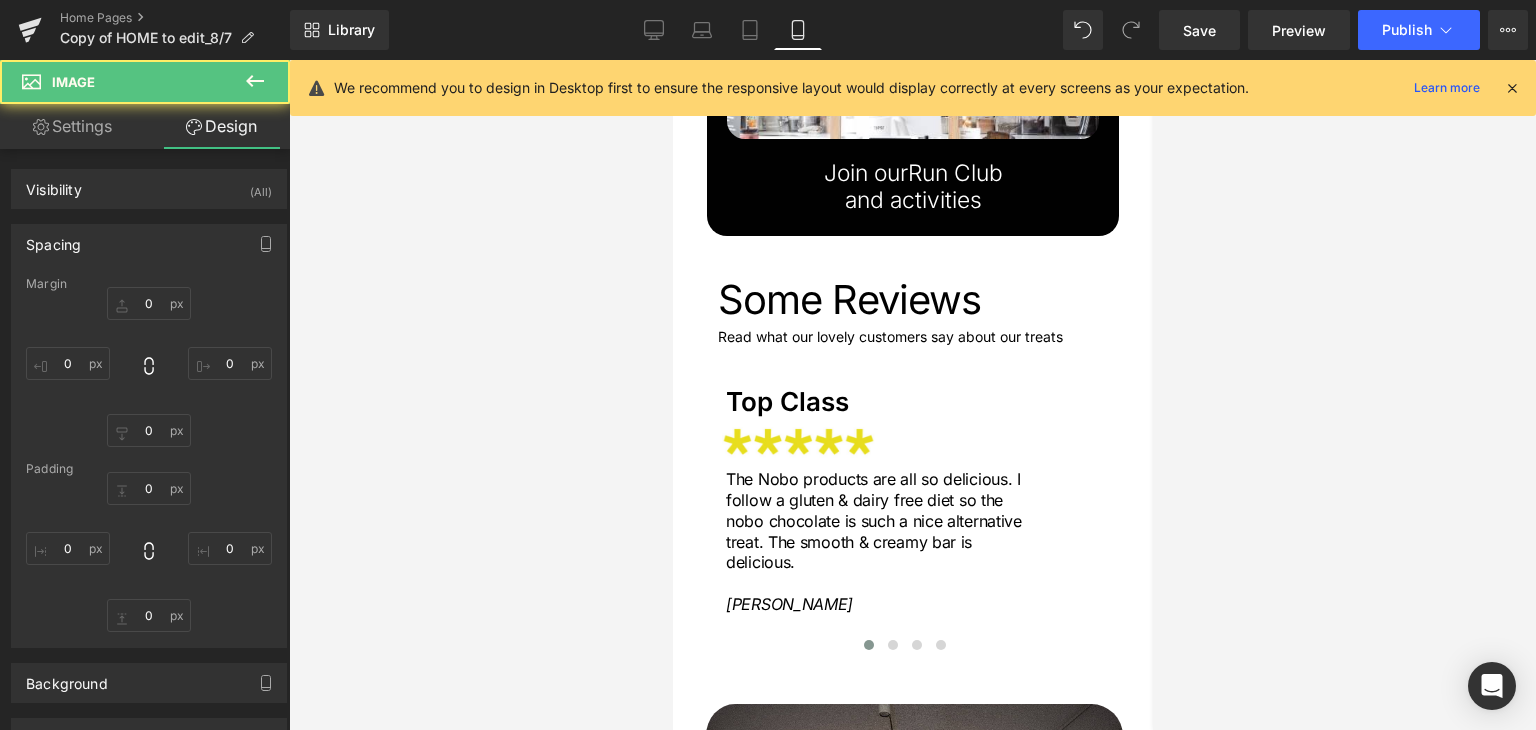 type on "-24" 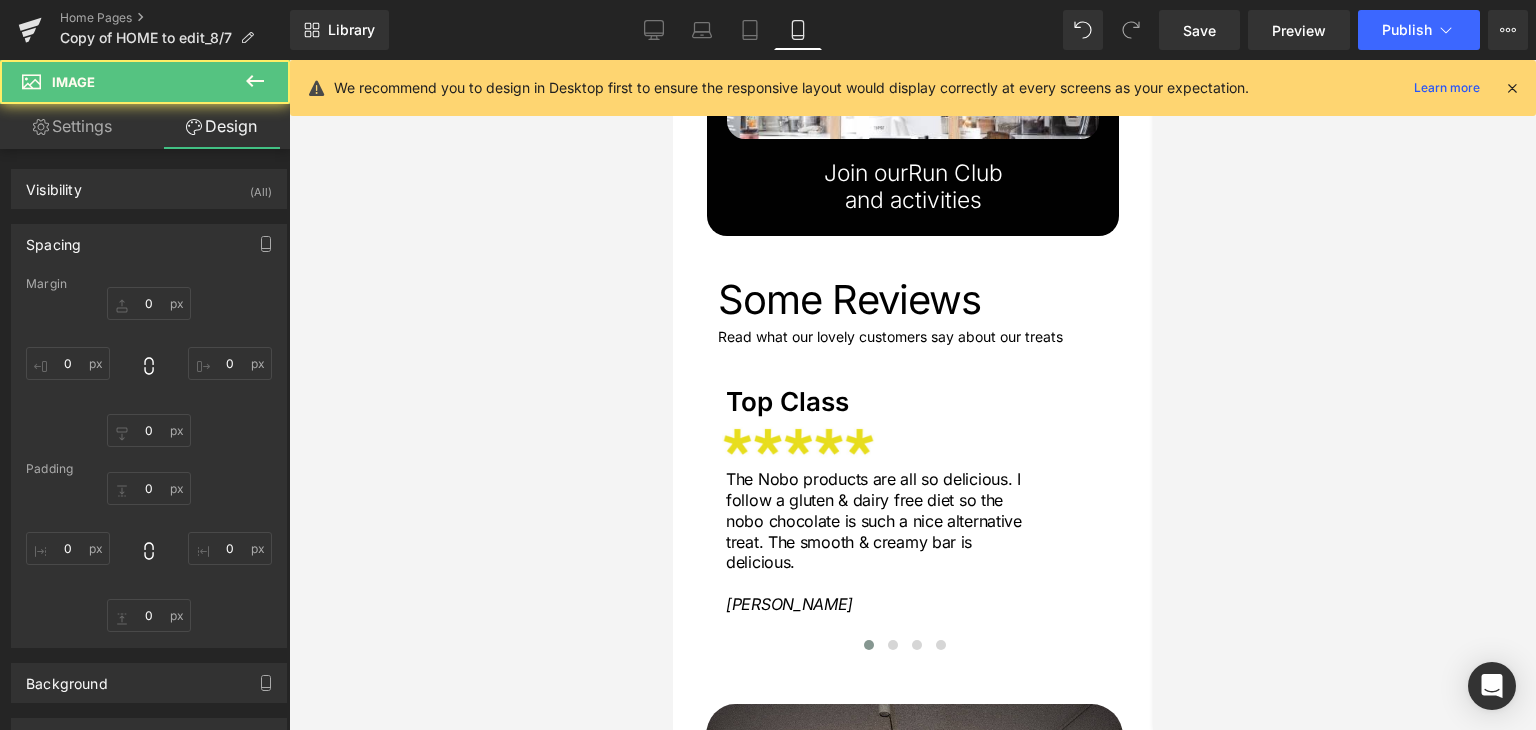 type on "136" 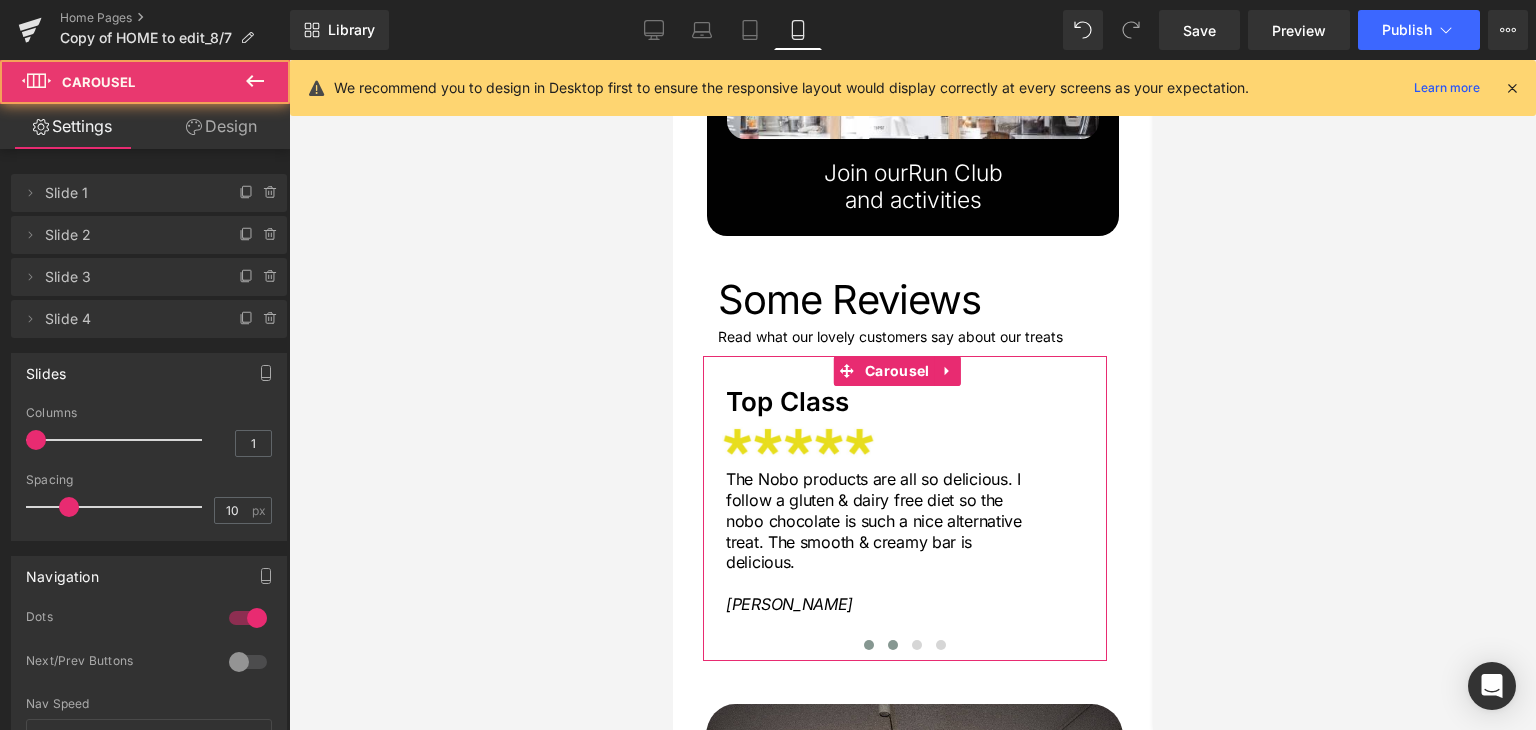 click at bounding box center (892, 645) 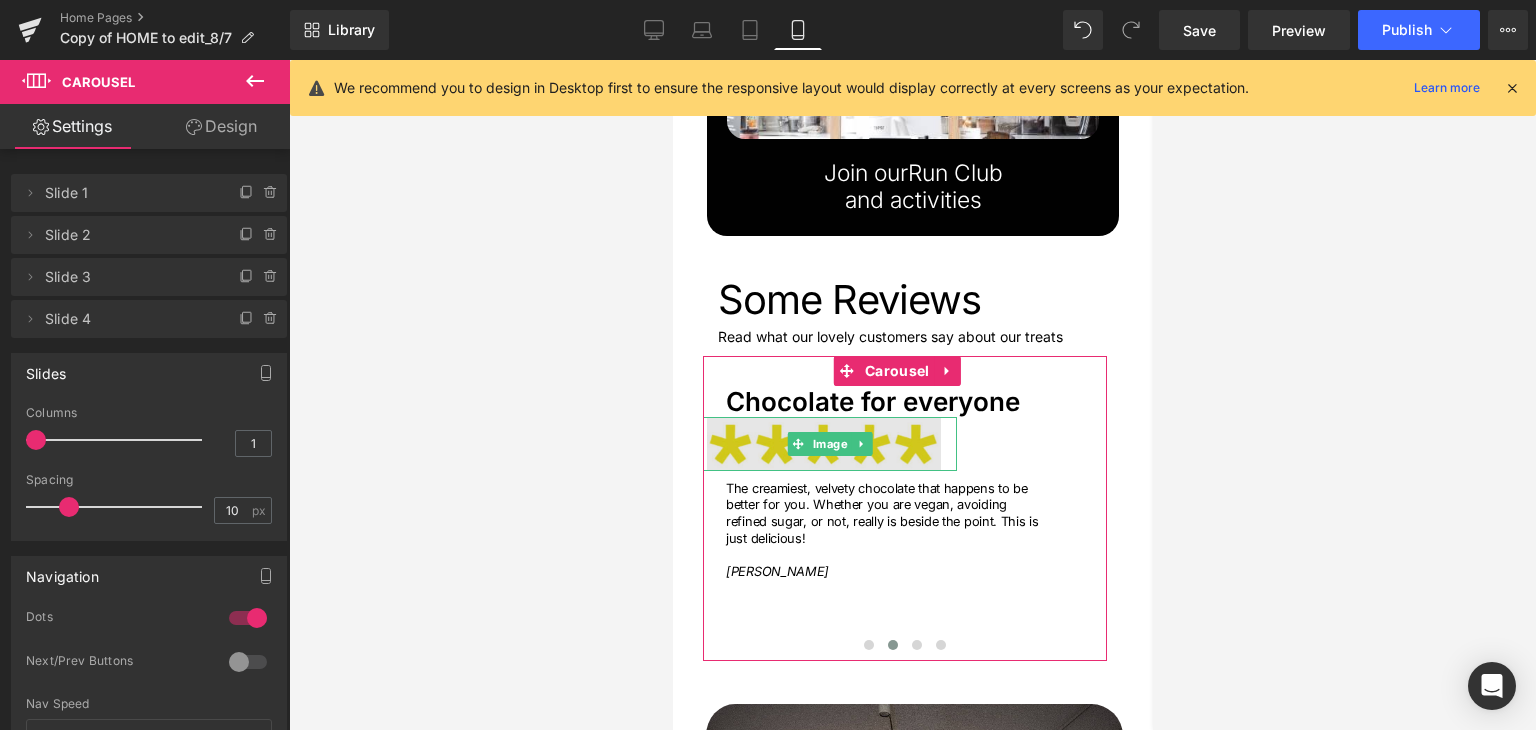 click at bounding box center (829, 444) 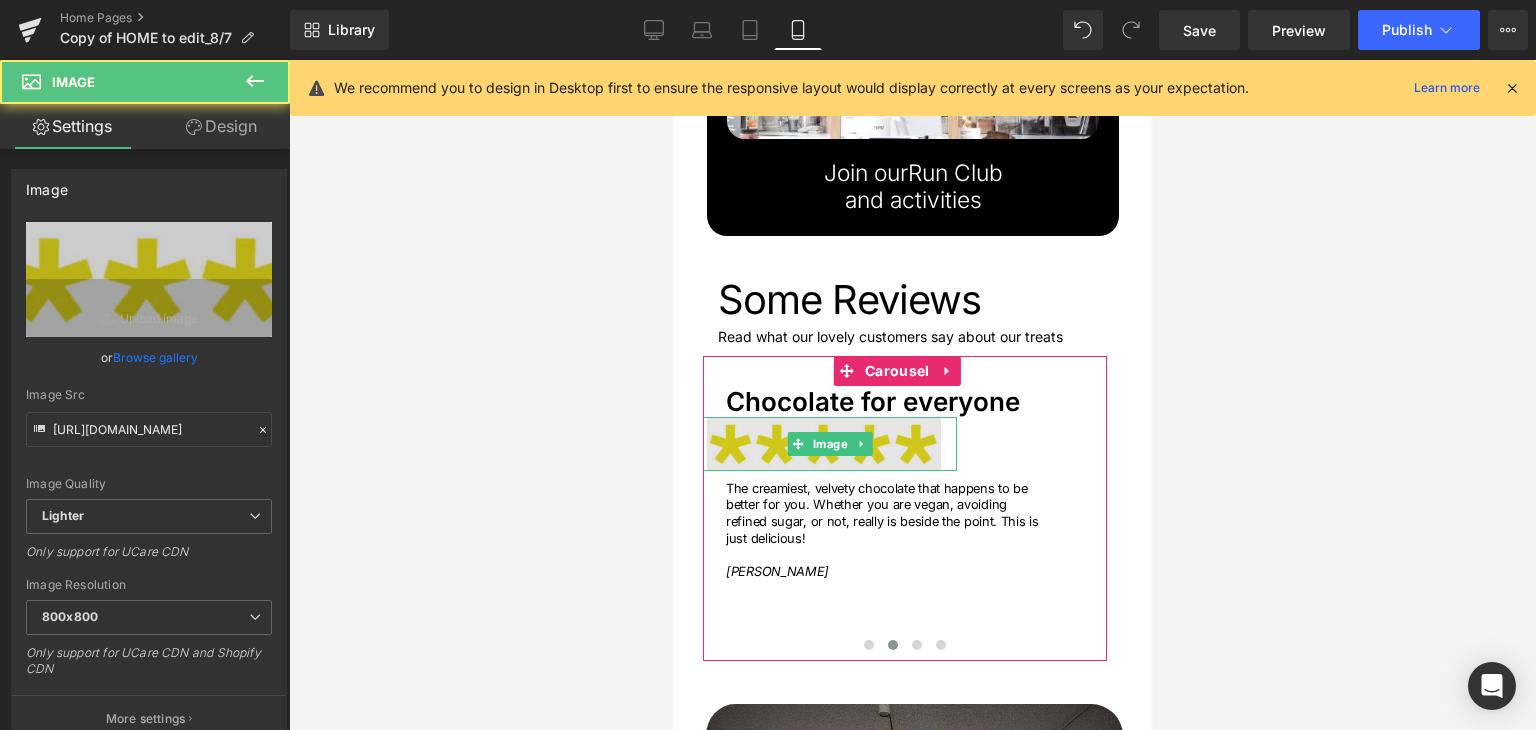 click at bounding box center (829, 444) 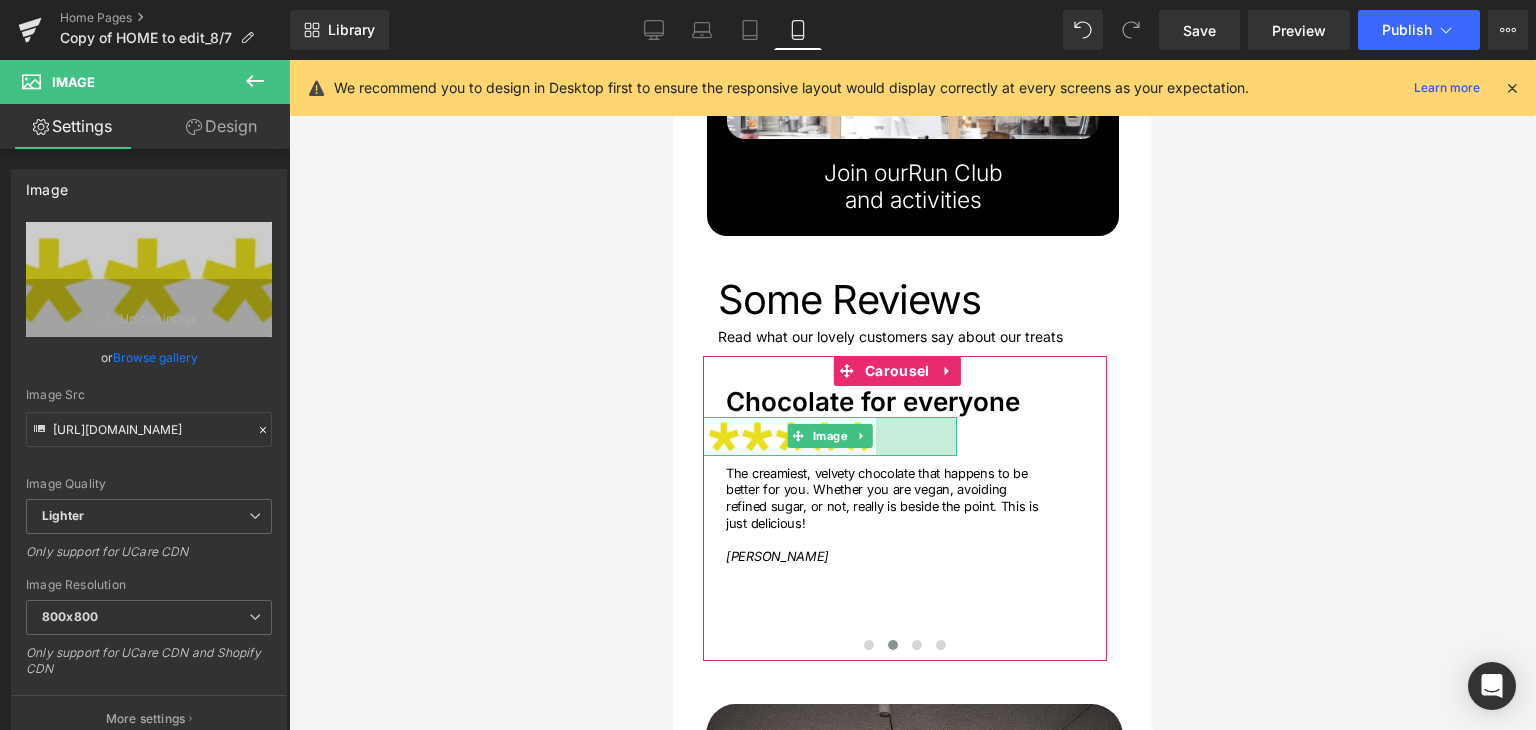 drag, startPoint x: 953, startPoint y: 381, endPoint x: 888, endPoint y: 396, distance: 66.70832 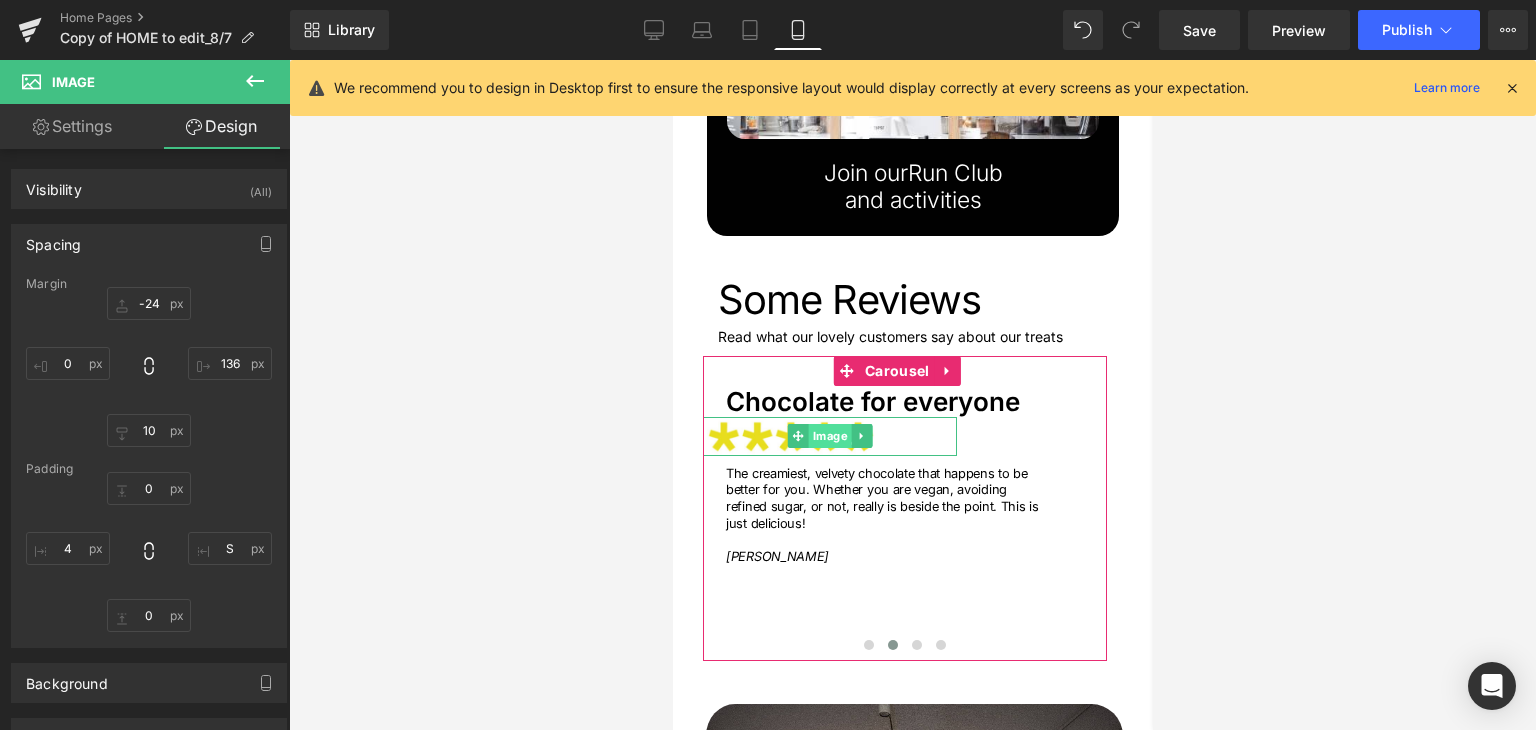 click on "Image" at bounding box center [829, 436] 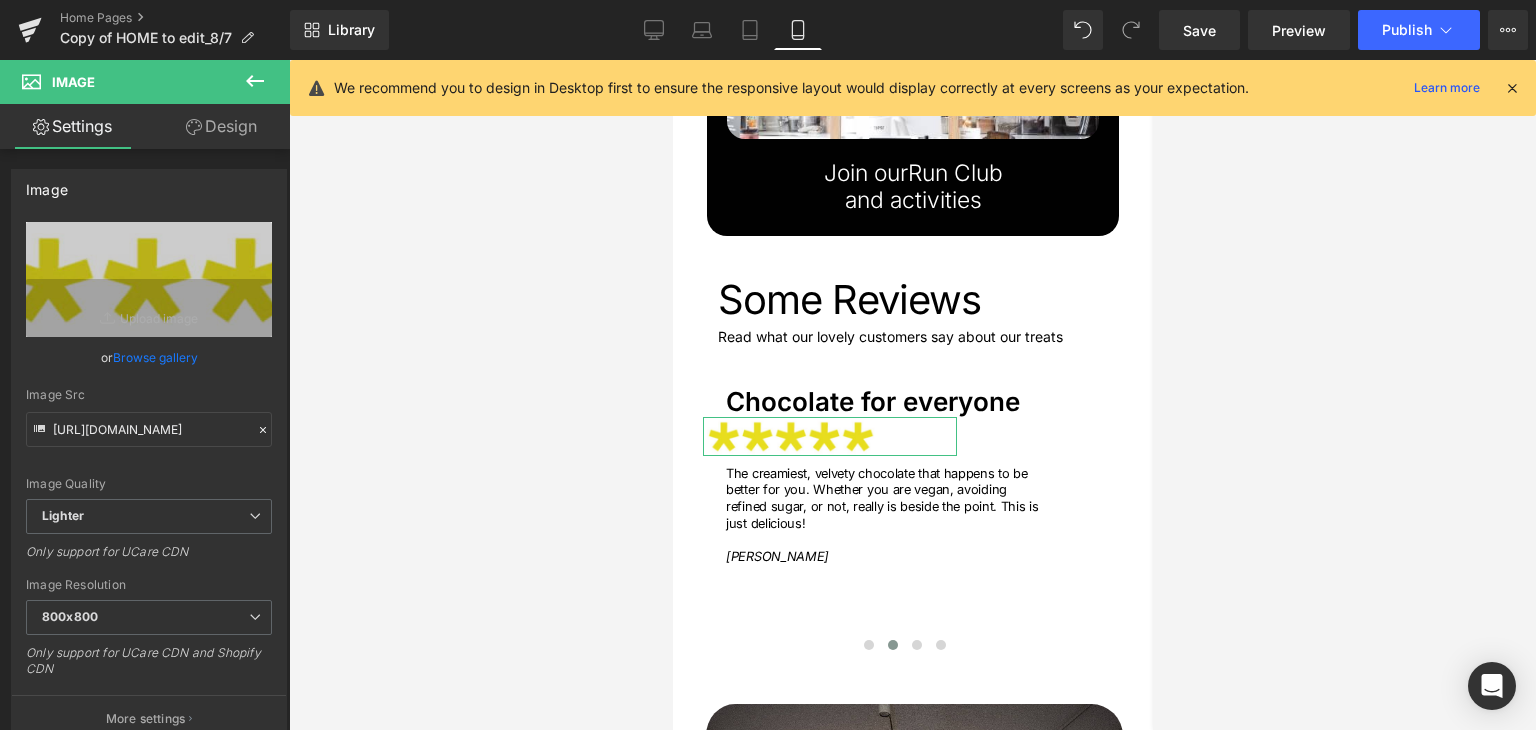 click on "Design" at bounding box center [221, 126] 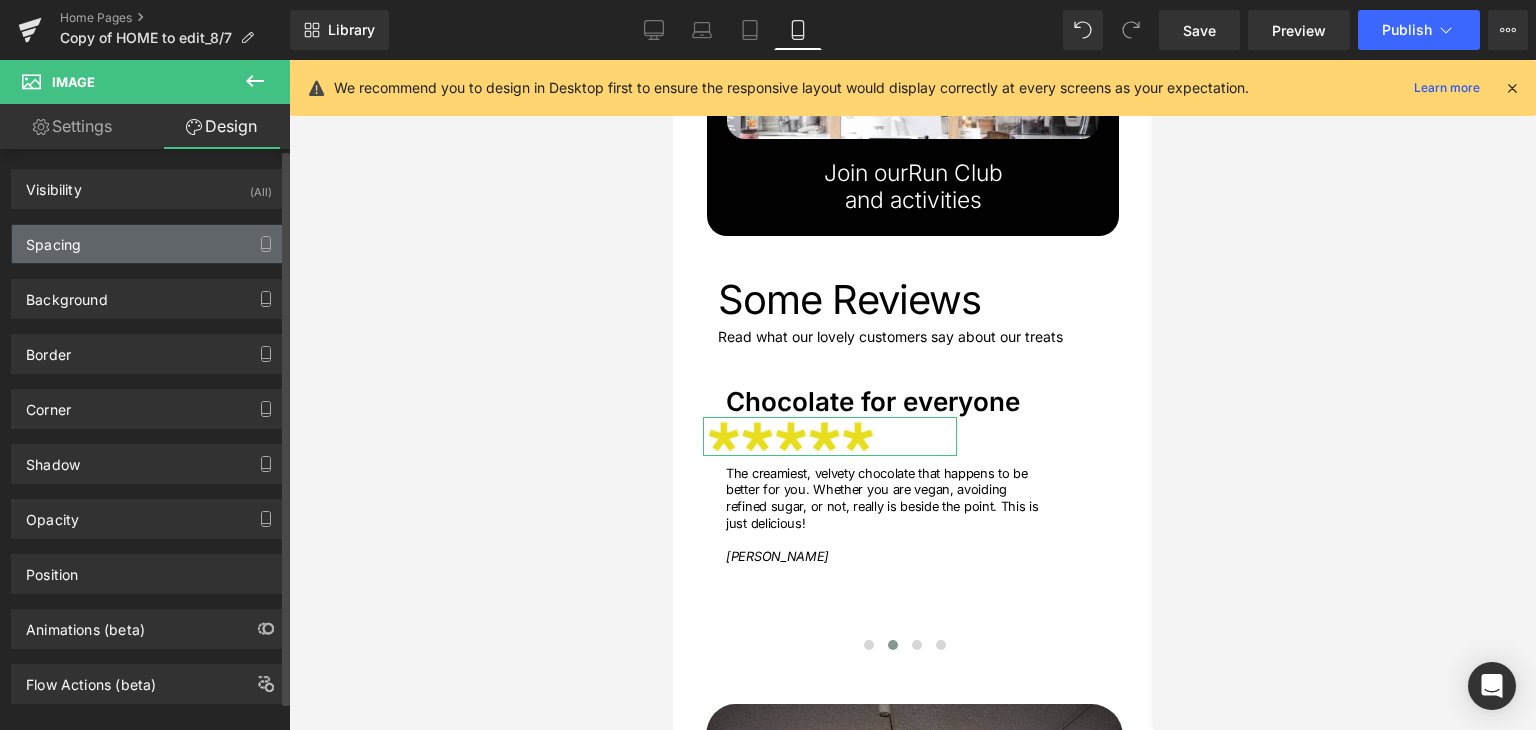 click on "Spacing" at bounding box center (149, 244) 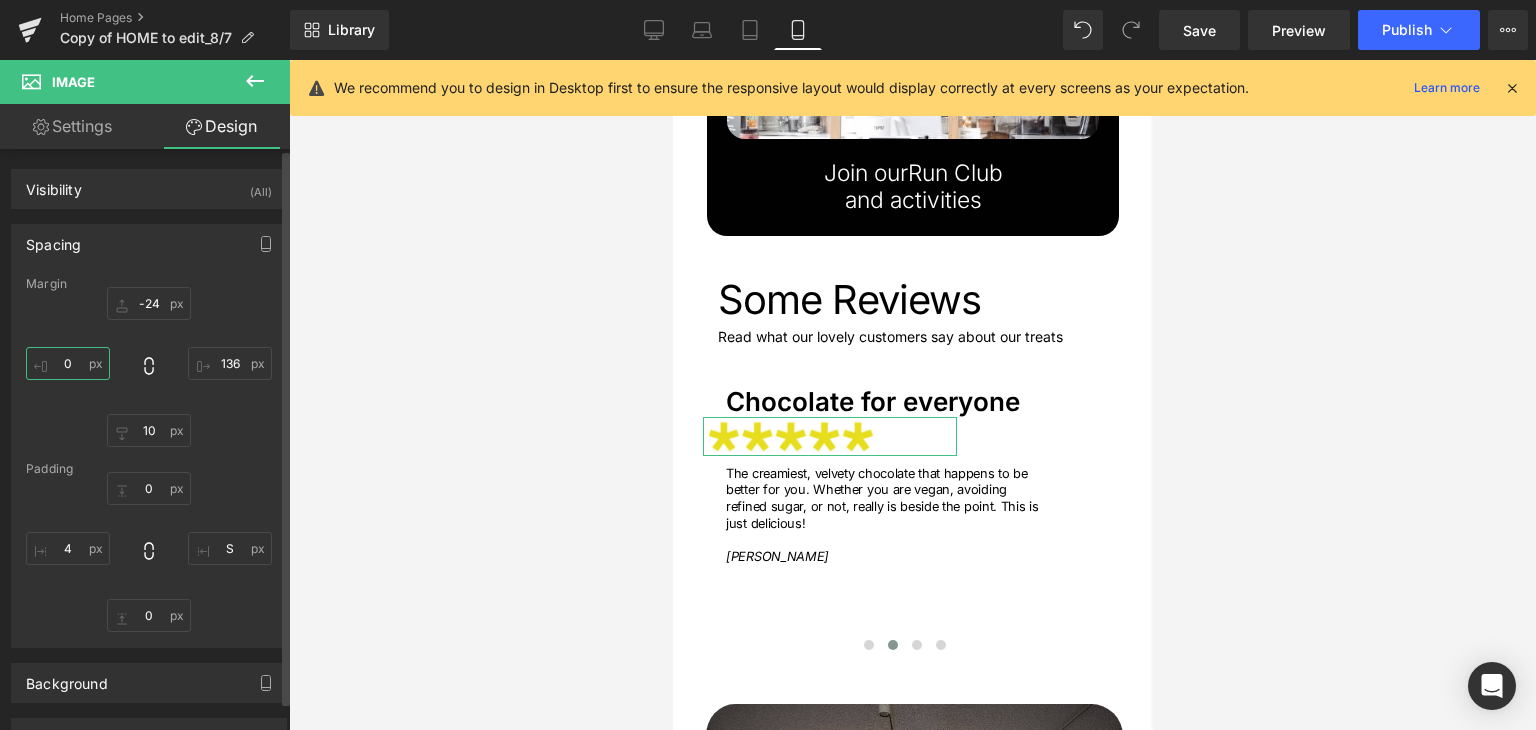 click on "0" at bounding box center [68, 363] 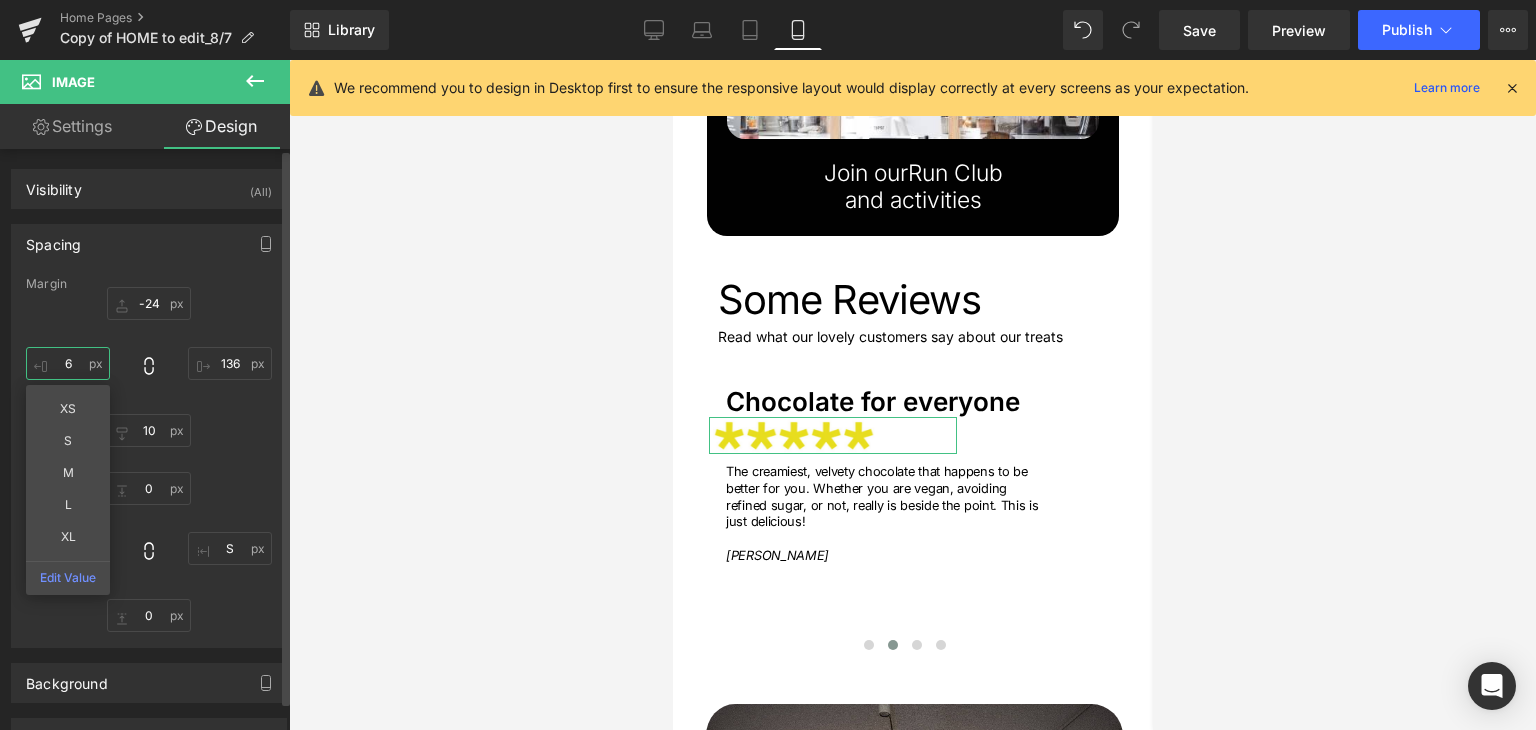 drag, startPoint x: 77, startPoint y: 364, endPoint x: 64, endPoint y: 368, distance: 13.601471 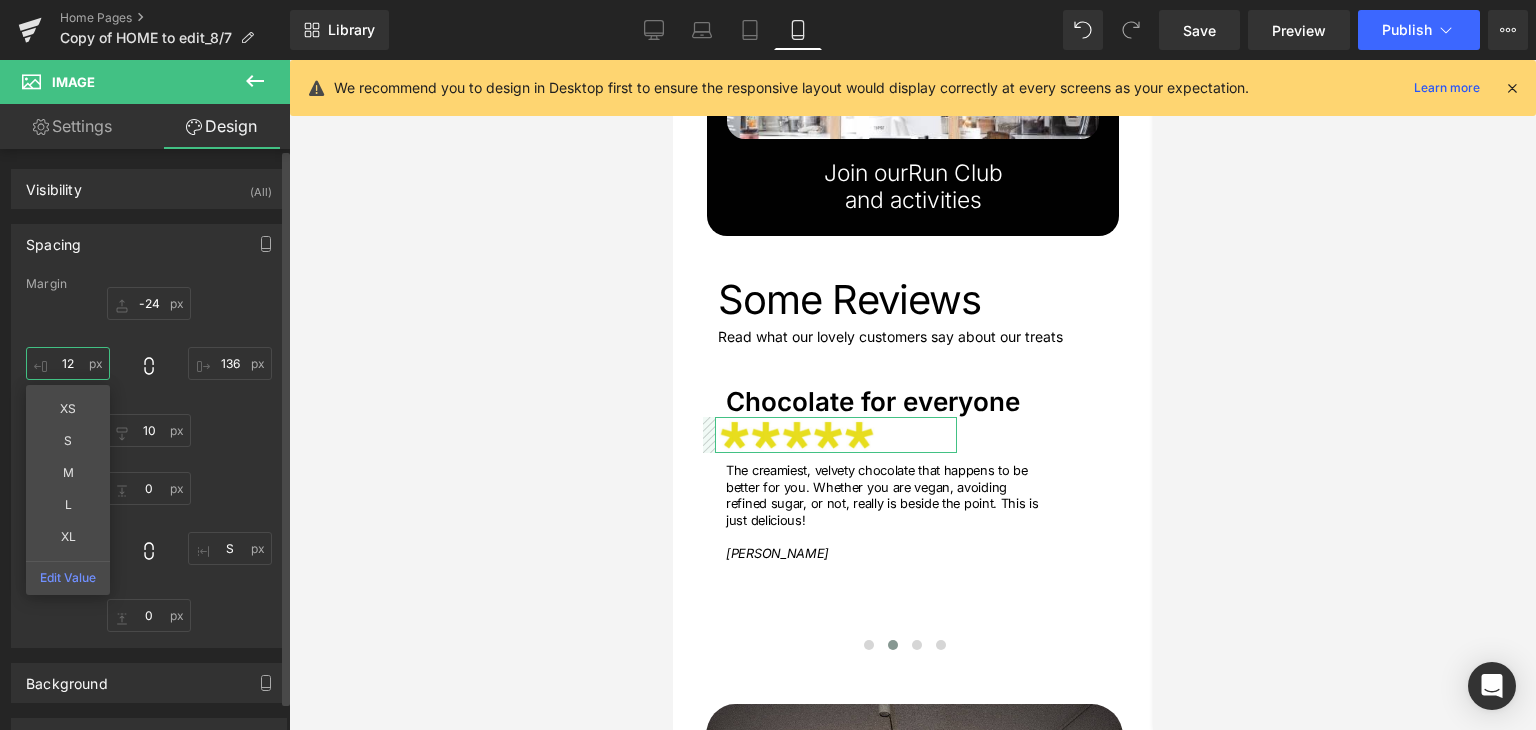 drag, startPoint x: 84, startPoint y: 355, endPoint x: 56, endPoint y: 358, distance: 28.160255 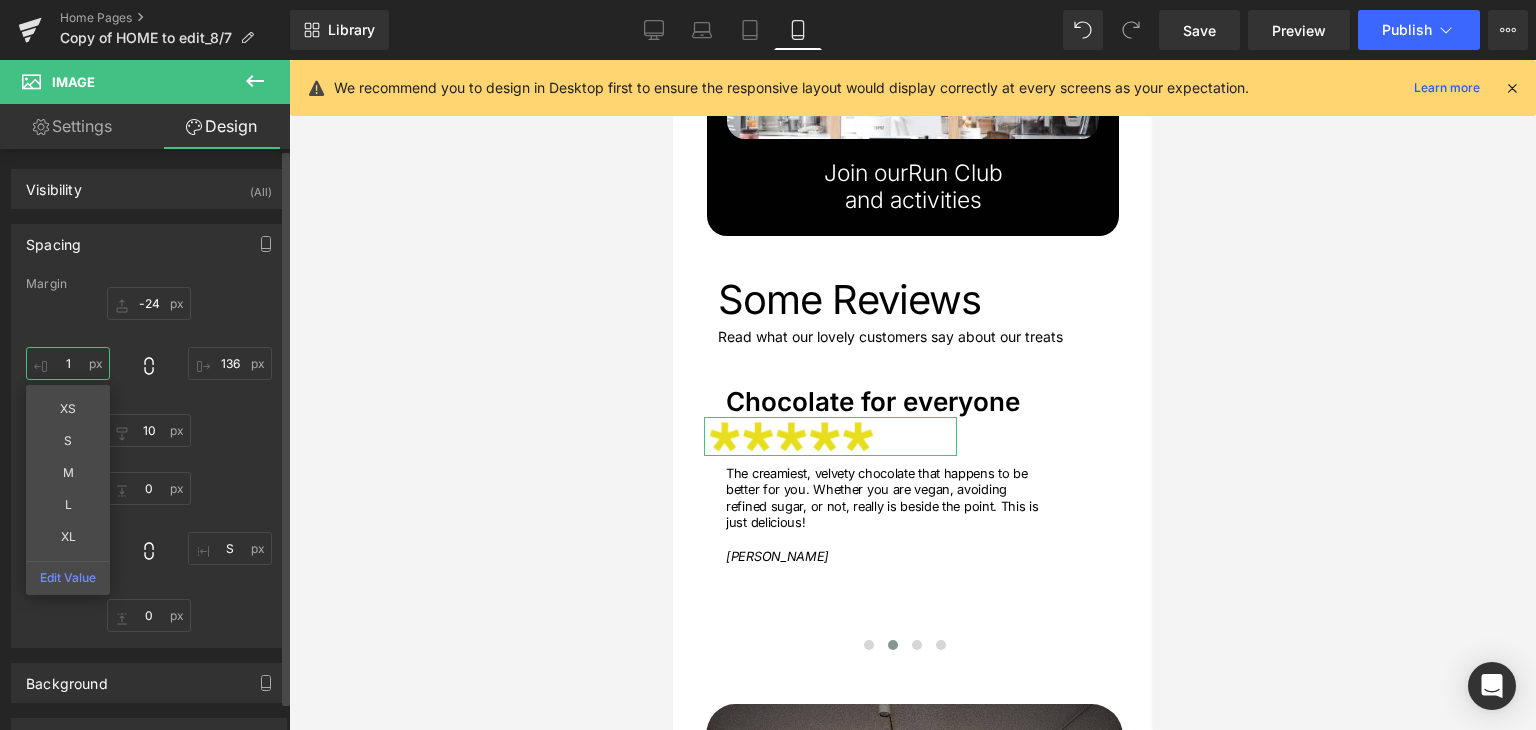 type on "18" 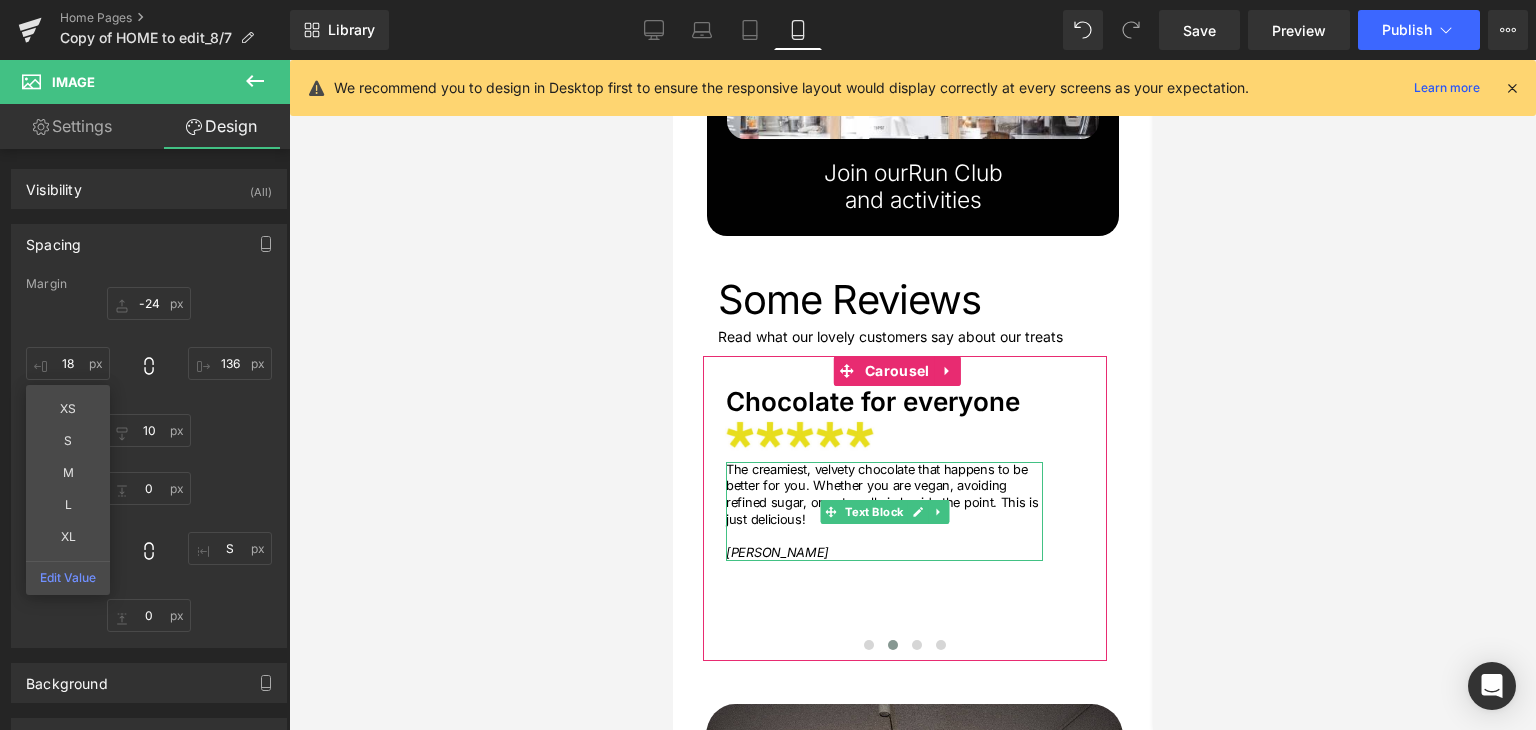 click on "The creamiest, velvety chocolate that happens to be better for you. Whether you are vegan, avoiding refined sugar, or not, really is beside the point. This is just delicious!" at bounding box center (883, 495) 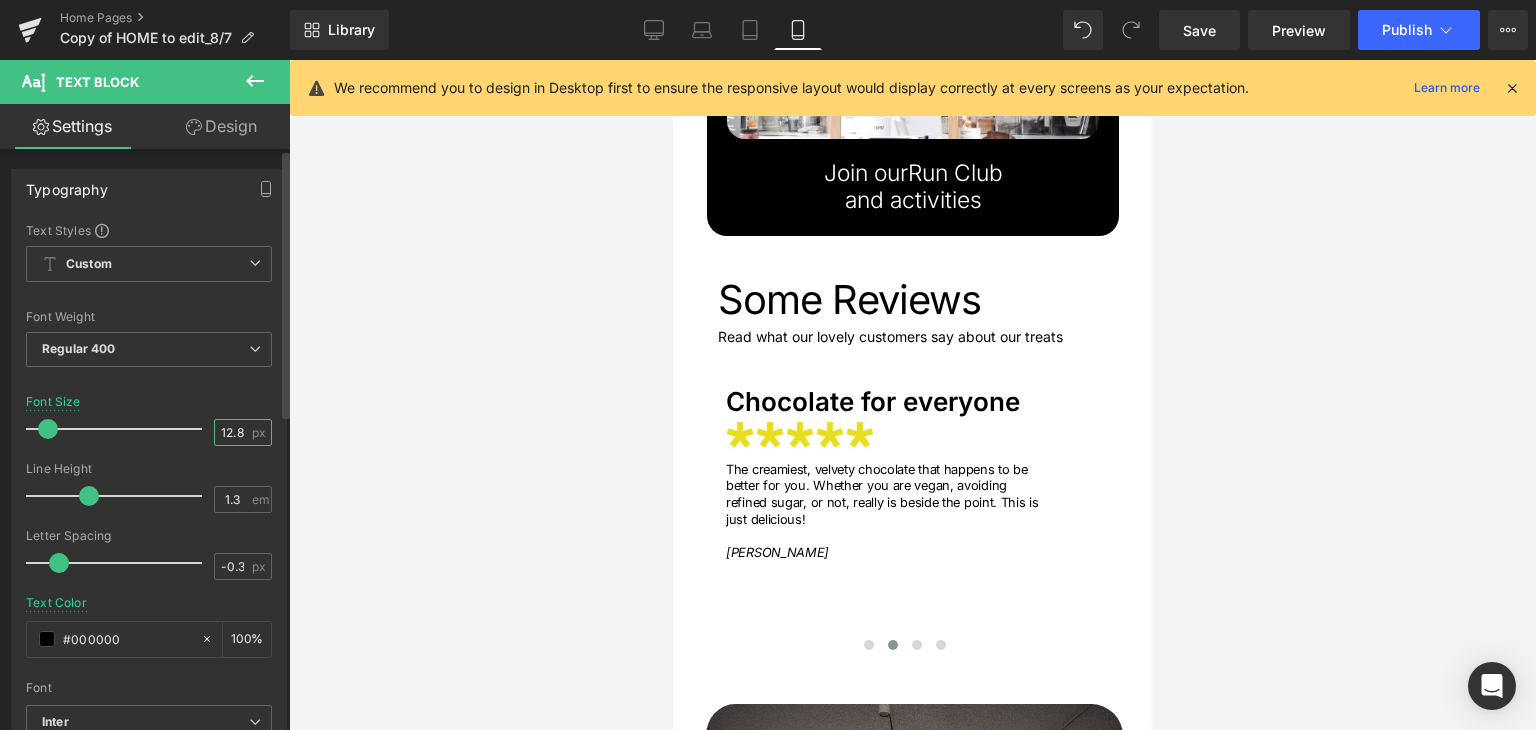 click on "12.8" at bounding box center (232, 432) 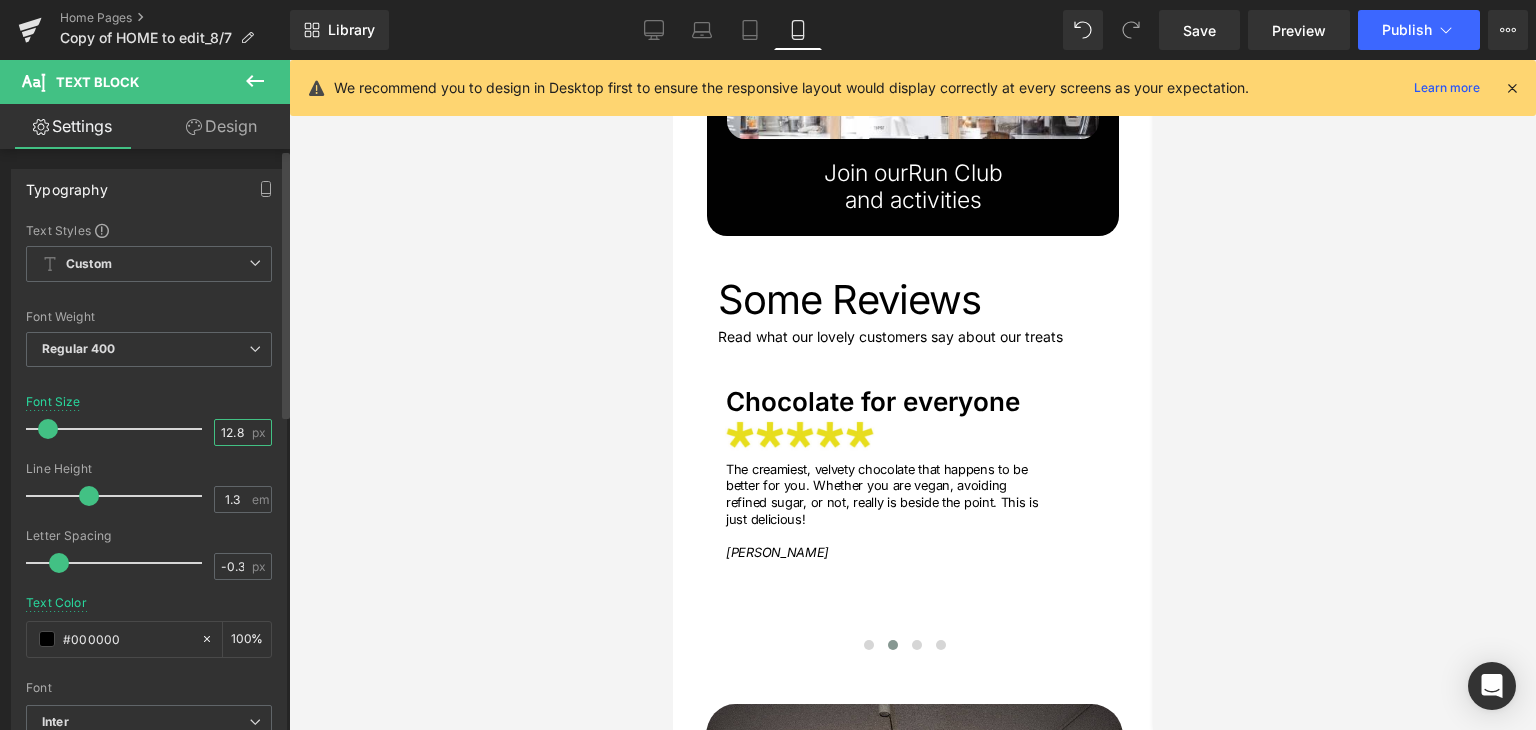 click on "12.8" at bounding box center [232, 432] 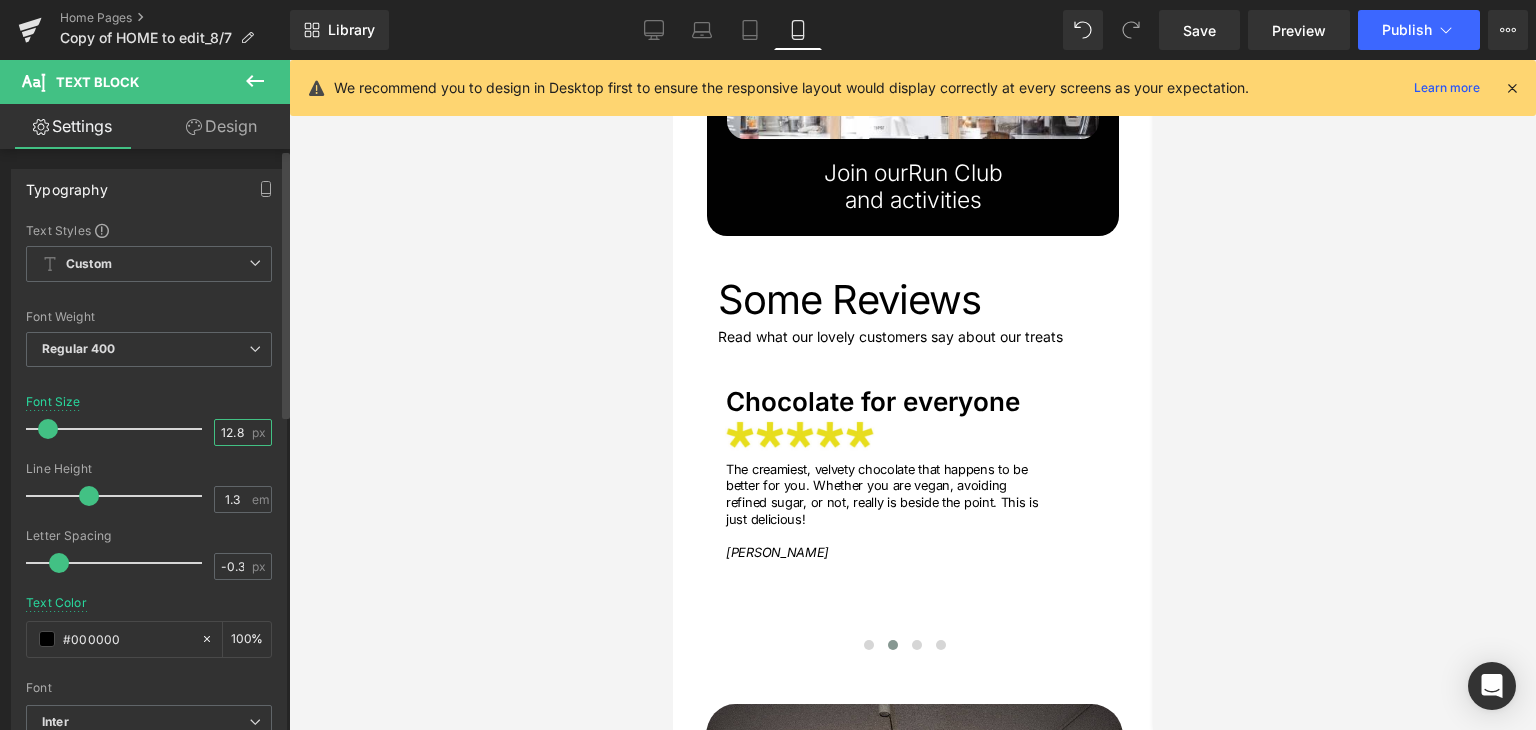 drag, startPoint x: 235, startPoint y: 429, endPoint x: 208, endPoint y: 433, distance: 27.294687 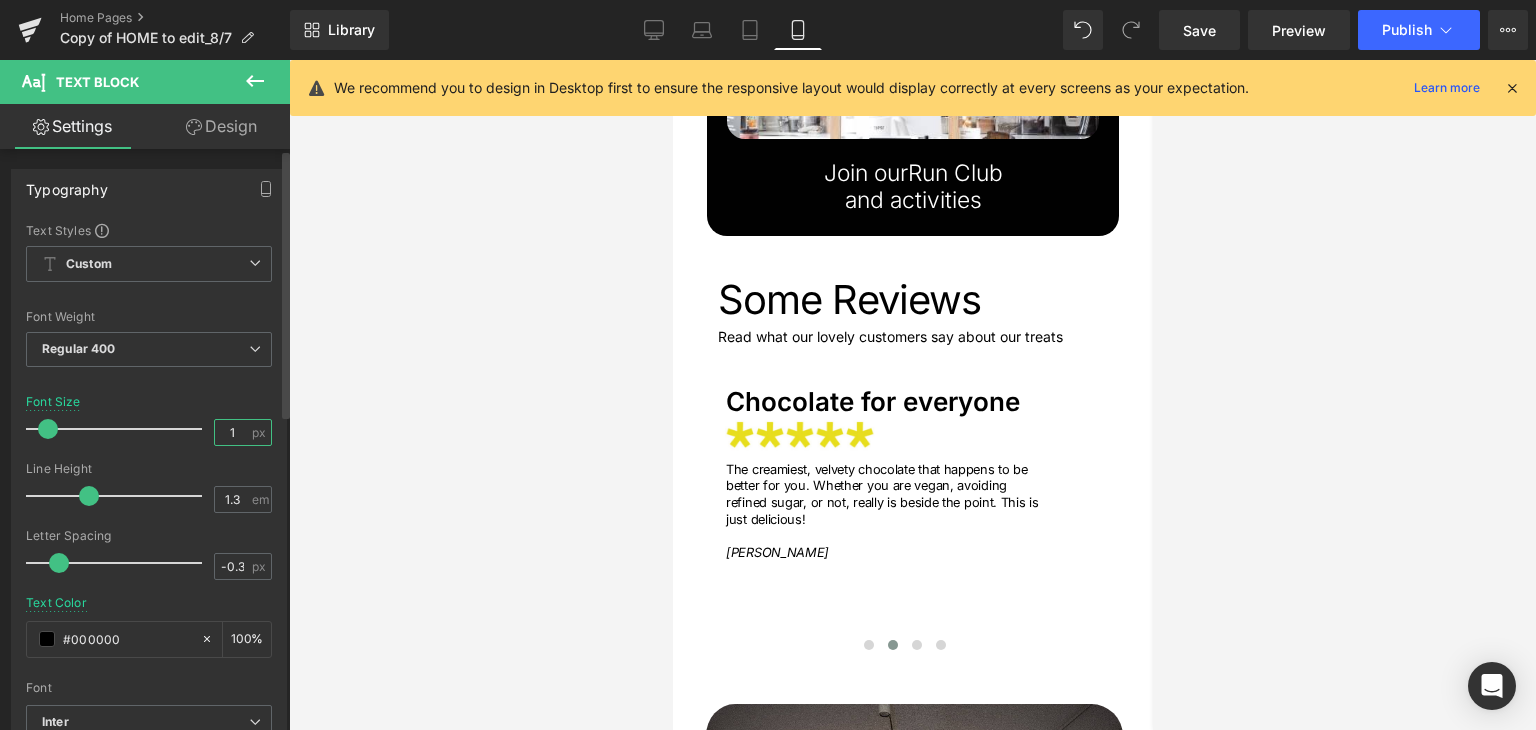 type on "16" 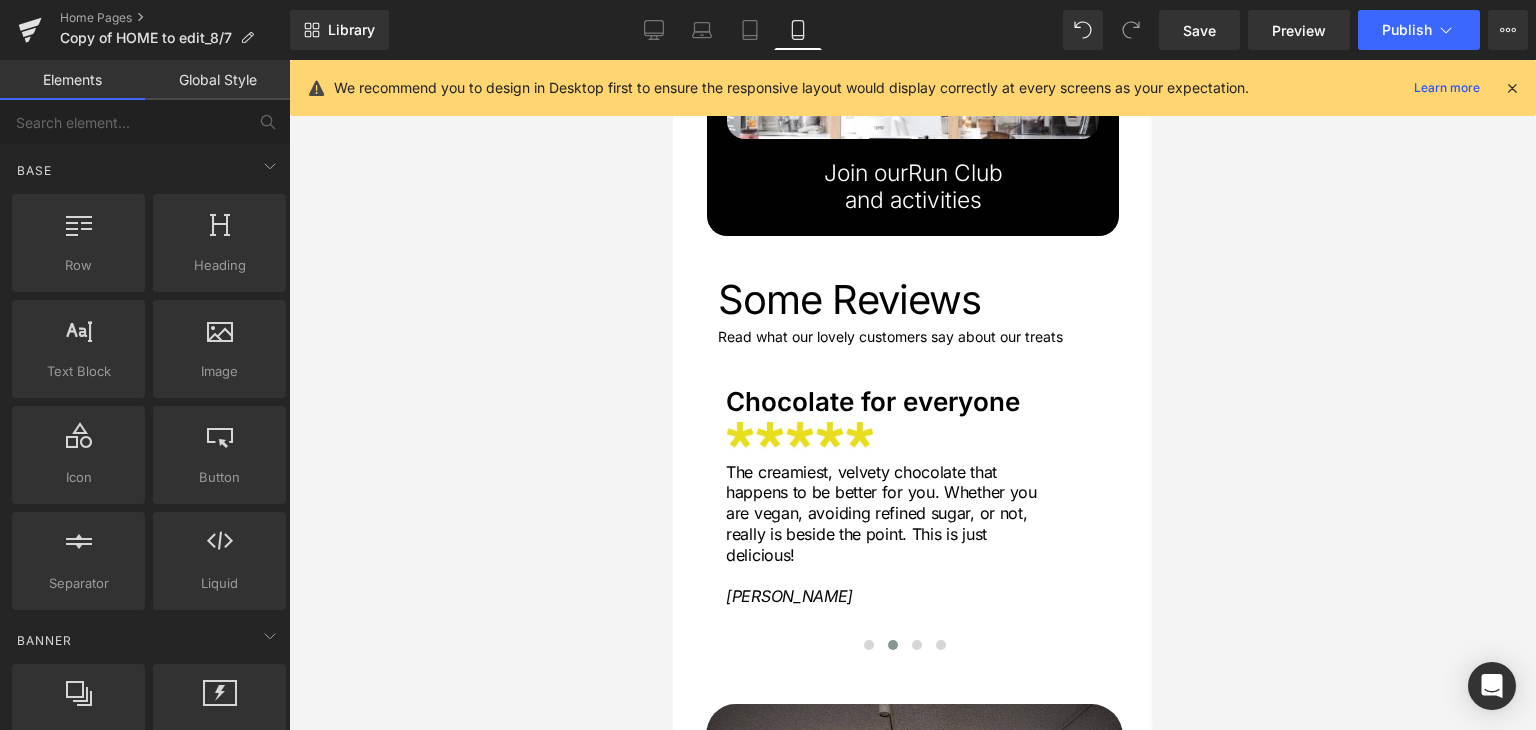 click at bounding box center (912, 395) 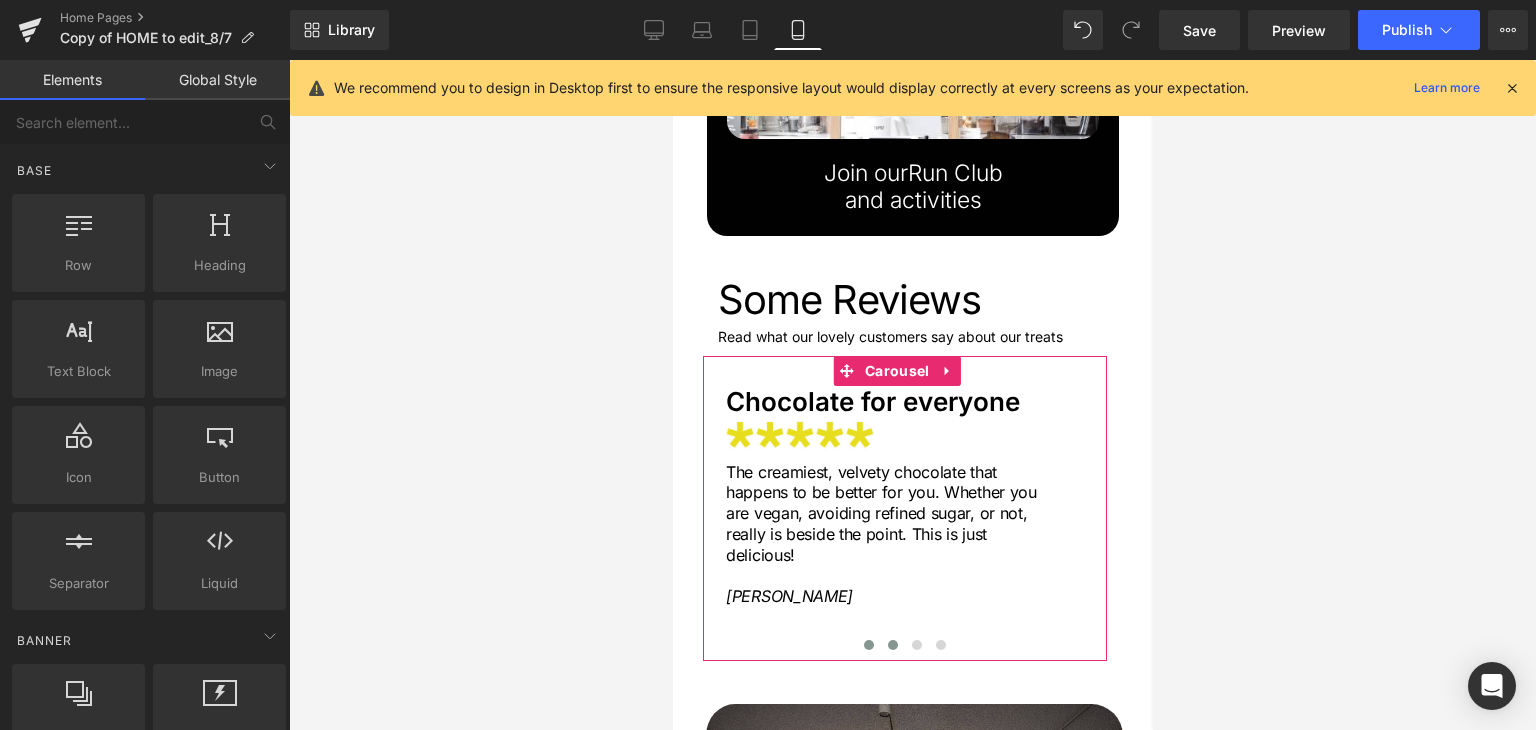 click at bounding box center [868, 645] 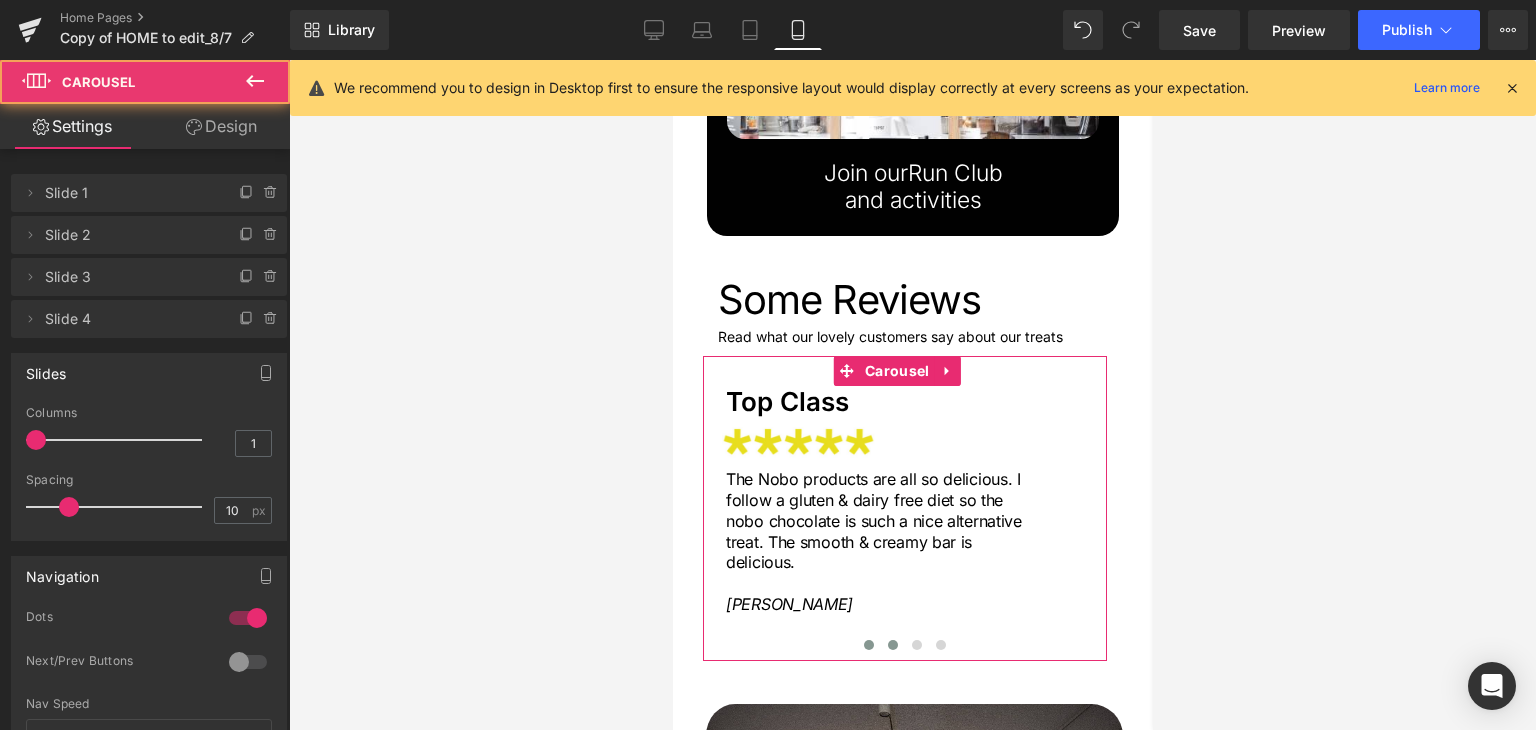 click at bounding box center [892, 645] 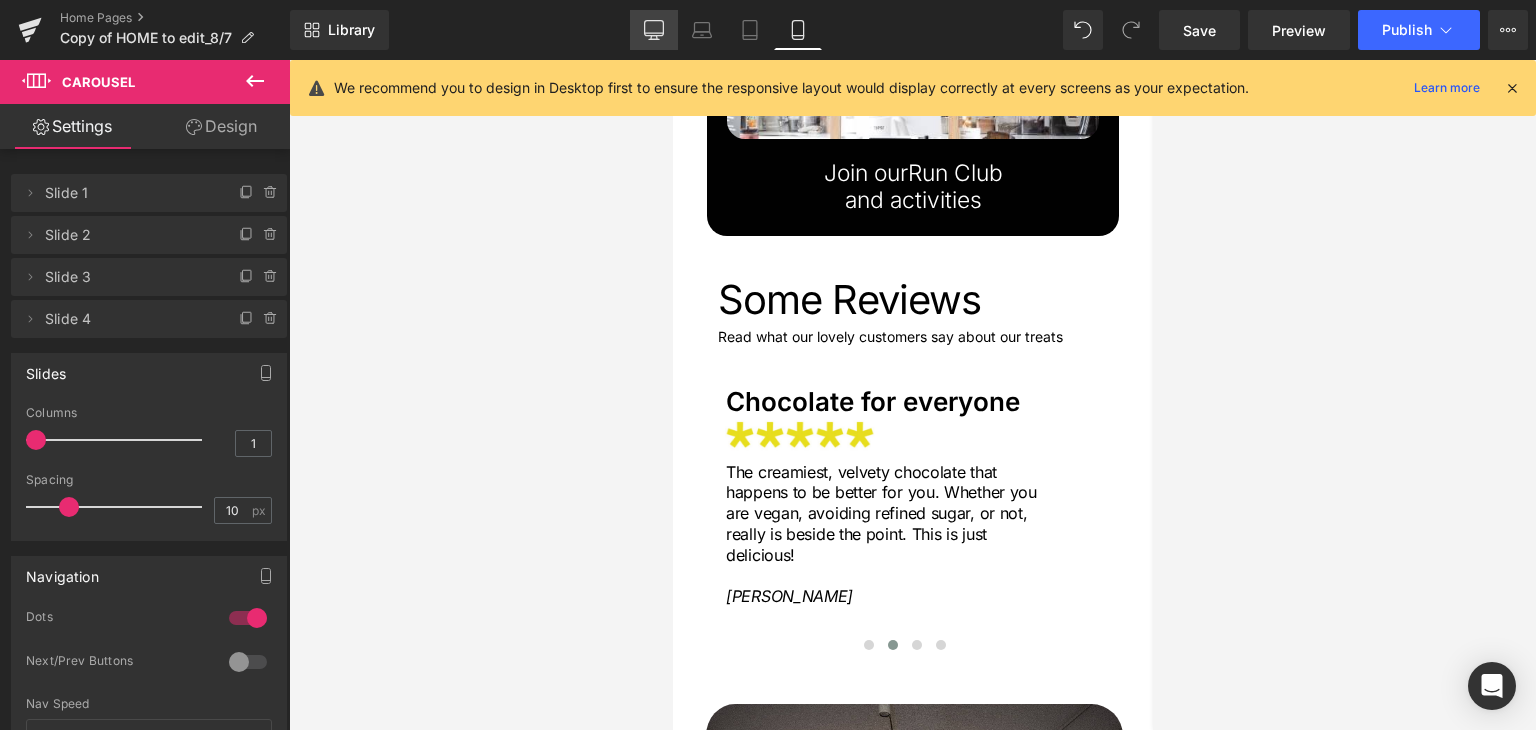 click on "Desktop" at bounding box center [654, 30] 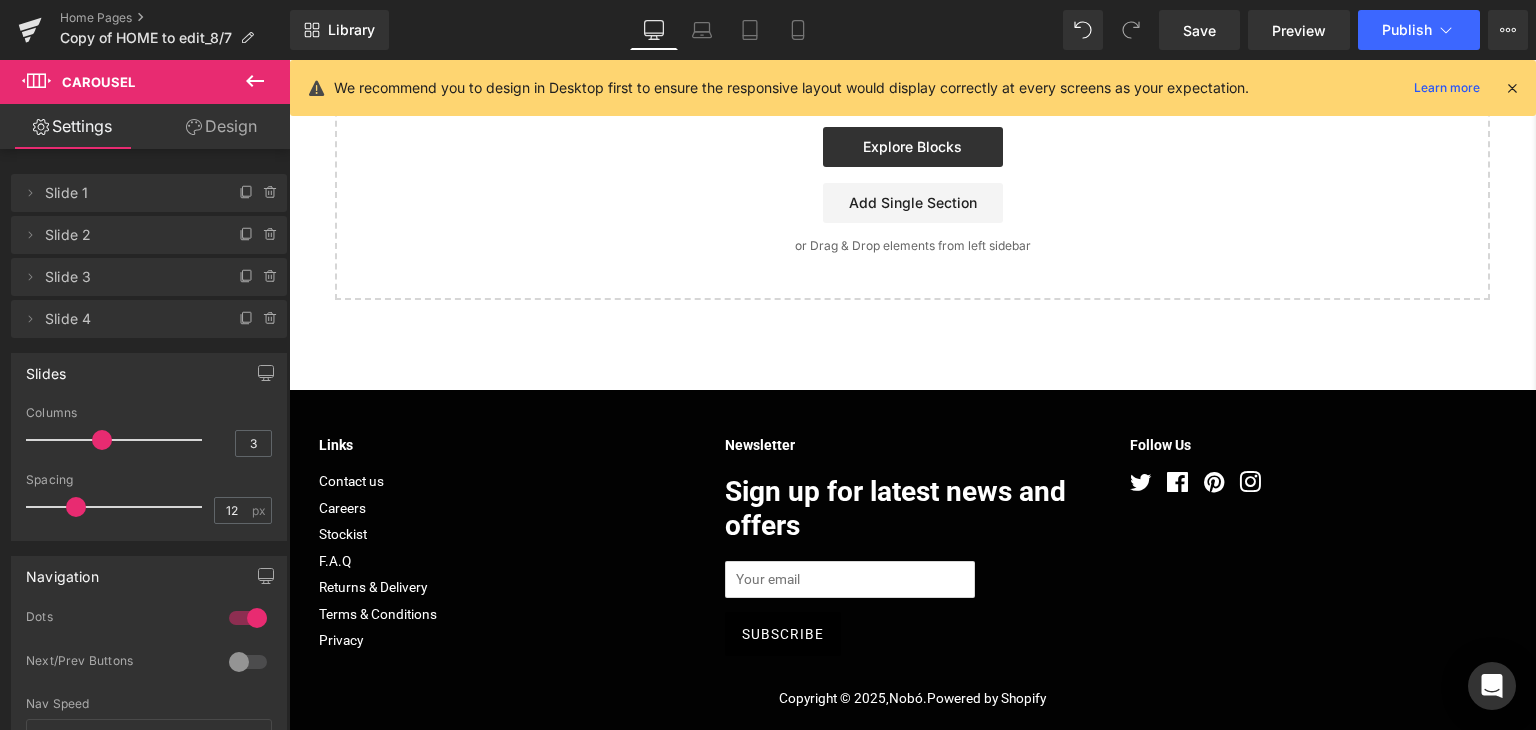 scroll, scrollTop: 2970, scrollLeft: 0, axis: vertical 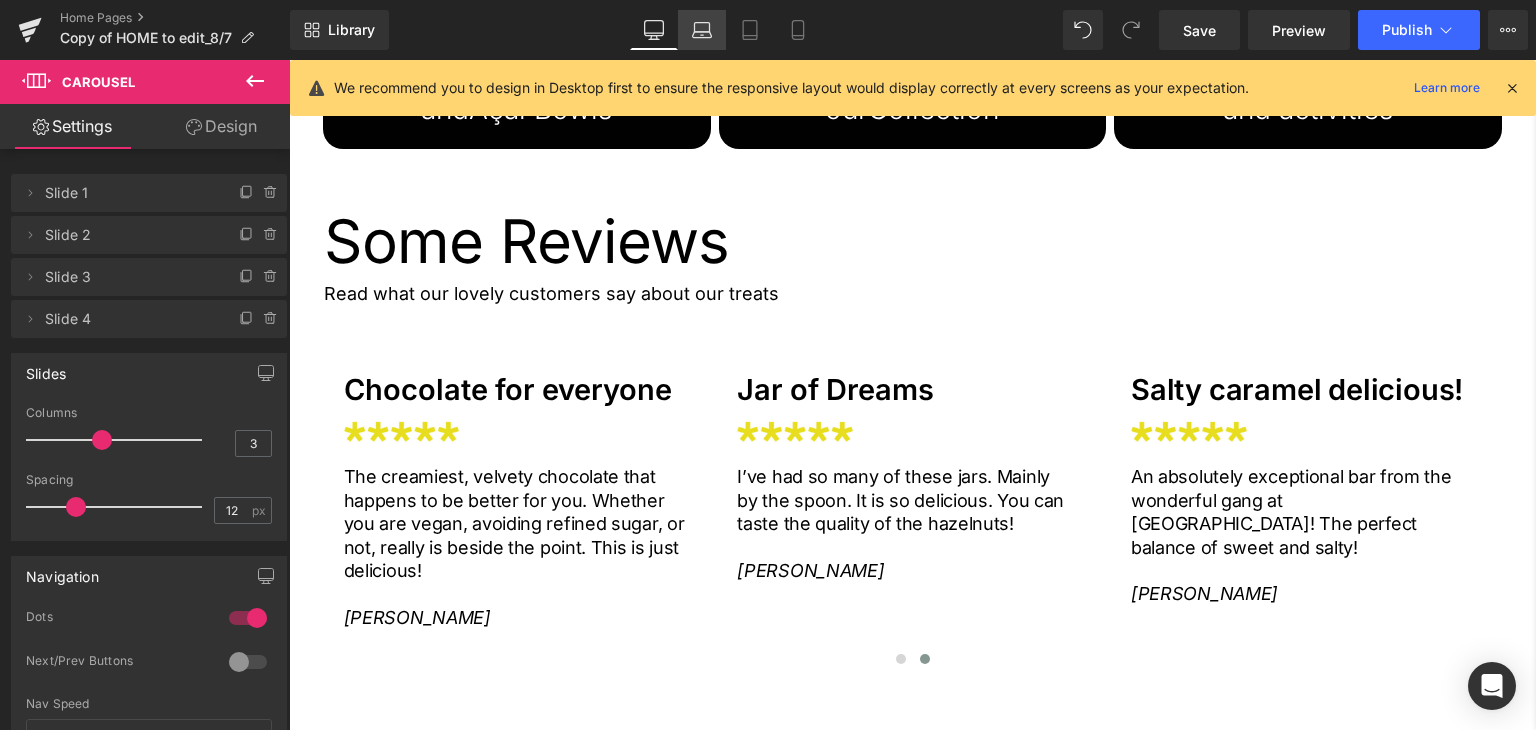 click 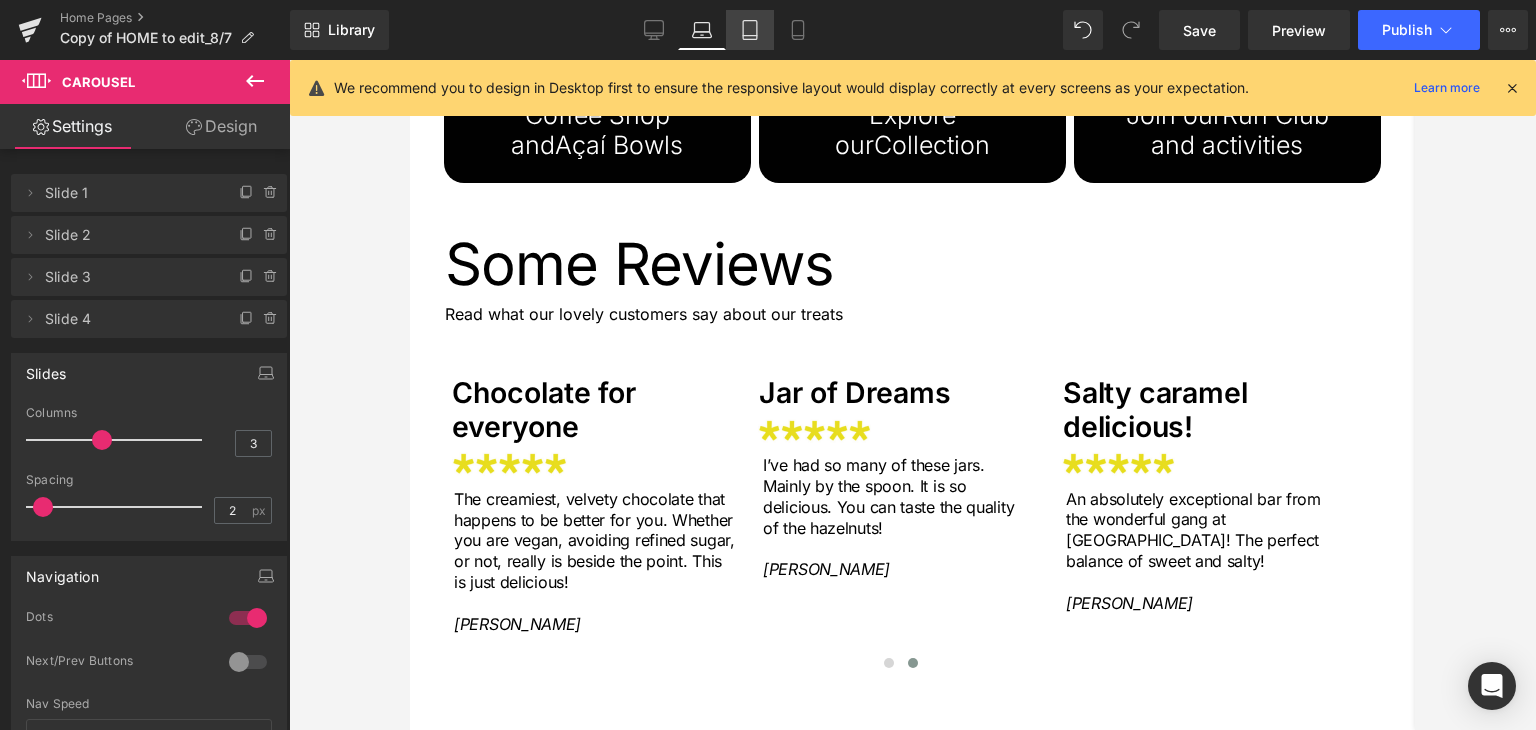 click 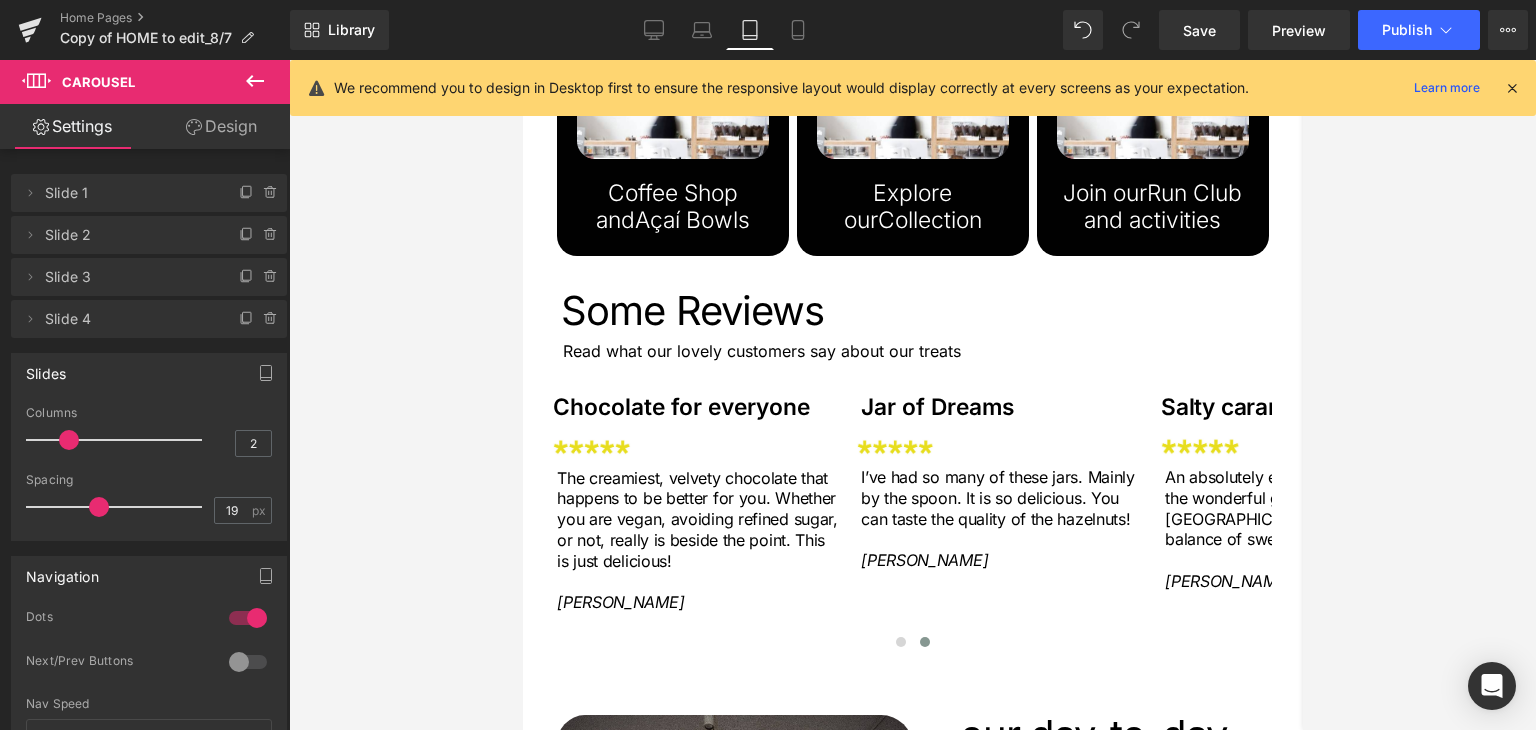 scroll, scrollTop: 2658, scrollLeft: 0, axis: vertical 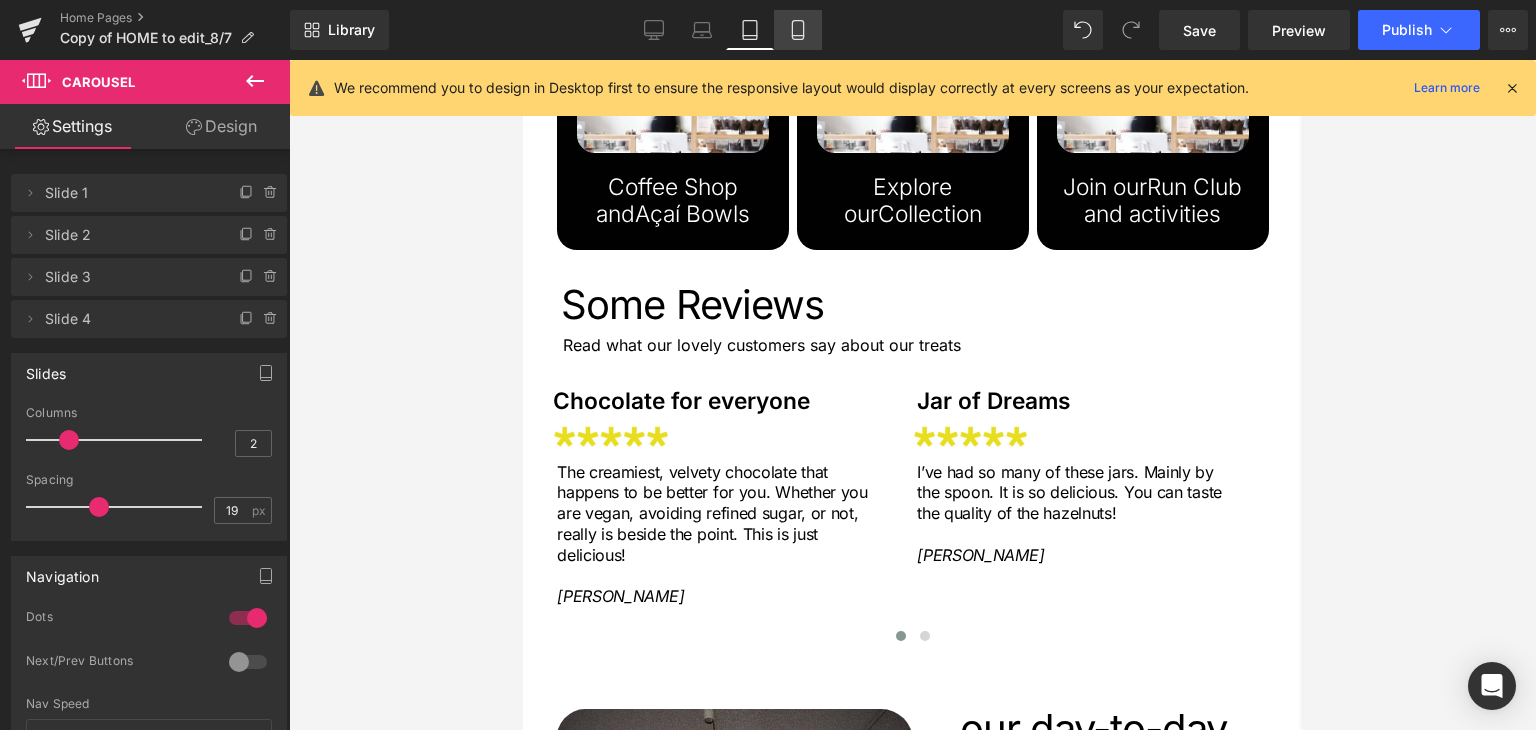 click 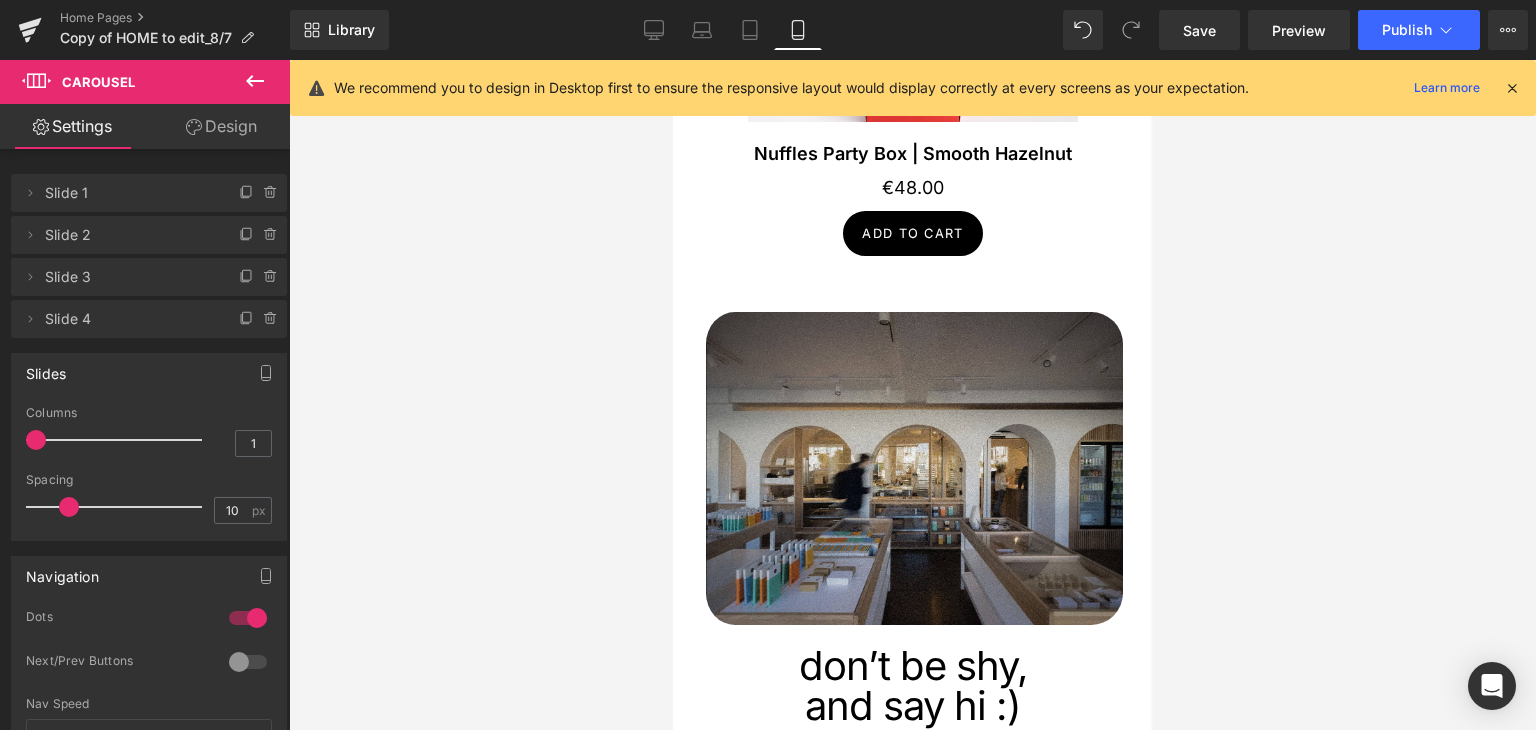 scroll, scrollTop: 4498, scrollLeft: 0, axis: vertical 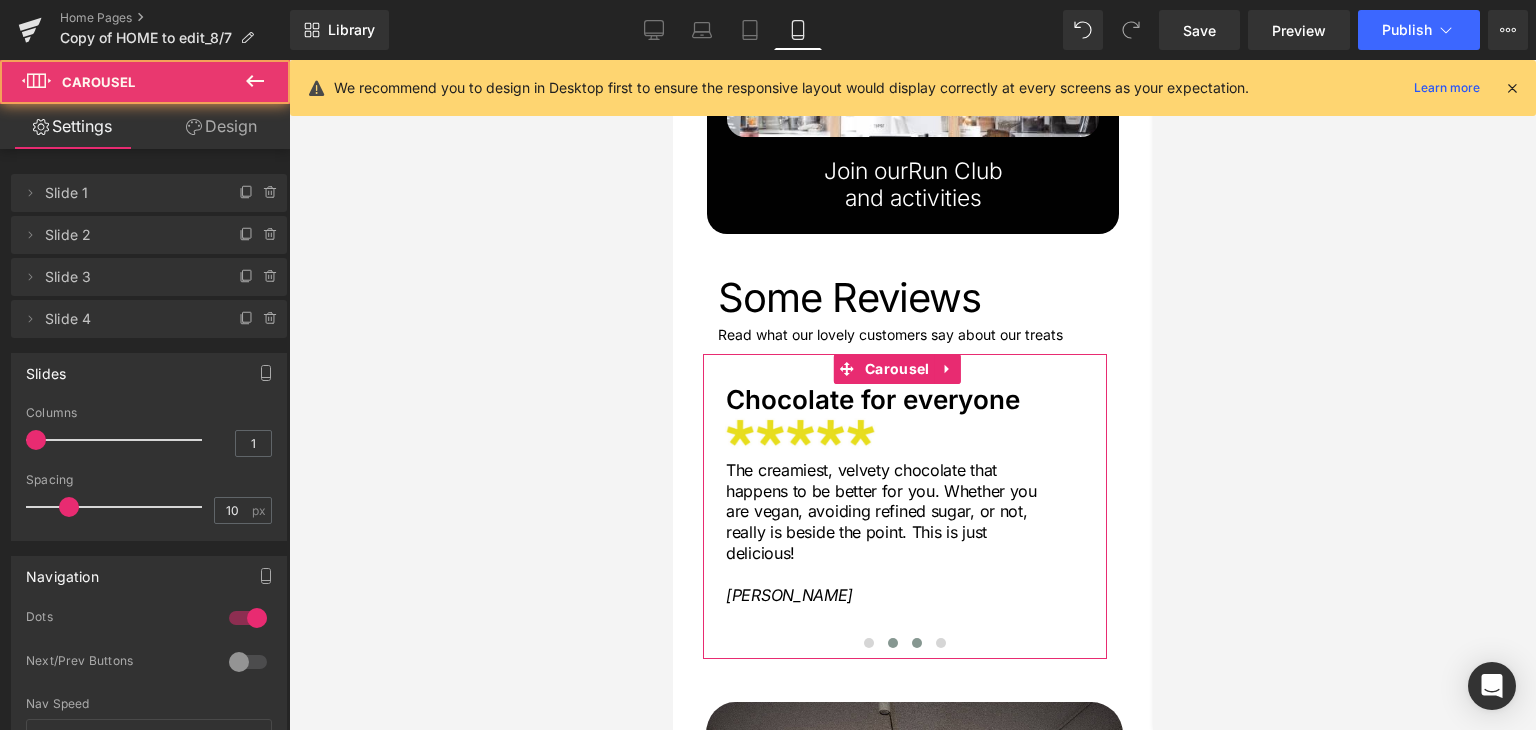 click at bounding box center [916, 643] 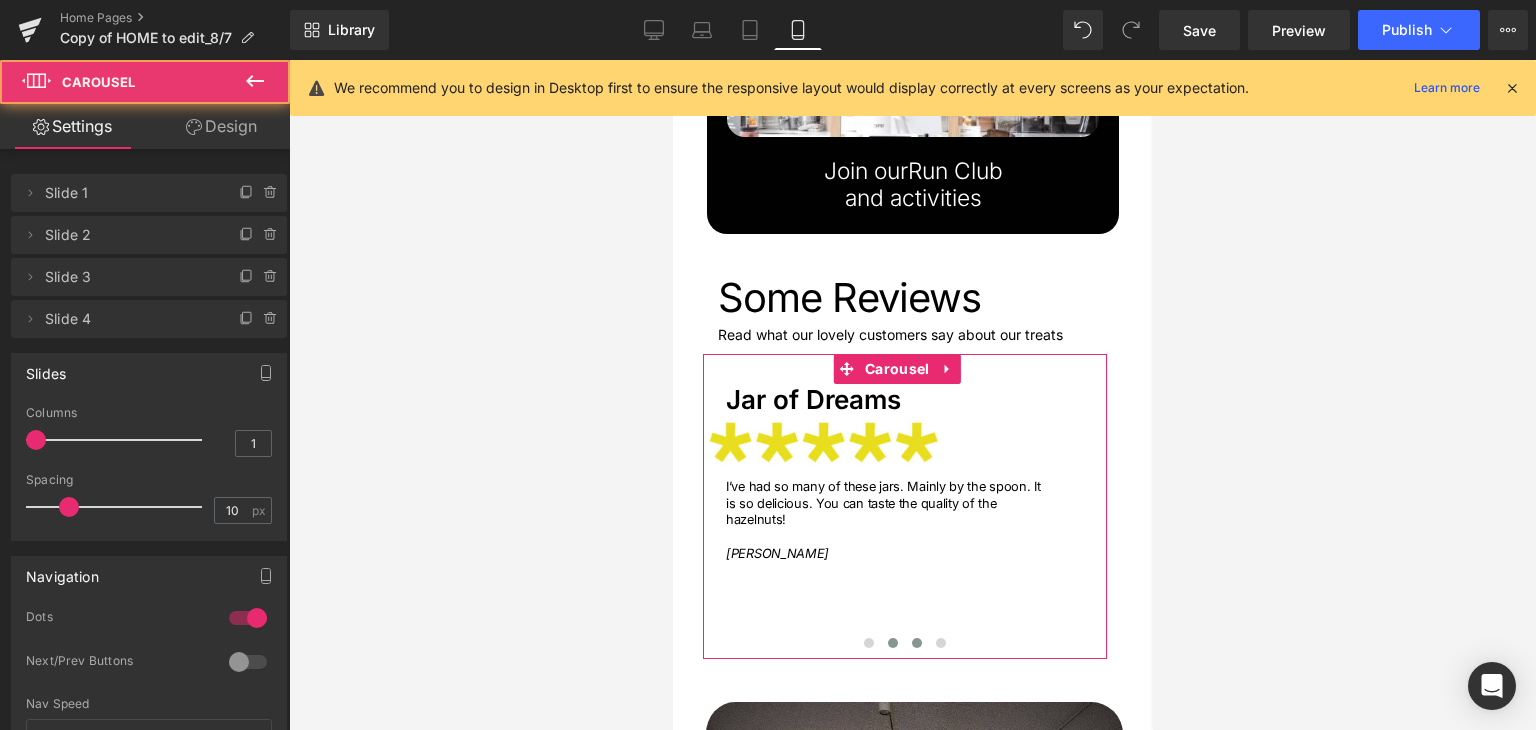 click at bounding box center (892, 643) 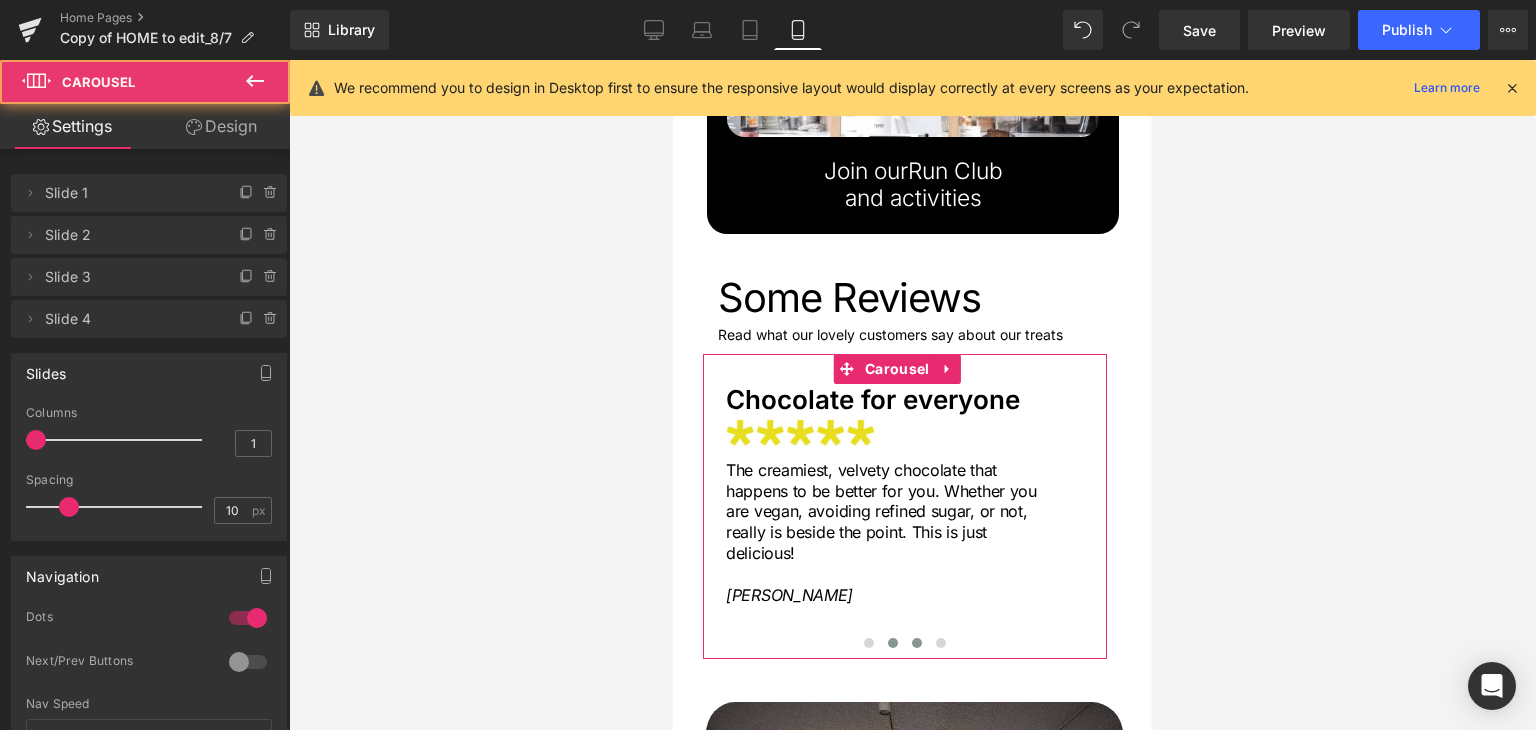 click at bounding box center [916, 643] 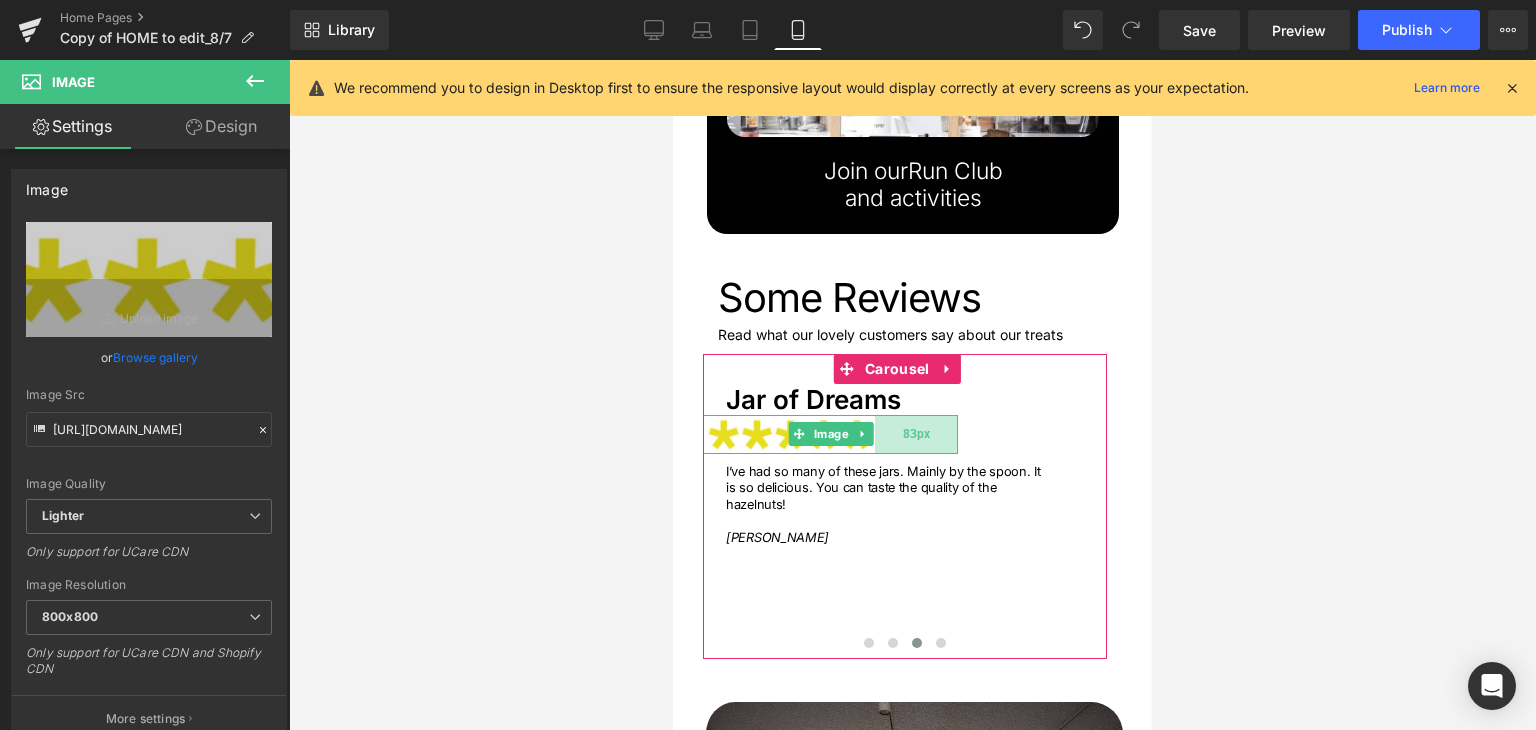 drag, startPoint x: 955, startPoint y: 382, endPoint x: 888, endPoint y: 392, distance: 67.74216 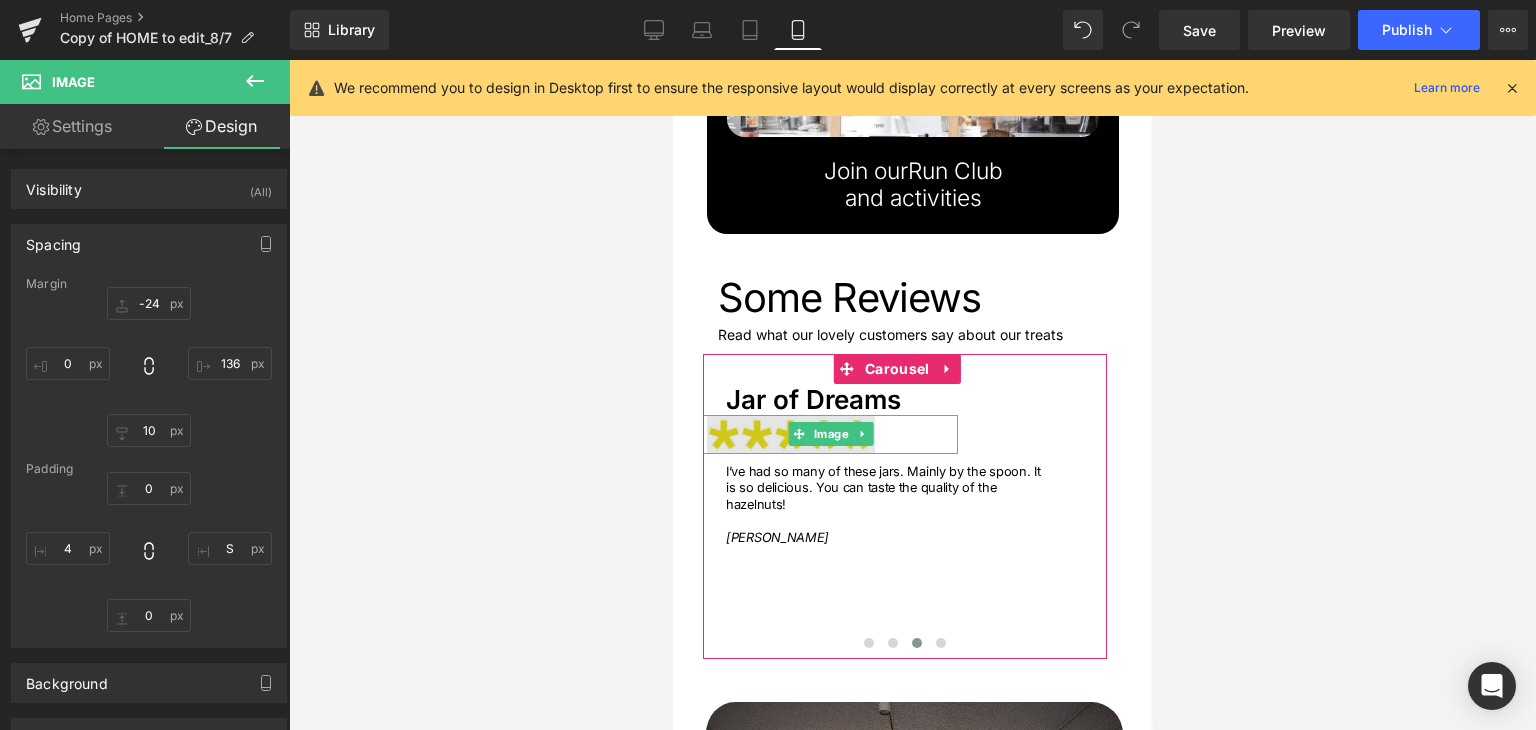 click at bounding box center (829, 434) 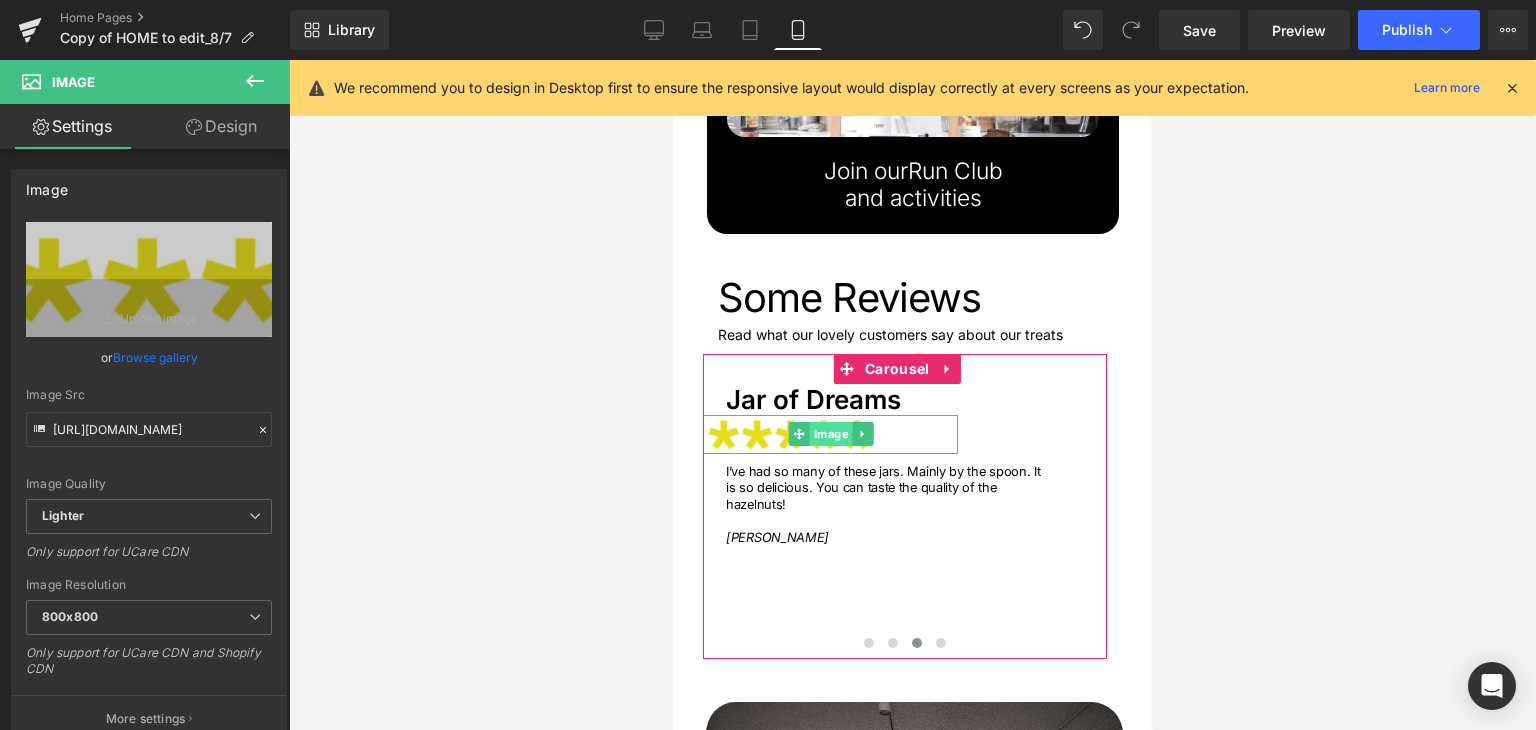 click on "Image" at bounding box center (829, 434) 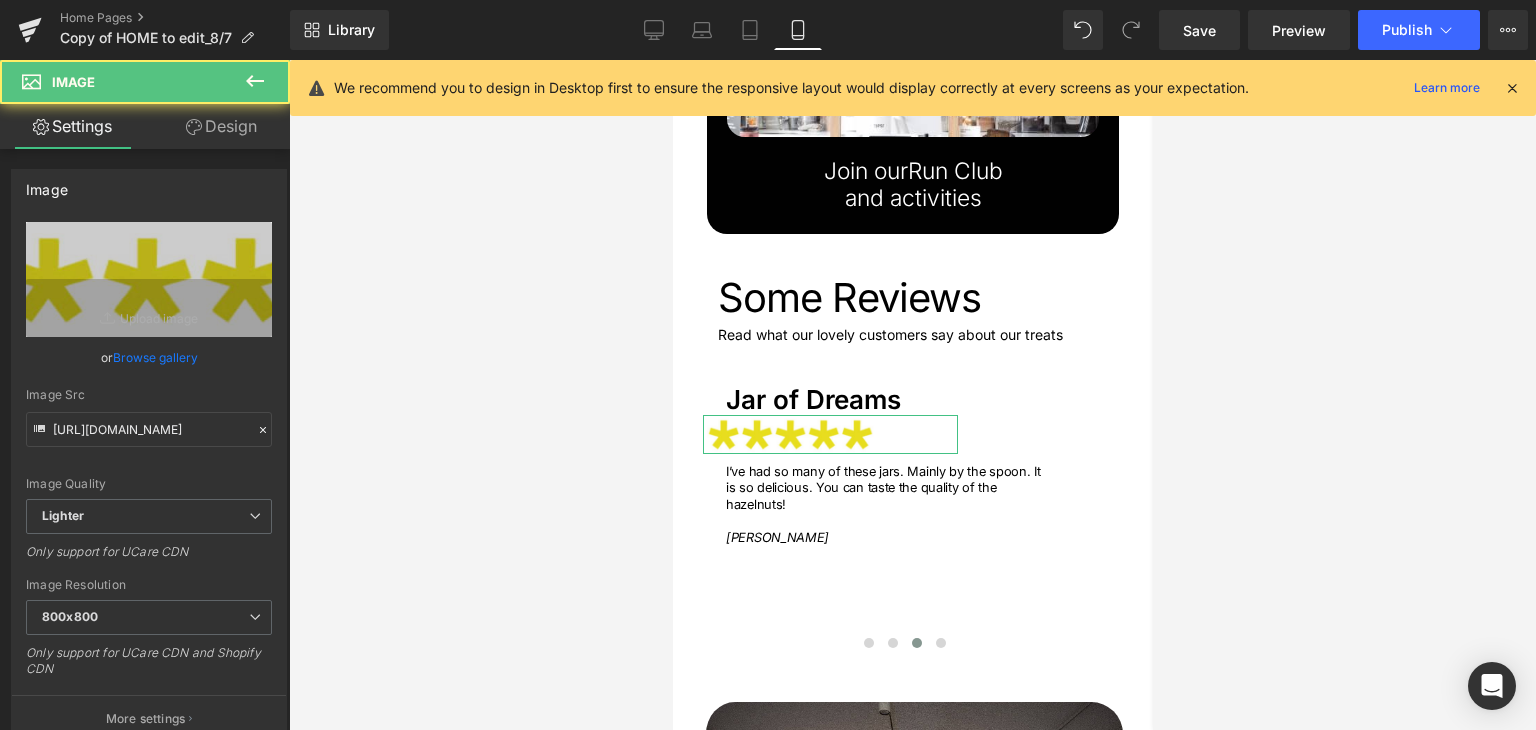 click on "Design" at bounding box center (221, 126) 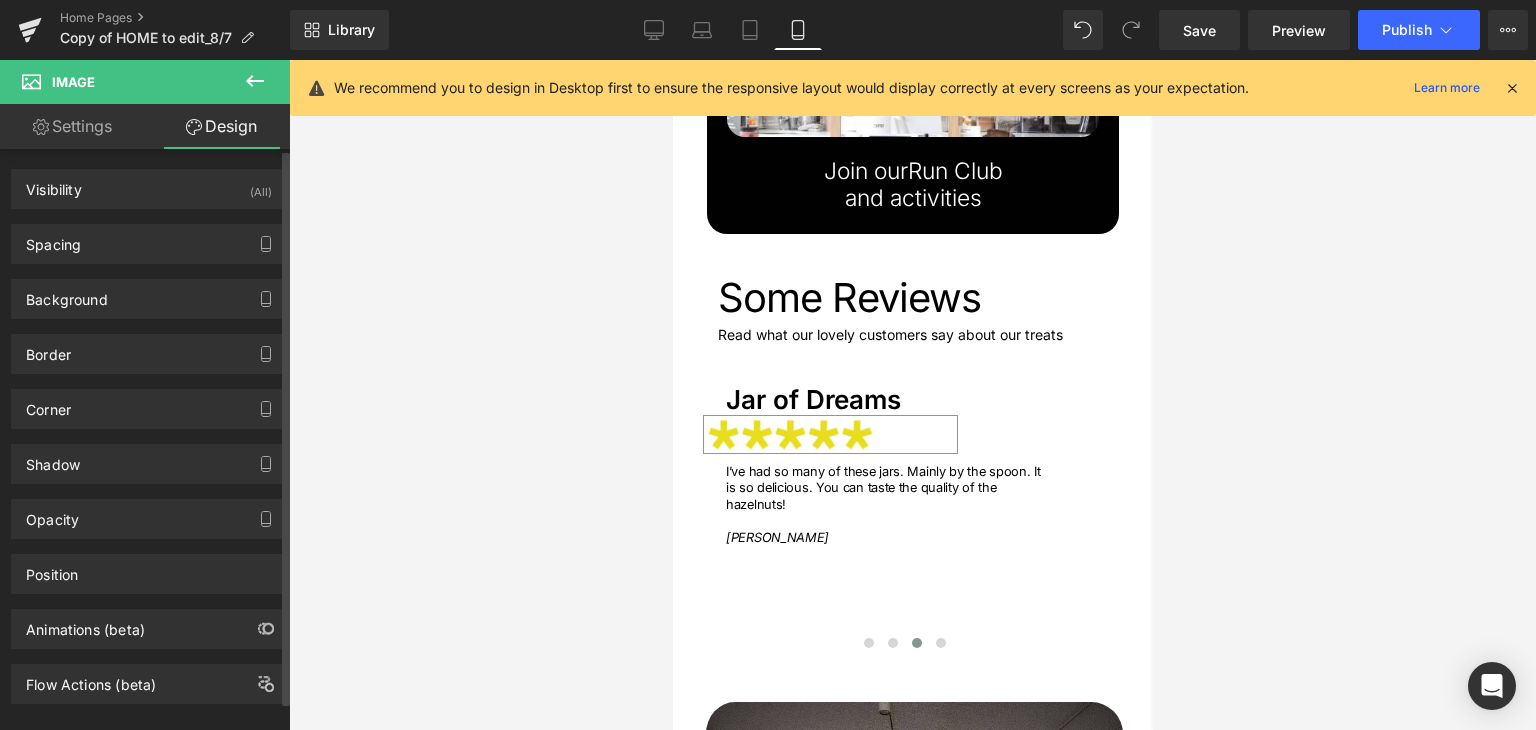 type on "-24" 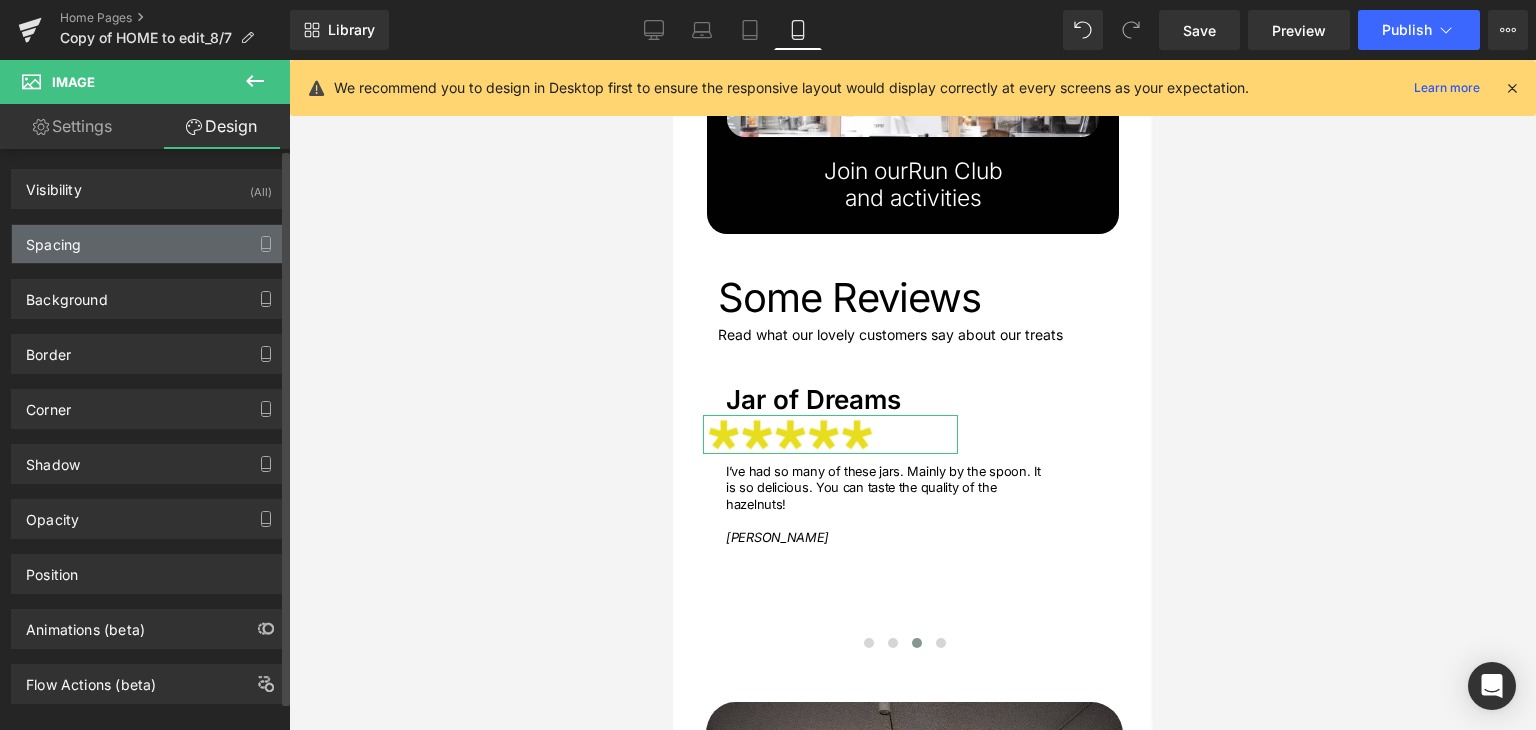 click on "Spacing" at bounding box center [149, 244] 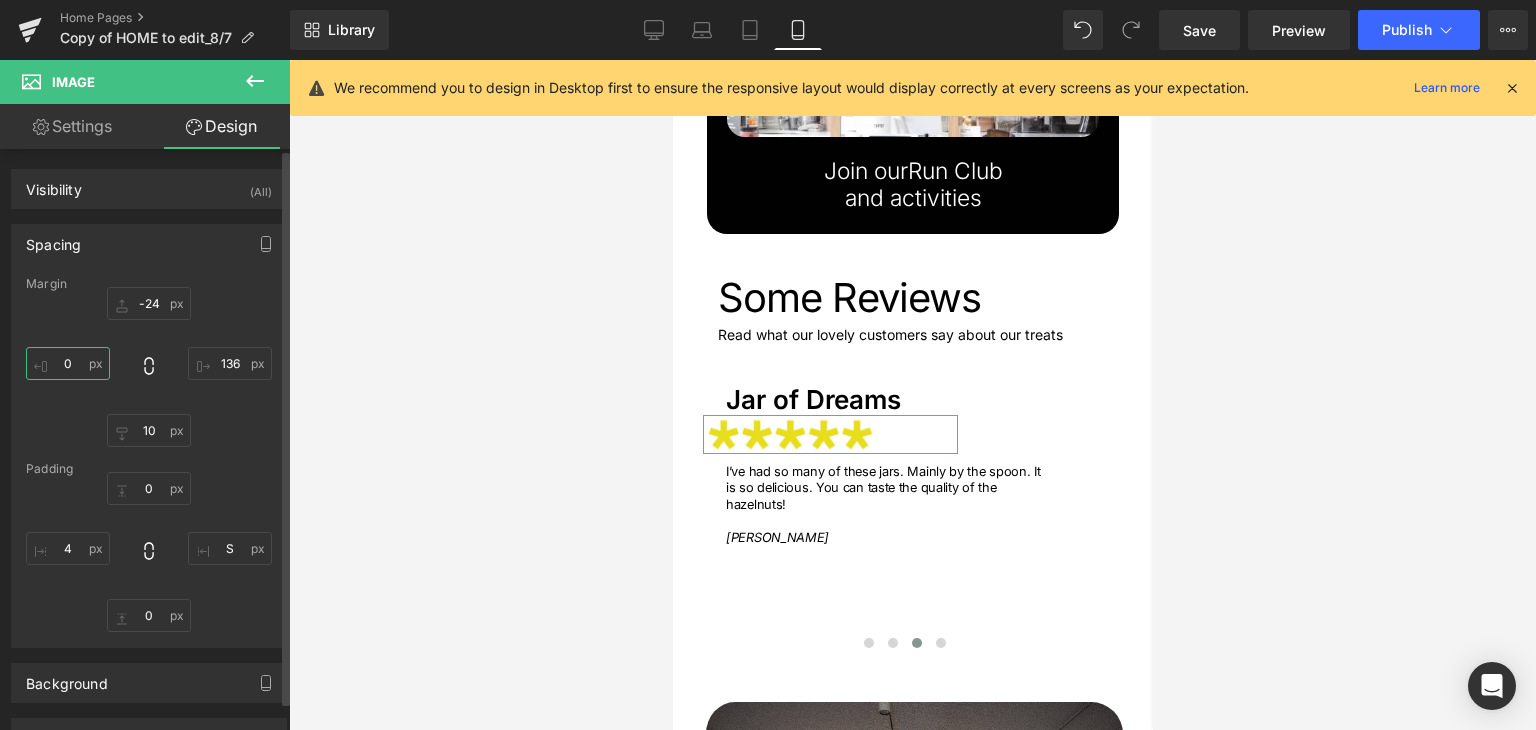 click on "0" at bounding box center (68, 363) 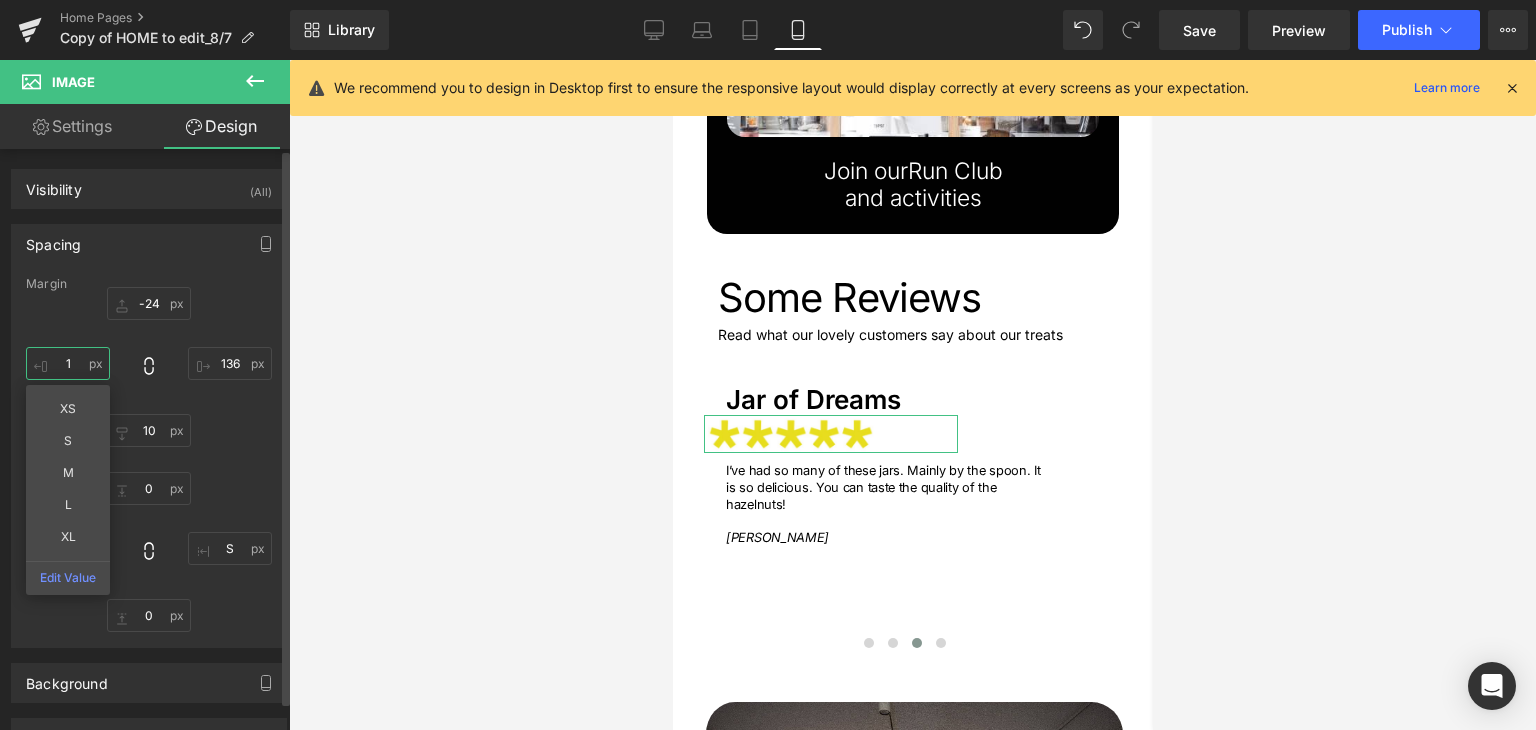 type on "18" 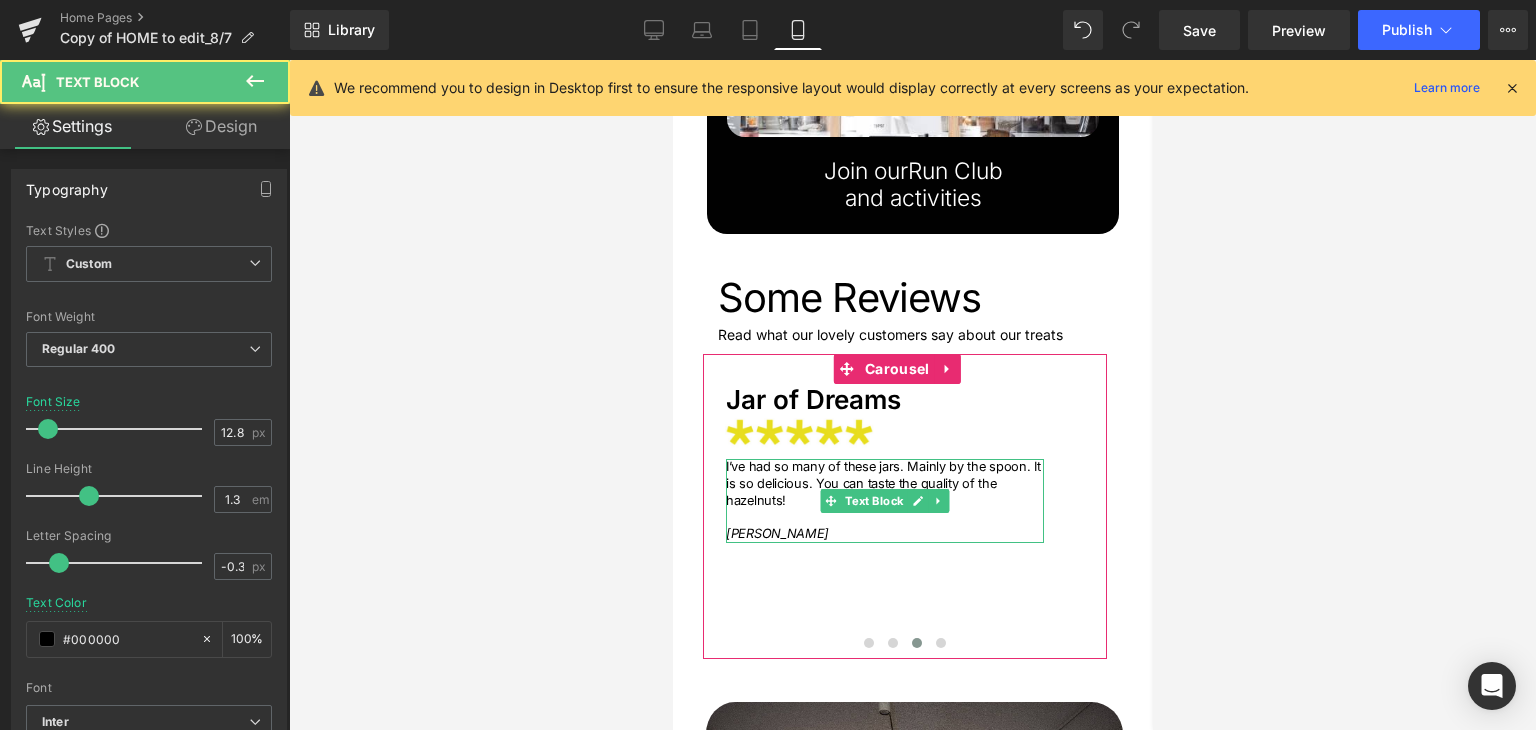 click on "I’ve had so many of these jars. Mainly by the spoon. It is so delicious. You can taste the quality of the hazelnuts!" at bounding box center (884, 484) 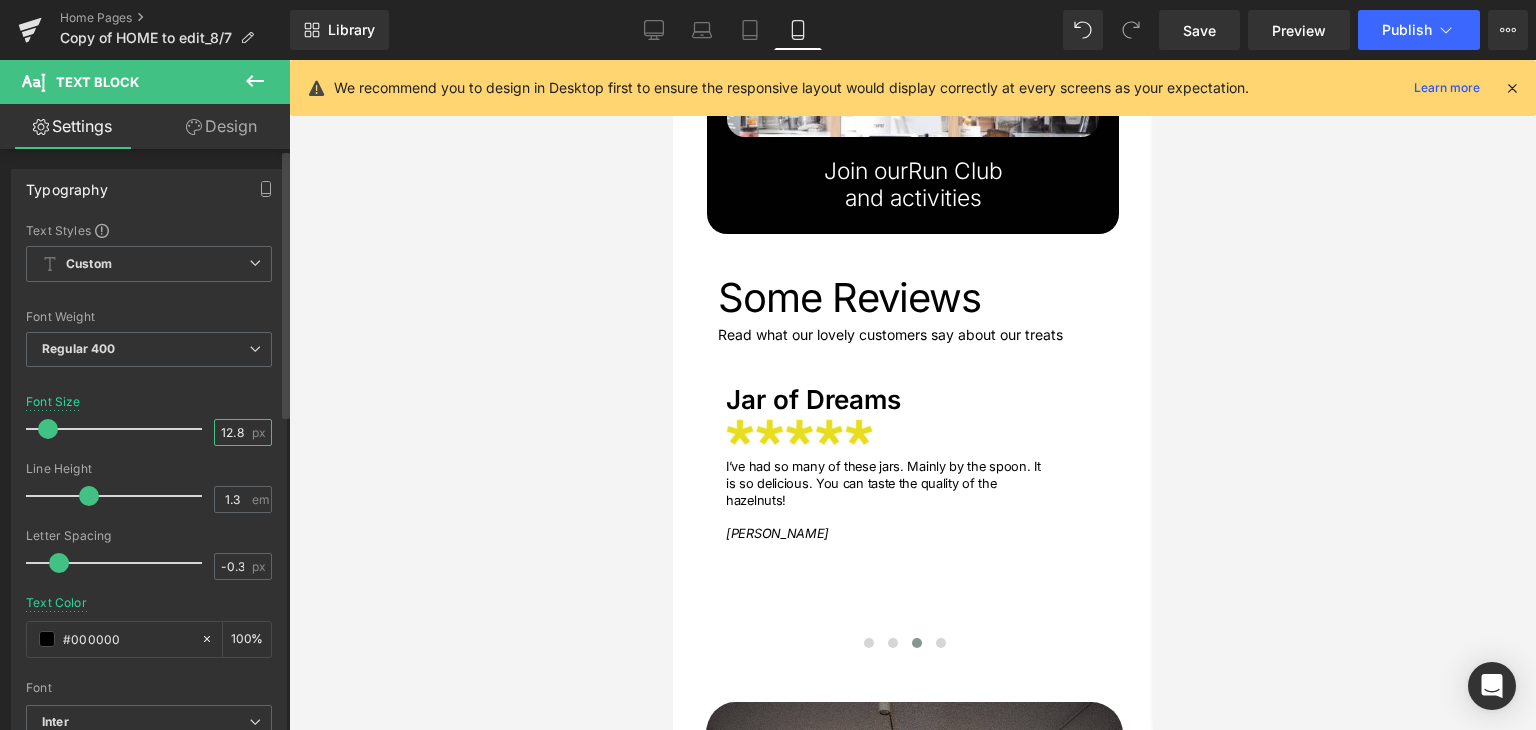 click on "12.8" at bounding box center [232, 432] 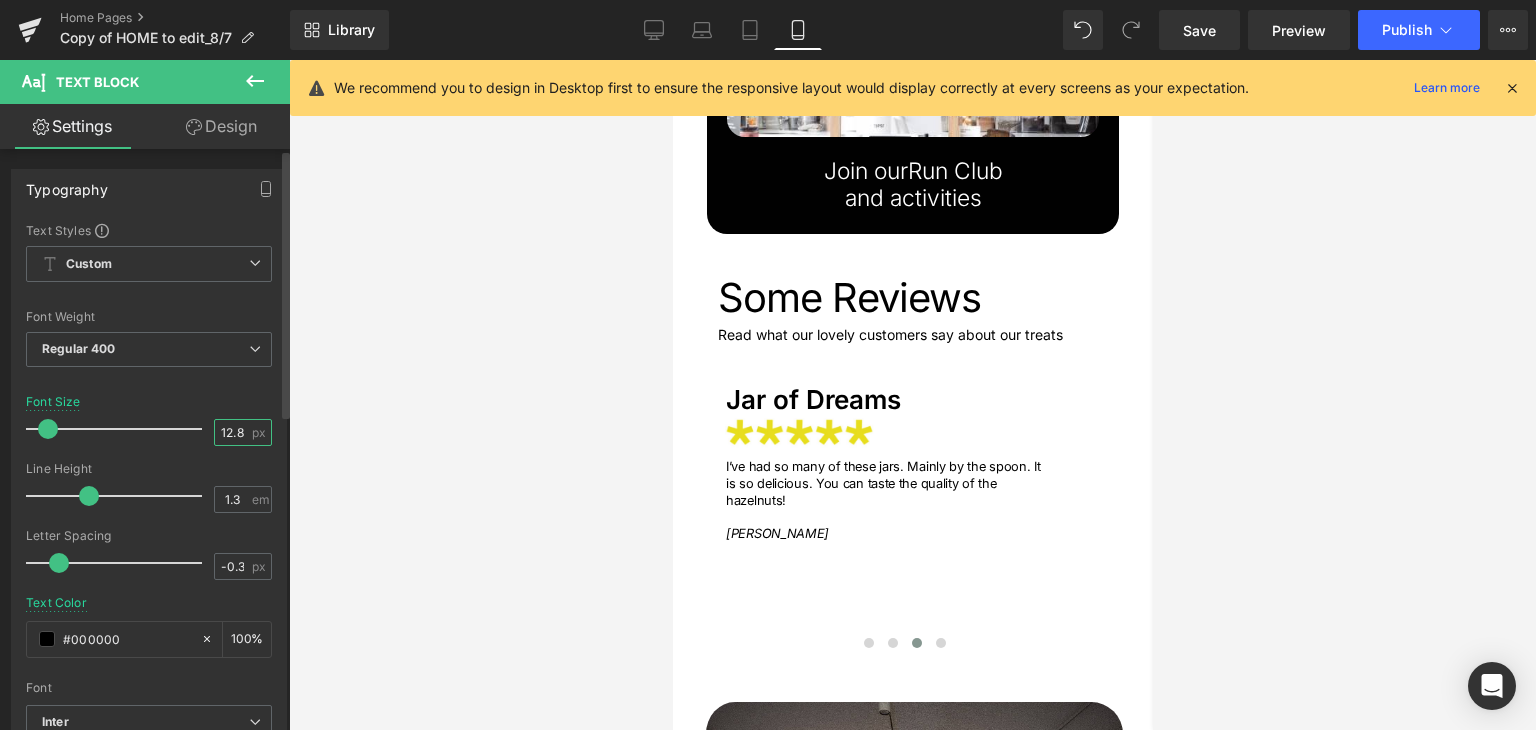 click on "12.8" at bounding box center (232, 432) 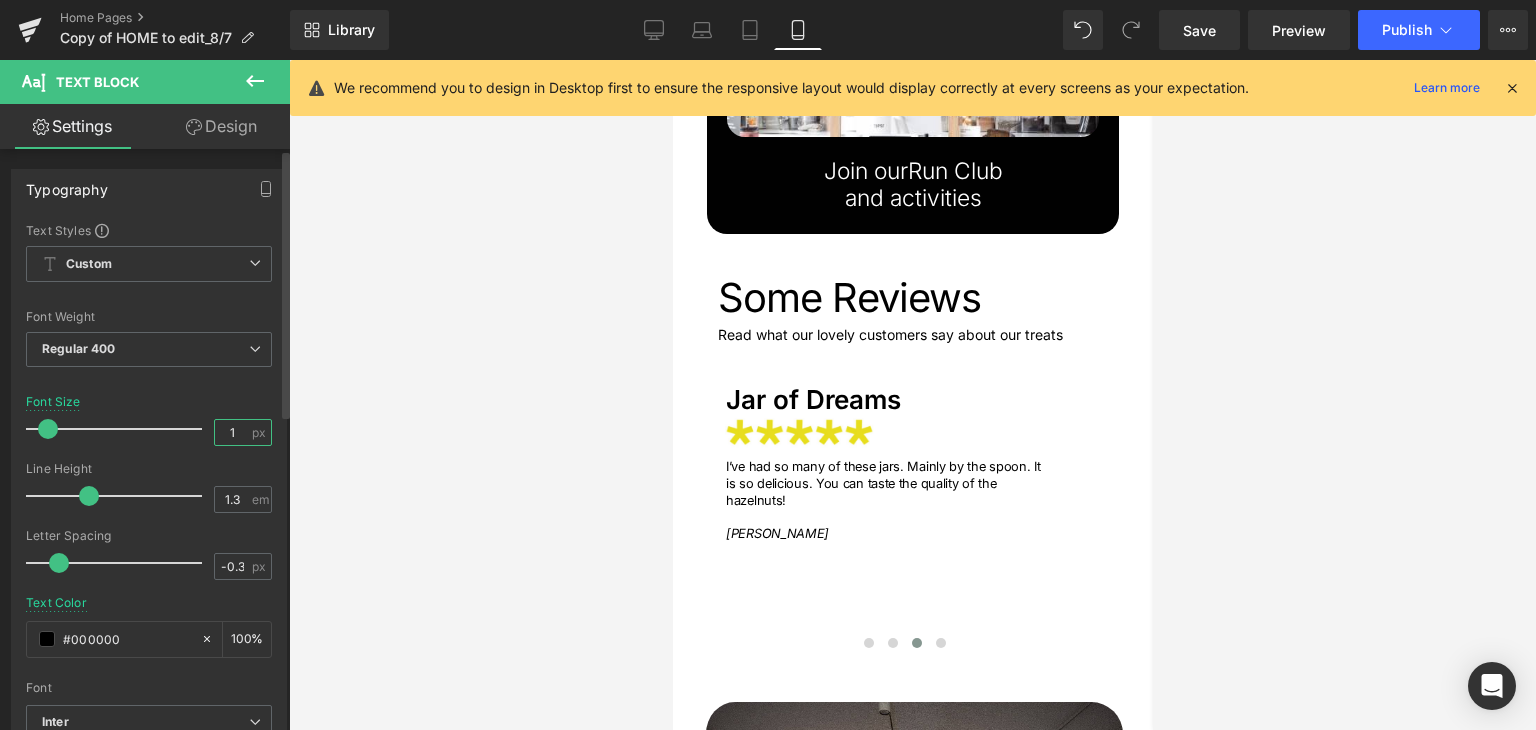 type on "16" 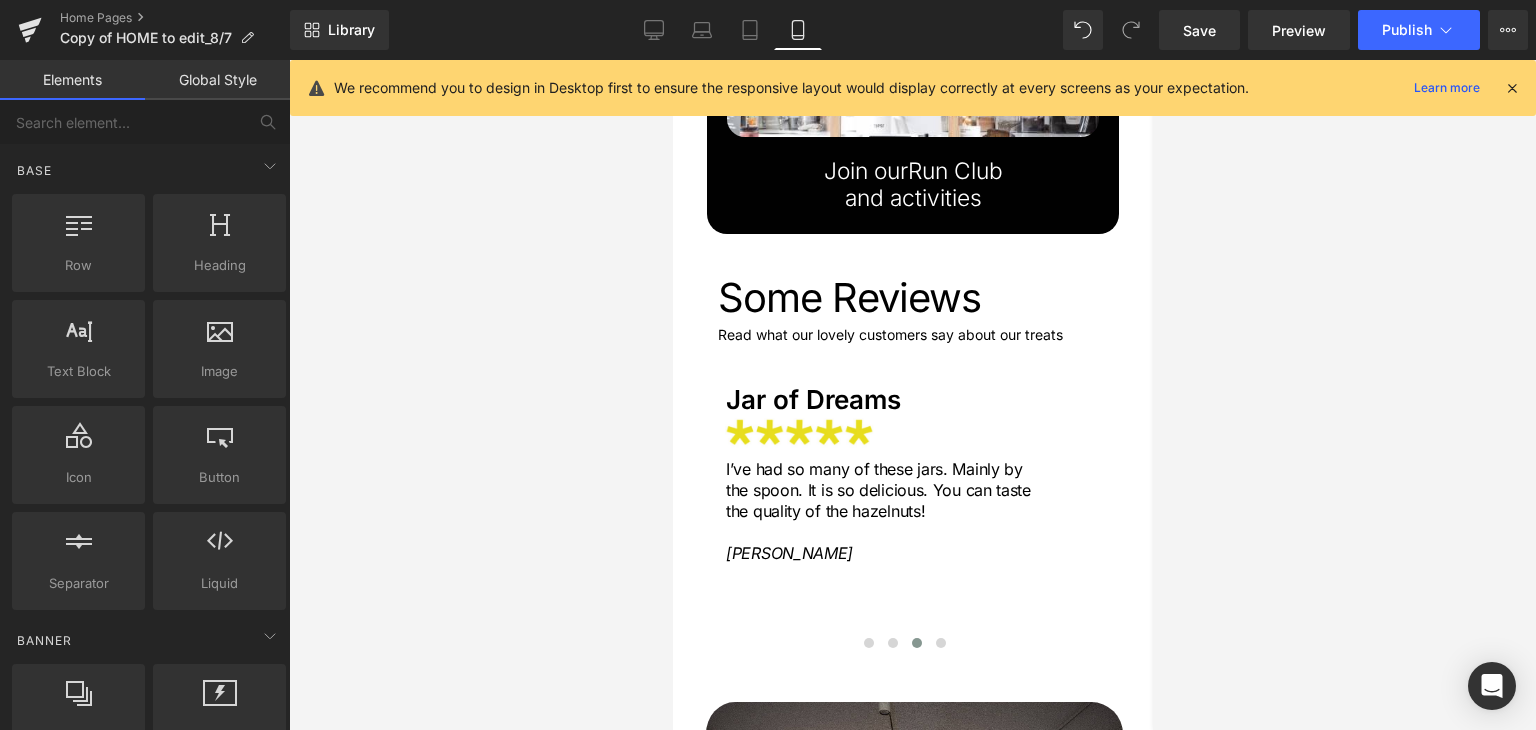 click at bounding box center (912, 395) 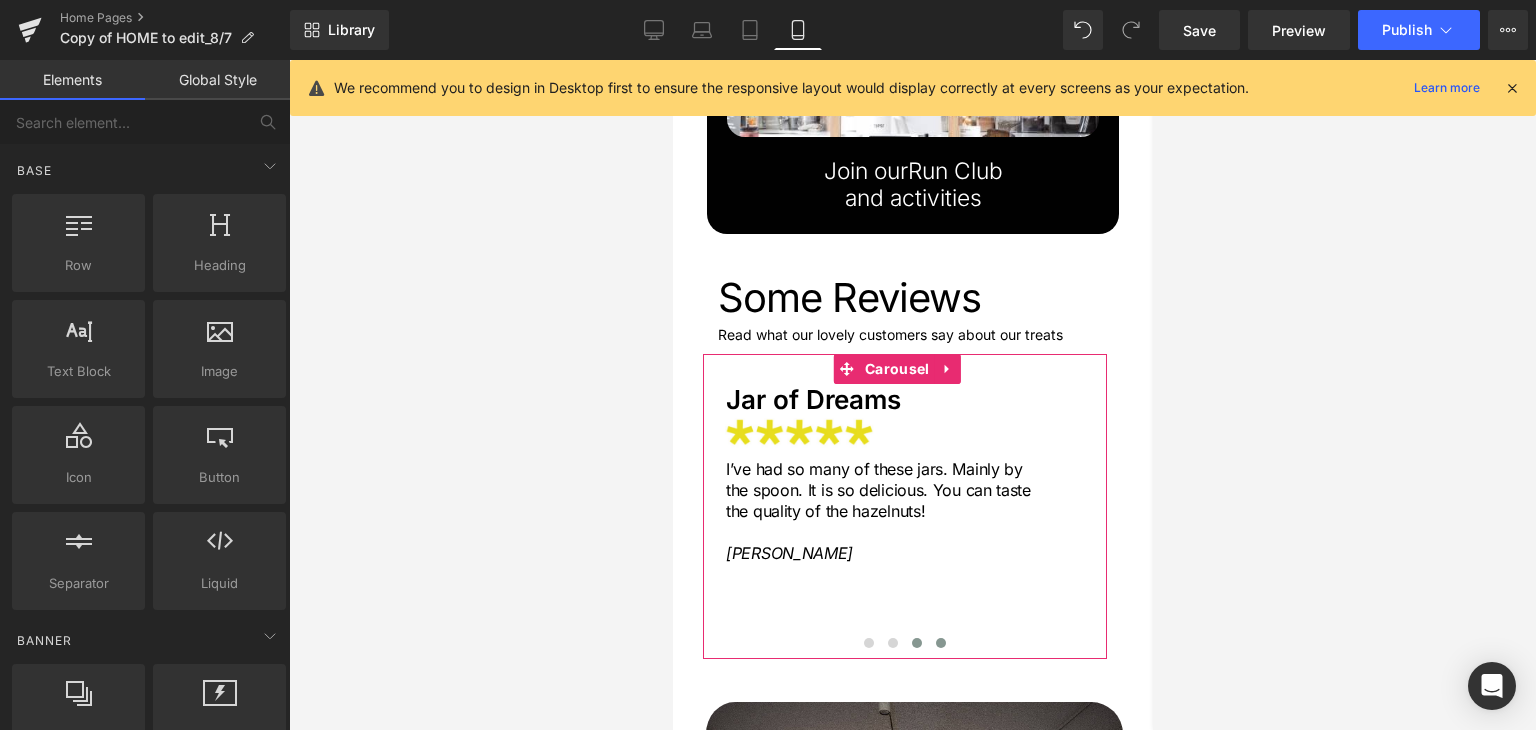 click at bounding box center [940, 643] 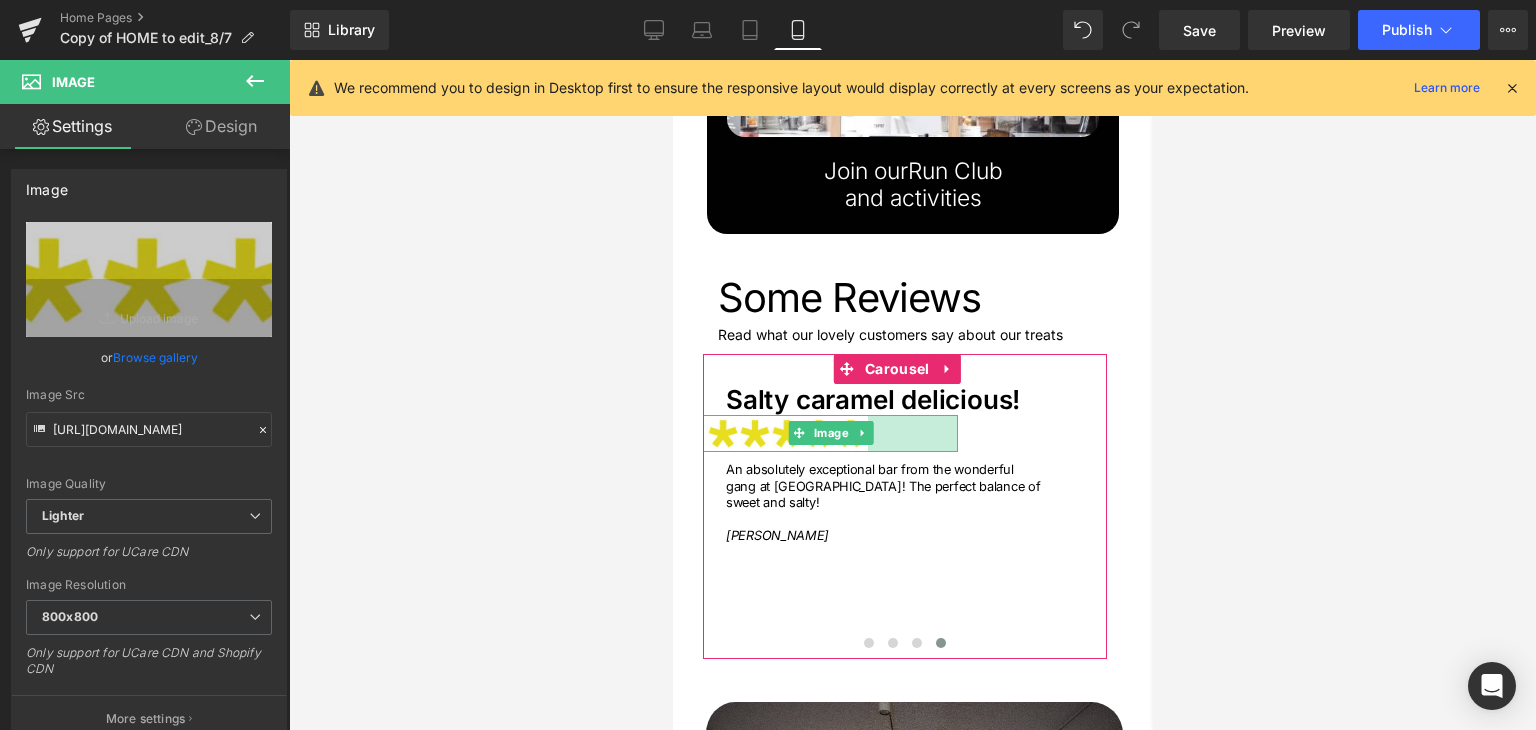 drag, startPoint x: 953, startPoint y: 386, endPoint x: 879, endPoint y: 396, distance: 74.672615 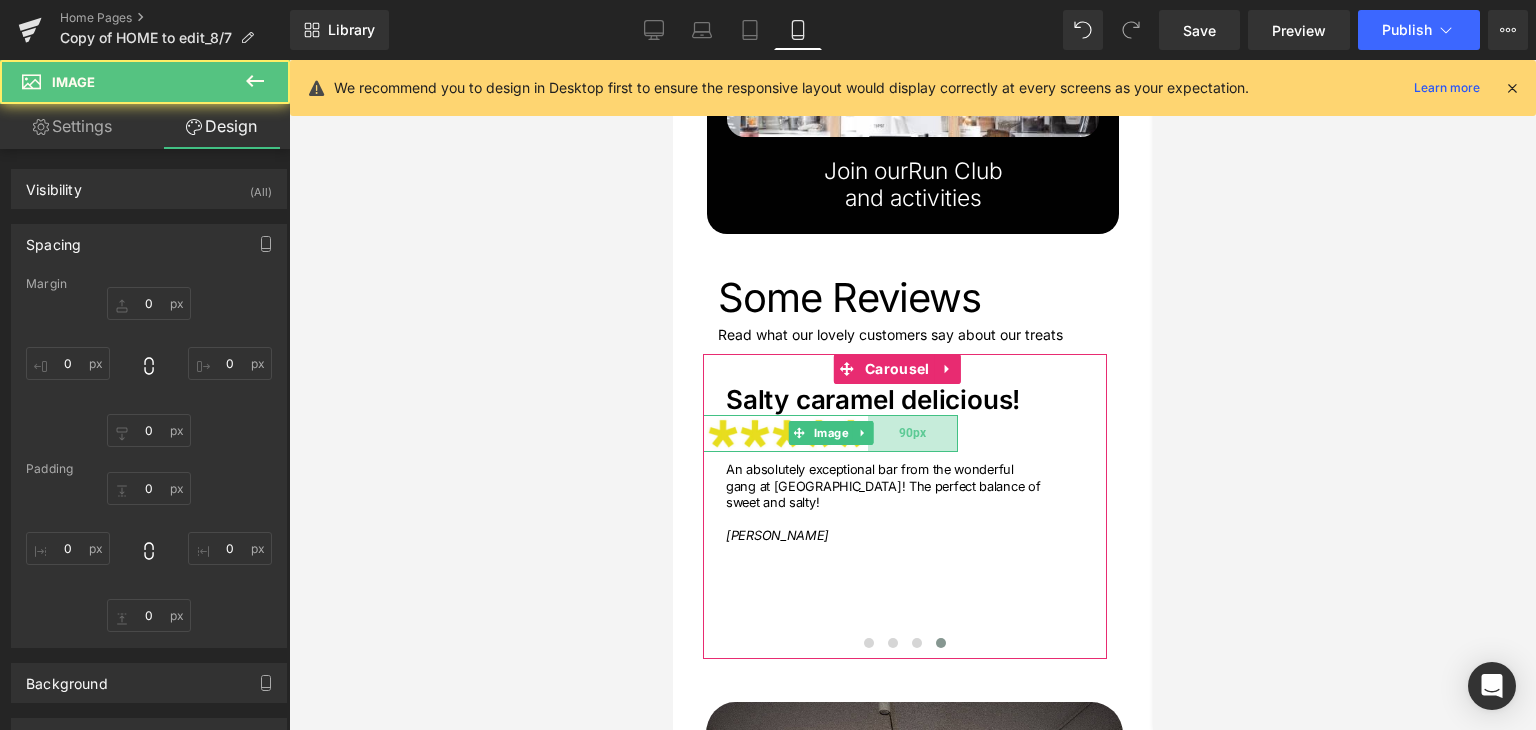 type on "-24" 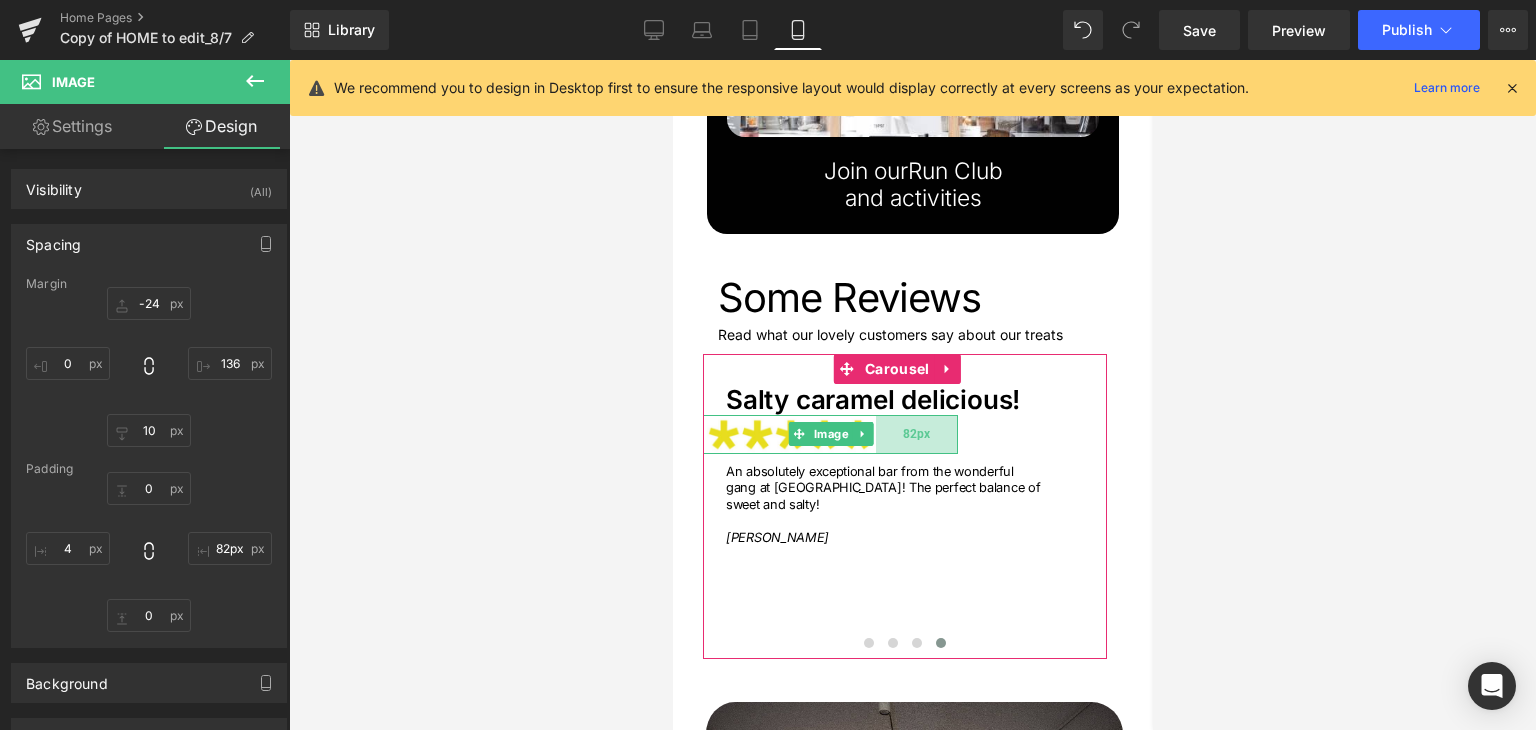 type on "81px" 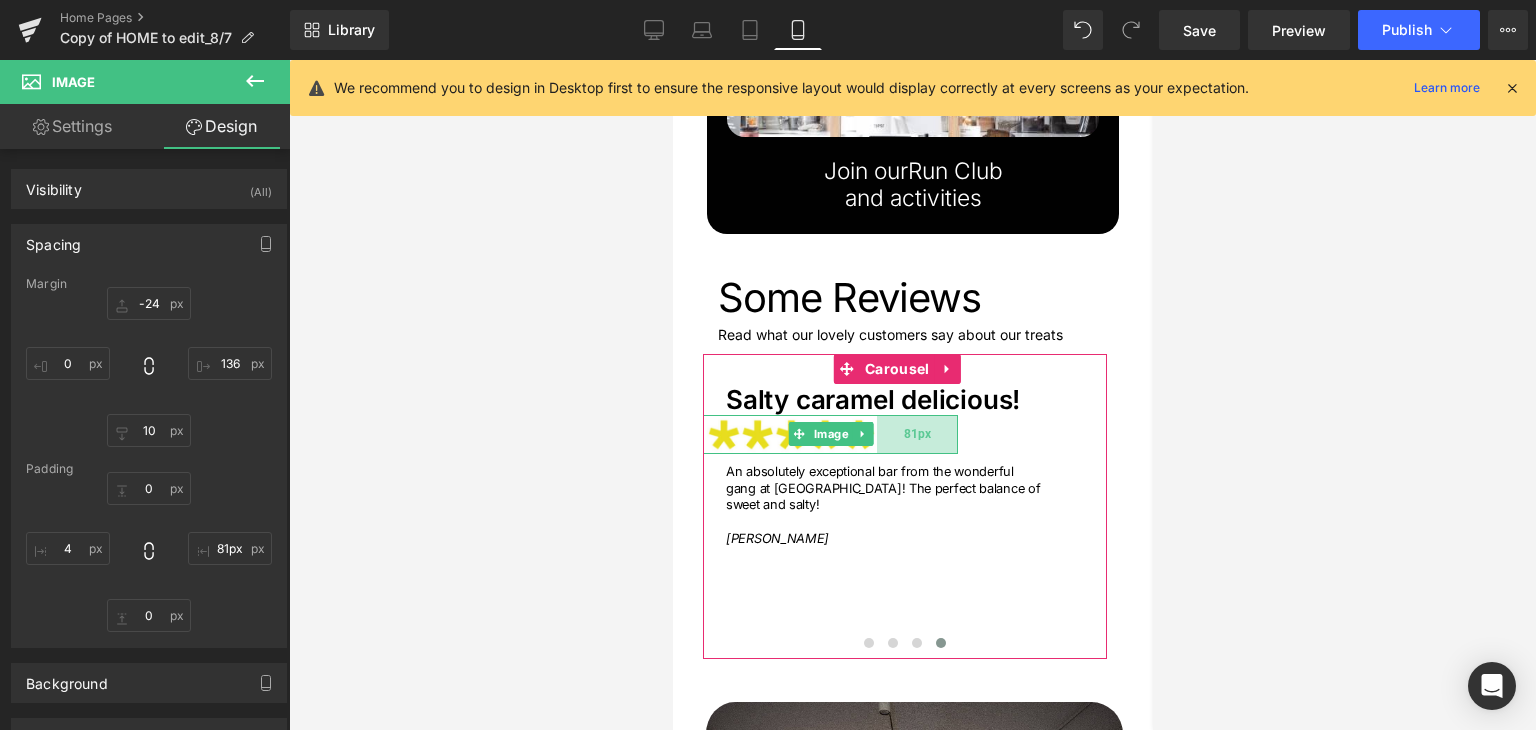click on "81px" at bounding box center (916, 434) 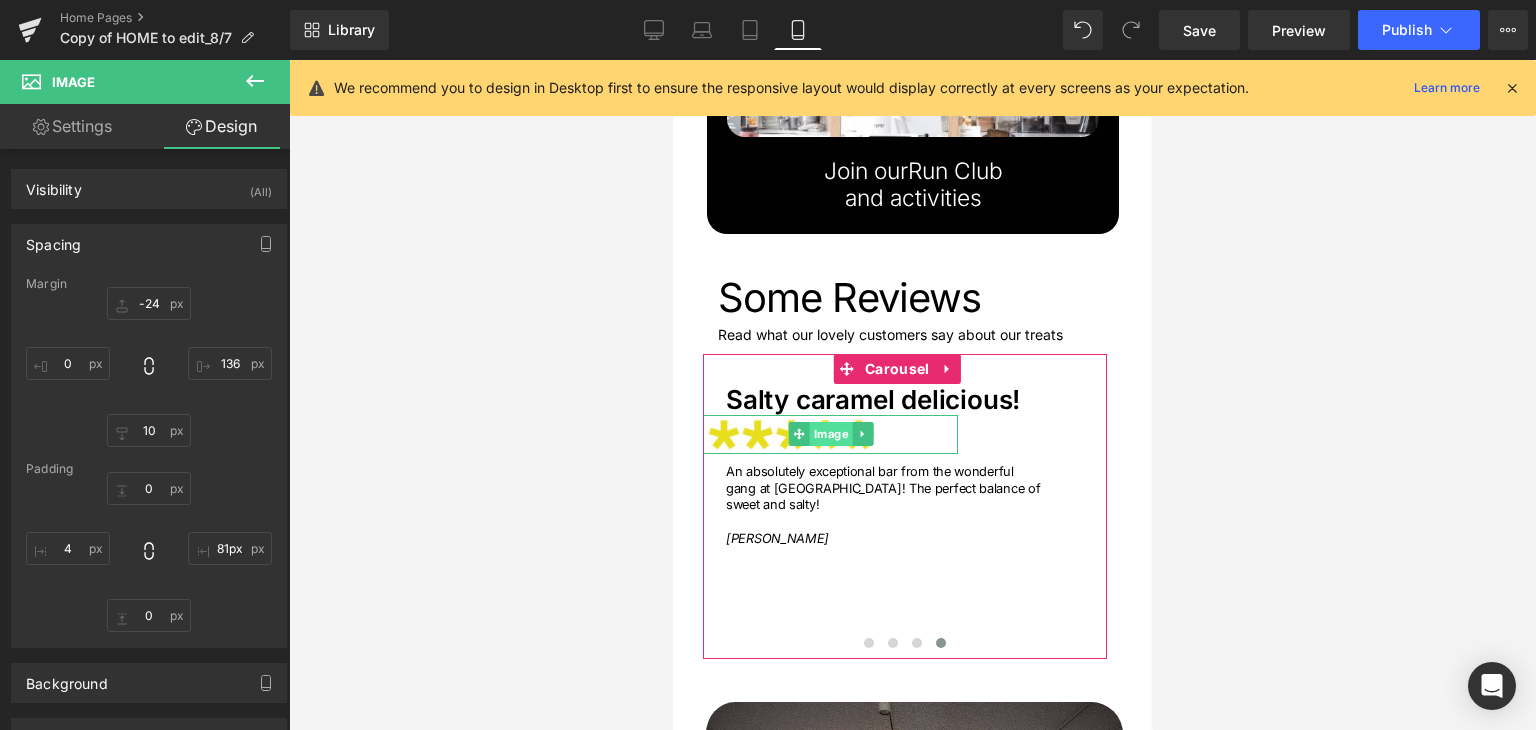 click on "Image" at bounding box center (829, 434) 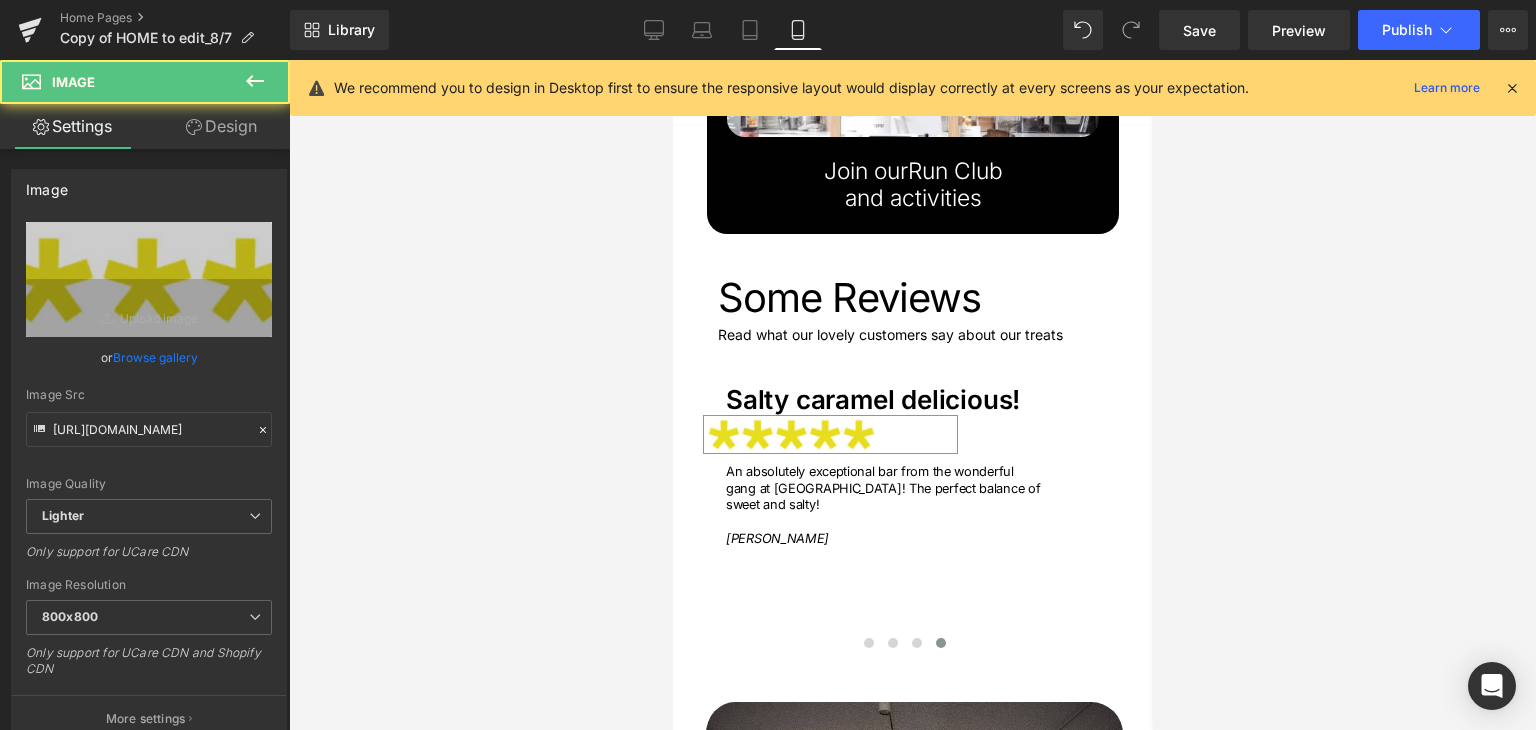 drag, startPoint x: 205, startPoint y: 126, endPoint x: 79, endPoint y: 230, distance: 163.37686 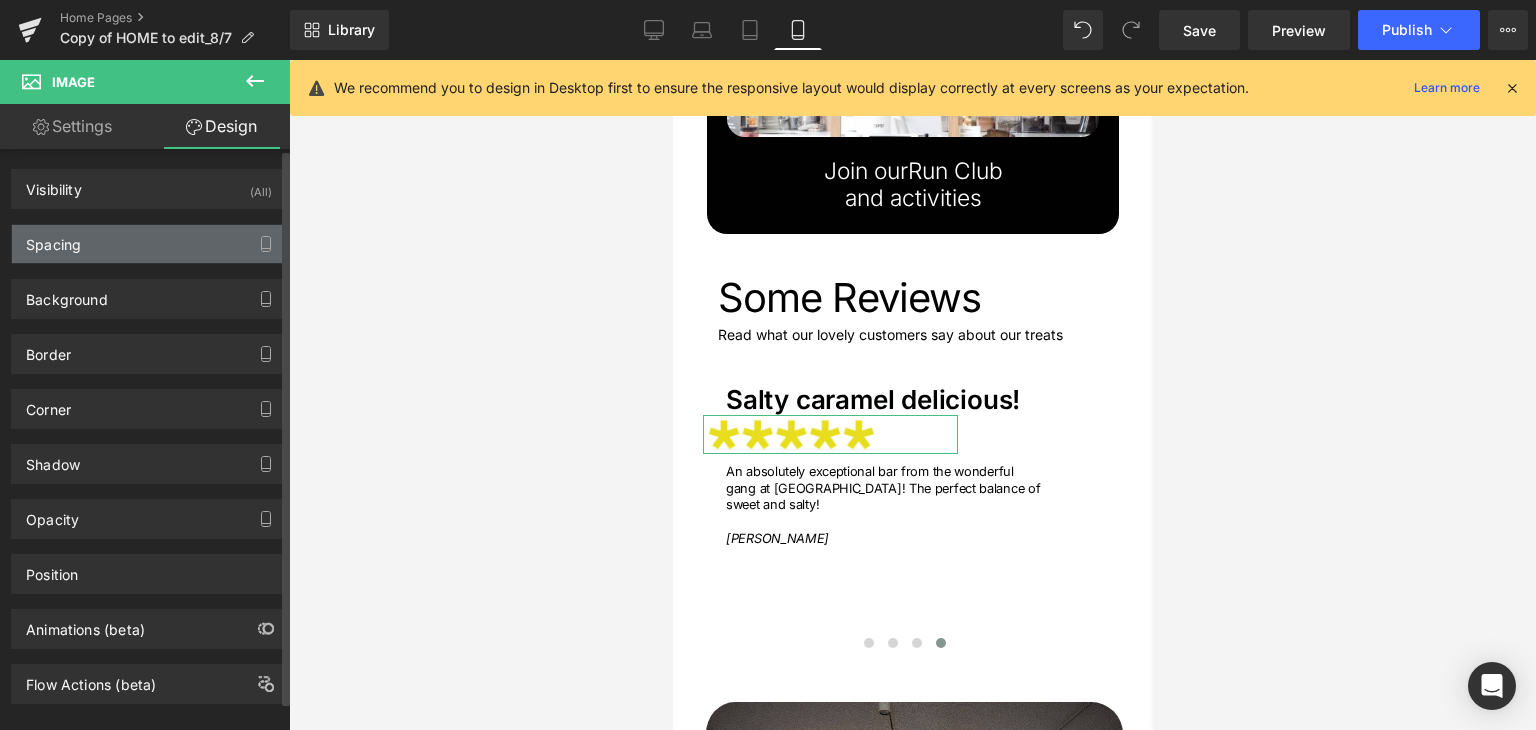 click on "Spacing" at bounding box center [53, 239] 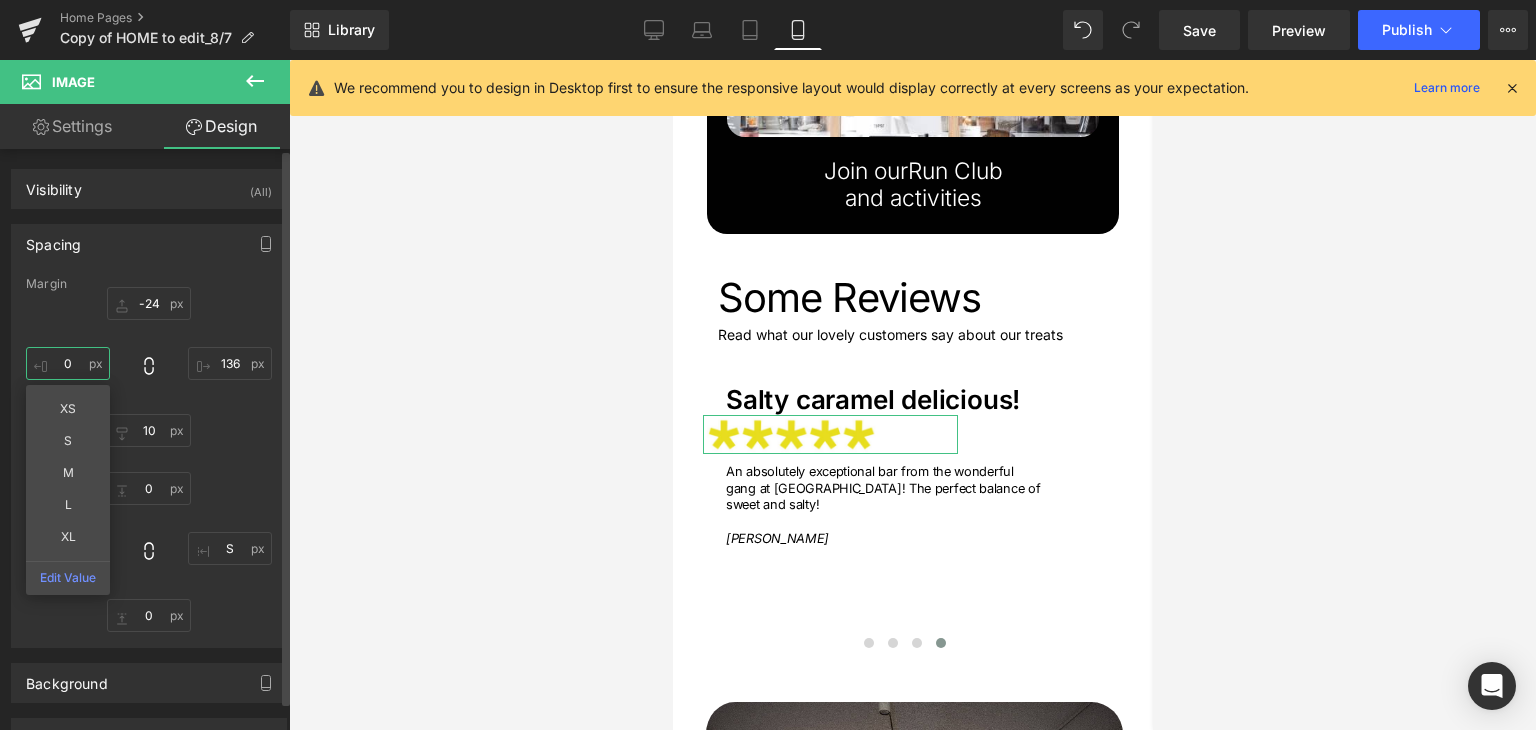 click on "0" at bounding box center [68, 363] 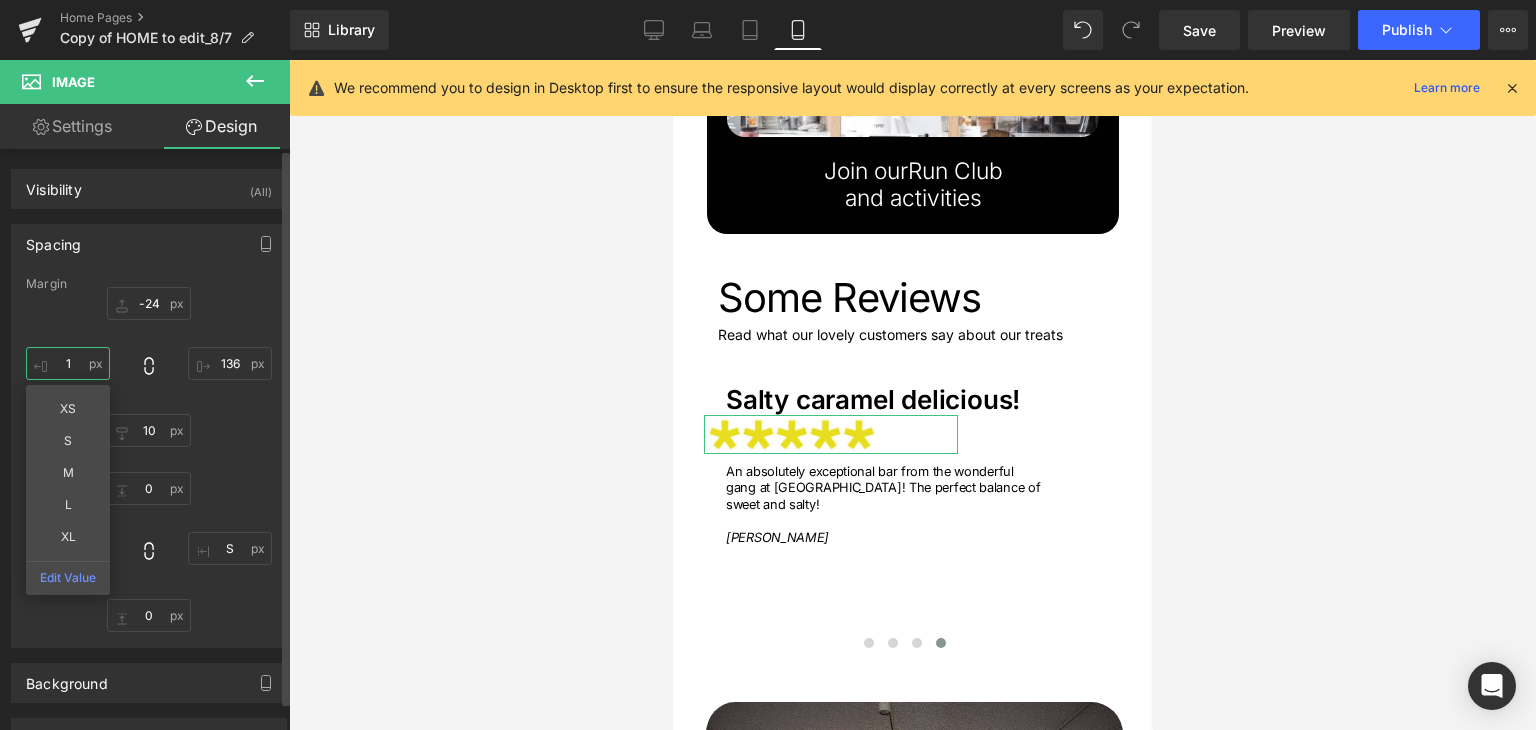 type on "18" 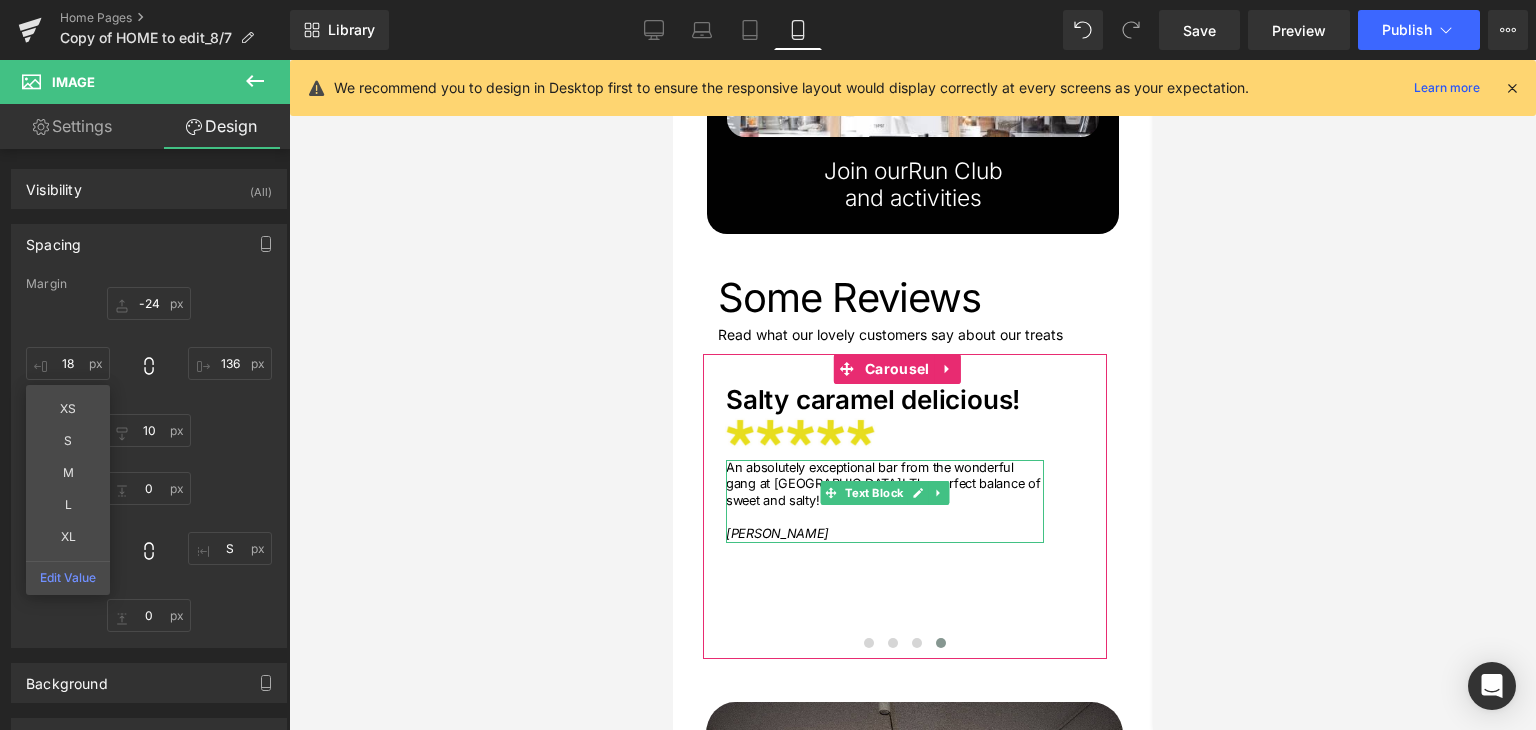 click on "An absolutely exceptional bar from the wonderful gang at Nobó! The perfect balance of sweet and salty!" at bounding box center [884, 485] 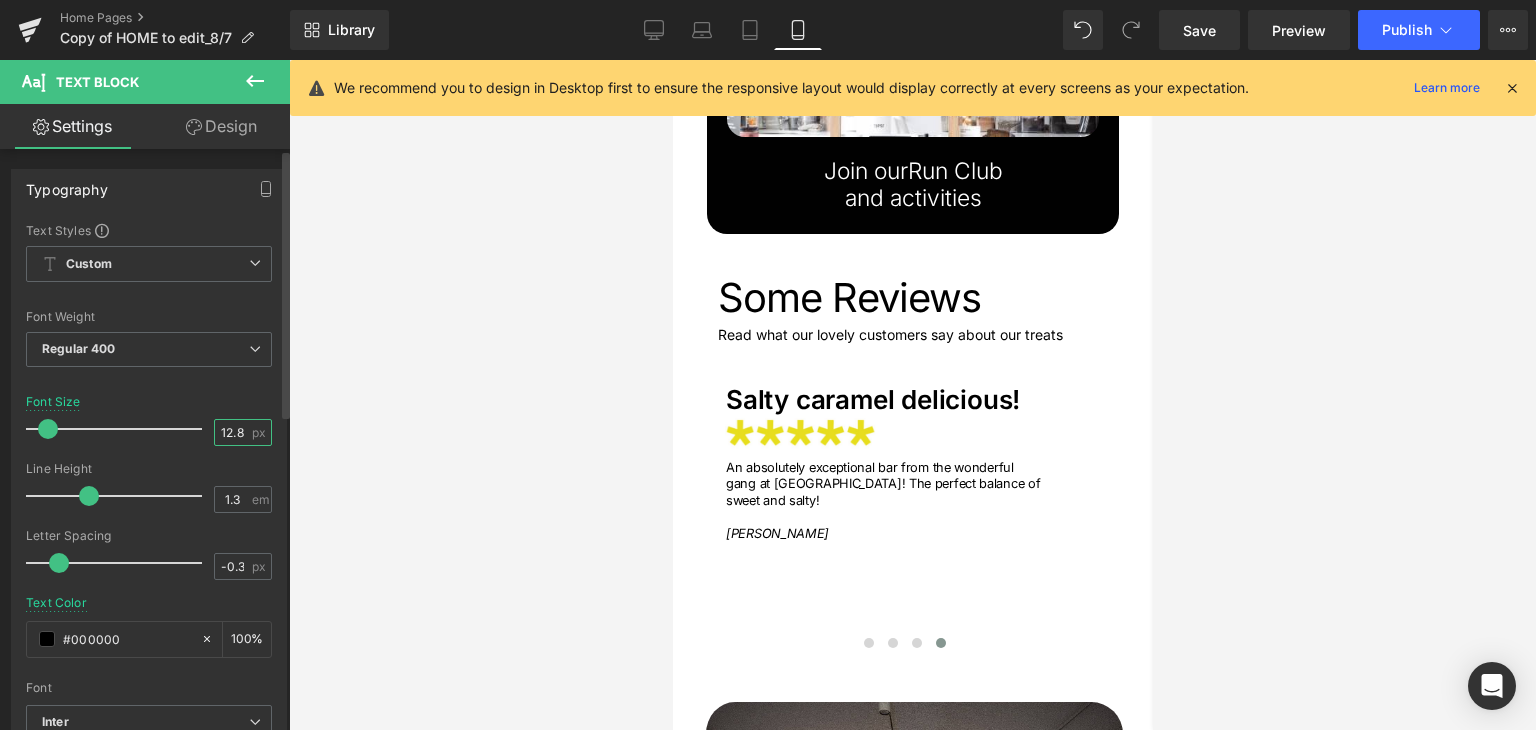 click on "12.8" at bounding box center [232, 432] 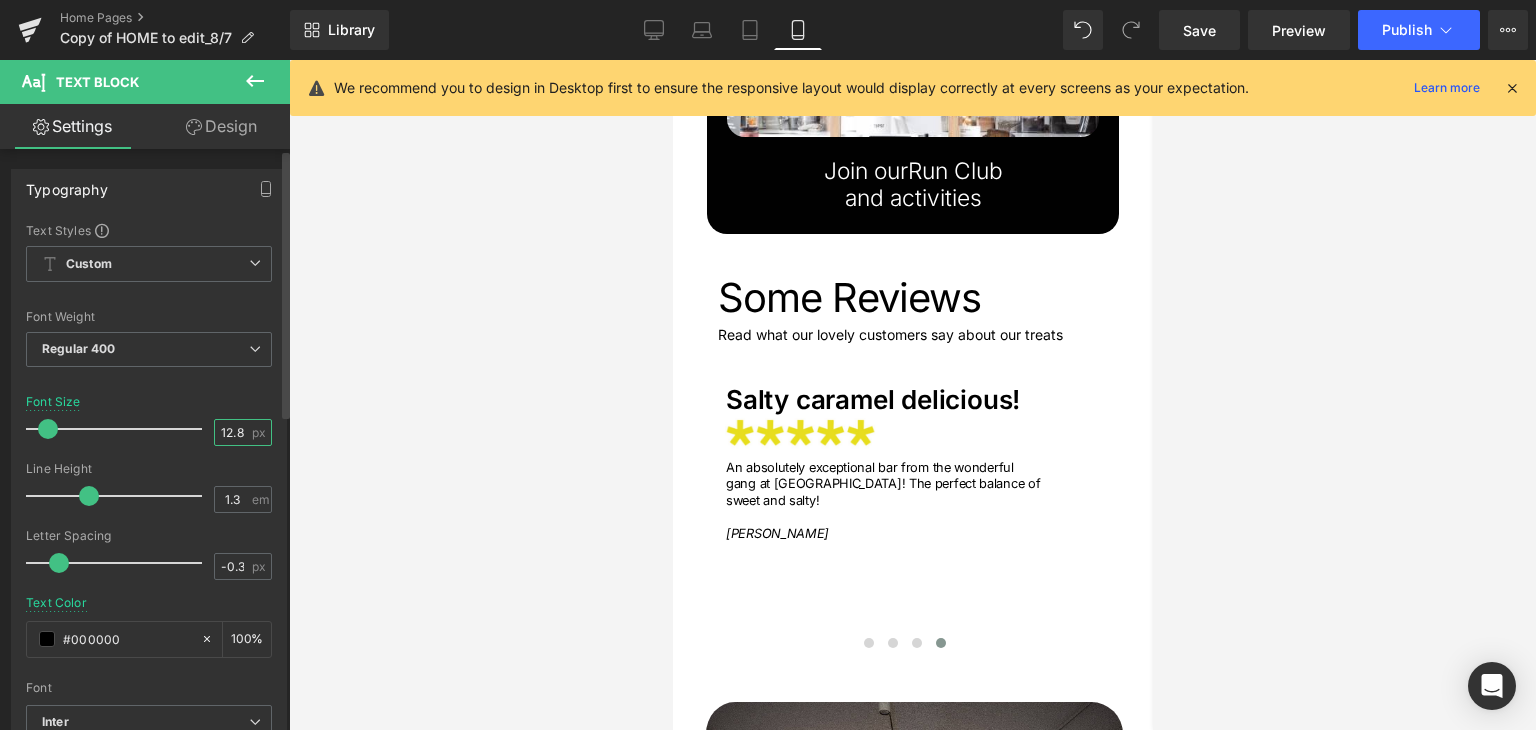 click on "12.8" at bounding box center [232, 432] 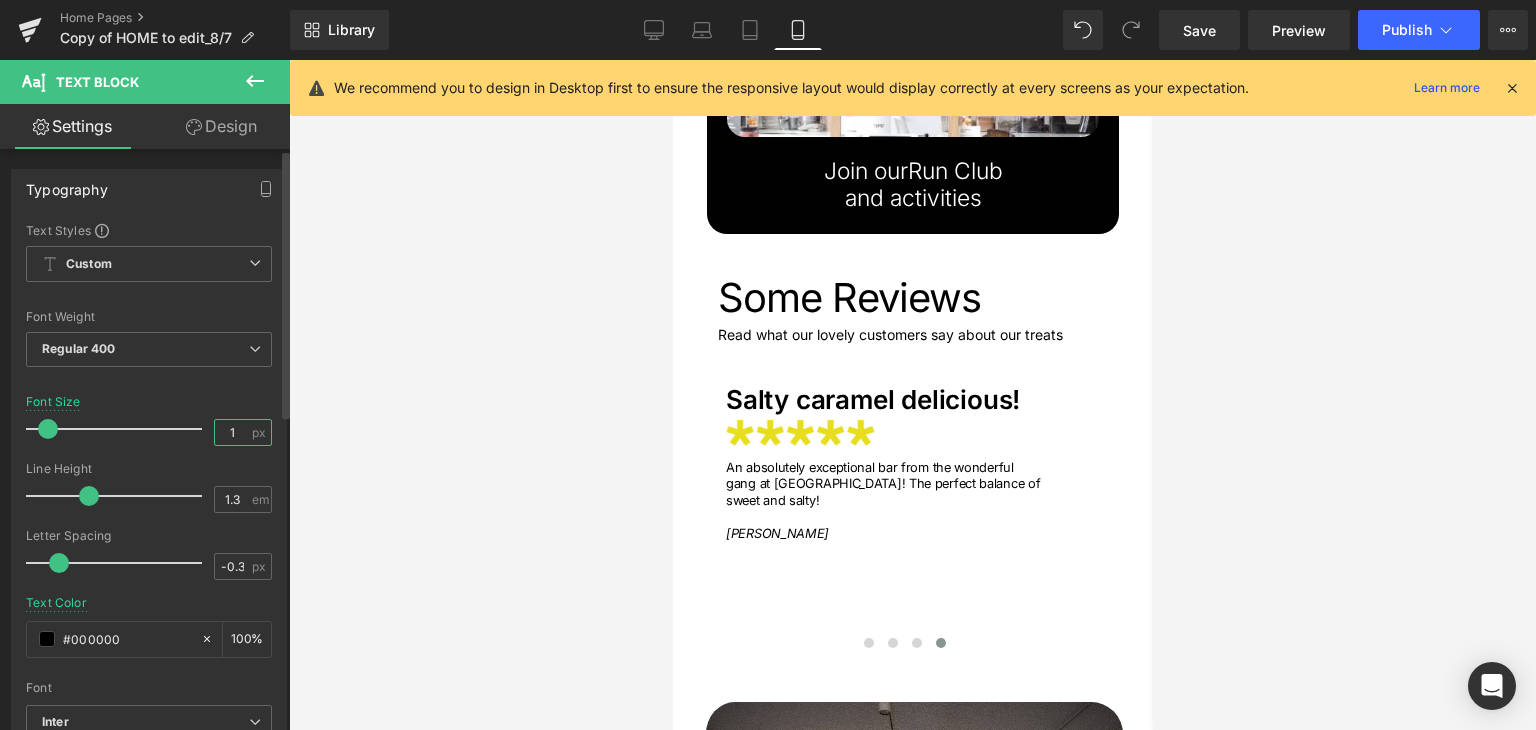 type on "16" 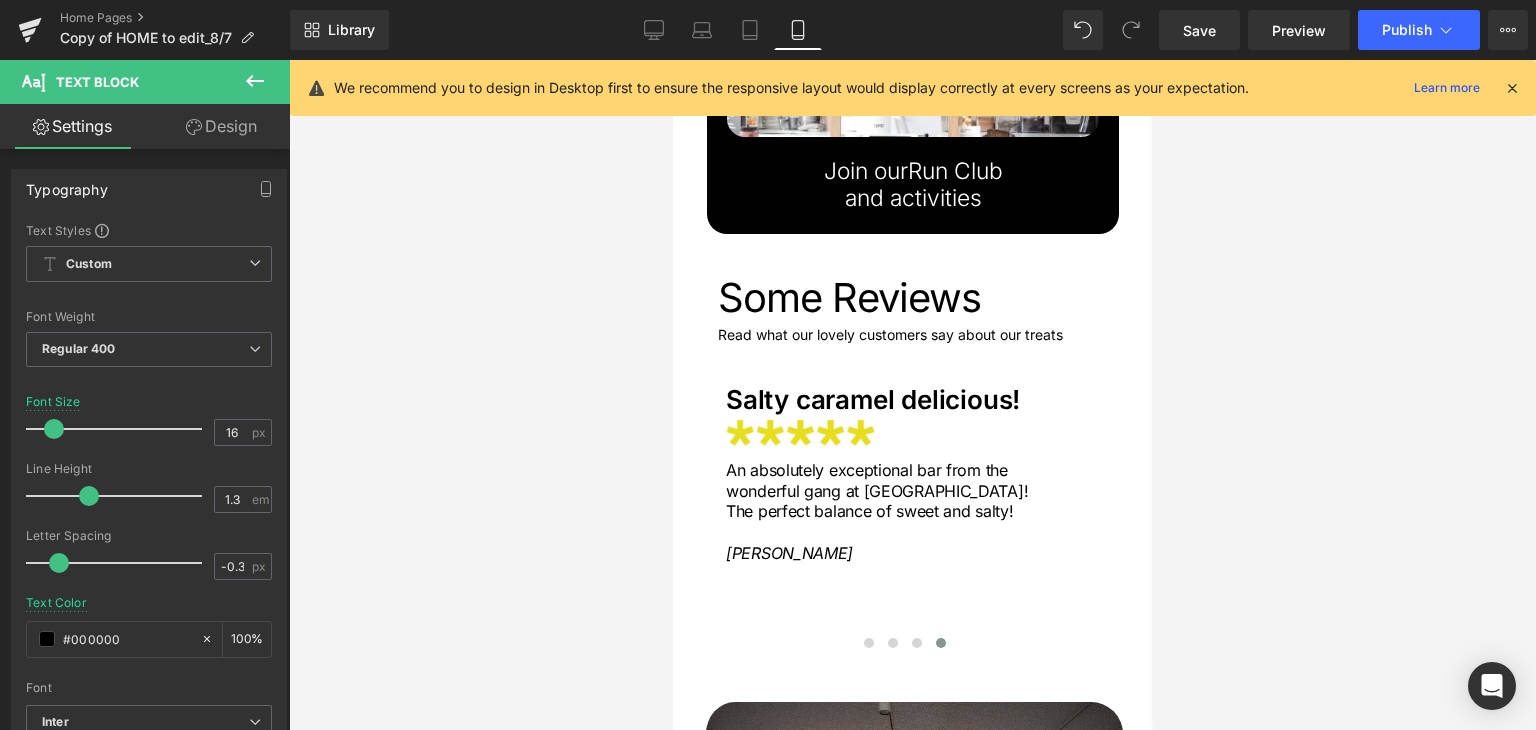 click at bounding box center [912, 395] 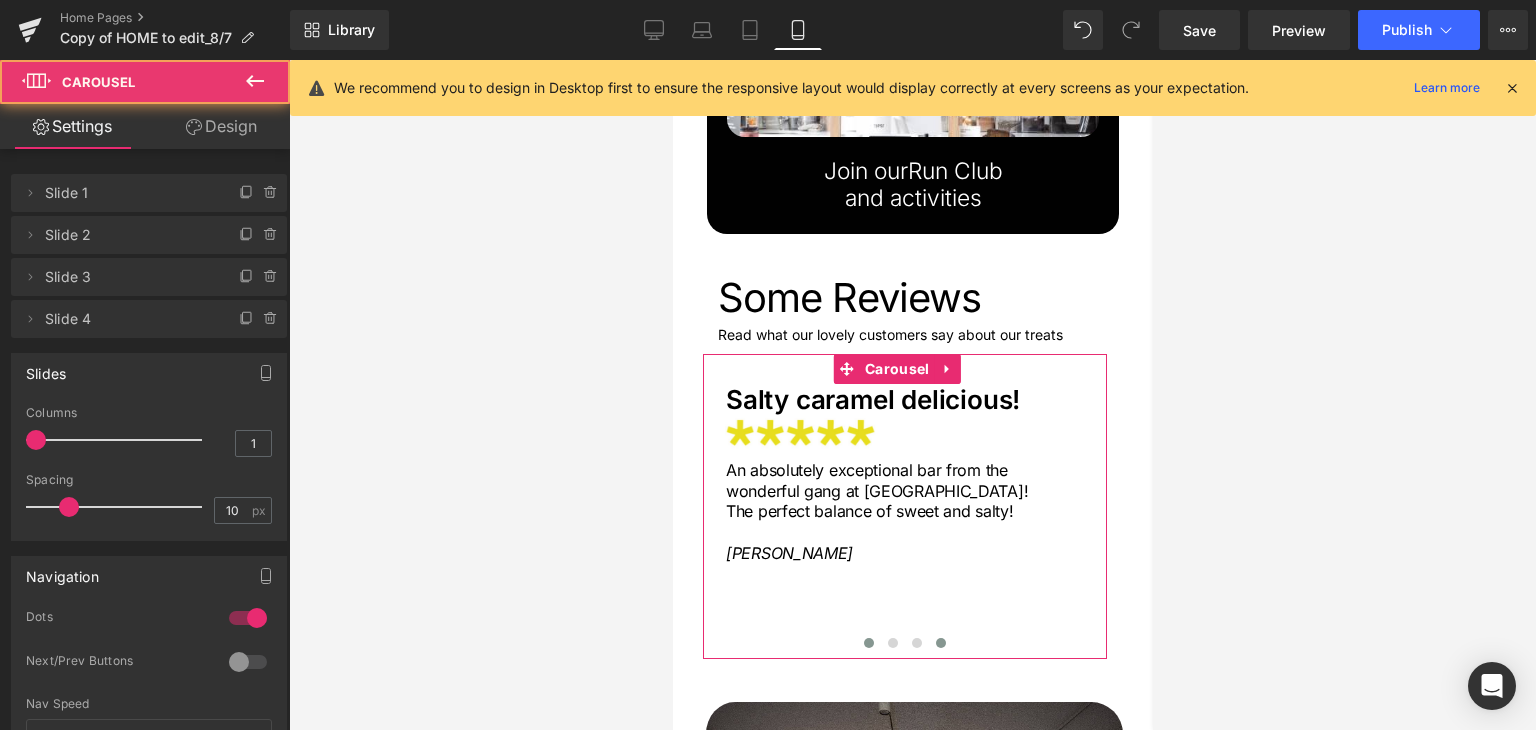 click at bounding box center (868, 643) 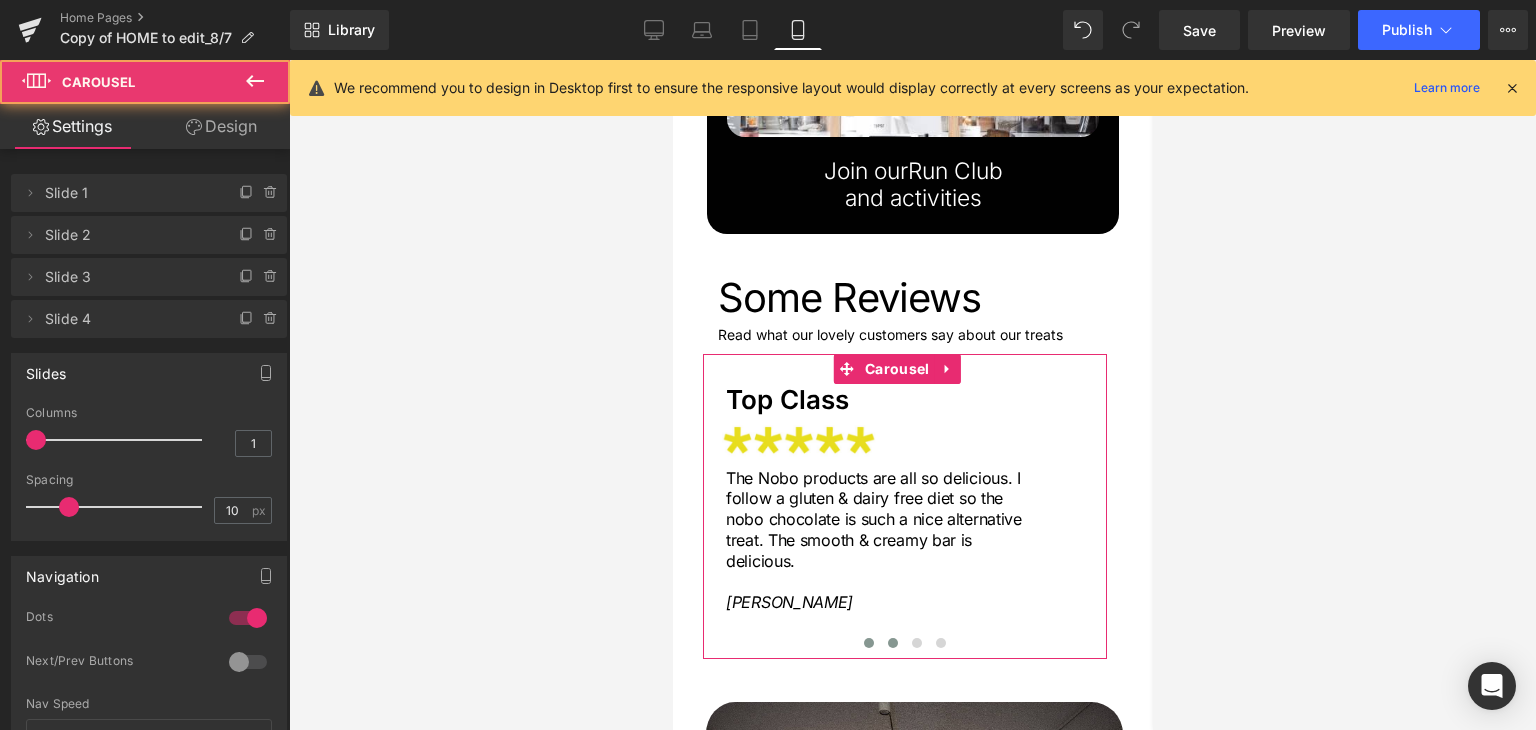 click at bounding box center (892, 643) 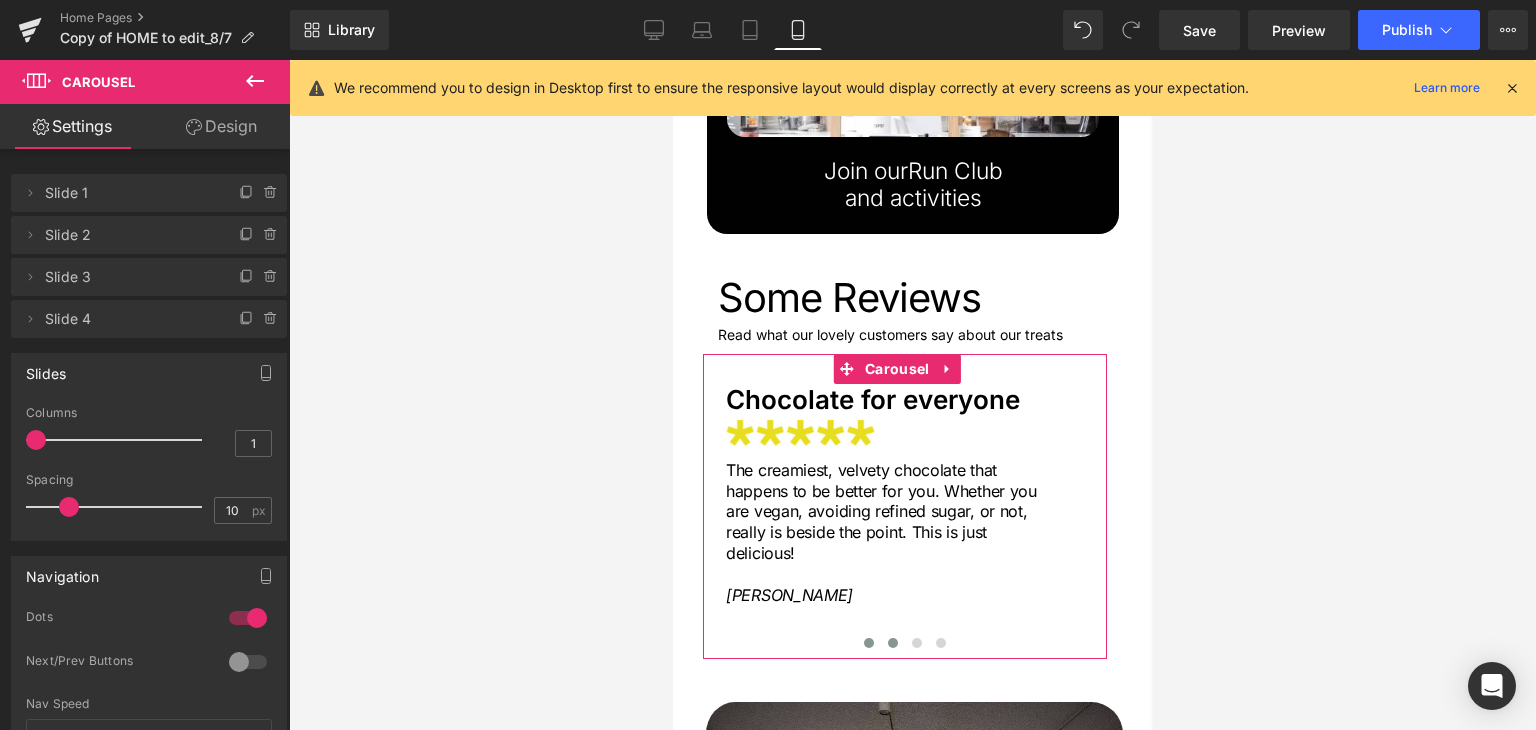 click at bounding box center [868, 643] 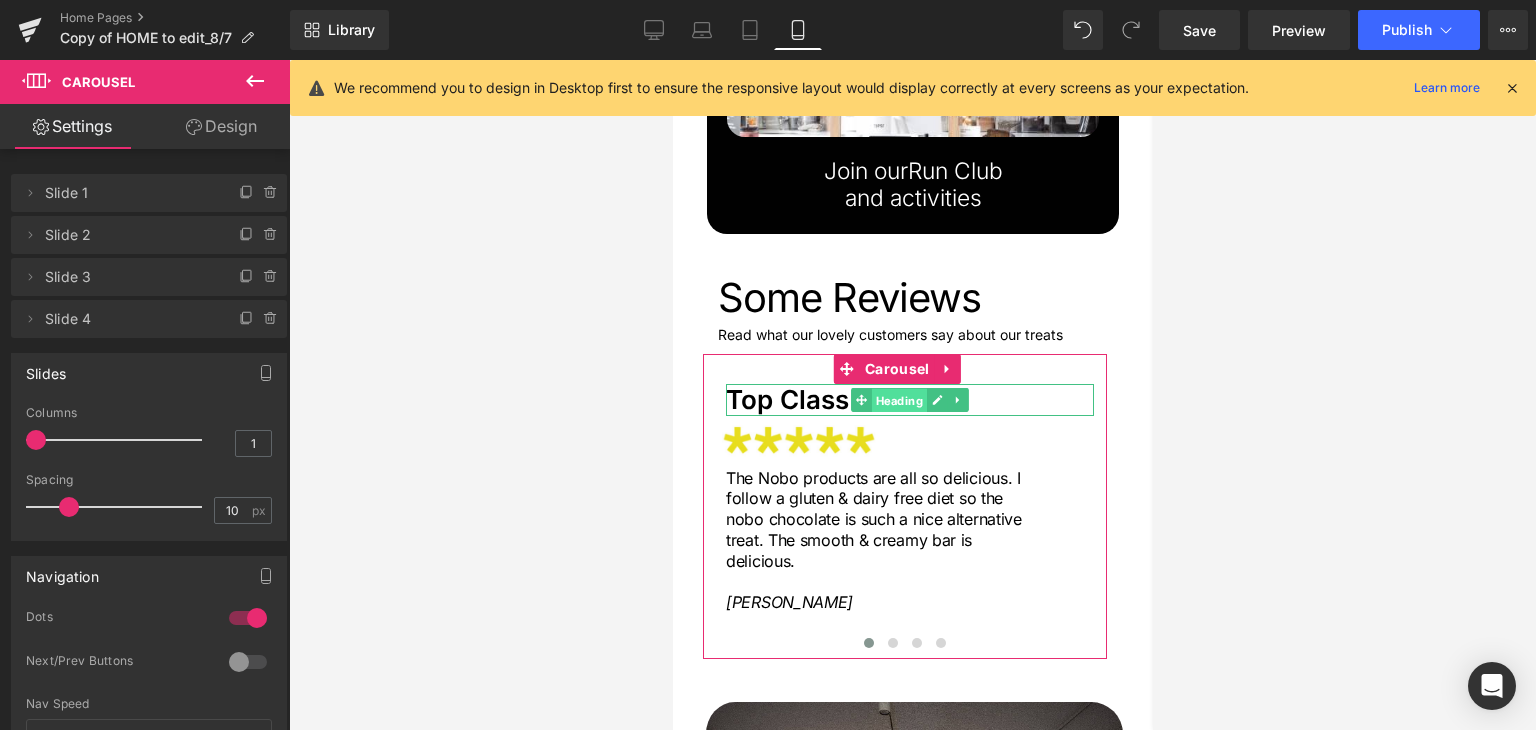 click on "Heading" at bounding box center [898, 401] 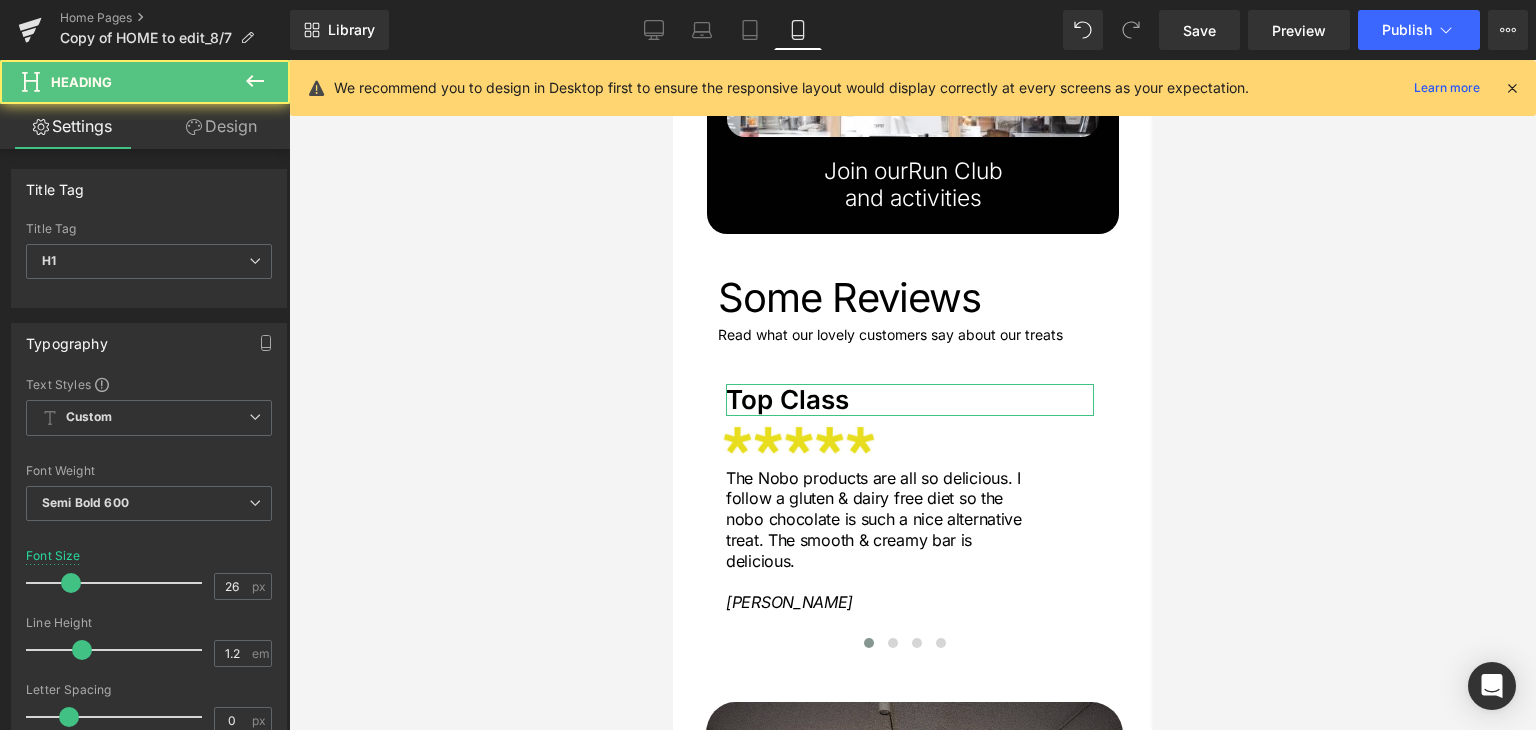 click 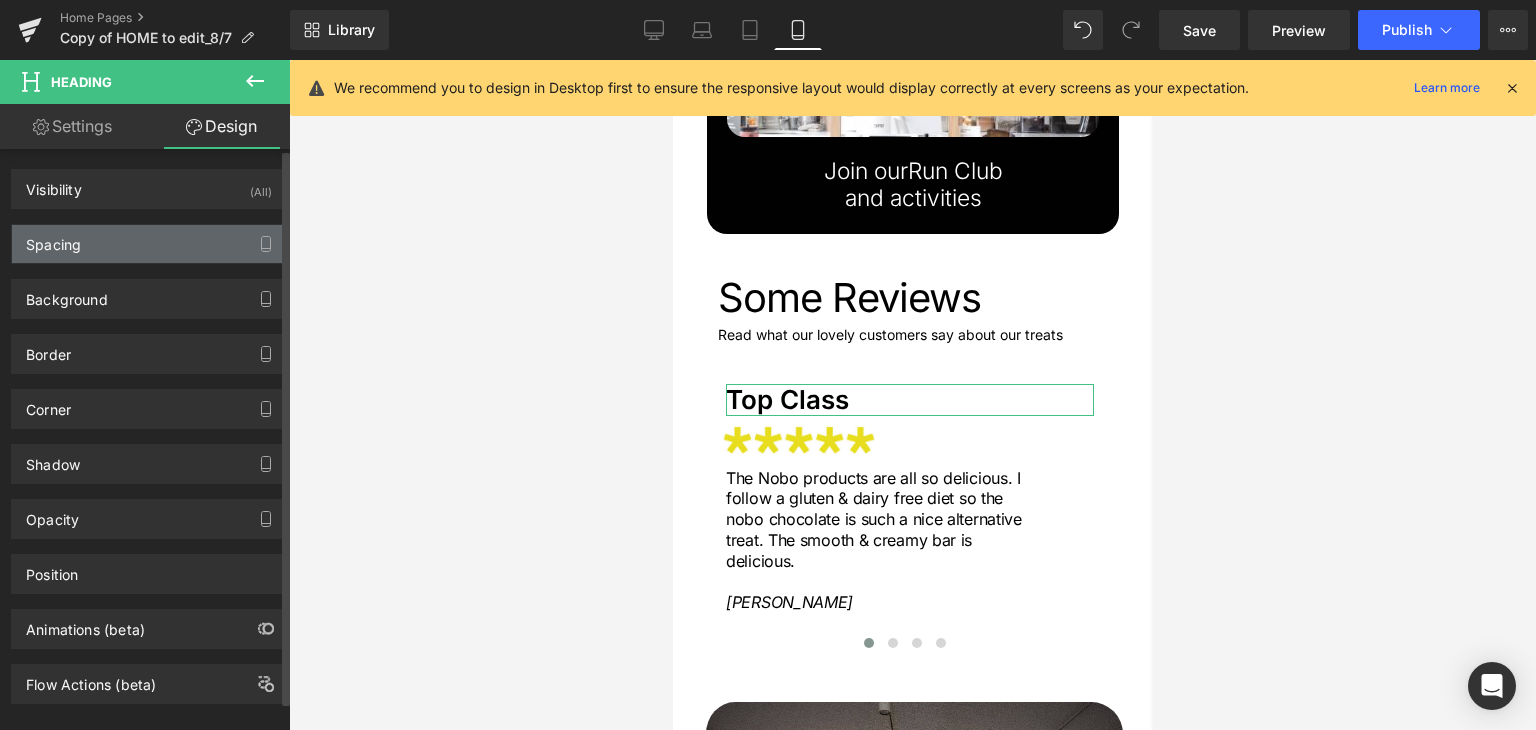 click on "Spacing" at bounding box center [149, 244] 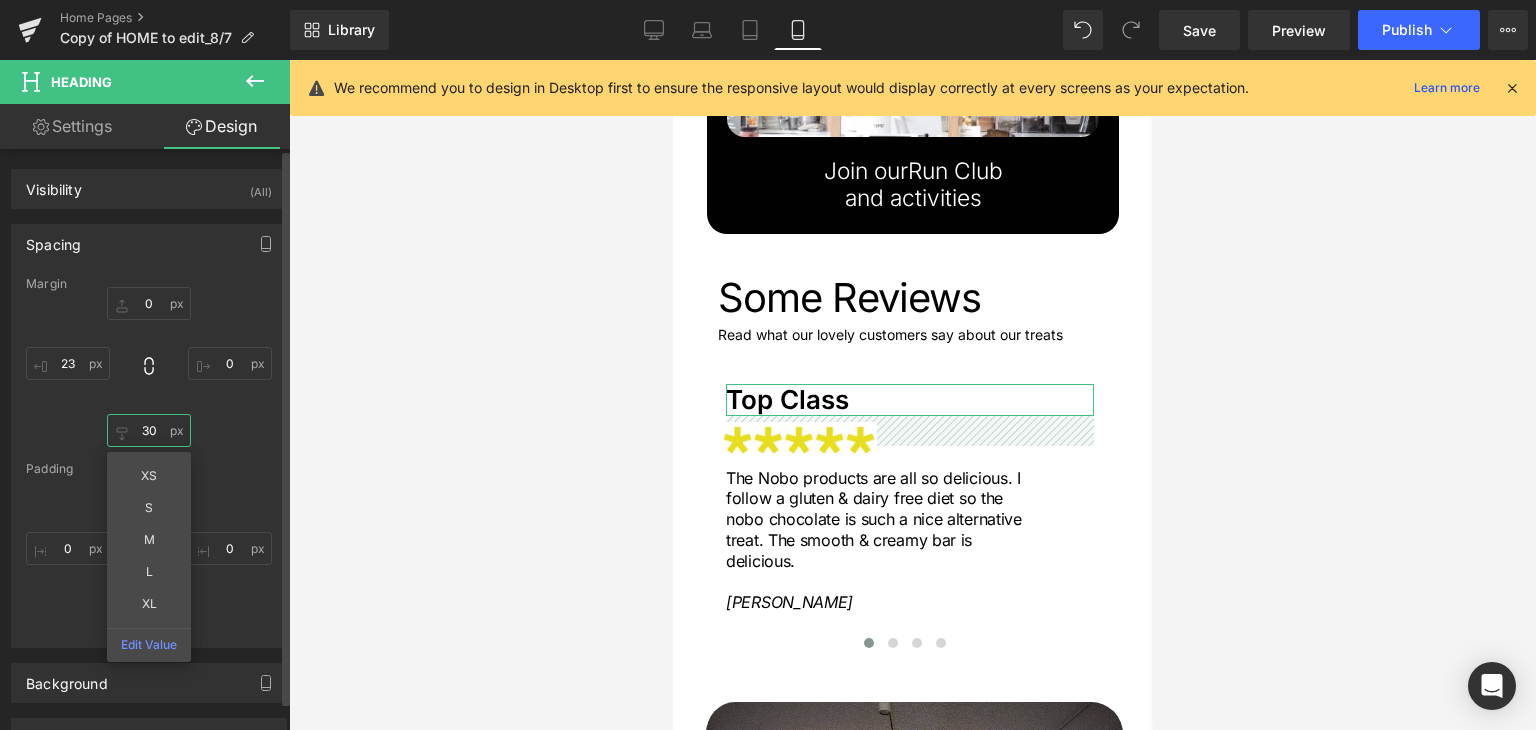 click on "30" at bounding box center [149, 430] 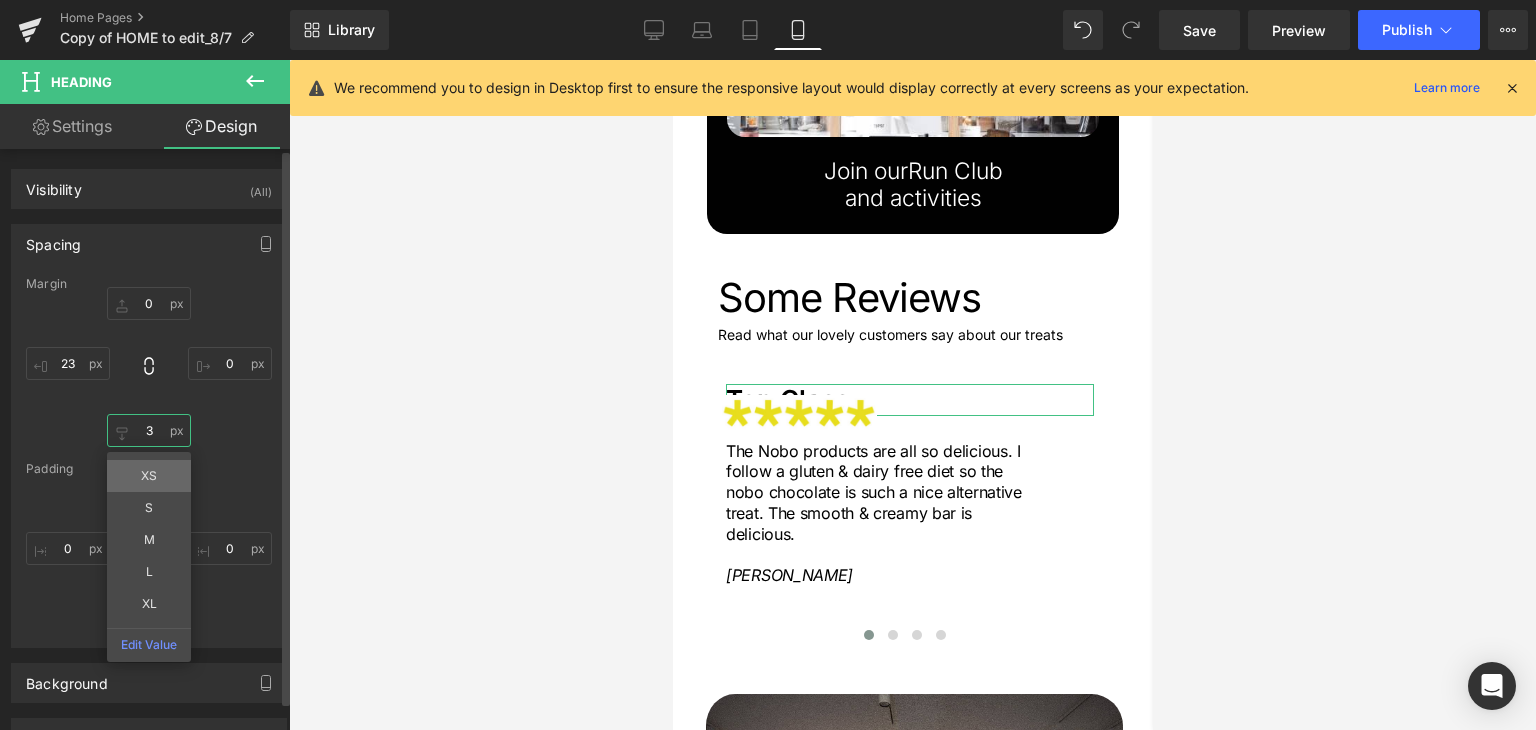type on "30" 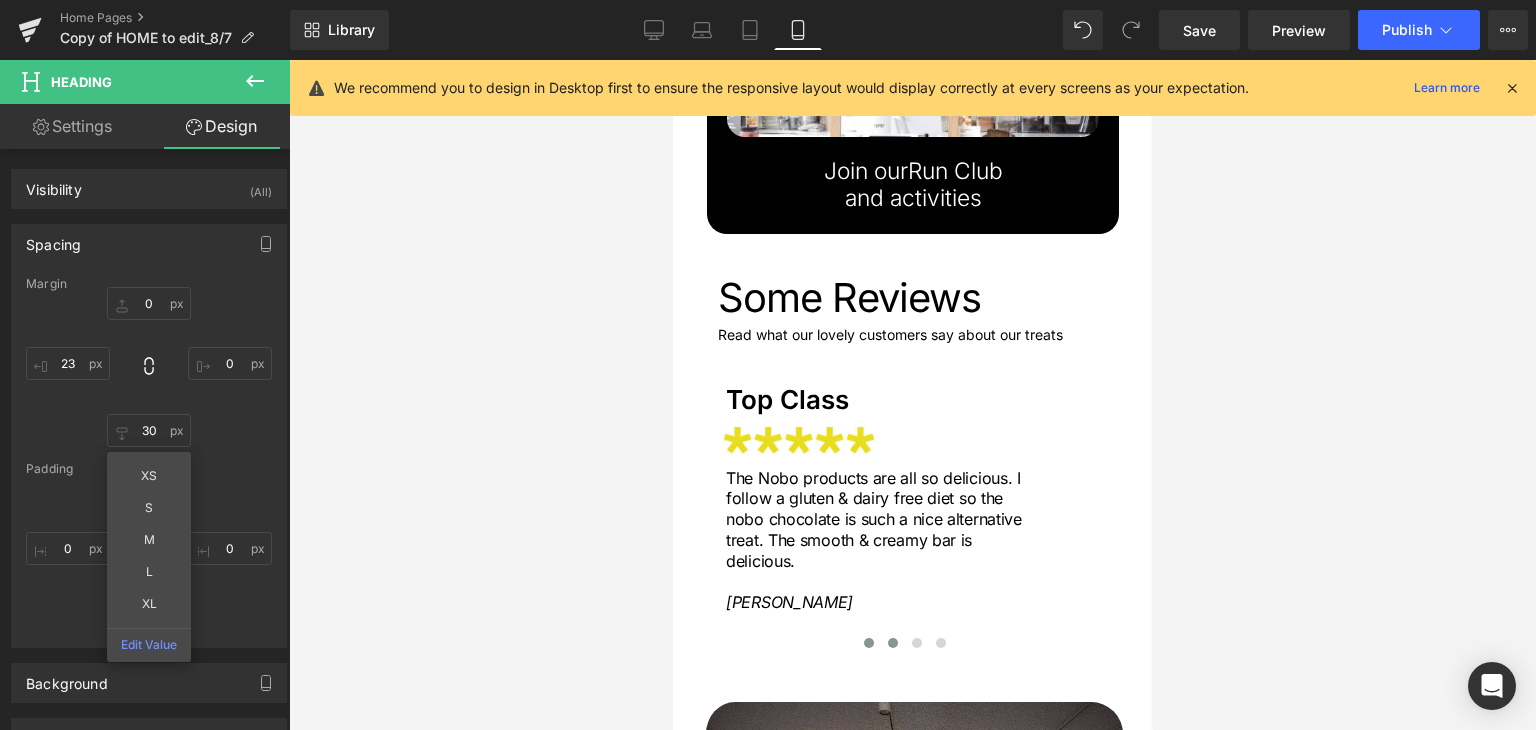 click at bounding box center [892, 643] 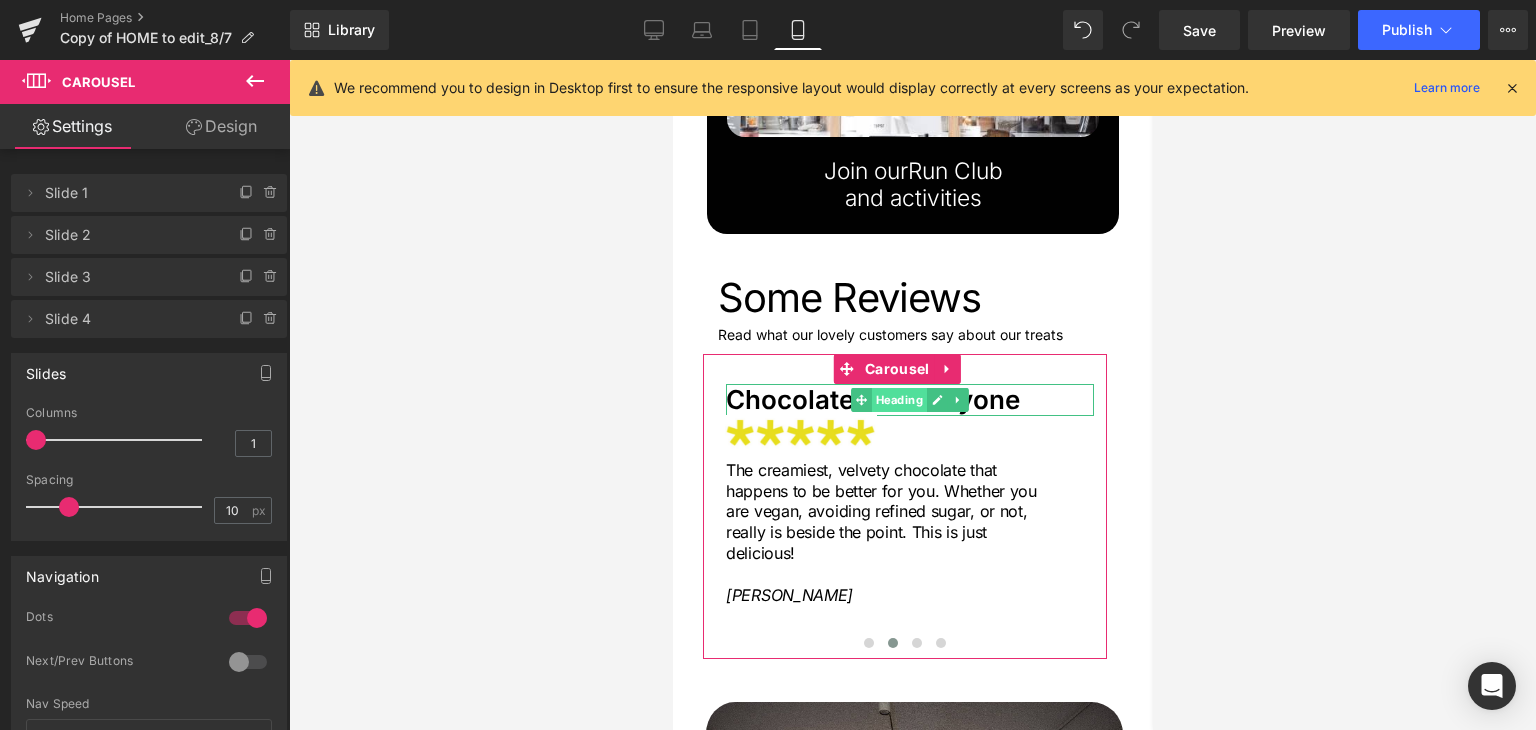 click on "Heading" at bounding box center (898, 400) 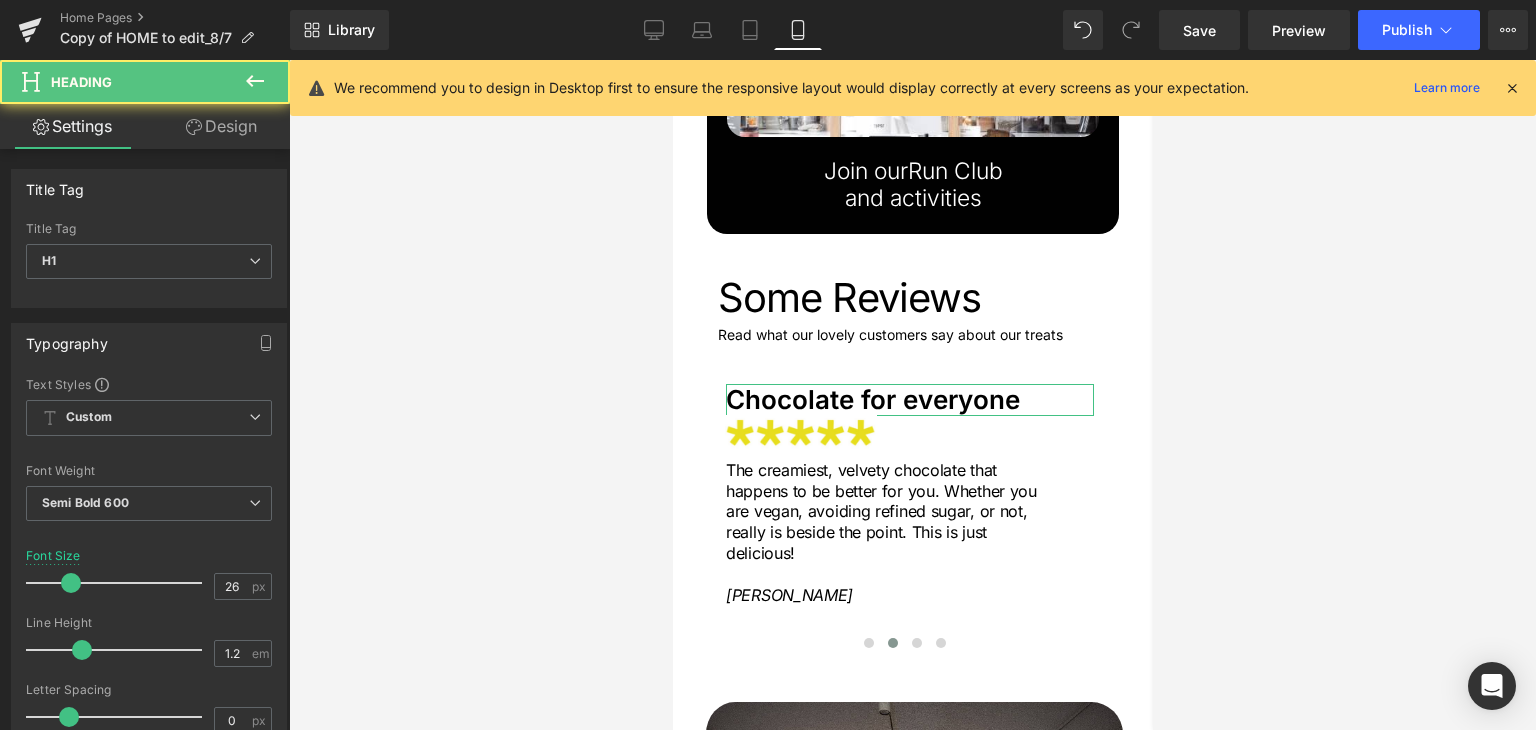 click on "Design" at bounding box center (221, 126) 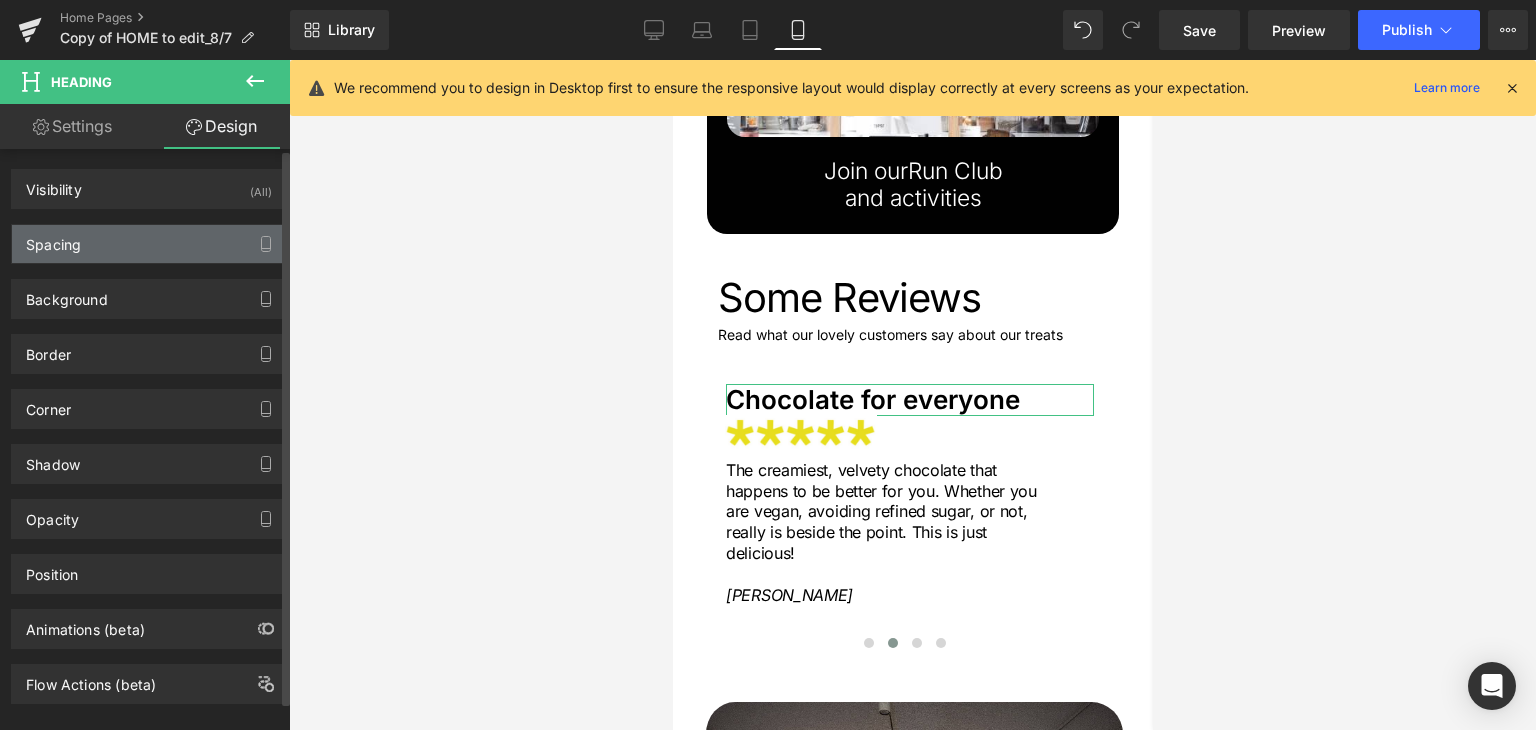 click on "Spacing" at bounding box center [149, 244] 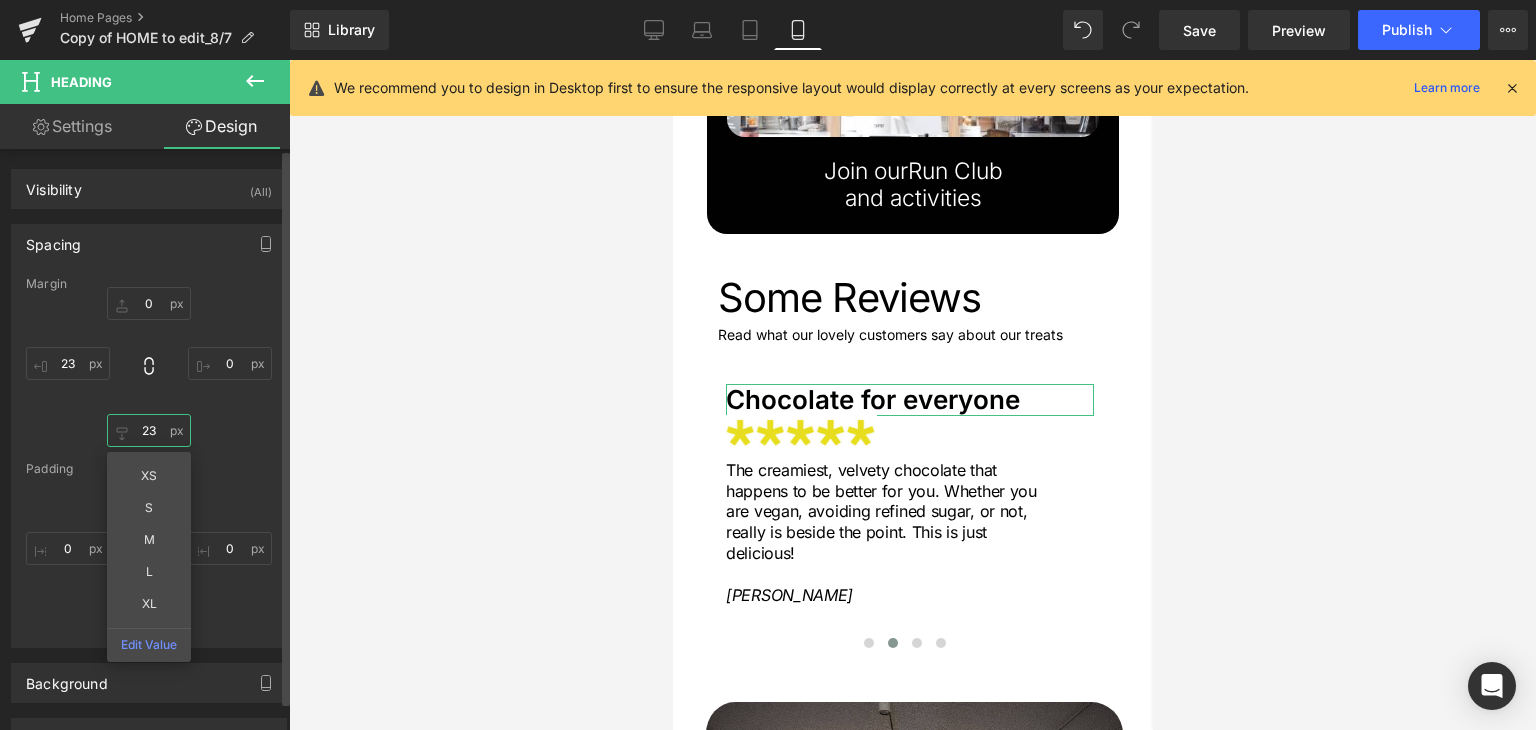 click on "23" at bounding box center (149, 430) 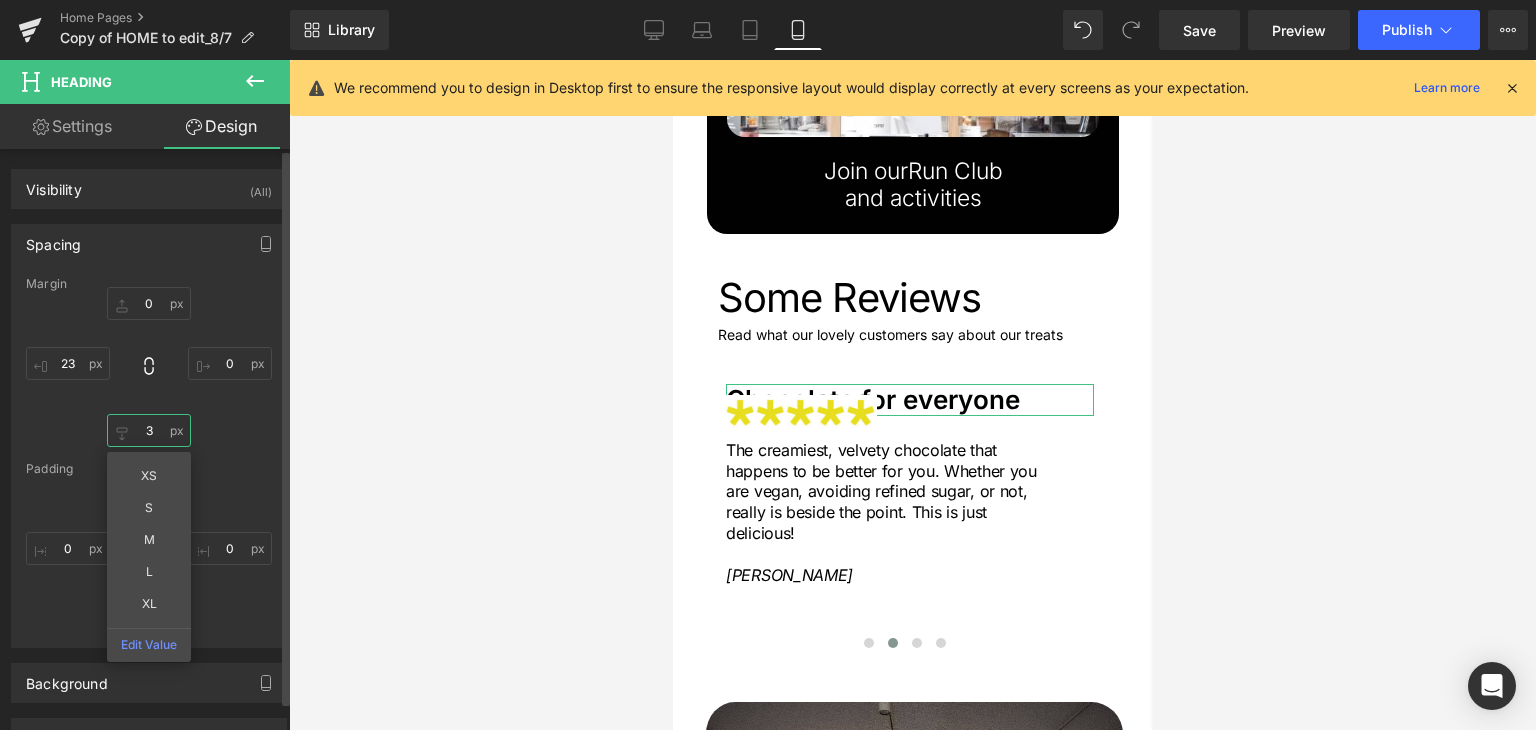 type on "30" 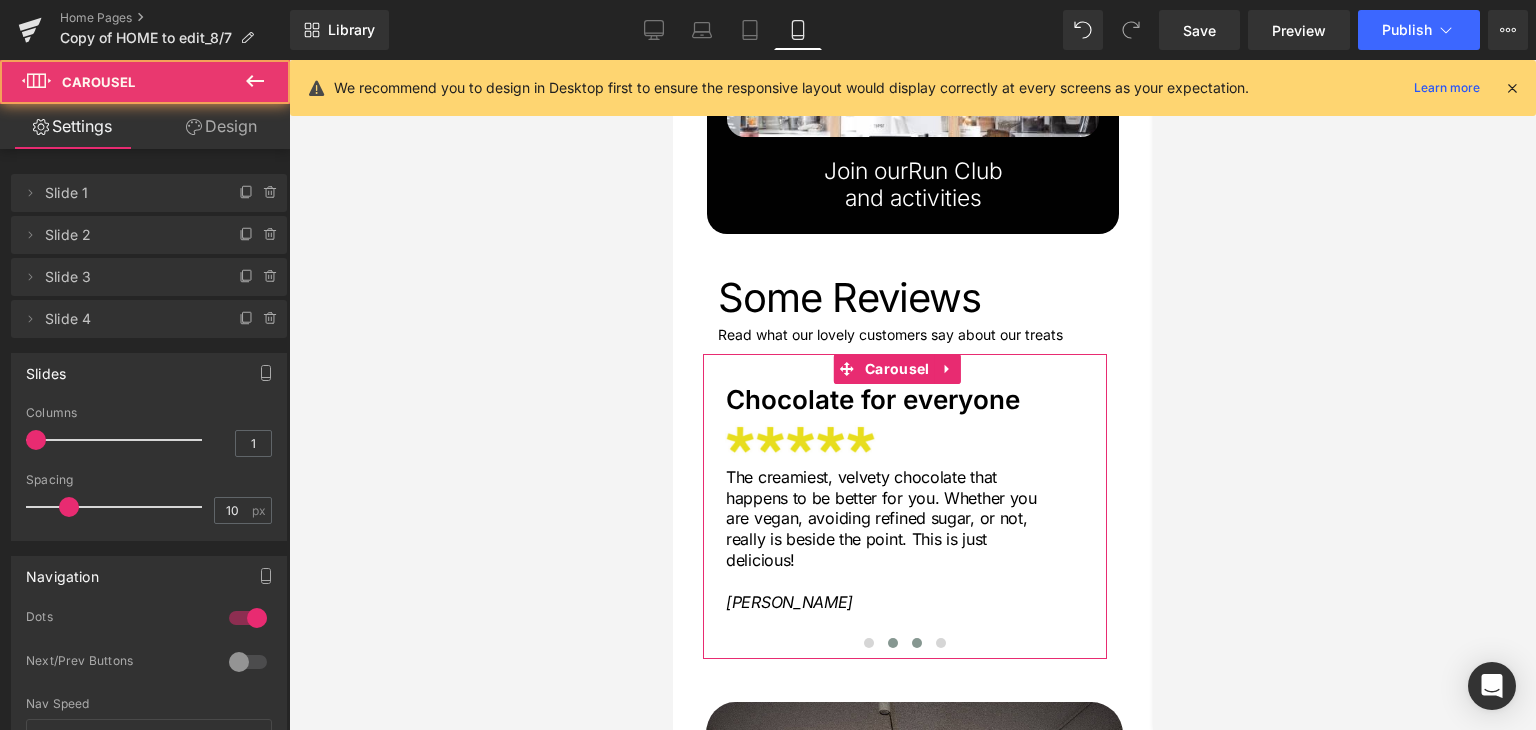click at bounding box center [916, 643] 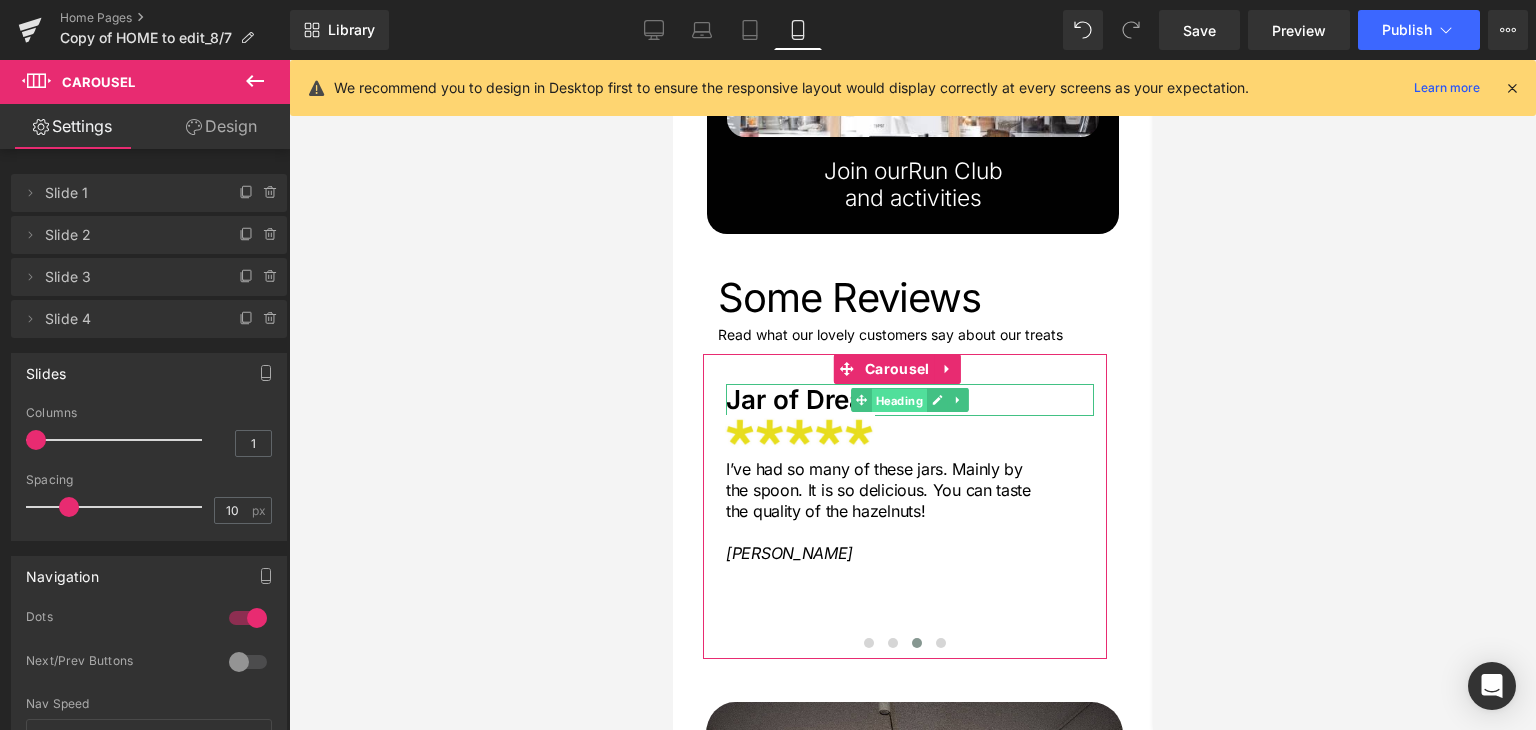 click on "Heading" at bounding box center (898, 401) 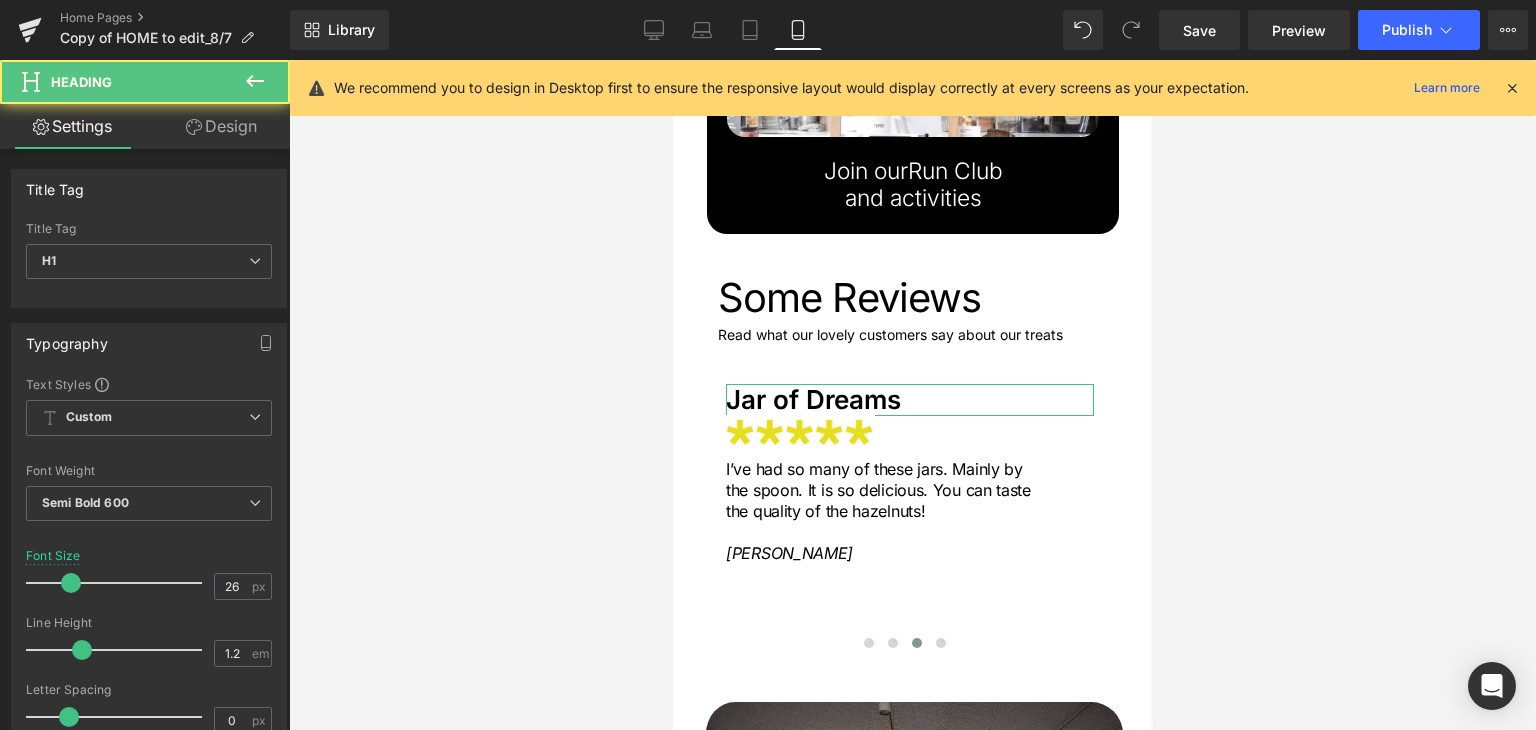 click on "Design" at bounding box center [221, 126] 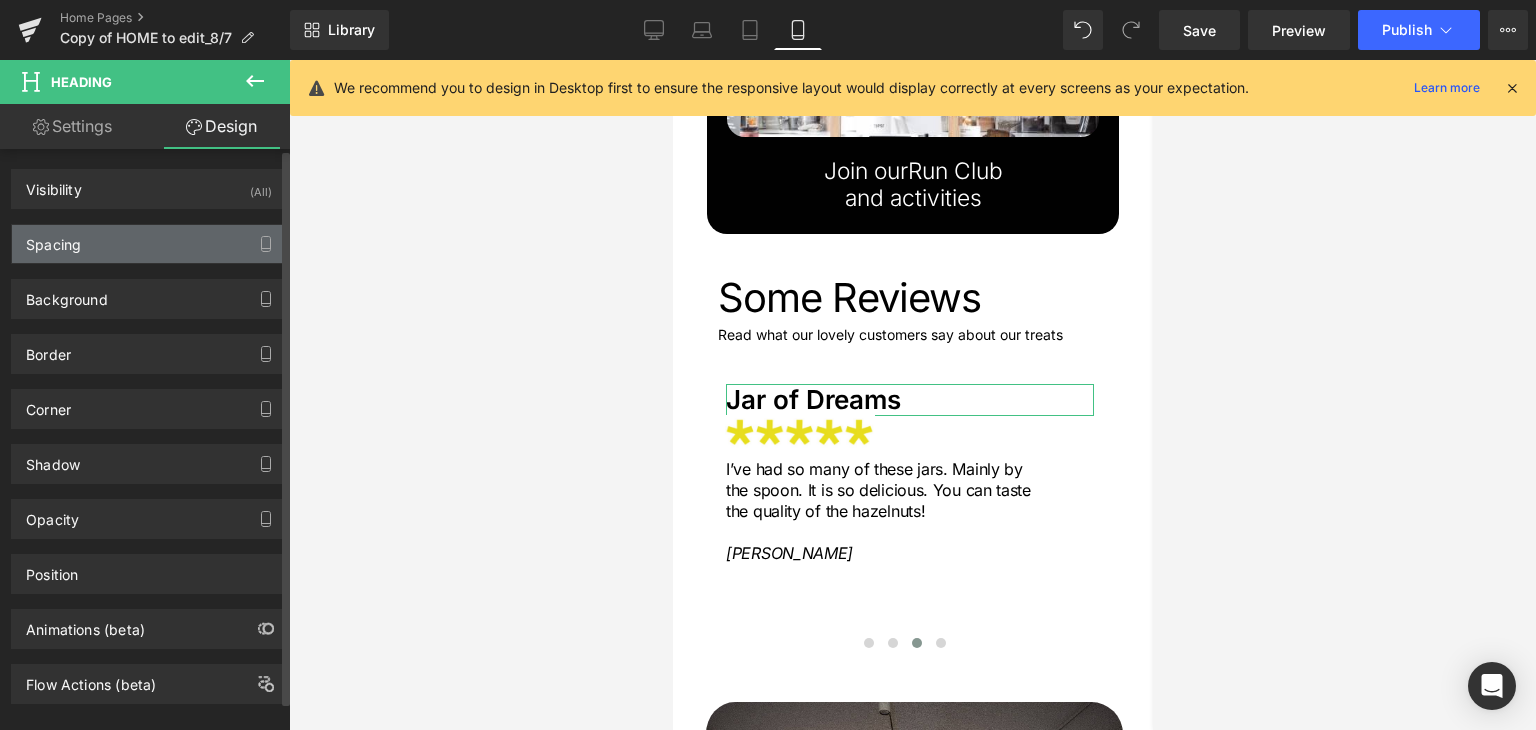 click on "Spacing" at bounding box center (149, 244) 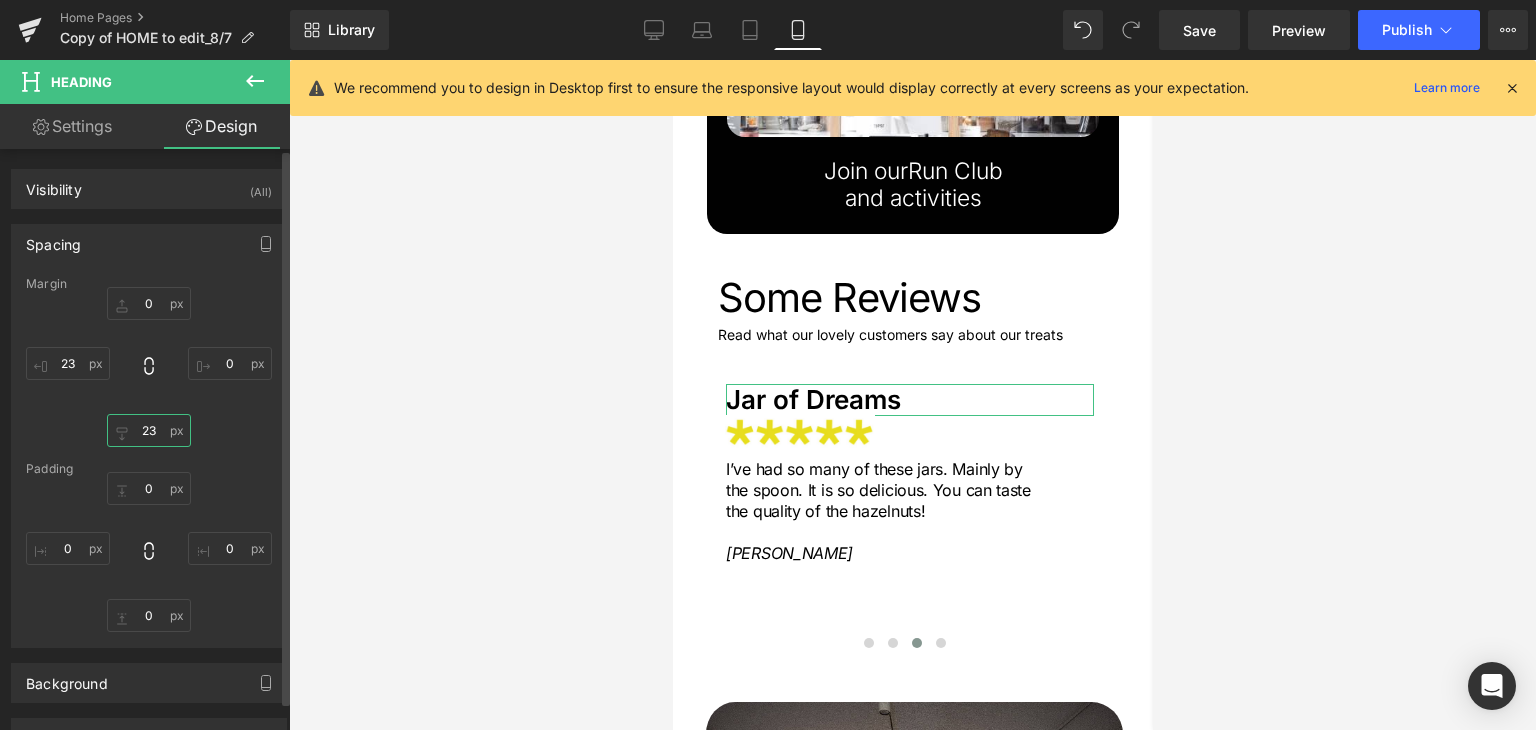 click on "23" at bounding box center [149, 430] 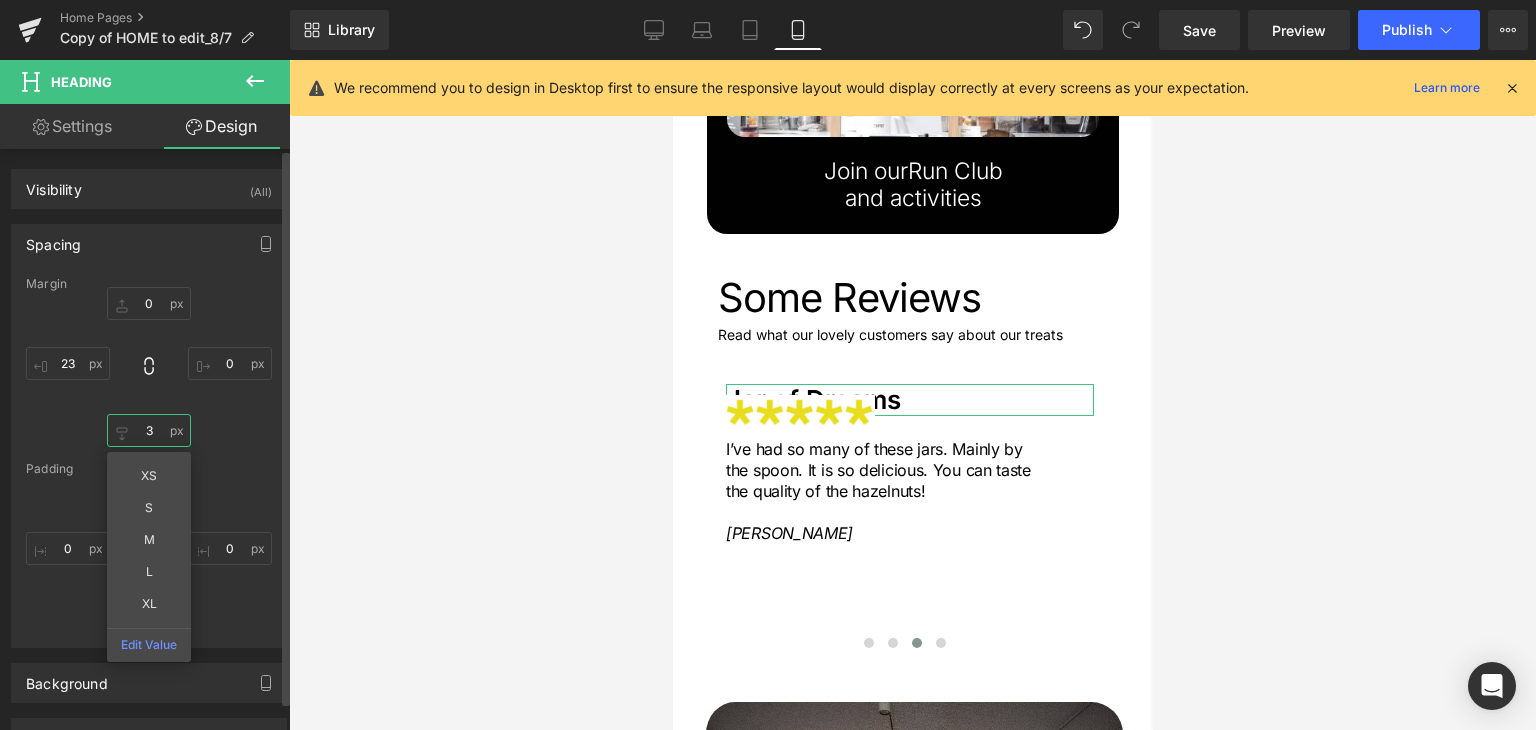 type on "30" 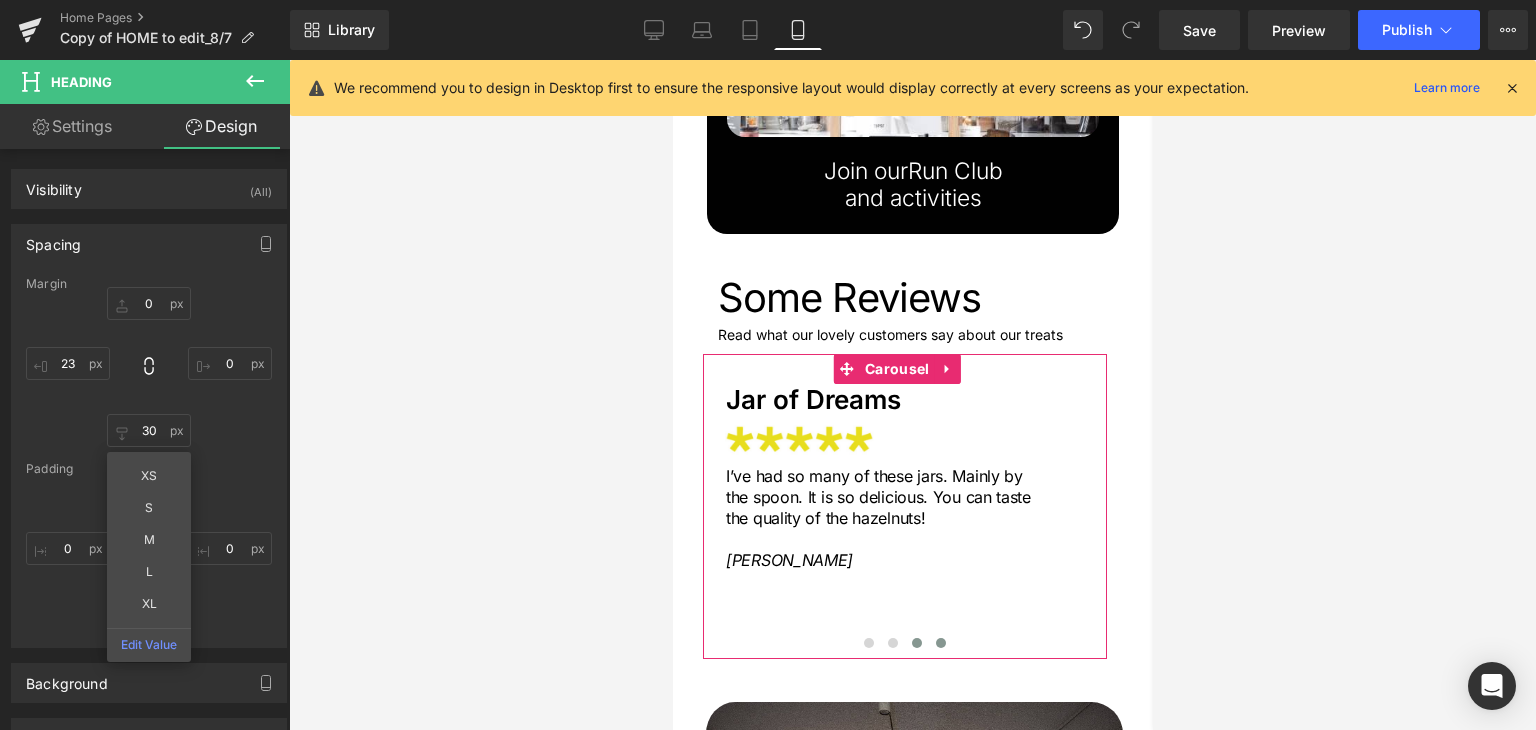 click at bounding box center (940, 643) 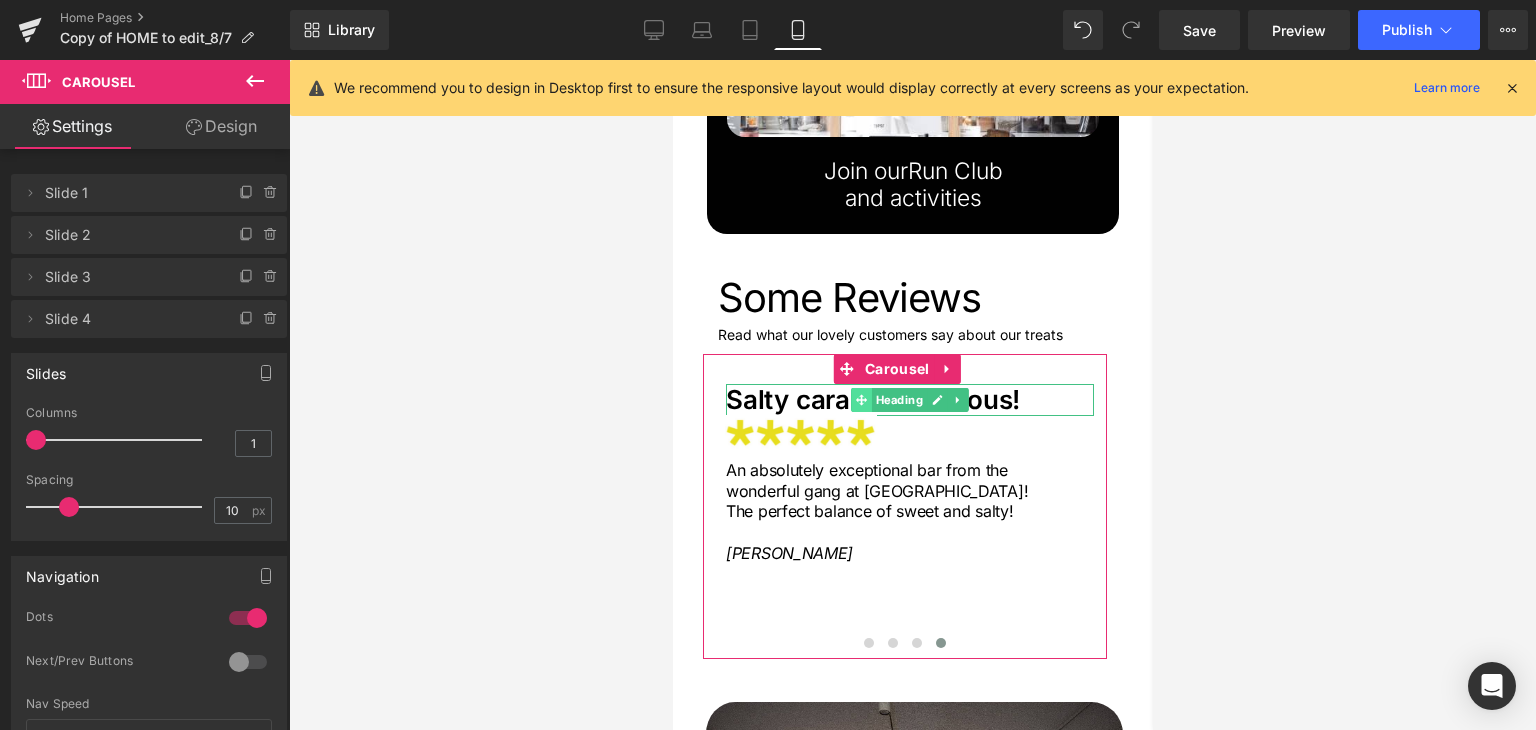 click at bounding box center (860, 400) 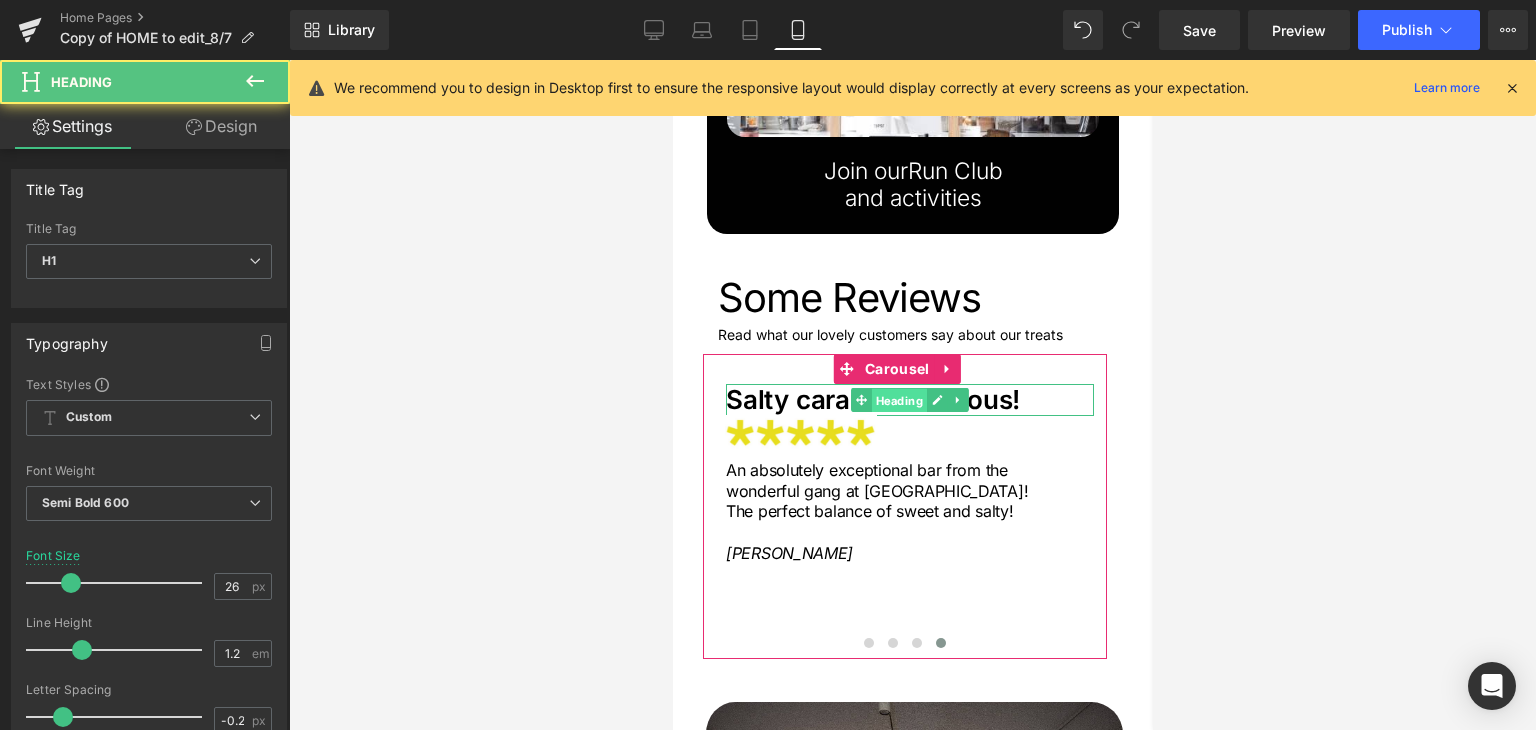 click on "Heading" at bounding box center [898, 401] 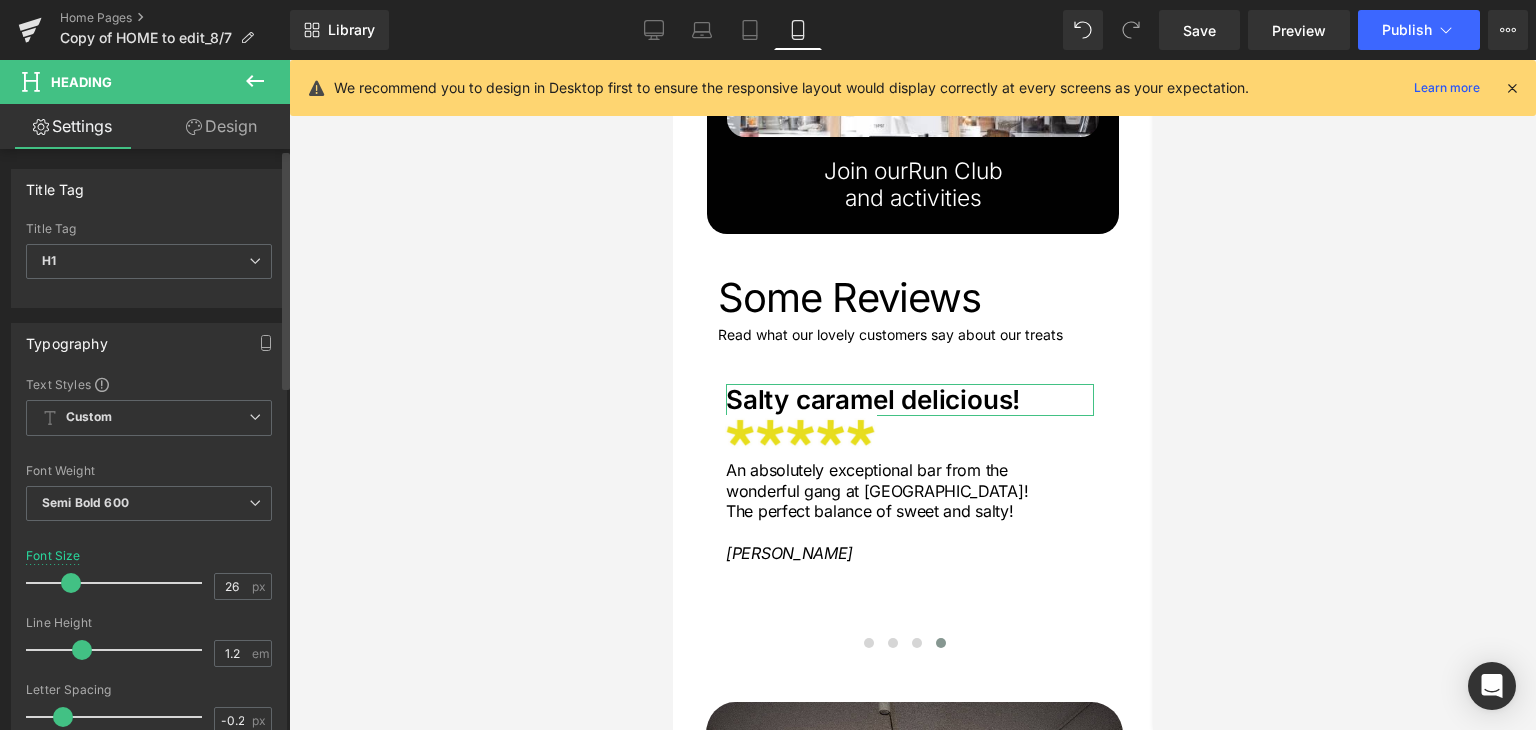 click on "Title Tag H1 H2 H3 H4 H5 H6 Title Tag
H1
H1 H2 H3 H4 H5 H6 Typography Text Styles Custom Heading 1 Heading 2 Heading 3 Heading 4 Heading 5 Heading 6
Custom
Custom
Heading 1
Heading 2
Heading 3
Heading 4
Heading 5
Heading 6 Thin 100 Semi Thin 200 Light 300 Regular 400 Medium 500 Semi Bold 600 Super Bold 800 Boldest 900 Bold 700 Lighter Bolder Font Weight
Semi Bold 600
Thin 100 Semi Thin 200 Light 300 Regular 400 Medium 500 Semi Bold 600 Super Bold 800 Boldest 900 Bold 700 Lighter Bolder 26px Font Size 26 px 1.2em Line Height 1.2 em -0.2px Letter Spacing -0.2 px #000000 Text Color %" at bounding box center [149, 830] 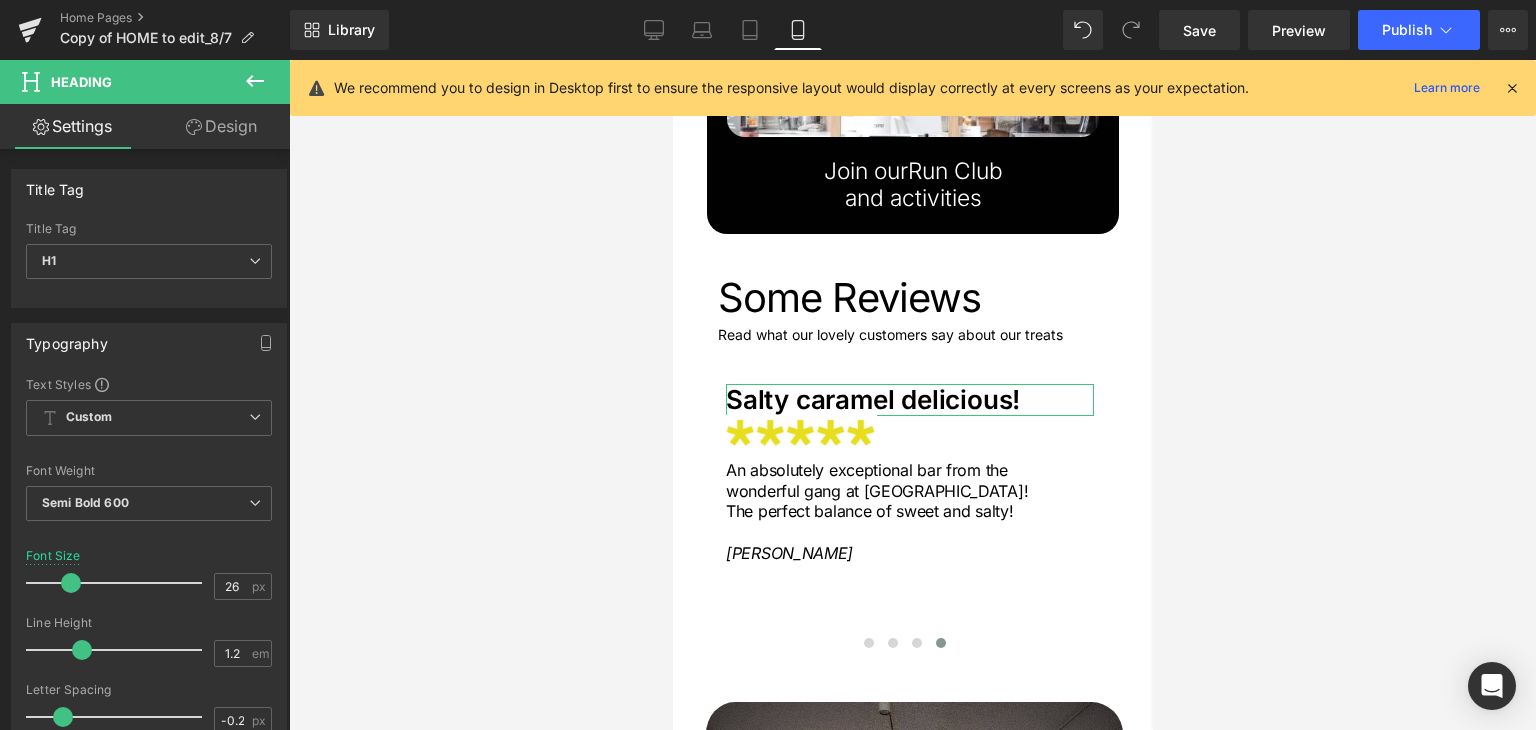 click 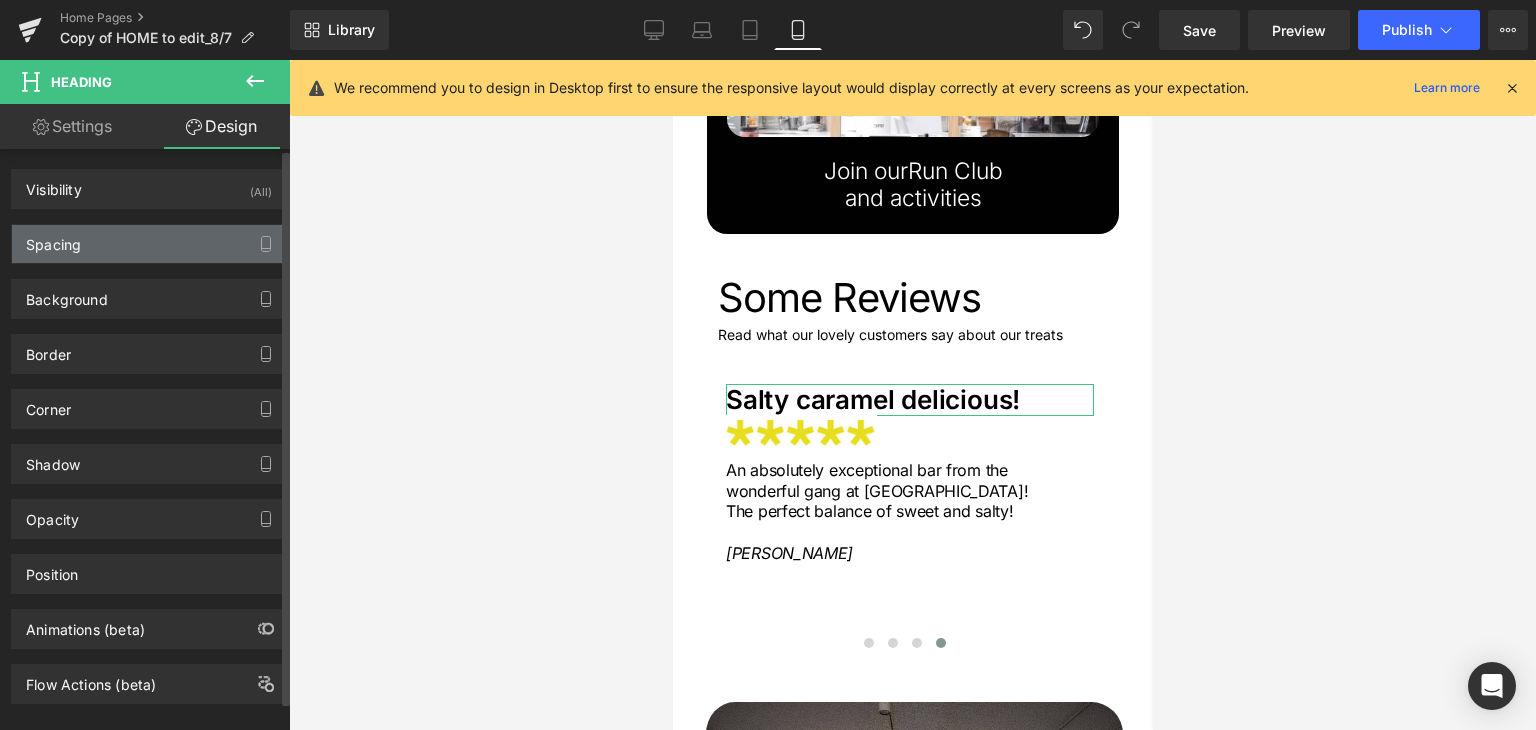click on "Spacing" at bounding box center [149, 244] 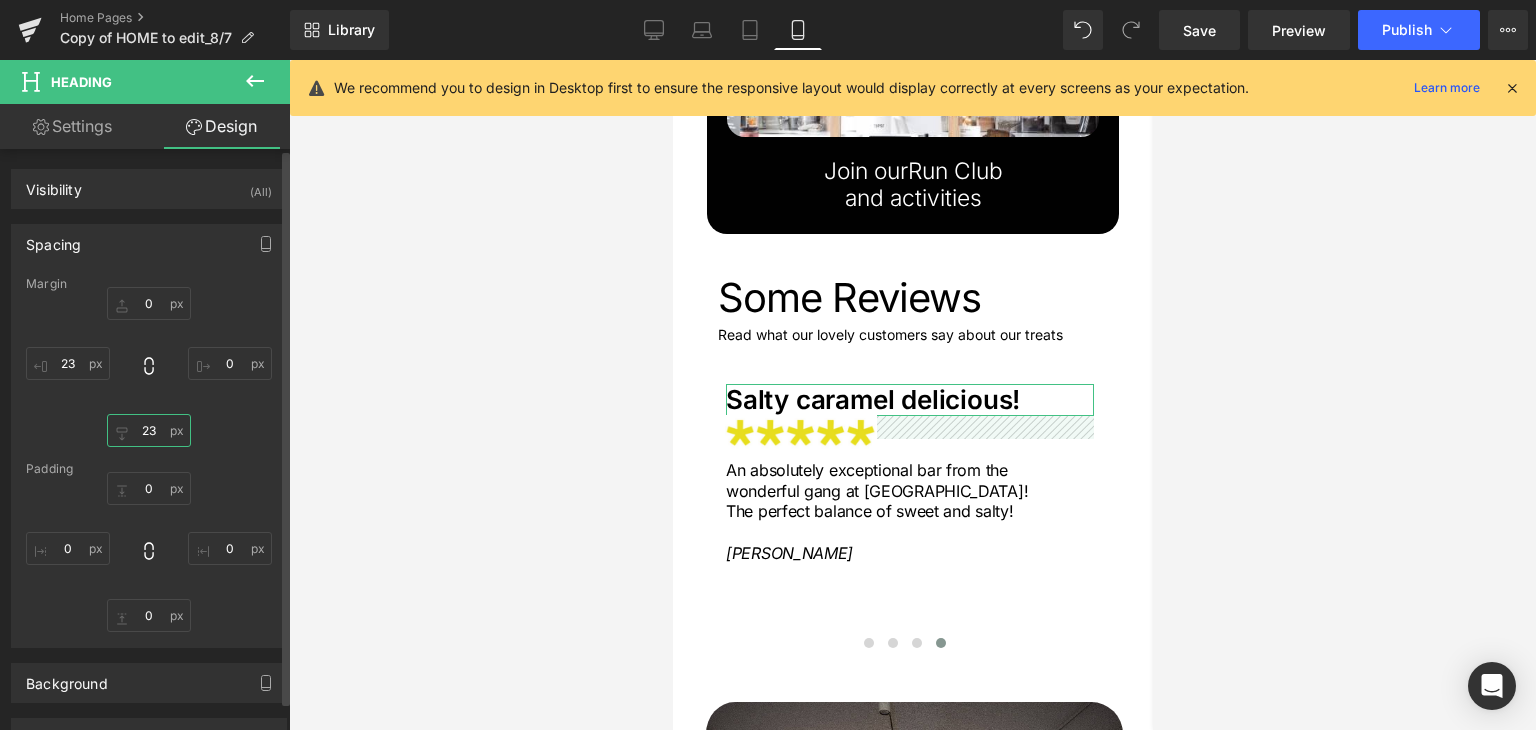 click on "23" at bounding box center (149, 430) 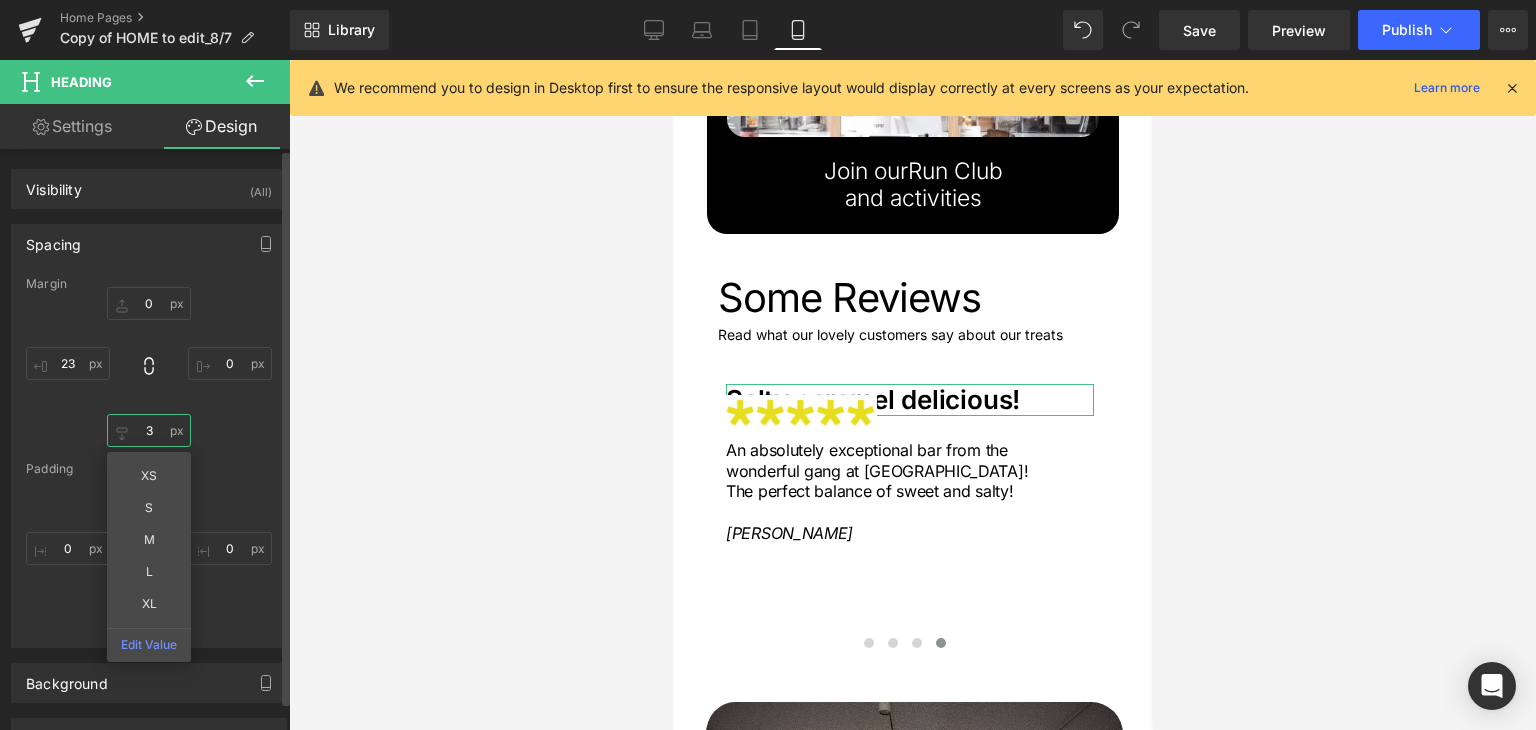 type on "30" 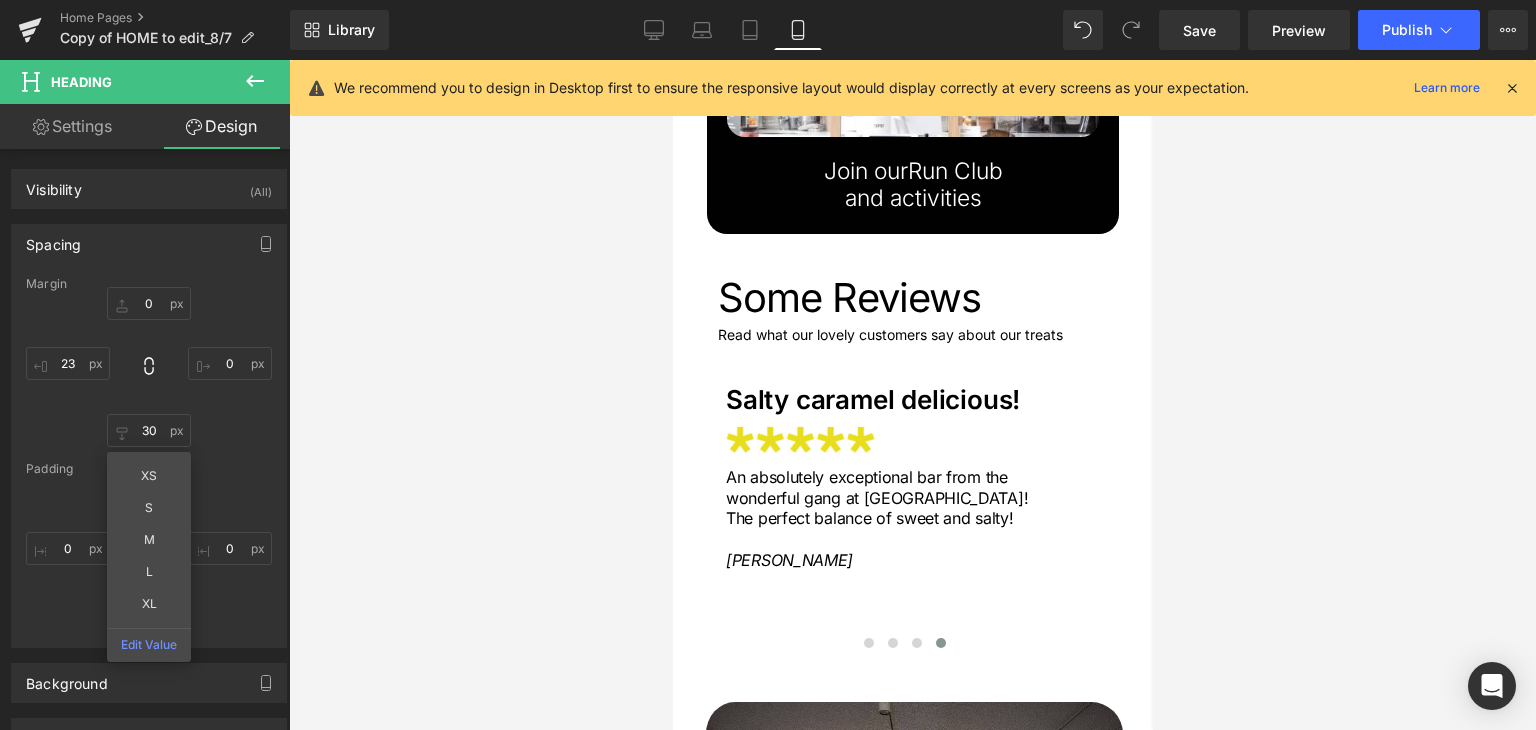 click at bounding box center [912, 395] 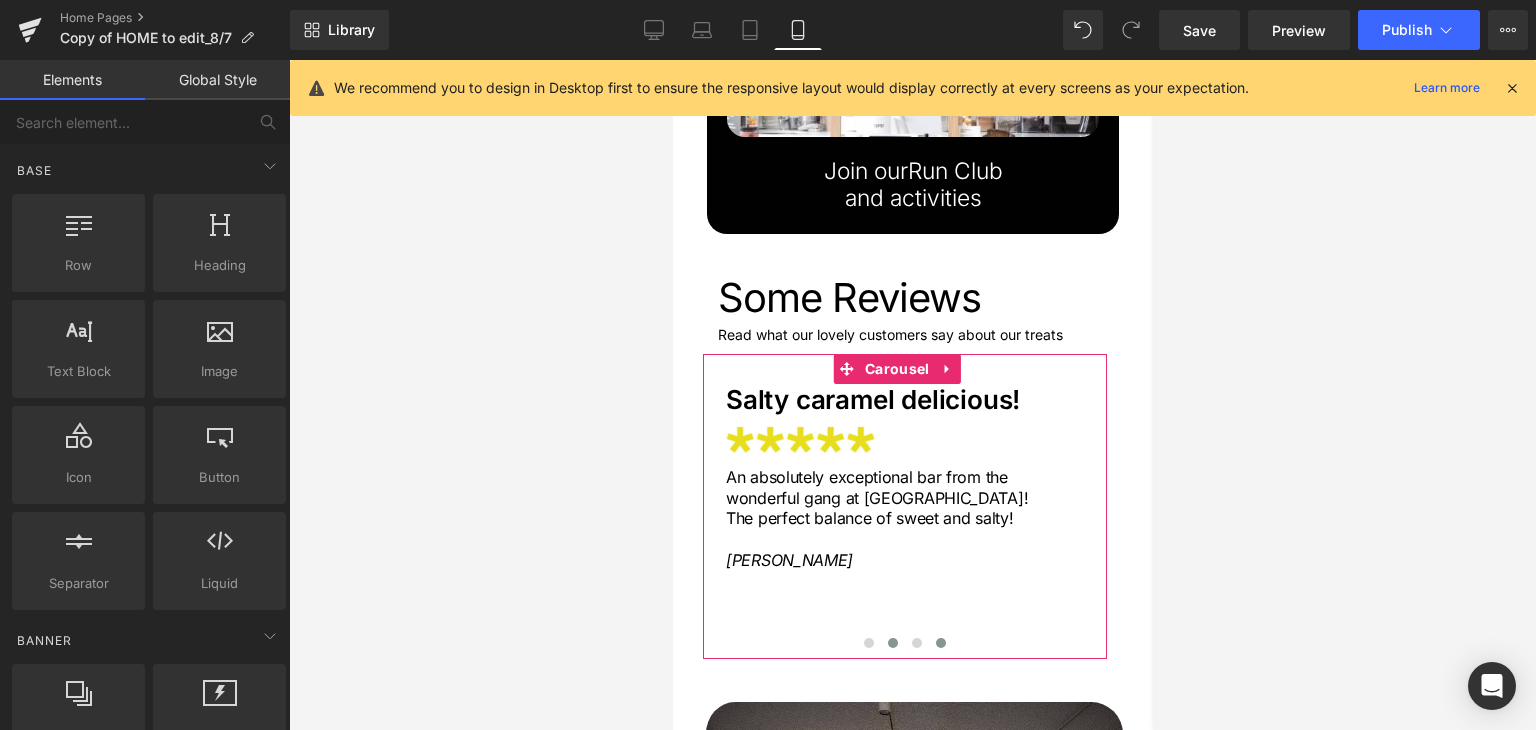 click at bounding box center [892, 643] 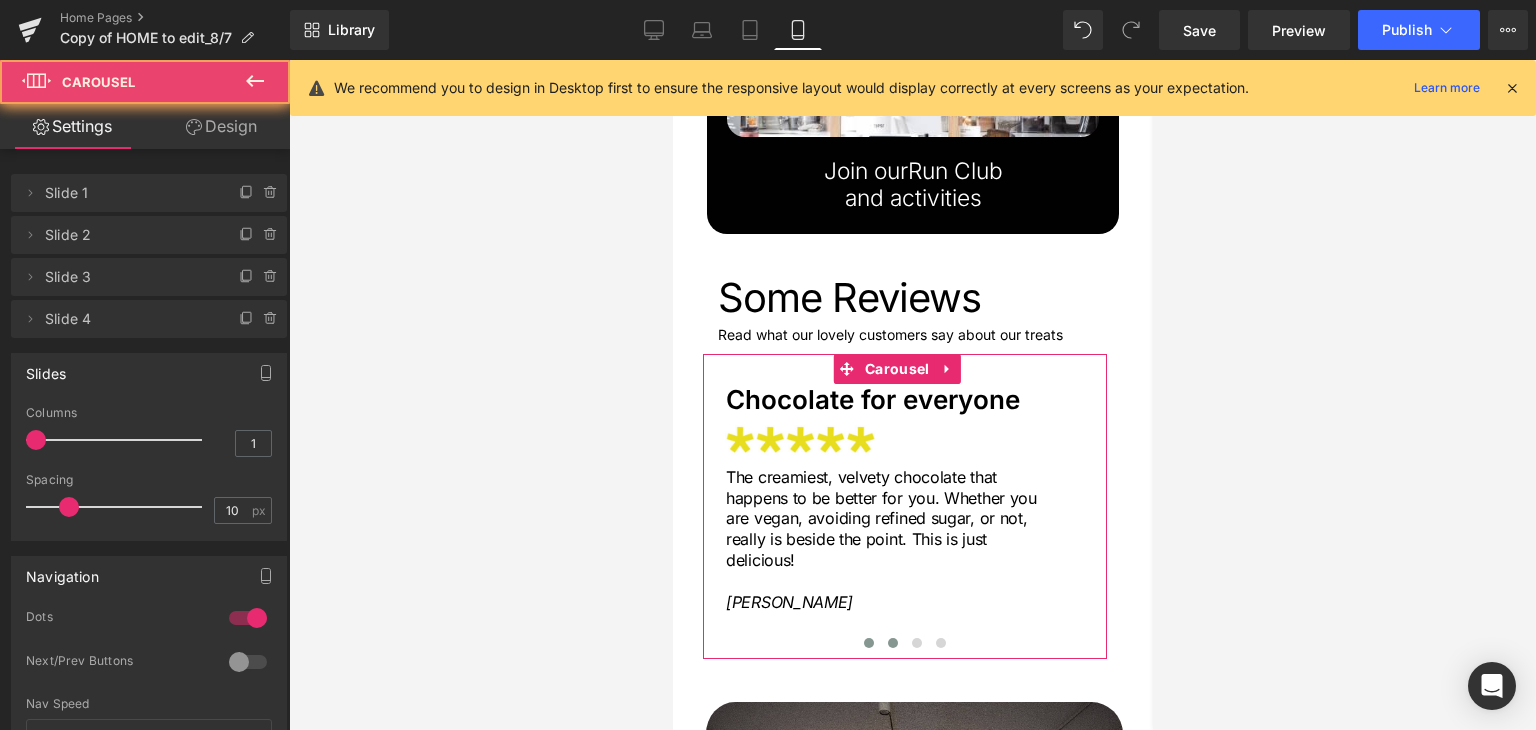 click at bounding box center (868, 643) 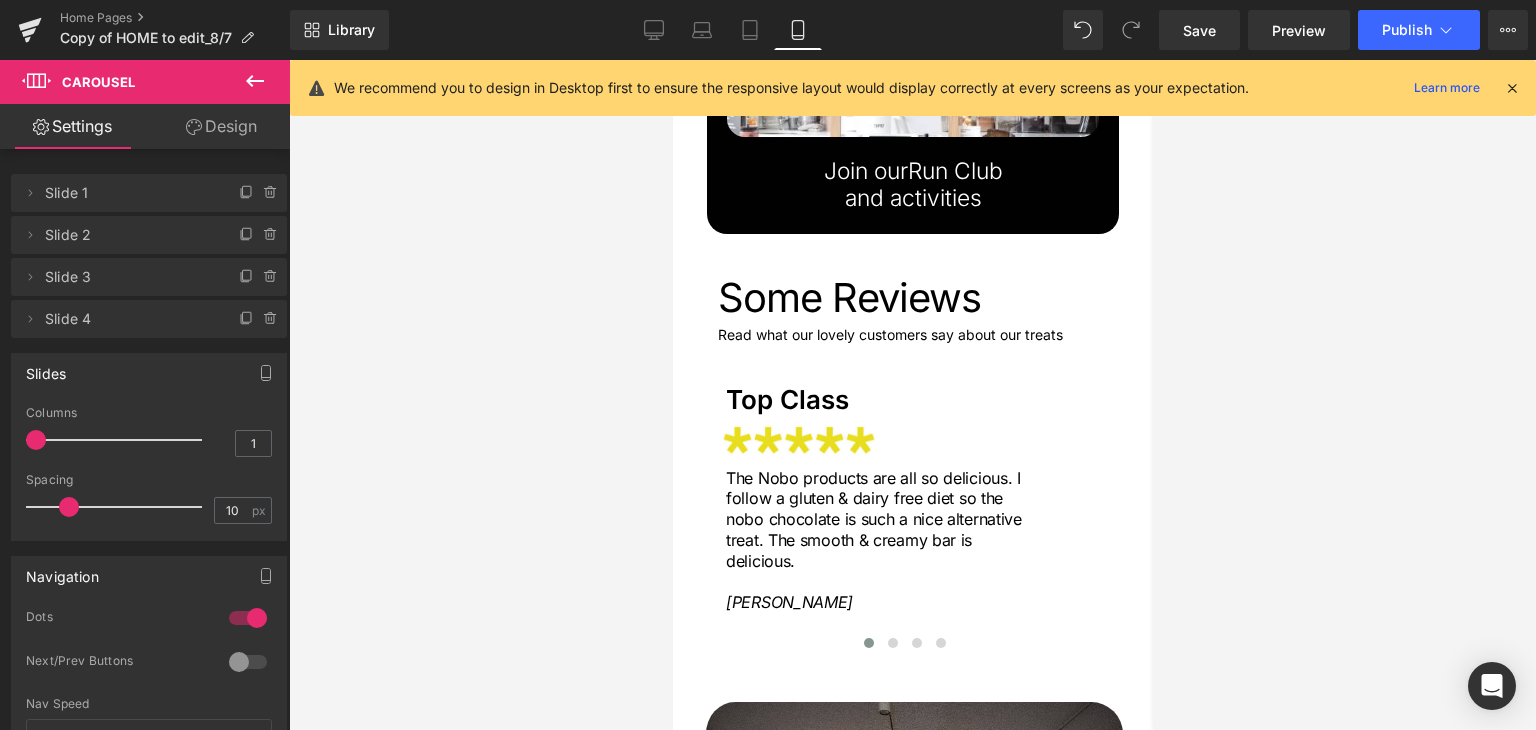 click at bounding box center (912, 395) 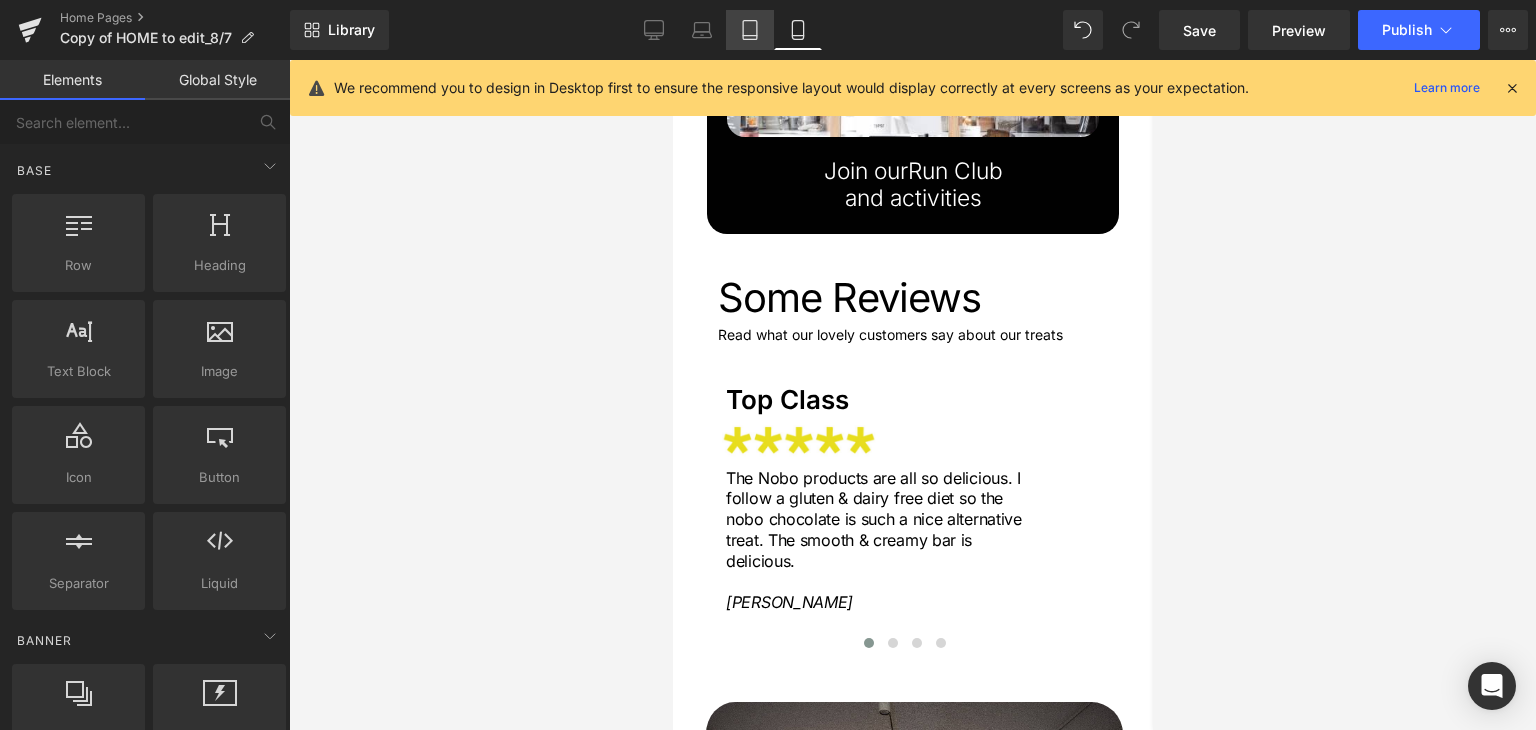 click 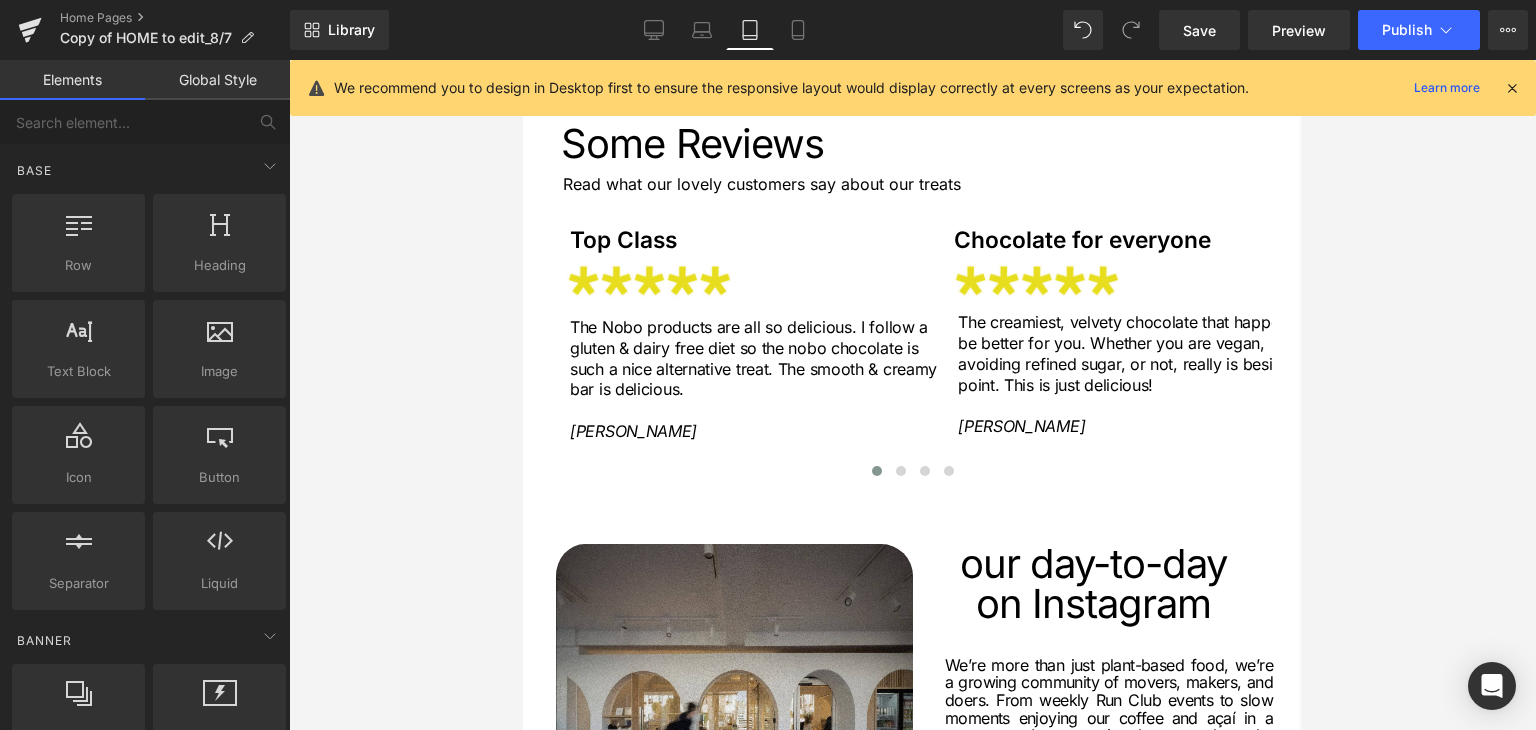 scroll, scrollTop: 2825, scrollLeft: 0, axis: vertical 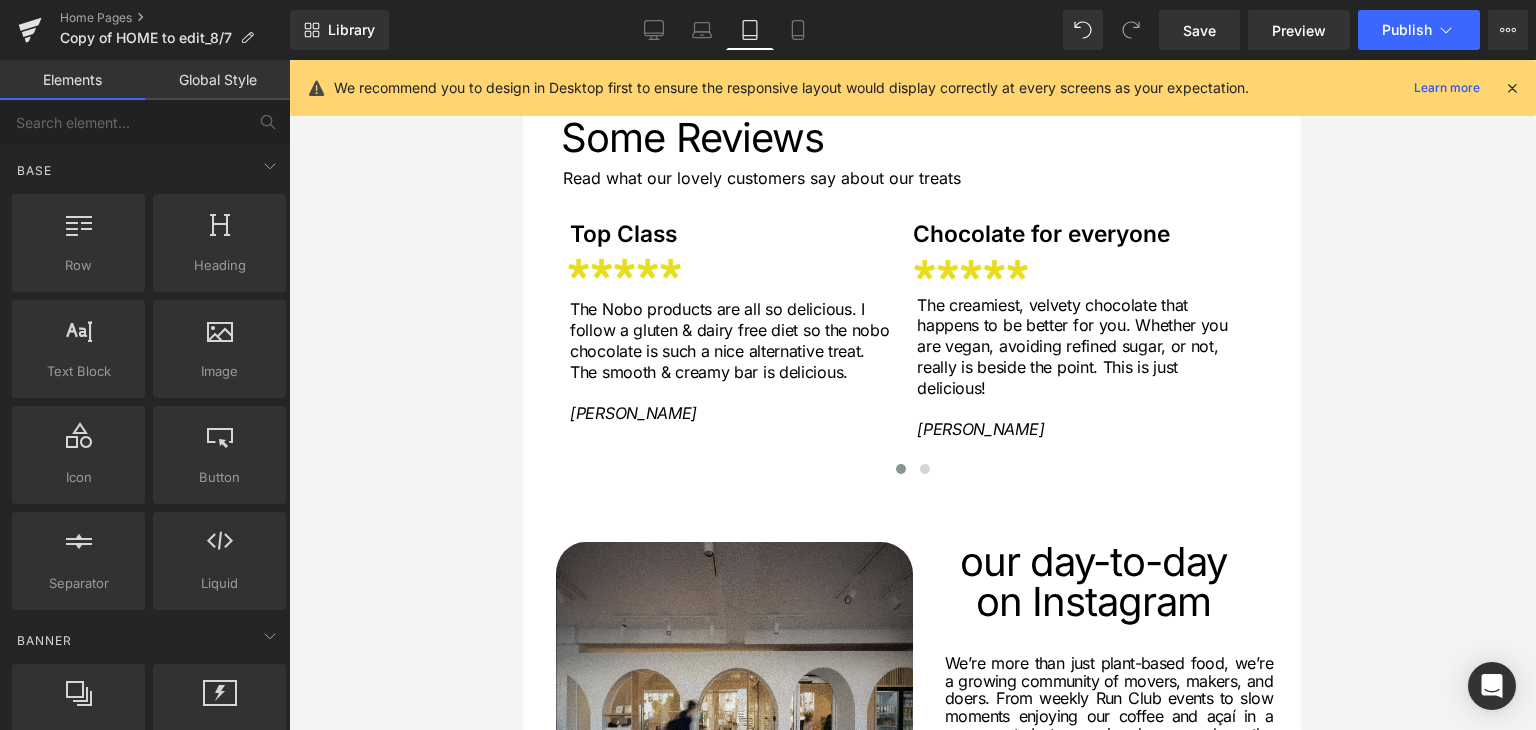 click on "Tablet" at bounding box center (750, 30) 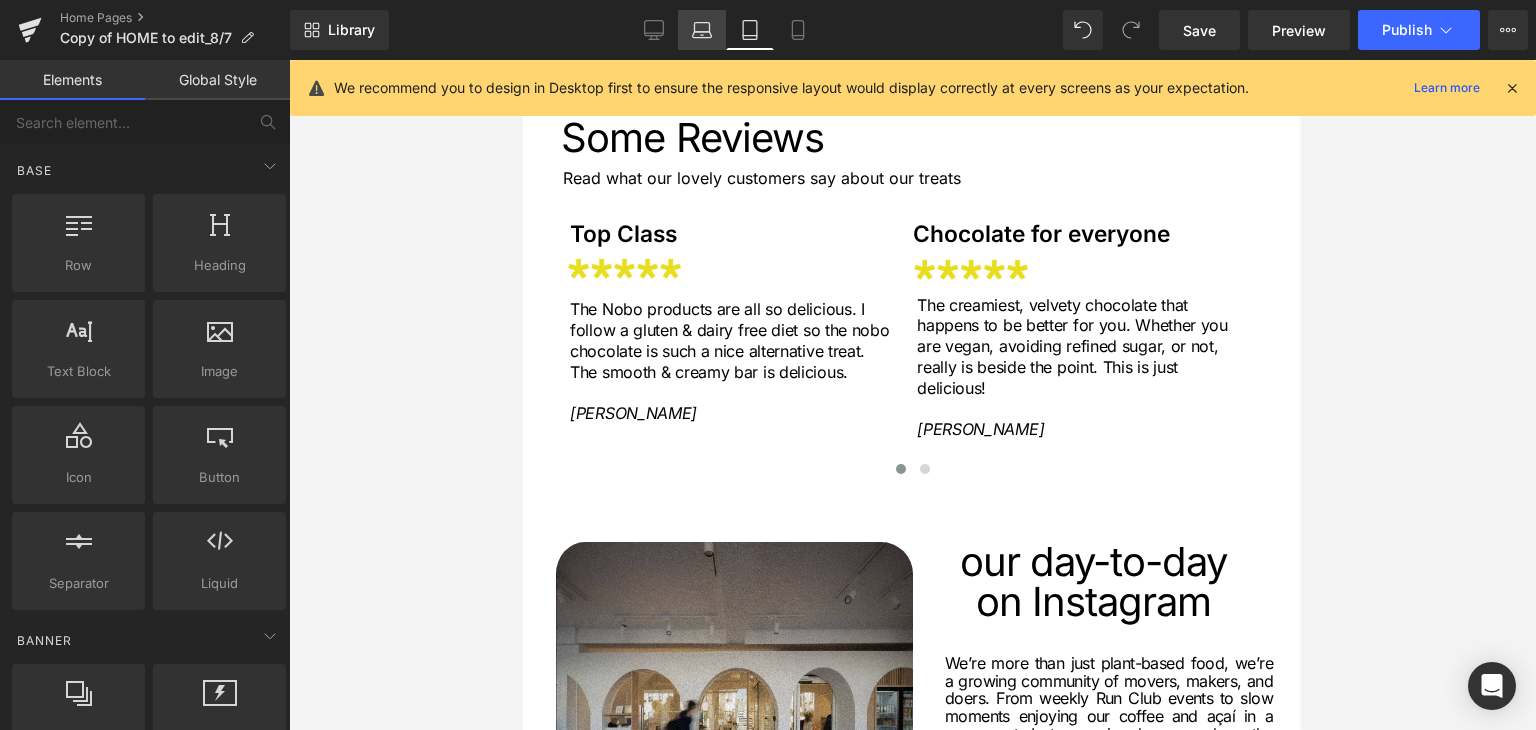 click 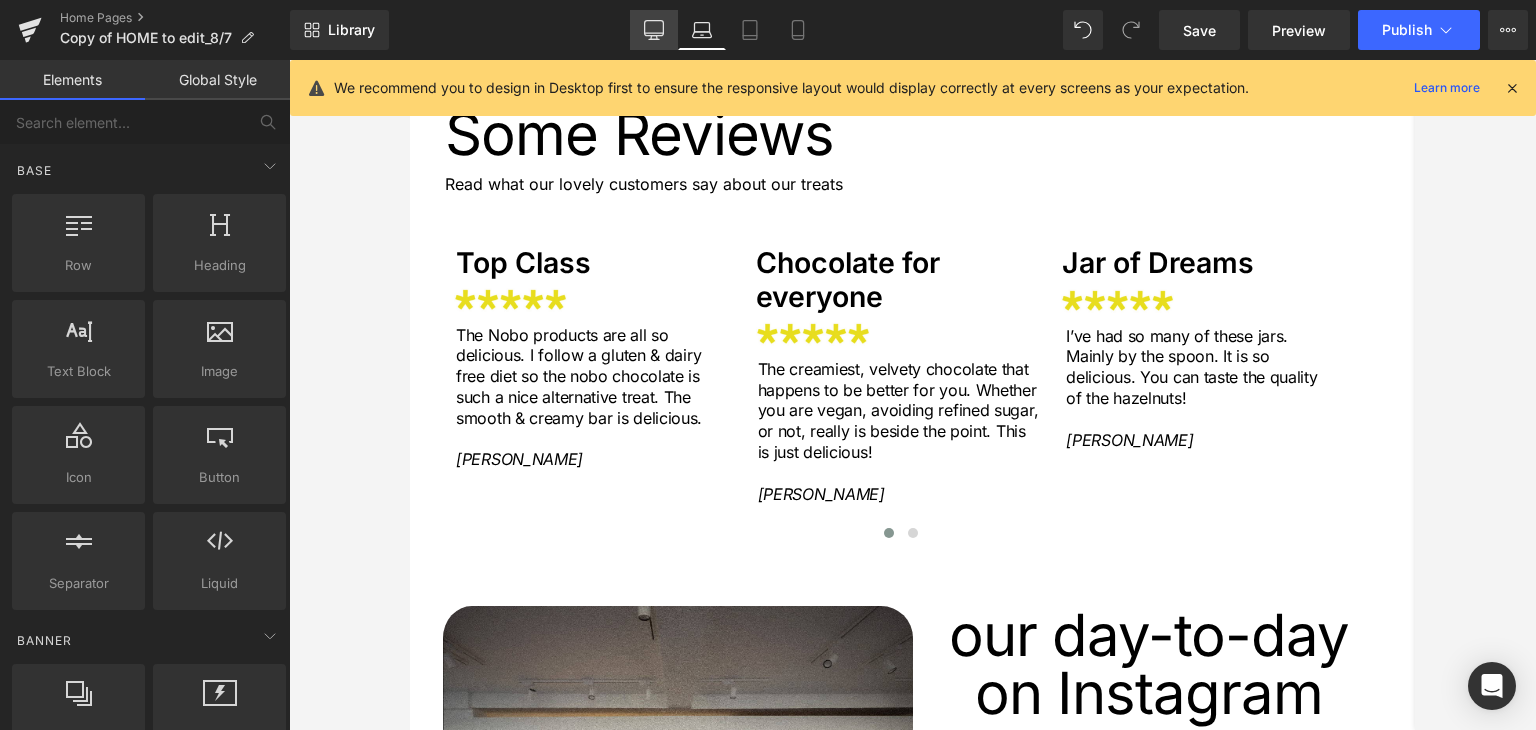 click 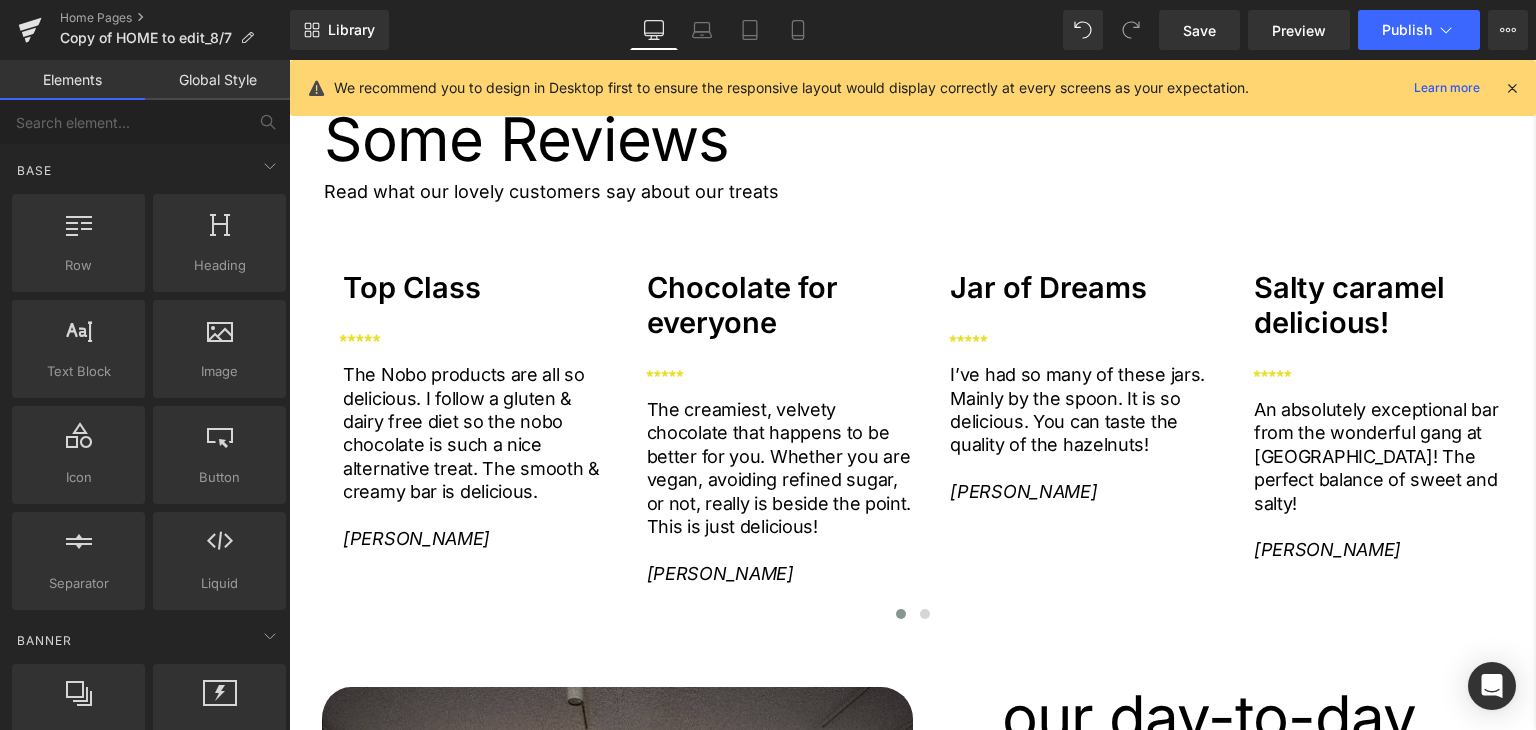 scroll, scrollTop: 3068, scrollLeft: 0, axis: vertical 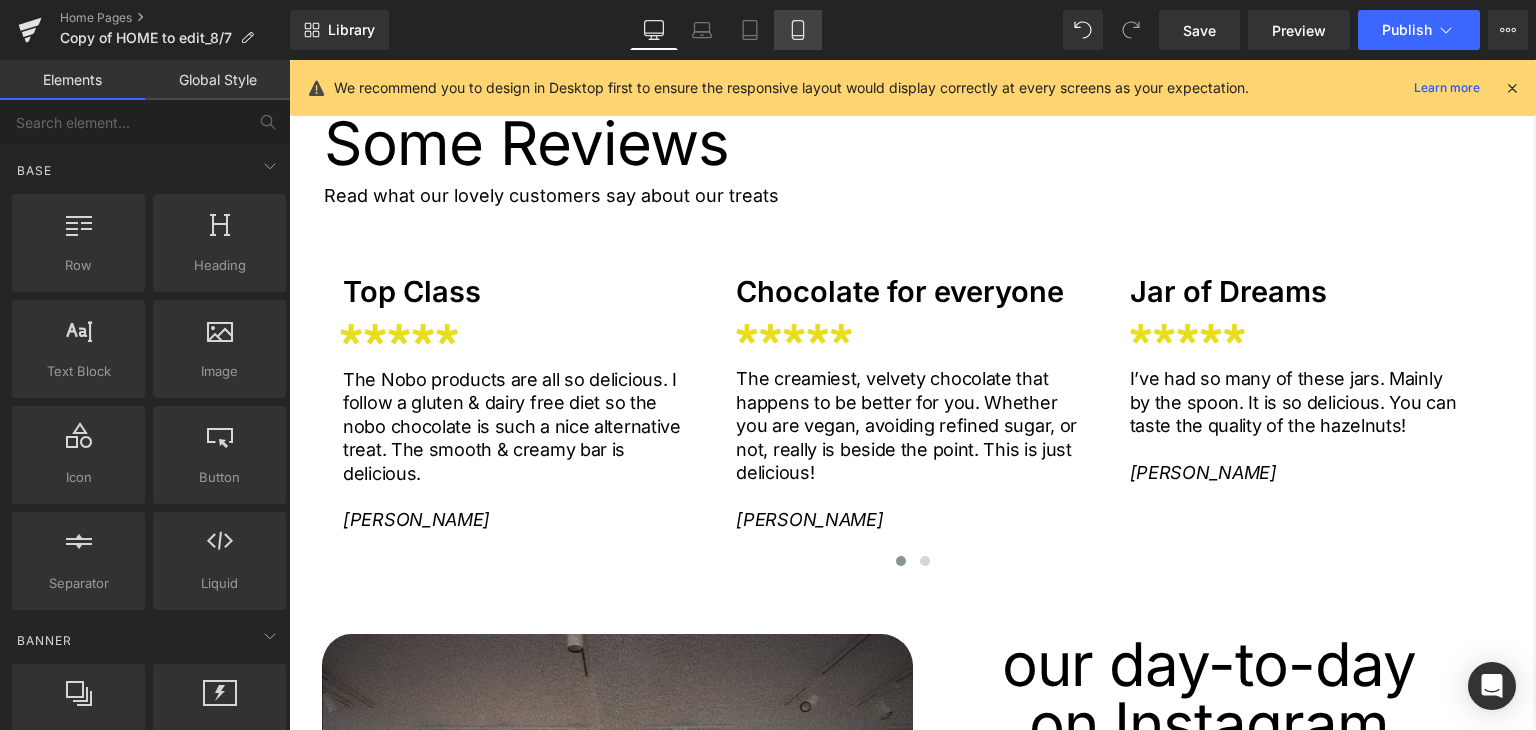 click on "Mobile" at bounding box center [798, 30] 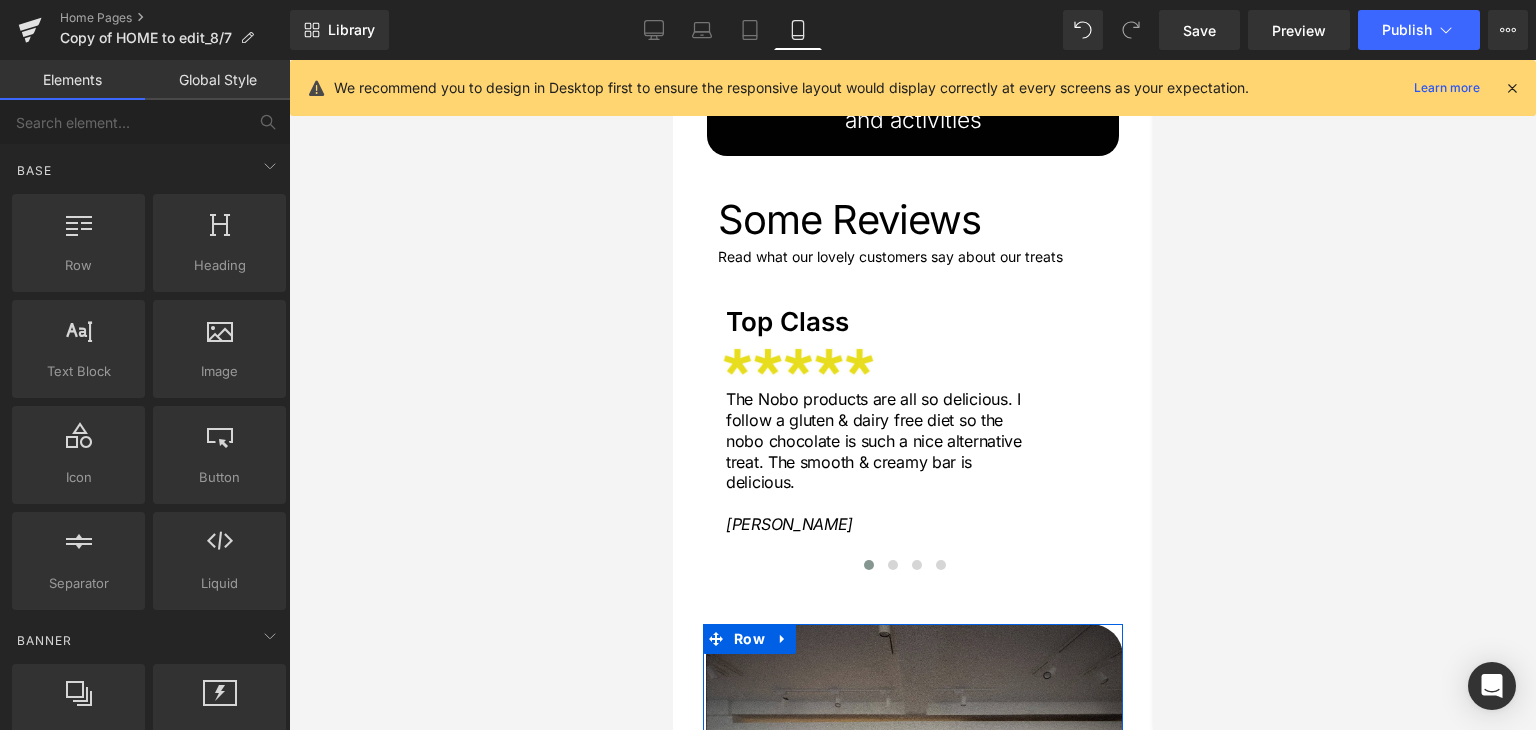 scroll, scrollTop: 4459, scrollLeft: 0, axis: vertical 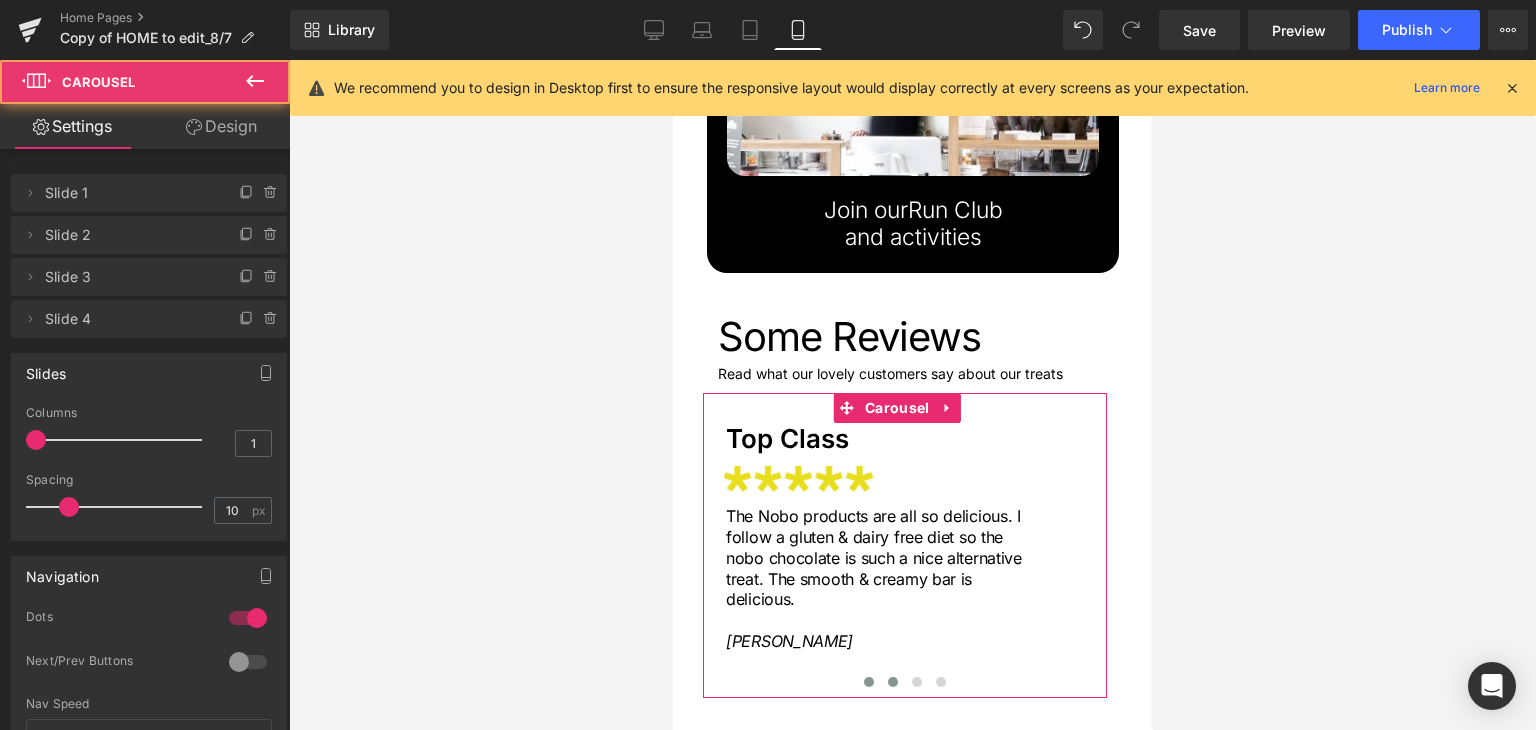 click at bounding box center (892, 682) 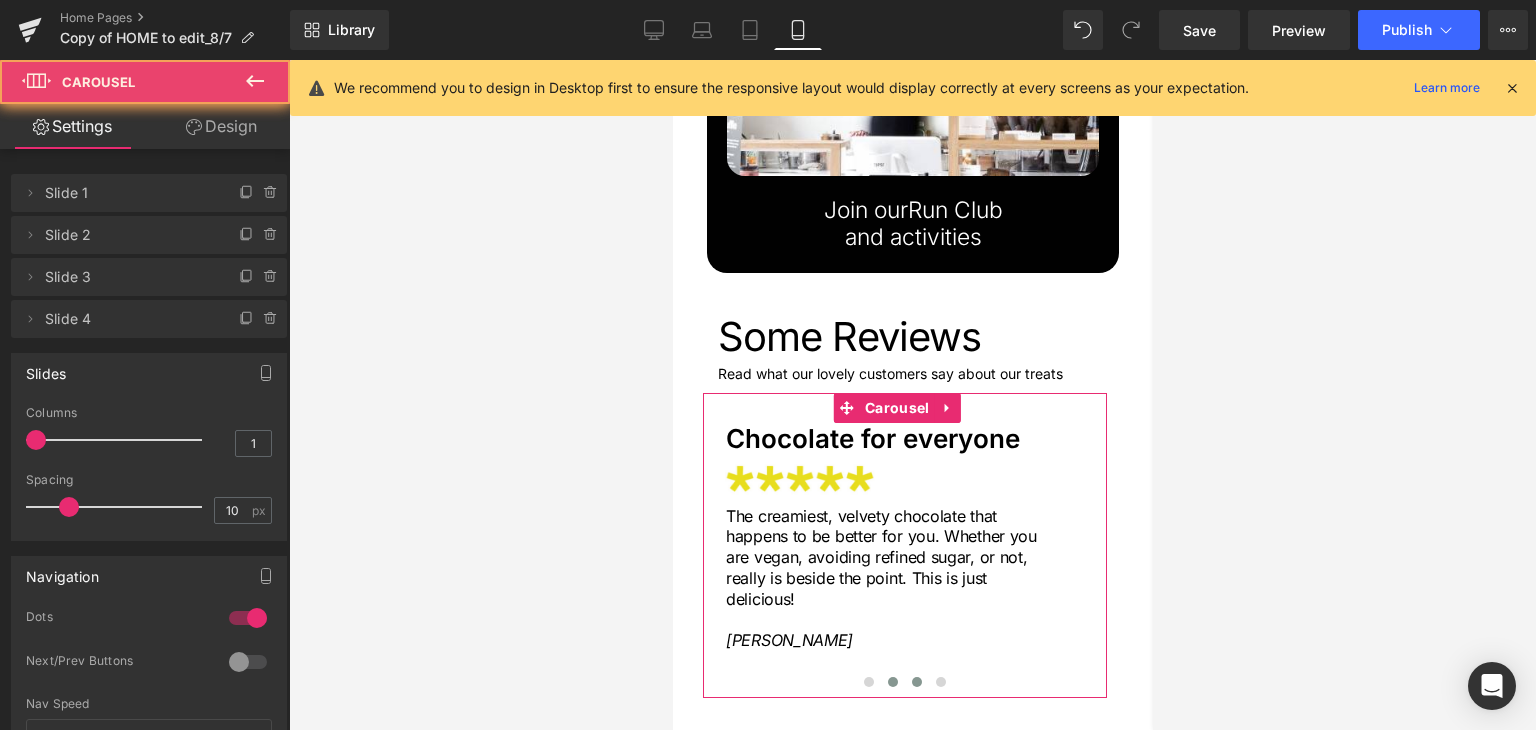 click at bounding box center (916, 682) 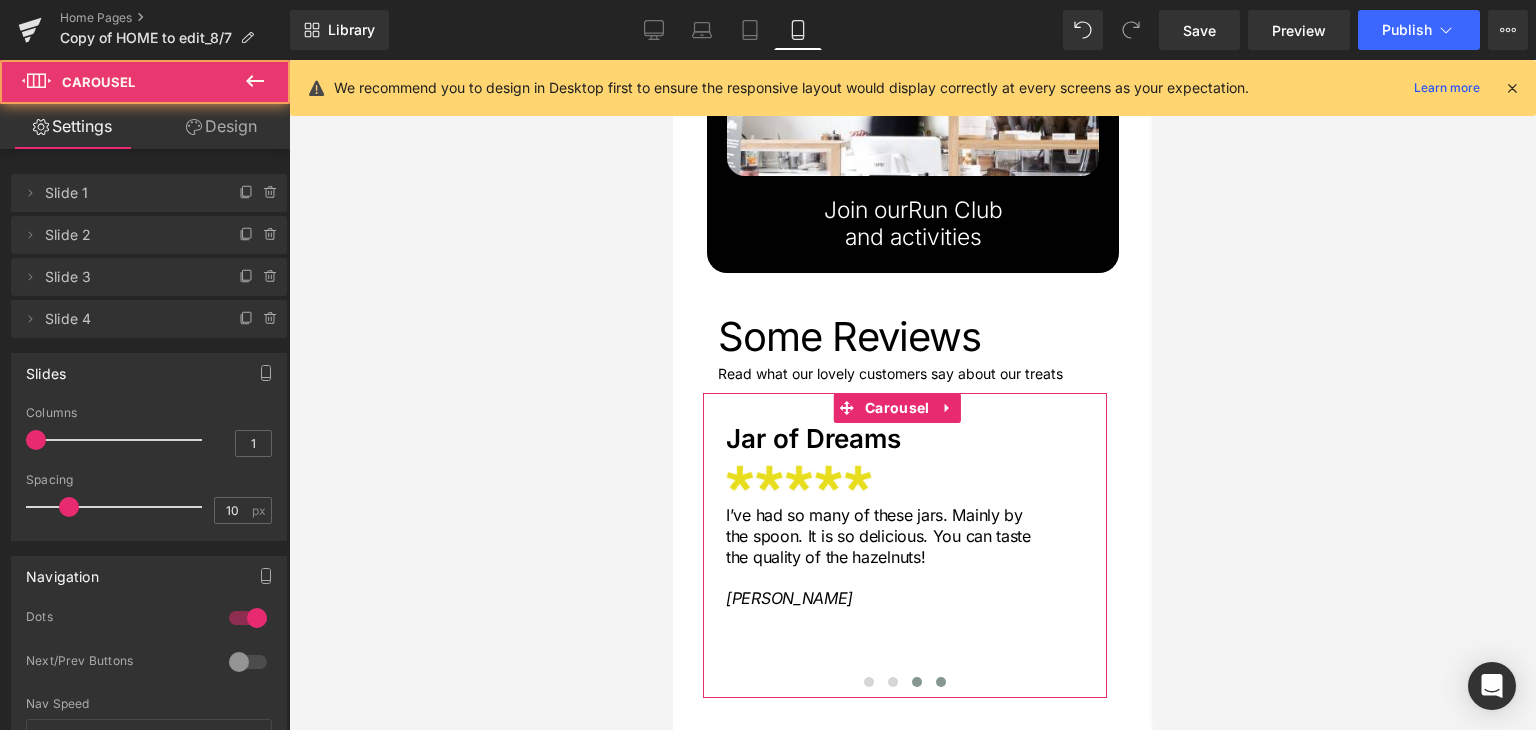 click at bounding box center [940, 682] 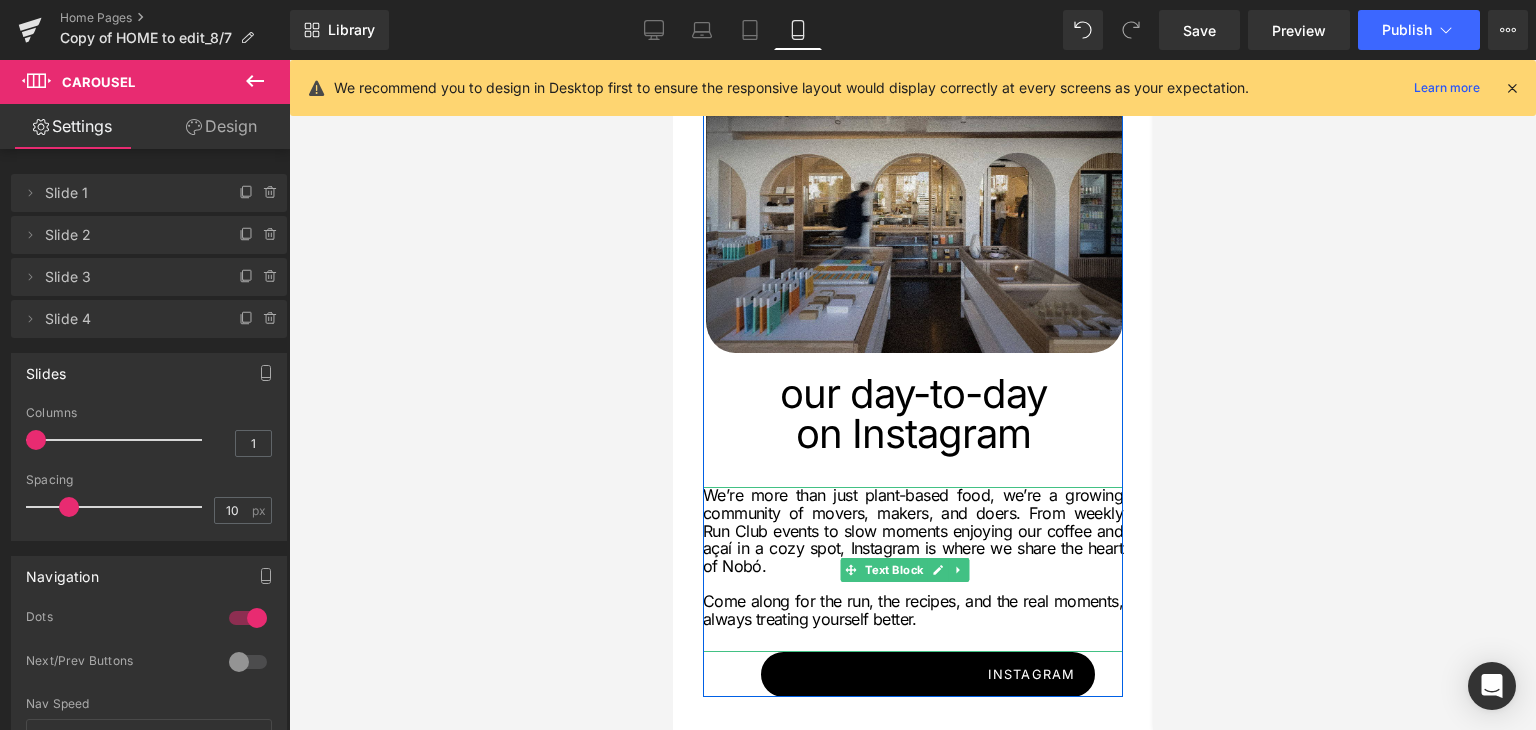 scroll, scrollTop: 5259, scrollLeft: 0, axis: vertical 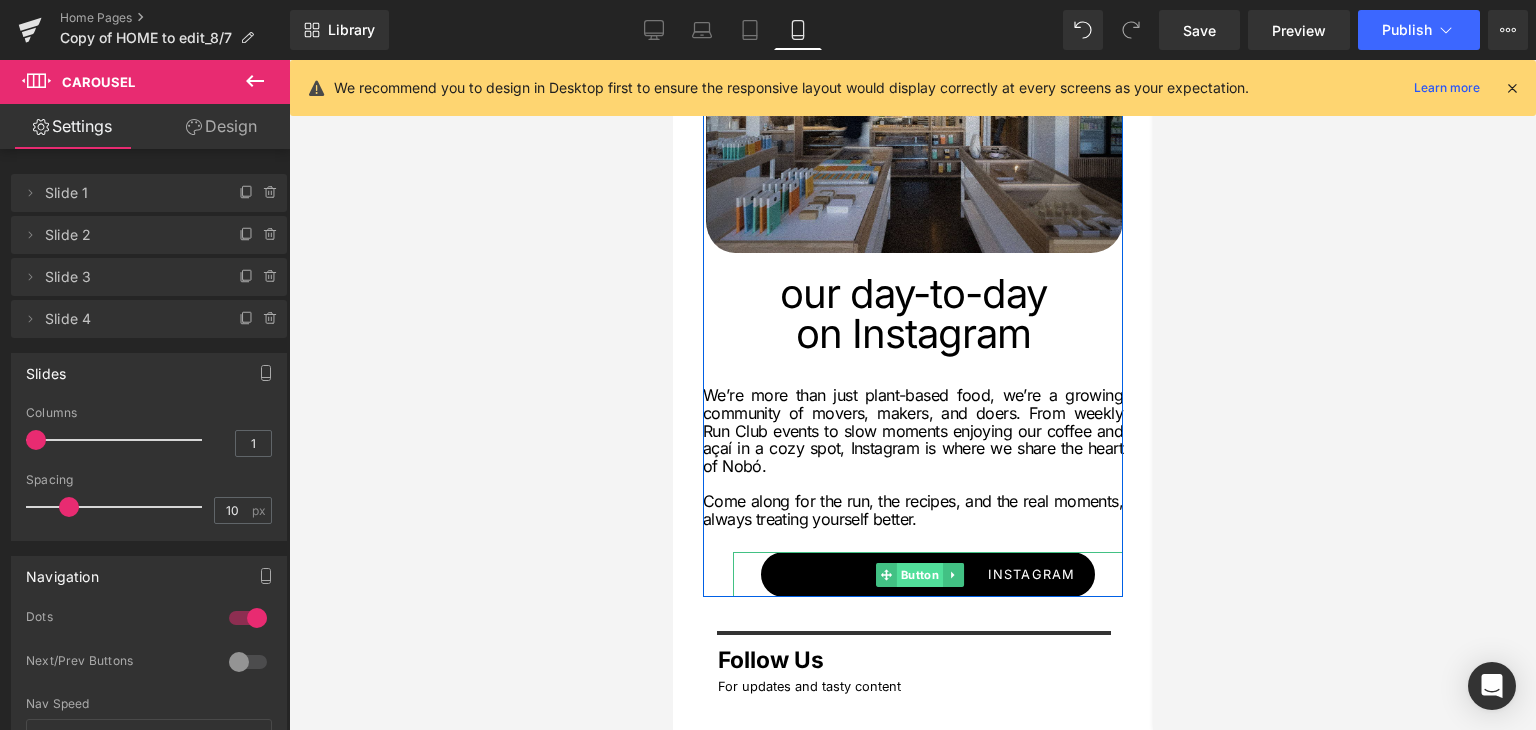 click on "Button" at bounding box center [919, 575] 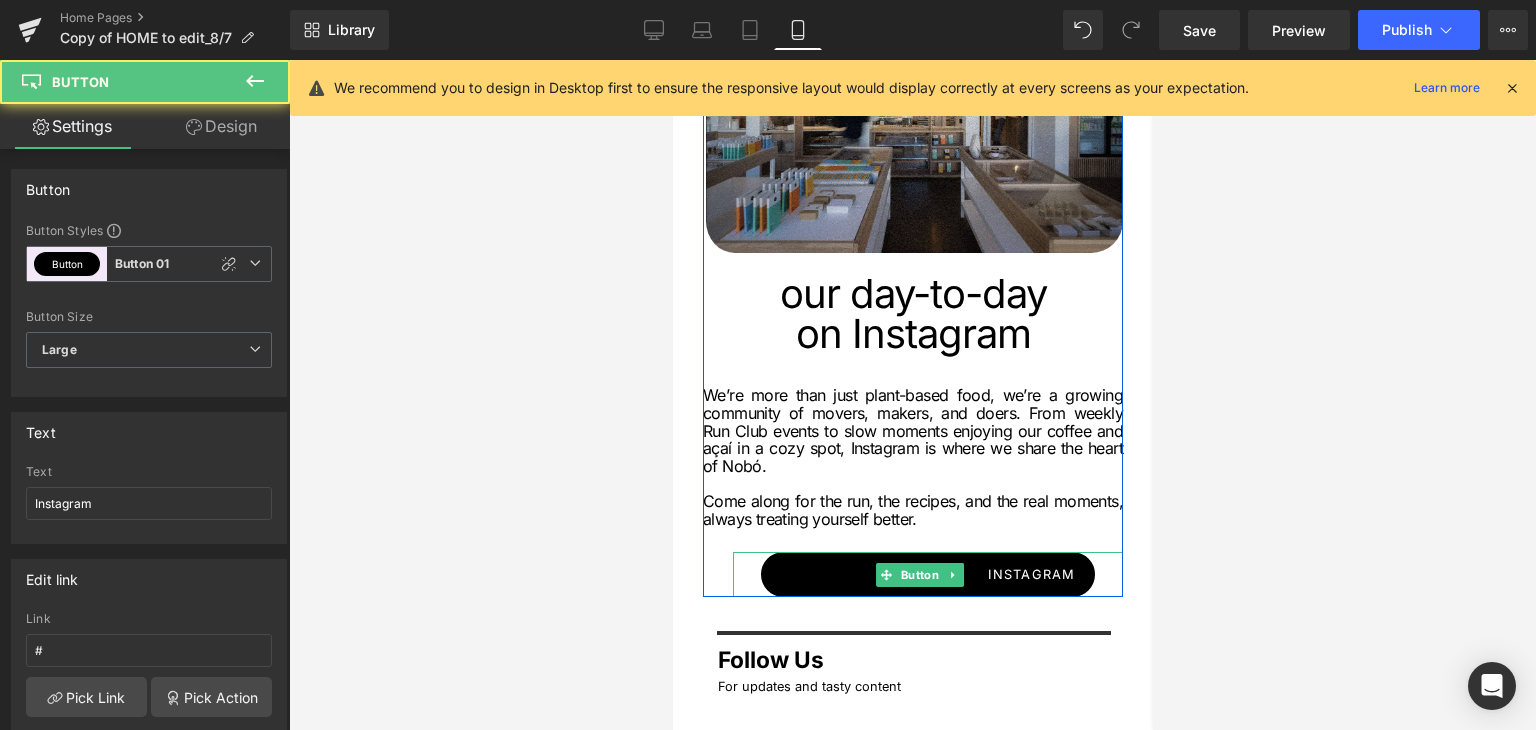 click on "Instagram" at bounding box center (927, 574) 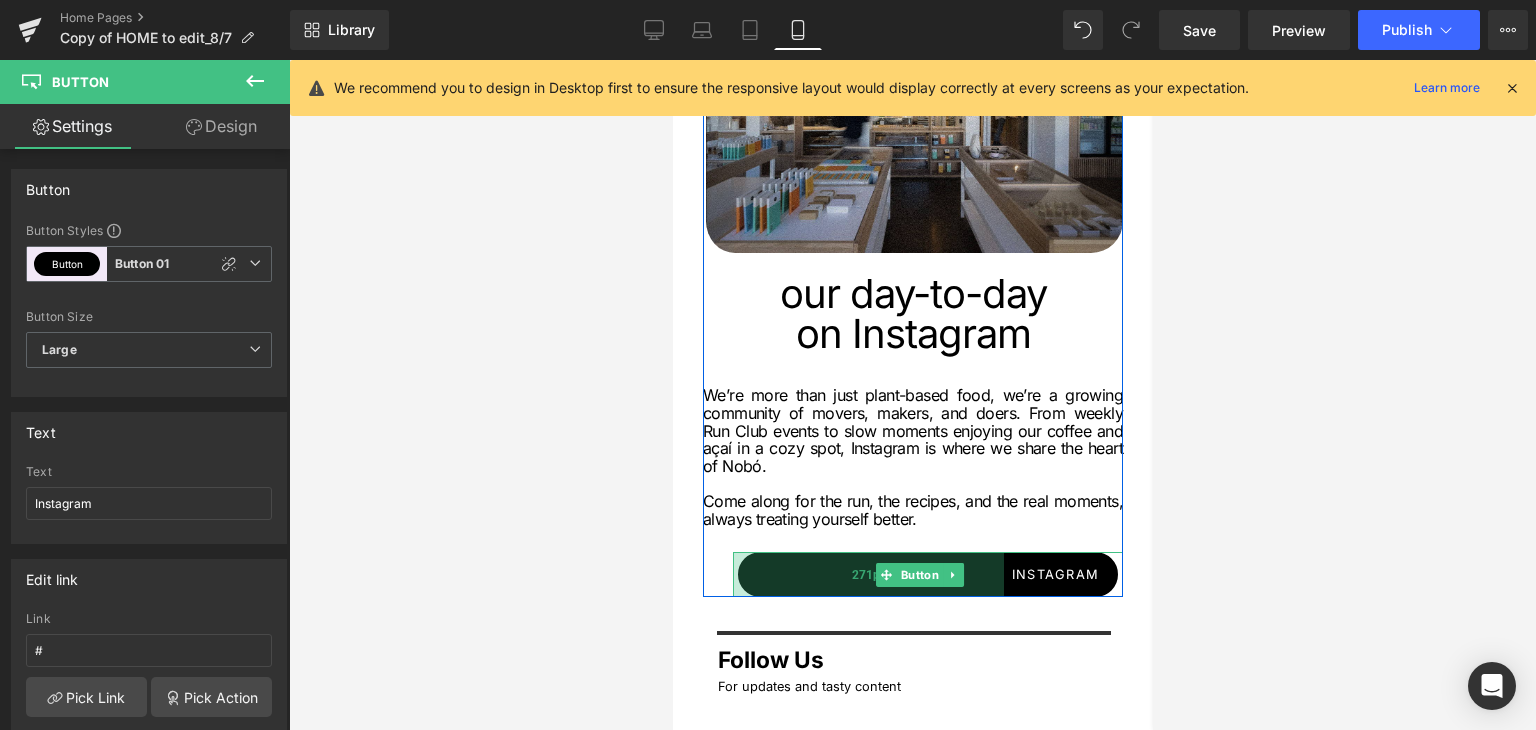 drag, startPoint x: 736, startPoint y: 505, endPoint x: 783, endPoint y: 501, distance: 47.169907 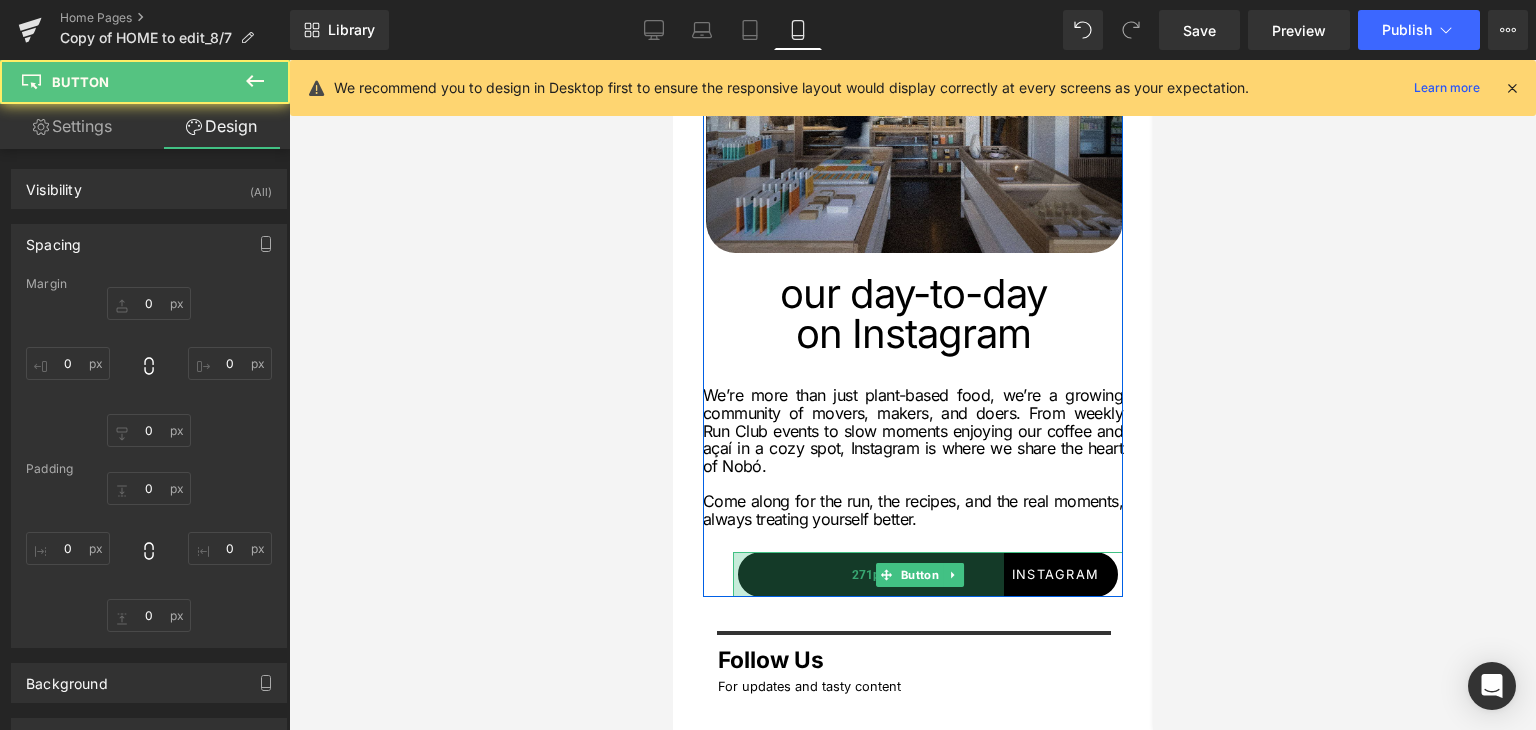 type on "0" 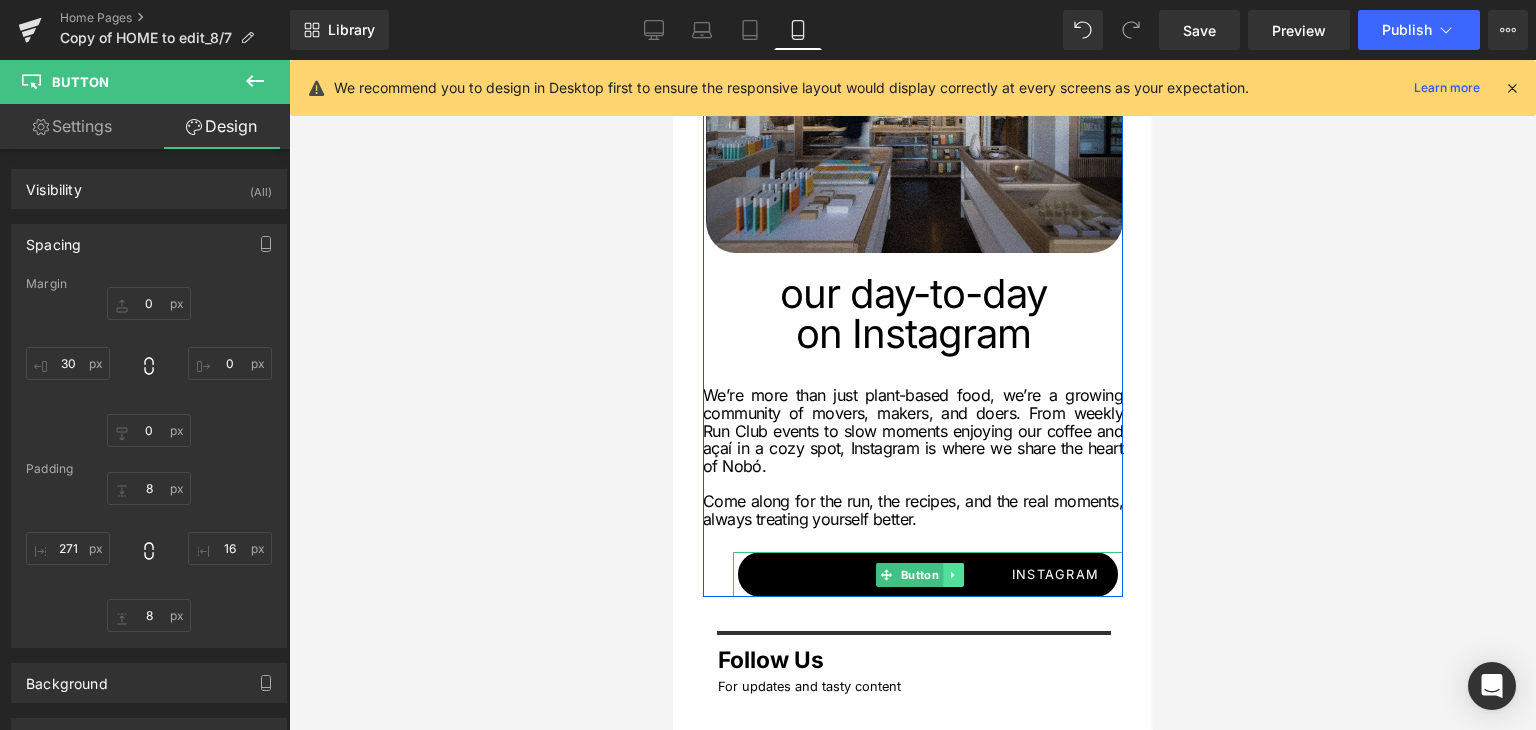 click 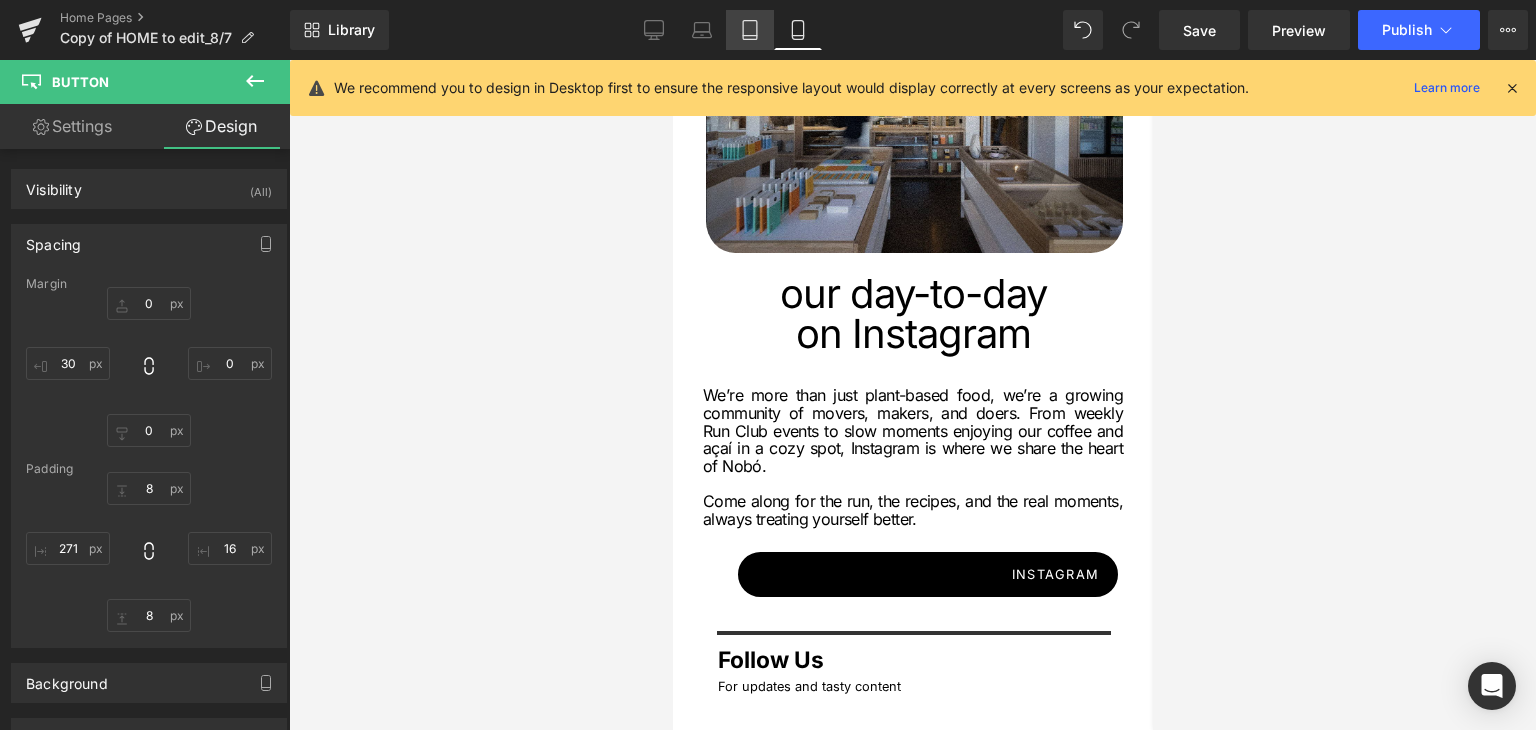 click 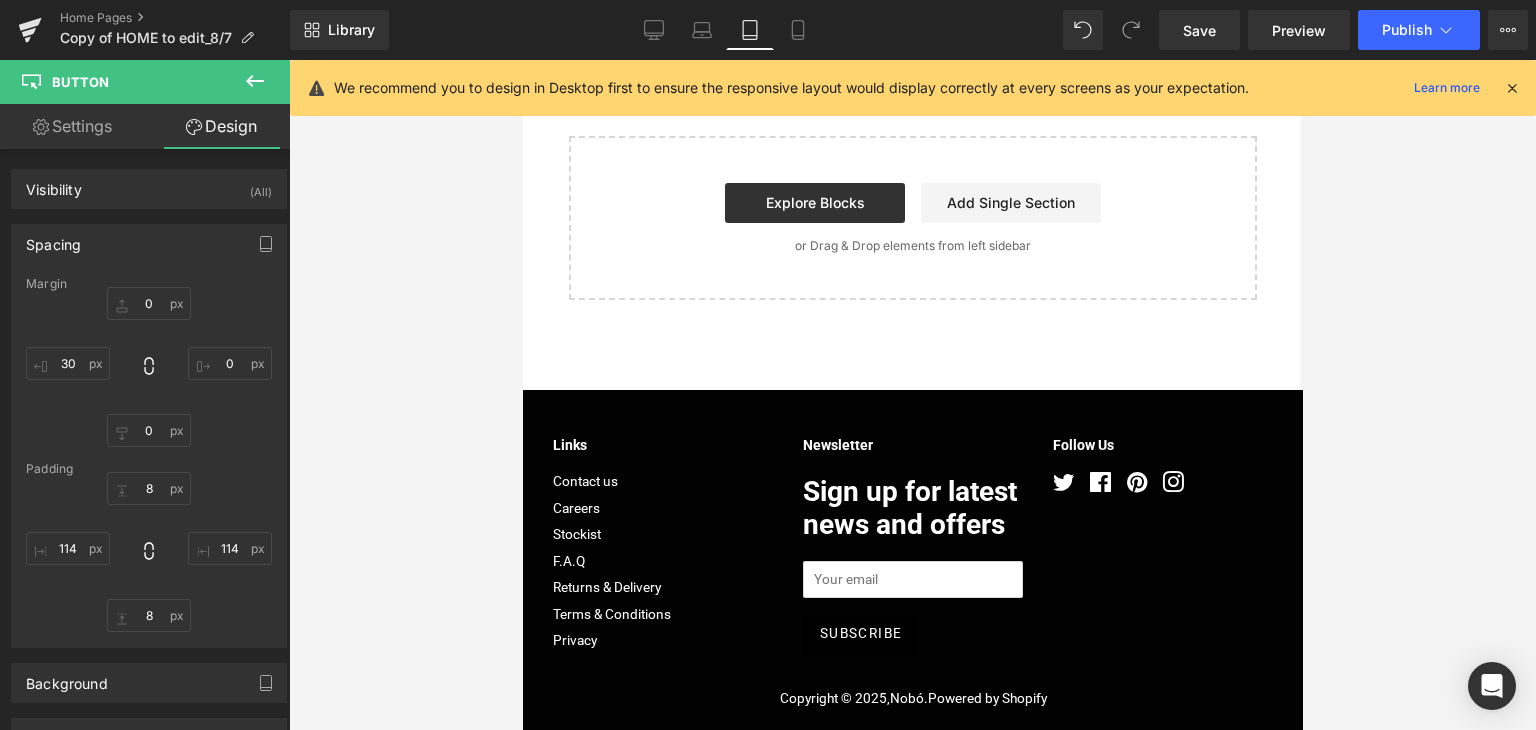 scroll, scrollTop: 3117, scrollLeft: 0, axis: vertical 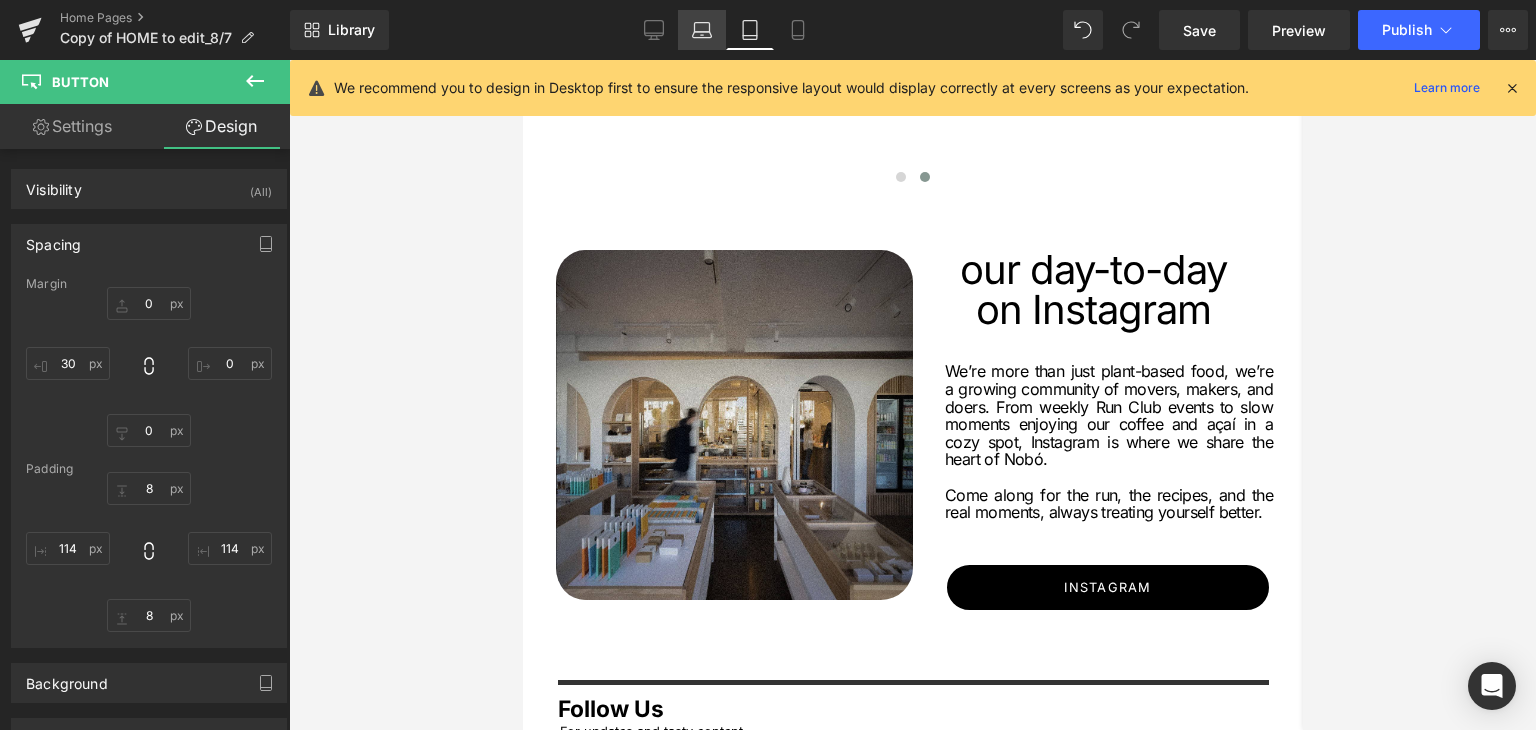click 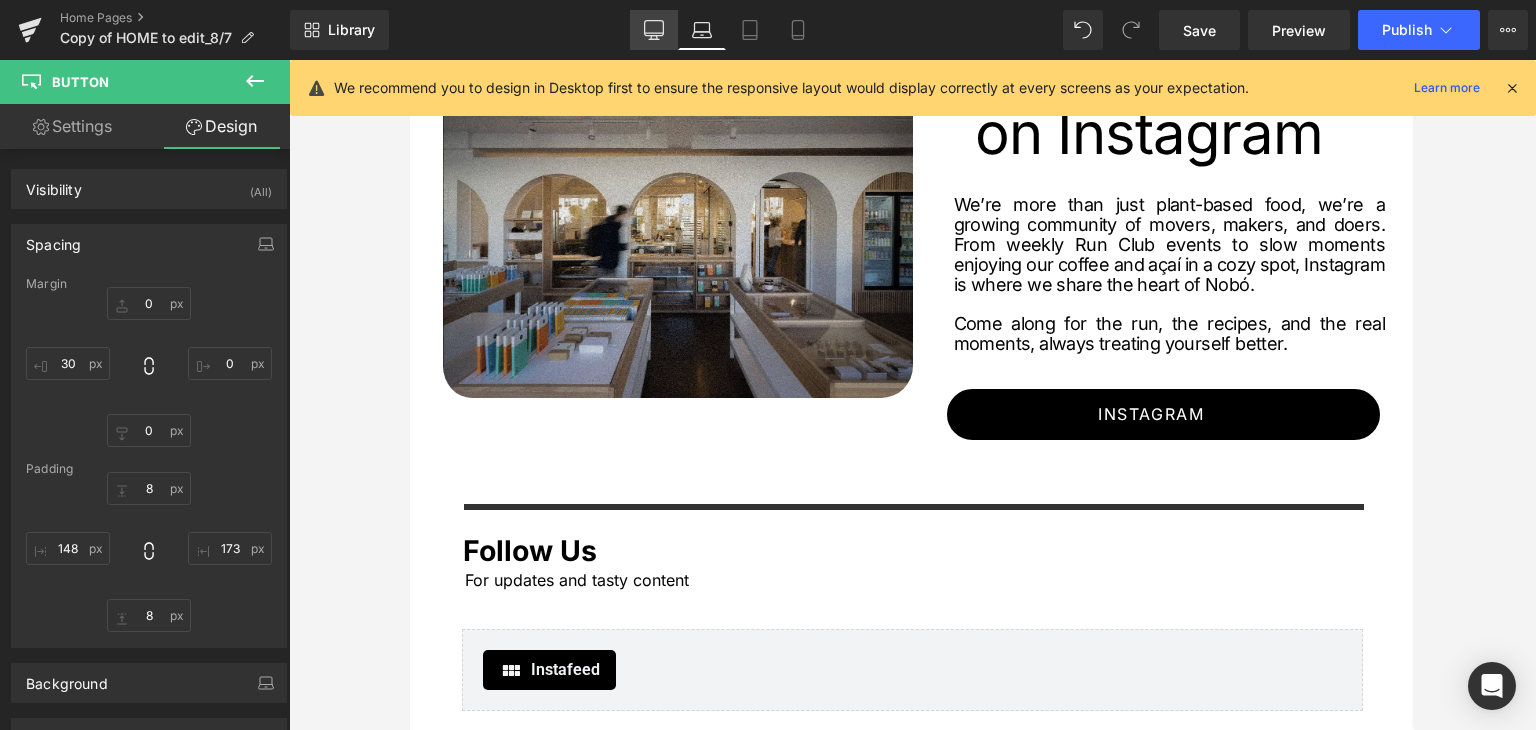 click 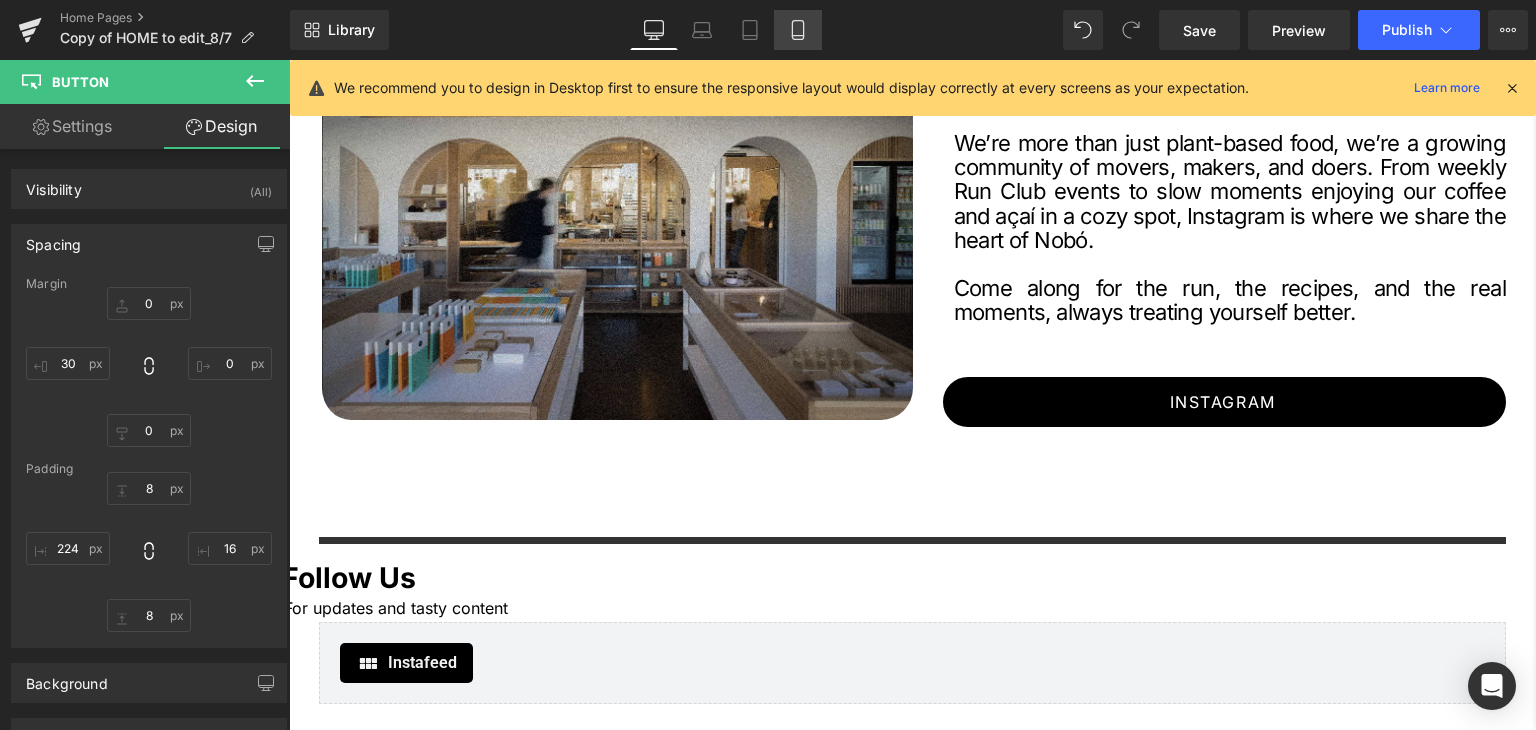 click on "Mobile" at bounding box center (798, 30) 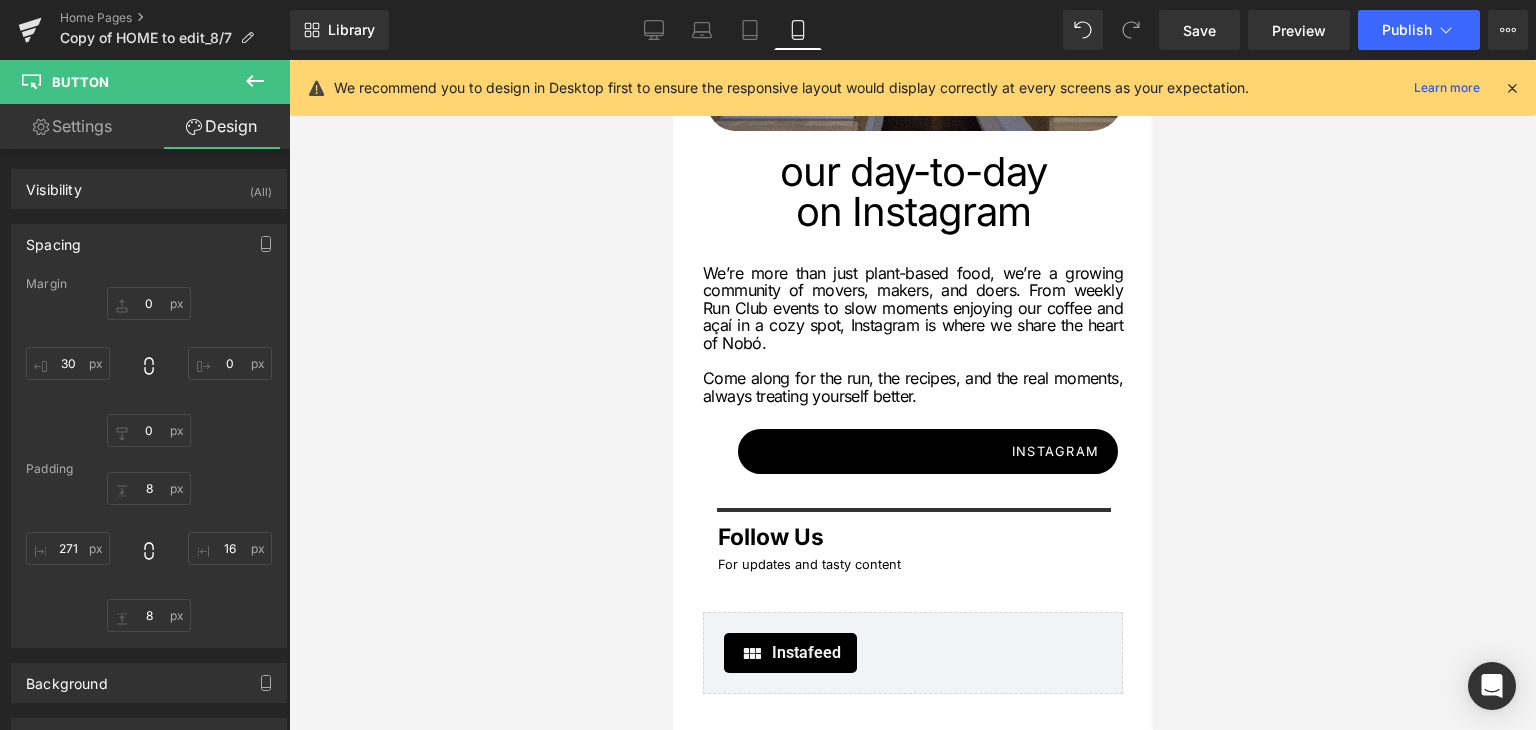 scroll, scrollTop: 5381, scrollLeft: 0, axis: vertical 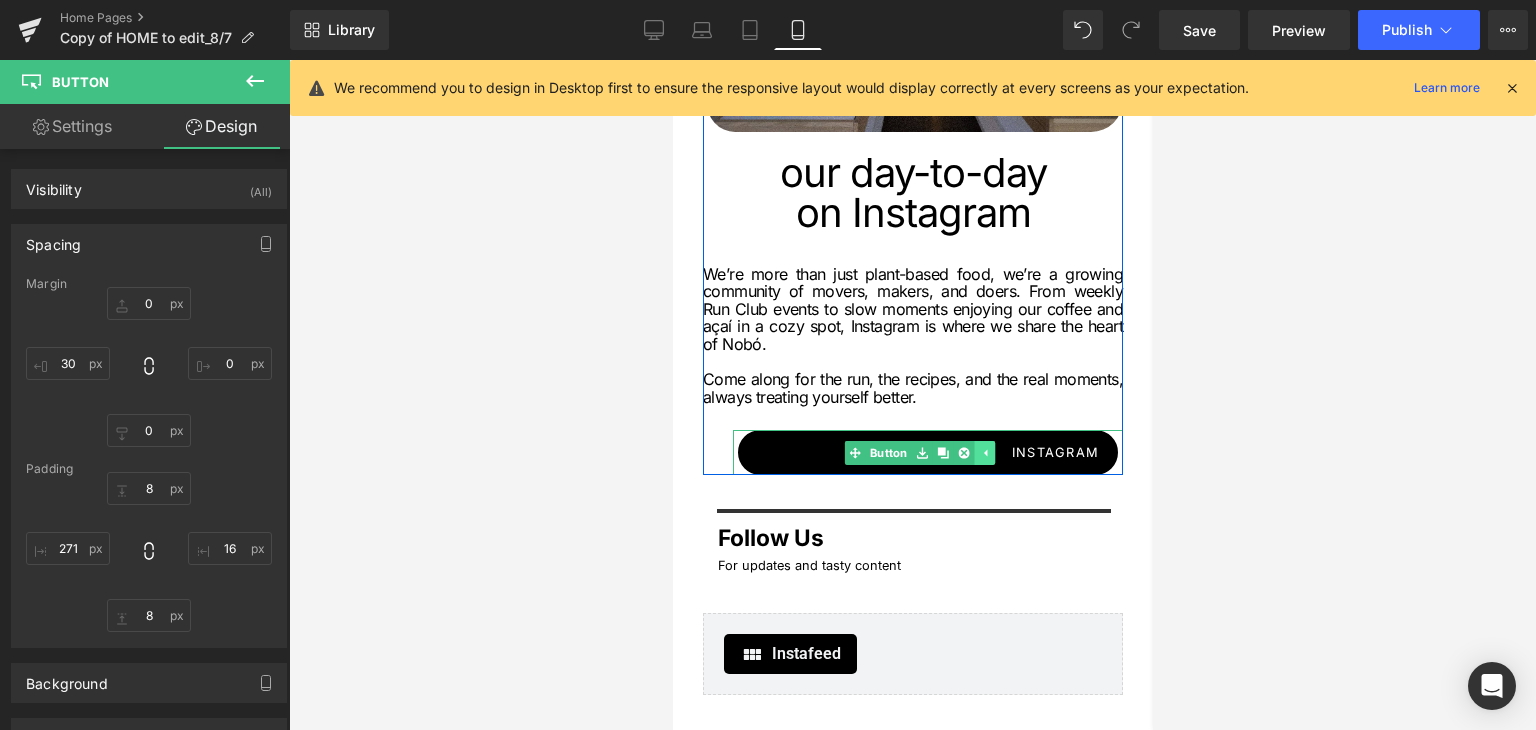 click at bounding box center (984, 453) 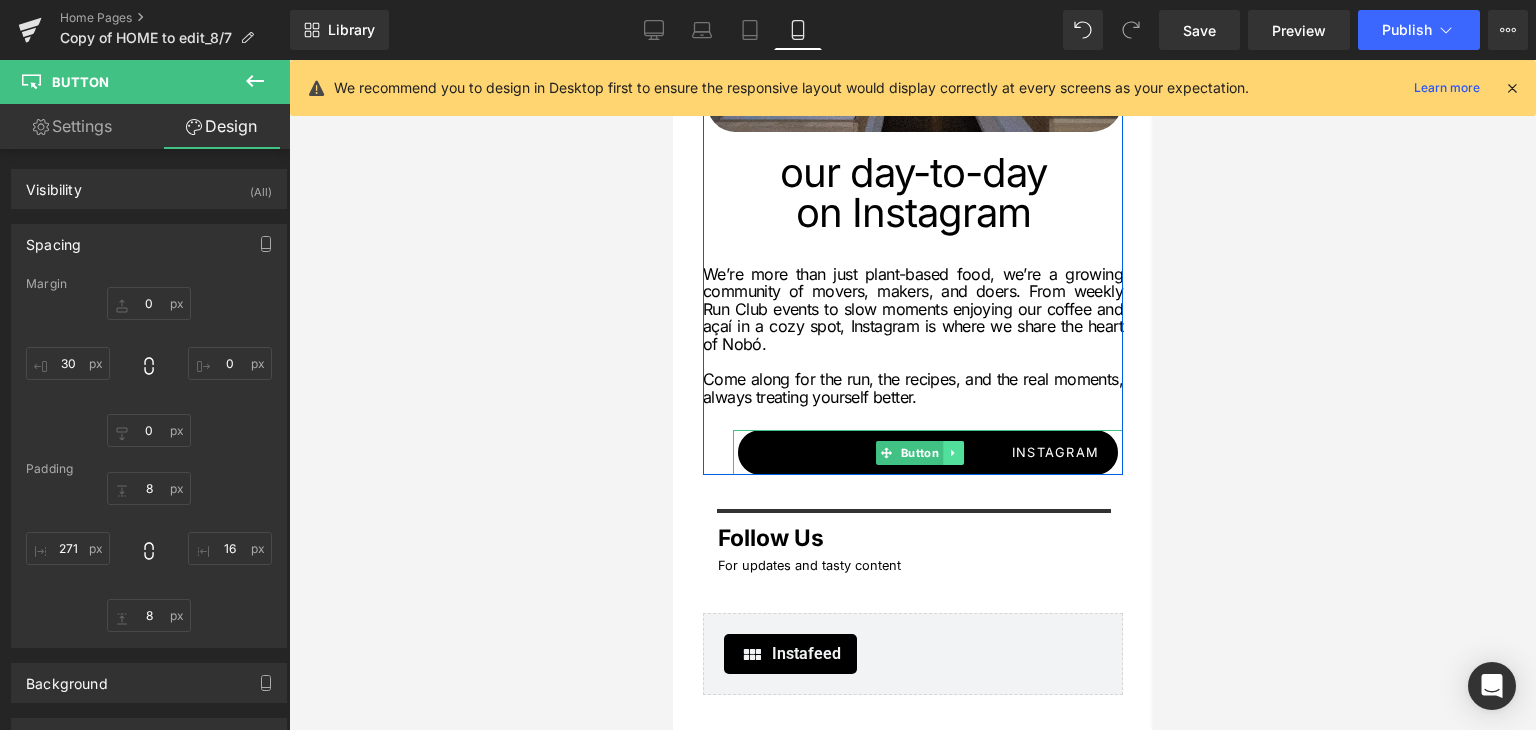 click at bounding box center [953, 453] 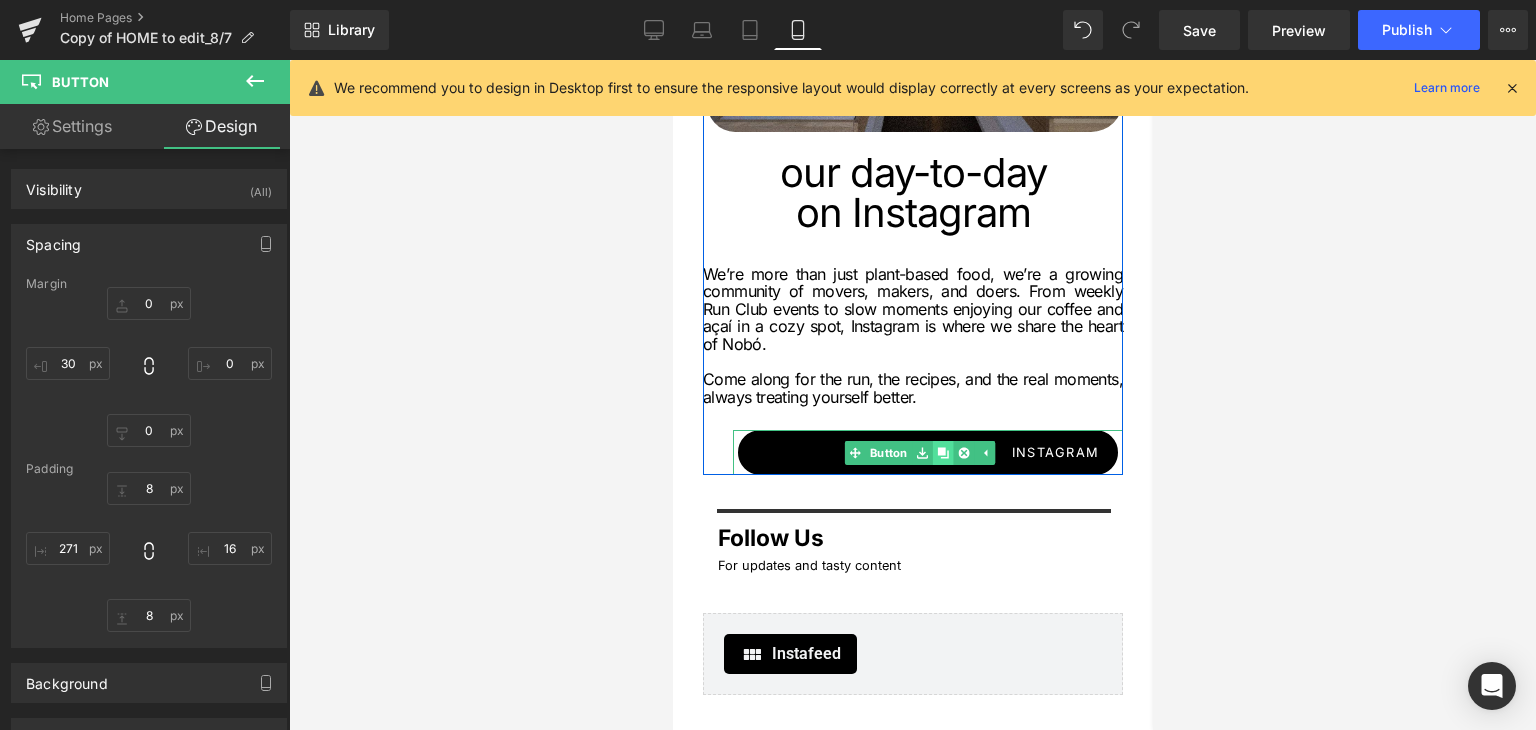 click 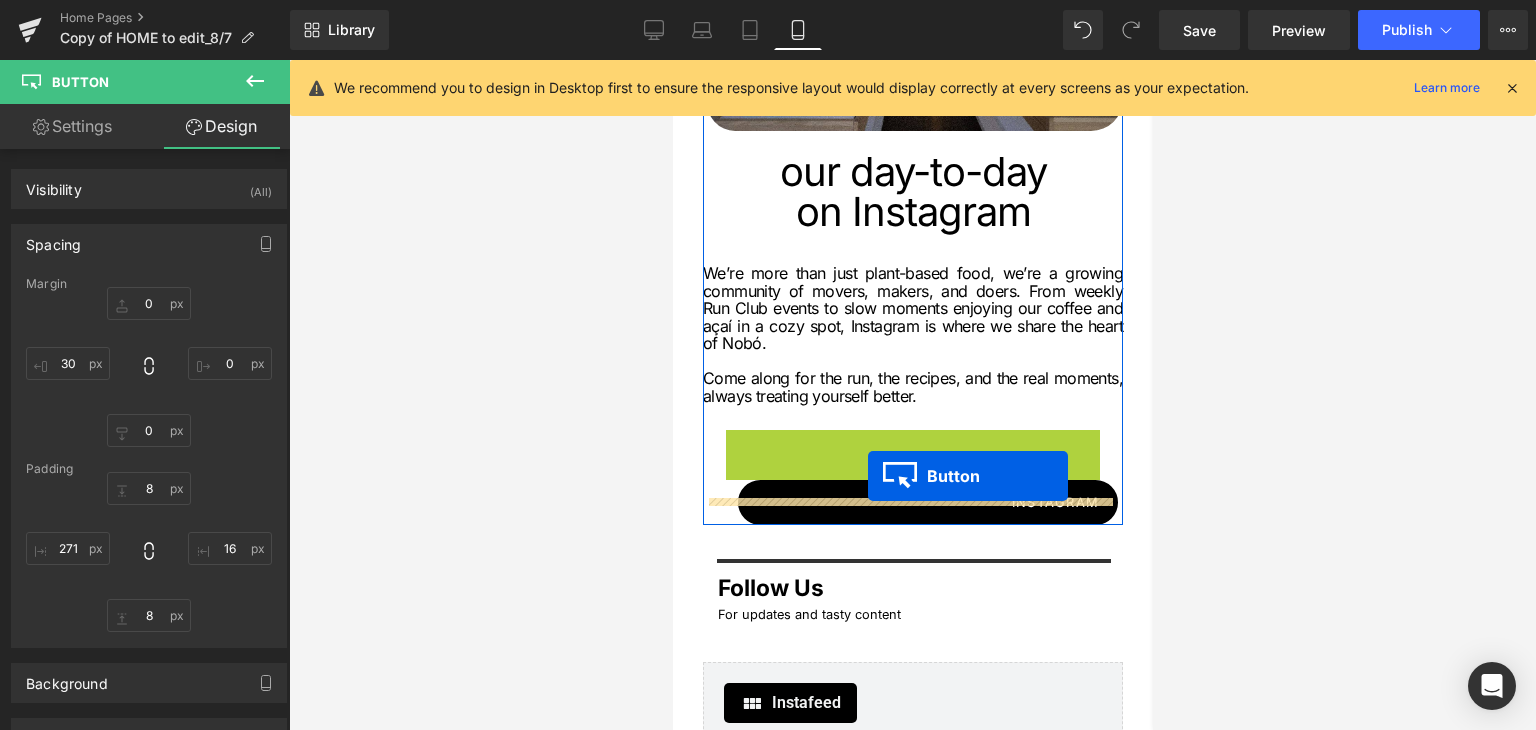 drag, startPoint x: 893, startPoint y: 376, endPoint x: 867, endPoint y: 477, distance: 104.292854 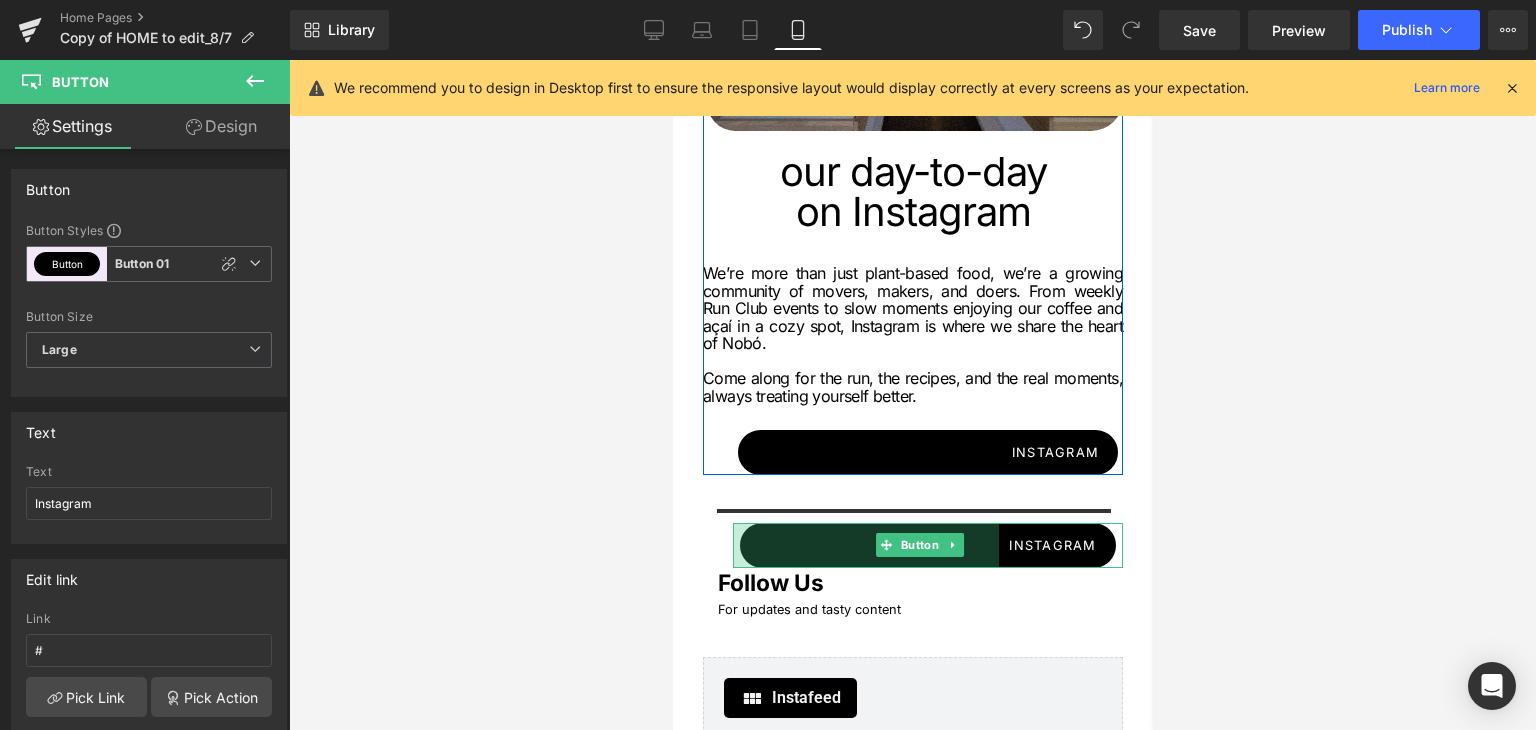 click on "Treat  Yourself  Better. Heading         COFEE SHOP Button         buy now Button         Row         Row         a space to enjoy,  shop and stay* Heading         Come and say hi at our award winning  flagship store in the heart of Dublin 6. Treat yourself to something delicious from our in house bakery, freshly made smoothies and Açai bowls, and some of the finest specialty coffee from Cloud Picker.  Text Block         Image         Image         Row
Sale Off" at bounding box center (912, -2082) 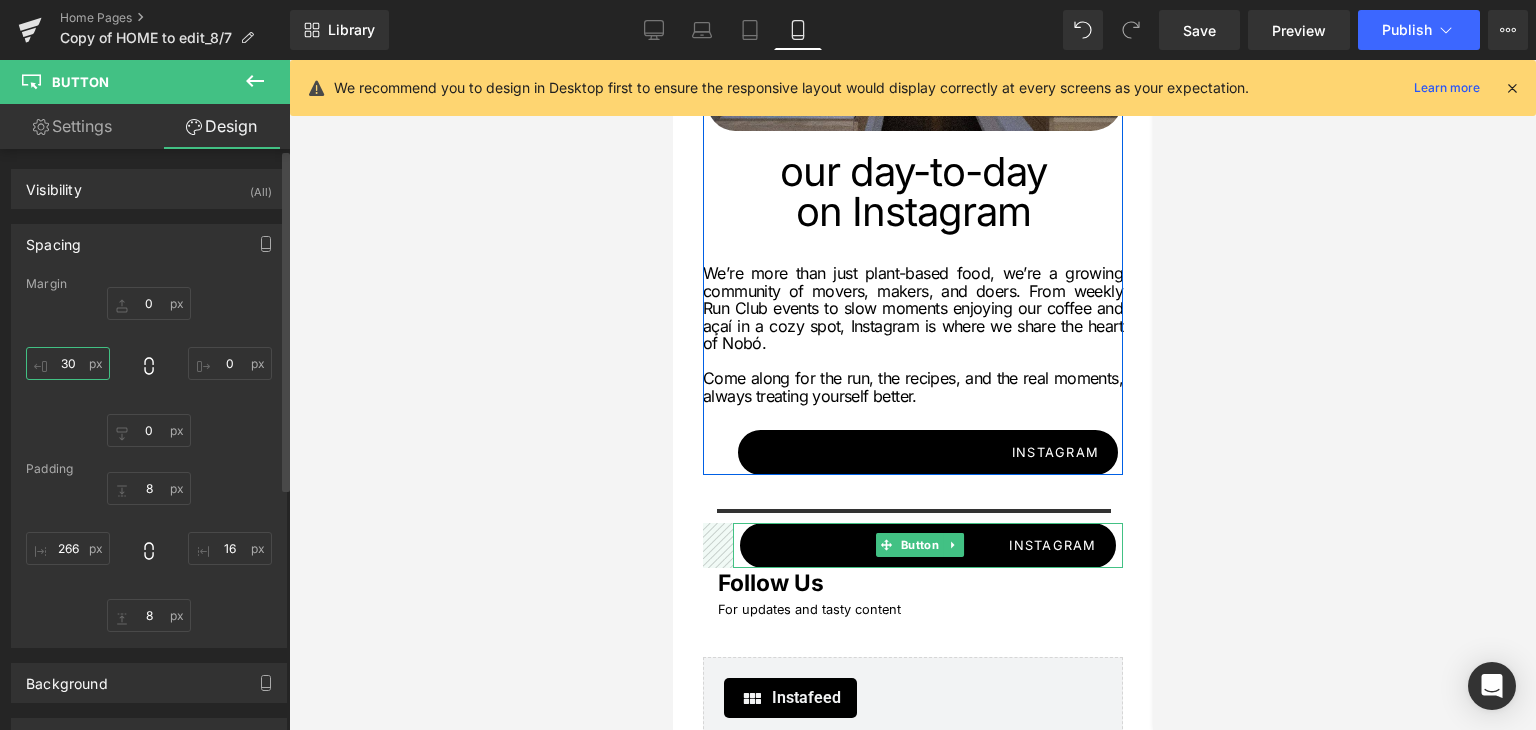 click on "30" at bounding box center [68, 363] 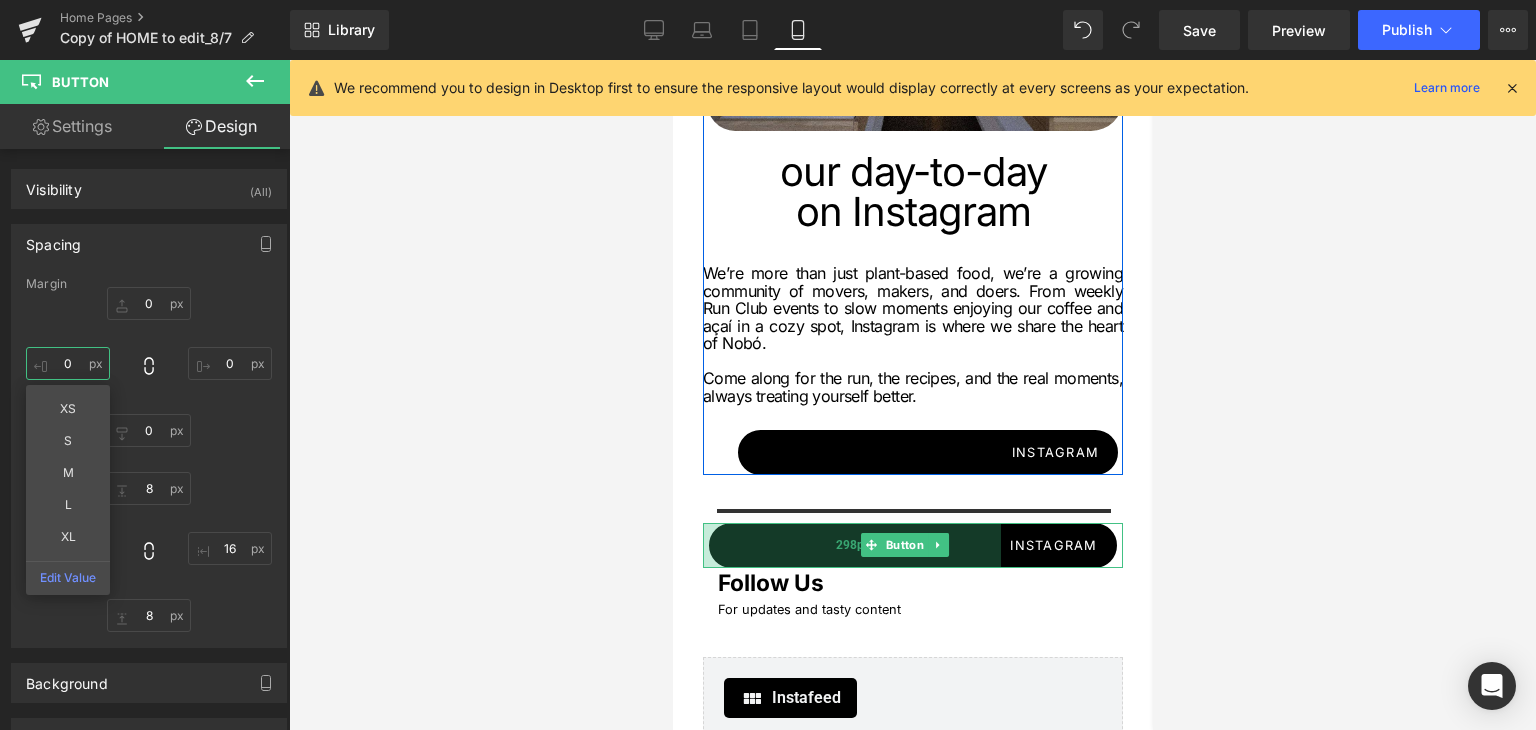 drag, startPoint x: 719, startPoint y: 472, endPoint x: 751, endPoint y: 474, distance: 32.06244 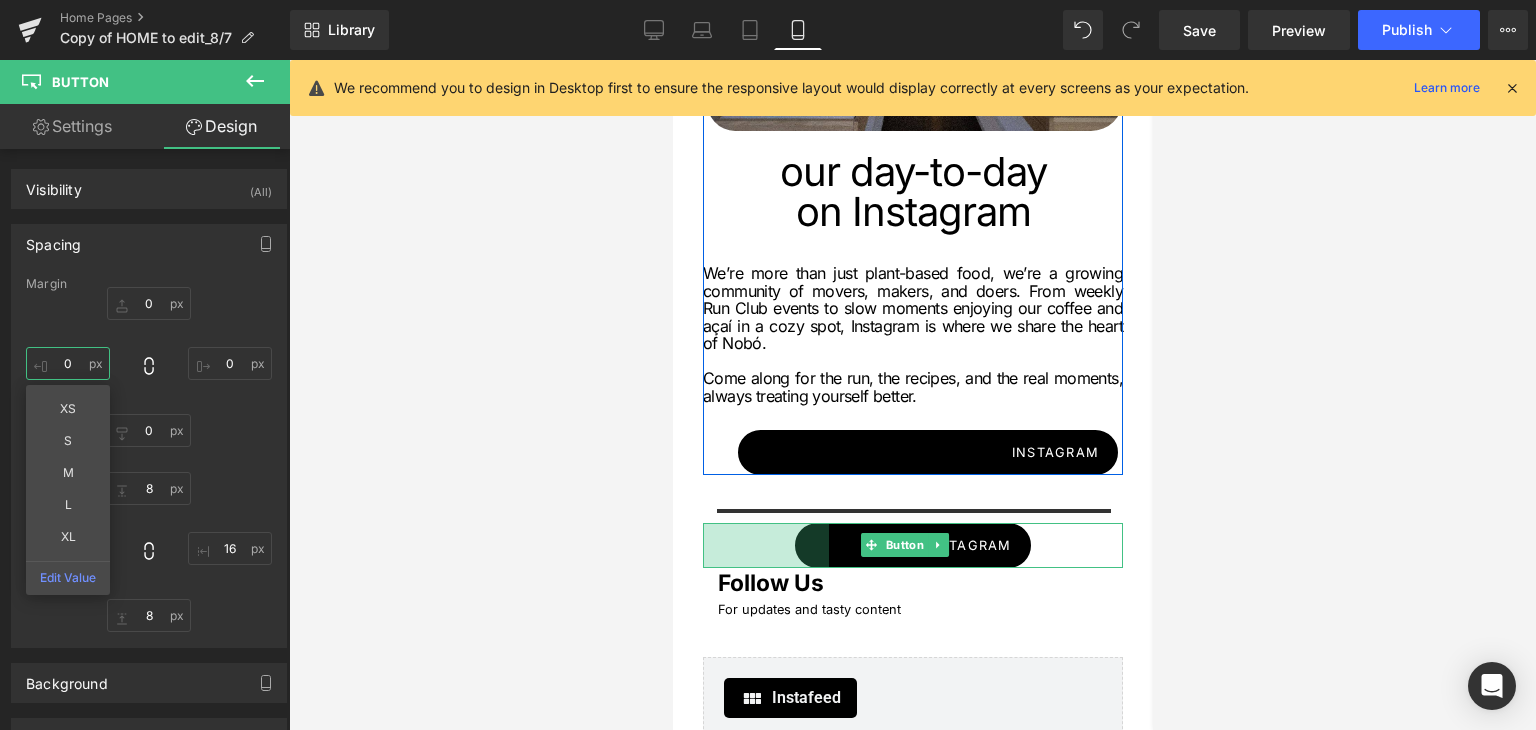 drag, startPoint x: 845, startPoint y: 472, endPoint x: 673, endPoint y: 460, distance: 172.41809 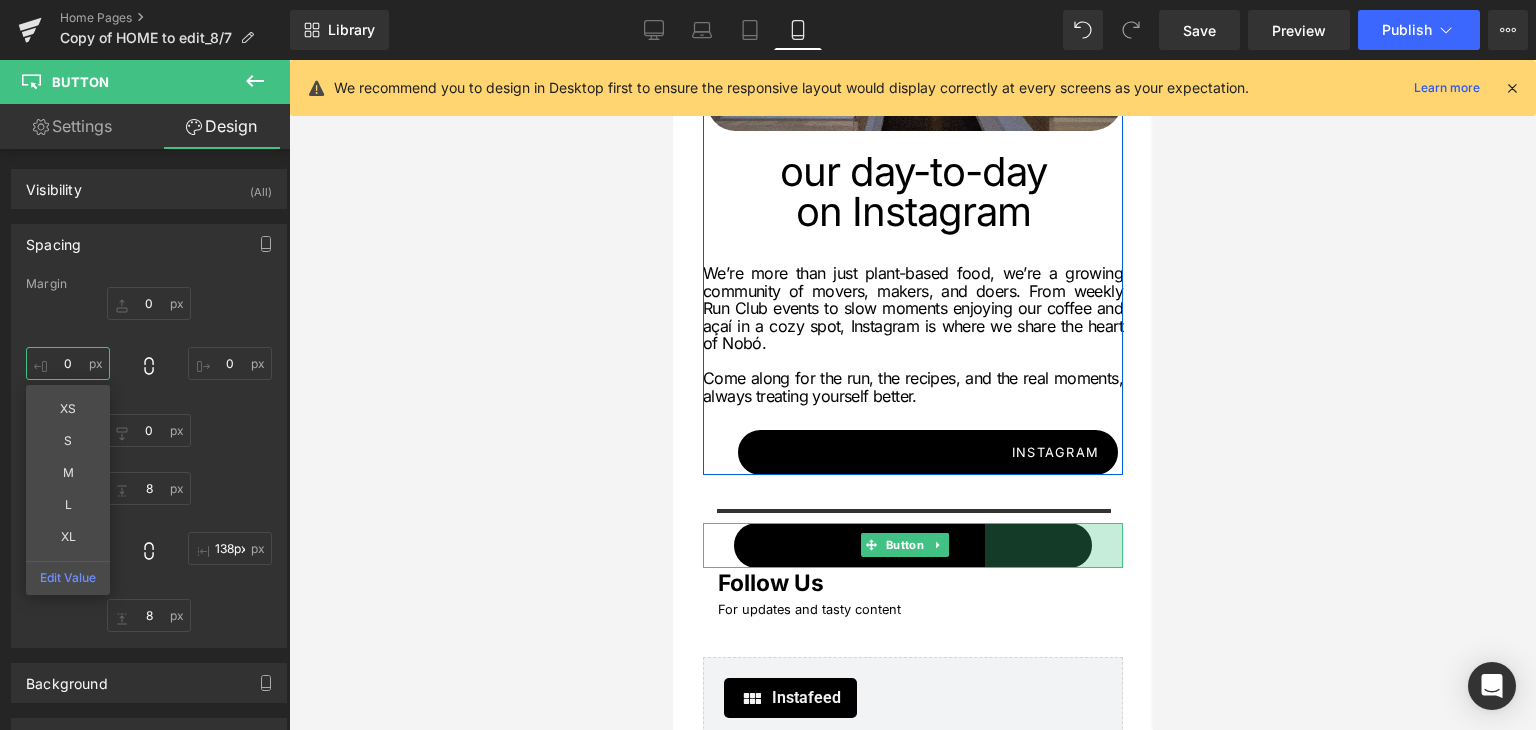 drag, startPoint x: 1103, startPoint y: 470, endPoint x: 955, endPoint y: 484, distance: 148.66069 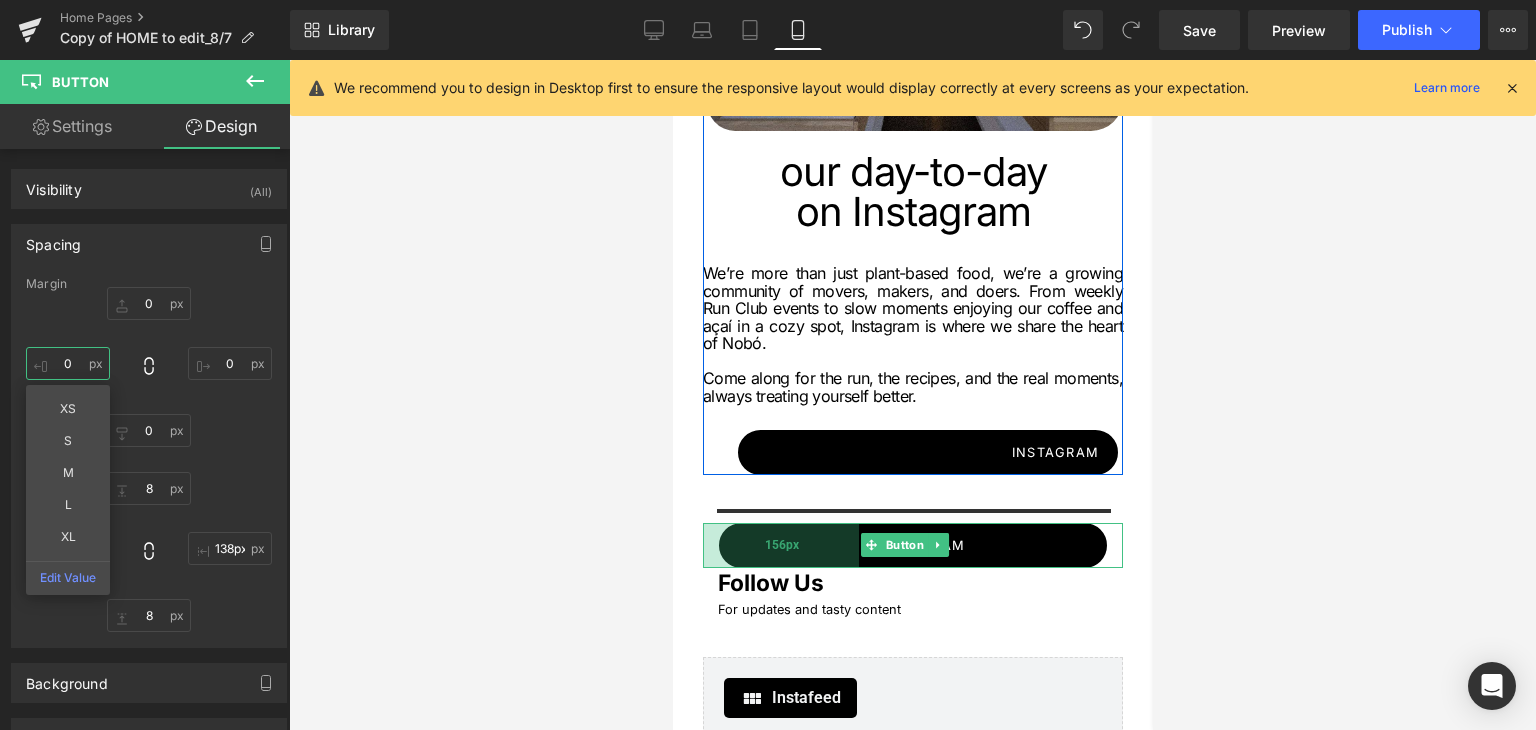 drag, startPoint x: 783, startPoint y: 469, endPoint x: 814, endPoint y: 468, distance: 31.016125 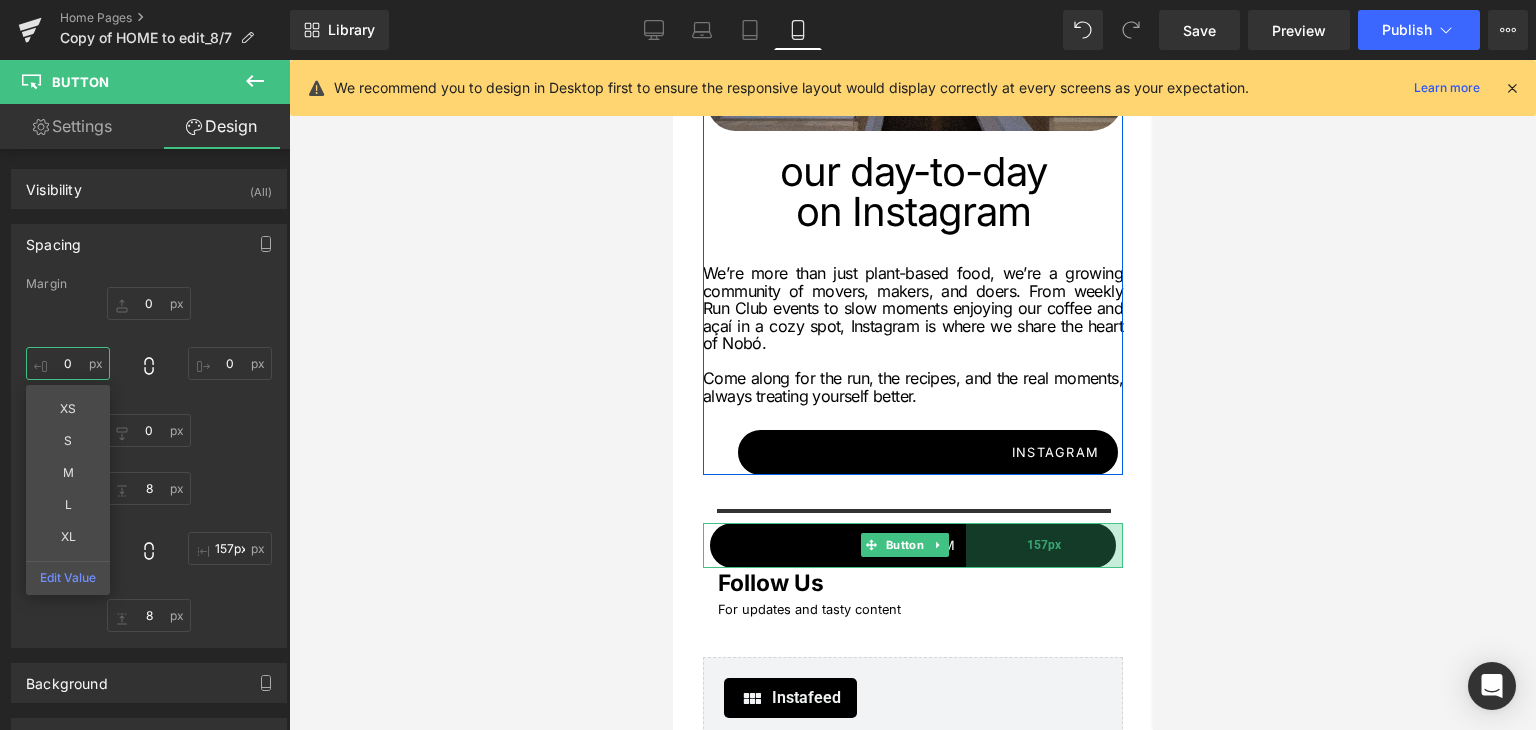 drag, startPoint x: 1057, startPoint y: 472, endPoint x: 1038, endPoint y: 472, distance: 19 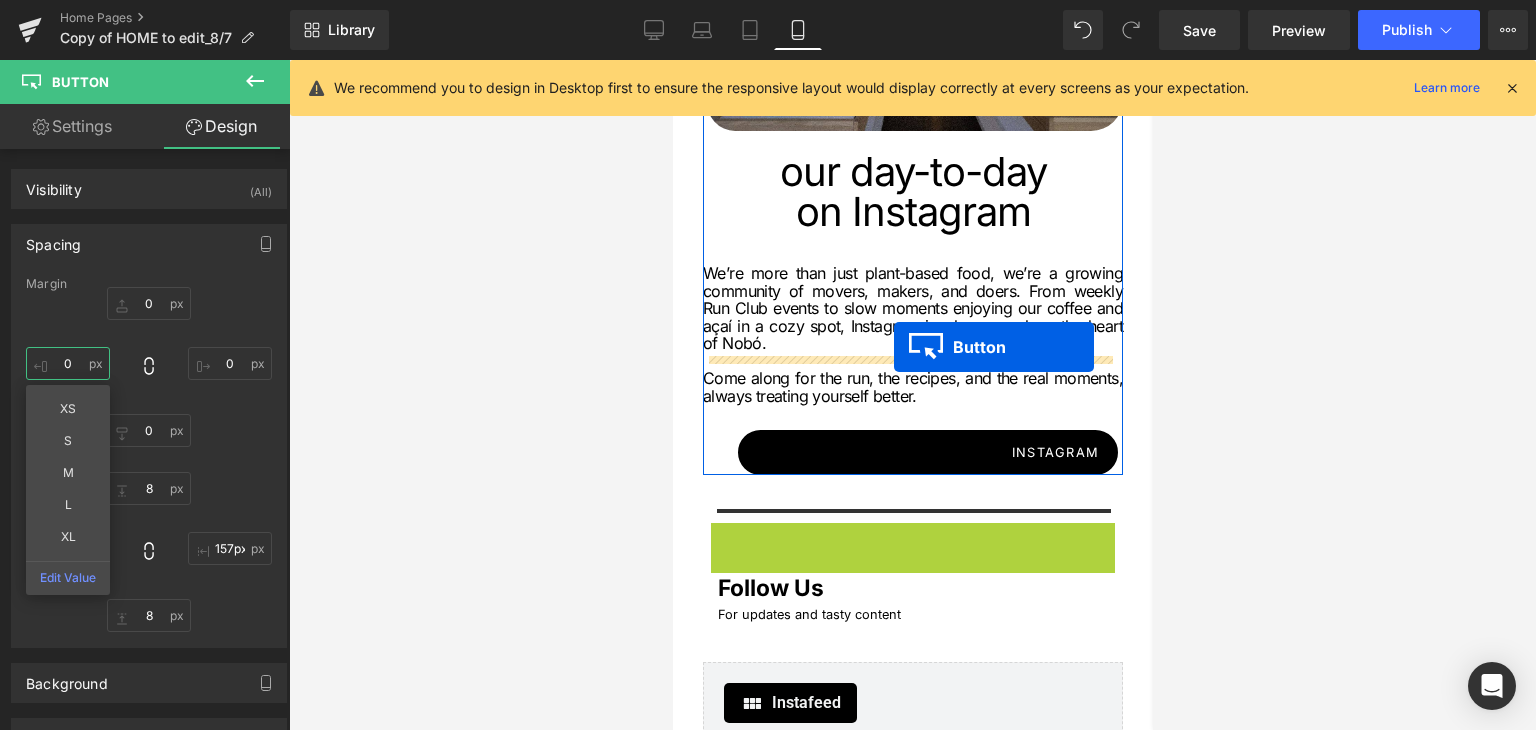 drag, startPoint x: 902, startPoint y: 475, endPoint x: 893, endPoint y: 347, distance: 128.31601 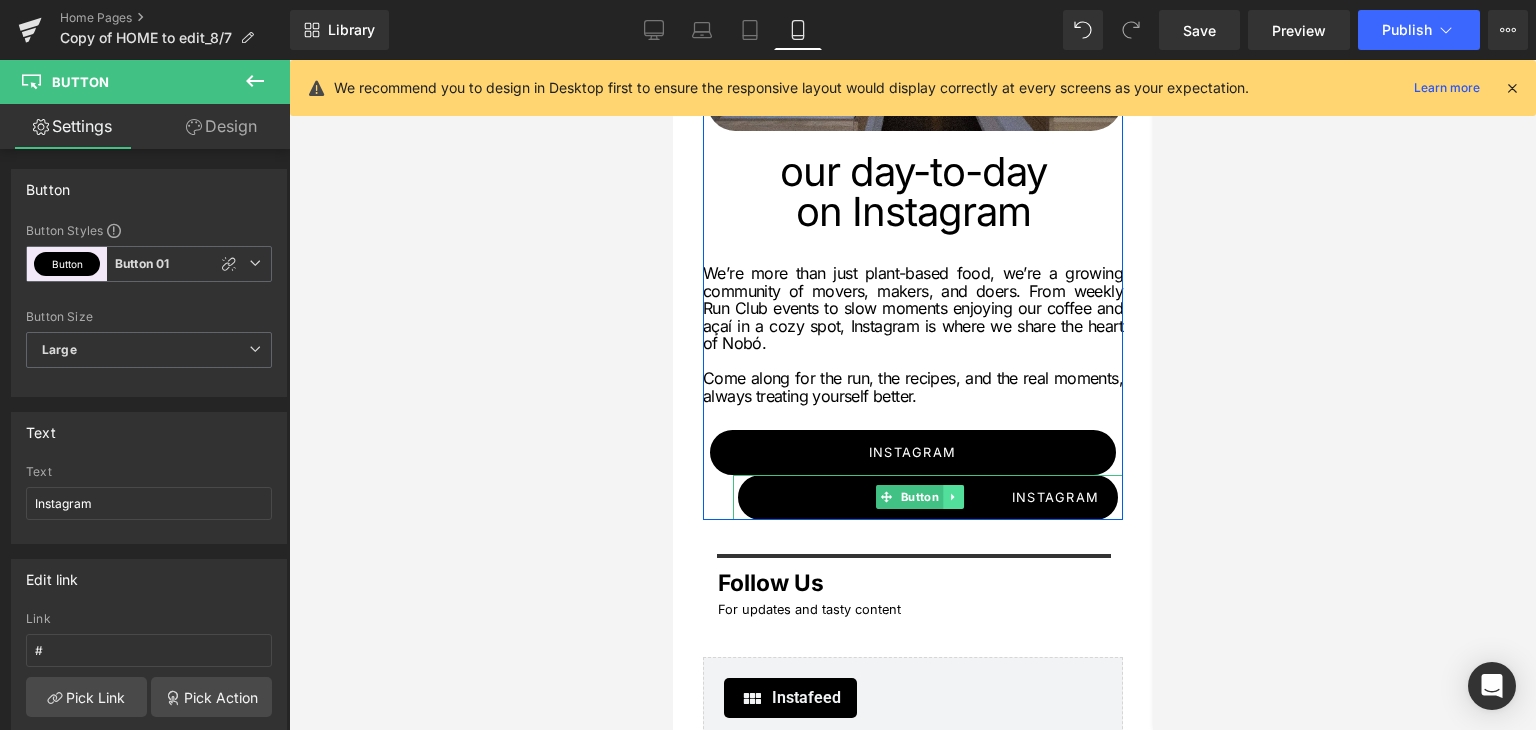 click 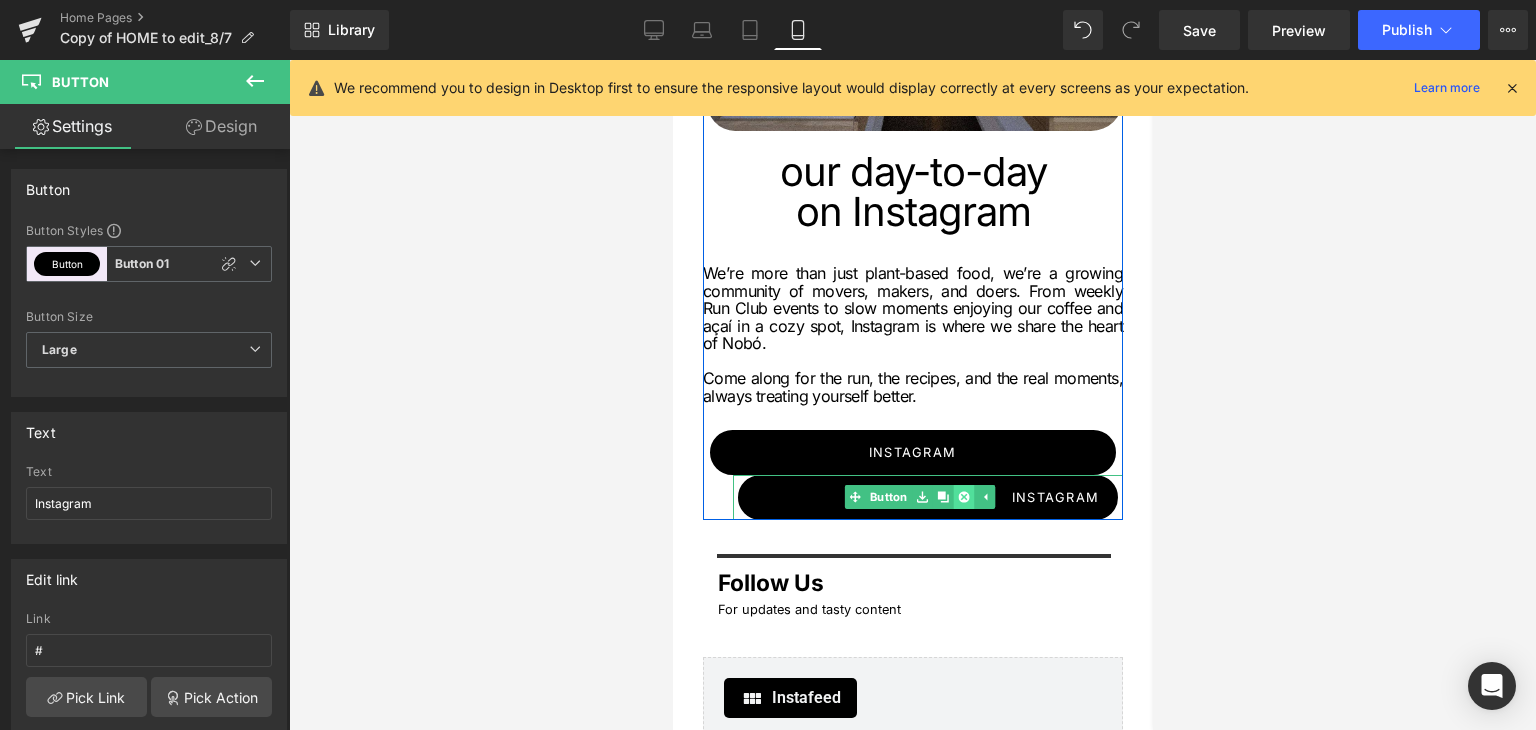click 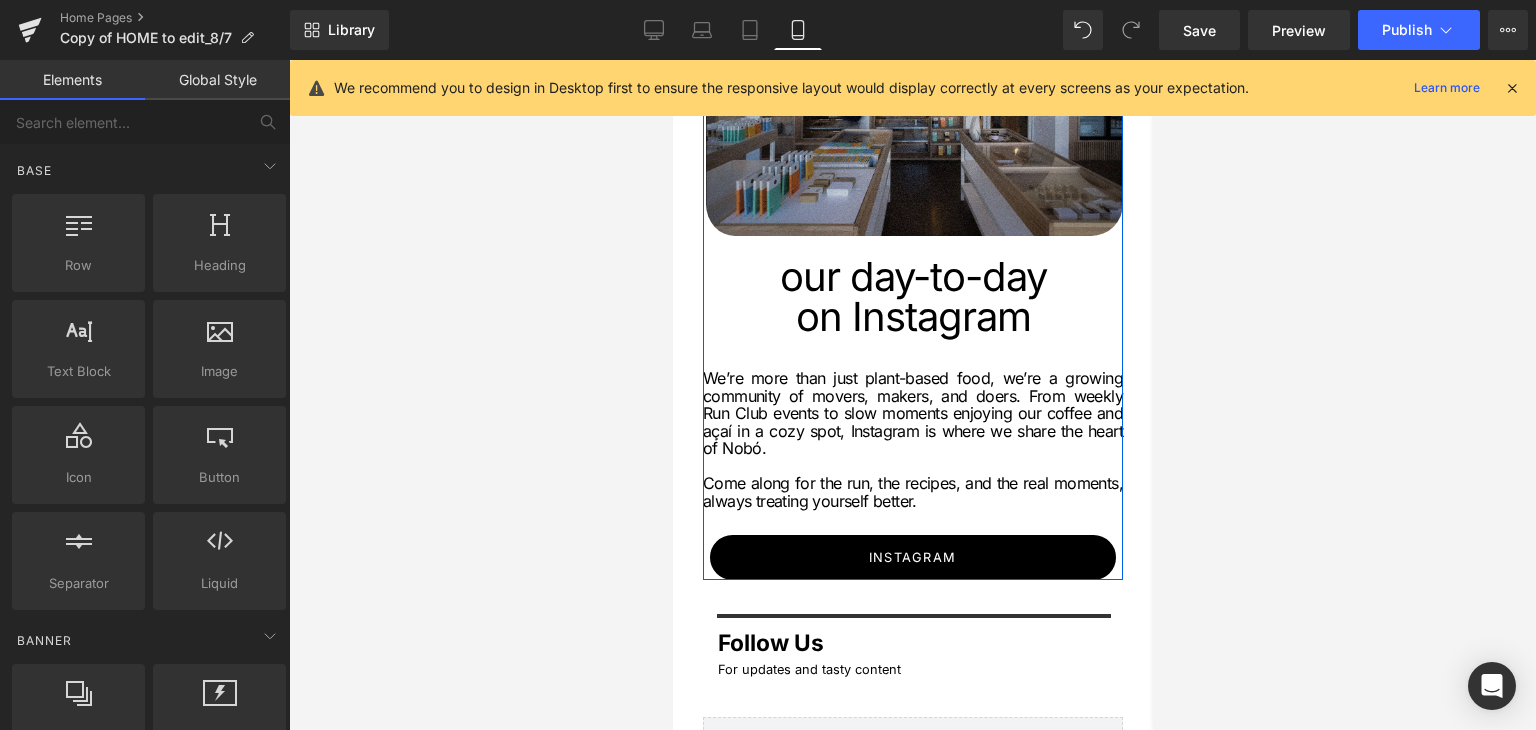 scroll, scrollTop: 5281, scrollLeft: 0, axis: vertical 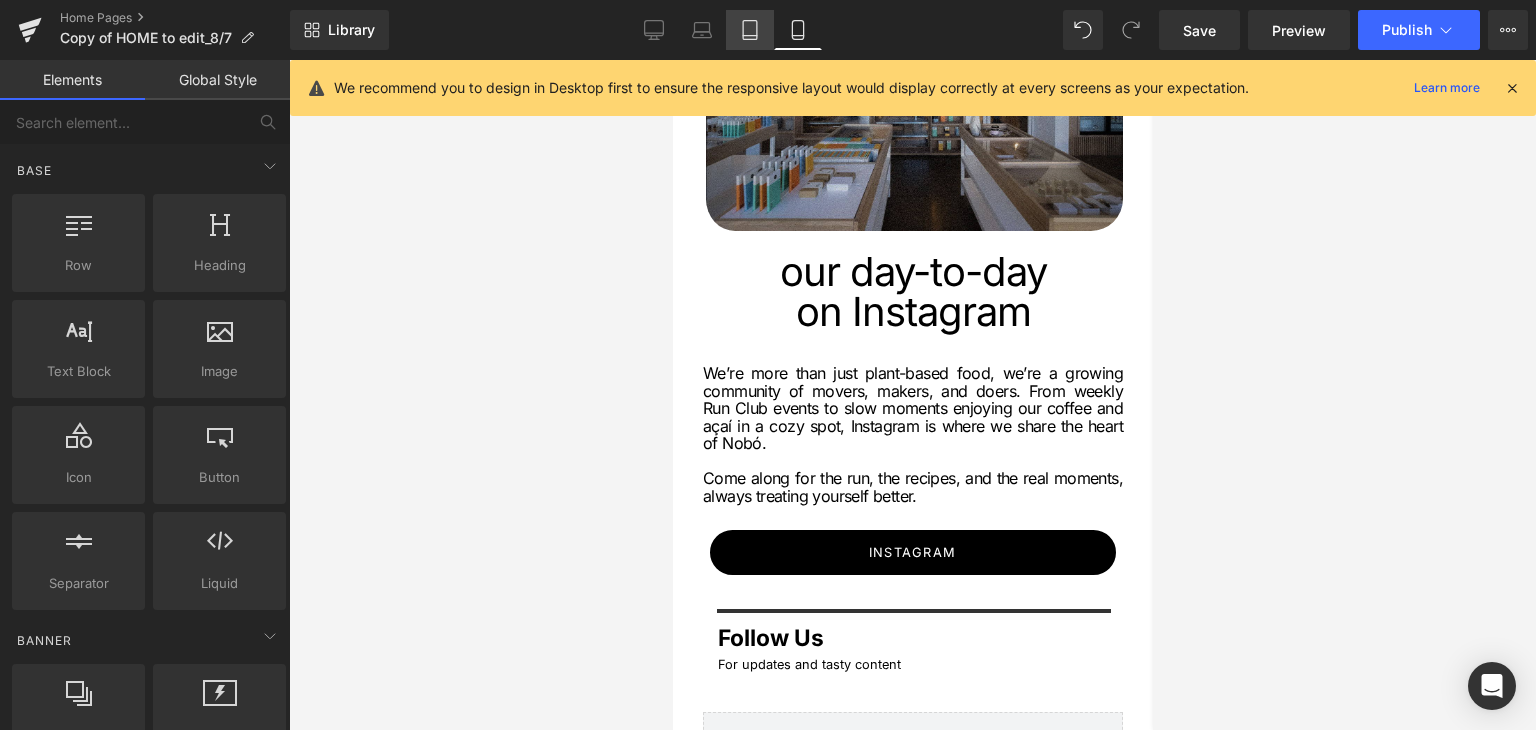 click 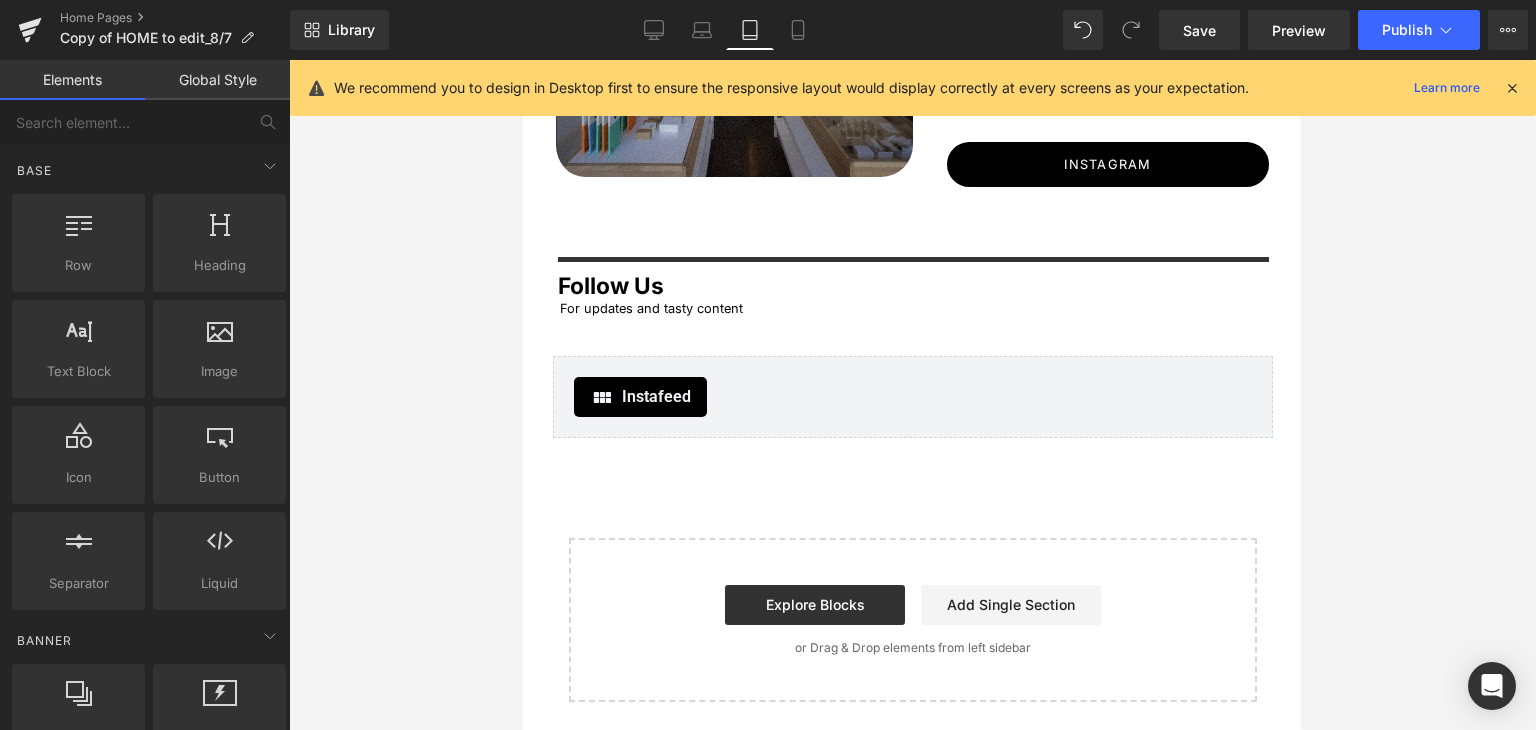 scroll, scrollTop: 3431, scrollLeft: 0, axis: vertical 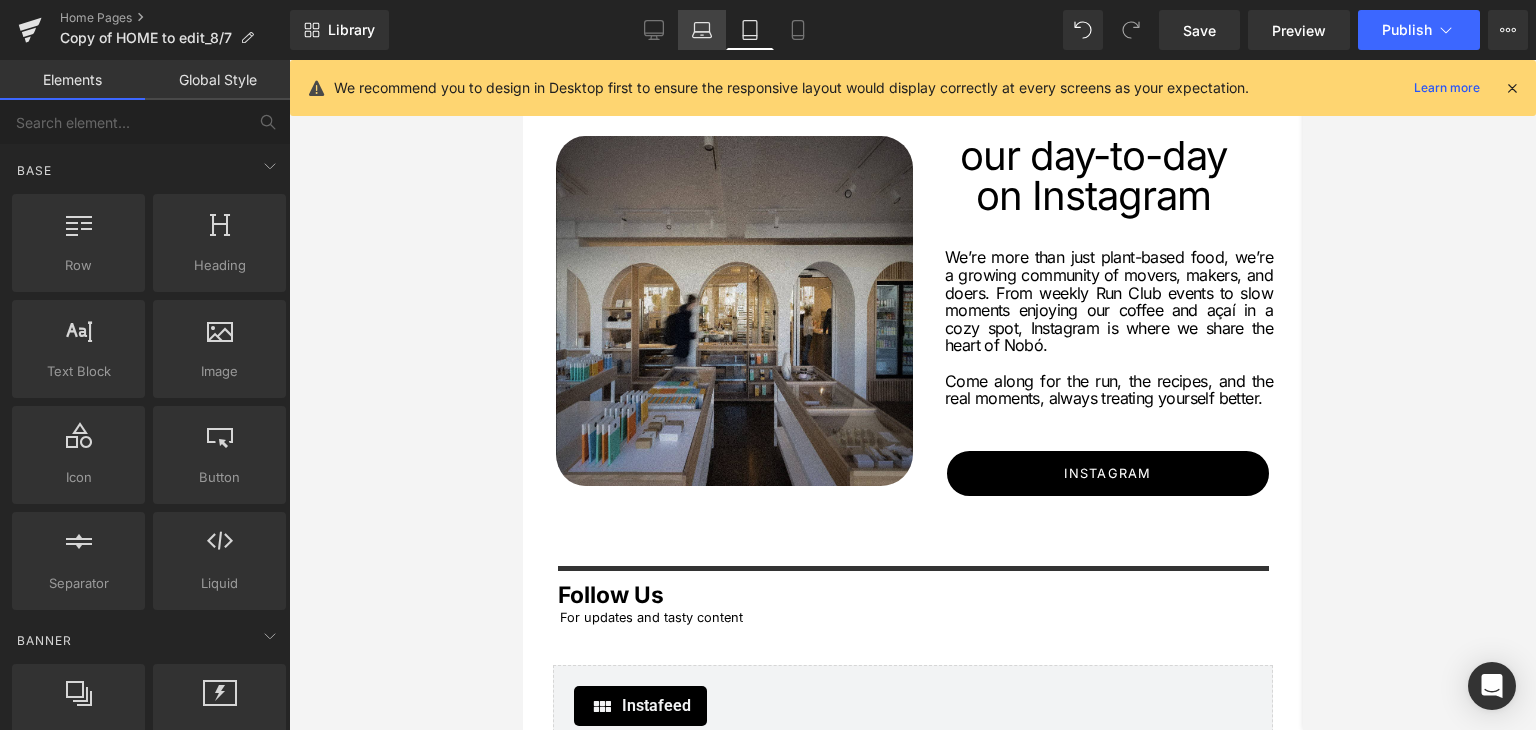 click on "Laptop" at bounding box center [702, 30] 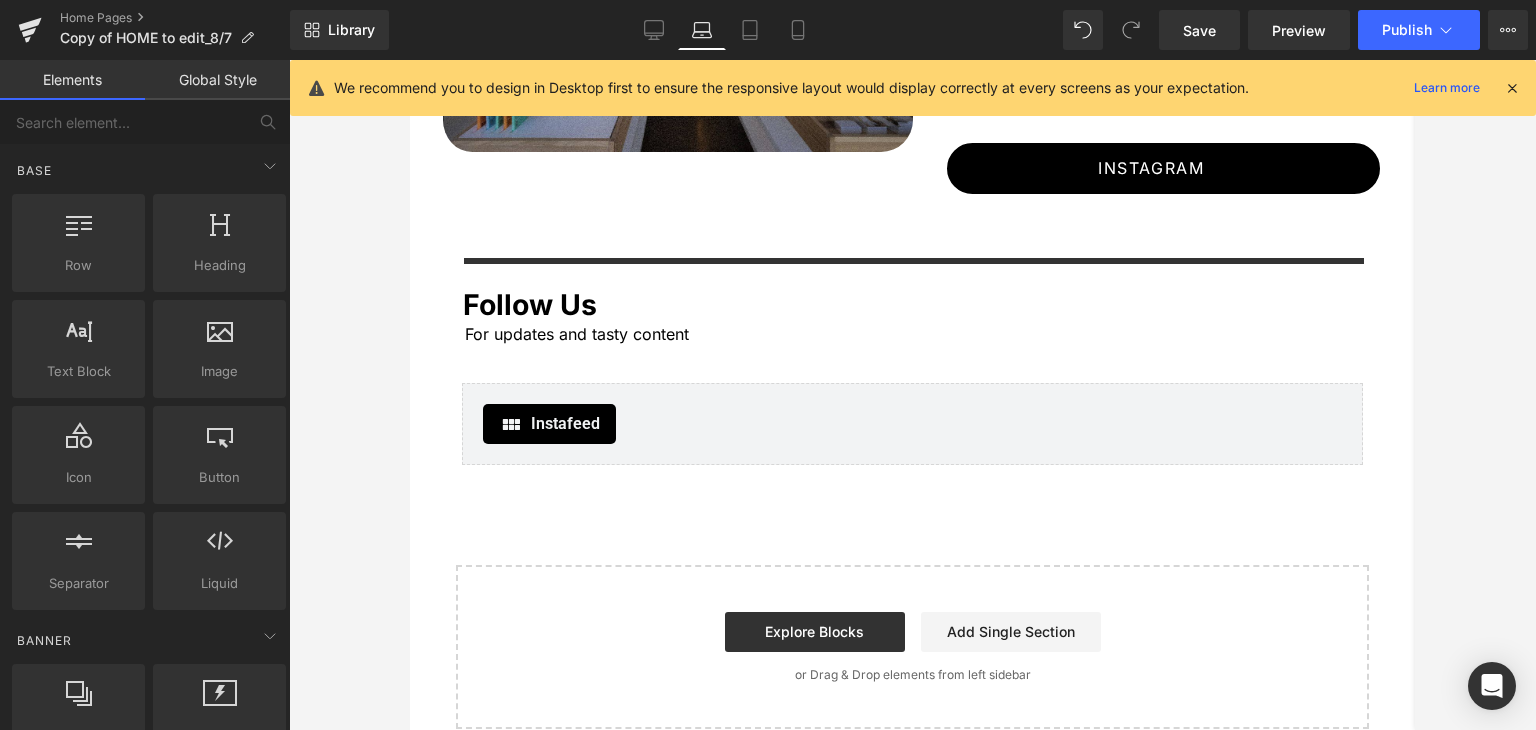scroll, scrollTop: 3053, scrollLeft: 0, axis: vertical 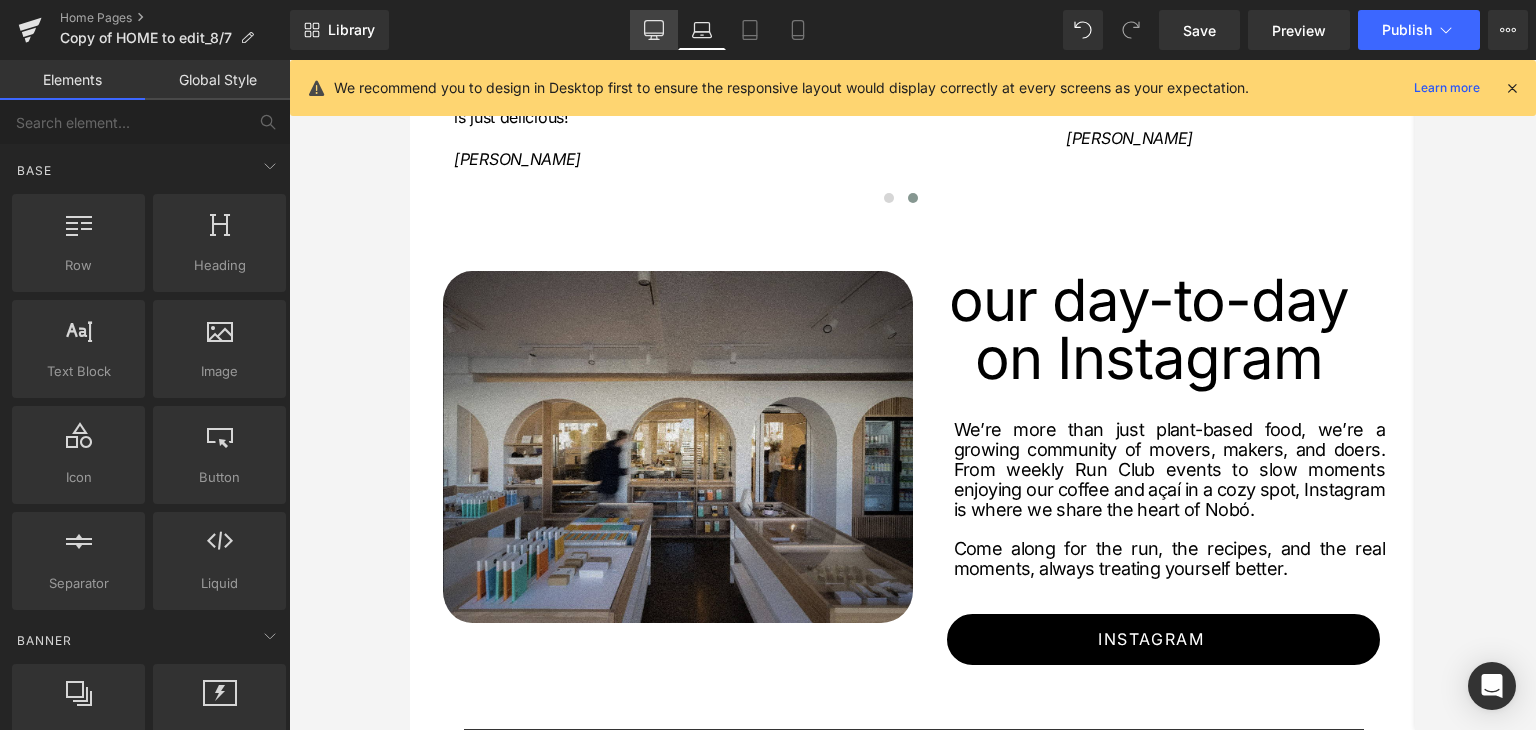 click 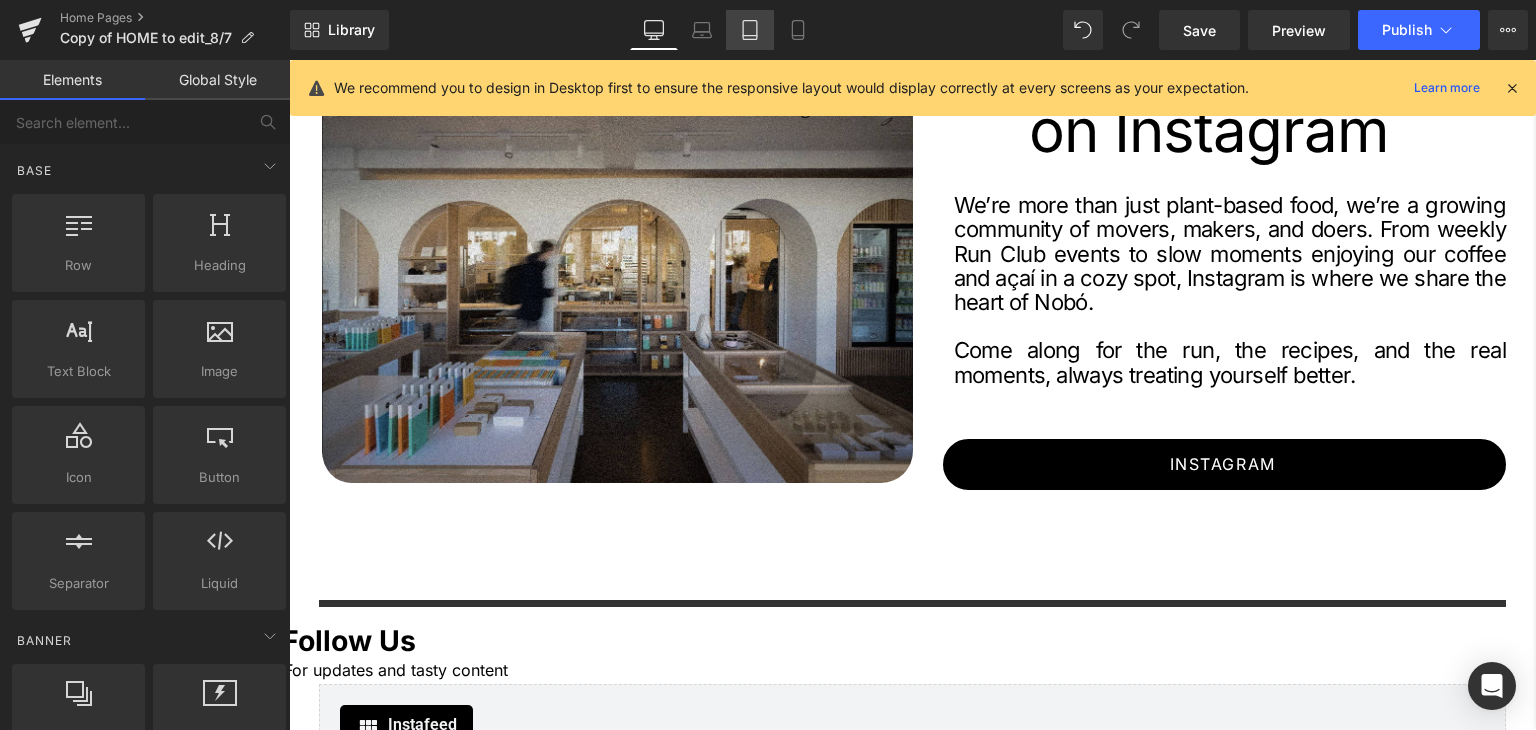 click 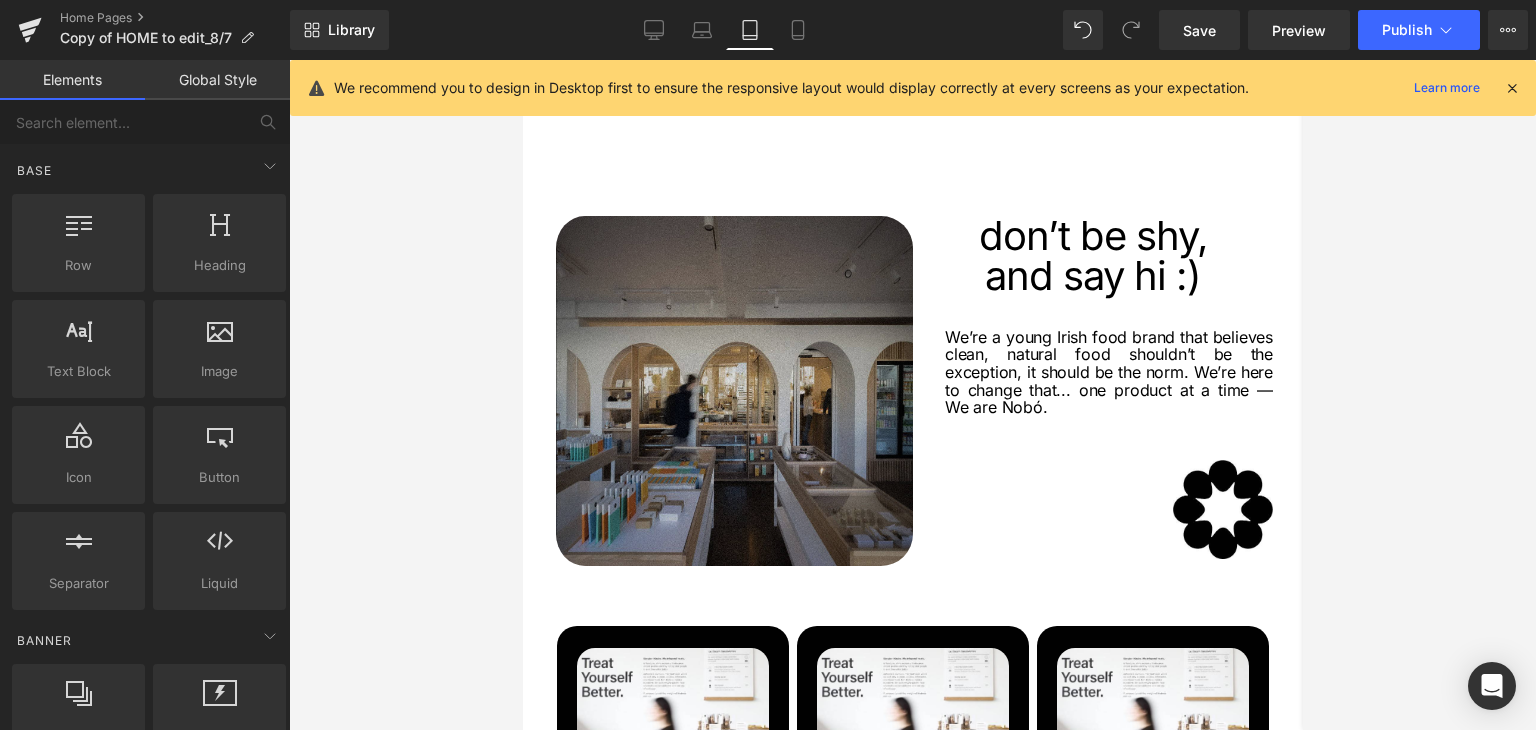scroll, scrollTop: 1533, scrollLeft: 0, axis: vertical 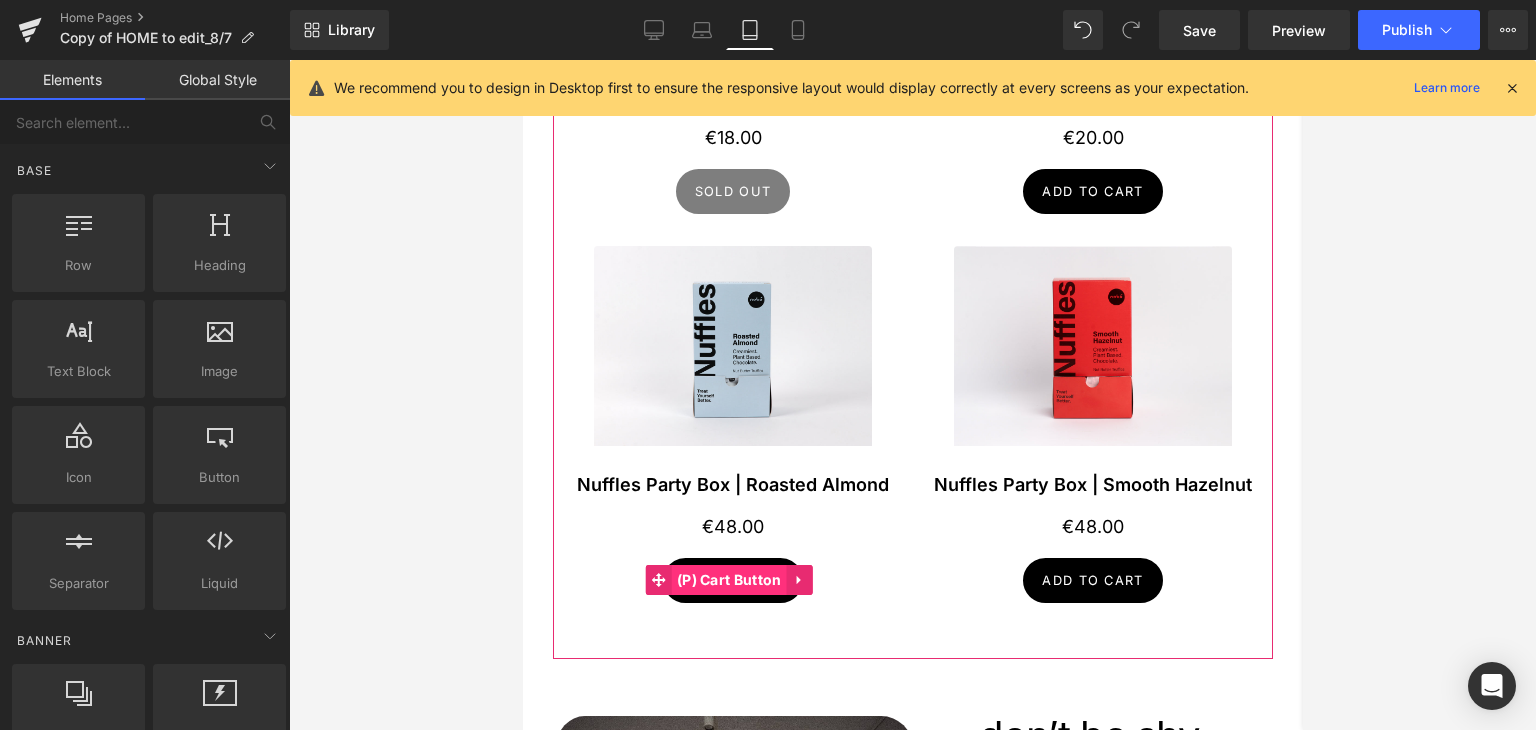 click on "(P) Cart Button" at bounding box center (728, 580) 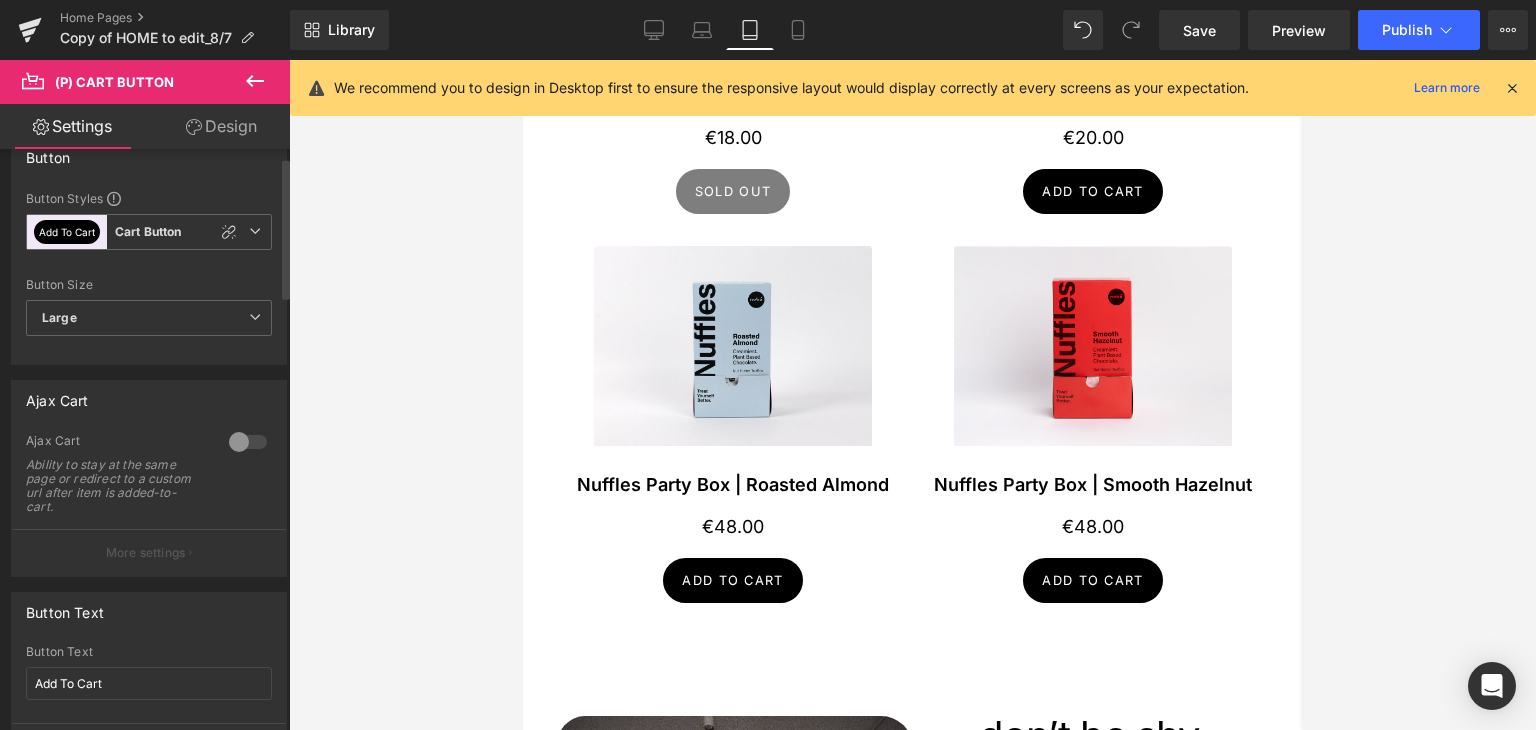 scroll, scrollTop: 0, scrollLeft: 0, axis: both 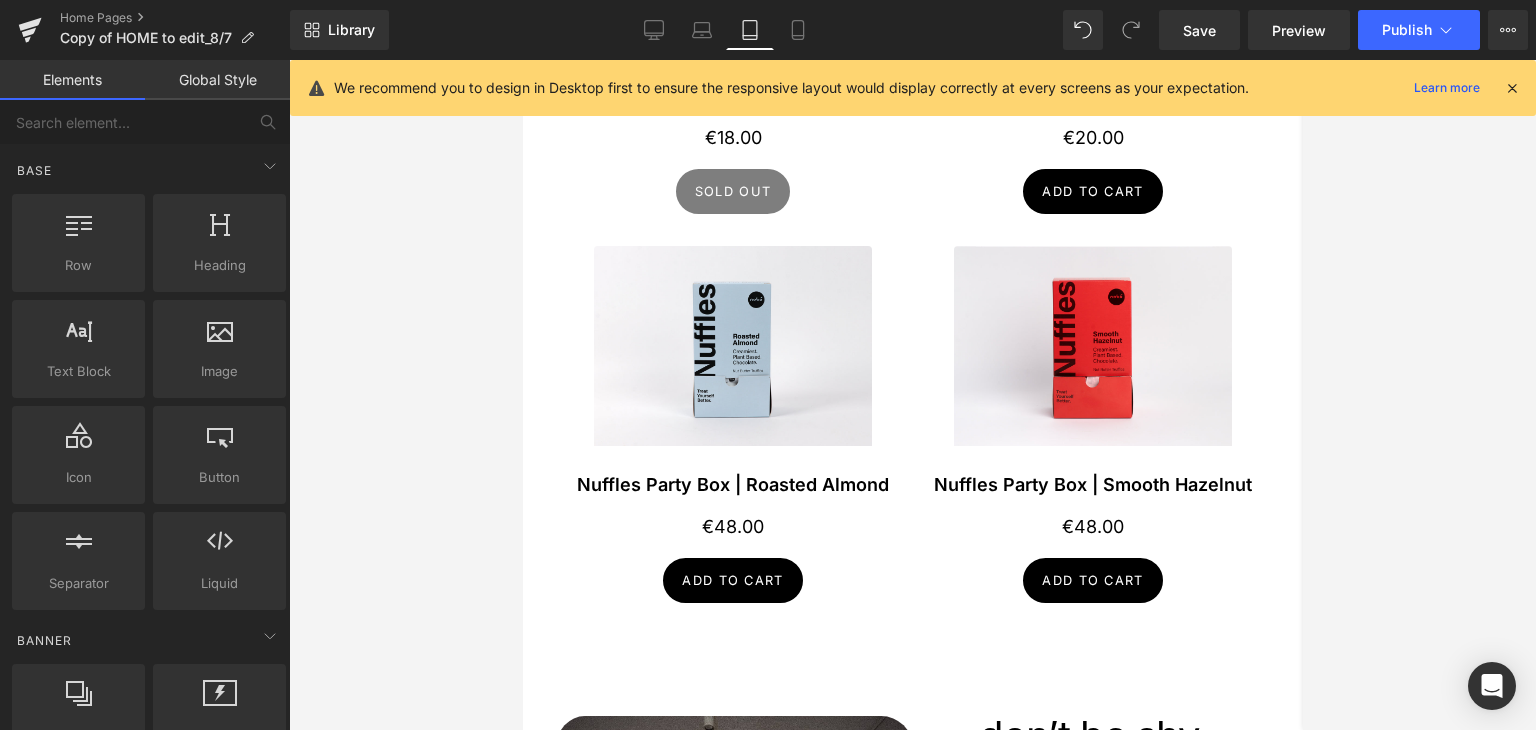 click at bounding box center [912, 395] 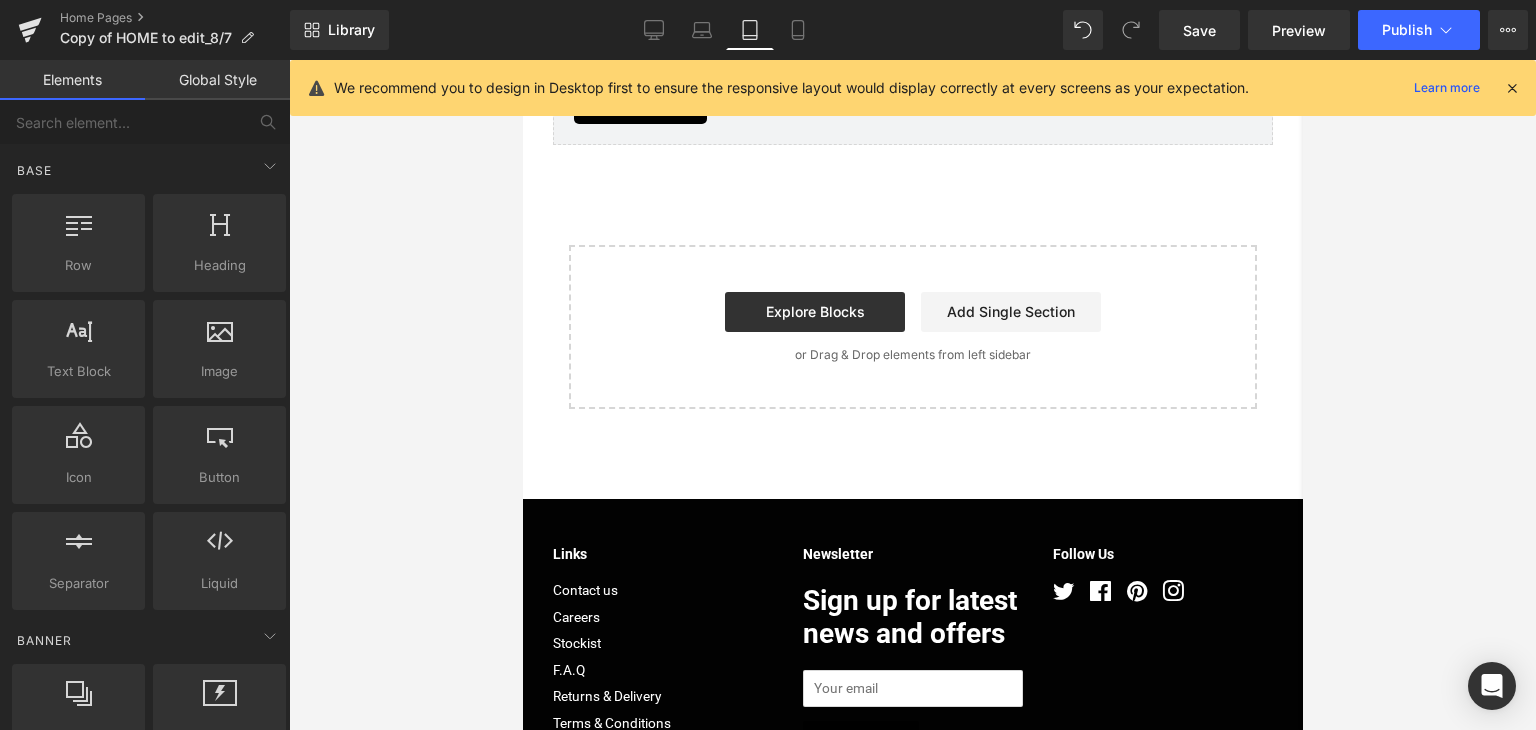 scroll, scrollTop: 3233, scrollLeft: 0, axis: vertical 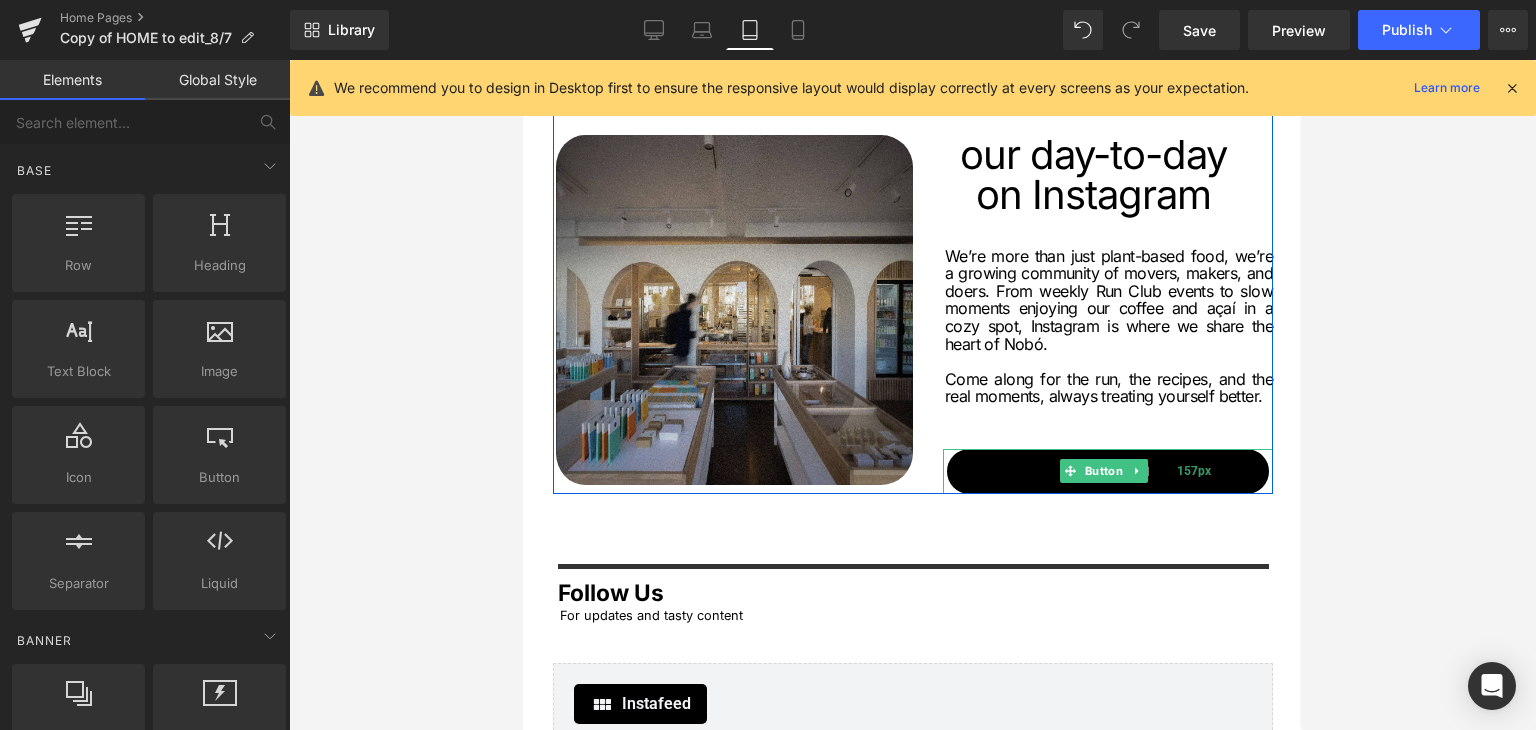 click on "157px" at bounding box center (1193, 471) 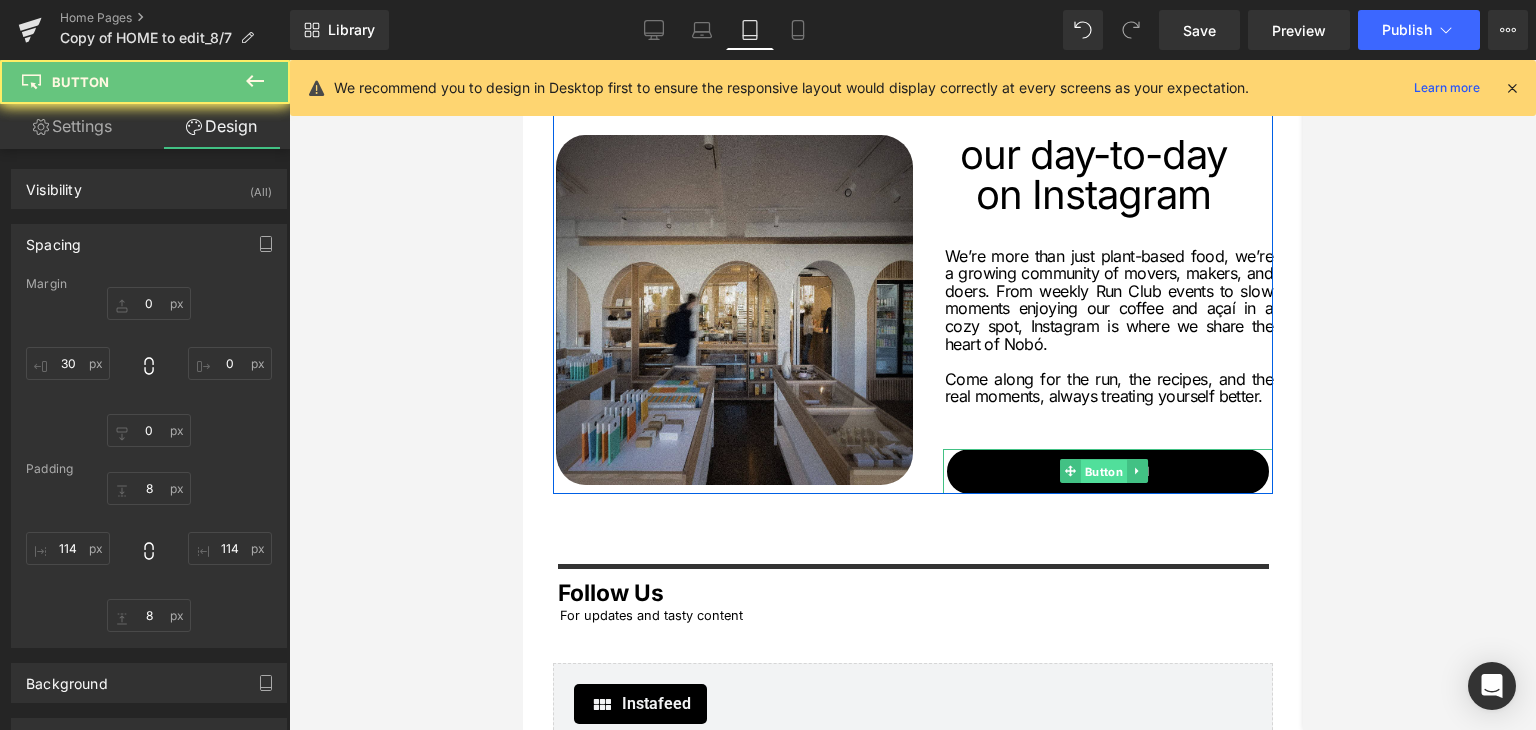 click on "Button" at bounding box center [1103, 472] 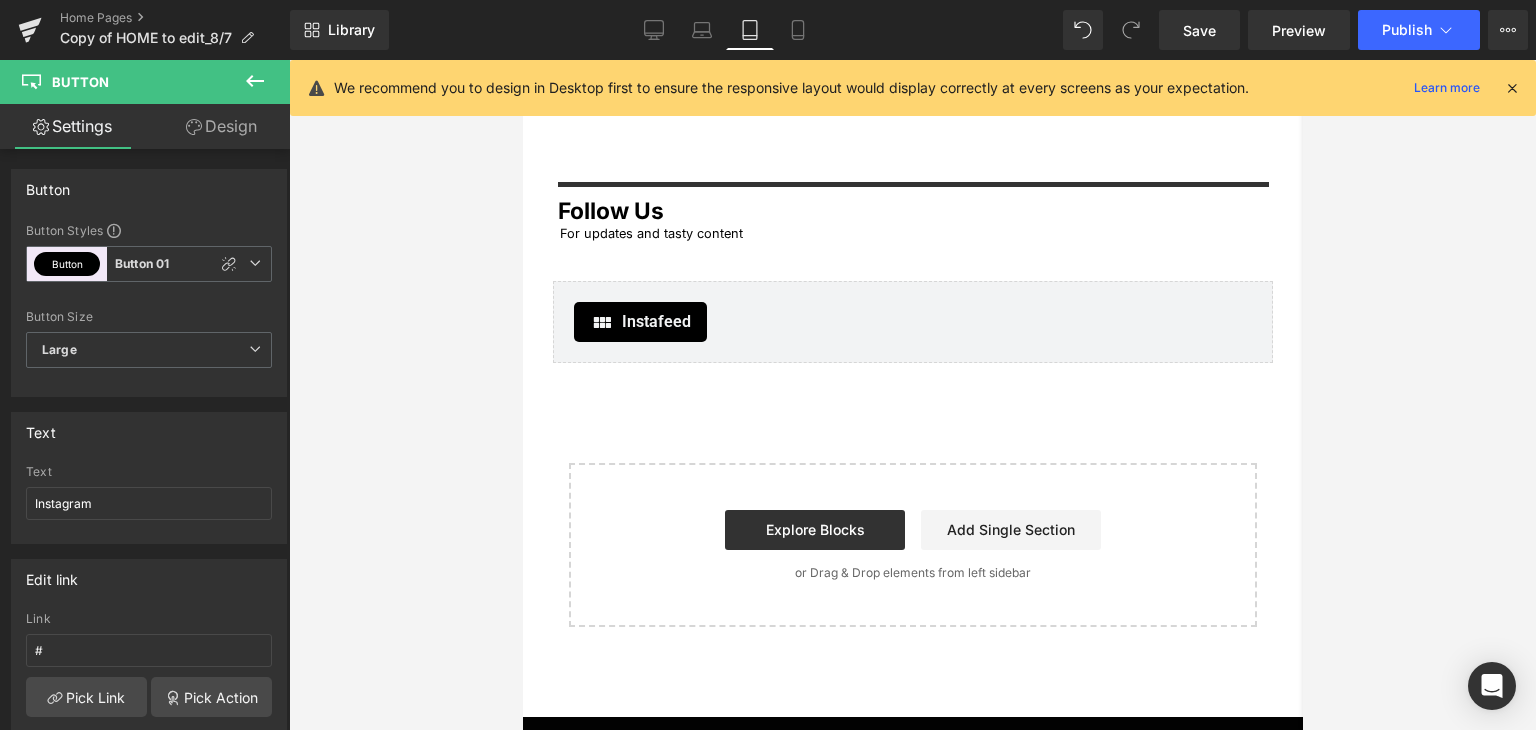 scroll, scrollTop: 3133, scrollLeft: 0, axis: vertical 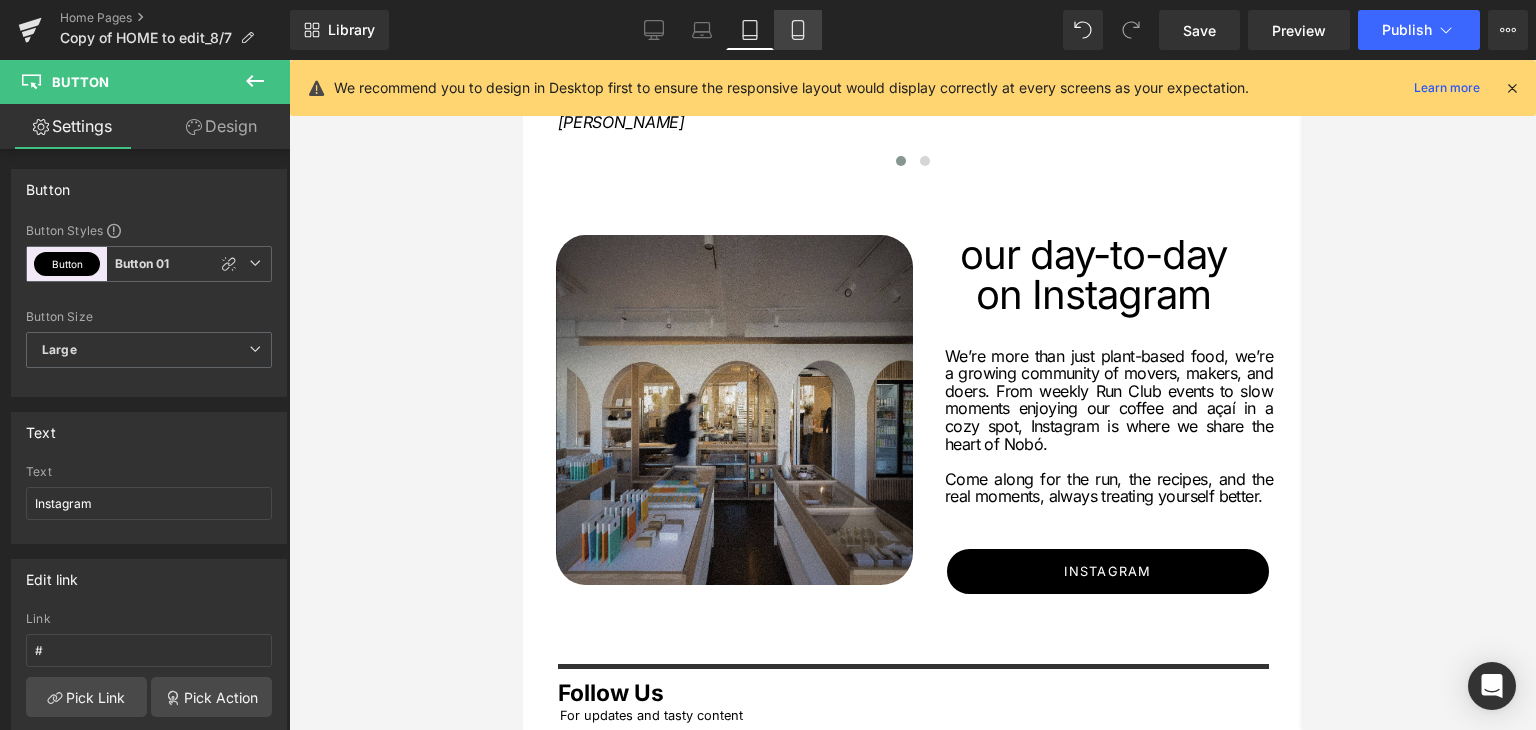 click 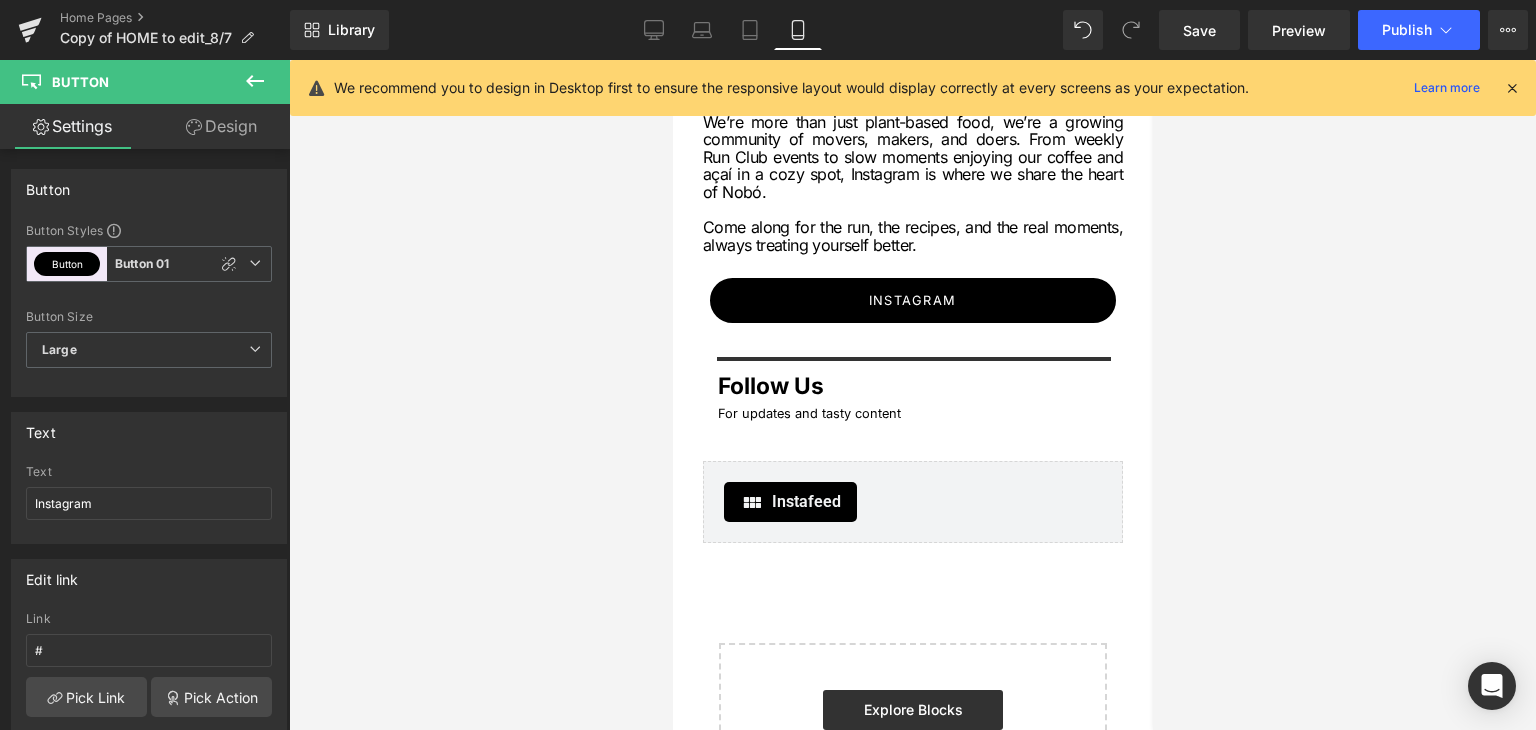 scroll, scrollTop: 5656, scrollLeft: 0, axis: vertical 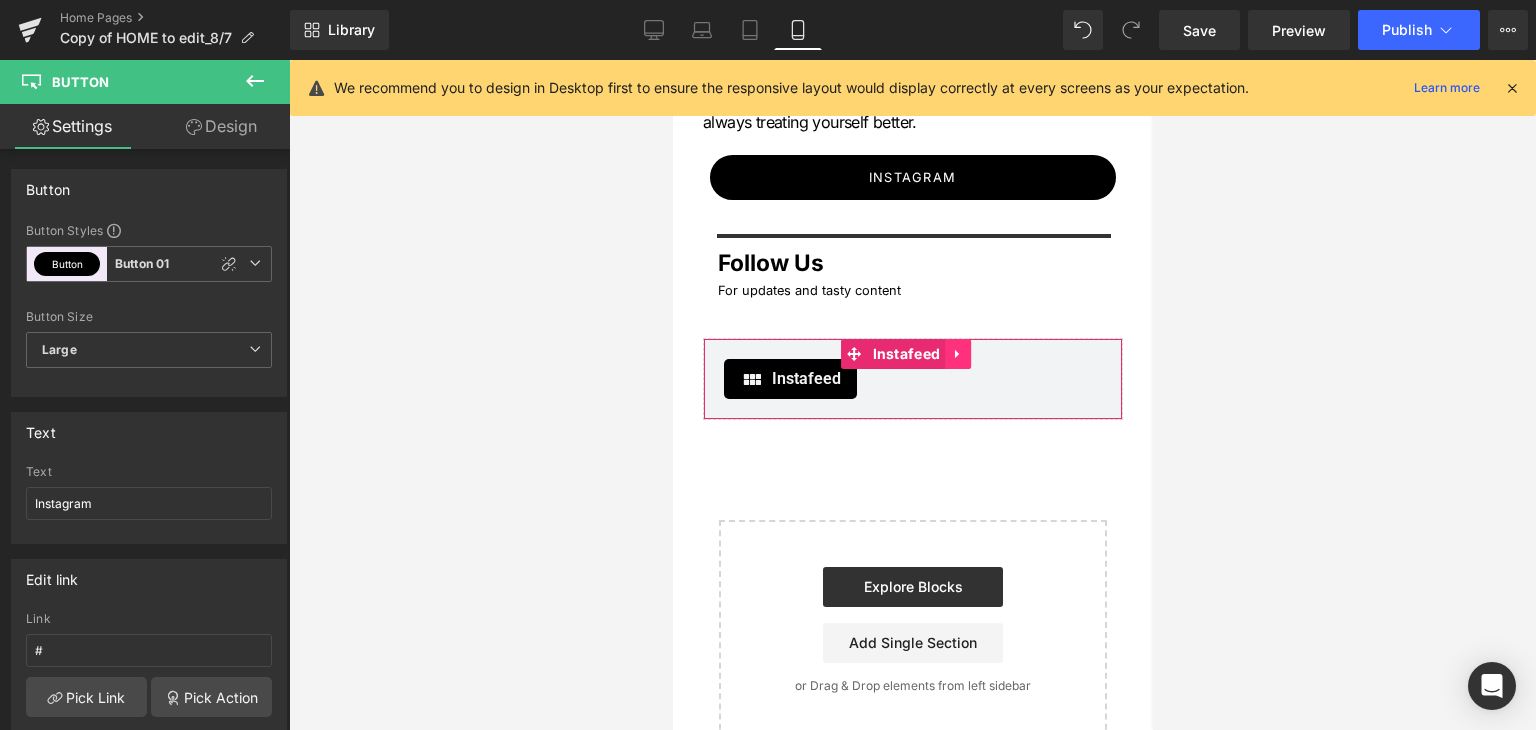 click at bounding box center (957, 354) 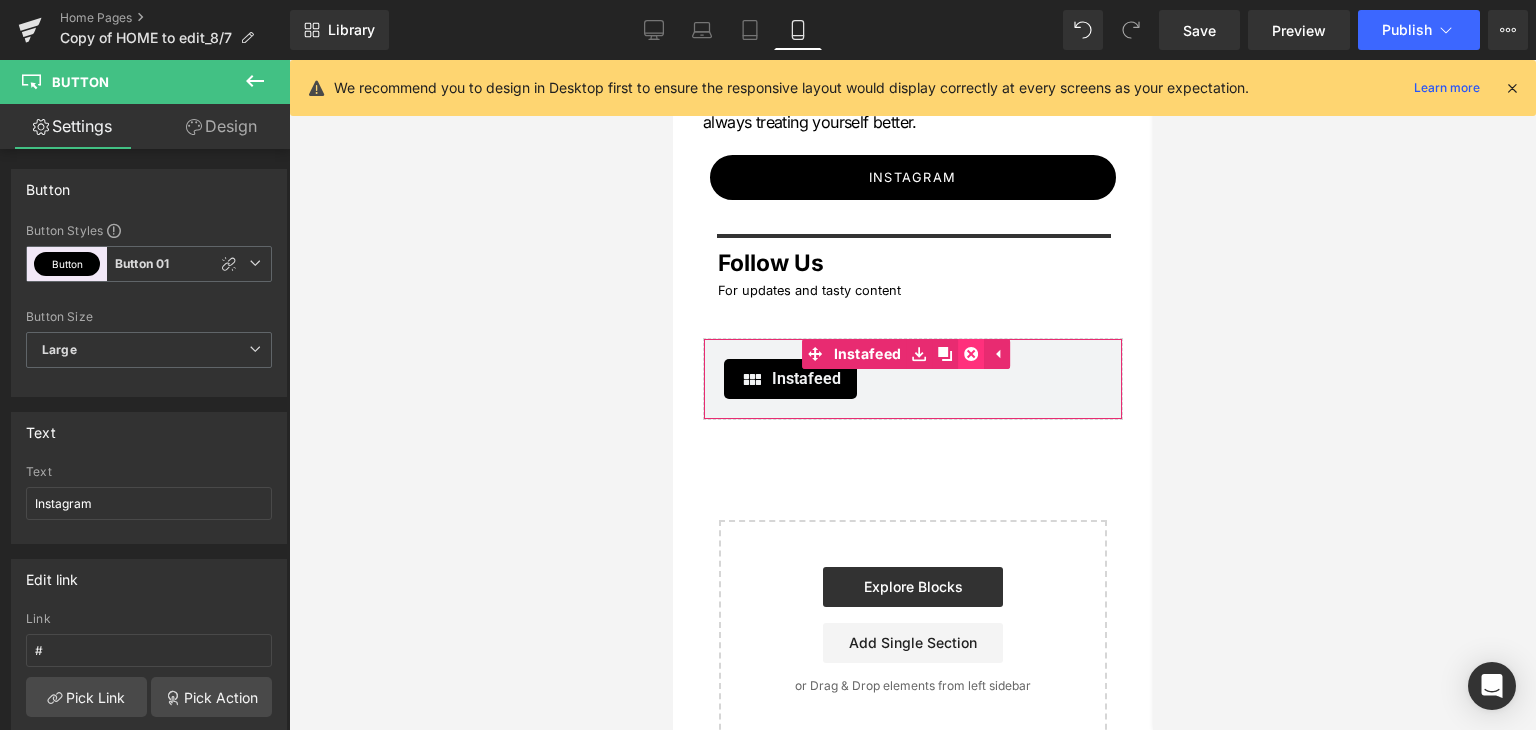 click 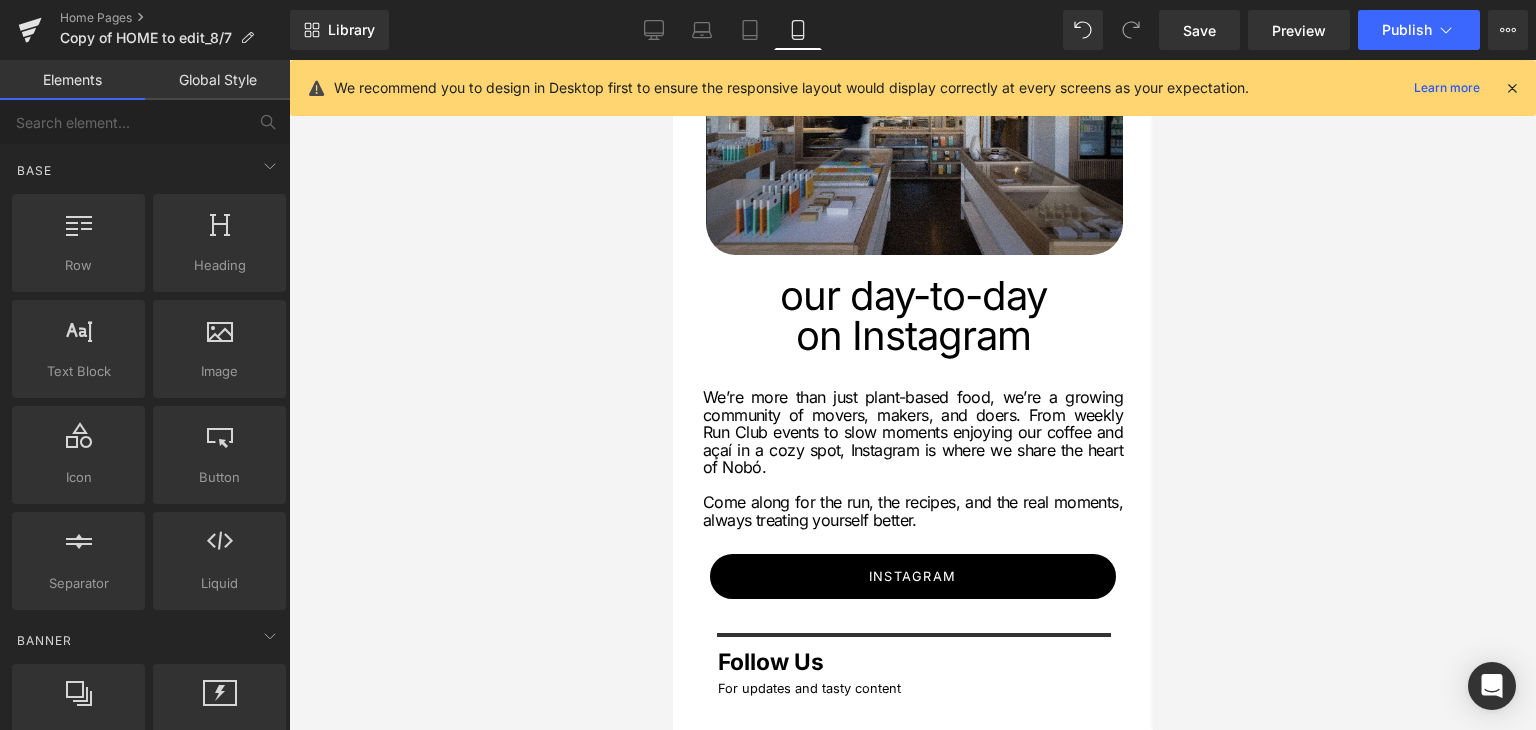 scroll, scrollTop: 5256, scrollLeft: 0, axis: vertical 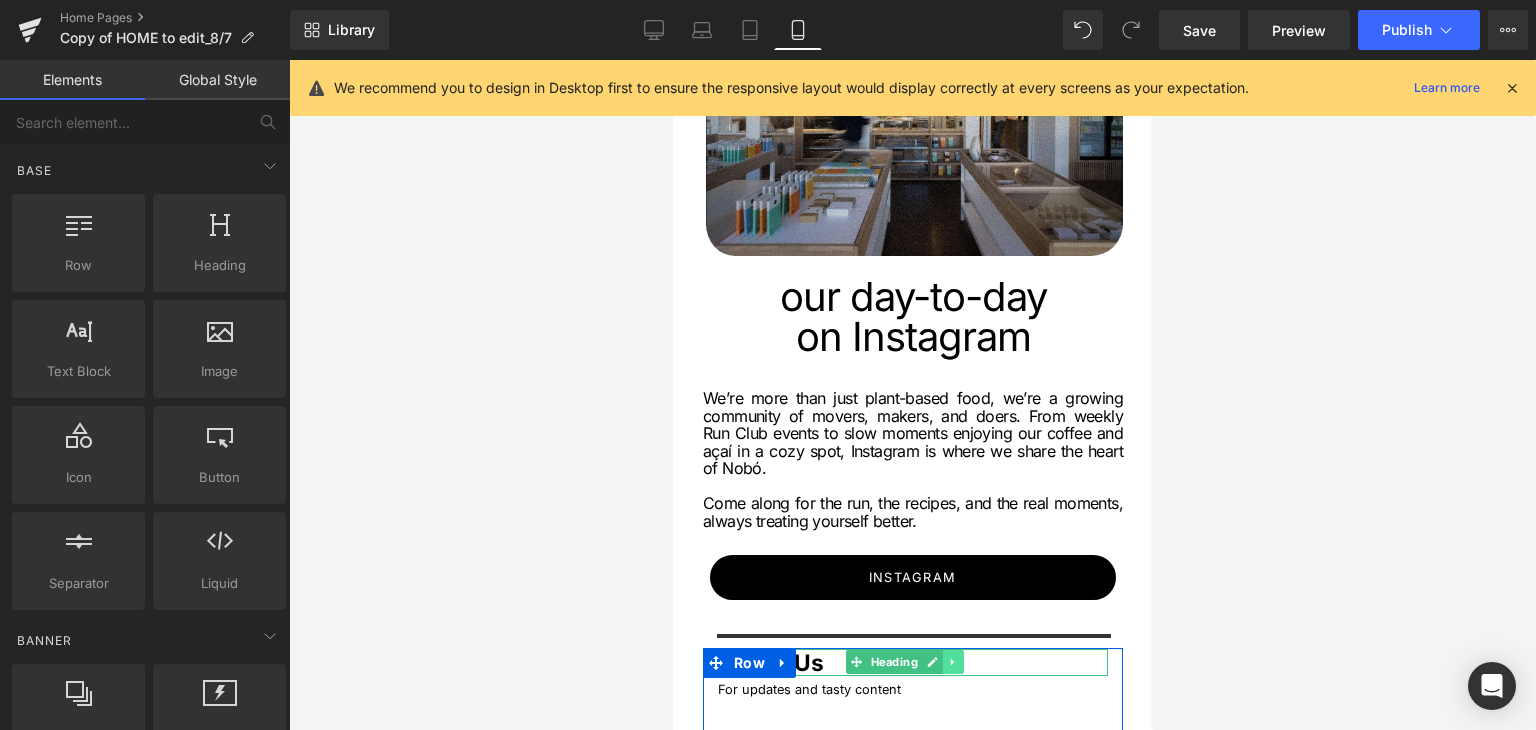 click 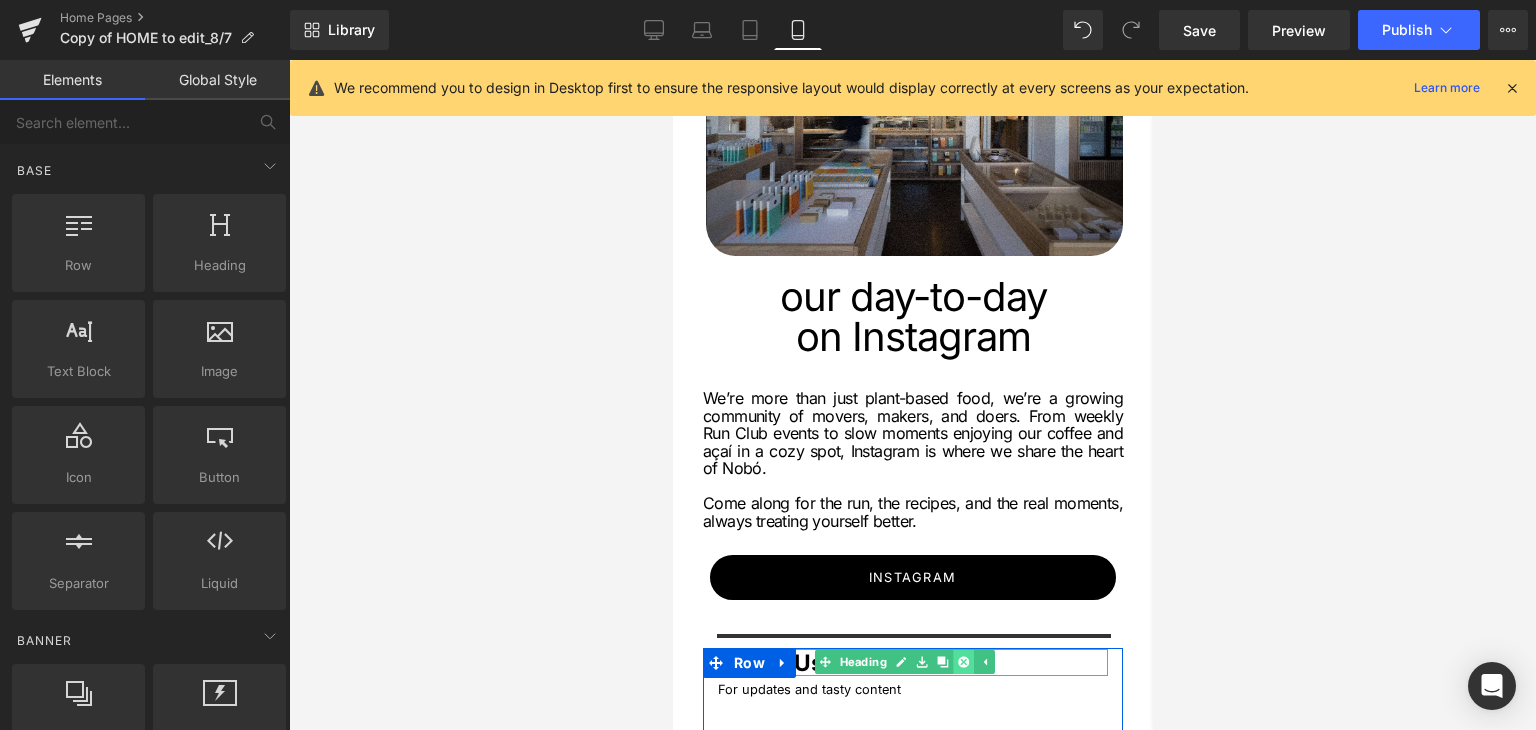 click 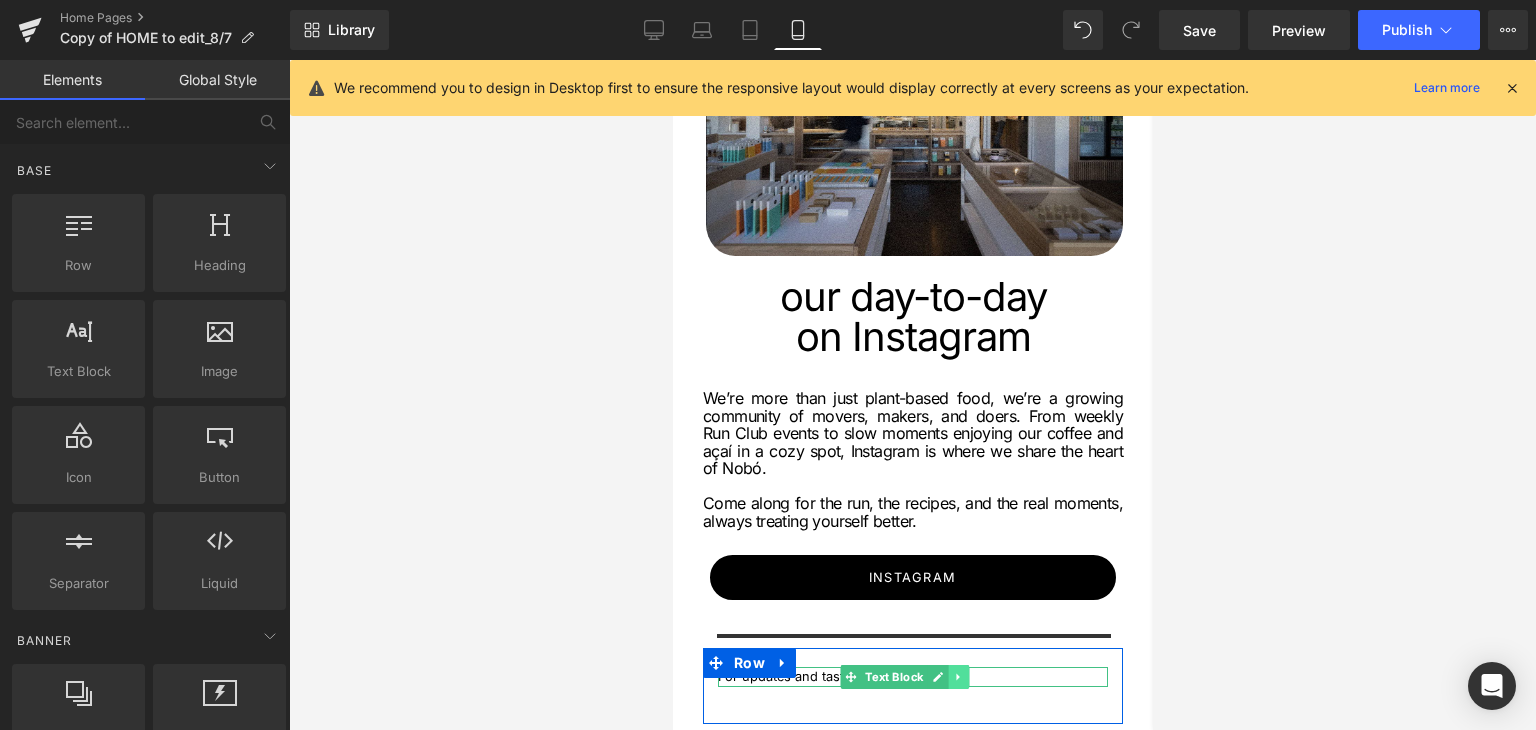 click 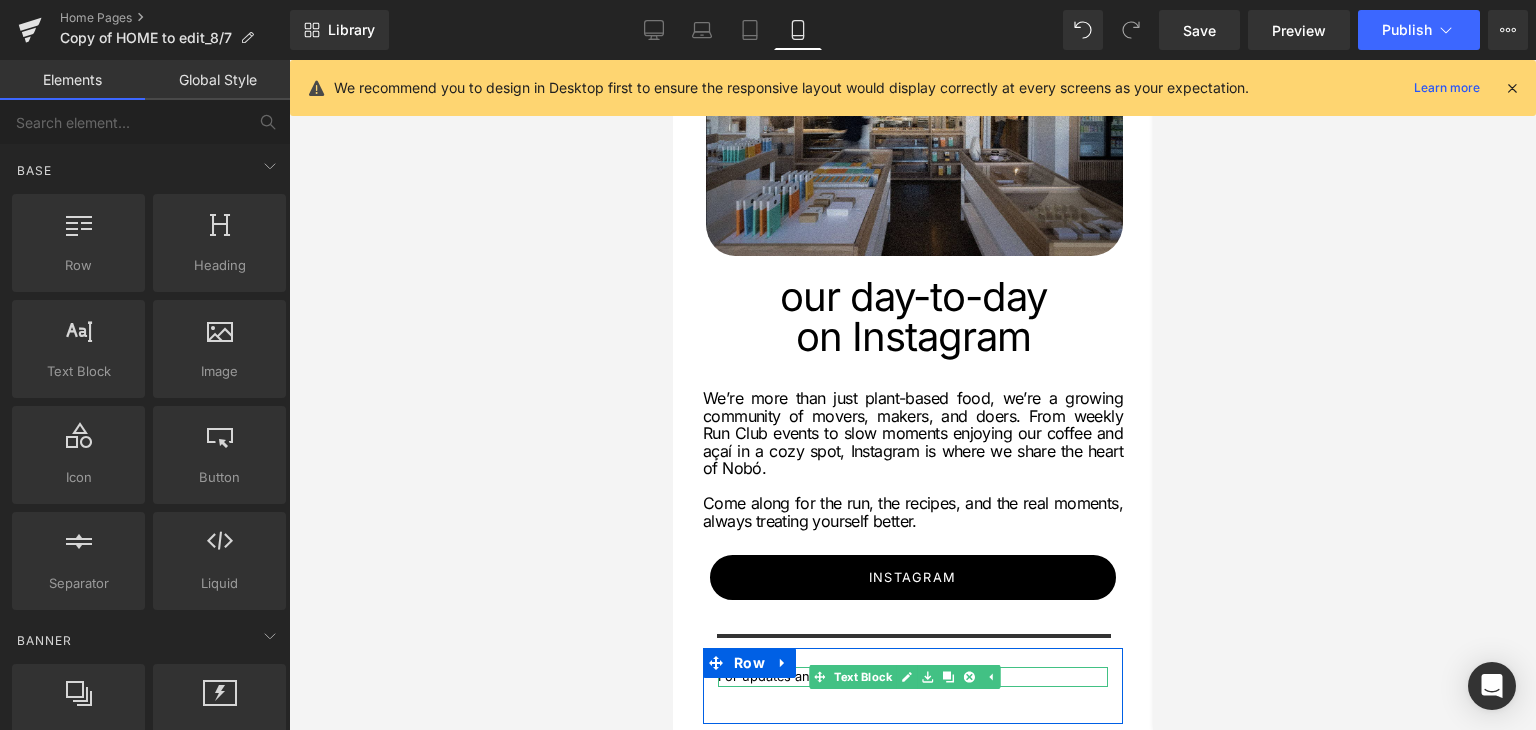 click 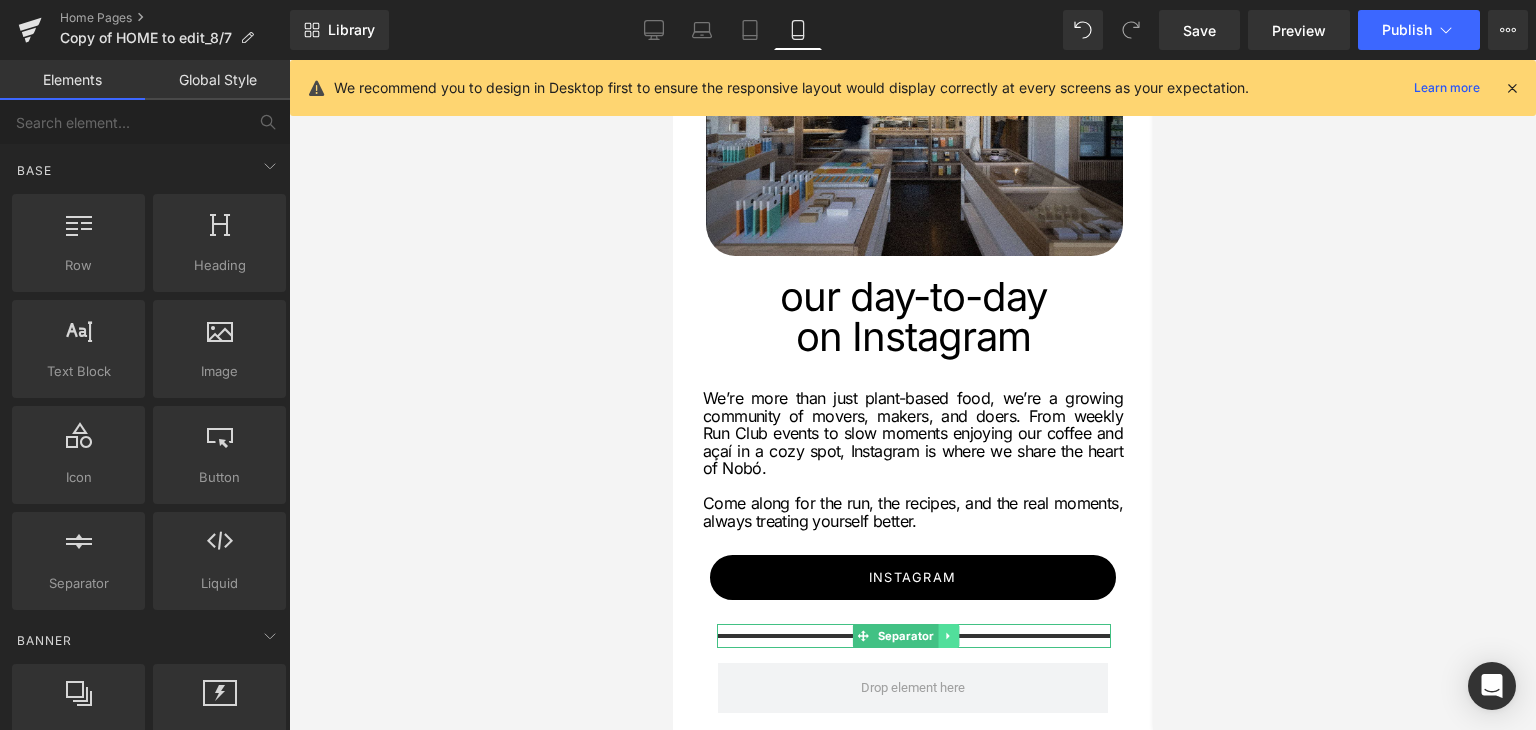 click at bounding box center (948, 636) 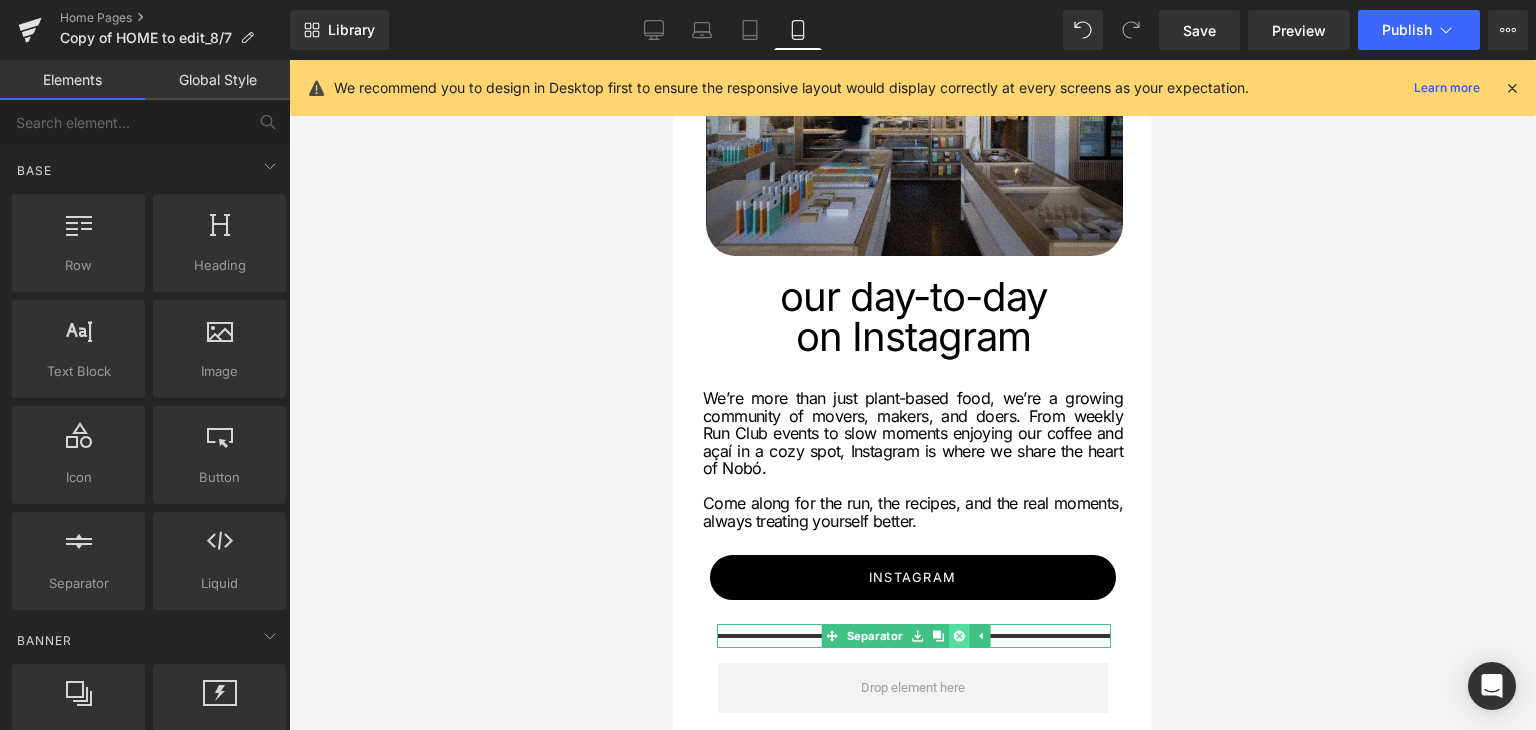 click 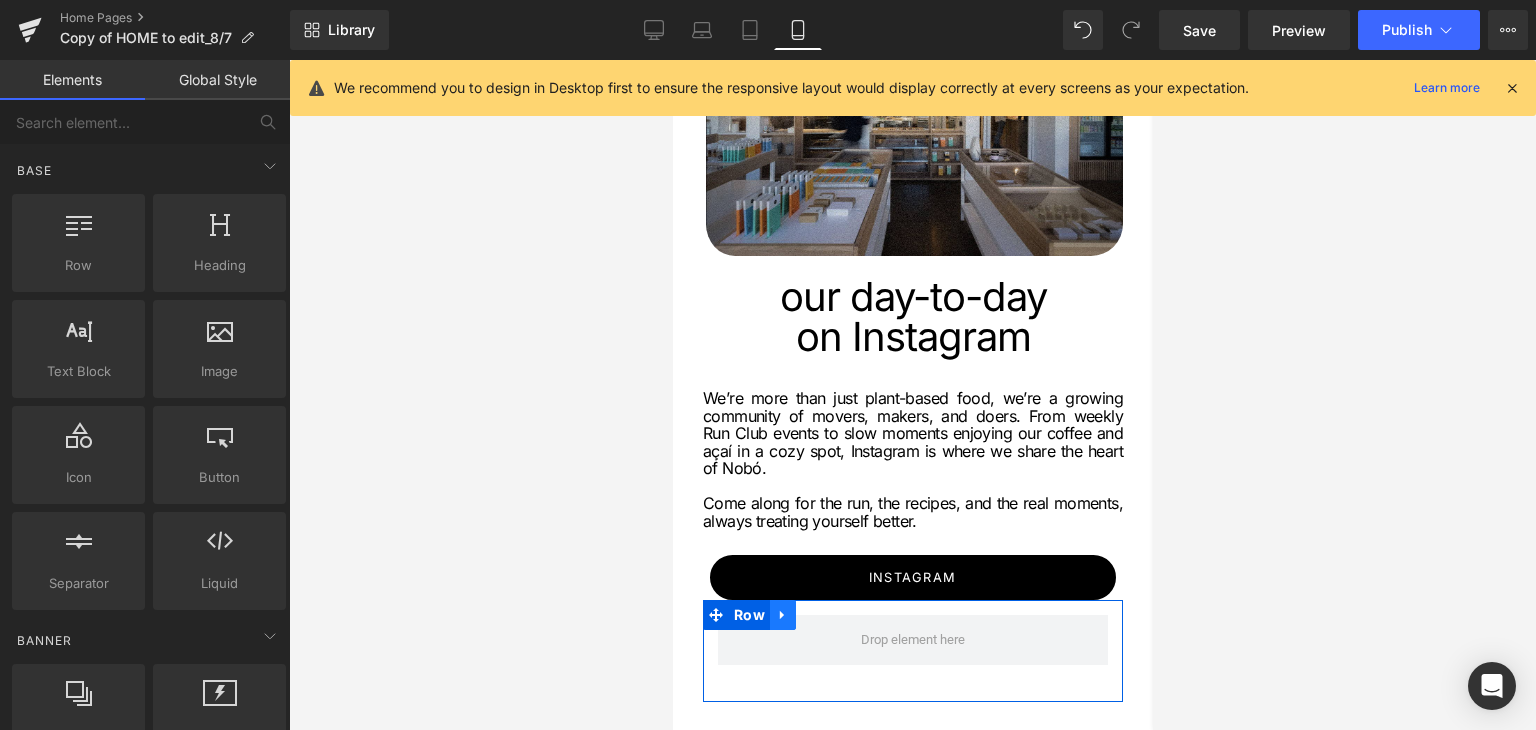 click 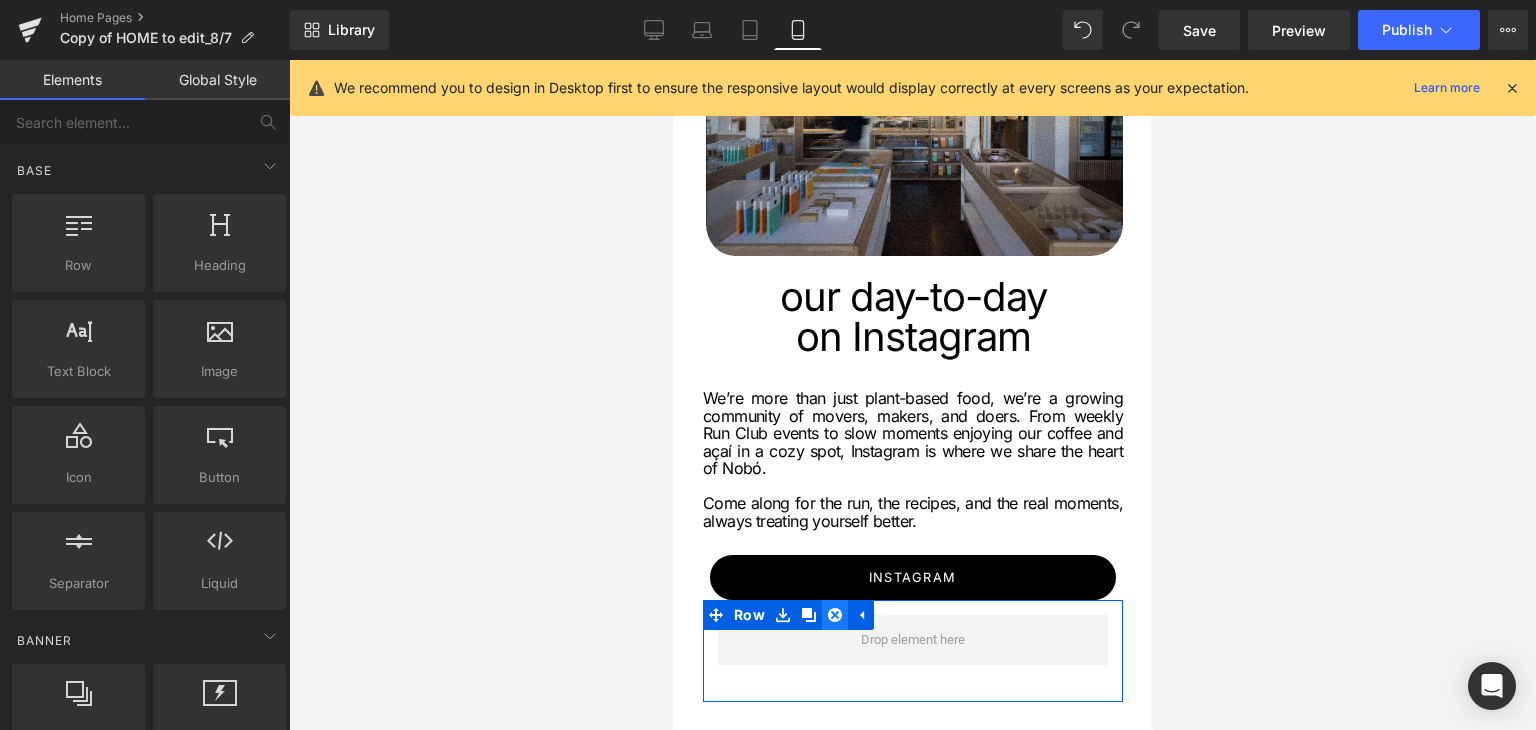 click 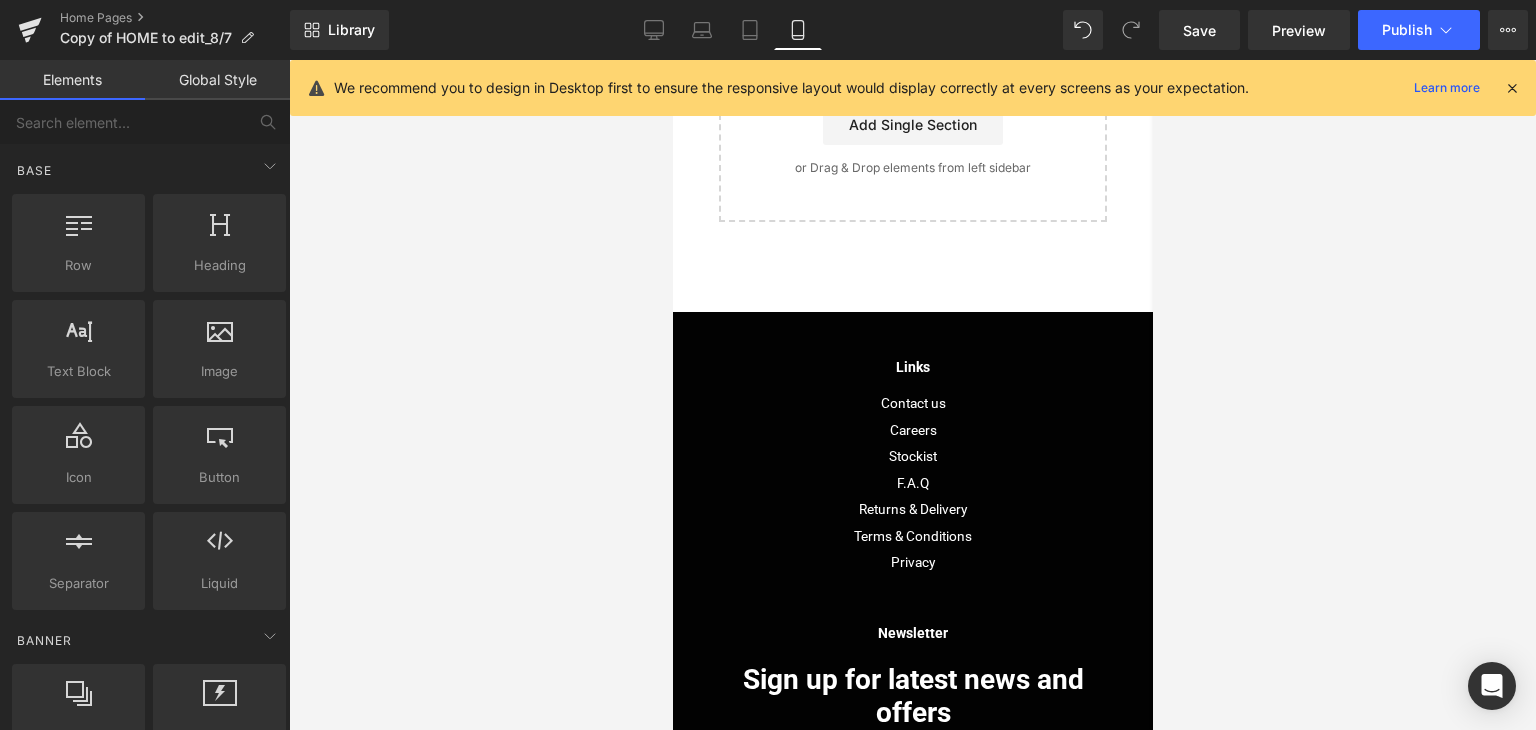 scroll, scrollTop: 5542, scrollLeft: 0, axis: vertical 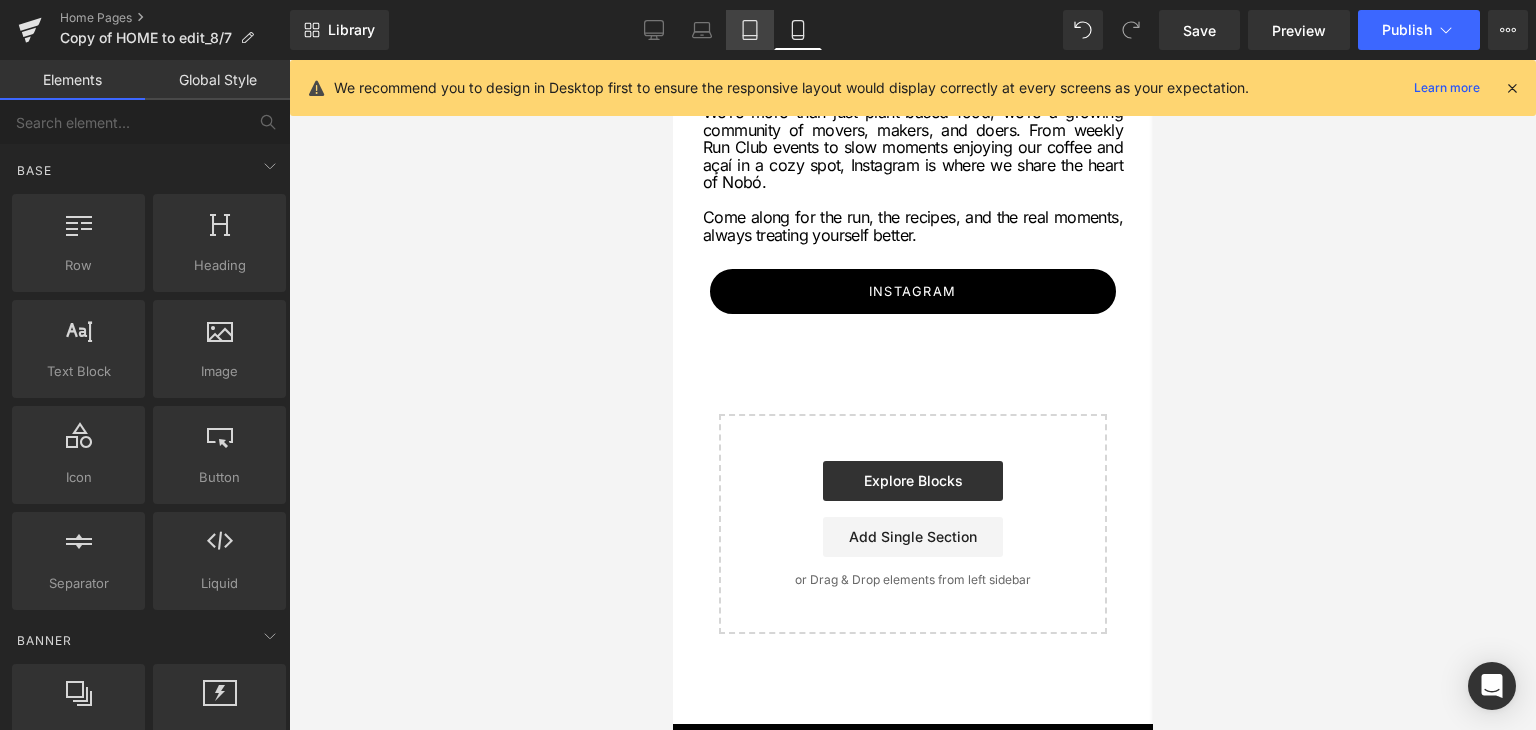 click on "Tablet" at bounding box center (750, 30) 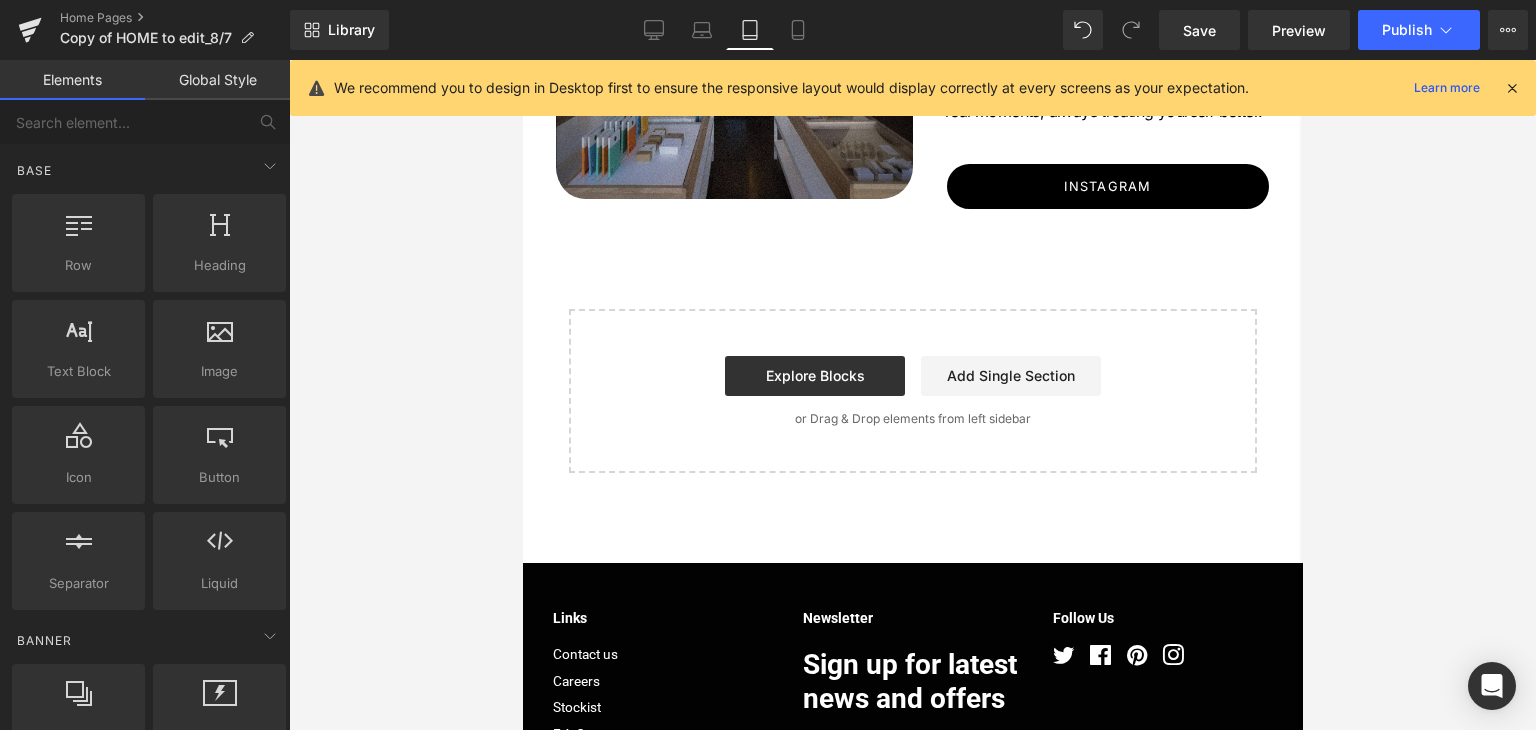 scroll, scrollTop: 3331, scrollLeft: 0, axis: vertical 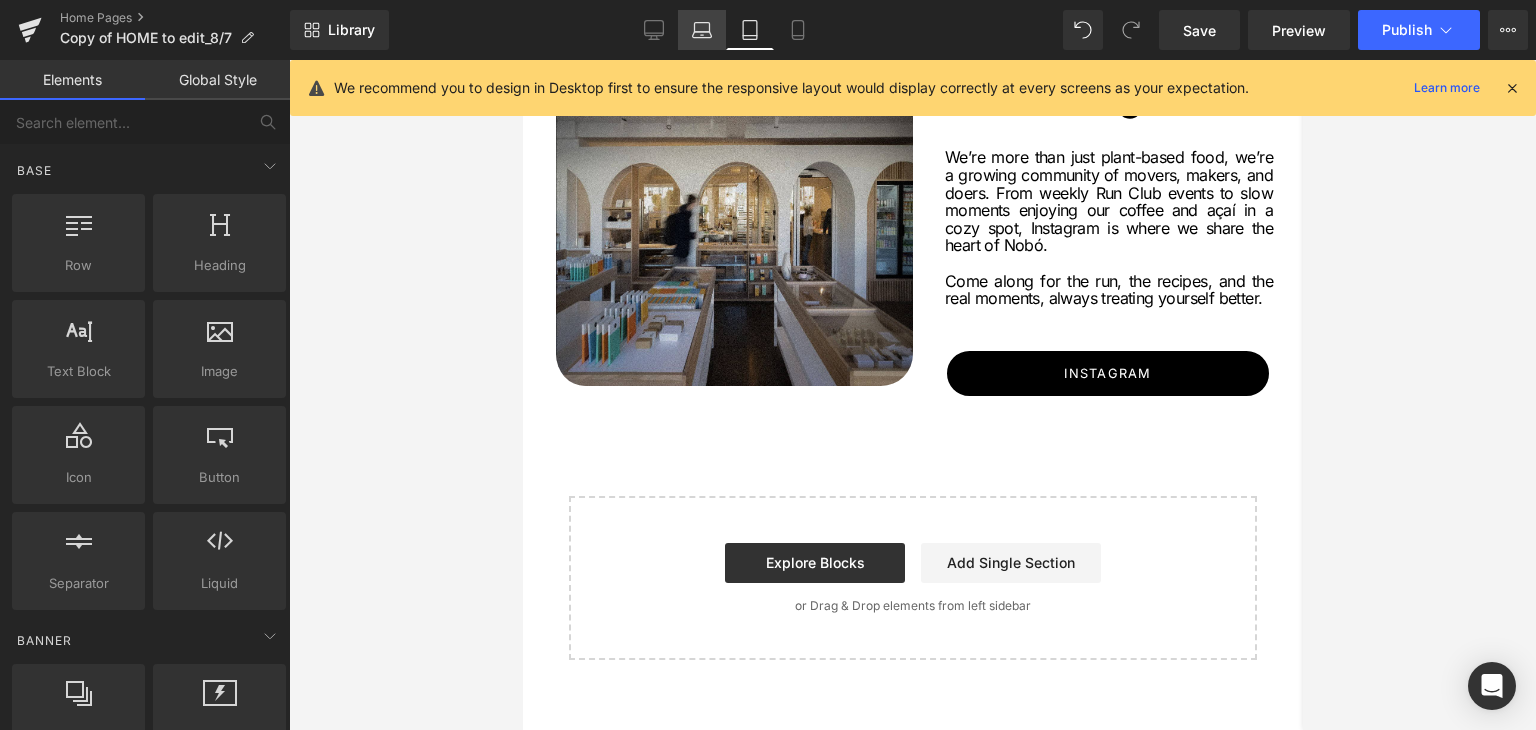 click on "Laptop" at bounding box center [702, 30] 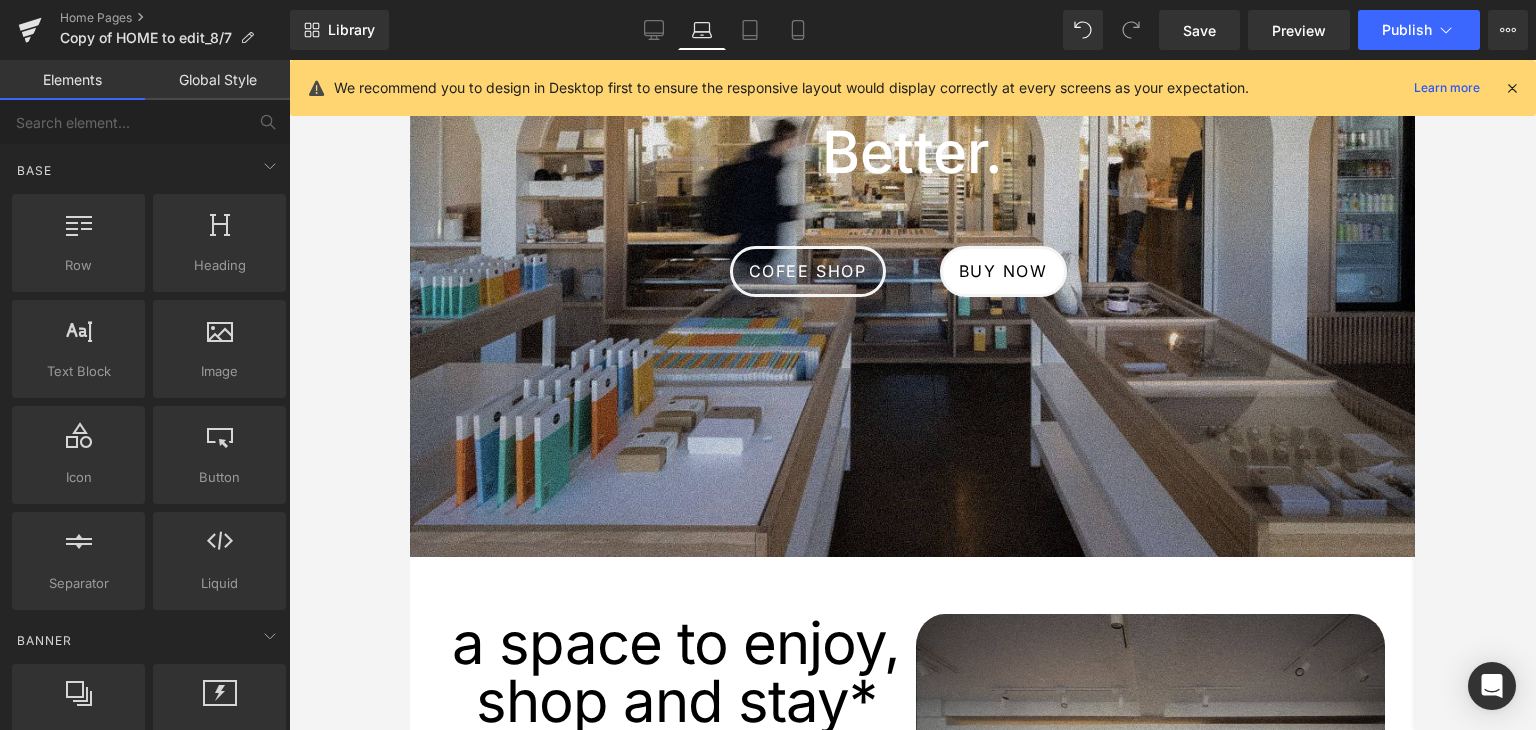 scroll, scrollTop: 0, scrollLeft: 0, axis: both 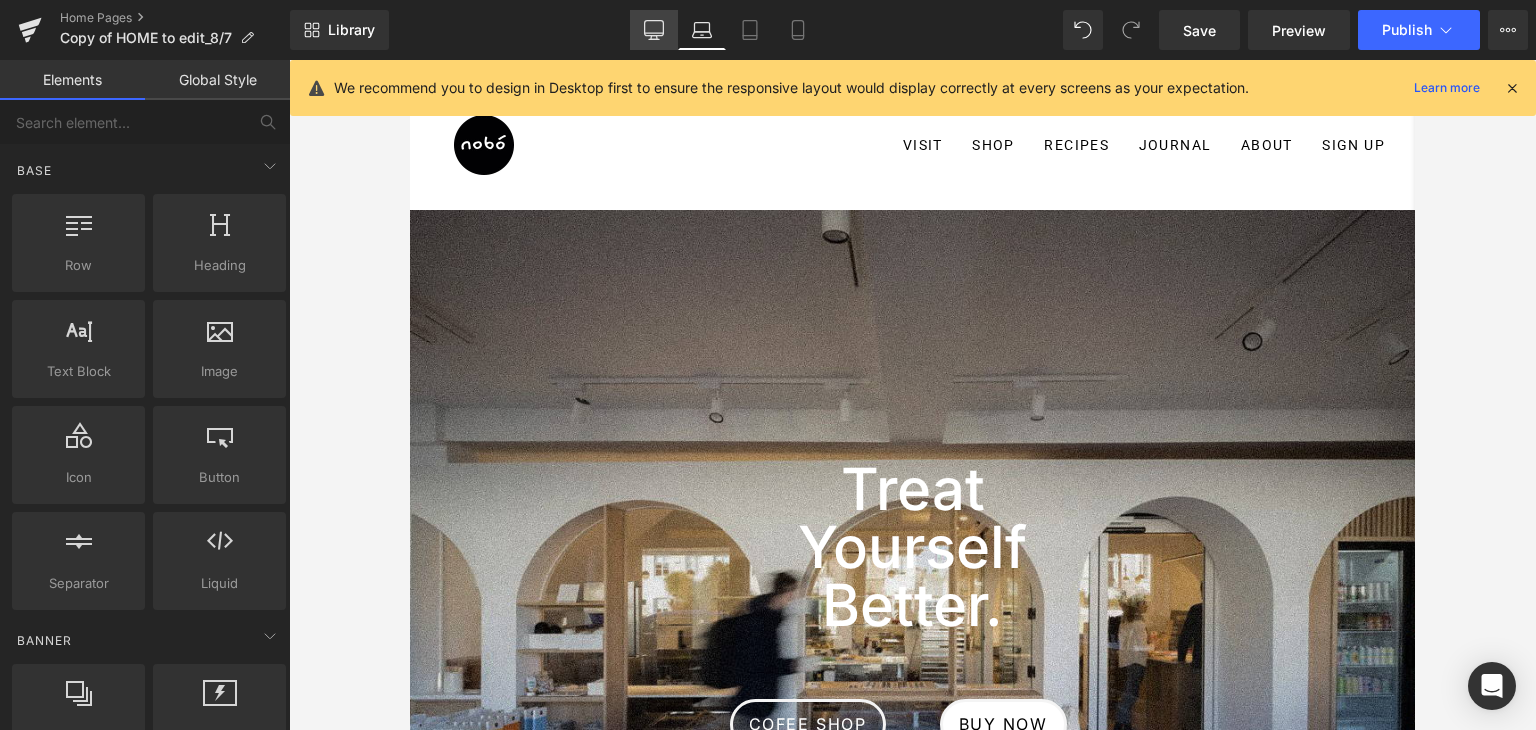 click 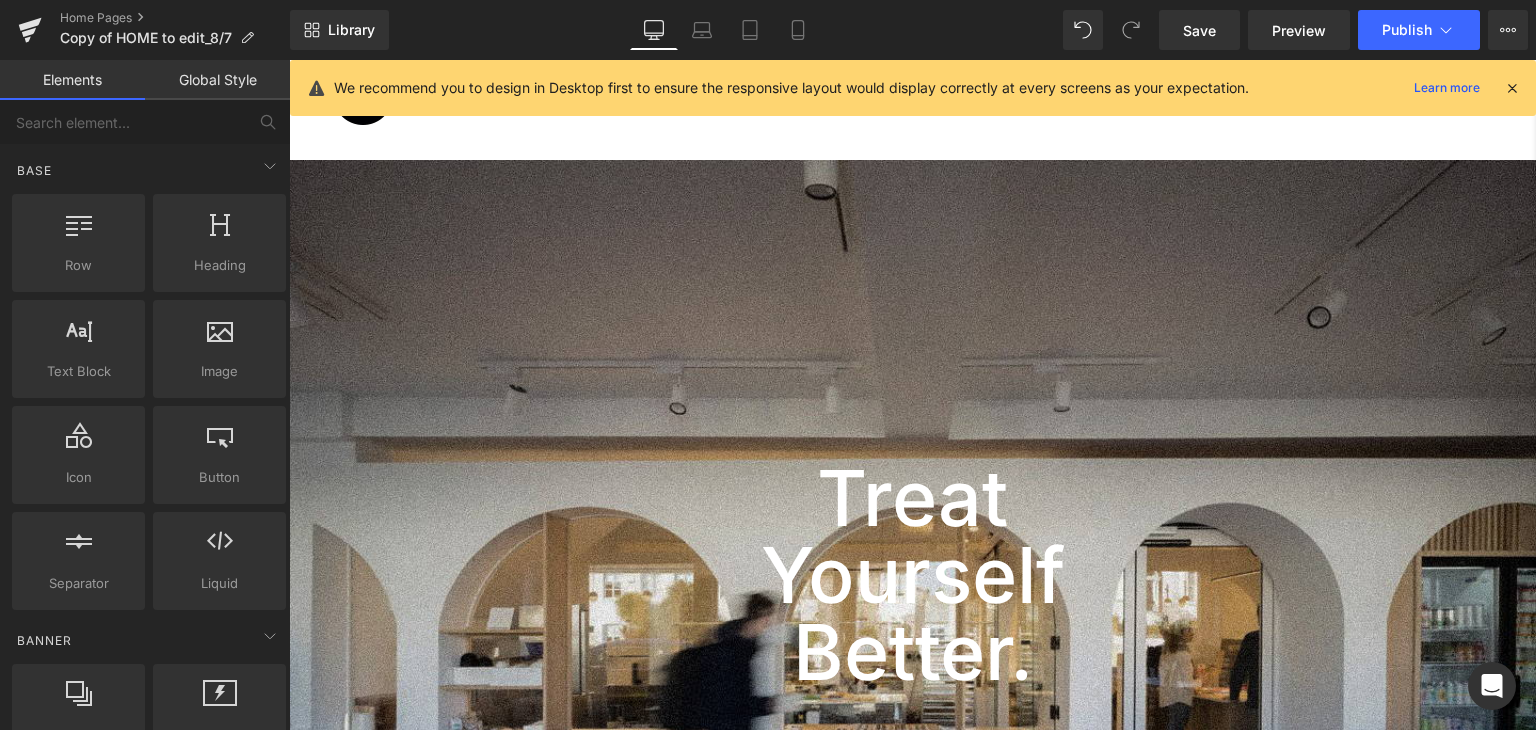 scroll, scrollTop: 0, scrollLeft: 0, axis: both 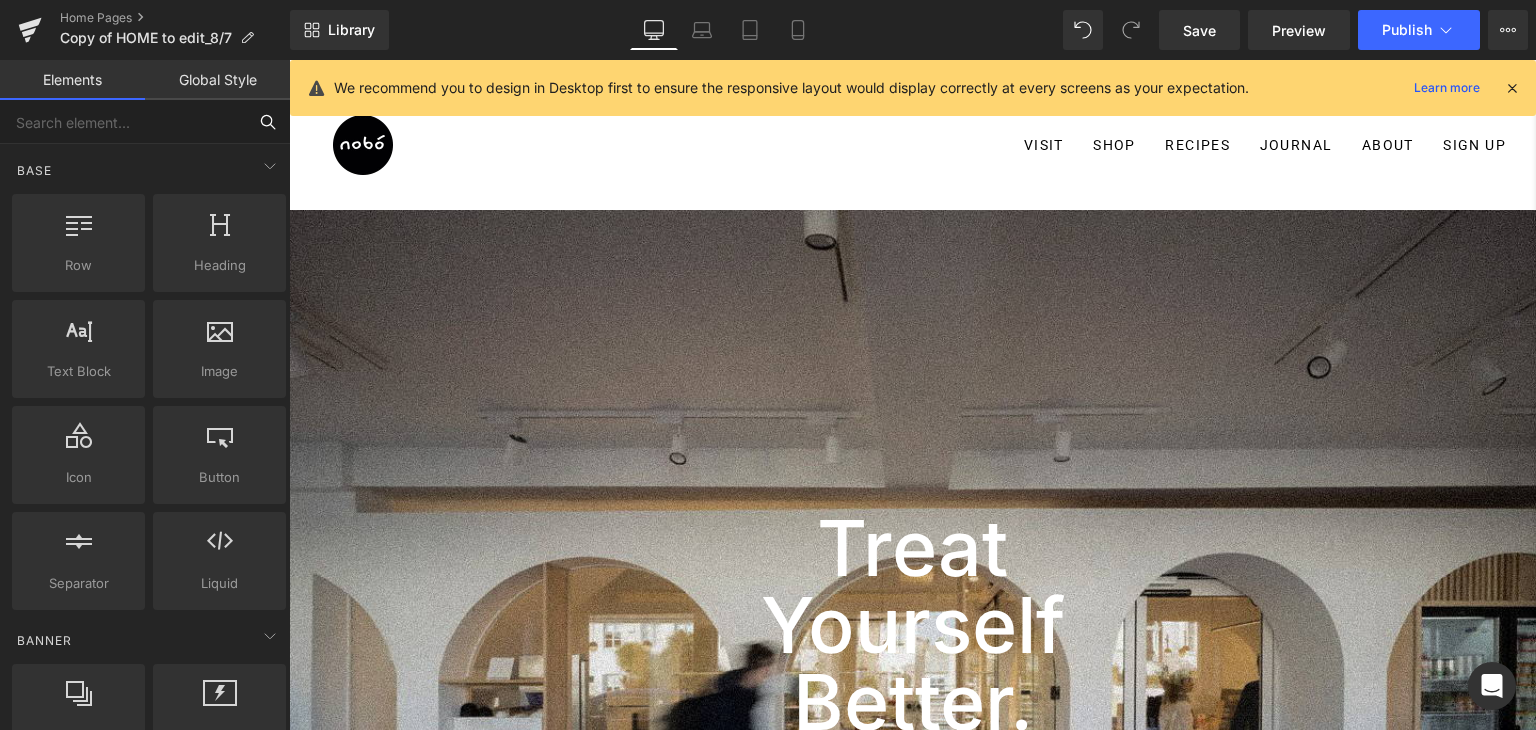 click at bounding box center (123, 122) 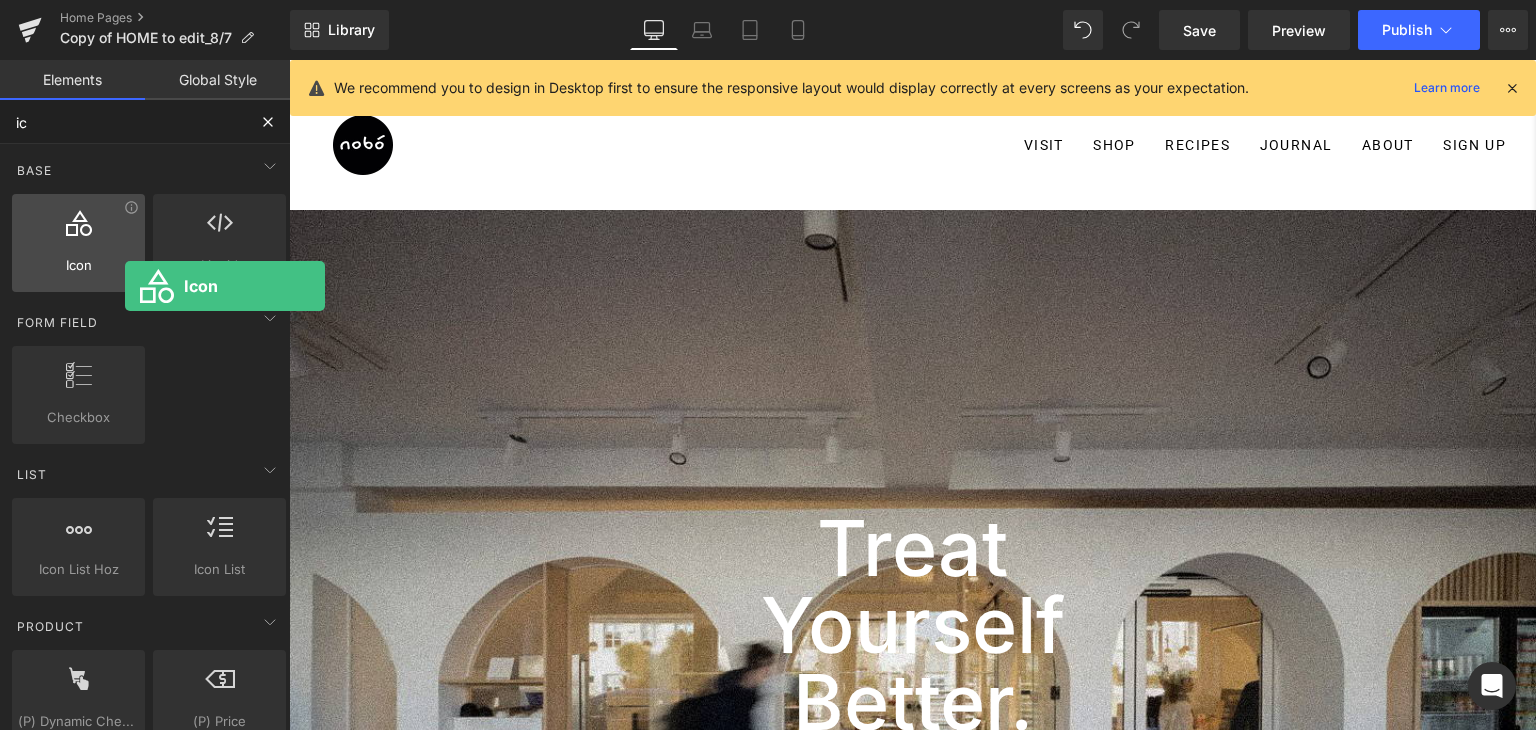 click on "Icon  icons, symbols" at bounding box center [78, 243] 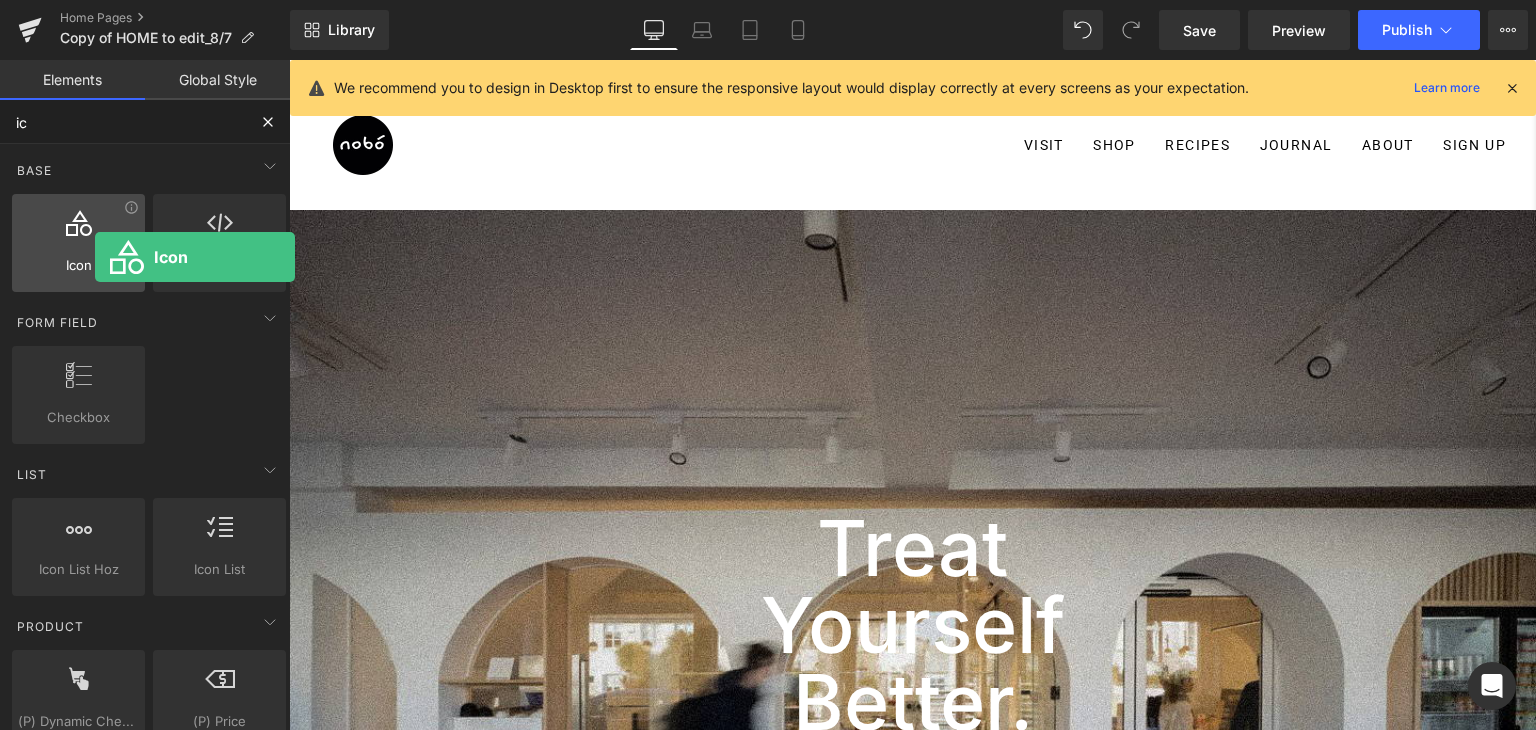 click on "Icon" at bounding box center (78, 265) 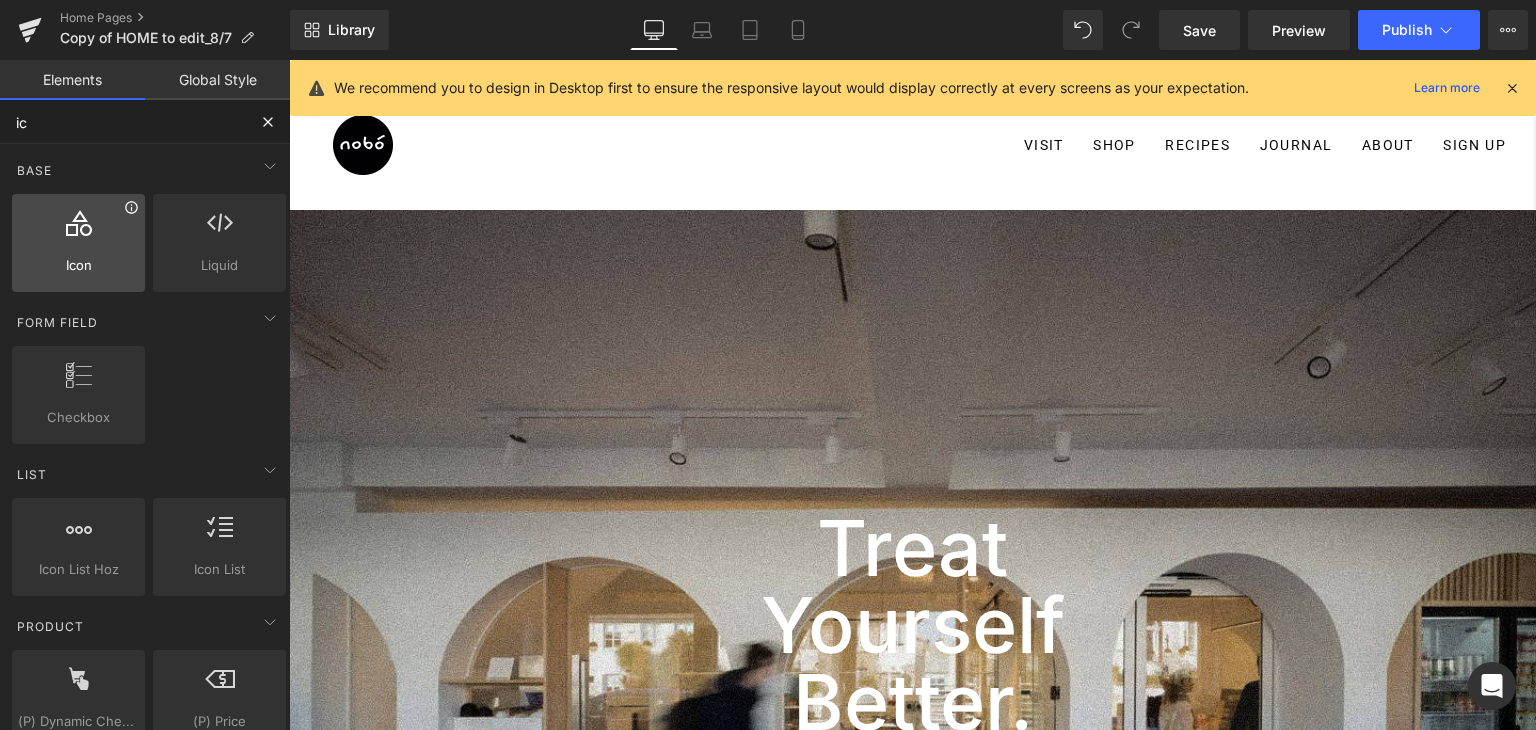 click 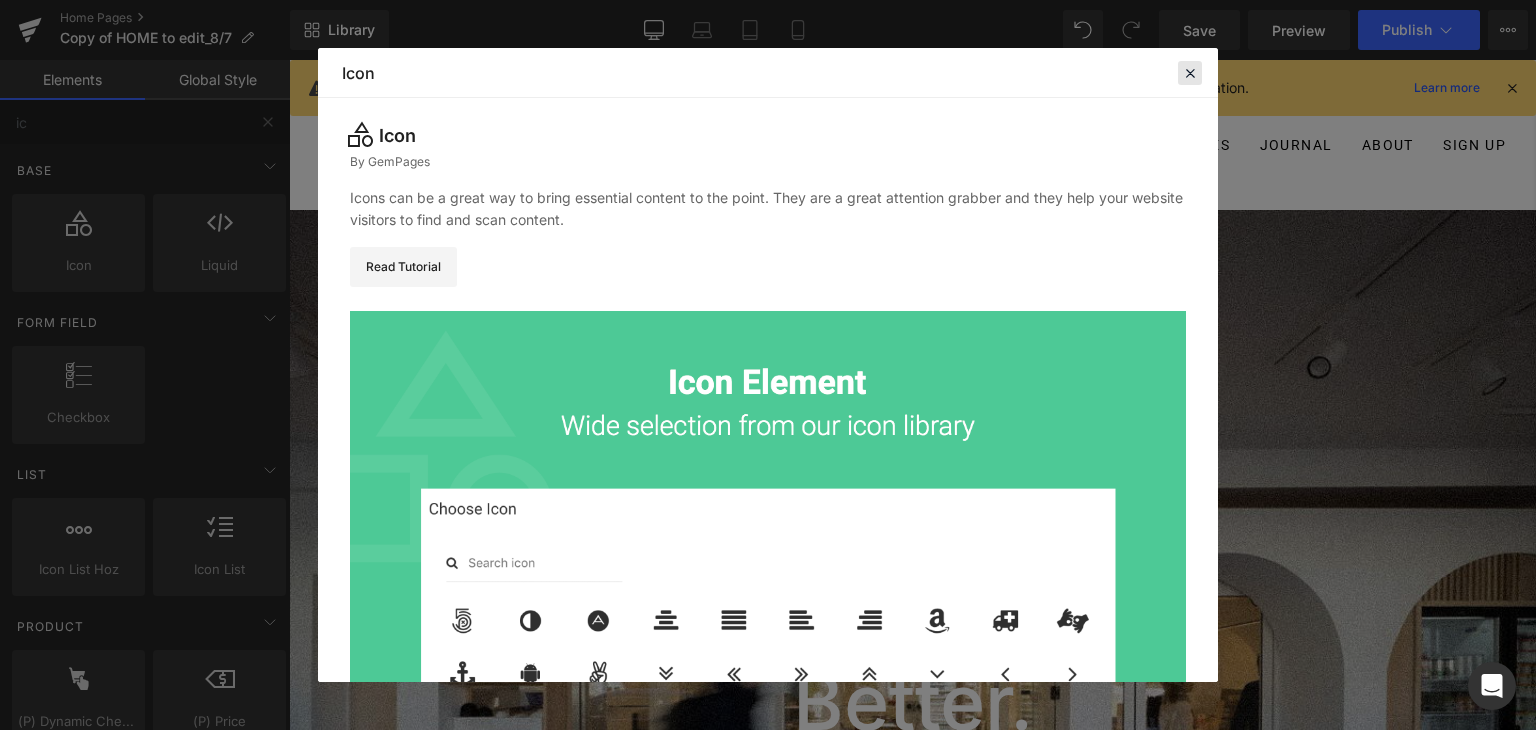 click at bounding box center (1190, 73) 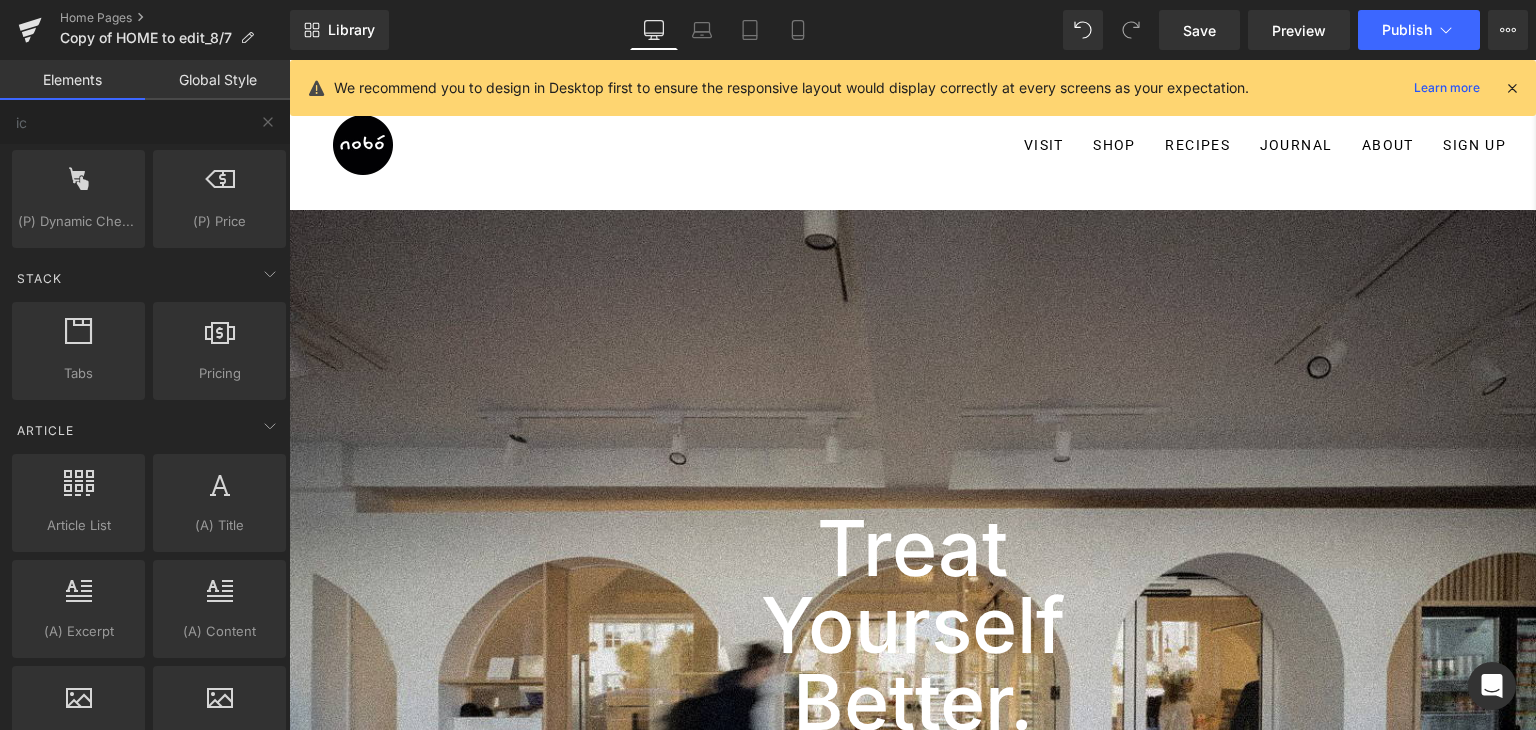 scroll, scrollTop: 0, scrollLeft: 0, axis: both 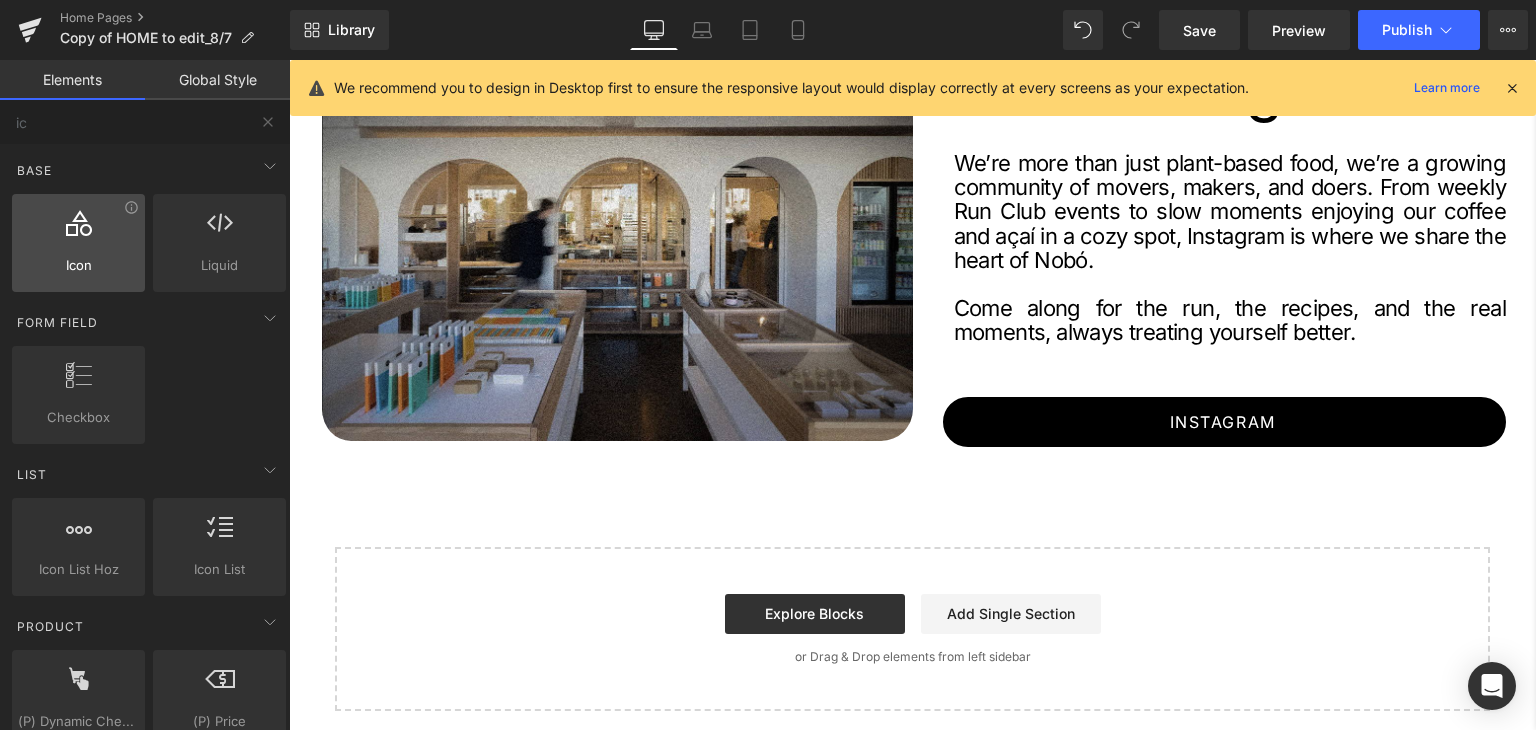 click on "Icon" at bounding box center [78, 265] 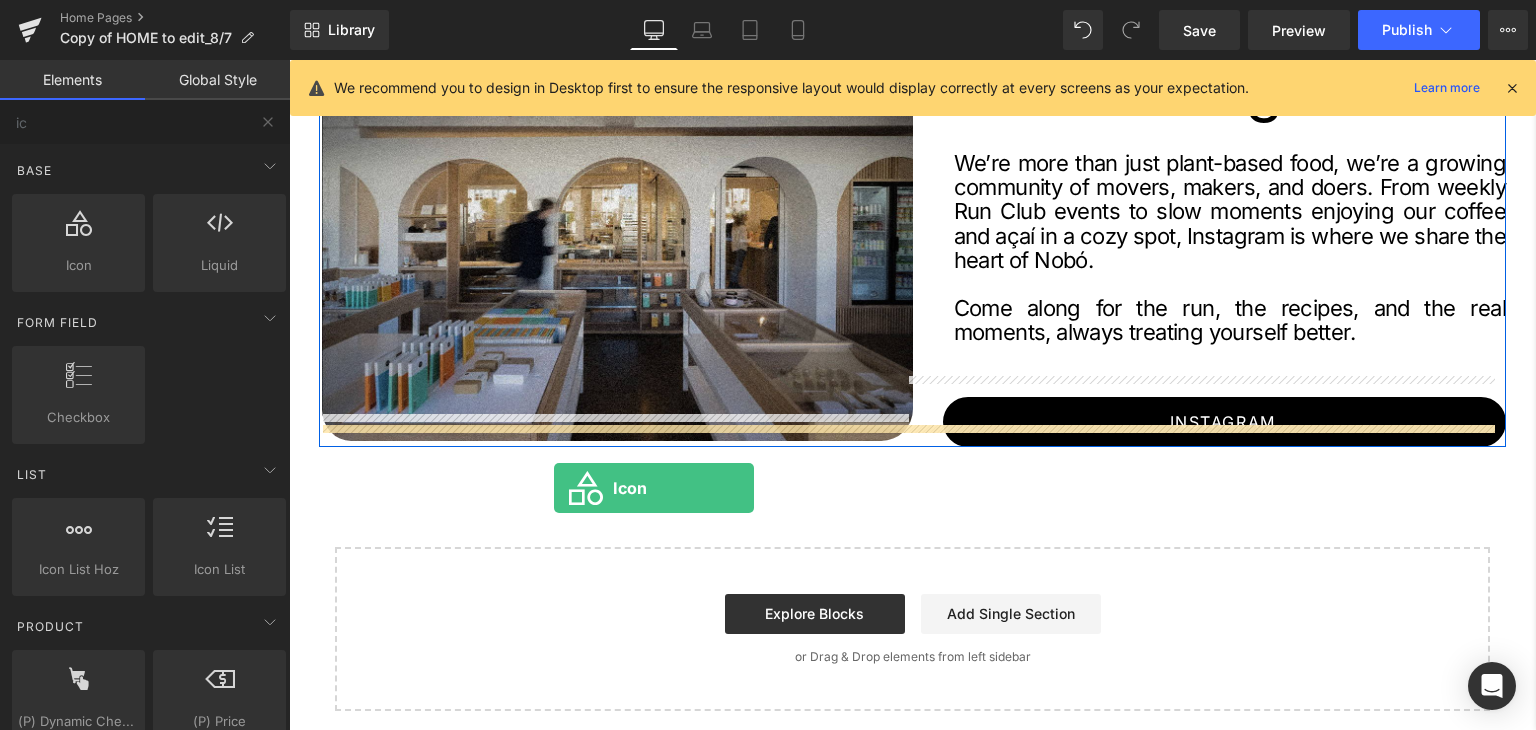 drag, startPoint x: 365, startPoint y: 304, endPoint x: 554, endPoint y: 488, distance: 263.77454 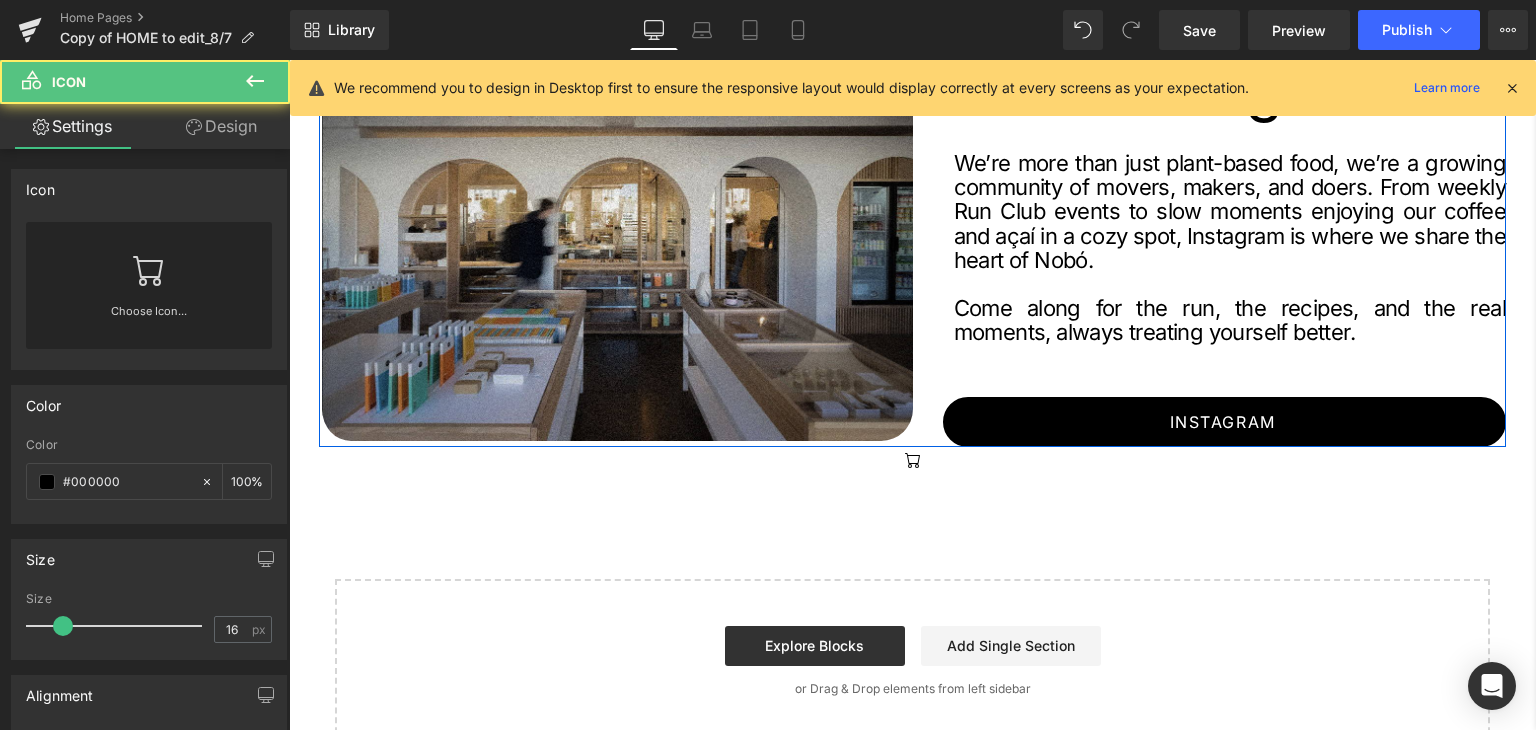 scroll, scrollTop: 3705, scrollLeft: 0, axis: vertical 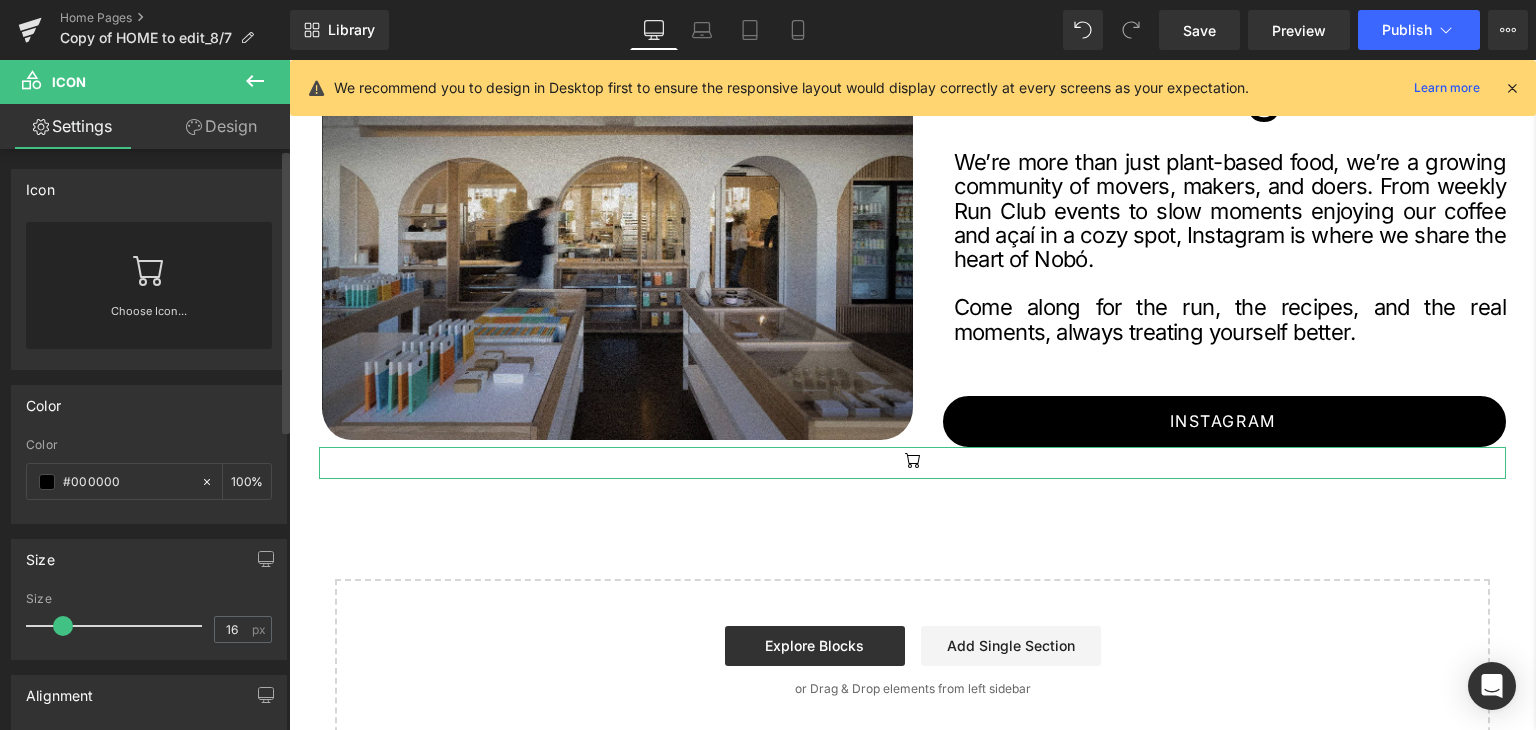 click on "Choose Icon..." at bounding box center [149, 285] 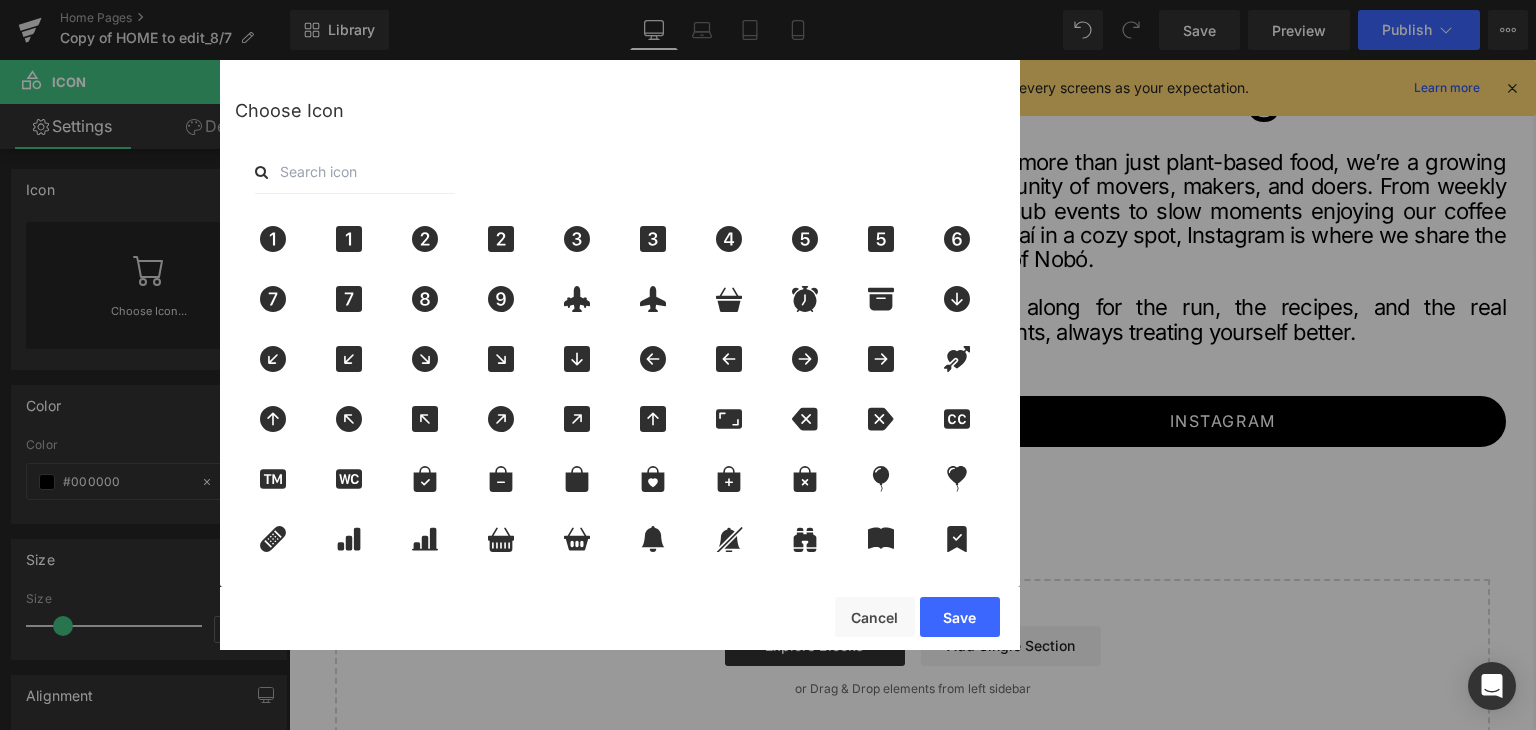 click at bounding box center (355, 172) 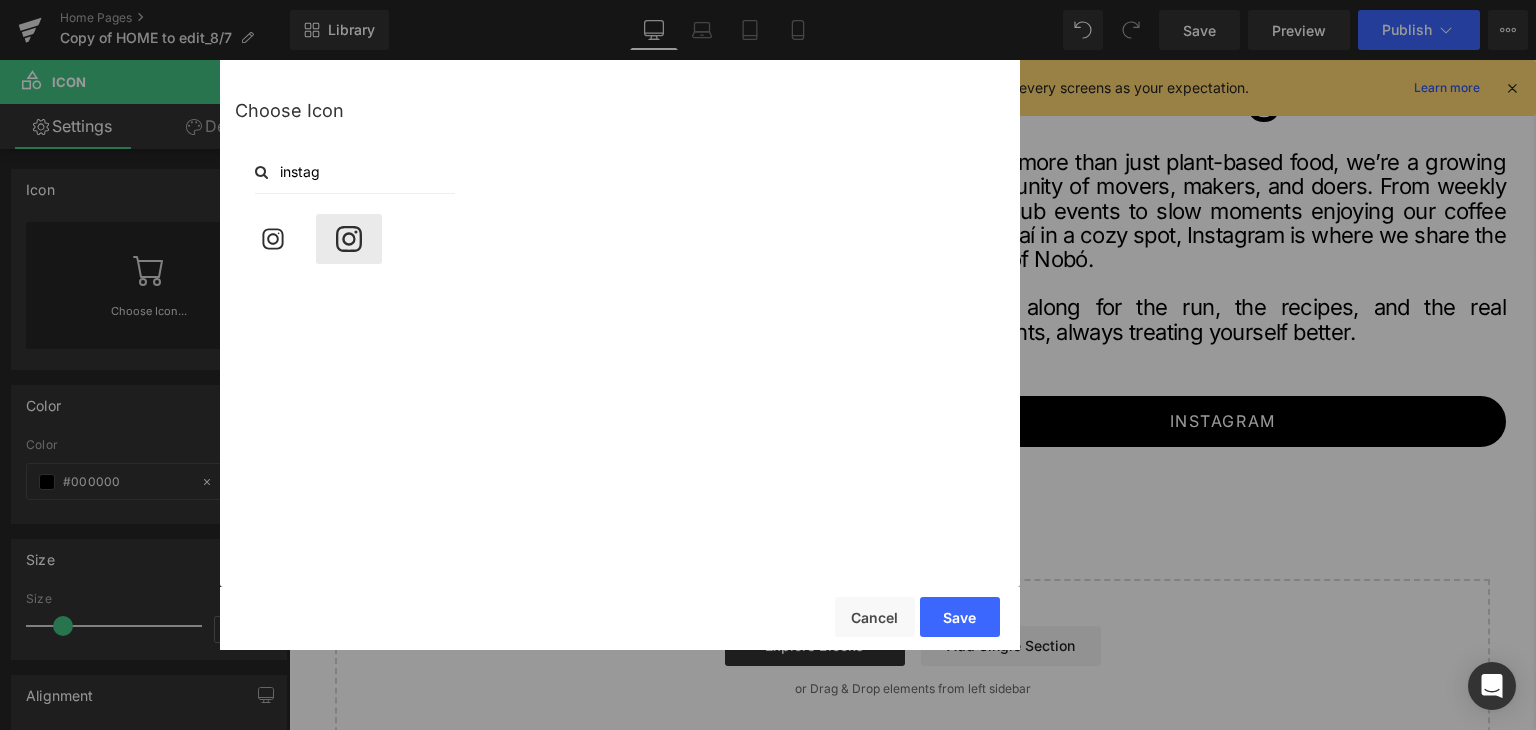 click 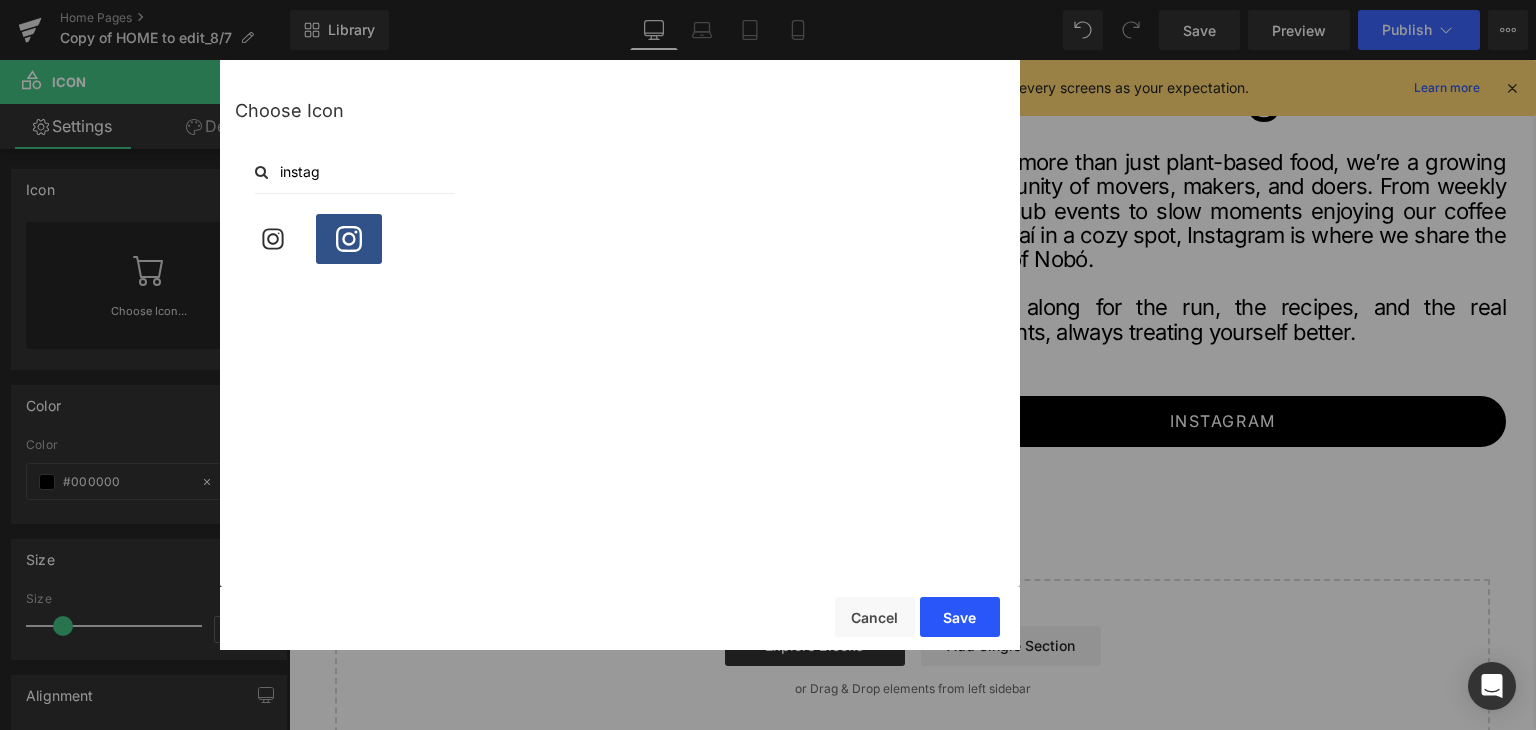 click on "Save" at bounding box center (960, 617) 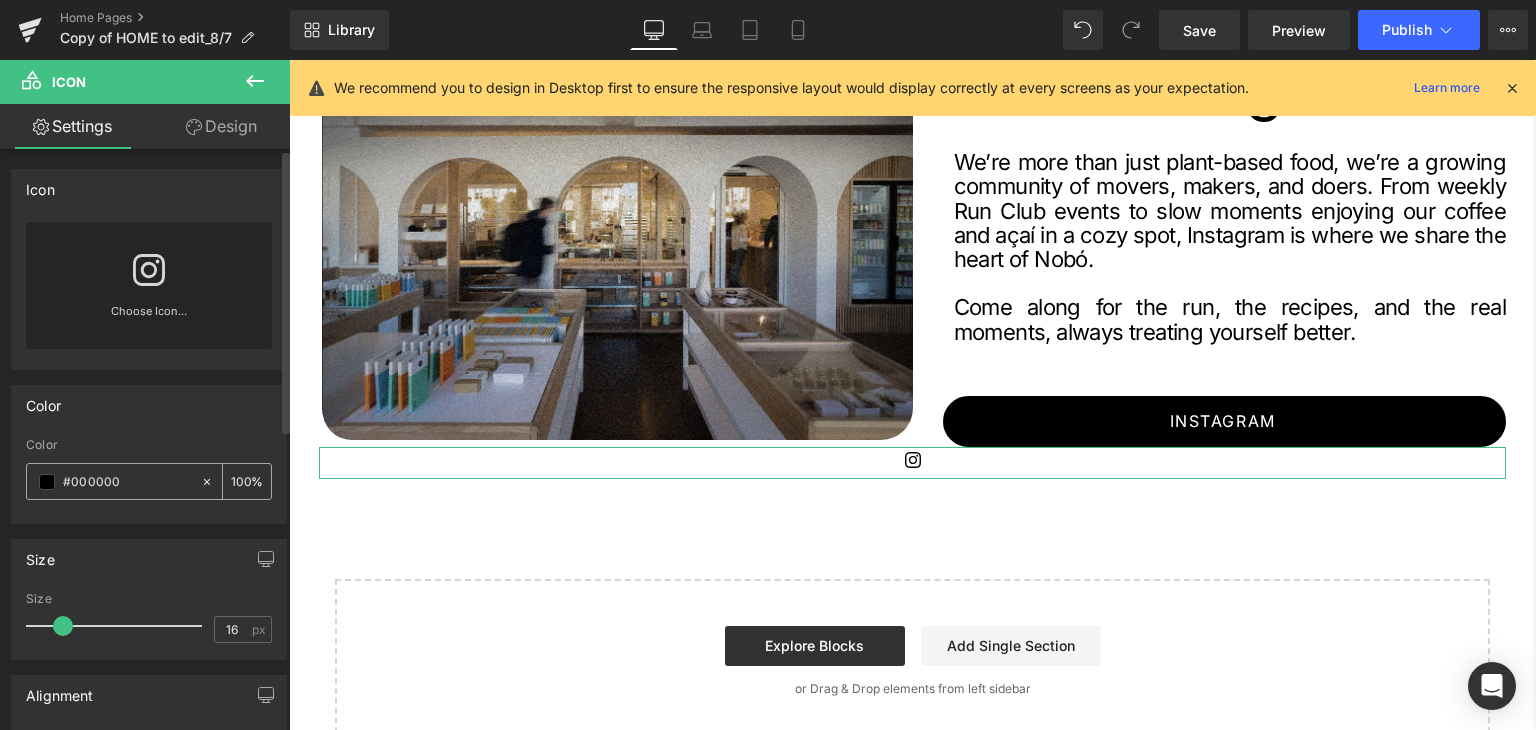 click at bounding box center [47, 482] 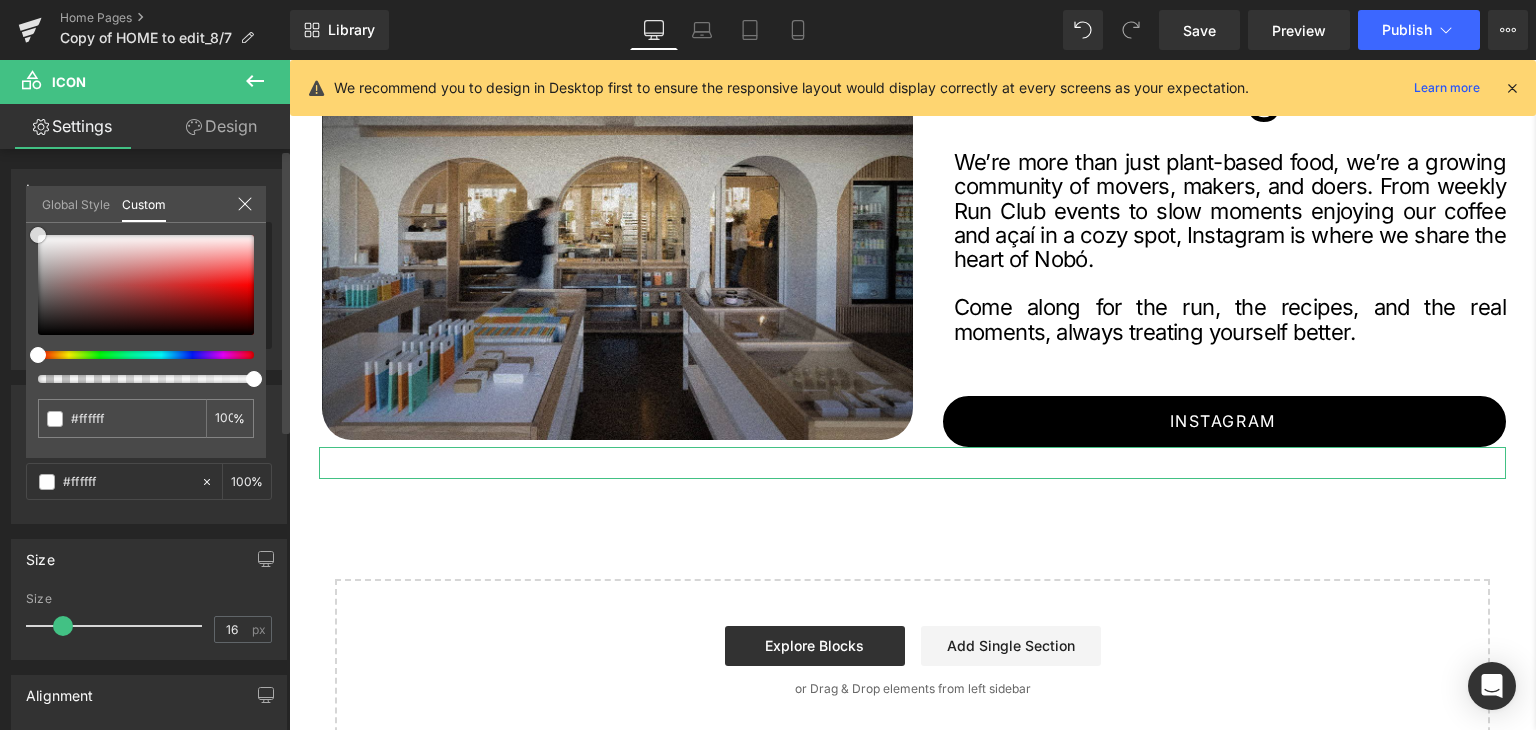 drag, startPoint x: 72, startPoint y: 264, endPoint x: 0, endPoint y: 176, distance: 113.70136 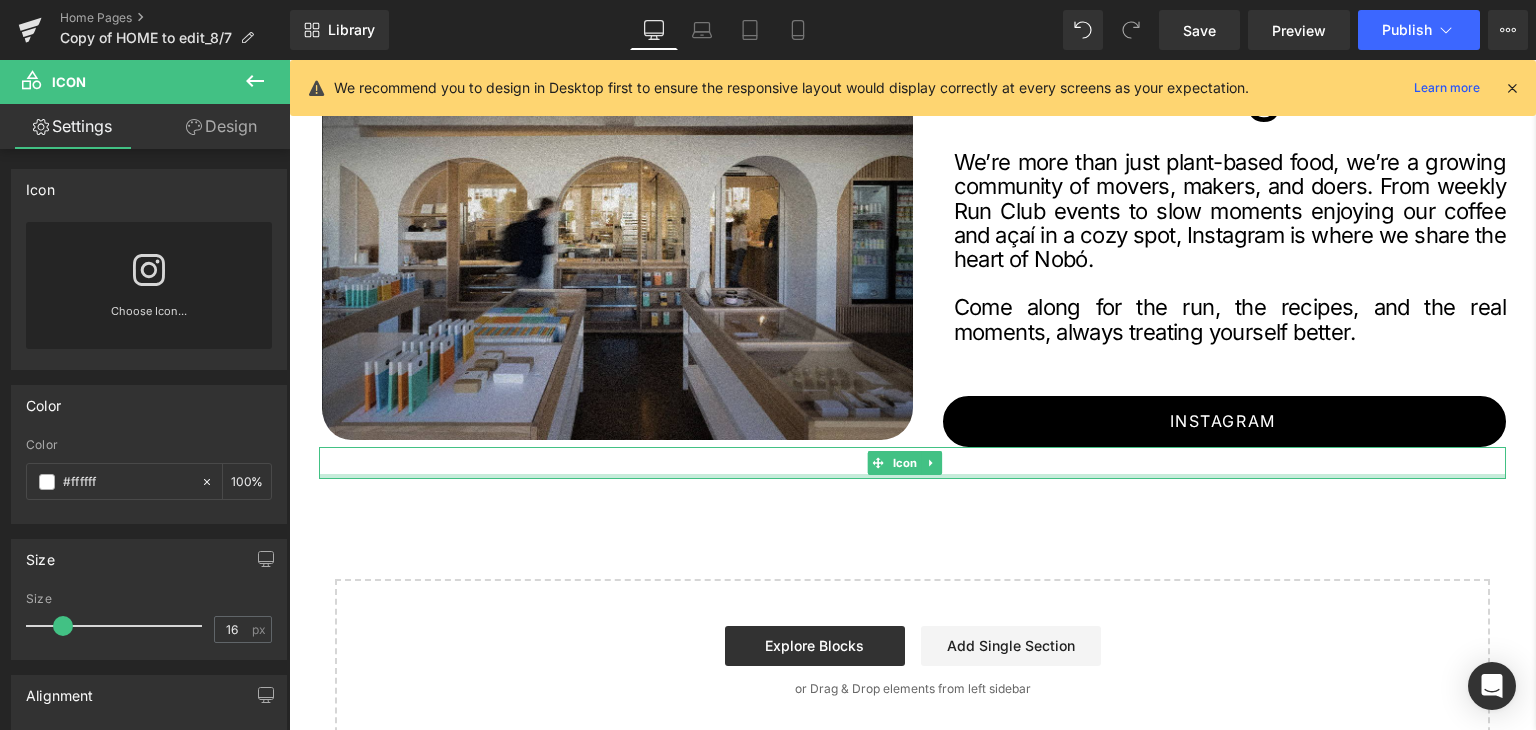 click on "Visit
Shop
Chocolate
Spreads
Snacks + Pantry" at bounding box center (912, -1231) 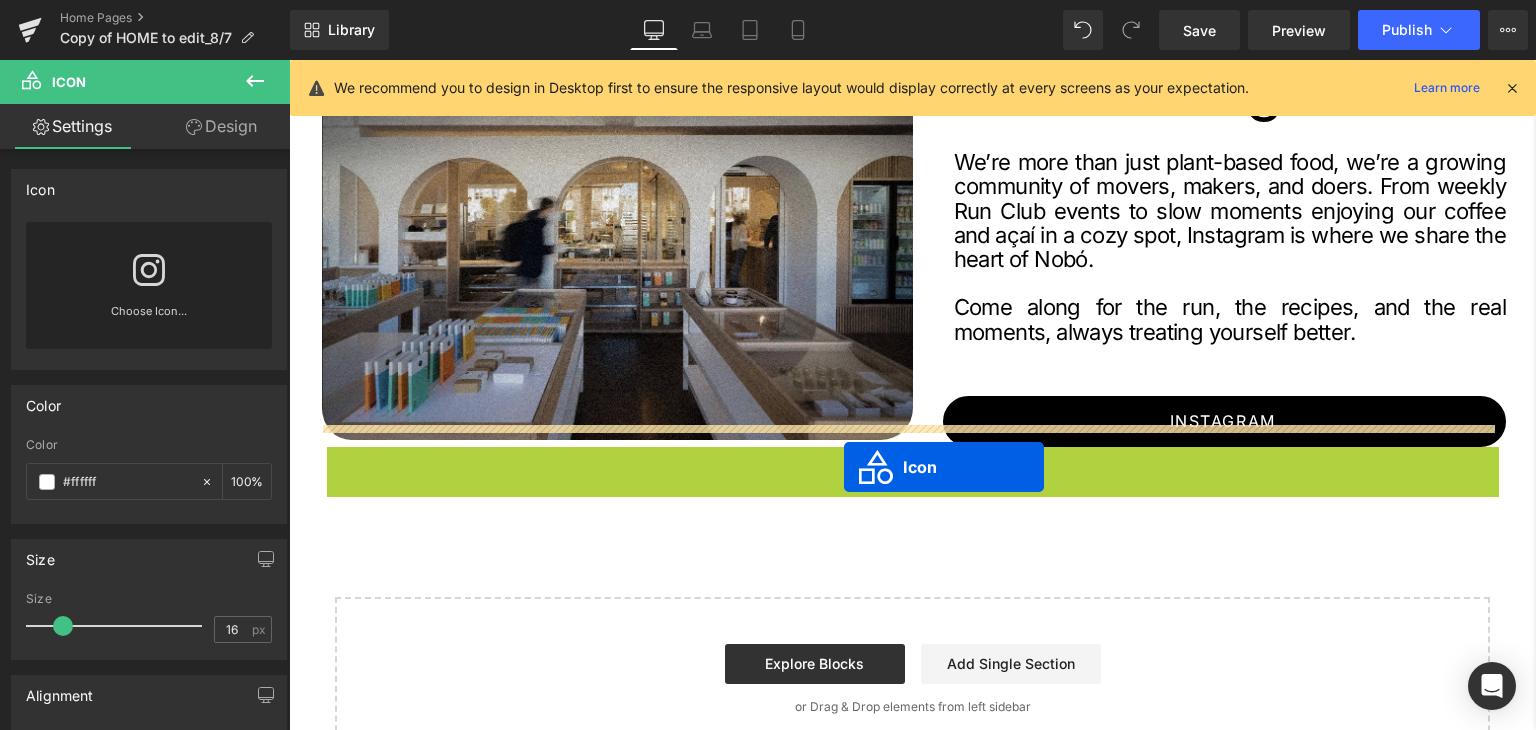 drag, startPoint x: 1024, startPoint y: 439, endPoint x: 844, endPoint y: 467, distance: 182.16476 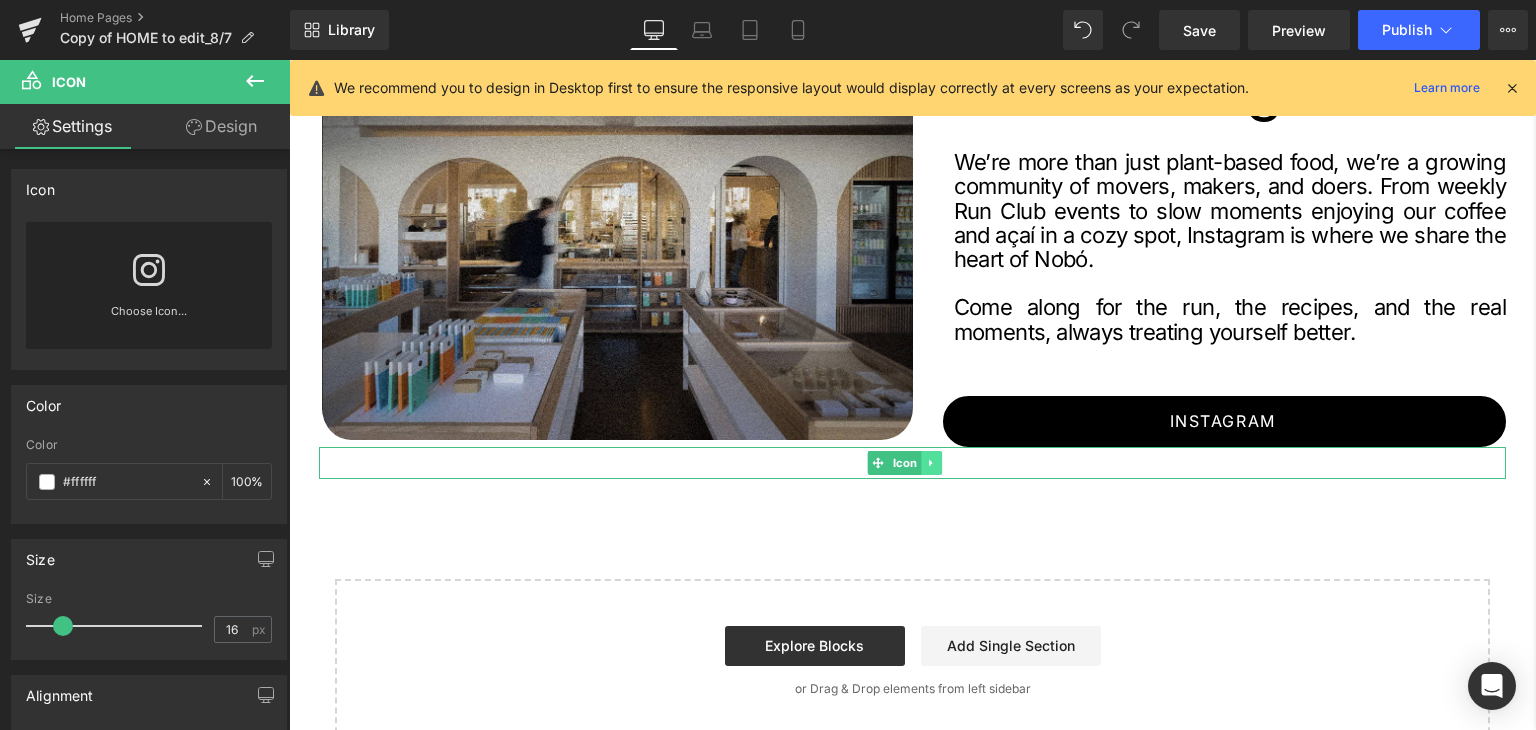click 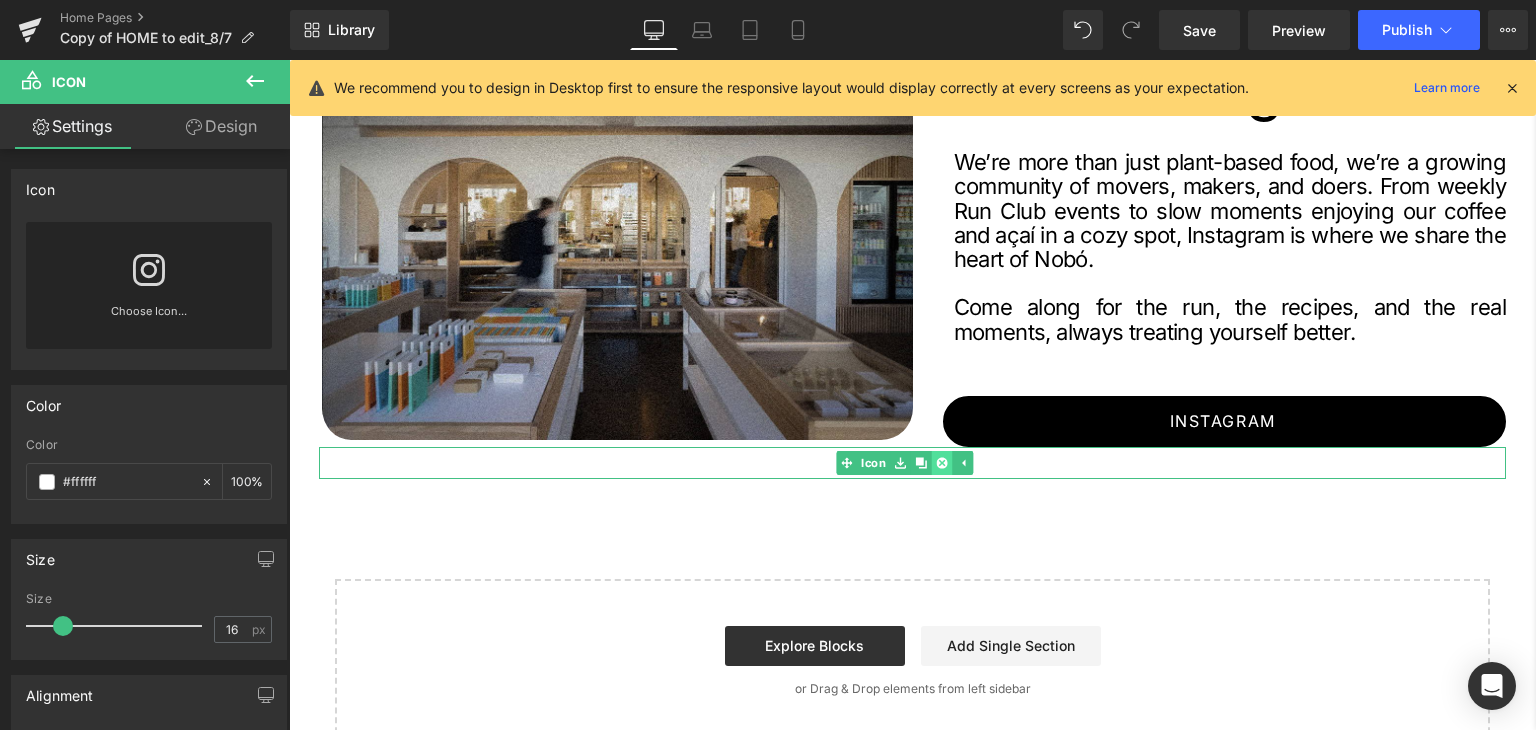 click 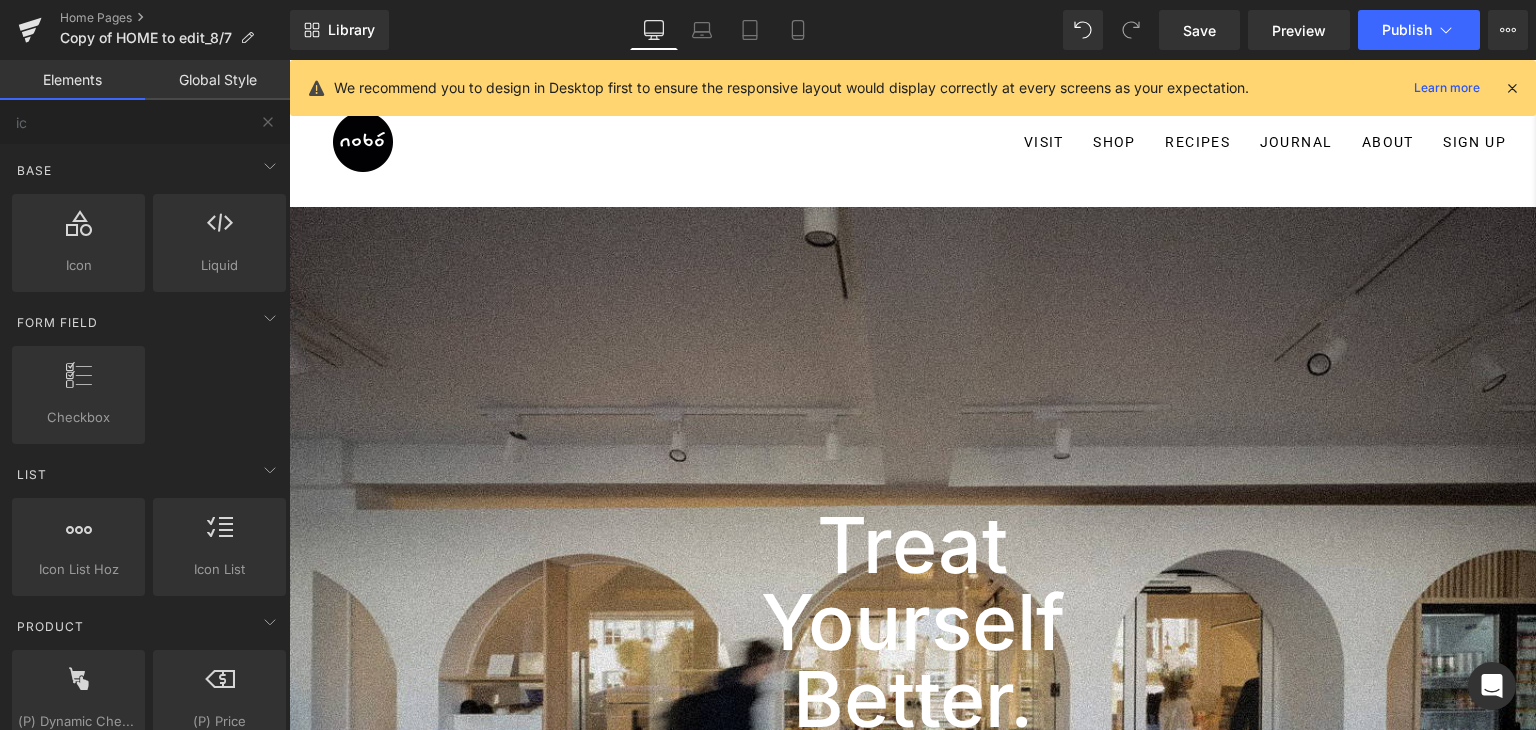 scroll, scrollTop: 0, scrollLeft: 0, axis: both 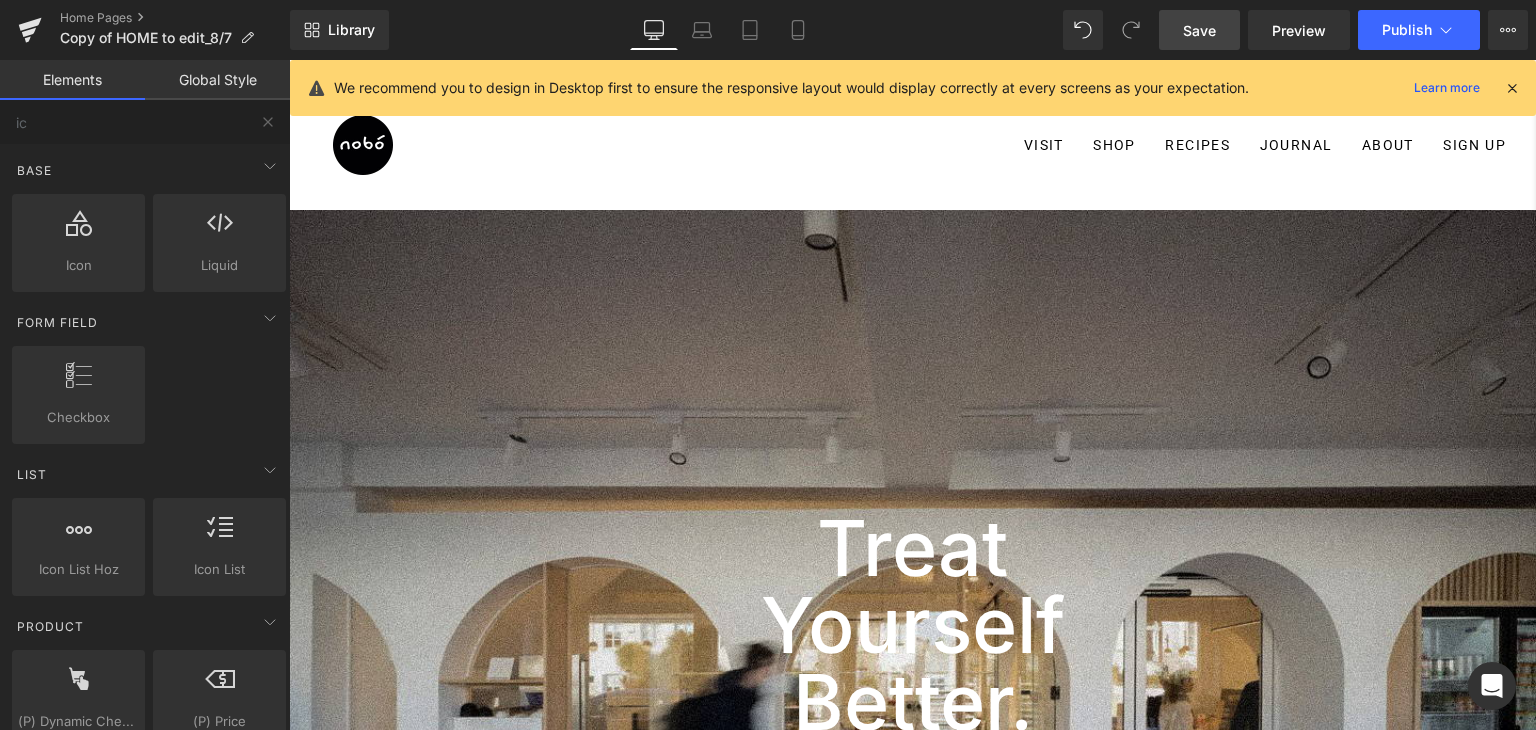 click on "Save" at bounding box center (1199, 30) 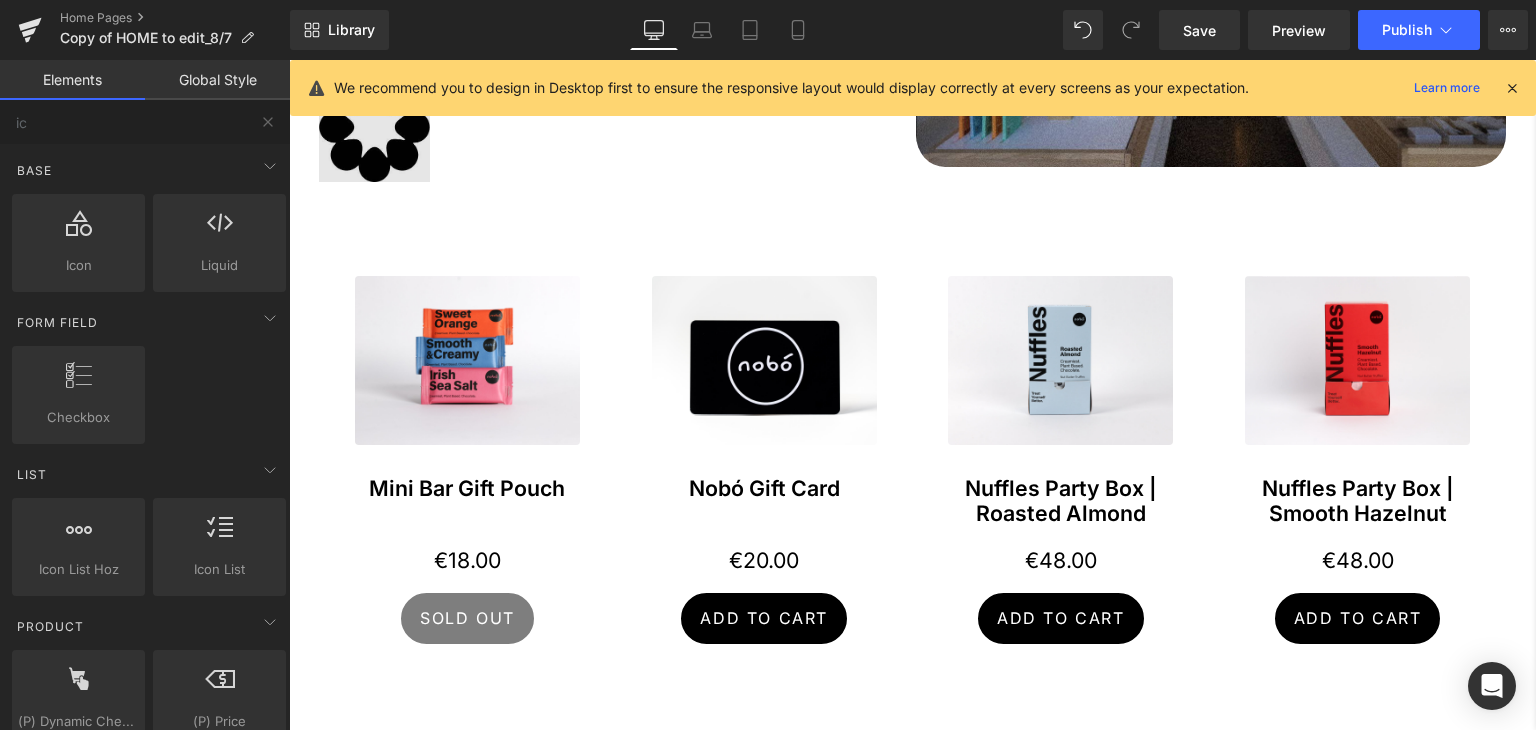scroll, scrollTop: 900, scrollLeft: 0, axis: vertical 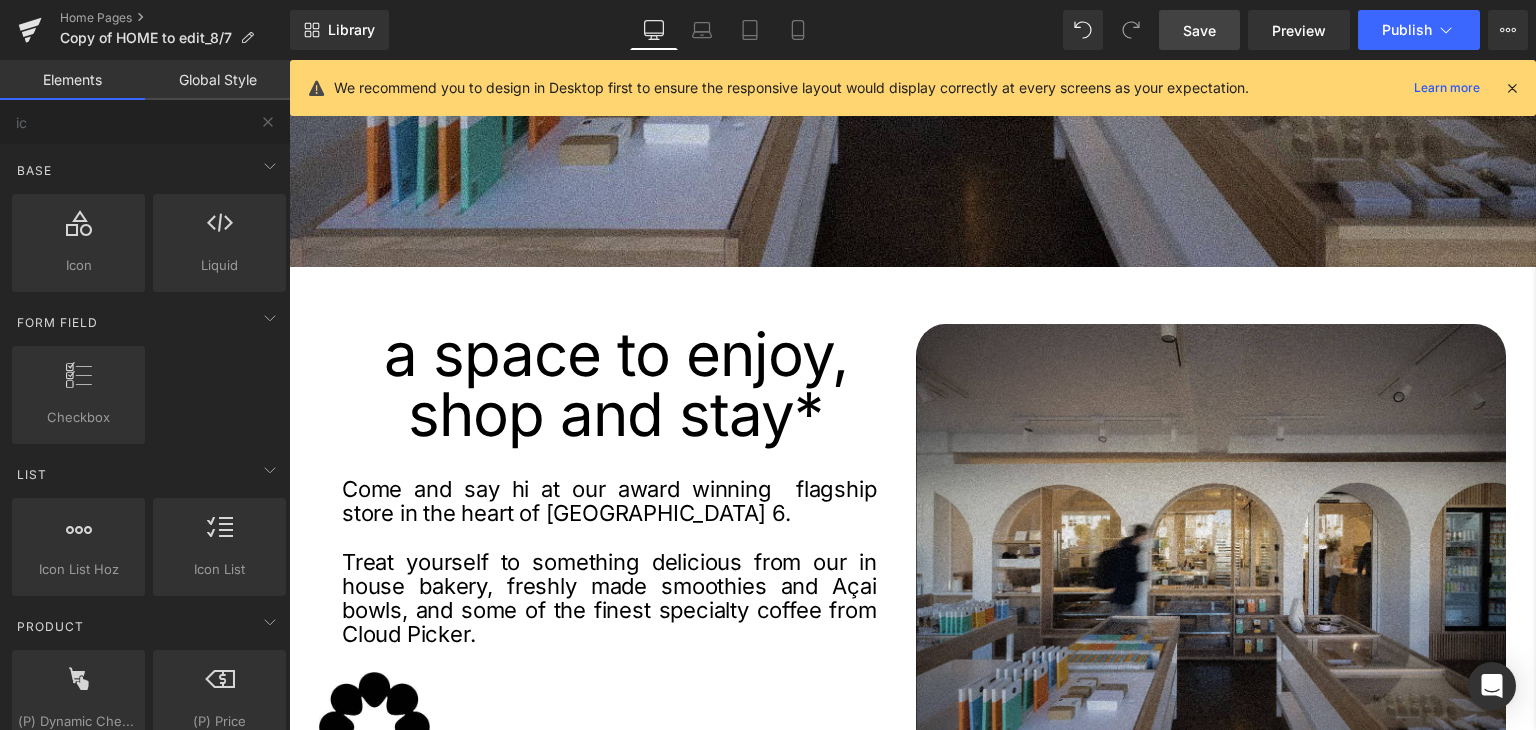 click on "Save" at bounding box center [1199, 30] 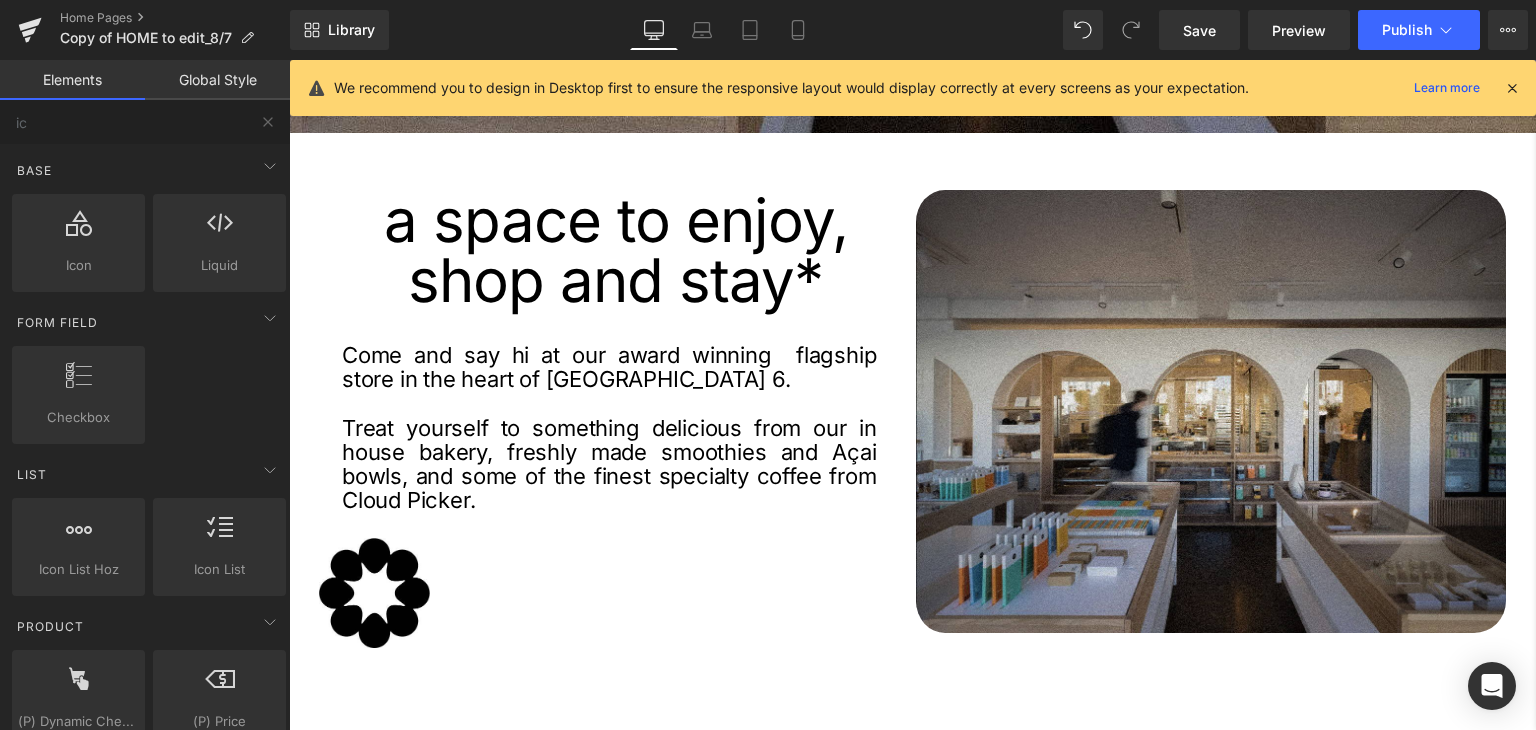 scroll, scrollTop: 1000, scrollLeft: 0, axis: vertical 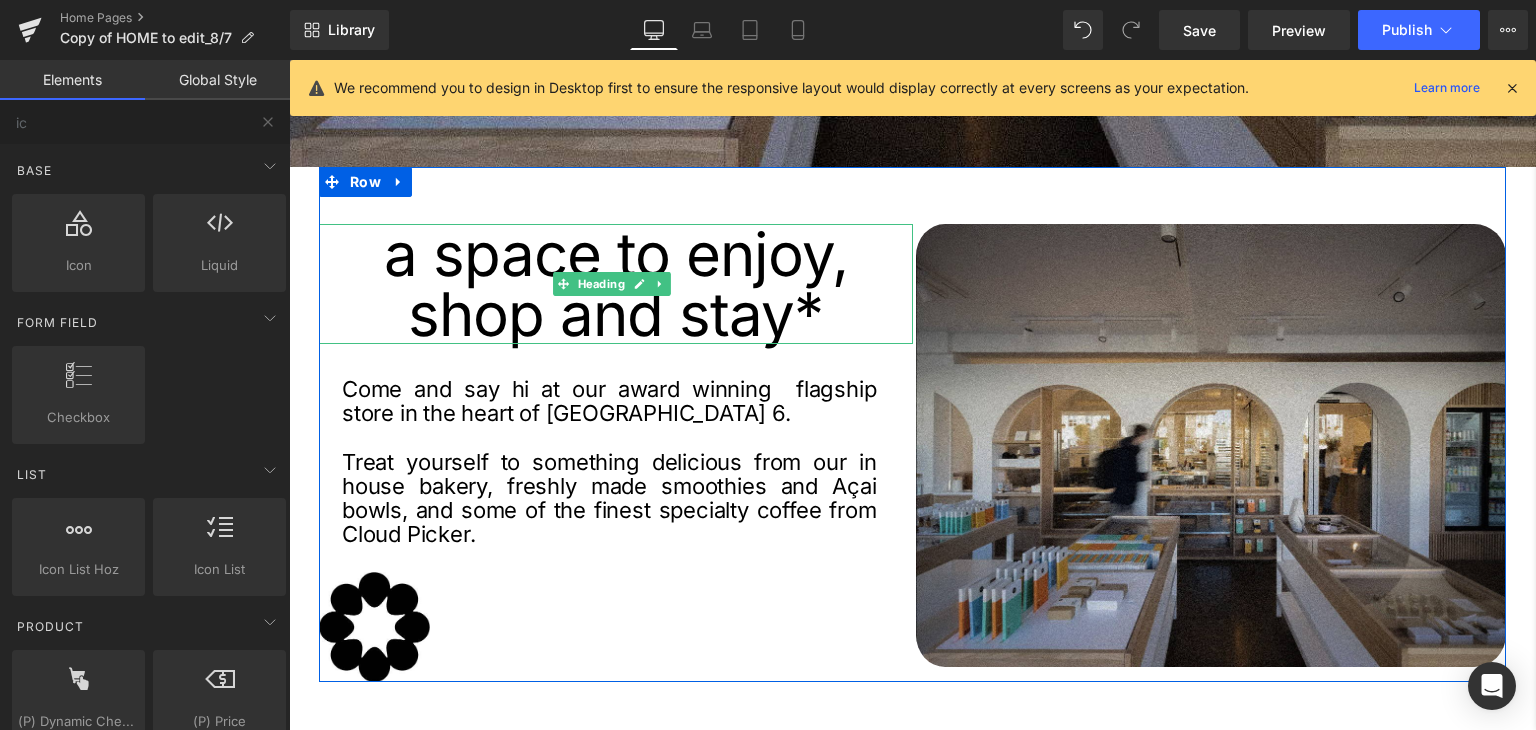 click on "a space to enjoy," at bounding box center [616, 254] 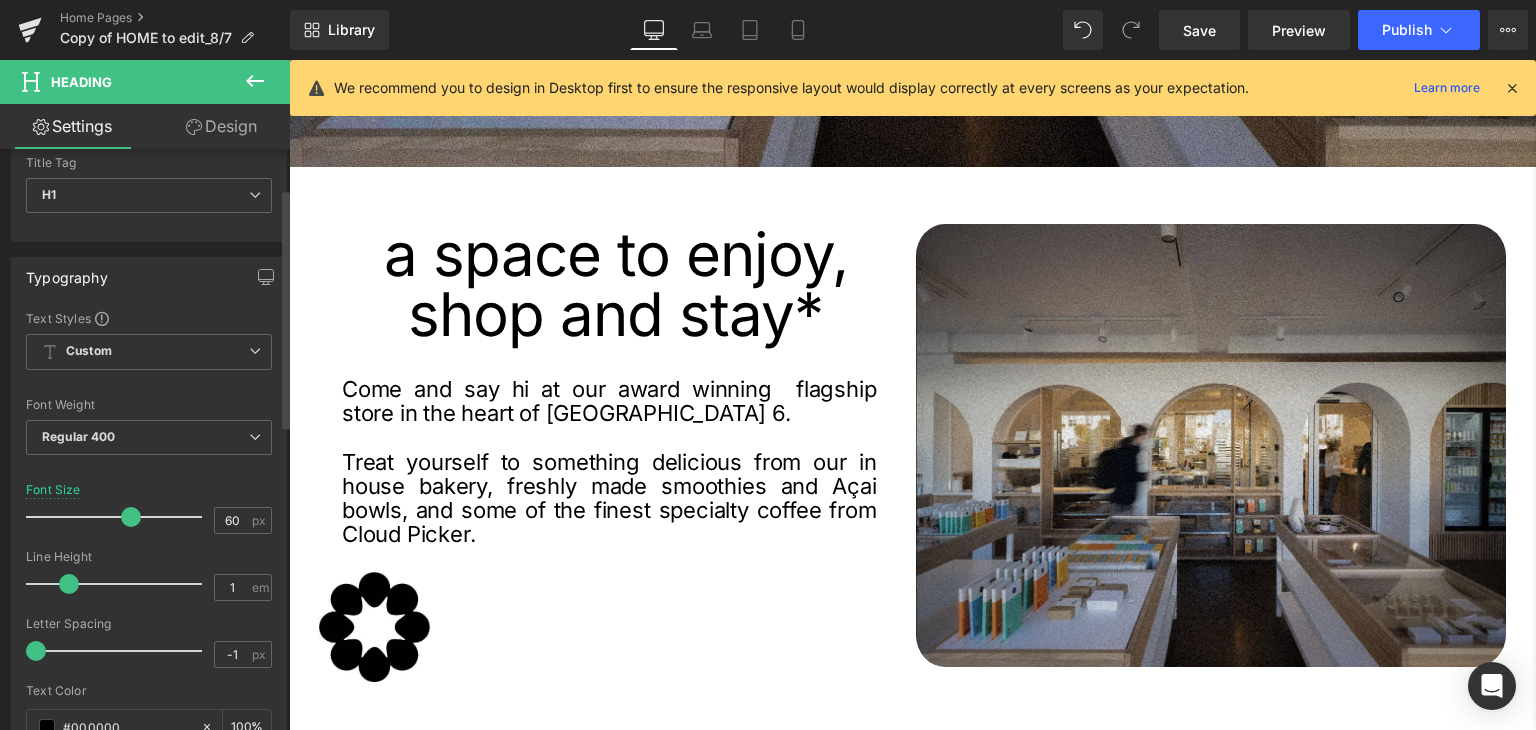 scroll, scrollTop: 100, scrollLeft: 0, axis: vertical 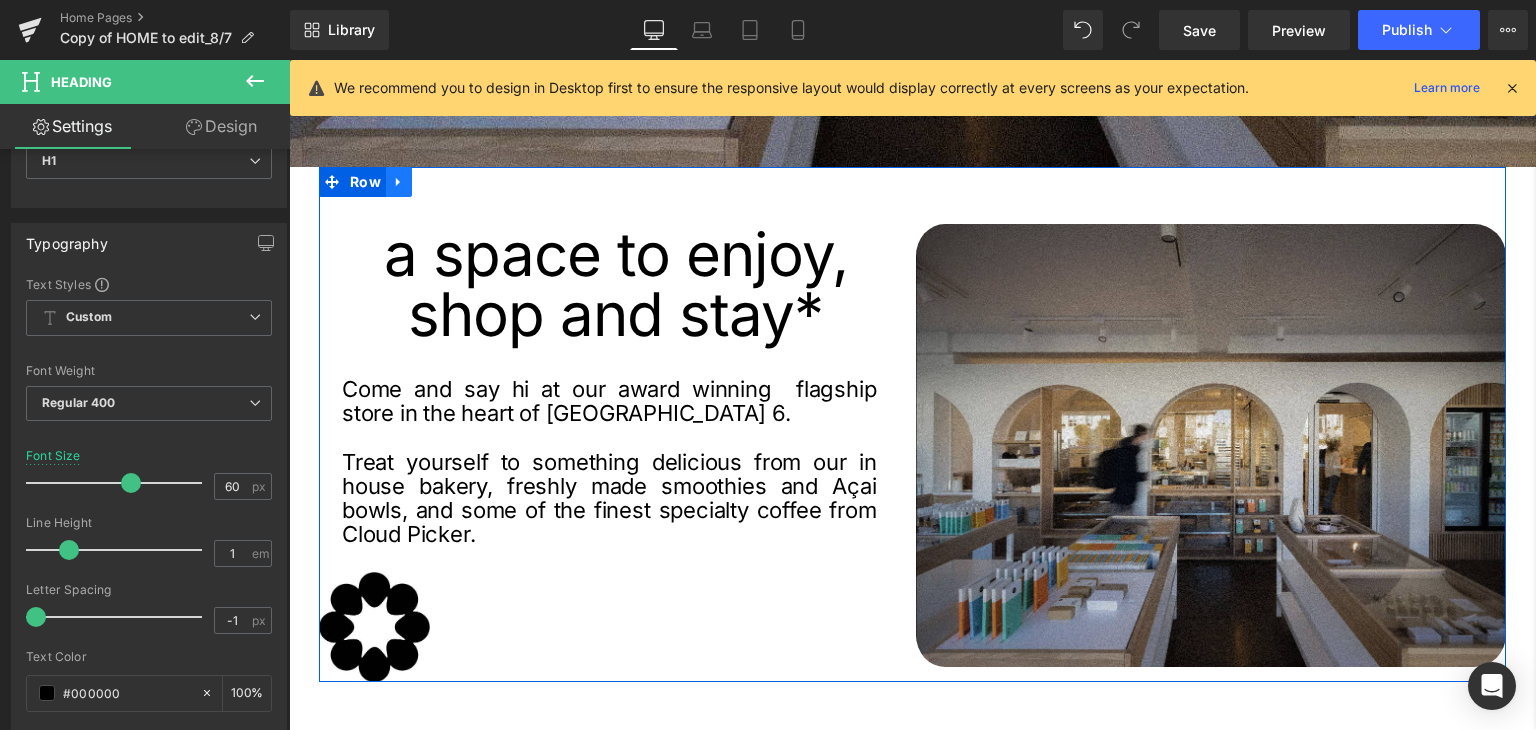 click at bounding box center [399, 182] 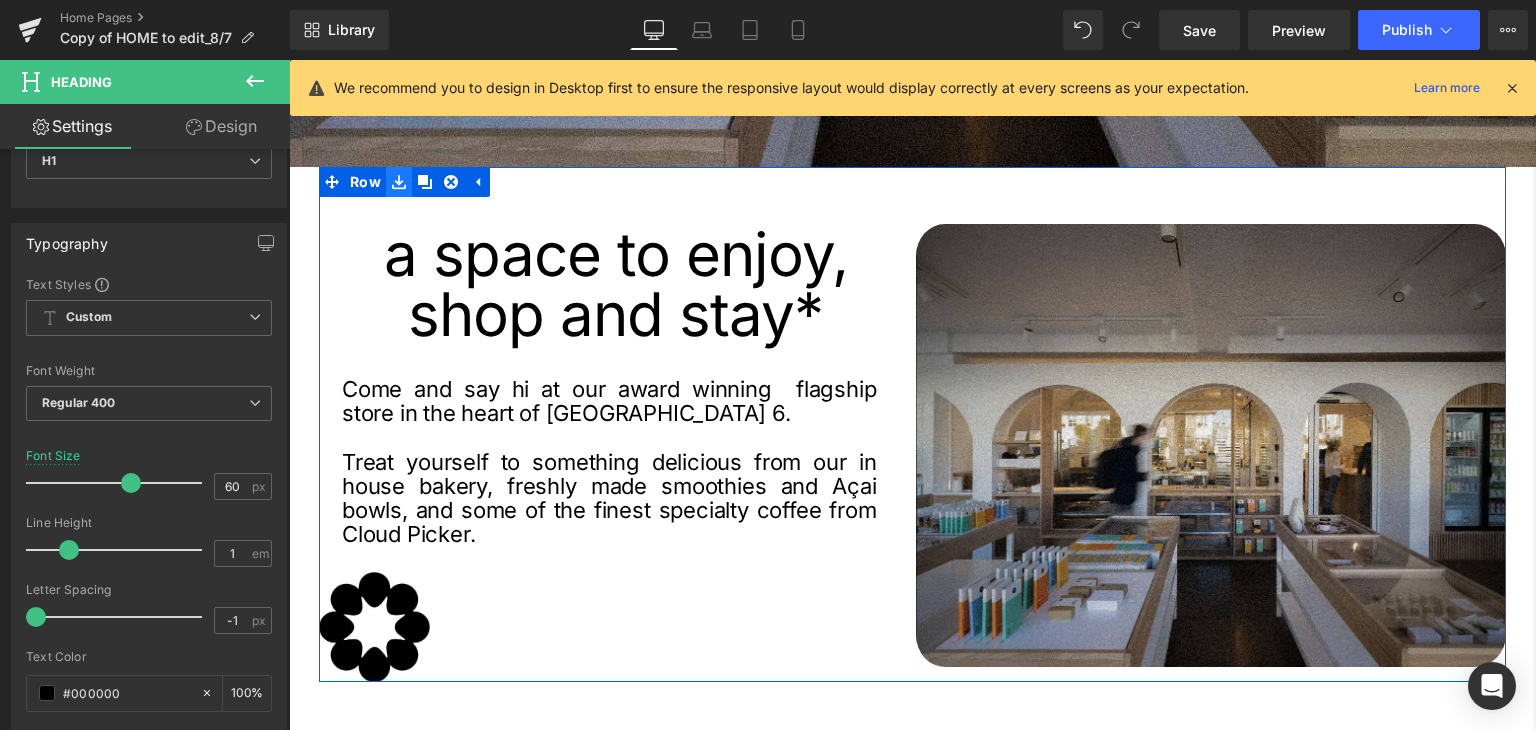 click 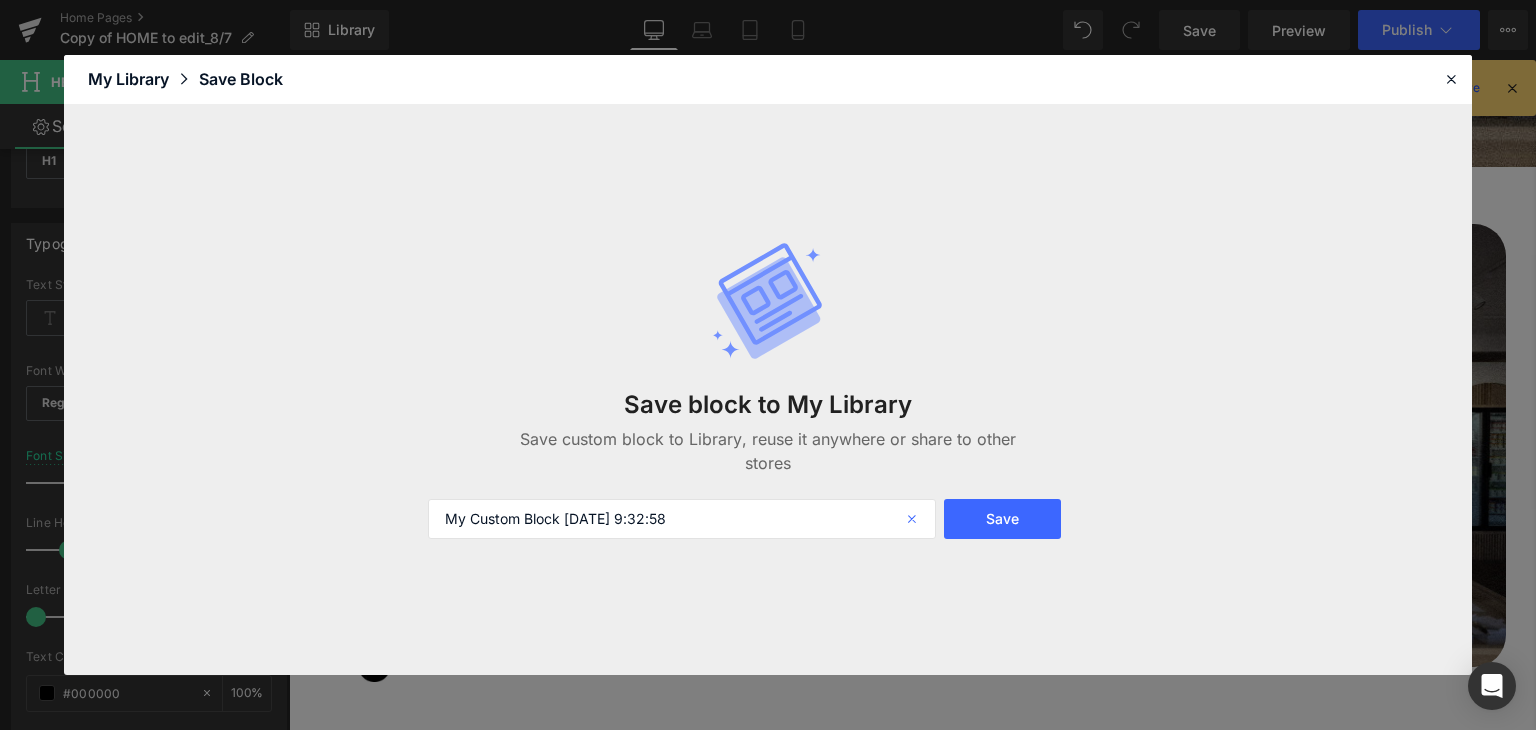 click at bounding box center [914, 519] 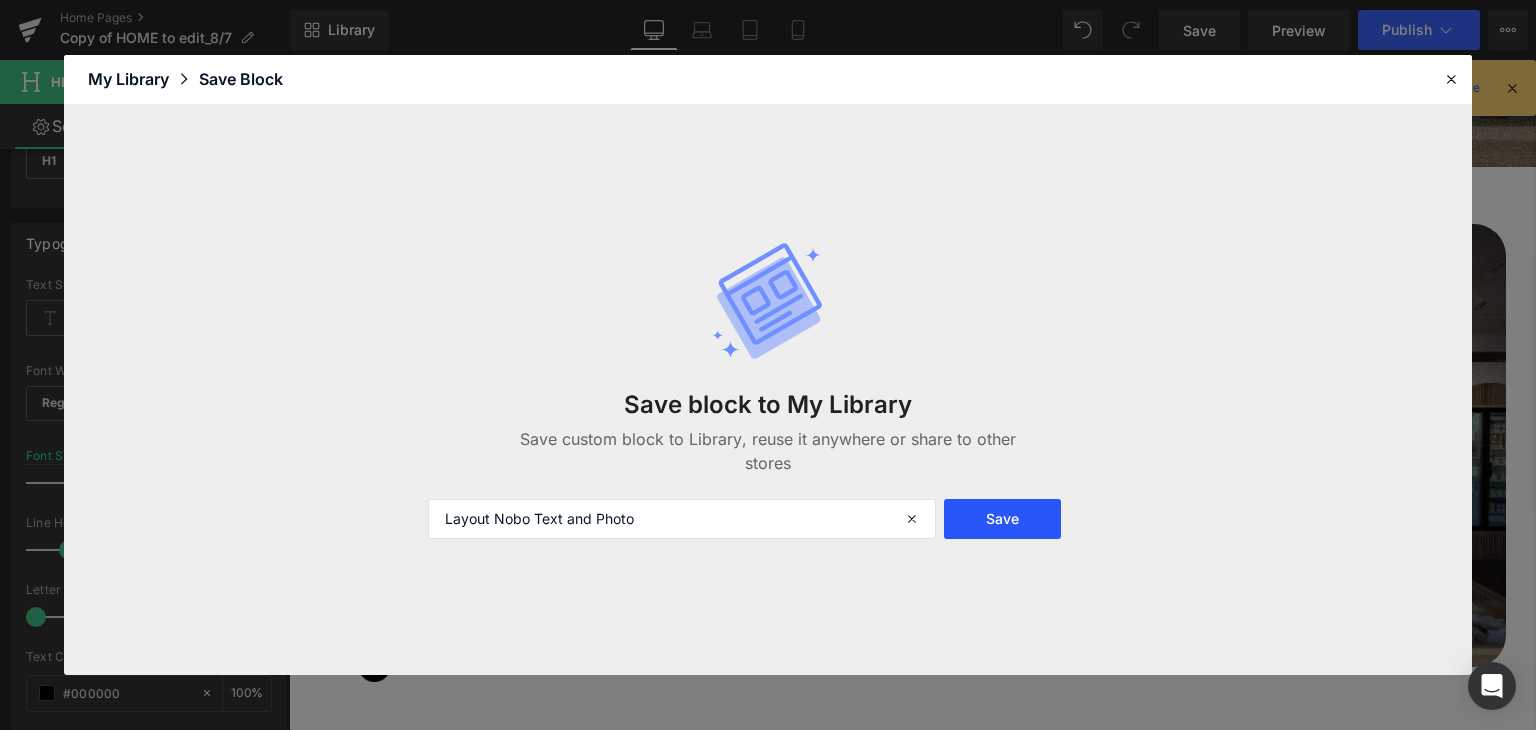 click on "Save" at bounding box center (1002, 519) 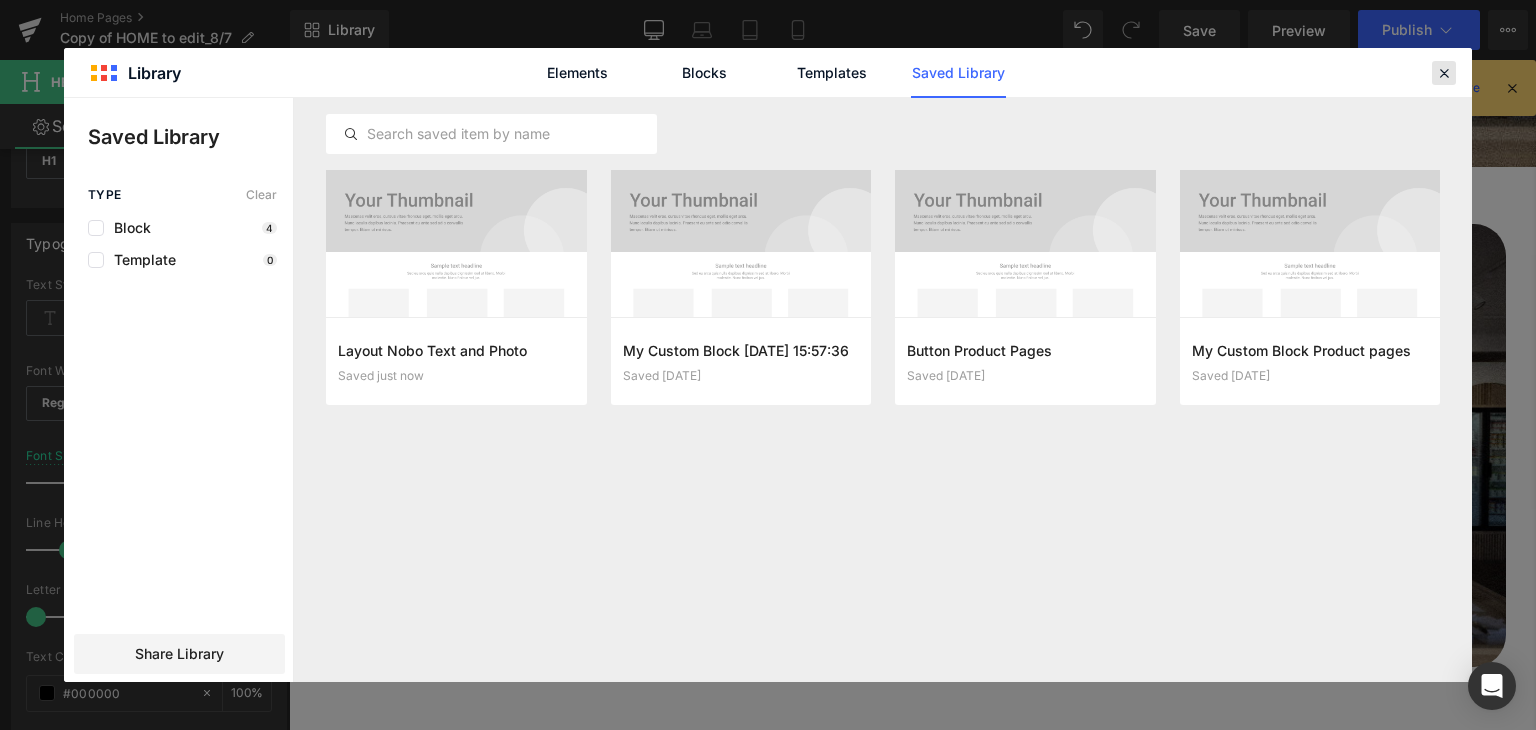 click at bounding box center [1444, 73] 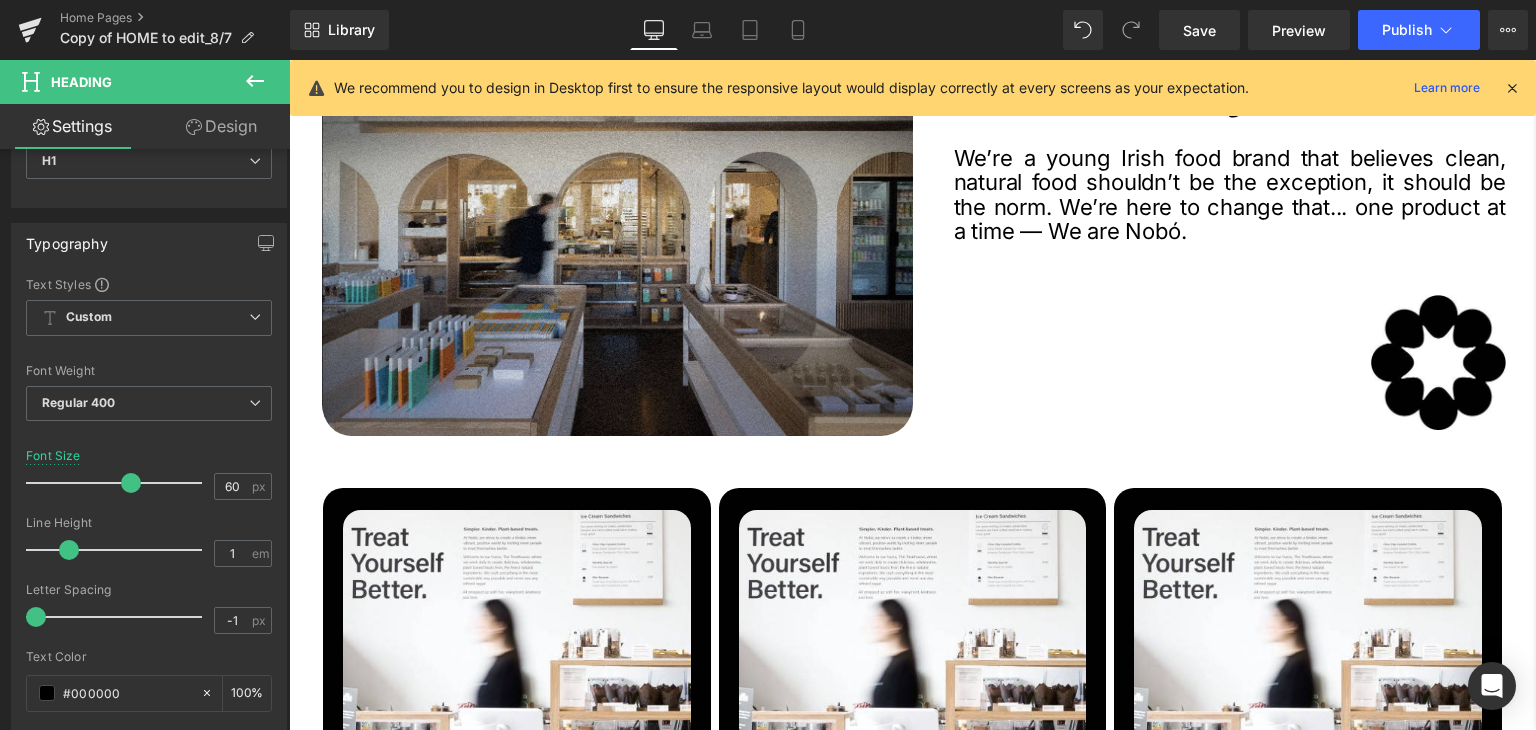 scroll, scrollTop: 2000, scrollLeft: 0, axis: vertical 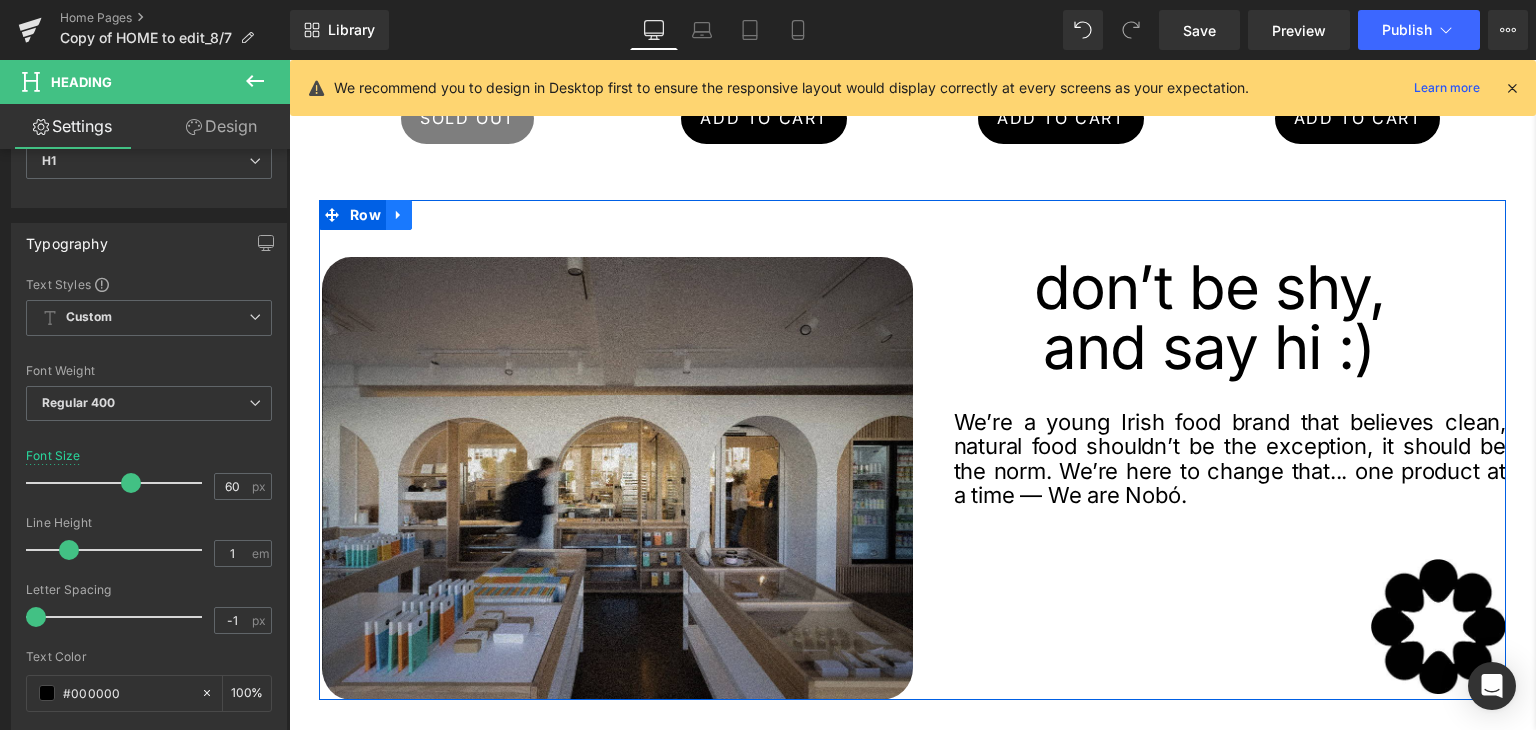 click 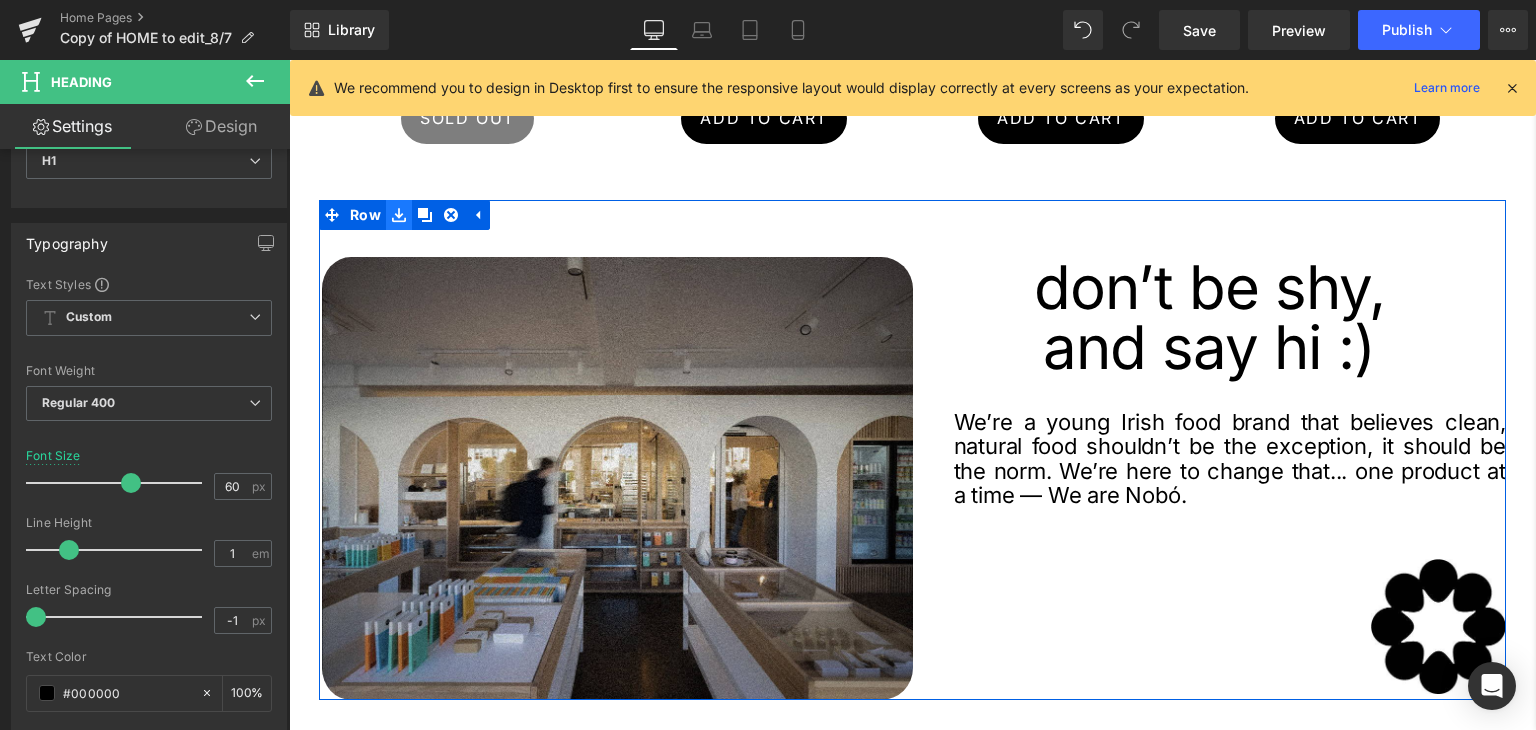 click at bounding box center (399, 215) 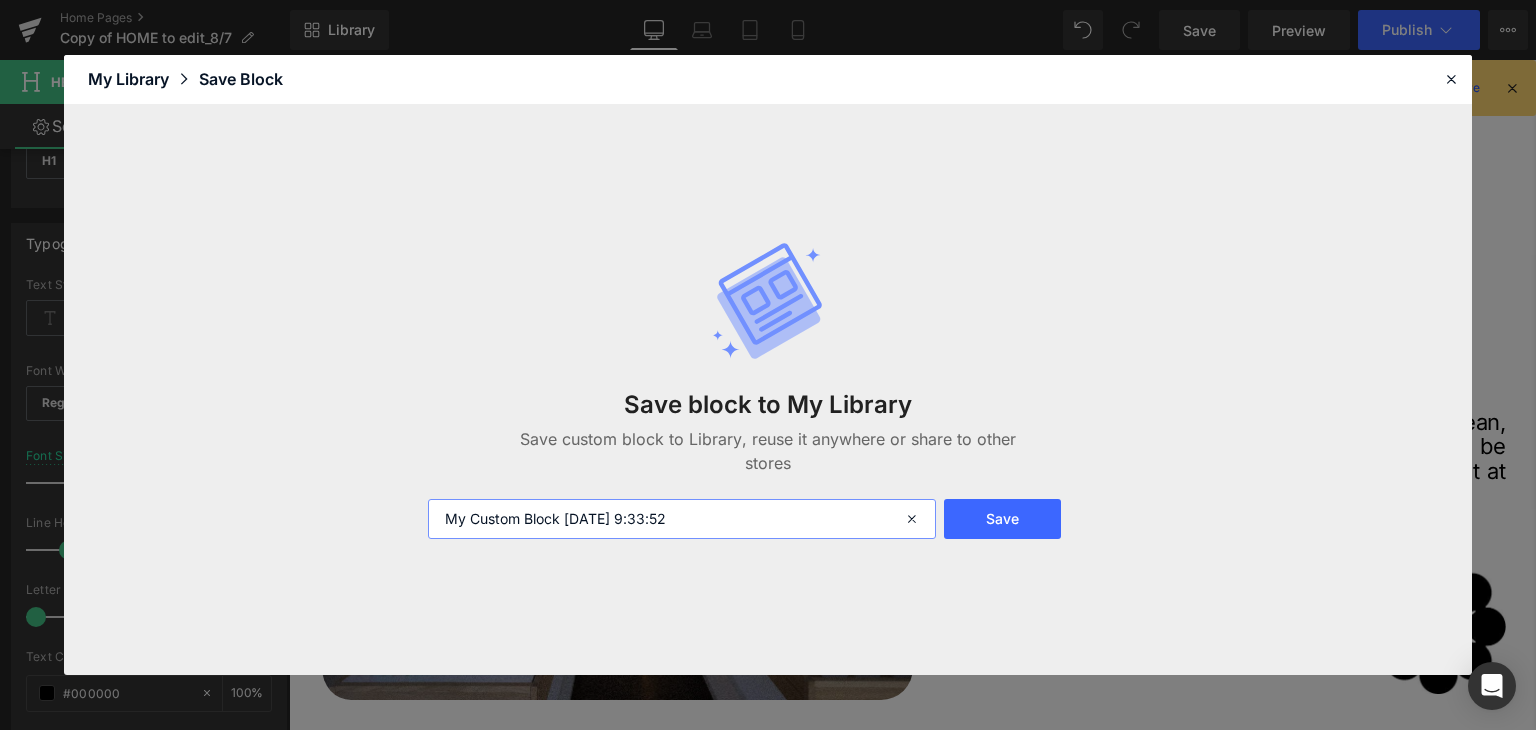 click on "My Custom Block 2025-07-15 9:33:52" at bounding box center [682, 519] 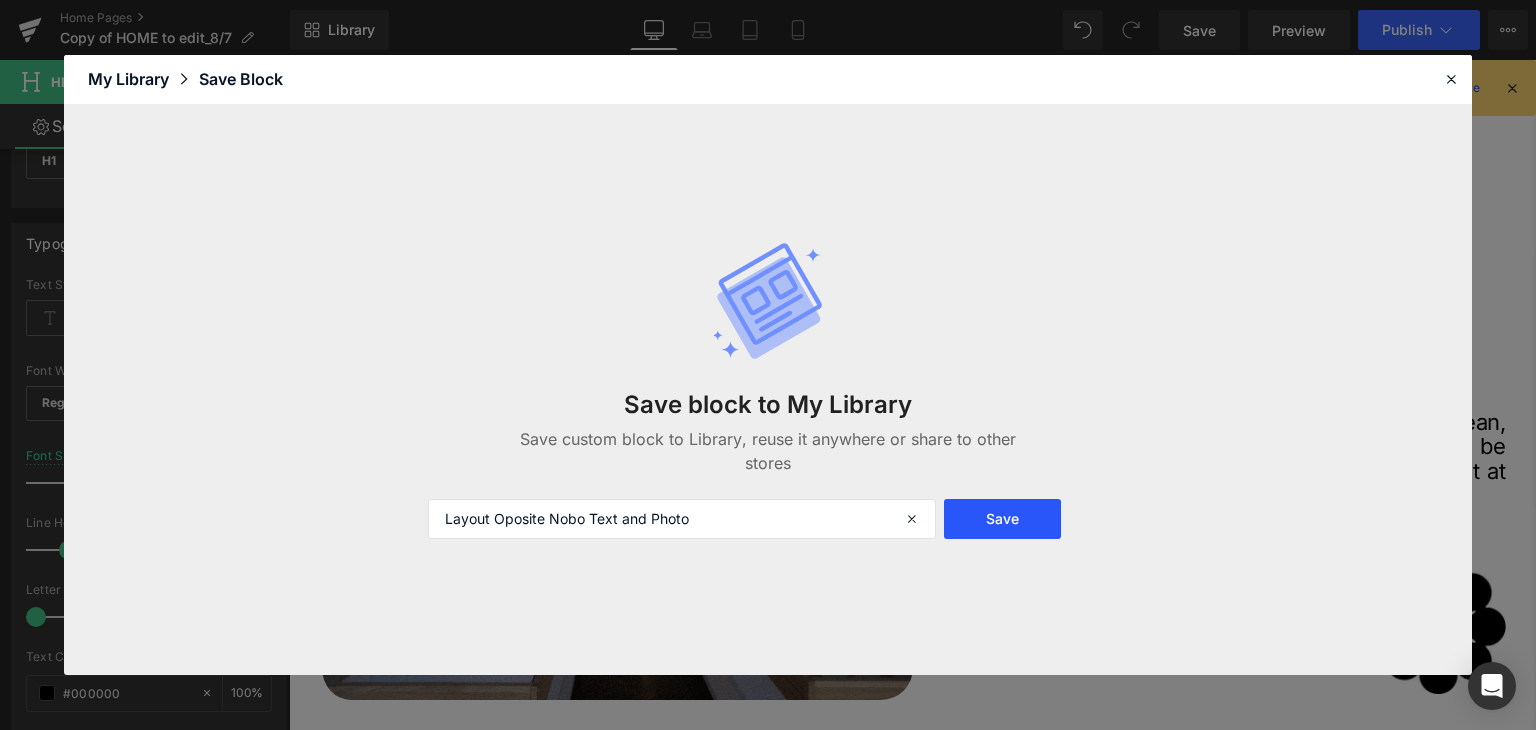 click on "Save" at bounding box center (1002, 519) 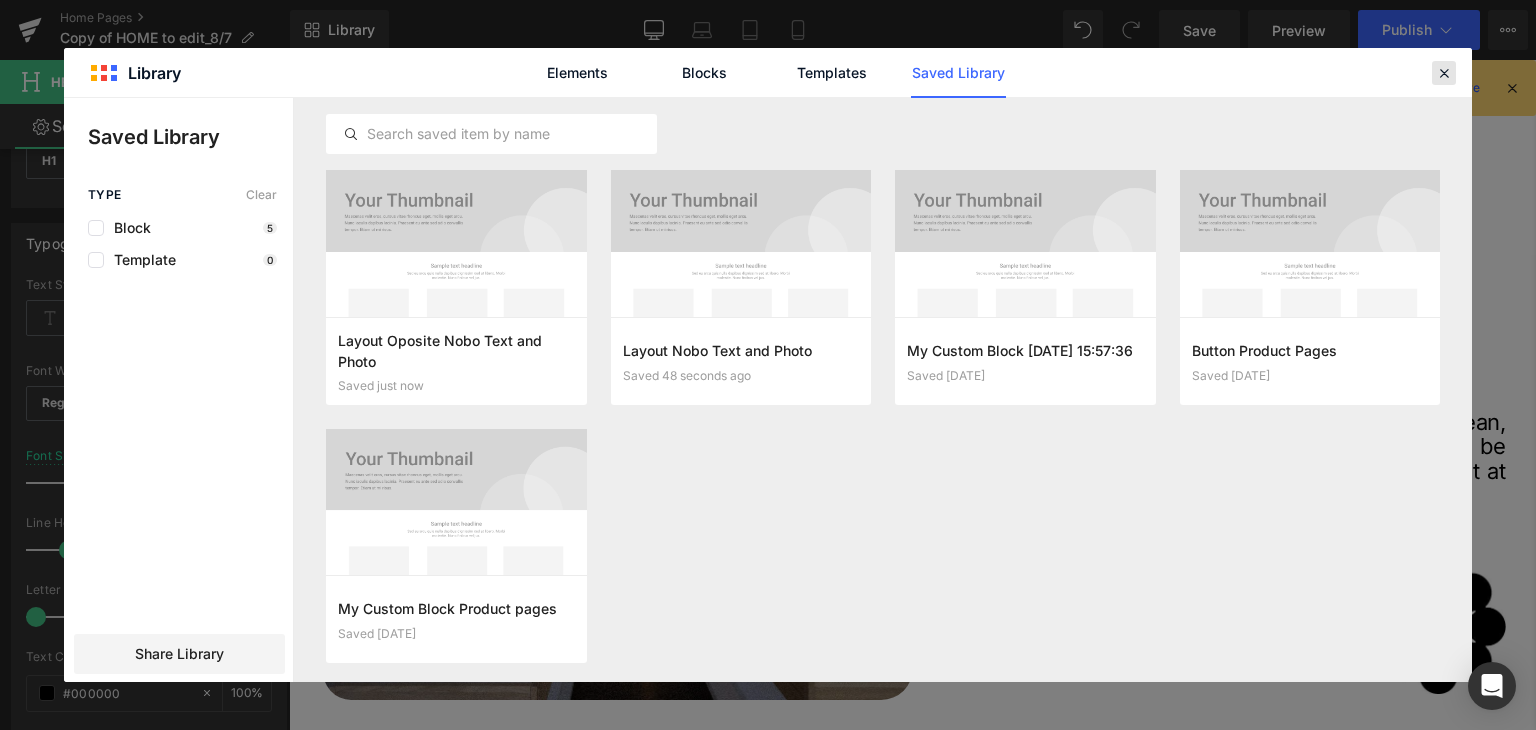 click at bounding box center (1444, 73) 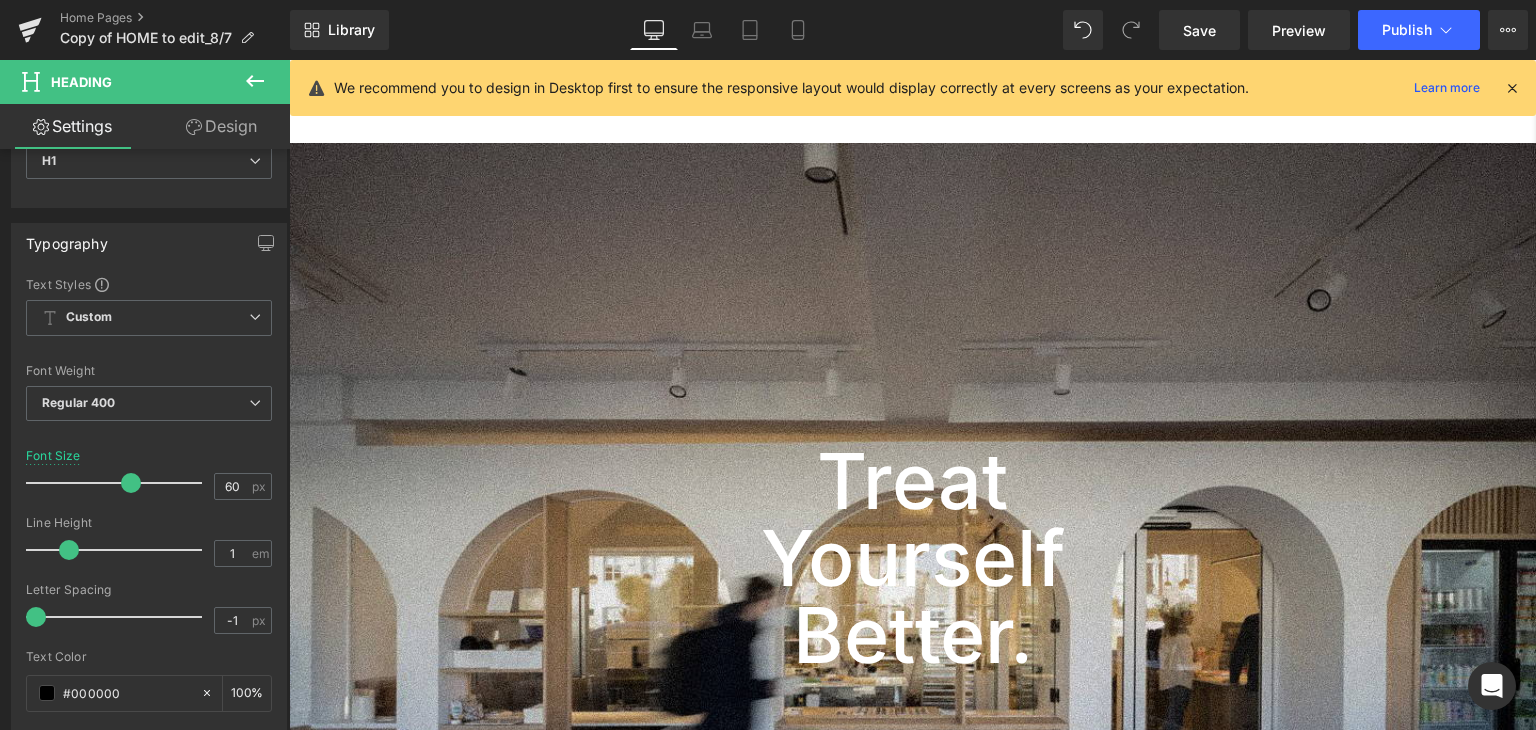 scroll, scrollTop: 0, scrollLeft: 0, axis: both 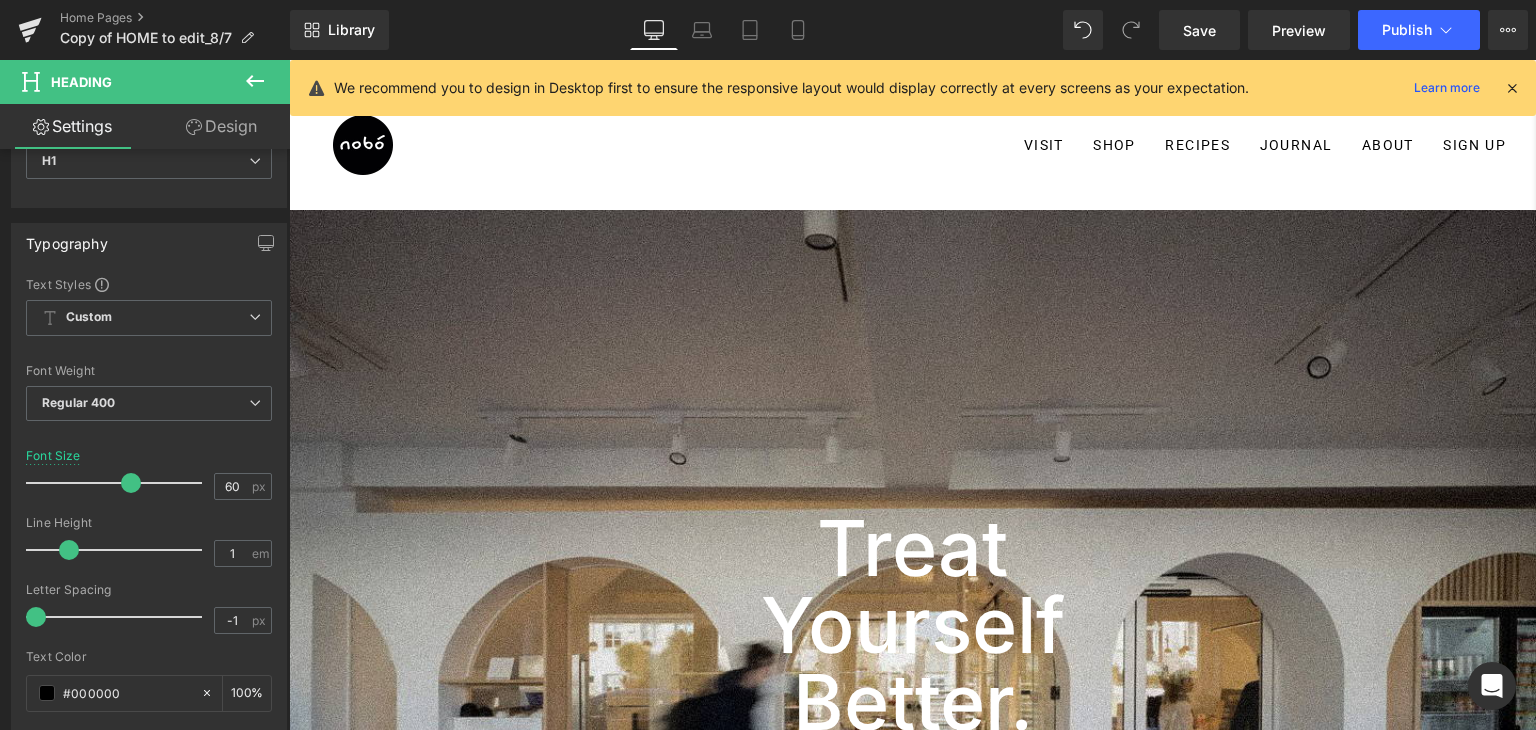 drag, startPoint x: 1528, startPoint y: 384, endPoint x: 1824, endPoint y: 160, distance: 371.20346 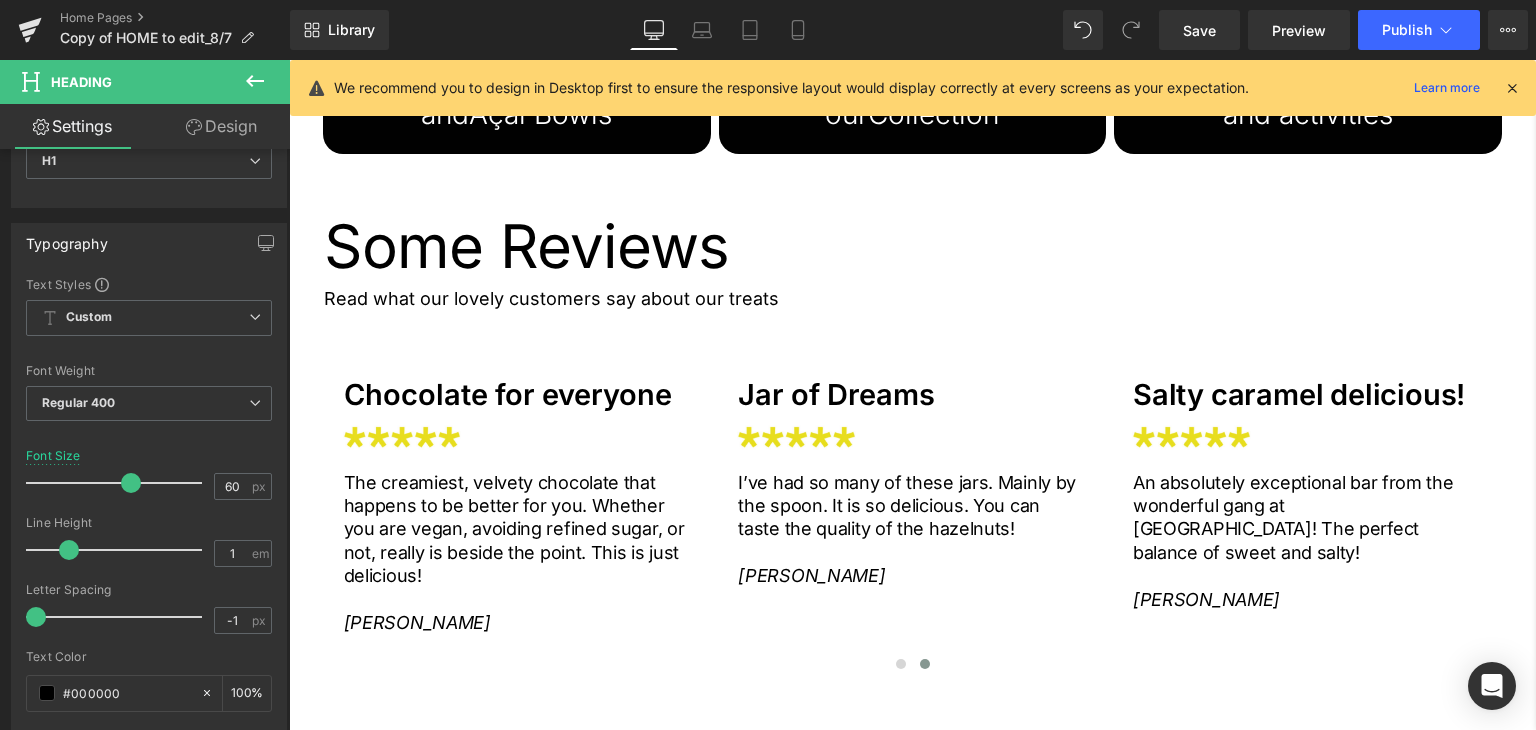 scroll, scrollTop: 3000, scrollLeft: 0, axis: vertical 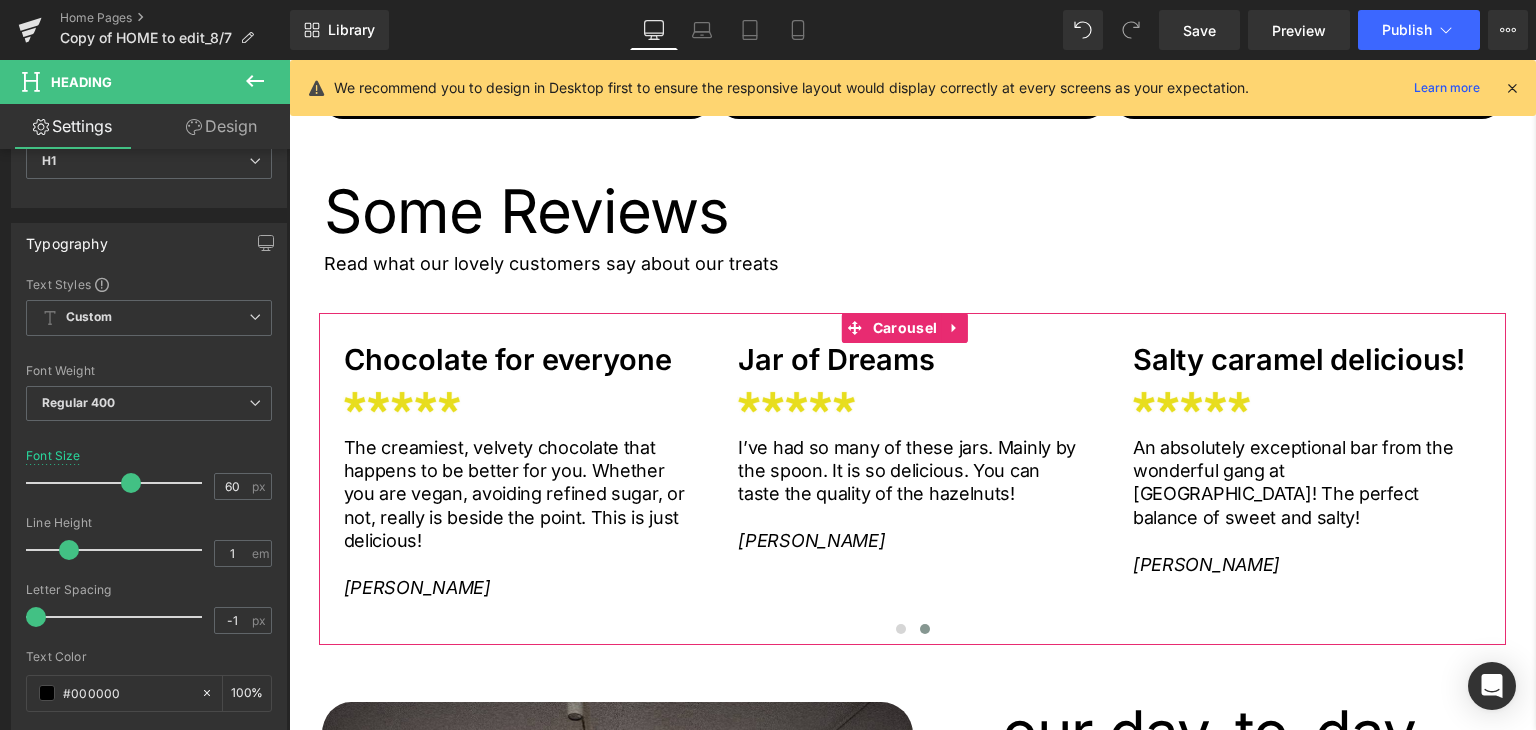 click at bounding box center [925, 629] 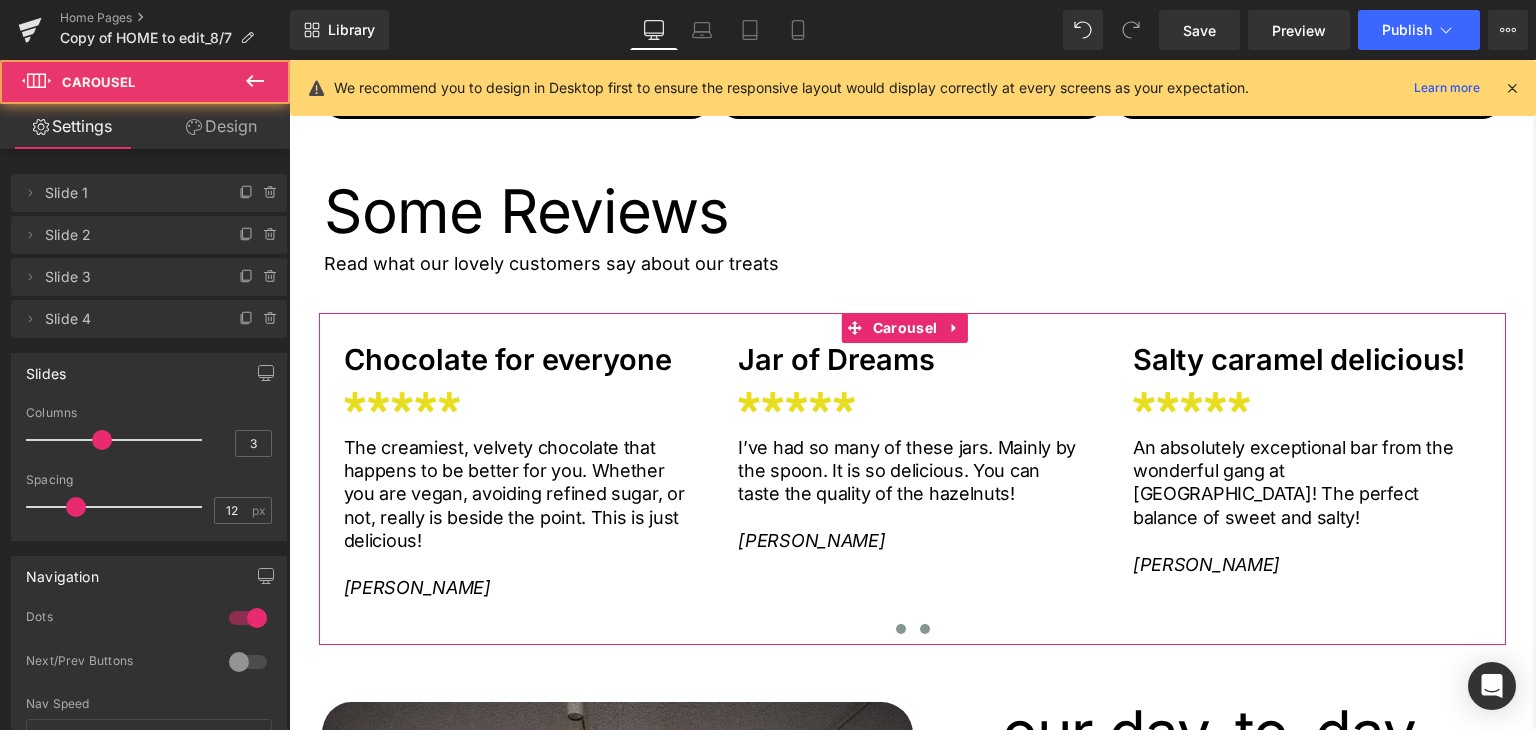 click at bounding box center (901, 629) 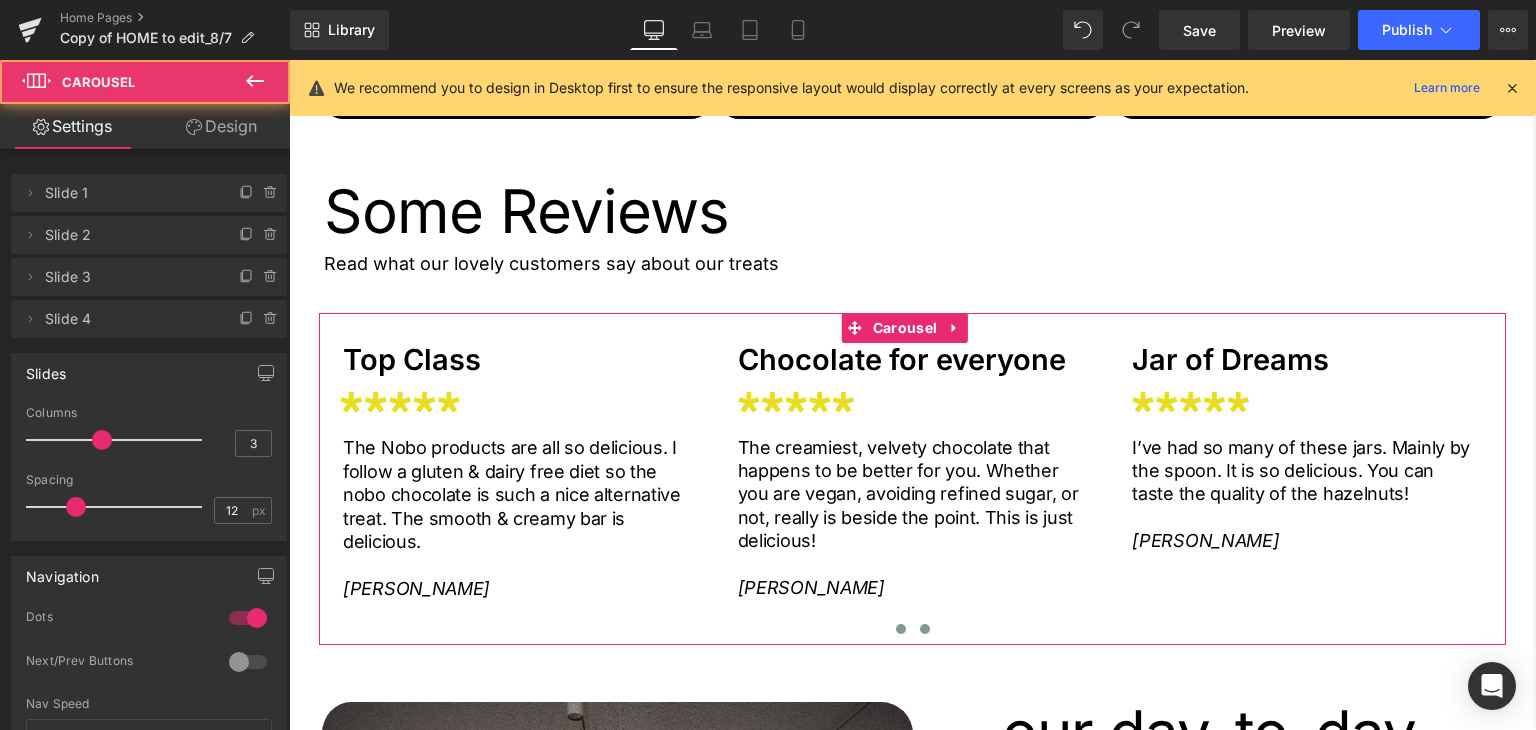 click at bounding box center [925, 629] 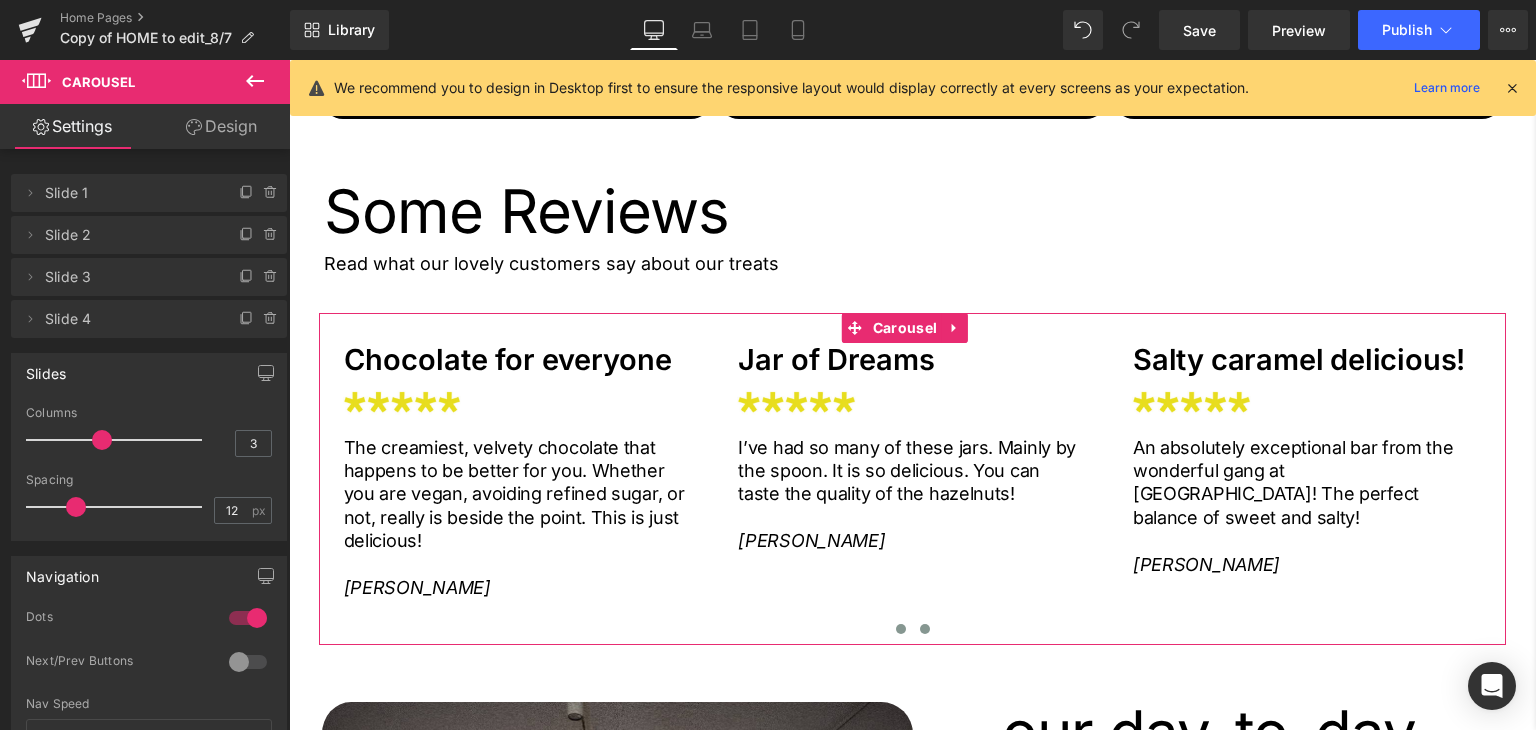 click at bounding box center [901, 629] 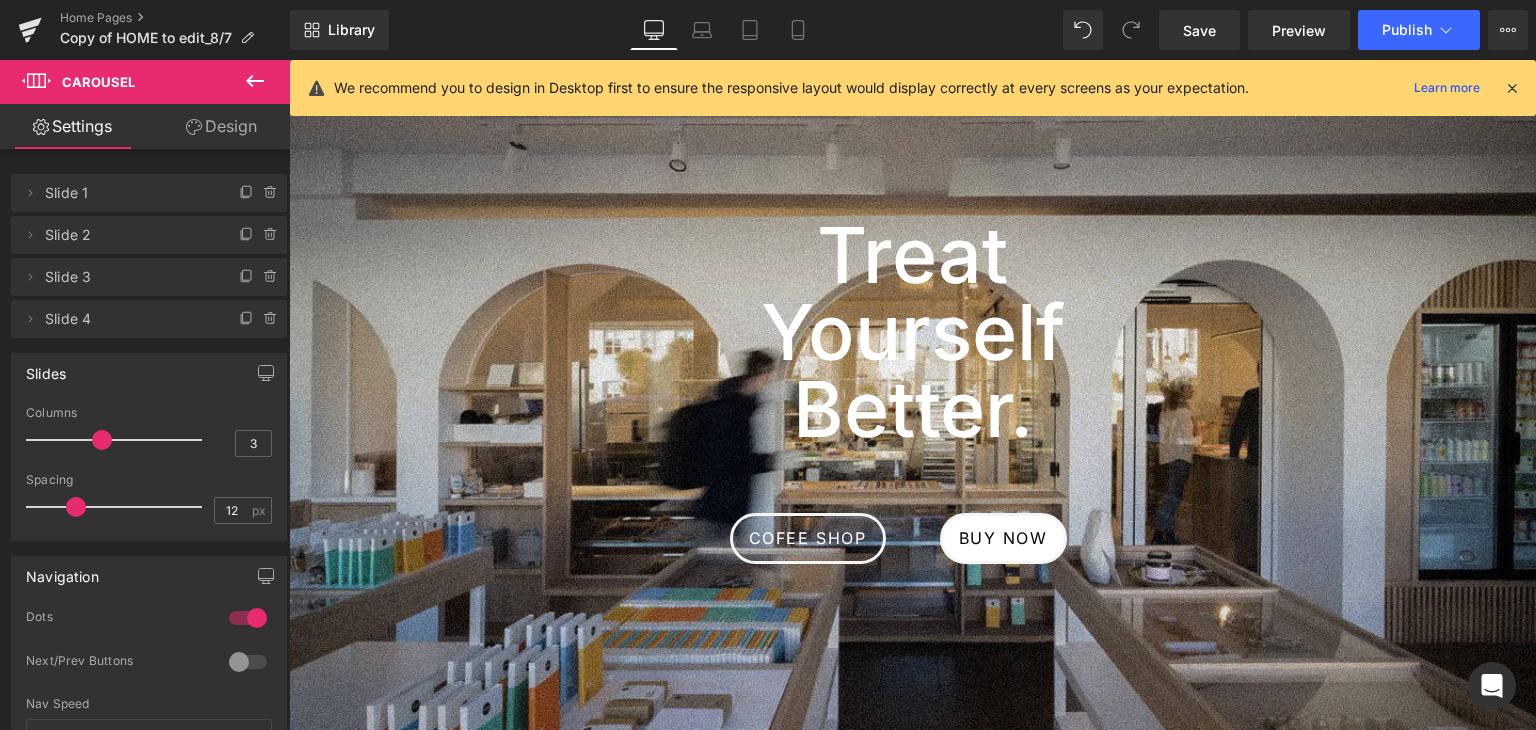 scroll, scrollTop: 0, scrollLeft: 0, axis: both 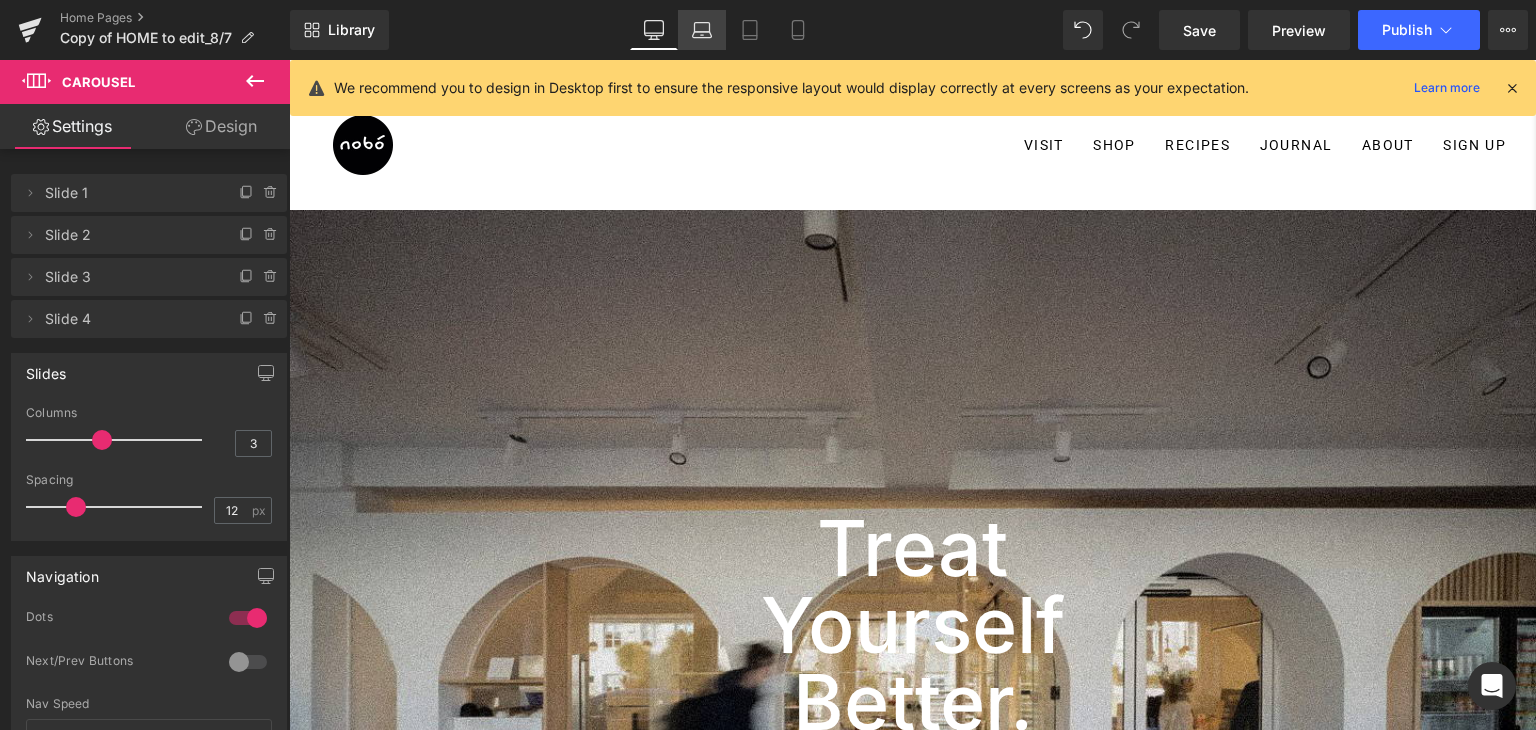click 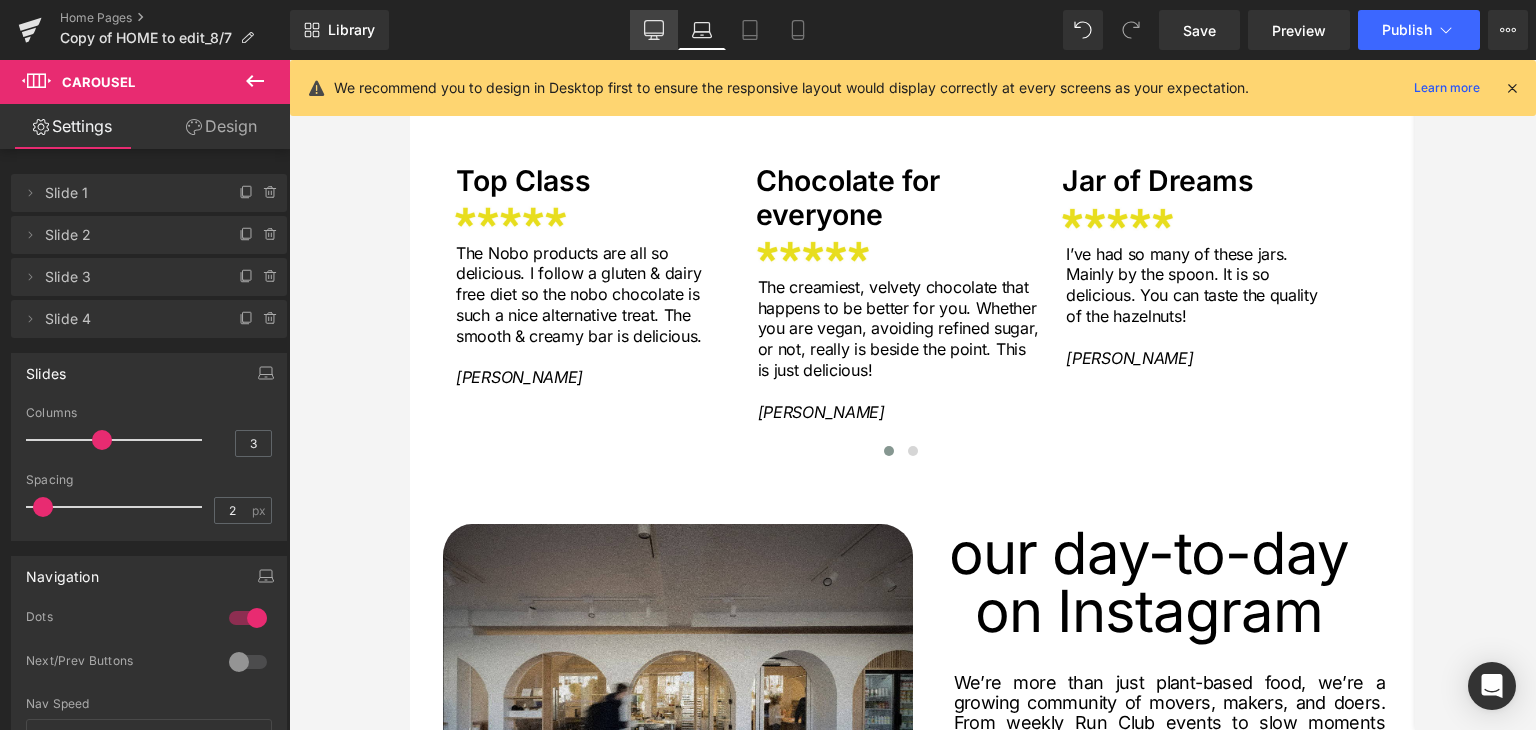 click 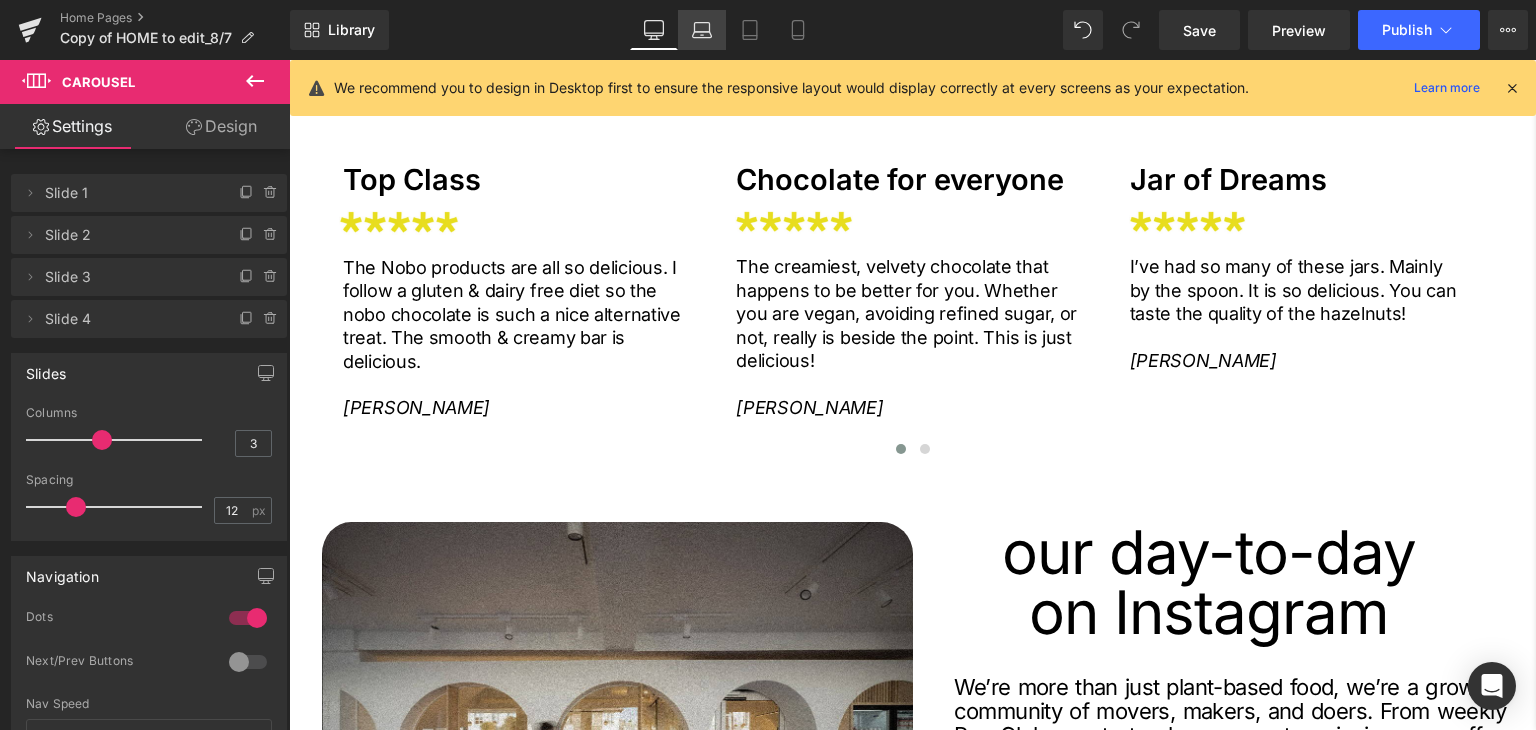 click 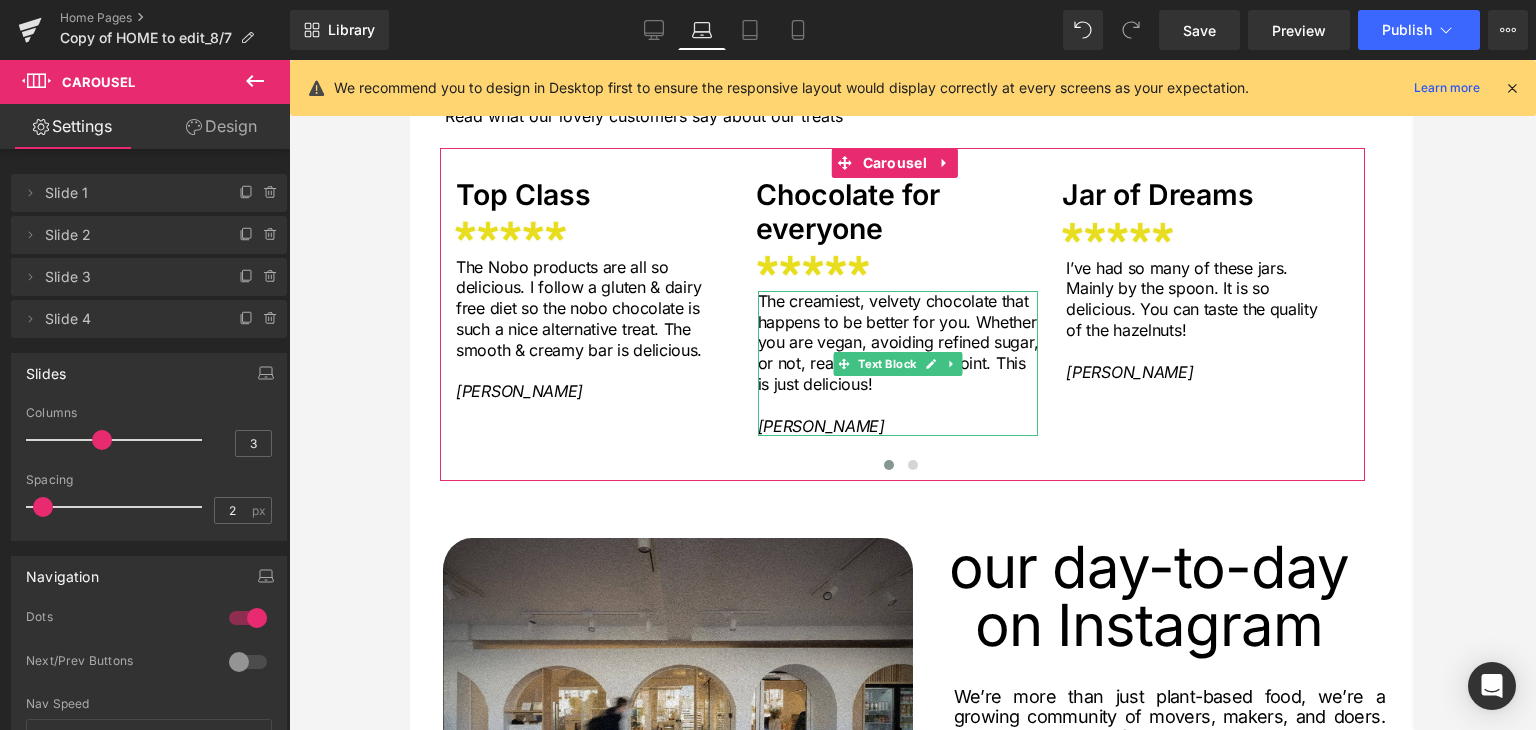 scroll, scrollTop: 3186, scrollLeft: 0, axis: vertical 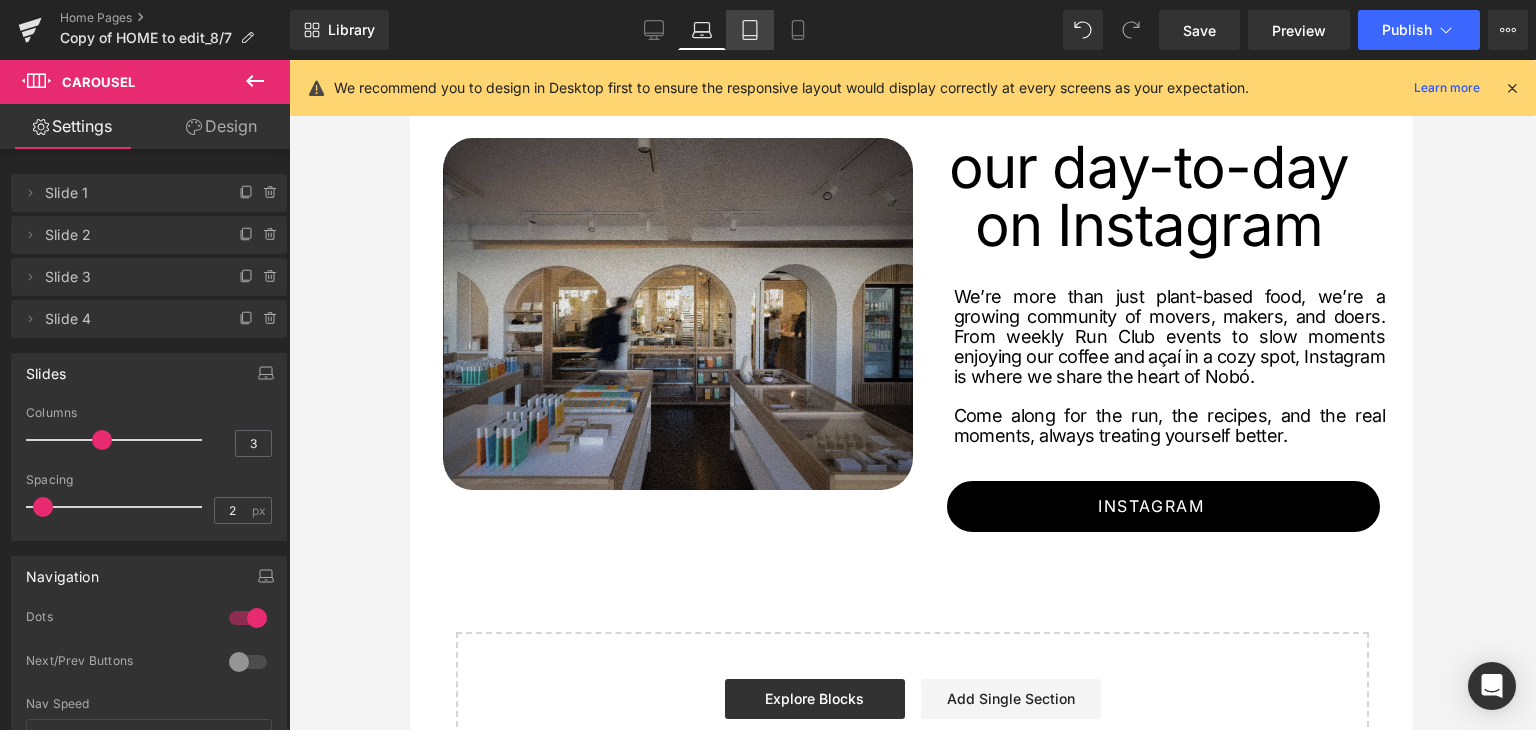 click 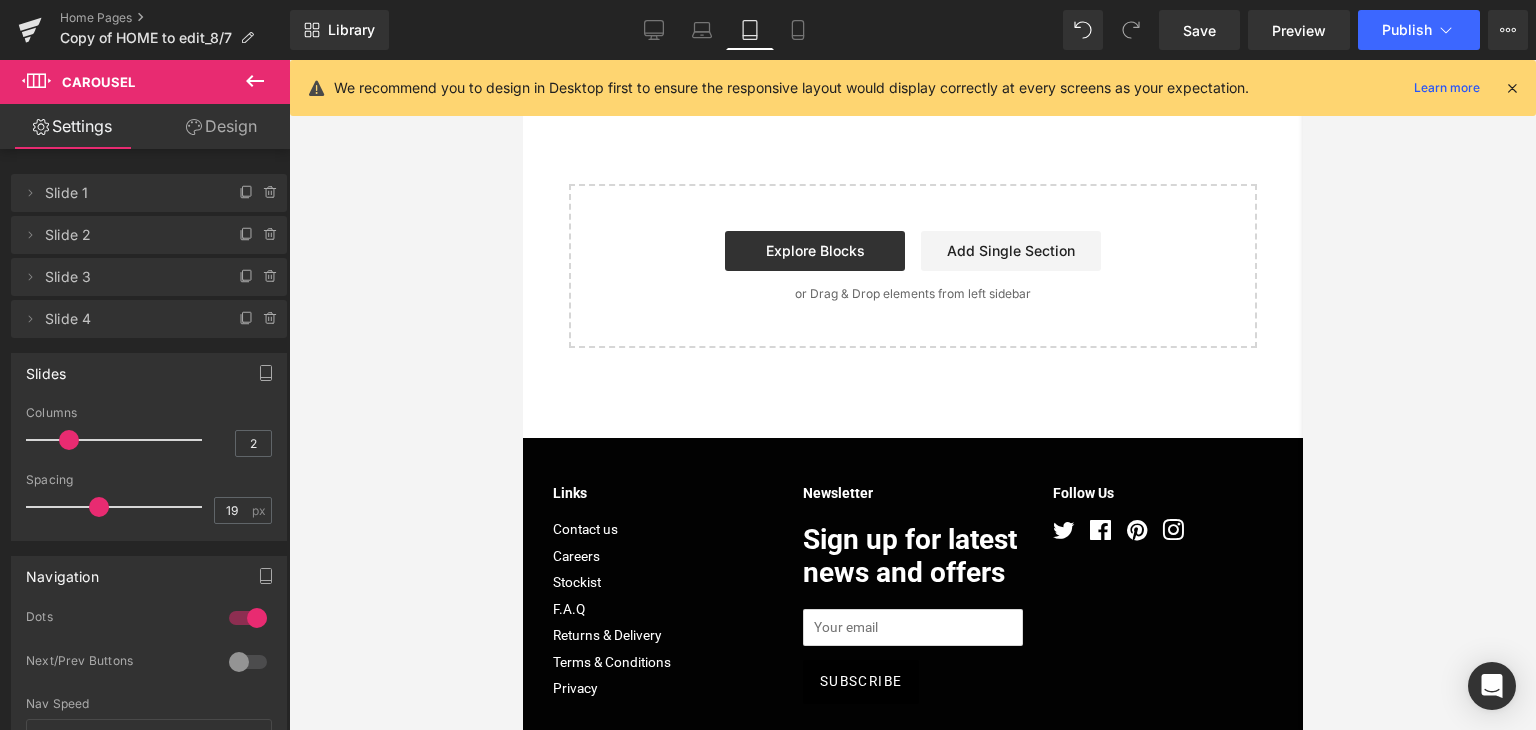 scroll, scrollTop: 3700, scrollLeft: 0, axis: vertical 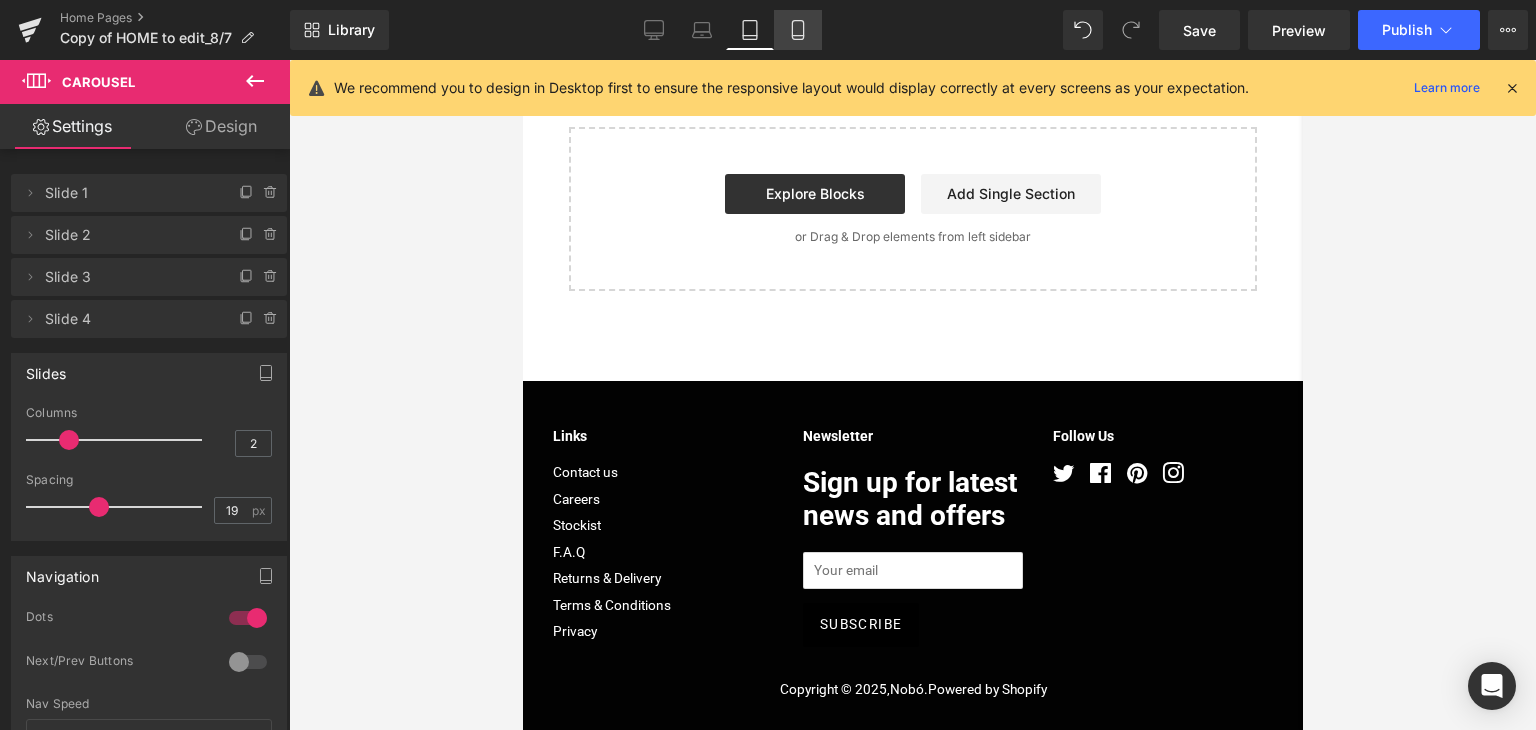 click 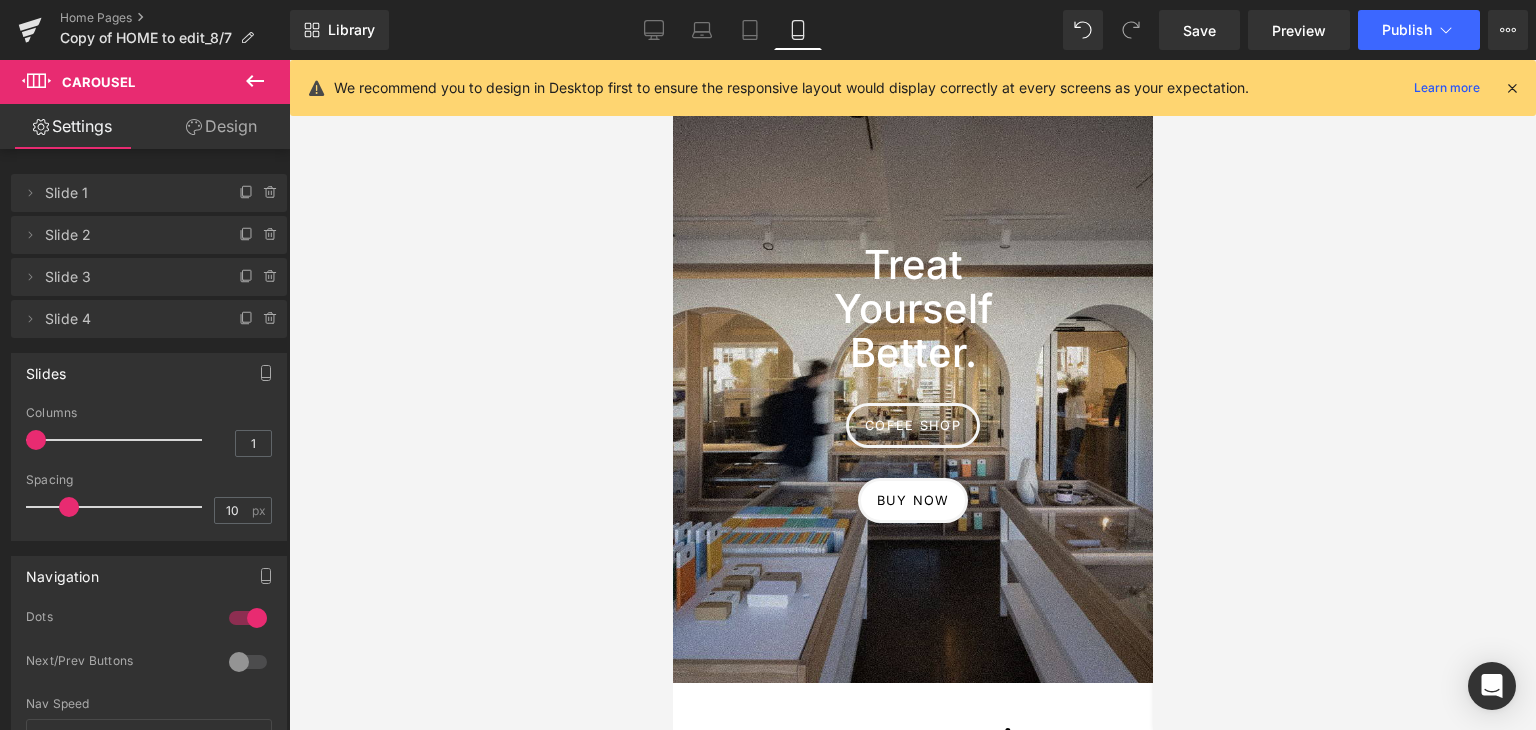 scroll, scrollTop: 0, scrollLeft: 0, axis: both 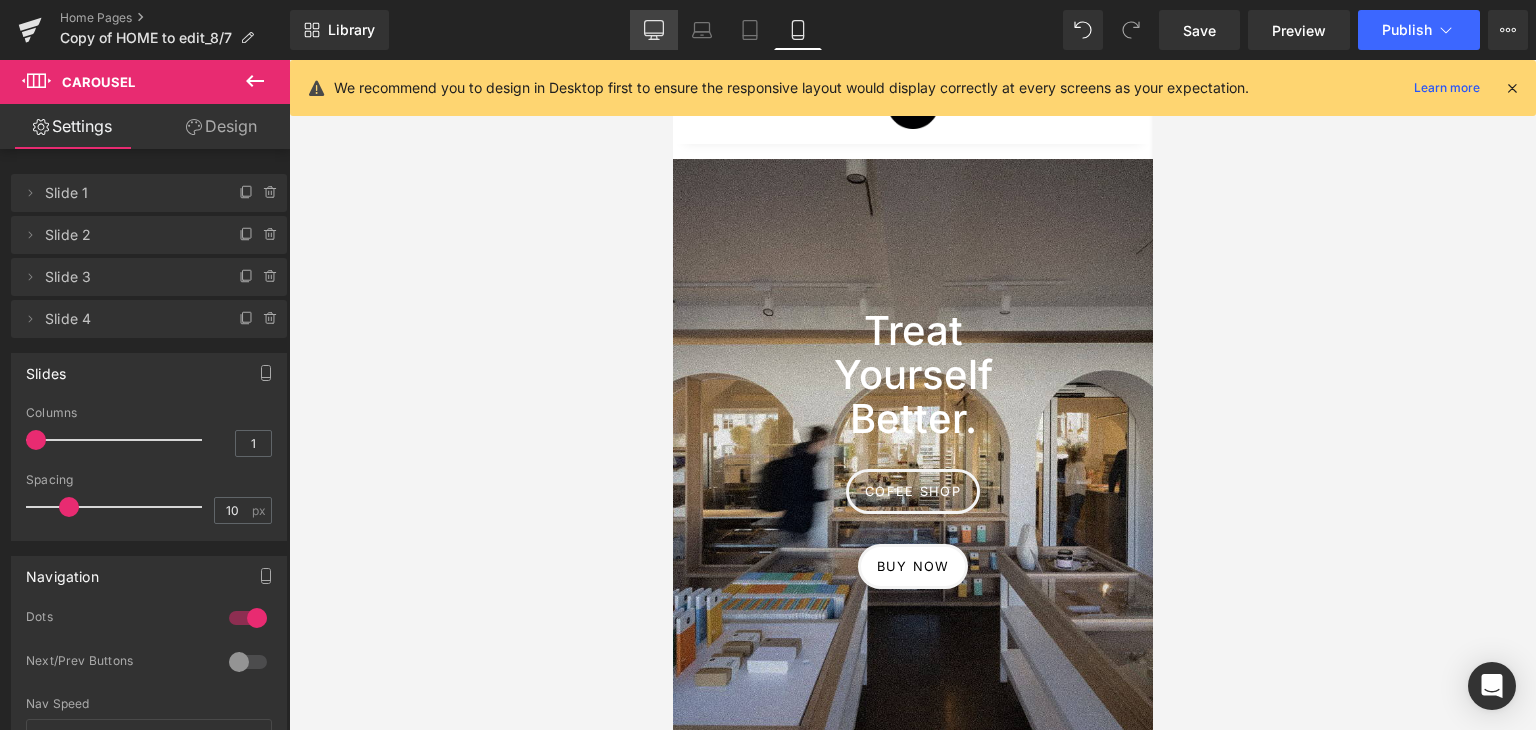 click on "Desktop" at bounding box center [654, 30] 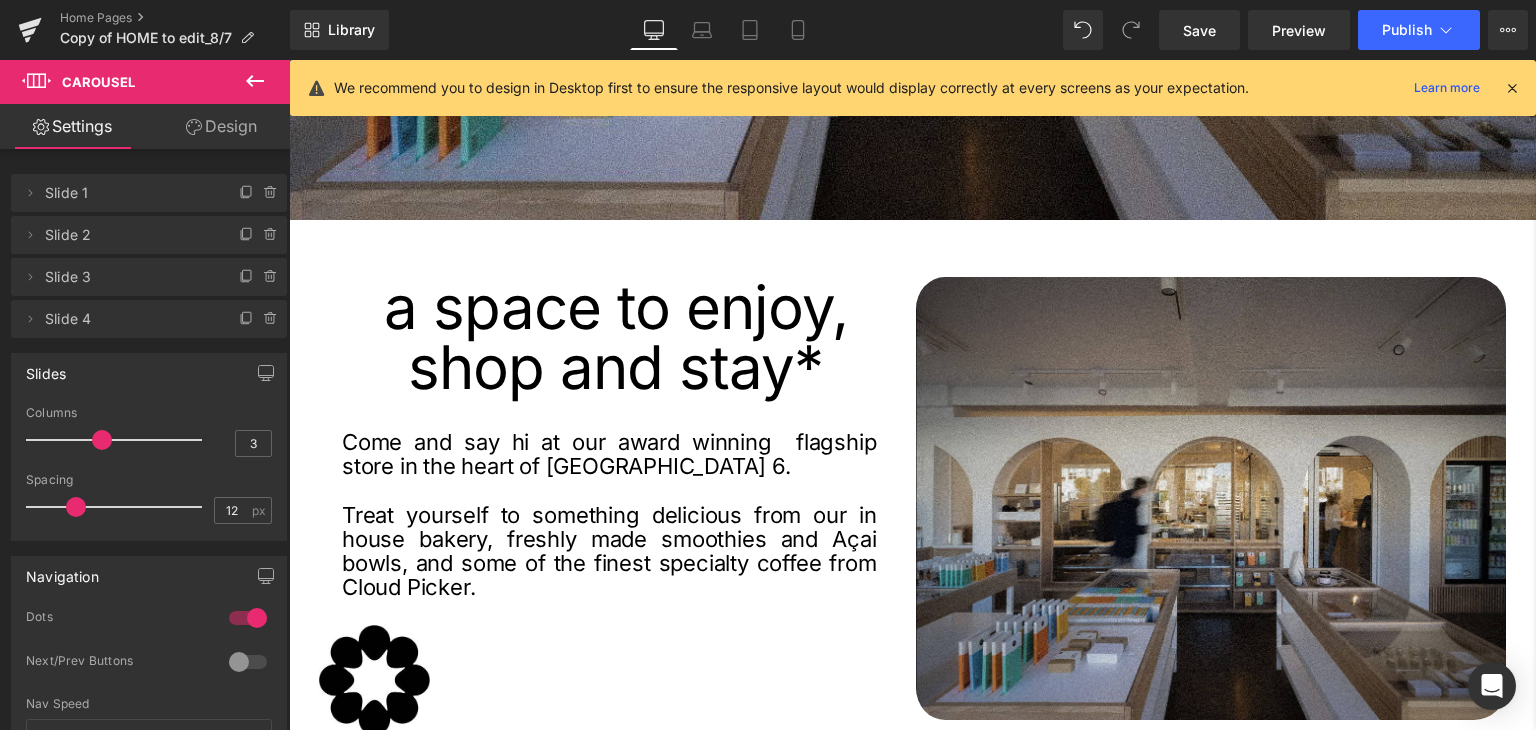 scroll, scrollTop: 1000, scrollLeft: 0, axis: vertical 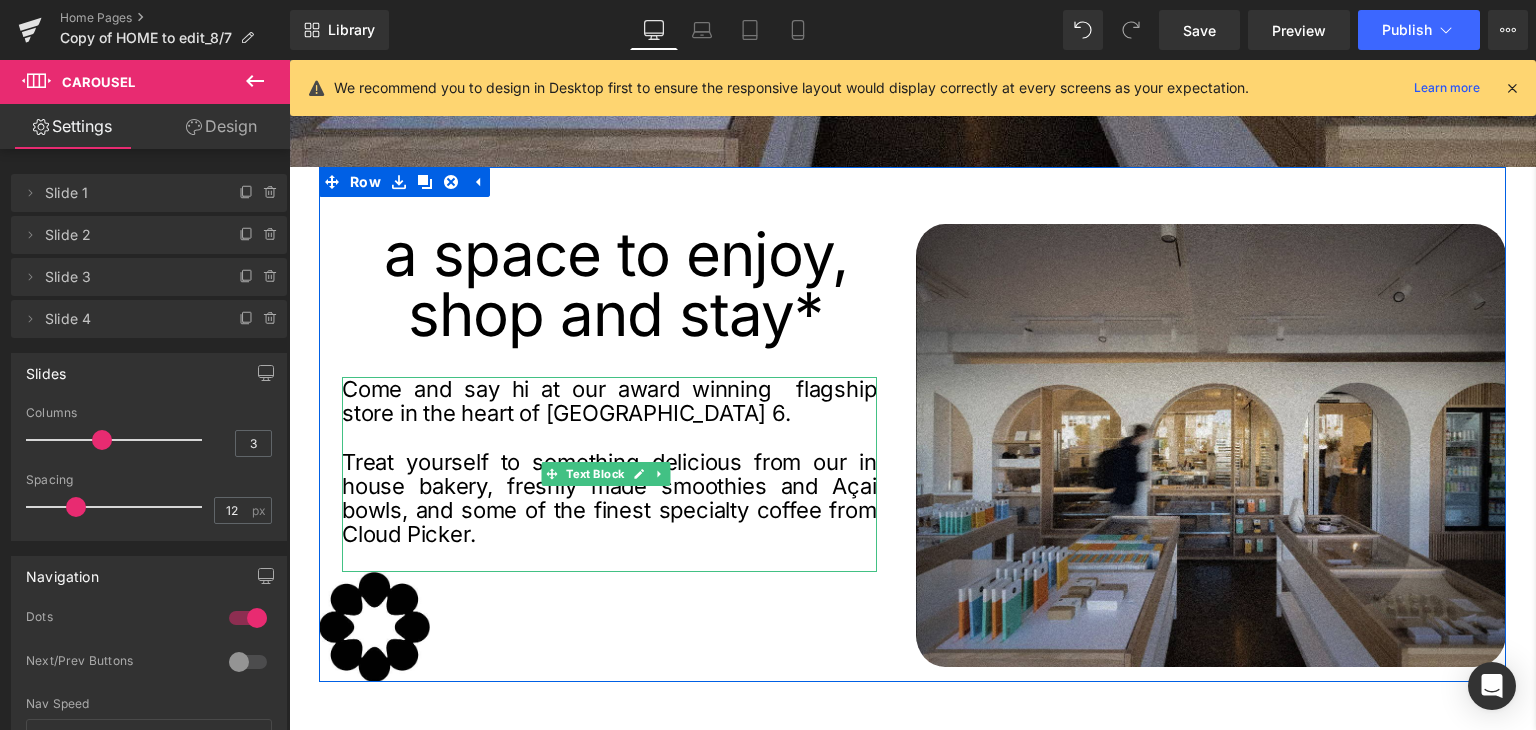 click on "Come and say hi at our award winning  flagship store in the heart of [GEOGRAPHIC_DATA] 6." at bounding box center [609, 401] 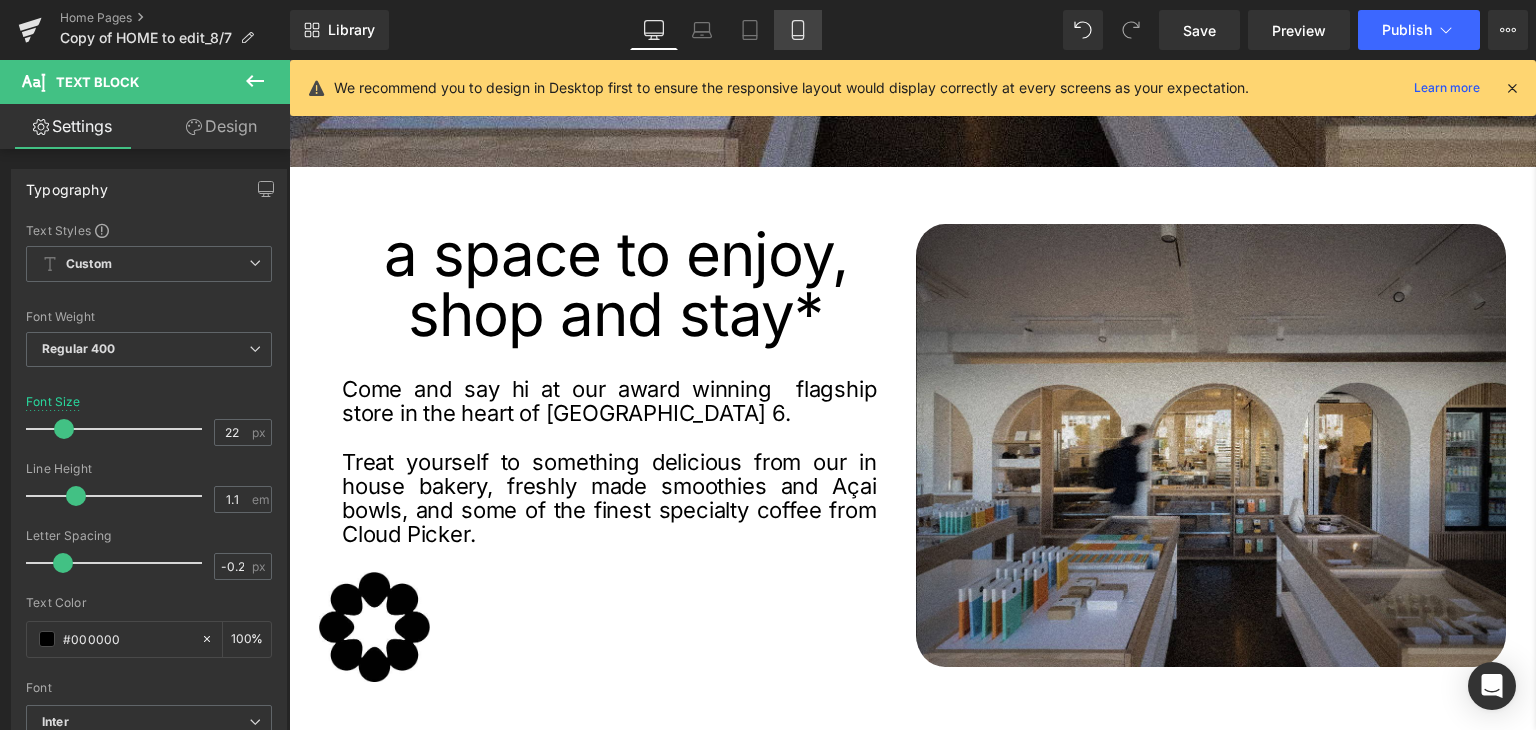 click 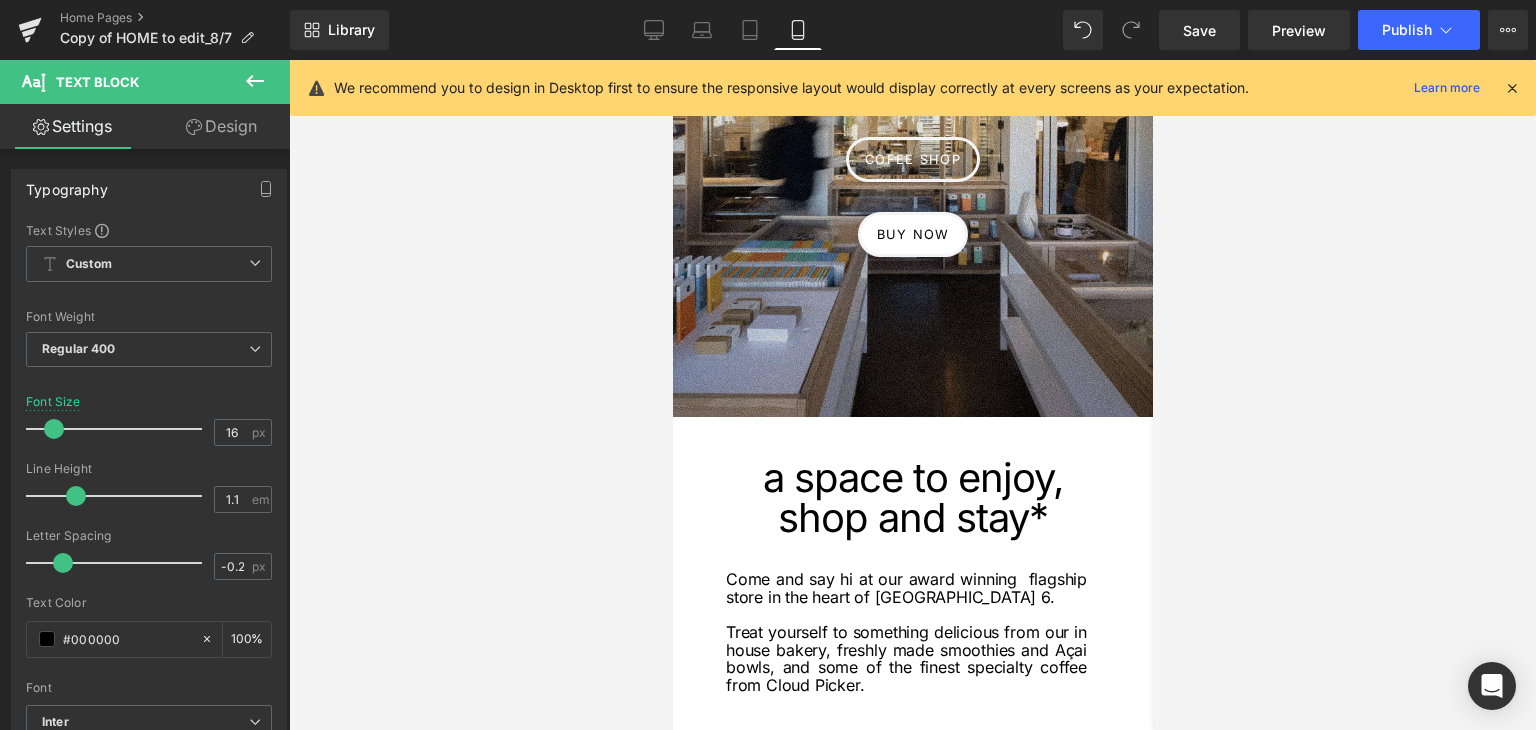 scroll, scrollTop: 600, scrollLeft: 0, axis: vertical 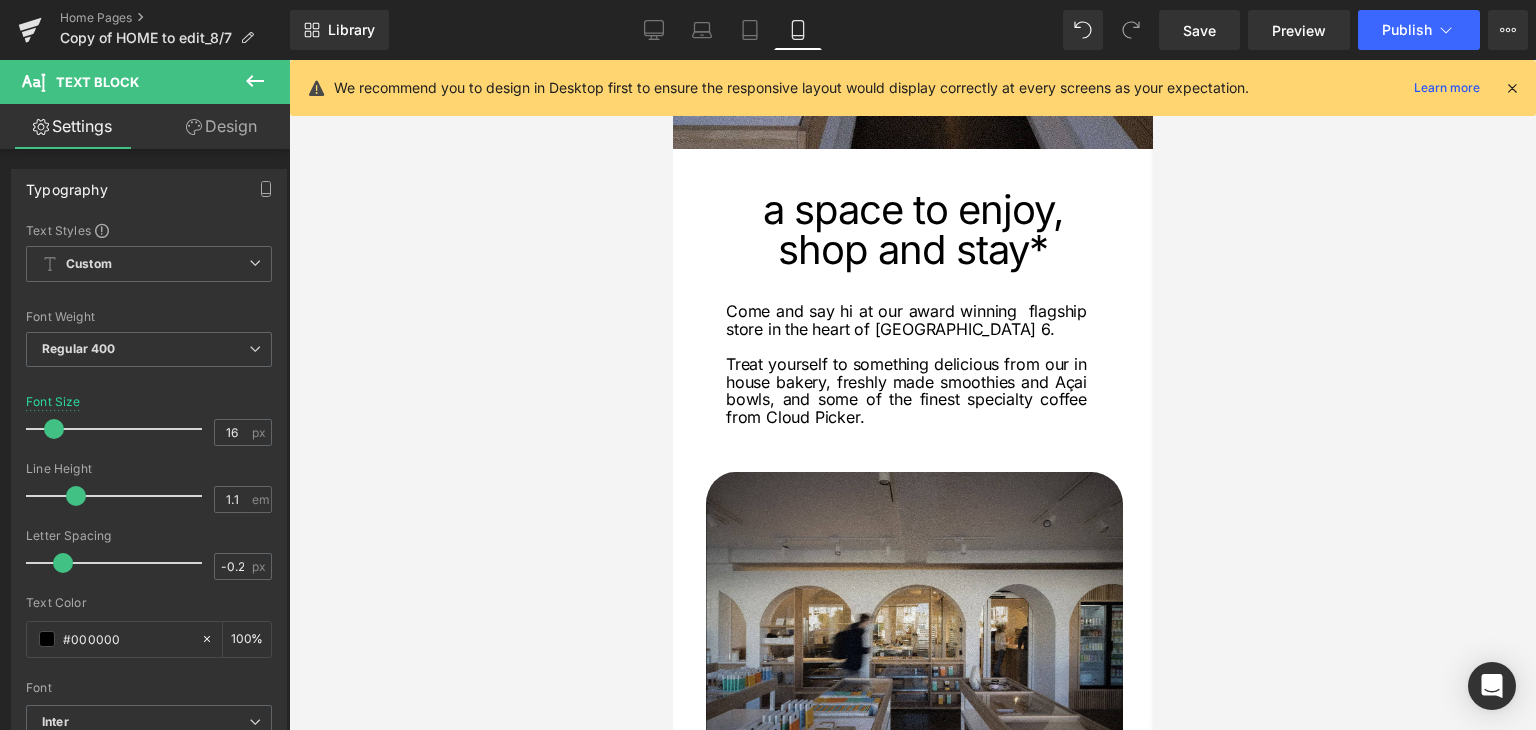 click on "Treat yourself to something delicious from our in house bakery, freshly made smoothies and Açai bowls, and some of the finest specialty coffee from Cloud Picker." at bounding box center (905, 391) 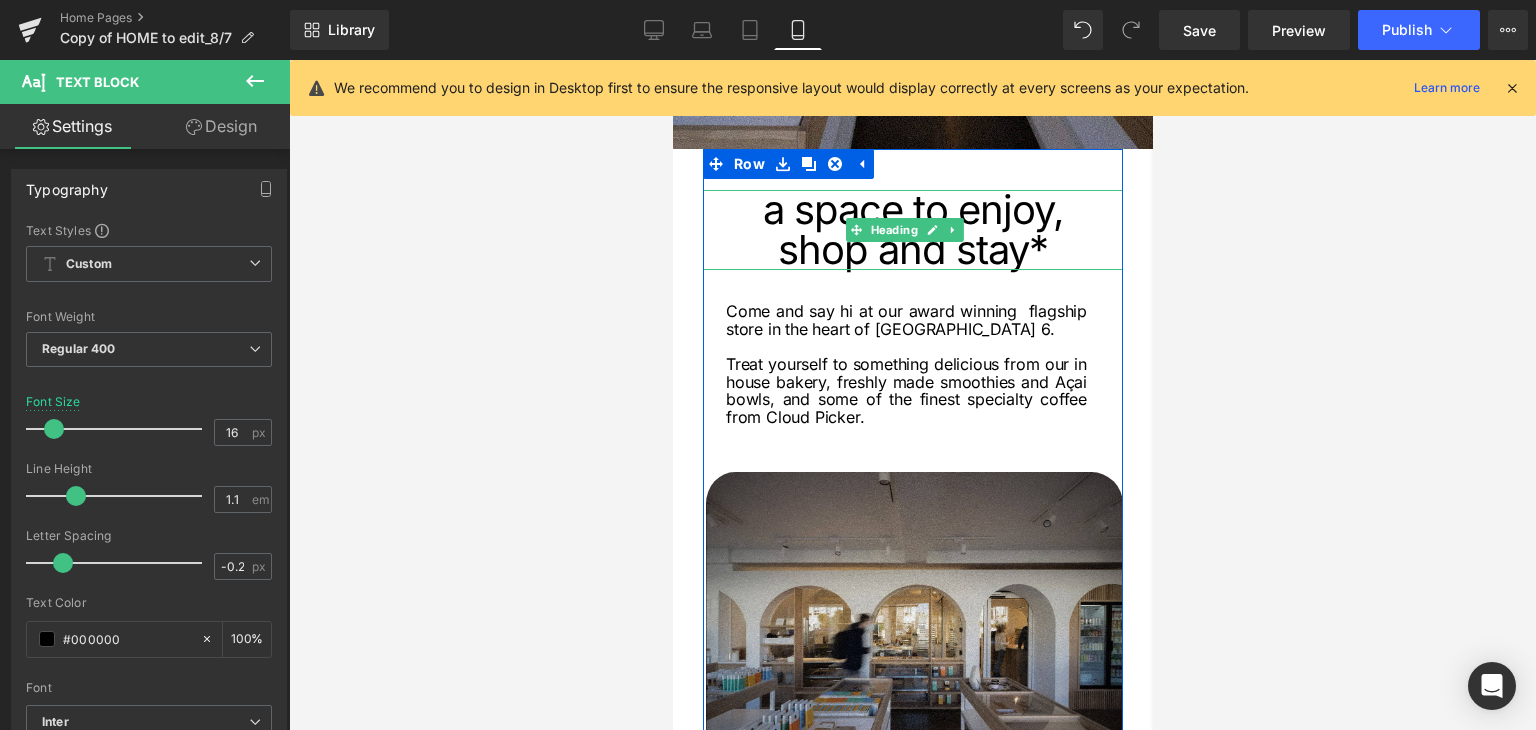 click on "a space to enjoy," at bounding box center (912, 210) 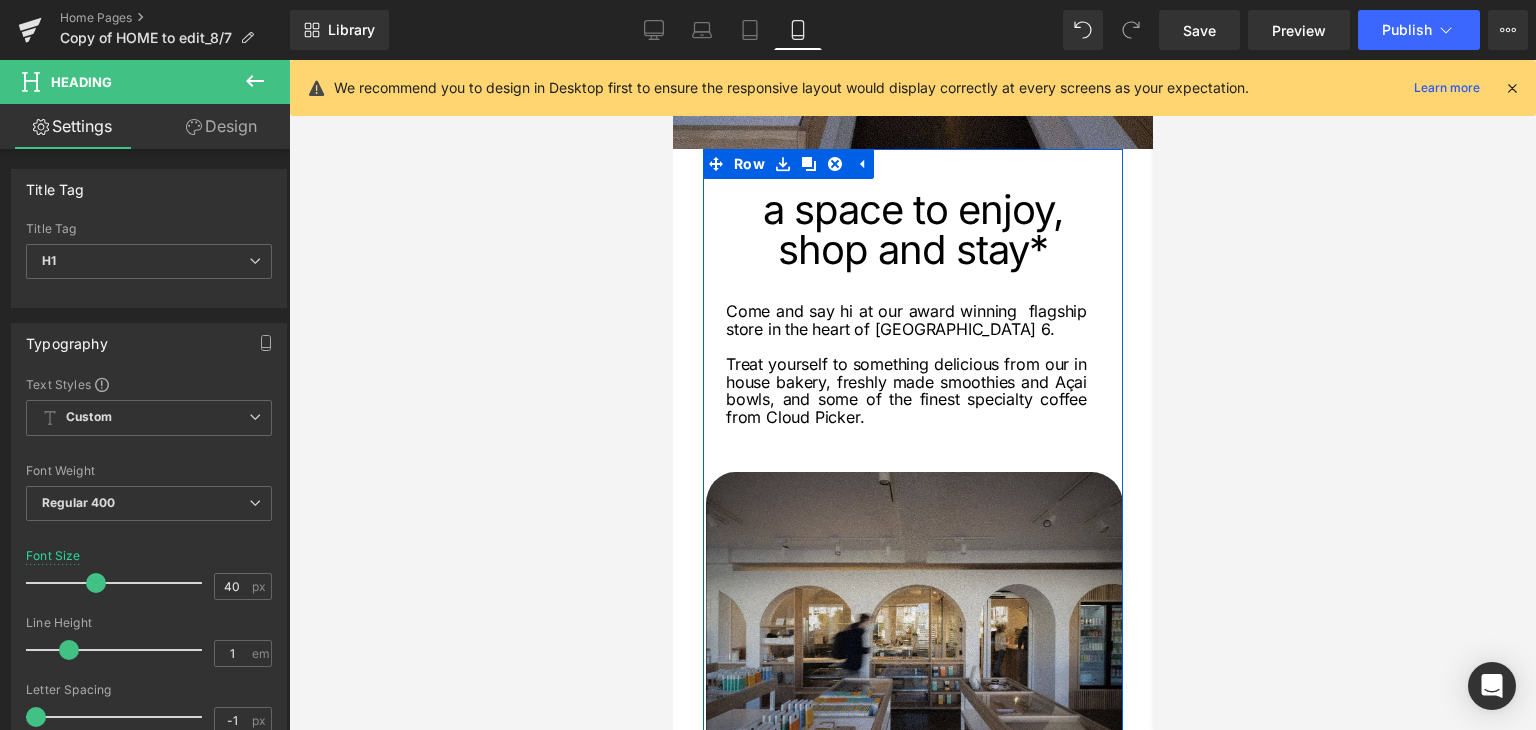 click on "Come and say hi at our award winning  flagship store in the heart of [GEOGRAPHIC_DATA] 6." at bounding box center [905, 320] 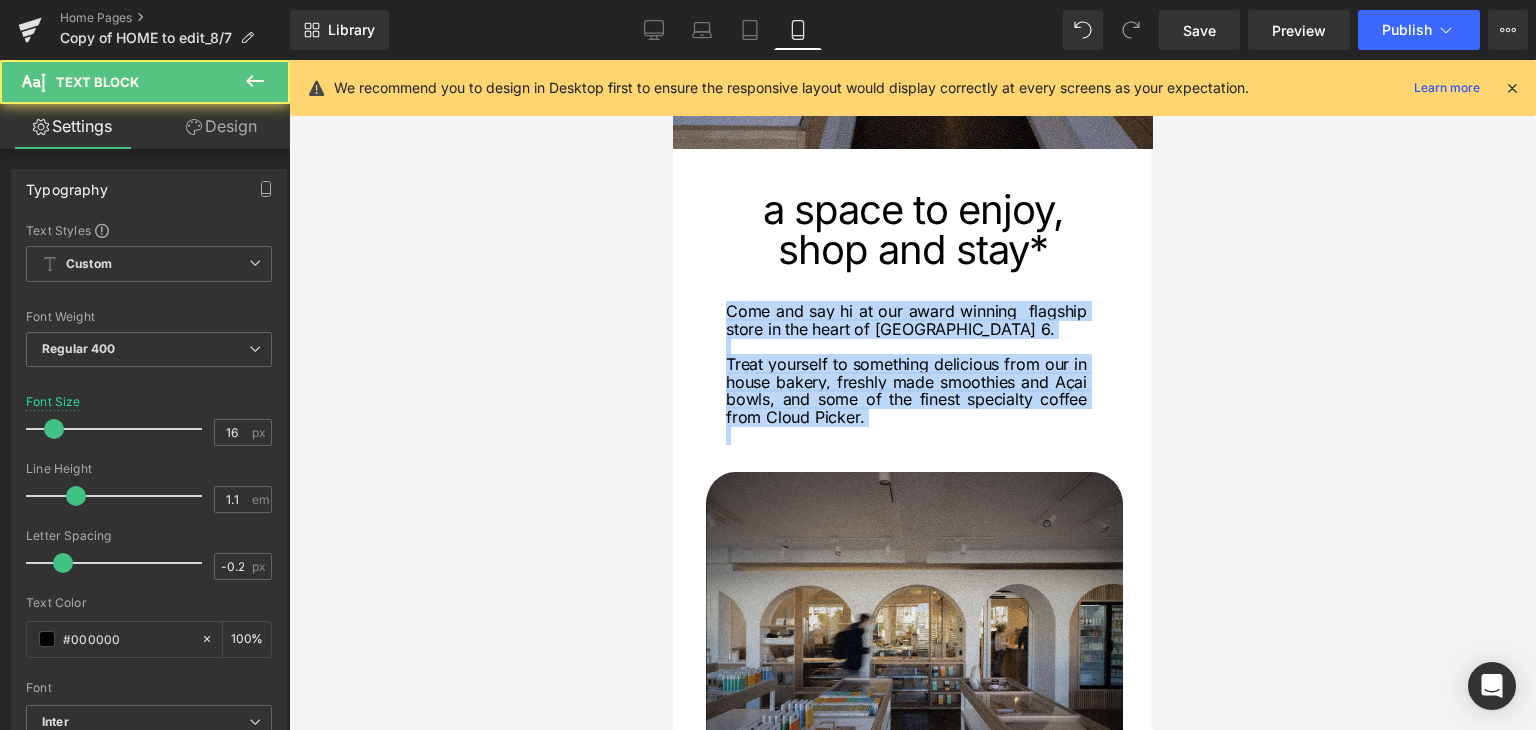 drag, startPoint x: 933, startPoint y: 425, endPoint x: 692, endPoint y: 307, distance: 268.33746 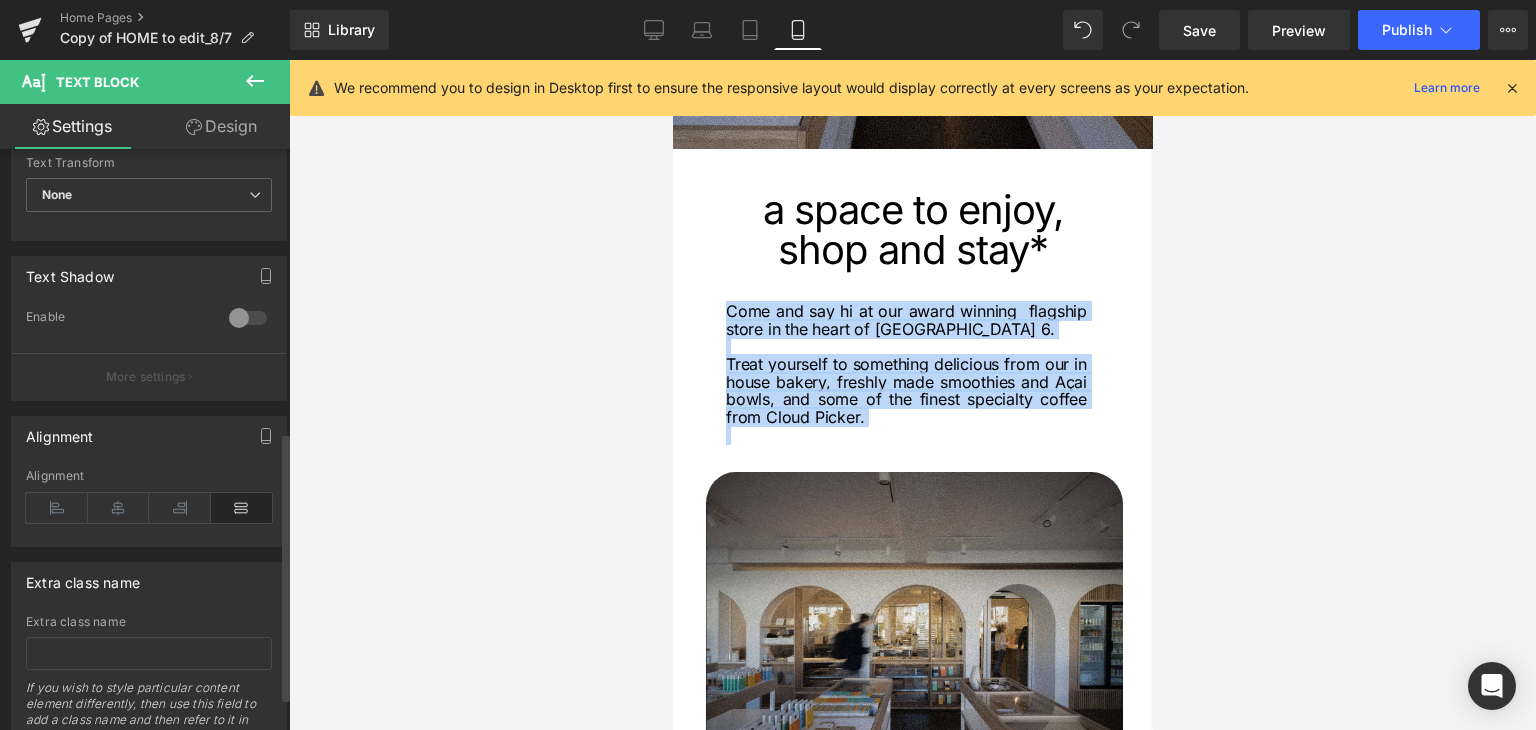 scroll, scrollTop: 680, scrollLeft: 0, axis: vertical 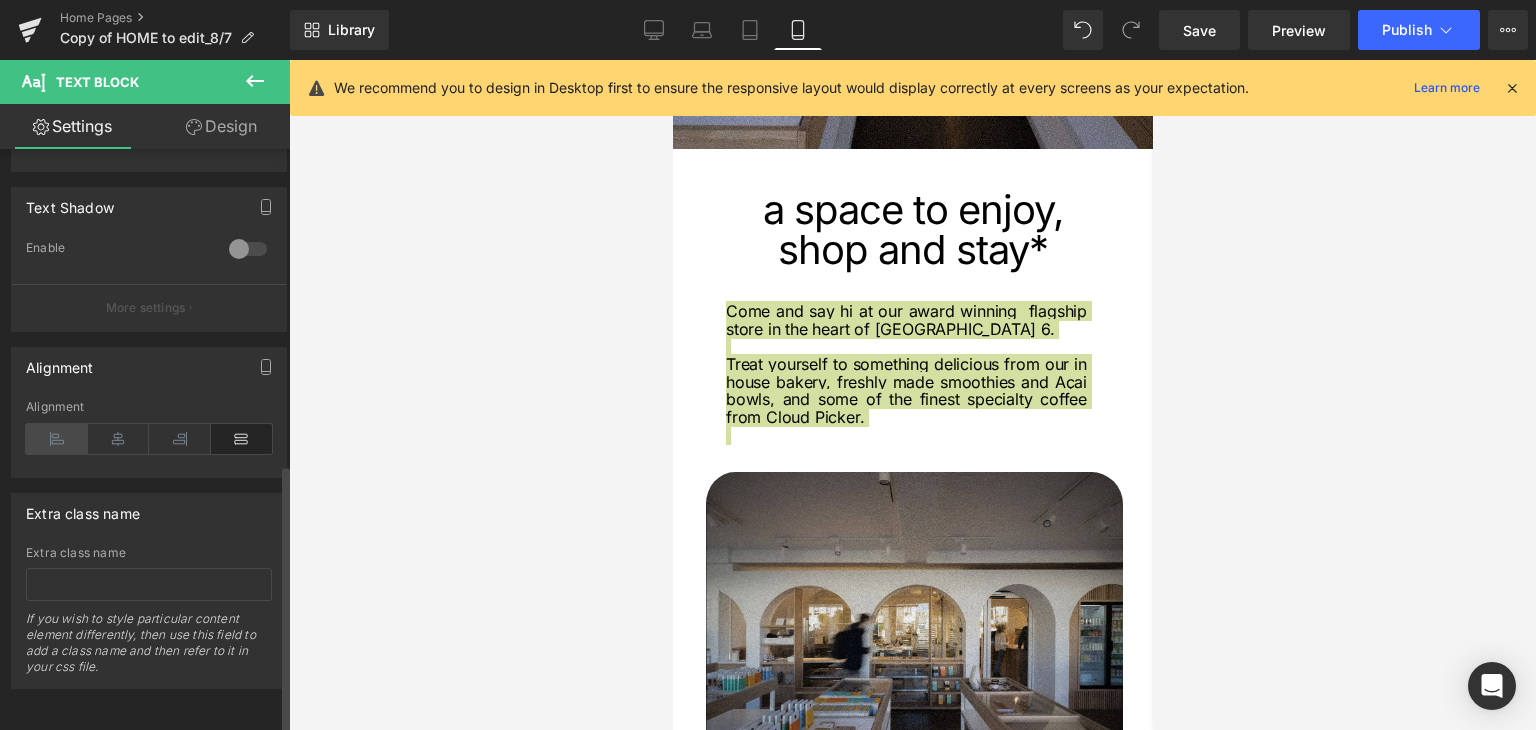 click at bounding box center (57, 439) 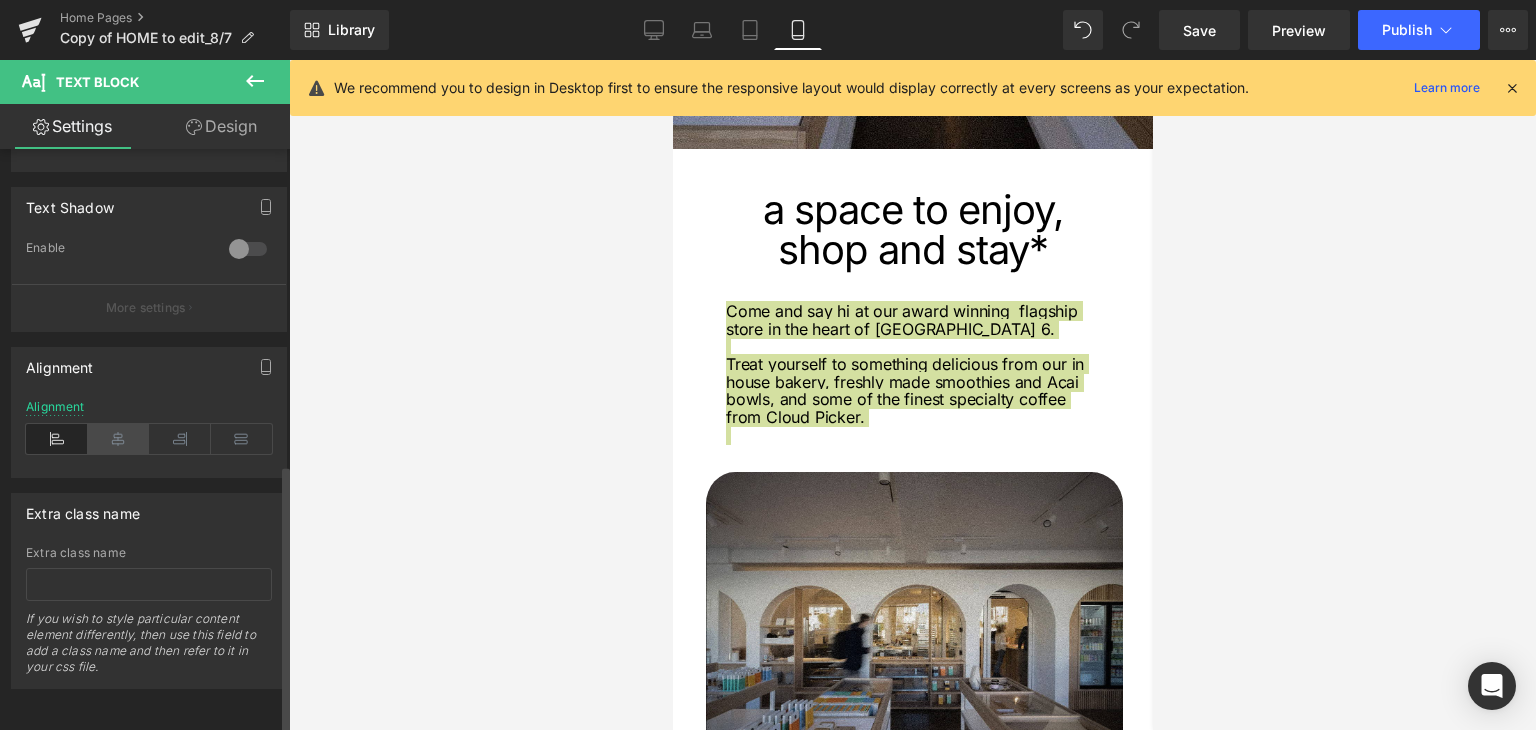 click at bounding box center [119, 439] 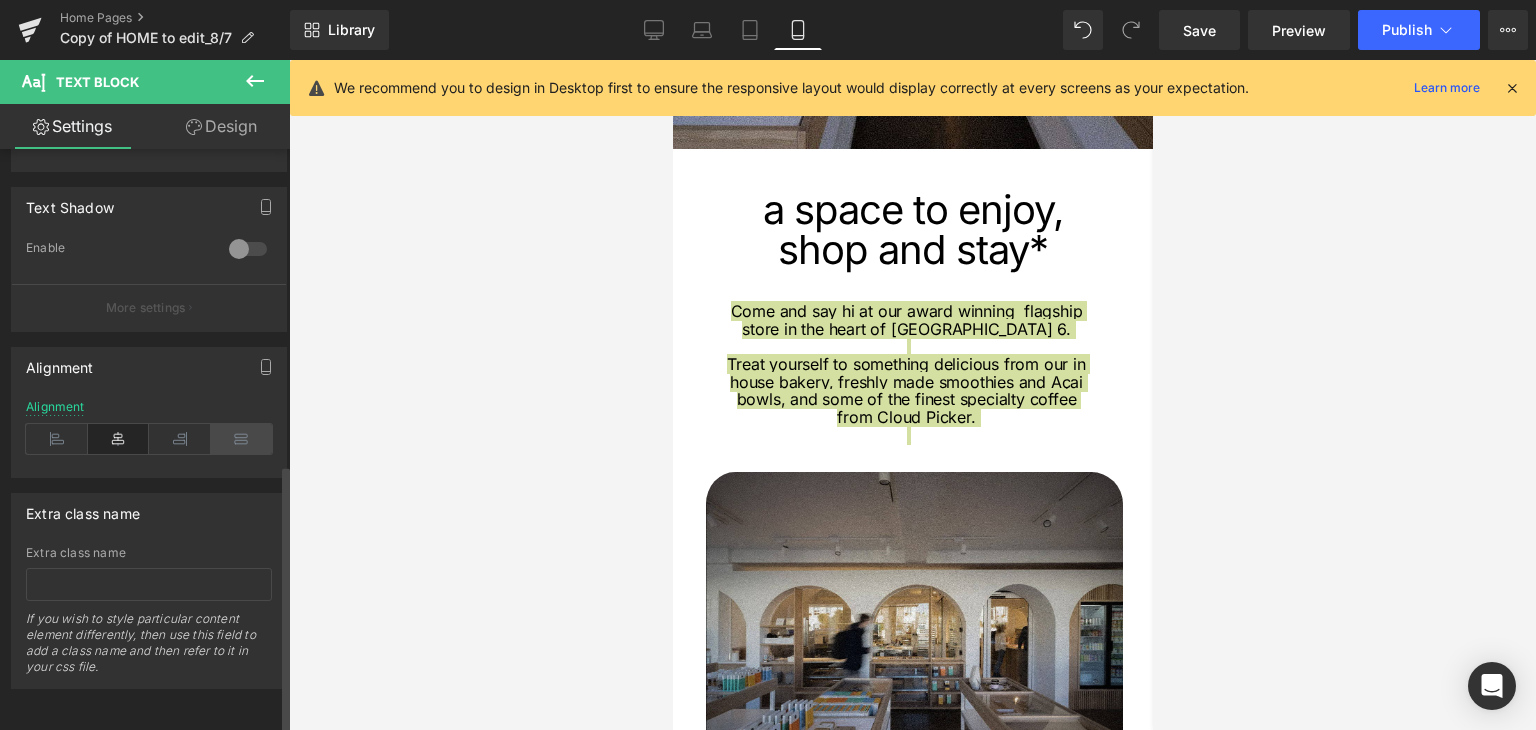 click at bounding box center (242, 439) 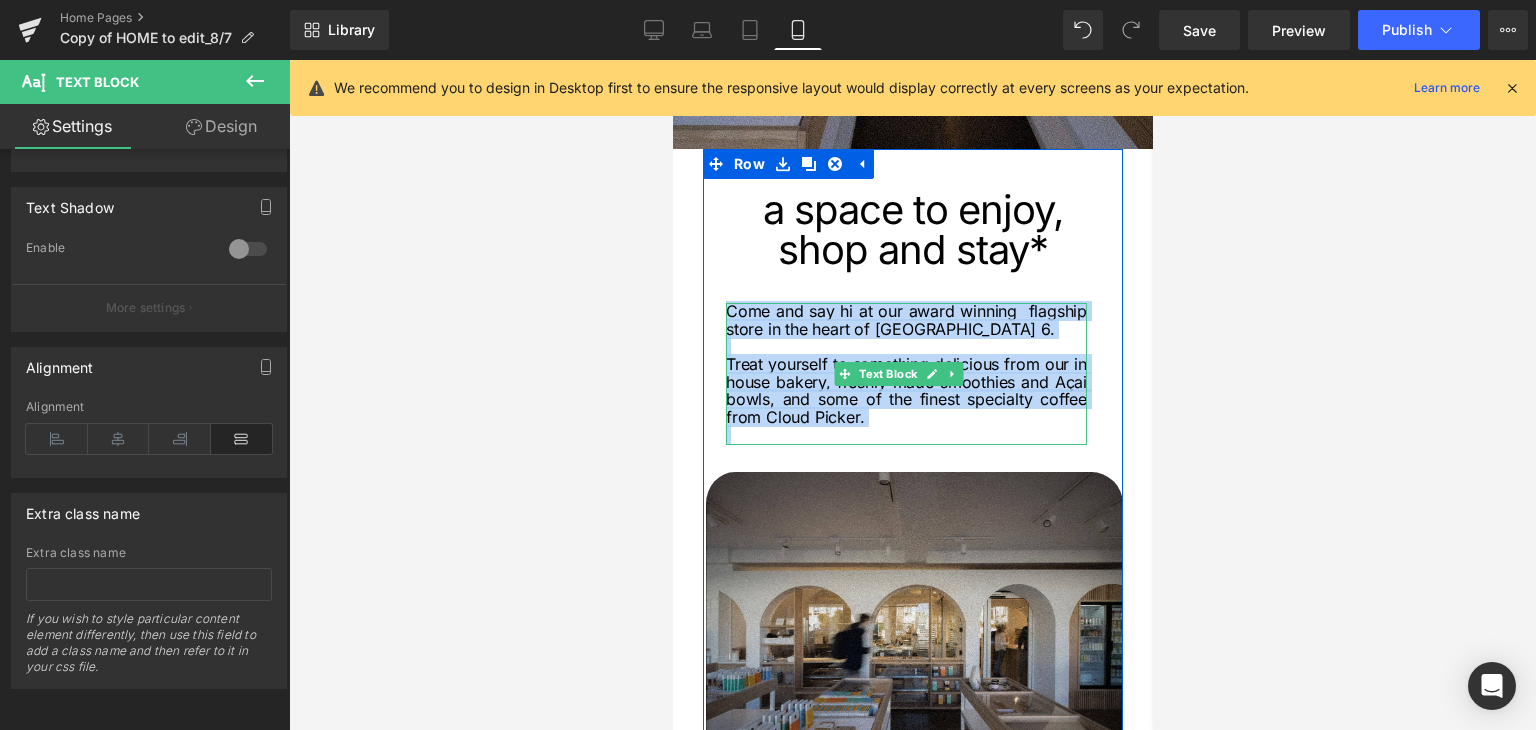 click on "Treat yourself to something delicious from our in house bakery, freshly made smoothies and Açai bowls, and some of the finest specialty coffee from Cloud Picker." at bounding box center [905, 391] 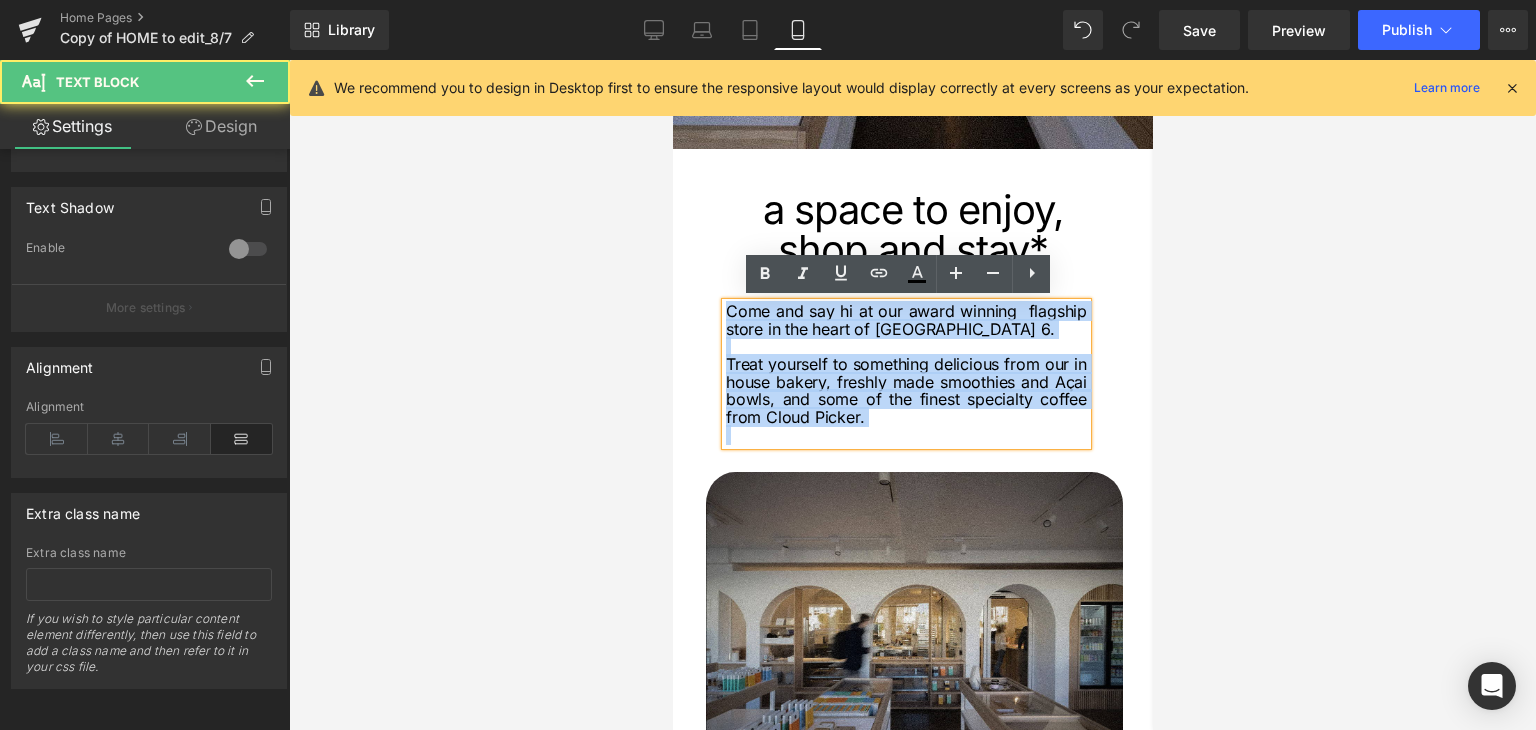 click at bounding box center [905, 436] 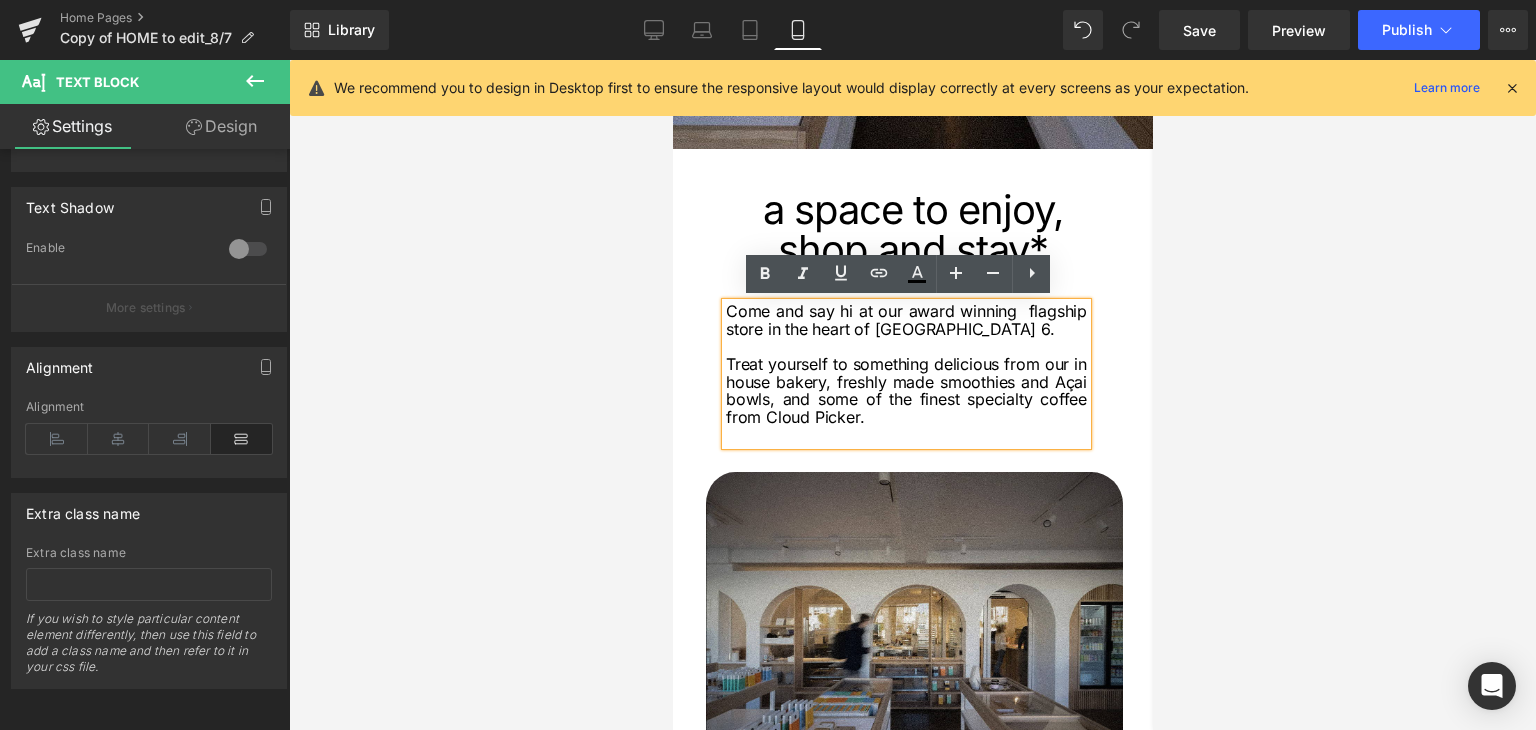 click at bounding box center [912, 395] 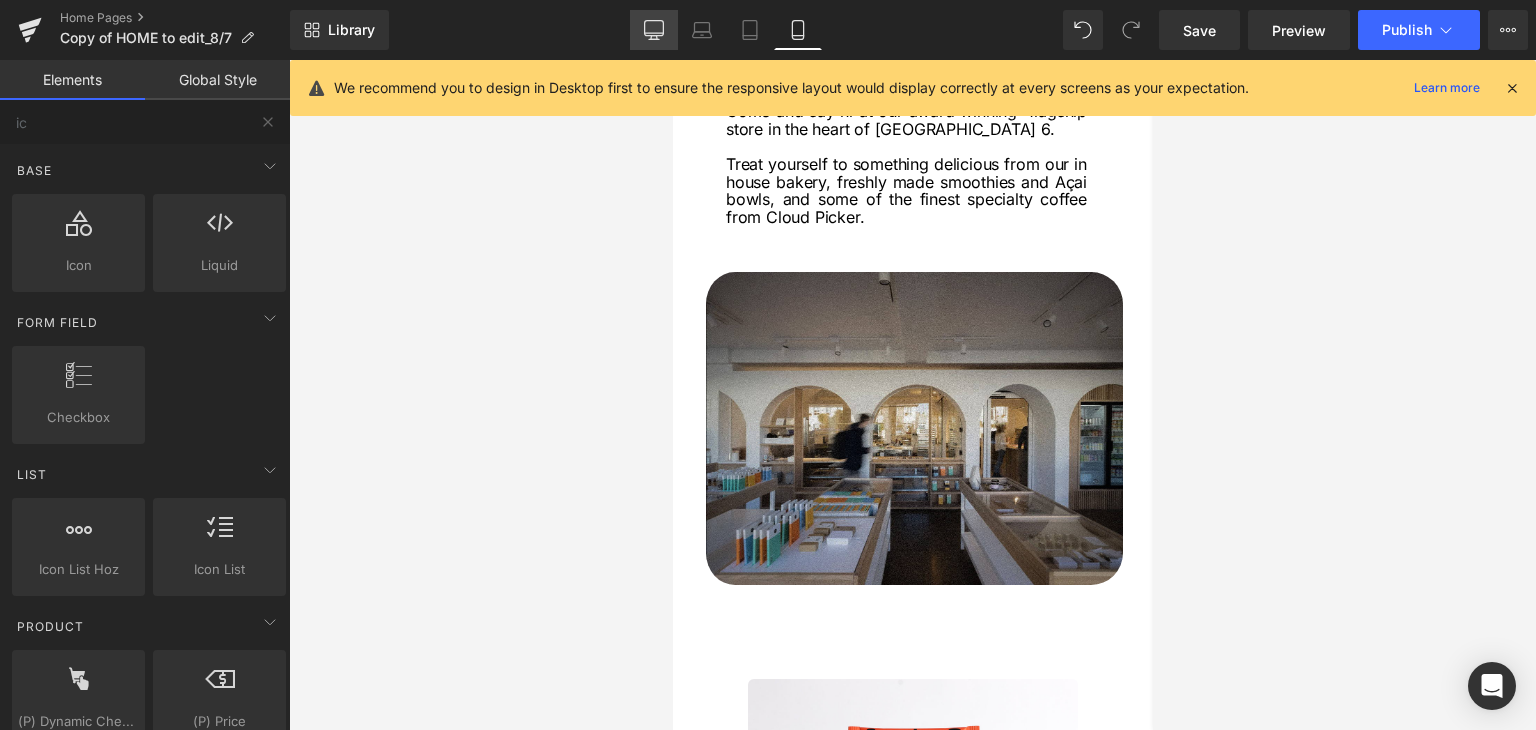 click on "Desktop" at bounding box center (654, 30) 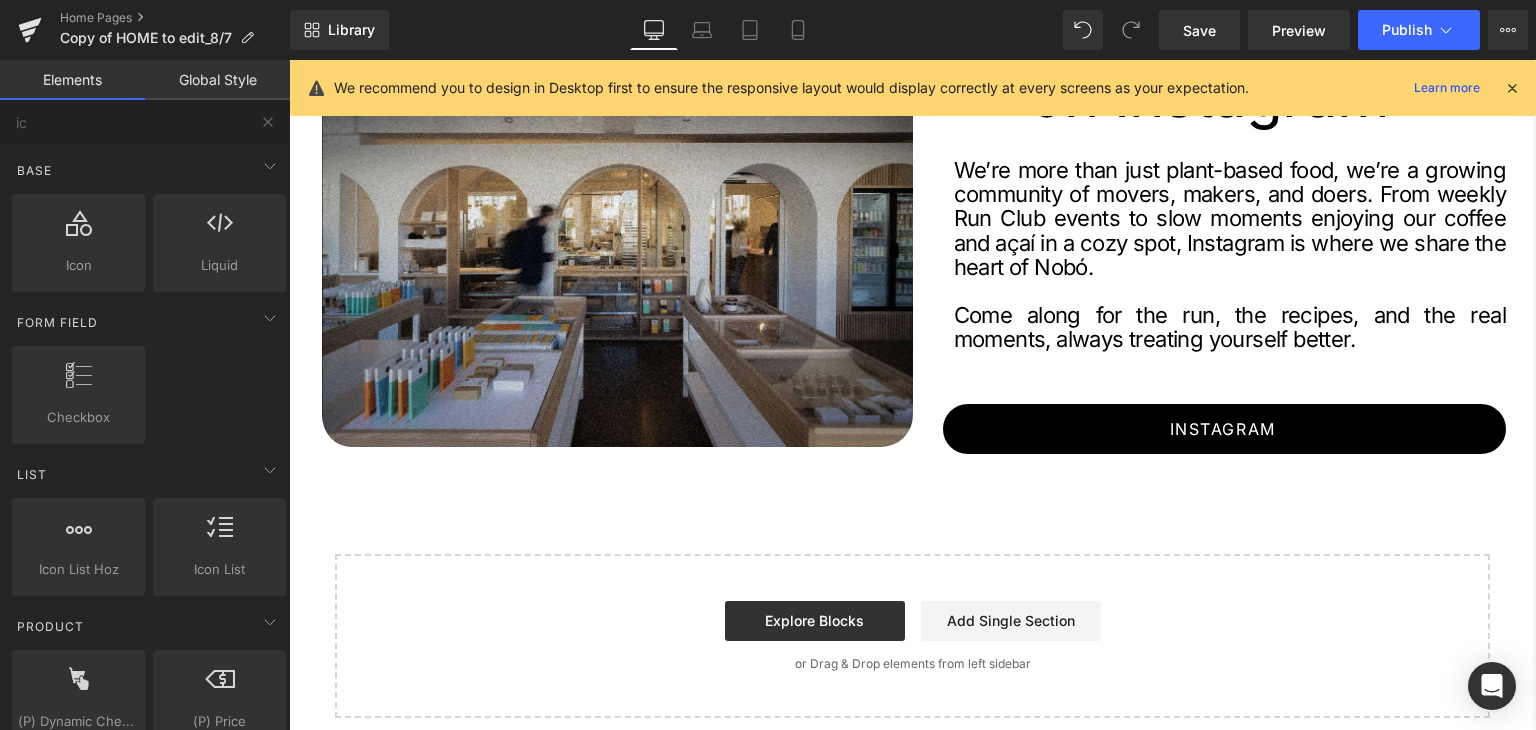 scroll, scrollTop: 3600, scrollLeft: 0, axis: vertical 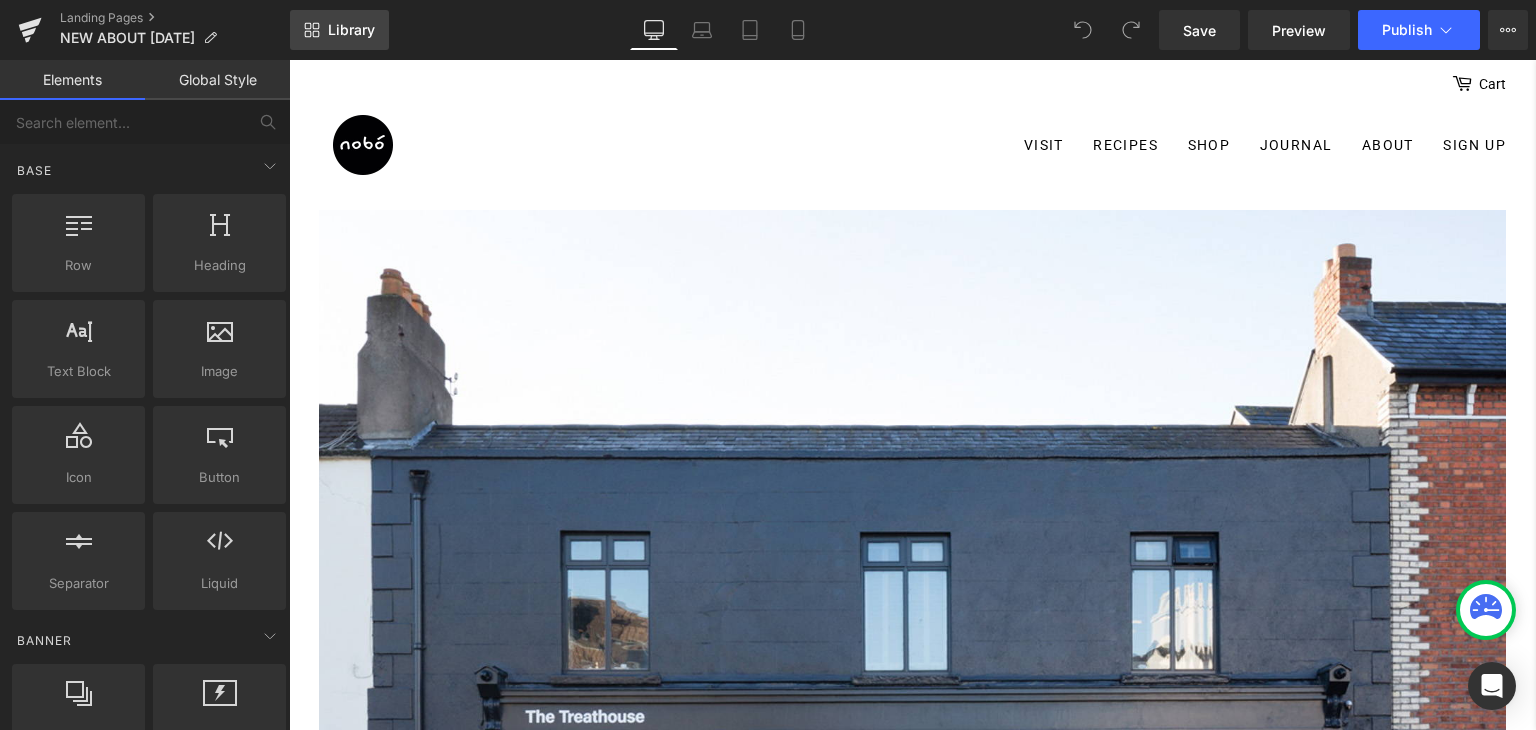 click on "Library" at bounding box center (339, 30) 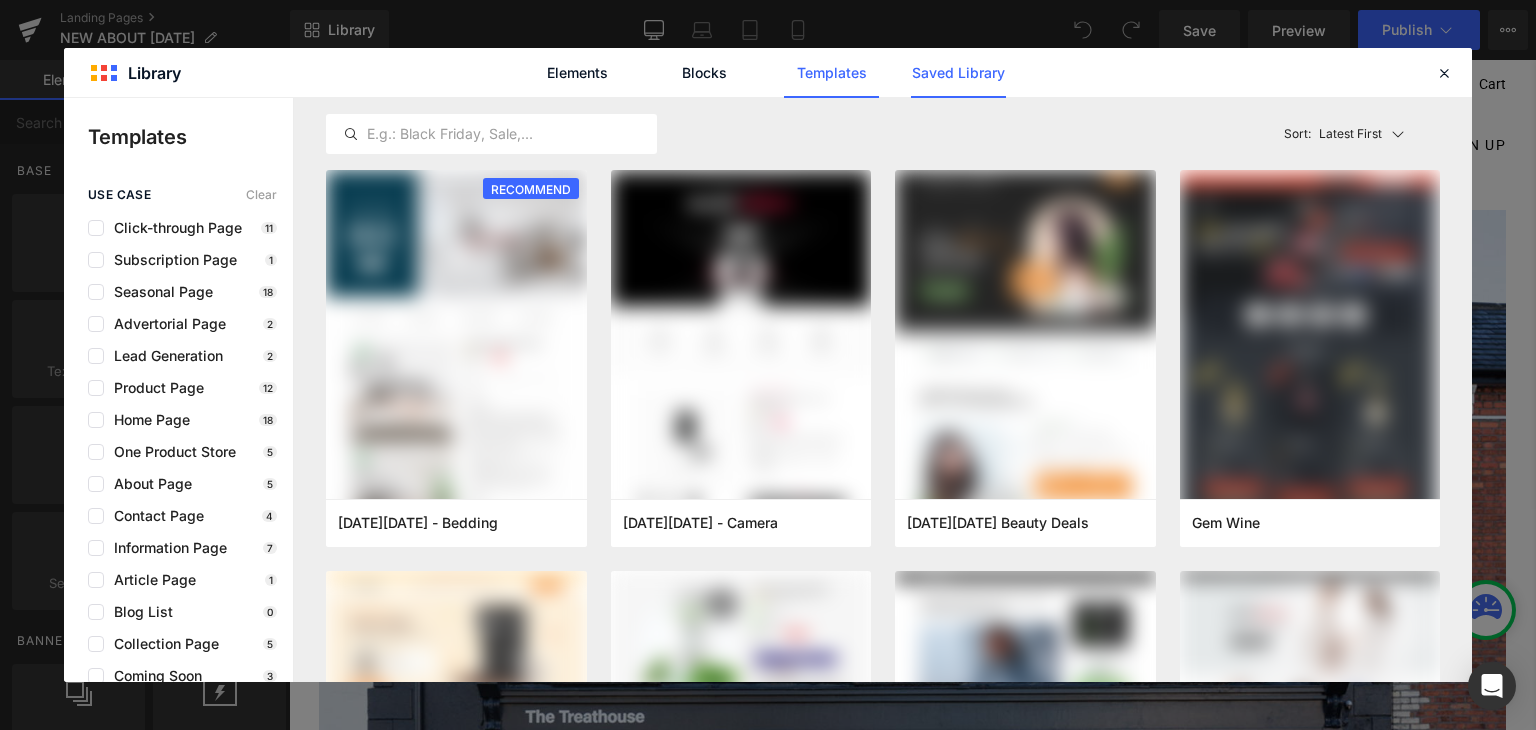 click on "Elements Blocks Templates Saved Library" 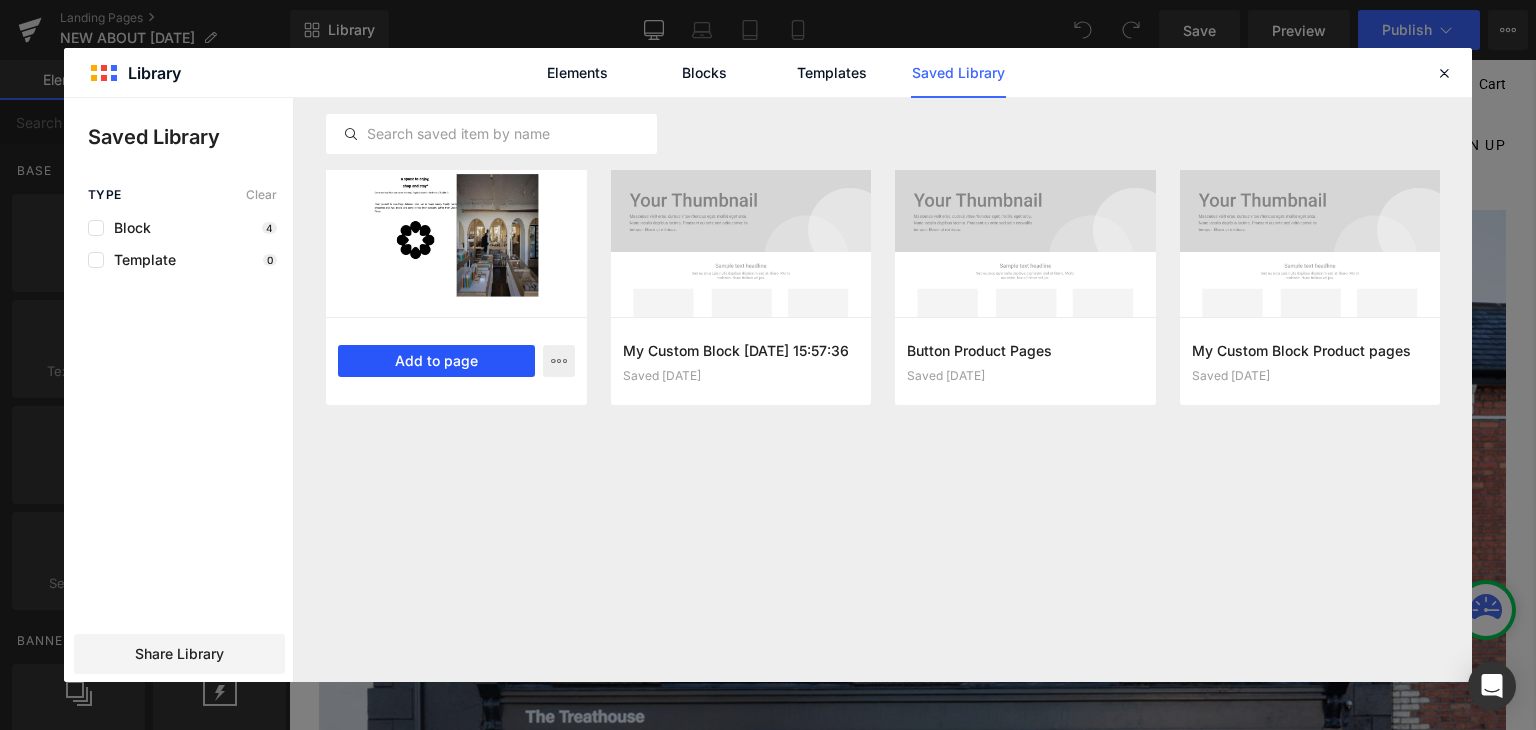 click on "Add to page" at bounding box center [436, 361] 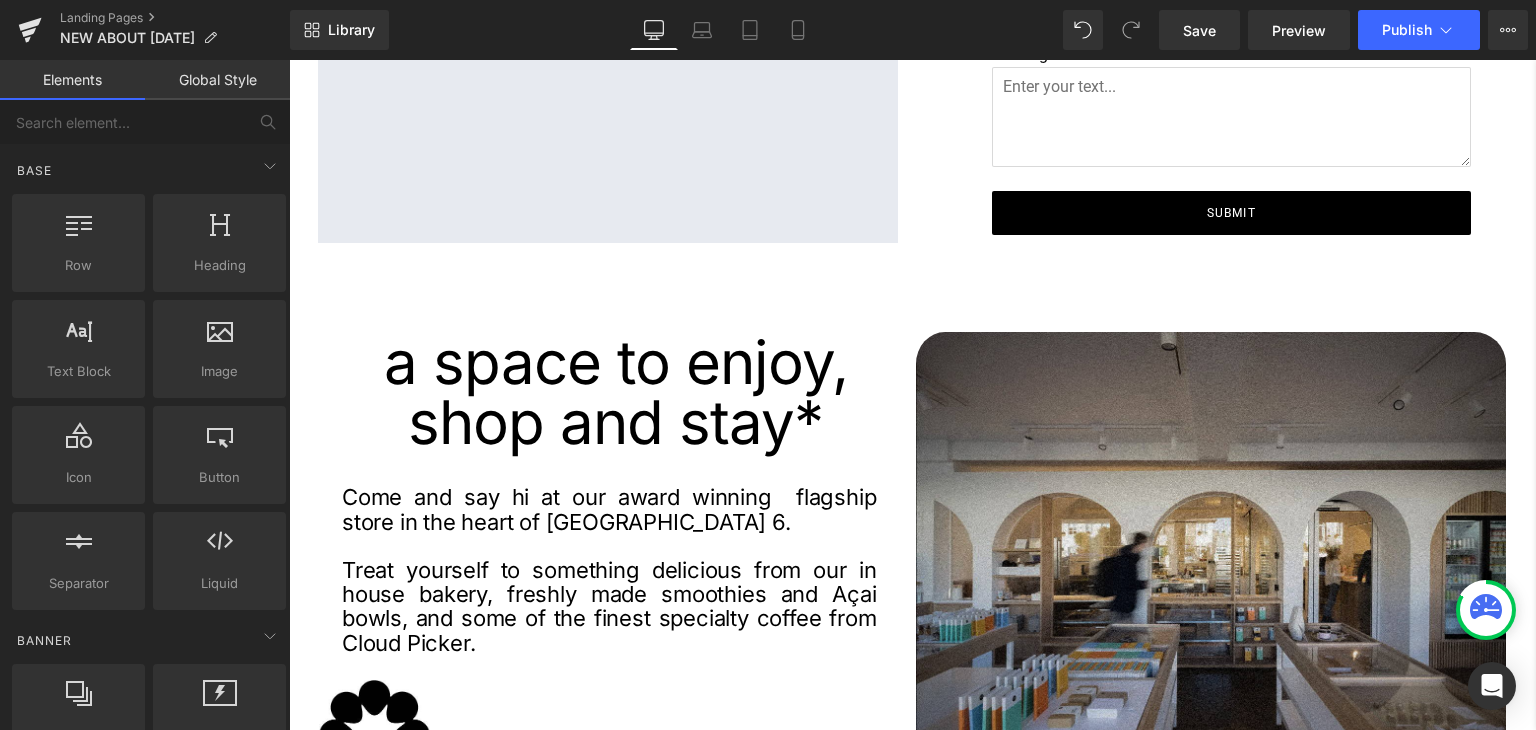 scroll, scrollTop: 3644, scrollLeft: 0, axis: vertical 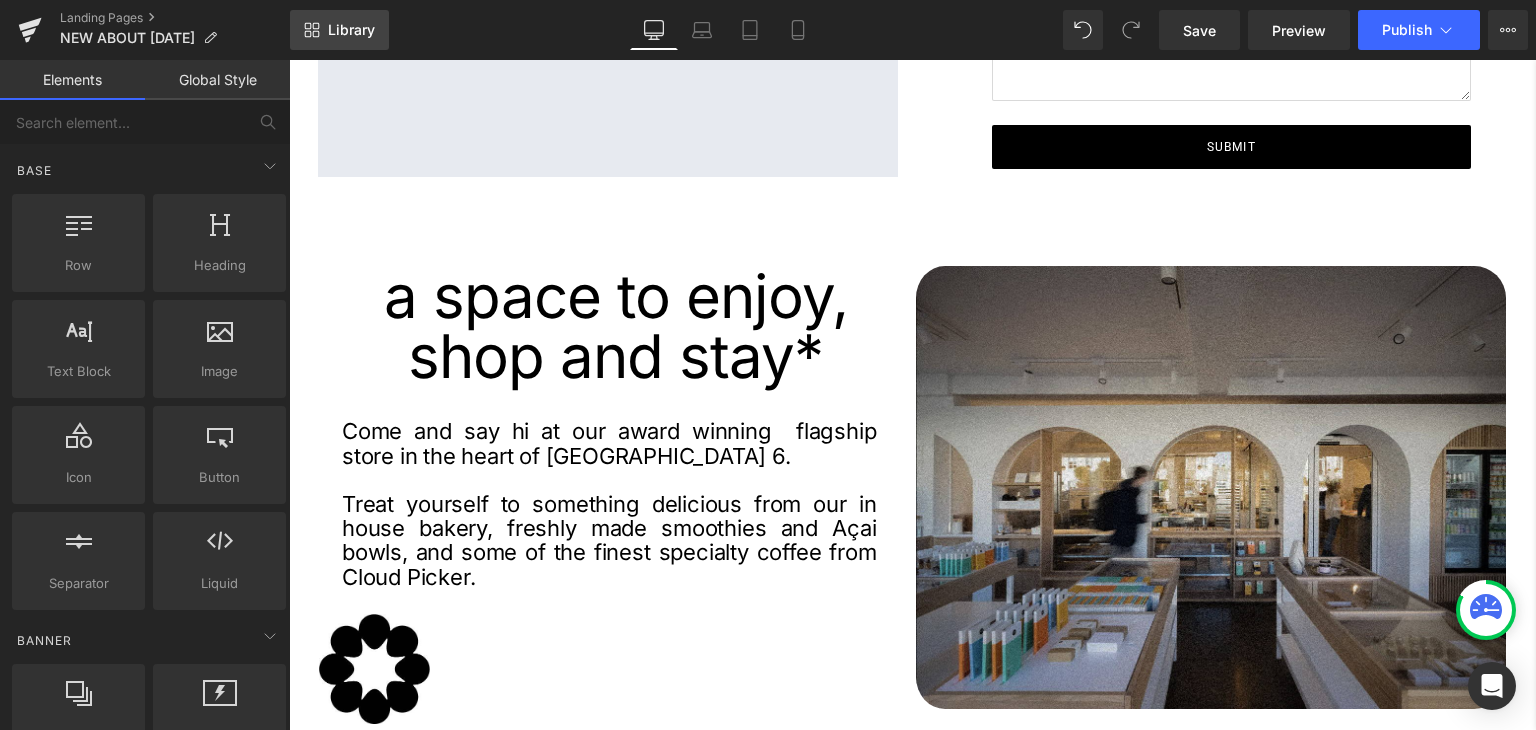 click on "Library" at bounding box center [351, 30] 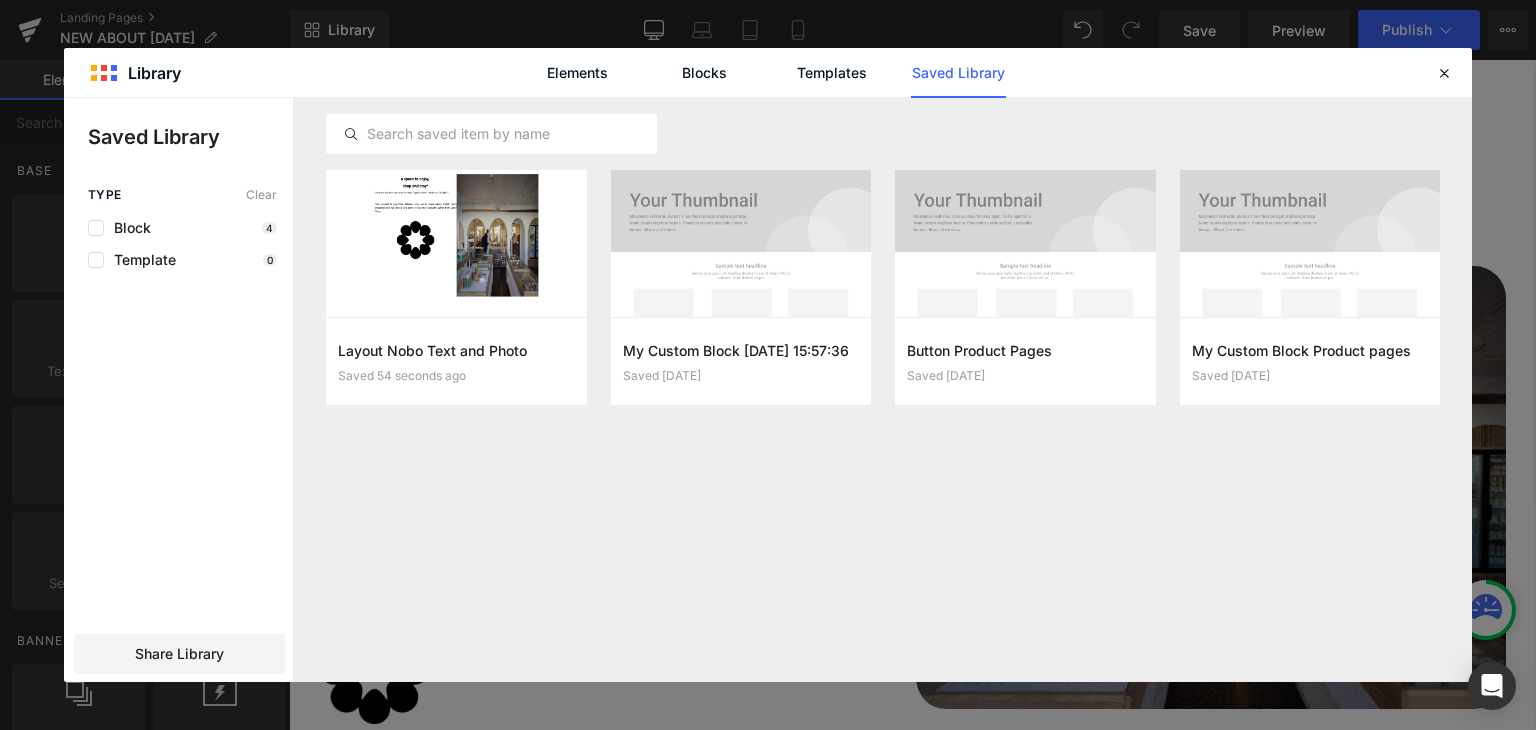 click on "Layout Nobo Text and Photo Saved 54 seconds ago Add to page My Custom Block 2022-09-01 15:57:36 Saved 3 years ago Add to page Button Product Pages Saved 3 years ago Add to page My Custom Block Product pages Saved 3 years ago Add to page" at bounding box center [883, 390] 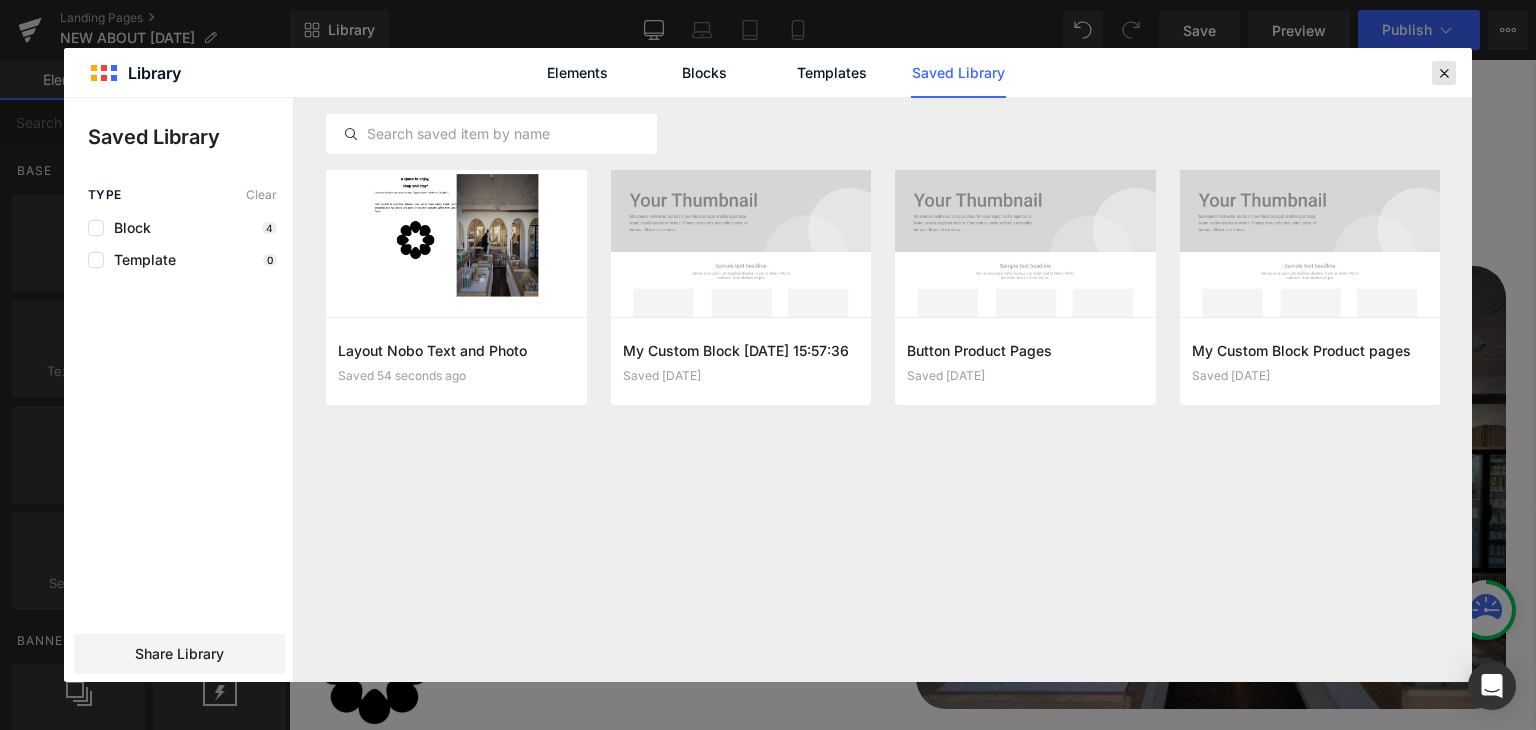 click at bounding box center [1444, 73] 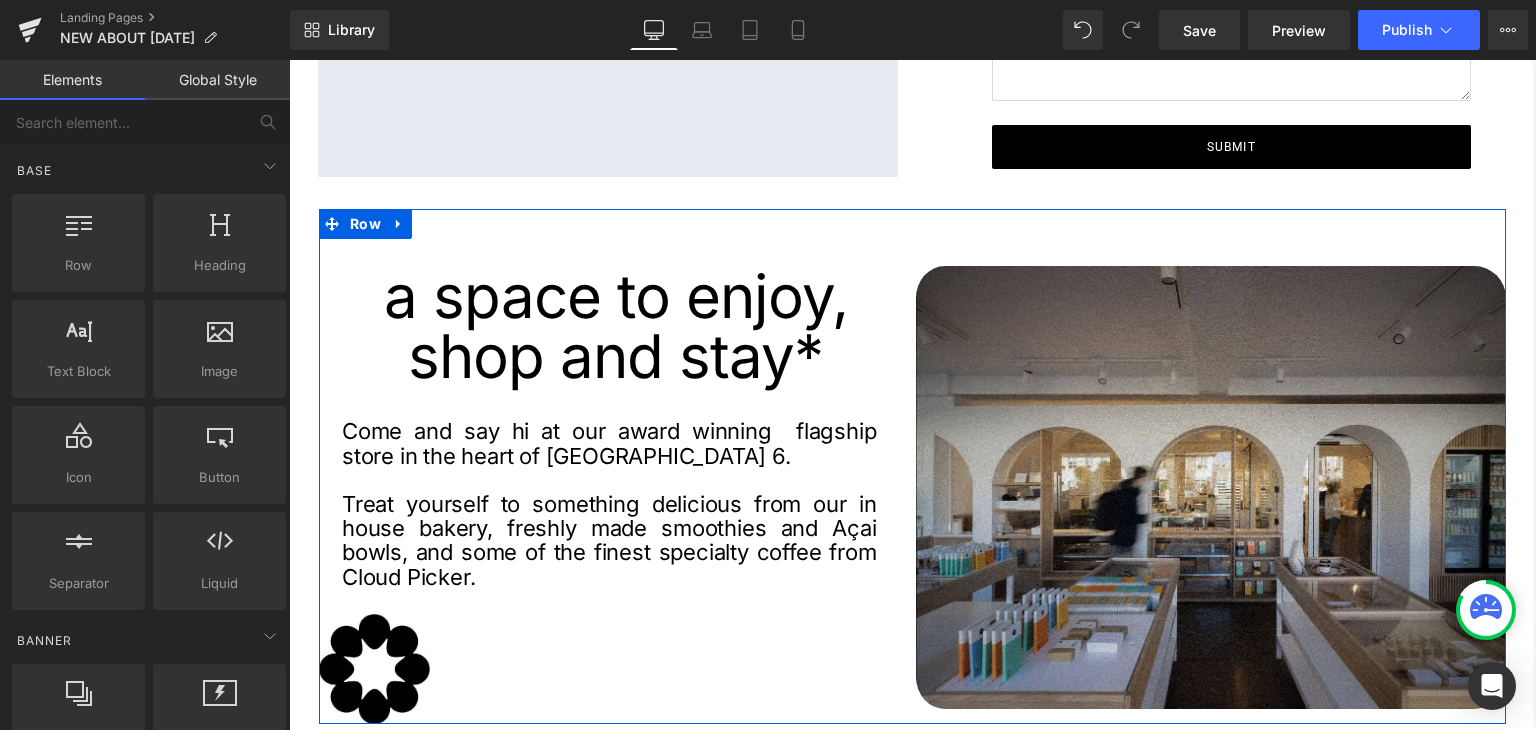 scroll, scrollTop: 3744, scrollLeft: 0, axis: vertical 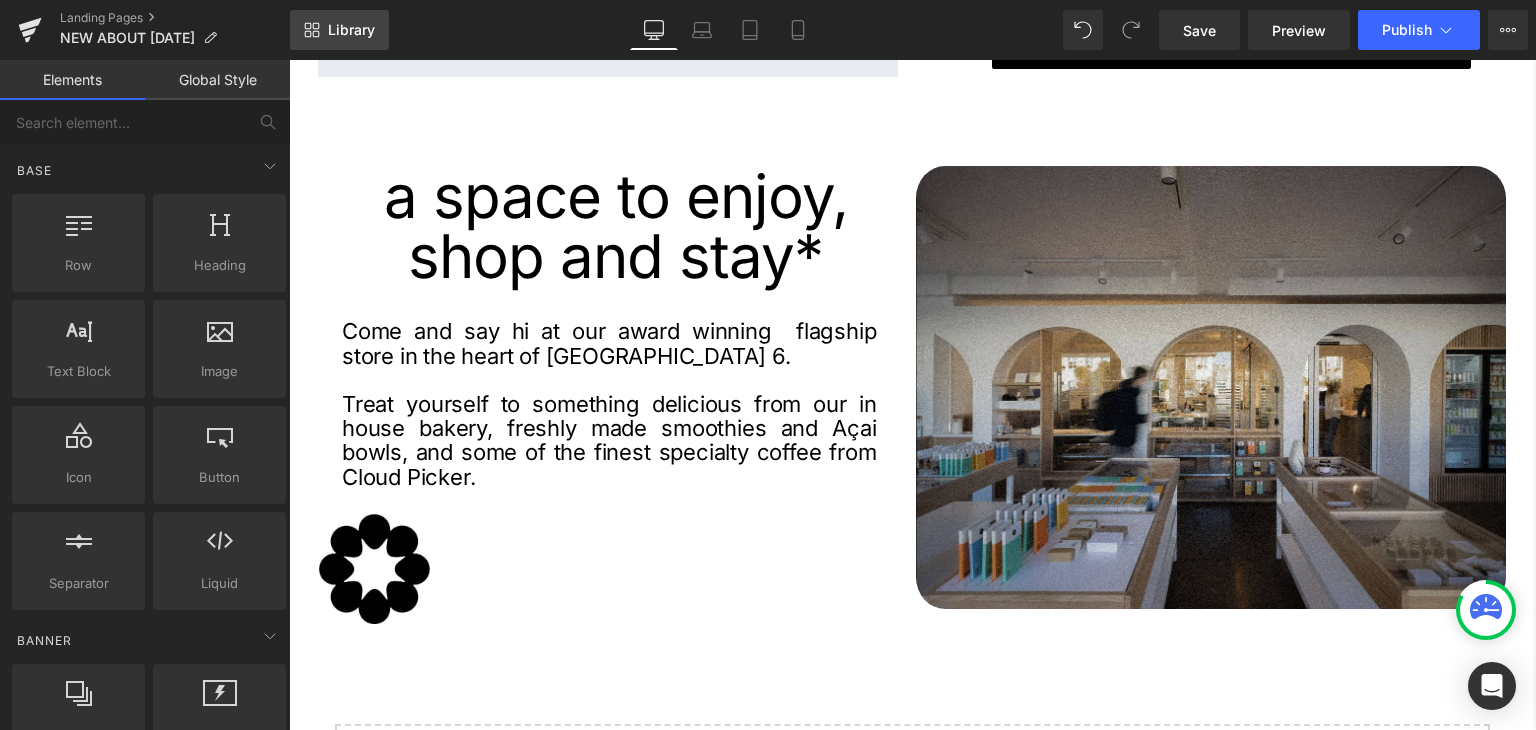 click on "Library" at bounding box center (339, 30) 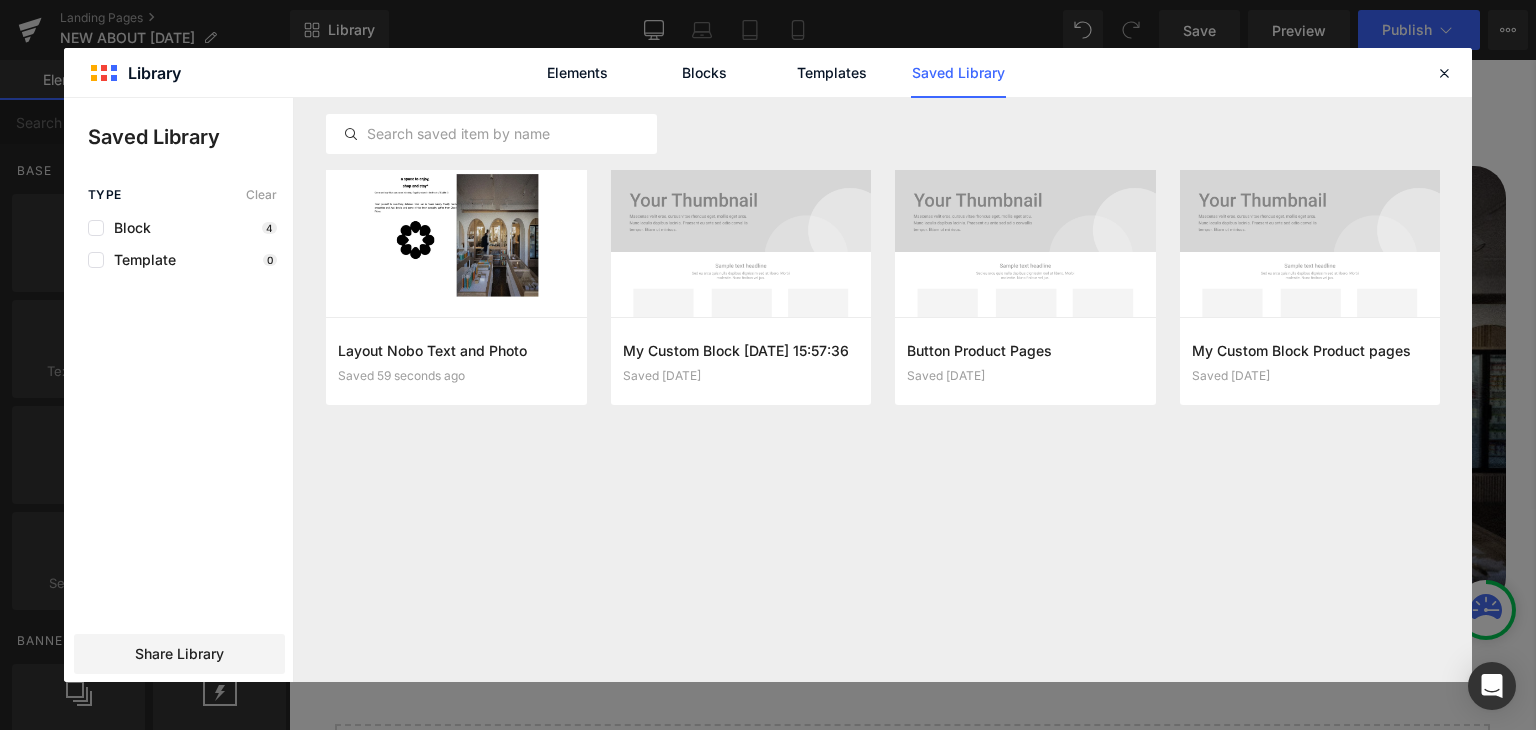 click on "Layout Nobo Text and Photo Saved 59 seconds ago Add to page My Custom Block 2022-09-01 15:57:36 Saved 3 years ago Add to page Button Product Pages Saved 3 years ago Add to page My Custom Block Product pages Saved 3 years ago Add to page" at bounding box center [883, 390] 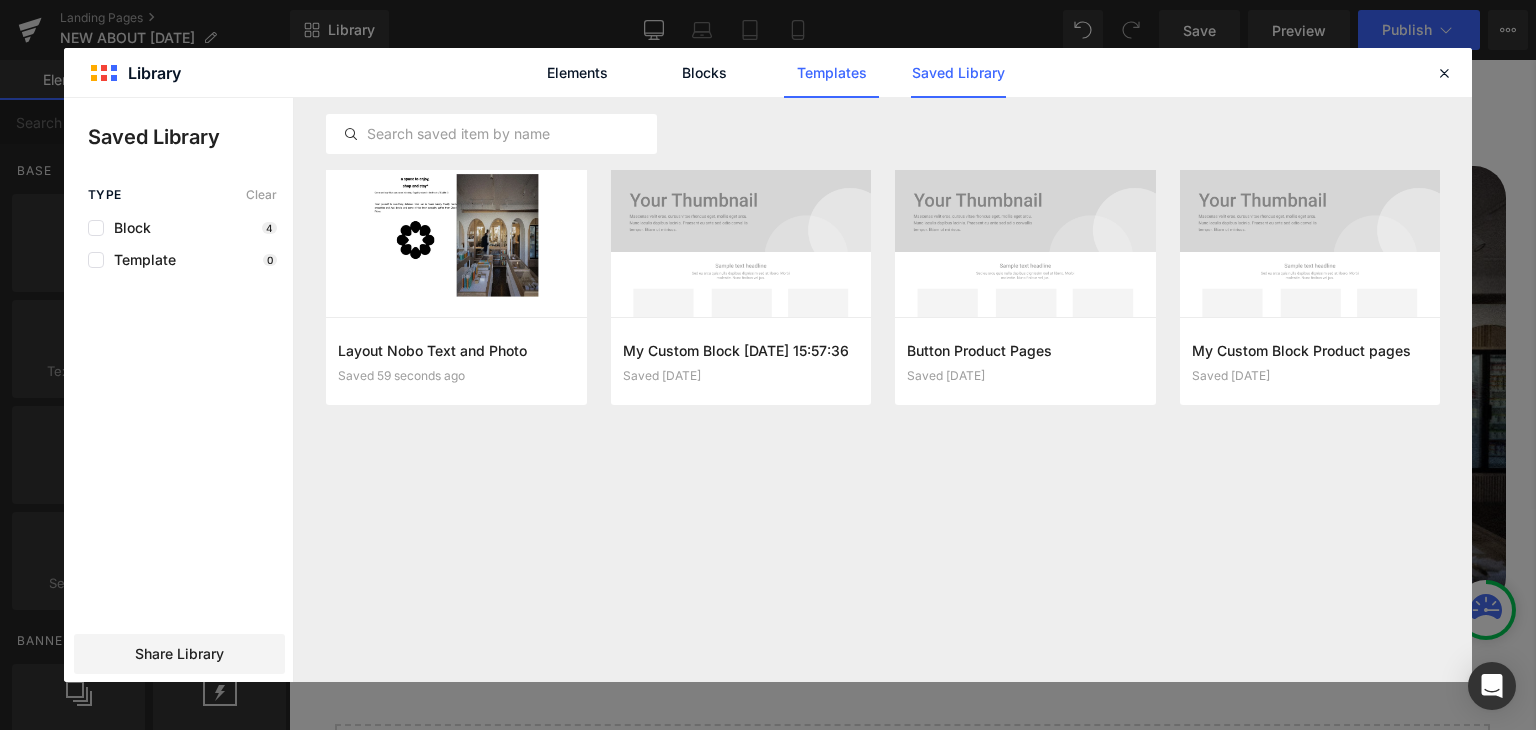 click on "Templates" 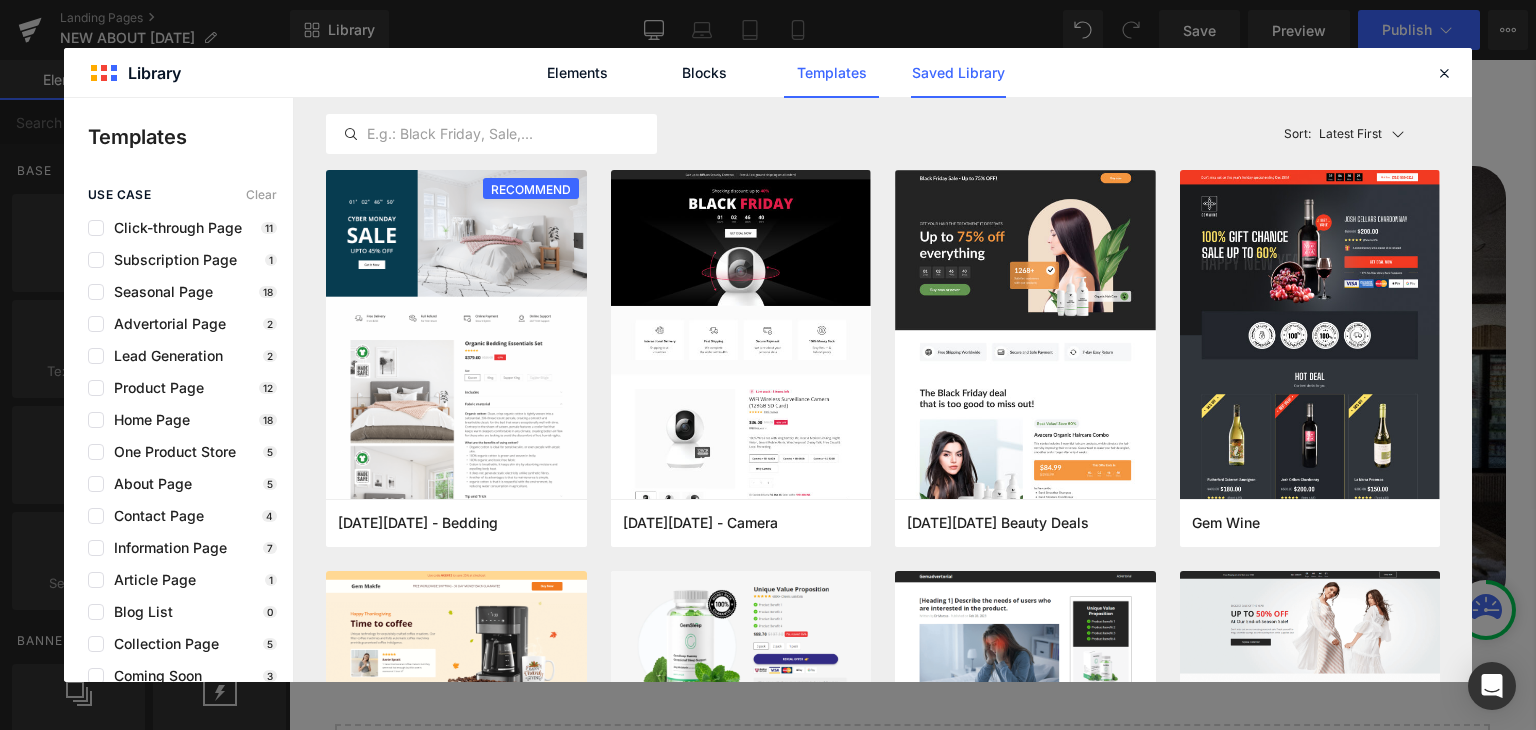 click on "Saved Library" 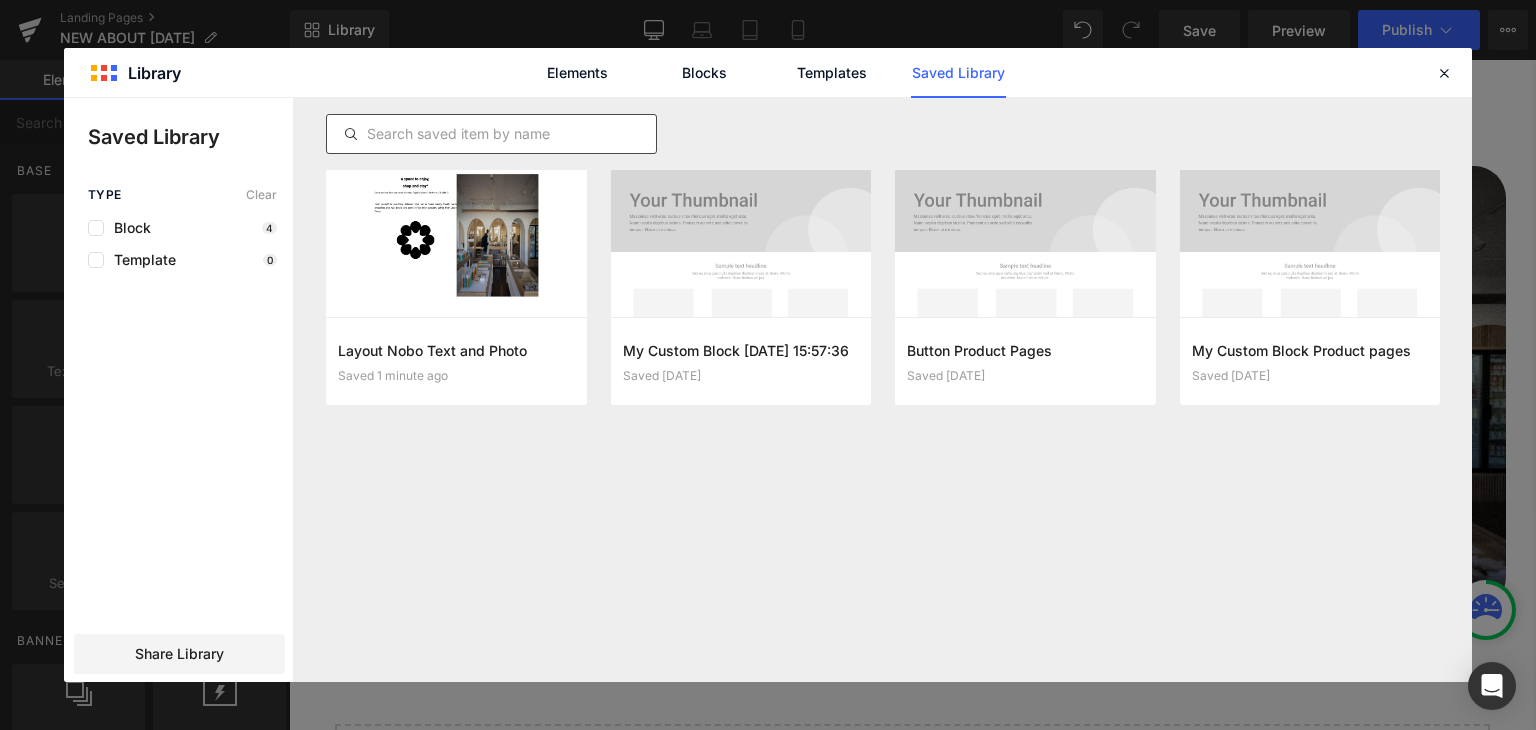 click at bounding box center [491, 134] 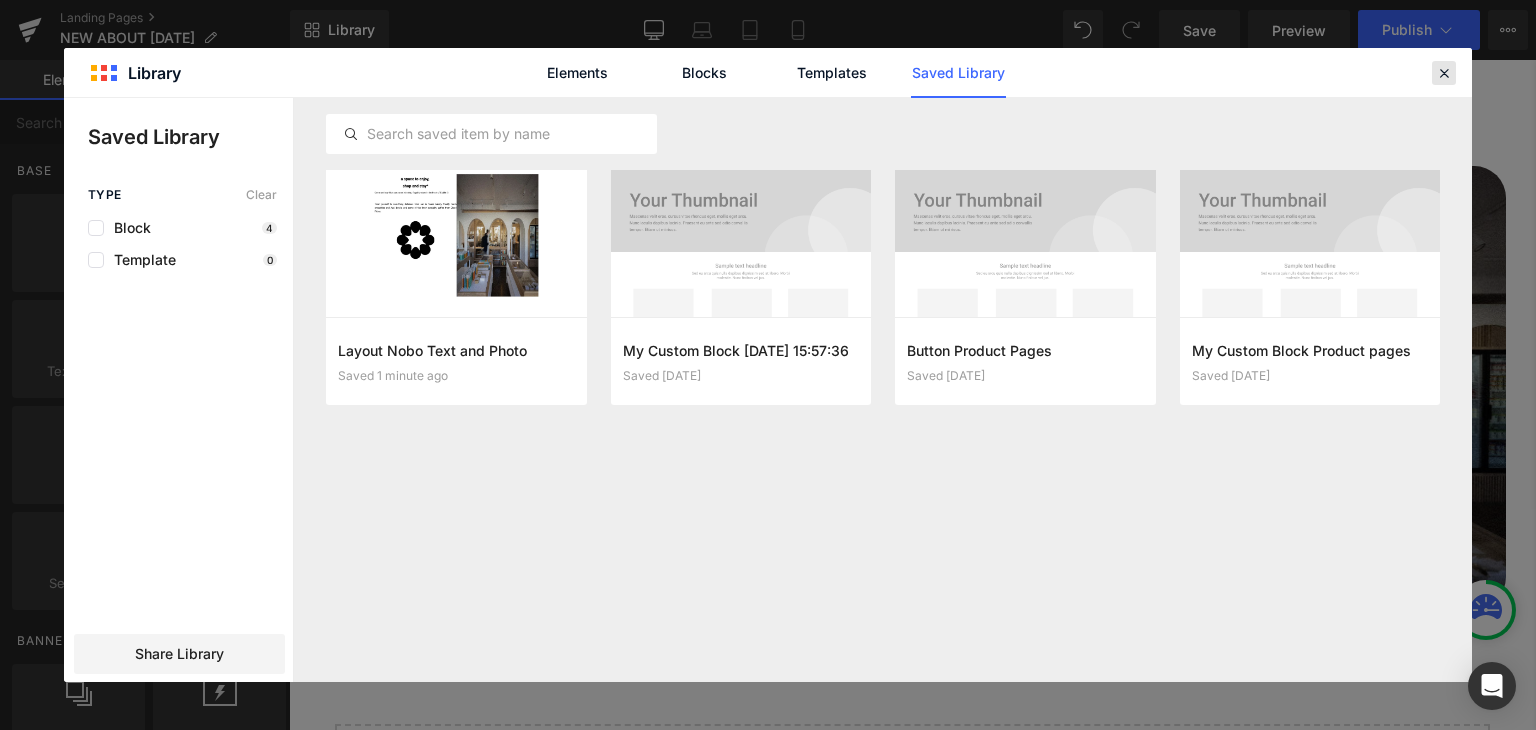 click at bounding box center [1444, 73] 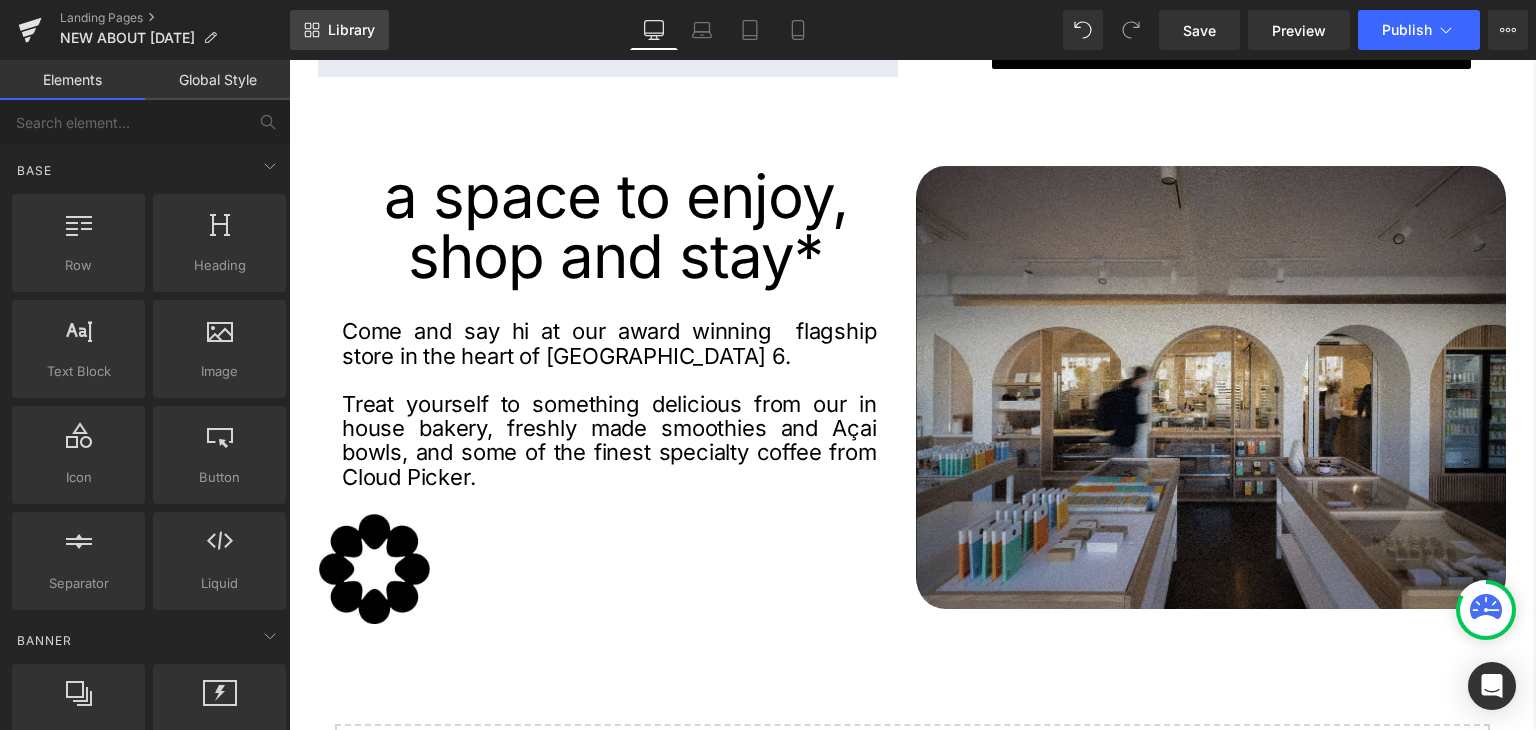 click on "Library" at bounding box center [339, 30] 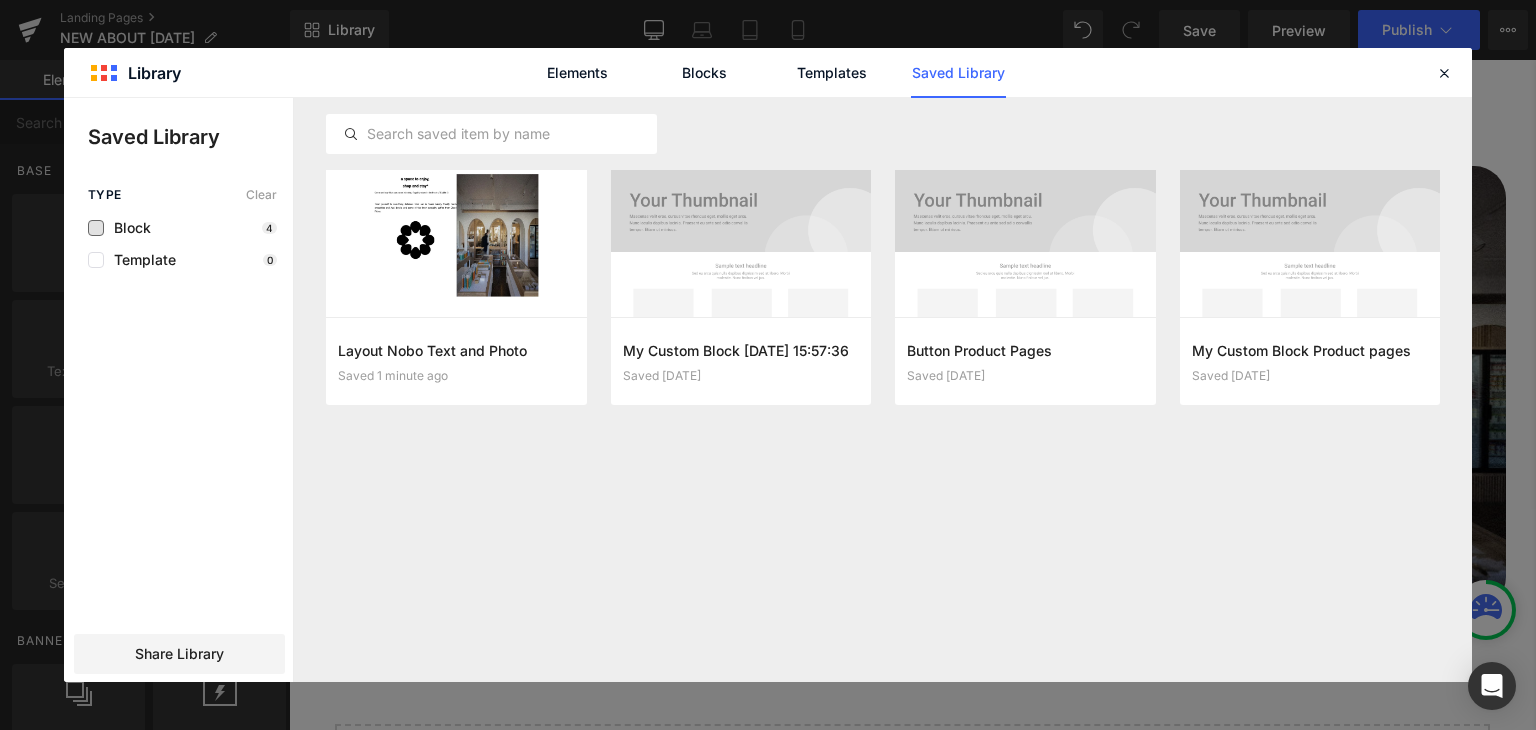 click on "Block" at bounding box center (127, 228) 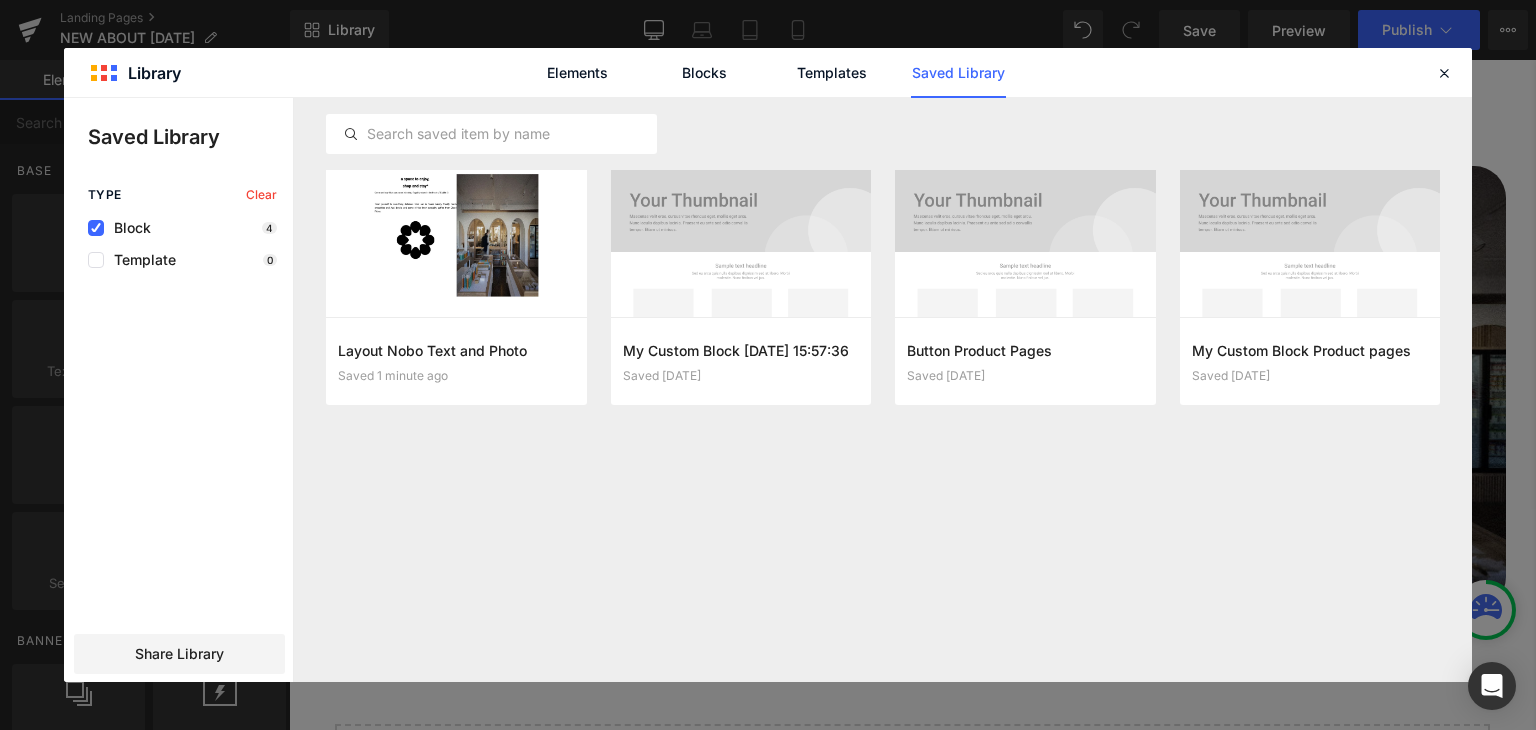 click on "Block" at bounding box center [127, 228] 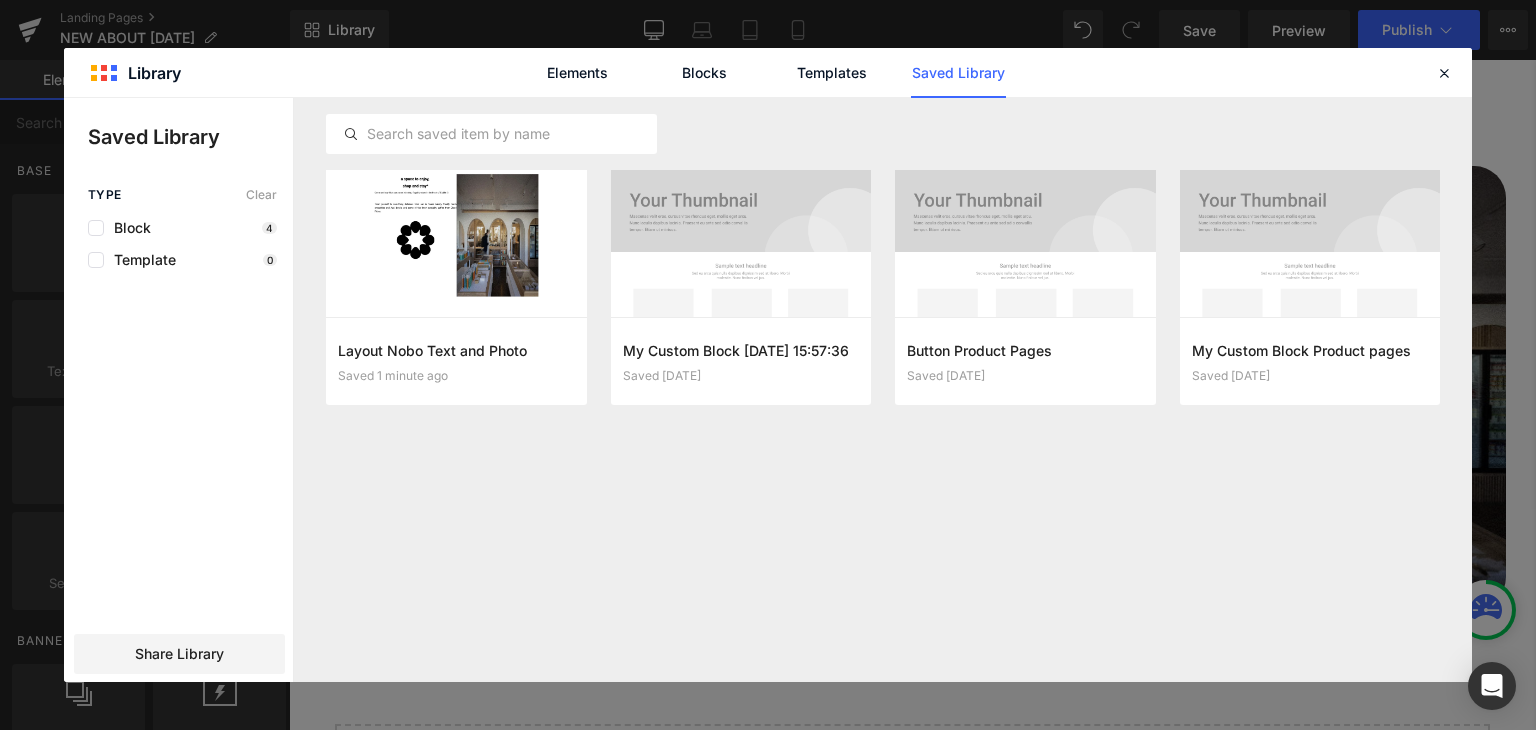 click on "Elements Blocks Templates Saved Library" 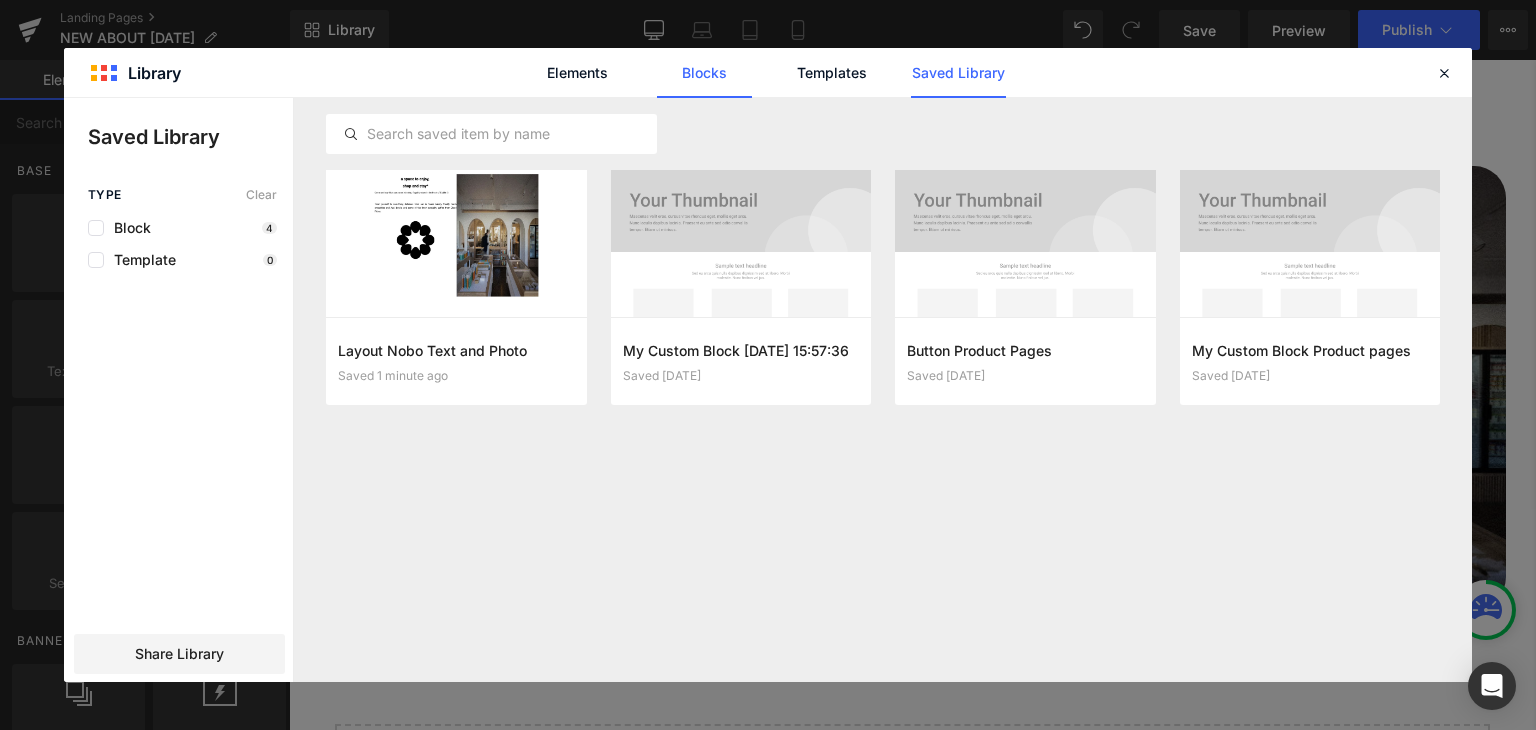 click on "Blocks" 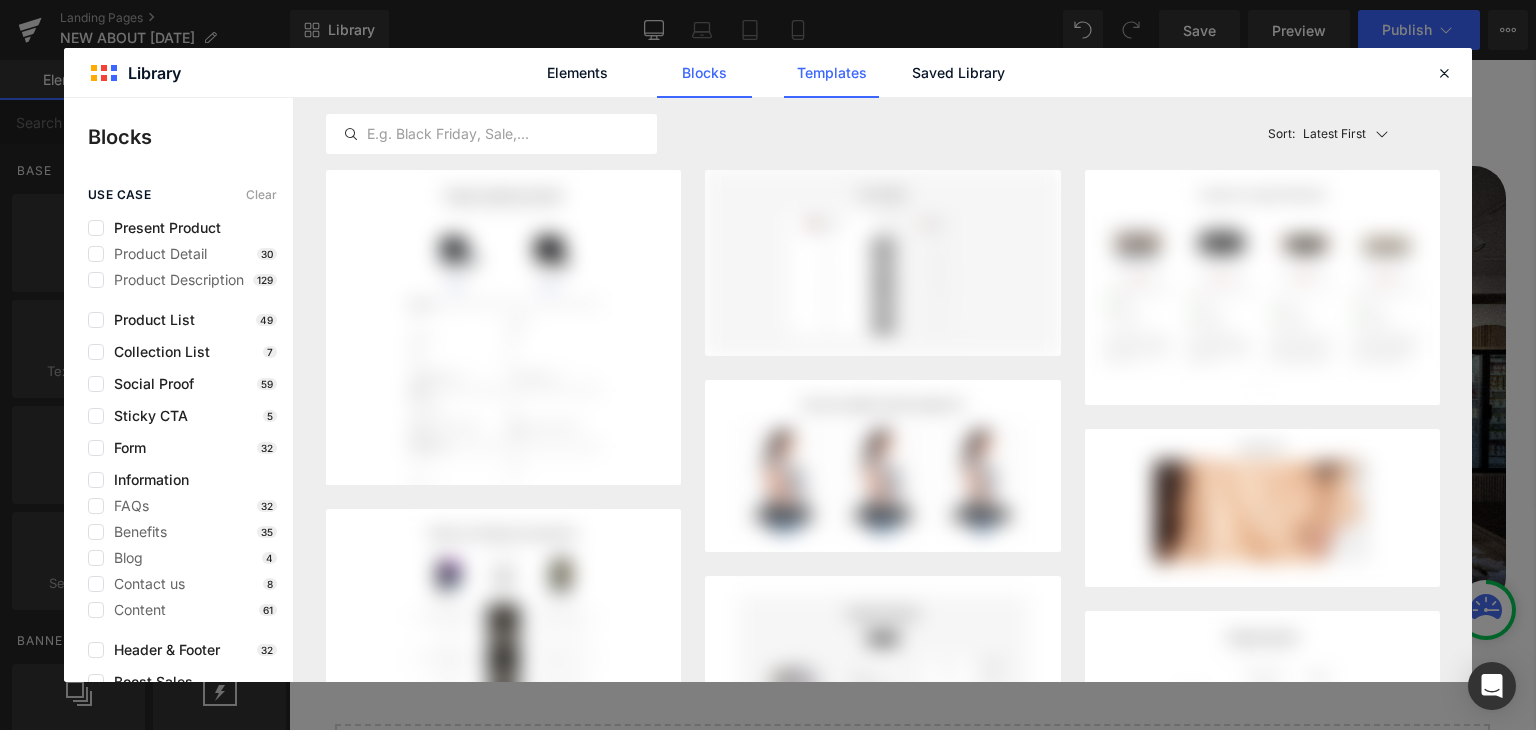 click on "Templates" 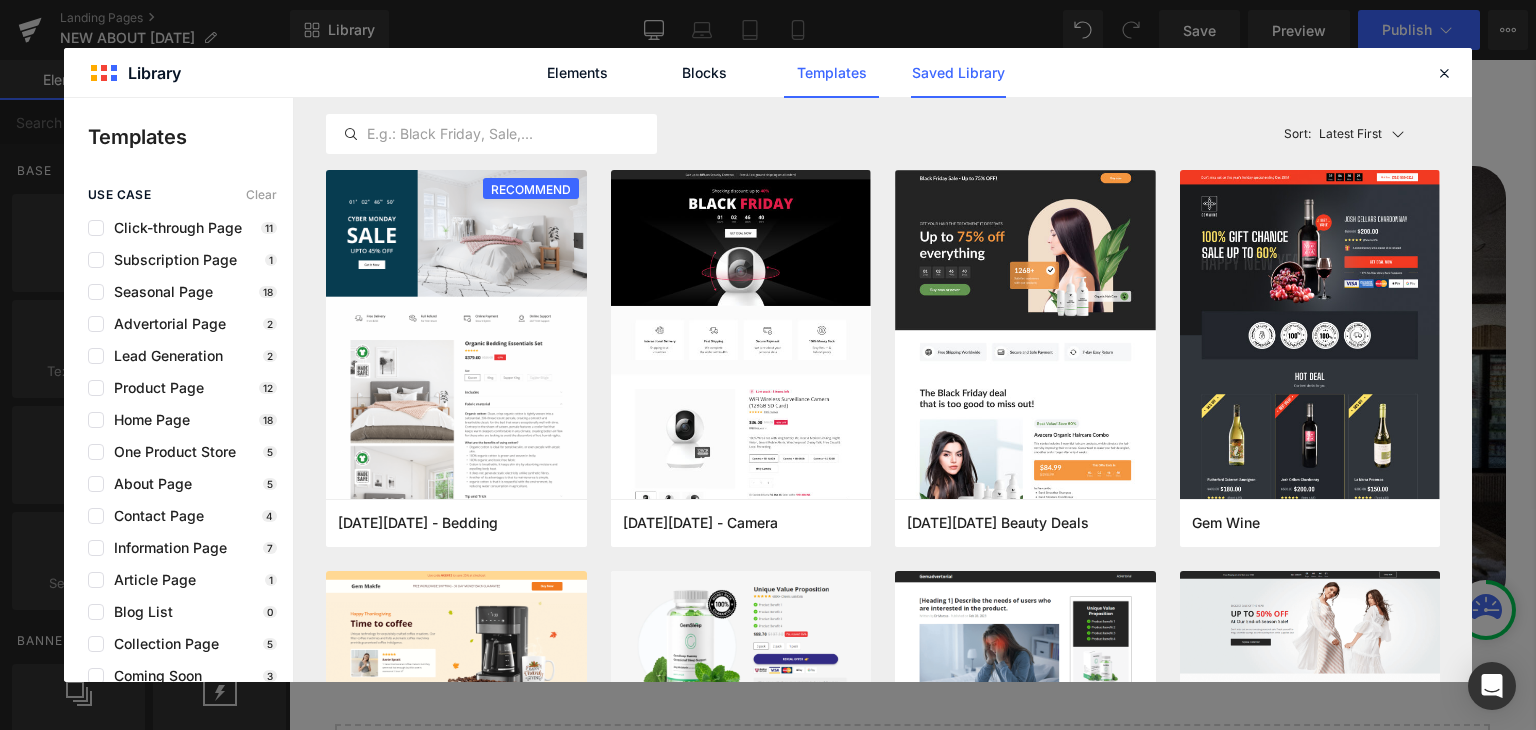 click on "Saved Library" 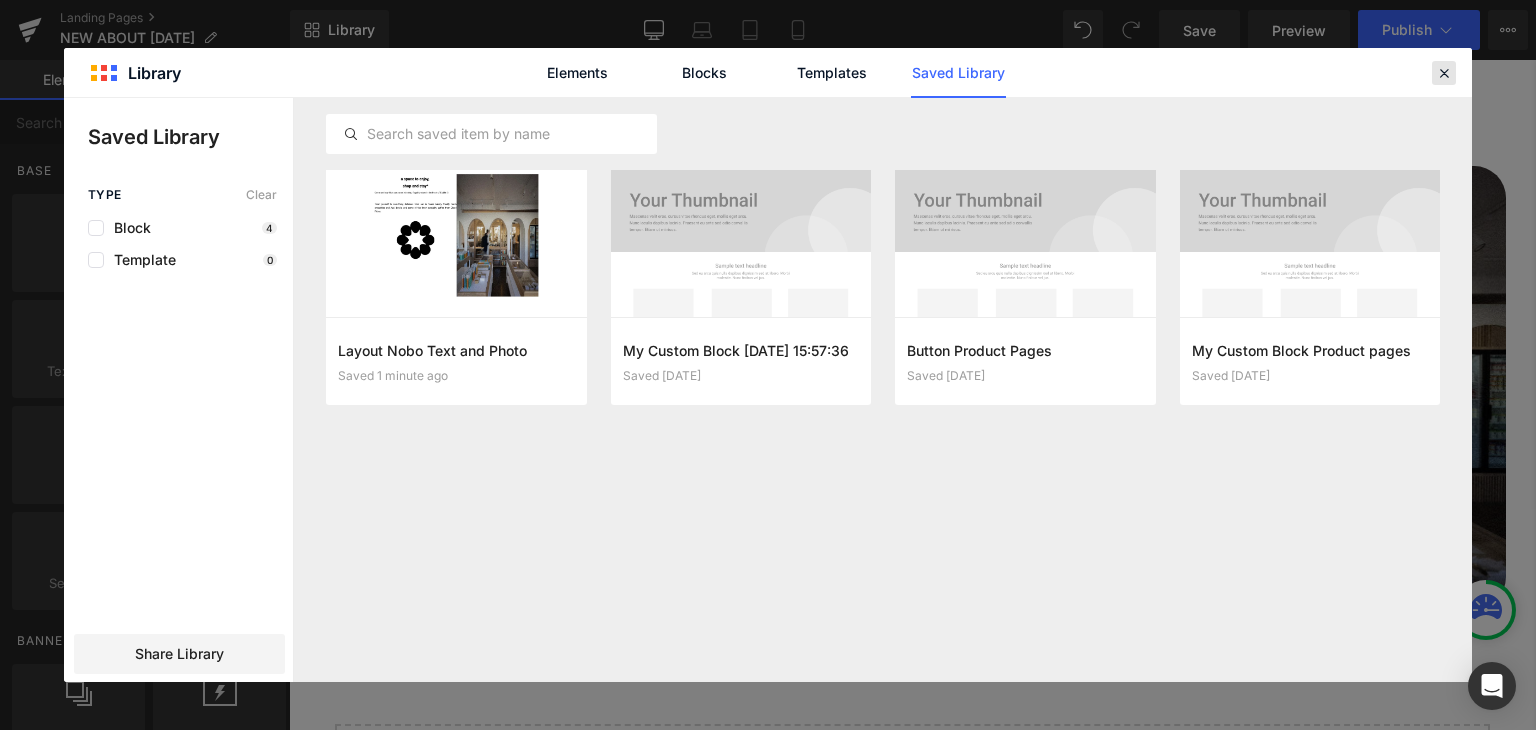 click on "Library Elements Blocks Templates Saved Library" at bounding box center (768, 73) 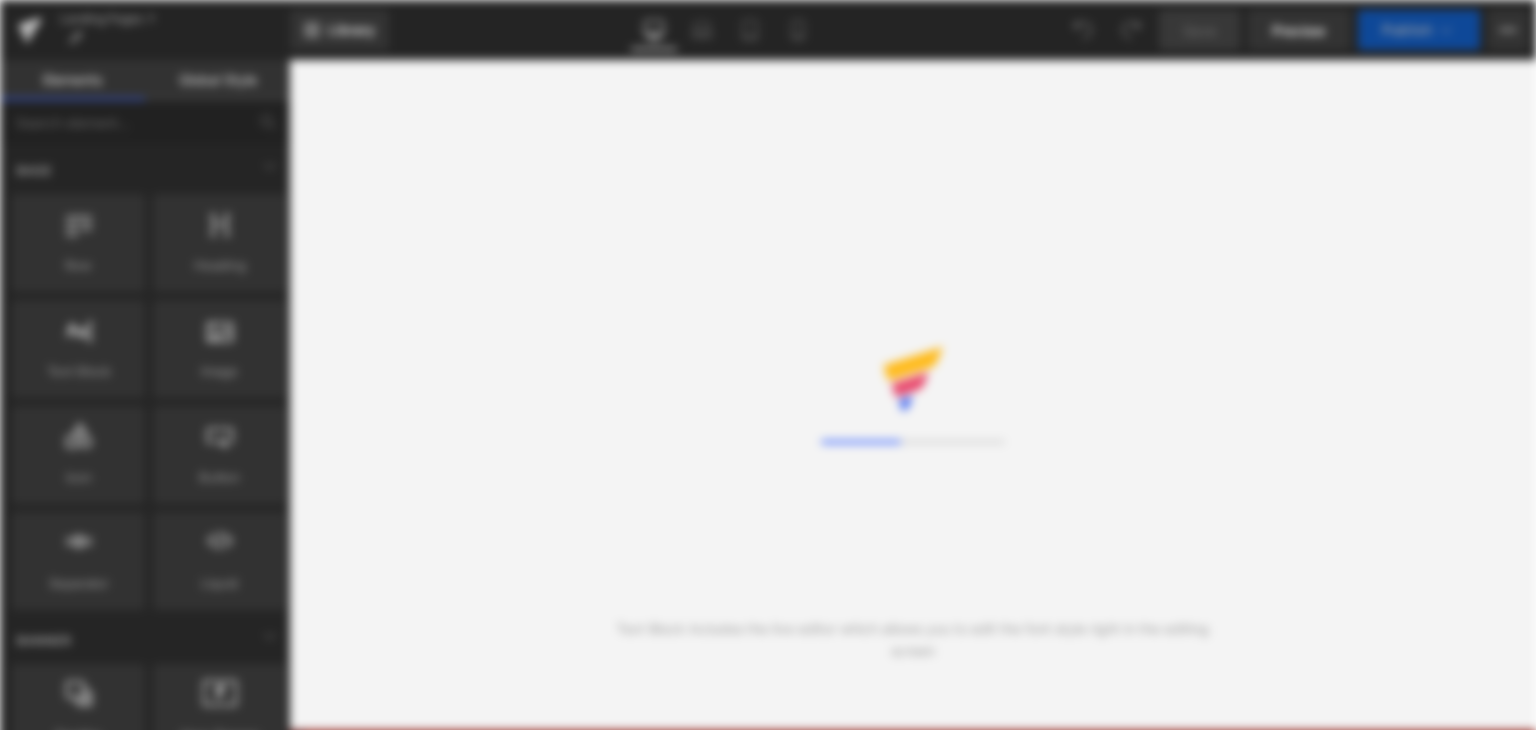 scroll, scrollTop: 0, scrollLeft: 0, axis: both 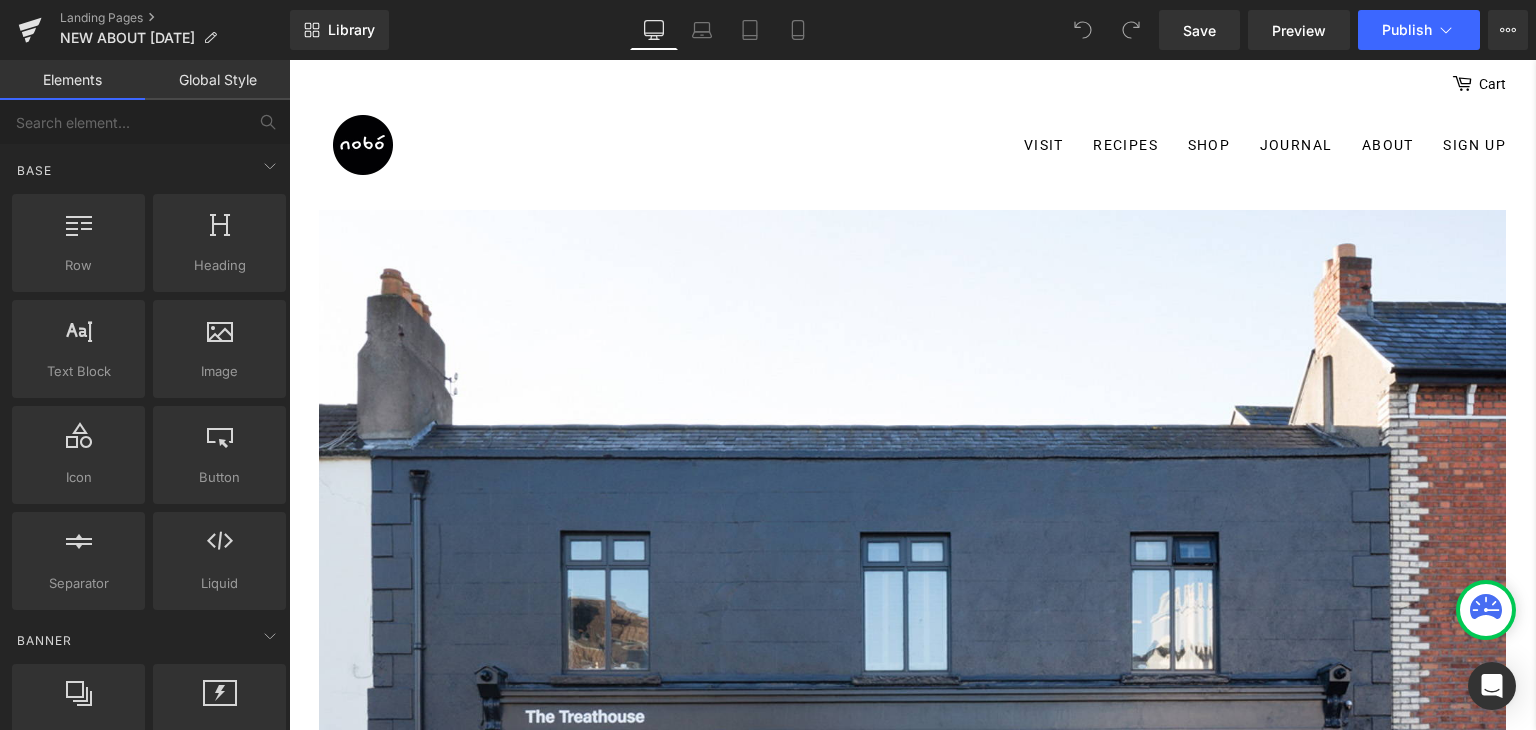 click on "Library Desktop Desktop Laptop Tablet Mobile Save Preview Publish Scheduled View Live Page View with current Template Save Template to Library Schedule Publish  Optimize  Publish Settings Shortcuts  Your page can’t be published   You've reached the maximum number of published pages on your plan  (0/0).  You need to upgrade your plan or unpublish all your pages to get 1 publish slot.   Unpublish pages   Upgrade plan" at bounding box center [913, 30] 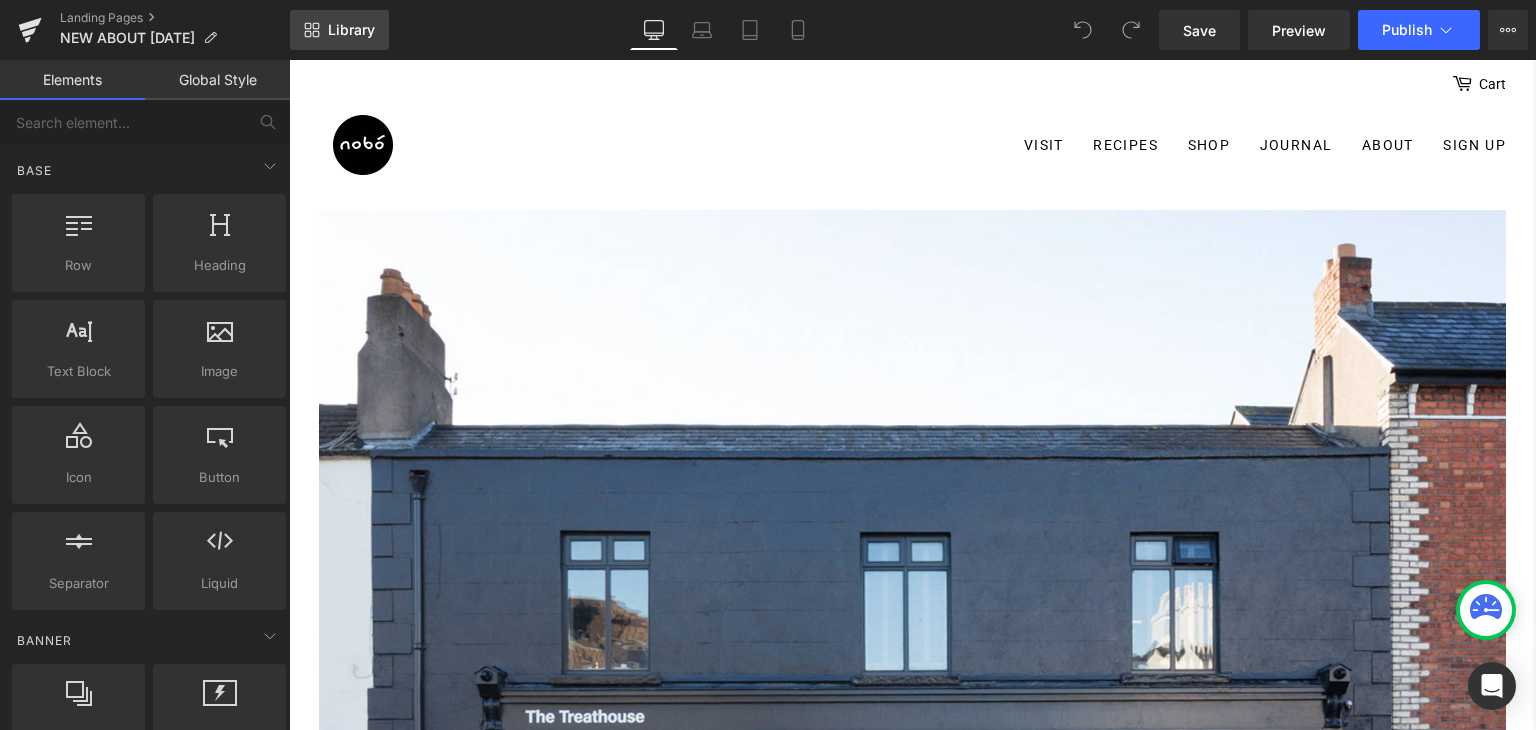 click on "Library" at bounding box center (339, 30) 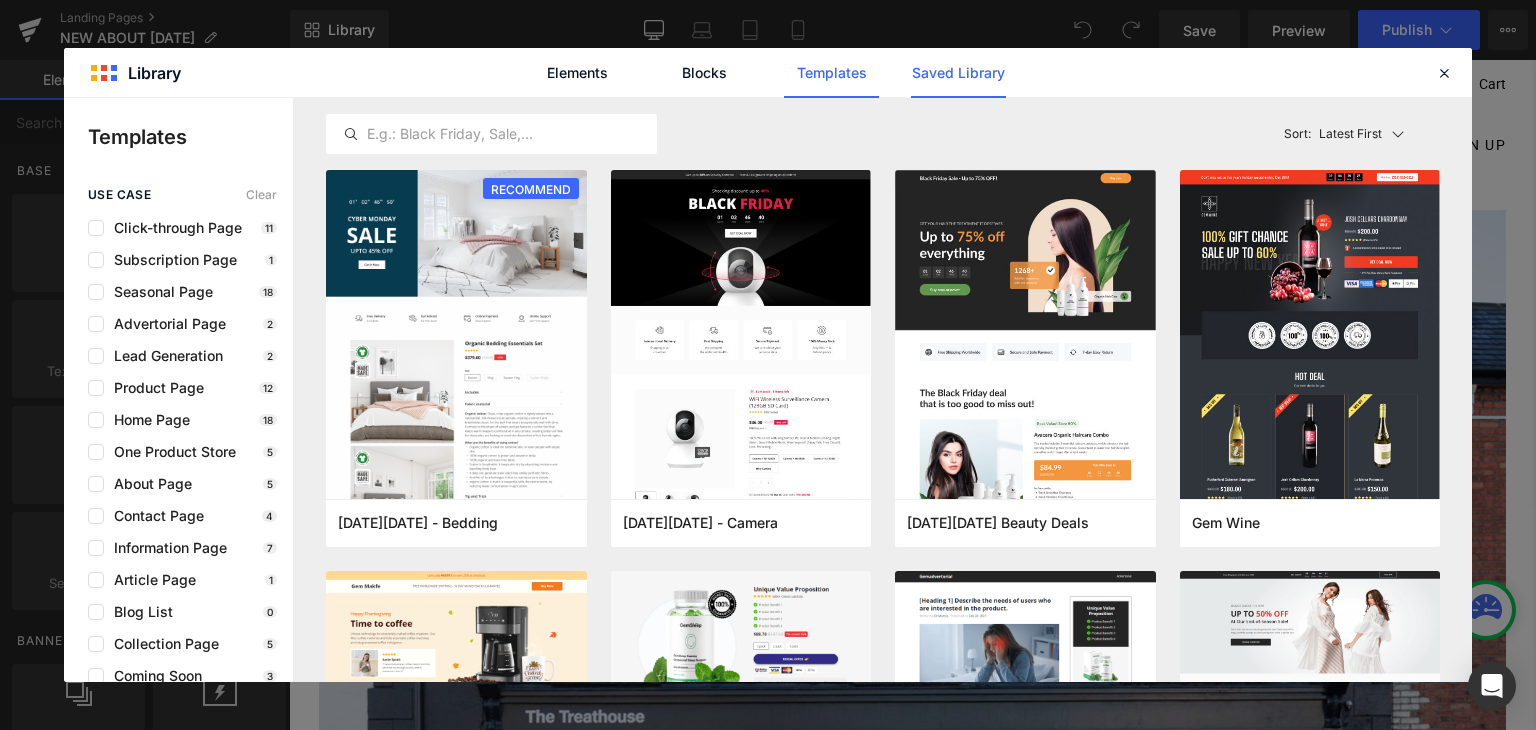 click on "Saved Library" 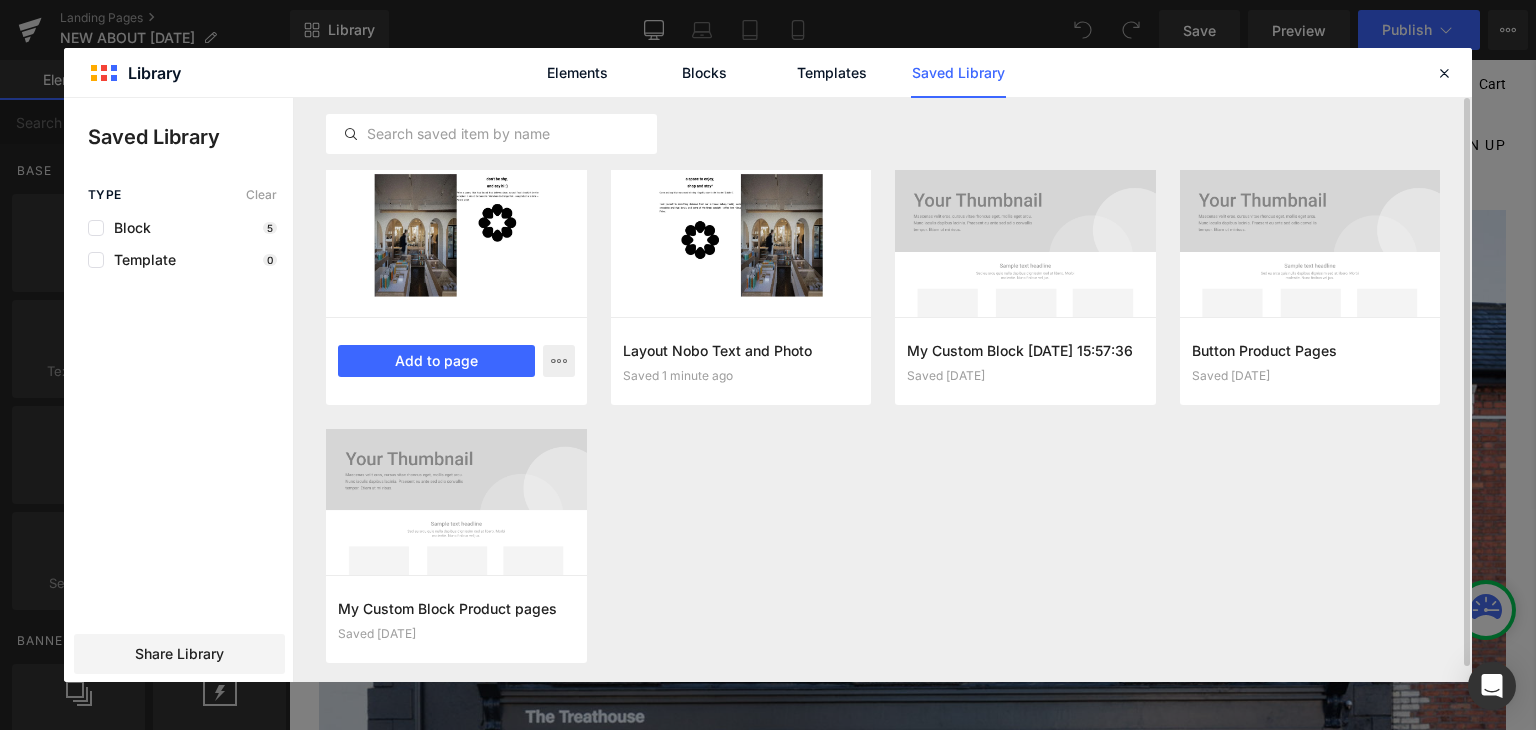 click at bounding box center (456, 243) 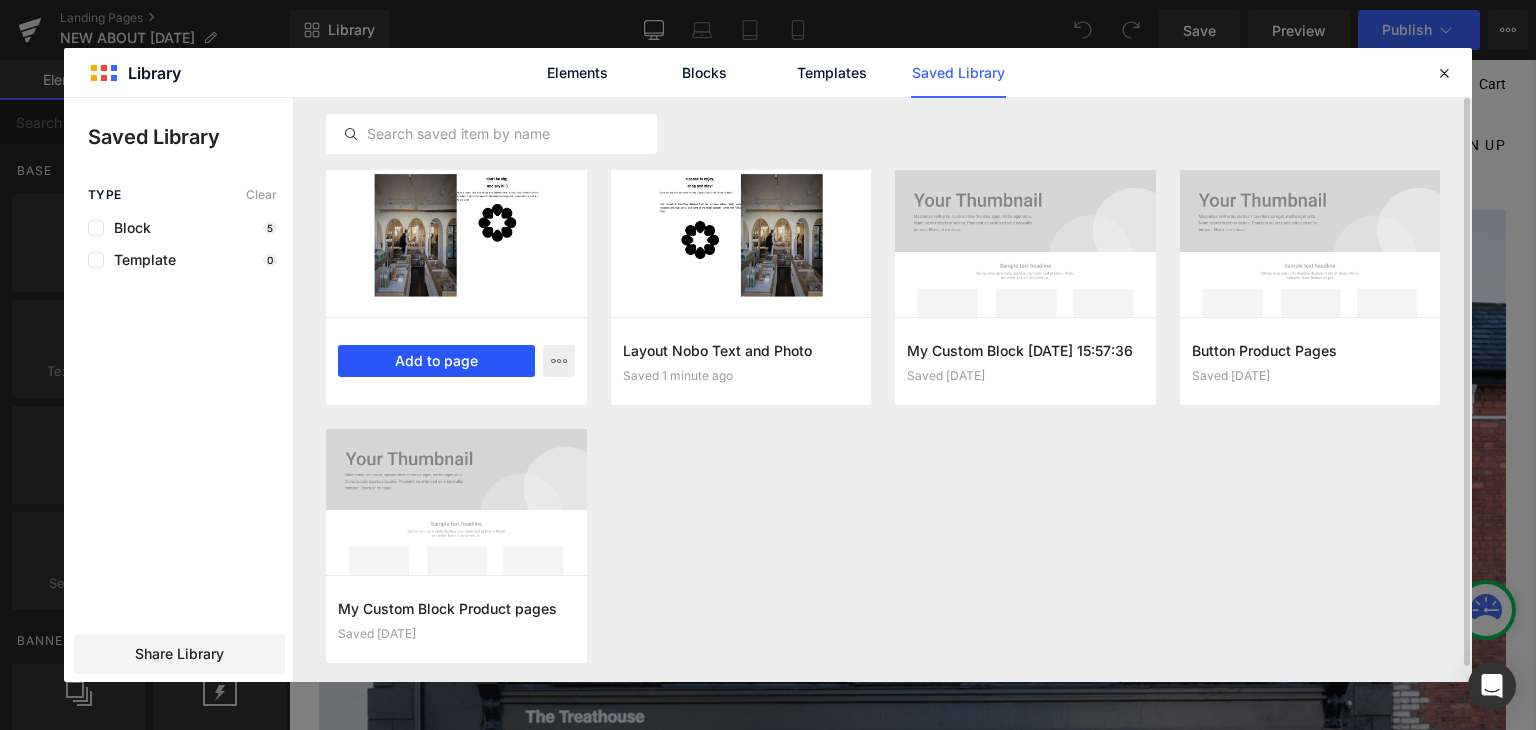 click on "Add to page" at bounding box center [436, 361] 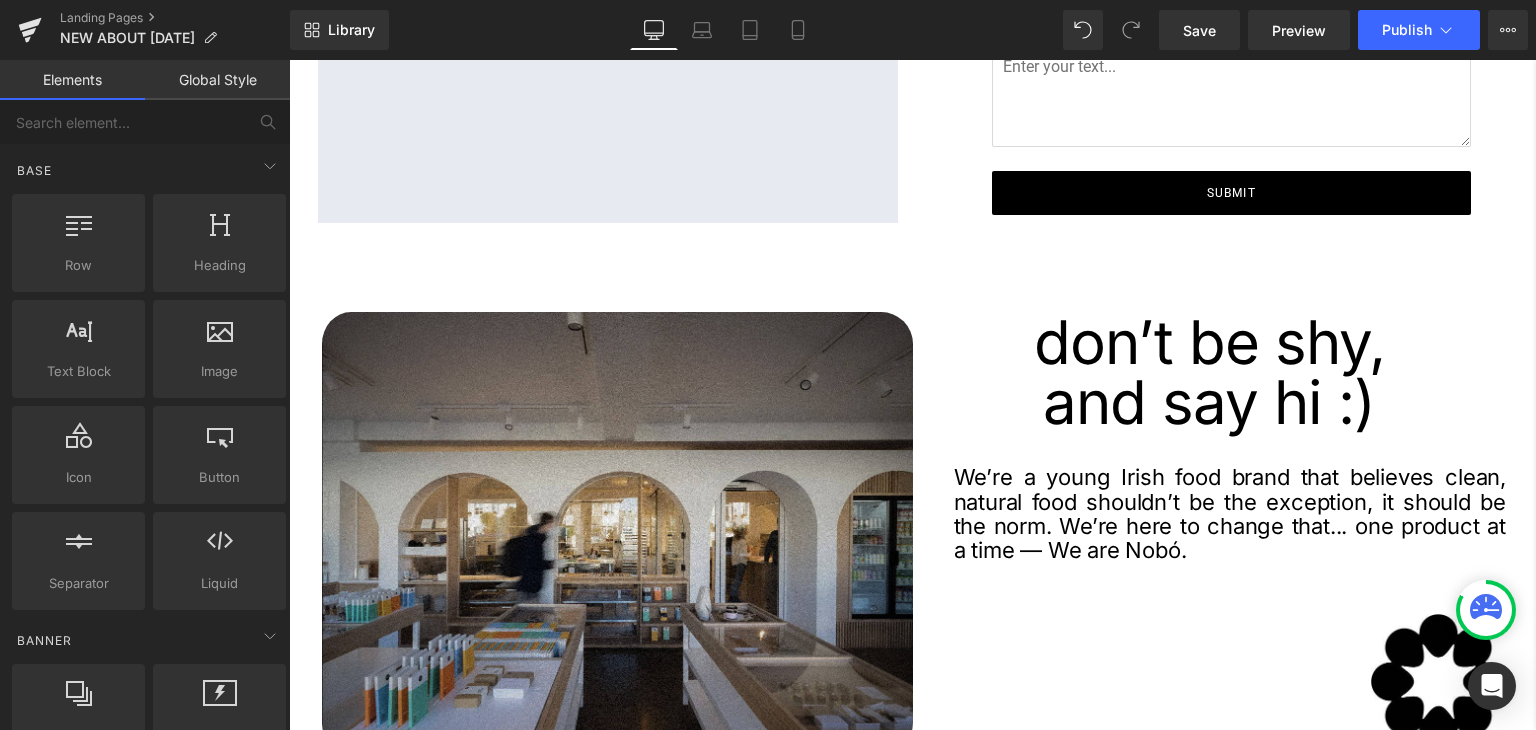 scroll, scrollTop: 3644, scrollLeft: 0, axis: vertical 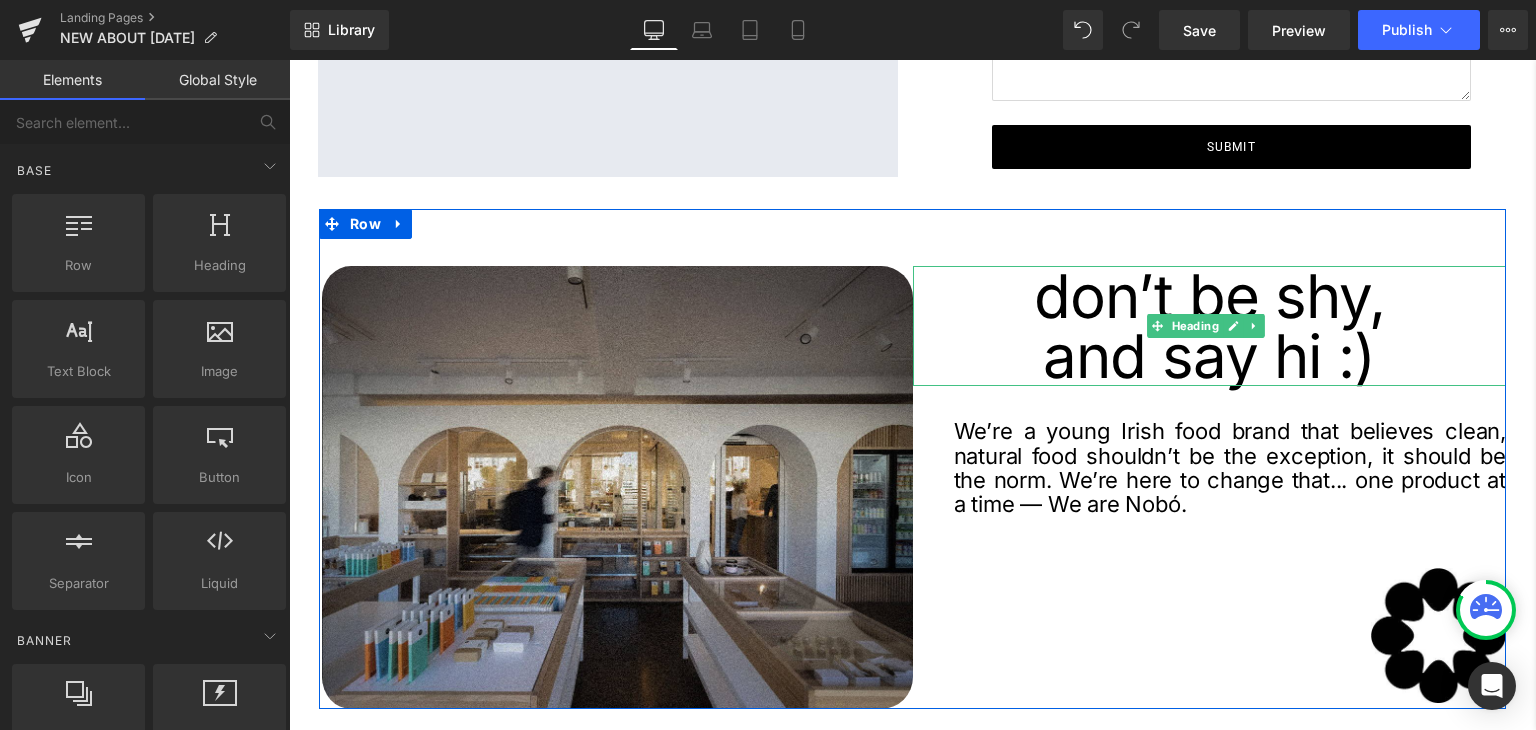 click on "and say hi :)" at bounding box center [1210, 356] 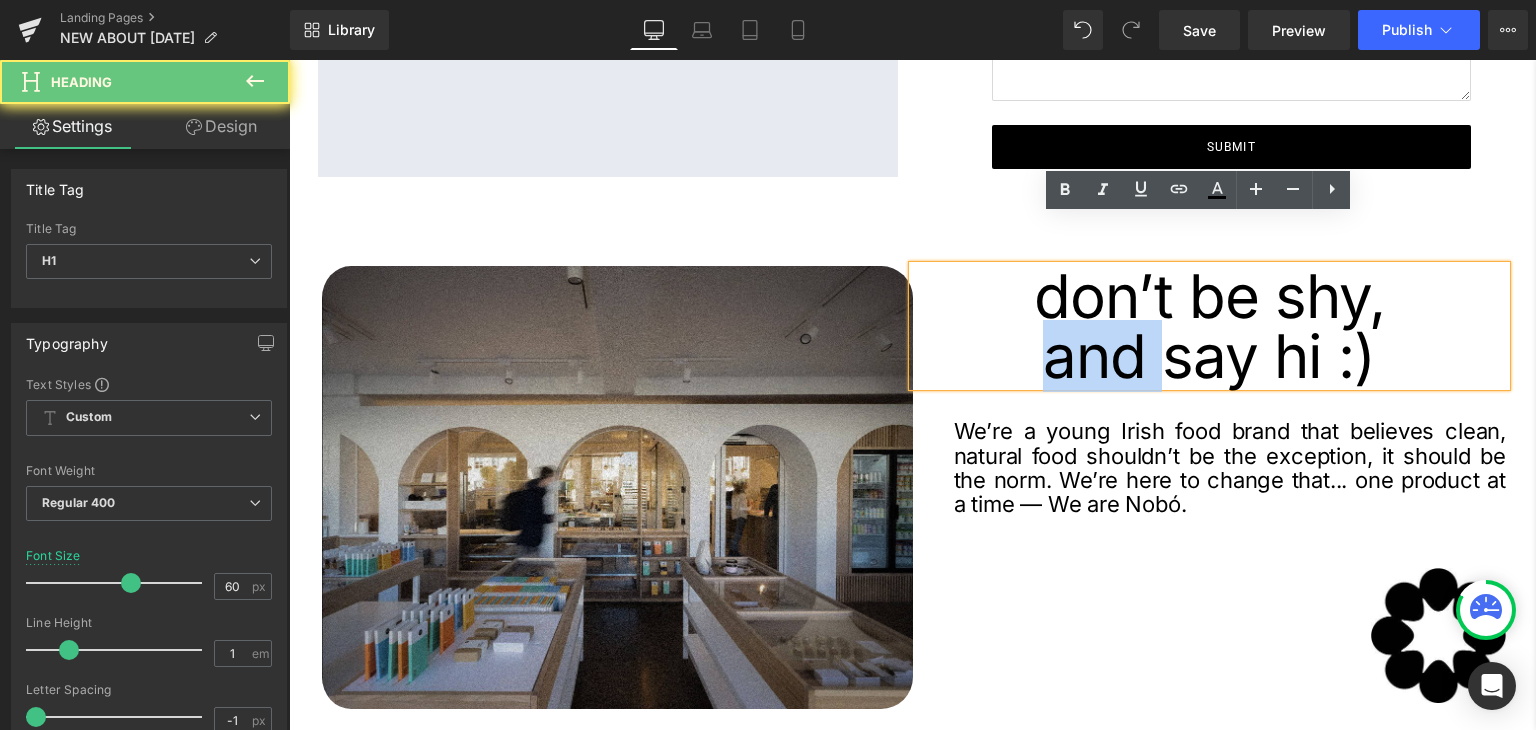 click on "and say hi :)" at bounding box center [1210, 356] 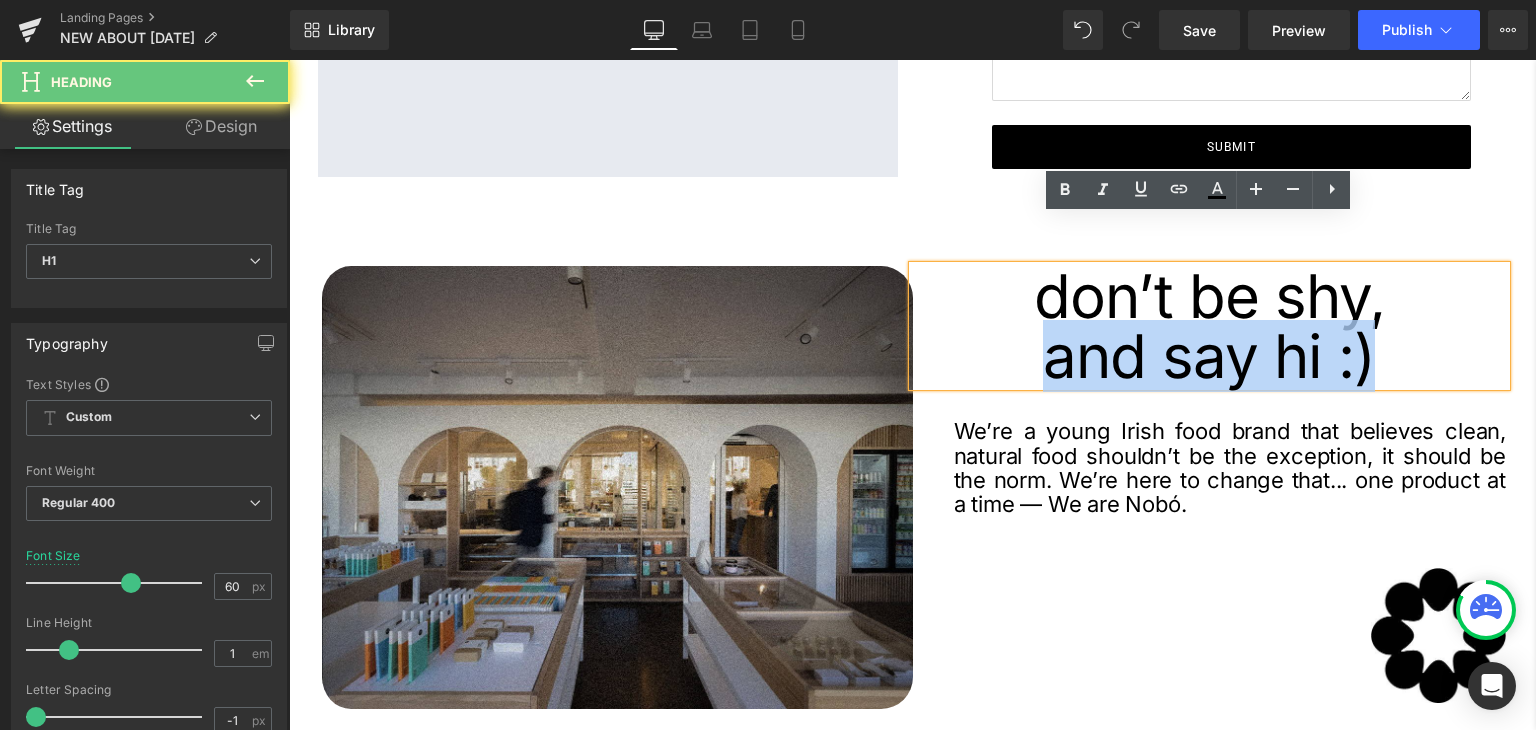 click on "and say hi :)" at bounding box center [1210, 356] 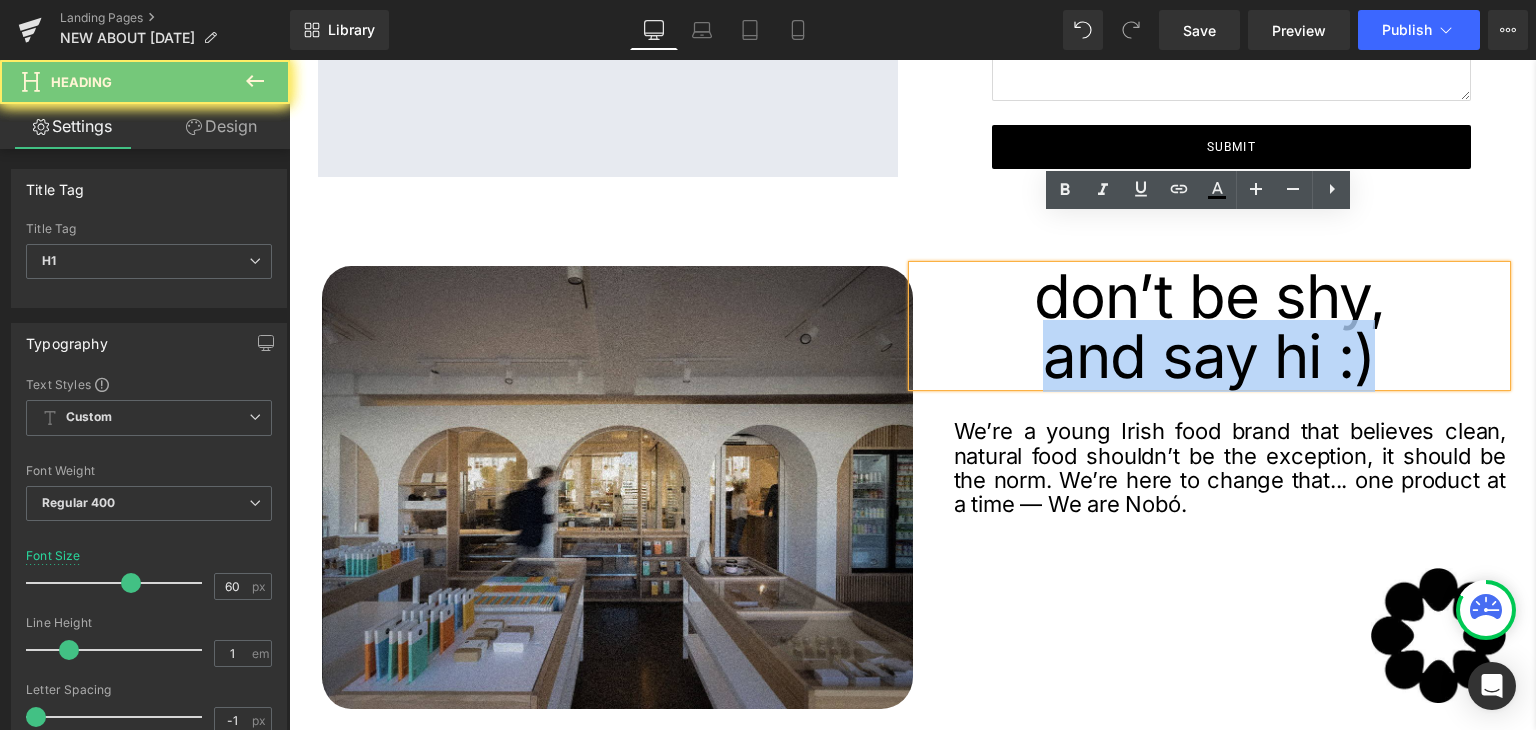 click on "and say hi :)" at bounding box center (1210, 356) 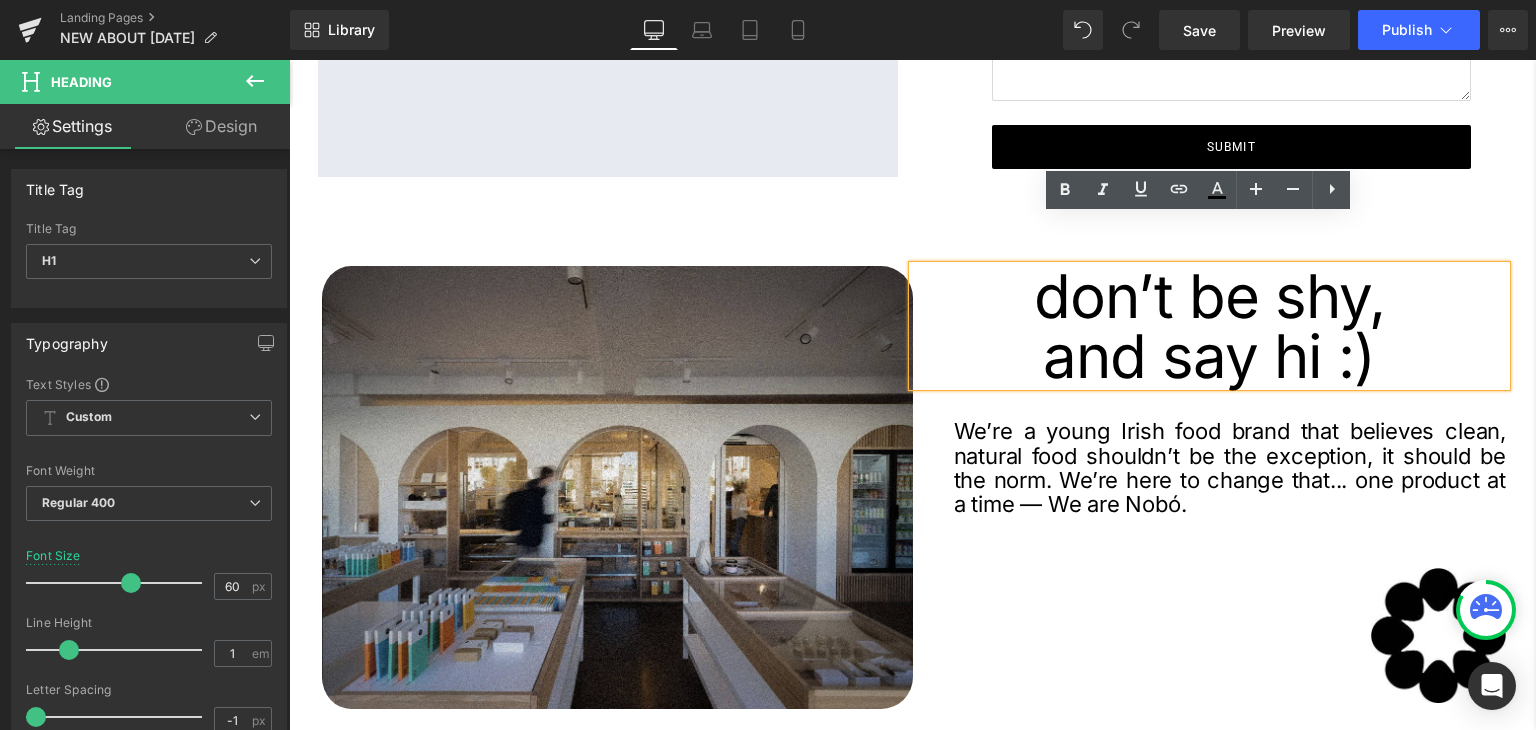 click on "don’t be shy," at bounding box center [1210, 296] 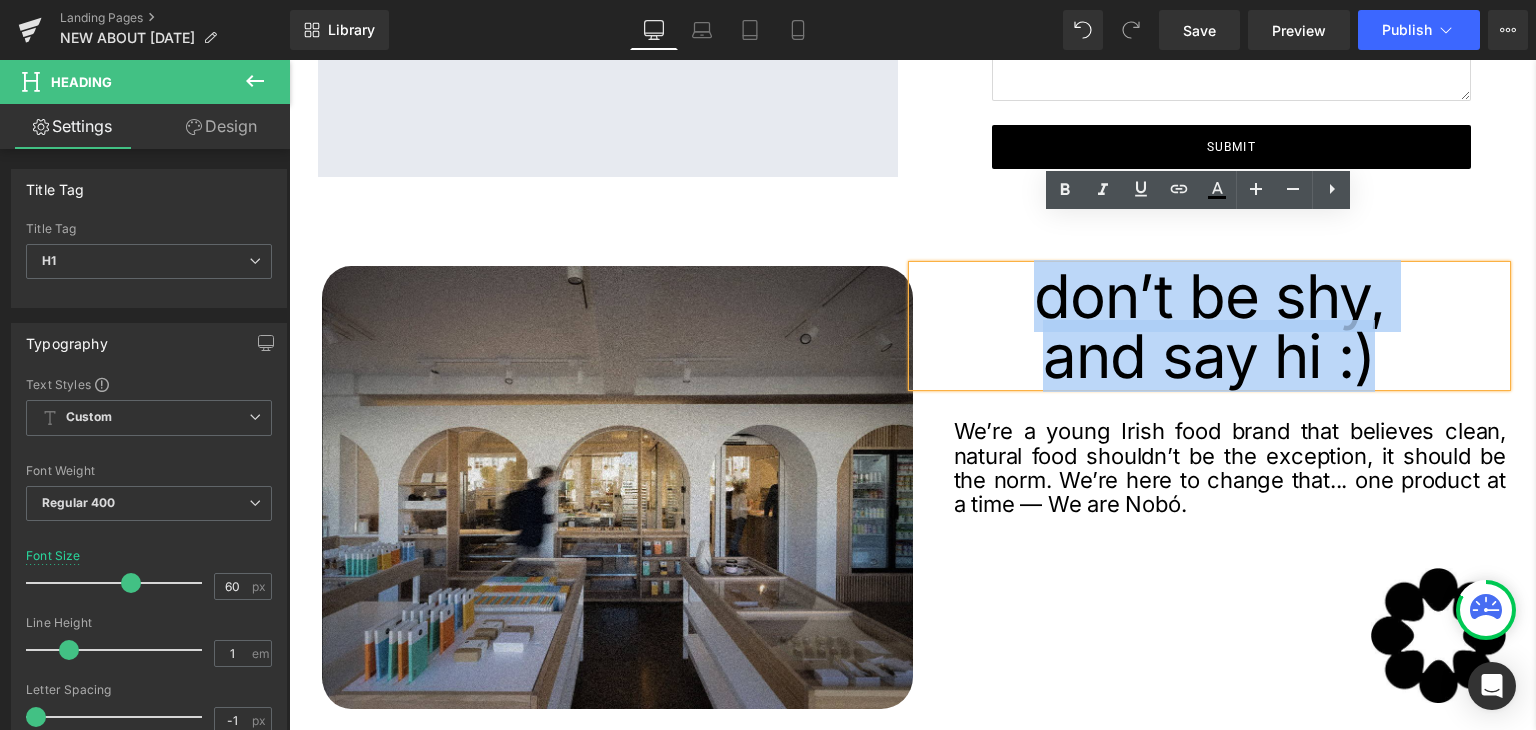 drag, startPoint x: 1004, startPoint y: 238, endPoint x: 1379, endPoint y: 320, distance: 383.86066 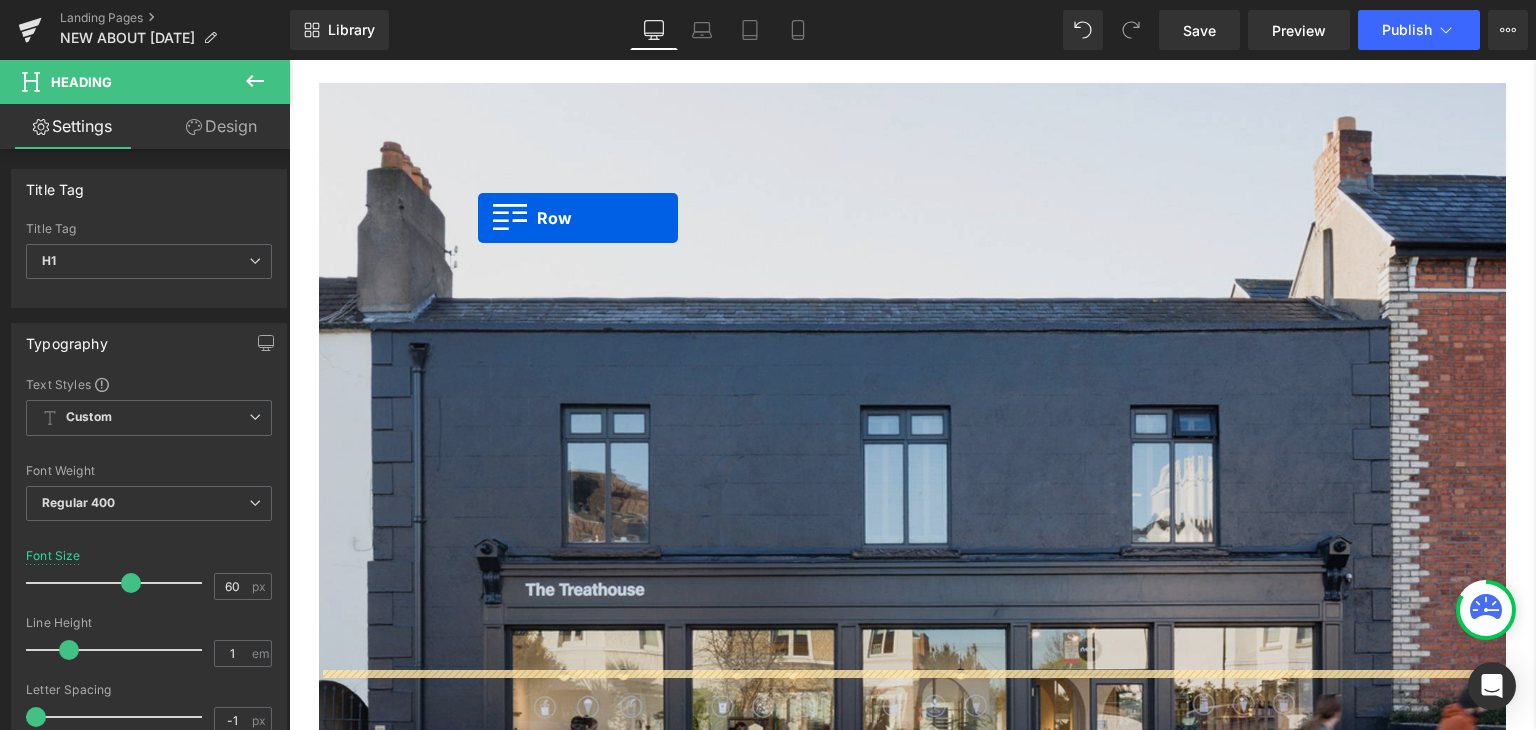 scroll, scrollTop: 0, scrollLeft: 0, axis: both 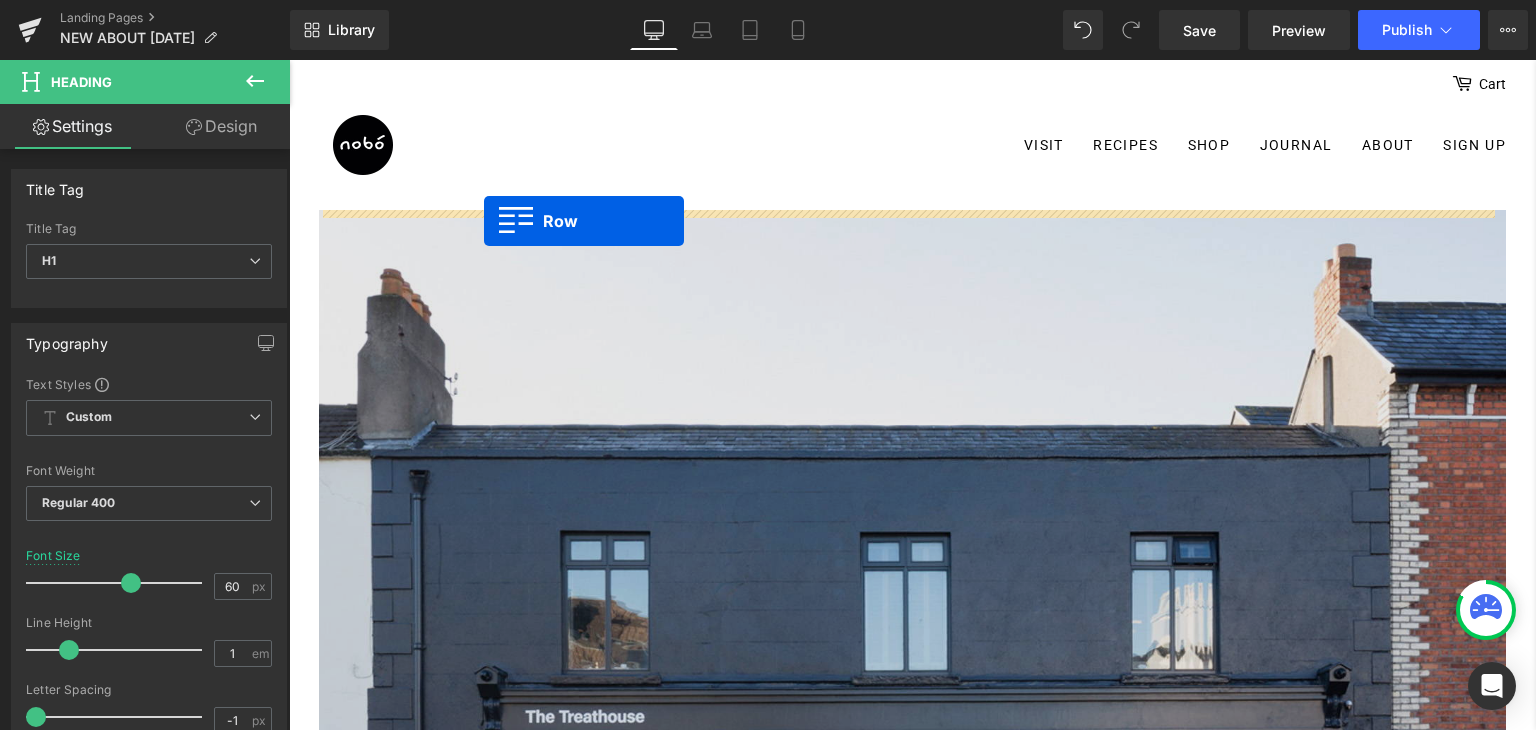 drag, startPoint x: 364, startPoint y: 176, endPoint x: 484, endPoint y: 221, distance: 128.16005 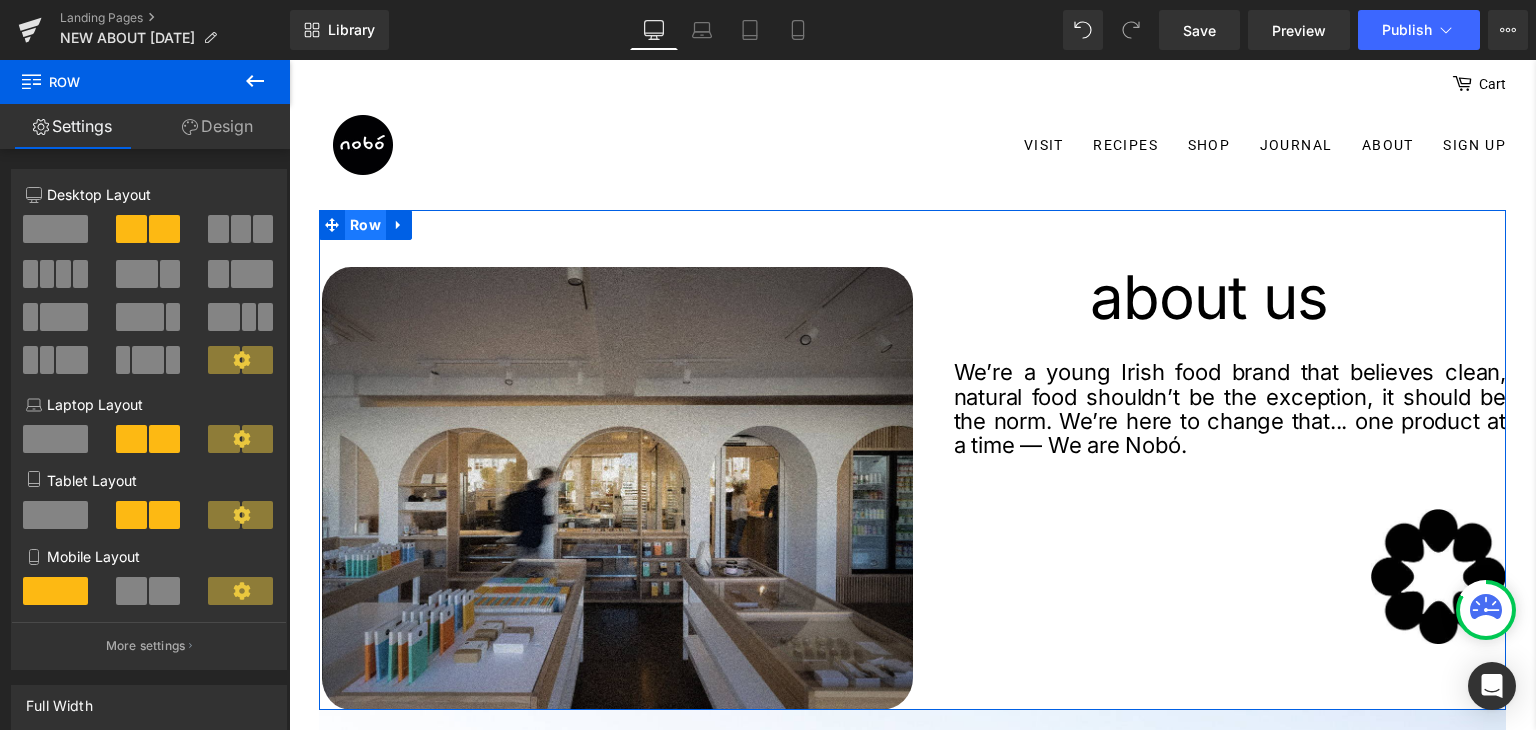 click on "Row" at bounding box center [365, 225] 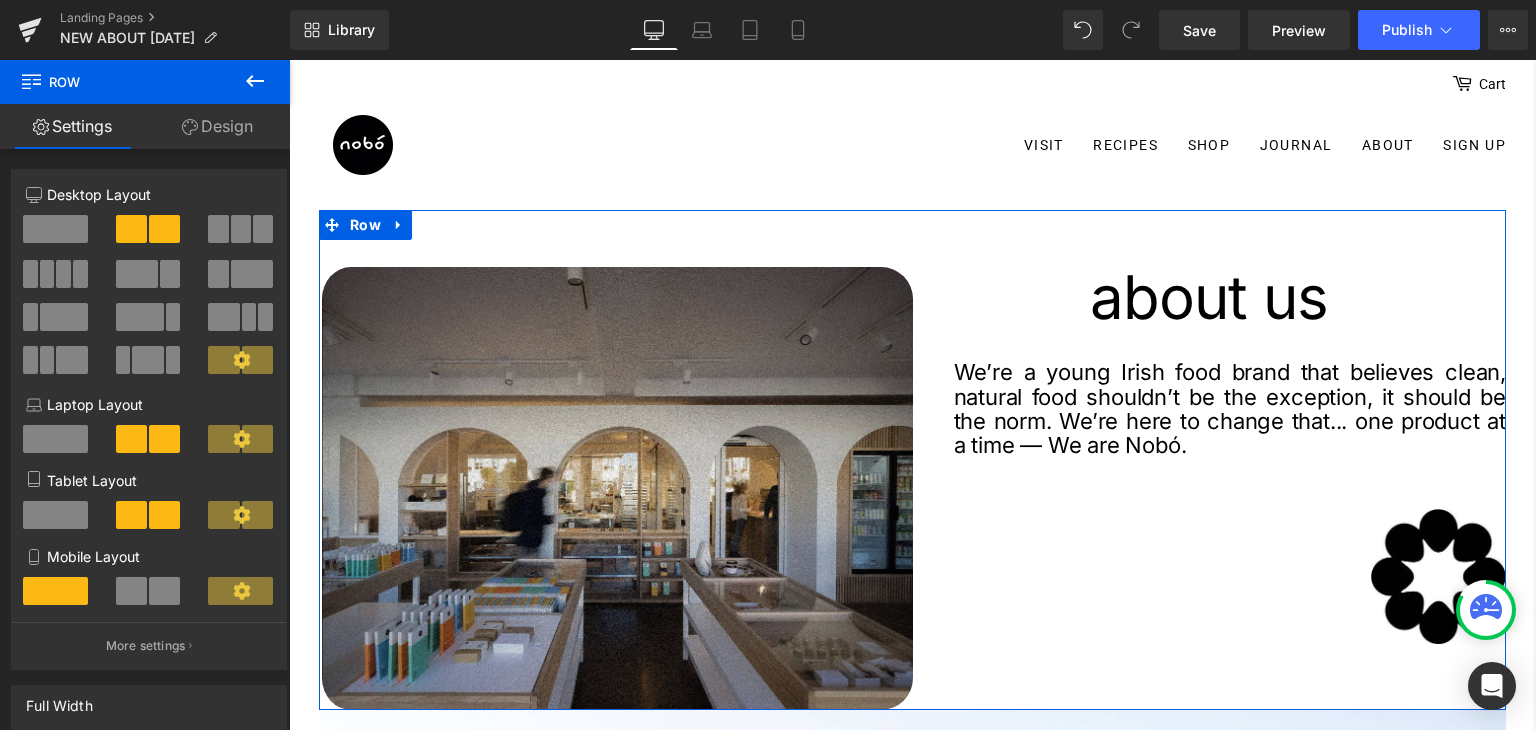 drag, startPoint x: 226, startPoint y: 126, endPoint x: 217, endPoint y: 135, distance: 12.727922 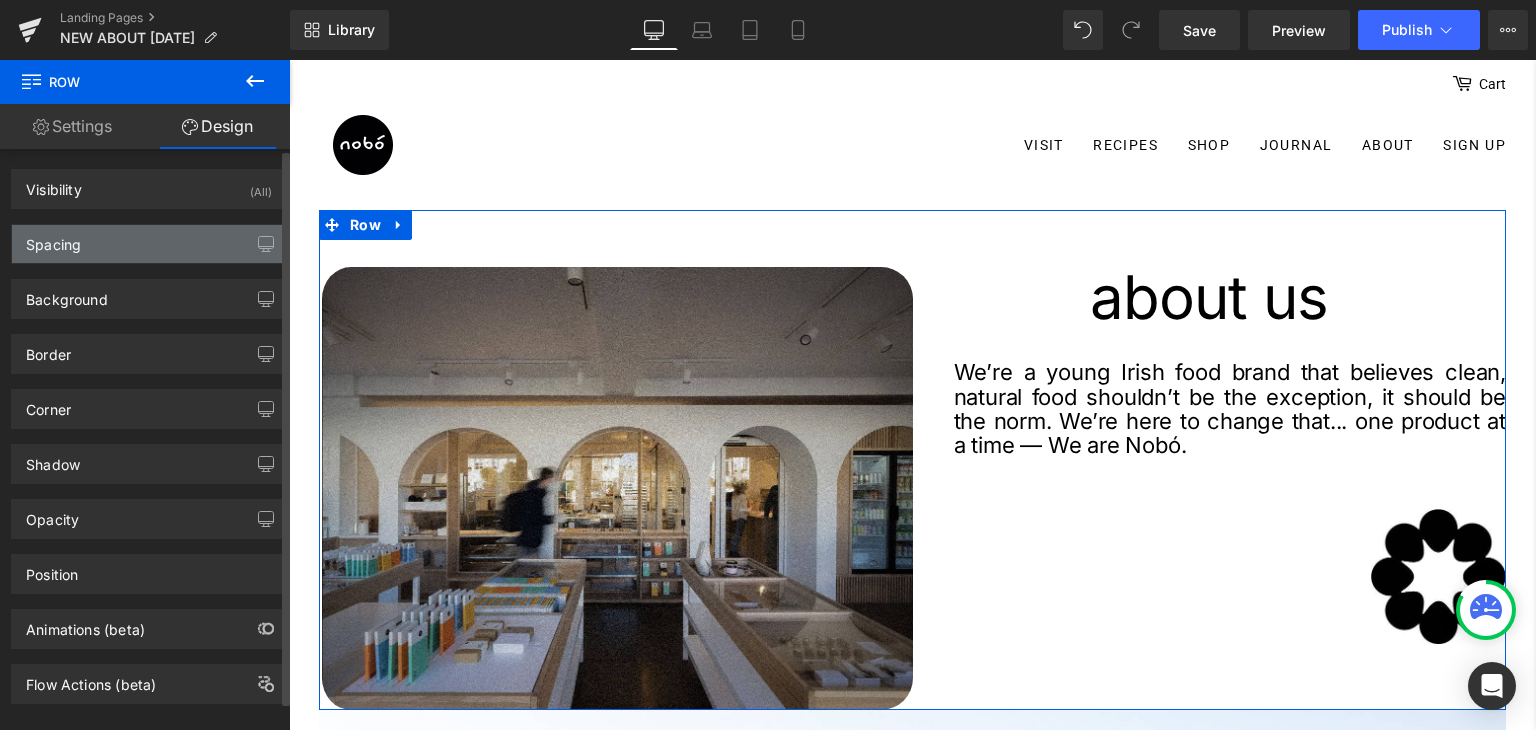 click on "Spacing" at bounding box center (149, 244) 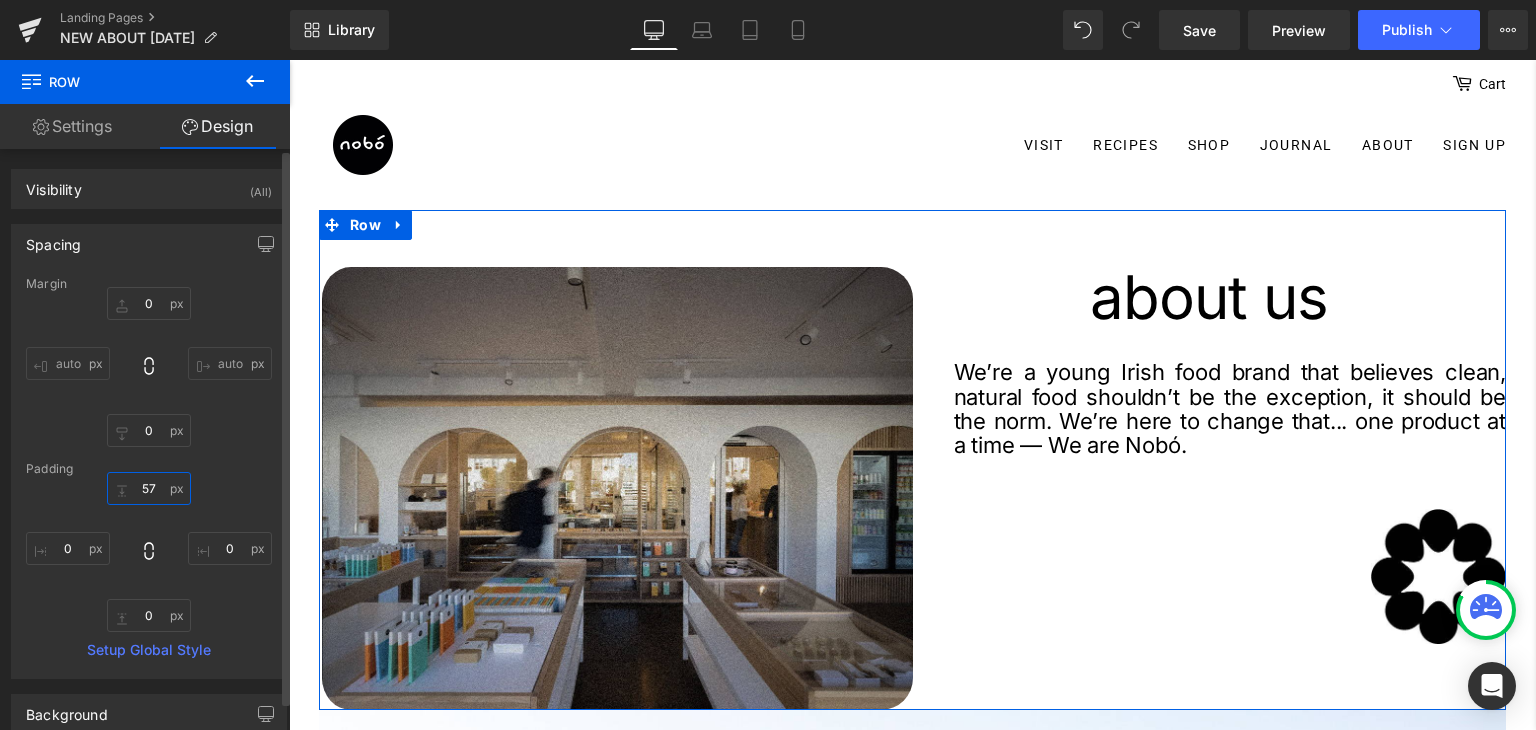 click on "57" at bounding box center [149, 488] 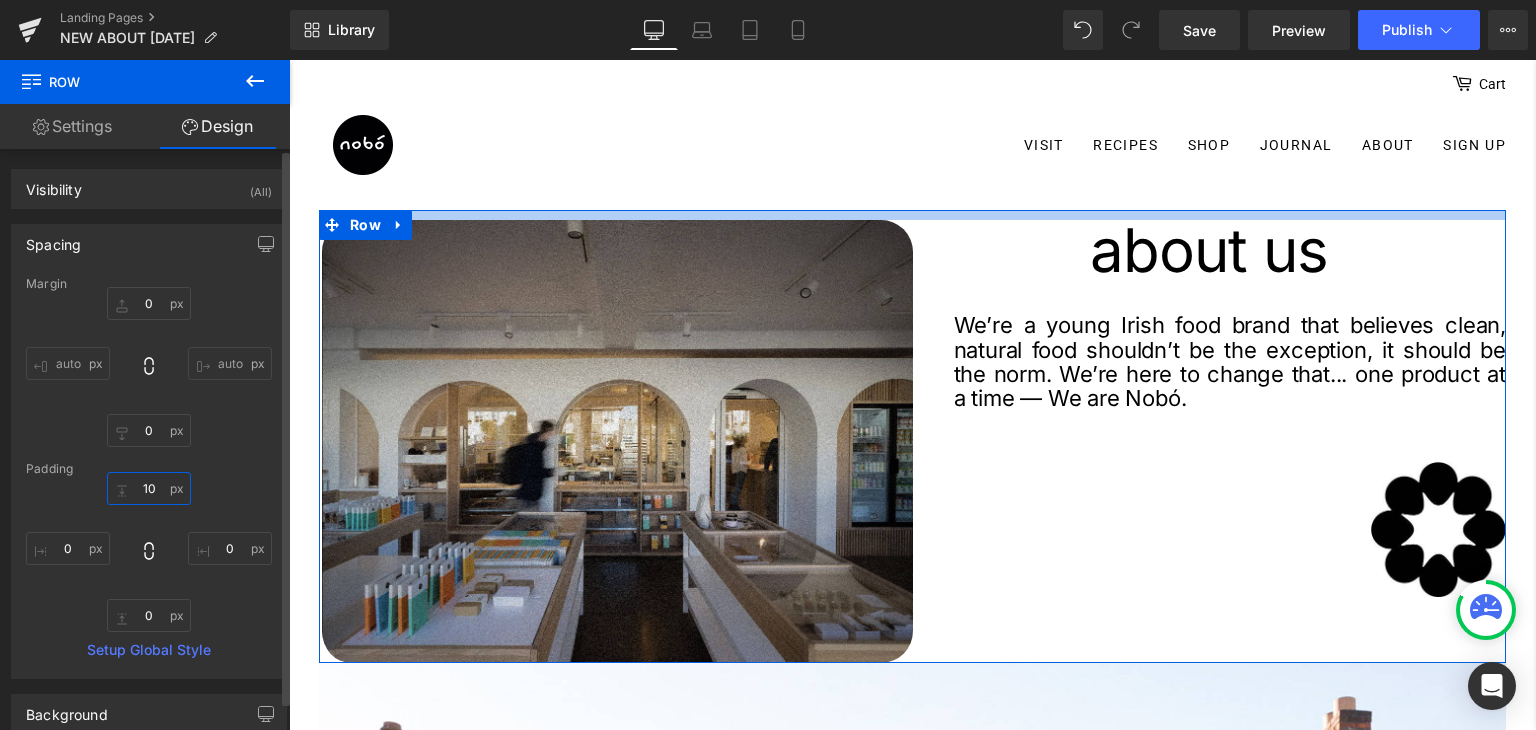 drag, startPoint x: 156, startPoint y: 487, endPoint x: 132, endPoint y: 486, distance: 24.020824 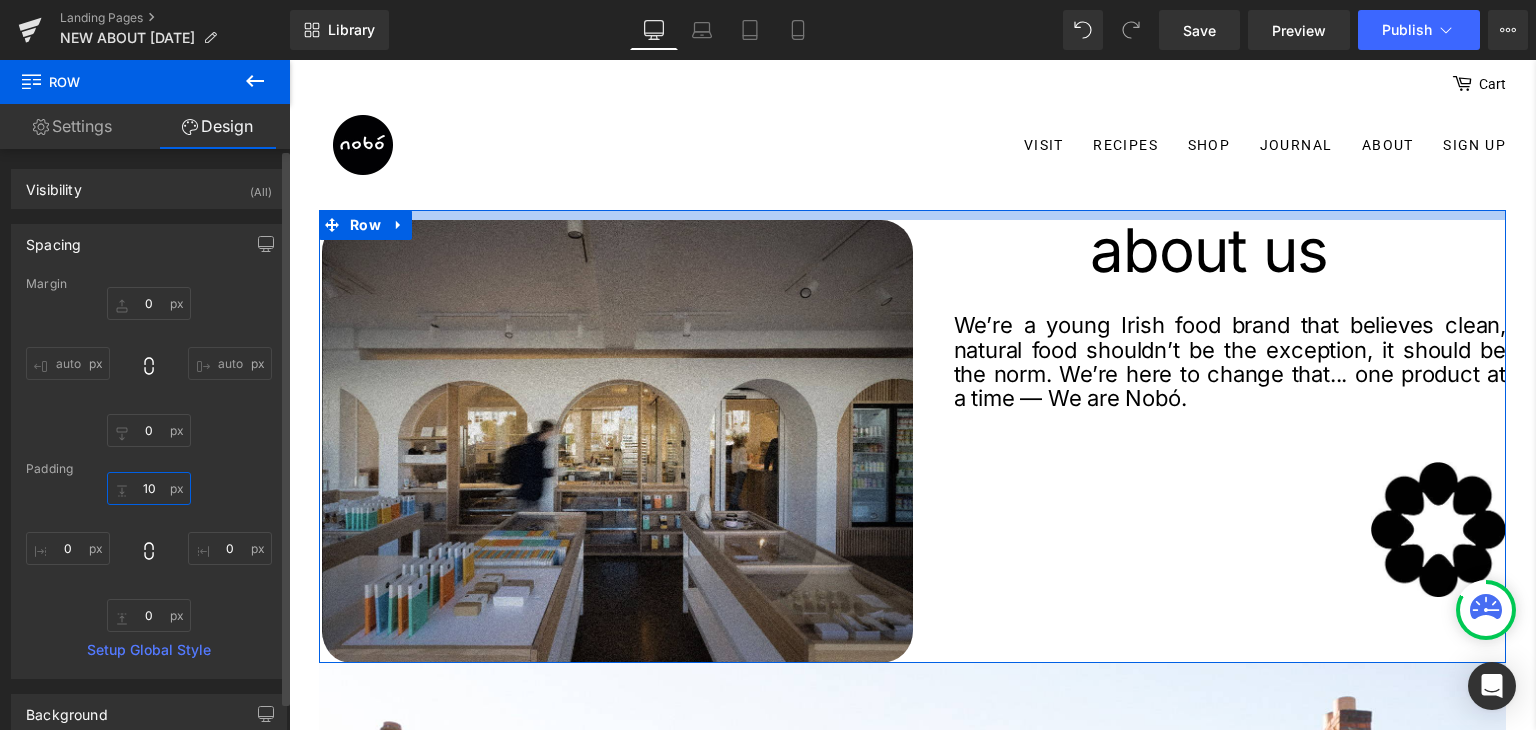 click on "10" at bounding box center [149, 488] 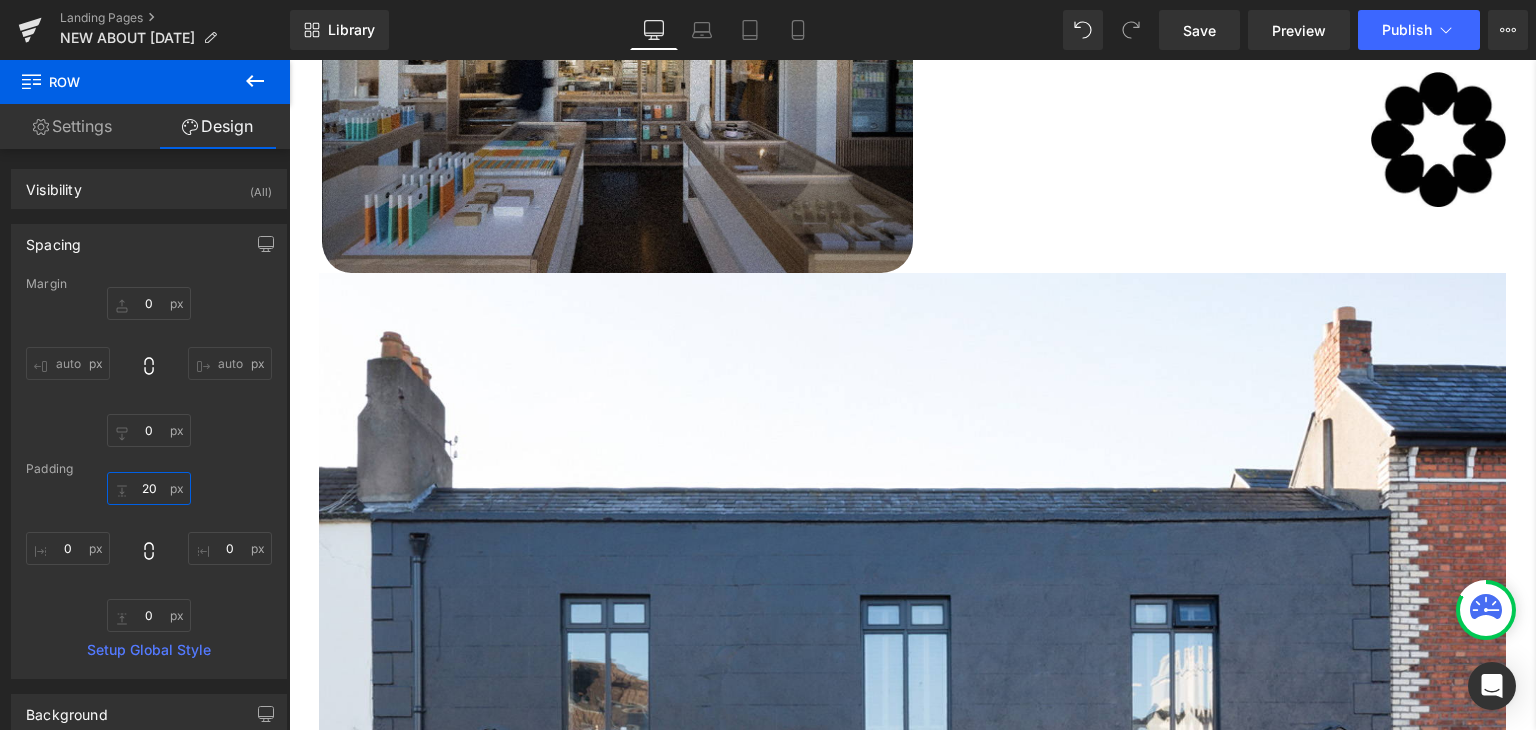 scroll, scrollTop: 0, scrollLeft: 0, axis: both 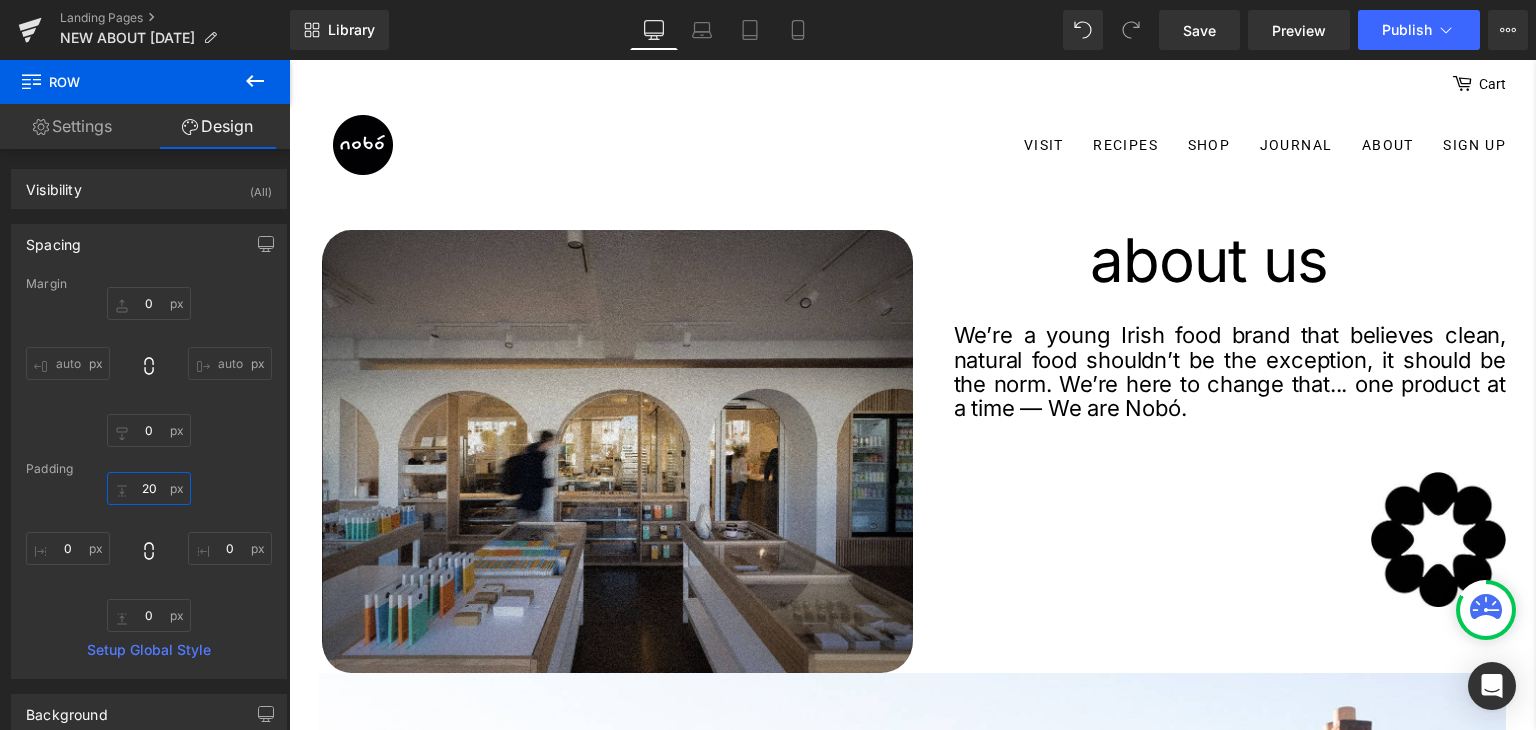 type on "20" 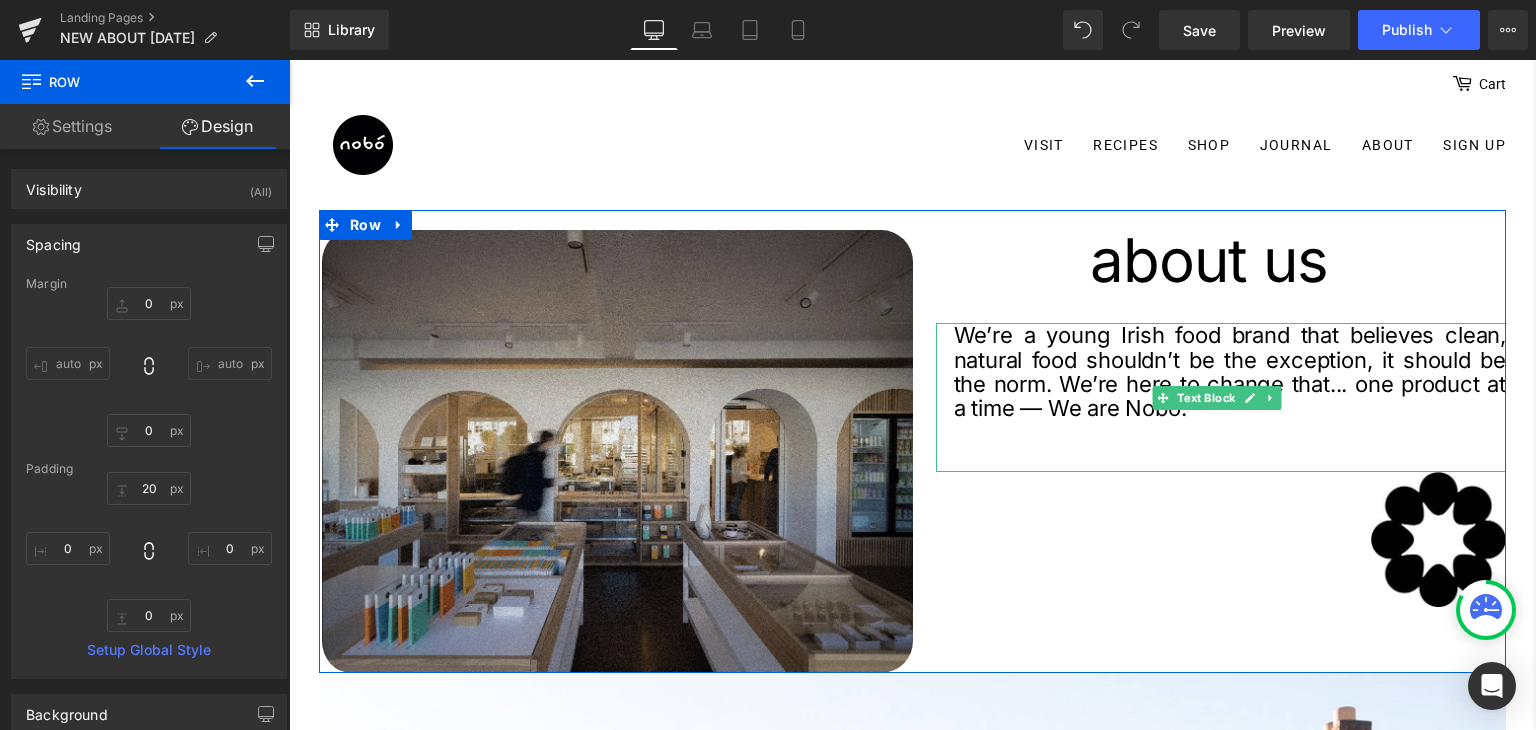 click on "We’re a young Irish food brand that believes clean, natural food shouldn’t be the exception, it should be the norm. We’re here to change that... one product at a time — We are Nobó." at bounding box center [1230, 371] 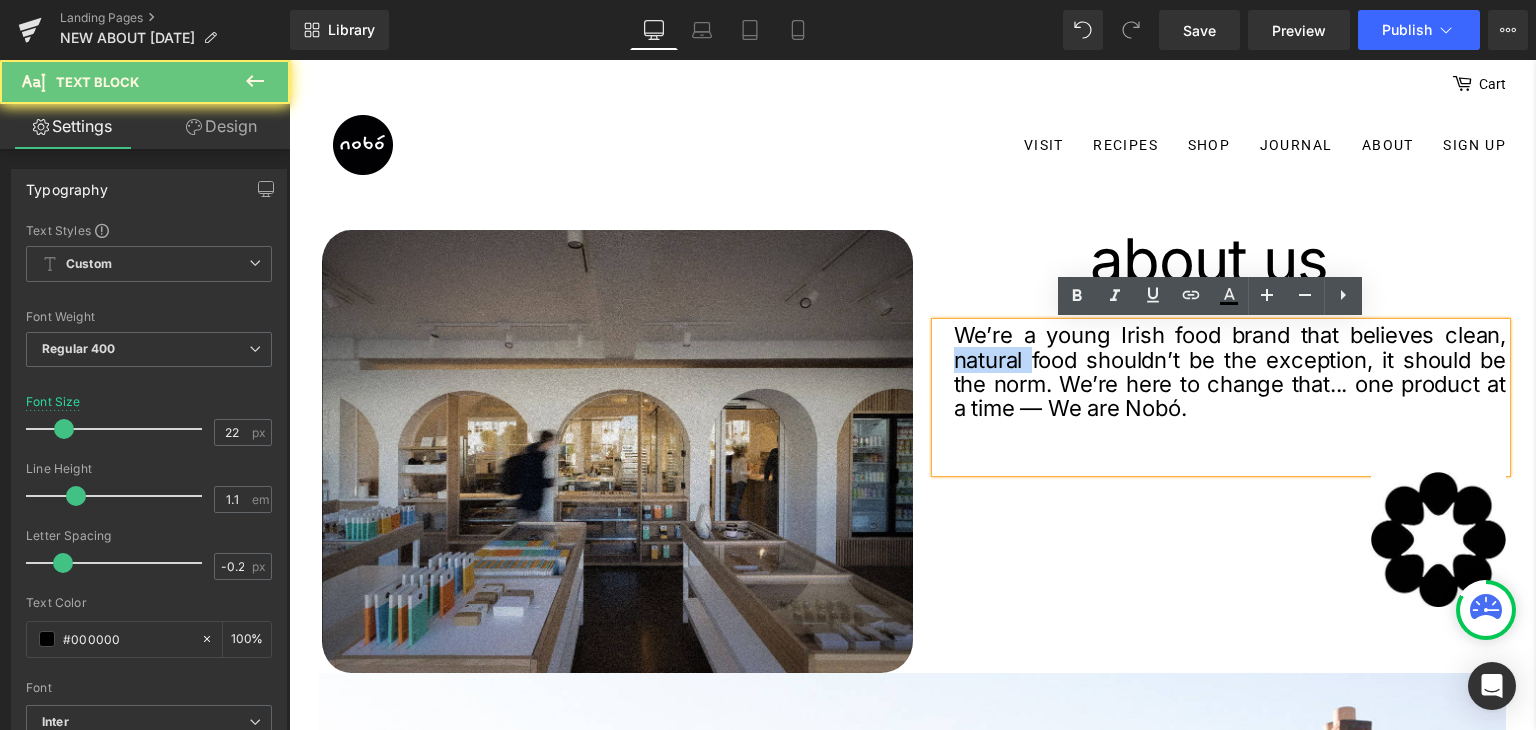 click on "We’re a young Irish food brand that believes clean, natural food shouldn’t be the exception, it should be the norm. We’re here to change that... one product at a time — We are Nobó." at bounding box center (1230, 371) 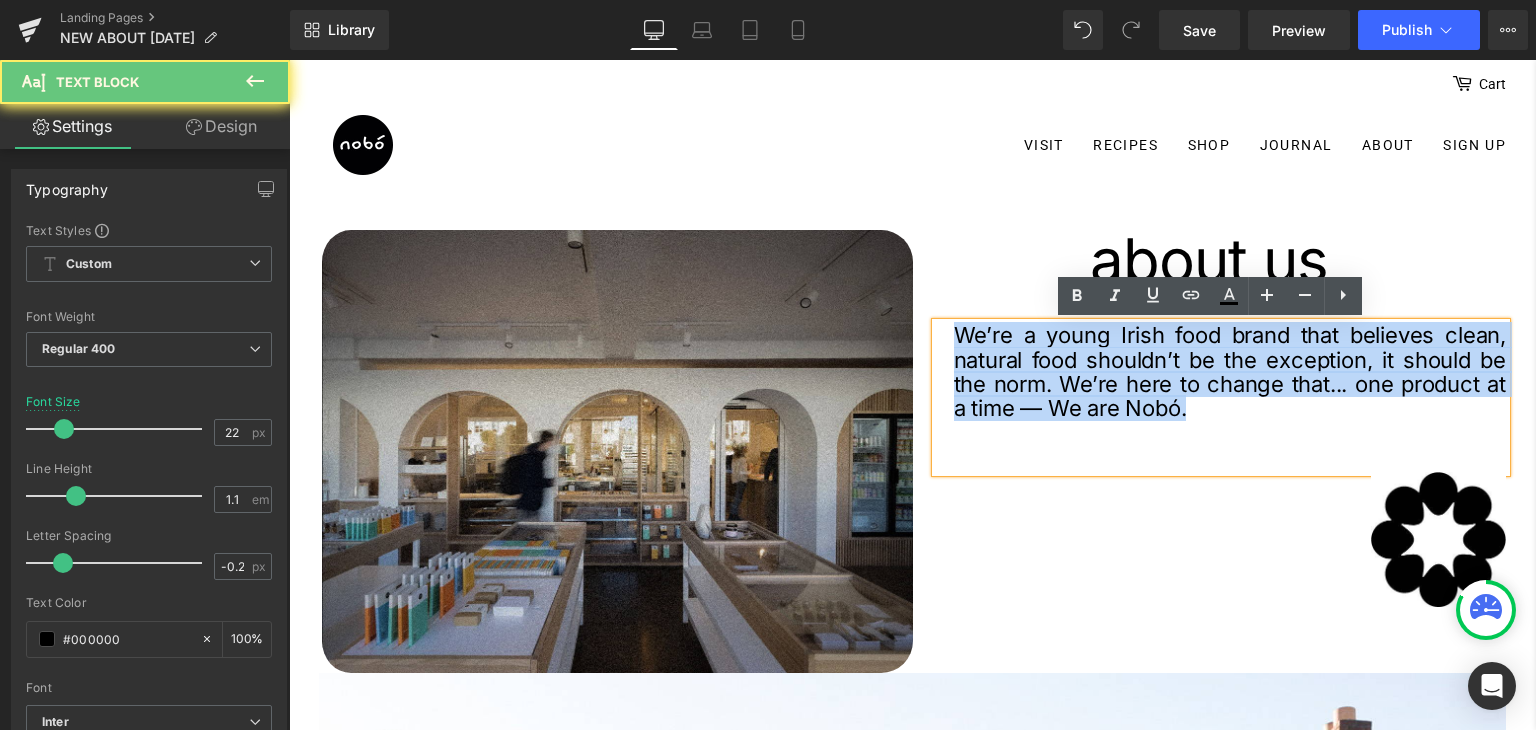click on "We’re a young Irish food brand that believes clean, natural food shouldn’t be the exception, it should be the norm. We’re here to change that... one product at a time — We are Nobó." at bounding box center [1230, 371] 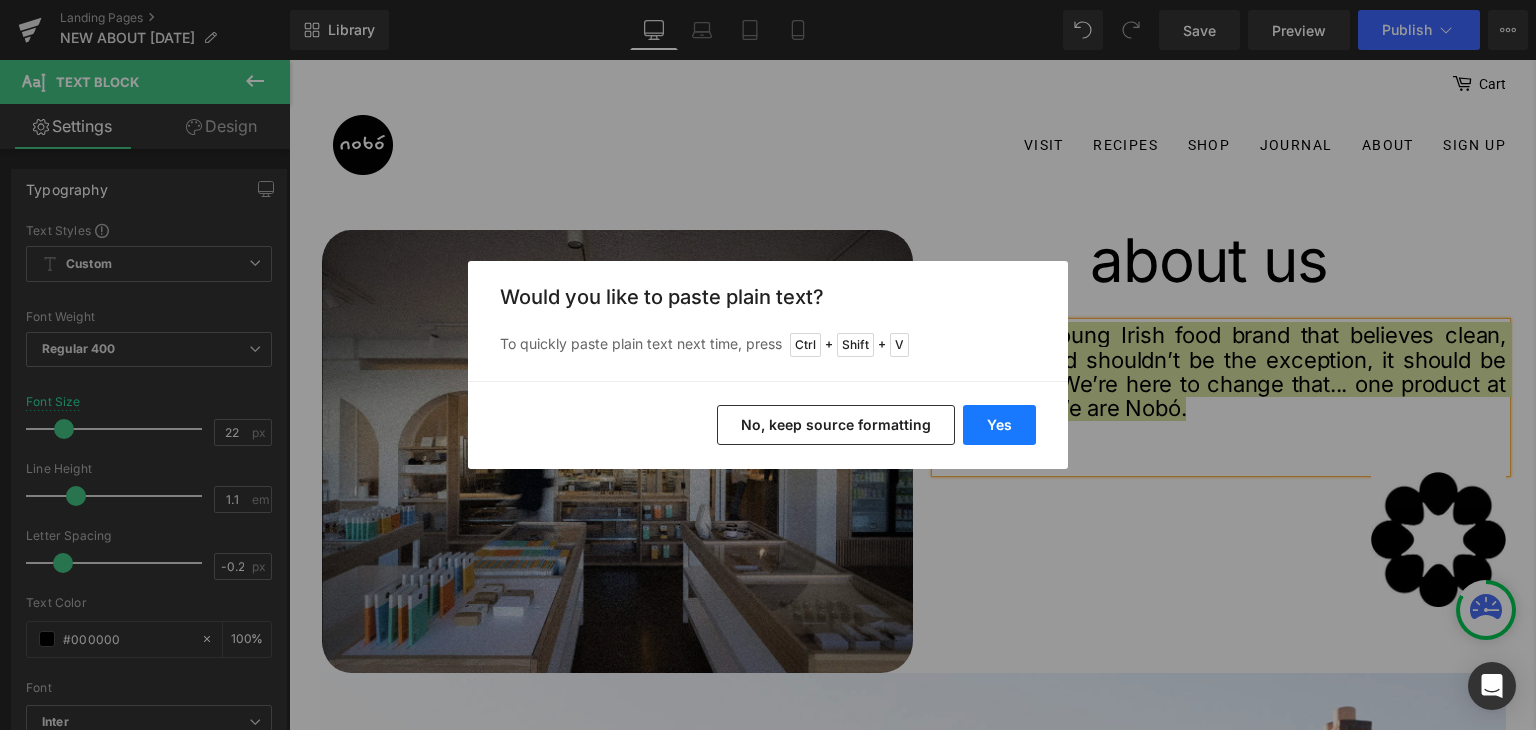click on "Yes" at bounding box center [999, 425] 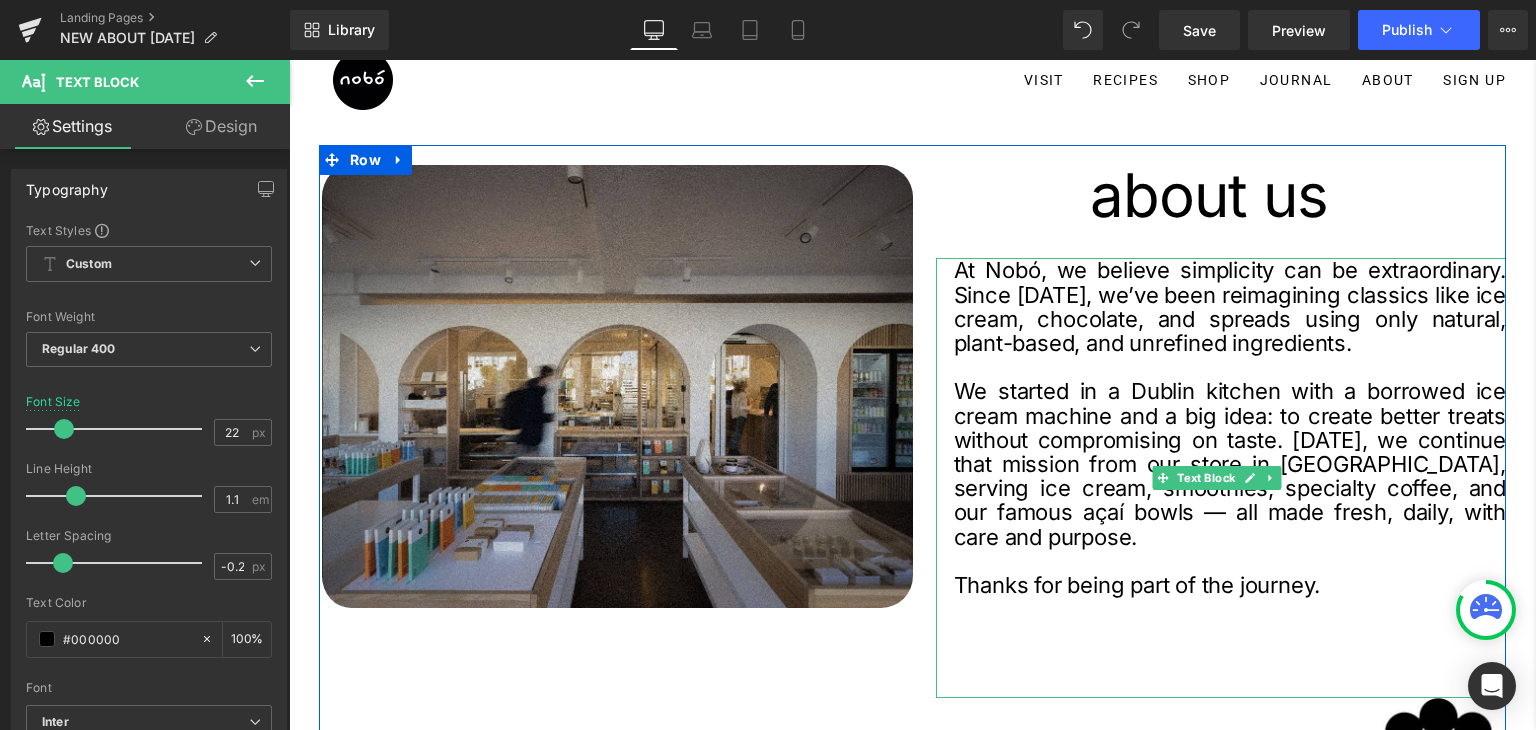 scroll, scrollTop: 100, scrollLeft: 0, axis: vertical 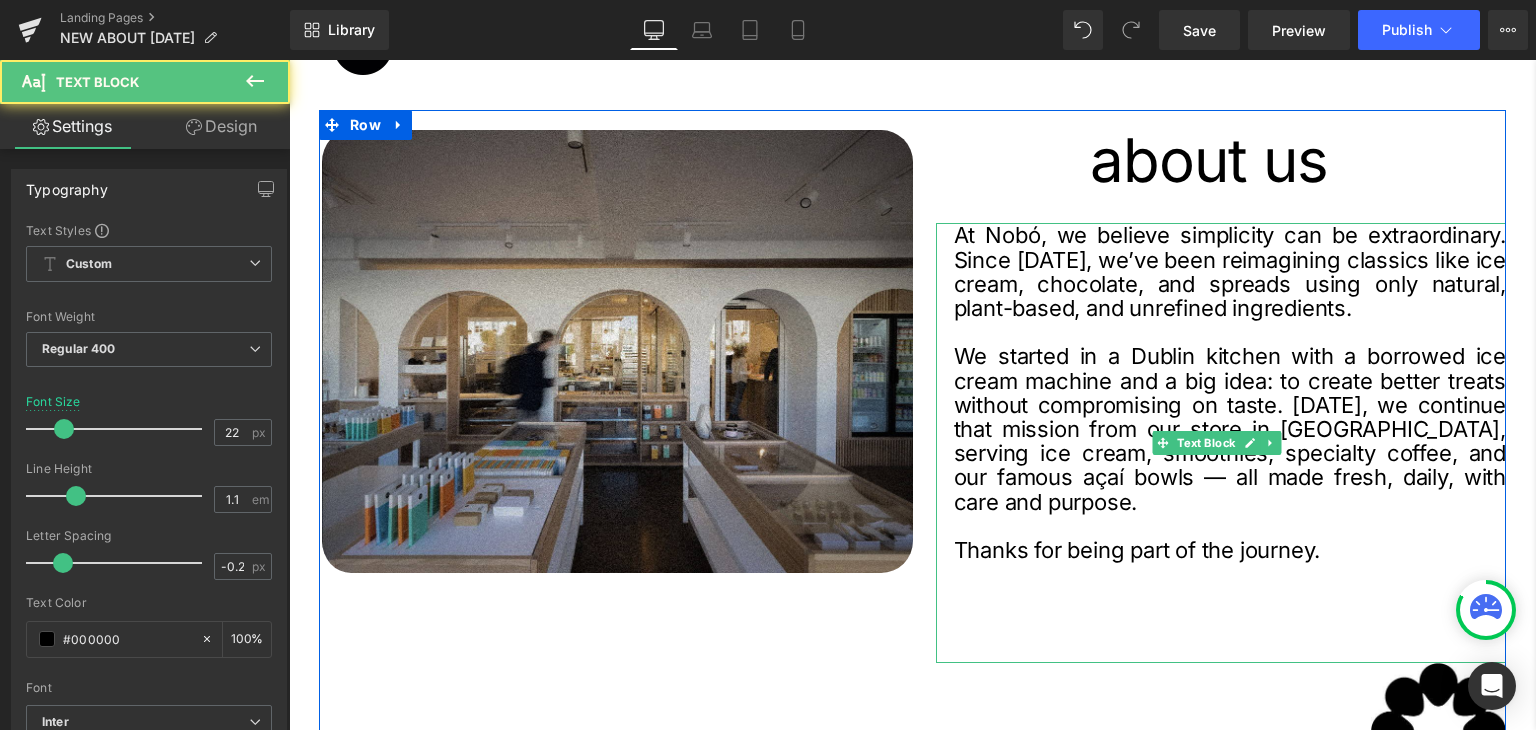 click on "We started in a Dublin kitchen with a borrowed ice cream machine and a big idea: to create better treats without compromising on taste. Today, we continue that mission from our store in Ranelagh, serving ice cream, smoothies, specialty coffee, and our famous açaí bowls — all made fresh, daily, with care and purpose." at bounding box center [1230, 428] 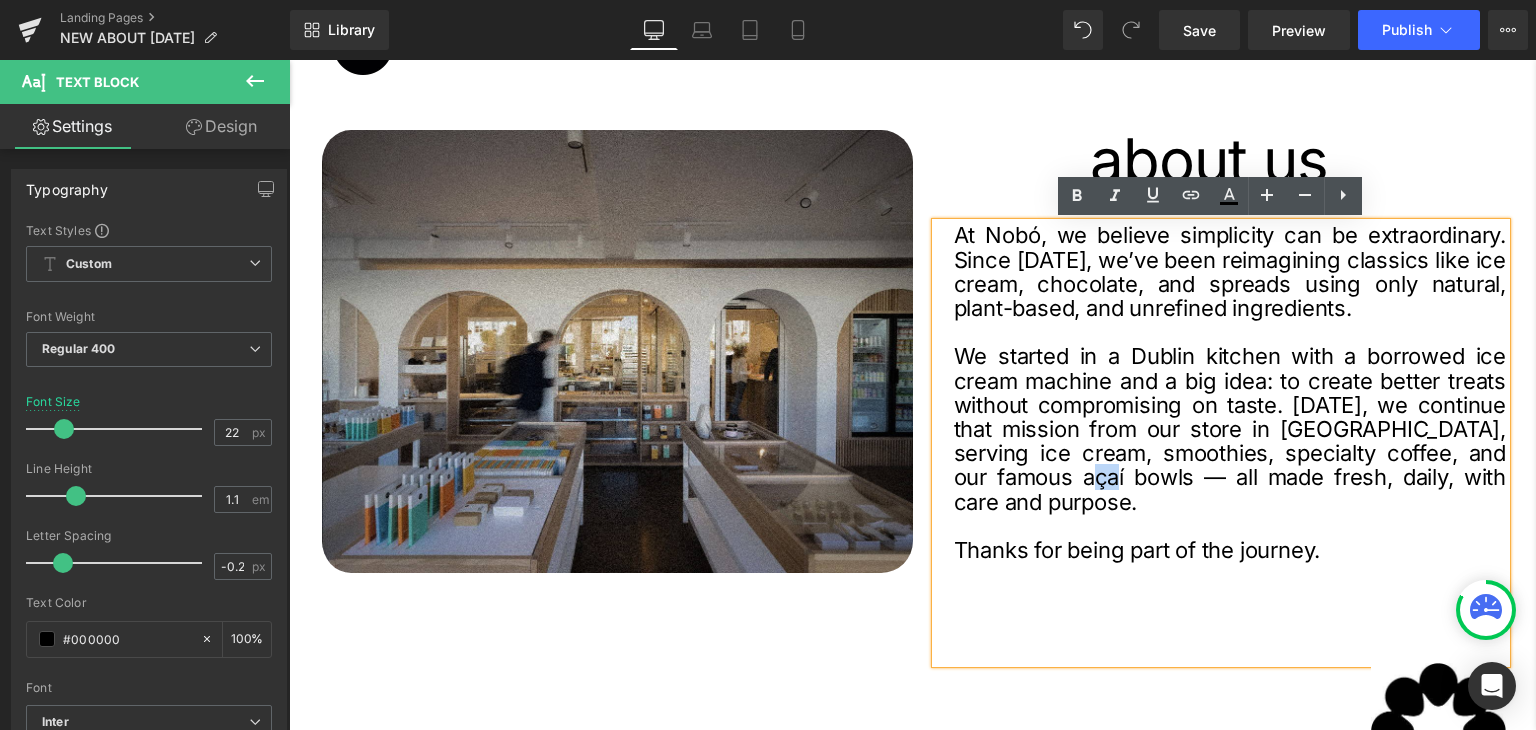 drag, startPoint x: 1099, startPoint y: 480, endPoint x: 1073, endPoint y: 480, distance: 26 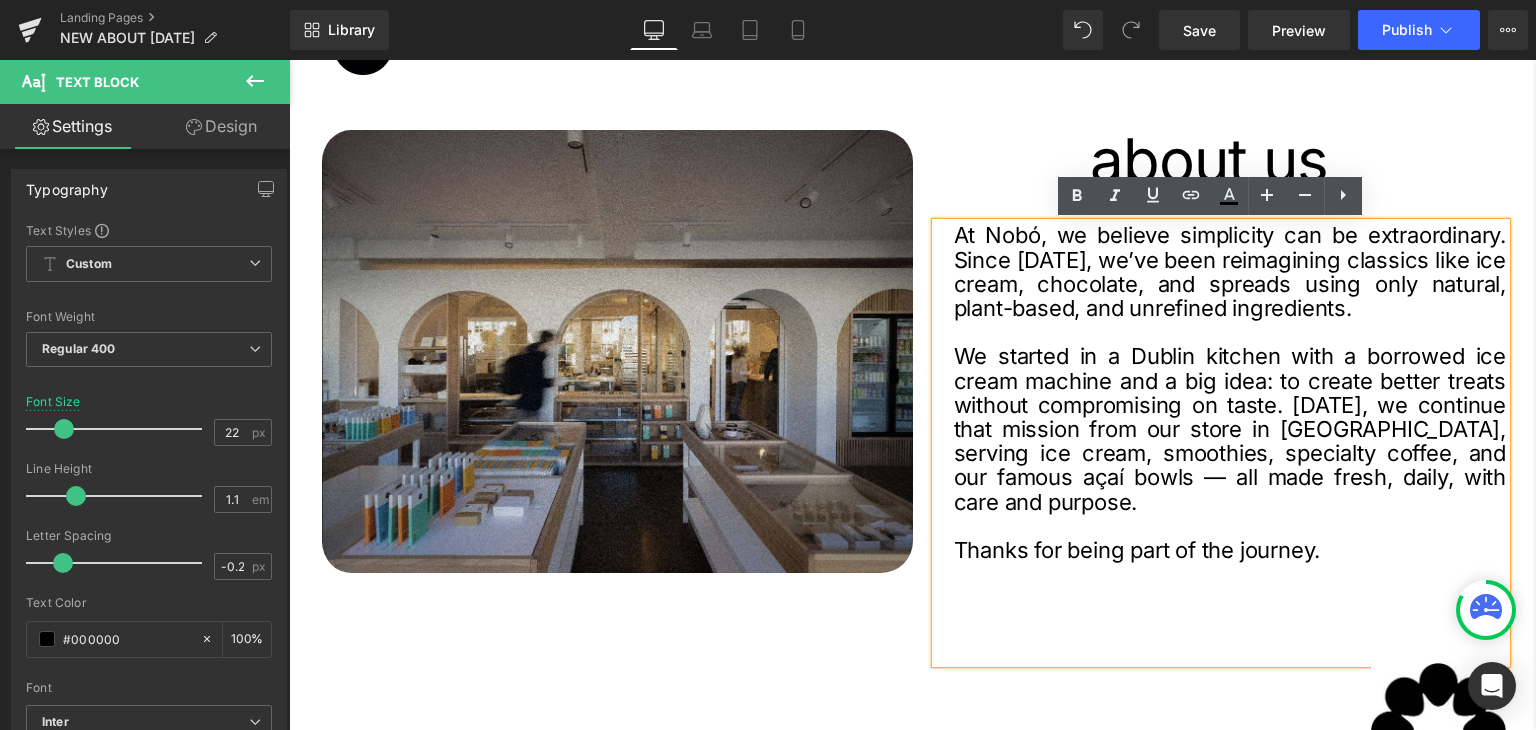 click on "We started in a Dublin kitchen with a borrowed ice cream machine and a big idea: to create better treats without compromising on taste. Today, we continue that mission from our store in Ranelagh, serving ice cream, smoothies, specialty coffee, and our famous açaí bowls — all made fresh, daily, with care and purpose." at bounding box center [1230, 428] 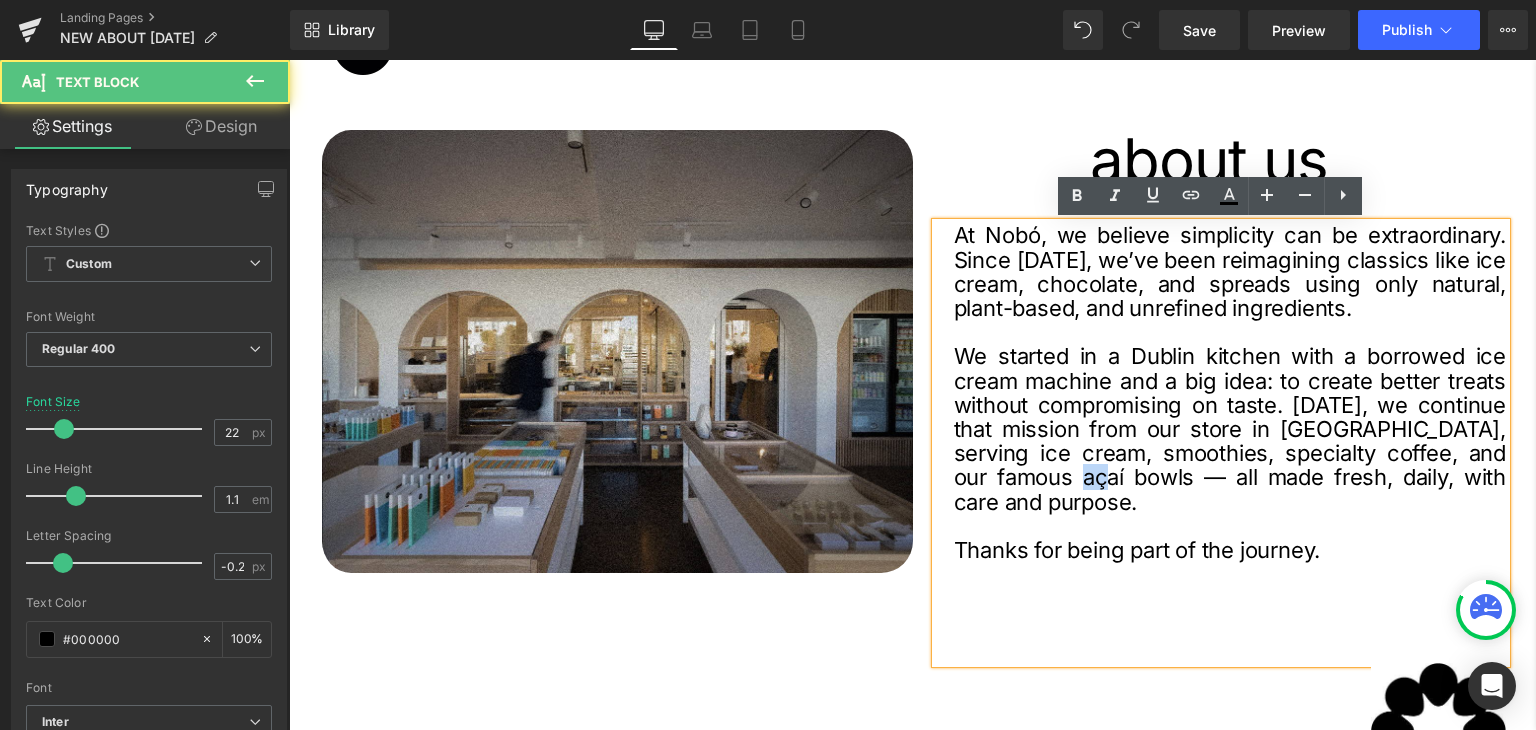 drag, startPoint x: 1097, startPoint y: 480, endPoint x: 1065, endPoint y: 470, distance: 33.526108 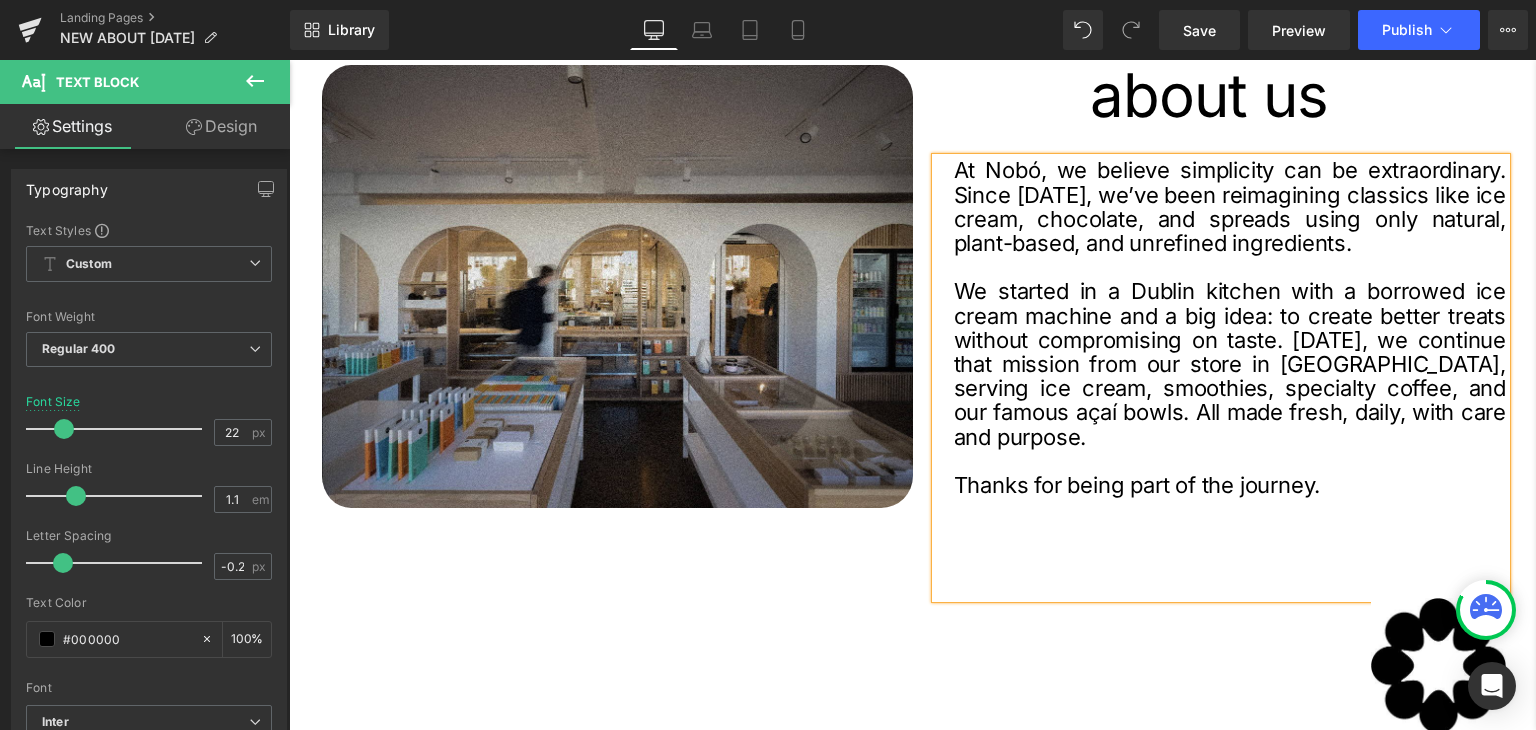 scroll, scrollTop: 200, scrollLeft: 0, axis: vertical 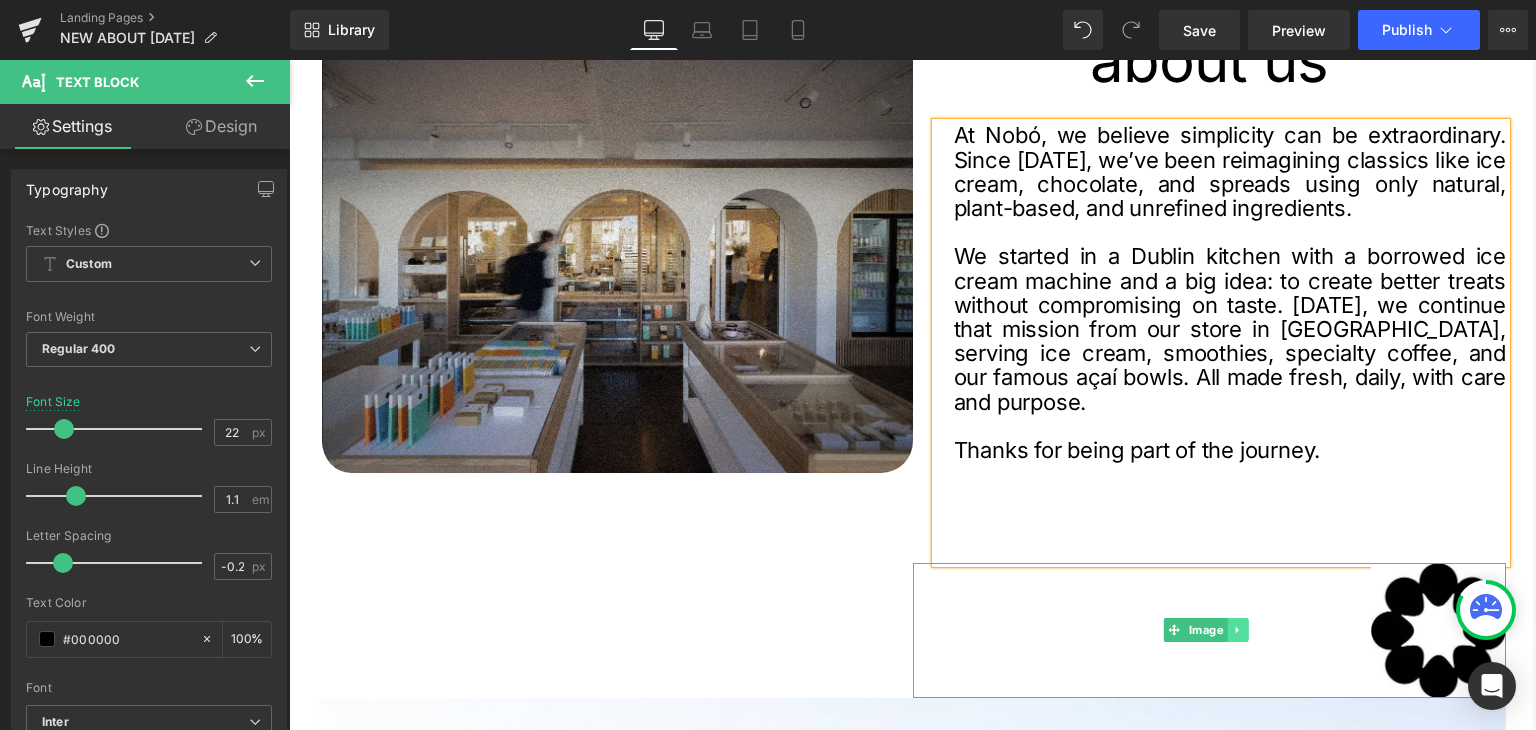 click 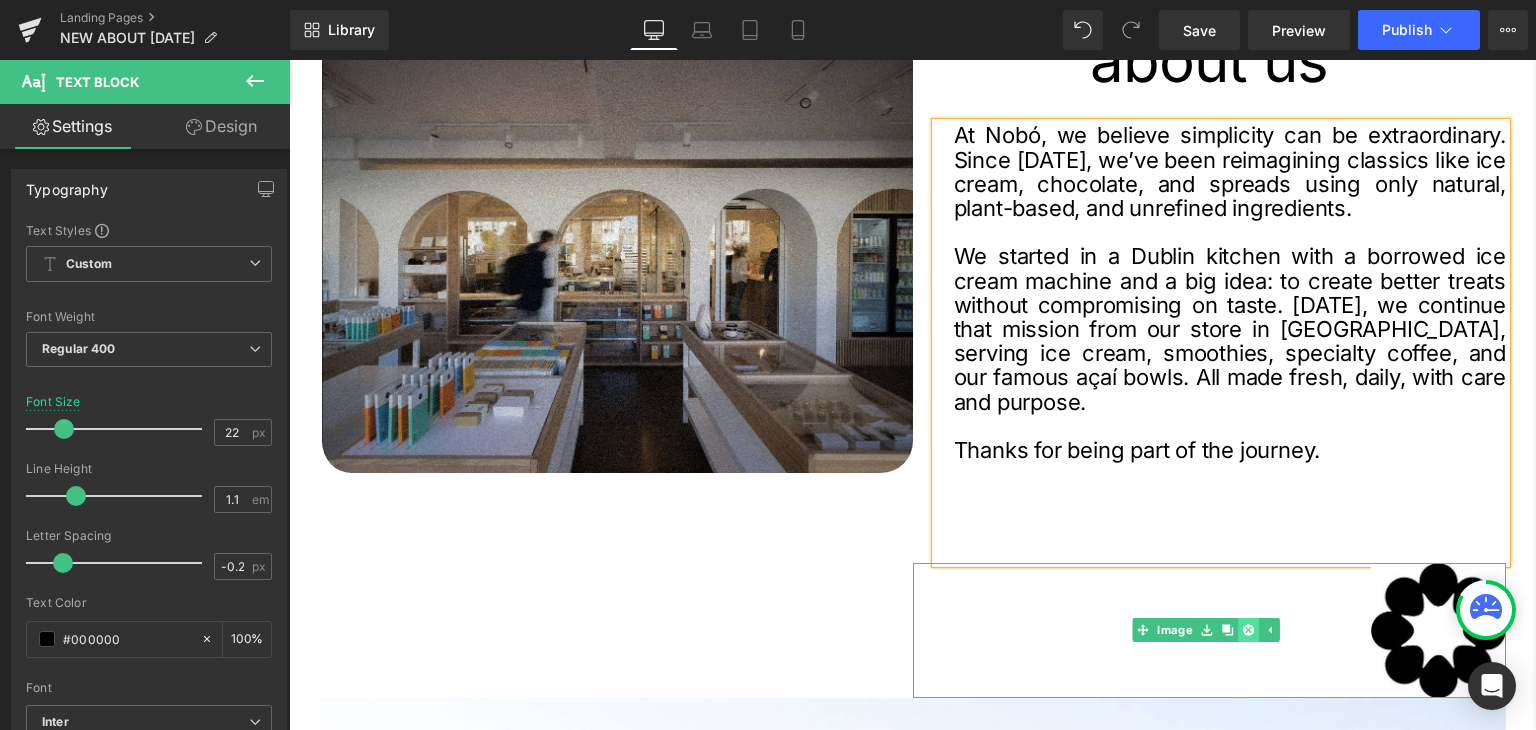 click at bounding box center (1247, 630) 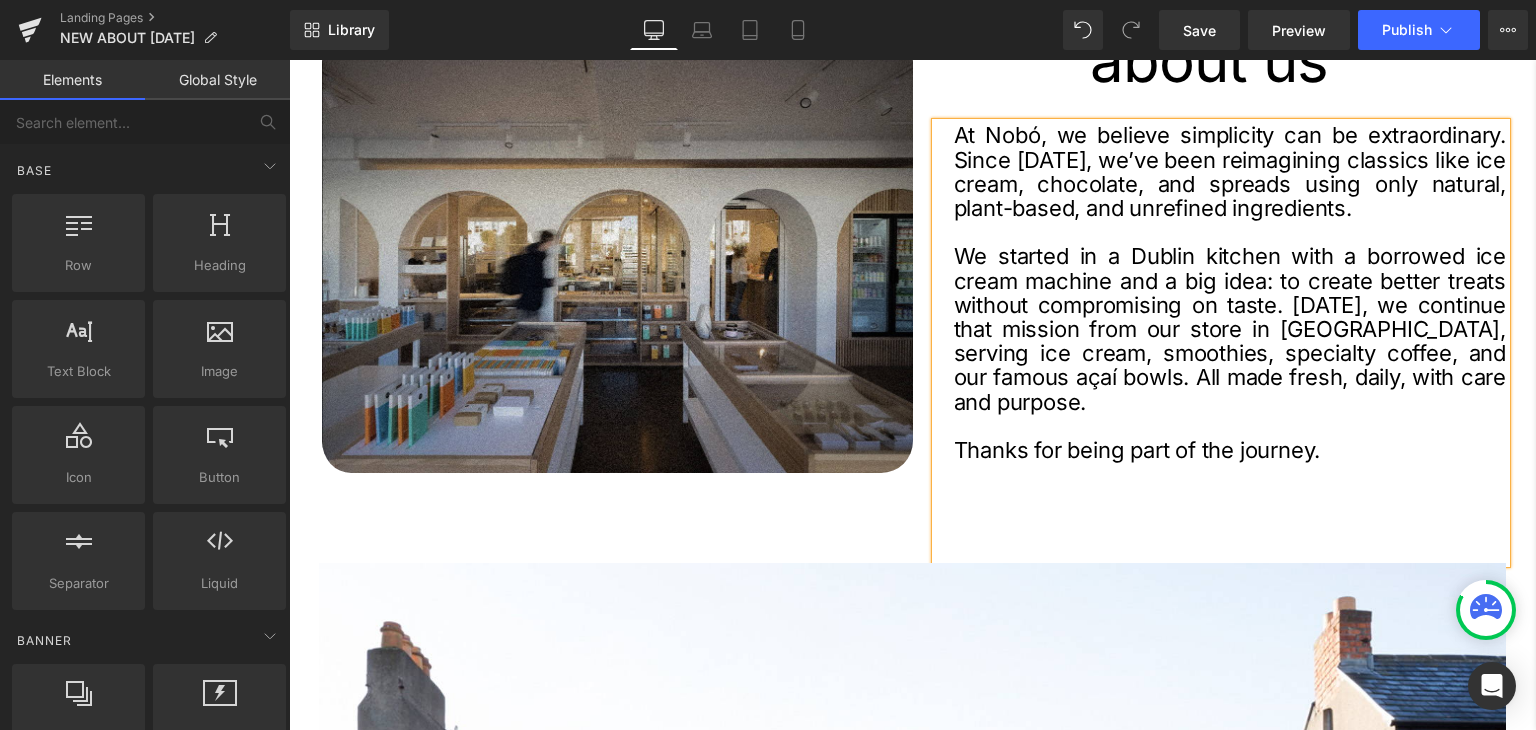 click on "Image         about us Heading         At Nobó, we believe simplicity can be extraordinary. Since 2012, we’ve been reimagining classics like ice cream, chocolate, and spreads using only natural, plant-based, and unrefined ingredients. We started in a Dublin kitchen with a borrowed ice cream machine and a big idea: to create better treats without compromising on taste. Today, we continue that mission from our store in Ranelagh, serving ice cream, smoothies, specialty coffee, and our famous açaí bowls. All made fresh, daily, with care and purpose. Thanks for being part of the journey. Text Block         Row" at bounding box center (912, 286) 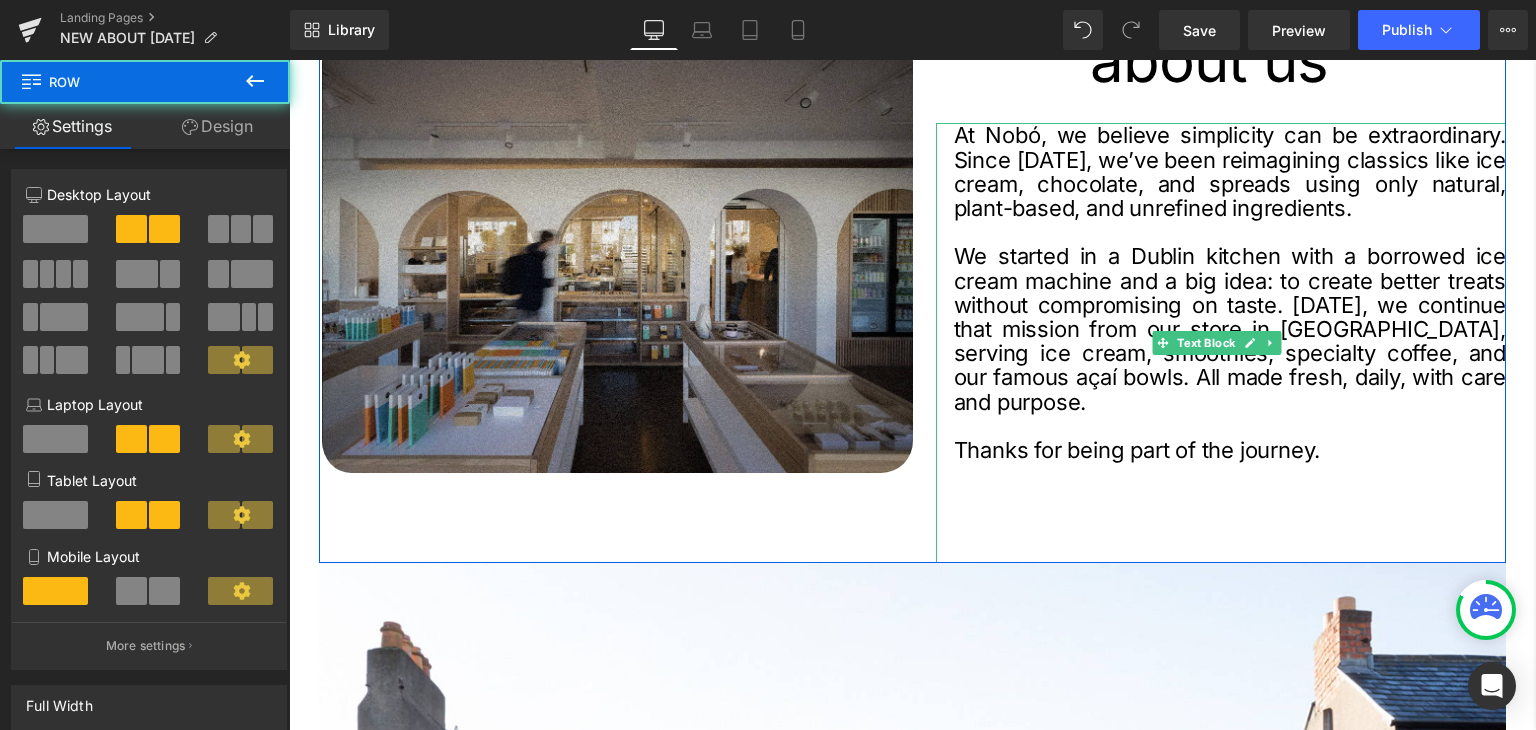 click at bounding box center (1230, 474) 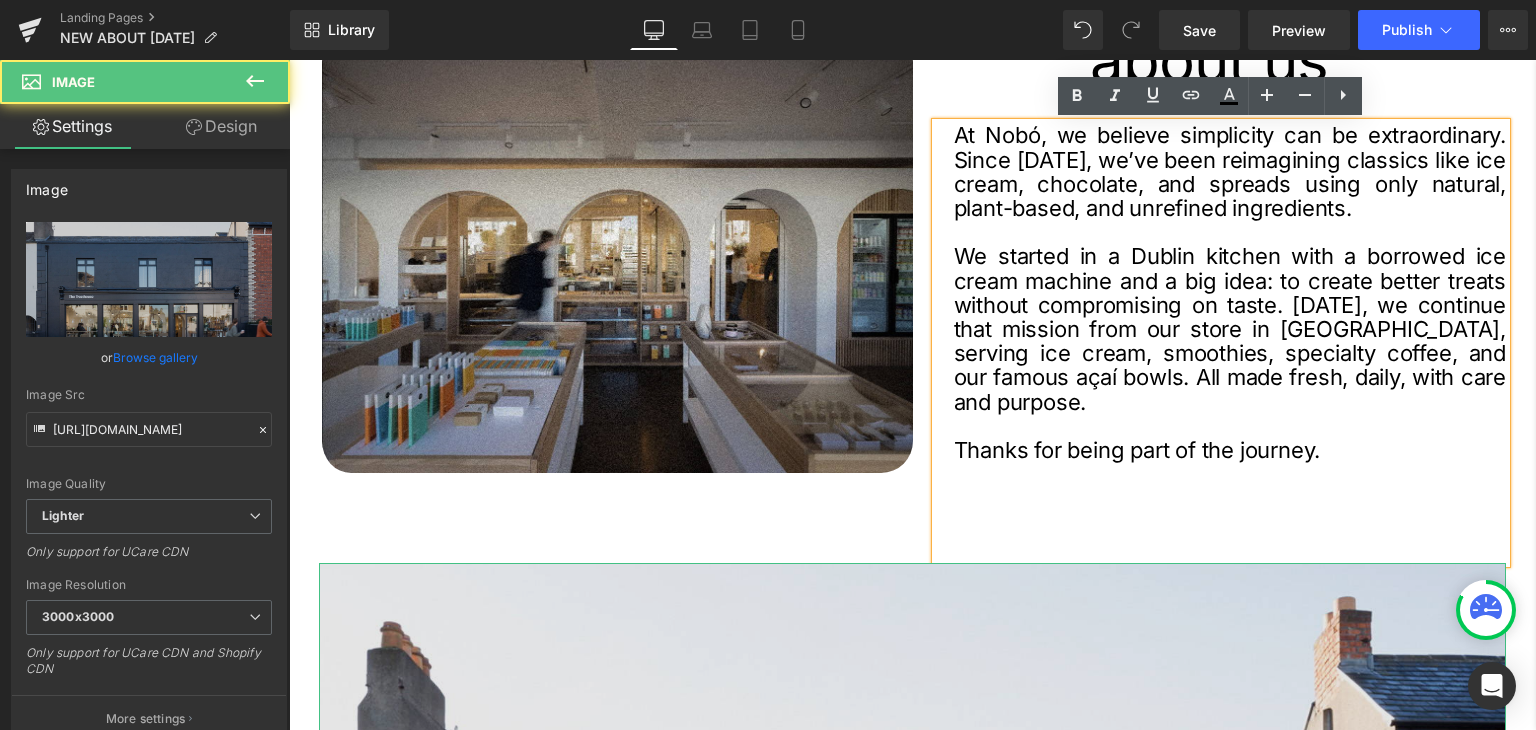 drag, startPoint x: 1170, startPoint y: 565, endPoint x: 1164, endPoint y: 612, distance: 47.38143 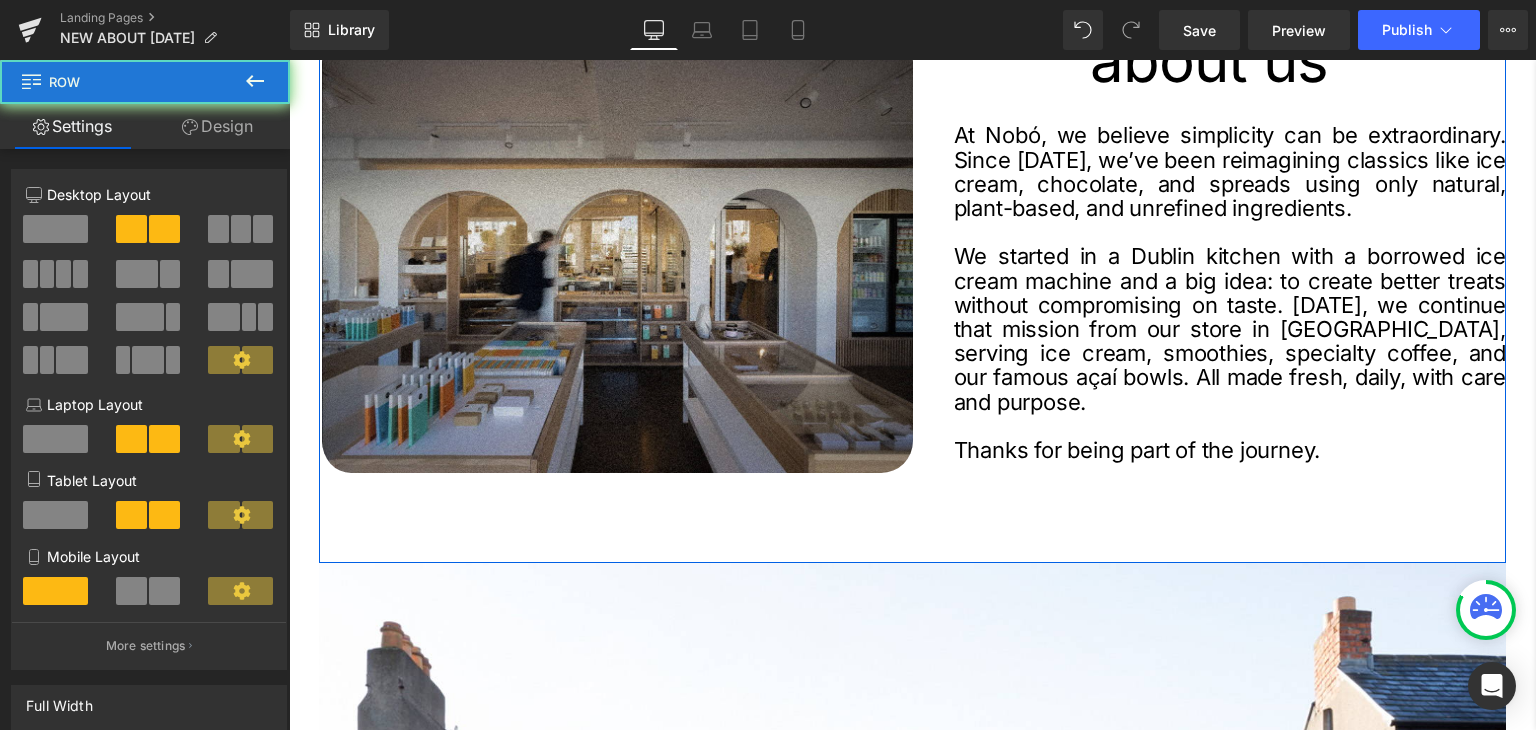click on "about us Heading         At Nobó, we believe simplicity can be extraordinary. Since 2012, we’ve been reimagining classics like ice cream, chocolate, and spreads using only natural, plant-based, and unrefined ingredients. We started in a Dublin kitchen with a borrowed ice cream machine and a big idea: to create better treats without compromising on taste. Today, we continue that mission from our store in Ranelagh, serving ice cream, smoothies, specialty coffee, and our famous açaí bowls. All made fresh, daily, with care and purpose. Thanks for being part of the journey. Text Block" at bounding box center (1210, 296) 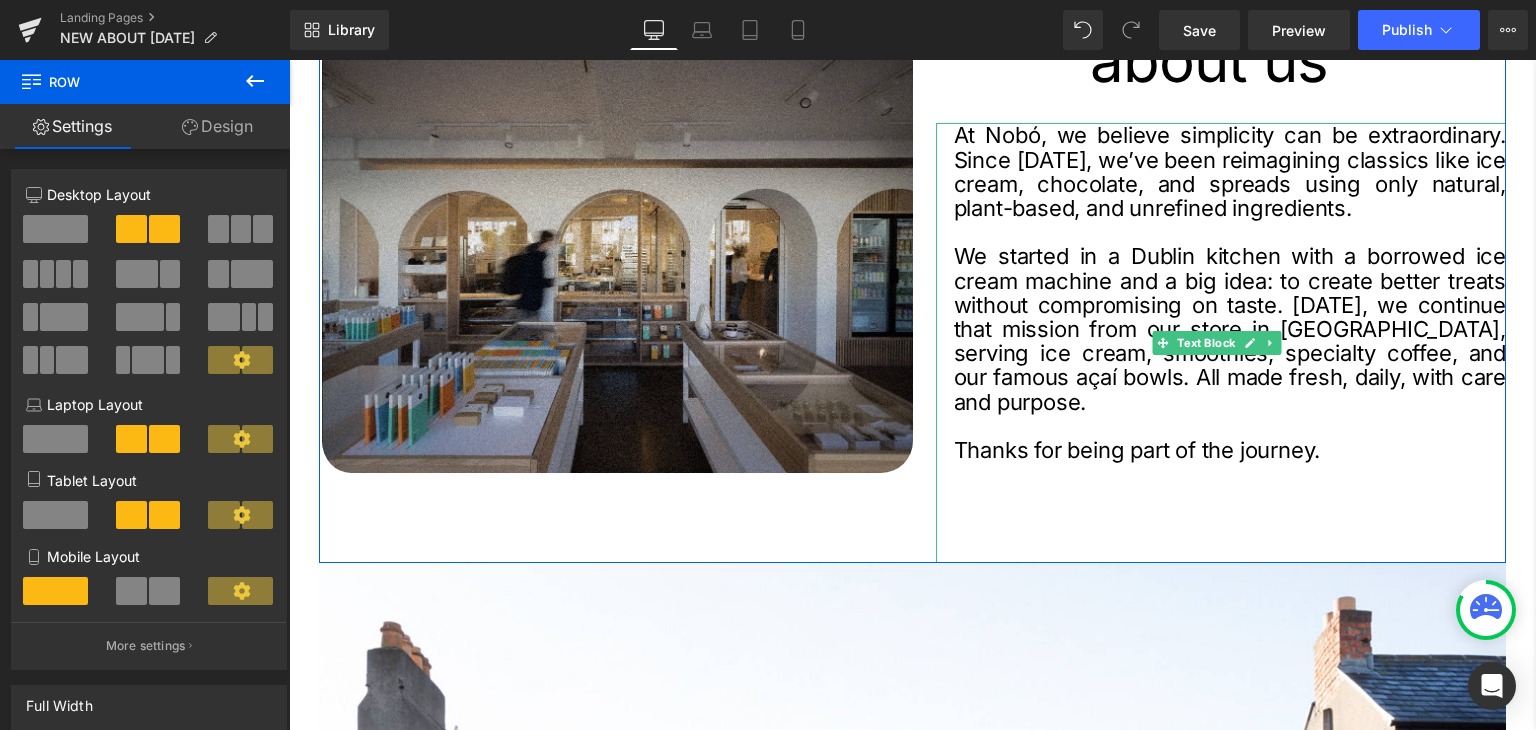 scroll, scrollTop: 100, scrollLeft: 0, axis: vertical 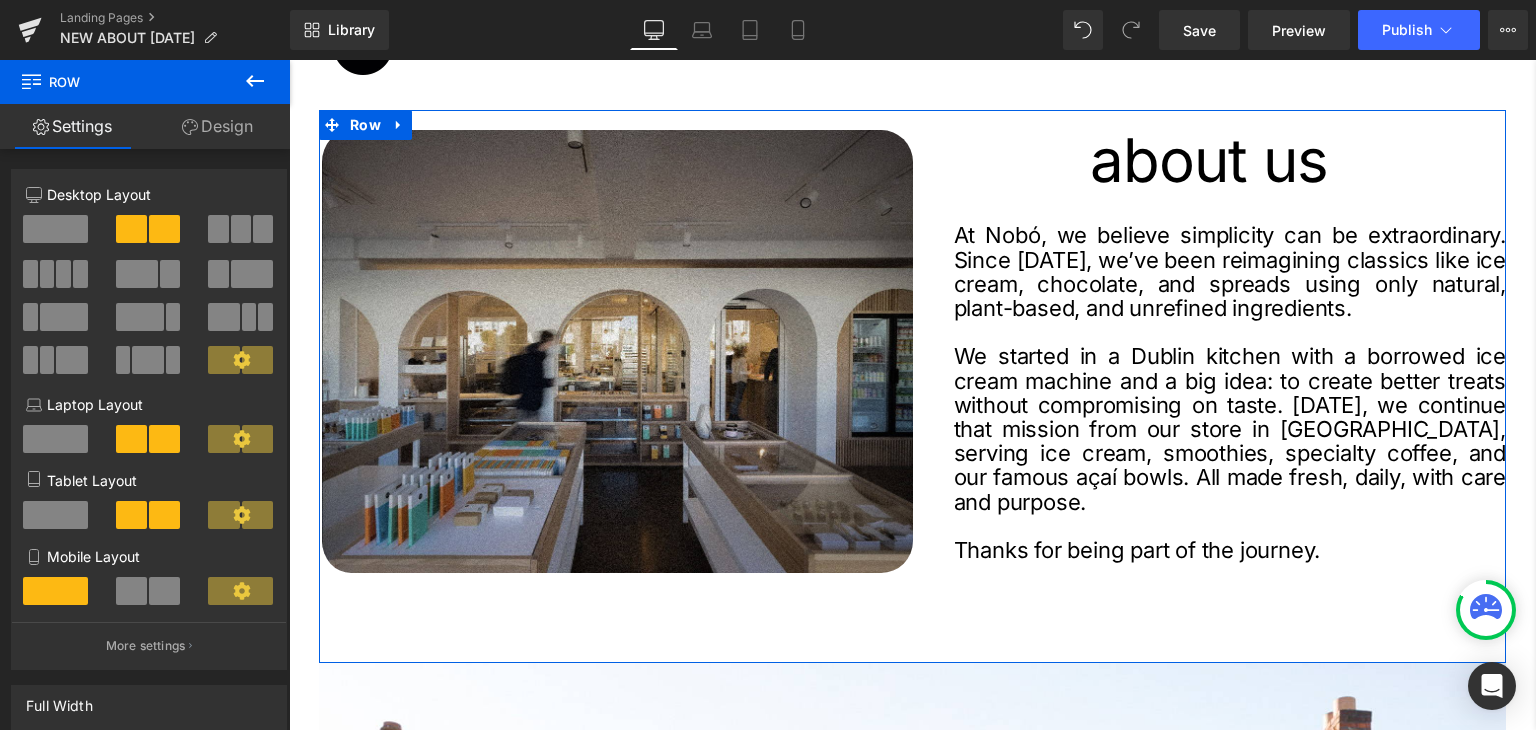 click on "Image         about us Heading         At Nobó, we believe simplicity can be extraordinary. Since 2012, we’ve been reimagining classics like ice cream, chocolate, and spreads using only natural, plant-based, and unrefined ingredients. We started in a Dublin kitchen with a borrowed ice cream machine and a big idea: to create better treats without compromising on taste. Today, we continue that mission from our store in Ranelagh, serving ice cream, smoothies, specialty coffee, and our famous açaí bowls. All made fresh, daily, with care and purpose. Thanks for being part of the journey. Text Block         Row" at bounding box center (912, 386) 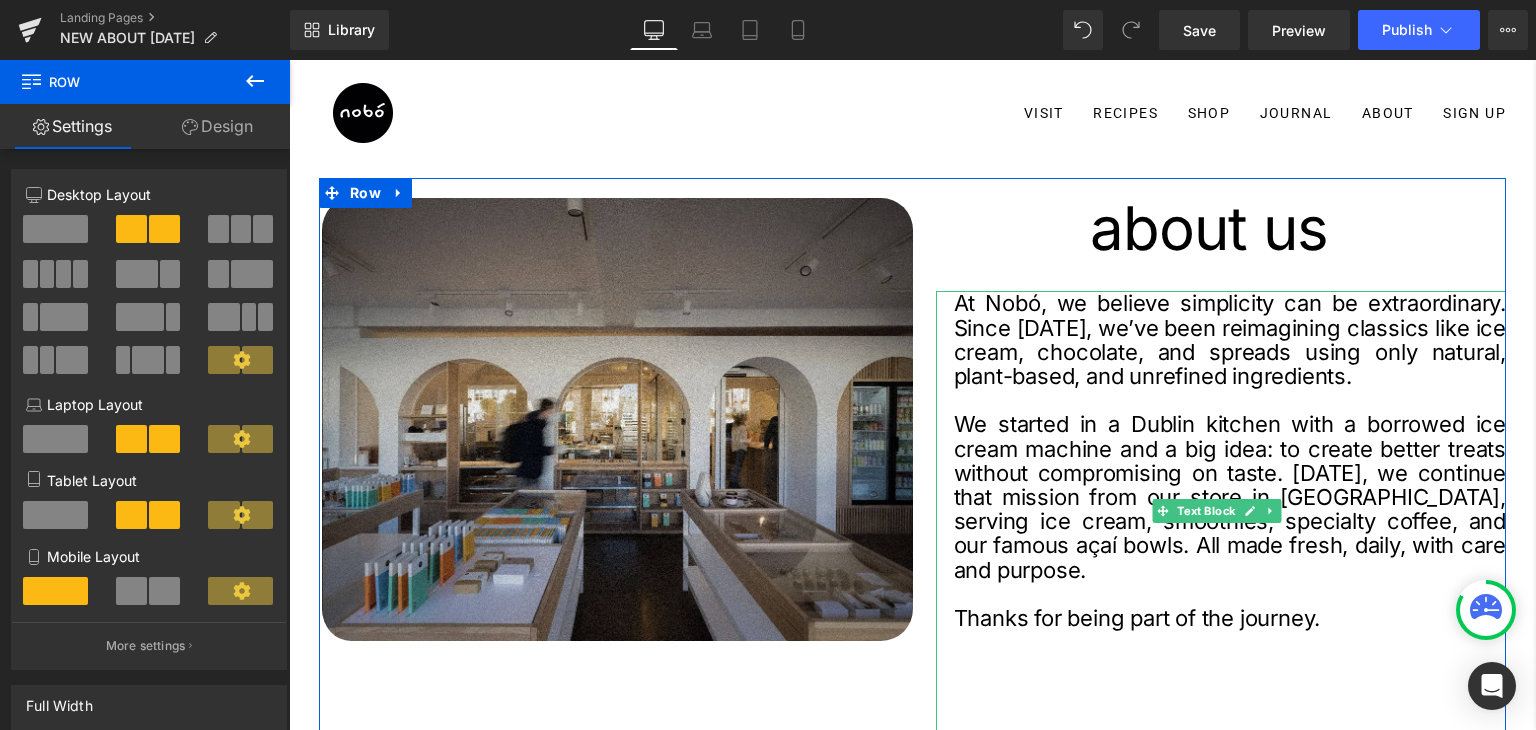 scroll, scrollTop: 0, scrollLeft: 0, axis: both 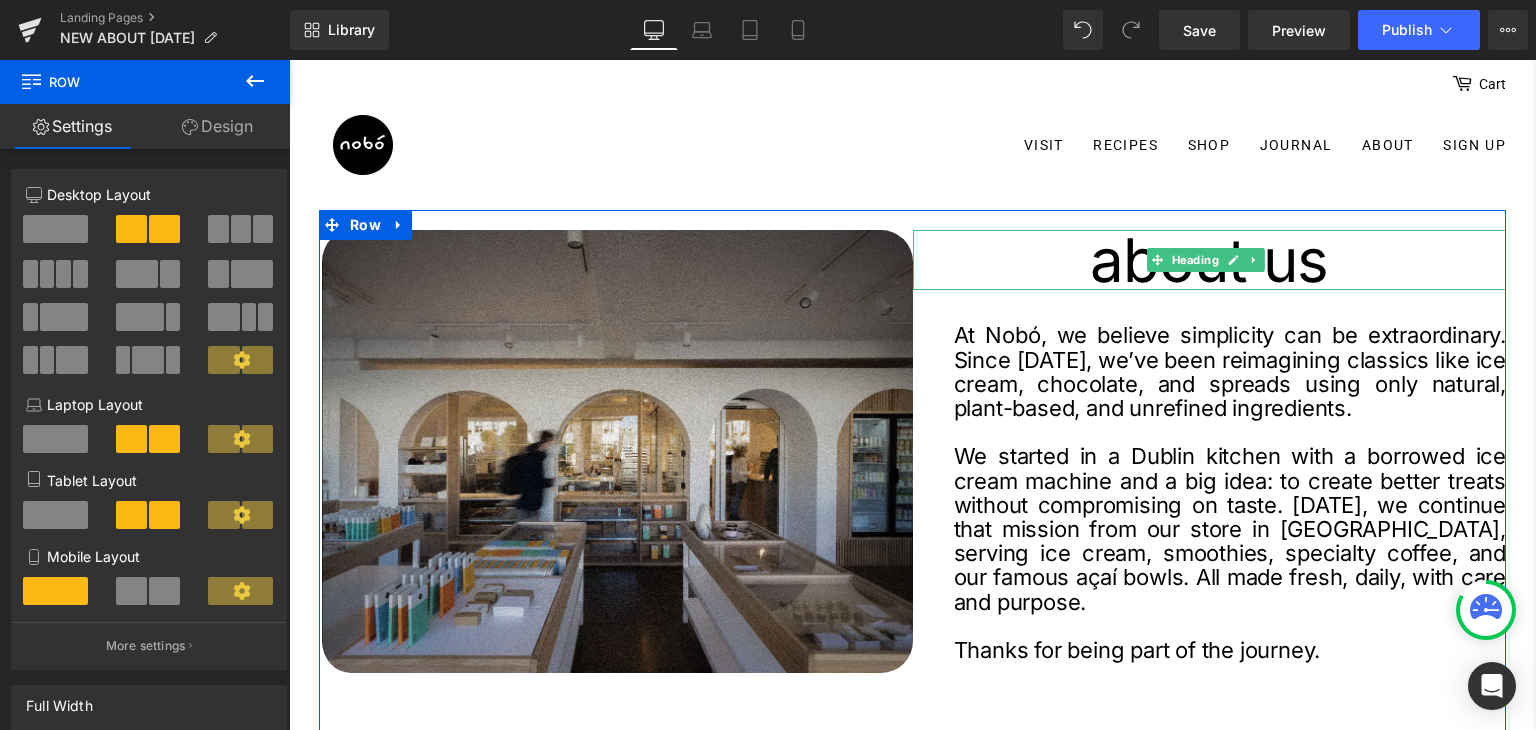 click on "about us" at bounding box center (1210, 260) 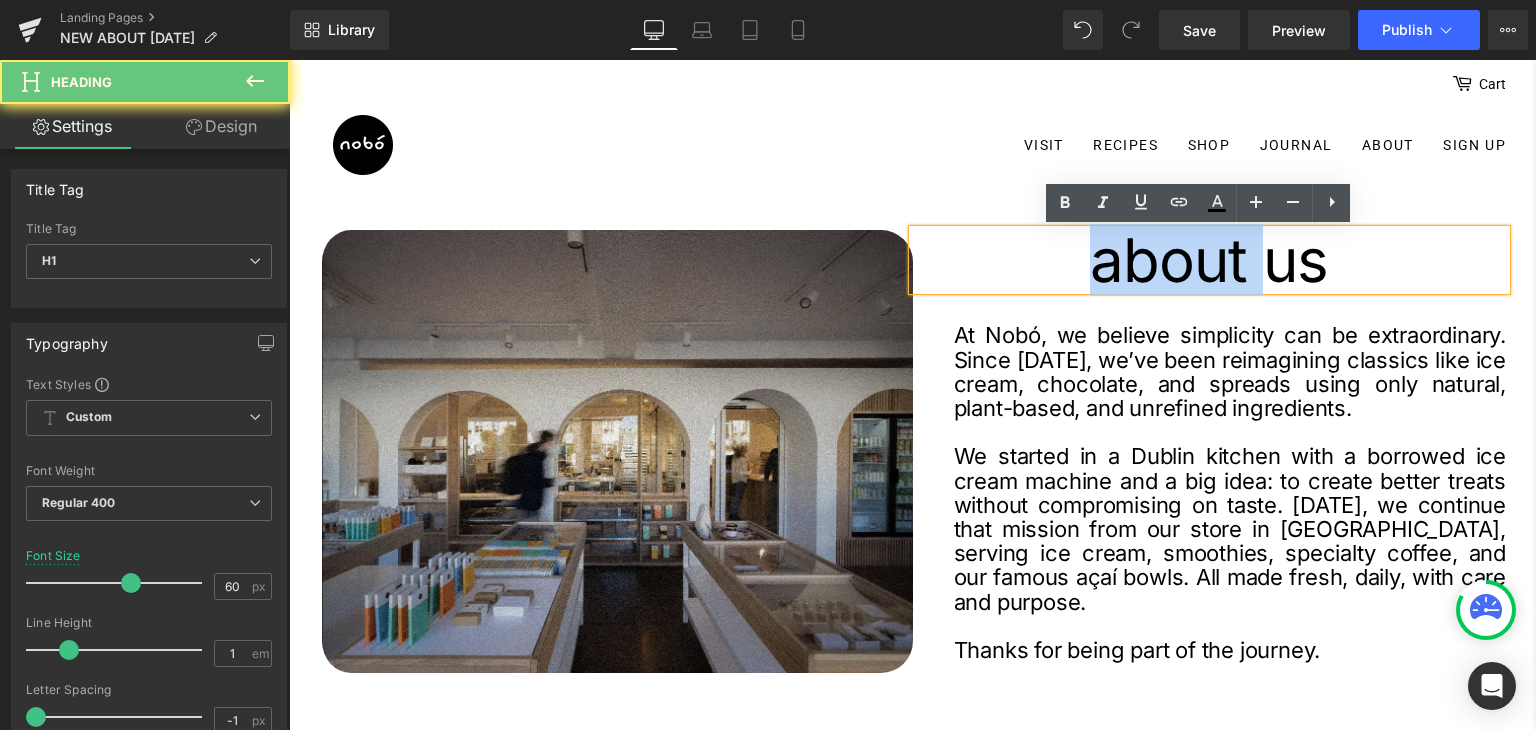 click on "about us" at bounding box center [1210, 260] 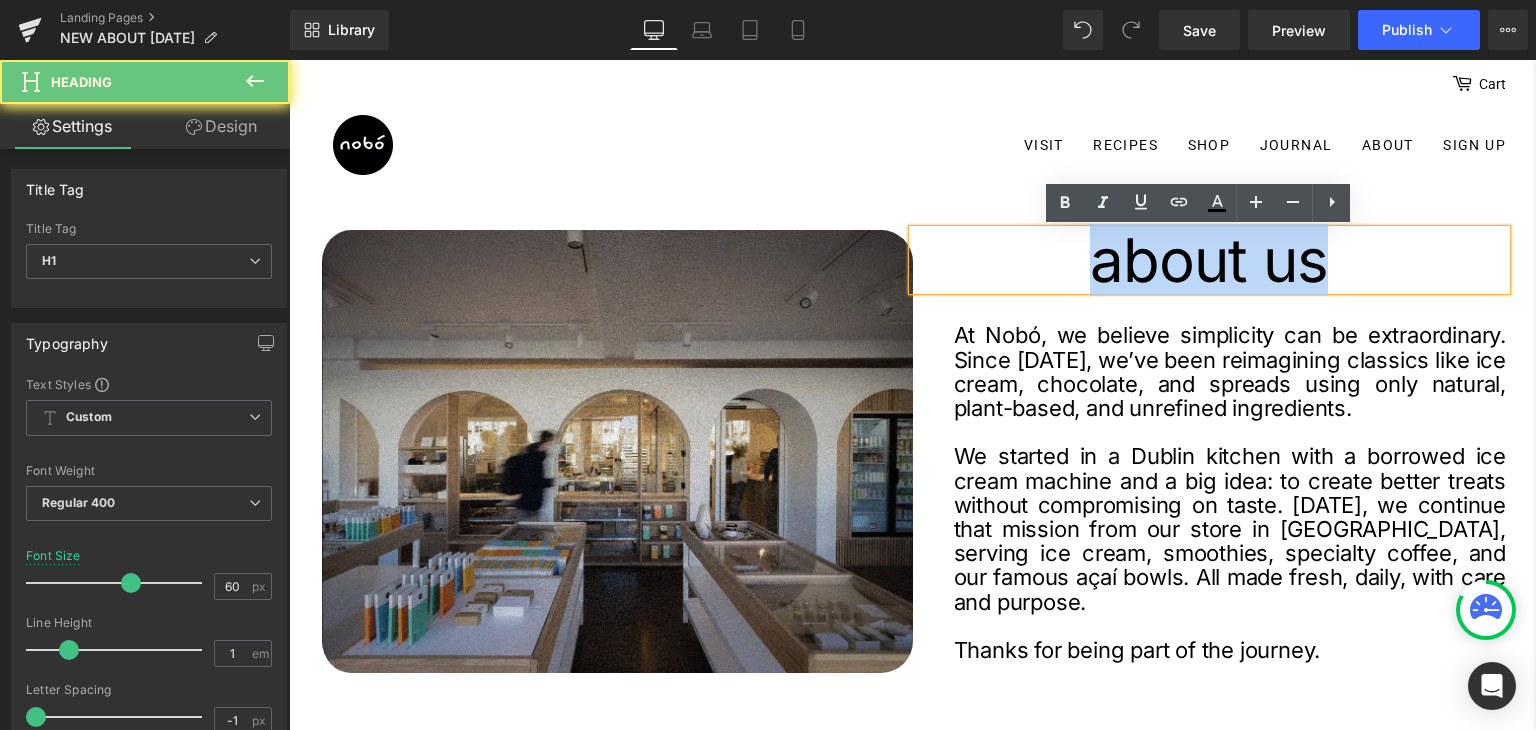 click on "about us" at bounding box center [1210, 260] 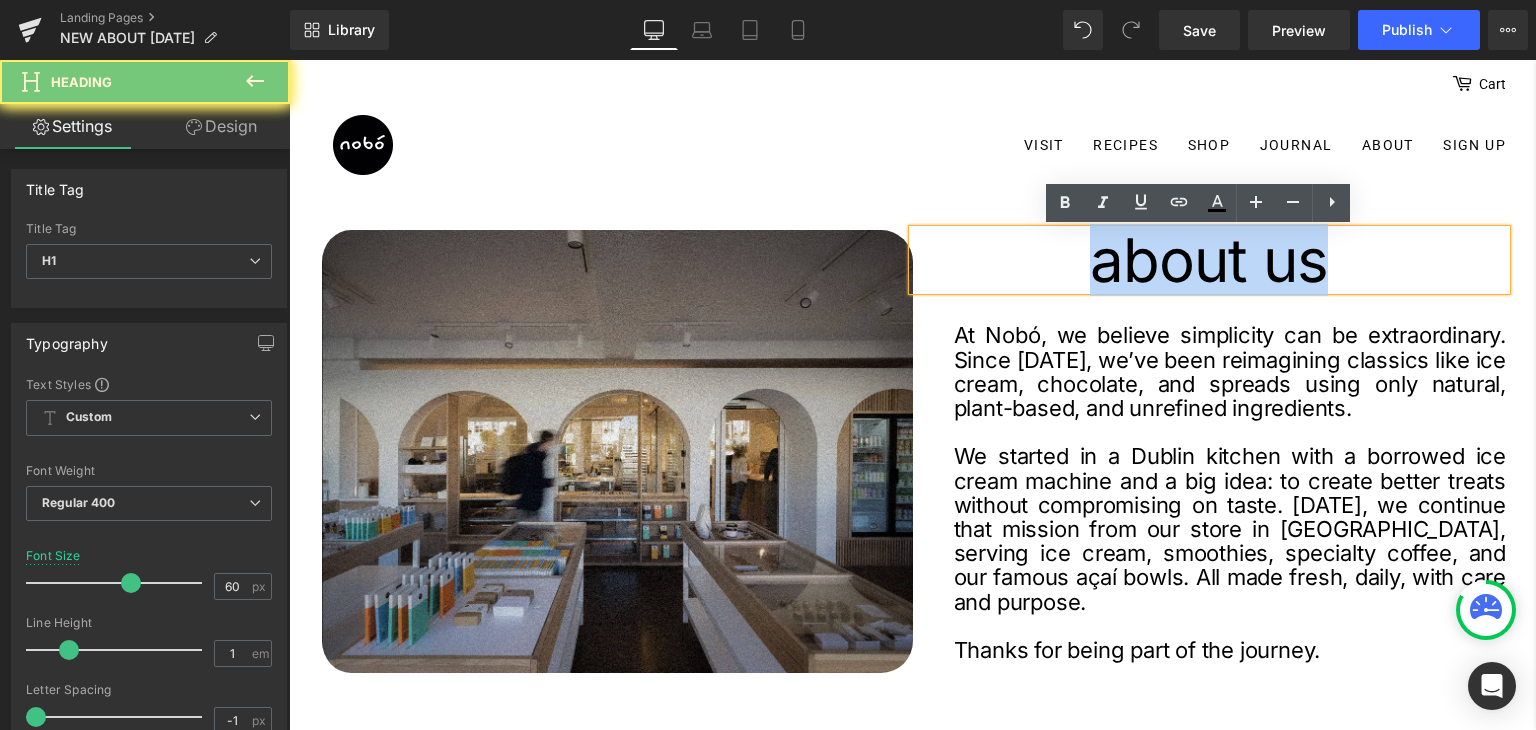 type 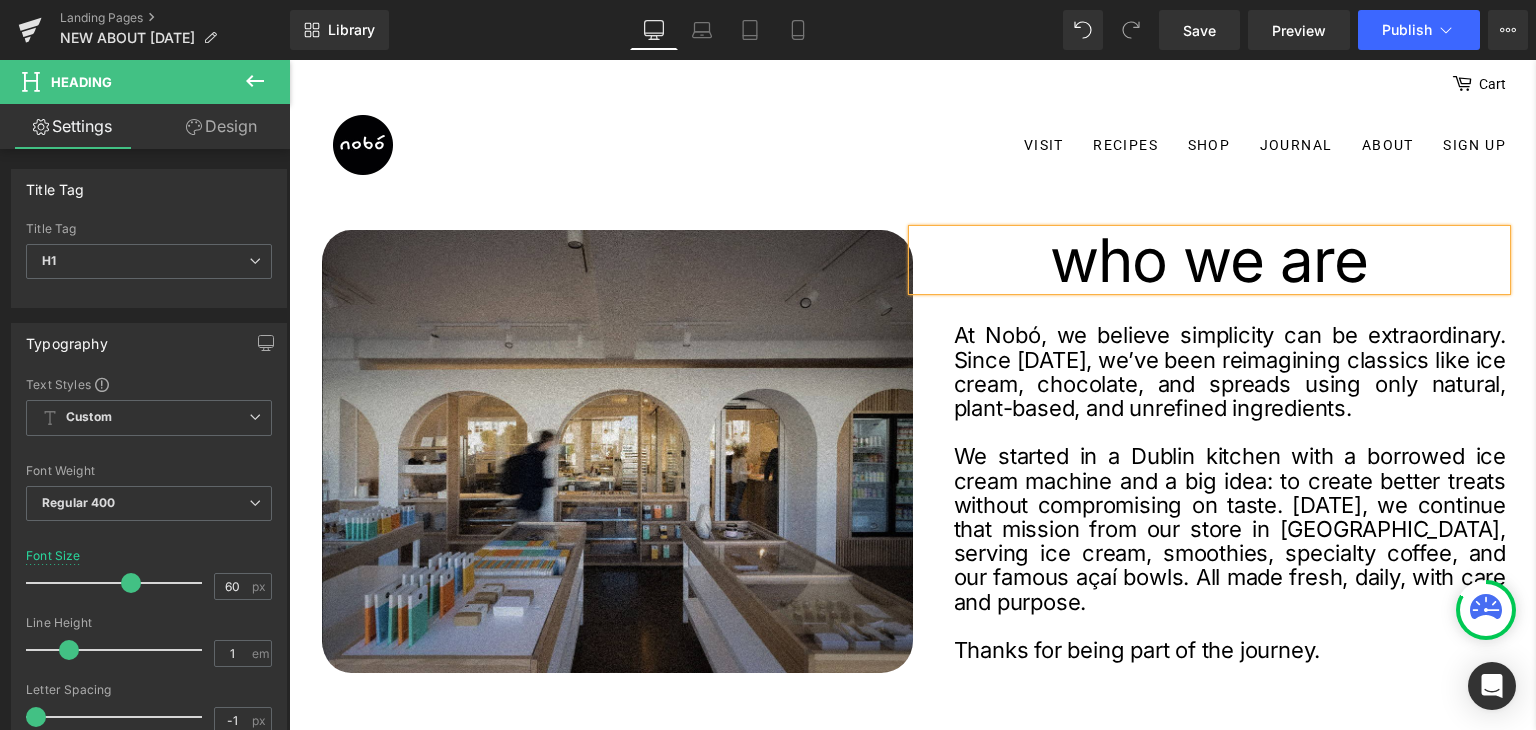 click at bounding box center (517, 152) 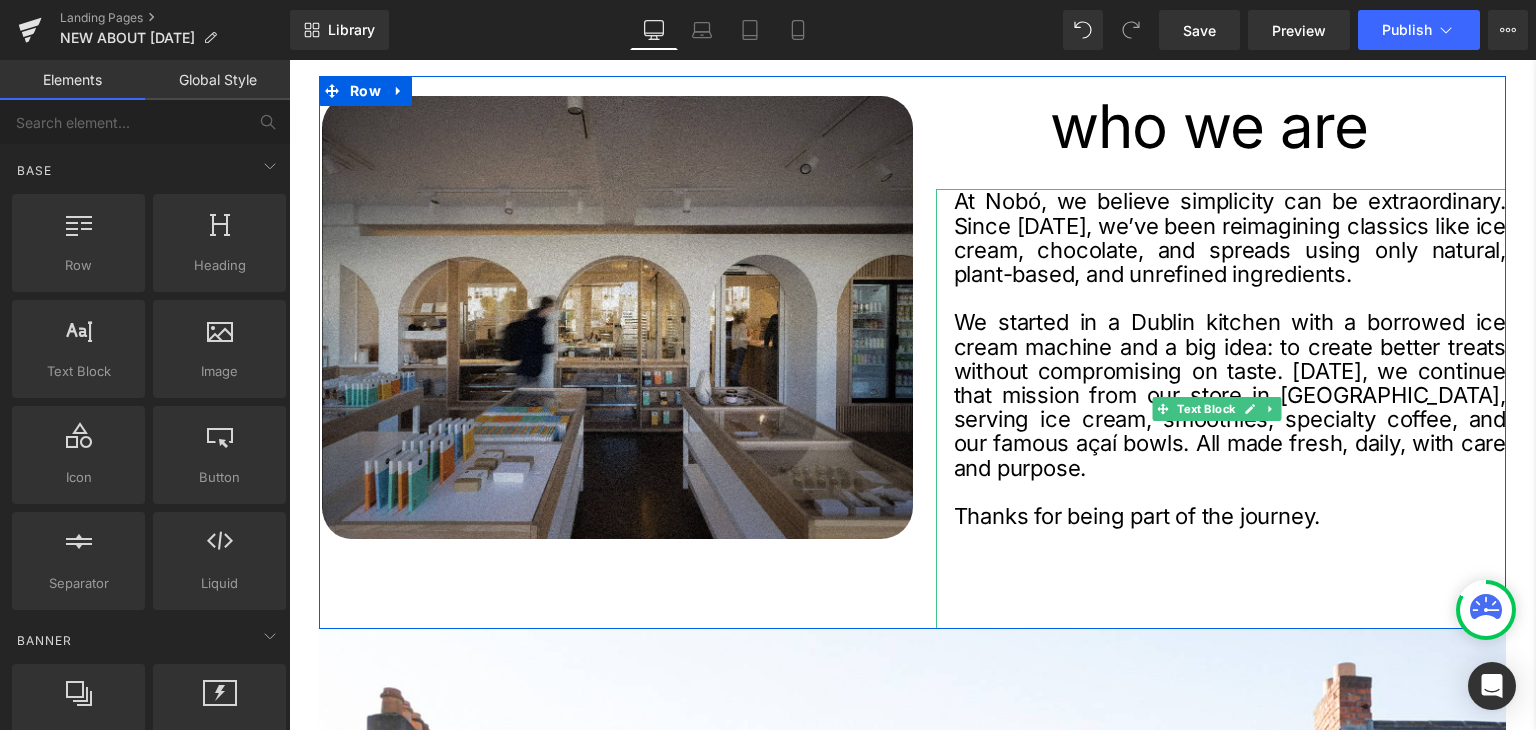 scroll, scrollTop: 100, scrollLeft: 0, axis: vertical 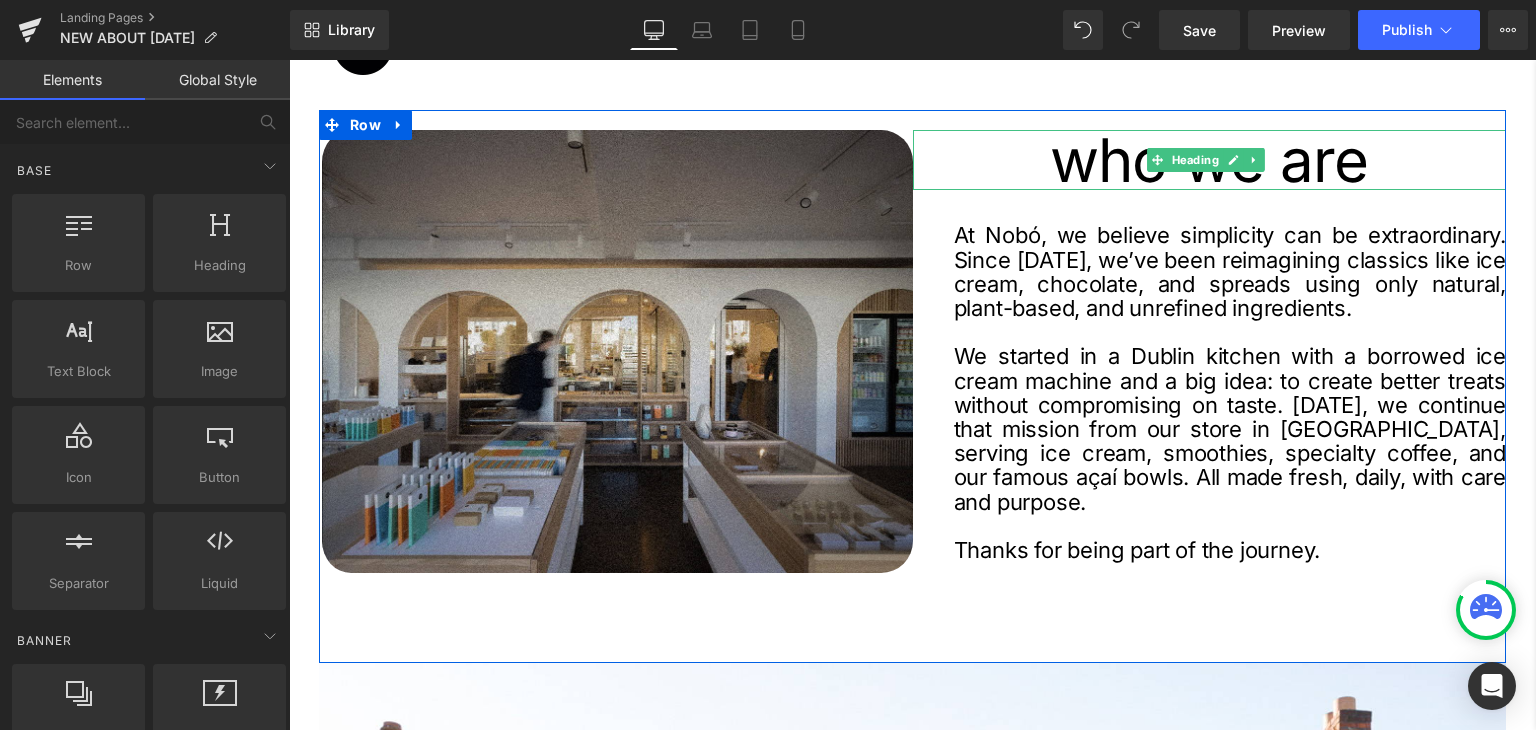 click on "who we are" at bounding box center (1210, 160) 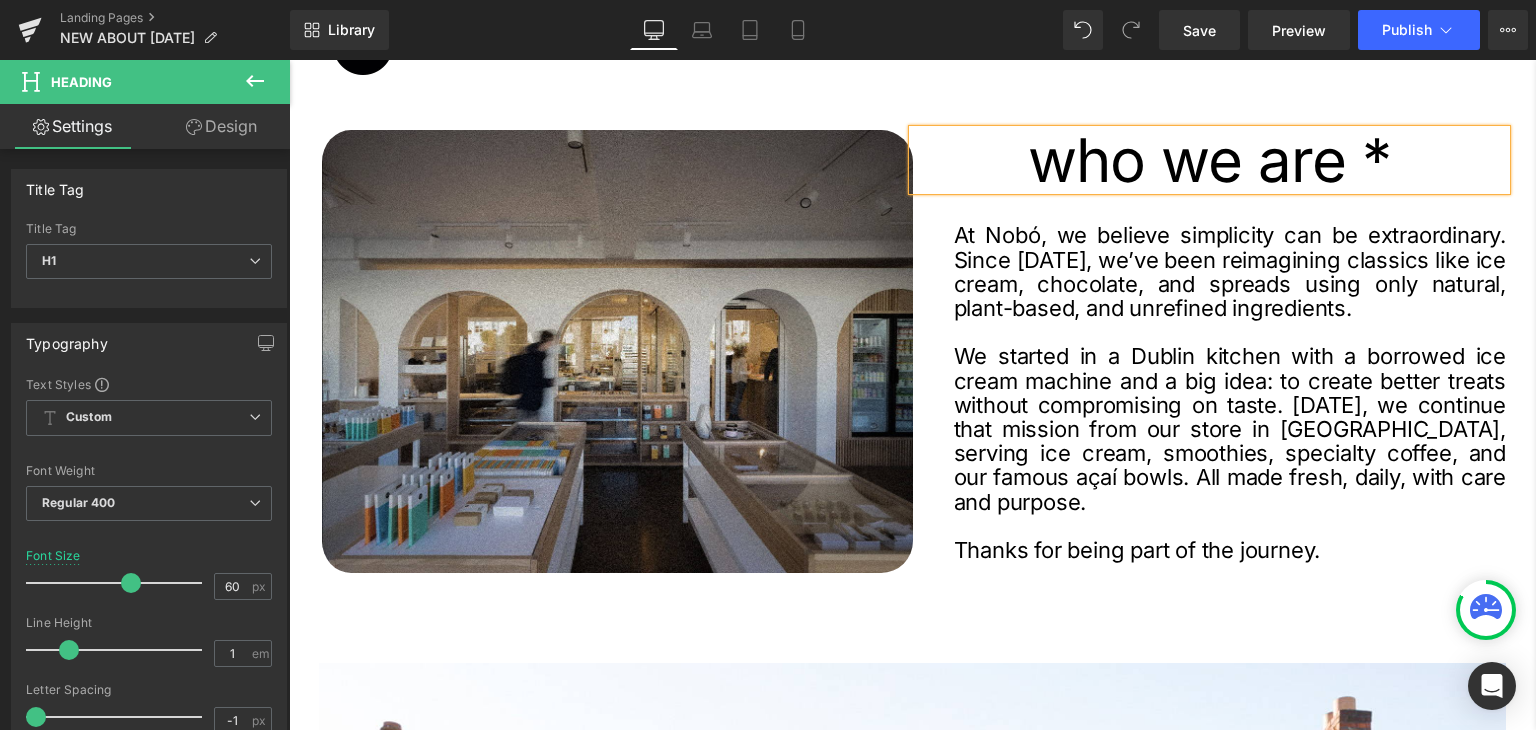 click on "Image         who we are * Heading         At Nobó, we believe simplicity can be extraordinary. Since 2012, we’ve been reimagining classics like ice cream, chocolate, and spreads using only natural, plant-based, and unrefined ingredients. We started in a Dublin kitchen with a borrowed ice cream machine and a big idea: to create better treats without compromising on taste. Today, we continue that mission from our store in Ranelagh, serving ice cream, smoothies, specialty coffee, and our famous açaí bowls. All made fresh, daily, with care and purpose. Thanks for being part of the journey. Text Block         Row" at bounding box center (912, 386) 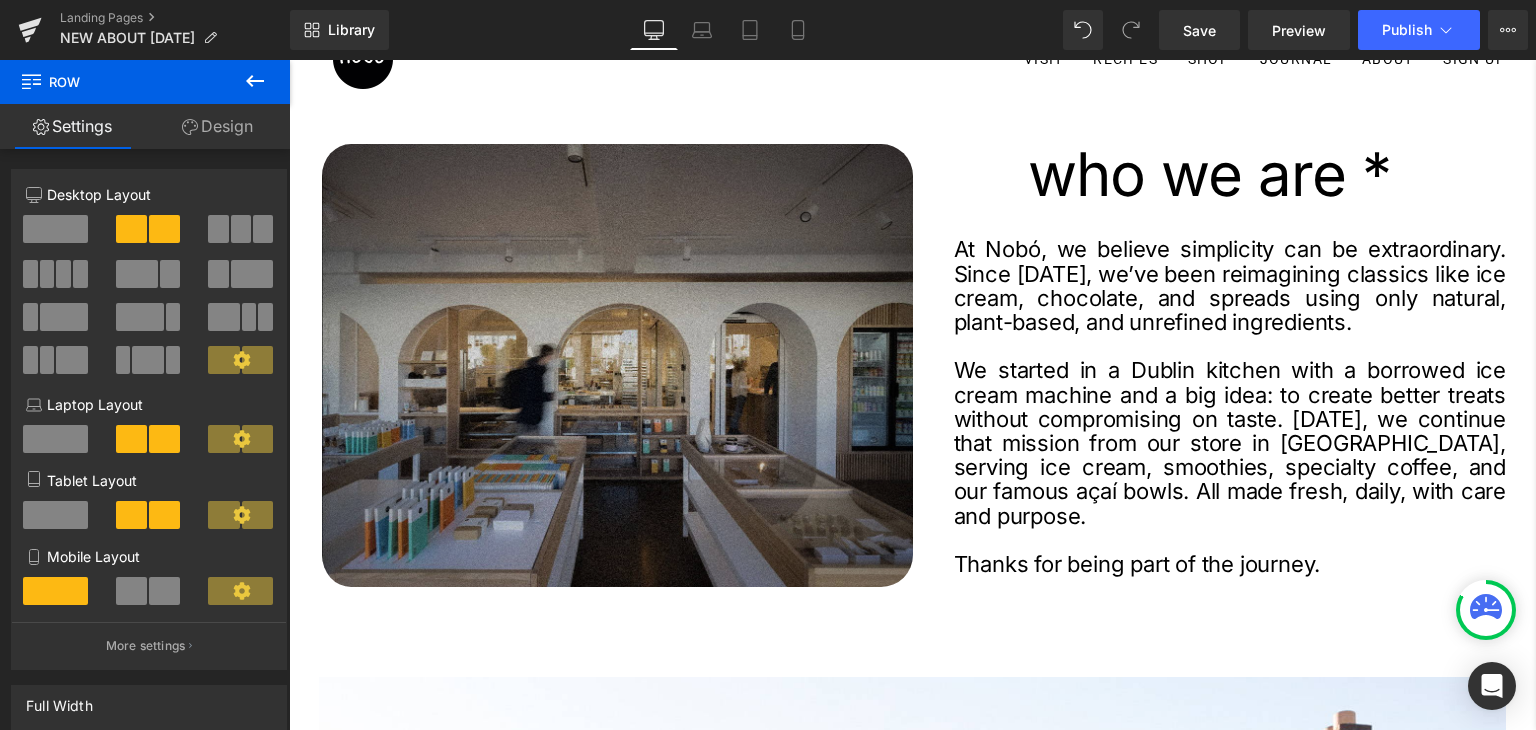scroll, scrollTop: 0, scrollLeft: 0, axis: both 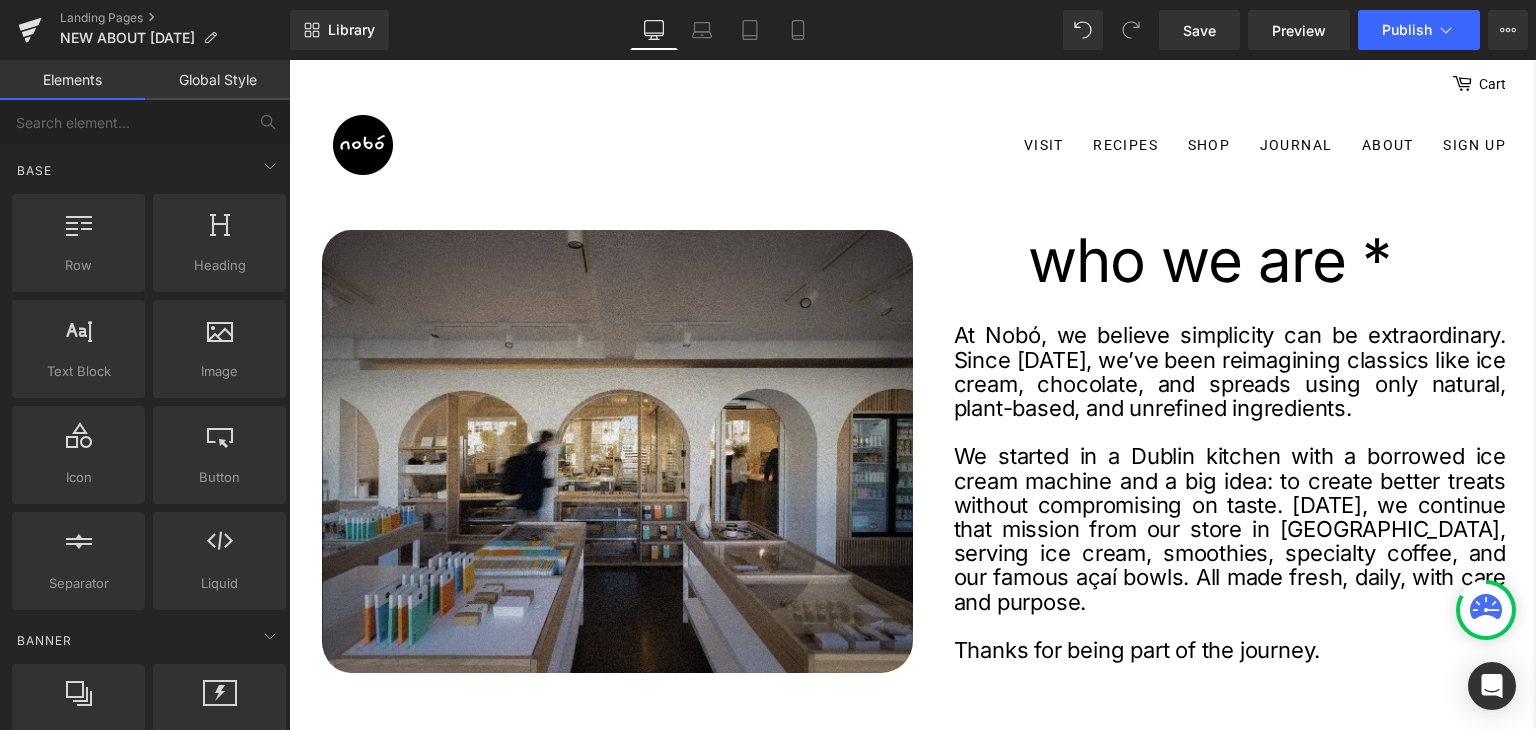 click on "Visit
Recipes
Shop
Chocolate
Spreads
Gifts
Others
Journal" at bounding box center [1110, 146] 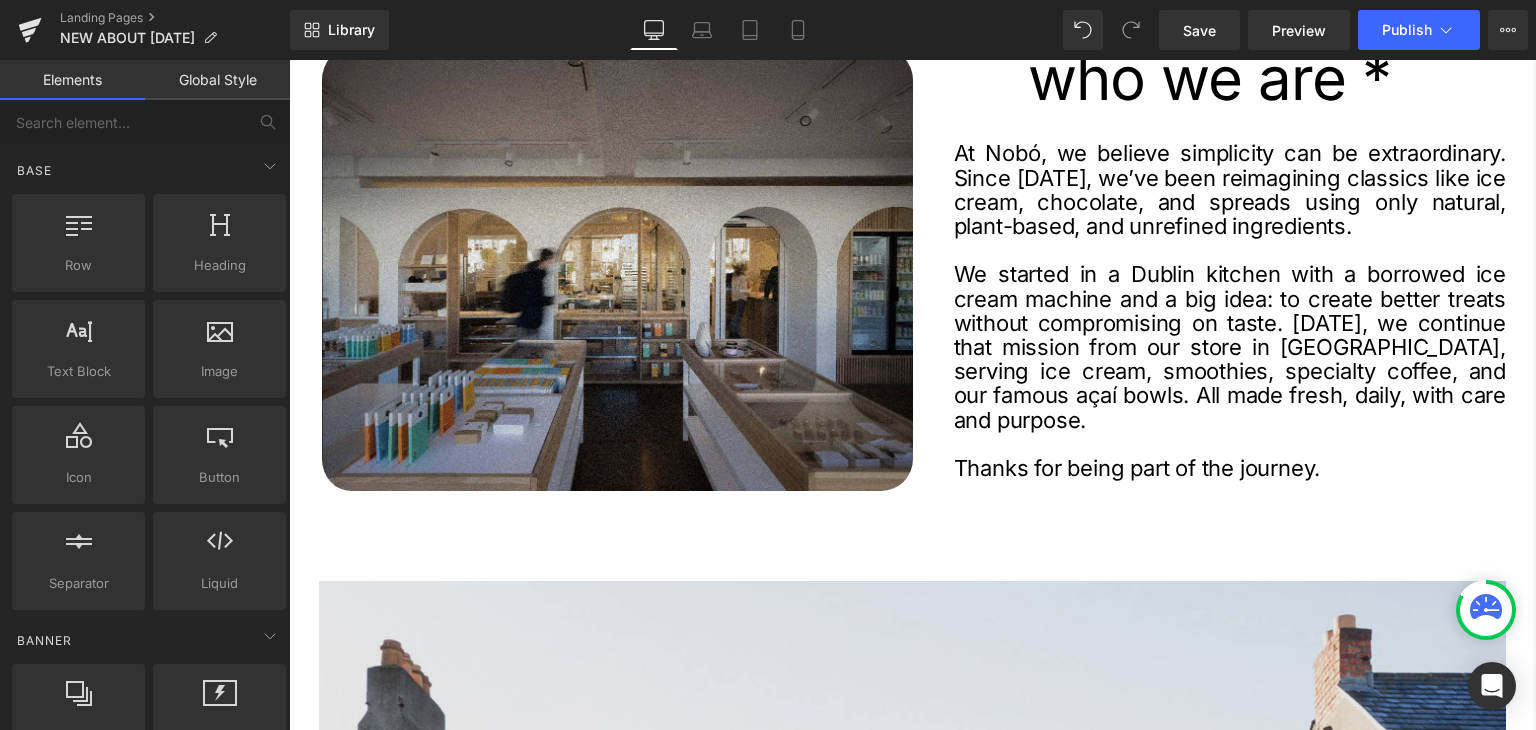 scroll, scrollTop: 0, scrollLeft: 0, axis: both 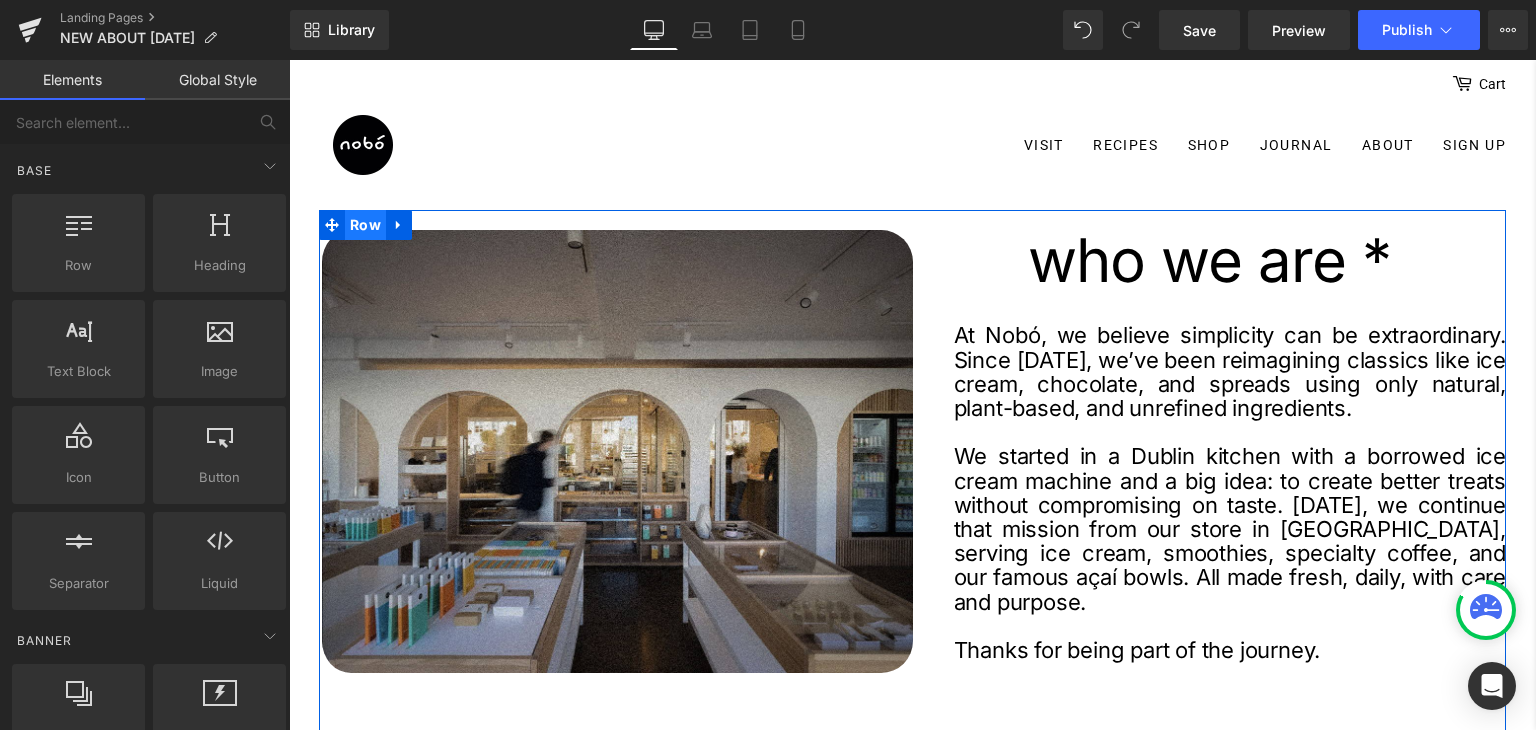 click on "Row" at bounding box center [365, 225] 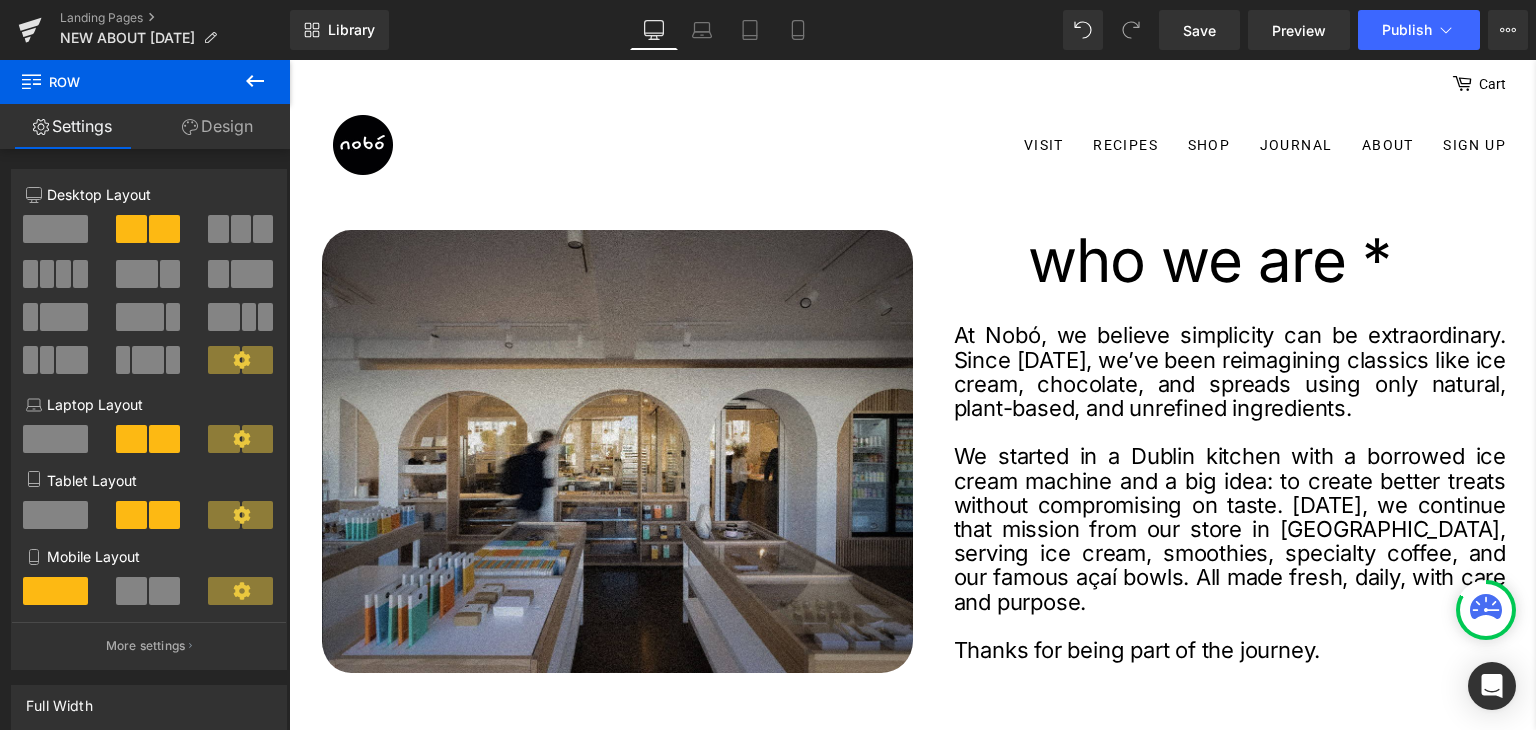 click at bounding box center [517, 152] 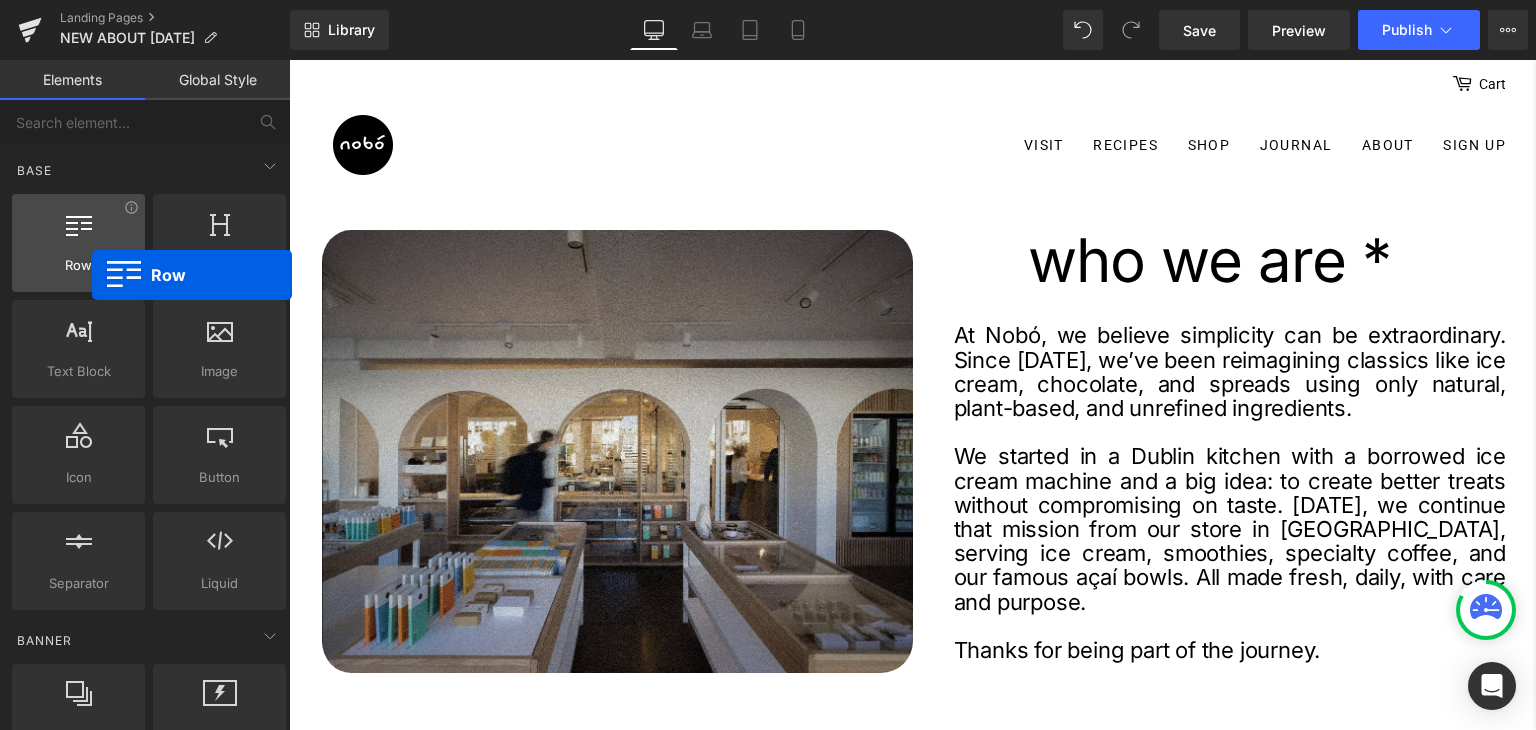 click on "Row" at bounding box center (78, 265) 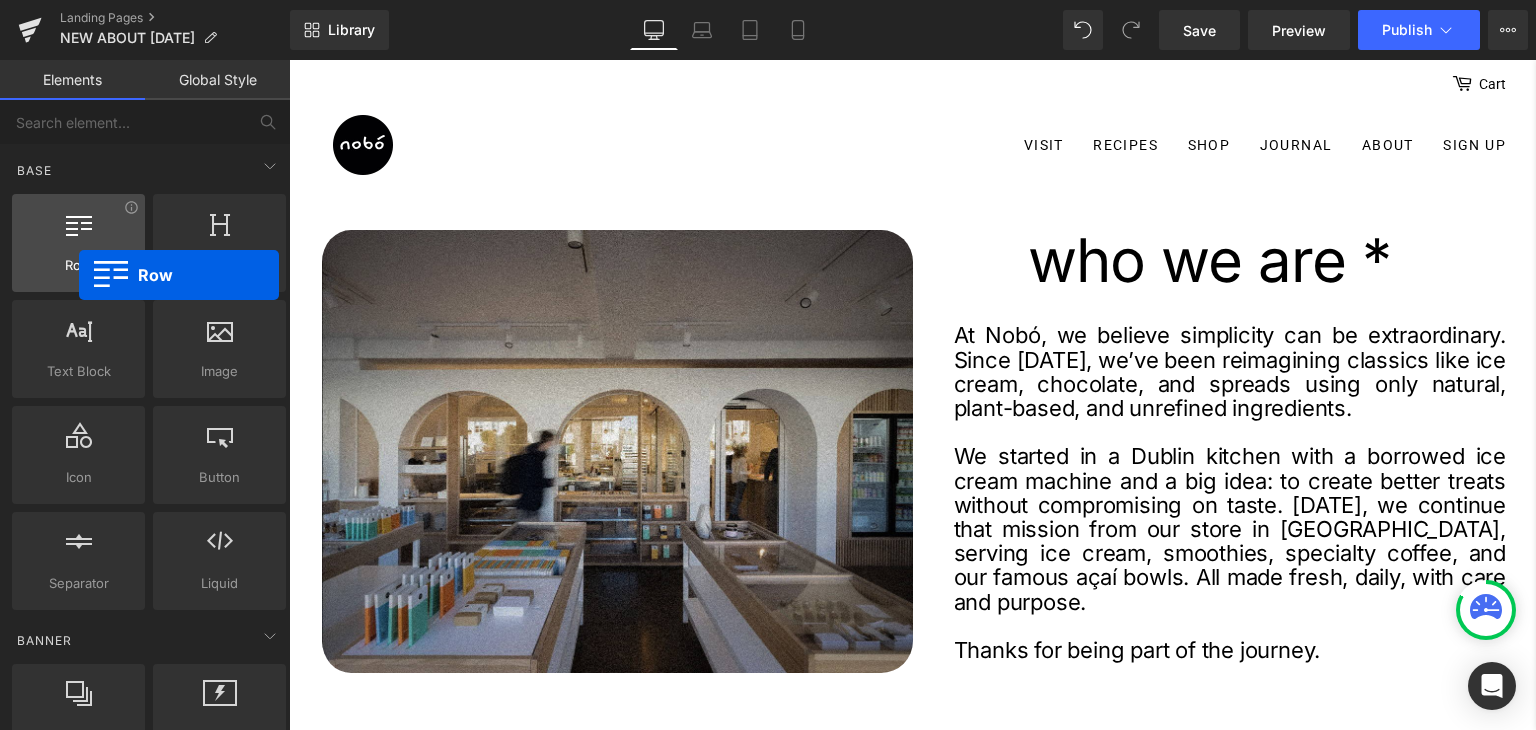 click on "Row" at bounding box center (78, 265) 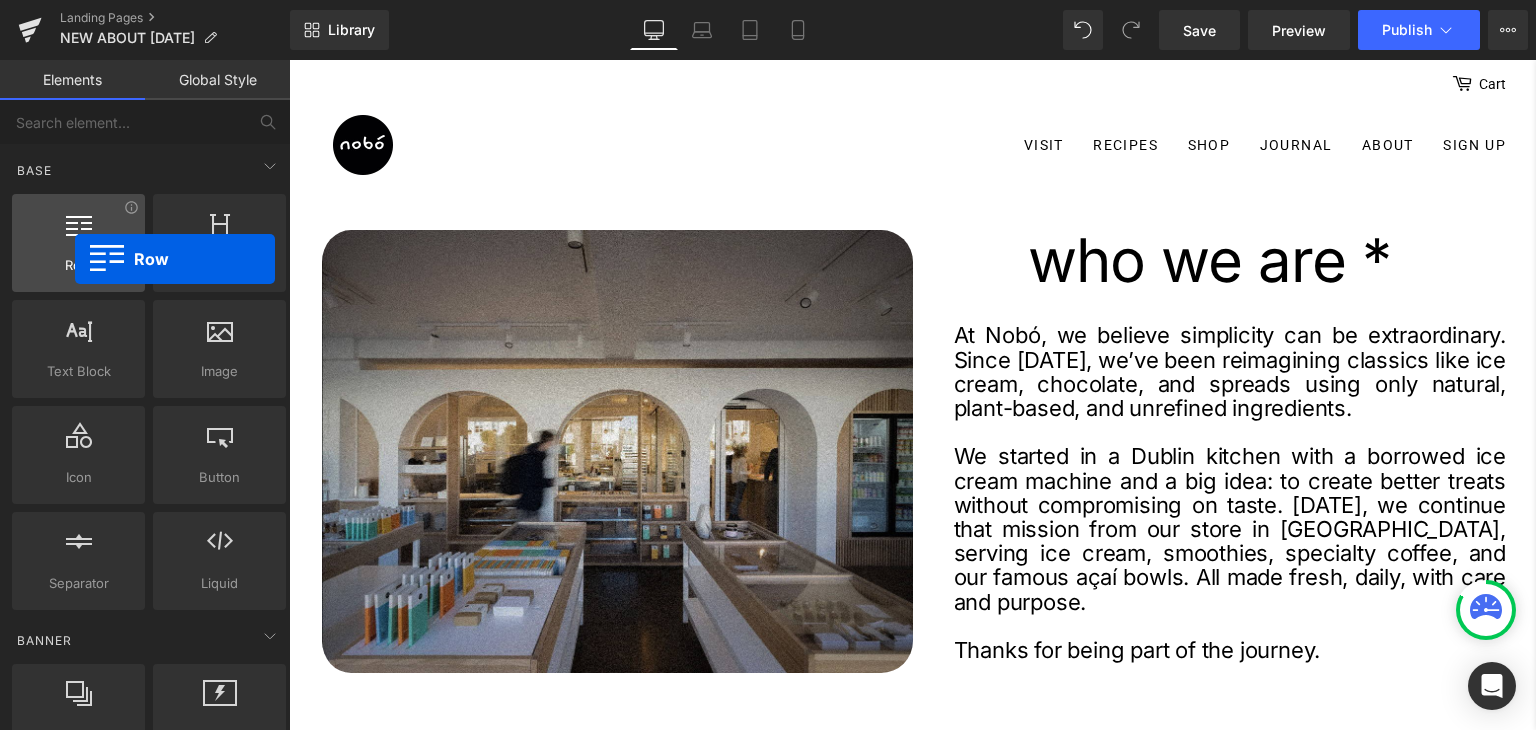 click on "Row" at bounding box center (78, 265) 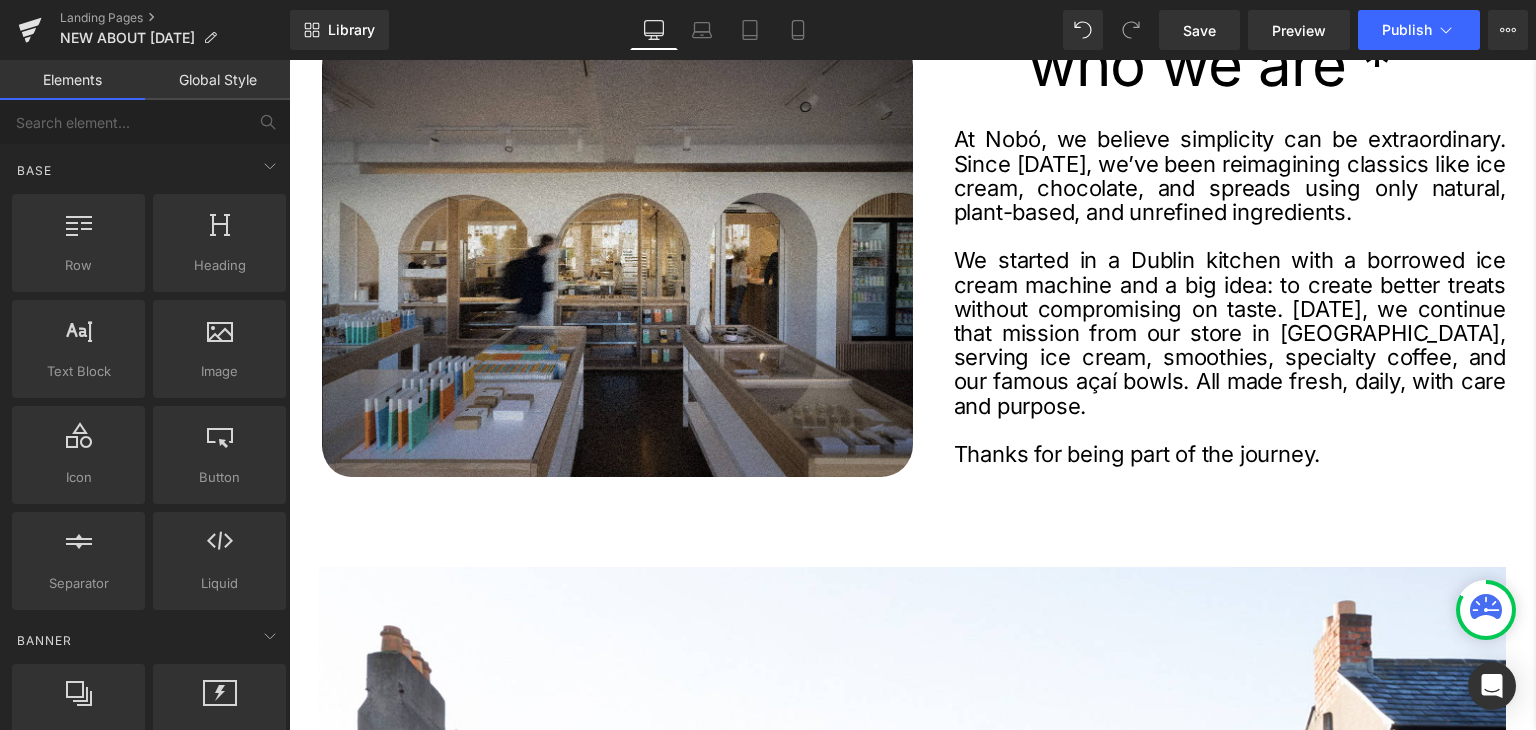 scroll, scrollTop: 200, scrollLeft: 0, axis: vertical 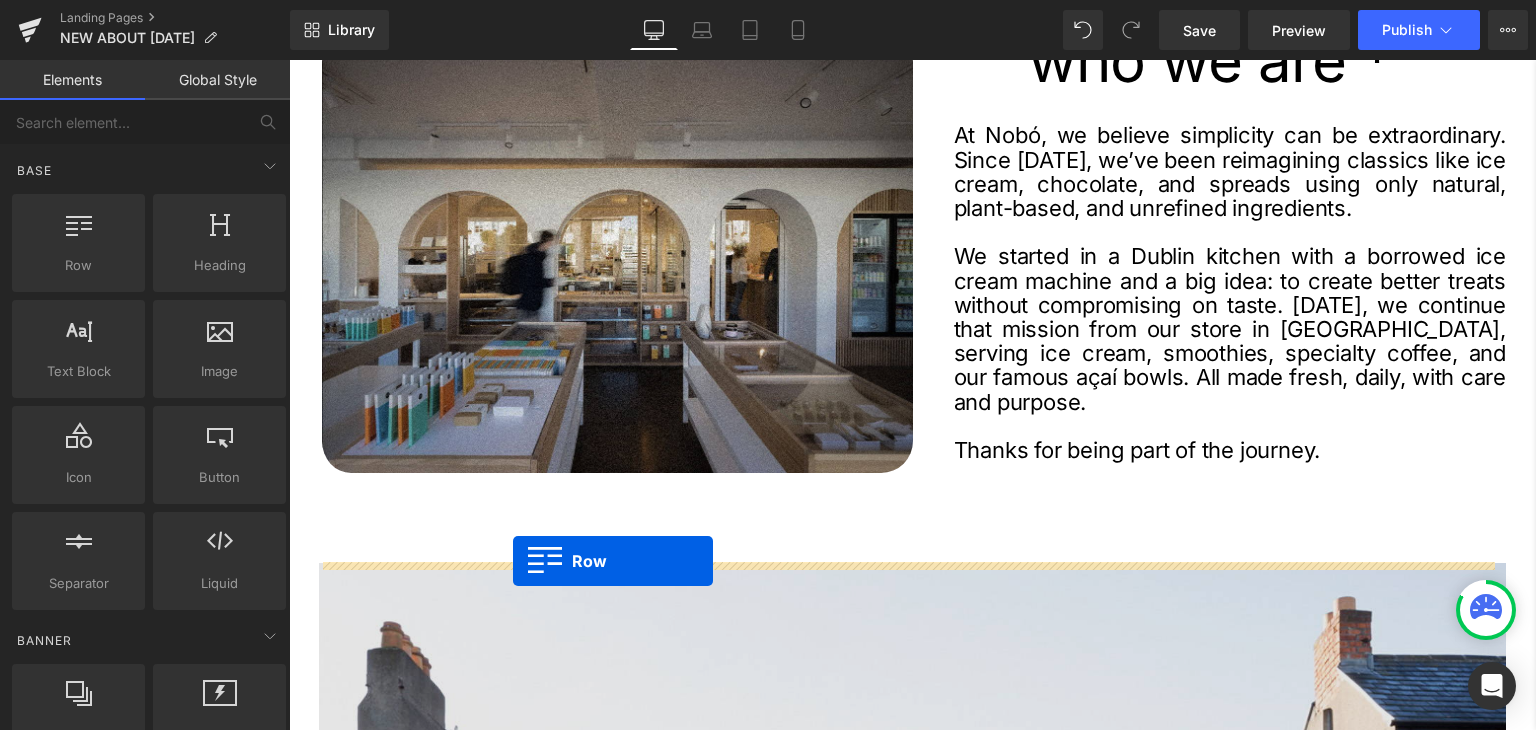 drag, startPoint x: 349, startPoint y: 298, endPoint x: 513, endPoint y: 561, distance: 309.94354 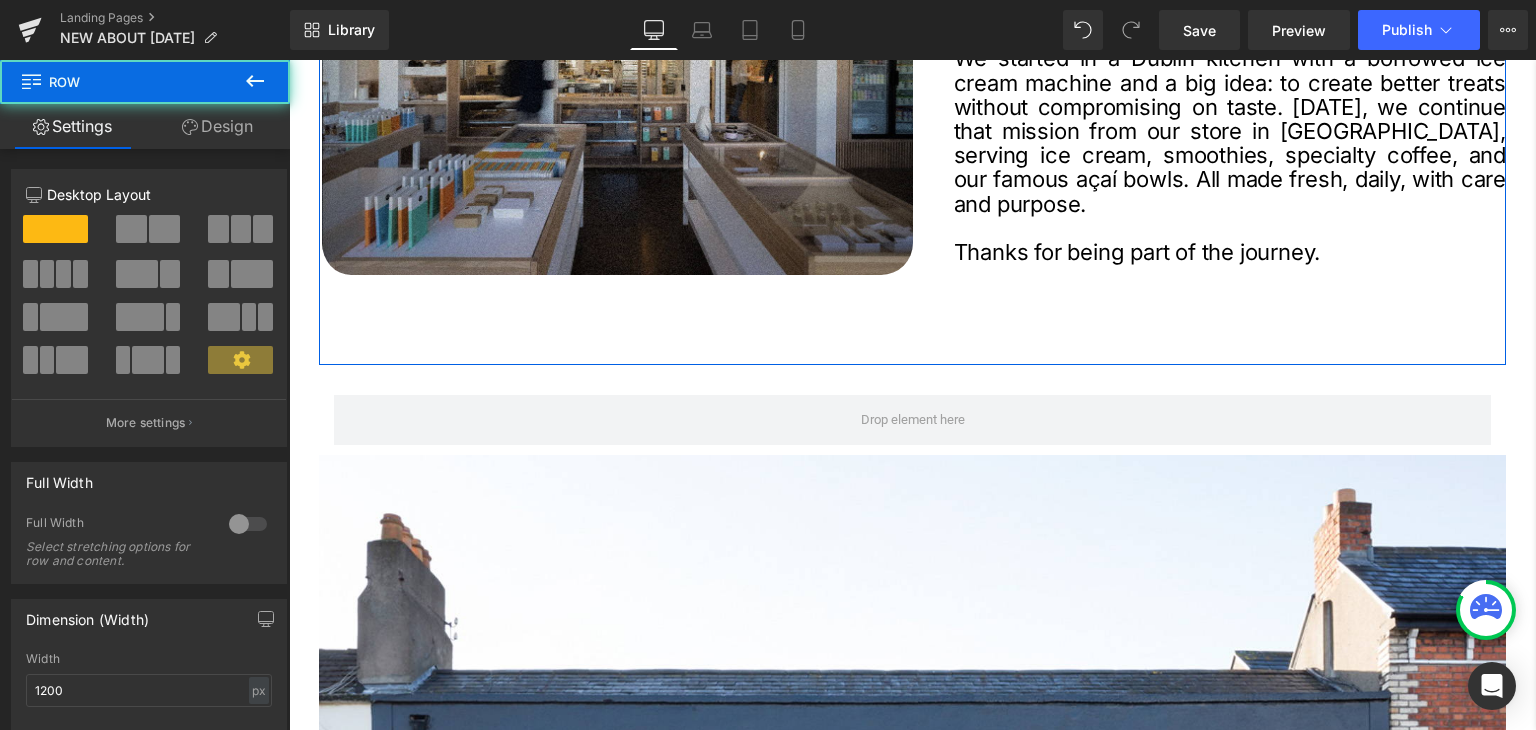 scroll, scrollTop: 400, scrollLeft: 0, axis: vertical 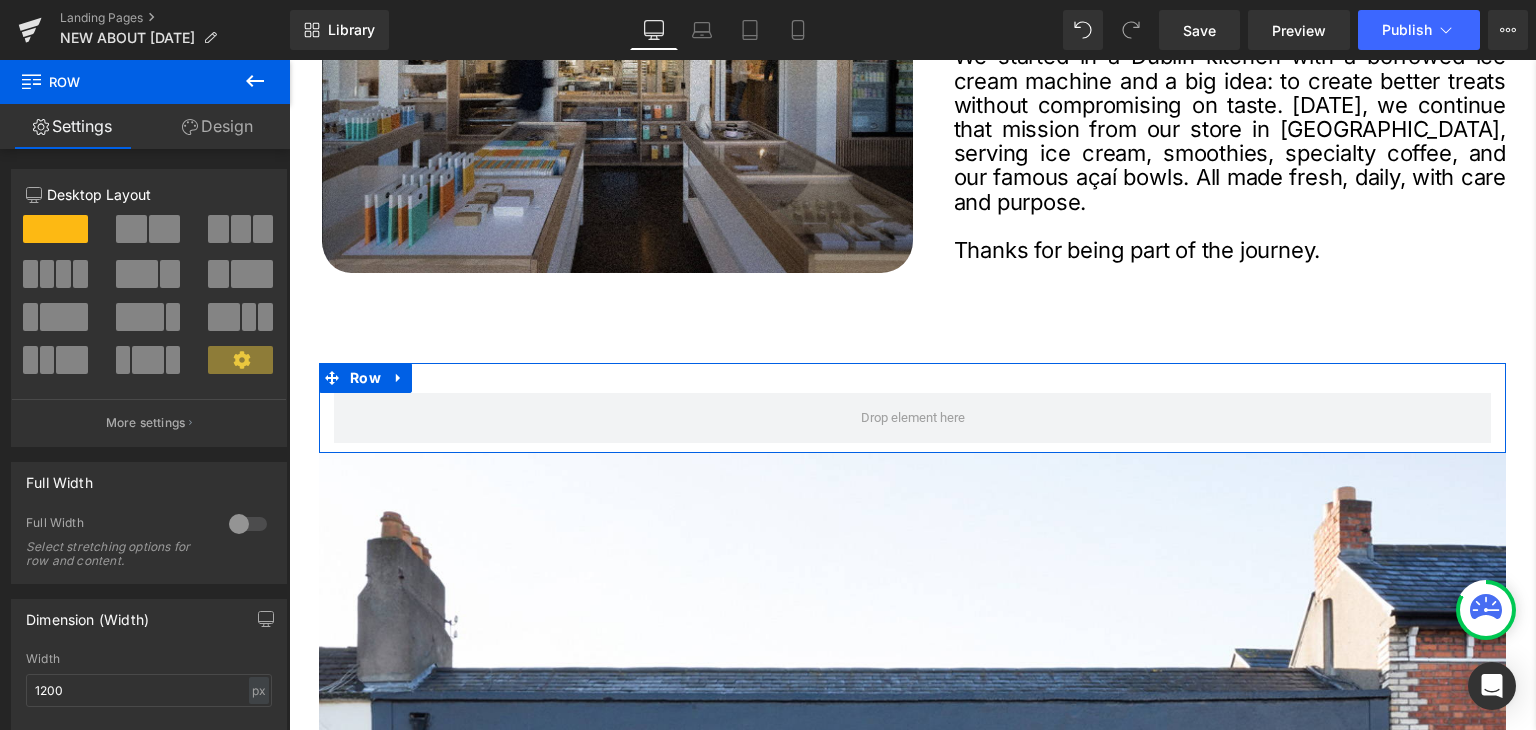 click at bounding box center [164, 229] 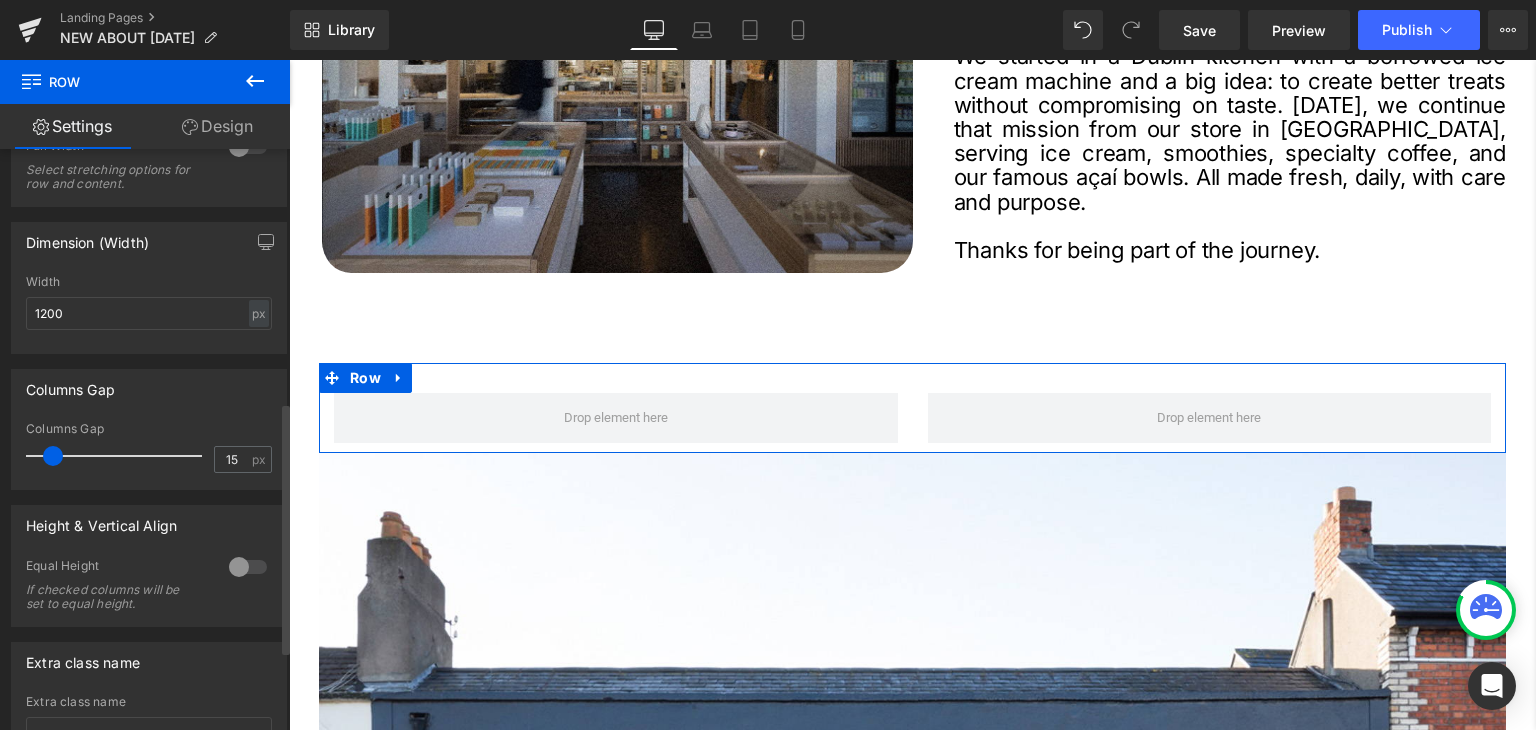 scroll, scrollTop: 300, scrollLeft: 0, axis: vertical 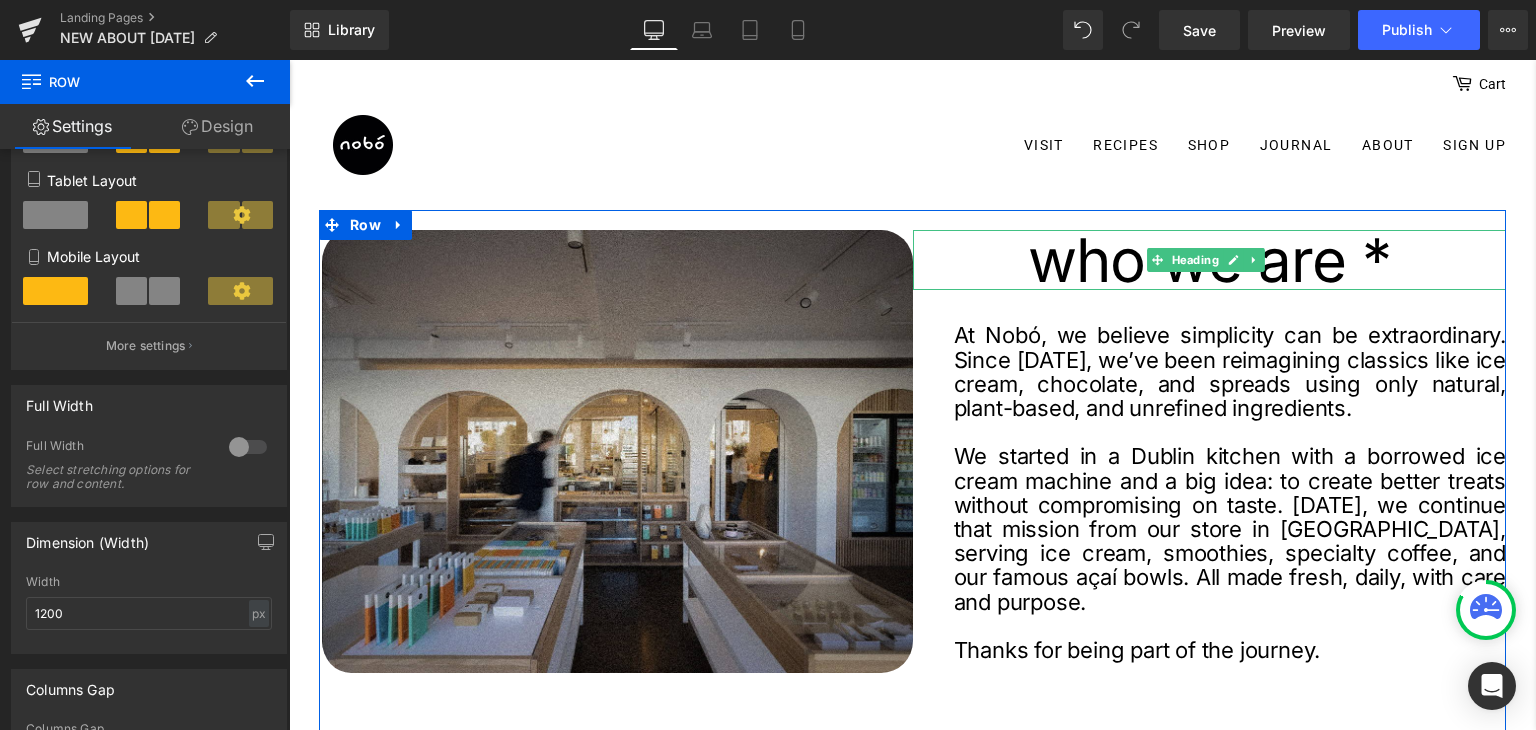 click on "who we are *" at bounding box center [1210, 260] 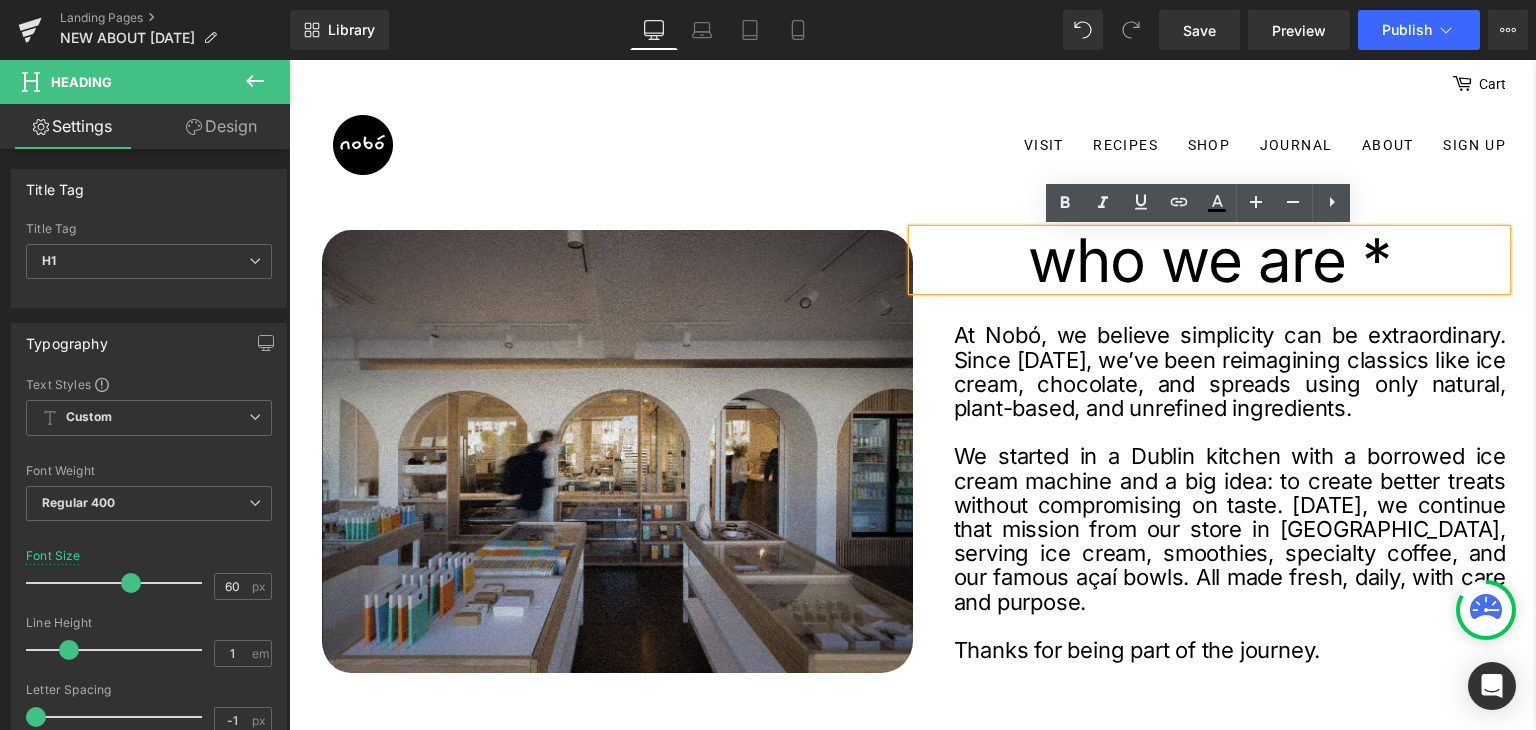 click on "Visit
Recipes
Shop
Chocolate
Spreads
Gifts" at bounding box center (912, 2626) 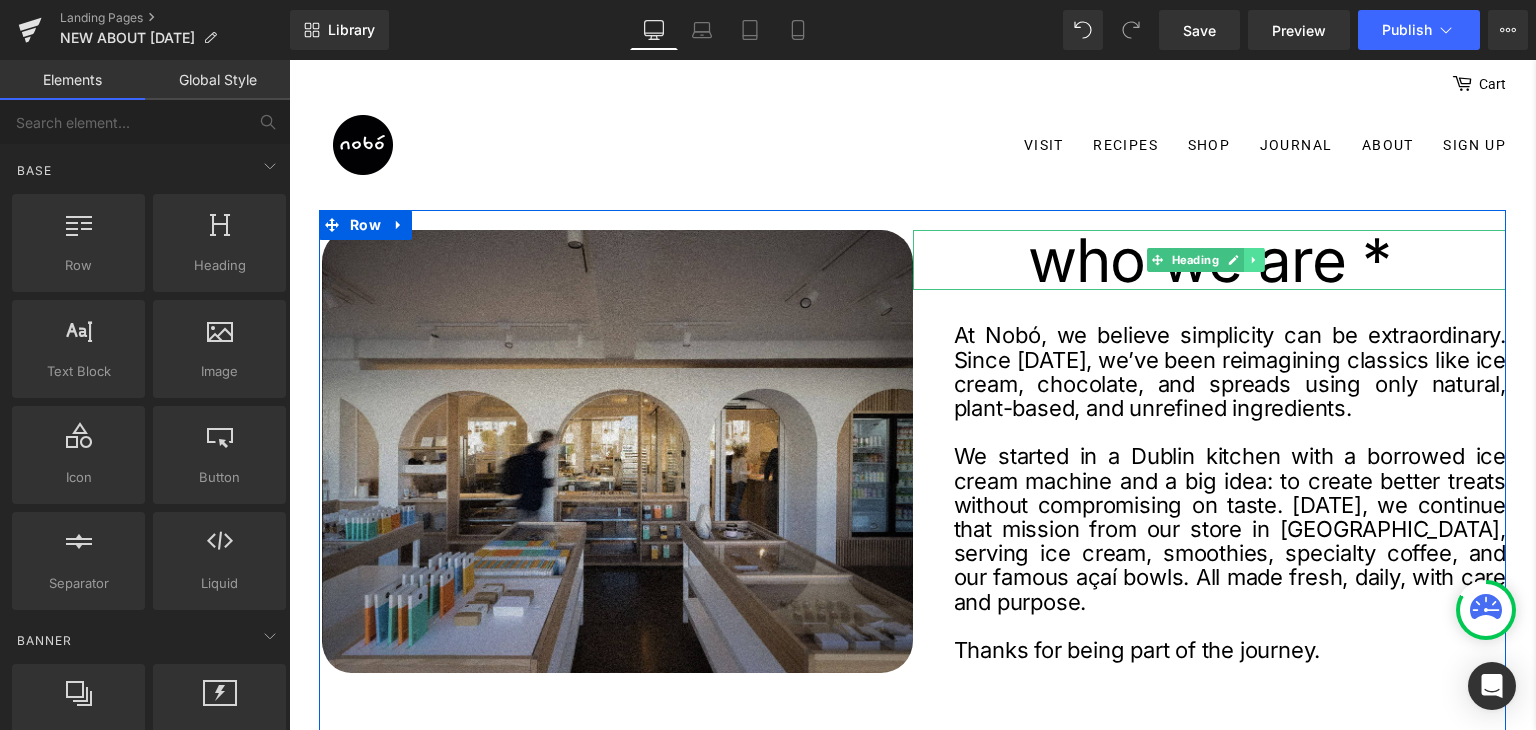 click at bounding box center [1254, 260] 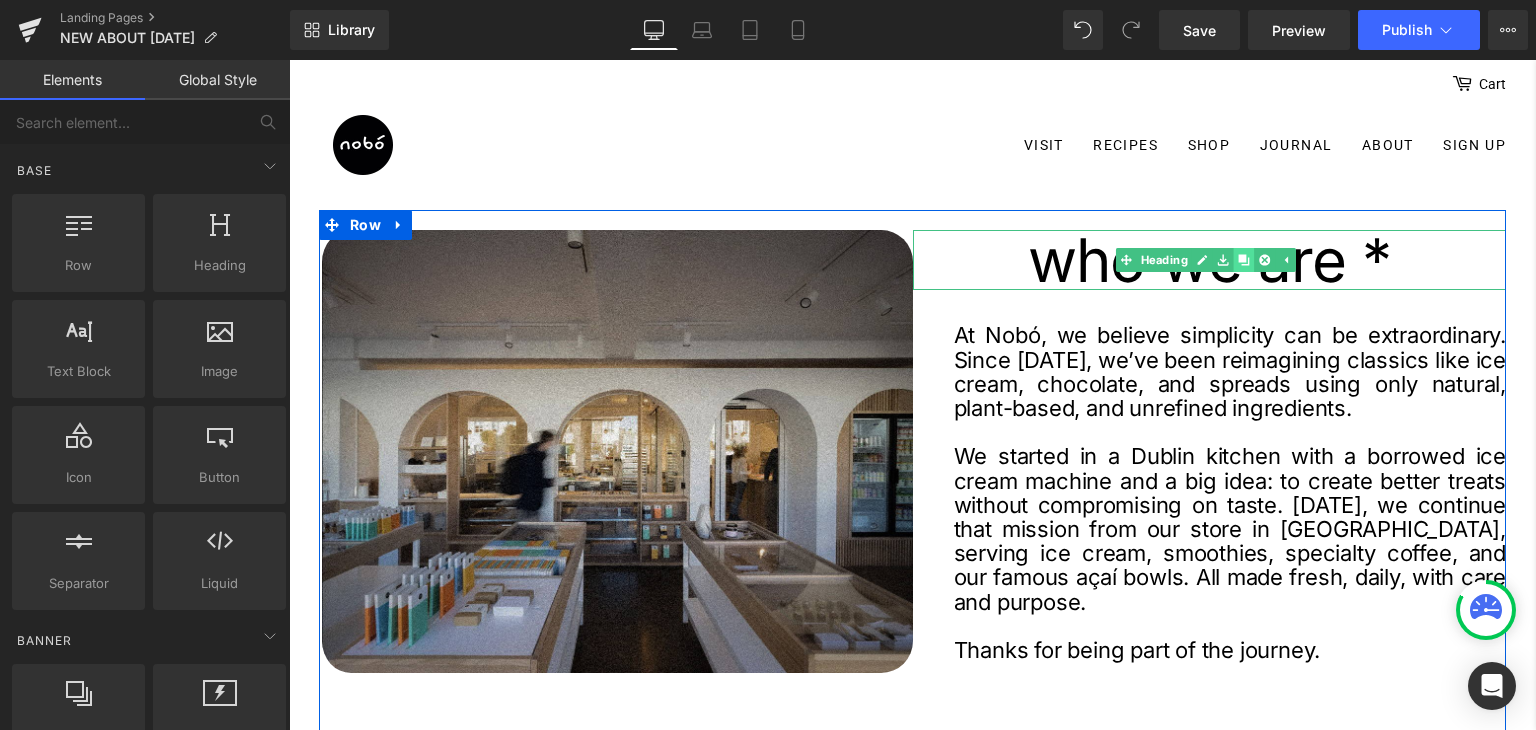 click at bounding box center (1243, 260) 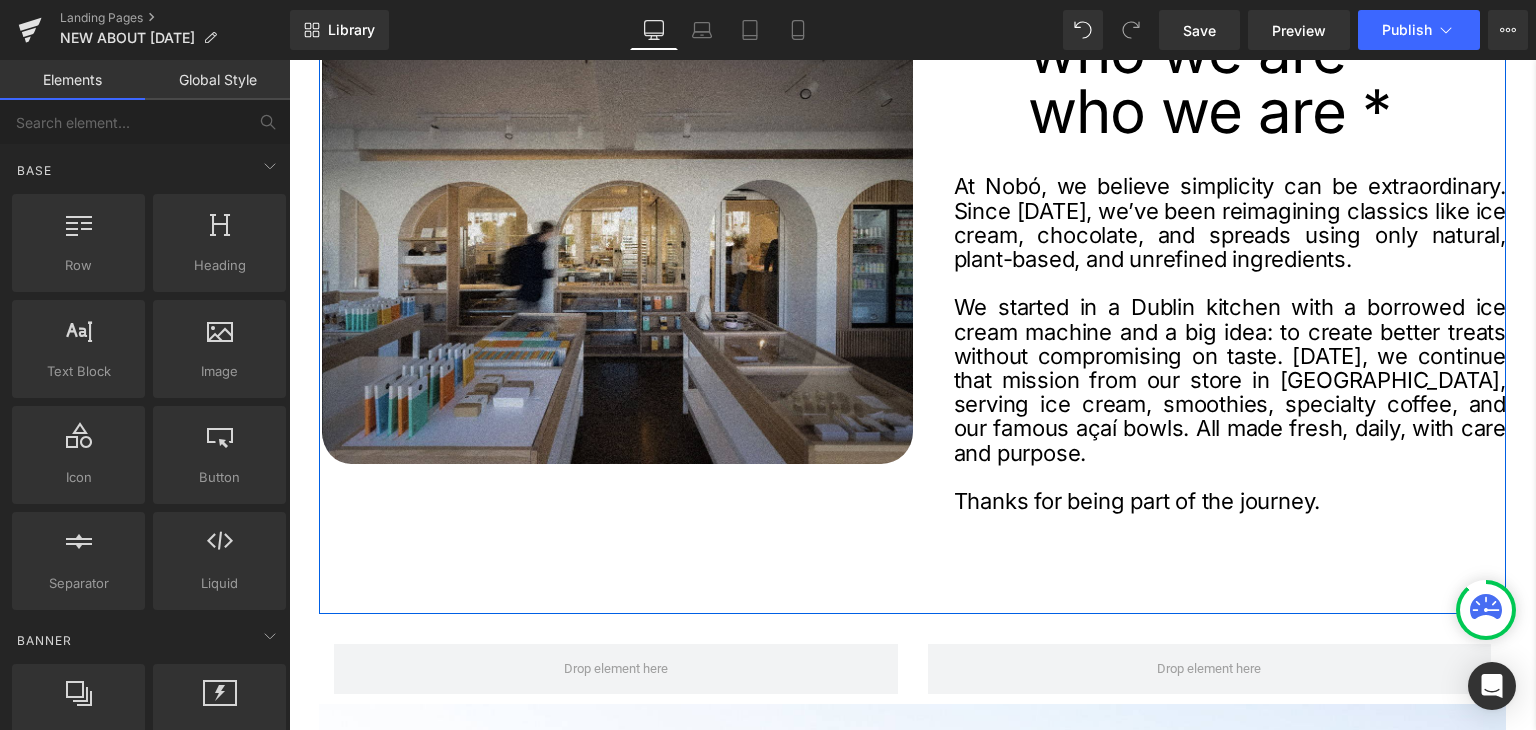 scroll, scrollTop: 100, scrollLeft: 0, axis: vertical 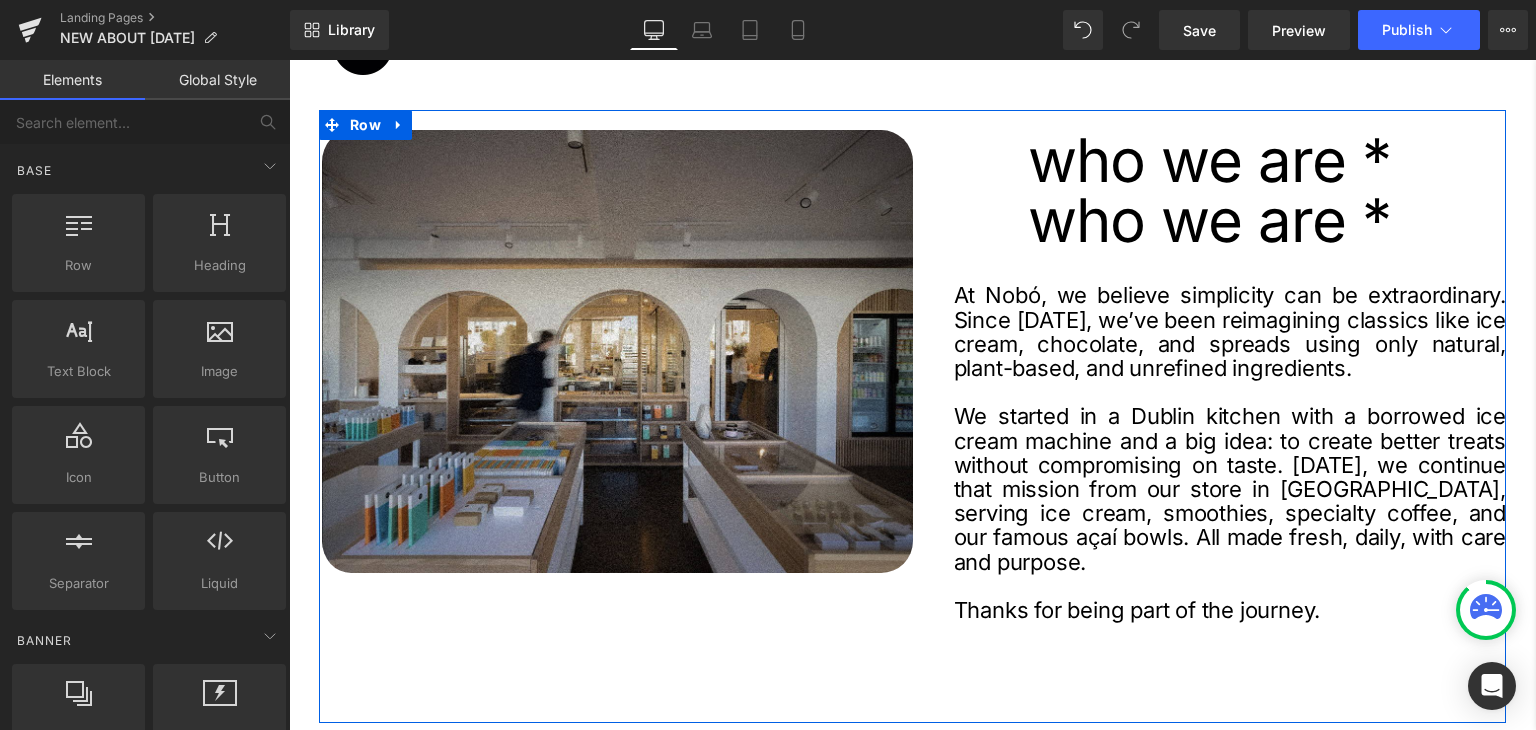 click on "who we are * Heading" at bounding box center (1210, 220) 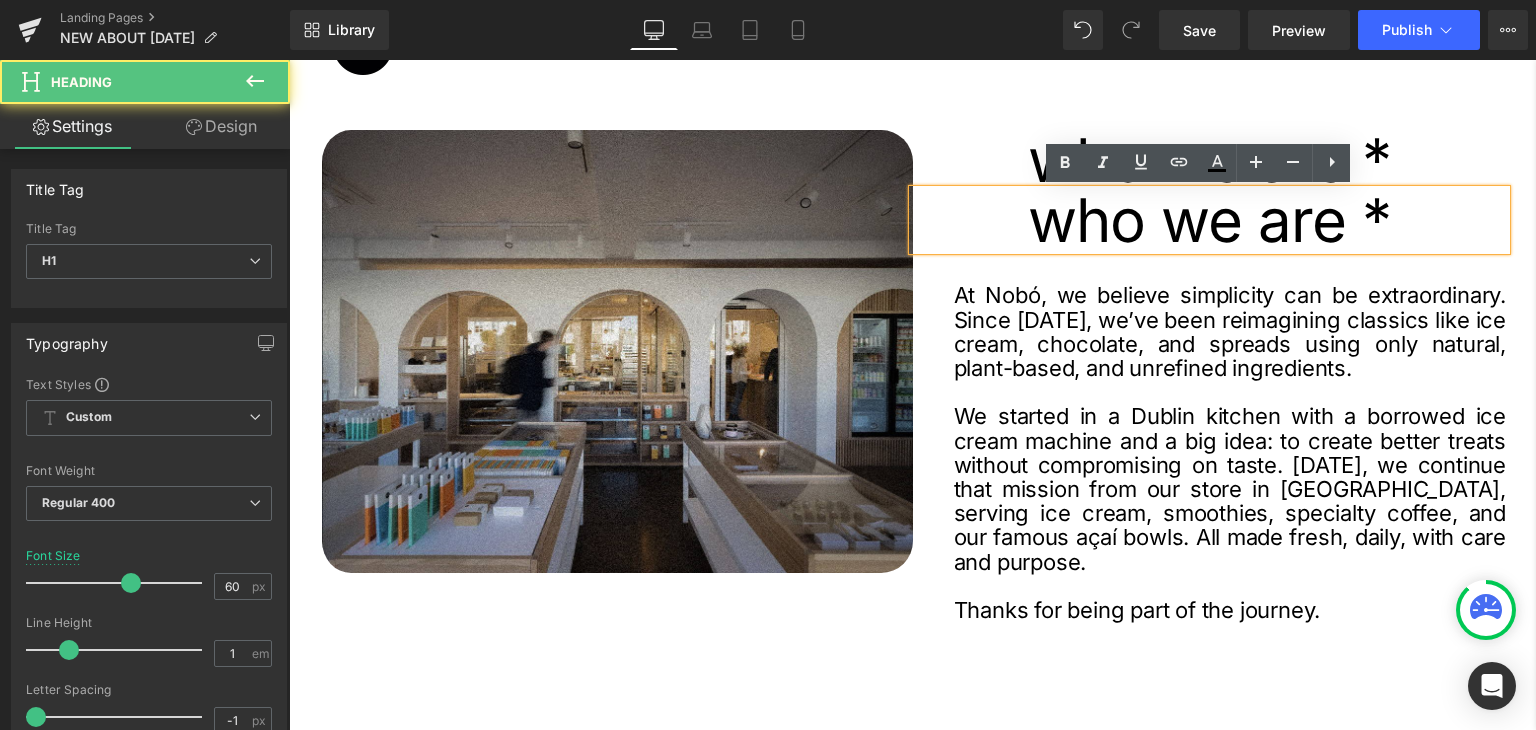 click on "who we are *" at bounding box center [1210, 220] 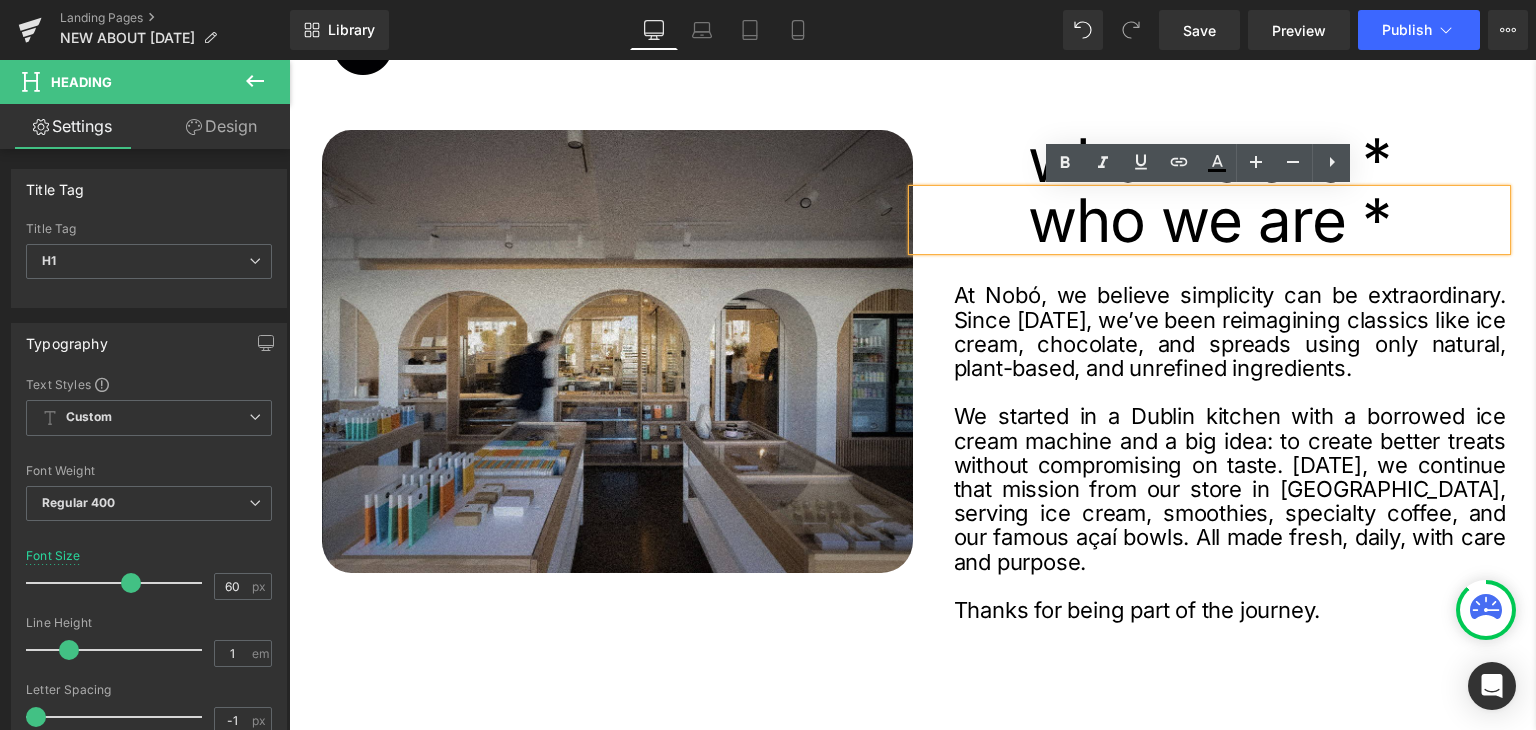 click on "Image         who we are * Heading         who we are * Heading         At Nobó, we believe simplicity can be extraordinary. Since 2012, we’ve been reimagining classics like ice cream, chocolate, and spreads using only natural, plant-based, and unrefined ingredients. We started in a Dublin kitchen with a borrowed ice cream machine and a big idea: to create better treats without compromising on taste. Today, we continue that mission from our store in Ranelagh, serving ice cream, smoothies, specialty coffee, and our famous açaí bowls. All made fresh, daily, with care and purpose. Thanks for being part of the journey. Text Block         Row
Row         Image
Image
Image" at bounding box center (912, 2456) 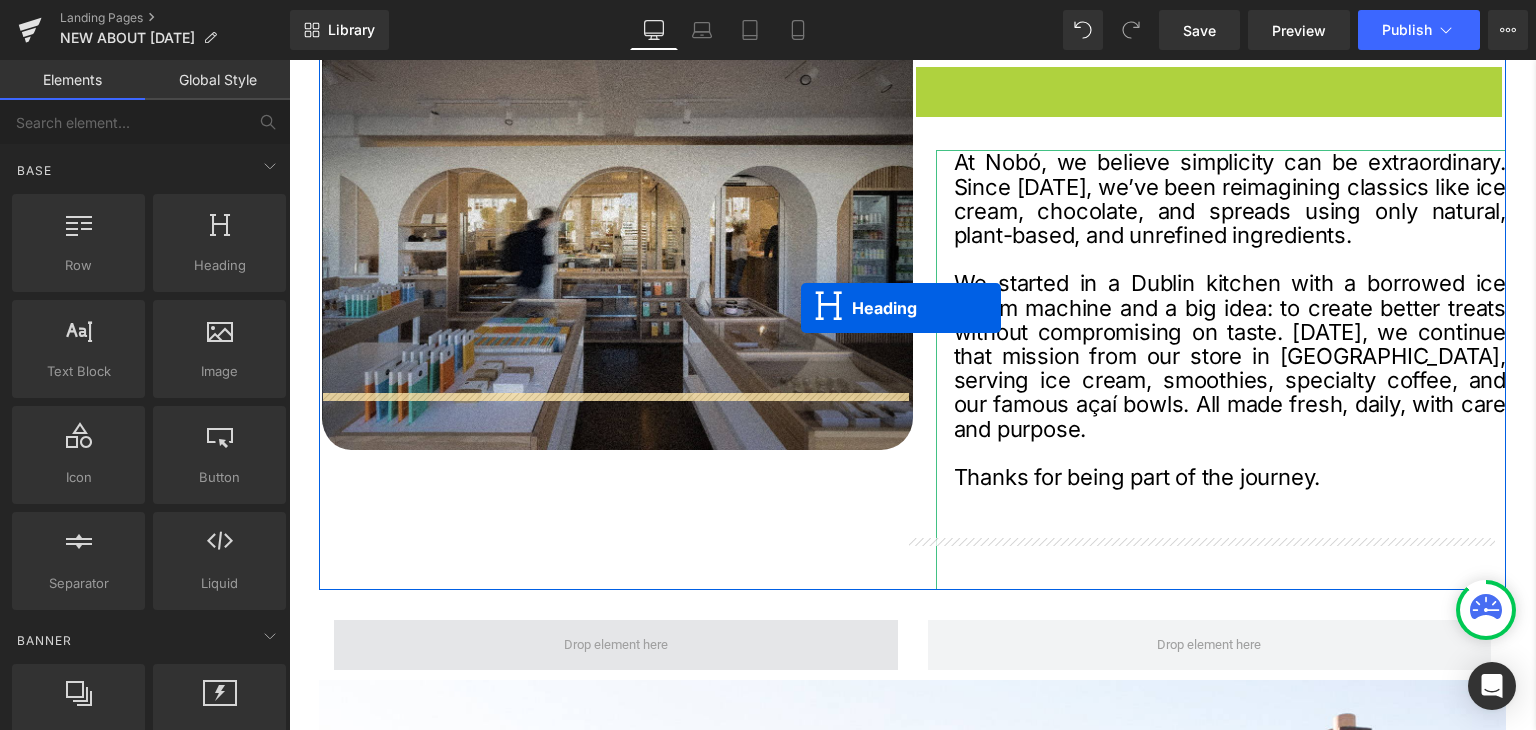 scroll, scrollTop: 400, scrollLeft: 0, axis: vertical 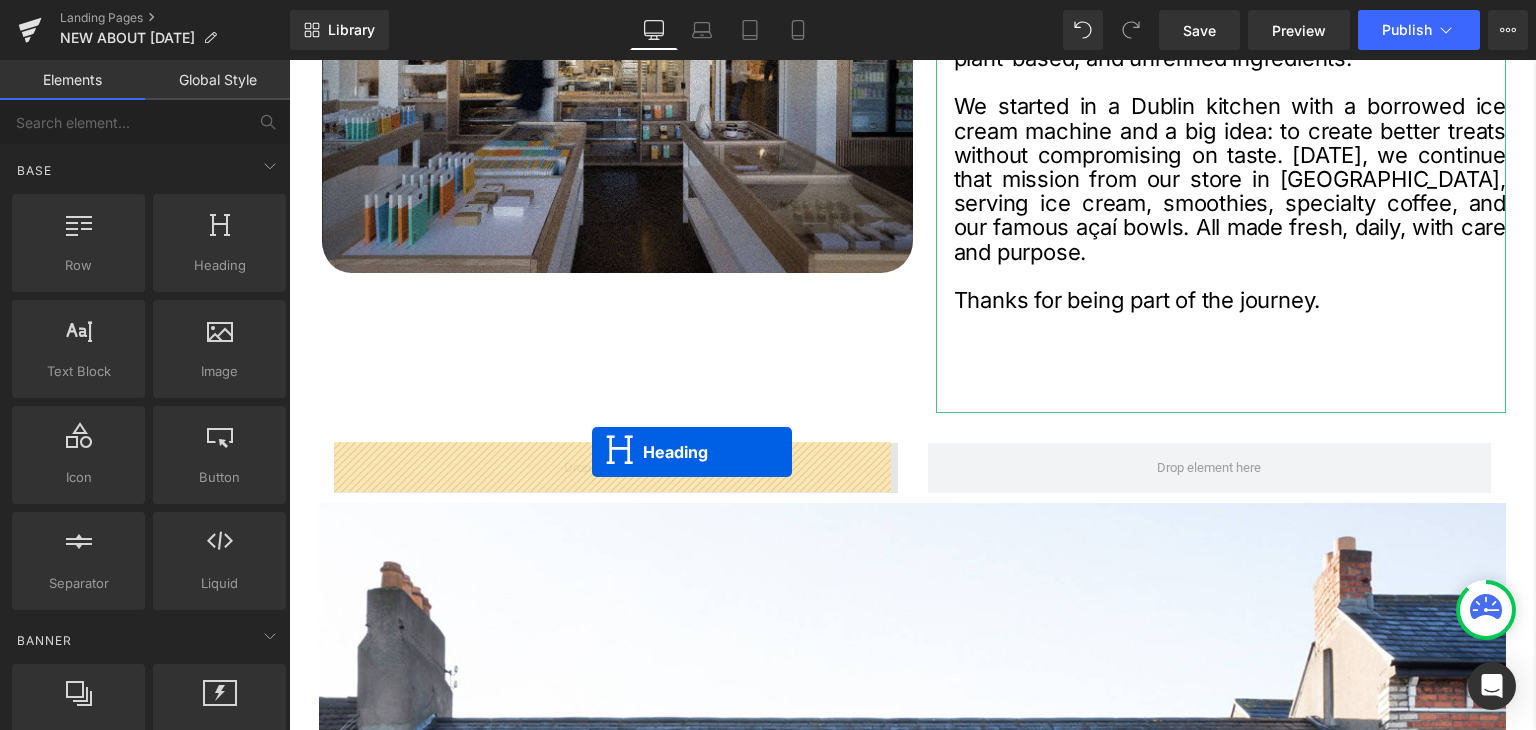 drag, startPoint x: 1176, startPoint y: 220, endPoint x: 592, endPoint y: 452, distance: 628.3948 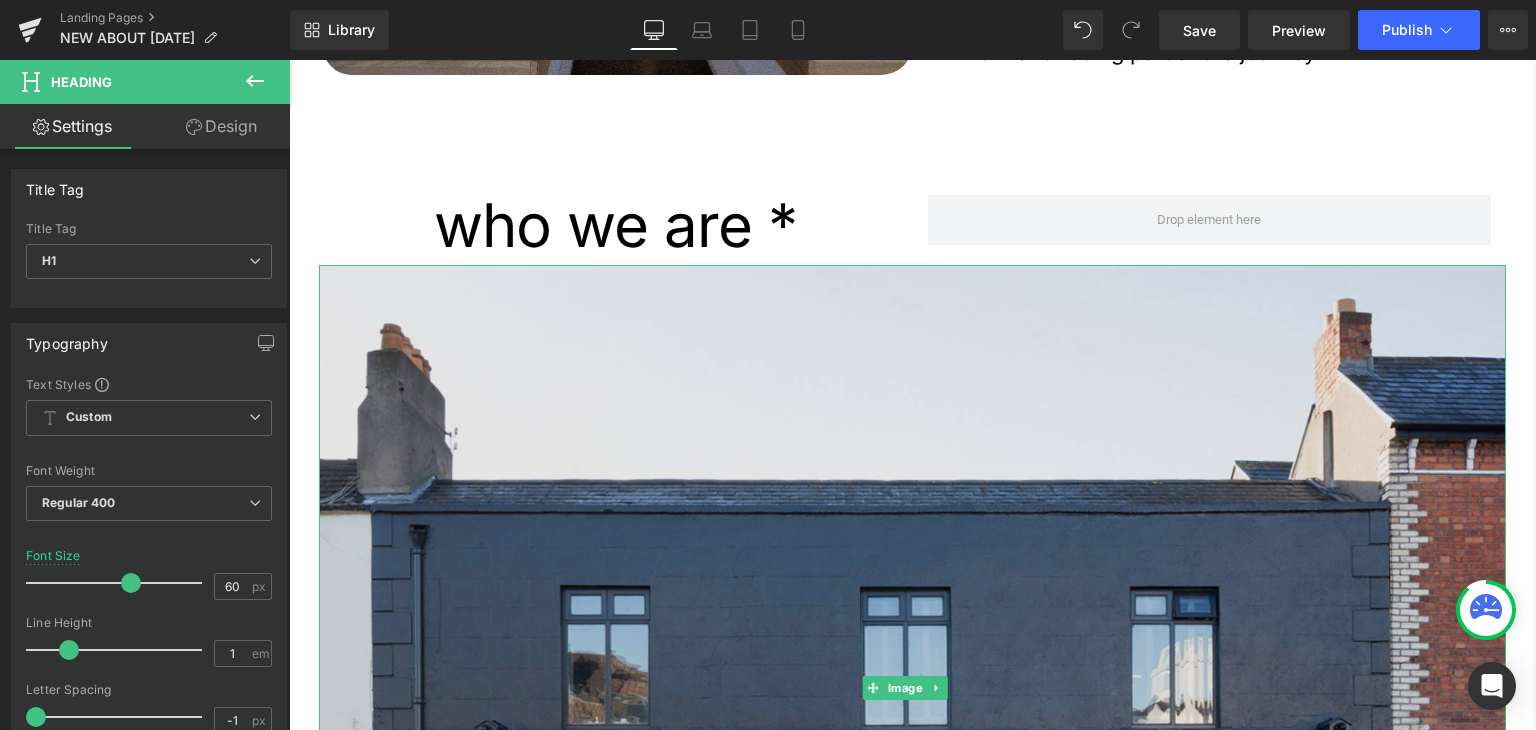 scroll, scrollTop: 500, scrollLeft: 0, axis: vertical 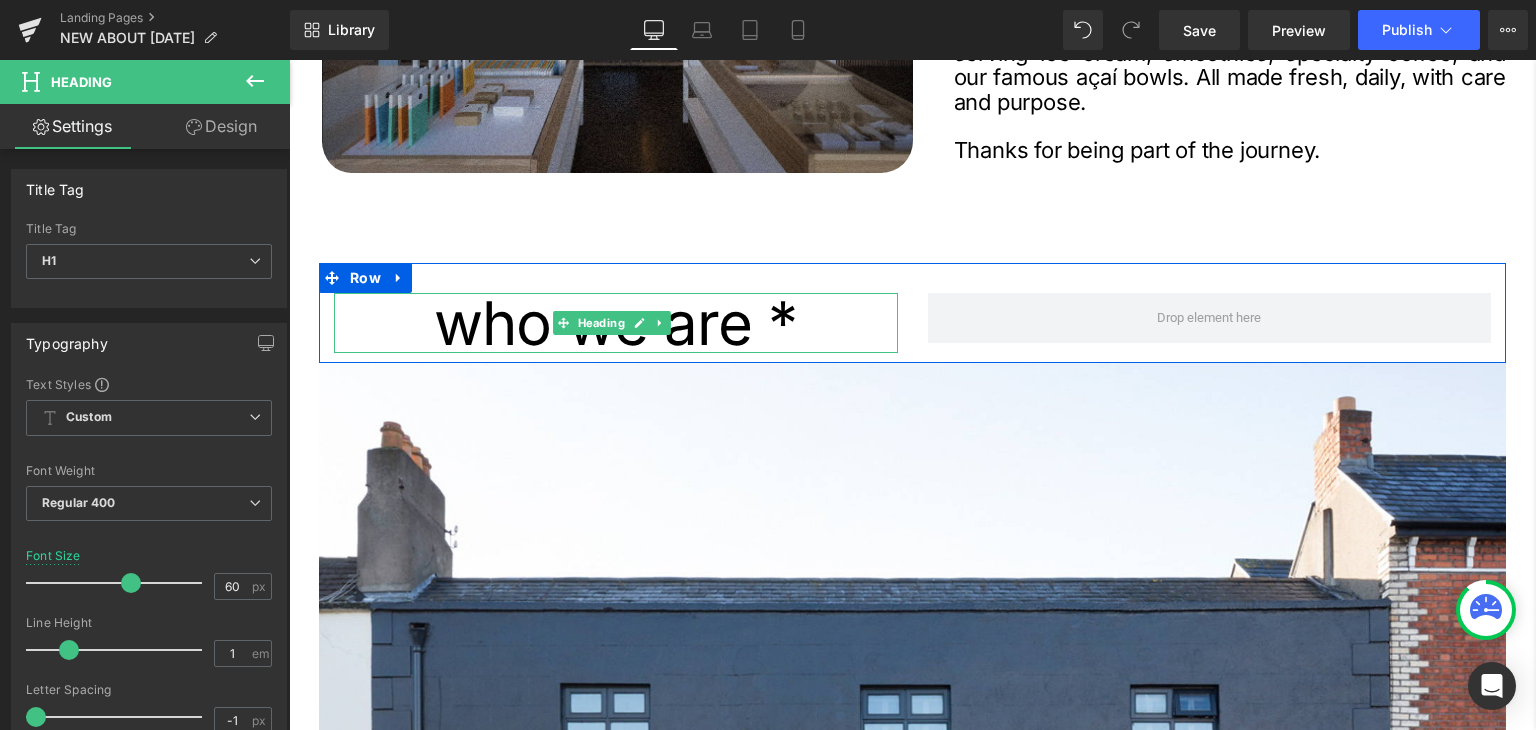 click 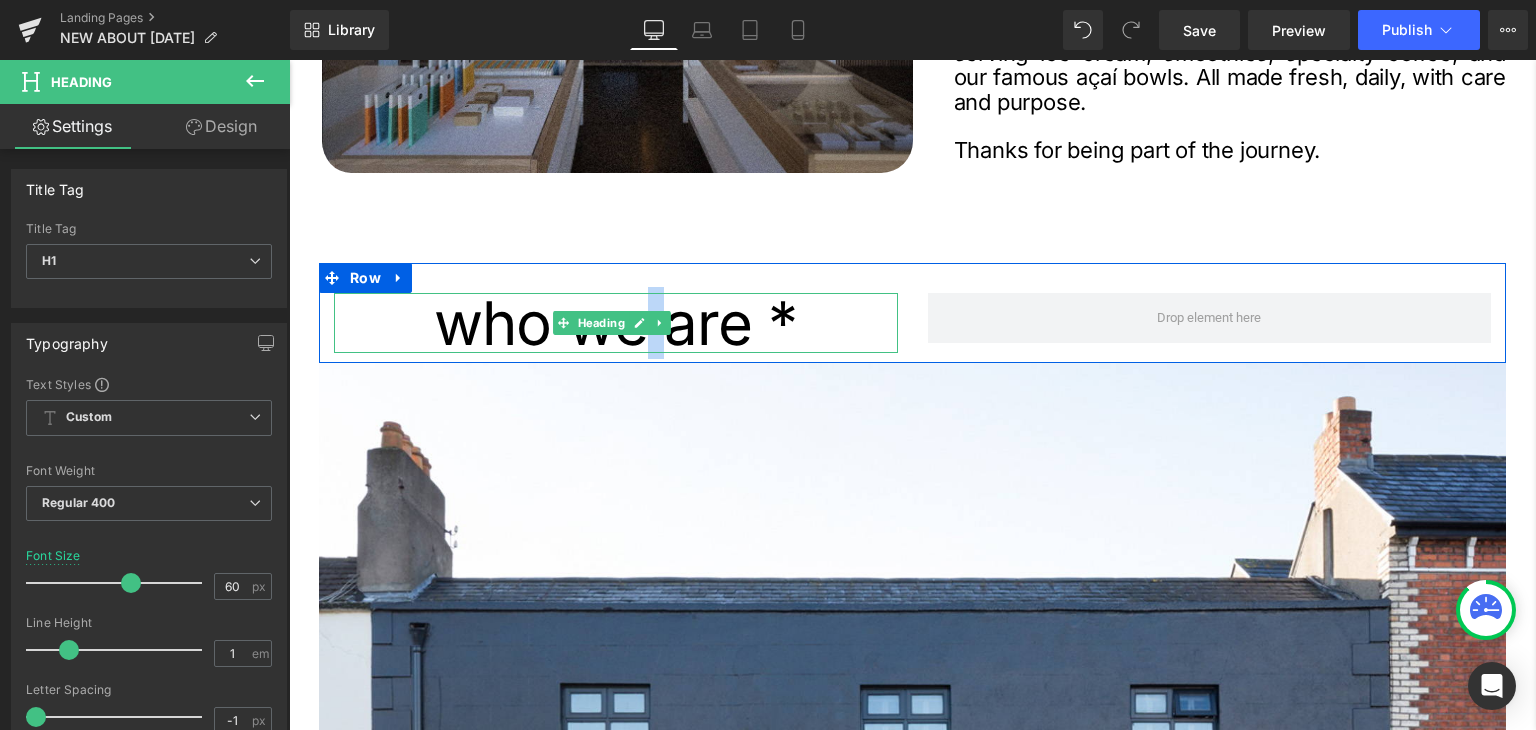 click on "who we are *" at bounding box center (616, 323) 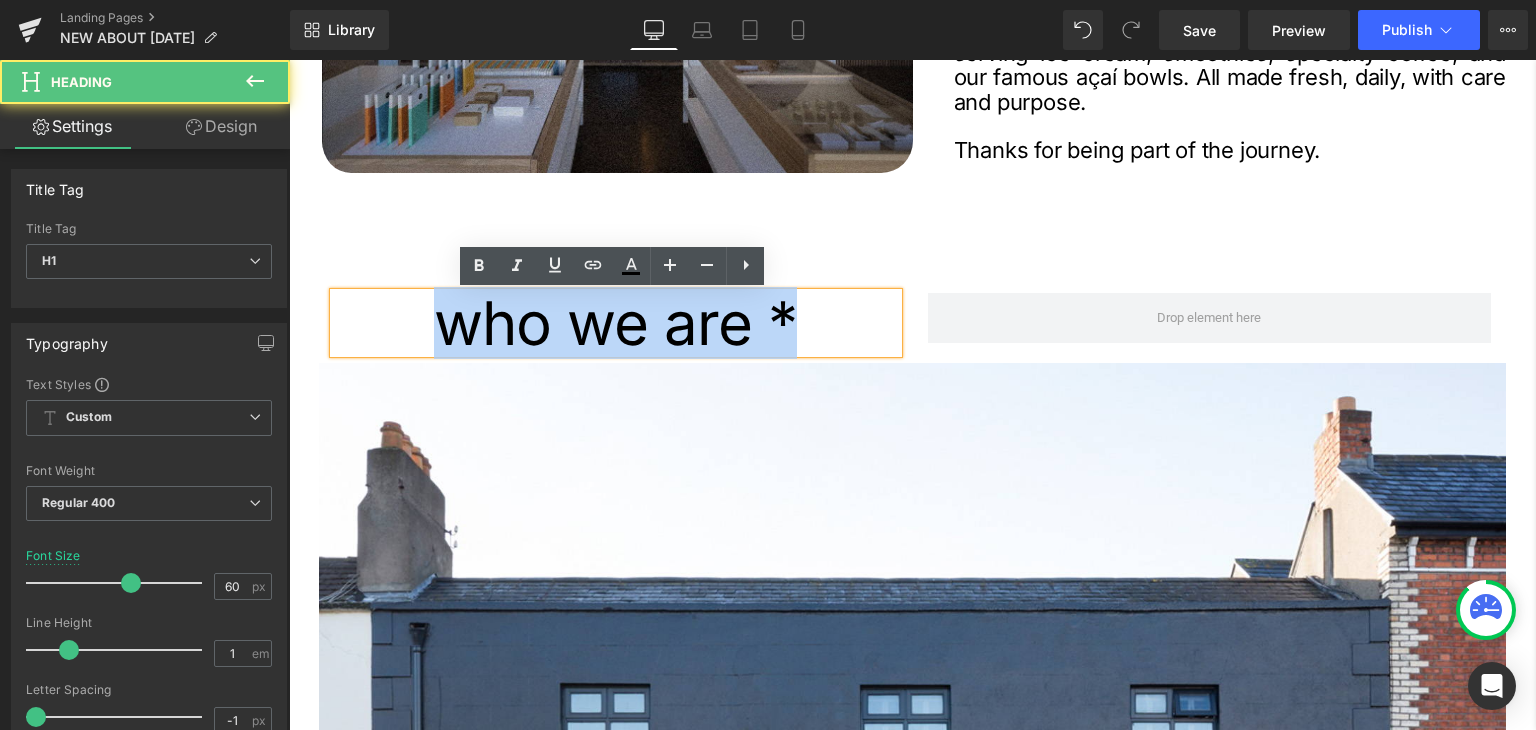 drag, startPoint x: 804, startPoint y: 319, endPoint x: 566, endPoint y: 389, distance: 248.08063 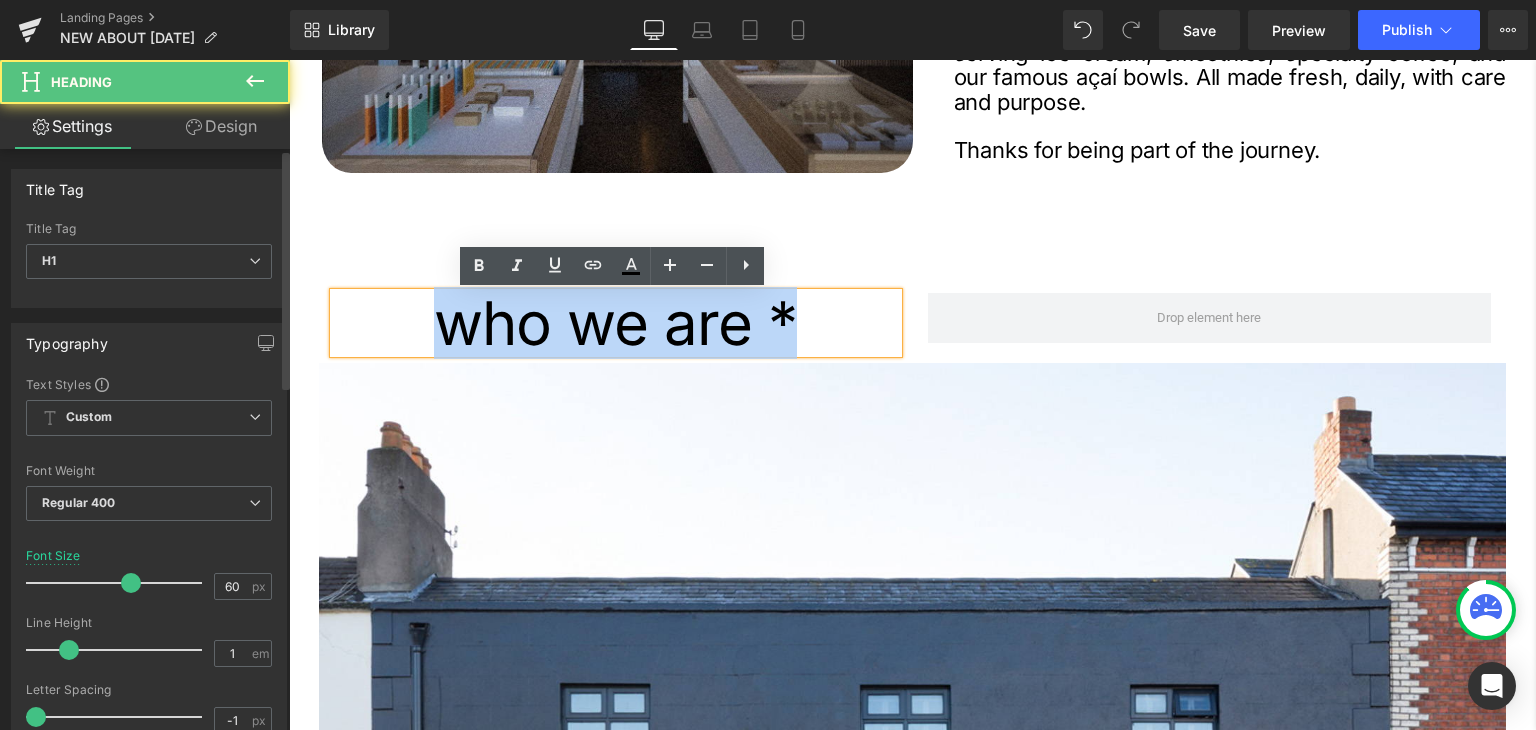 type 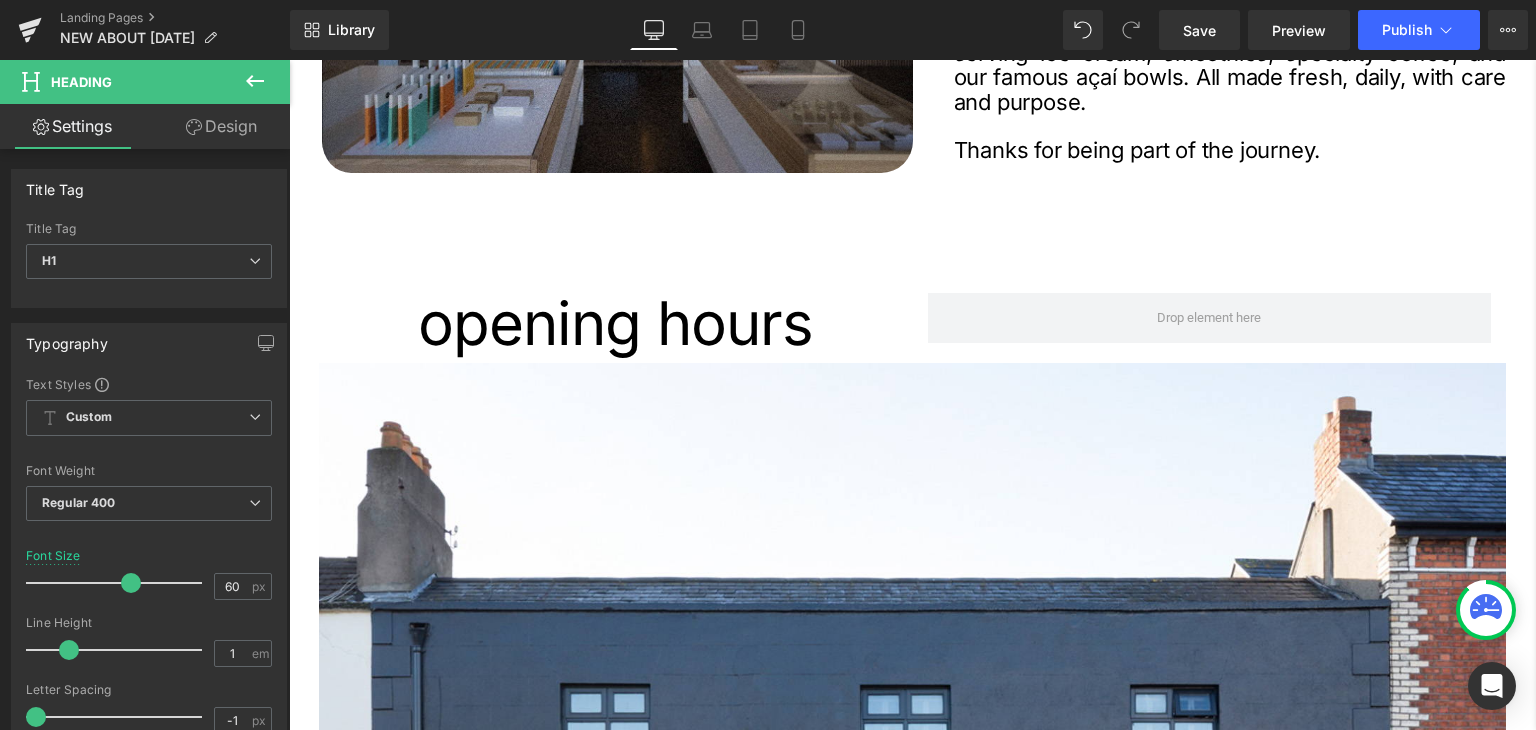 click at bounding box center [289, 60] 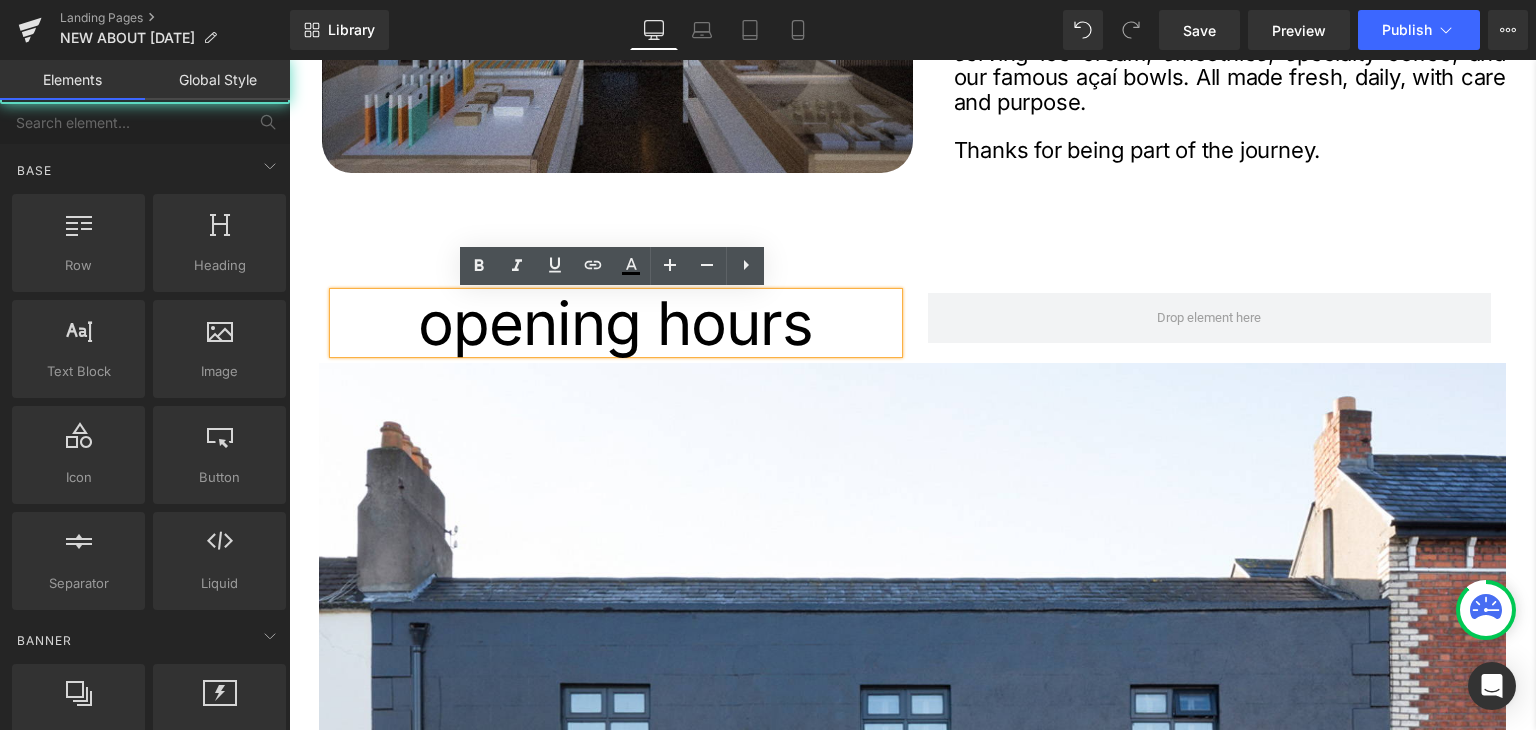 click on "Image         who we are * Heading         At Nobó, we believe simplicity can be extraordinary. Since 2012, we’ve been reimagining classics like ice cream, chocolate, and spreads using only natural, plant-based, and unrefined ingredients. We started in a Dublin kitchen with a borrowed ice cream machine and a big idea: to create better treats without compromising on taste. Today, we continue that mission from our store in Ranelagh, serving ice cream, smoothies, specialty coffee, and our famous açaí bowls. All made fresh, daily, with care and purpose. Thanks for being part of the journey. Text Block         Row
opening hours Heading
Row         Image
Image
Image" at bounding box center [897, 2001] 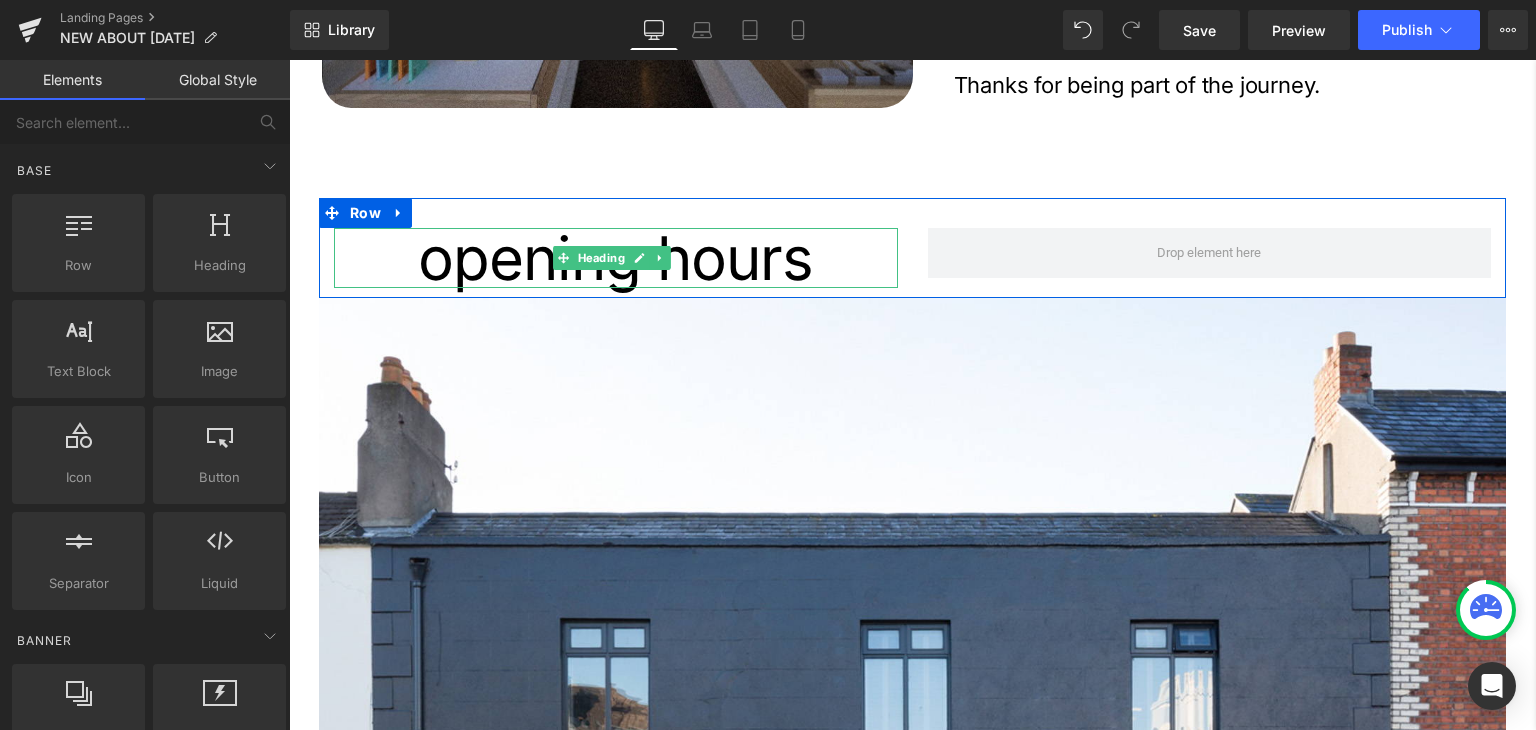 scroll, scrollTop: 600, scrollLeft: 0, axis: vertical 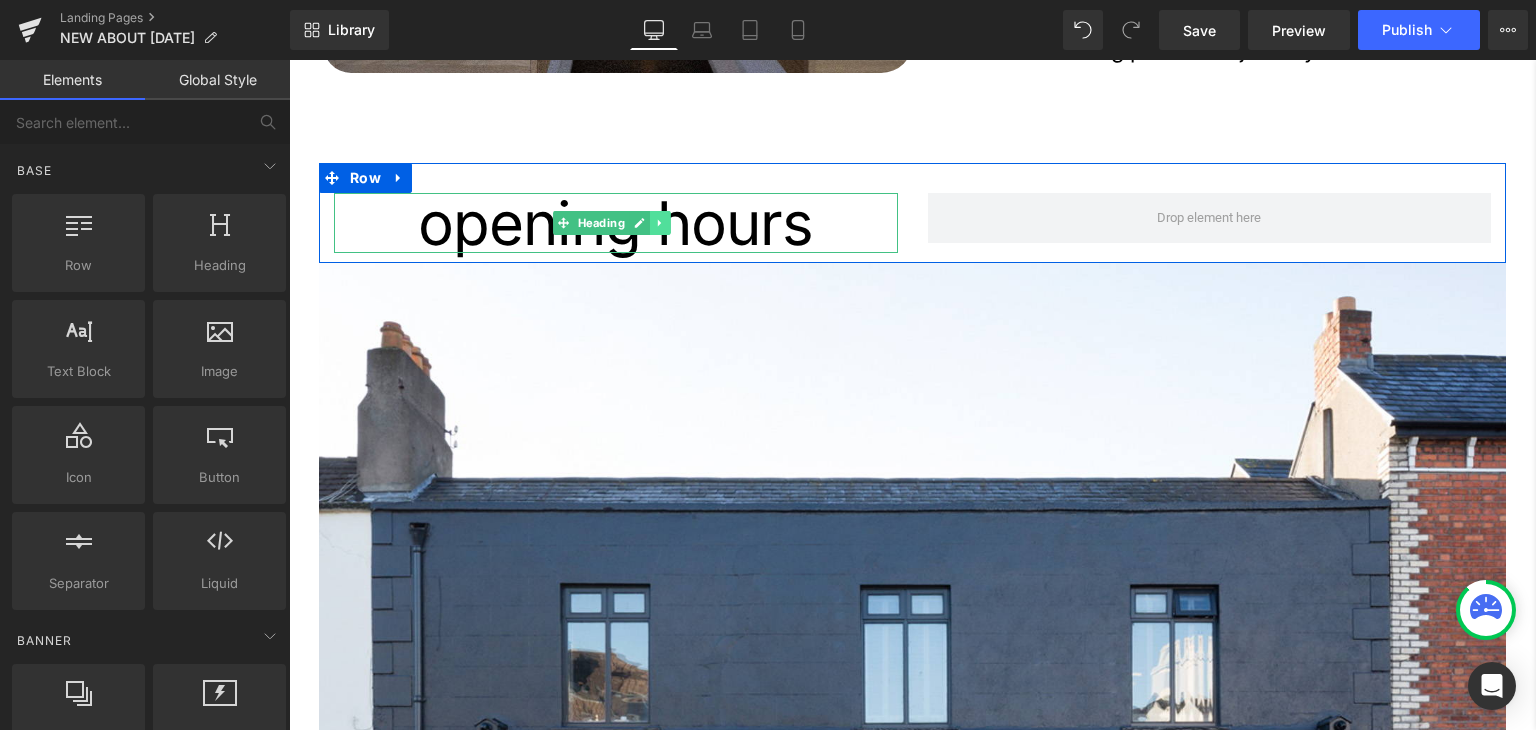 click 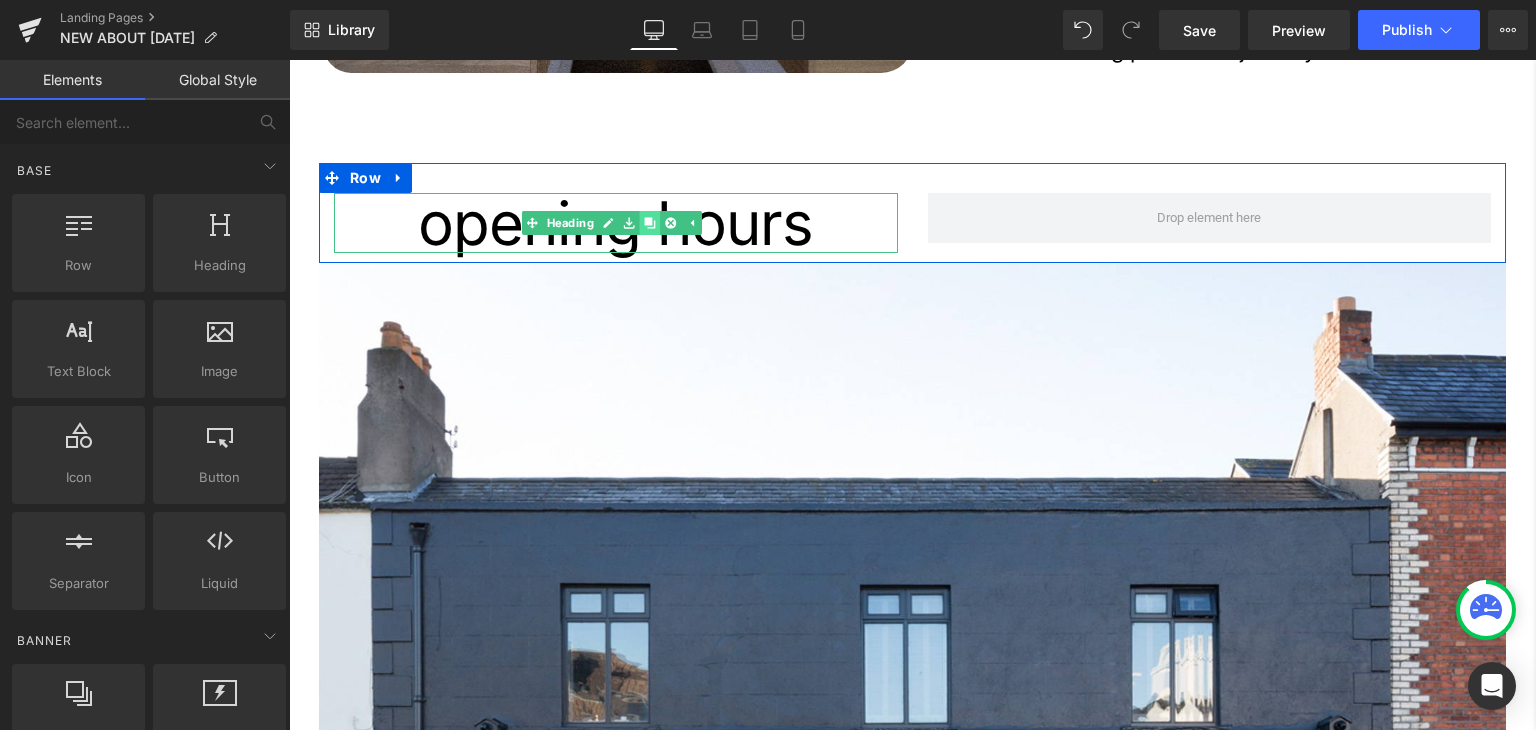 click 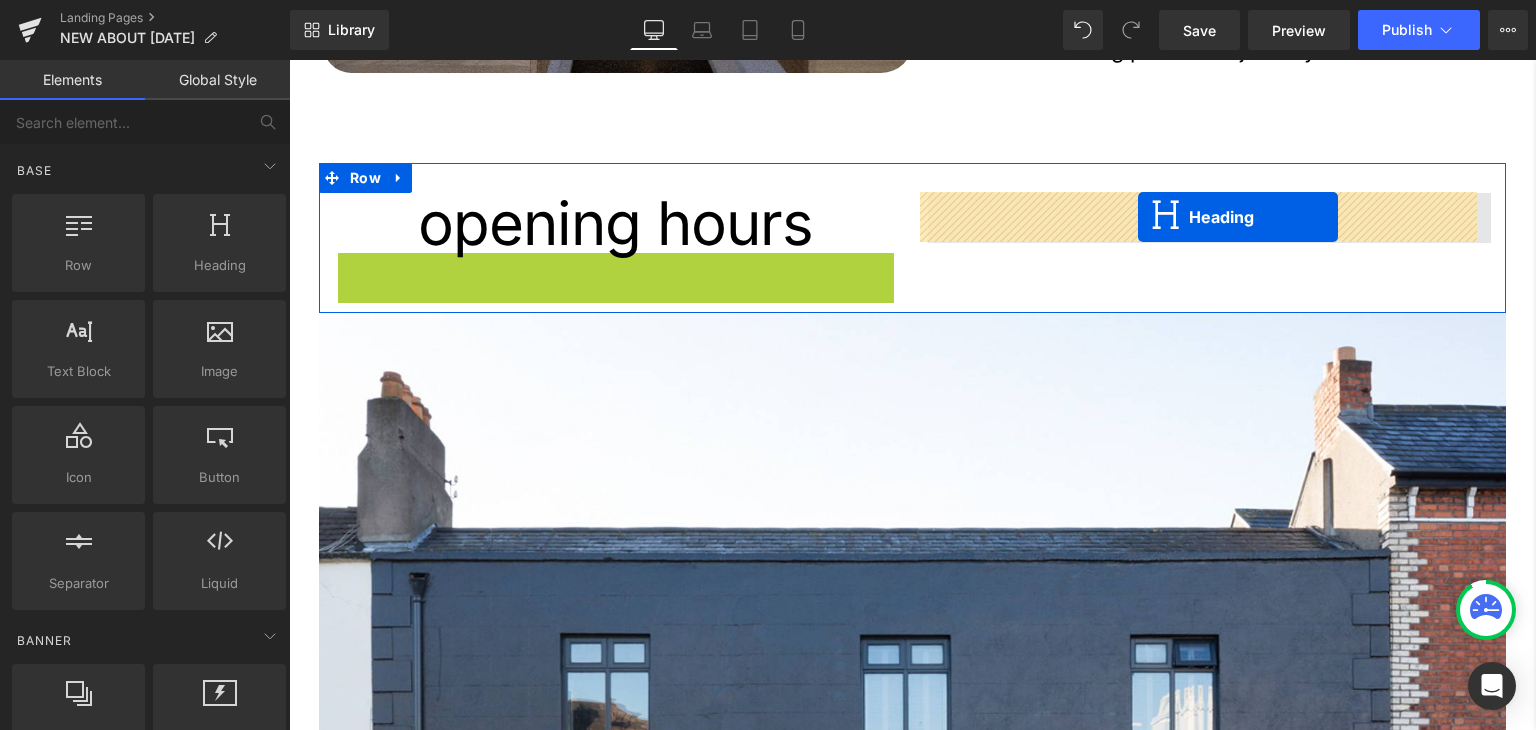 drag, startPoint x: 596, startPoint y: 287, endPoint x: 1148, endPoint y: 215, distance: 556.67584 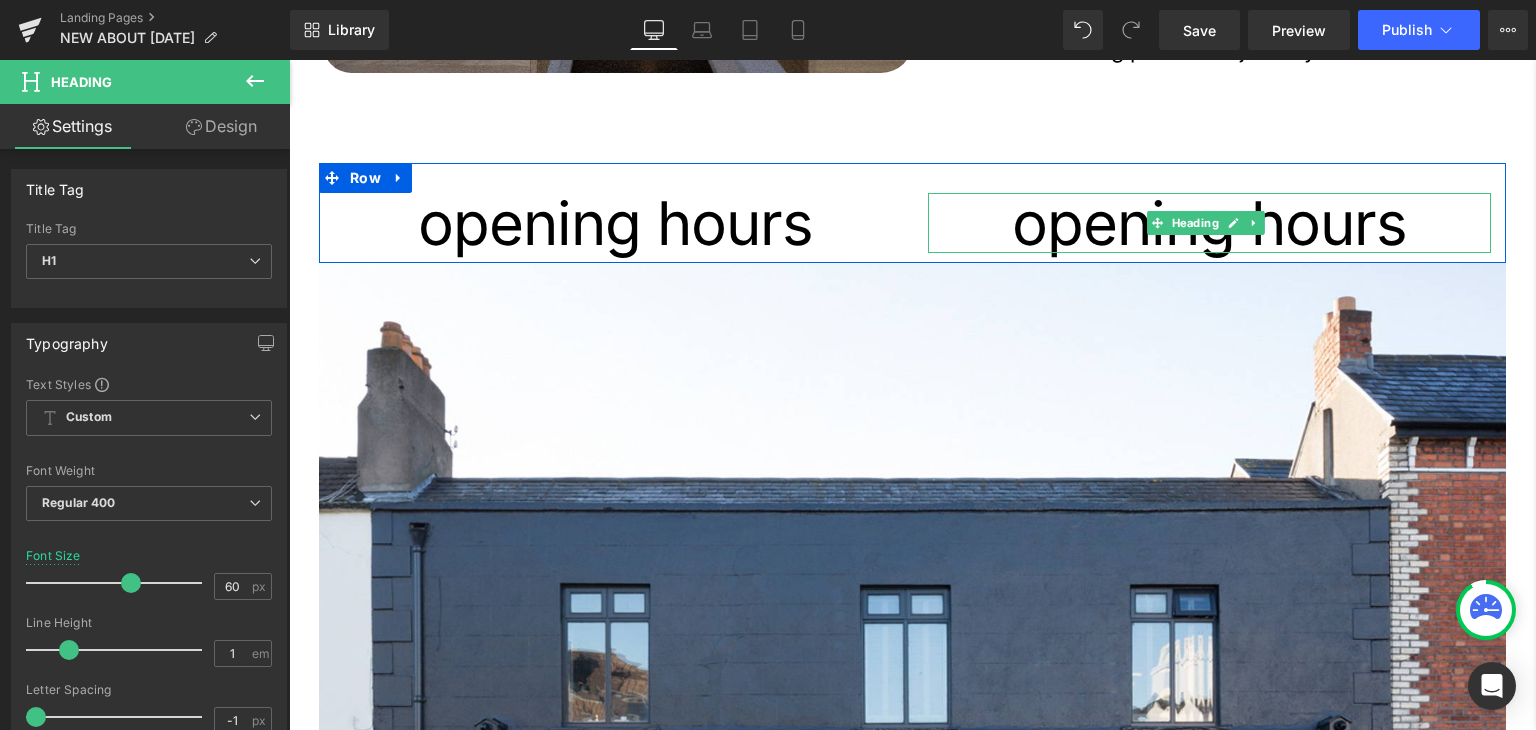 click on "opening hours" at bounding box center [1210, 223] 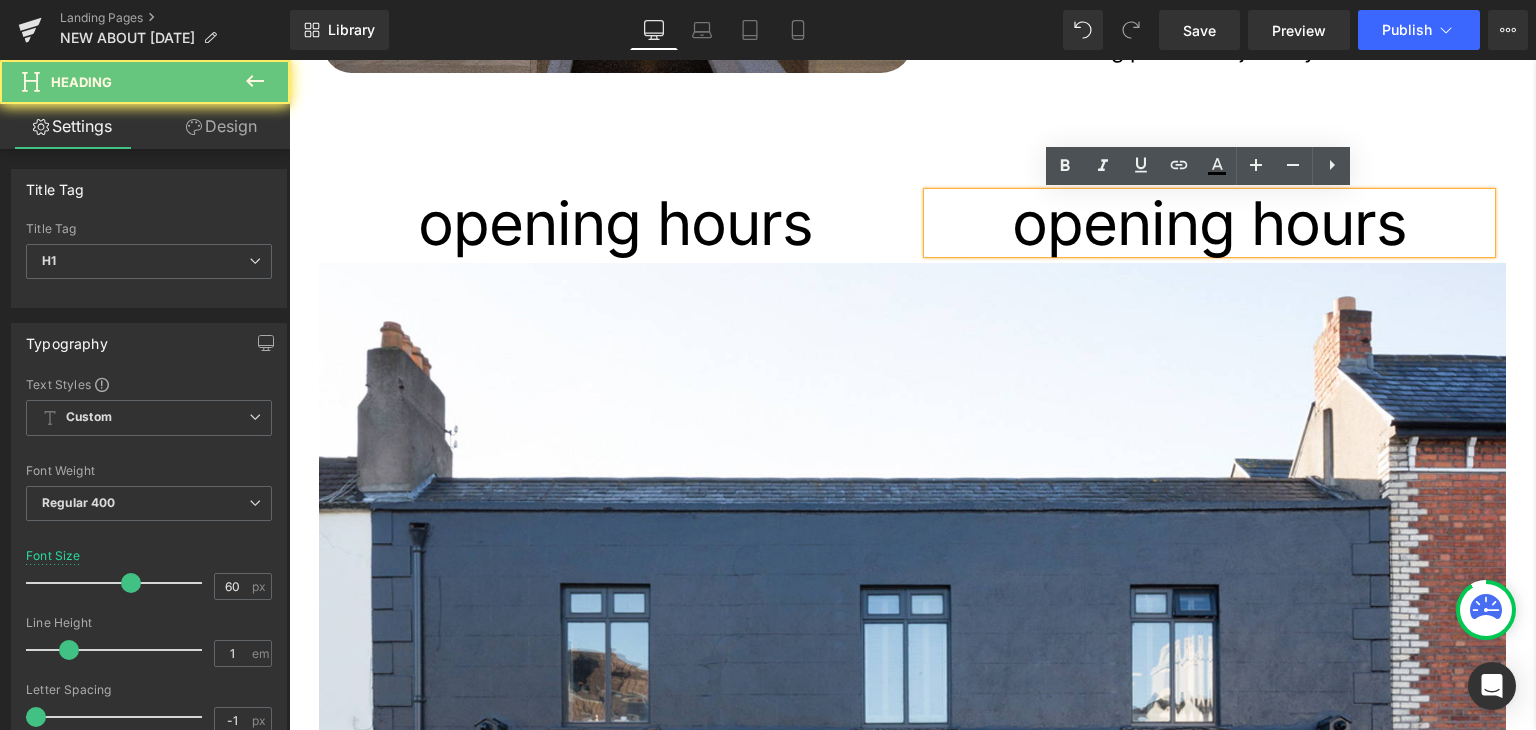 click on "opening hours" at bounding box center [1210, 223] 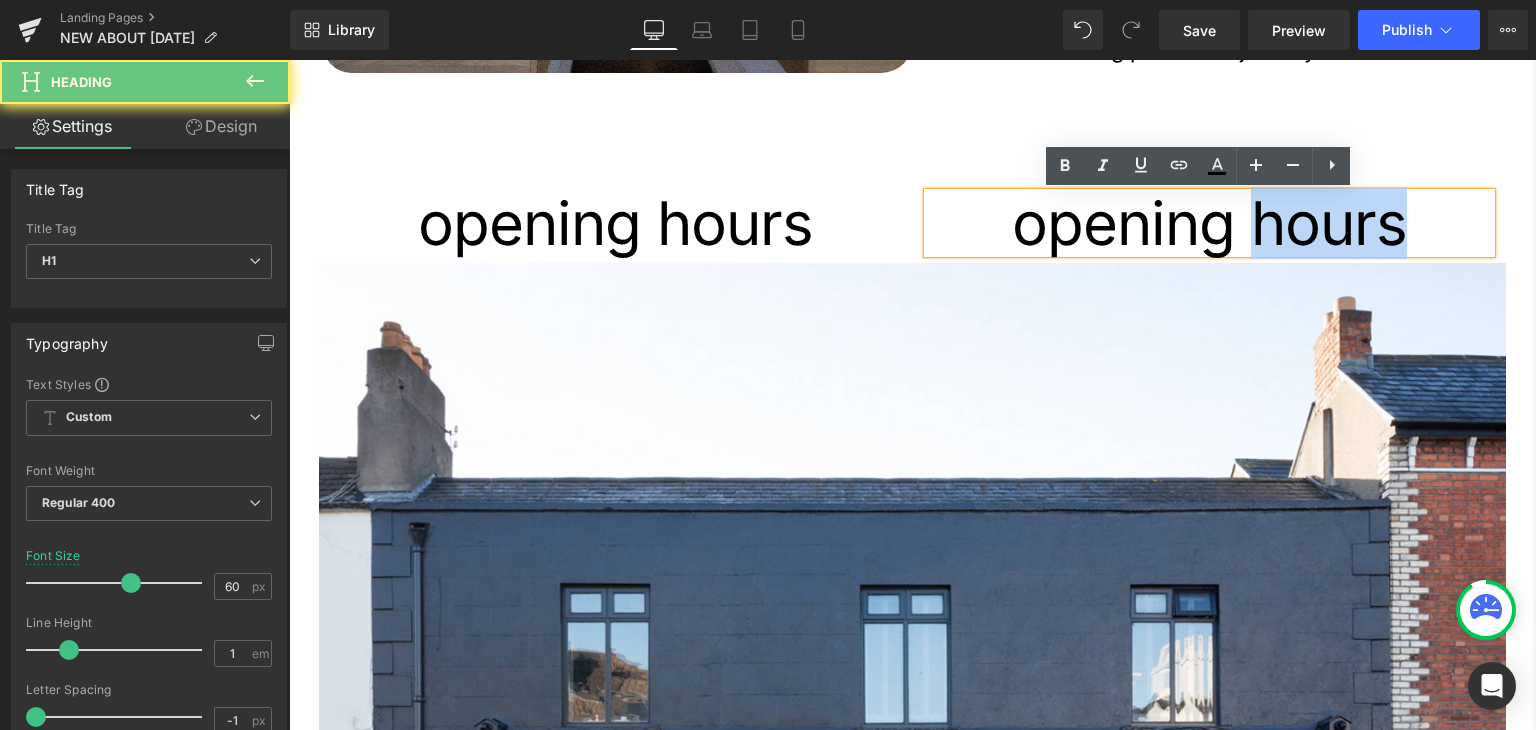 click on "opening hours" at bounding box center [1210, 223] 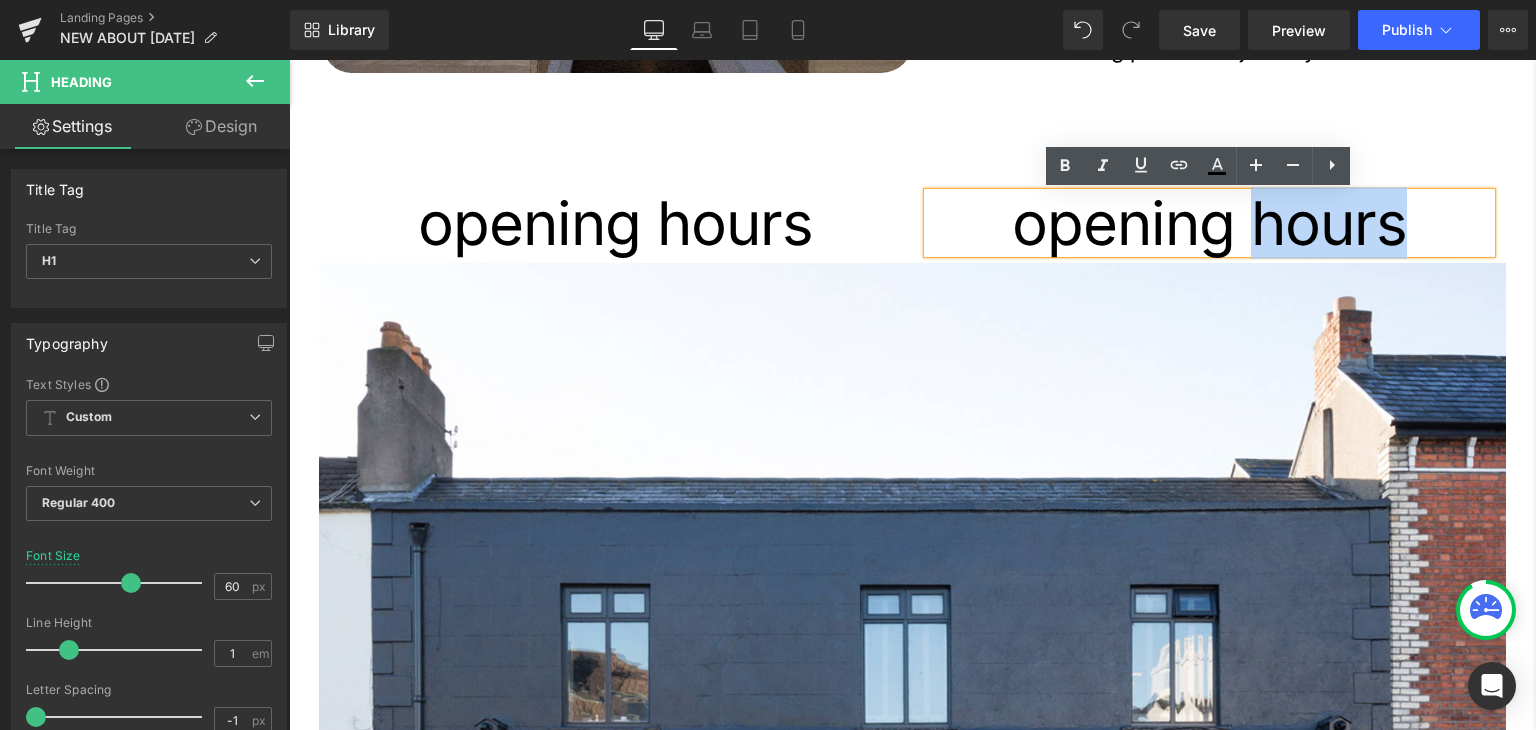 type 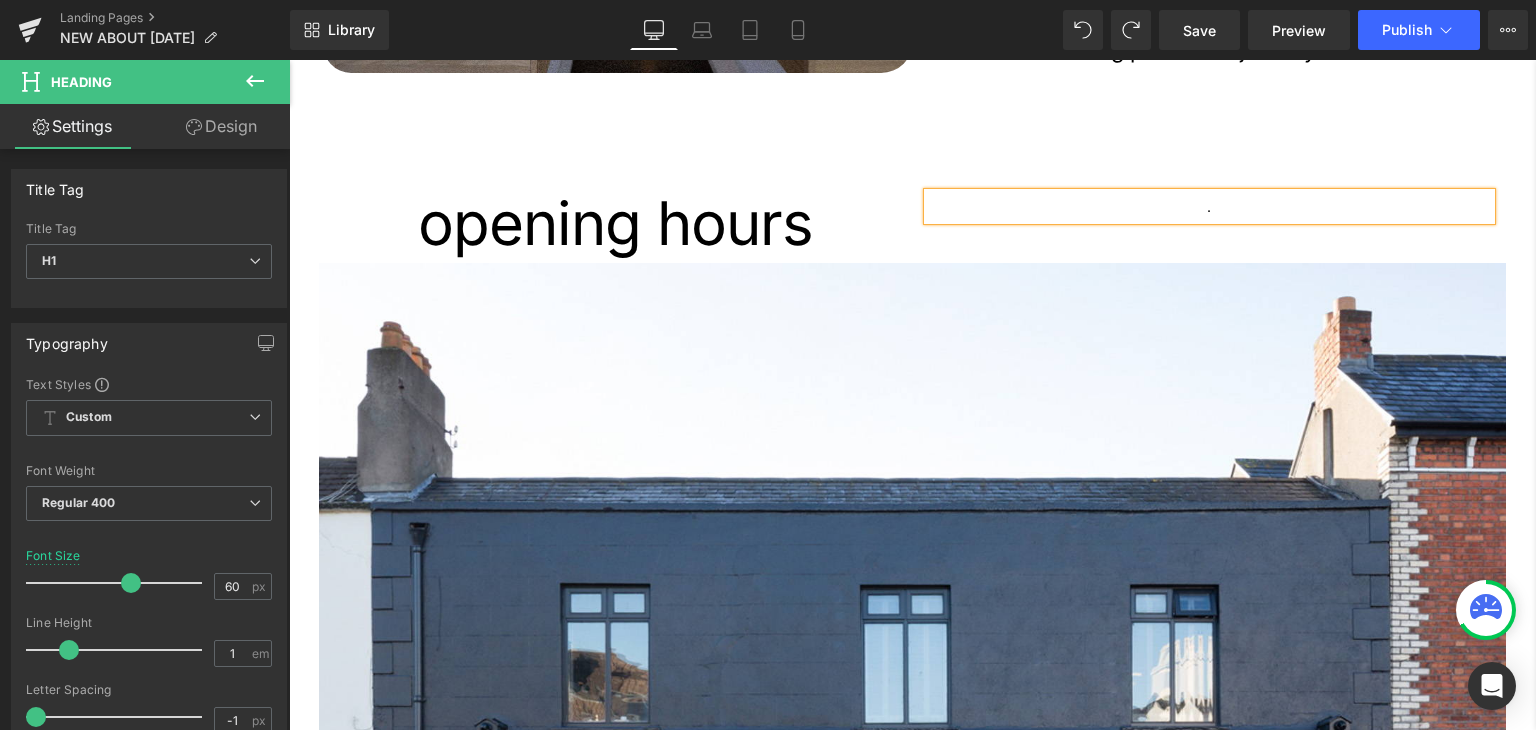 click on "opening hours" at bounding box center [616, 223] 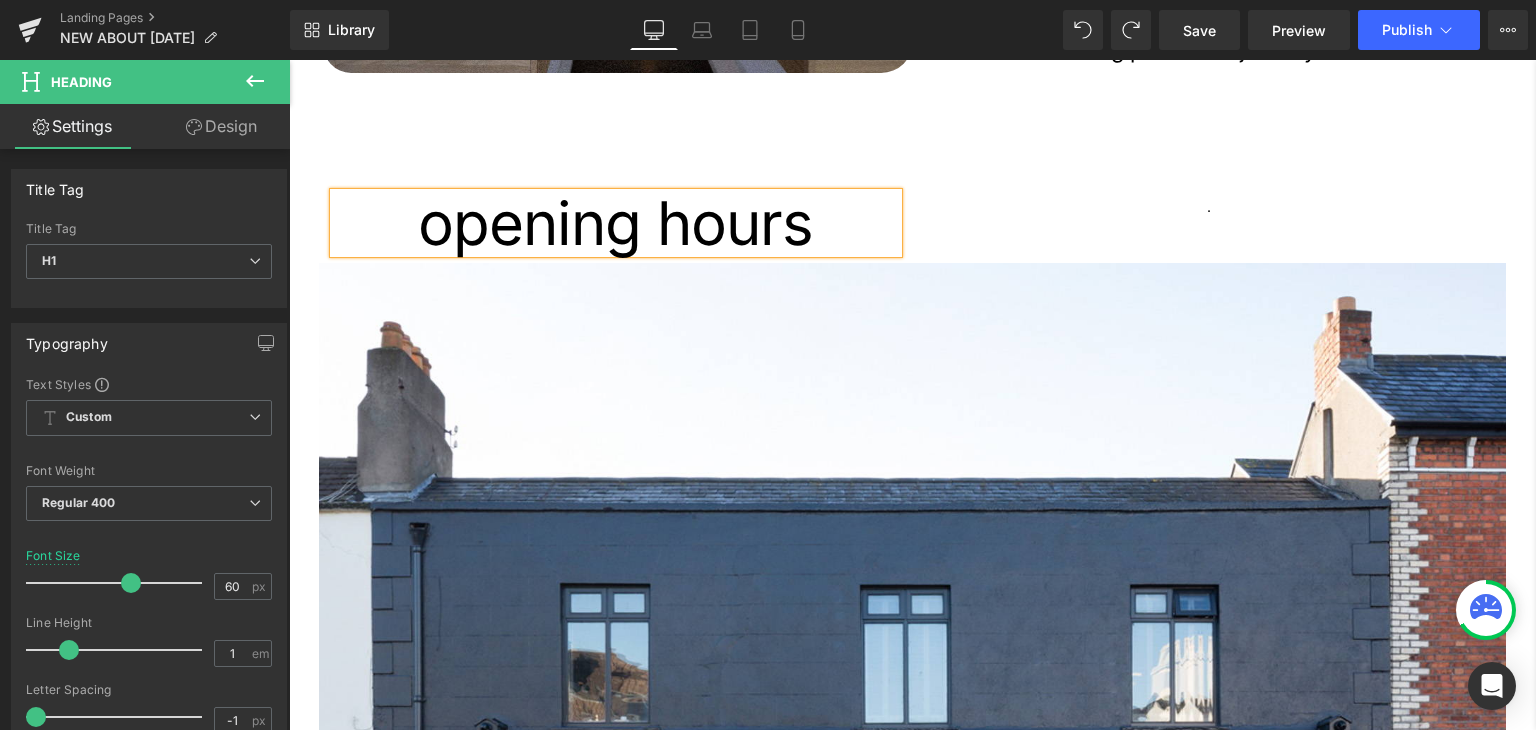 click on "opening hours" at bounding box center (616, 223) 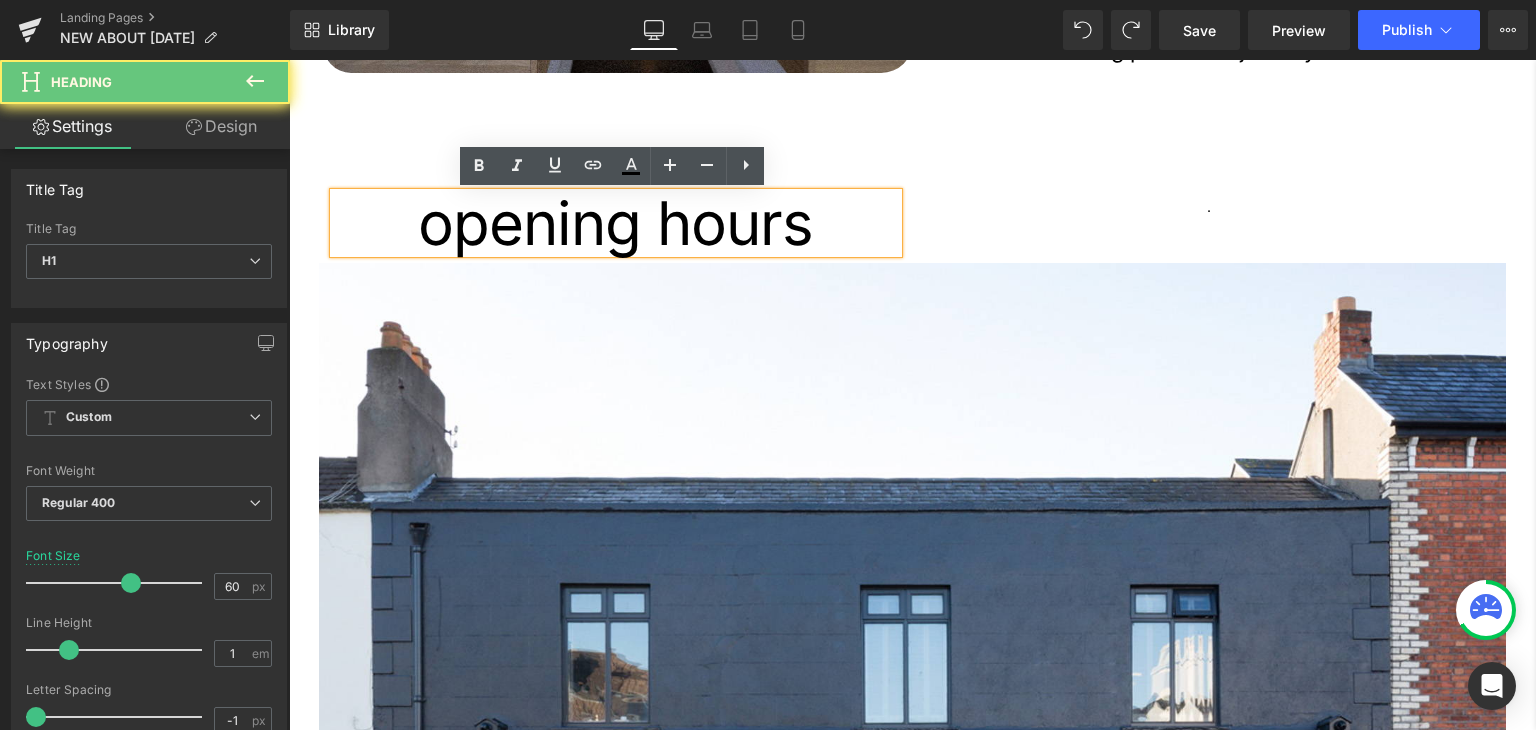 click on "opening hours" at bounding box center [616, 223] 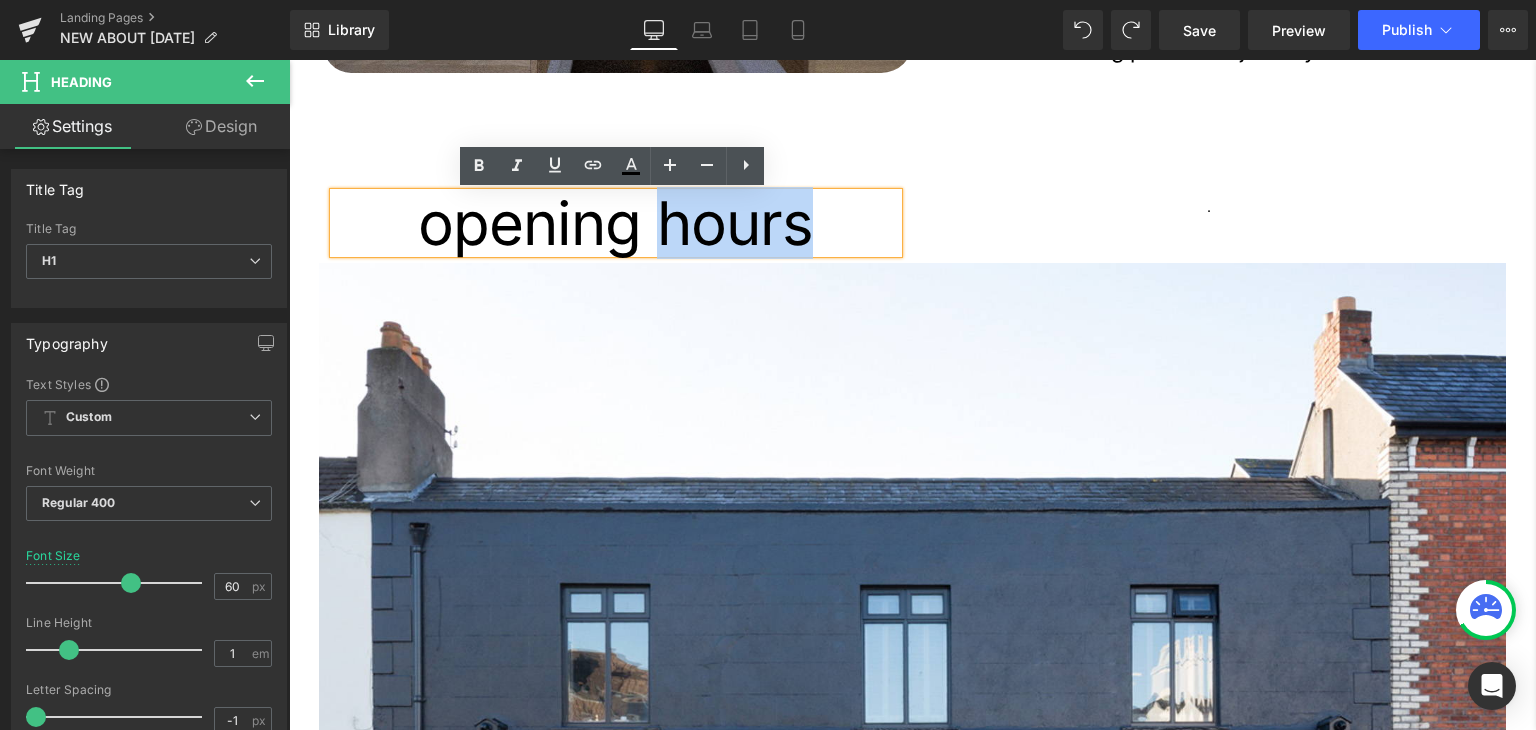 copy on "hours" 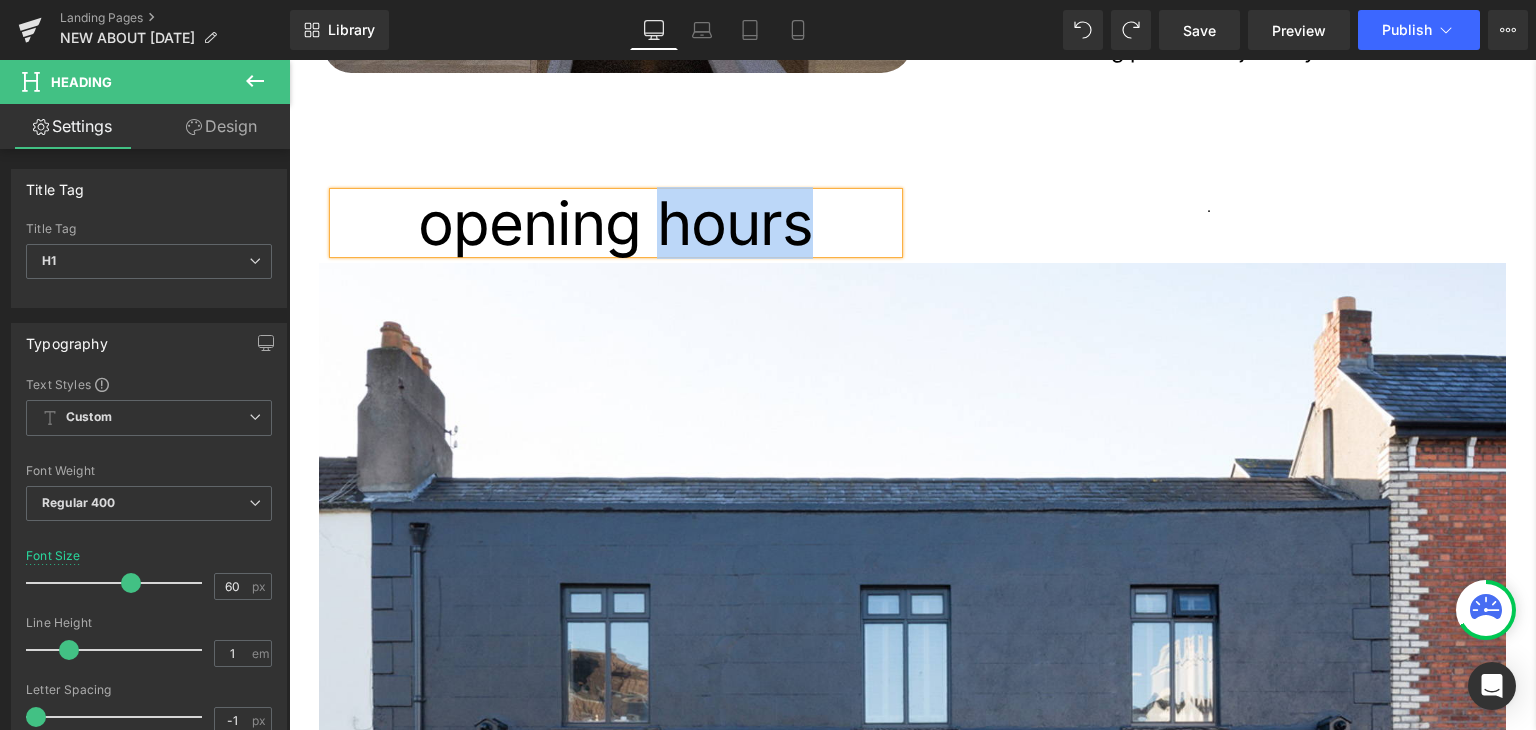 click on ". Heading" at bounding box center [1210, 206] 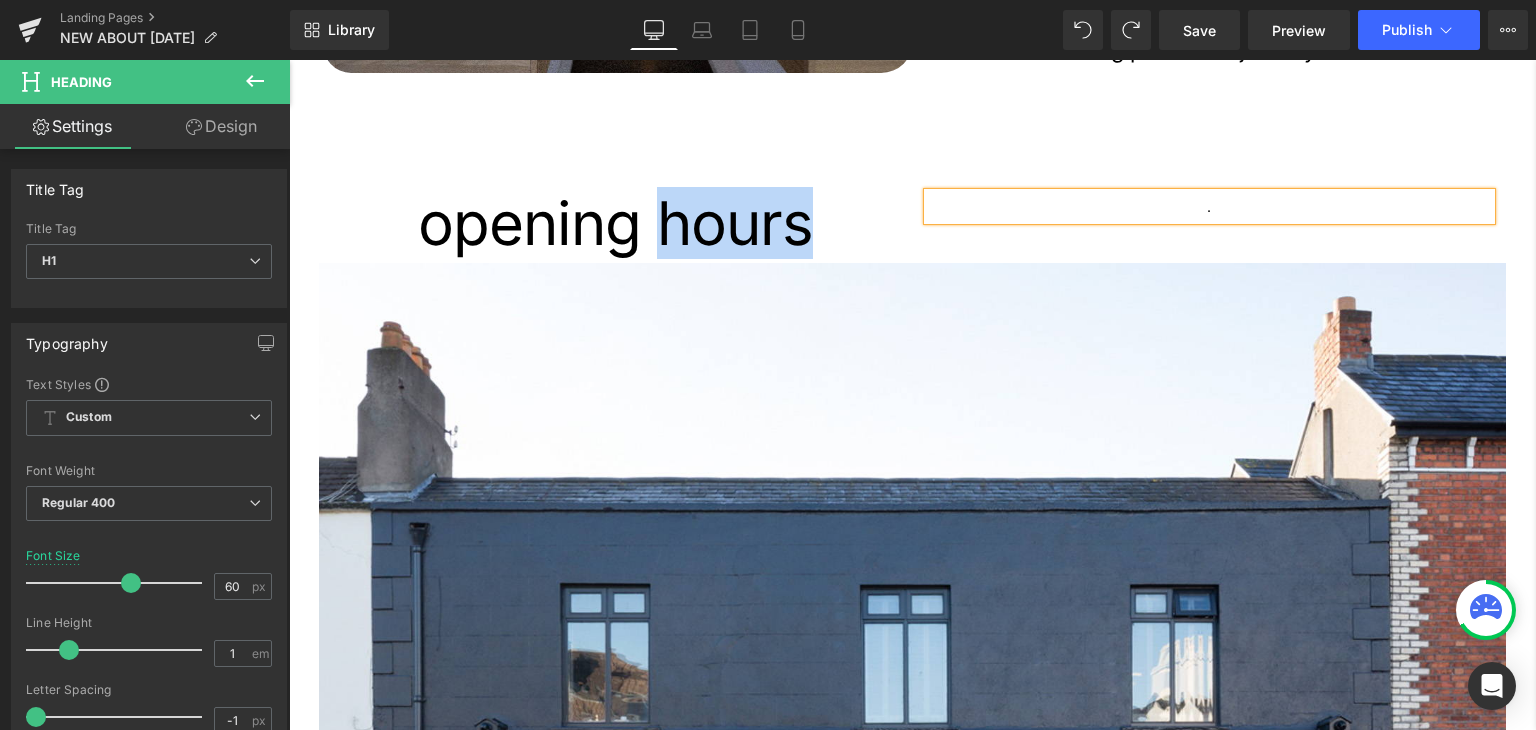 click on "." at bounding box center [1210, 206] 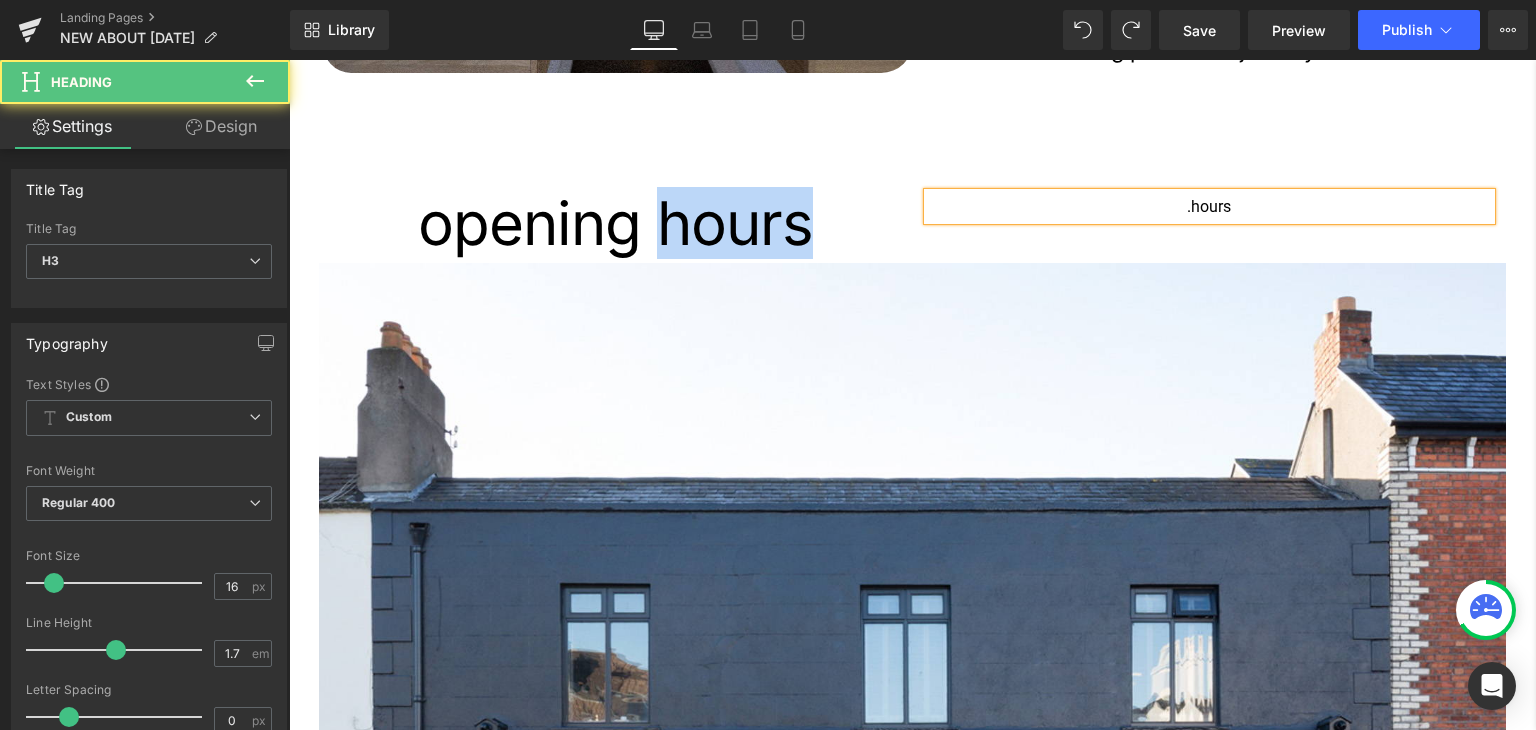 drag, startPoint x: 1220, startPoint y: 203, endPoint x: 1148, endPoint y: 206, distance: 72.06247 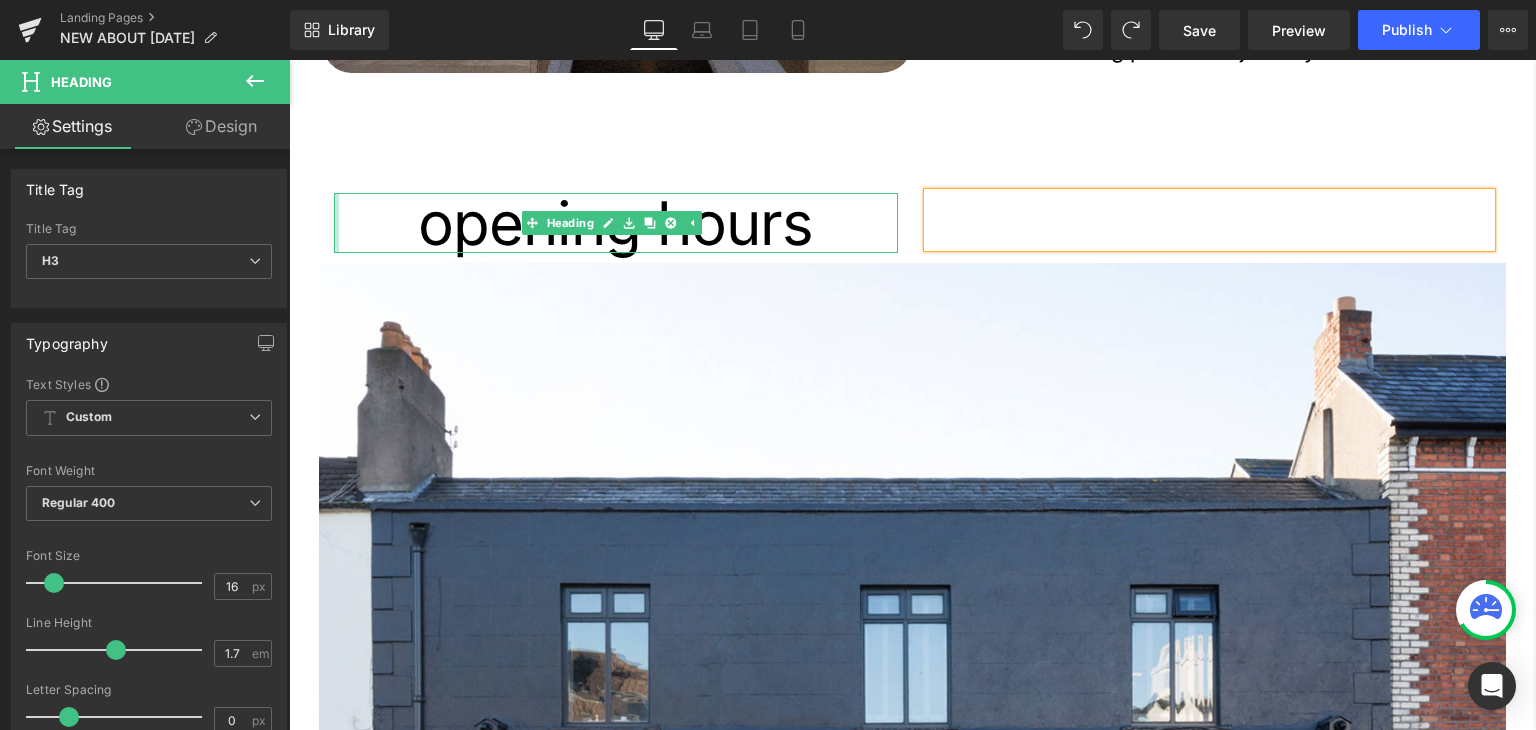 click on "opening hours Heading" at bounding box center (616, 223) 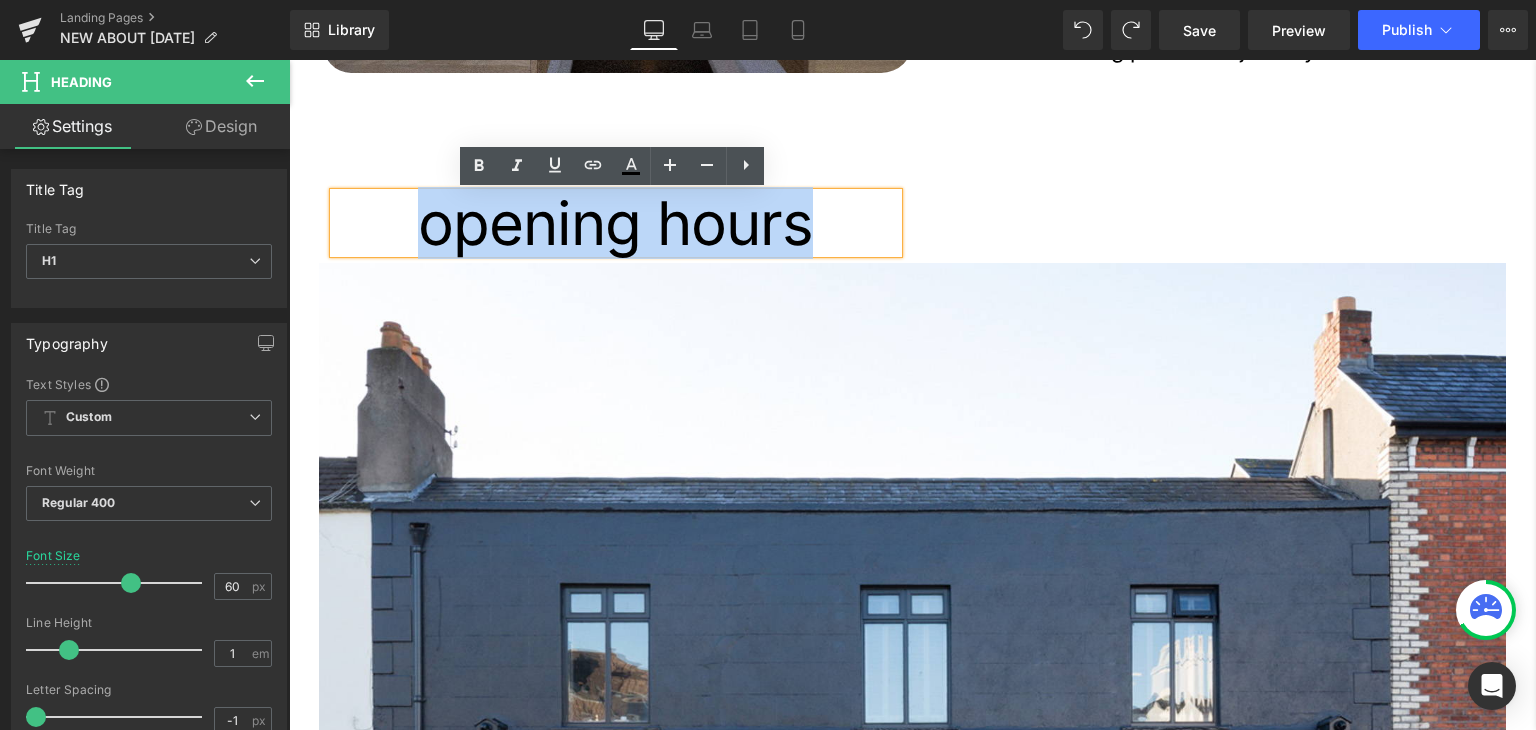 copy on "opening hours" 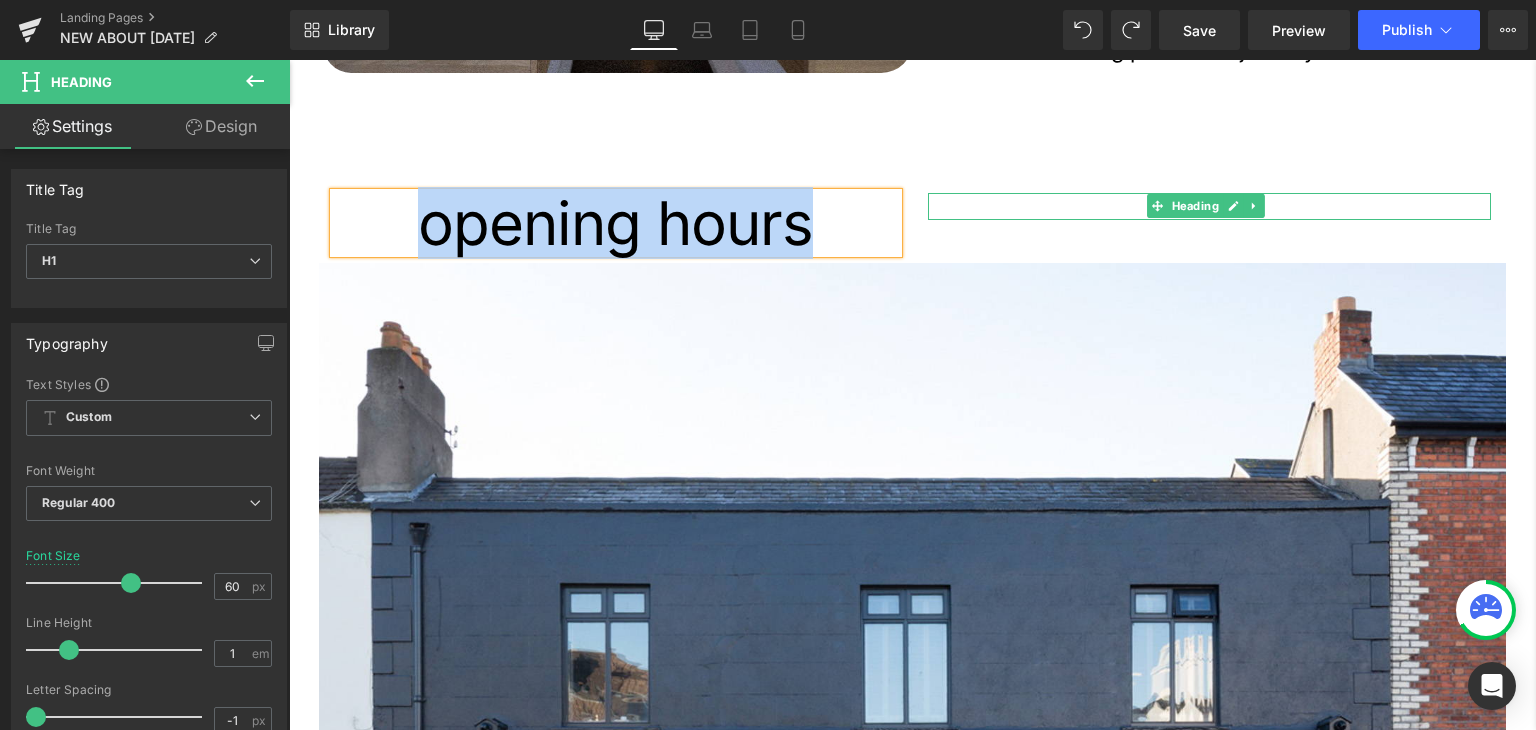 click at bounding box center [1157, 206] 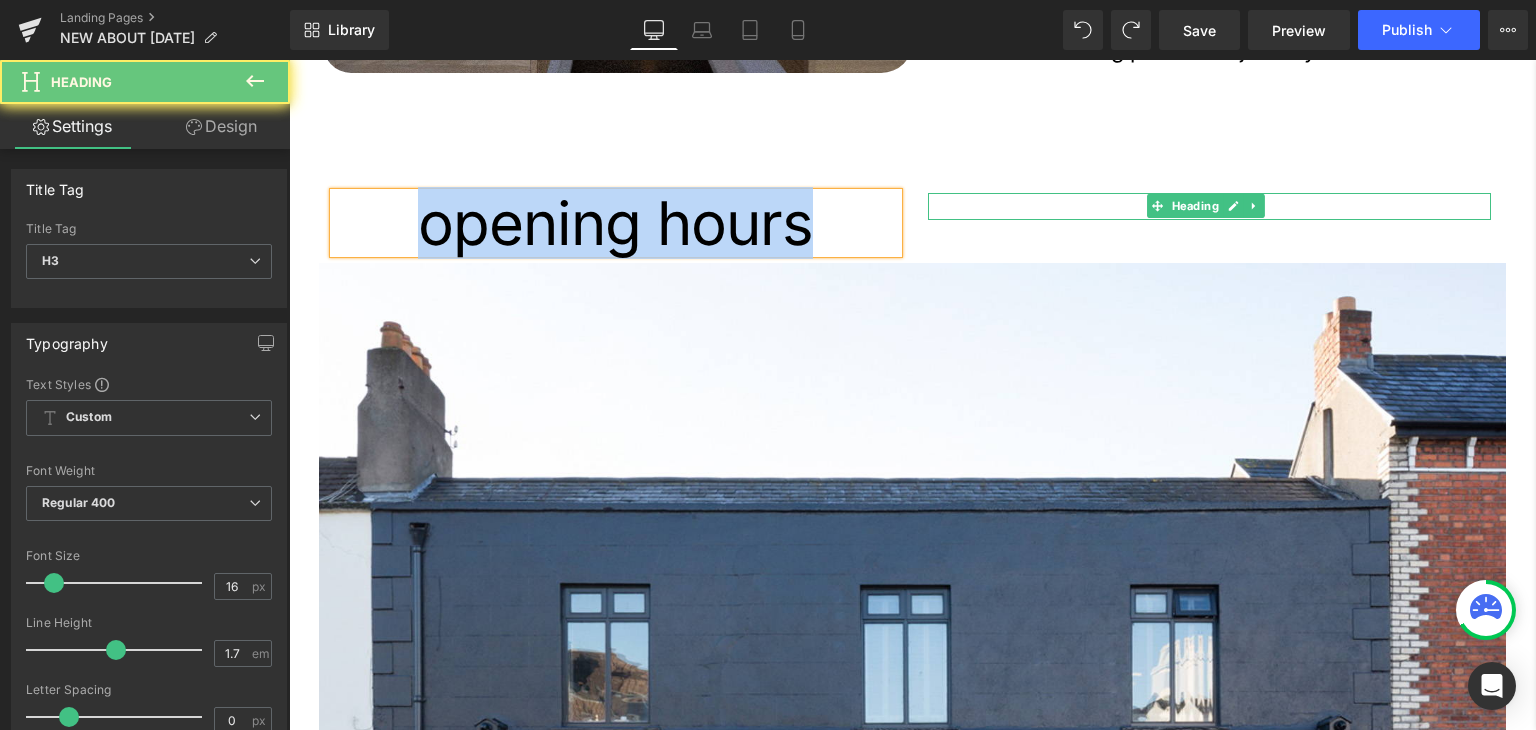 click at bounding box center [1210, 206] 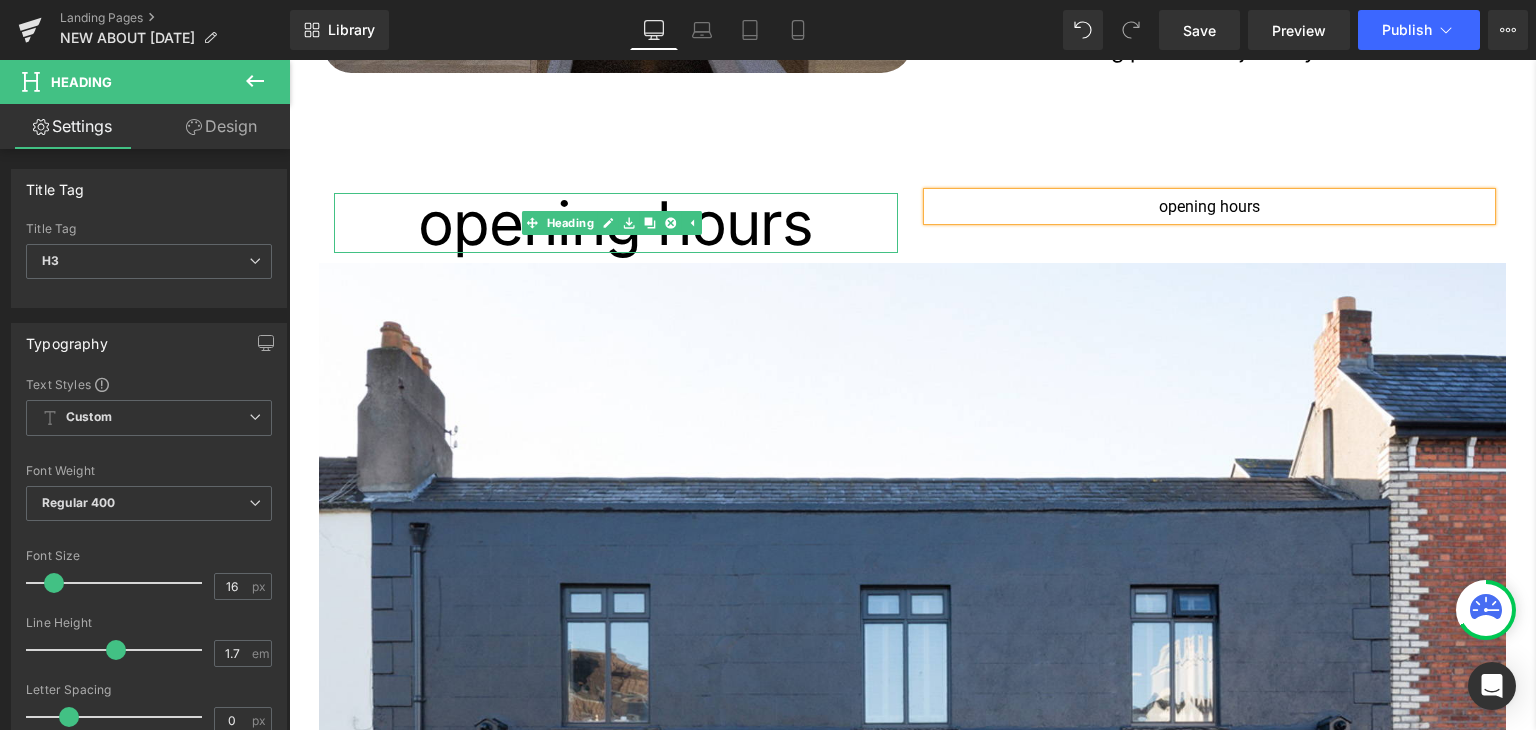 click on "opening hours" at bounding box center [616, 223] 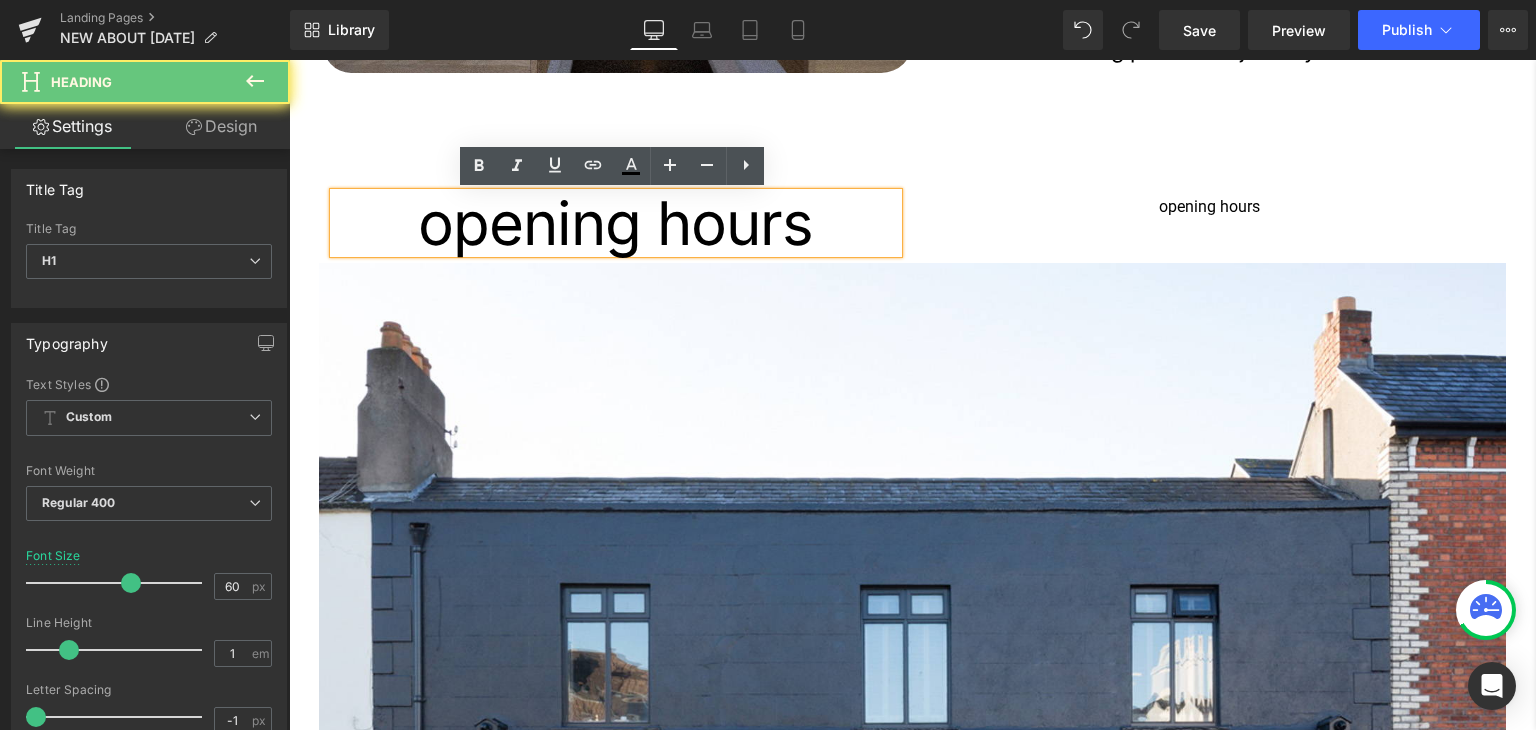 click on "opening hours" at bounding box center (616, 223) 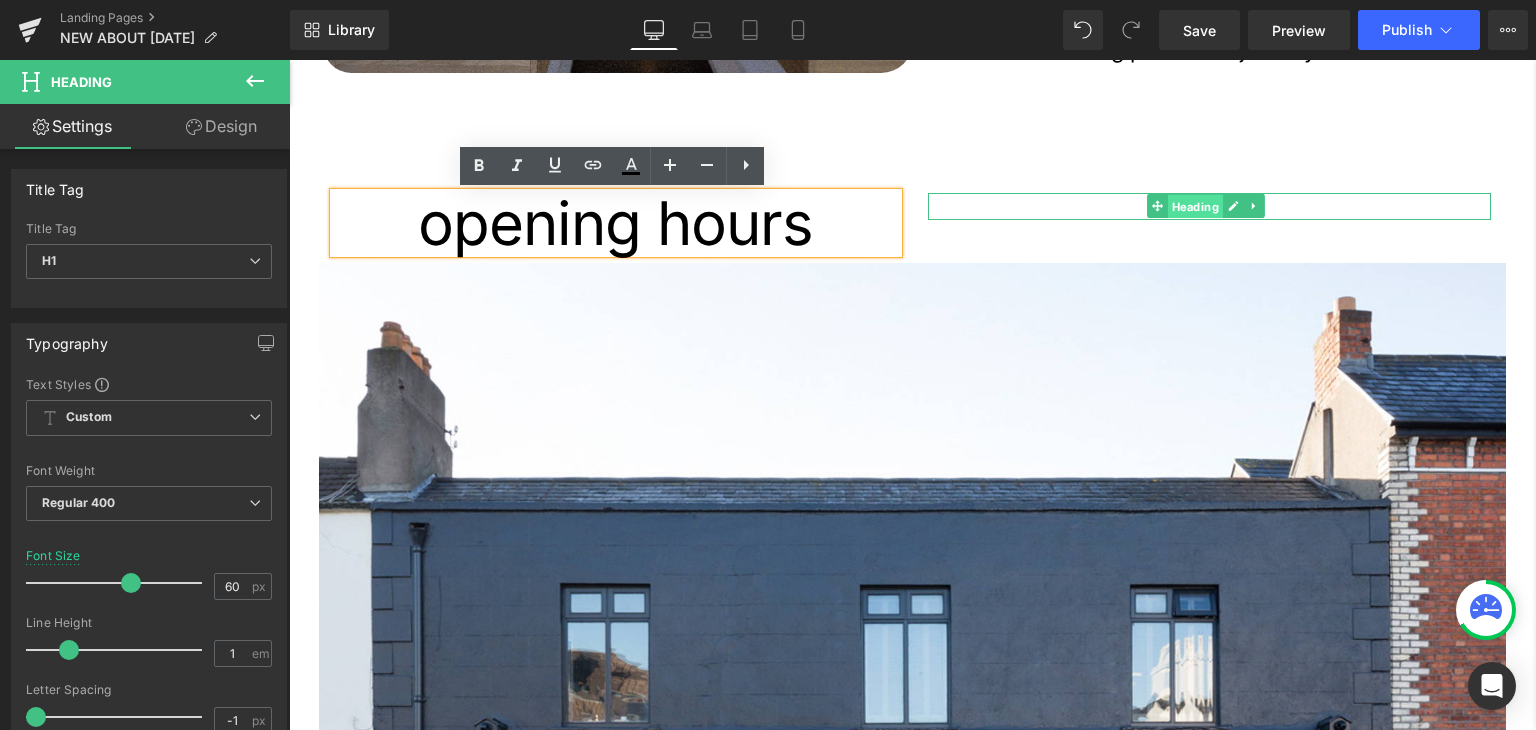 click on "Heading" at bounding box center (1194, 207) 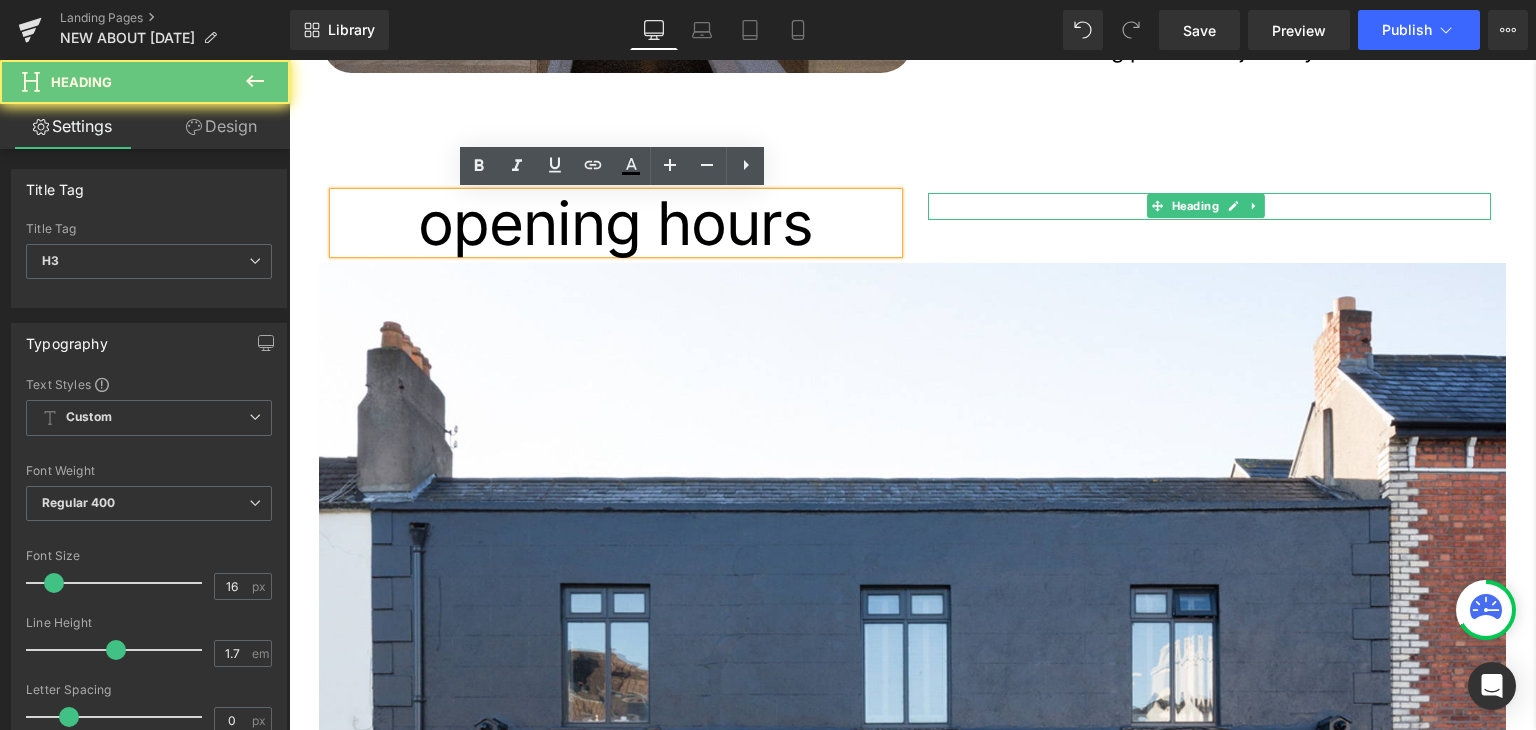 click on "opening hours" at bounding box center (1210, 206) 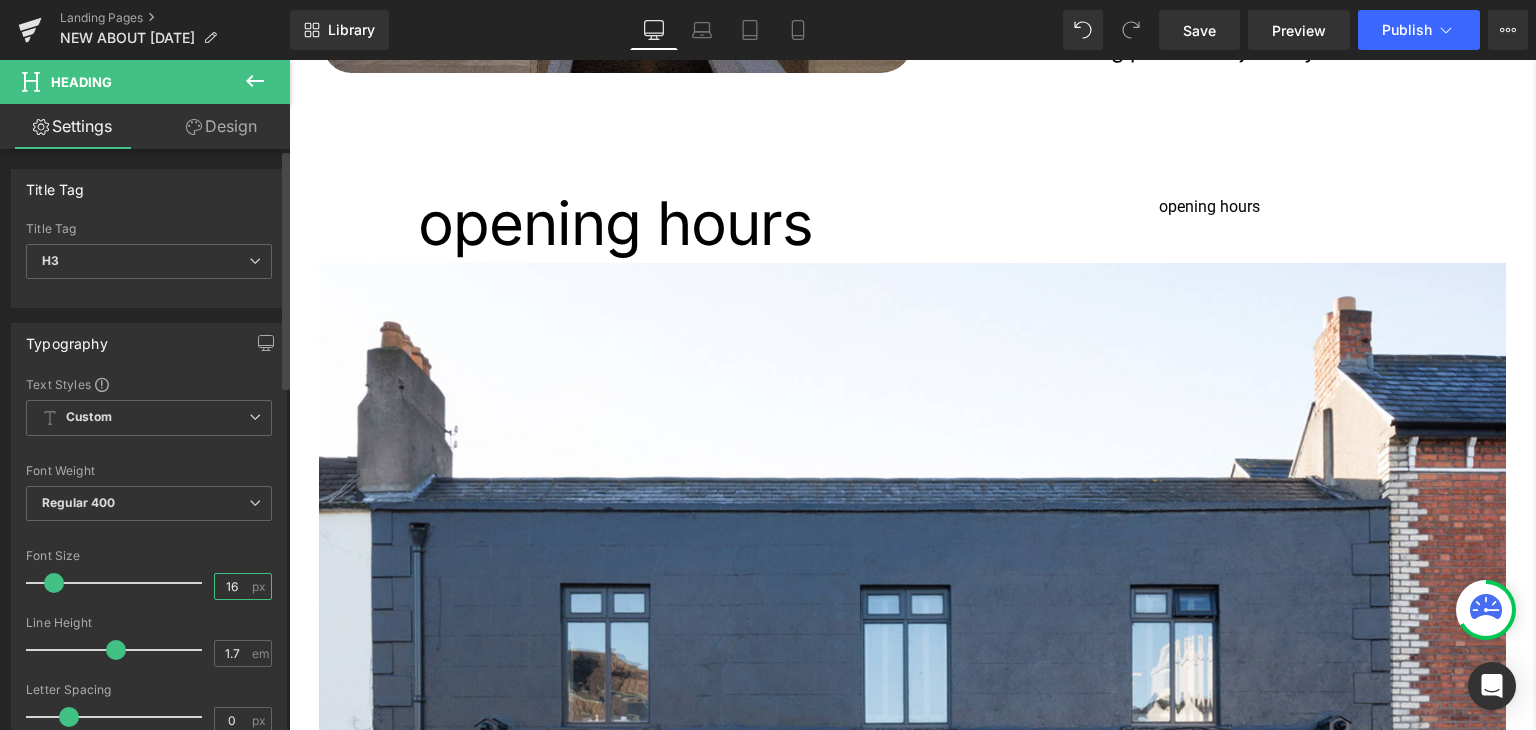 click on "16" at bounding box center [232, 586] 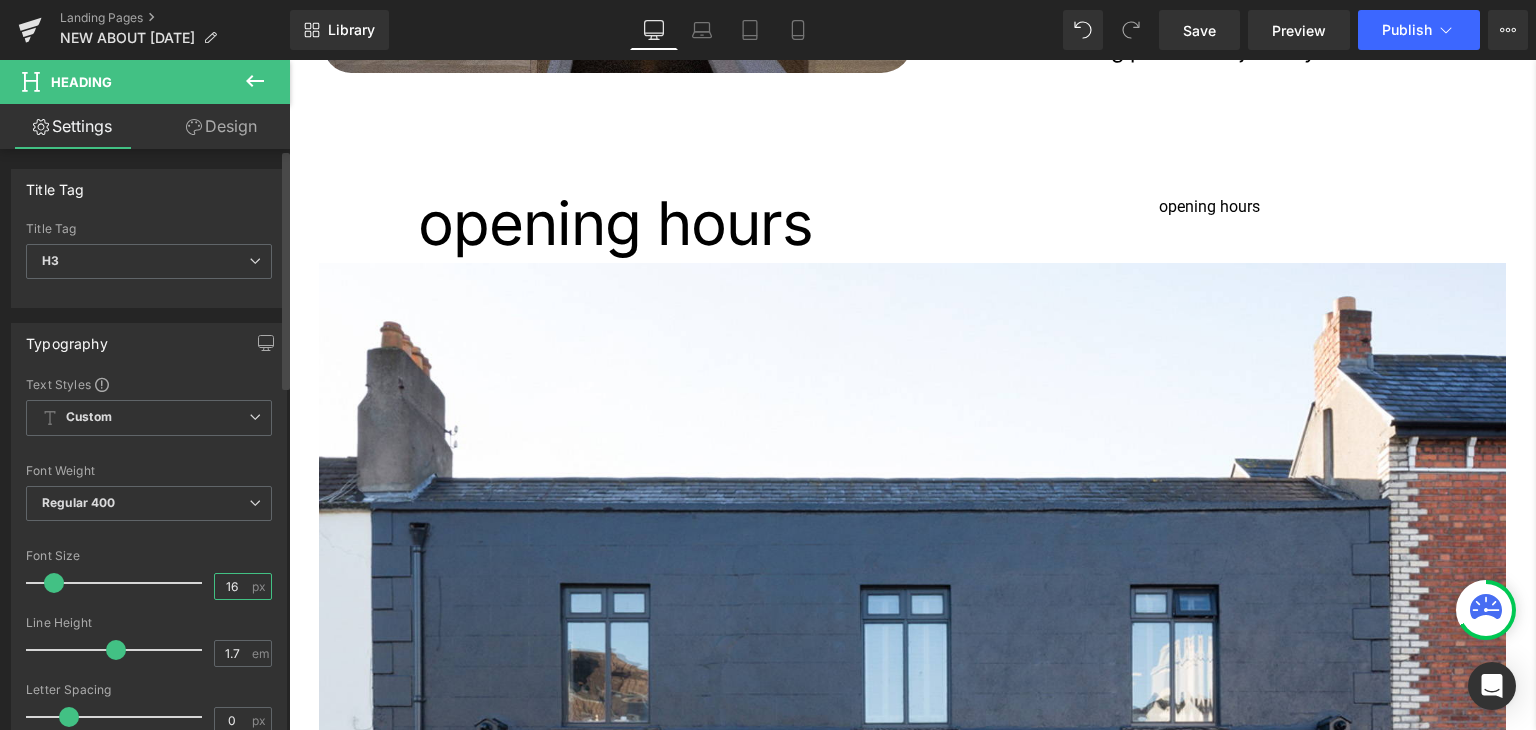 drag, startPoint x: 237, startPoint y: 577, endPoint x: 209, endPoint y: 582, distance: 28.442924 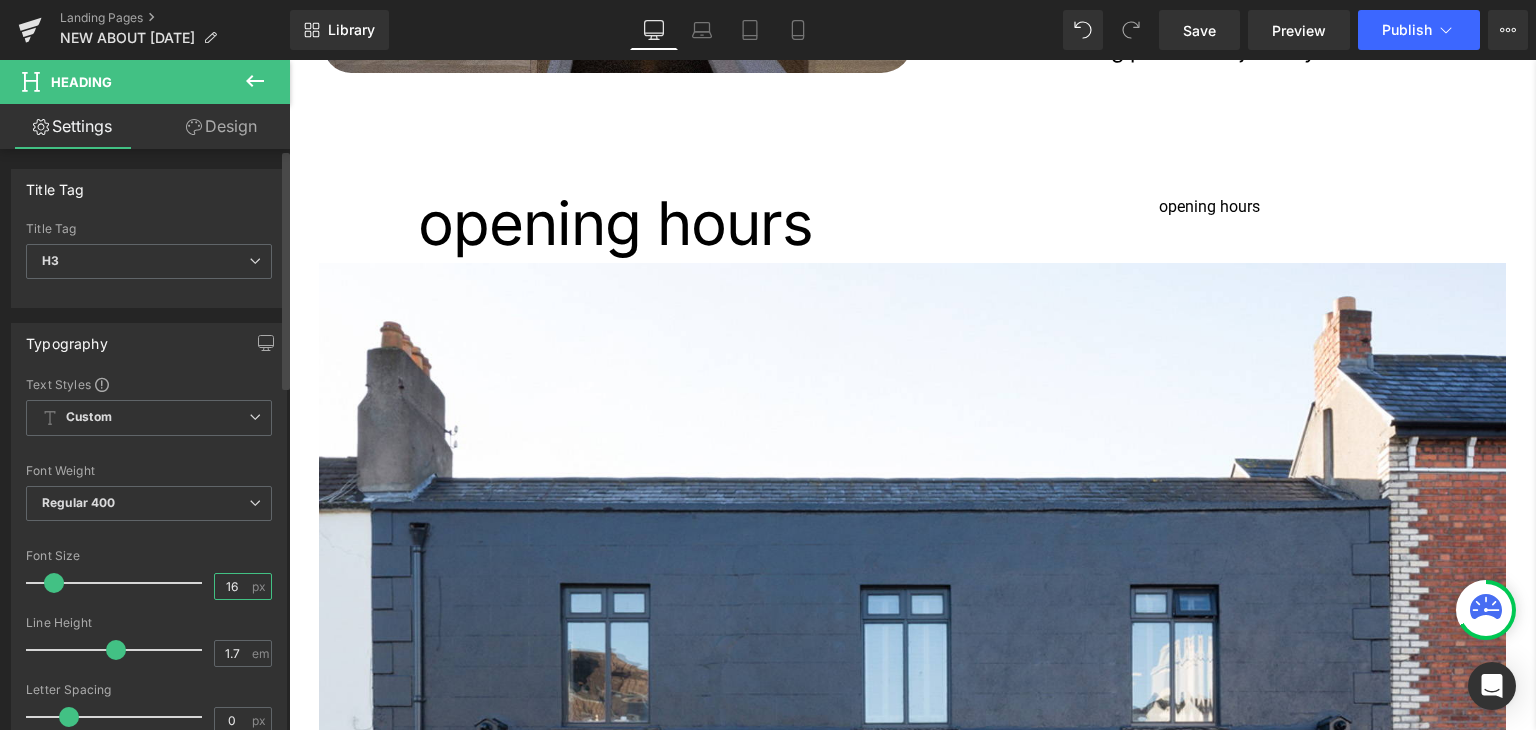 click on "16" at bounding box center (232, 586) 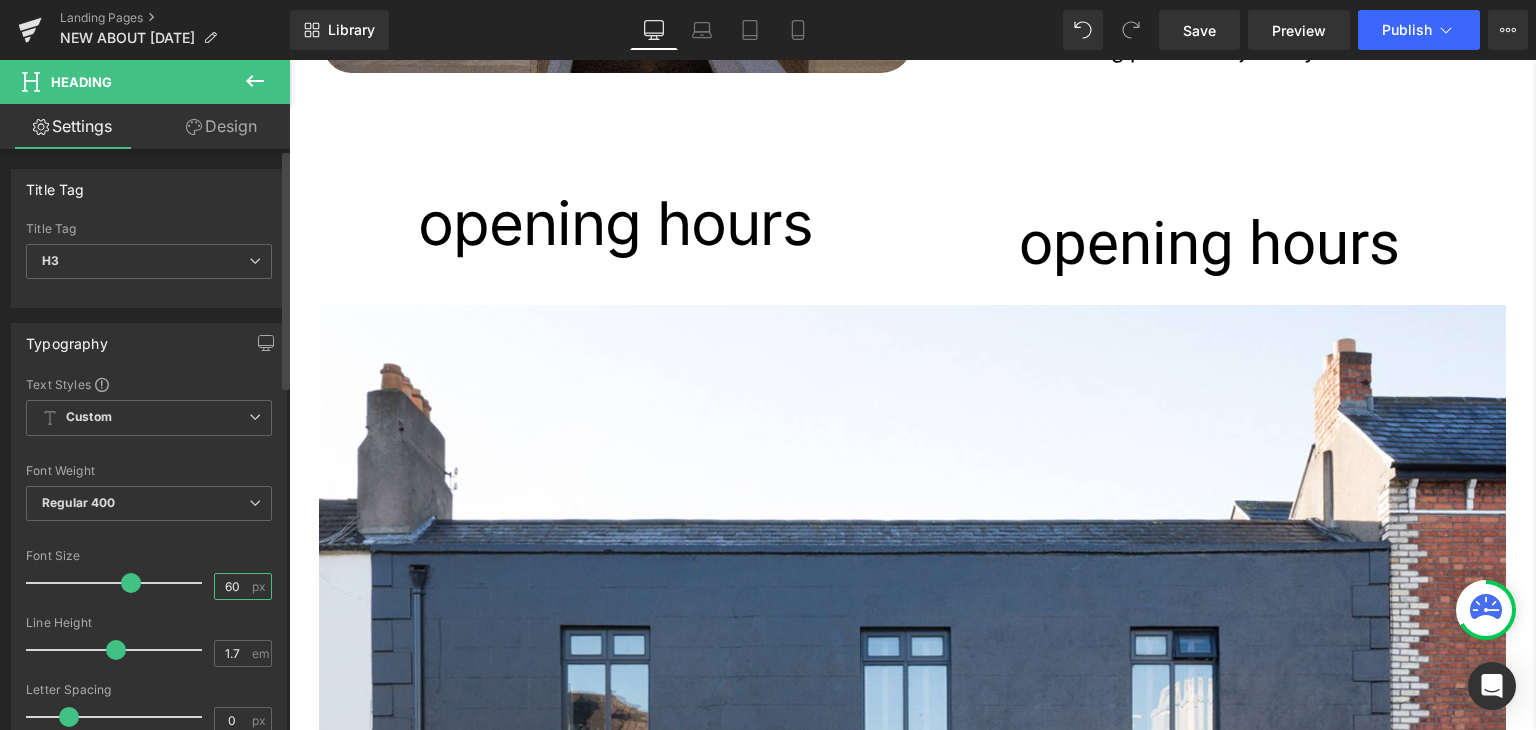 type on "60" 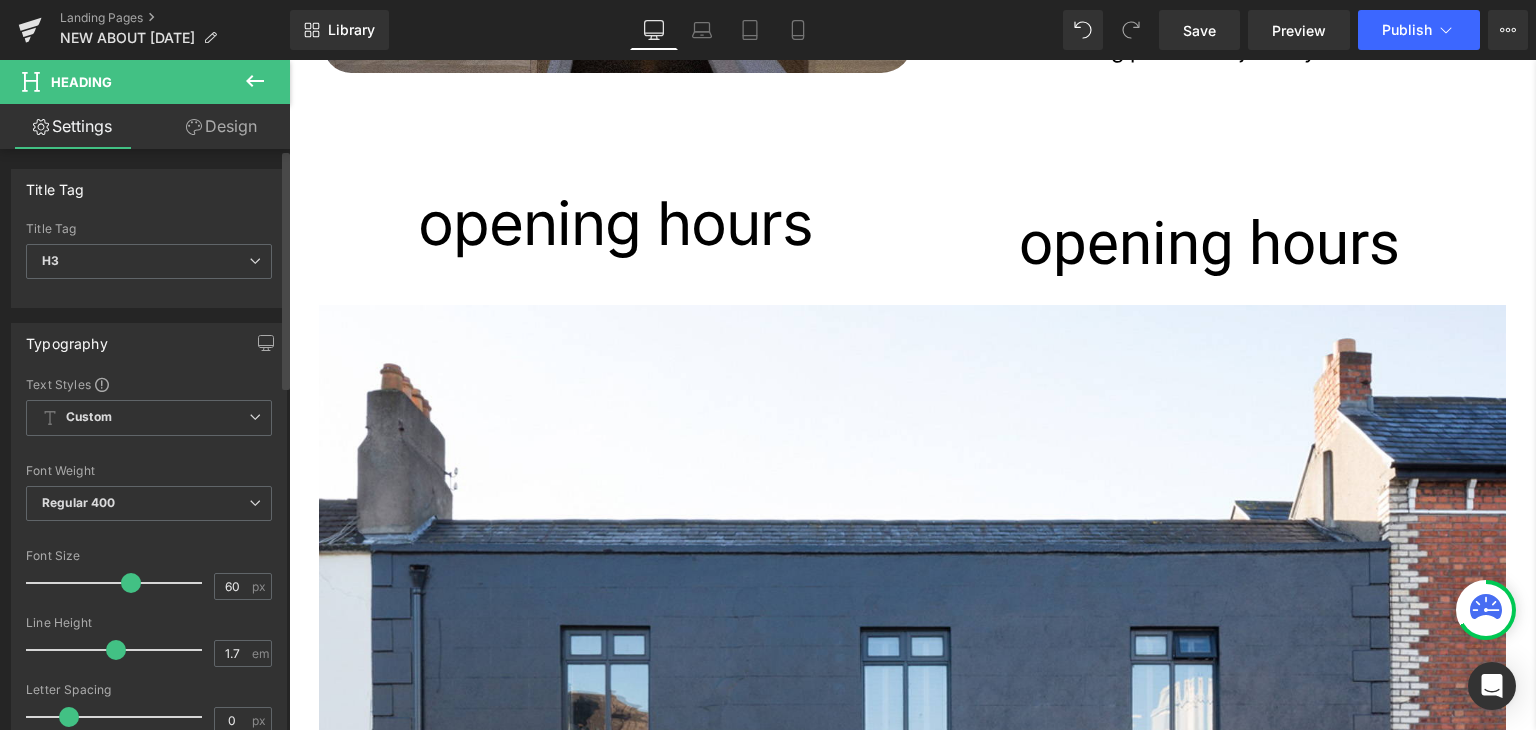 click on "Font
Default
Roboto
Open Sans
Work Sans
Inter
Libre Baskerville
Default
Default
Roboto
Open Sans
Work Sans
Inter
Libre Baskerville
Open Font Manager" at bounding box center (149, 617) 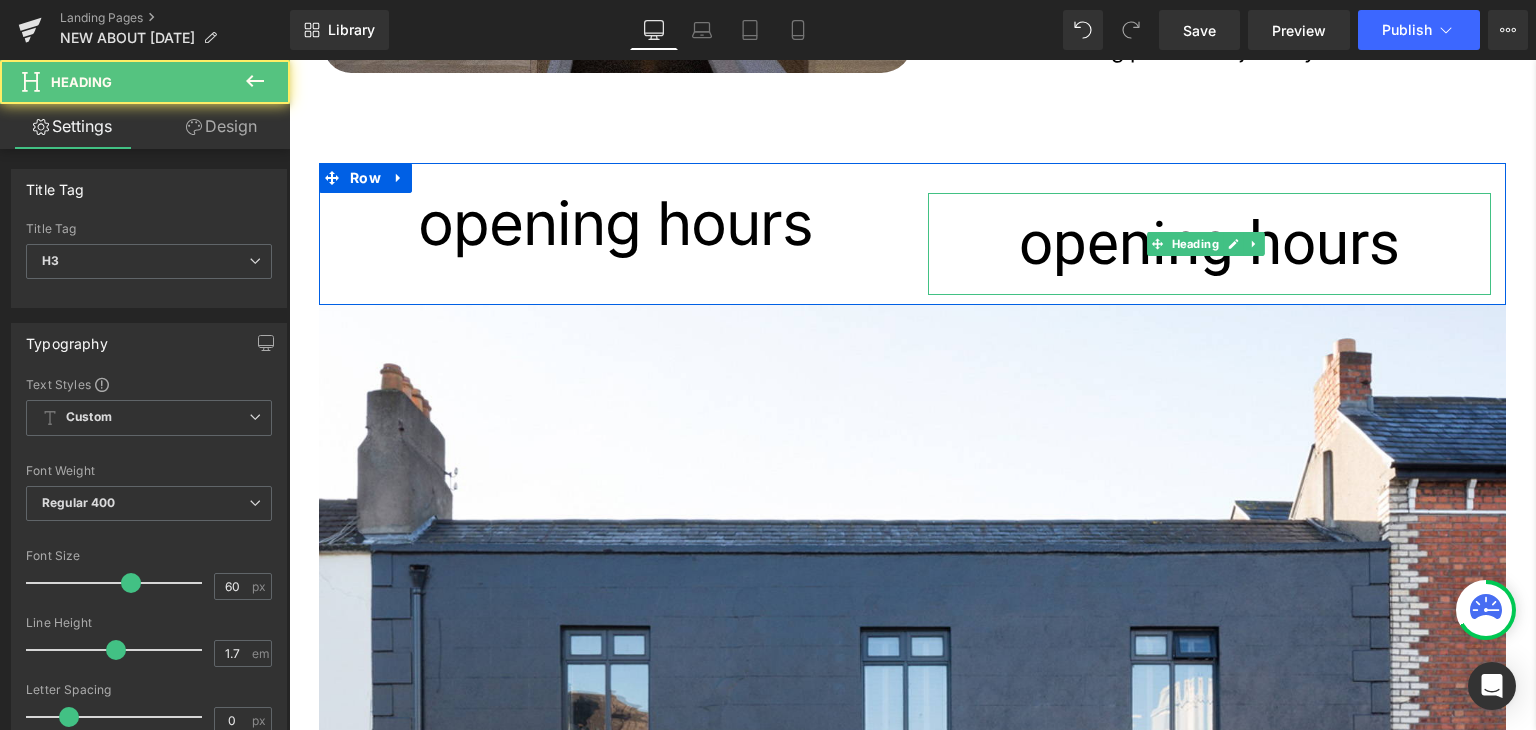 click on "opening hours" at bounding box center (1210, 244) 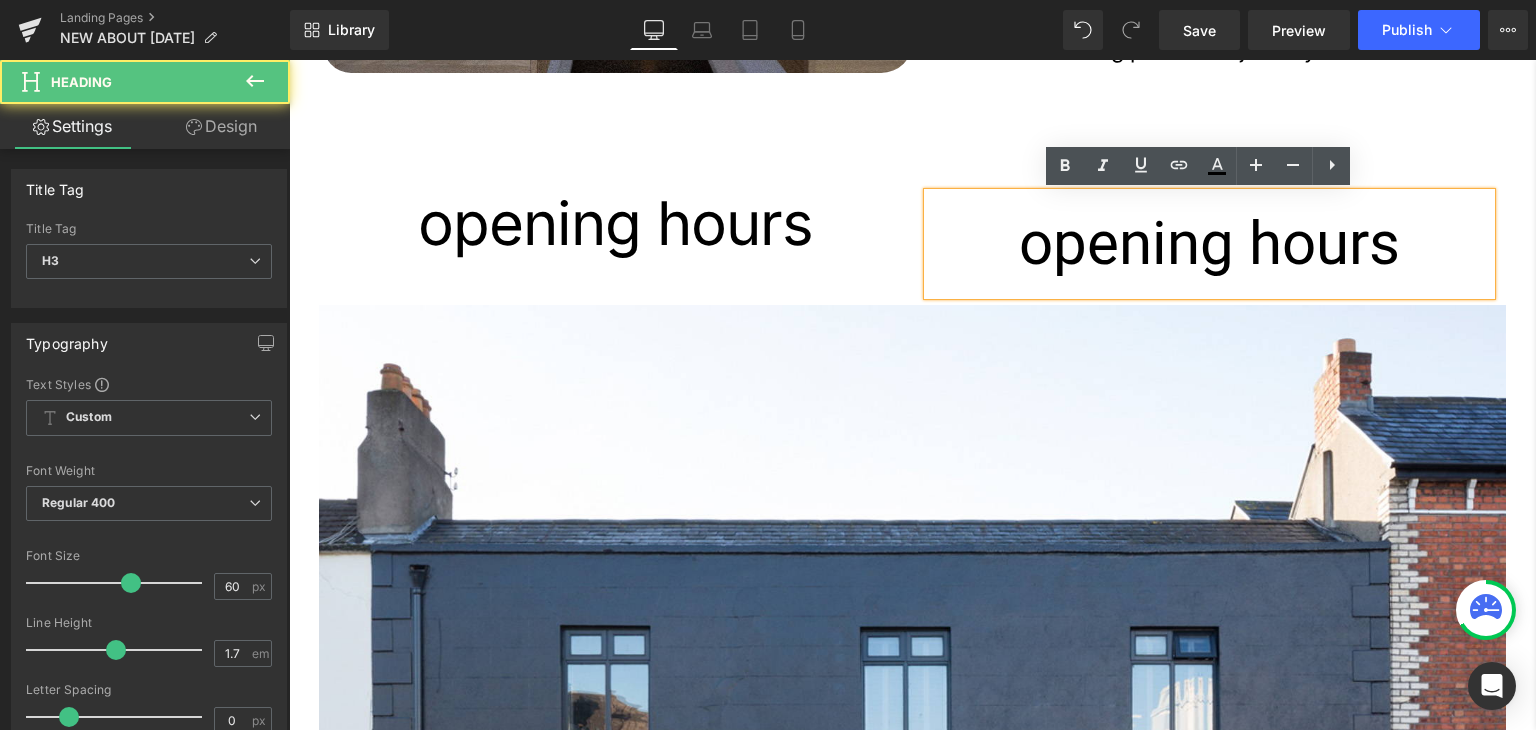 click on "opening hours" at bounding box center [1210, 244] 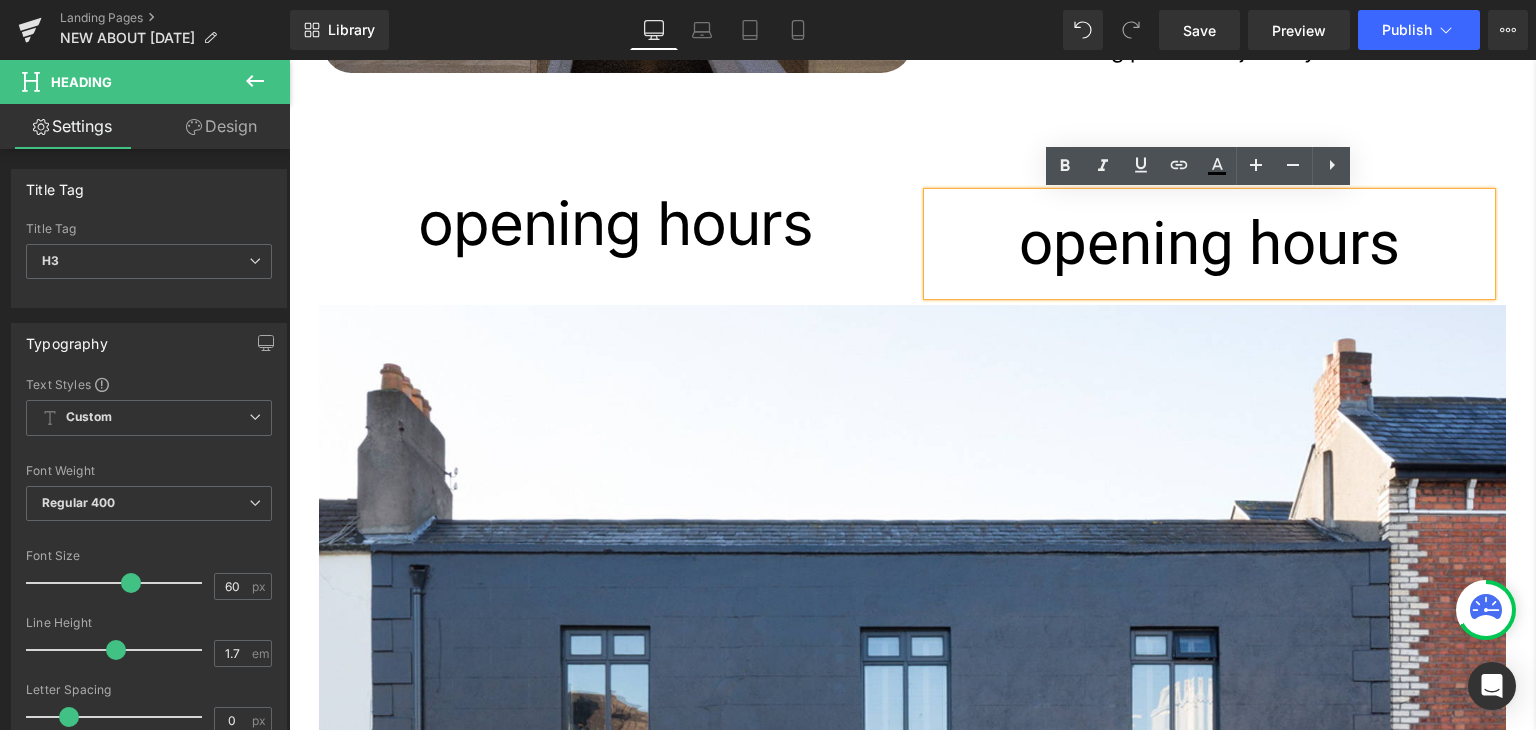 click on "opening hours Heading" at bounding box center (616, 223) 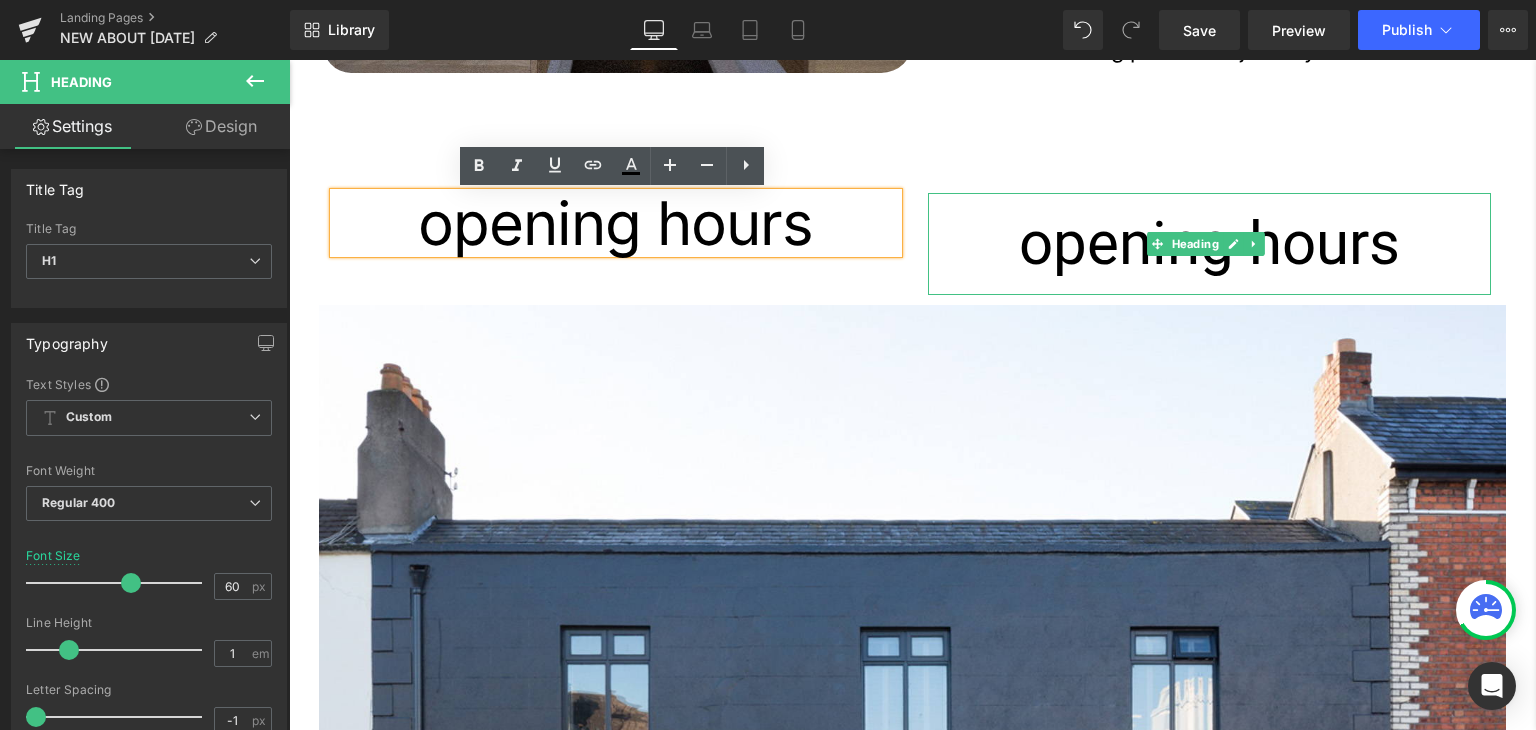 click on "opening hours" at bounding box center (1210, 244) 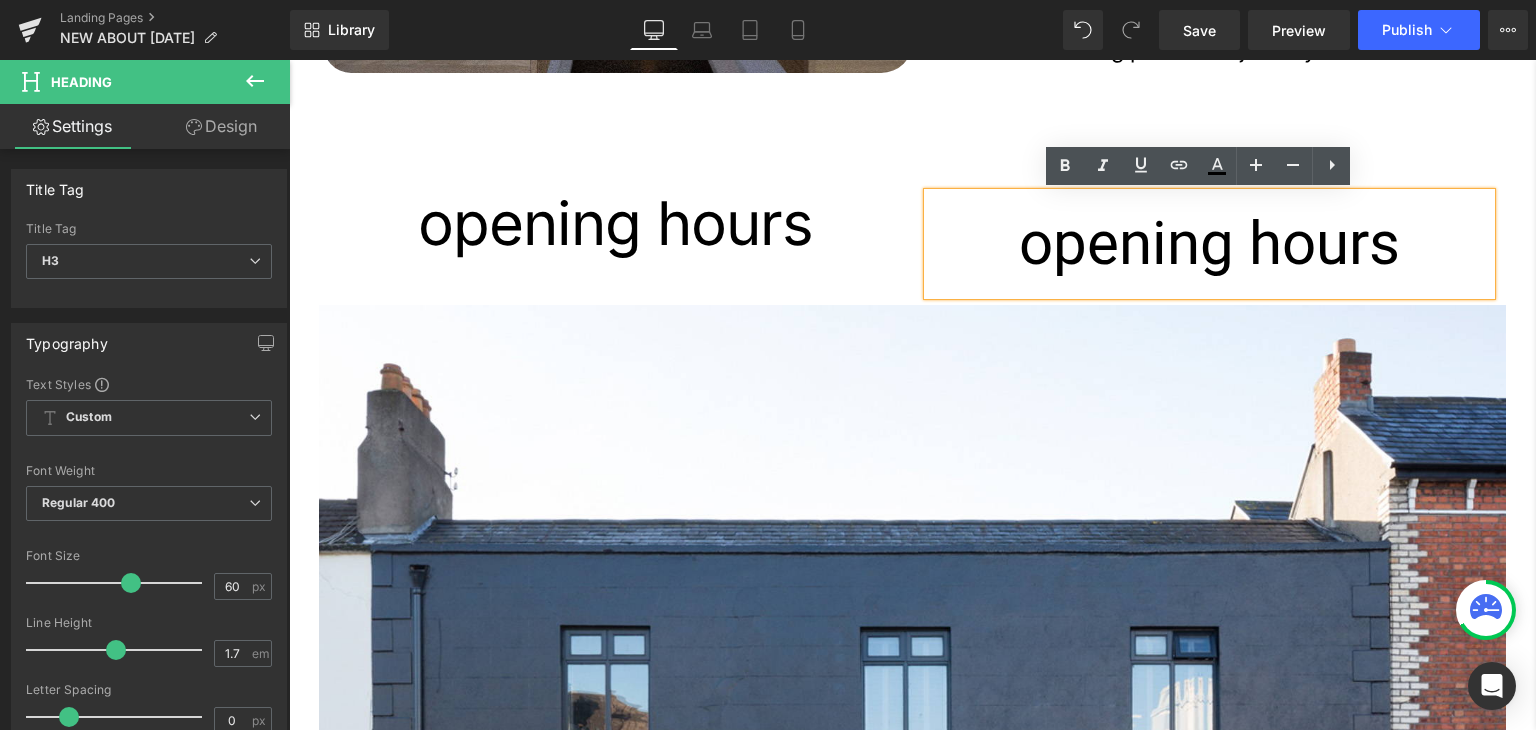 click on "opening hours Heading         opening hours Heading
Row" at bounding box center [912, 234] 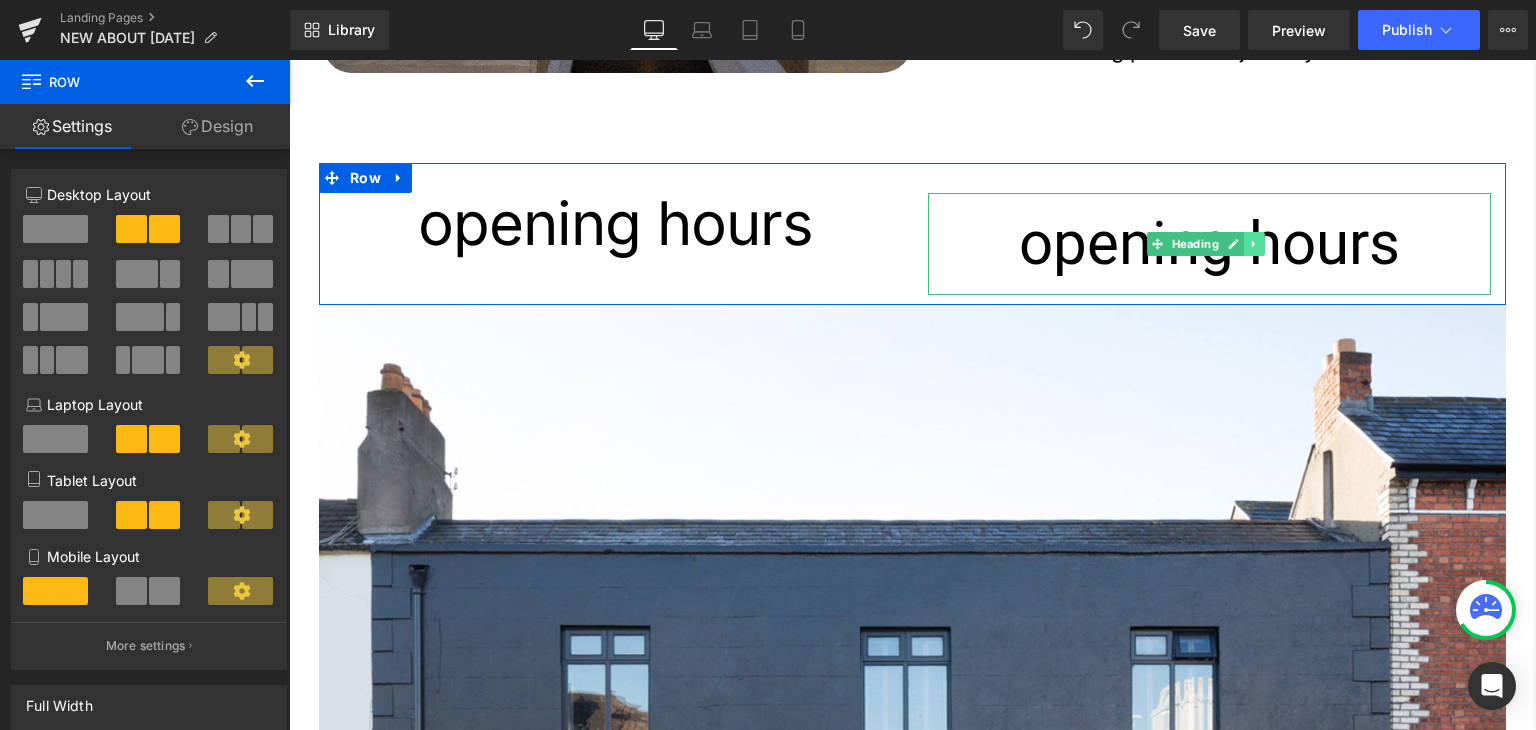 click 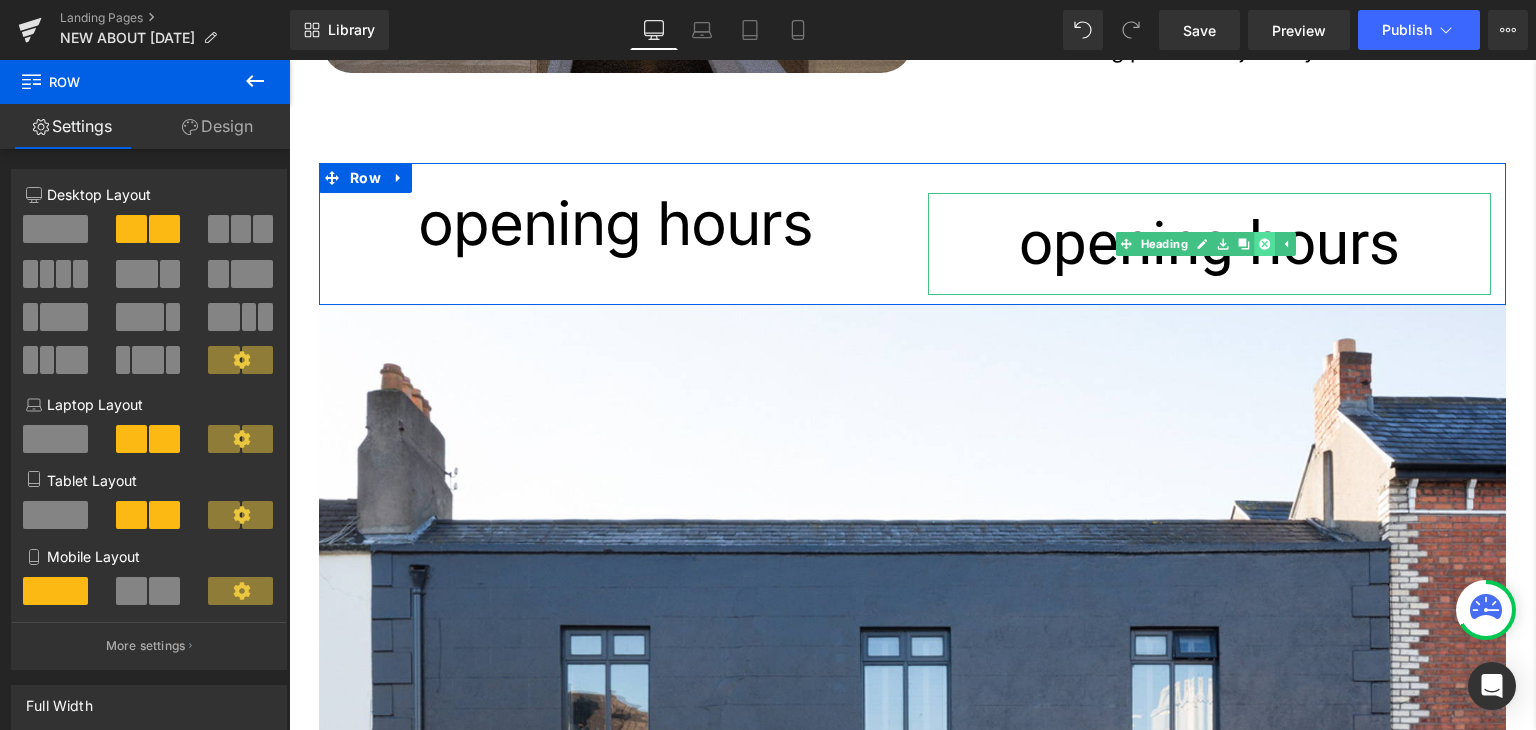 click 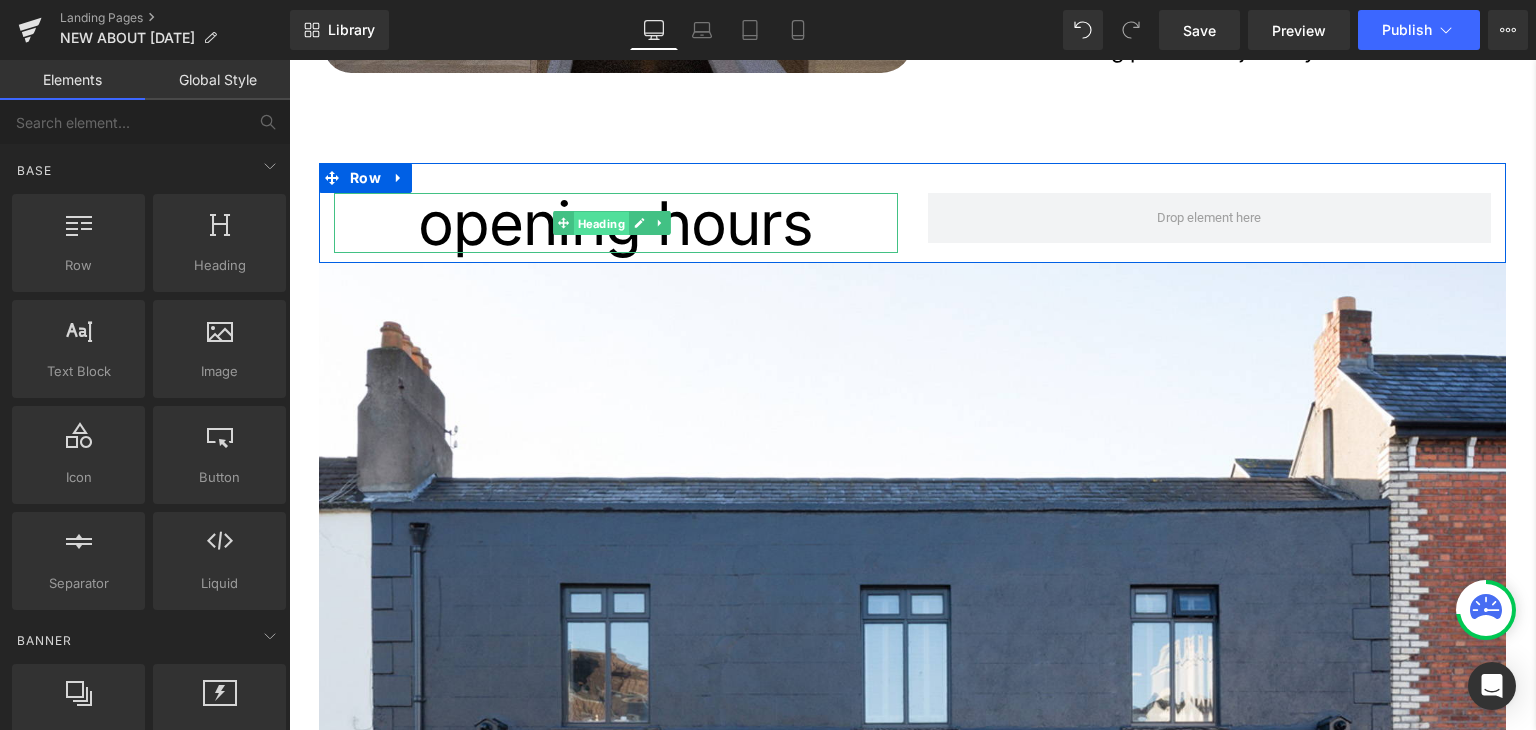 click on "Heading" at bounding box center (601, 223) 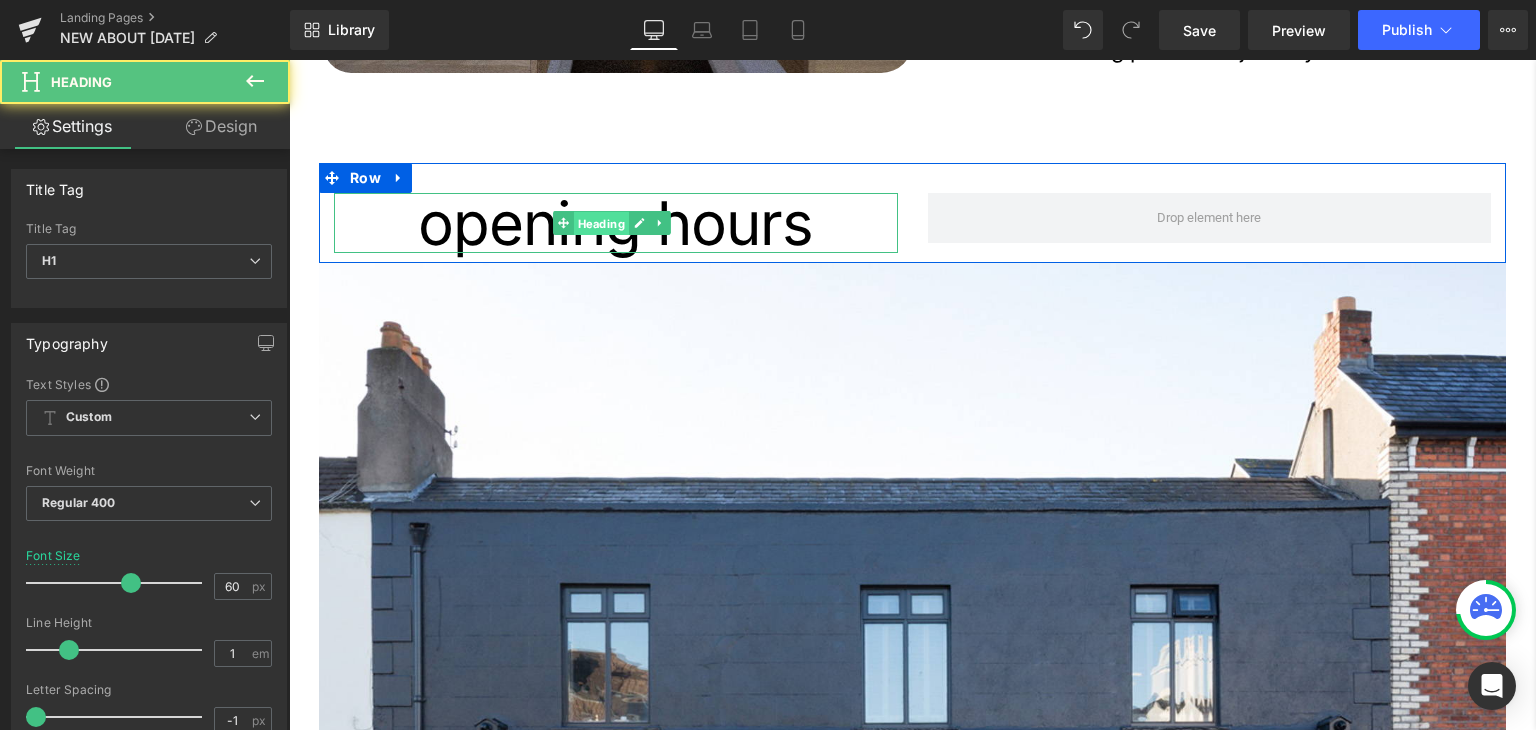 click on "Heading" at bounding box center (601, 223) 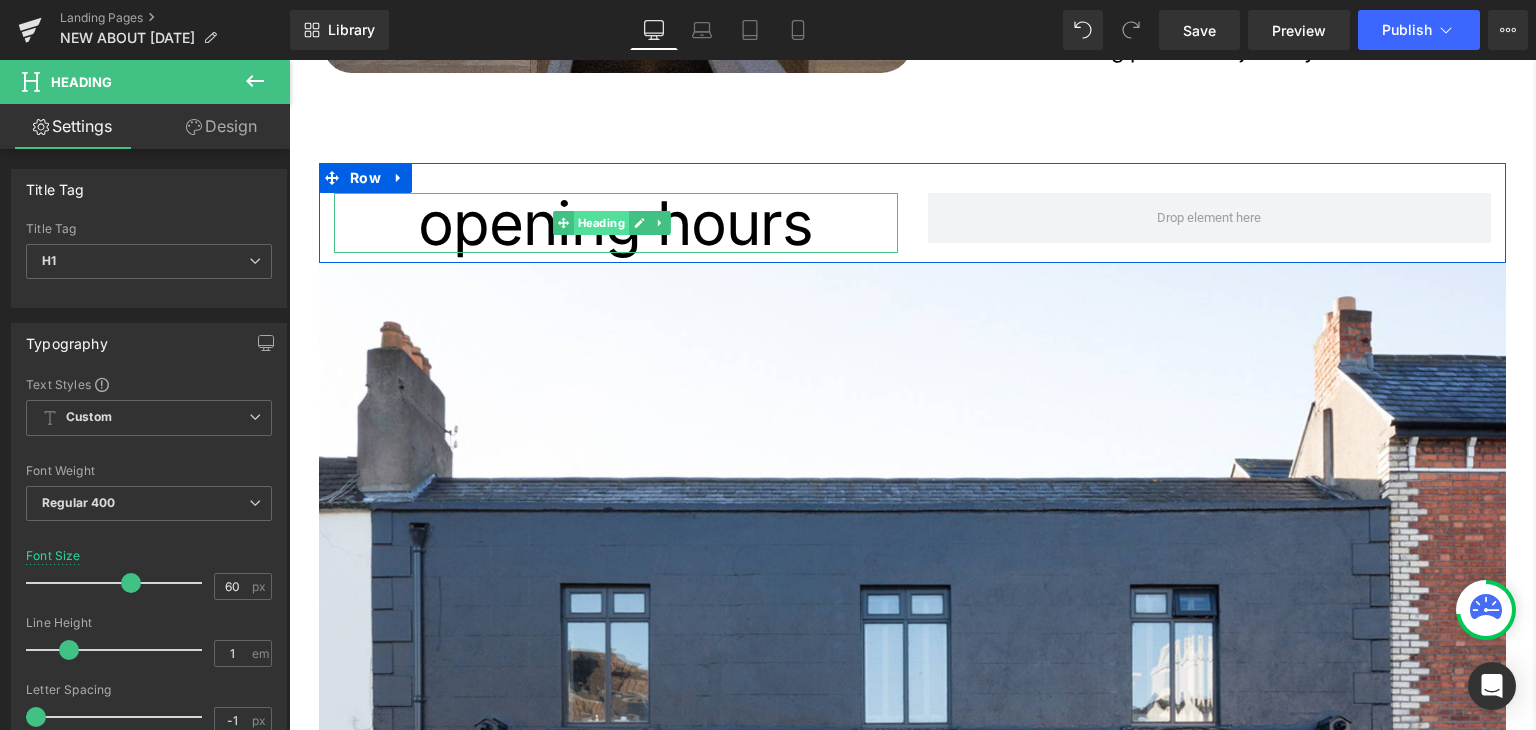 click on "Heading" at bounding box center (601, 223) 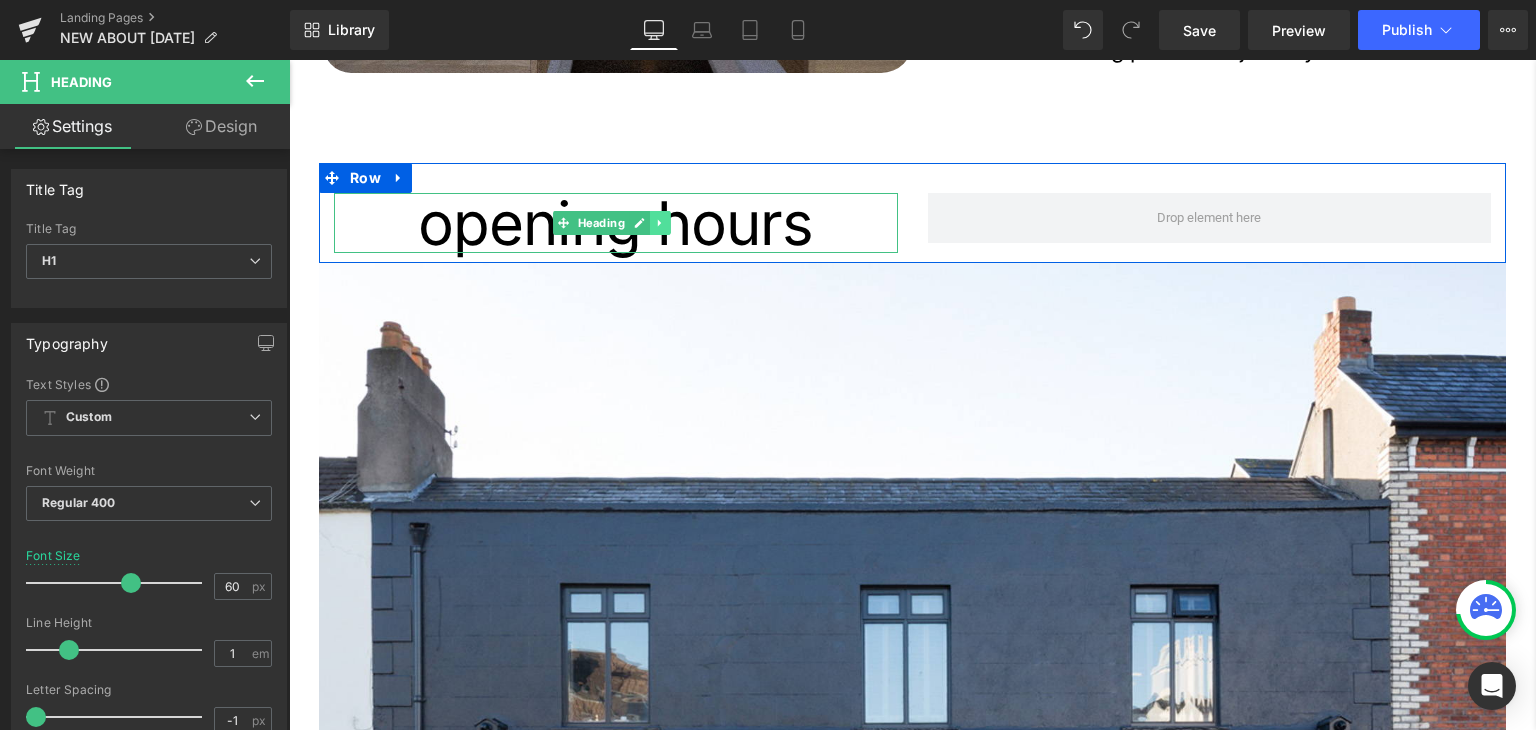 click 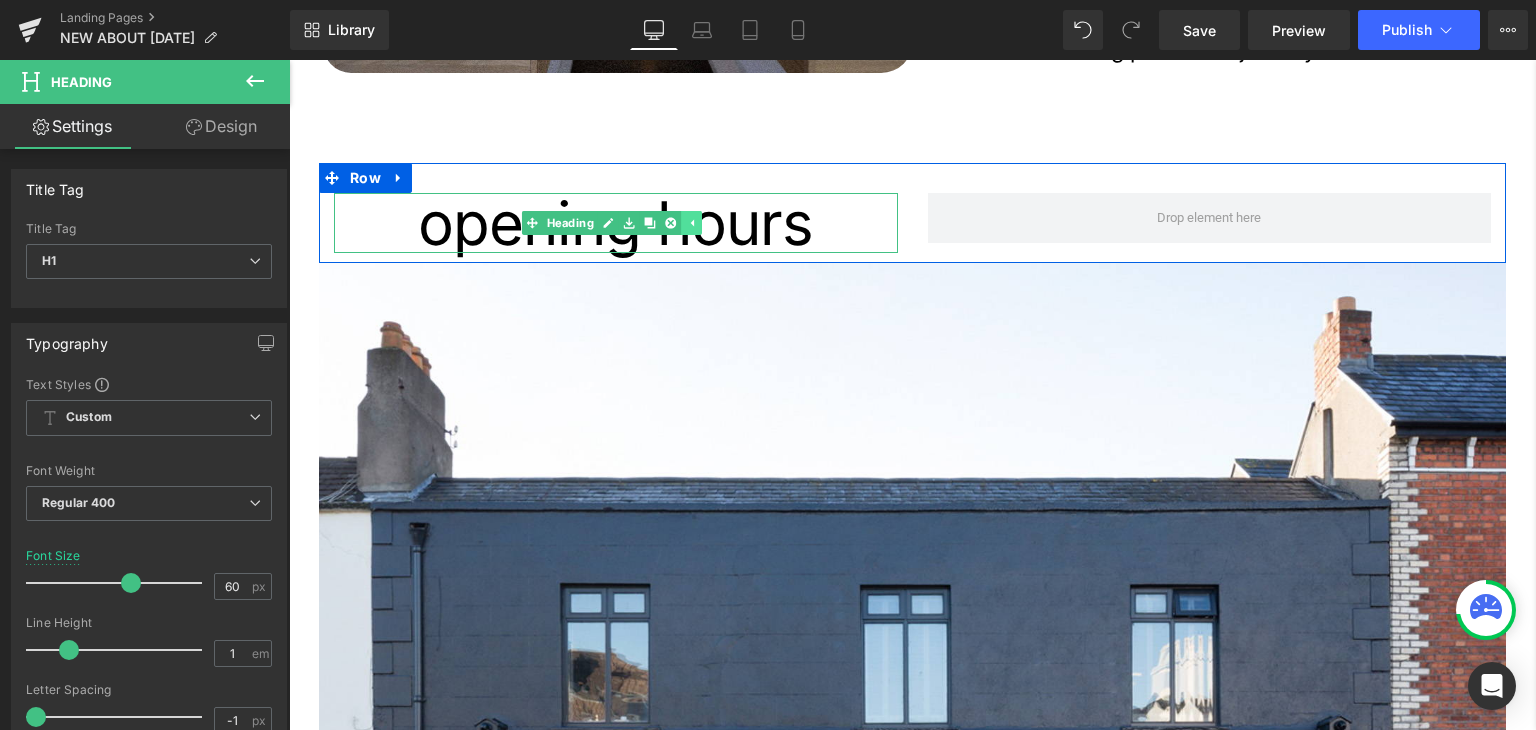 click 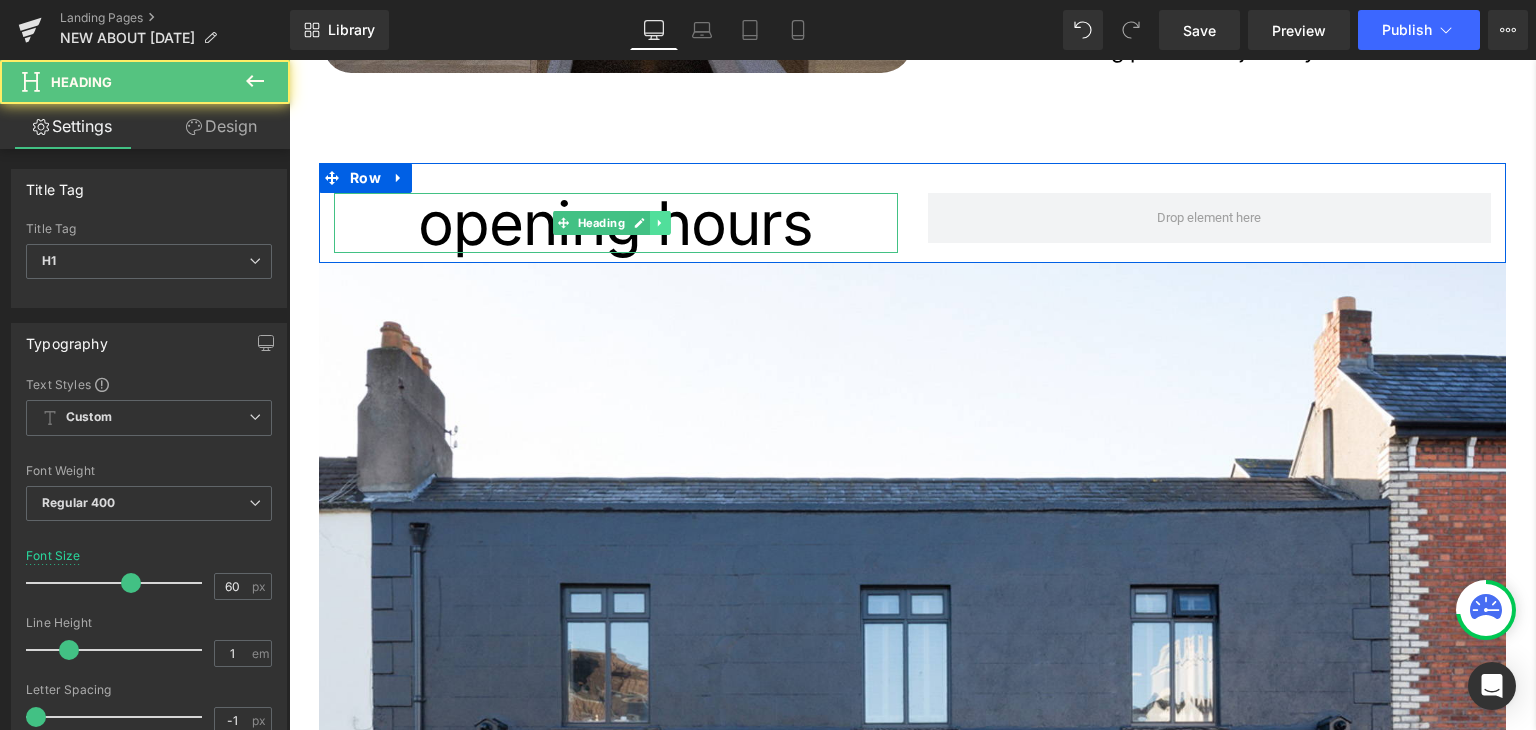 click on "opening hours" at bounding box center (616, 223) 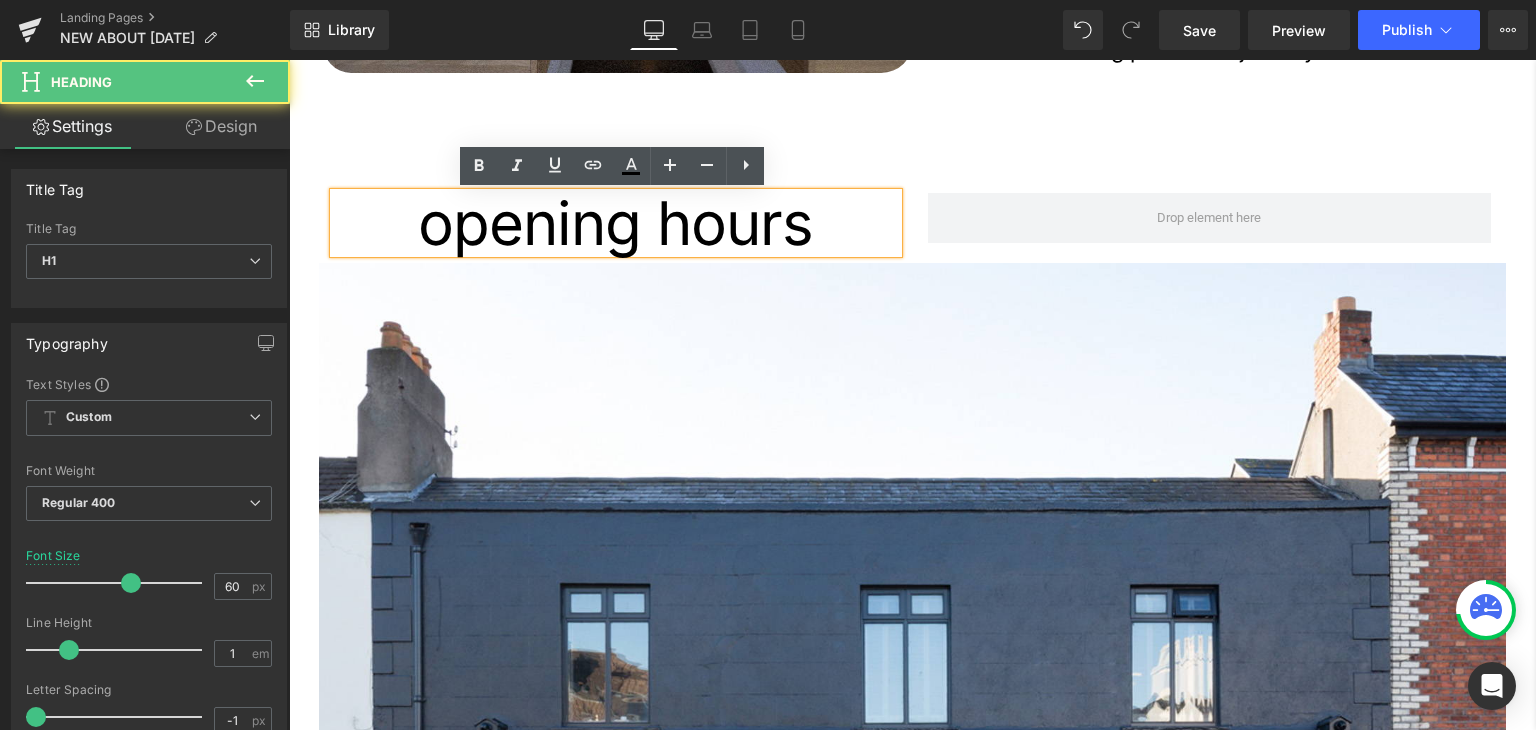 click on "opening hours" at bounding box center (616, 223) 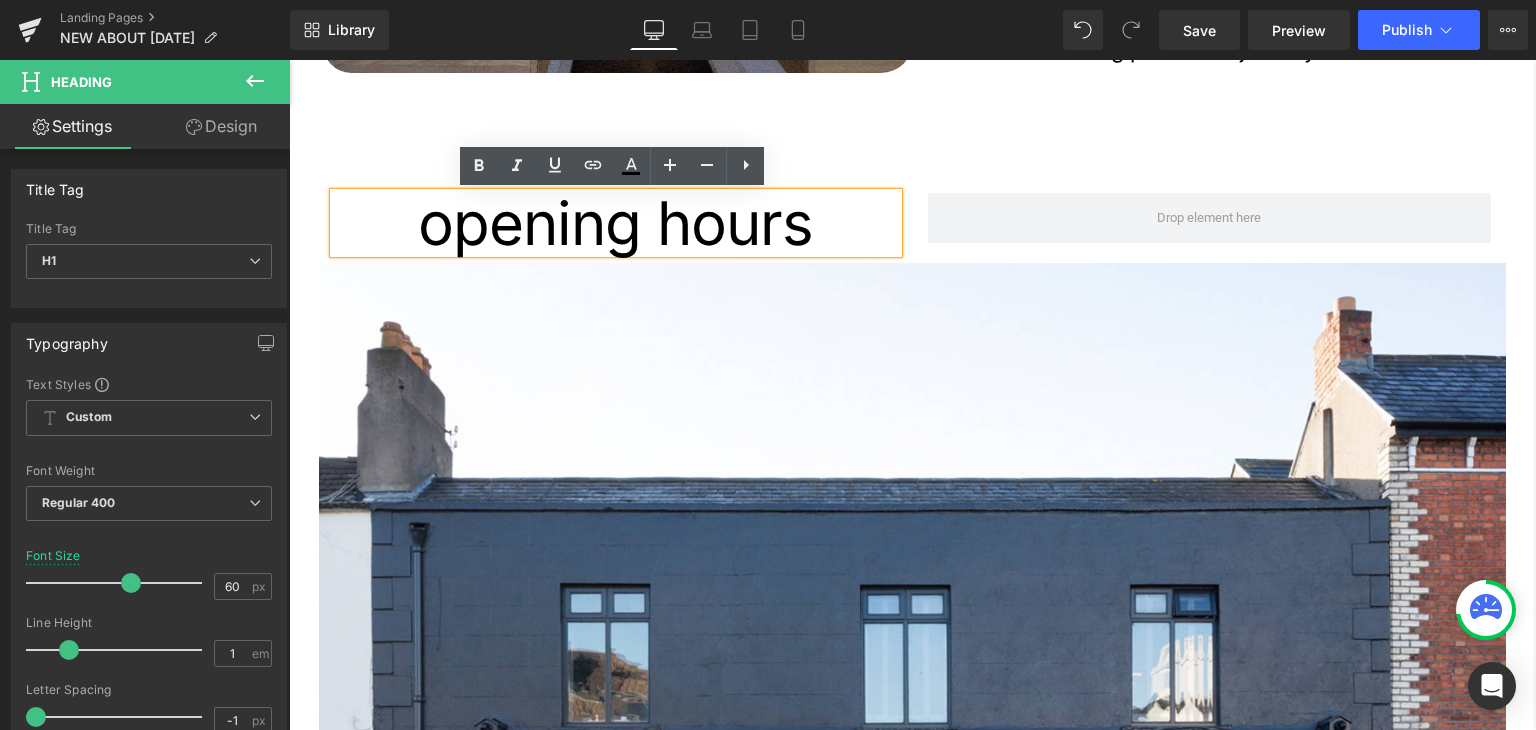 click on "opening hours Heading
Row" at bounding box center [912, 213] 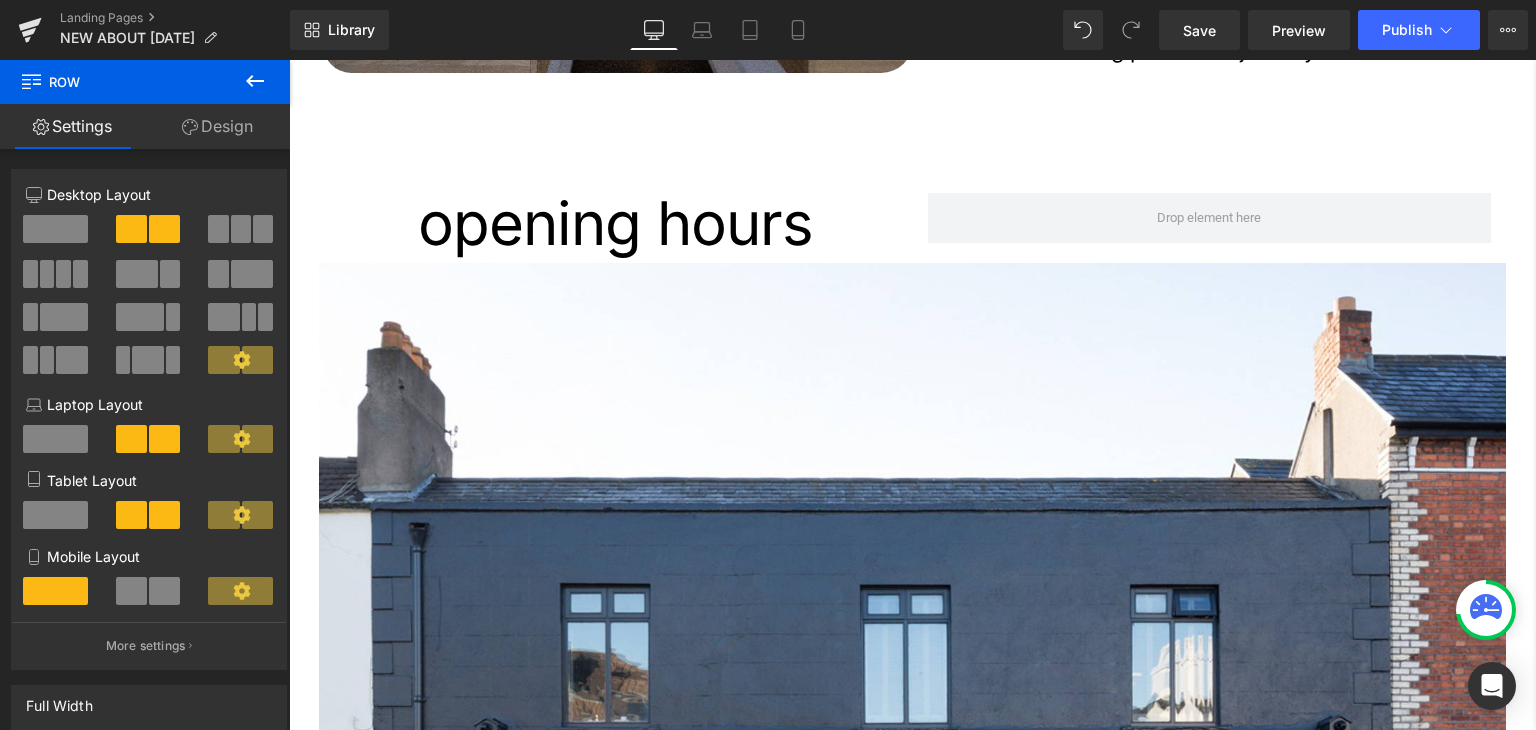 click at bounding box center [912, 687] 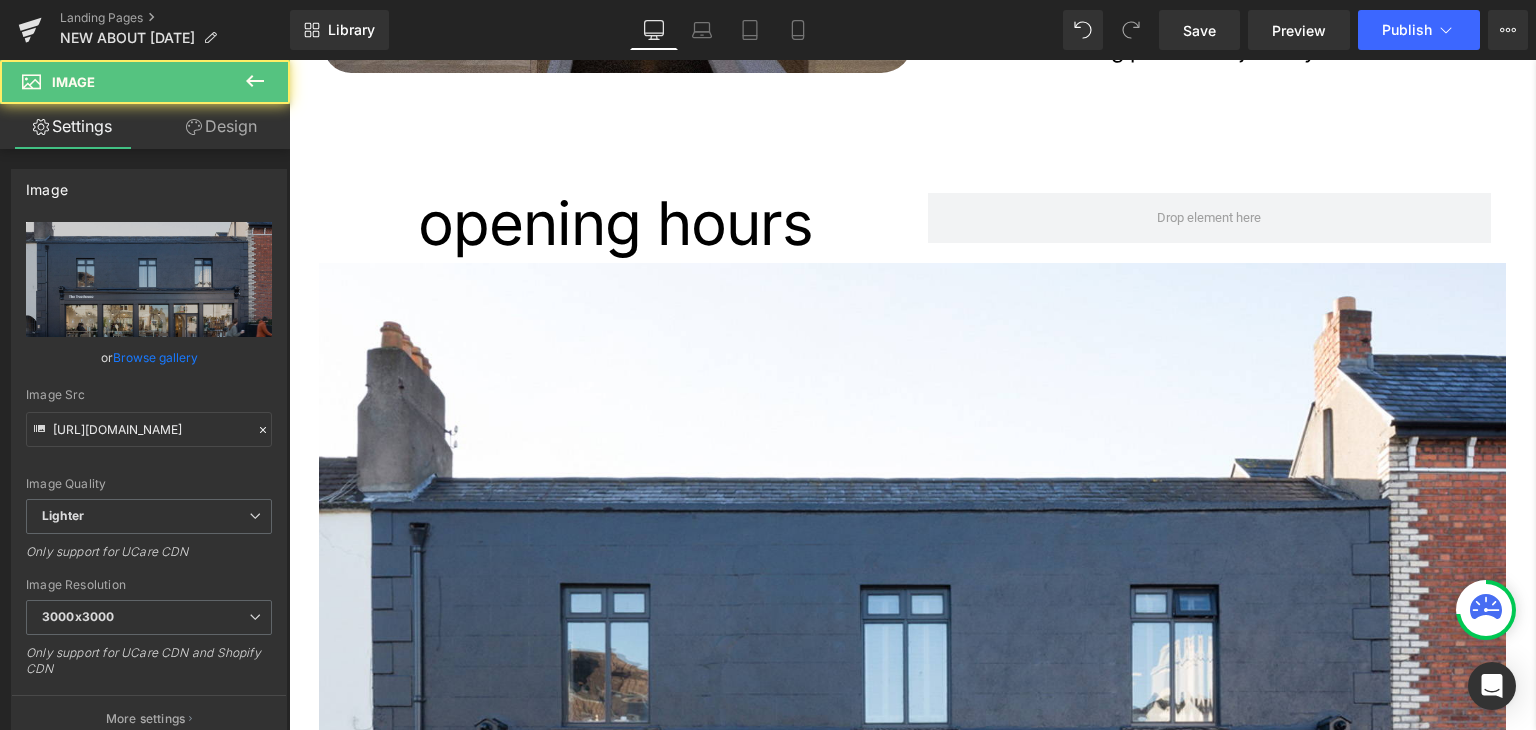click on "opening hours" at bounding box center (616, 223) 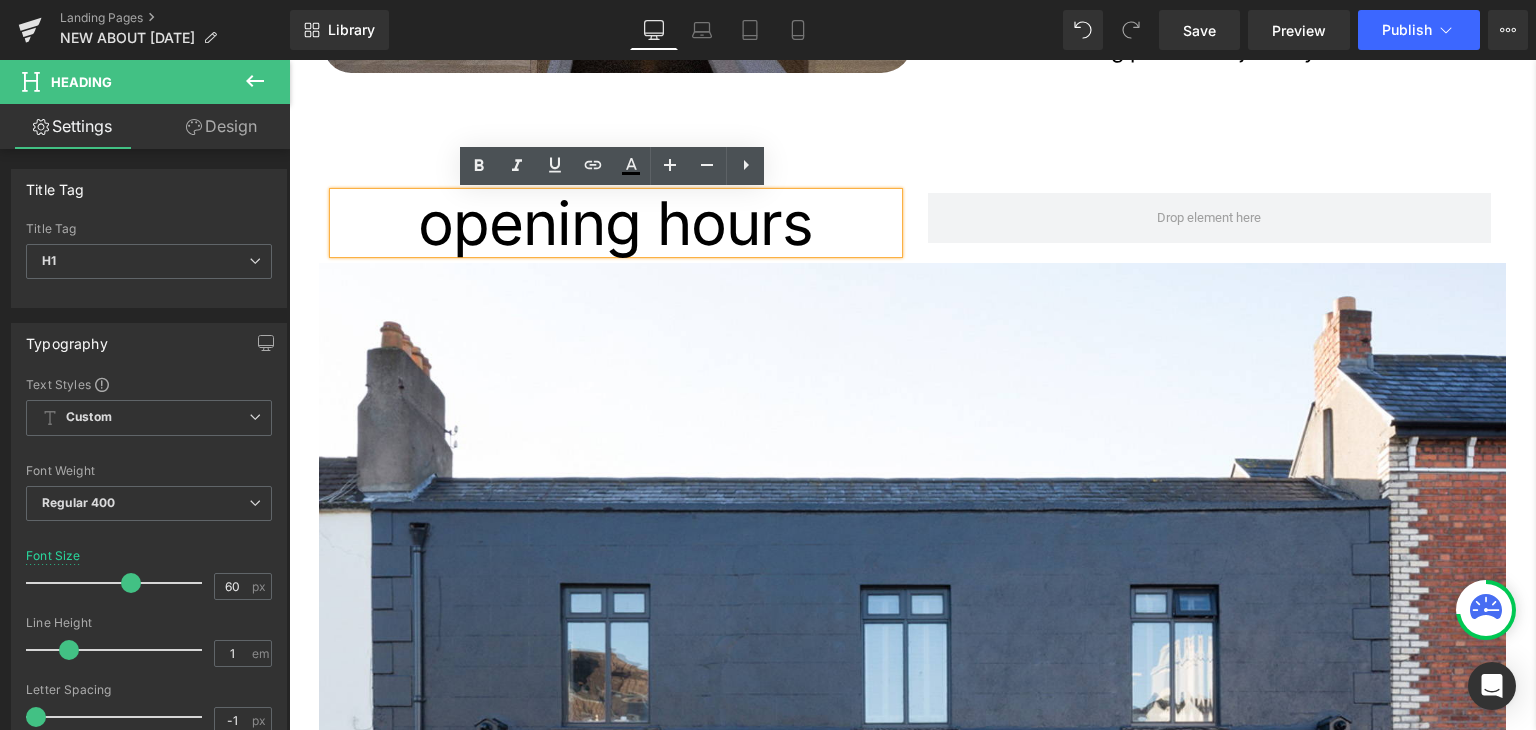 click on "Image         who we are * Heading         At Nobó, we believe simplicity can be extraordinary. Since 2012, we’ve been reimagining classics like ice cream, chocolate, and spreads using only natural, plant-based, and unrefined ingredients. We started in a Dublin kitchen with a borrowed ice cream machine and a big idea: to create better treats without compromising on taste. Today, we continue that mission from our store in Ranelagh, serving ice cream, smoothies, specialty coffee, and our famous açaí bowls. All made fresh, daily, with care and purpose. Thanks for being part of the journey. Text Block         Row
opening hours Heading
Row         Image
Image
Image" at bounding box center (897, 1901) 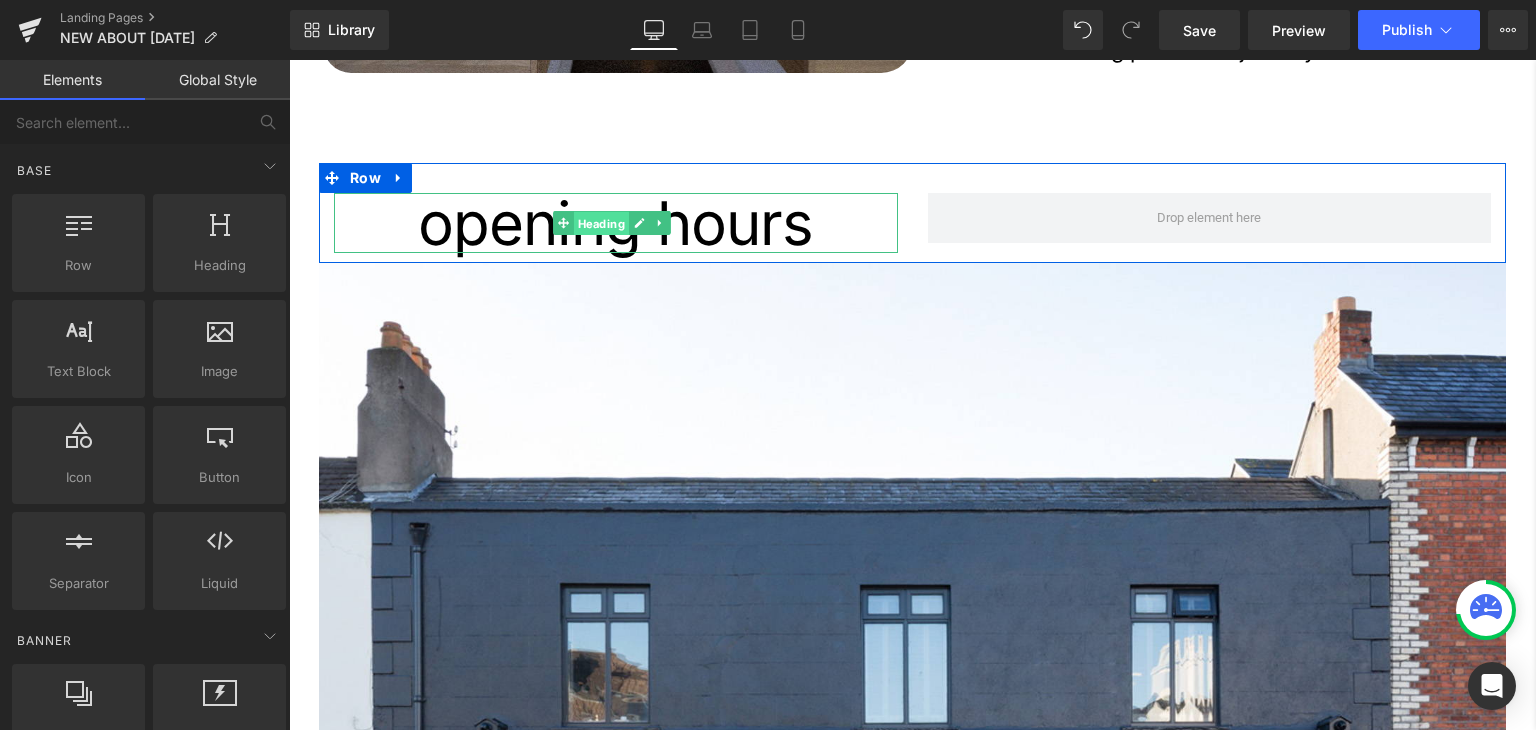 click on "Heading" at bounding box center (601, 223) 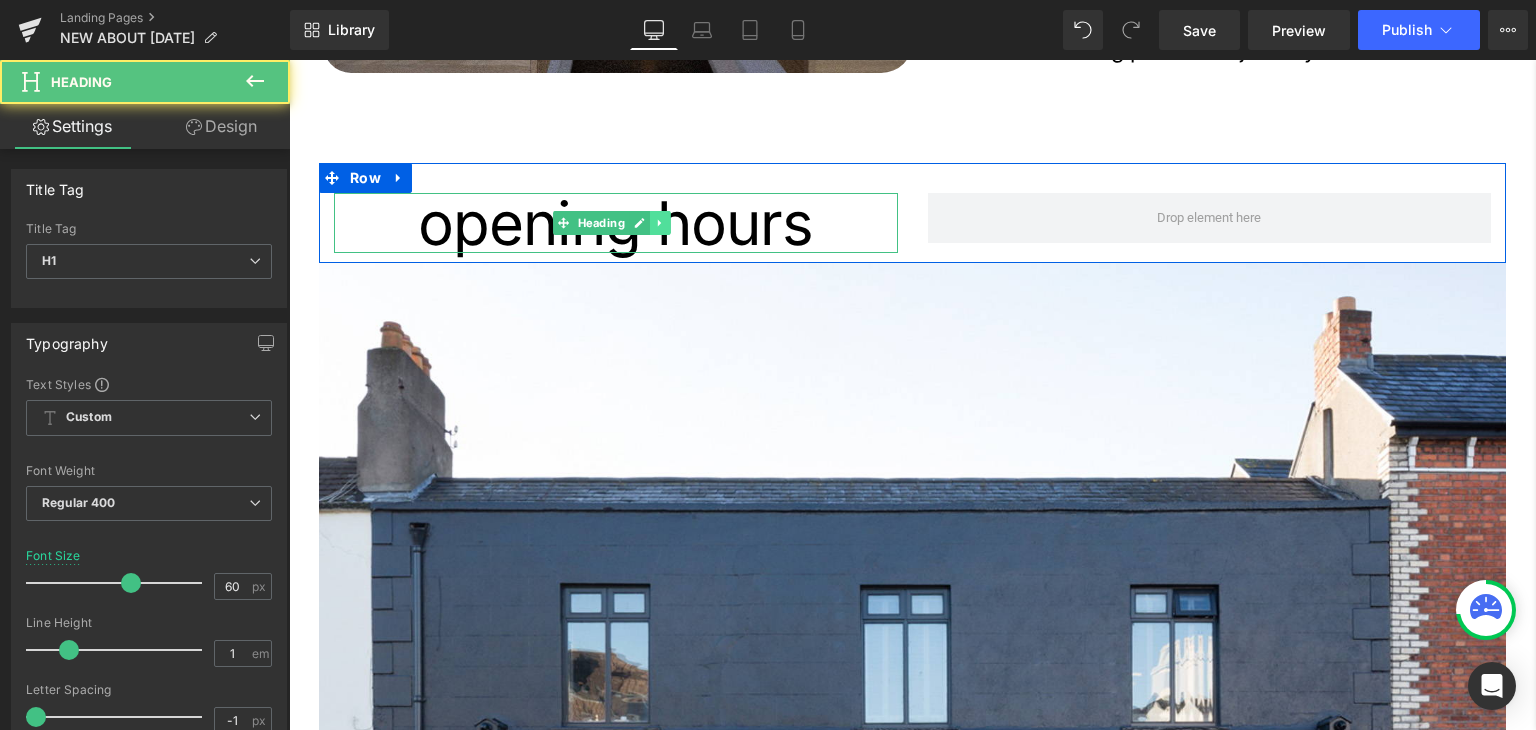 click 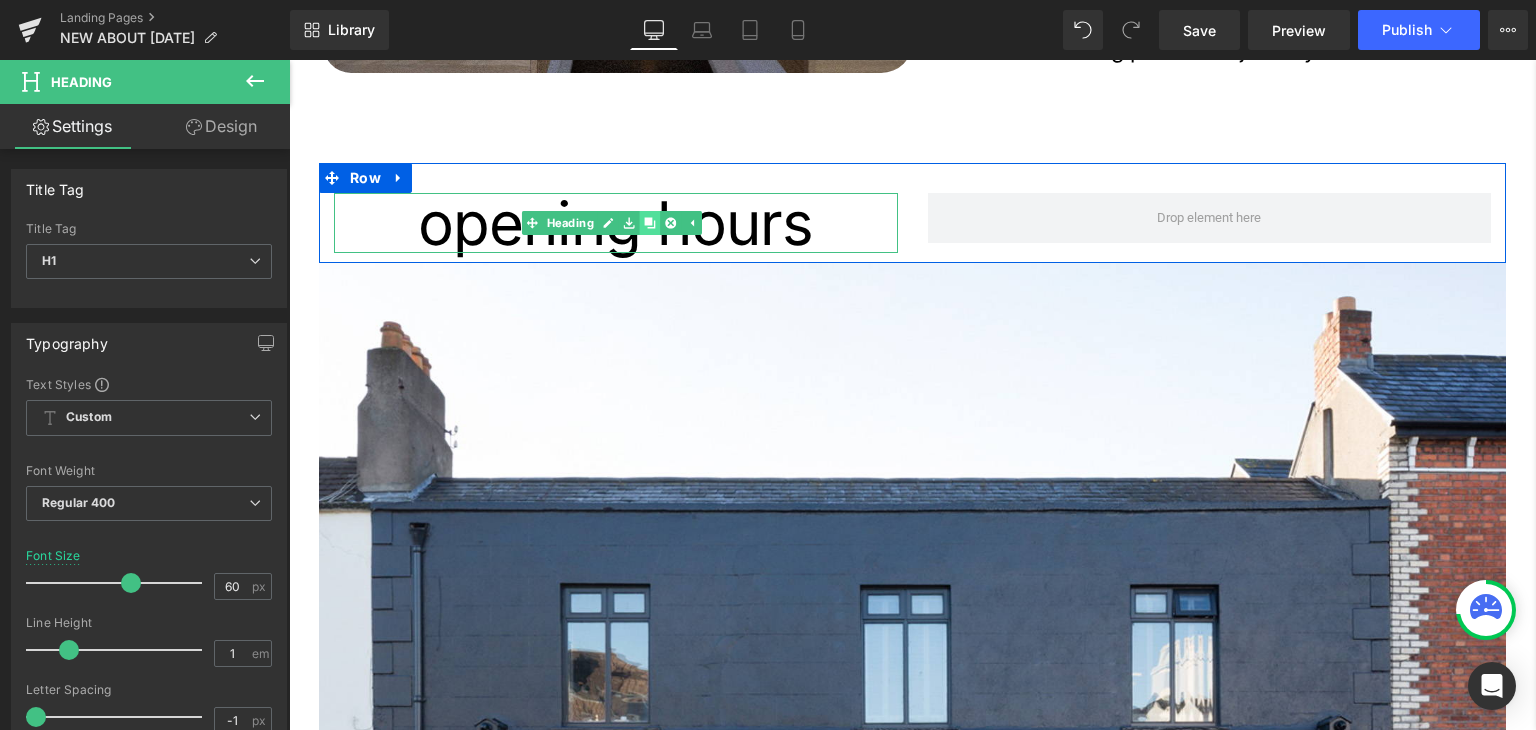 click 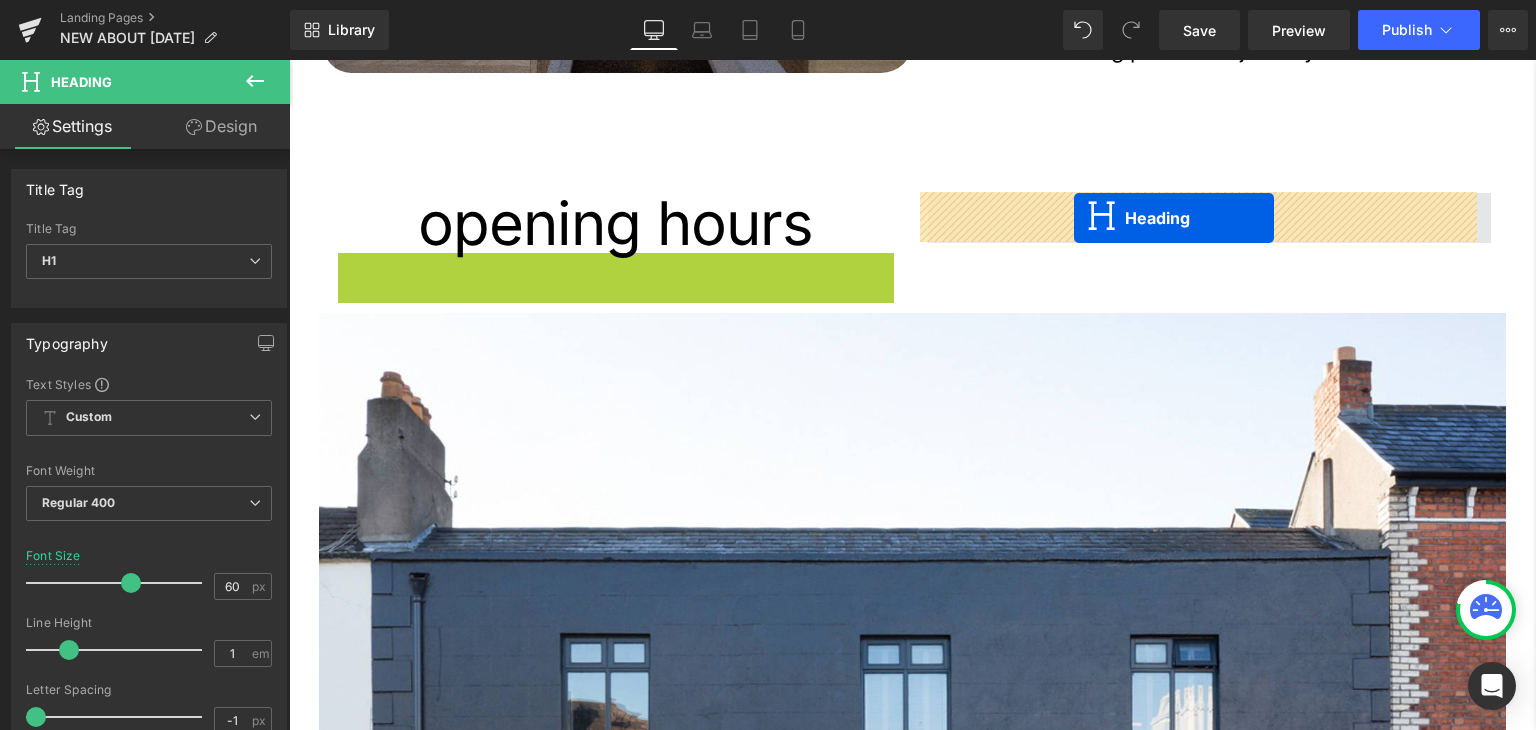drag, startPoint x: 608, startPoint y: 281, endPoint x: 1074, endPoint y: 218, distance: 470.2393 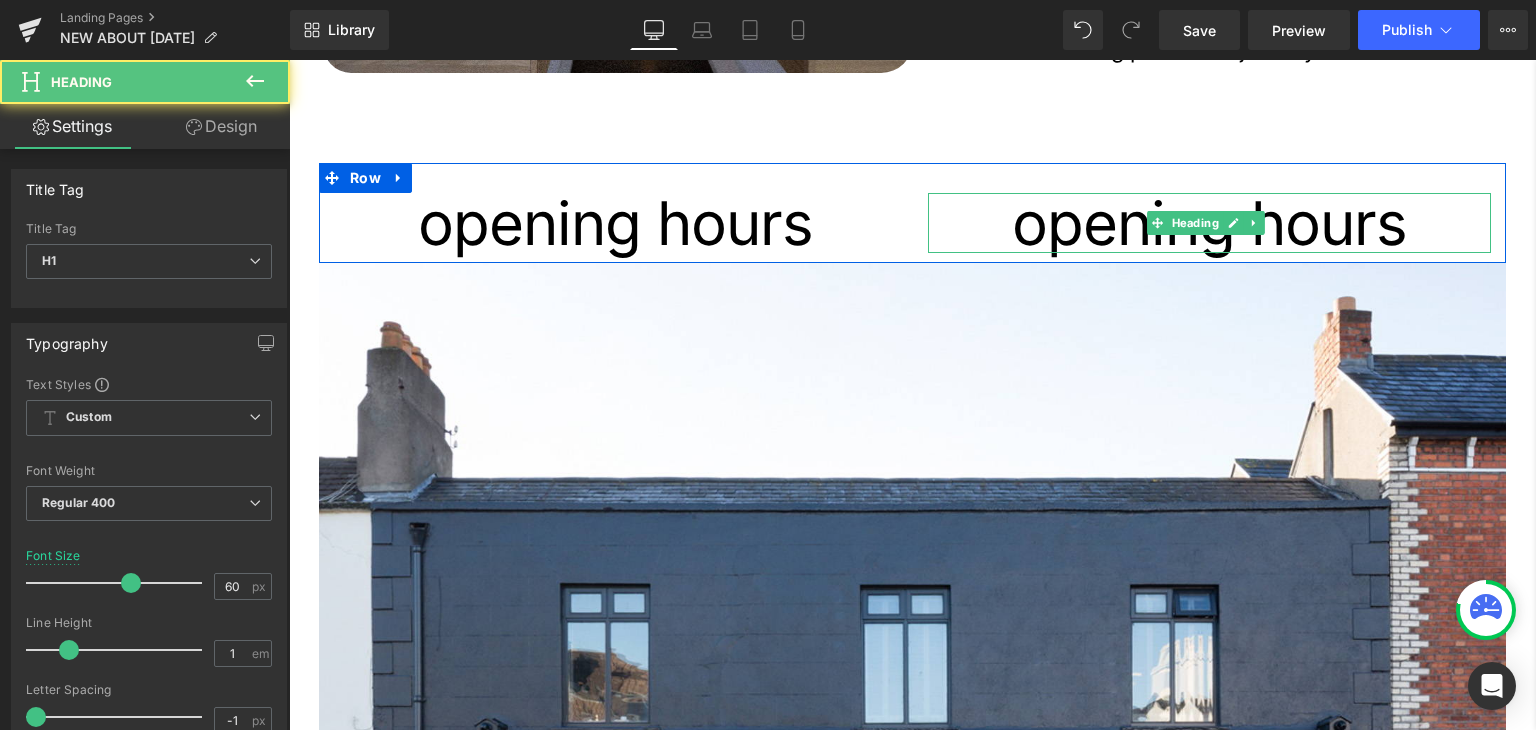 click on "opening hours" at bounding box center (1210, 223) 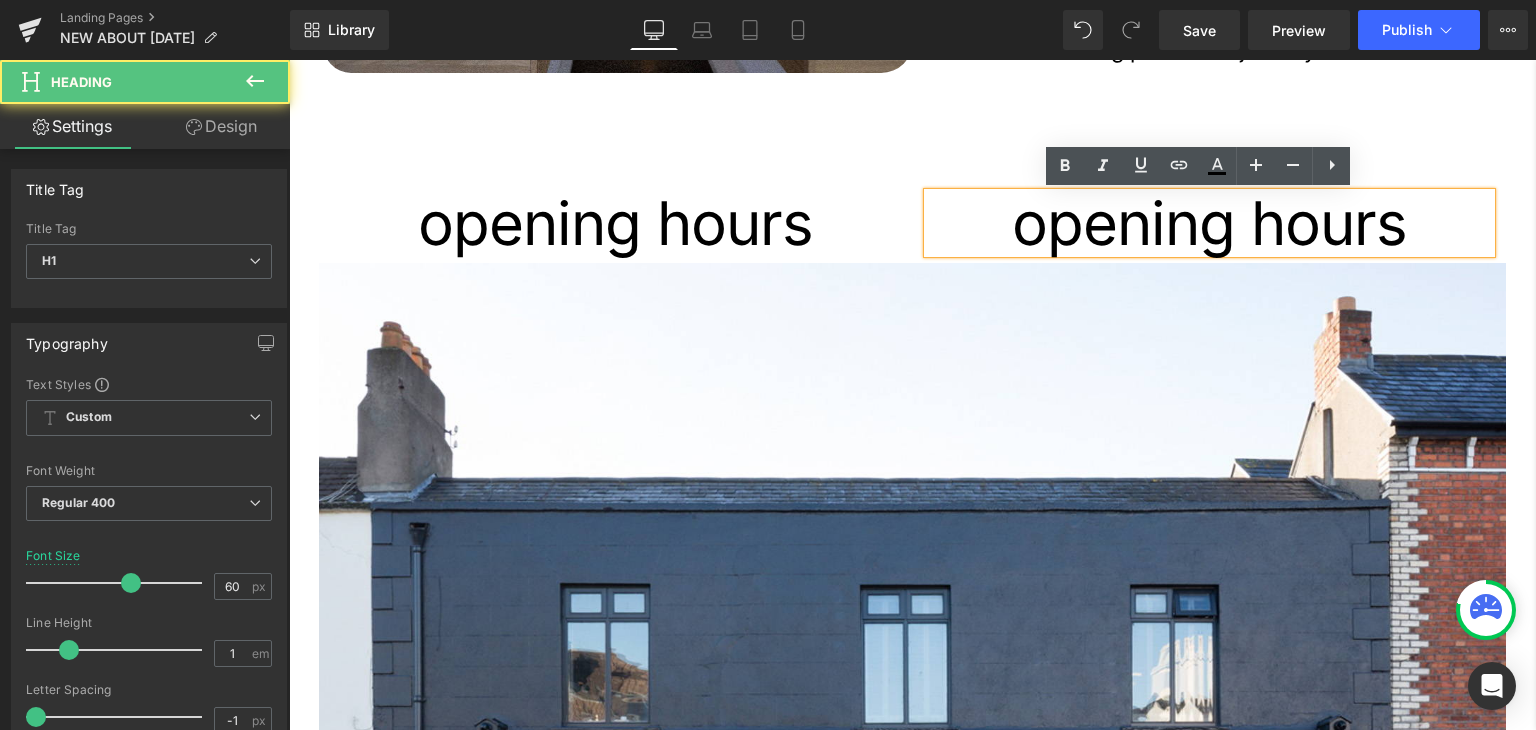 click on "opening hours" at bounding box center [1210, 223] 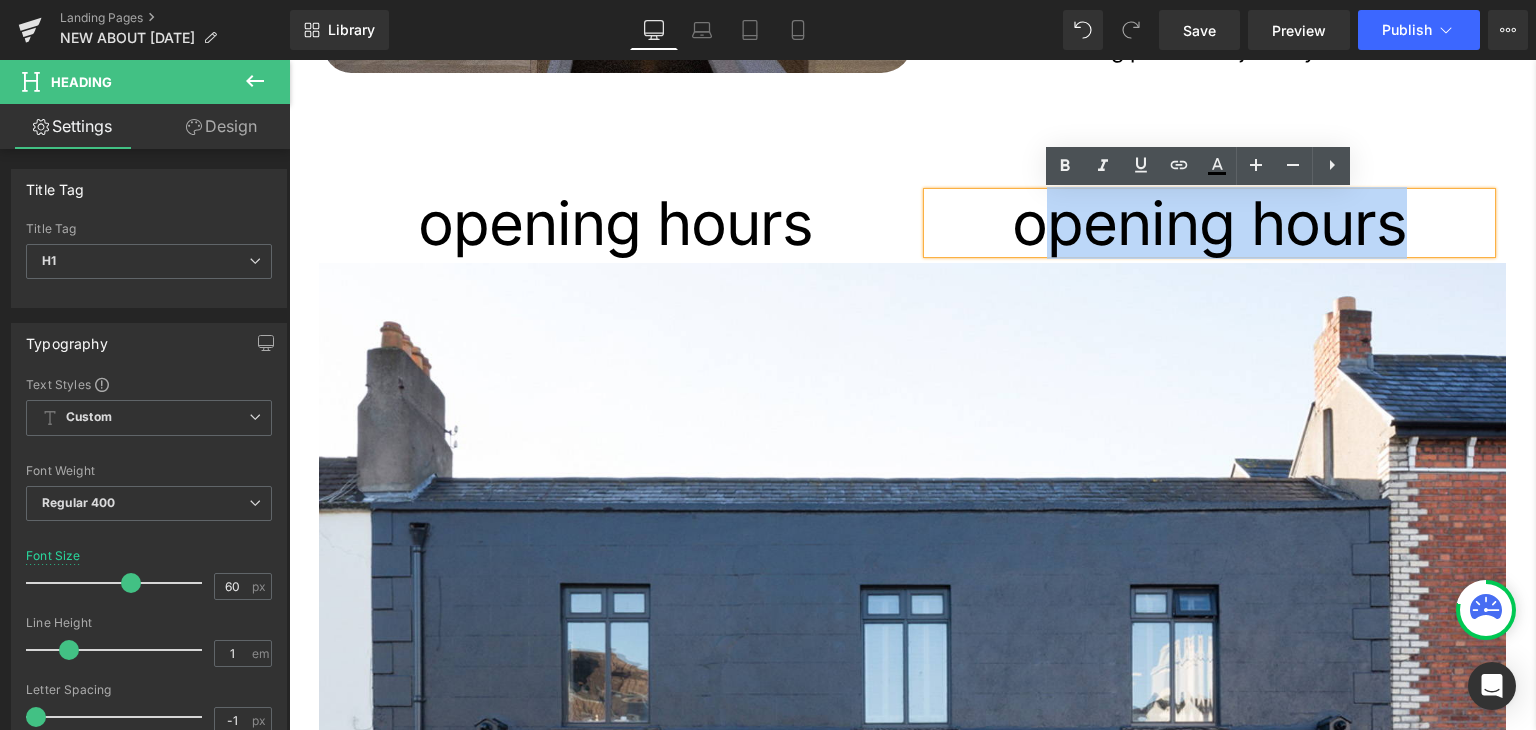 drag, startPoint x: 1394, startPoint y: 225, endPoint x: 1051, endPoint y: 237, distance: 343.20984 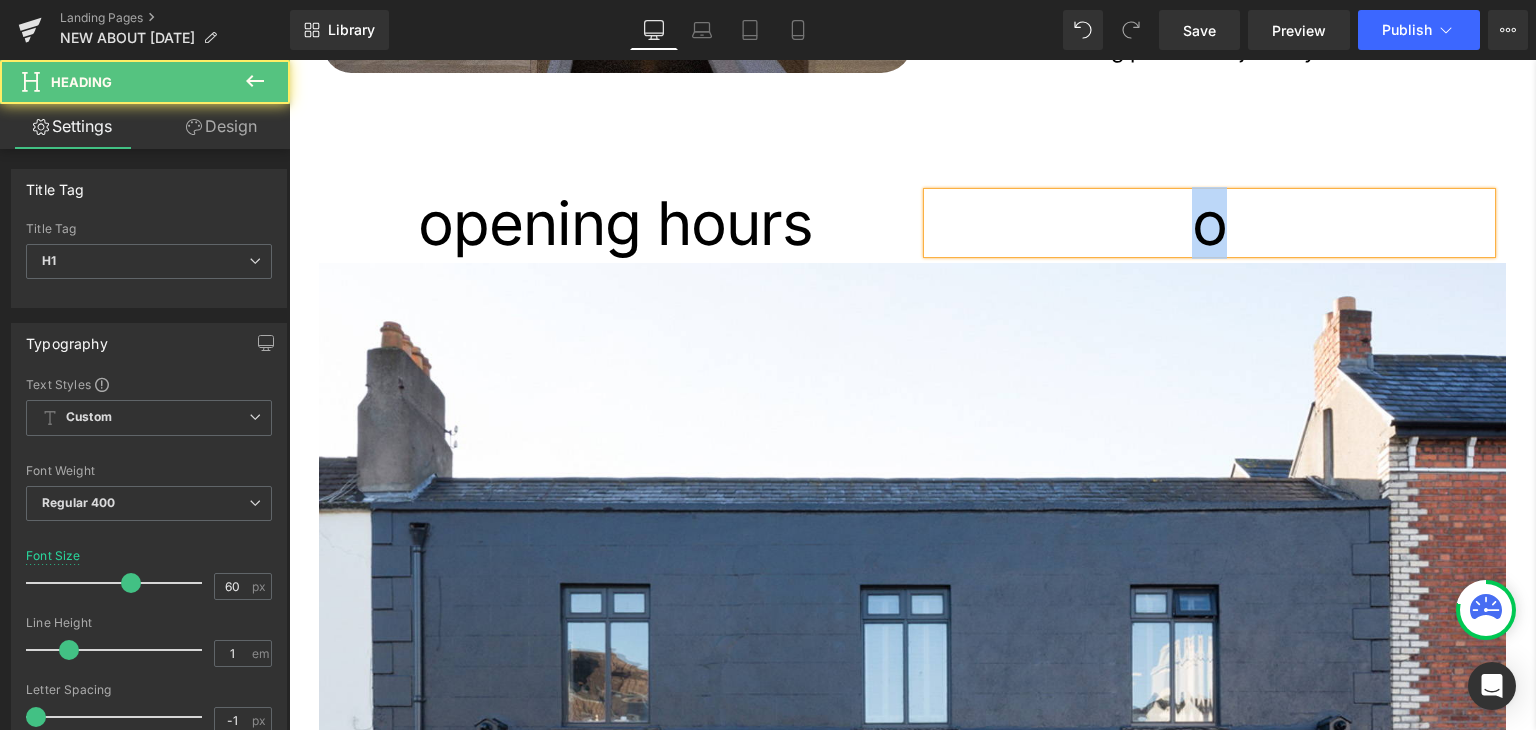 drag, startPoint x: 1206, startPoint y: 236, endPoint x: 1175, endPoint y: 239, distance: 31.144823 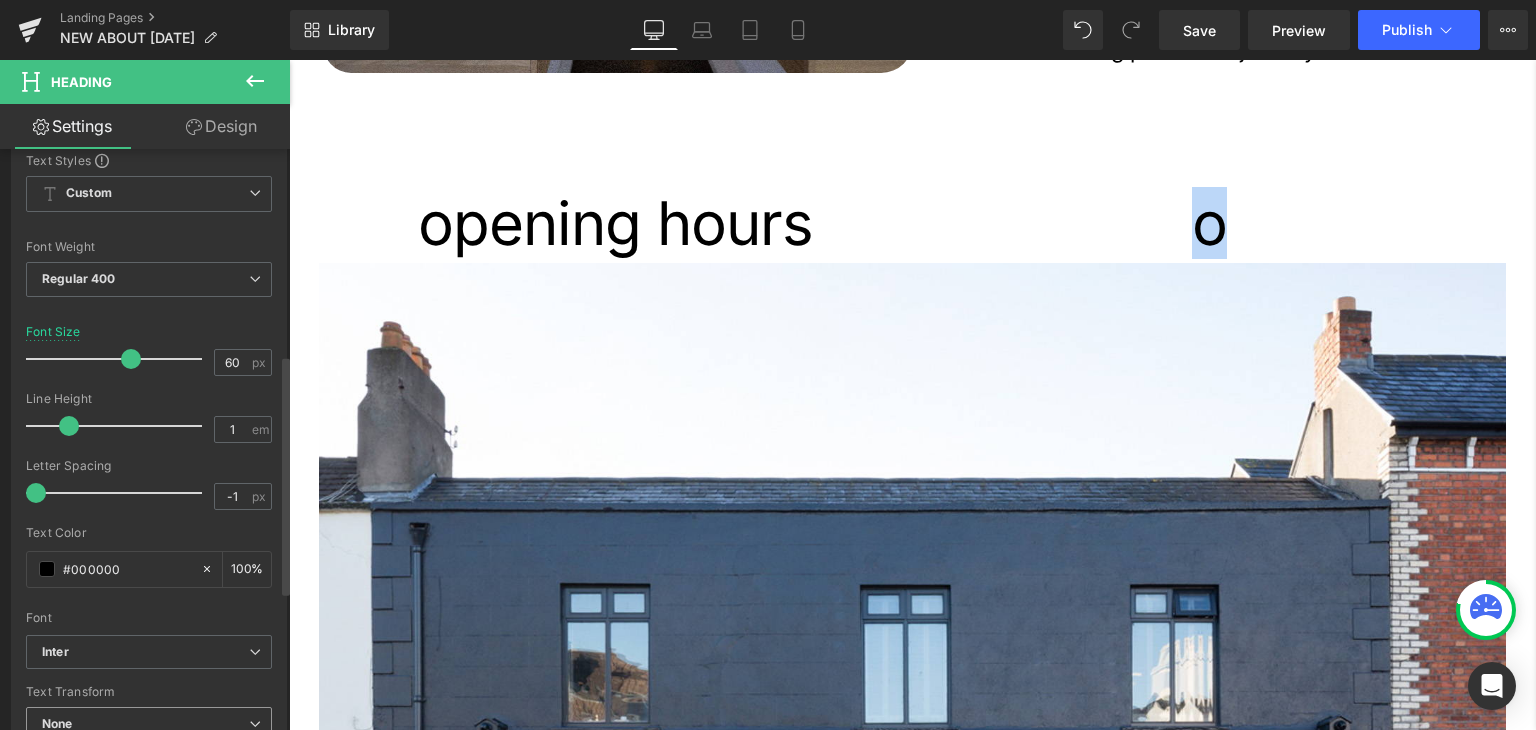 scroll, scrollTop: 500, scrollLeft: 0, axis: vertical 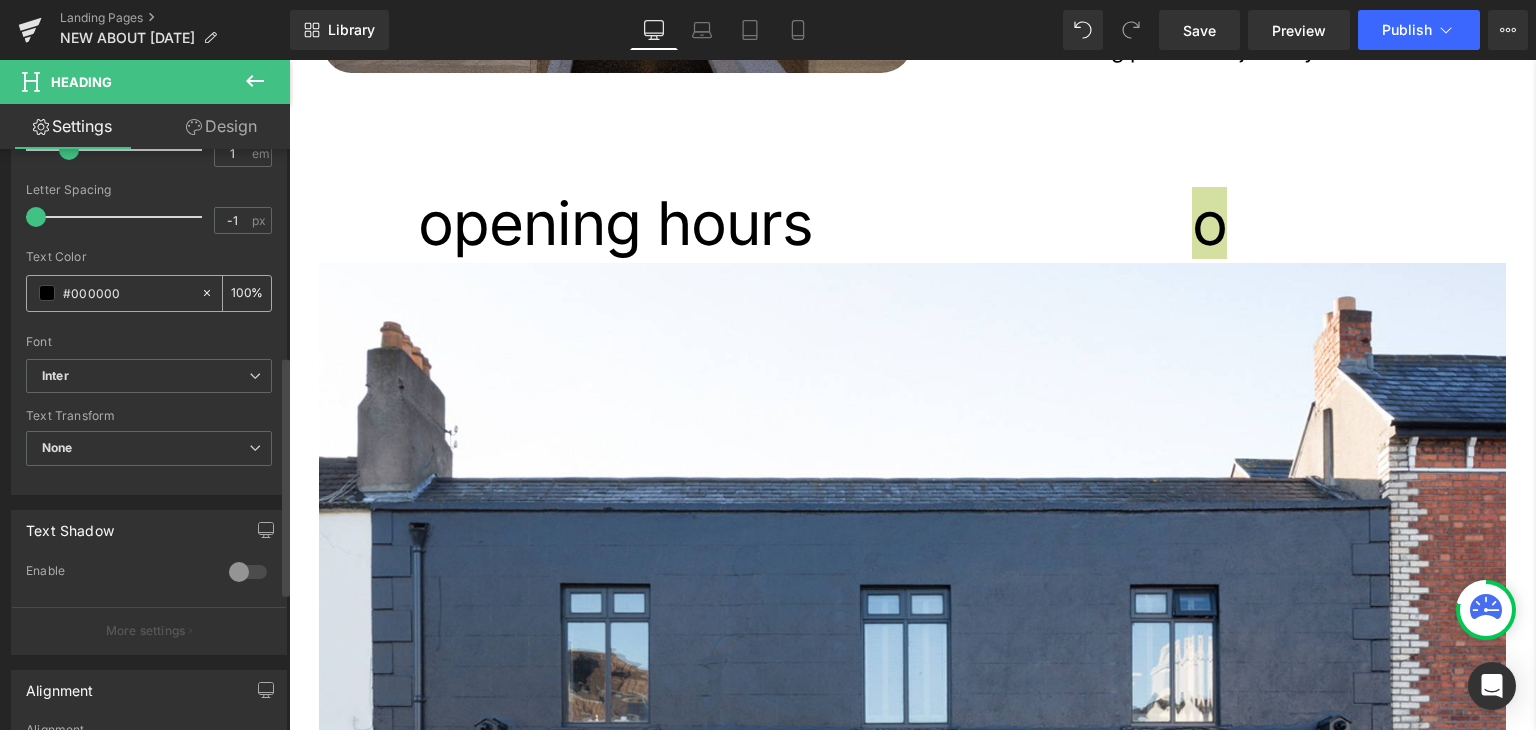 click on "#000000" at bounding box center (113, 293) 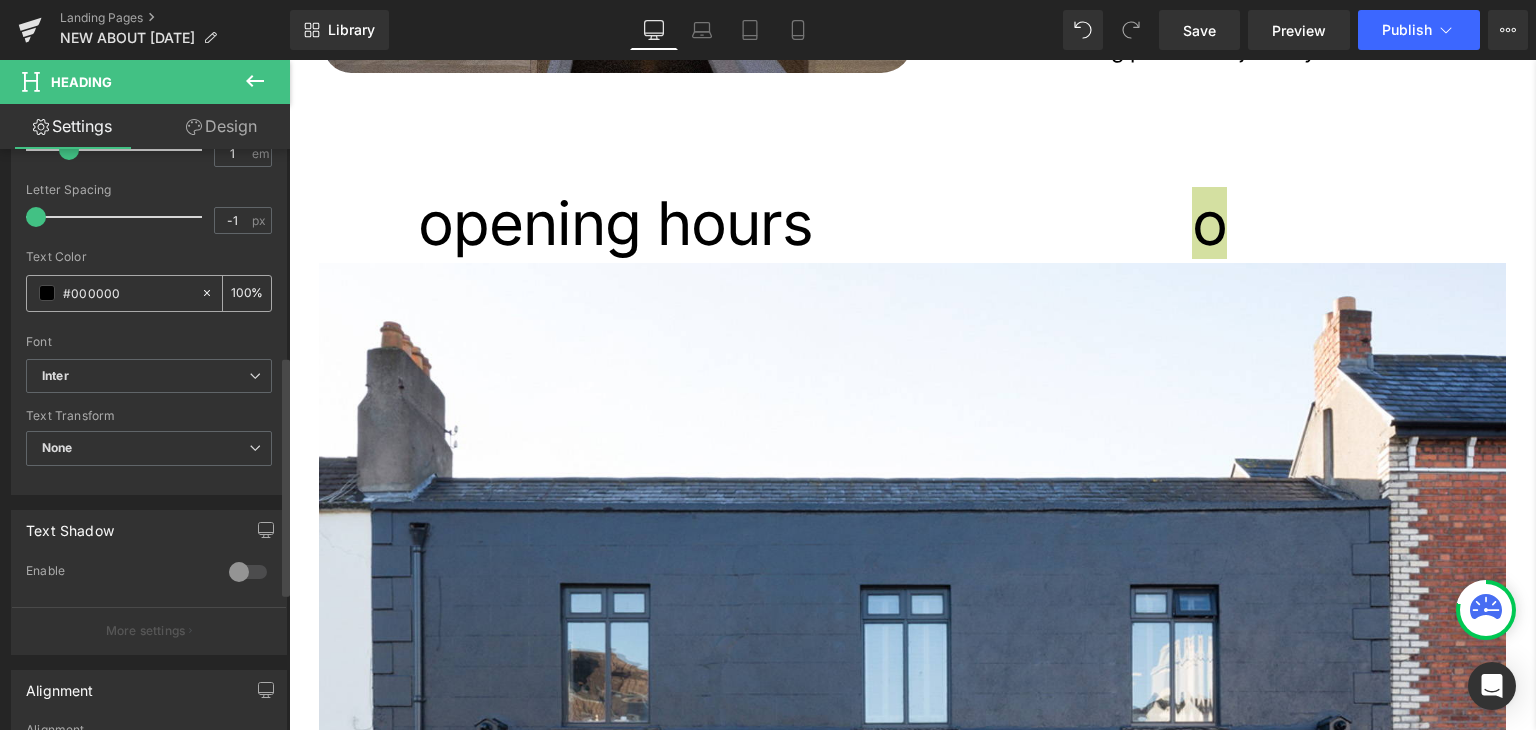 click at bounding box center (47, 293) 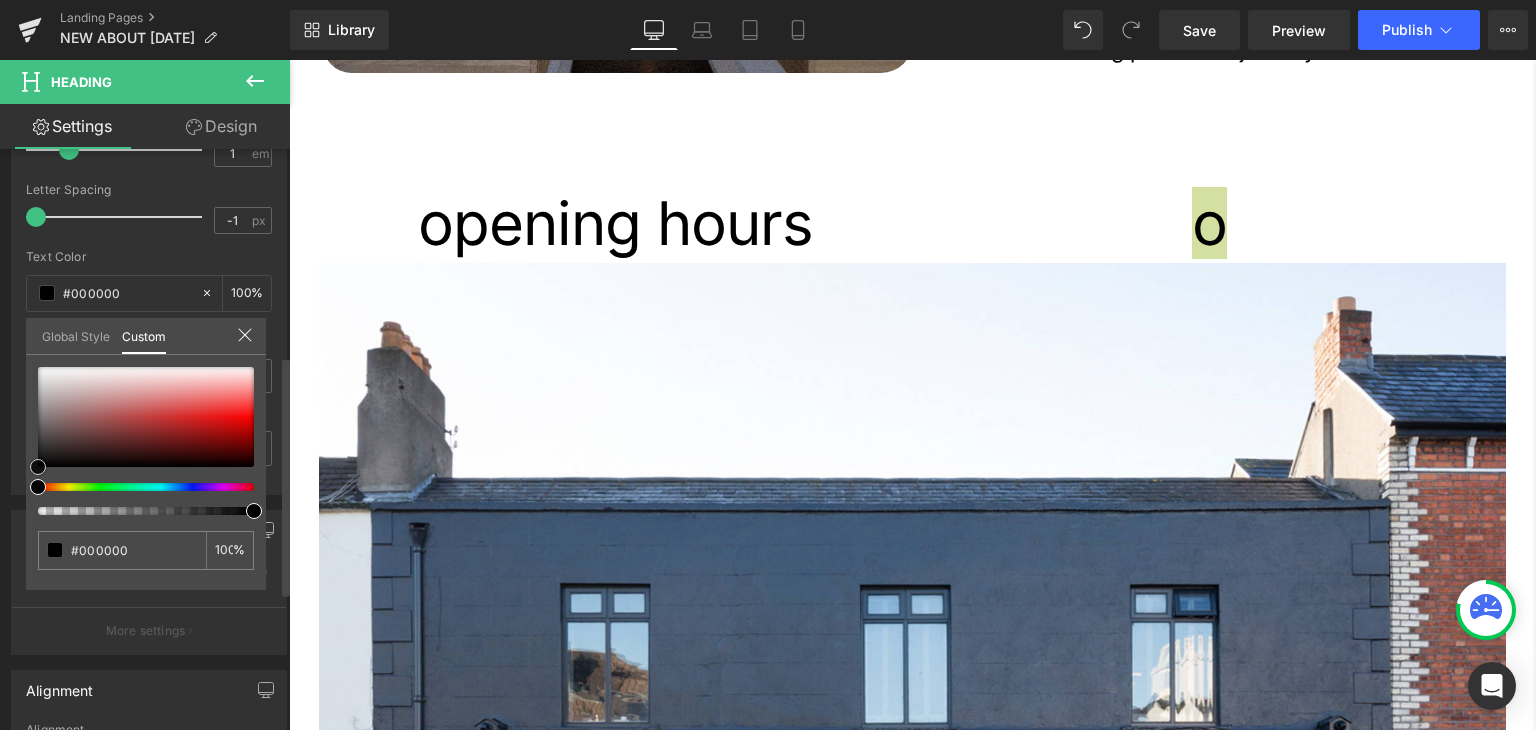type on "#ac8585" 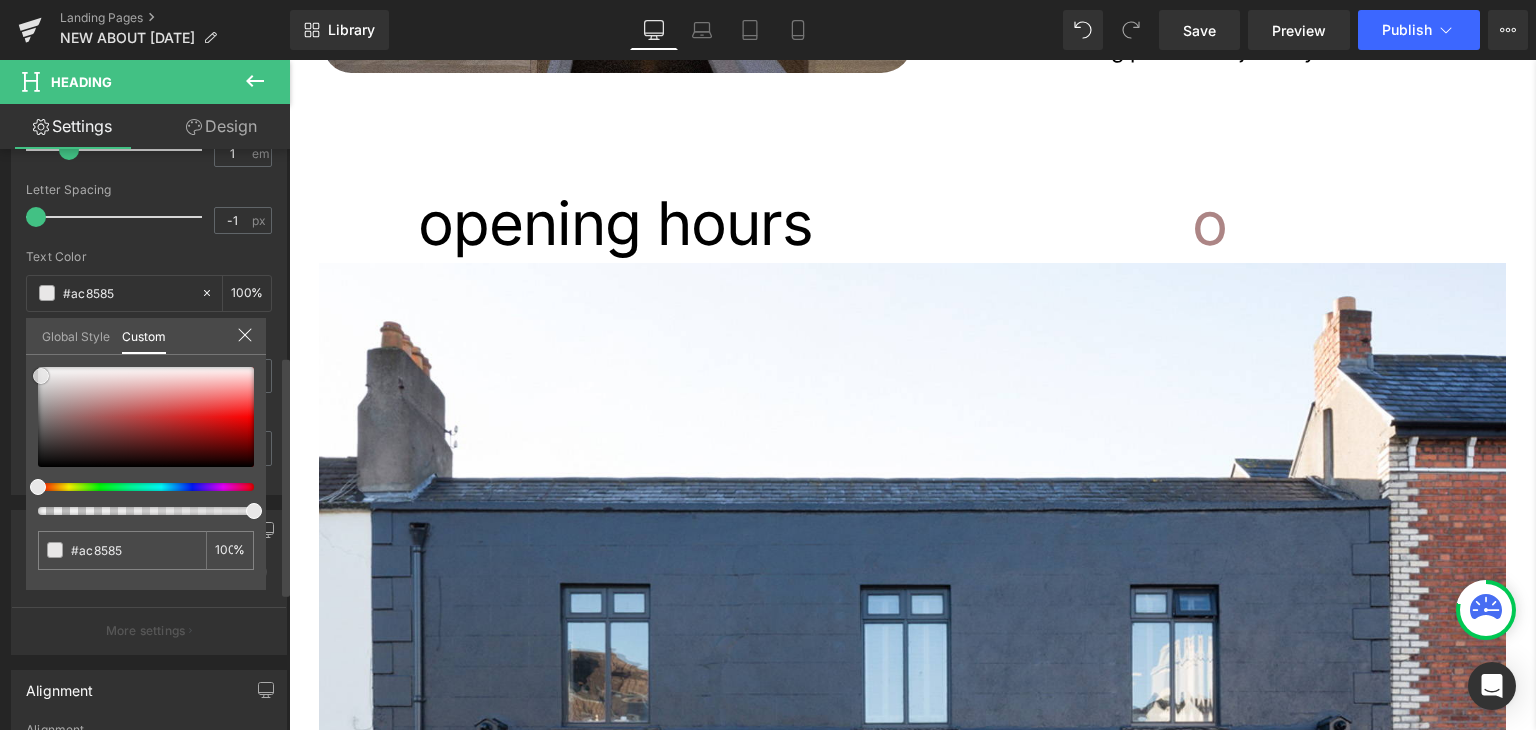 type on "#dad6d6" 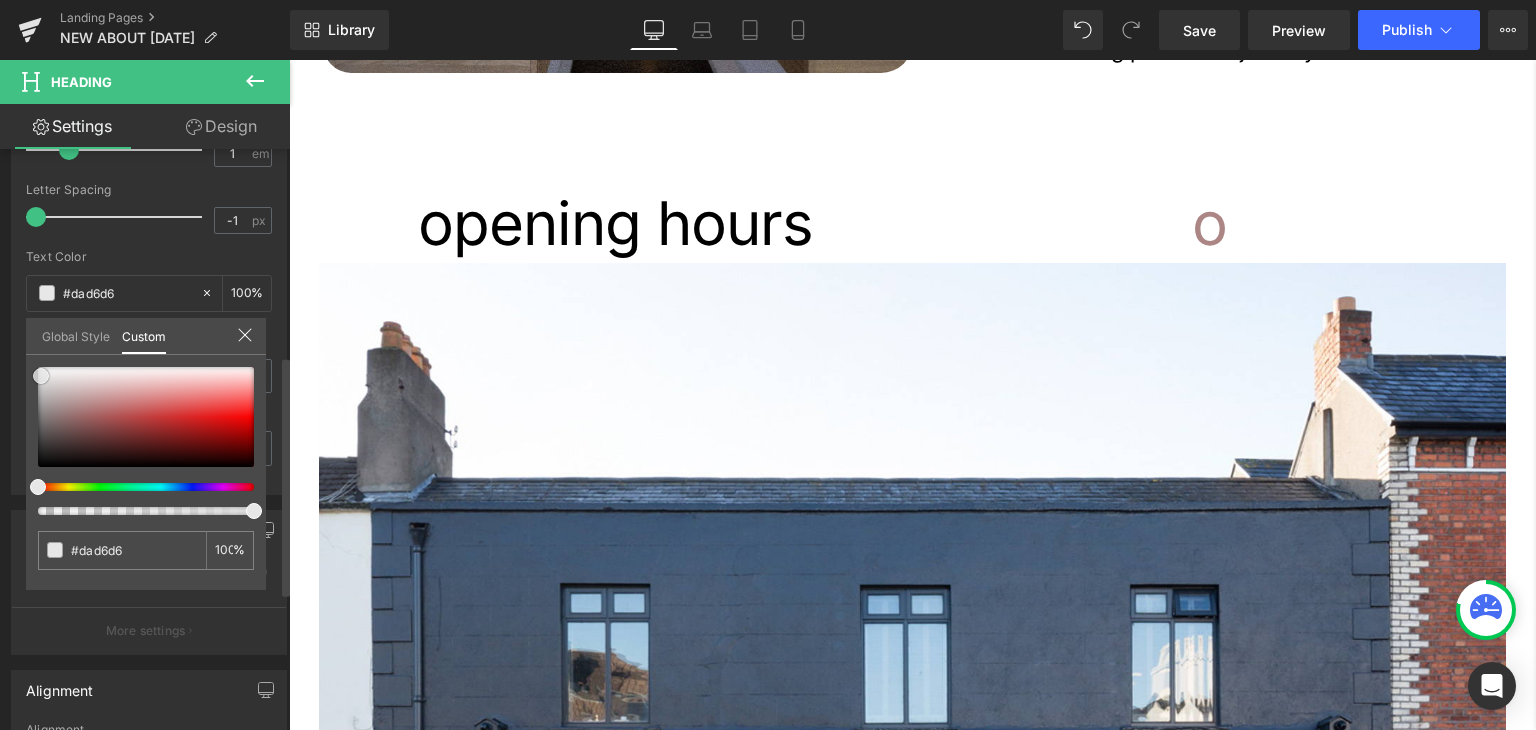 type on "#ffffff" 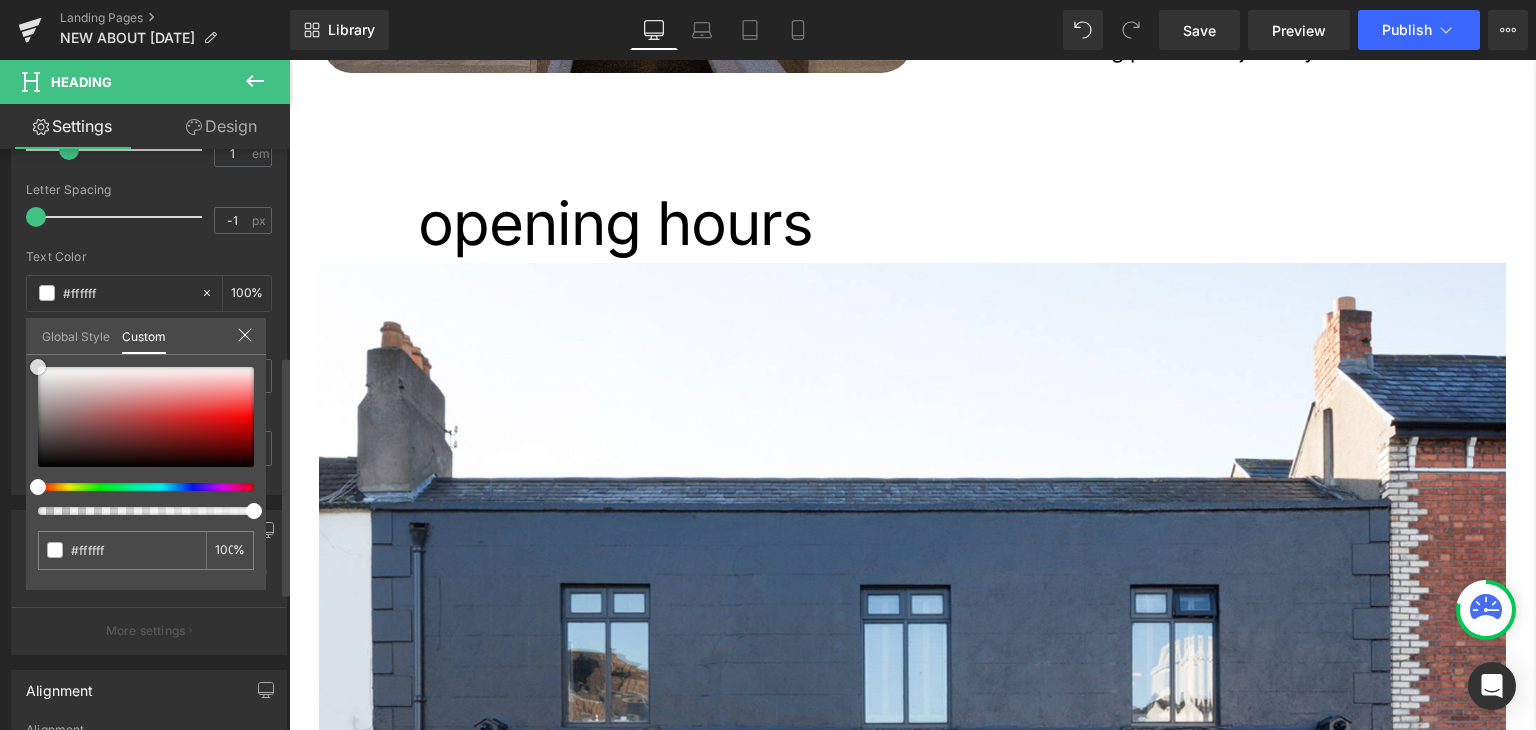 drag, startPoint x: 41, startPoint y: 375, endPoint x: 0, endPoint y: 320, distance: 68.60029 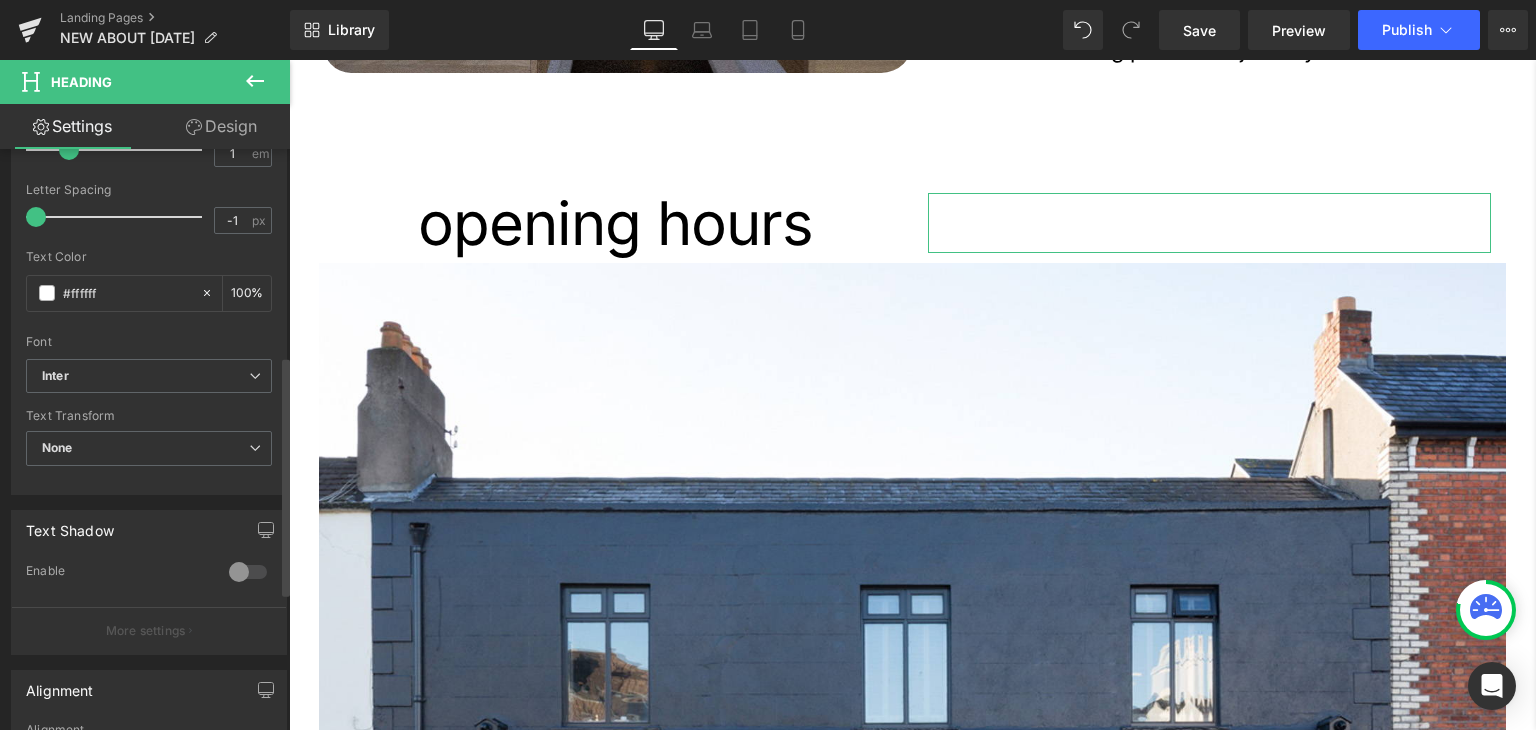 click on "Text Styles Custom
Custom
Setup Global Style
Custom
Setup Global Style
Thin 100 Semi Thin 200 Light 300 Regular 400 Medium 500 Semi Bold 600 Super Bold 800 Boldest 900 Bold 700 Lighter Bolder Font Weight
Regular 400
Thin 100 Semi Thin 200 Light 300 Regular 400 Medium 500 Semi Bold 600 Super Bold 800 Boldest 900 Bold 700 Lighter Bolder 60px Font Size 60 px 1em Line Height 1 em -1px Letter Spacing -1 px rgba(255, 255, 255, 1) Text Color #ffffff 100 % Inter
Font
Default
Roboto
Open Sans
Work Sans
Inter" at bounding box center [149, 185] 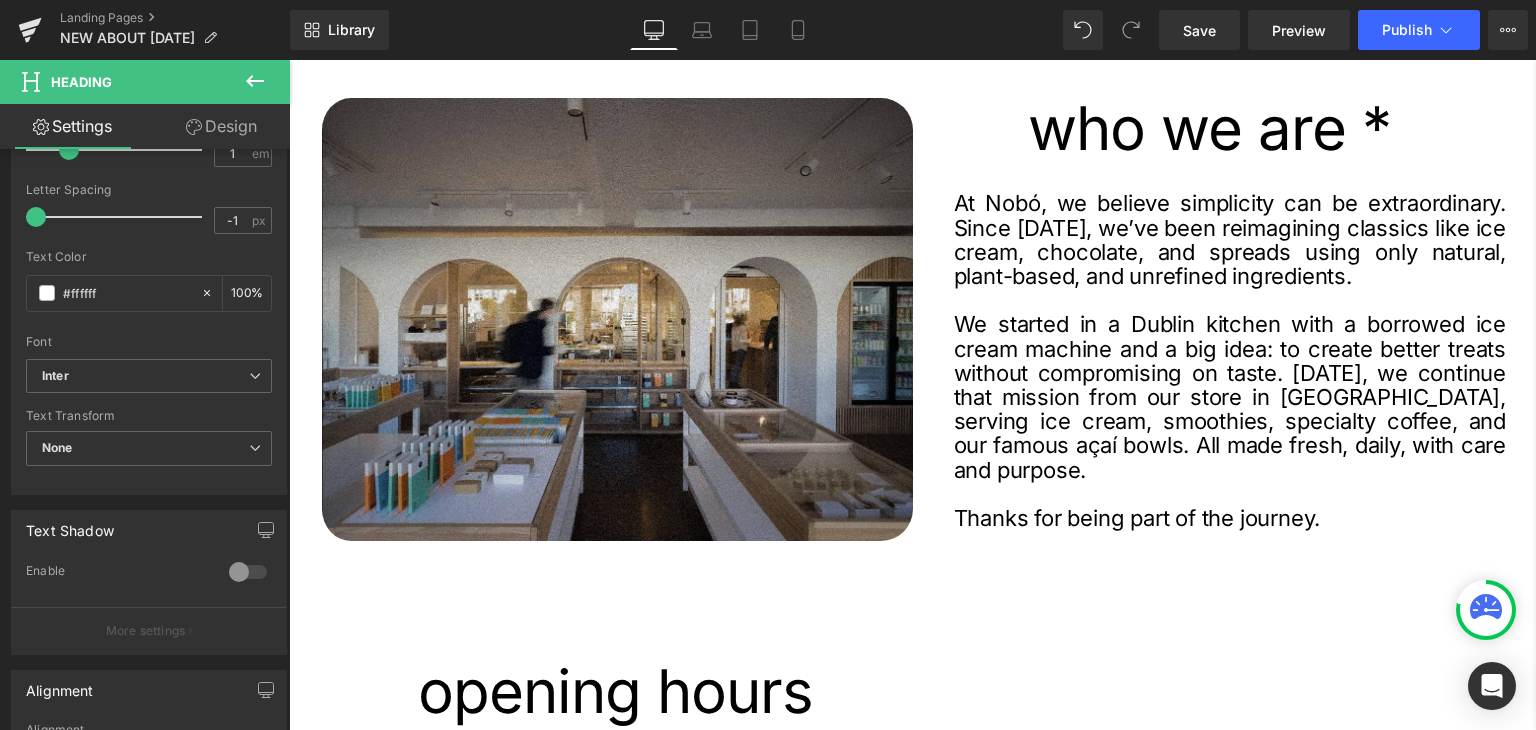 scroll, scrollTop: 400, scrollLeft: 0, axis: vertical 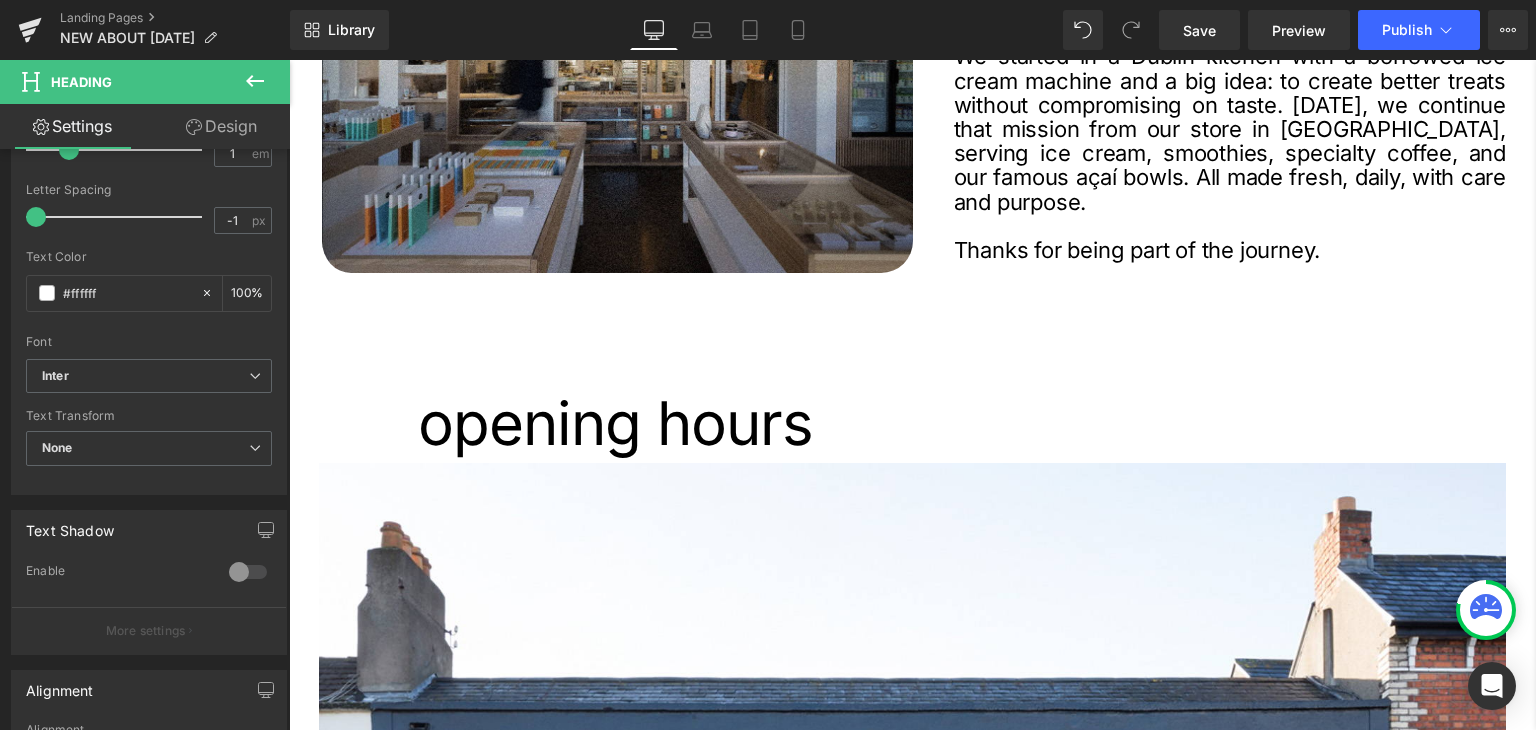 click on "Visit
Recipes
Shop
Chocolate
Spreads
Gifts" at bounding box center [912, 2231] 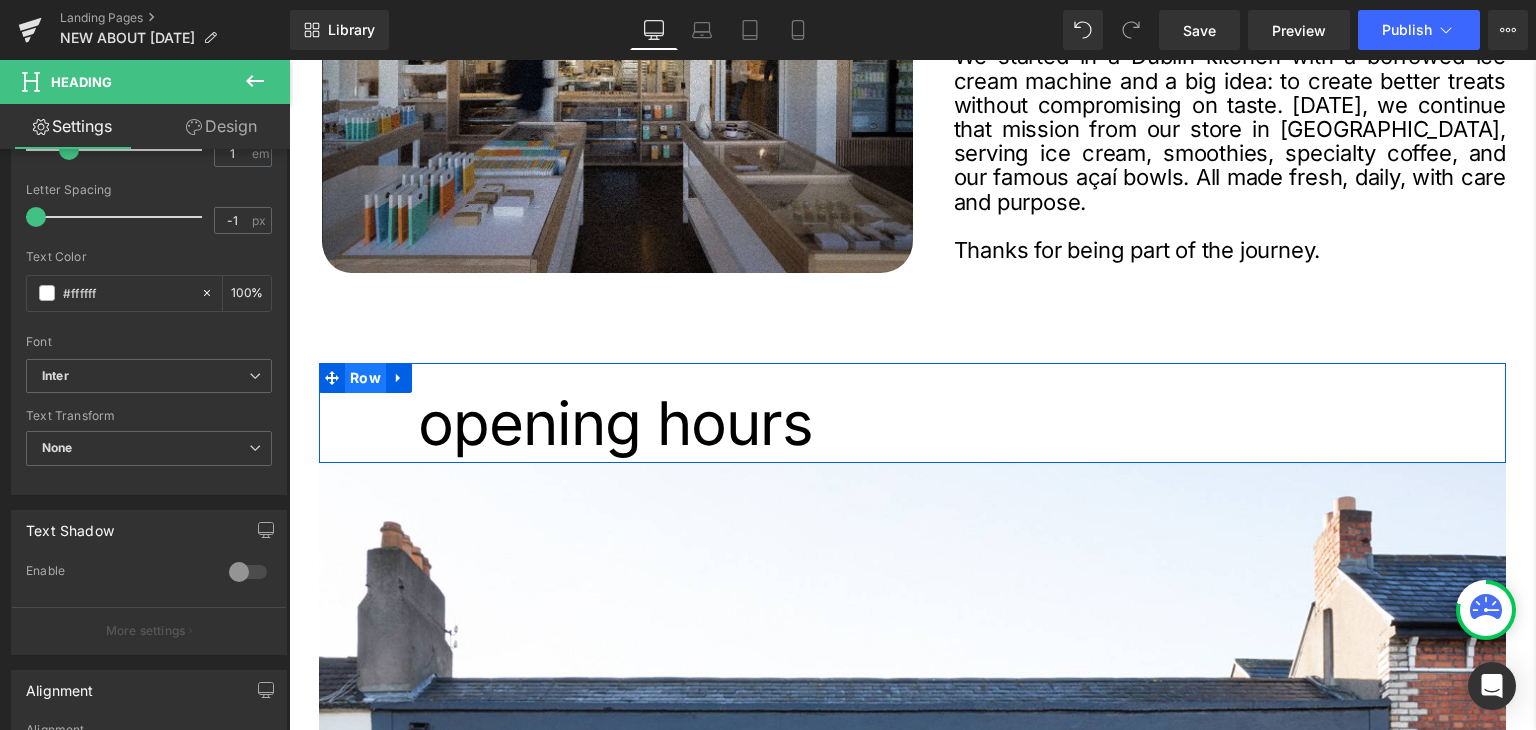 click on "Row" at bounding box center (365, 378) 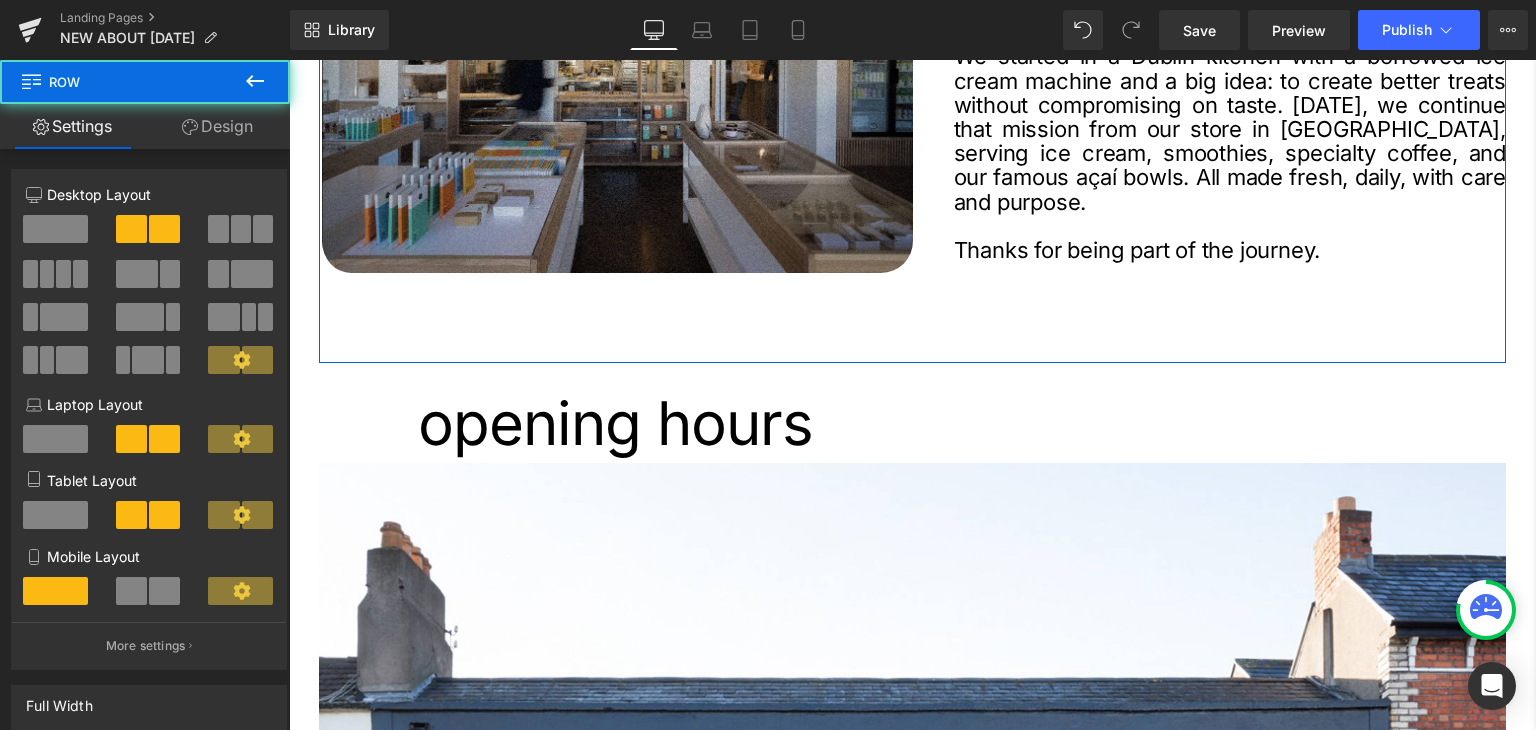 click on "Image         who we are * Heading         At Nobó, we believe simplicity can be extraordinary. Since 2012, we’ve been reimagining classics like ice cream, chocolate, and spreads using only natural, plant-based, and unrefined ingredients. We started in a Dublin kitchen with a borrowed ice cream machine and a big idea: to create better treats without compromising on taste. Today, we continue that mission from our store in Ranelagh, serving ice cream, smoothies, specialty coffee, and our famous açaí bowls. All made fresh, daily, with care and purpose. Thanks for being part of the journey. Text Block         Row" at bounding box center (912, 86) 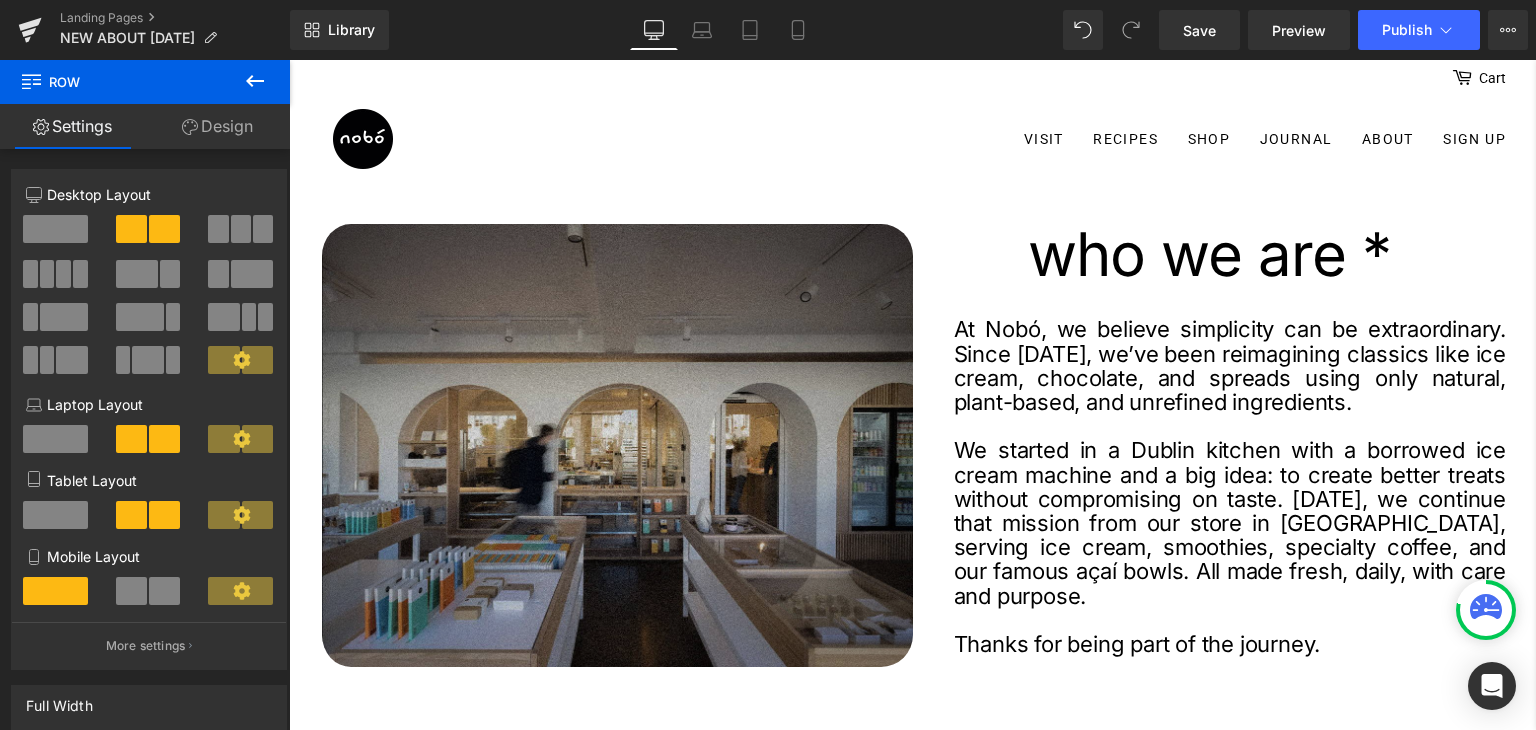 scroll, scrollTop: 0, scrollLeft: 0, axis: both 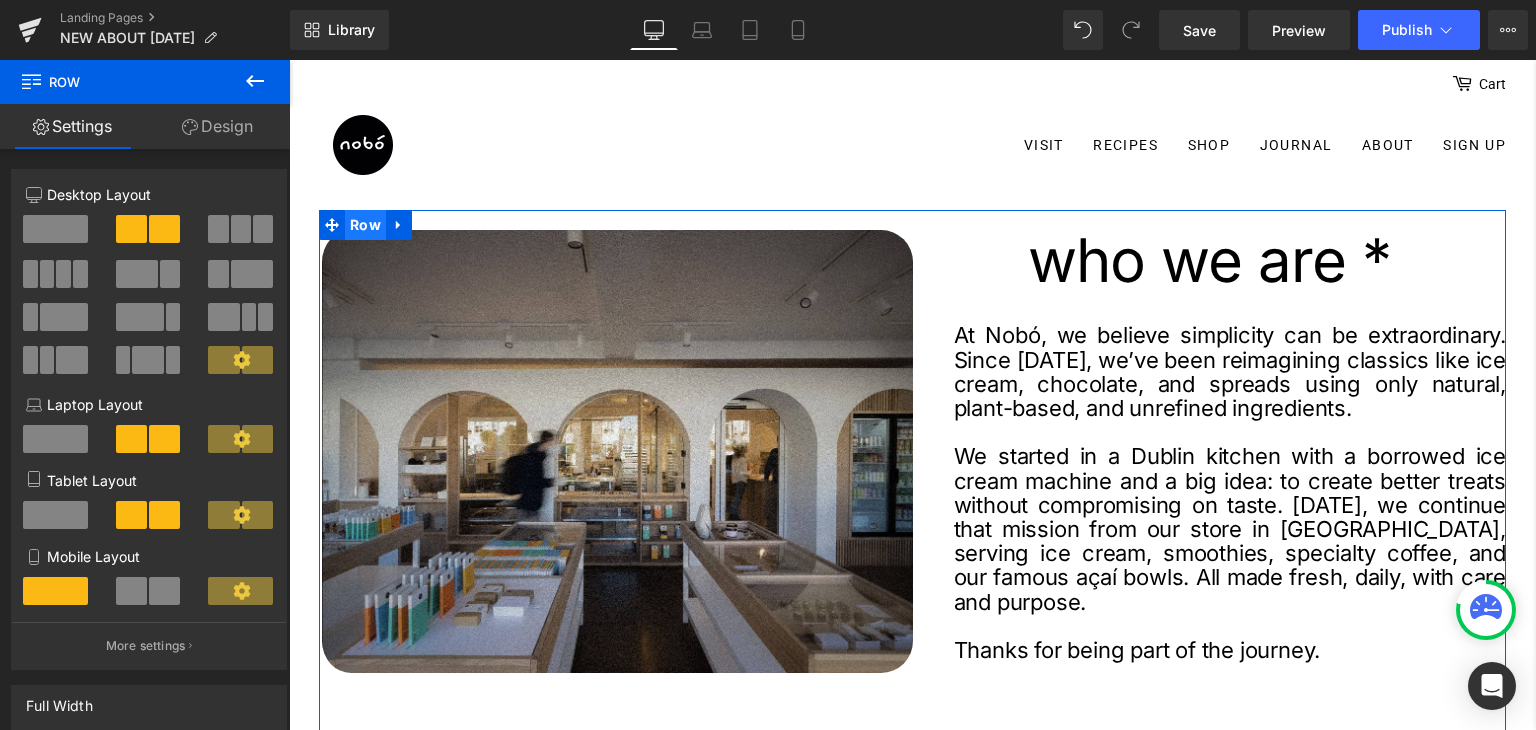 click on "Row" at bounding box center [365, 225] 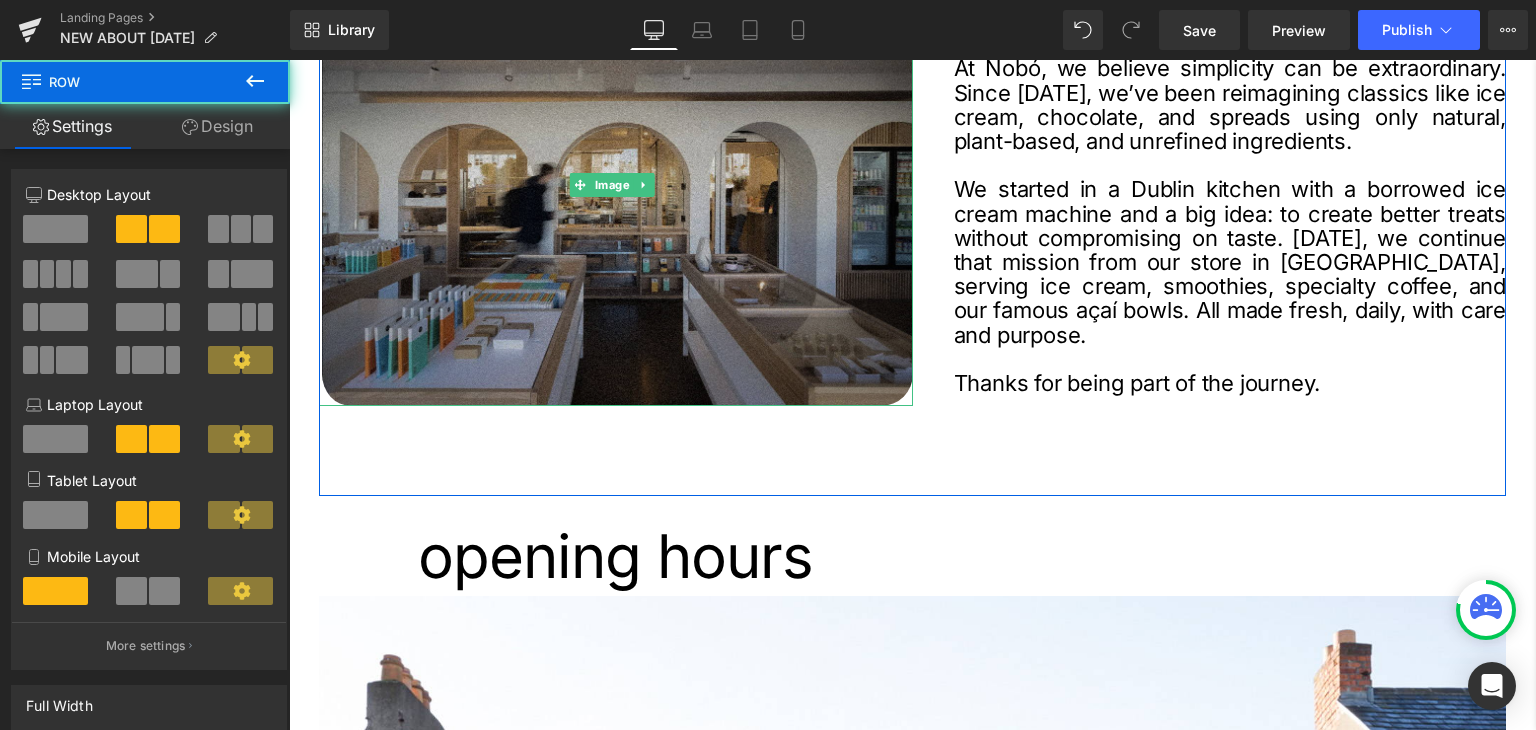 scroll, scrollTop: 300, scrollLeft: 0, axis: vertical 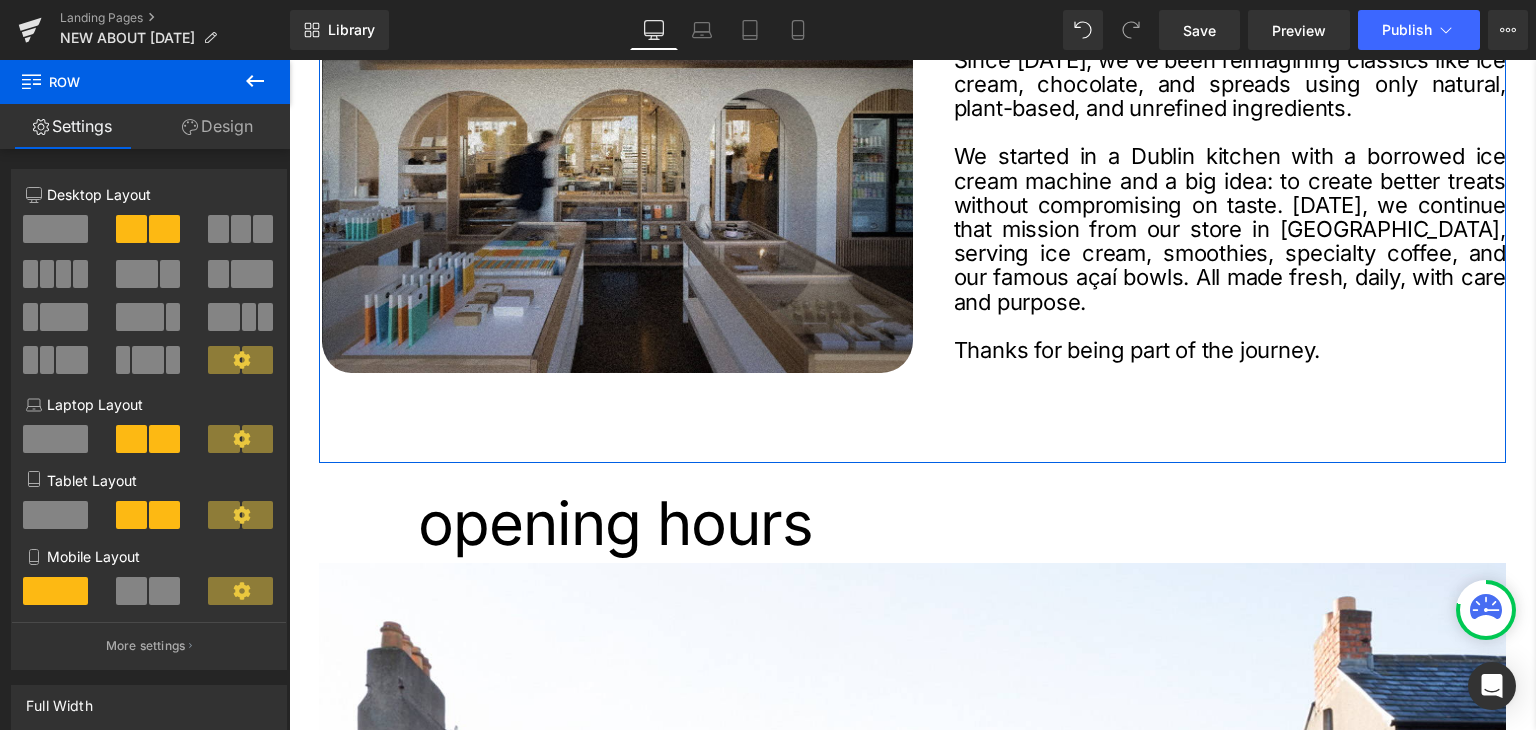 click on "Design" at bounding box center [217, 126] 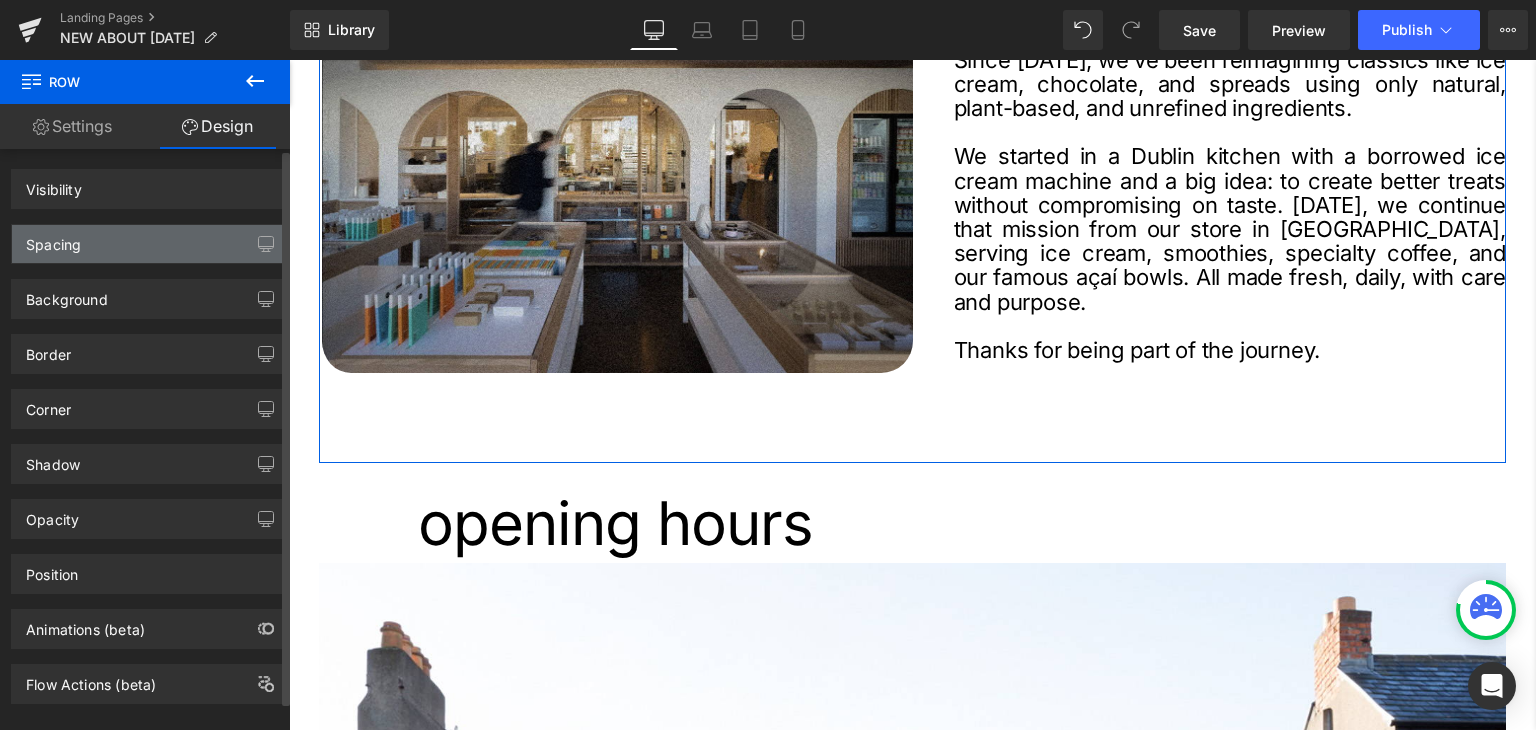 click on "Spacing" at bounding box center (53, 239) 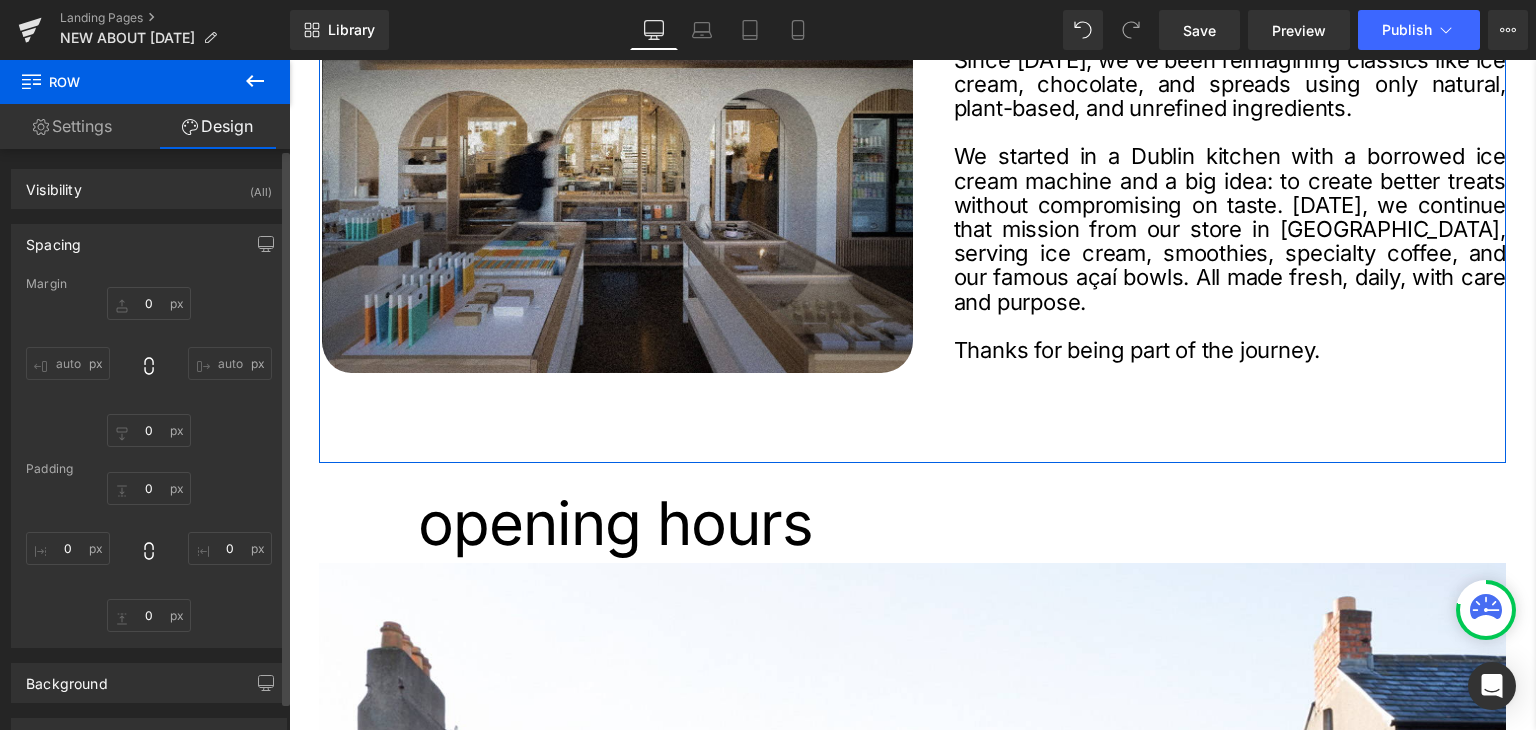 type on "0" 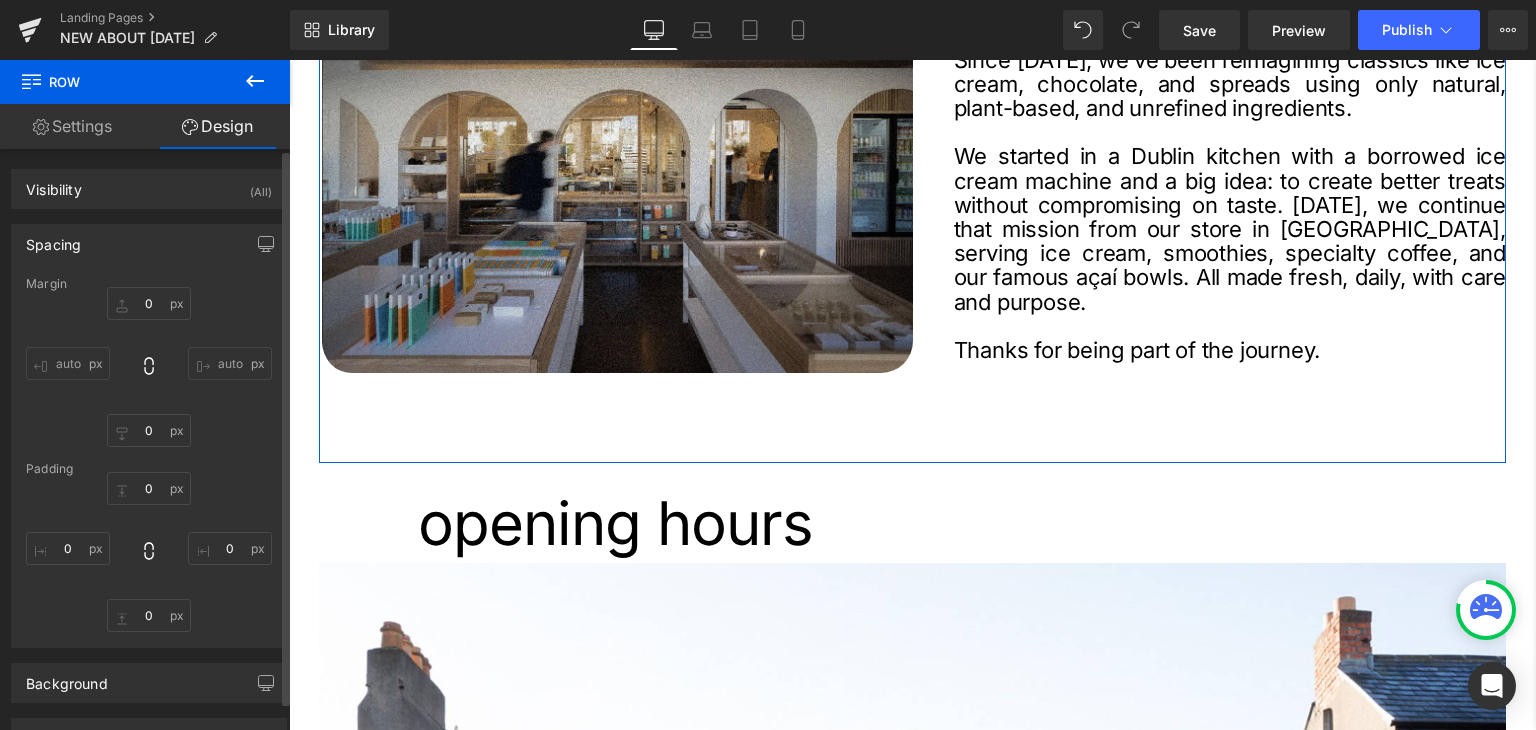 type on "0" 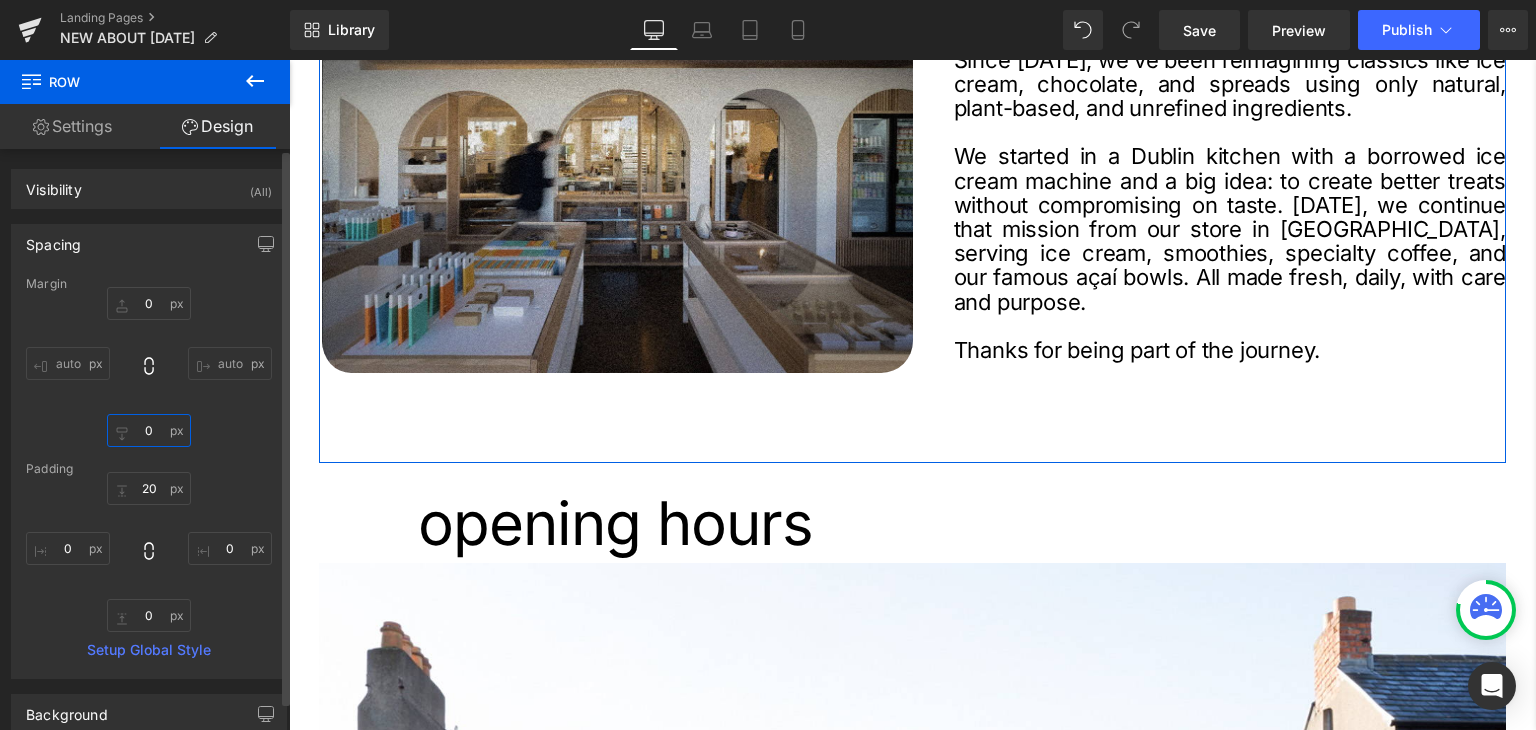drag, startPoint x: 120, startPoint y: 413, endPoint x: 124, endPoint y: 401, distance: 12.649111 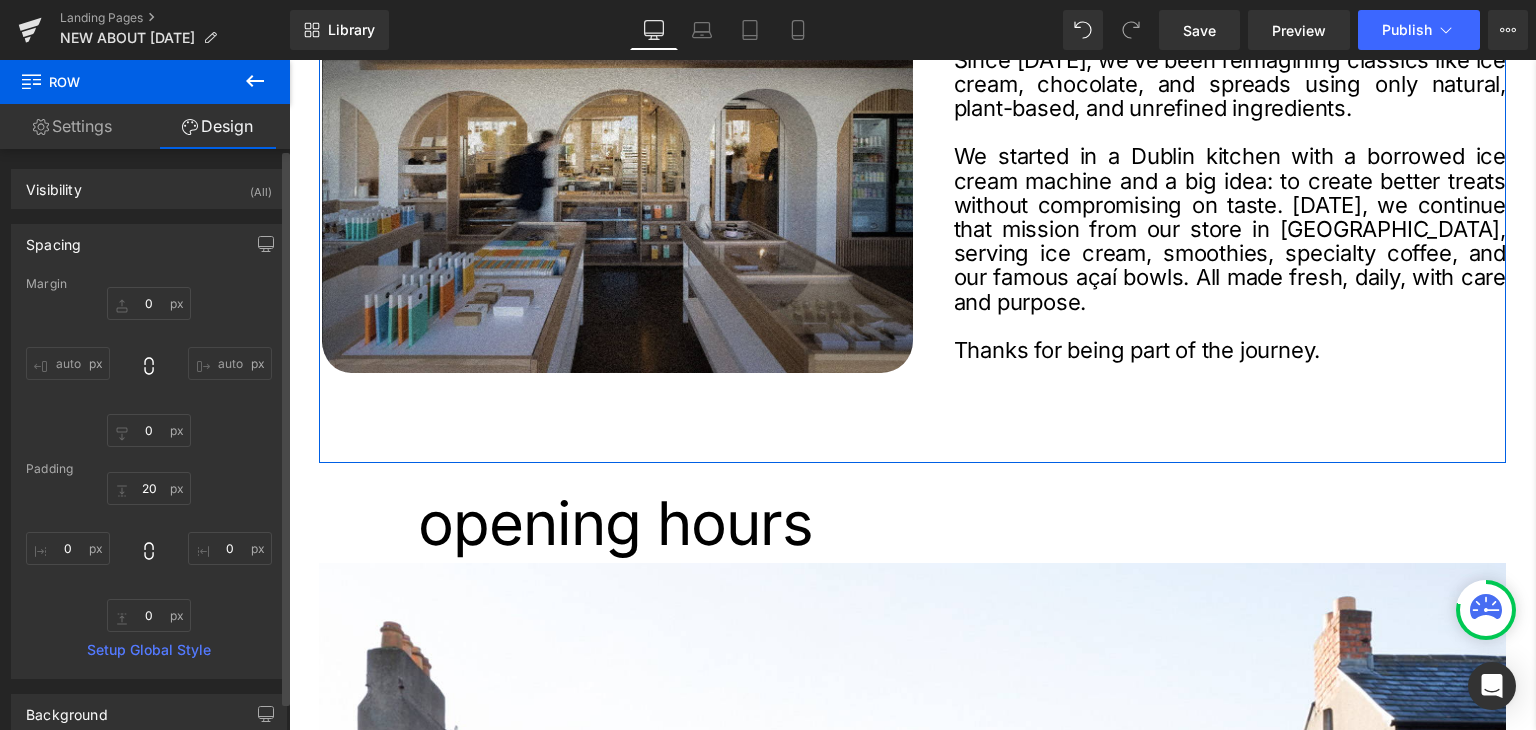 click on "0px 0
auto auto
0px 0
auto auto" at bounding box center (149, 367) 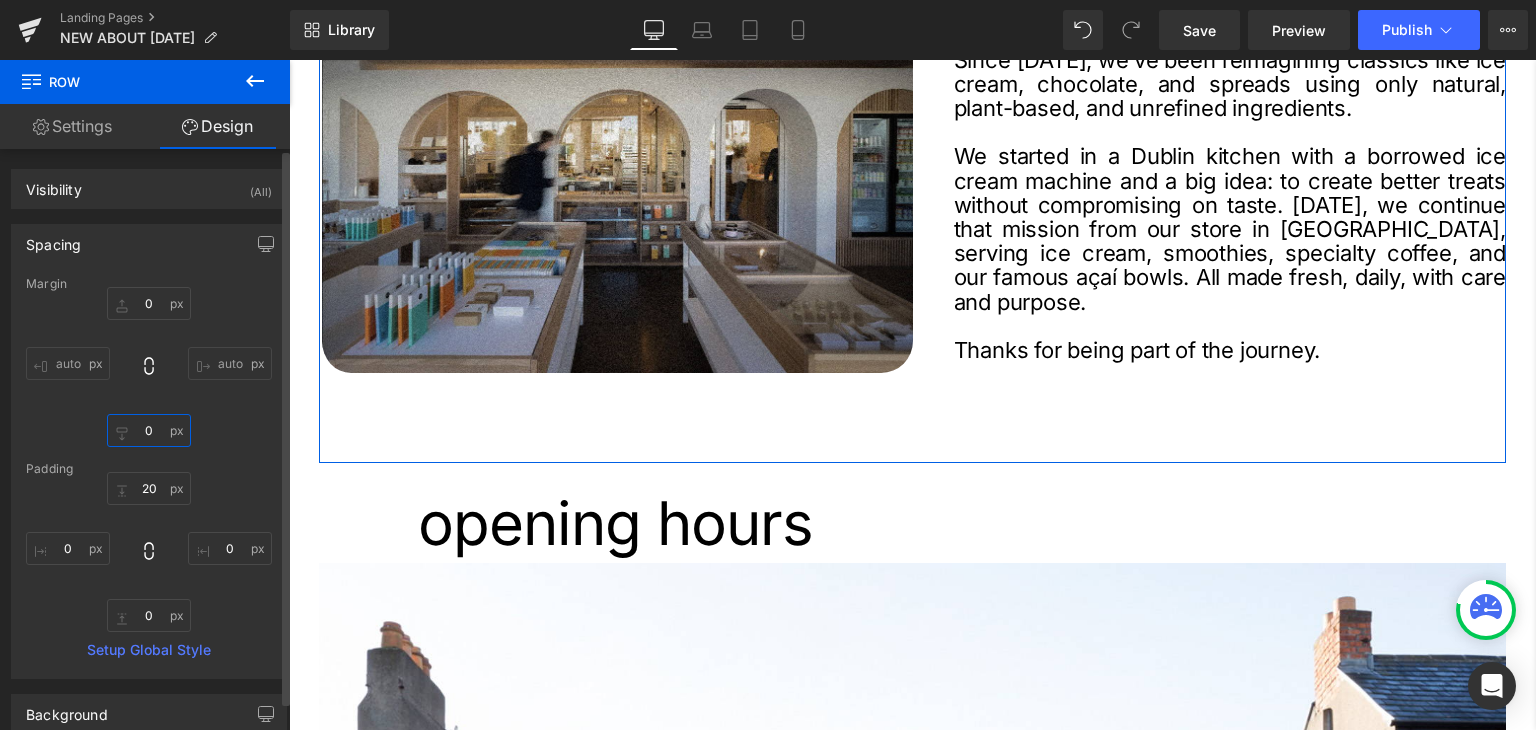 click on "0" at bounding box center [149, 430] 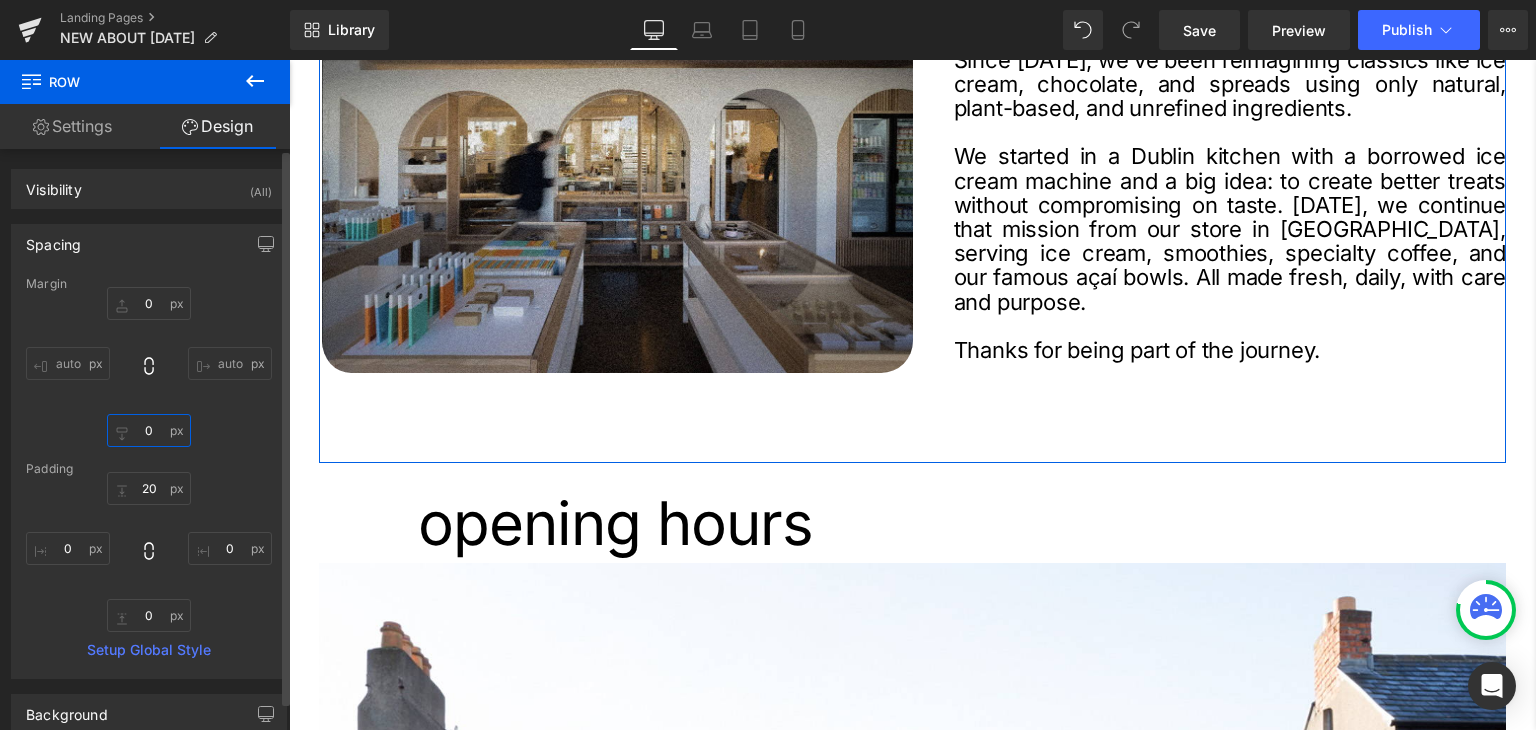 click on "0" at bounding box center (149, 430) 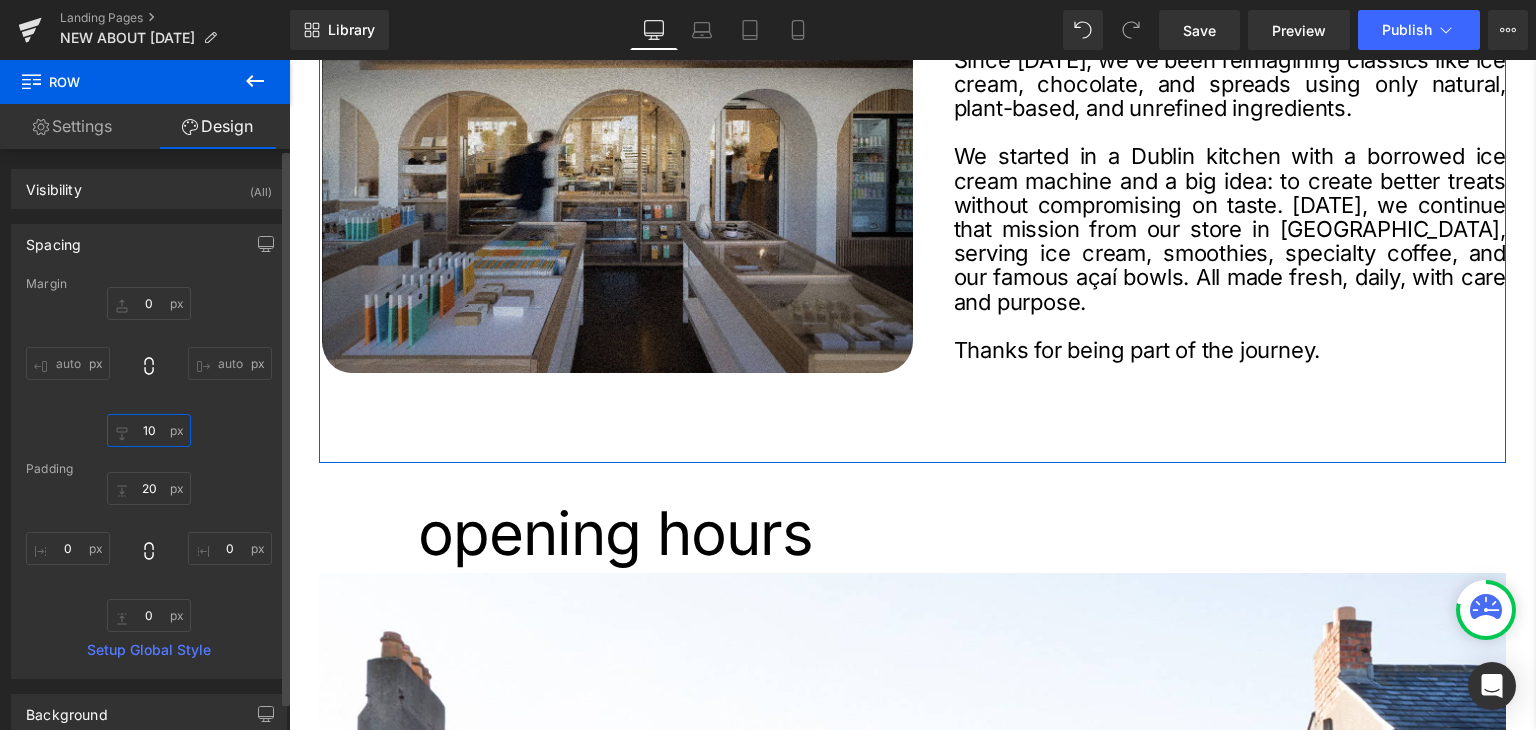 drag, startPoint x: 154, startPoint y: 423, endPoint x: 133, endPoint y: 426, distance: 21.213203 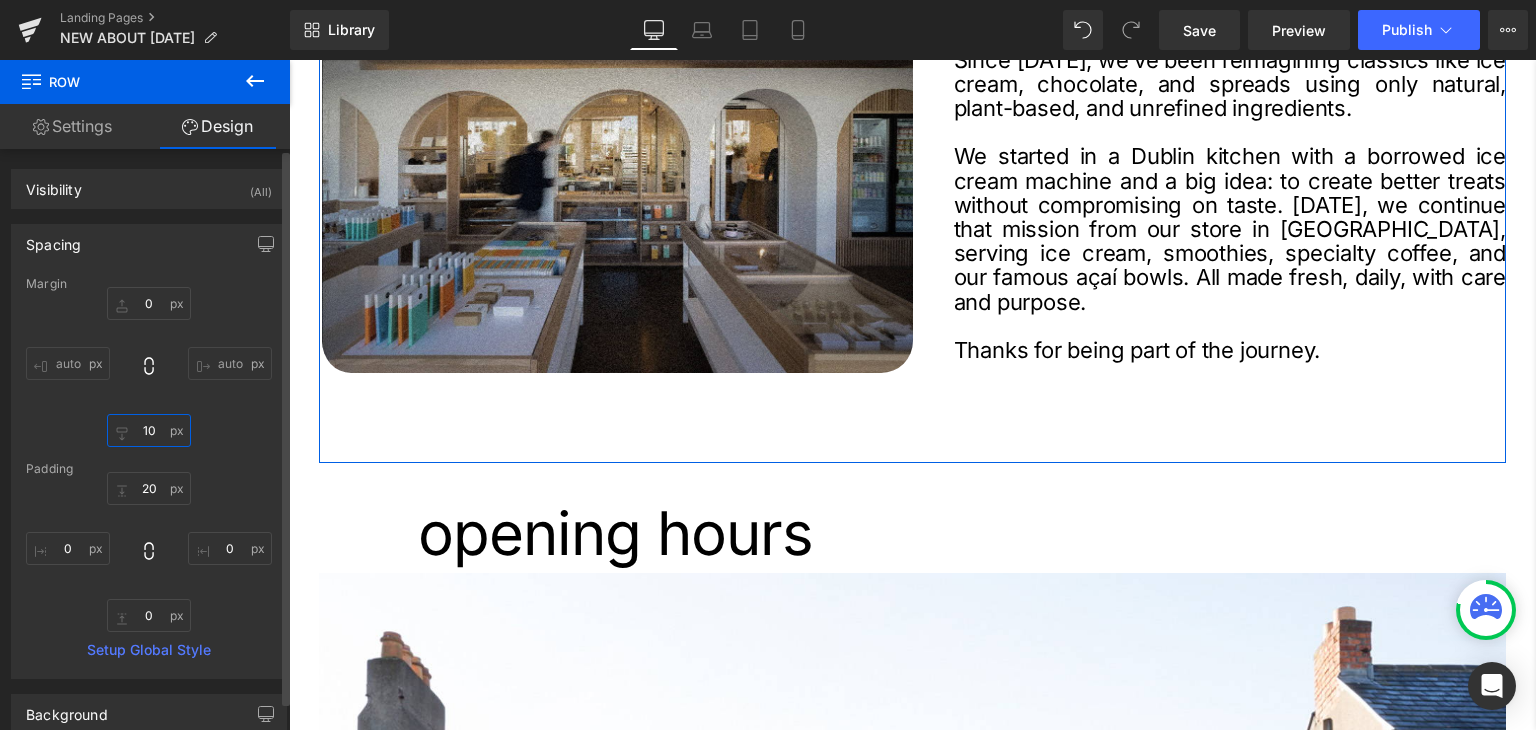 click on "10" at bounding box center [149, 430] 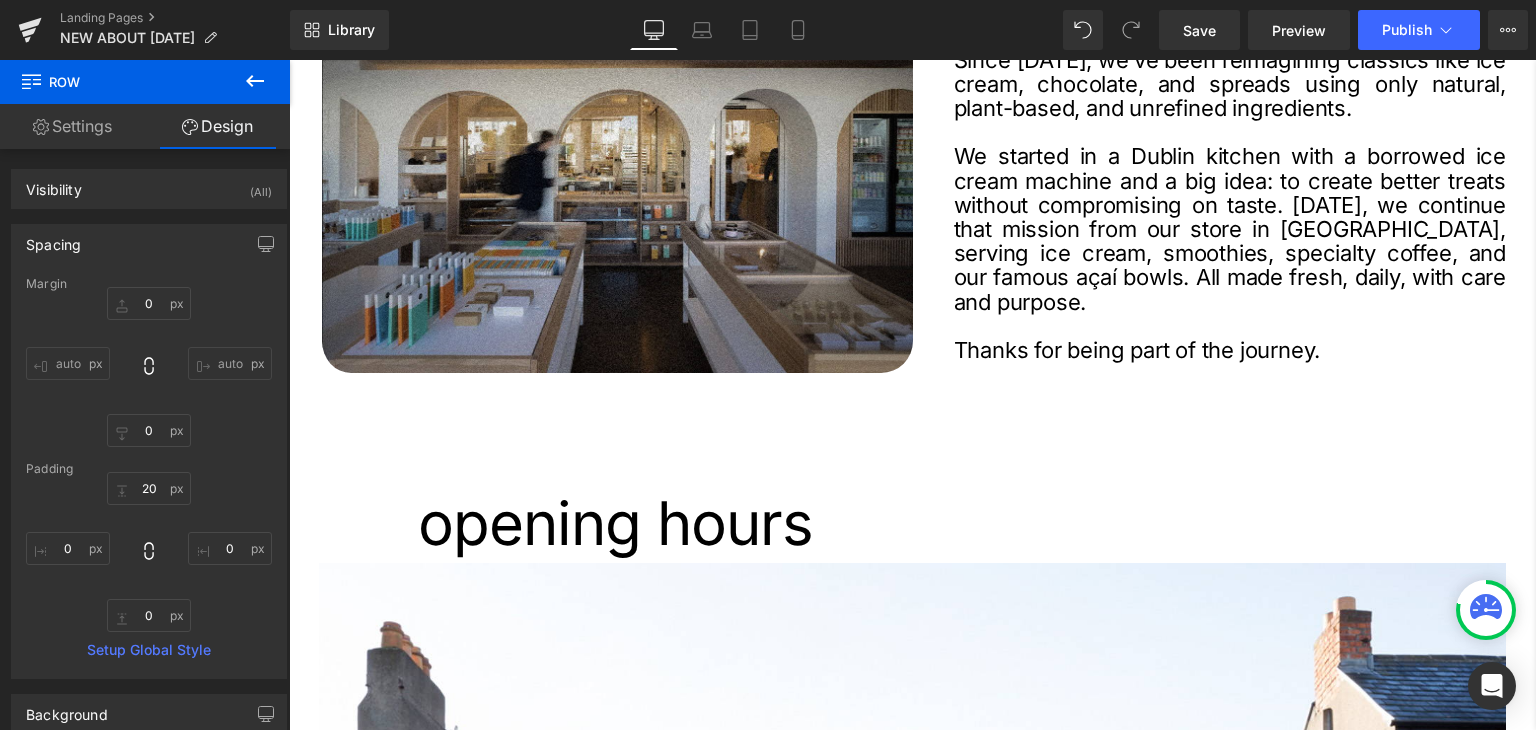 click at bounding box center [1230, 398] 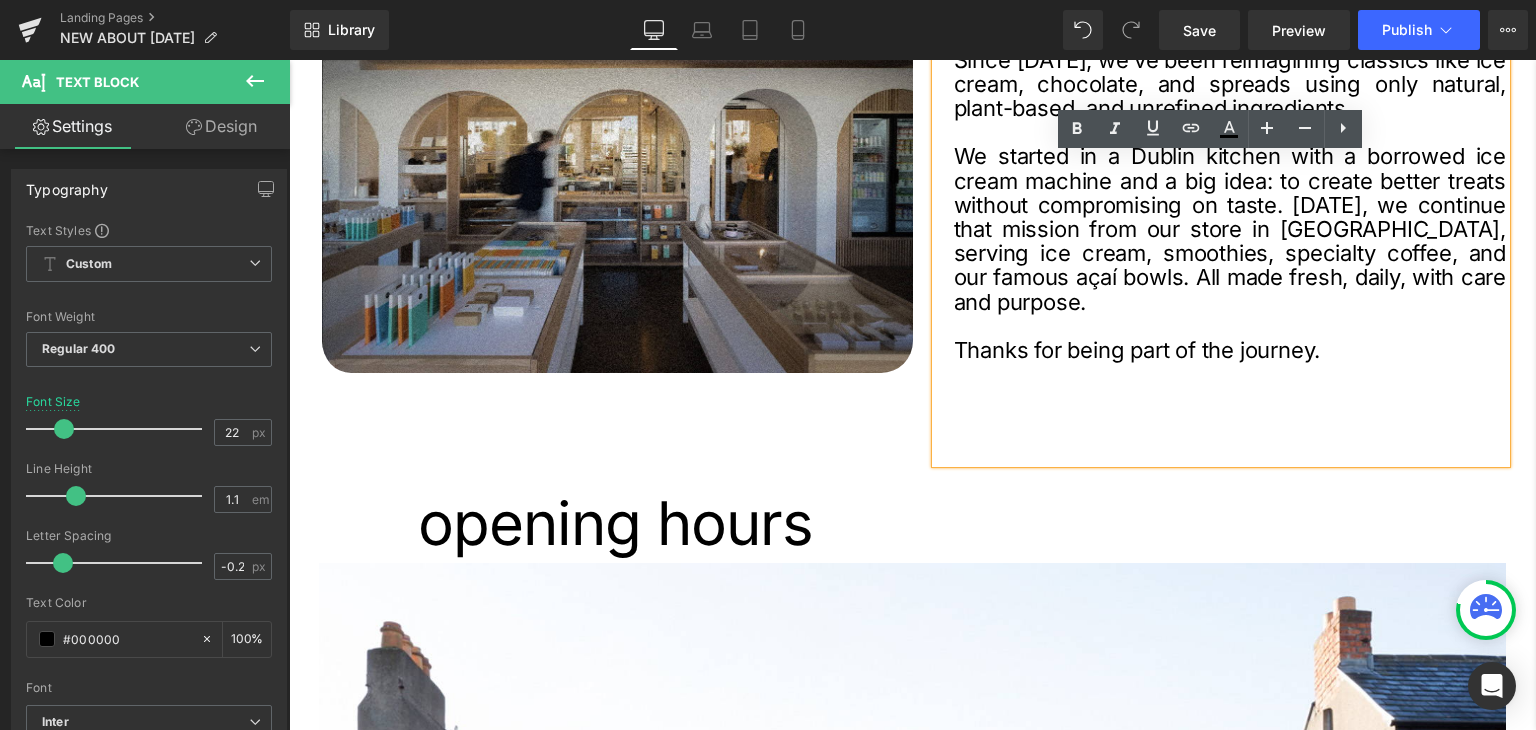 click on "We started in a Dublin kitchen with a borrowed ice cream machine and a big idea: to create better treats without compromising on taste. Today, we continue that mission from our store in Ranelagh, serving ice cream, smoothies, specialty coffee, and our famous açaí bowls. All made fresh, daily, with care and purpose." at bounding box center (1230, 228) 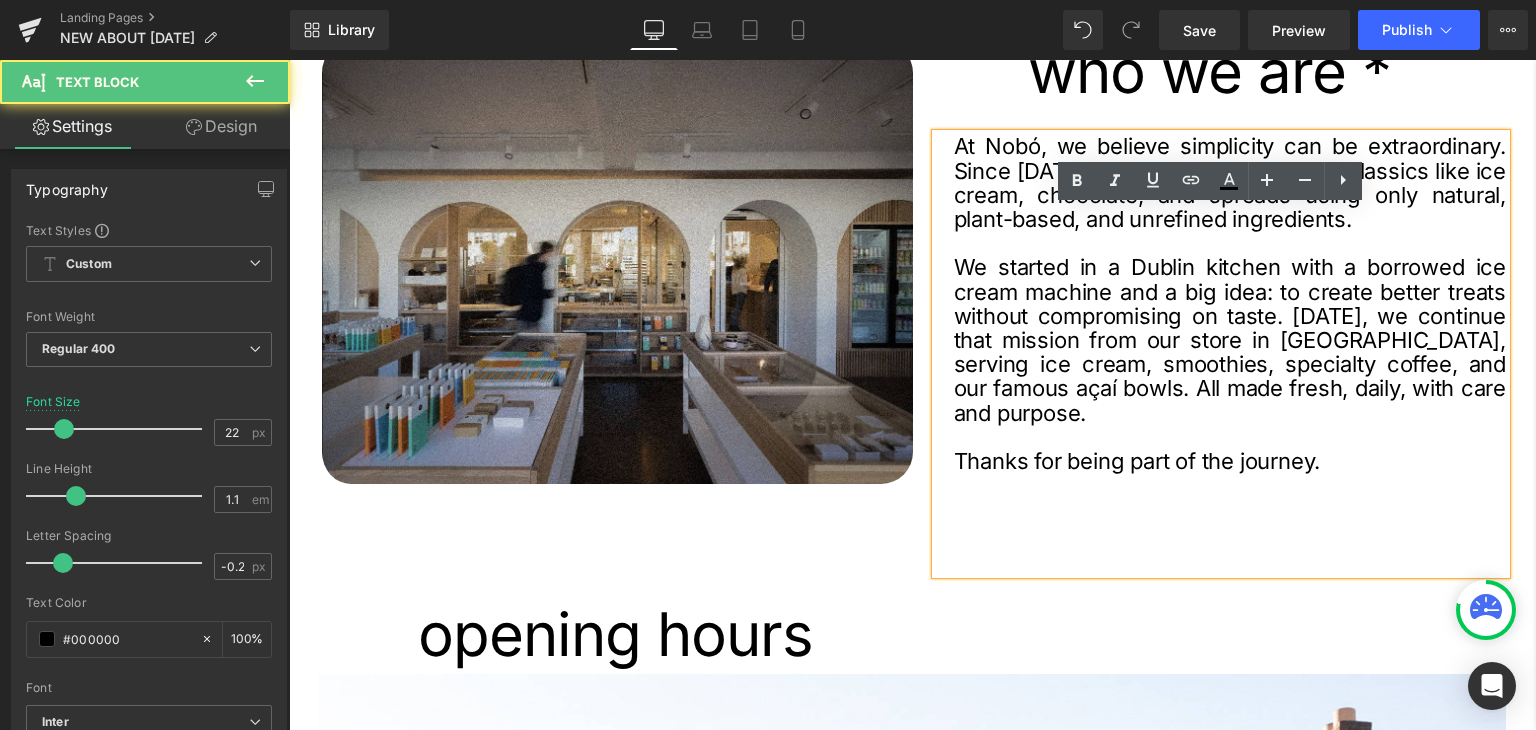 scroll, scrollTop: 100, scrollLeft: 0, axis: vertical 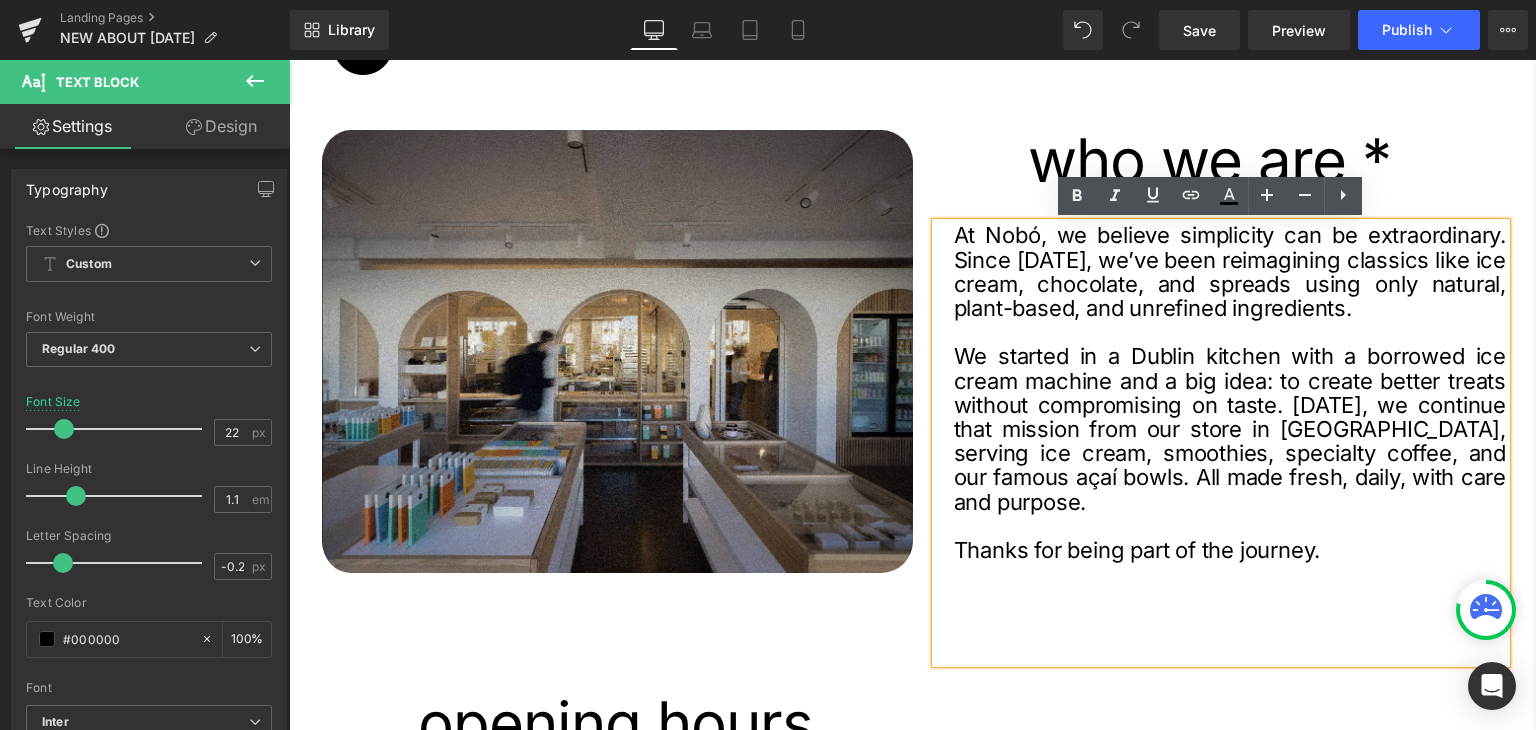click on "Image         who we are * Heading         At Nobó, we believe simplicity can be extraordinary. Since 2012, we’ve been reimagining classics like ice cream, chocolate, and spreads using only natural, plant-based, and unrefined ingredients. We started in a Dublin kitchen with a borrowed ice cream machine and a big idea: to create better treats without compromising on taste. Today, we continue that mission from our store in Ranelagh, serving ice cream, smoothies, specialty coffee, and our famous açaí bowls. All made fresh, daily, with care and purpose. Thanks for being part of the journey. Text Block         Row
opening hours Heading         o Heading
Row         Image
Image
Image" at bounding box center [912, 2431] 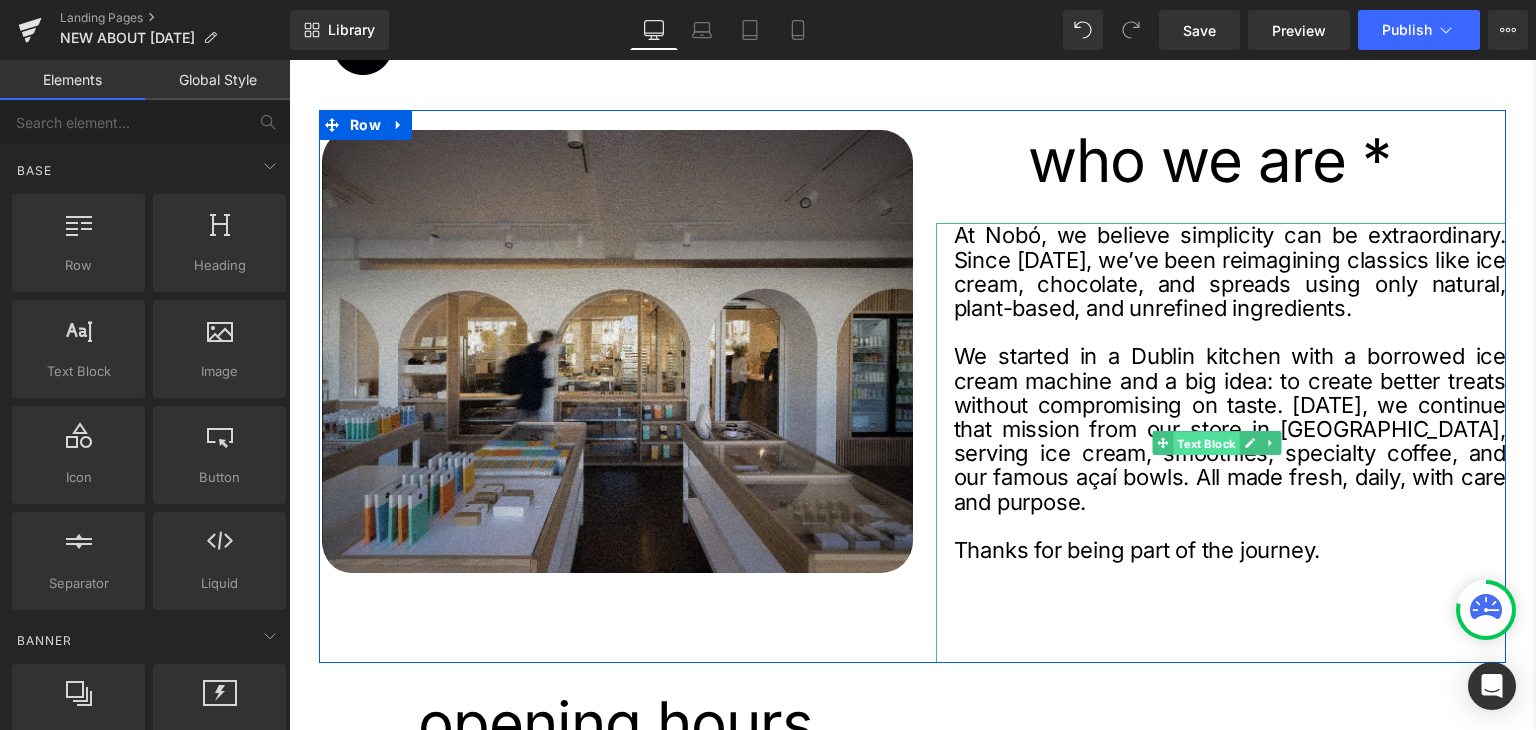 click on "Text Block" at bounding box center [1206, 444] 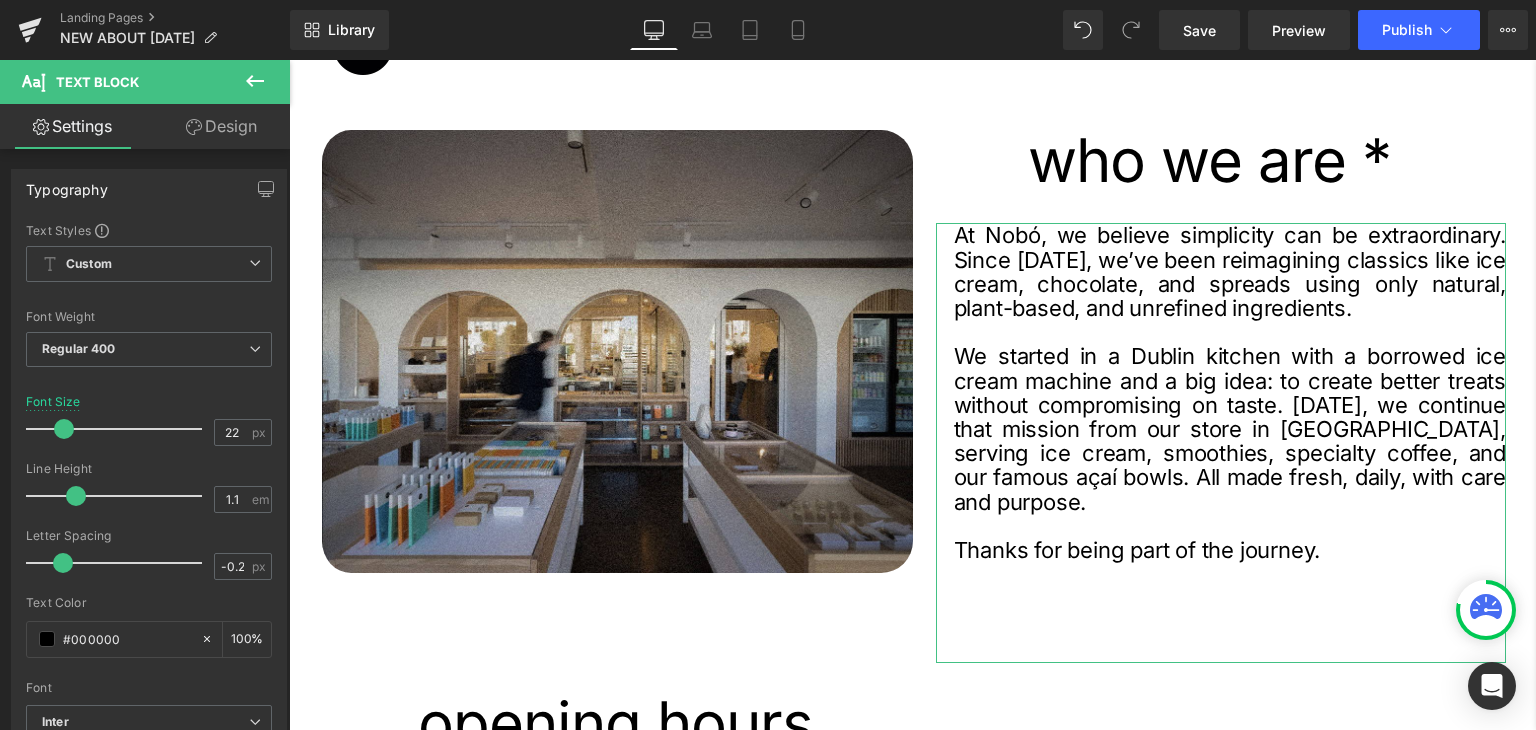 click on "Design" at bounding box center [221, 126] 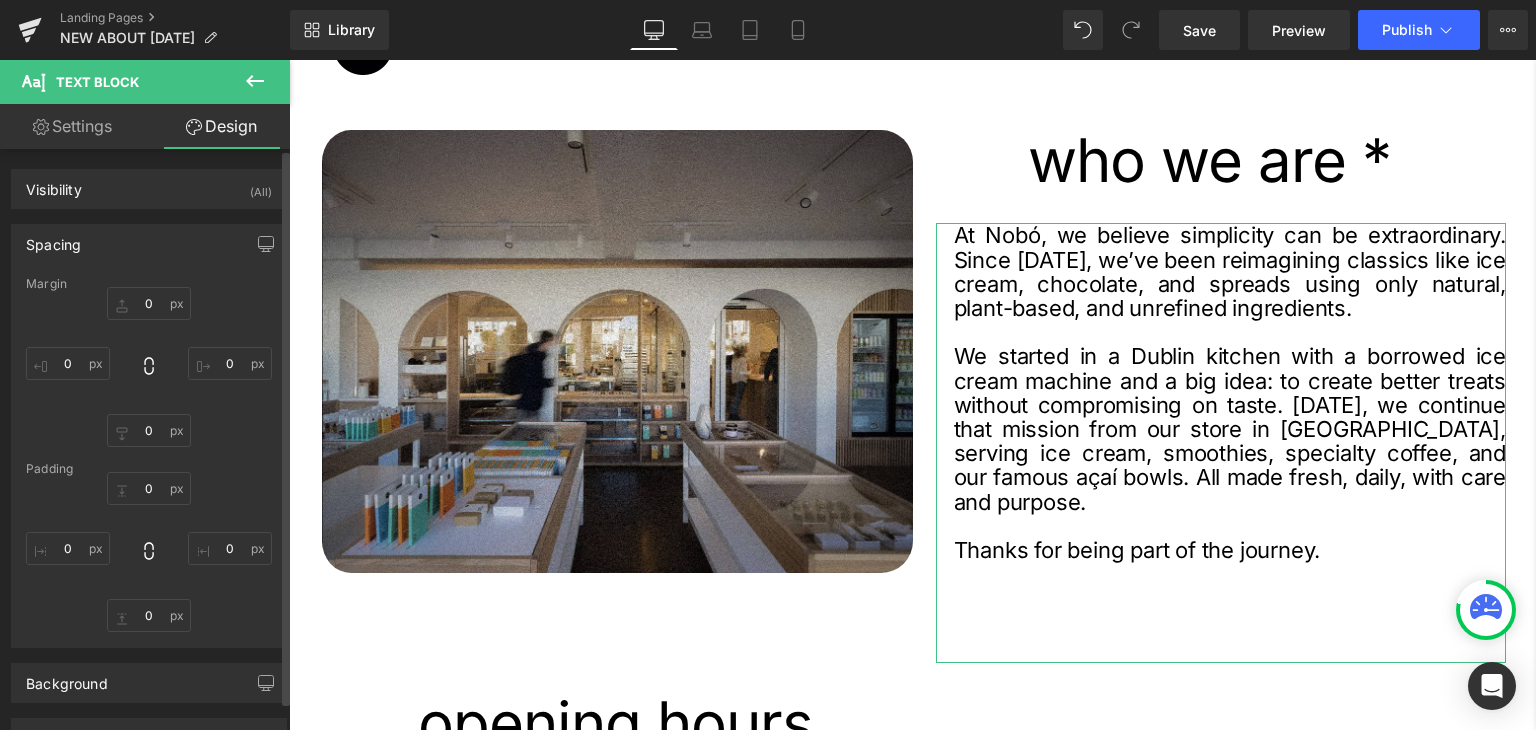 type on "33" 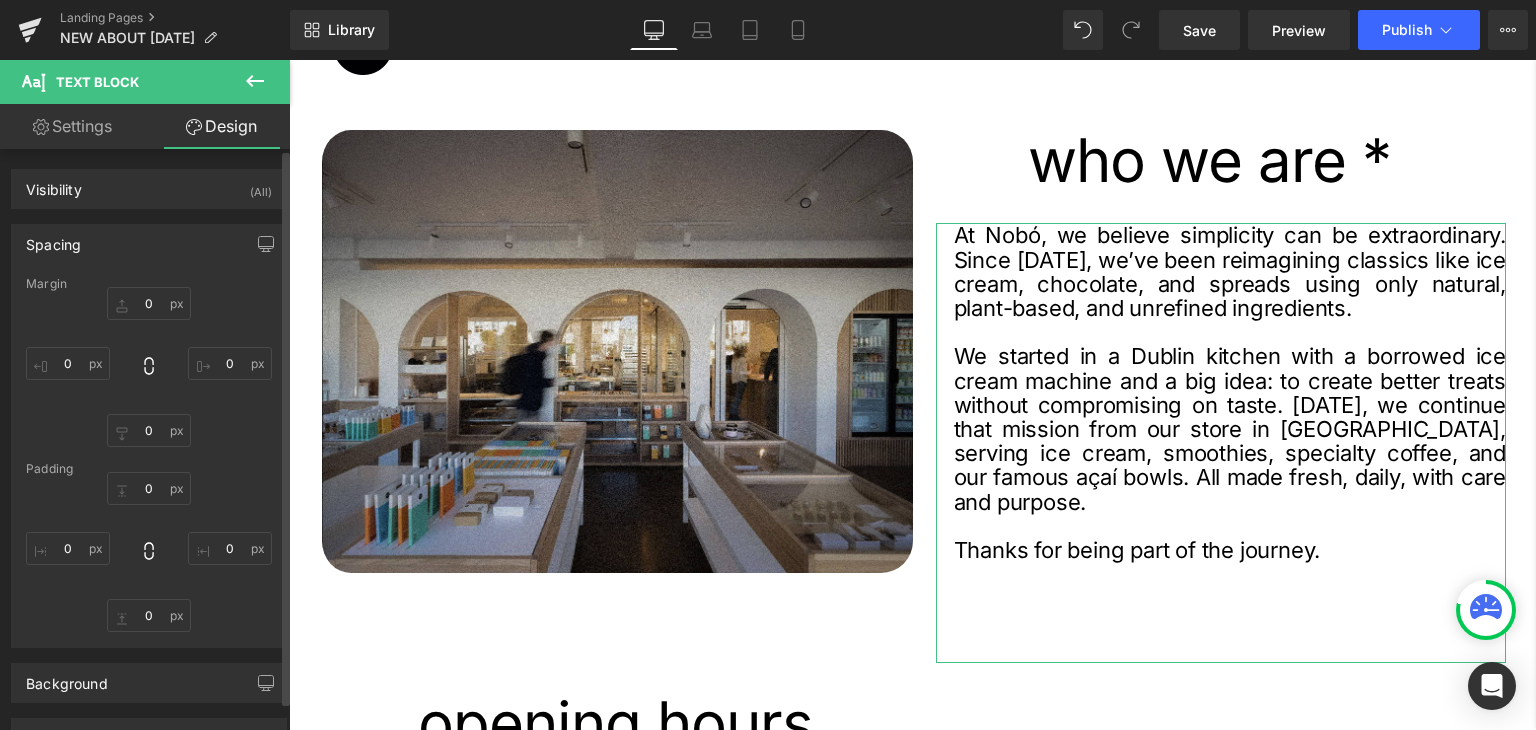 type on "0" 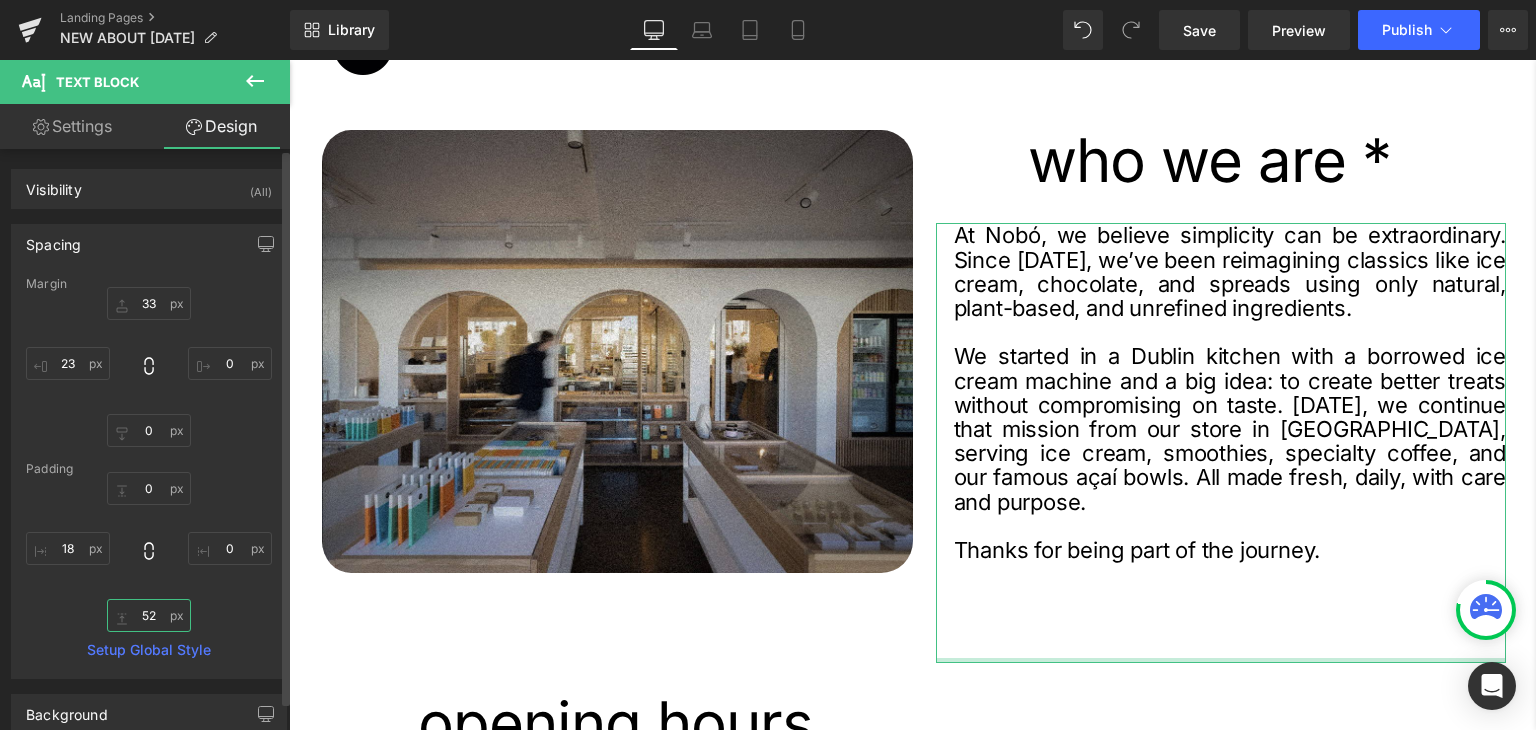 click on "52" at bounding box center (149, 615) 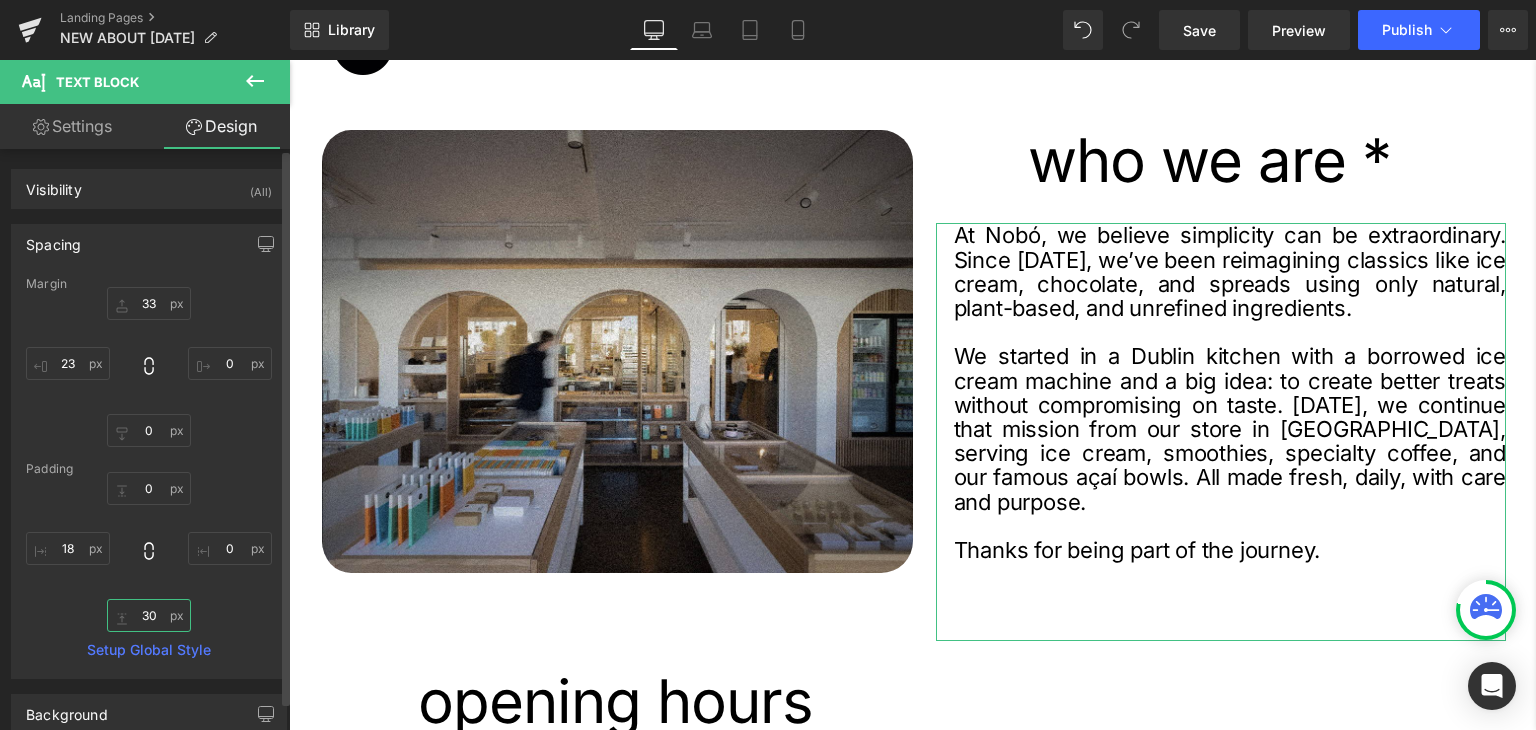type on "3" 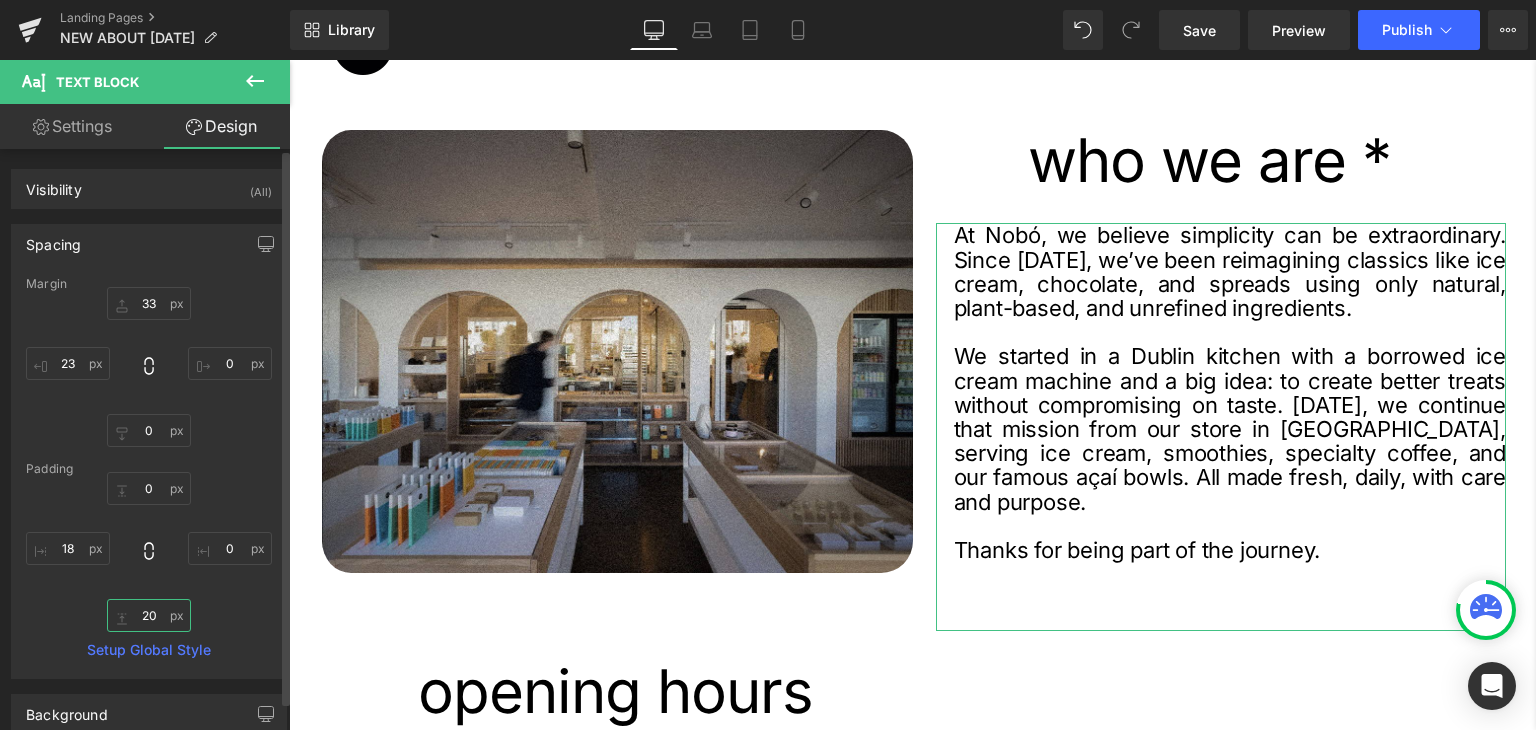 type on "2" 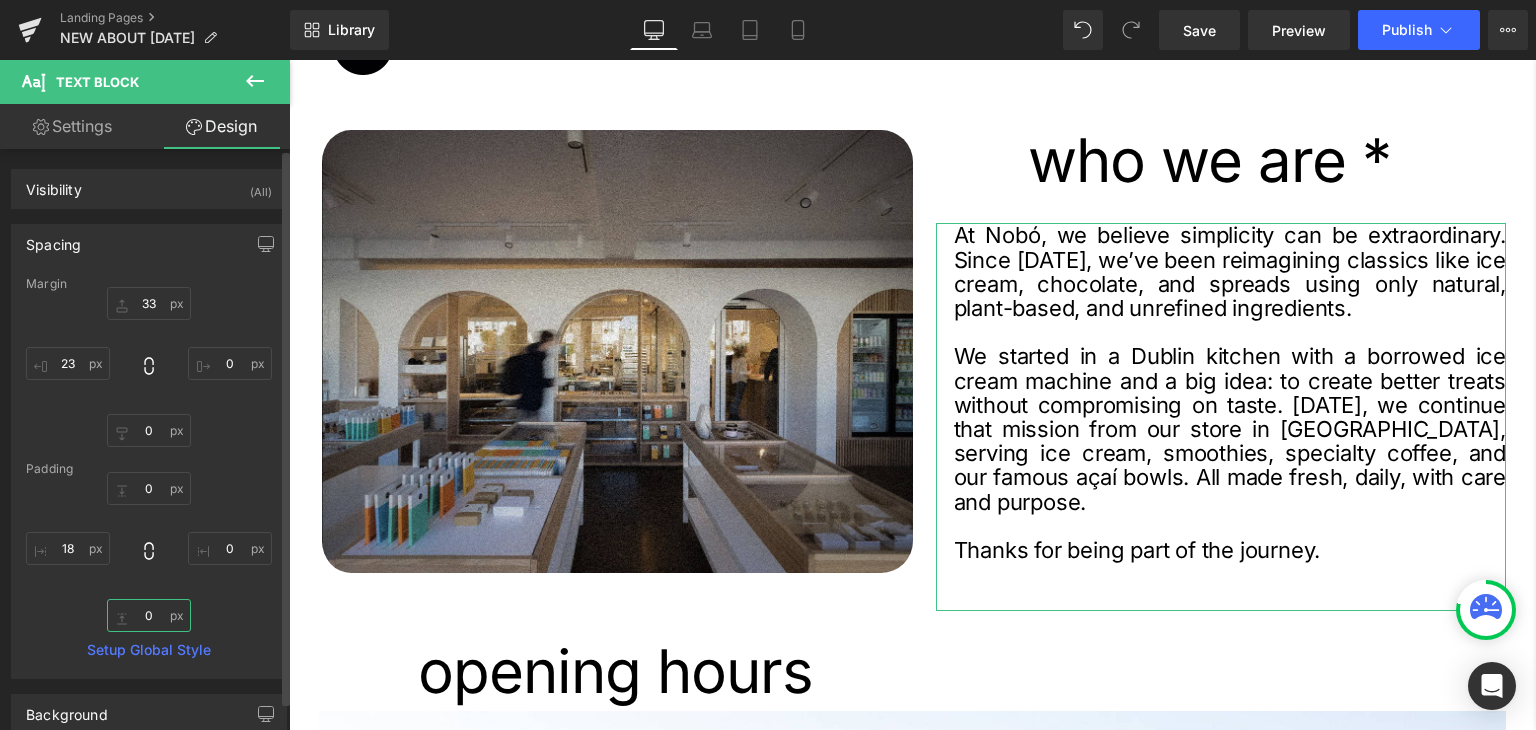 type 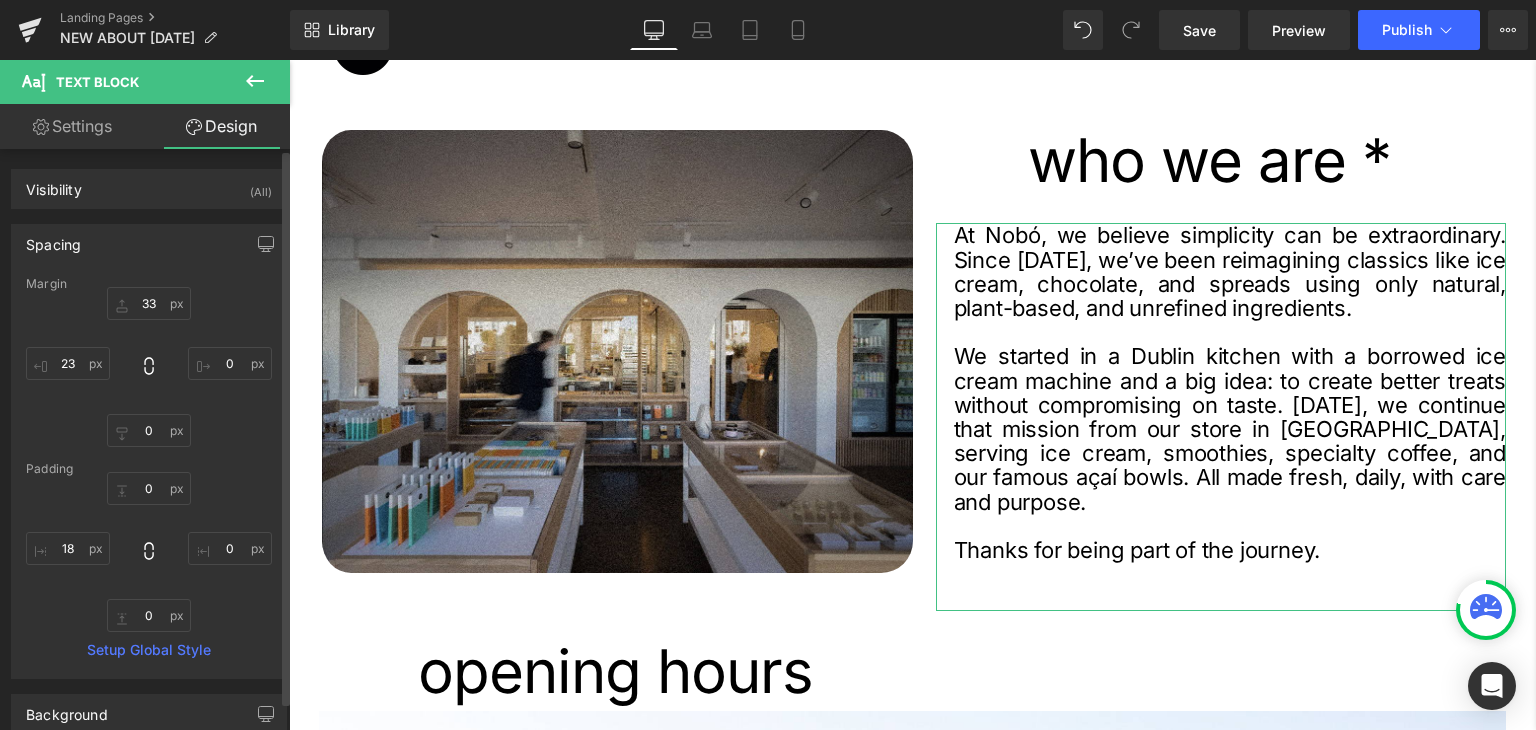 click on "0px 0
0px 0
18px 18" at bounding box center (149, 552) 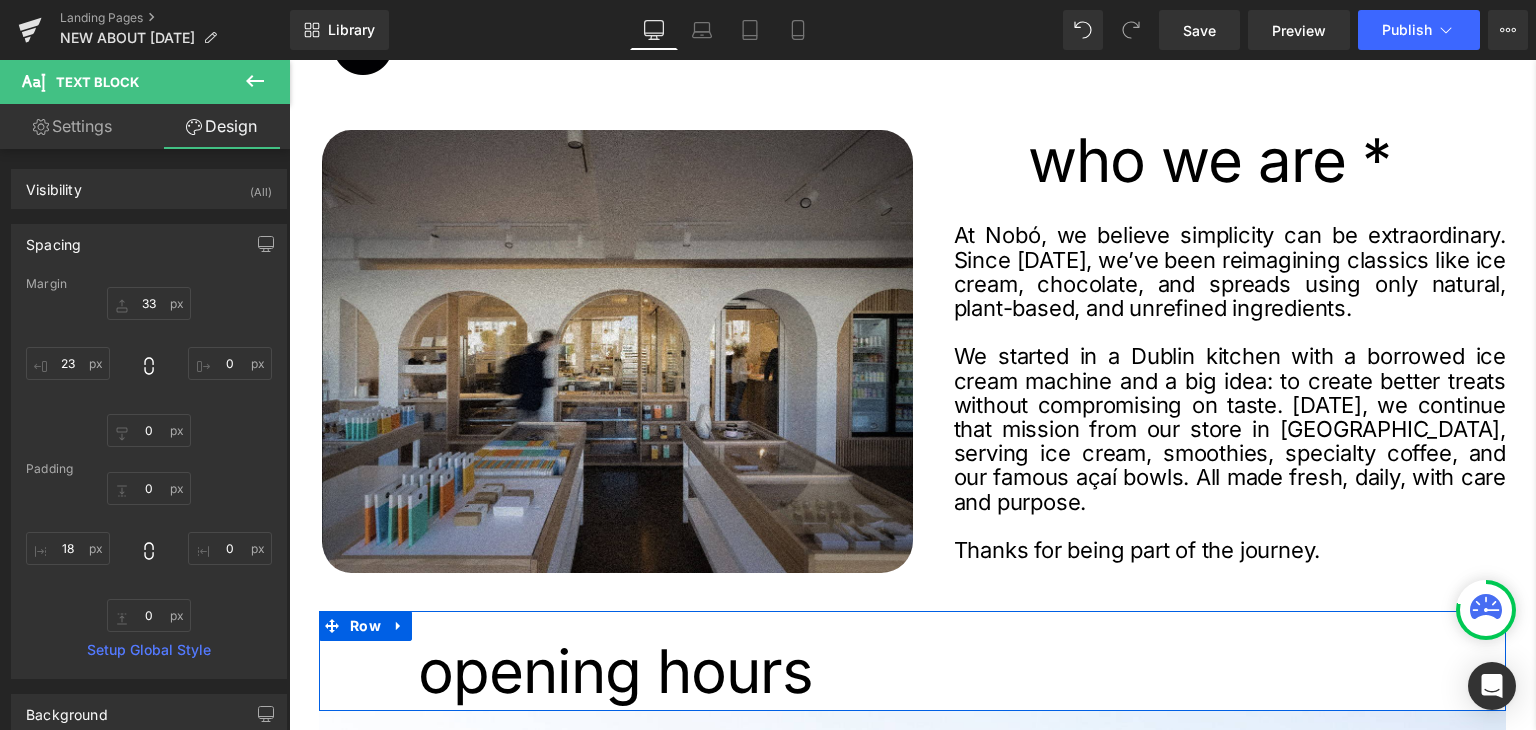 click at bounding box center [332, 626] 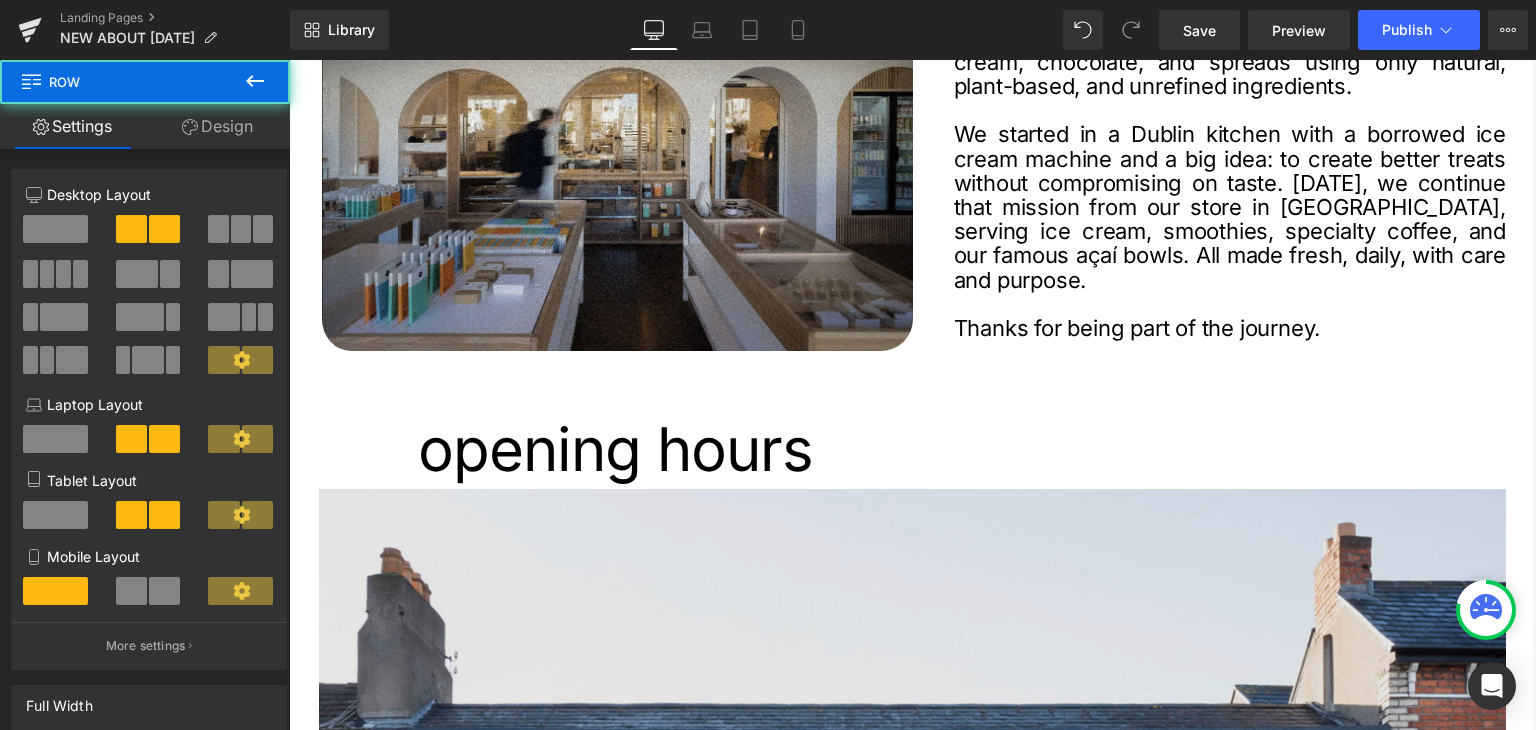 scroll, scrollTop: 500, scrollLeft: 0, axis: vertical 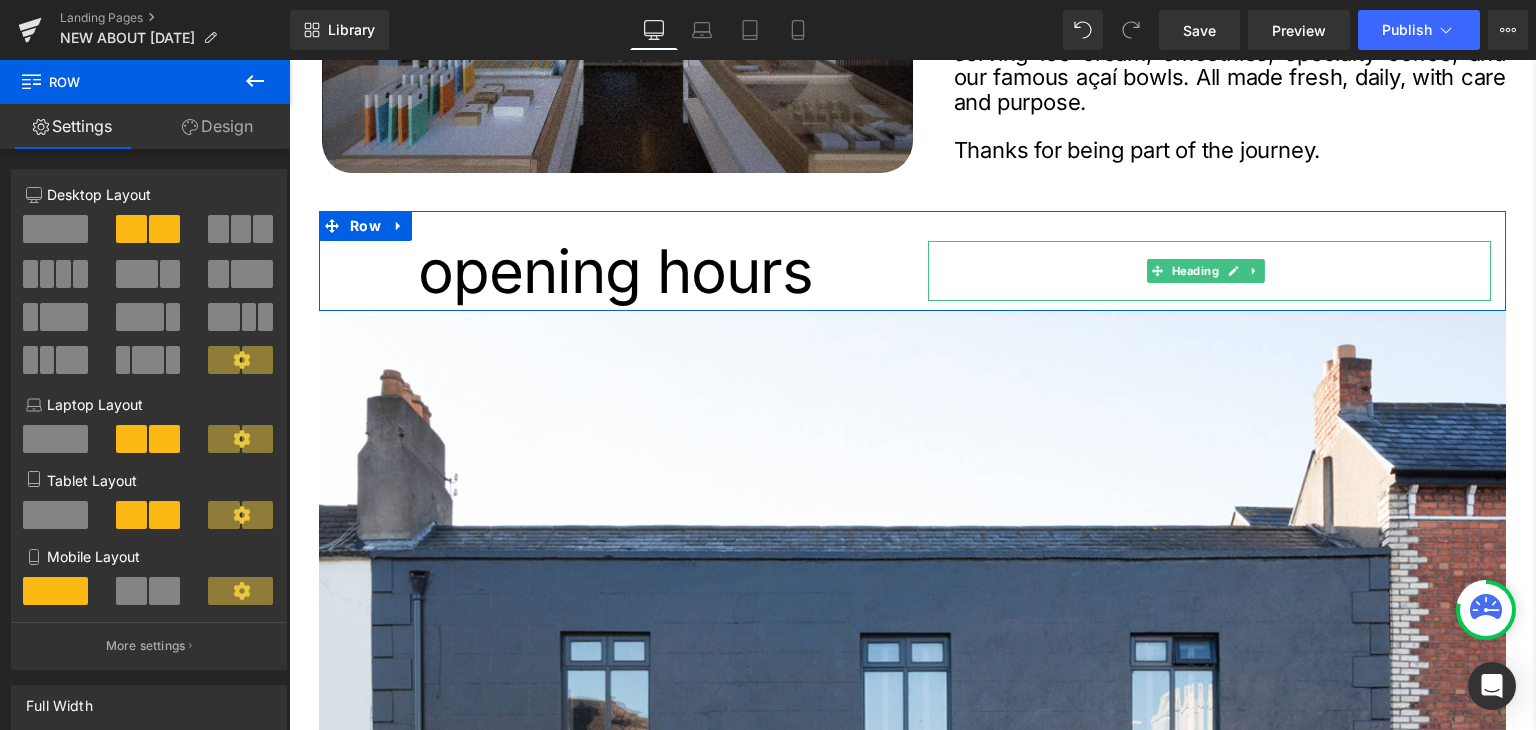 click on "o" at bounding box center [1210, 271] 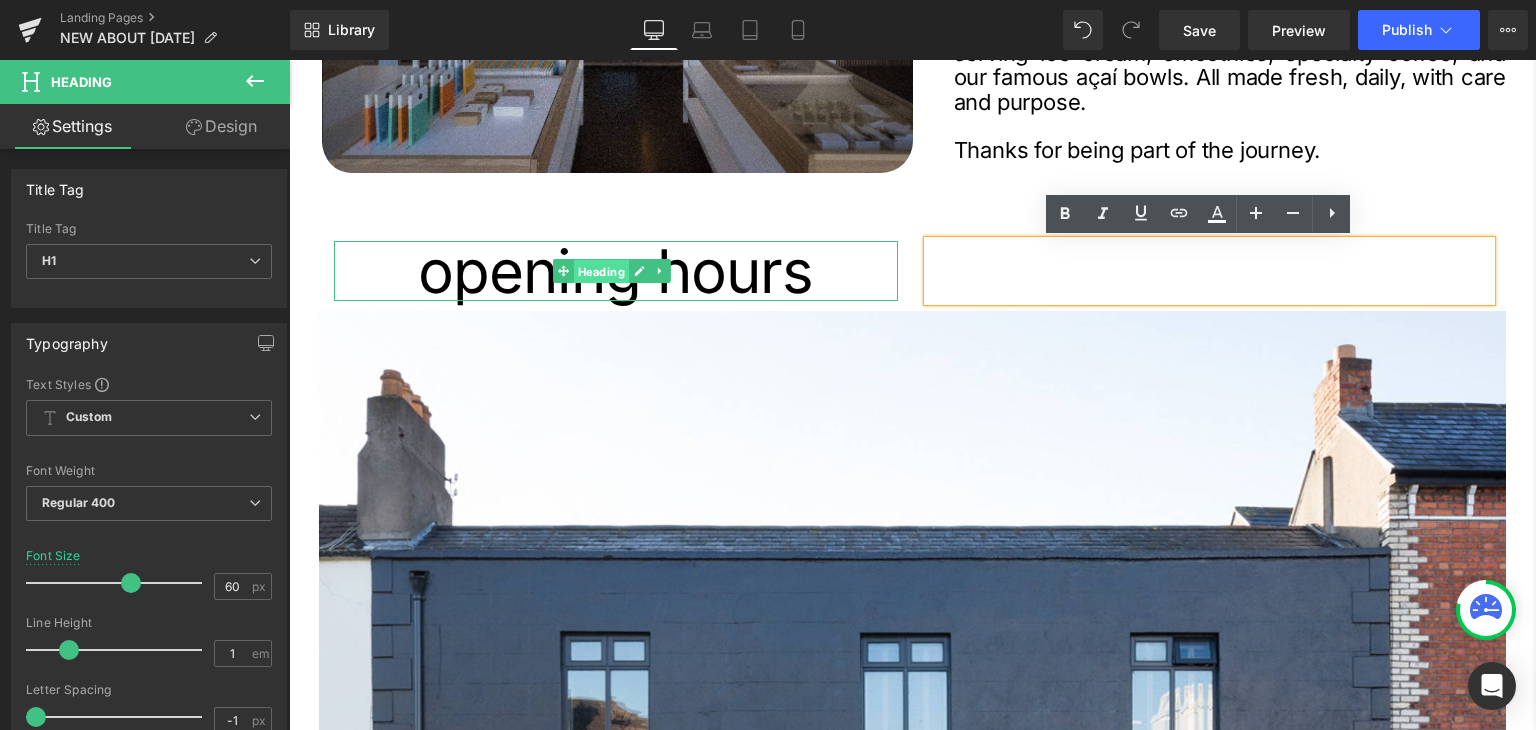click on "Heading" at bounding box center [591, 271] 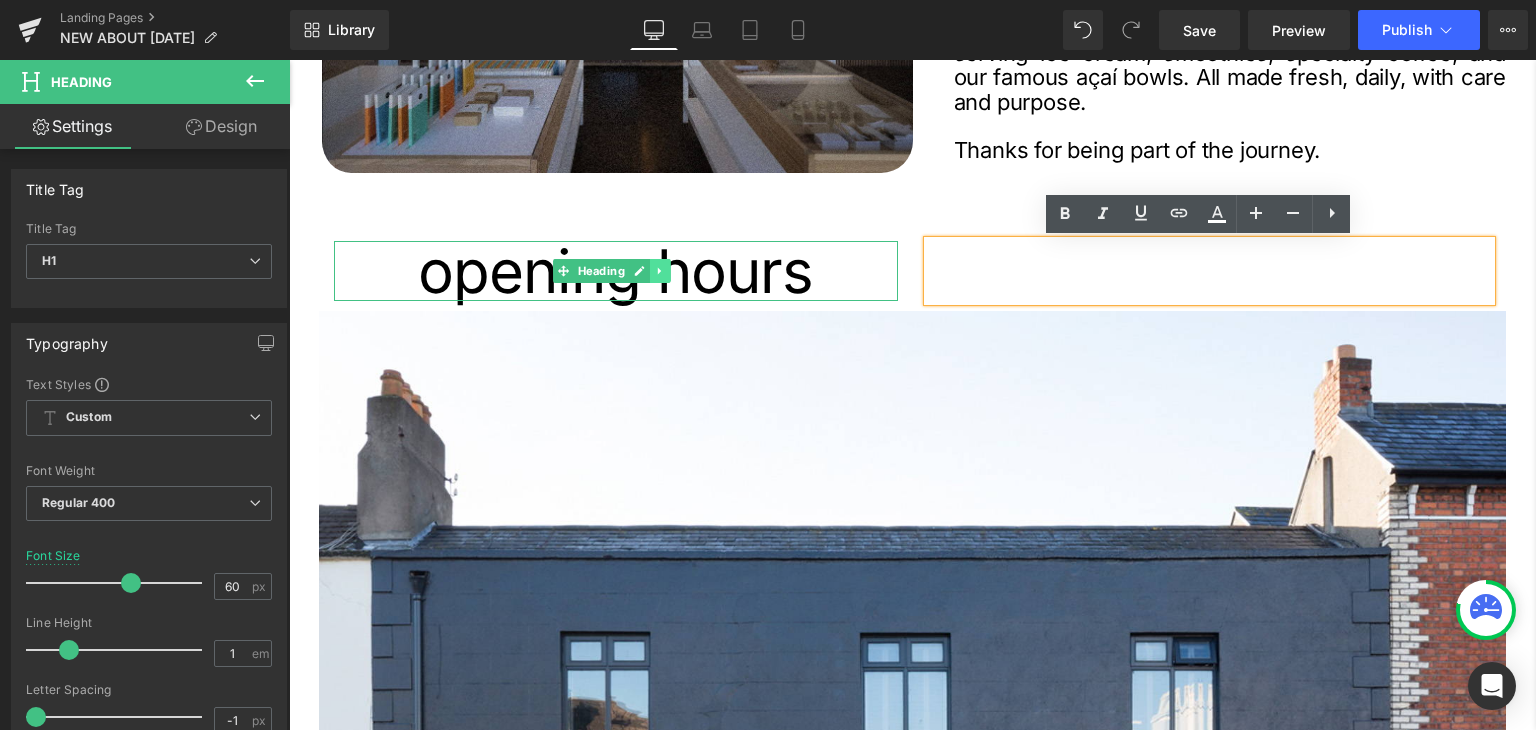 click 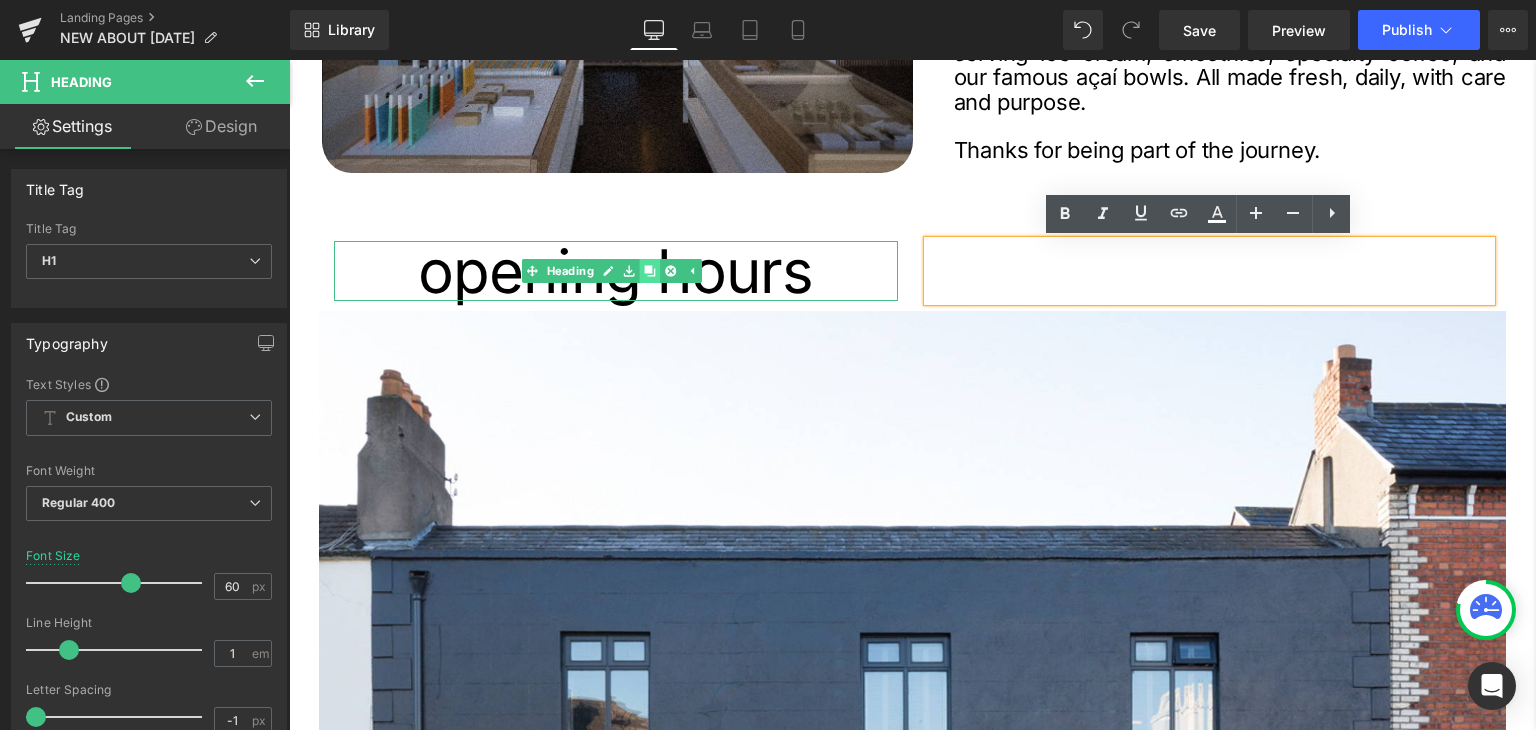 click 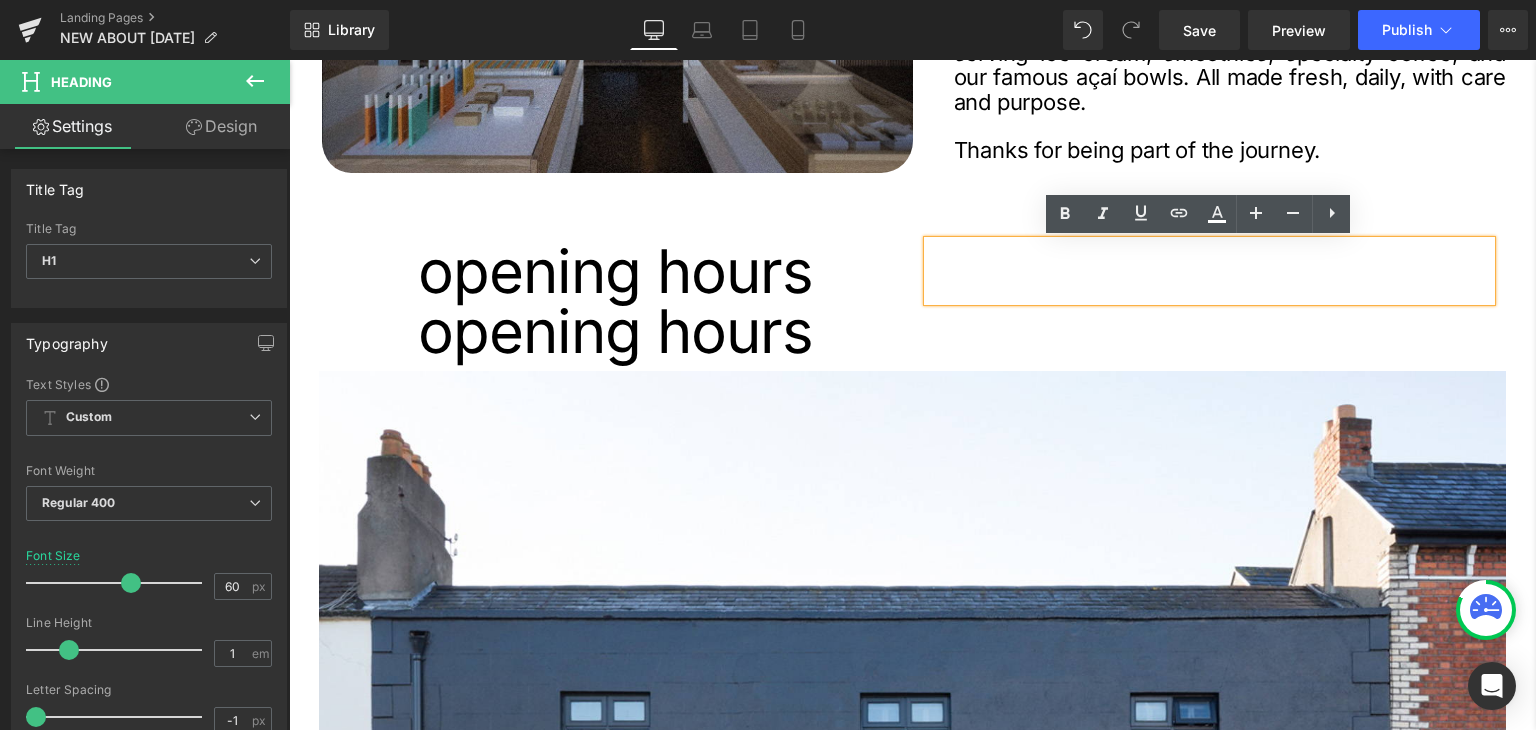 click on "opening hours Heading         opening hours Heading         o Heading
Row" at bounding box center [912, 291] 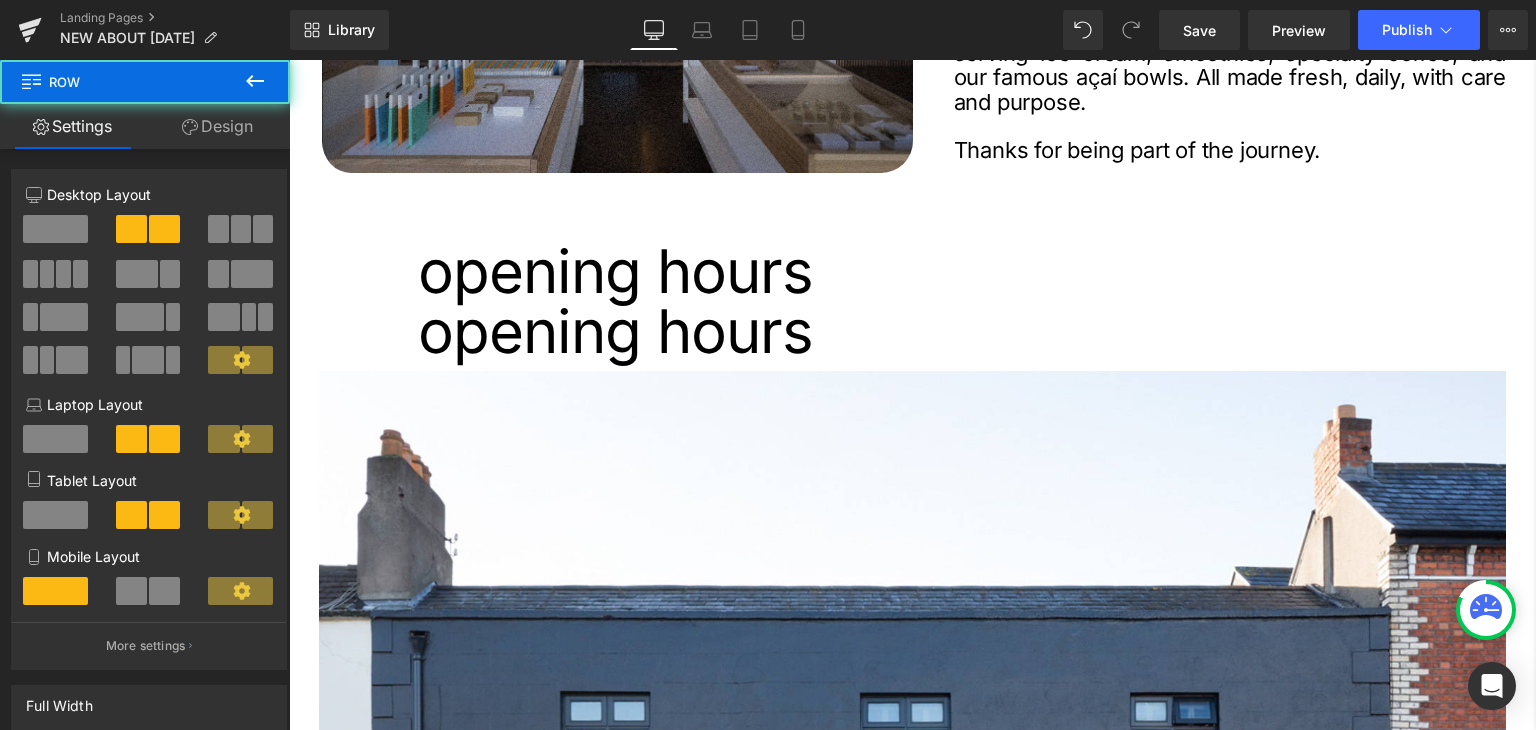 click at bounding box center [392, 226] 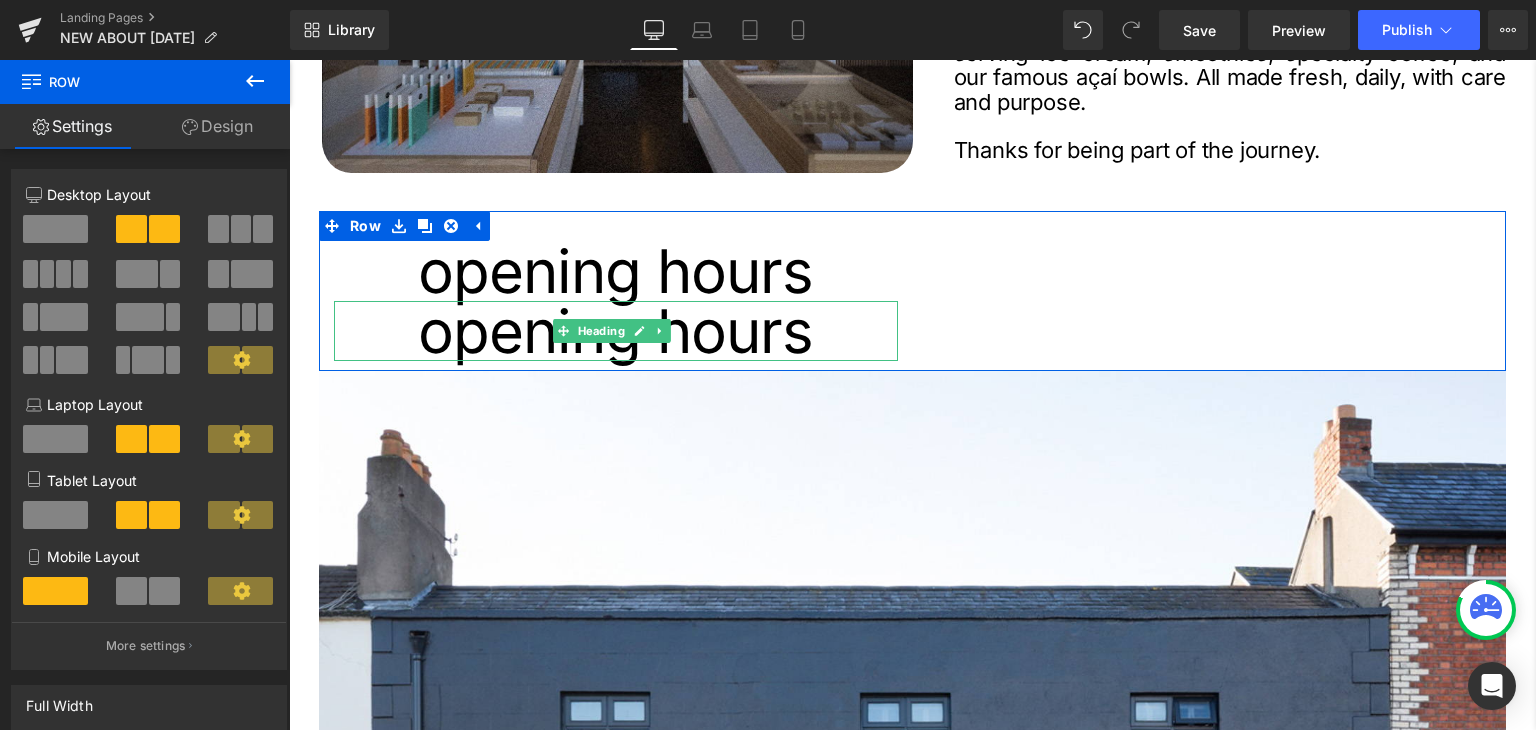 click on "opening hours" at bounding box center (616, 331) 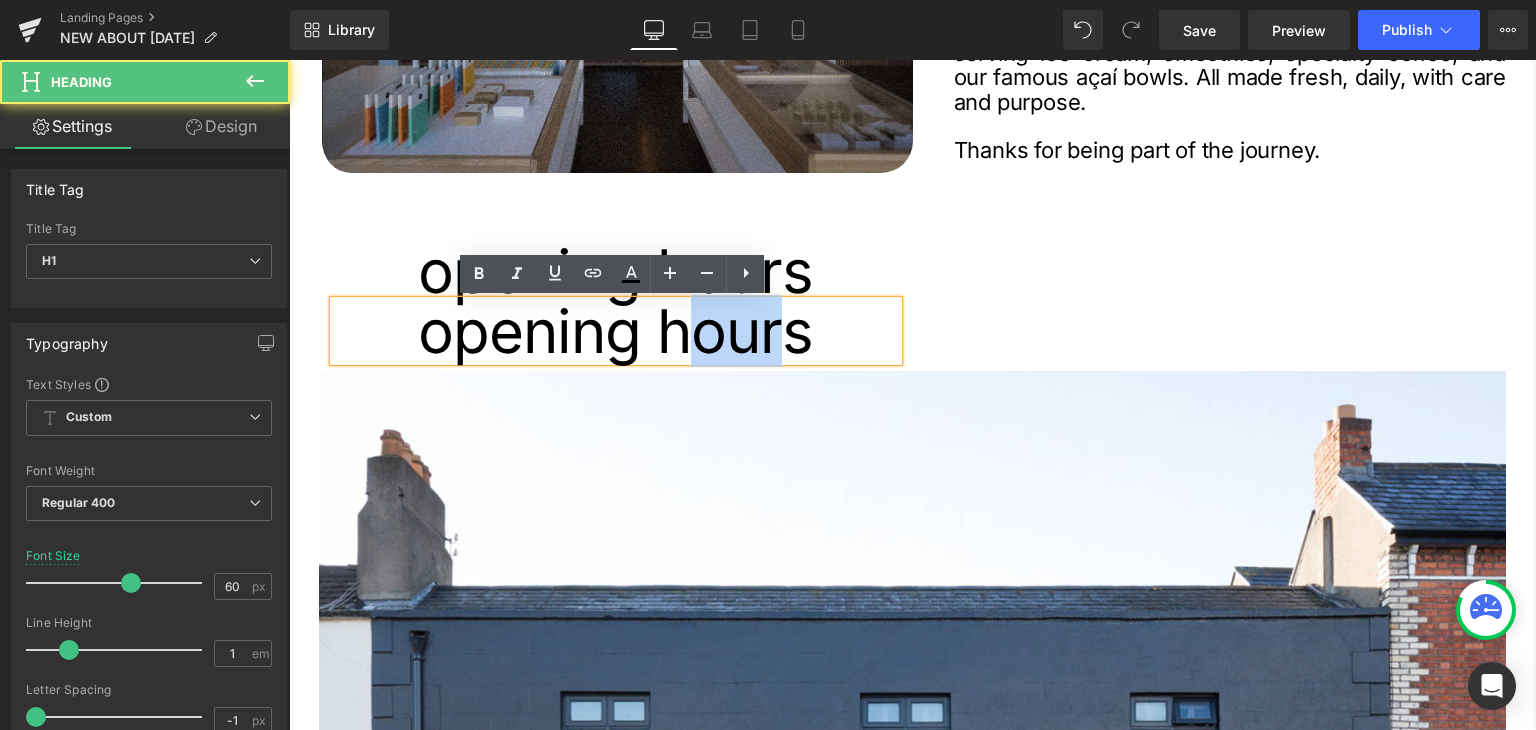 drag, startPoint x: 792, startPoint y: 334, endPoint x: 678, endPoint y: 337, distance: 114.03947 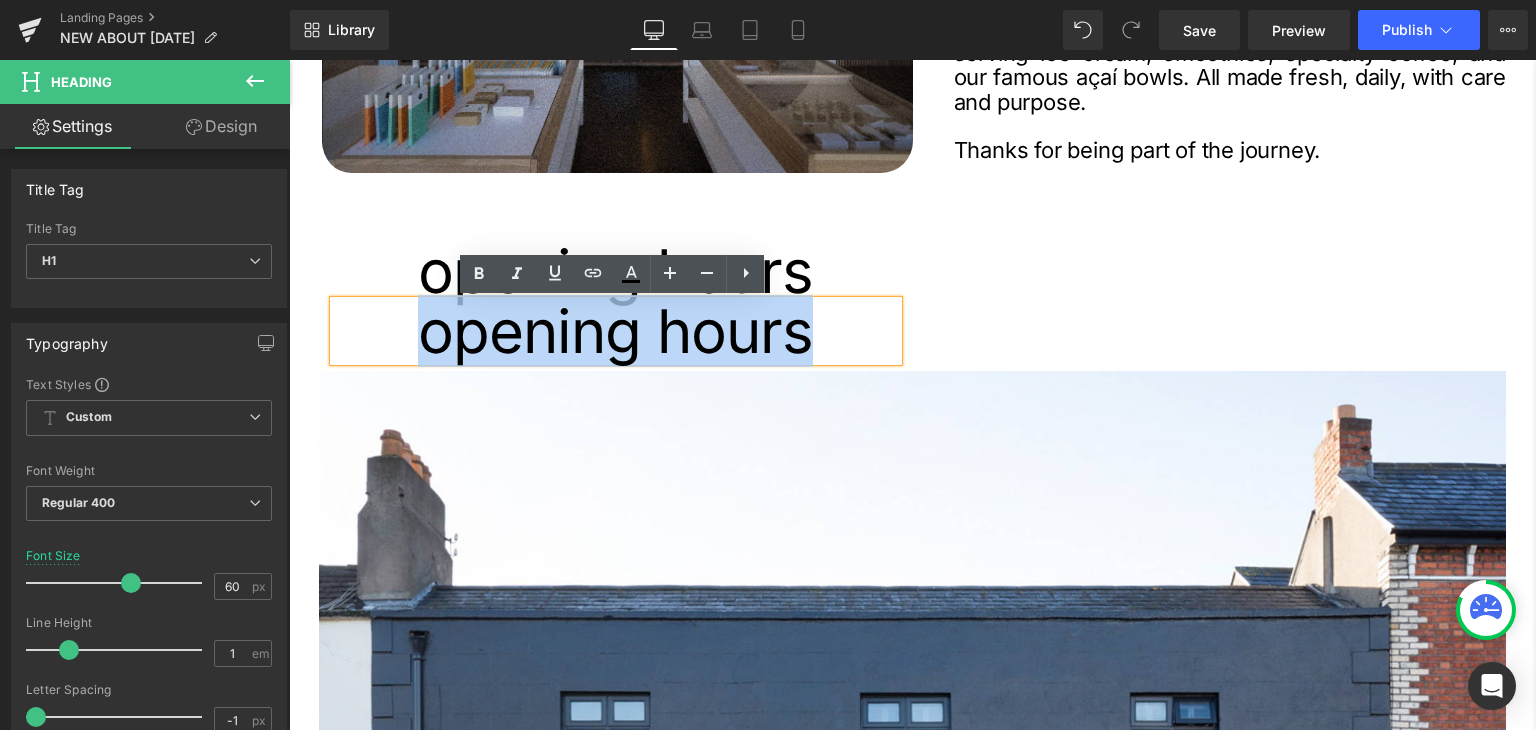 drag, startPoint x: 768, startPoint y: 337, endPoint x: 313, endPoint y: 299, distance: 456.58405 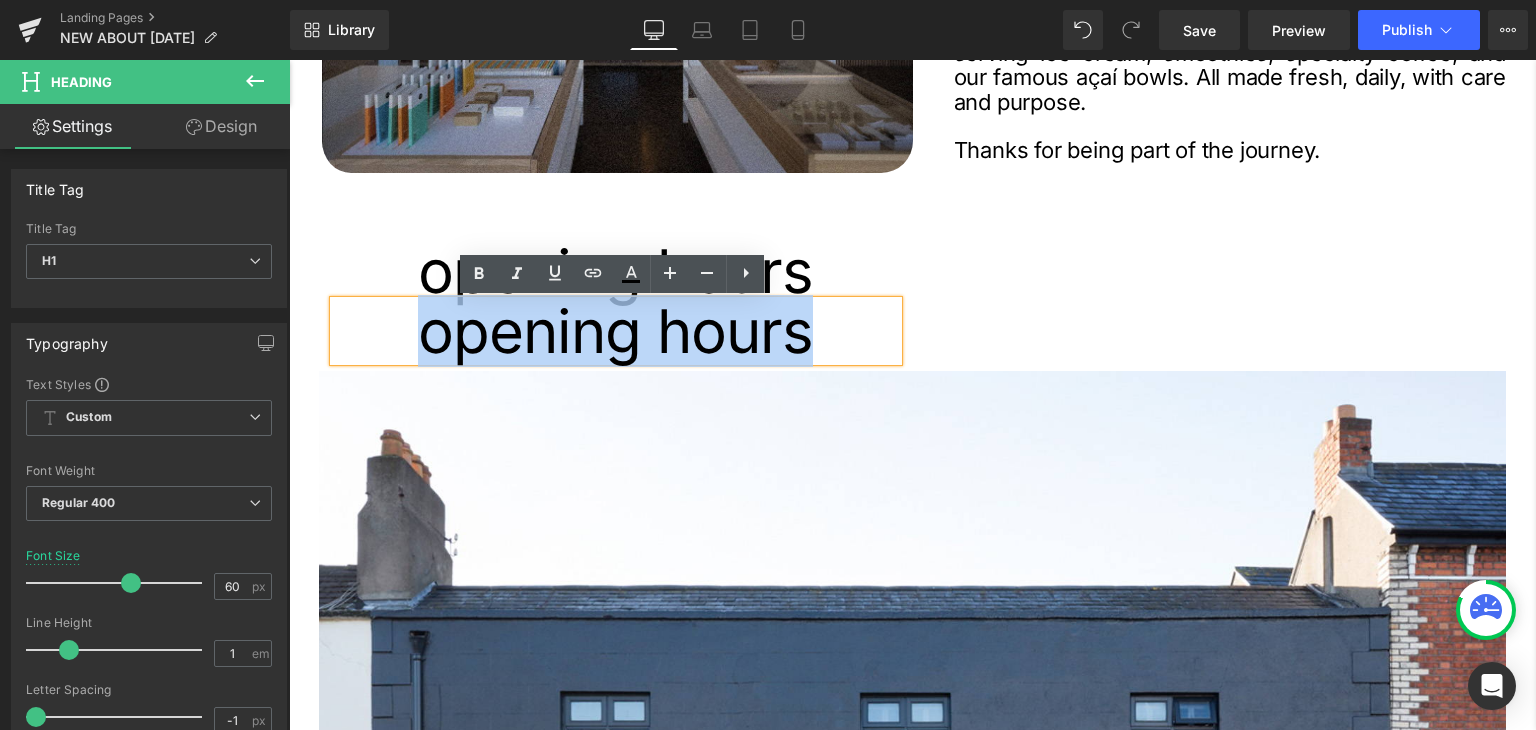 type 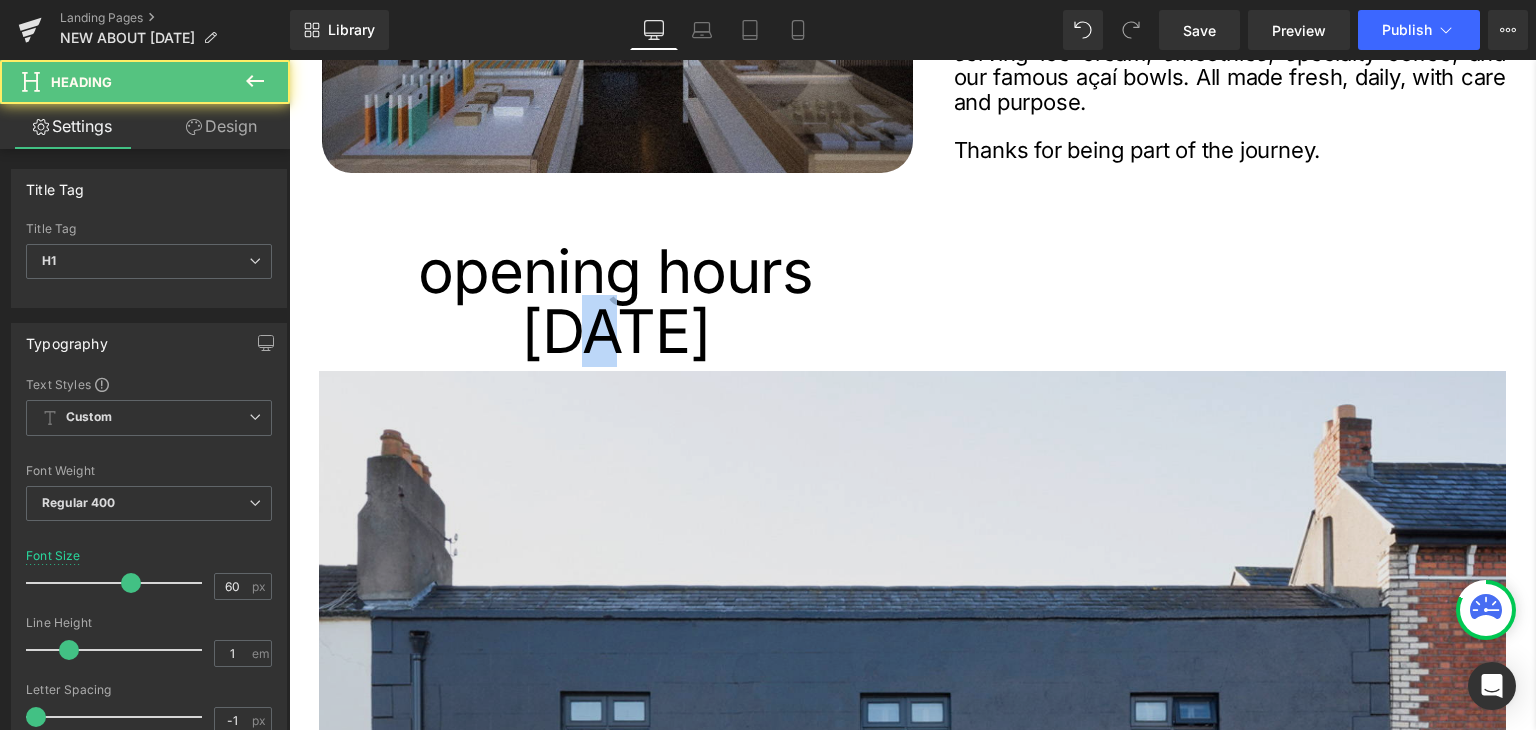 click on "Image         who we are * Heading         At Nobó, we believe simplicity can be extraordinary. Since 2012, we’ve been reimagining classics like ice cream, chocolate, and spreads using only natural, plant-based, and unrefined ingredients. We started in a Dublin kitchen with a borrowed ice cream machine and a big idea: to create better treats without compromising on taste. Today, we continue that mission from our store in Ranelagh, serving ice cream, smoothies, specialty coffee, and our famous açaí bowls. All made fresh, daily, with care and purpose. Thanks for being part of the journey. Text Block     NaNpx     Row
opening hours Heading         monday Heading         o Heading
Row         Image
Image
Image" at bounding box center [912, 1990] 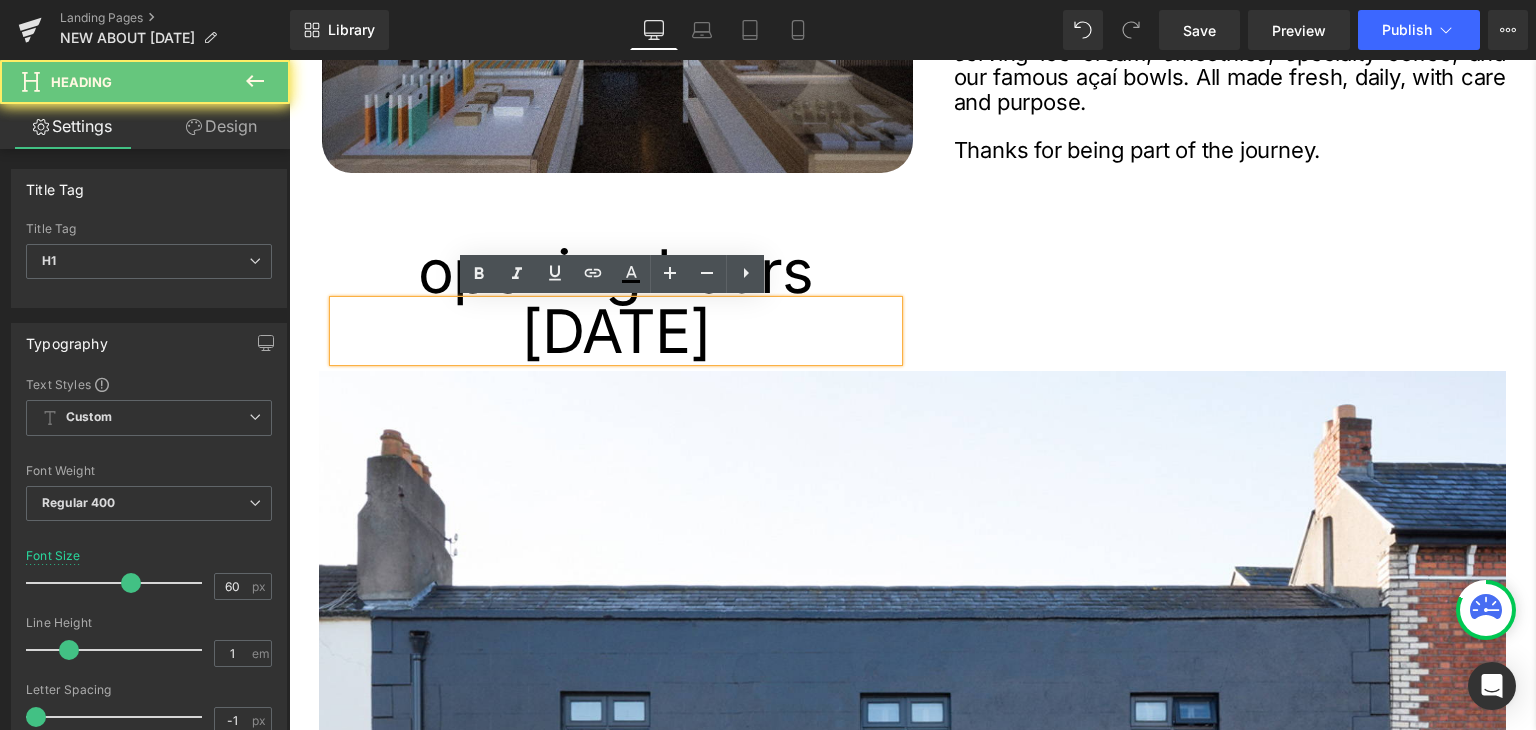 click on "monday" at bounding box center (616, 331) 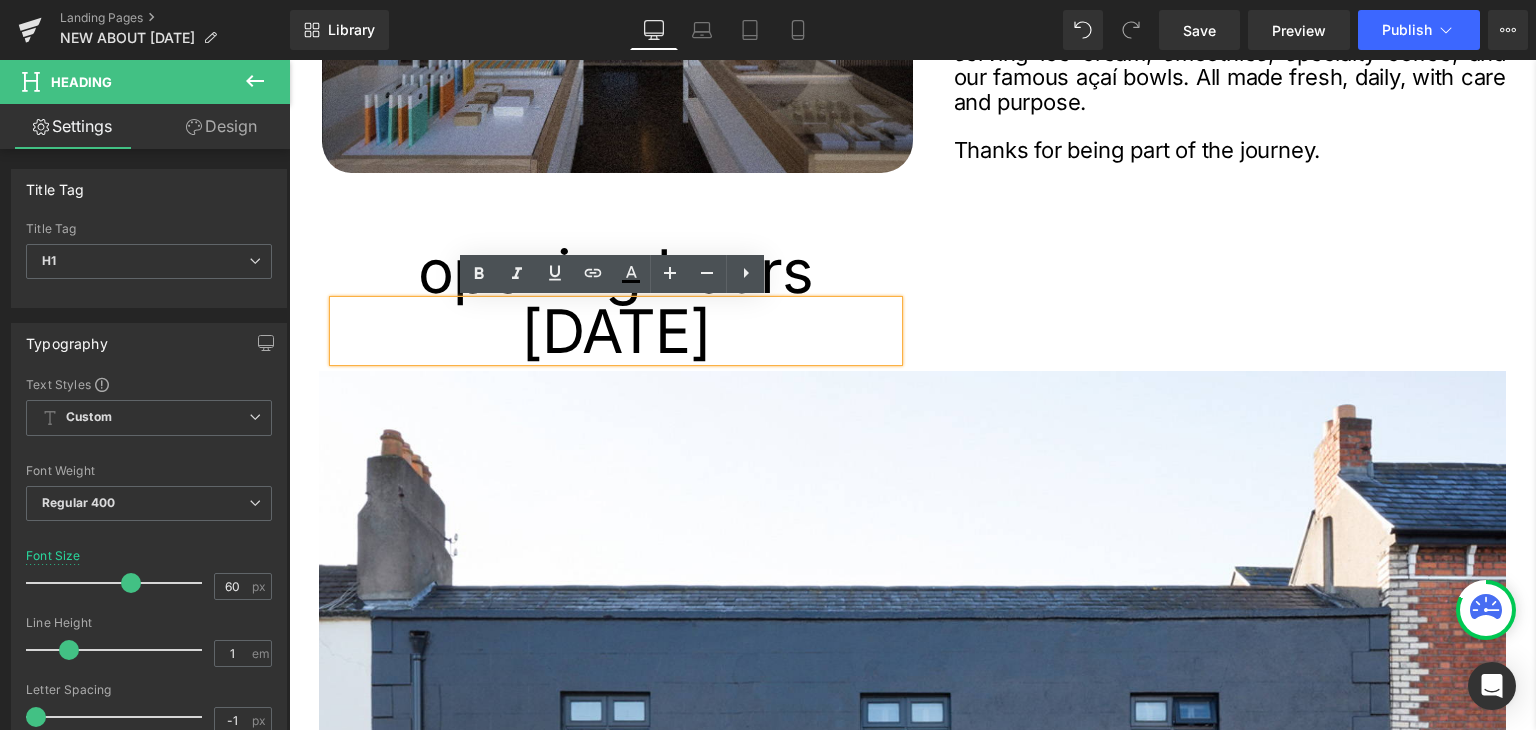 click on "opening hours Heading         monday Heading         o Heading
Row" at bounding box center [912, 291] 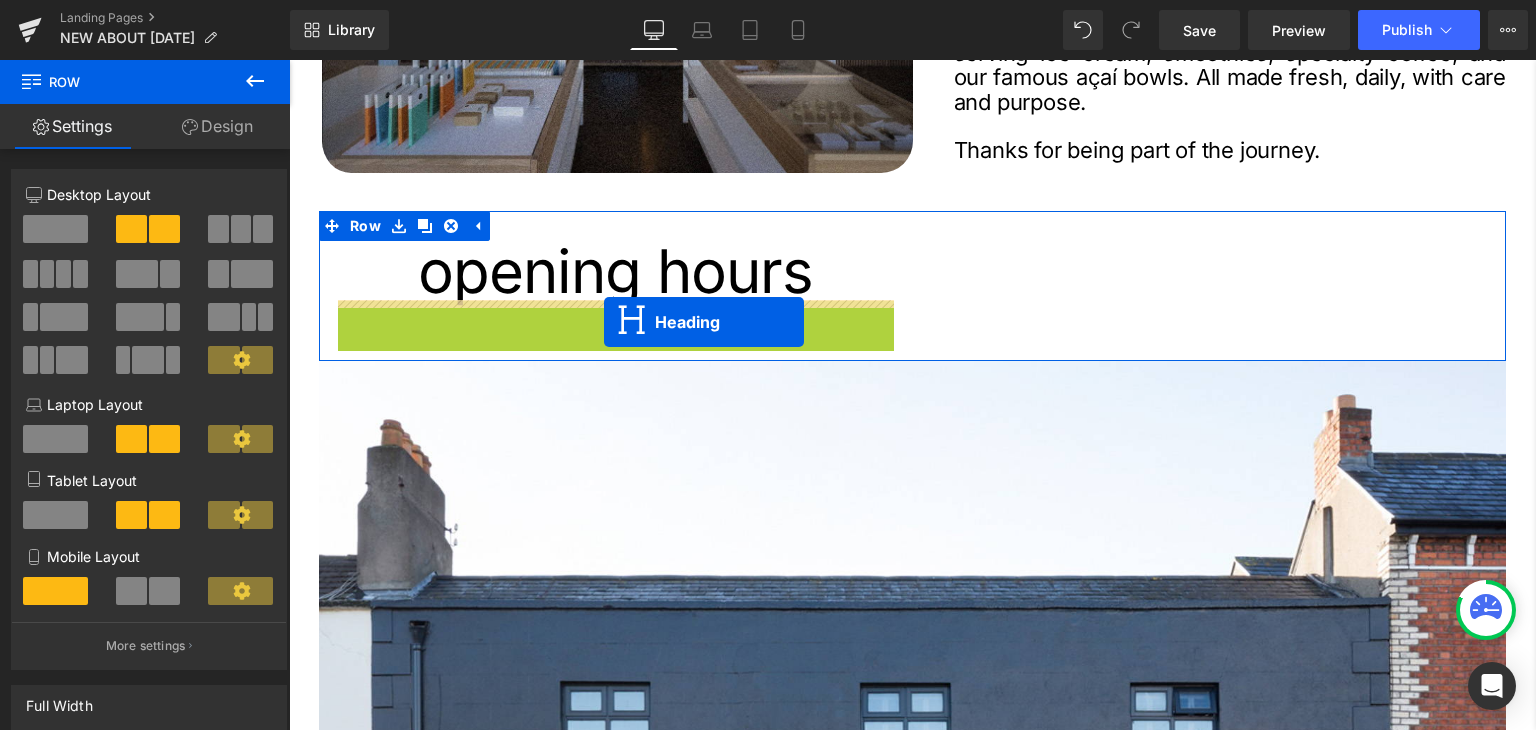 drag, startPoint x: 608, startPoint y: 333, endPoint x: 604, endPoint y: 322, distance: 11.7046995 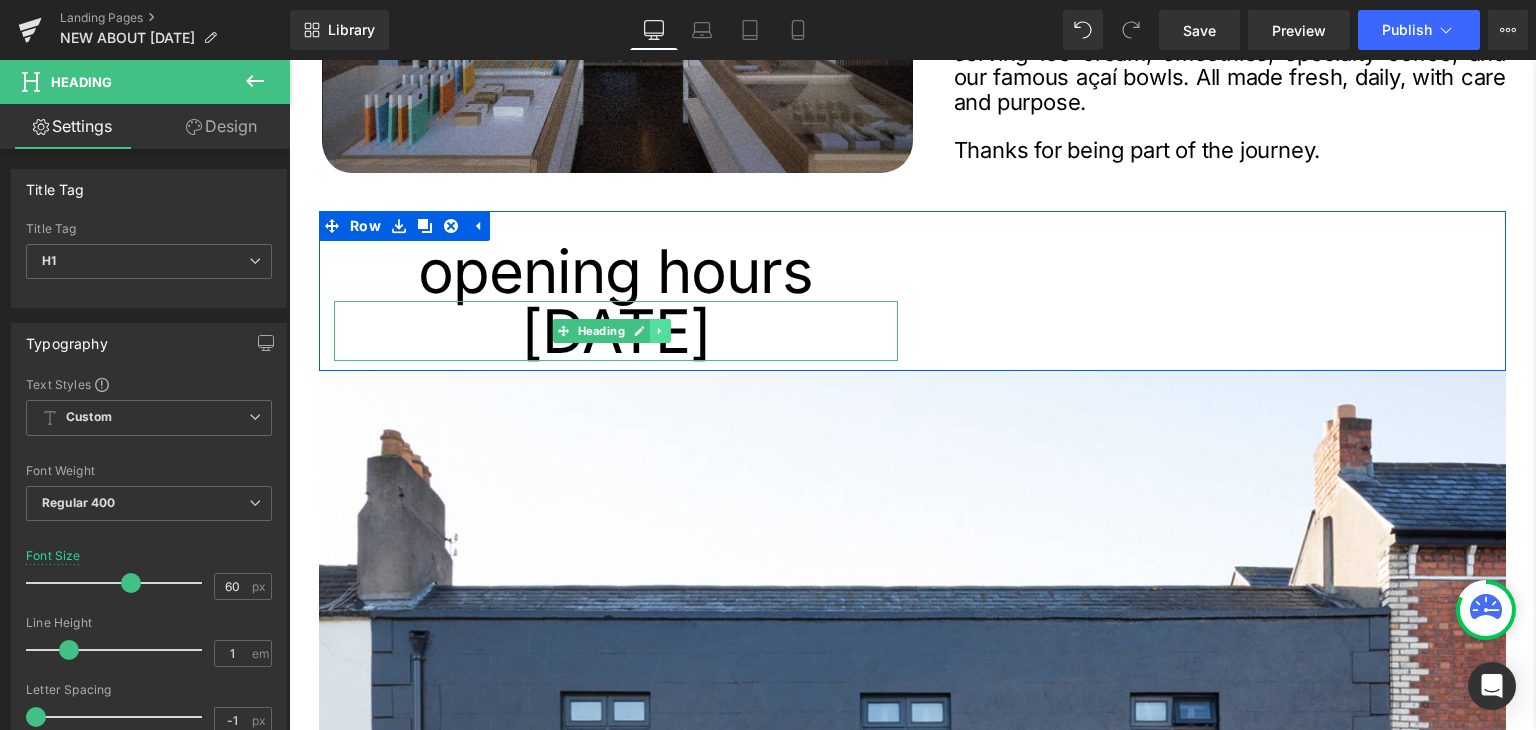 click 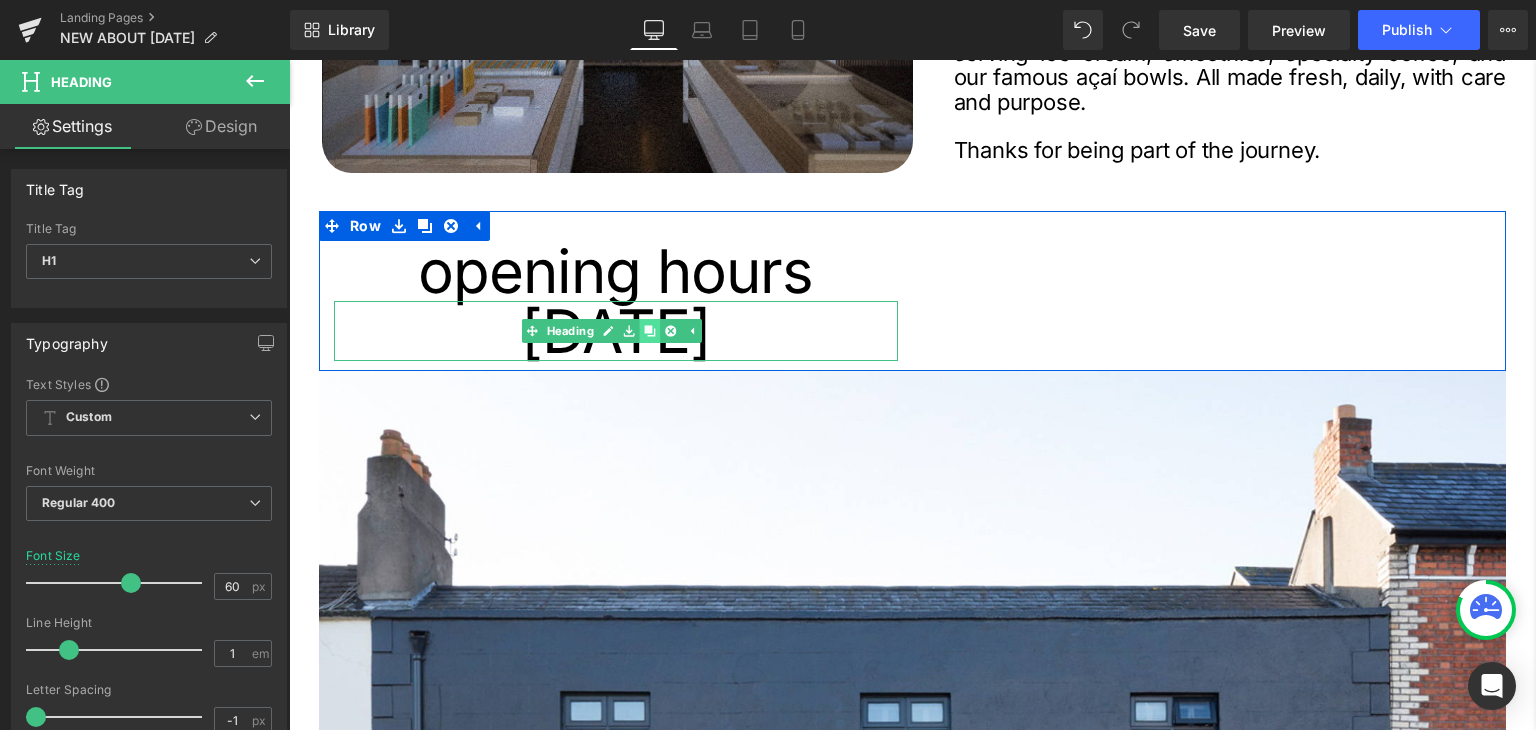click 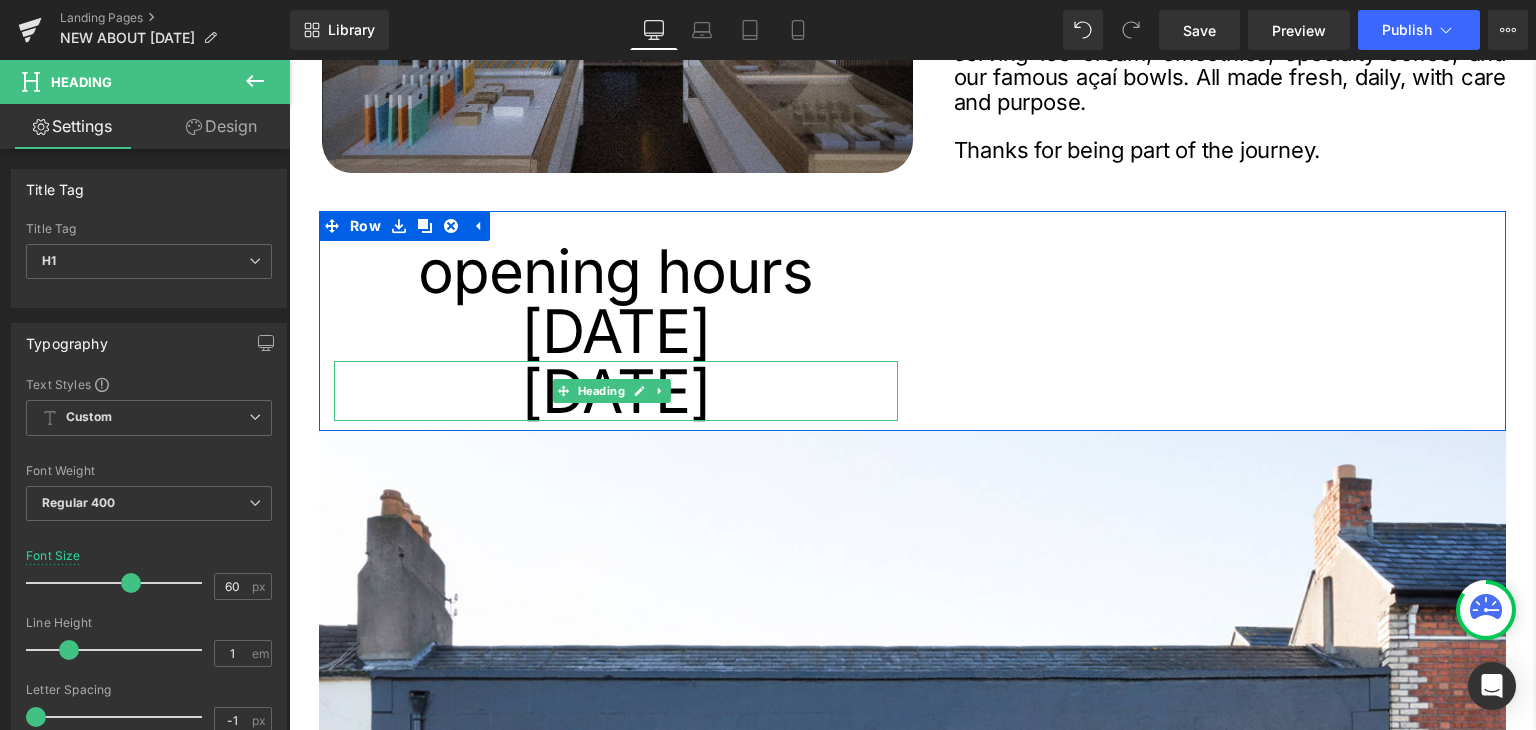 drag, startPoint x: 678, startPoint y: 333, endPoint x: 680, endPoint y: 392, distance: 59.03389 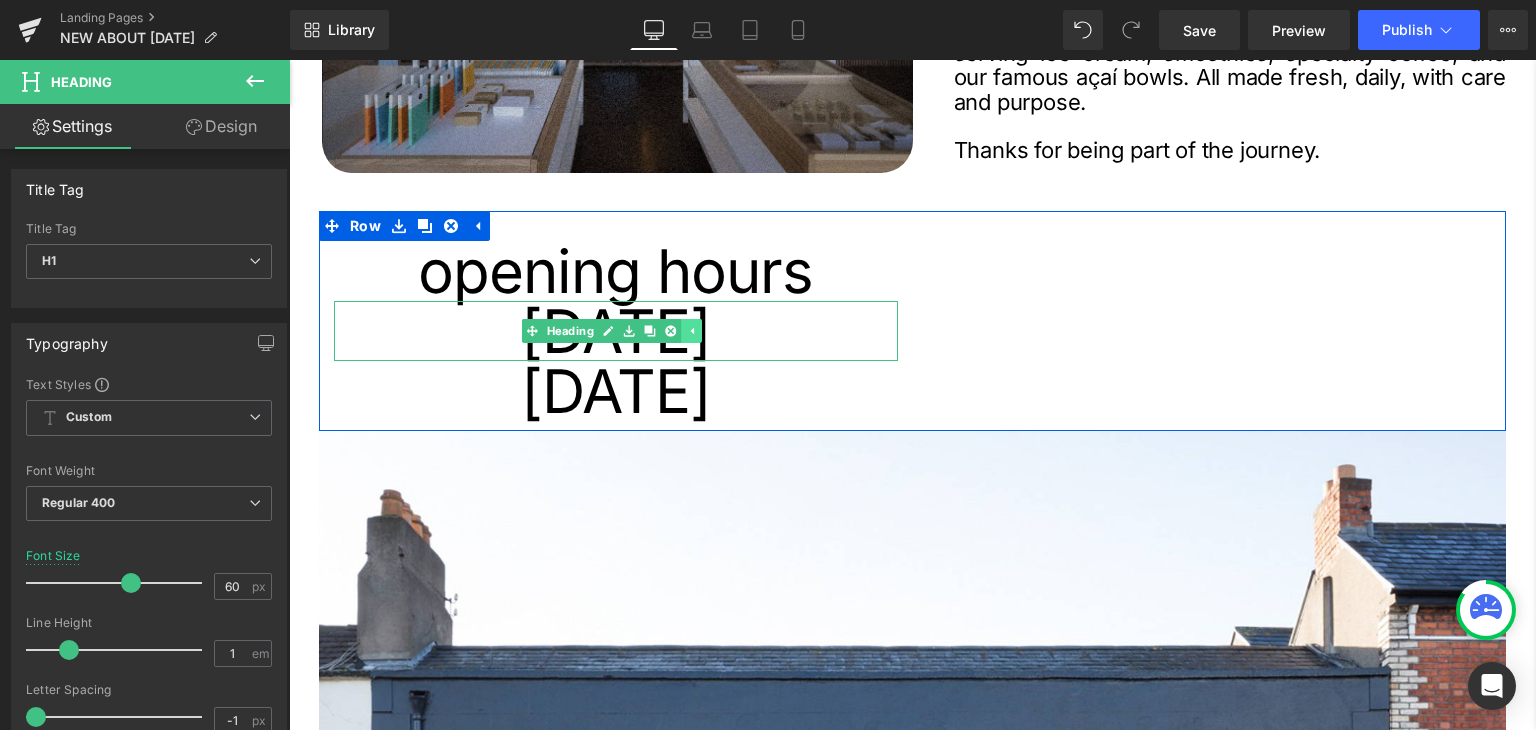 click 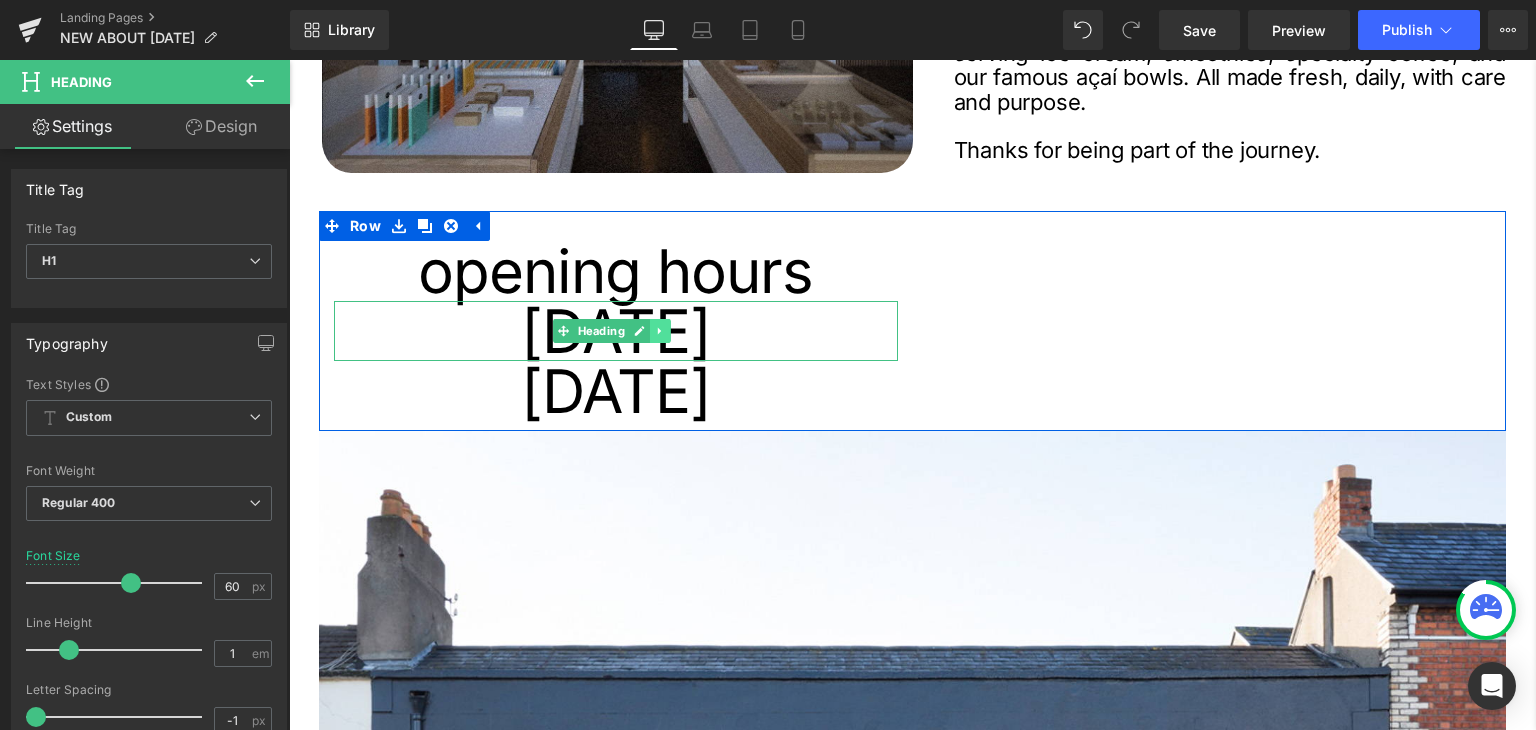 click 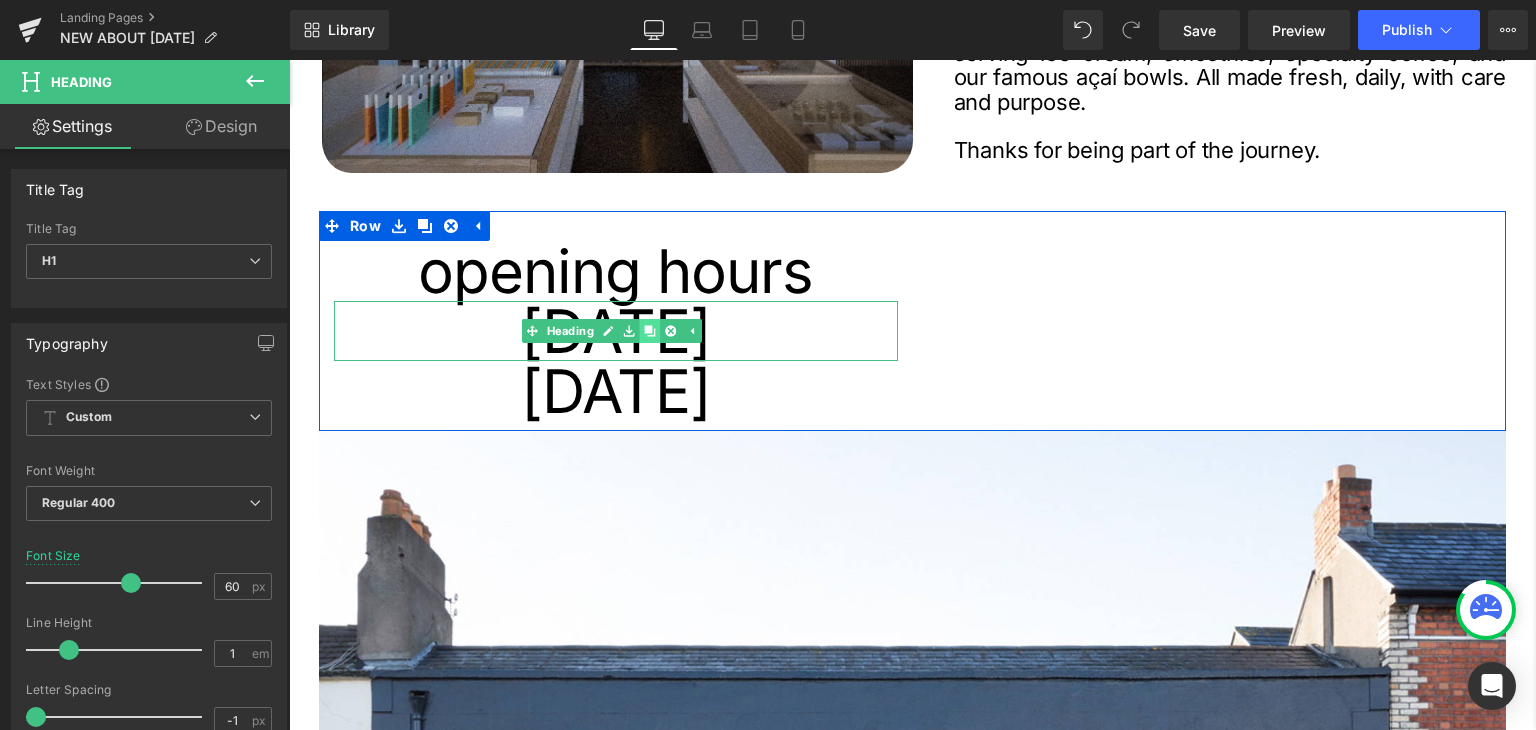 click 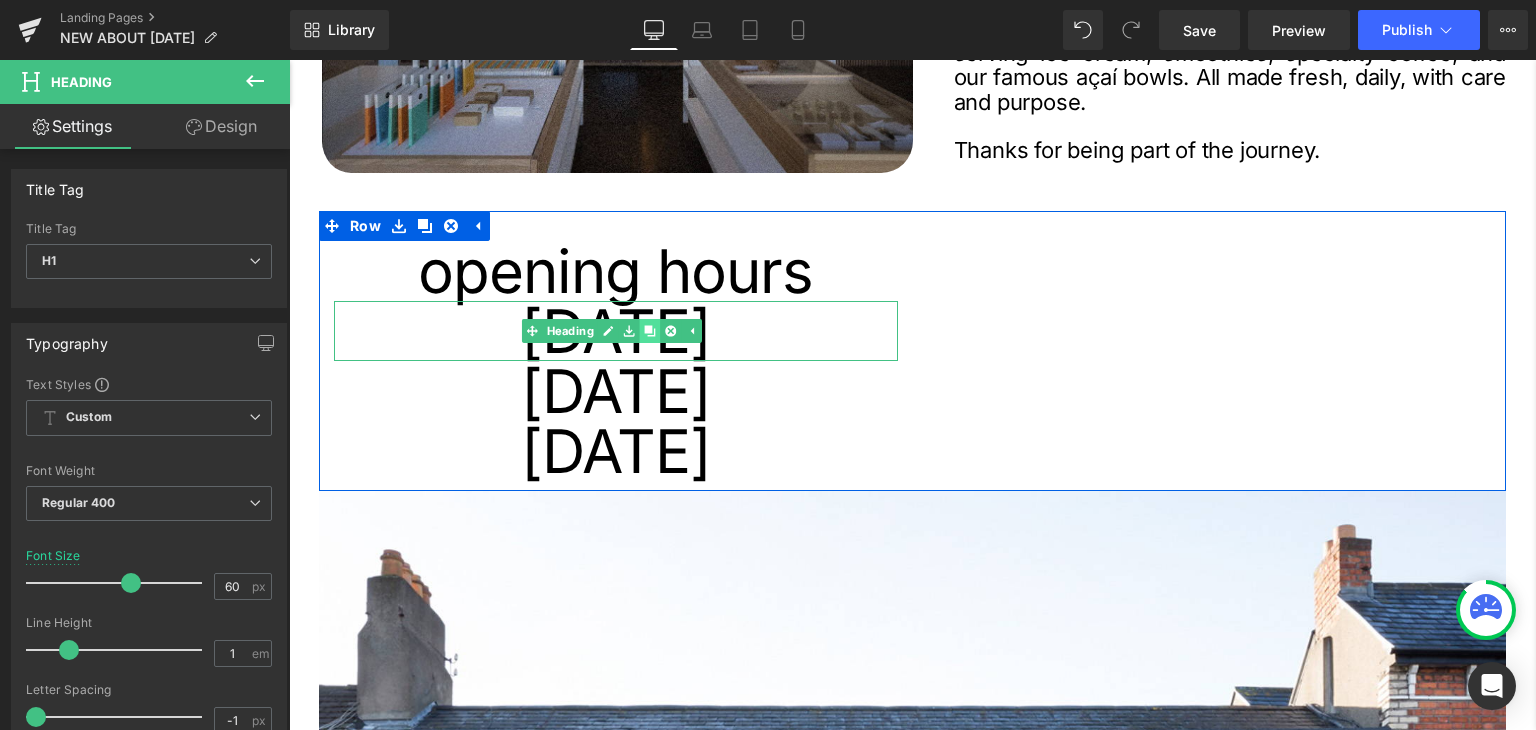 click 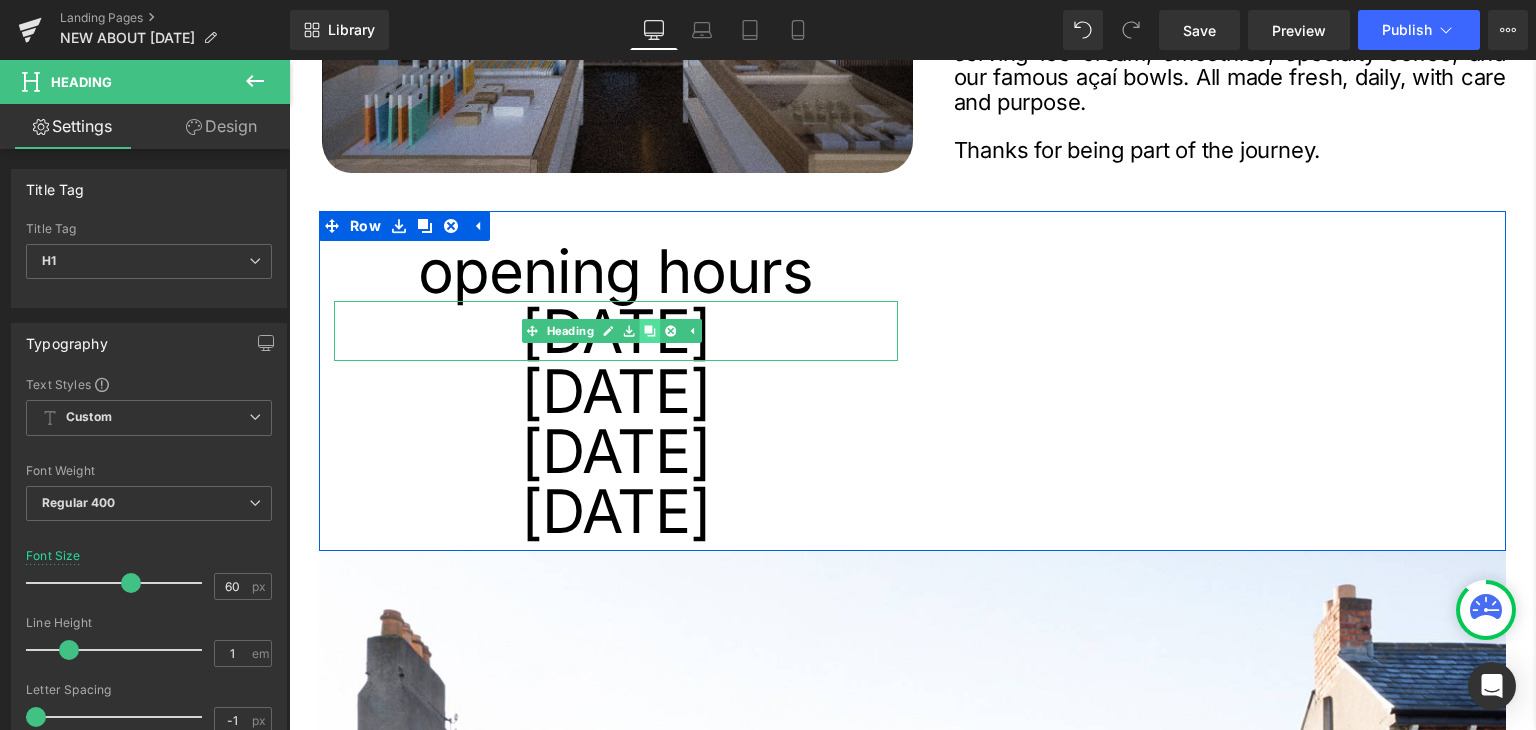 click 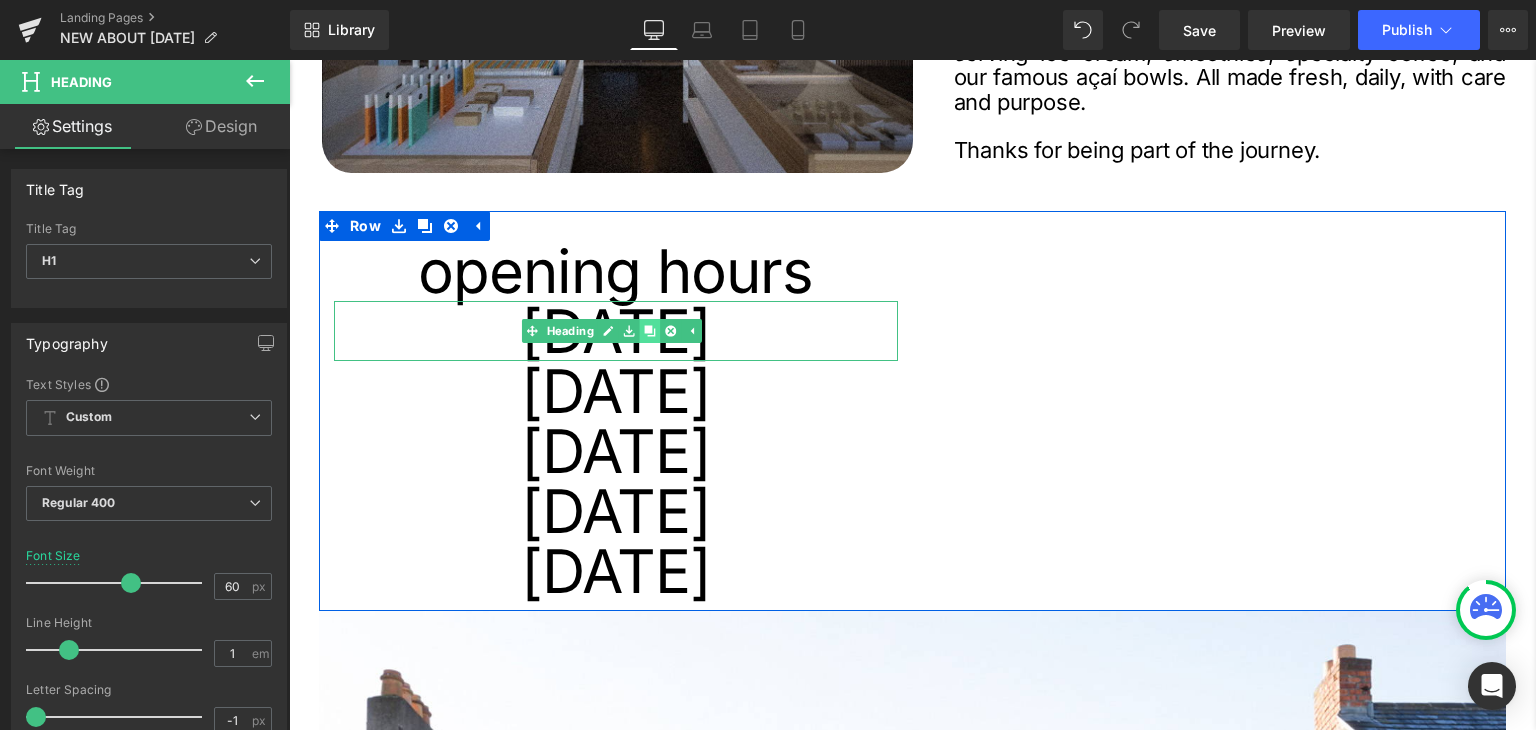 click 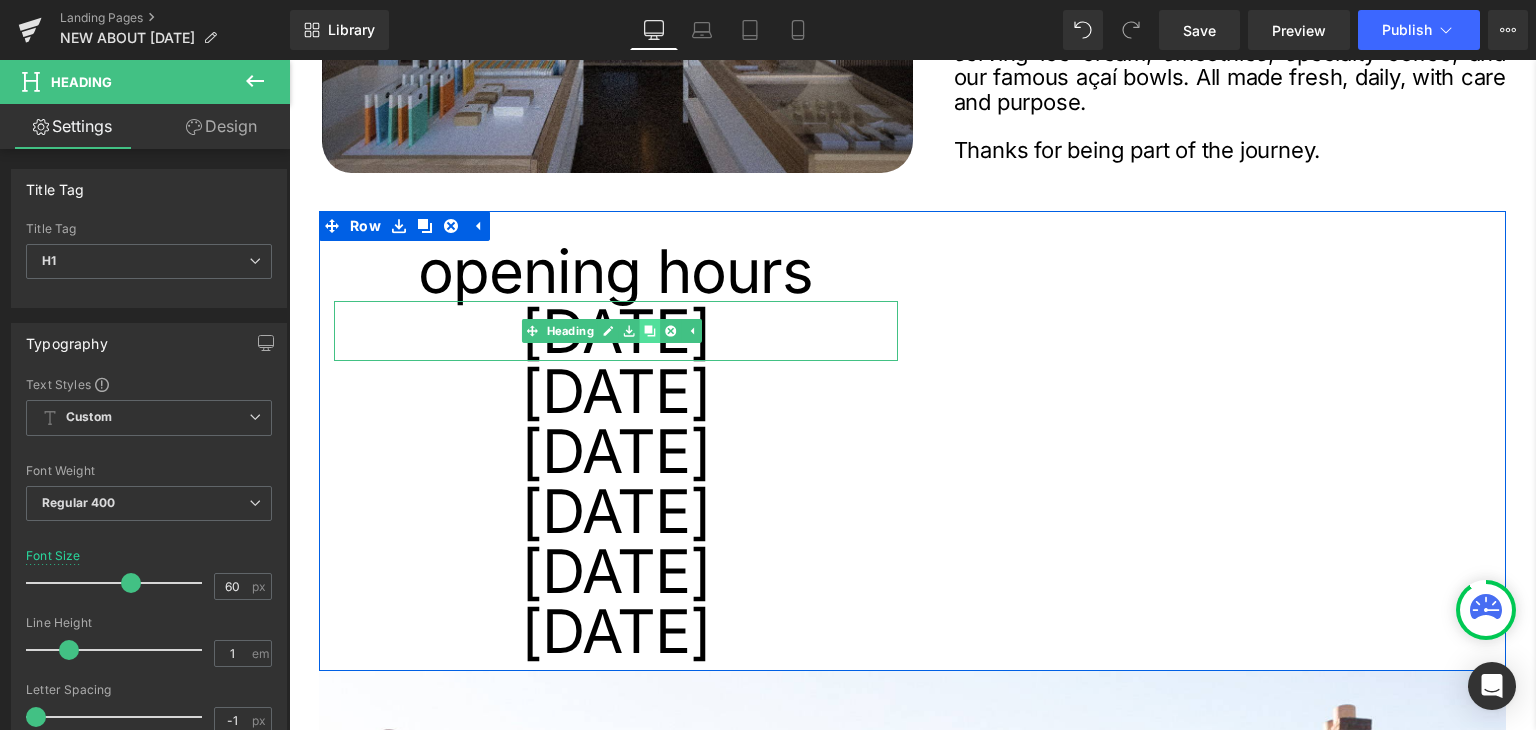 click 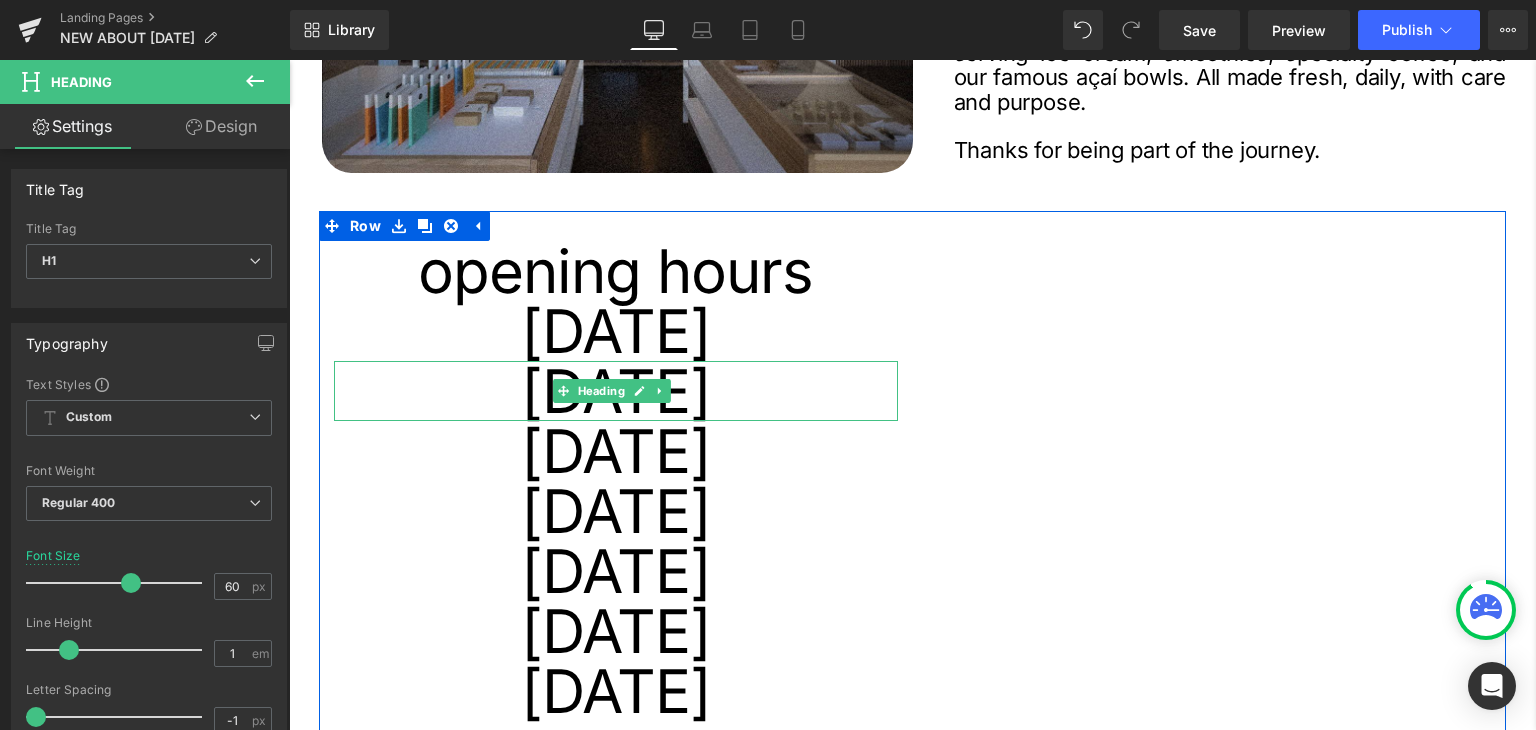click on "[DATE]" at bounding box center [616, 391] 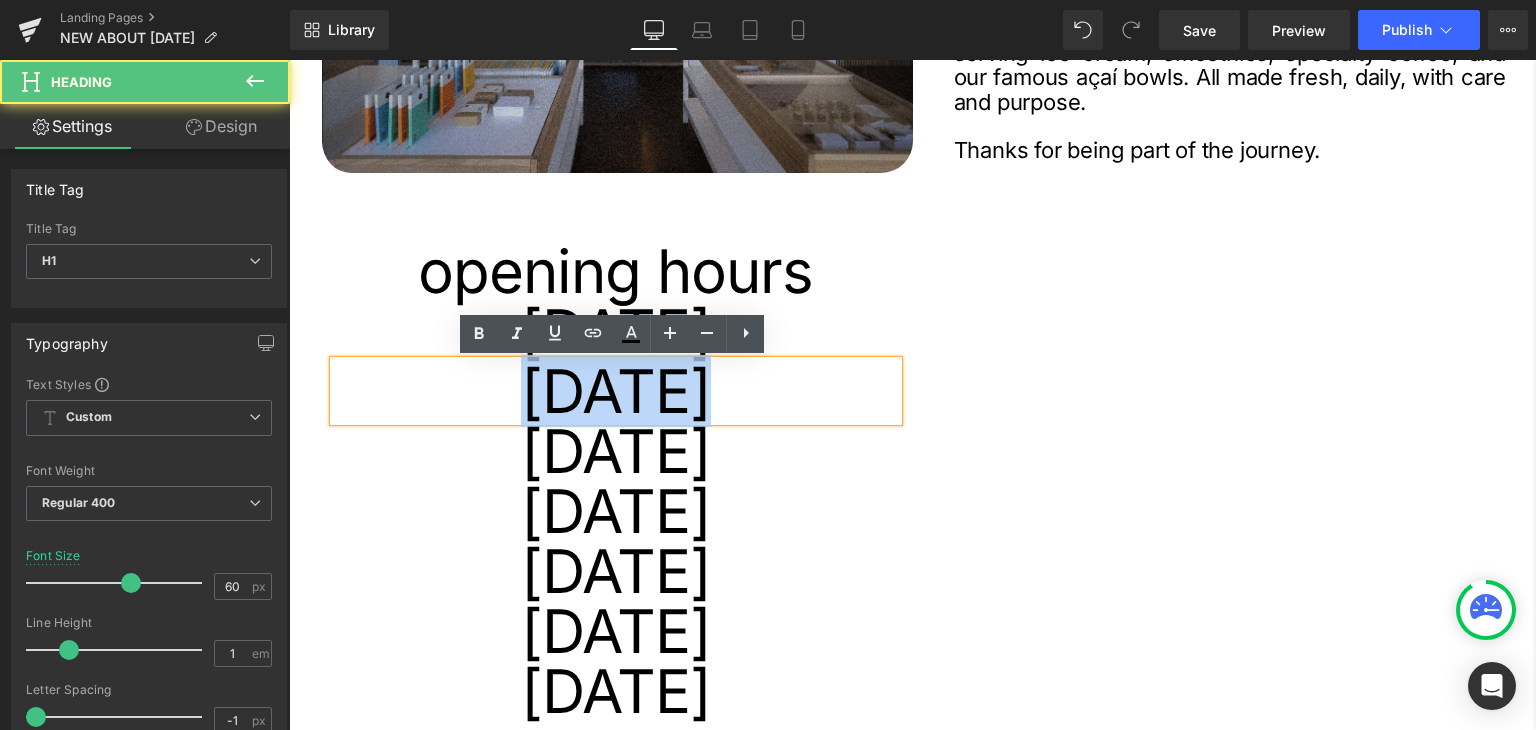 click on "[DATE]" at bounding box center [616, 391] 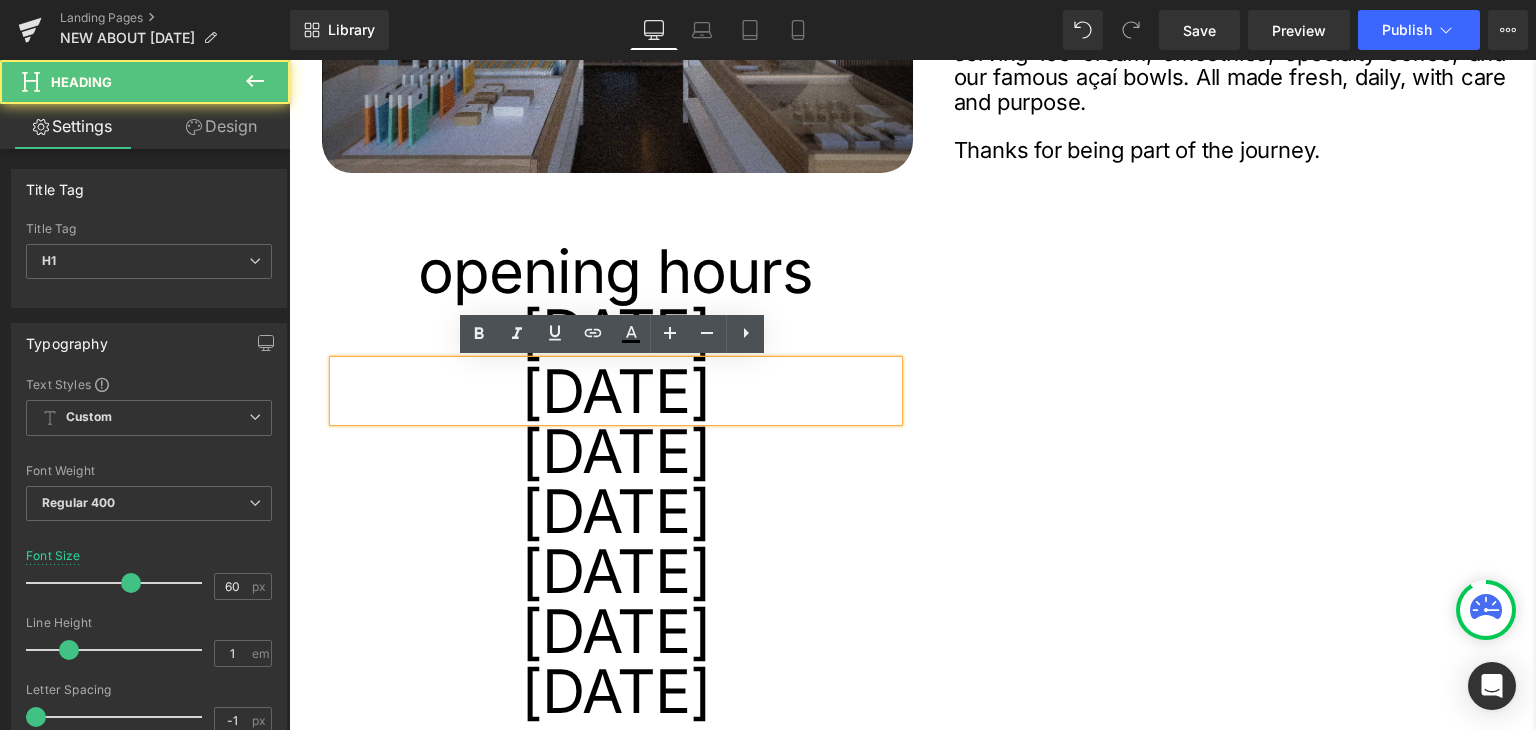 click on "[DATE]" at bounding box center [616, 331] 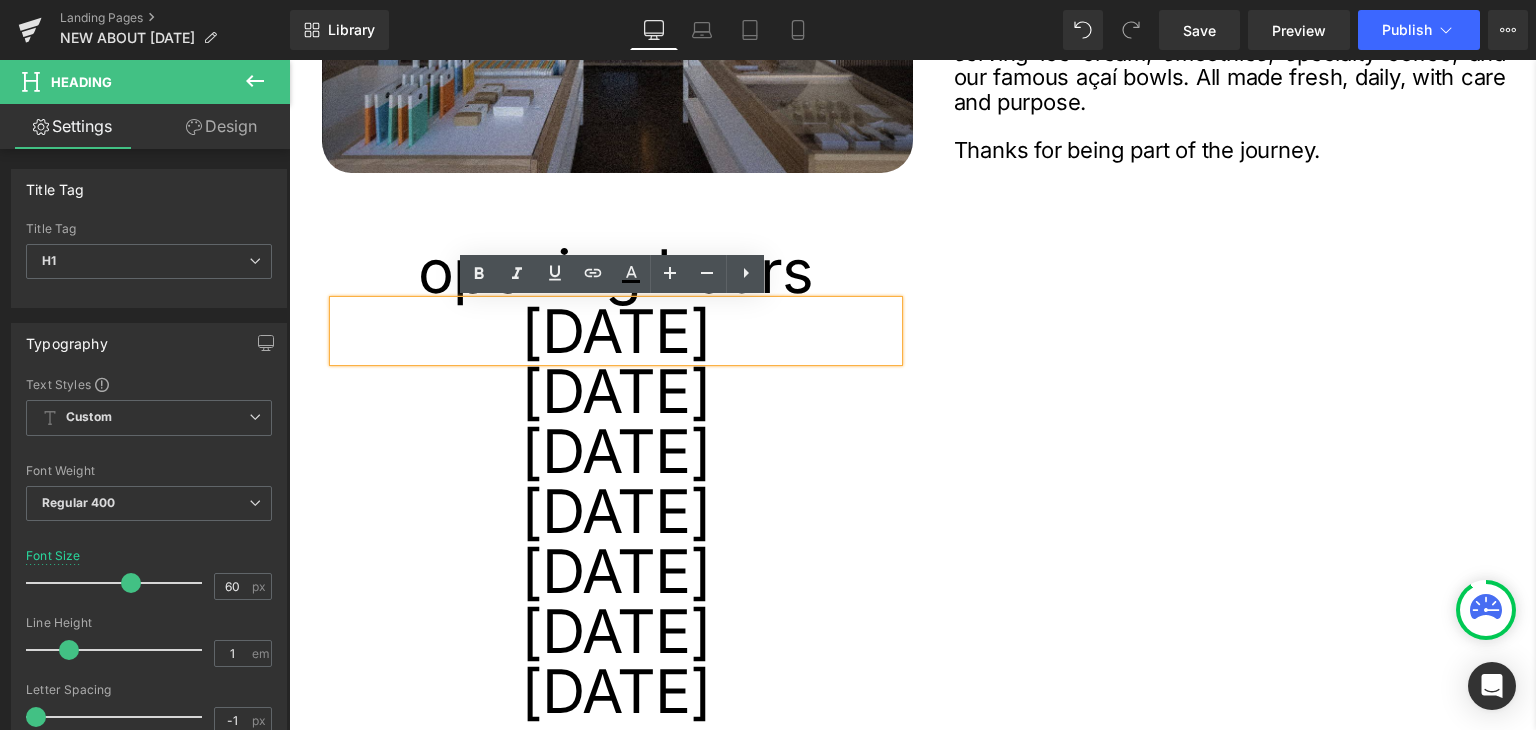 type 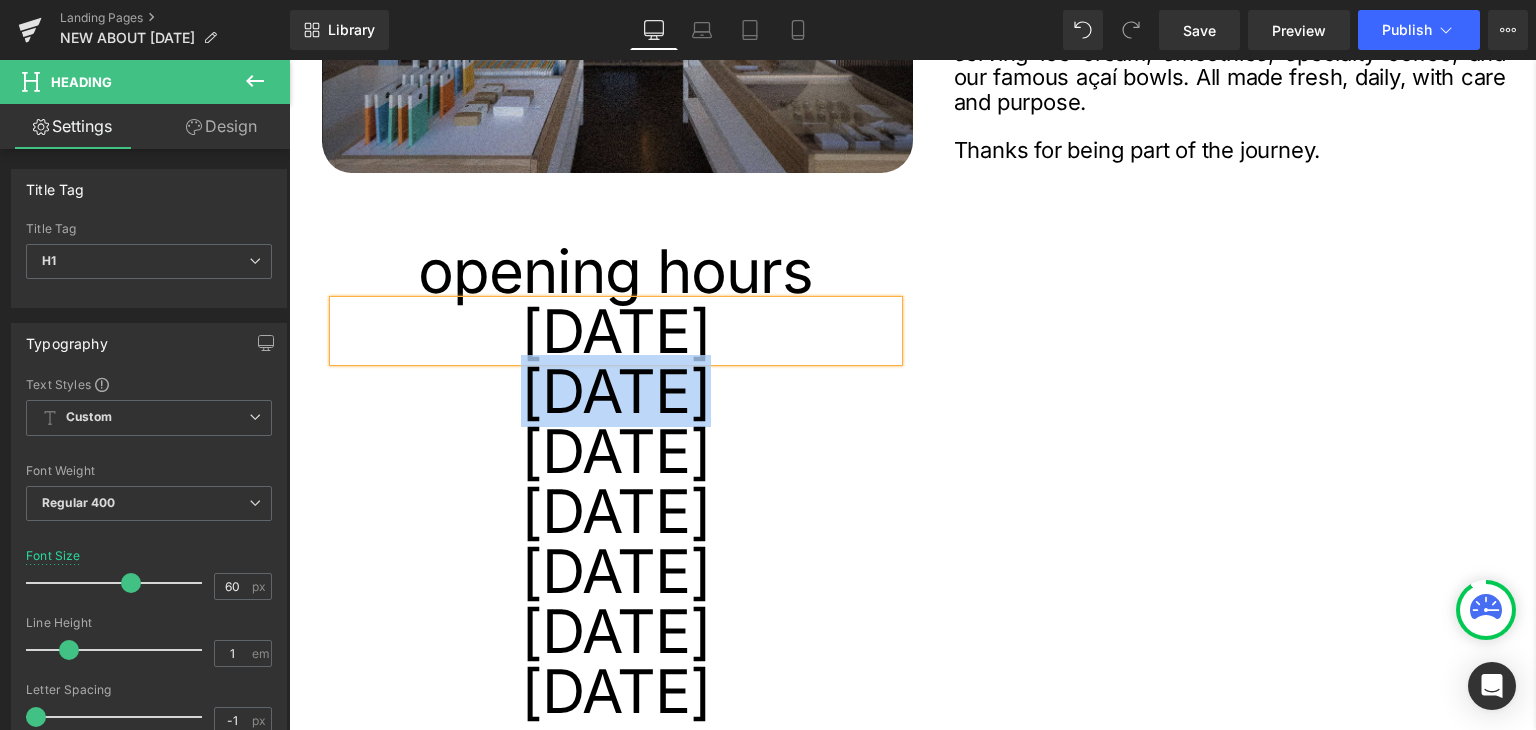 drag, startPoint x: 661, startPoint y: 395, endPoint x: 485, endPoint y: 441, distance: 181.91206 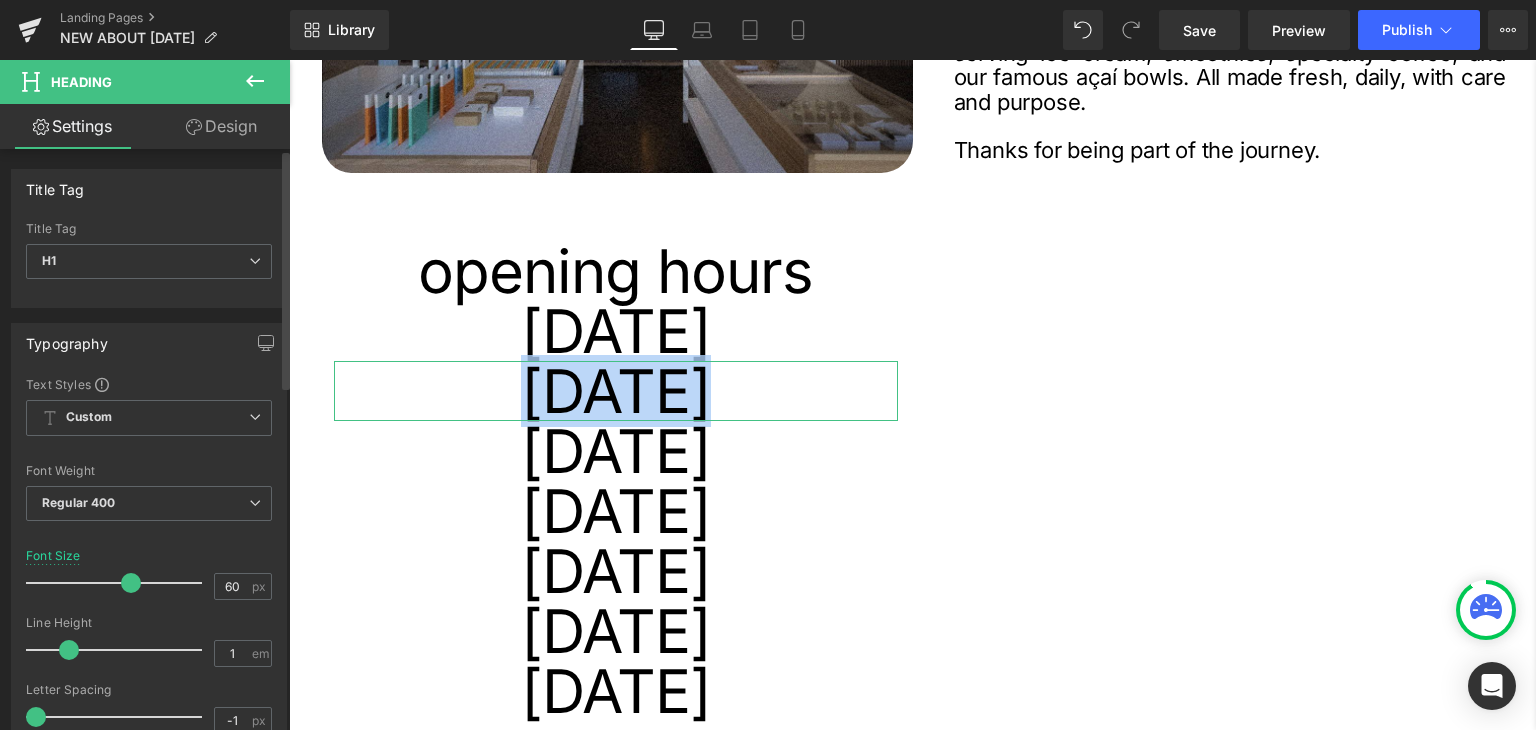 type 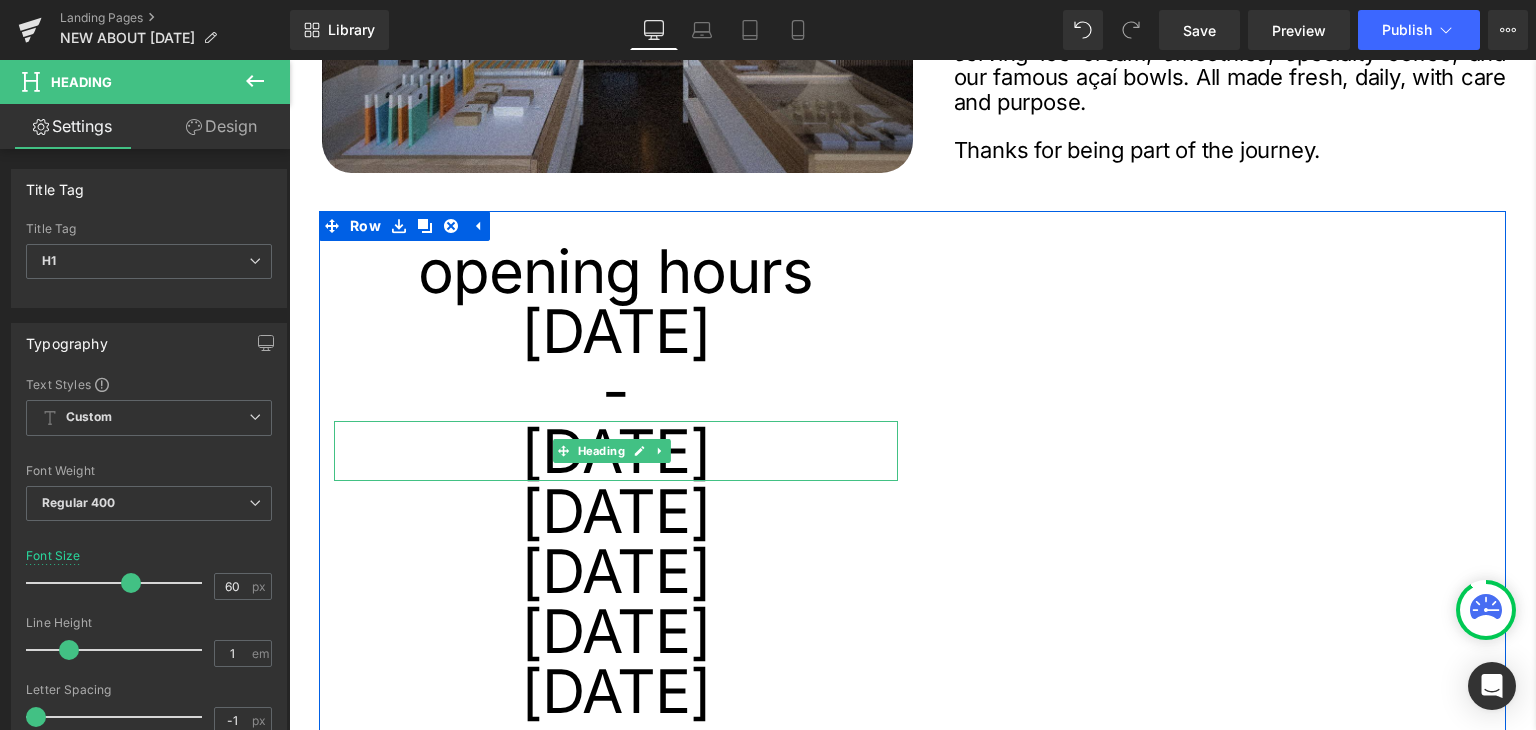 click on "[DATE]" at bounding box center (616, 451) 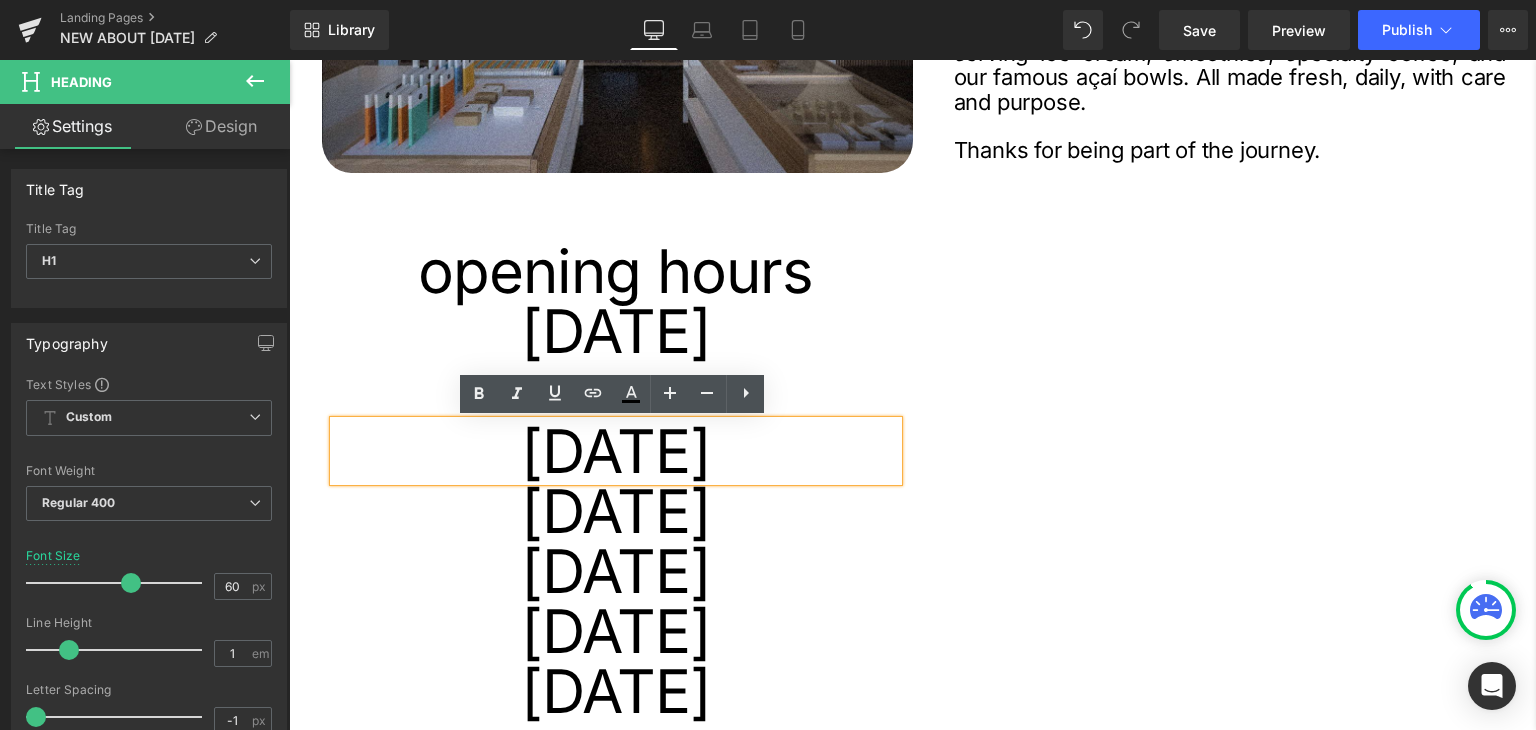 click on "[DATE]" at bounding box center (616, 451) 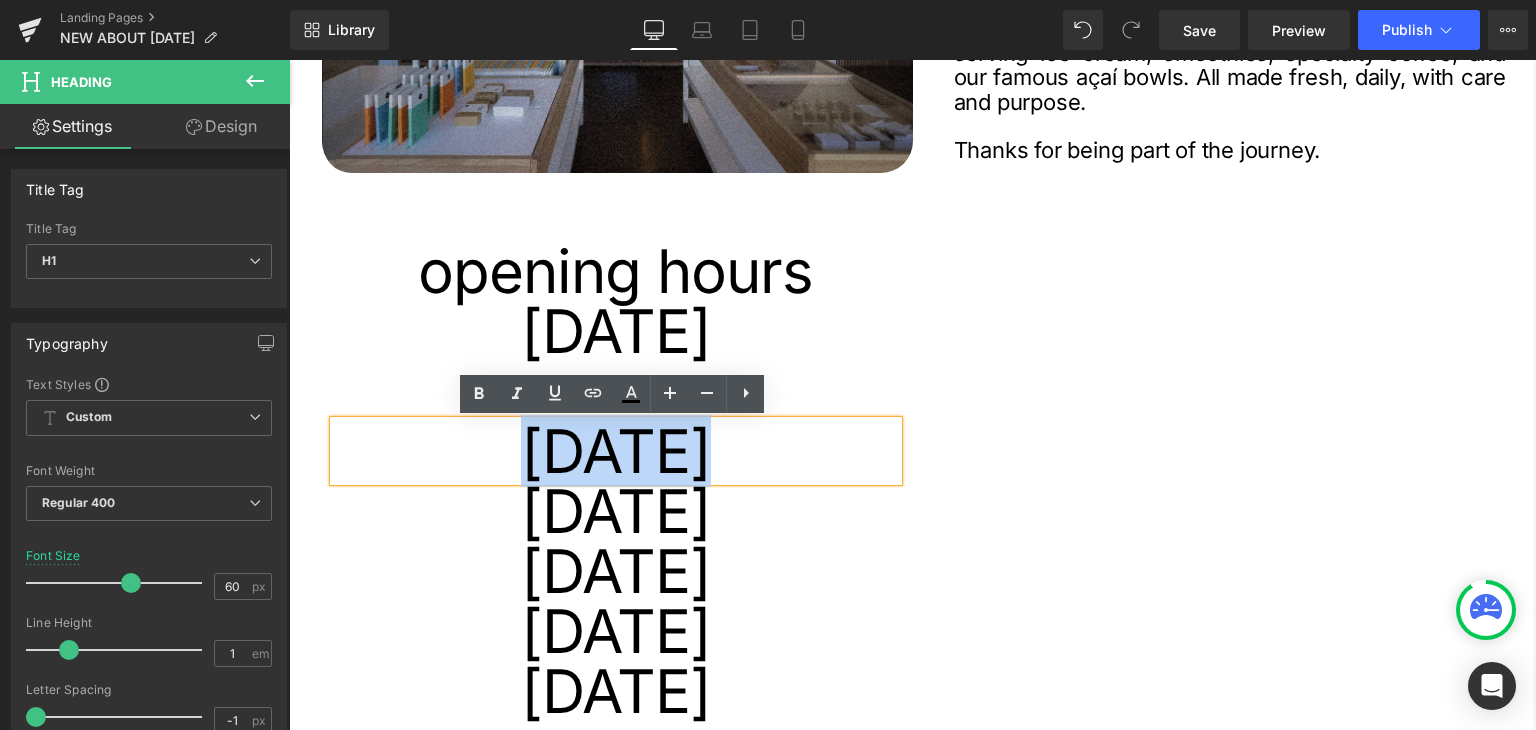 drag, startPoint x: 733, startPoint y: 455, endPoint x: 487, endPoint y: 449, distance: 246.07317 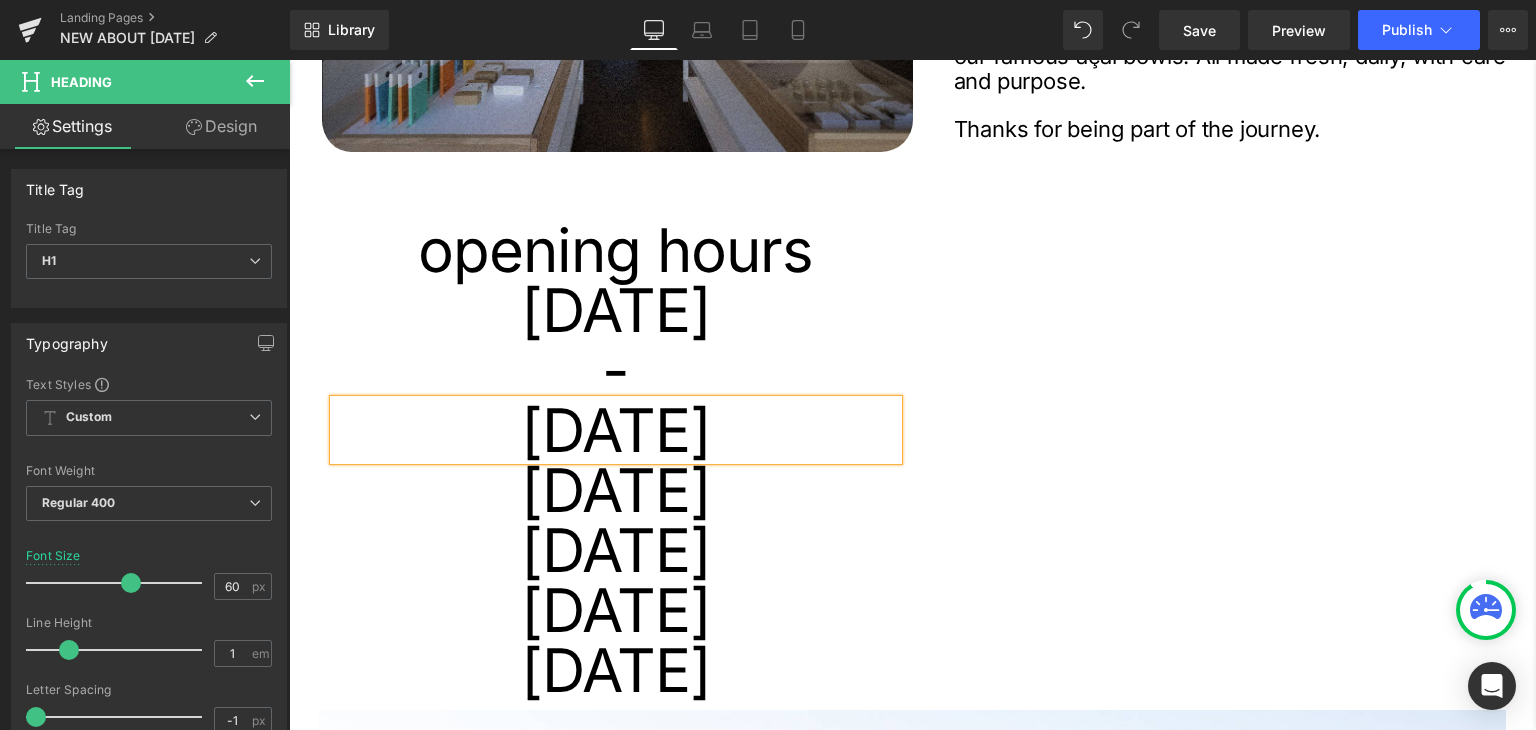 scroll, scrollTop: 500, scrollLeft: 0, axis: vertical 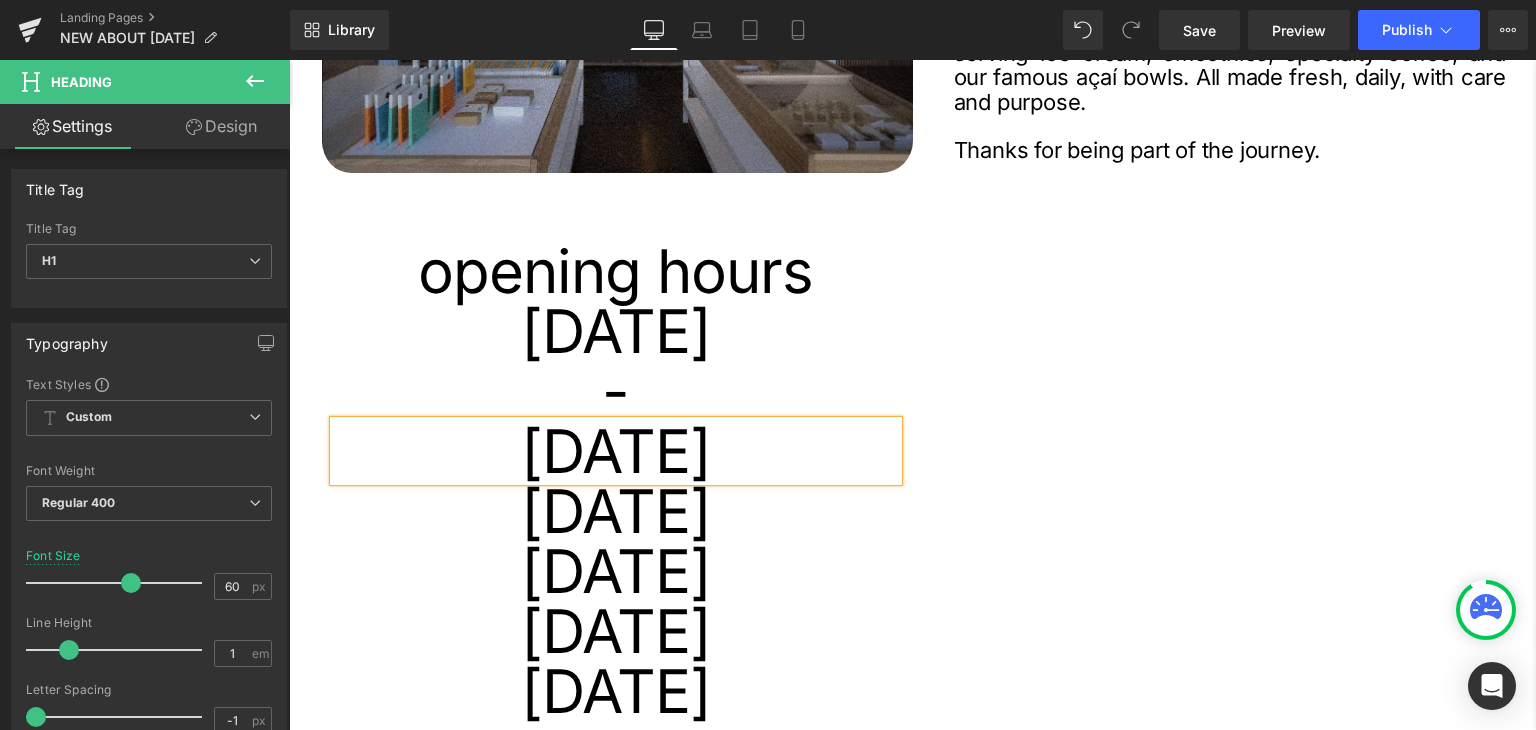 click on "opening hours Heading         monday Heading         - Heading         wednesday Heading         monday Heading         monday Heading         monday Heading         monday Heading         o Heading
Row" at bounding box center (912, 471) 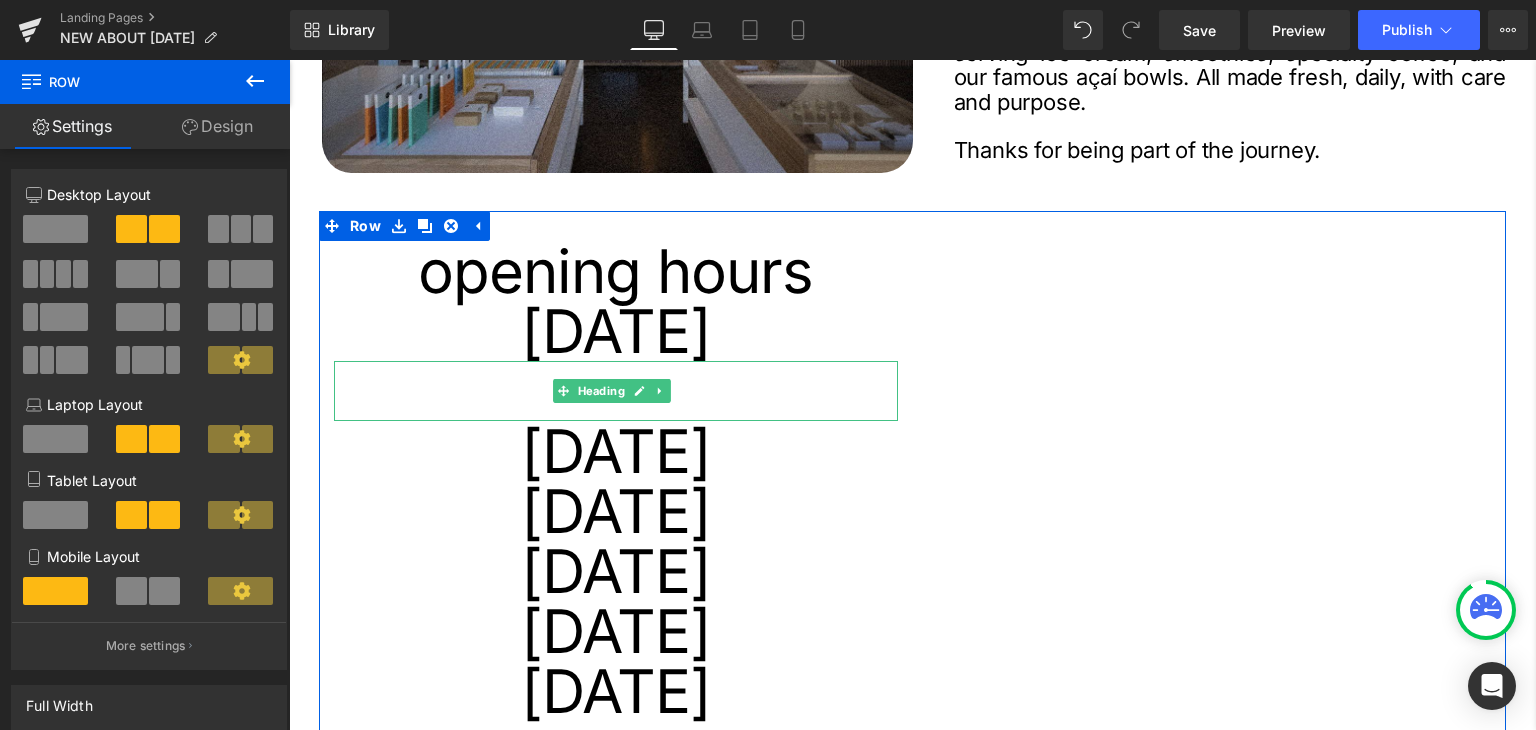 click on "-" at bounding box center [616, 391] 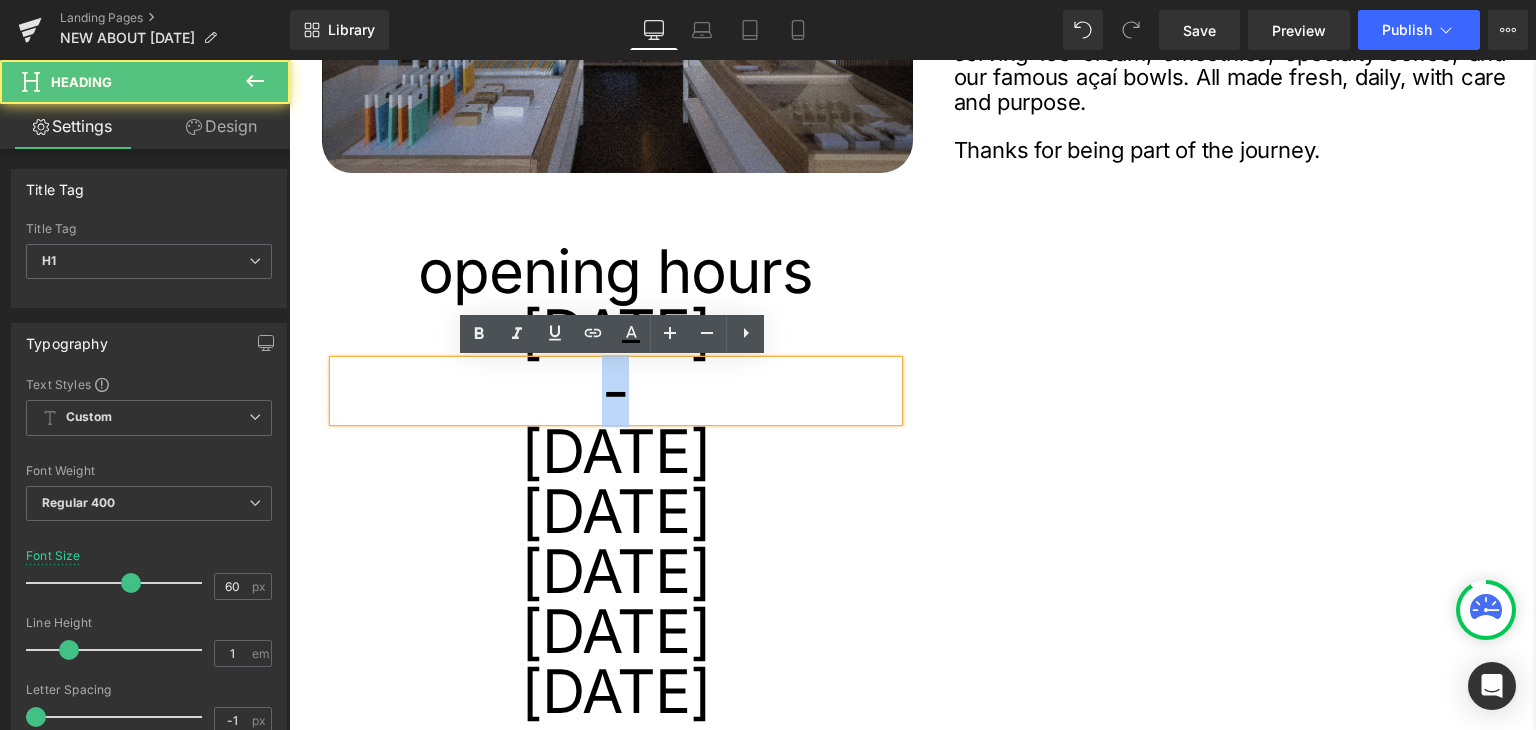 drag, startPoint x: 641, startPoint y: 393, endPoint x: 584, endPoint y: 389, distance: 57.14018 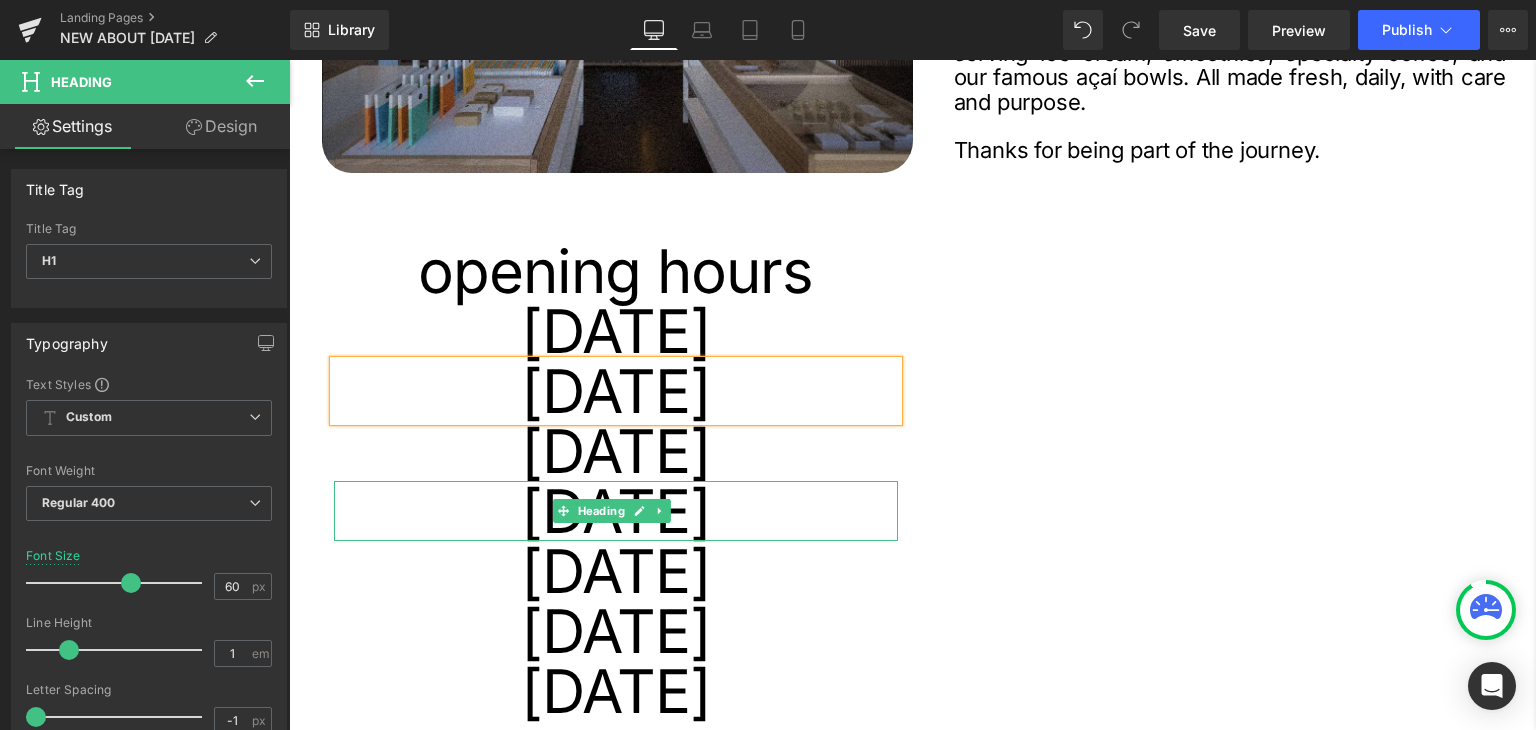 click on "[DATE]" at bounding box center (616, 511) 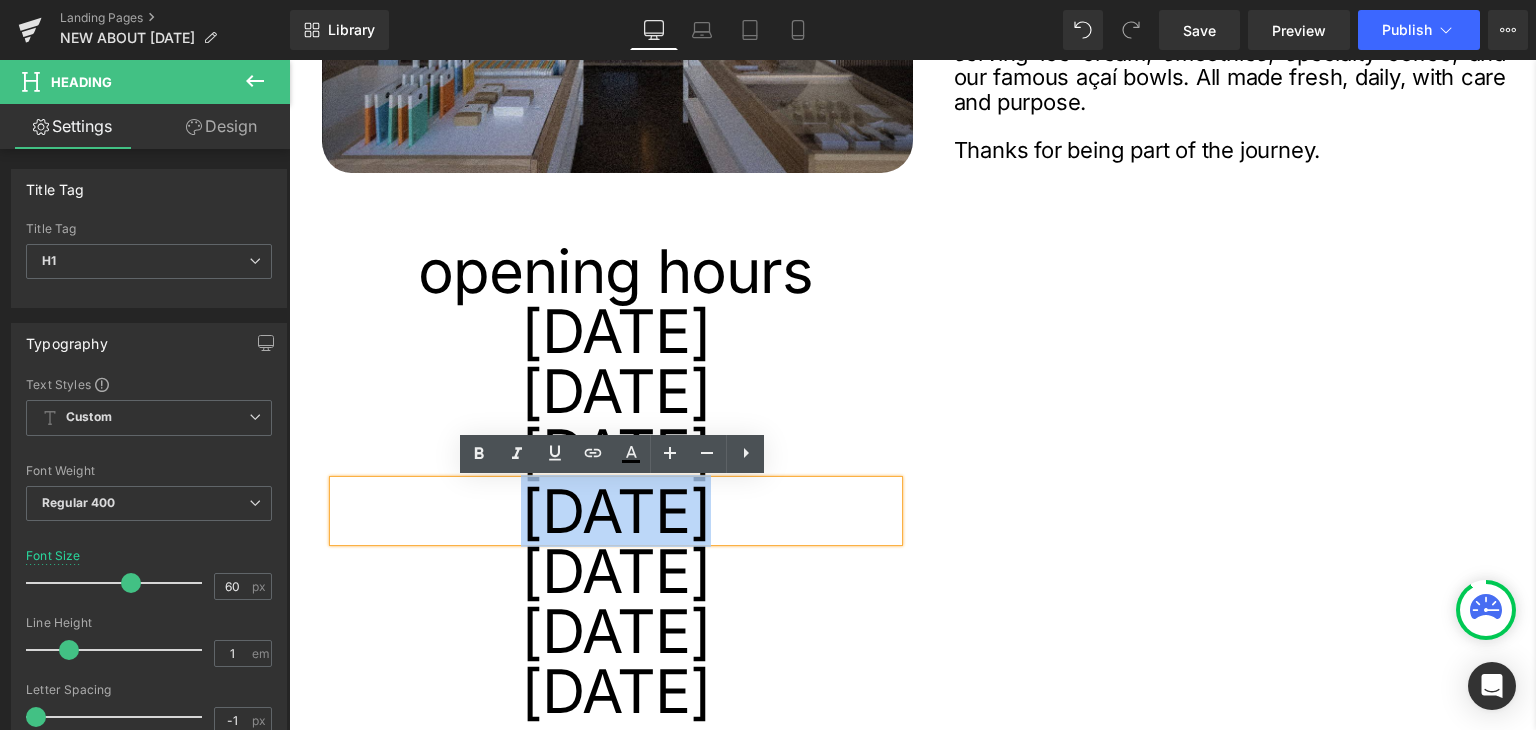 type 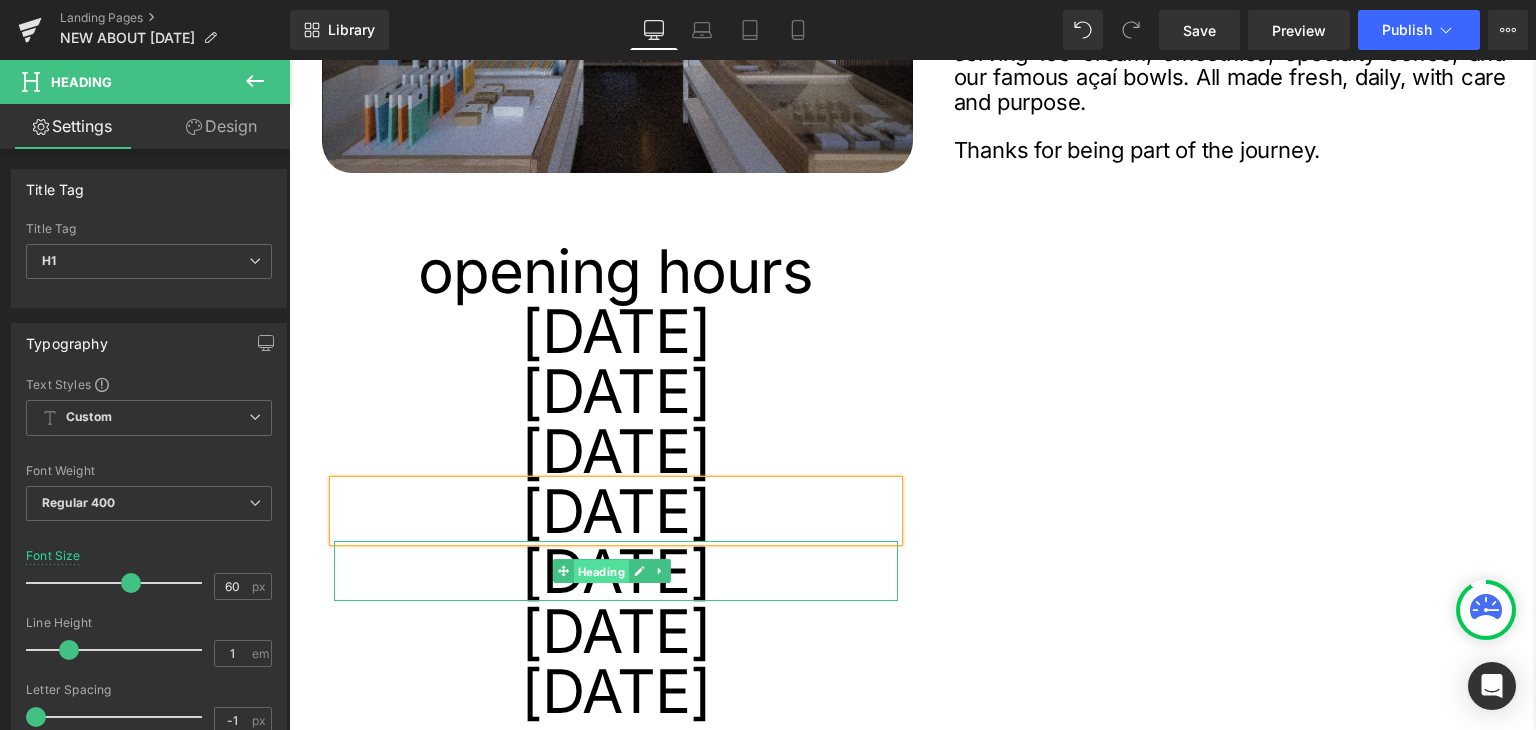 click on "Heading" at bounding box center (601, 571) 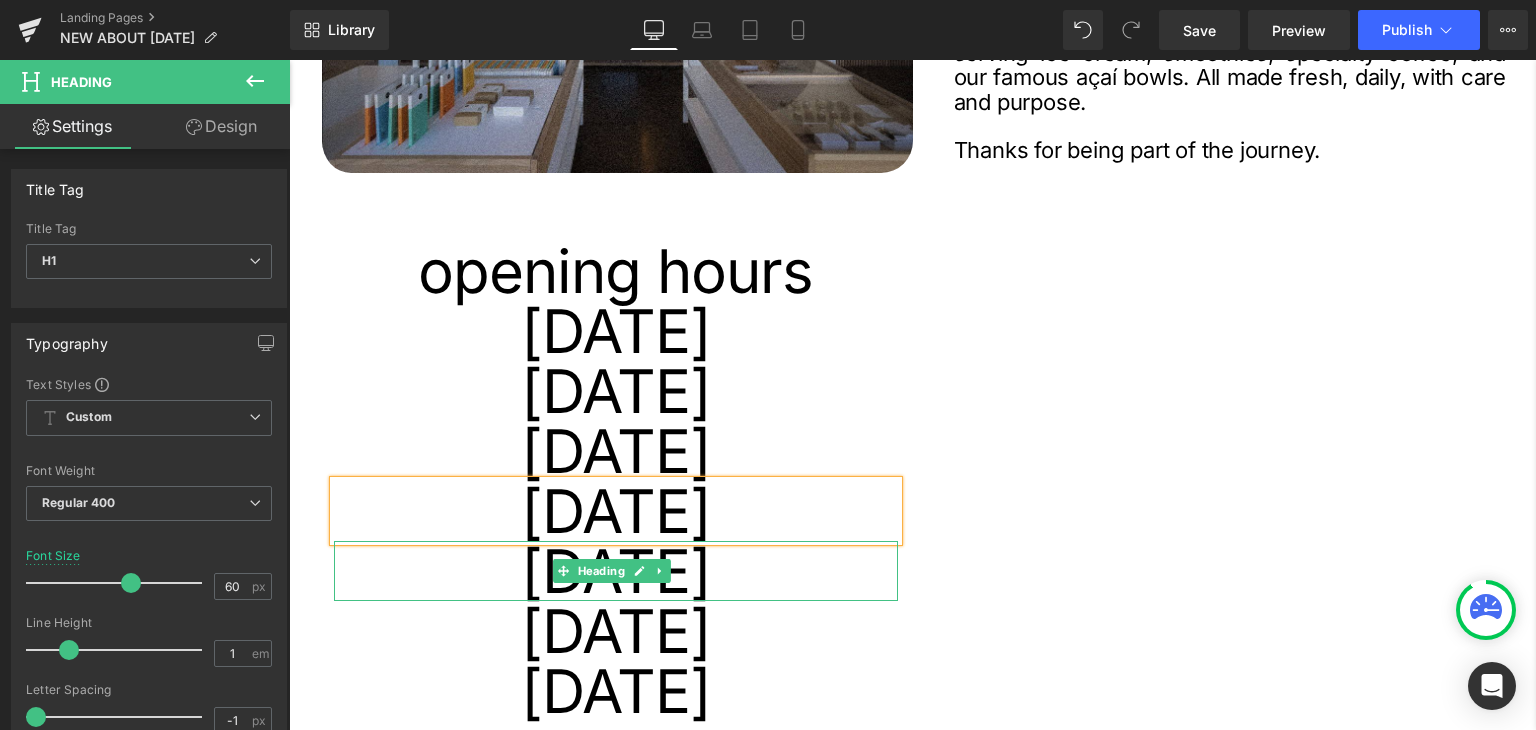 click on "[DATE]" at bounding box center (616, 571) 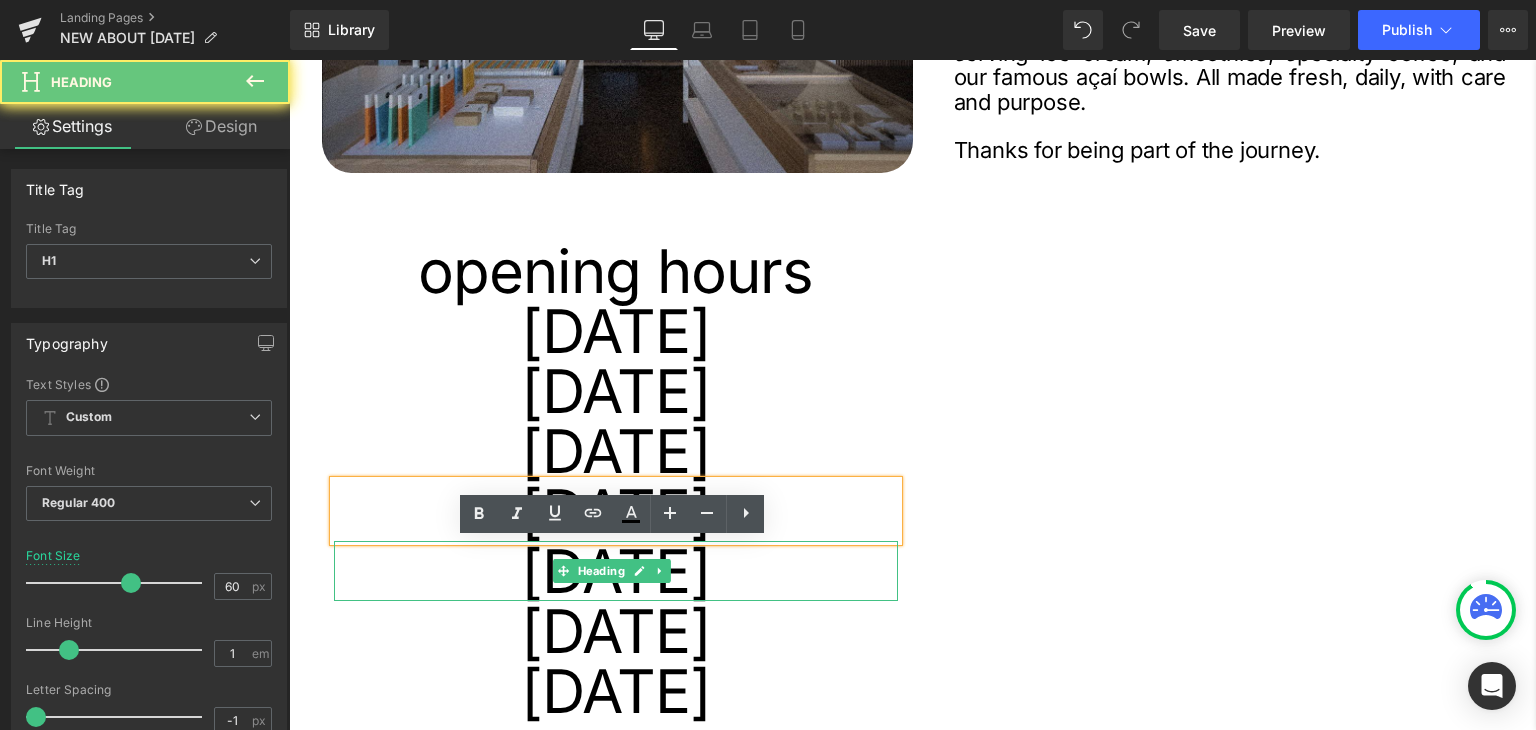 click on "[DATE]" at bounding box center [616, 571] 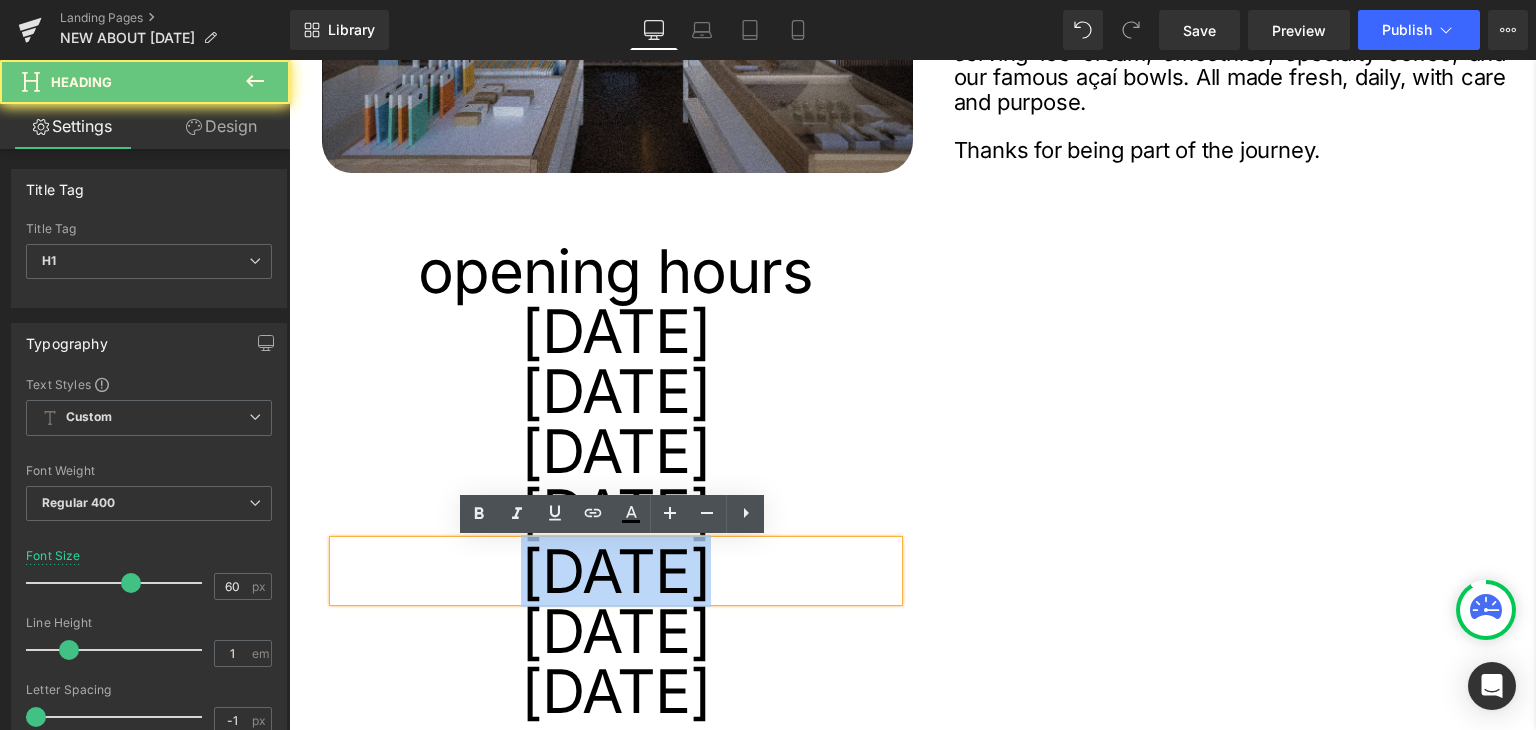 click on "[DATE]" at bounding box center (616, 571) 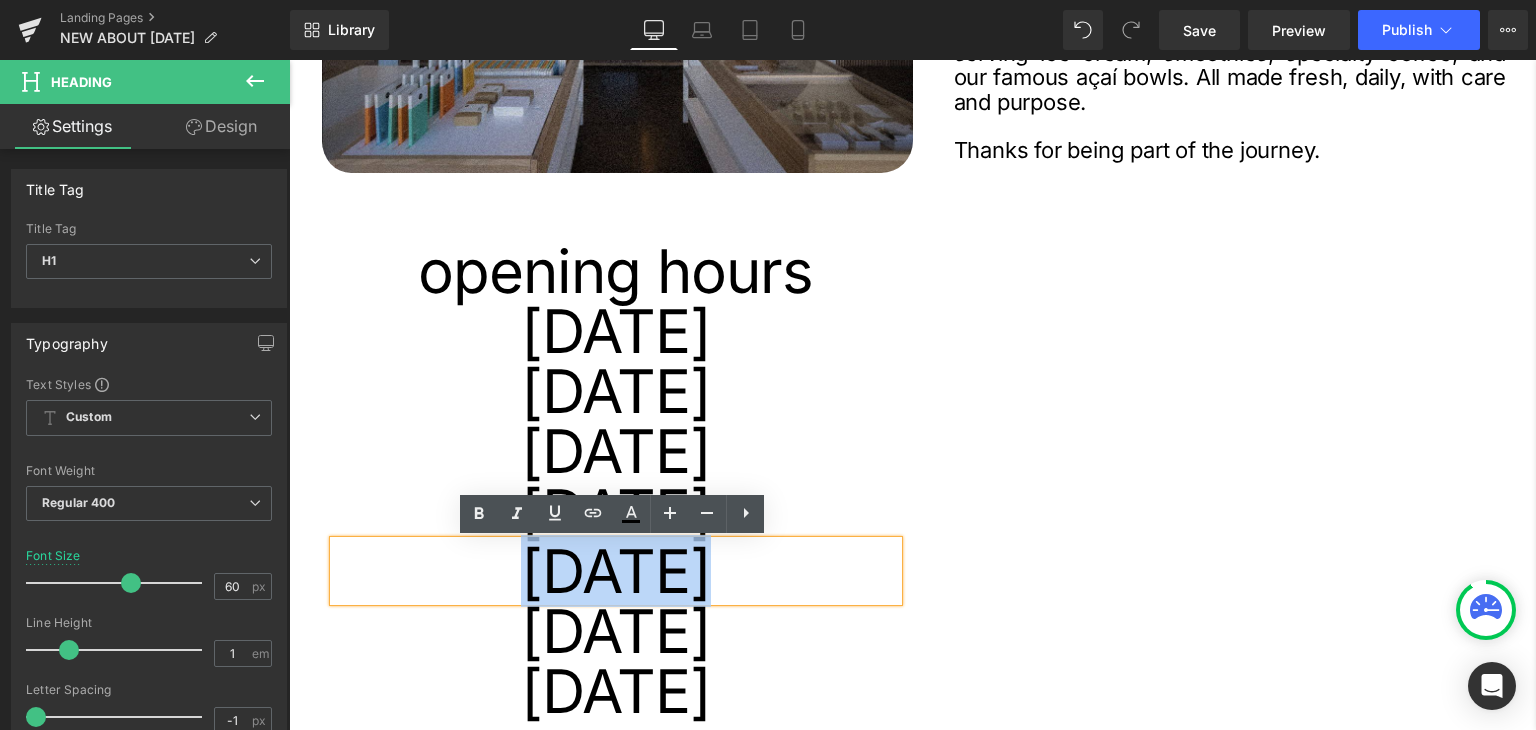type 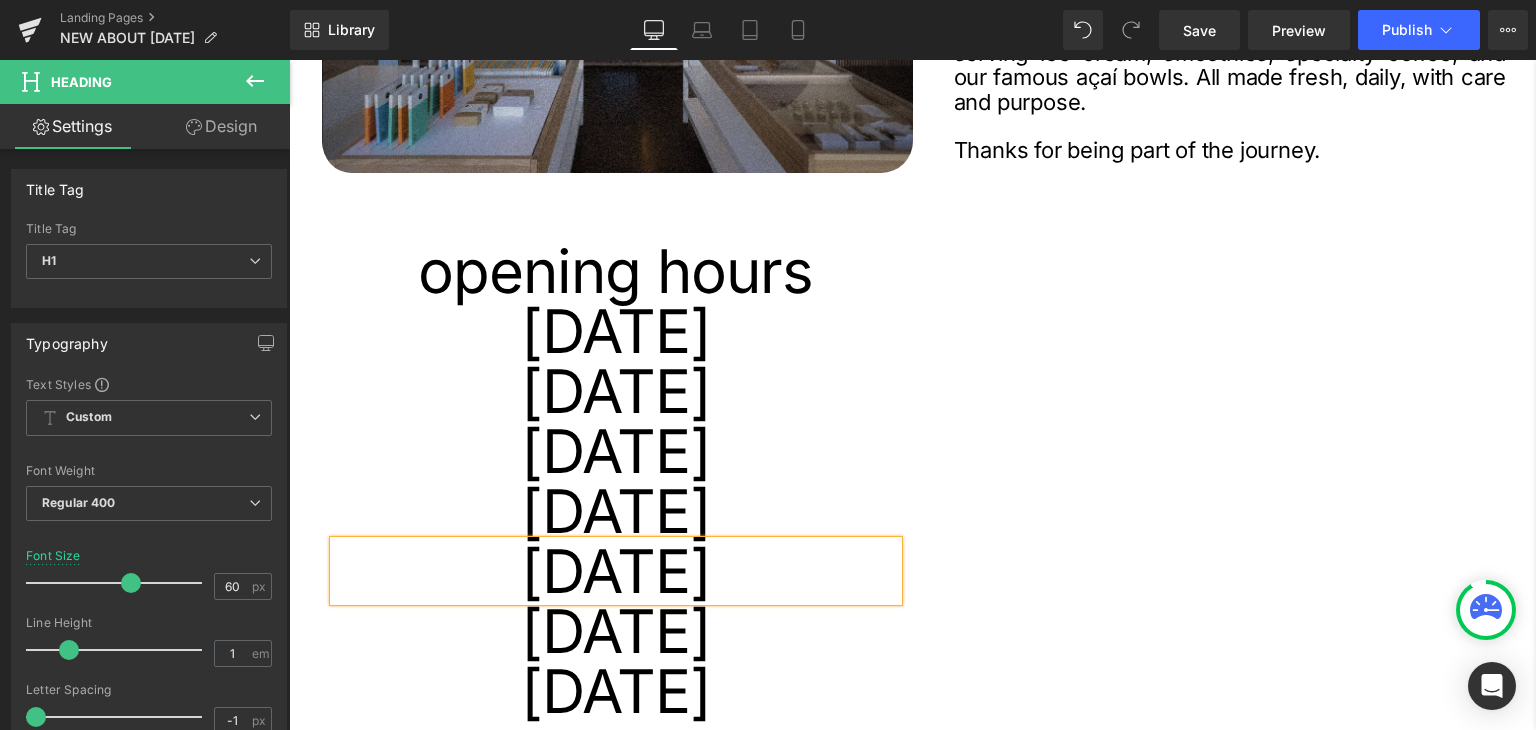 click on "[DATE]" at bounding box center [616, 631] 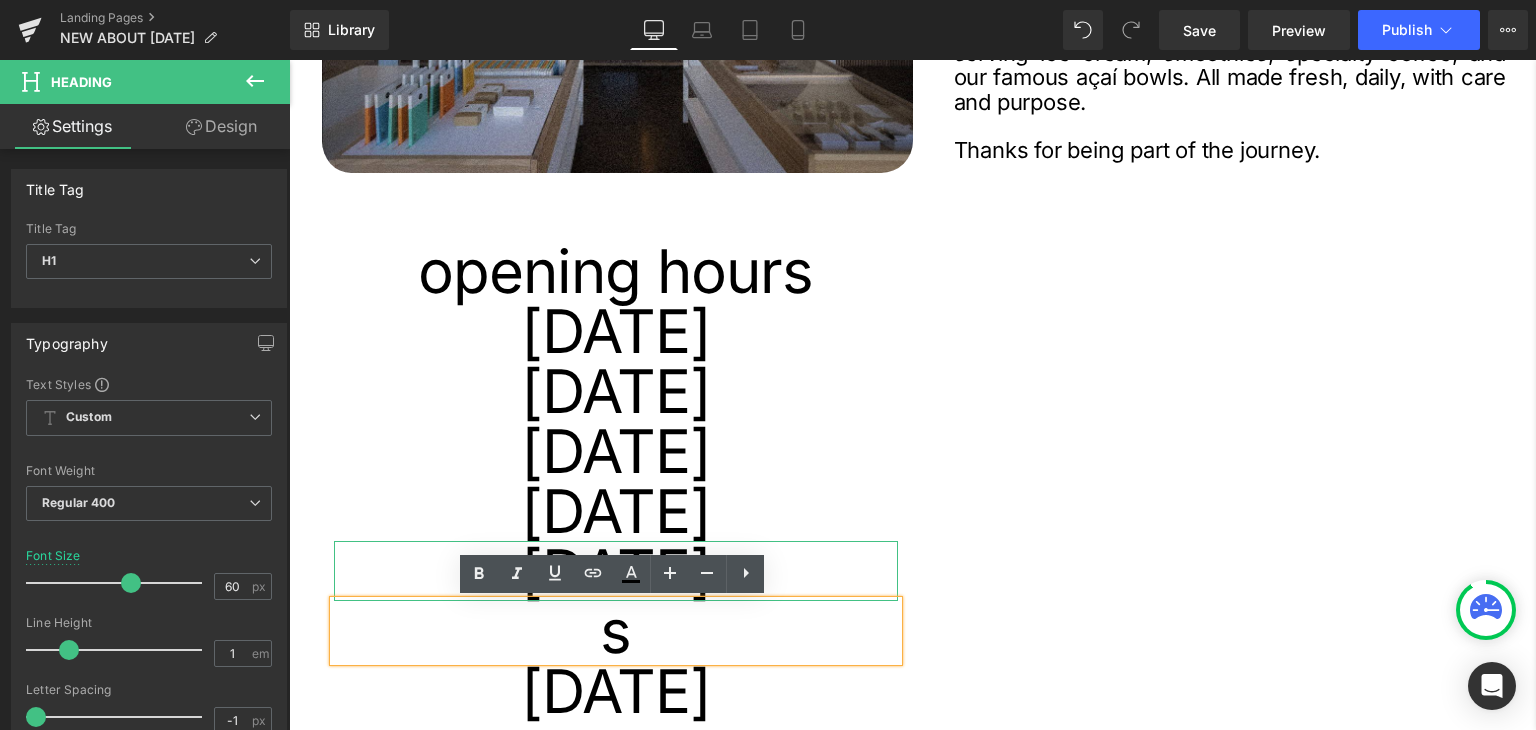 type 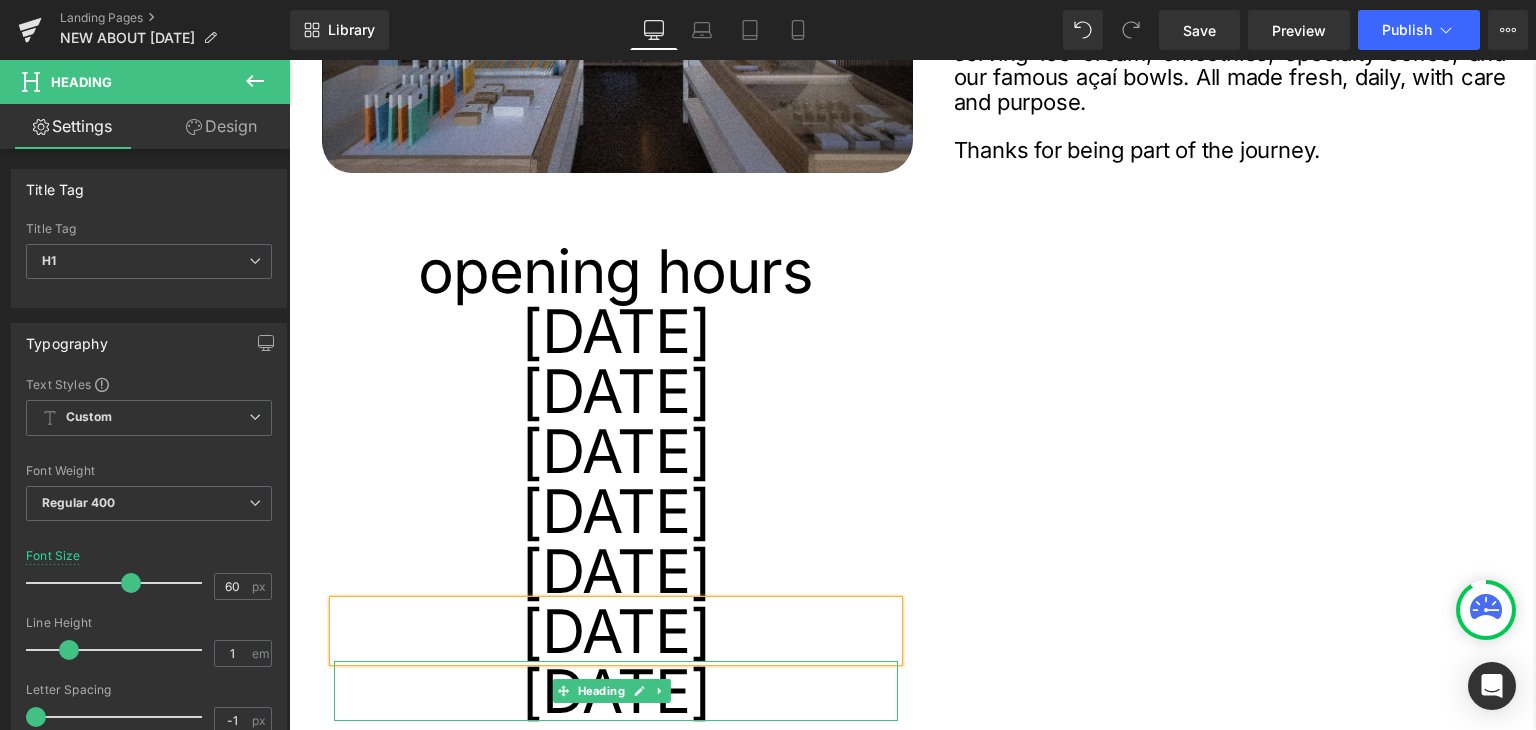 click on "[DATE]" at bounding box center (616, 691) 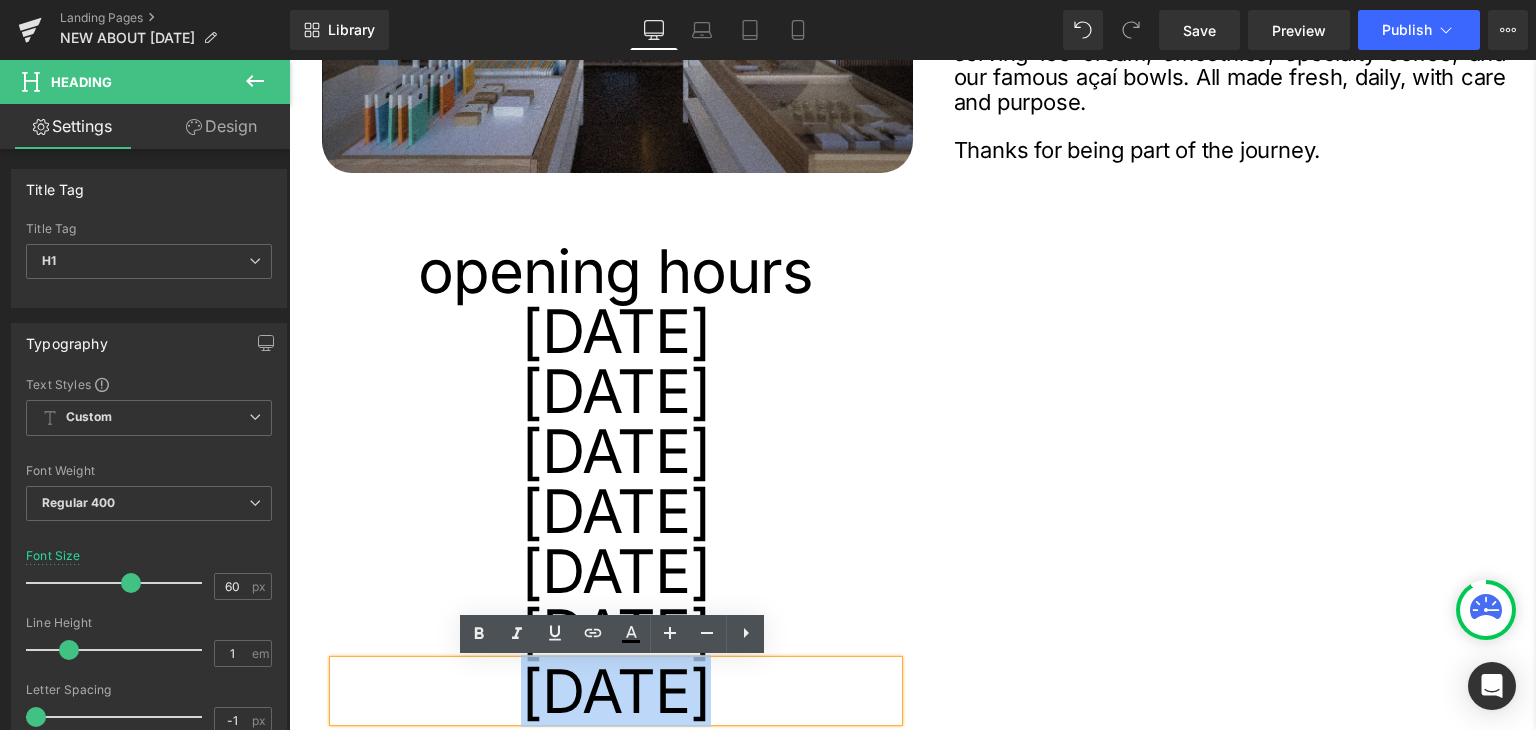 type 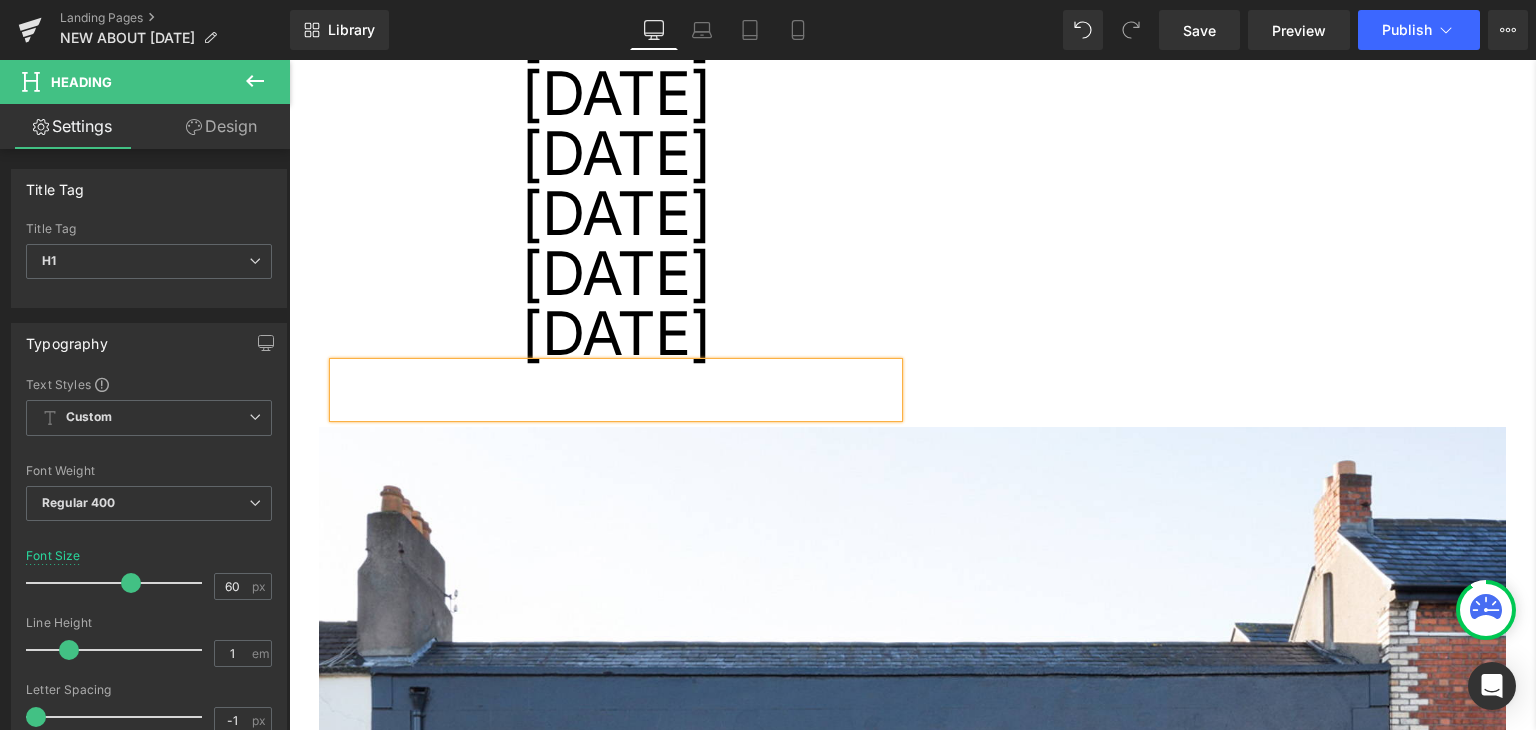 scroll, scrollTop: 700, scrollLeft: 0, axis: vertical 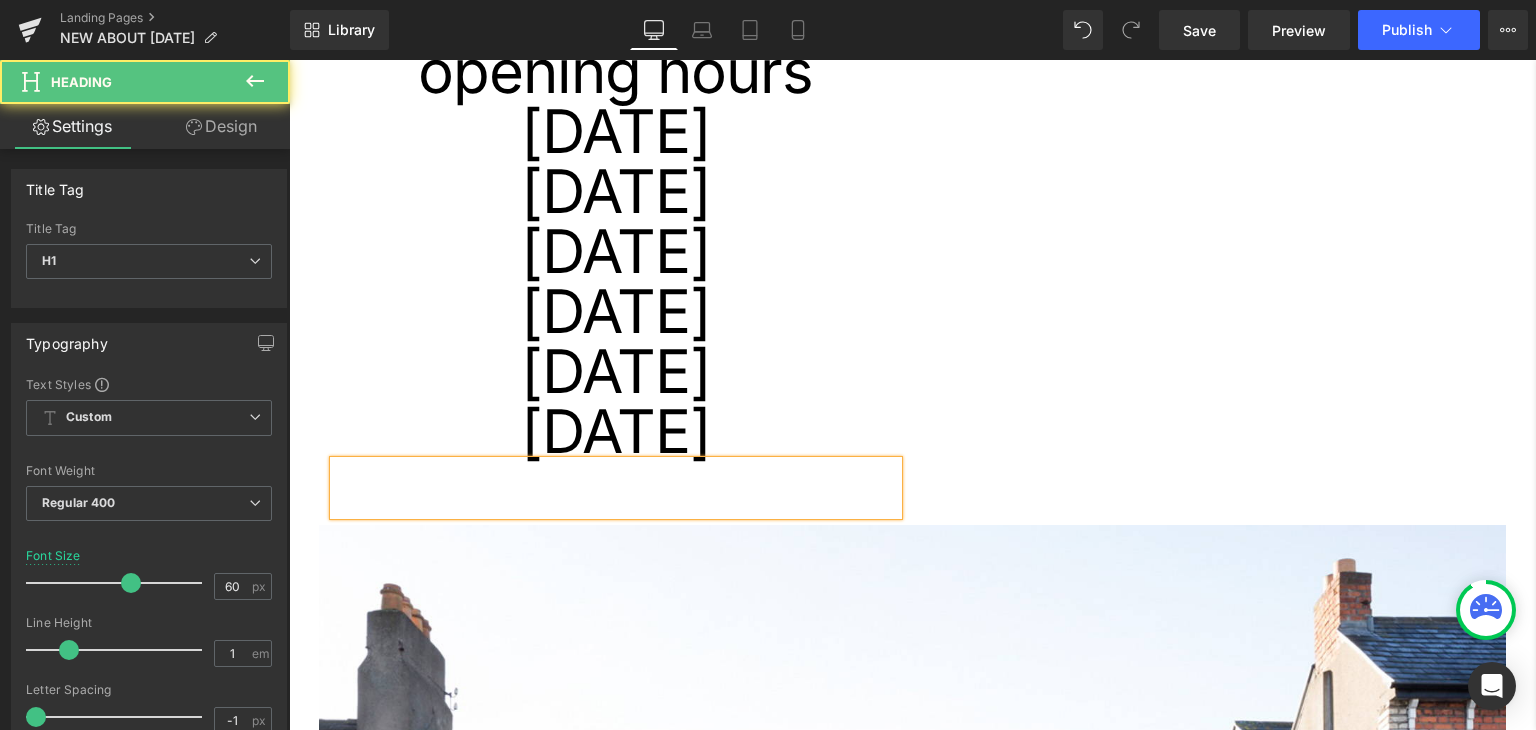 click at bounding box center [616, 488] 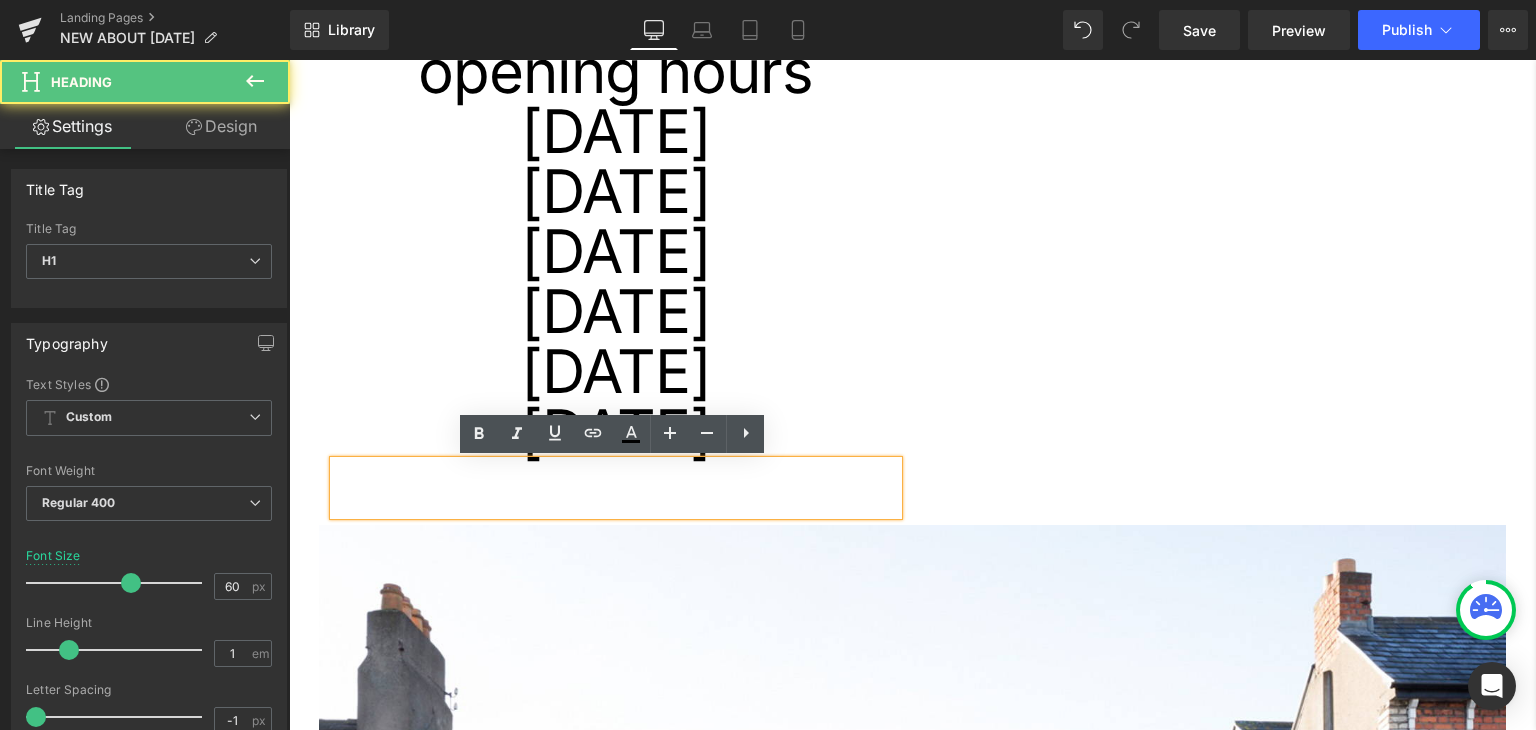 click on "opening hours Heading         monday Heading         tuesday Heading         wednesday Heading         thursday Heading         friday Heading         saturday Heading         Heading         o Heading
Row" at bounding box center [912, 268] 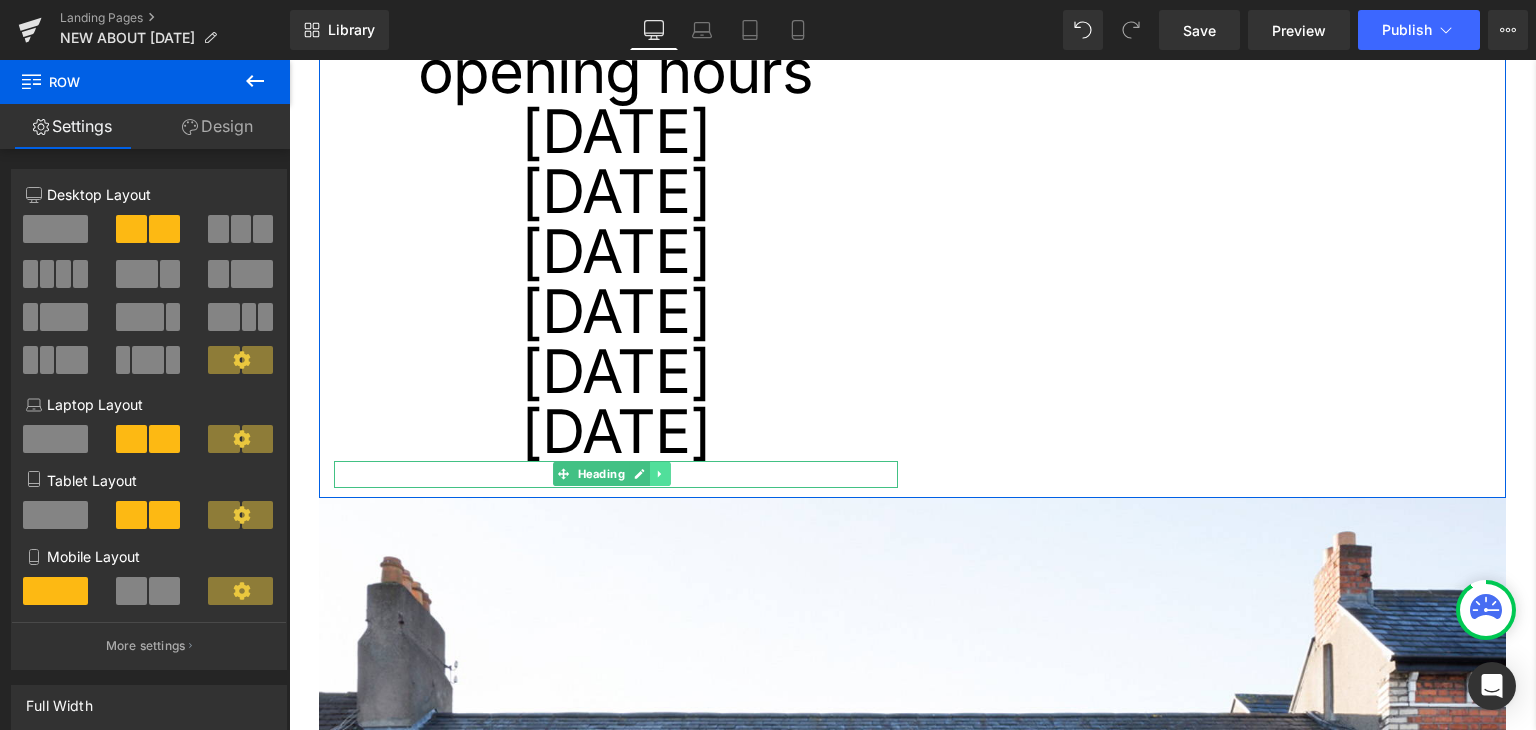 click 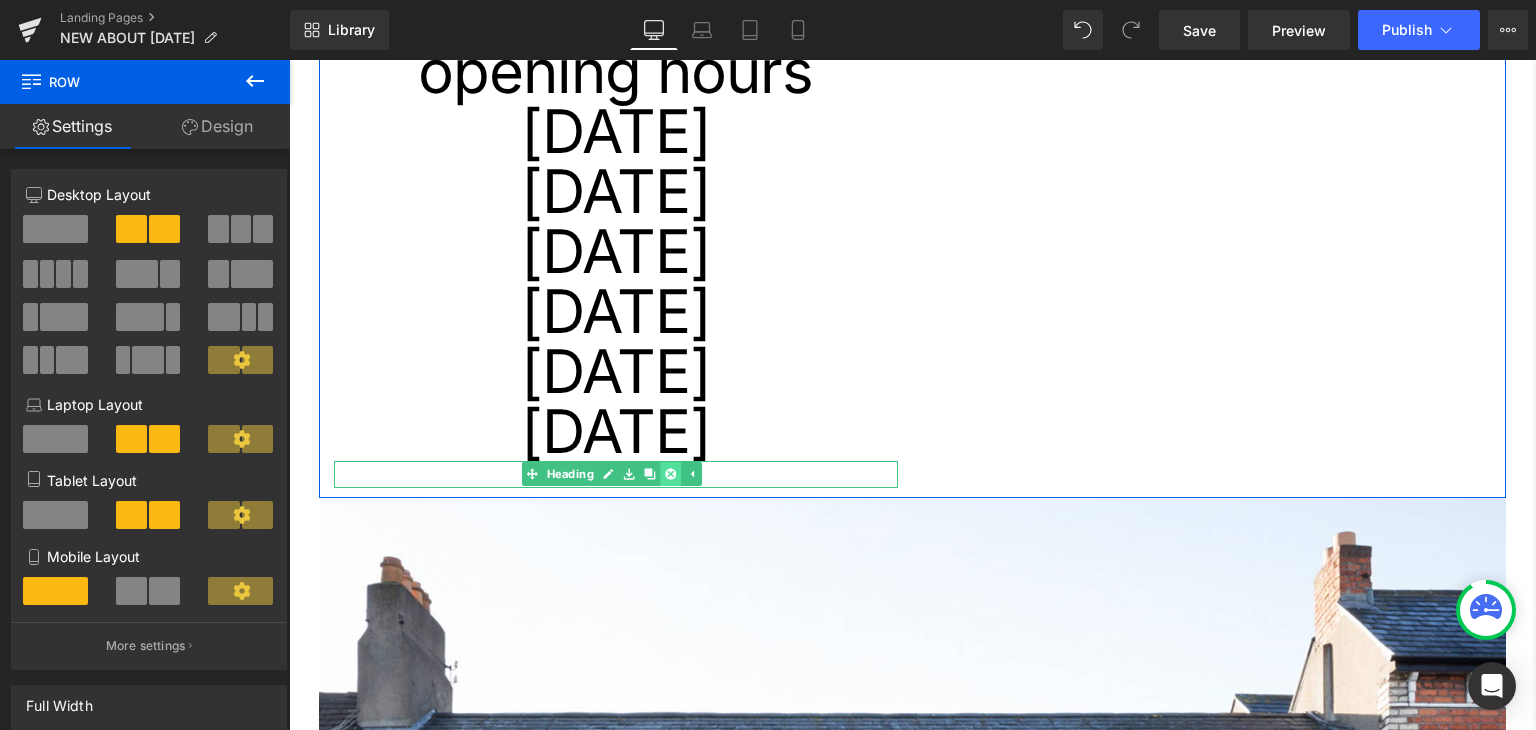 click 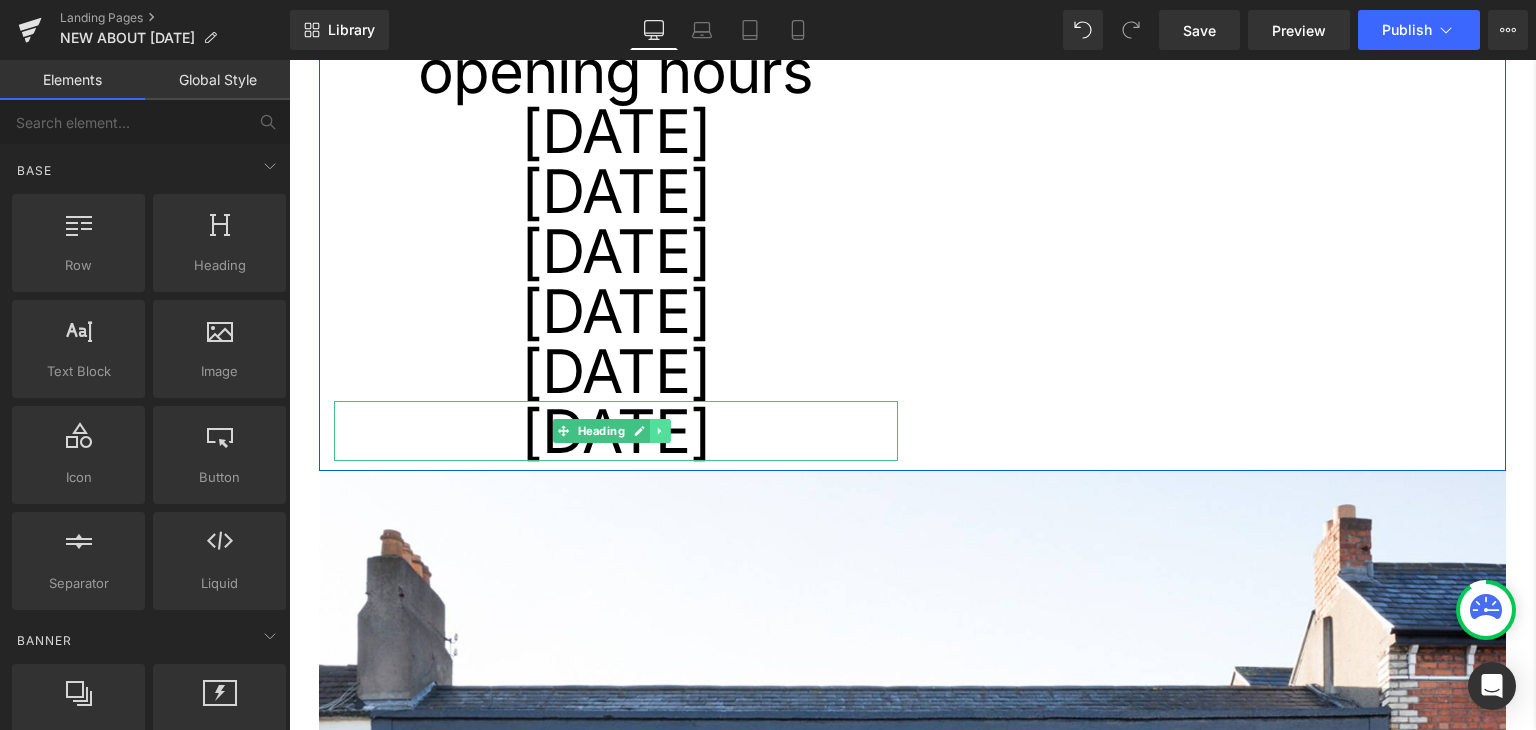 click 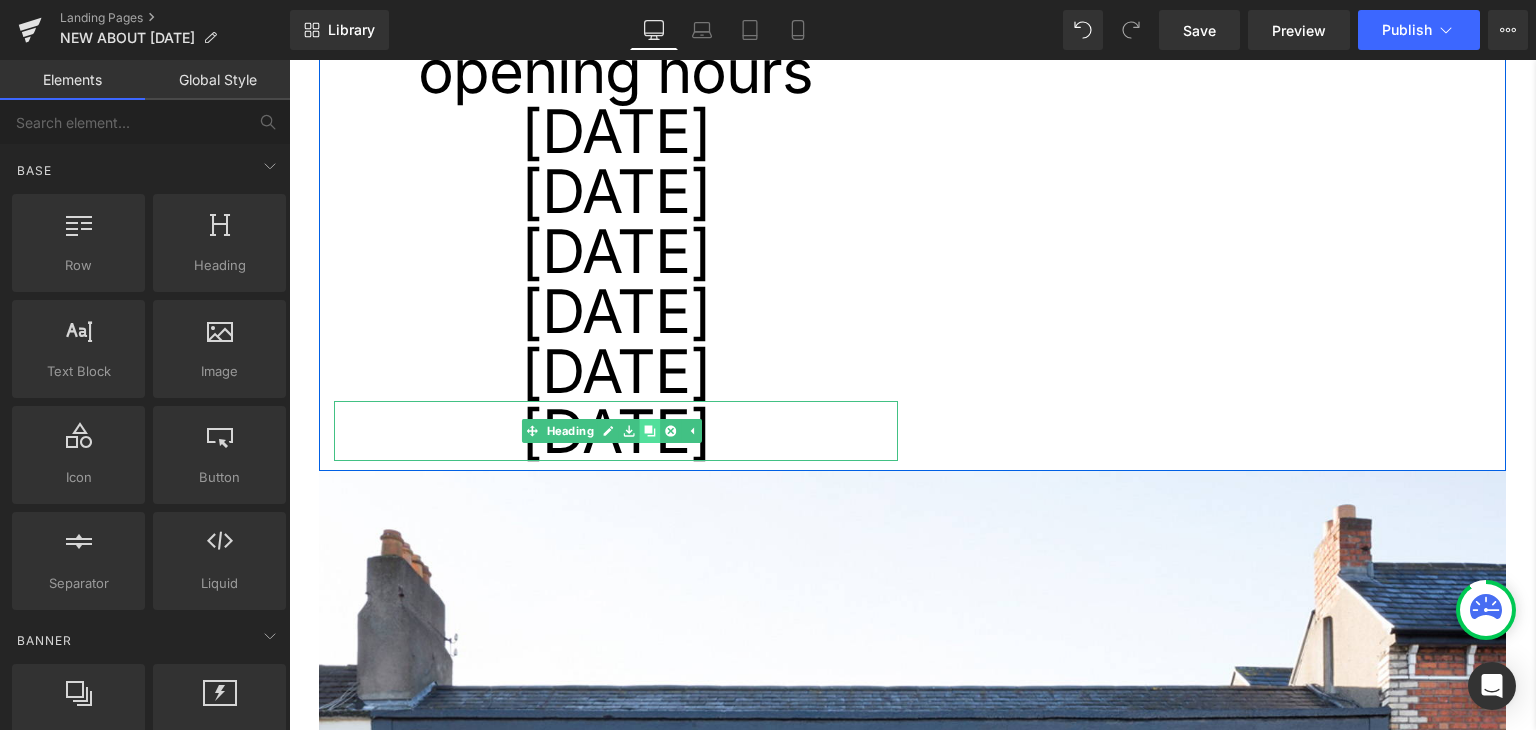 click 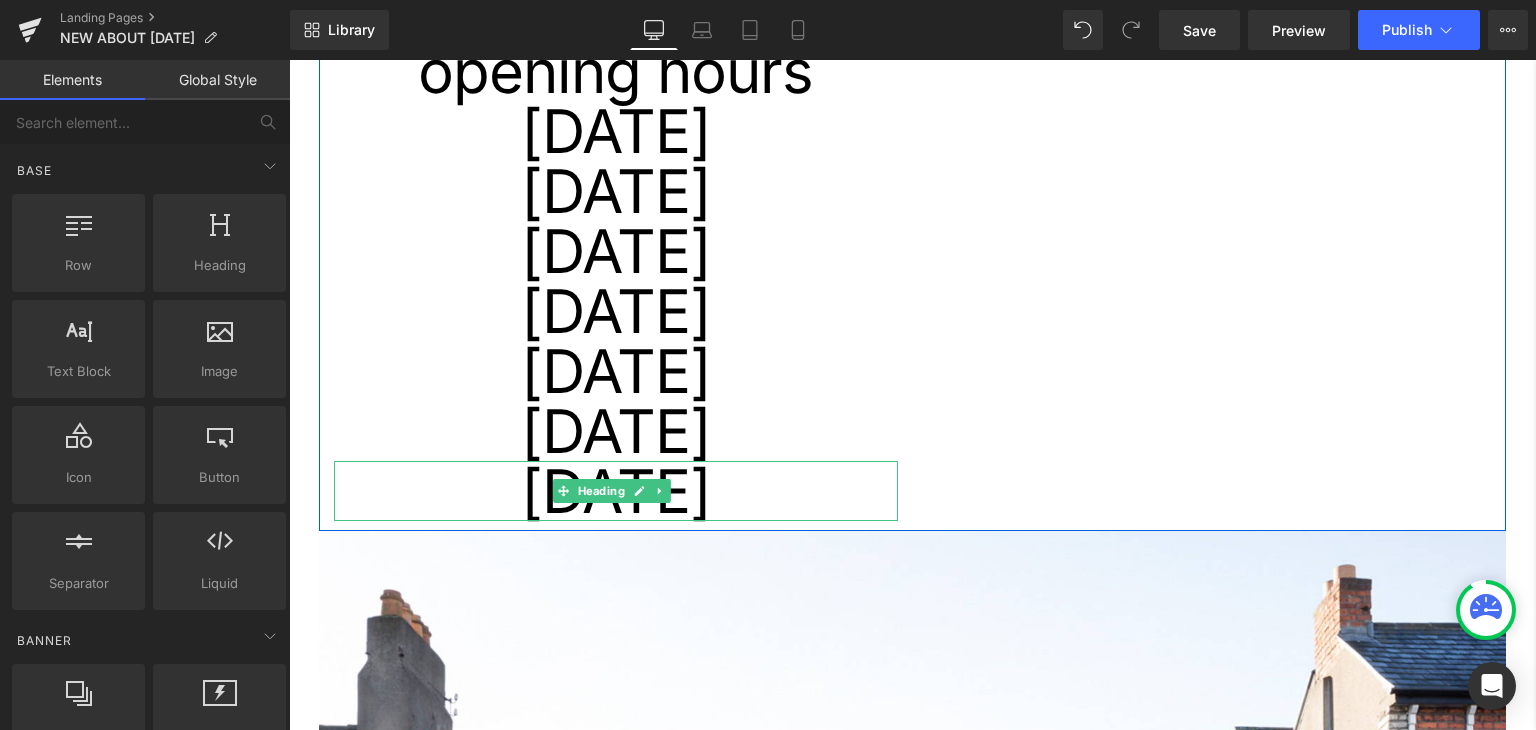 click on "[DATE]" at bounding box center (616, 491) 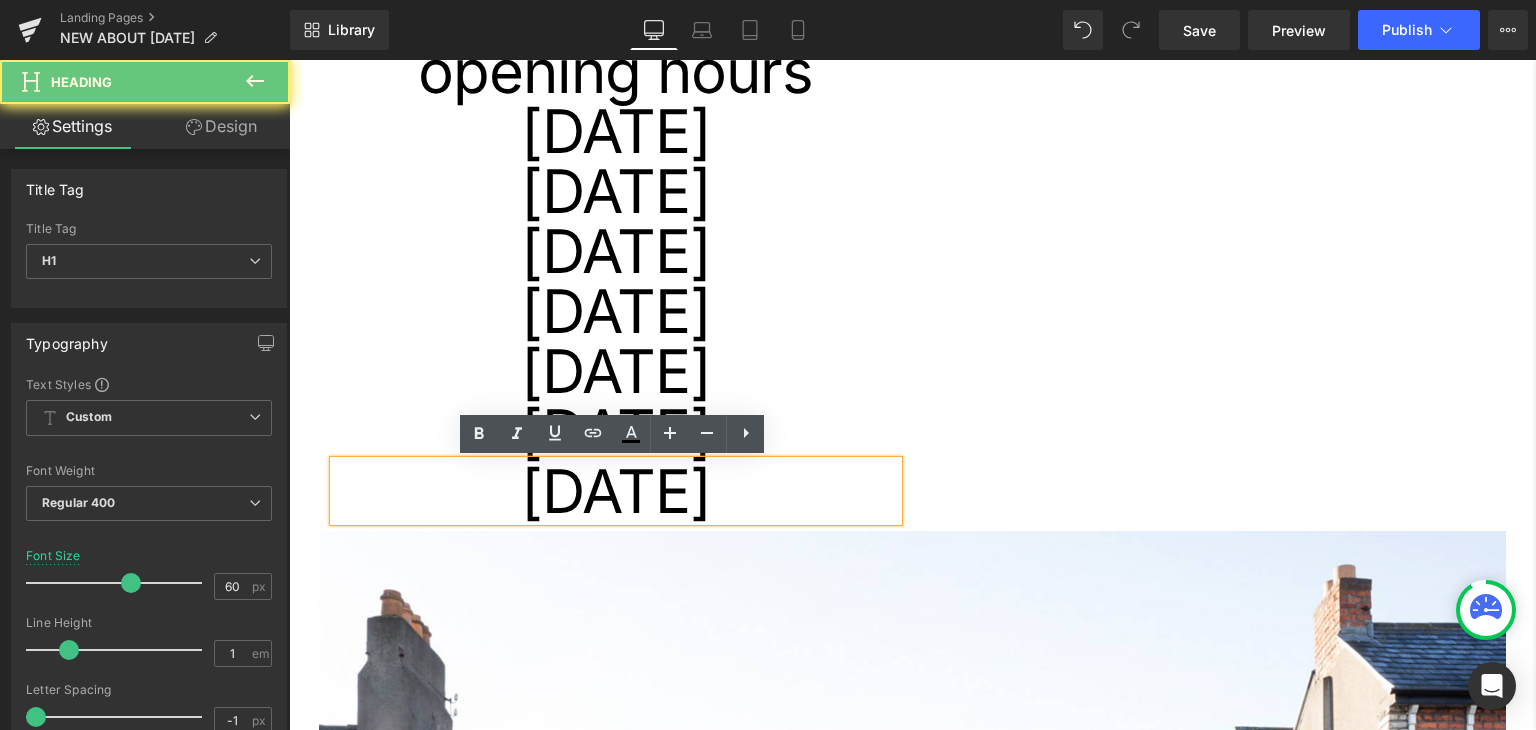 click on "[DATE]" at bounding box center [616, 491] 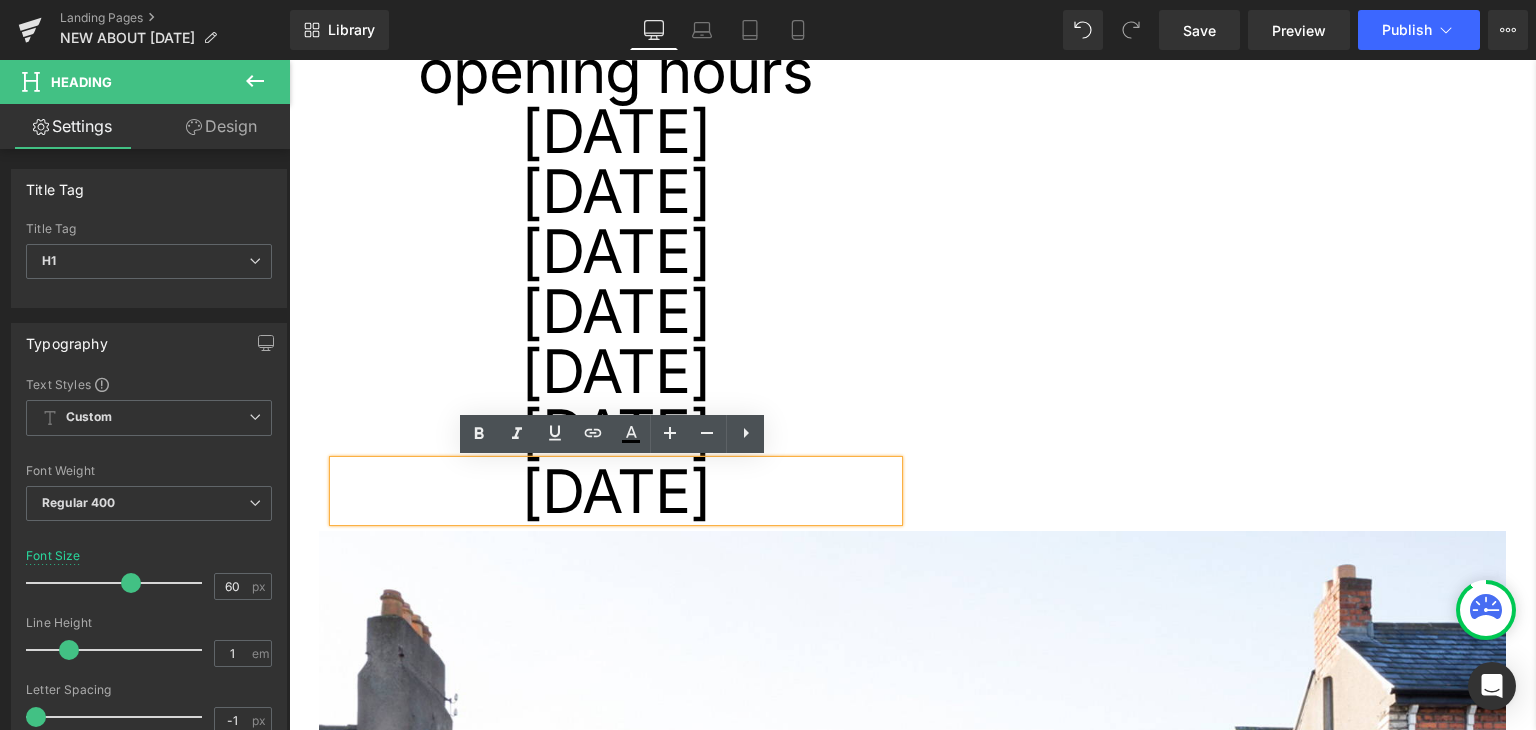 drag, startPoint x: 732, startPoint y: 497, endPoint x: 538, endPoint y: 489, distance: 194.16487 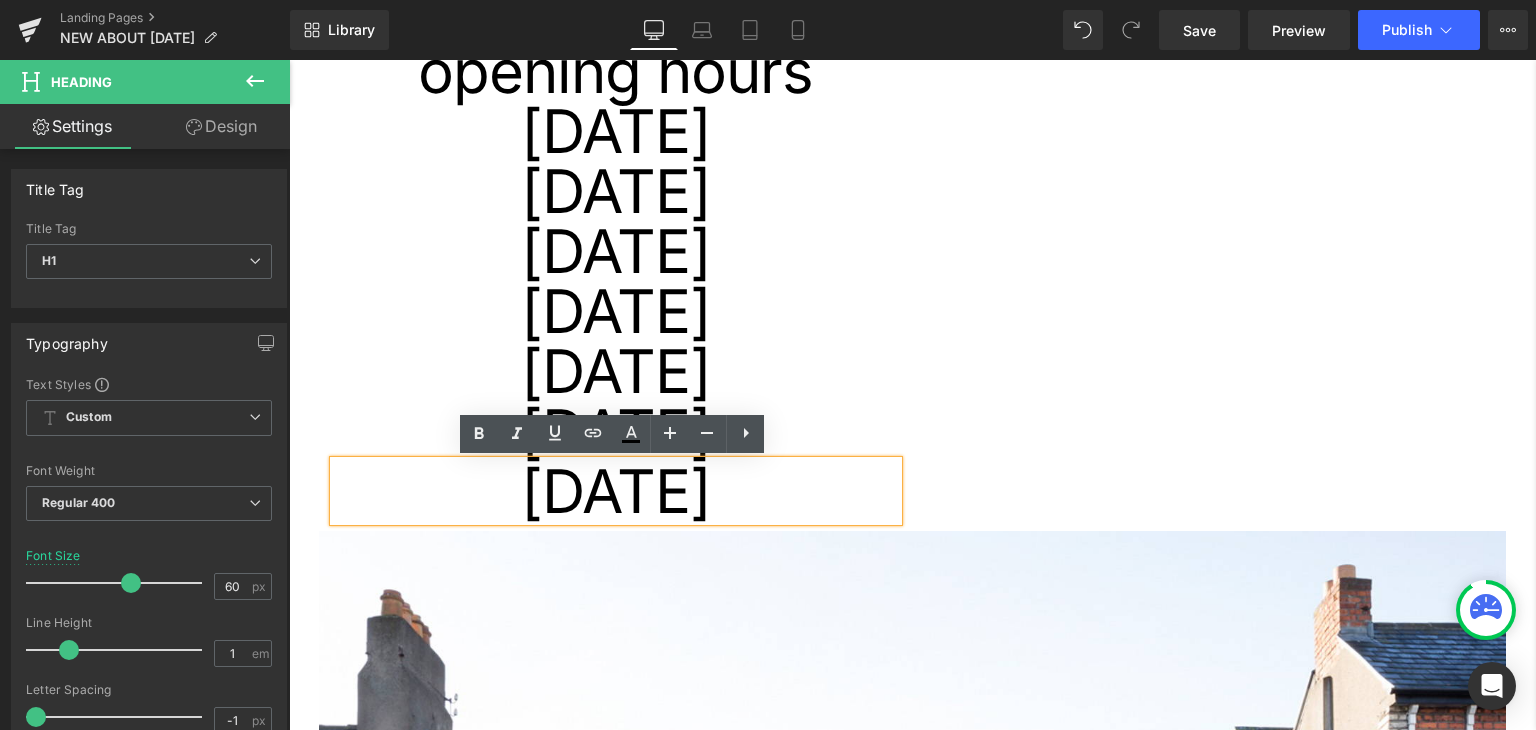 type 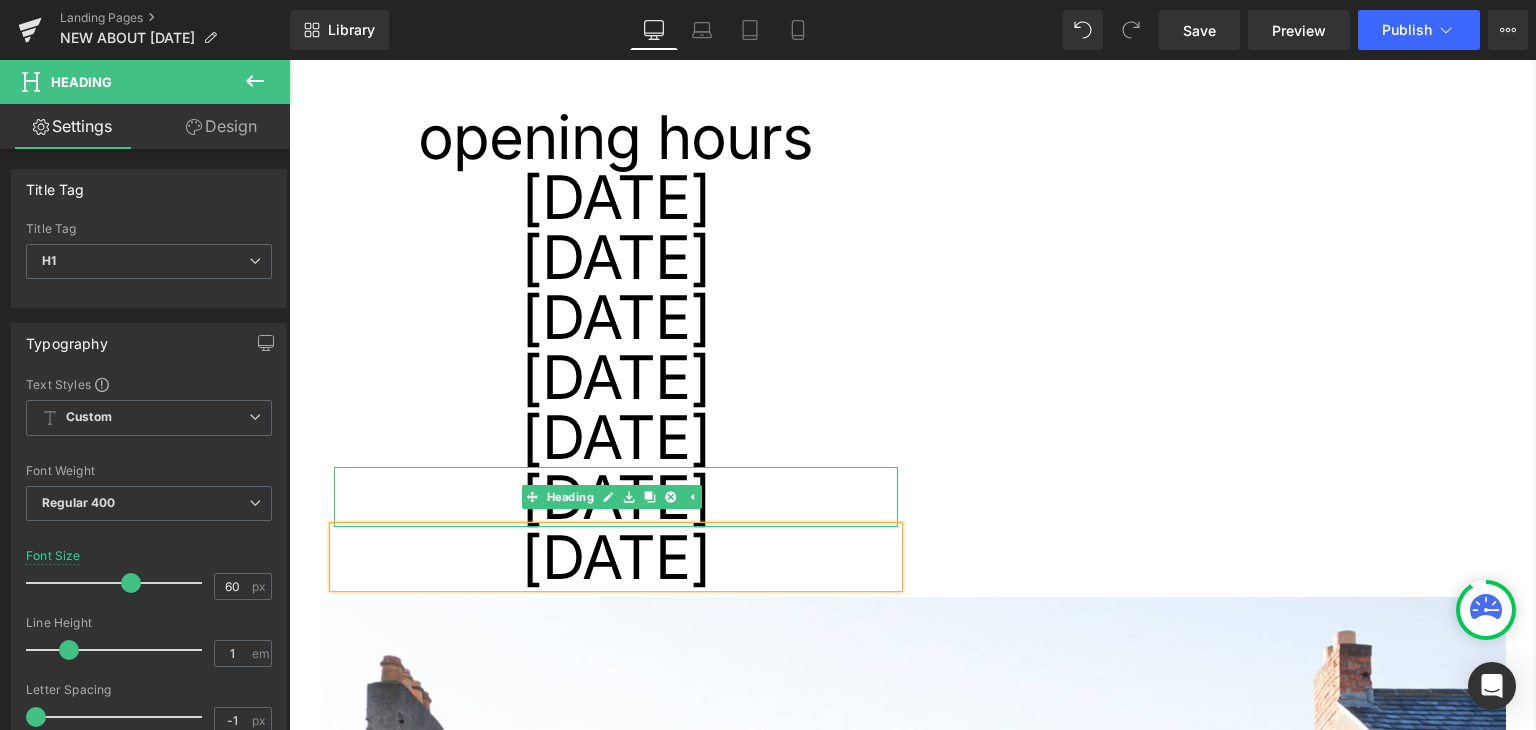 scroll, scrollTop: 600, scrollLeft: 0, axis: vertical 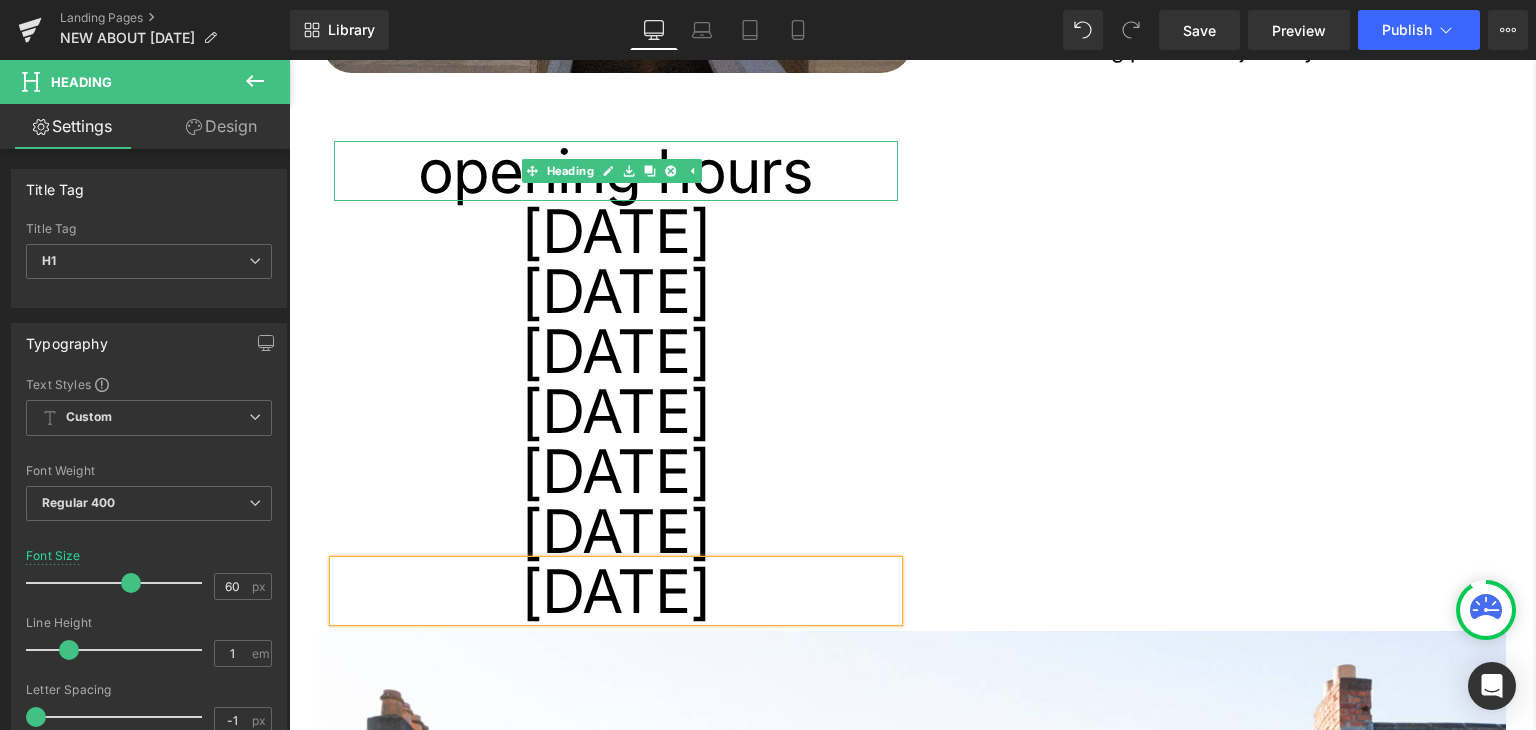 click on "opening hours" at bounding box center [616, 171] 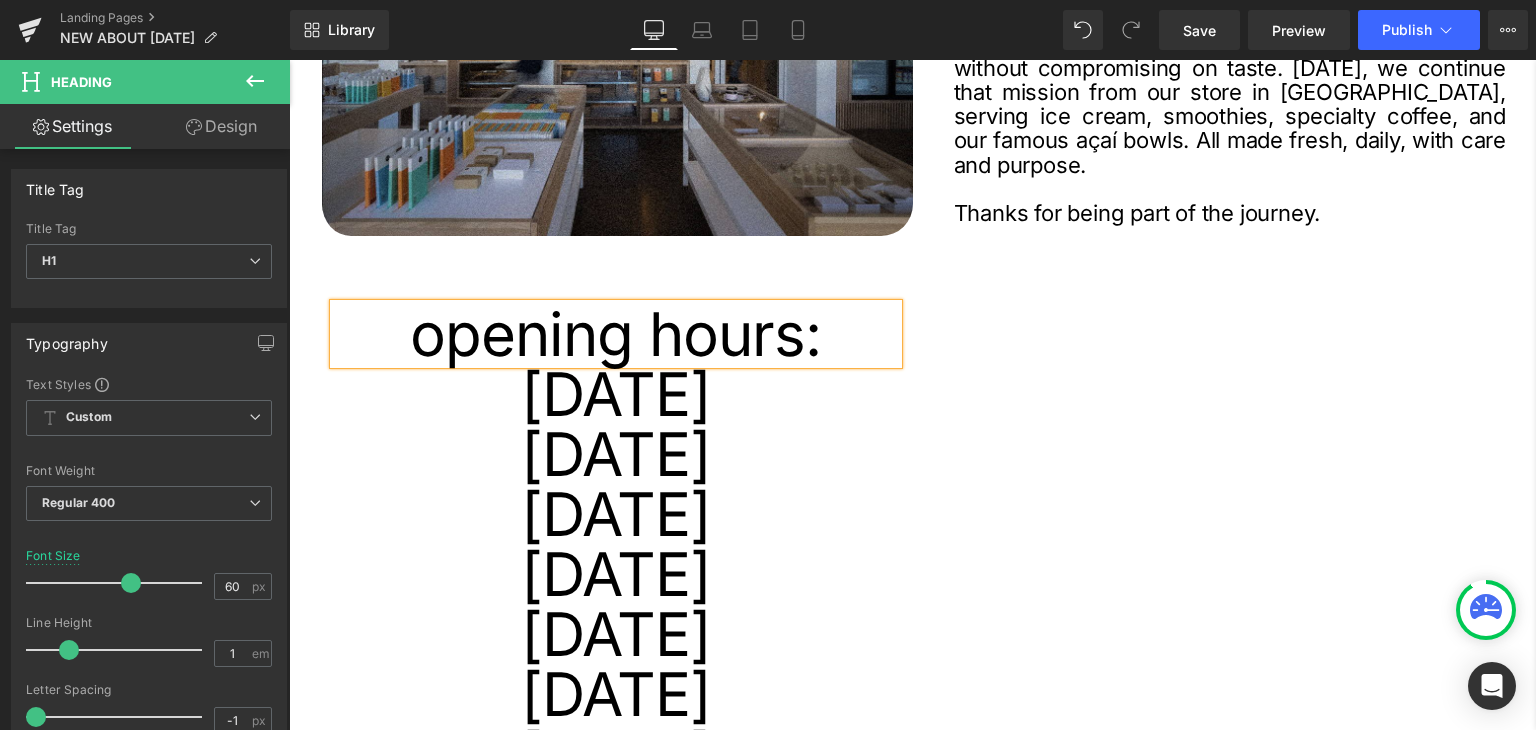 scroll, scrollTop: 500, scrollLeft: 0, axis: vertical 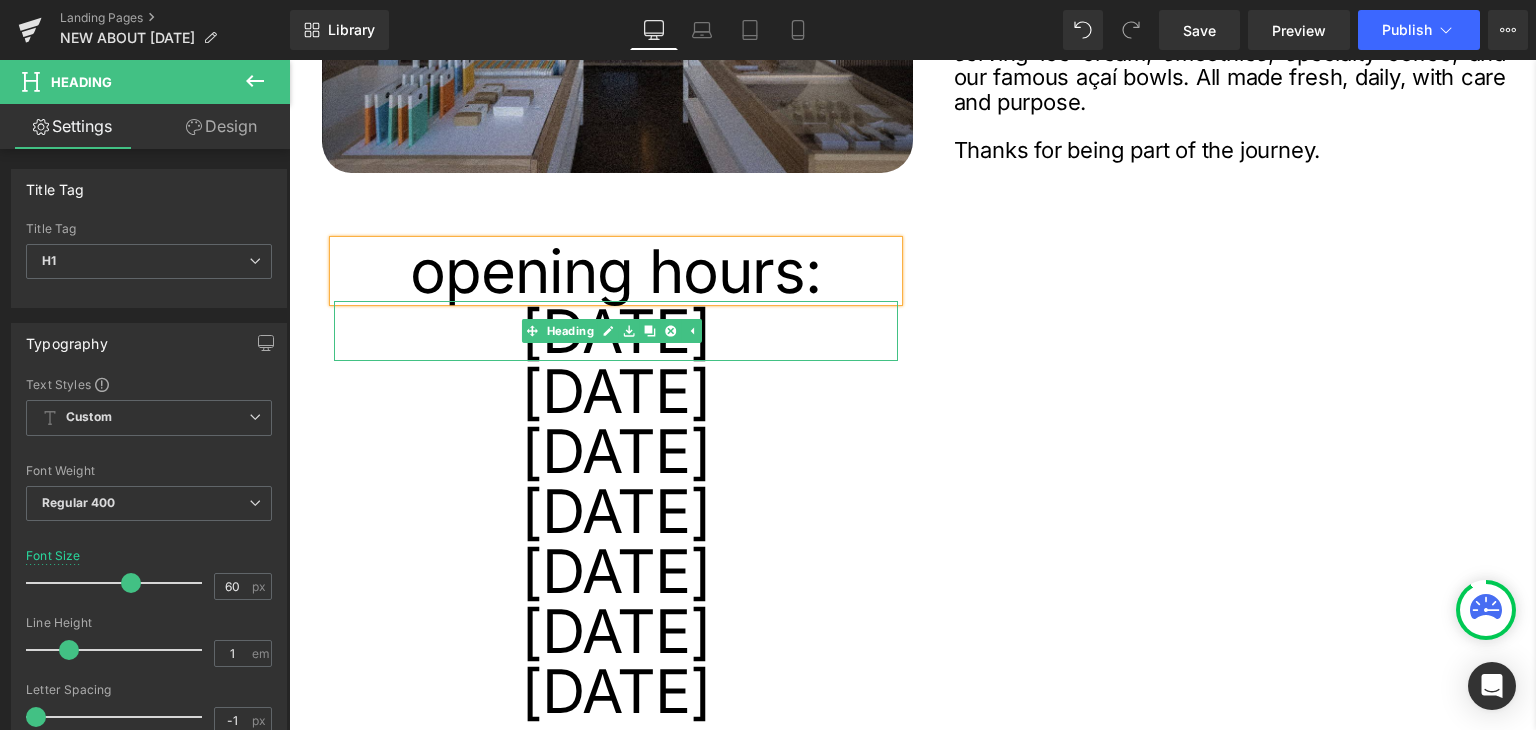 click on "[DATE]" at bounding box center (616, 331) 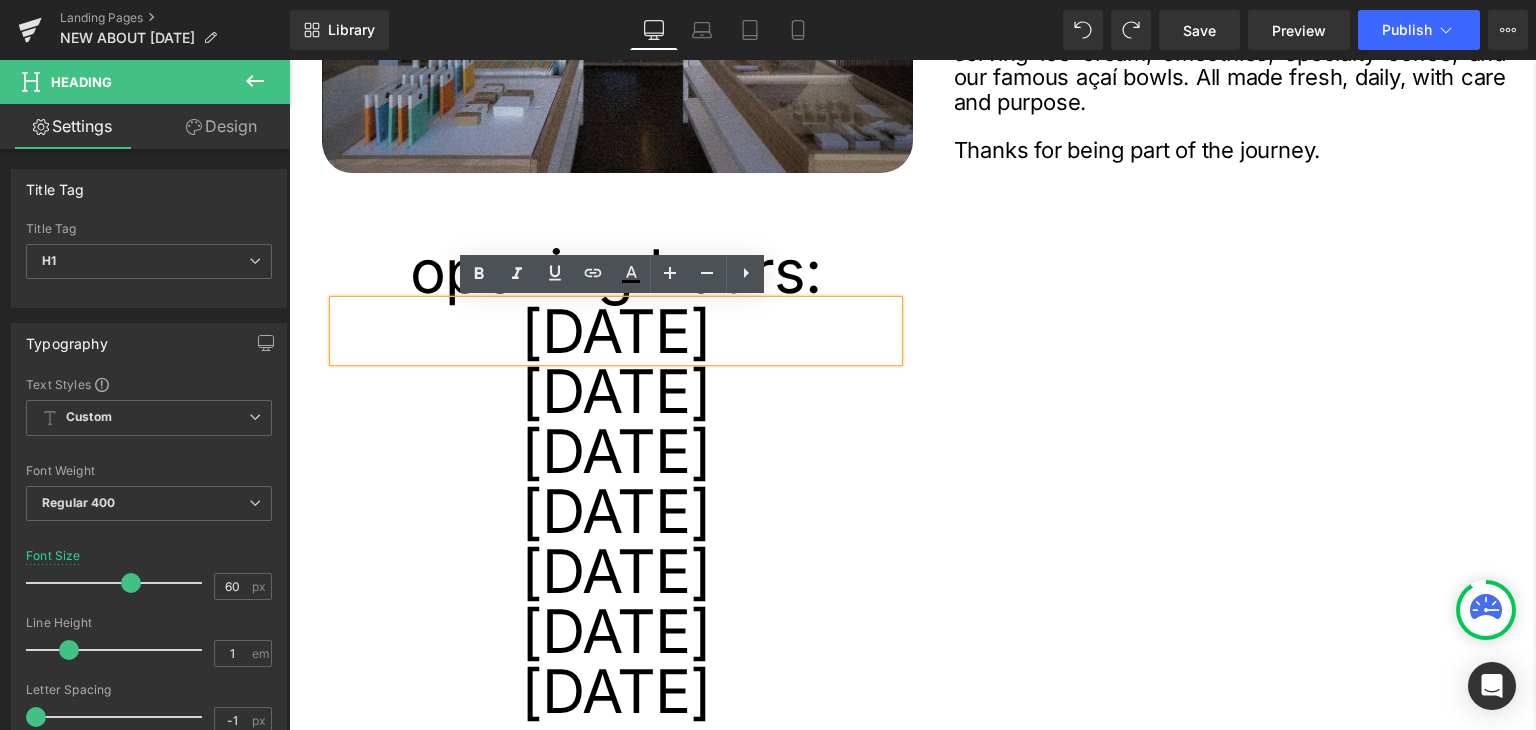 click on "[DATE]" at bounding box center (616, 331) 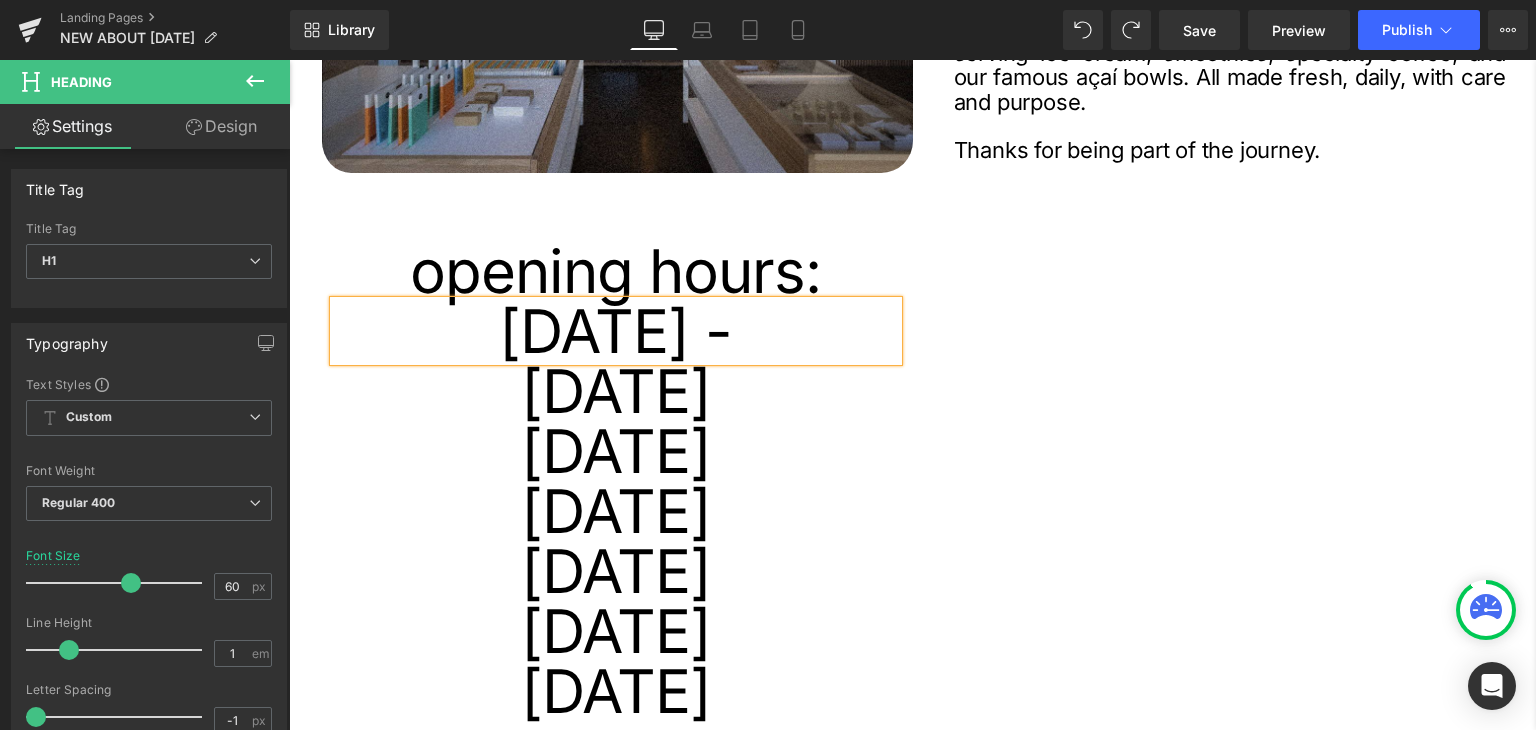 click on "monday -" at bounding box center [616, 331] 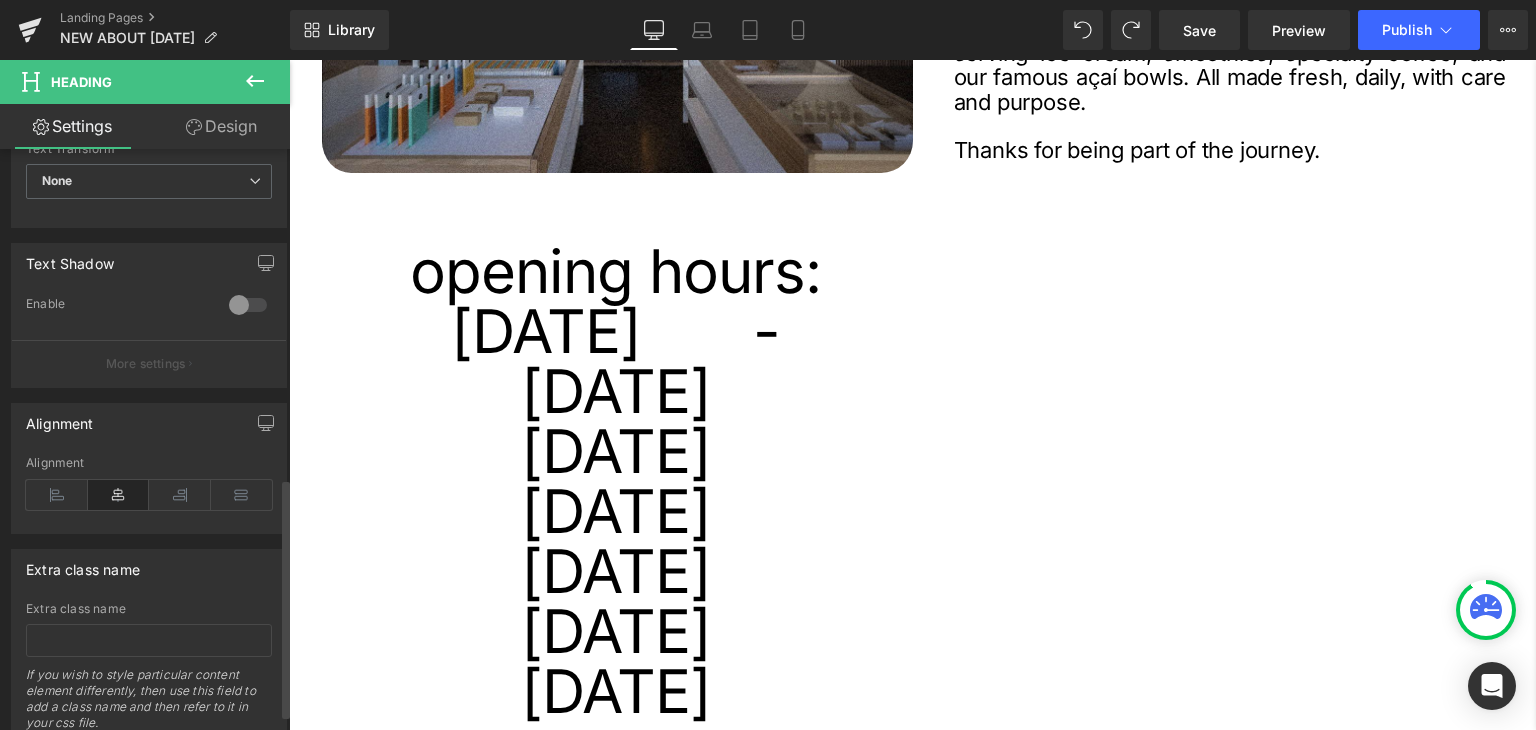 scroll, scrollTop: 800, scrollLeft: 0, axis: vertical 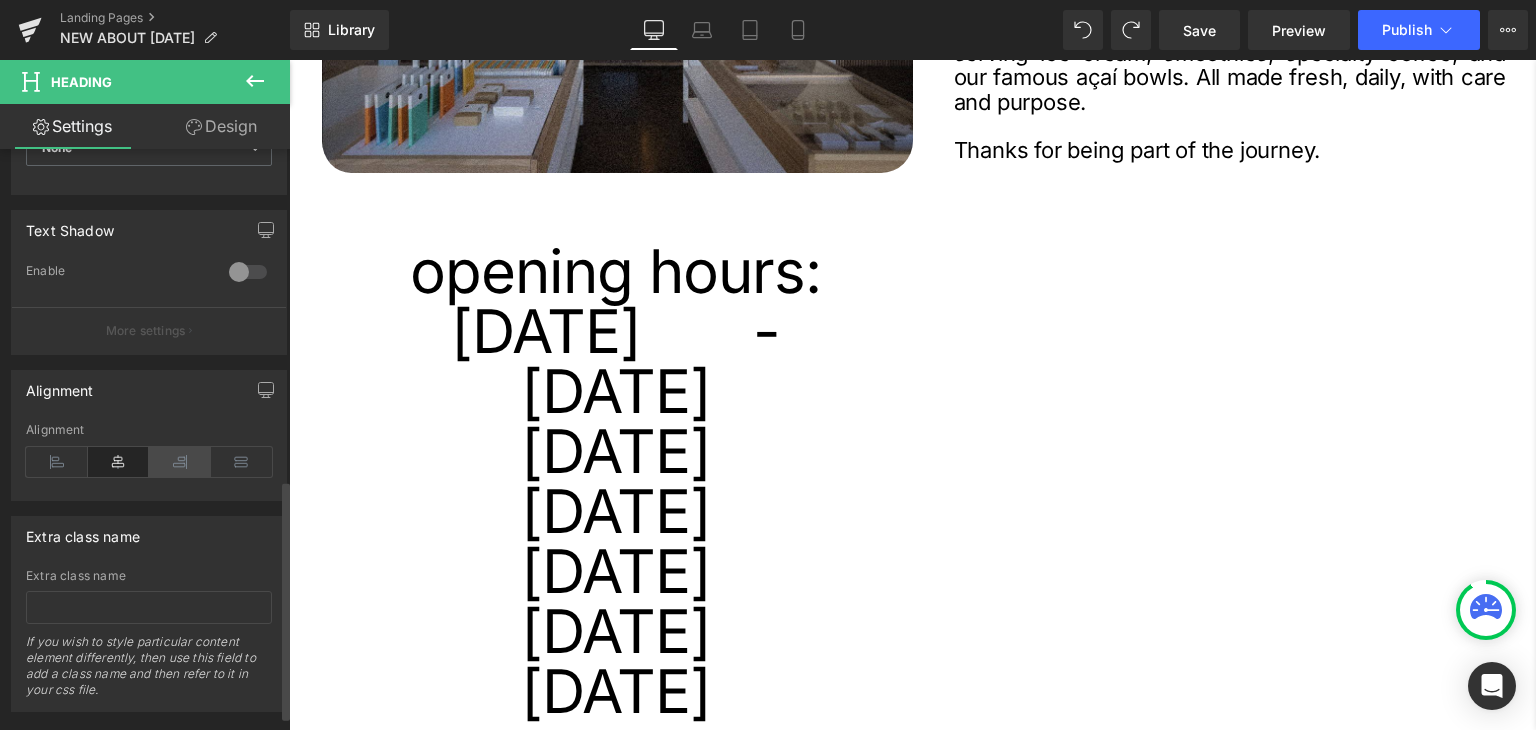 click at bounding box center [180, 462] 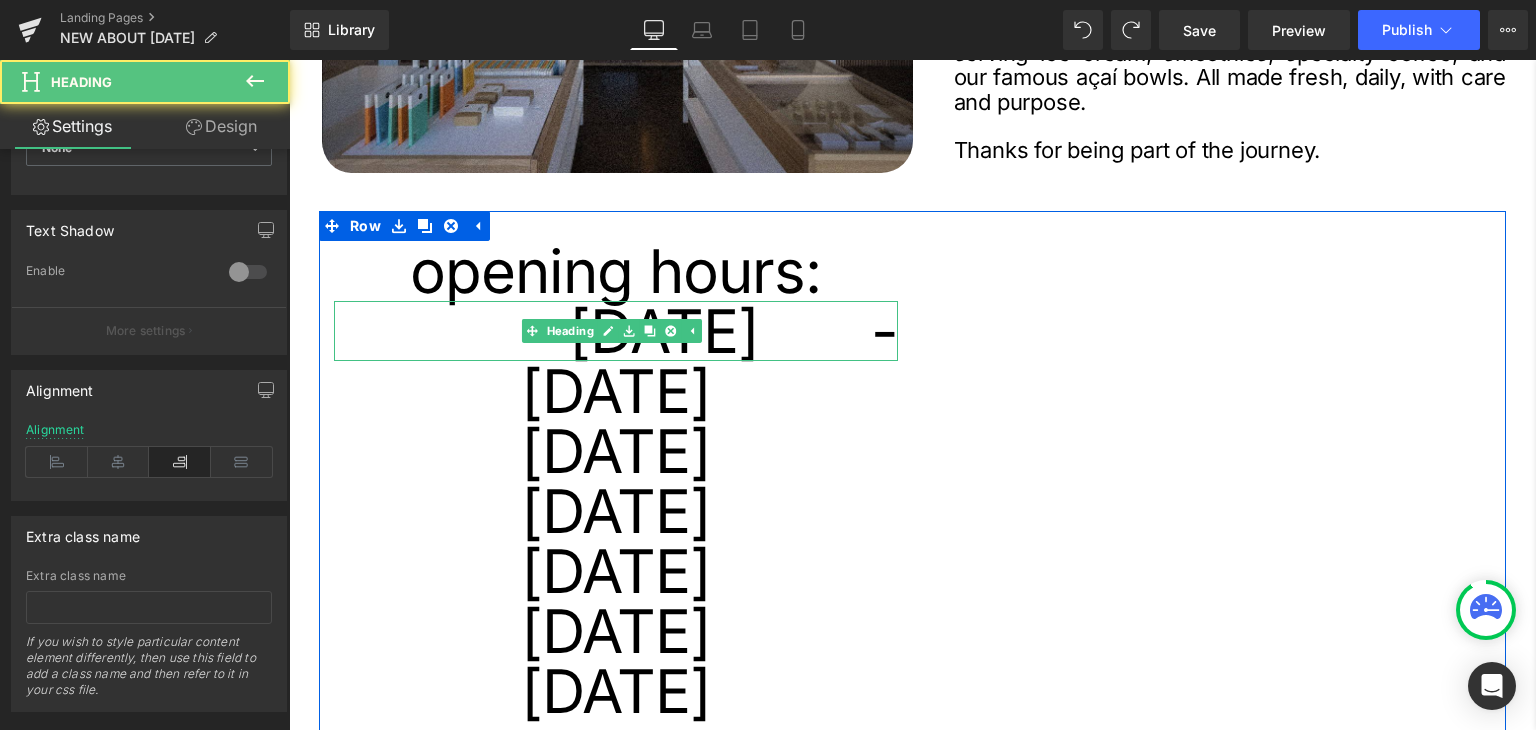 click on "monday       -" at bounding box center [616, 331] 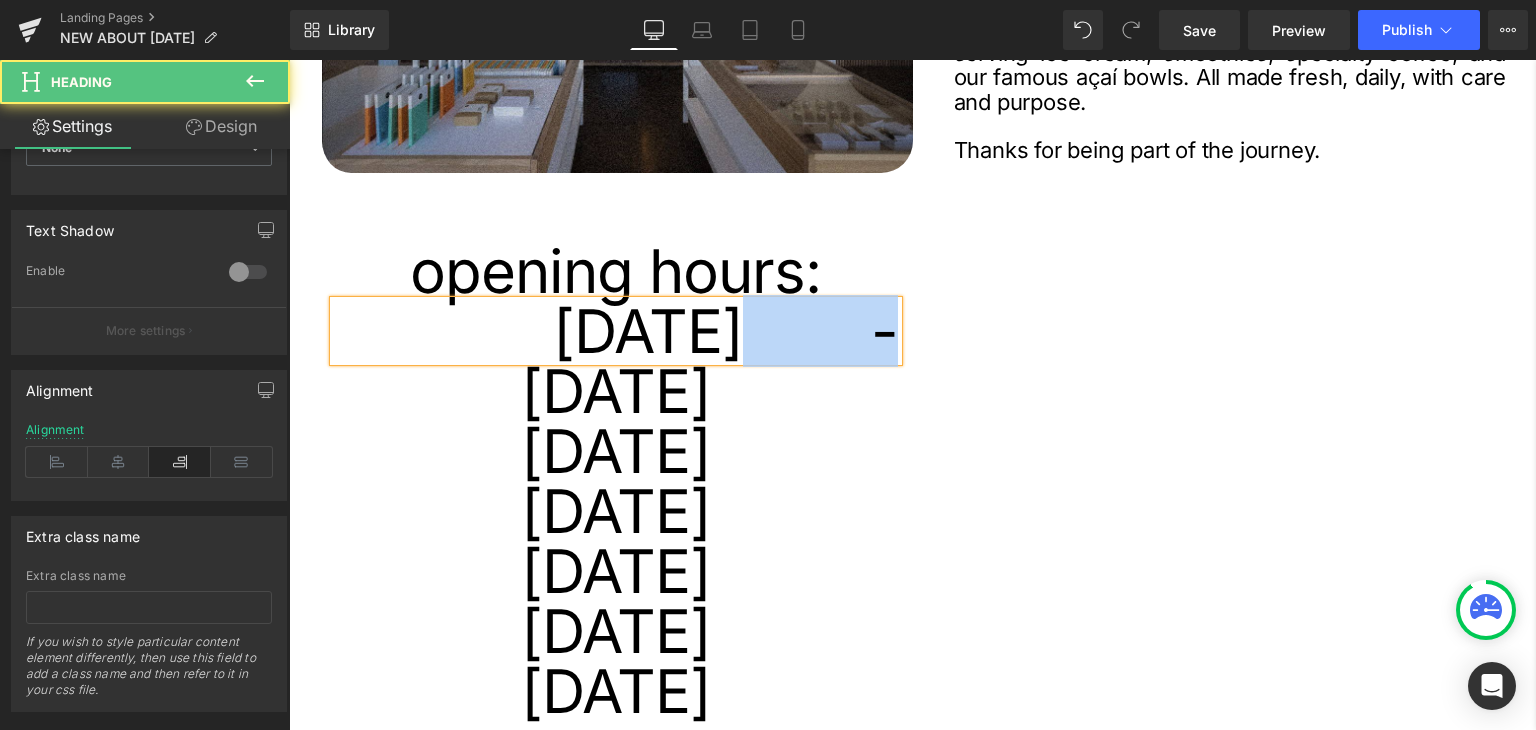 drag, startPoint x: 735, startPoint y: 331, endPoint x: 912, endPoint y: 352, distance: 178.24141 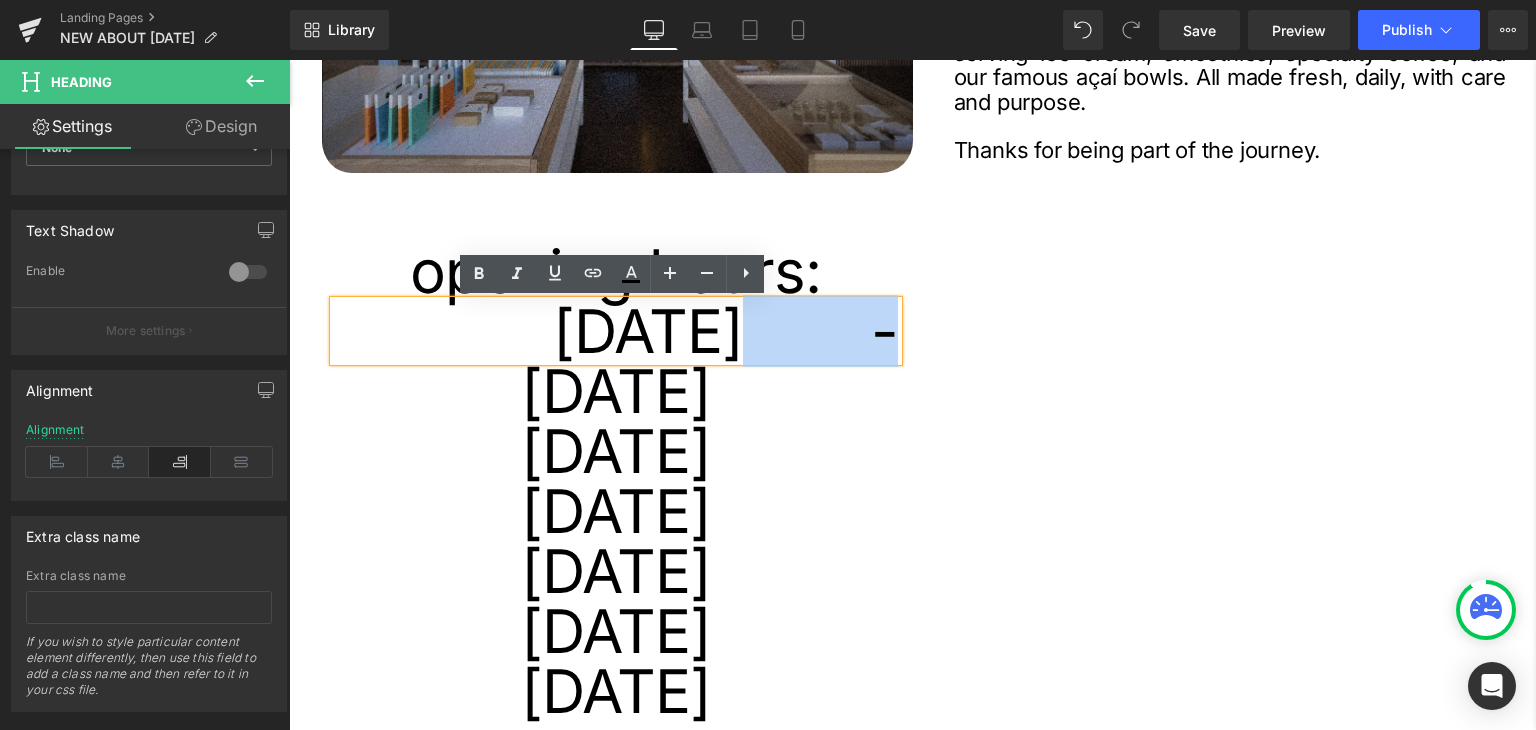 copy on "-" 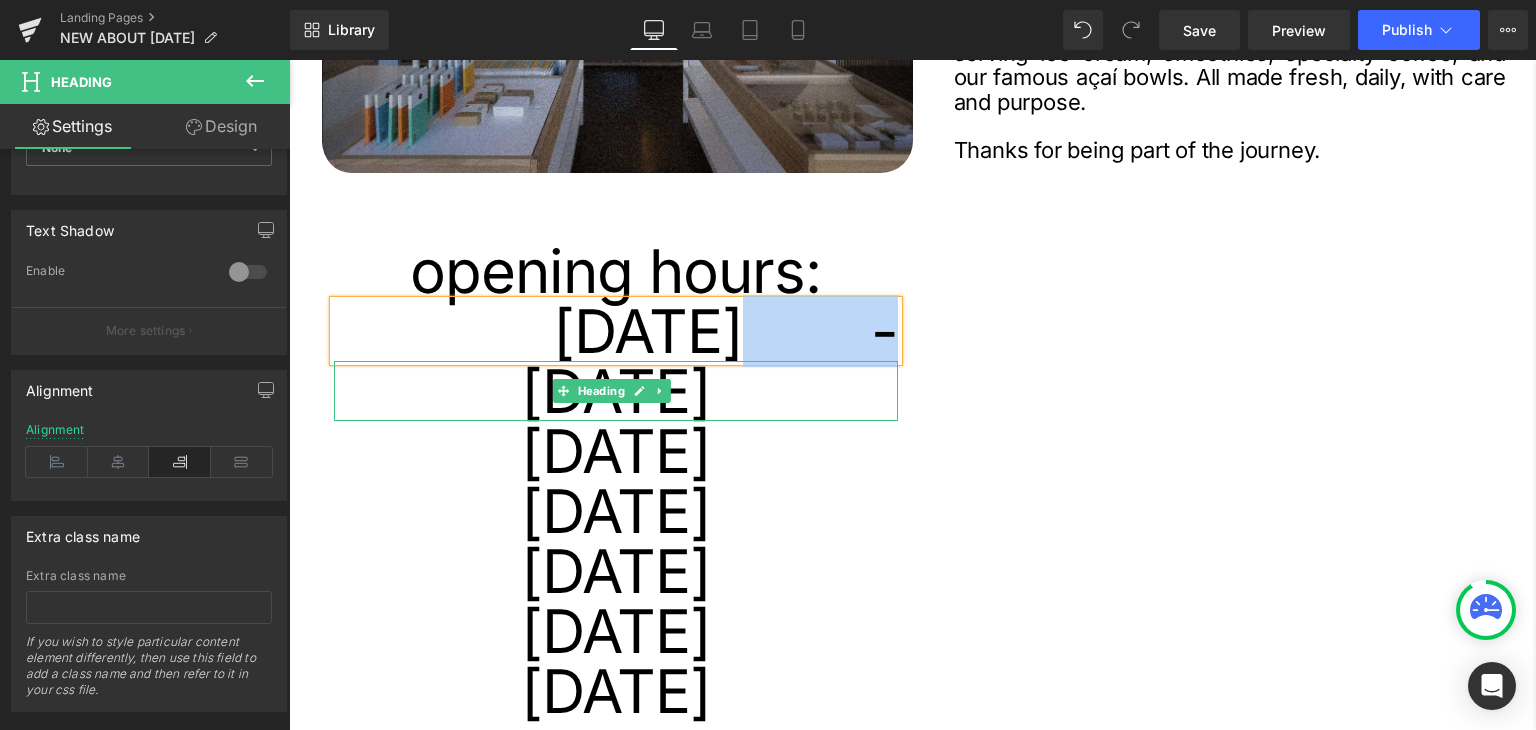 click on "[DATE]" at bounding box center [616, 391] 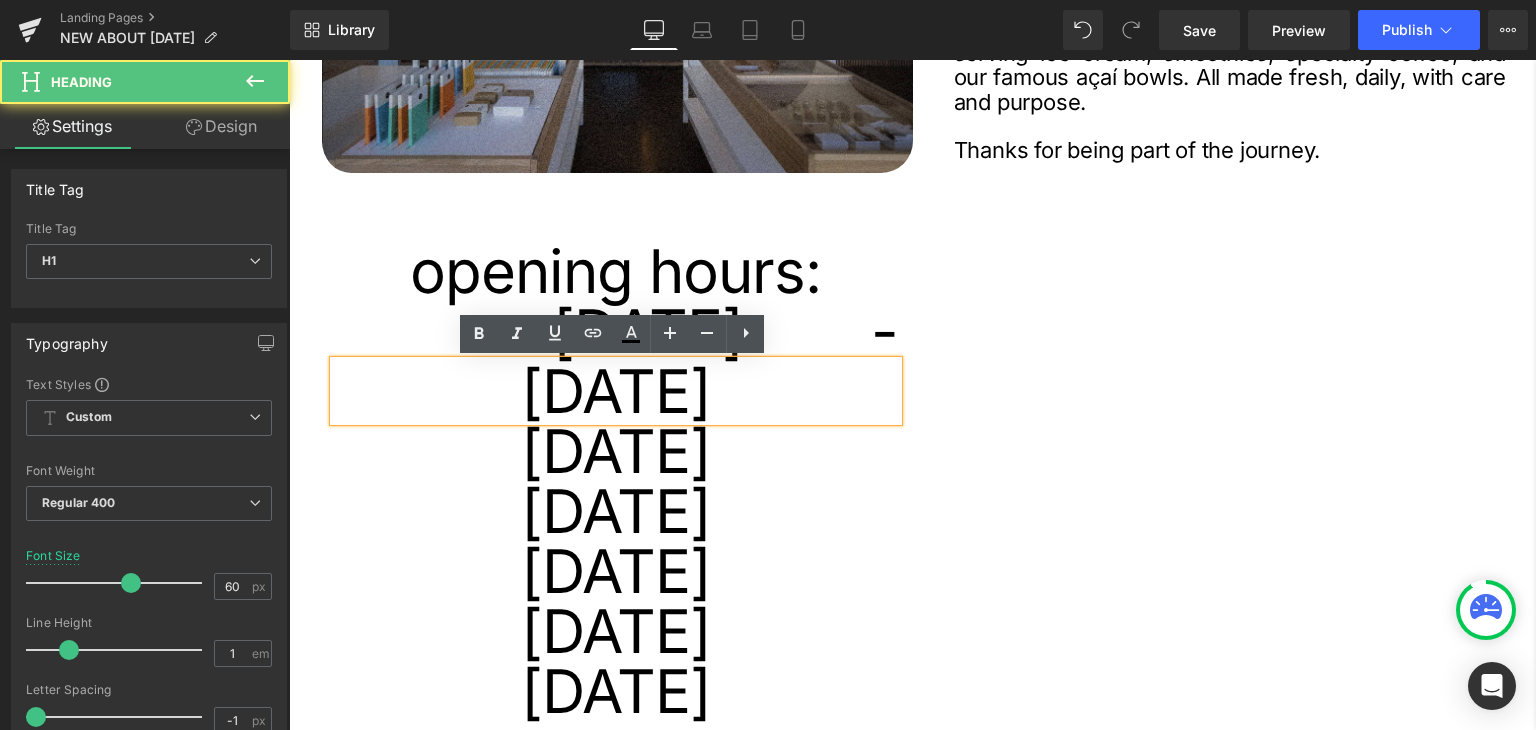 click on "[DATE]" at bounding box center (616, 391) 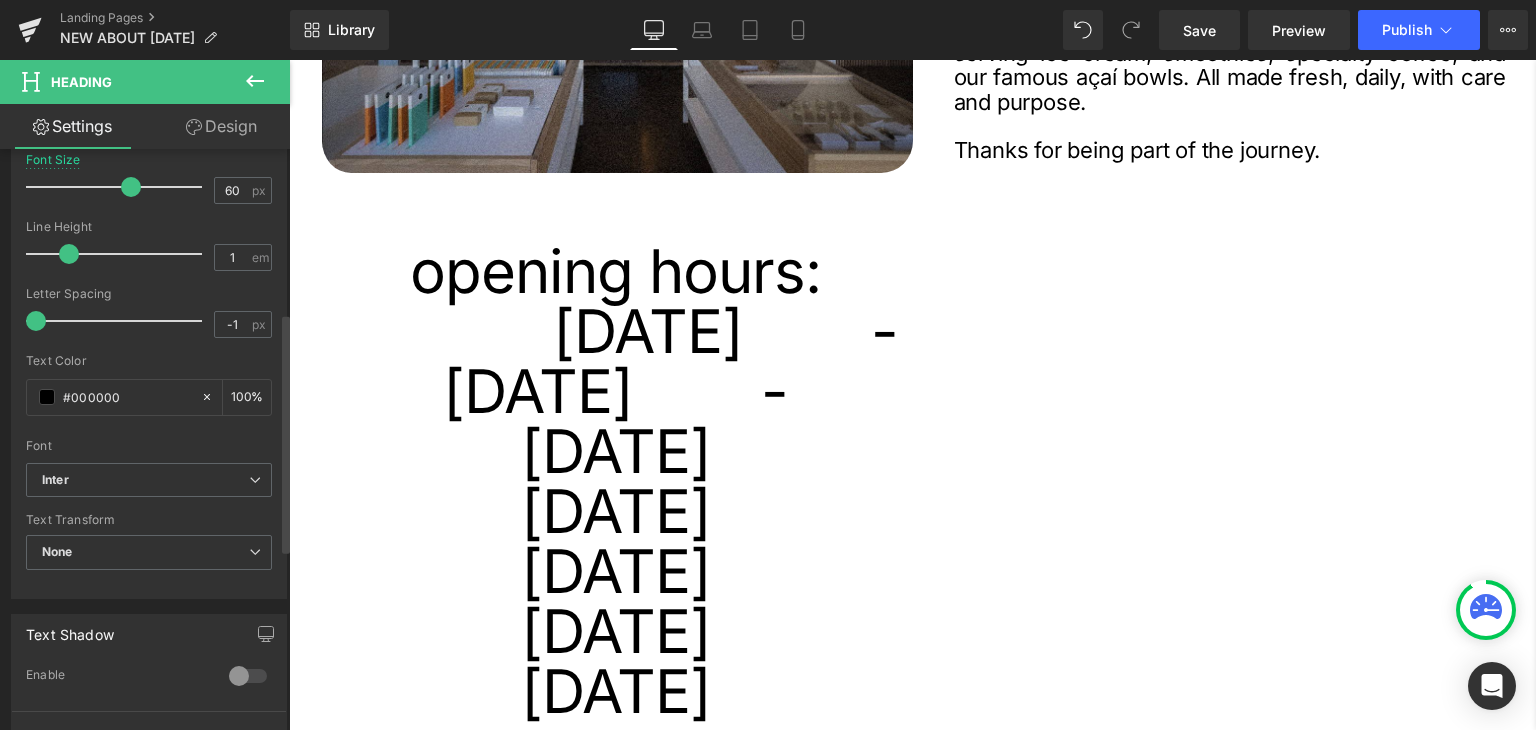 scroll, scrollTop: 700, scrollLeft: 0, axis: vertical 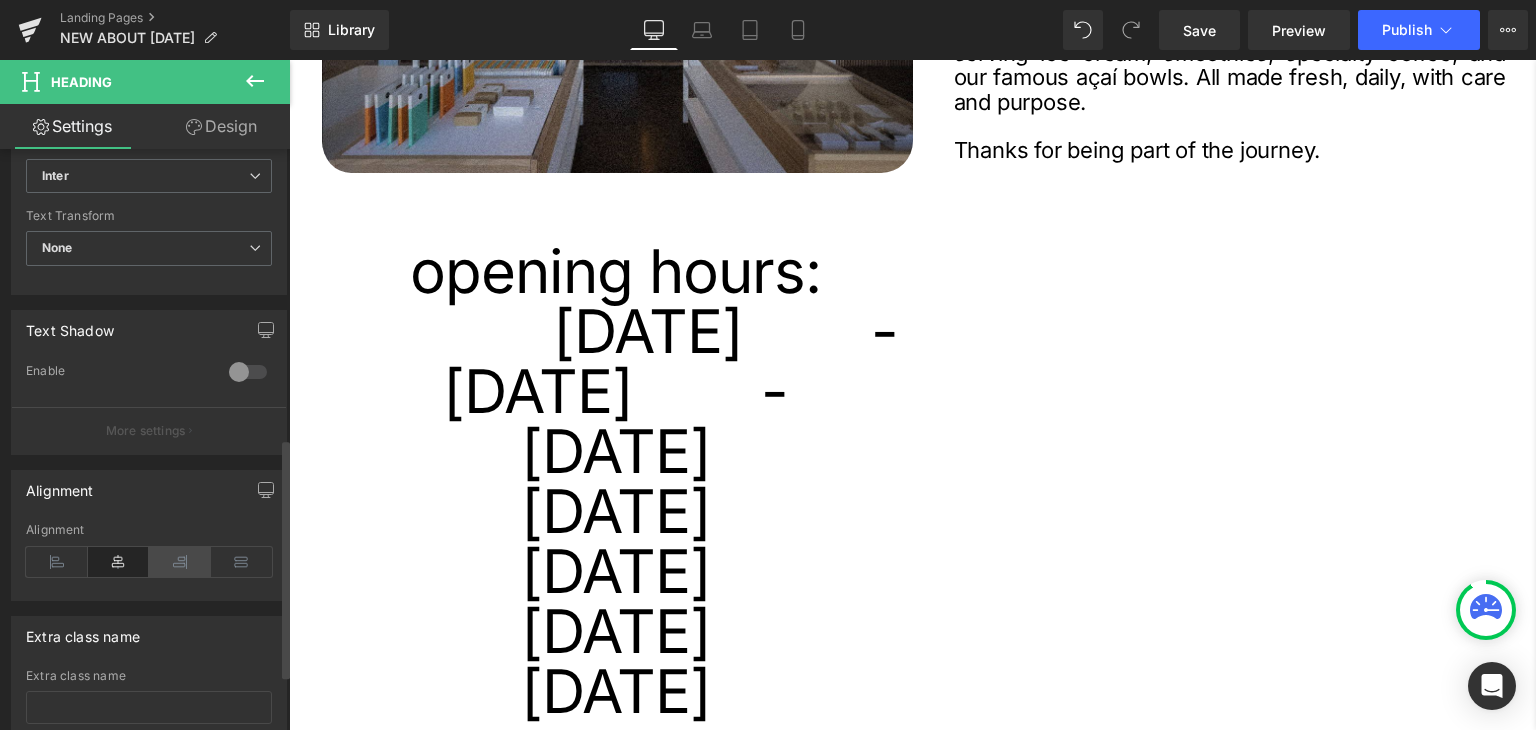 click at bounding box center (180, 562) 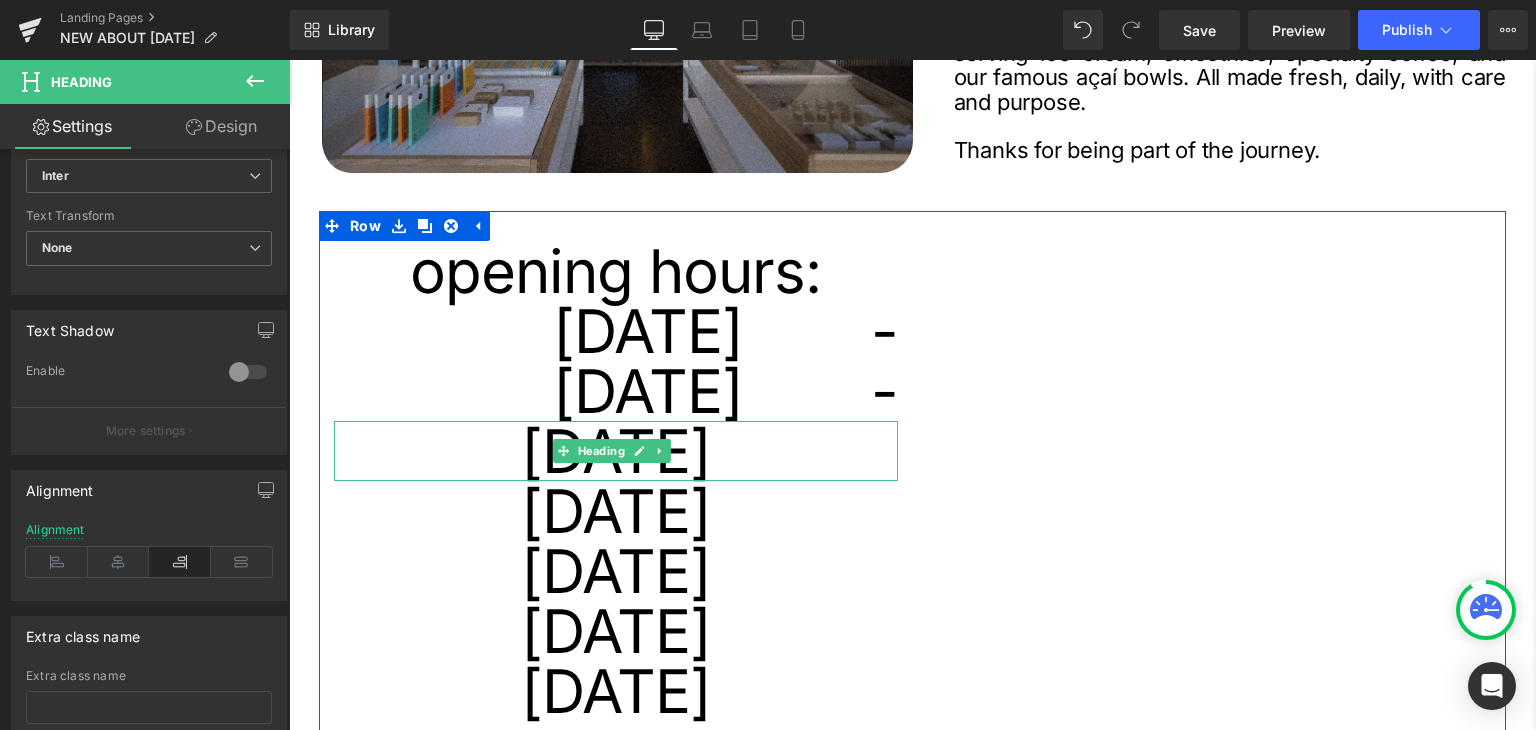 click on "[DATE]" at bounding box center [616, 451] 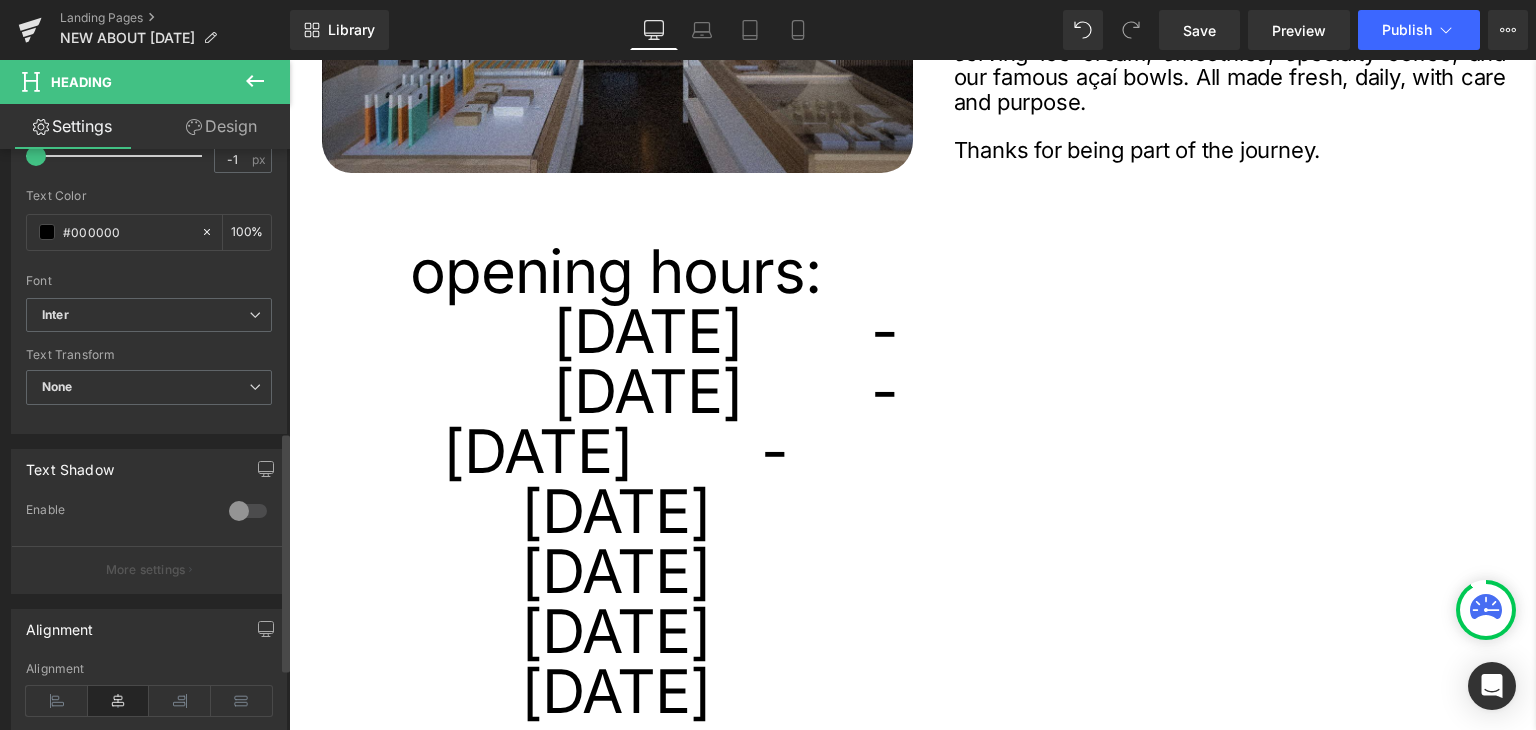 scroll, scrollTop: 700, scrollLeft: 0, axis: vertical 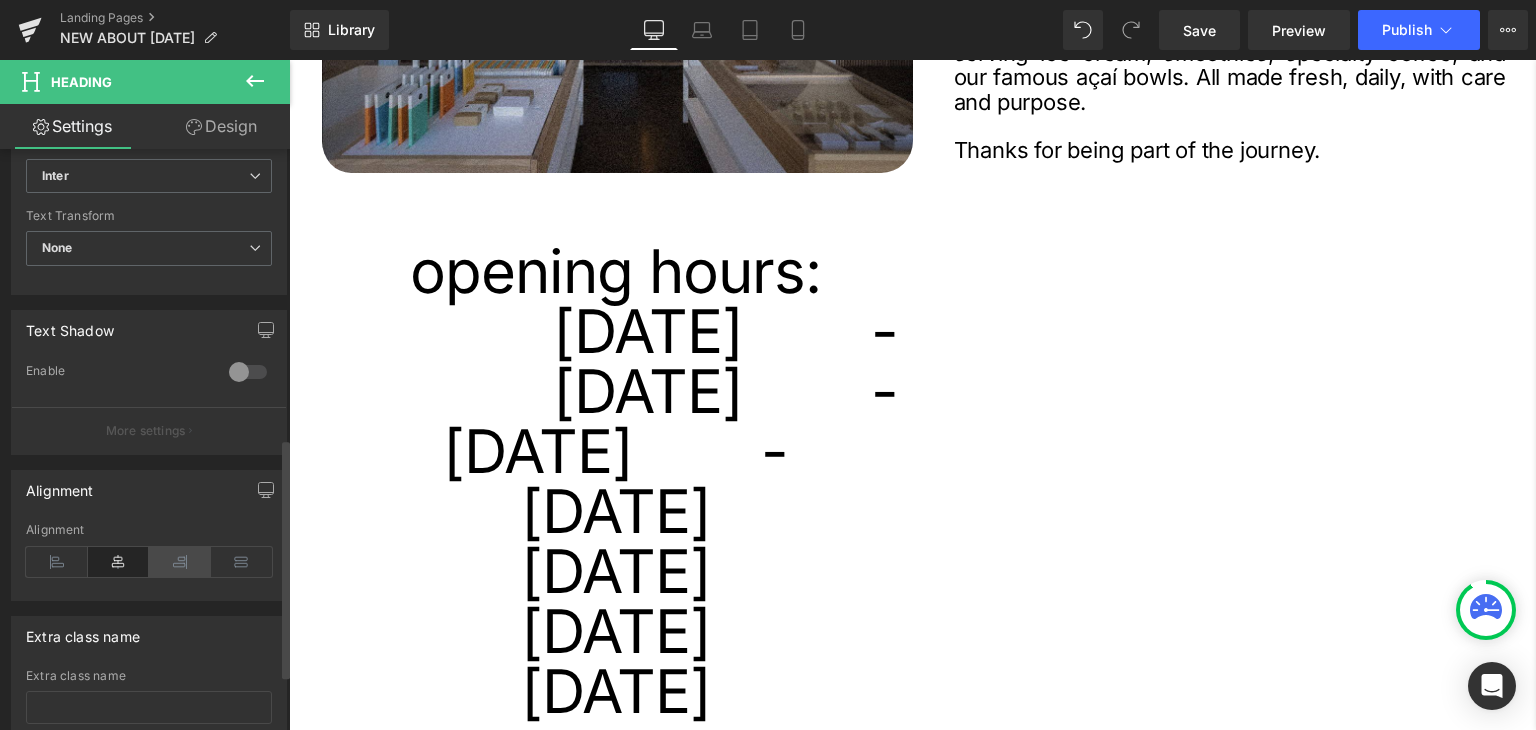 click at bounding box center [180, 562] 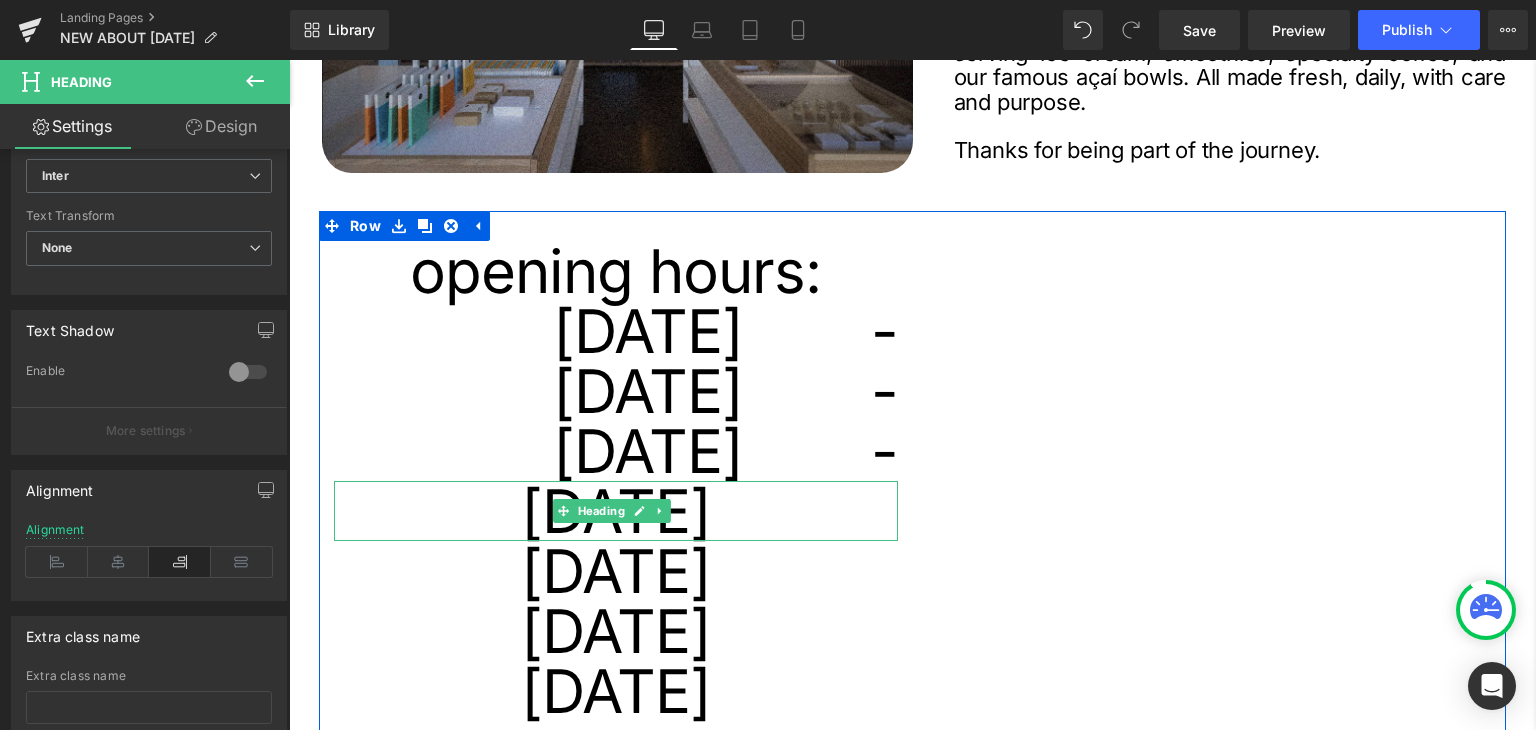 click on "[DATE]" at bounding box center (616, 511) 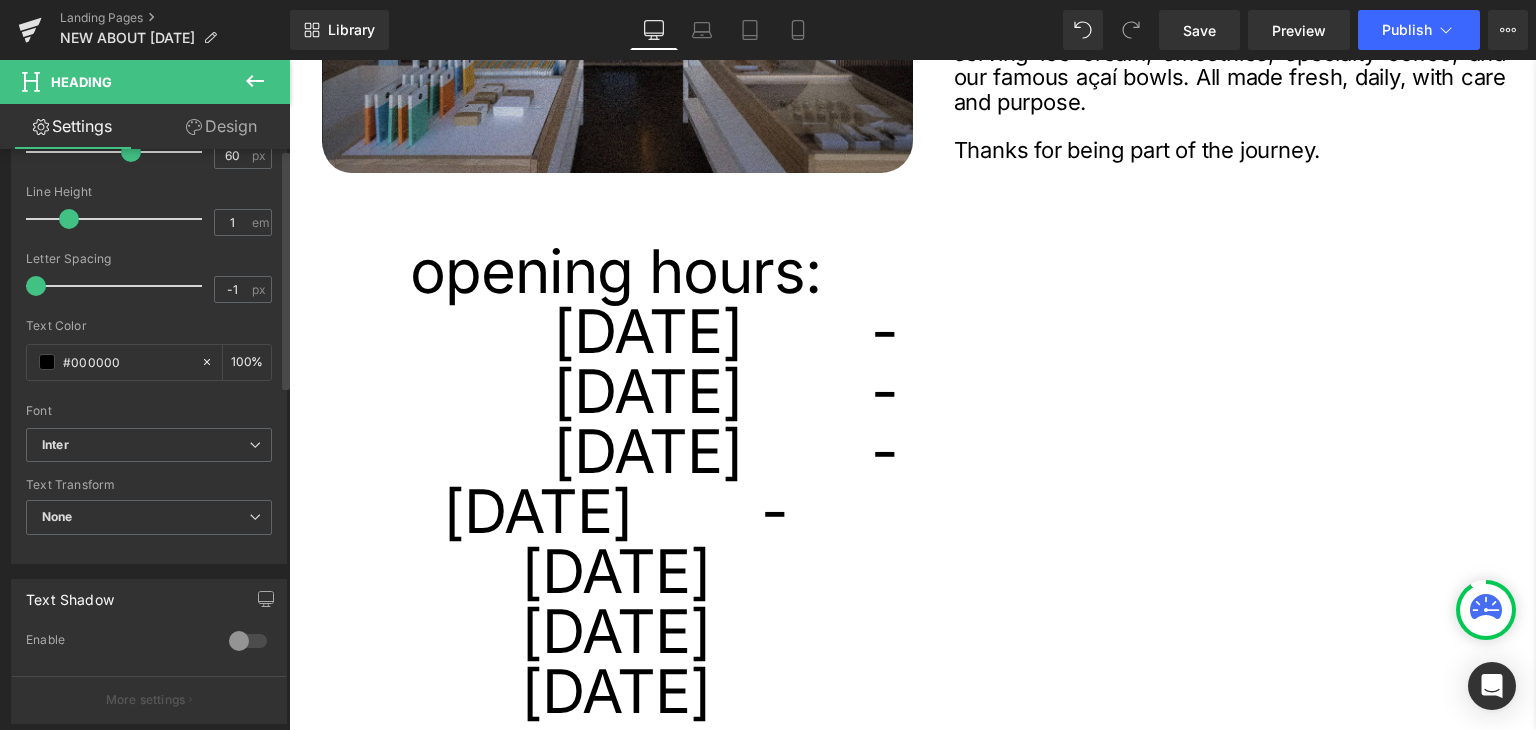 scroll, scrollTop: 600, scrollLeft: 0, axis: vertical 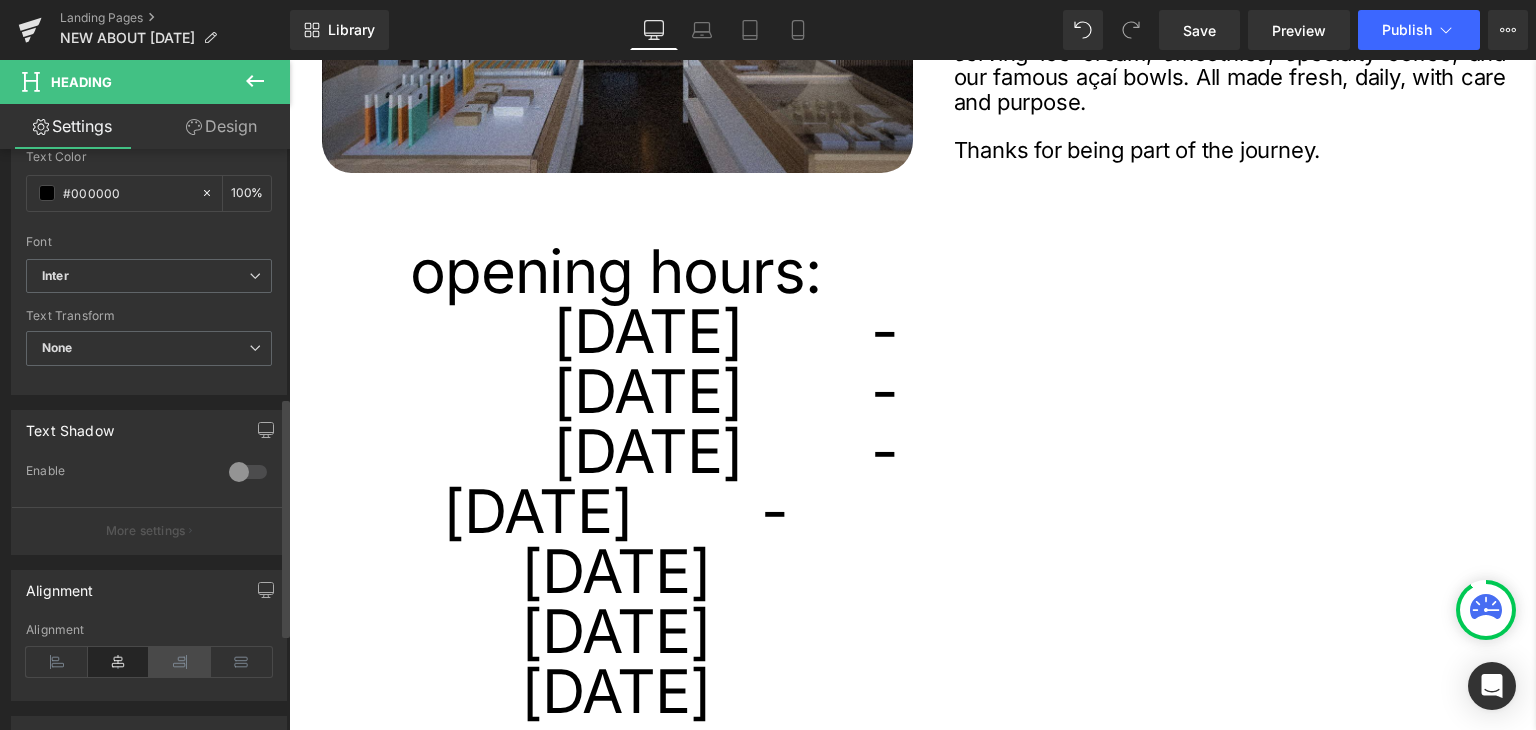 click at bounding box center (180, 662) 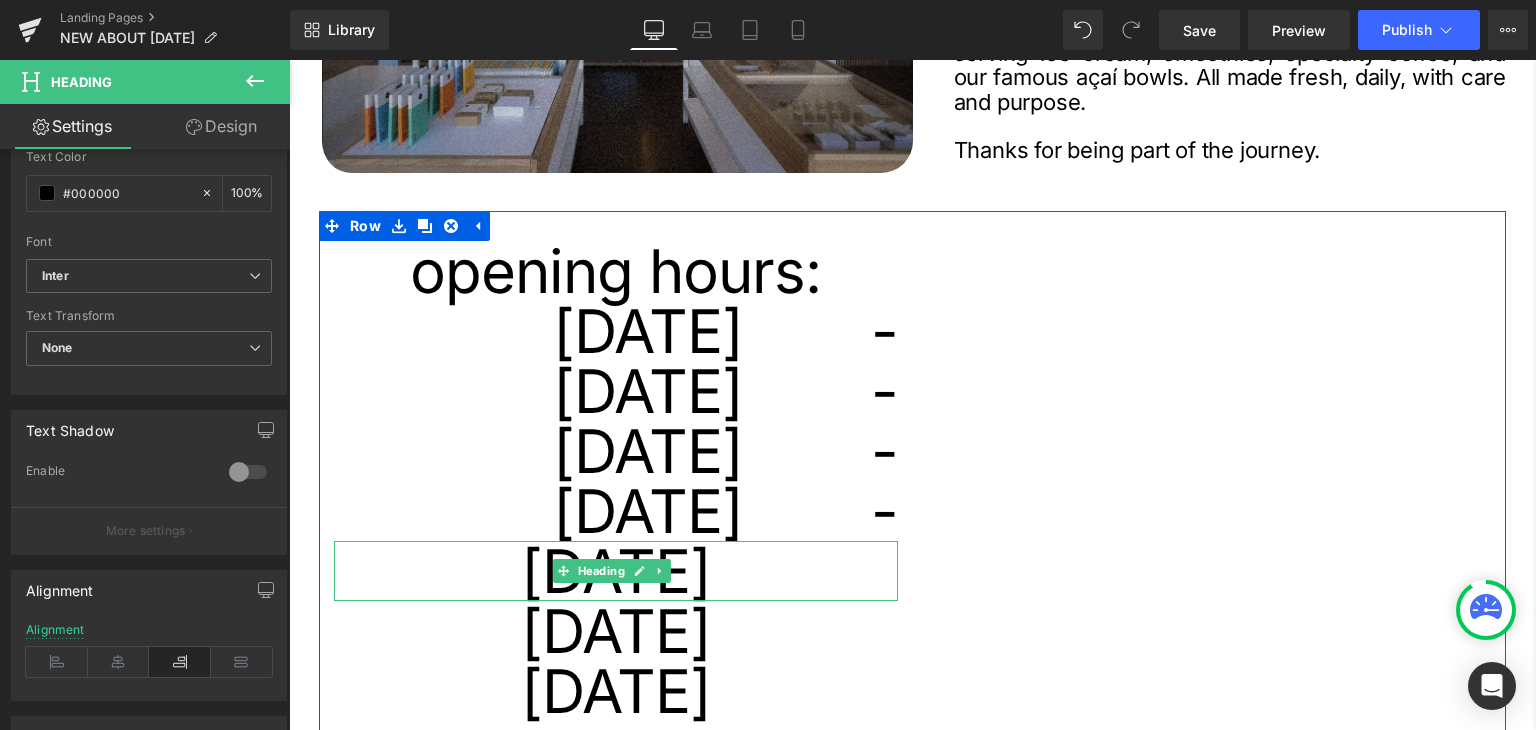 click on "[DATE]" at bounding box center (616, 571) 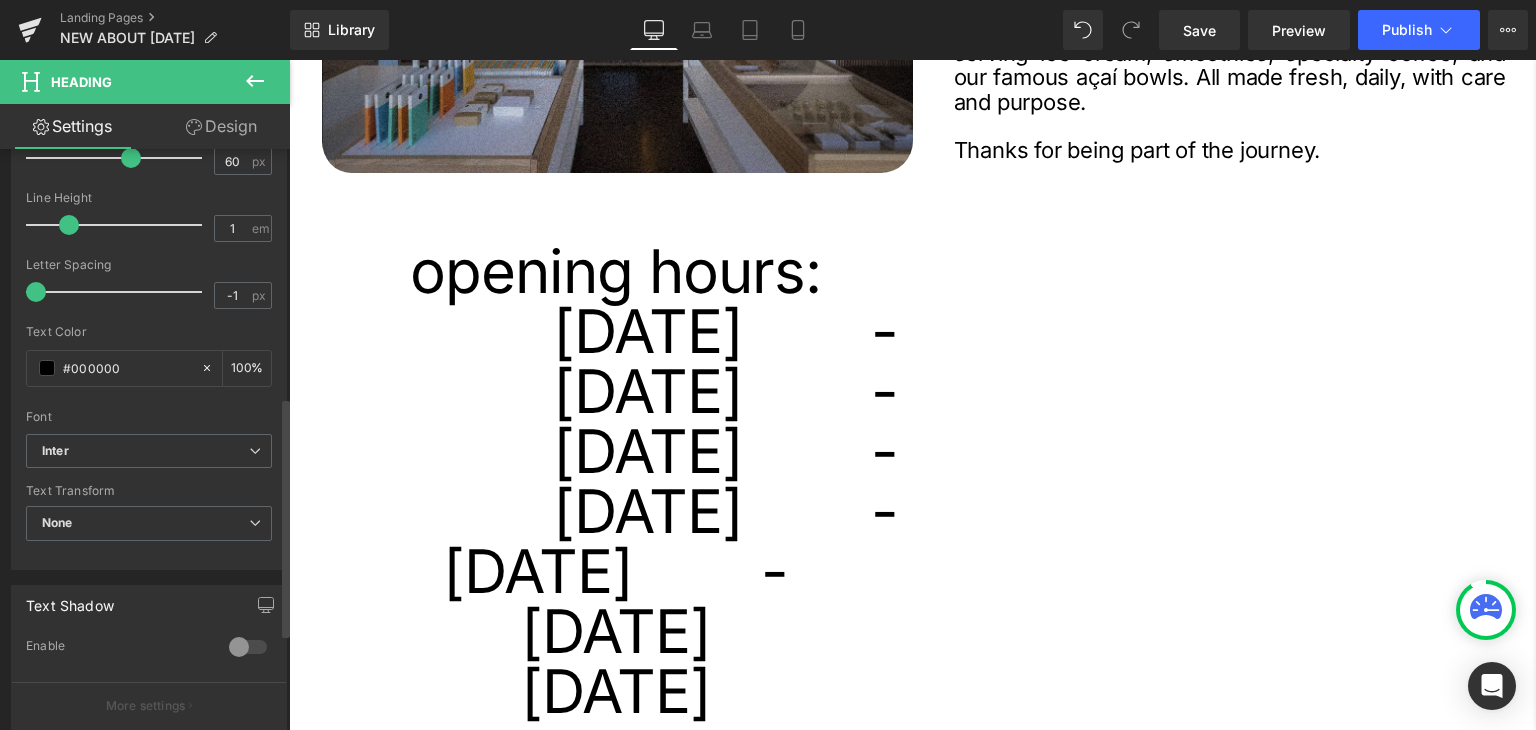 scroll, scrollTop: 600, scrollLeft: 0, axis: vertical 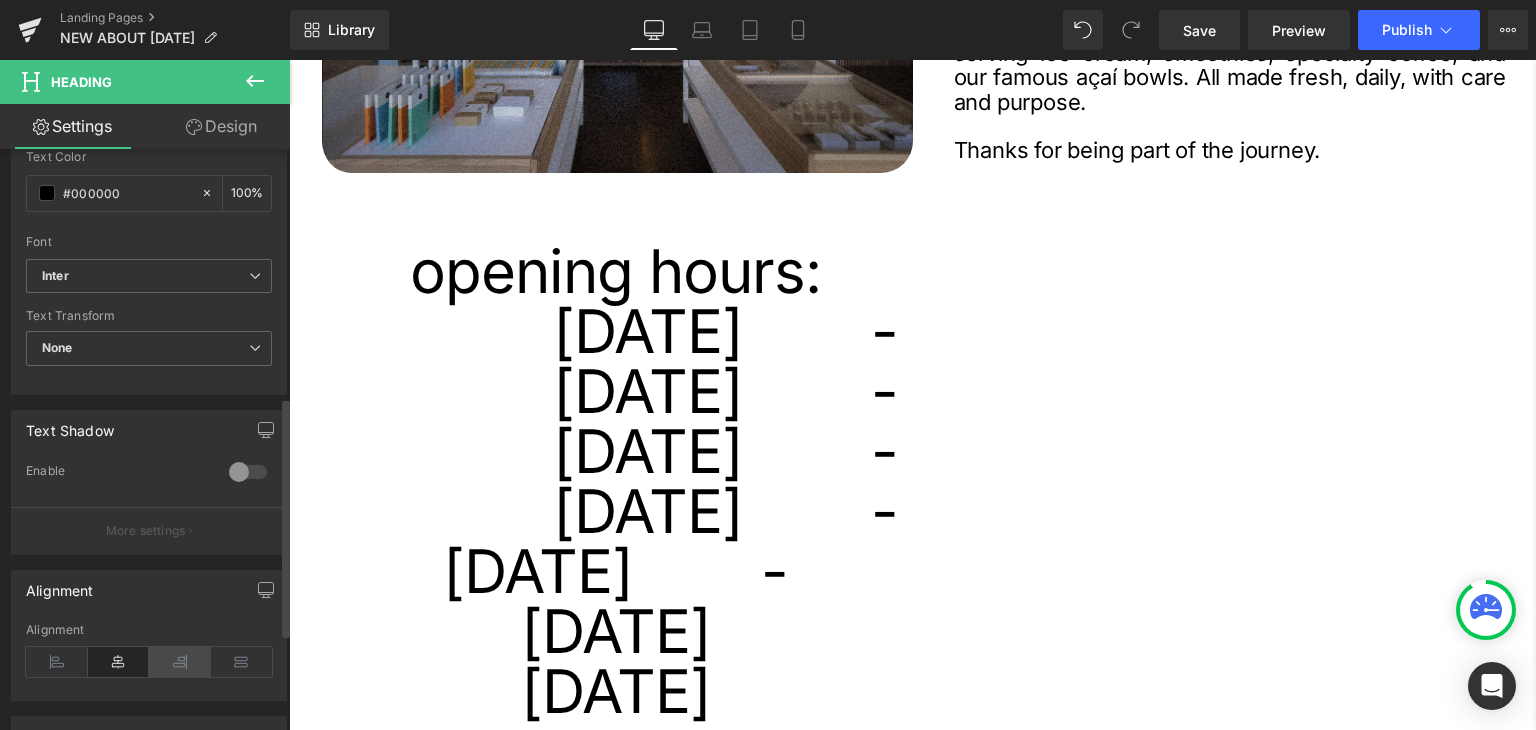 click at bounding box center [180, 662] 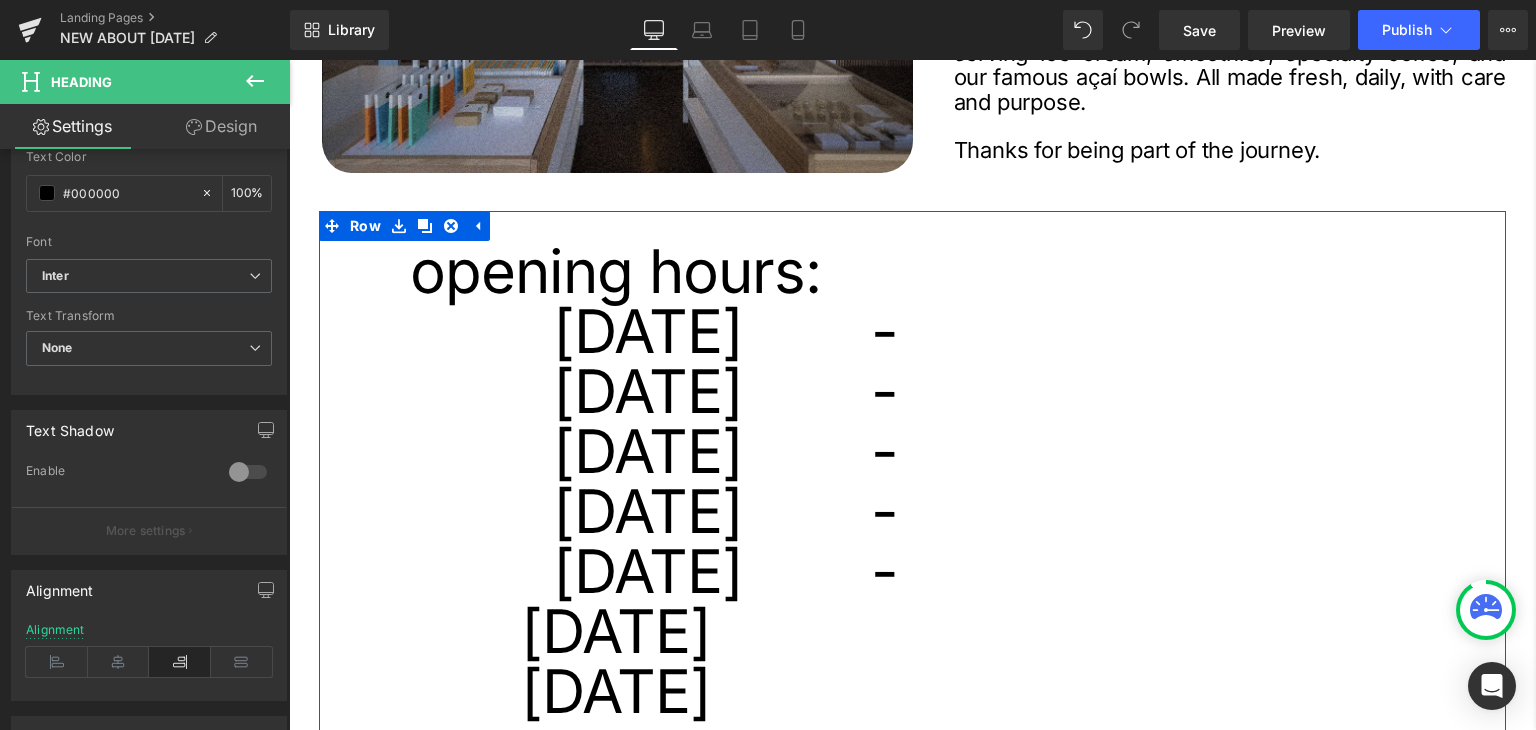 scroll, scrollTop: 800, scrollLeft: 0, axis: vertical 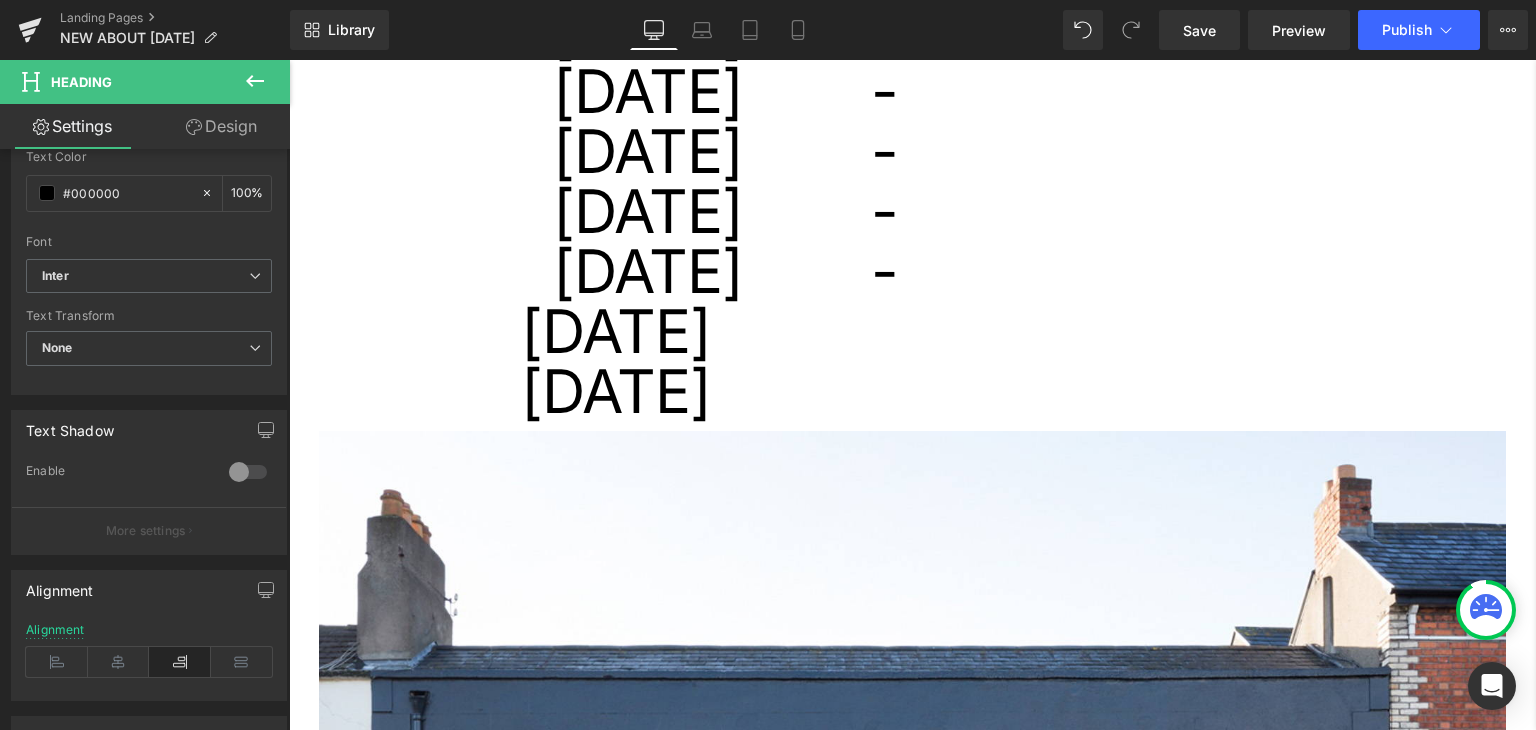 click on "[DATE]" at bounding box center (616, 331) 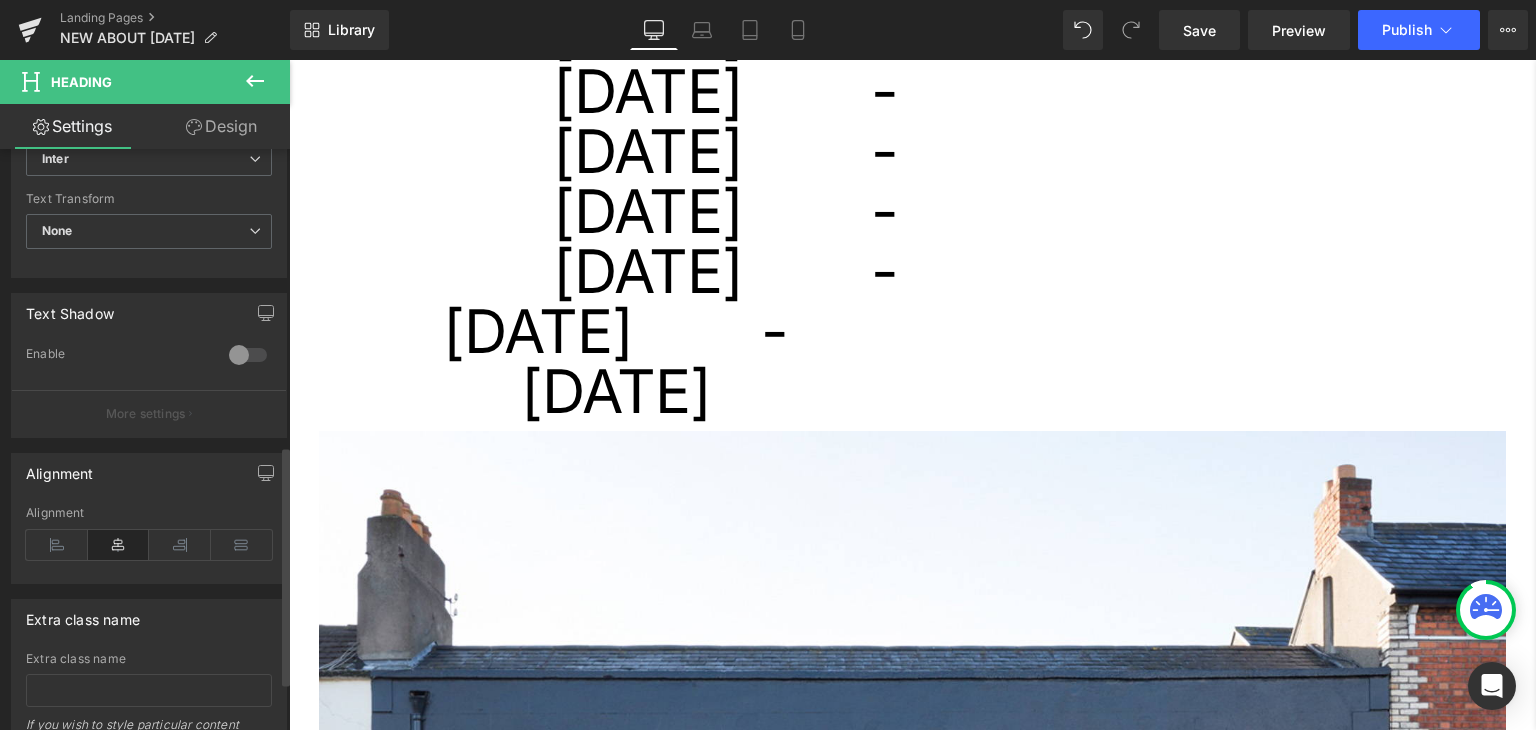 scroll, scrollTop: 834, scrollLeft: 0, axis: vertical 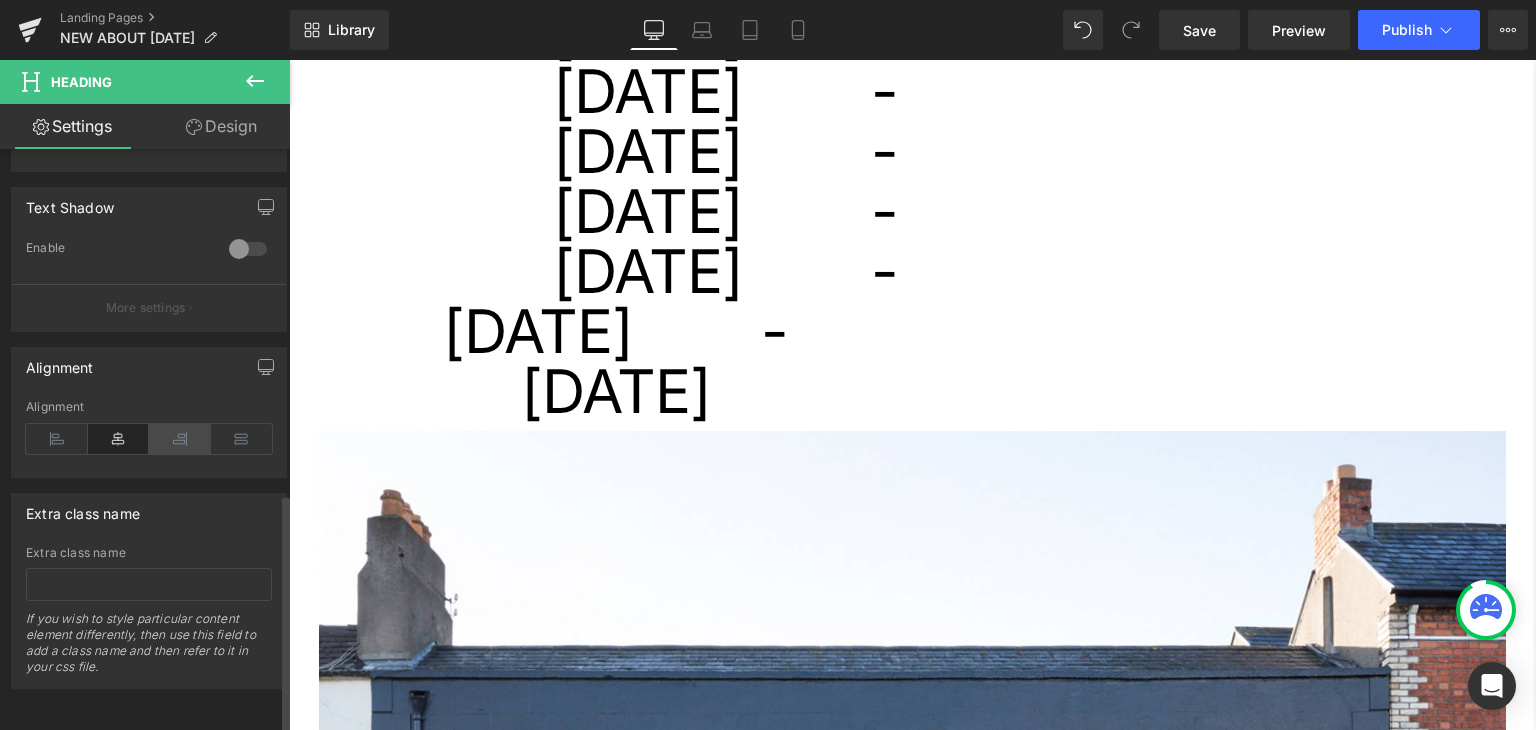 click at bounding box center (180, 439) 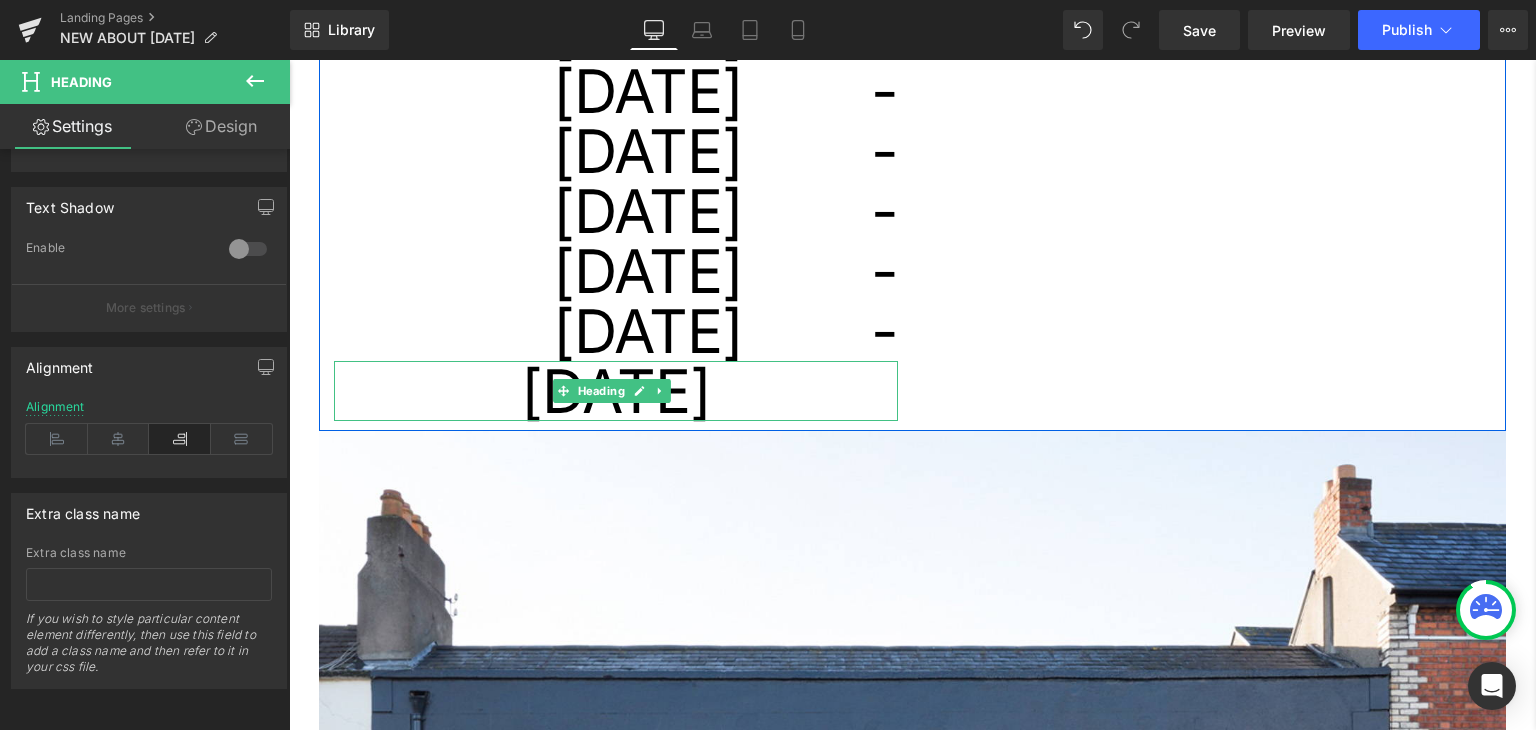click on "[DATE]" at bounding box center [616, 391] 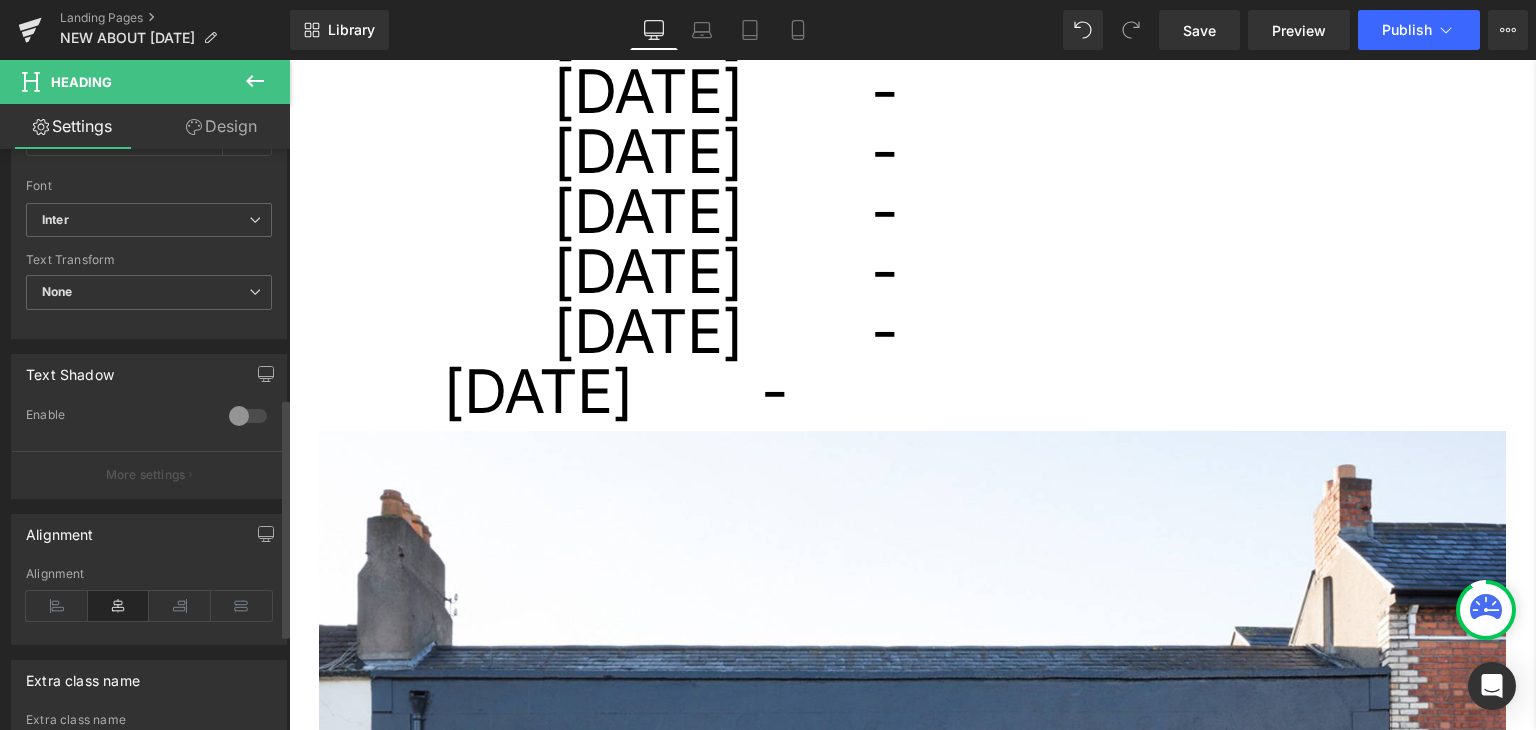 scroll, scrollTop: 834, scrollLeft: 0, axis: vertical 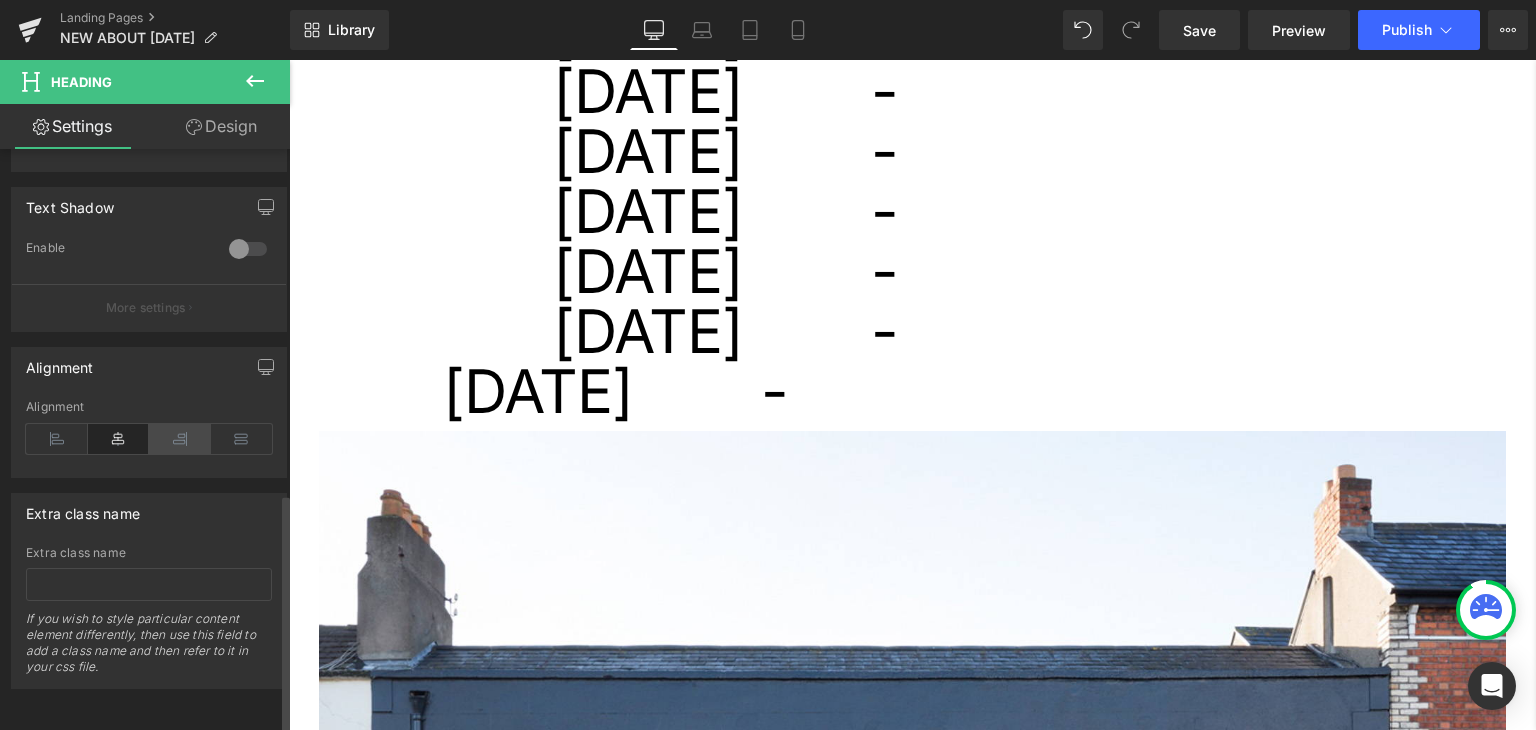 click at bounding box center (180, 439) 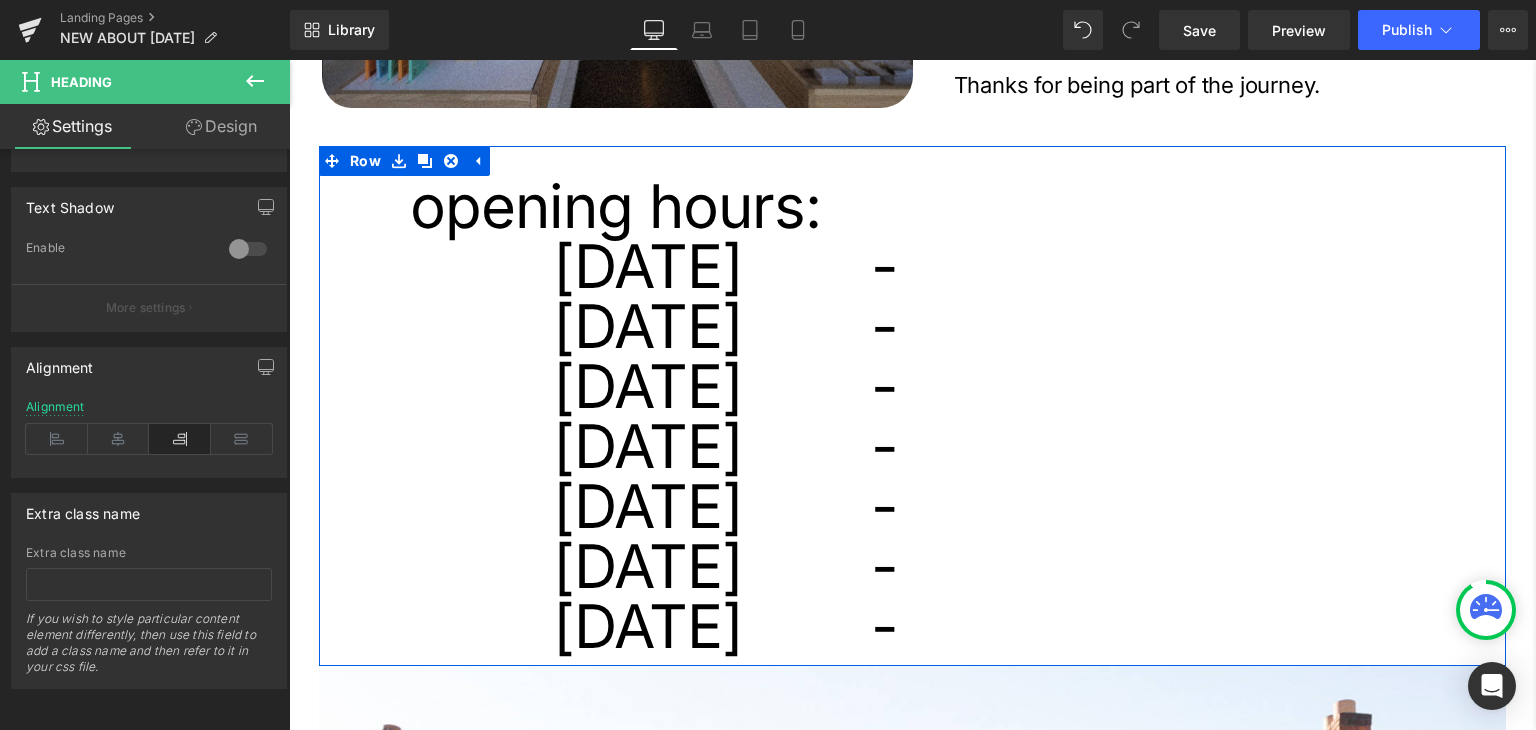 scroll, scrollTop: 600, scrollLeft: 0, axis: vertical 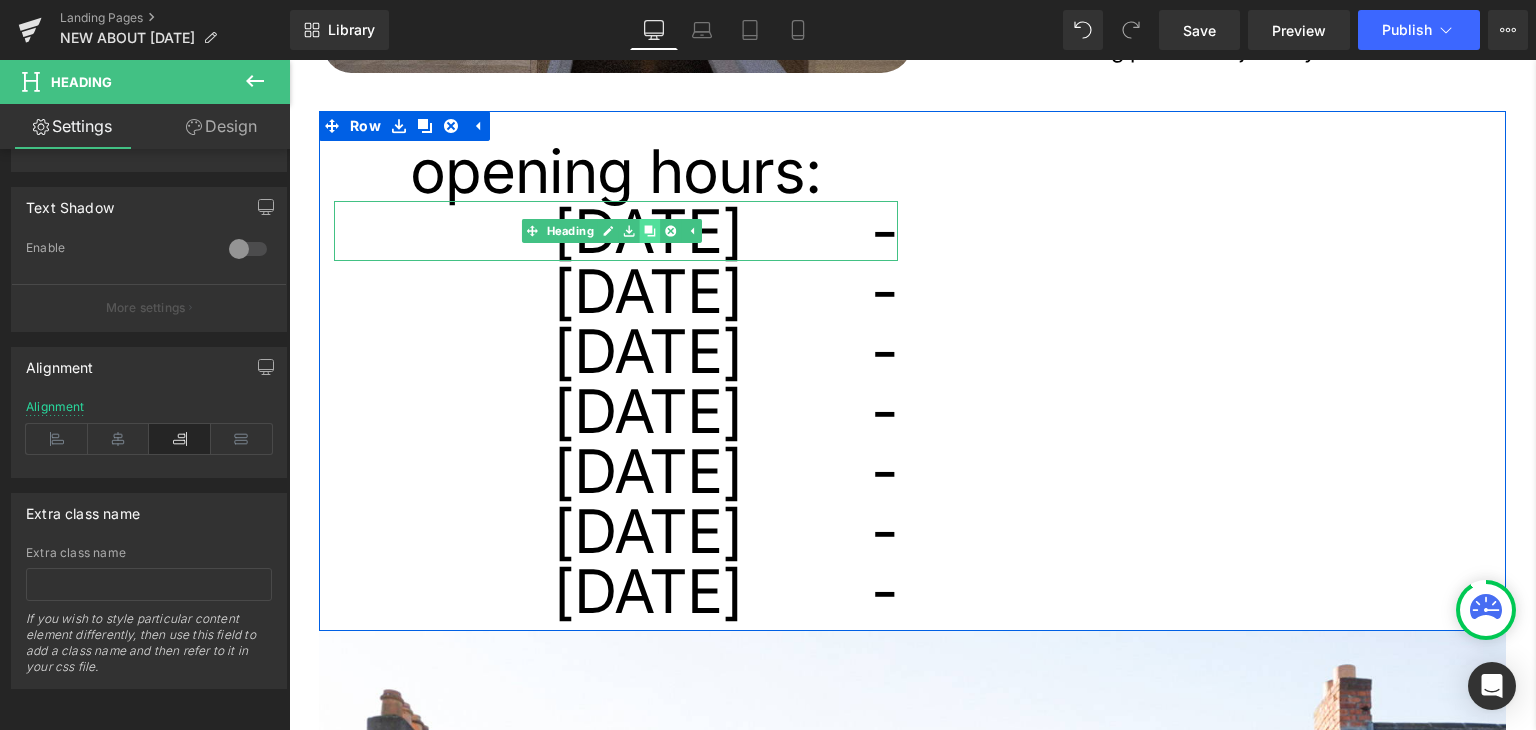 click 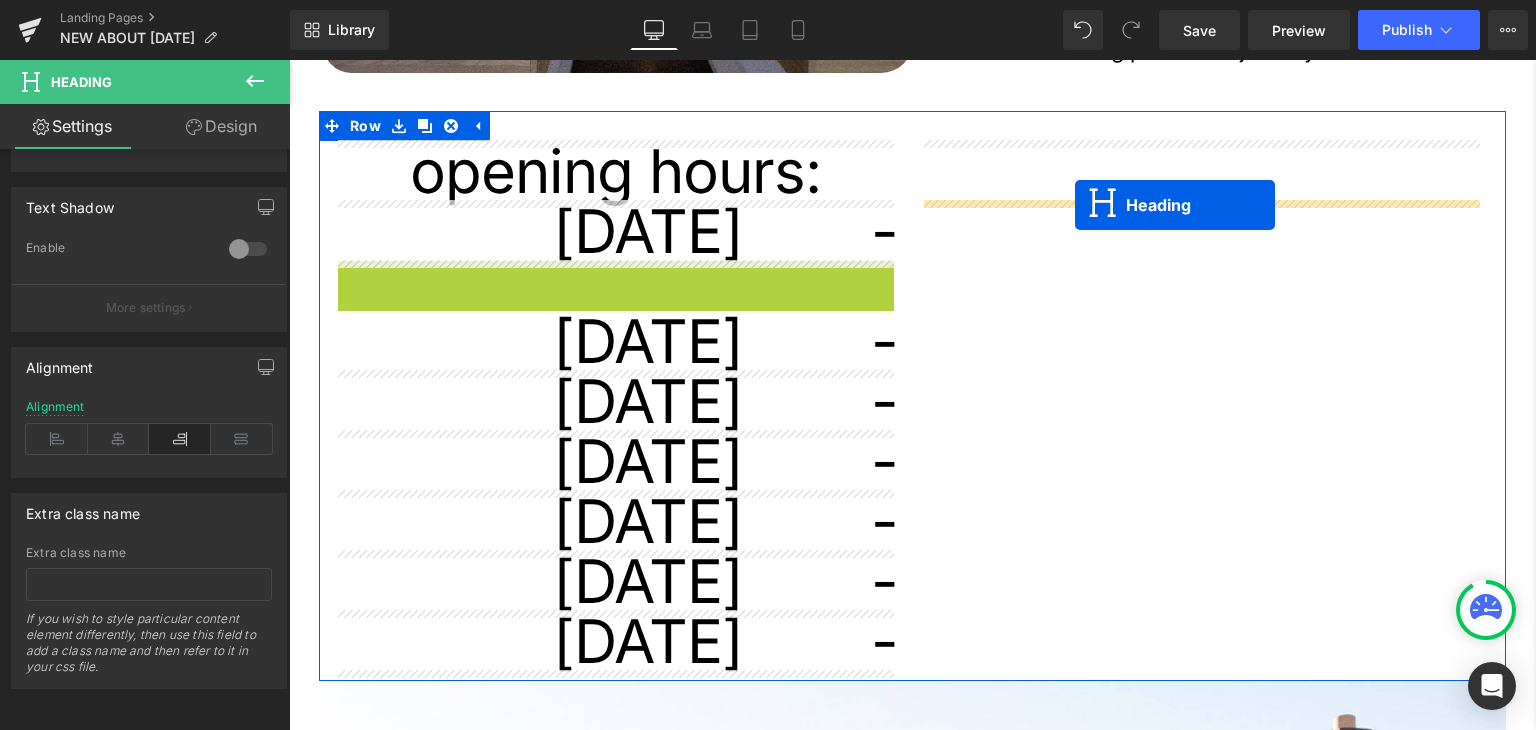 drag, startPoint x: 608, startPoint y: 299, endPoint x: 1075, endPoint y: 205, distance: 476.36646 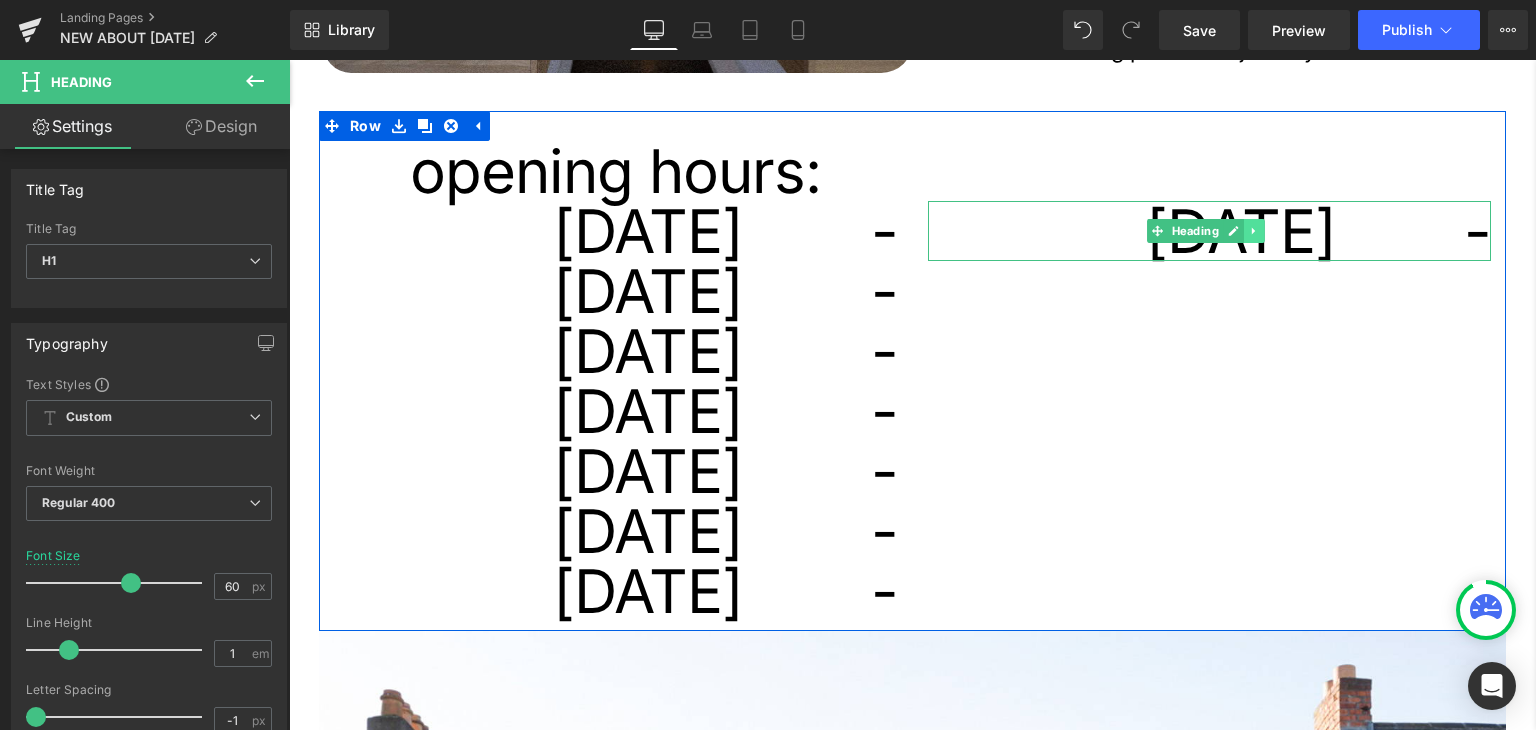 click 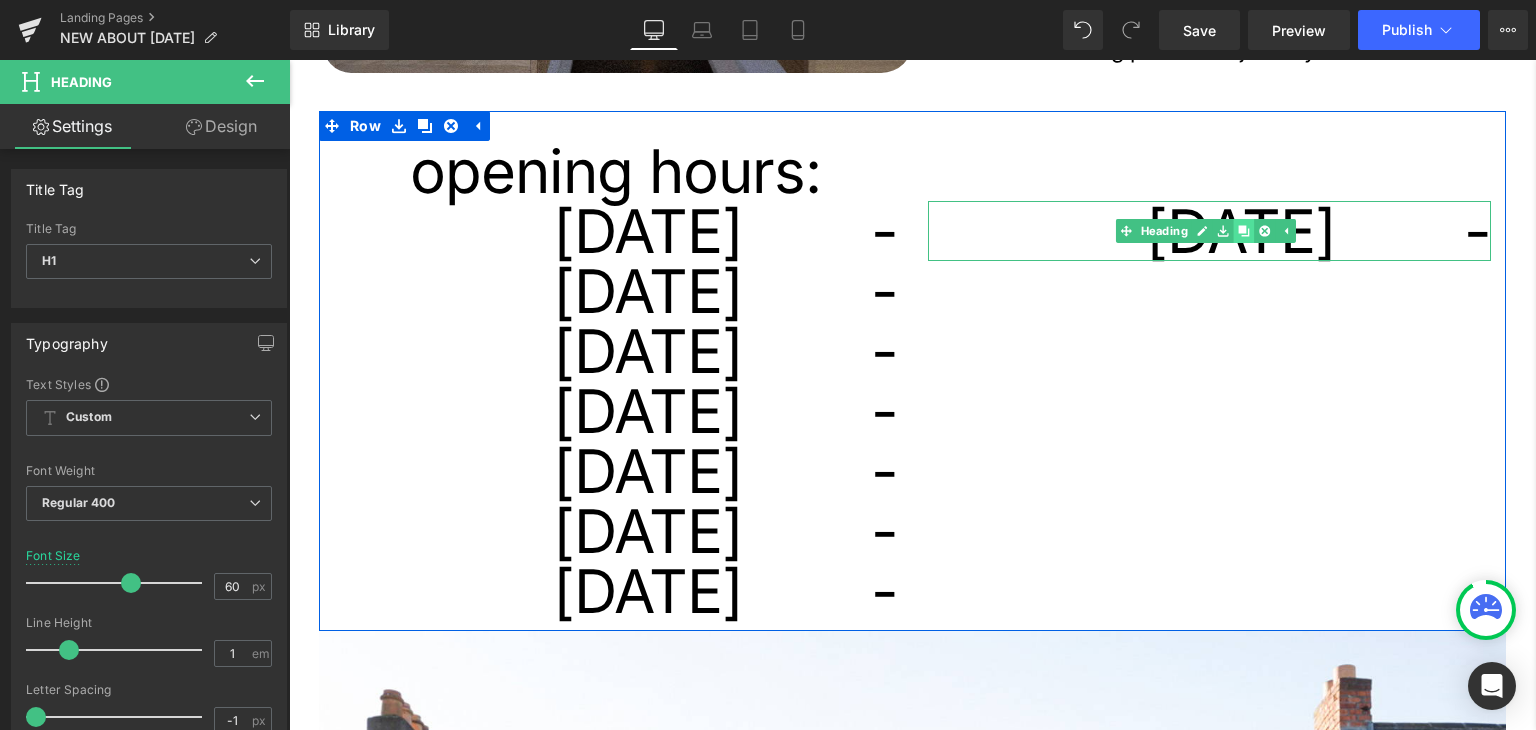 click 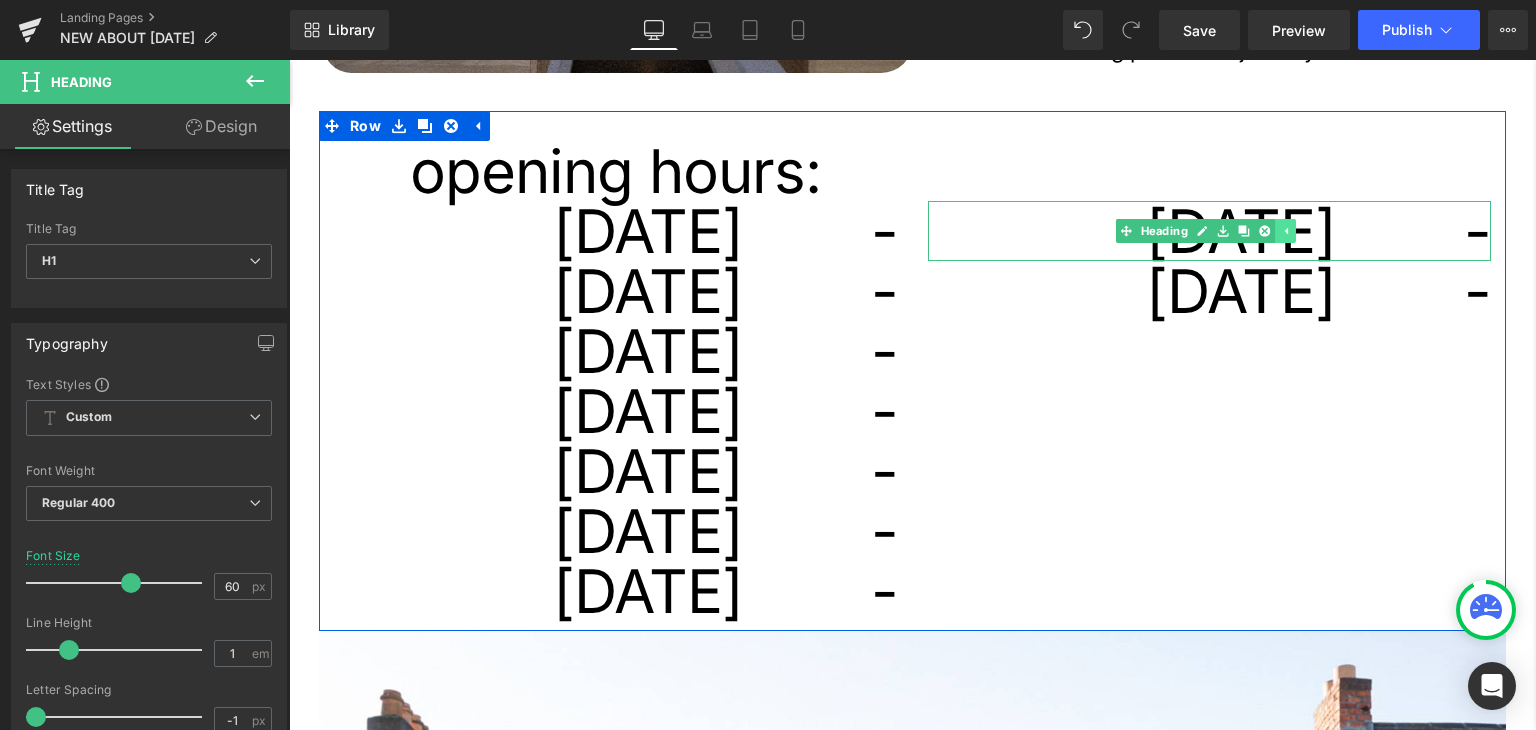 click 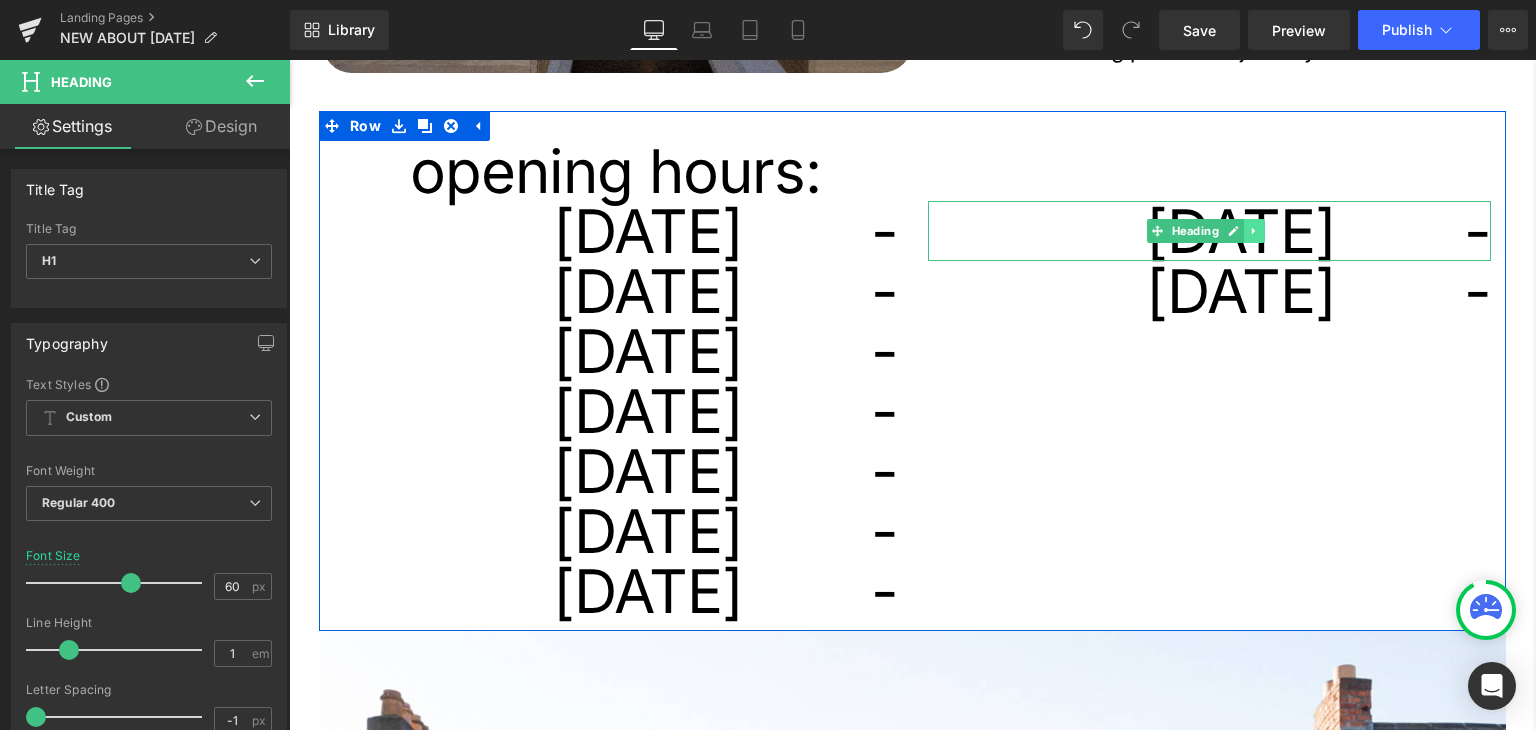 click 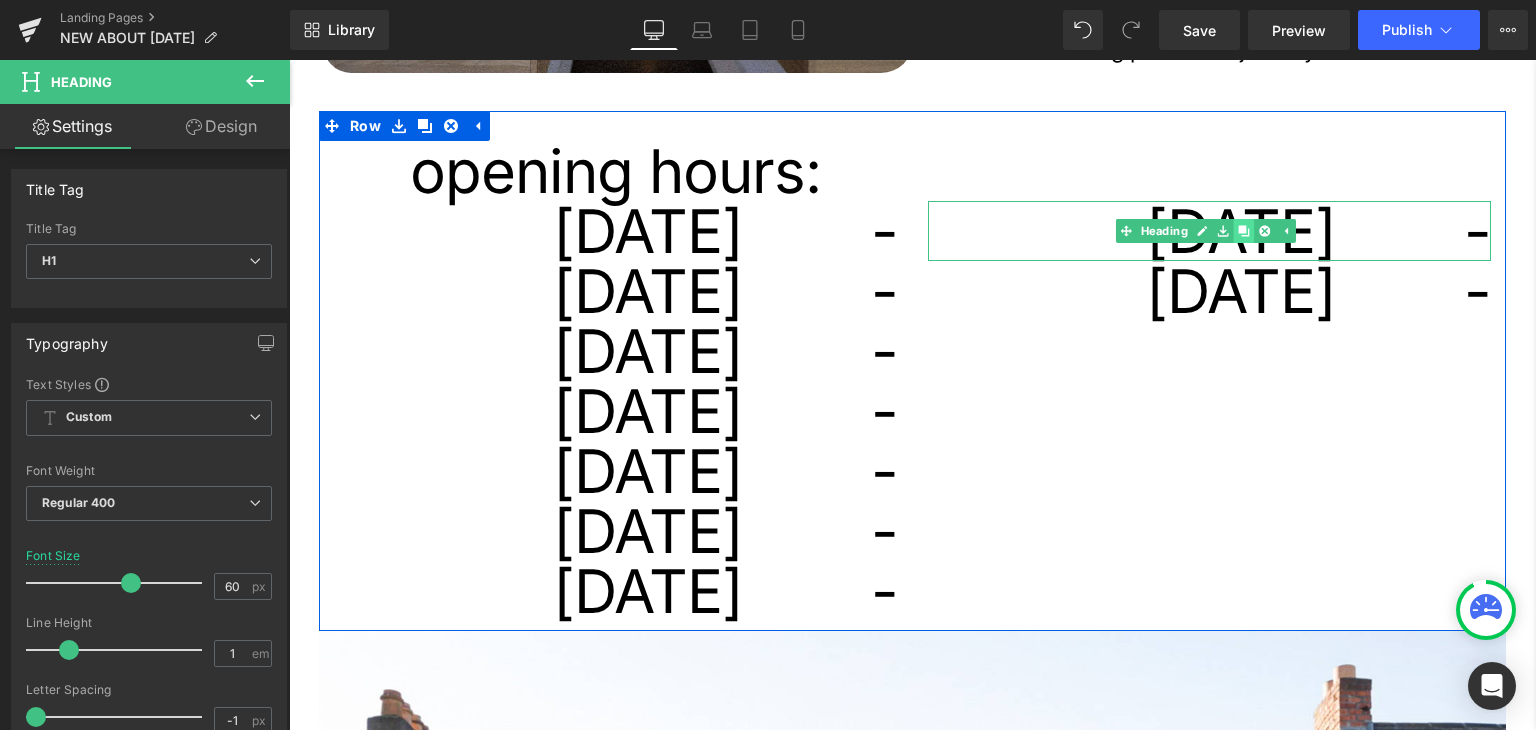 click 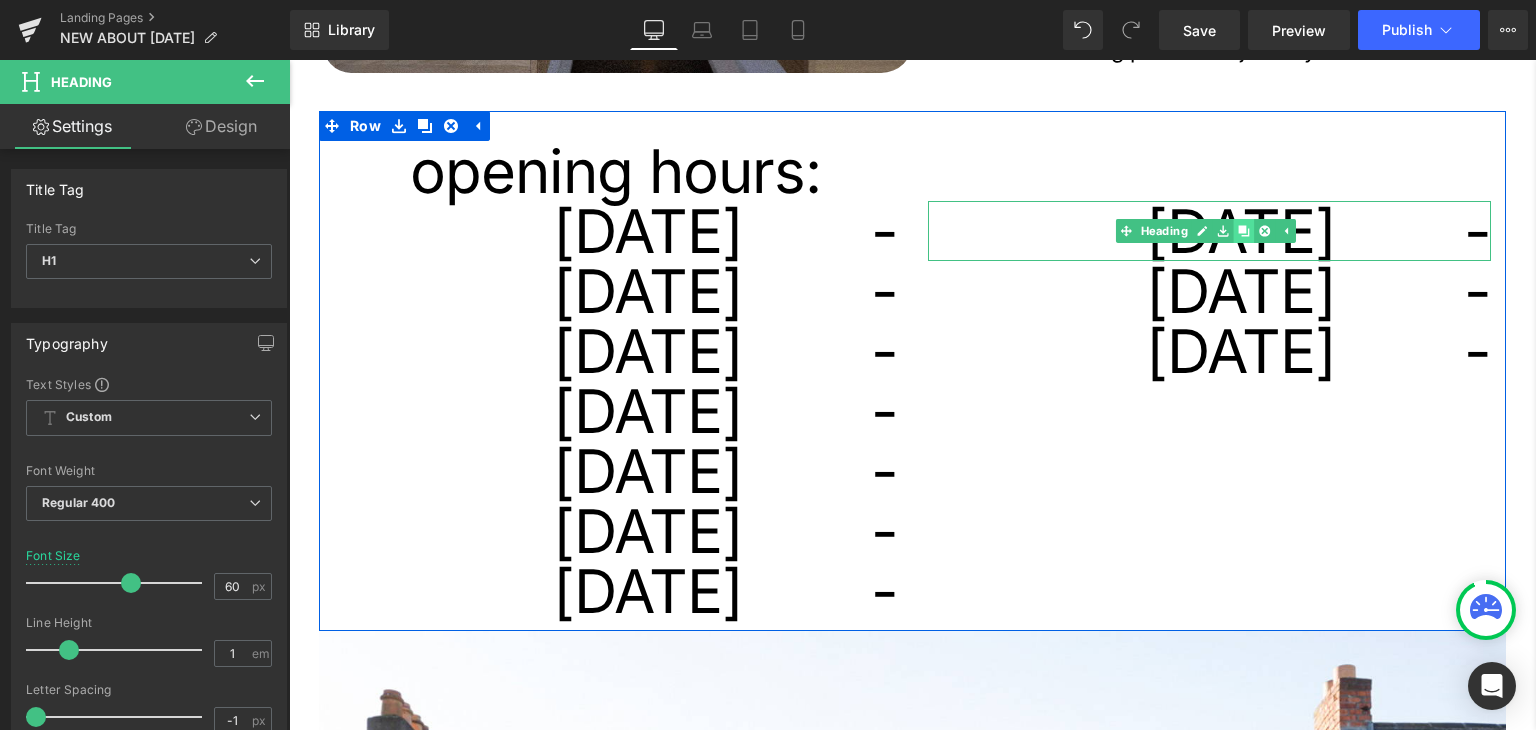 click 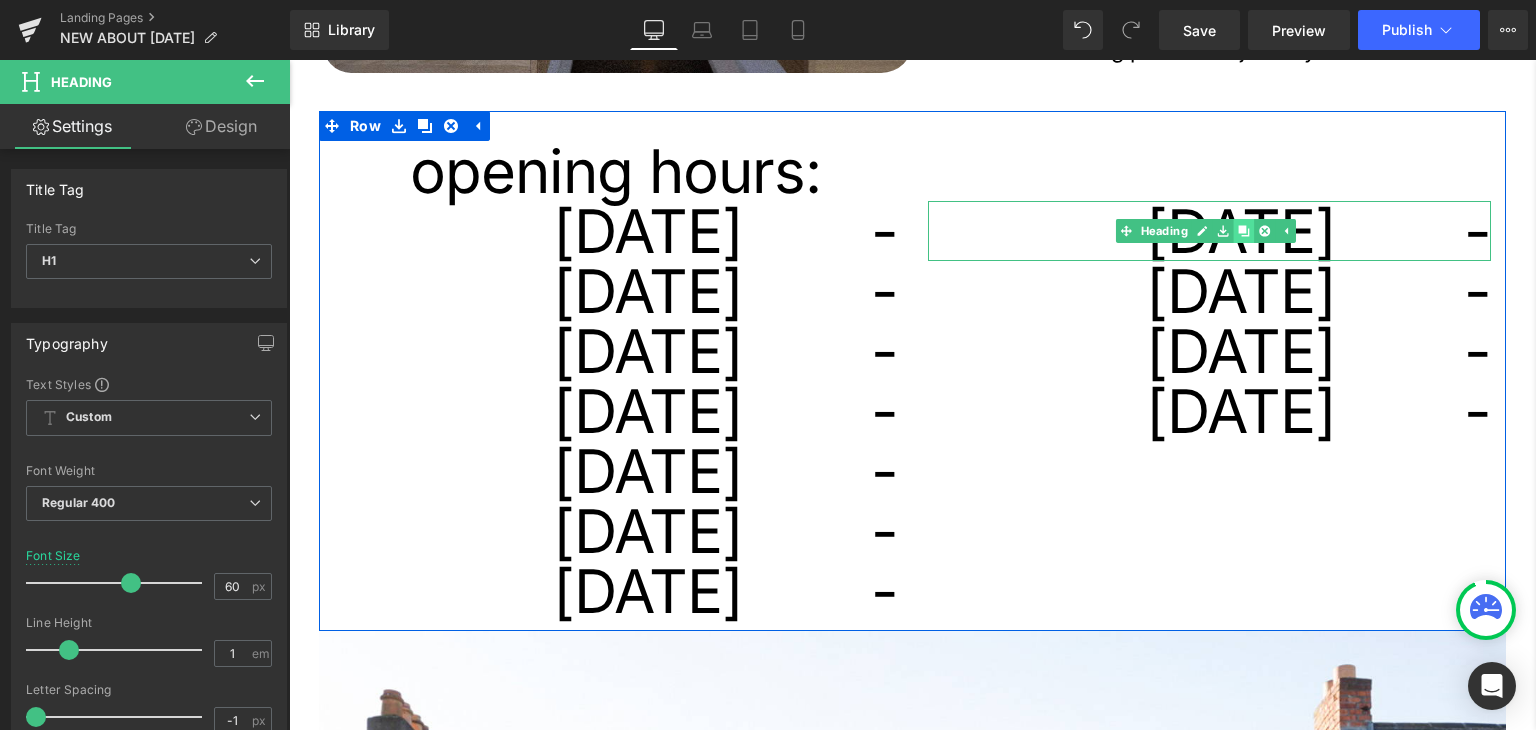 click 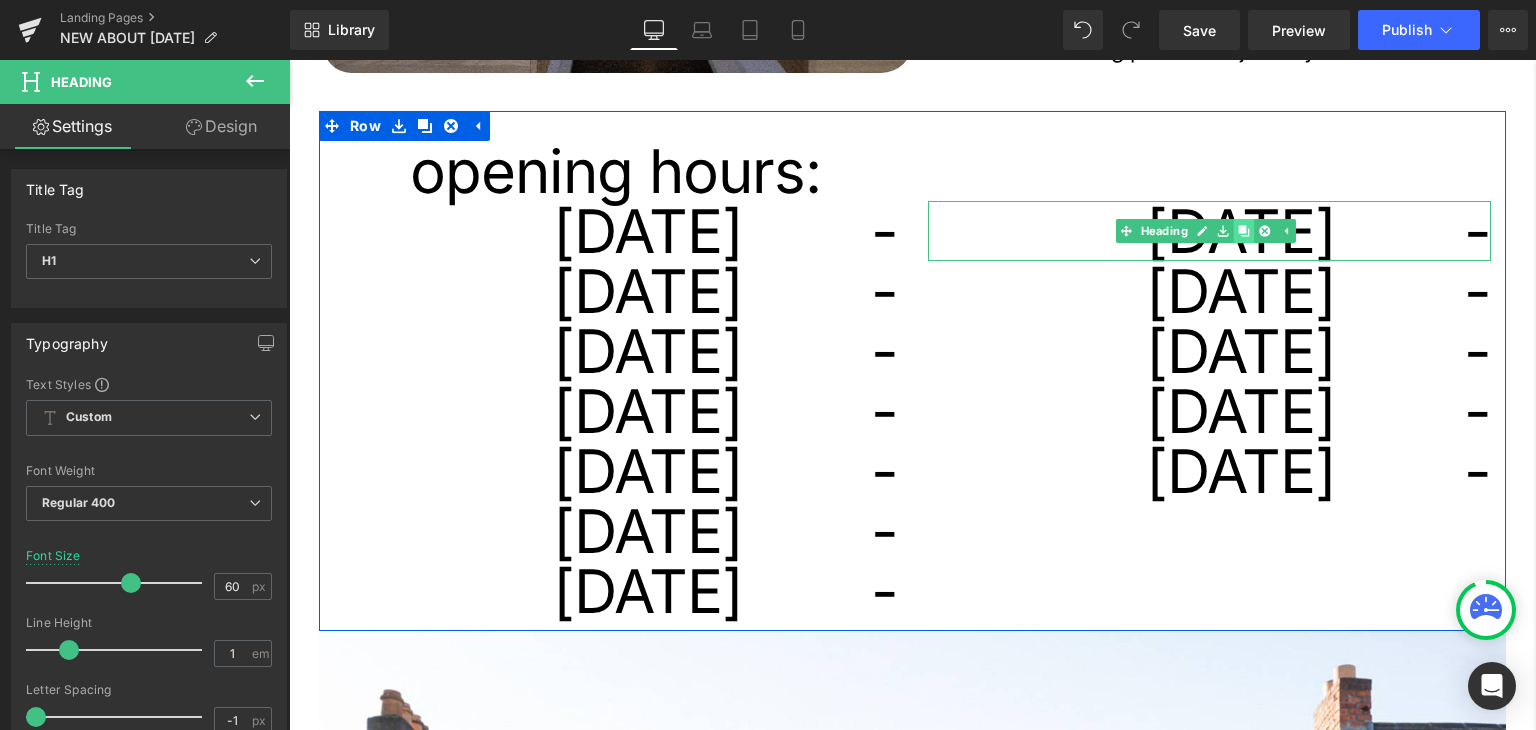 click 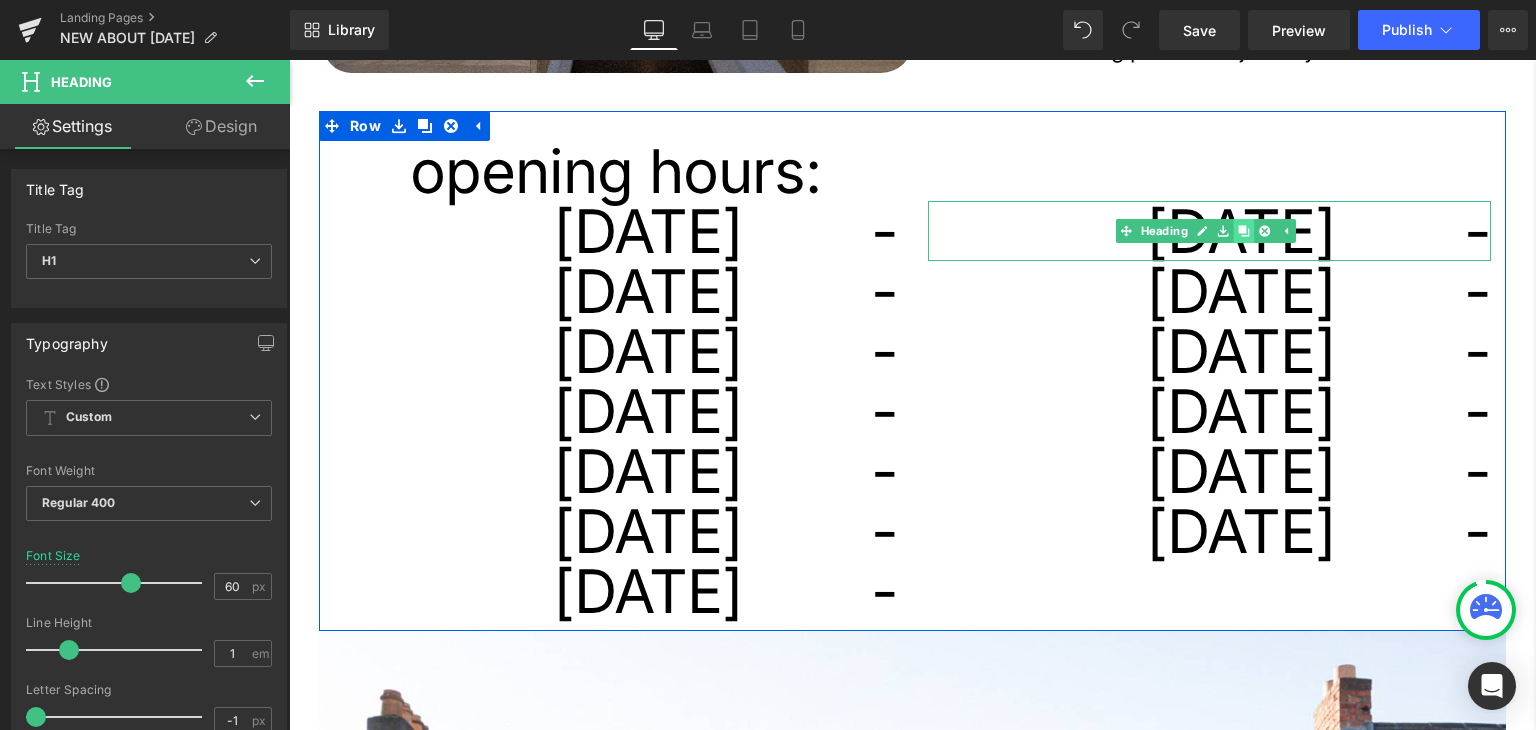 click 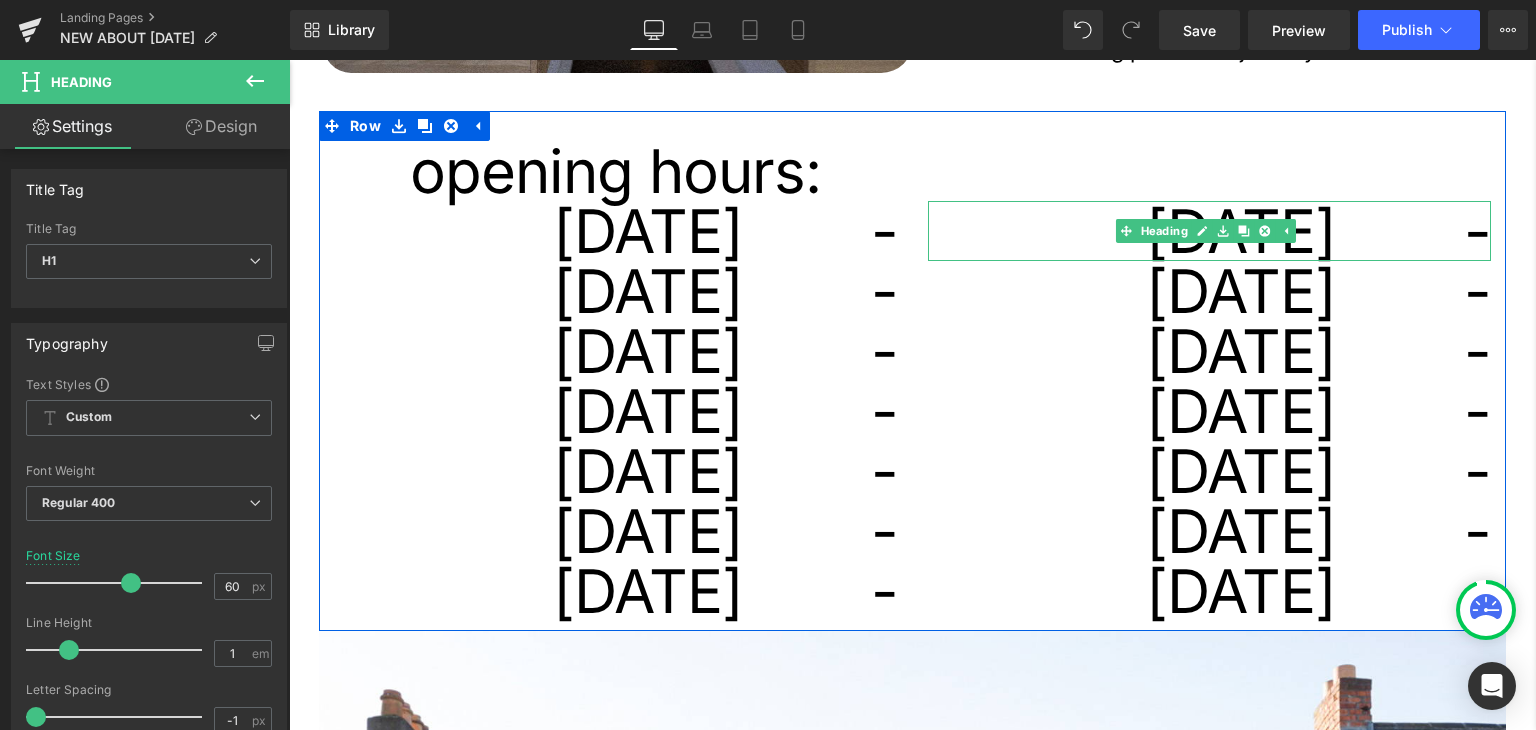 click on "monday        -" at bounding box center (1210, 231) 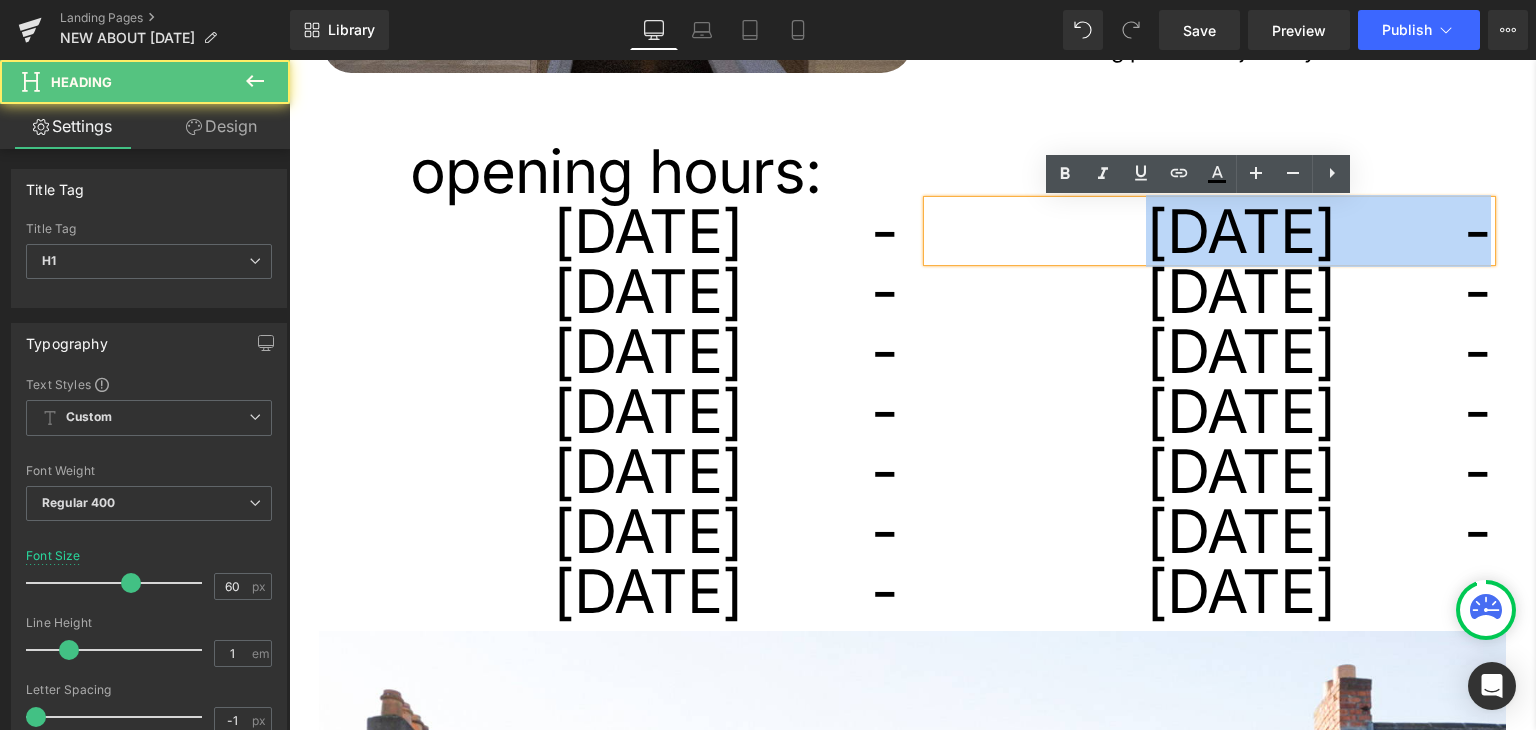 drag, startPoint x: 1101, startPoint y: 230, endPoint x: 1485, endPoint y: 220, distance: 384.1302 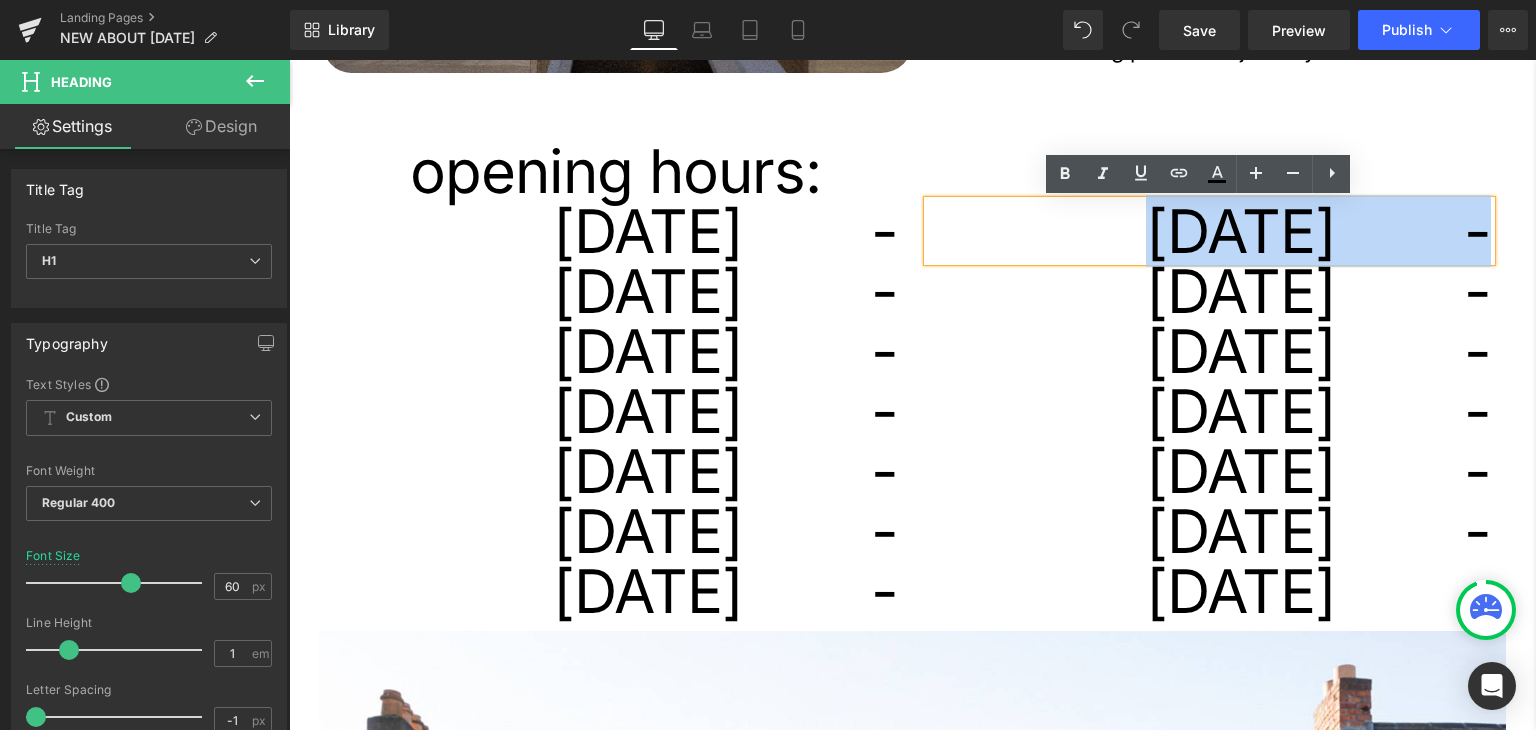 type 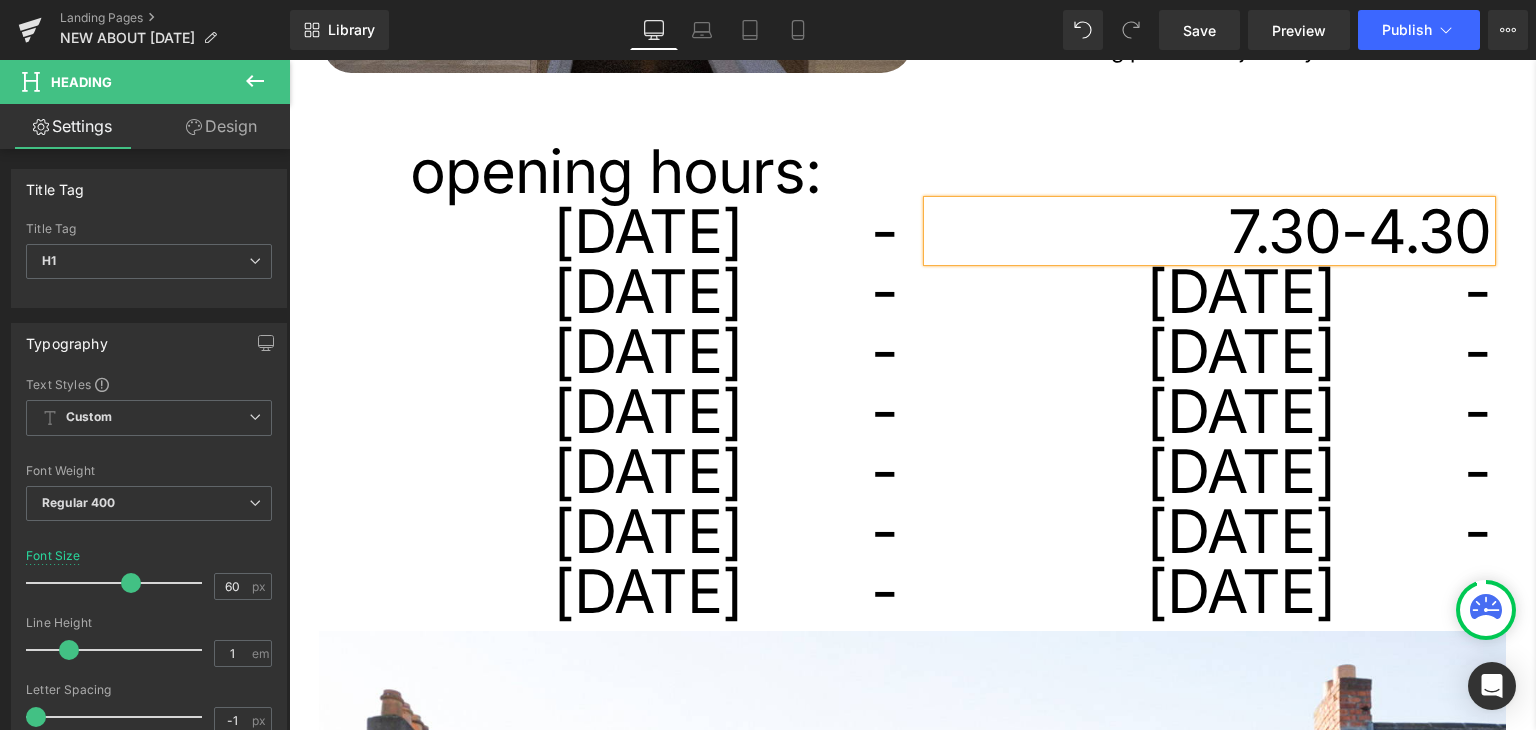 click on "7.30-4.30" at bounding box center [1210, 231] 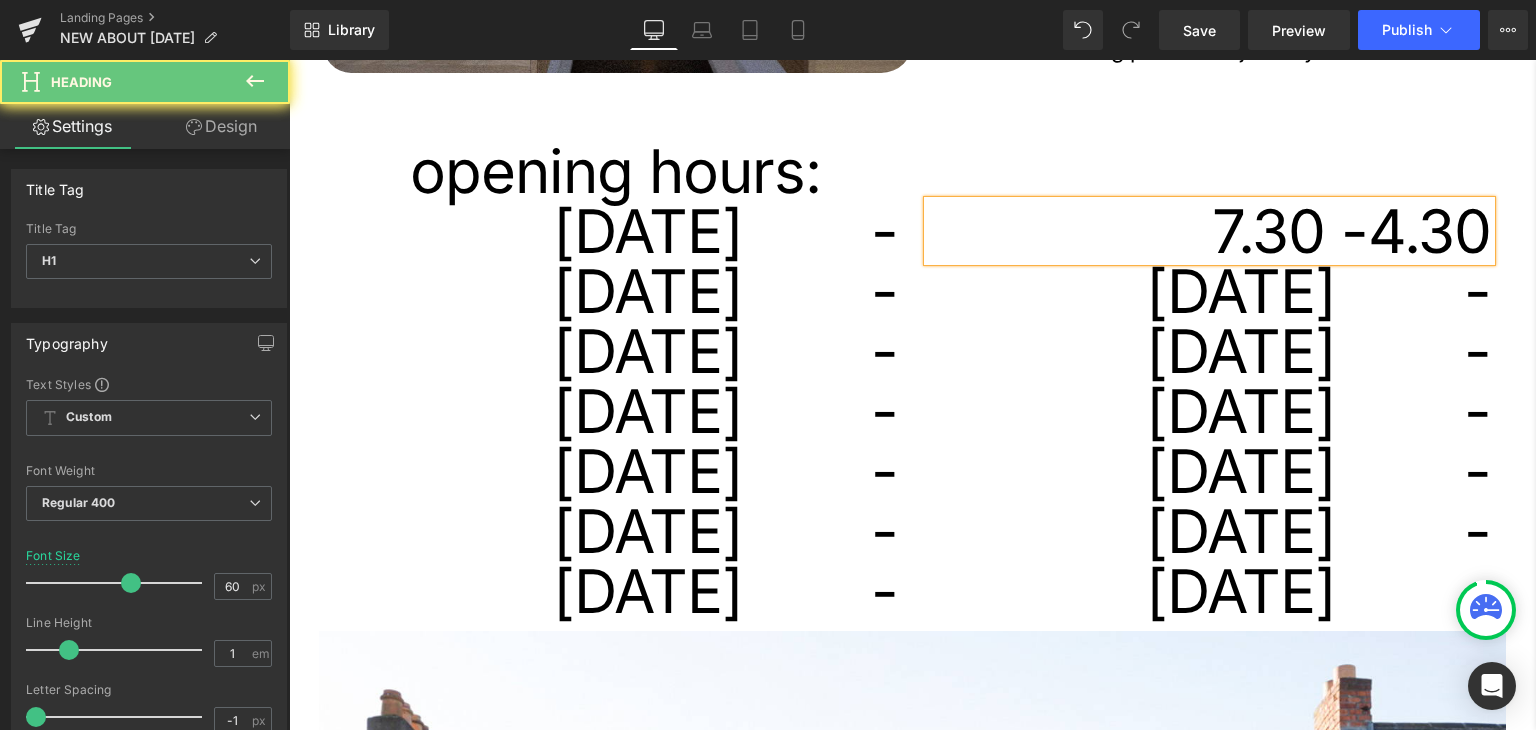 click on "7.30 -4.30" at bounding box center [1210, 231] 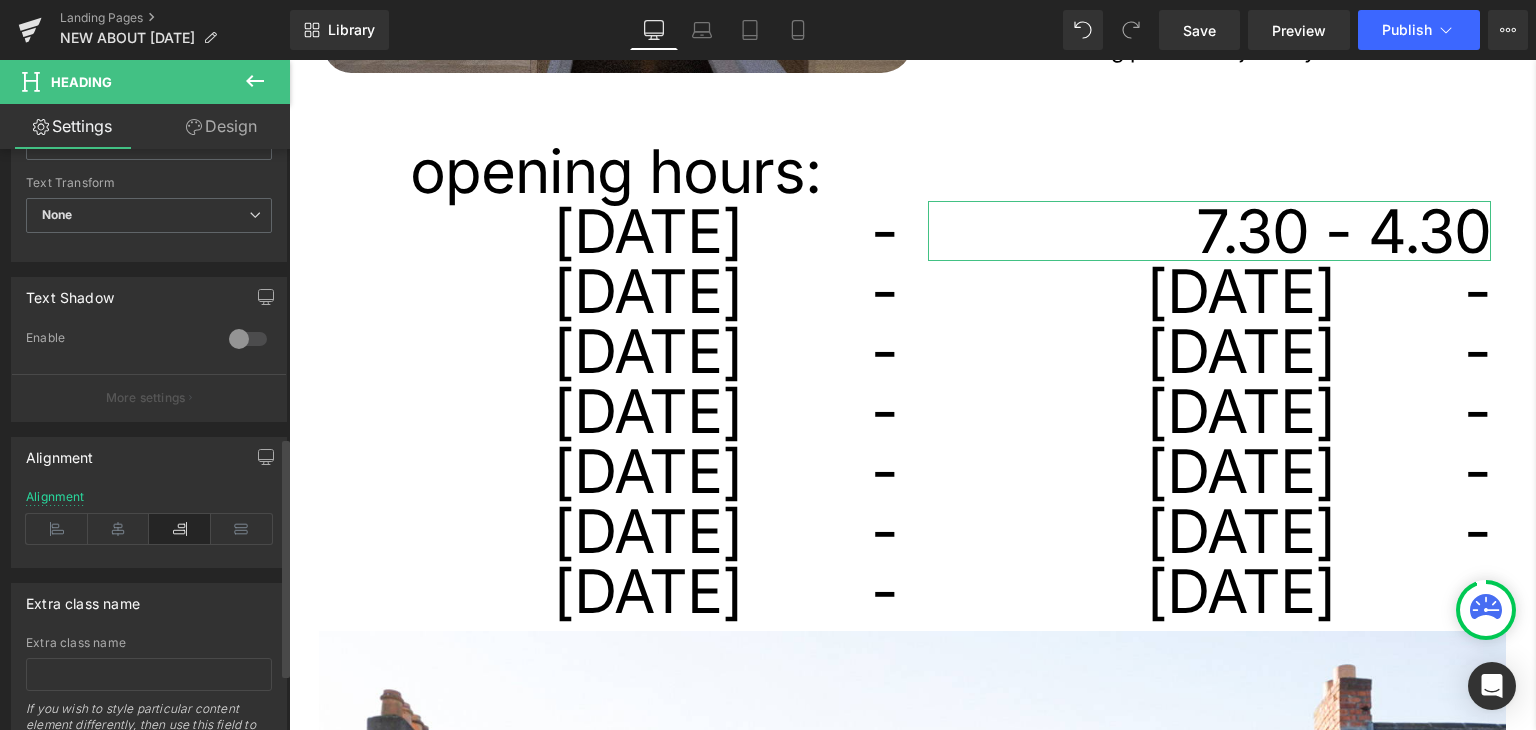 scroll, scrollTop: 834, scrollLeft: 0, axis: vertical 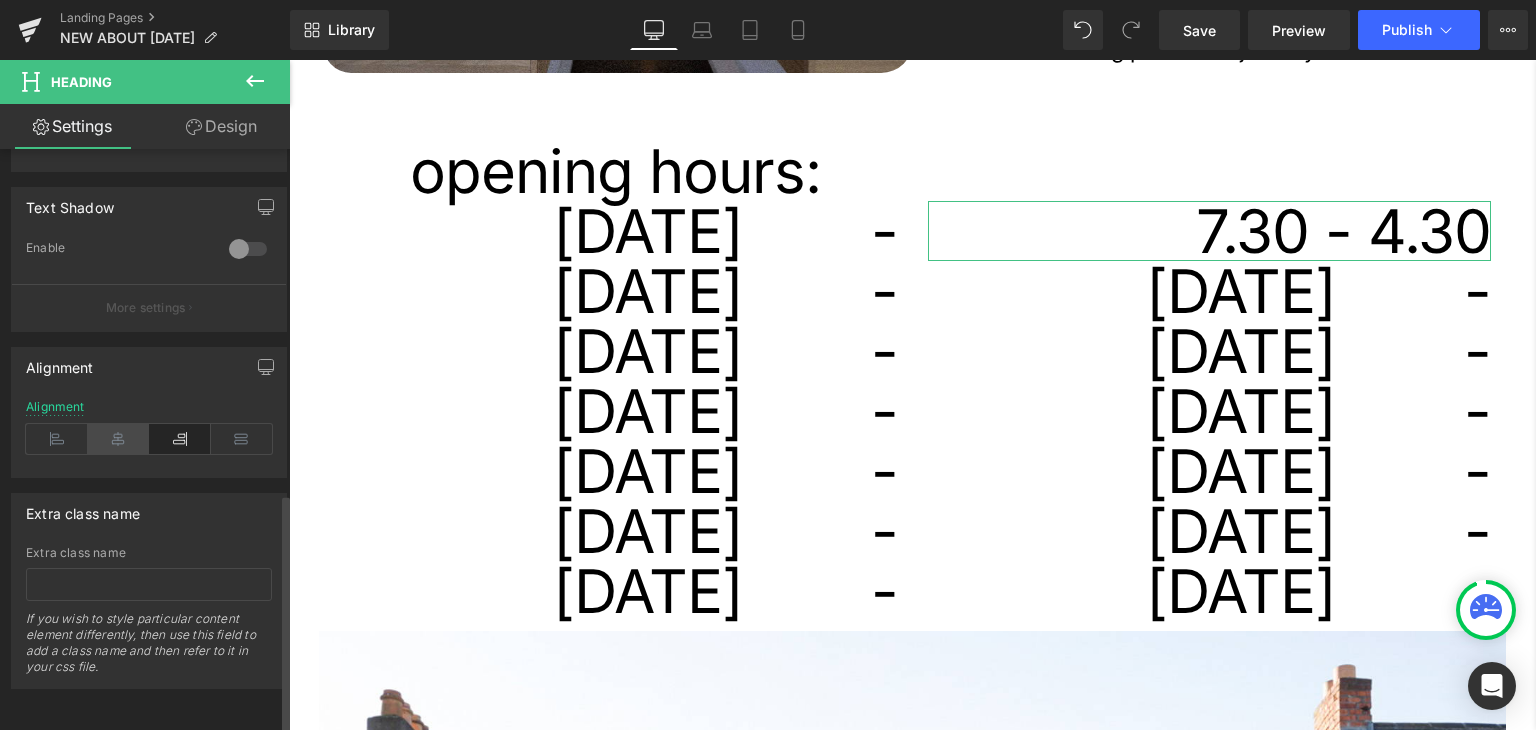 click at bounding box center (119, 439) 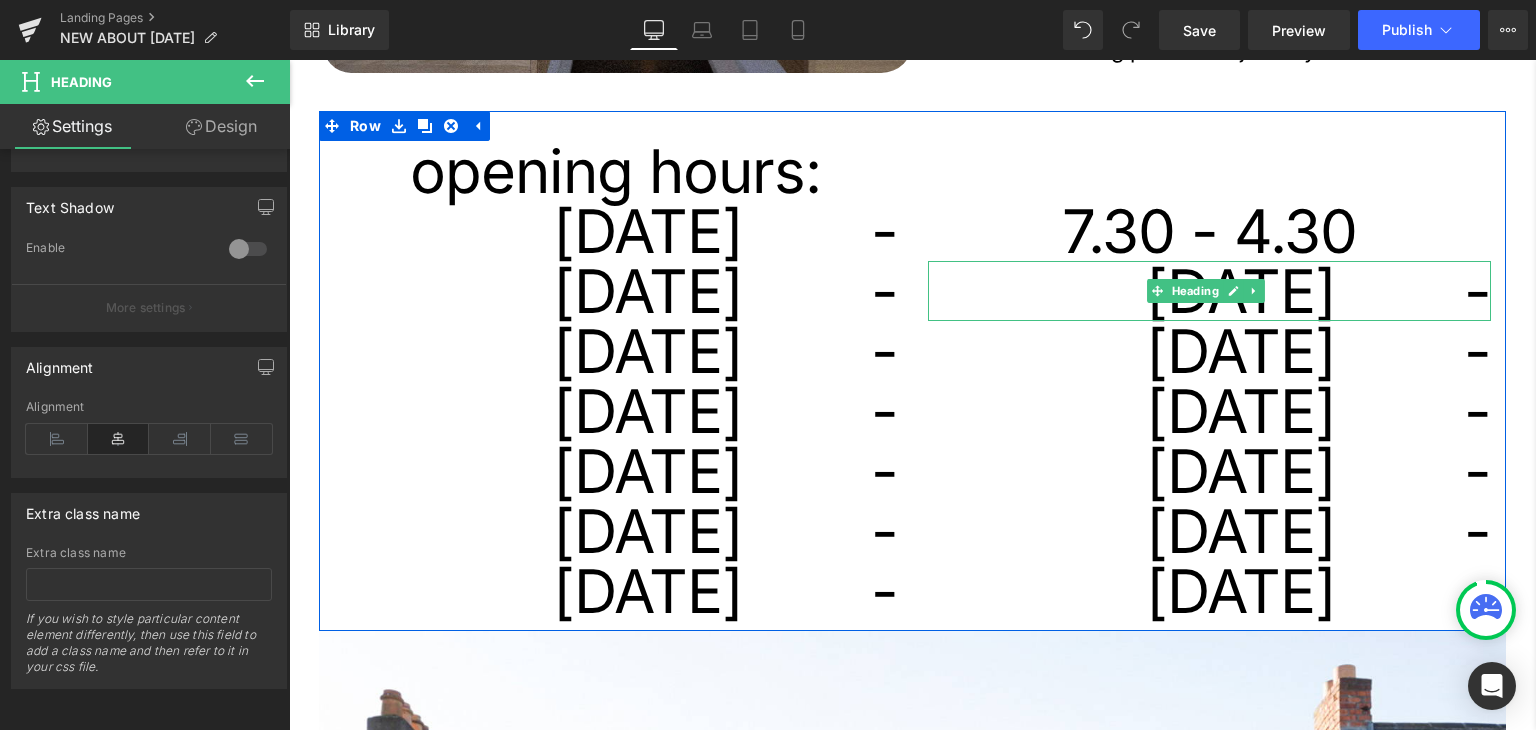click on "monday        -" at bounding box center (1210, 291) 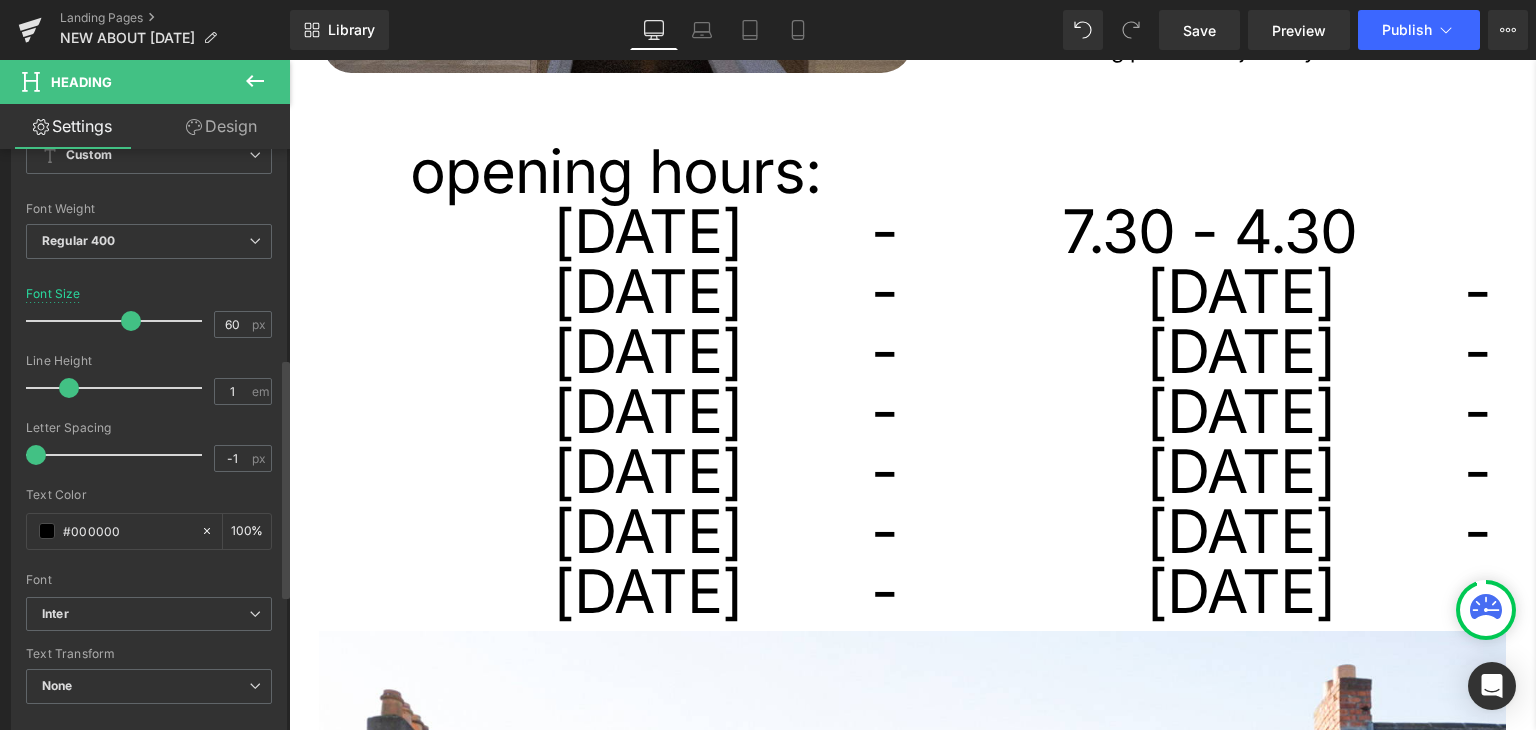 scroll, scrollTop: 700, scrollLeft: 0, axis: vertical 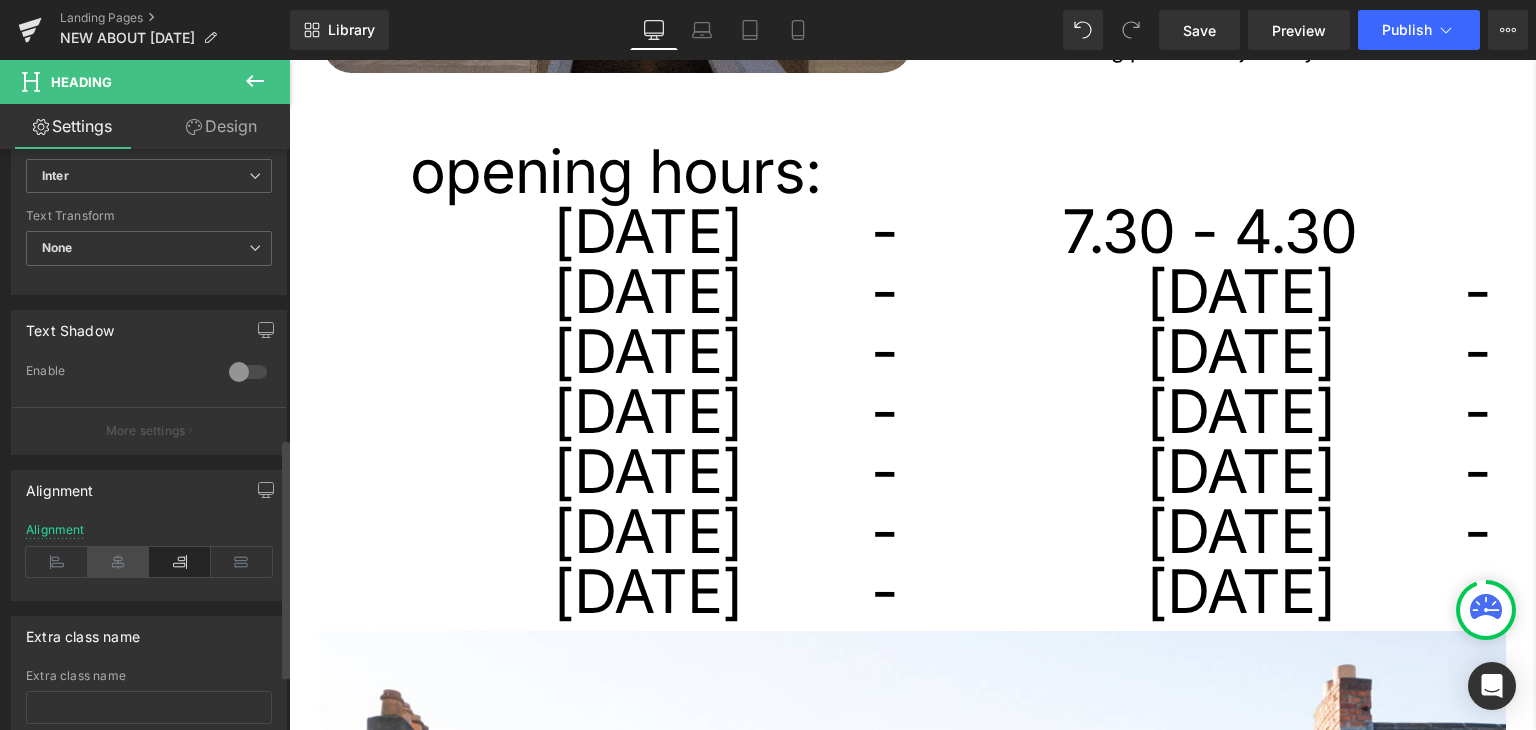 click at bounding box center [119, 562] 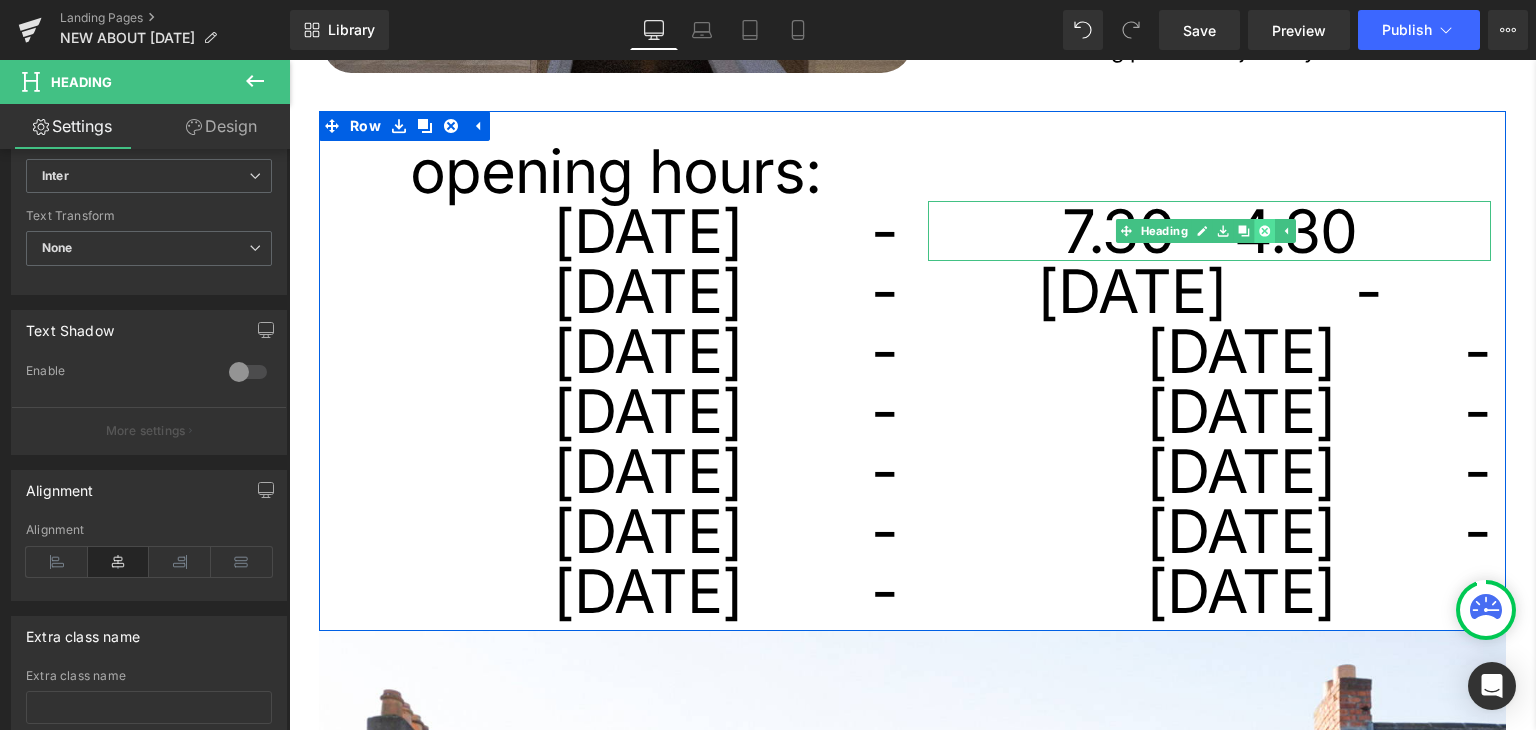 click at bounding box center [1264, 231] 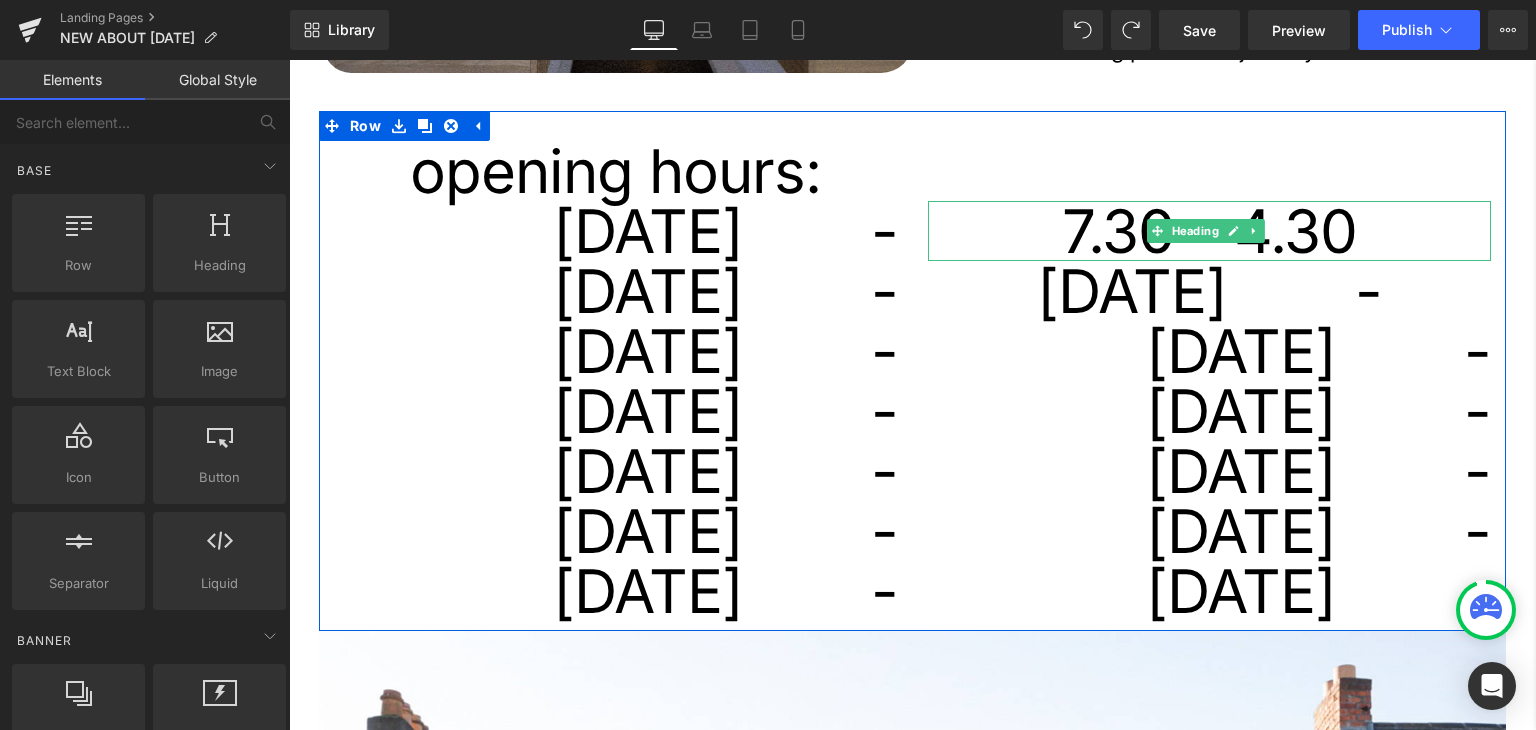 click on "7.30 - 4.30" at bounding box center (1210, 231) 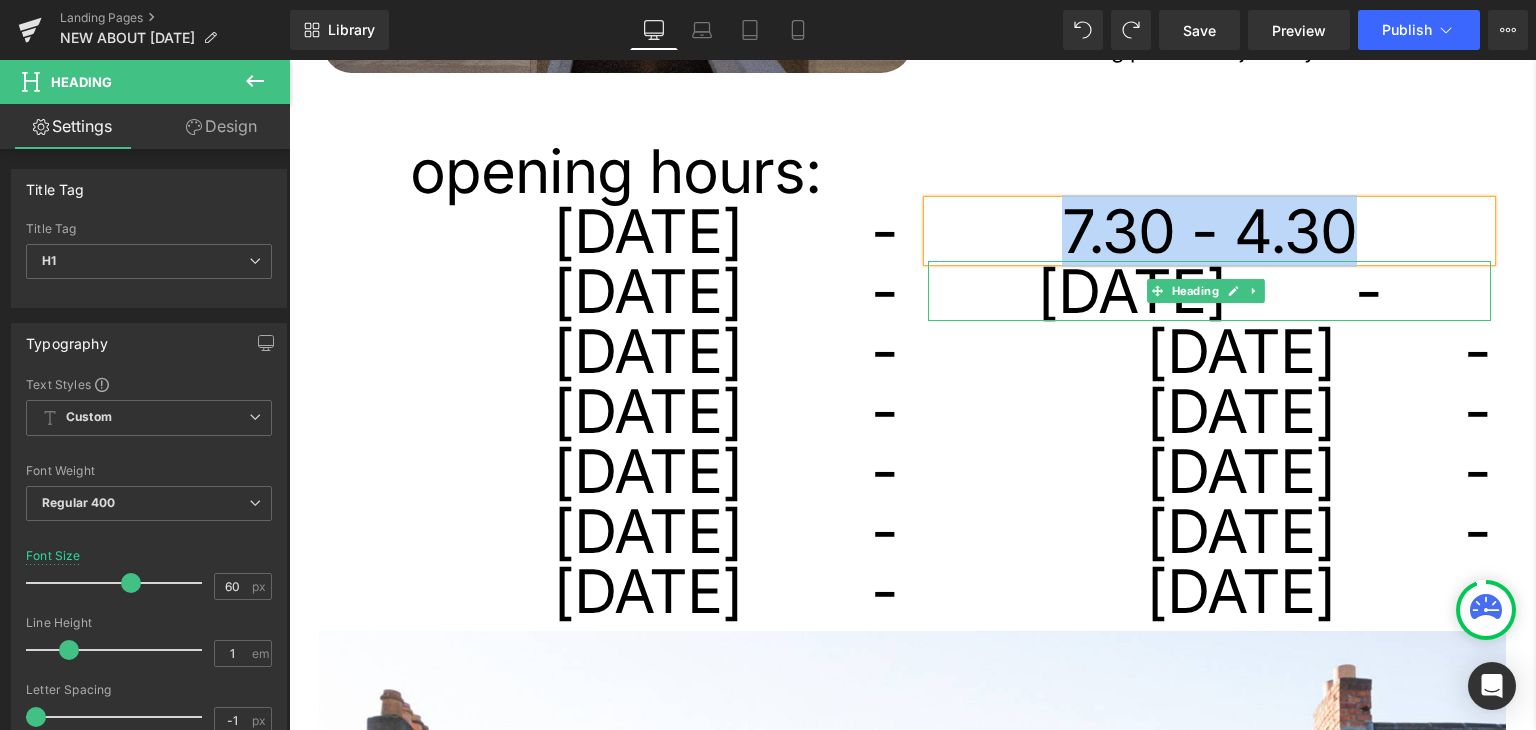 click on "monday        -" at bounding box center (1210, 291) 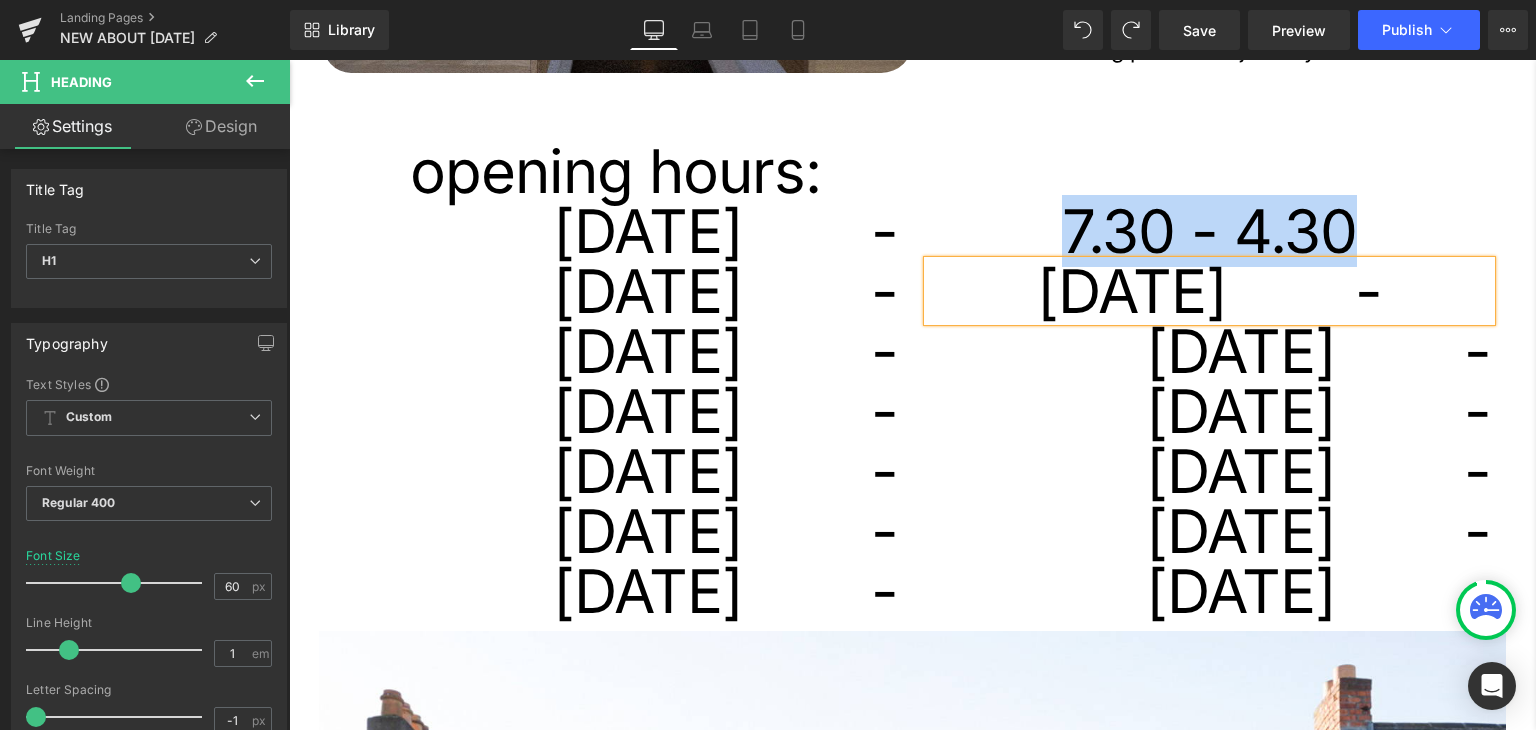 click on "monday        -" at bounding box center (1210, 291) 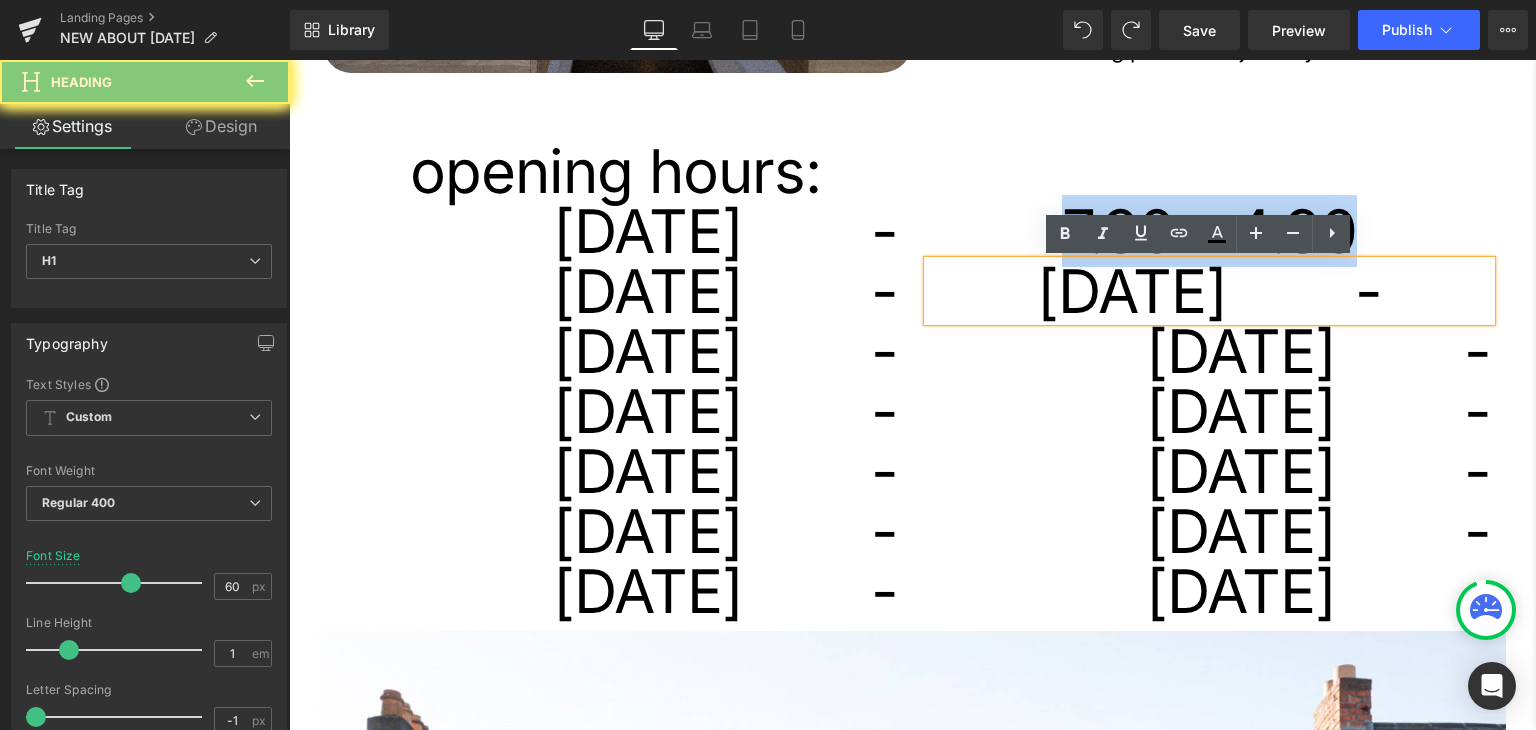 paste 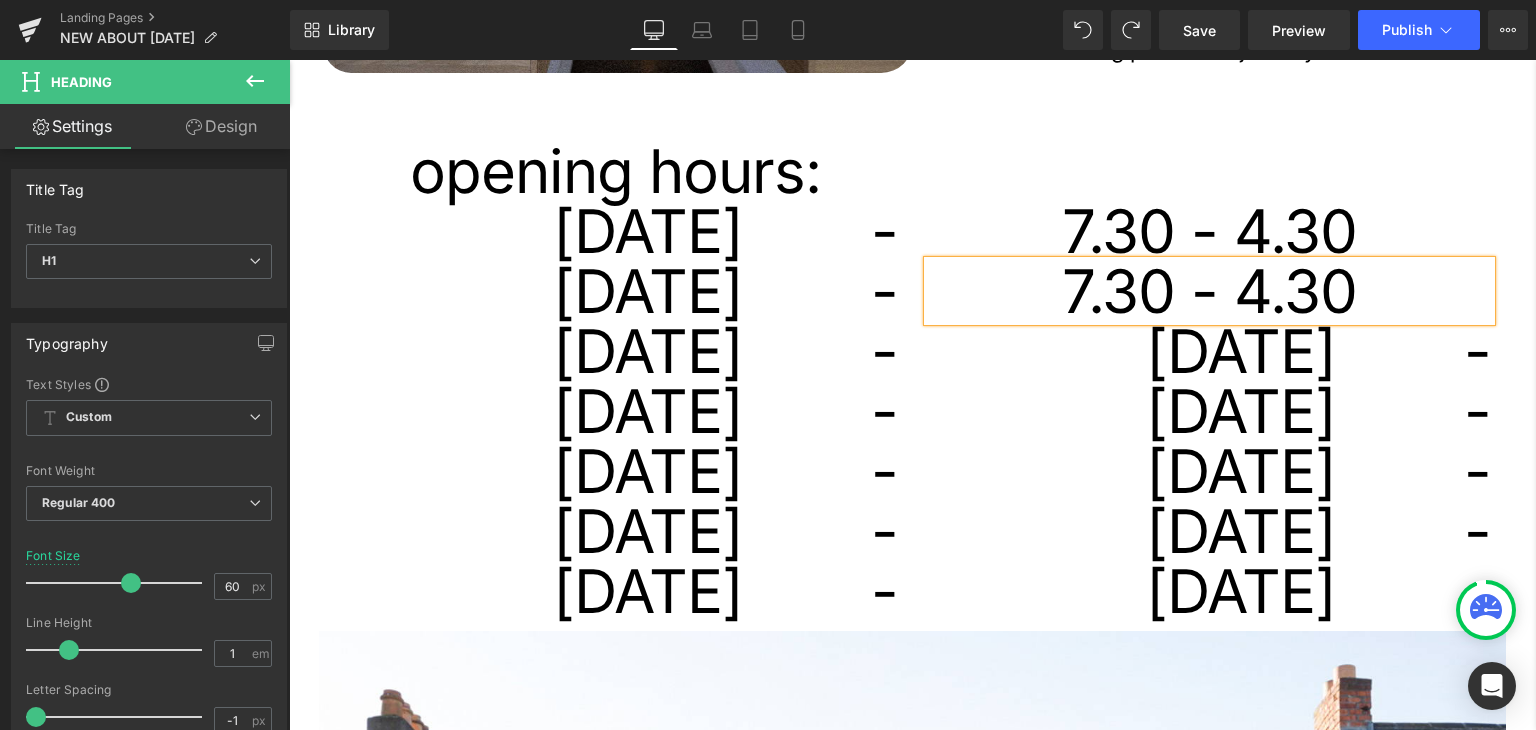 click on "monday        -" at bounding box center [1210, 351] 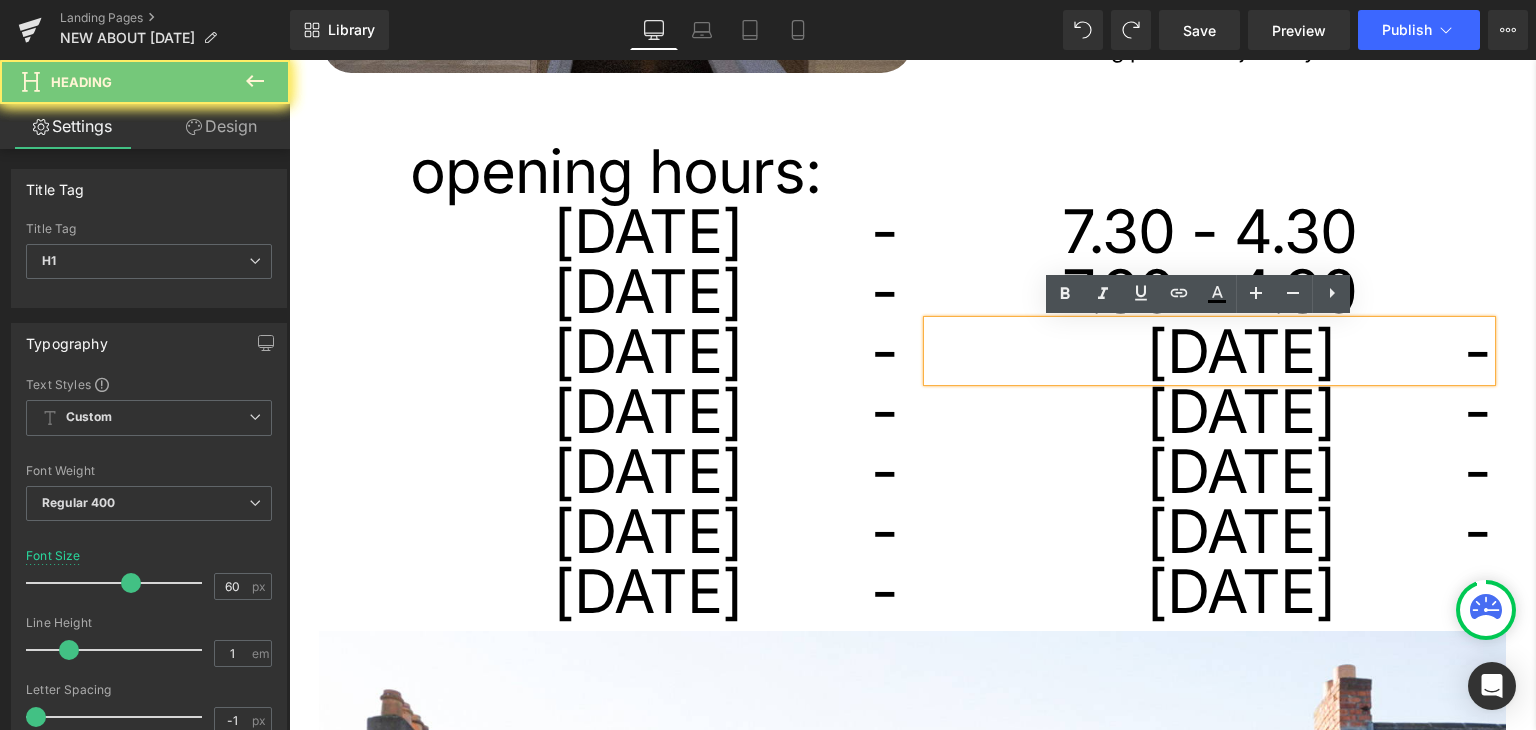 paste 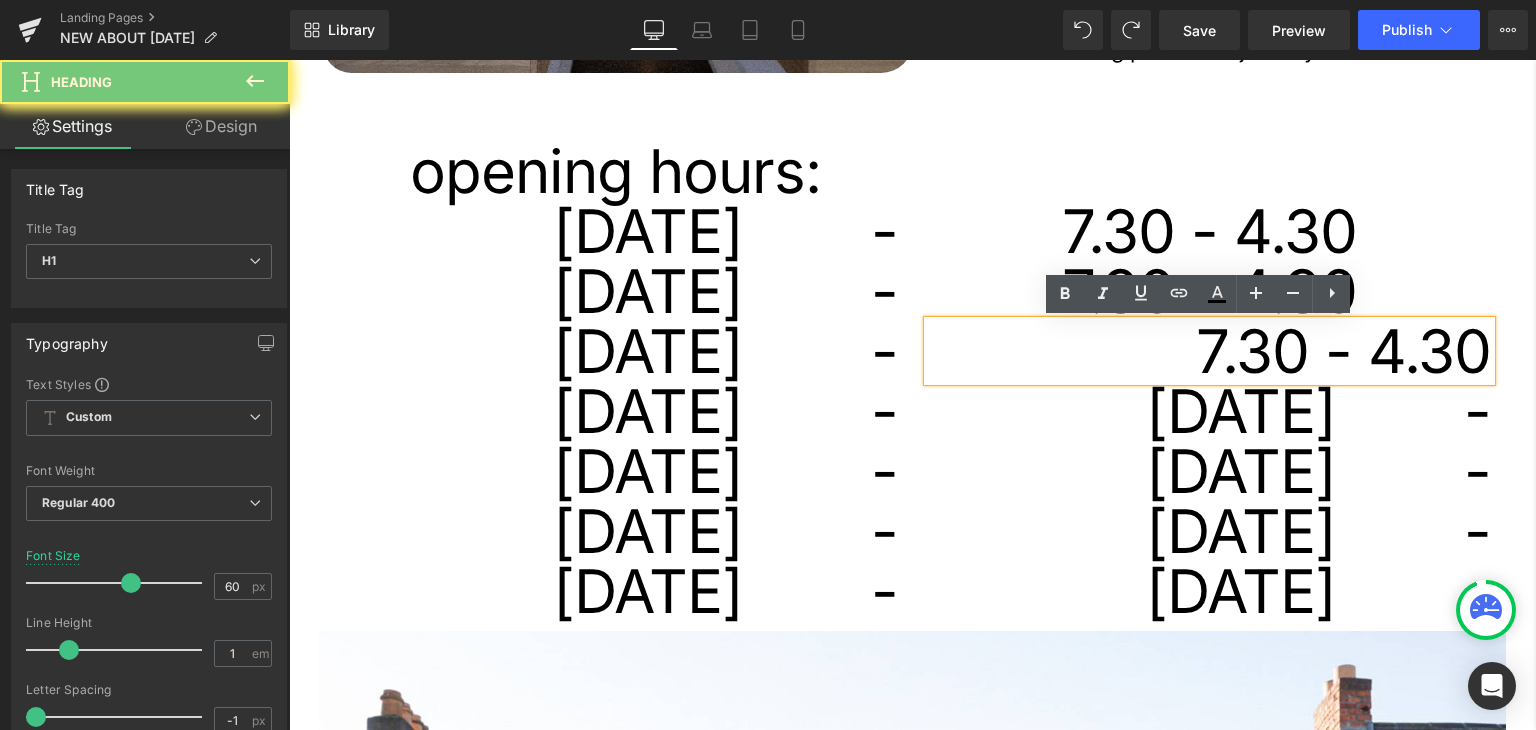 type 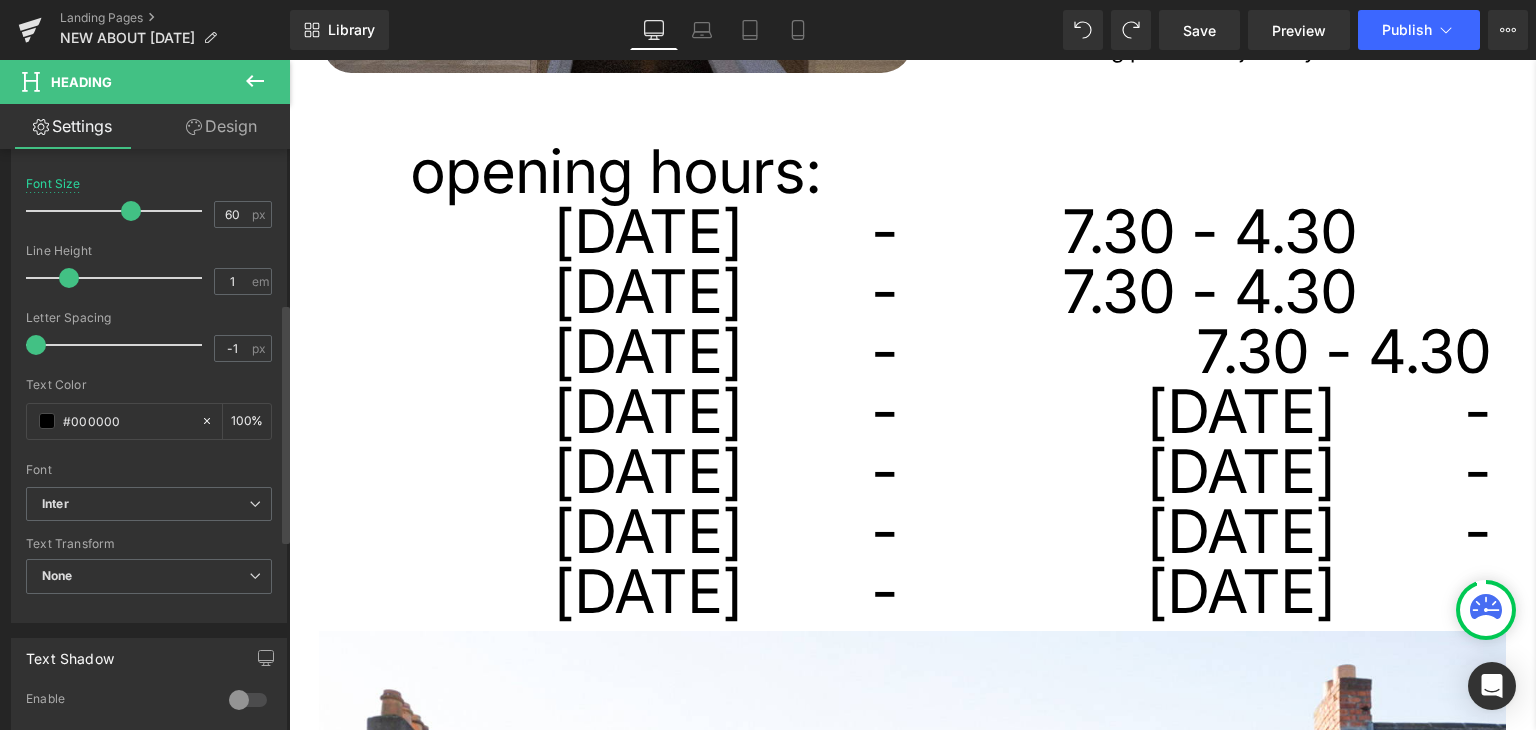 scroll, scrollTop: 700, scrollLeft: 0, axis: vertical 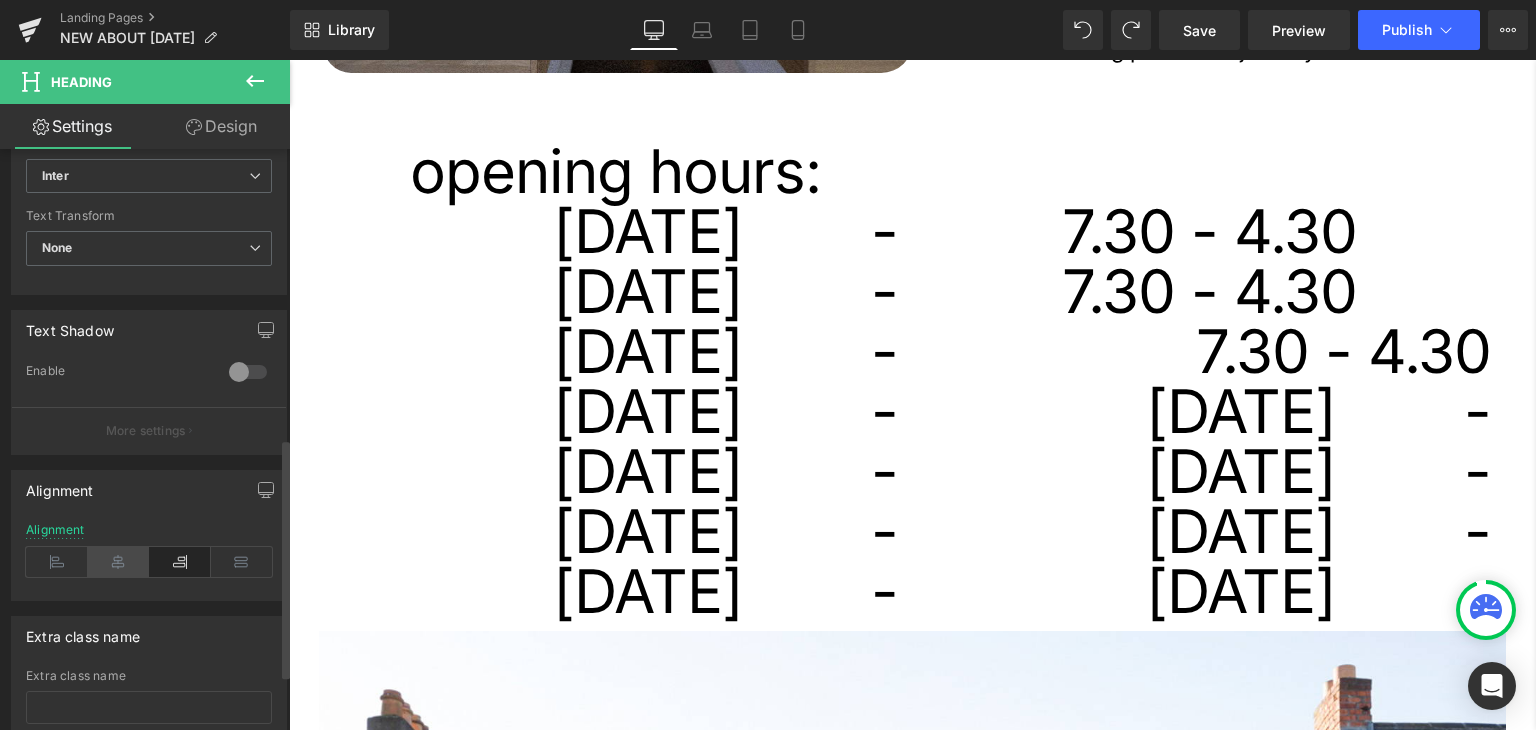 click at bounding box center (119, 562) 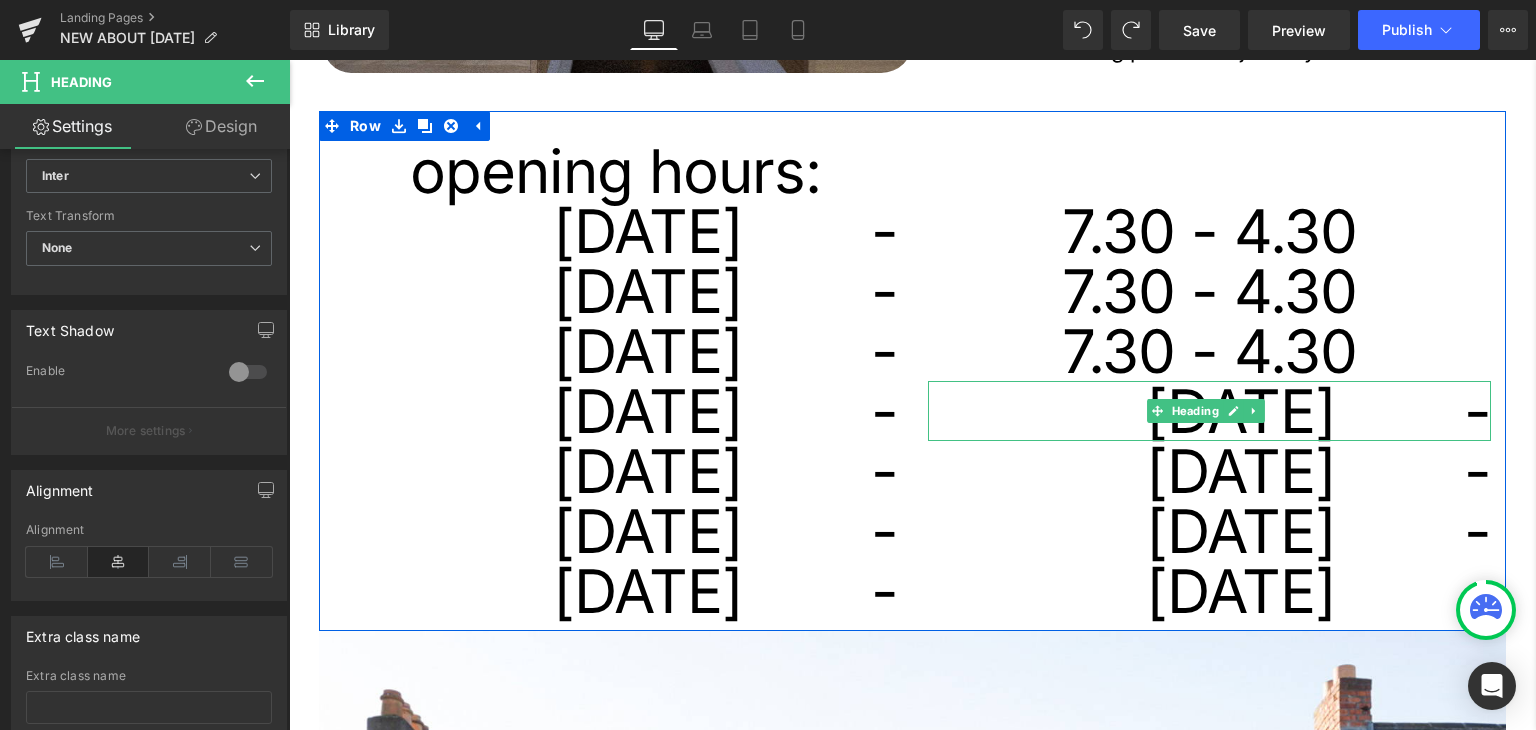 click on "monday        -" at bounding box center (1210, 411) 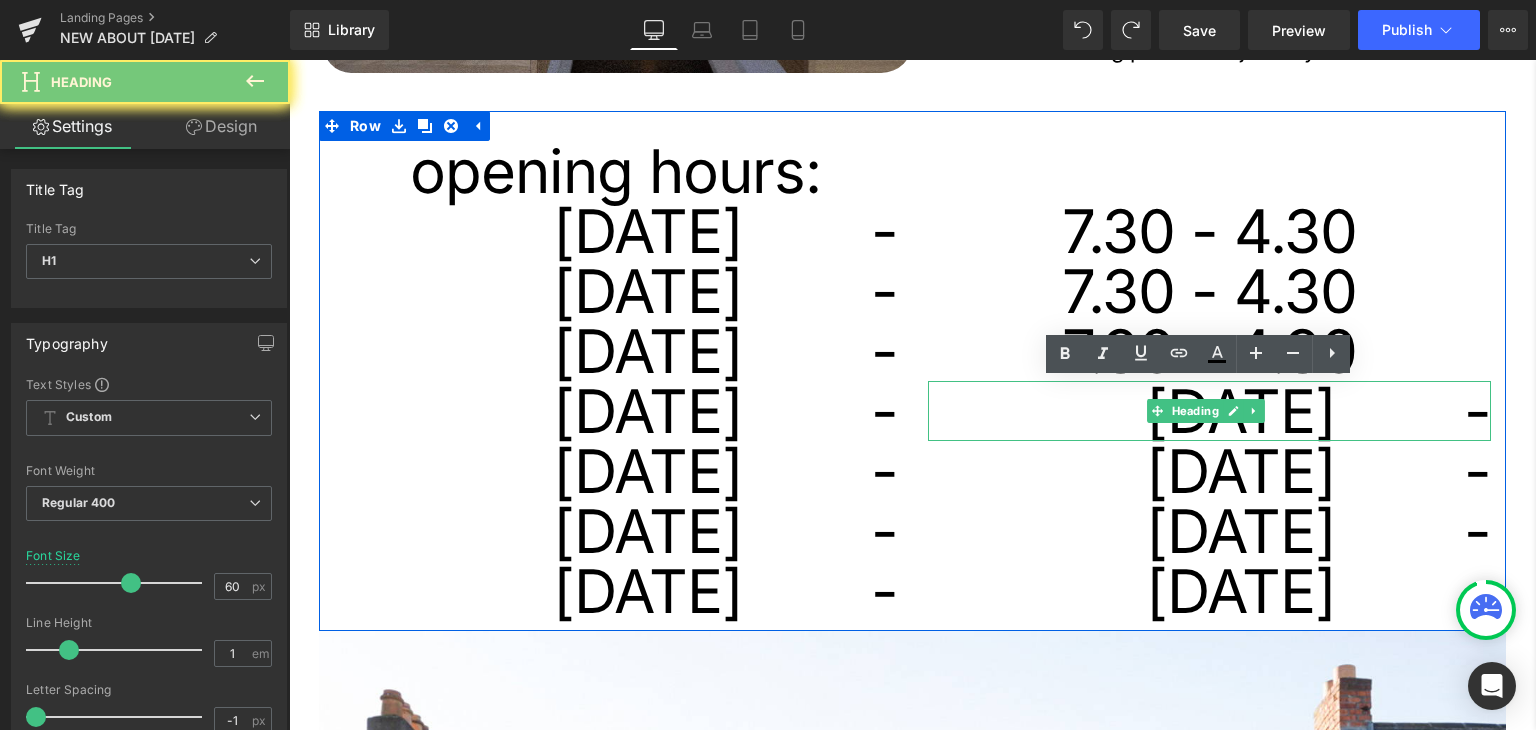 click on "monday        -" at bounding box center (1210, 411) 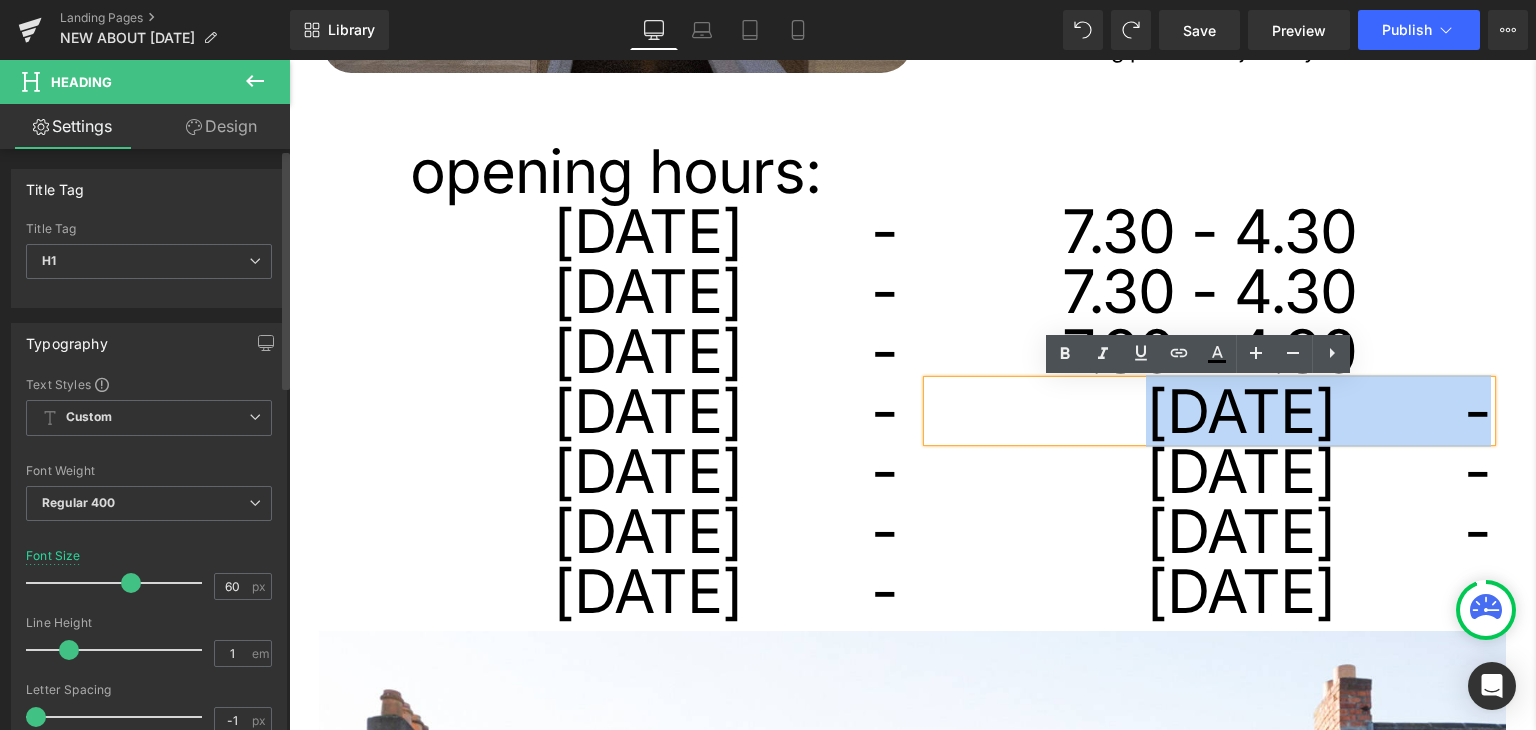 paste 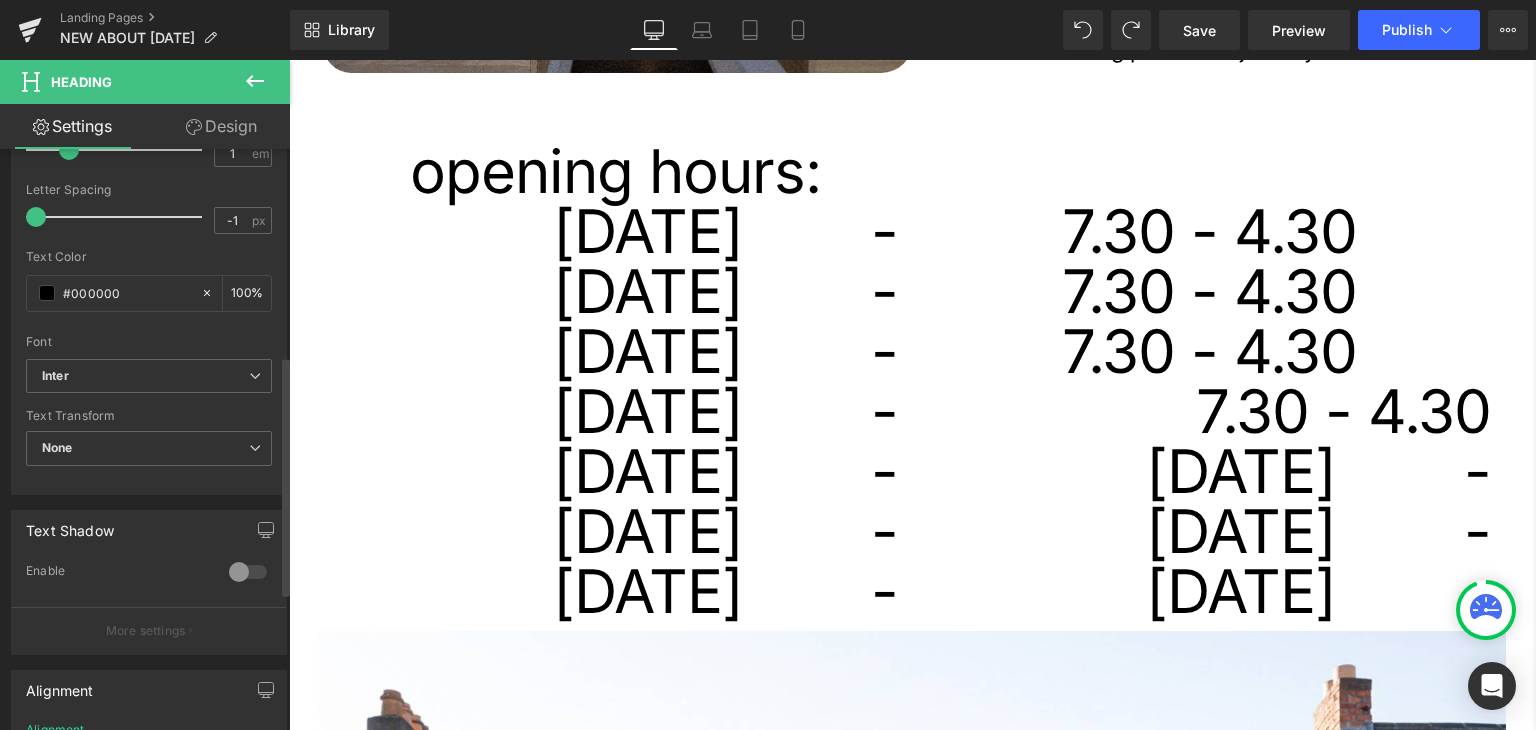 scroll, scrollTop: 834, scrollLeft: 0, axis: vertical 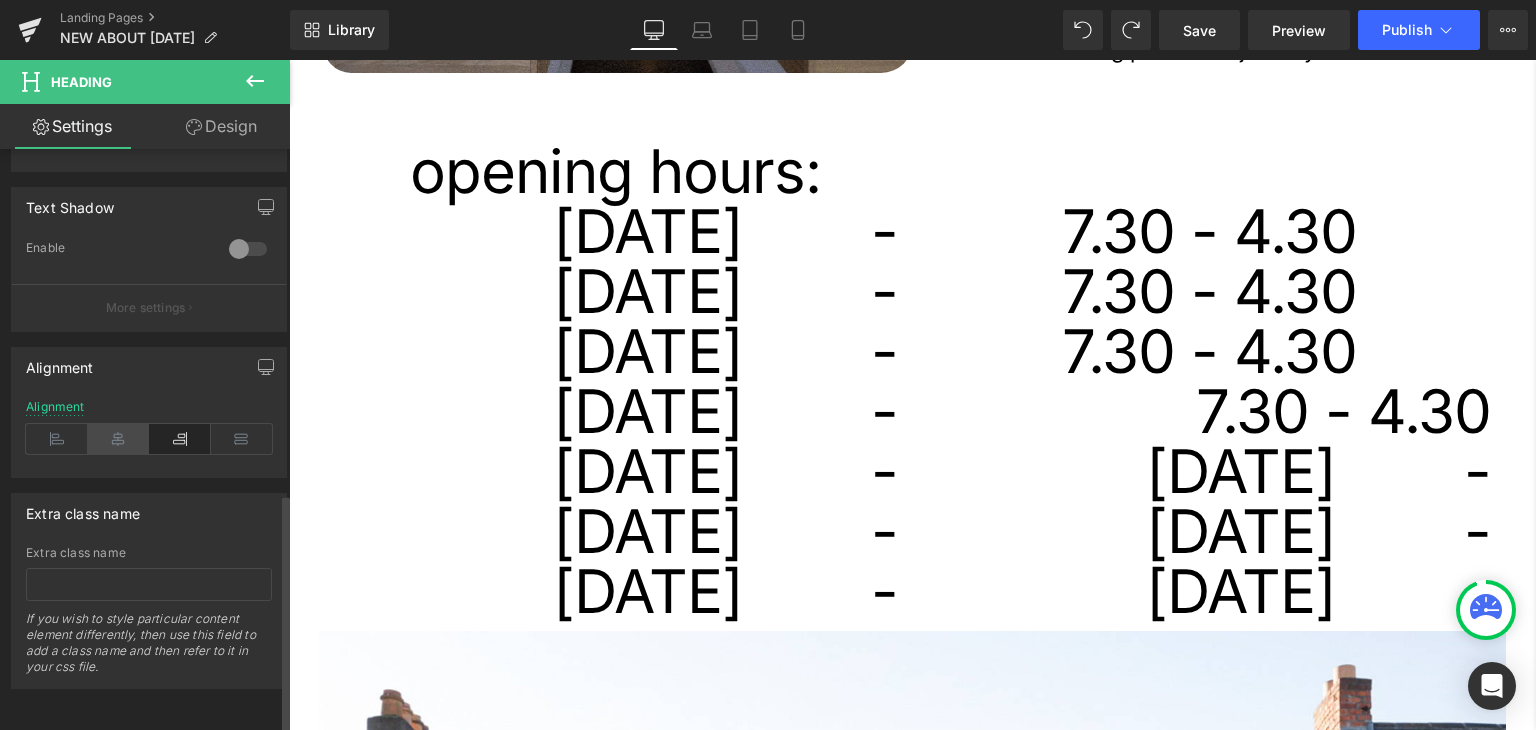 click at bounding box center [119, 439] 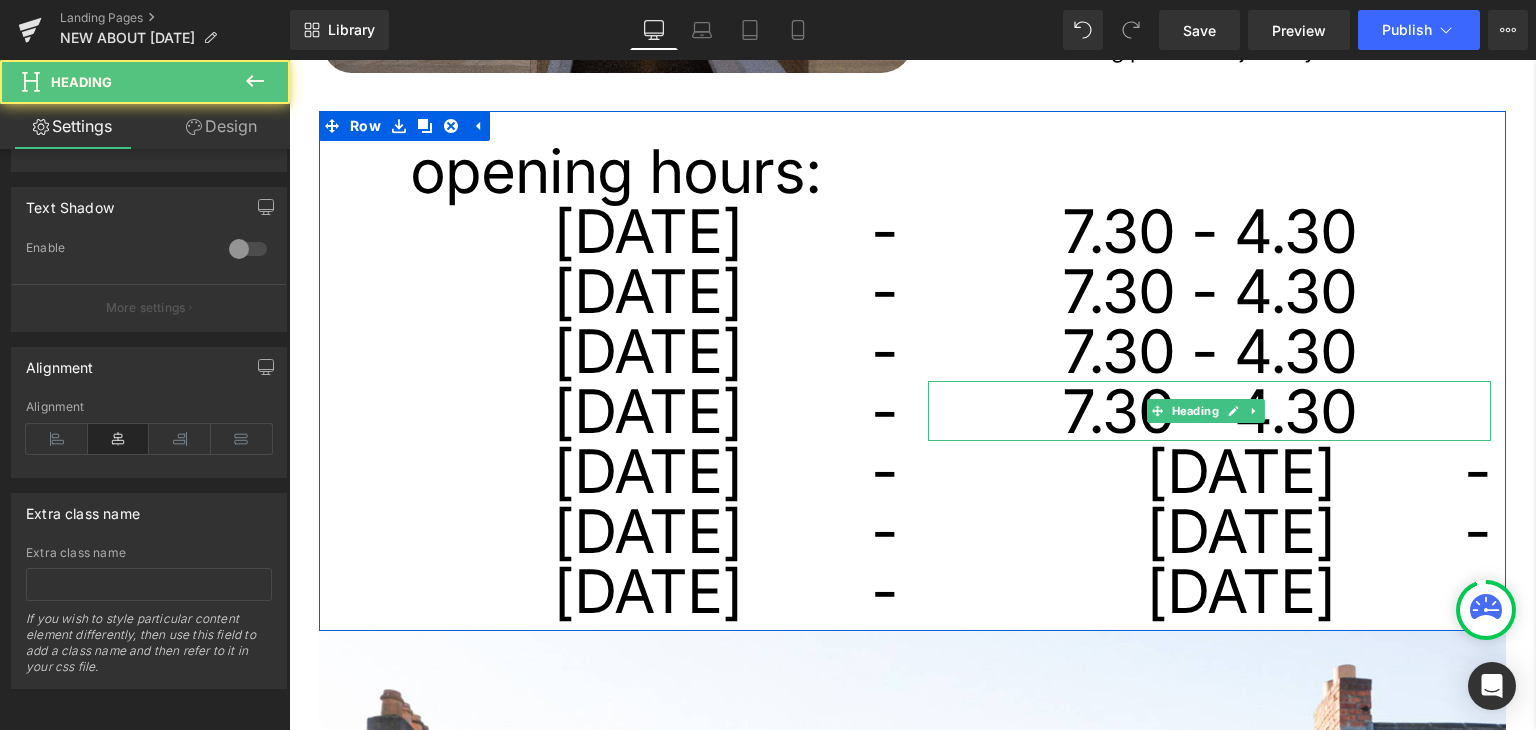 click on "7.30 - 4.30" at bounding box center [1210, 411] 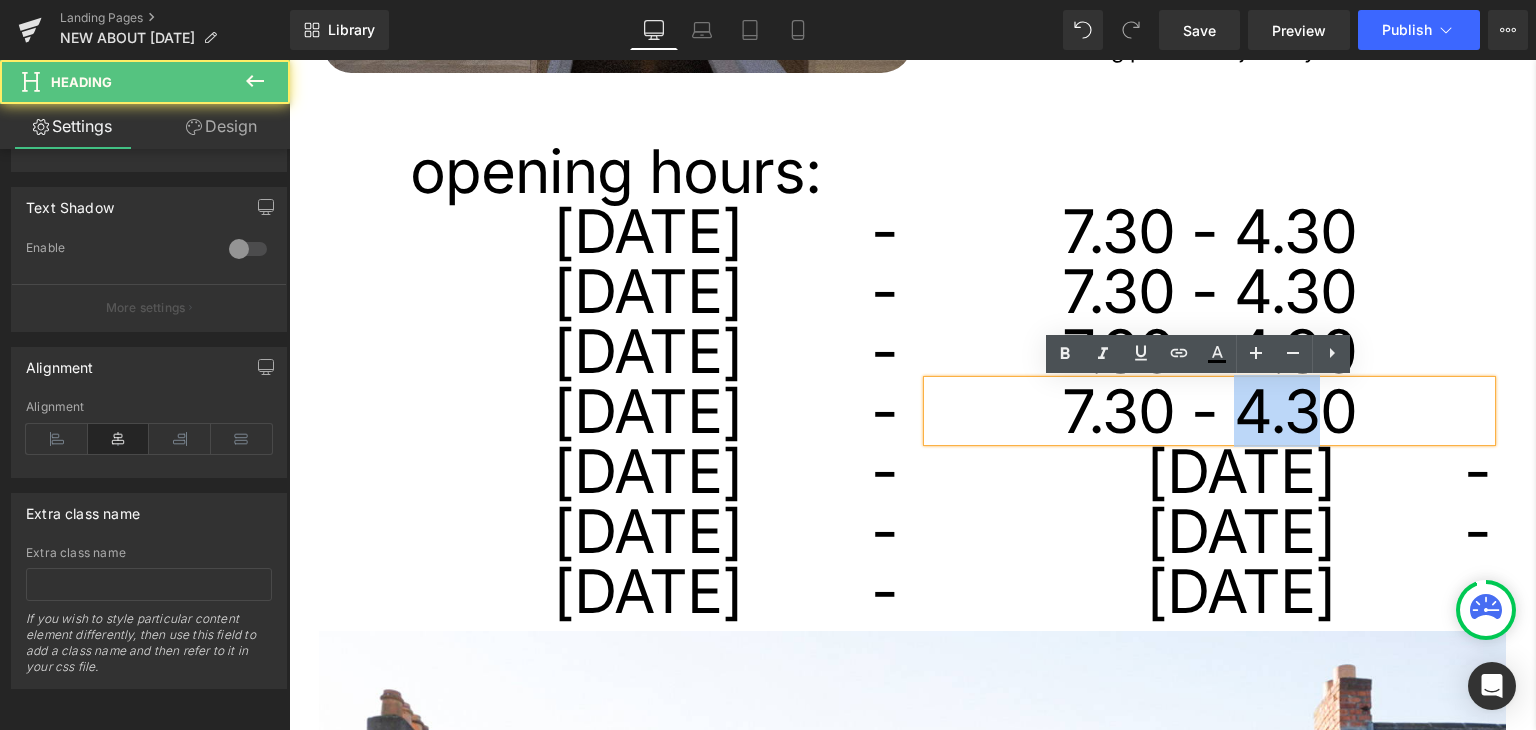drag, startPoint x: 1308, startPoint y: 417, endPoint x: 1231, endPoint y: 416, distance: 77.00649 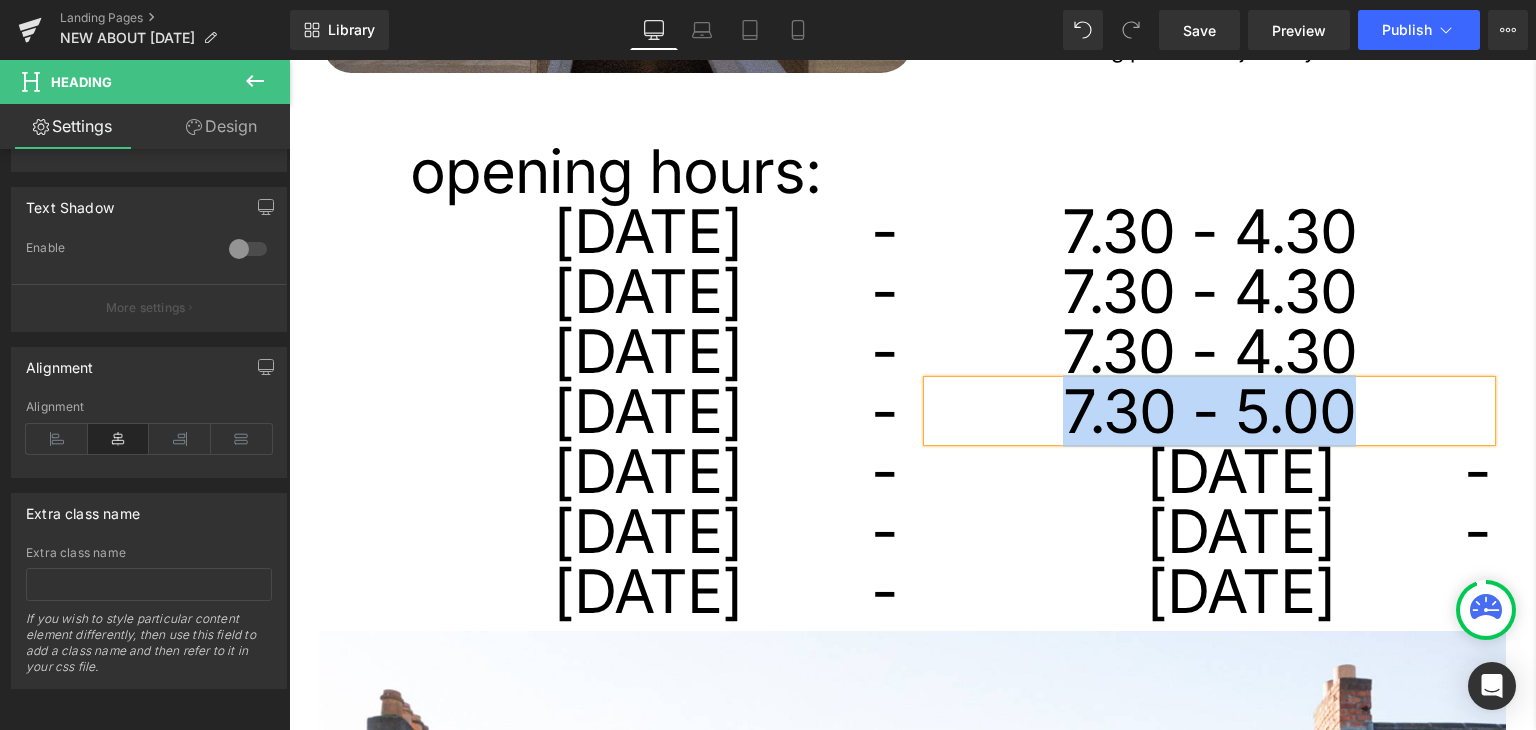drag, startPoint x: 1352, startPoint y: 418, endPoint x: 1056, endPoint y: 409, distance: 296.13678 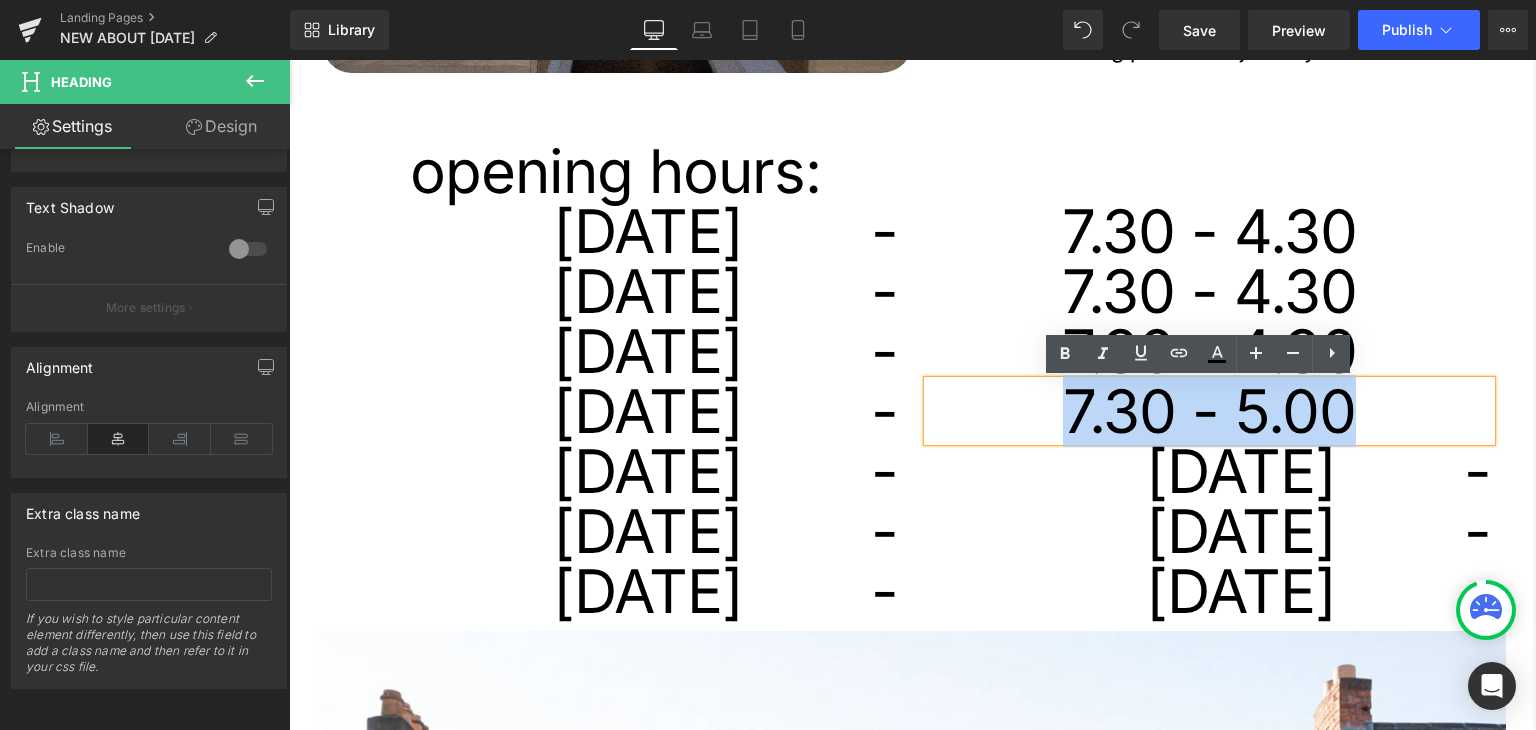 copy on "7.30 - 5.00" 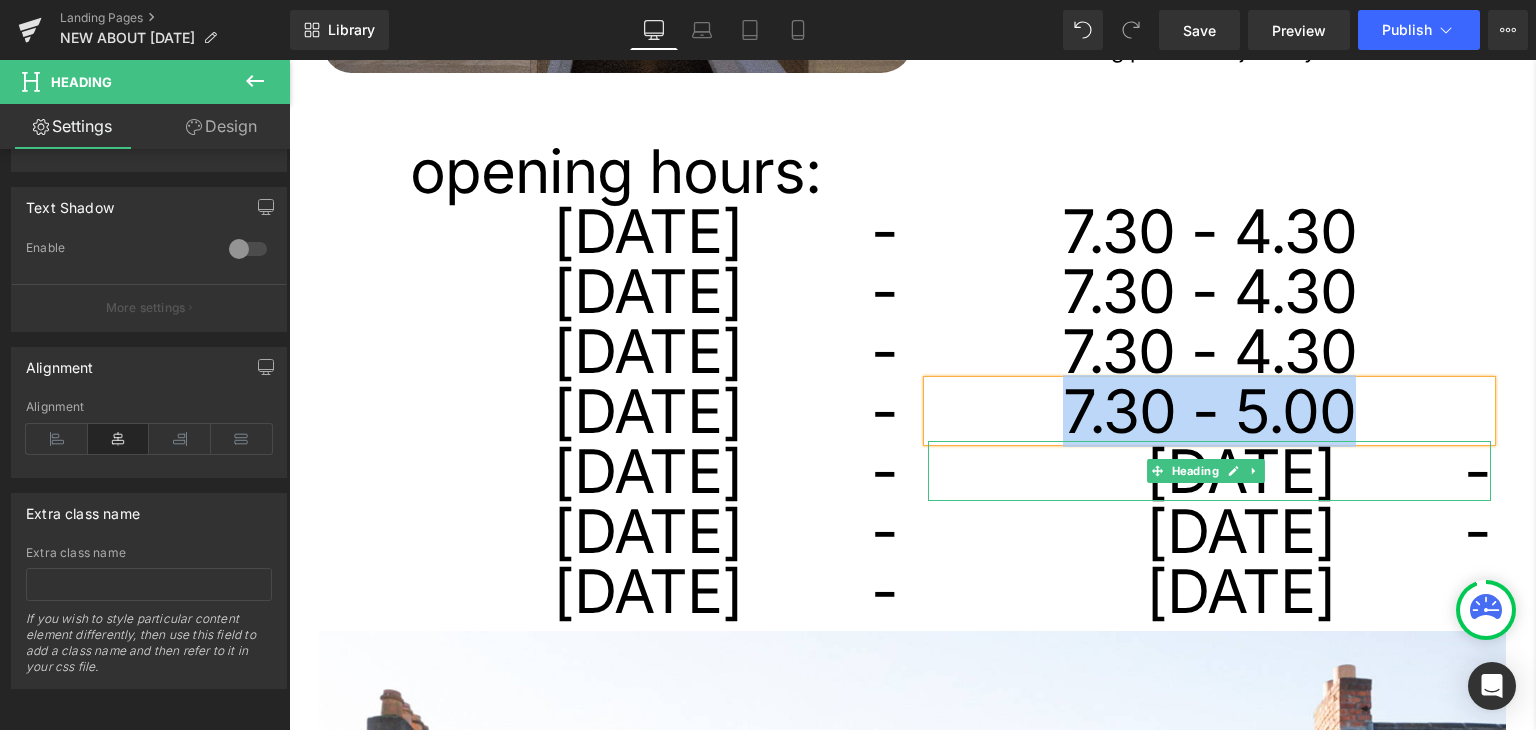 click on "monday        -" at bounding box center (1210, 471) 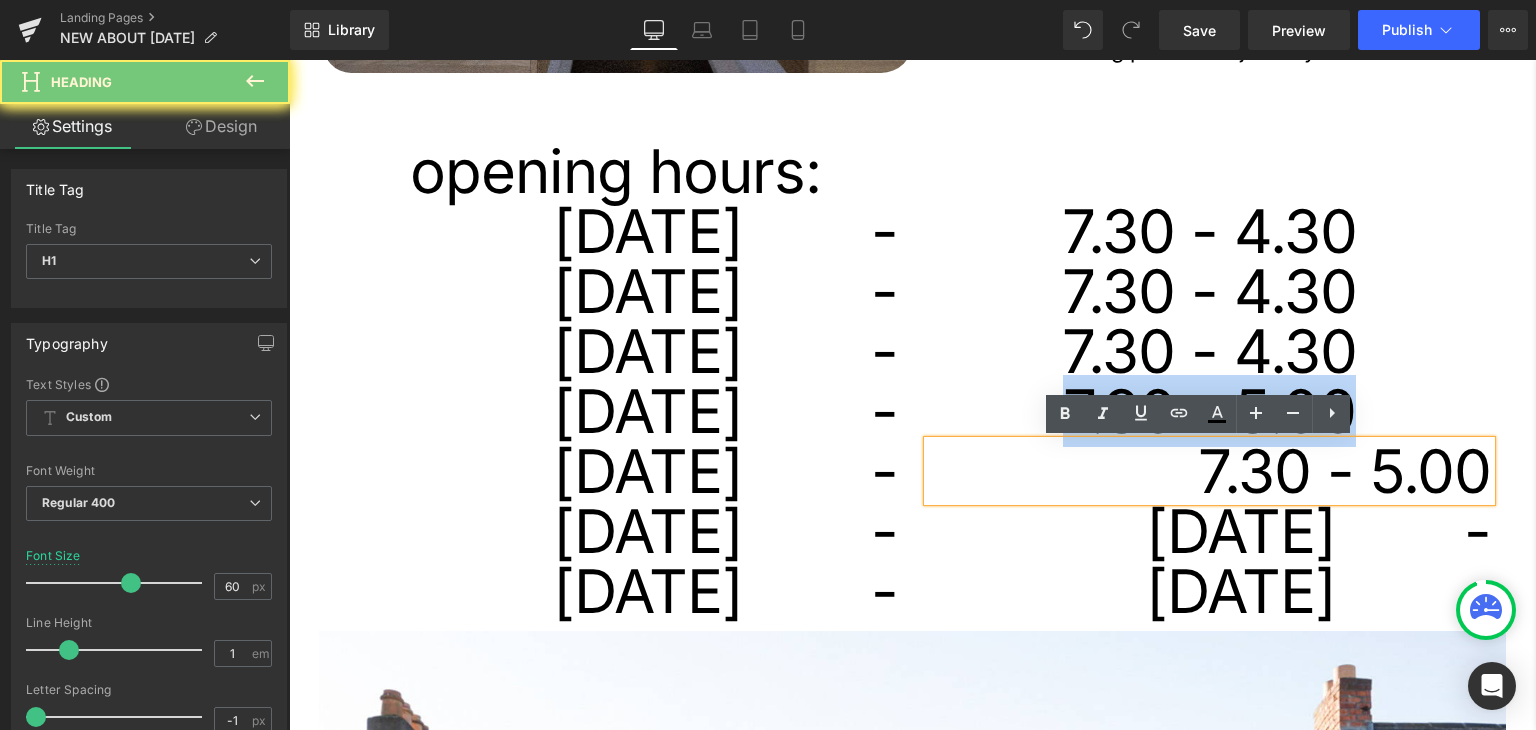 type 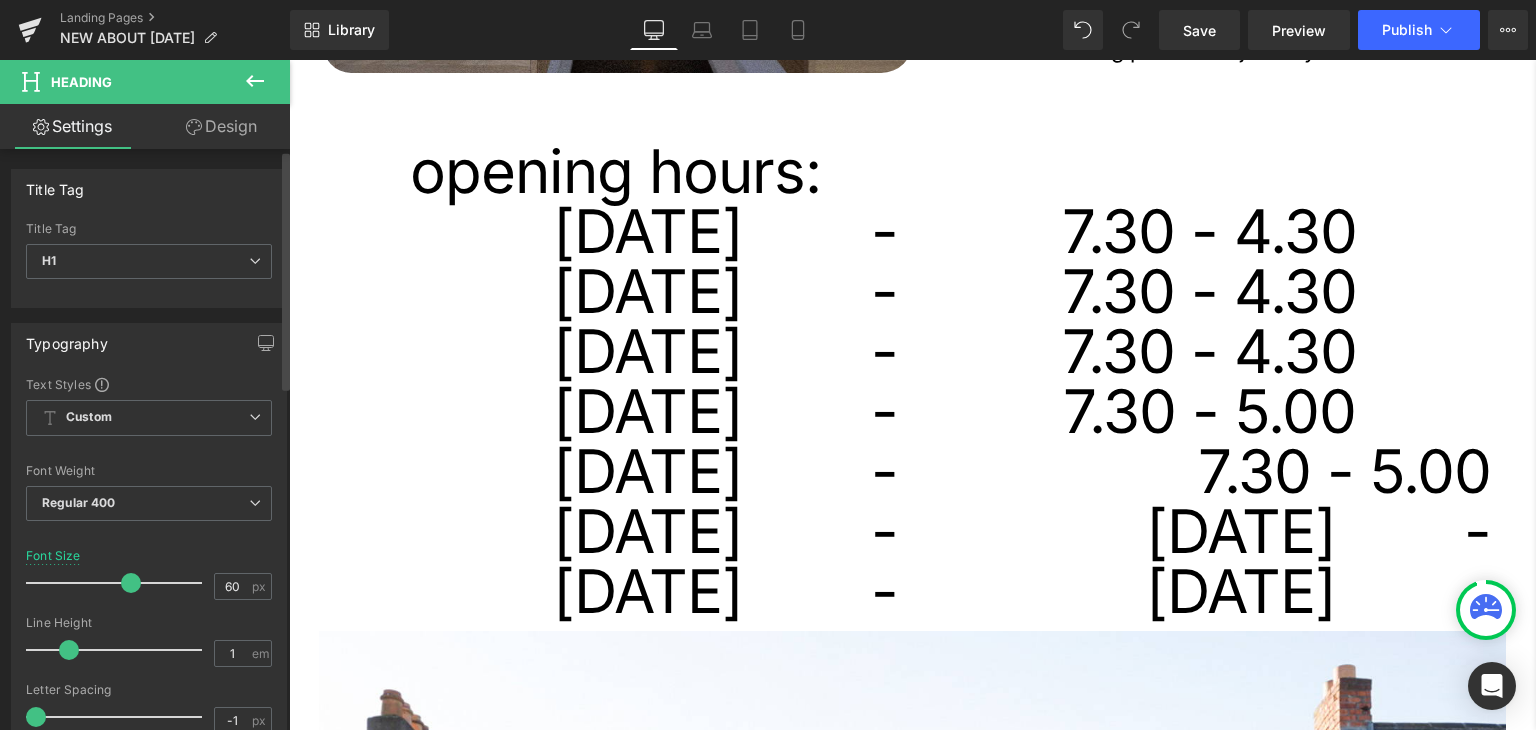 scroll, scrollTop: 600, scrollLeft: 0, axis: vertical 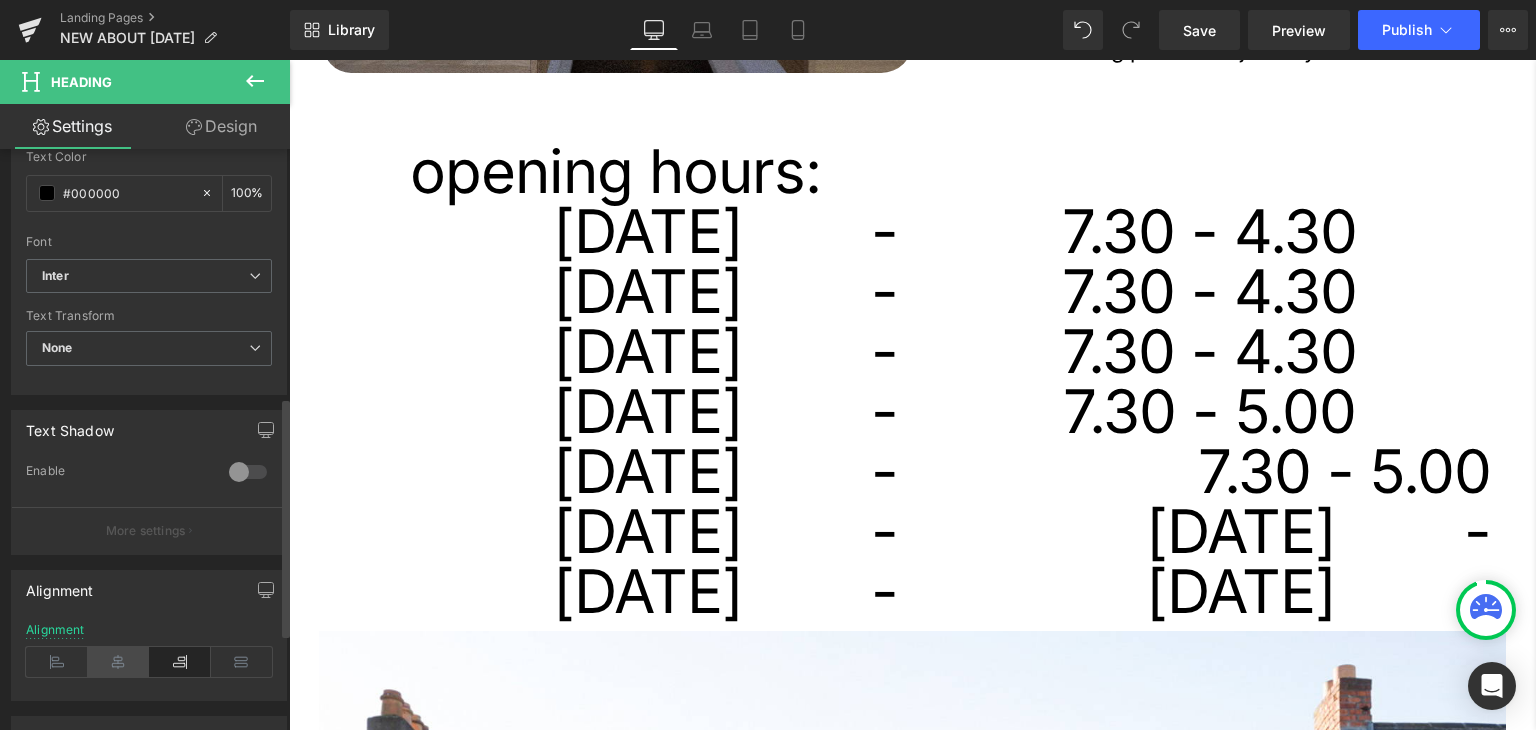 click at bounding box center [119, 662] 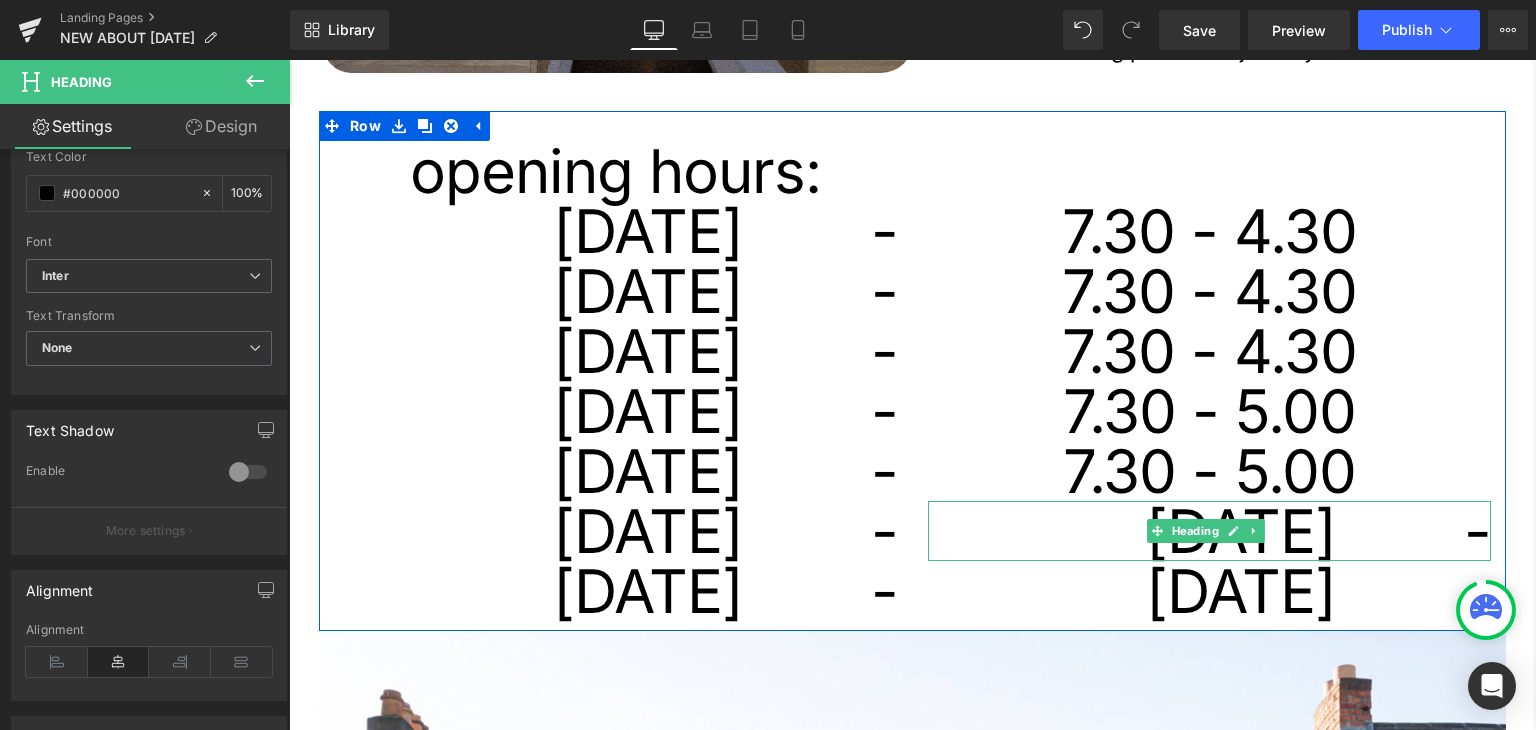click on "monday        -" at bounding box center [1210, 531] 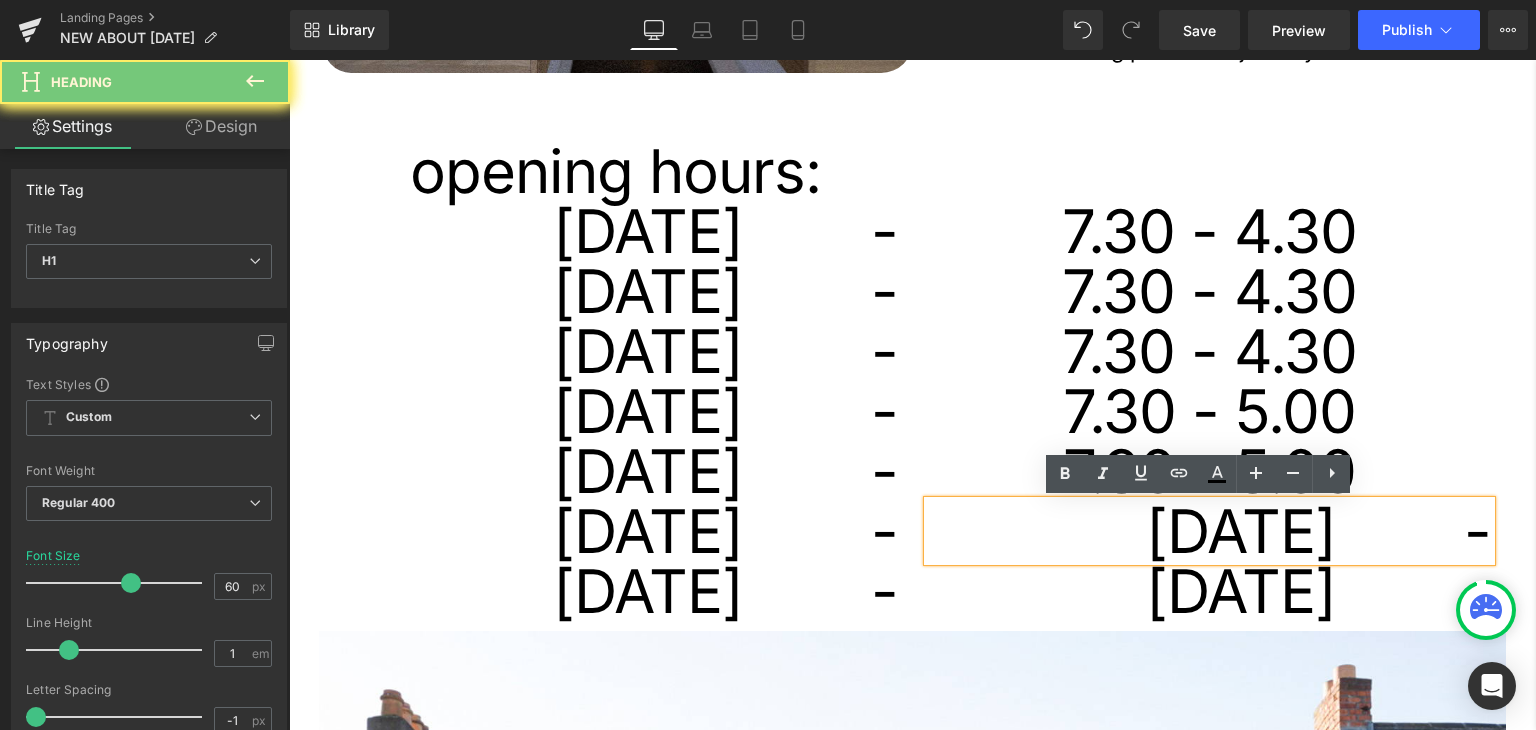 paste 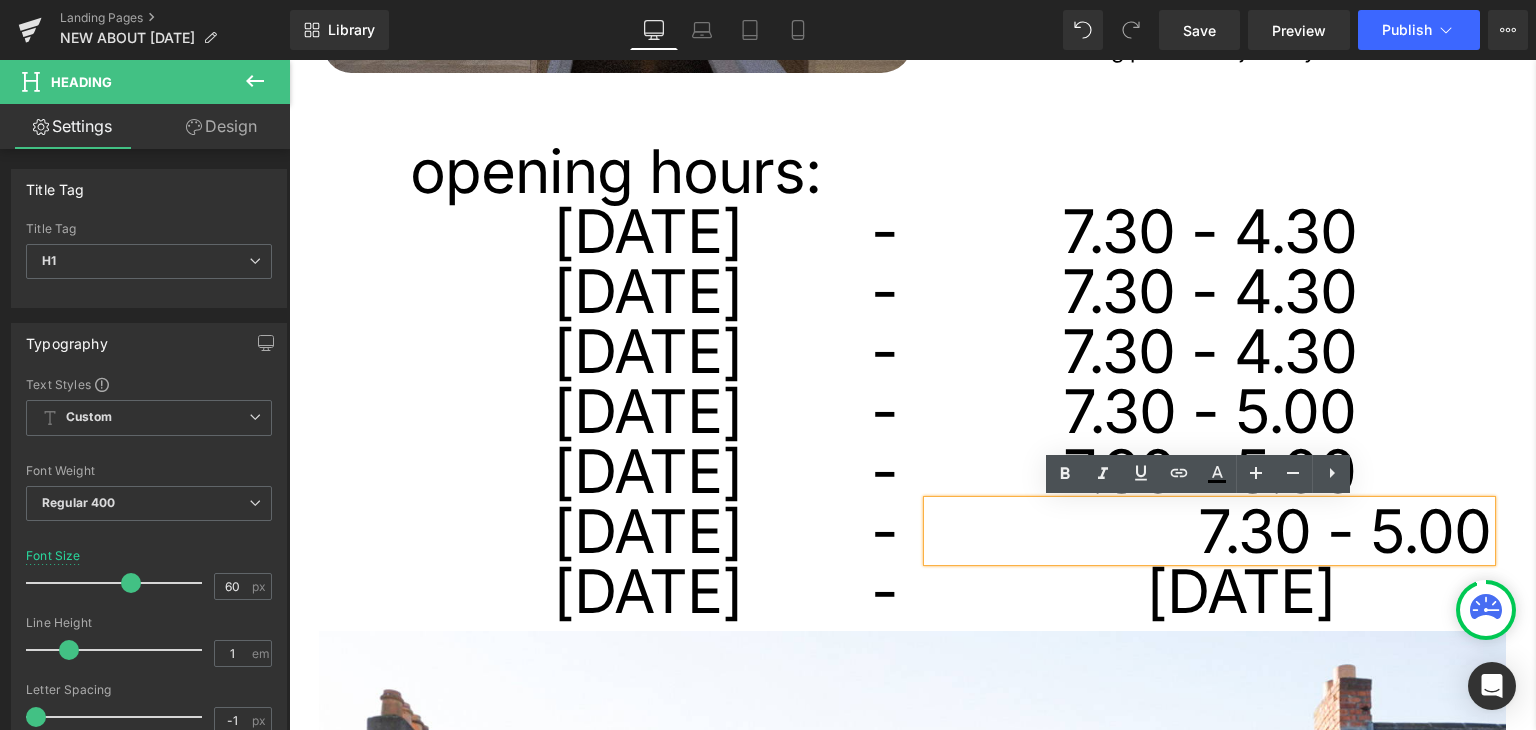 type 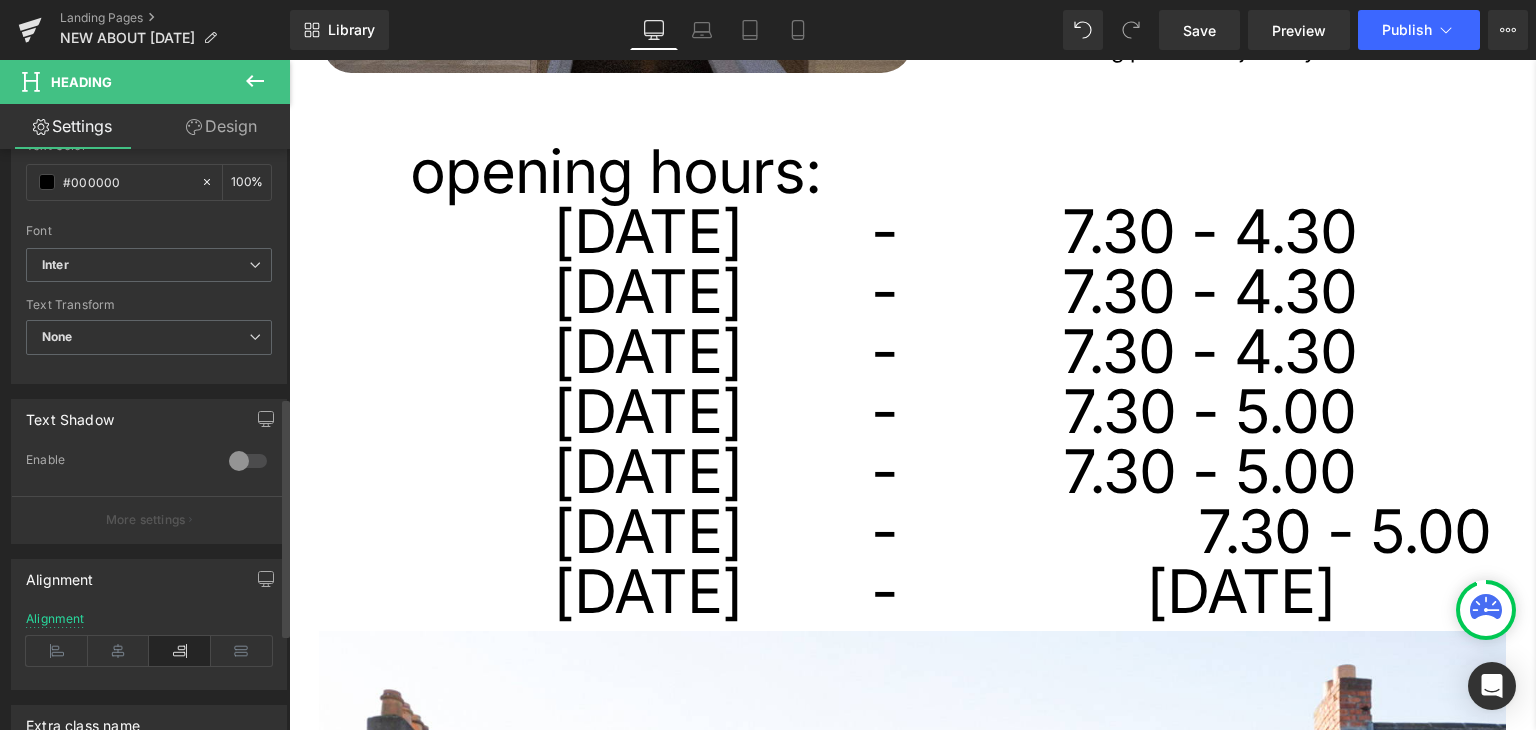 scroll, scrollTop: 600, scrollLeft: 0, axis: vertical 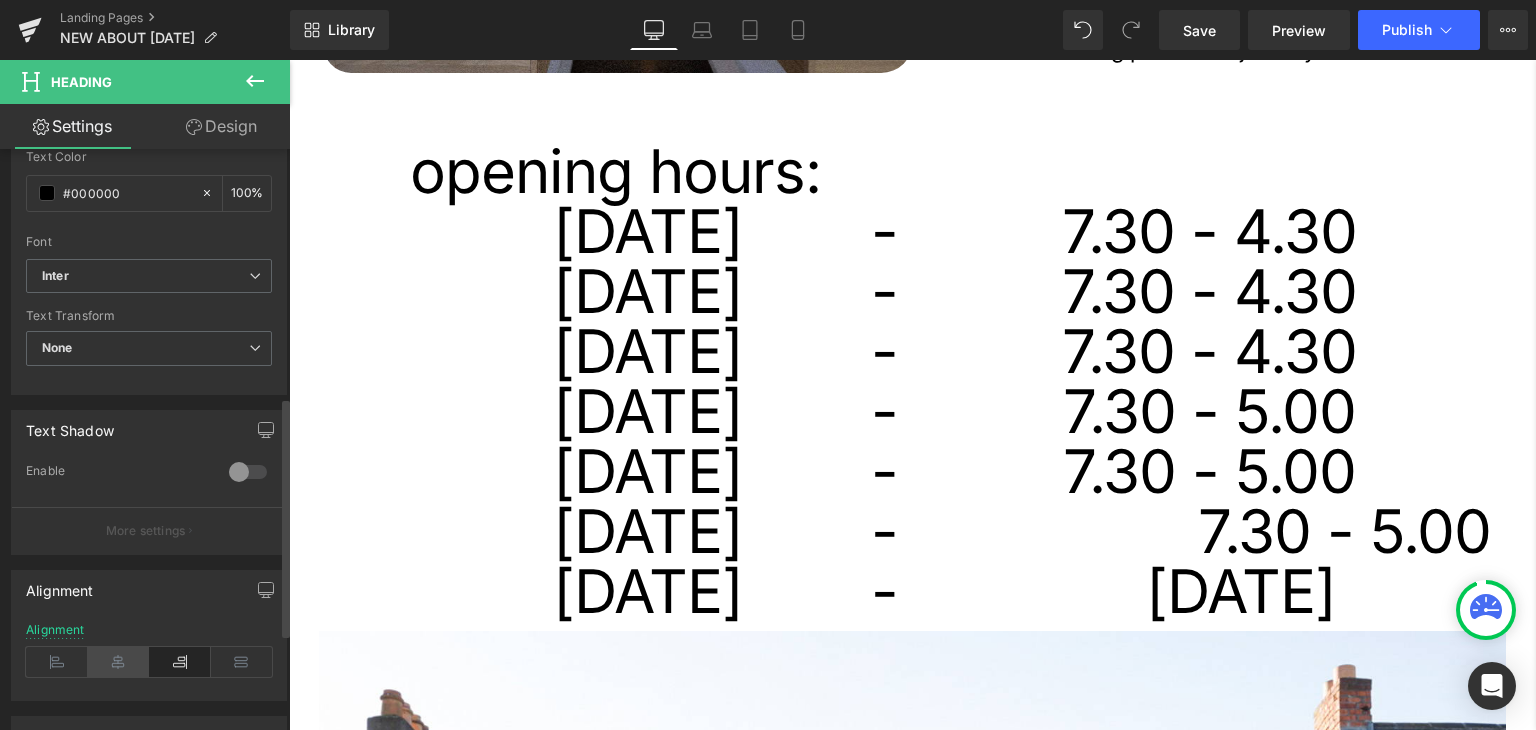 click at bounding box center [119, 662] 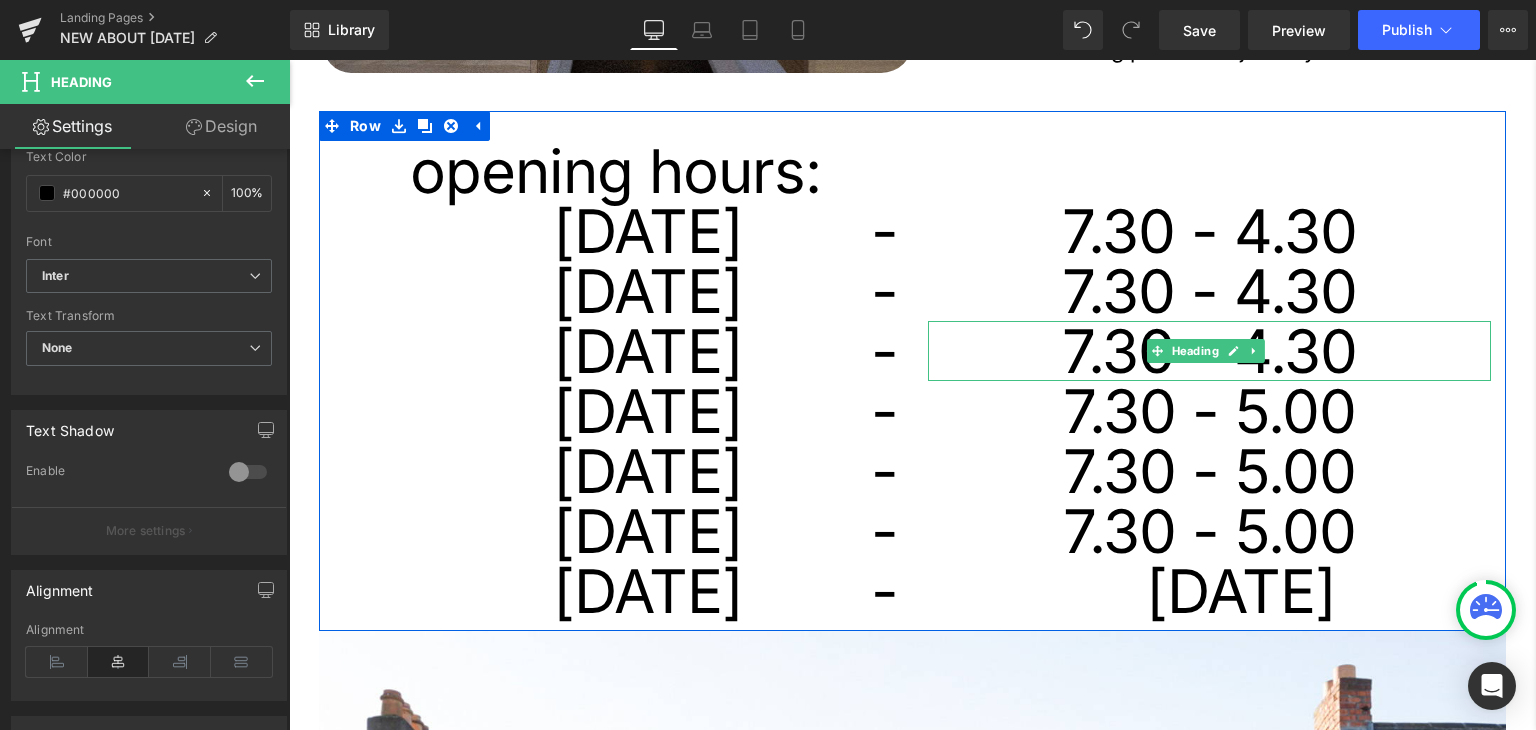 click on "7.30 - 4.30" at bounding box center [1210, 351] 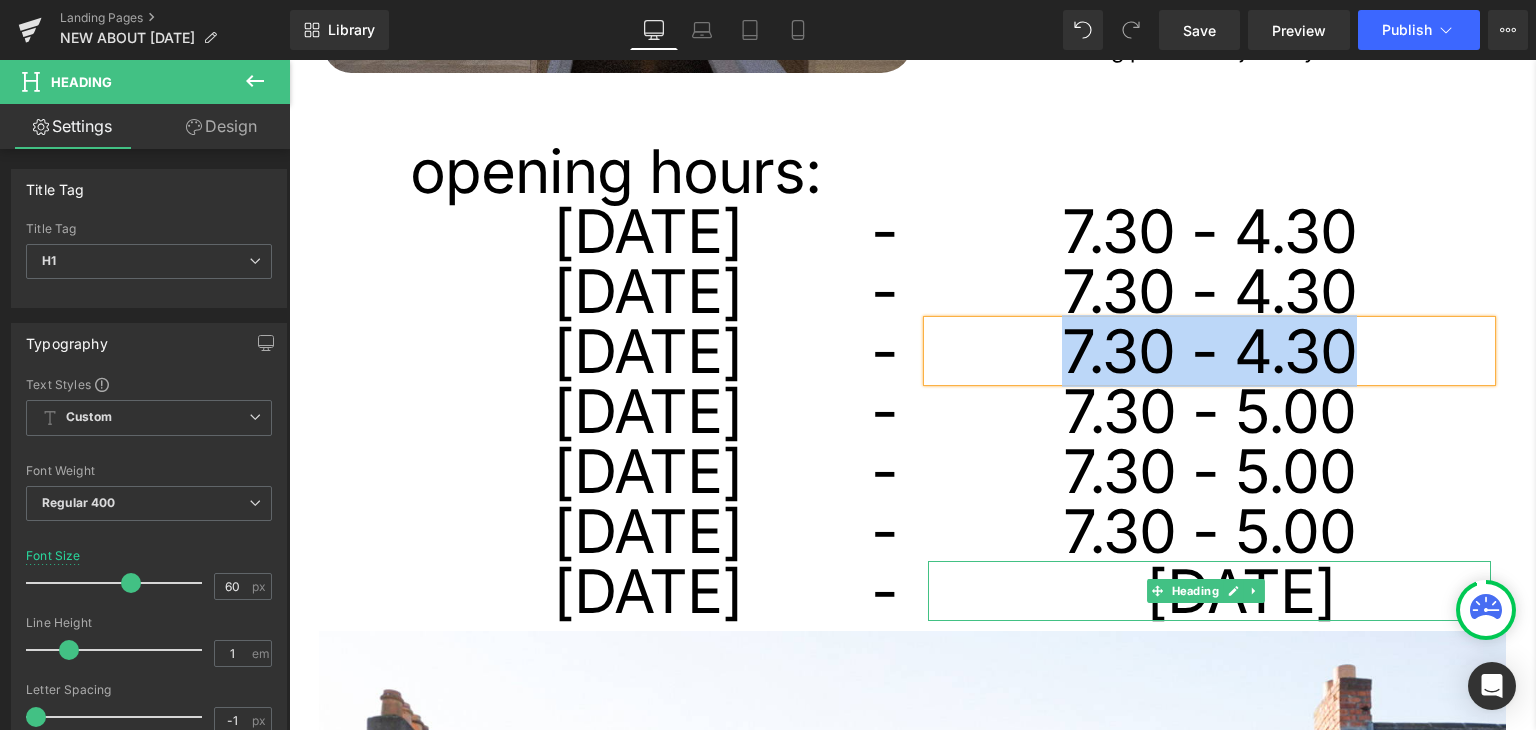 click on "monday        -" at bounding box center (1210, 591) 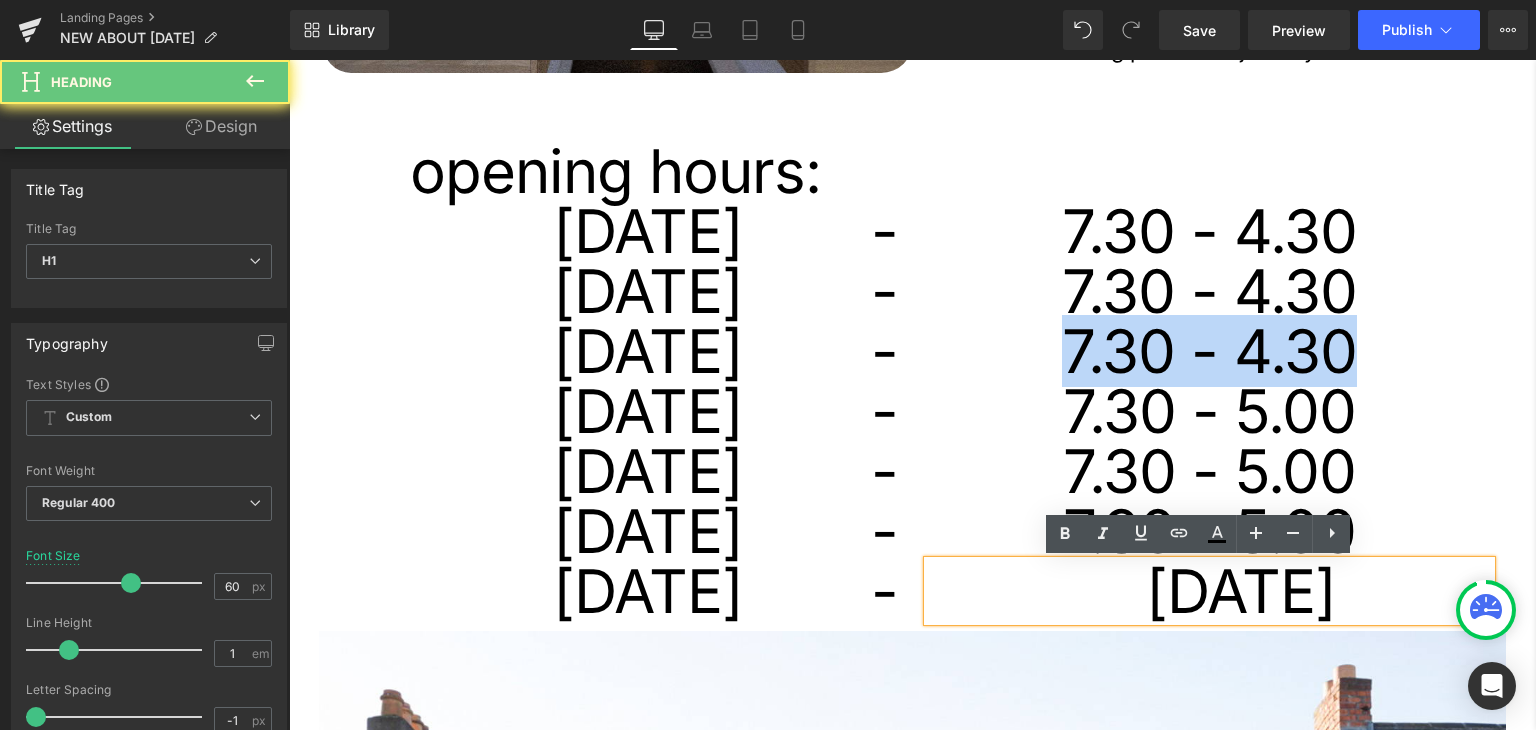 paste 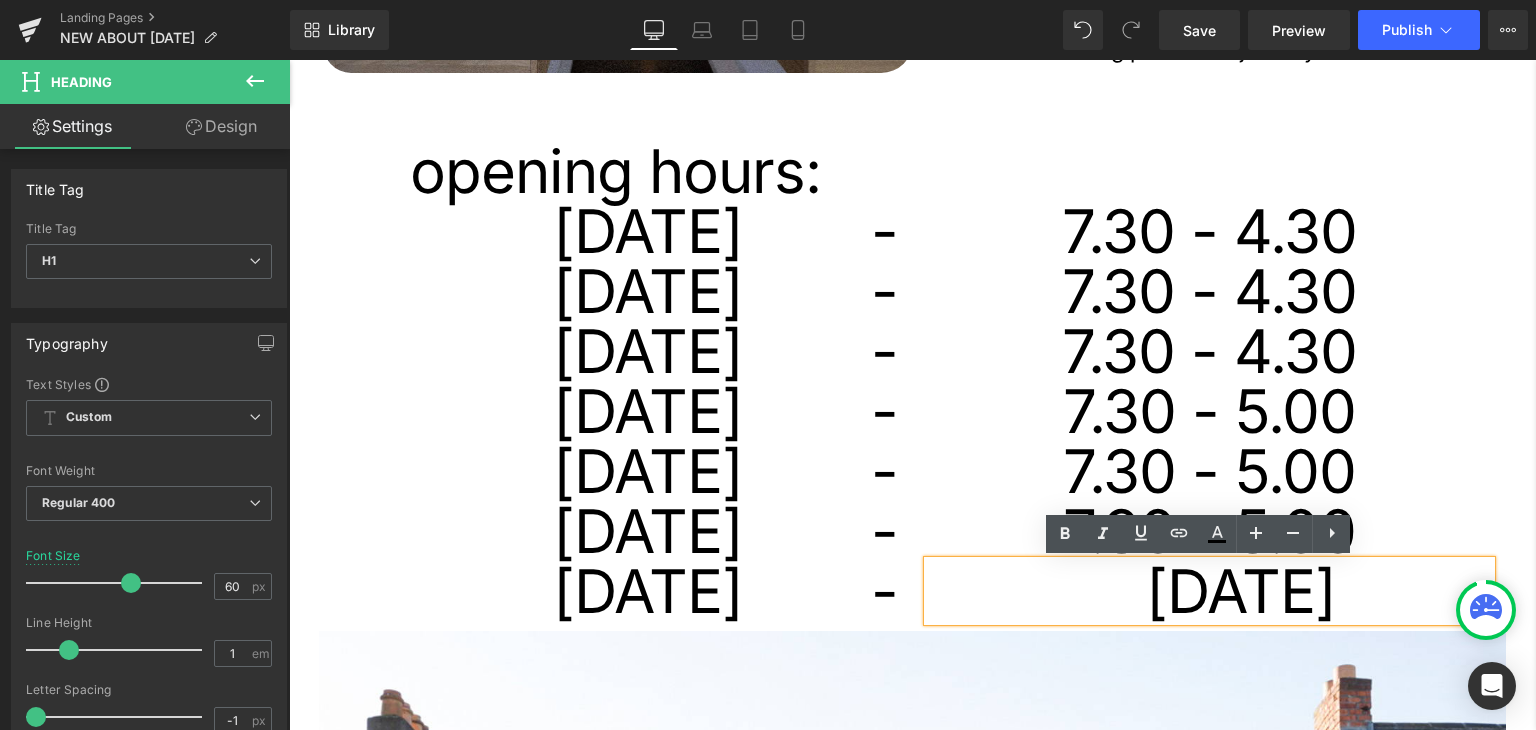 type 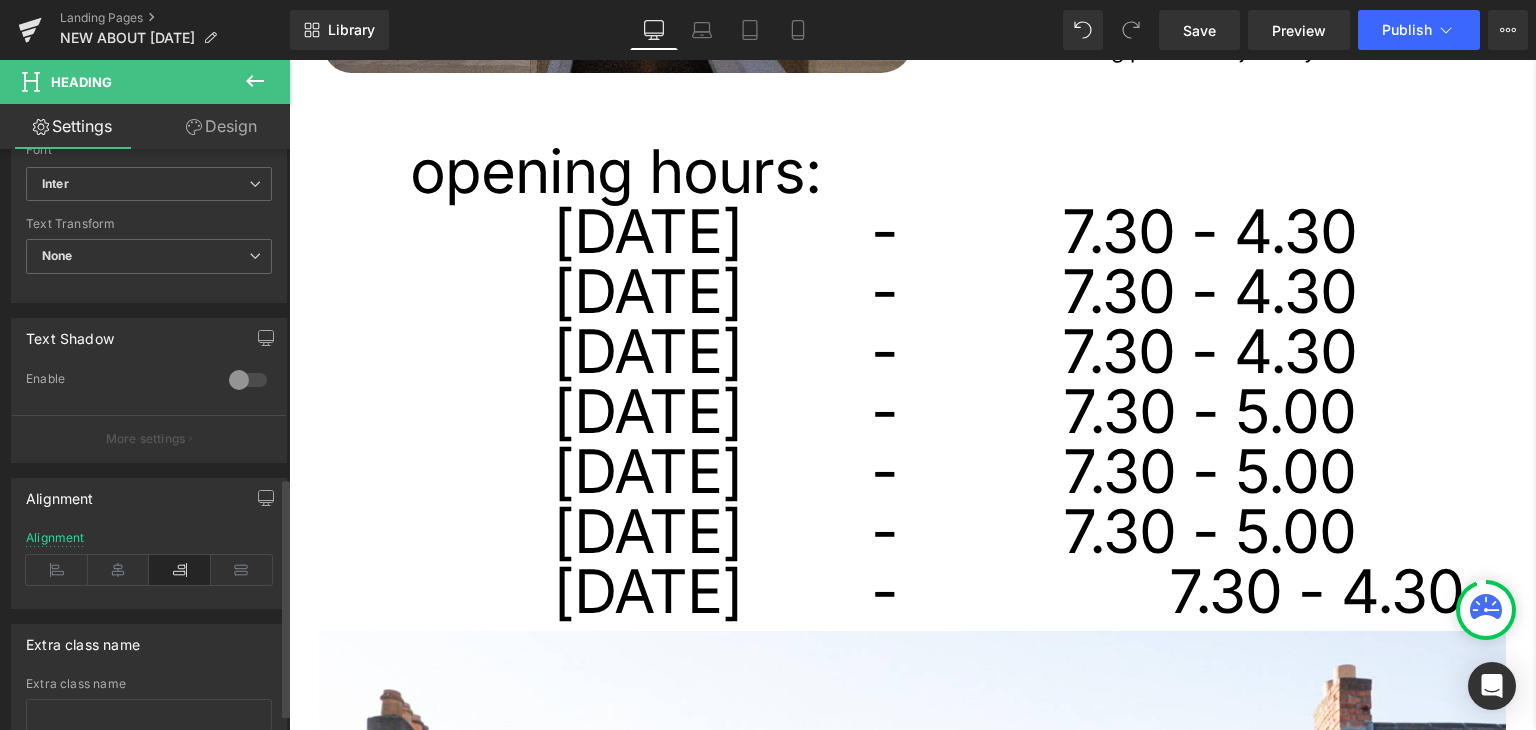 scroll, scrollTop: 800, scrollLeft: 0, axis: vertical 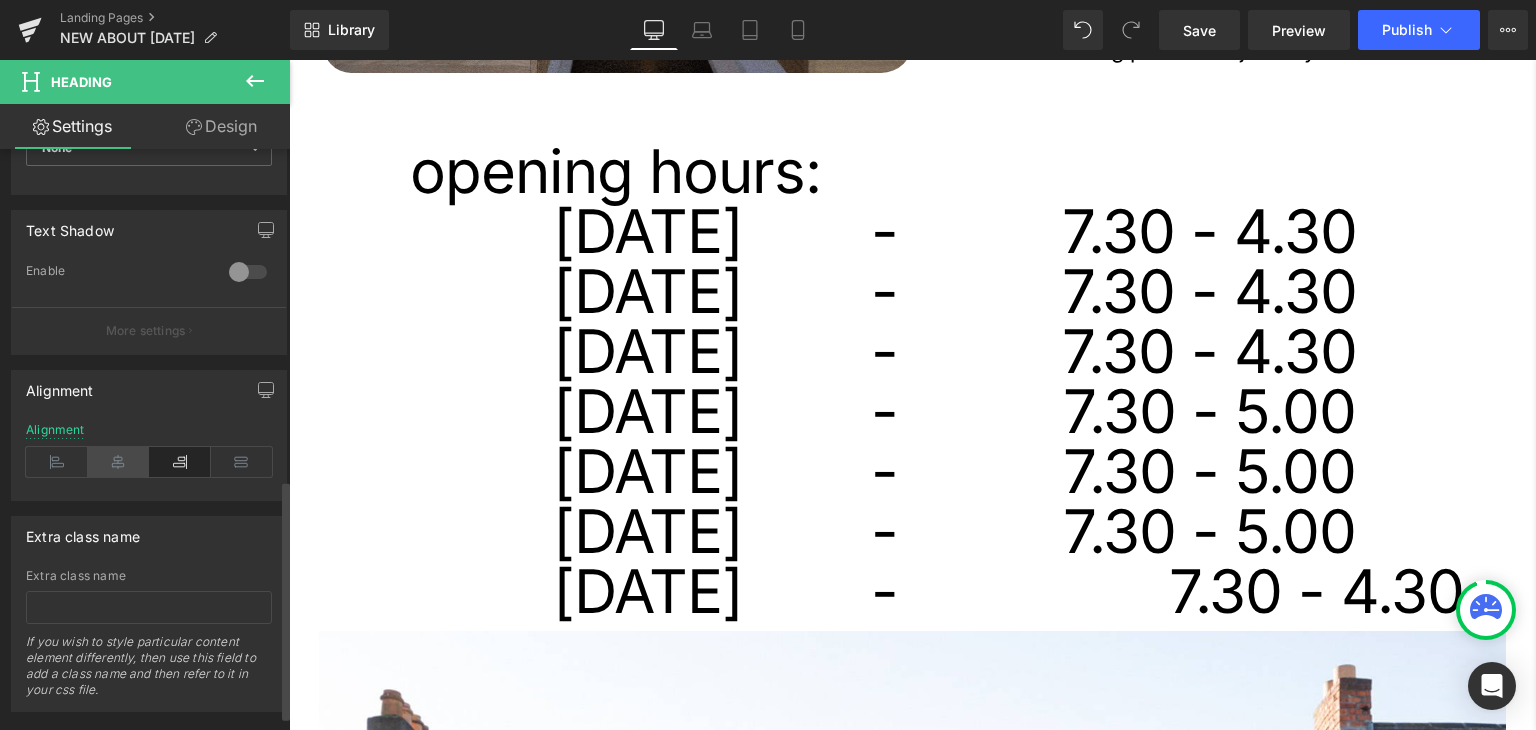 click at bounding box center [119, 462] 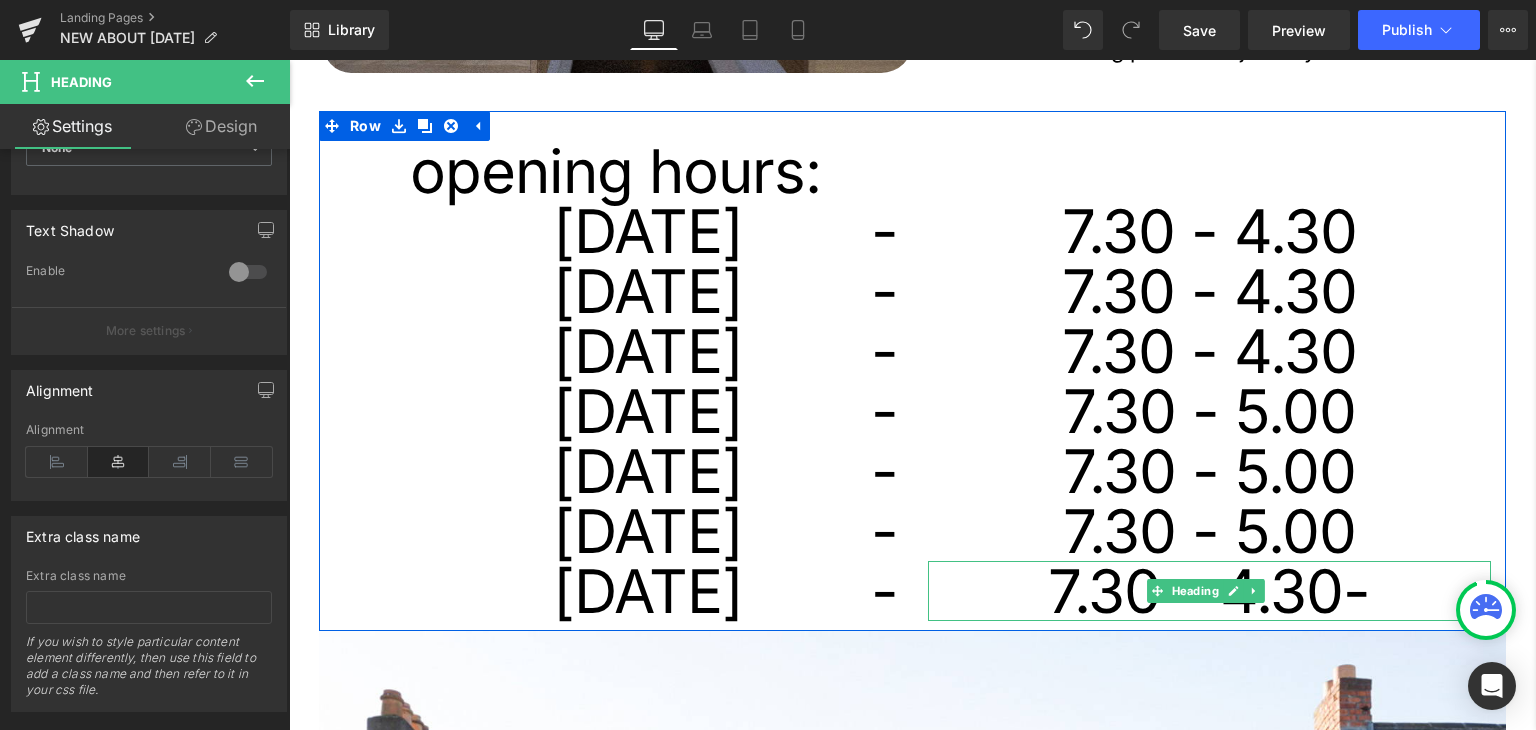 click on "7.30 - 4.30-" at bounding box center [1210, 591] 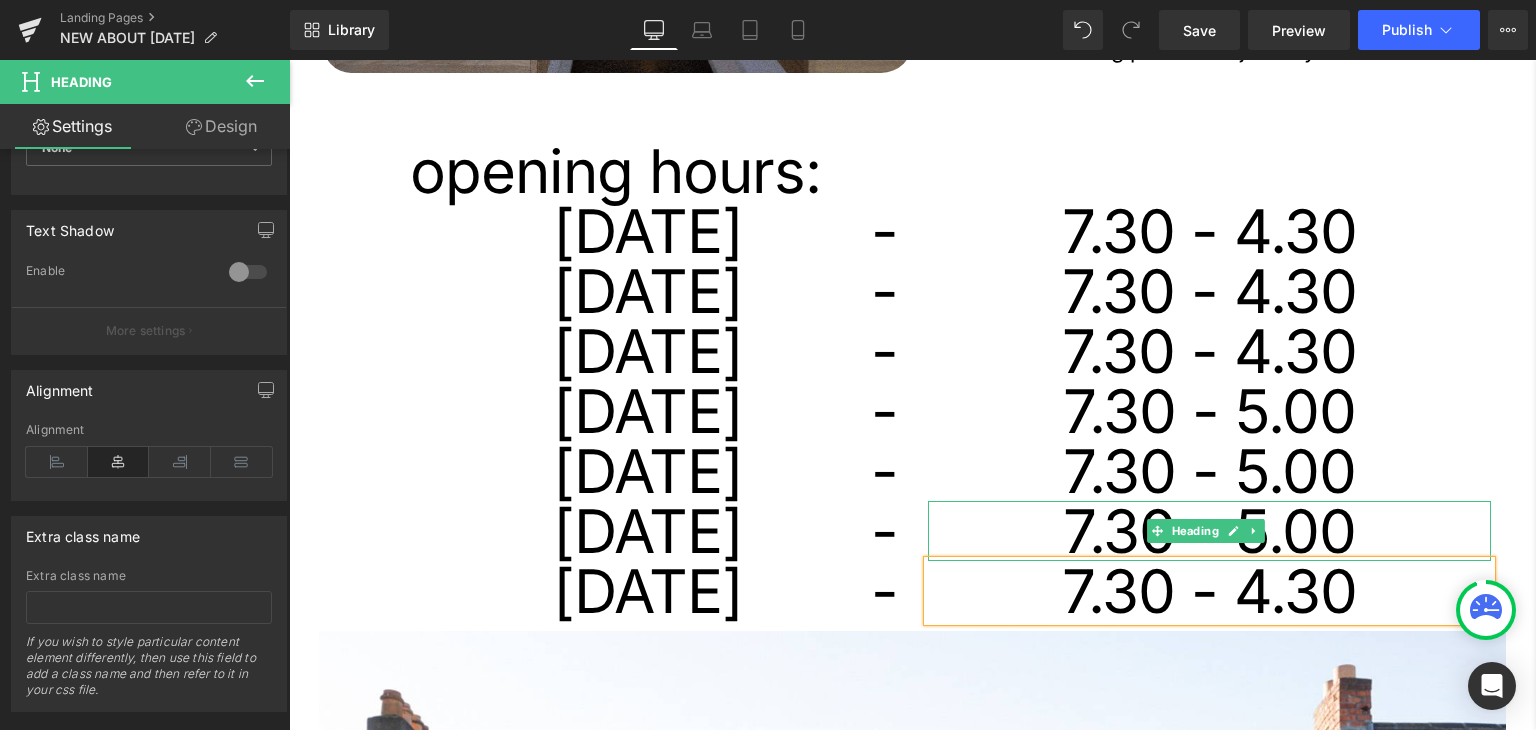 click on "7.30 - 5.00" at bounding box center (1210, 531) 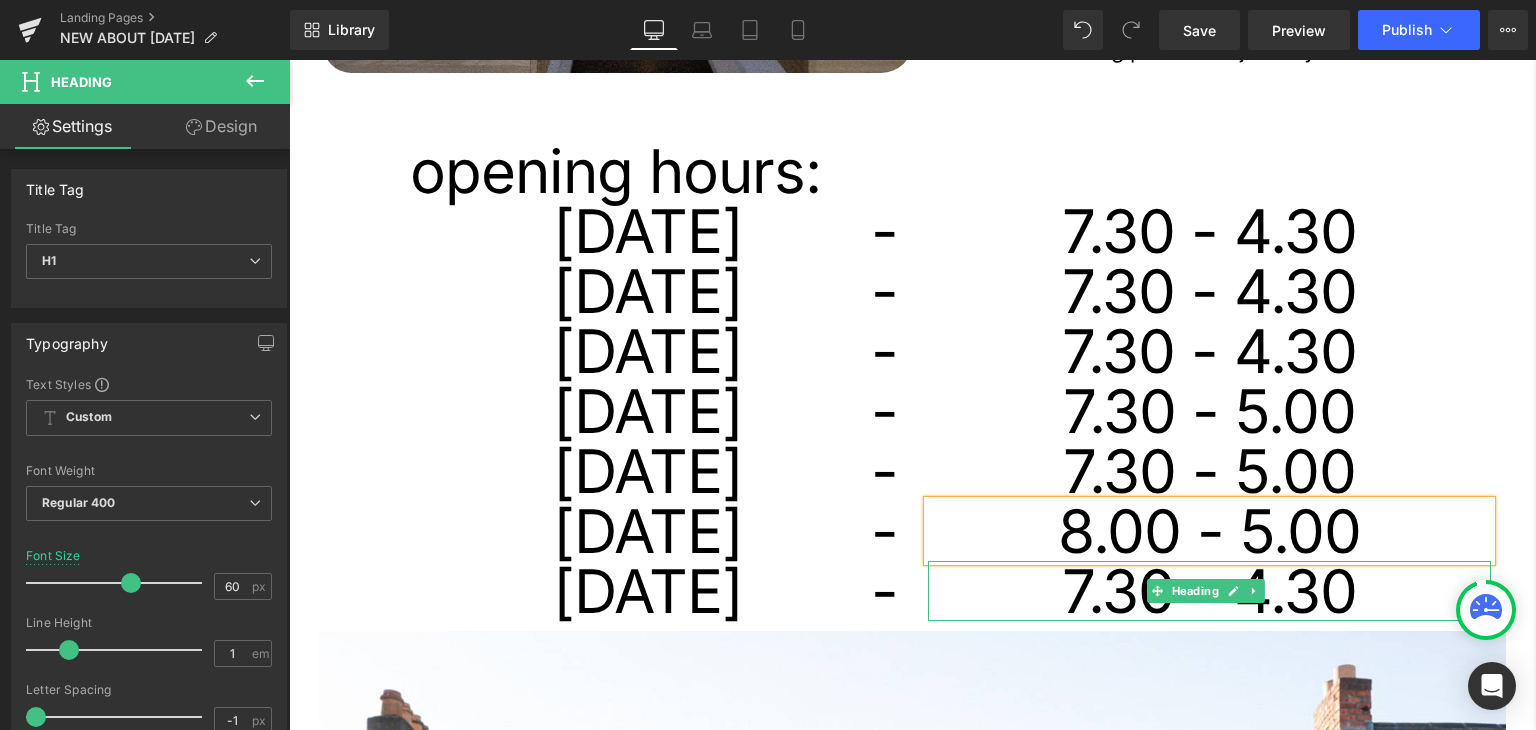 click on "7.30 - 4.30" at bounding box center [1210, 591] 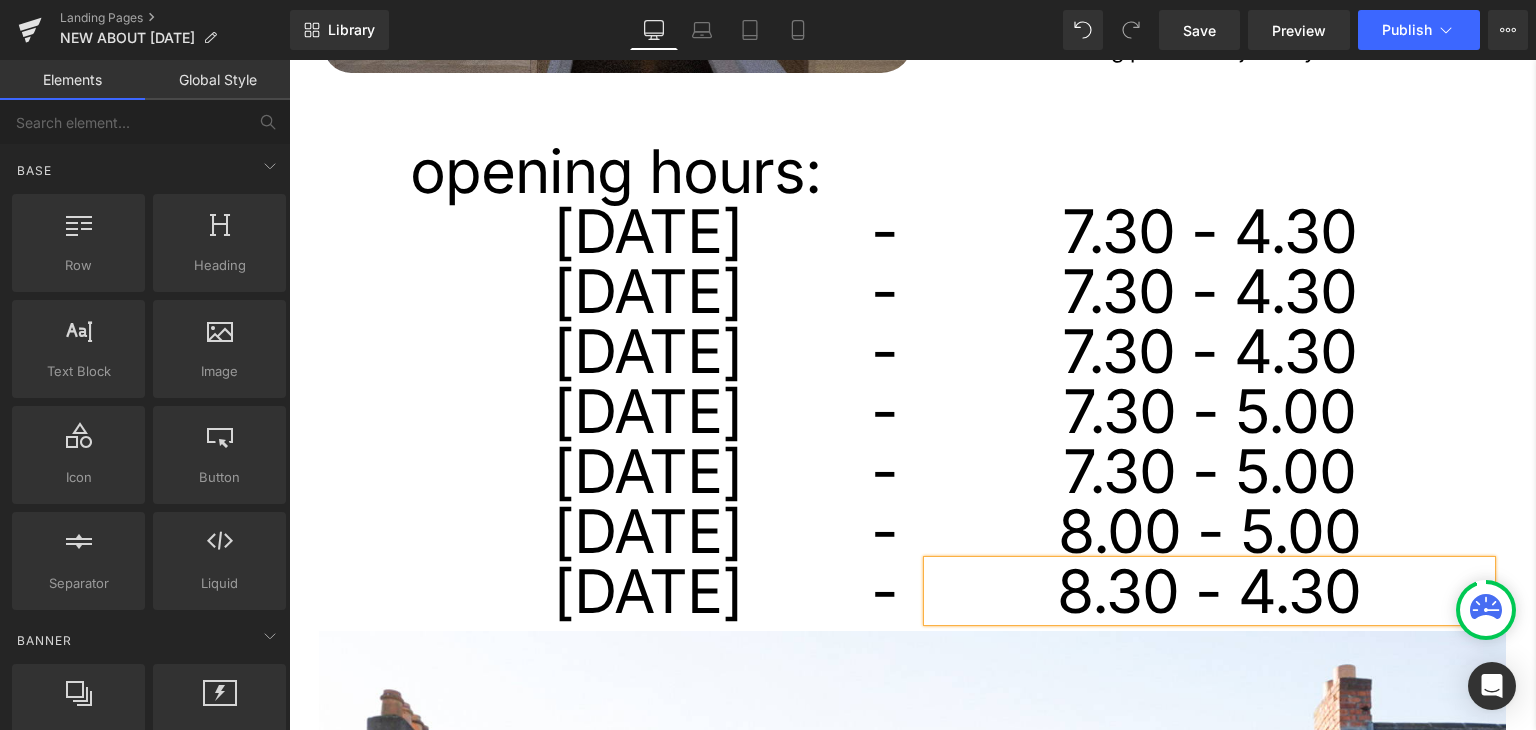 click on "Image         who we are * Heading         At Nobó, we believe simplicity can be extraordinary. Since 2012, we’ve been reimagining classics like ice cream, chocolate, and spreads using only natural, plant-based, and unrefined ingredients. We started in a Dublin kitchen with a borrowed ice cream machine and a big idea: to create better treats without compromising on taste. Today, we continue that mission from our store in Ranelagh, serving ice cream, smoothies, specialty coffee, and our famous açaí bowls. All made fresh, daily, with care and purpose. Thanks for being part of the journey. Text Block     NaNpx     Row
opening hours: Heading         monday        - Heading         tuesday        - Heading         wednesday        - Heading         thursday        - Heading         friday        - Heading         saturday        - Heading         sunday        - Heading         o Heading         7.30 - 4.30 Heading         7.30 - 4.30" at bounding box center (912, 2115) 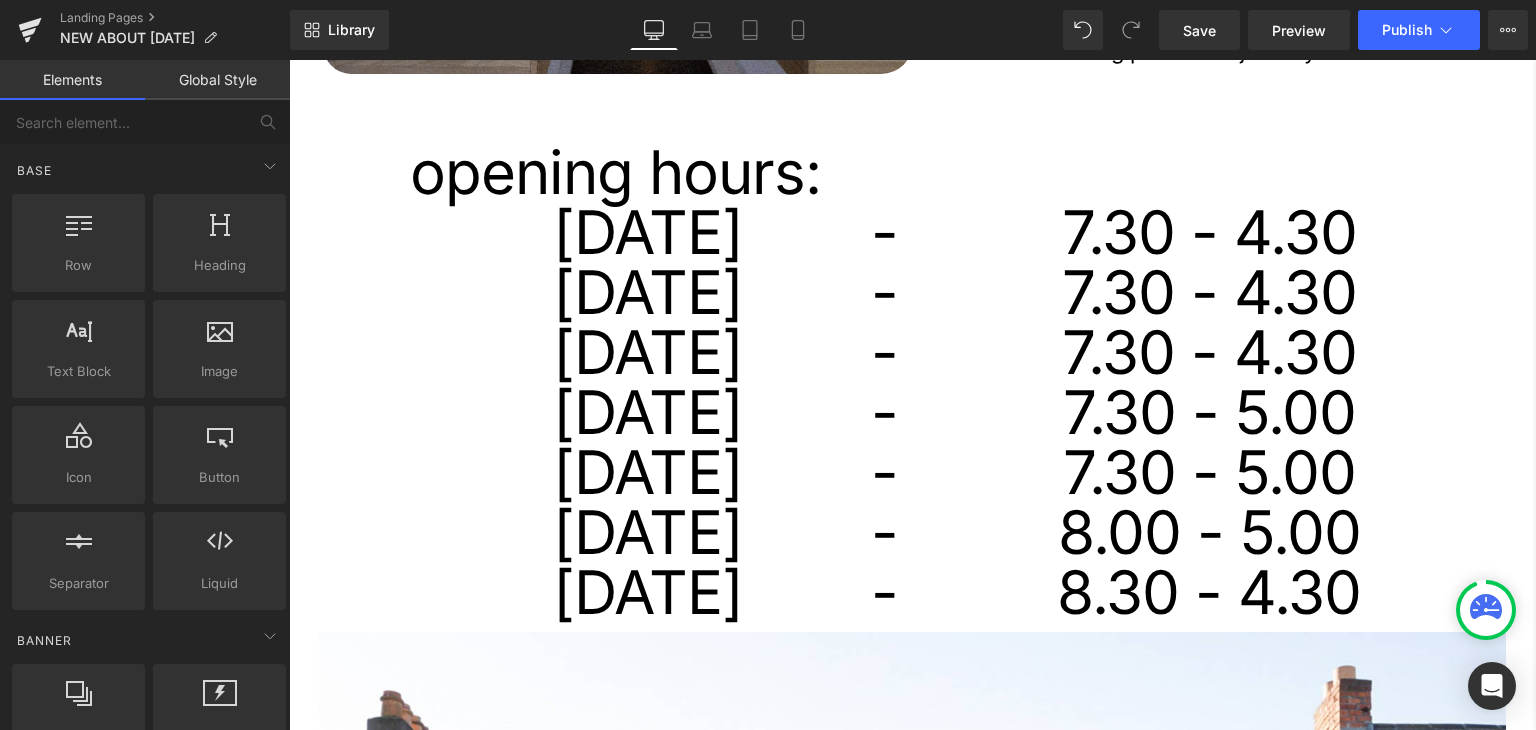 scroll, scrollTop: 600, scrollLeft: 0, axis: vertical 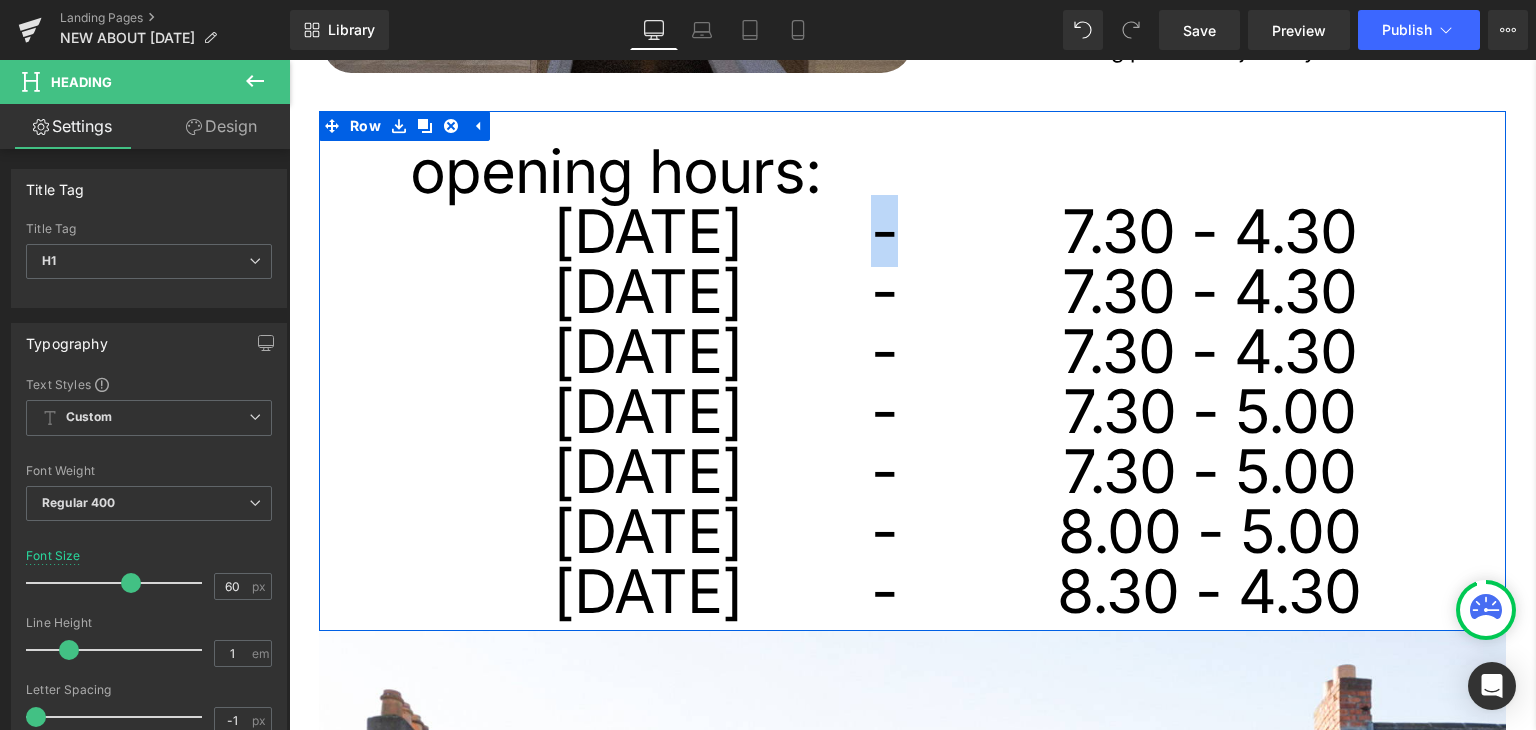 drag, startPoint x: 866, startPoint y: 232, endPoint x: 894, endPoint y: 233, distance: 28.01785 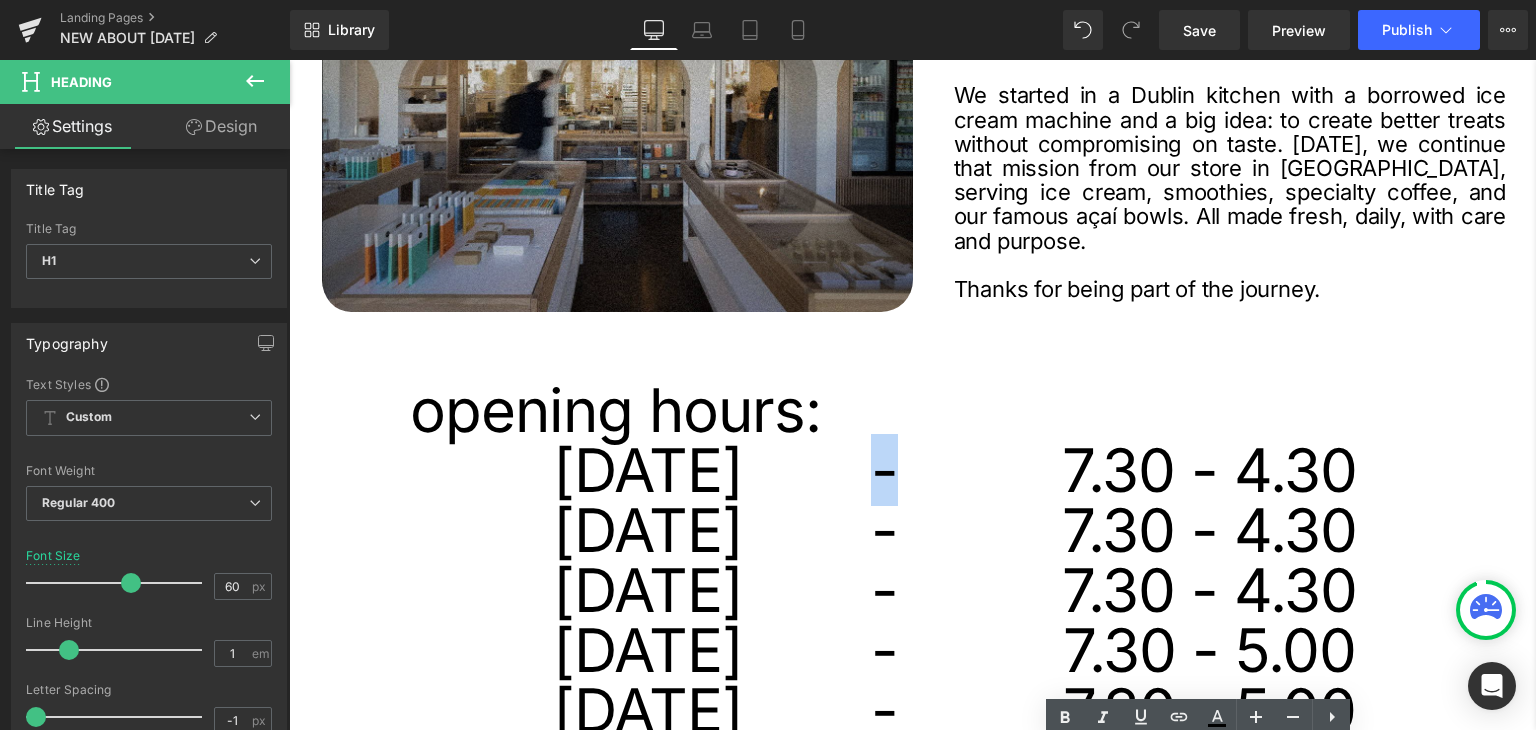 scroll, scrollTop: 500, scrollLeft: 0, axis: vertical 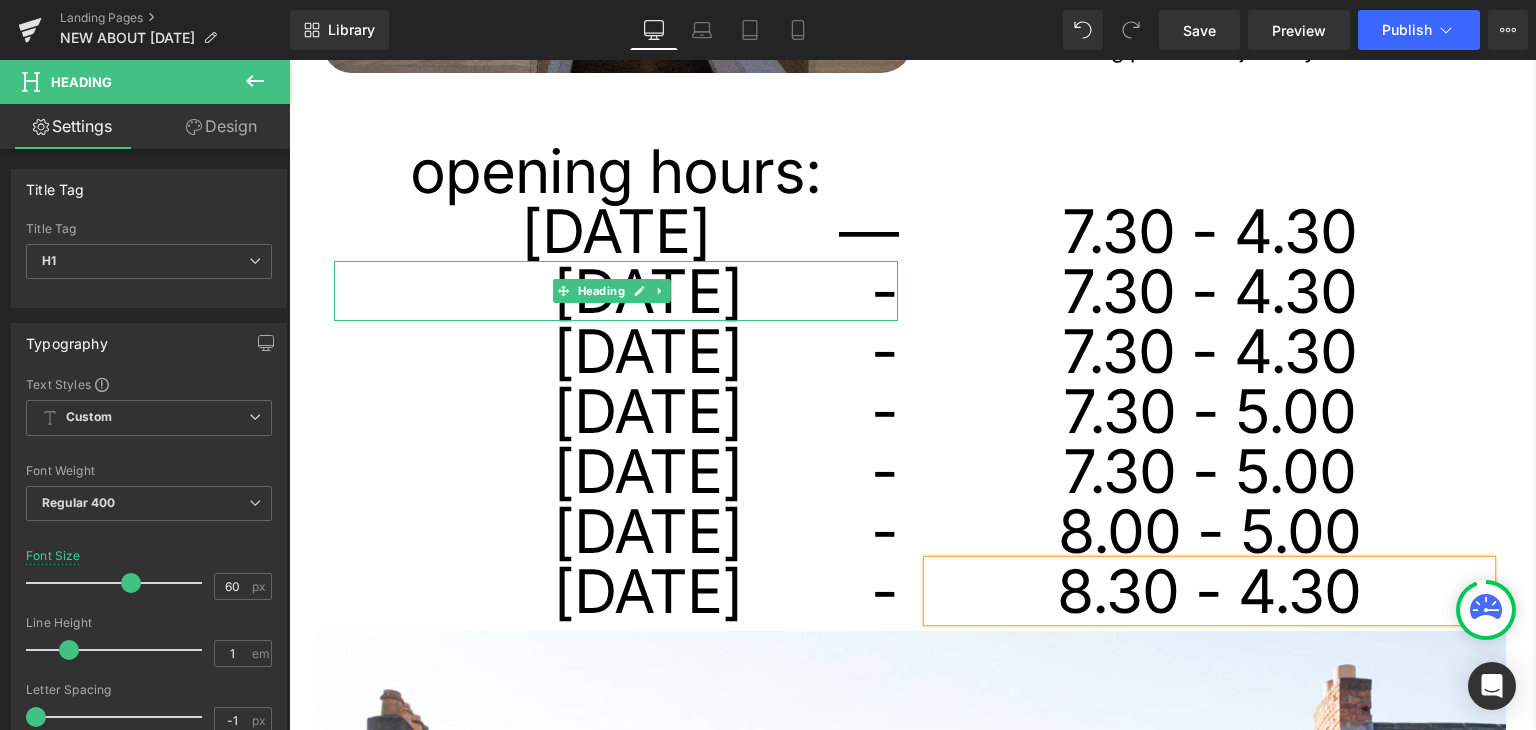 drag, startPoint x: 866, startPoint y: 296, endPoint x: 883, endPoint y: 297, distance: 17.029387 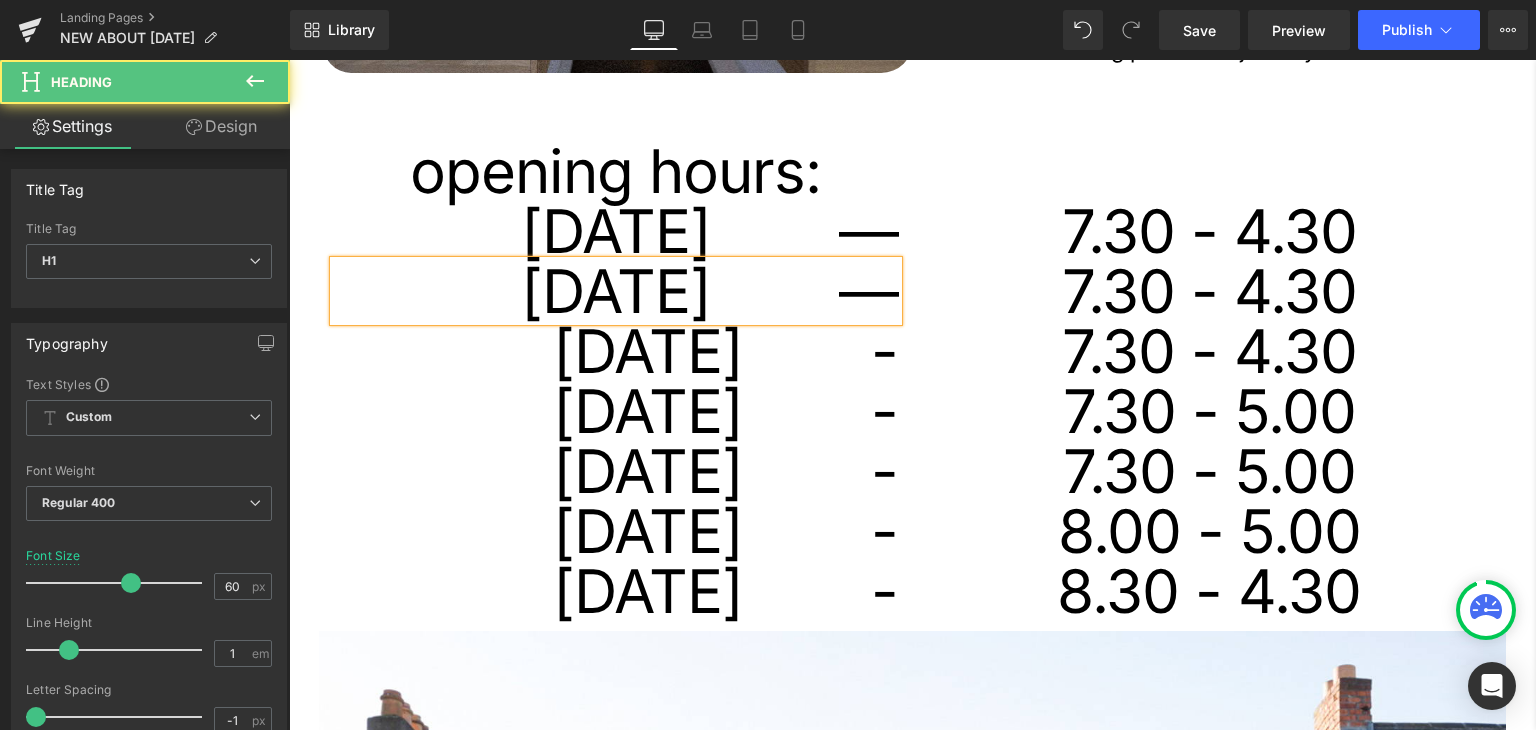 drag, startPoint x: 868, startPoint y: 353, endPoint x: 891, endPoint y: 351, distance: 23.086792 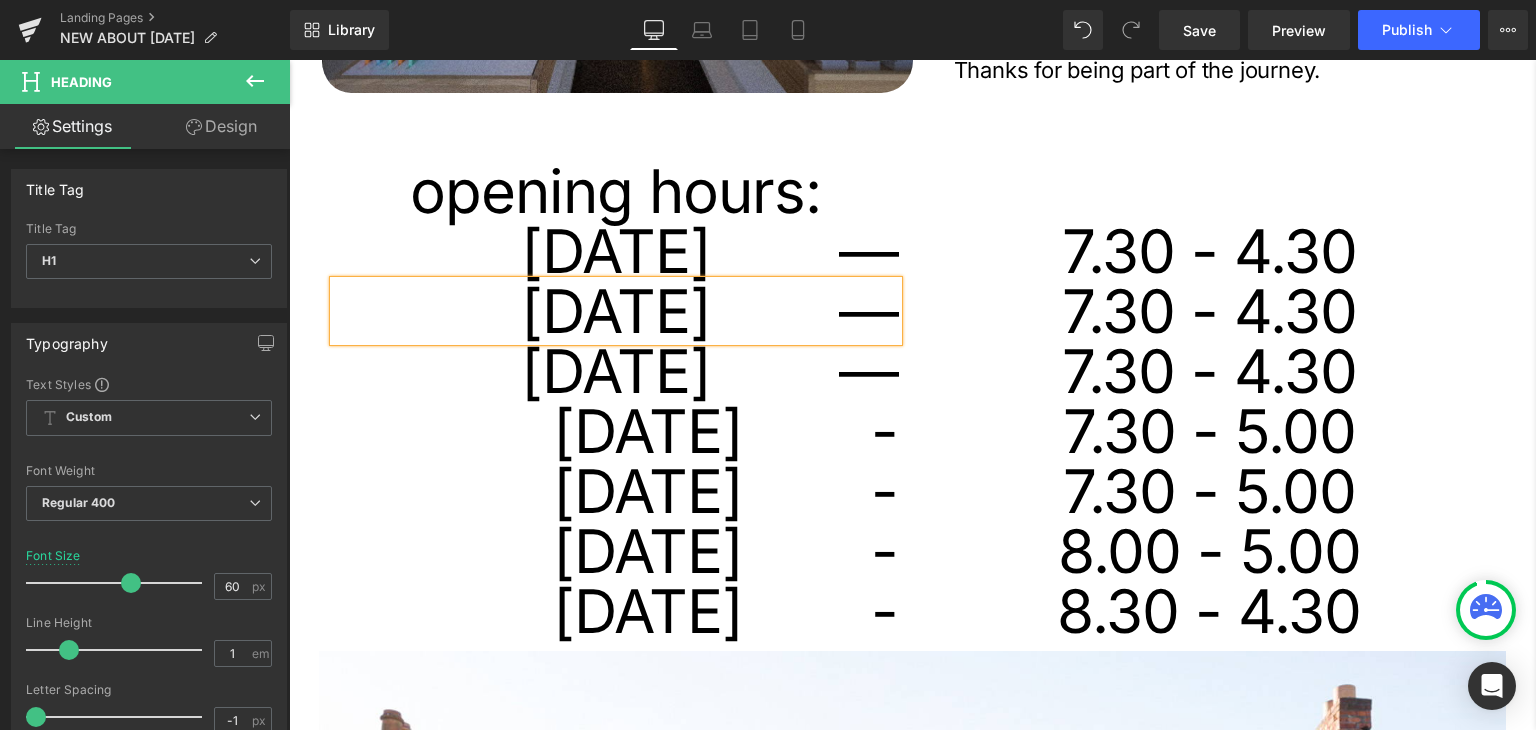 scroll, scrollTop: 600, scrollLeft: 0, axis: vertical 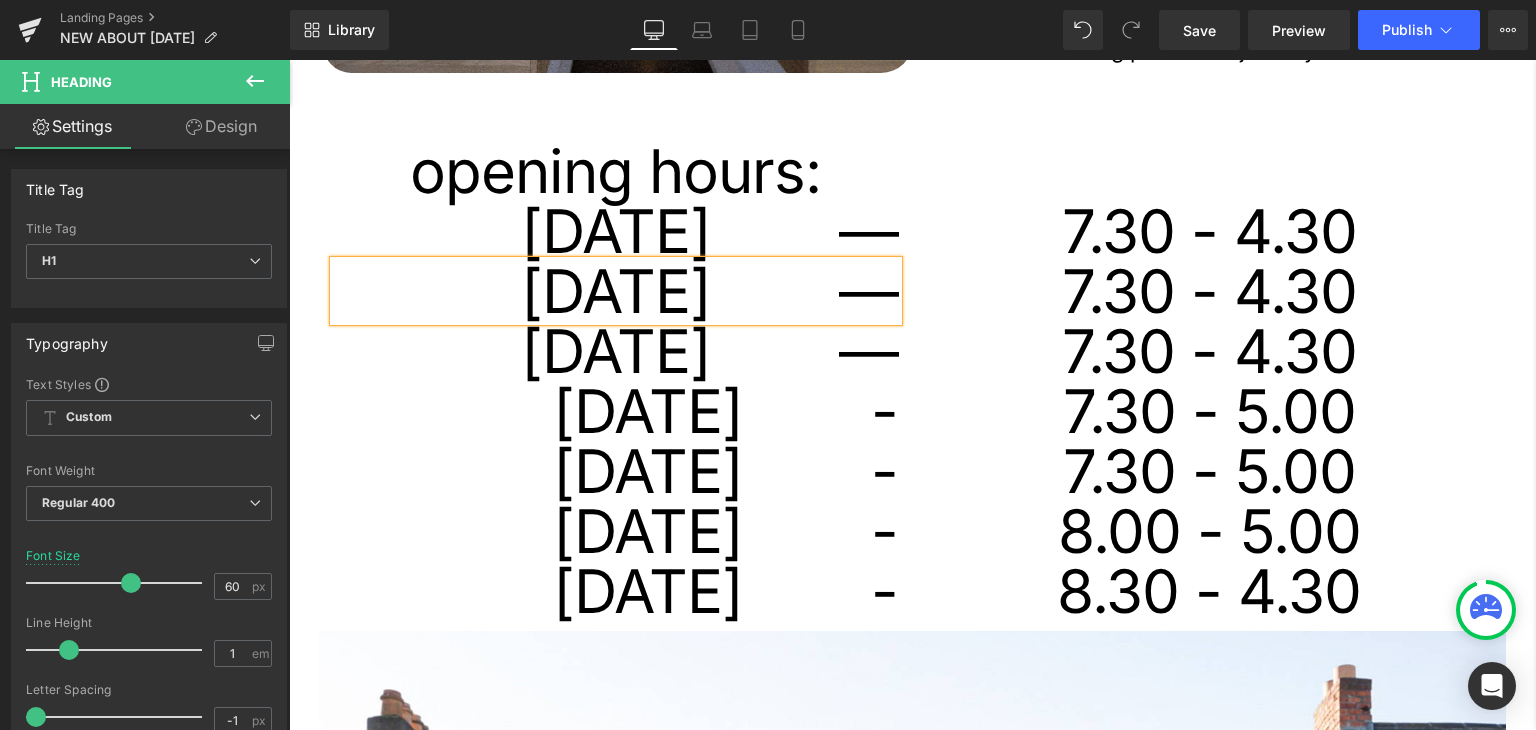 click on "opening hours: Heading         monday        — Heading         tuesday        — Heading         wednesday        — Heading         thursday        - Heading         friday        - Heading         saturday        - Heading         sunday        - Heading" at bounding box center [616, 381] 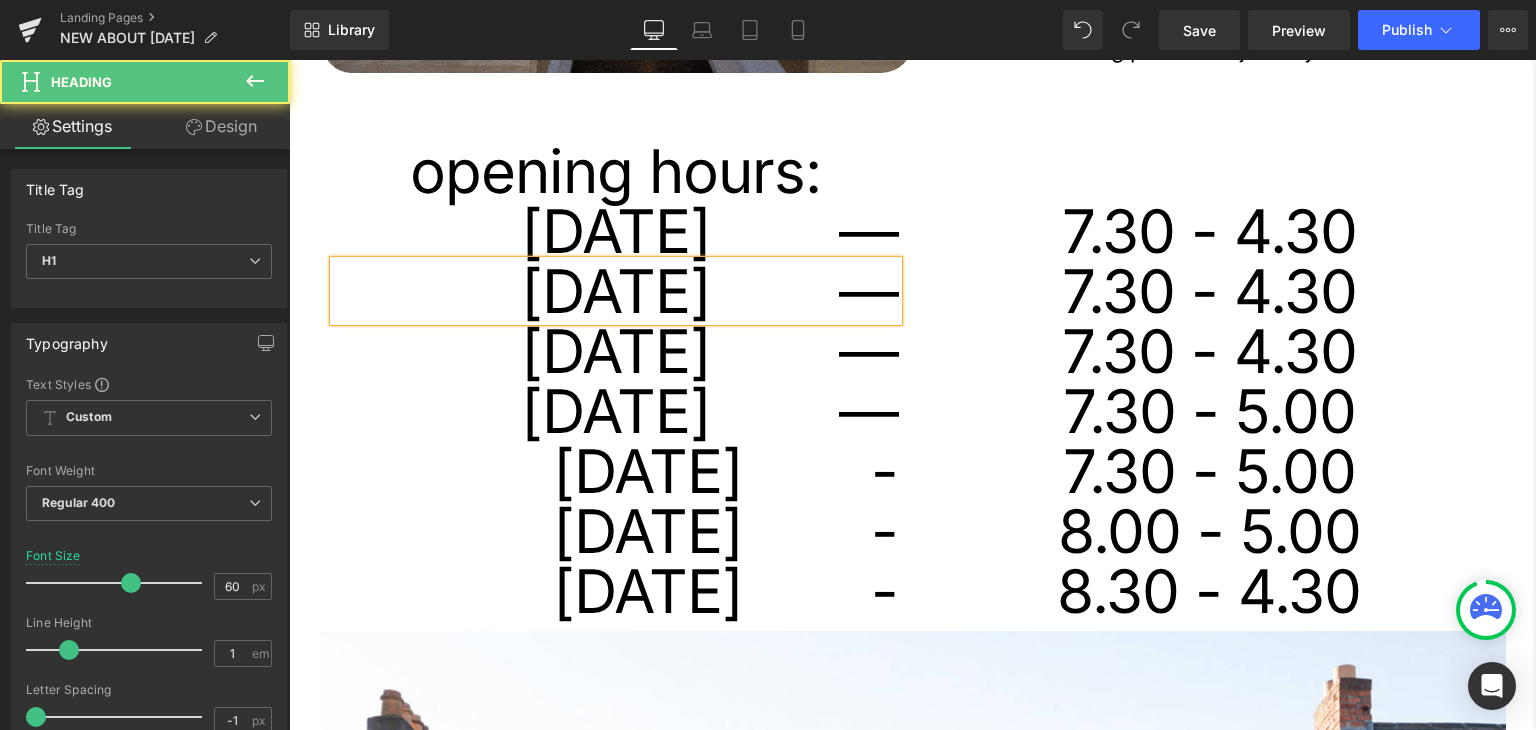 drag, startPoint x: 869, startPoint y: 463, endPoint x: 892, endPoint y: 466, distance: 23.194826 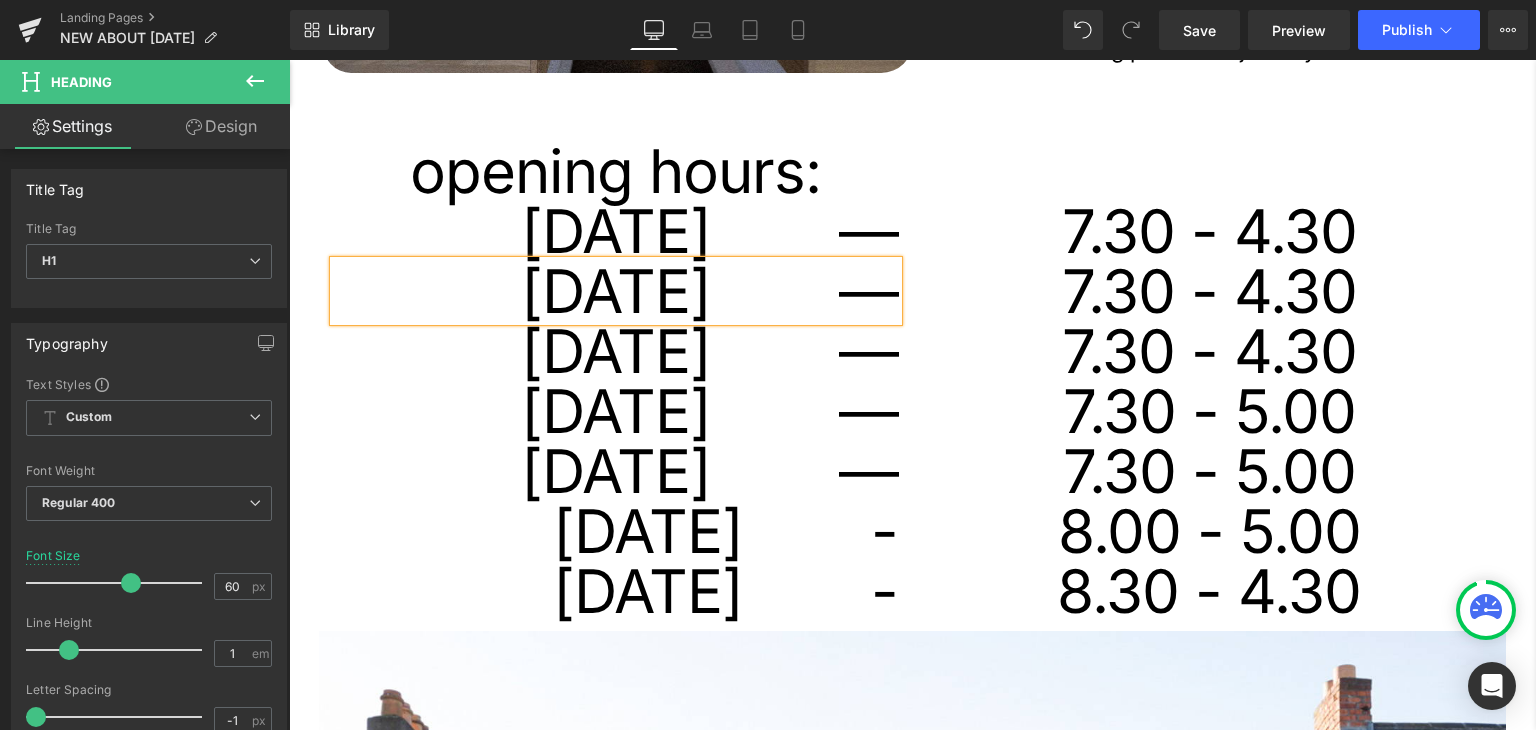 click on "opening hours: Heading         monday        — Heading         tuesday        — Heading         wednesday        — Heading         thursday        — Heading         friday        — Heading         saturday        - Heading         sunday        - Heading" at bounding box center [616, 381] 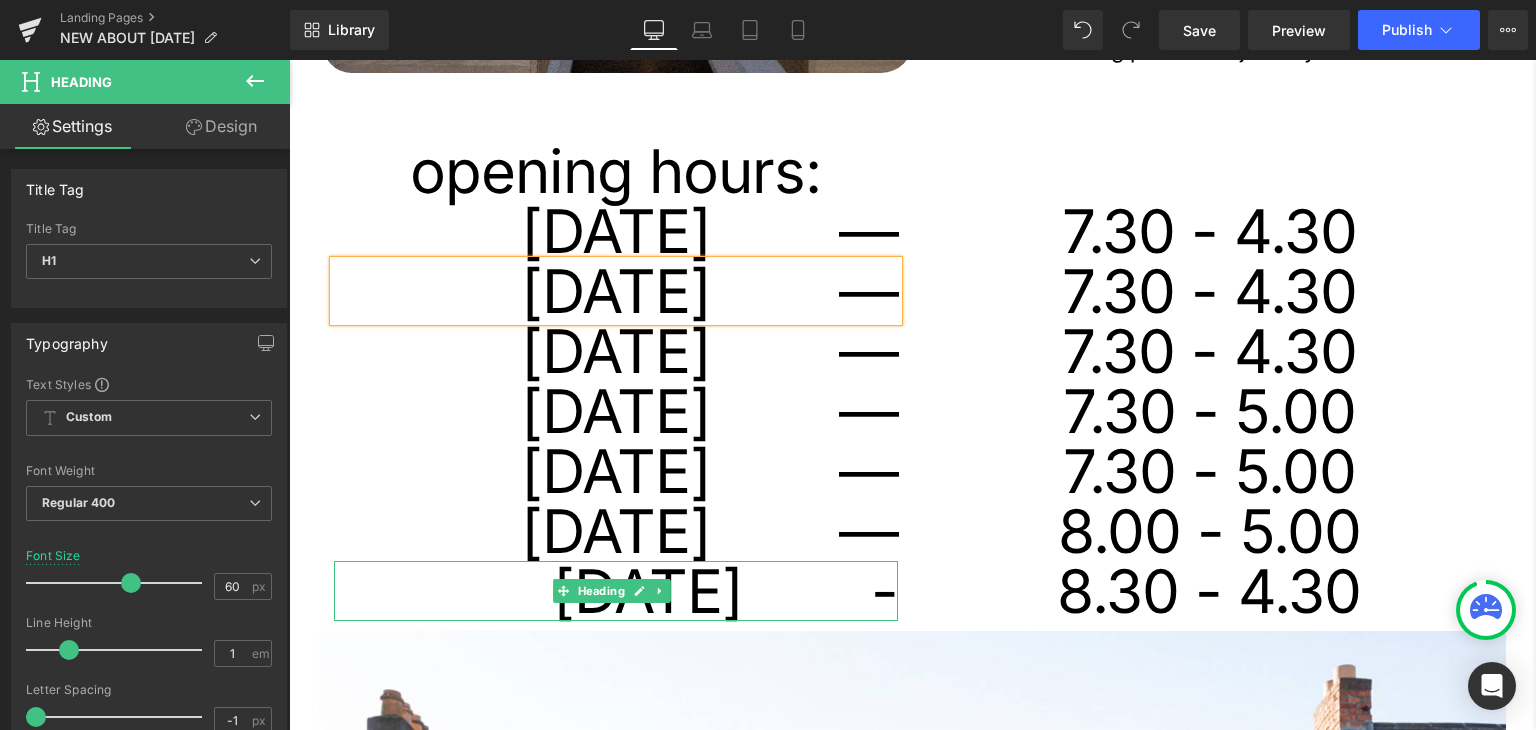 click on "opening hours: Heading         monday        — Heading         tuesday        — Heading         wednesday        — Heading         thursday        — Heading         friday        — Heading         saturday        — Heading         sunday        - Heading" at bounding box center (616, 381) 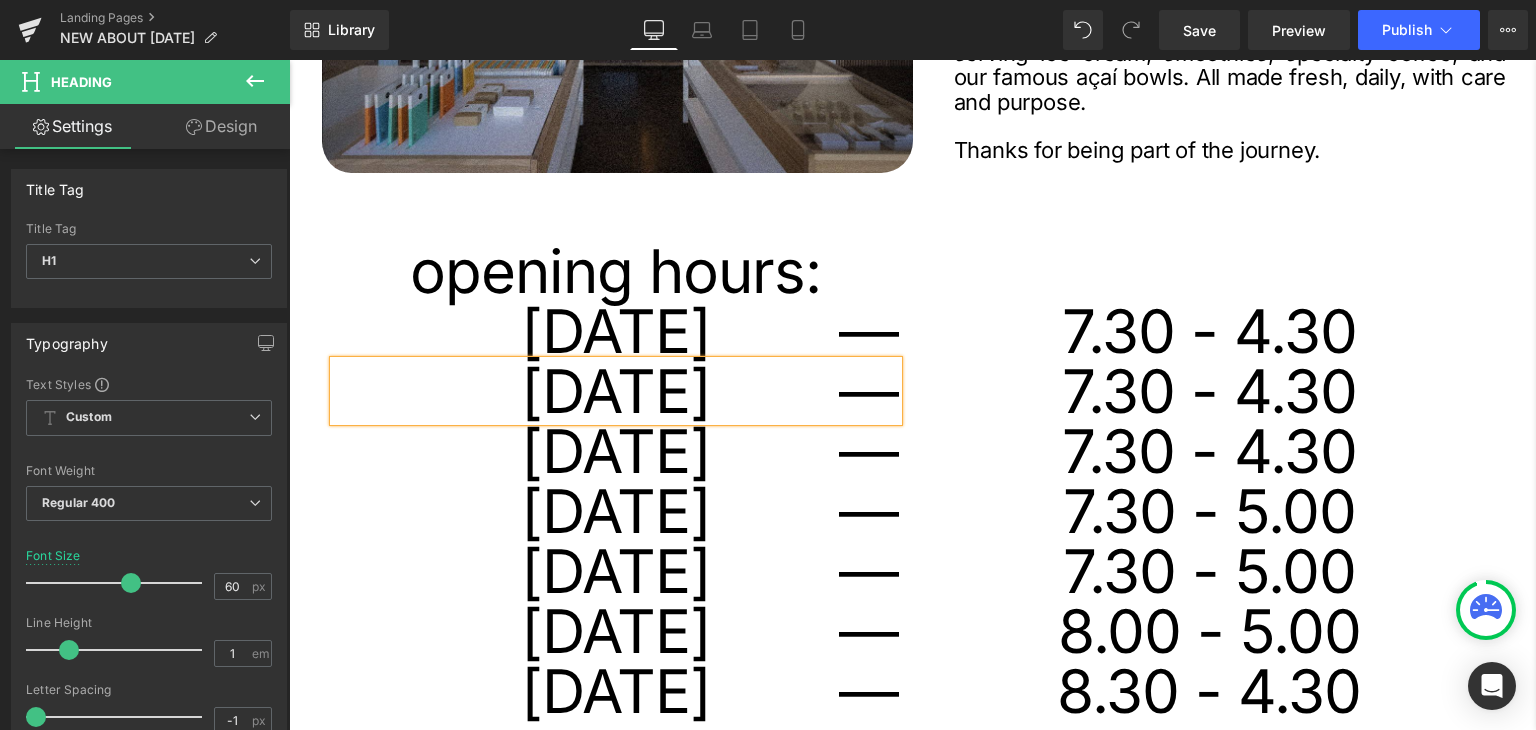 scroll, scrollTop: 600, scrollLeft: 0, axis: vertical 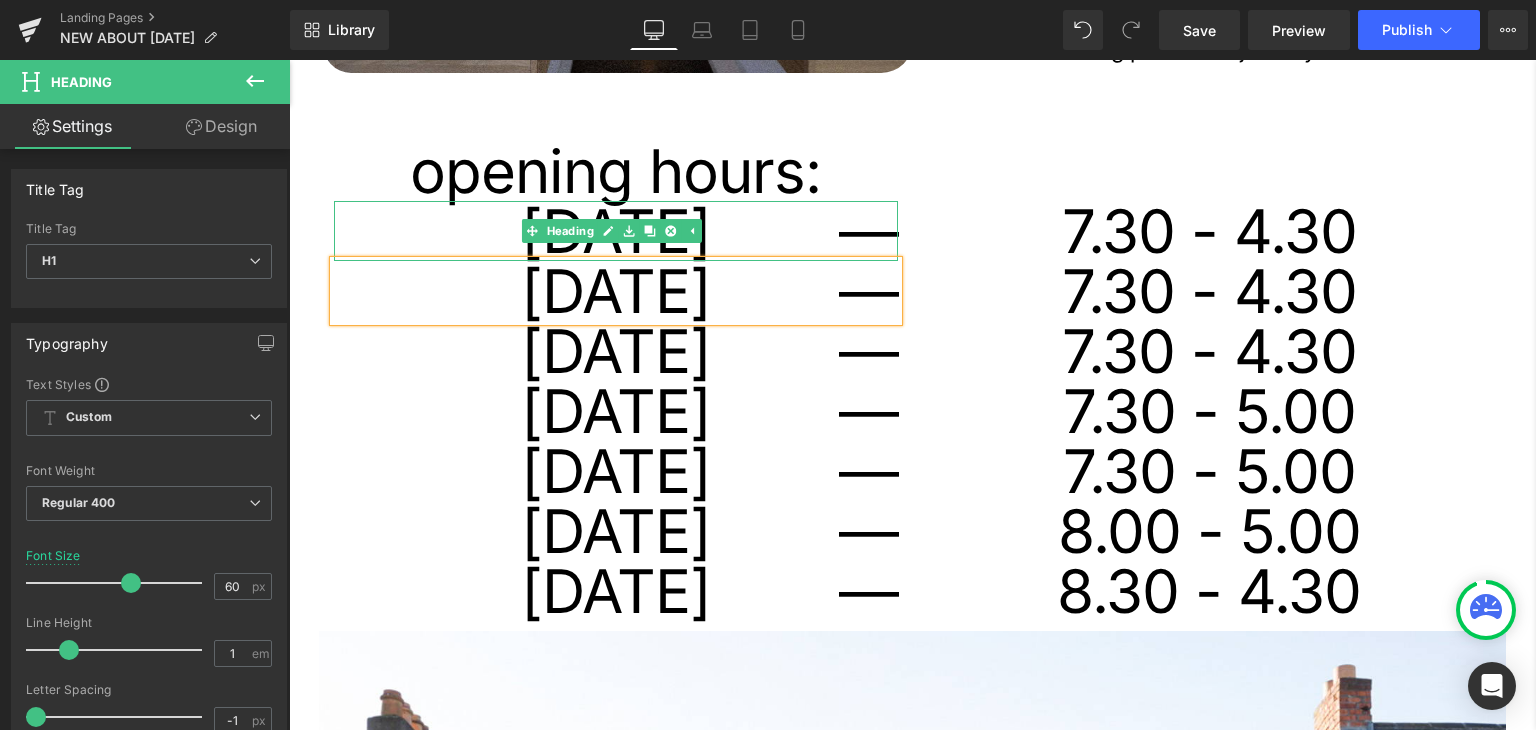 click on "monday        —" at bounding box center [616, 231] 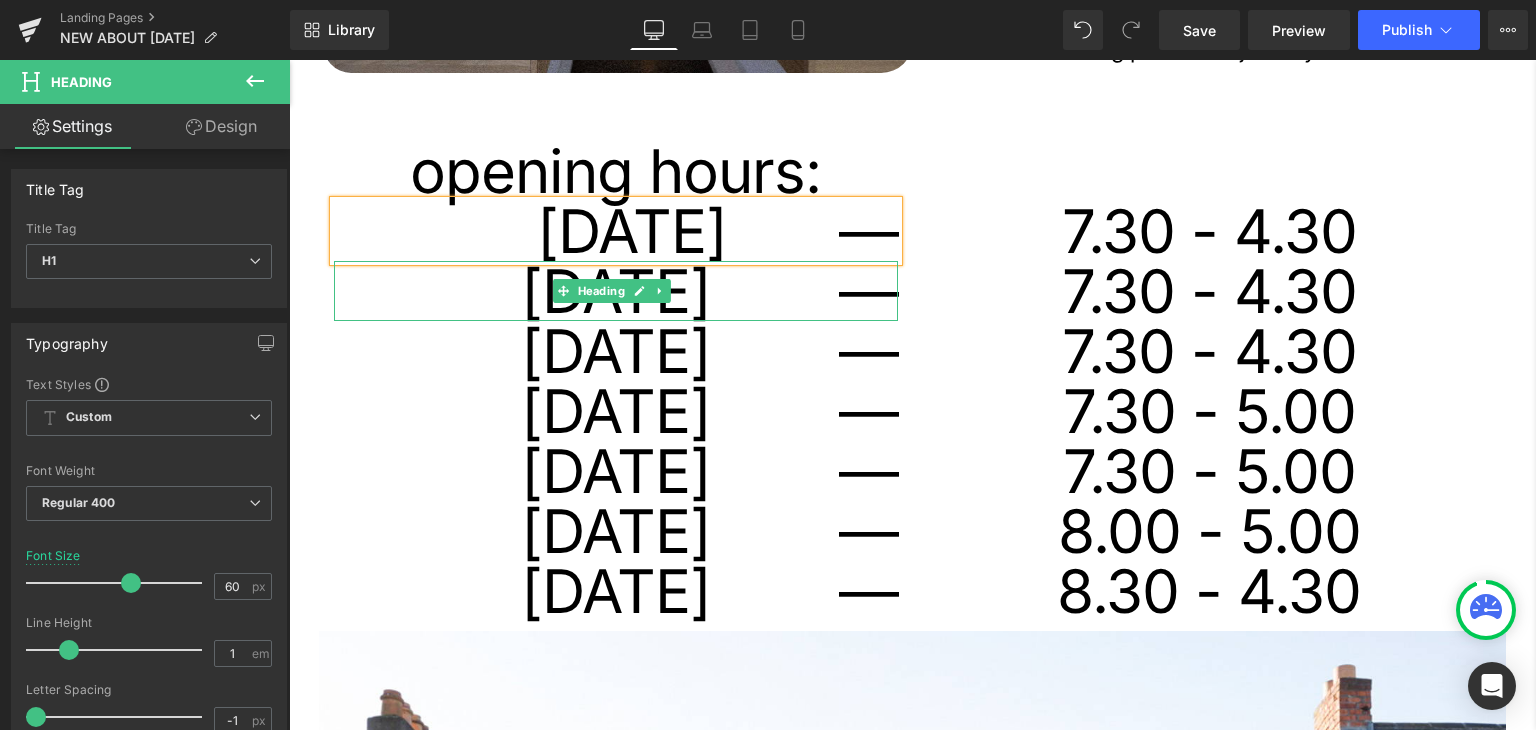 click on "tuesday        —" at bounding box center [616, 291] 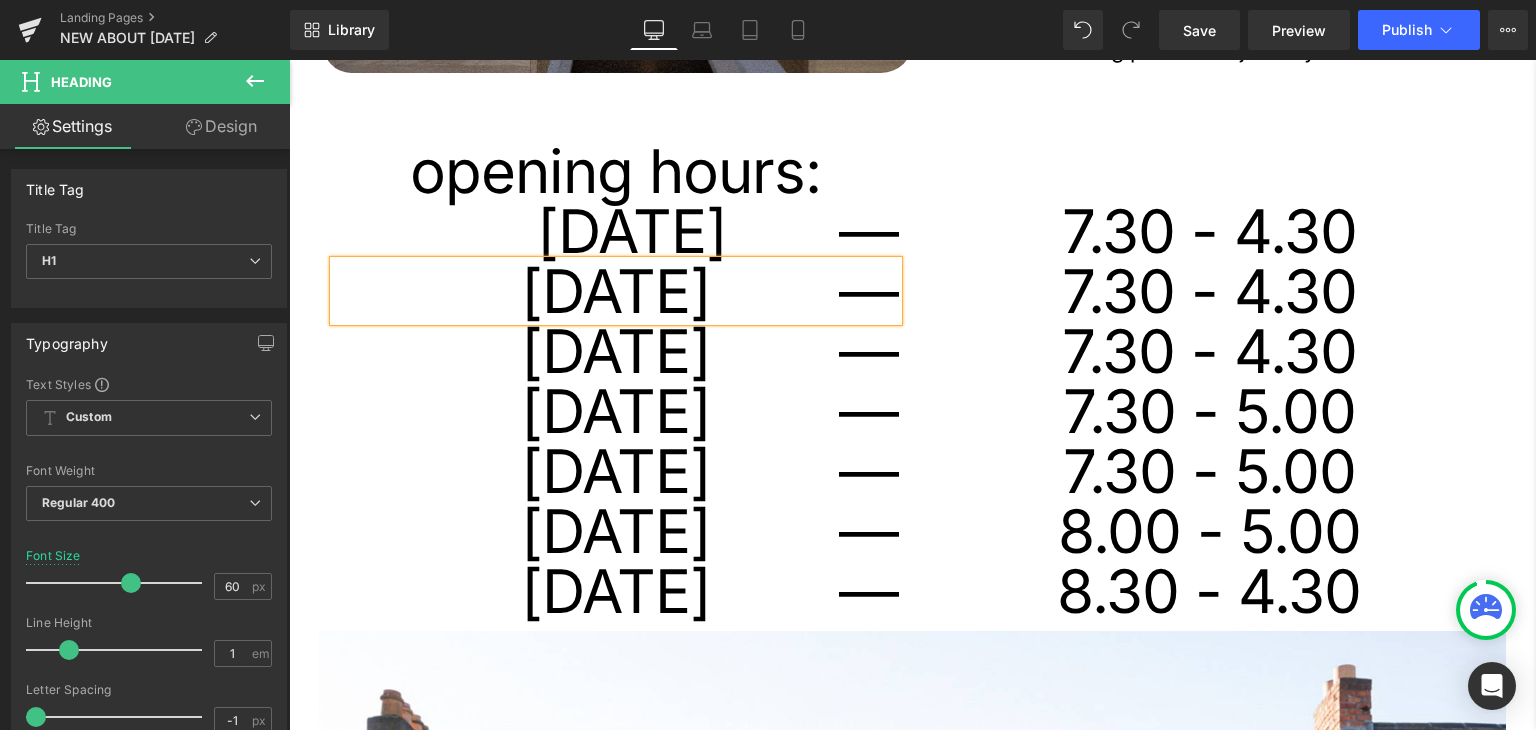 click on "tuesday        —" at bounding box center (616, 291) 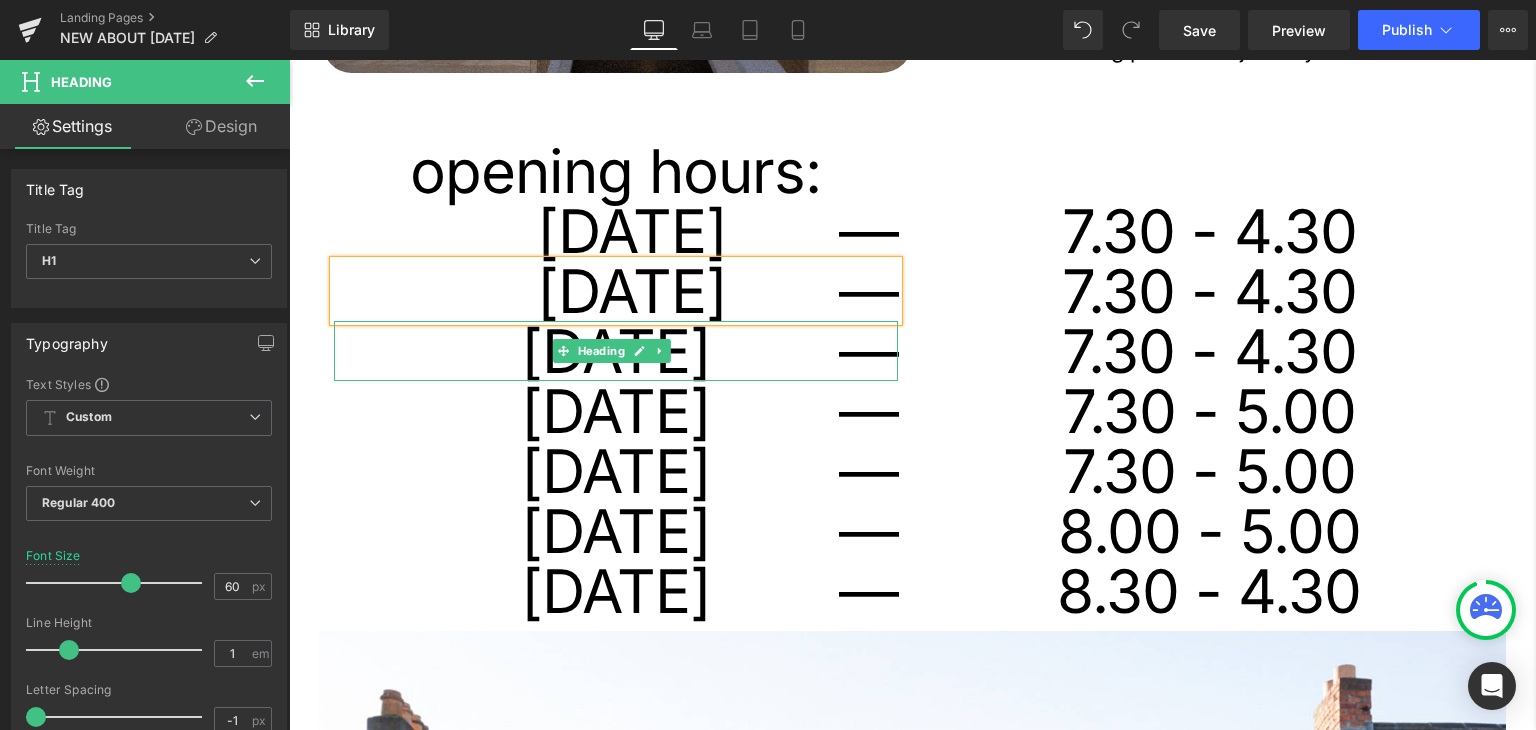 click on "wednesday        —" at bounding box center [616, 351] 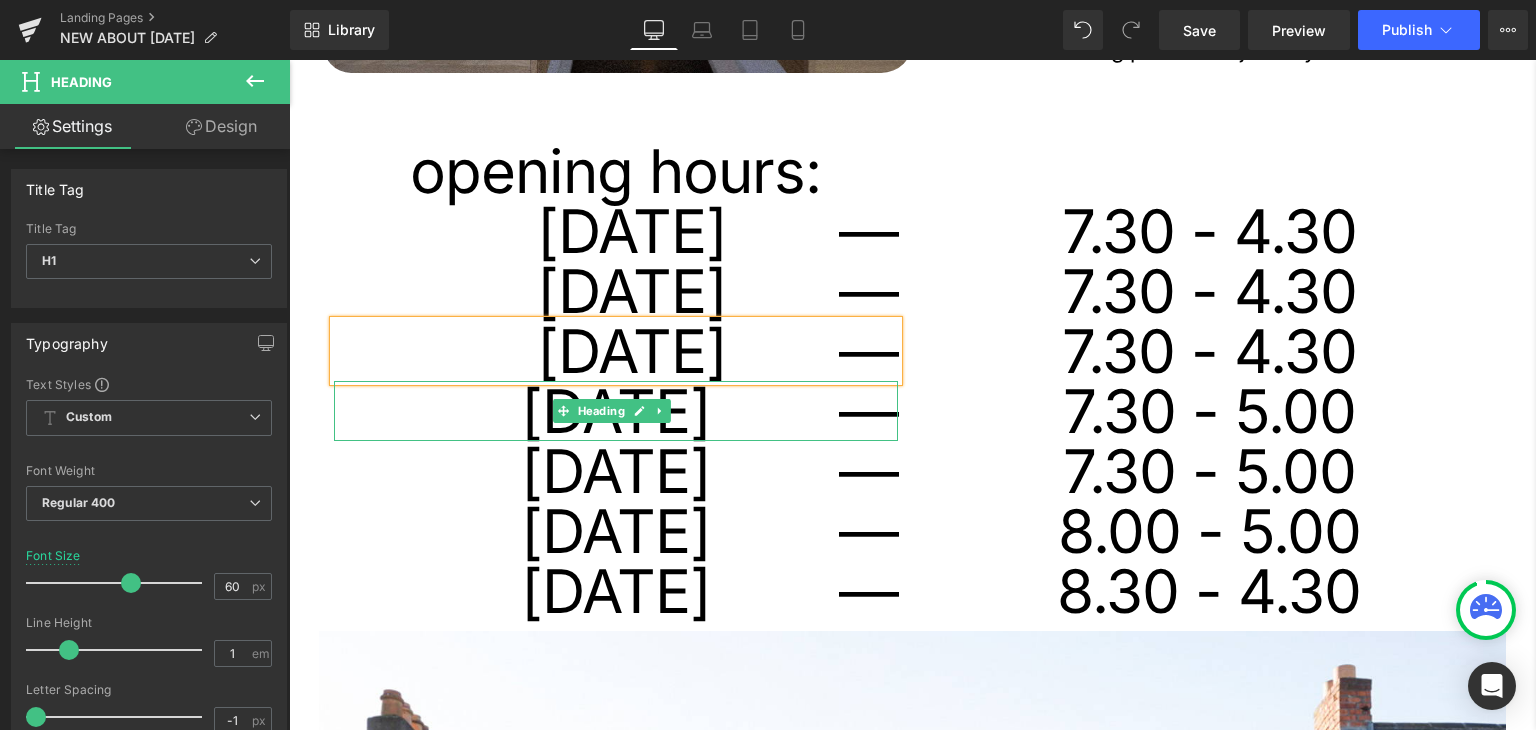 click on "thursday        —" at bounding box center (616, 411) 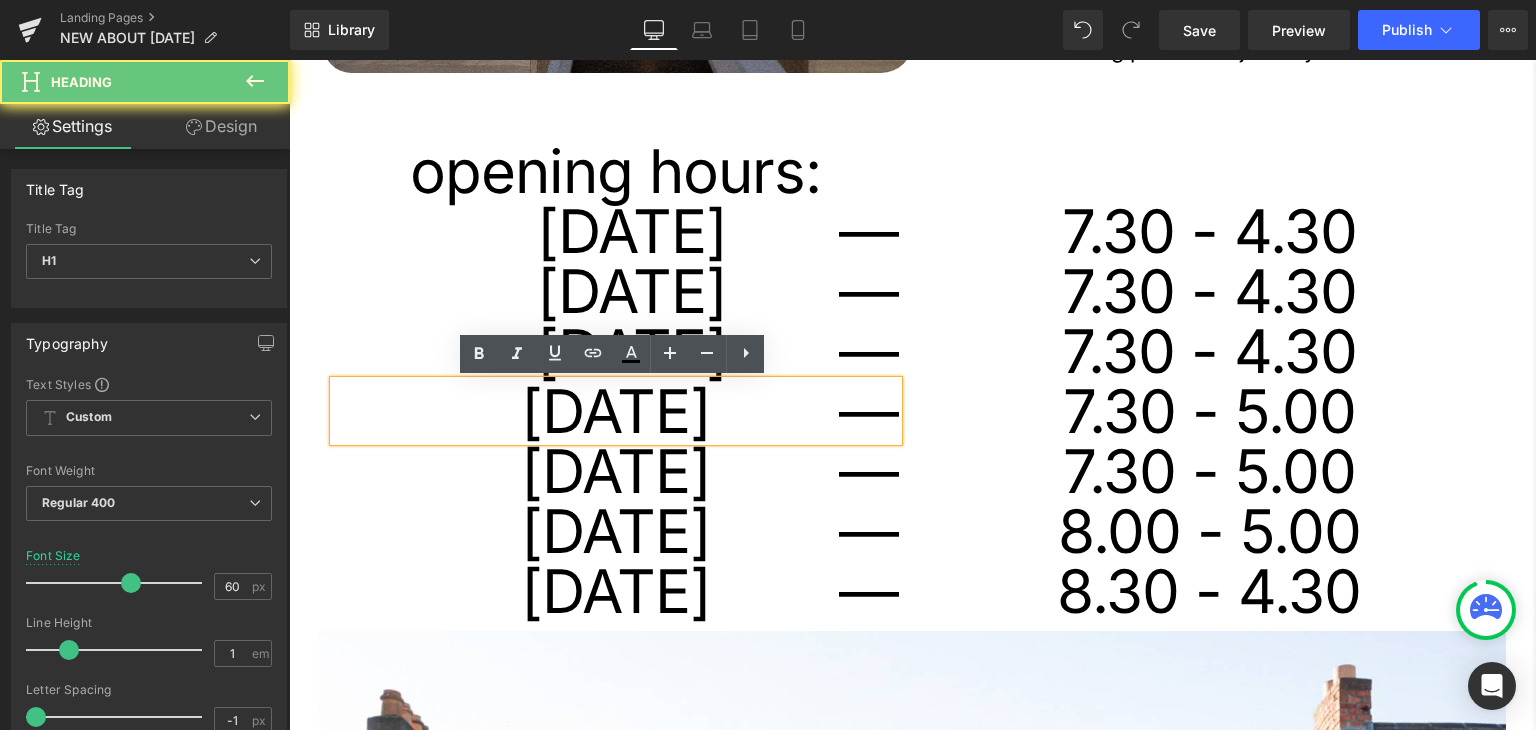 click on "thursday        —" at bounding box center [616, 411] 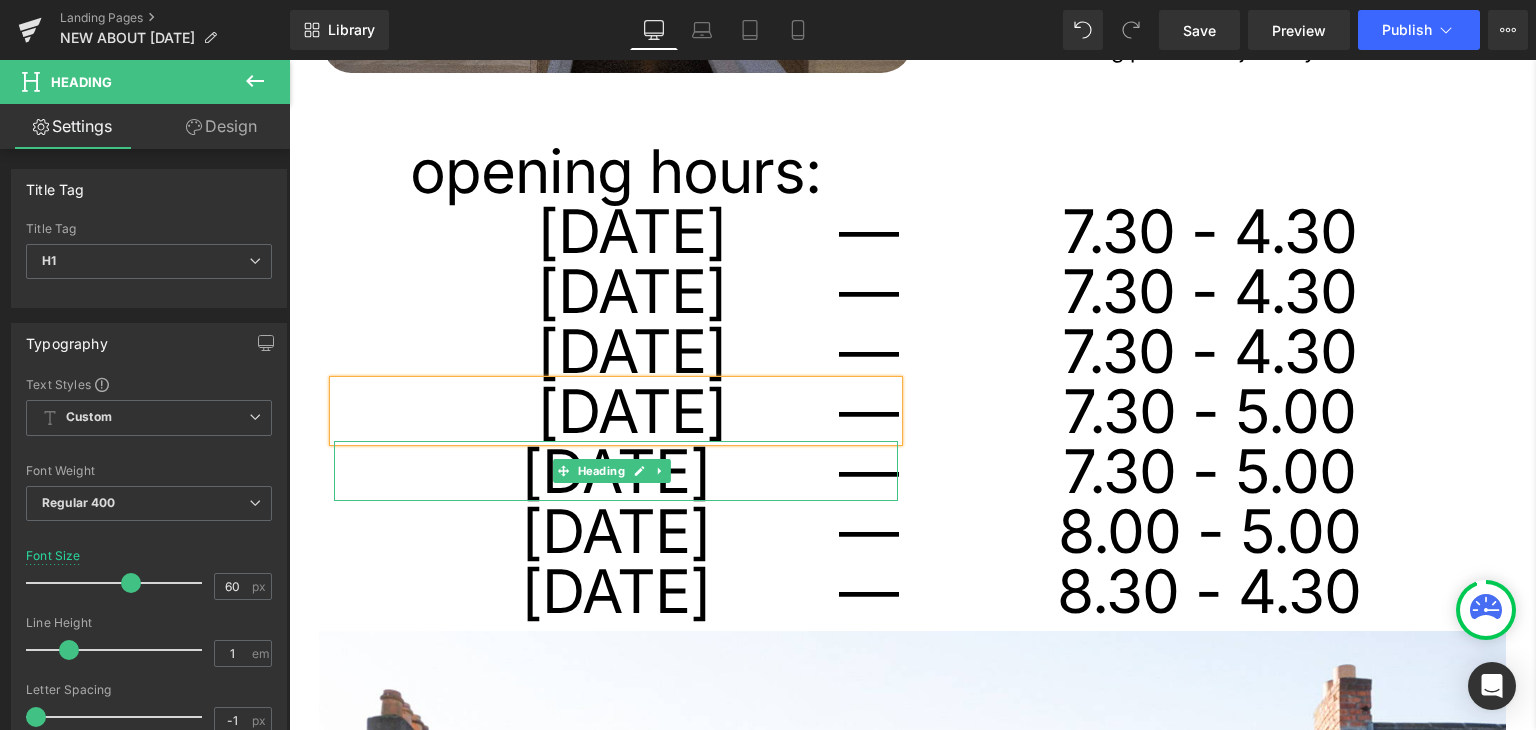 click on "friday        —" at bounding box center (616, 471) 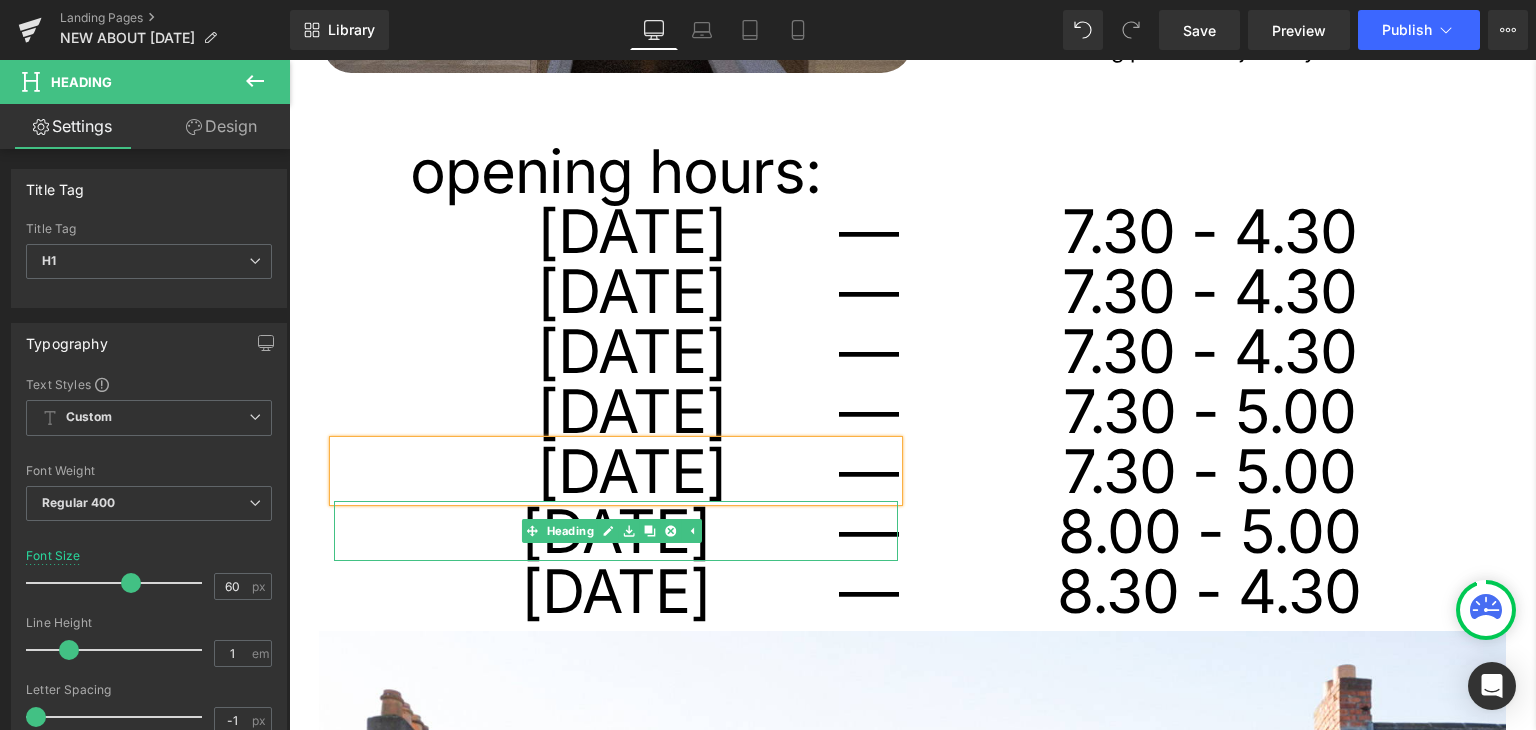 click on "saturday        —" at bounding box center [616, 531] 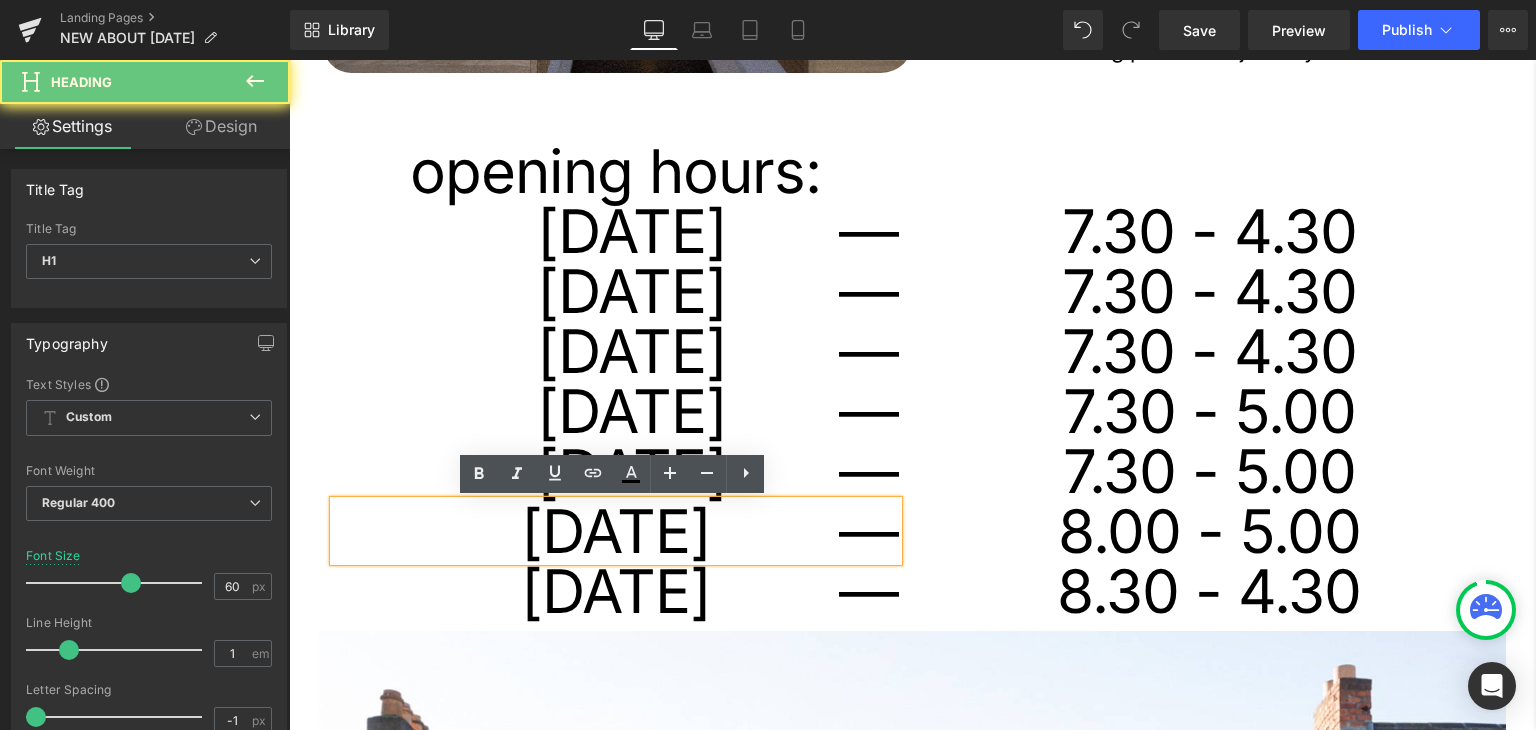 click on "saturday        —" at bounding box center (616, 531) 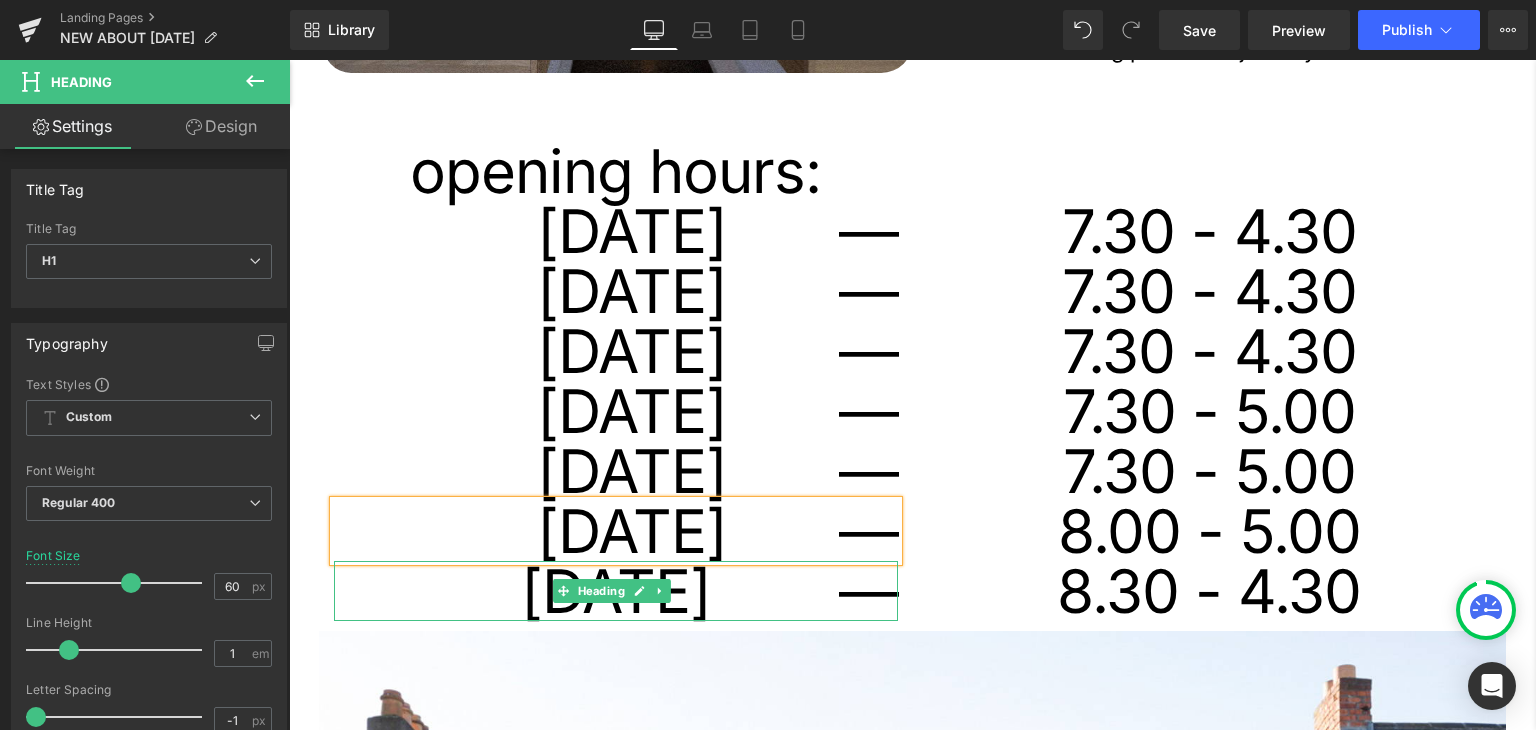 click on "sunday        —" at bounding box center (616, 591) 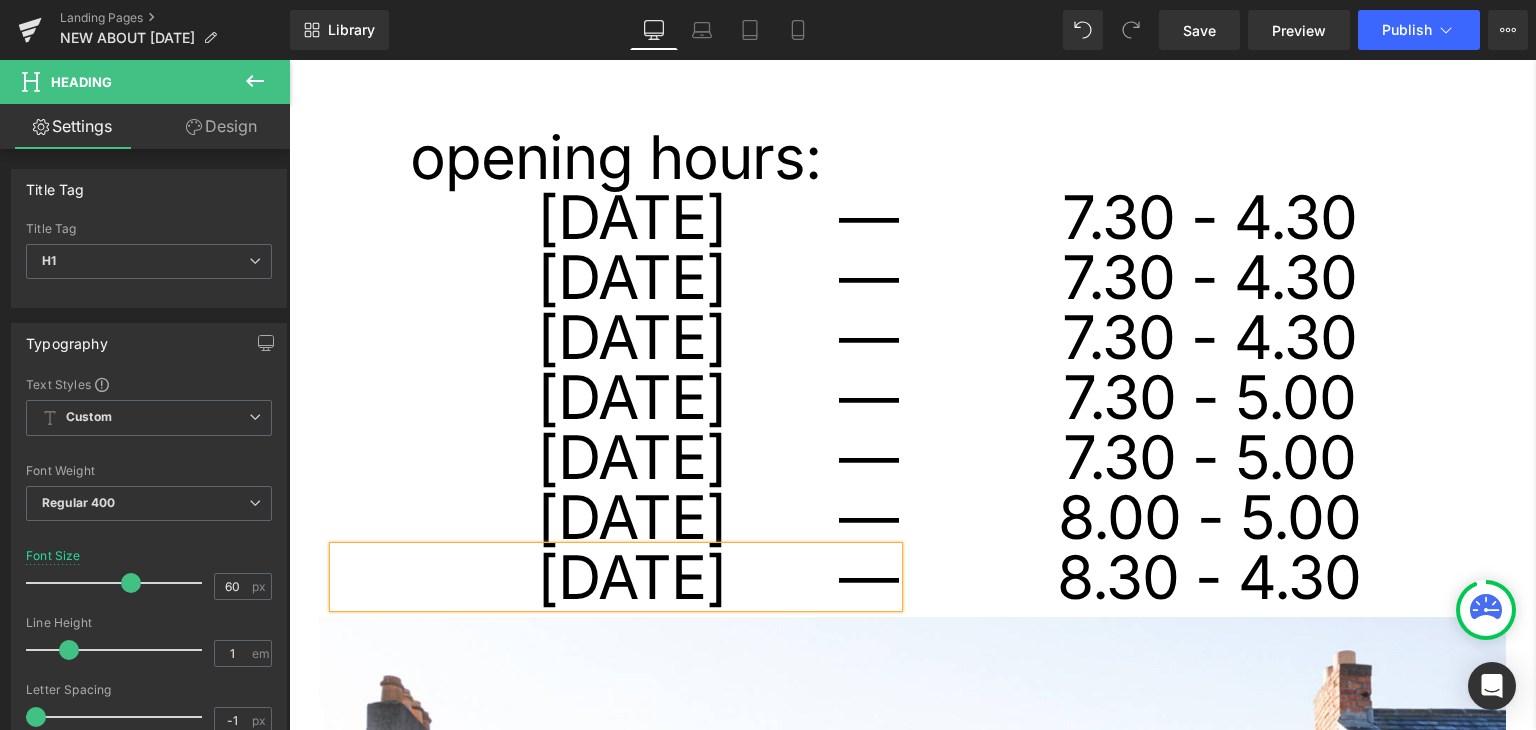 scroll, scrollTop: 500, scrollLeft: 0, axis: vertical 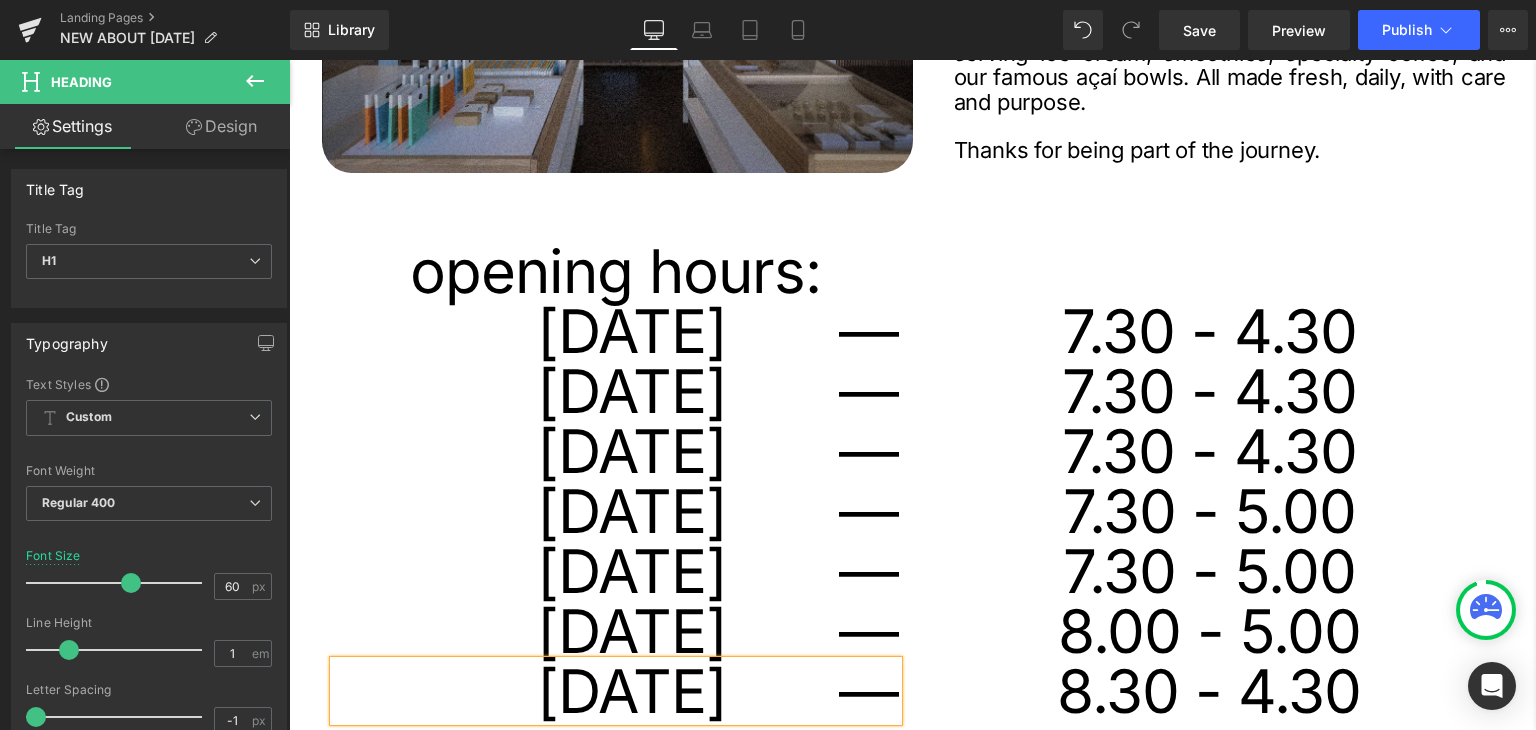 click on "Image         who we are * Heading         At Nobó, we believe simplicity can be extraordinary. Since 2012, we’ve been reimagining classics like ice cream, chocolate, and spreads using only natural, plant-based, and unrefined ingredients. We started in a Dublin kitchen with a borrowed ice cream machine and a big idea: to create better treats without compromising on taste. Today, we continue that mission from our store in Ranelagh, serving ice cream, smoothies, specialty coffee, and our famous açaí bowls. All made fresh, daily, with care and purpose. Thanks for being part of the journey. Text Block     NaNpx     Row
opening hours: Heading         monday       — Heading         tuesday       — Heading         wednesday       — Heading         thursday       — Heading         friday       — Heading         saturday       — Heading         sunday       — Heading         o Heading         7.30 - 4.30 Heading         7.30 - 4.30 Heading" at bounding box center (897, 2185) 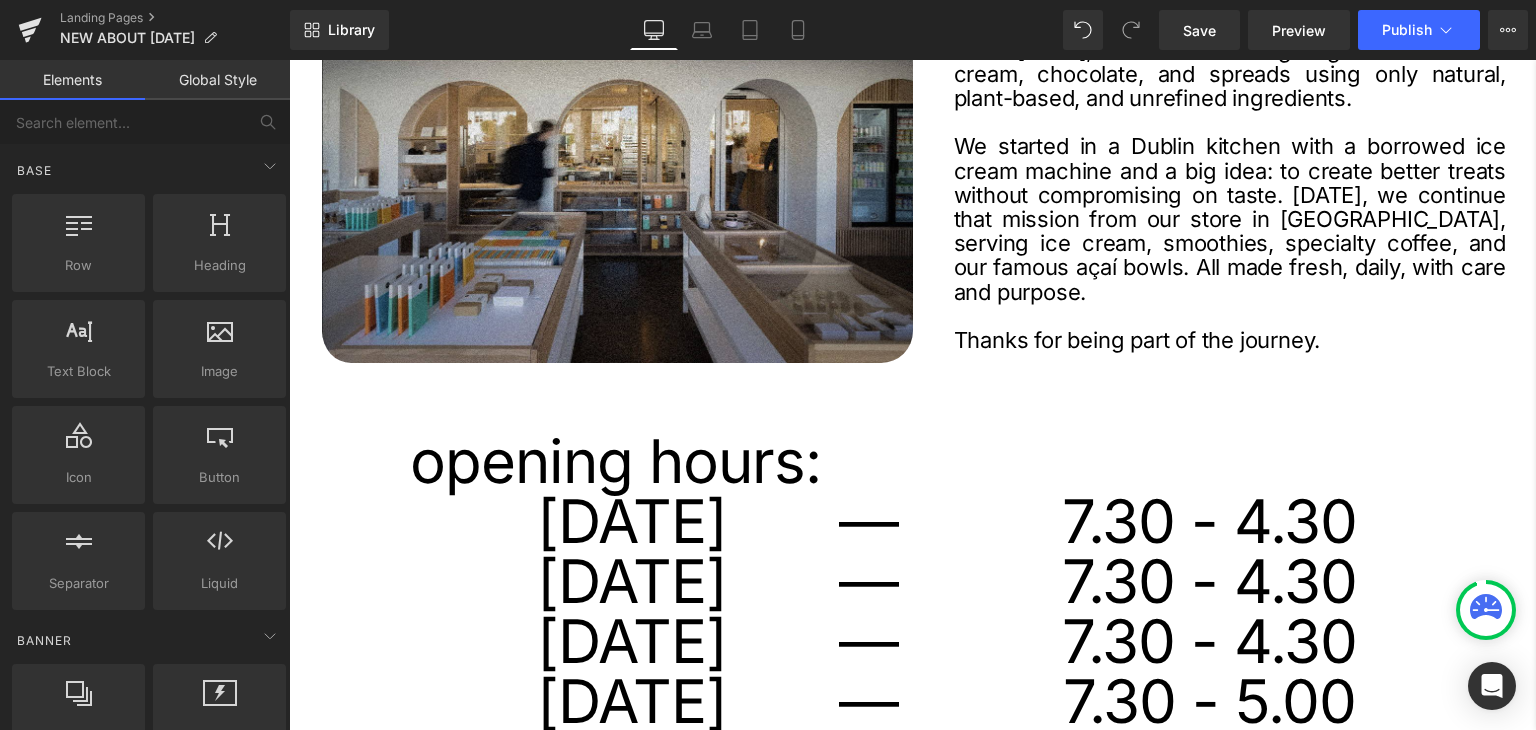 scroll, scrollTop: 600, scrollLeft: 0, axis: vertical 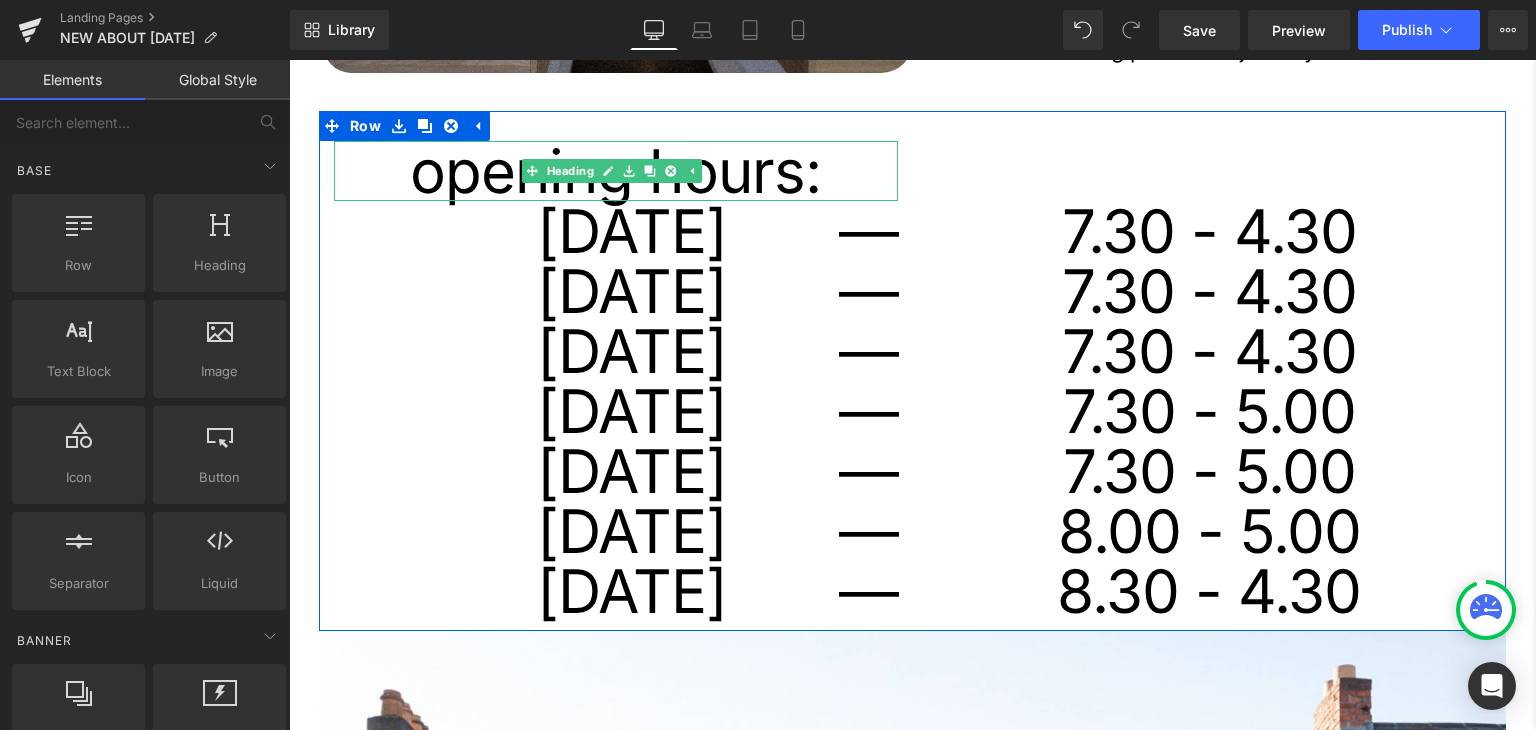 click on "opening hours:" at bounding box center (616, 171) 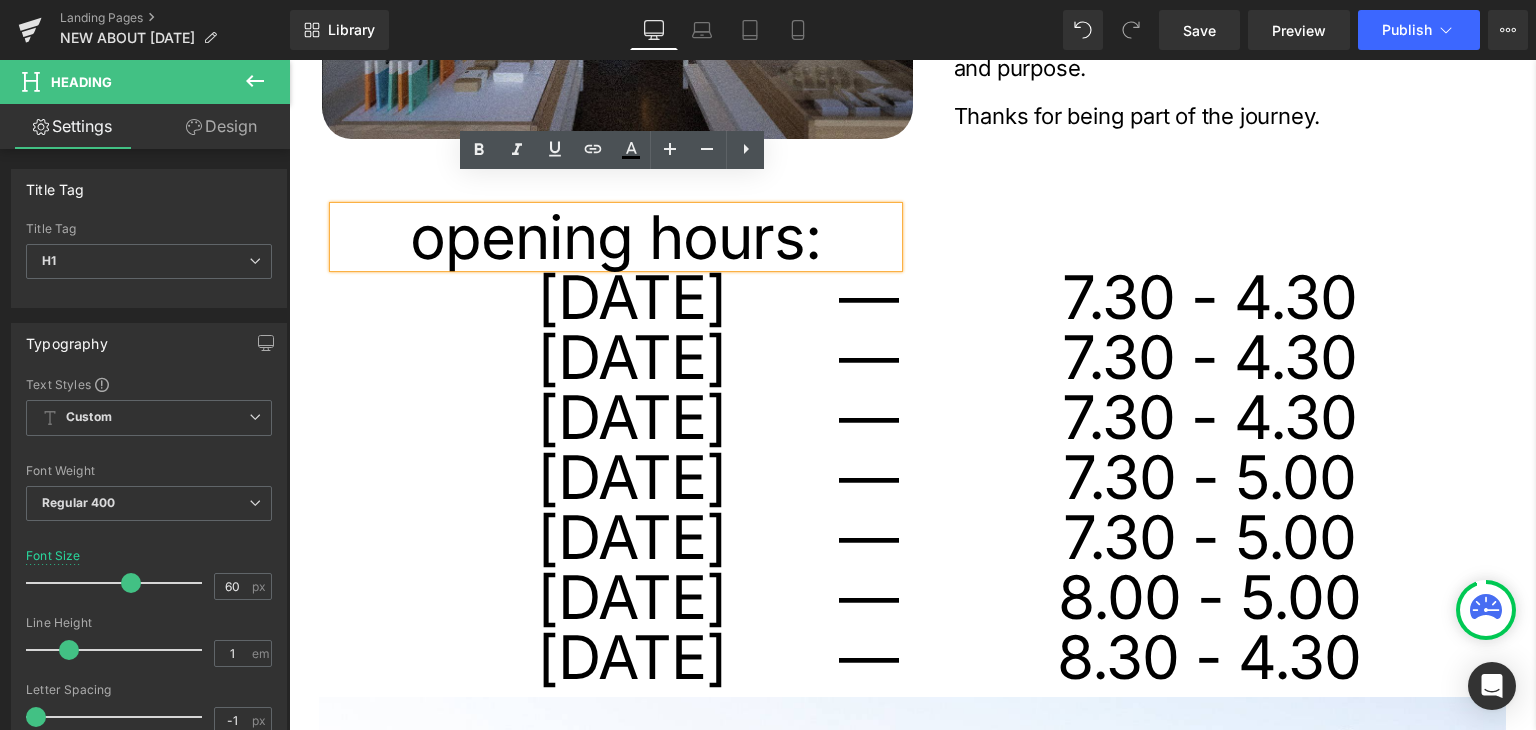 scroll, scrollTop: 500, scrollLeft: 0, axis: vertical 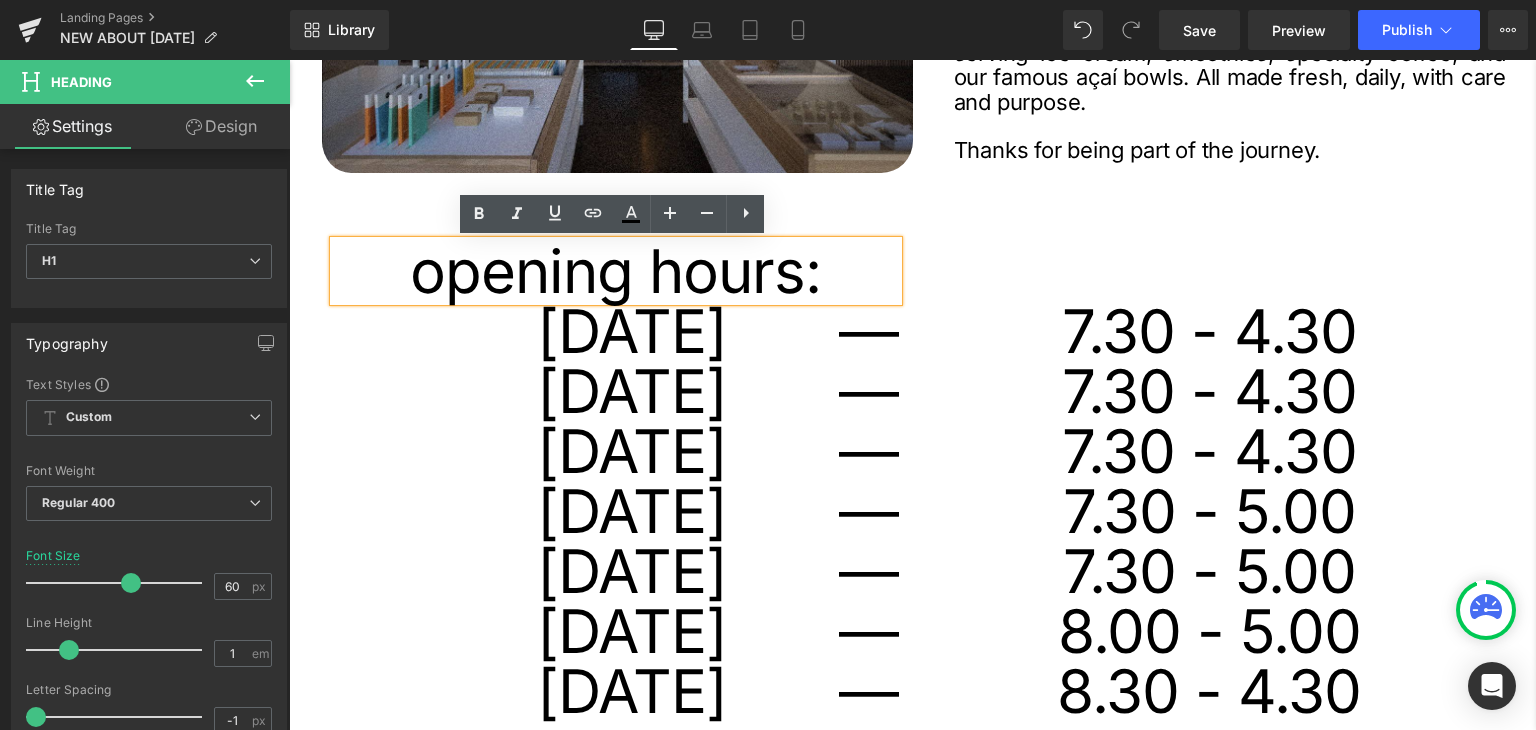 click on "monday       —" at bounding box center [616, 331] 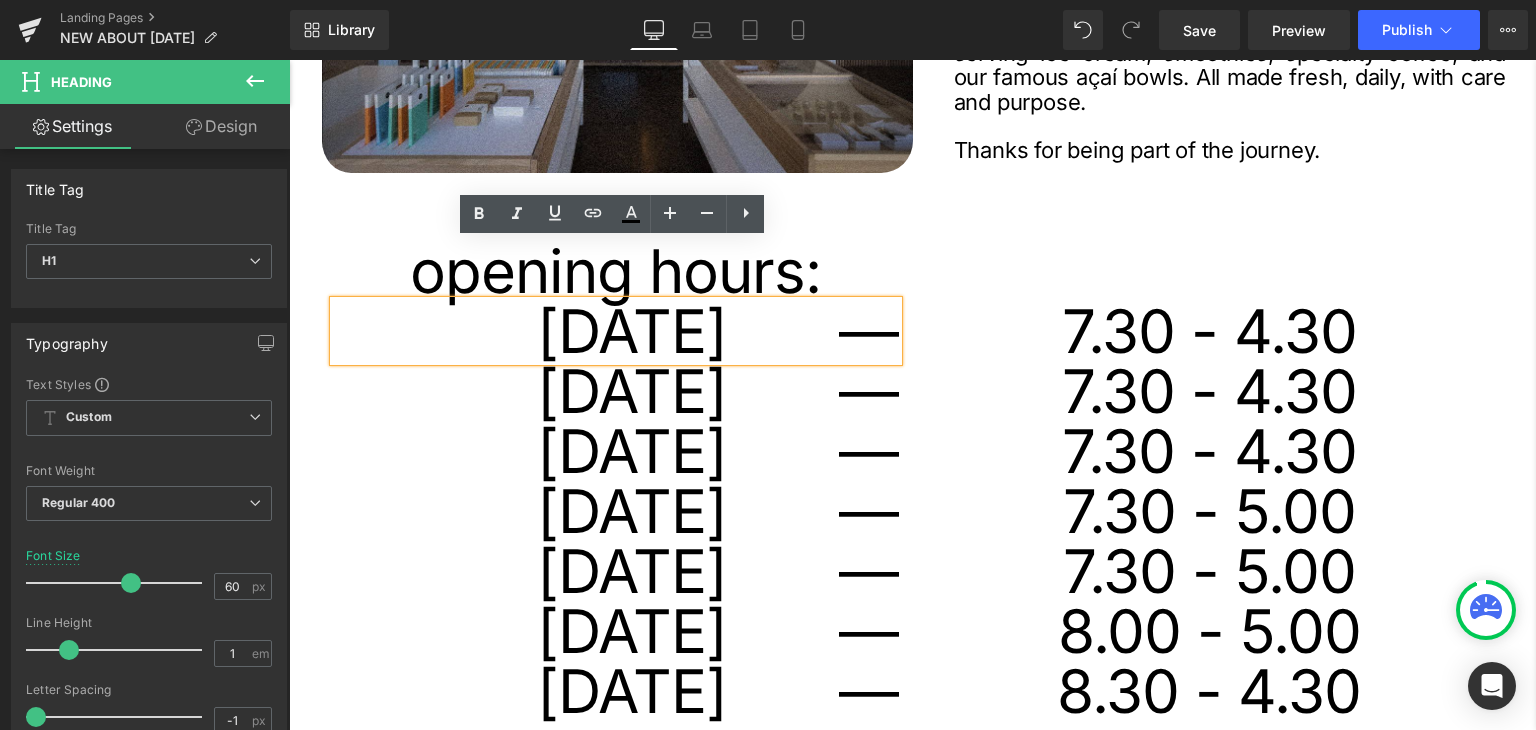 click on "opening hours:" at bounding box center [616, 271] 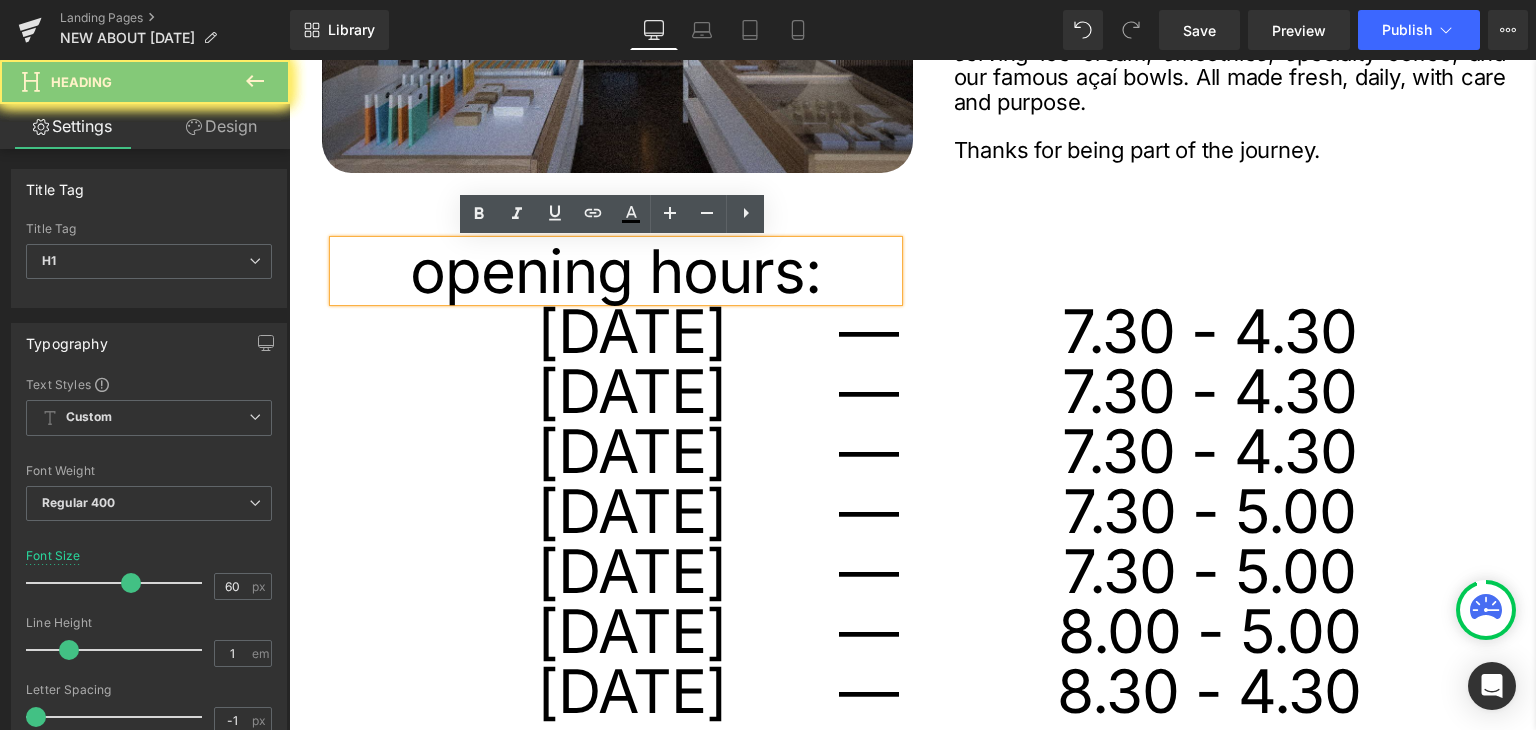 click on "opening hours:" at bounding box center (616, 271) 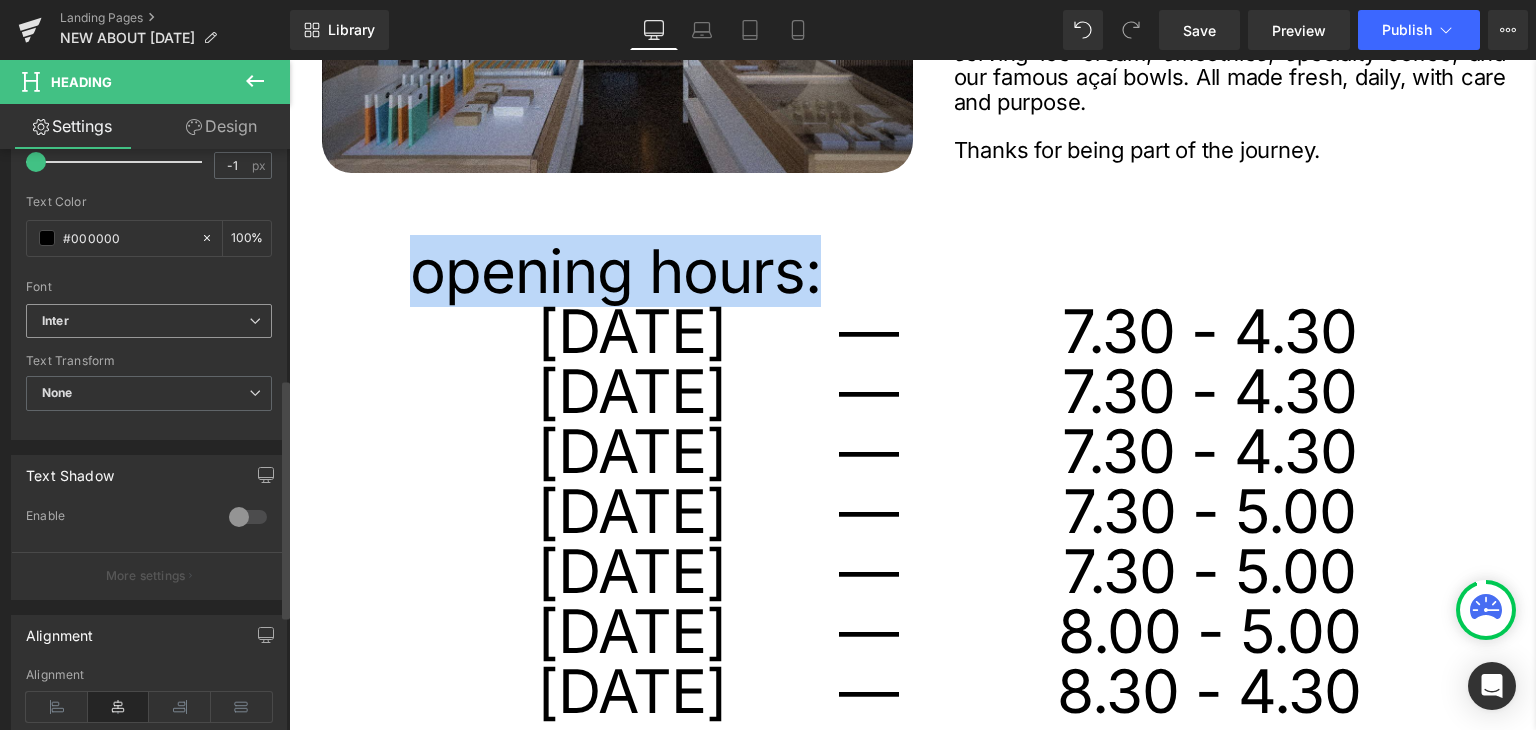 scroll, scrollTop: 534, scrollLeft: 0, axis: vertical 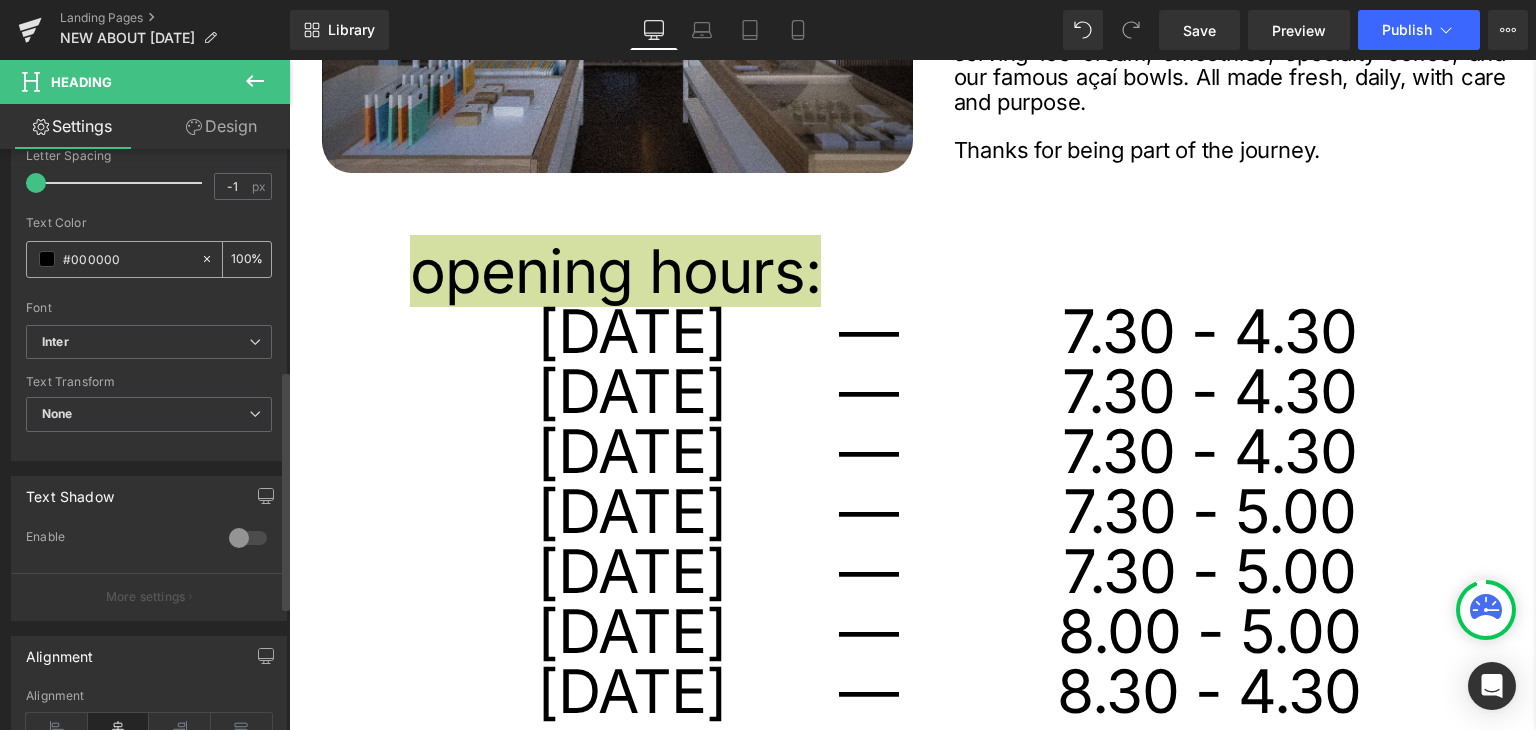click at bounding box center (47, 259) 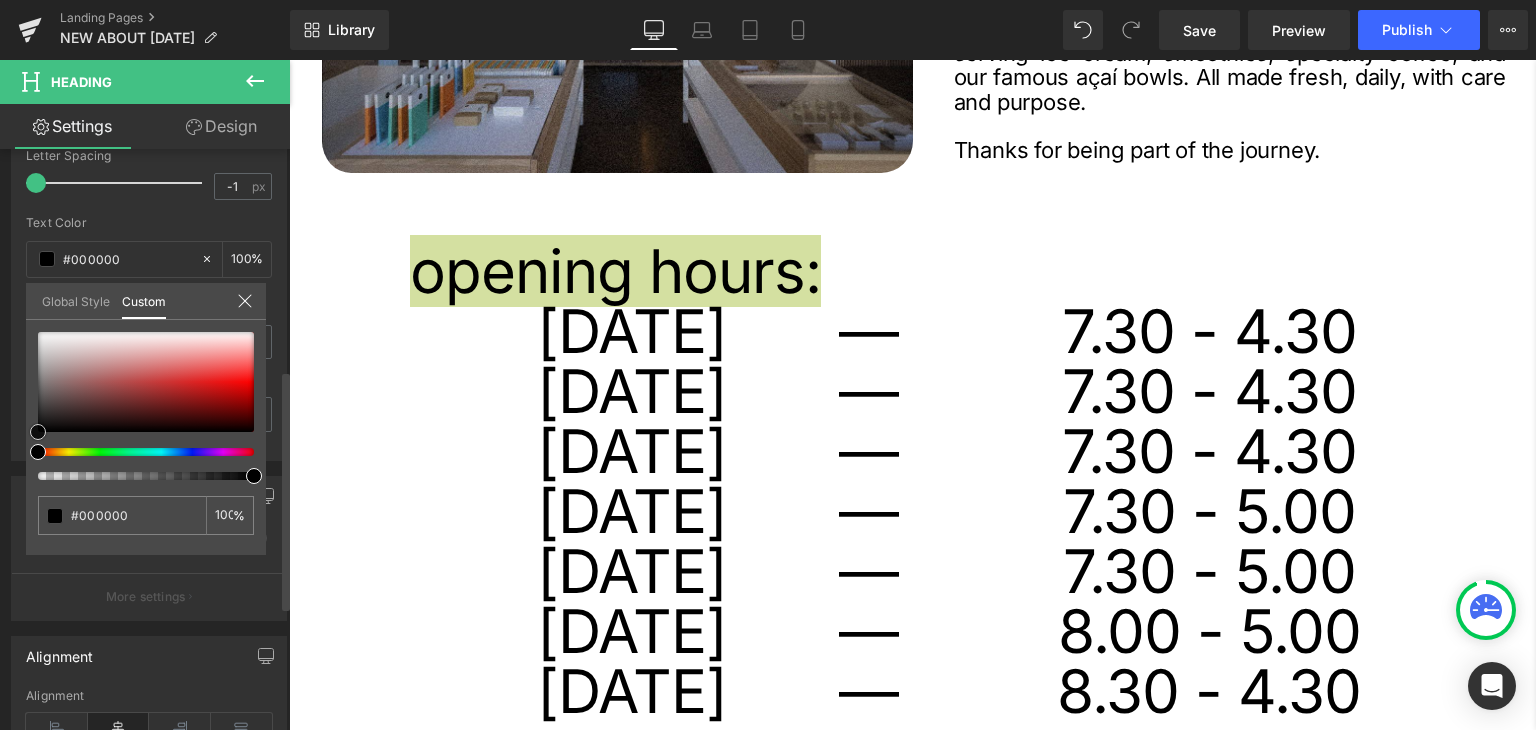 type on "#4a3a3a" 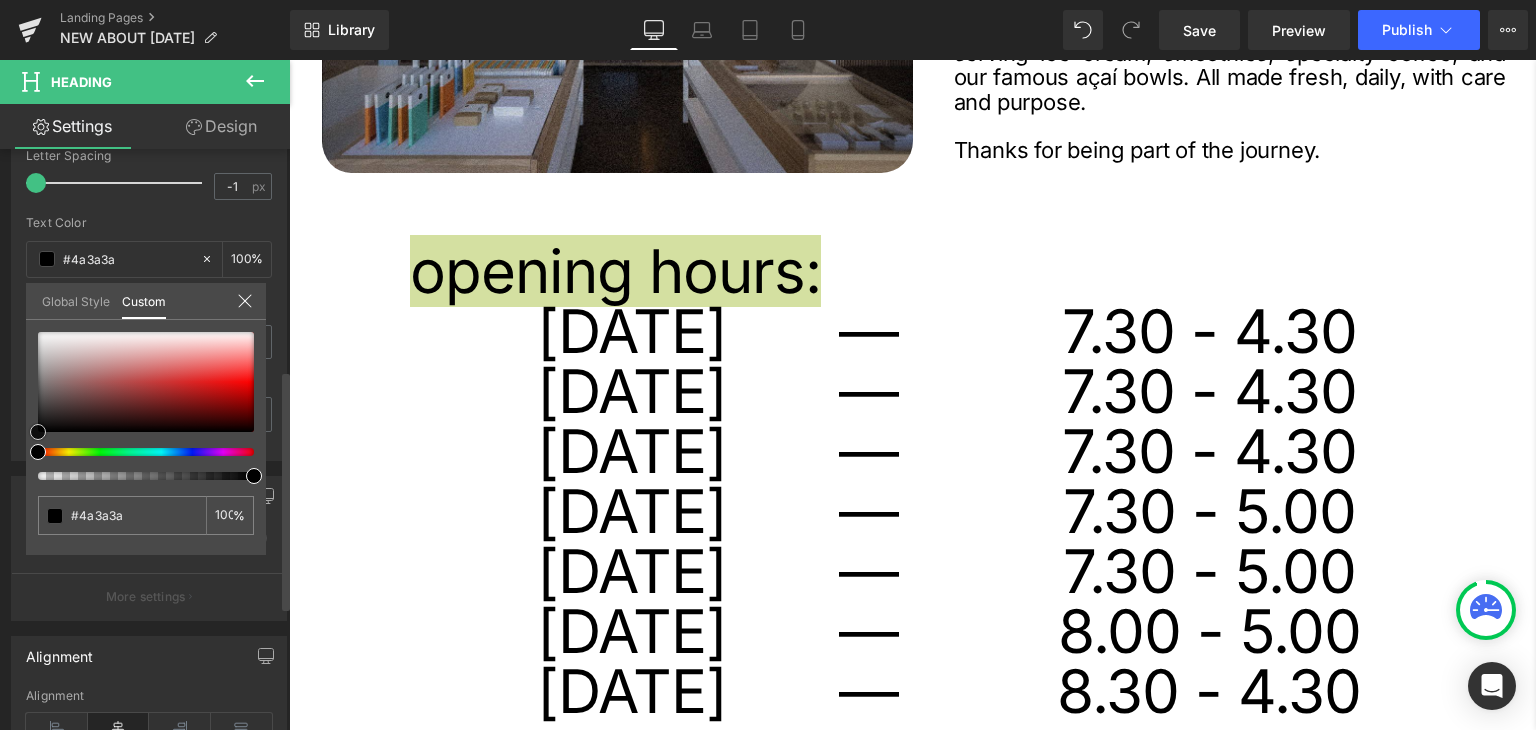 type on "#474747" 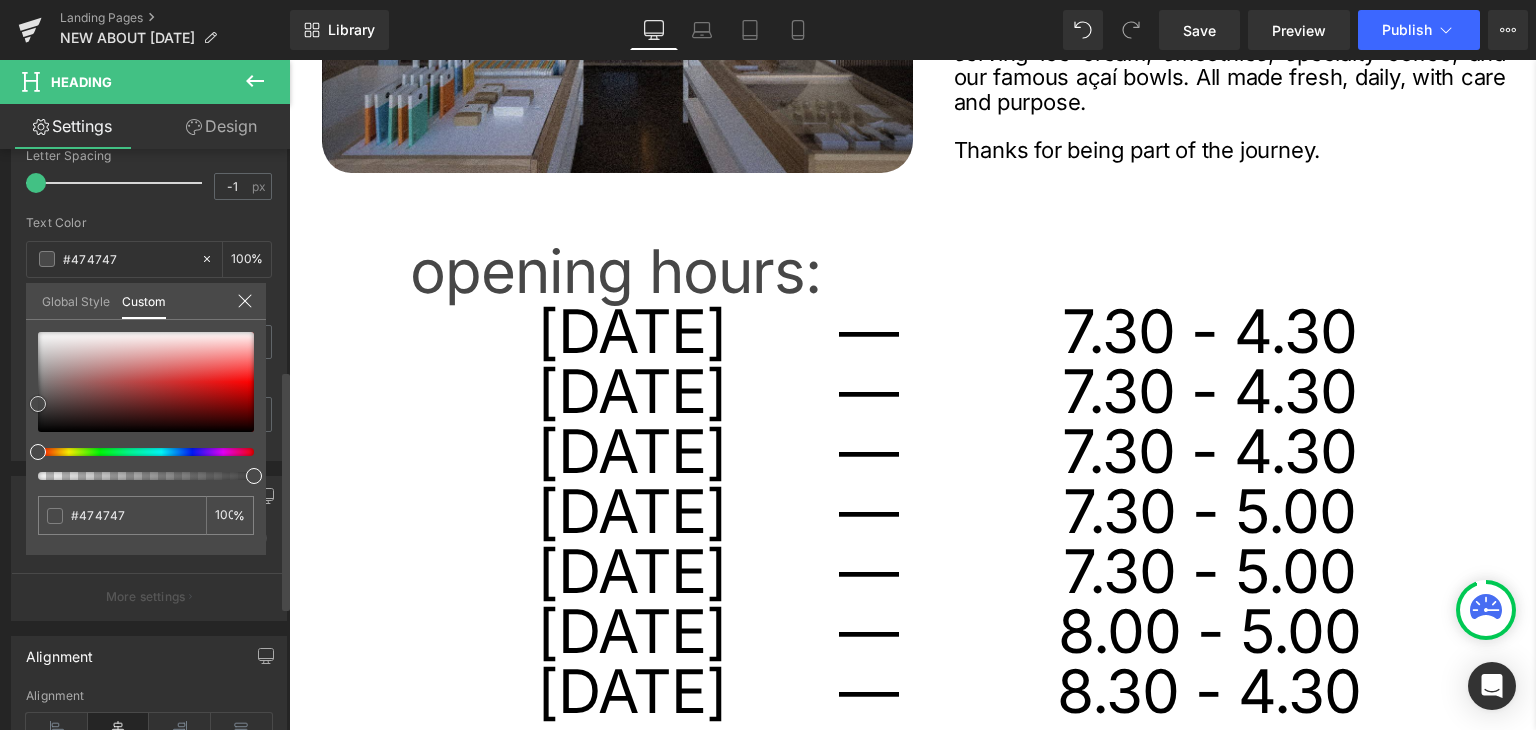 type on "#494949" 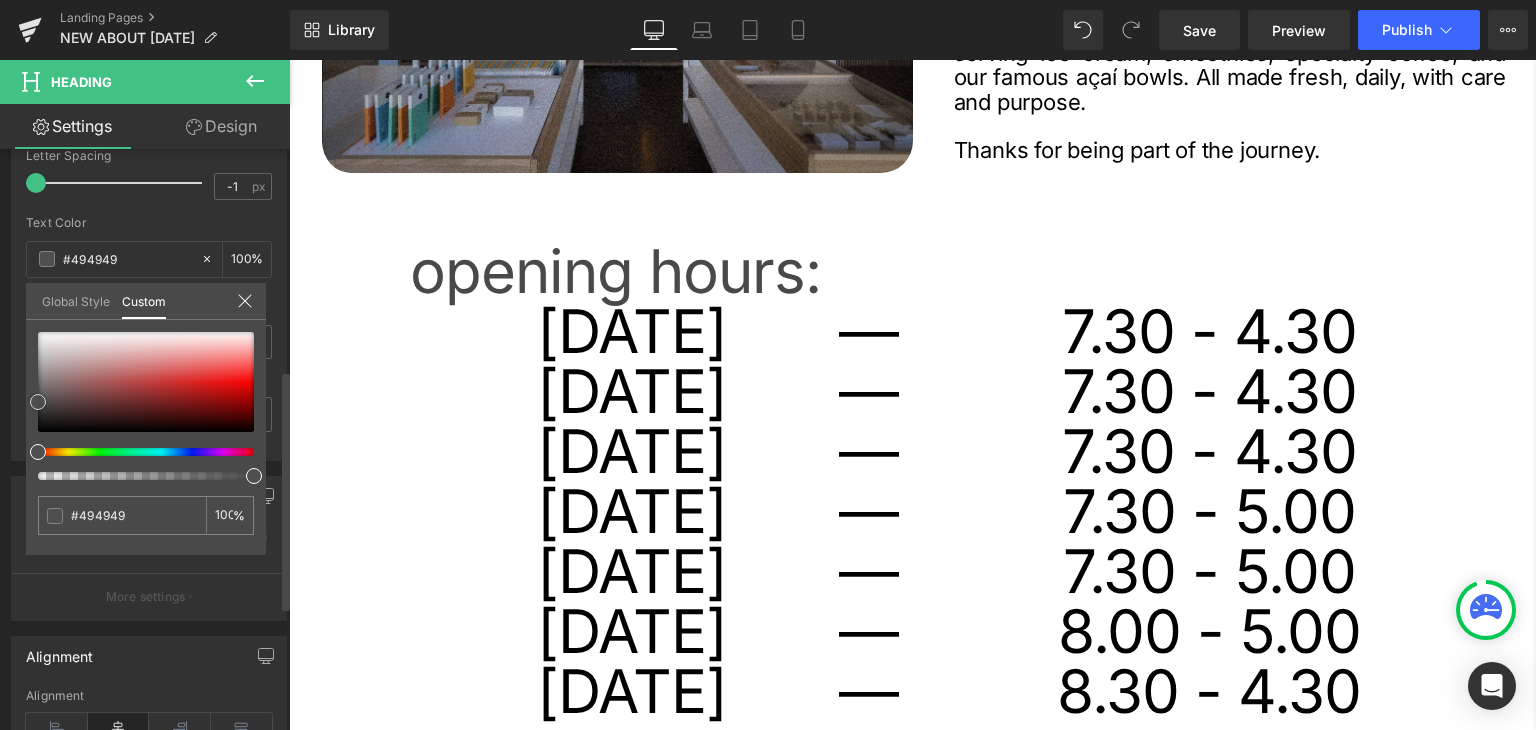 type on "#4f4f4f" 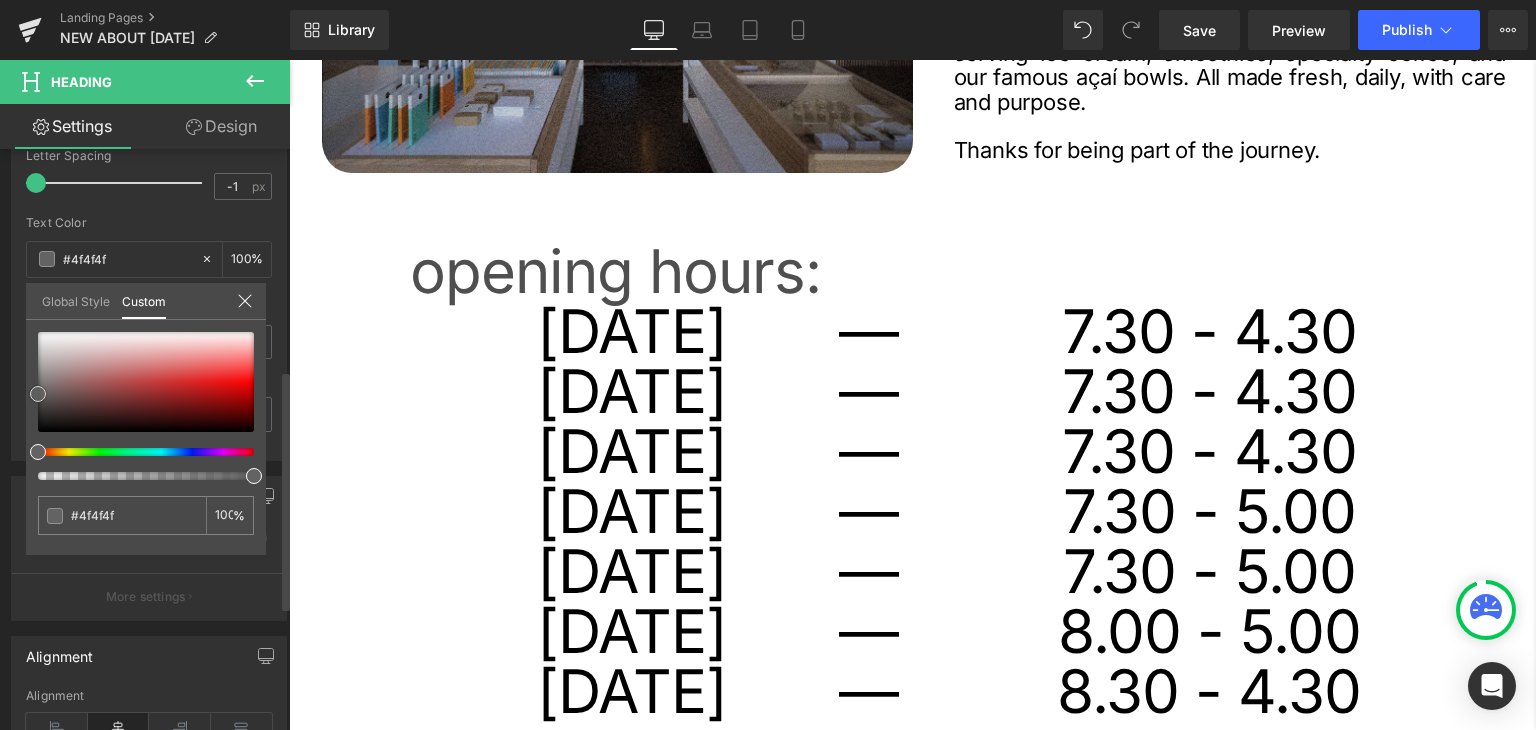 type on "#636363" 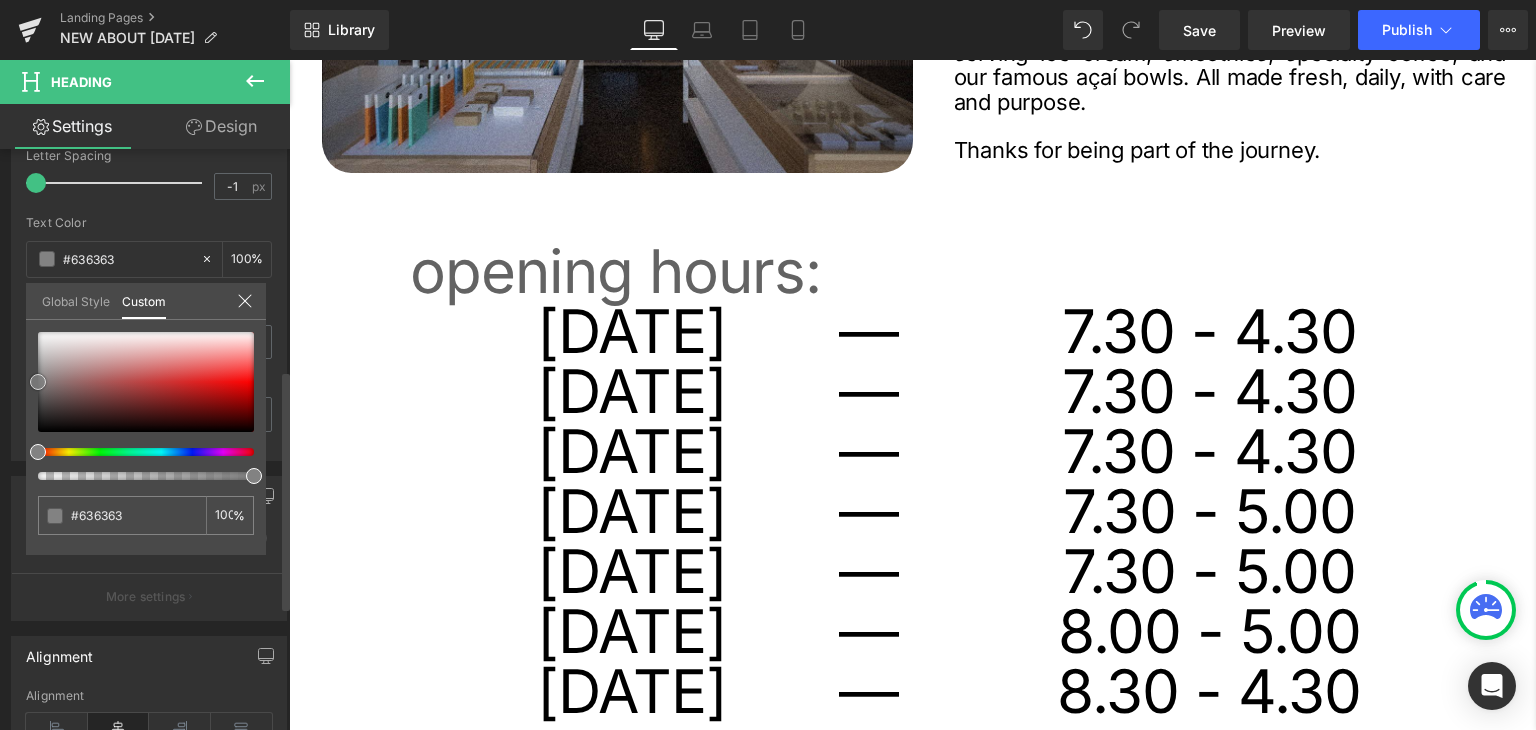 type on "#828282" 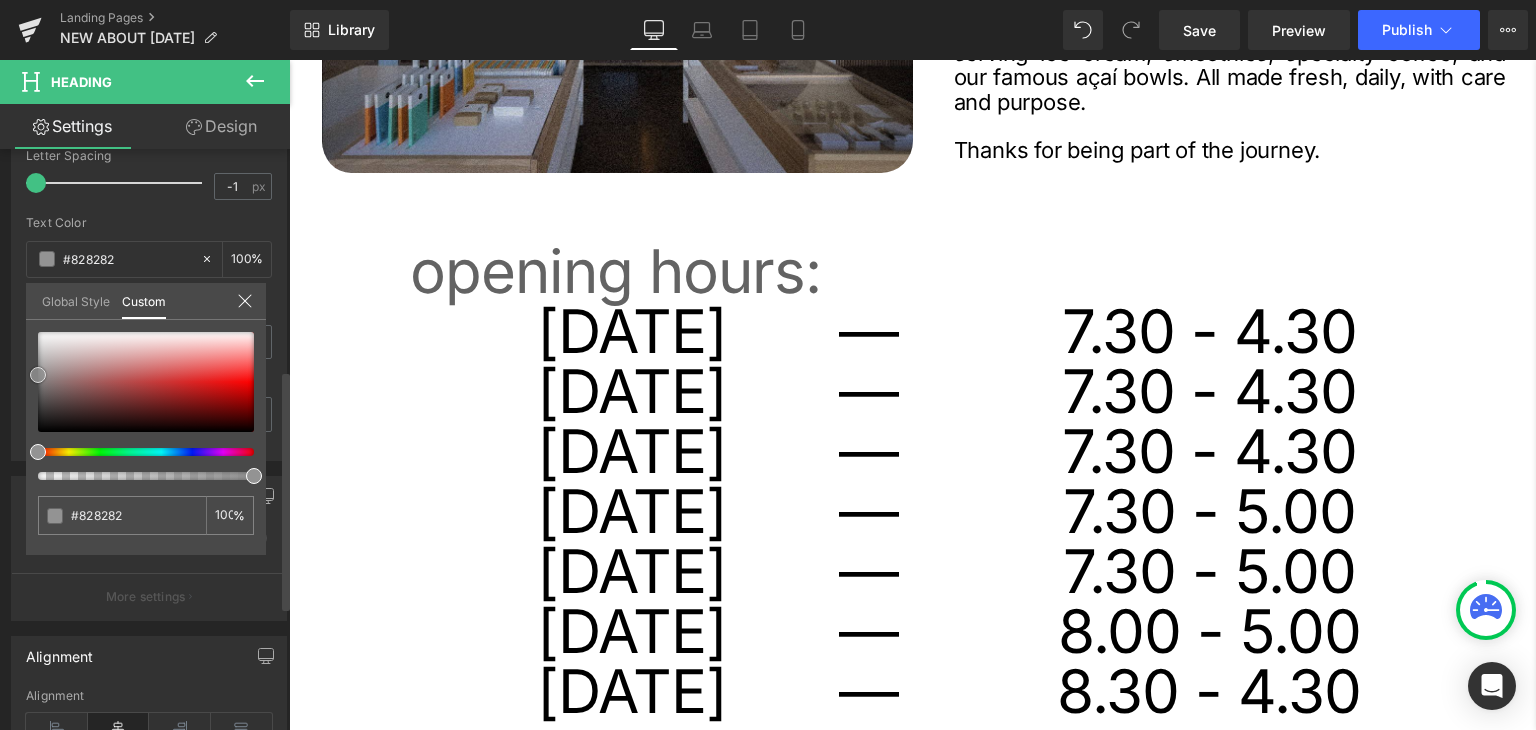 type on "#939393" 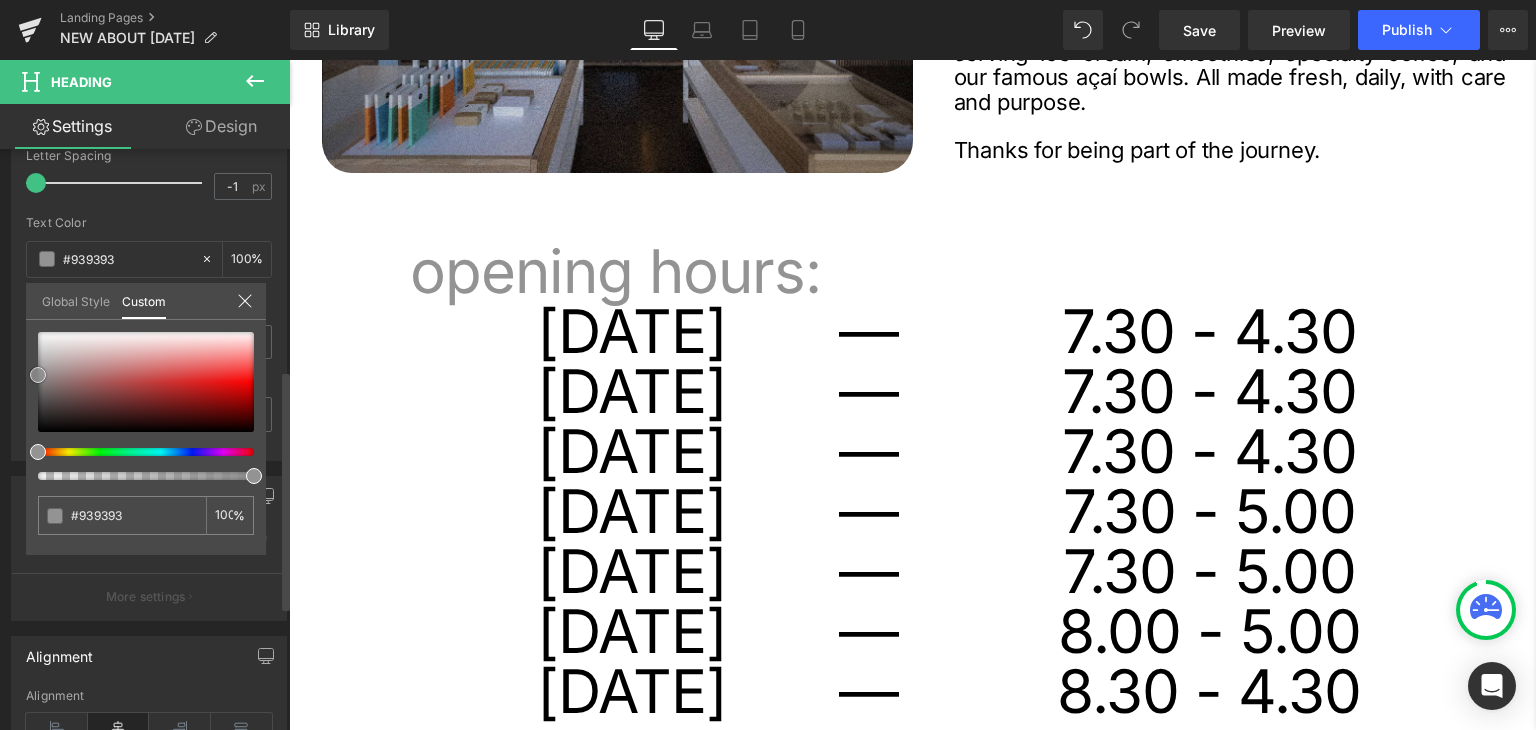 type on "#a0a0a0" 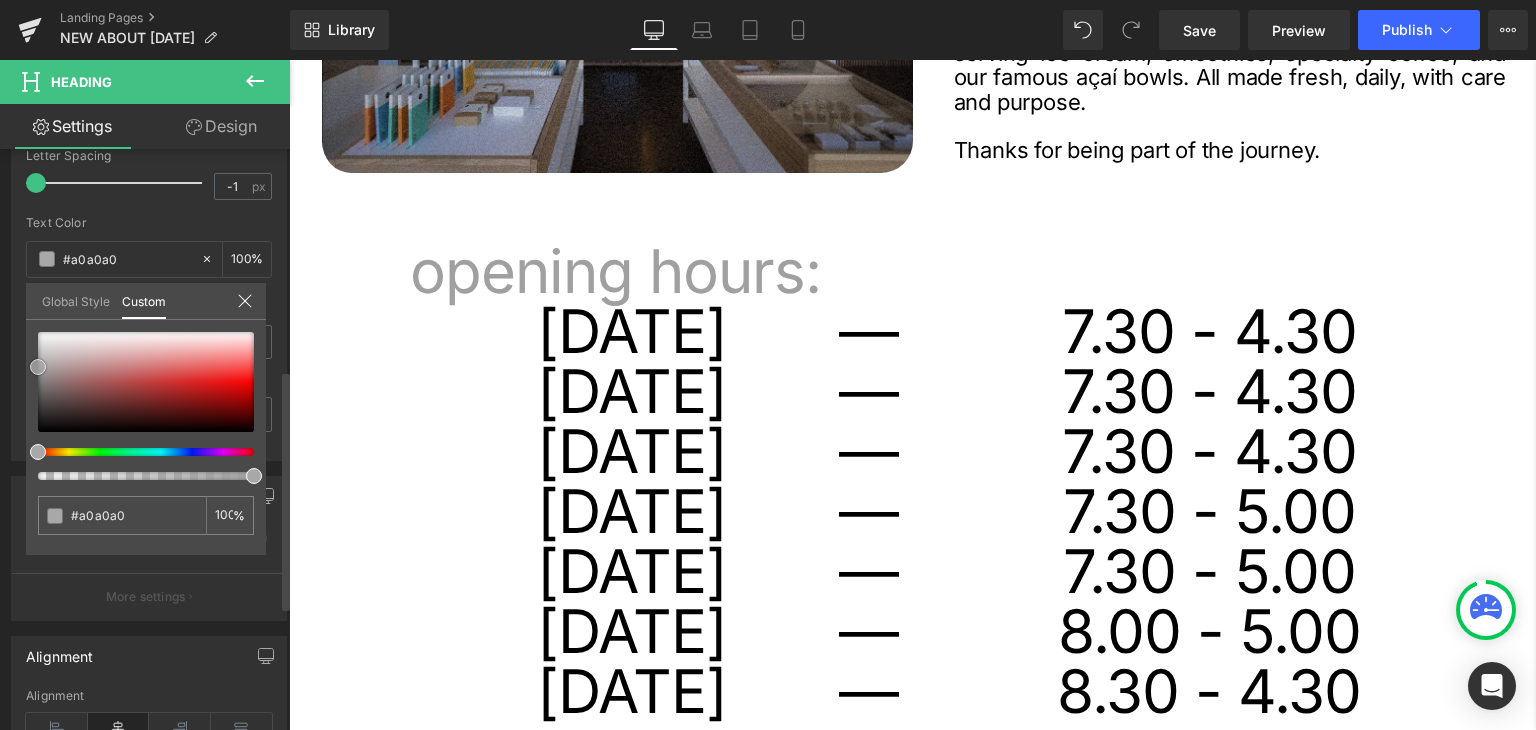 type on "#a8a8a8" 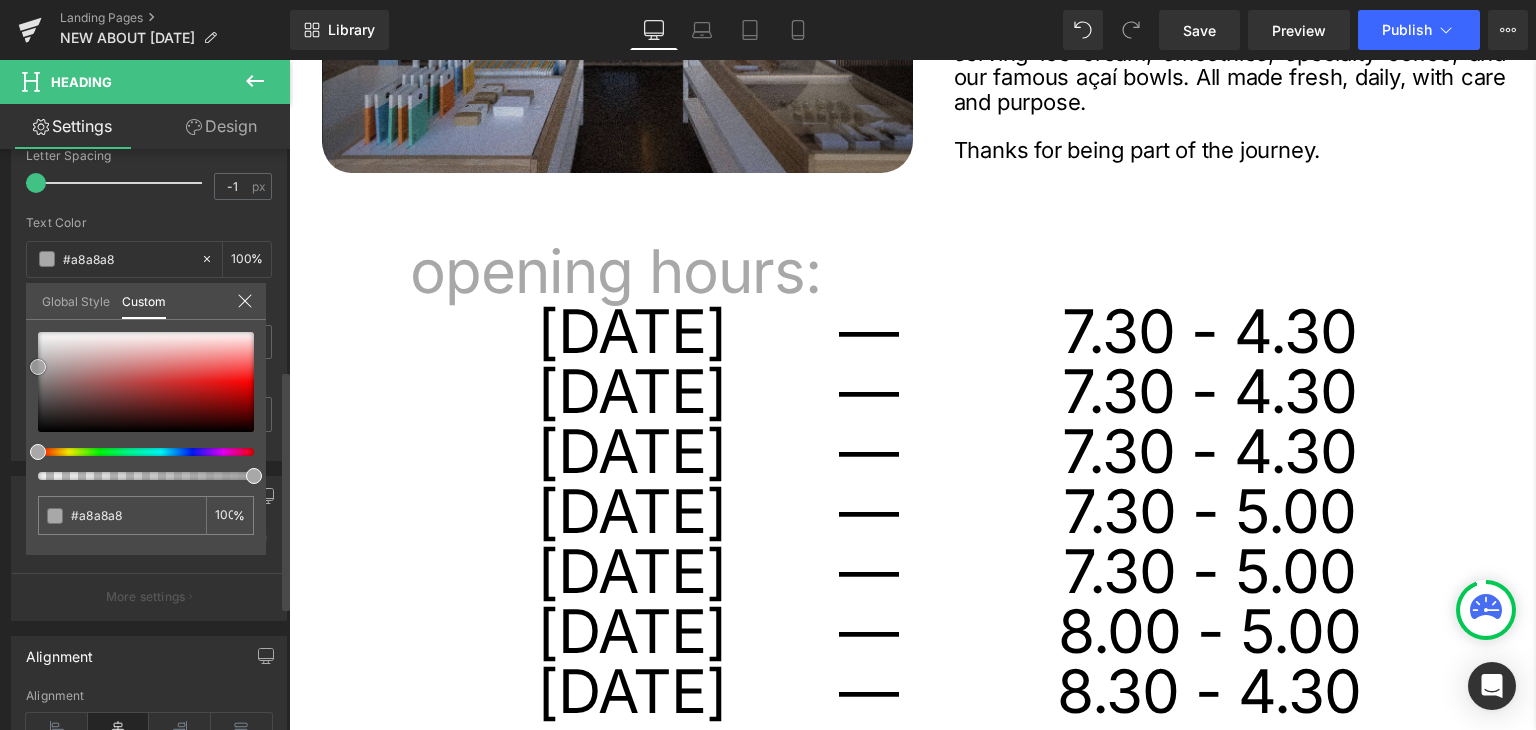 type on "#a3a3a3" 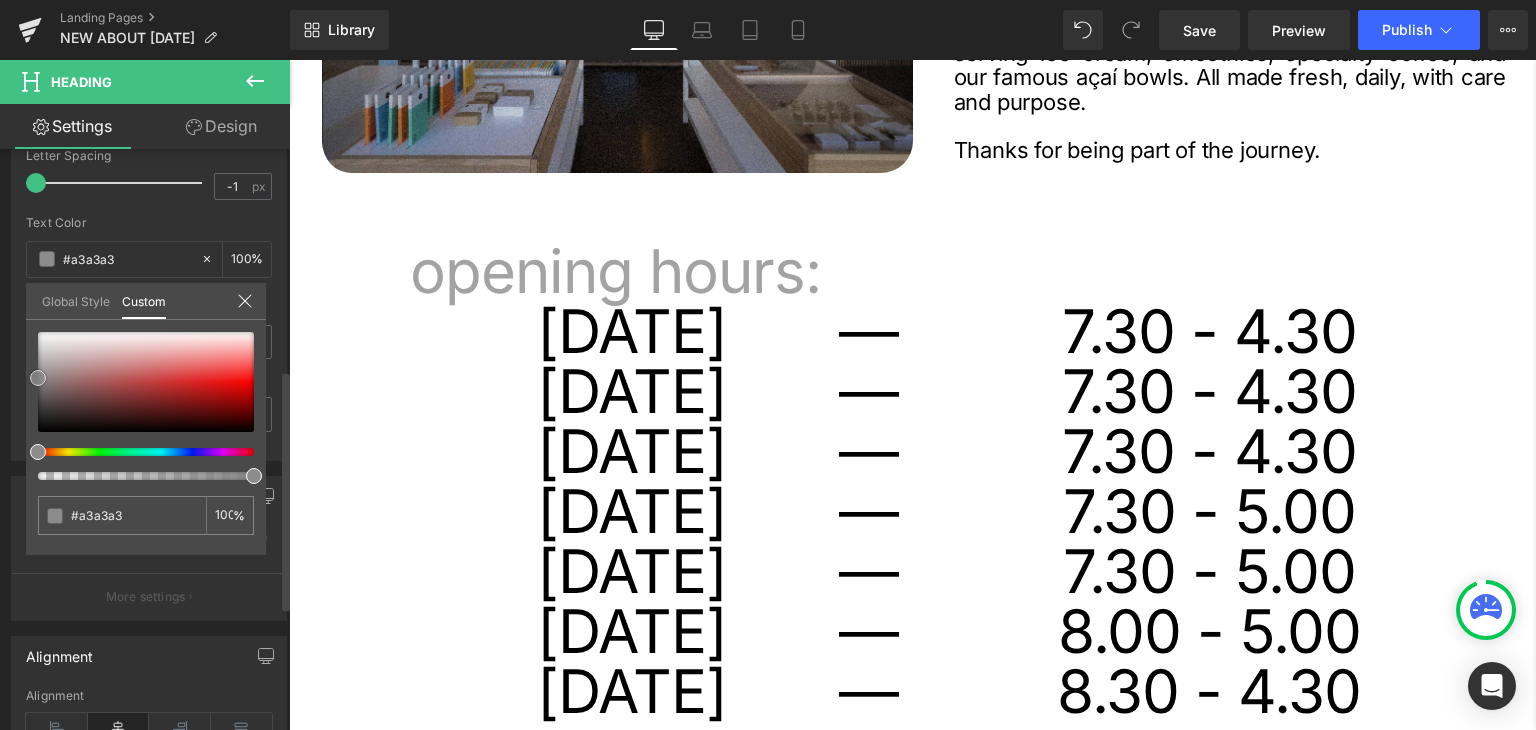 type on "#8c8c8c" 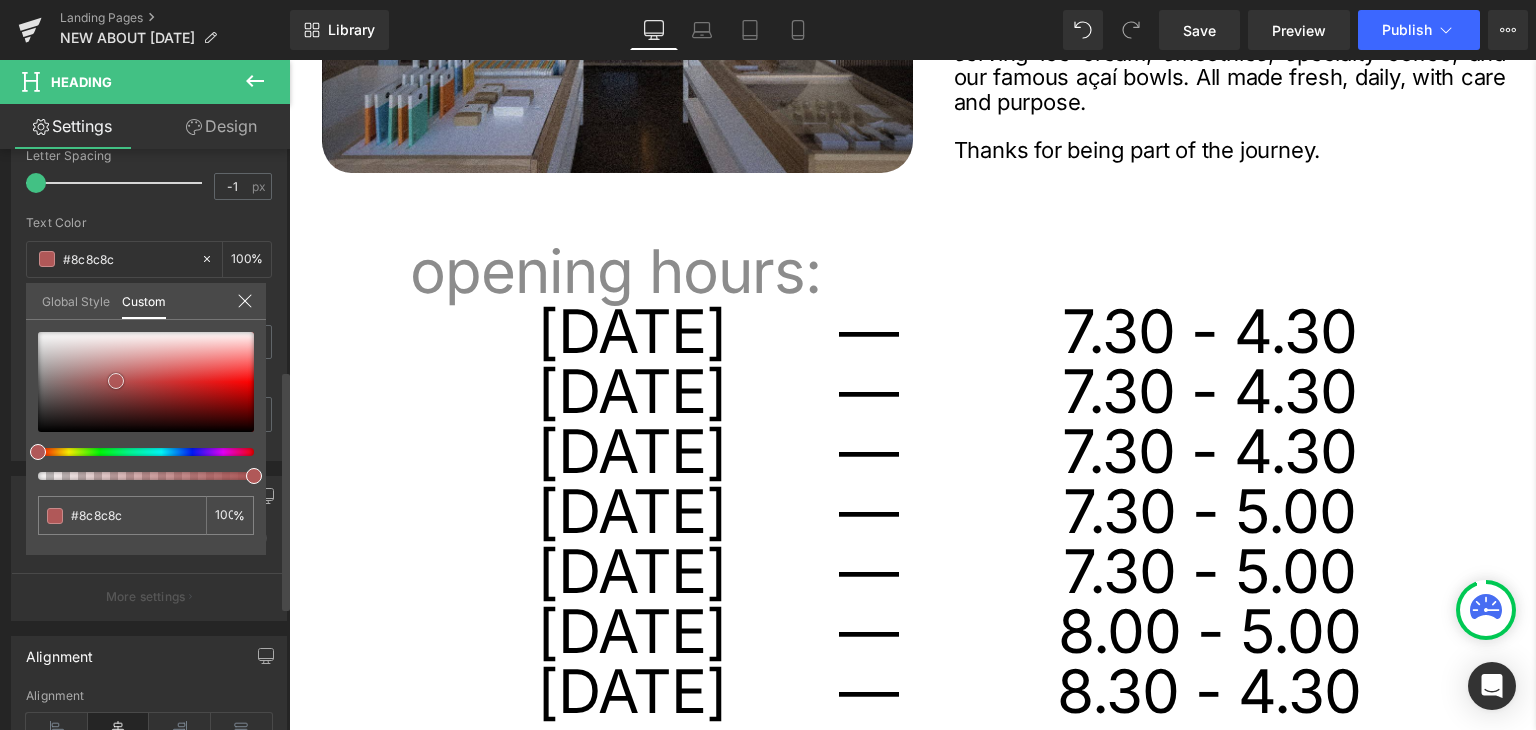 type on "#ab5858" 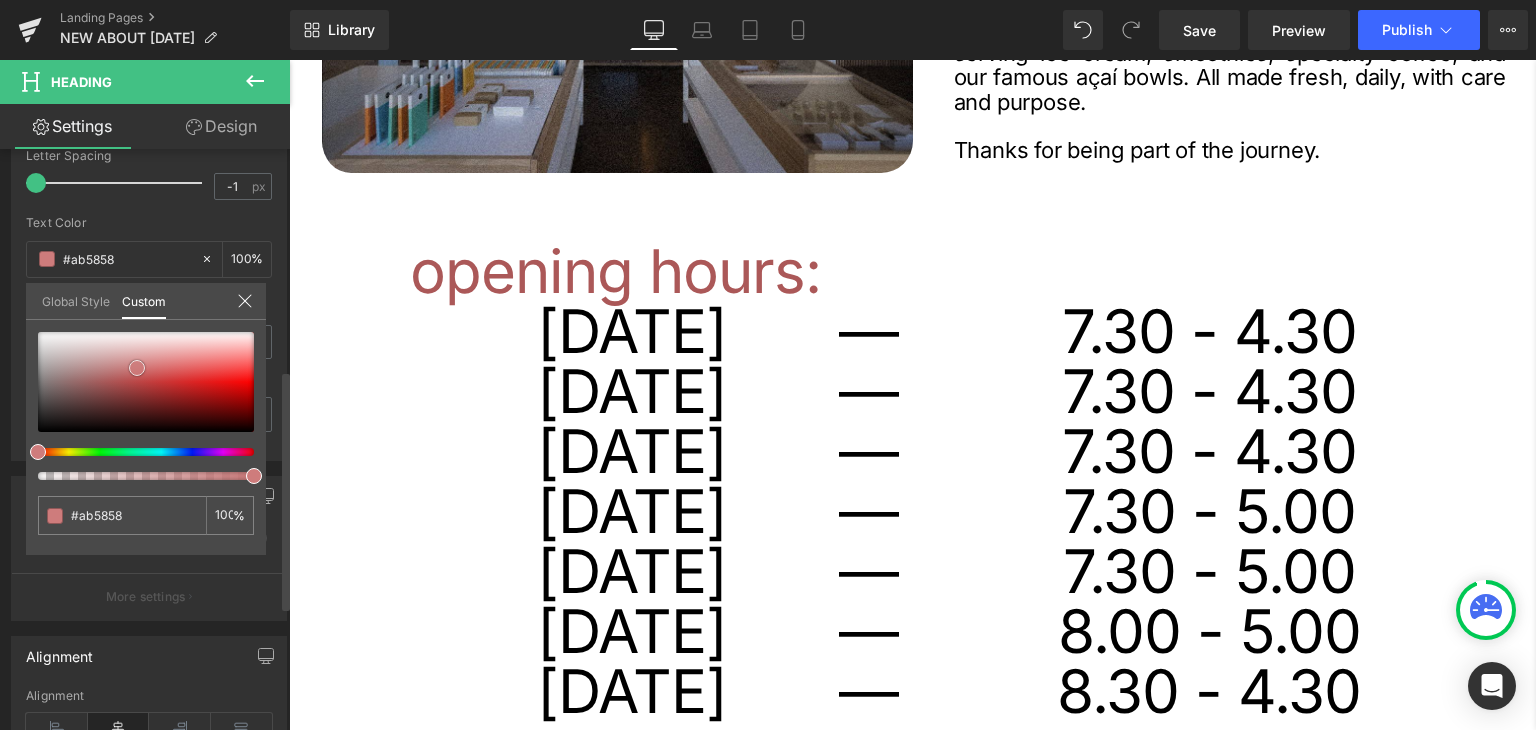 type on "#c87373" 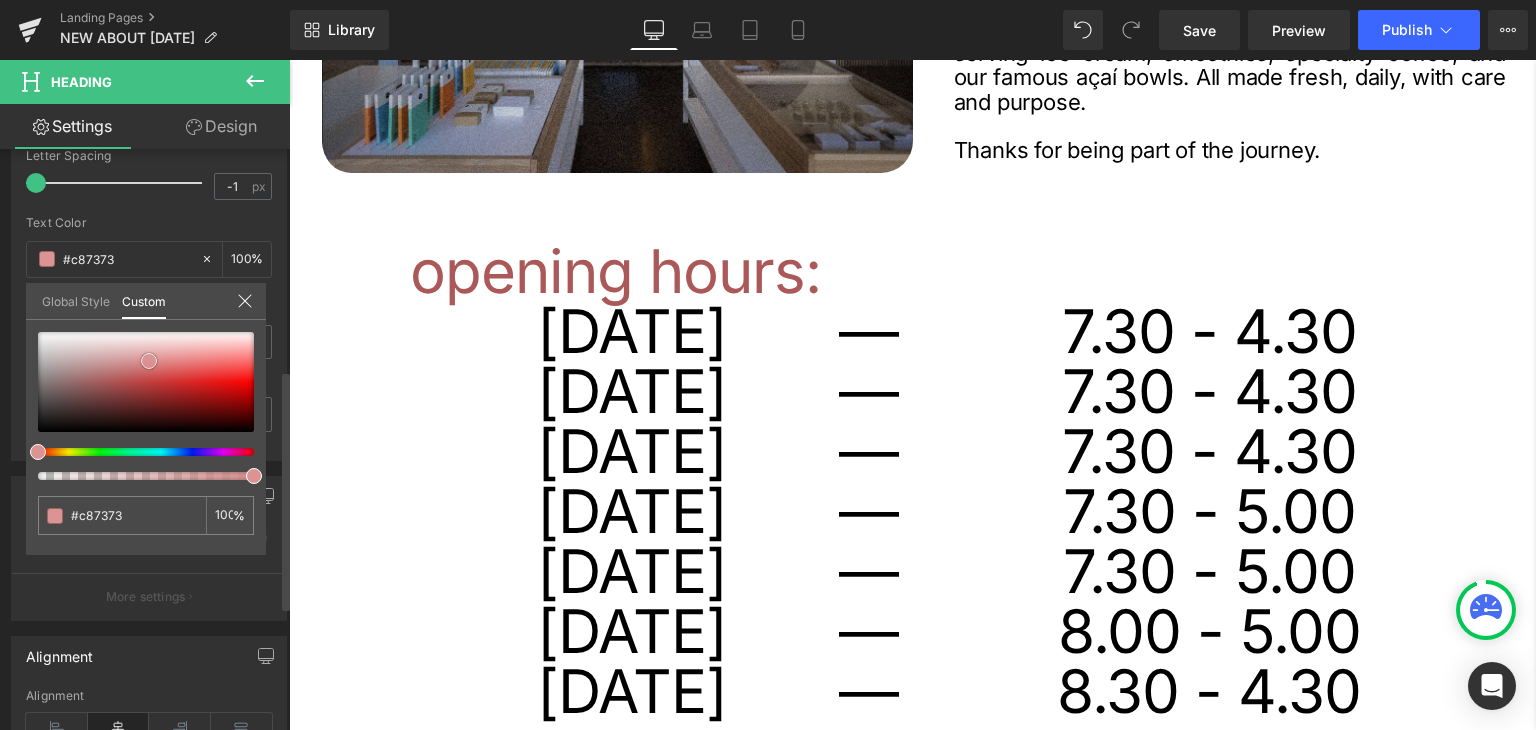 type on "#dc9393" 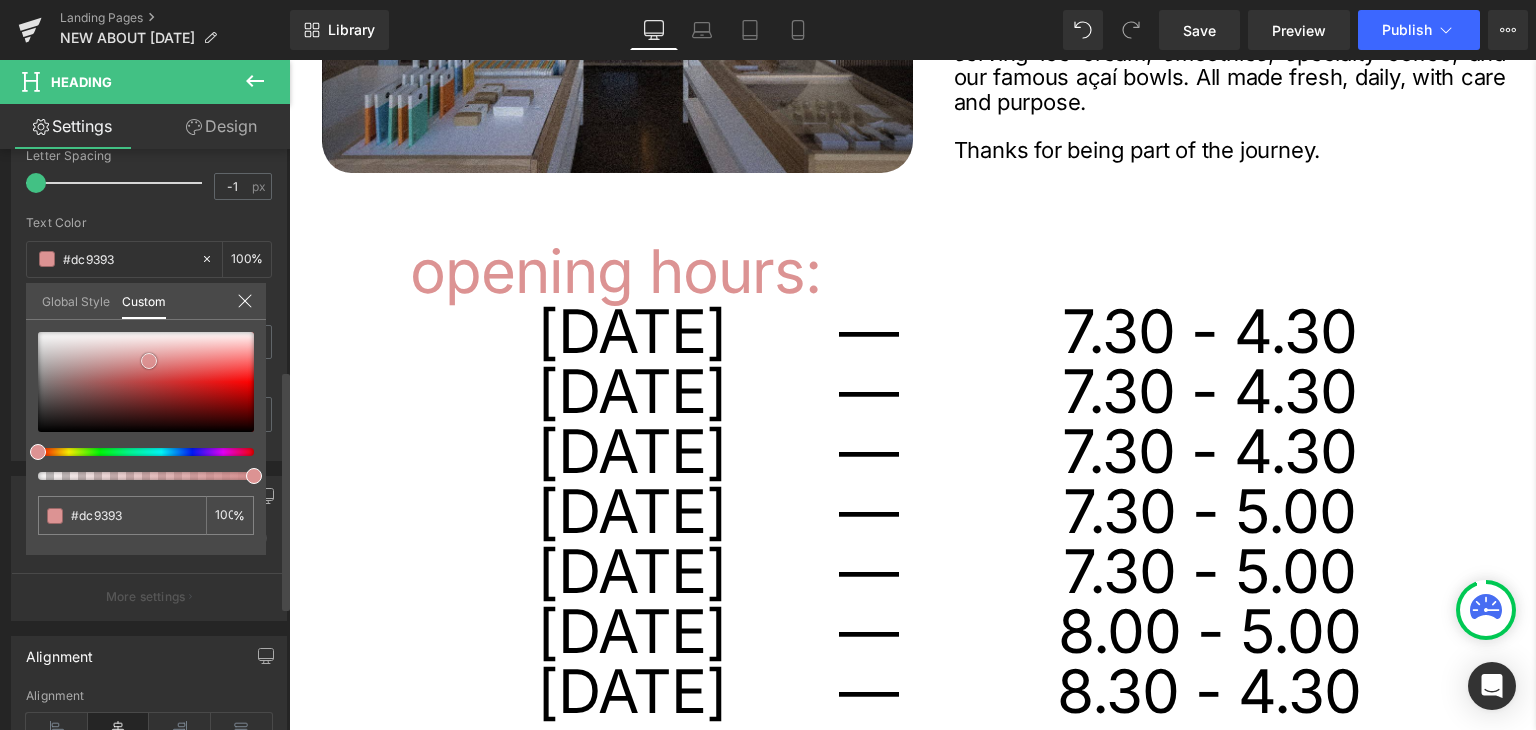 type on "#d99696" 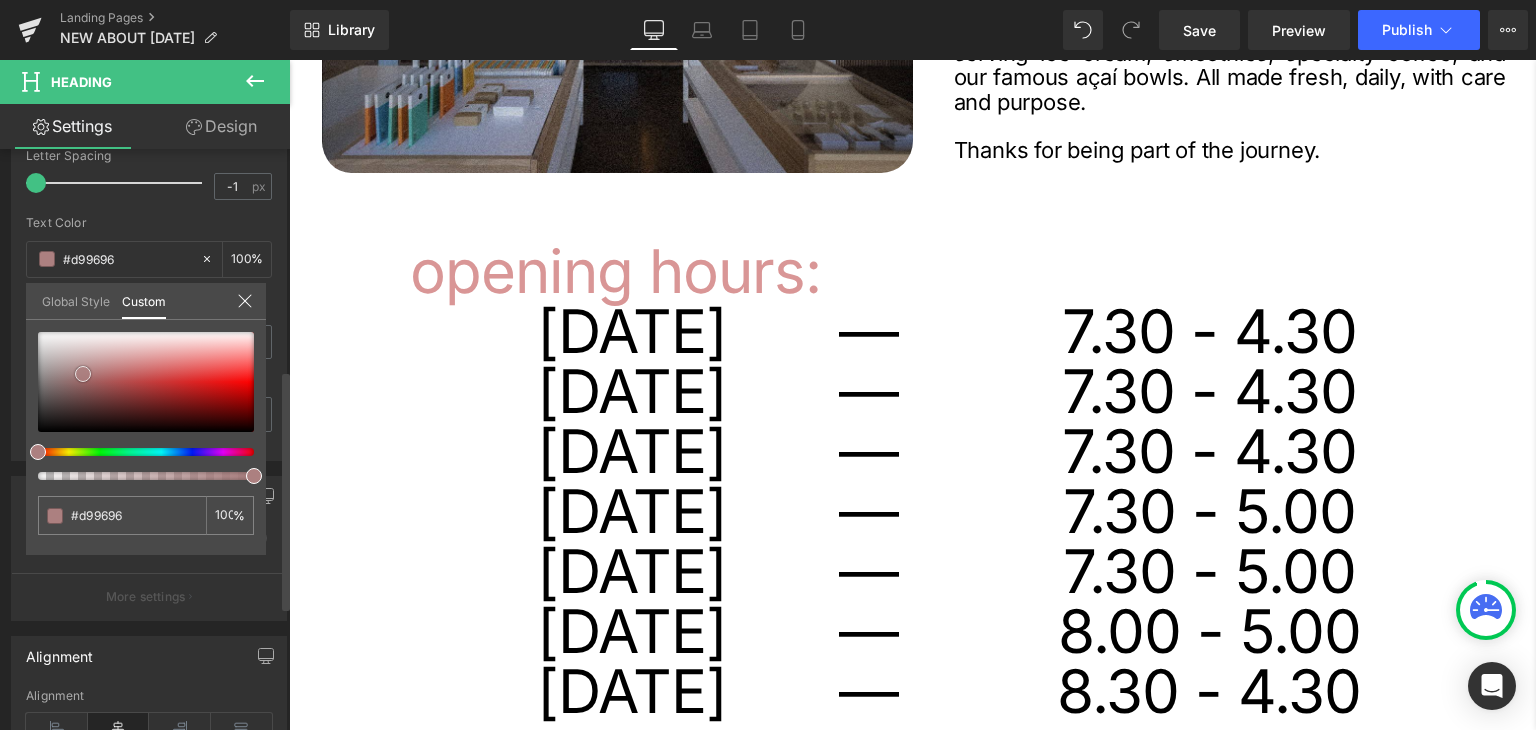 type on "#ac8080" 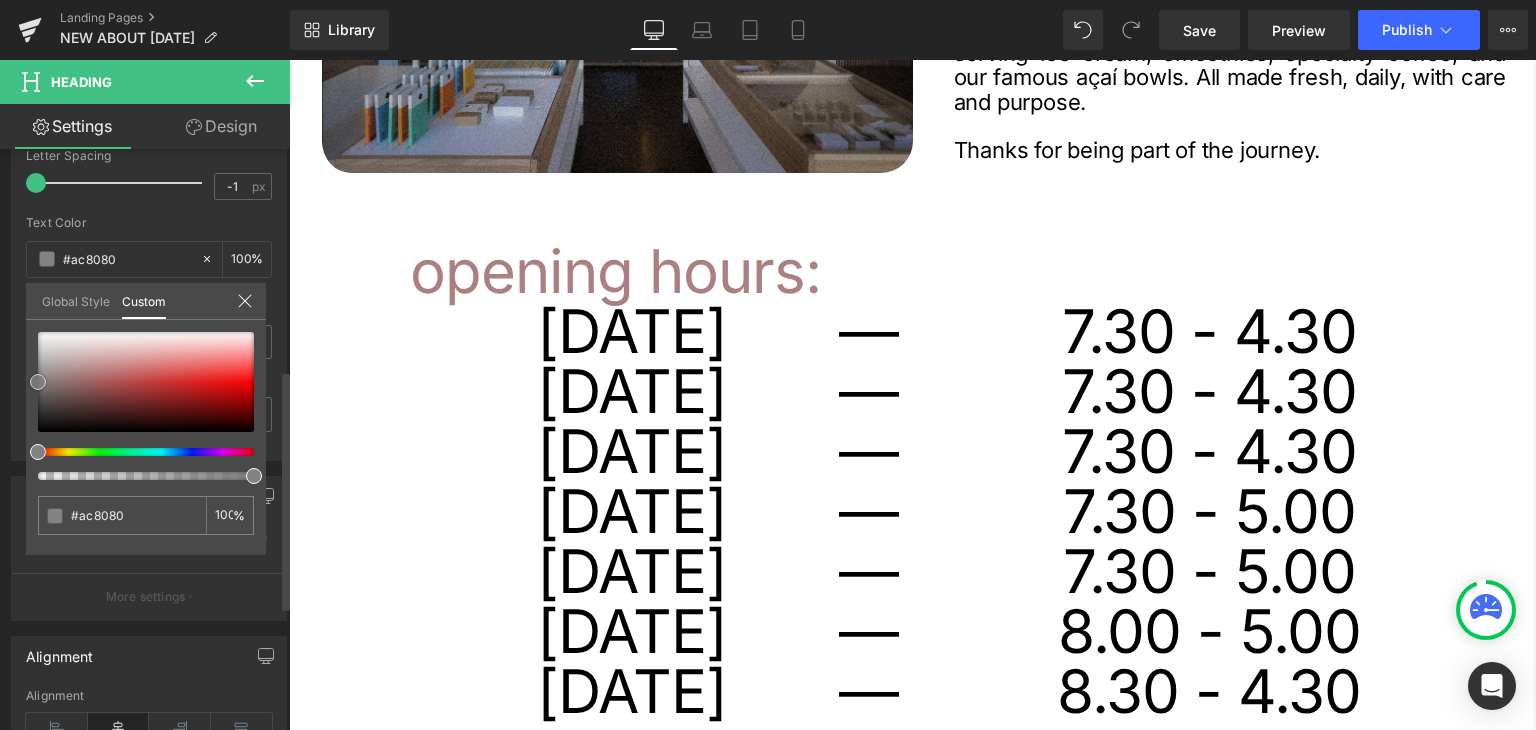 type on "#828282" 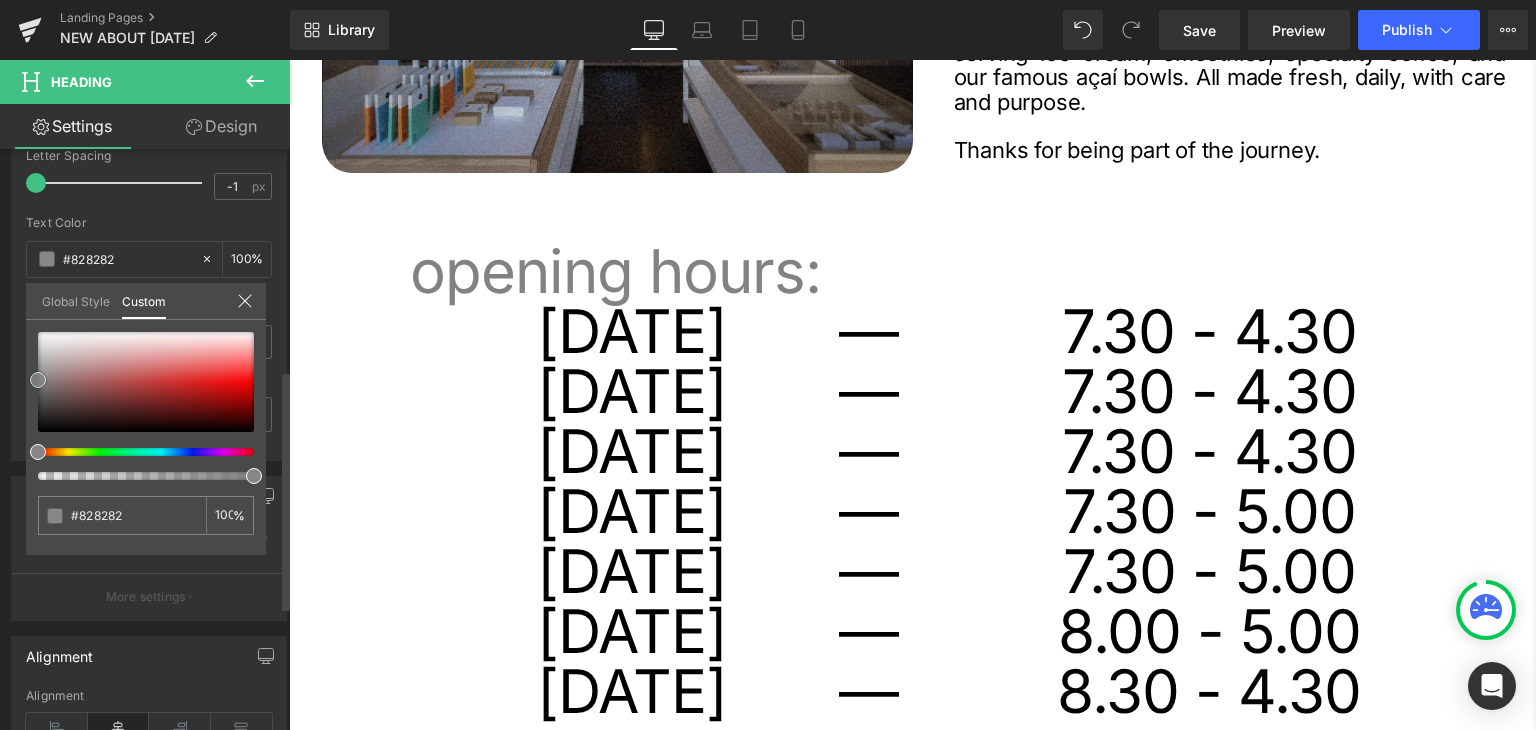 type on "#878787" 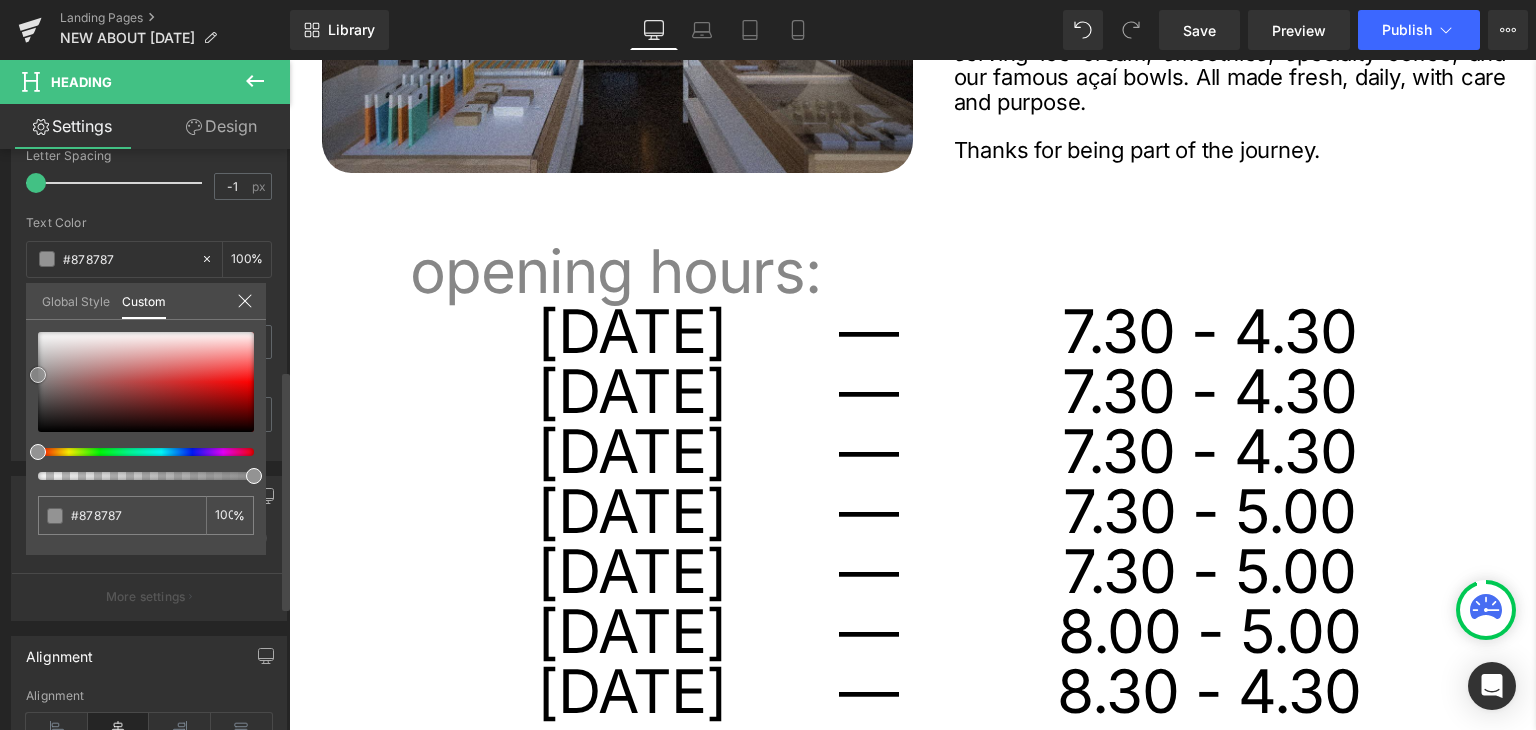 type on "#939393" 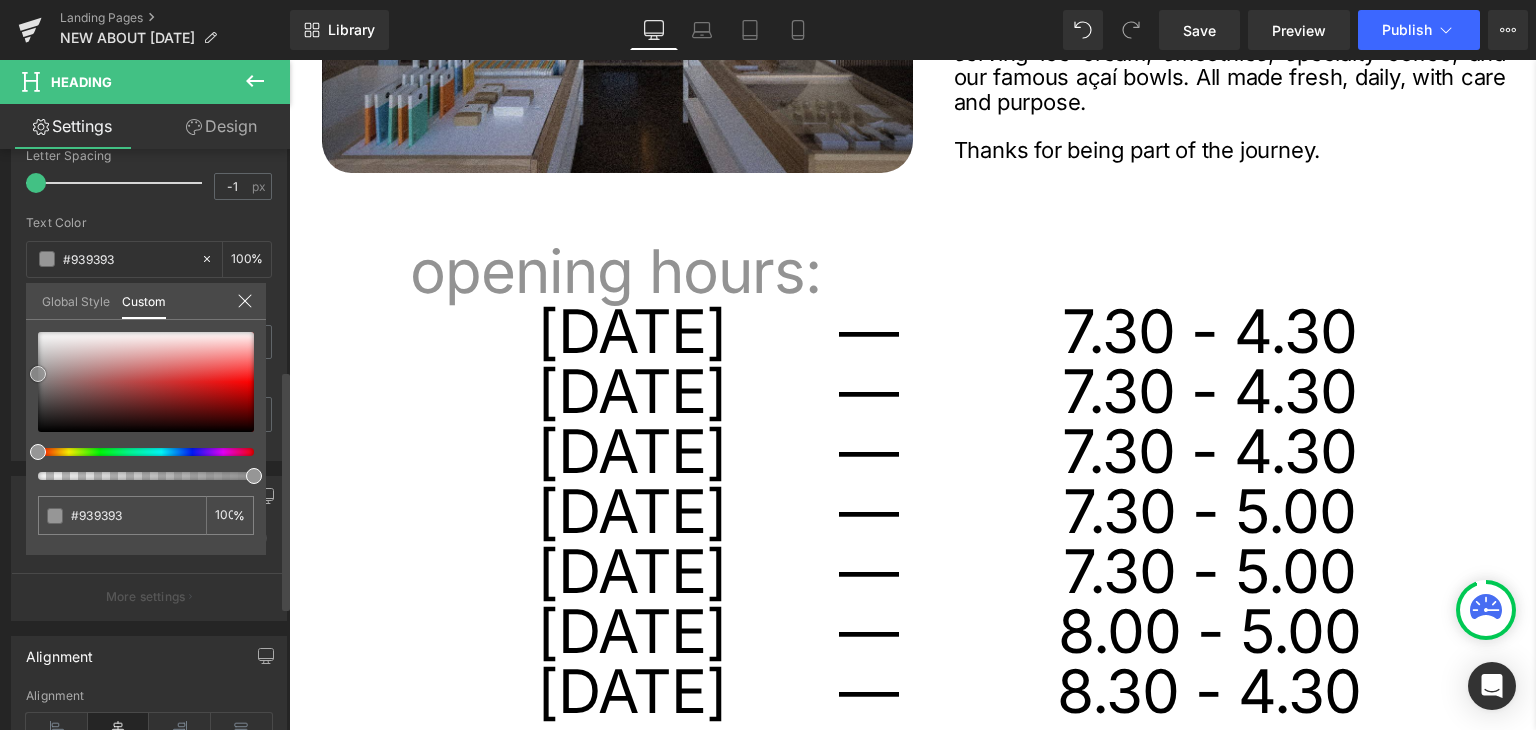 type on "#969696" 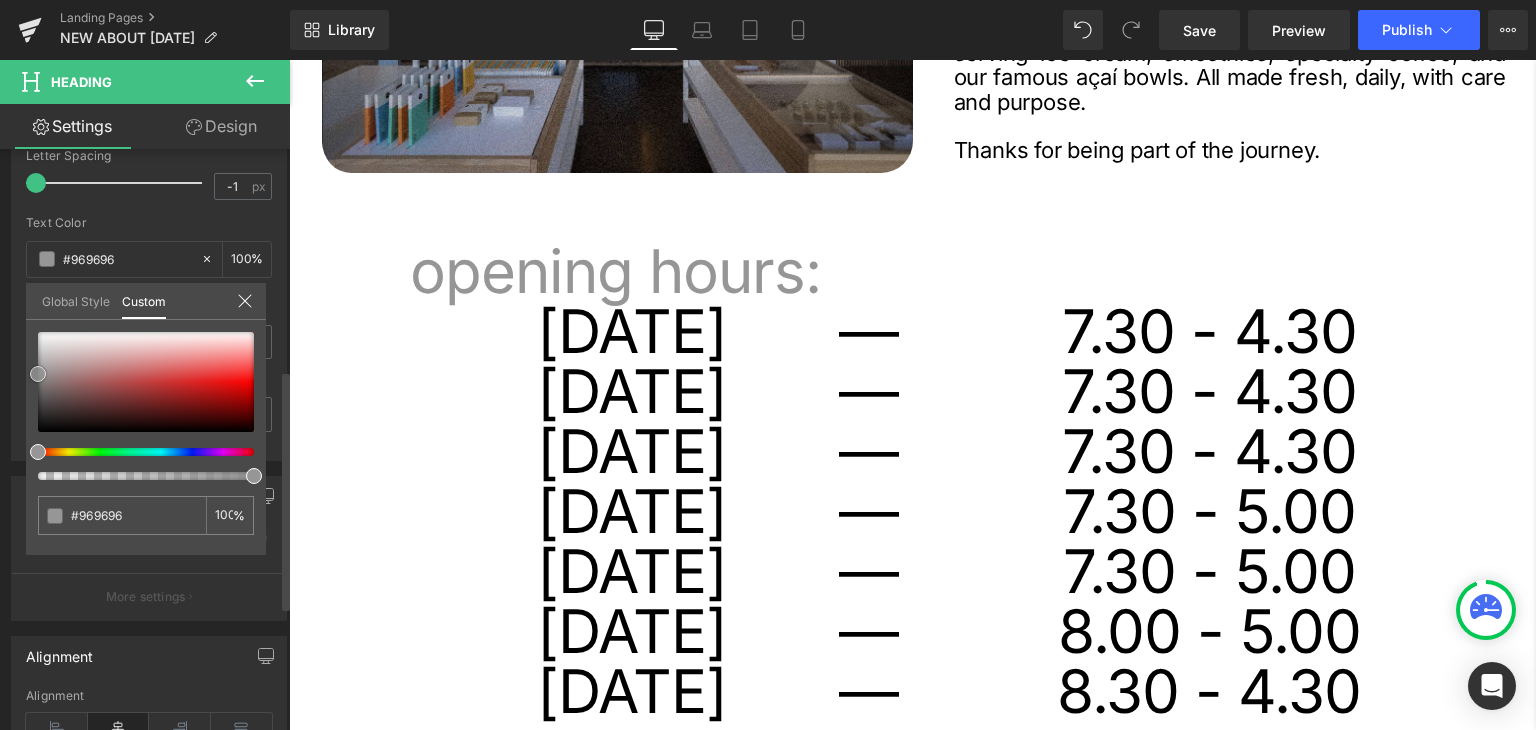 type on "#999999" 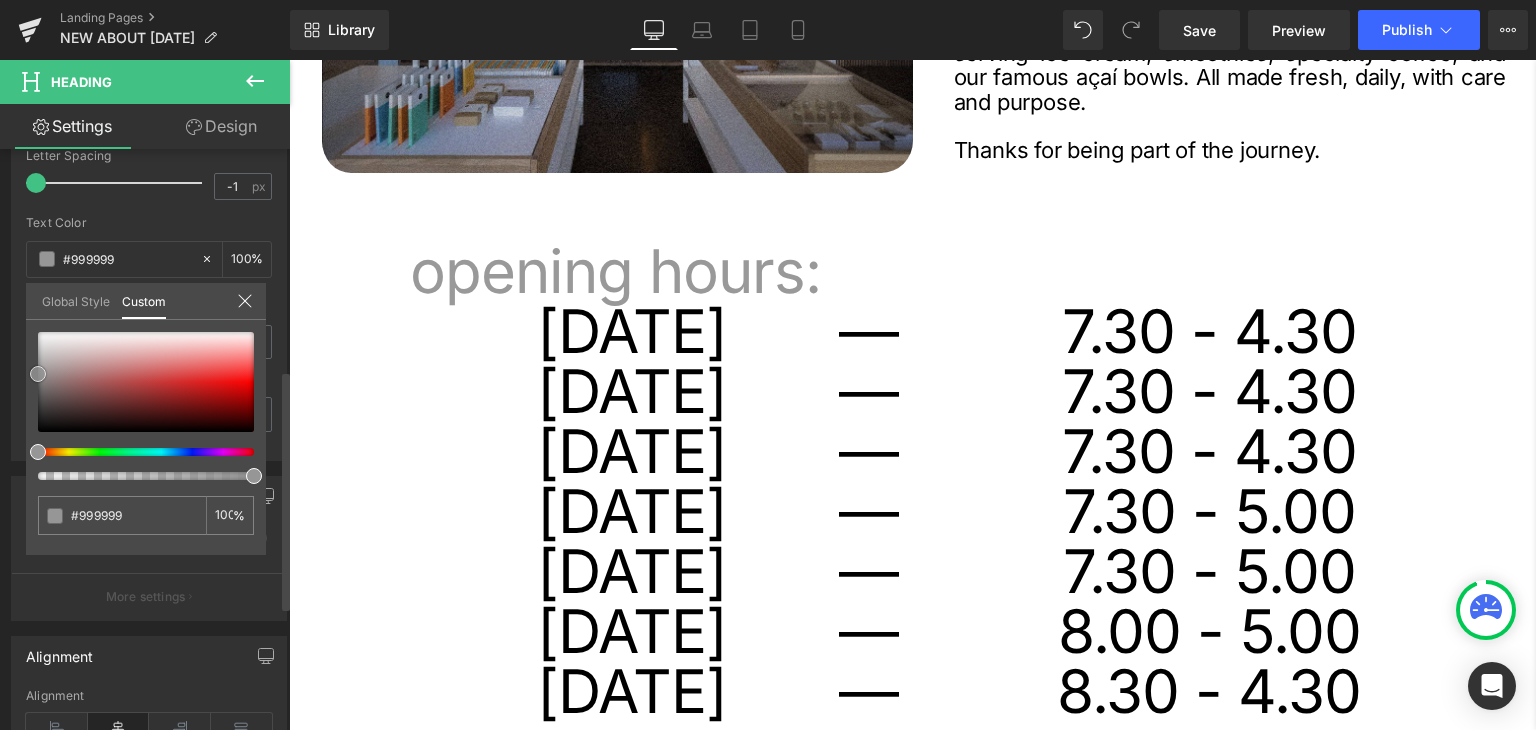 type on "#9b9b9b" 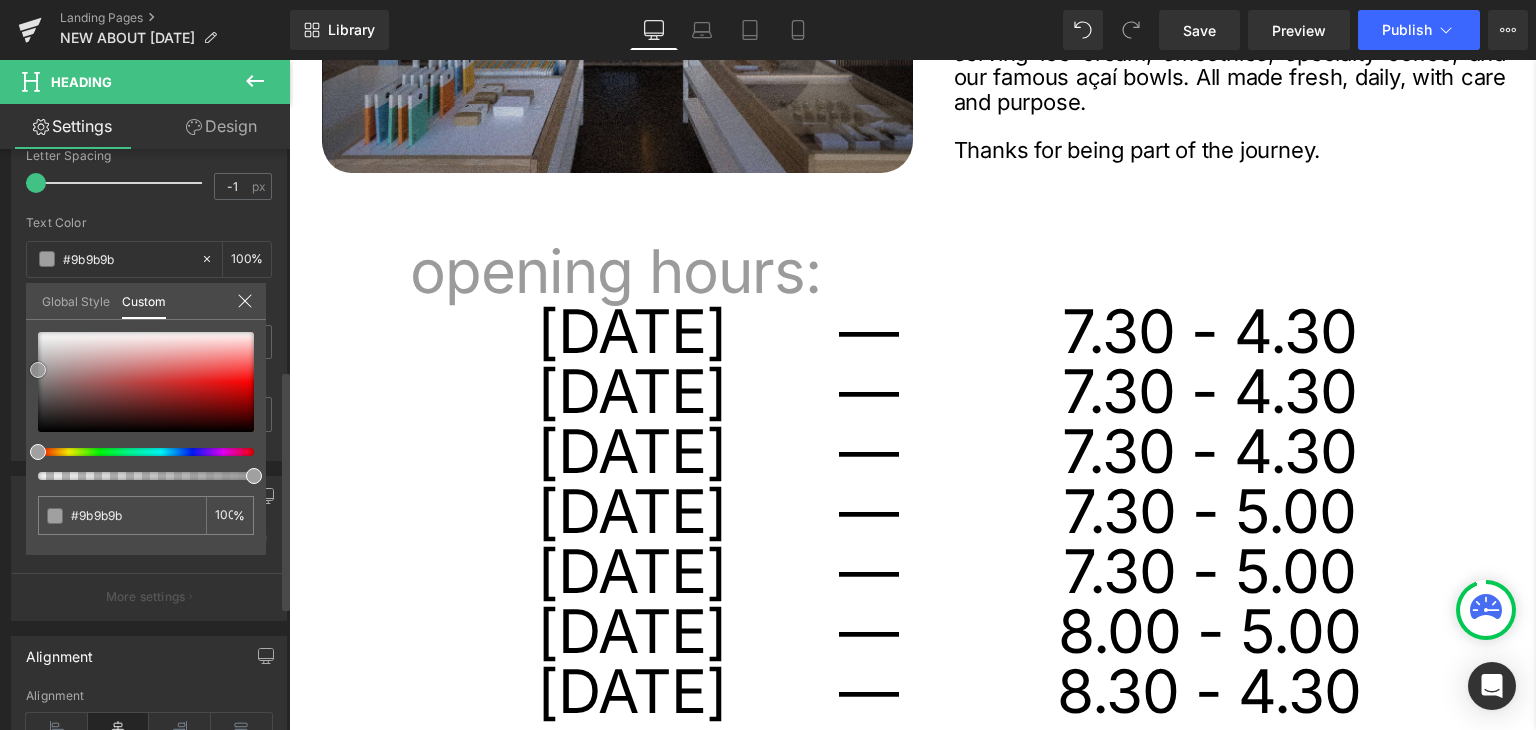 type on "#a0a0a0" 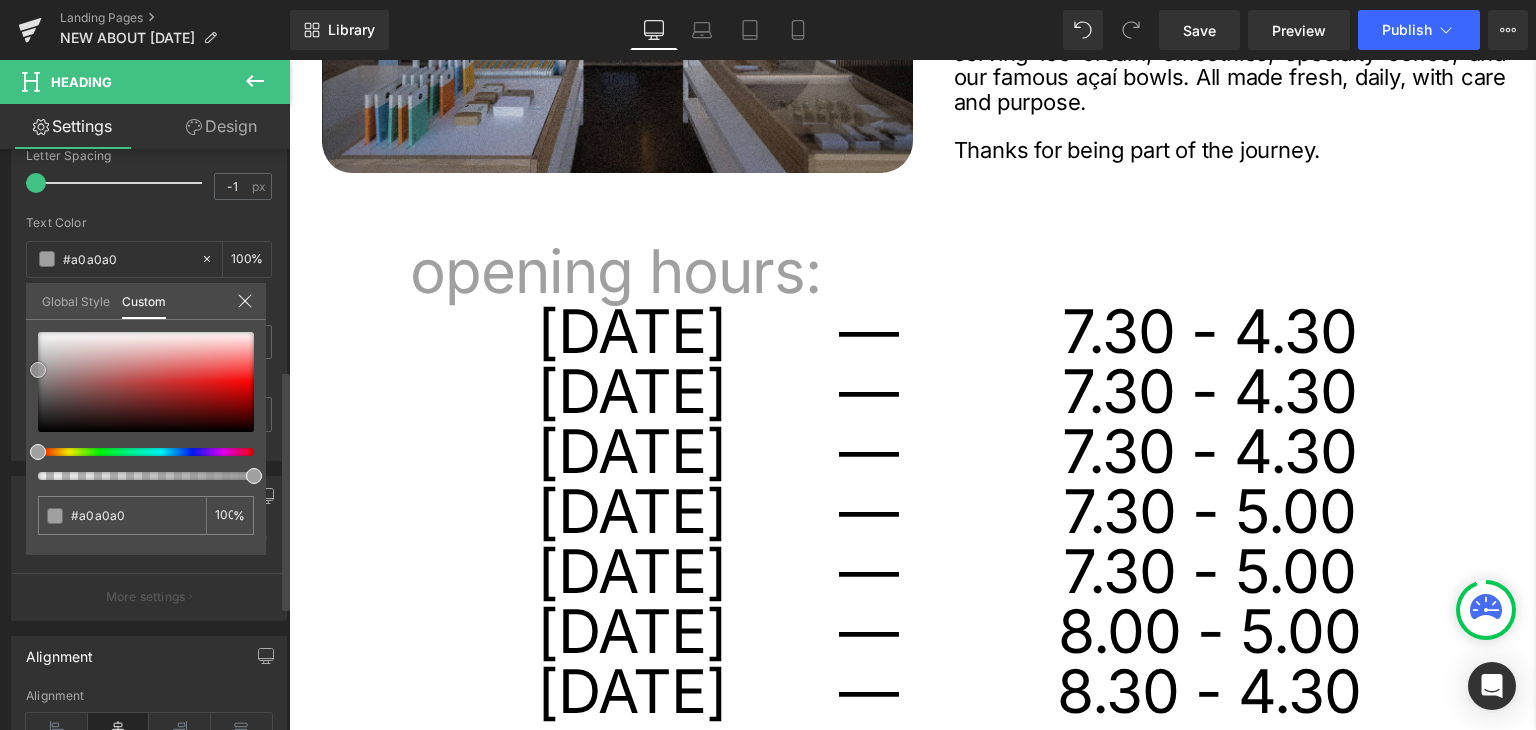 type on "#a3a3a3" 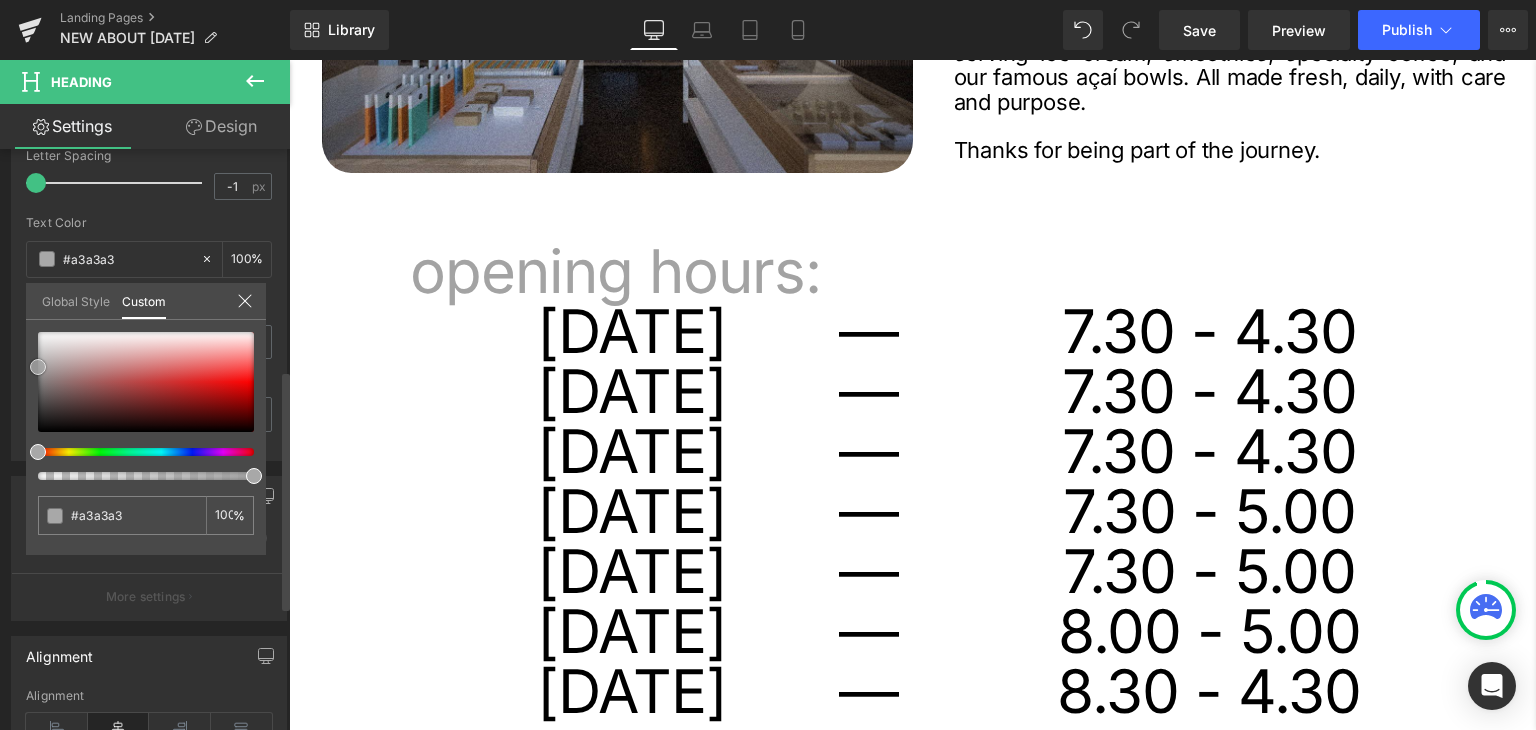 type on "#a8a8a8" 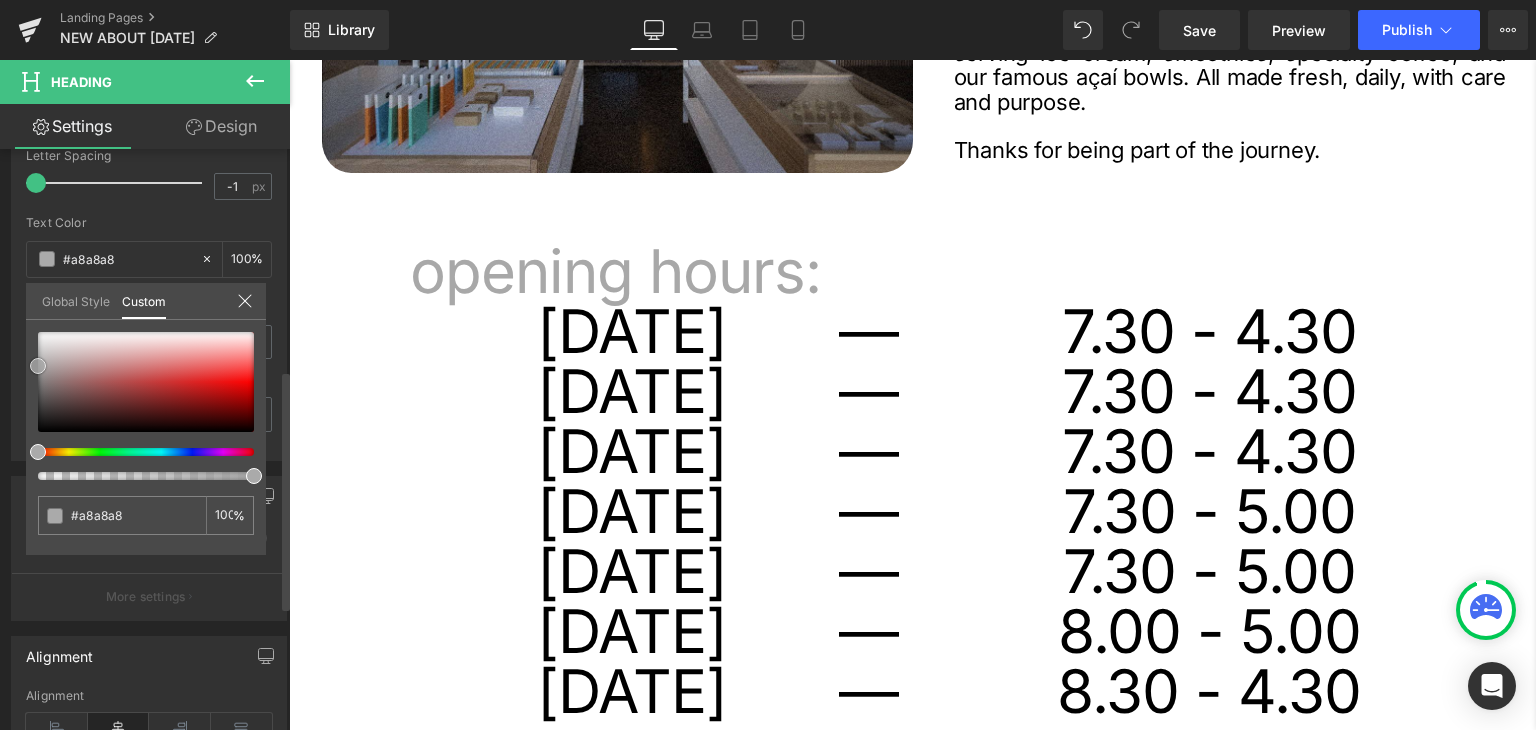 drag, startPoint x: 22, startPoint y: 404, endPoint x: 0, endPoint y: 365, distance: 44.777225 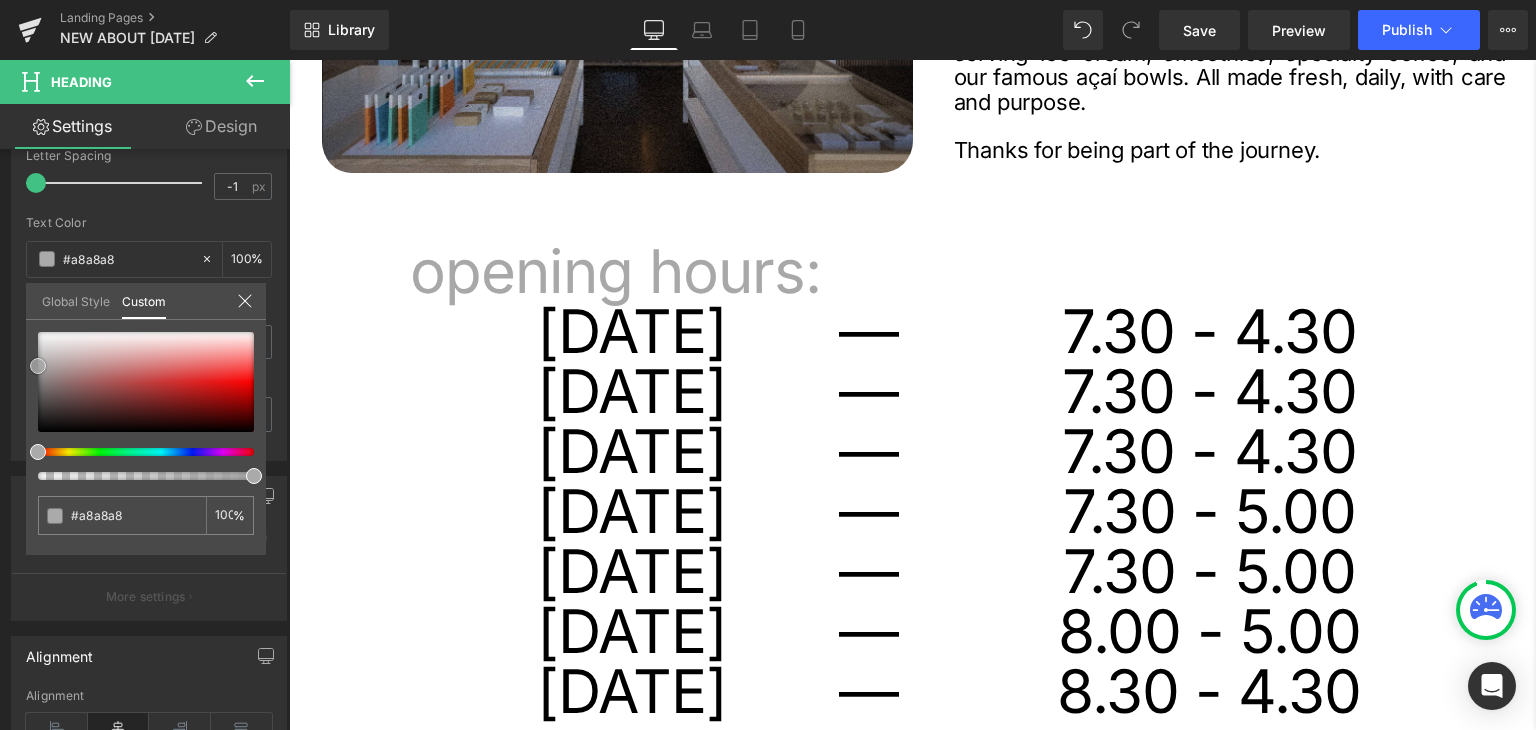 scroll, scrollTop: 600, scrollLeft: 0, axis: vertical 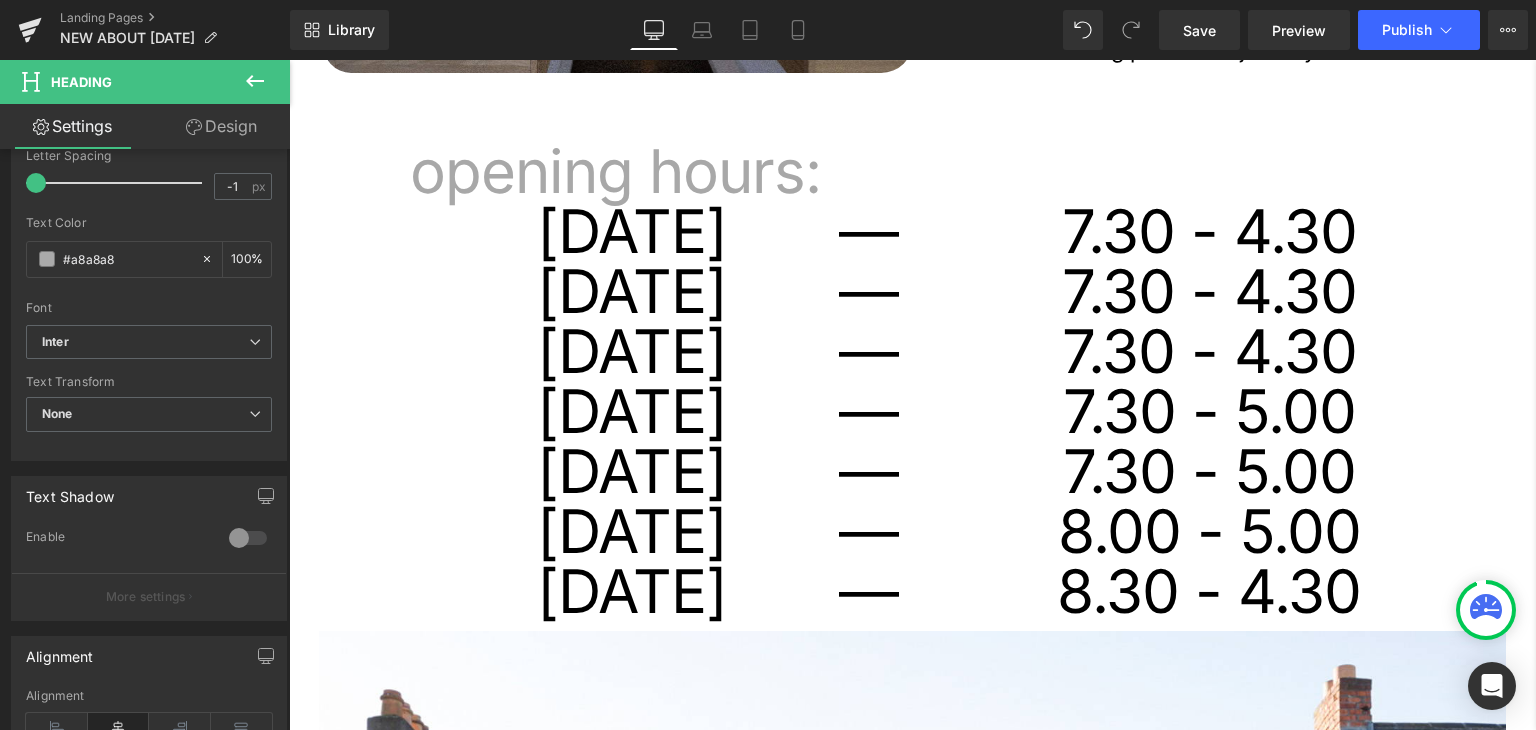 click on "Visit
Recipes
Shop
Chocolate
Spreads
Gifts" at bounding box center [912, 2215] 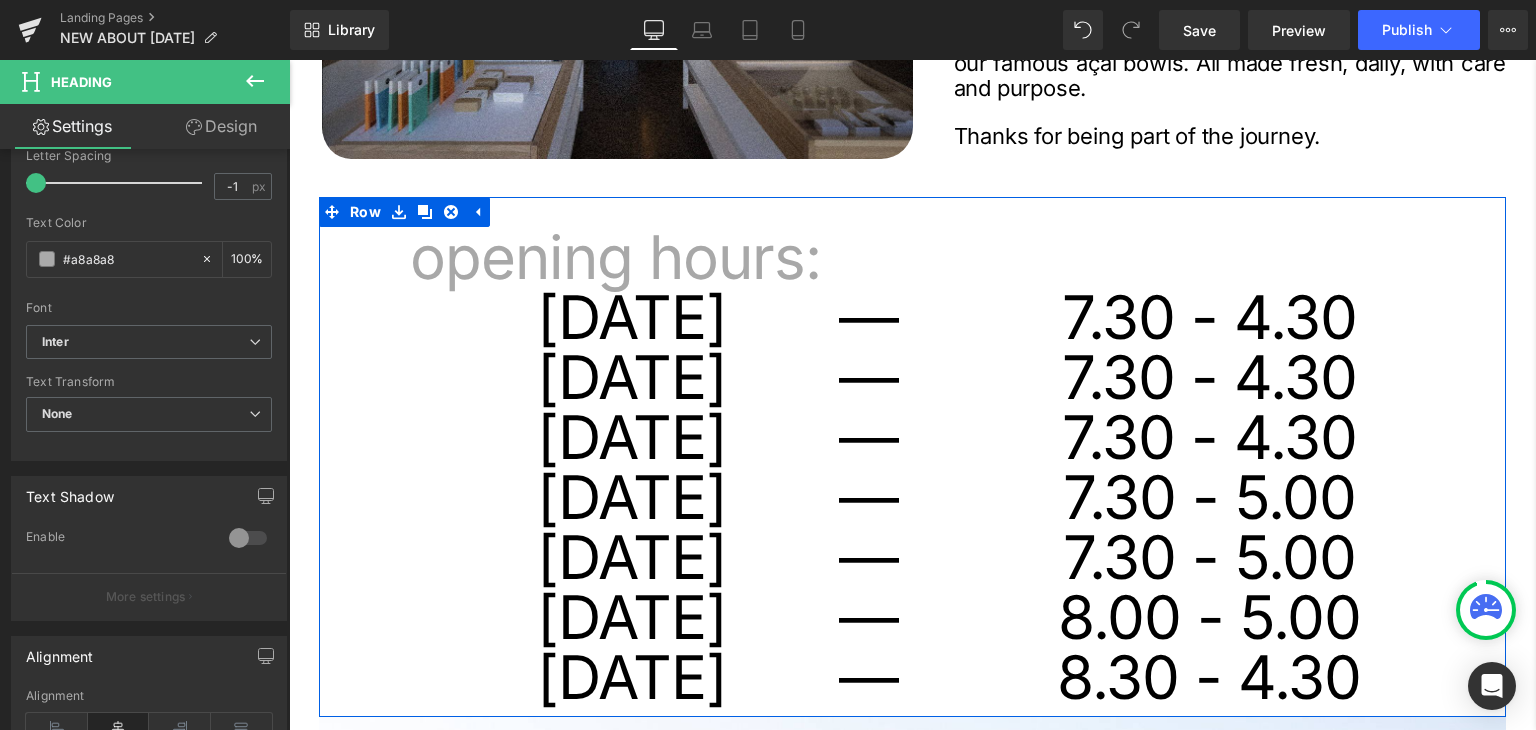 scroll, scrollTop: 600, scrollLeft: 0, axis: vertical 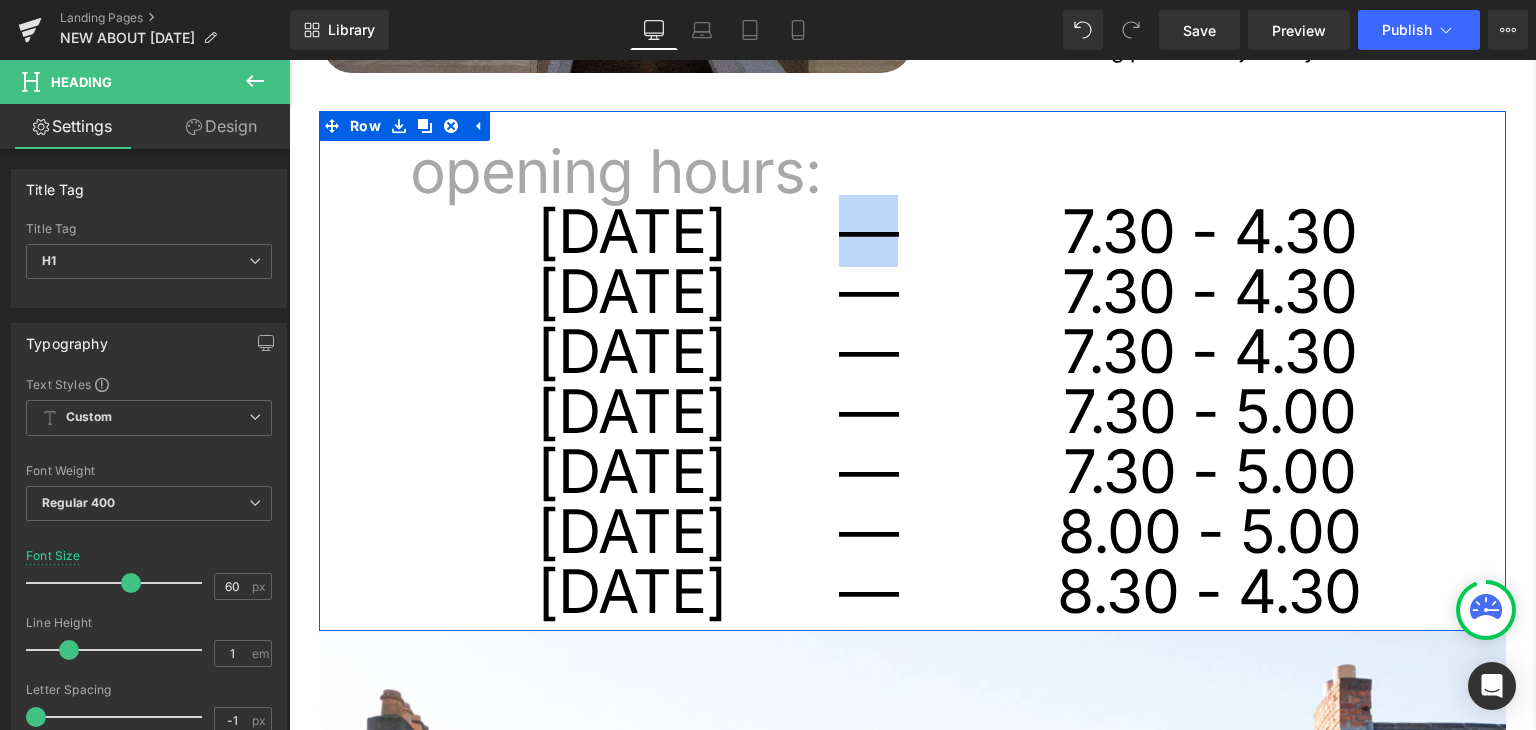 drag, startPoint x: 832, startPoint y: 237, endPoint x: 892, endPoint y: 235, distance: 60.033325 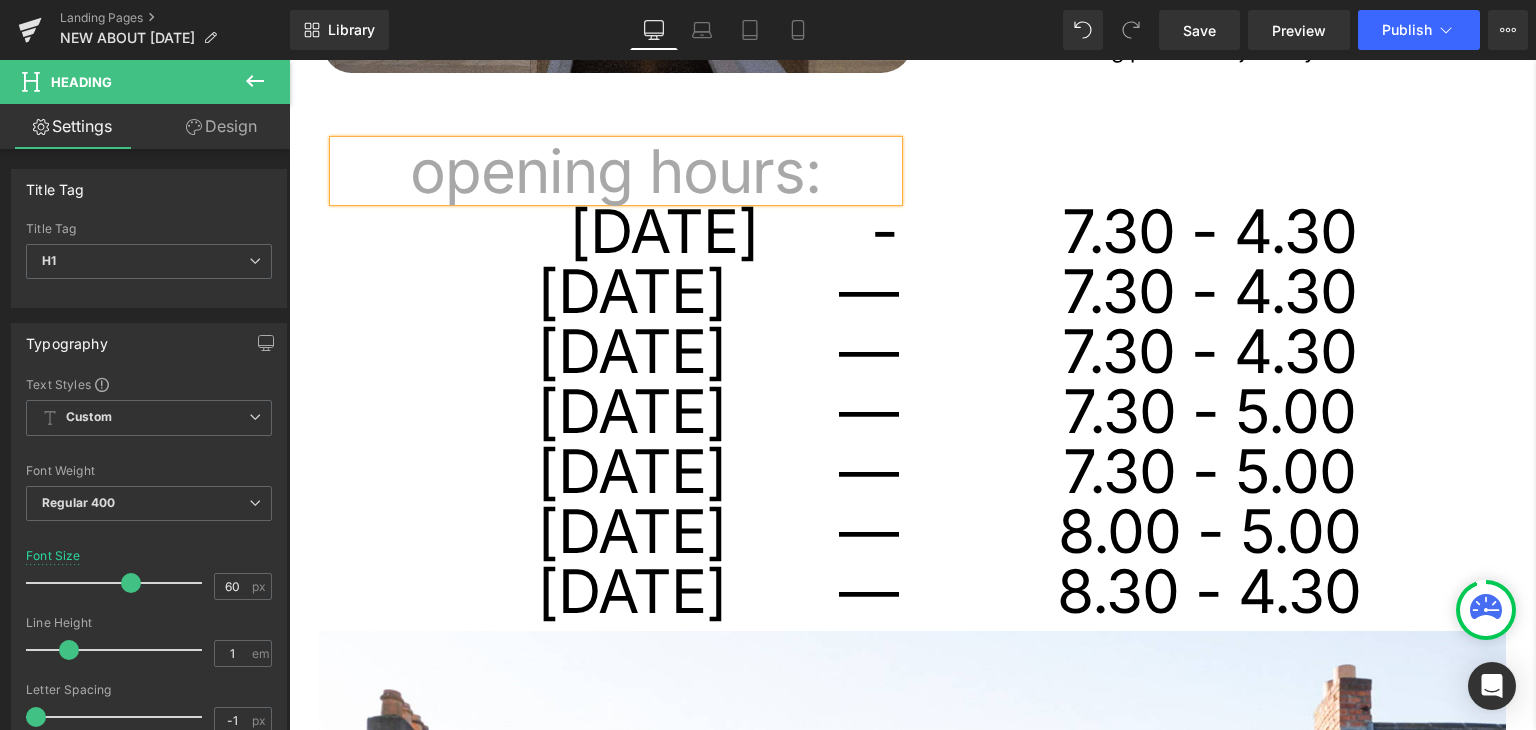 drag, startPoint x: 1277, startPoint y: 65, endPoint x: 833, endPoint y: 190, distance: 461.26022 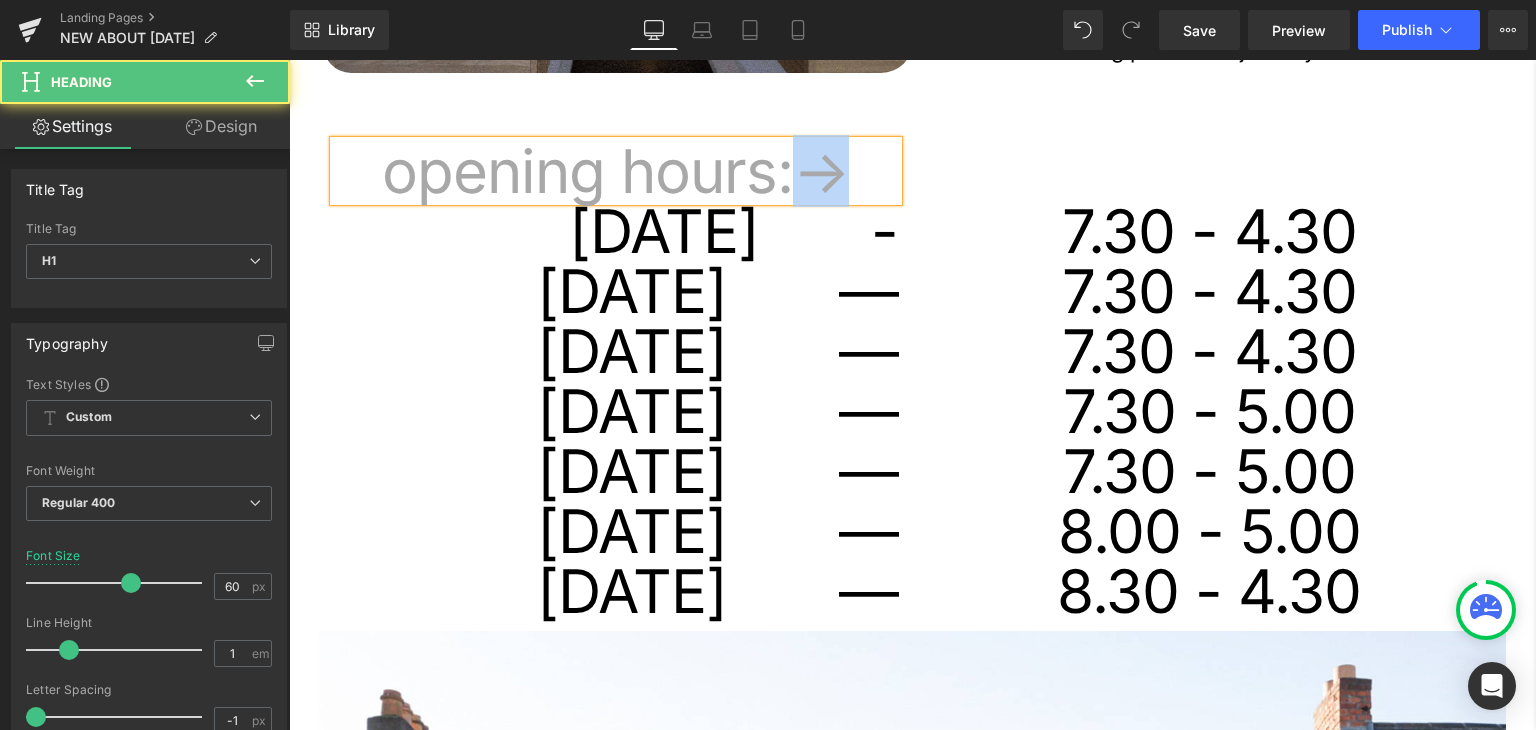 drag, startPoint x: 850, startPoint y: 179, endPoint x: 782, endPoint y: 178, distance: 68.007355 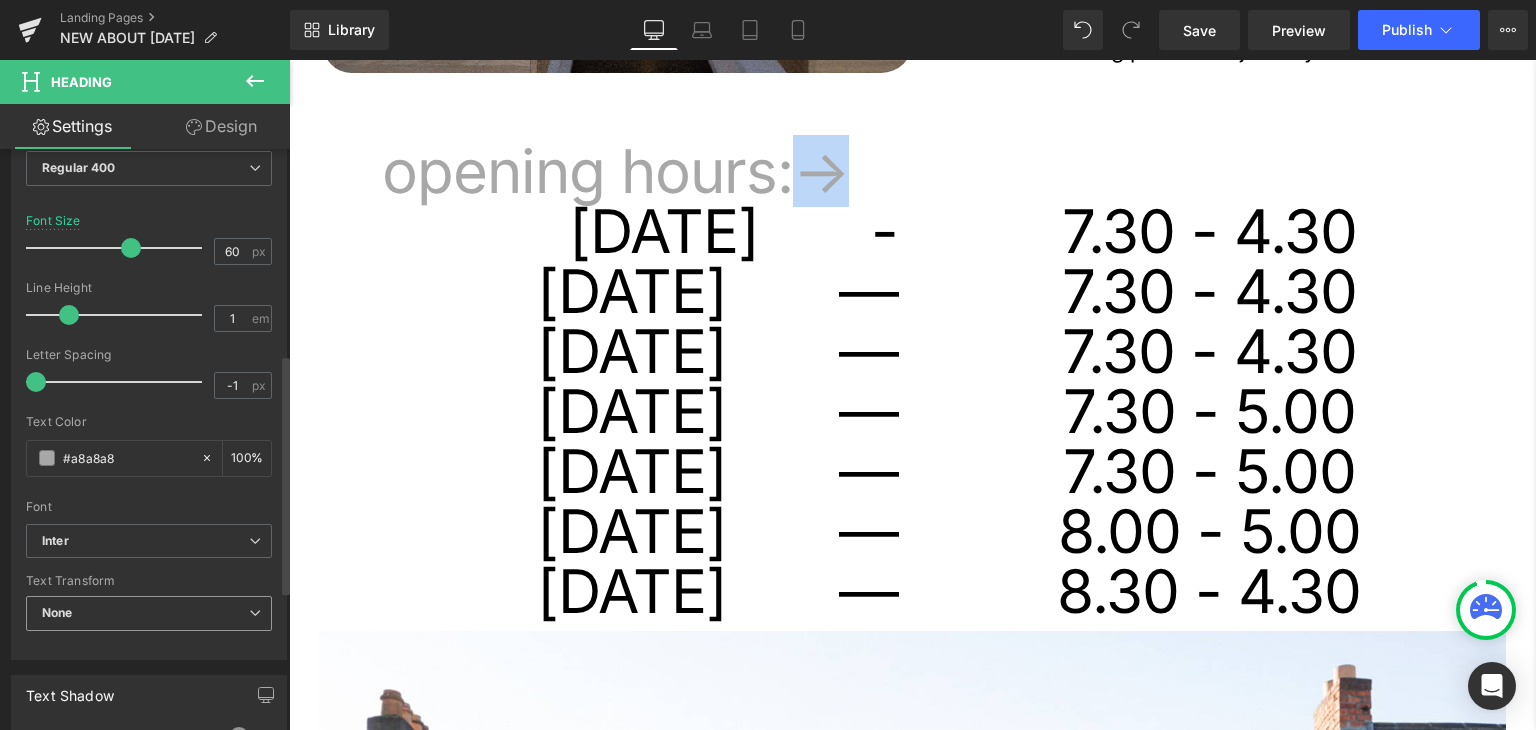 scroll, scrollTop: 500, scrollLeft: 0, axis: vertical 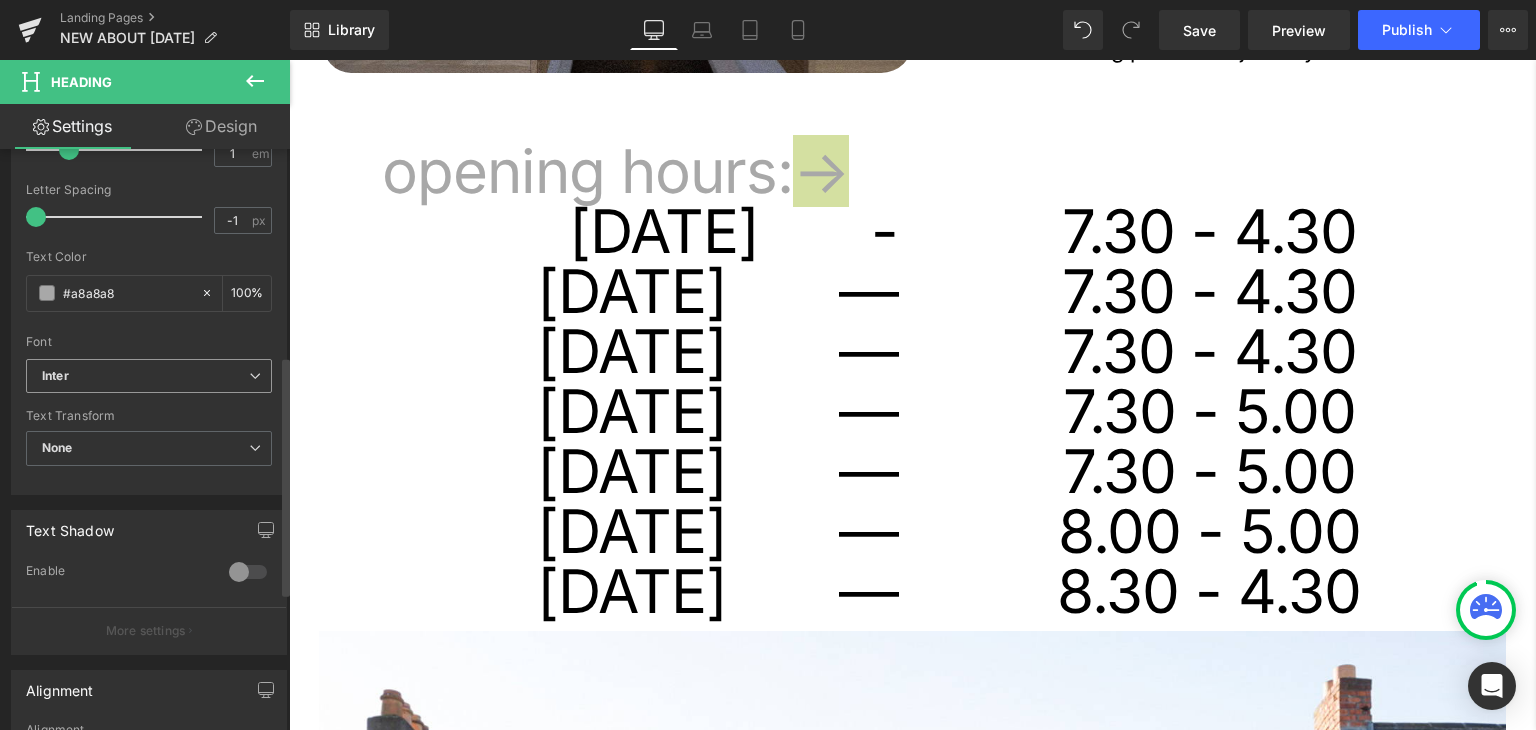 click on "Inter" at bounding box center [149, 376] 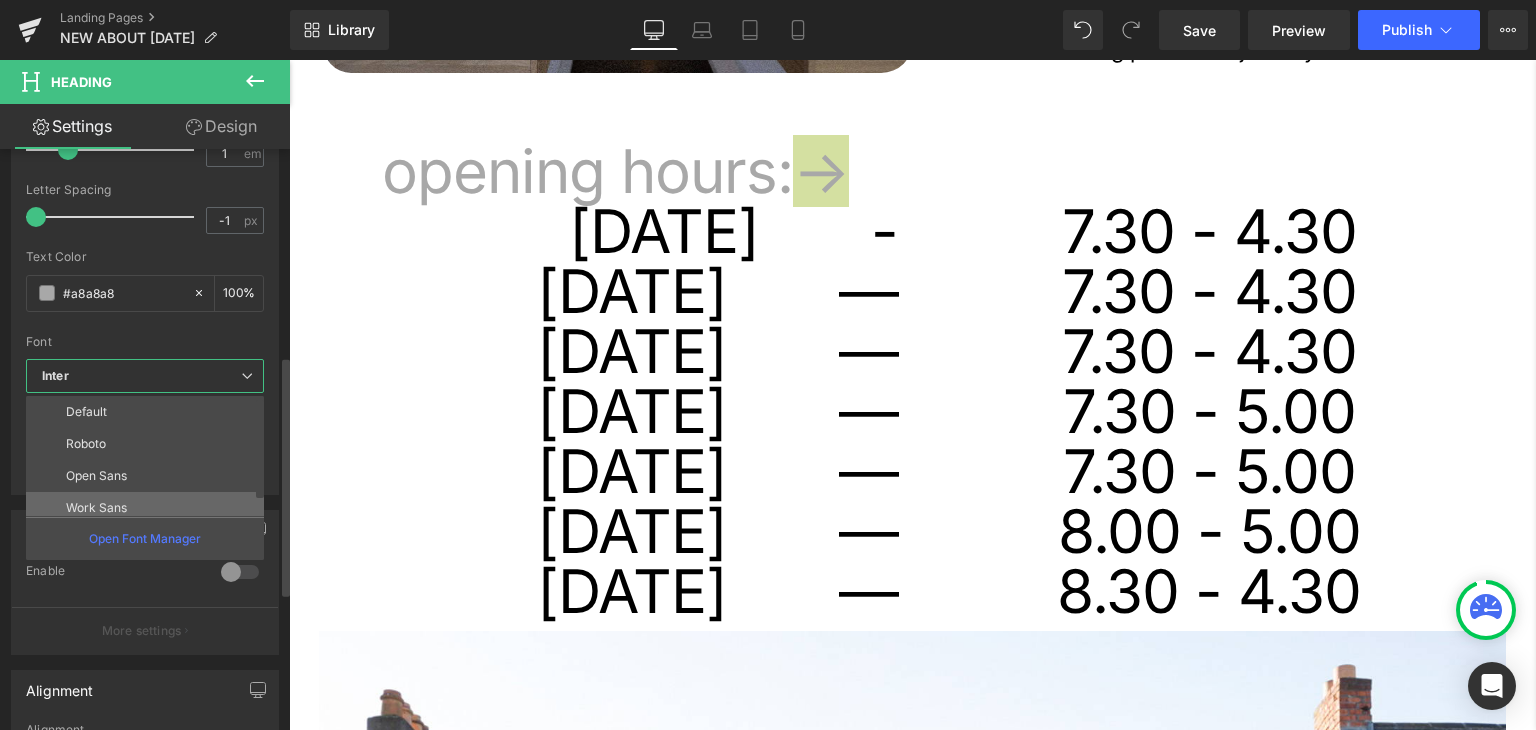 click on "Work Sans" at bounding box center [149, 508] 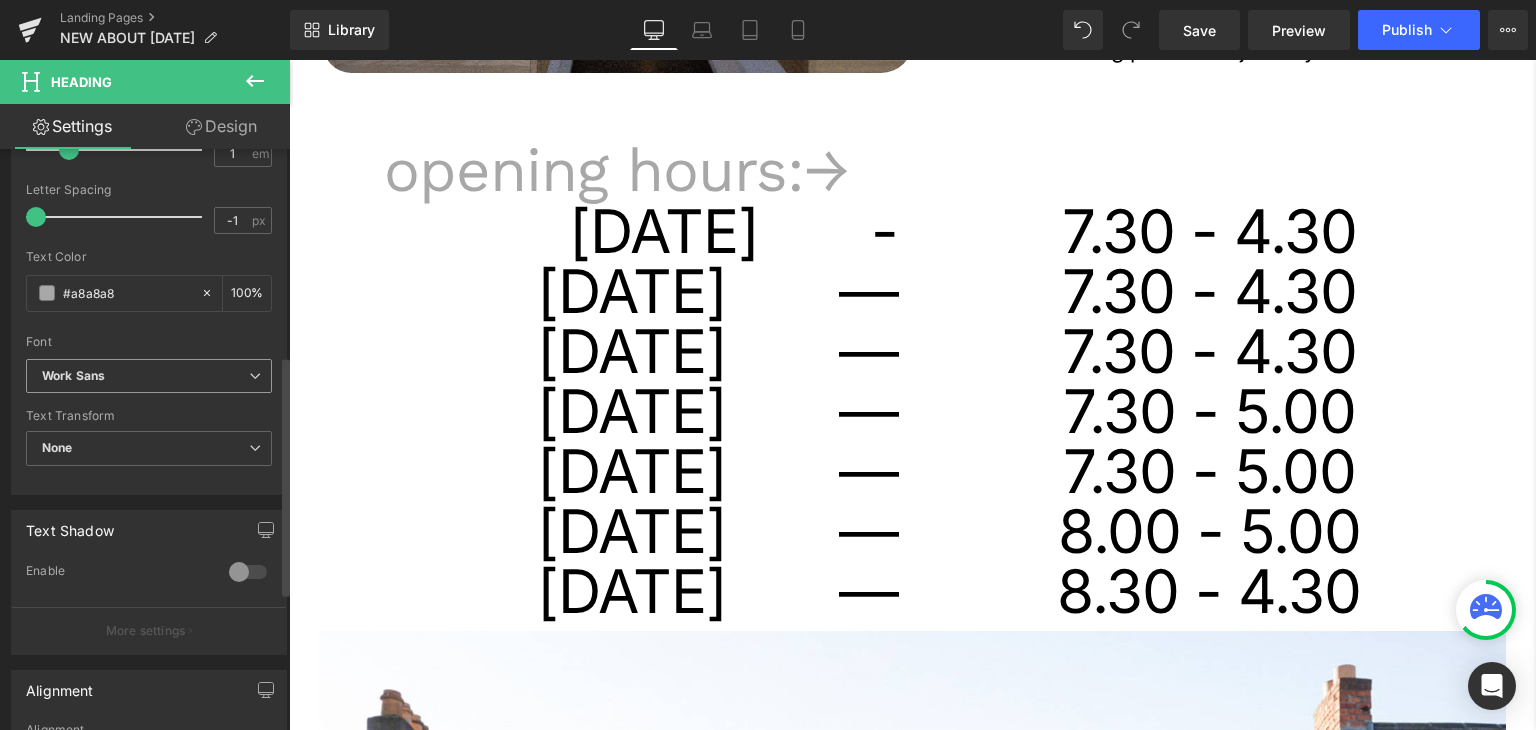 click on "Work Sans" at bounding box center (73, 376) 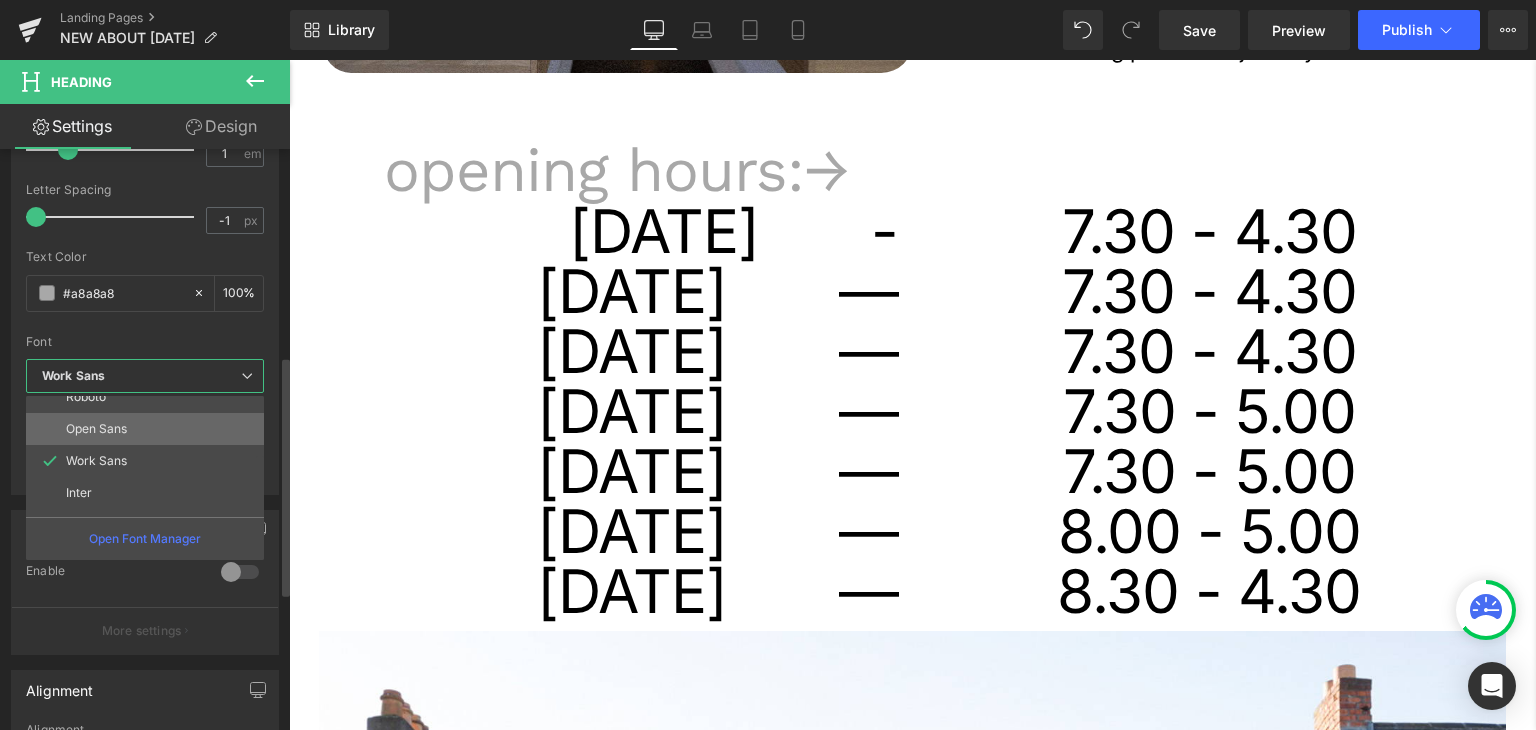 scroll, scrollTop: 72, scrollLeft: 0, axis: vertical 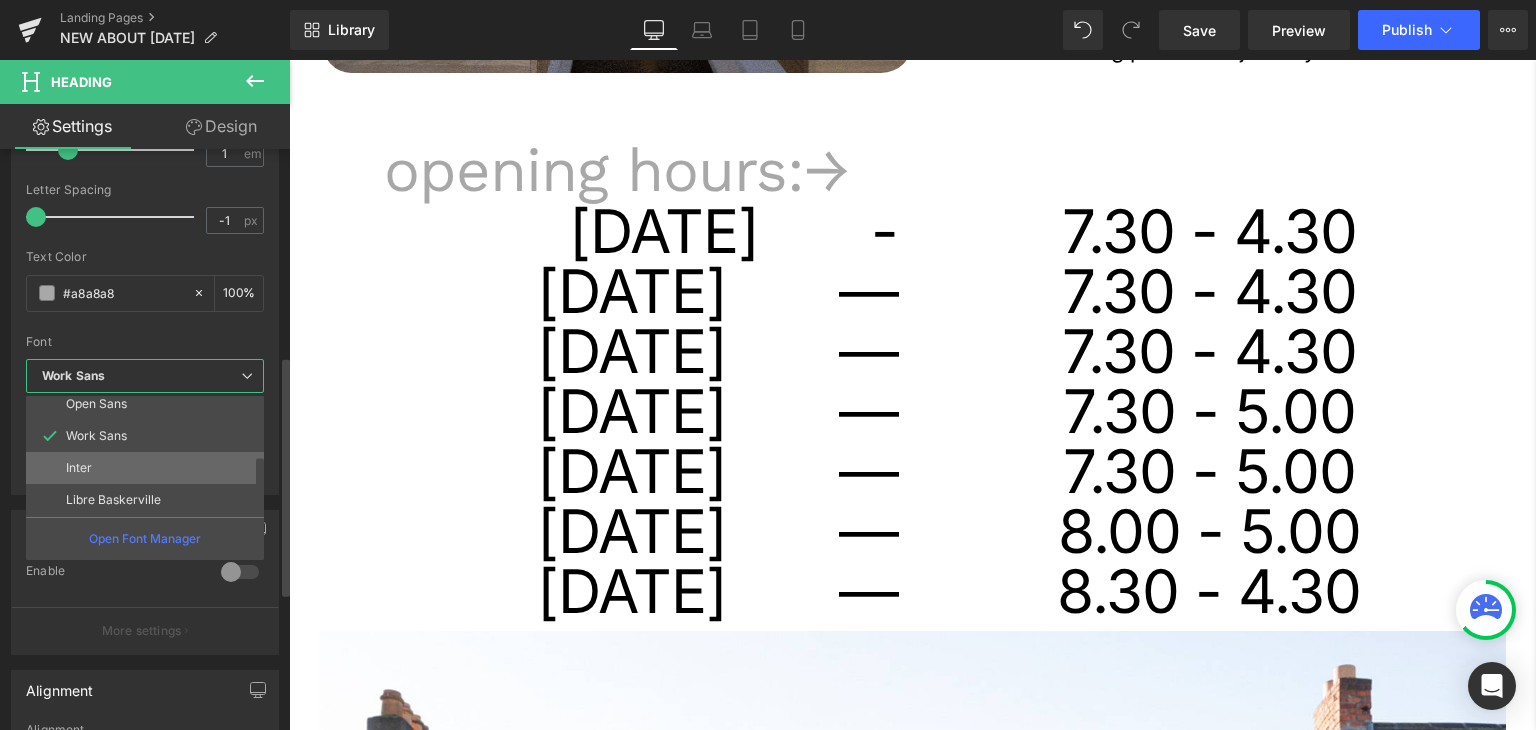click on "Inter" at bounding box center (149, 468) 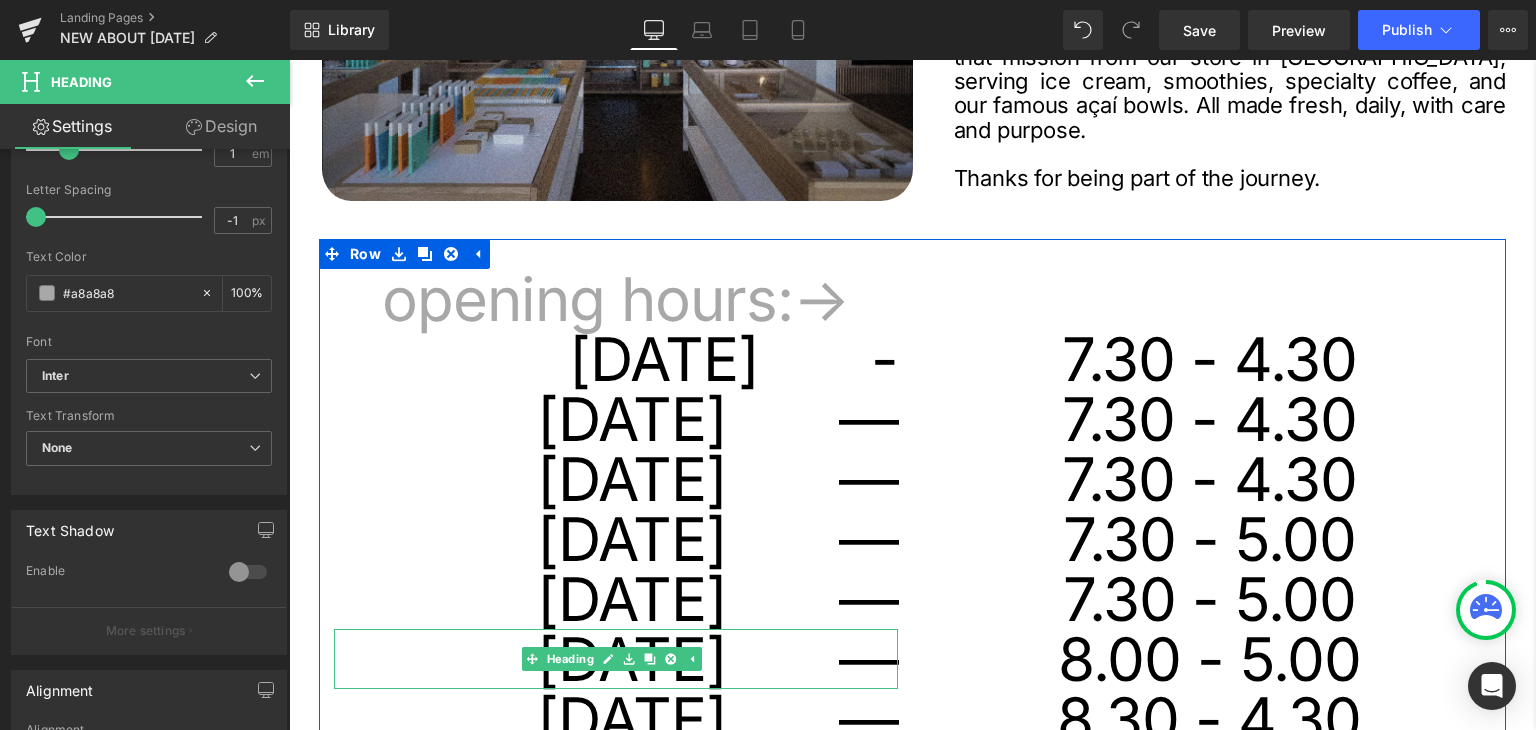 scroll, scrollTop: 400, scrollLeft: 0, axis: vertical 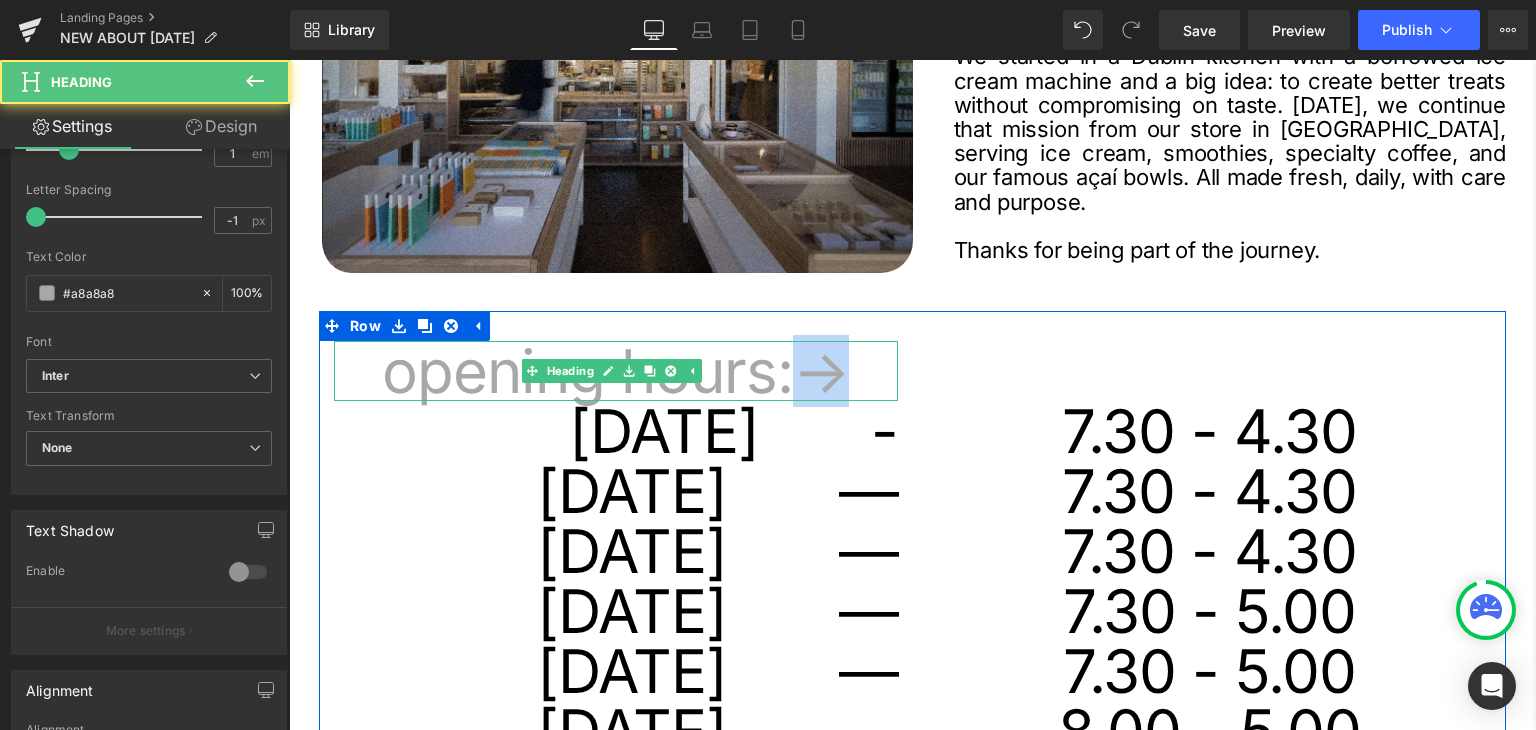 drag, startPoint x: 847, startPoint y: 378, endPoint x: 792, endPoint y: 381, distance: 55.081757 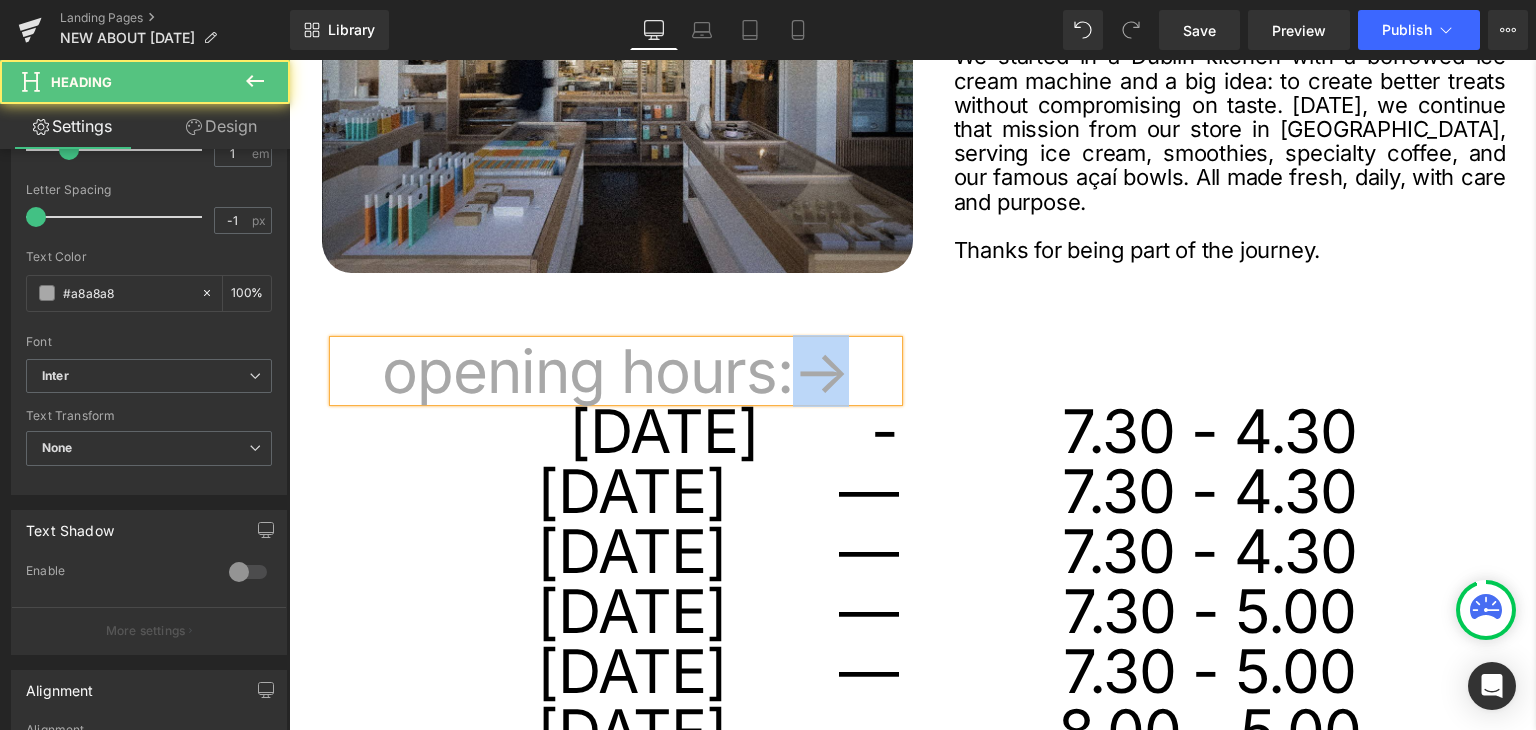 drag, startPoint x: 854, startPoint y: 369, endPoint x: 788, endPoint y: 365, distance: 66.1211 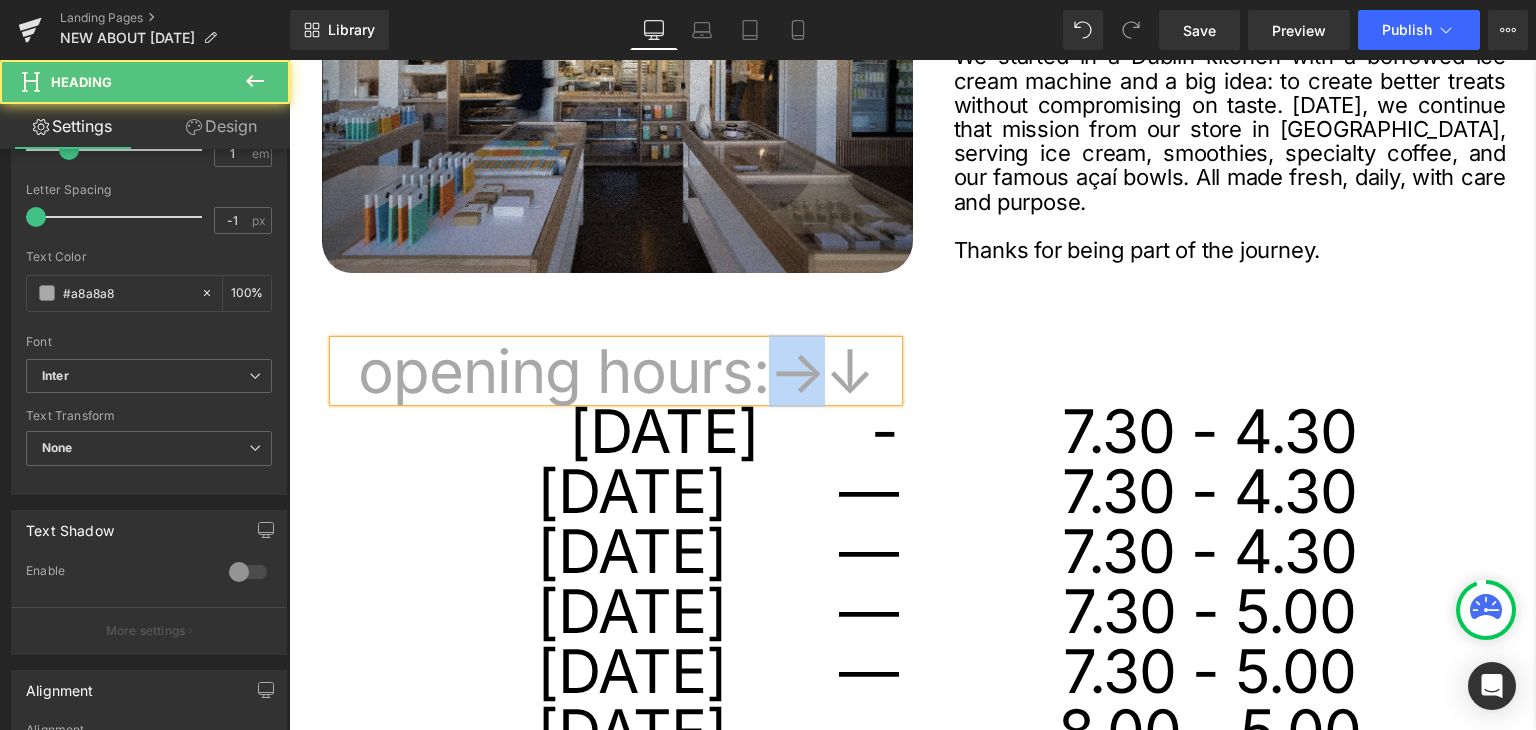 drag, startPoint x: 825, startPoint y: 374, endPoint x: 782, endPoint y: 364, distance: 44.14748 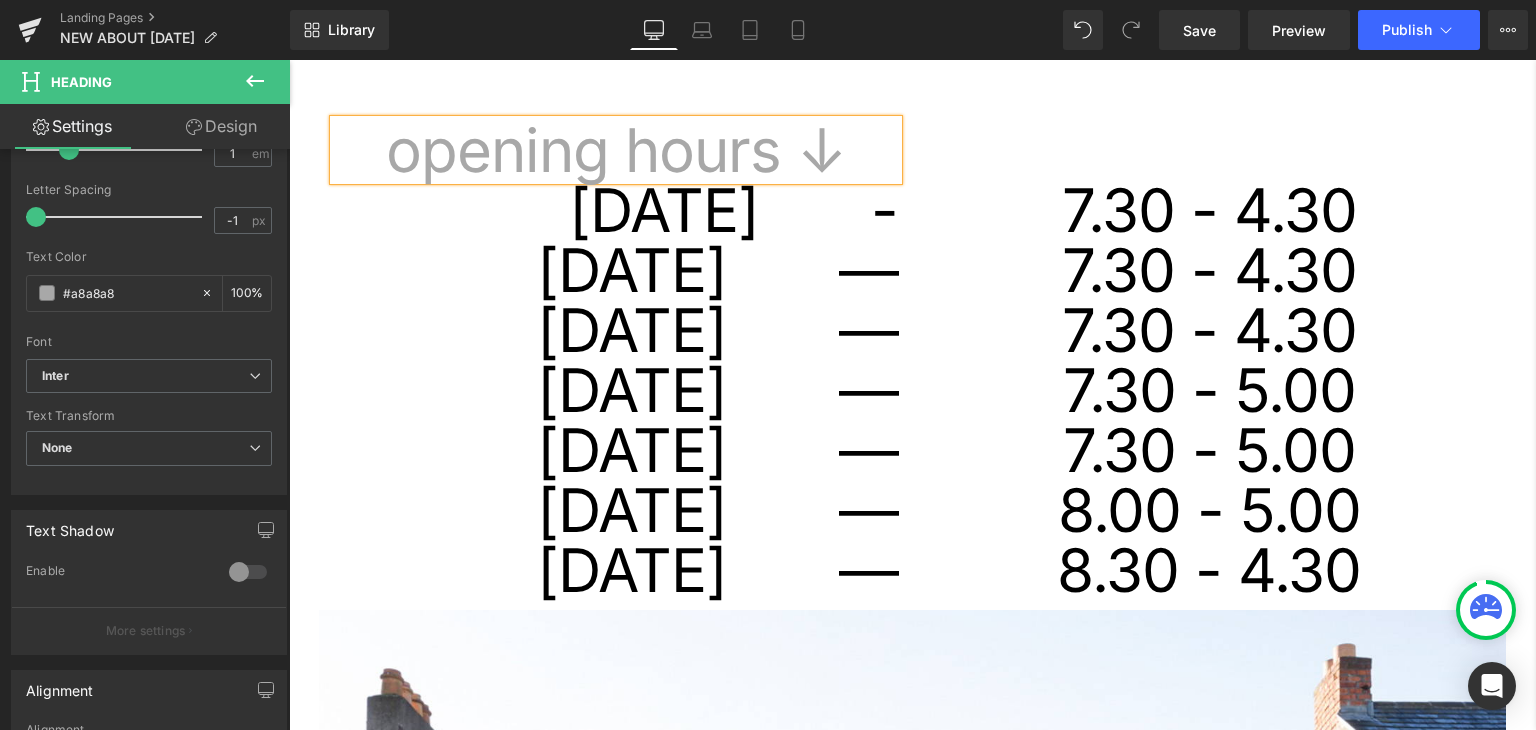 scroll, scrollTop: 600, scrollLeft: 0, axis: vertical 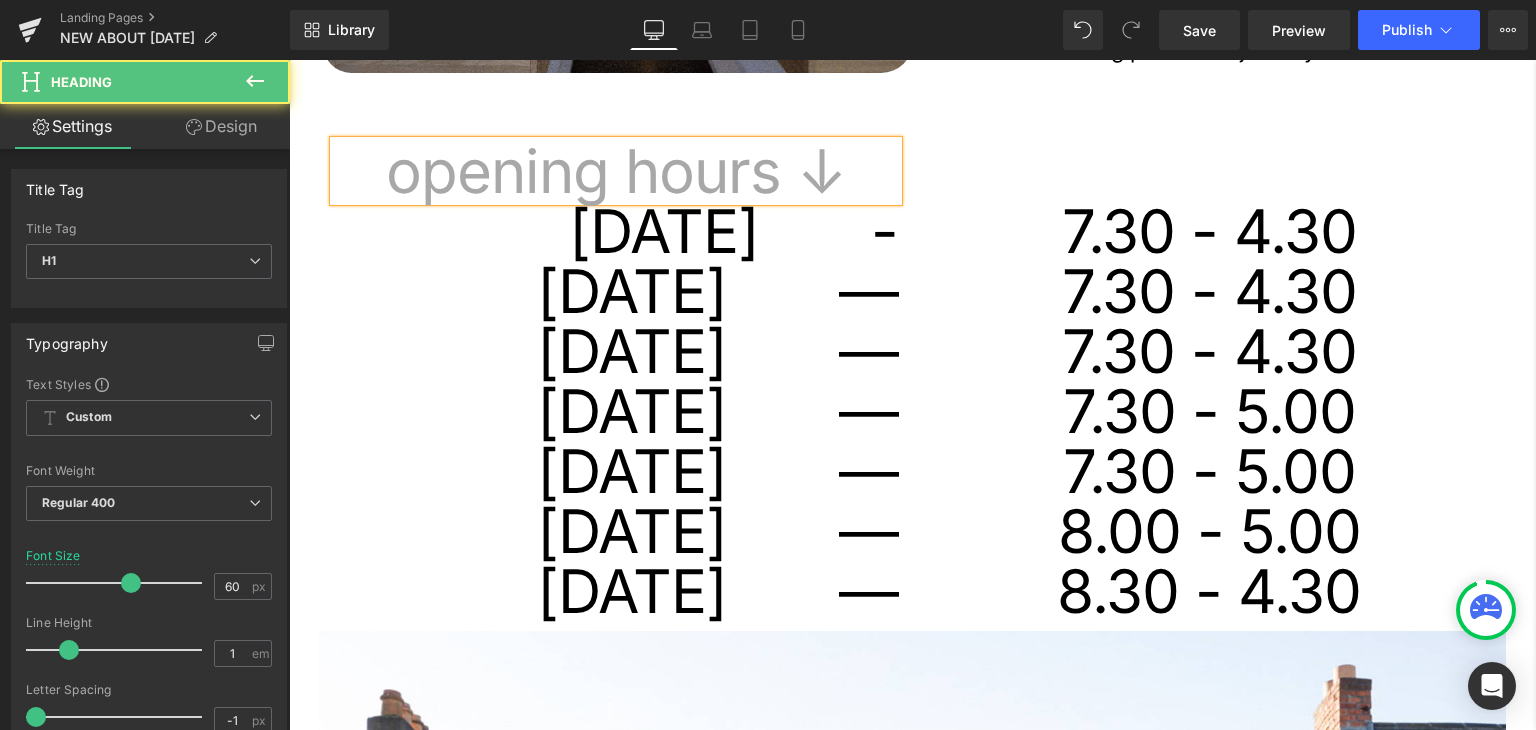 drag, startPoint x: 836, startPoint y: 292, endPoint x: 896, endPoint y: 320, distance: 66.211784 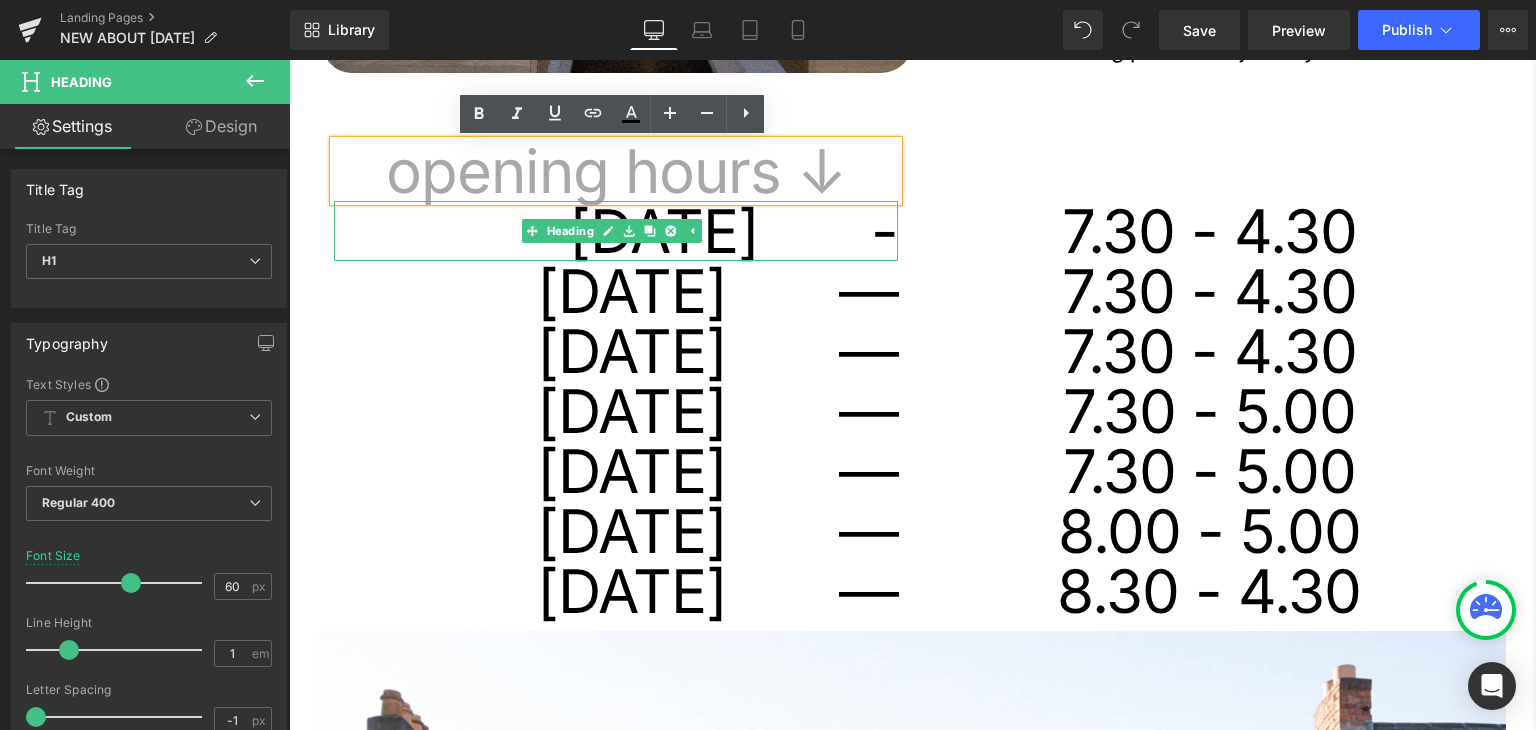 click on "monday       - Heading" at bounding box center (616, 231) 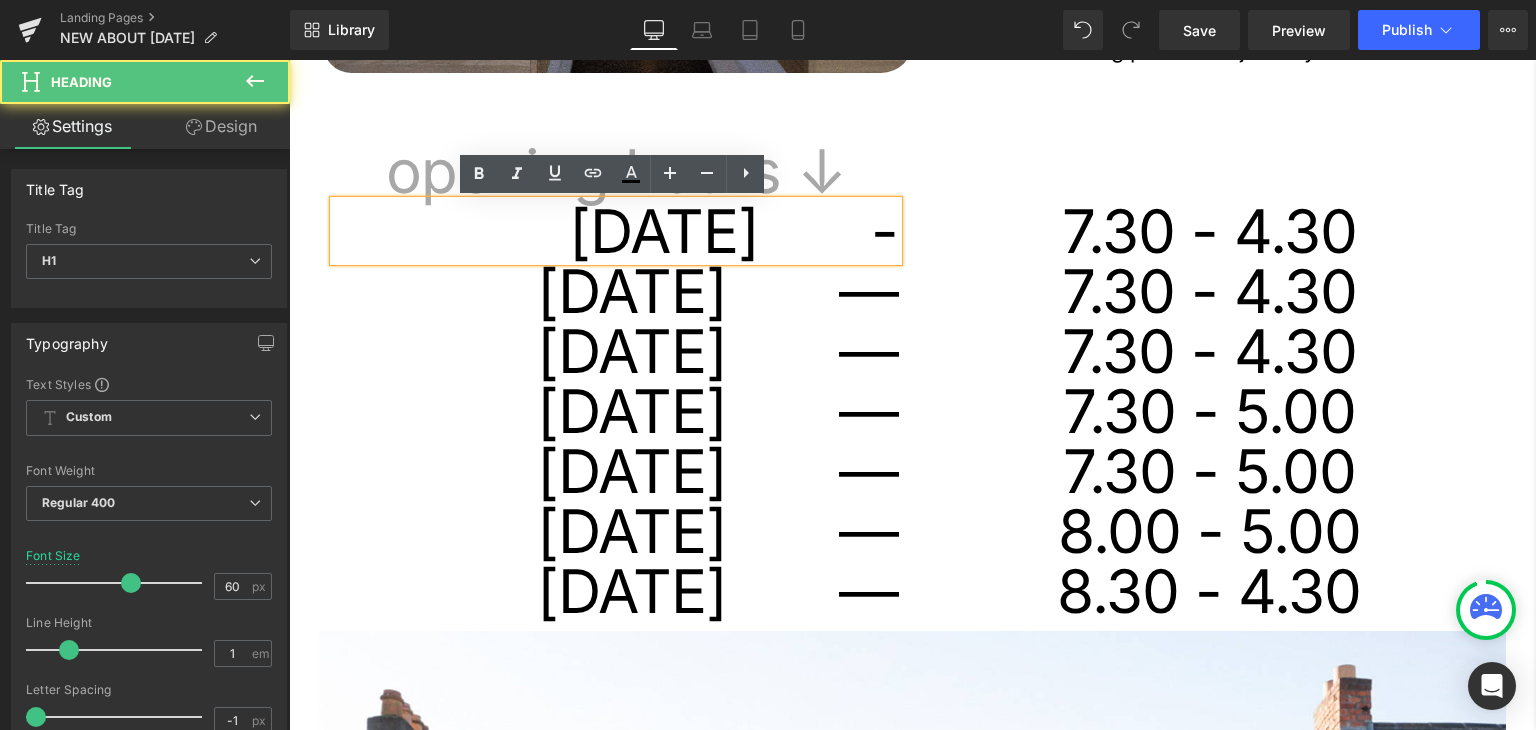 copy on "—" 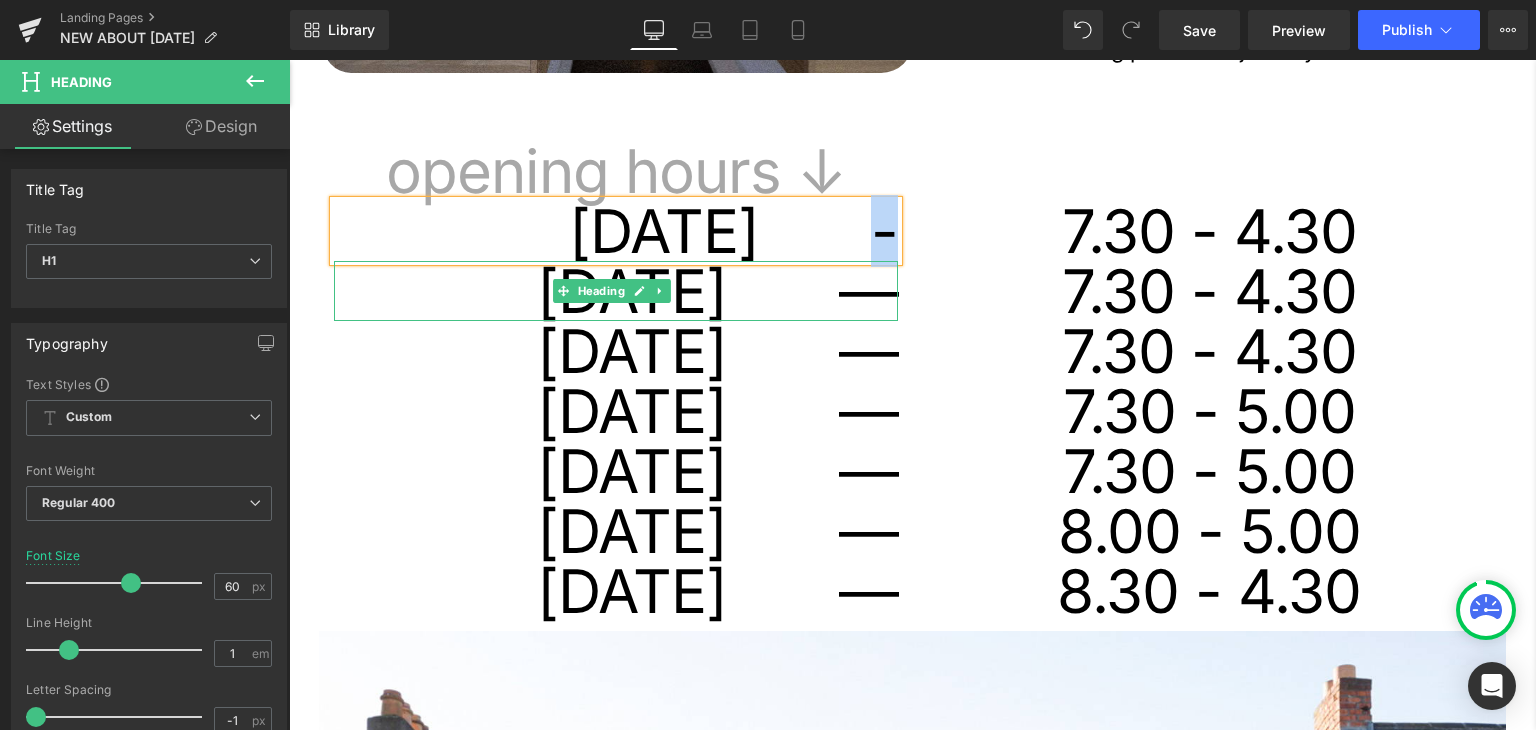 click on "tuesday       —" at bounding box center (616, 291) 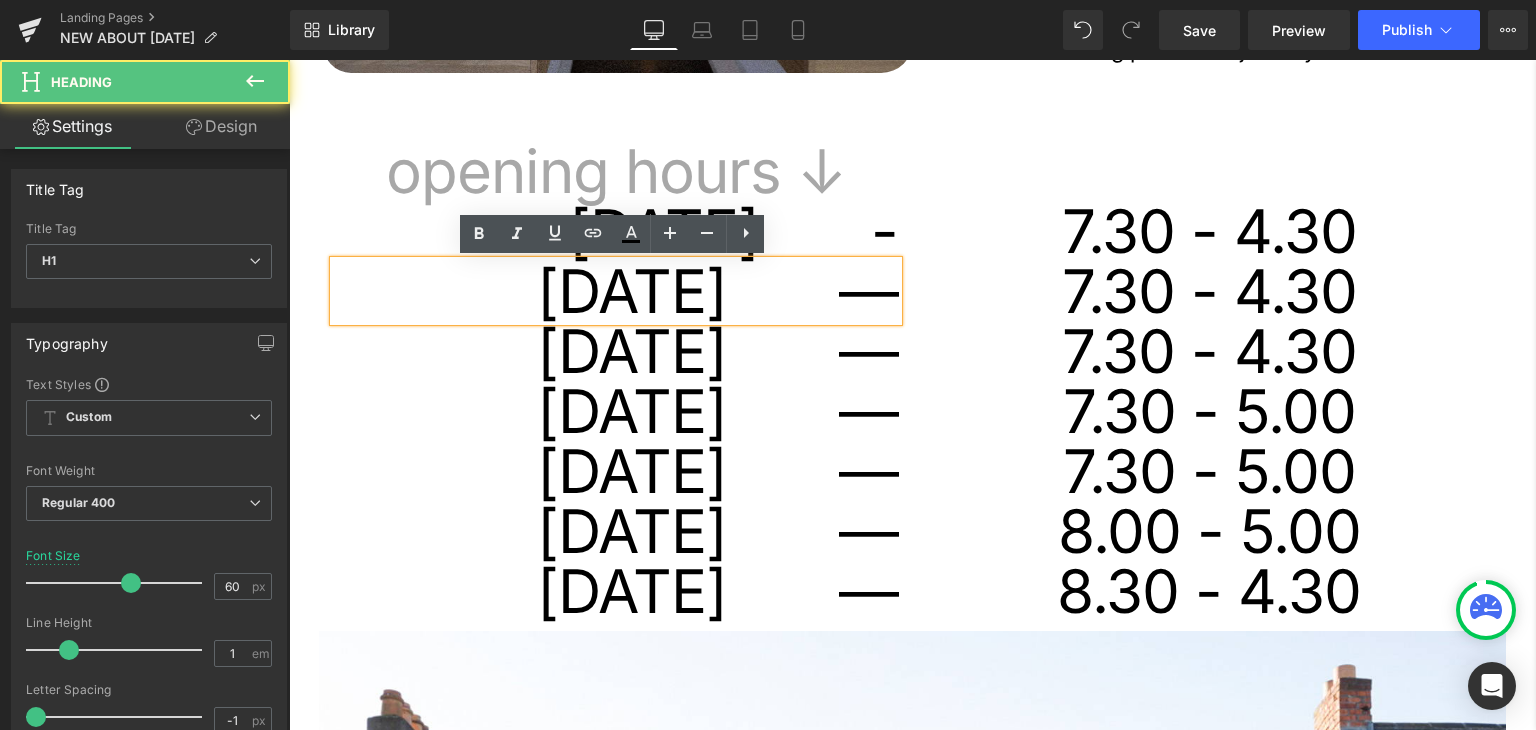 click on "tuesday       —" at bounding box center (616, 291) 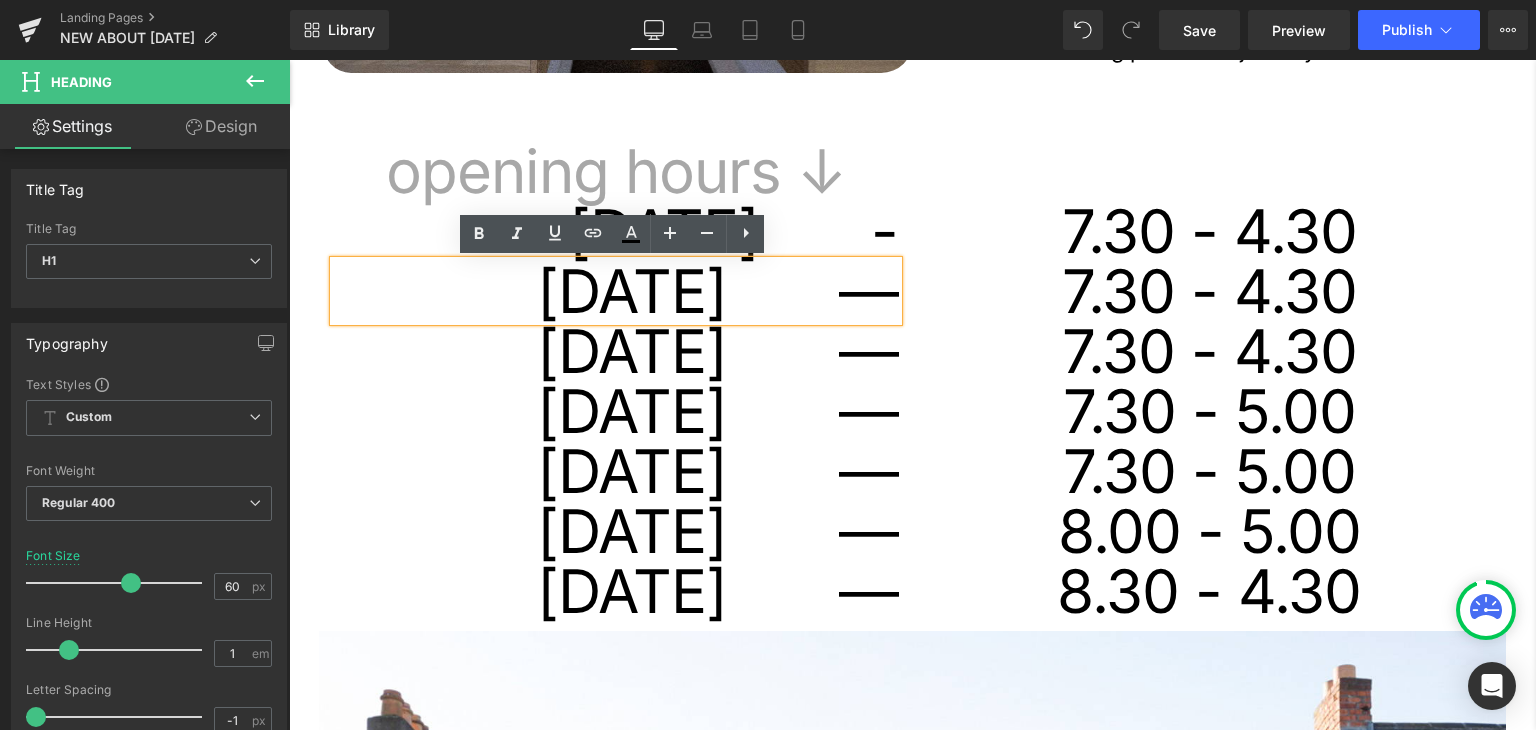 drag, startPoint x: 831, startPoint y: 295, endPoint x: 891, endPoint y: 296, distance: 60.00833 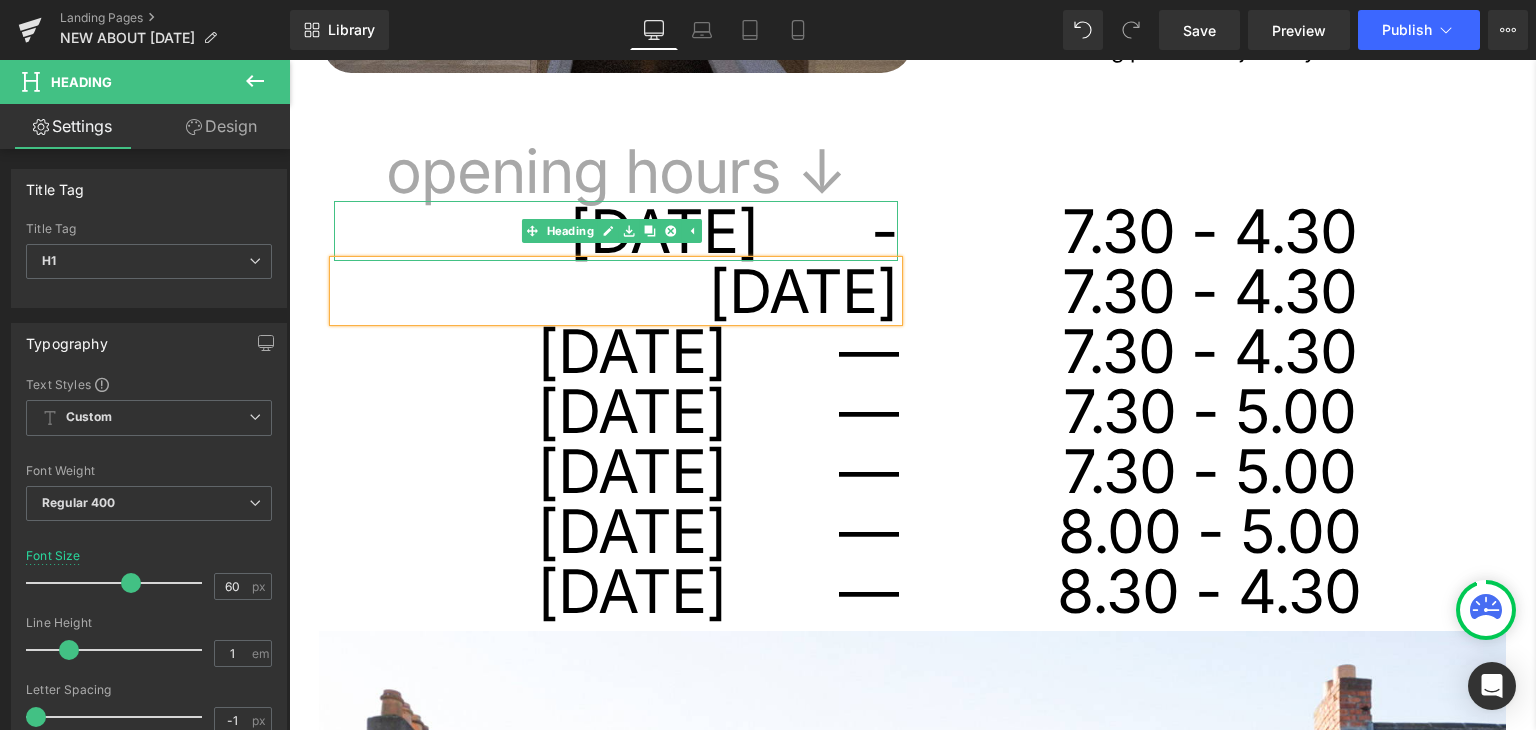 click on "monday       - Heading" at bounding box center (616, 231) 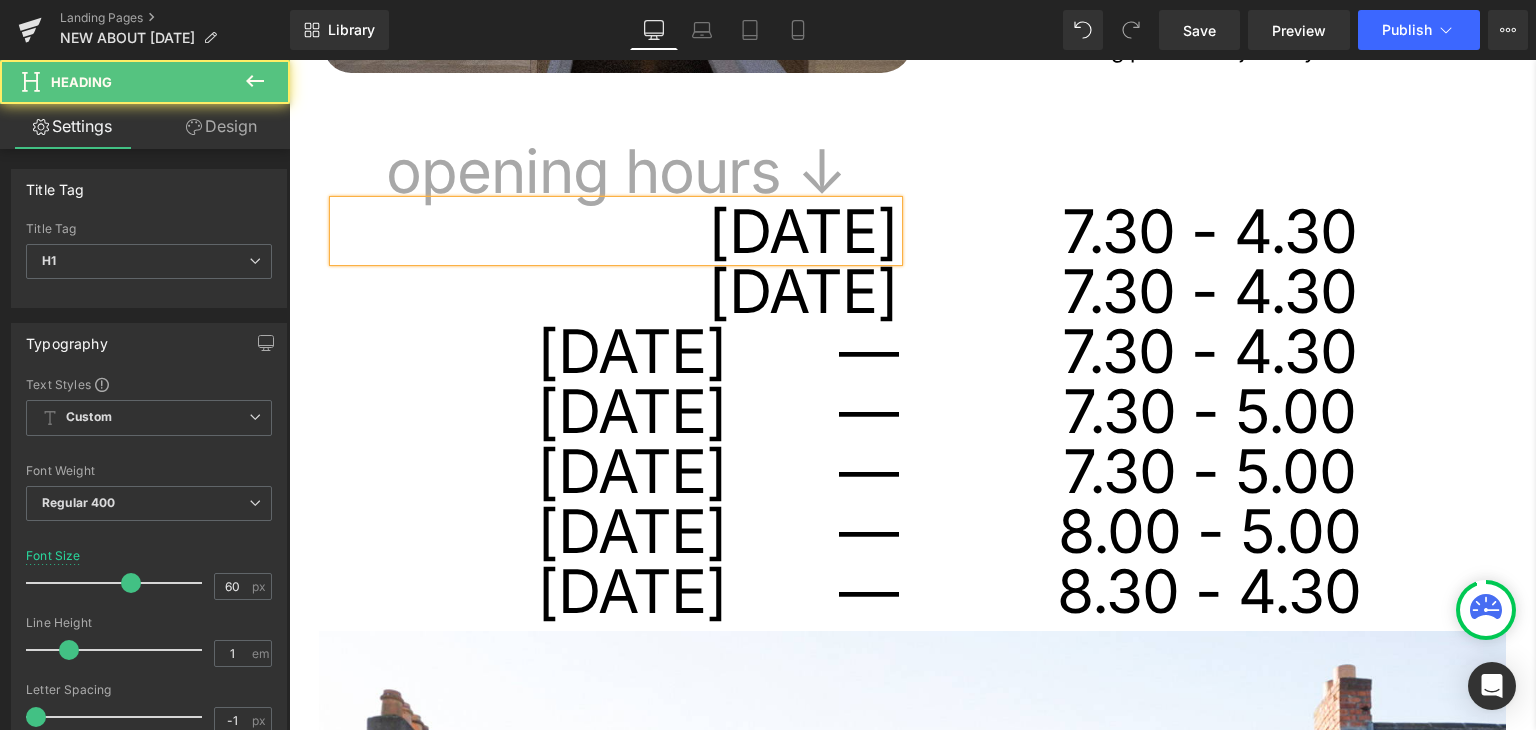 drag, startPoint x: 887, startPoint y: 239, endPoint x: 747, endPoint y: 239, distance: 140 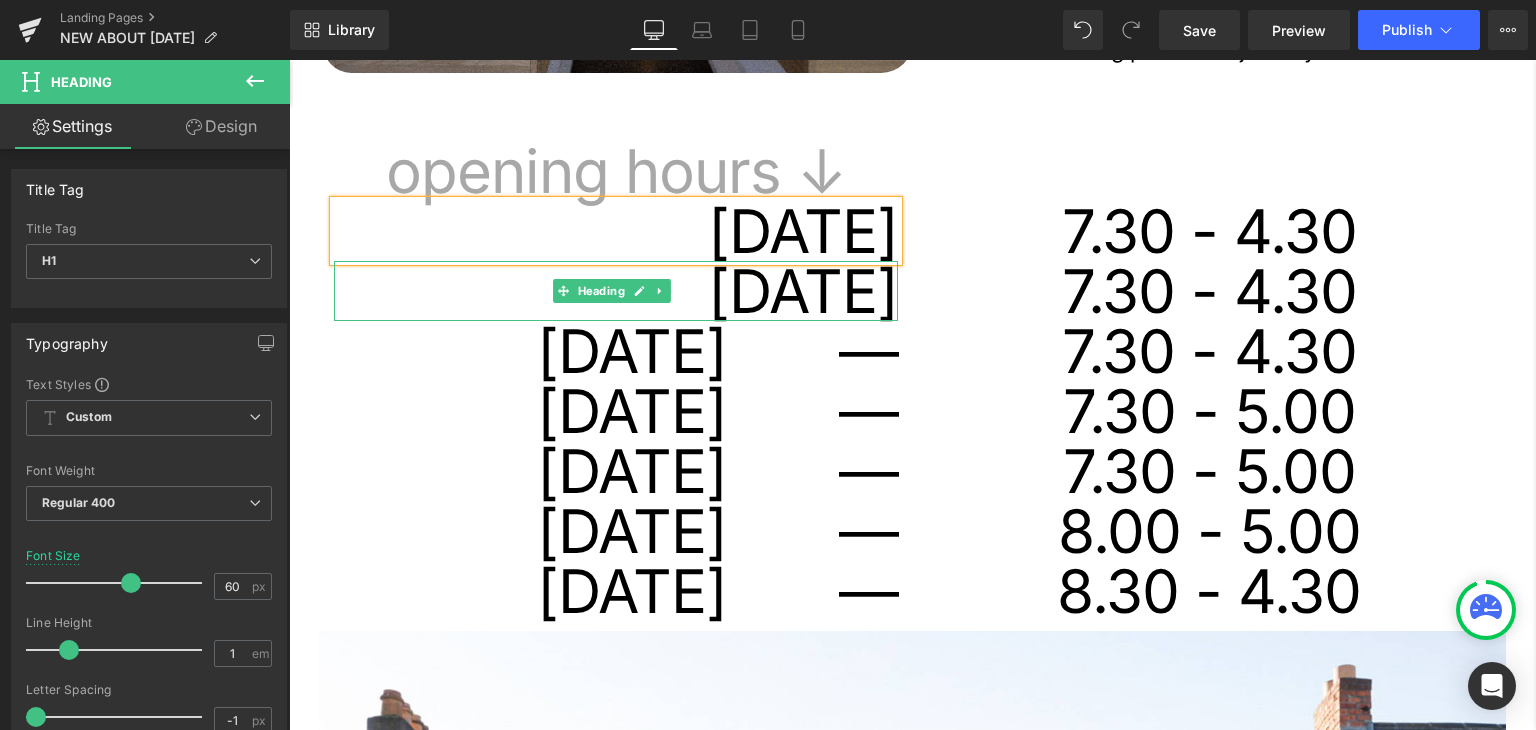 drag, startPoint x: 763, startPoint y: 293, endPoint x: 852, endPoint y: 225, distance: 112.00446 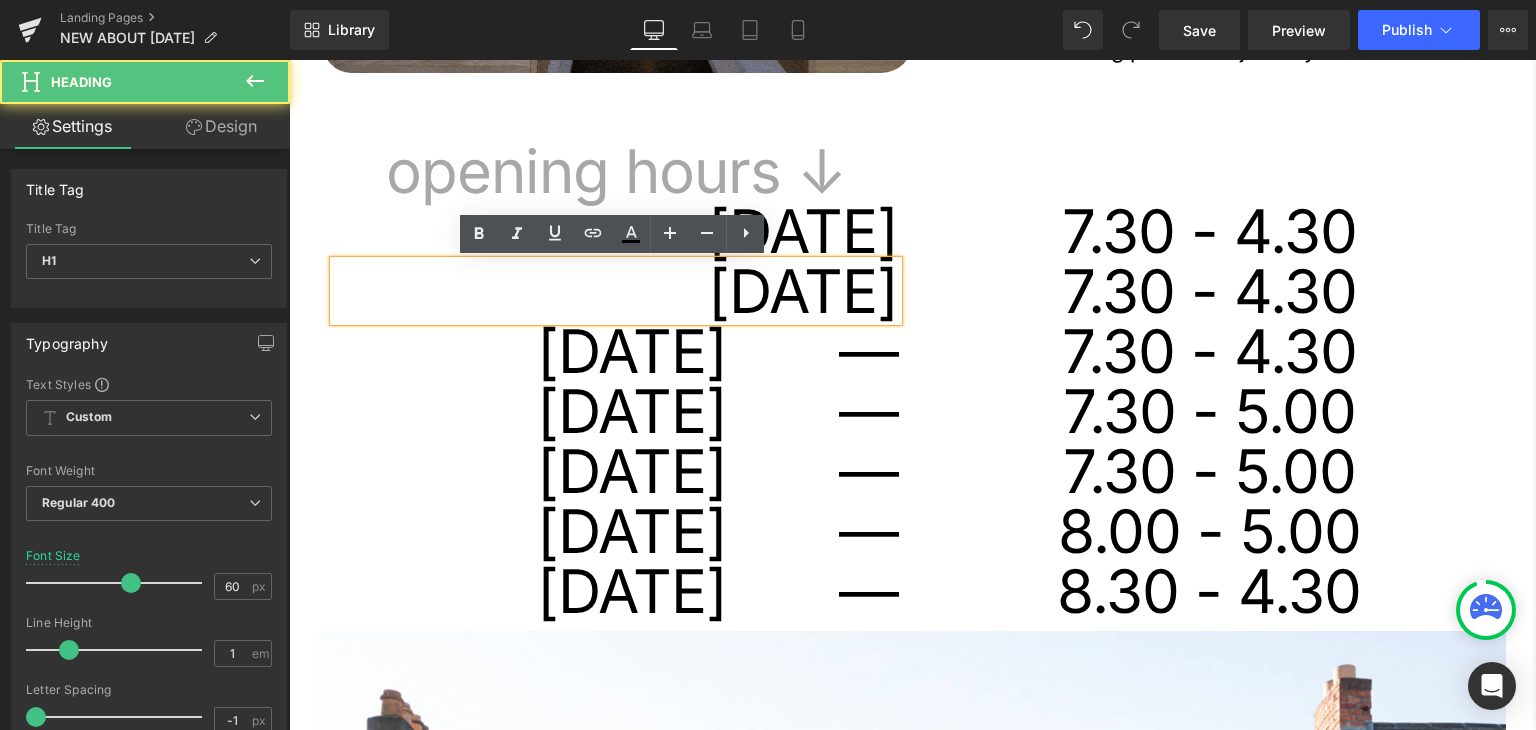 click on "[DATE]" at bounding box center (616, 231) 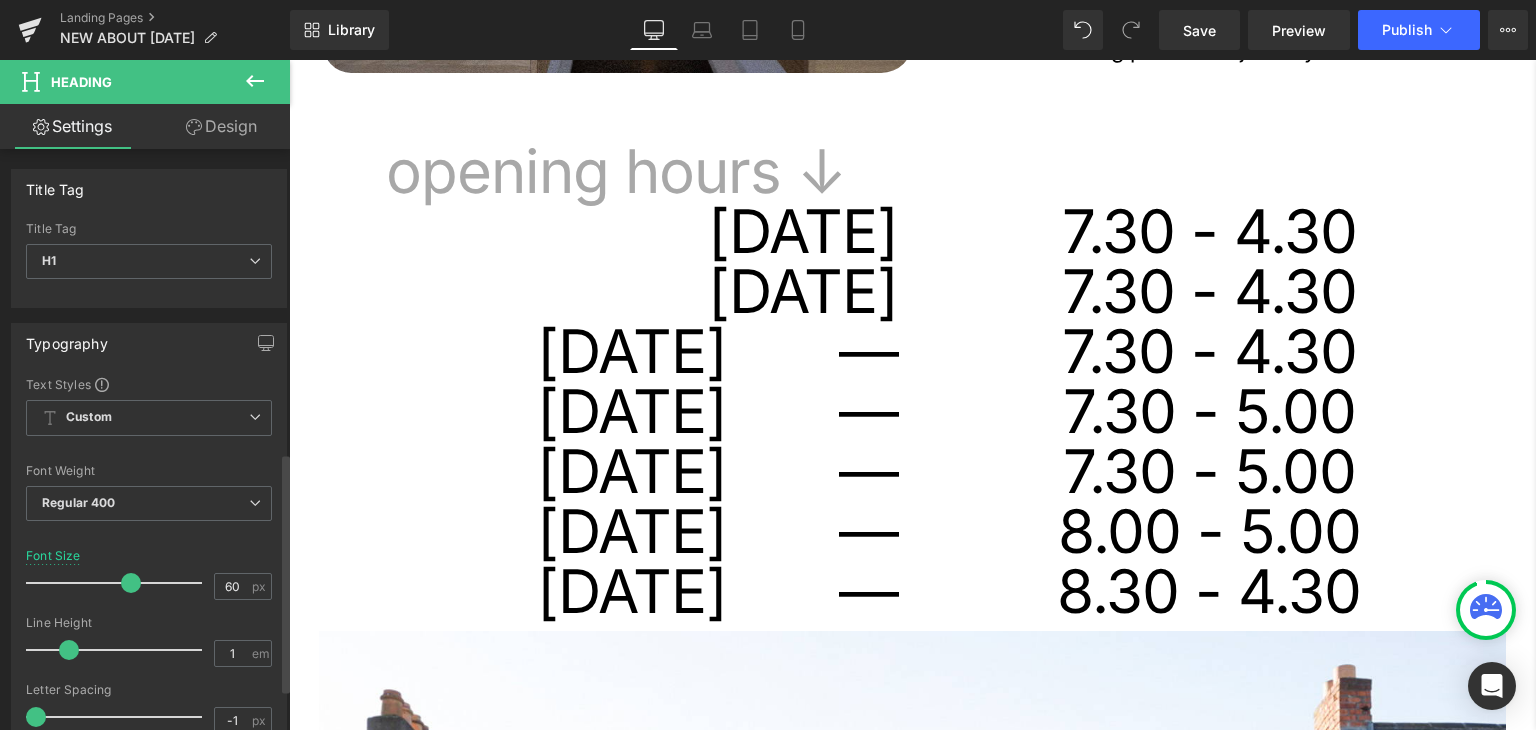 scroll, scrollTop: 734, scrollLeft: 0, axis: vertical 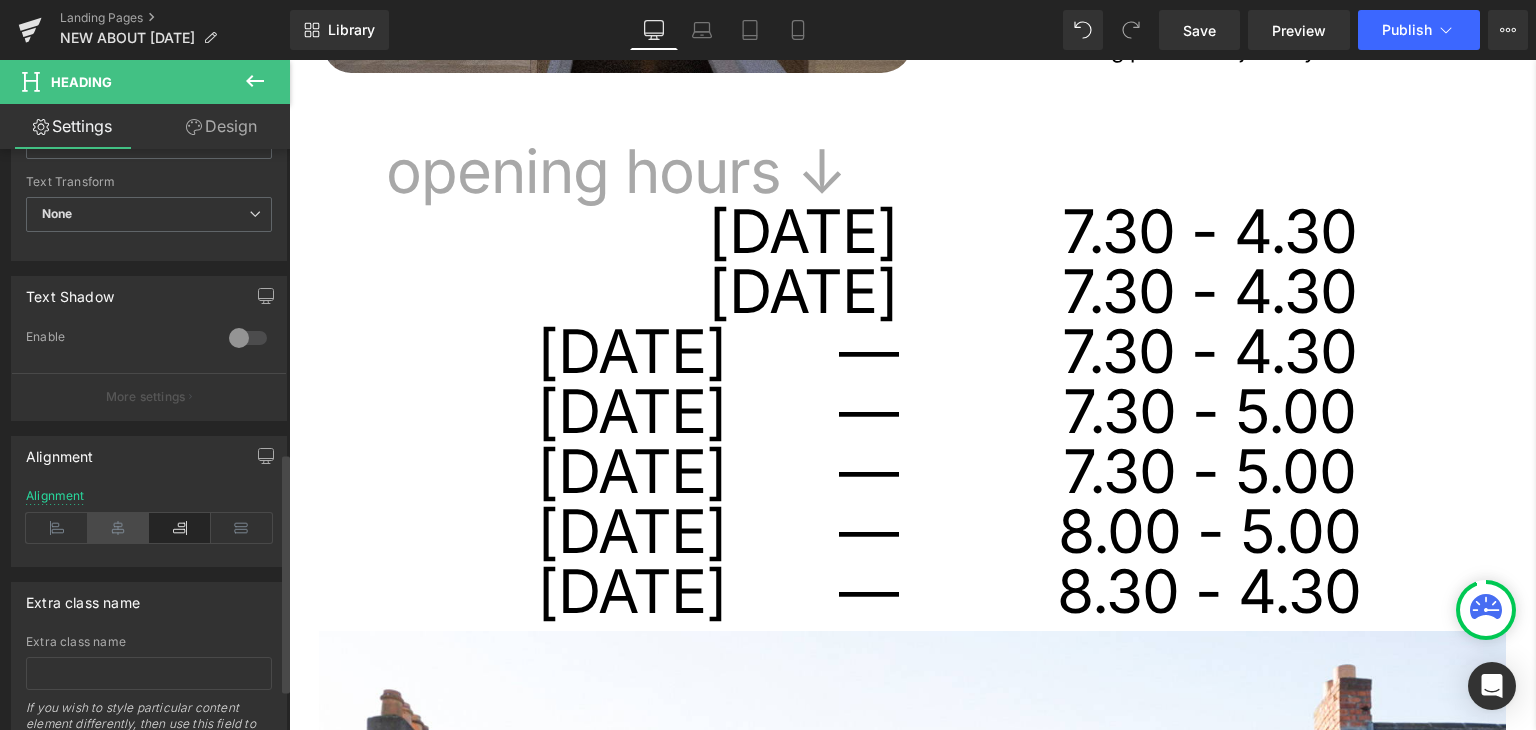 click at bounding box center [119, 528] 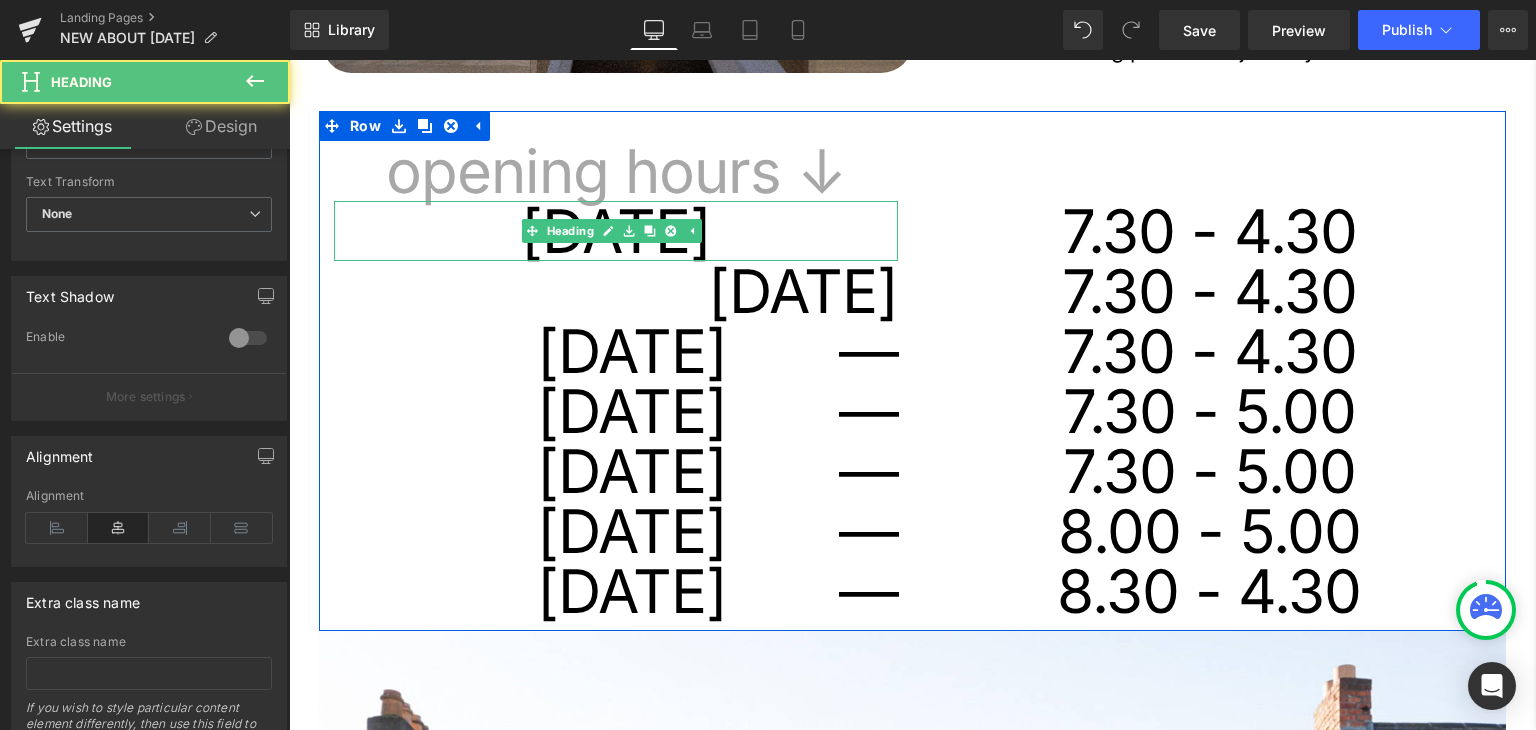 click on "[DATE]" at bounding box center (616, 231) 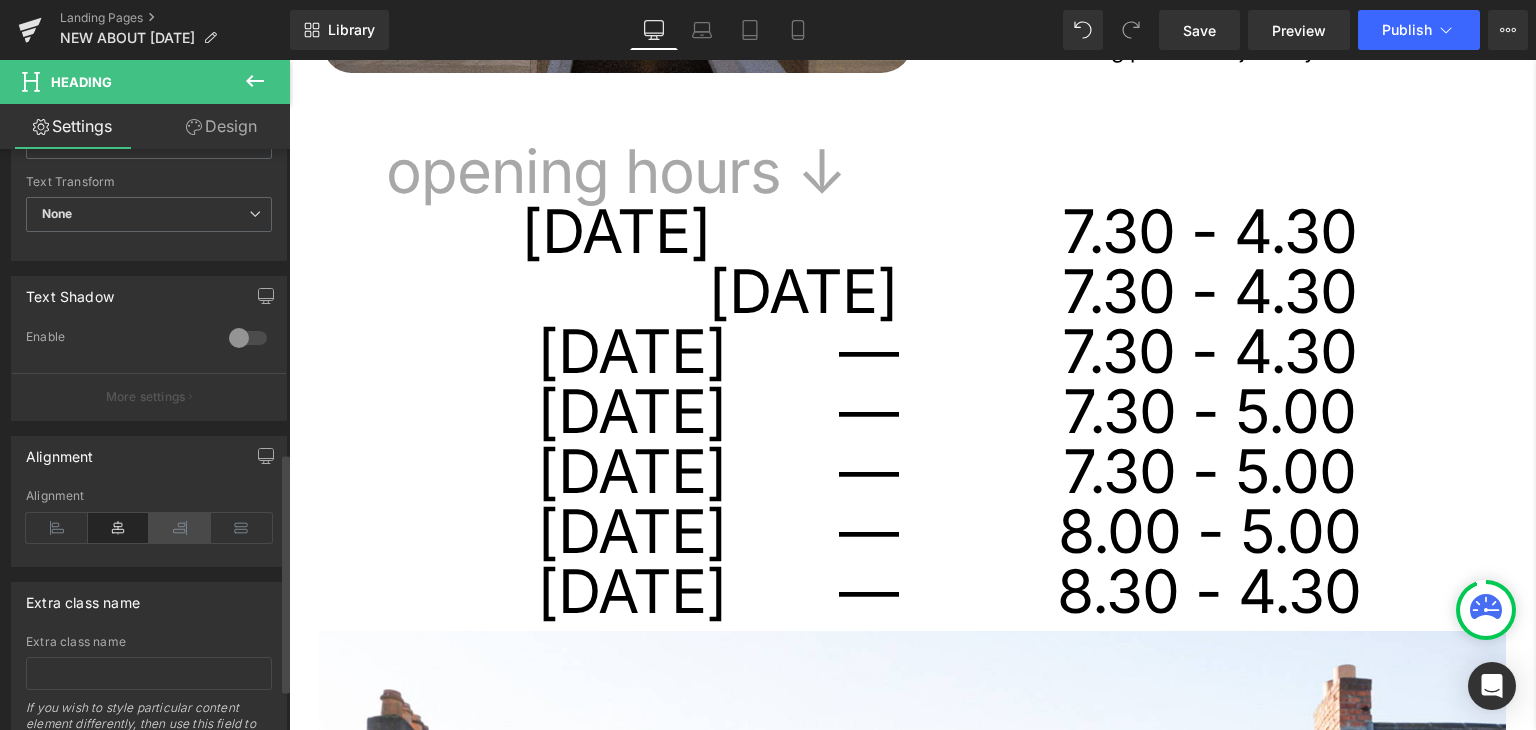 click at bounding box center (180, 528) 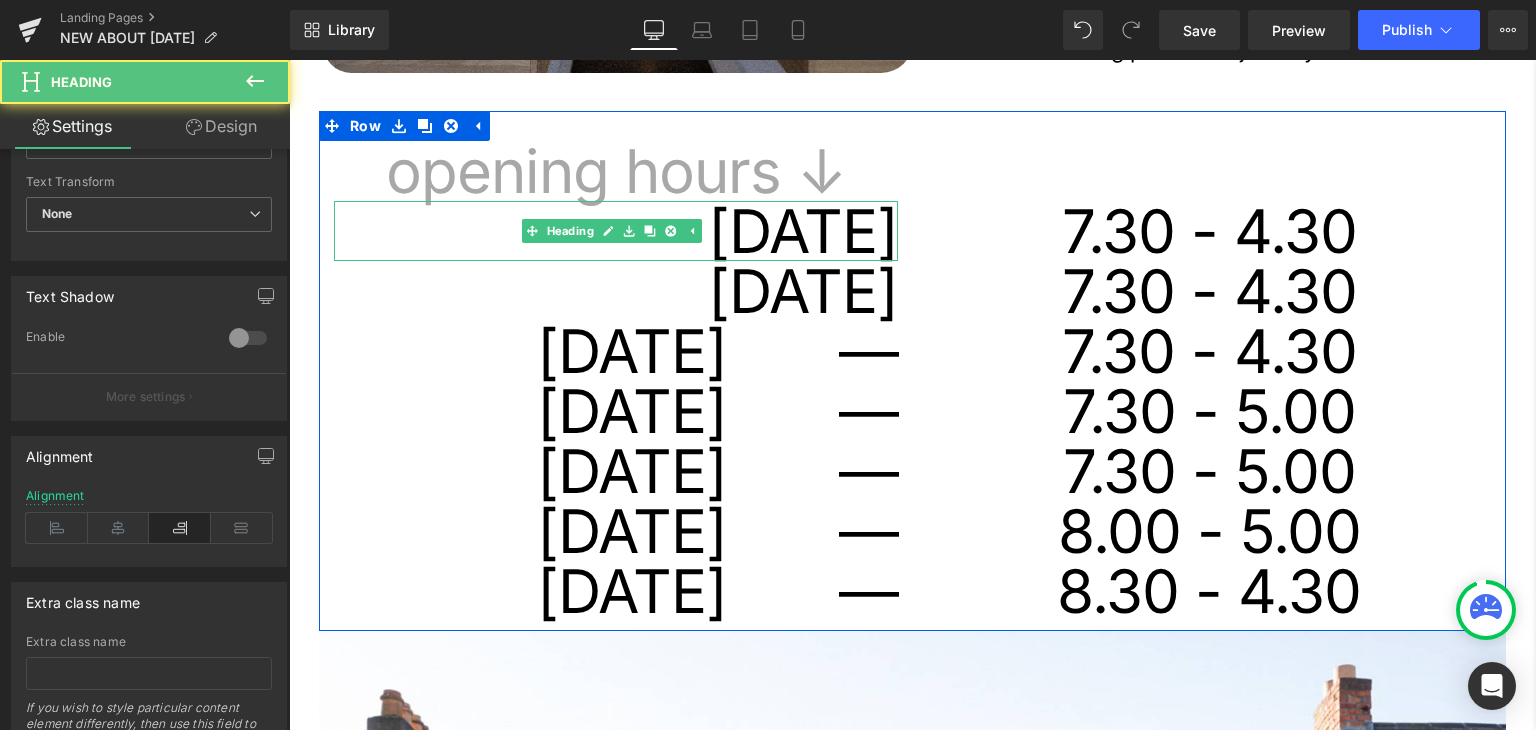 click on "[DATE]" at bounding box center [616, 231] 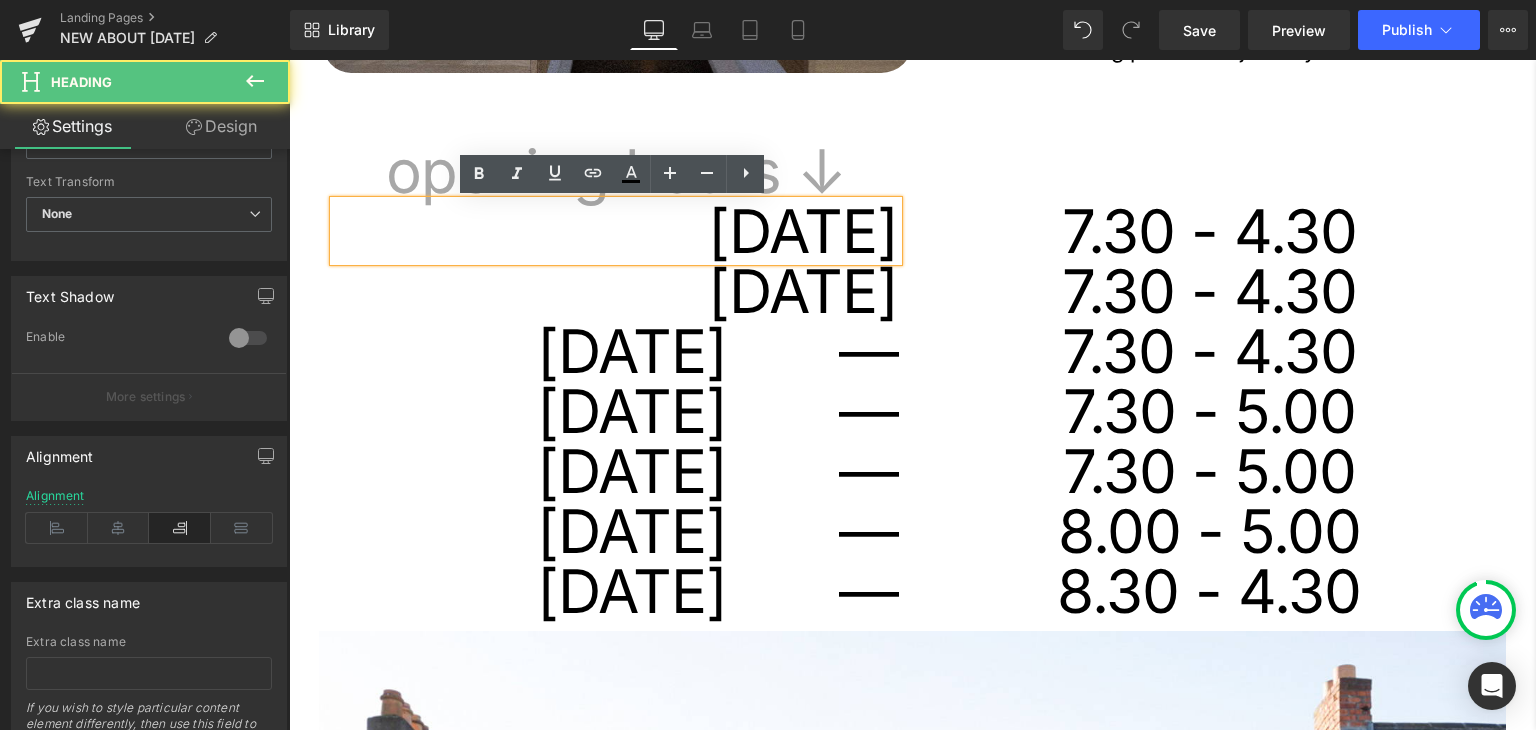 click on "[DATE]" at bounding box center [616, 231] 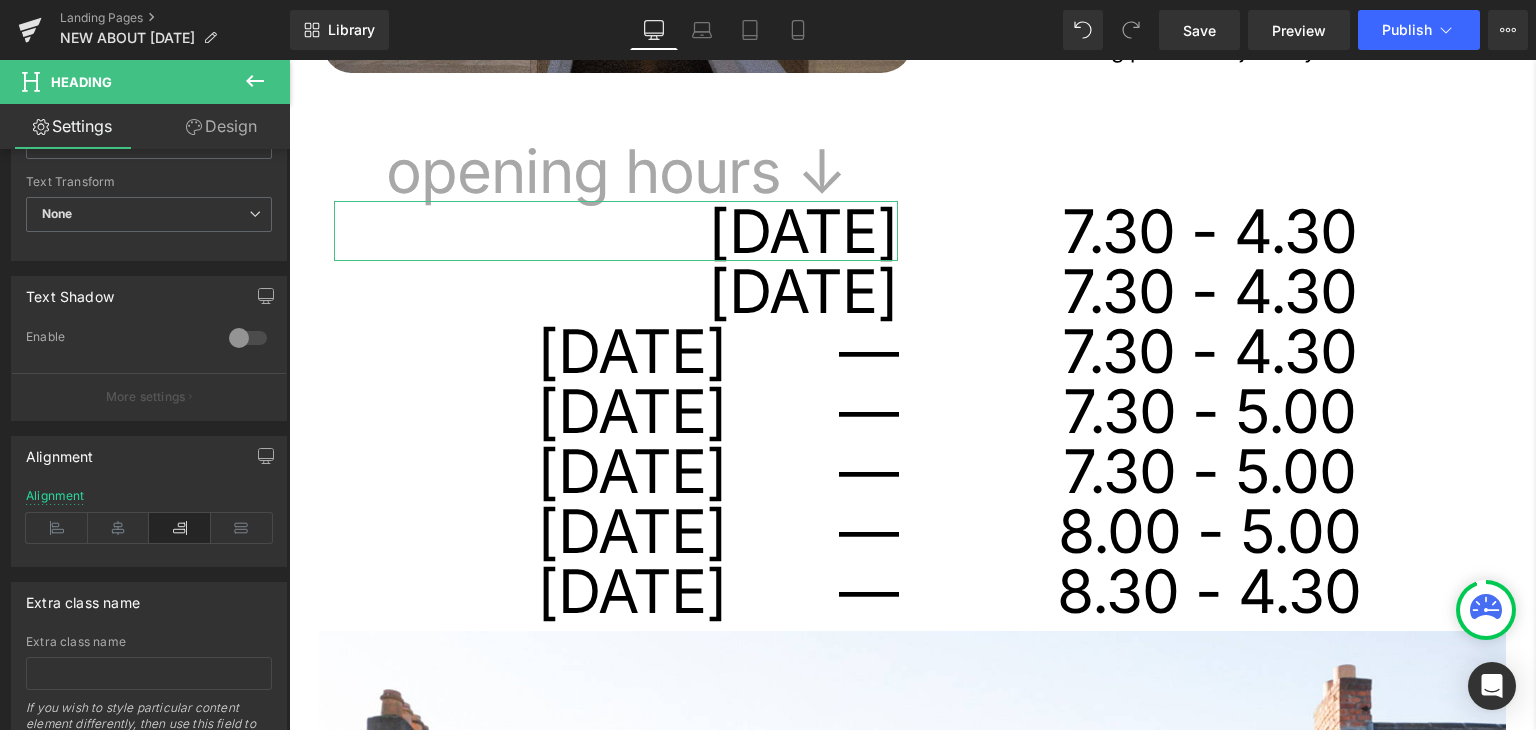 click on "Design" at bounding box center [221, 126] 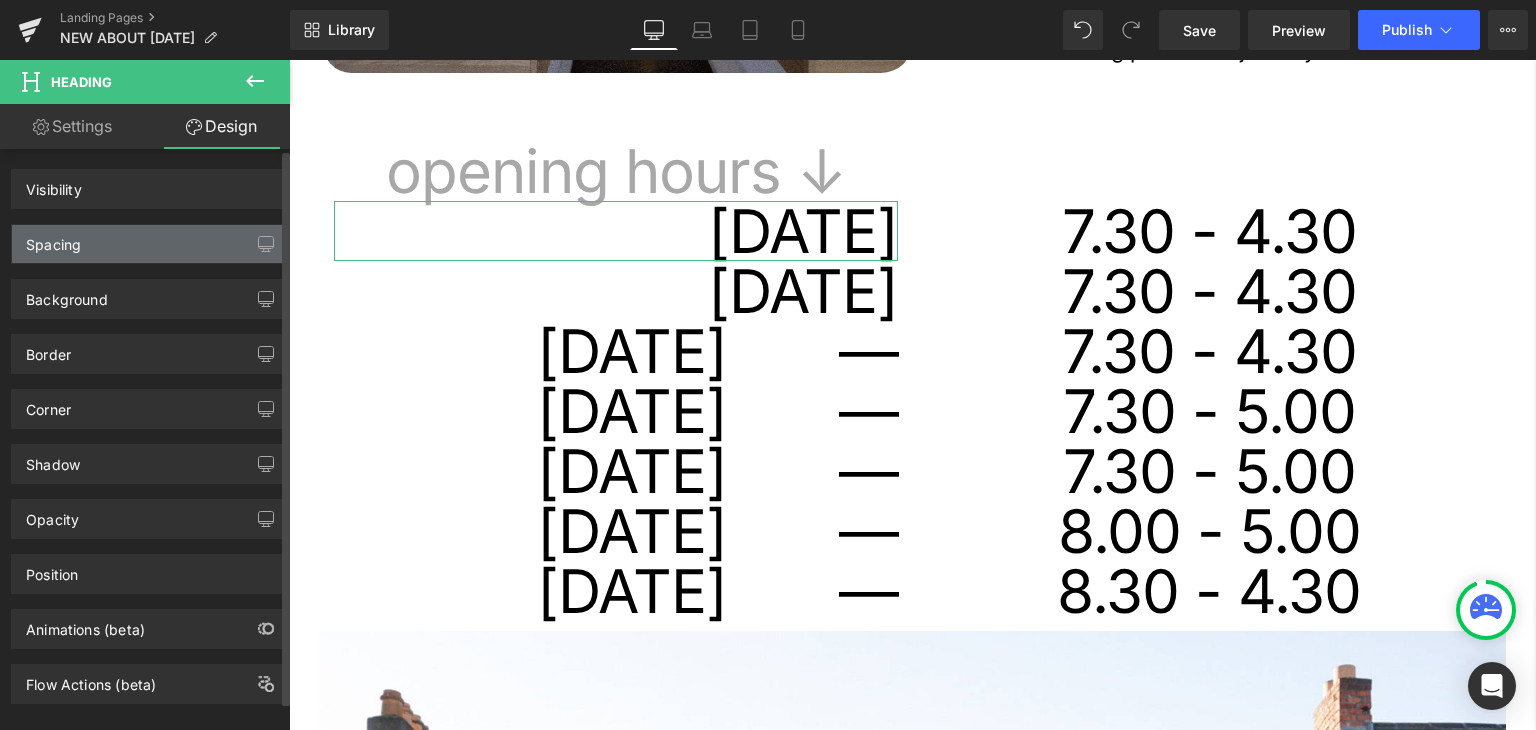 click on "Spacing" at bounding box center (149, 244) 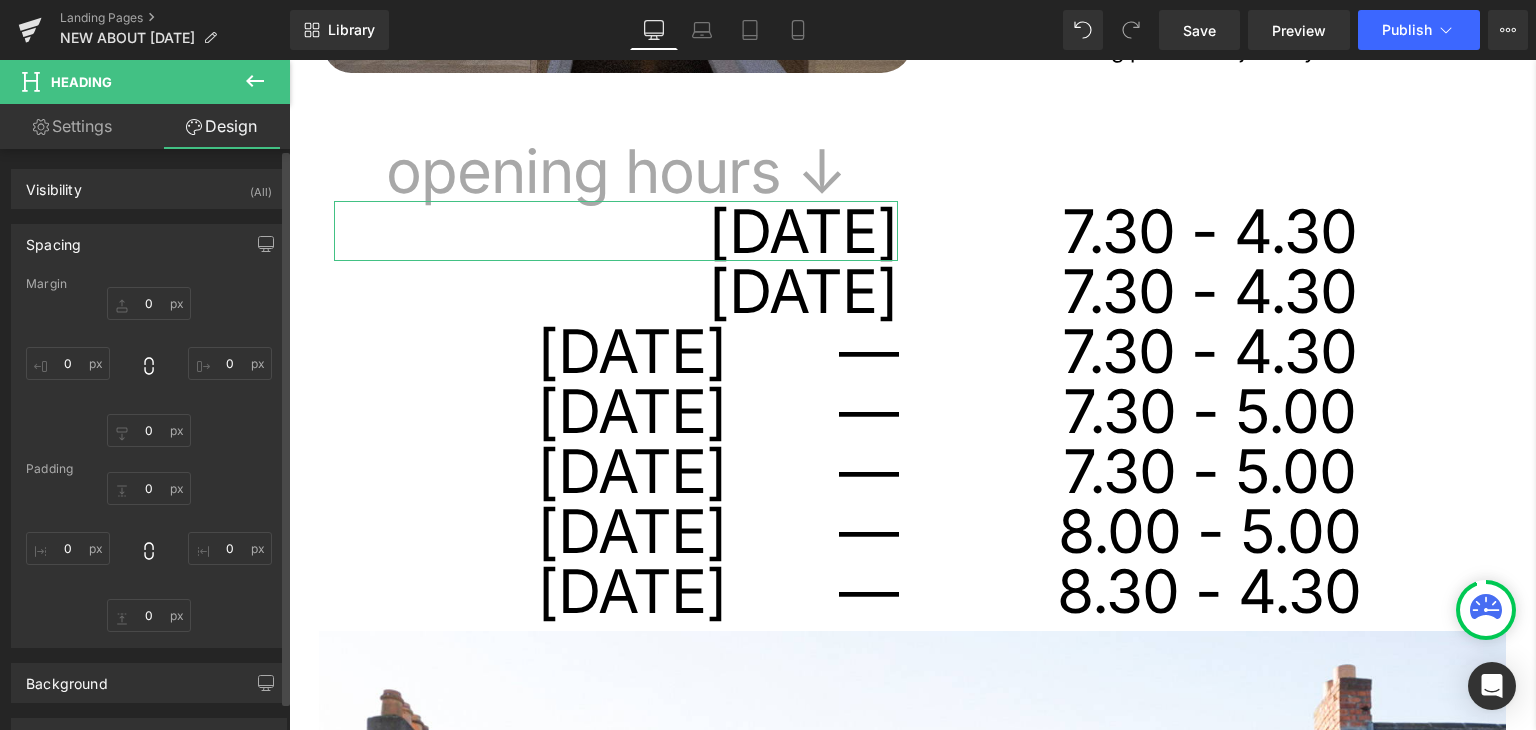 click on "Spacing" at bounding box center [53, 239] 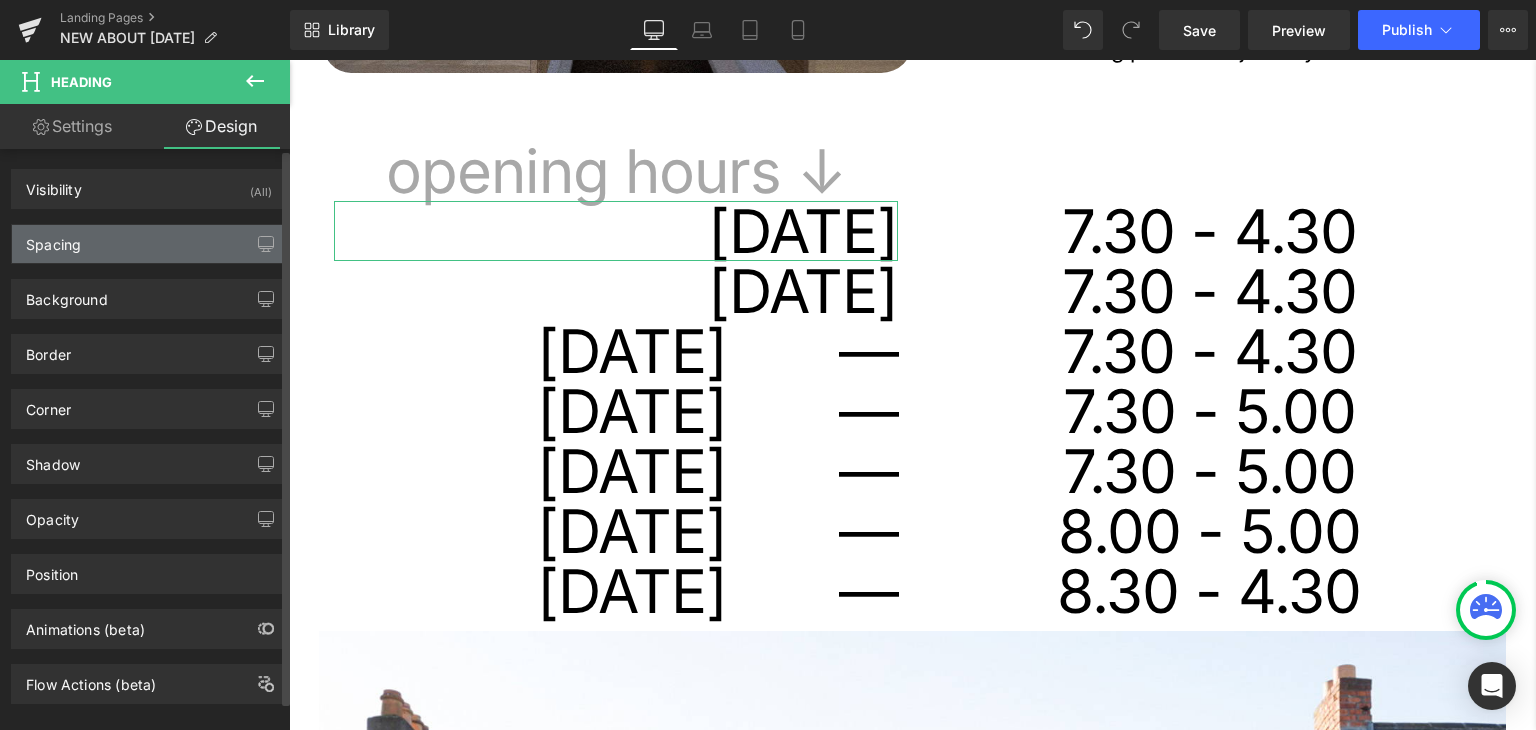 type on "0" 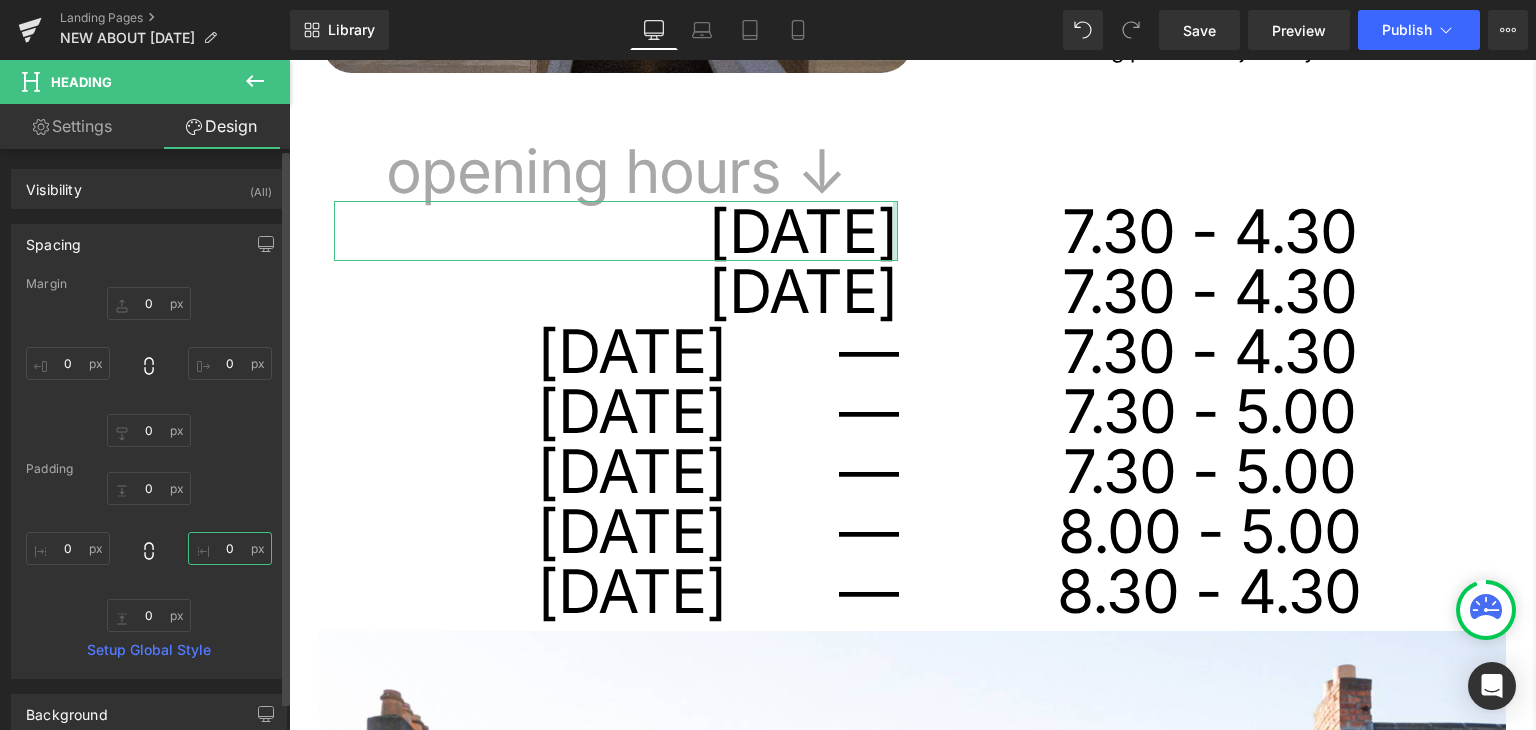 click on "0" at bounding box center (230, 548) 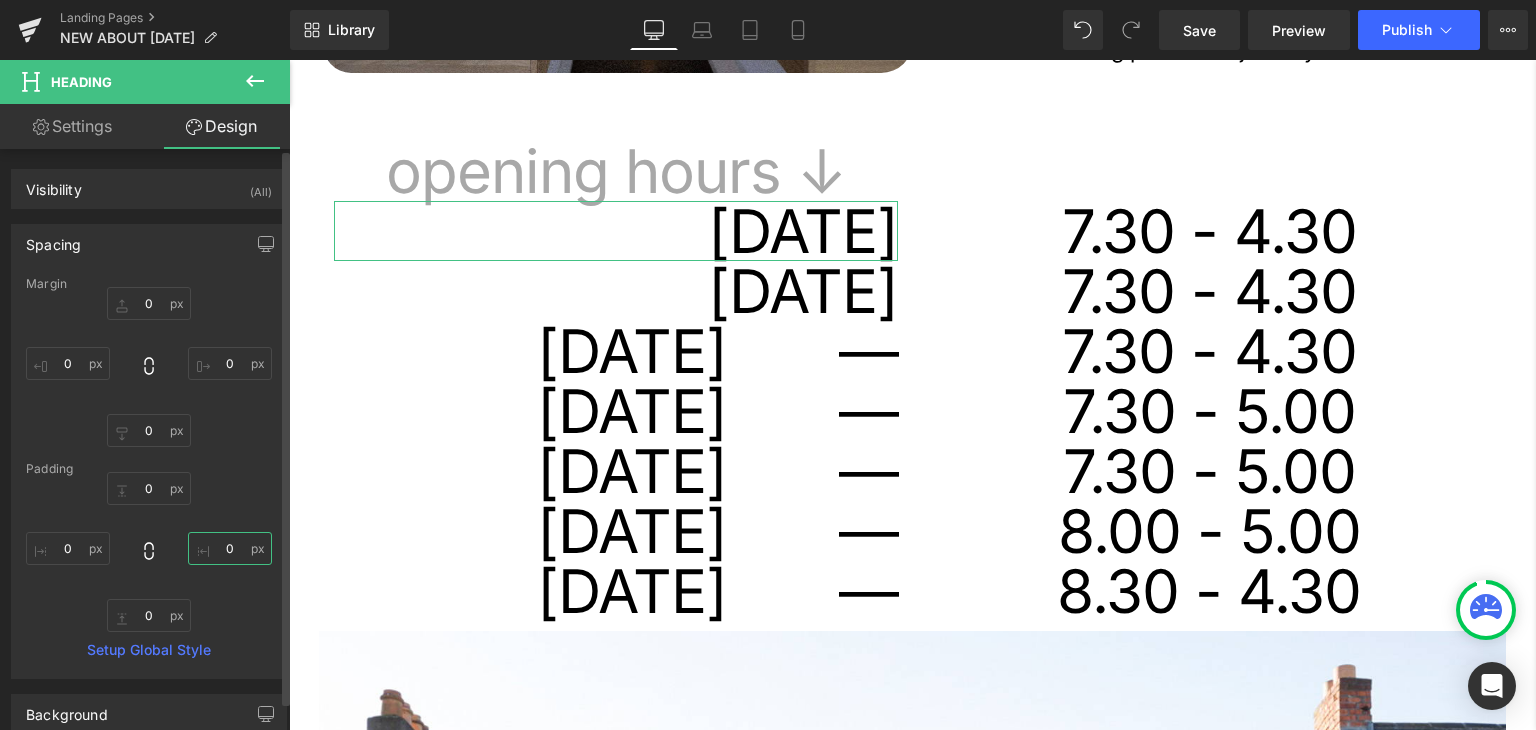 click on "0" at bounding box center [230, 548] 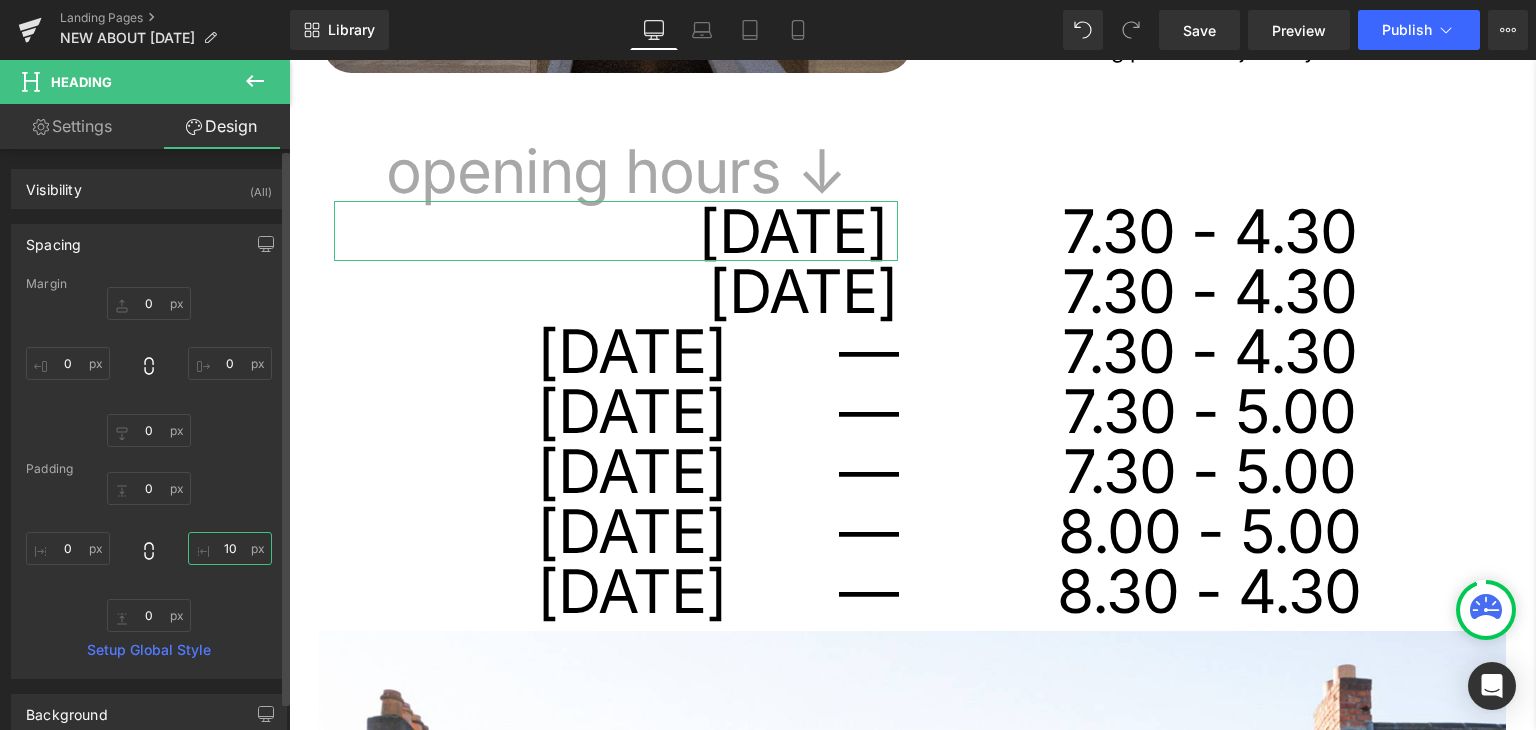 drag, startPoint x: 224, startPoint y: 555, endPoint x: 208, endPoint y: 551, distance: 16.492422 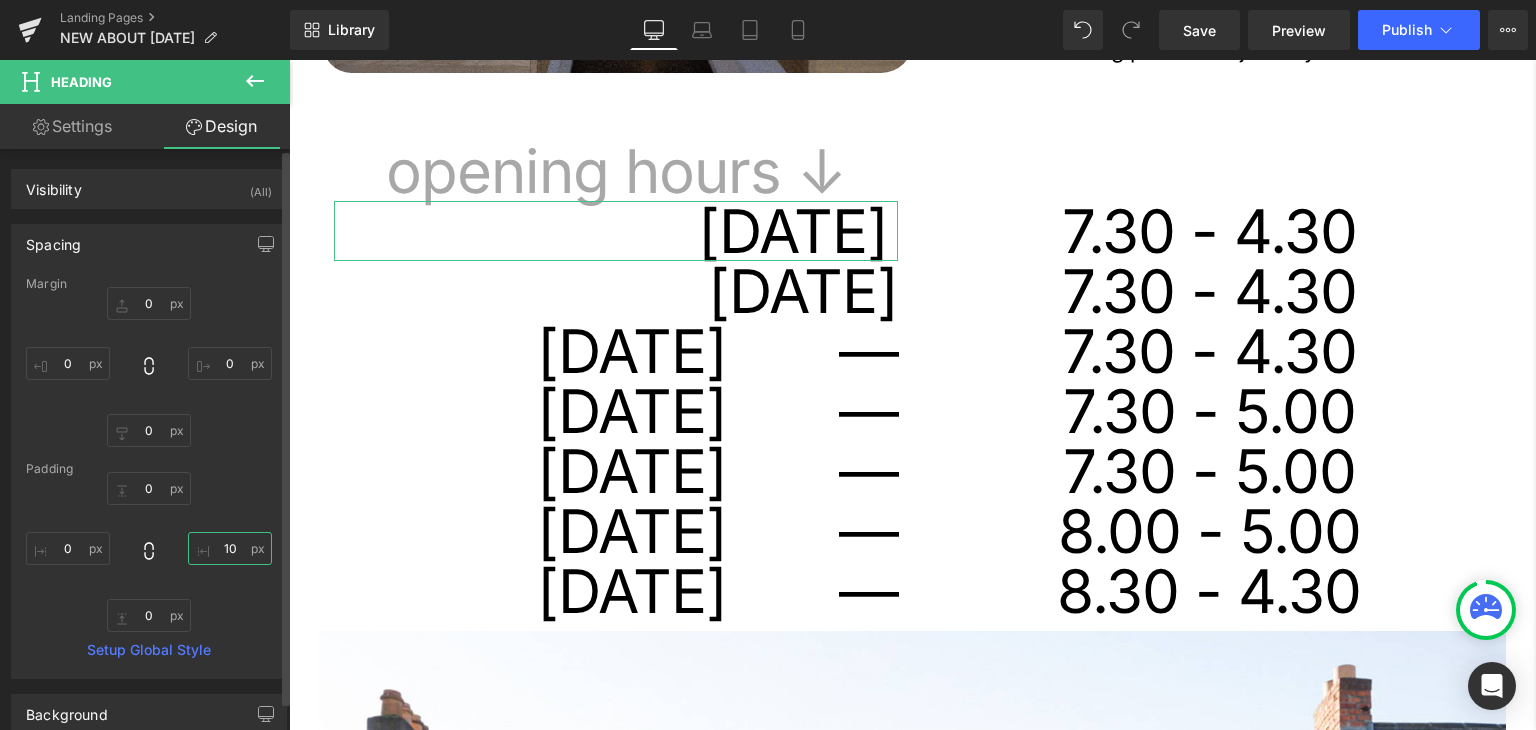 click on "10" at bounding box center [230, 548] 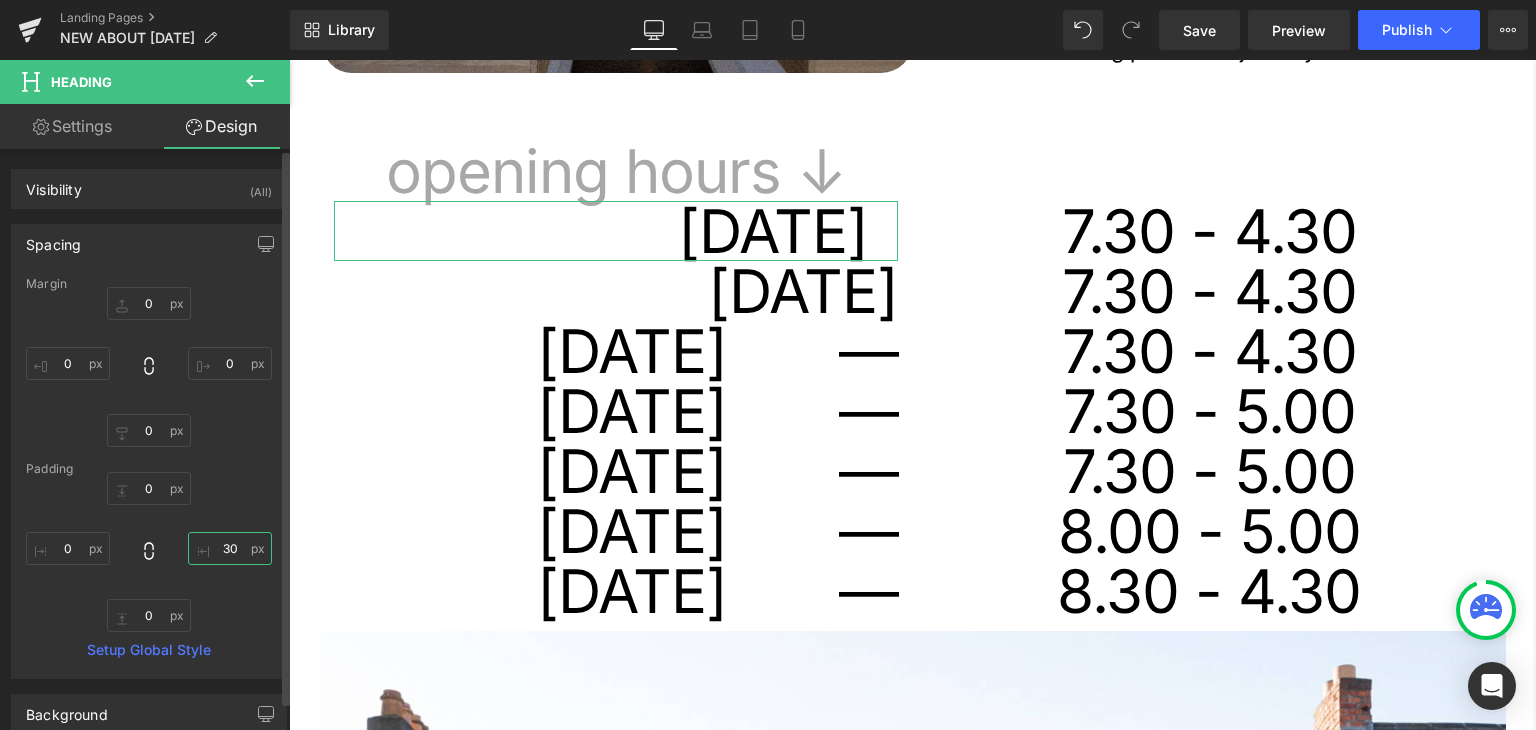 drag, startPoint x: 223, startPoint y: 547, endPoint x: 211, endPoint y: 544, distance: 12.369317 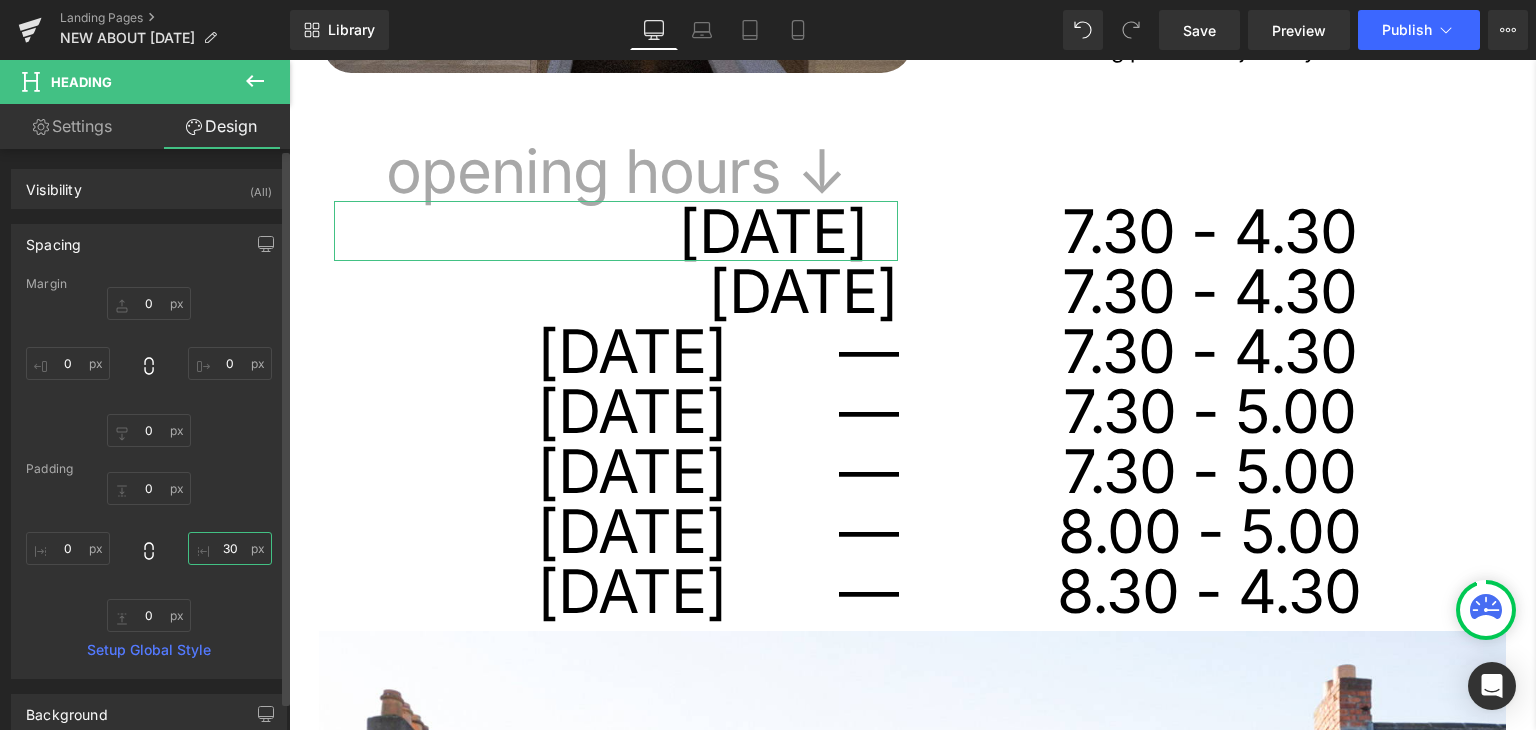 click on "30" at bounding box center (230, 548) 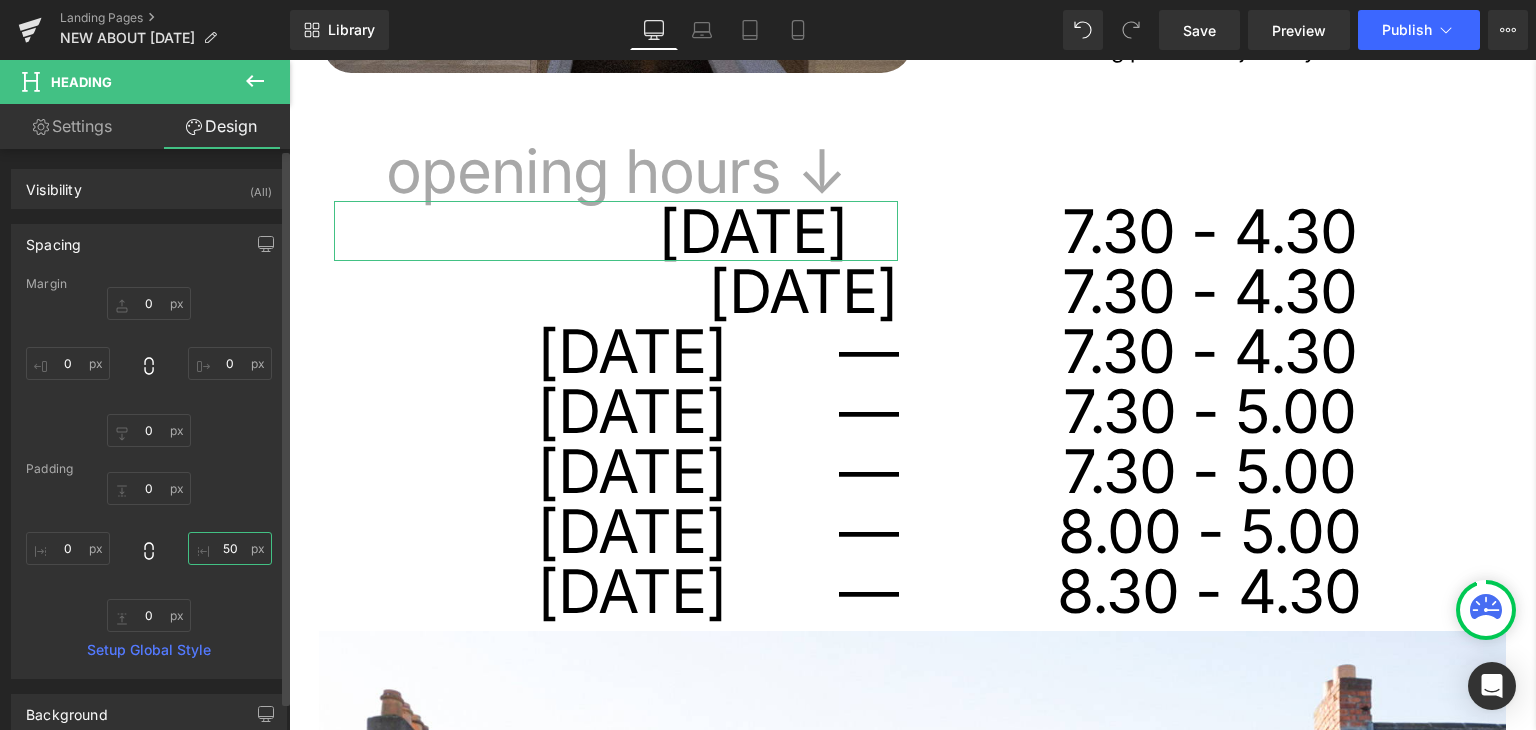 click on "50" at bounding box center (230, 548) 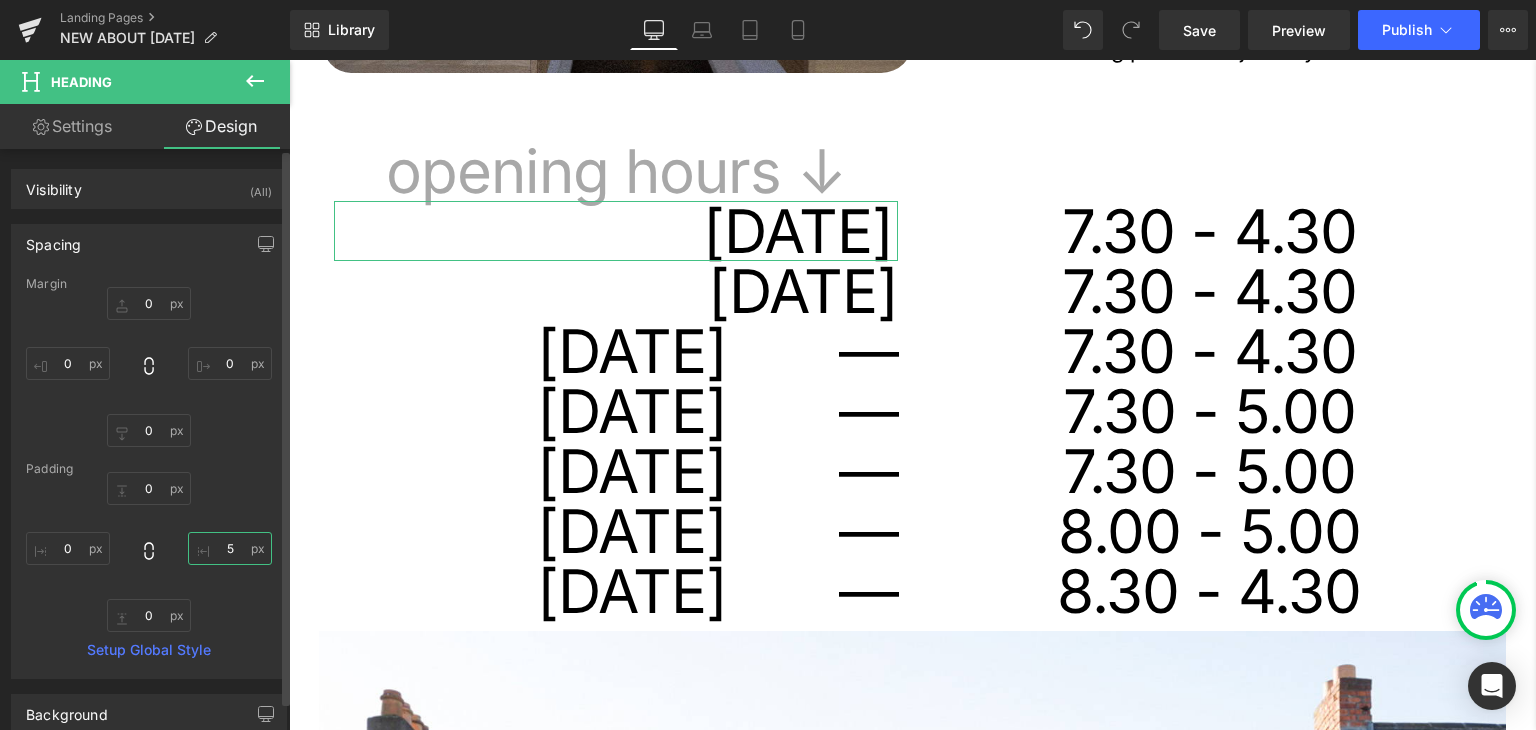 type on "55" 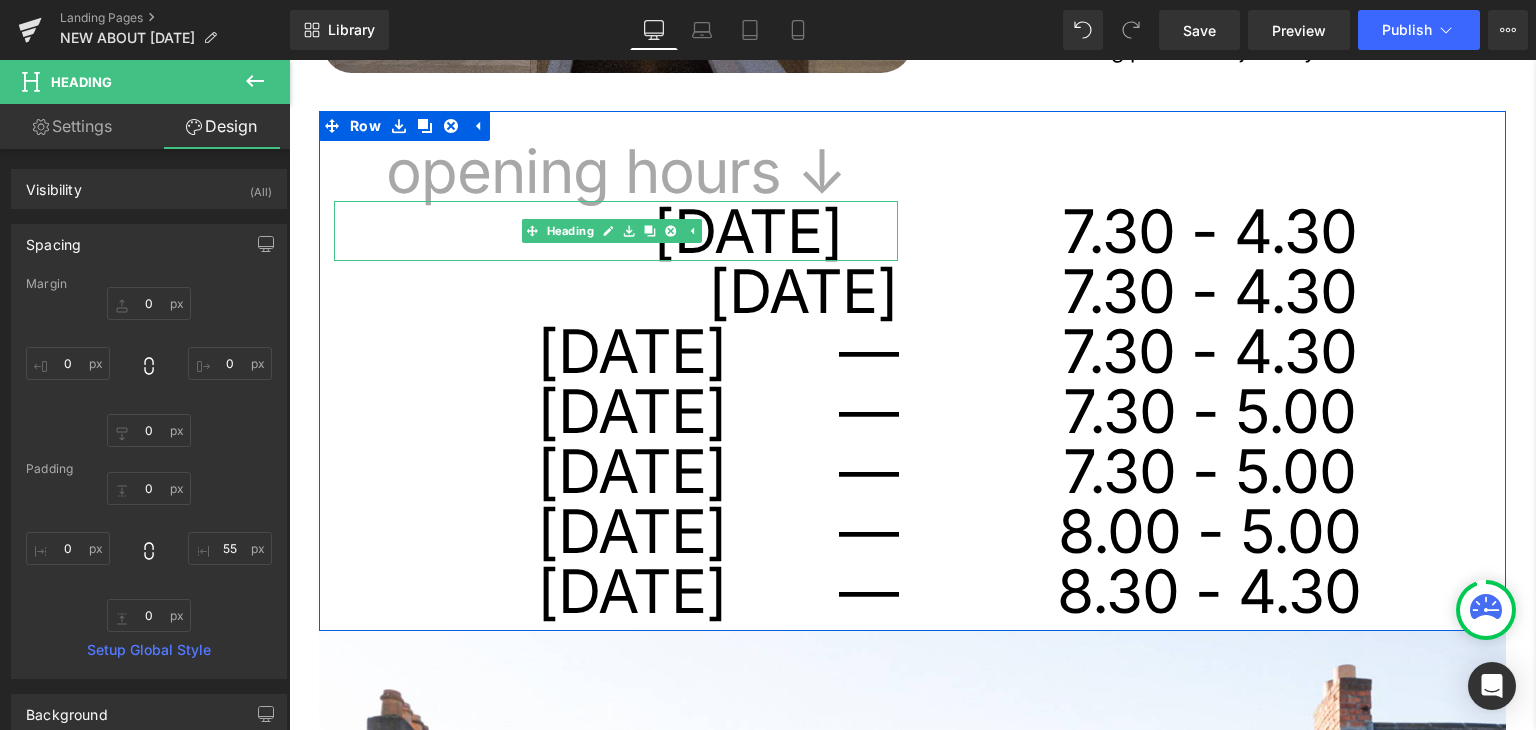 click on "[DATE]" at bounding box center [588, 231] 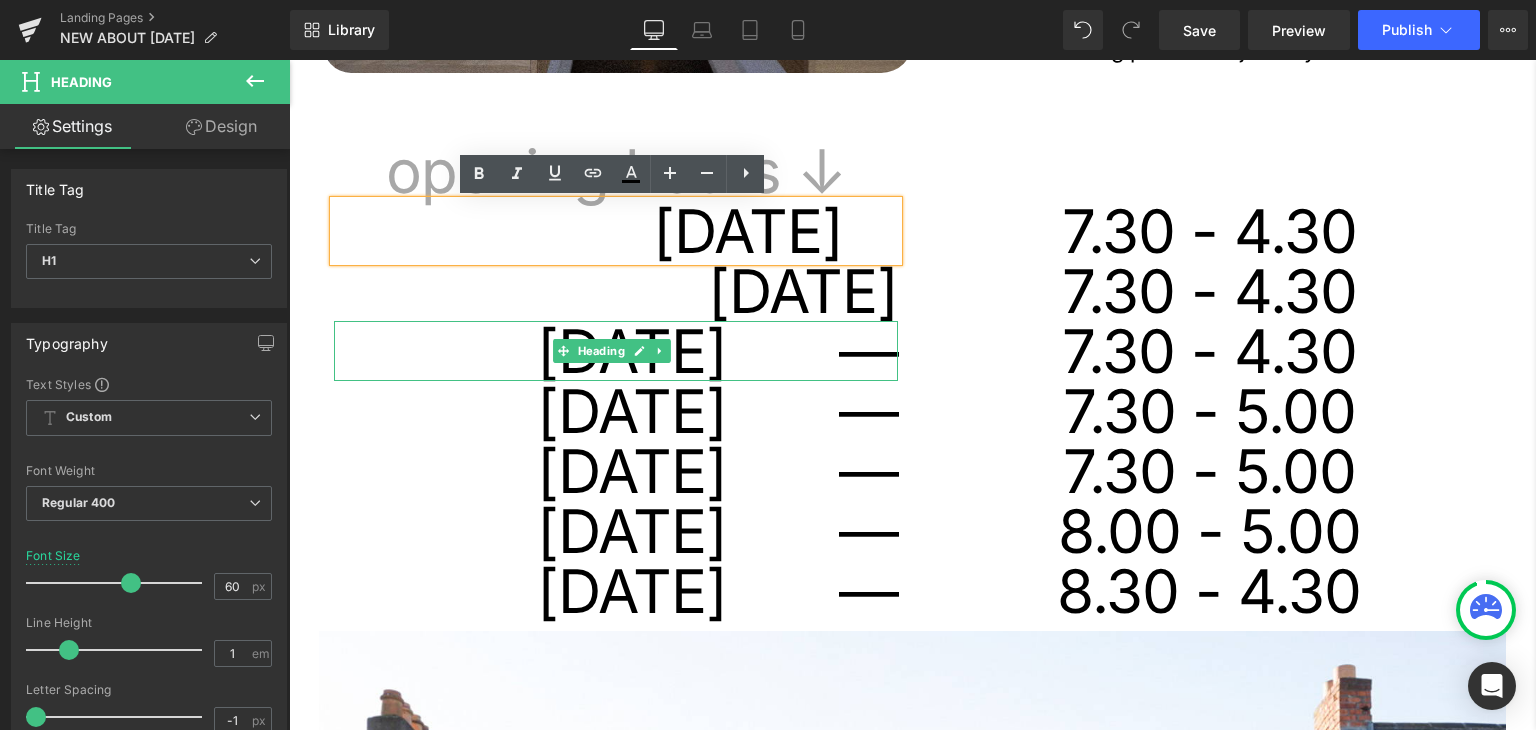 click on "wednesday       —" at bounding box center (616, 351) 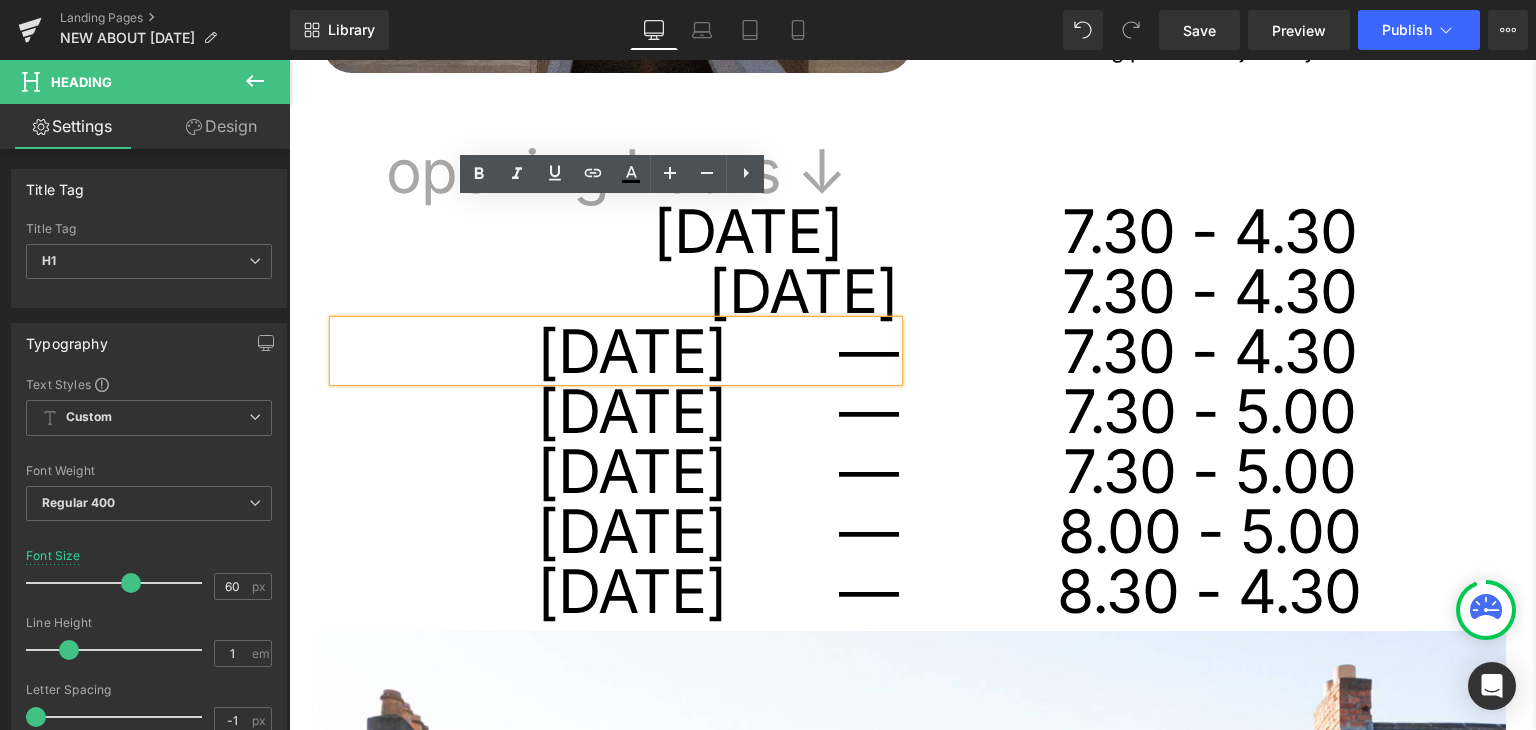 click on "monday Heading         55px" at bounding box center (616, 231) 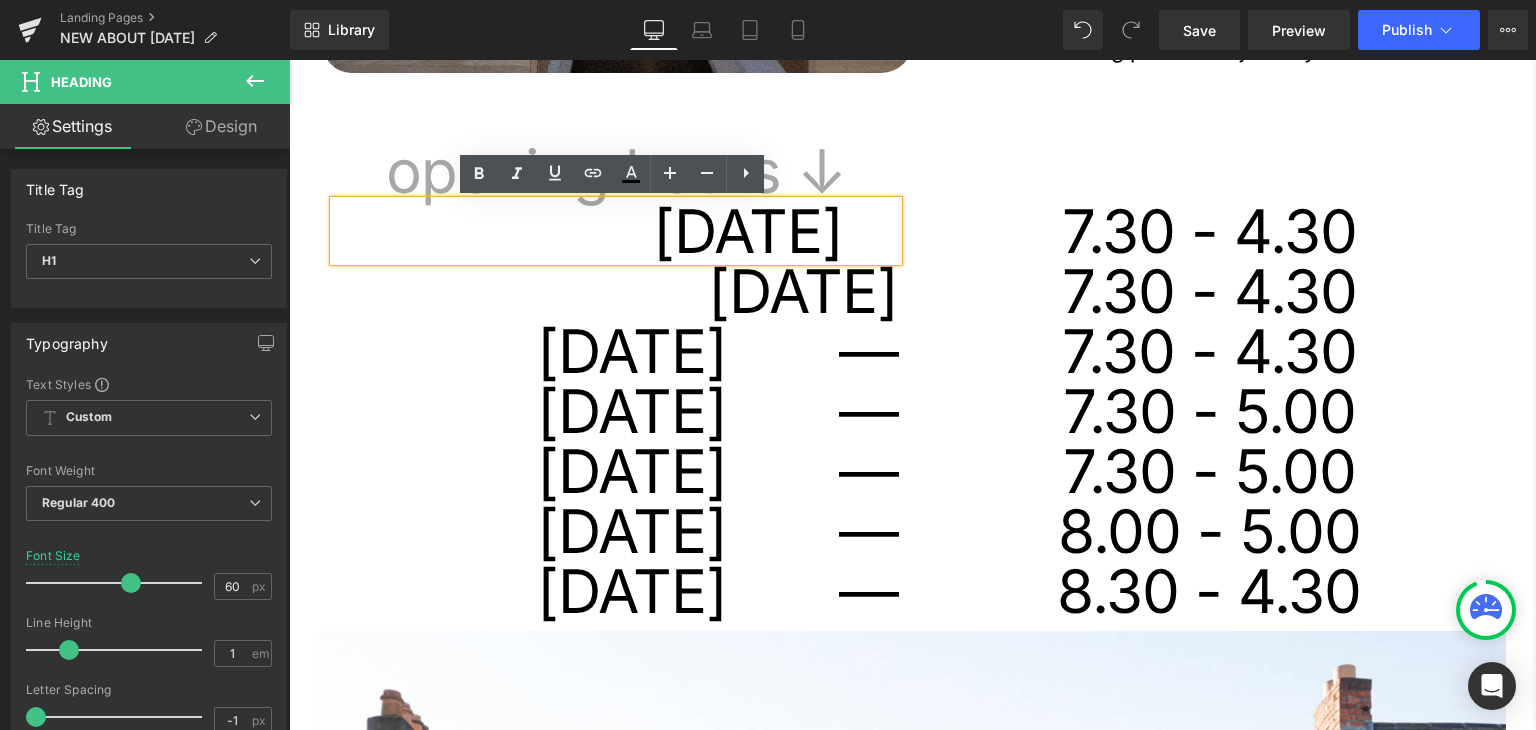 click on "7.30 - 4.30 Heading" at bounding box center (1210, 291) 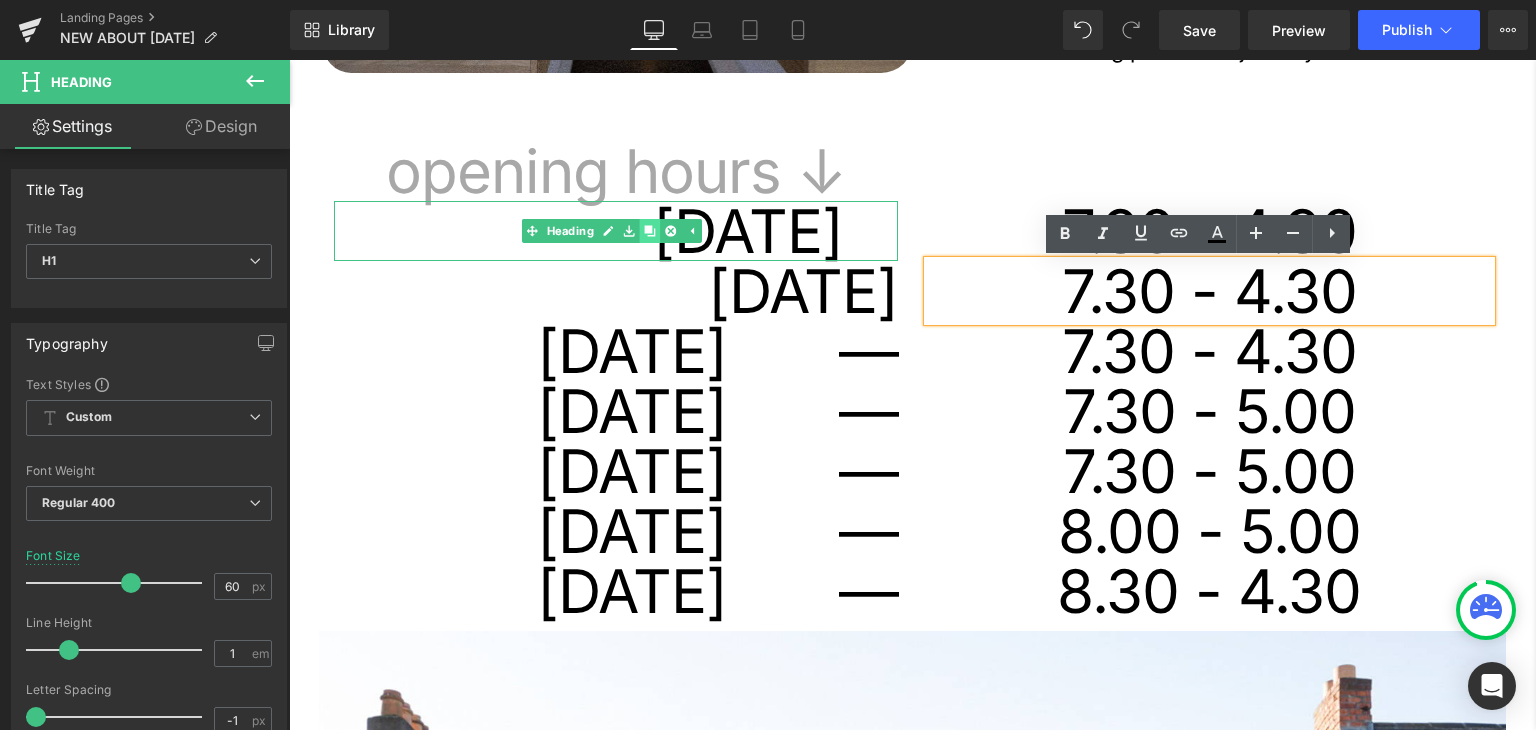 click 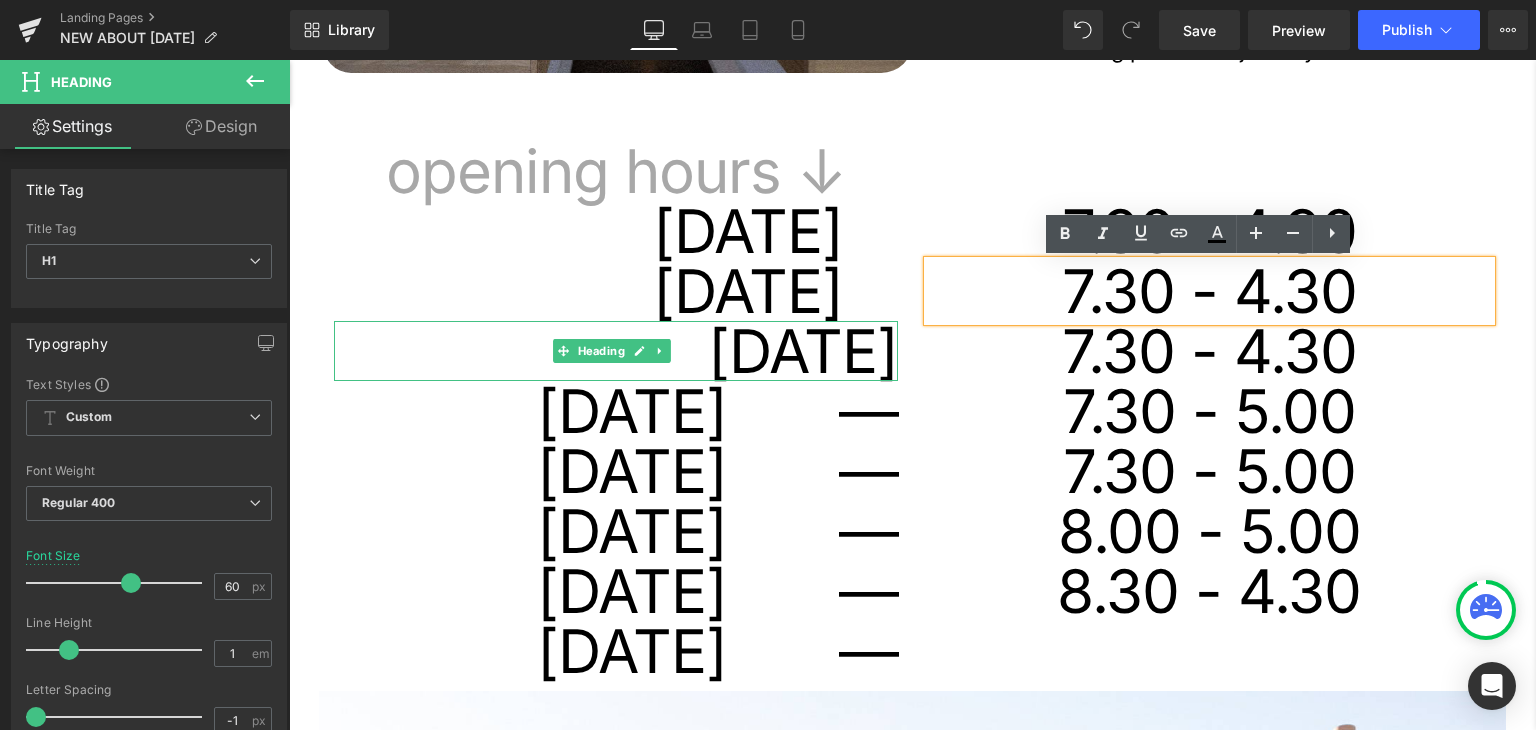 click on "tuesday         Heading" at bounding box center [616, 351] 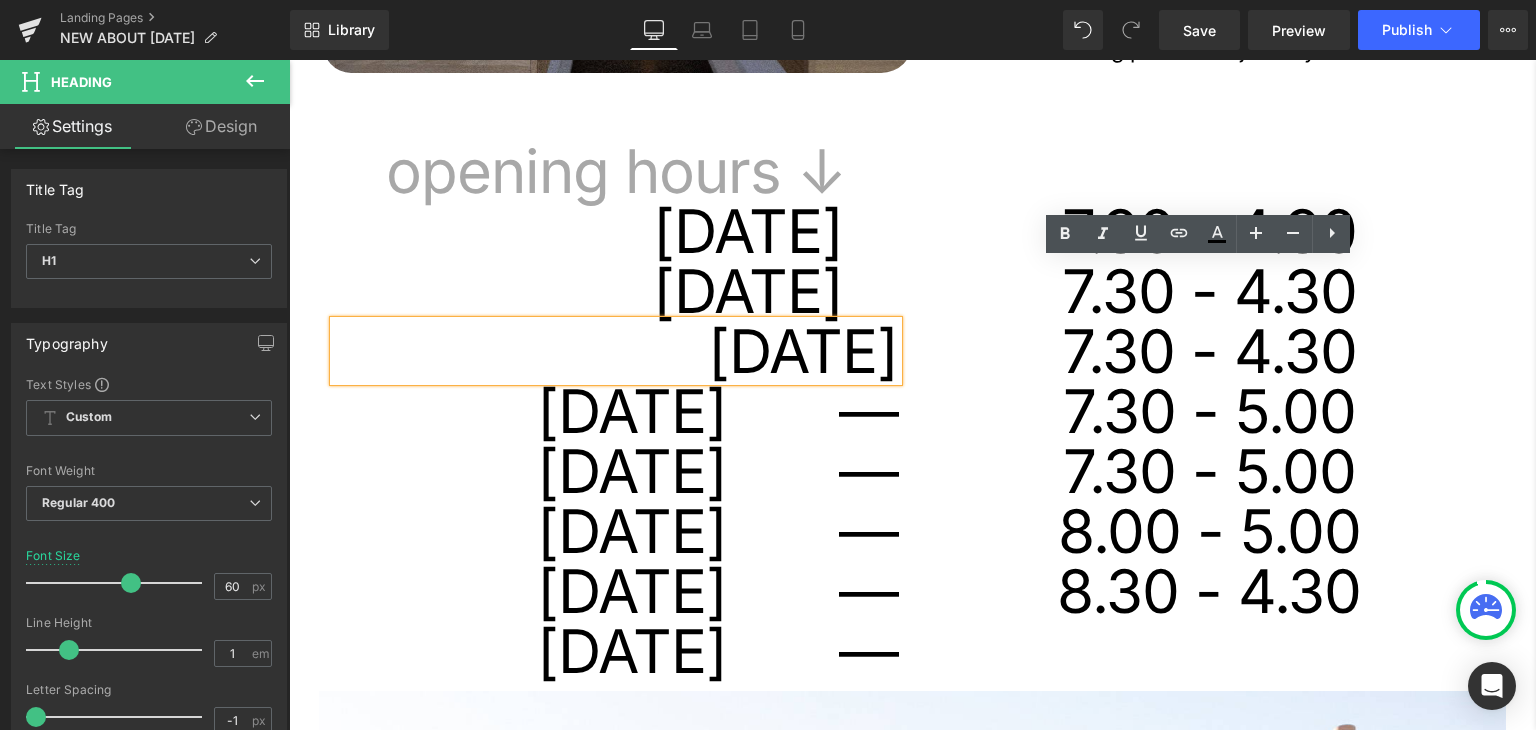 click on "[DATE]" at bounding box center [616, 351] 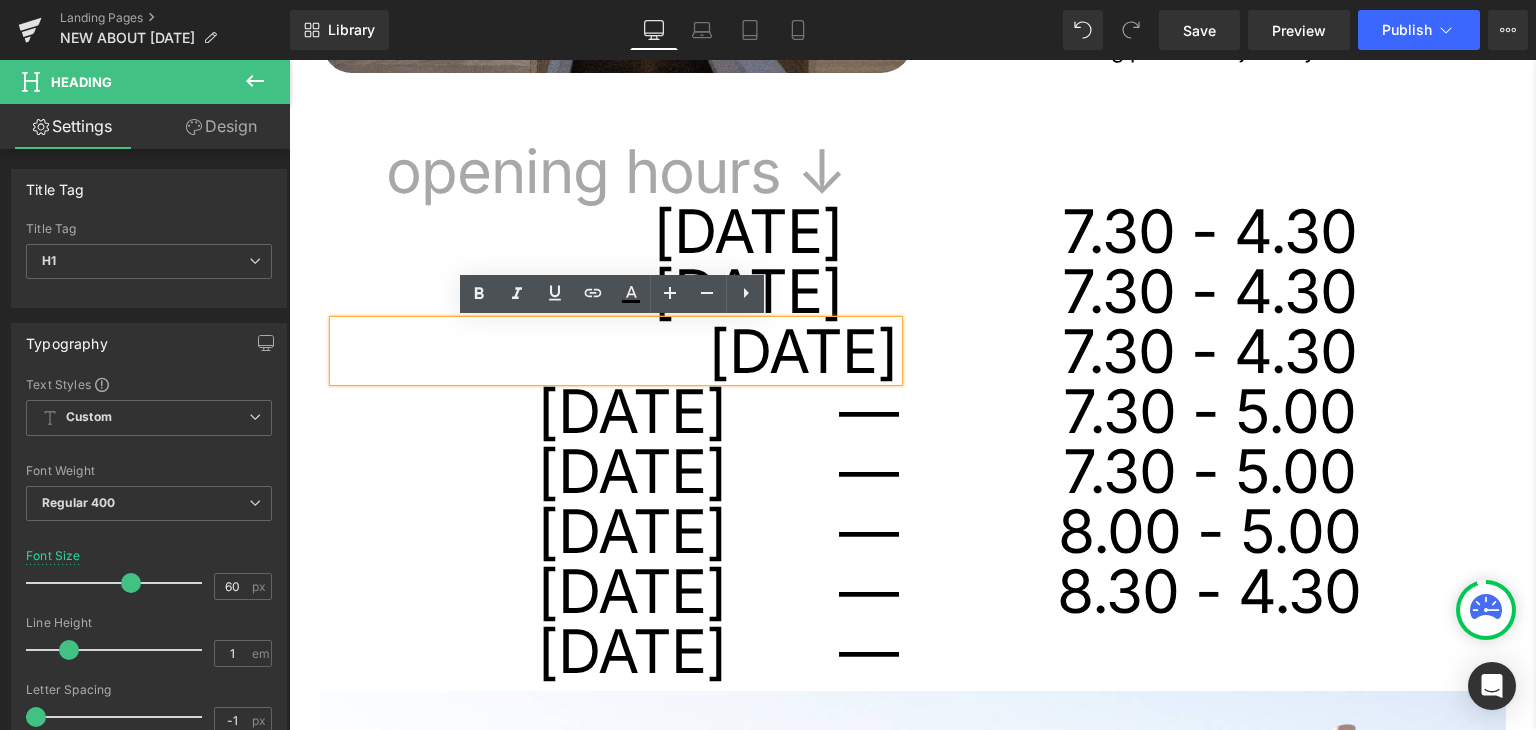 drag, startPoint x: 561, startPoint y: 349, endPoint x: 750, endPoint y: 342, distance: 189.12958 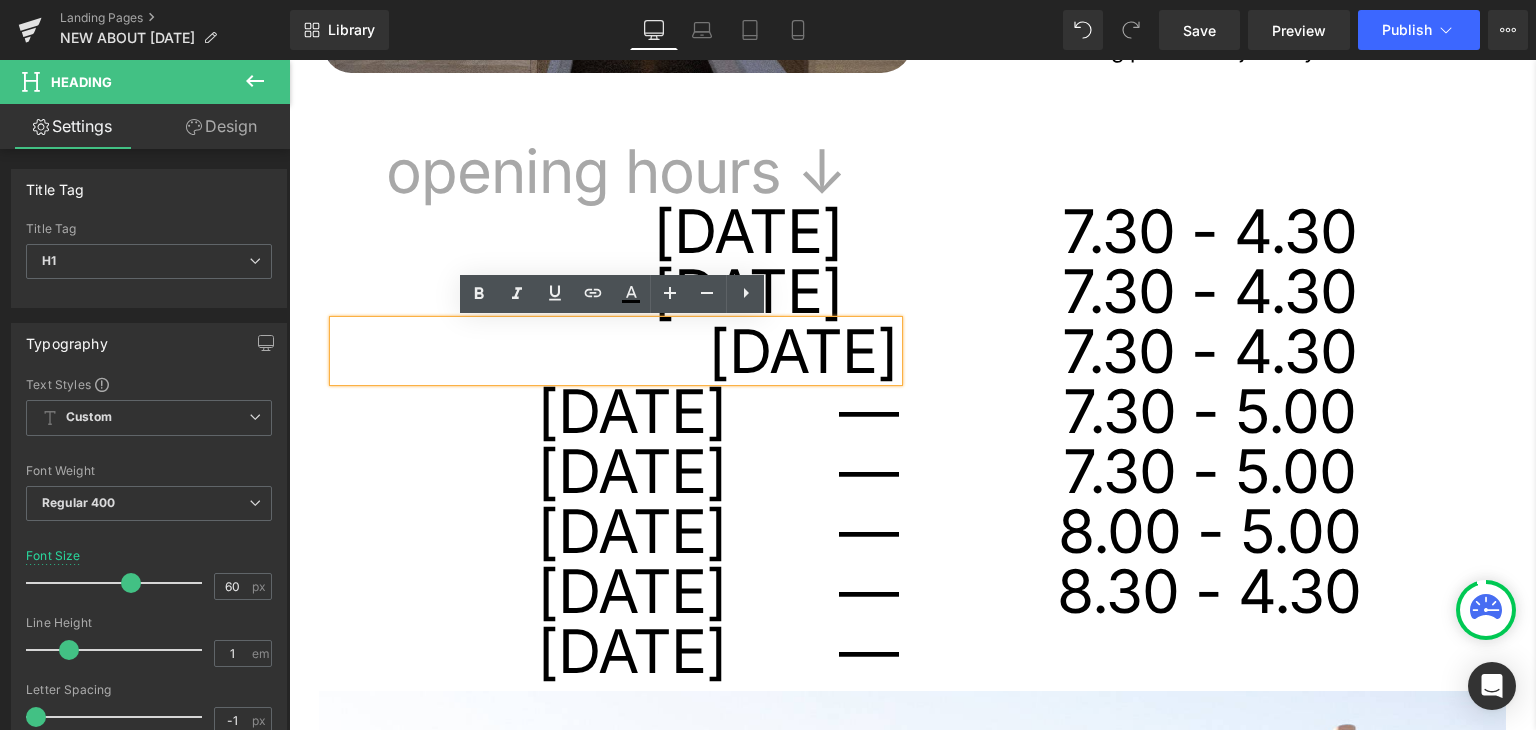 copy on "[DATE]" 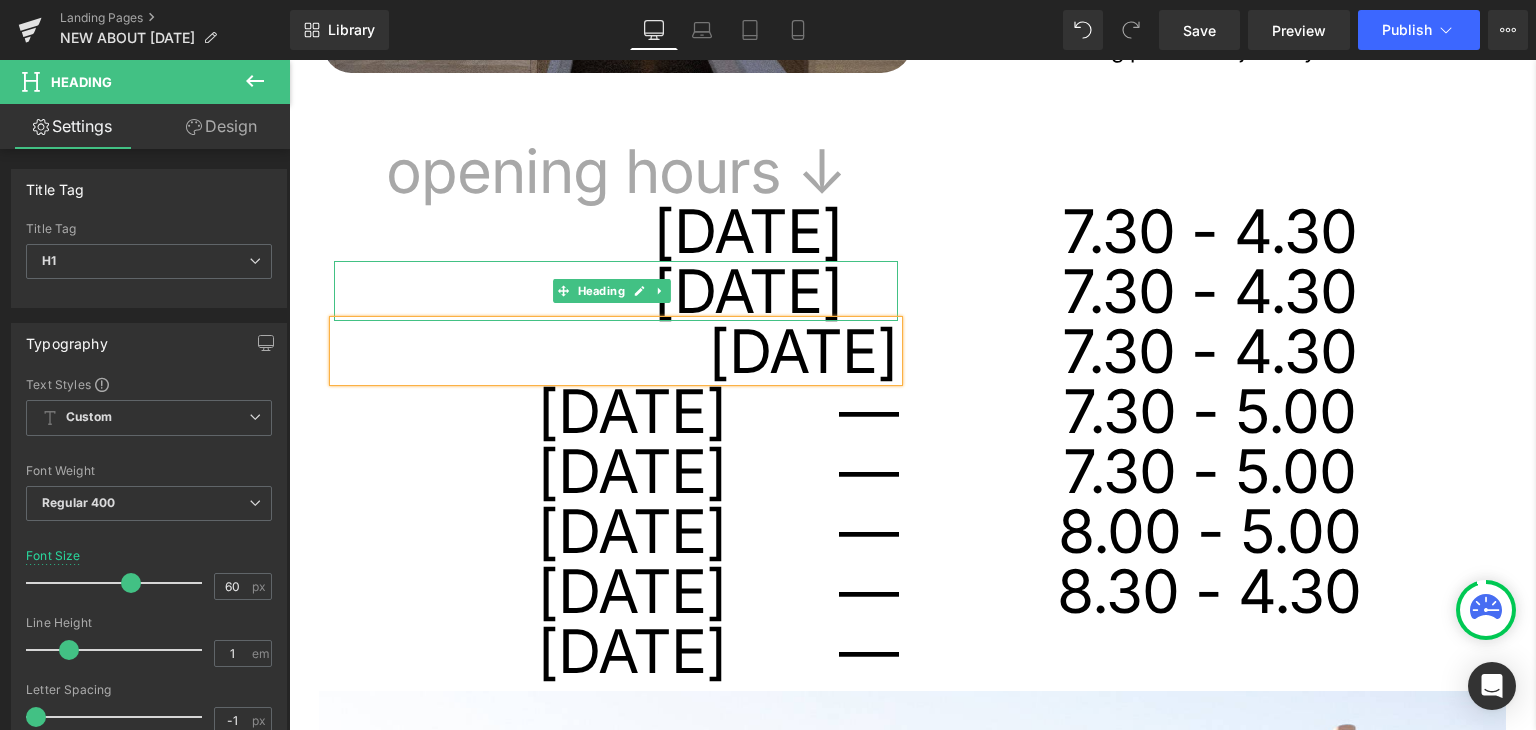 click on "[DATE]" at bounding box center [588, 291] 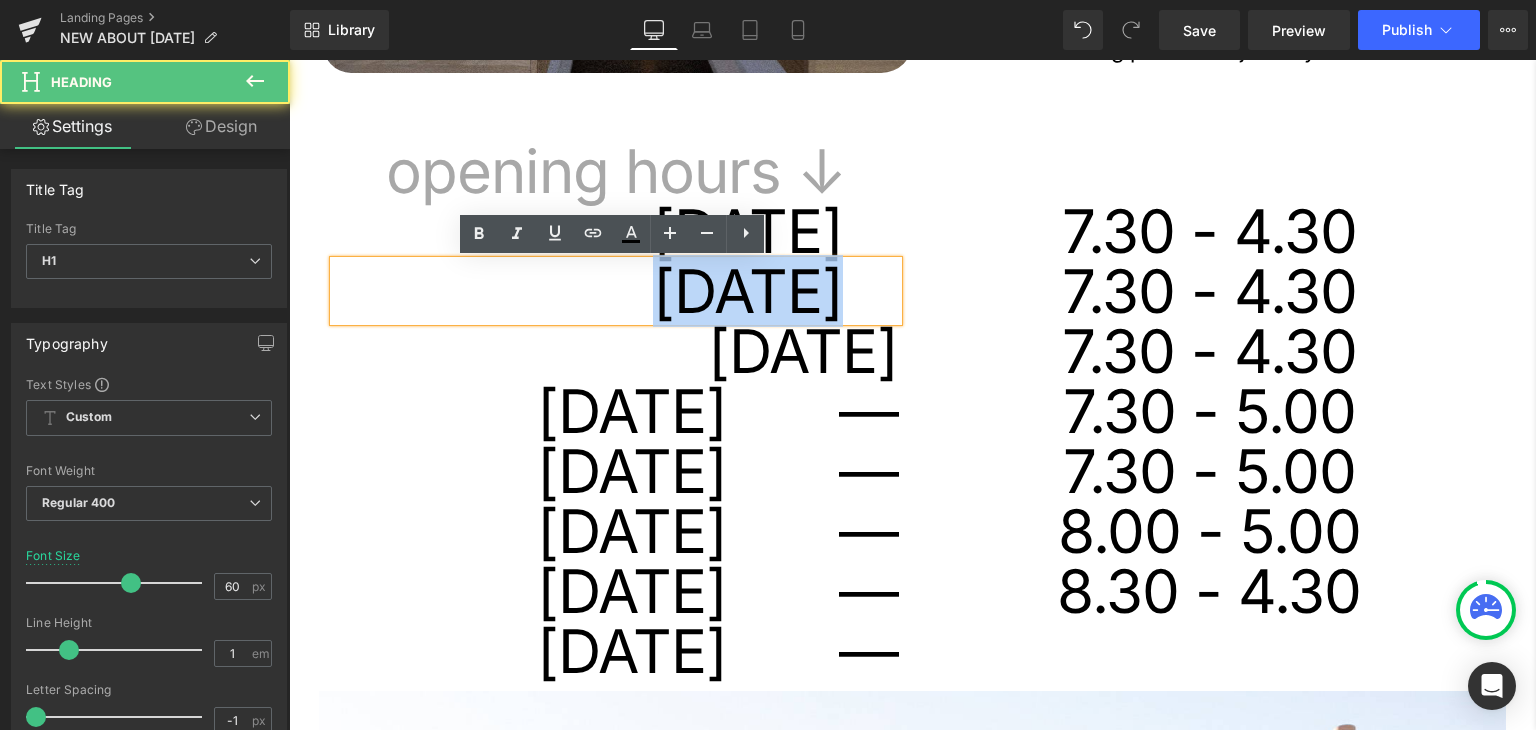 drag, startPoint x: 834, startPoint y: 285, endPoint x: 627, endPoint y: 301, distance: 207.61743 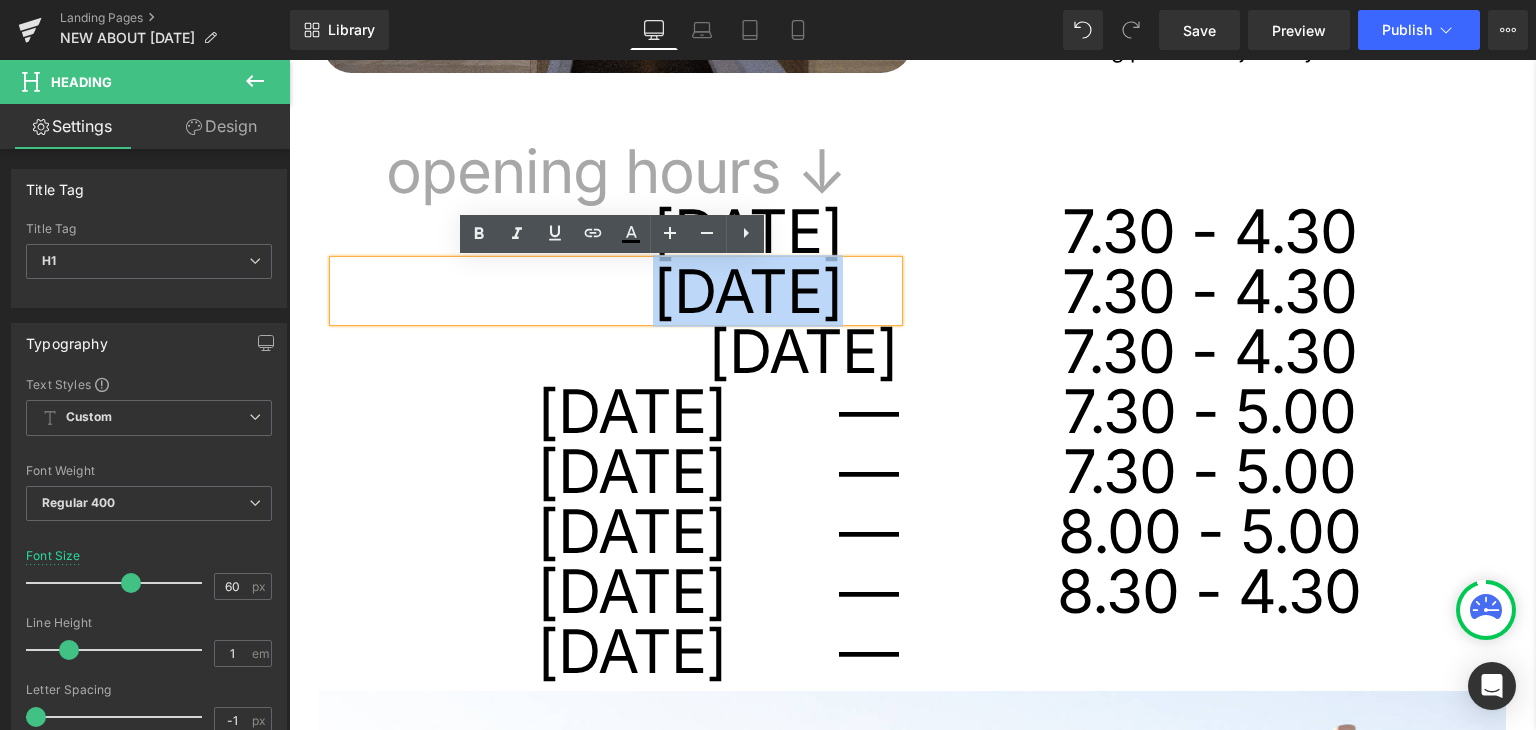 paste 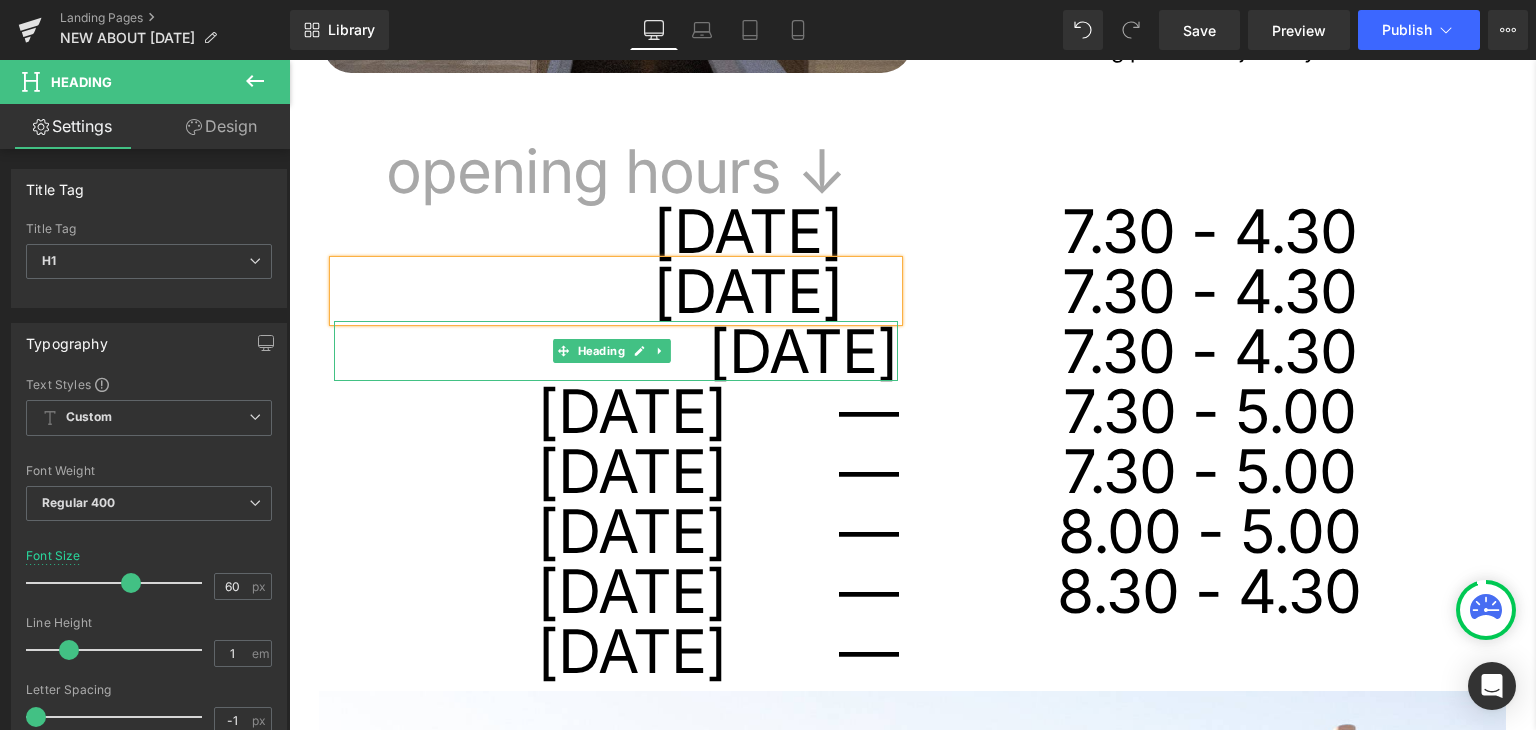 click on "[DATE]" at bounding box center (616, 351) 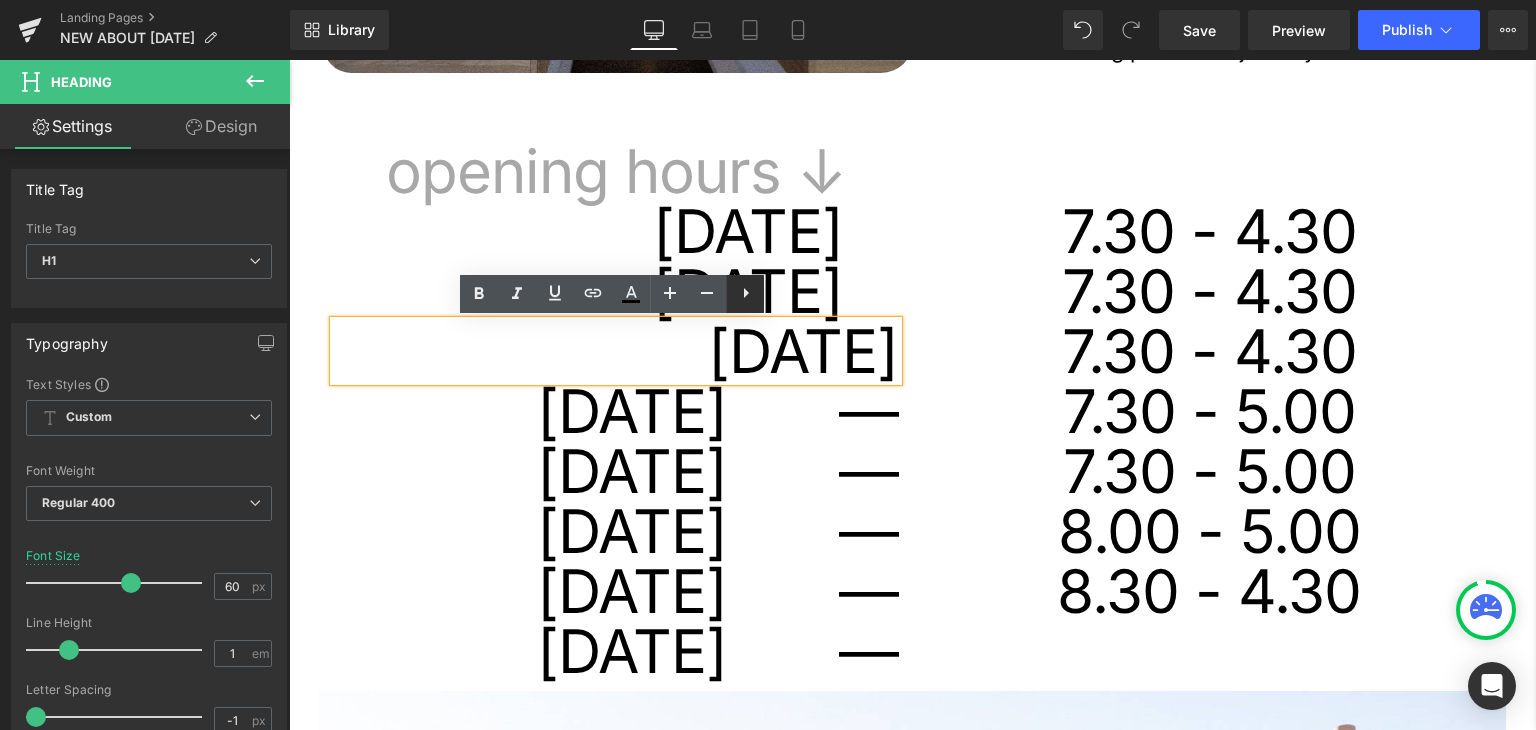drag, startPoint x: 746, startPoint y: 303, endPoint x: 457, endPoint y: 254, distance: 293.12454 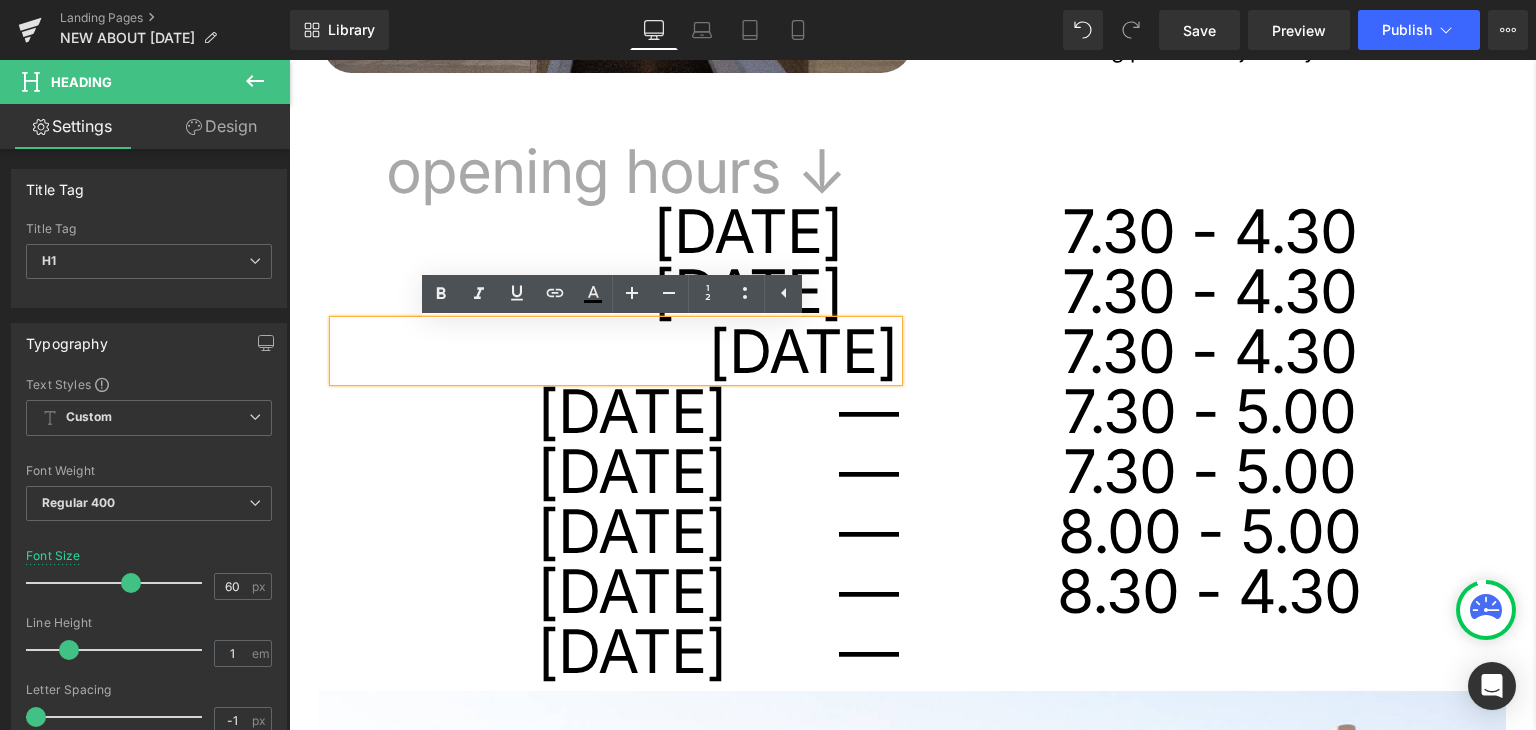 click at bounding box center [1230, 98] 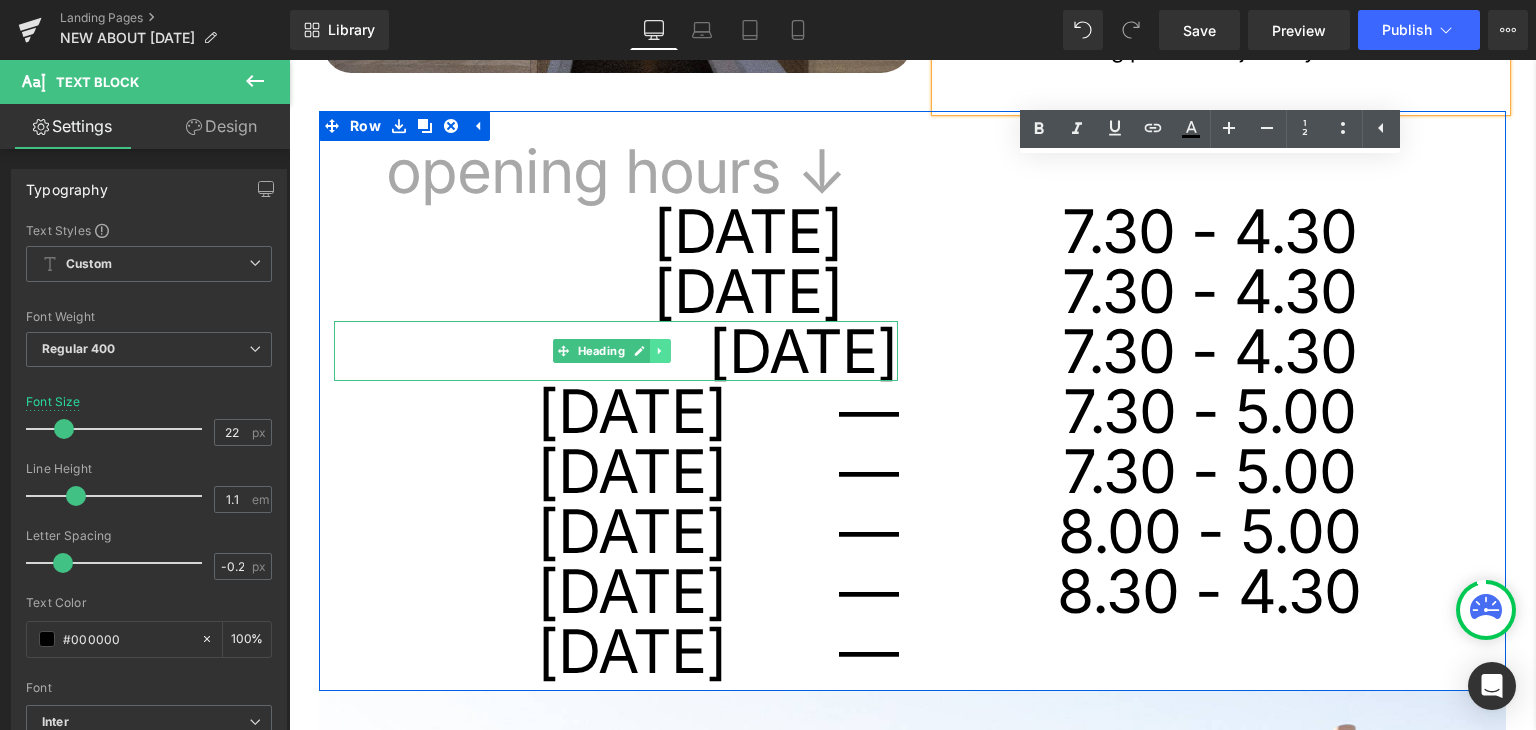 click 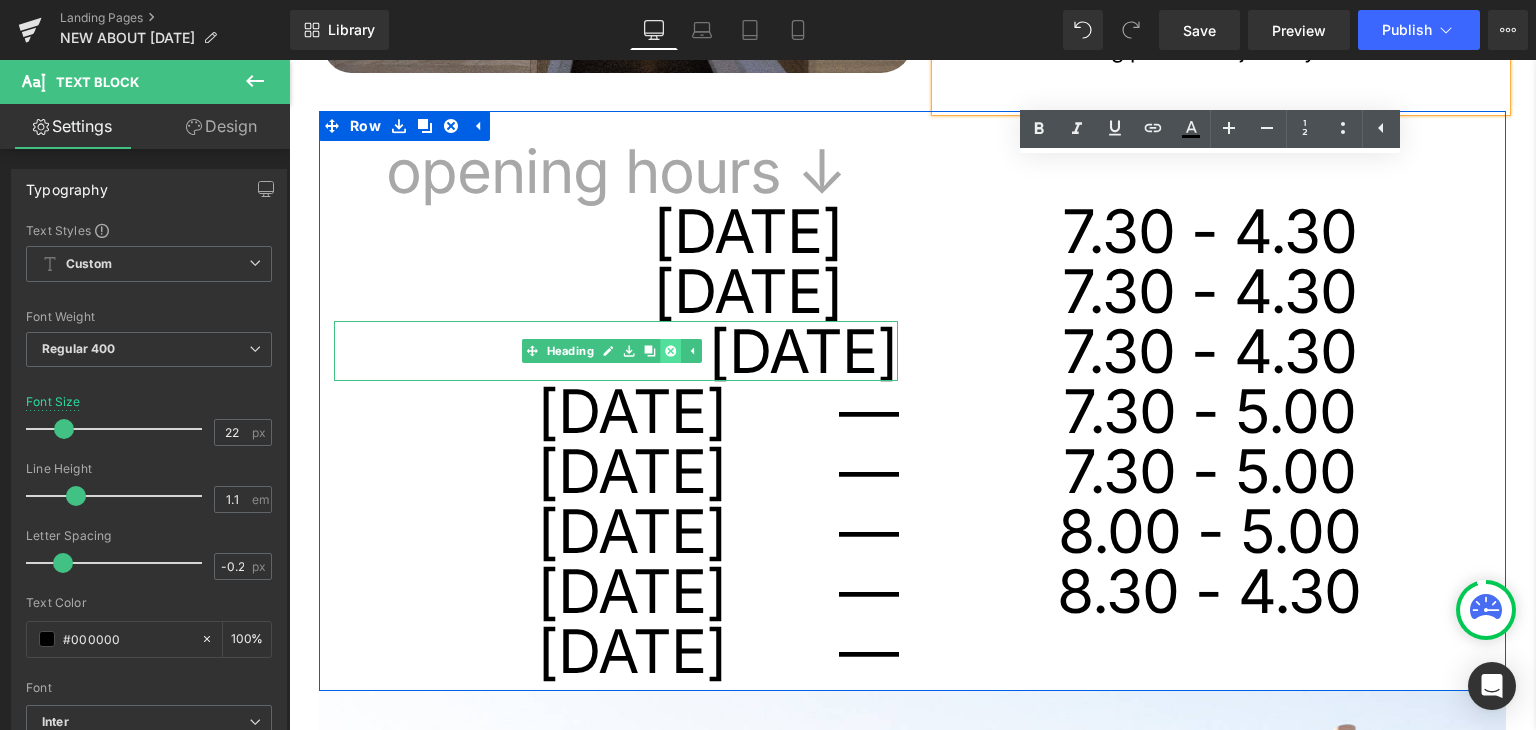 click 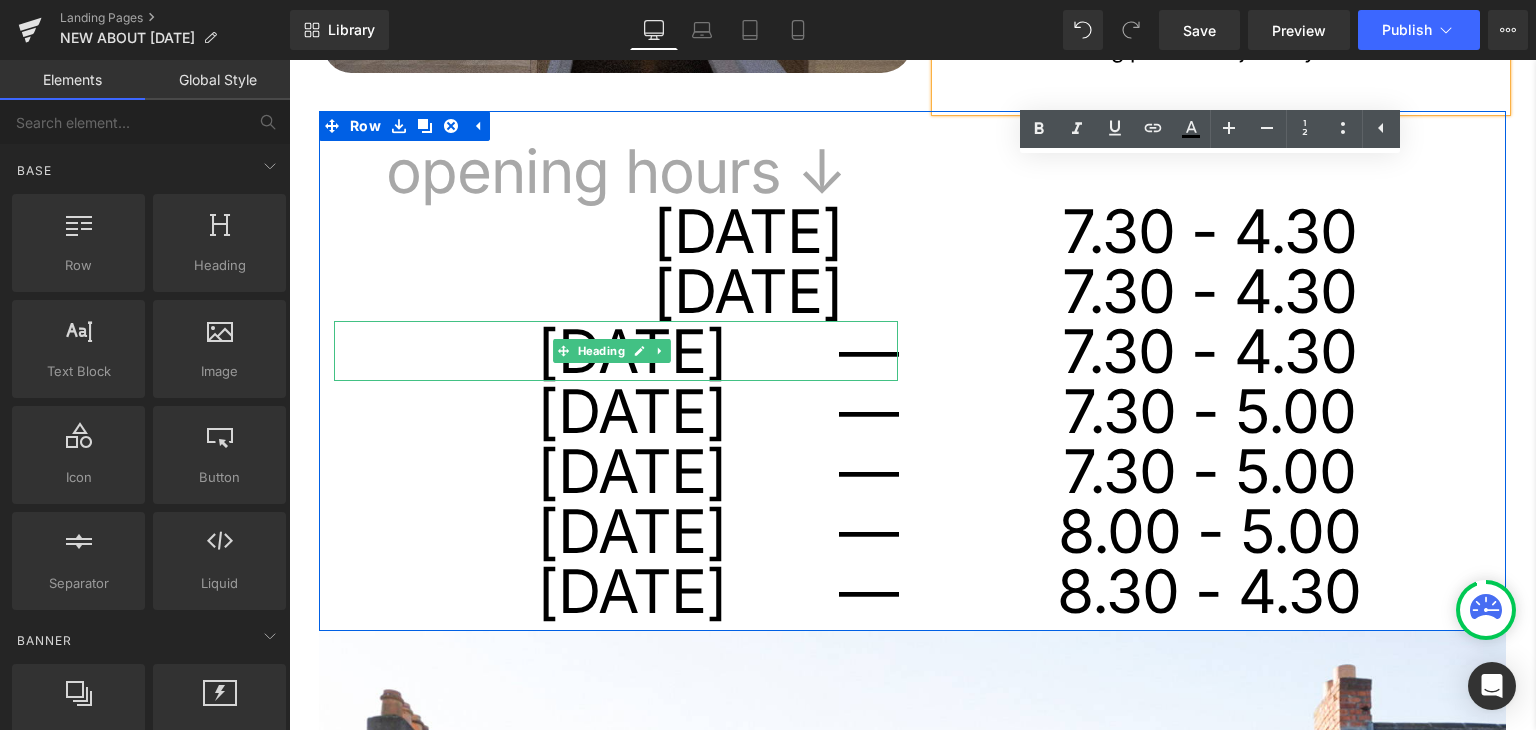 click on "wednesday       —" at bounding box center [616, 351] 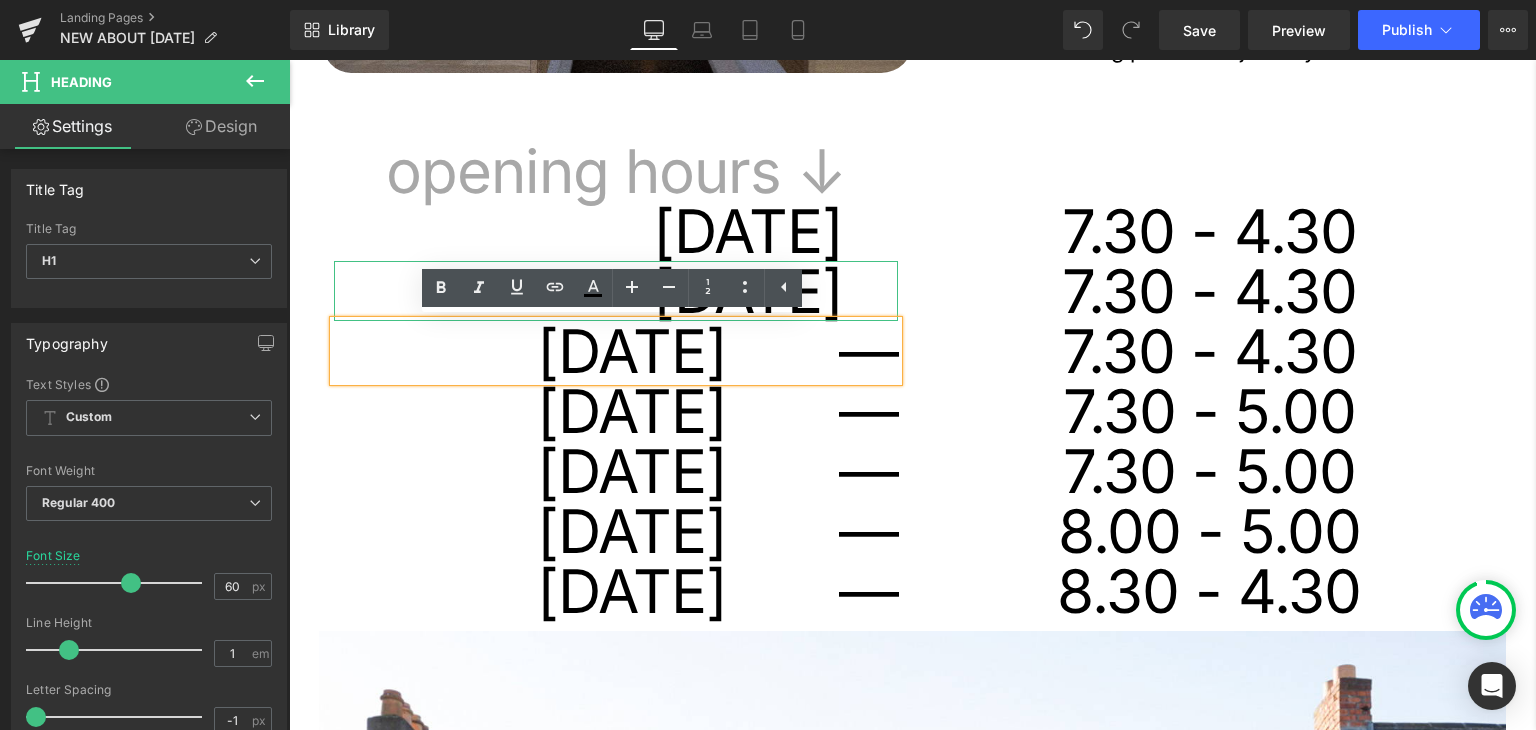 click on "[DATE]" at bounding box center [588, 291] 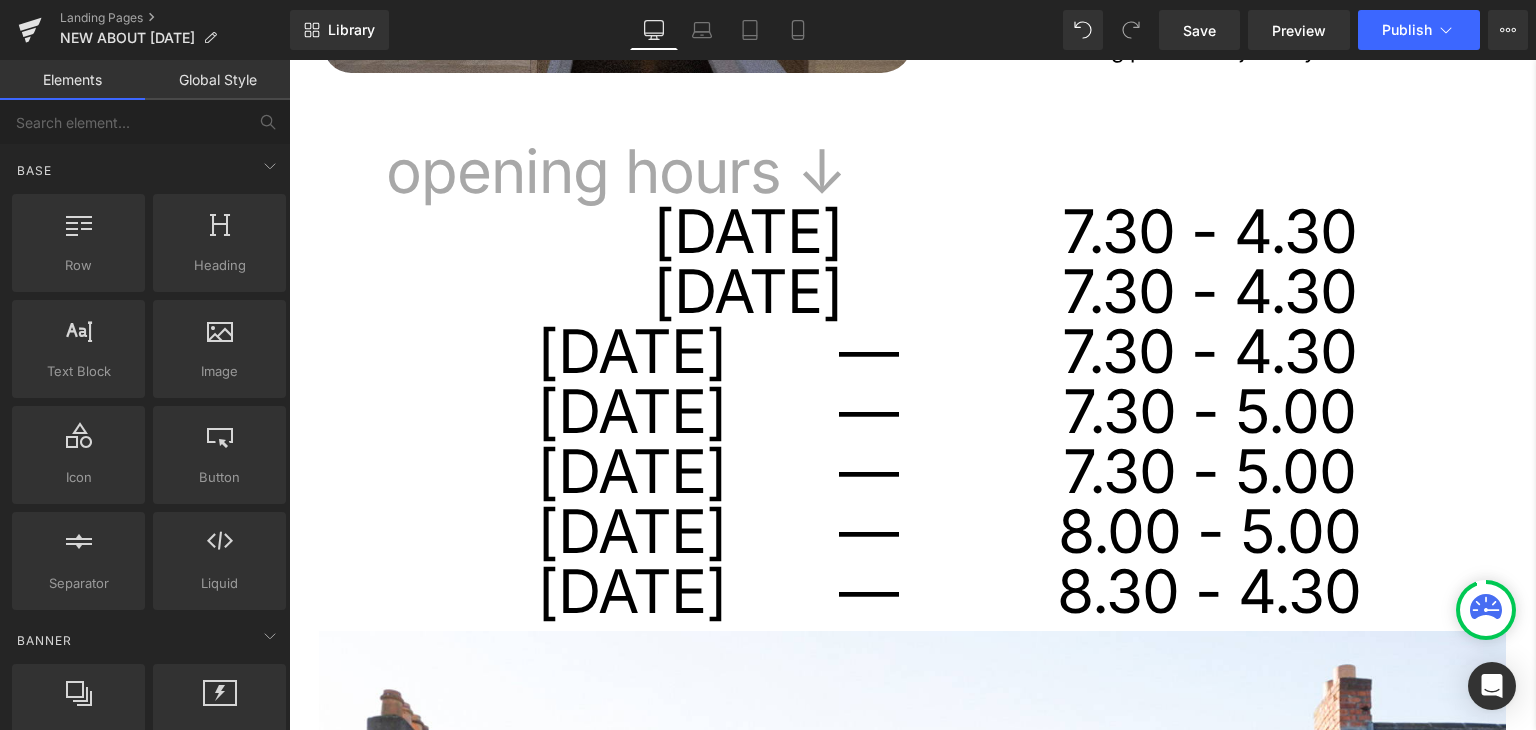 click on "Image         who we are * Heading         At Nobó, we believe simplicity can be extraordinary. Since 2012, we’ve been reimagining classics like ice cream, chocolate, and spreads using only natural, plant-based, and unrefined ingredients. We started in a Dublin kitchen with a borrowed ice cream machine and a big idea: to create better treats without compromising on taste. Today, we continue that mission from our store in Ranelagh, serving ice cream, smoothies, specialty coffee, and our famous açaí bowls. All made fresh, daily, with care and purpose. Thanks for being part of the journey. Text Block     NaNpx     Row
opening hours ↓ Heading         monday Heading         55px tuesday Heading         wednesday       — Heading         thursday       — Heading         friday       — Heading         saturday       — Heading         sunday       — Heading         o Heading         7.30 - 4.30 Heading         7.30 - 4.30 Heading         7.30 - 4.30" at bounding box center [897, 2085] 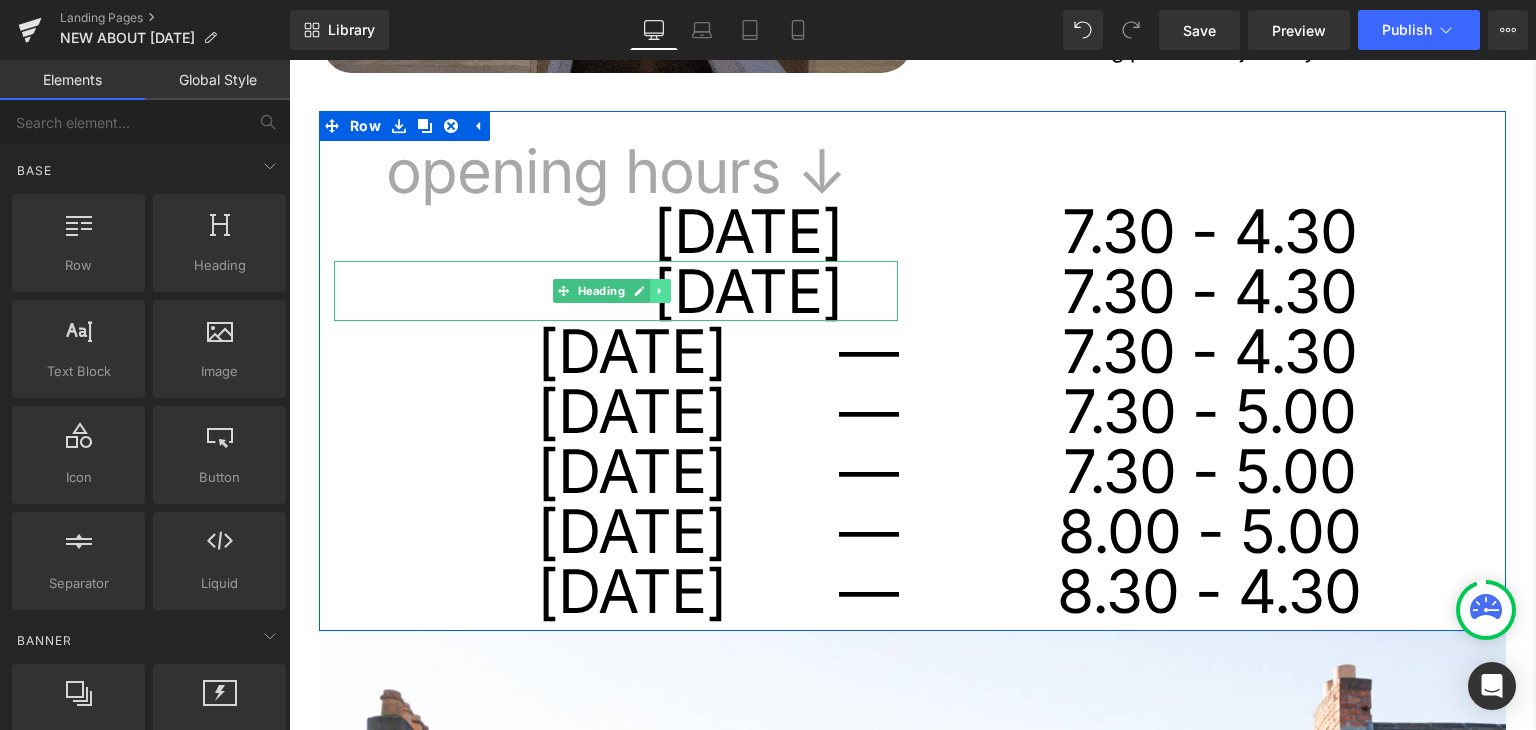 click 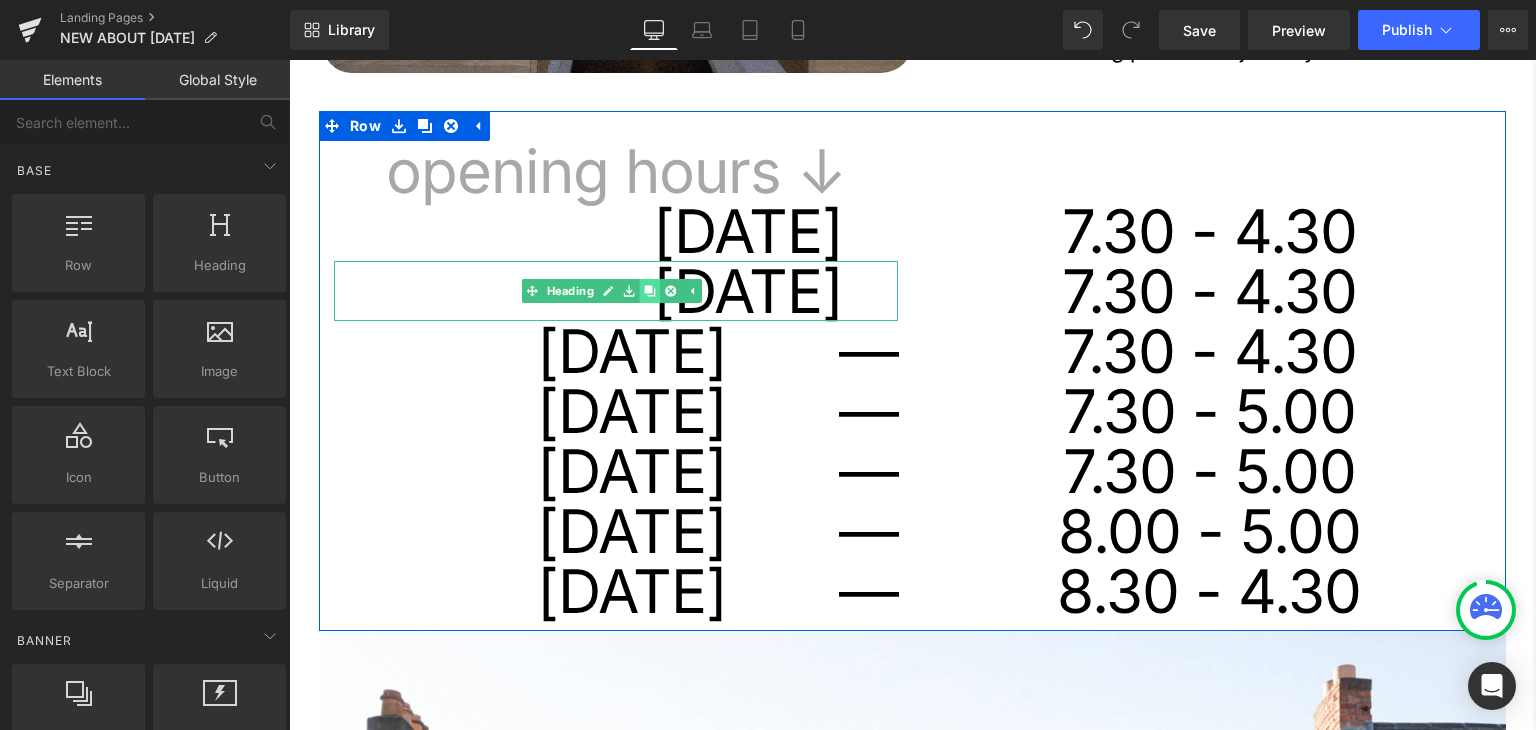 click at bounding box center [650, 291] 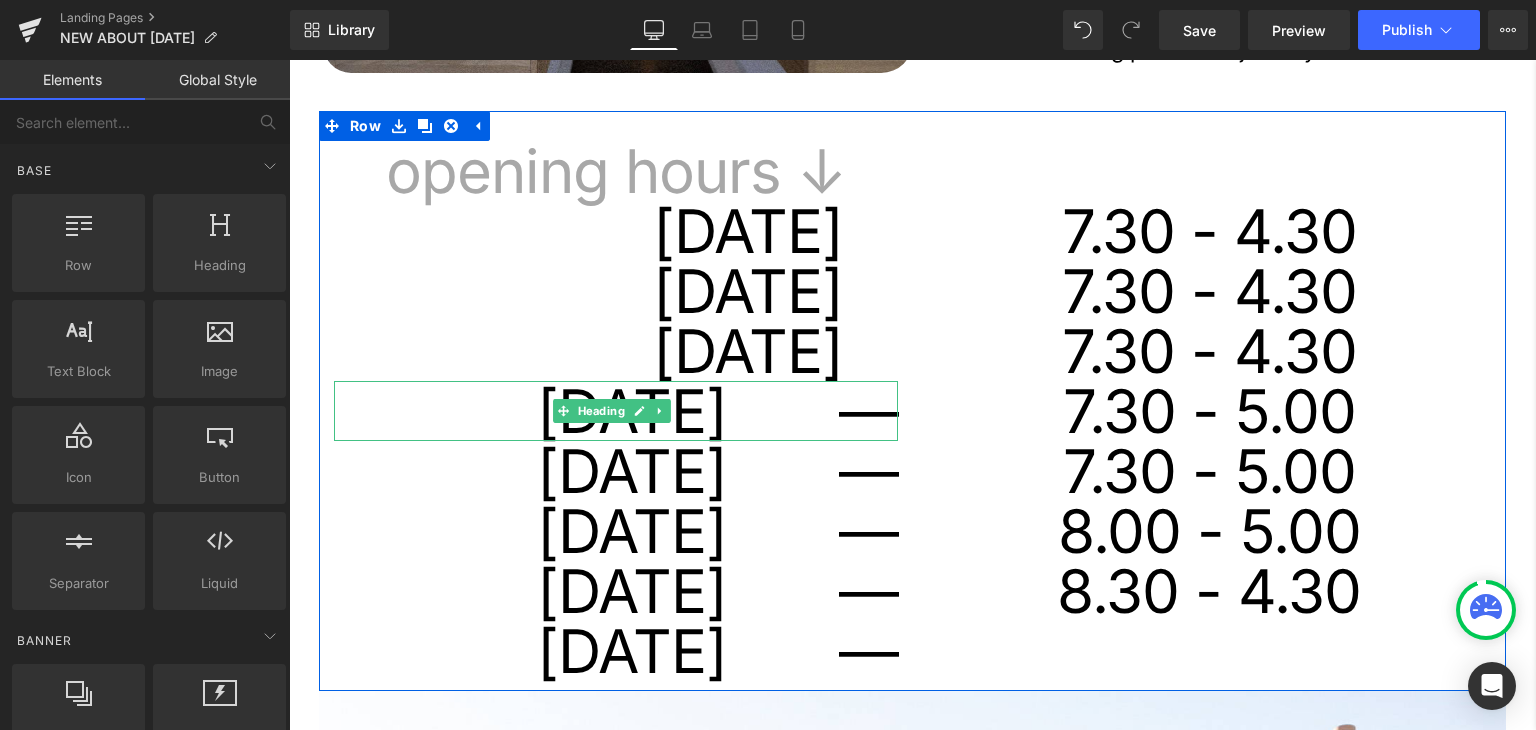 click on "wednesday       —" at bounding box center [616, 411] 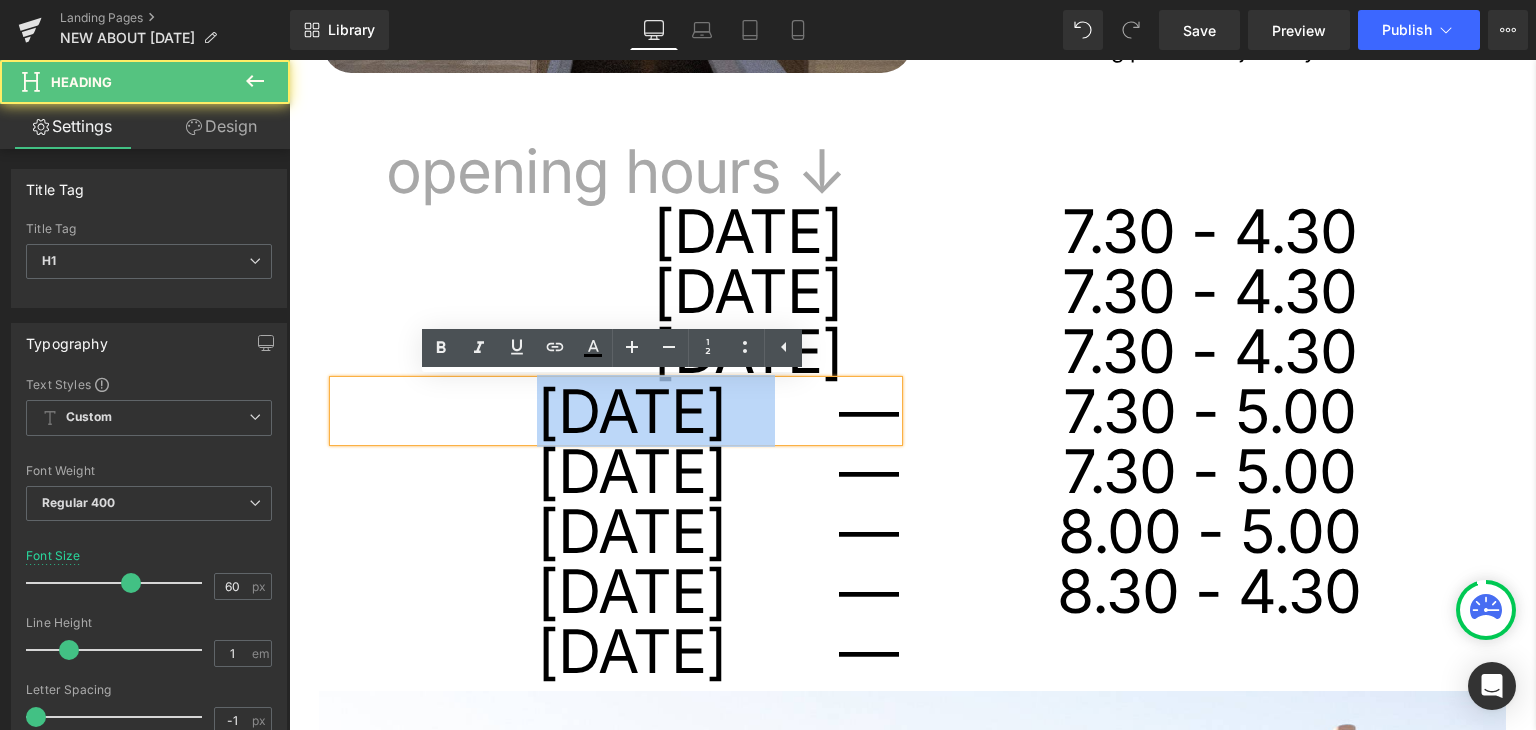 drag, startPoint x: 716, startPoint y: 404, endPoint x: 423, endPoint y: 410, distance: 293.06143 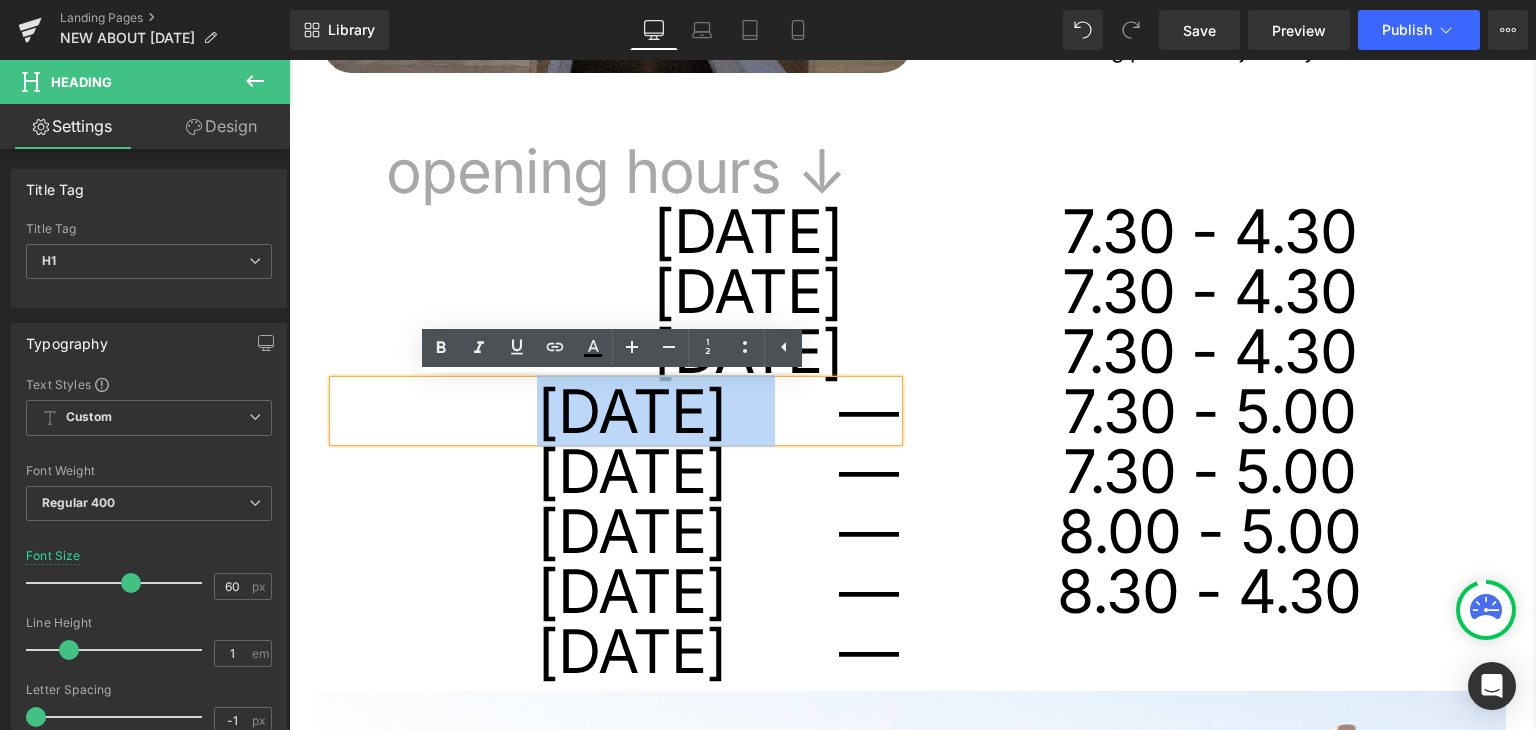 copy on "[DATE]" 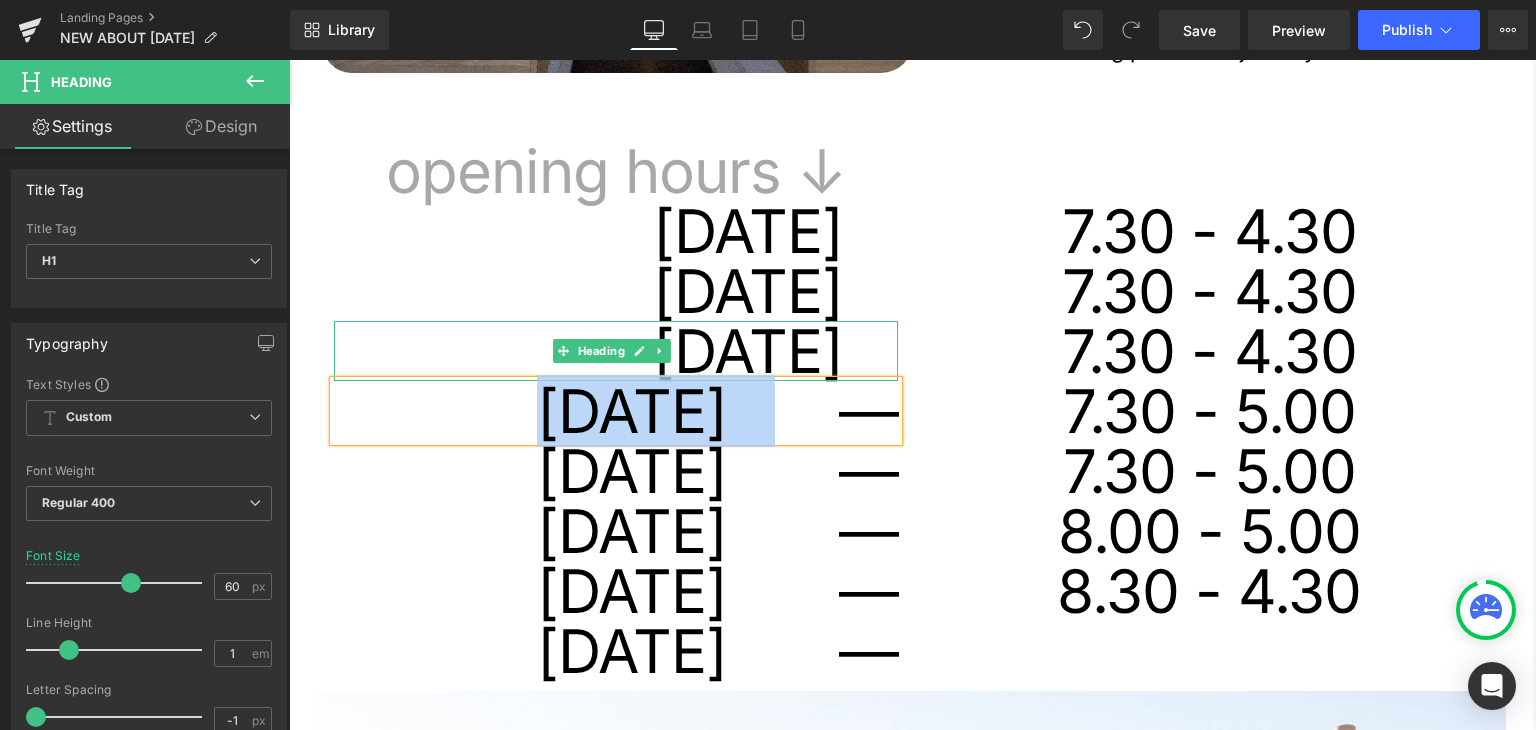drag, startPoint x: 830, startPoint y: 352, endPoint x: 742, endPoint y: 357, distance: 88.14193 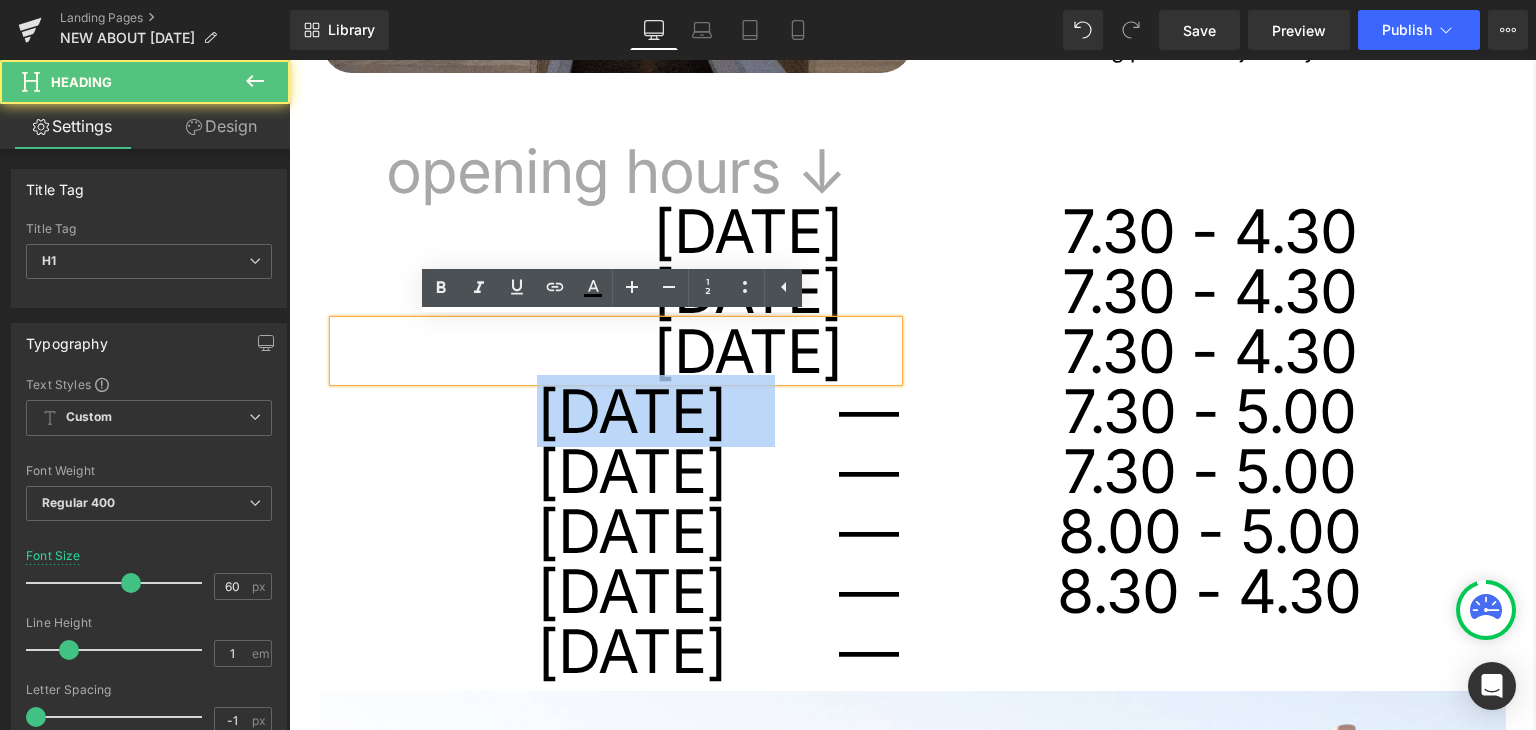 click on "[DATE]" at bounding box center [588, 351] 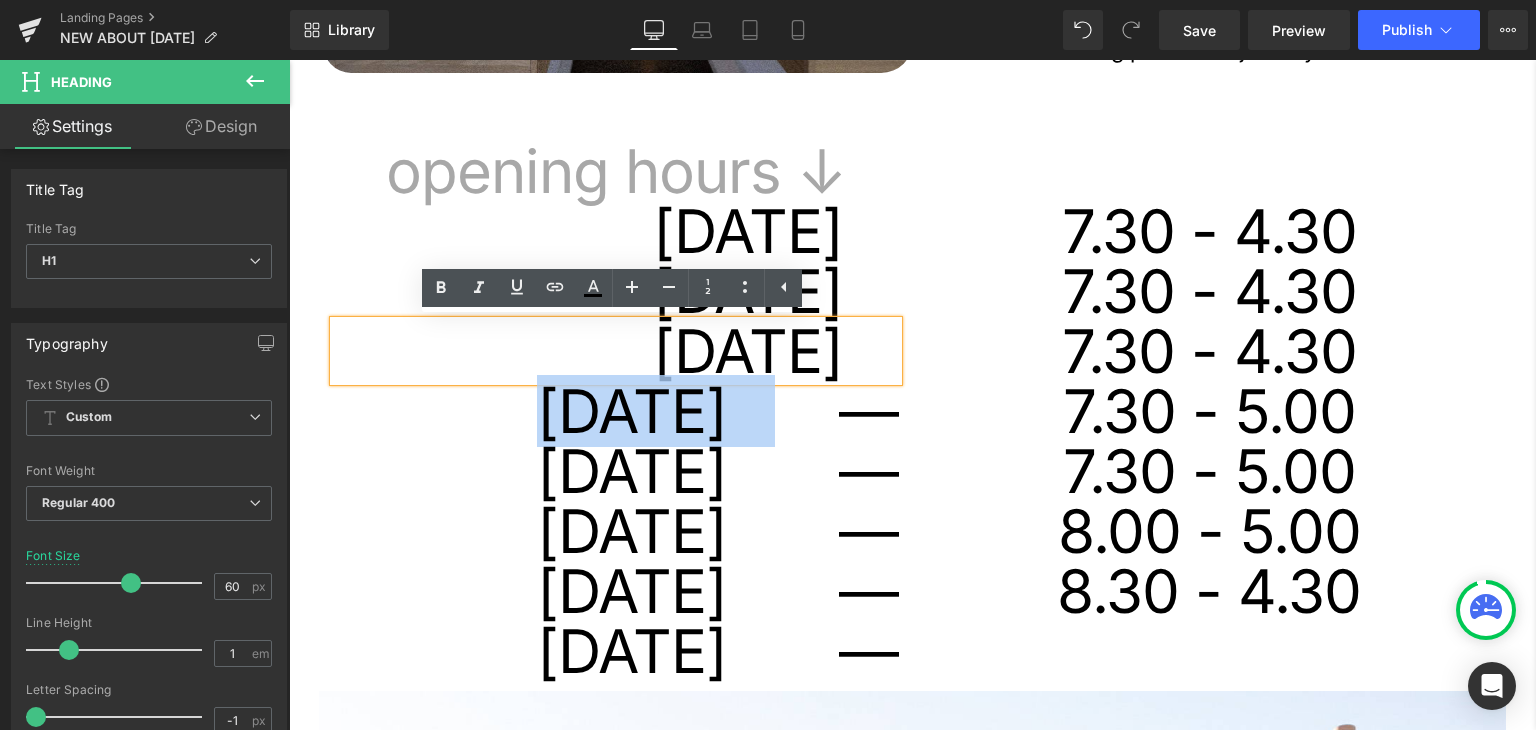 paste 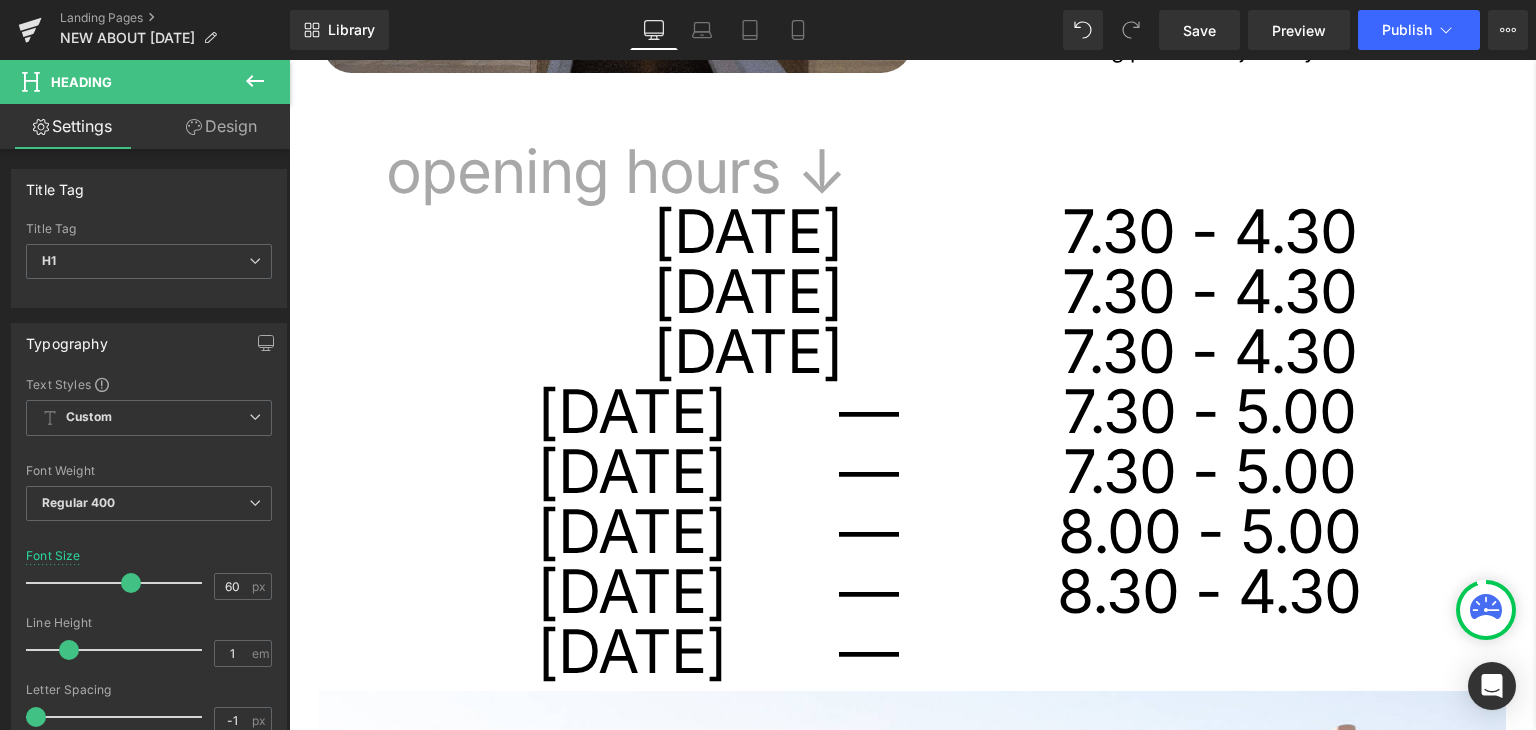click on "Image         who we are * Heading         At Nobó, we believe simplicity can be extraordinary. Since 2012, we’ve been reimagining classics like ice cream, chocolate, and spreads using only natural, plant-based, and unrefined ingredients. We started in a Dublin kitchen with a borrowed ice cream machine and a big idea: to create better treats without compromising on taste. Today, we continue that mission from our store in Ranelagh, serving ice cream, smoothies, specialty coffee, and our famous açaí bowls. All made fresh, daily, with care and purpose. Thanks for being part of the journey. Text Block     NaNpx     Row
opening hours ↓ Heading         monday Heading         55px tuesday Heading         wednesday Heading         wednesday       — Heading         thursday       — Heading         friday       — Heading         saturday       — Heading         sunday       — Heading         o Heading         7.30 - 4.30 Heading         7.30 - 4.30" at bounding box center (897, 2115) 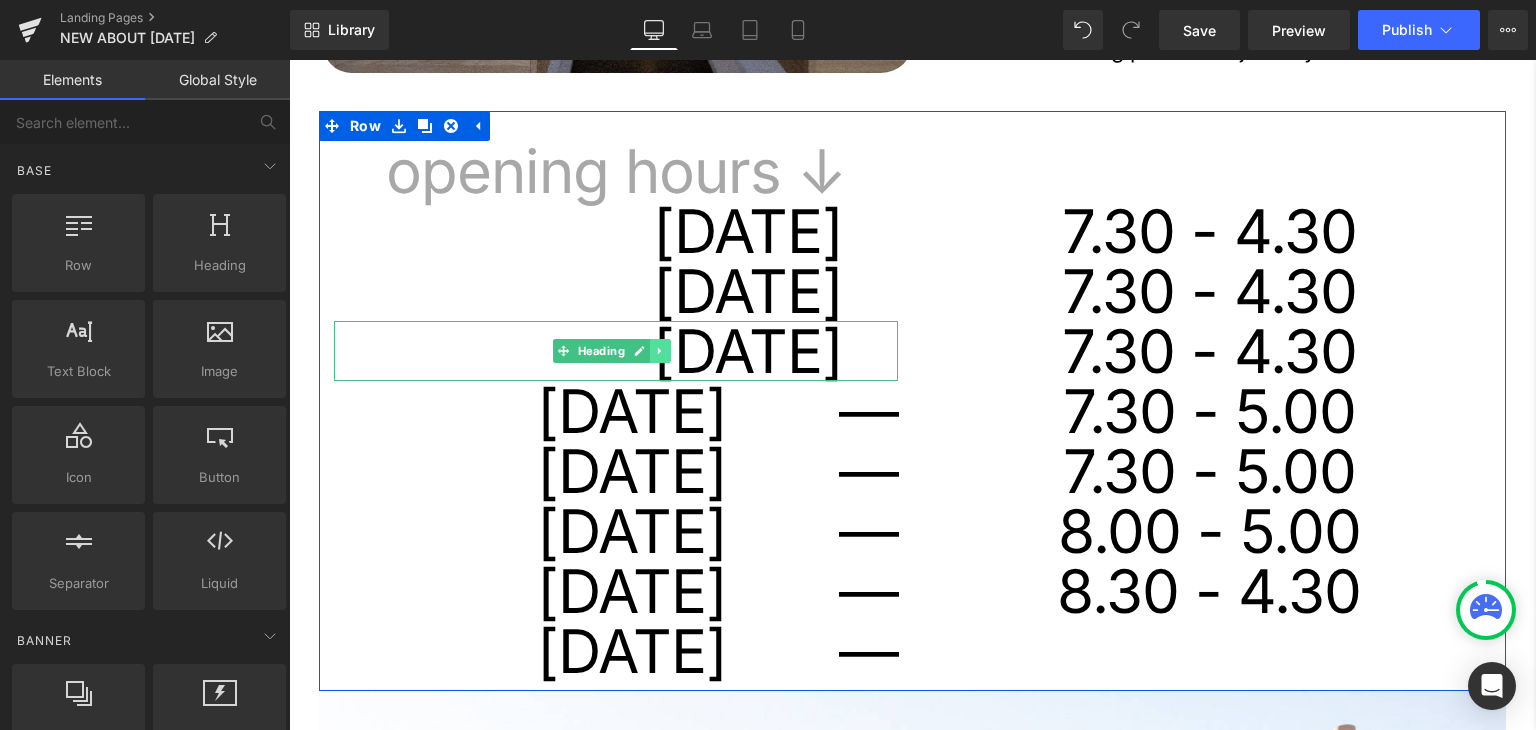 click 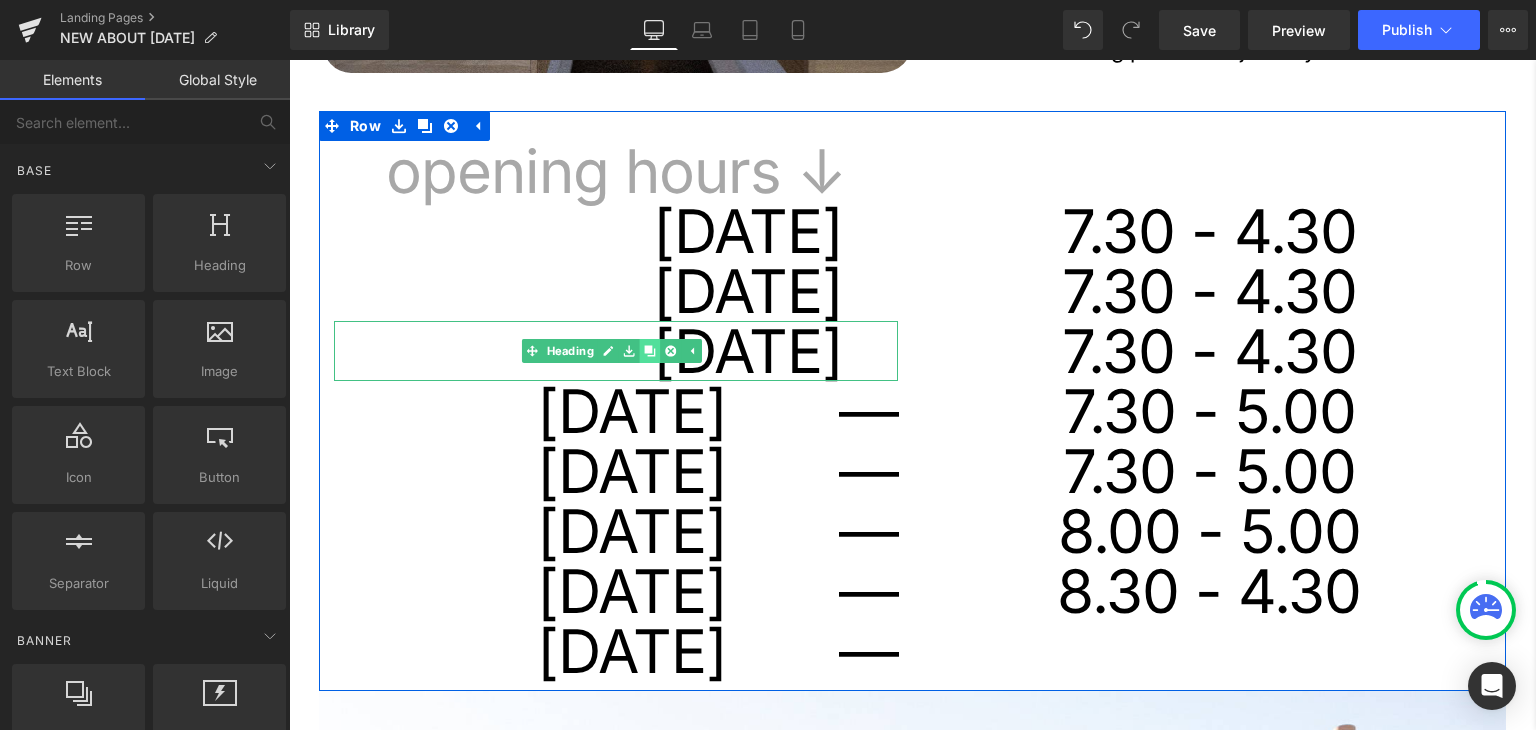 click at bounding box center (650, 351) 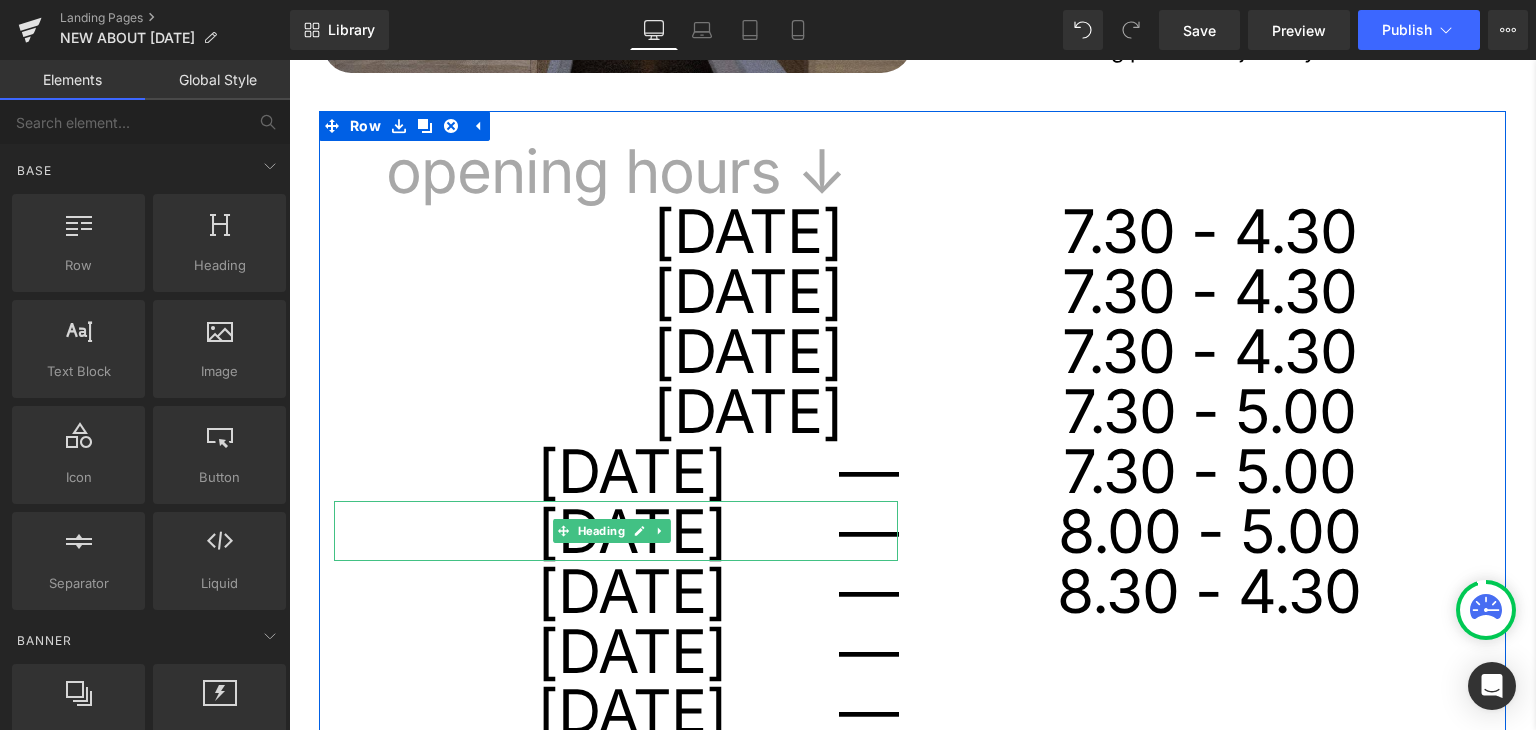 click on "thursday       —" at bounding box center [616, 531] 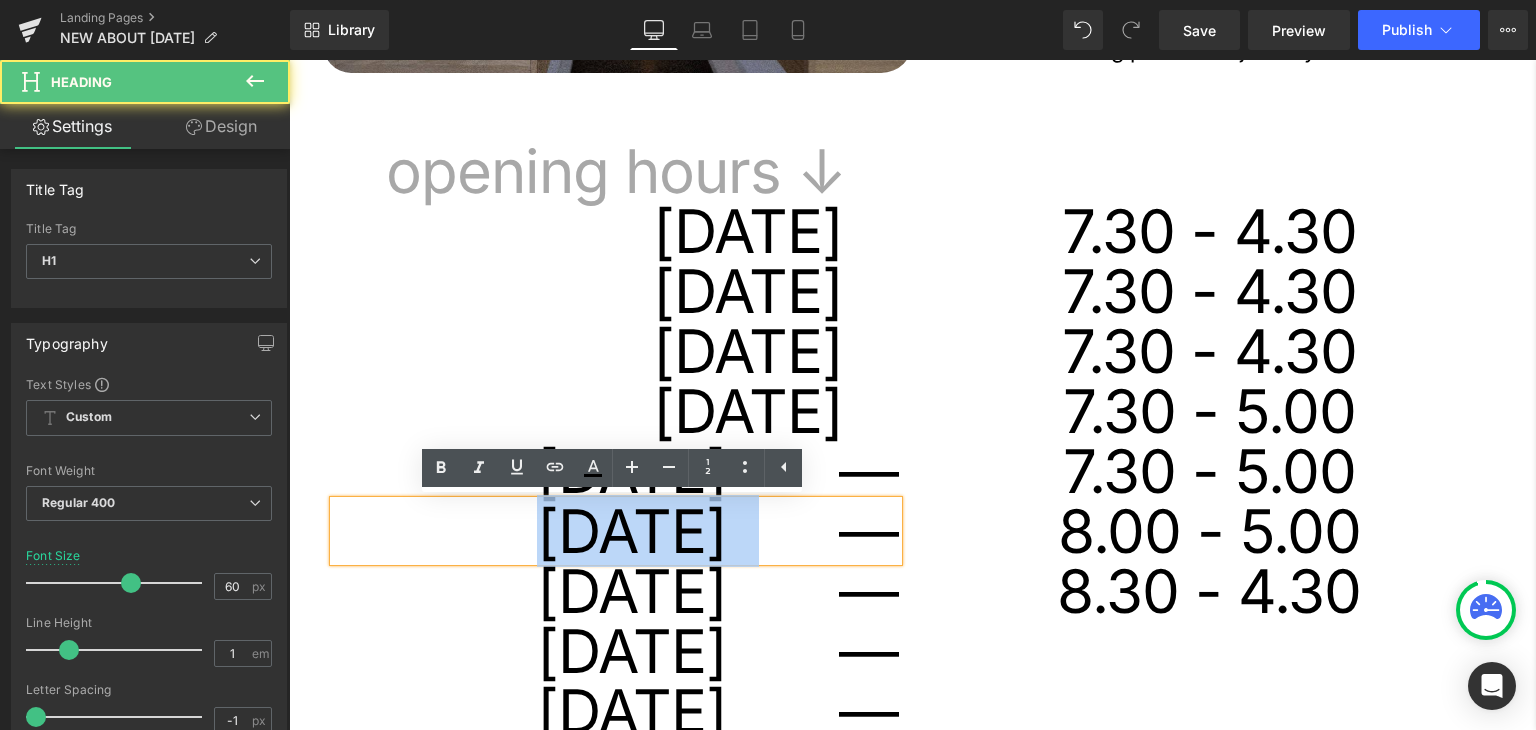 drag, startPoint x: 478, startPoint y: 529, endPoint x: 714, endPoint y: 521, distance: 236.13556 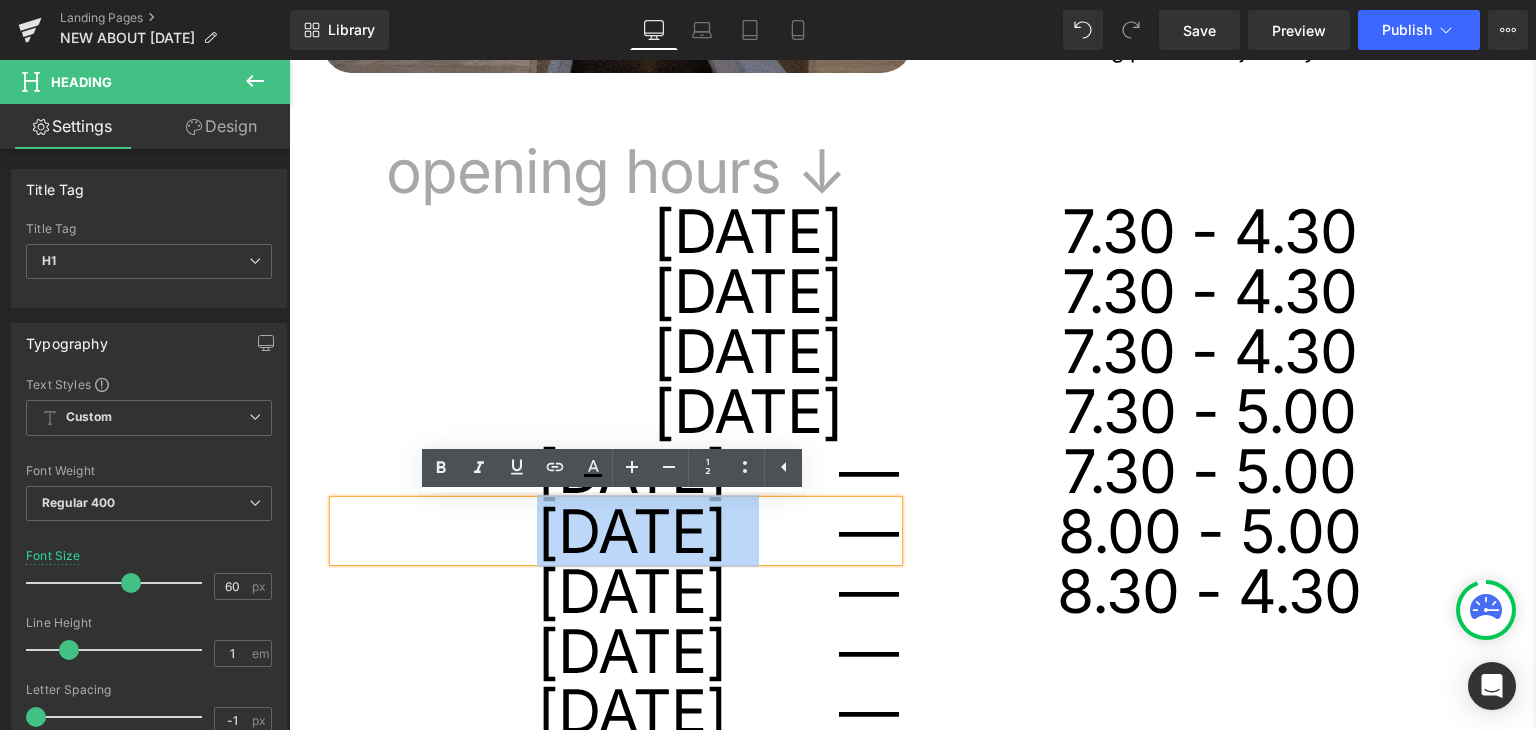copy on "[DATE]" 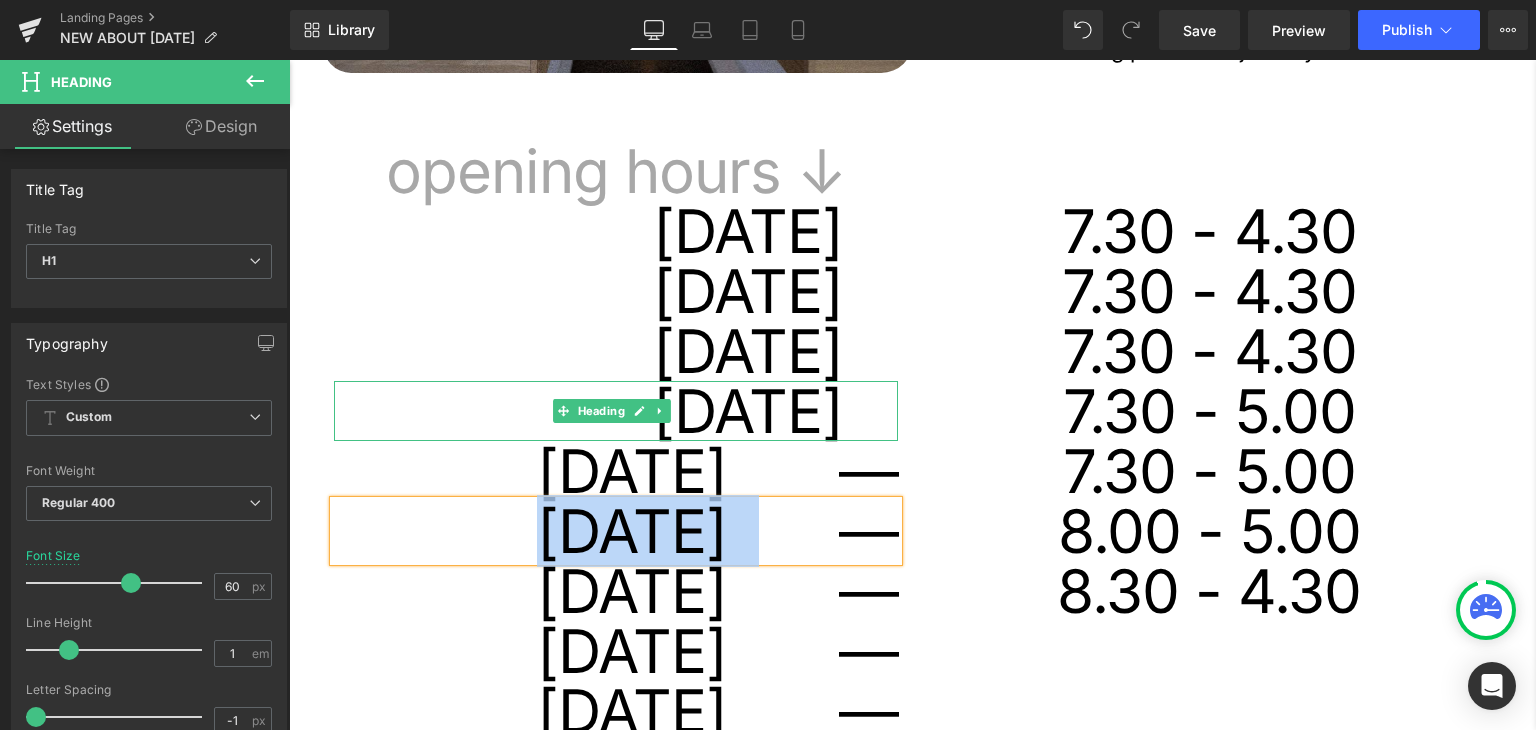 click on "[DATE]" at bounding box center [588, 411] 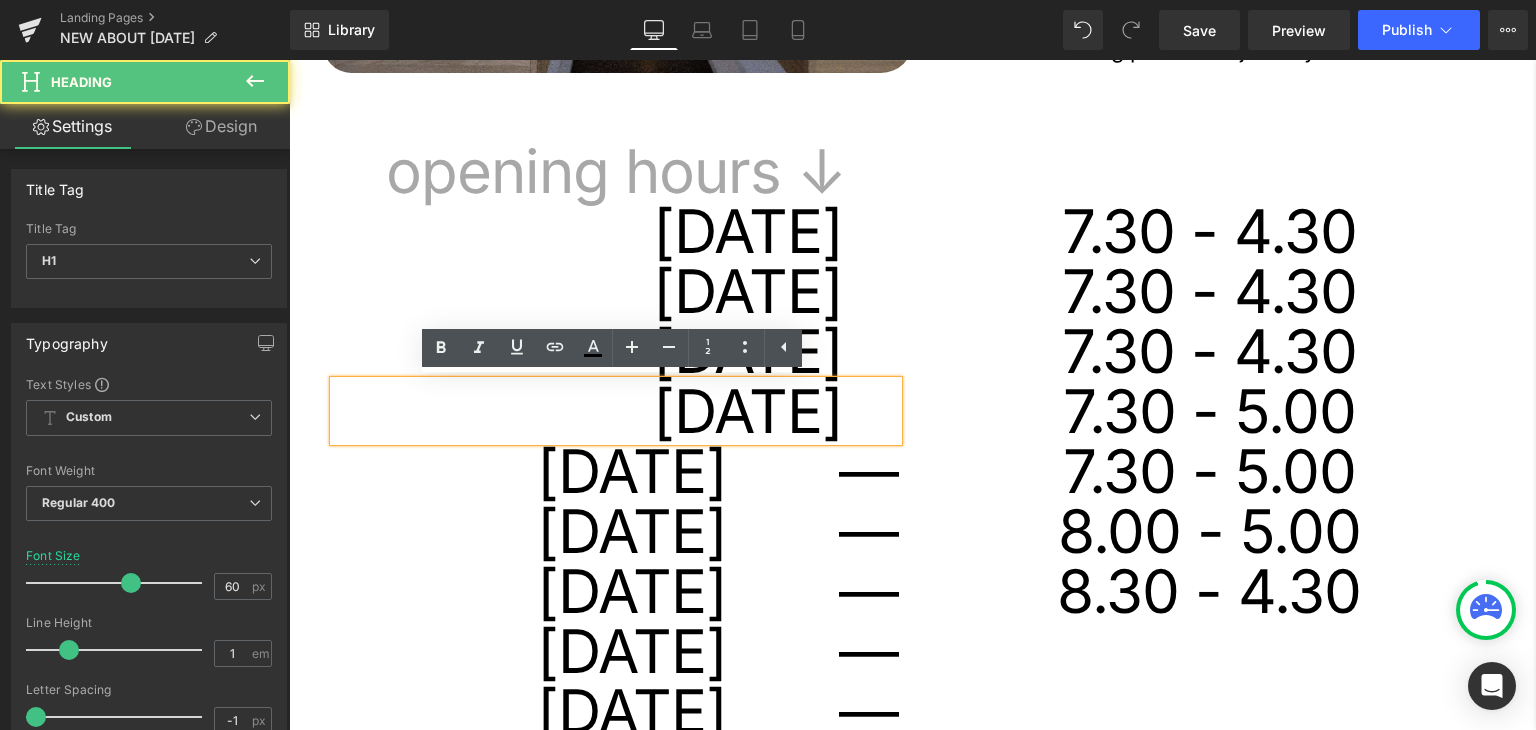 drag, startPoint x: 518, startPoint y: 410, endPoint x: 838, endPoint y: 401, distance: 320.12653 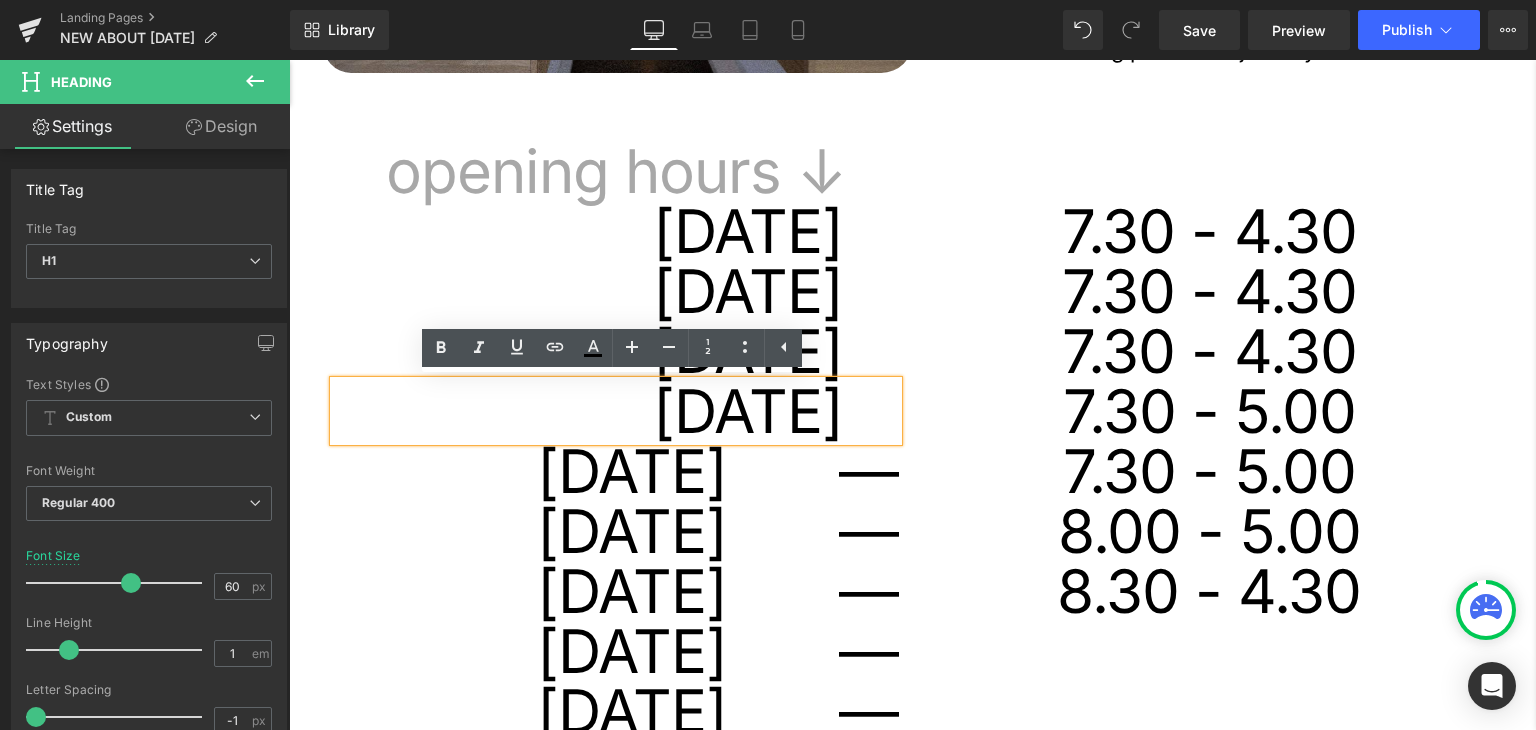paste 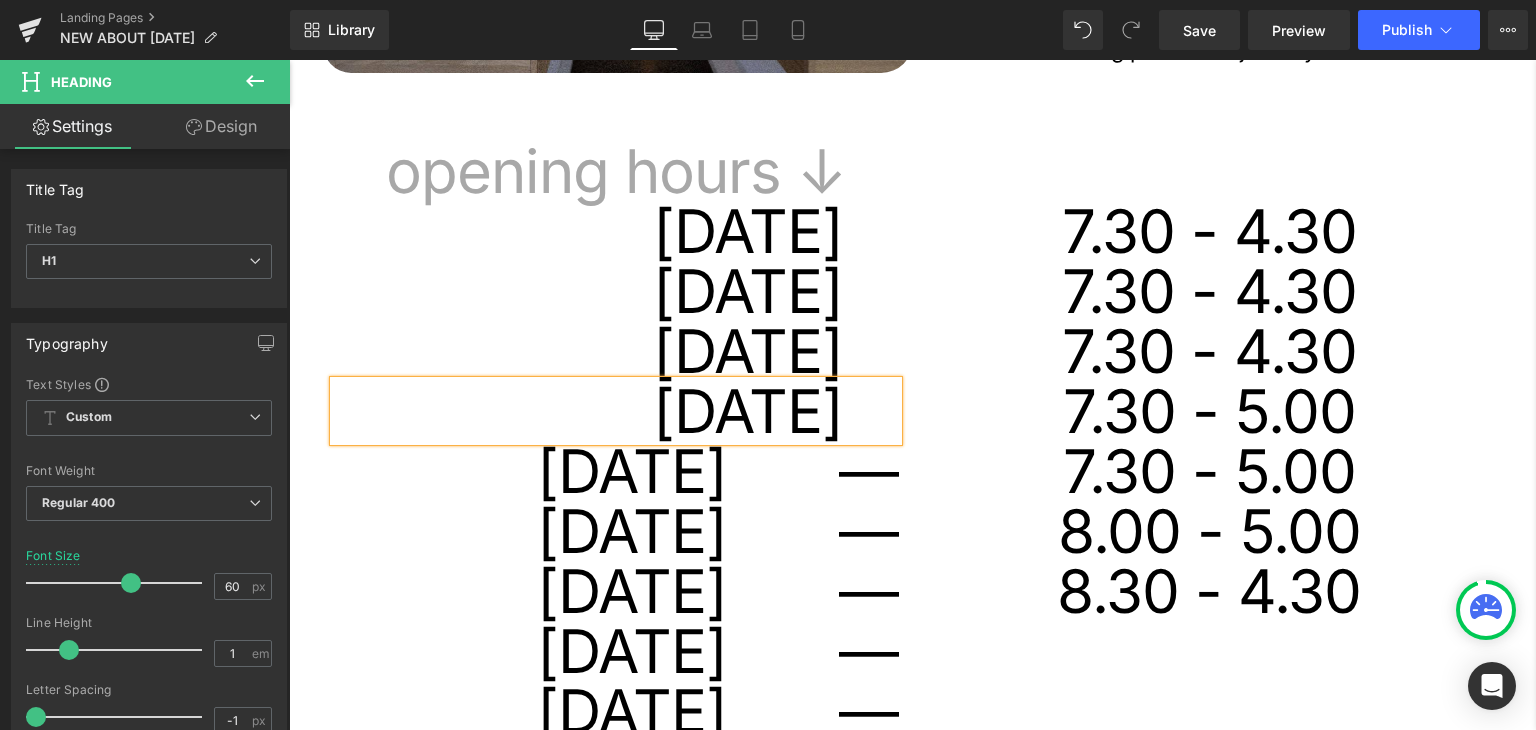 click on "Image         who we are * Heading         At Nobó, we believe simplicity can be extraordinary. Since 2012, we’ve been reimagining classics like ice cream, chocolate, and spreads using only natural, plant-based, and unrefined ingredients. We started in a Dublin kitchen with a borrowed ice cream machine and a big idea: to create better treats without compromising on taste. Today, we continue that mission from our store in Ranelagh, serving ice cream, smoothies, specialty coffee, and our famous açaí bowls. All made fresh, daily, with care and purpose. Thanks for being part of the journey. Text Block     NaNpx     Row
opening hours ↓ Heading         monday Heading         55px tuesday Heading         wednesday Heading         thursday Heading         wednesday       — Heading         thursday       — Heading         friday       — Heading         saturday       — Heading         sunday       — Heading         o Heading         7.30 - 4.30" at bounding box center (897, 2145) 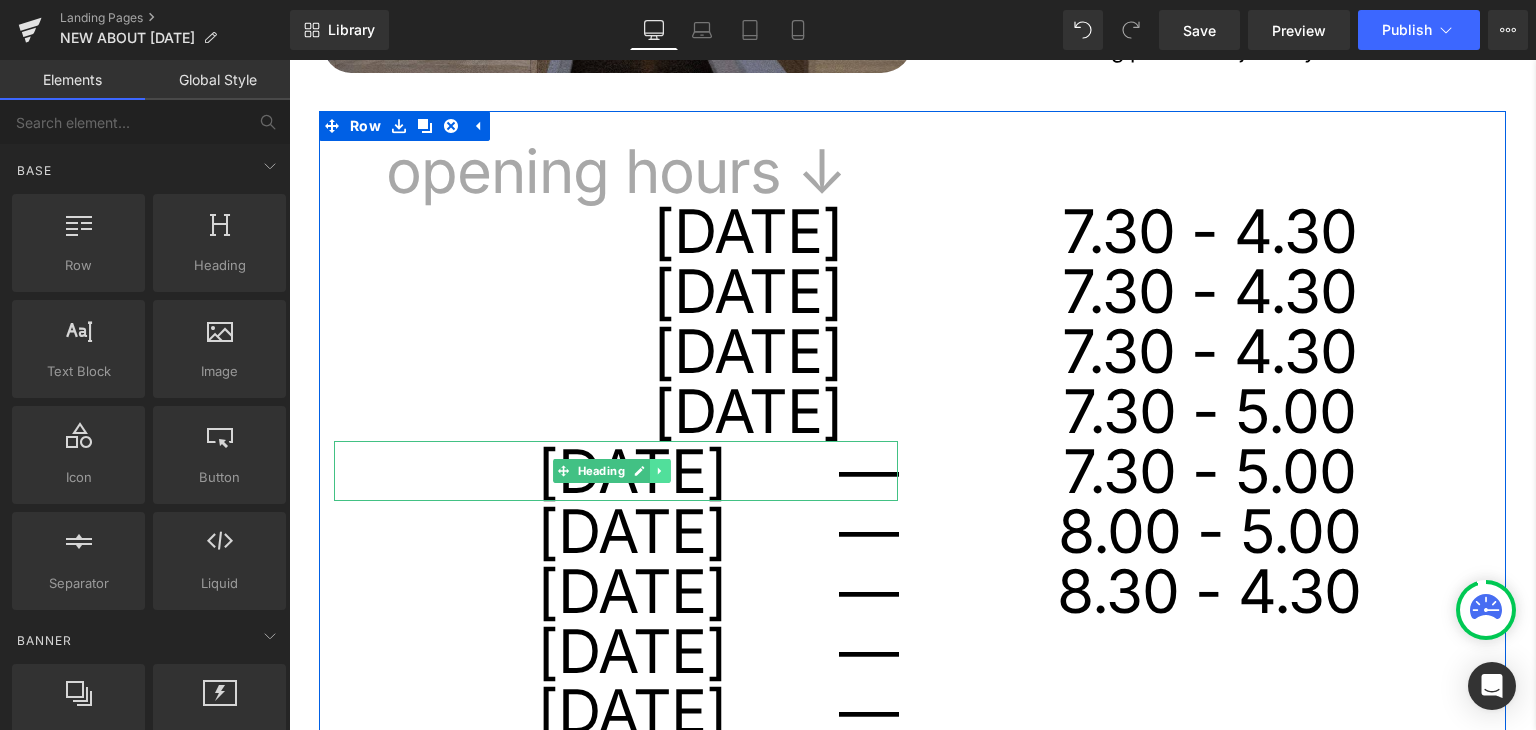 click 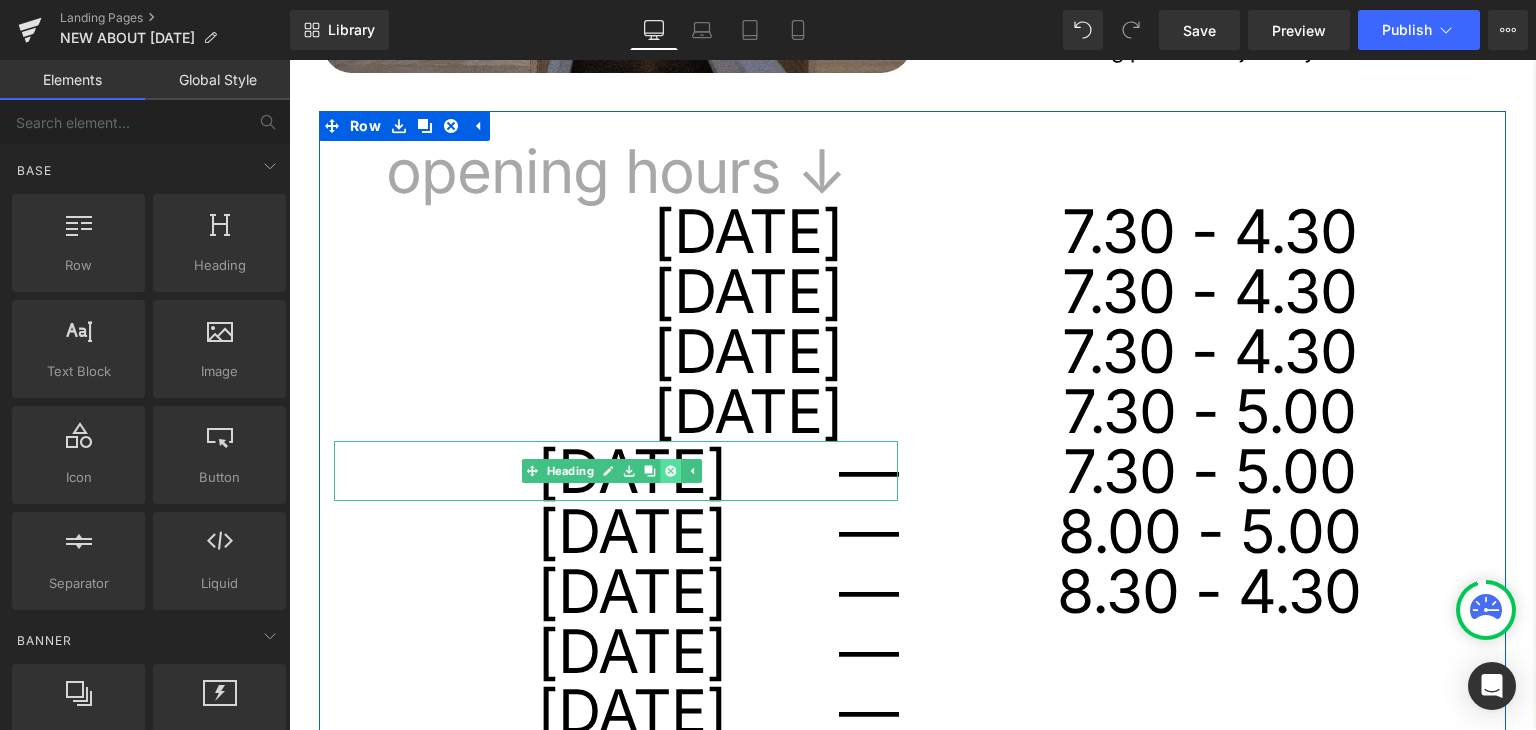 click 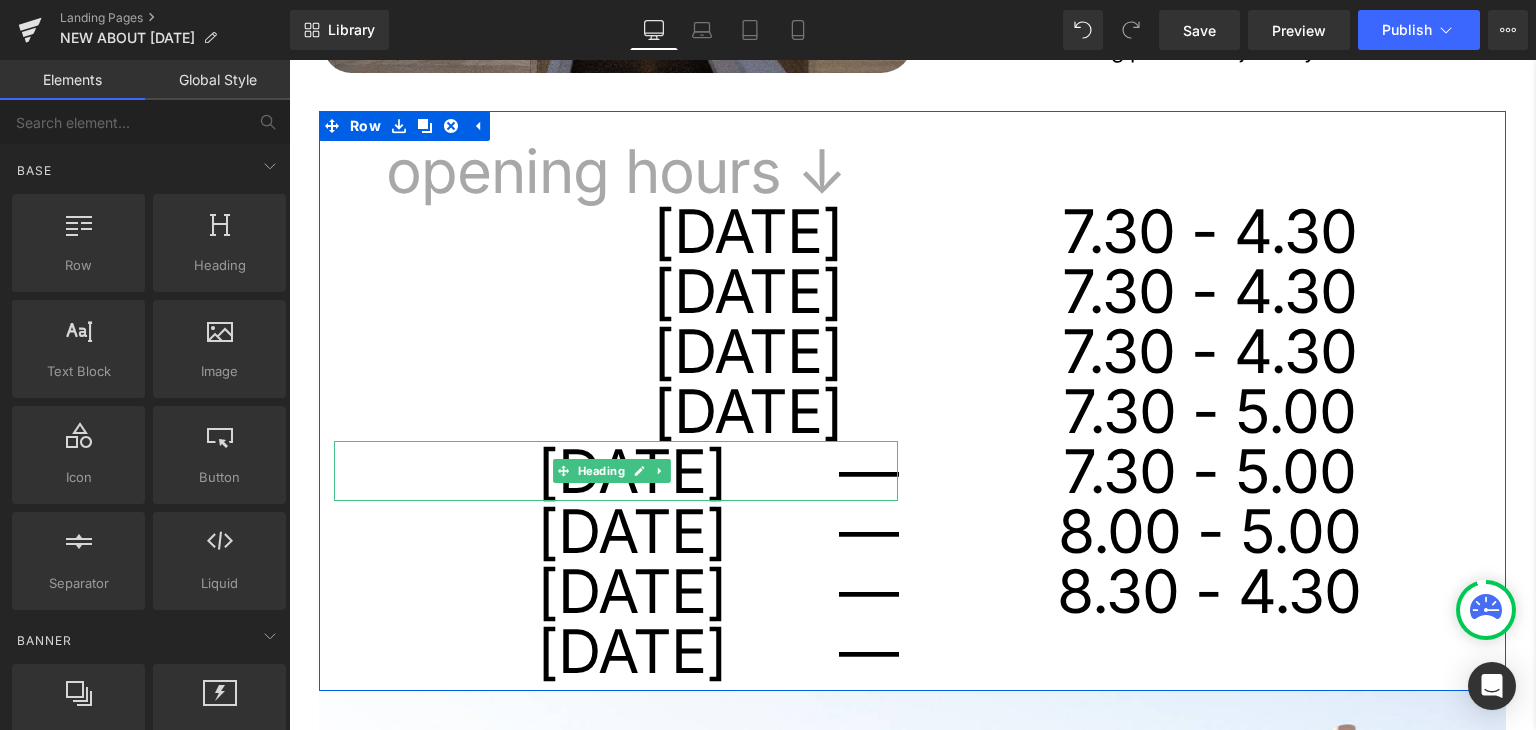 click 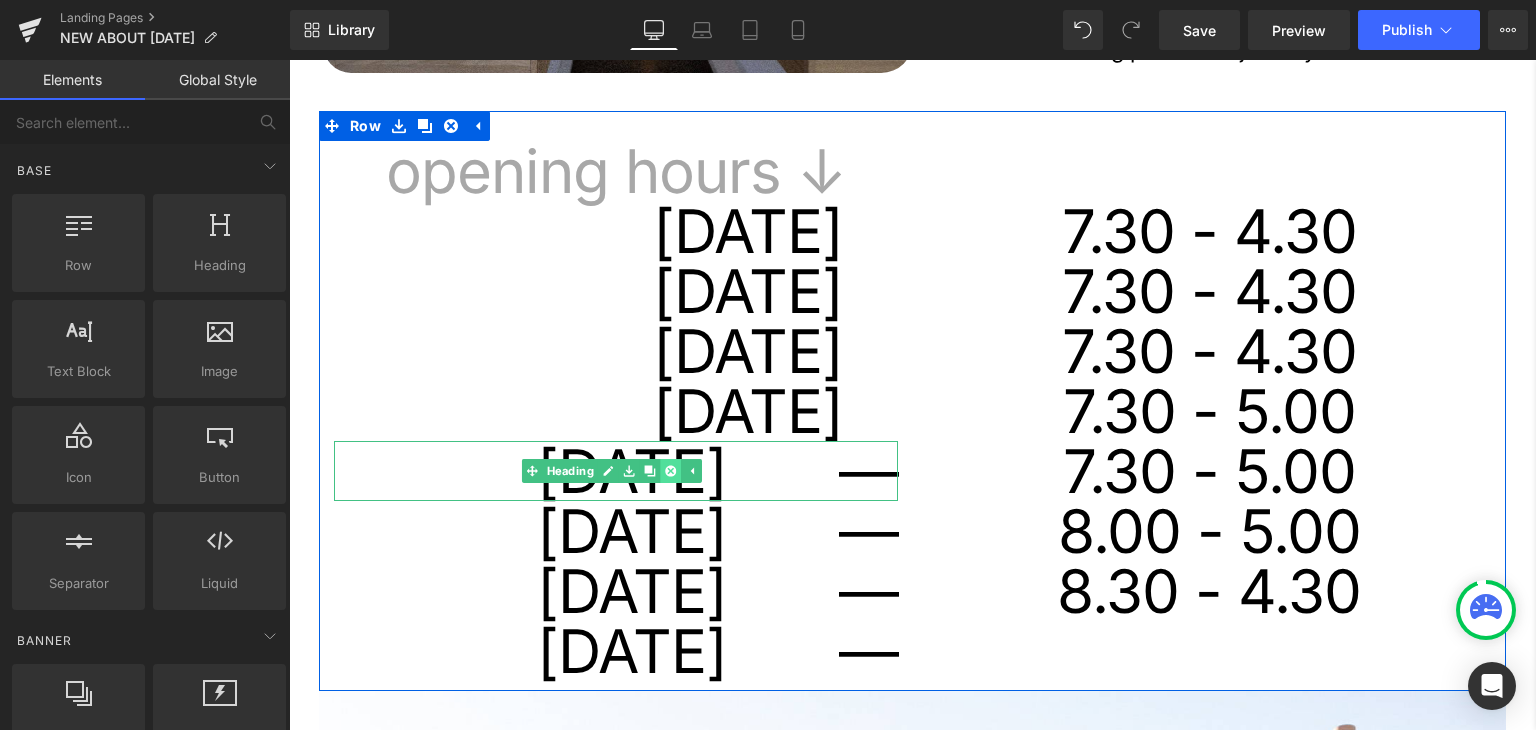 click 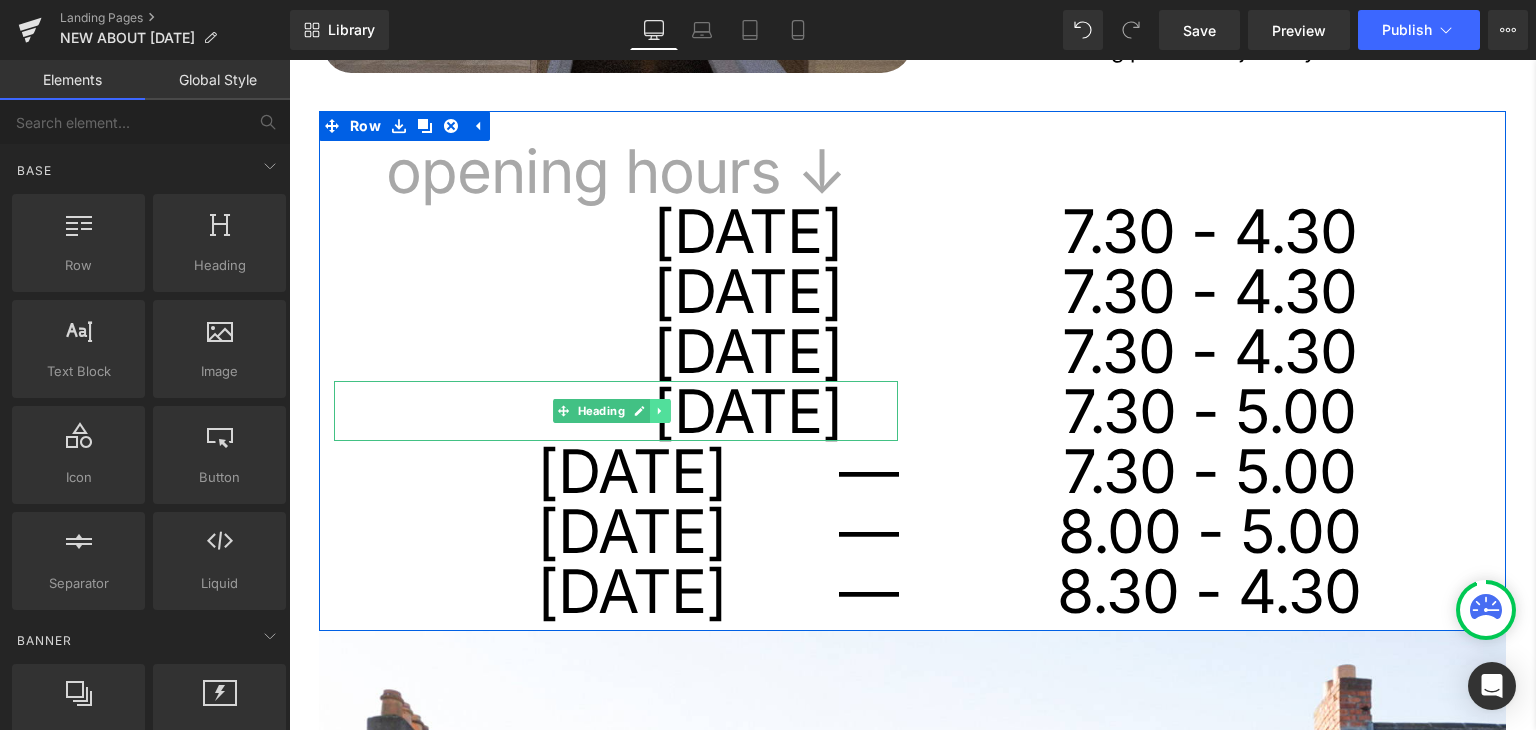 click 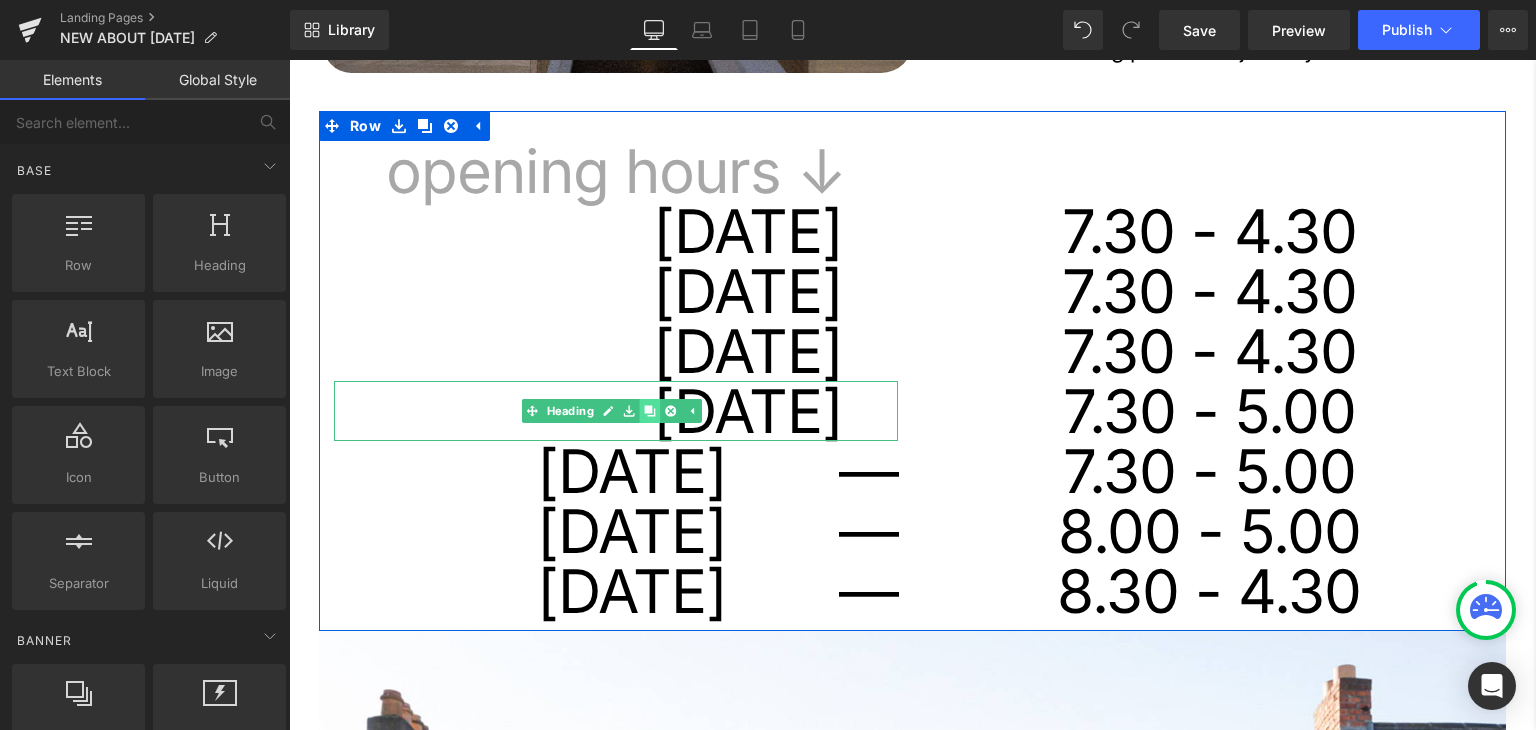click 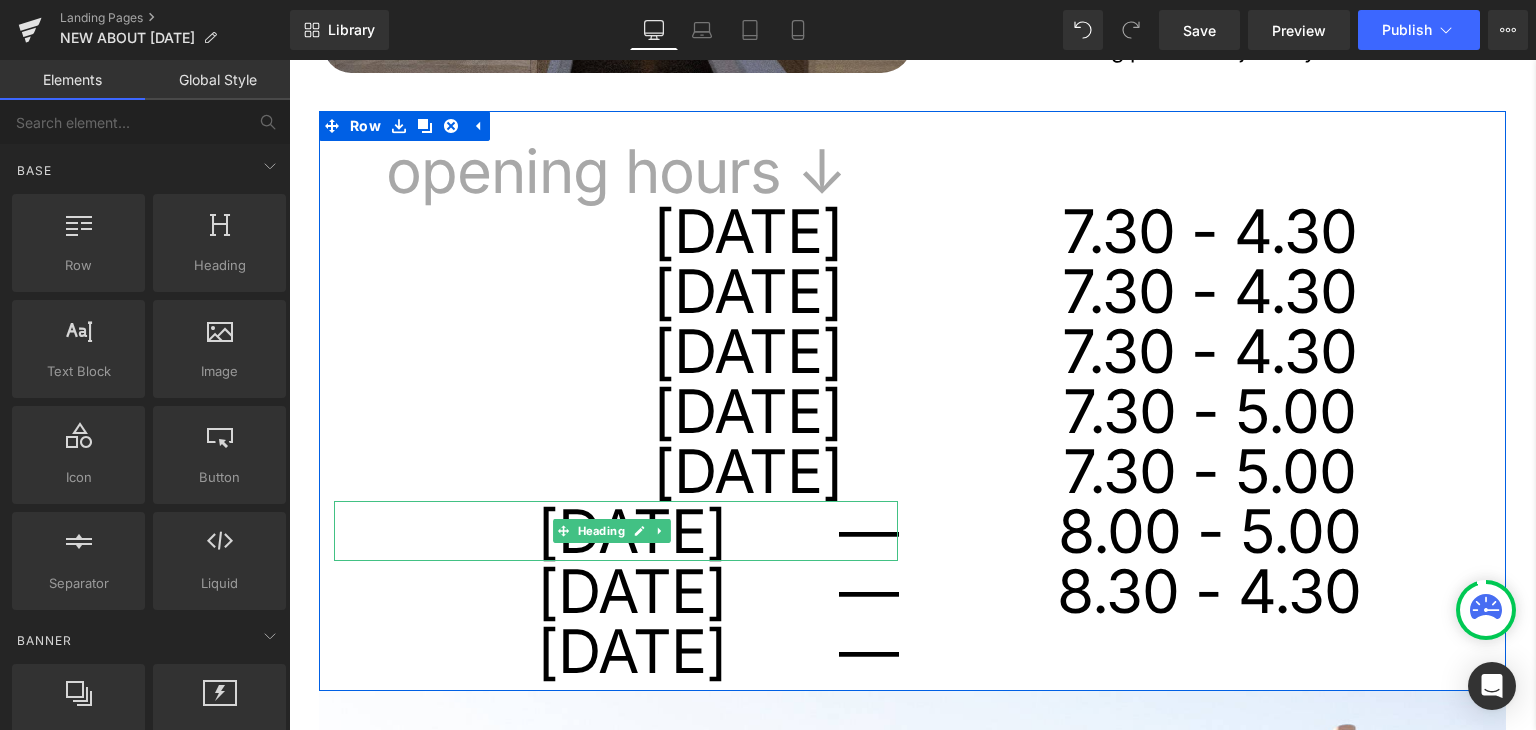 click on "[DATE]       —" at bounding box center [616, 531] 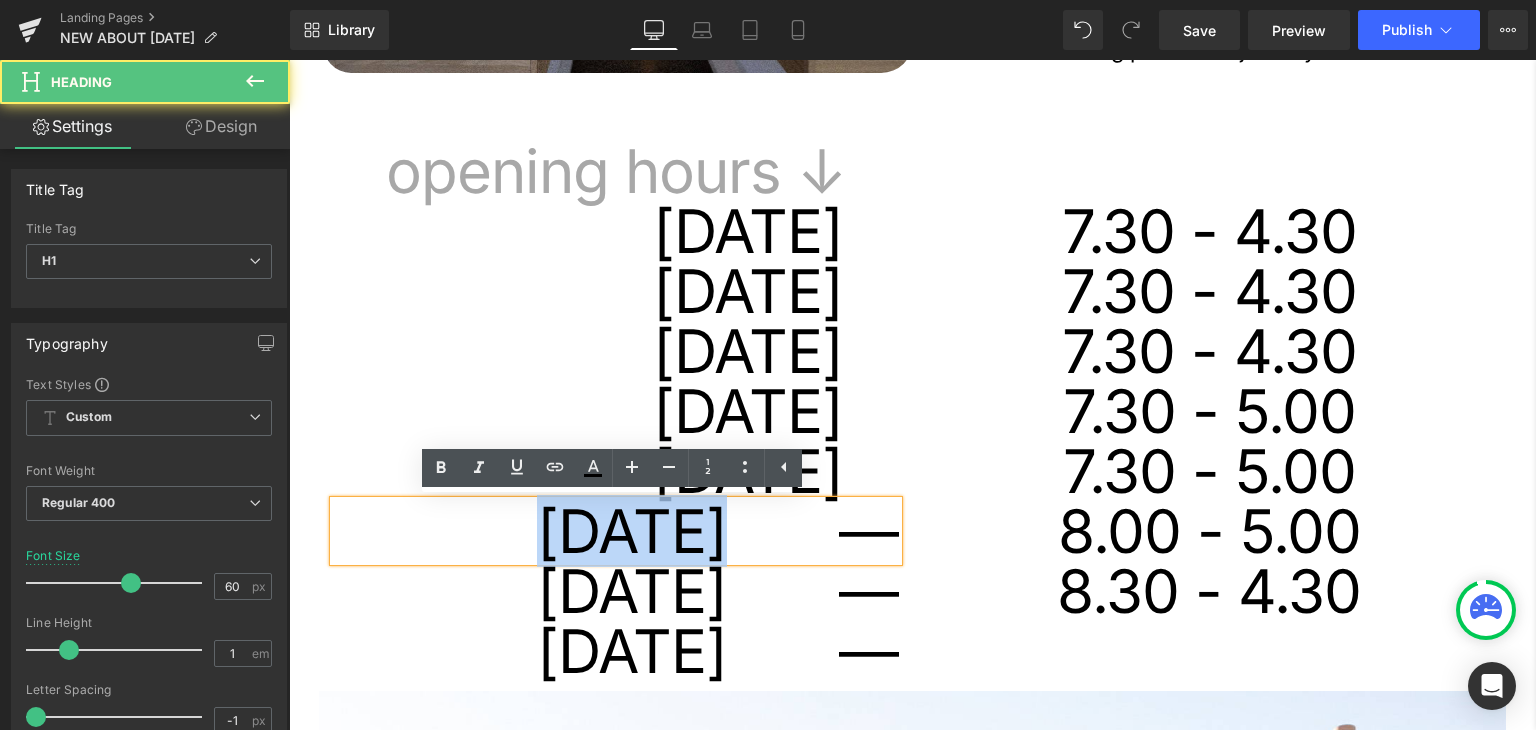 drag, startPoint x: 721, startPoint y: 537, endPoint x: 572, endPoint y: 533, distance: 149.05368 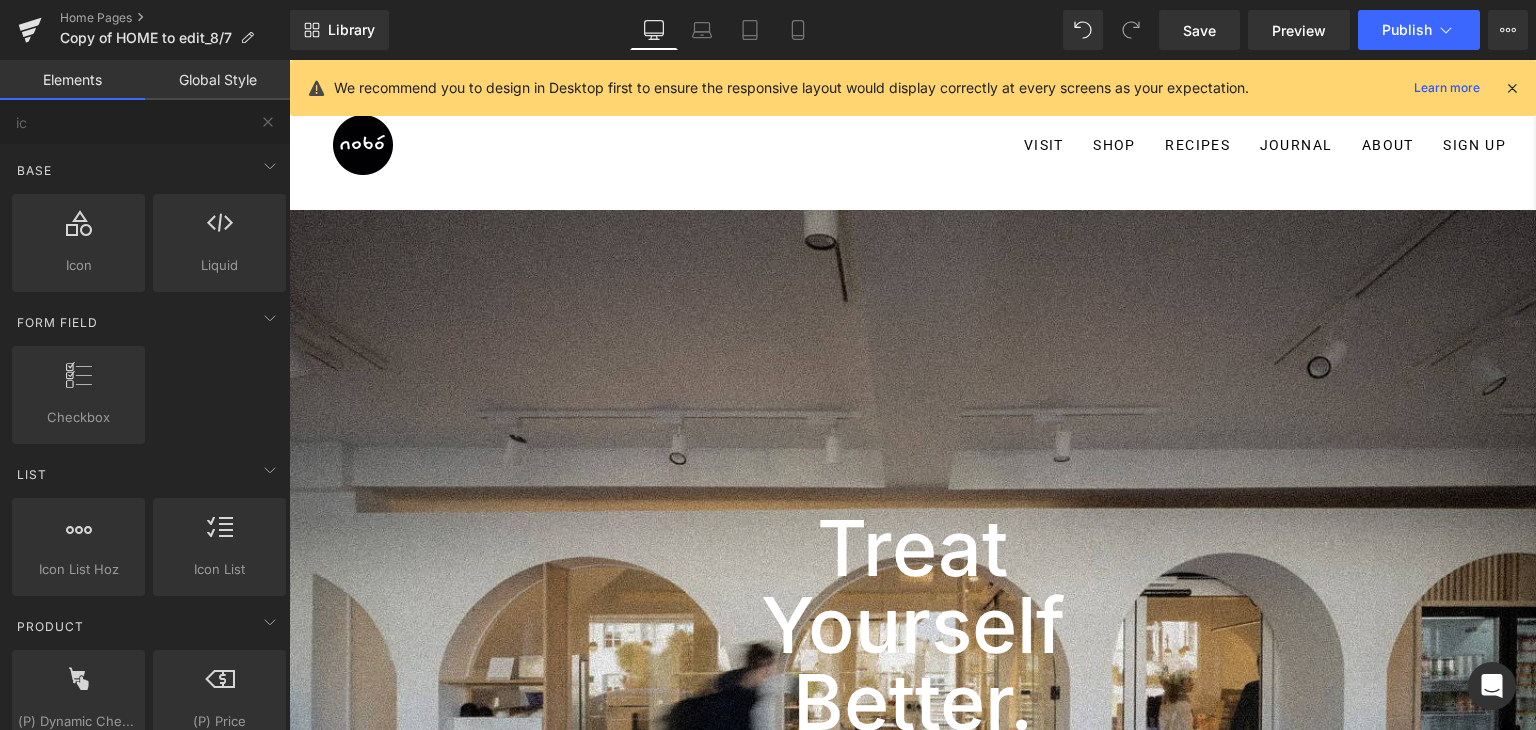 scroll, scrollTop: 1990, scrollLeft: 0, axis: vertical 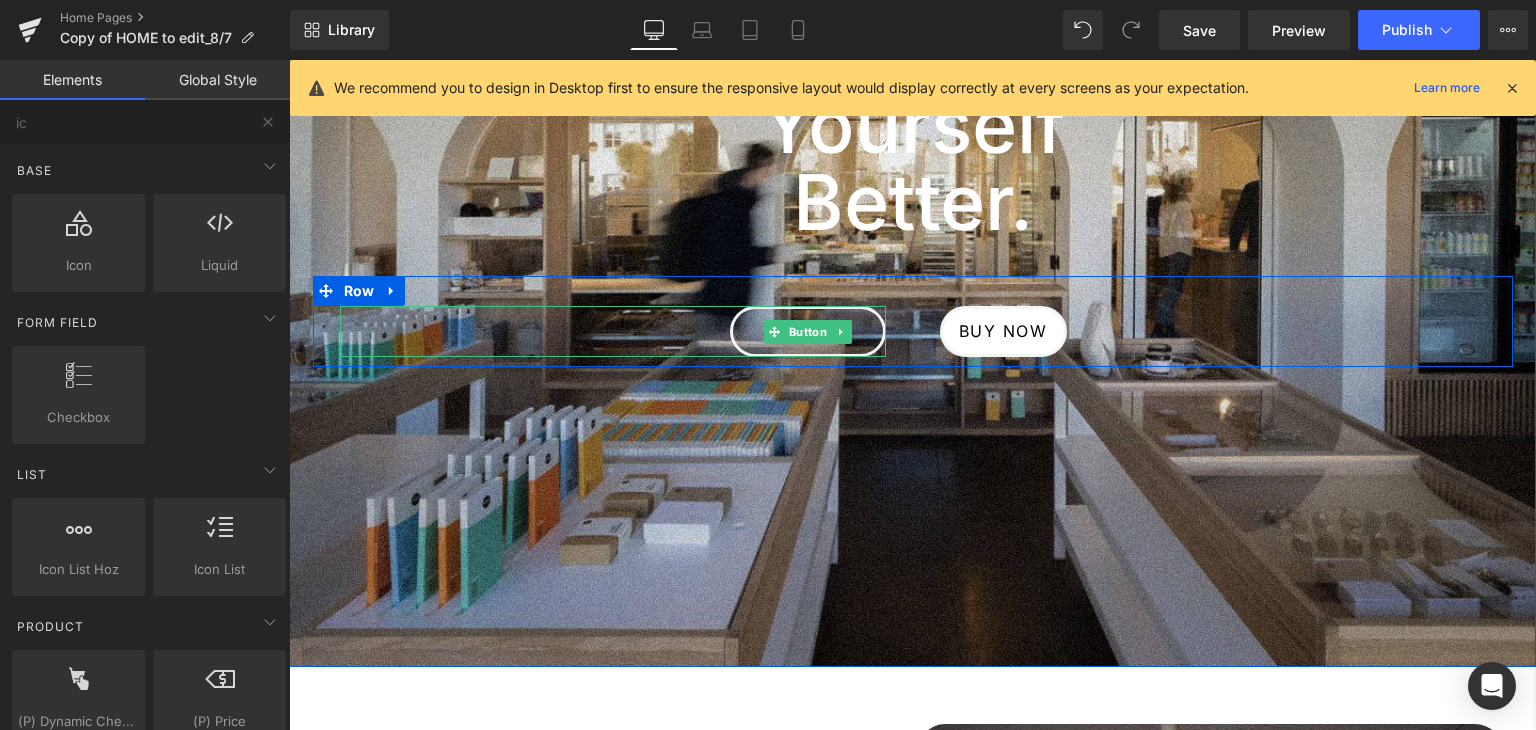 click on "COFEE SHOP" at bounding box center [808, 331] 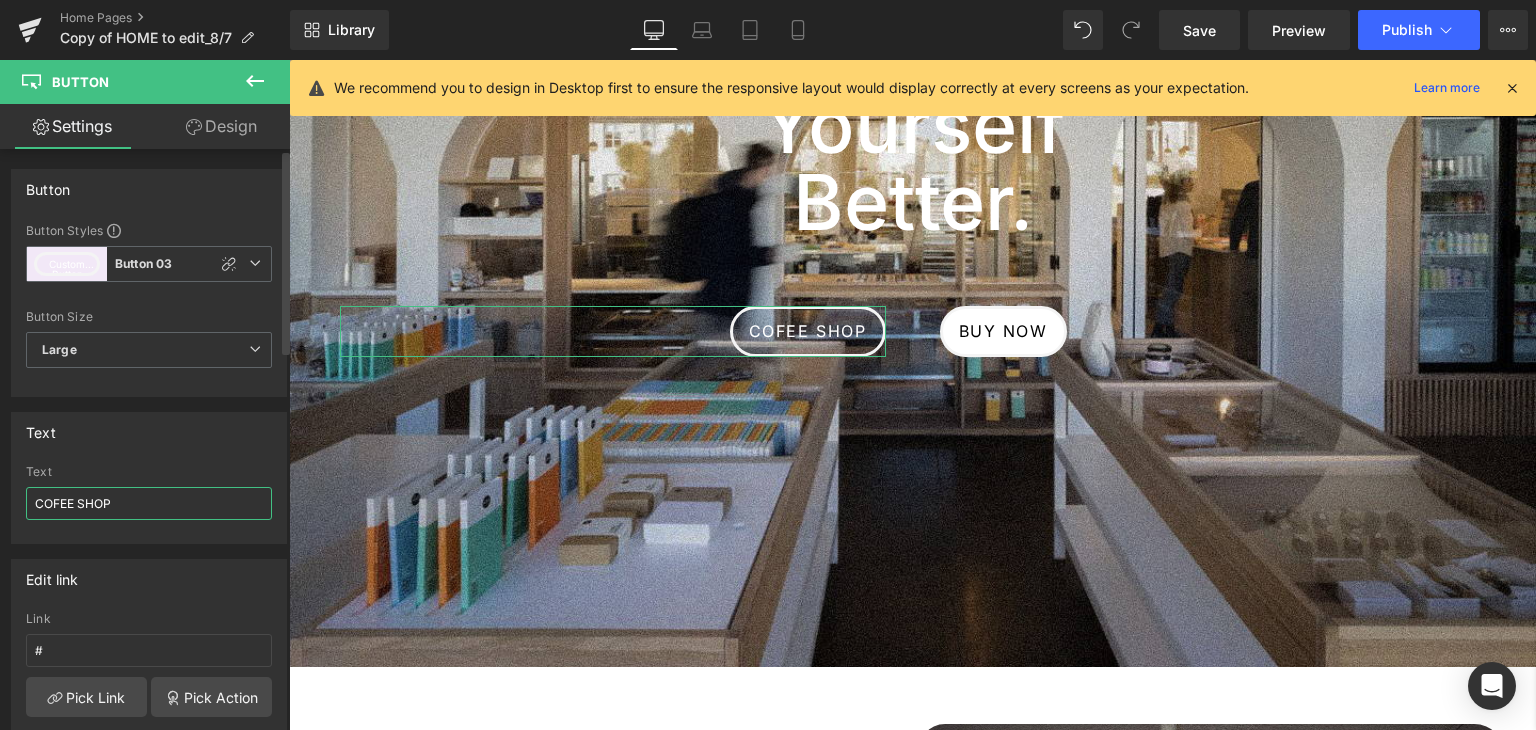 click on "COFEE SHOP" at bounding box center [149, 503] 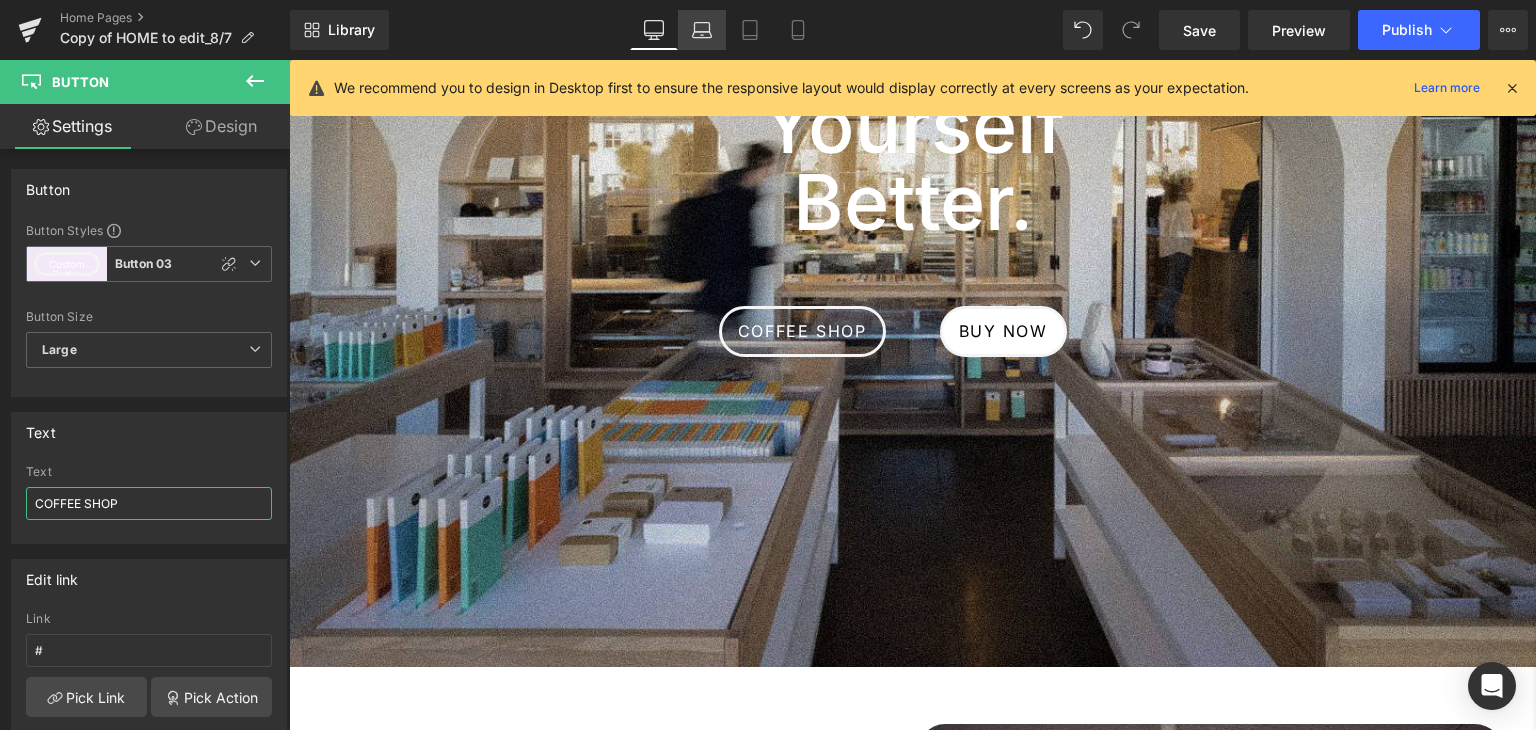 type on "COFFEE SHOP" 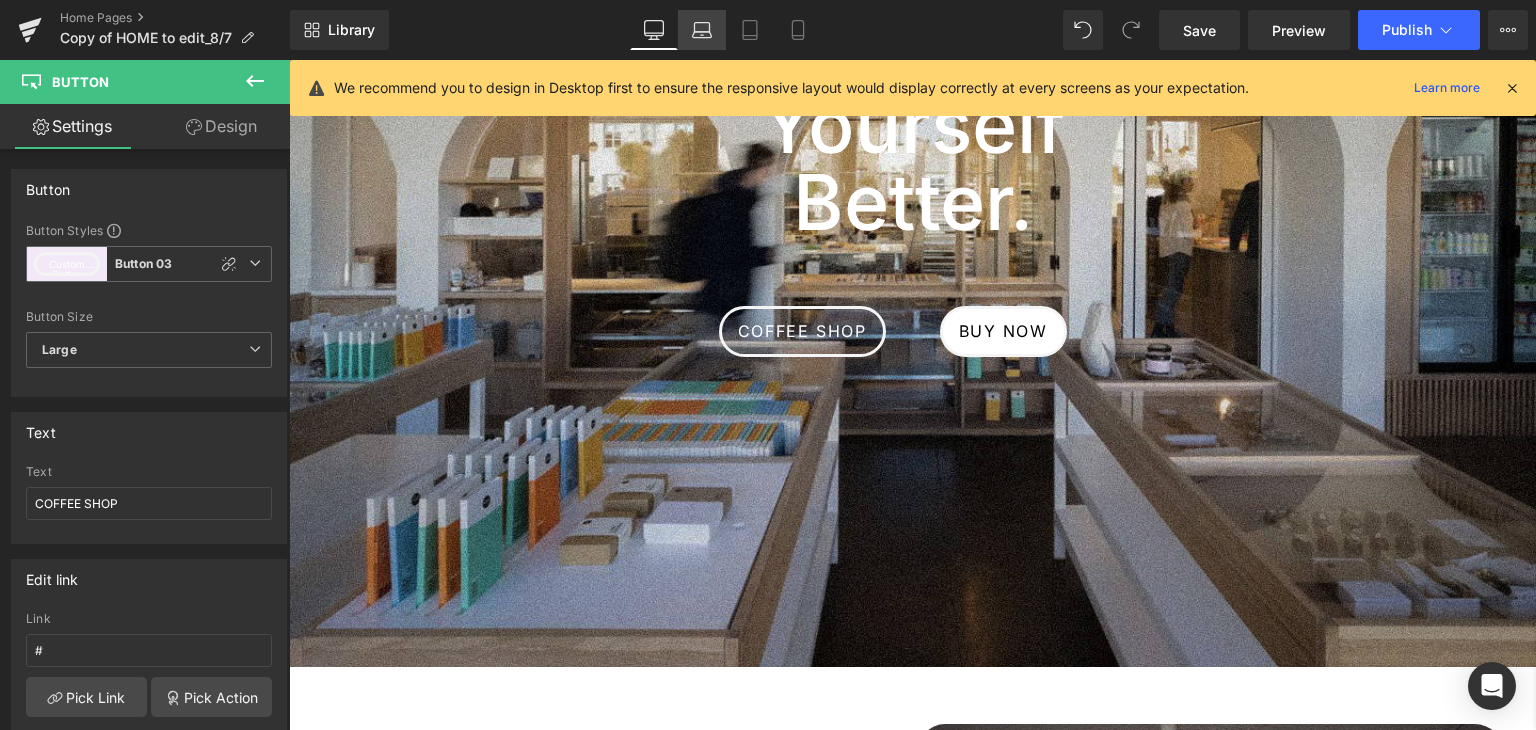 click on "Laptop" at bounding box center (702, 30) 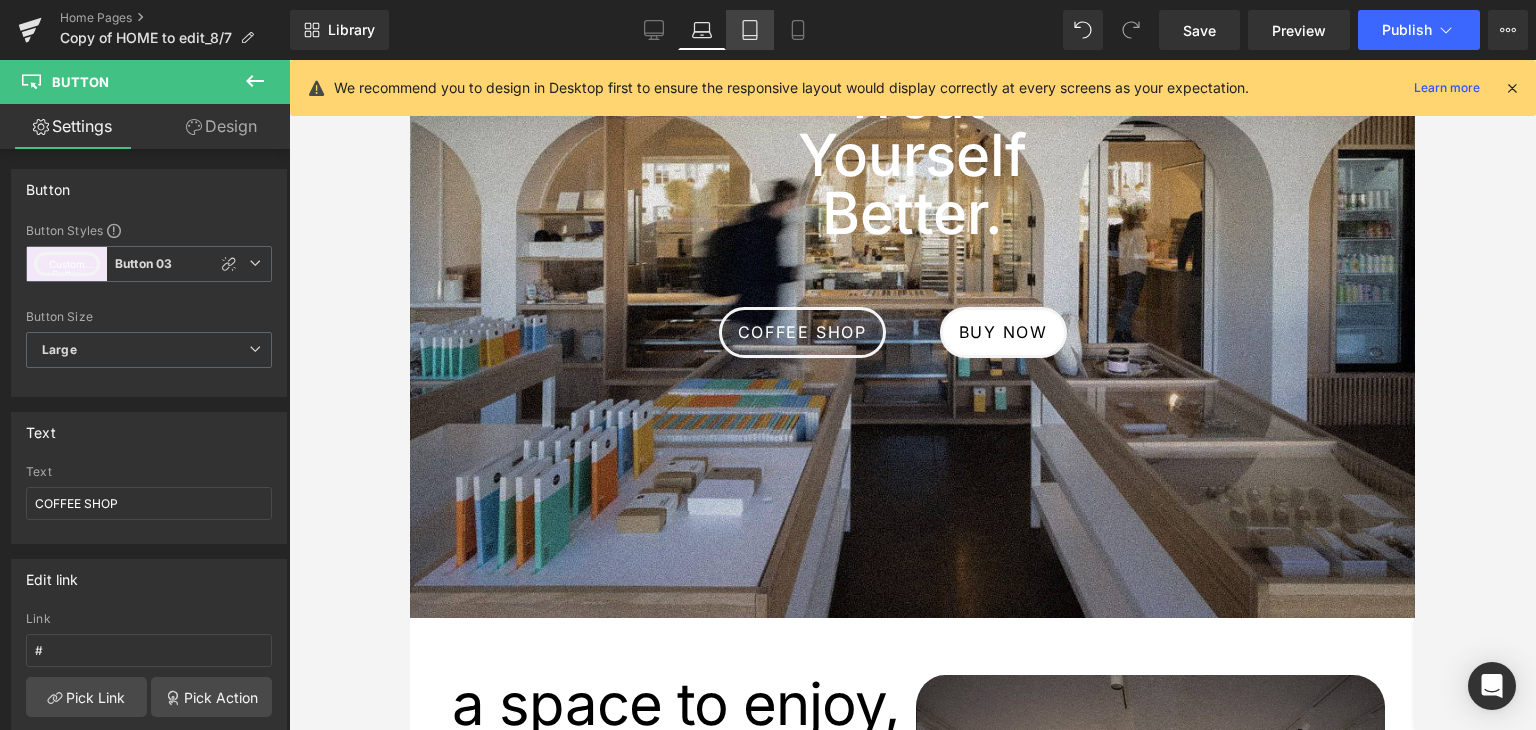 click 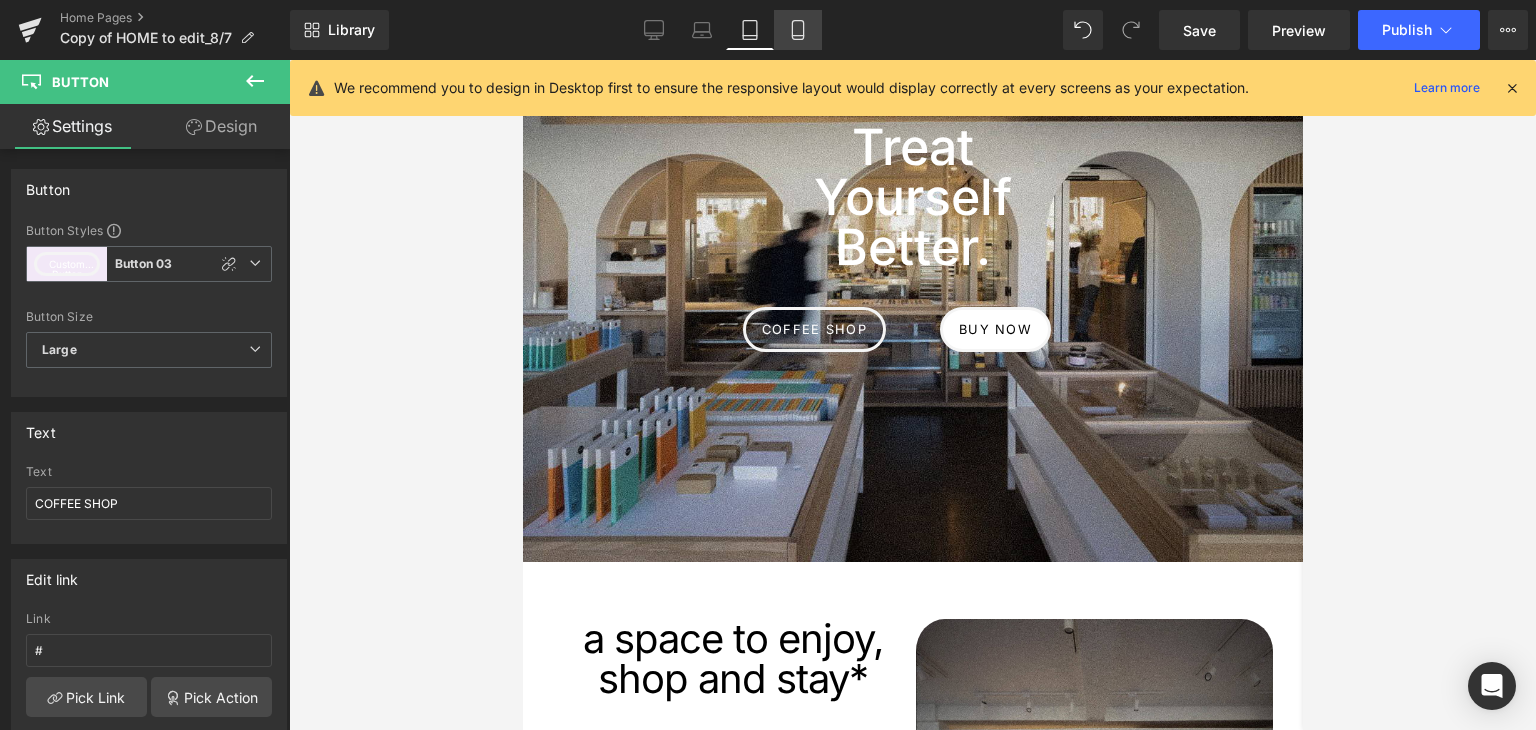 click on "Mobile" at bounding box center [798, 30] 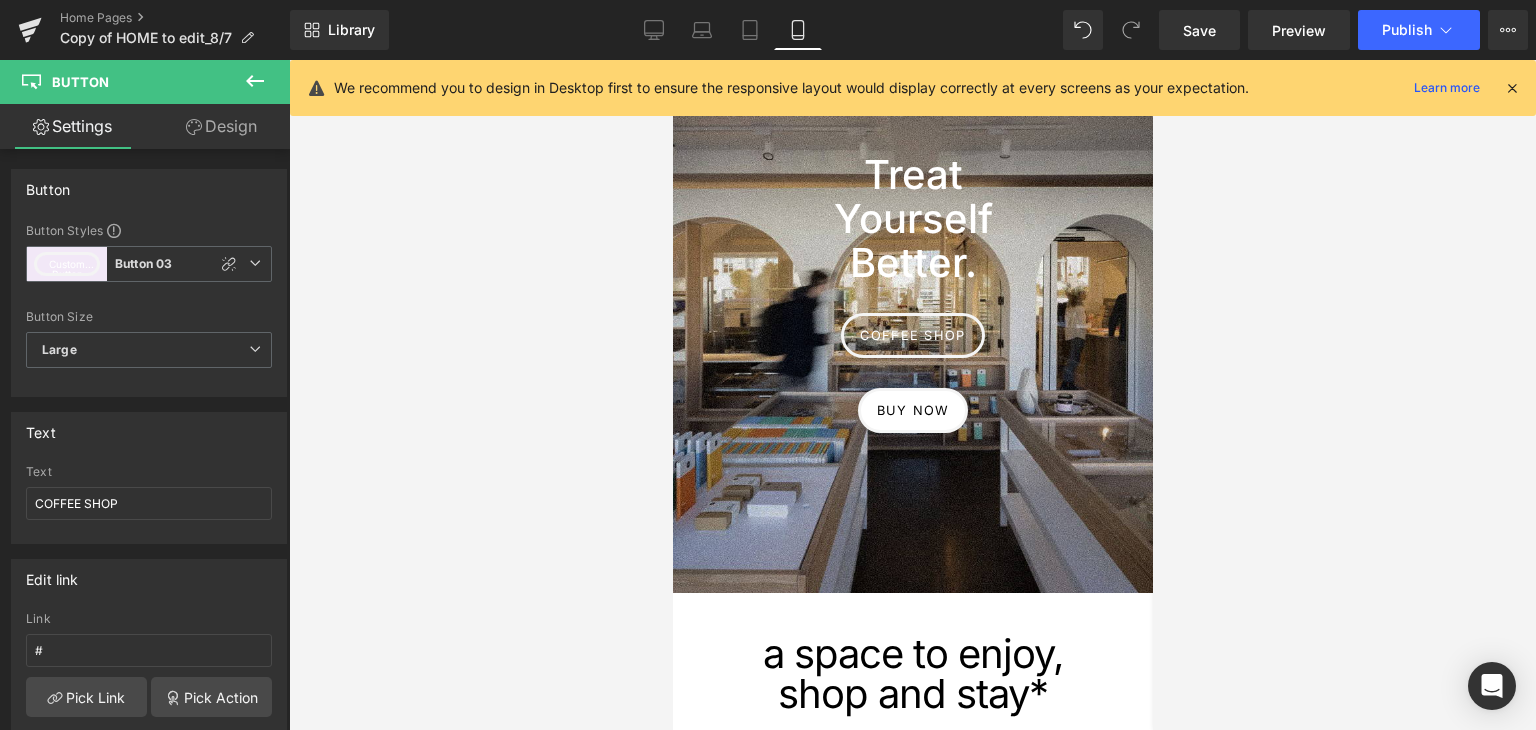 scroll, scrollTop: 0, scrollLeft: 0, axis: both 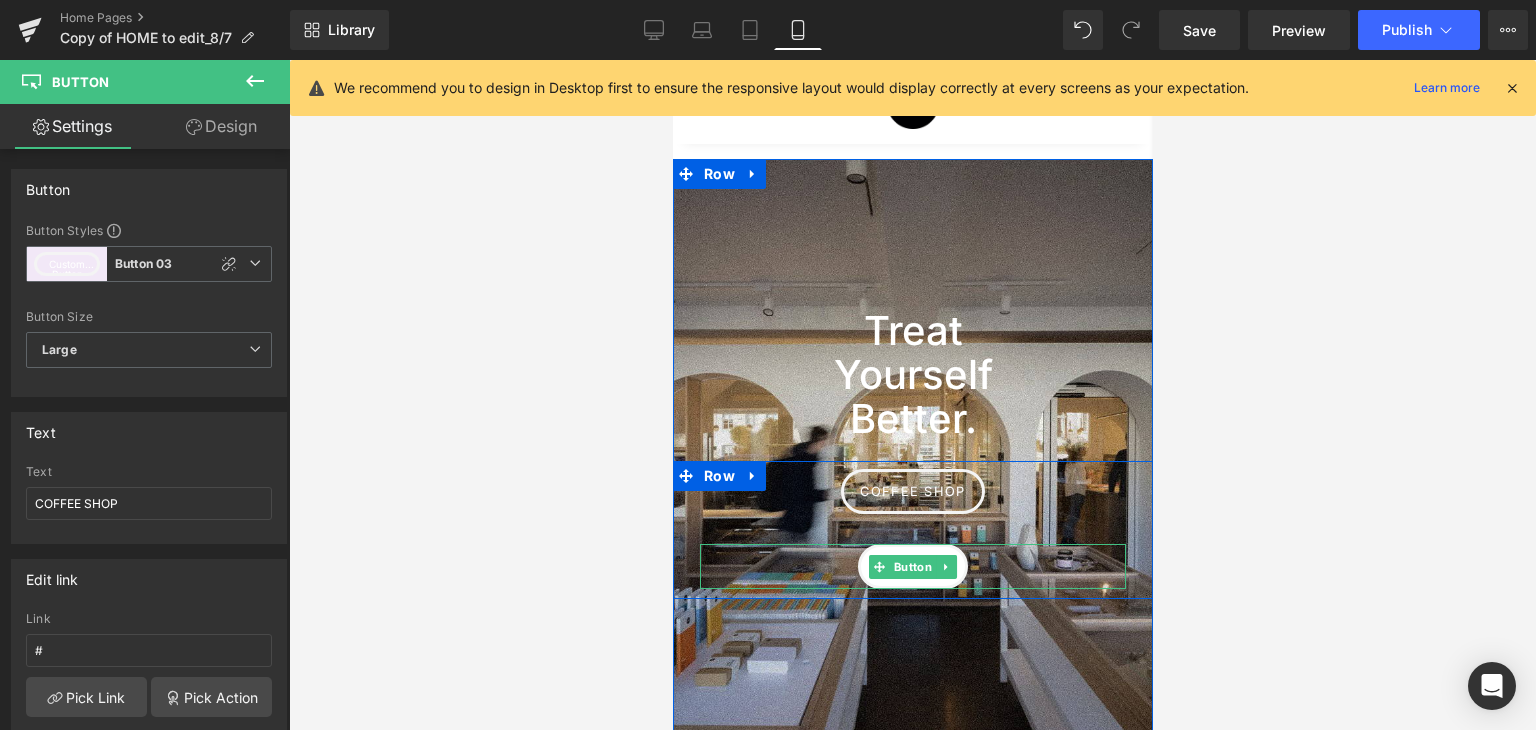 click on "buy now" at bounding box center [912, 566] 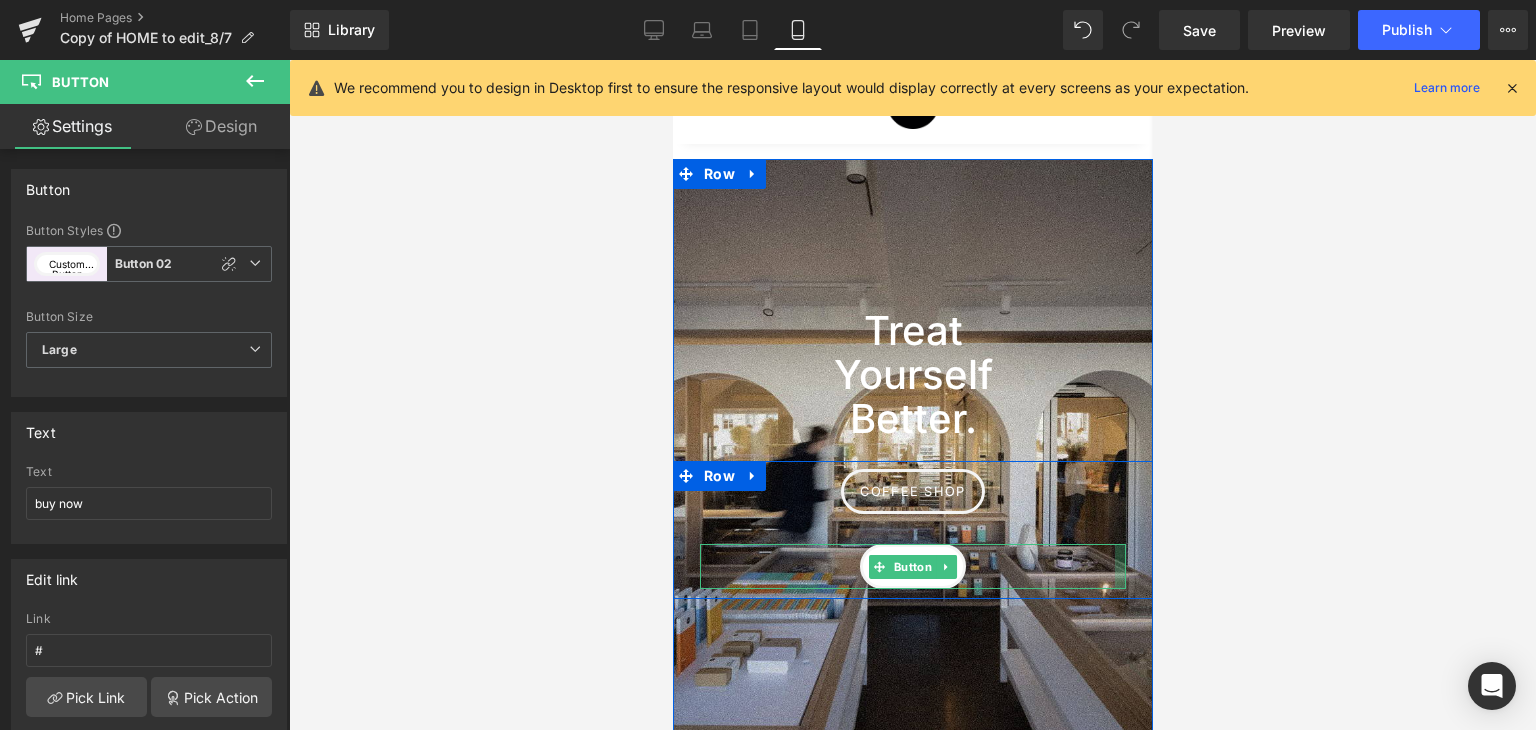 click on "buy now Button" at bounding box center (912, 566) 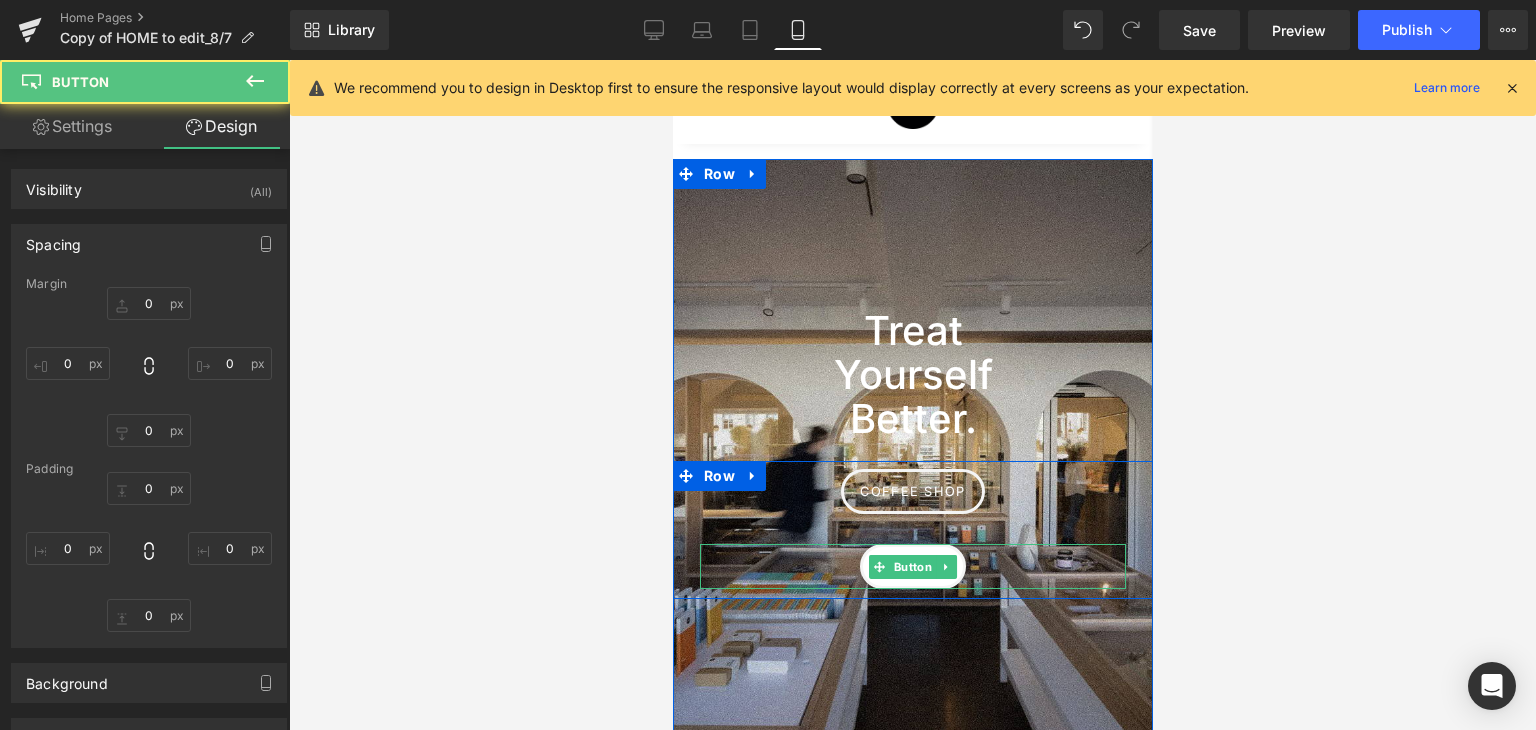 type on "0" 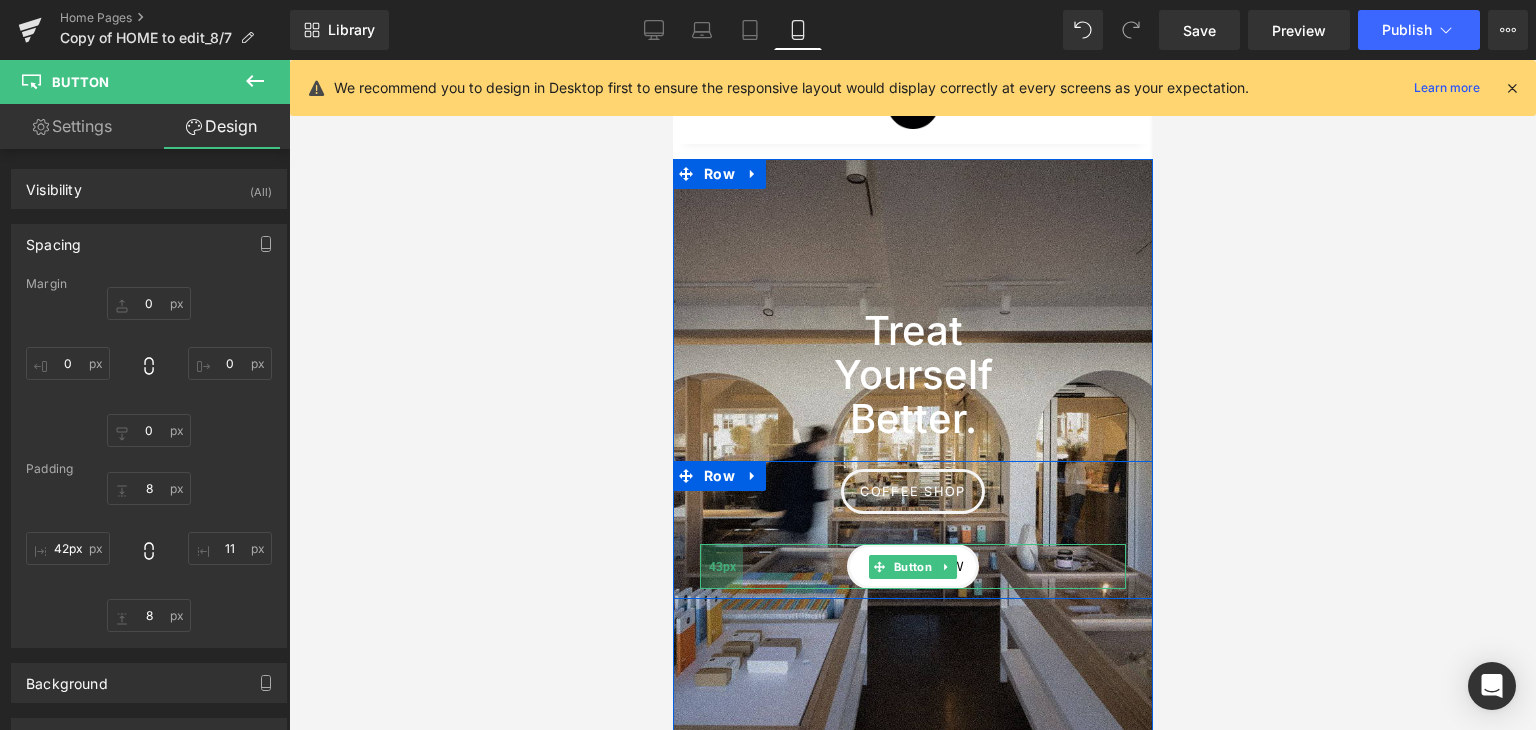 type on "41px" 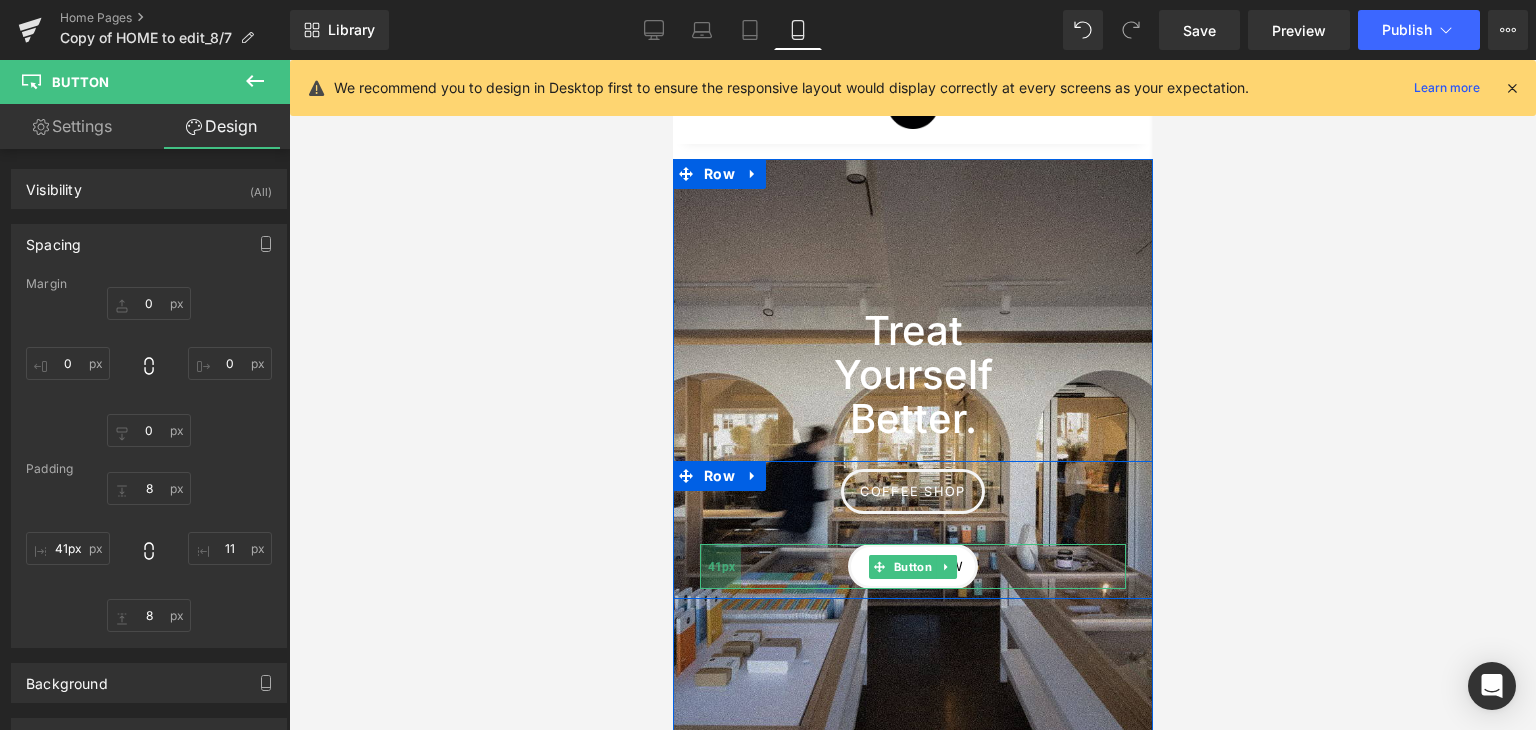 drag, startPoint x: 690, startPoint y: 559, endPoint x: 715, endPoint y: 561, distance: 25.079872 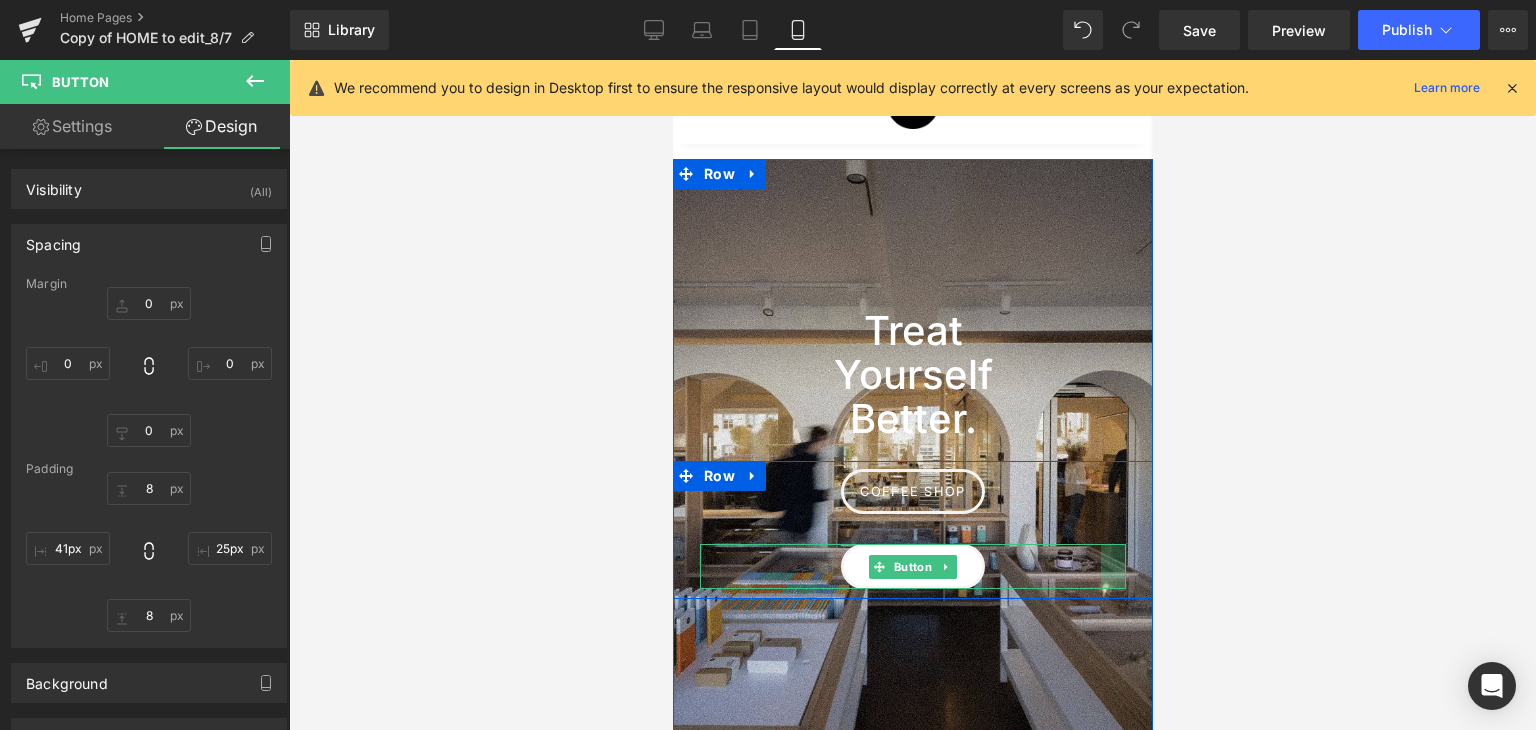 type on "27px" 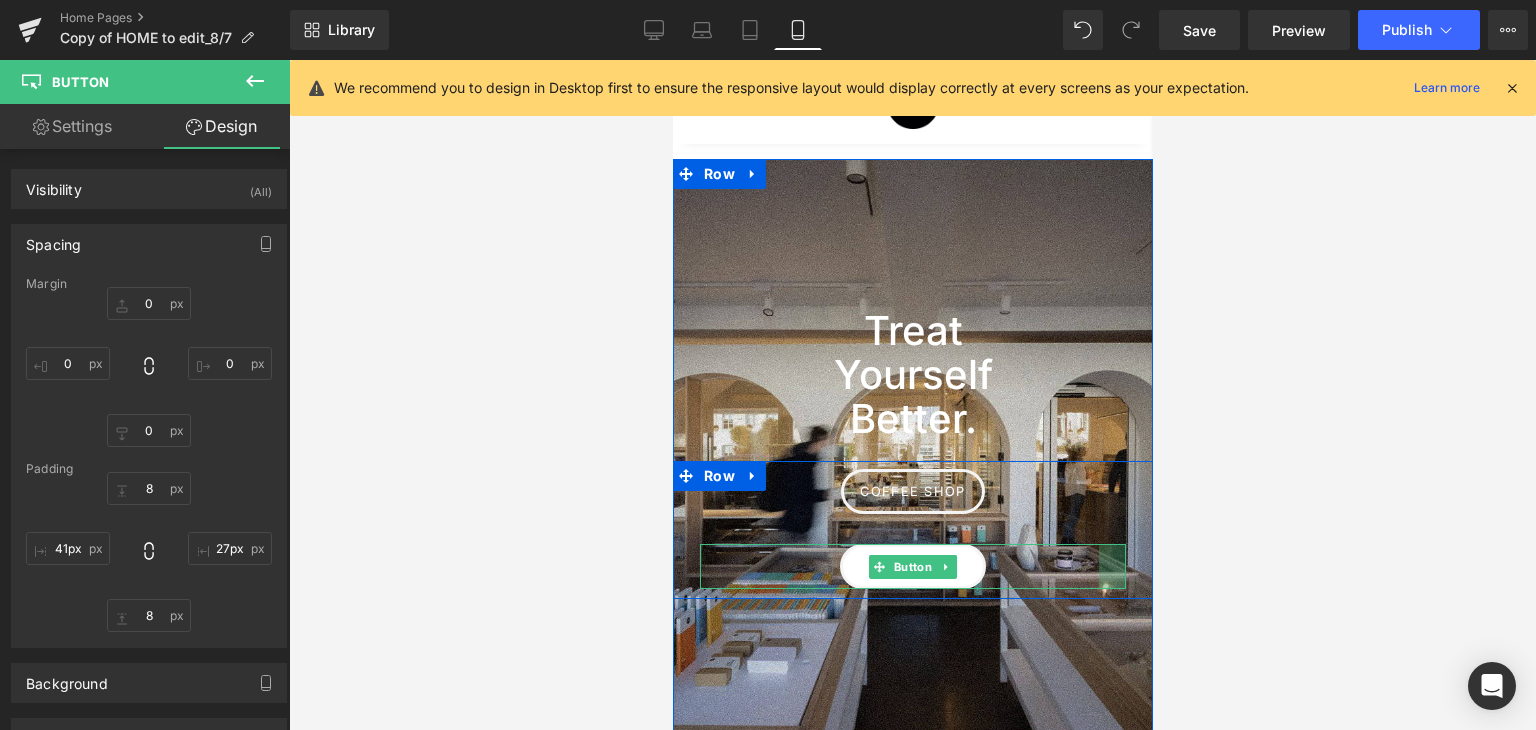 drag, startPoint x: 1111, startPoint y: 559, endPoint x: 1095, endPoint y: 561, distance: 16.124516 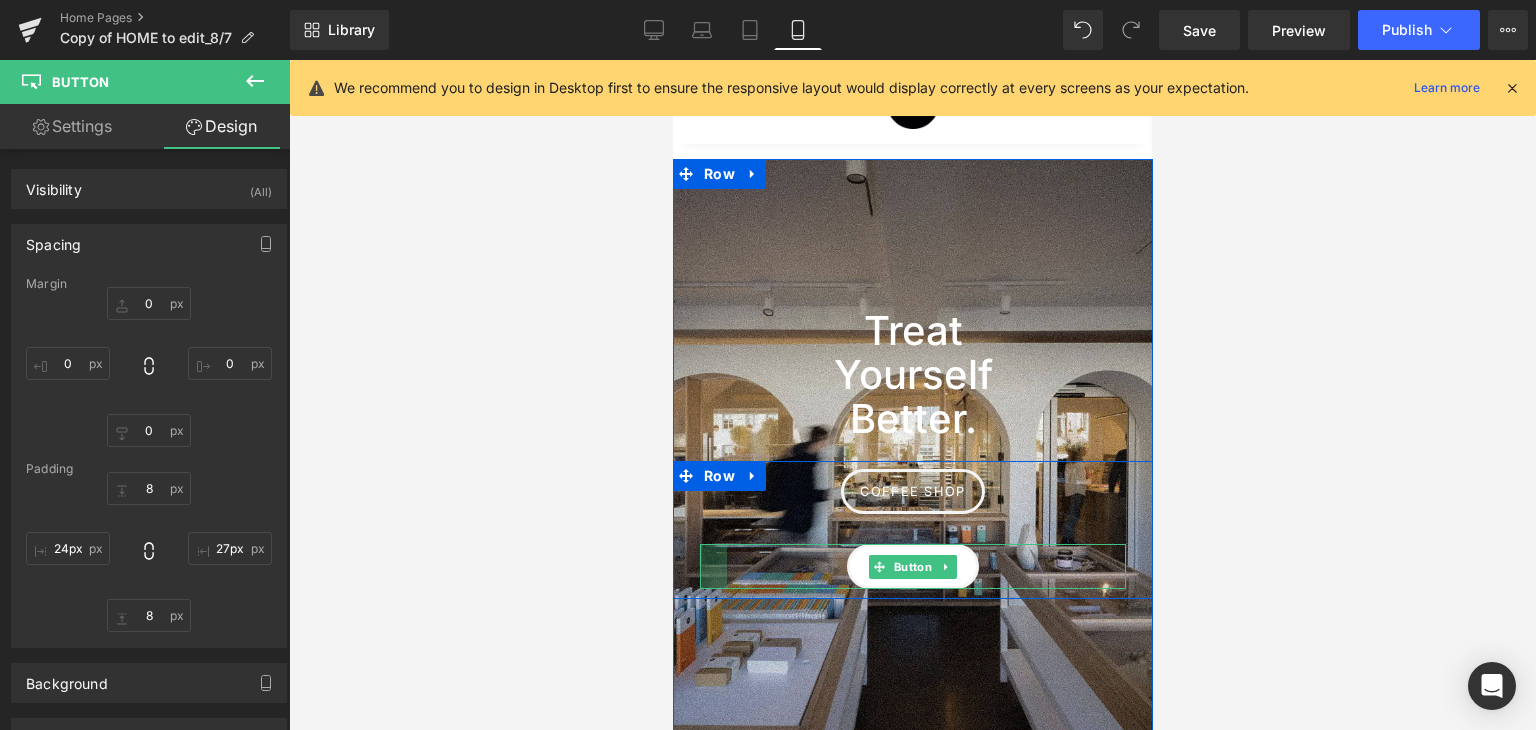 type on "23px" 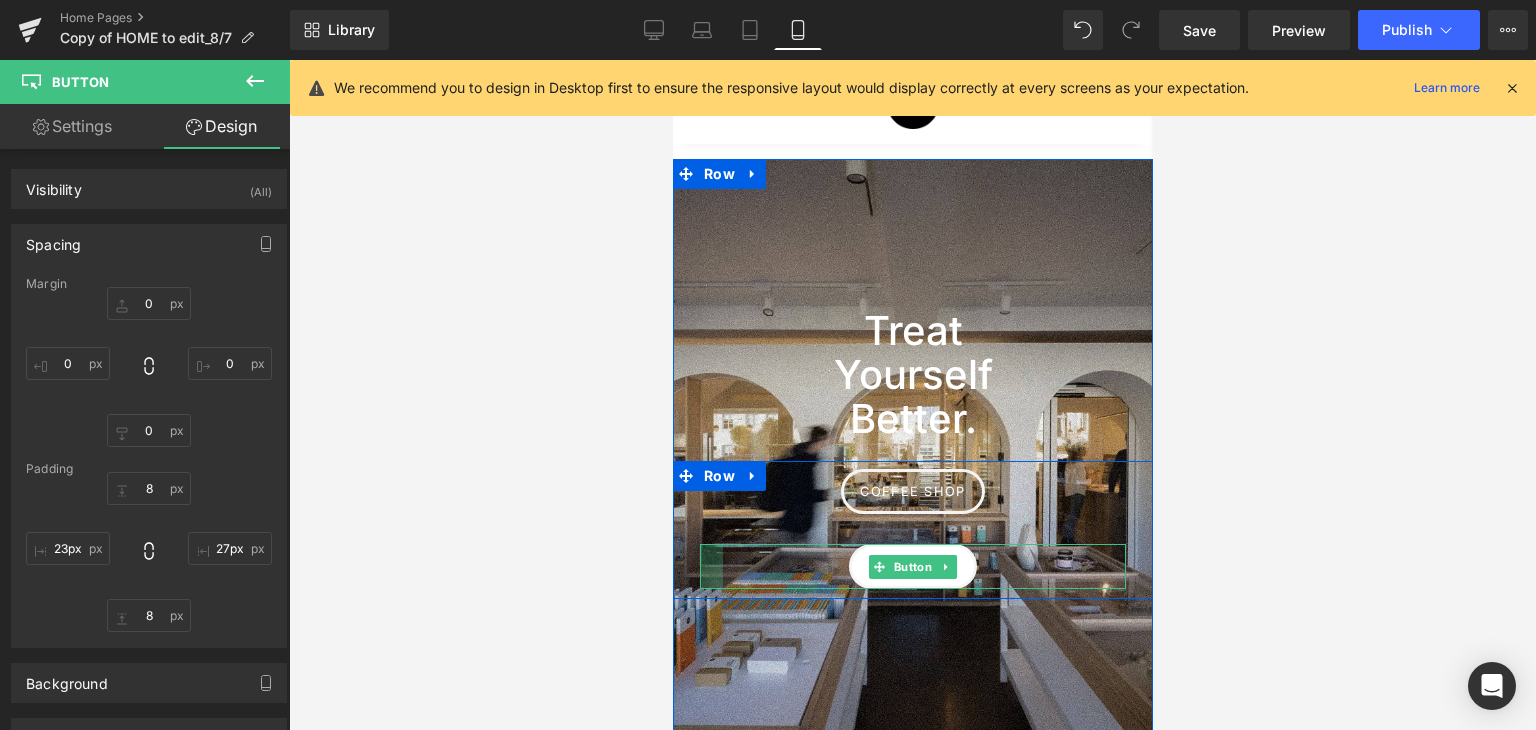 drag, startPoint x: 695, startPoint y: 562, endPoint x: 678, endPoint y: 558, distance: 17.464249 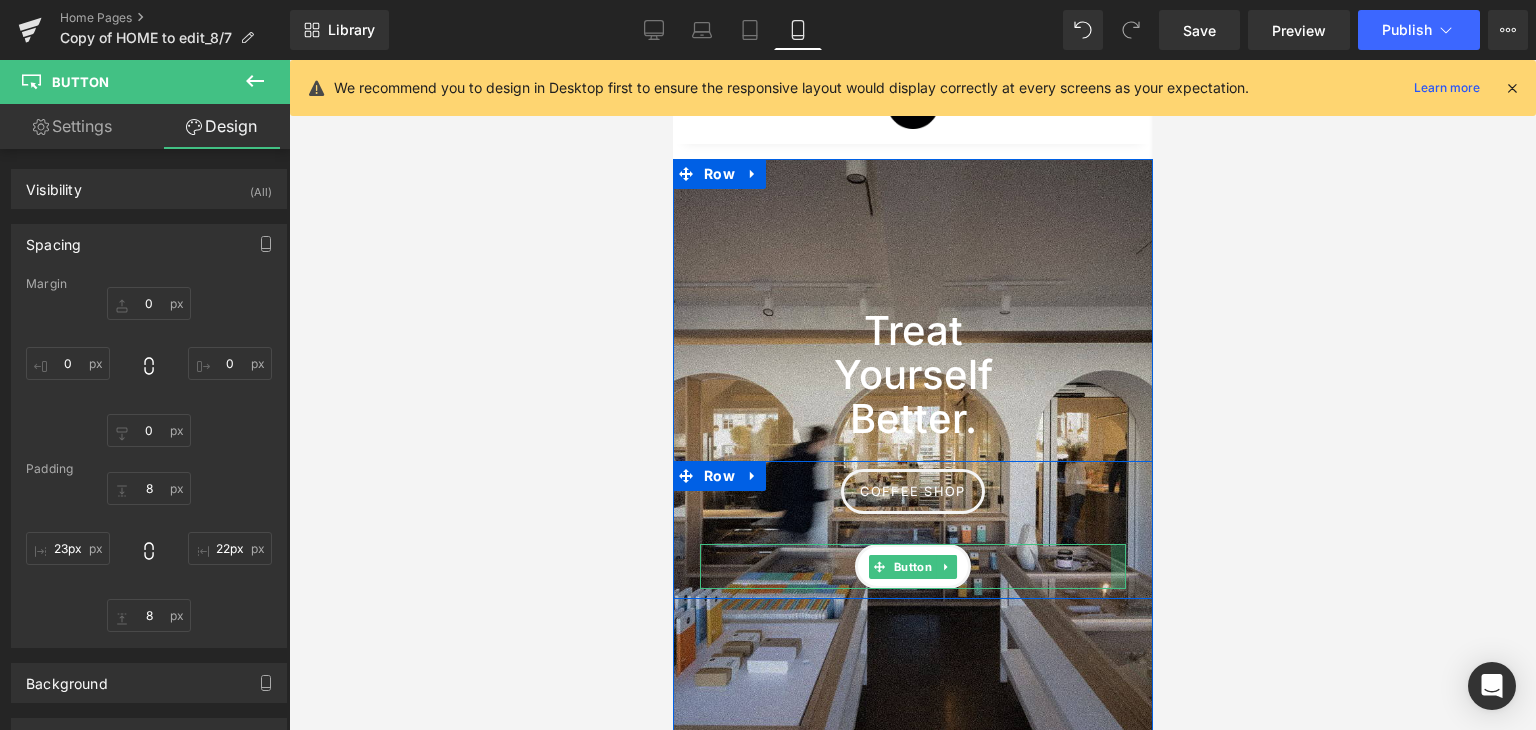 type on "23px" 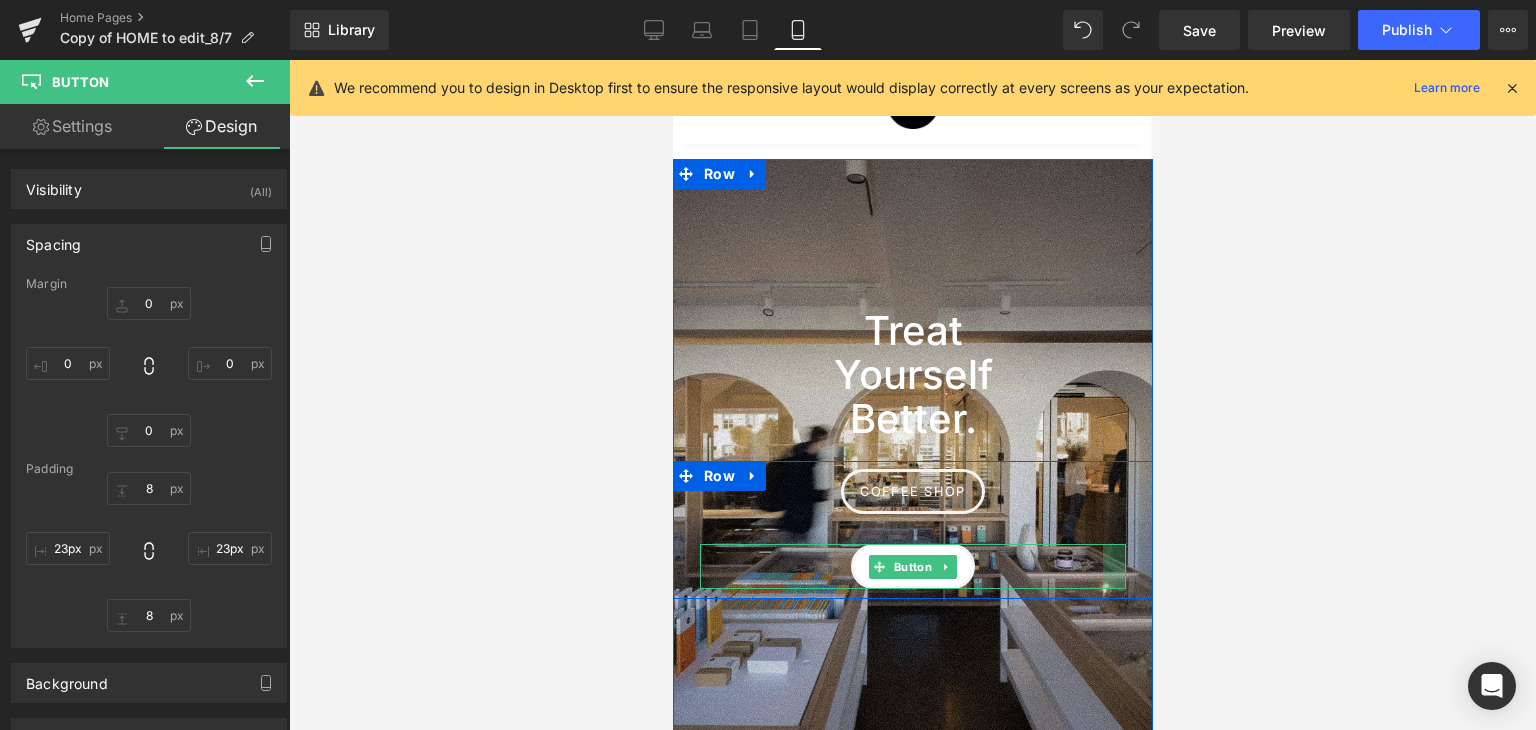 click at bounding box center [1113, 566] 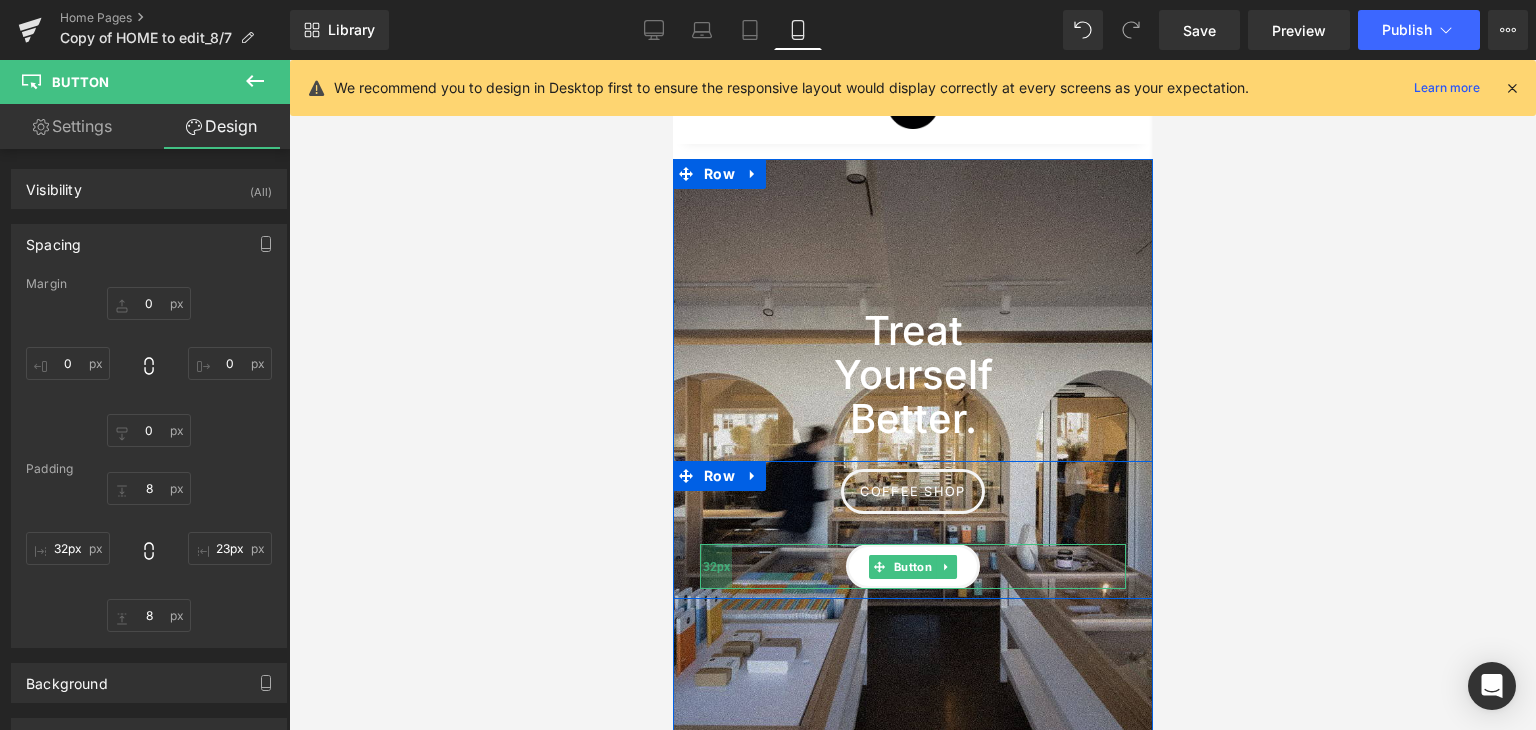 type on "33px" 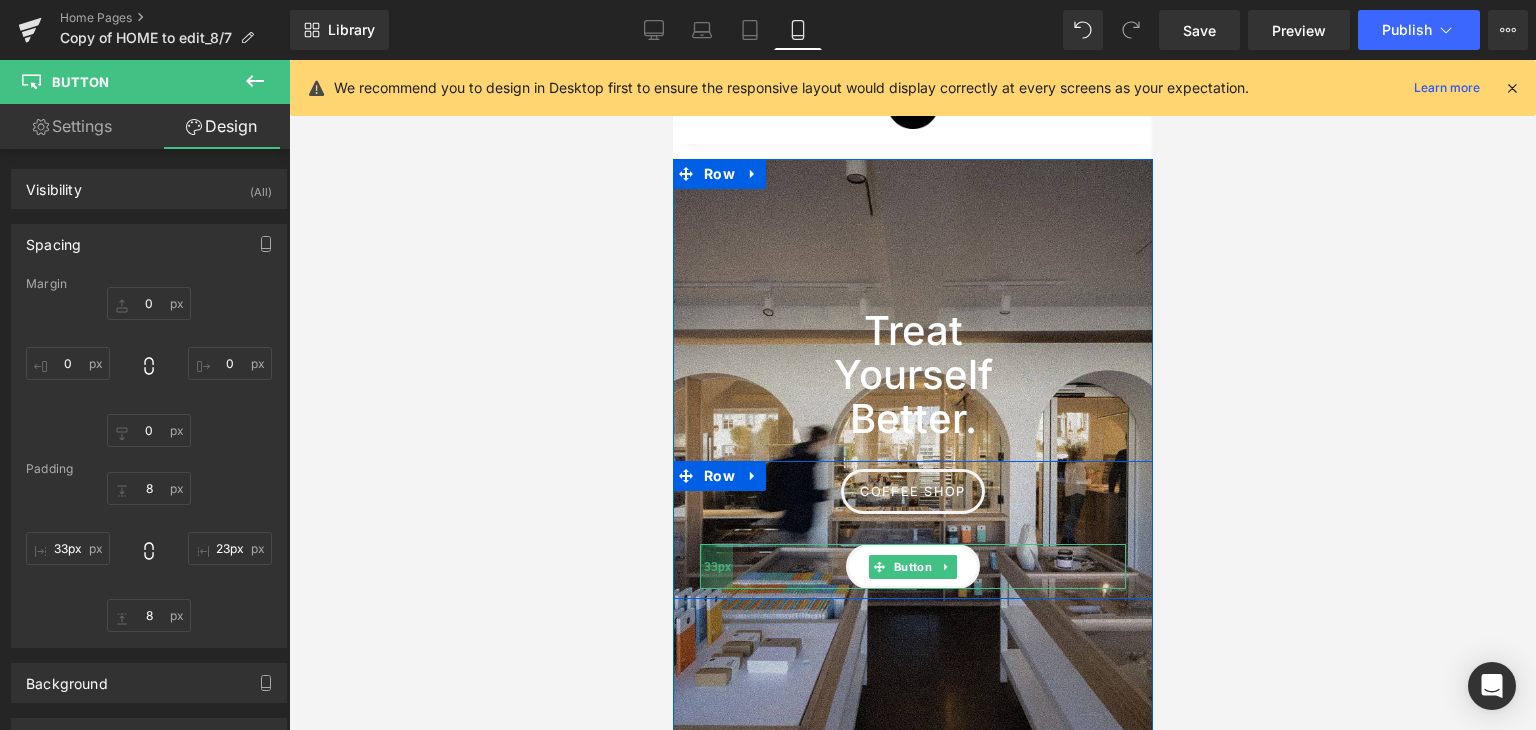 drag, startPoint x: 700, startPoint y: 565, endPoint x: 710, endPoint y: 569, distance: 10.770329 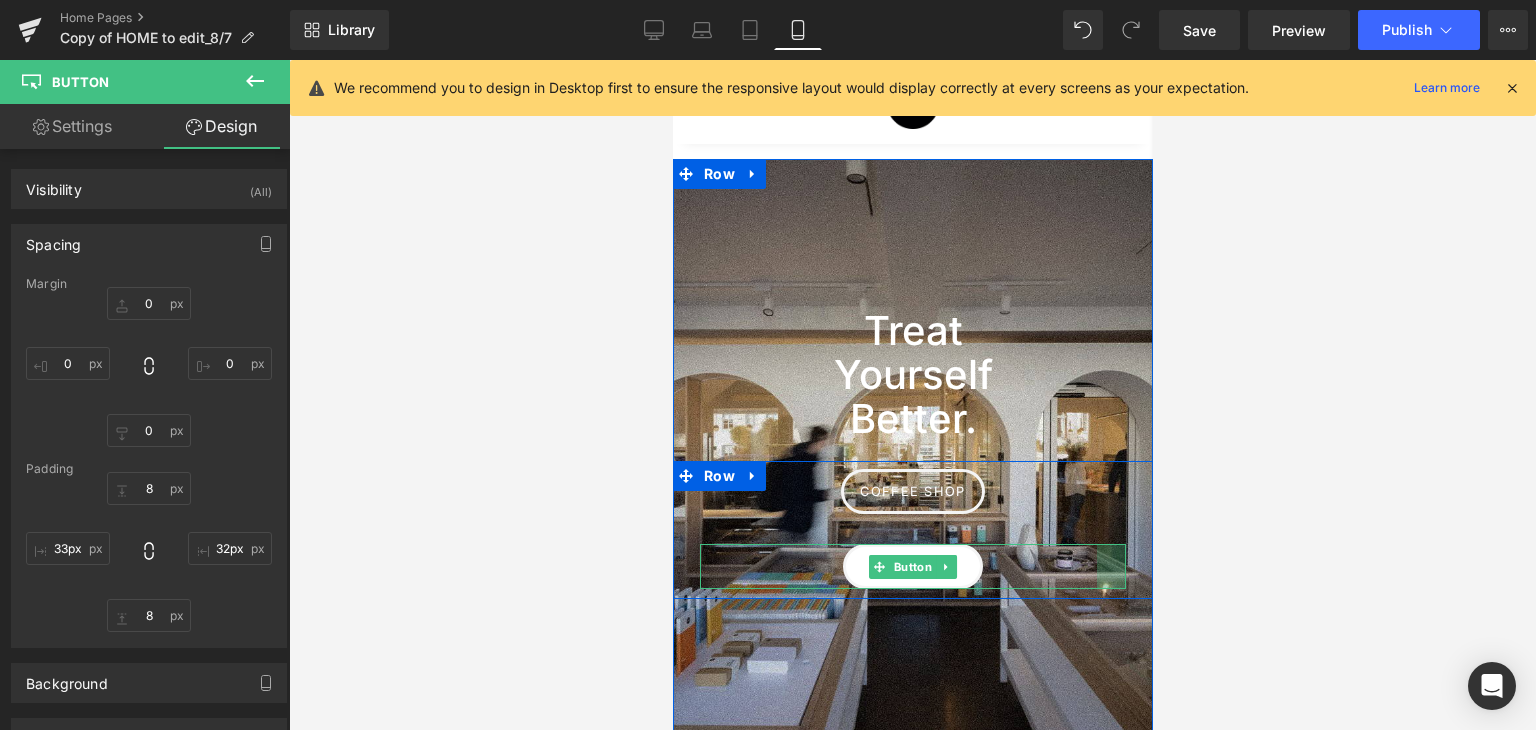 type on "33px" 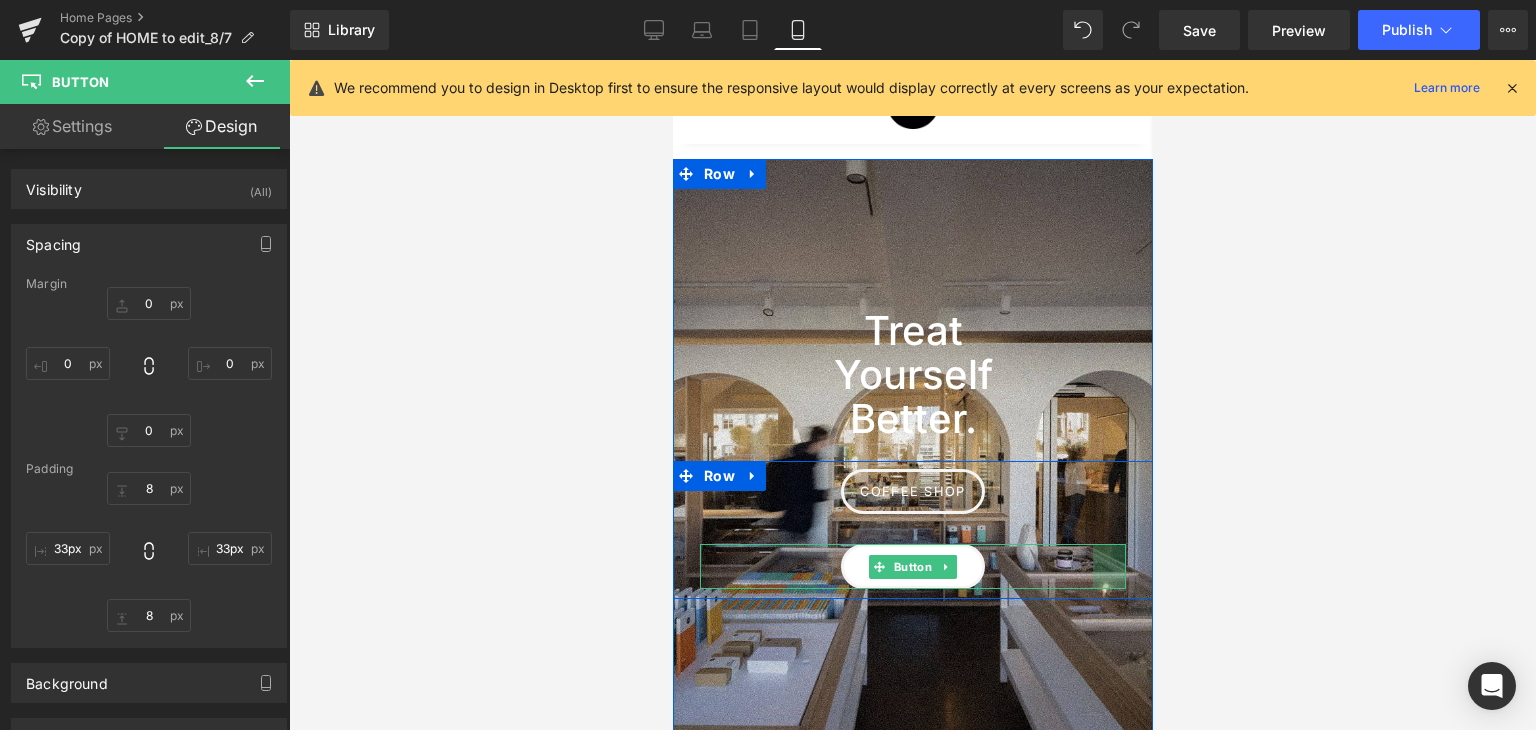 drag, startPoint x: 1094, startPoint y: 561, endPoint x: 1084, endPoint y: 559, distance: 10.198039 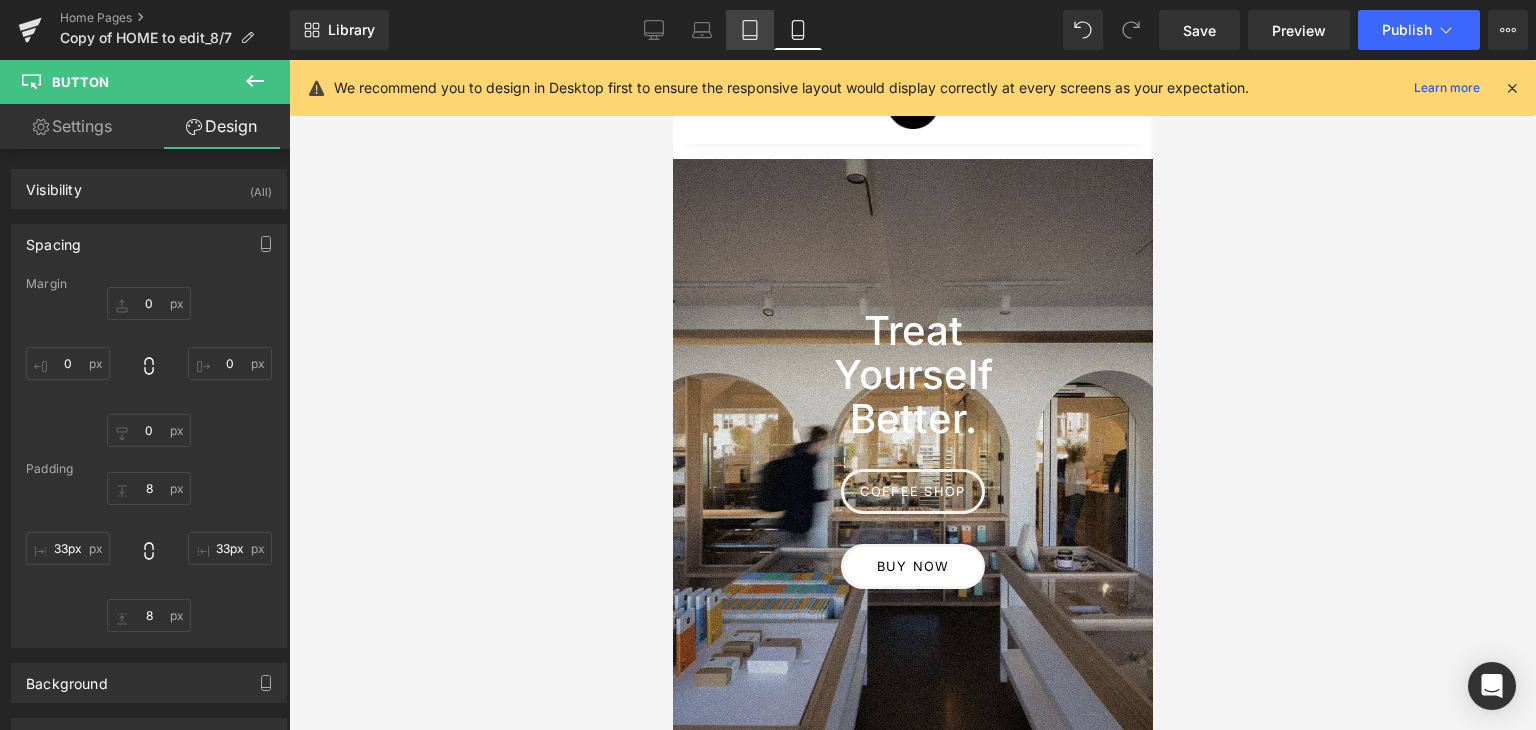 click on "Tablet" at bounding box center (750, 30) 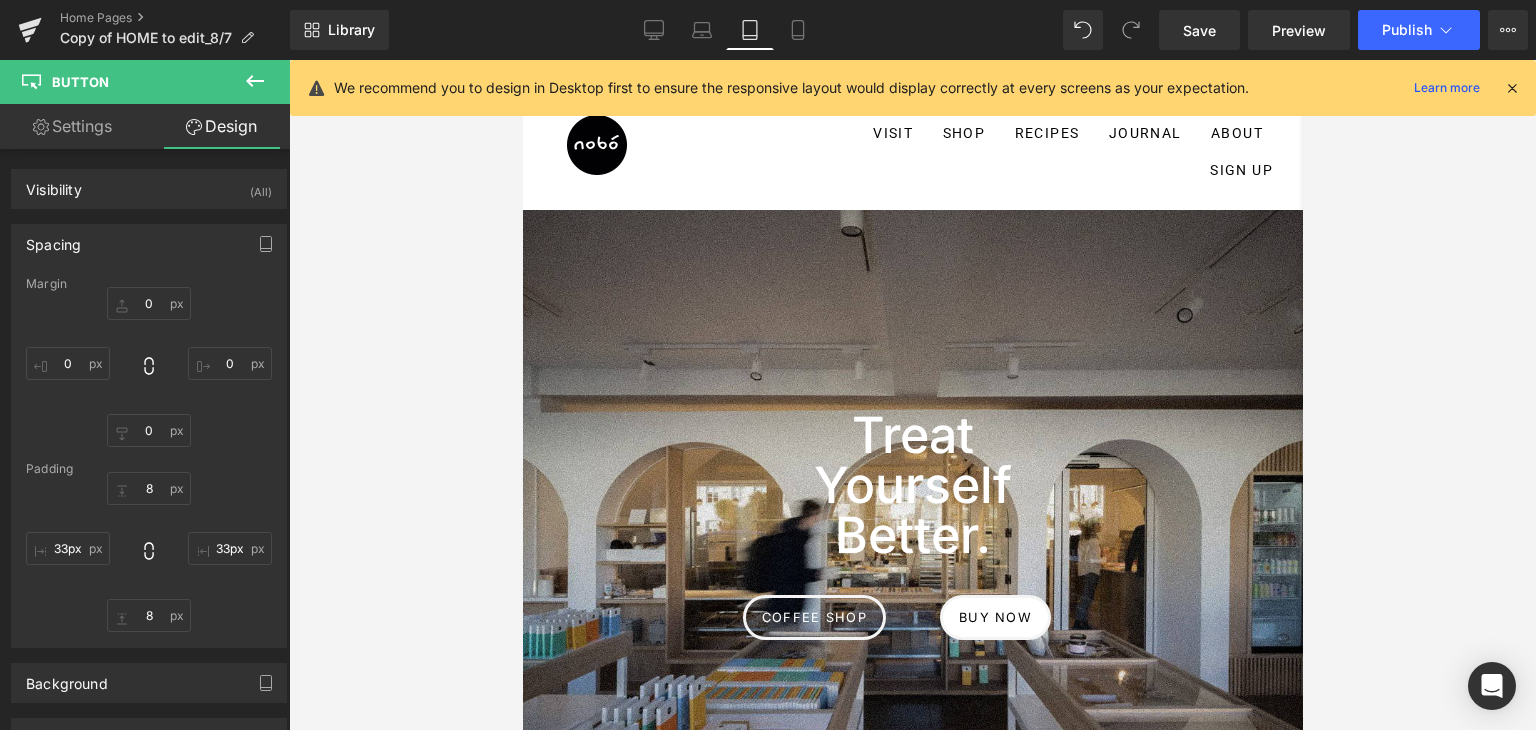 type on "0" 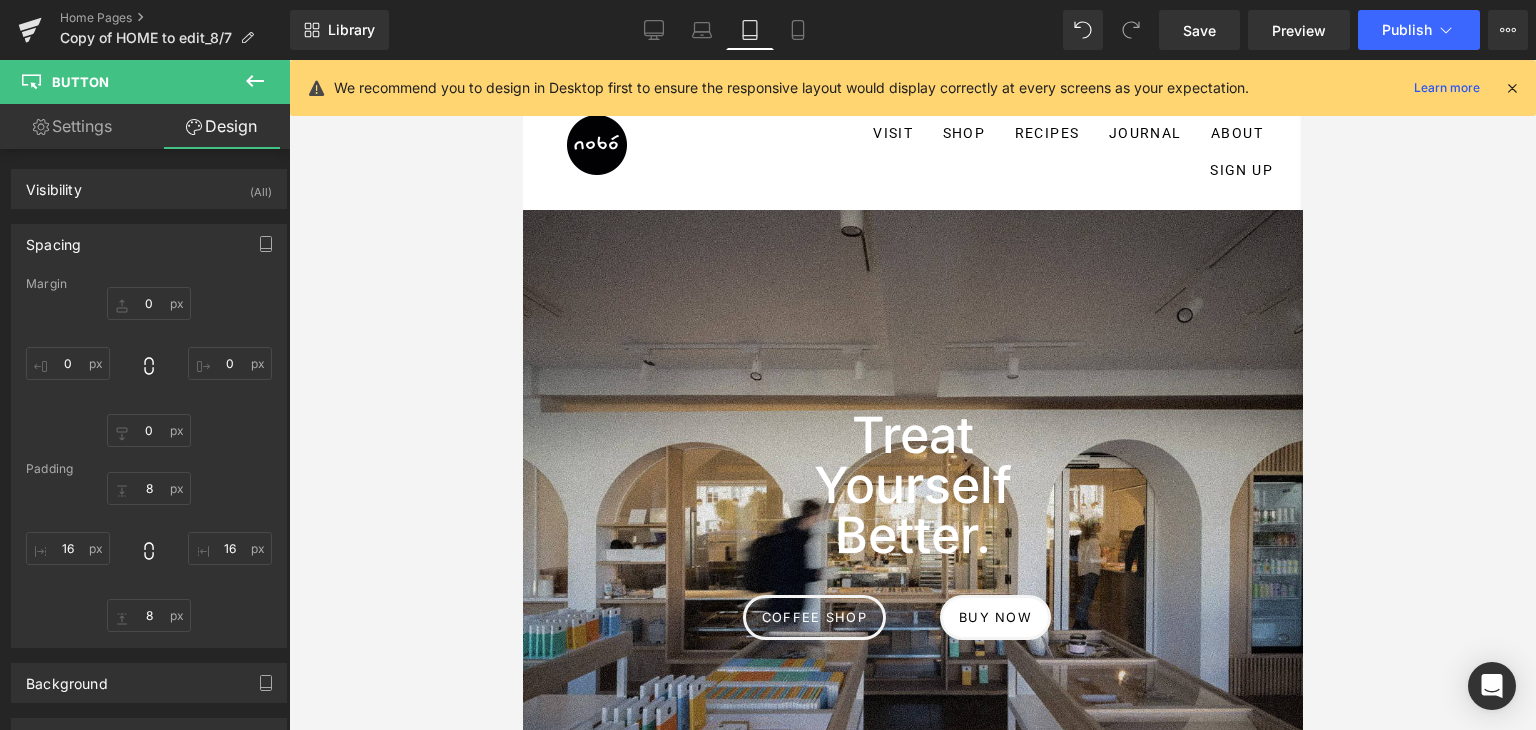 scroll, scrollTop: 52, scrollLeft: 0, axis: vertical 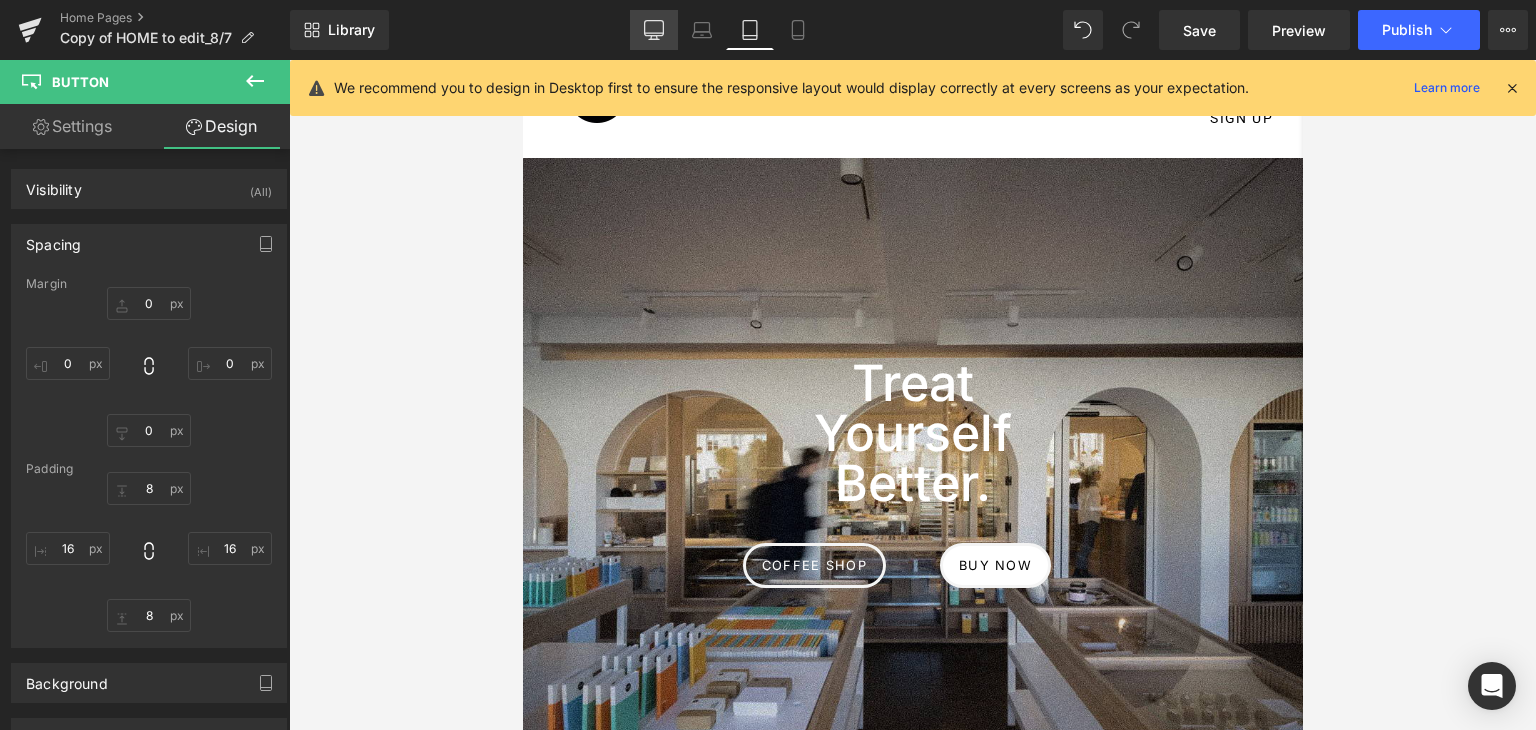 click 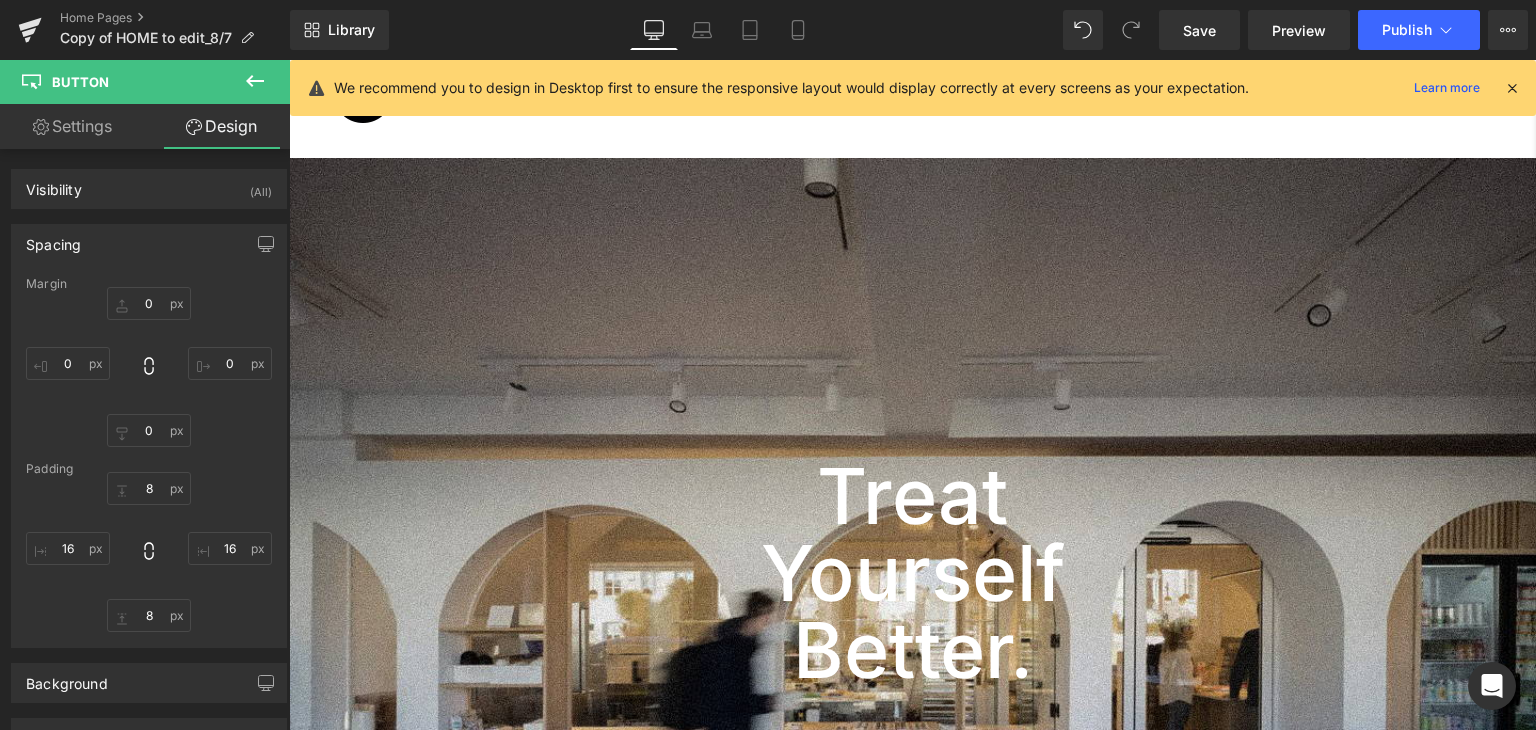 scroll, scrollTop: 263, scrollLeft: 0, axis: vertical 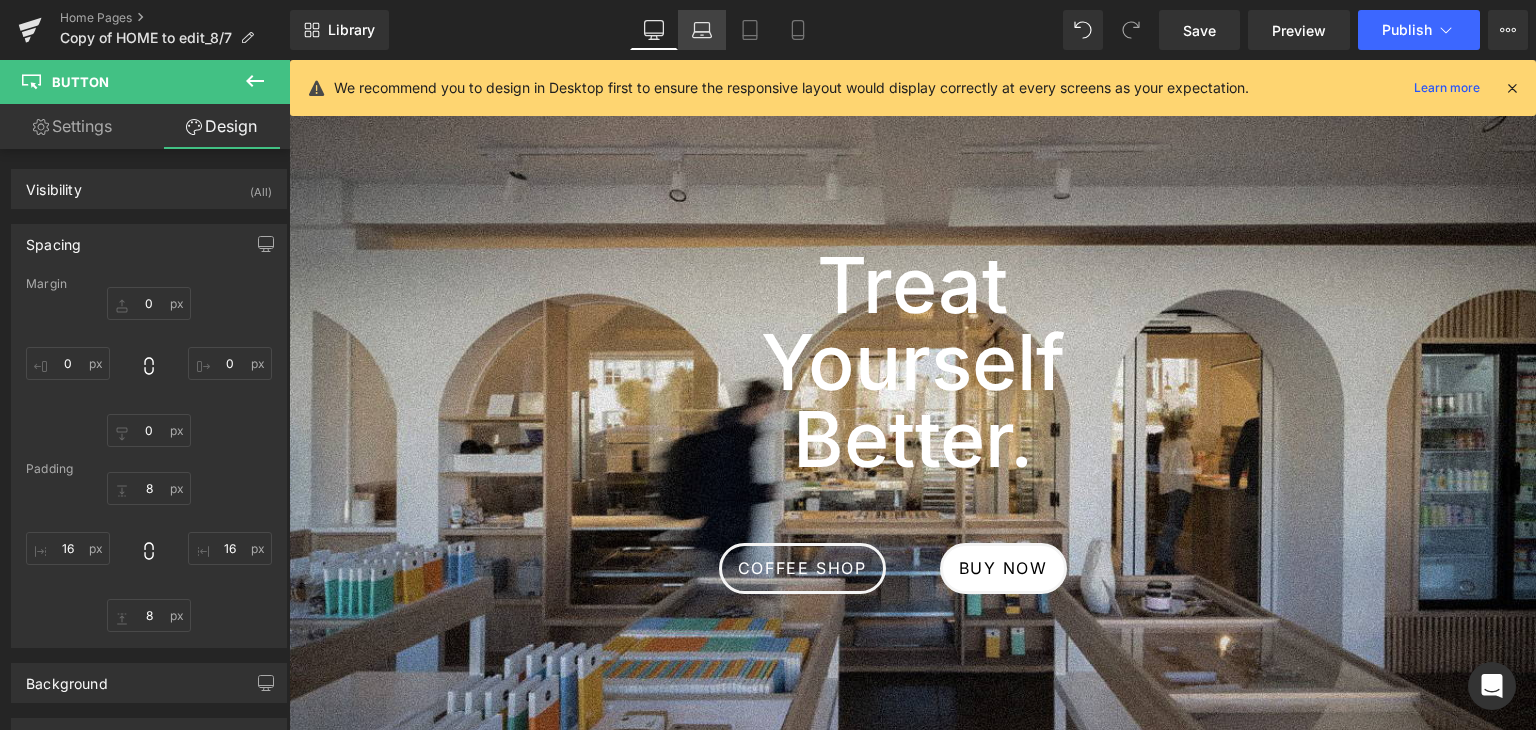click 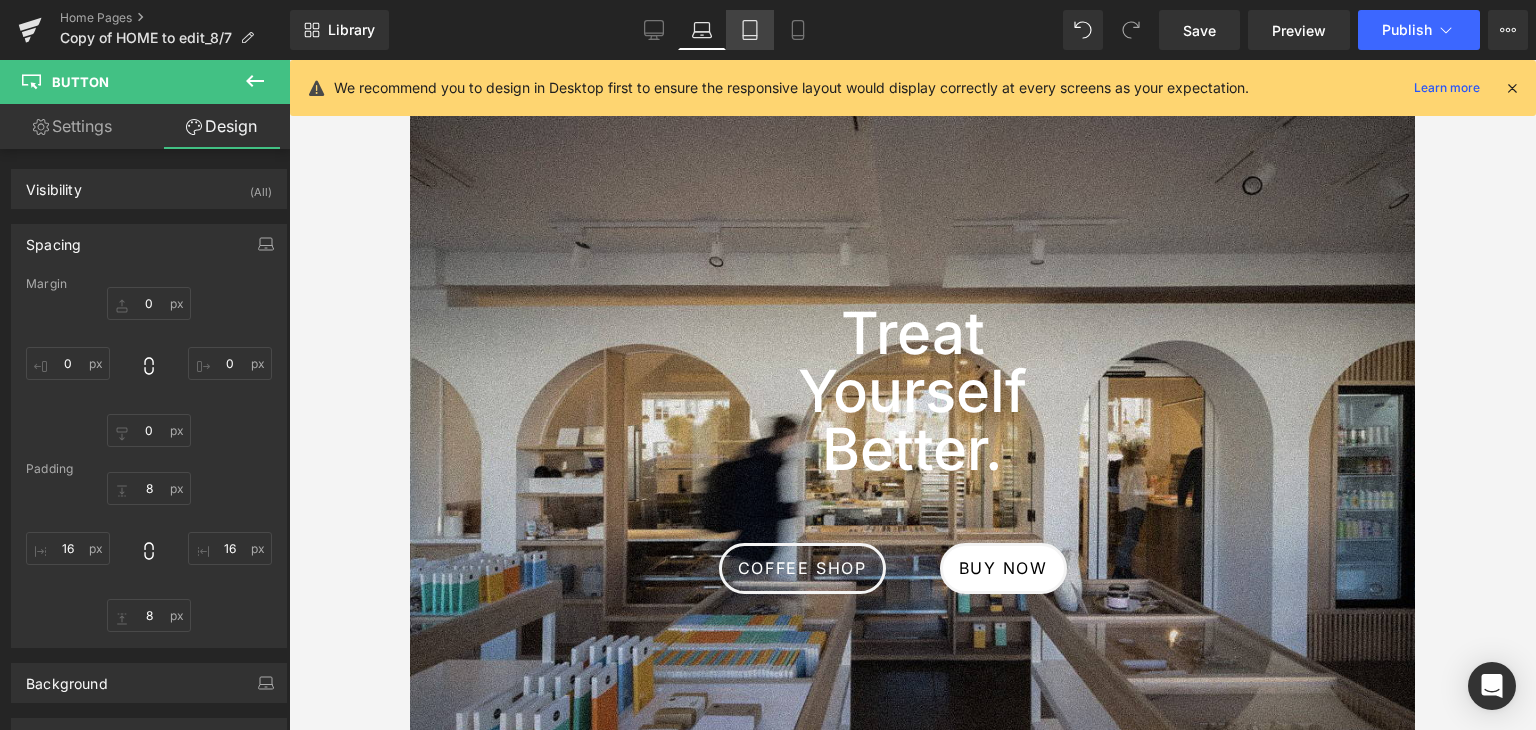 click on "Tablet" at bounding box center (750, 30) 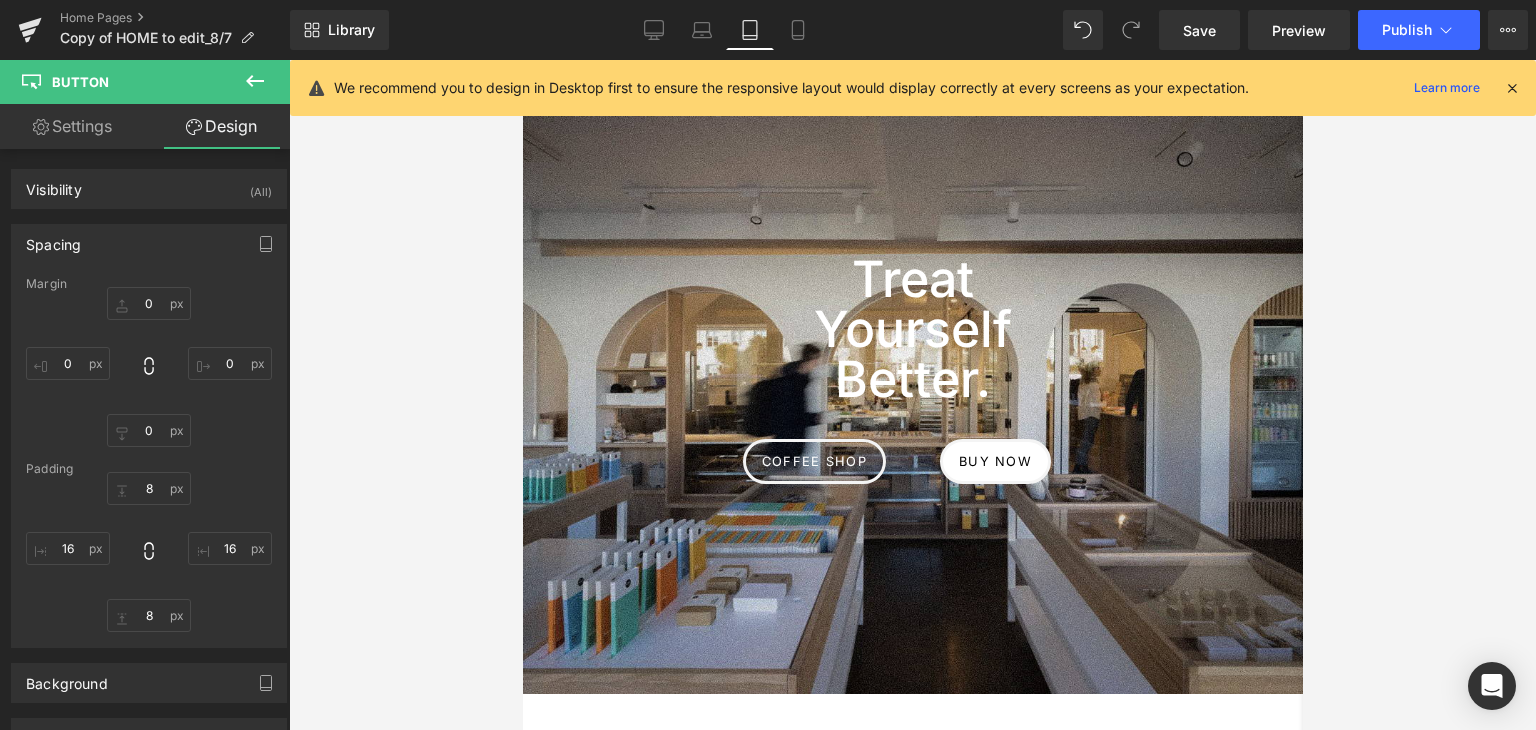 scroll, scrollTop: 52, scrollLeft: 0, axis: vertical 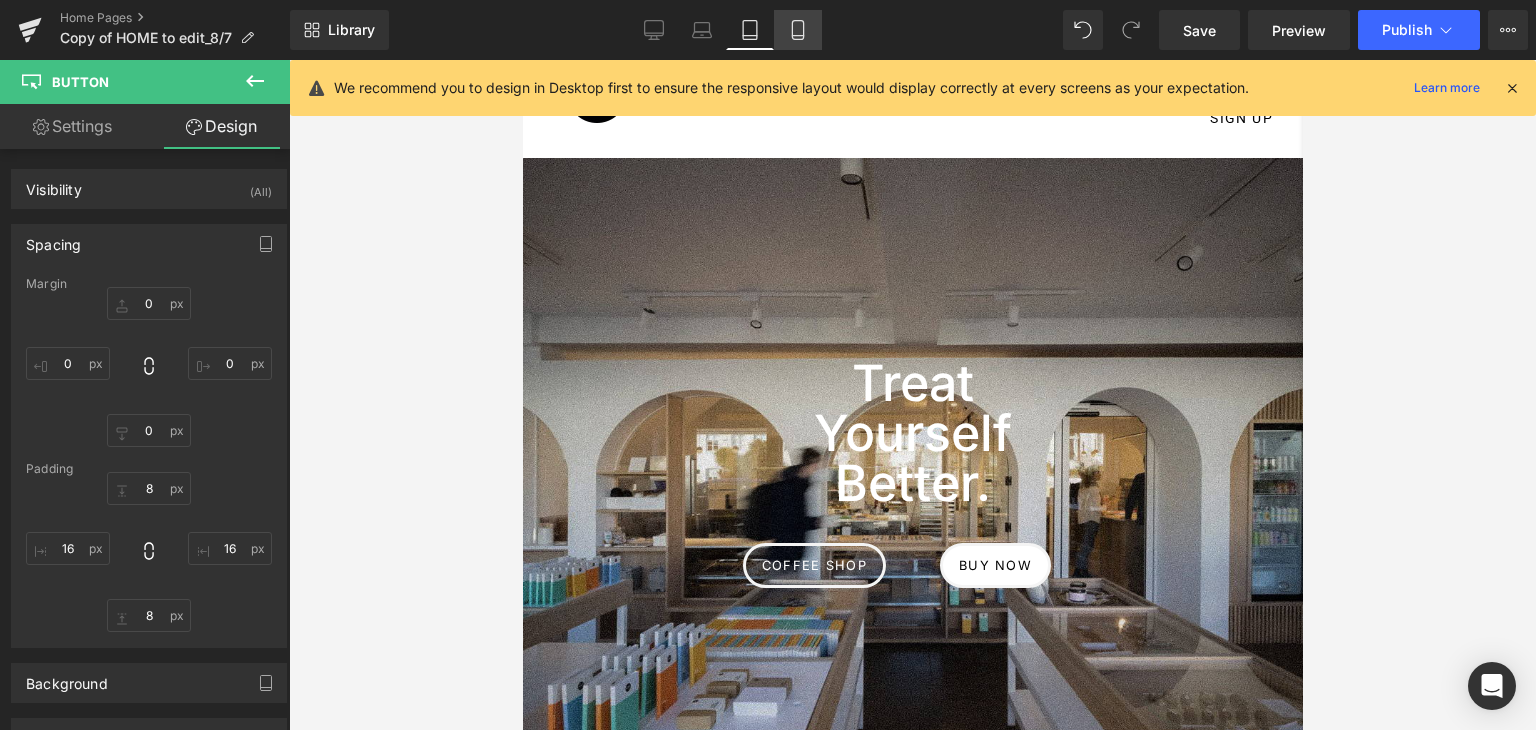 click on "Mobile" at bounding box center [798, 30] 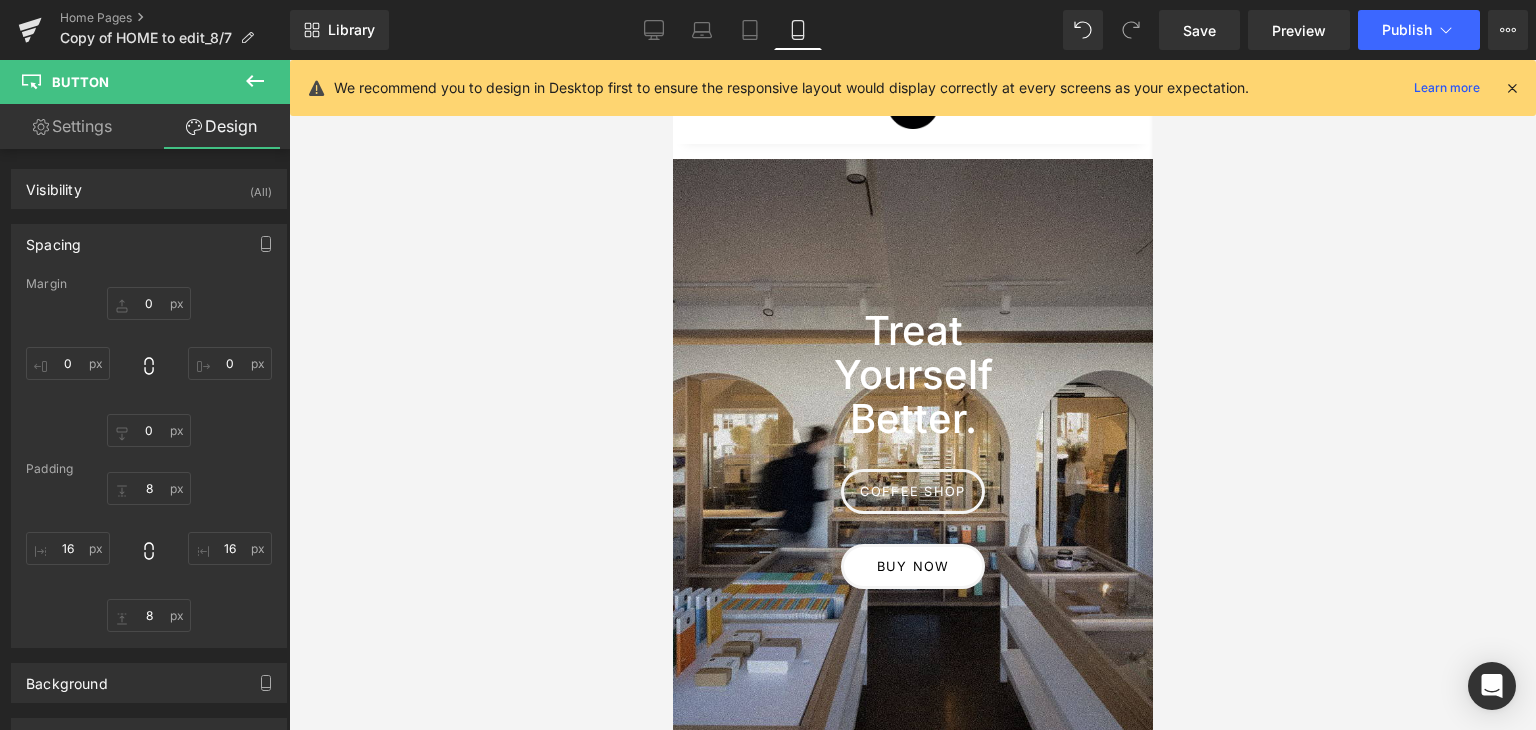 type on "0" 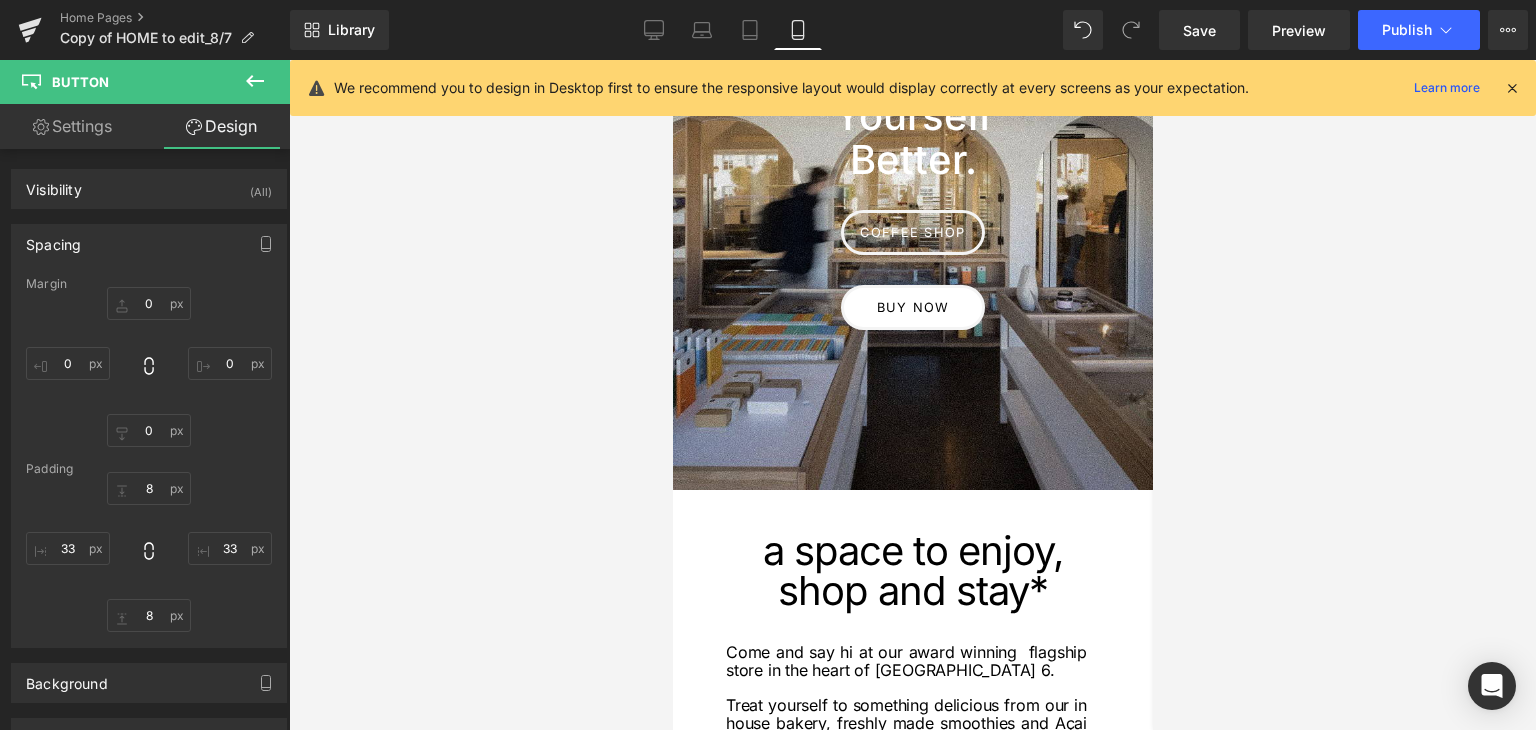 scroll, scrollTop: 0, scrollLeft: 0, axis: both 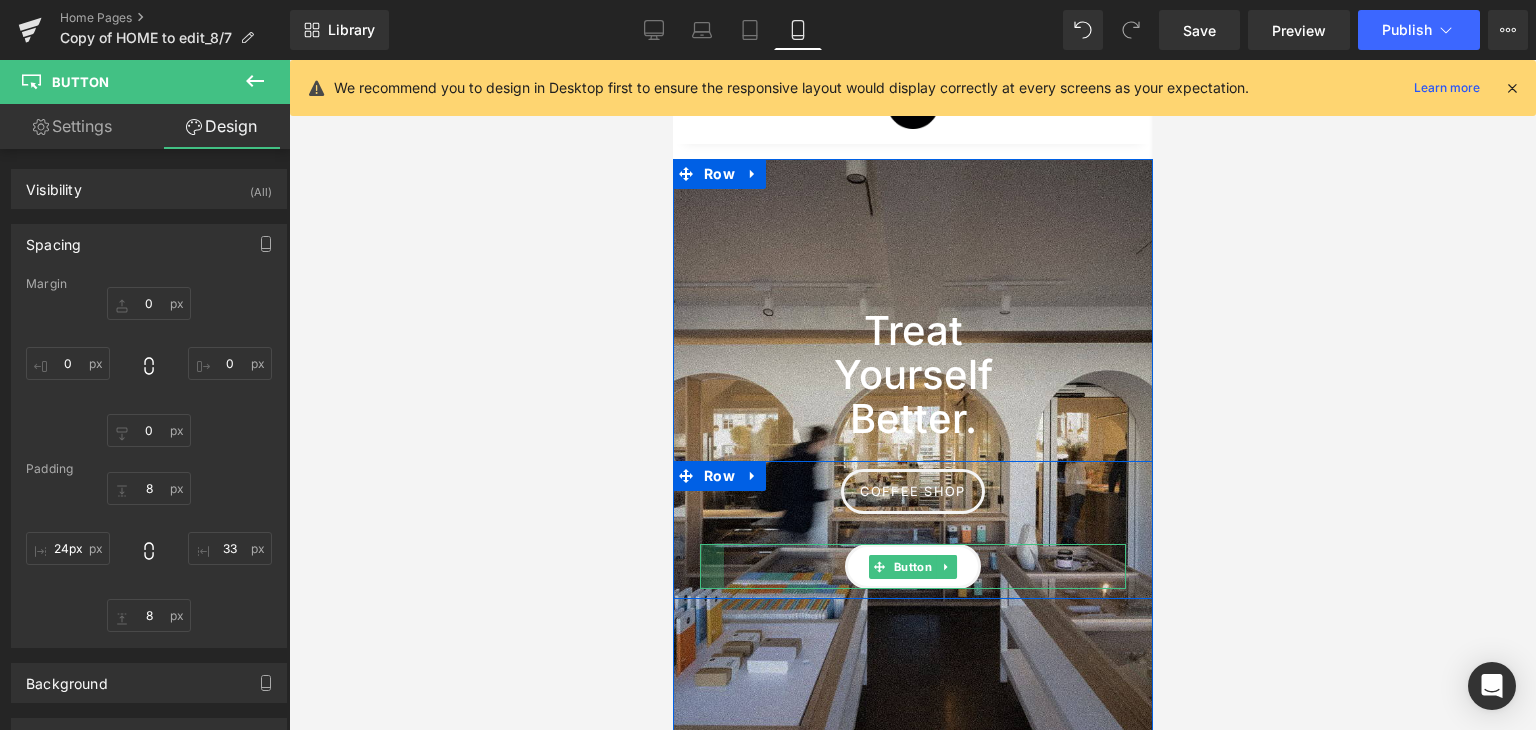 type on "26px" 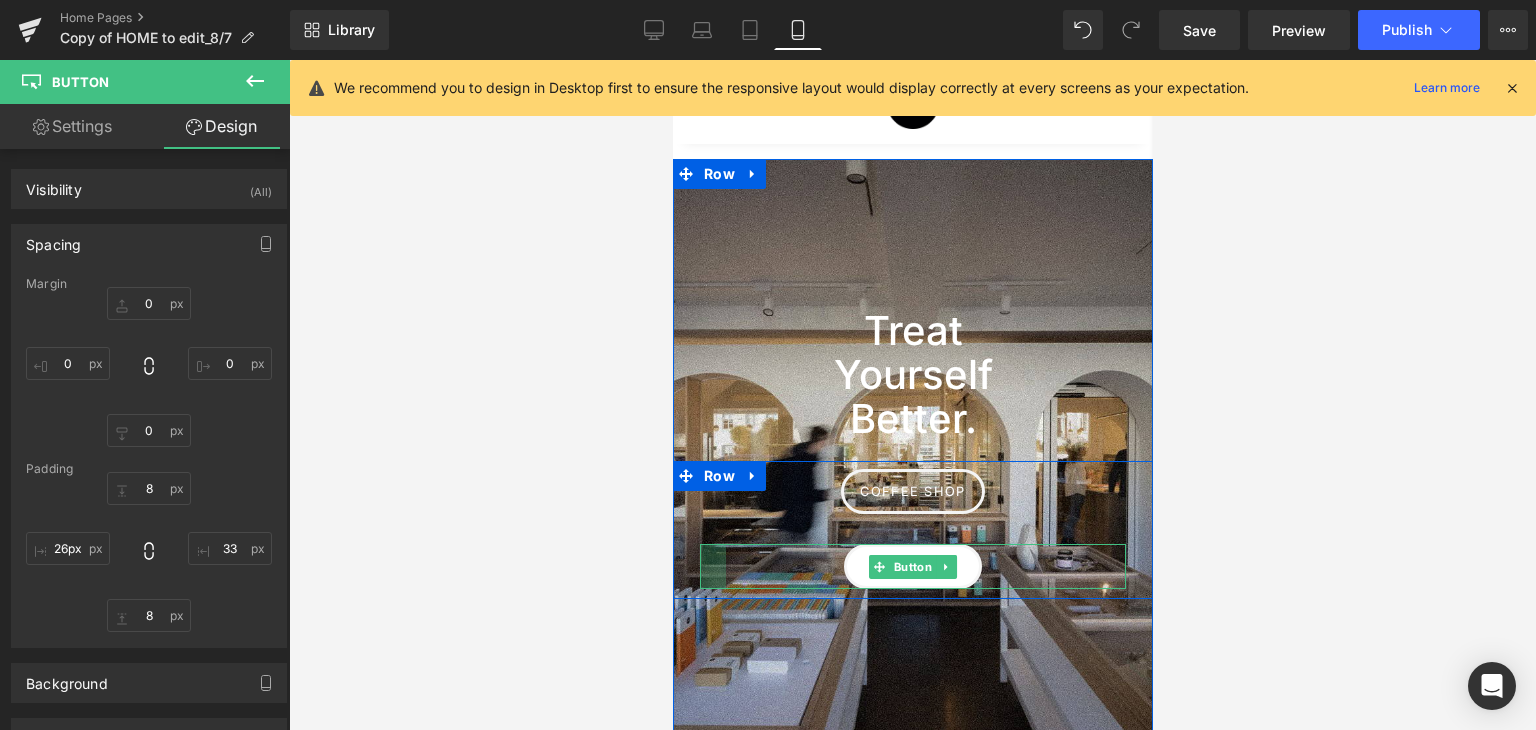 click on "buy now Button         33px" at bounding box center [912, 566] 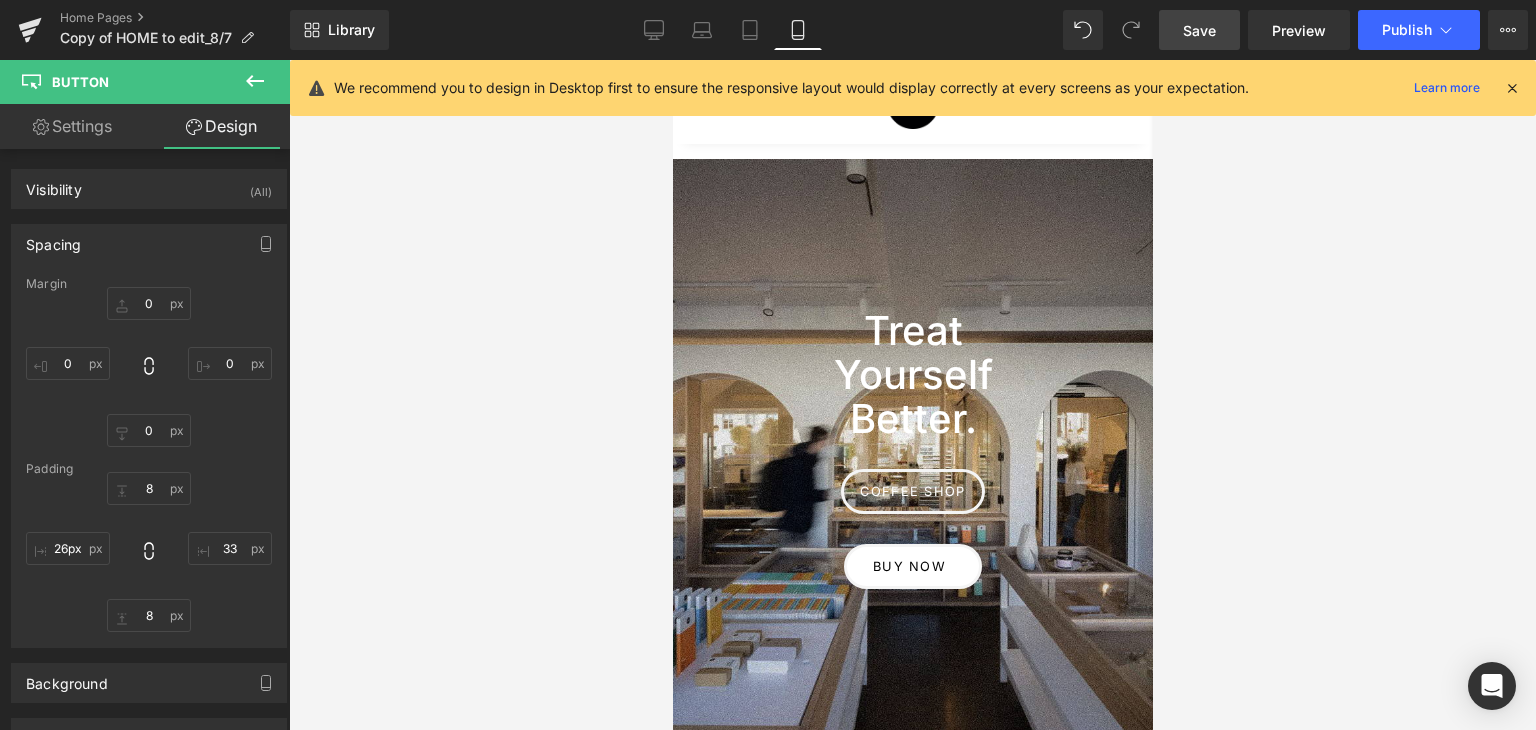 click on "Save" at bounding box center (1199, 30) 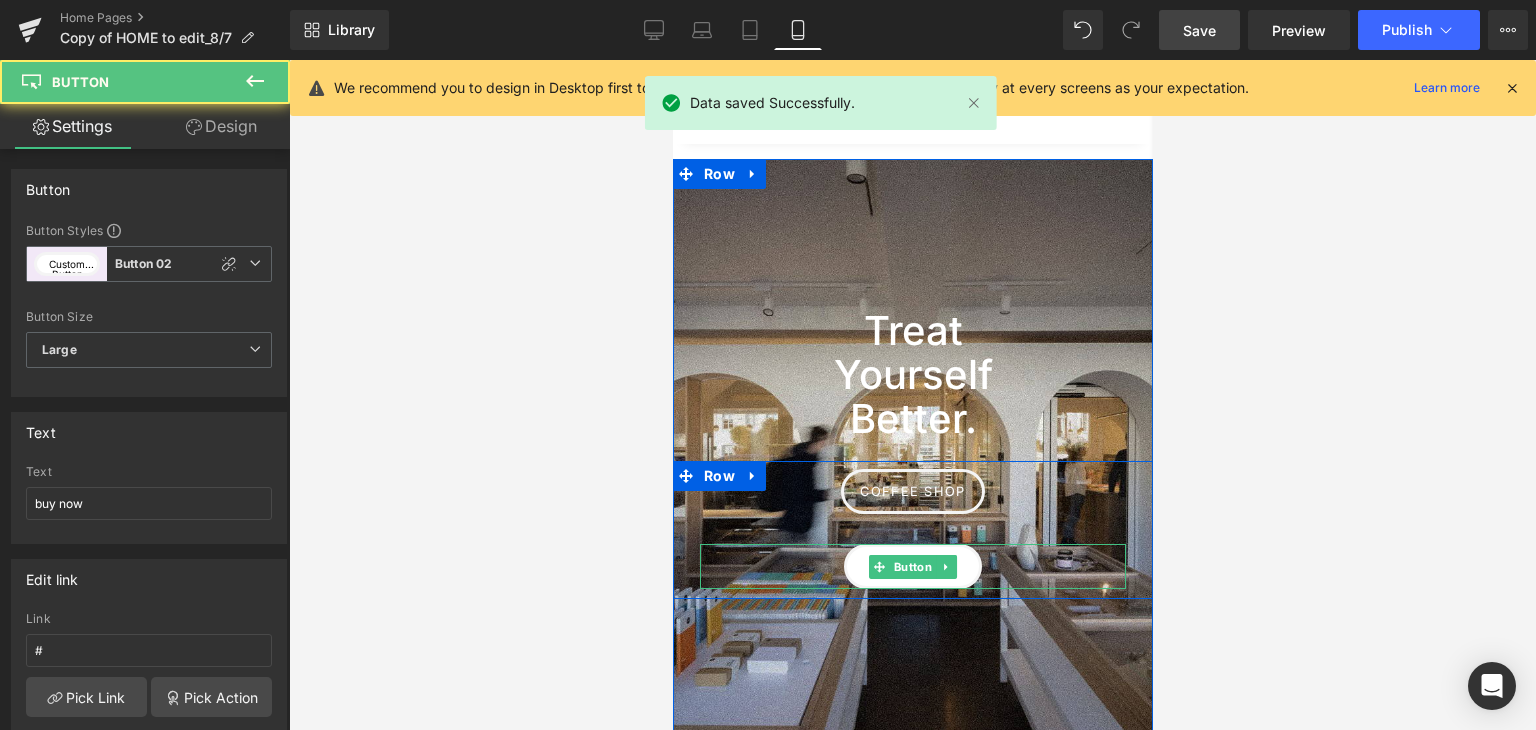 click on "buy now" at bounding box center [912, 566] 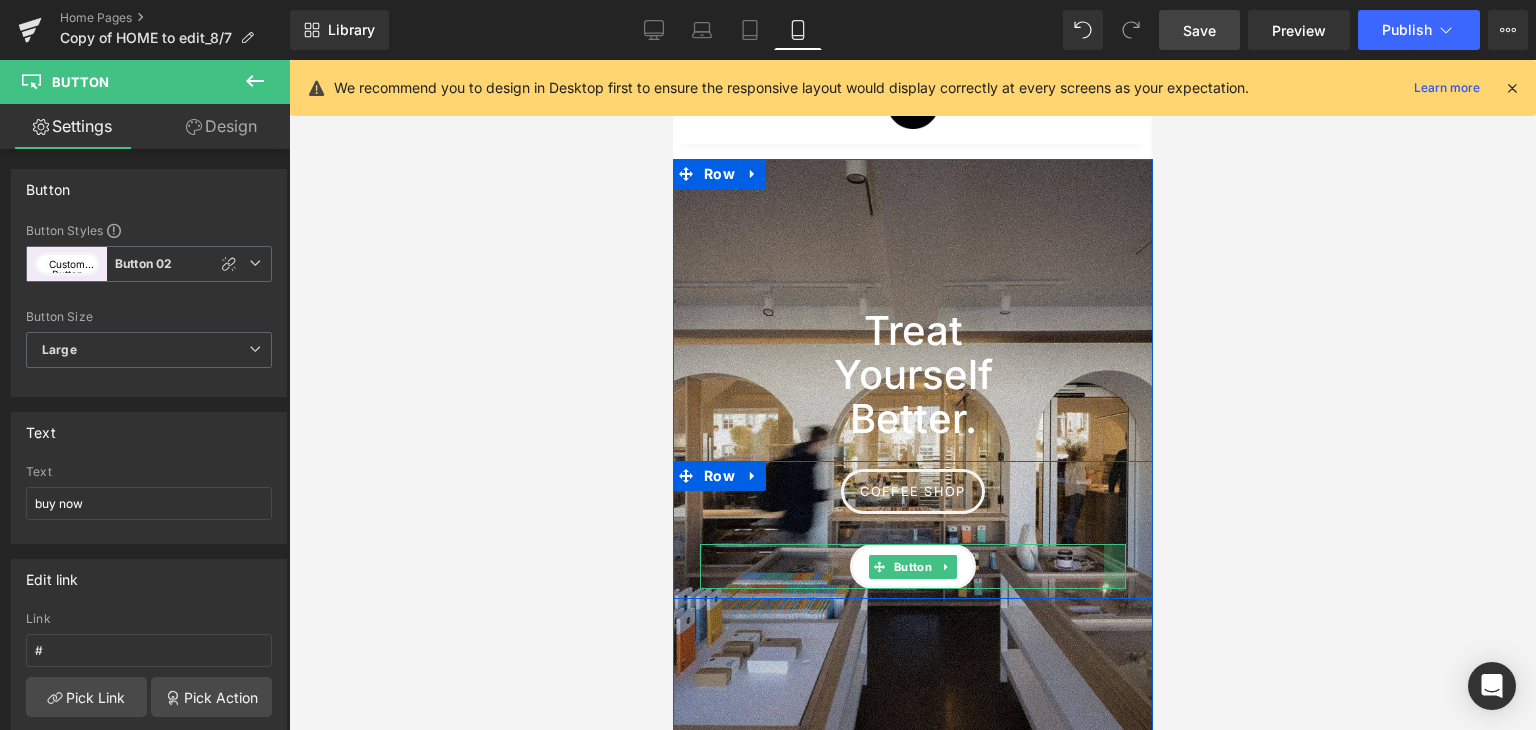 drag, startPoint x: 1115, startPoint y: 569, endPoint x: 1970, endPoint y: 625, distance: 856.832 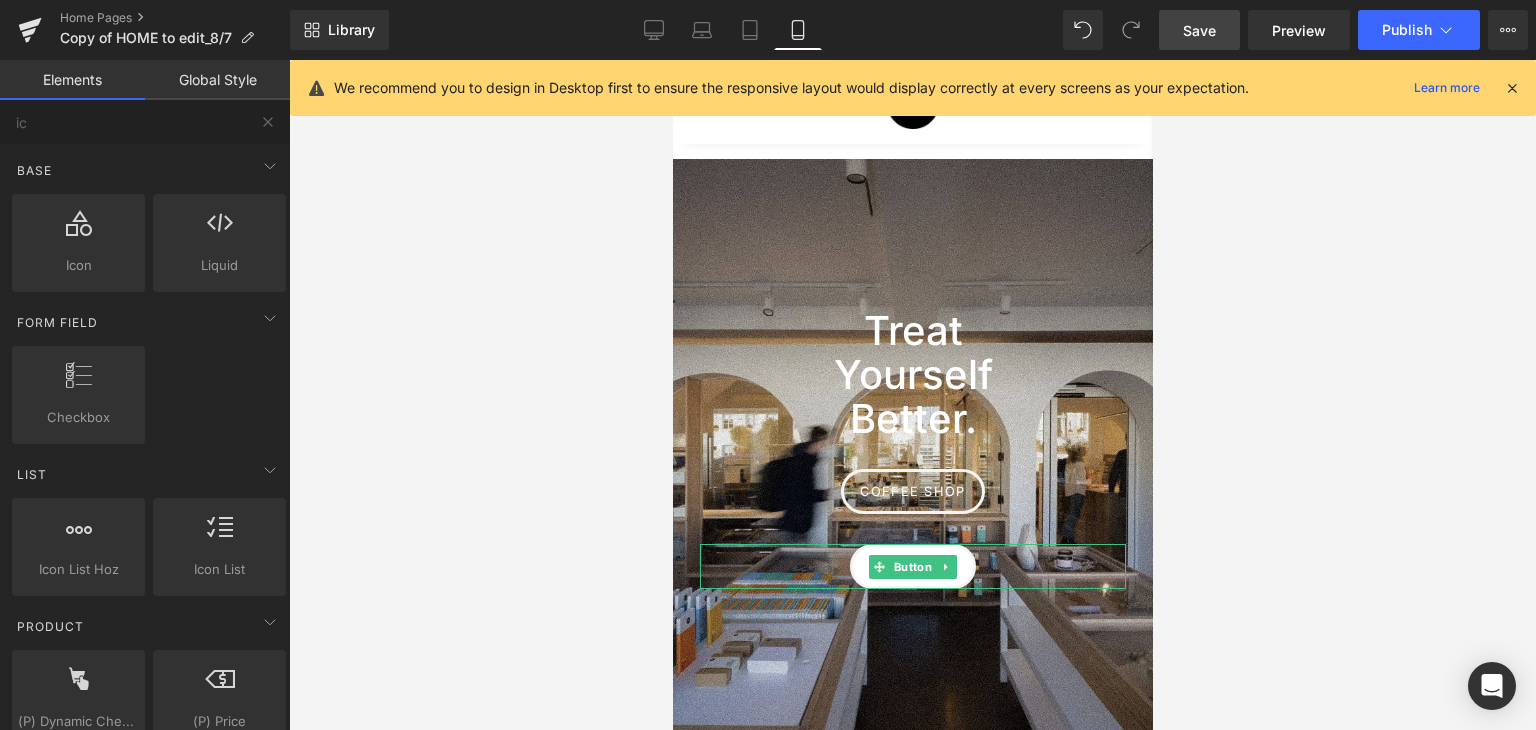 click at bounding box center [912, 395] 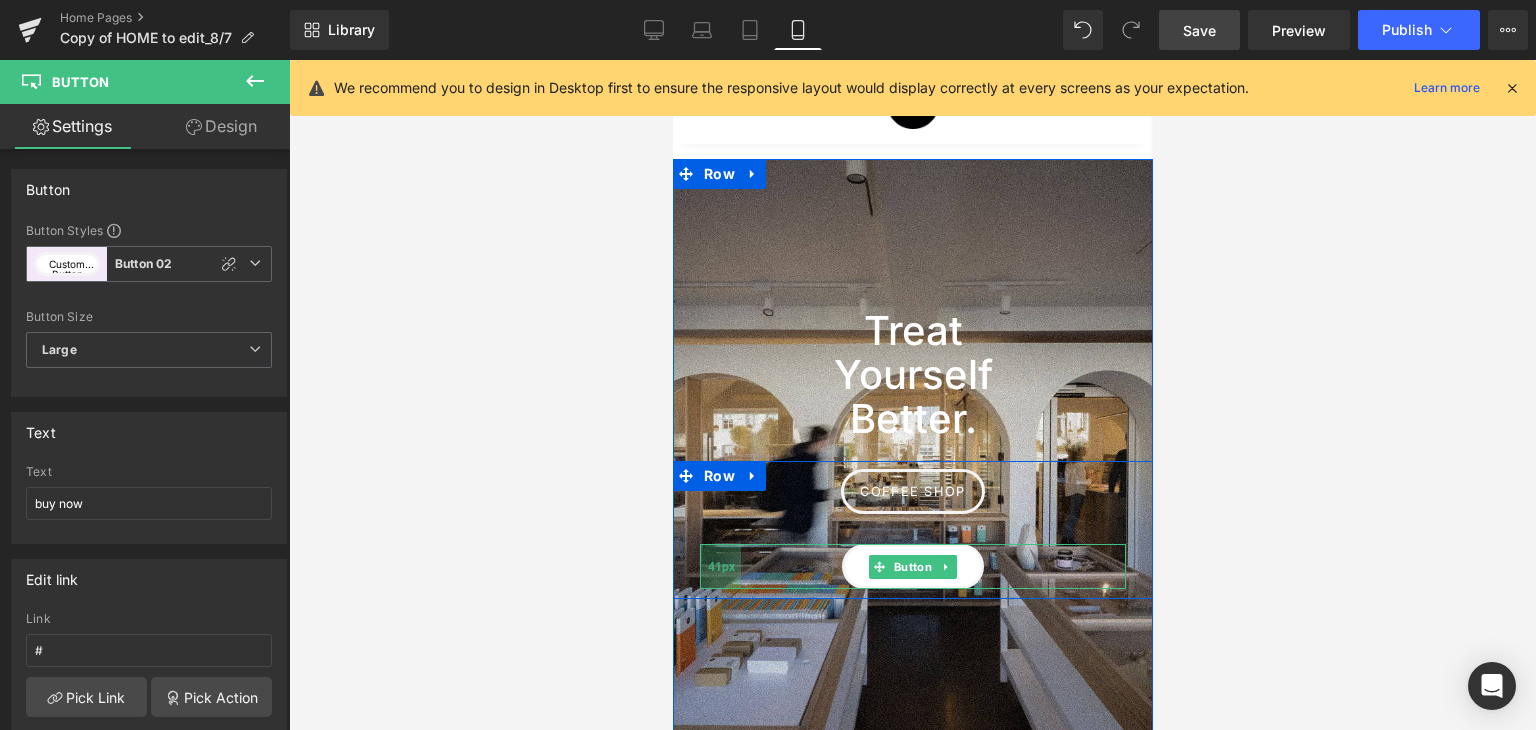 drag, startPoint x: 694, startPoint y: 567, endPoint x: 709, endPoint y: 566, distance: 15.033297 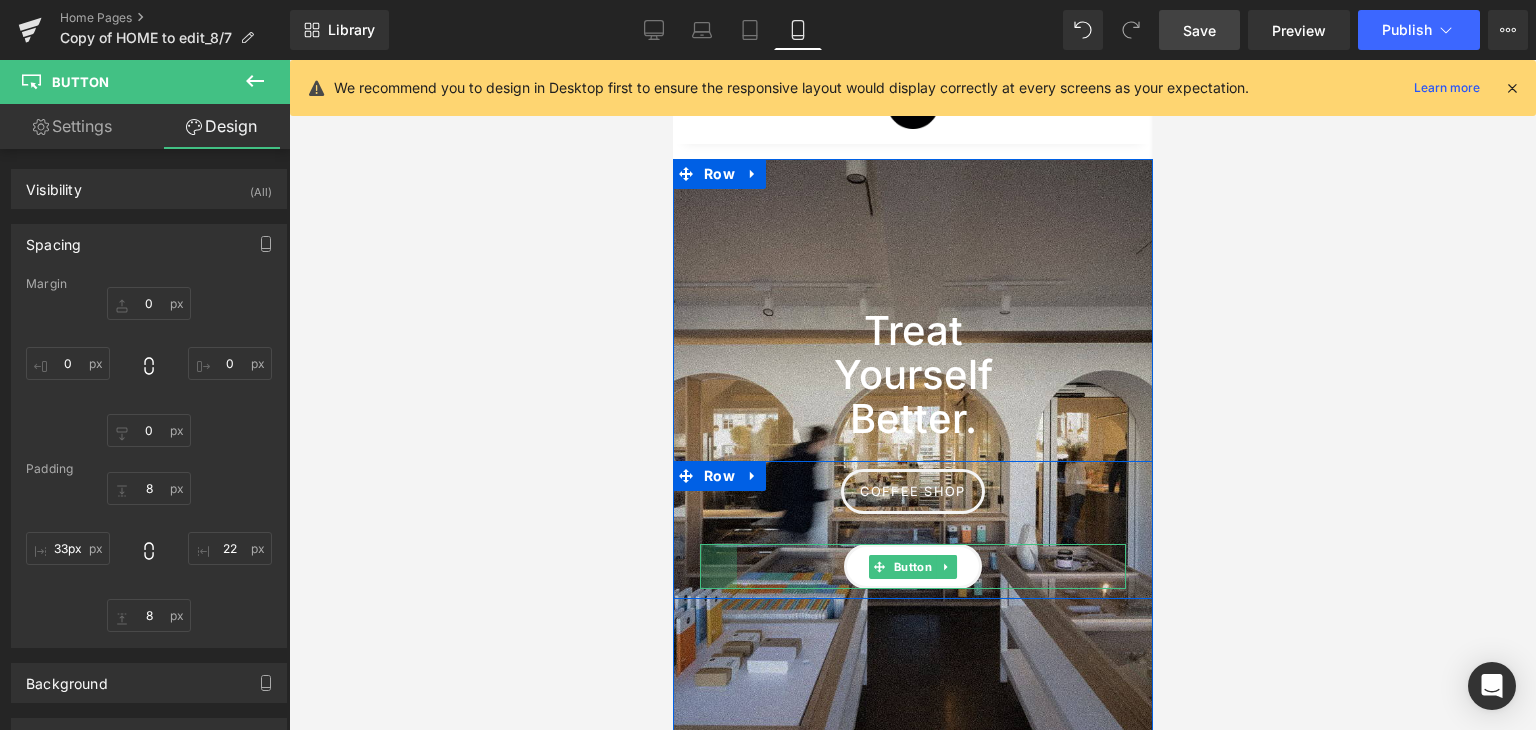 type on "31px" 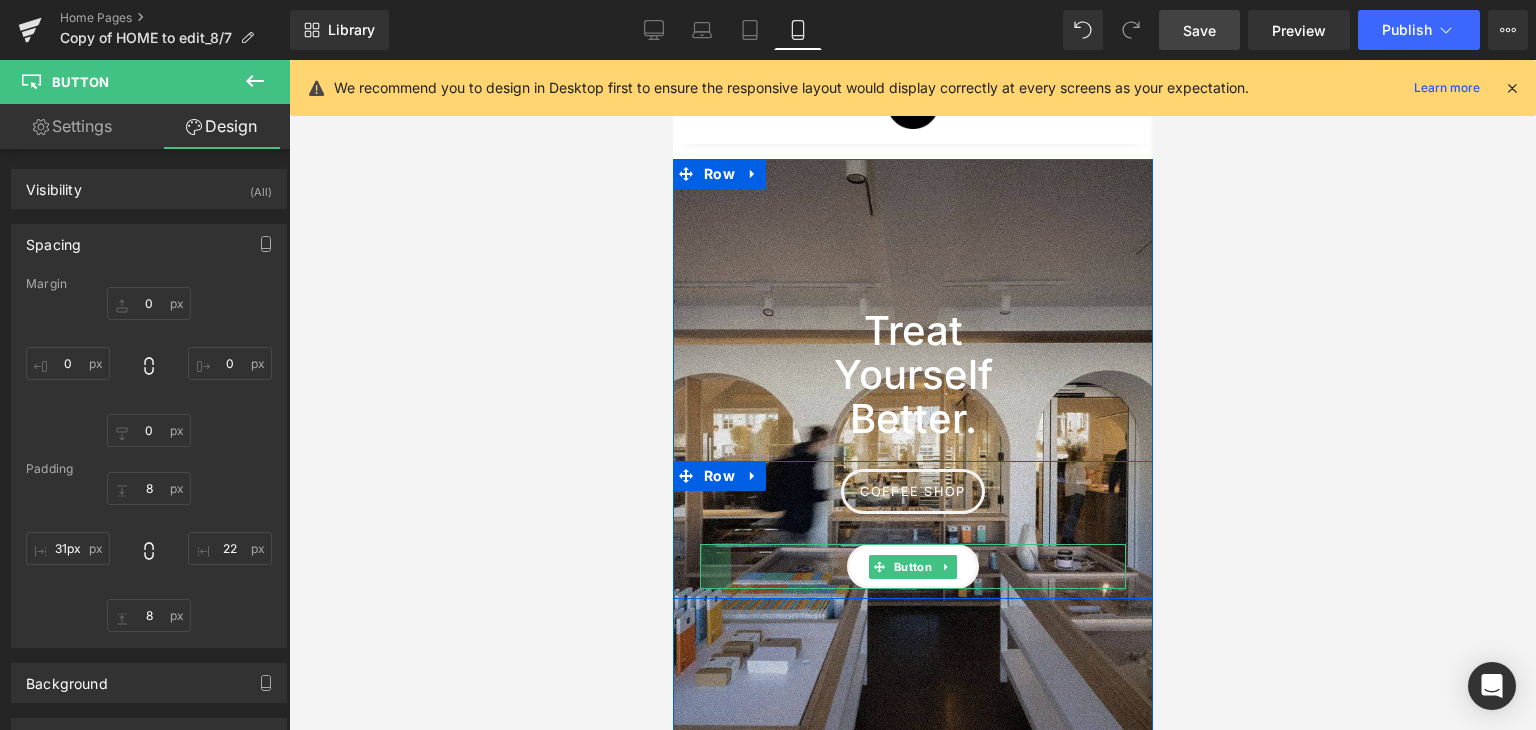 drag, startPoint x: 696, startPoint y: 565, endPoint x: 685, endPoint y: 562, distance: 11.401754 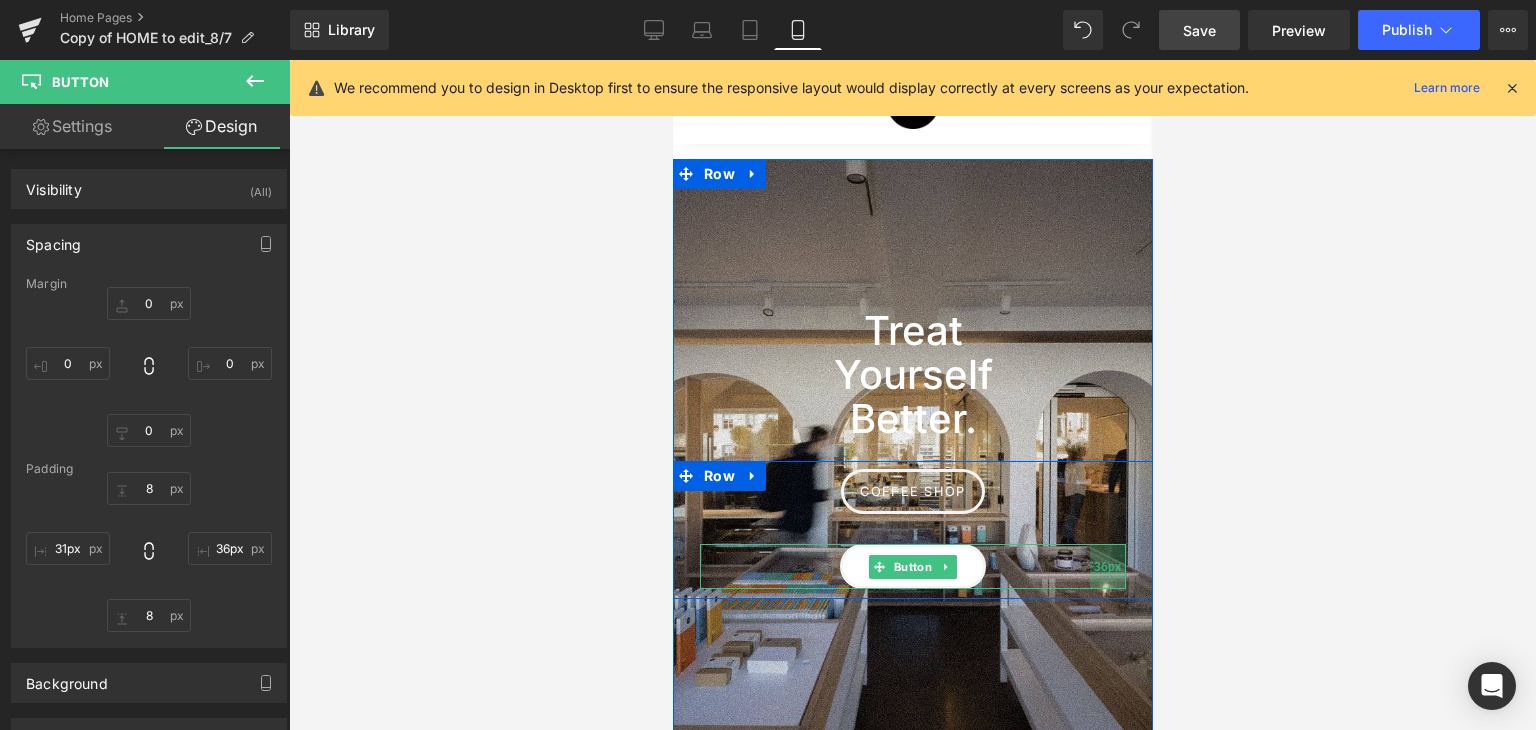 drag, startPoint x: 1109, startPoint y: 567, endPoint x: 1095, endPoint y: 567, distance: 14 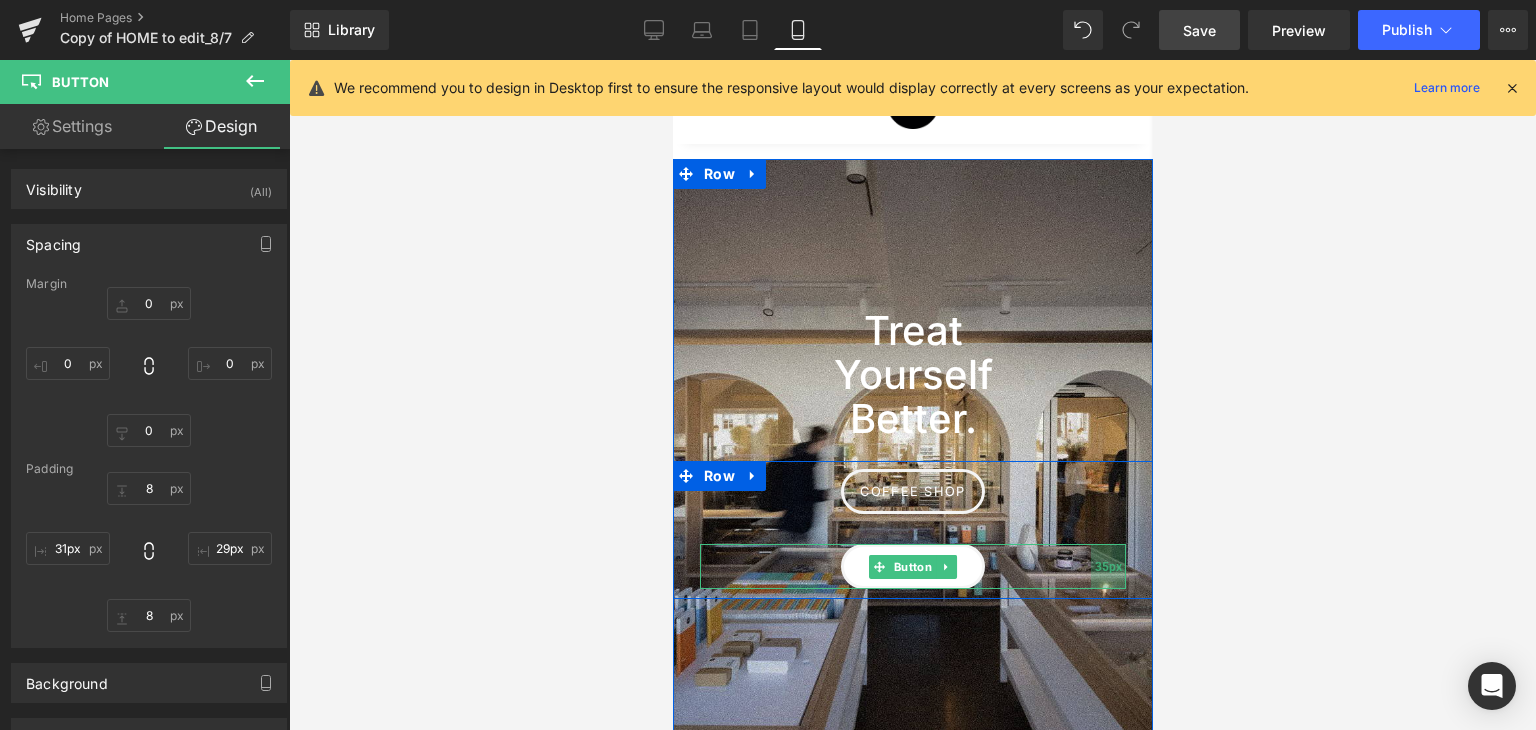 type on "30px" 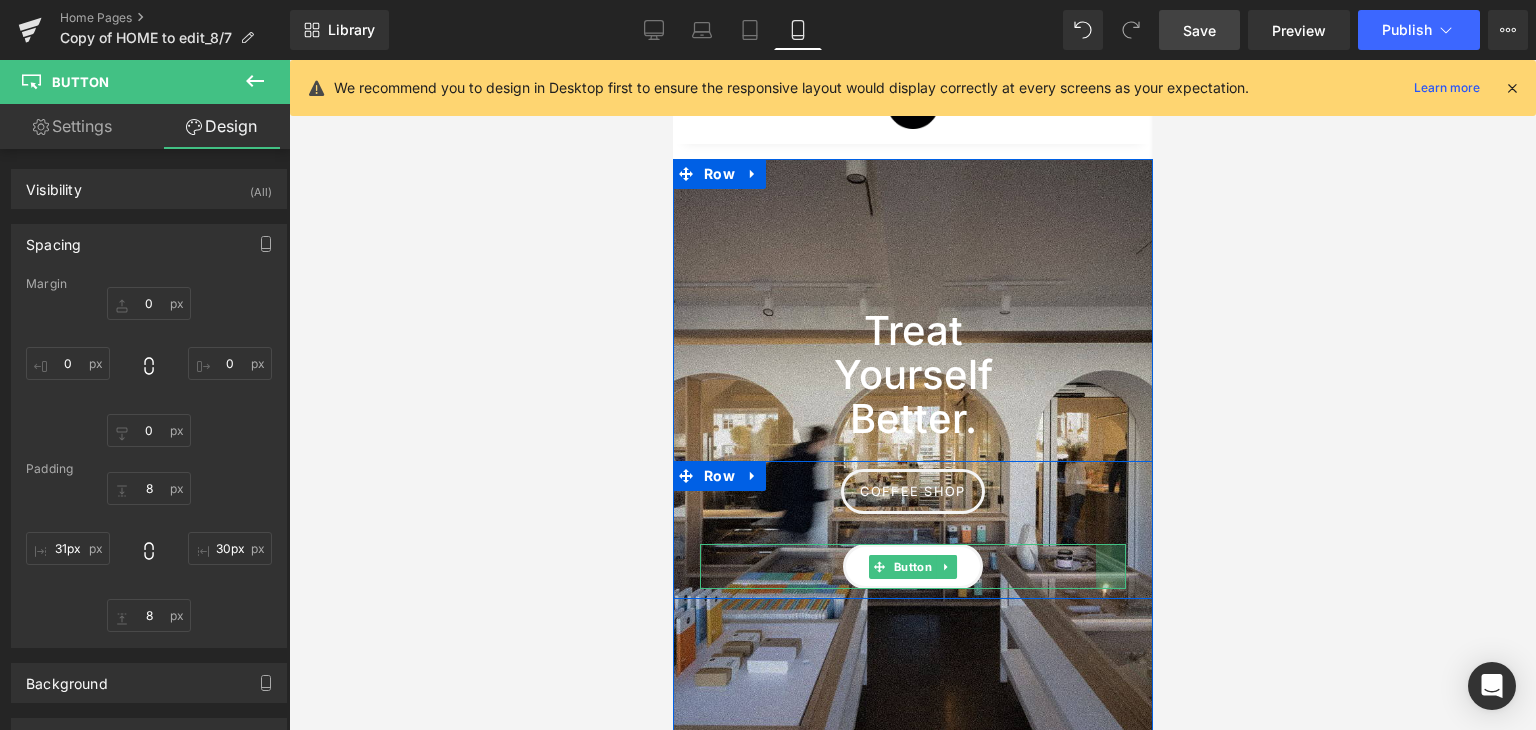 click at bounding box center [1110, 566] 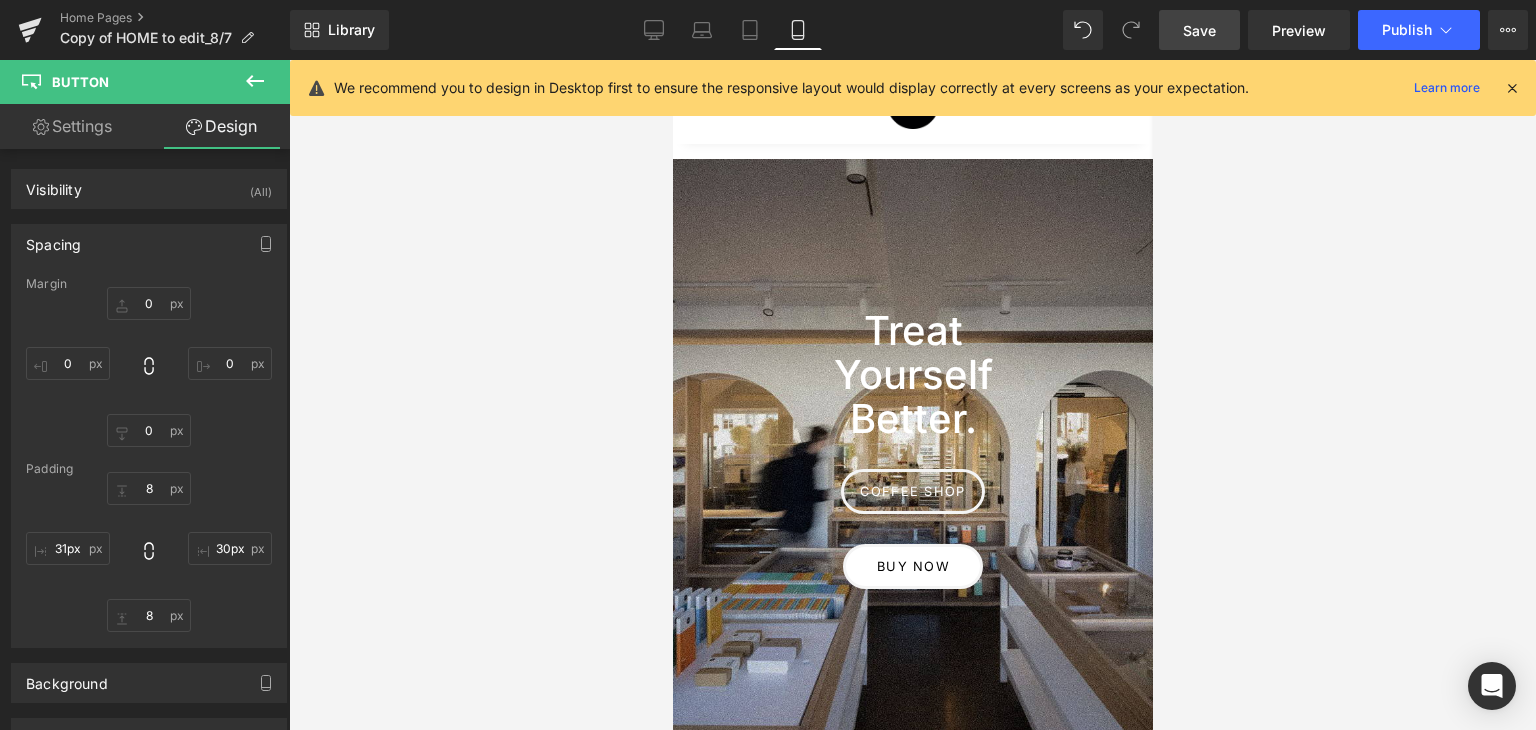 click on "Save" at bounding box center [1199, 30] 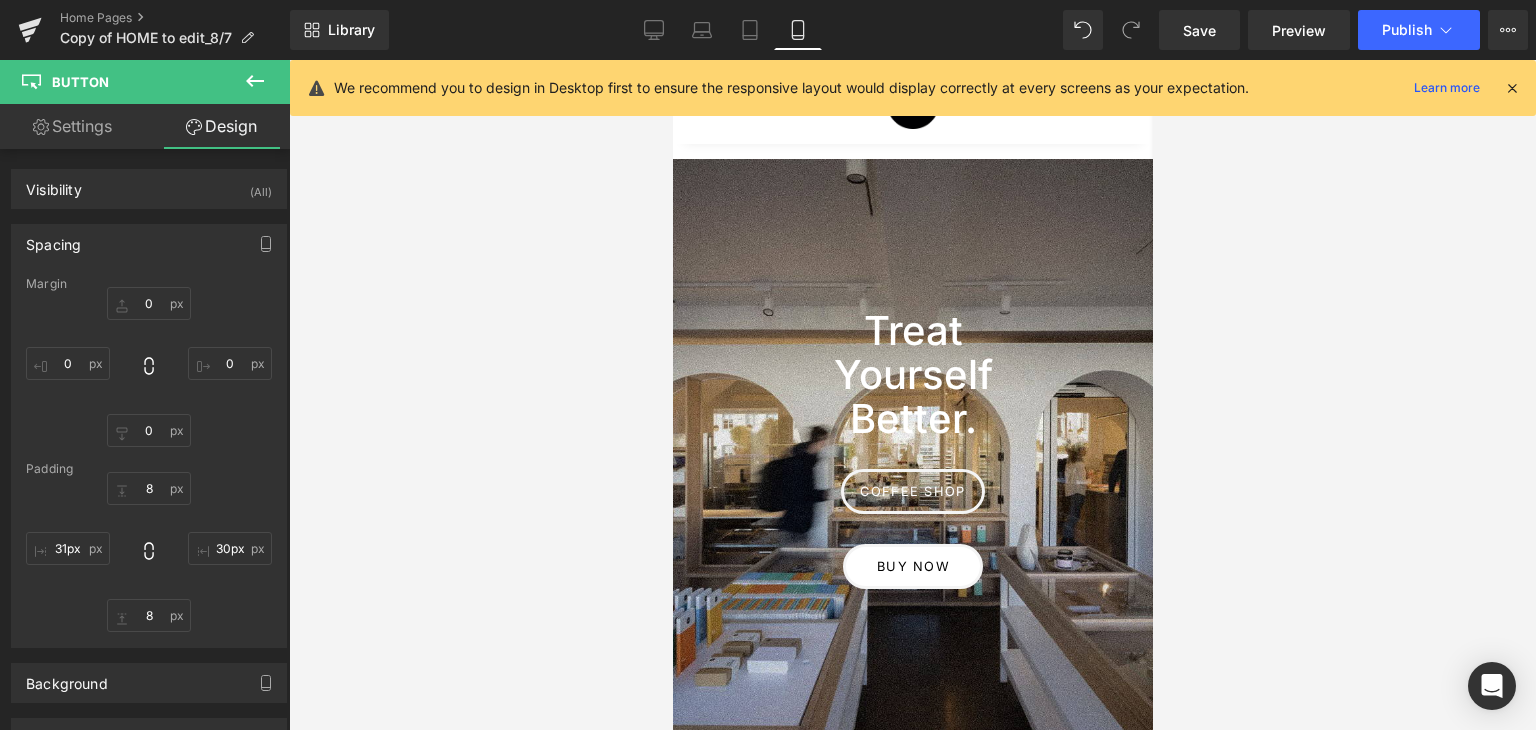 click on "Library Mobile Desktop Laptop Tablet Mobile Save Preview Publish Scheduled View Live Page View with current Template Save Template to Library Schedule Publish  Optimize  Publish Settings Shortcuts We recommend you to design in Desktop first to ensure the responsive layout would display correctly at every screens as your expectation. Learn more  Your page can’t be published   You've reached the maximum number of published pages on your plan  (0/0).  You need to upgrade your plan or unpublish all your pages to get 1 publish slot.   Unpublish pages   Upgrade plan" at bounding box center (913, 30) 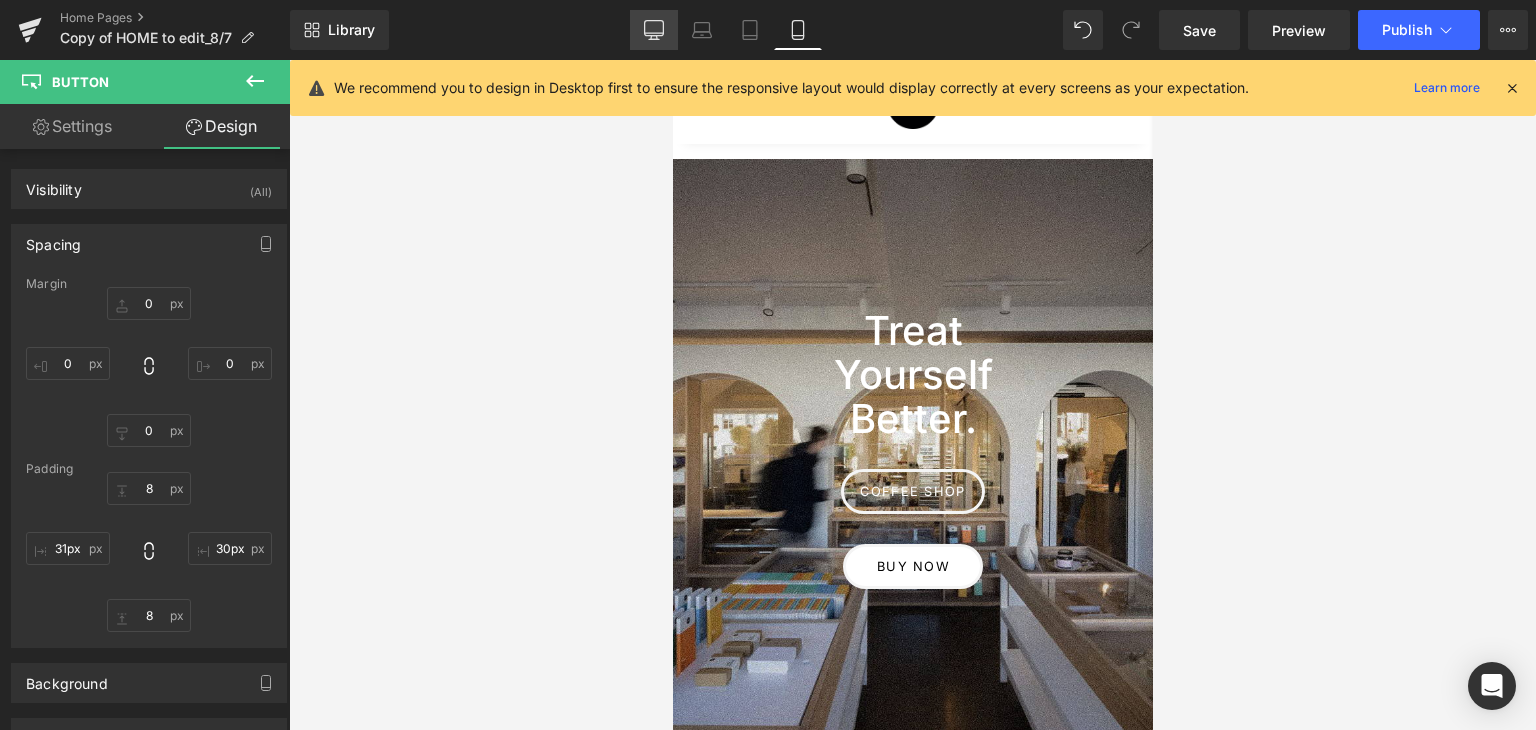 click 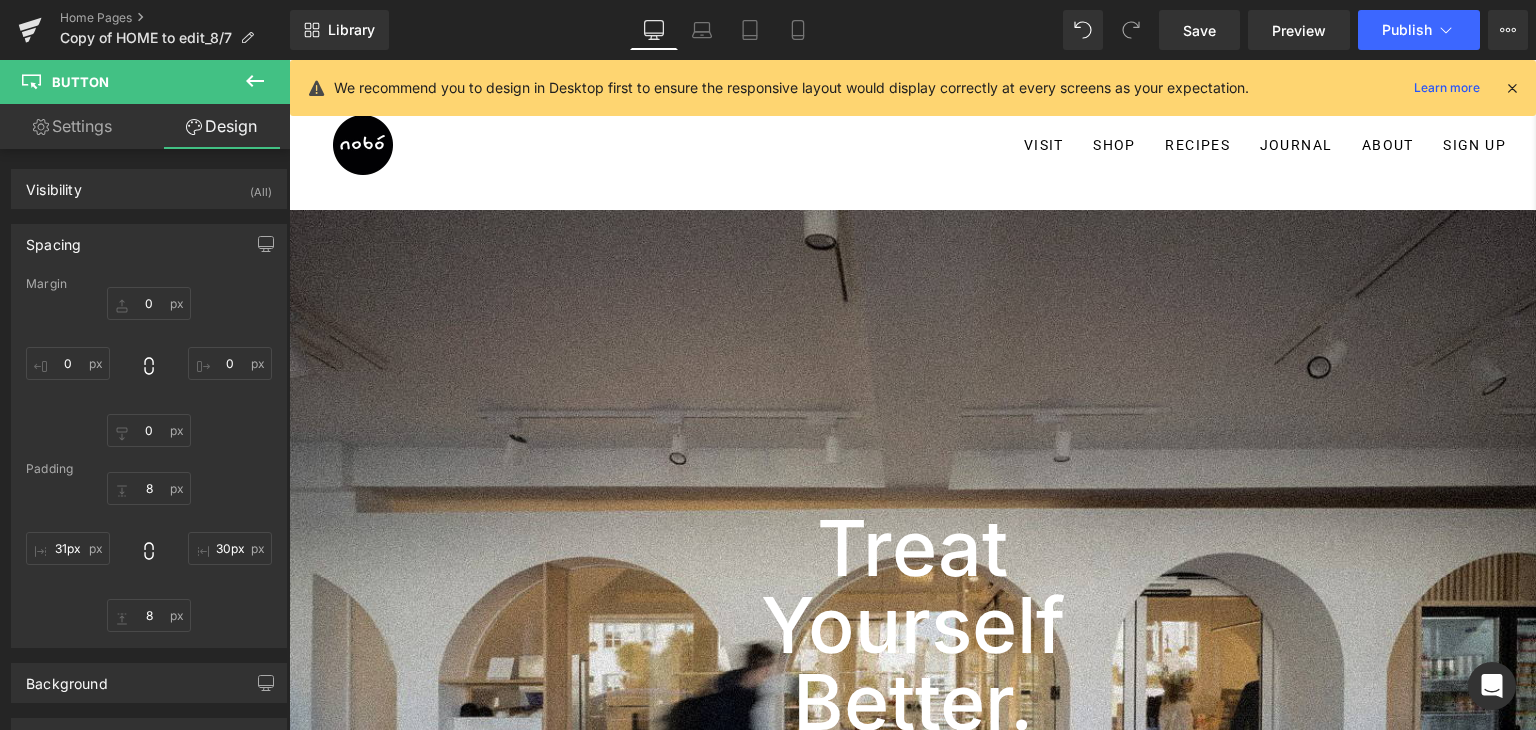 type on "0" 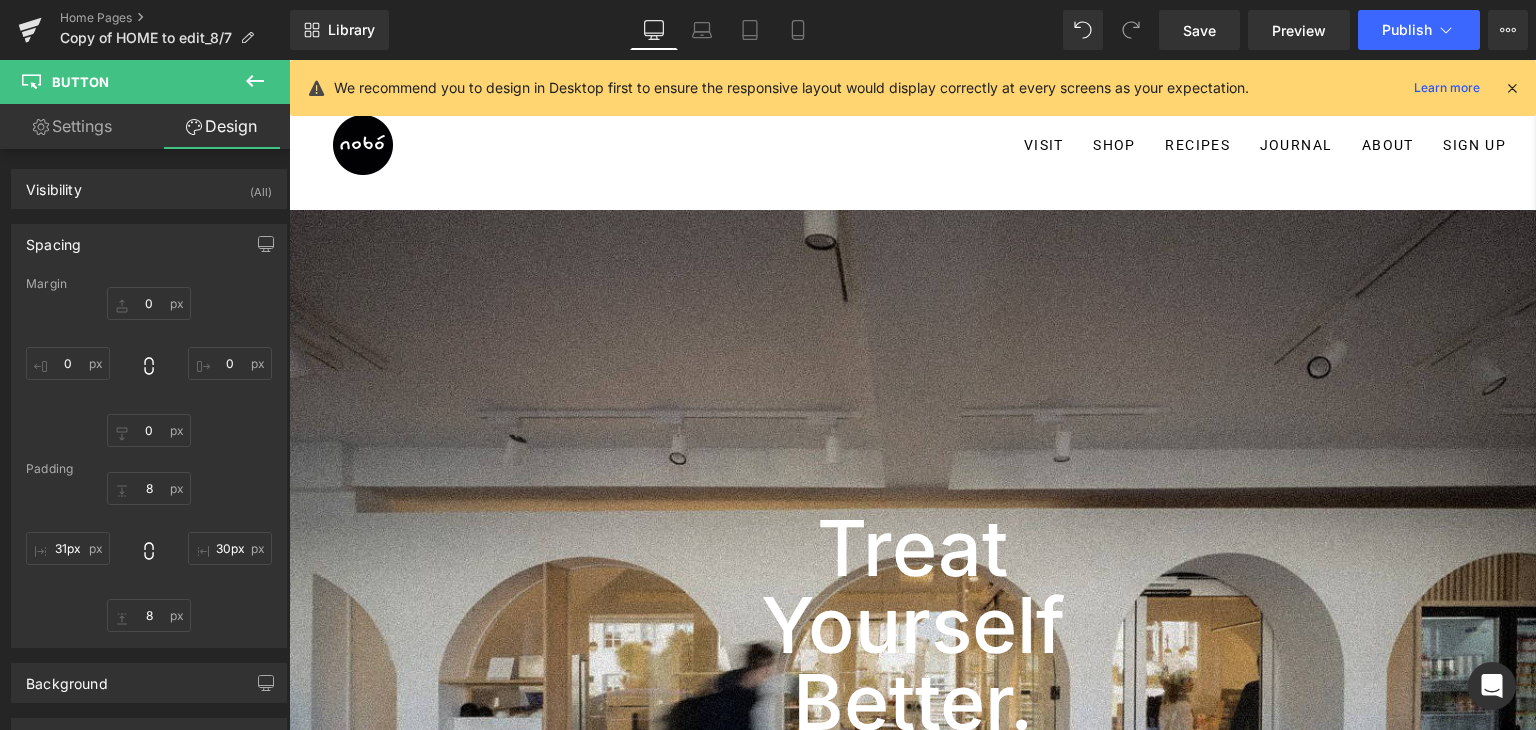 type on "0" 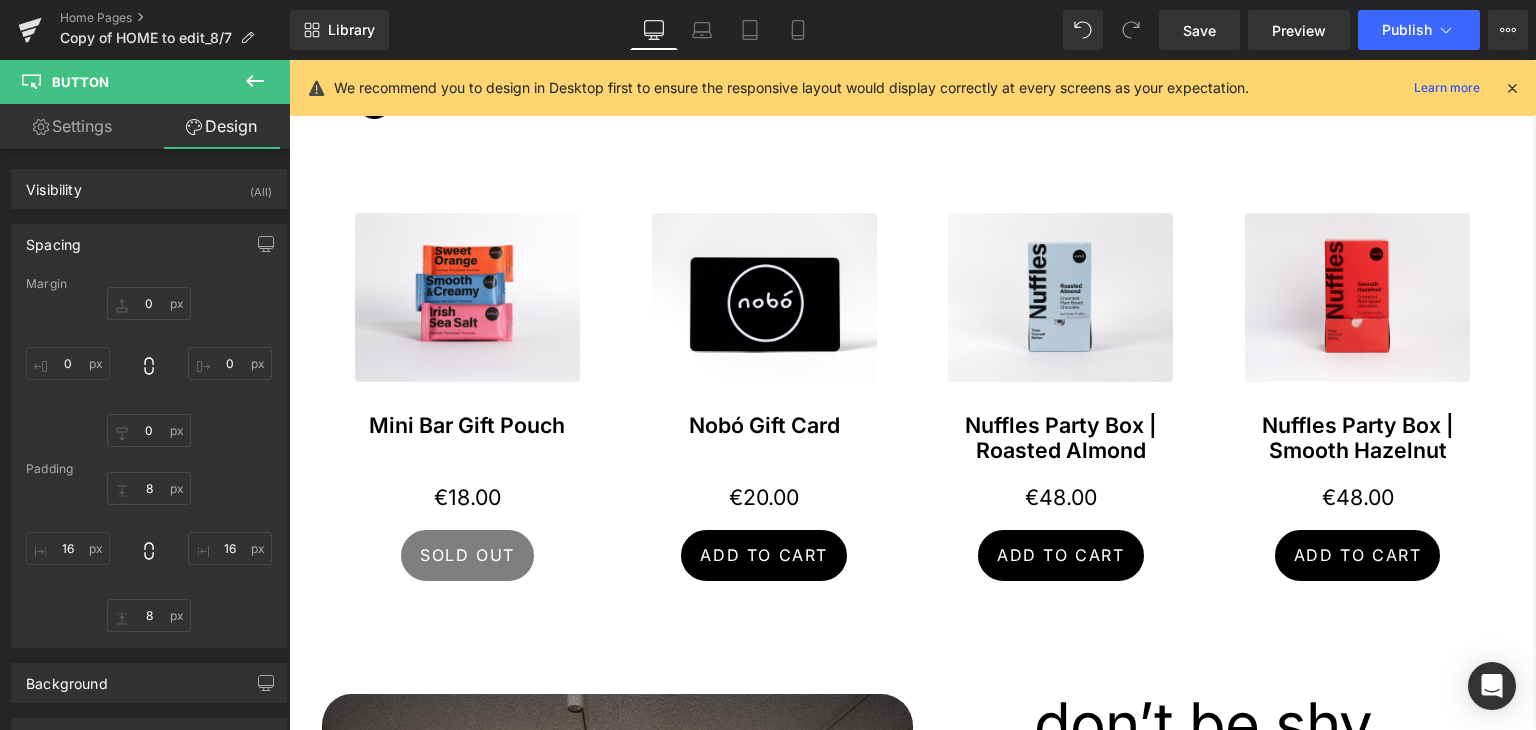 scroll, scrollTop: 1063, scrollLeft: 0, axis: vertical 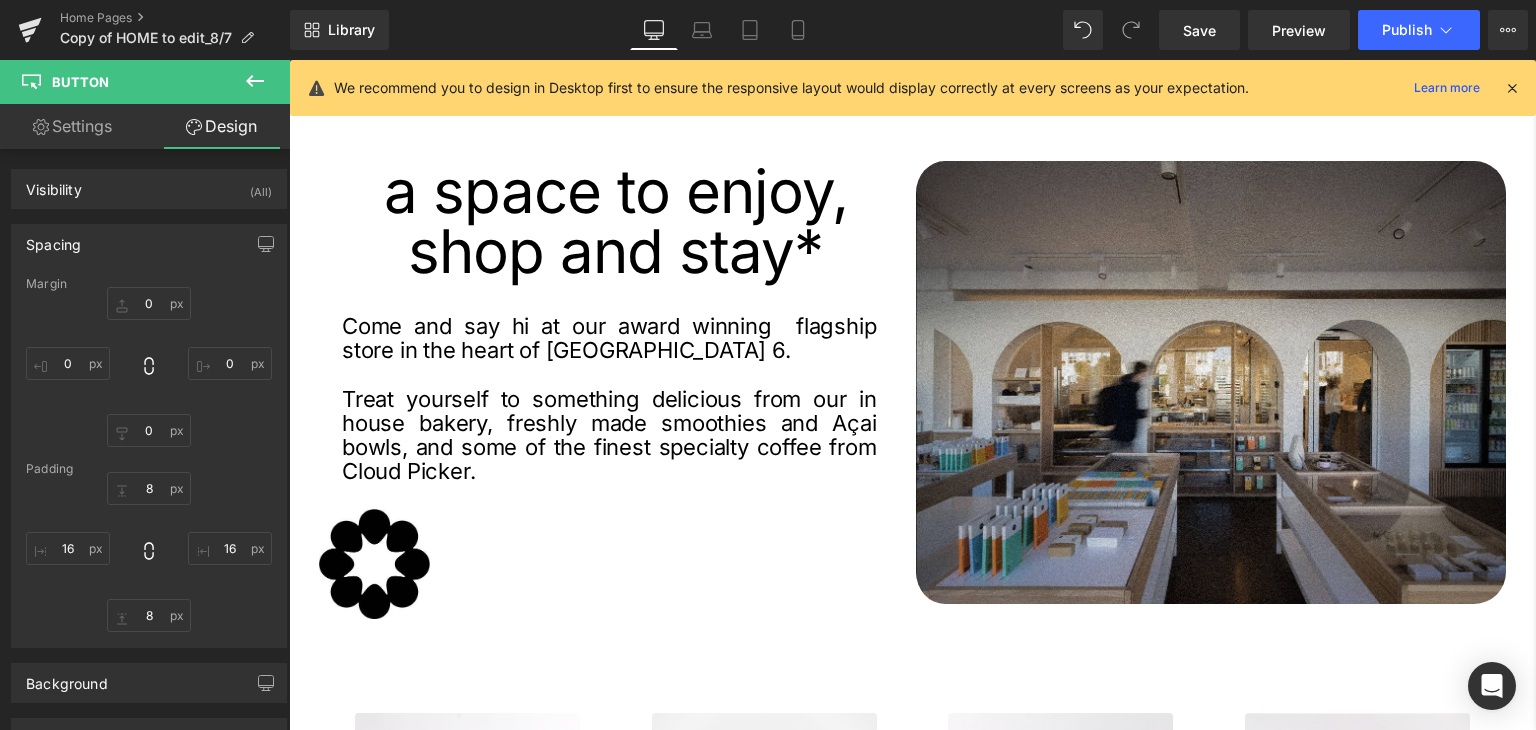 click on "Treat yourself to something delicious from our in house bakery, freshly made smoothies and Açai bowls, and some of the finest specialty coffee from Cloud Picker." at bounding box center (609, 435) 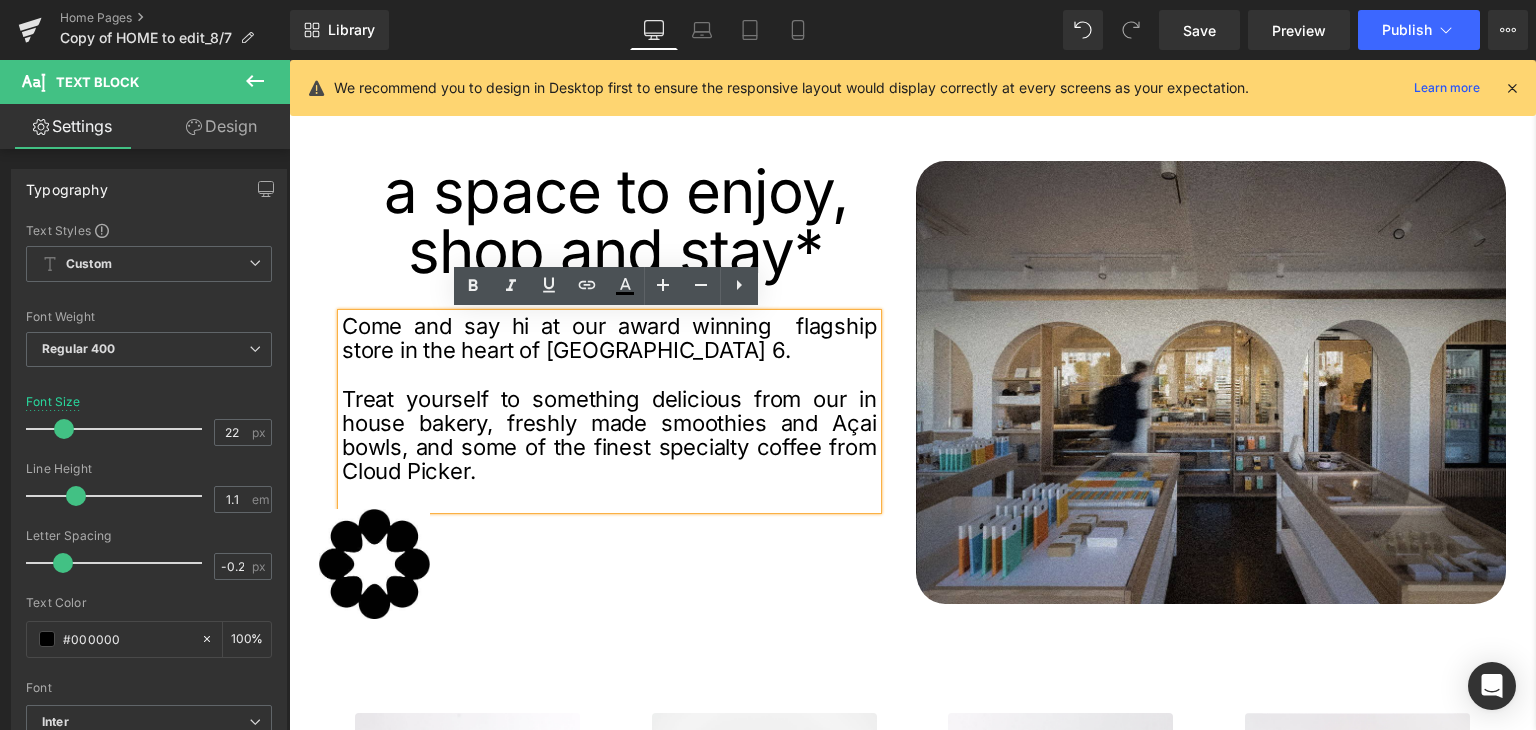 click on "shop and stay*" at bounding box center [616, 251] 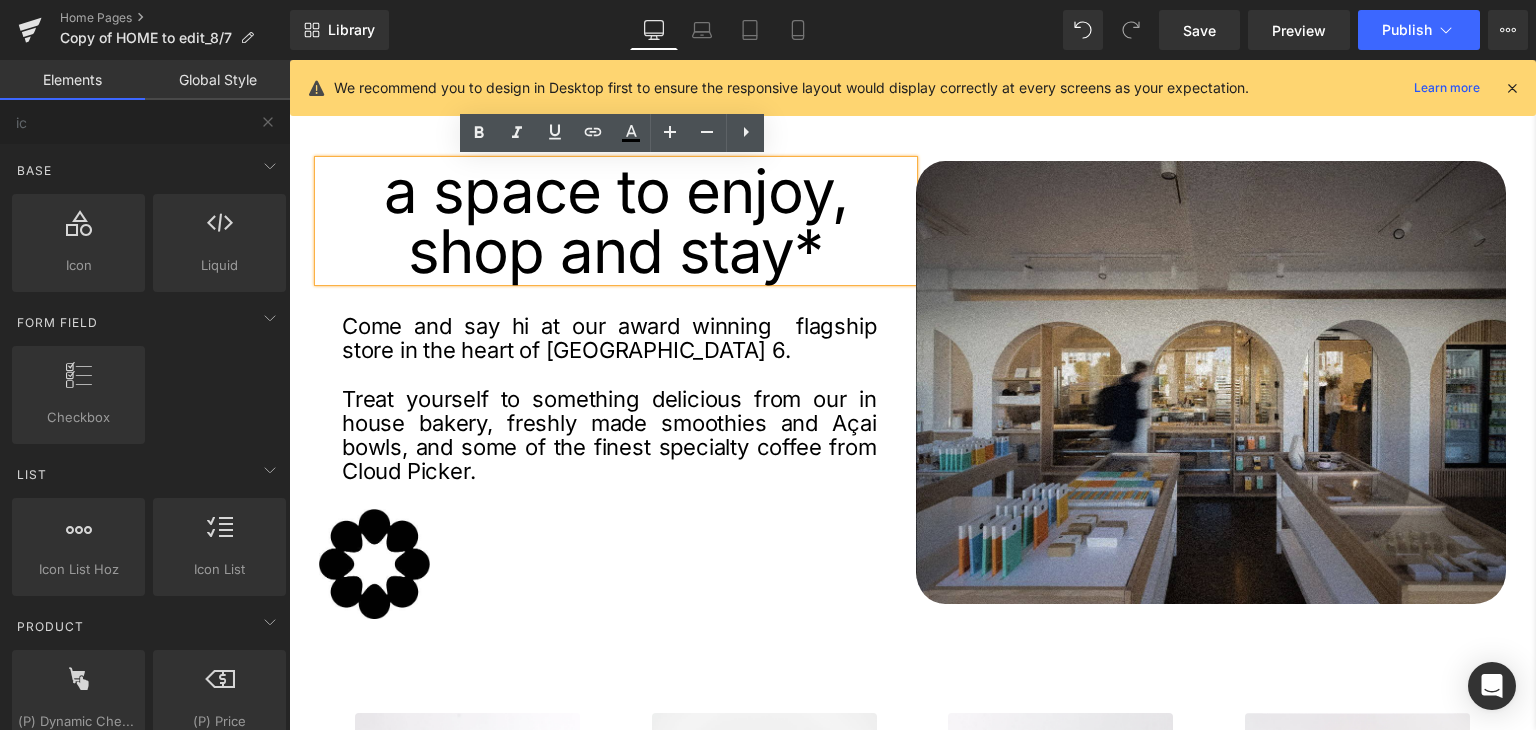 click on "Treat  Yourself  Better. Heading         COFFEE SHOP Button         buy now Button       31px   Row         Row     150px     a space to enjoy,  shop and stay* Heading         Come and say hi at our award winning  flagship store in the heart of [GEOGRAPHIC_DATA] 6. Treat yourself to something delicious from our in house bakery, freshly made smoothies and Açai bowls, and some of the finest specialty coffee from Cloud Picker.  Text Block         Image         Image         Row   57px" at bounding box center (897, 1264) 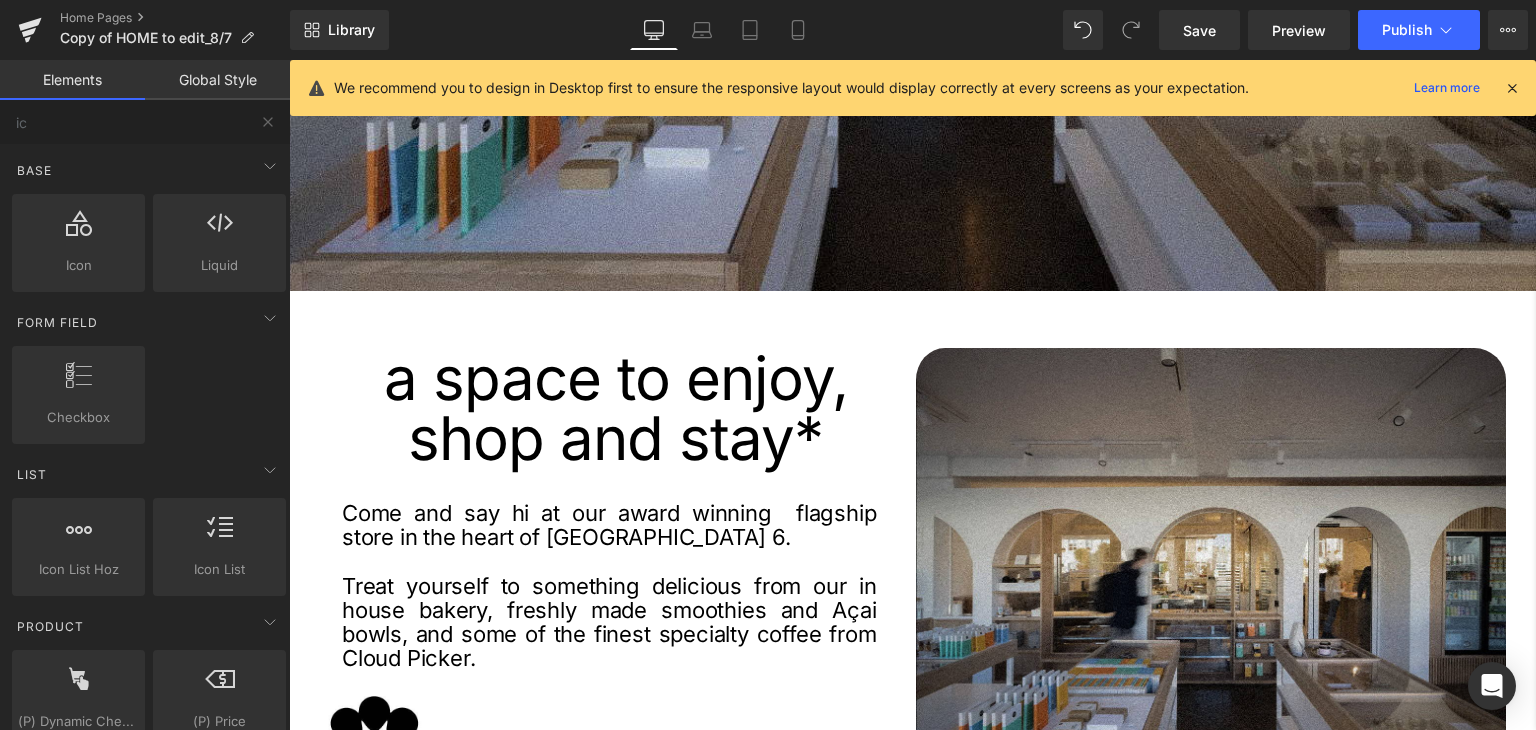 scroll, scrollTop: 863, scrollLeft: 0, axis: vertical 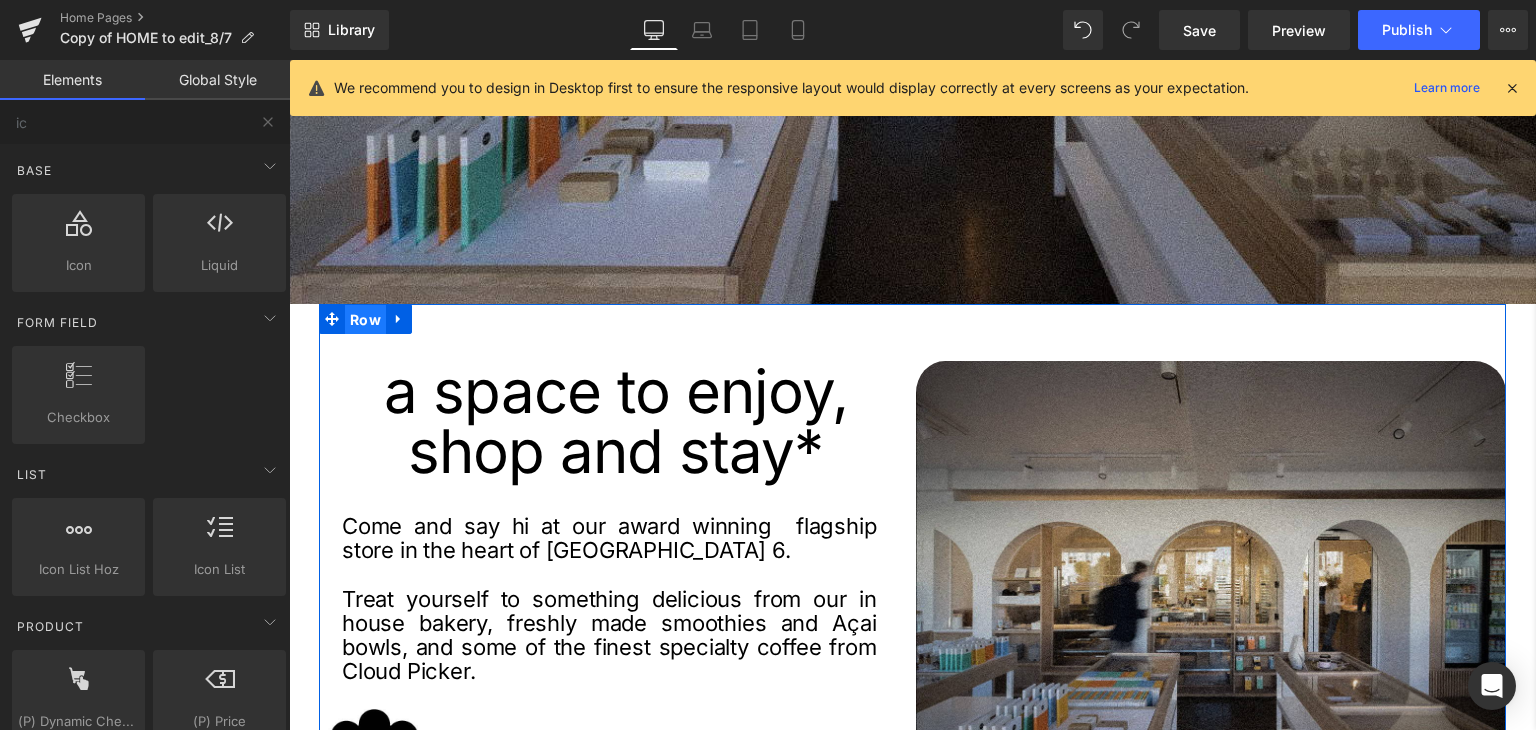 click on "Row" at bounding box center [365, 320] 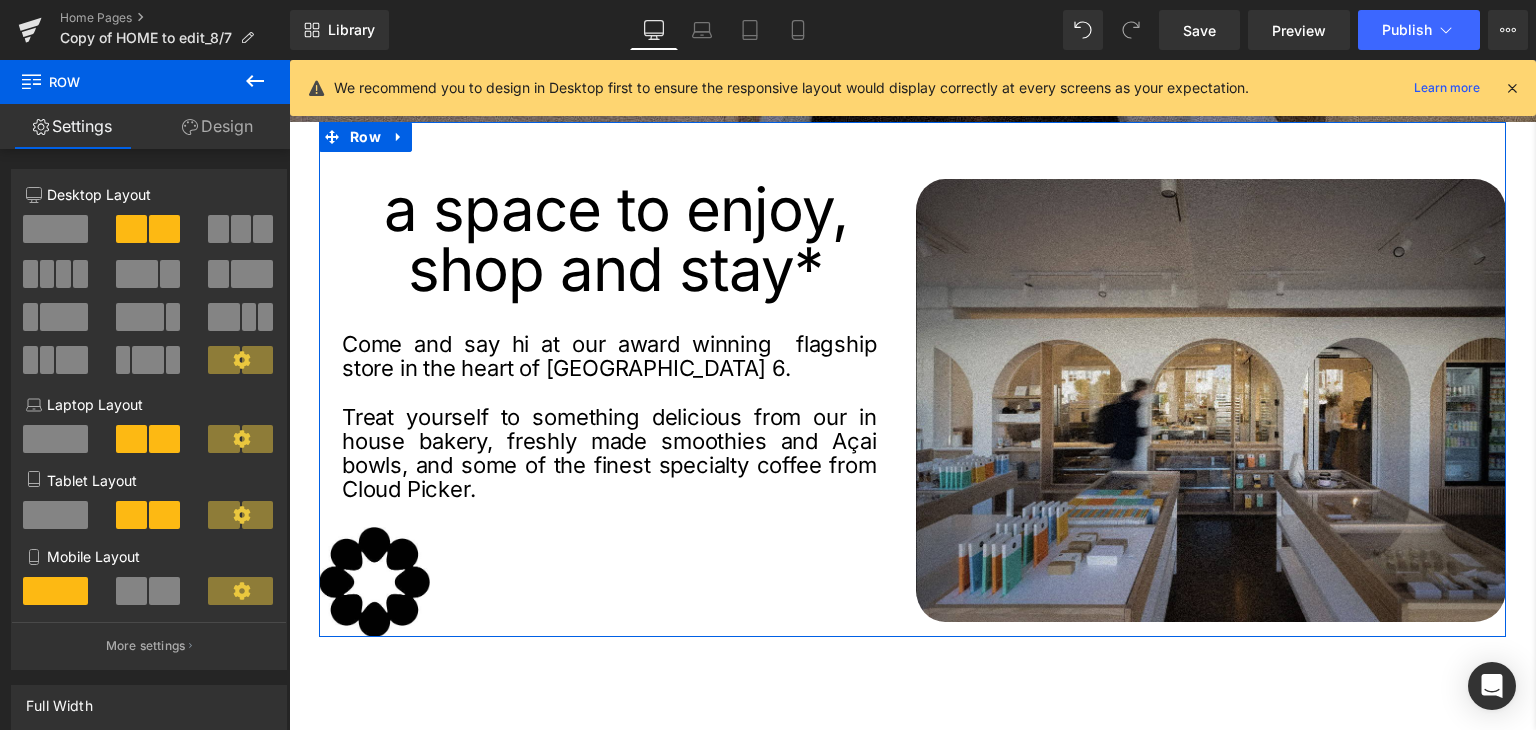 scroll, scrollTop: 1163, scrollLeft: 0, axis: vertical 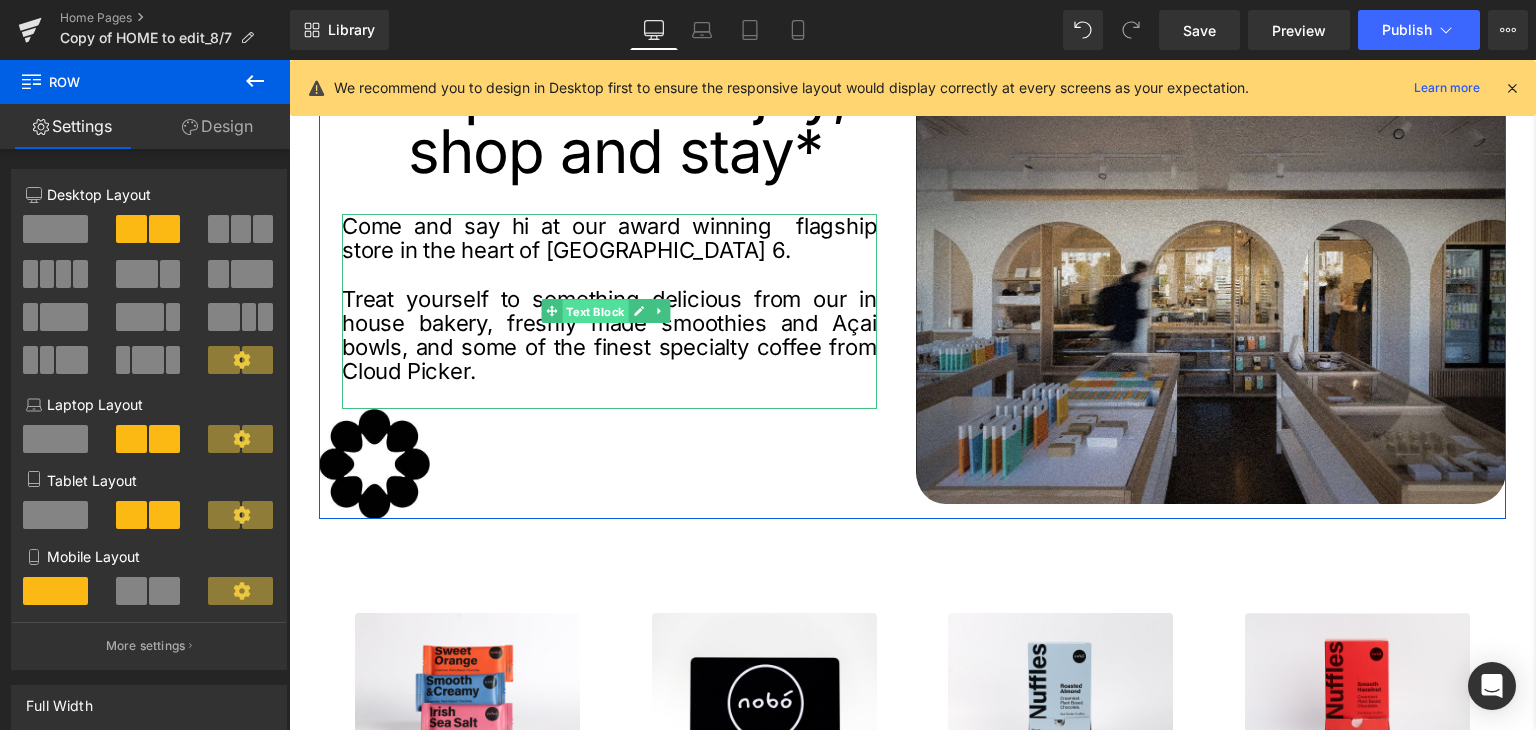click on "Text Block" at bounding box center (595, 312) 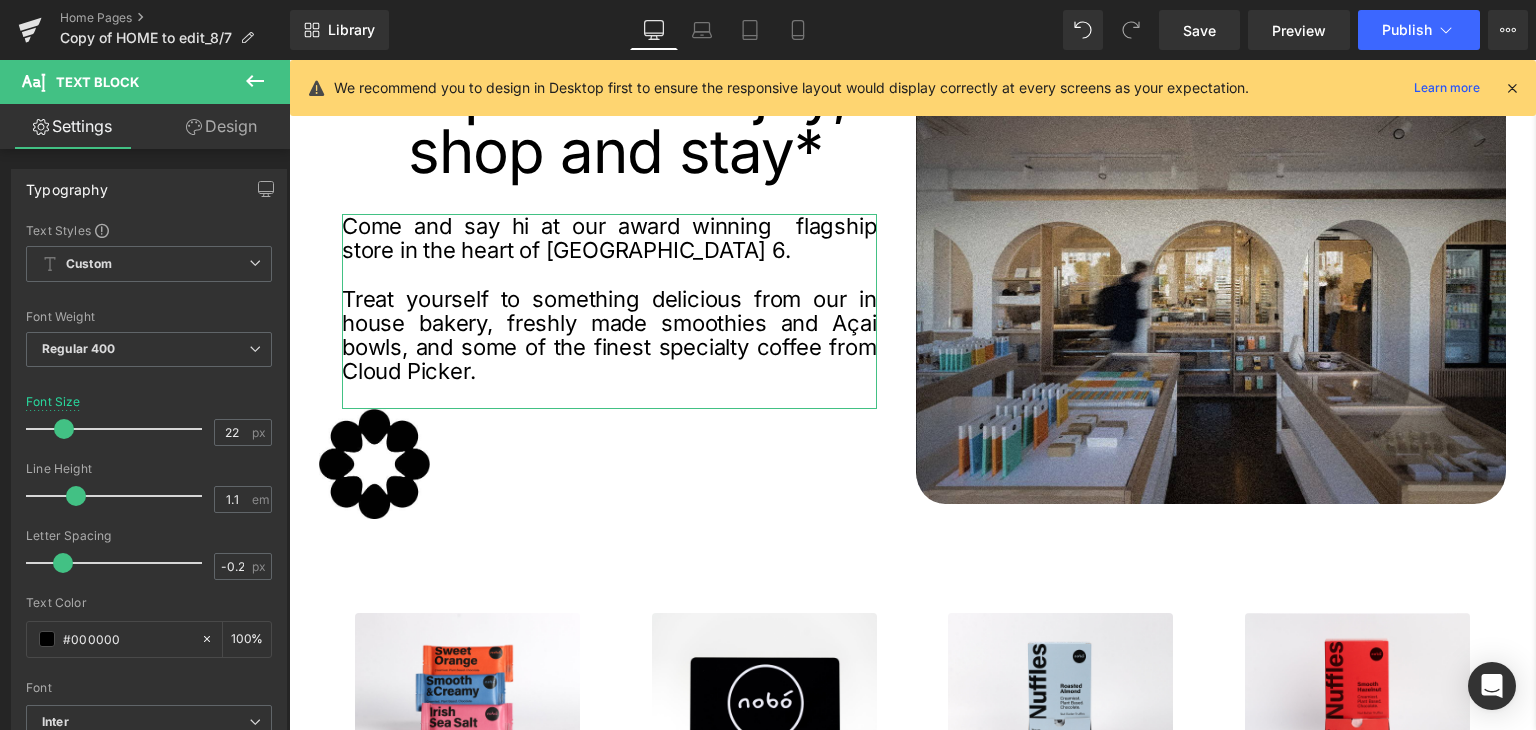 click on "Design" at bounding box center [221, 126] 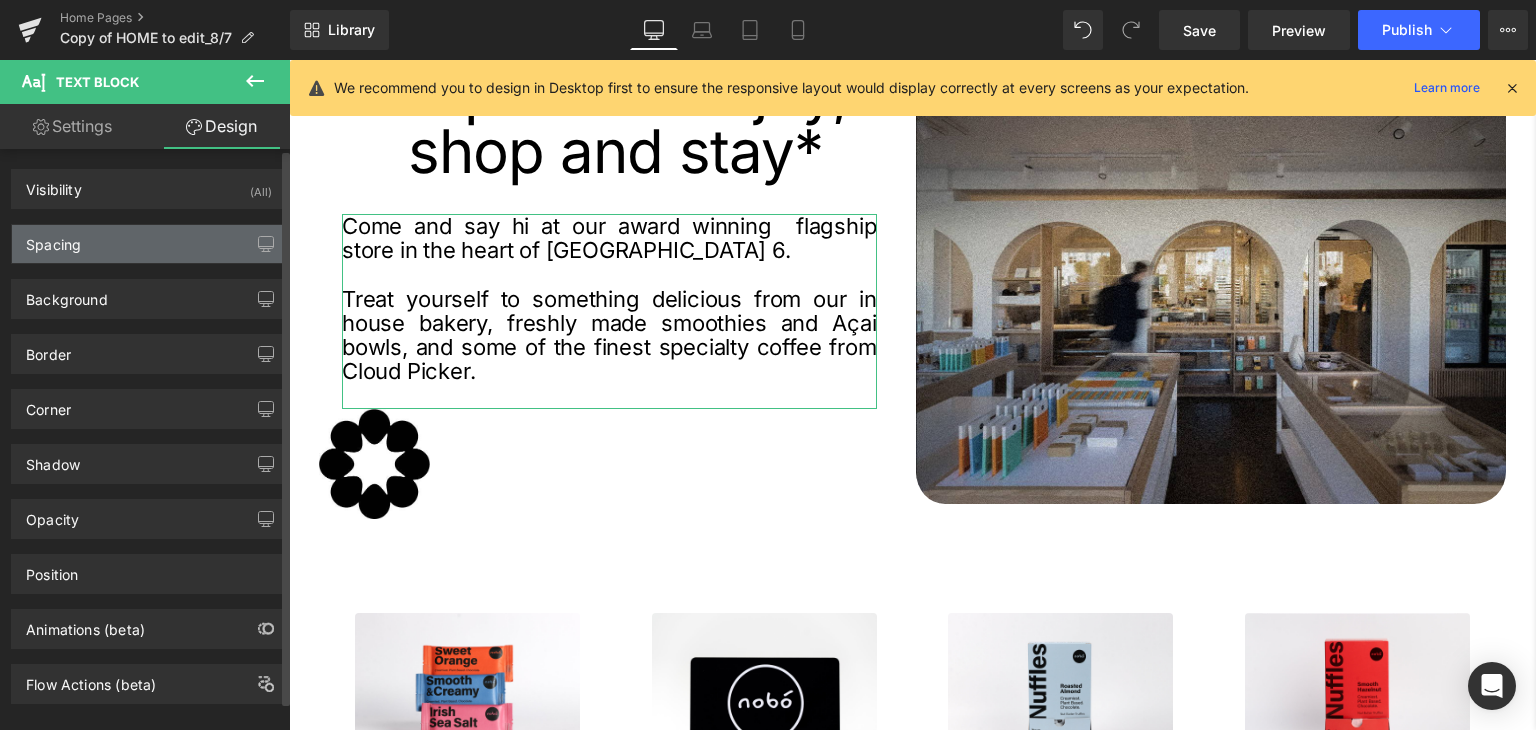 click on "Spacing" at bounding box center (53, 239) 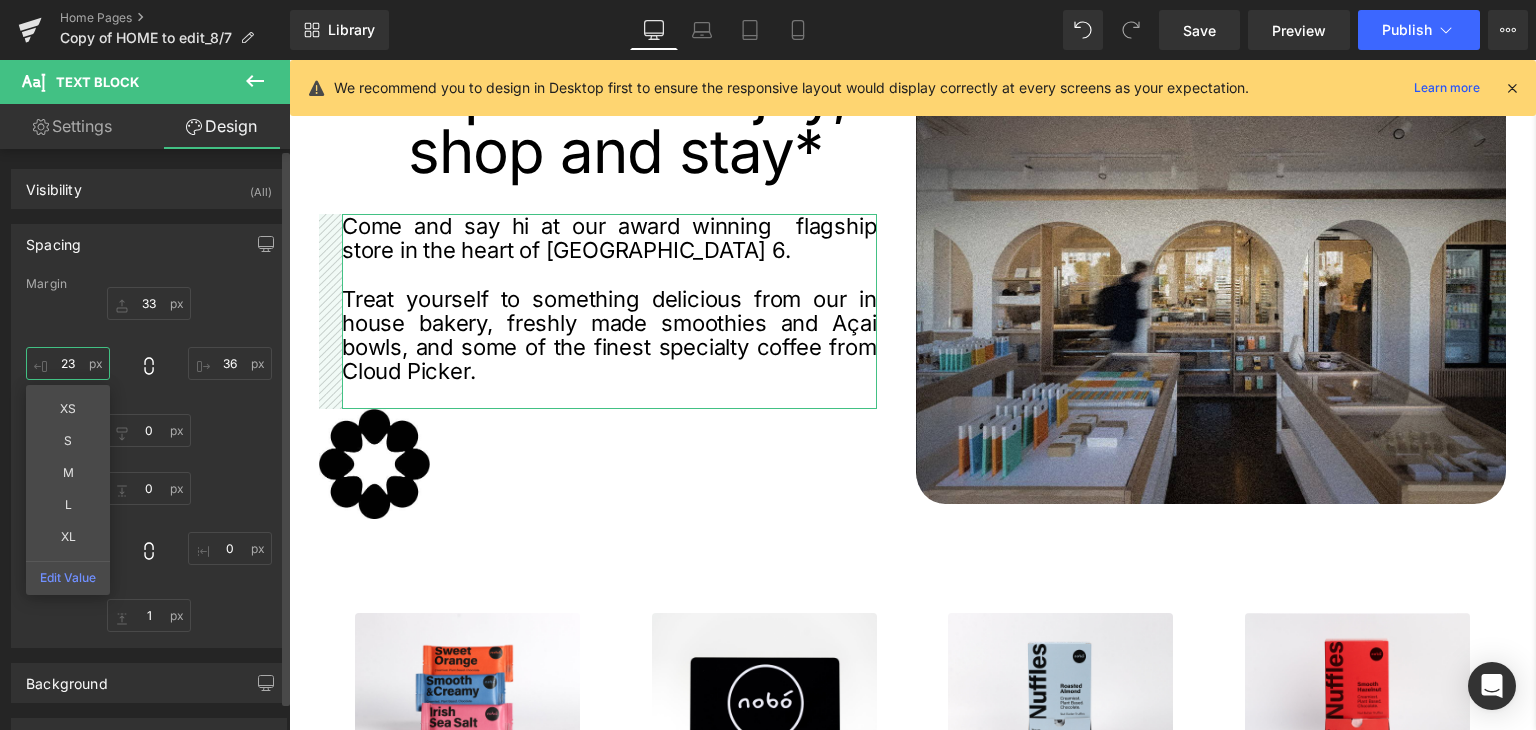 click on "23" at bounding box center (68, 363) 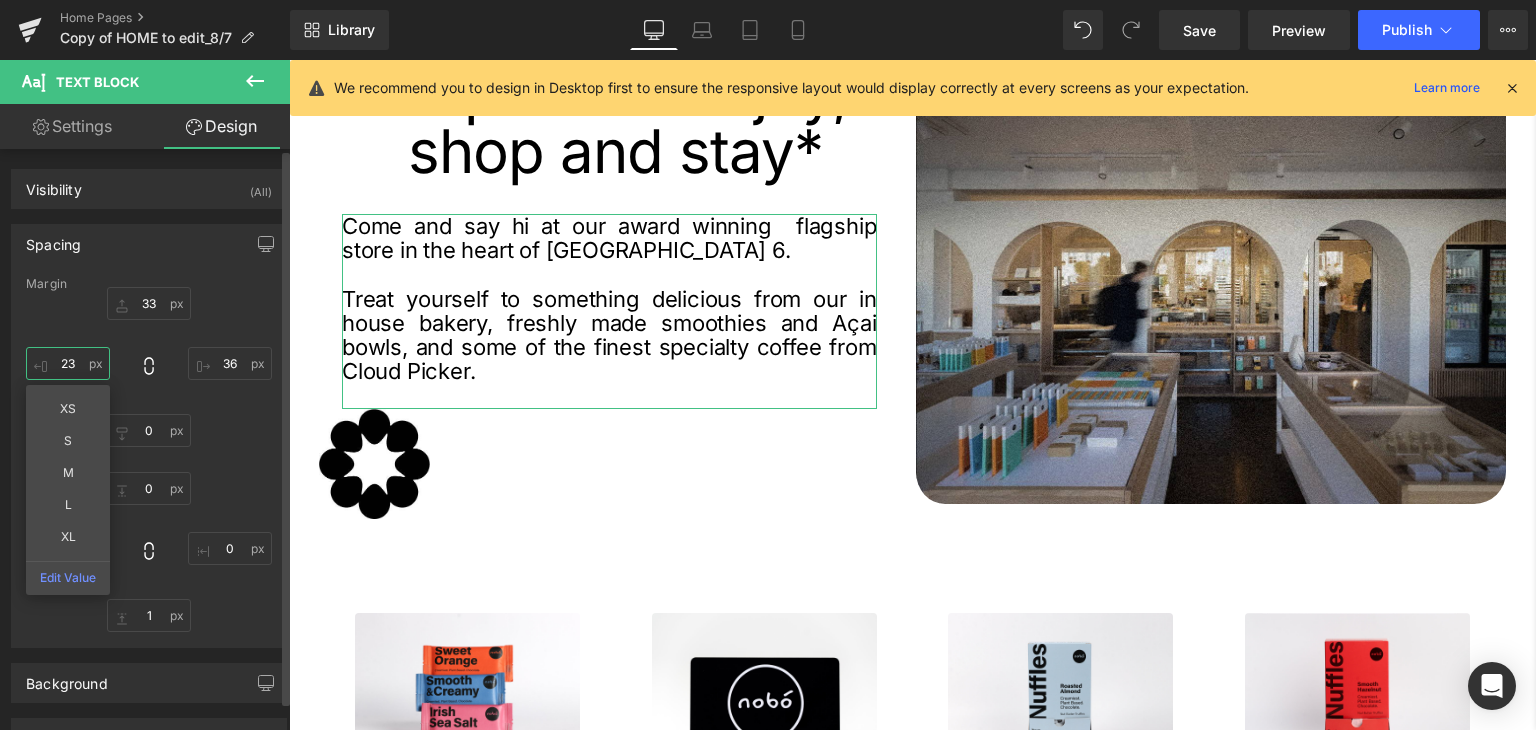 type on "0" 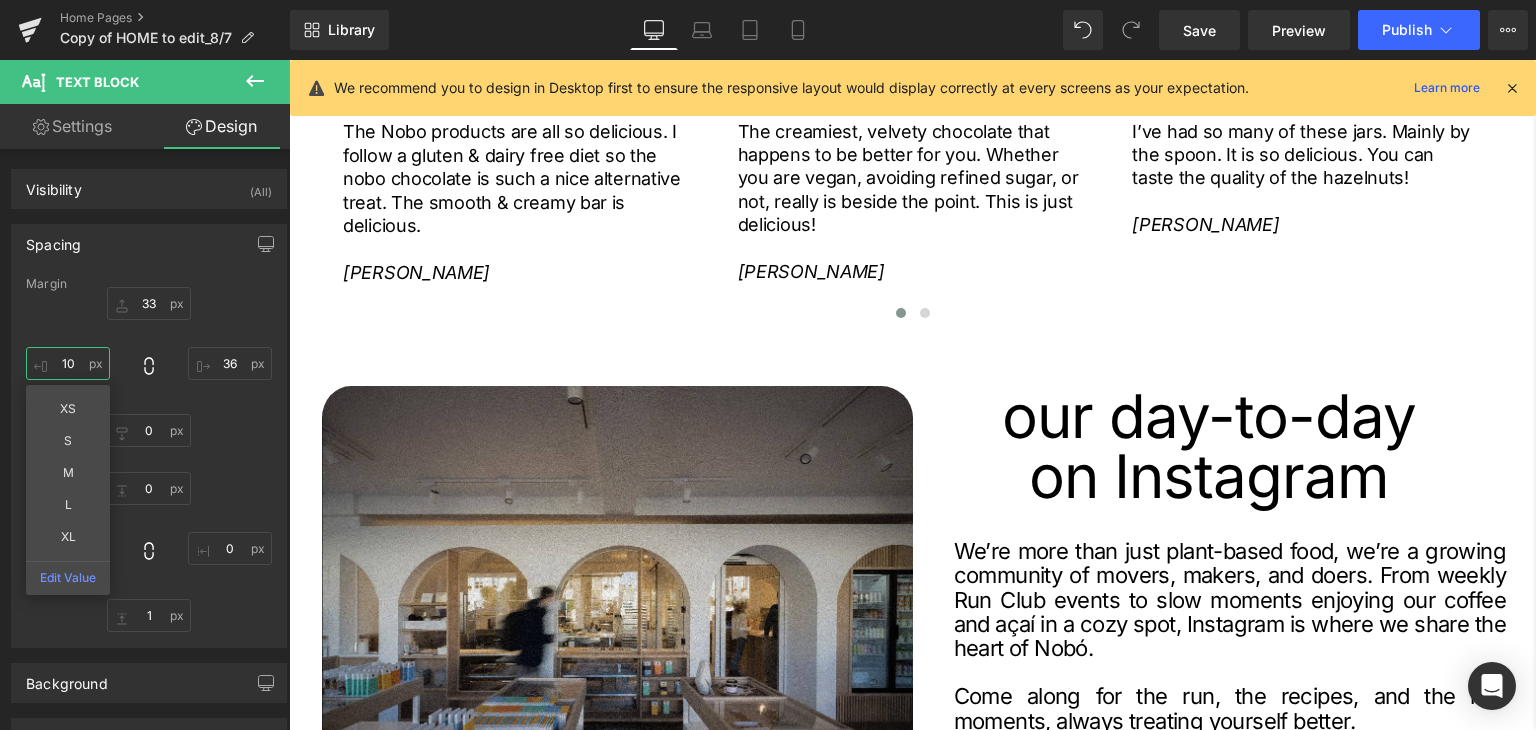 scroll, scrollTop: 3563, scrollLeft: 0, axis: vertical 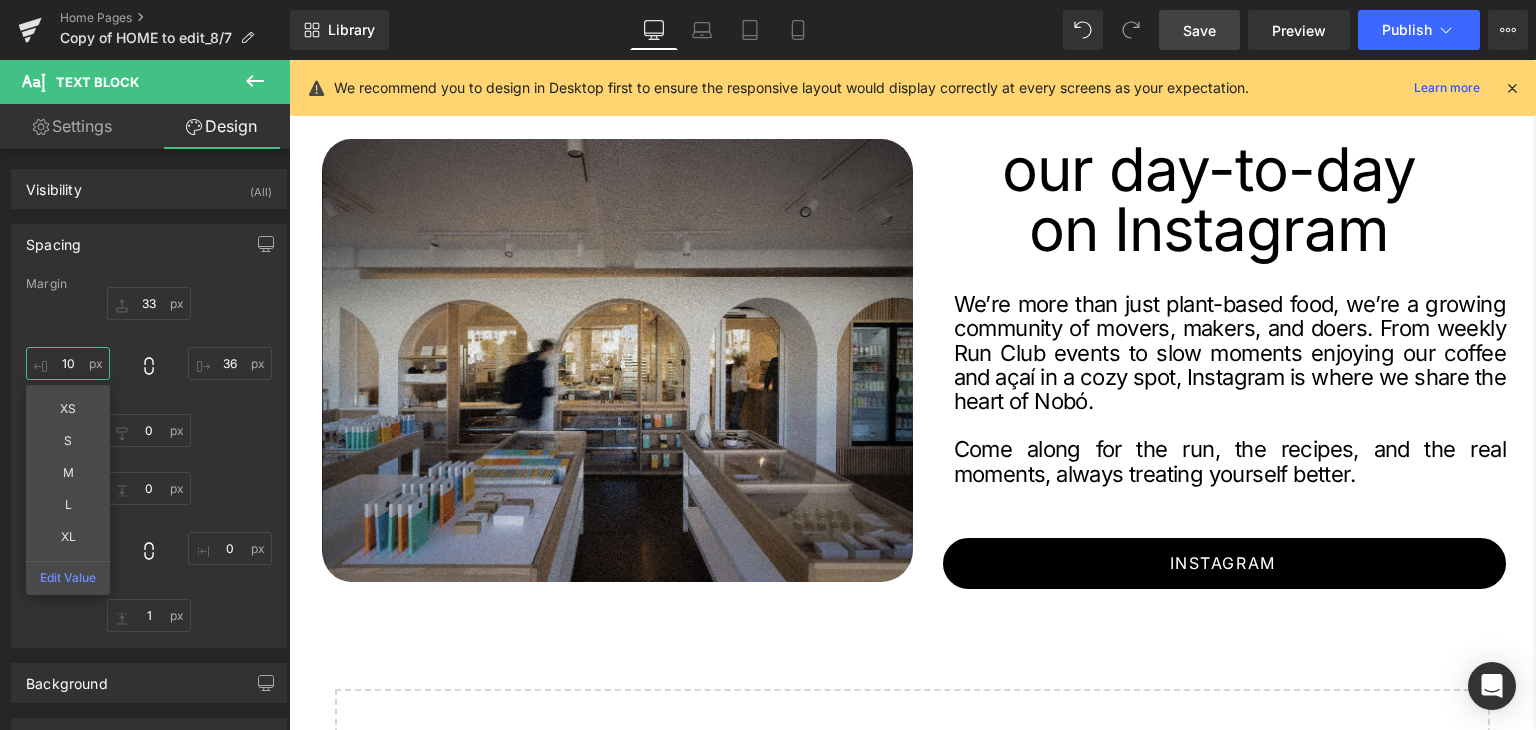 type on "10" 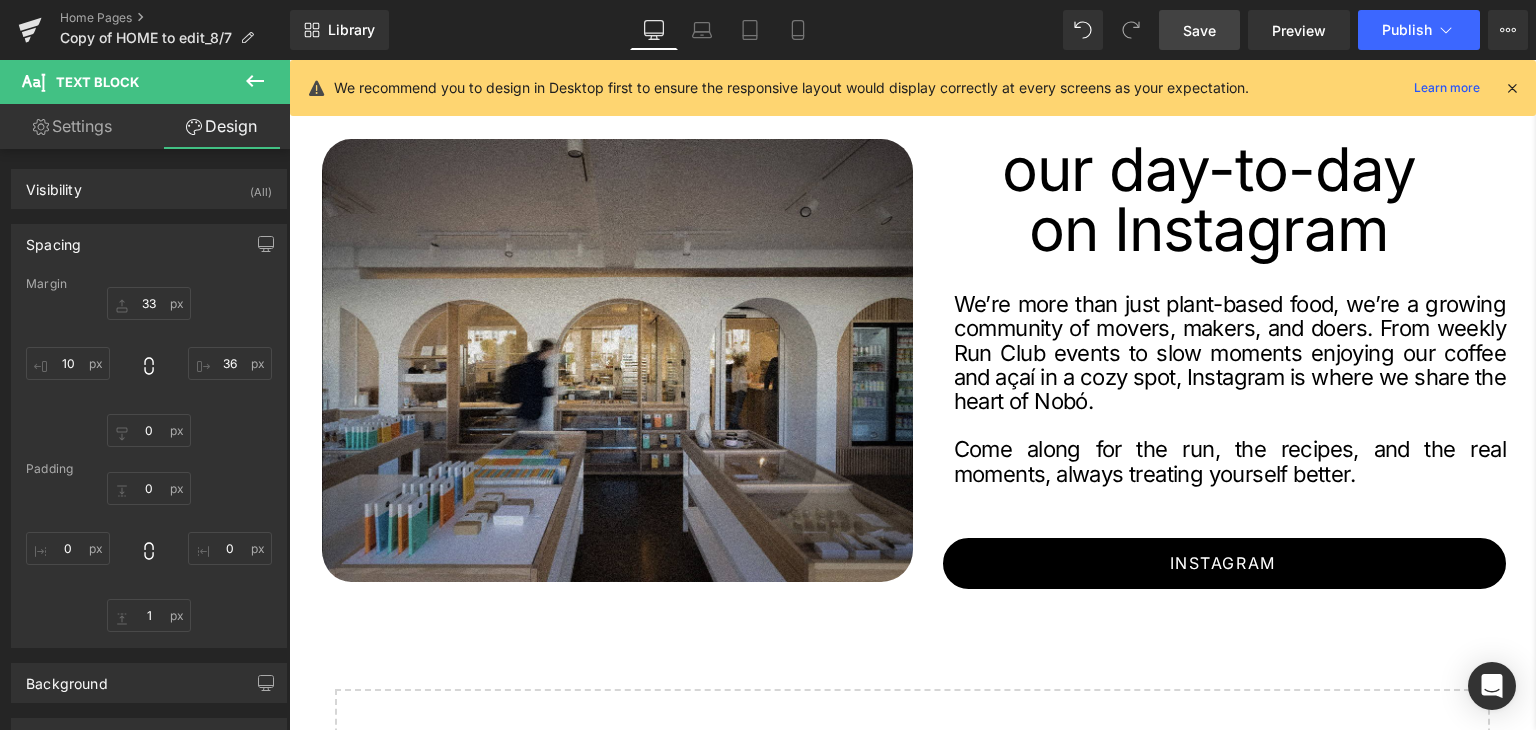 click on "Save" at bounding box center [1199, 30] 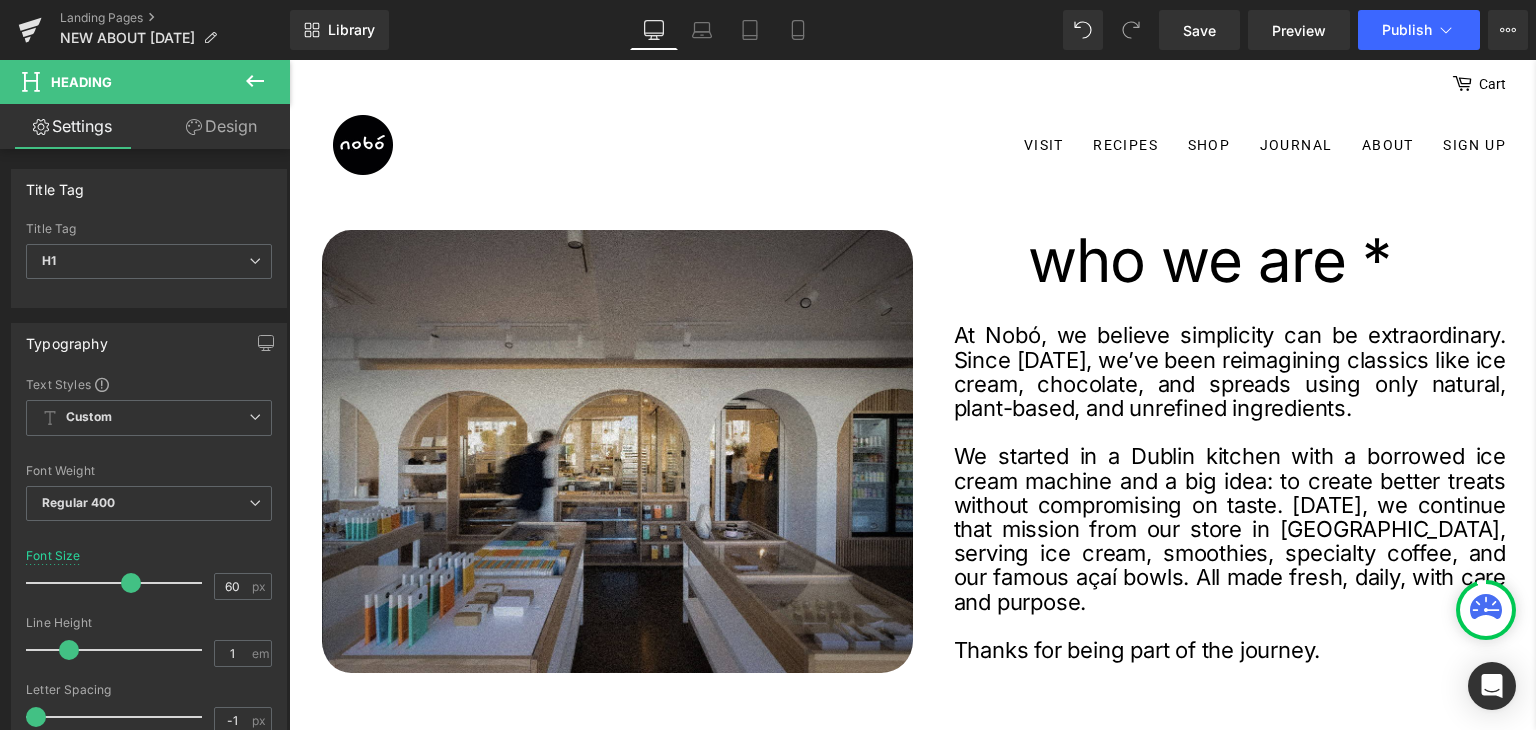 scroll, scrollTop: 600, scrollLeft: 0, axis: vertical 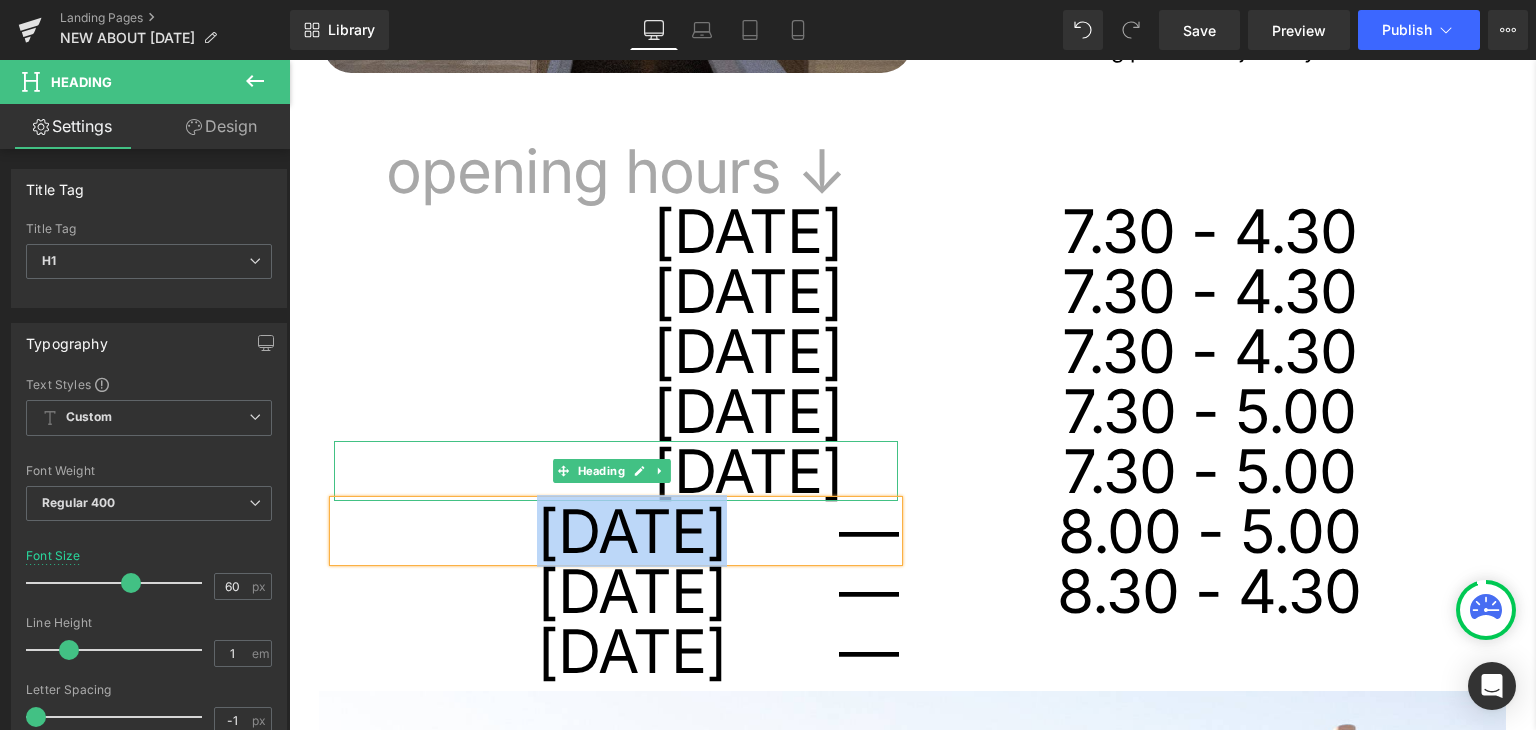 click on "[DATE]" at bounding box center [588, 471] 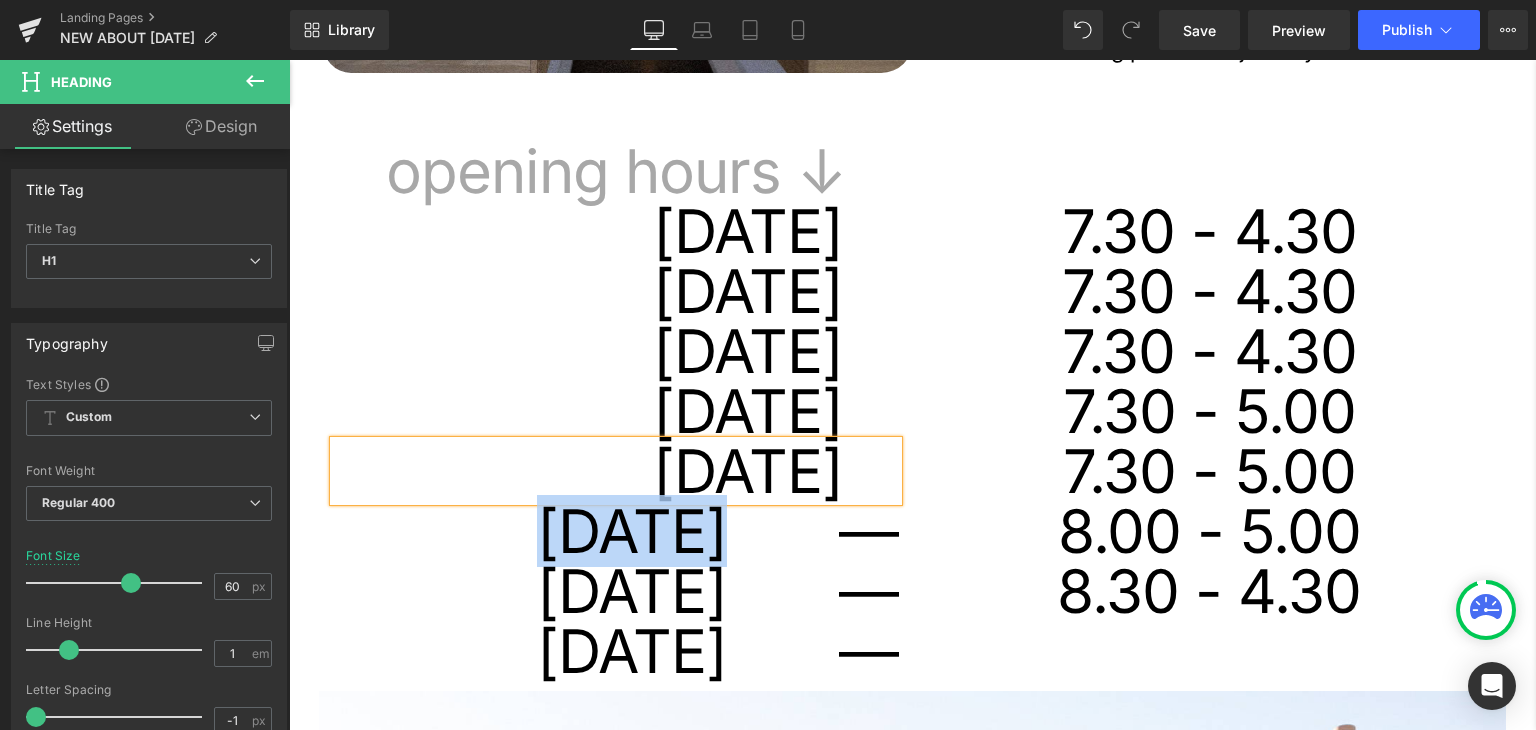 scroll, scrollTop: 600, scrollLeft: 0, axis: vertical 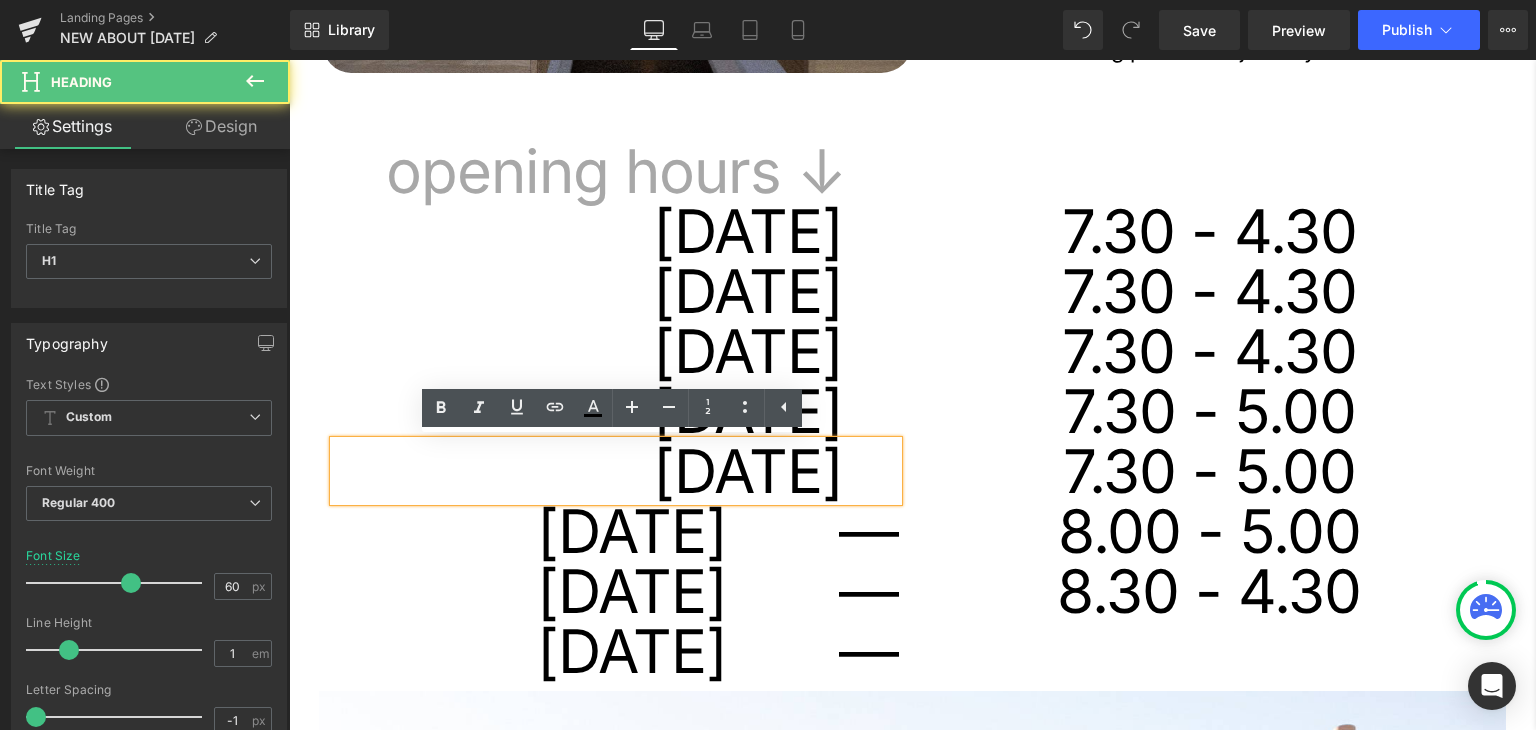 drag, startPoint x: 832, startPoint y: 467, endPoint x: 601, endPoint y: 465, distance: 231.00865 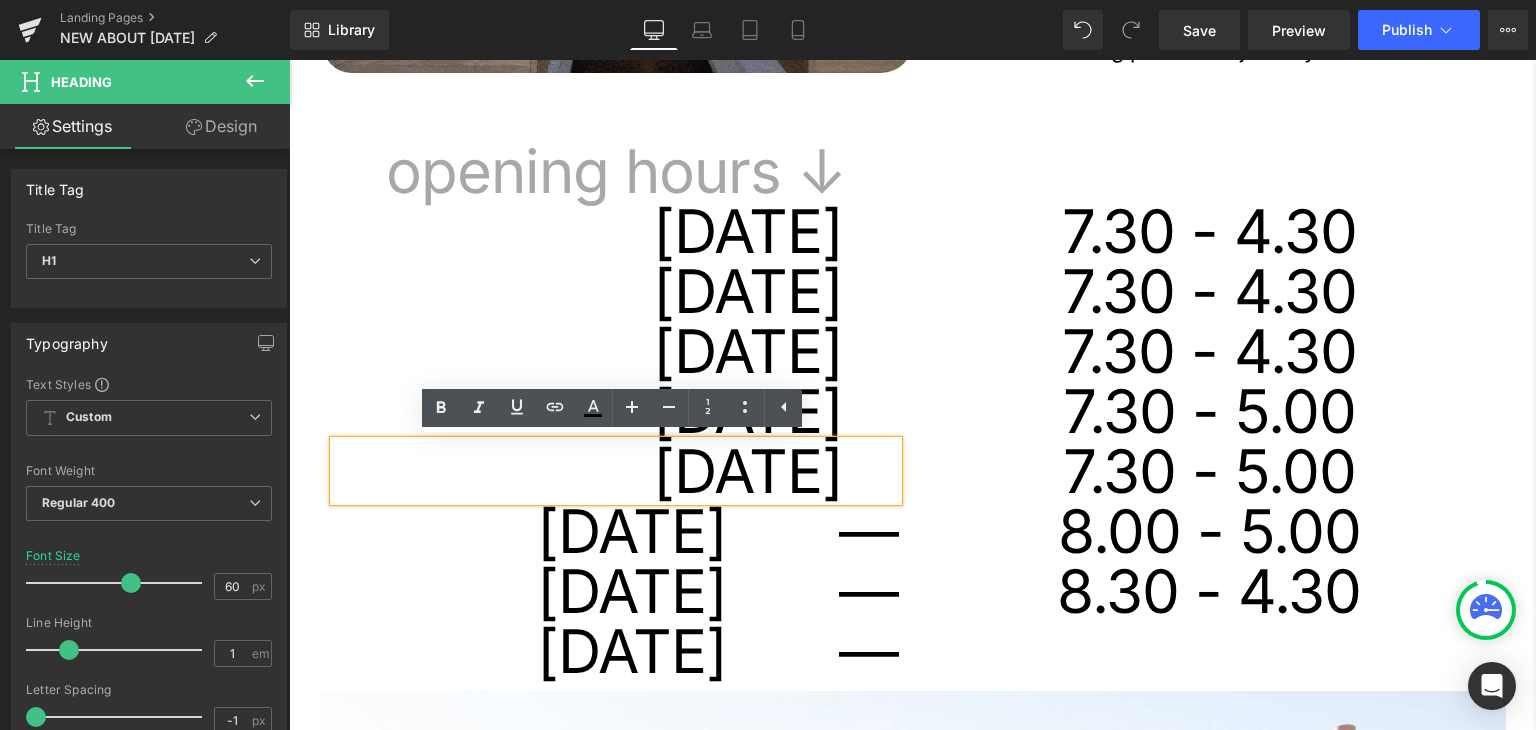 paste 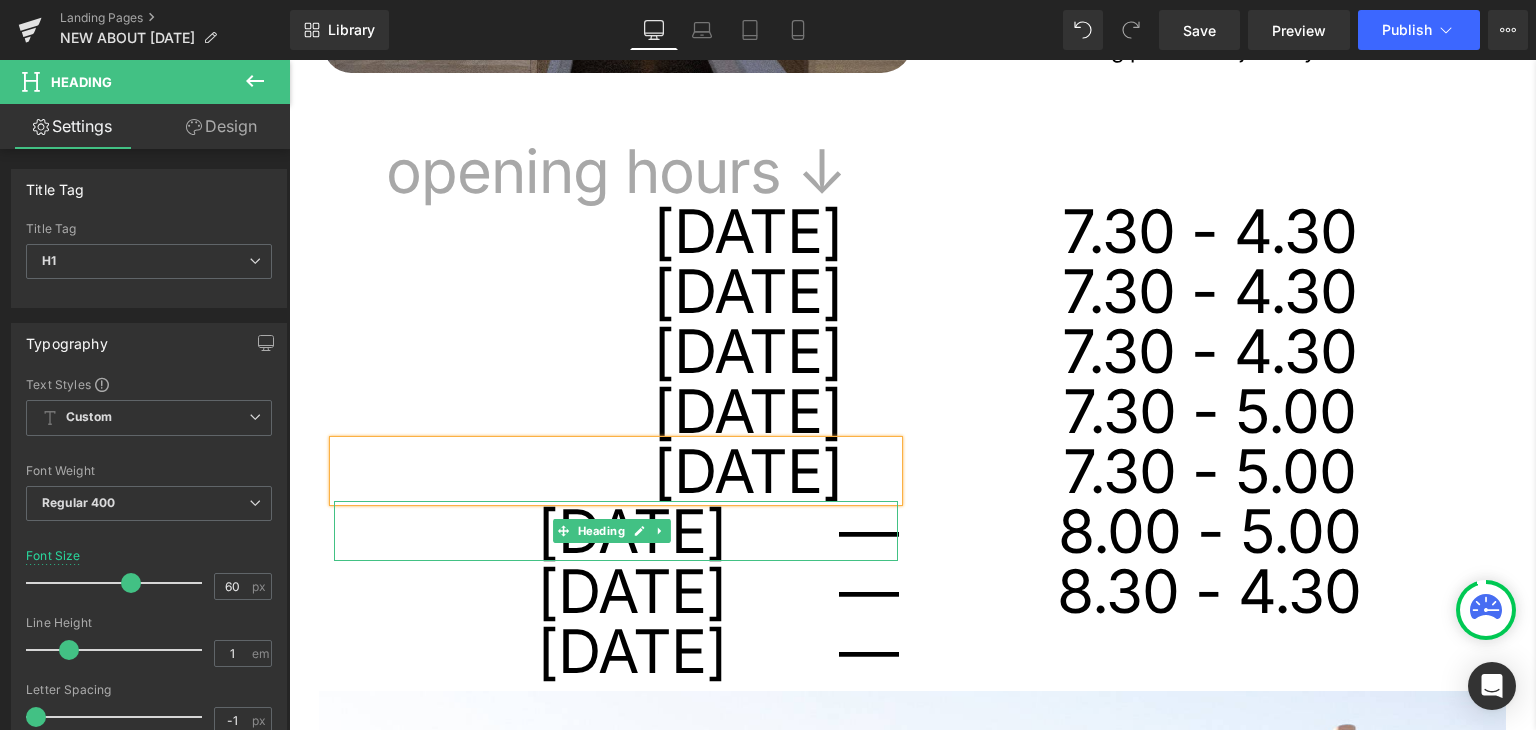 click on "[DATE]       —" at bounding box center (616, 531) 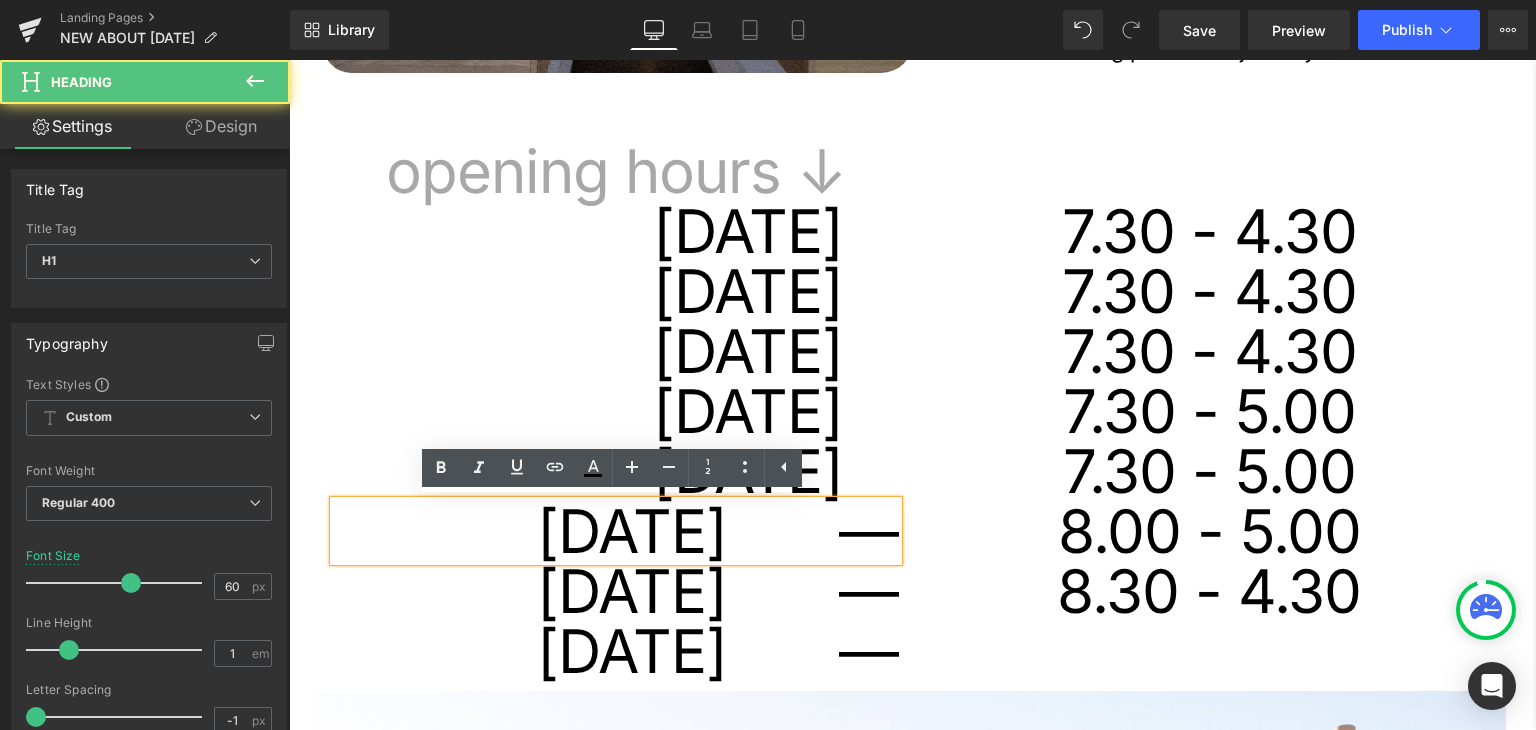 click on "[DATE]       —" at bounding box center [616, 531] 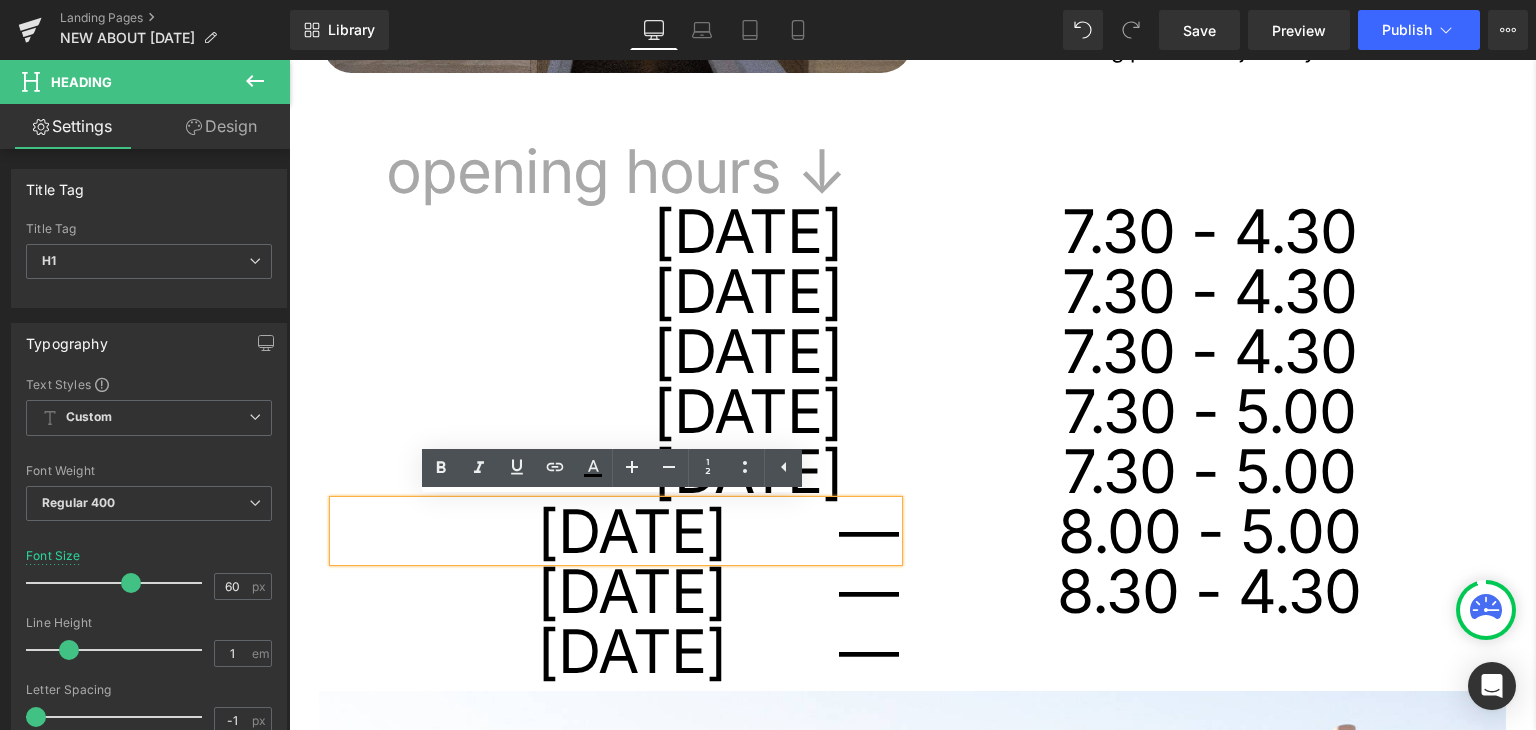 click on "8.00 - 5.00 Heading" at bounding box center (1210, 531) 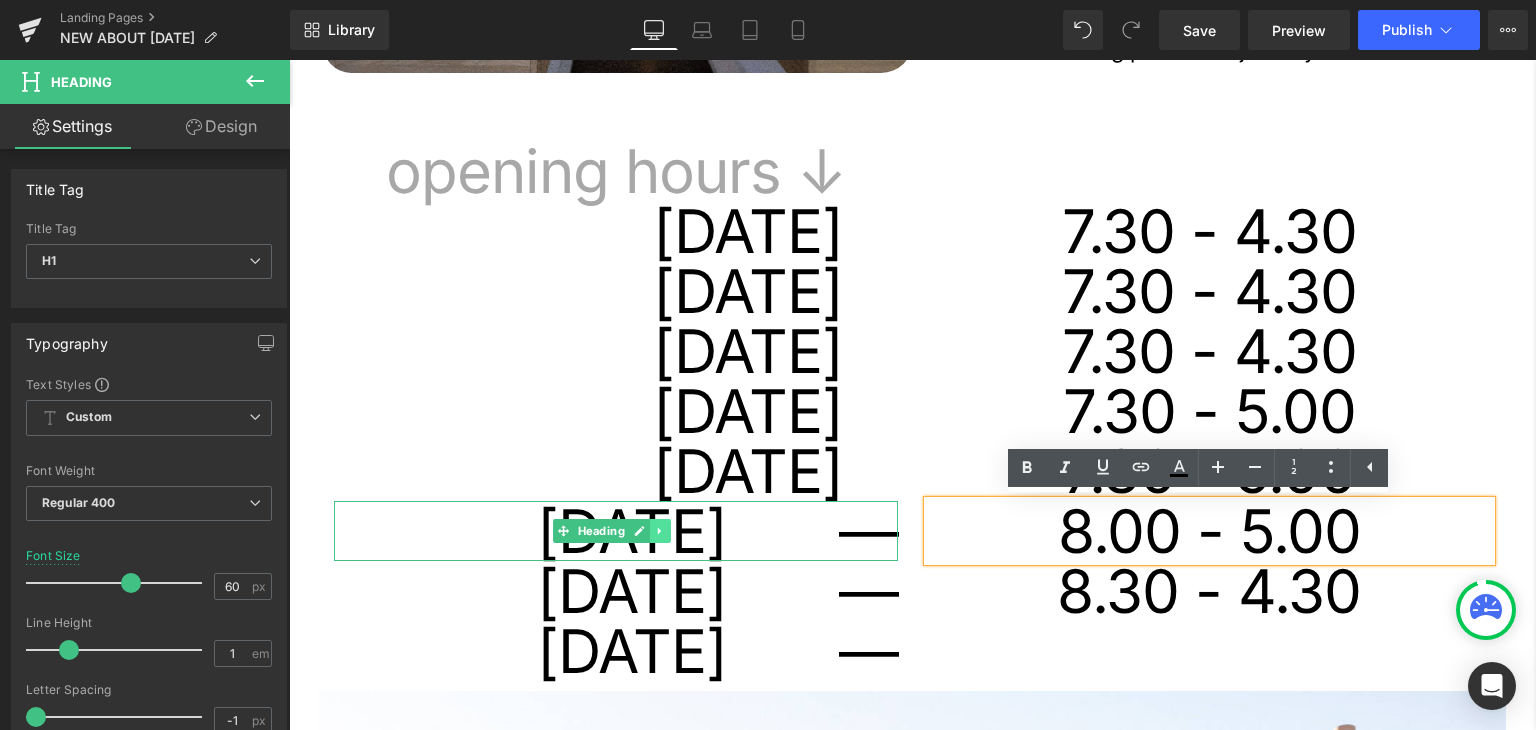 click at bounding box center [660, 531] 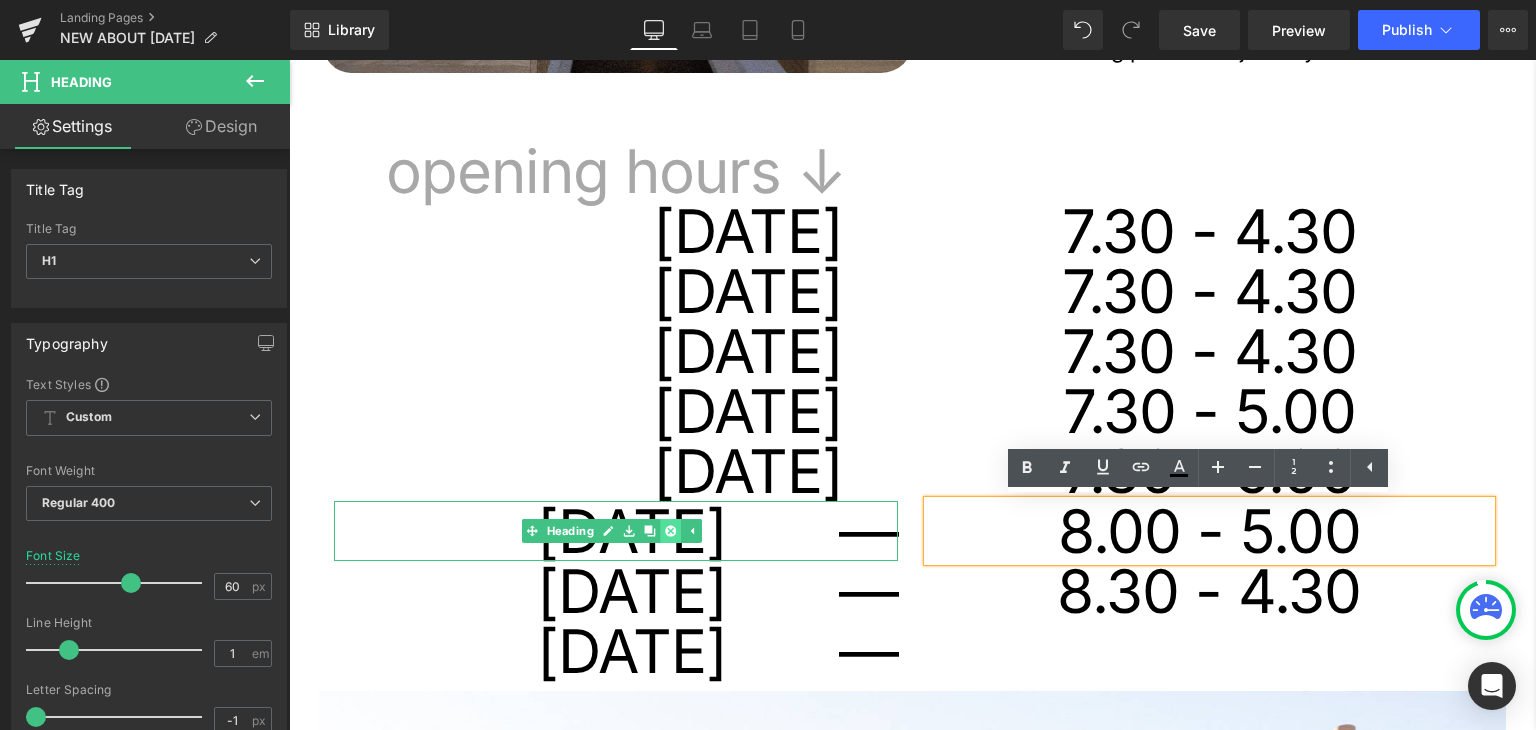 click 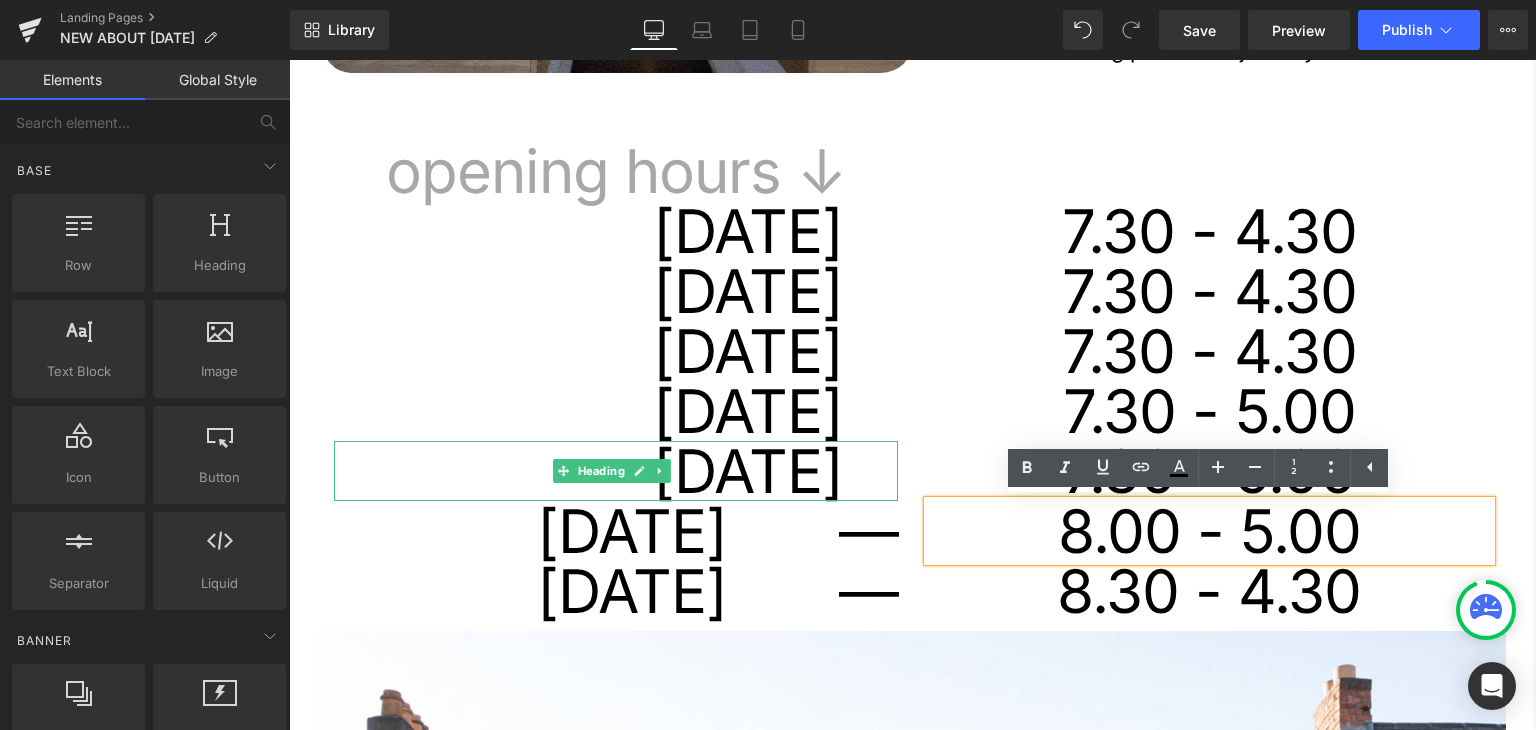 click on "[DATE]" at bounding box center (588, 471) 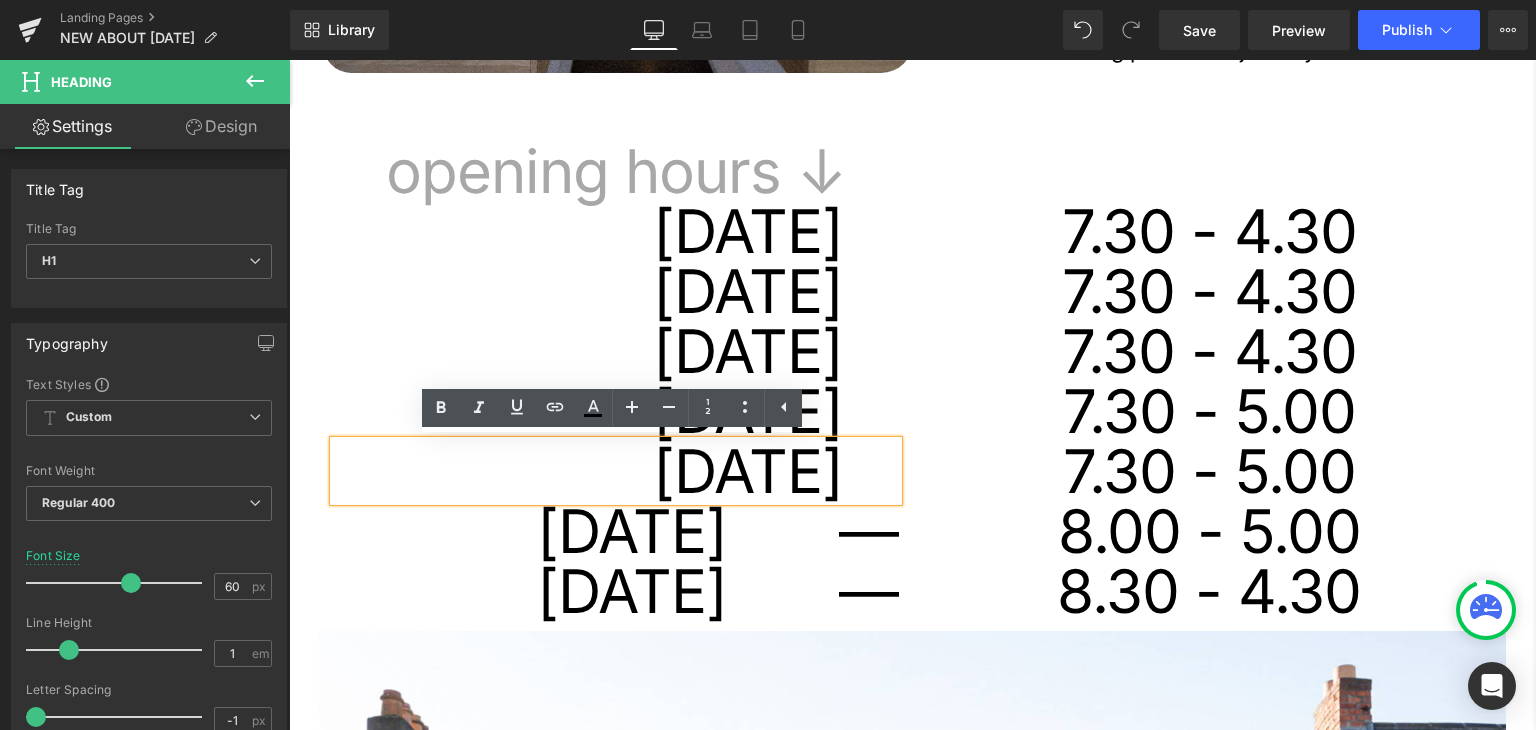 click on "Image         who we are * Heading         At Nobó, we believe simplicity can be extraordinary. Since [DATE], we’ve been reimagining classics like ice cream, chocolate, and spreads using only natural, plant-based, and unrefined ingredients. We started in a Dublin kitchen with a borrowed ice cream machine and a big idea: to create better treats without compromising on taste. [DATE], we continue that mission from our store in [GEOGRAPHIC_DATA], serving ice cream, smoothies, specialty coffee, and our famous açaí bowls. All made fresh, daily, with care and purpose. Thanks for being part of the journey. Text Block     NaNpx     Row
opening hours ↓ Heading         [DATE] Heading         55px [DATE] Heading         [DATE] Heading         [DATE] Heading         [DATE] Heading         [DATE]       — Heading         [DATE]       — Heading         o Heading         7.30 - 4.30 Heading         7.30 - 4.30 Heading         7.30 - 4.30 Heading         7.30 - 5.00 Heading" at bounding box center (897, 2085) 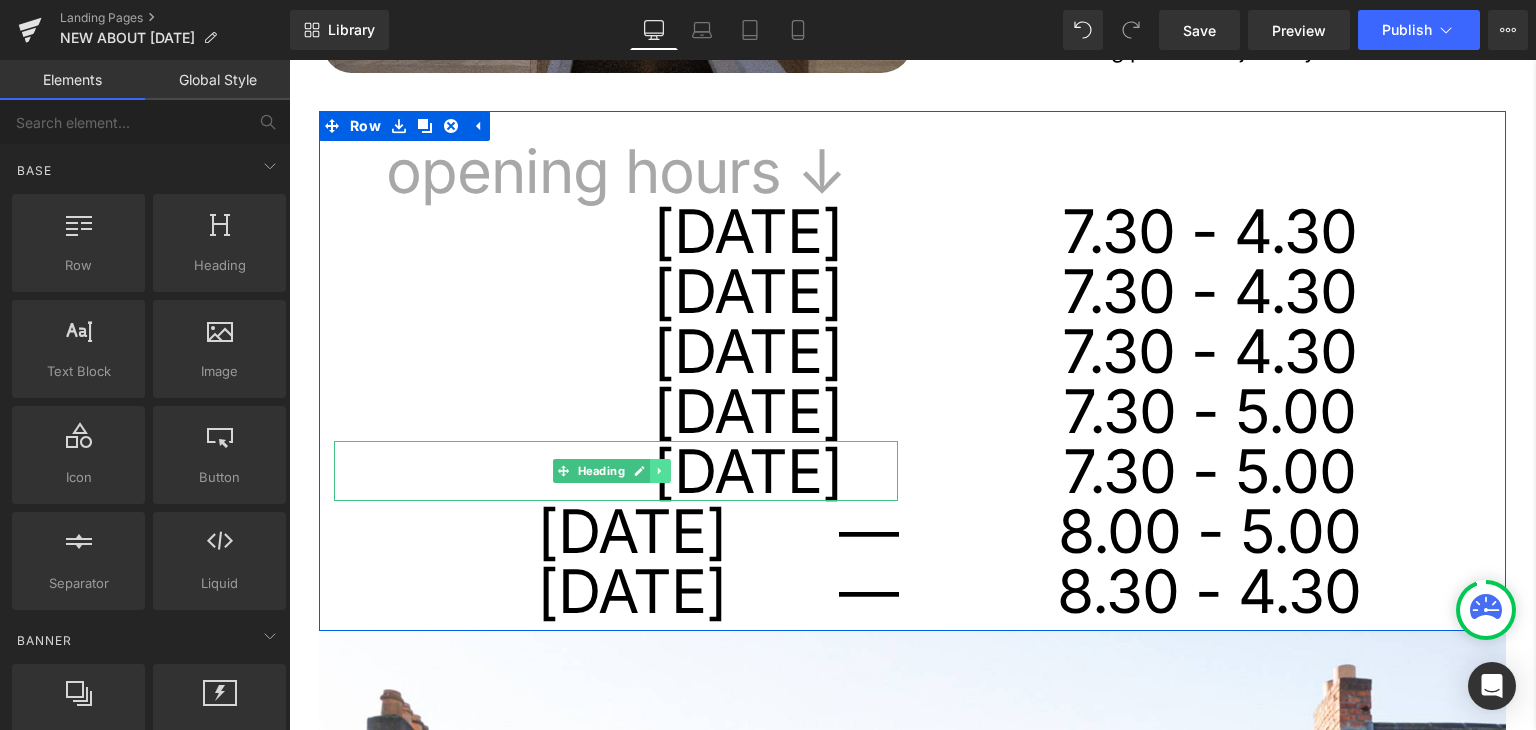 click at bounding box center [660, 471] 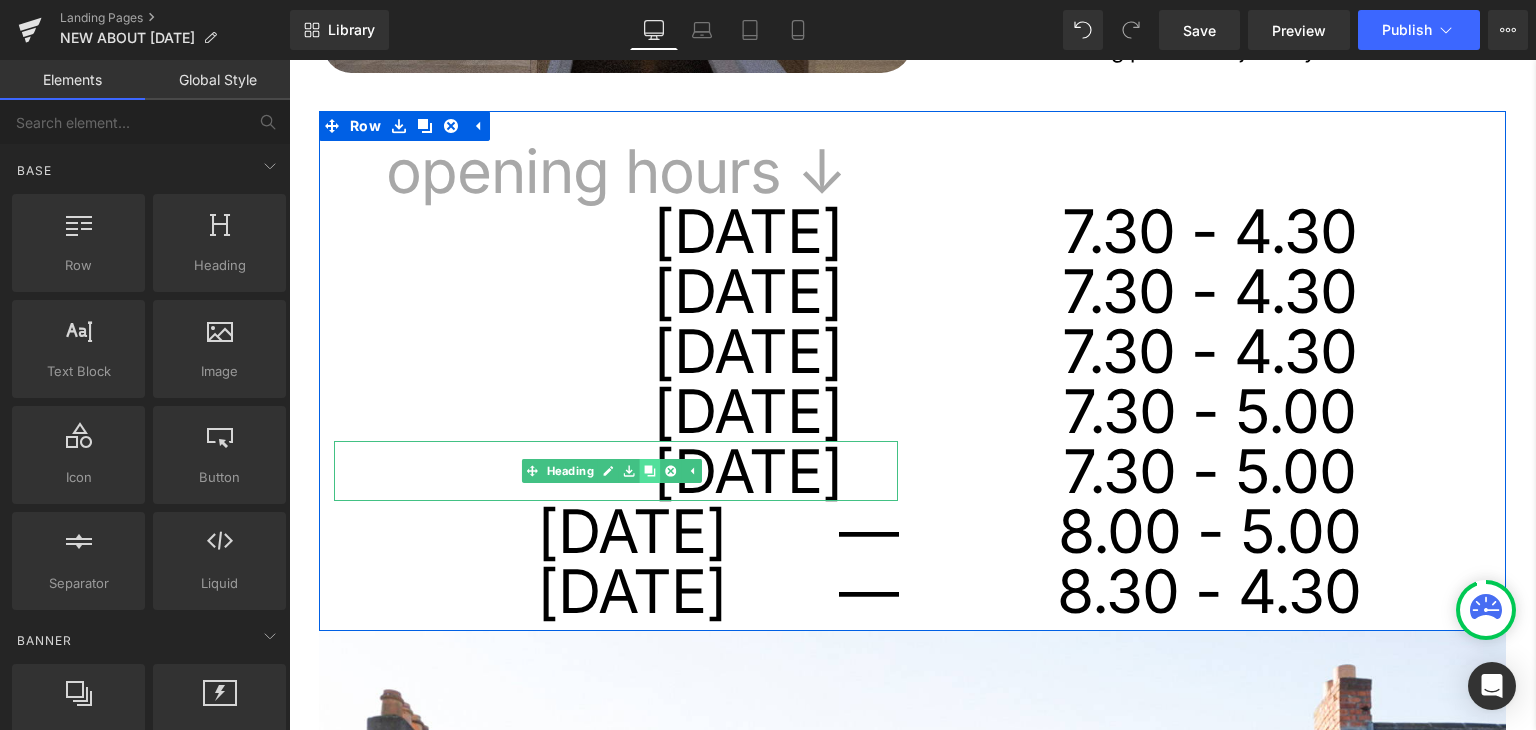 click 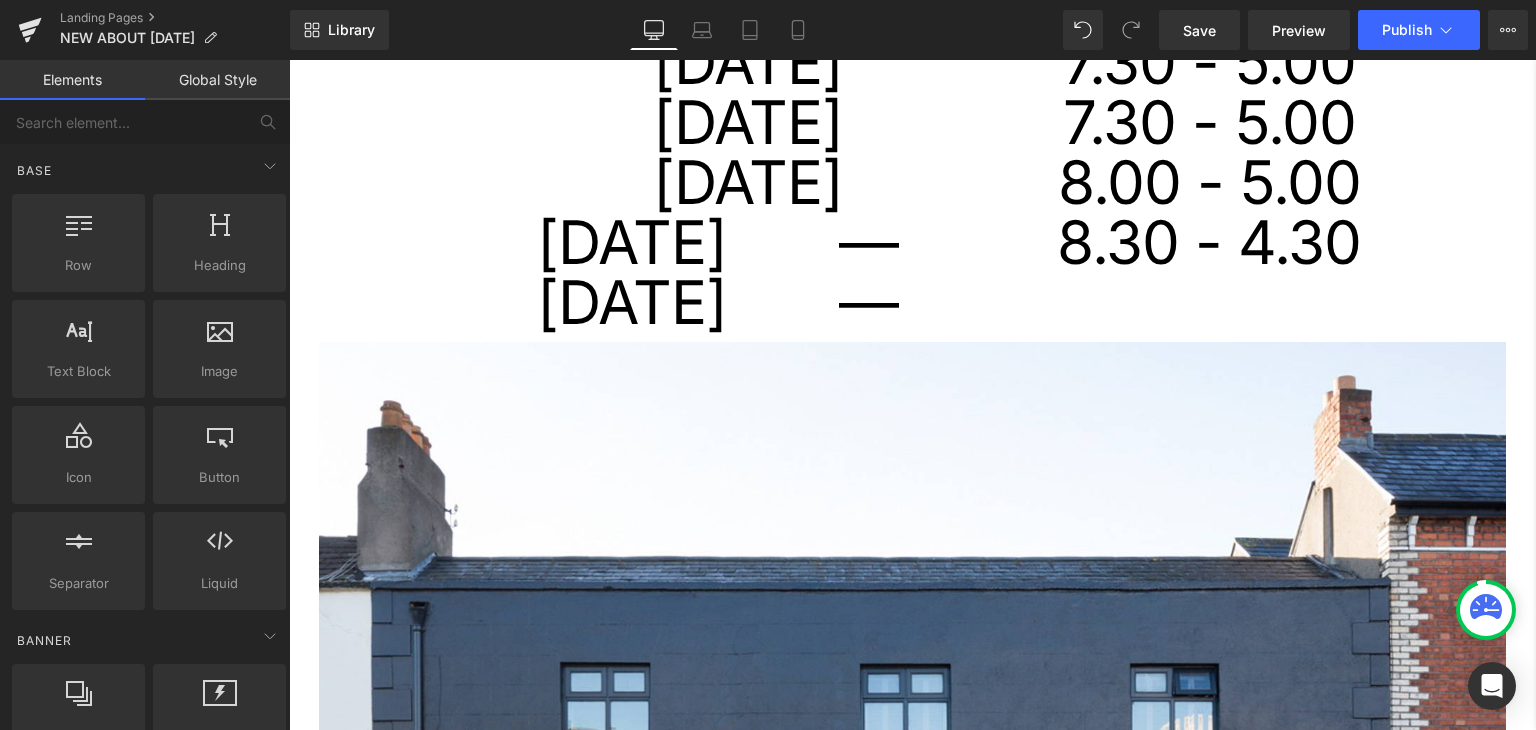 scroll, scrollTop: 960, scrollLeft: 0, axis: vertical 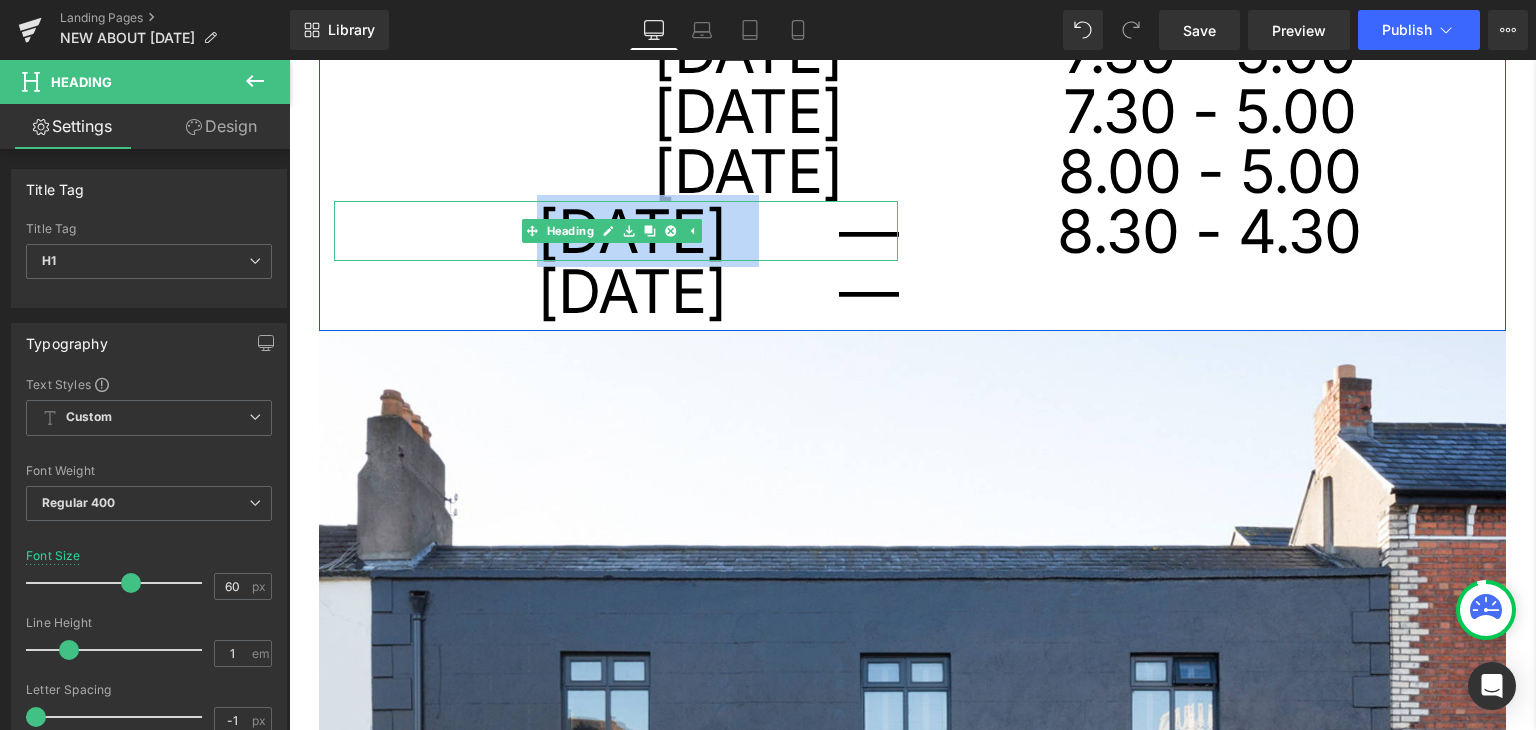 drag, startPoint x: 484, startPoint y: 231, endPoint x: 721, endPoint y: 225, distance: 237.07594 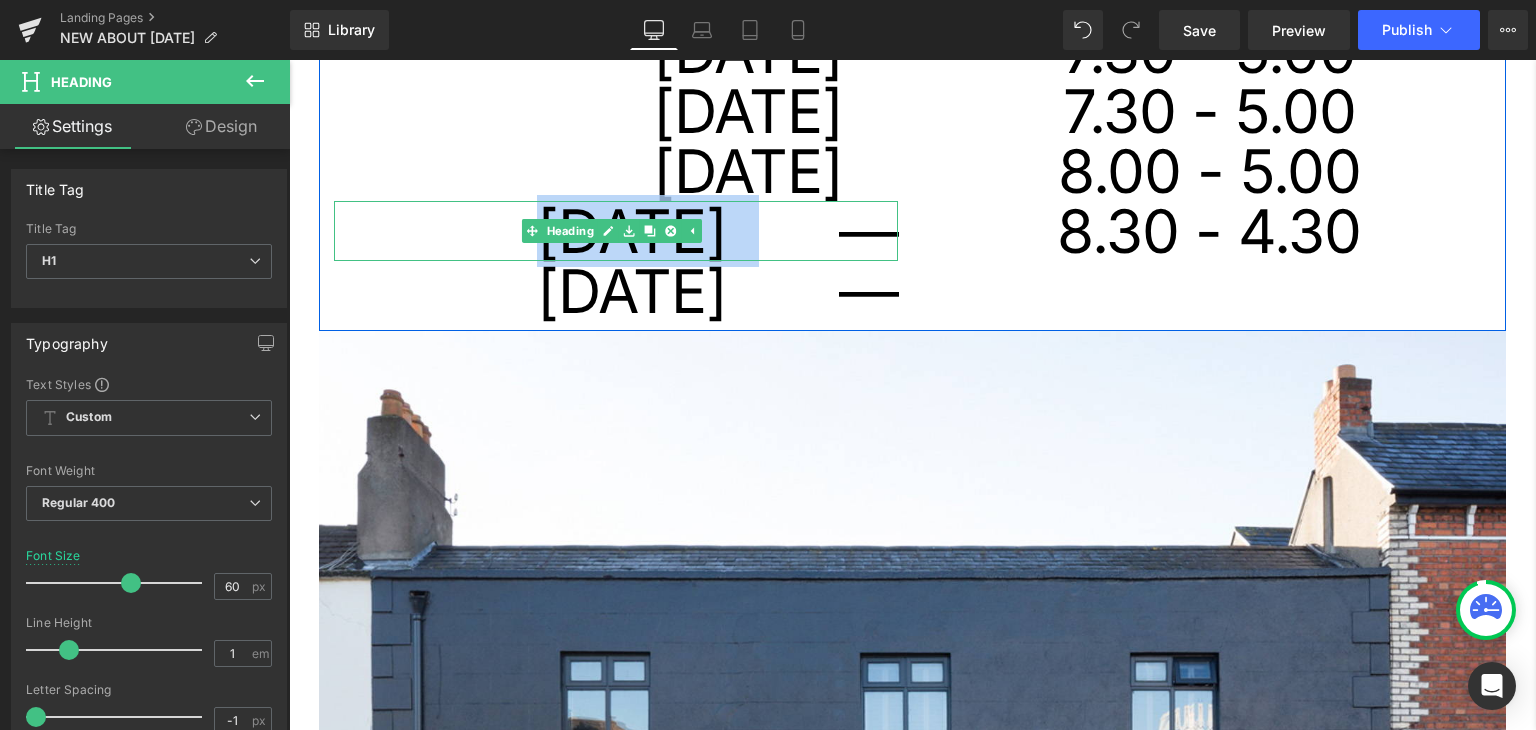 click on "[DATE]       —" at bounding box center [616, 231] 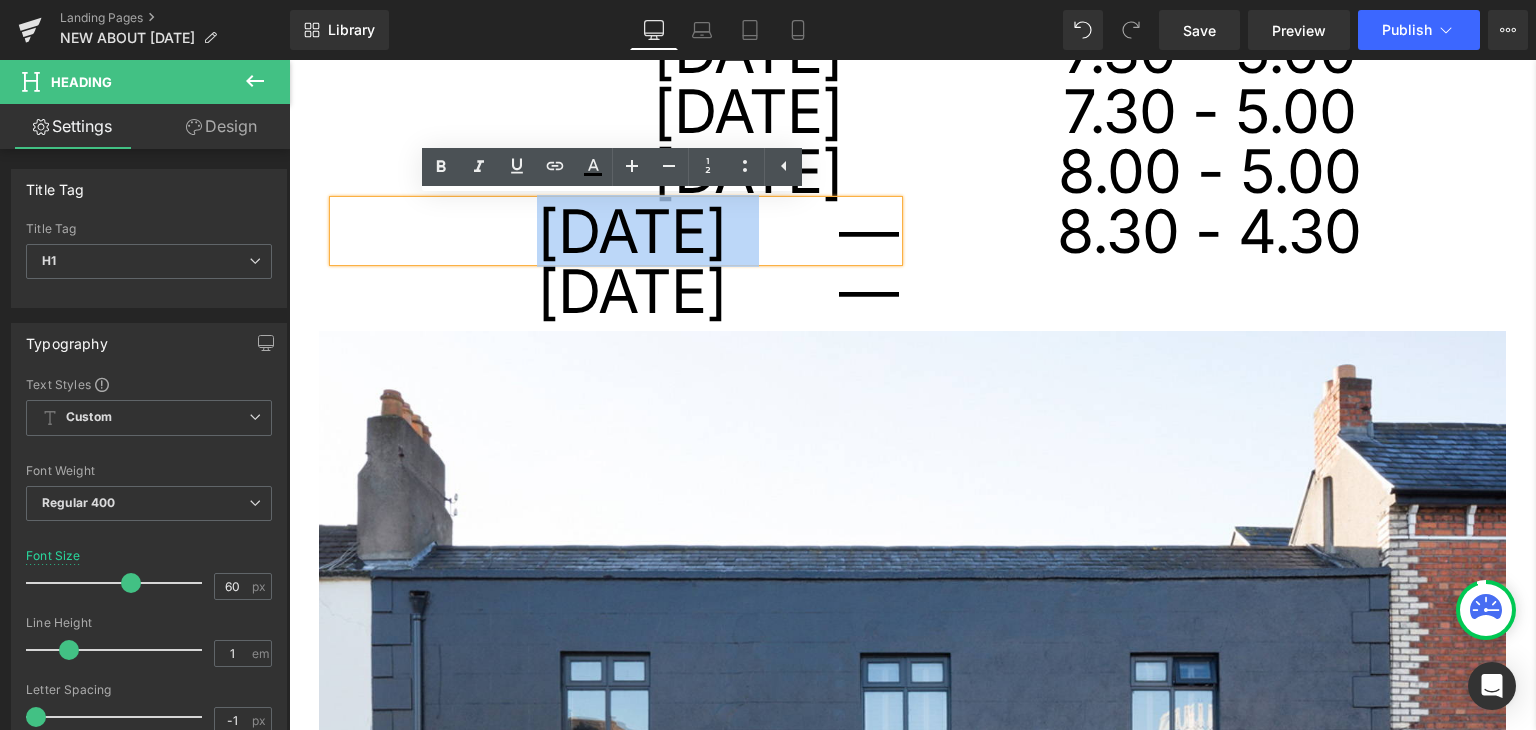 copy on "[DATE]" 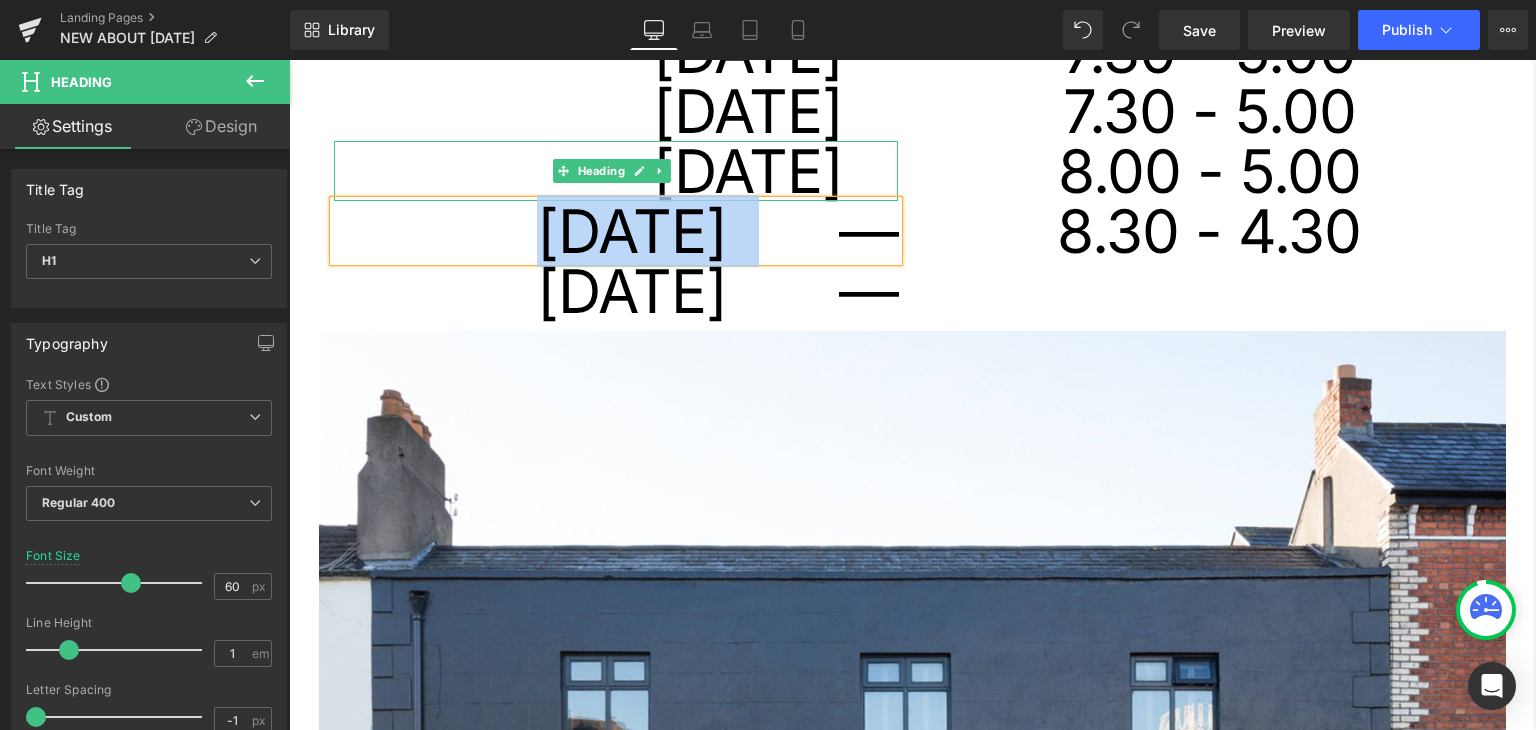 click on "[DATE]" at bounding box center (588, 171) 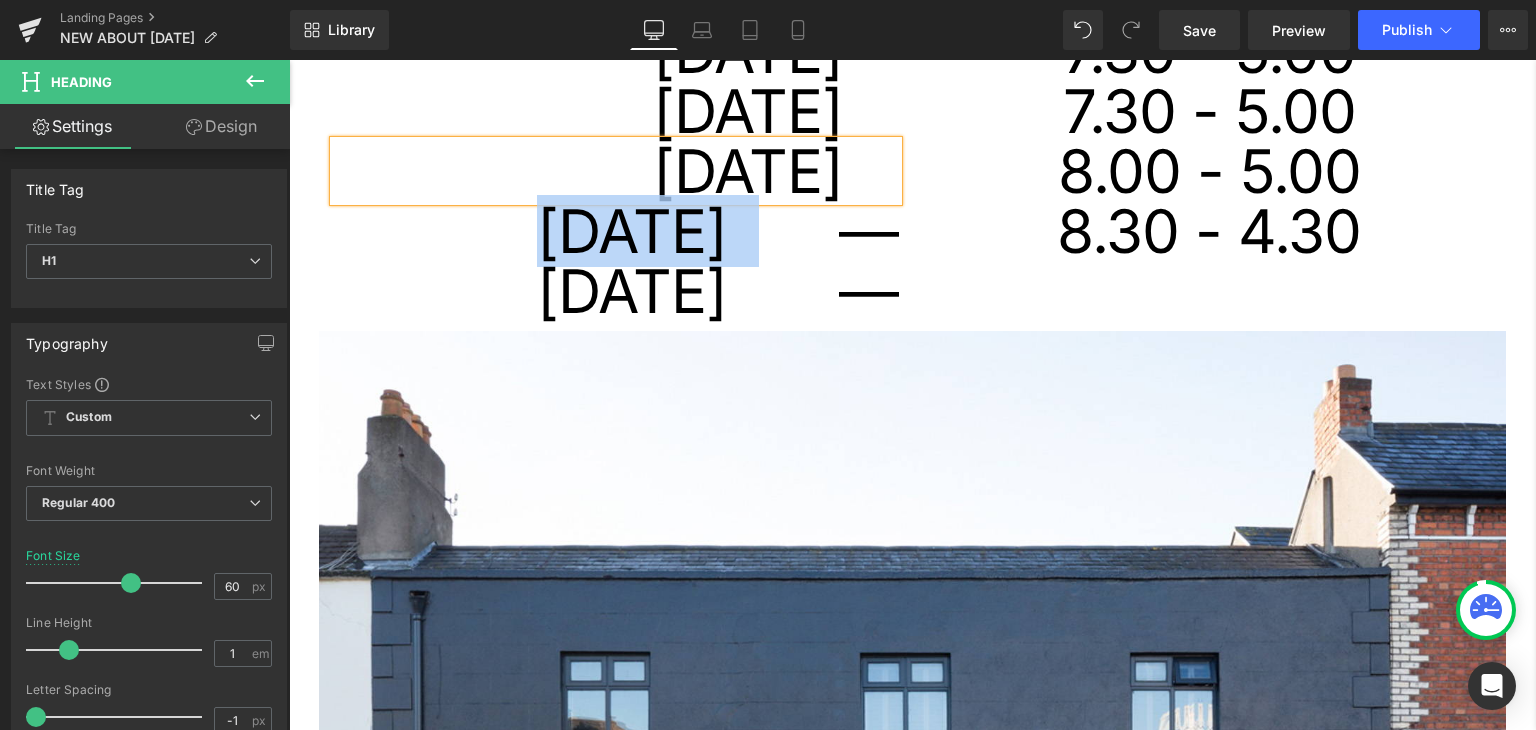 paste 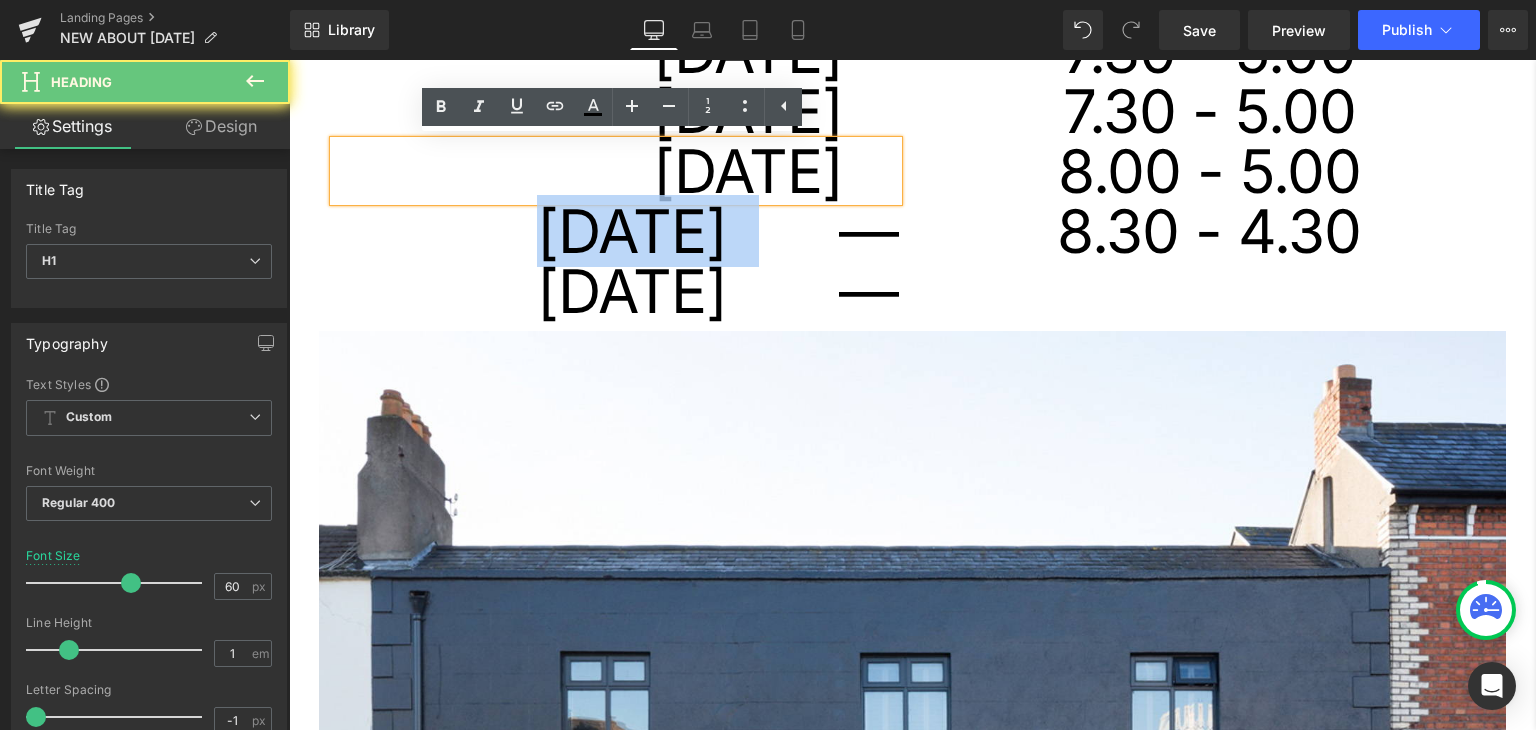 type 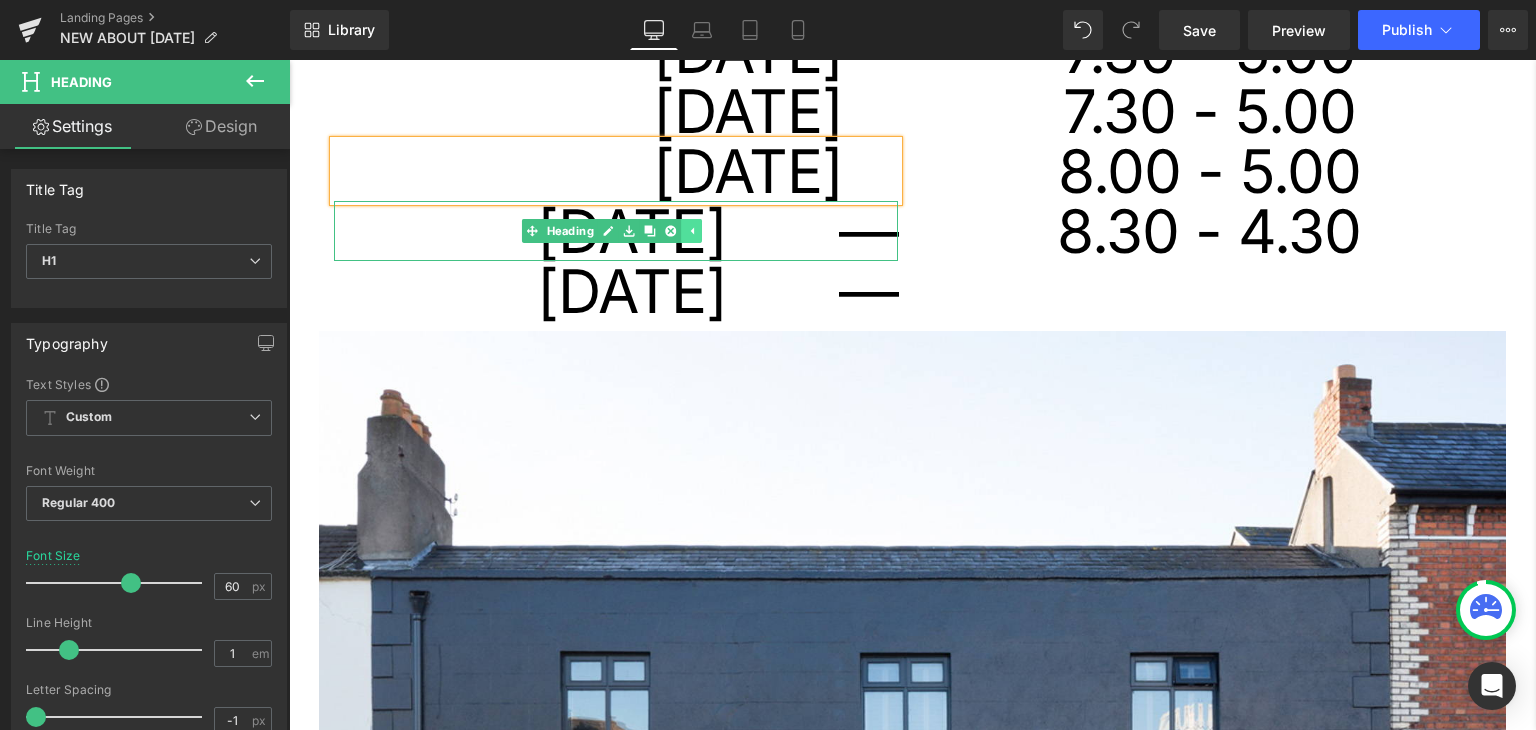 click at bounding box center [691, 231] 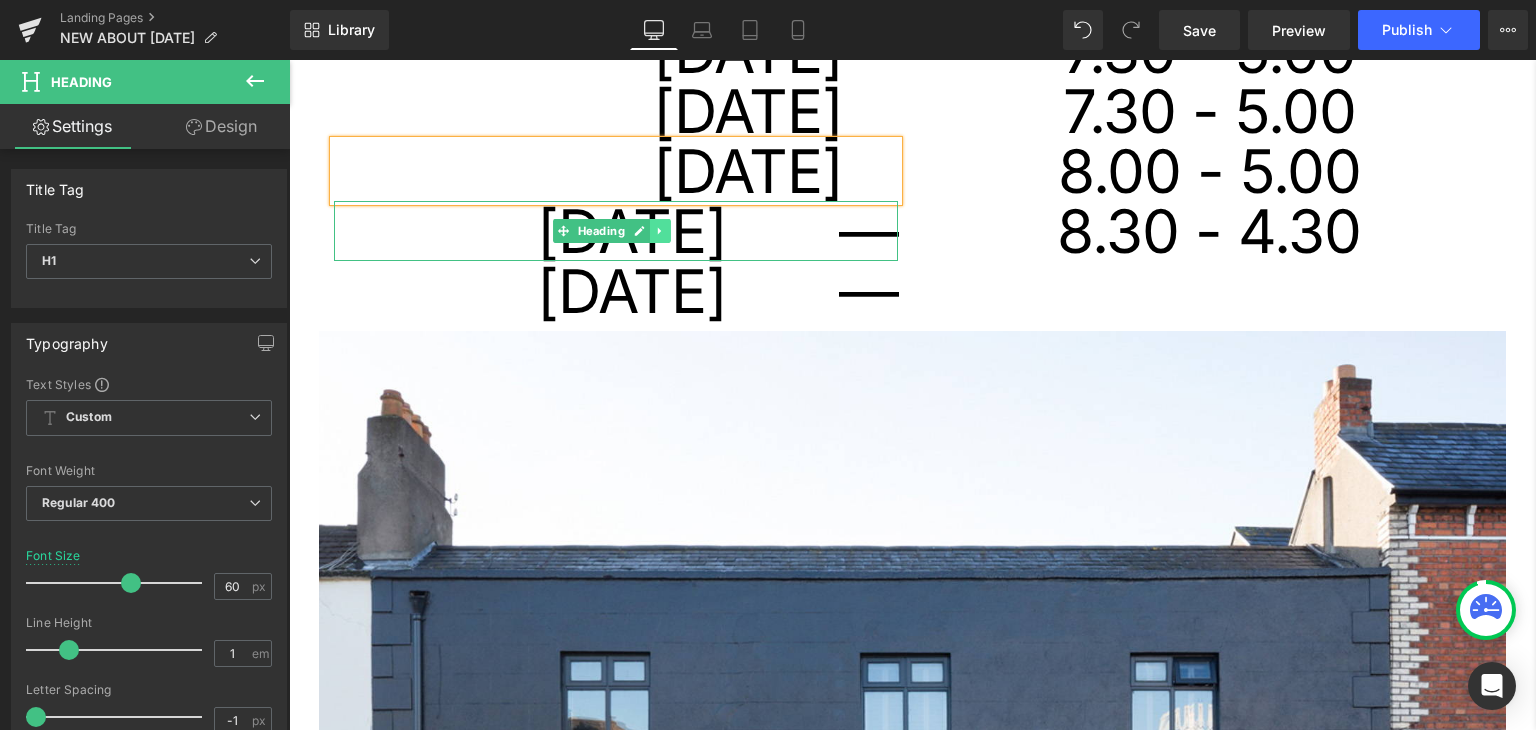 click at bounding box center (660, 231) 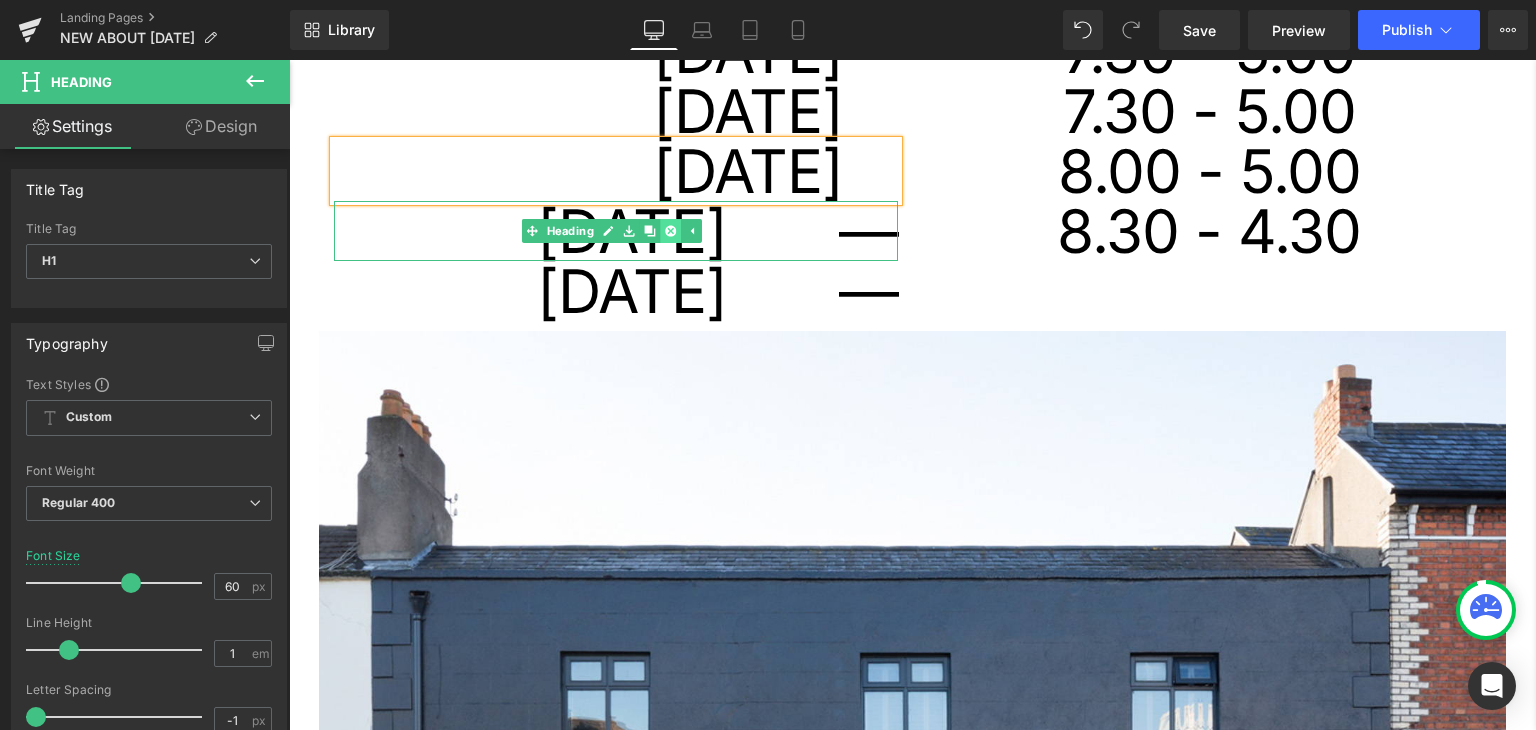 click at bounding box center (670, 231) 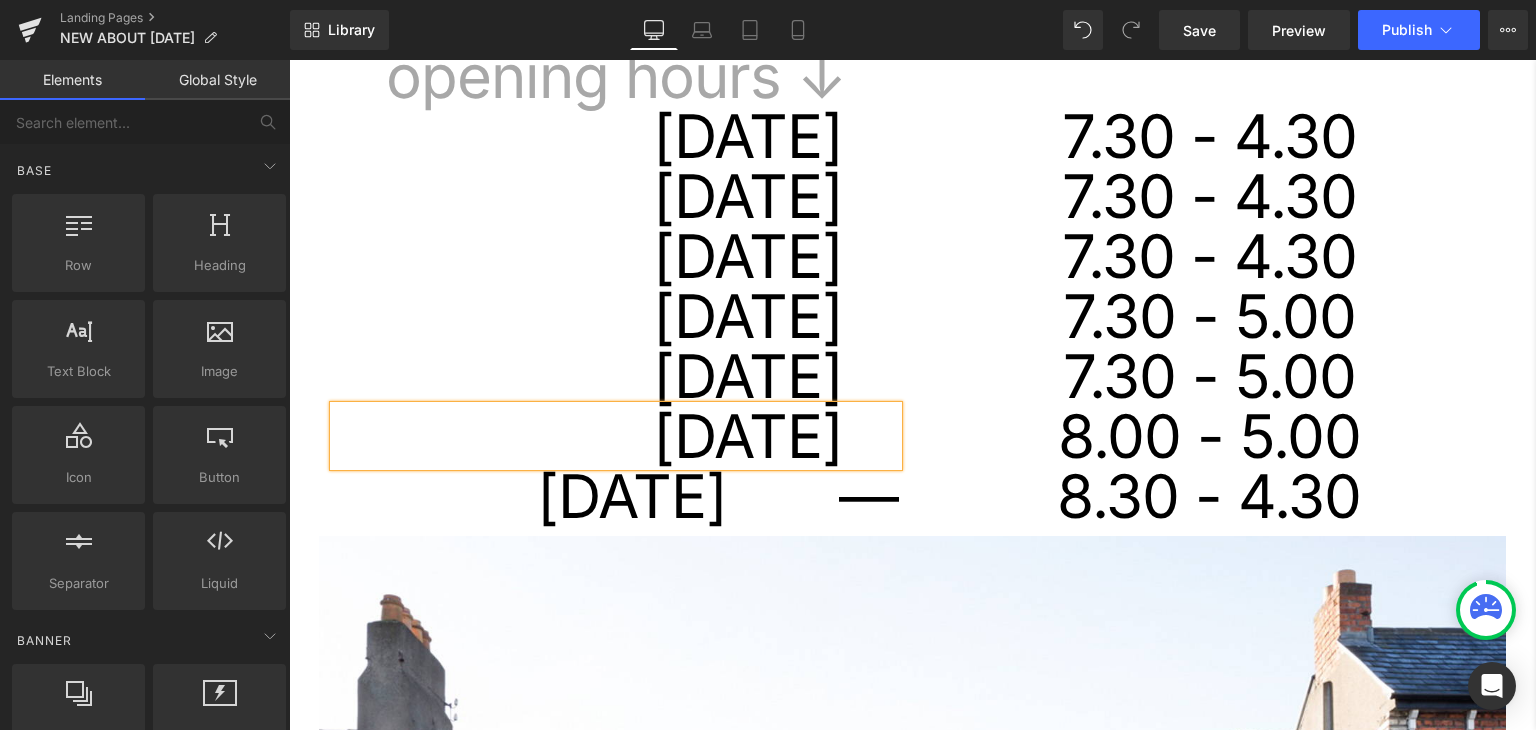 scroll, scrollTop: 660, scrollLeft: 0, axis: vertical 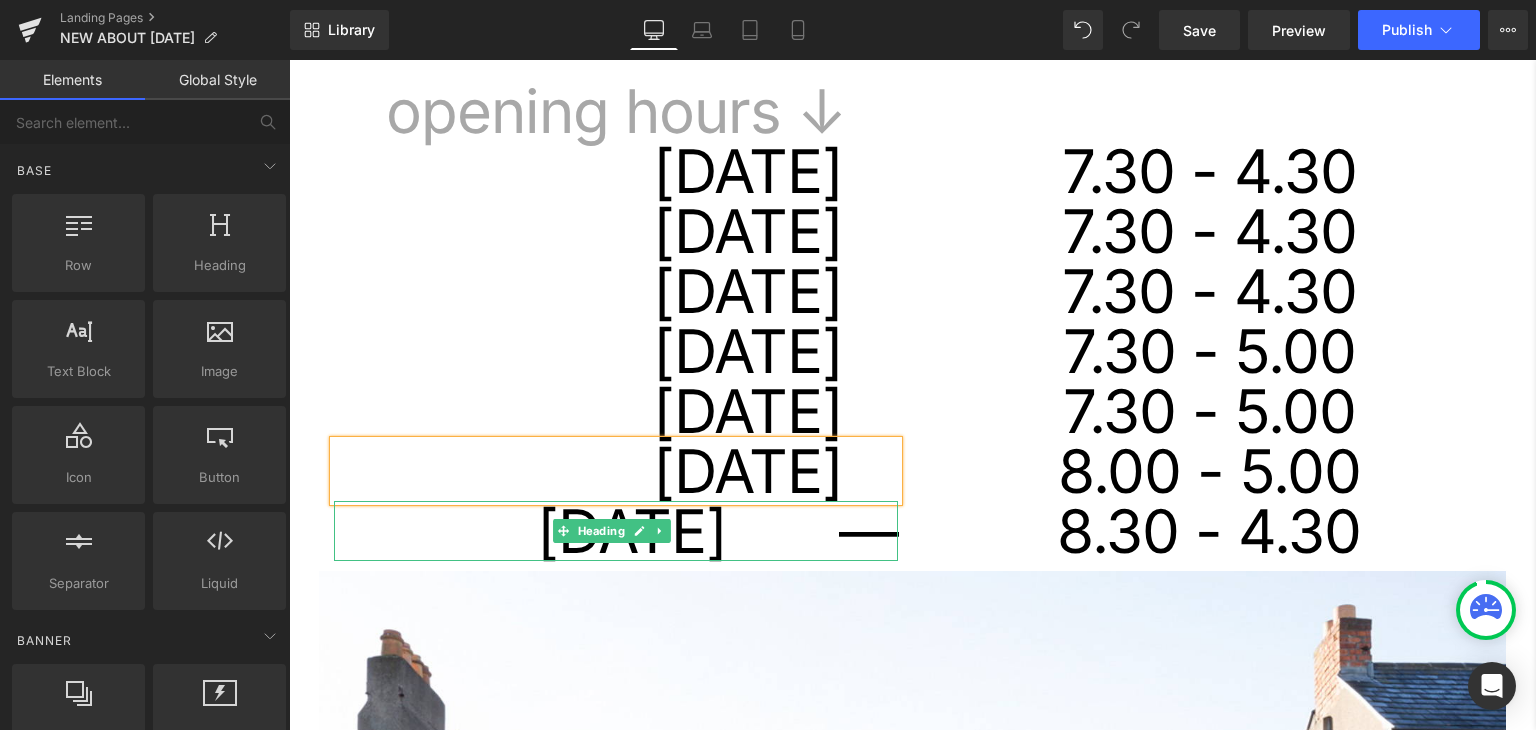 click on "[DATE]       —" at bounding box center (616, 531) 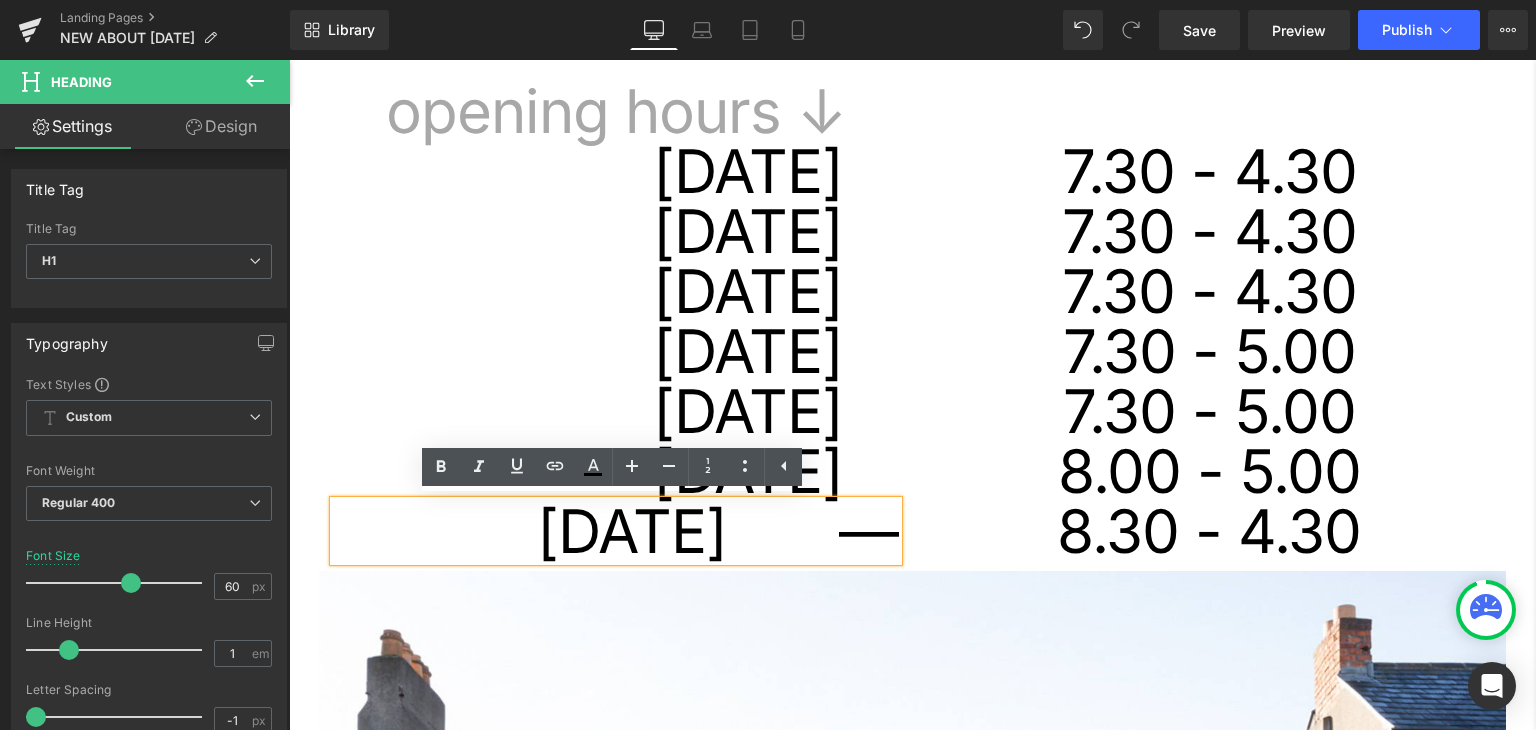 click on "[DATE]" at bounding box center (616, 471) 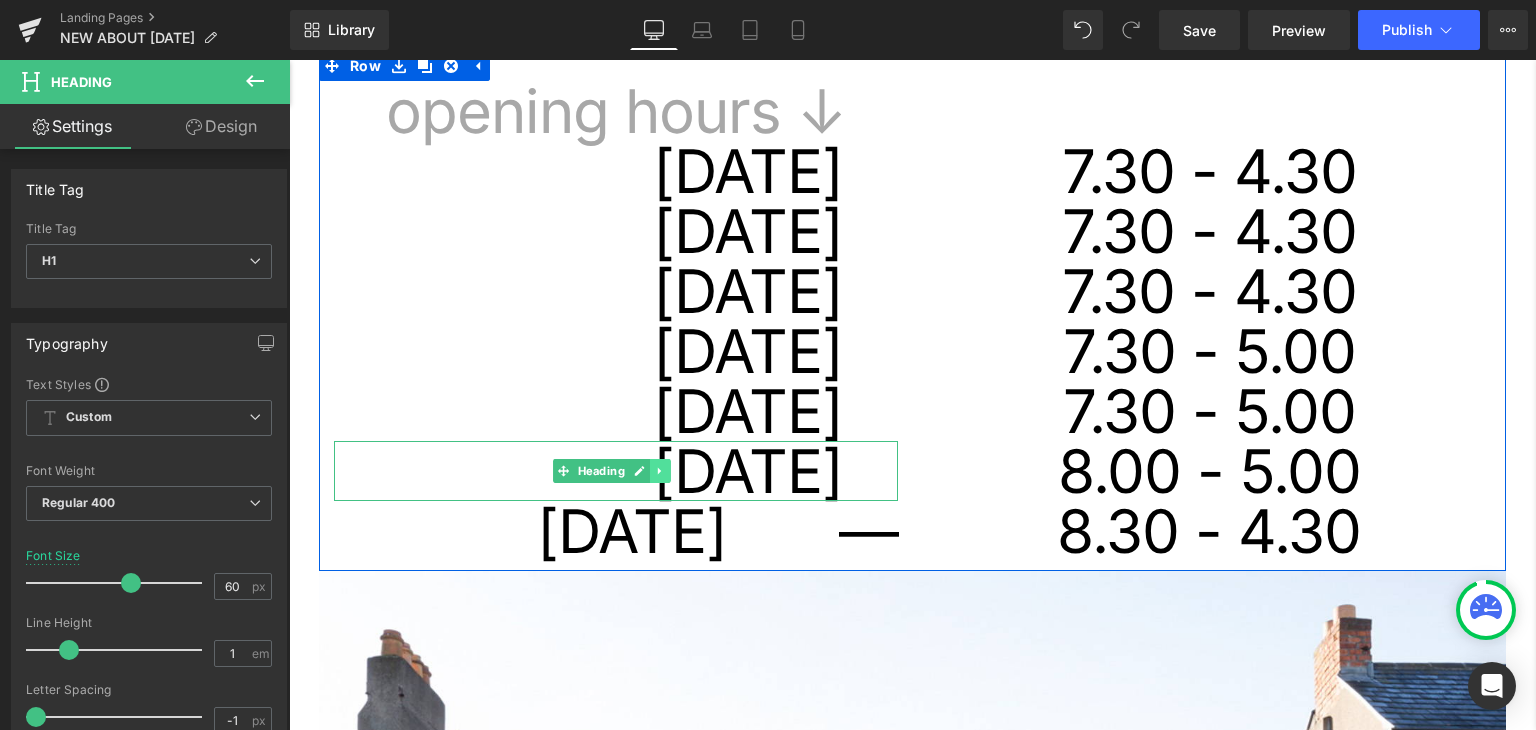 click 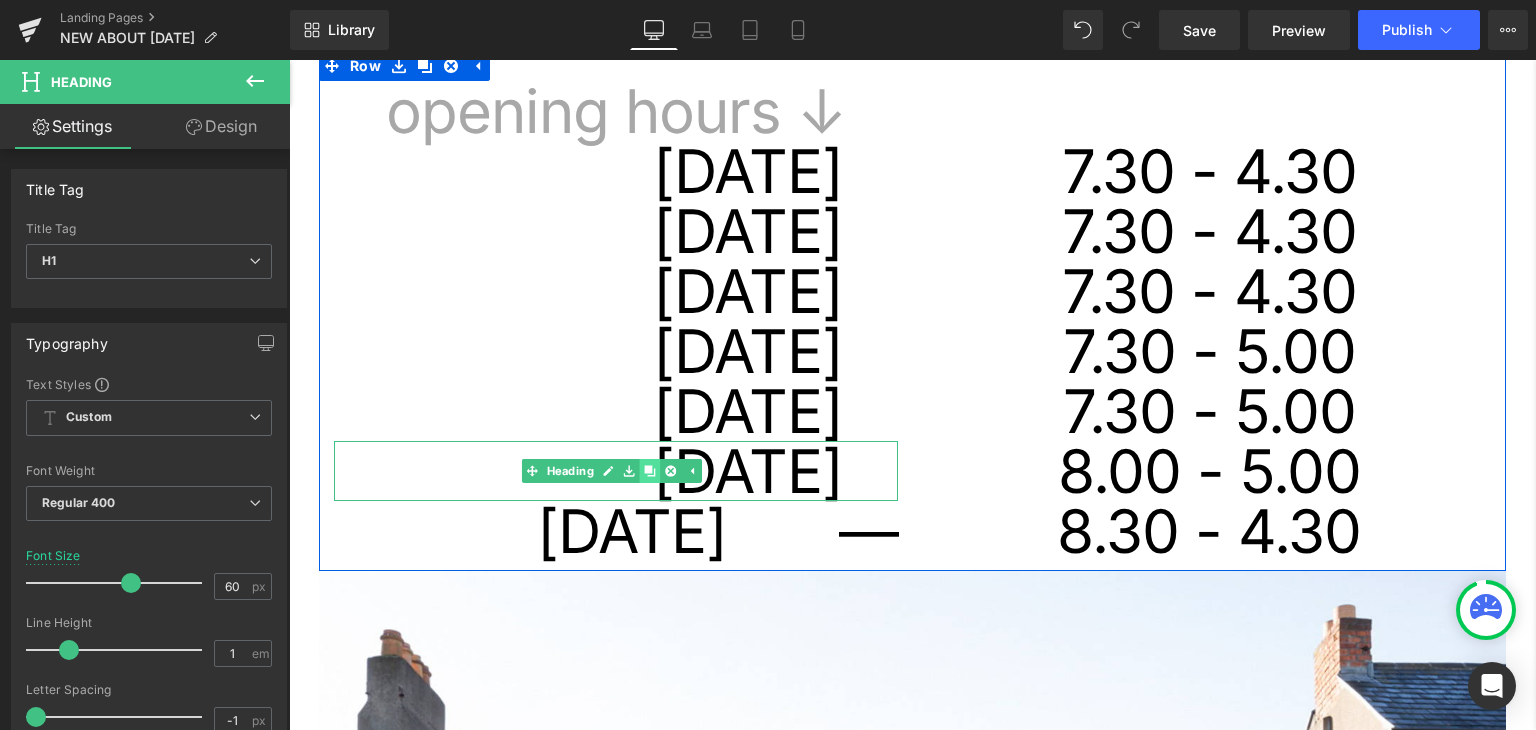 click at bounding box center [650, 471] 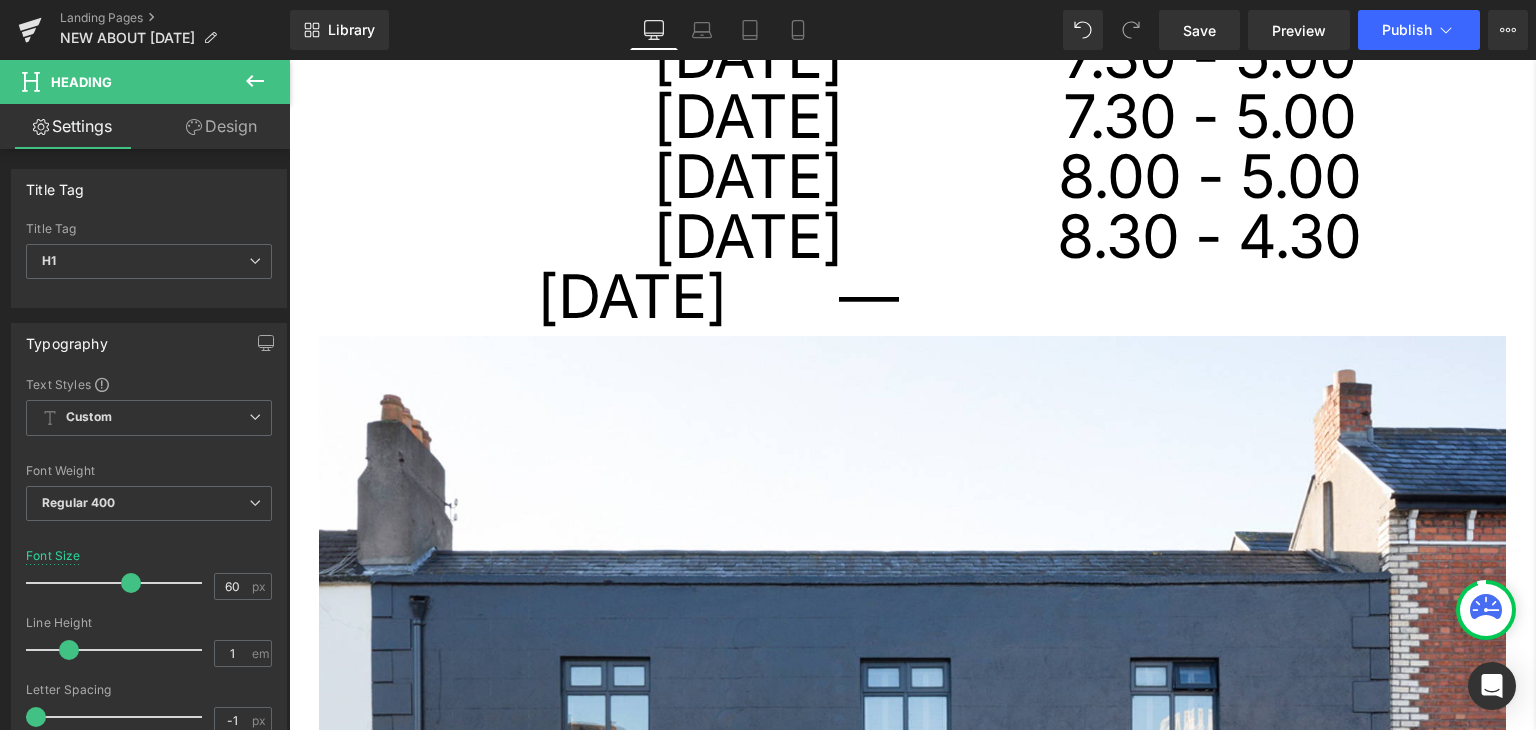 scroll, scrollTop: 920, scrollLeft: 0, axis: vertical 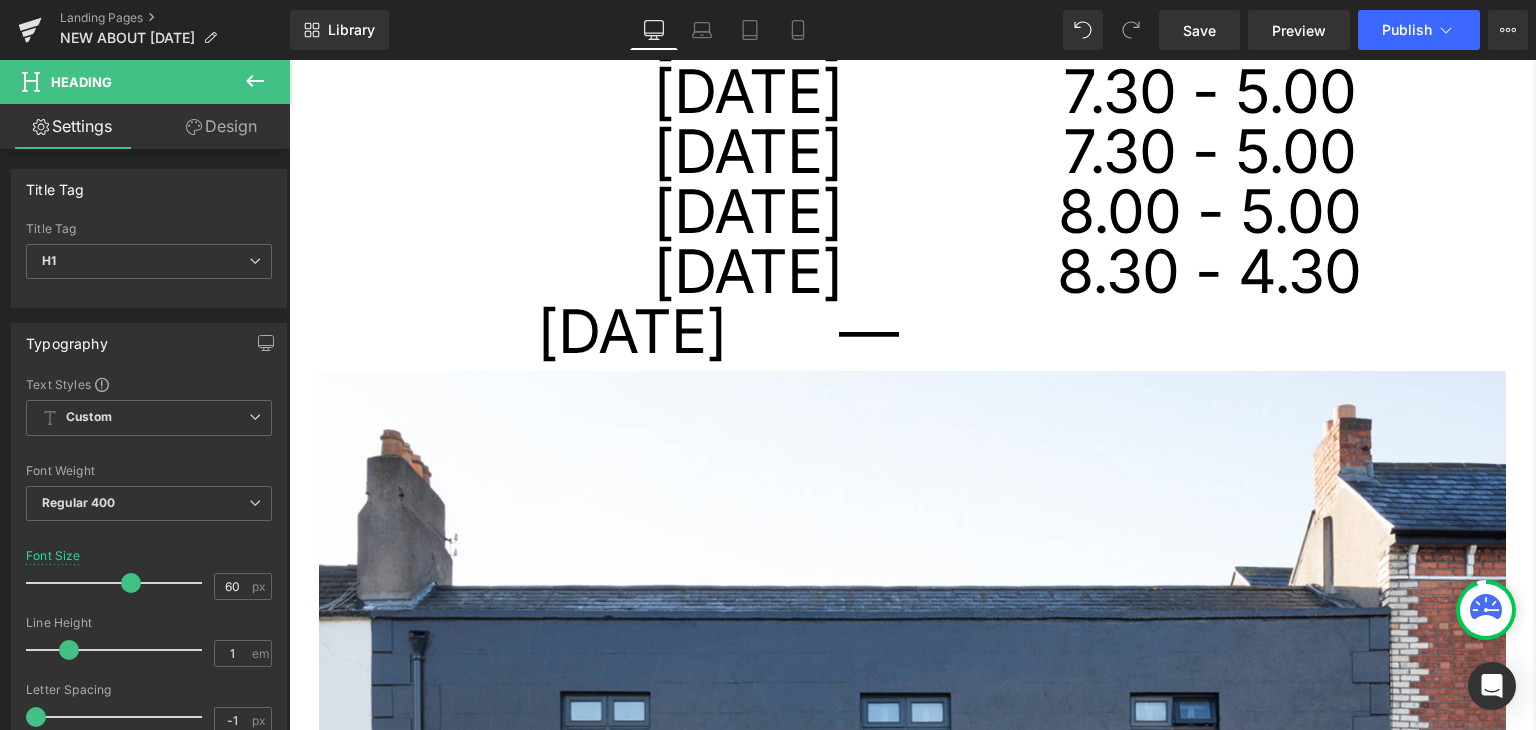 click on "[DATE]       —" at bounding box center [616, 331] 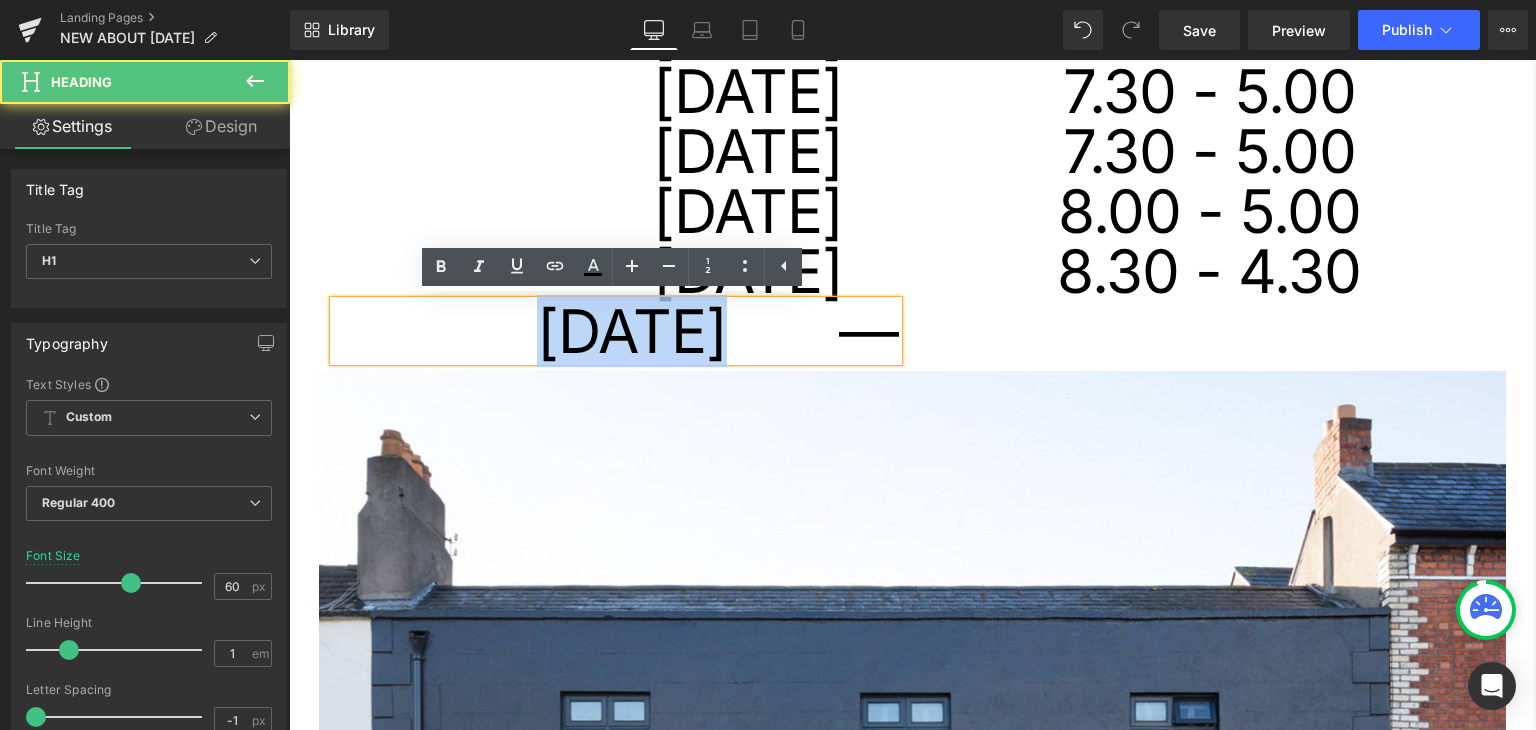 drag, startPoint x: 720, startPoint y: 327, endPoint x: 524, endPoint y: 327, distance: 196 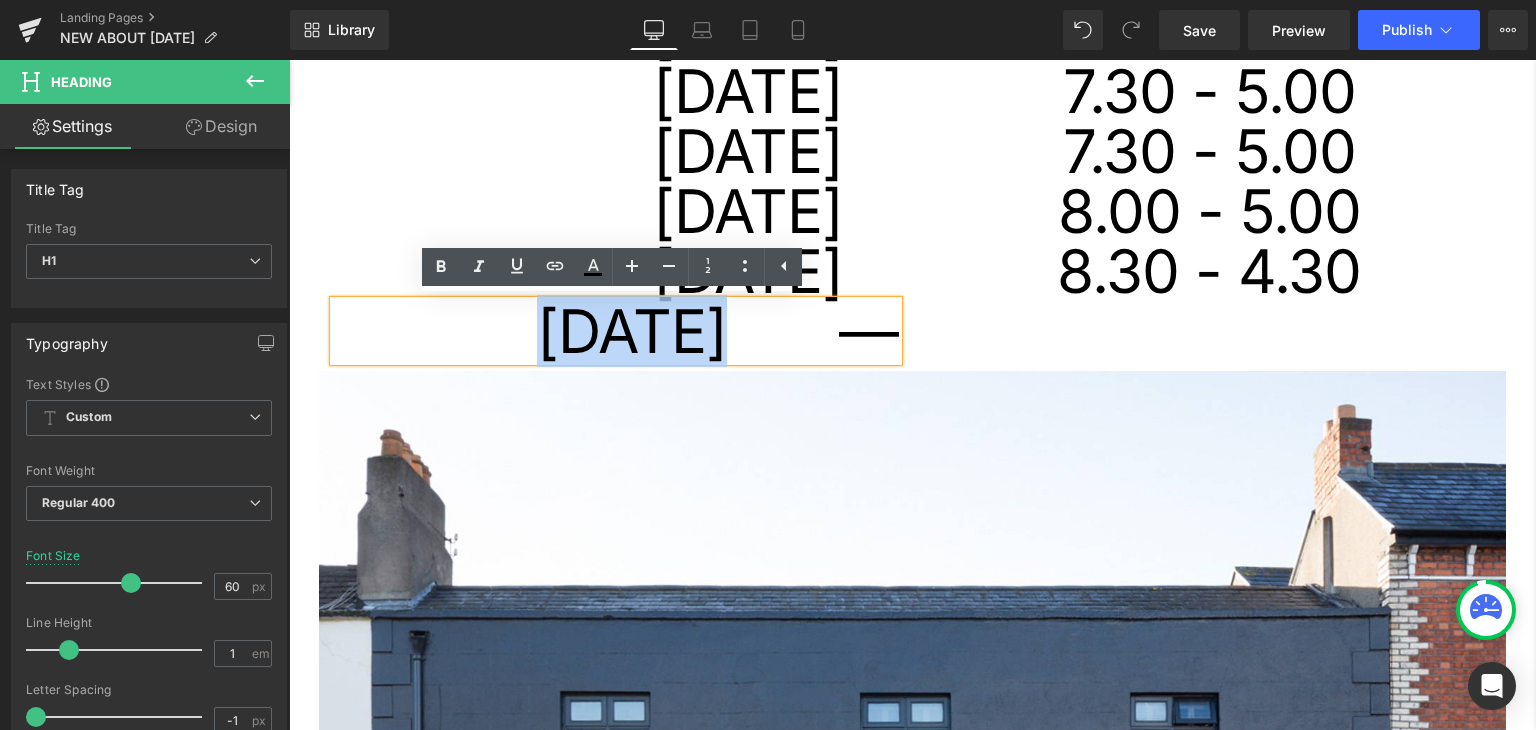 copy on "[DATE]" 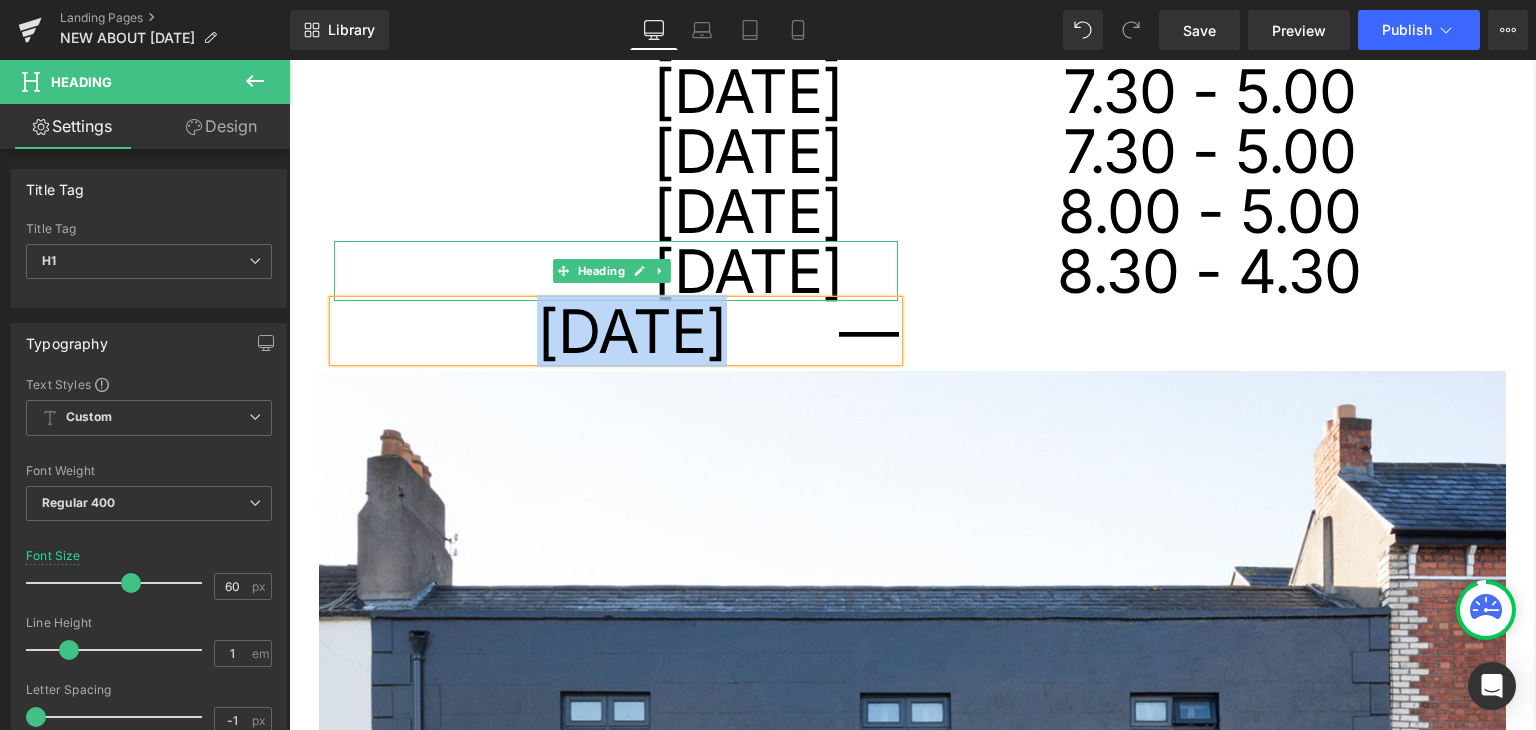 drag, startPoint x: 840, startPoint y: 265, endPoint x: 827, endPoint y: 273, distance: 15.264338 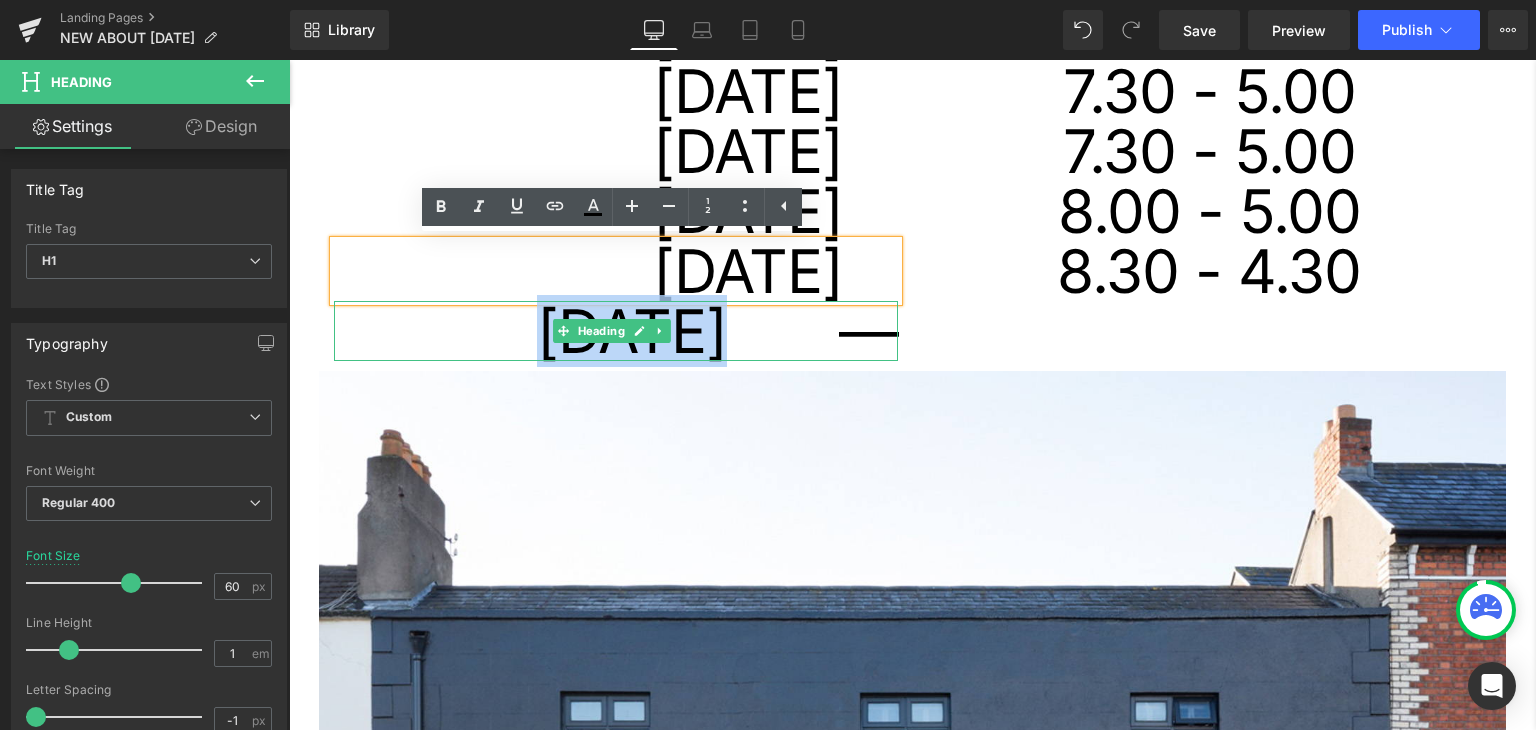 drag, startPoint x: 832, startPoint y: 275, endPoint x: 573, endPoint y: 296, distance: 259.84995 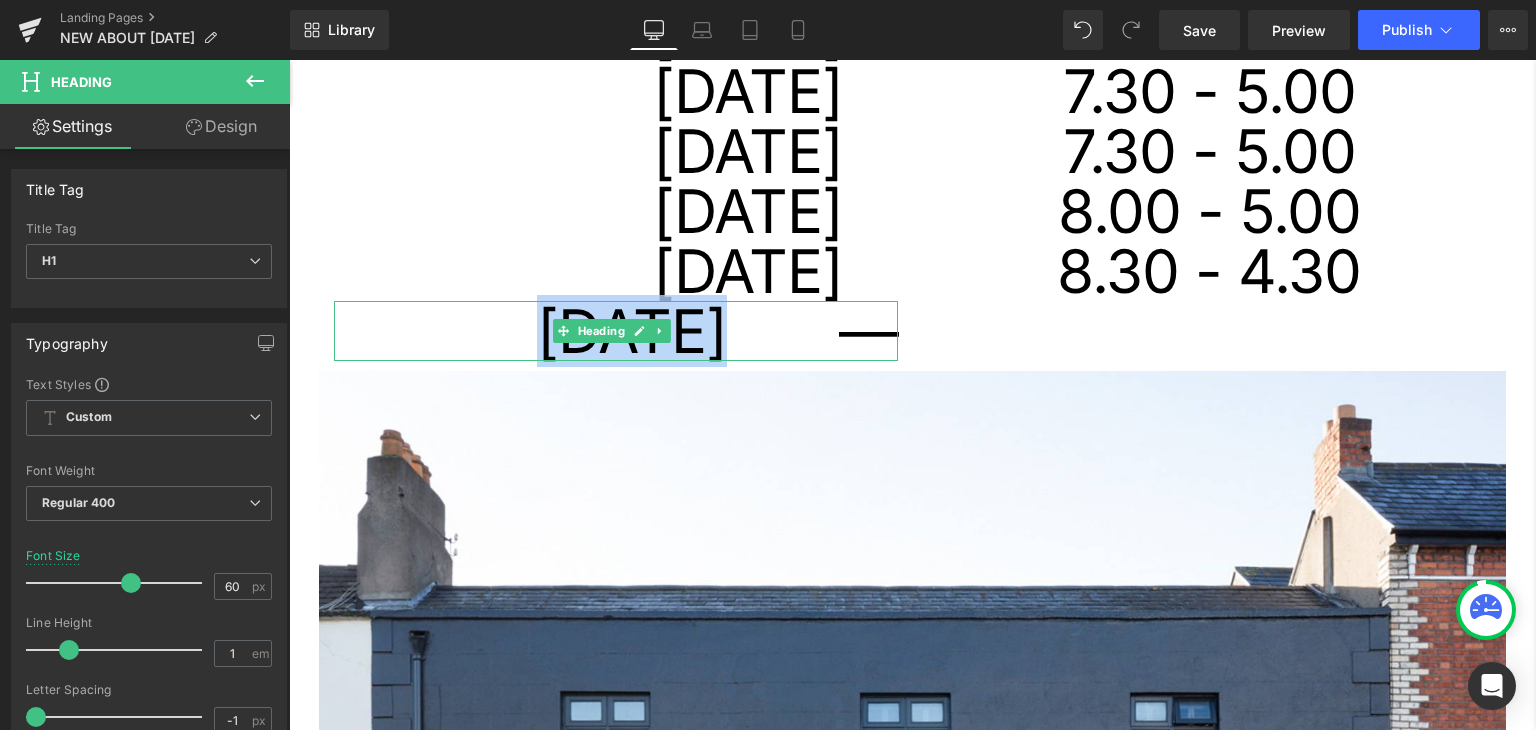 paste 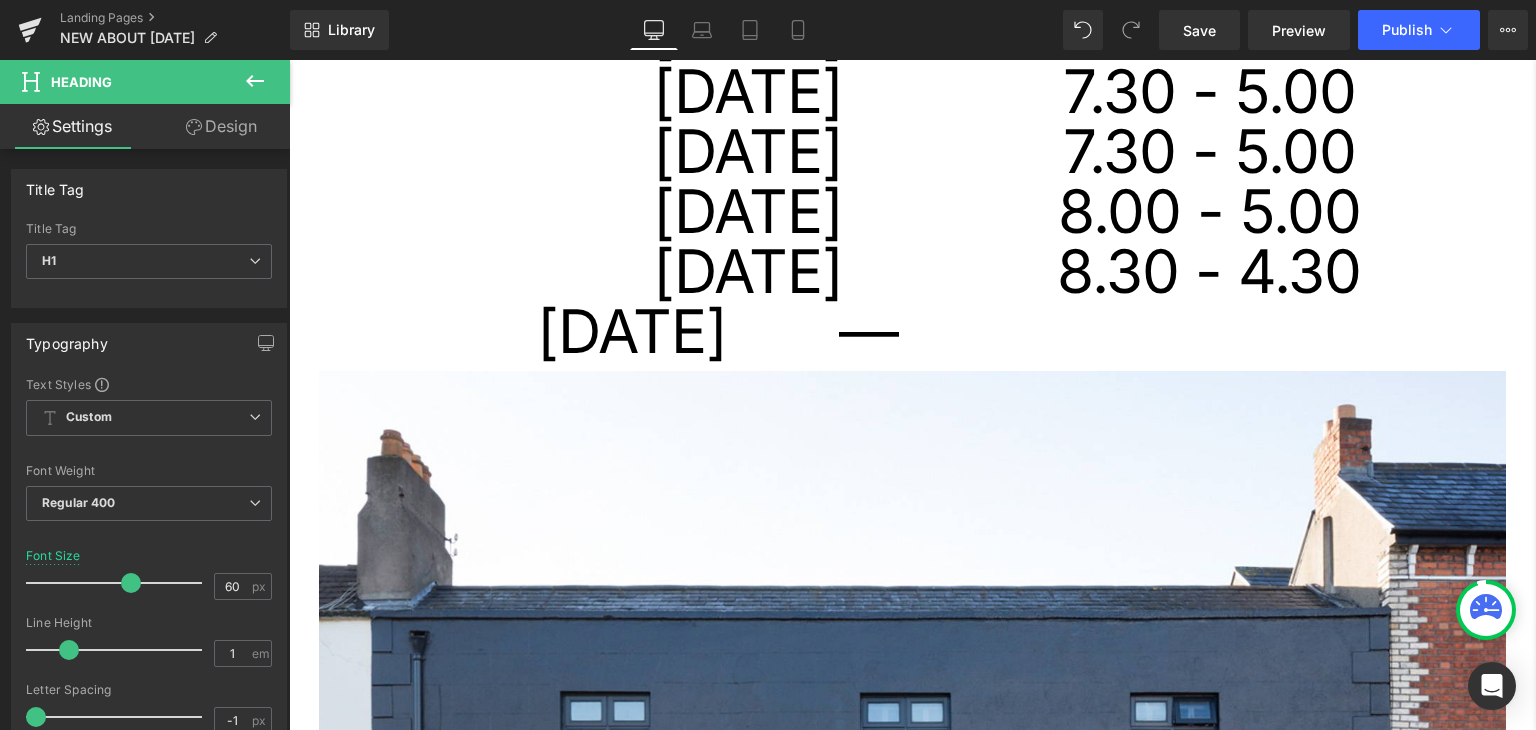 click on "Image         who we are * Heading         At Nobó, we believe simplicity can be extraordinary. Since [DATE], we’ve been reimagining classics like ice cream, chocolate, and spreads using only natural, plant-based, and unrefined ingredients. We started in a Dublin kitchen with a borrowed ice cream machine and a big idea: to create better treats without compromising on taste. [DATE], we continue that mission from our store in [GEOGRAPHIC_DATA], serving ice cream, smoothies, specialty coffee, and our famous açaí bowls. All made fresh, daily, with care and purpose. Thanks for being part of the journey. Text Block     NaNpx     Row
opening hours ↓ Heading         [DATE] Heading         55px [DATE] Heading         [DATE] Heading         [DATE] Heading         [DATE] Heading         [DATE] Heading         [DATE] Heading         [DATE]       — Heading         o Heading         7.30 - 4.30 Heading         7.30 - 4.30 Heading         7.30 - 4.30 Heading         7.30 - 5.00" at bounding box center (897, 1795) 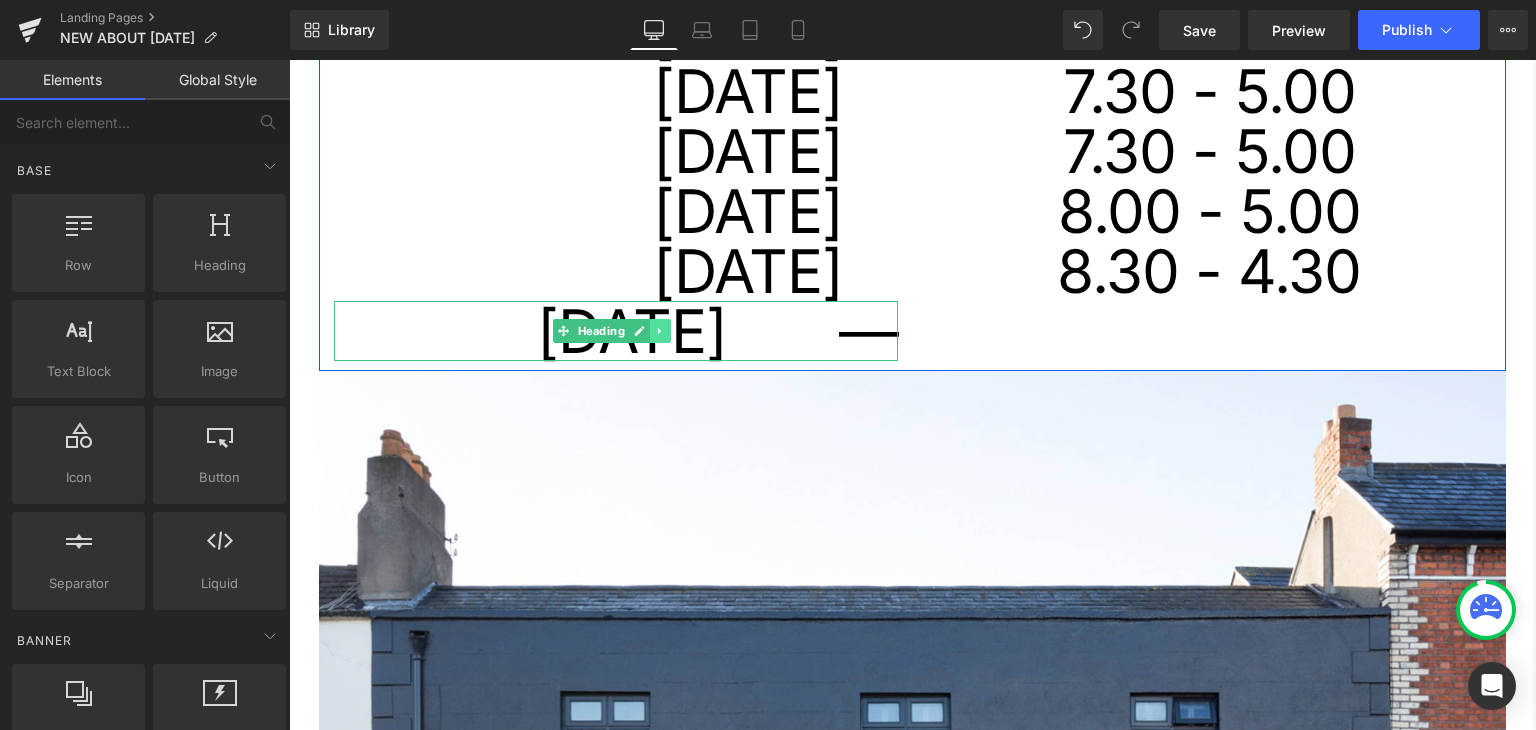 click 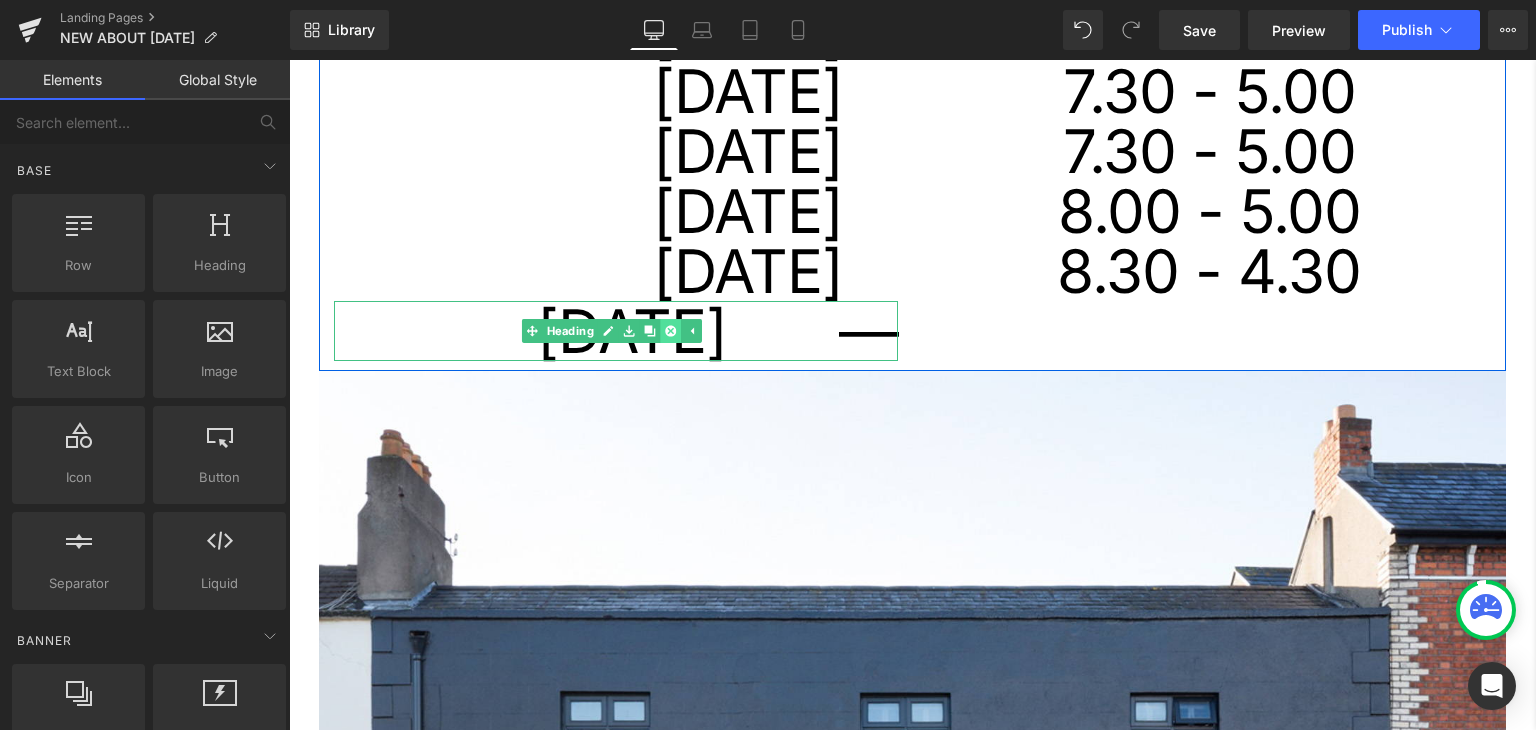 click at bounding box center (670, 331) 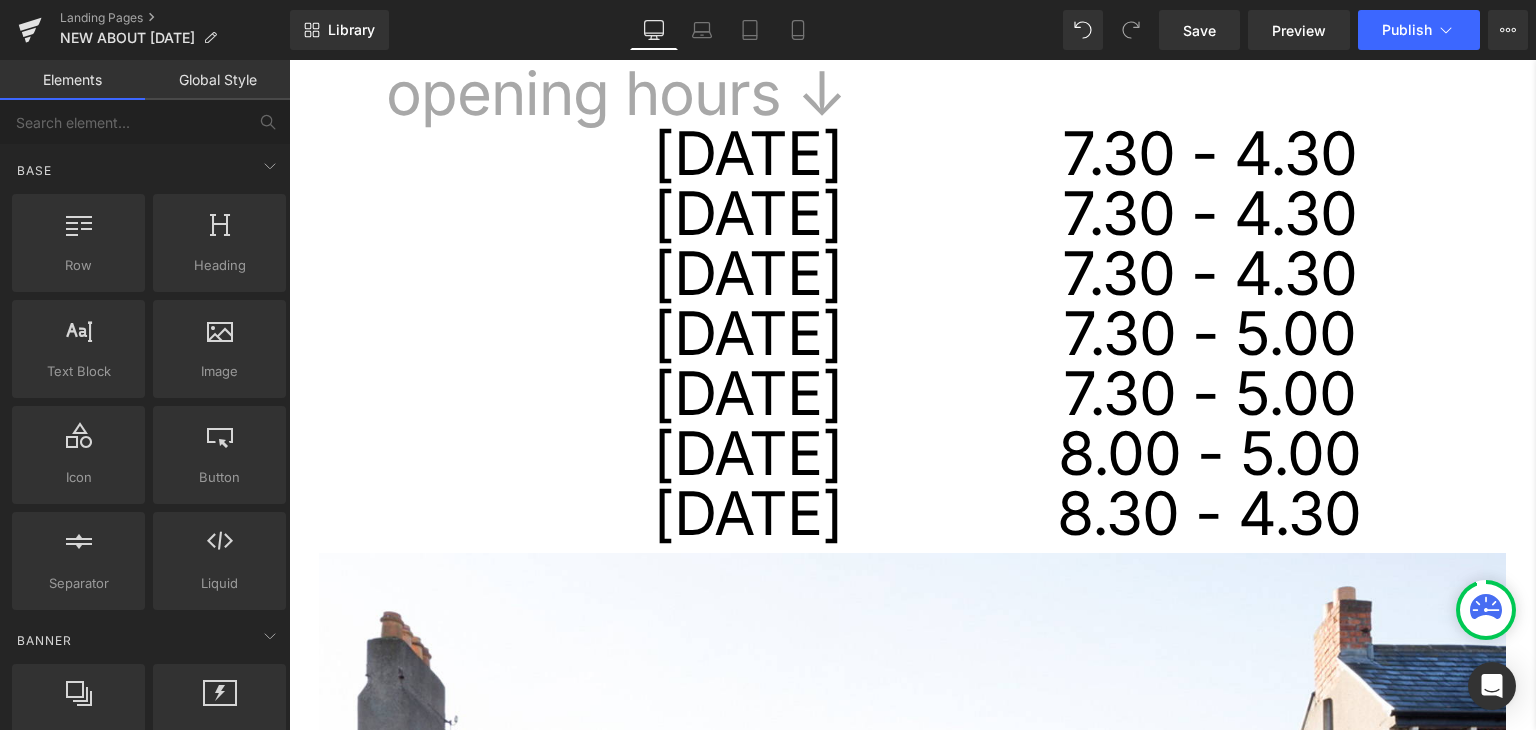 scroll, scrollTop: 800, scrollLeft: 0, axis: vertical 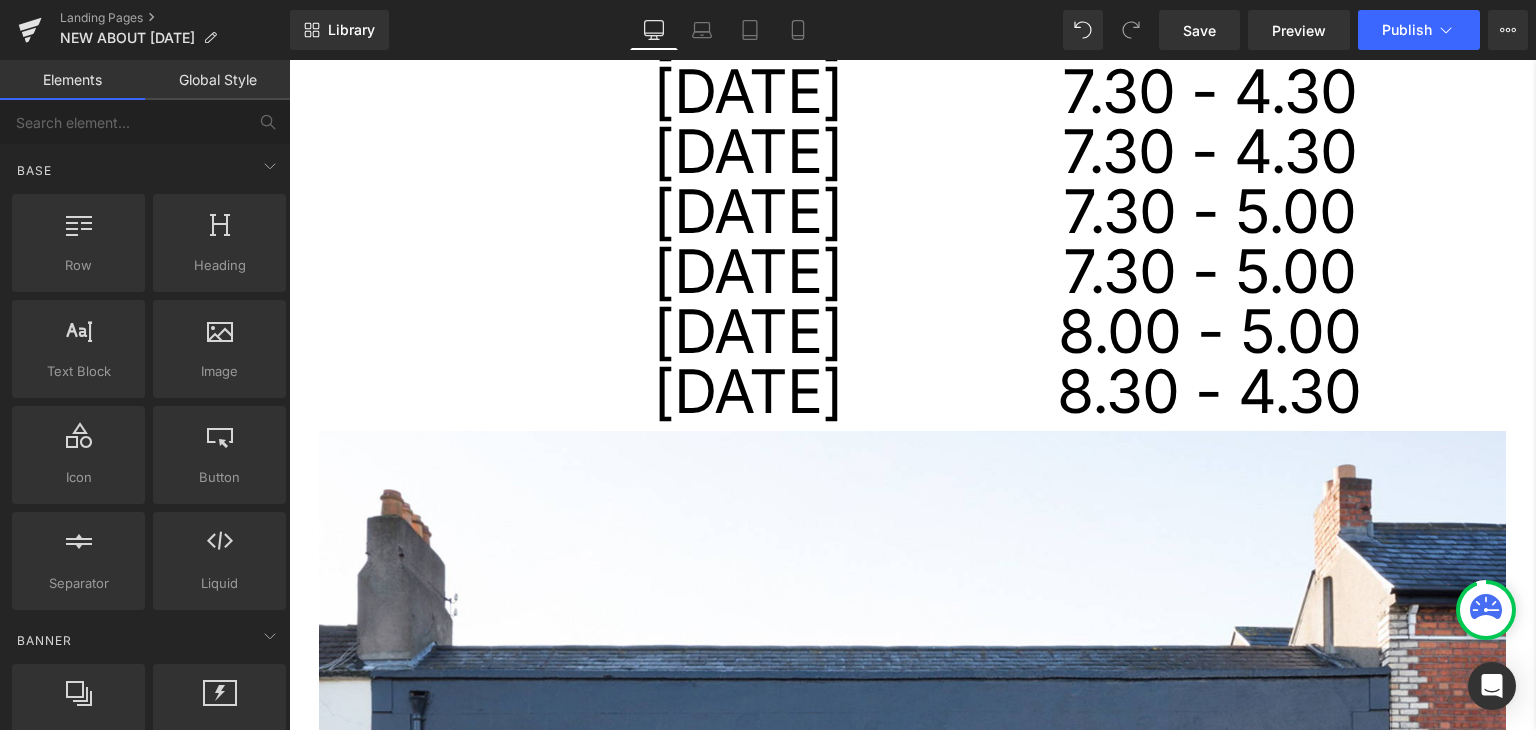click on "Library Desktop Desktop Laptop Tablet Mobile Save Preview Publish Scheduled View Live Page View with current Template Save Template to Library Schedule Publish  Optimize  Publish Settings Shortcuts  Your page can’t be published   You've reached the maximum number of published pages on your plan  (0/0).  You need to upgrade your plan or unpublish all your pages to get 1 publish slot.   Unpublish pages   Upgrade plan" at bounding box center [913, 30] 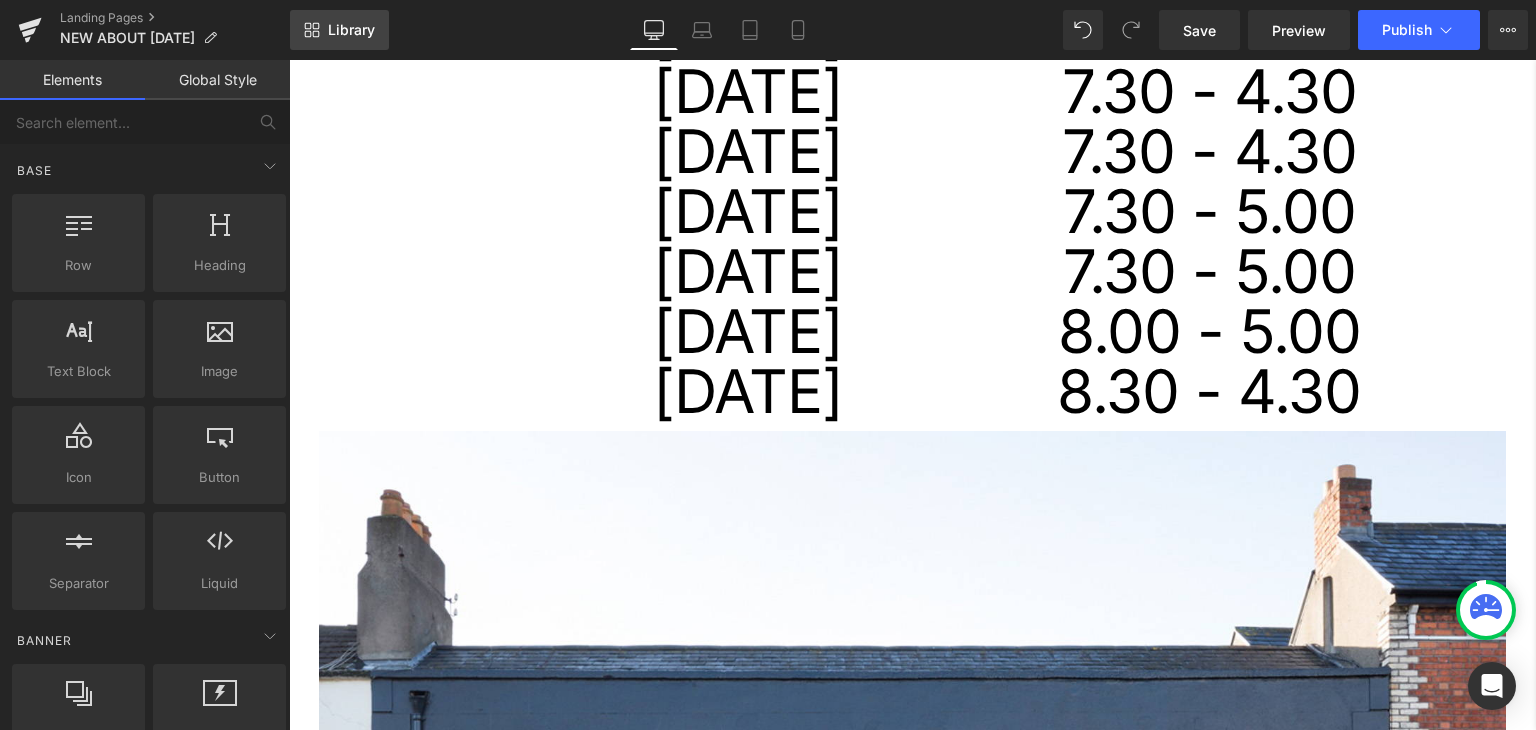 click on "Library" at bounding box center (351, 30) 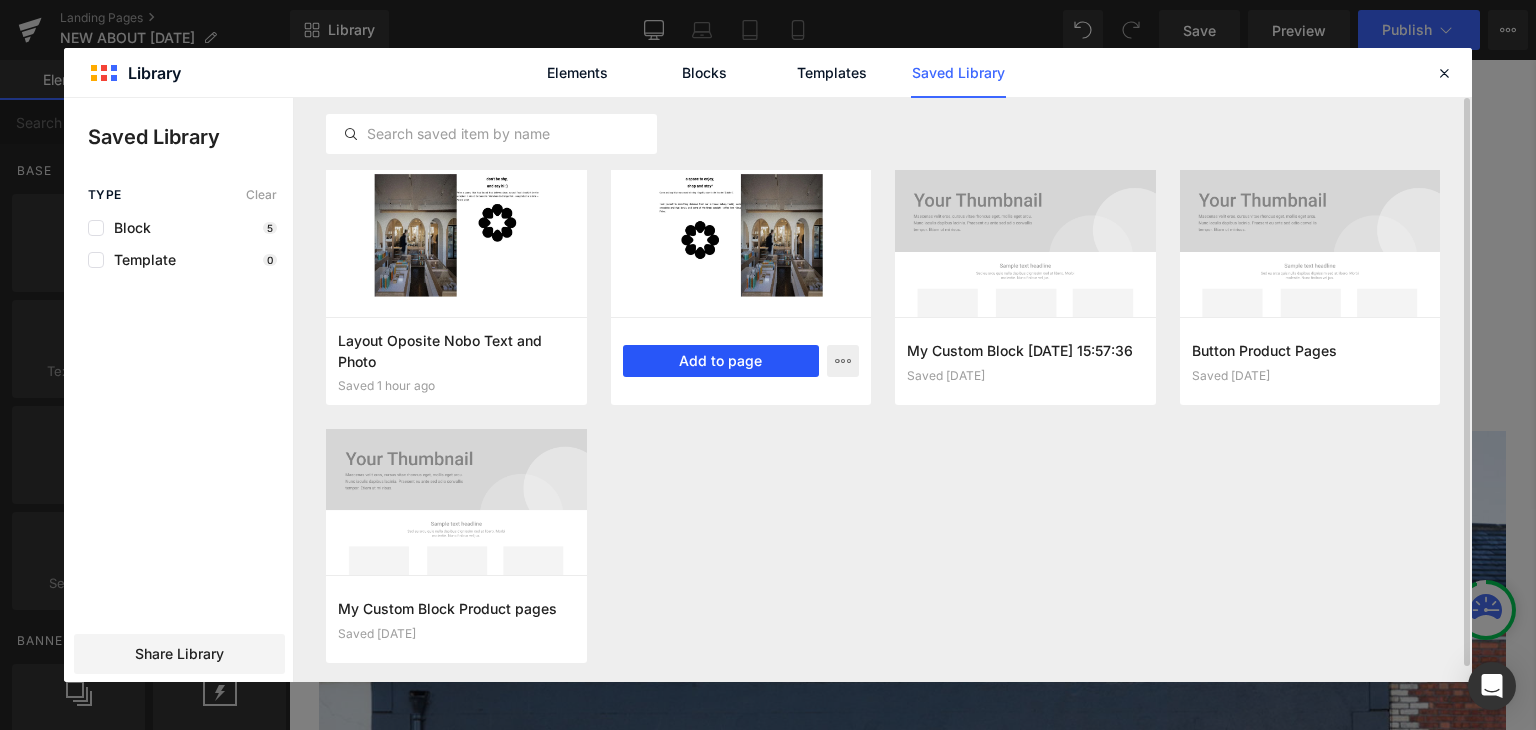 click on "Add to page" at bounding box center [721, 361] 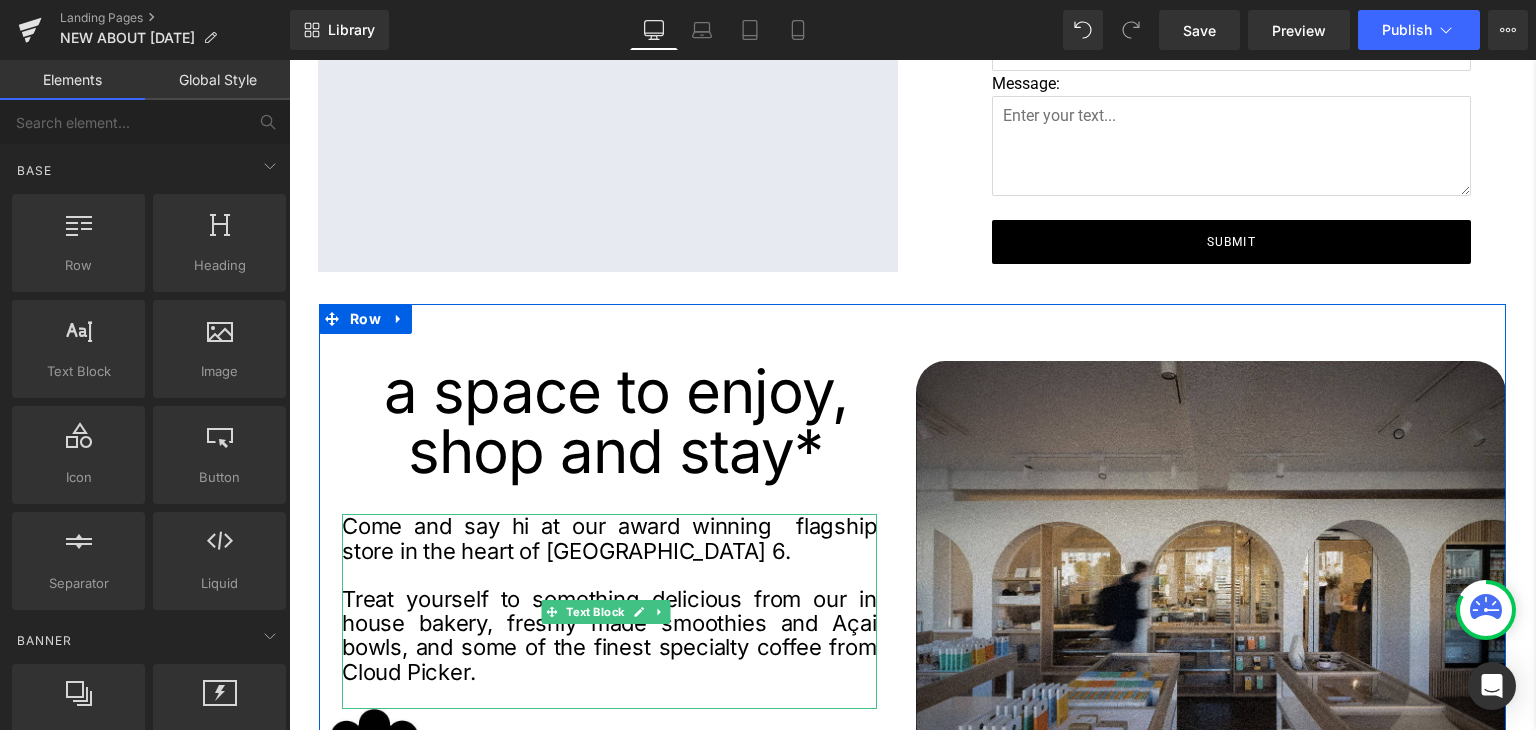scroll, scrollTop: 4459, scrollLeft: 0, axis: vertical 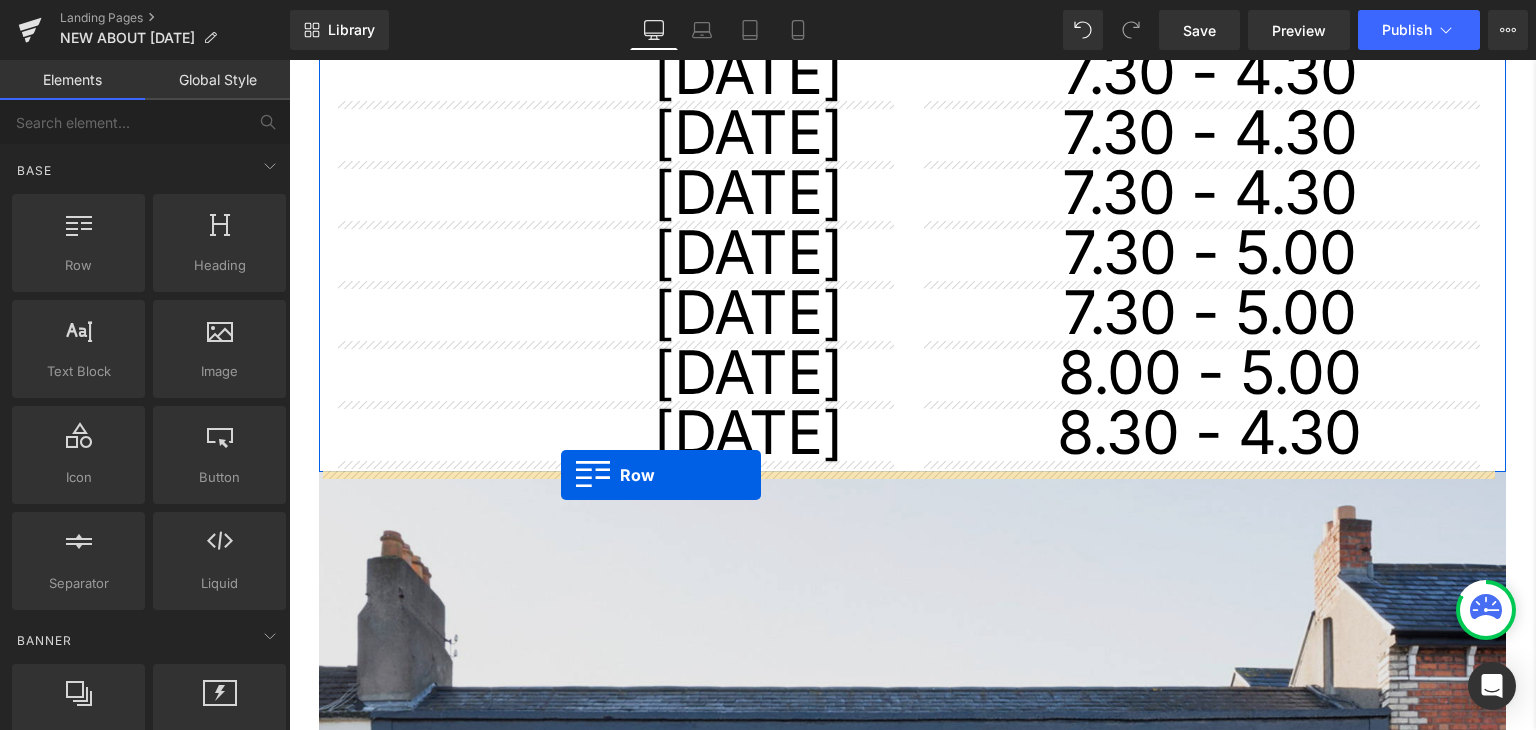 drag, startPoint x: 360, startPoint y: 374, endPoint x: 561, endPoint y: 475, distance: 224.94888 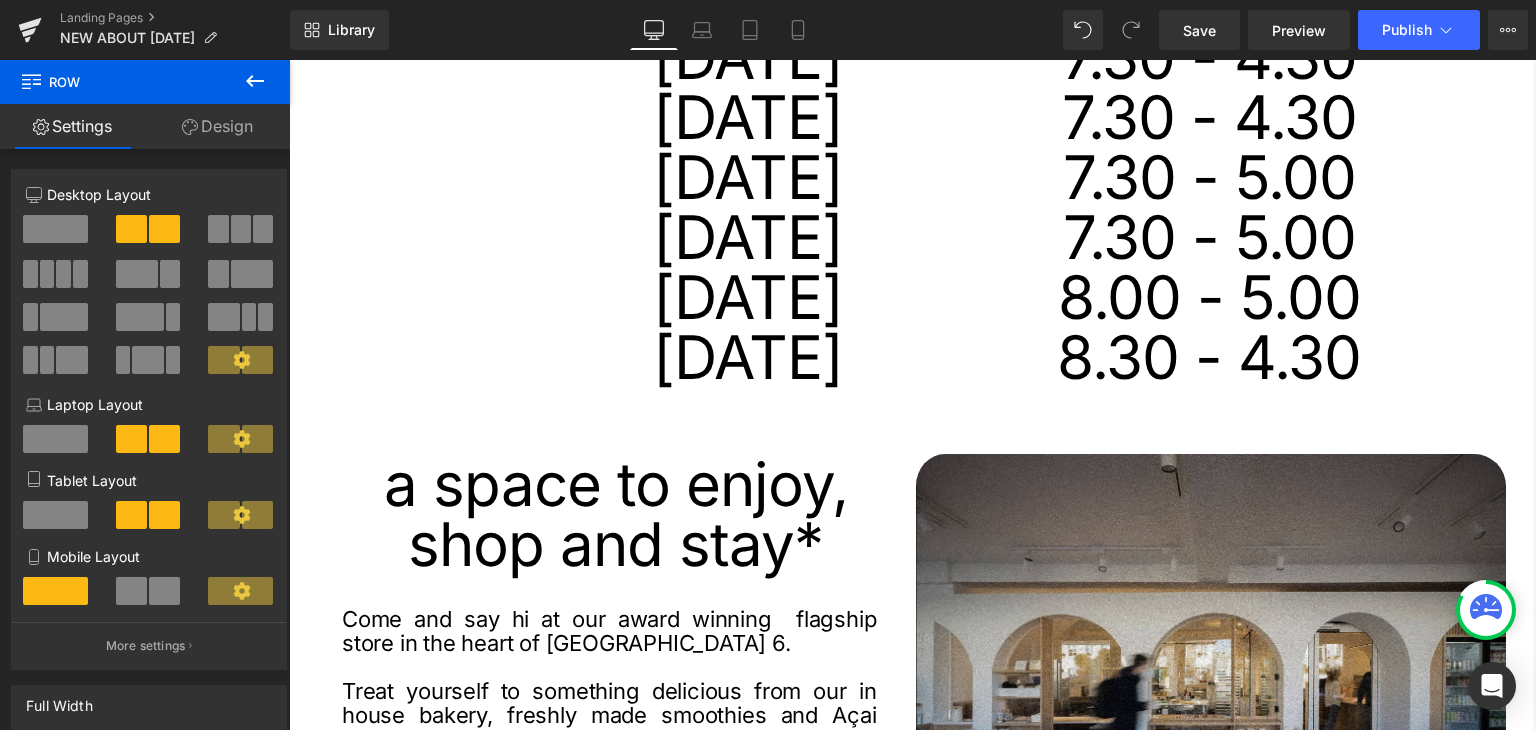 scroll, scrollTop: 1000, scrollLeft: 0, axis: vertical 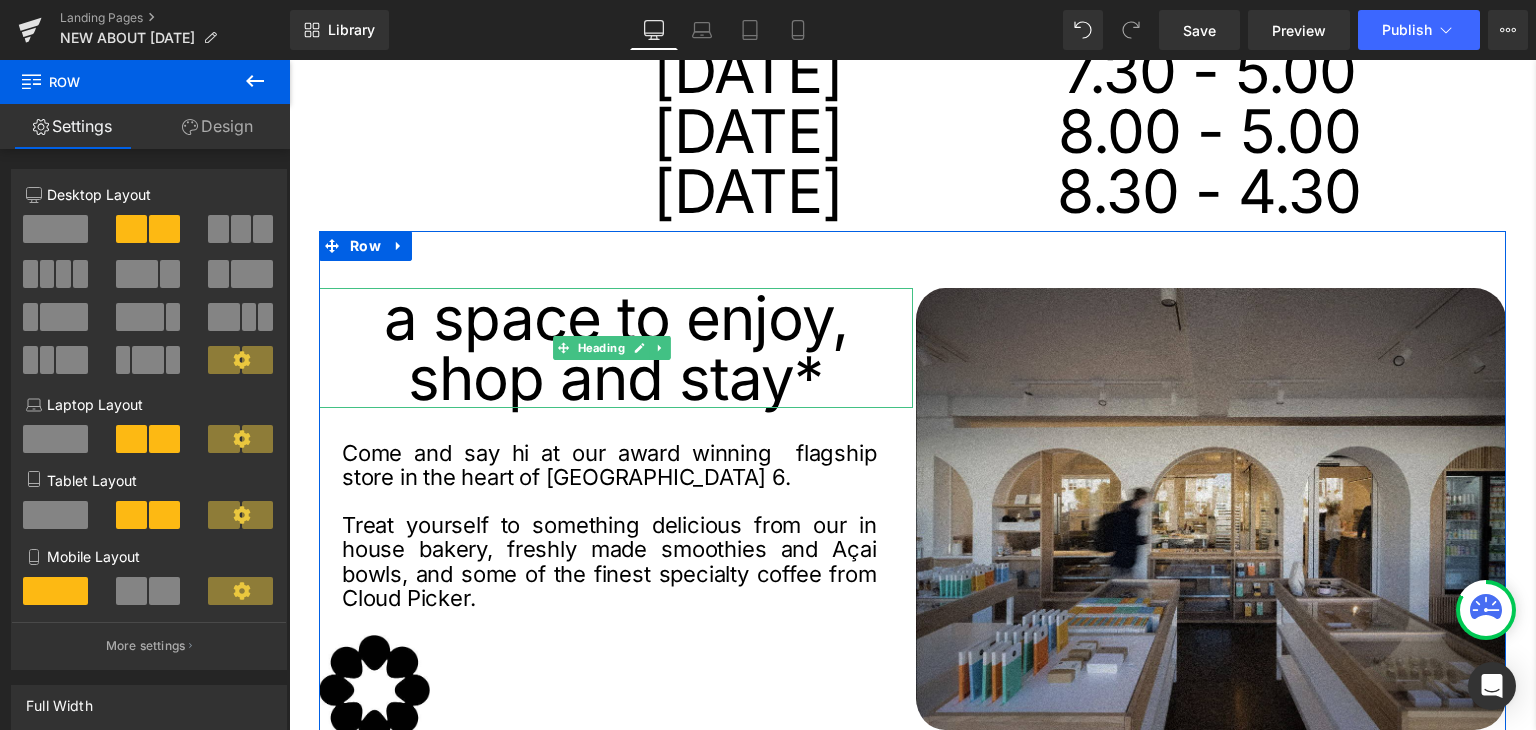 click on "shop and stay*" at bounding box center [616, 378] 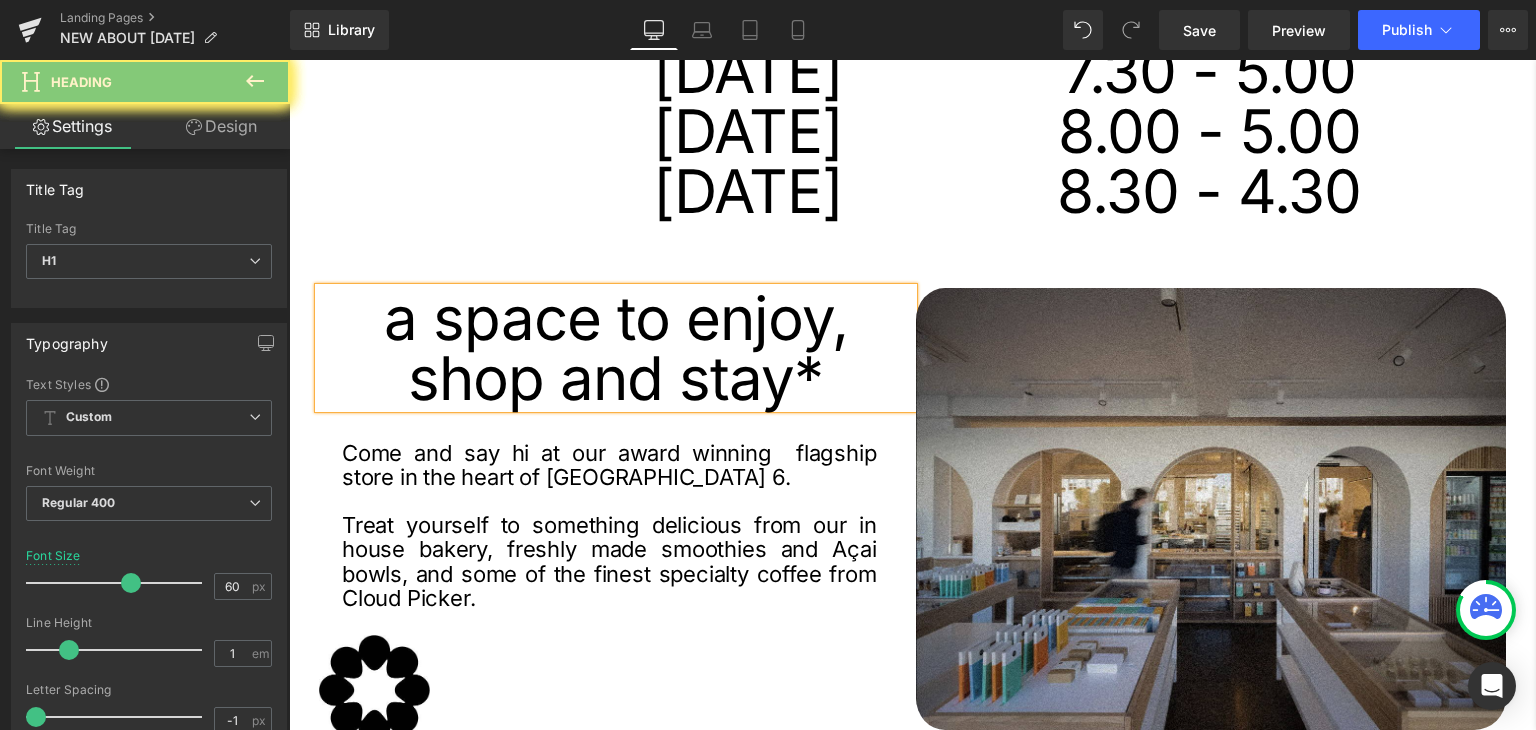 click on "At Nobó, we believe simplicity can be extraordinary. Since [DATE], we’ve been reimagining classics like ice cream, chocolate, and spreads using only natural, plant-based, and unrefined ingredients." at bounding box center [1230, -629] 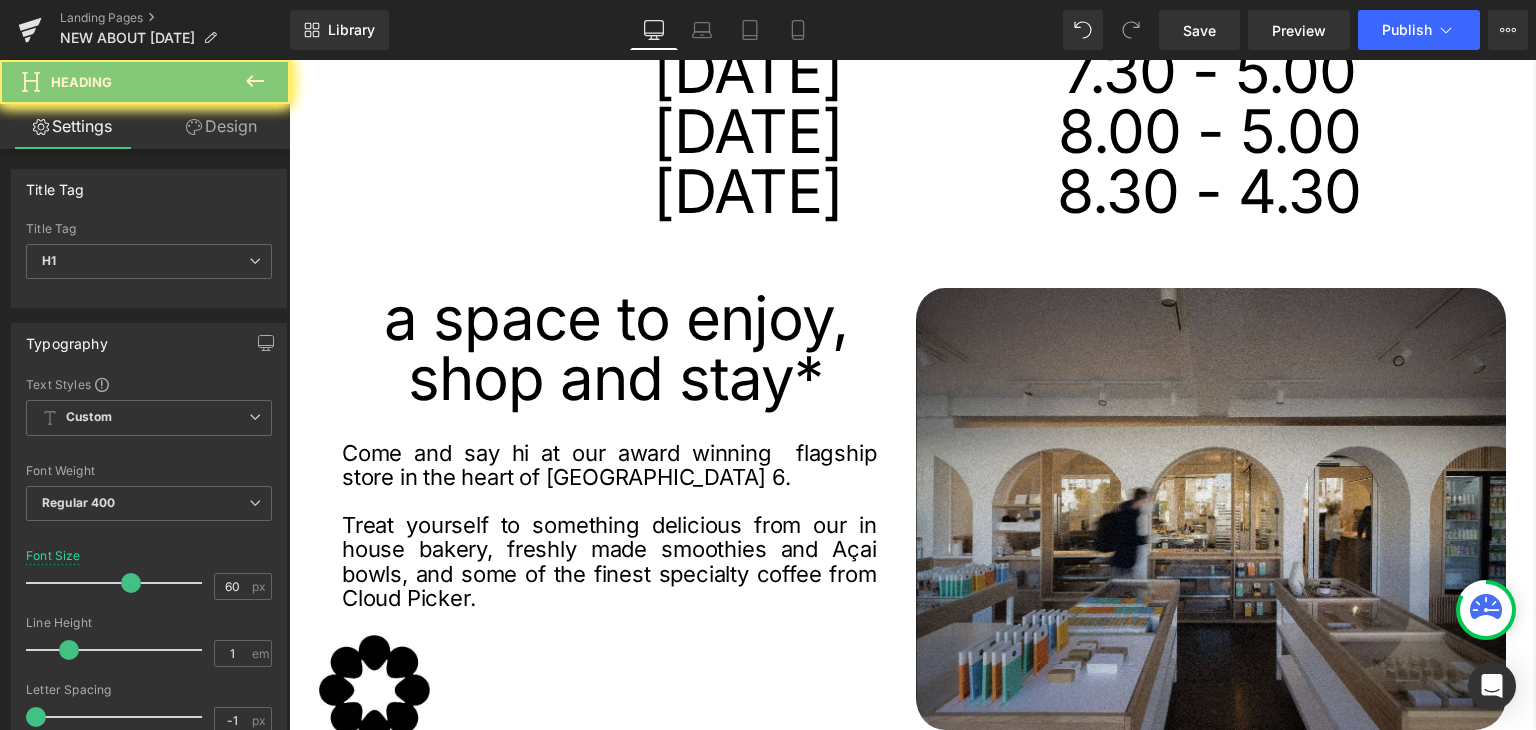 scroll, scrollTop: 0, scrollLeft: 0, axis: both 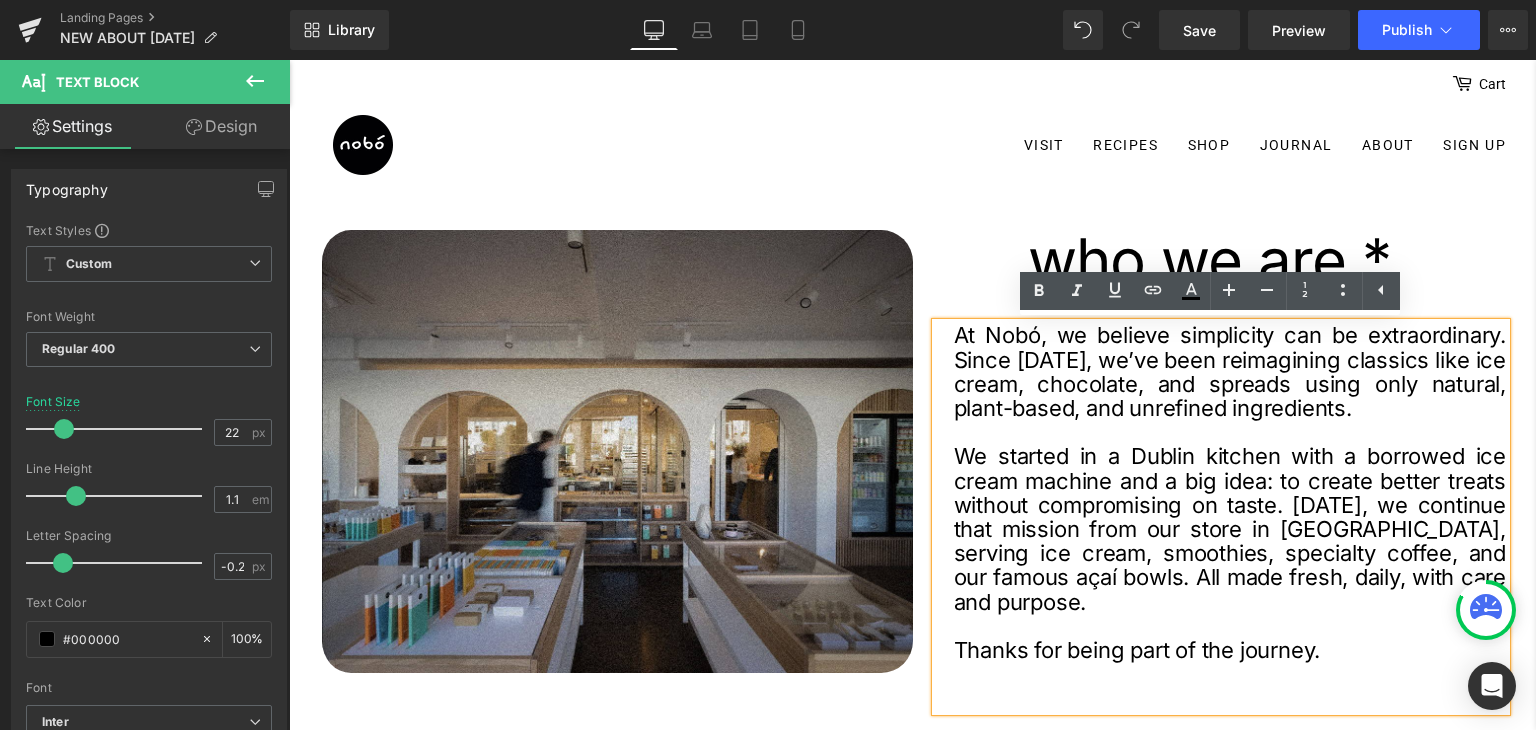 click on "who we are *" at bounding box center (1210, 260) 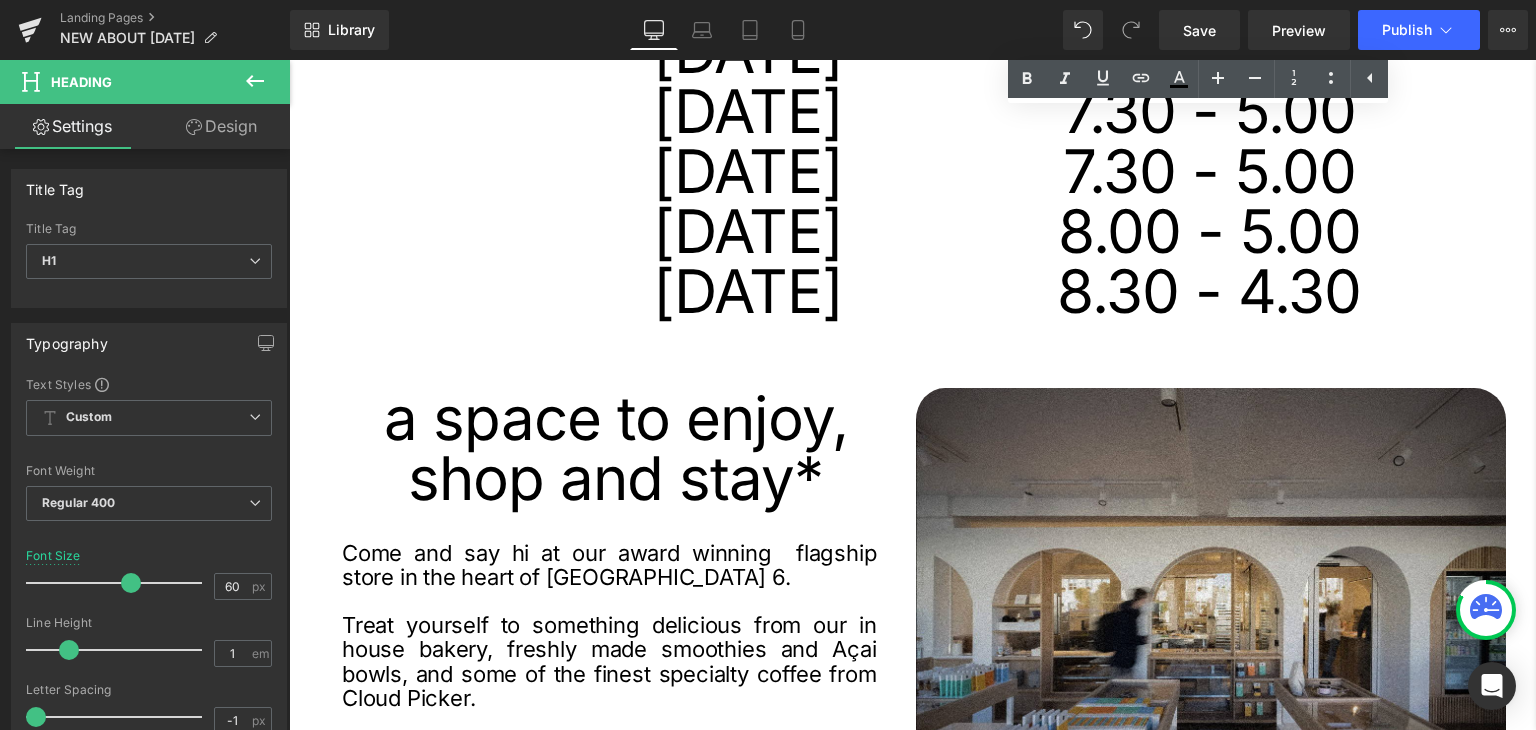 scroll, scrollTop: 1000, scrollLeft: 0, axis: vertical 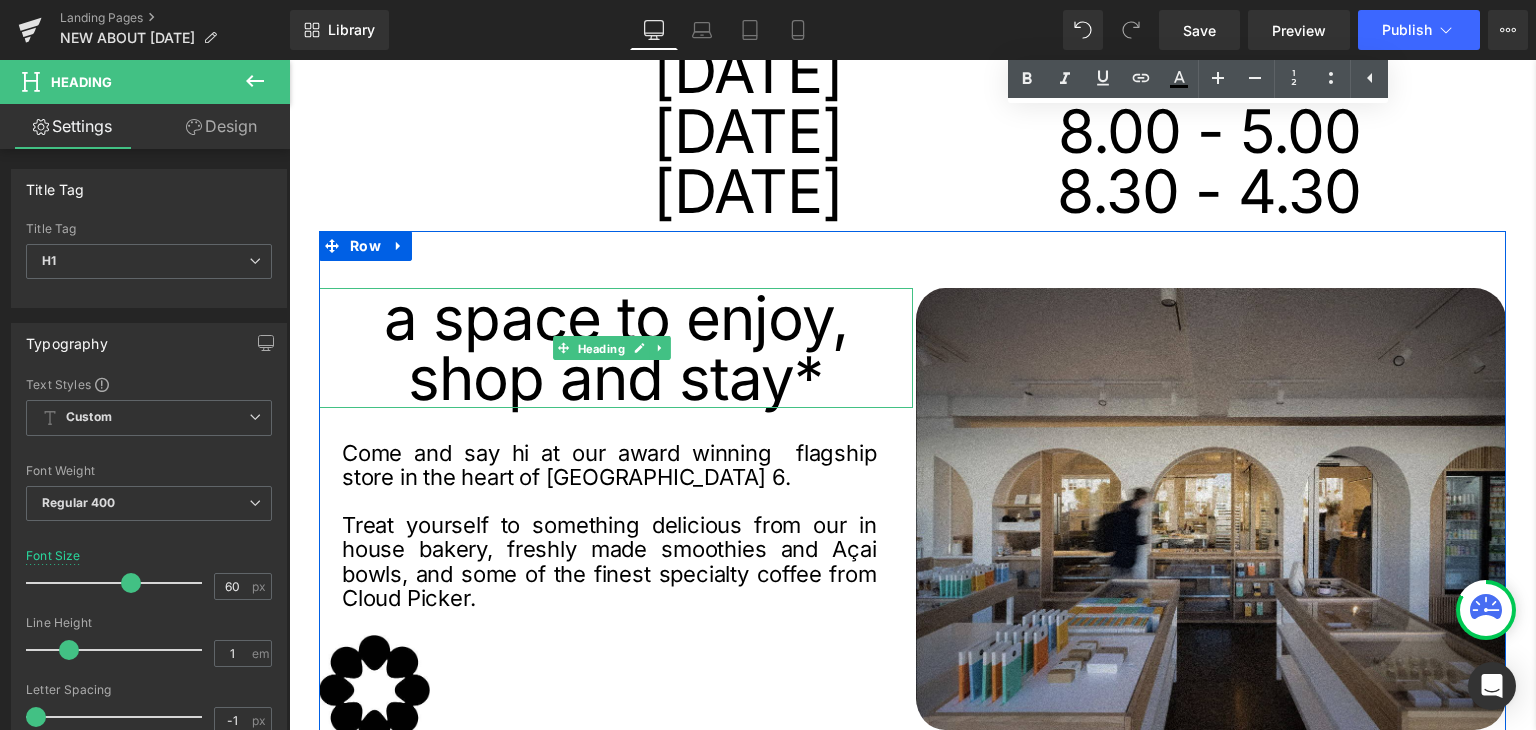 click on "Heading" at bounding box center (601, 348) 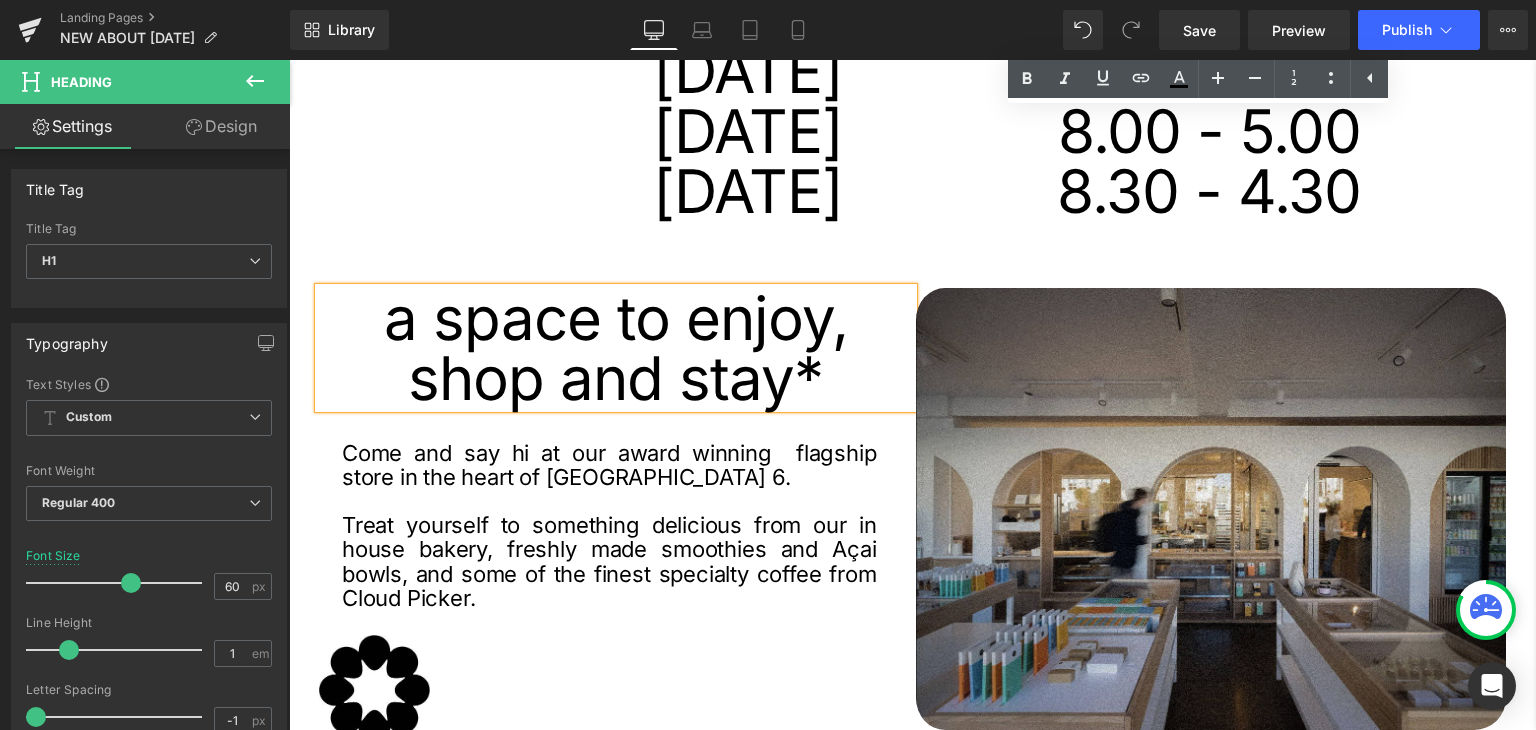 click on "shop and stay*" at bounding box center [616, 378] 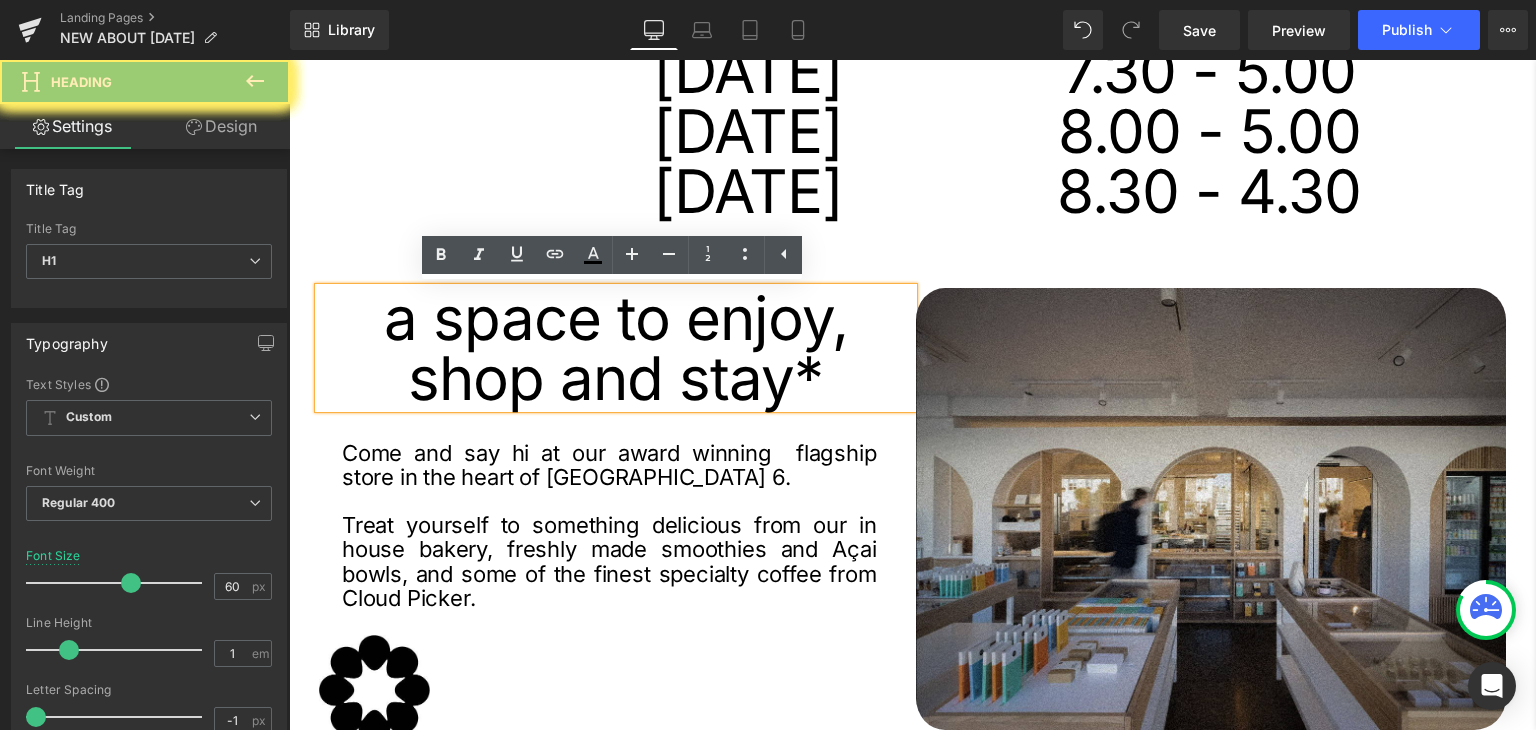 drag, startPoint x: 827, startPoint y: 376, endPoint x: 416, endPoint y: 382, distance: 411.0438 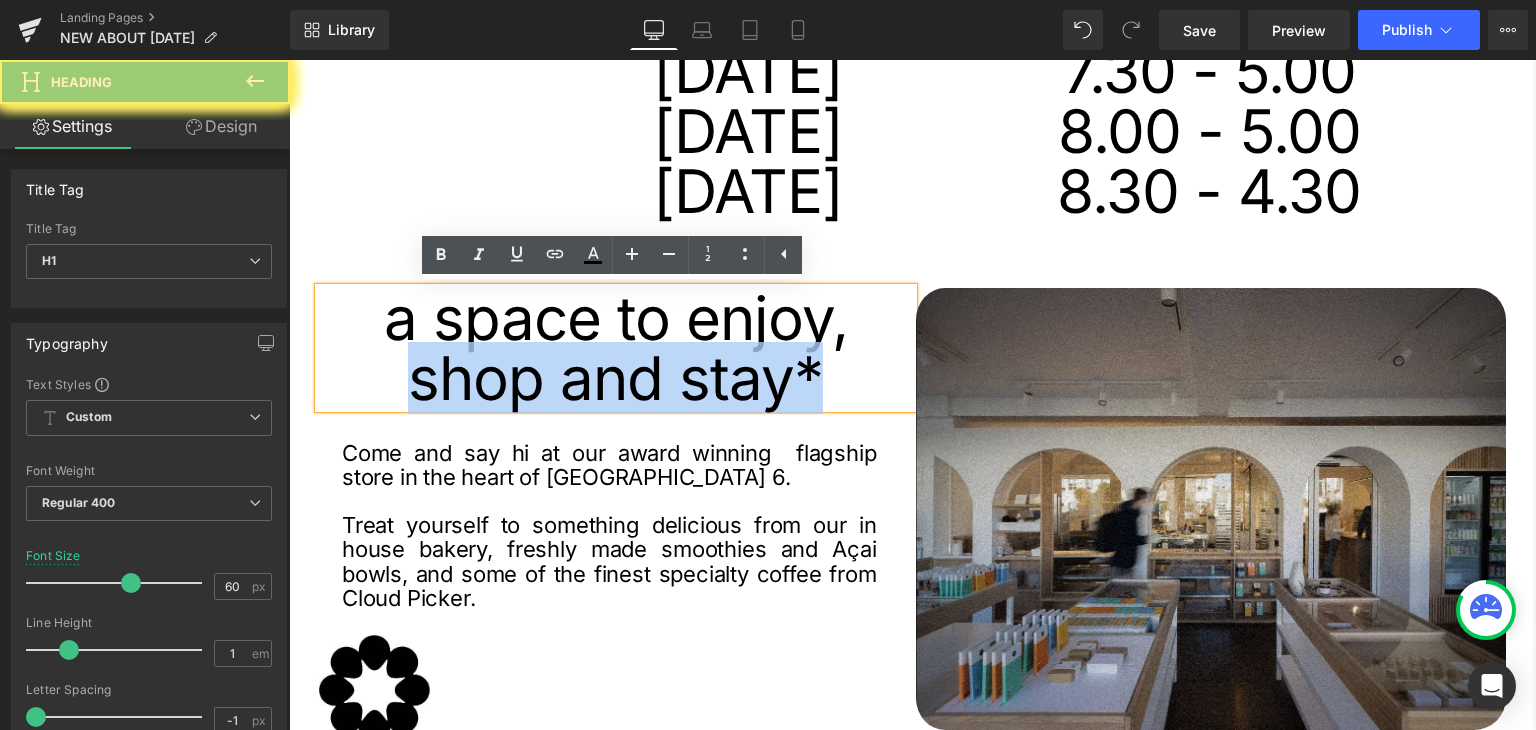 paste 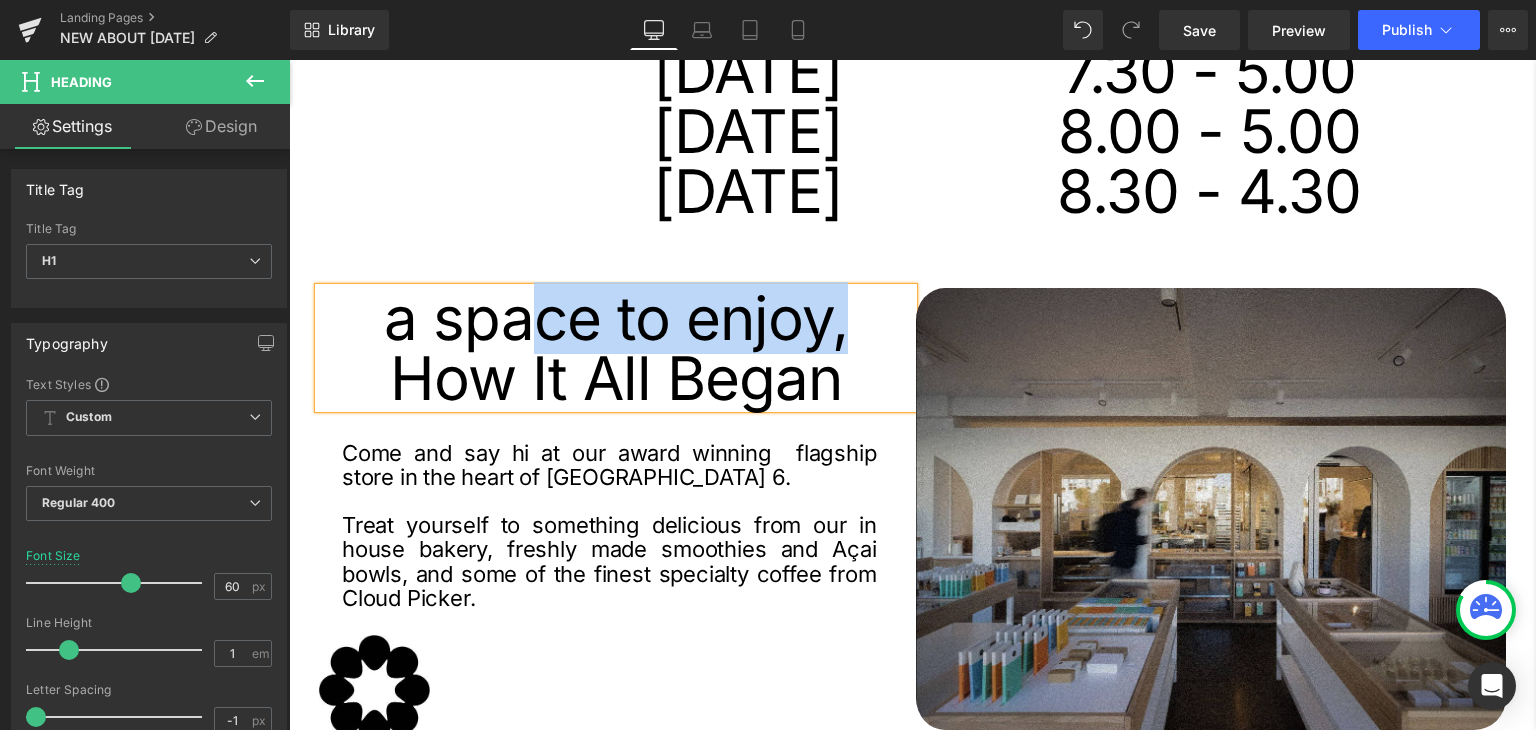 drag, startPoint x: 833, startPoint y: 317, endPoint x: 531, endPoint y: 325, distance: 302.10593 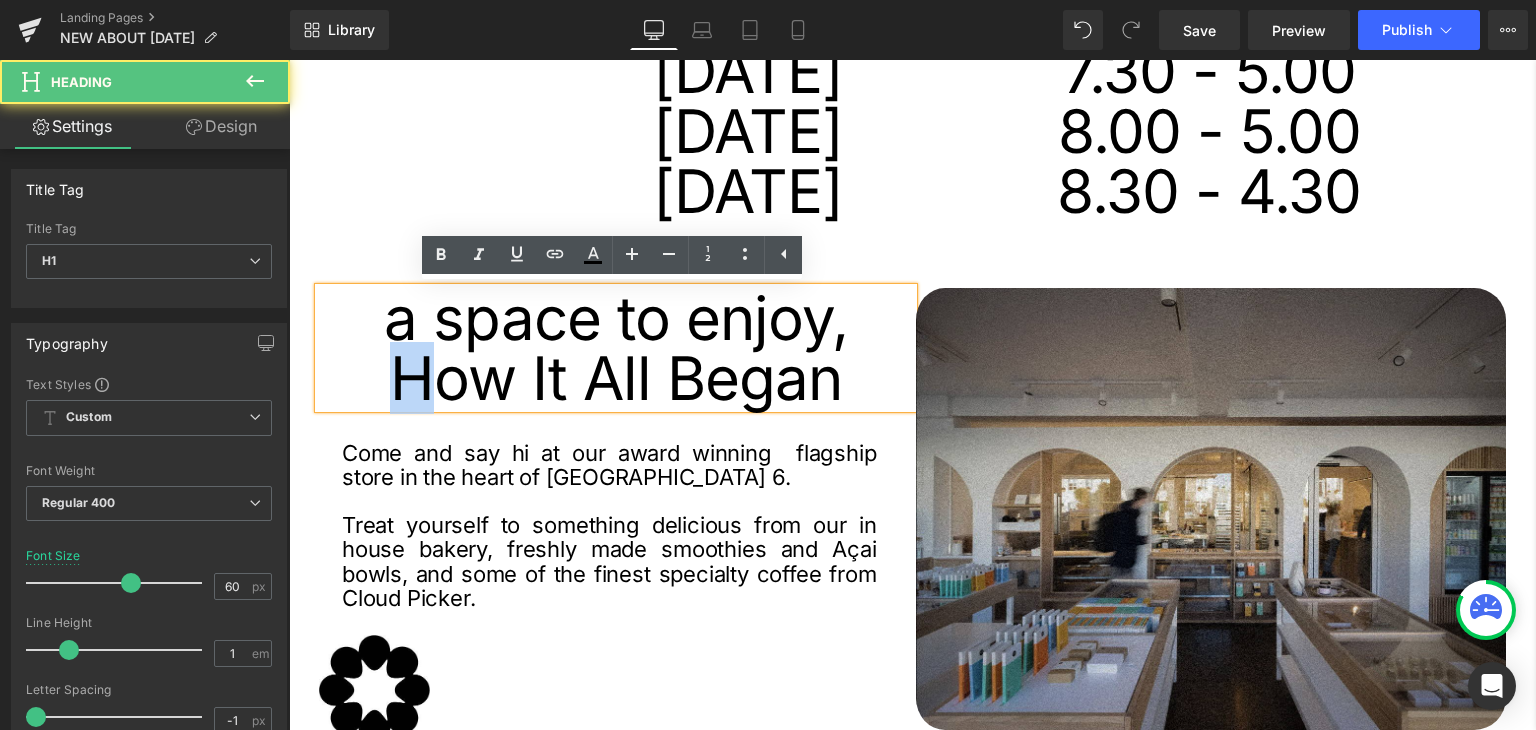 drag, startPoint x: 429, startPoint y: 379, endPoint x: 400, endPoint y: 380, distance: 29.017237 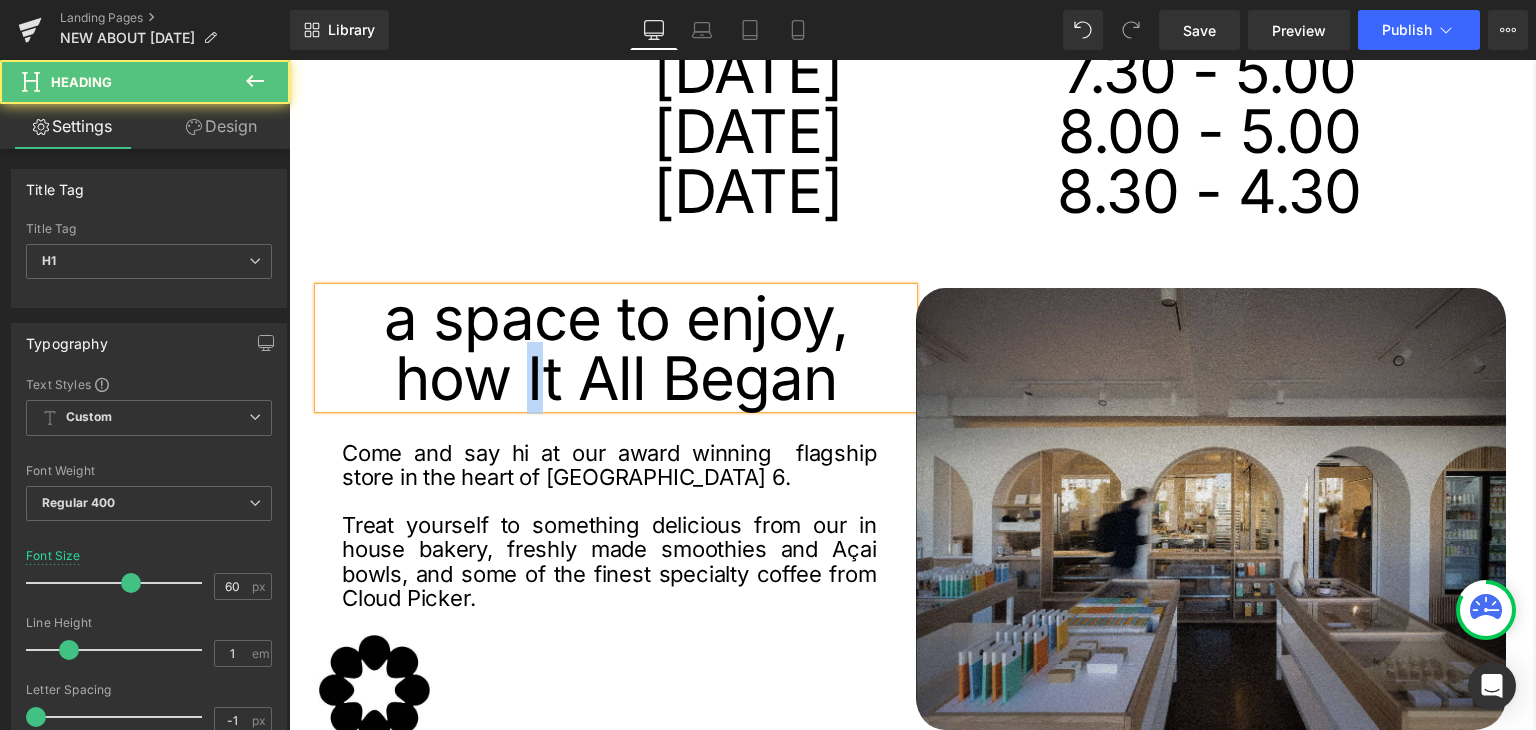 drag, startPoint x: 541, startPoint y: 385, endPoint x: 528, endPoint y: 386, distance: 13.038404 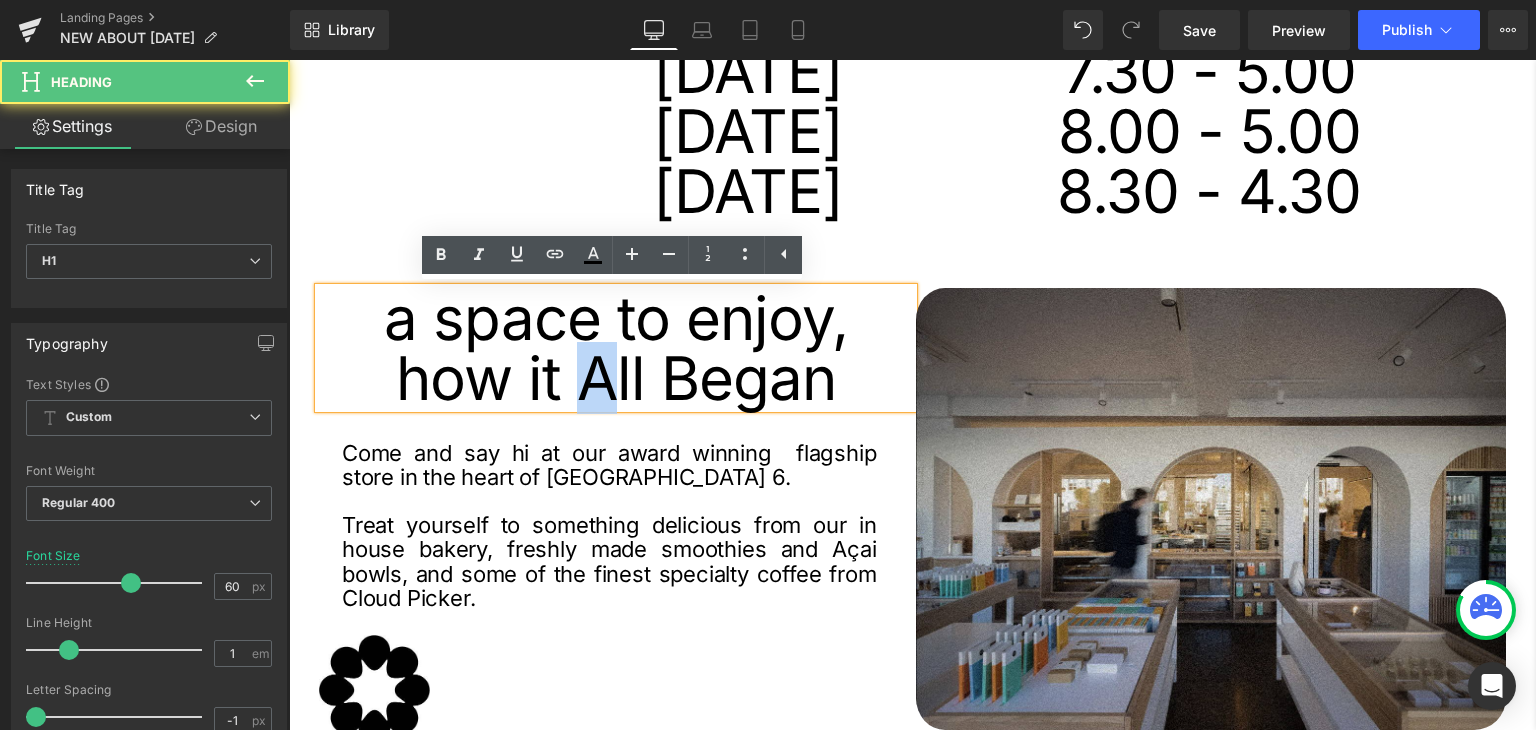 drag, startPoint x: 611, startPoint y: 391, endPoint x: 592, endPoint y: 389, distance: 19.104973 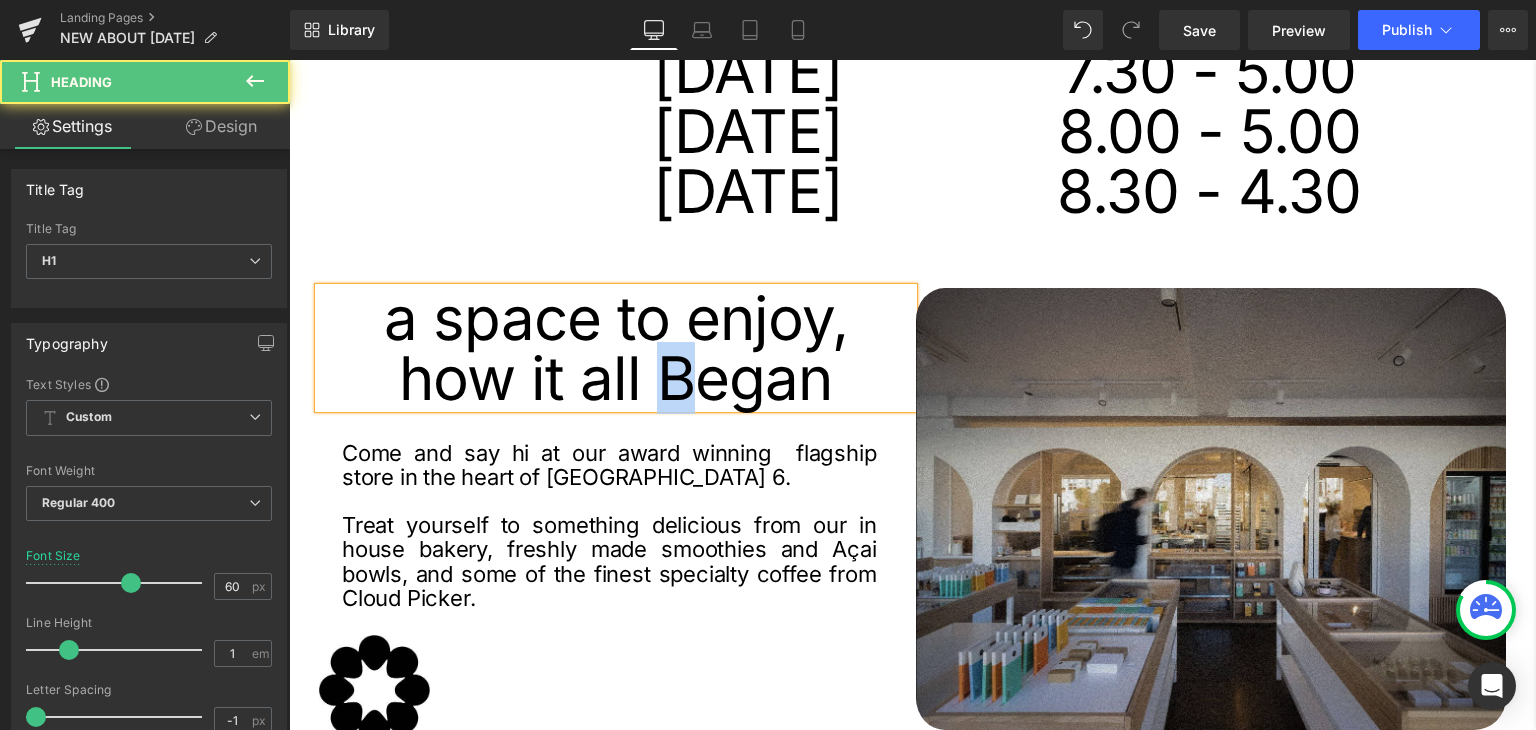 drag, startPoint x: 689, startPoint y: 384, endPoint x: 666, endPoint y: 385, distance: 23.021729 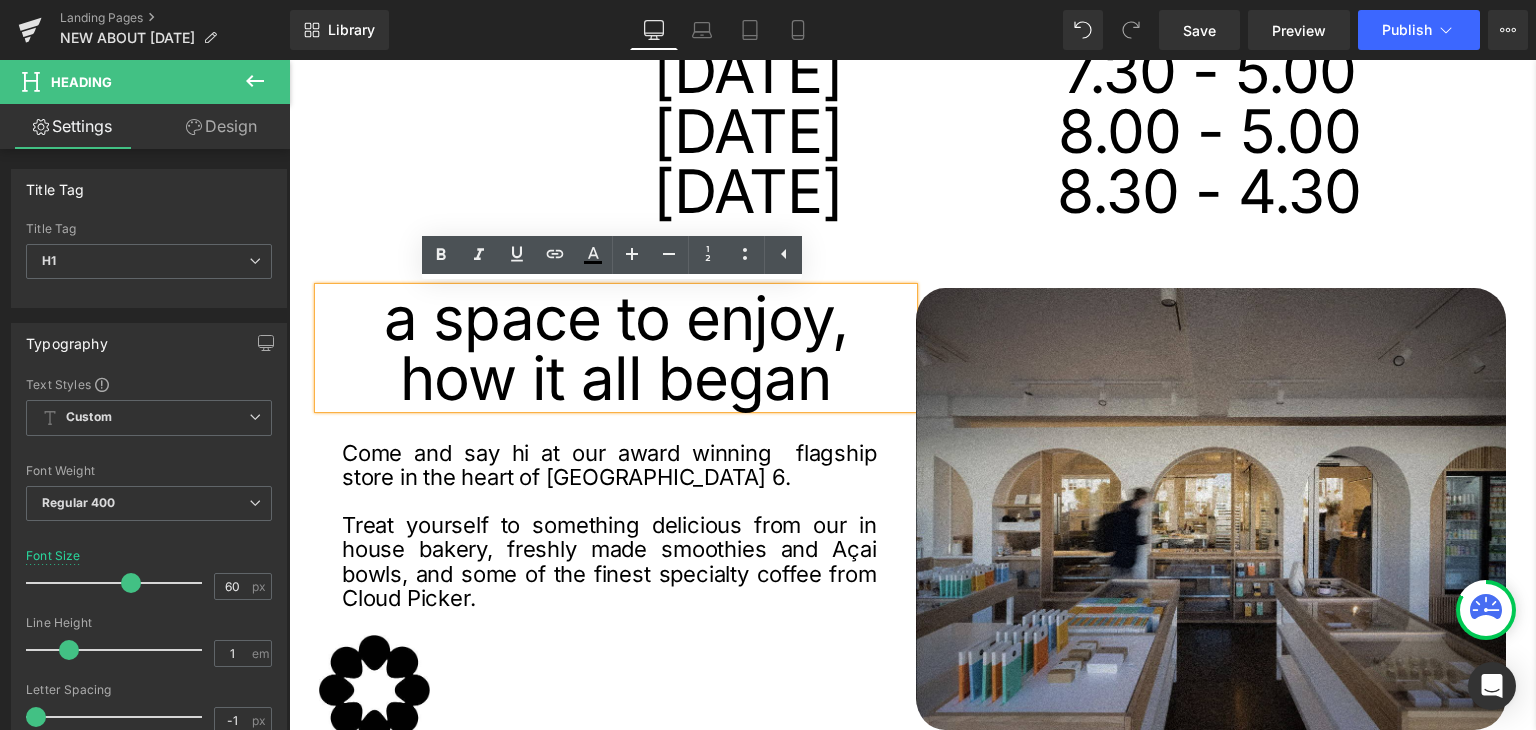 click on "how it all began" at bounding box center [616, 378] 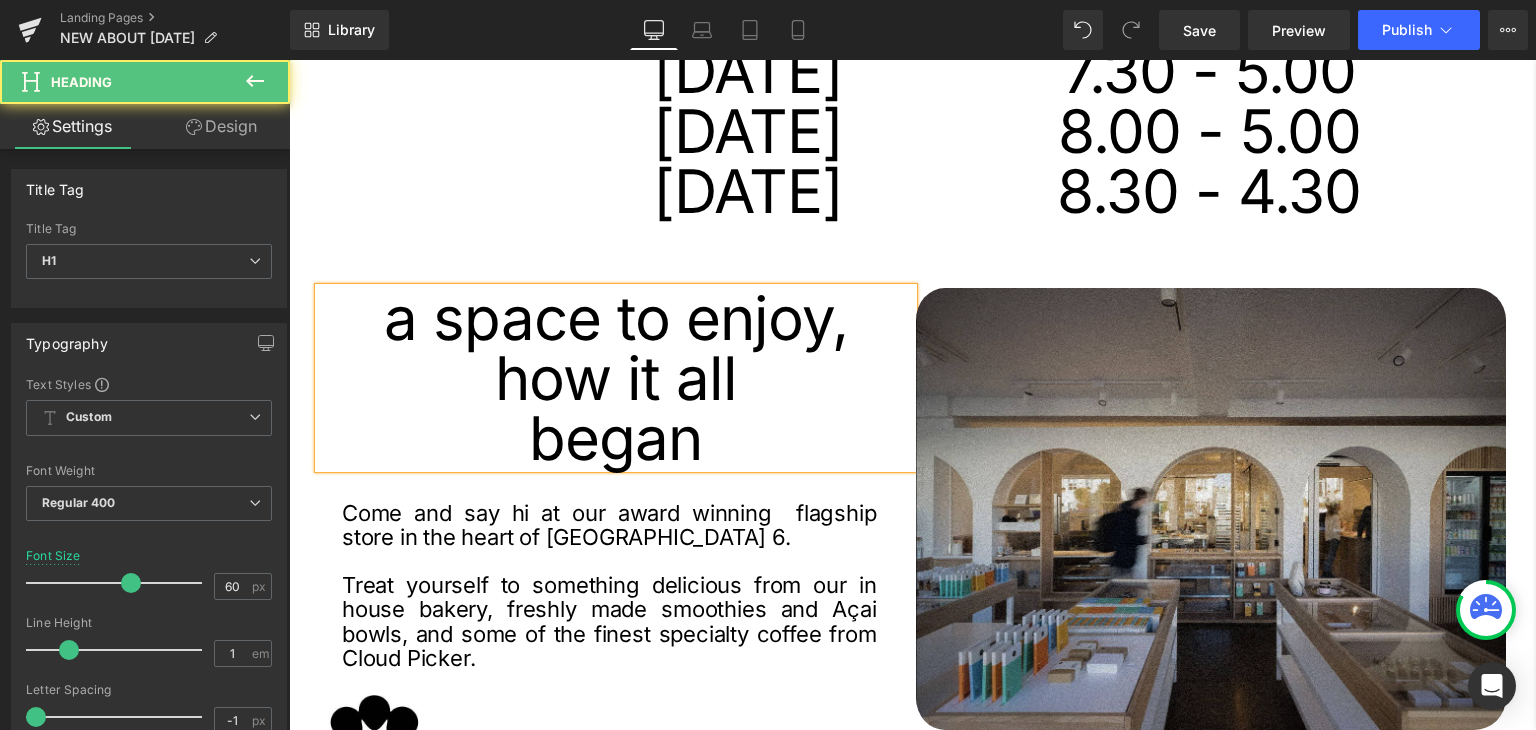 drag, startPoint x: 847, startPoint y: 329, endPoint x: 400, endPoint y: 329, distance: 447 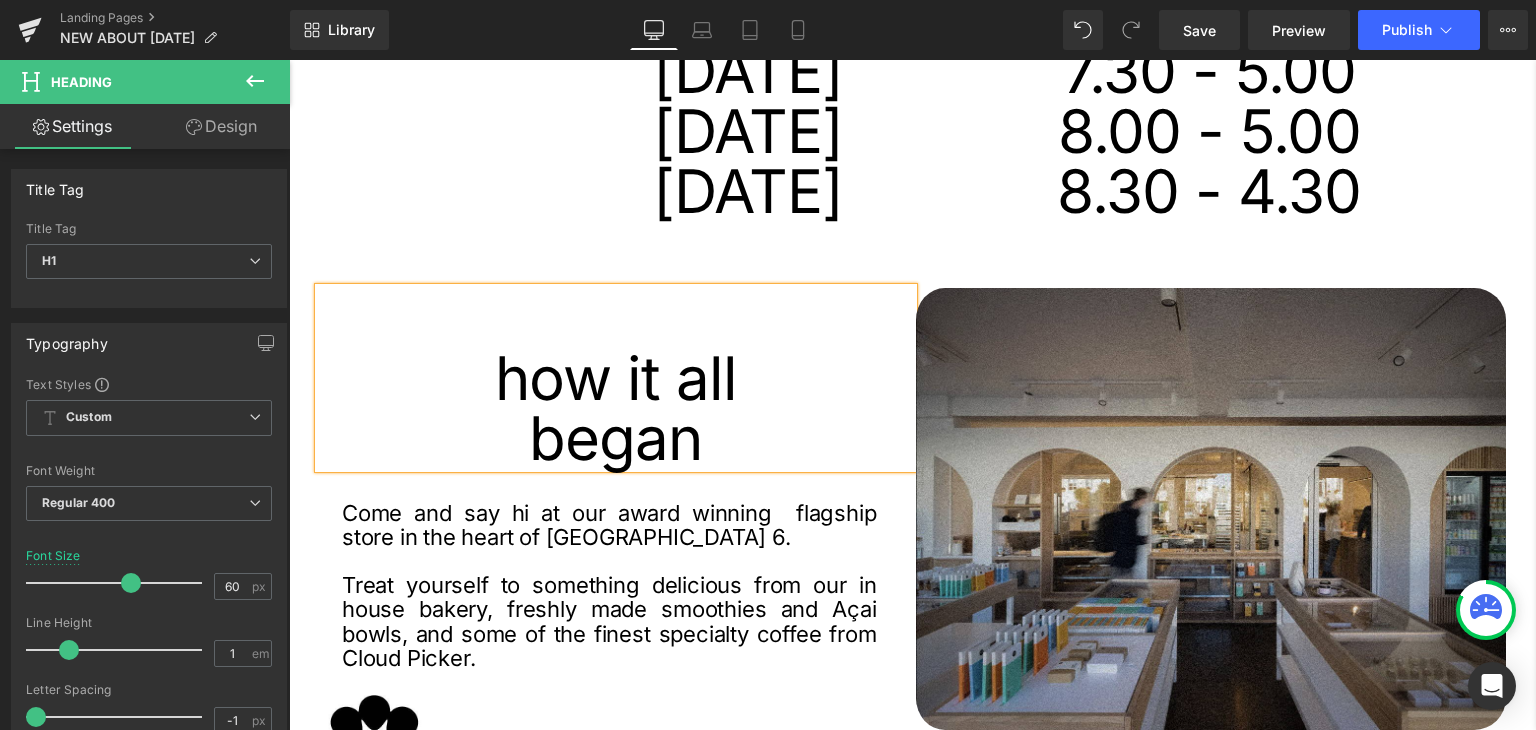 click on "how it all" at bounding box center [616, 378] 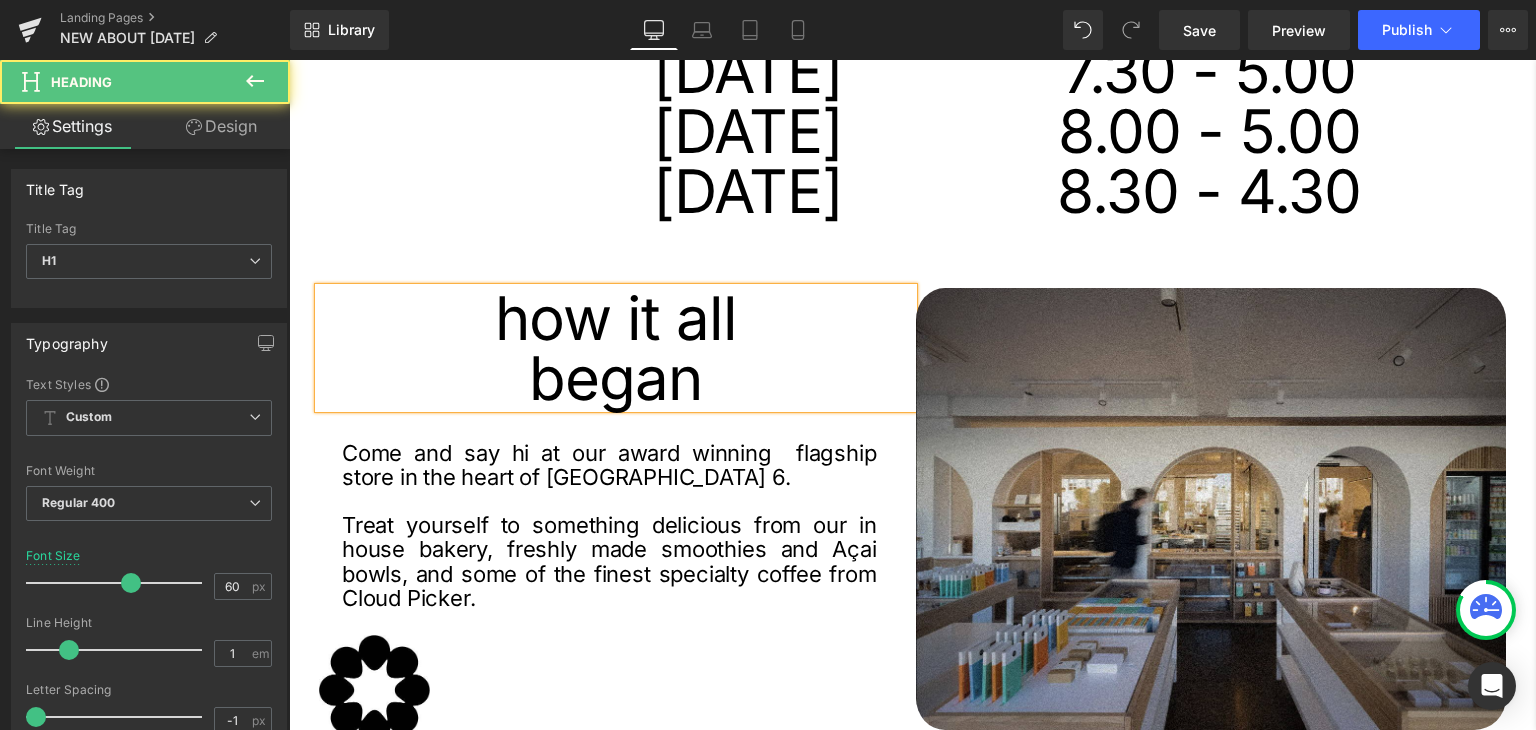 click on "how it all" at bounding box center [616, 318] 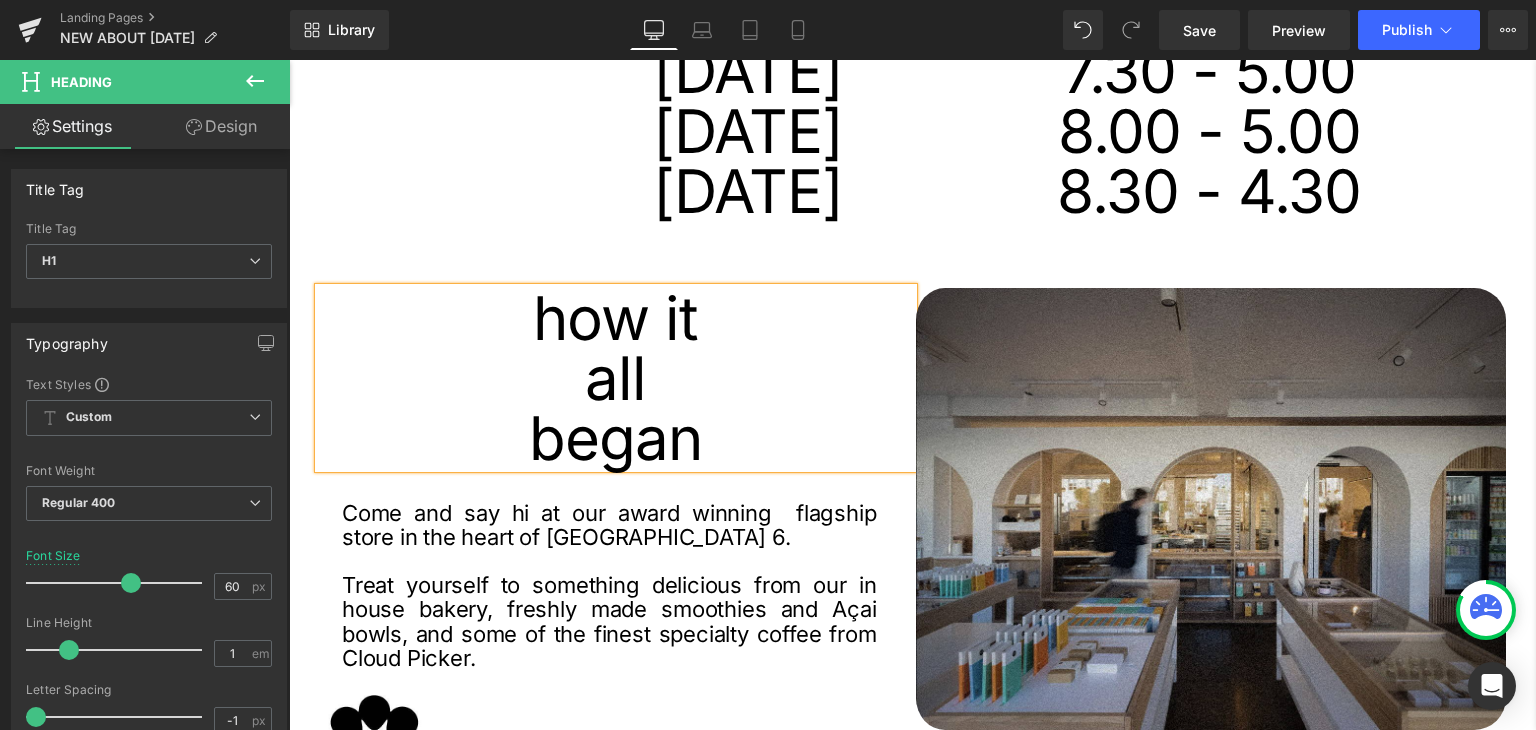click on "began" at bounding box center (616, 438) 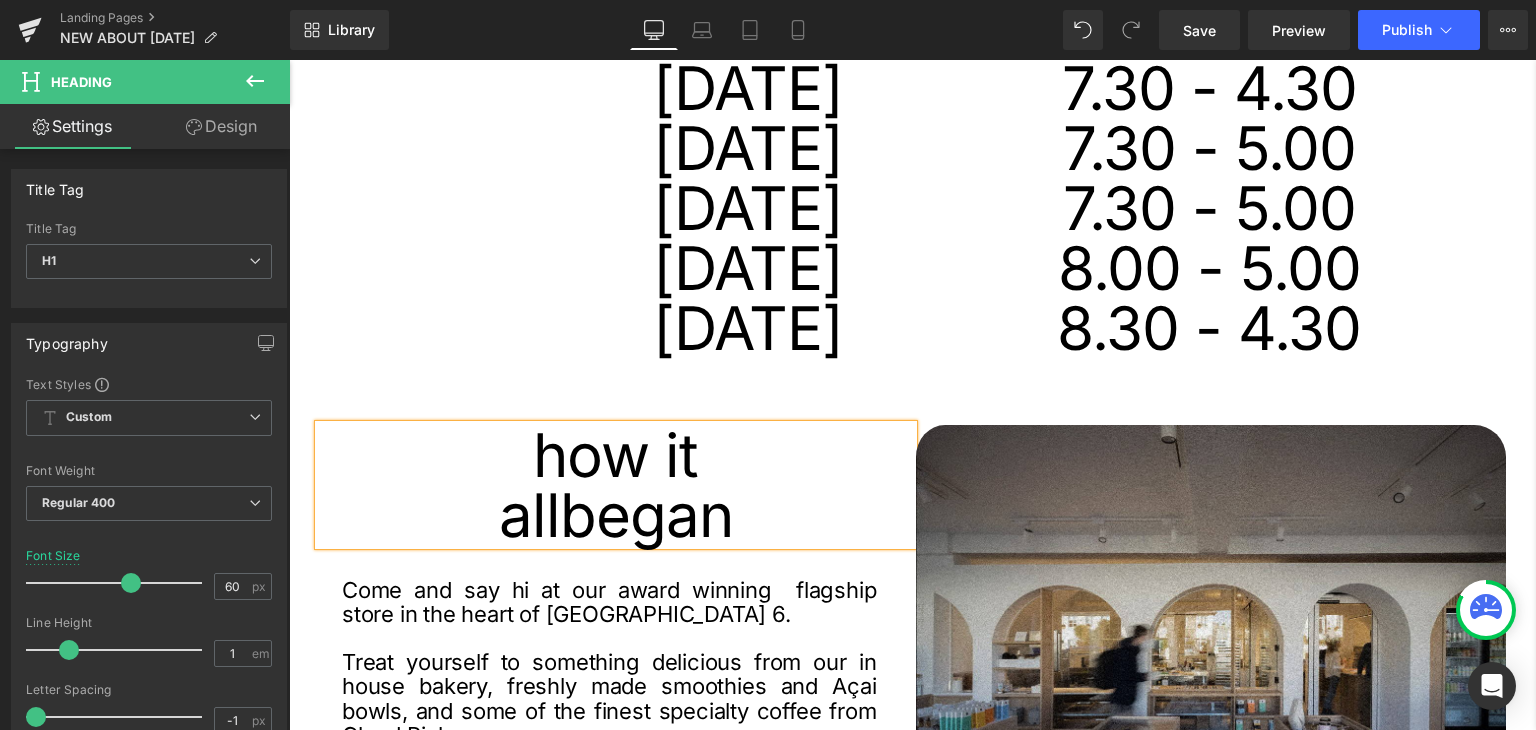 scroll, scrollTop: 1000, scrollLeft: 0, axis: vertical 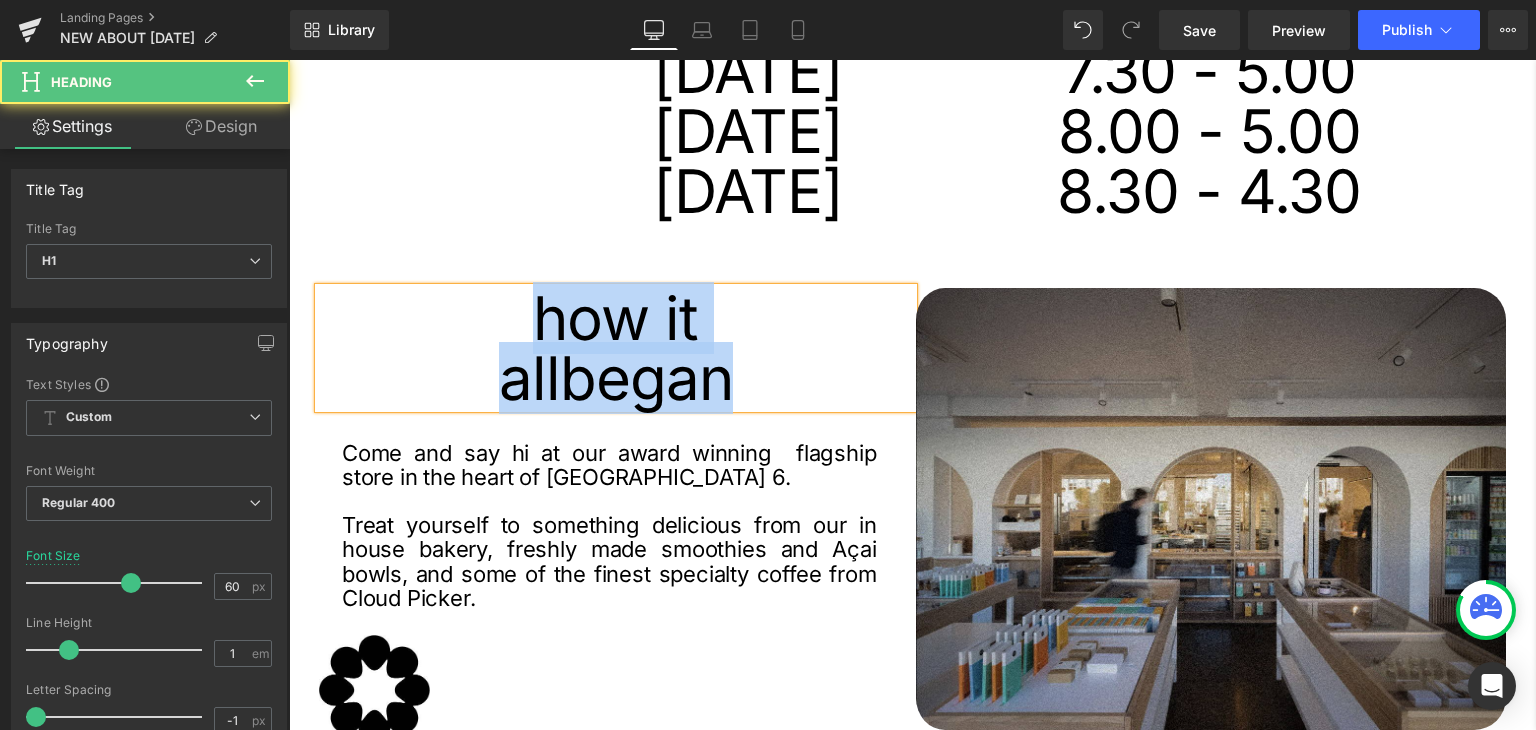 drag, startPoint x: 744, startPoint y: 379, endPoint x: 510, endPoint y: 287, distance: 251.43588 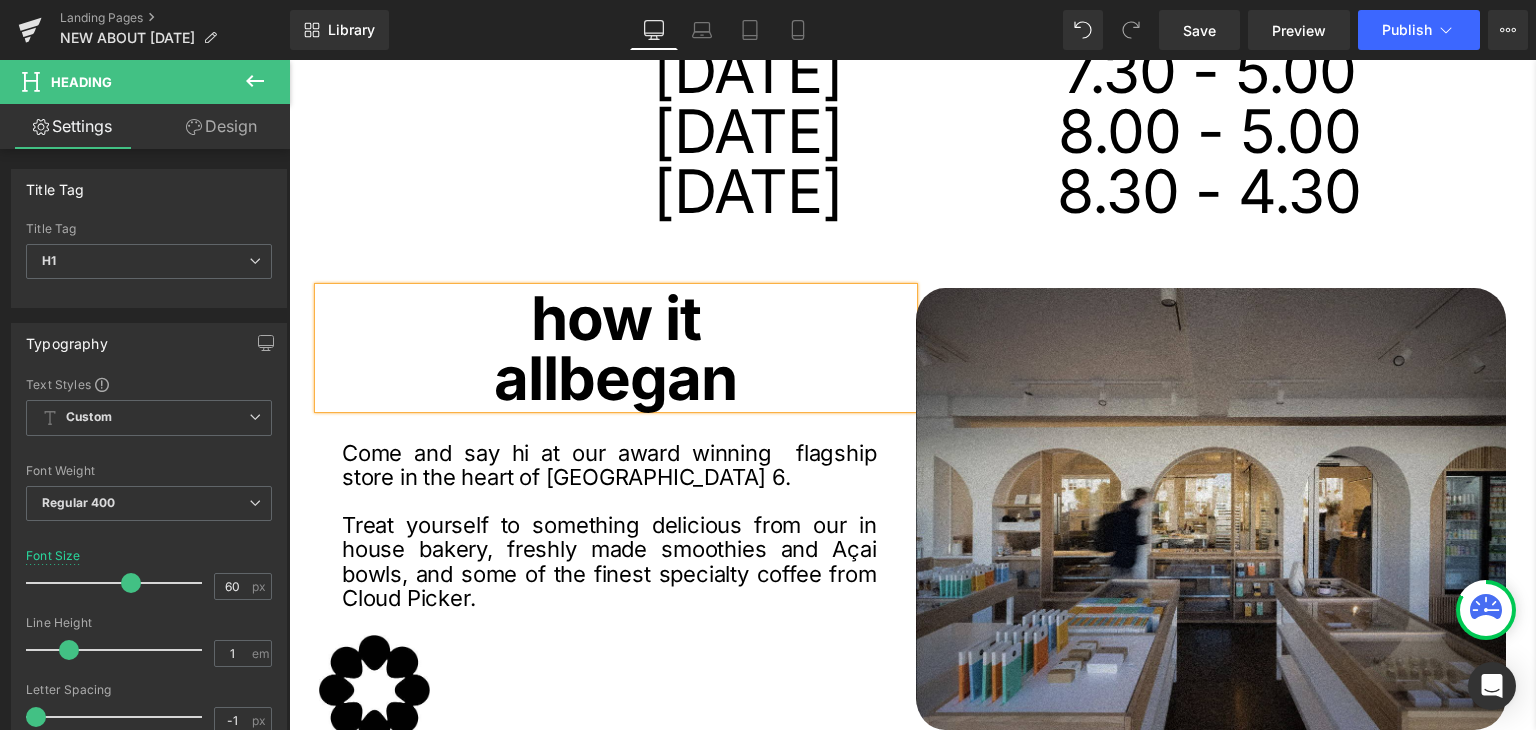 click on "all  began" at bounding box center [616, 378] 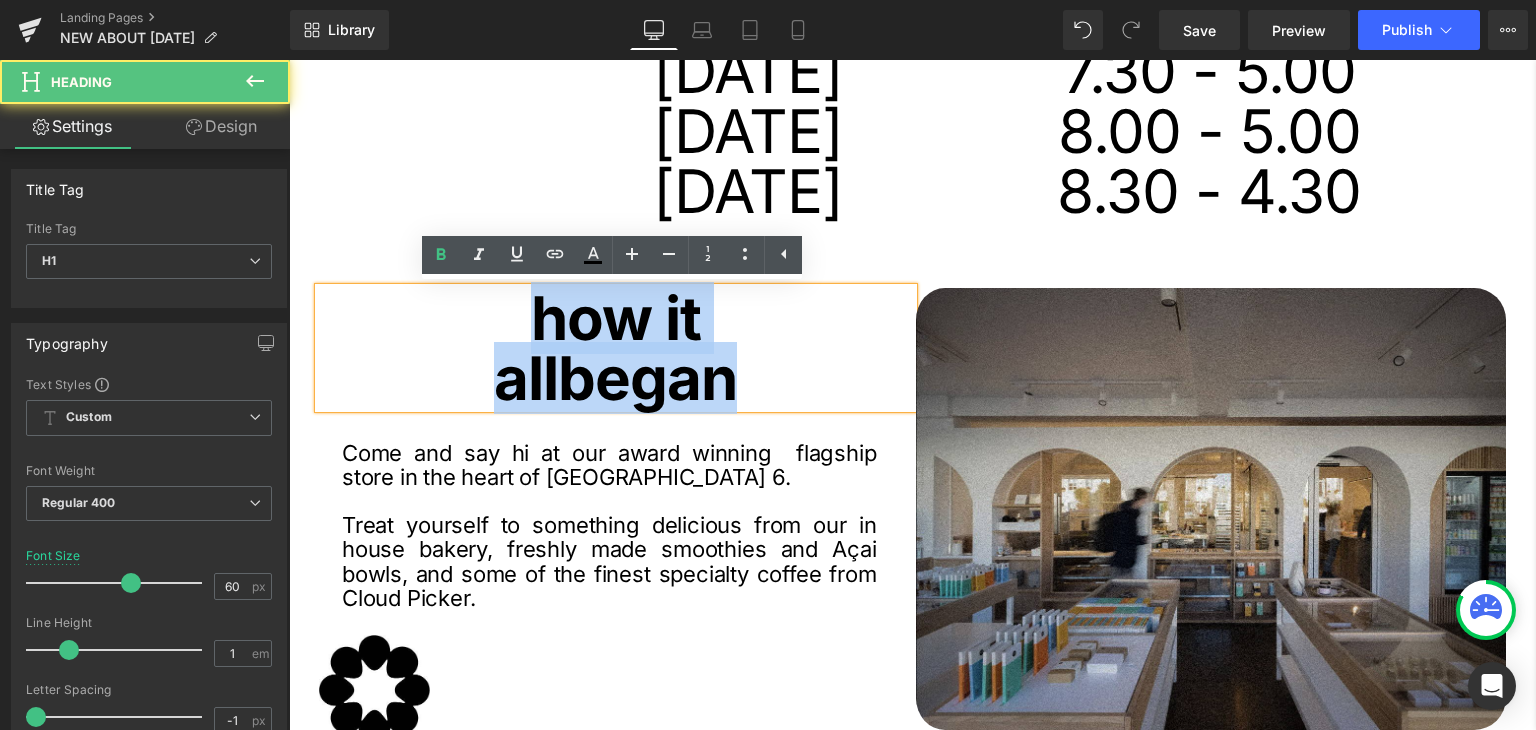 drag, startPoint x: 544, startPoint y: 351, endPoint x: 481, endPoint y: 325, distance: 68.154236 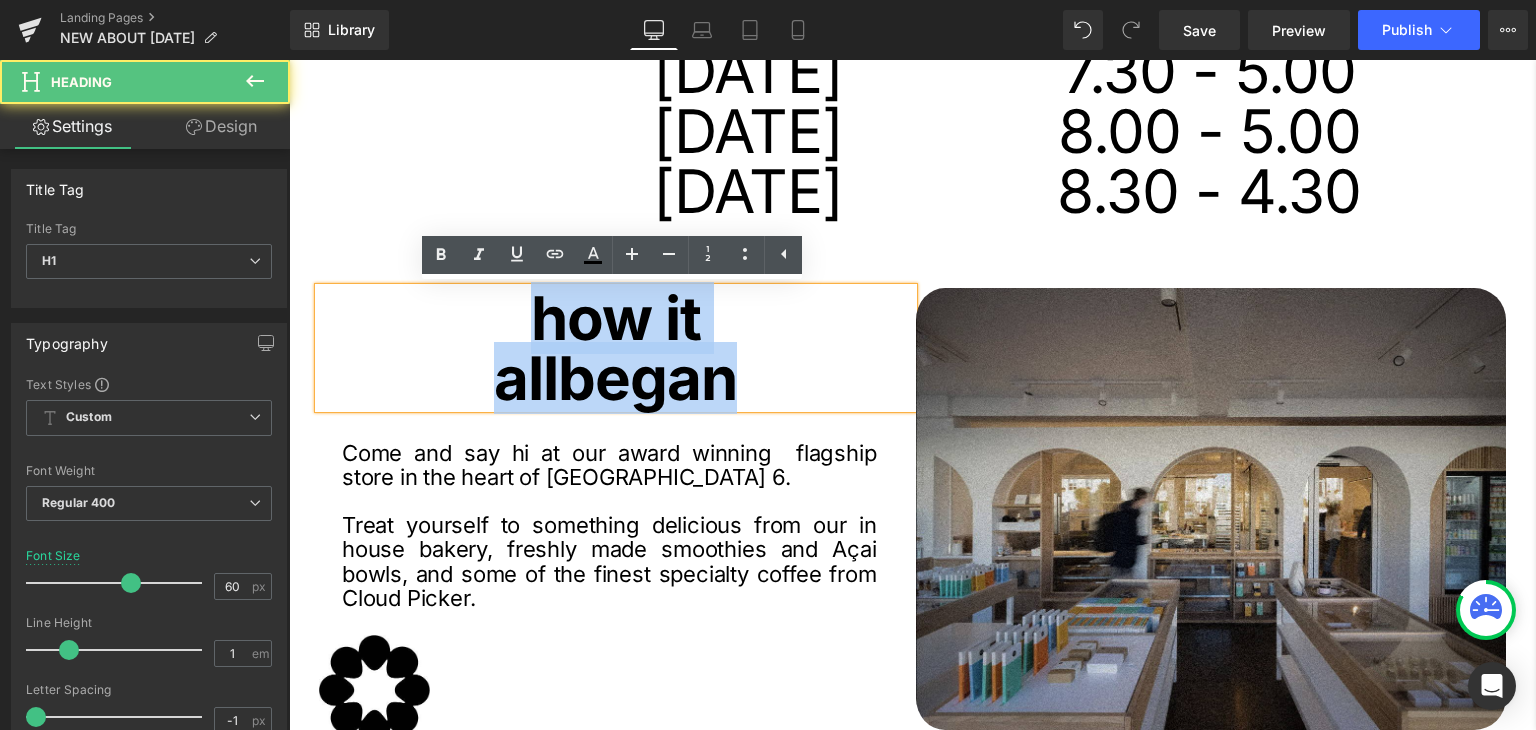paste 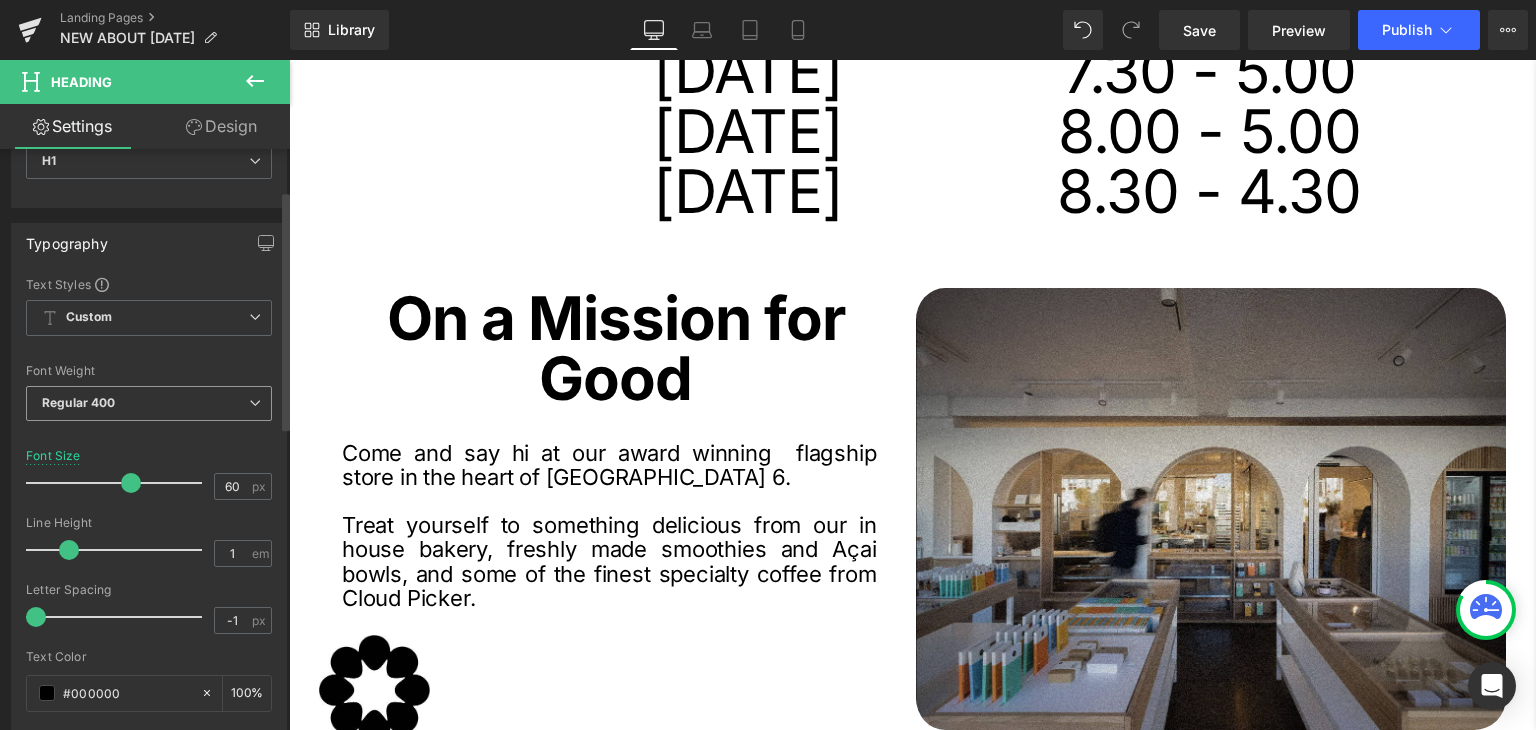 scroll, scrollTop: 100, scrollLeft: 0, axis: vertical 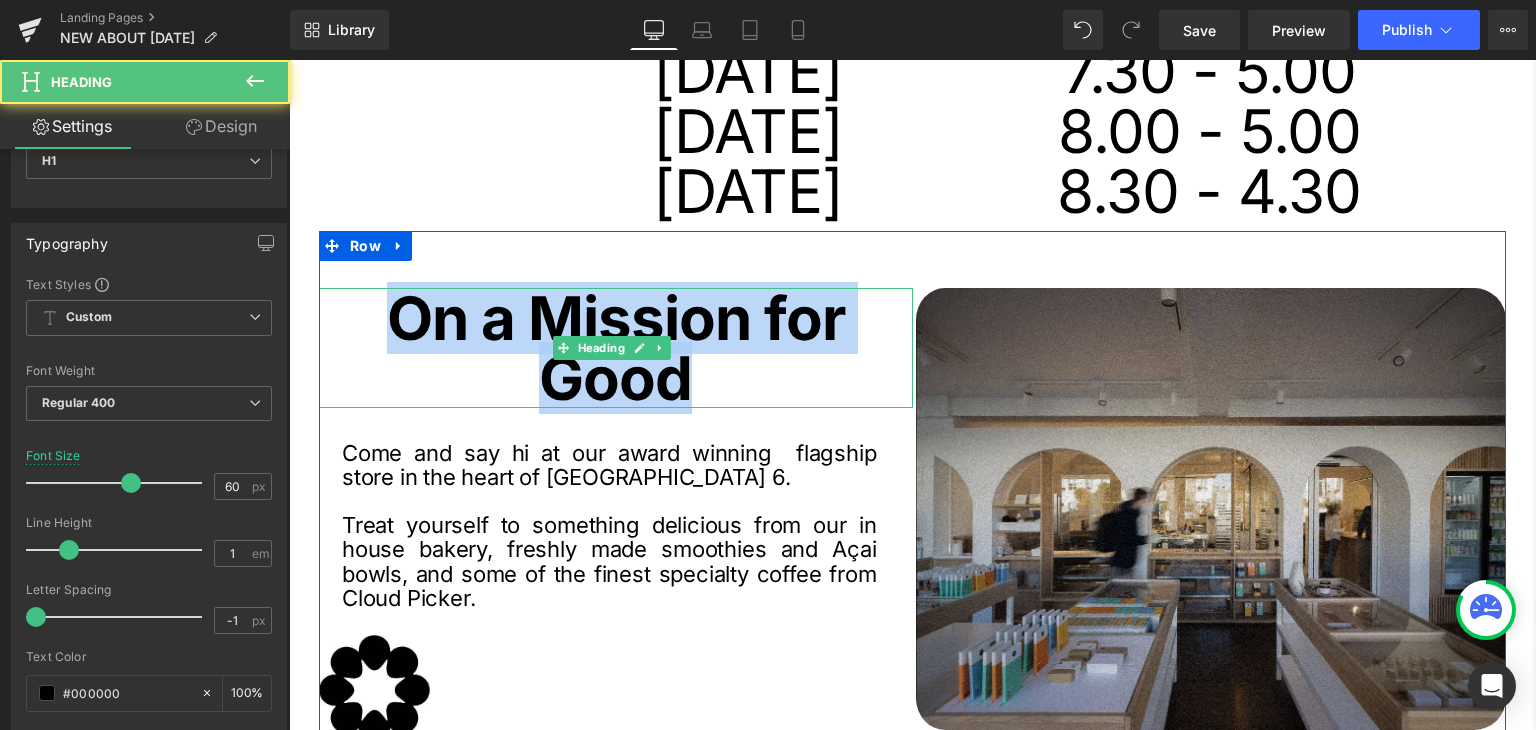 drag, startPoint x: 678, startPoint y: 385, endPoint x: 365, endPoint y: 309, distance: 322.0947 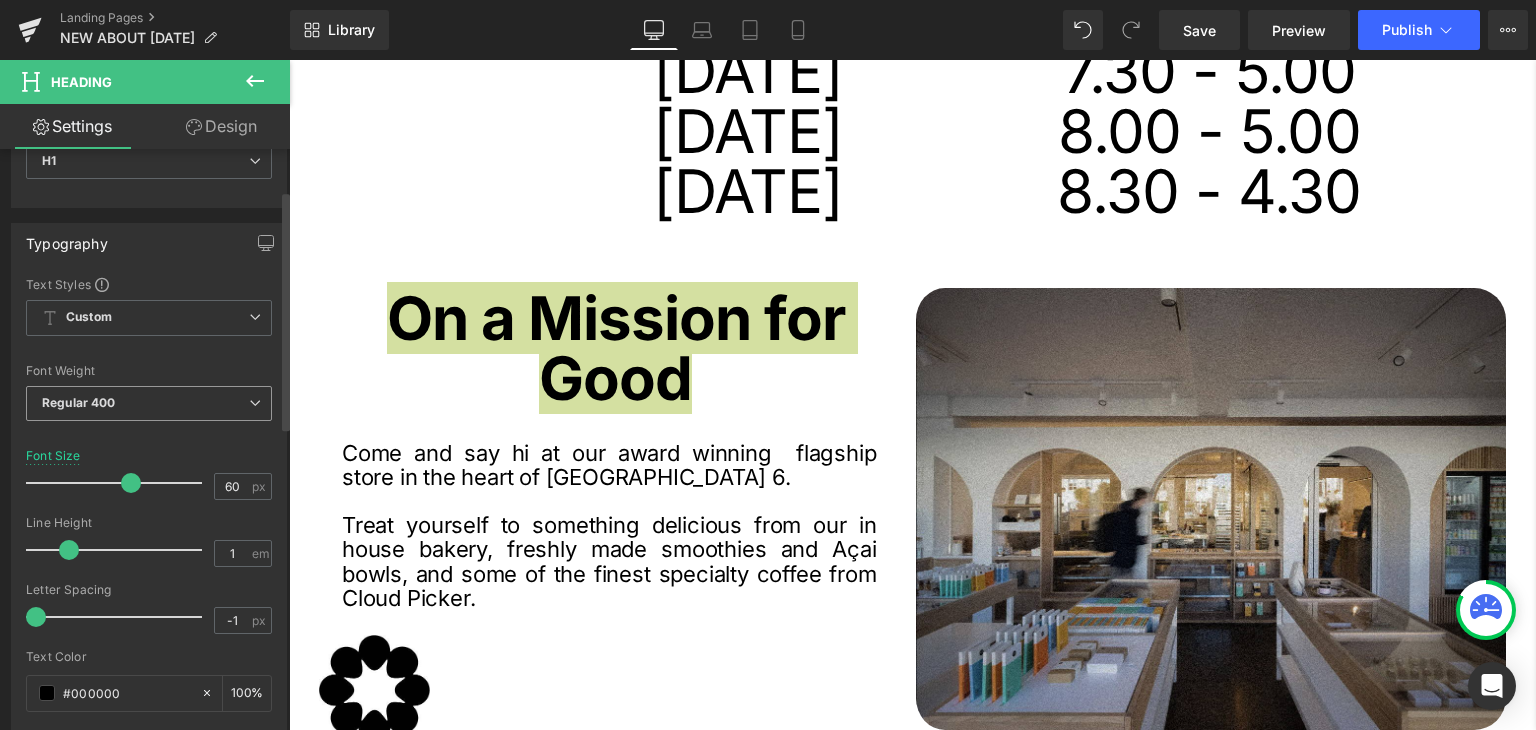 click on "Regular 400" at bounding box center [149, 403] 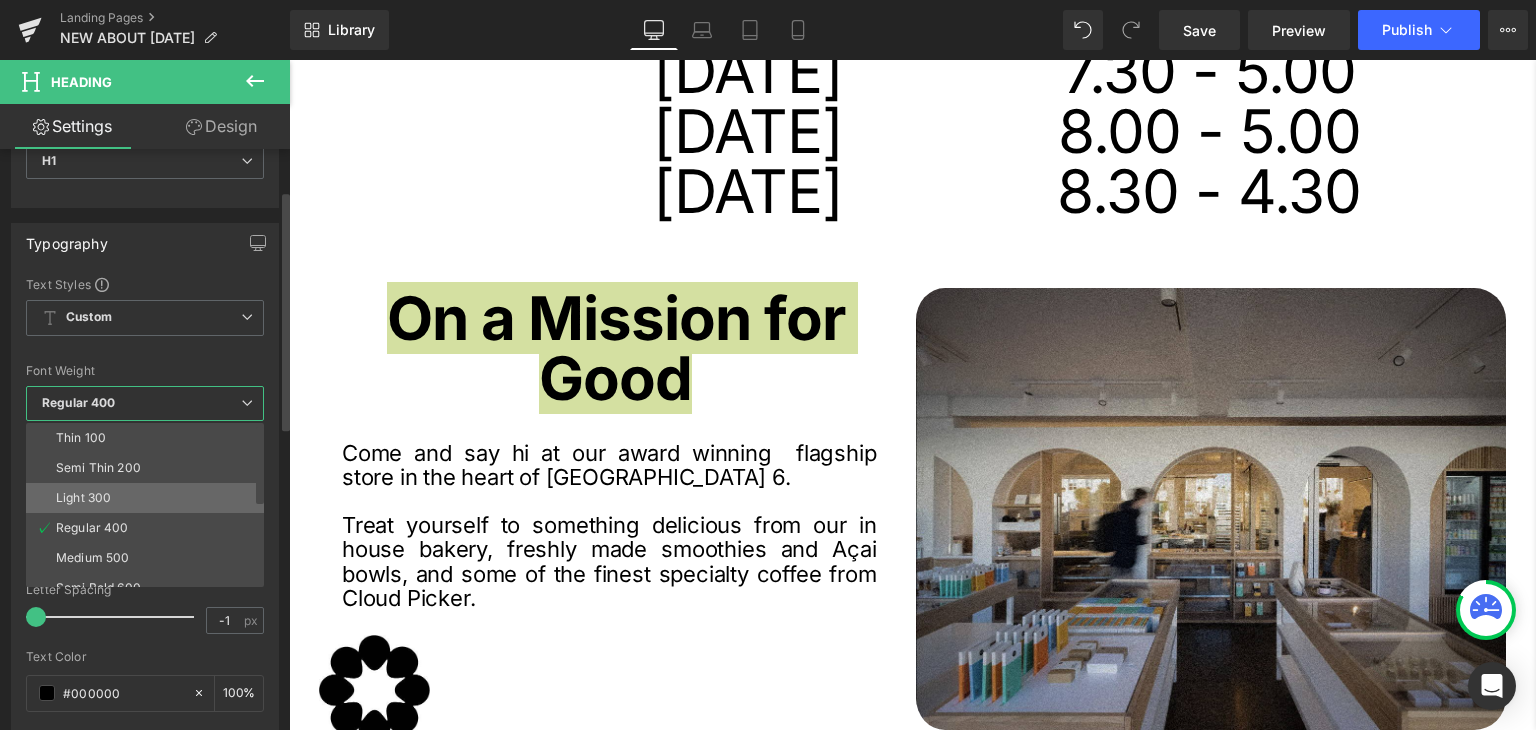 click on "Light 300" at bounding box center (149, 498) 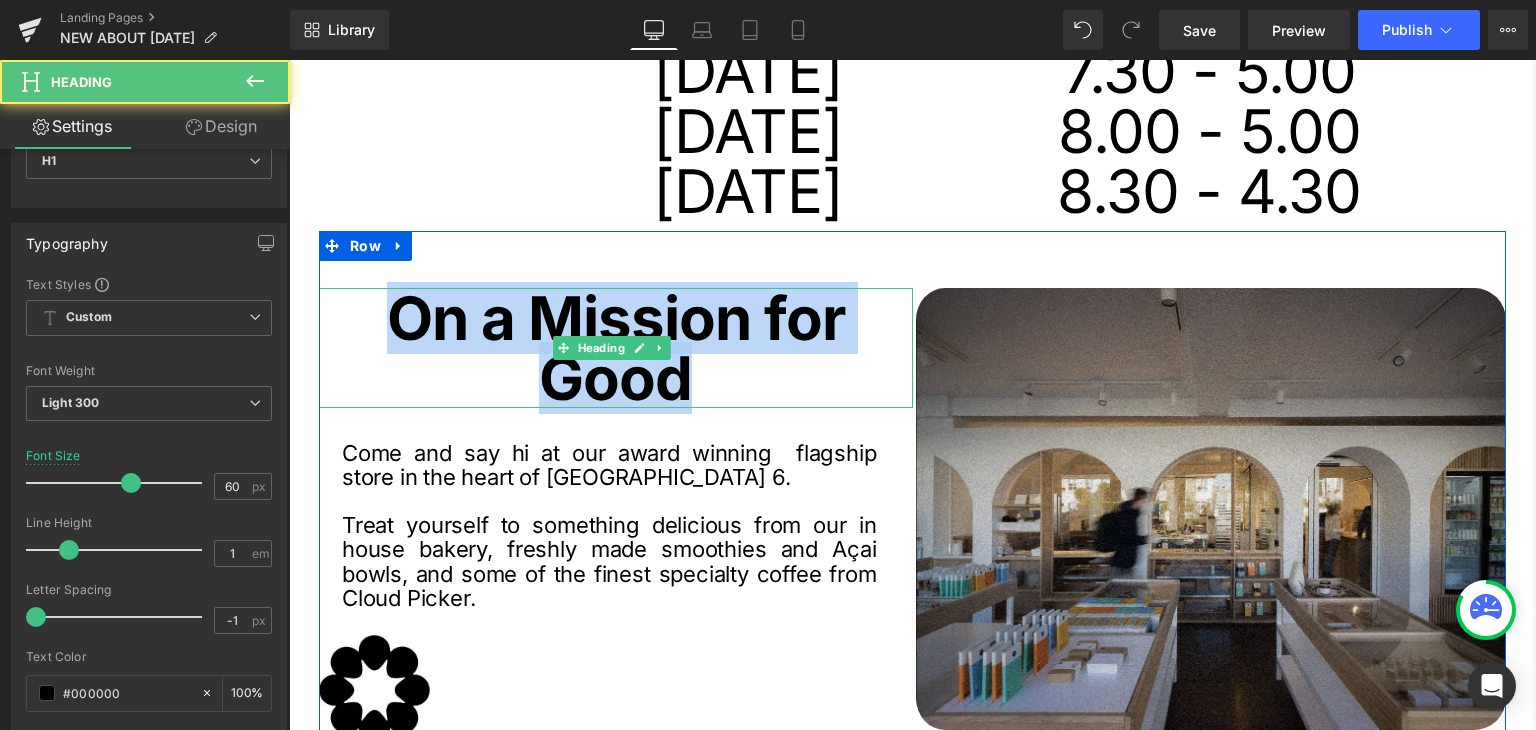click on "On a Mission for Good" at bounding box center [616, 348] 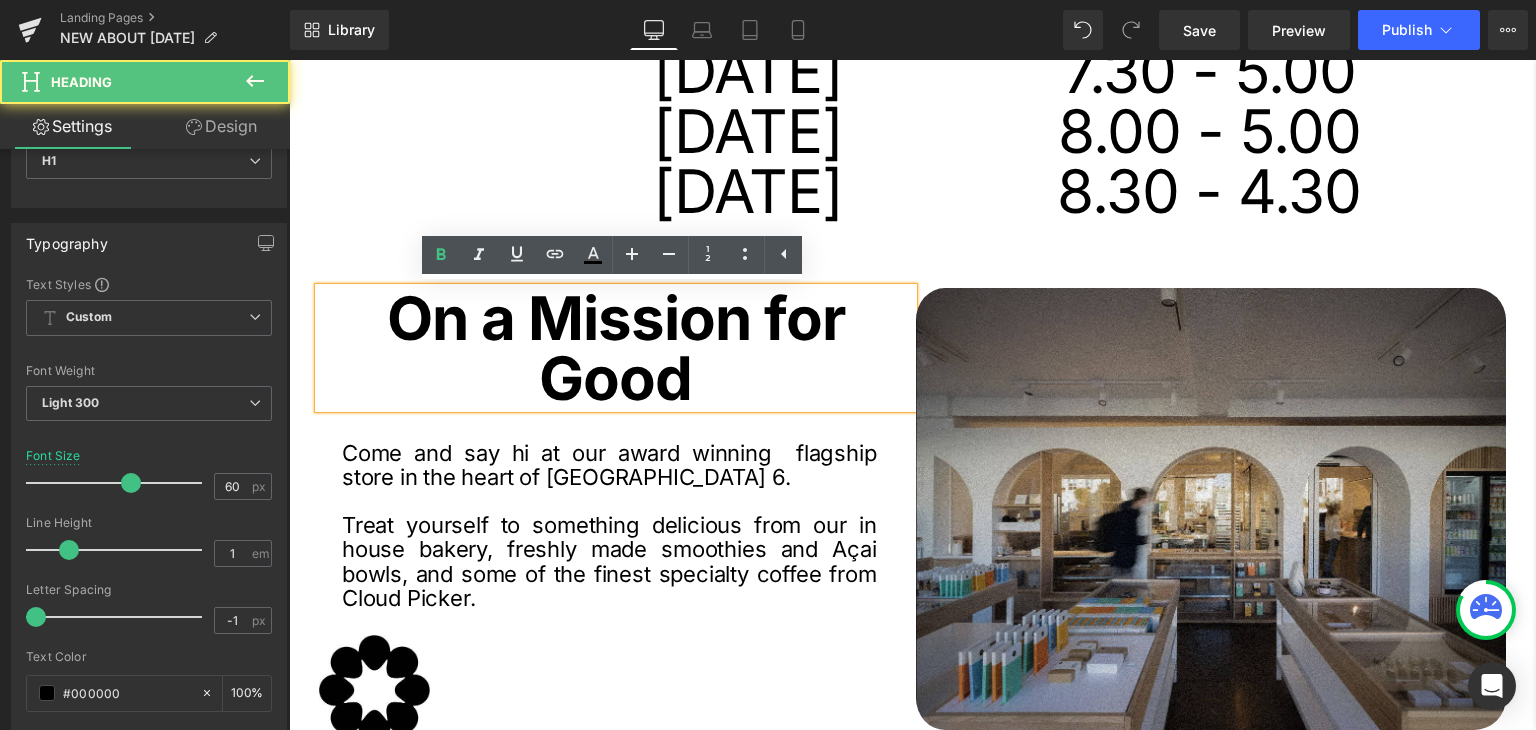 click on "On a Mission for Good" at bounding box center [616, 348] 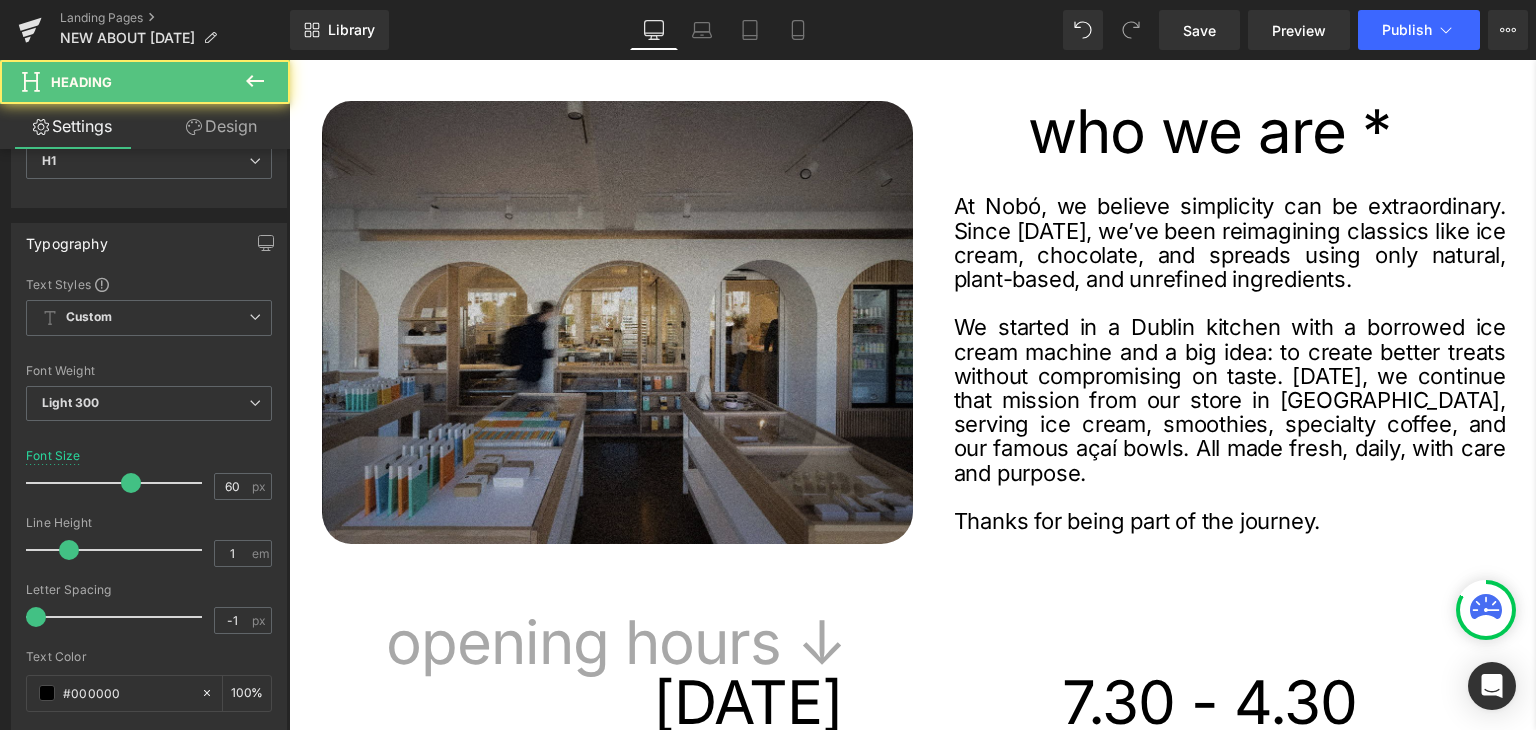 scroll, scrollTop: 0, scrollLeft: 0, axis: both 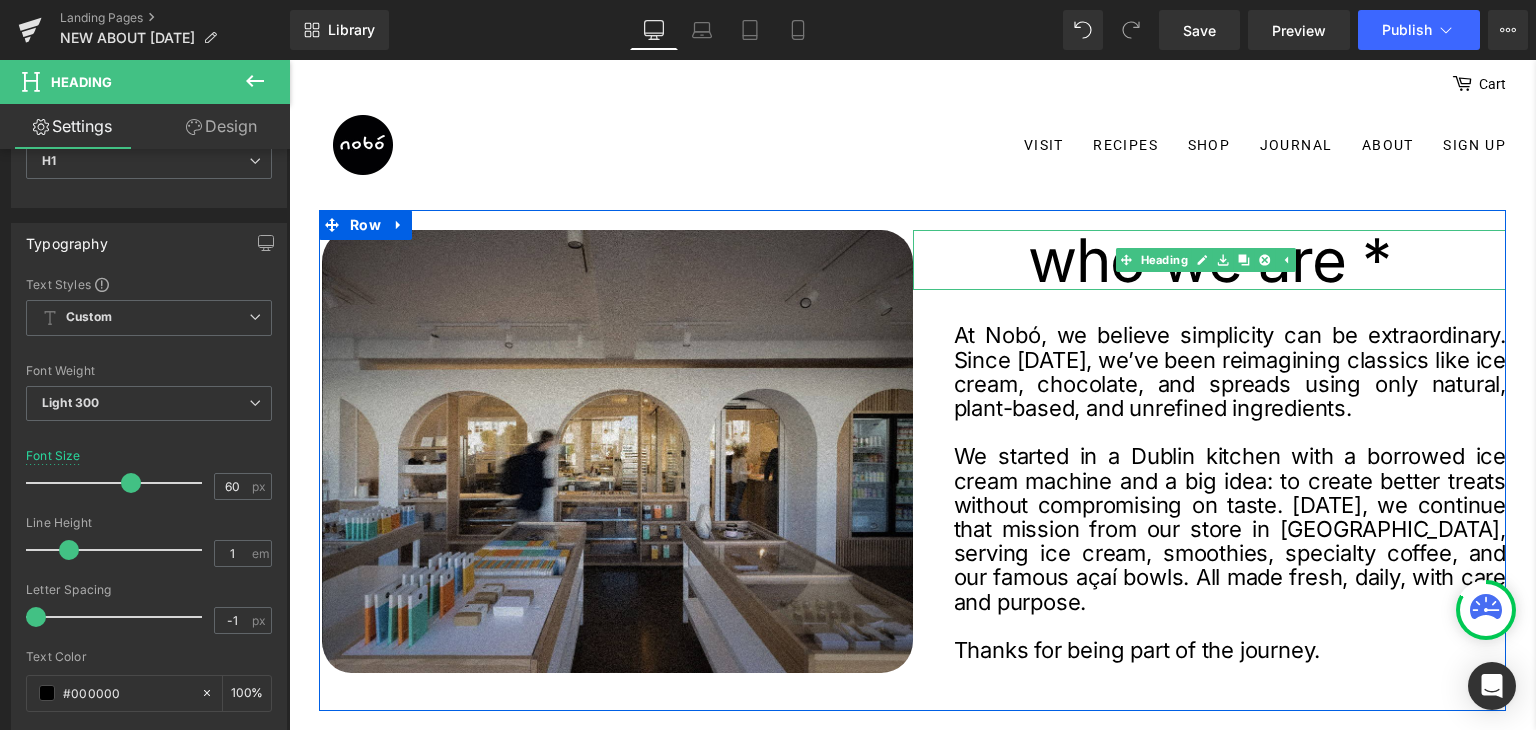 click on "who we are *" at bounding box center (1210, 260) 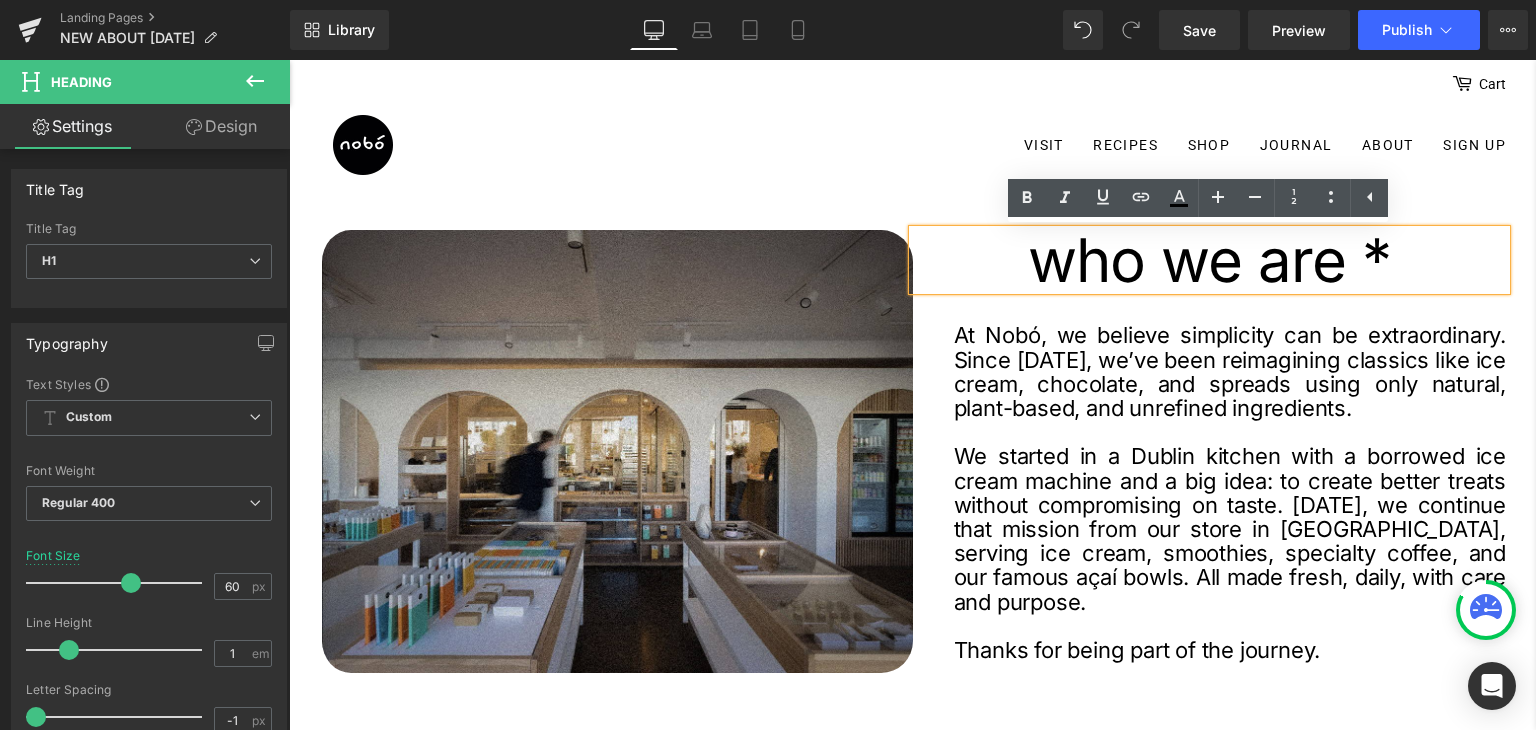 click on "Visit
Recipes
Shop
Chocolate
Spreads
Gifts" at bounding box center [912, 3073] 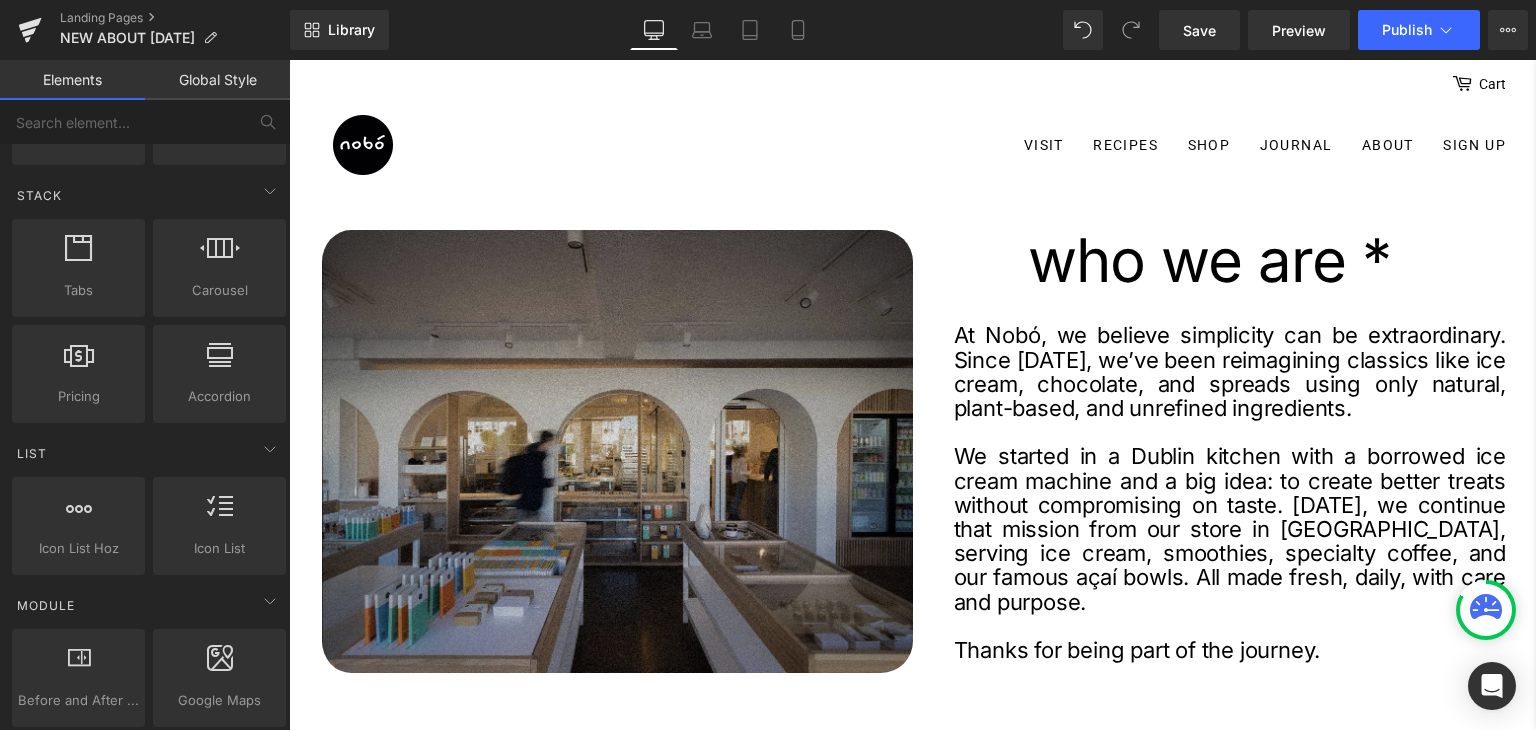 scroll, scrollTop: 700, scrollLeft: 0, axis: vertical 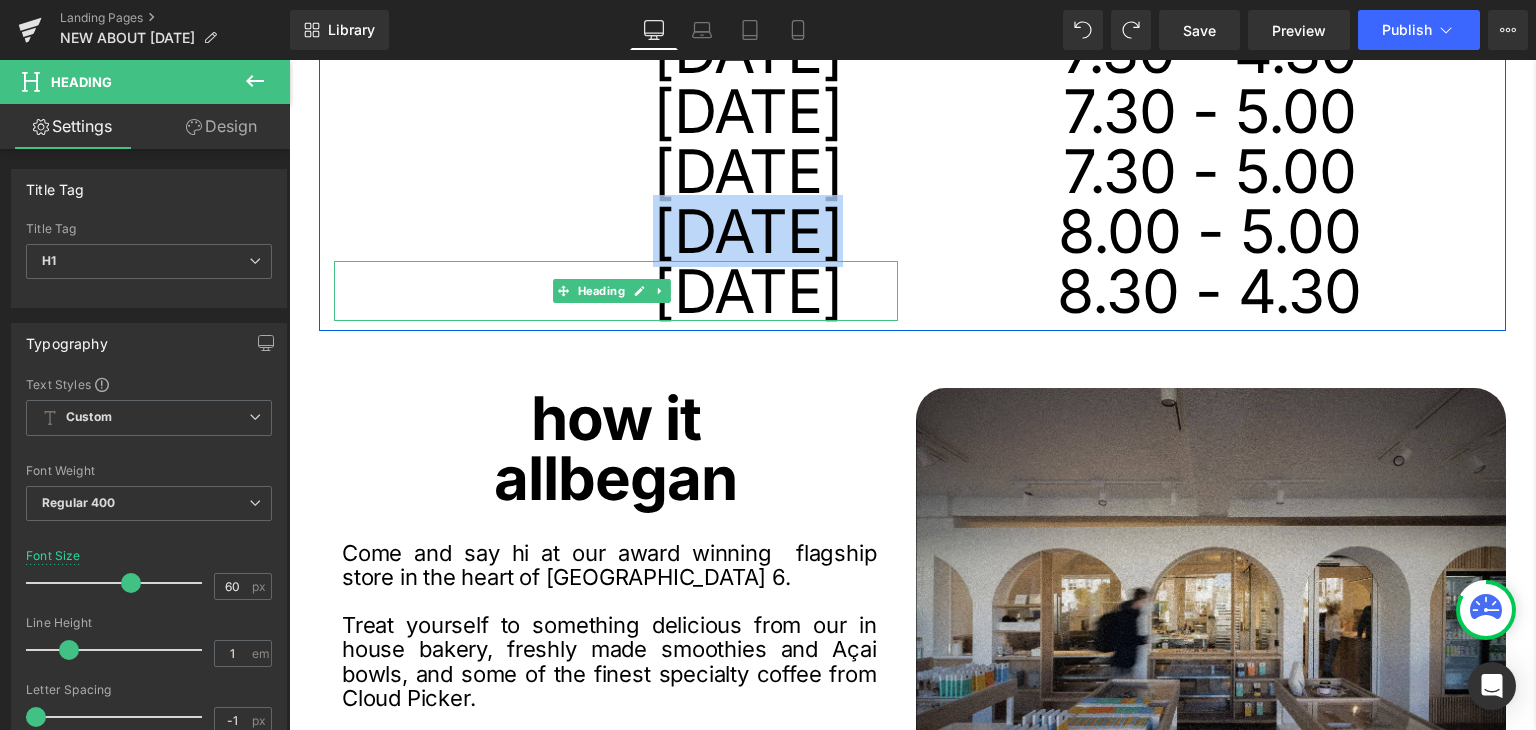 click on "[DATE]" at bounding box center [588, 291] 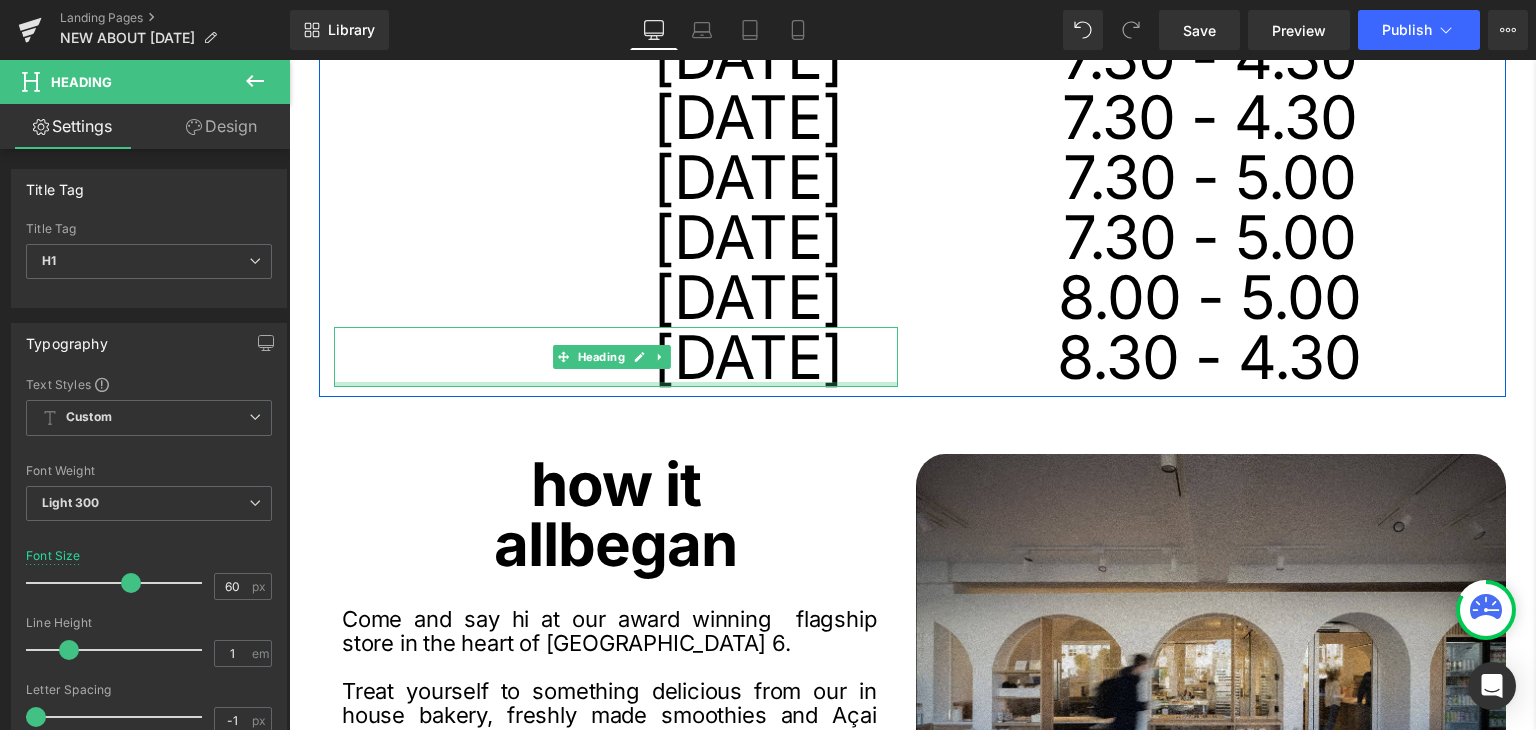 scroll, scrollTop: 800, scrollLeft: 0, axis: vertical 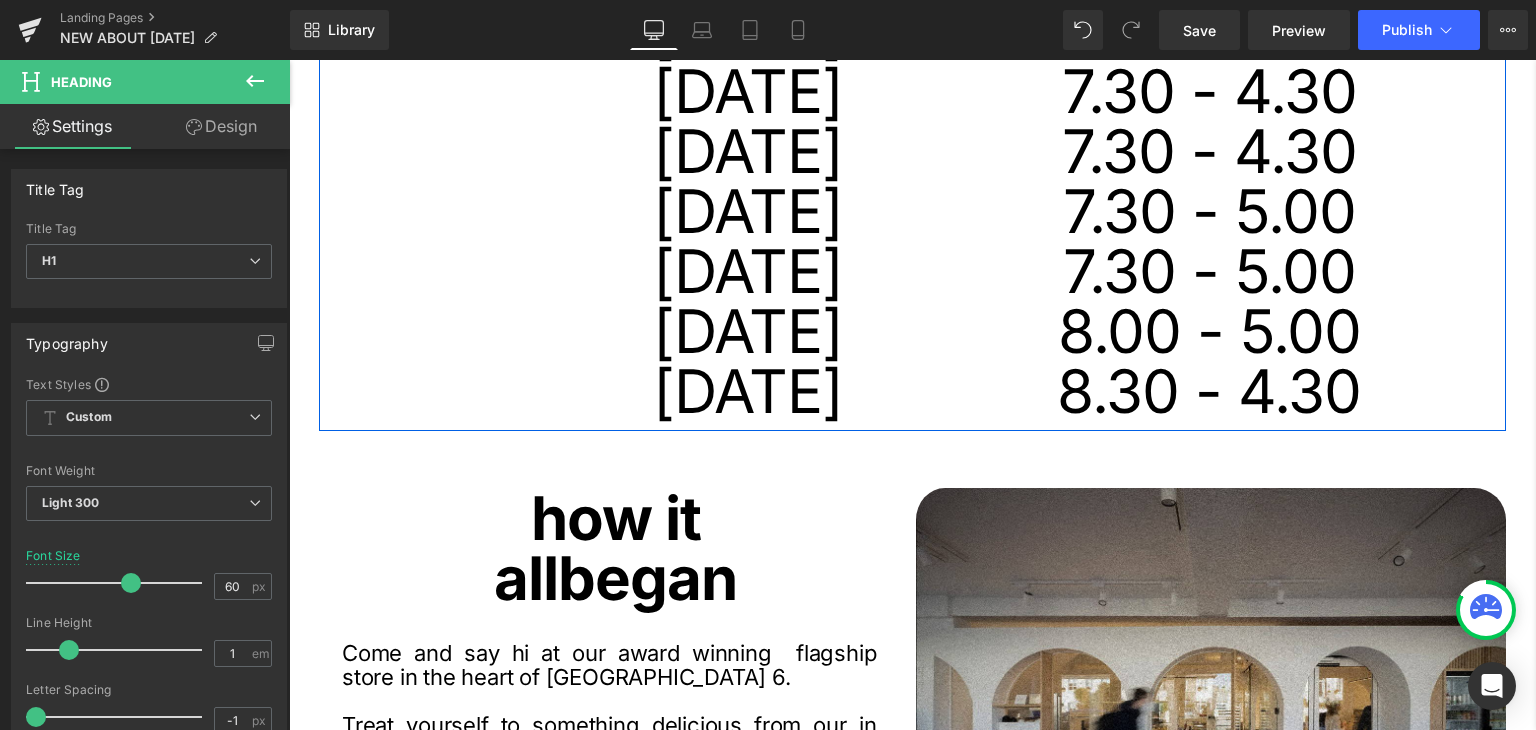 drag, startPoint x: 677, startPoint y: 323, endPoint x: 805, endPoint y: 397, distance: 147.85127 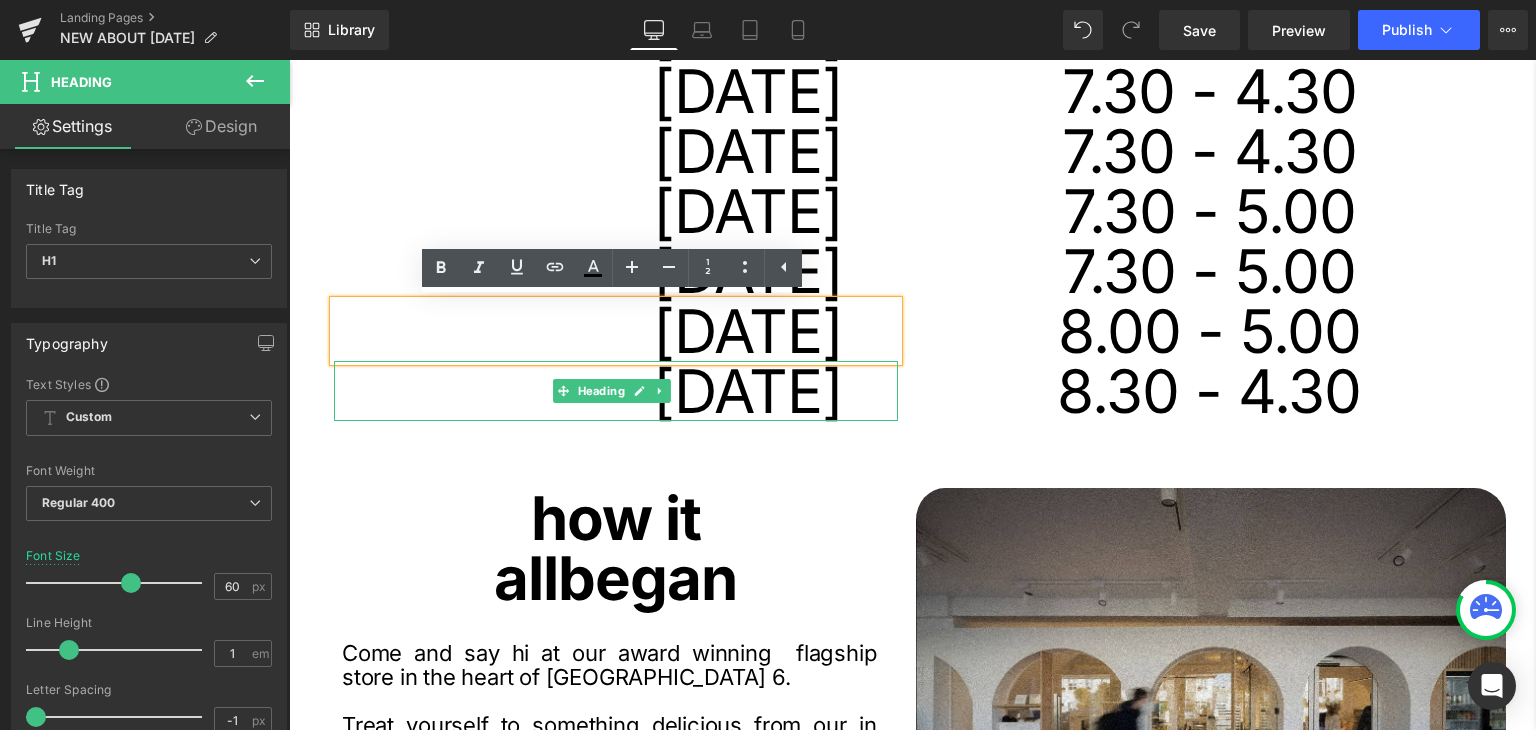 click on "[DATE]" at bounding box center [588, 391] 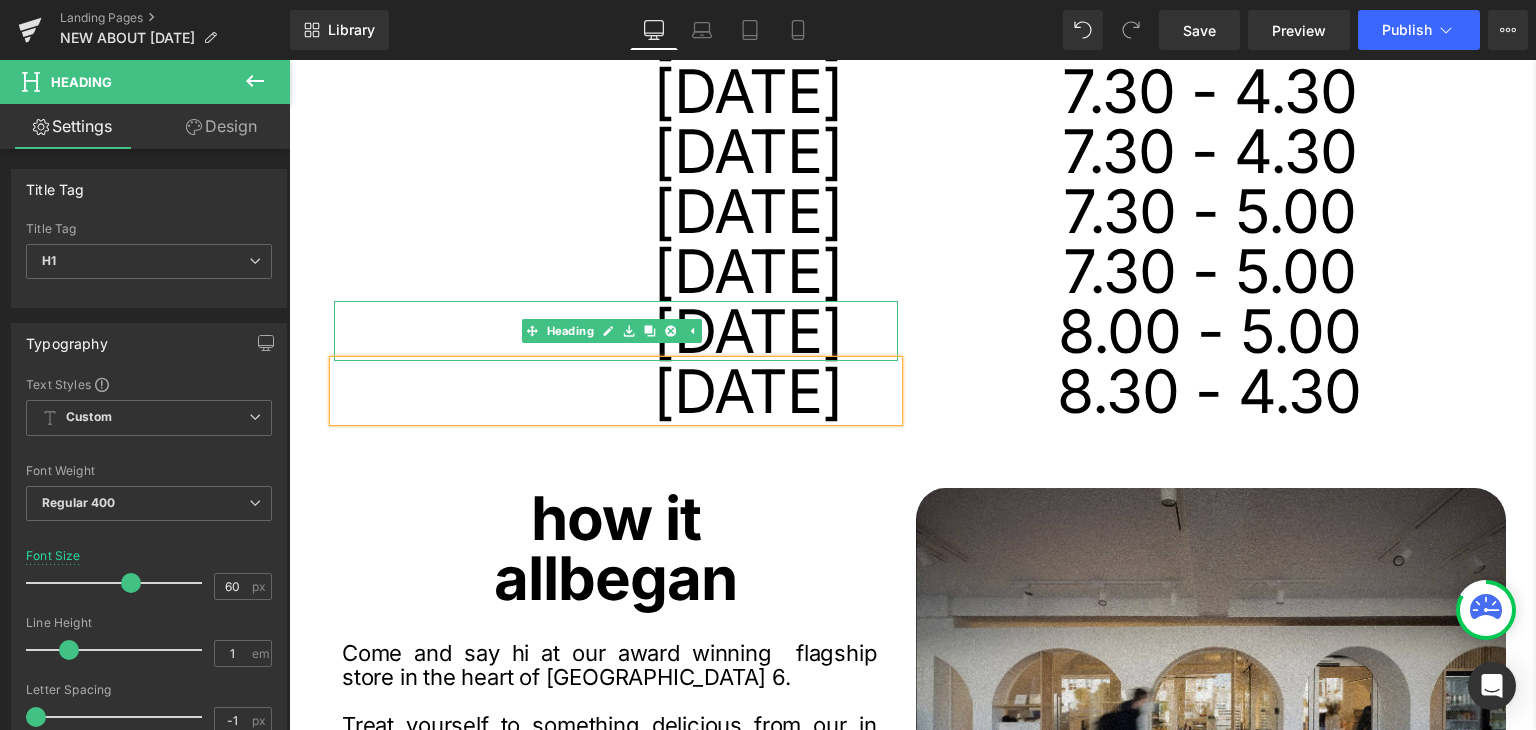 click on "[DATE]" at bounding box center [588, 331] 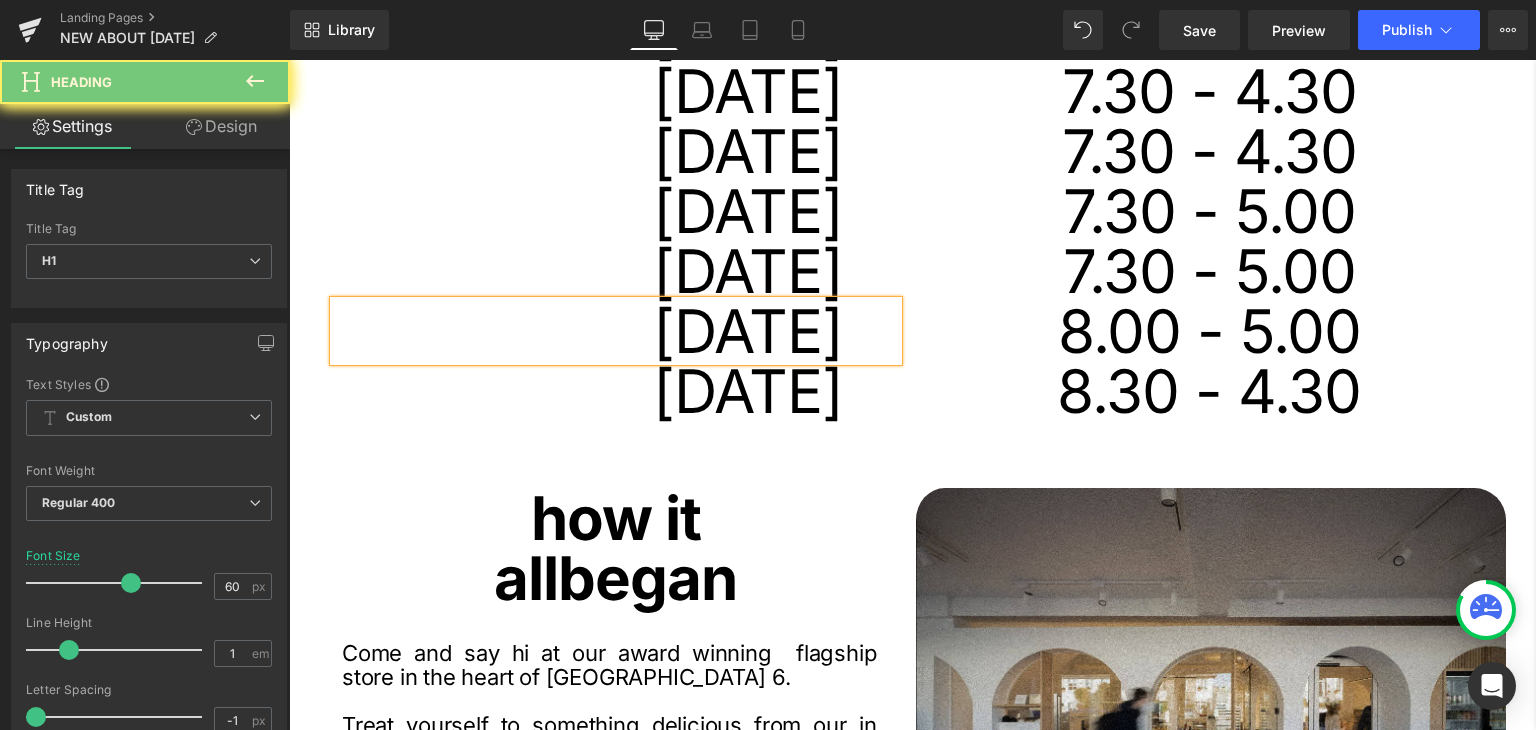 click on "[DATE] Heading" at bounding box center (616, 391) 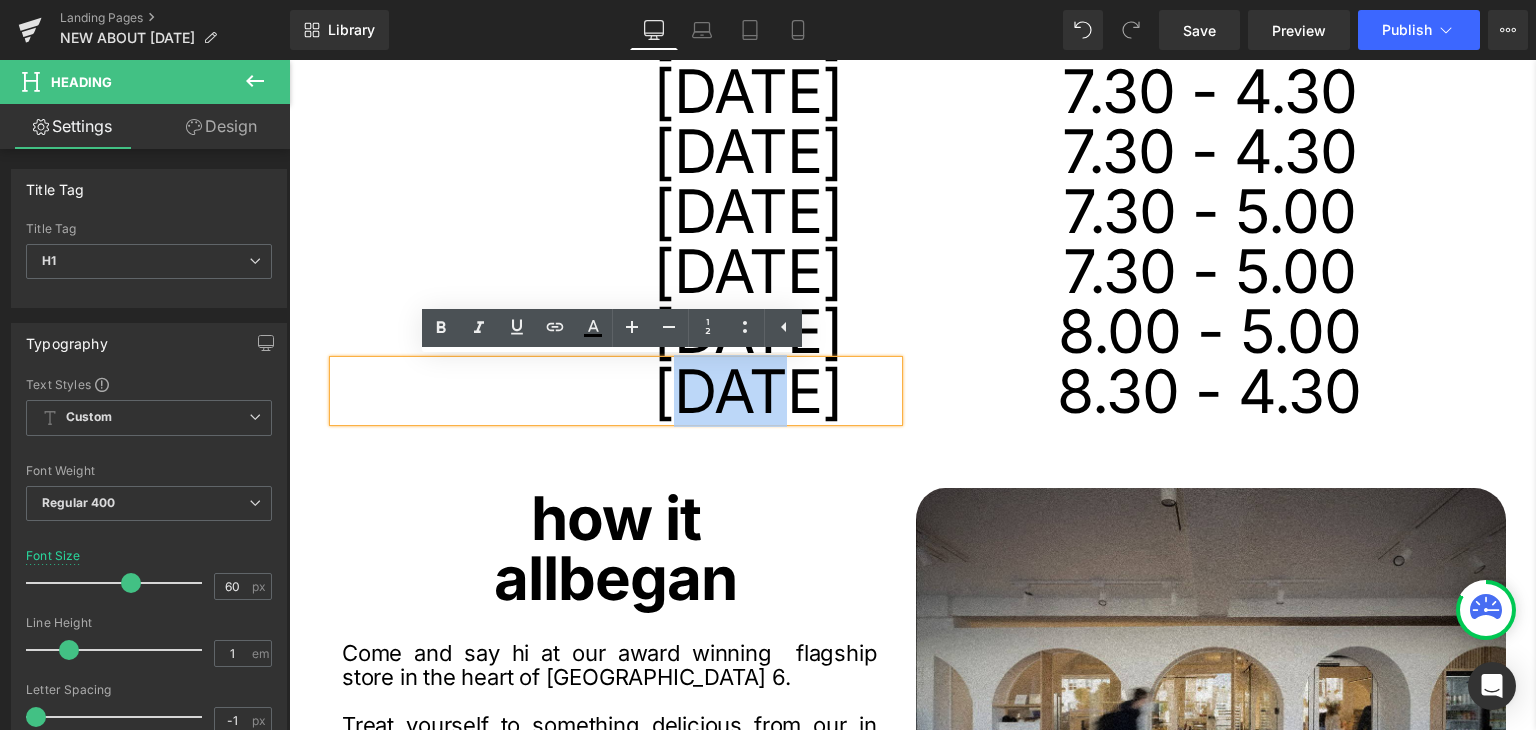 drag, startPoint x: 635, startPoint y: 394, endPoint x: 708, endPoint y: 396, distance: 73.02739 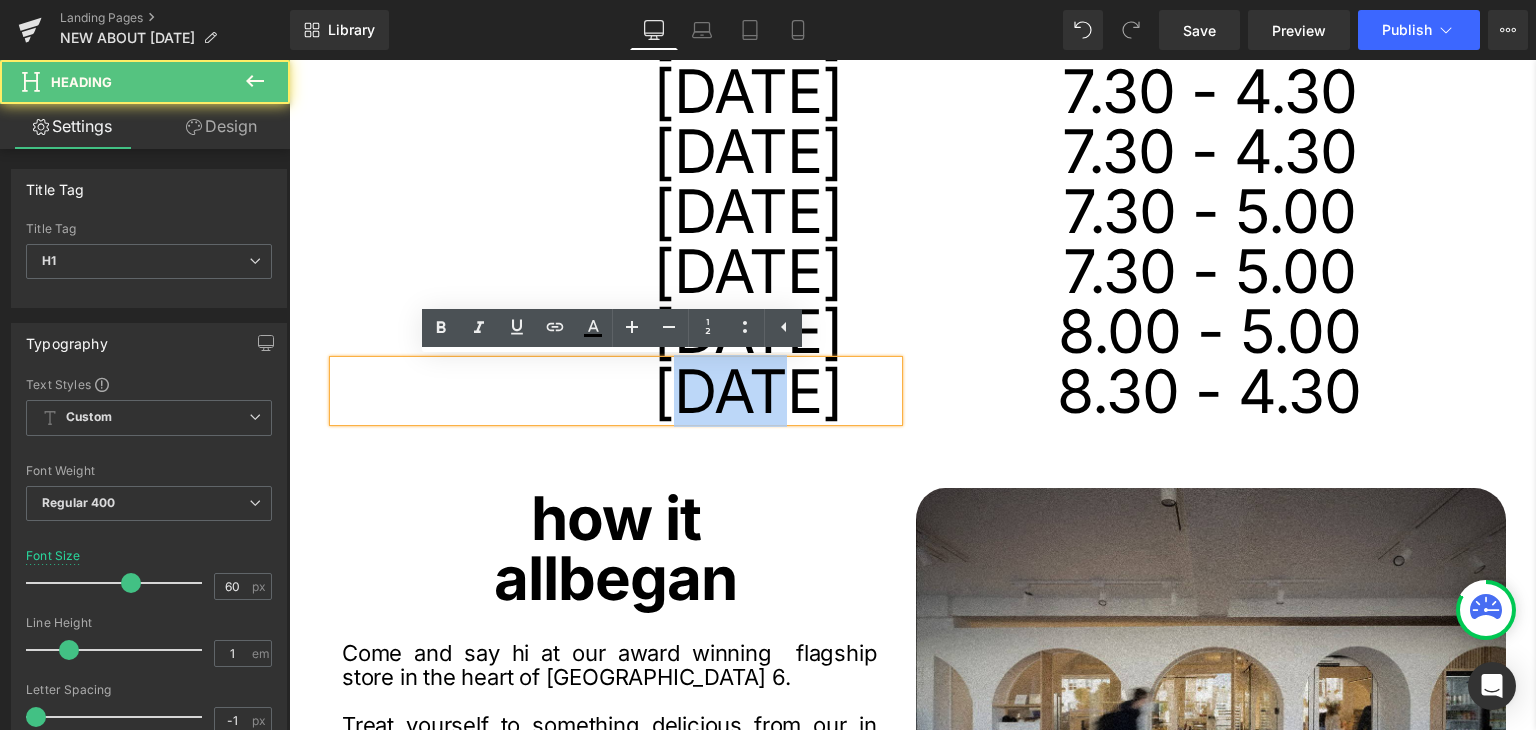 drag, startPoint x: 735, startPoint y: 401, endPoint x: 616, endPoint y: 402, distance: 119.0042 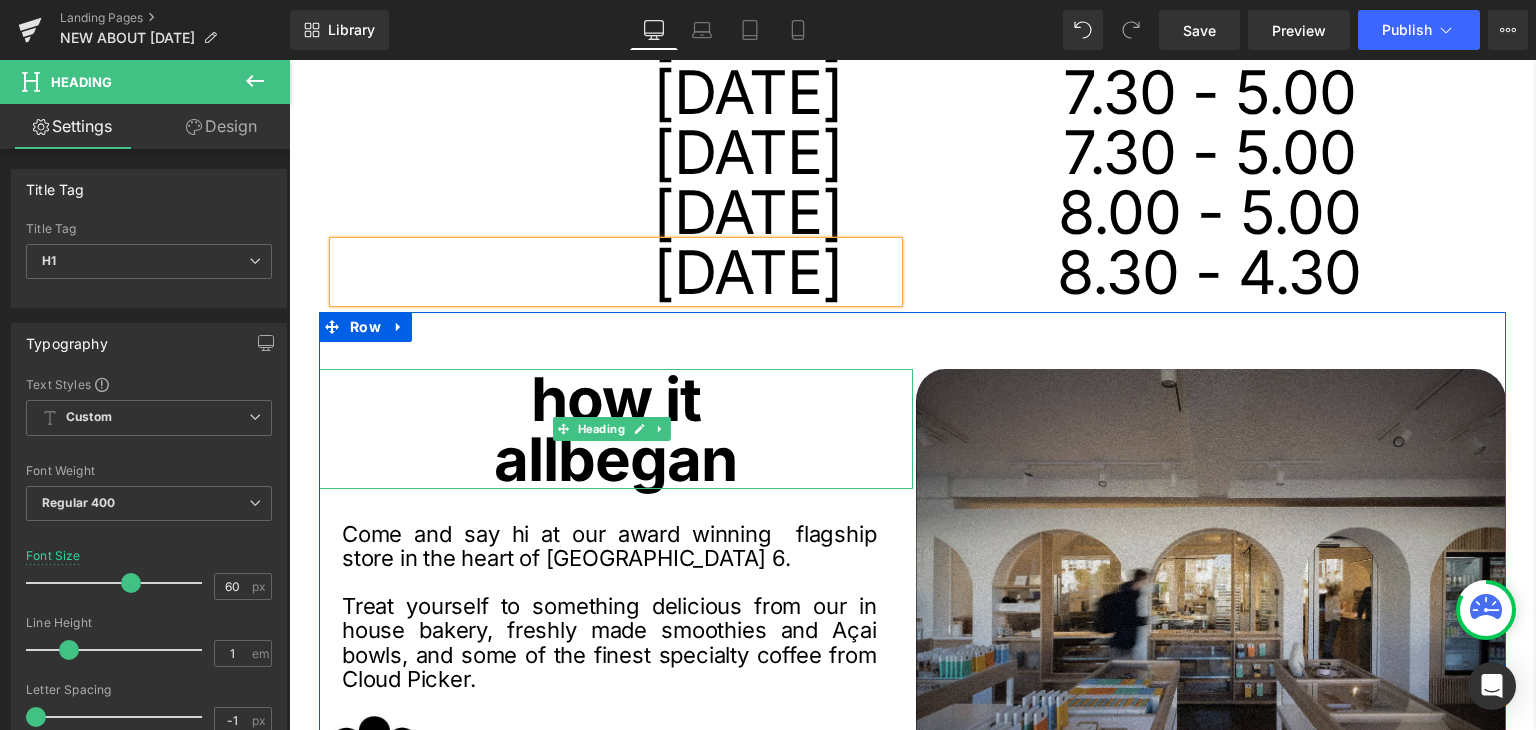 scroll, scrollTop: 1100, scrollLeft: 0, axis: vertical 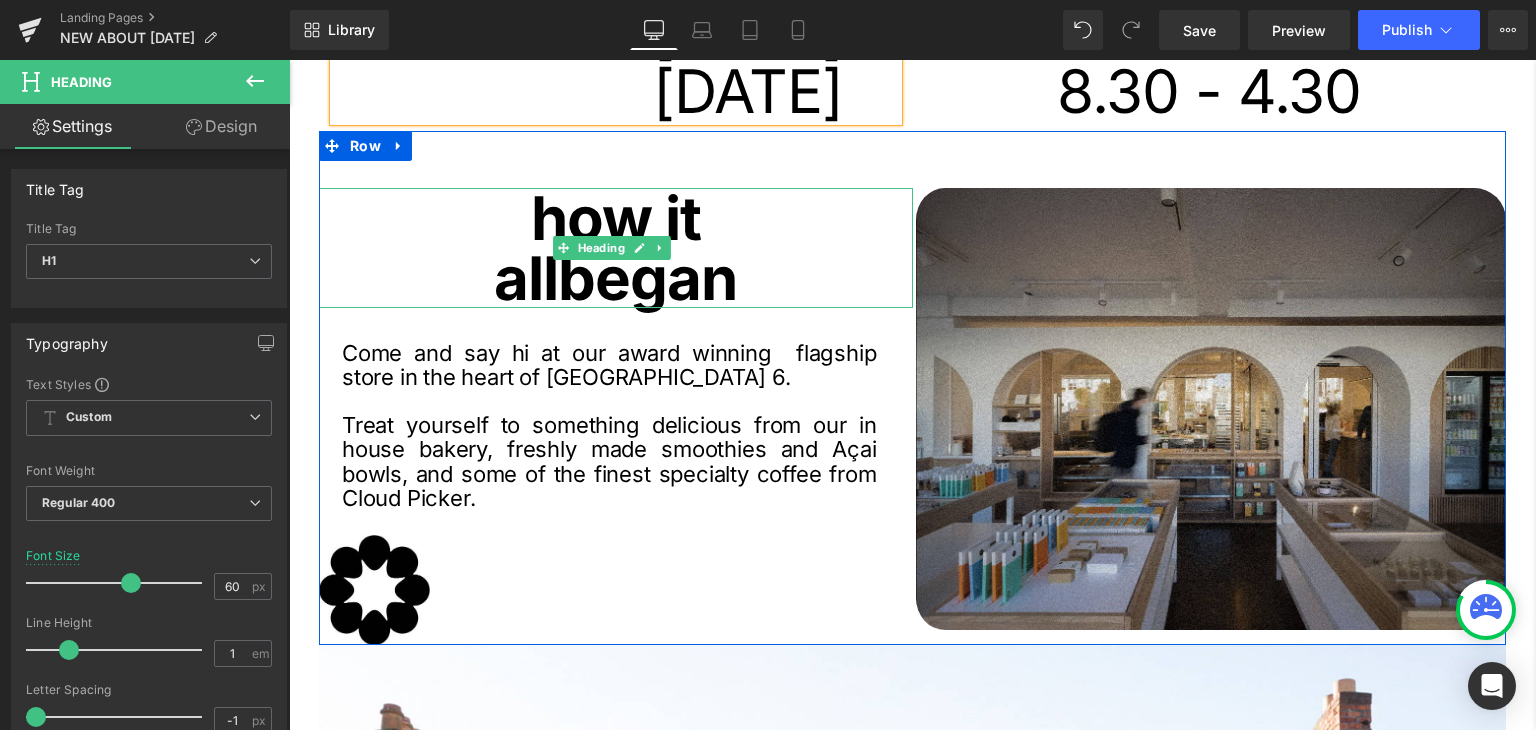 click on "all  began" at bounding box center (616, 278) 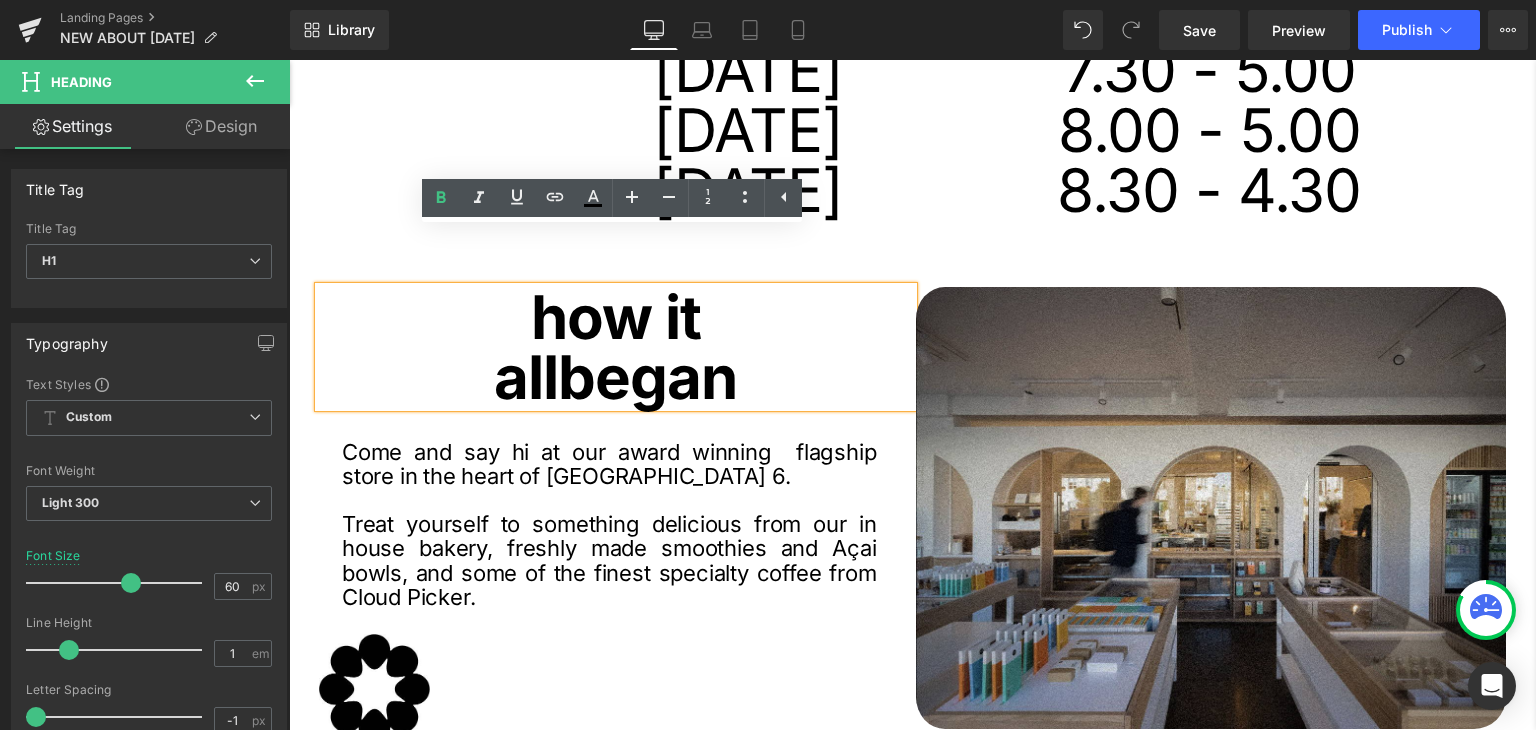 scroll, scrollTop: 1000, scrollLeft: 0, axis: vertical 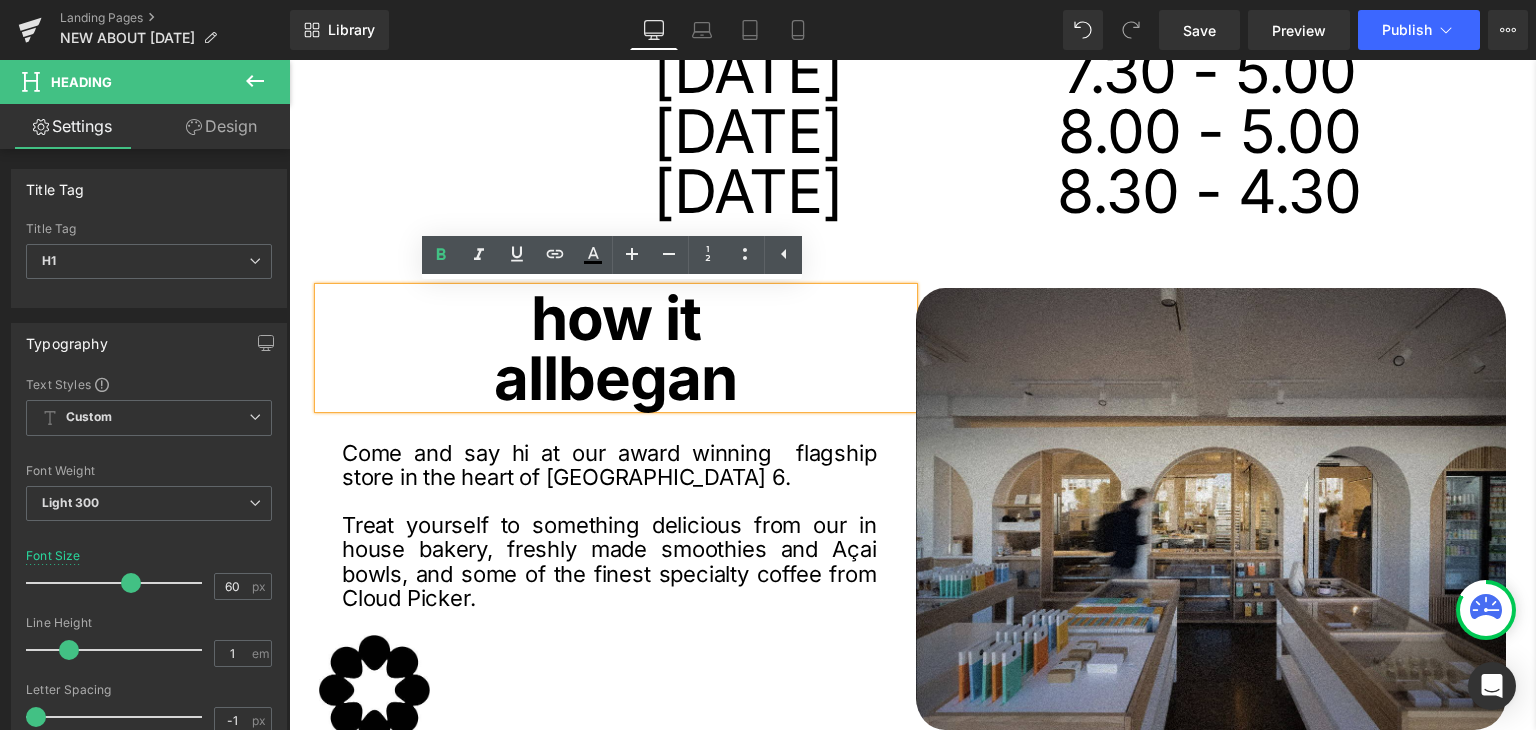 click on "how it  all  began Heading         Come and say hi at our award winning  flagship store in the heart of [GEOGRAPHIC_DATA] 6. Treat yourself to something delicious from our in house bakery, freshly made smoothies and Açai bowls, and some of the finest specialty coffee from Cloud Picker.  Text Block         Image         Image         Row   57px" at bounding box center [912, 488] 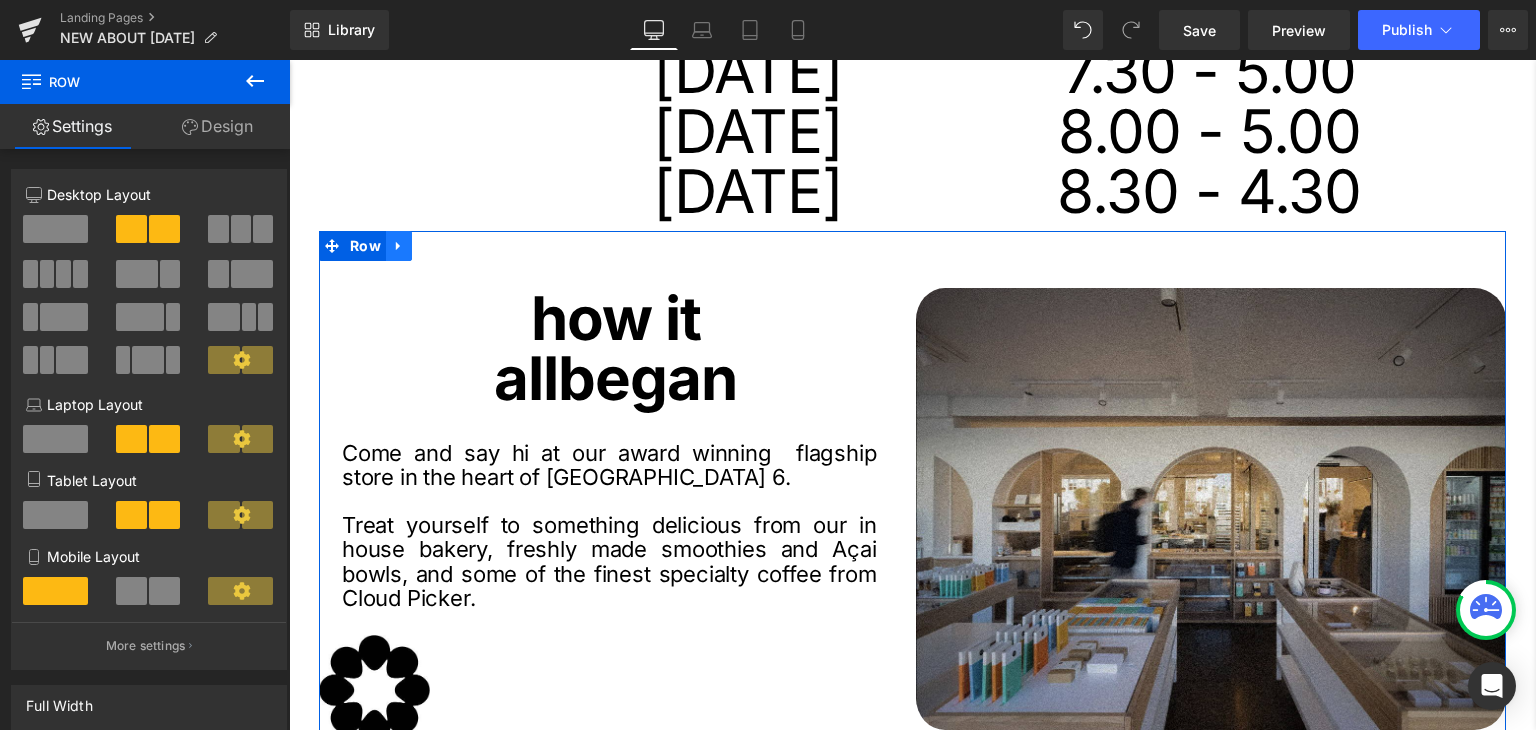click at bounding box center [399, 246] 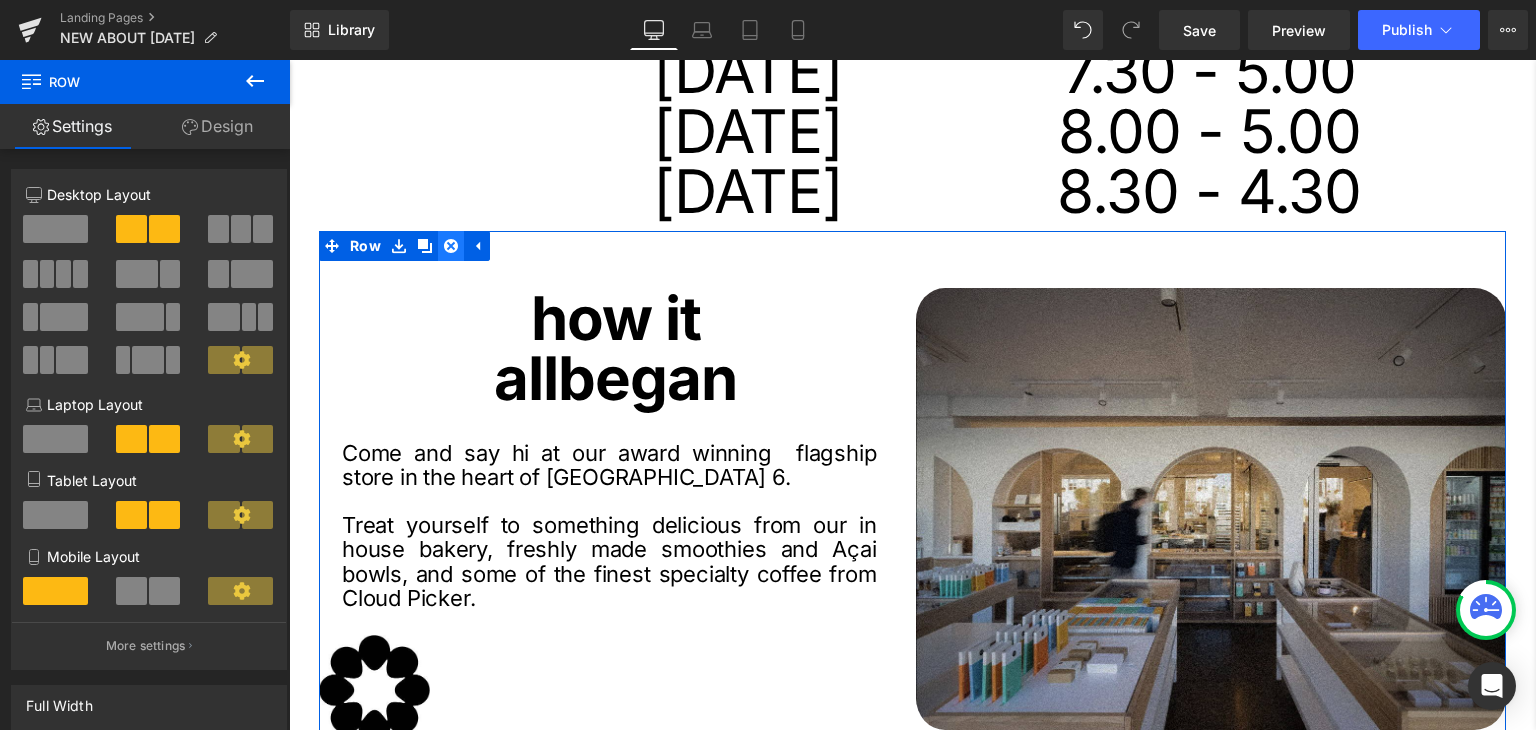 click 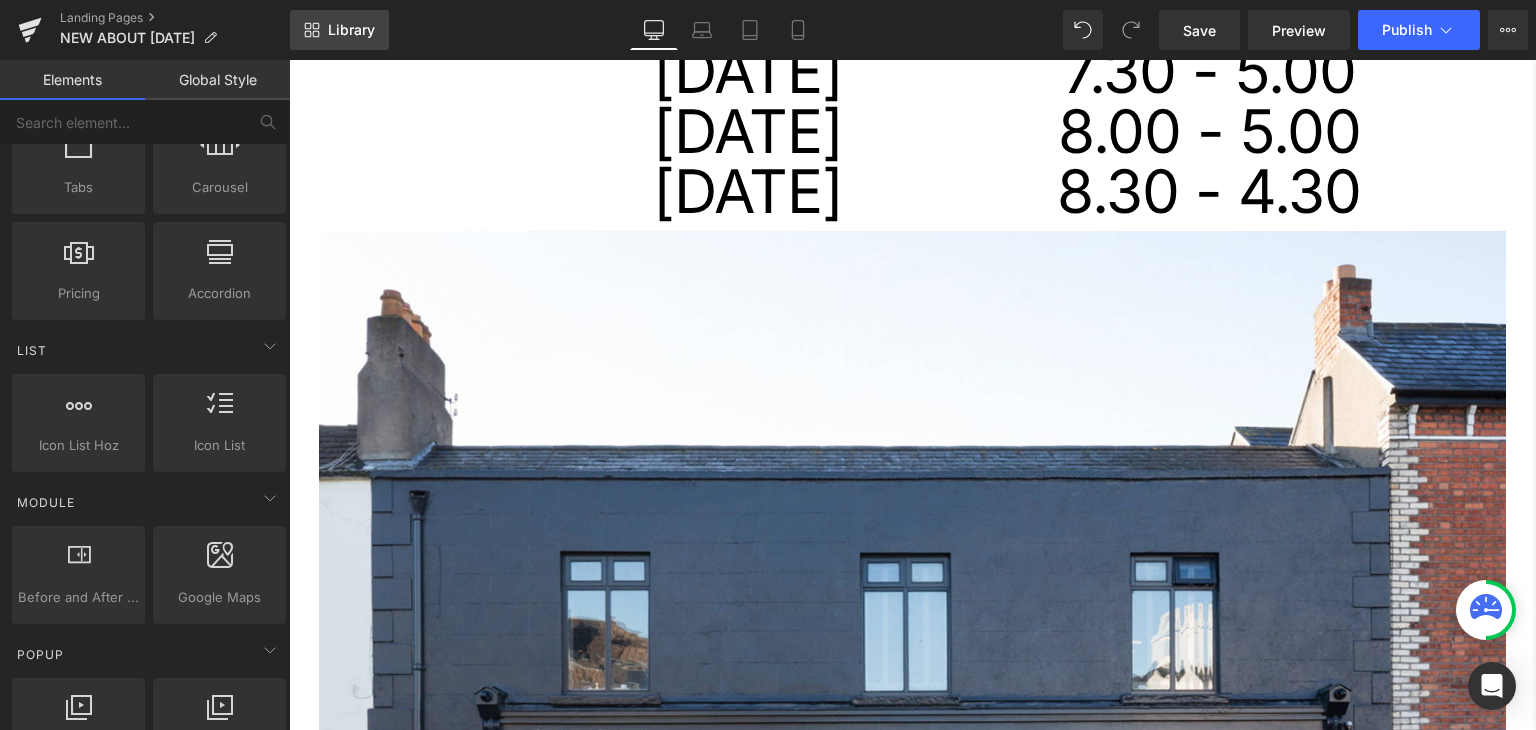 click on "Library" at bounding box center [351, 30] 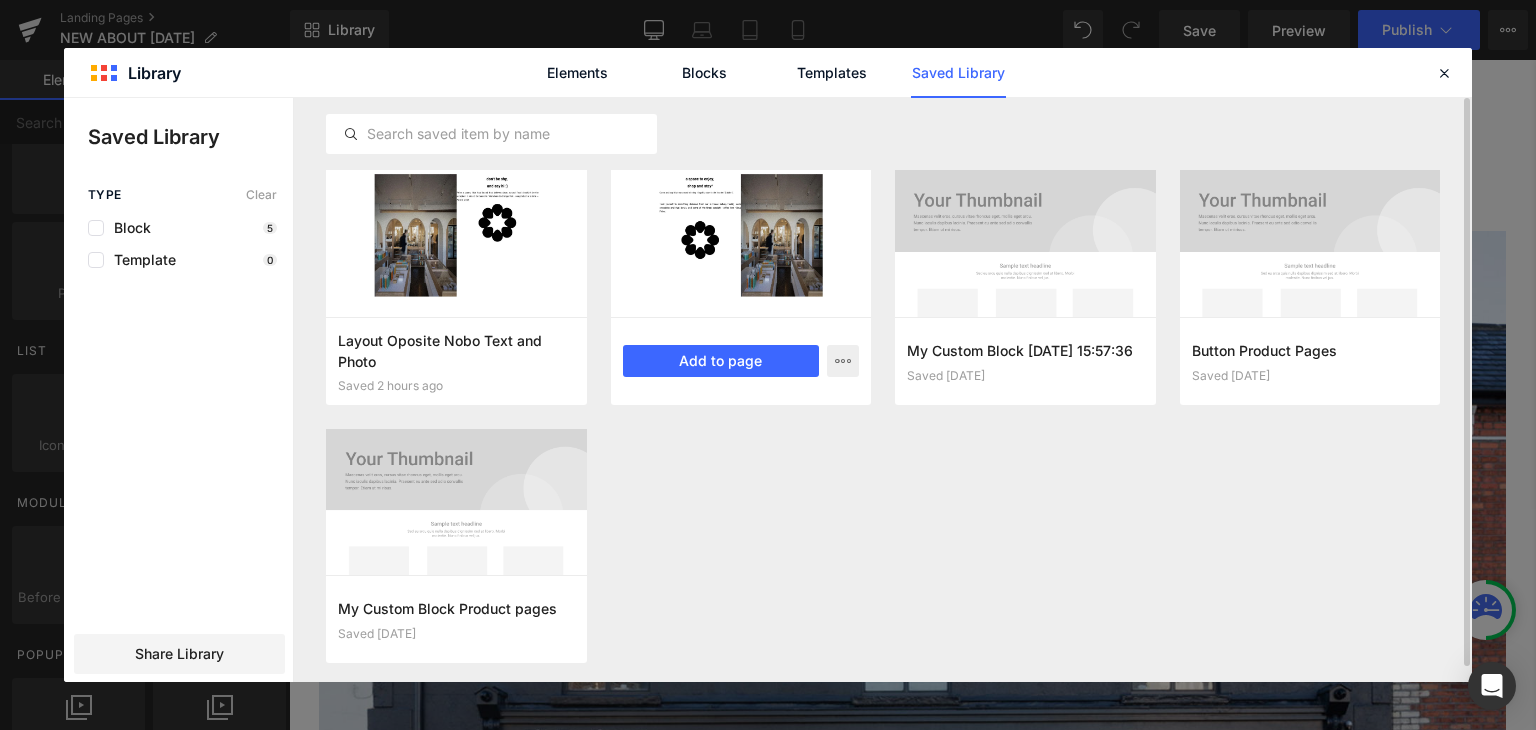 click at bounding box center (741, 243) 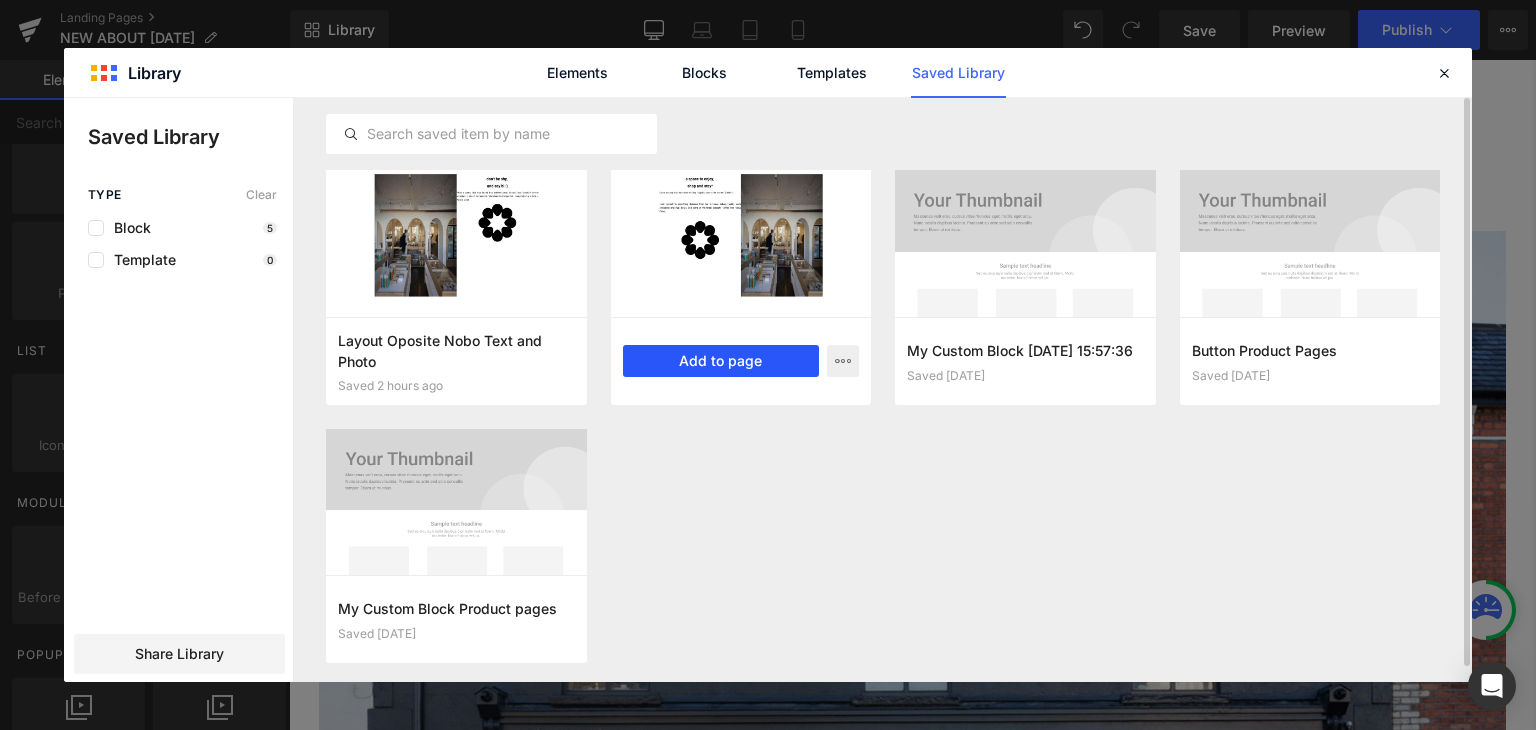 click on "Add to page" at bounding box center [721, 361] 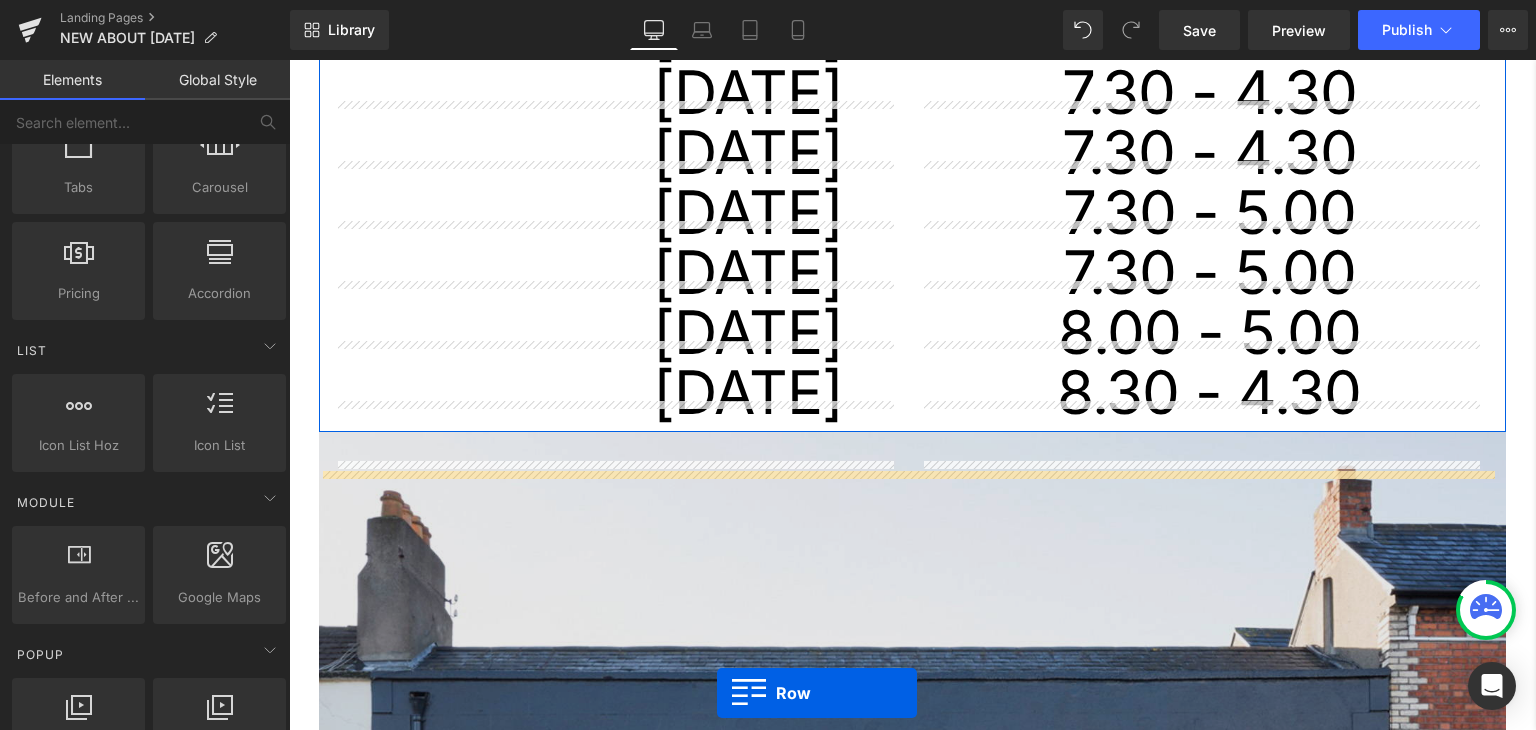 scroll, scrollTop: 839, scrollLeft: 0, axis: vertical 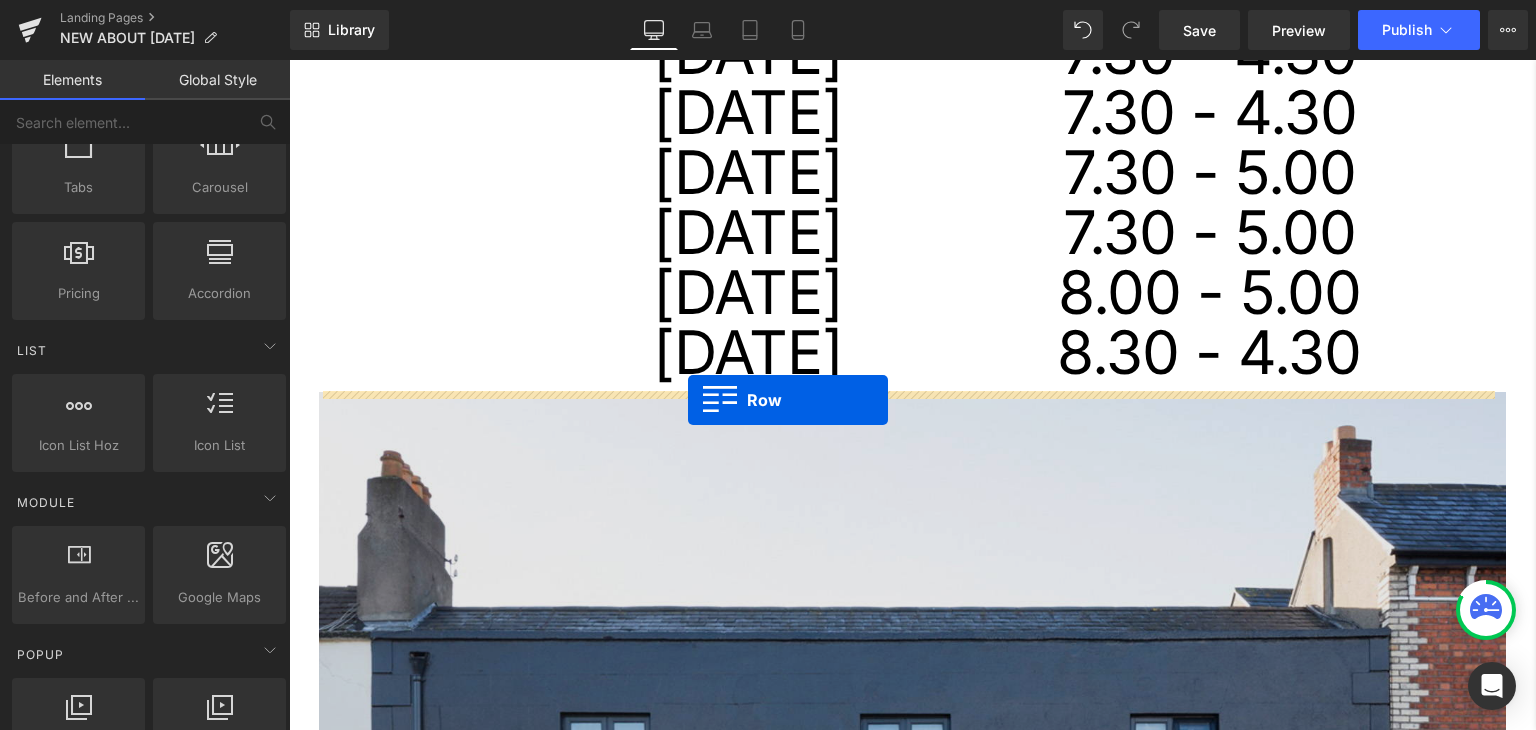 drag, startPoint x: 361, startPoint y: 371, endPoint x: 688, endPoint y: 400, distance: 328.28342 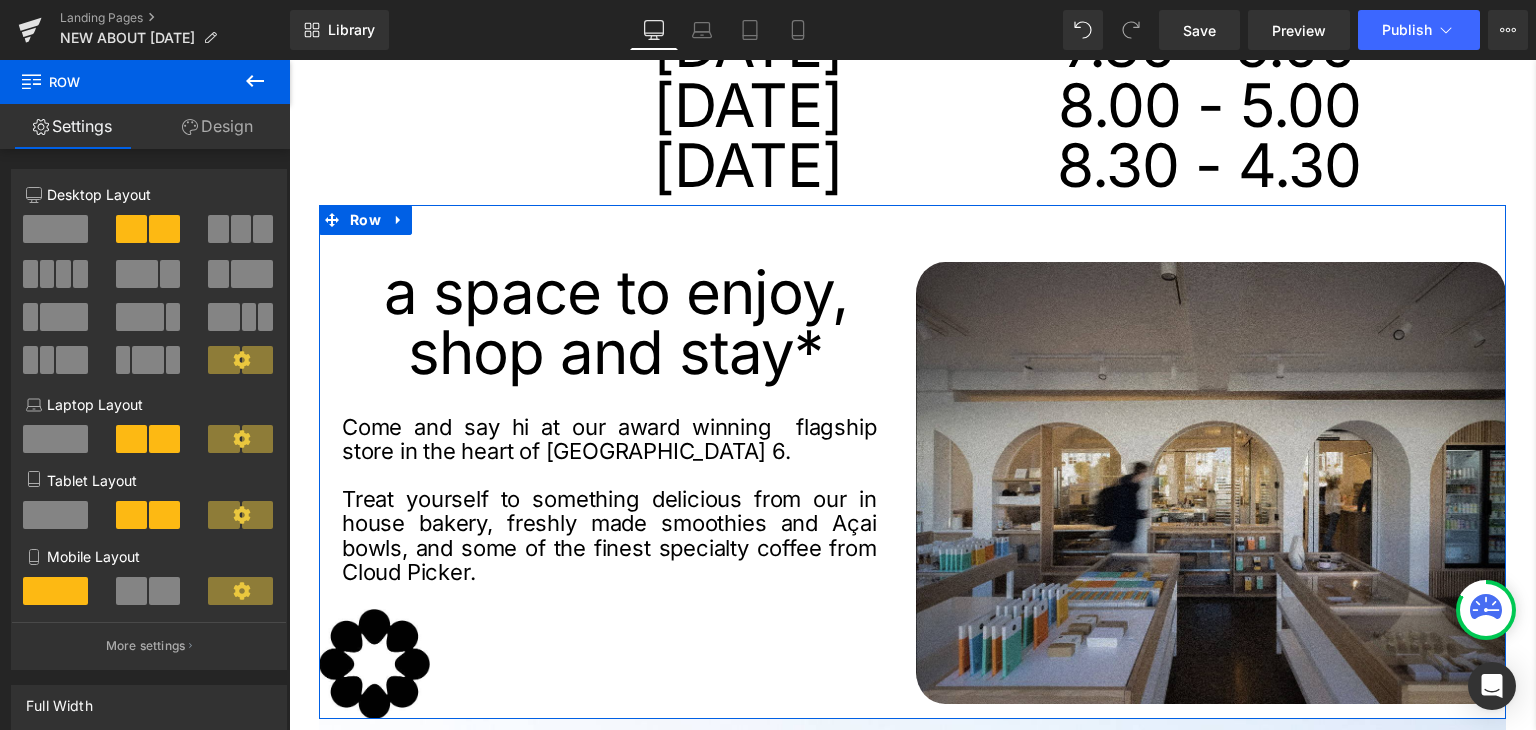 scroll, scrollTop: 1039, scrollLeft: 0, axis: vertical 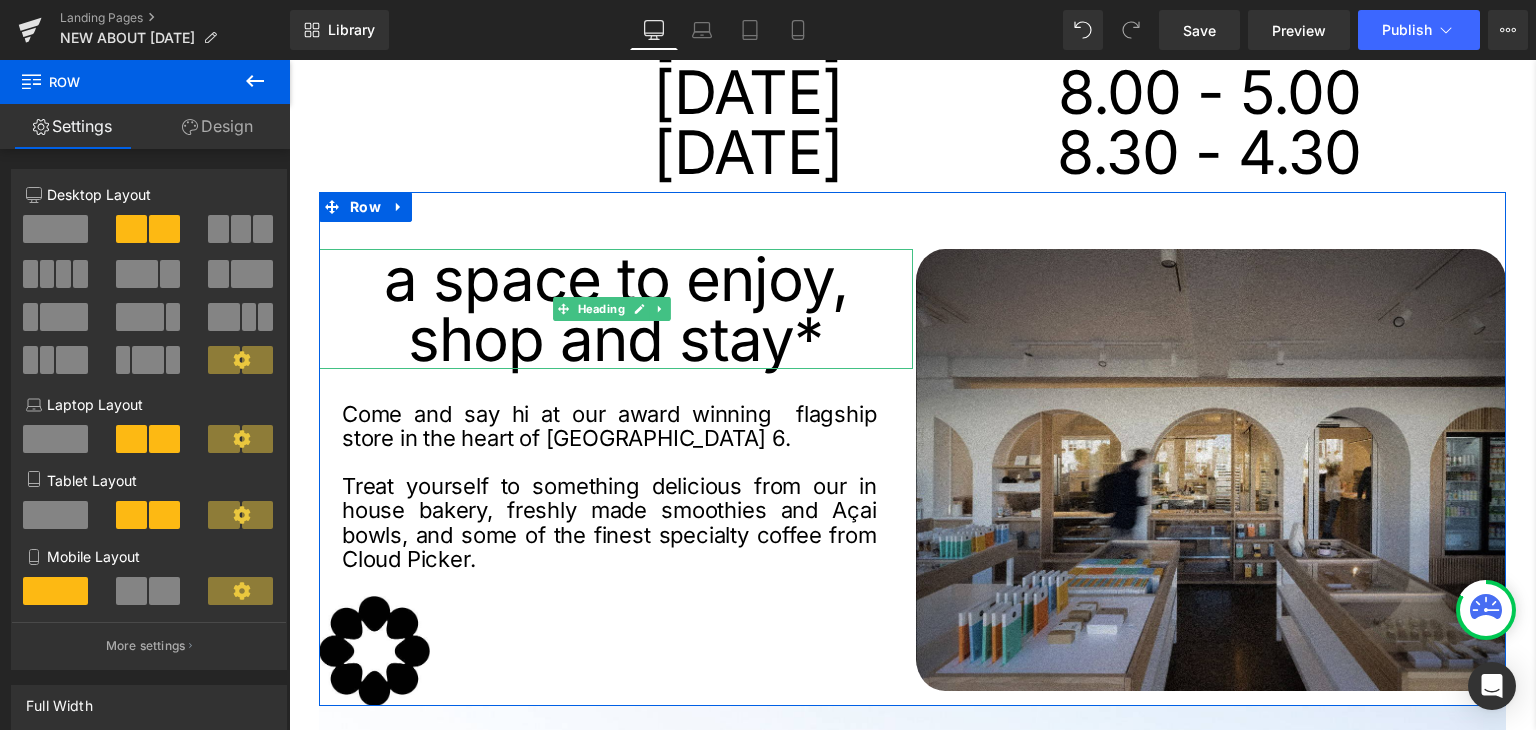 click on "shop and stay*" at bounding box center [616, 339] 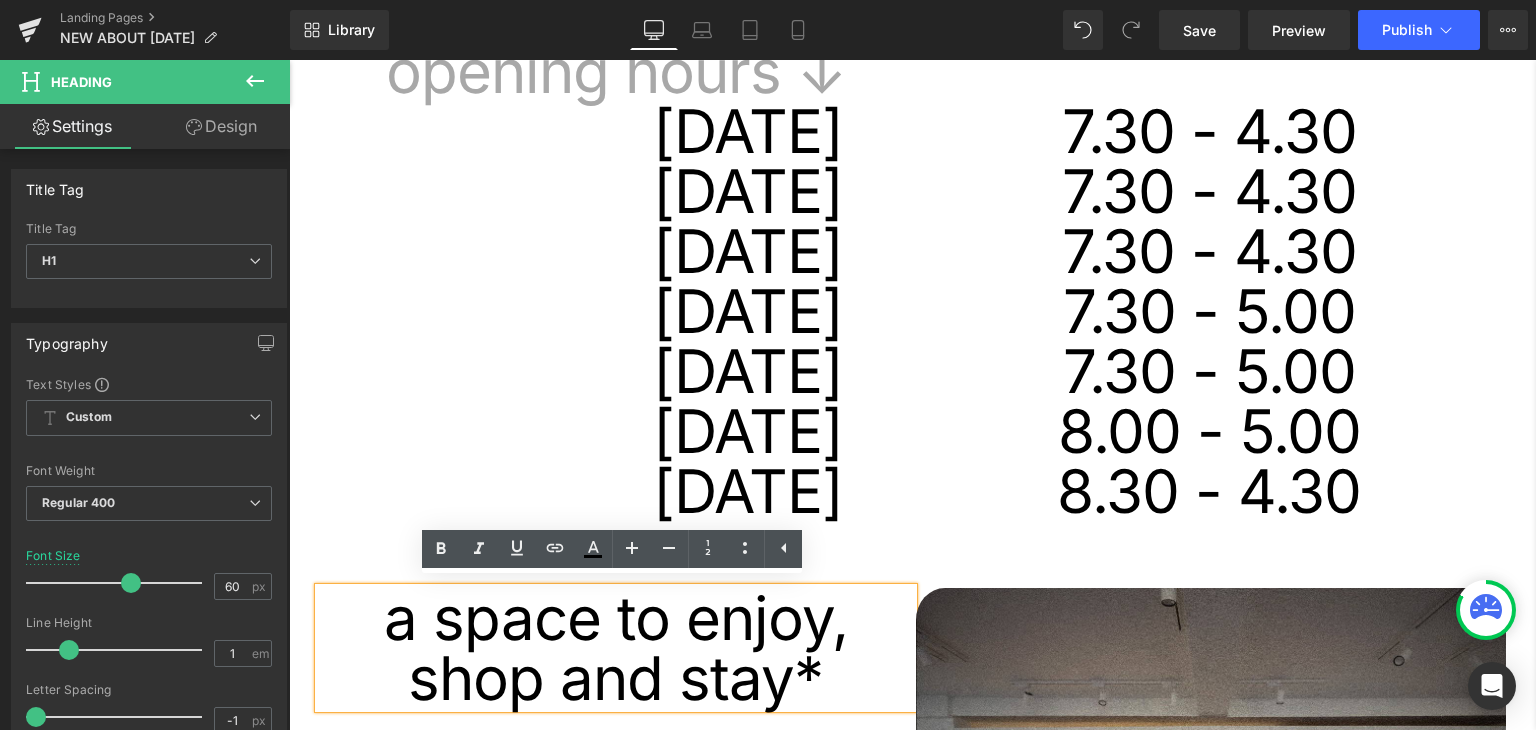 scroll, scrollTop: 1000, scrollLeft: 0, axis: vertical 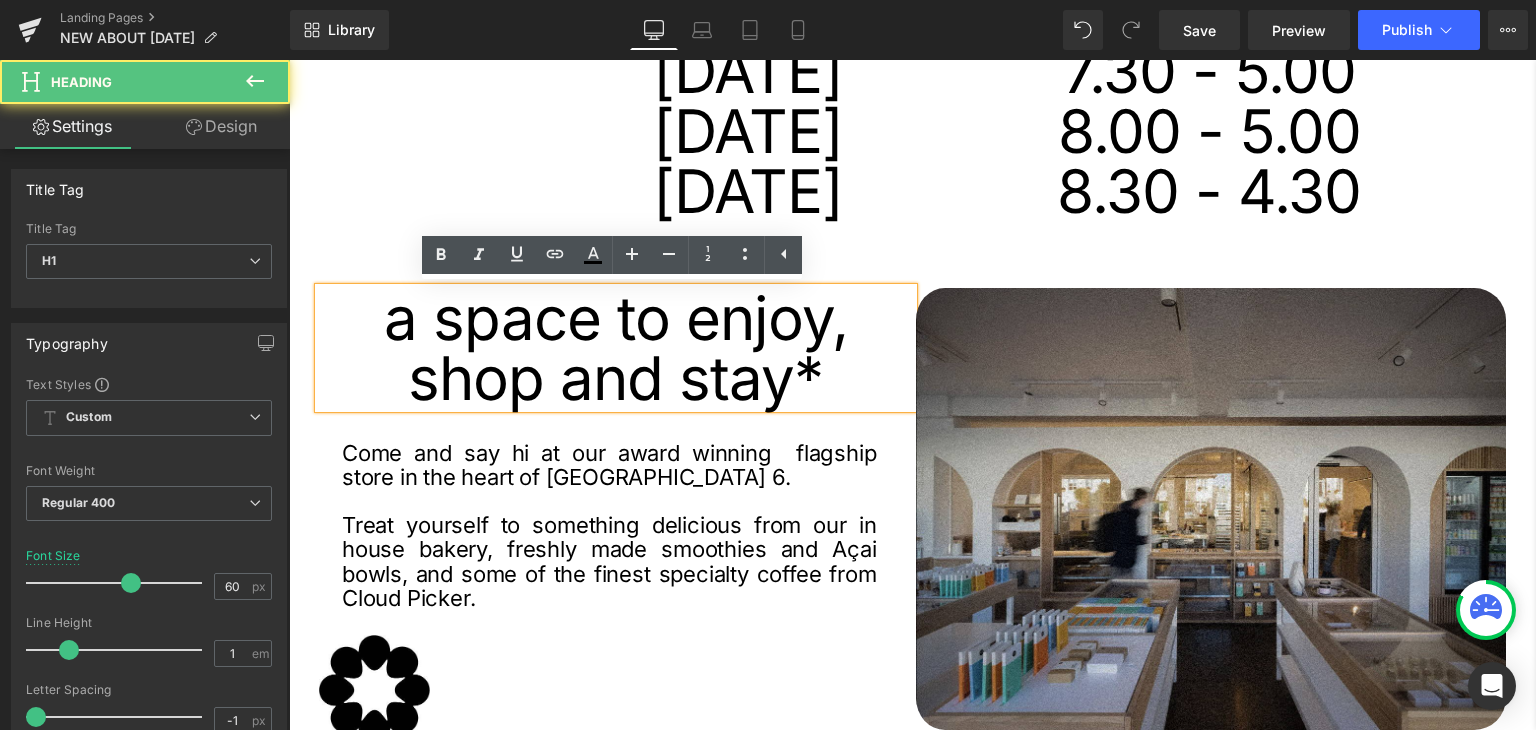 click on "shop and stay*" at bounding box center (616, 378) 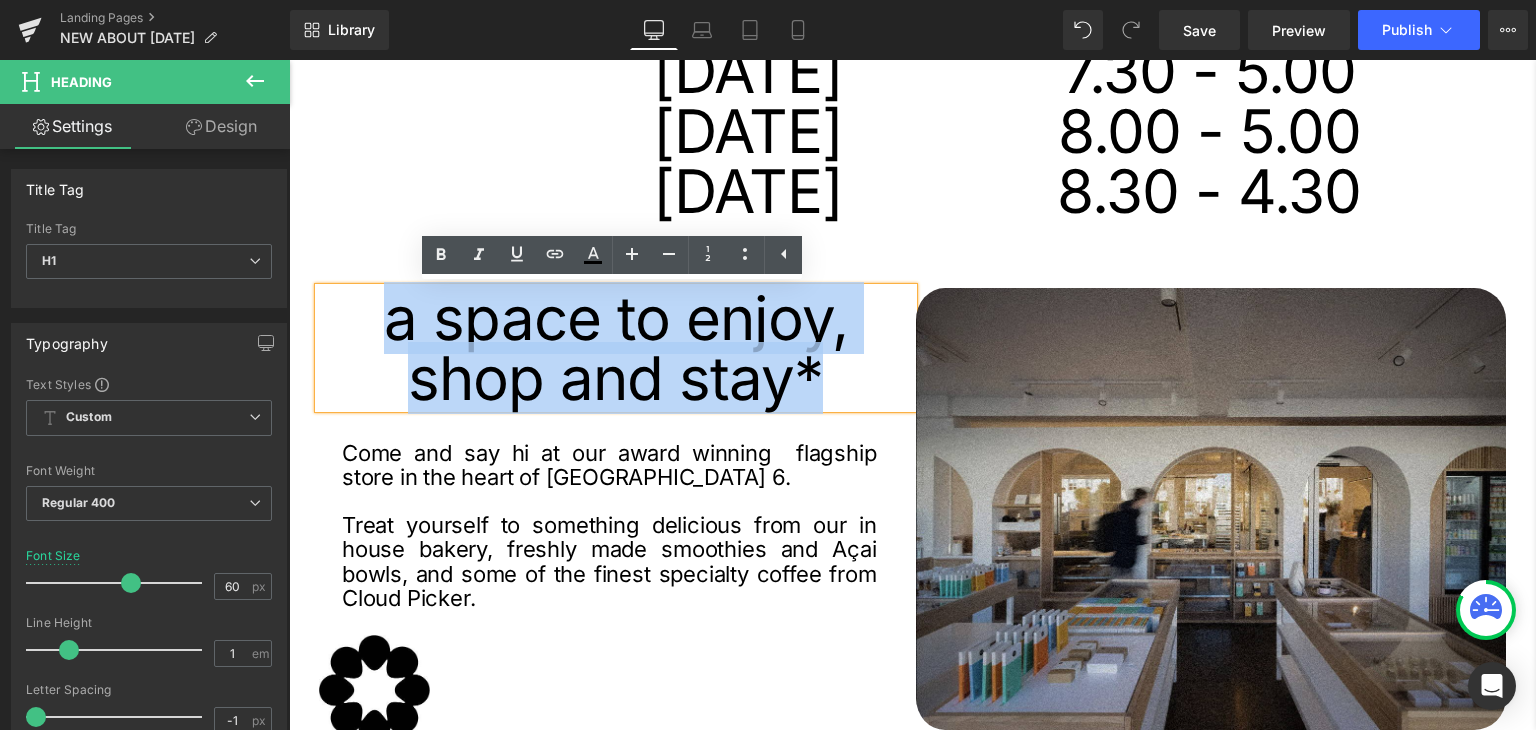 drag, startPoint x: 817, startPoint y: 384, endPoint x: 373, endPoint y: 326, distance: 447.77228 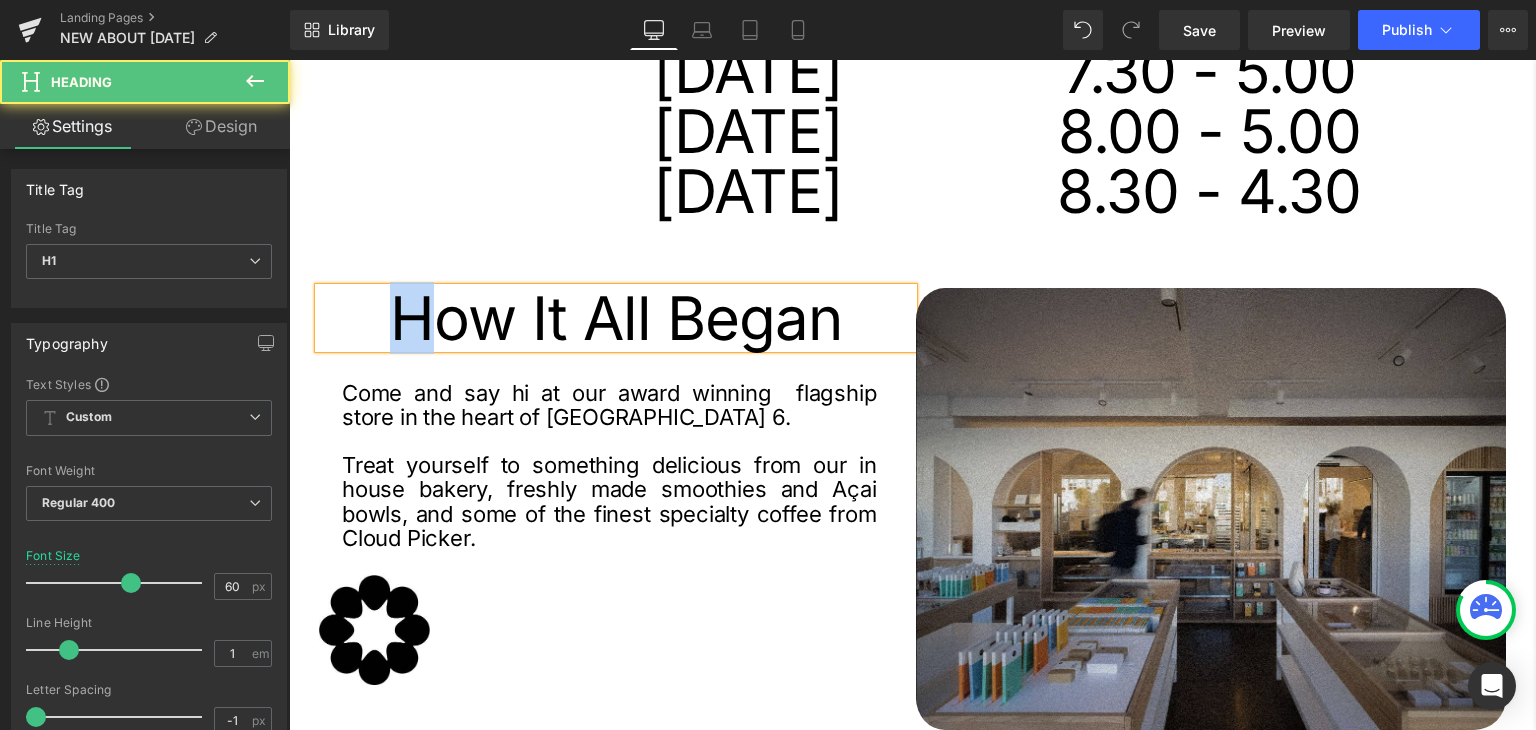 drag, startPoint x: 429, startPoint y: 322, endPoint x: 388, endPoint y: 325, distance: 41.109608 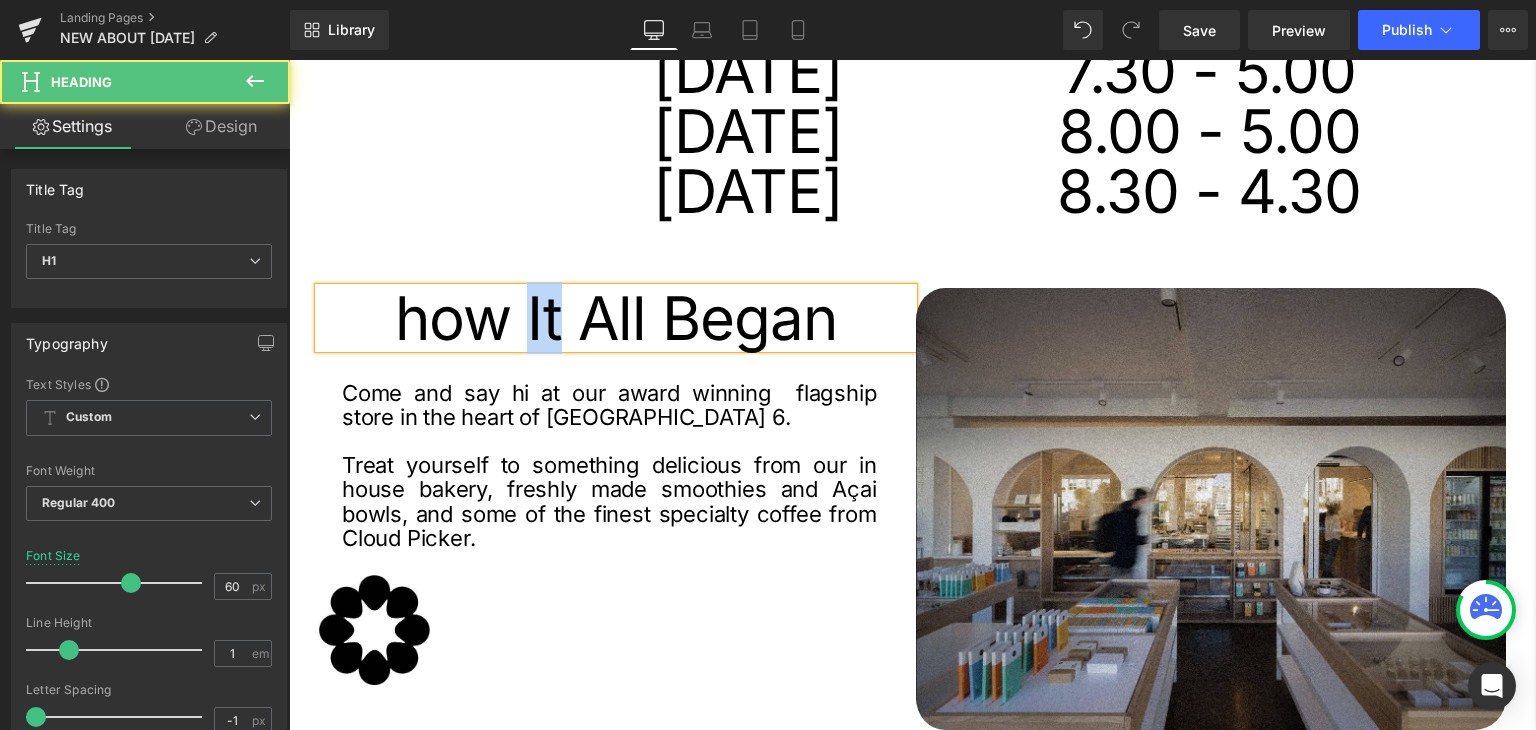 drag, startPoint x: 549, startPoint y: 317, endPoint x: 530, endPoint y: 324, distance: 20.248457 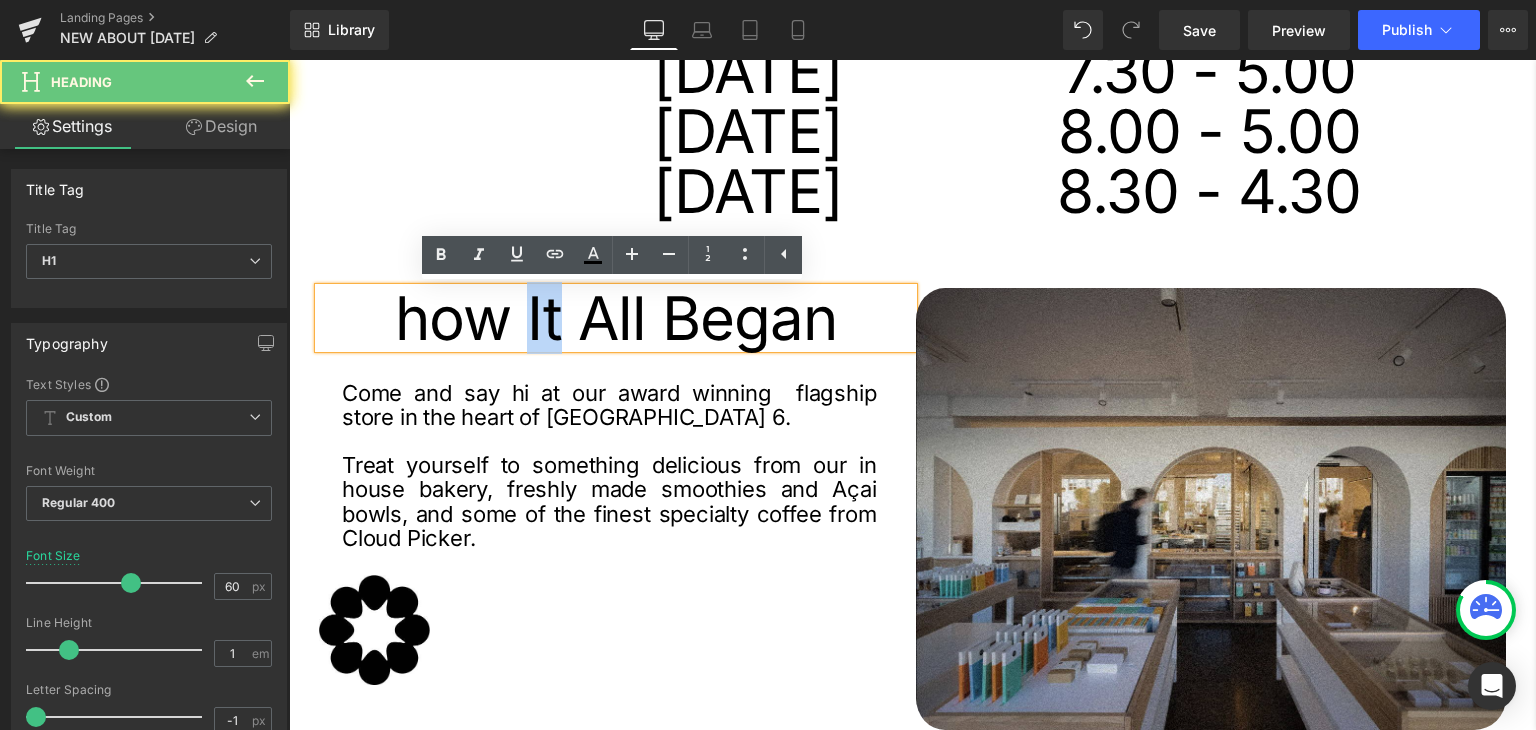 click on "how It All Began" at bounding box center (616, 318) 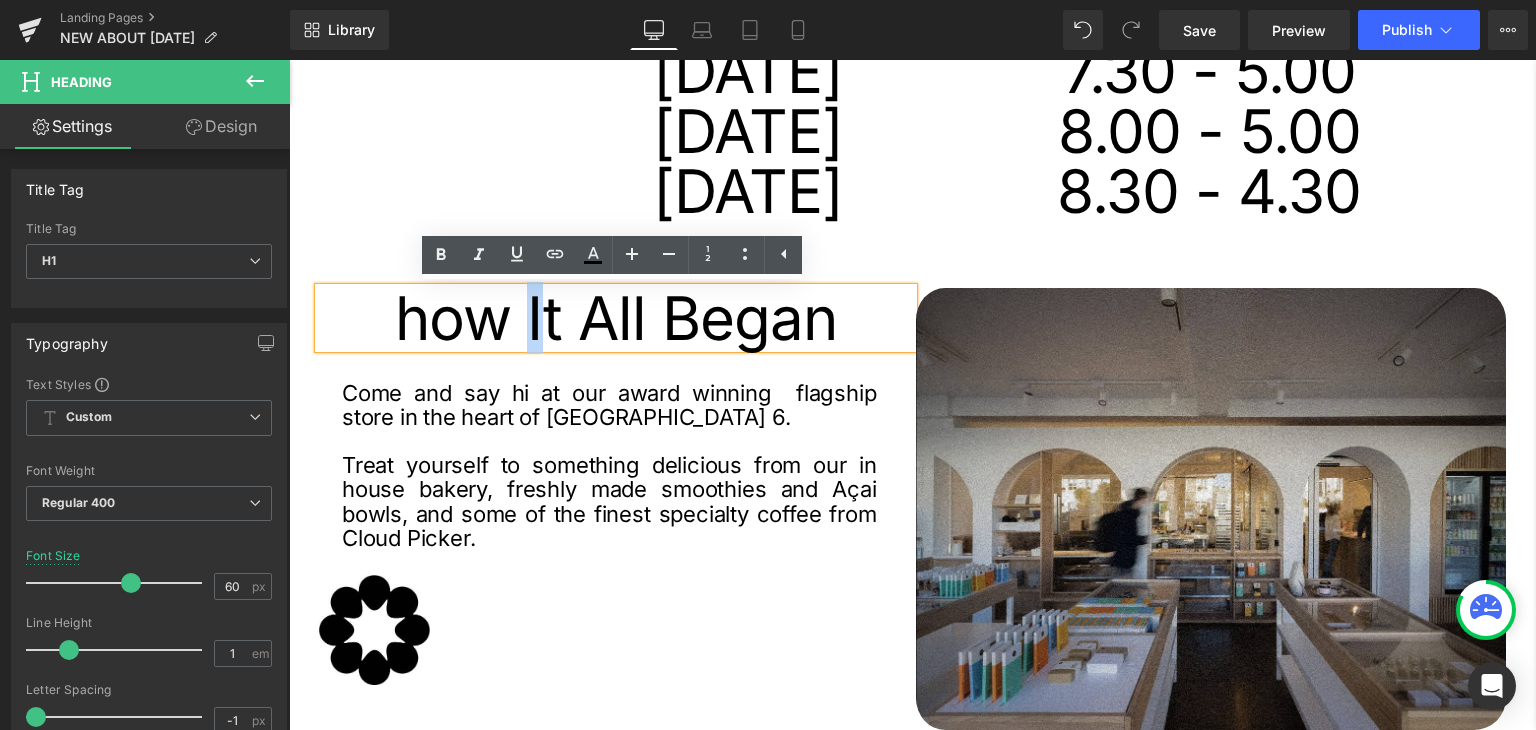 drag, startPoint x: 541, startPoint y: 321, endPoint x: 522, endPoint y: 329, distance: 20.615528 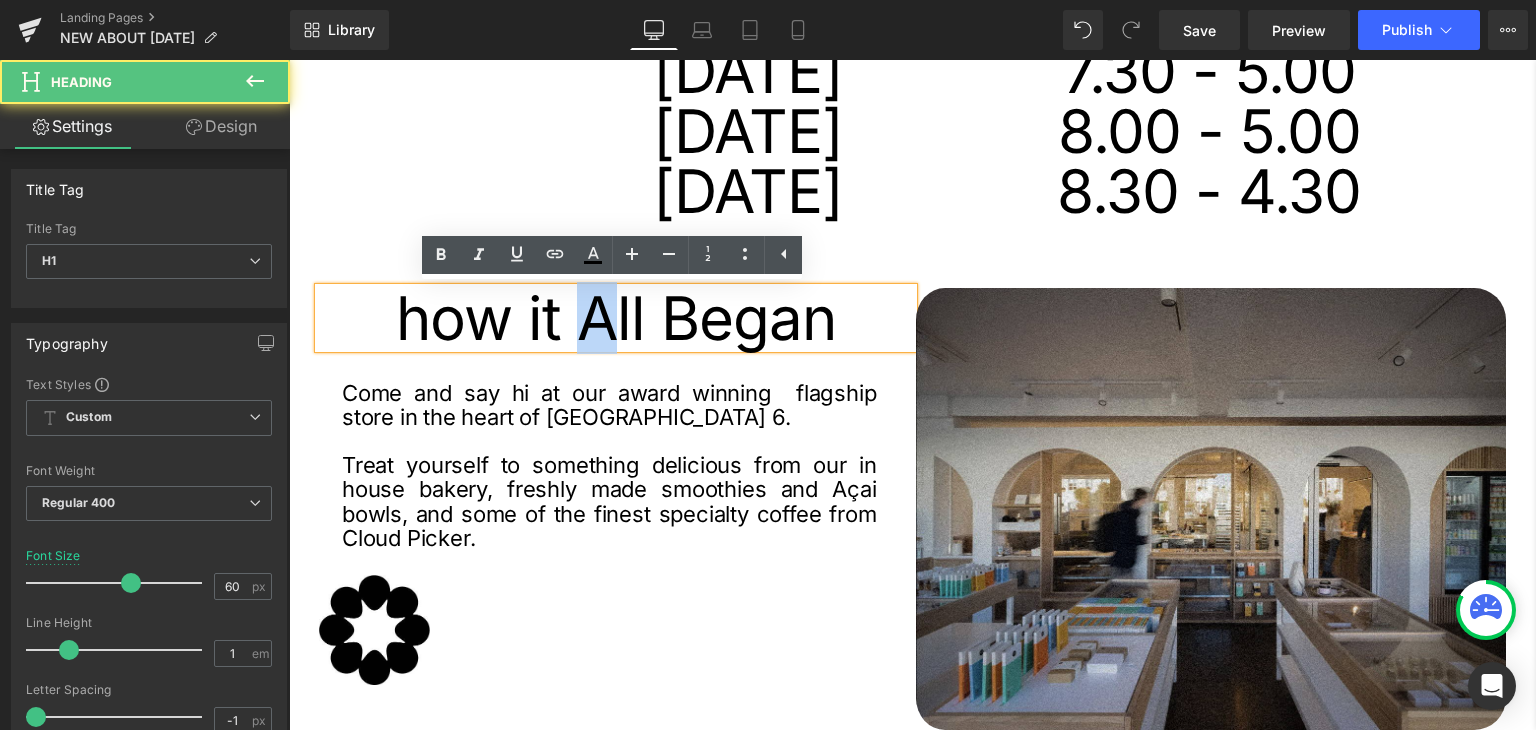 drag, startPoint x: 618, startPoint y: 325, endPoint x: 583, endPoint y: 325, distance: 35 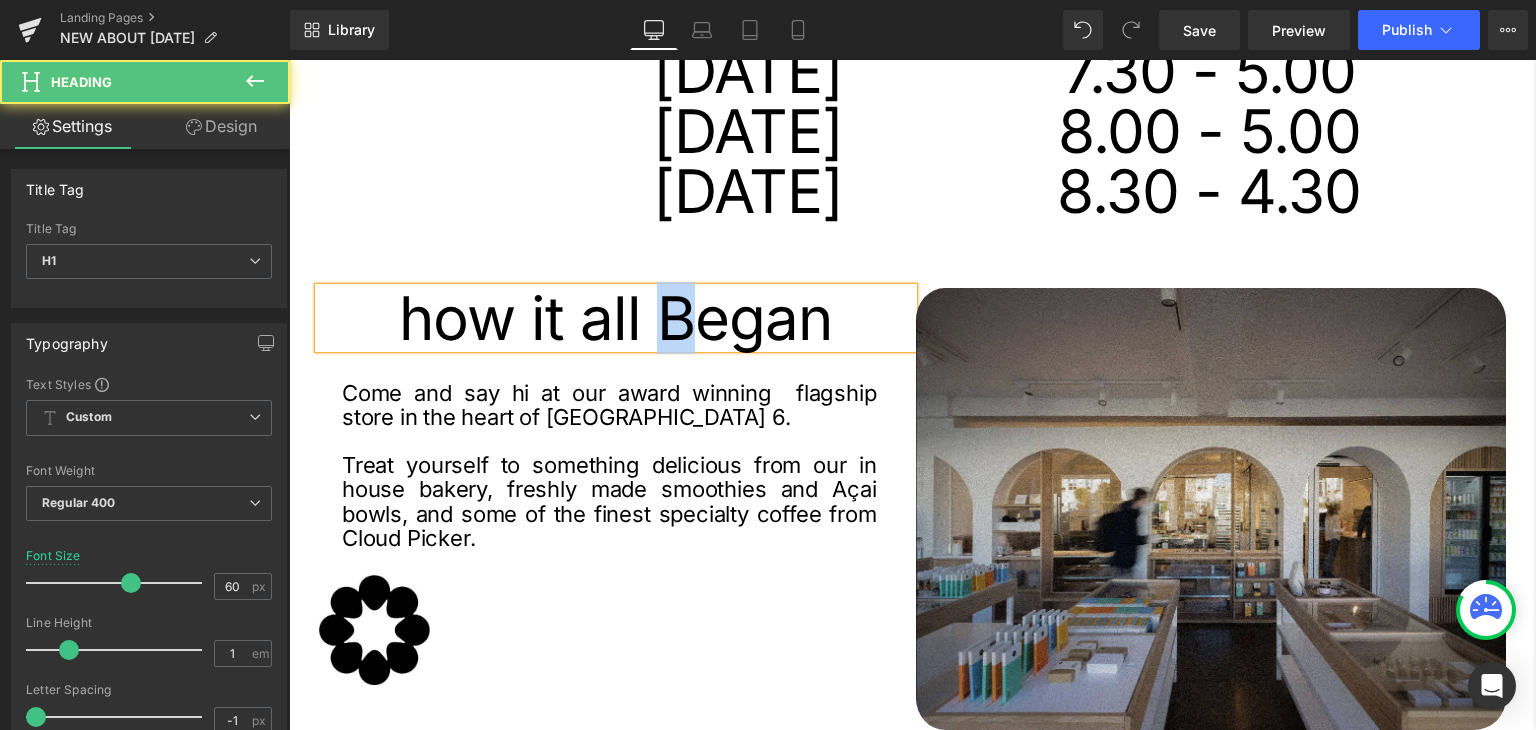 drag, startPoint x: 694, startPoint y: 323, endPoint x: 663, endPoint y: 327, distance: 31.257 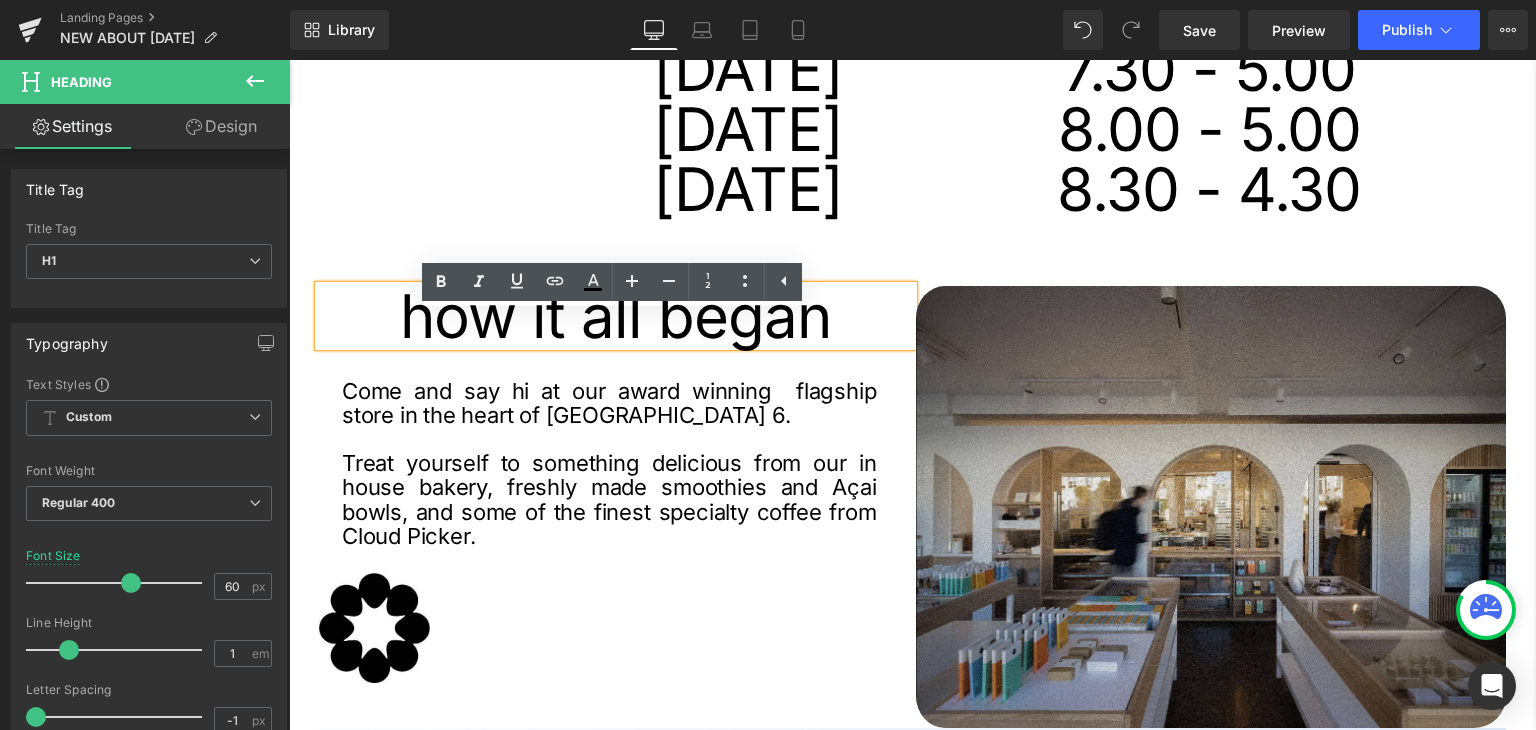 scroll, scrollTop: 900, scrollLeft: 0, axis: vertical 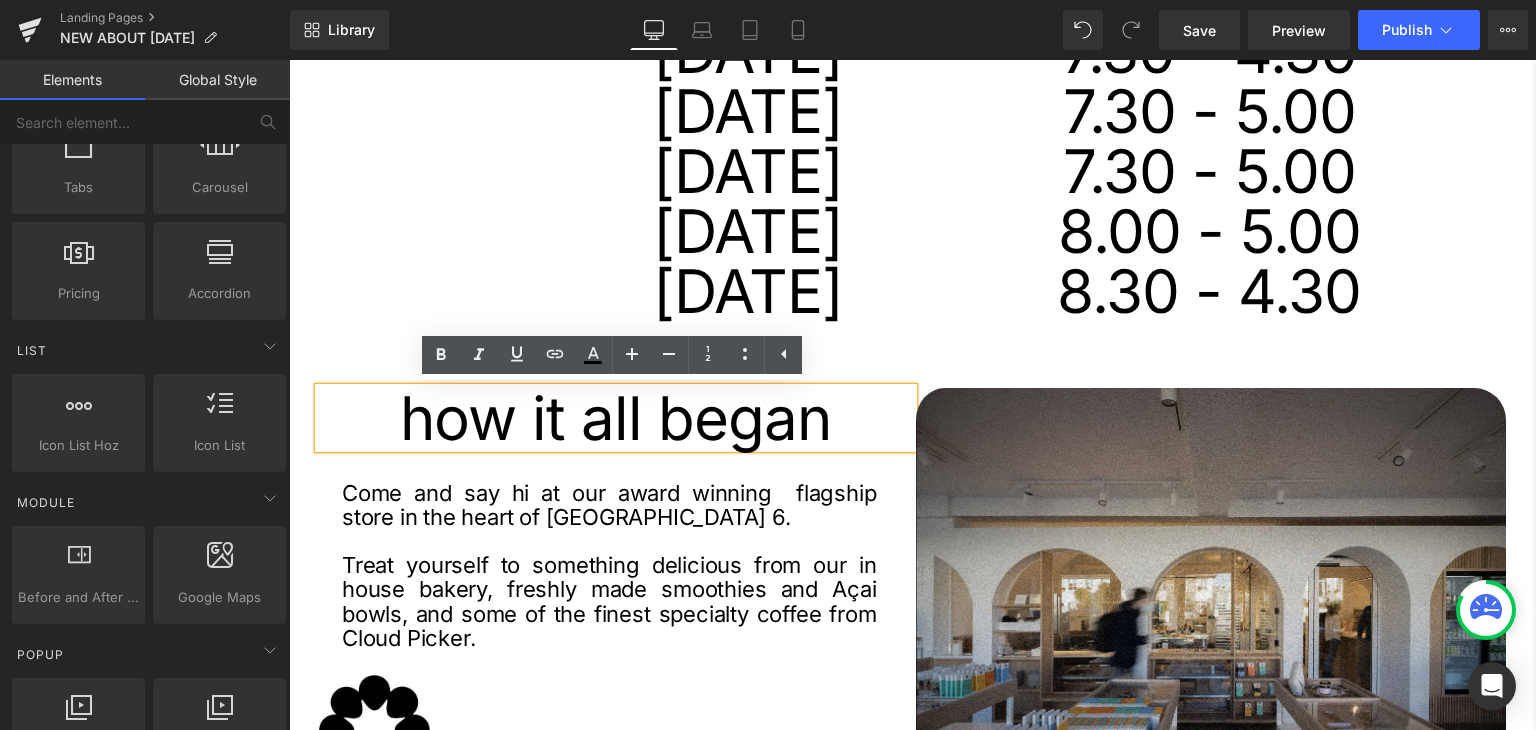 click on "Image         who we are * Heading         At Nobó, we believe simplicity can be extraordinary. Since [DATE], we’ve been reimagining classics like ice cream, chocolate, and spreads using only natural, plant-based, and unrefined ingredients. We started in a Dublin kitchen with a borrowed ice cream machine and a big idea: to create better treats without compromising on taste. [DATE], we continue that mission from our store in [GEOGRAPHIC_DATA], serving ice cream, smoothies, specialty coffee, and our famous açaí bowls. All made fresh, daily, with care and purpose. Thanks for being part of the journey. Text Block     NaNpx     Row
opening hours ↓ Heading         [DATE] Heading         55px [DATE] Heading         [DATE] Heading         [DATE] Heading         [DATE] Heading         [DATE] Heading         [DATE] Heading         o Heading         7.30 - 4.30 Heading         7.30 - 4.30 Heading         7.30 - 4.30 Heading         7.30 - 5.00 Heading         7.30 - 5.00 Heading" at bounding box center (897, 2035) 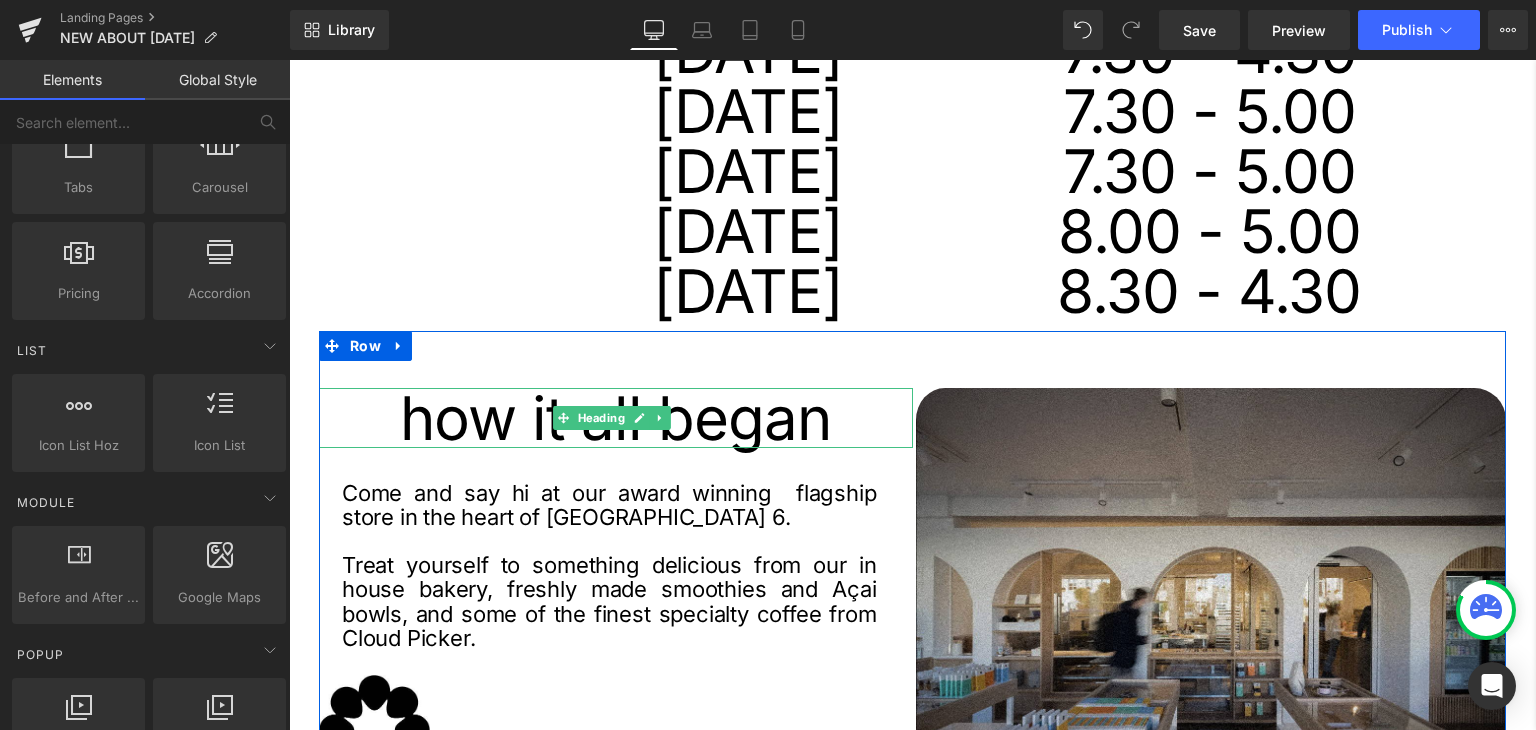 scroll, scrollTop: 1200, scrollLeft: 0, axis: vertical 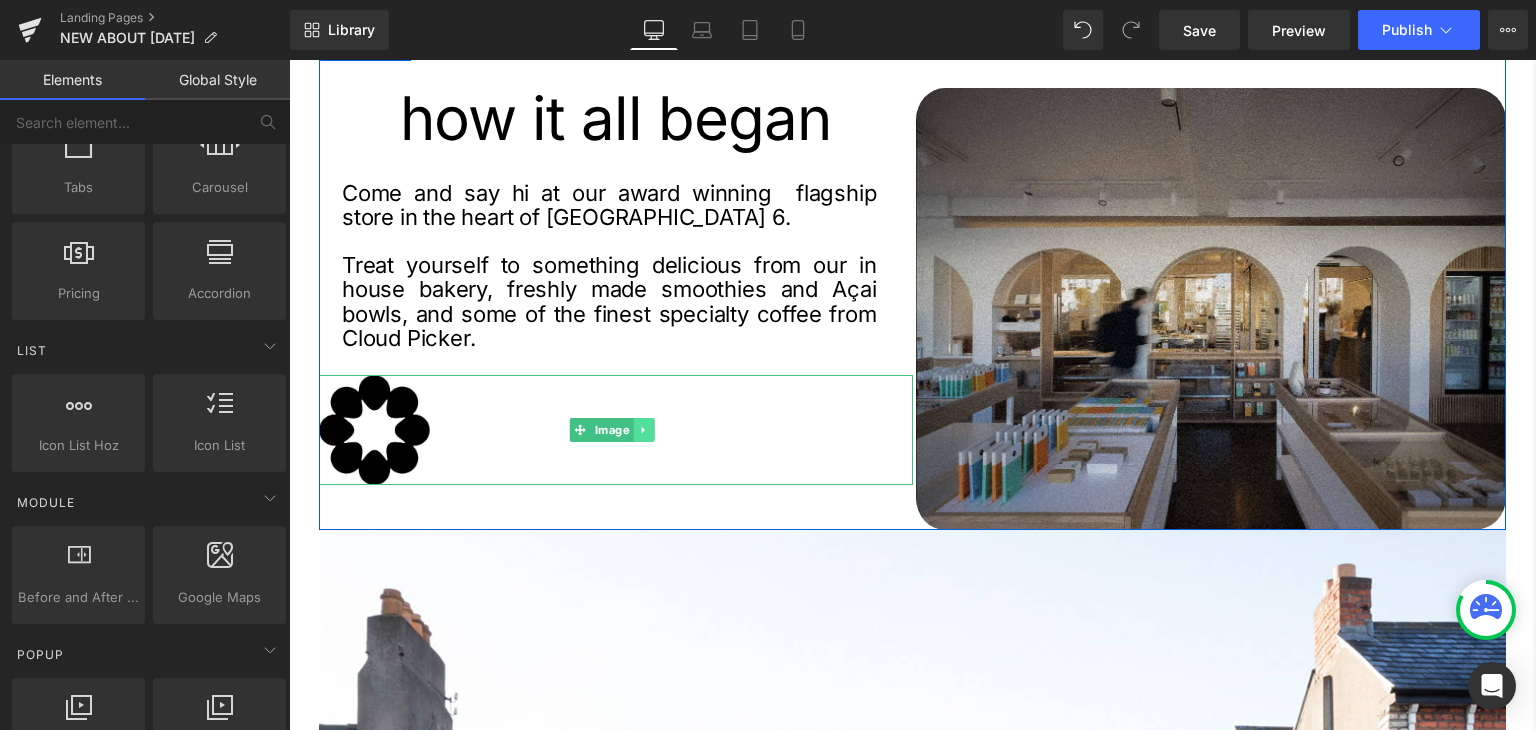 click 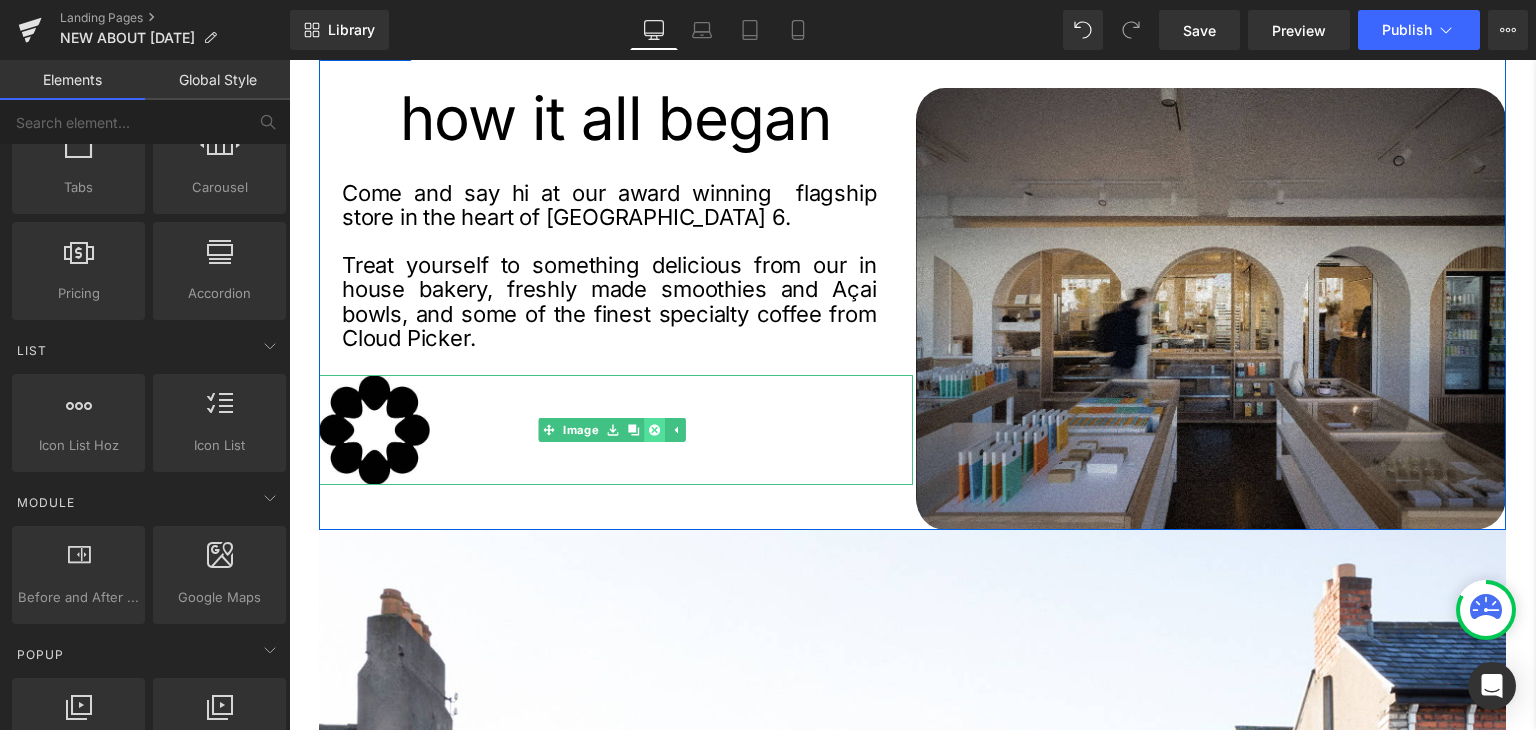 click at bounding box center [654, 430] 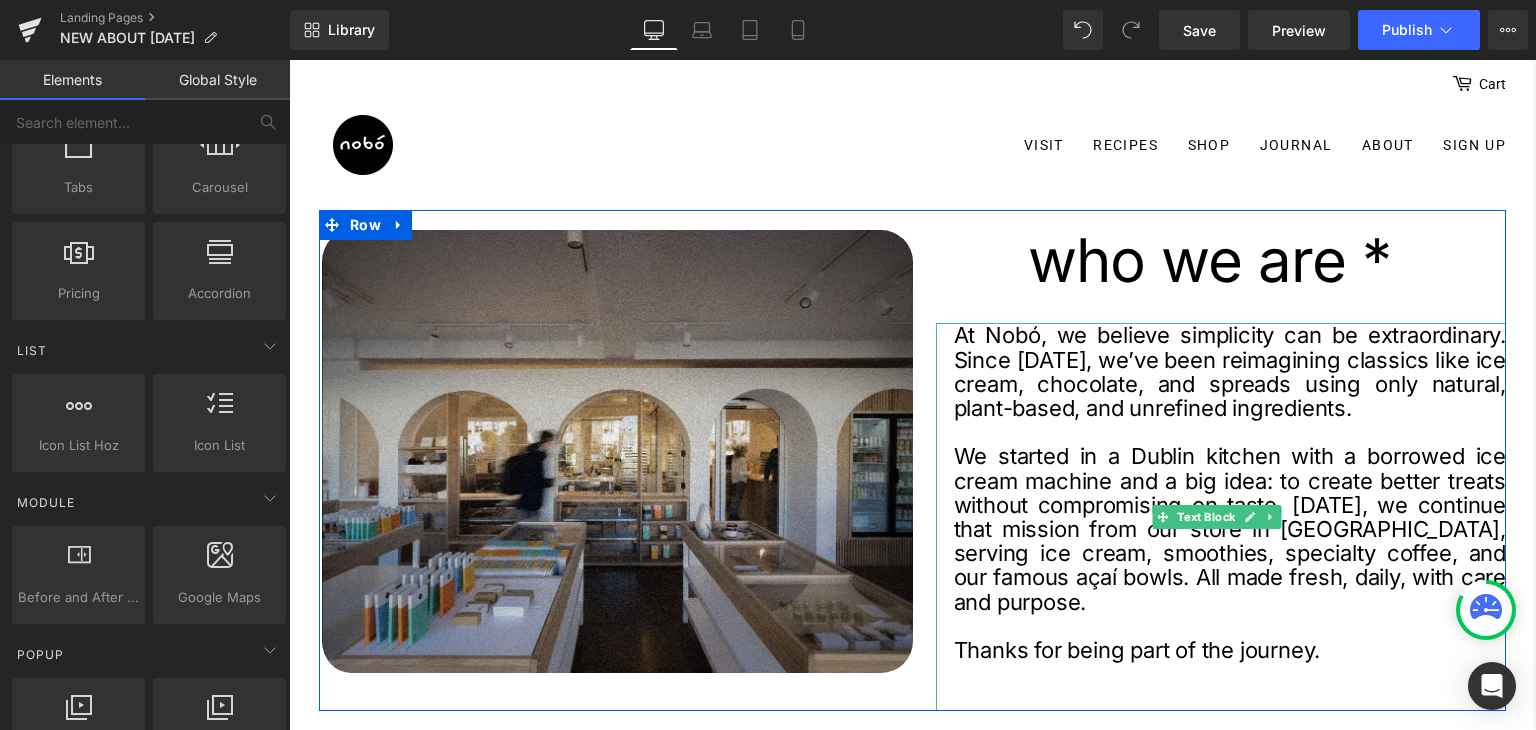 scroll, scrollTop: 200, scrollLeft: 0, axis: vertical 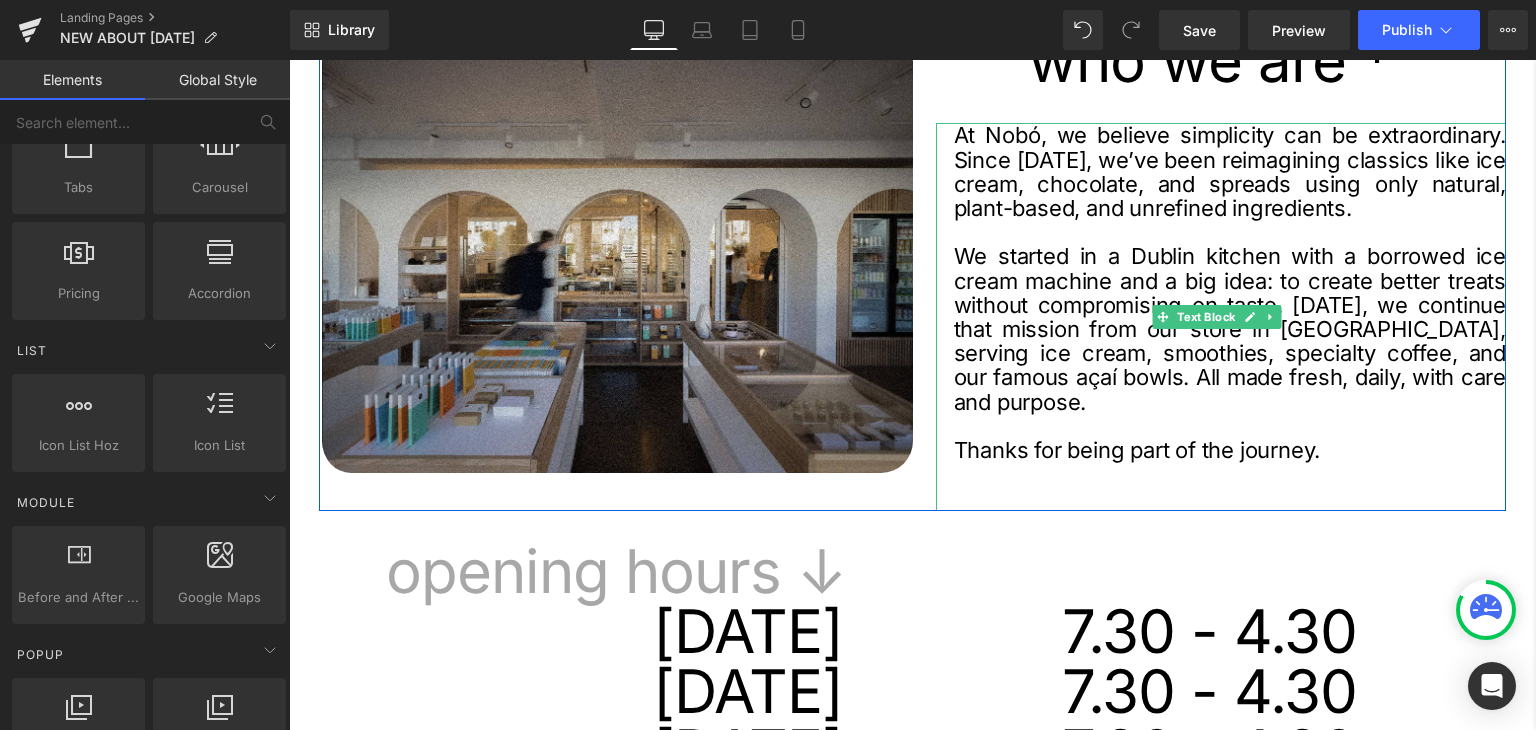click on "At Nobó, we believe simplicity can be extraordinary. Since [DATE], we’ve been reimagining classics like ice cream, chocolate, and spreads using only natural, plant-based, and unrefined ingredients." at bounding box center [1230, 171] 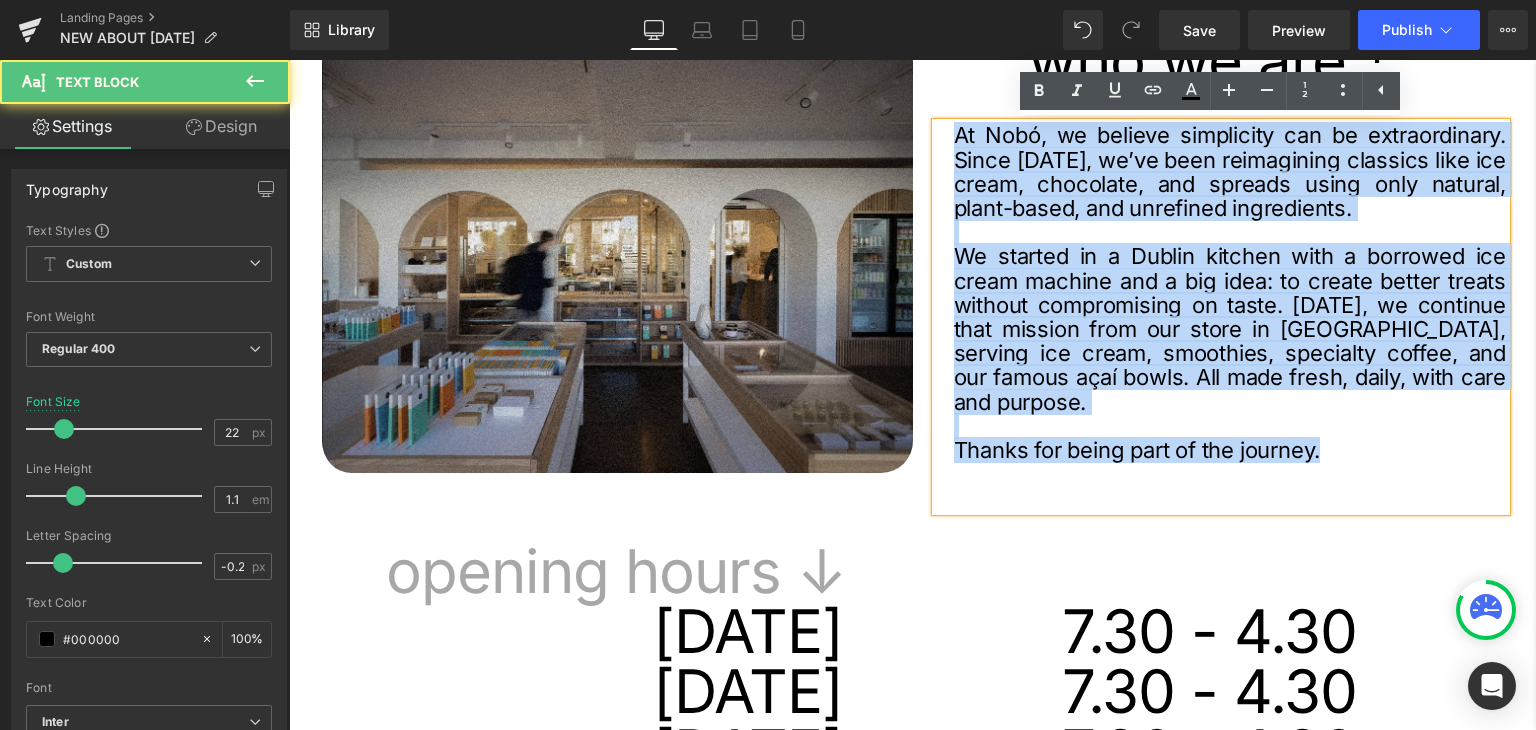 drag, startPoint x: 944, startPoint y: 135, endPoint x: 1376, endPoint y: 453, distance: 536.42145 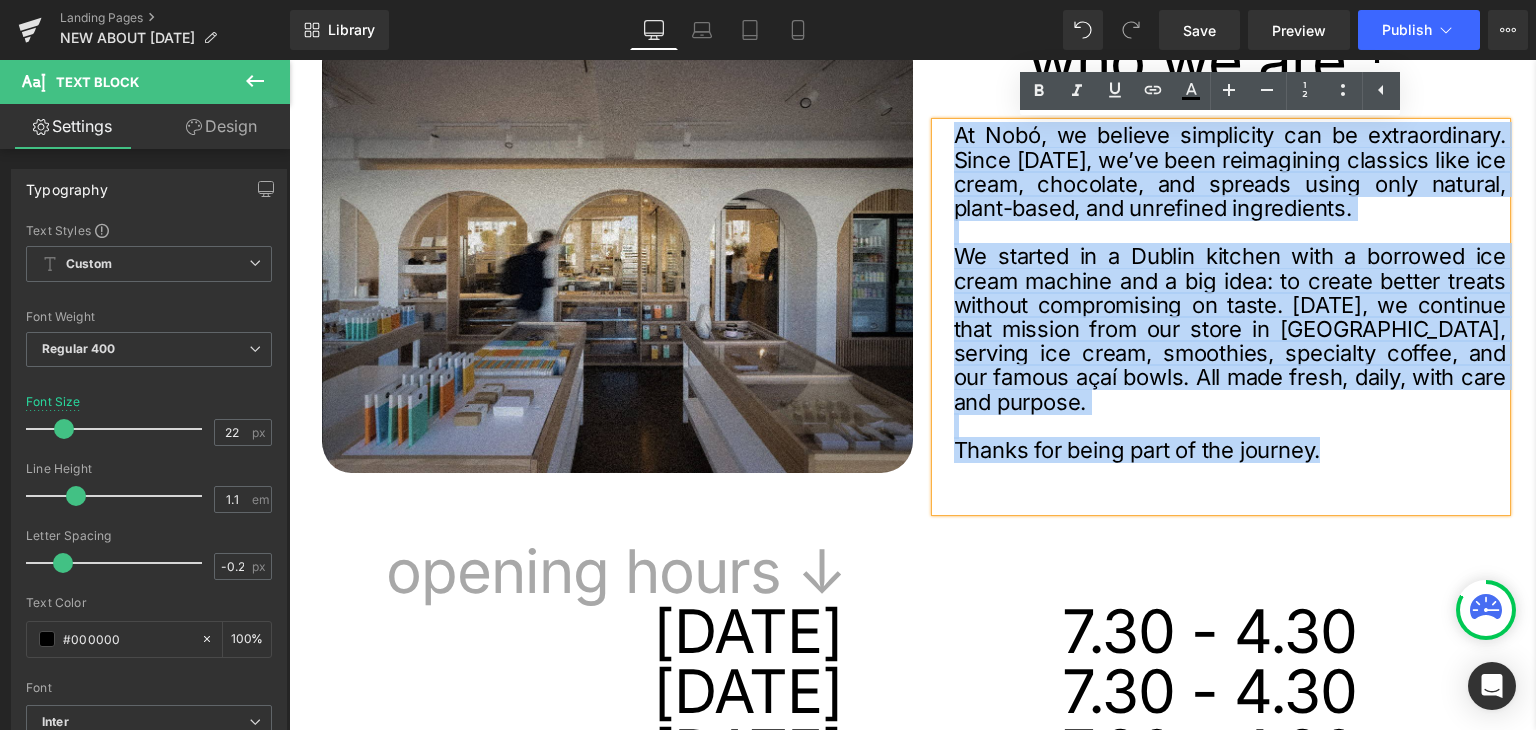 copy on "At Nobó, we believe simplicity can be extraordinary. Since [DATE], we’ve been reimagining classics like ice cream, chocolate, and spreads using only natural, plant-based, and unrefined ingredients. We started in a Dublin kitchen with a borrowed ice cream machine and a big idea: to create better treats without compromising on taste. [DATE], we continue that mission from our store in [GEOGRAPHIC_DATA], serving ice cream, smoothies, specialty coffee, and our famous açaí bowls. All made fresh, daily, with care and purpose. Thanks for being part of the journey." 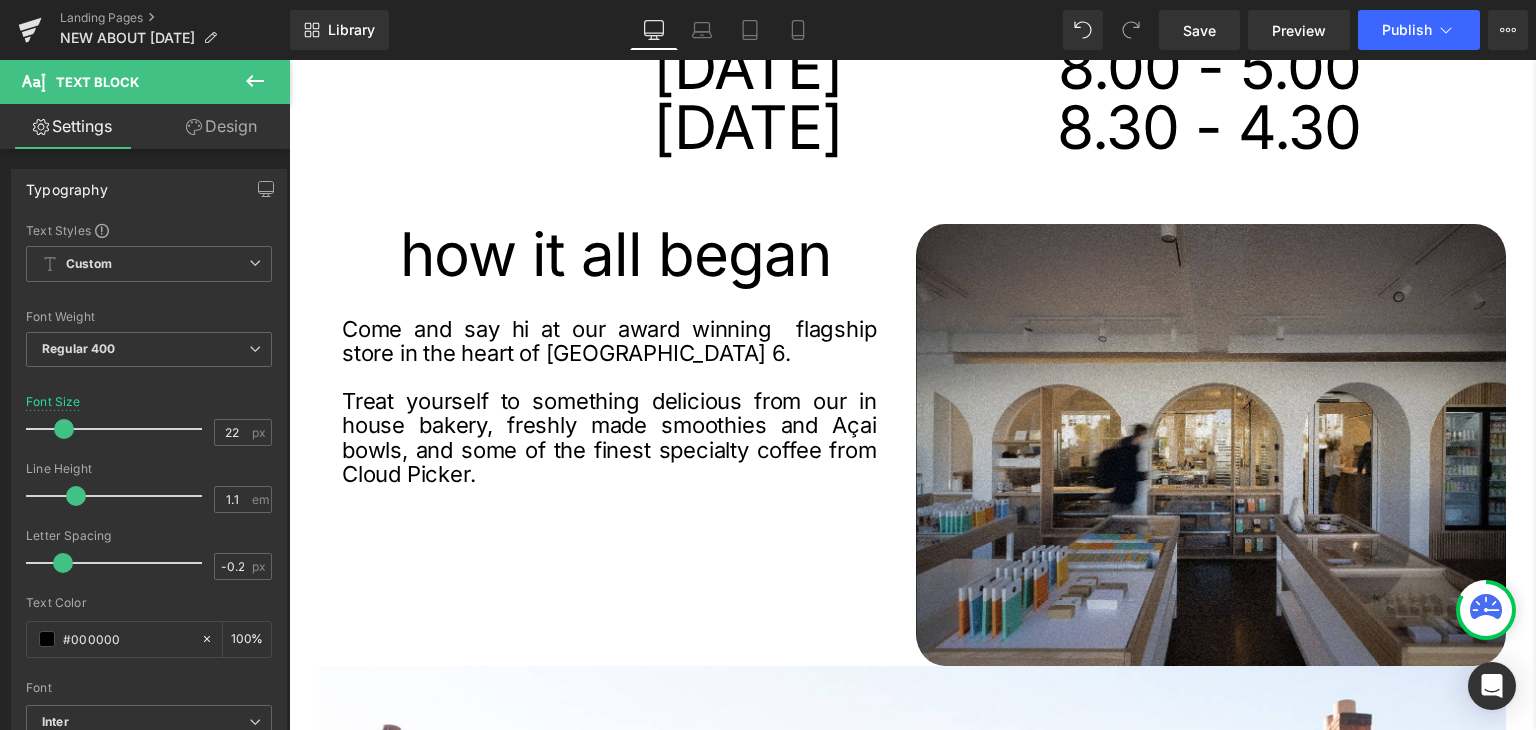 scroll, scrollTop: 1200, scrollLeft: 0, axis: vertical 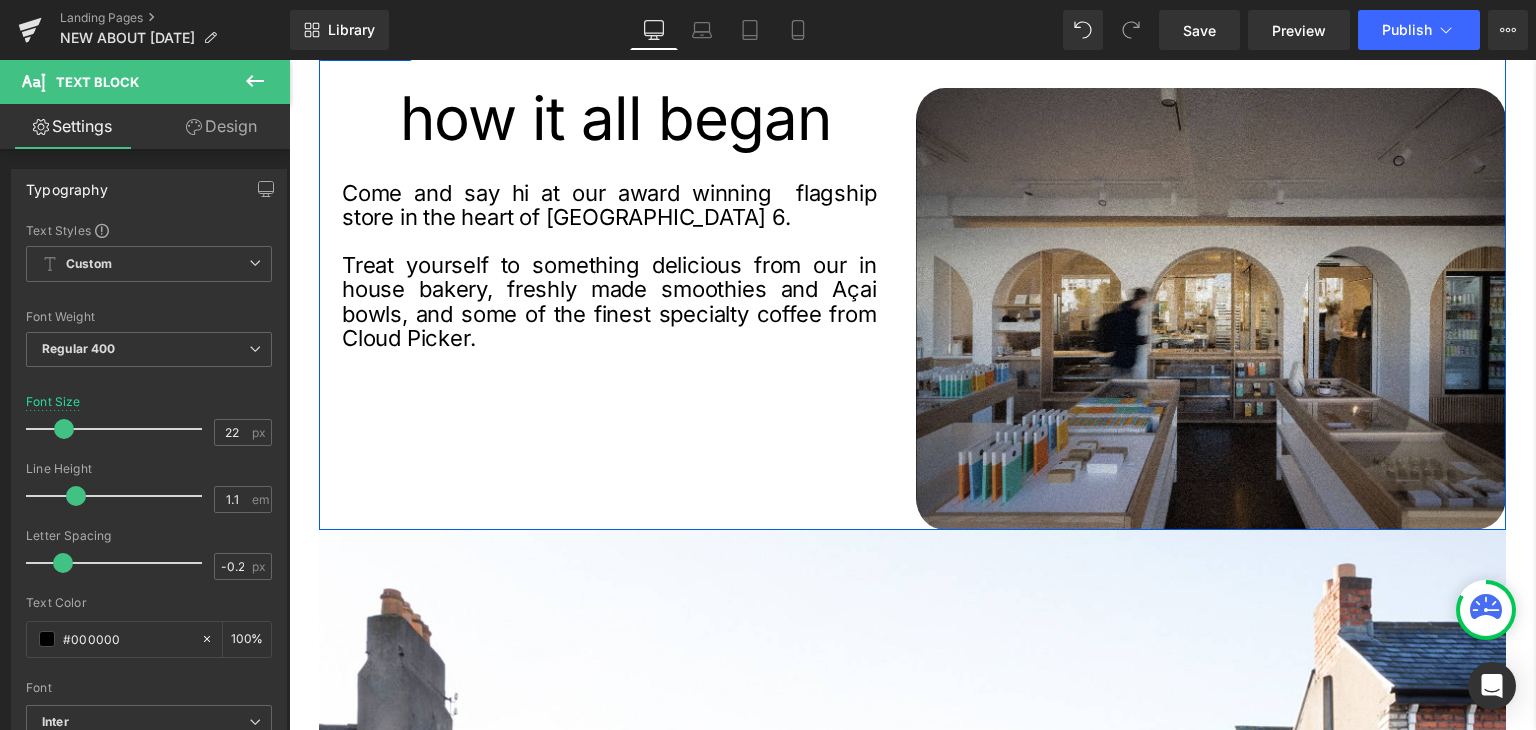 click on "Come and say hi at our award winning  flagship store in the heart of [GEOGRAPHIC_DATA] 6." at bounding box center [609, 205] 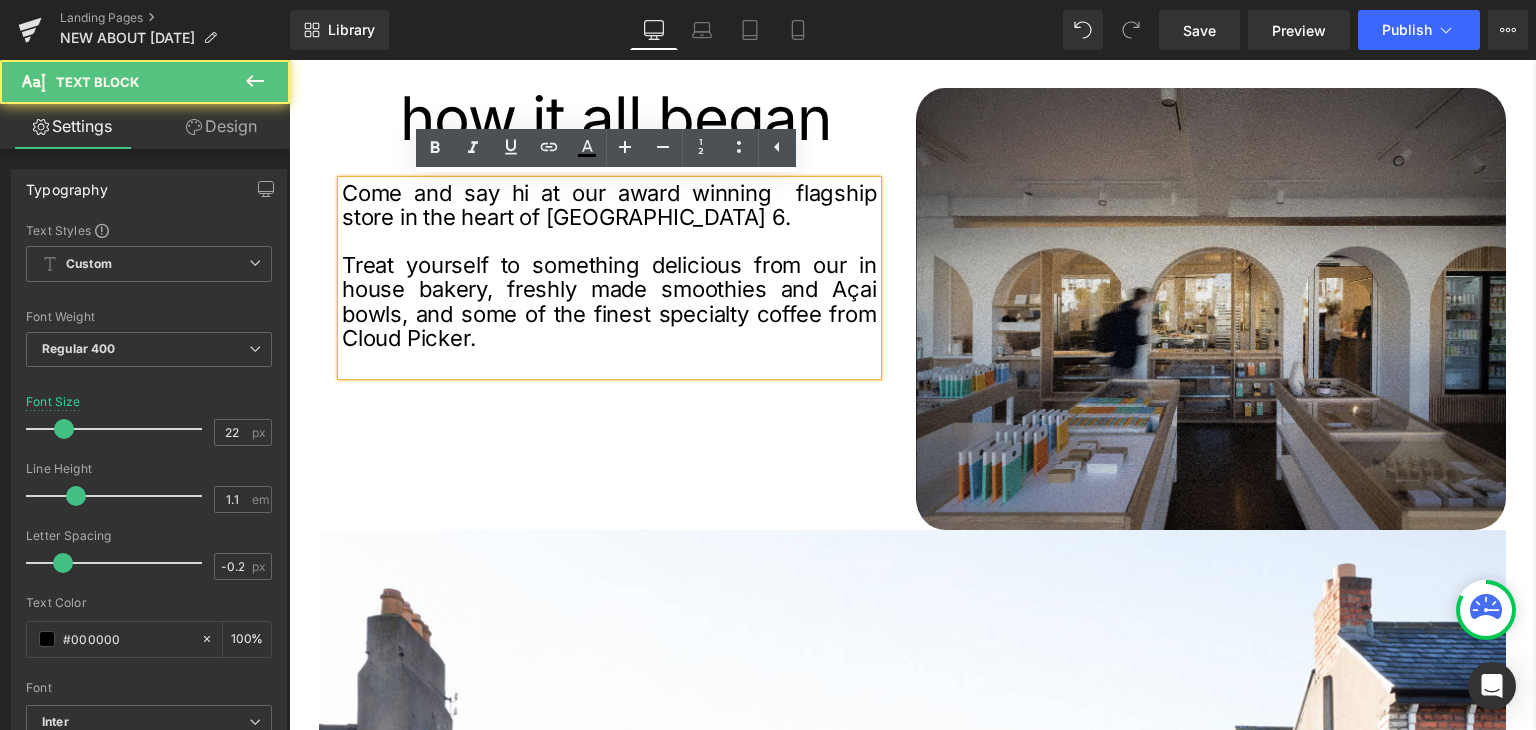 drag, startPoint x: 343, startPoint y: 188, endPoint x: 625, endPoint y: 333, distance: 317.09464 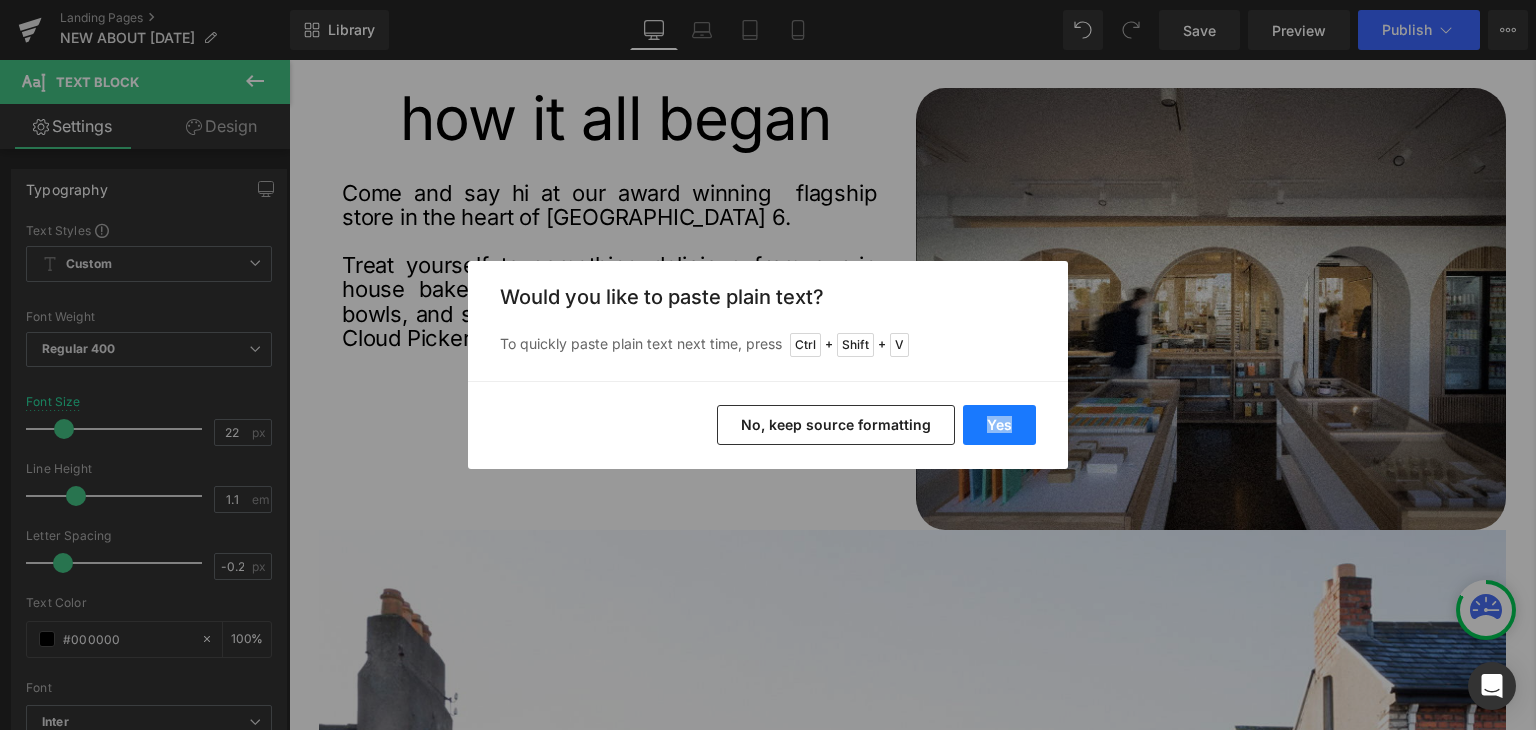 drag, startPoint x: 1046, startPoint y: 433, endPoint x: 1020, endPoint y: 430, distance: 26.172504 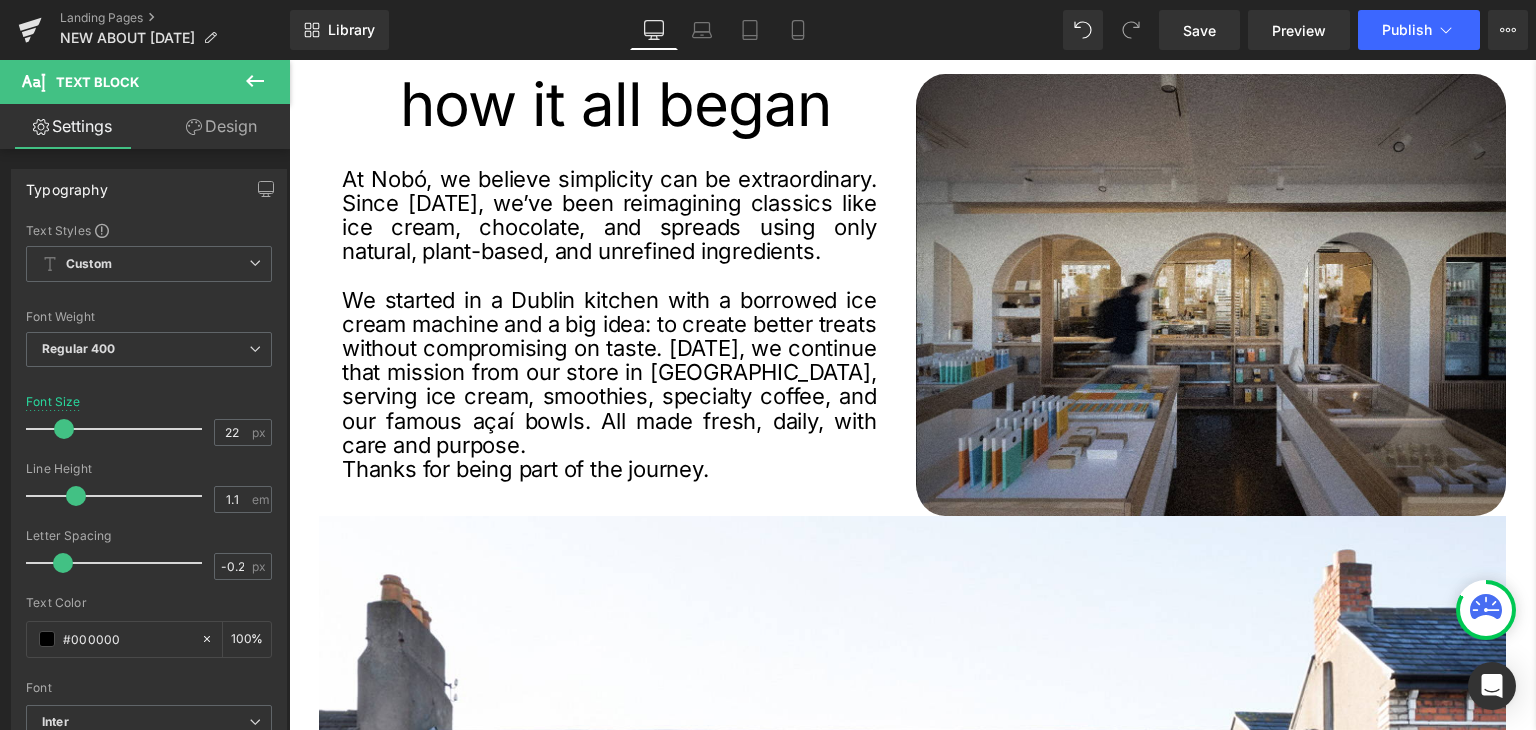 scroll, scrollTop: 1100, scrollLeft: 0, axis: vertical 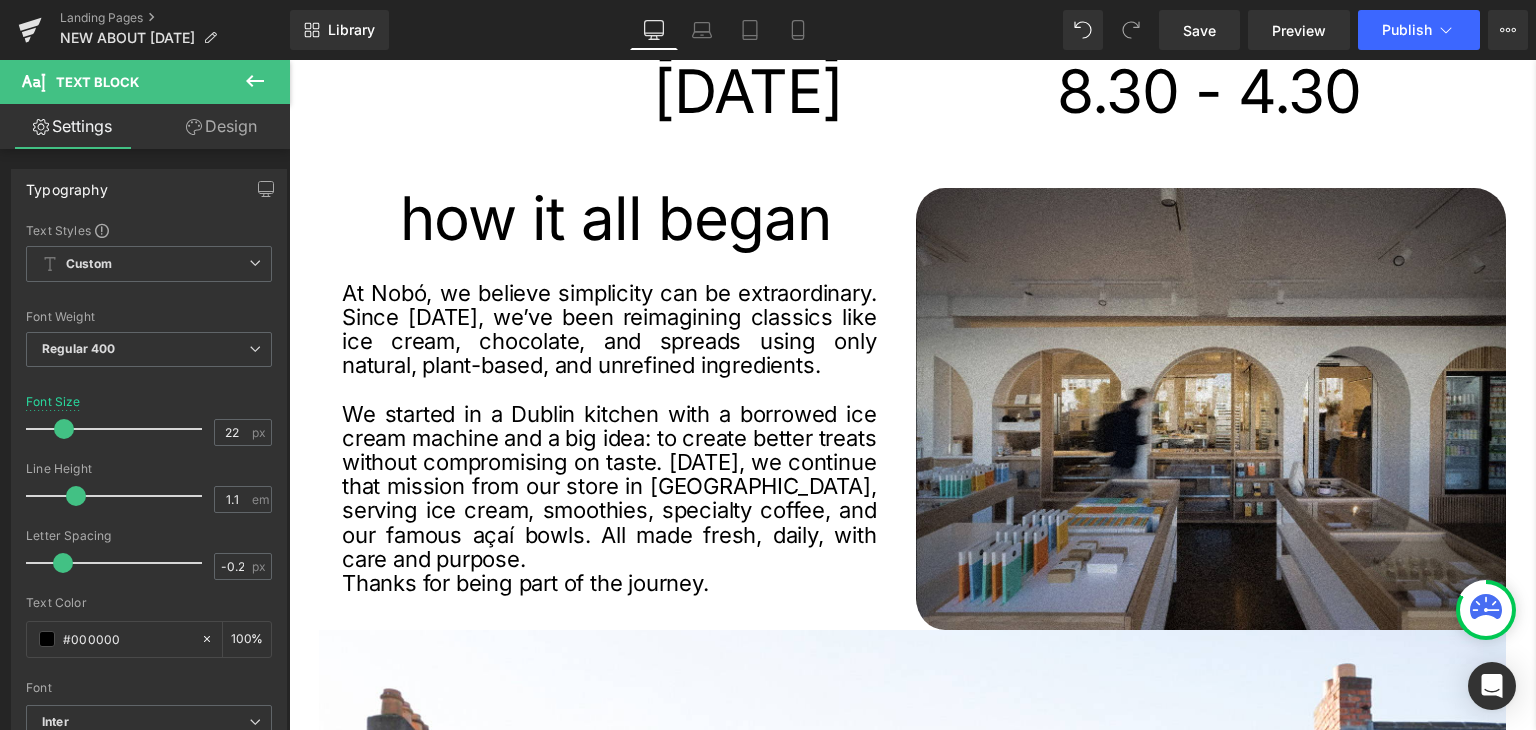 click on "At Nobó, we believe simplicity can be extraordinary. Since [DATE], we’ve been reimagining classics like ice cream, chocolate, and spreads using only natural, plant-based, and unrefined ingredients." at bounding box center (609, 329) 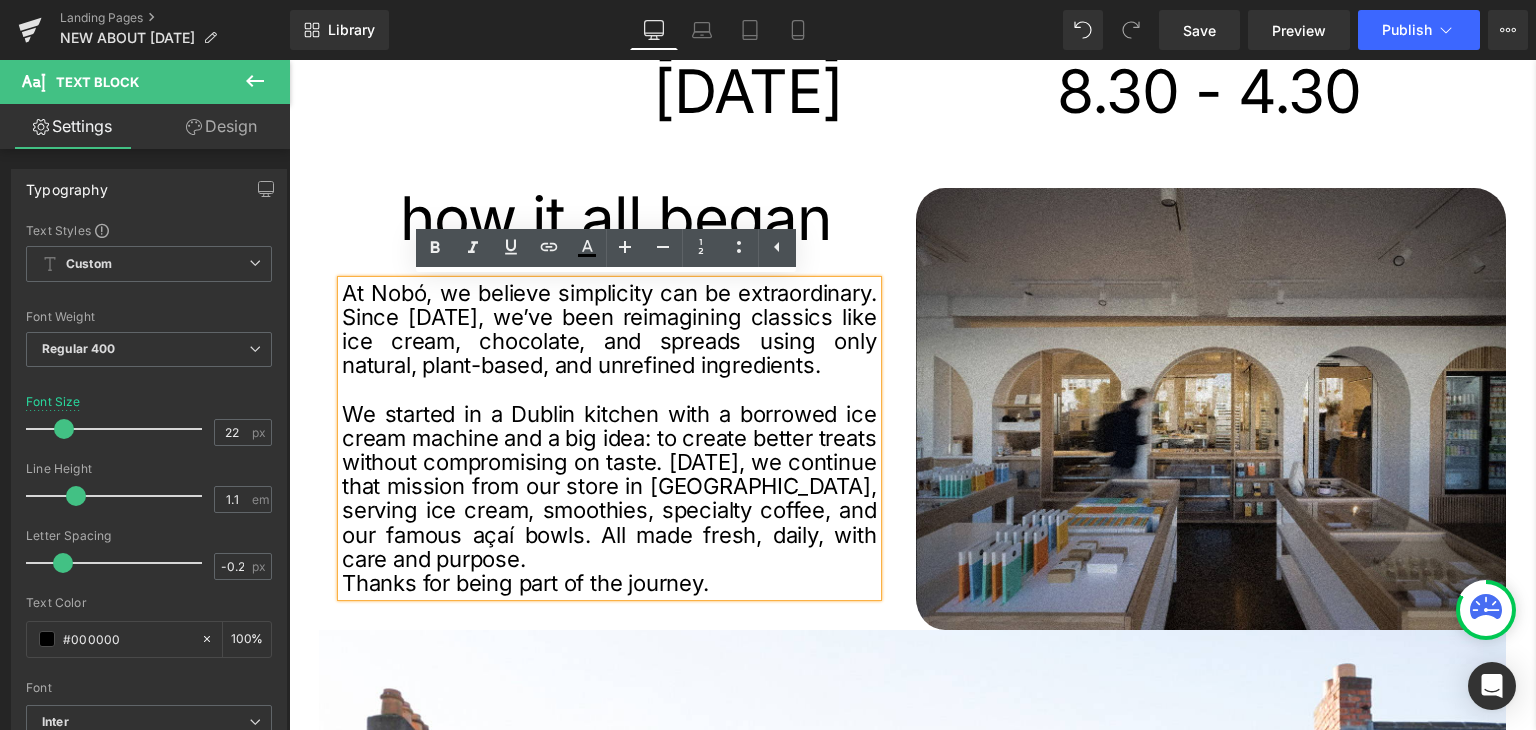click on "Image         who we are * Heading         At Nobó, we believe simplicity can be extraordinary. Since [DATE], we’ve been reimagining classics like ice cream, chocolate, and spreads using only natural, plant-based, and unrefined ingredients. We started in a Dublin kitchen with a borrowed ice cream machine and a big idea: to create better treats without compromising on taste. [DATE], we continue that mission from our store in [GEOGRAPHIC_DATA], serving ice cream, smoothies, specialty coffee, and our famous açaí bowls. All made fresh, daily, with care and purpose. Thanks for being part of the journey. Text Block     NaNpx     Row
opening hours ↓ Heading         [DATE] Heading         55px [DATE] Heading         [DATE] Heading         [DATE] Heading         [DATE] Heading         [DATE] Heading         [DATE] Heading         o Heading         7.30 - 4.30 Heading         7.30 - 4.30 Heading         7.30 - 4.30 Heading         7.30 - 5.00 Heading         7.30 - 5.00 Heading" at bounding box center [897, 1835] 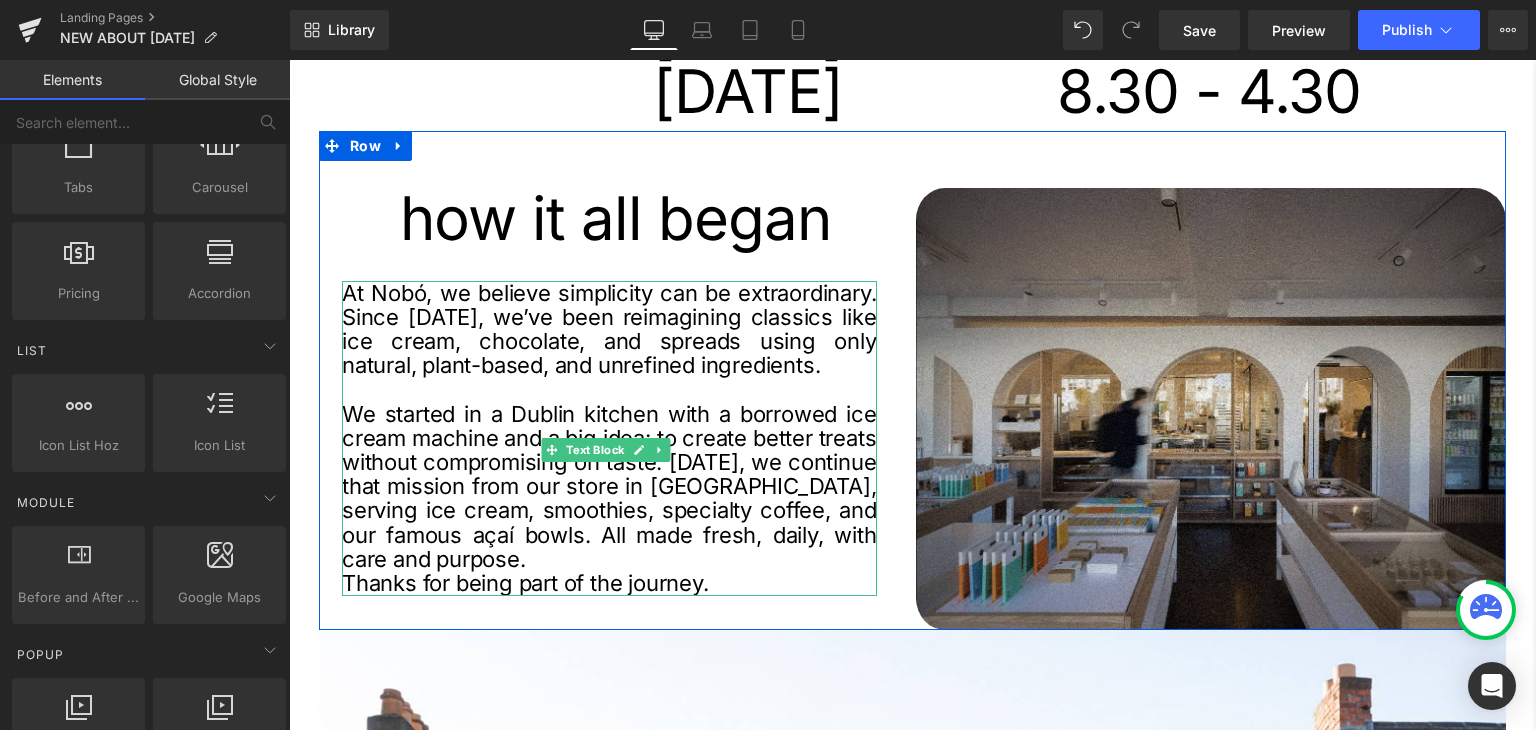 click on "At Nobó, we believe simplicity can be extraordinary. Since [DATE], we’ve been reimagining classics like ice cream, chocolate, and spreads using only natural, plant-based, and unrefined ingredients." at bounding box center [609, 329] 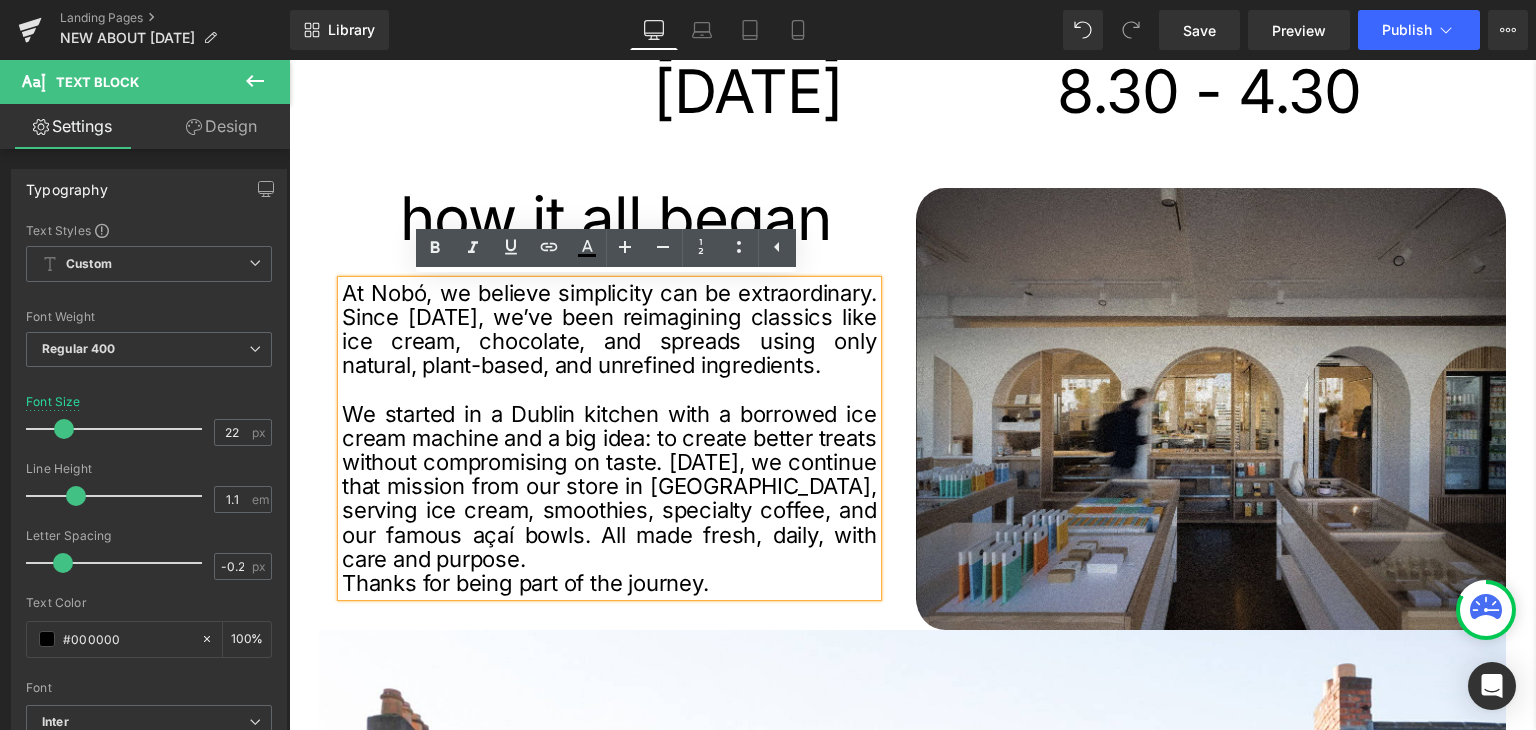 click on "We started in a Dublin kitchen with a borrowed ice cream machine and a big idea: to create better treats without compromising on taste. [DATE], we continue that mission from our store in [GEOGRAPHIC_DATA], serving ice cream, smoothies, specialty coffee, and our famous açaí bowls. All made fresh, daily, with care and purpose." at bounding box center [609, 486] 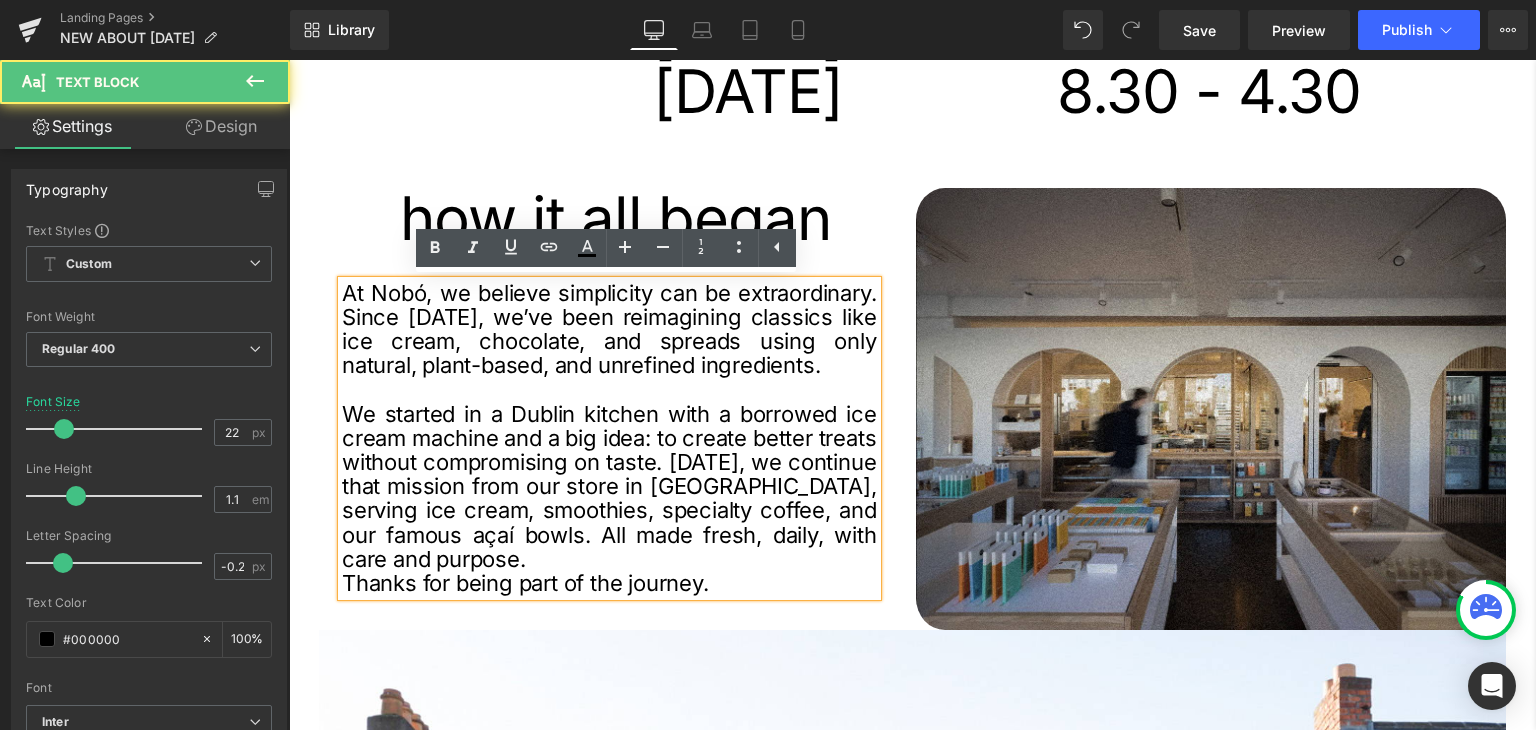 click on "how it all began" at bounding box center (616, 218) 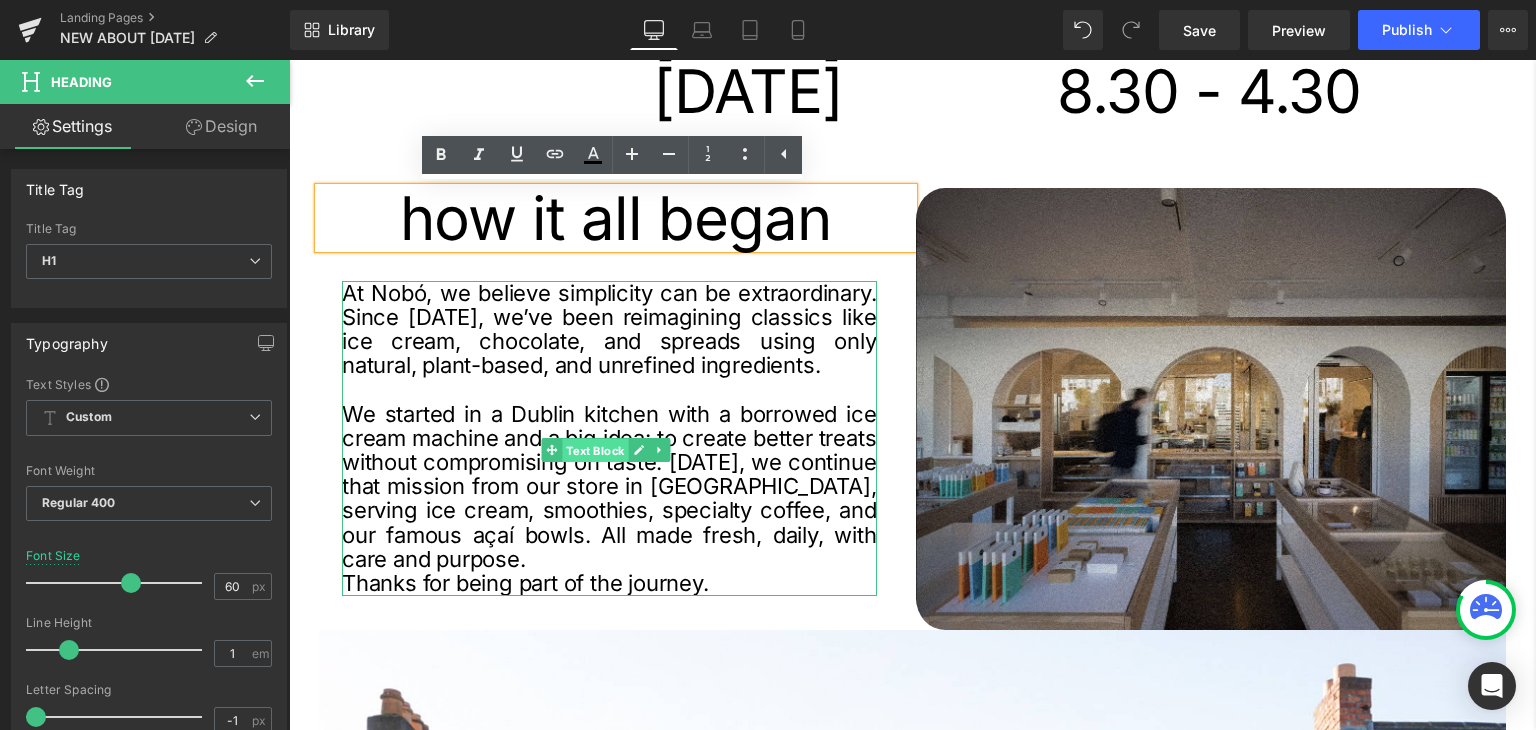 click on "Text Block" at bounding box center [595, 451] 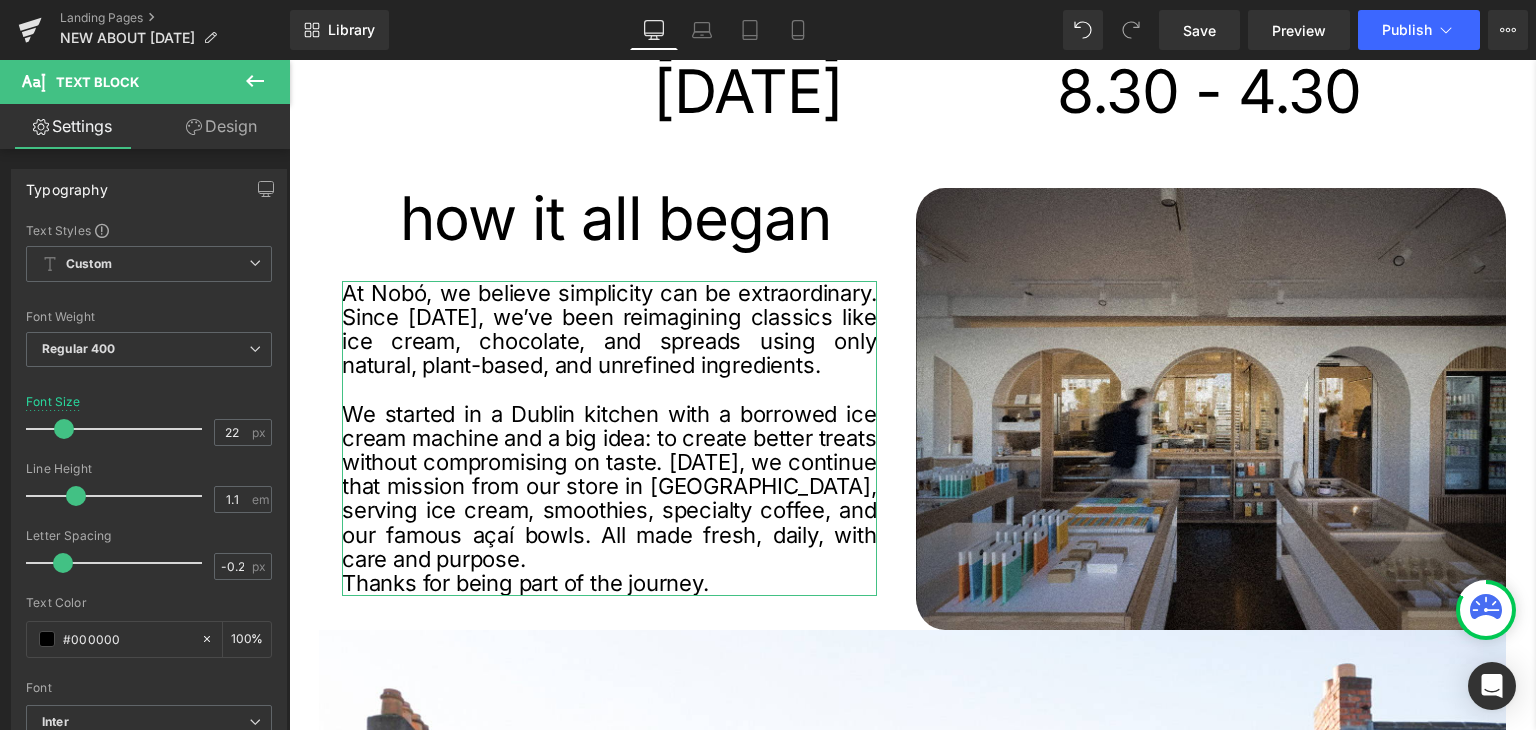 click on "Design" at bounding box center [221, 126] 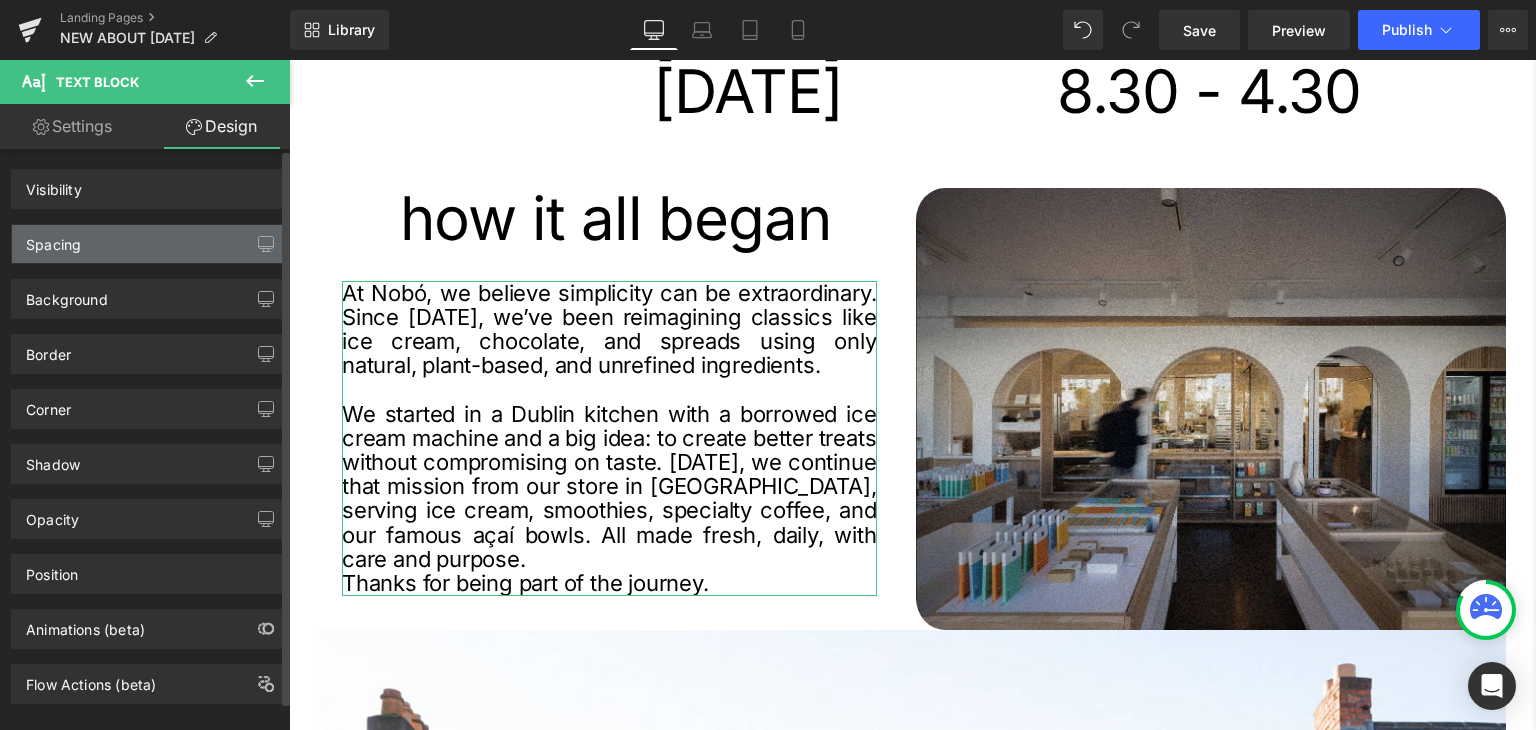 click on "Spacing" at bounding box center (149, 244) 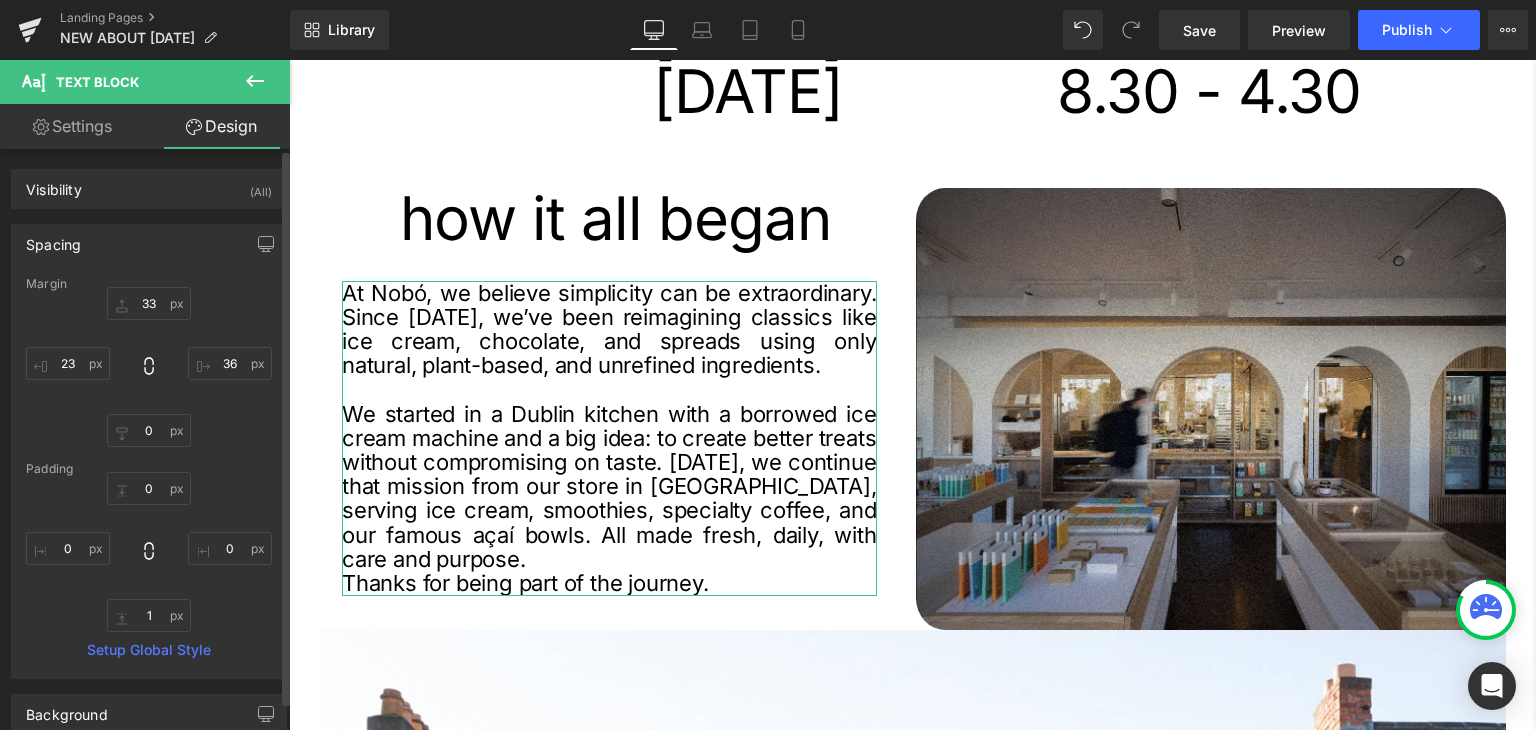 type on "33" 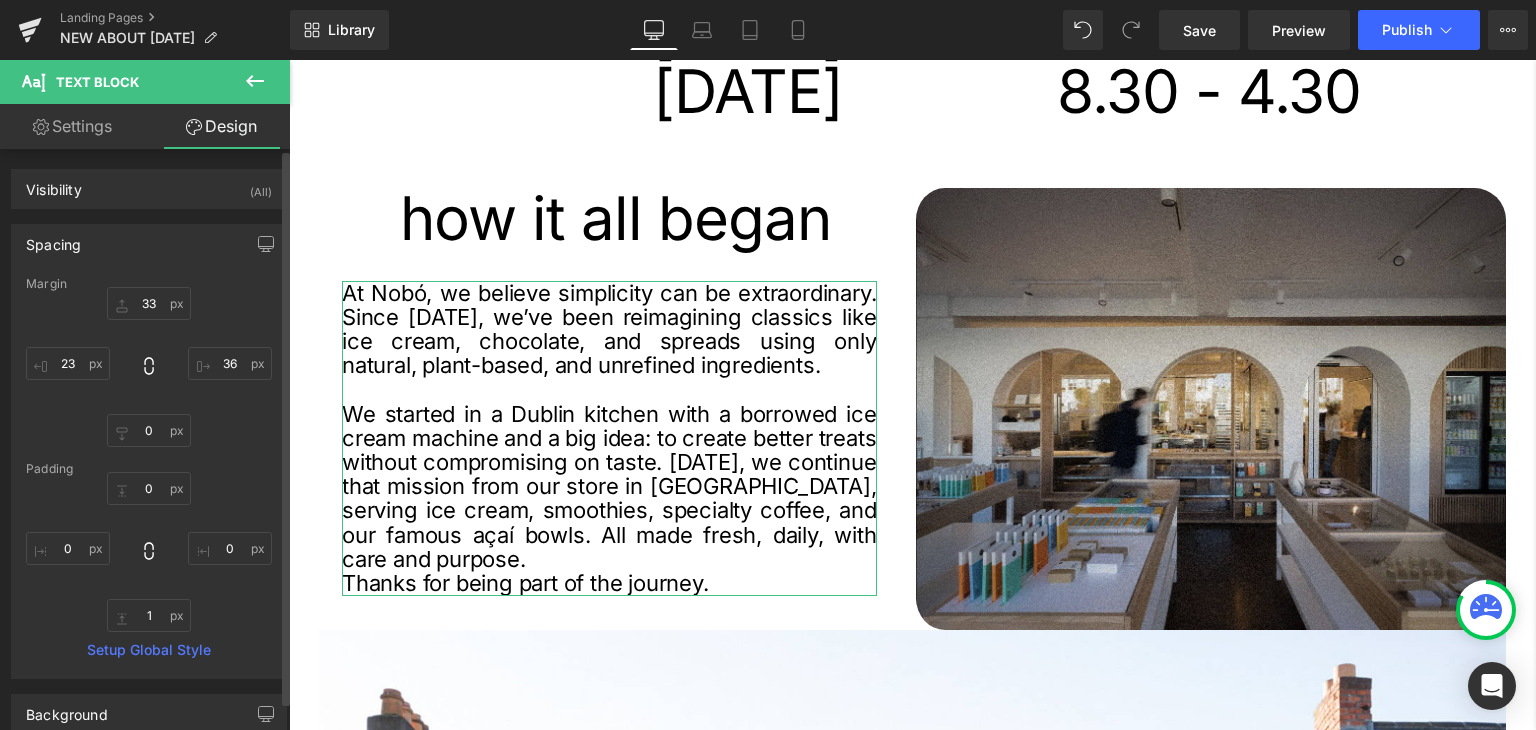 type on "36" 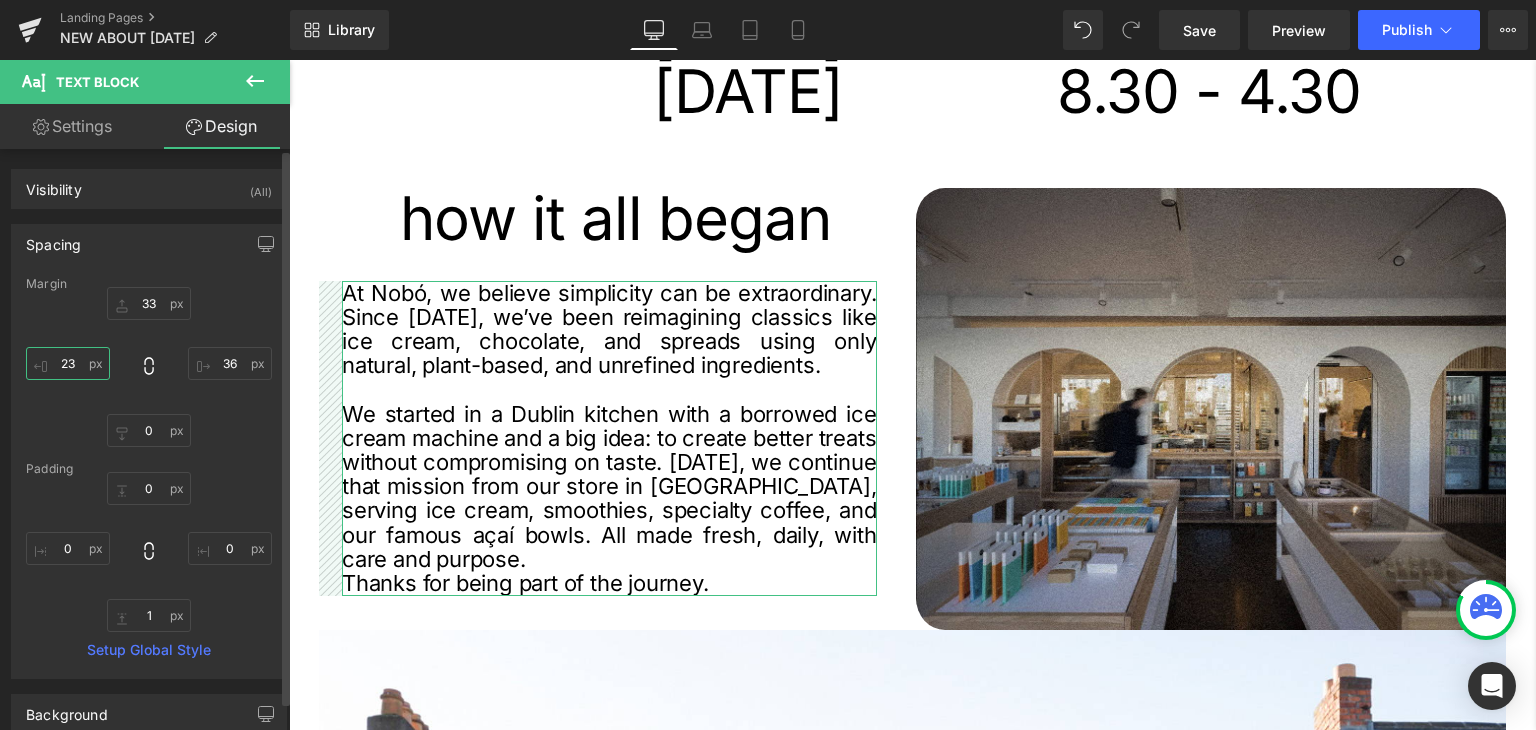 click on "23" at bounding box center (68, 363) 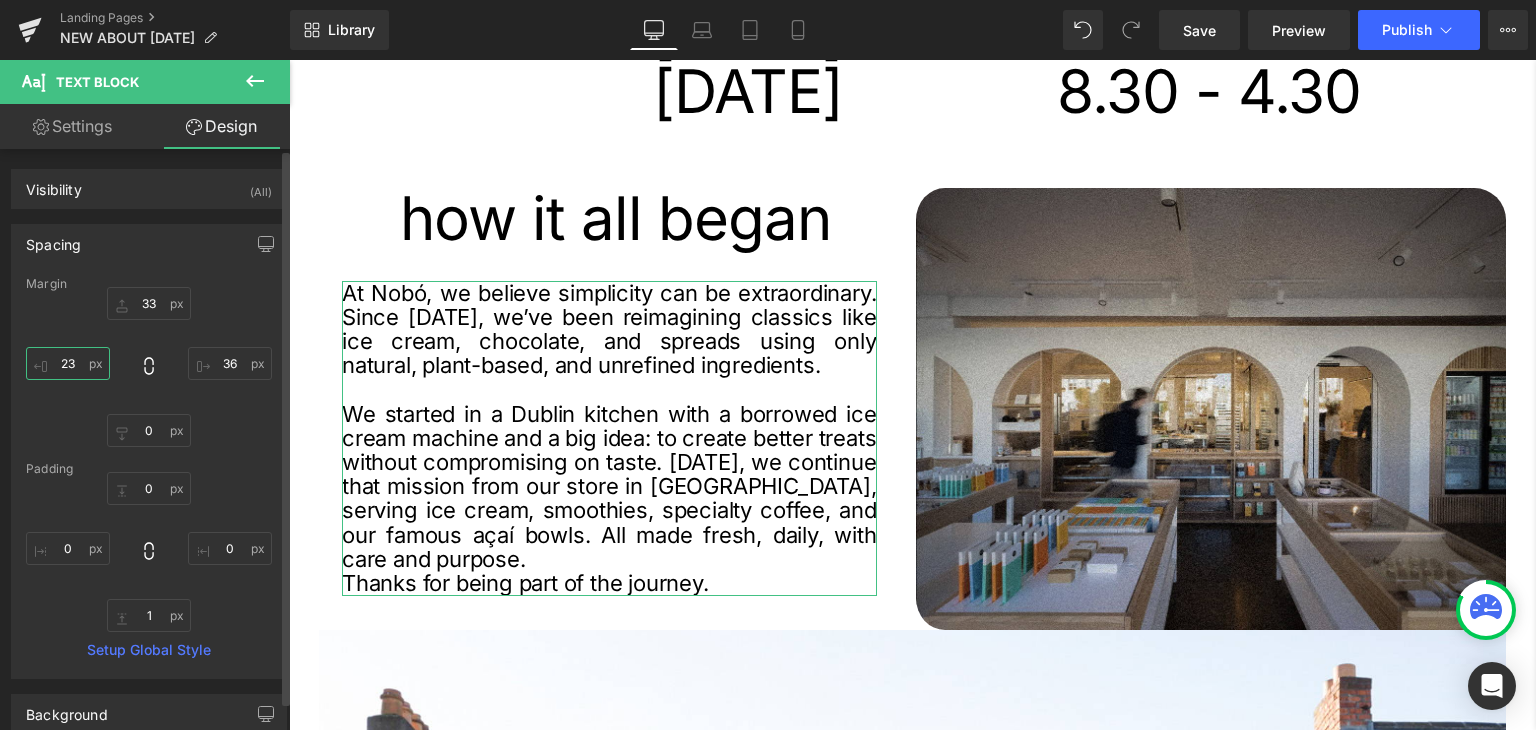 click on "23" at bounding box center [68, 363] 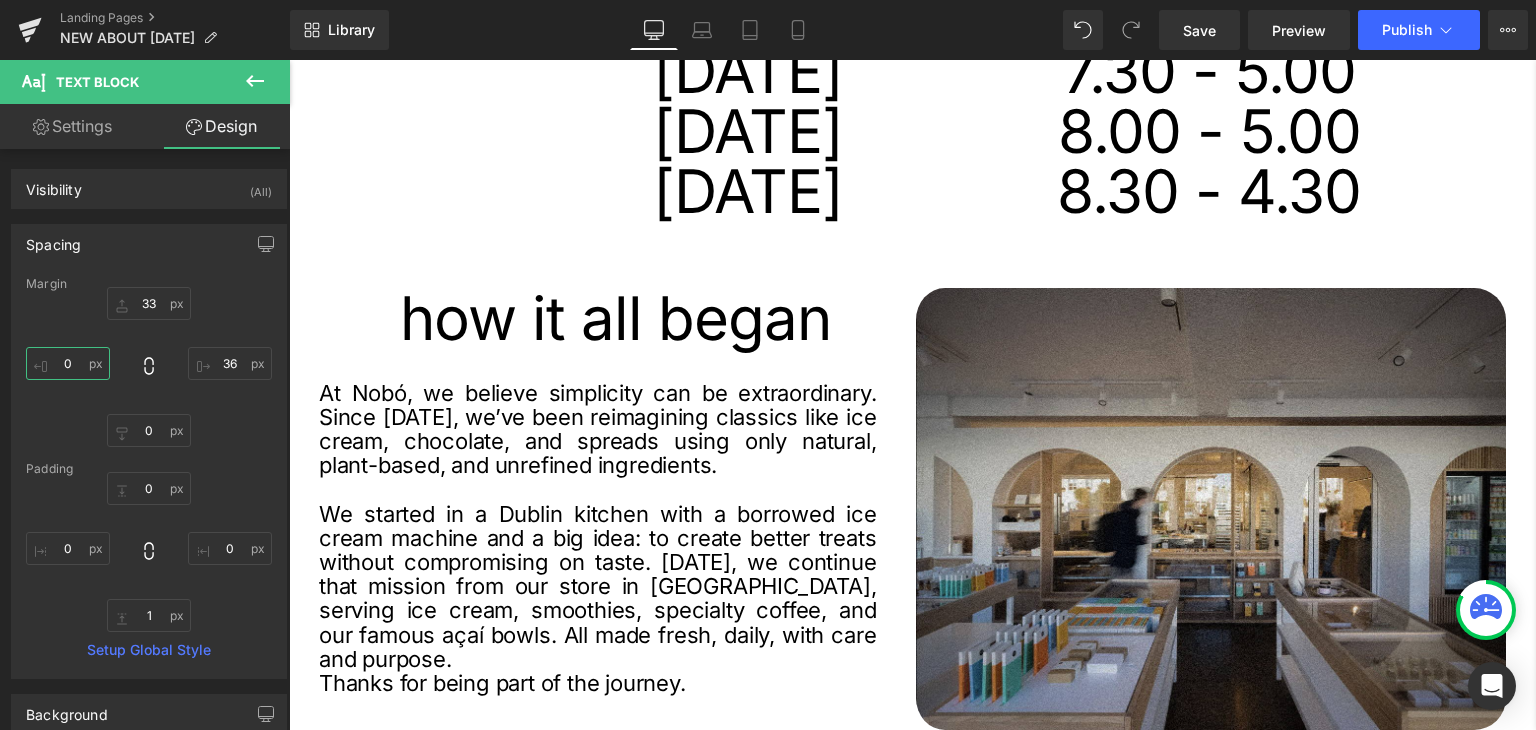 scroll, scrollTop: 1300, scrollLeft: 0, axis: vertical 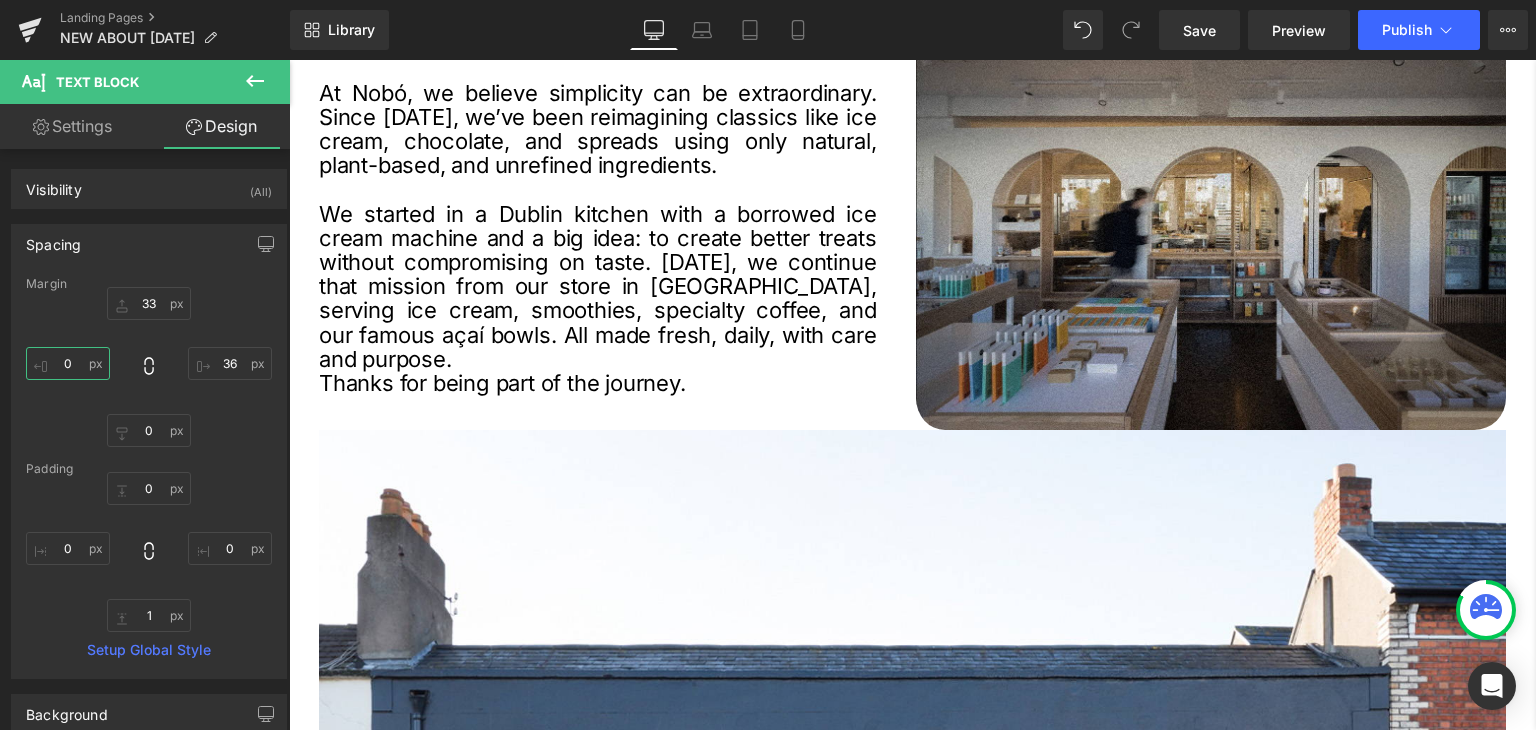 type on "0" 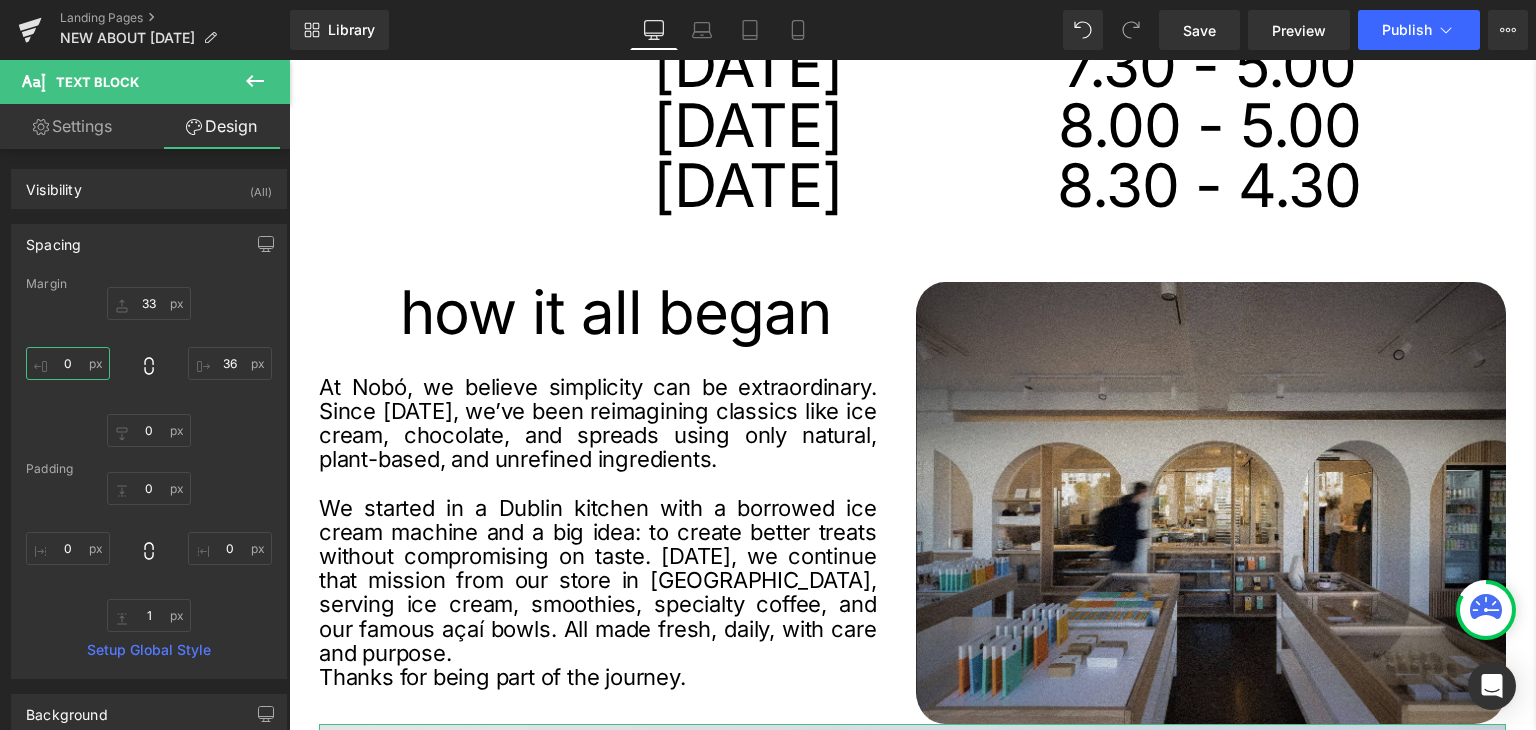 scroll, scrollTop: 1000, scrollLeft: 0, axis: vertical 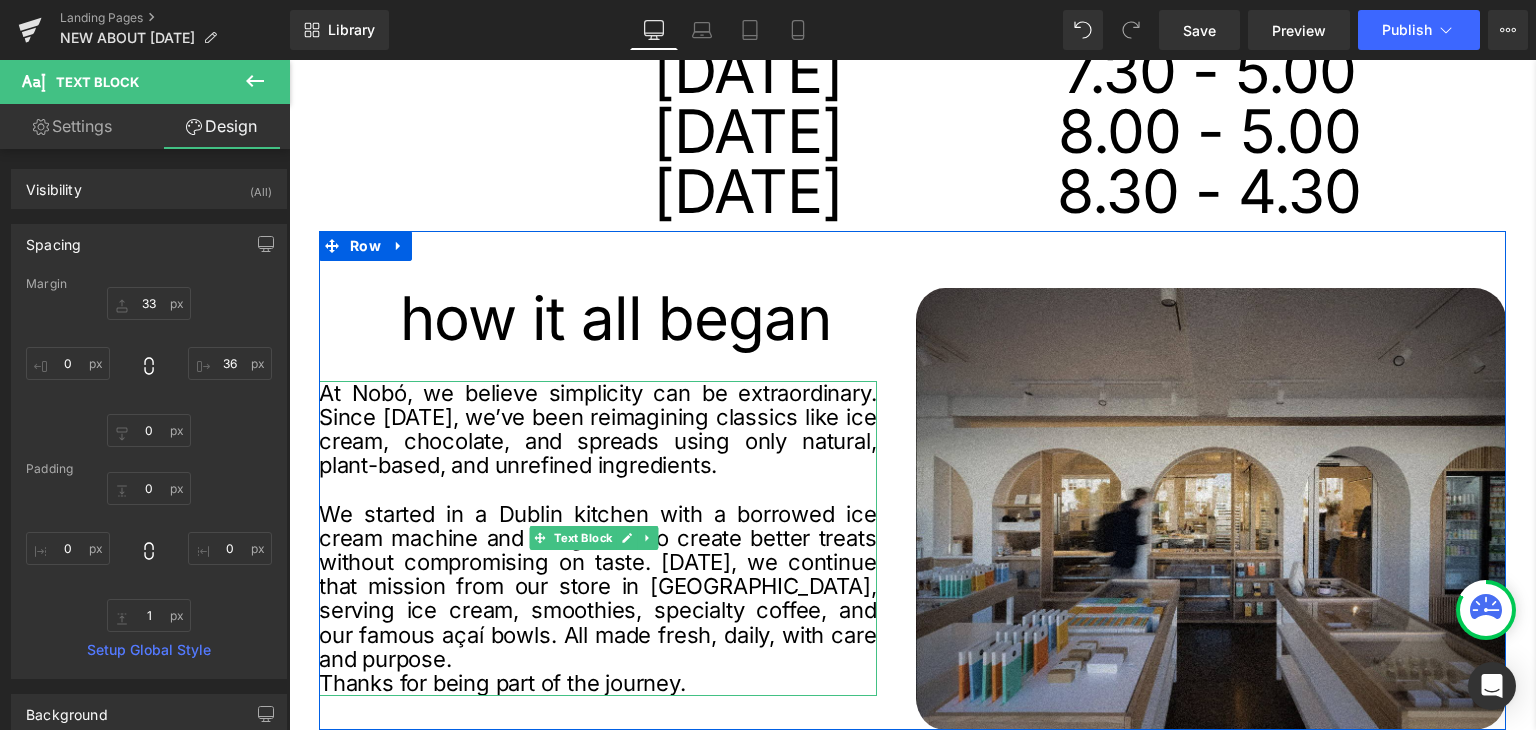 click on "At Nobó, we believe simplicity can be extraordinary. Since [DATE], we’ve been reimagining classics like ice cream, chocolate, and spreads using only natural, plant-based, and unrefined ingredients." at bounding box center [598, 429] 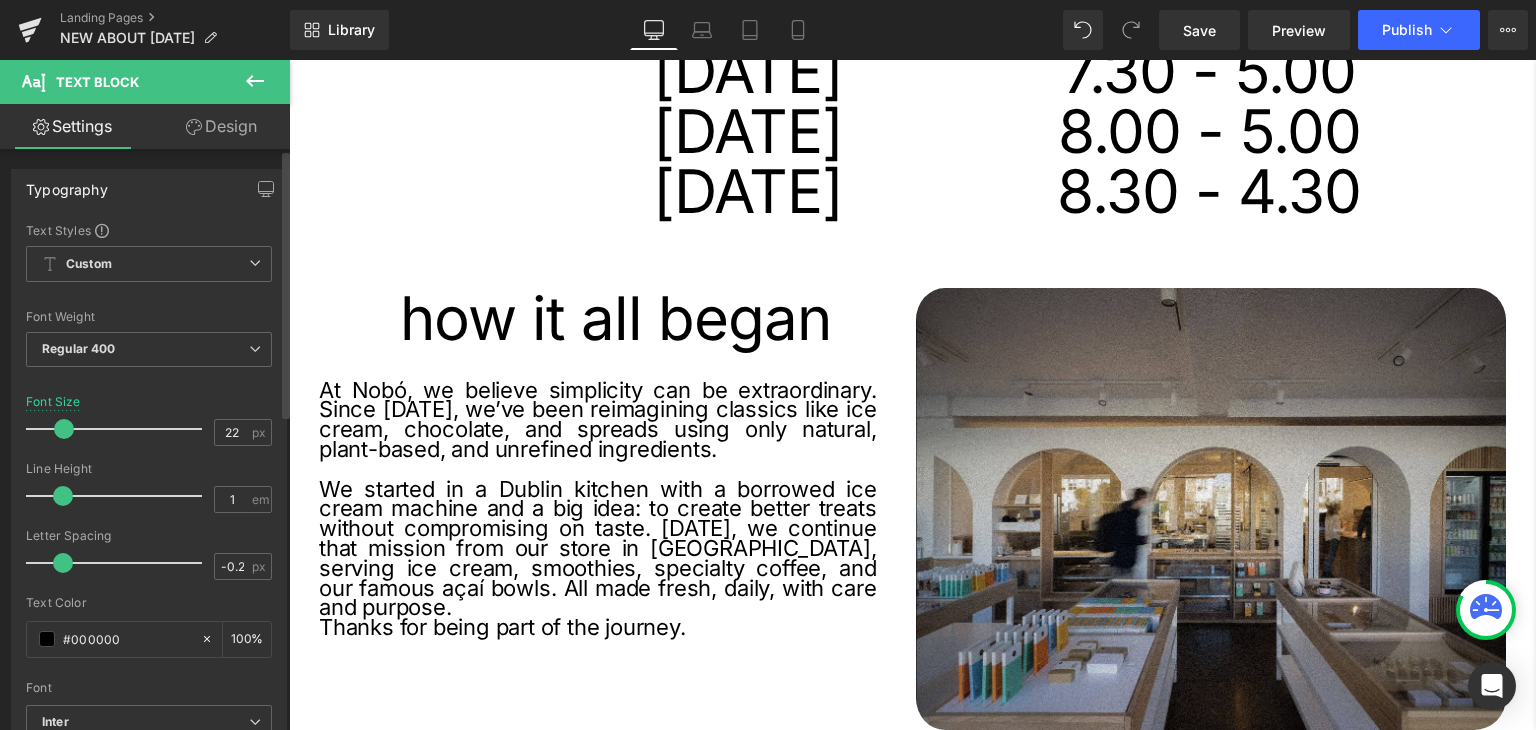 type on "1.1" 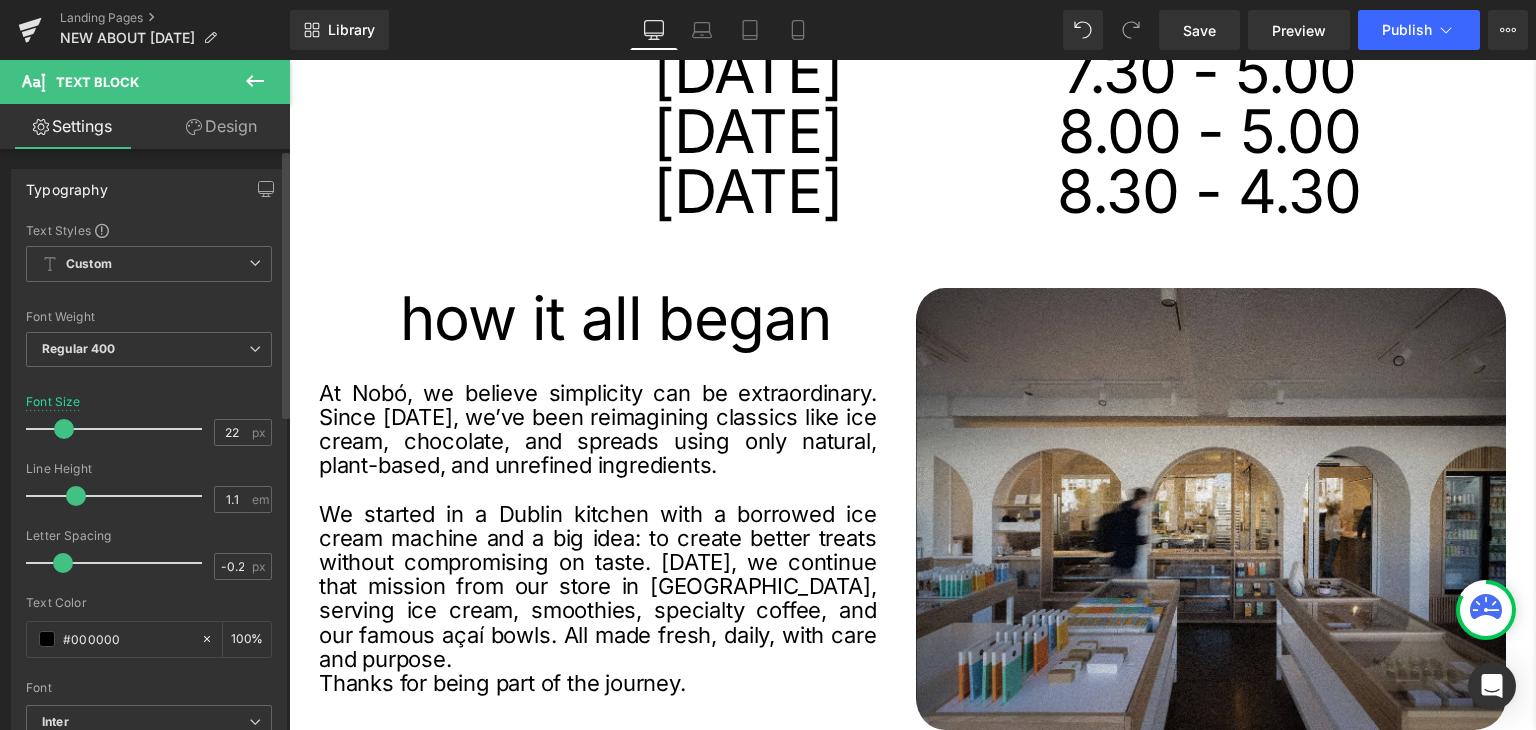click at bounding box center [76, 496] 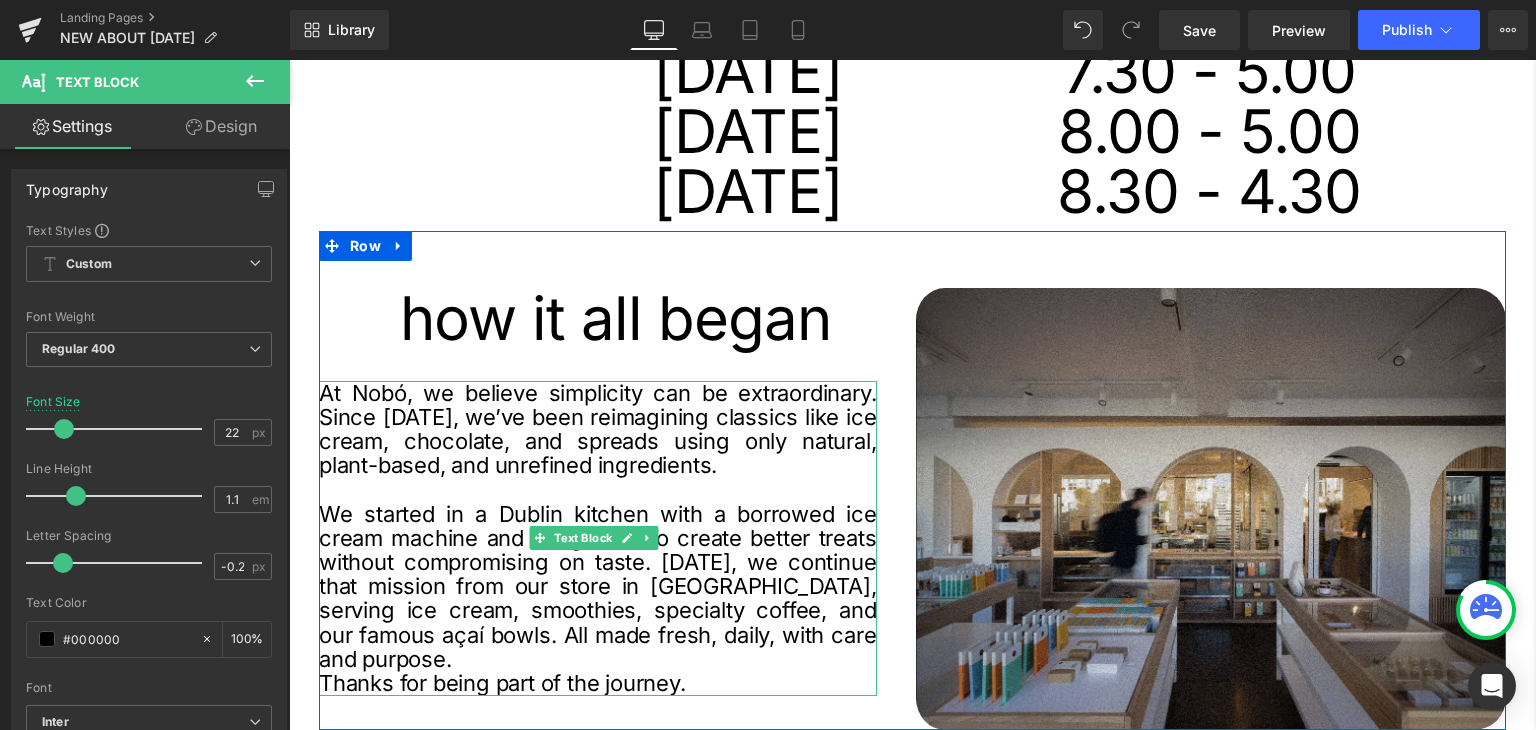 scroll, scrollTop: 1100, scrollLeft: 0, axis: vertical 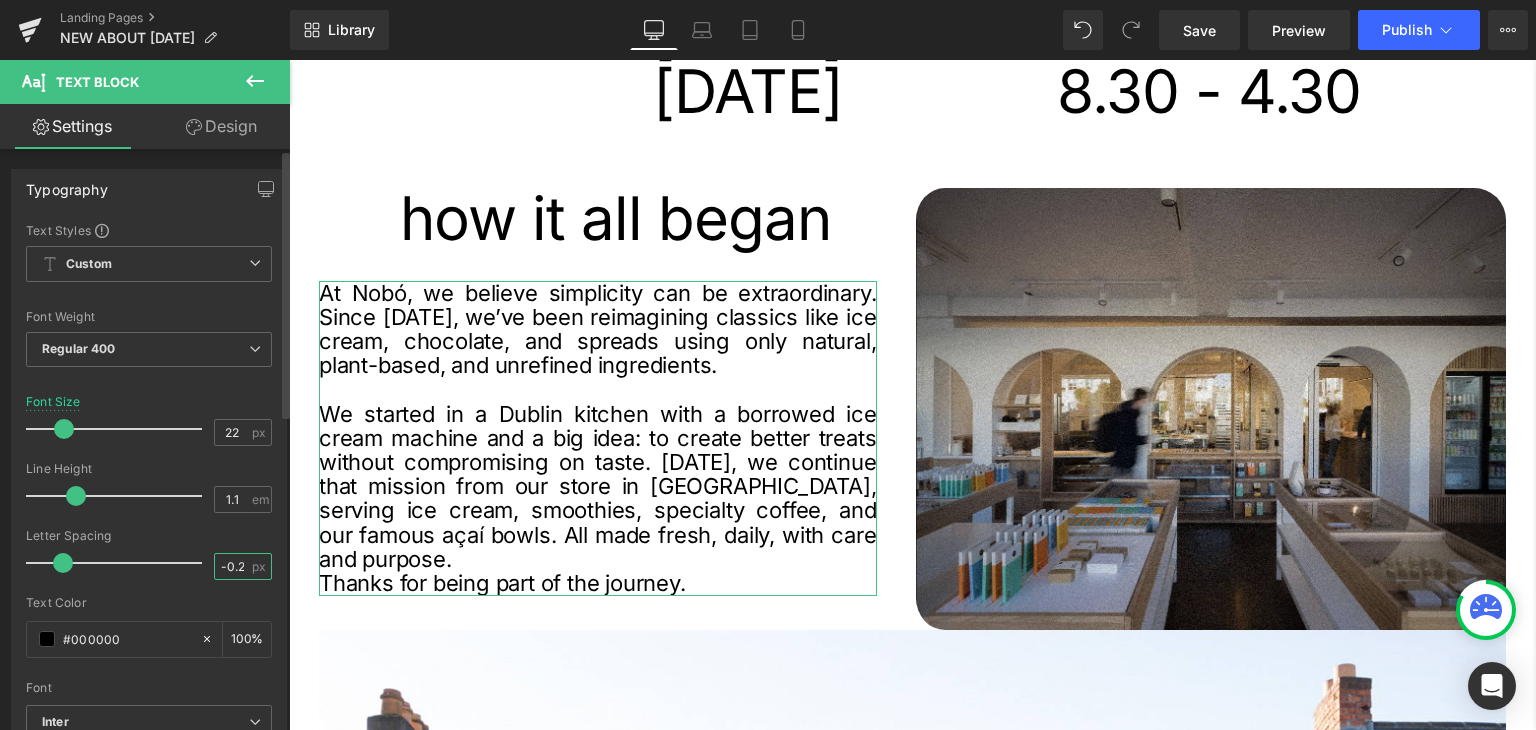 click on "-0.2" at bounding box center [232, 566] 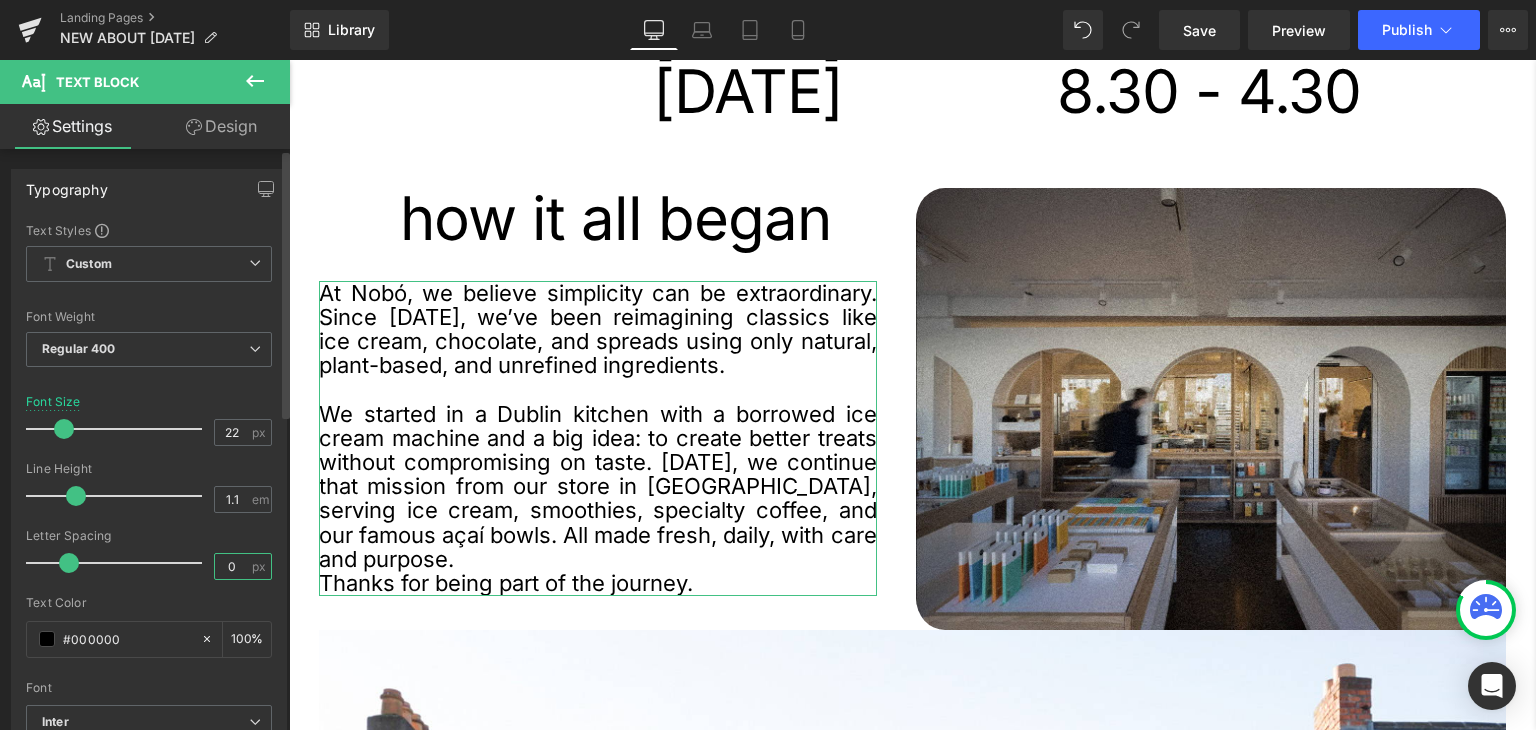 type on "0" 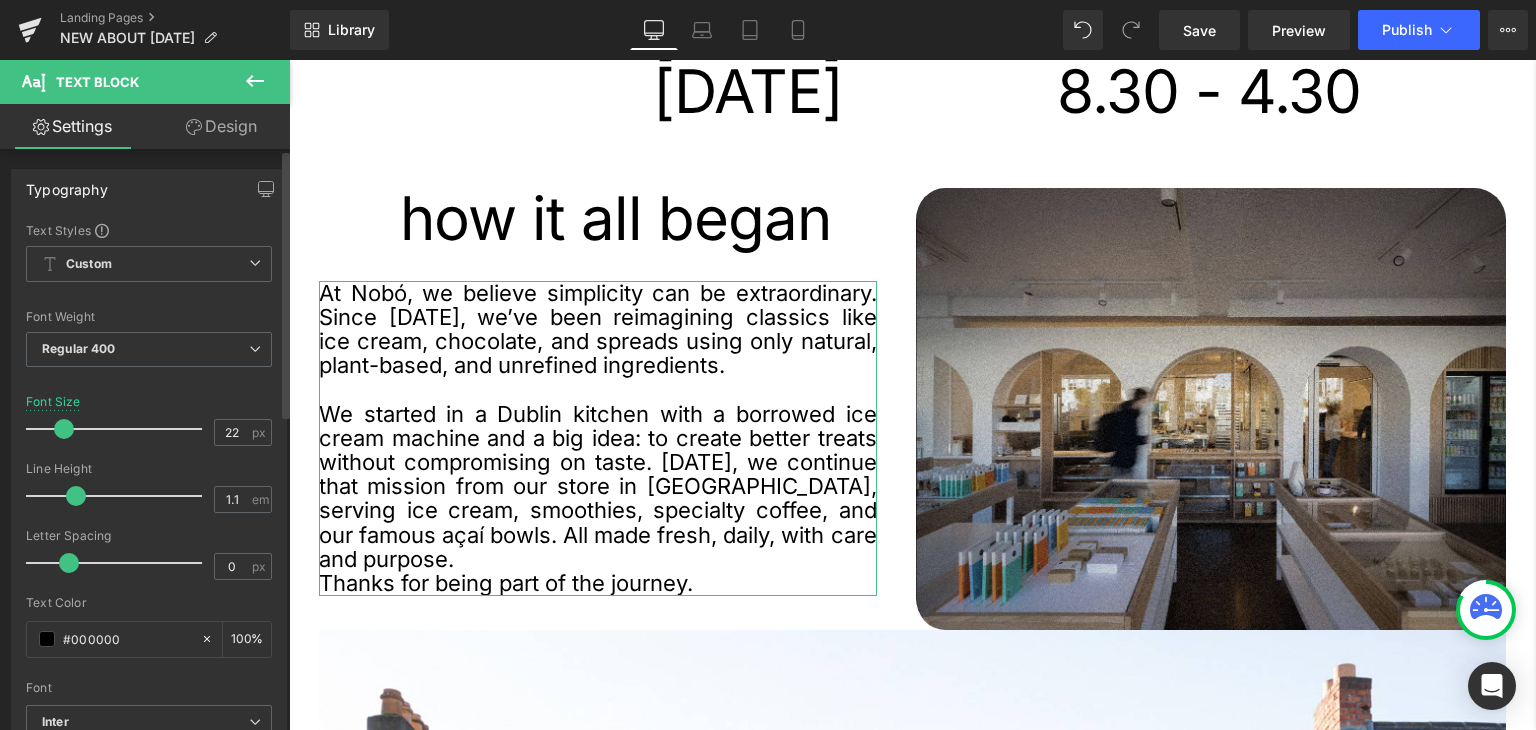 click at bounding box center (149, 589) 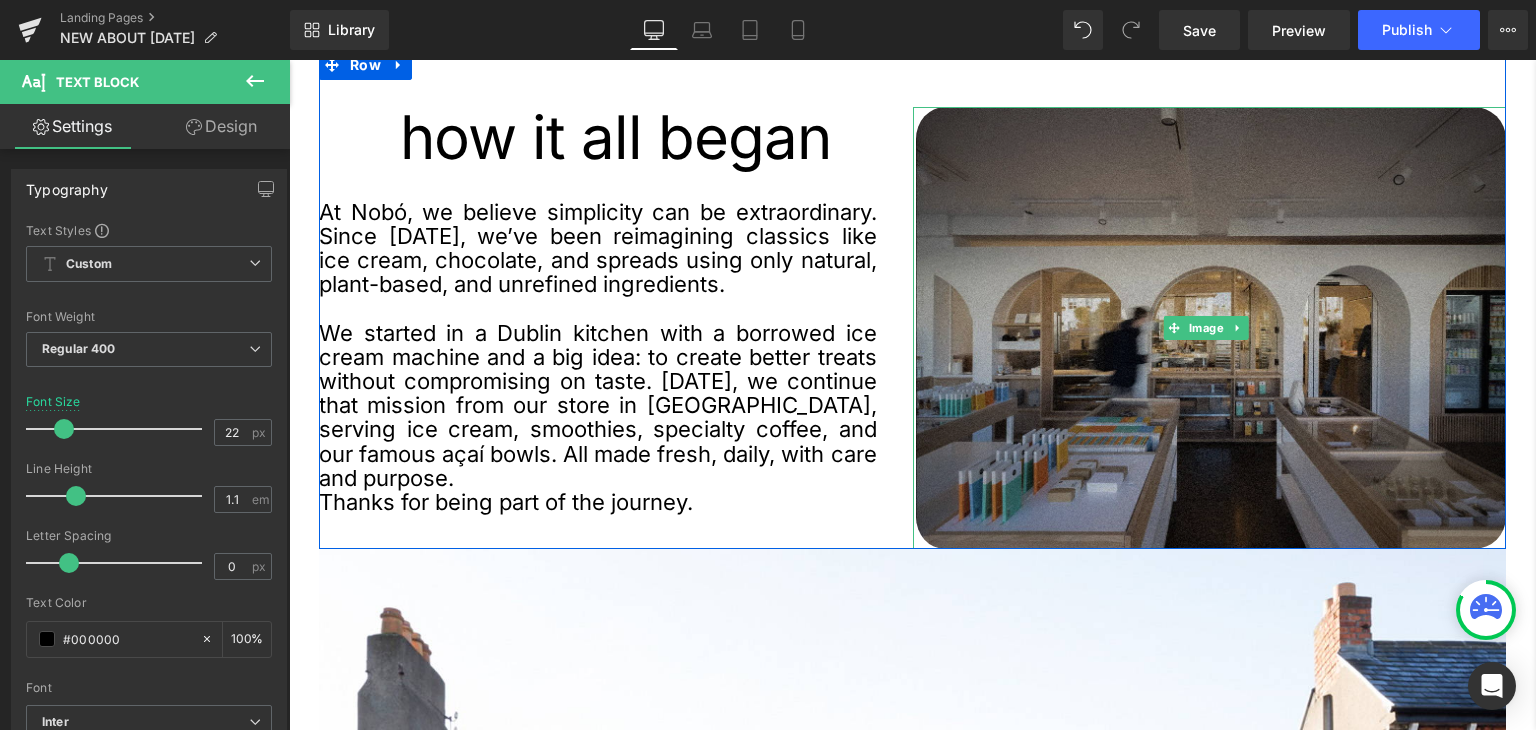 scroll, scrollTop: 1300, scrollLeft: 0, axis: vertical 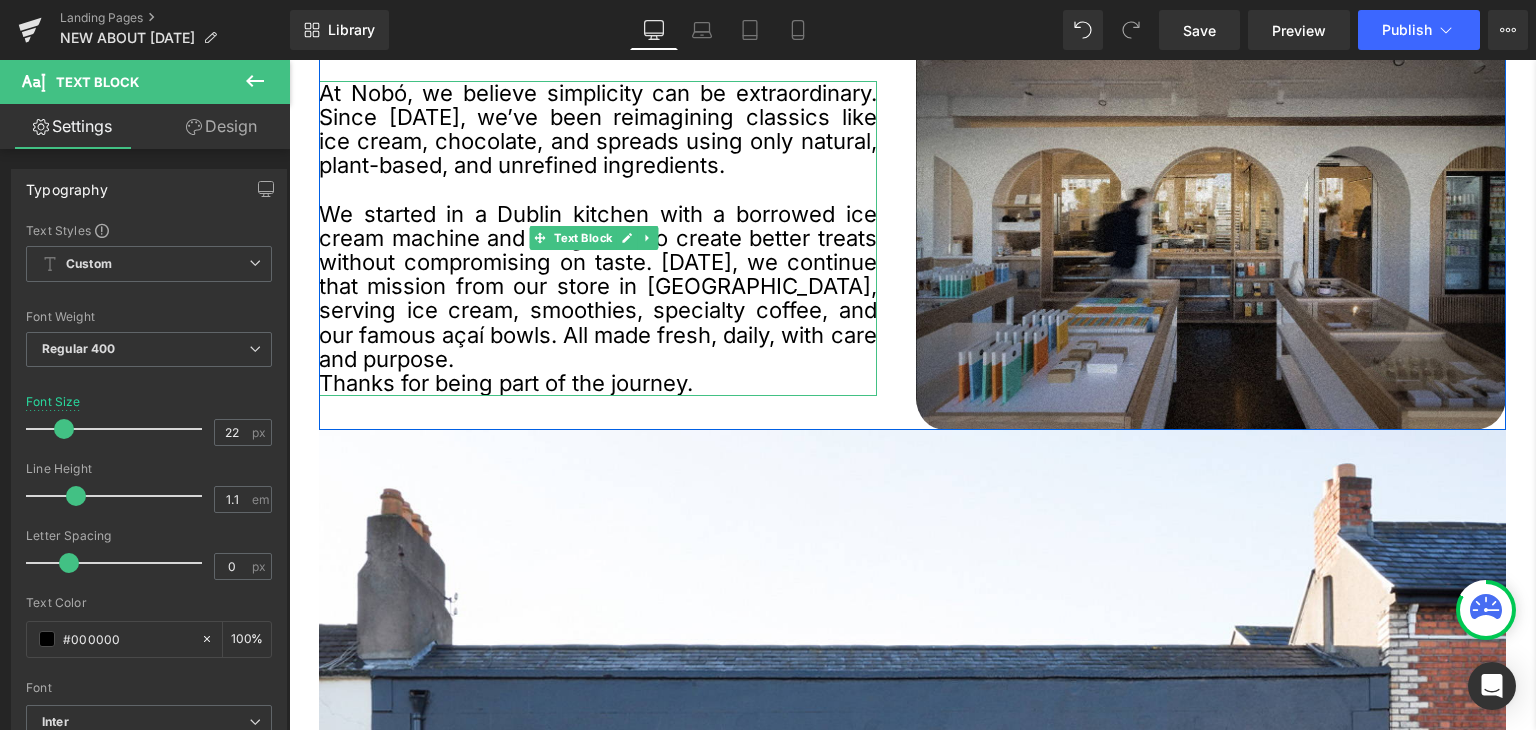click on "Thanks for being part of the journey." at bounding box center (598, 383) 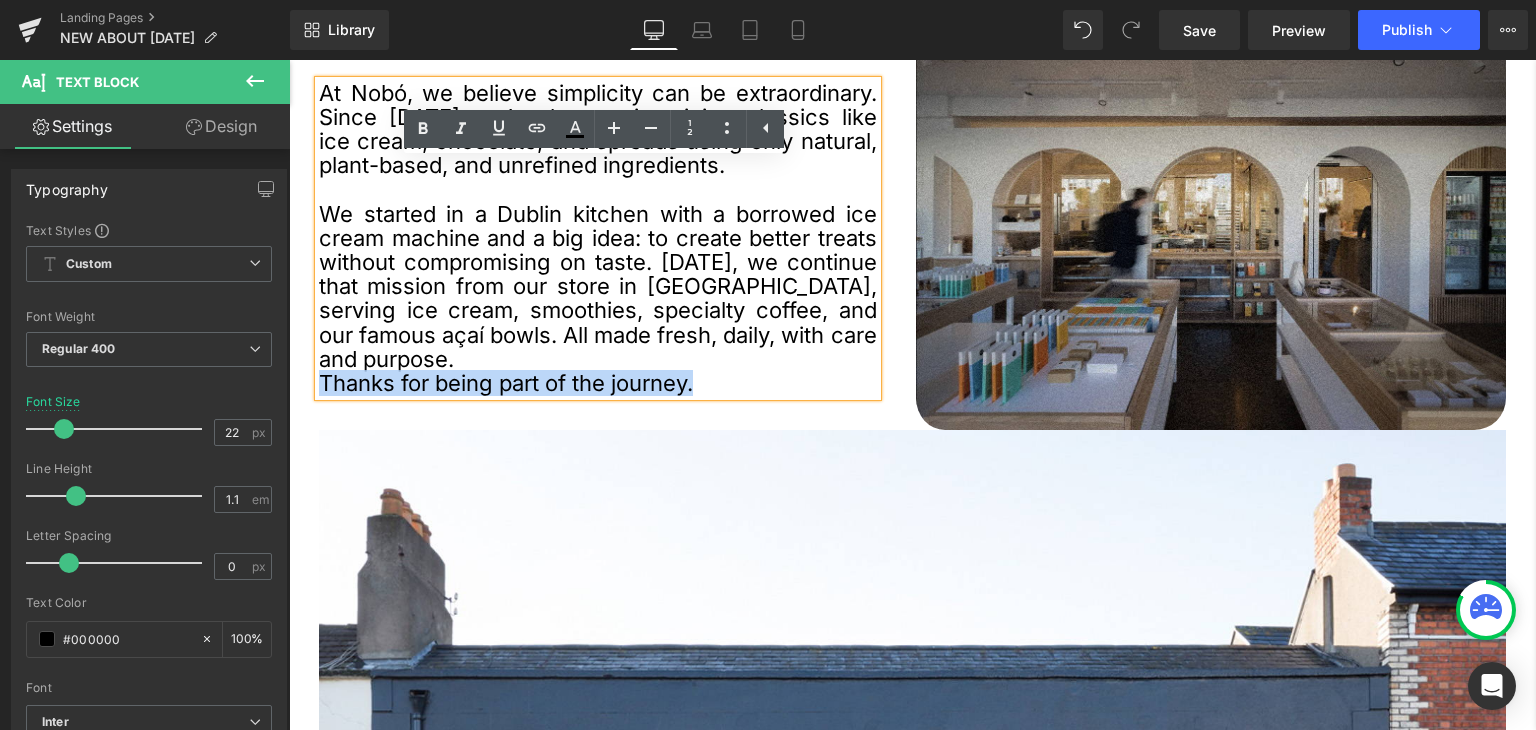 drag, startPoint x: 731, startPoint y: 382, endPoint x: 292, endPoint y: 392, distance: 439.1139 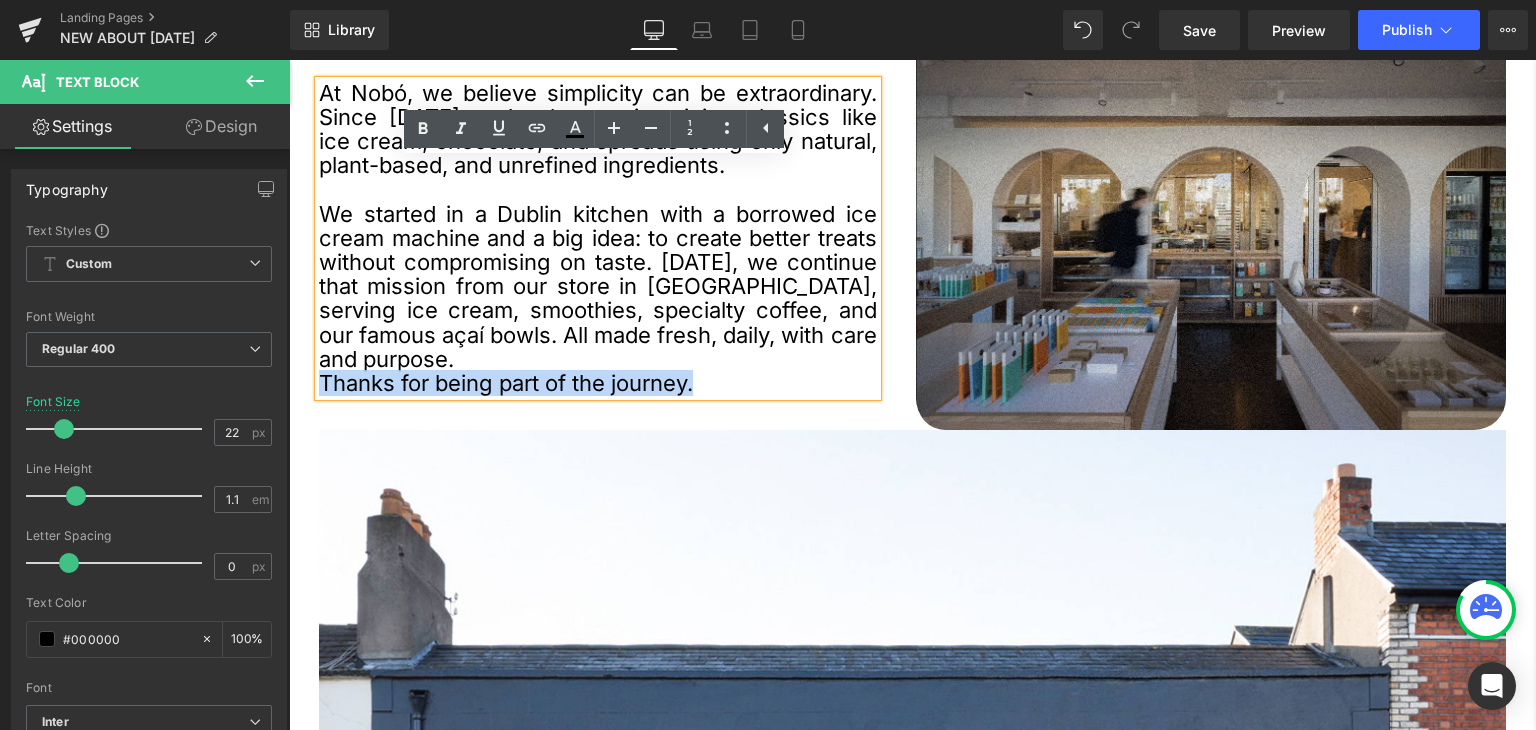 click on "Image         who we are * Heading         At Nobó, we believe simplicity can be extraordinary. Since [DATE], we’ve been reimagining classics like ice cream, chocolate, and spreads using only natural, plant-based, and unrefined ingredients. We started in a Dublin kitchen with a borrowed ice cream machine and a big idea: to create better treats without compromising on taste. [DATE], we continue that mission from our store in [GEOGRAPHIC_DATA], serving ice cream, smoothies, specialty coffee, and our famous açaí bowls. All made fresh, daily, with care and purpose. Thanks for being part of the journey. Text Block     NaNpx     Row
opening hours ↓ Heading         [DATE] Heading         55px [DATE] Heading         [DATE] Heading         [DATE] Heading         [DATE] Heading         [DATE] Heading         [DATE] Heading         o Heading         7.30 - 4.30 Heading         7.30 - 4.30 Heading         7.30 - 4.30 Heading         7.30 - 5.00 Heading         7.30 - 5.00 Heading" at bounding box center [897, 1635] 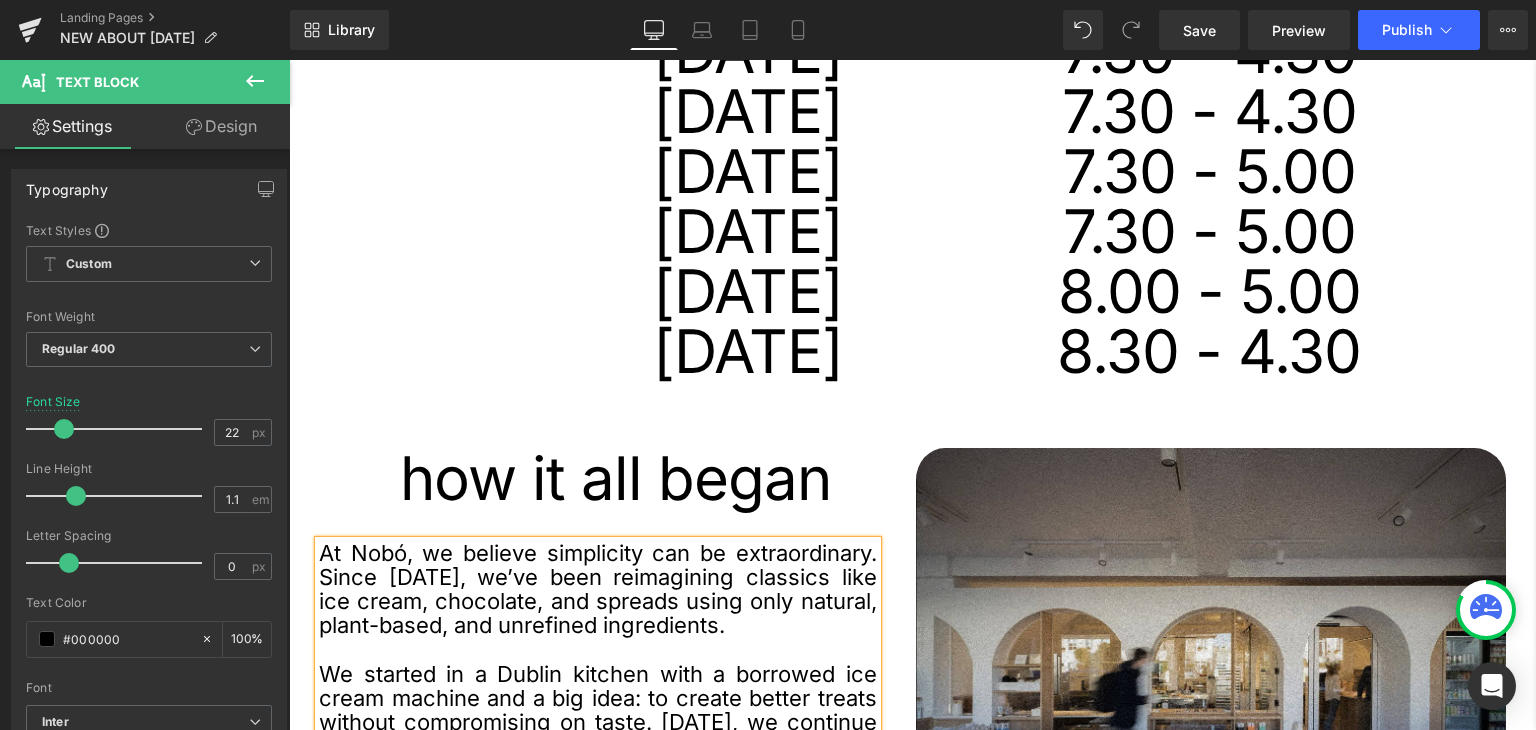 scroll, scrollTop: 900, scrollLeft: 0, axis: vertical 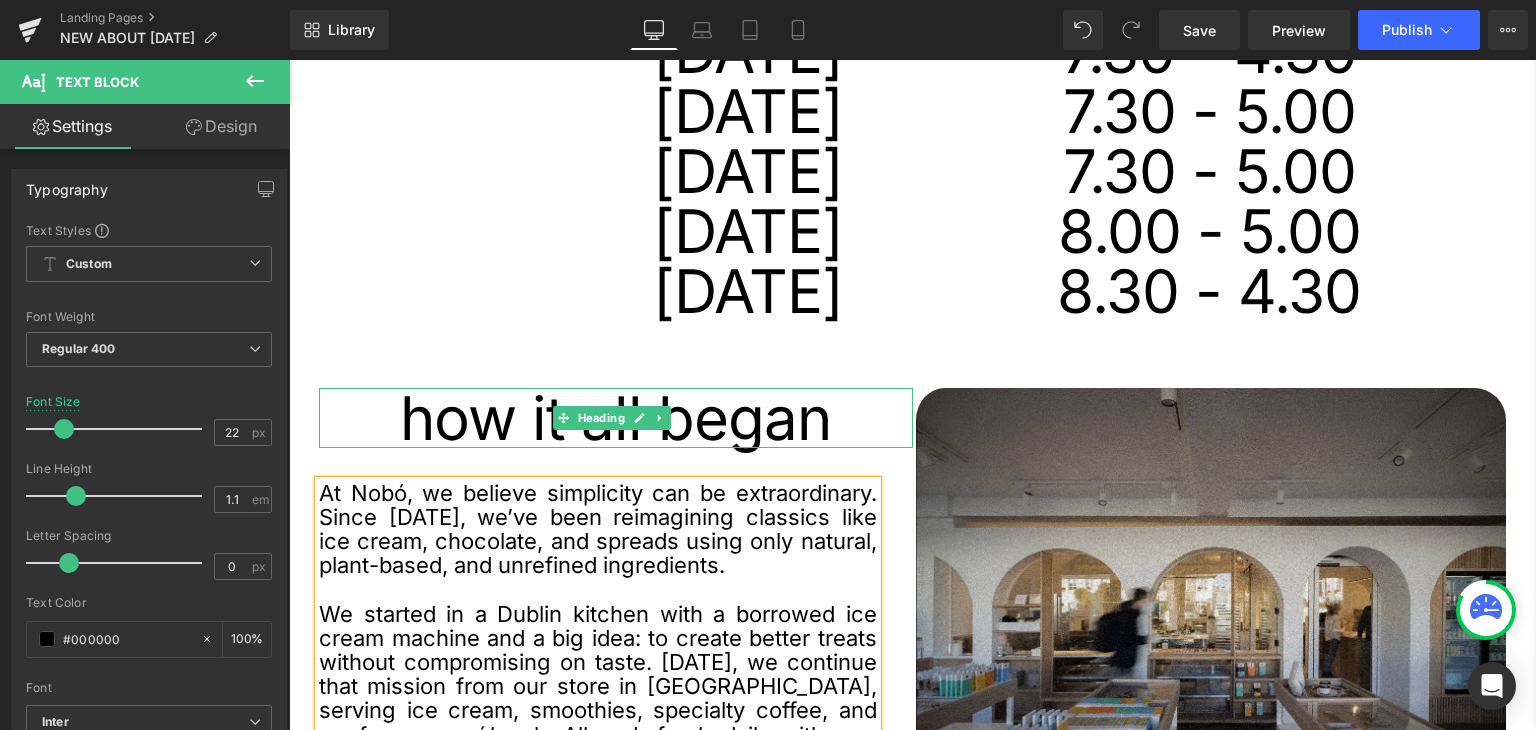 click on "how it all began" at bounding box center (616, 418) 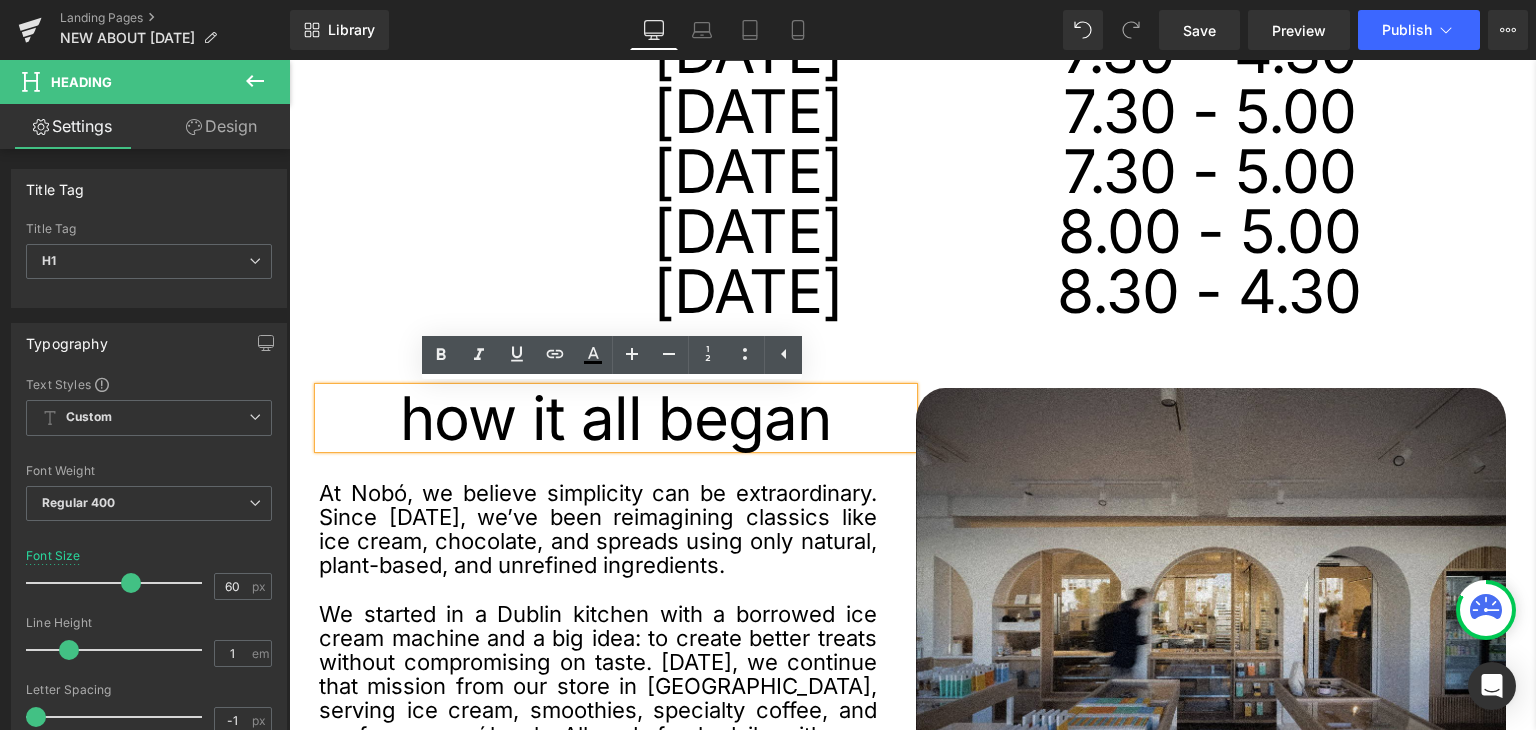 click on "how it all began" at bounding box center (616, 418) 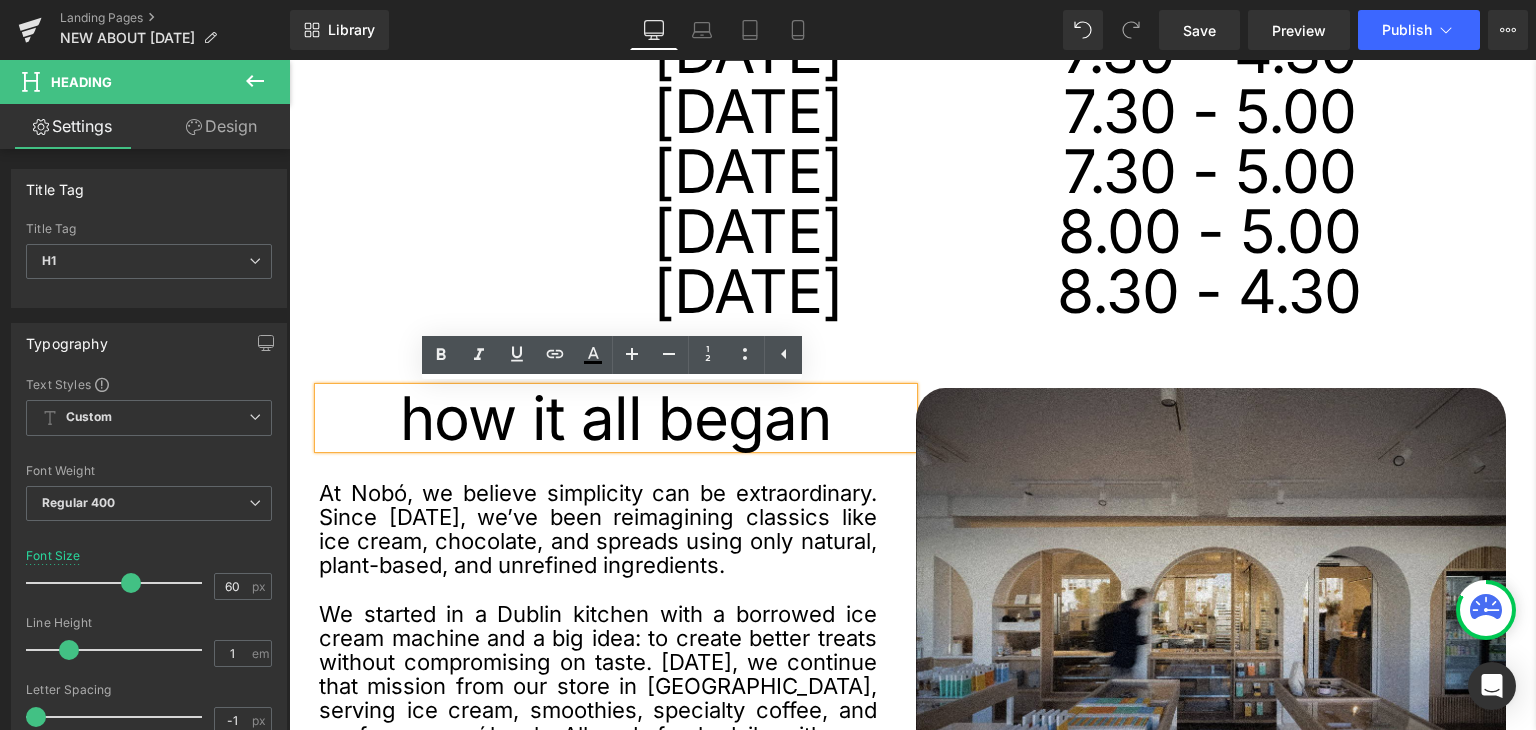 click on "how it all began" at bounding box center [616, 418] 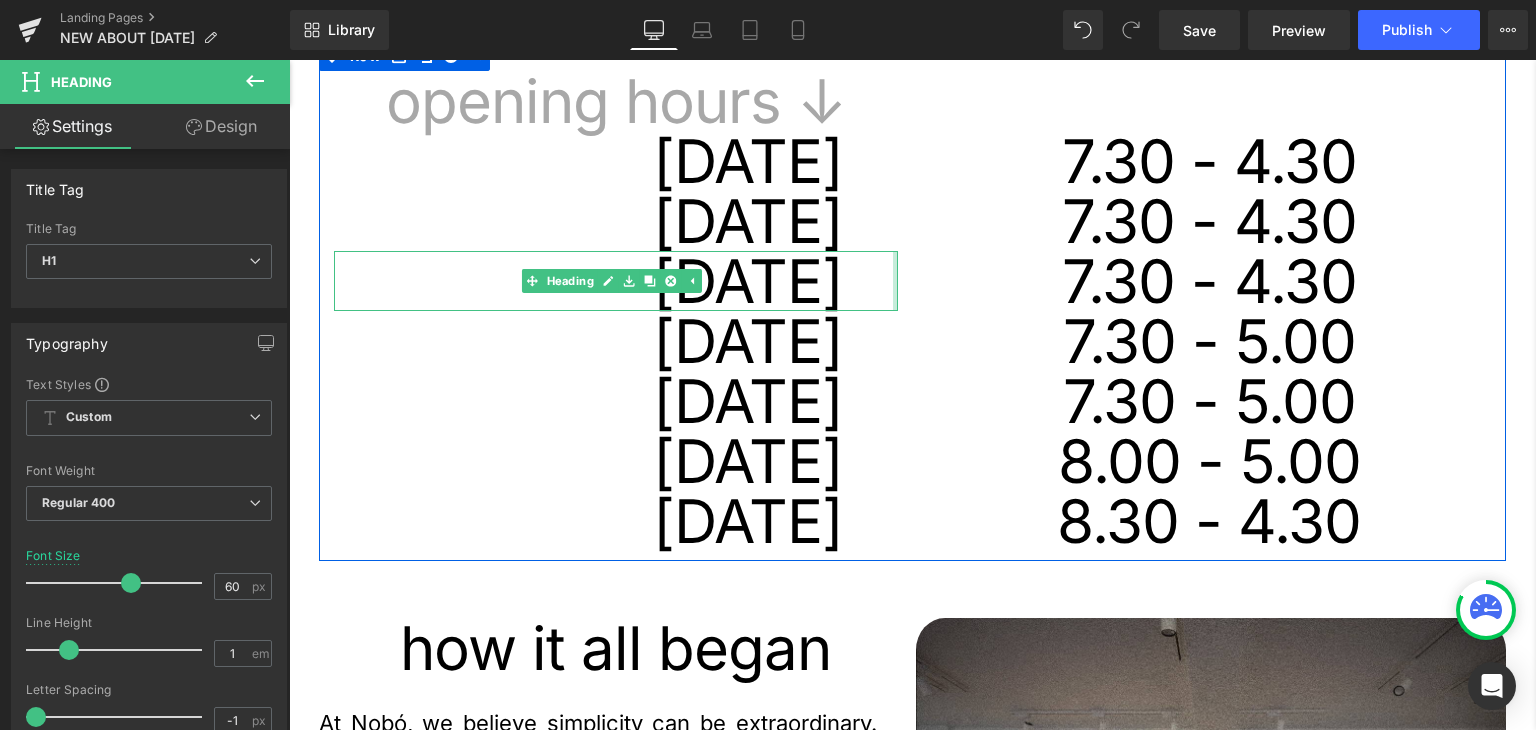 scroll, scrollTop: 800, scrollLeft: 0, axis: vertical 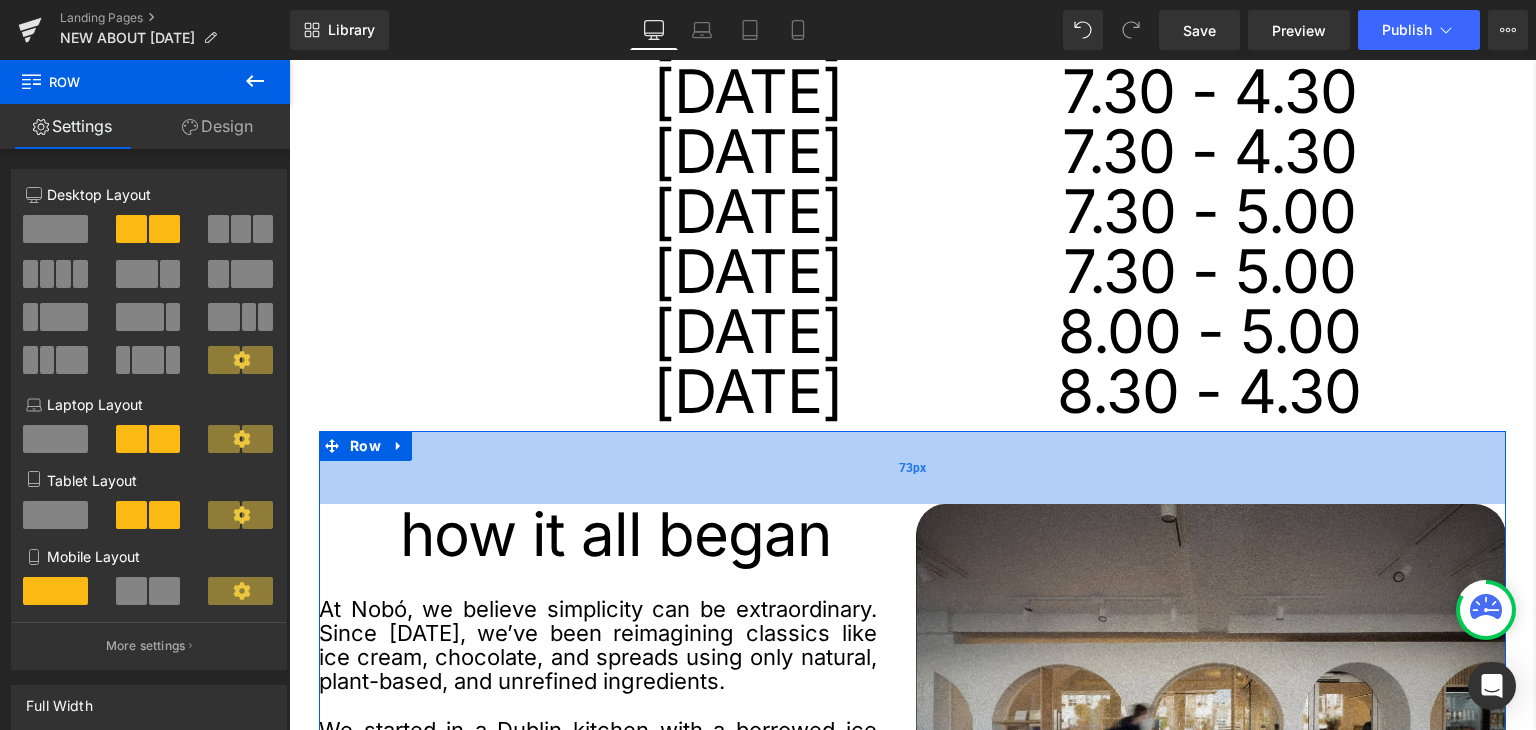 click on "73px" at bounding box center [912, 467] 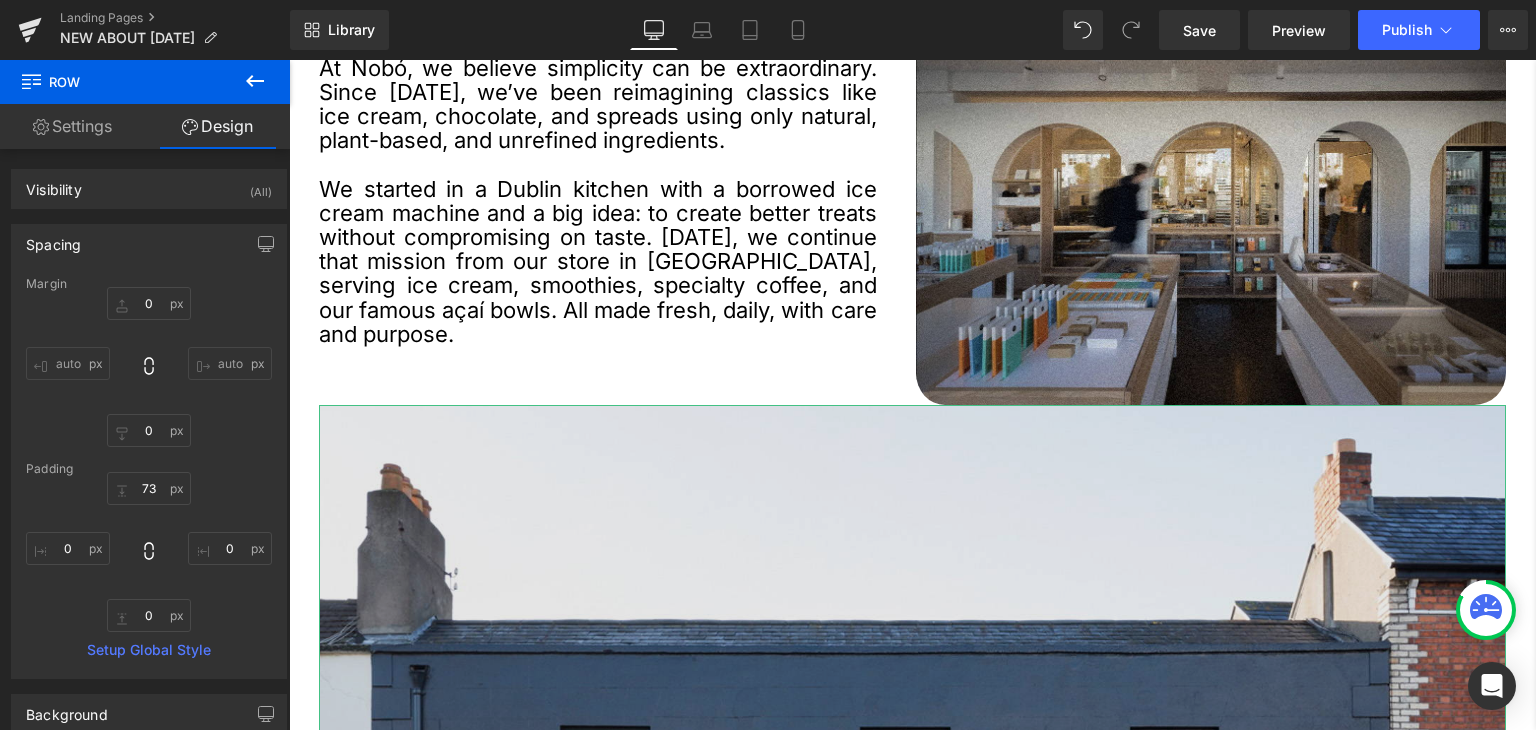 scroll, scrollTop: 1700, scrollLeft: 0, axis: vertical 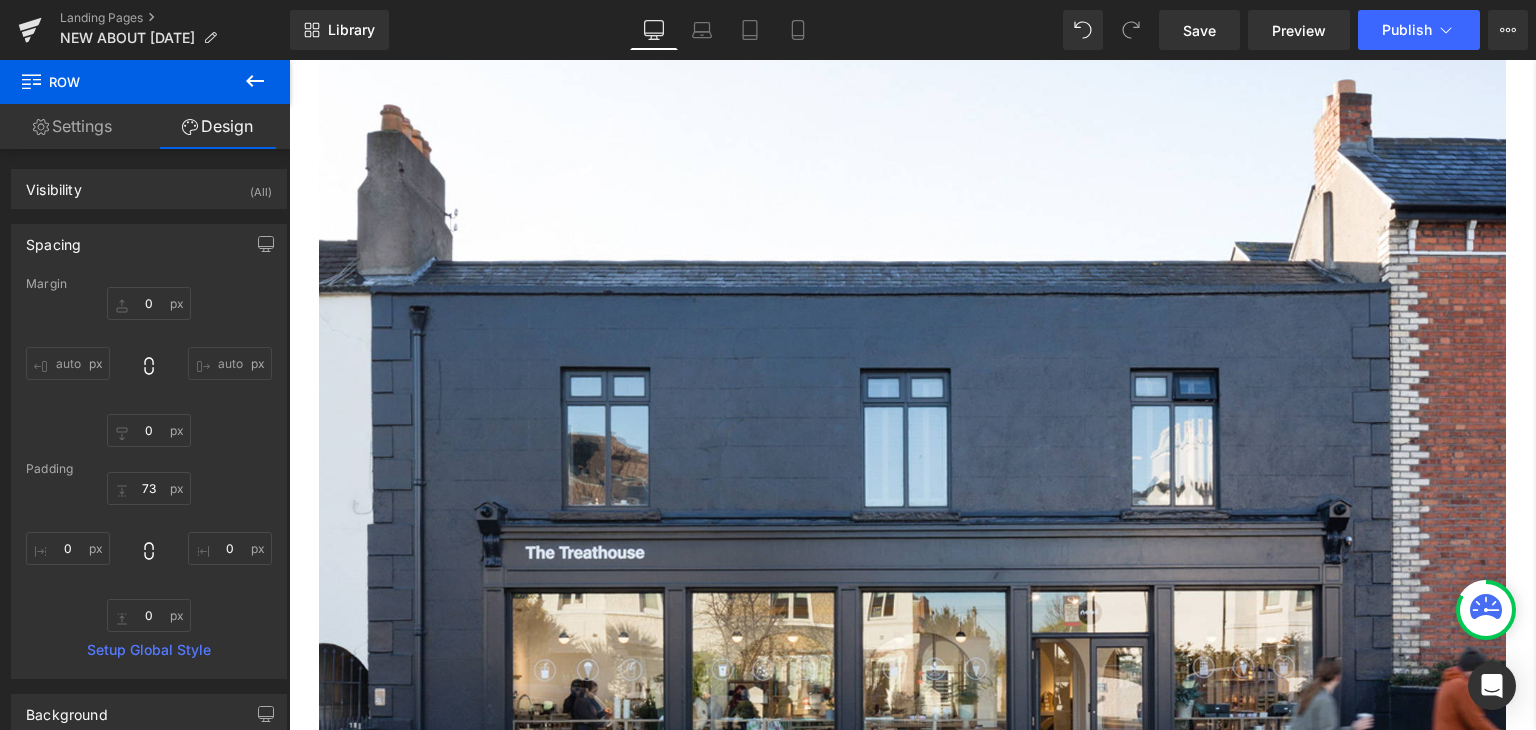 click on "Settings" at bounding box center [72, 126] 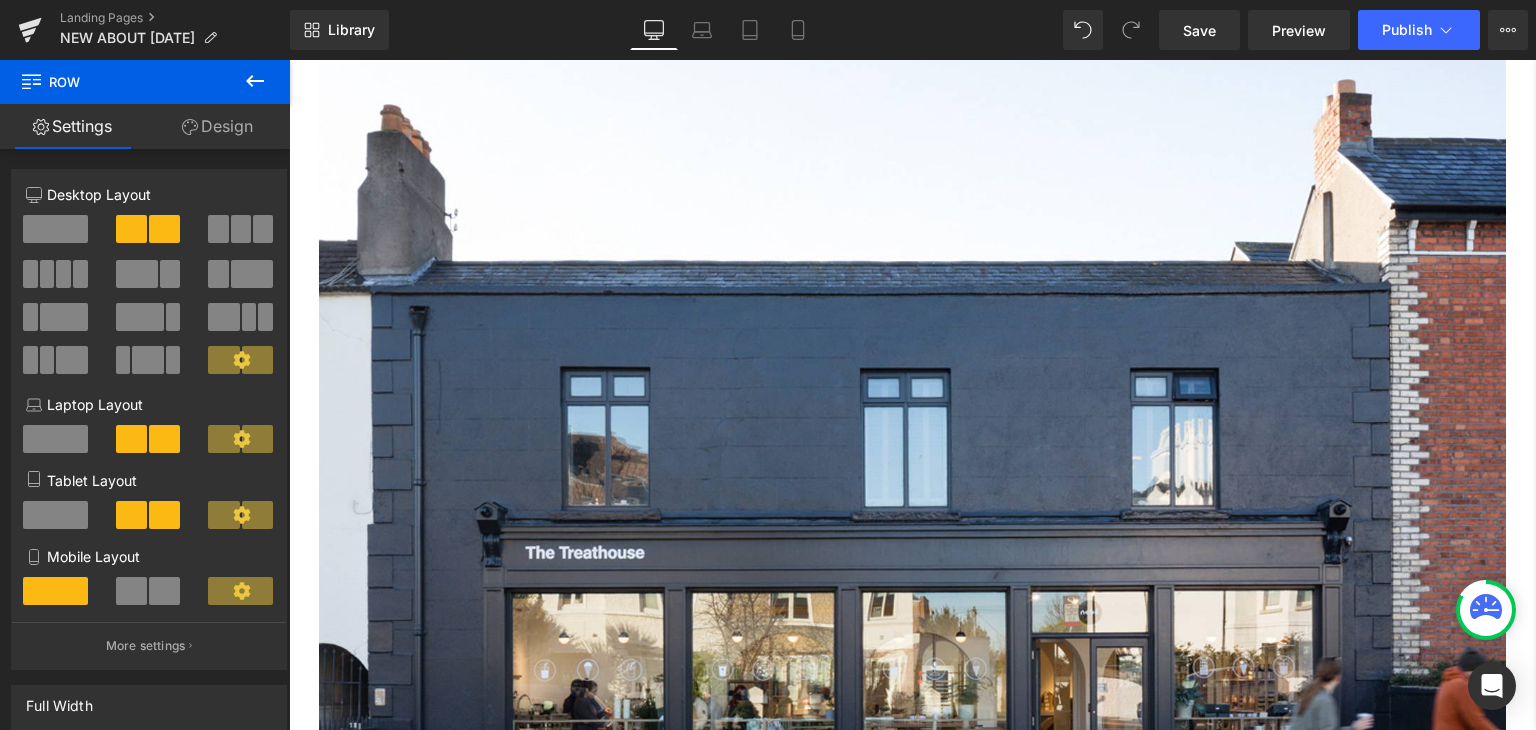 click 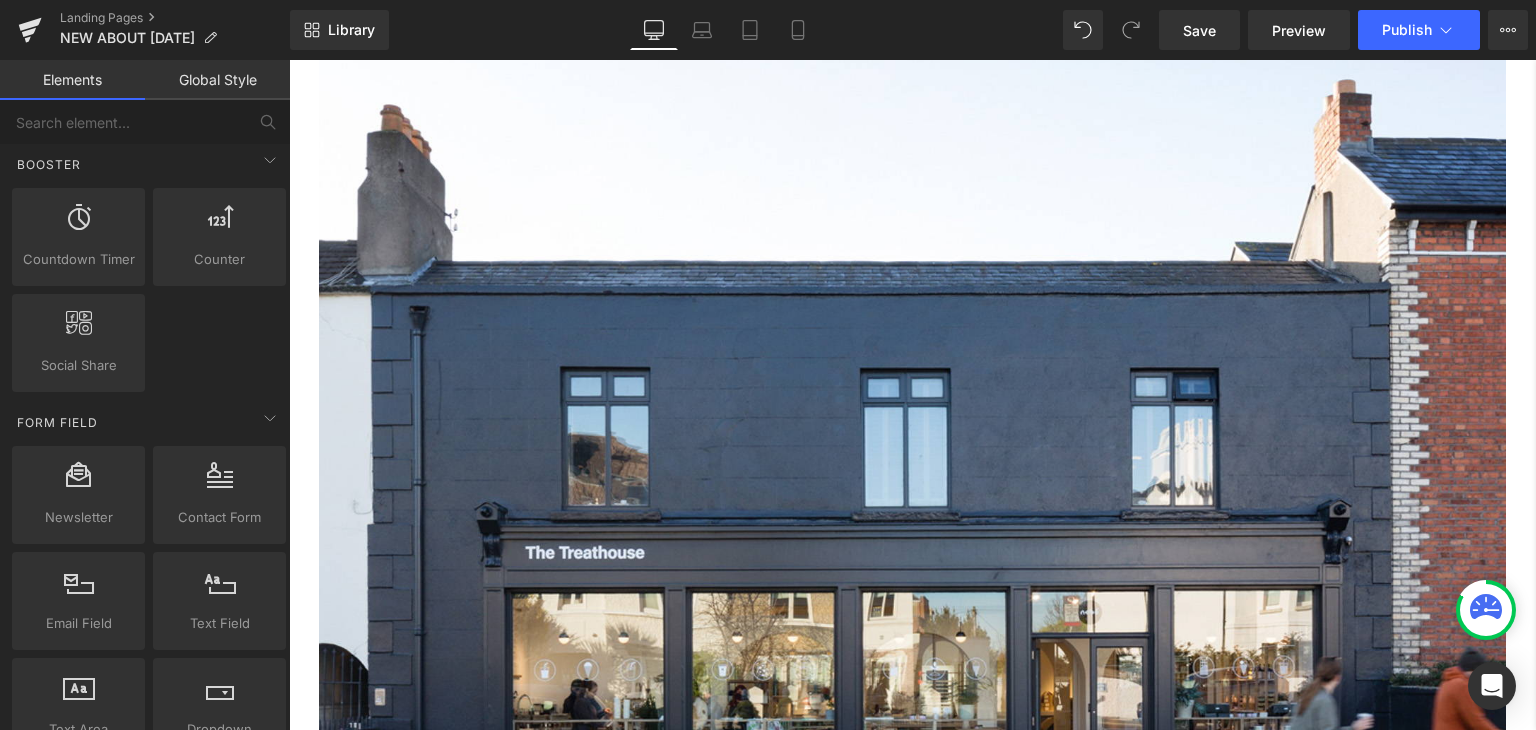 scroll, scrollTop: 3100, scrollLeft: 0, axis: vertical 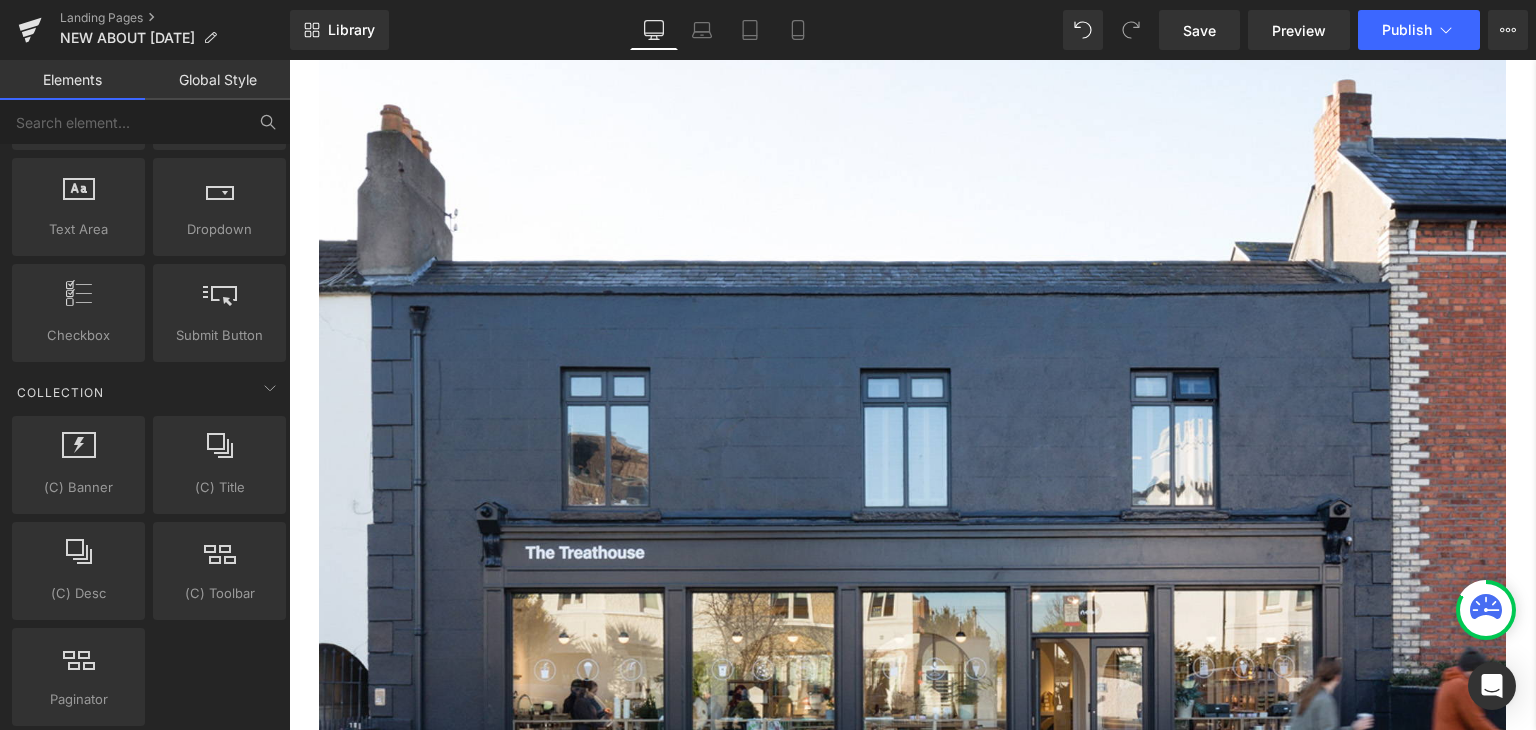 click at bounding box center [268, 122] 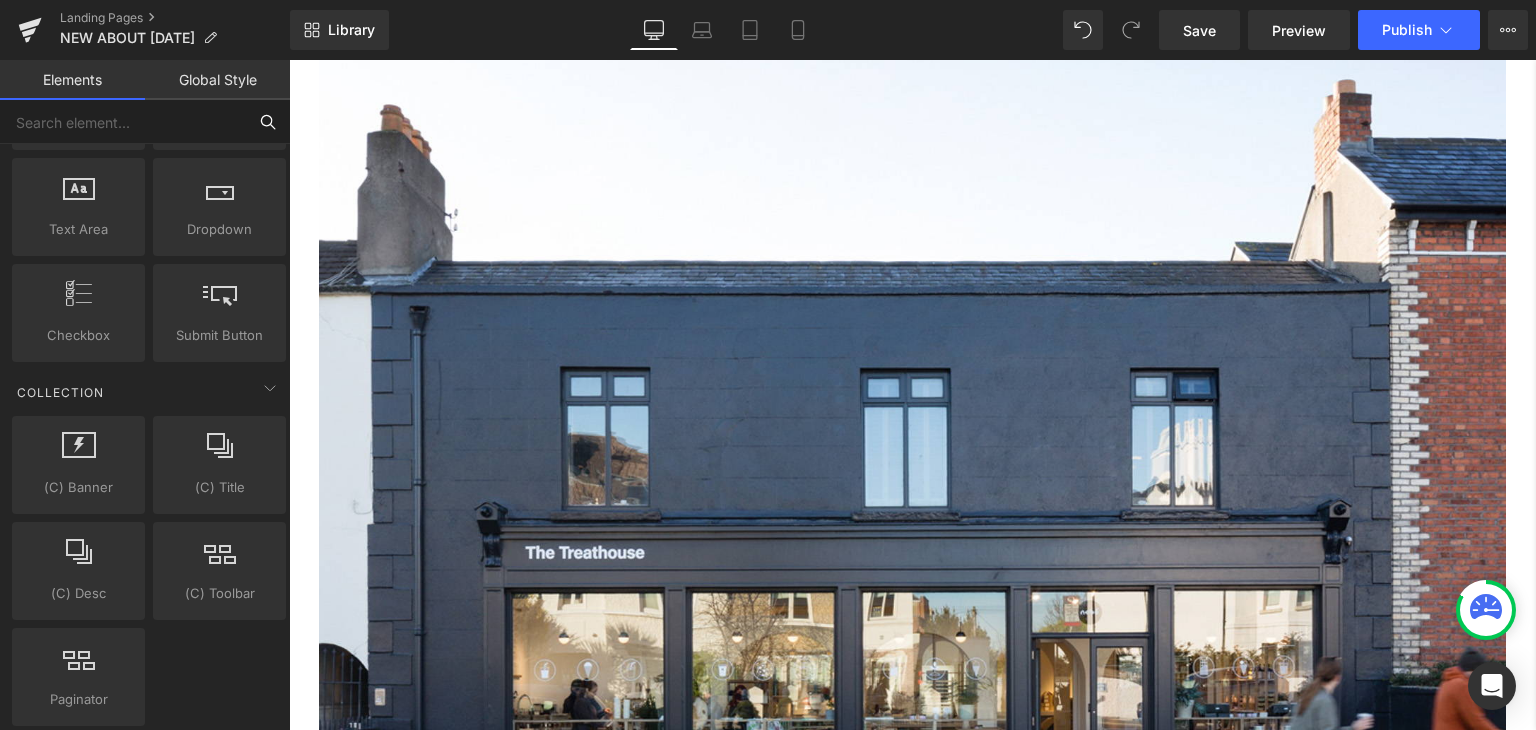 click at bounding box center (123, 122) 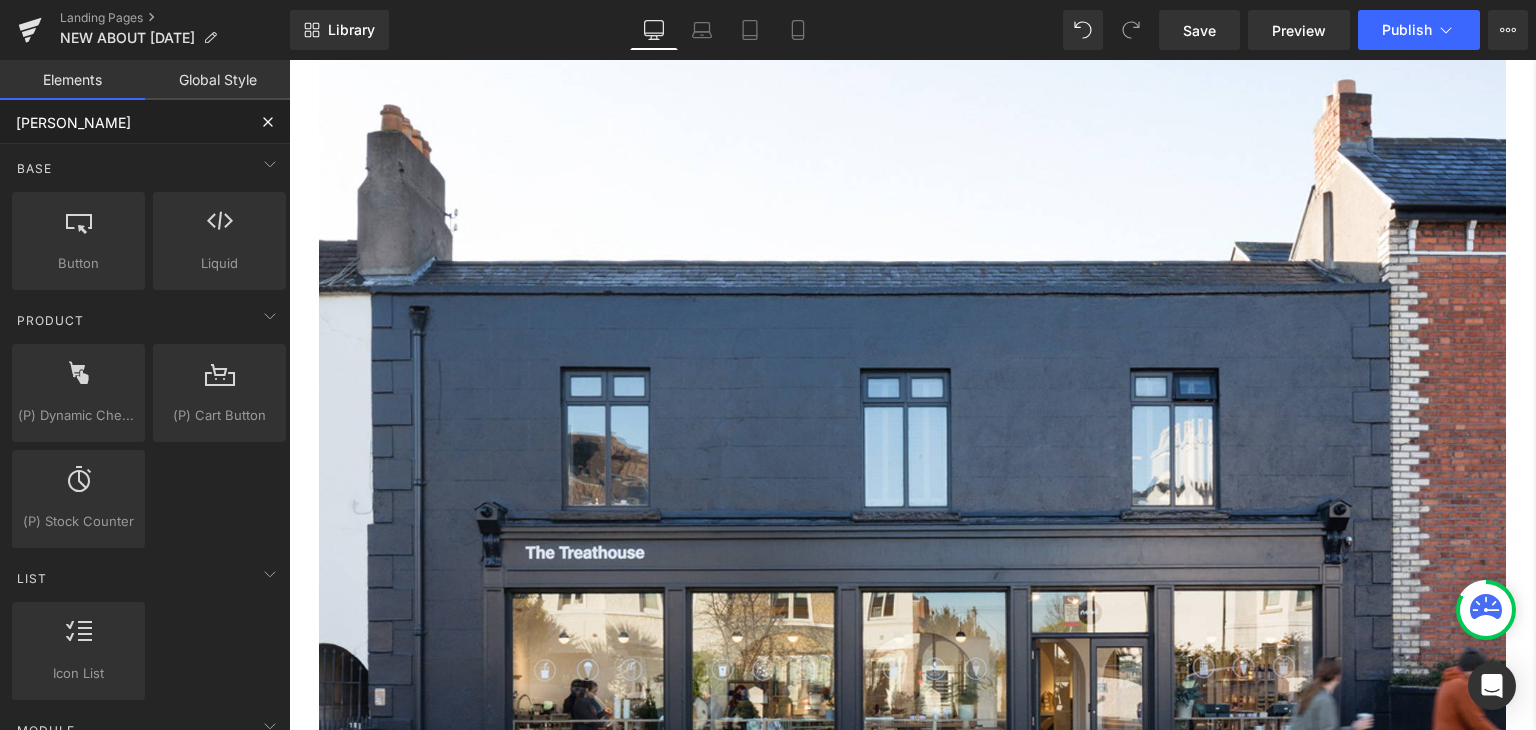 scroll, scrollTop: 0, scrollLeft: 0, axis: both 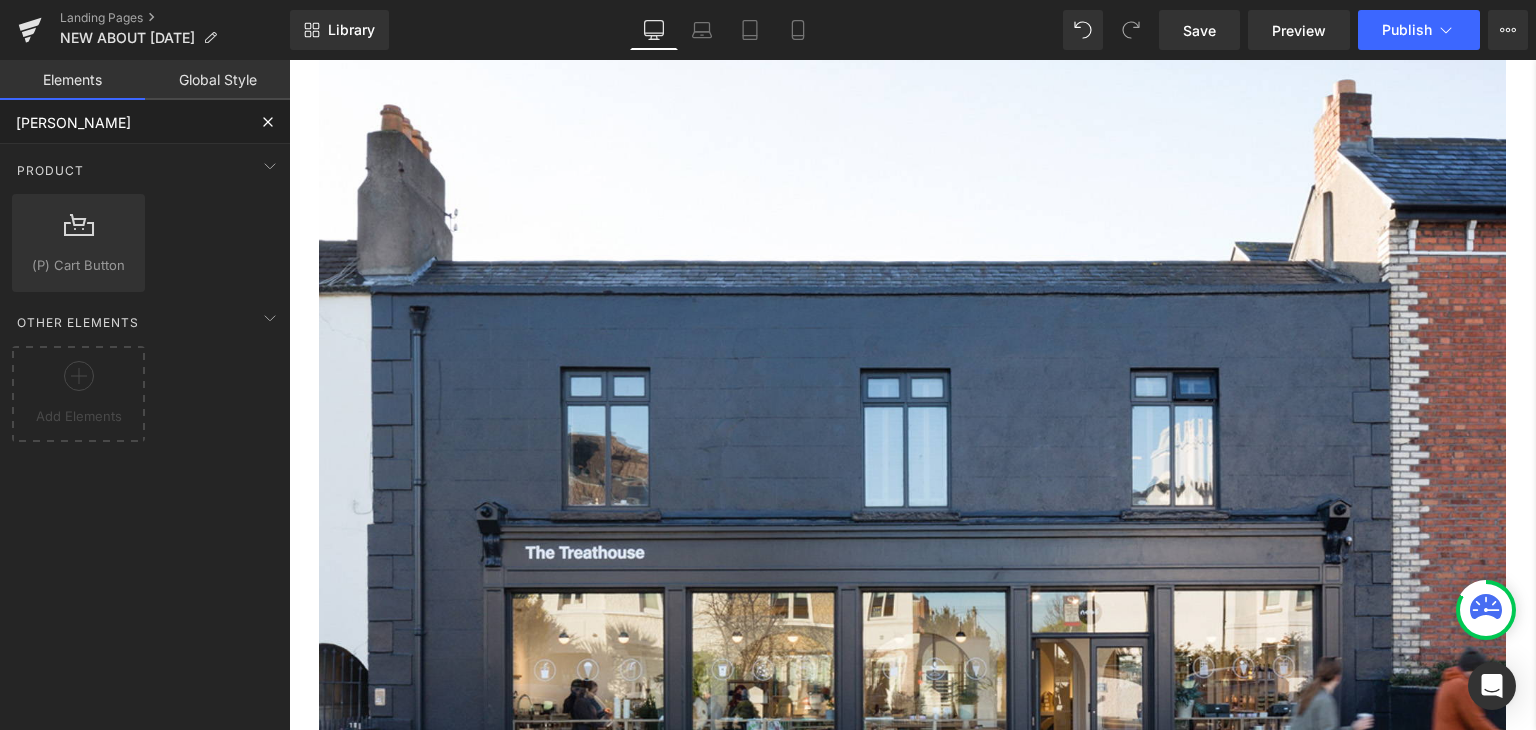 type on "car" 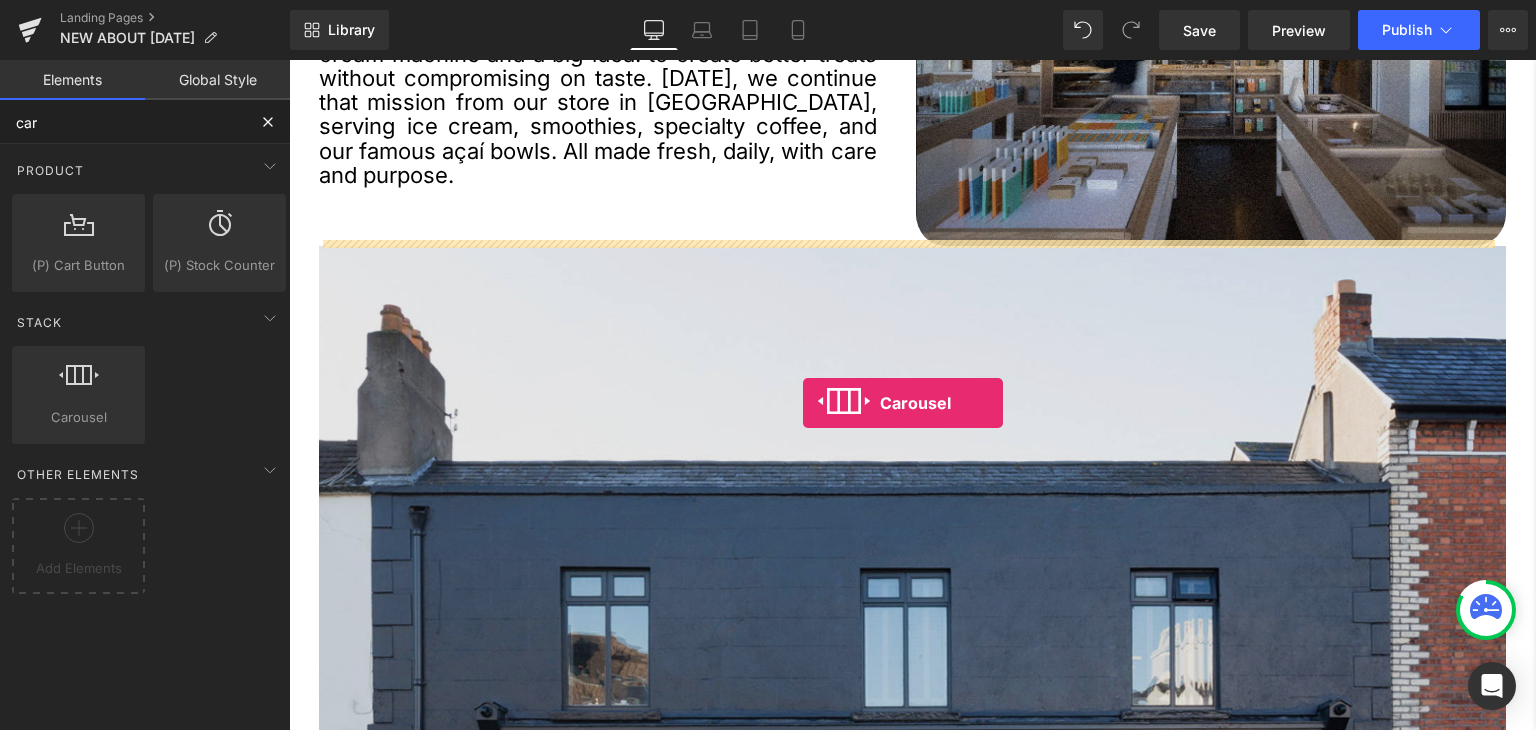 scroll, scrollTop: 1400, scrollLeft: 0, axis: vertical 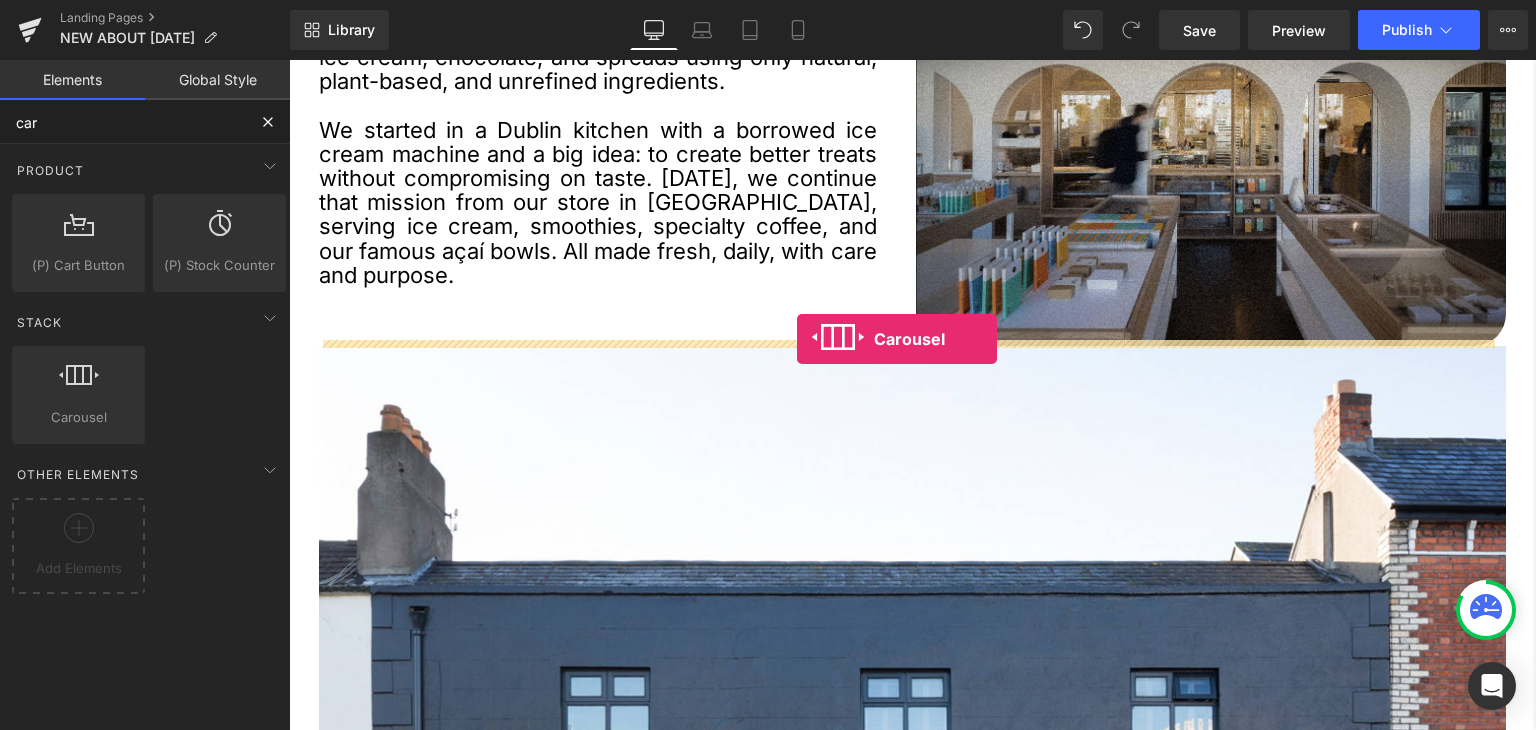 drag, startPoint x: 376, startPoint y: 451, endPoint x: 797, endPoint y: 339, distance: 435.6432 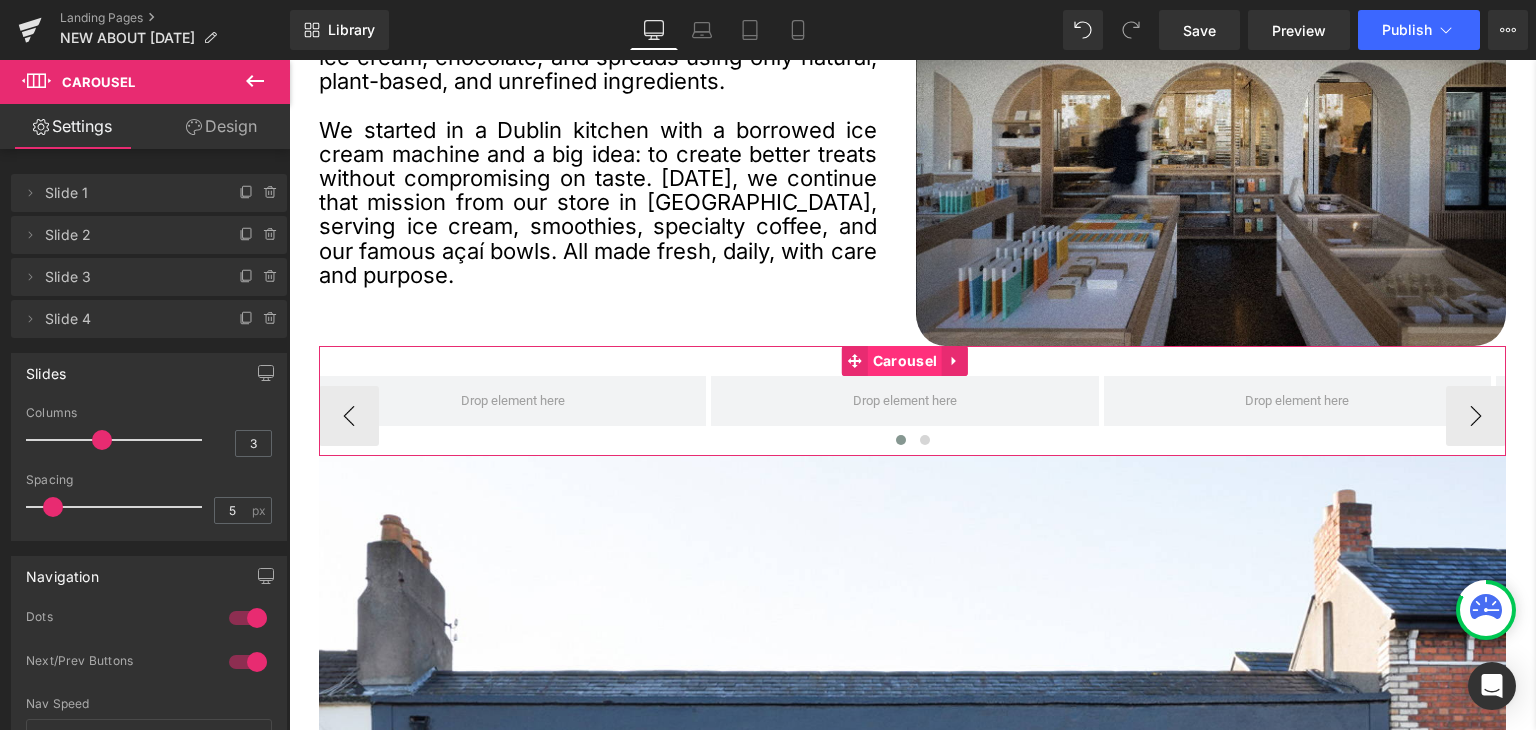 click on "Carousel" at bounding box center (905, 361) 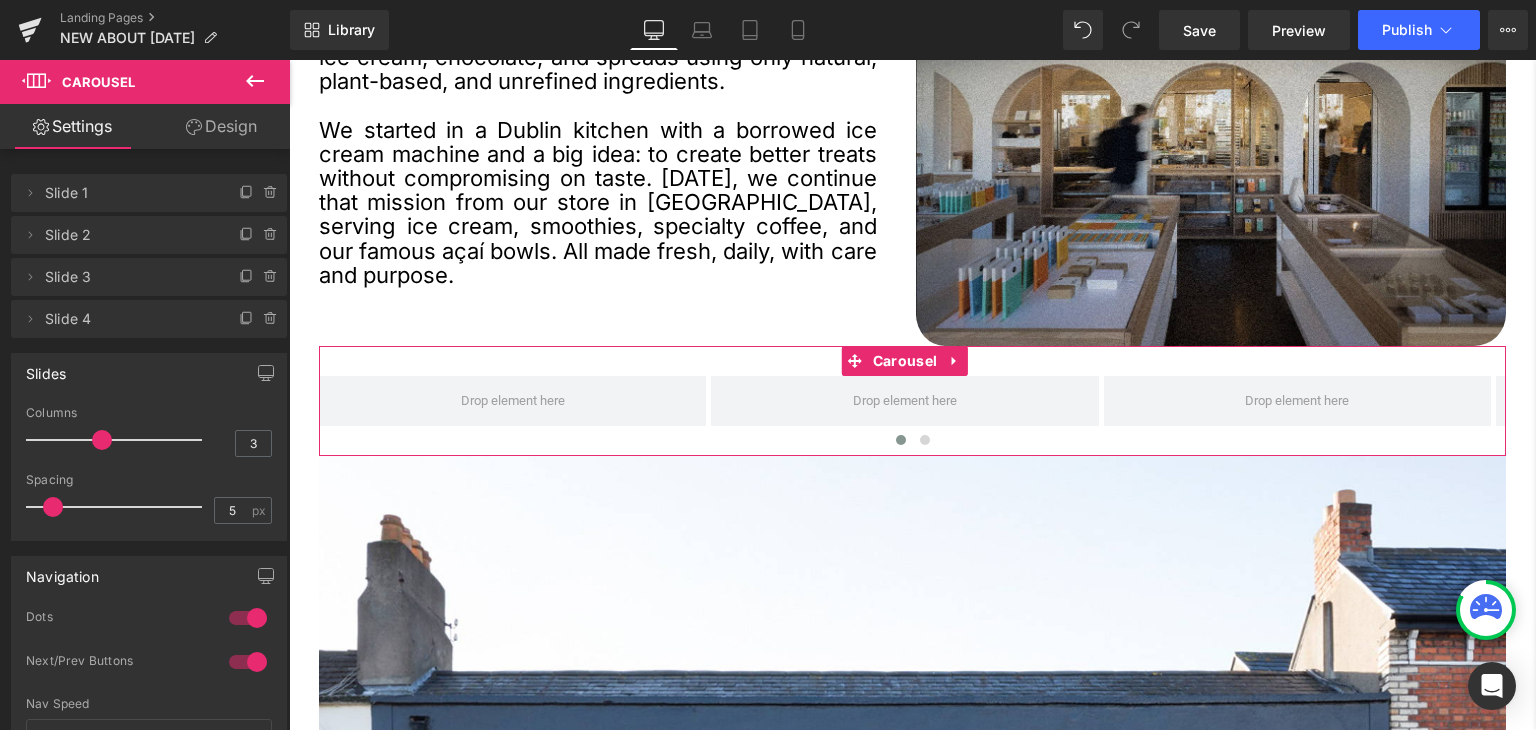 click on "Design" at bounding box center (221, 126) 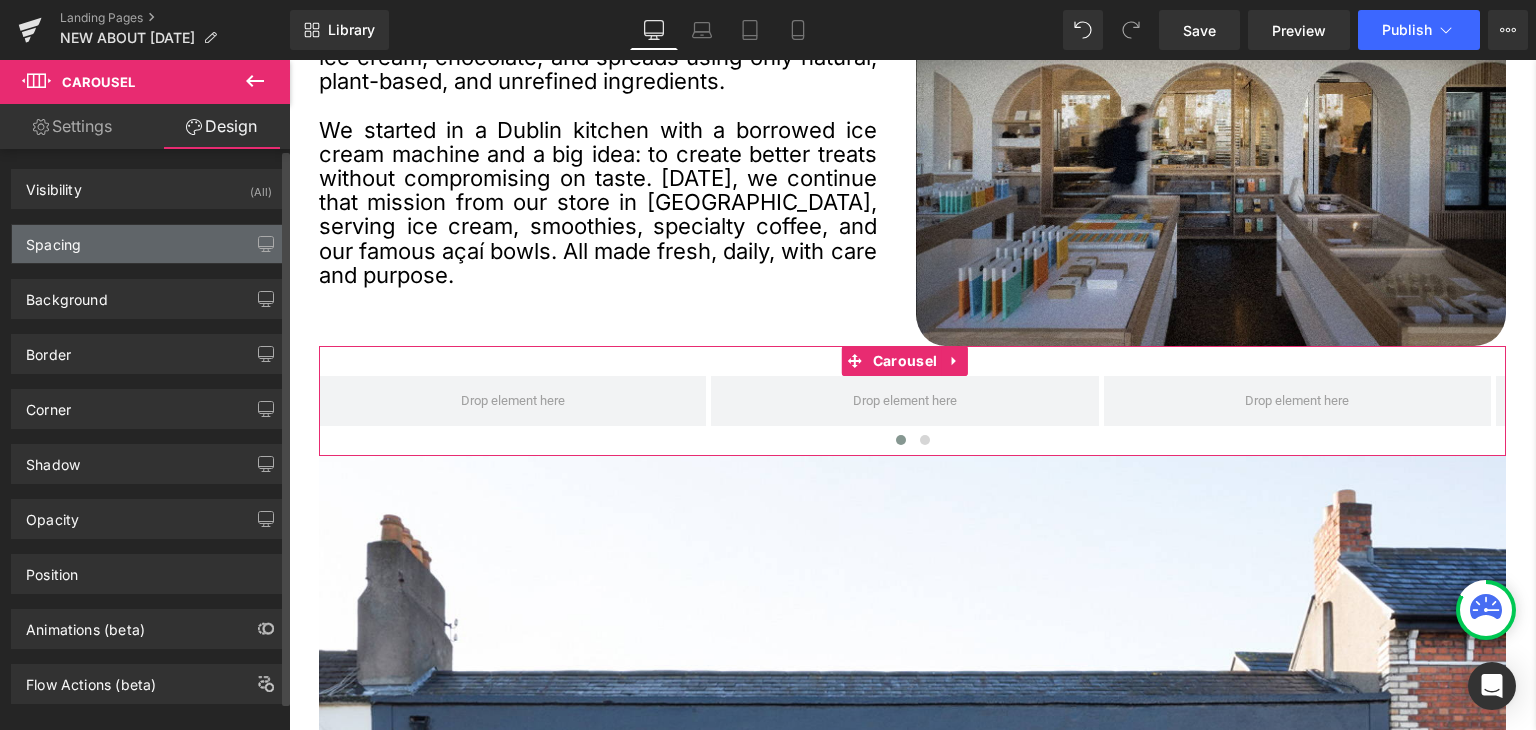 click on "Spacing" at bounding box center (53, 239) 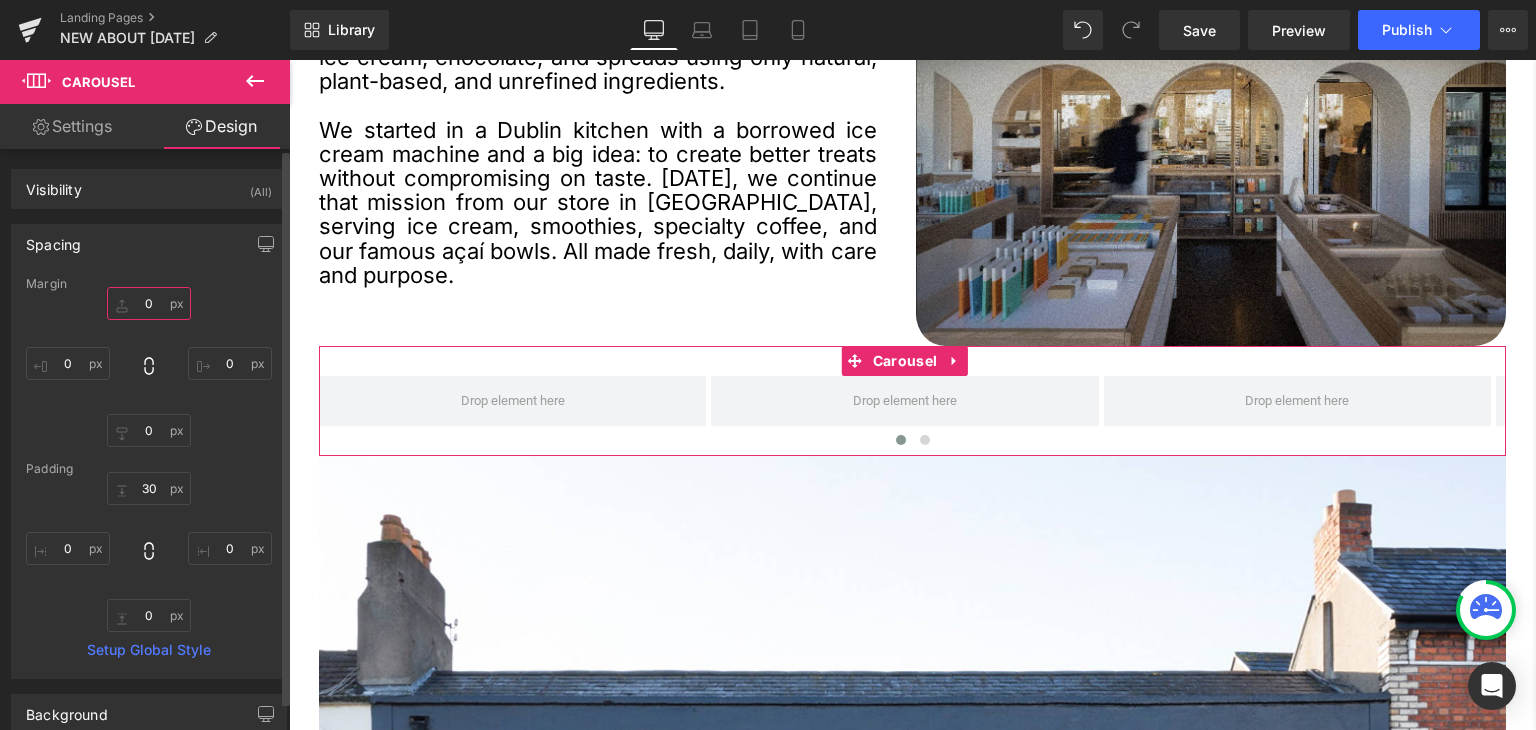 click on "0" at bounding box center [149, 303] 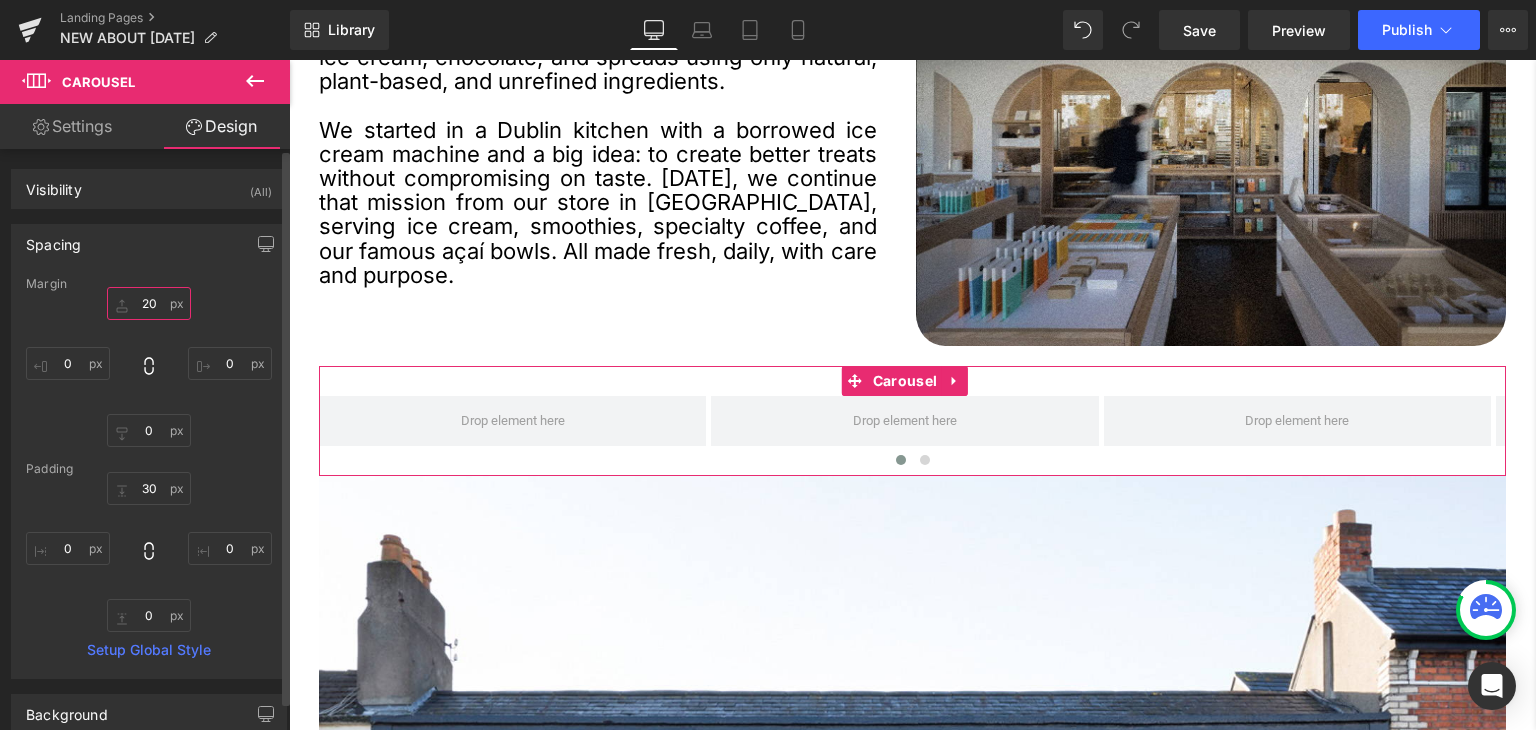 drag, startPoint x: 152, startPoint y: 300, endPoint x: 135, endPoint y: 297, distance: 17.262676 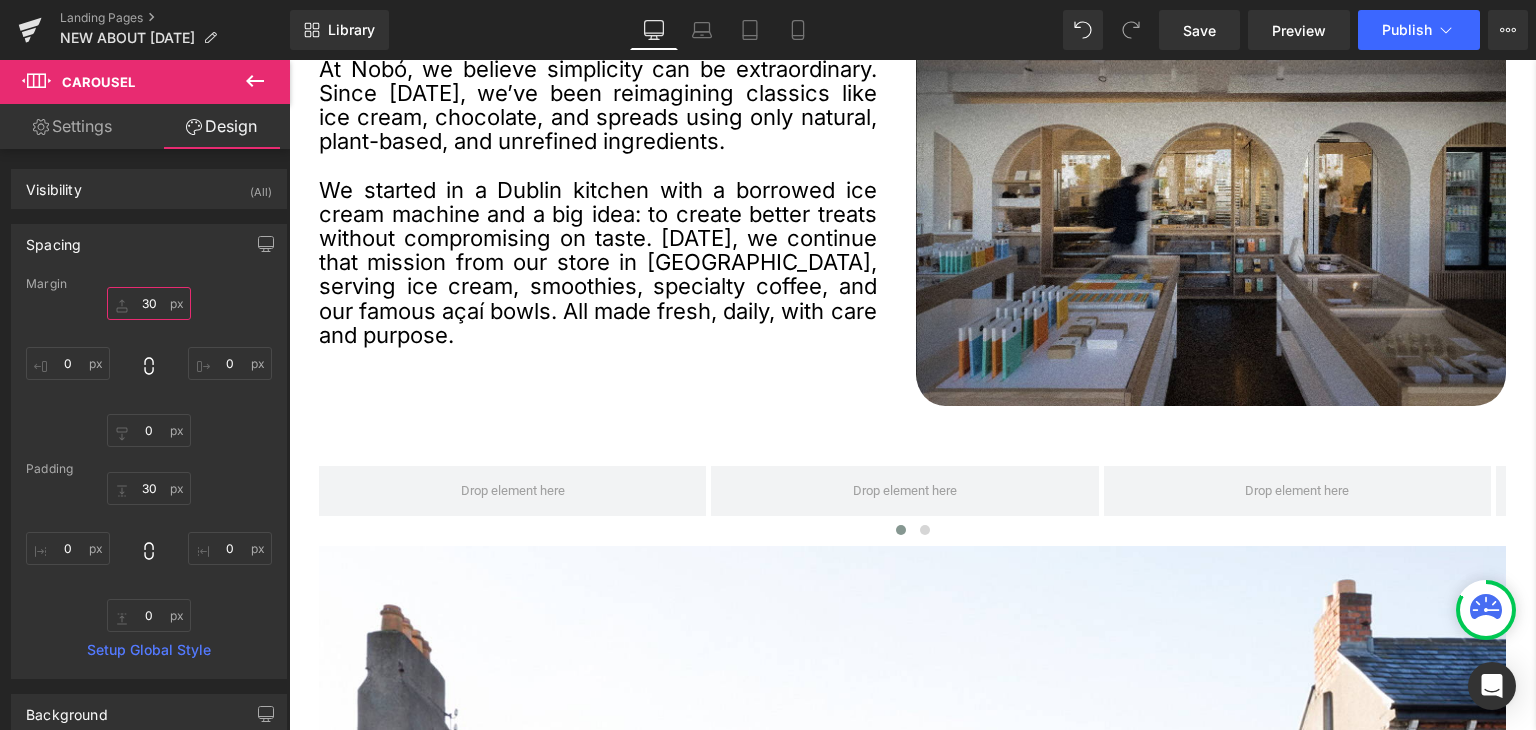 scroll, scrollTop: 1400, scrollLeft: 0, axis: vertical 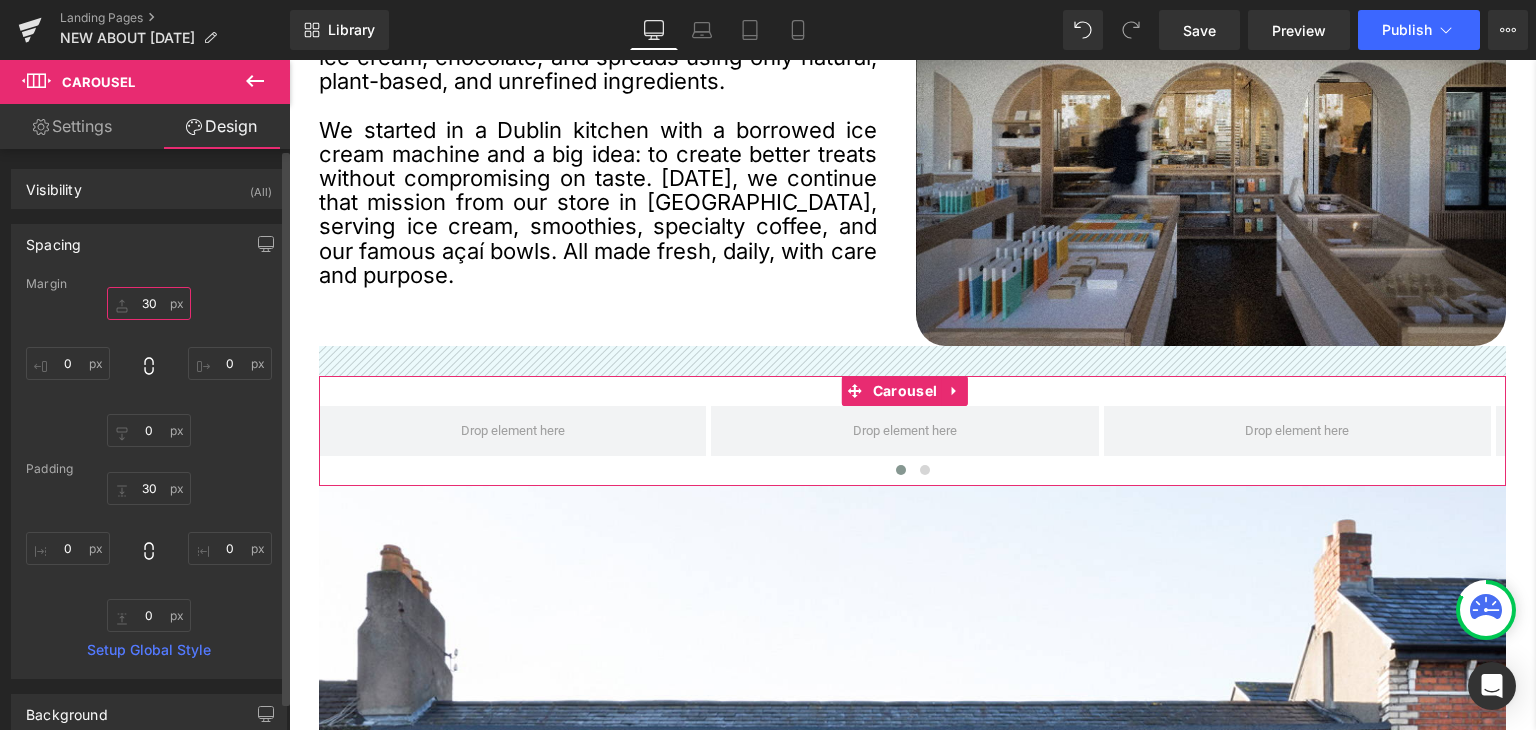 drag, startPoint x: 148, startPoint y: 304, endPoint x: 135, endPoint y: 304, distance: 13 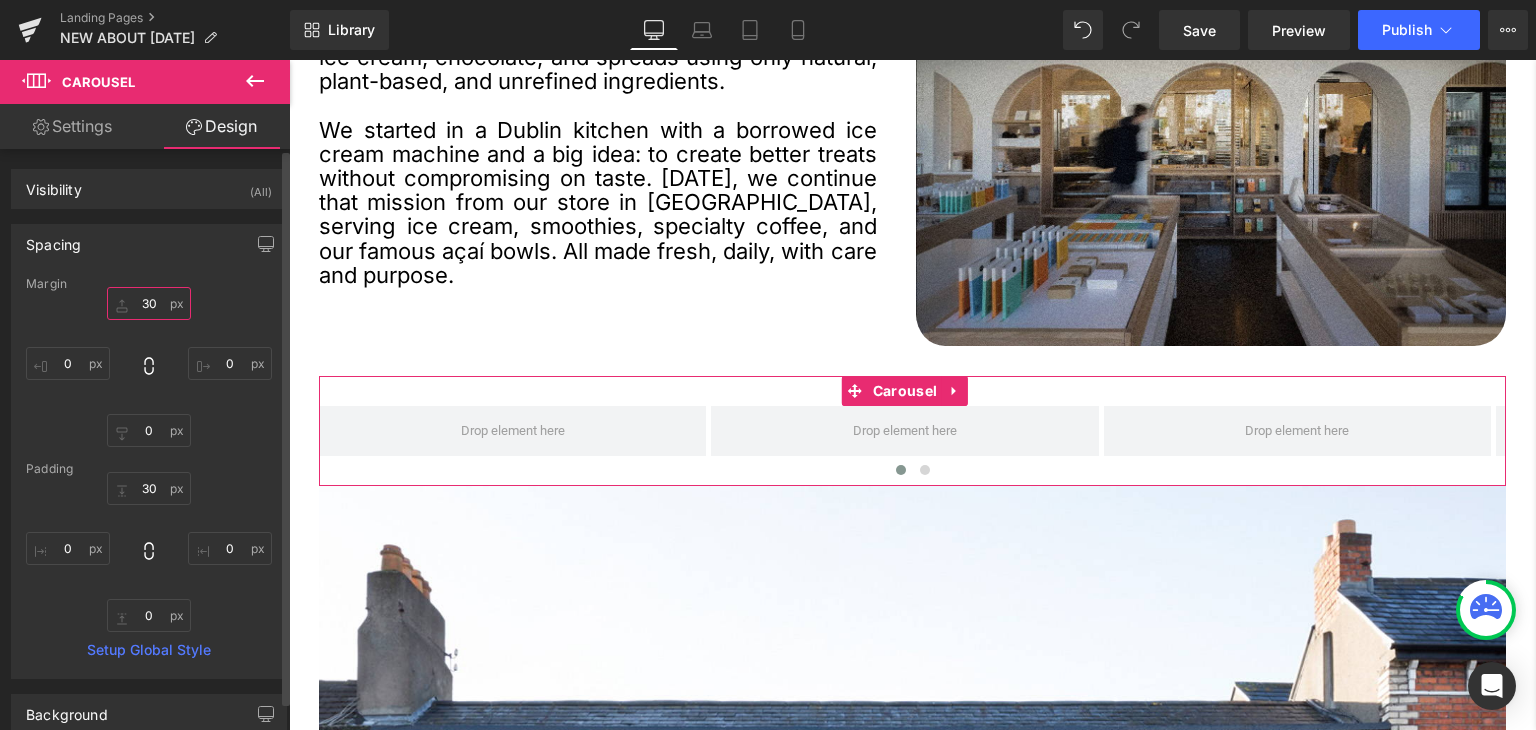 click on "30" at bounding box center [149, 303] 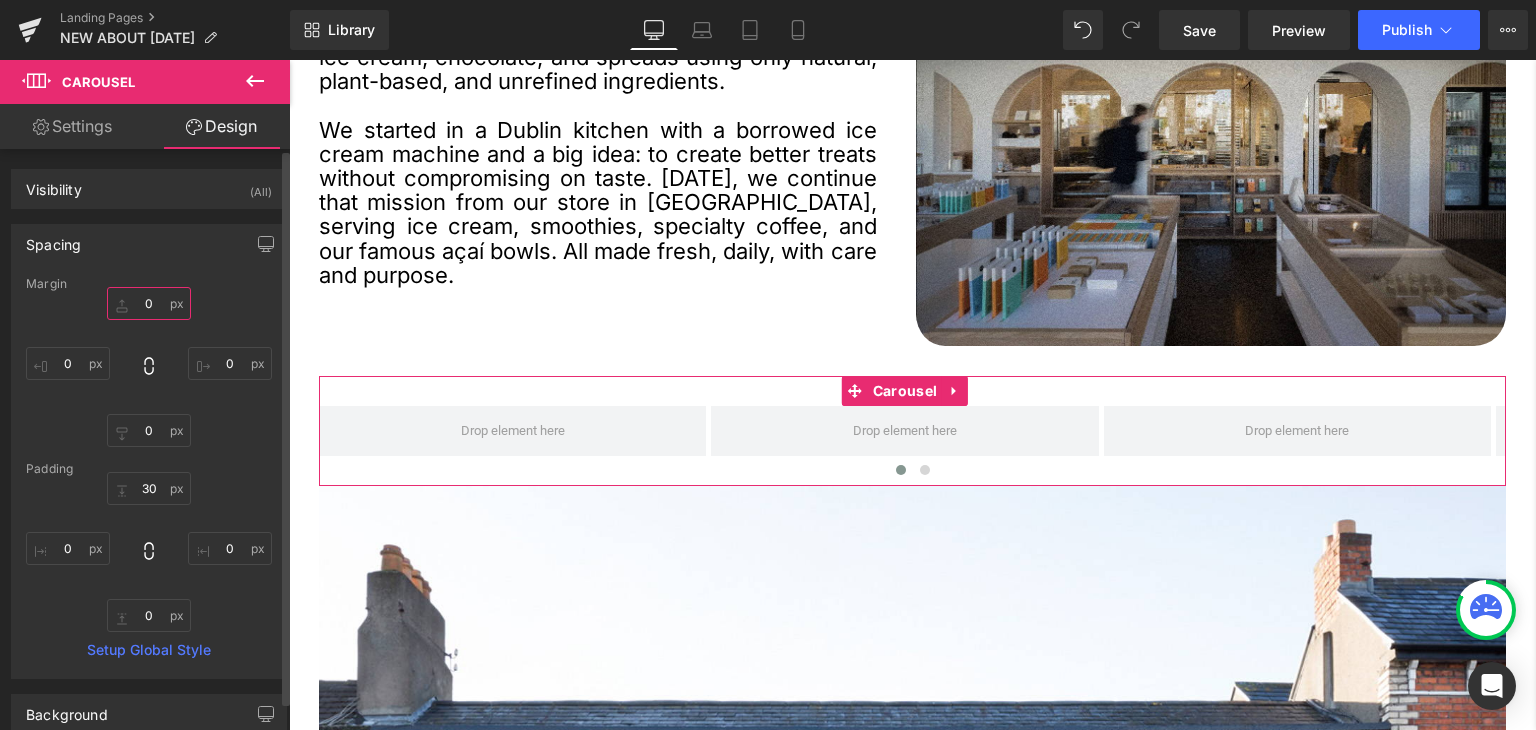 type on "50" 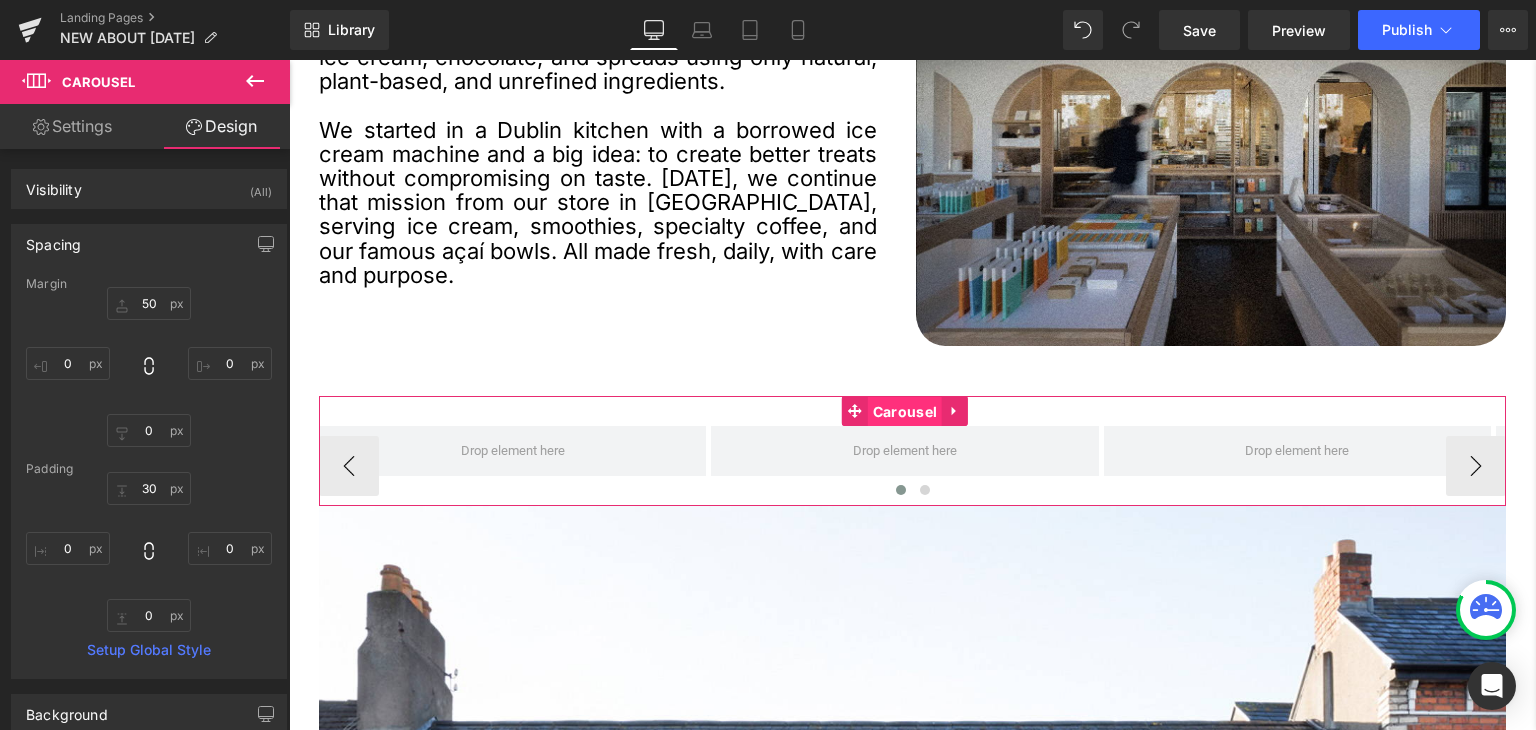 click on "Carousel" at bounding box center (905, 412) 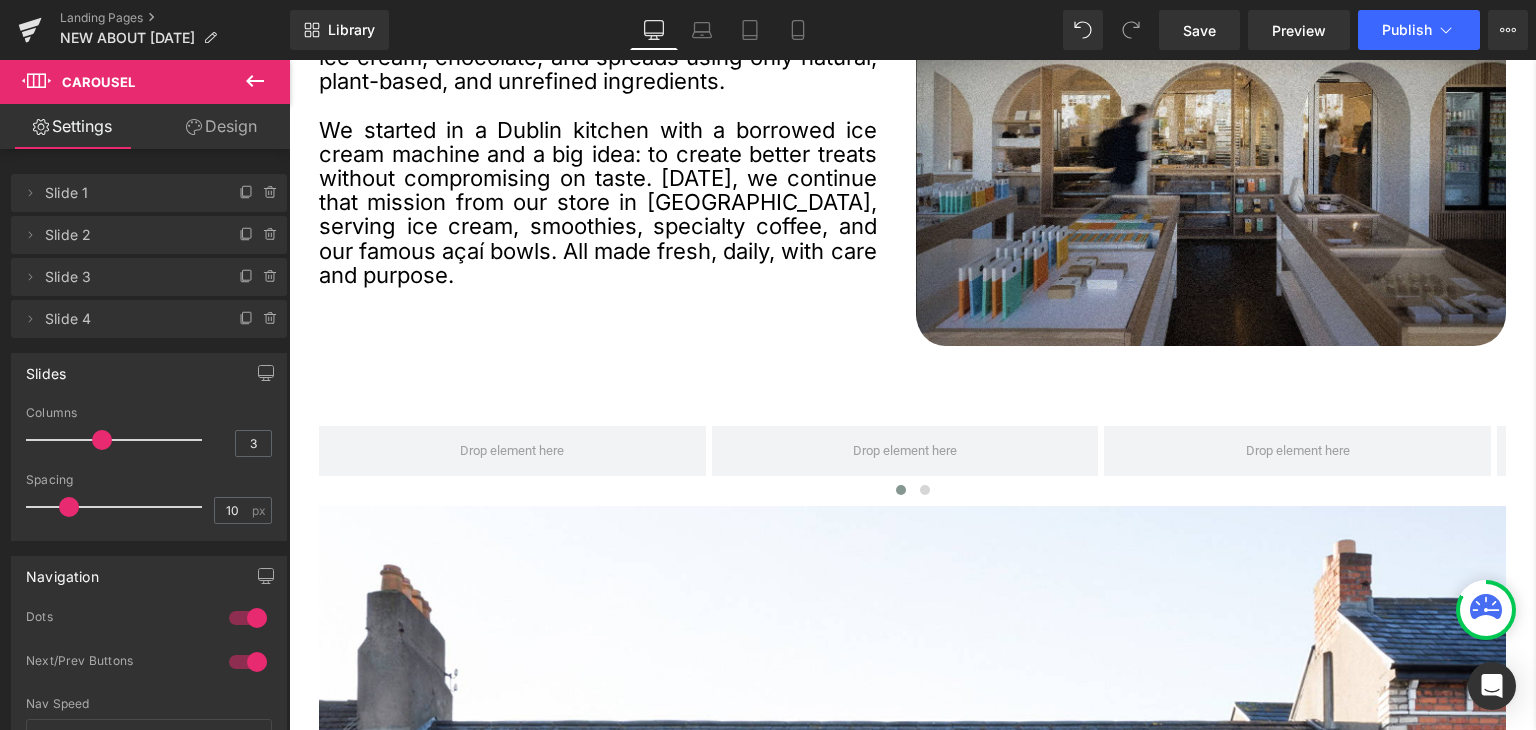 click at bounding box center (69, 507) 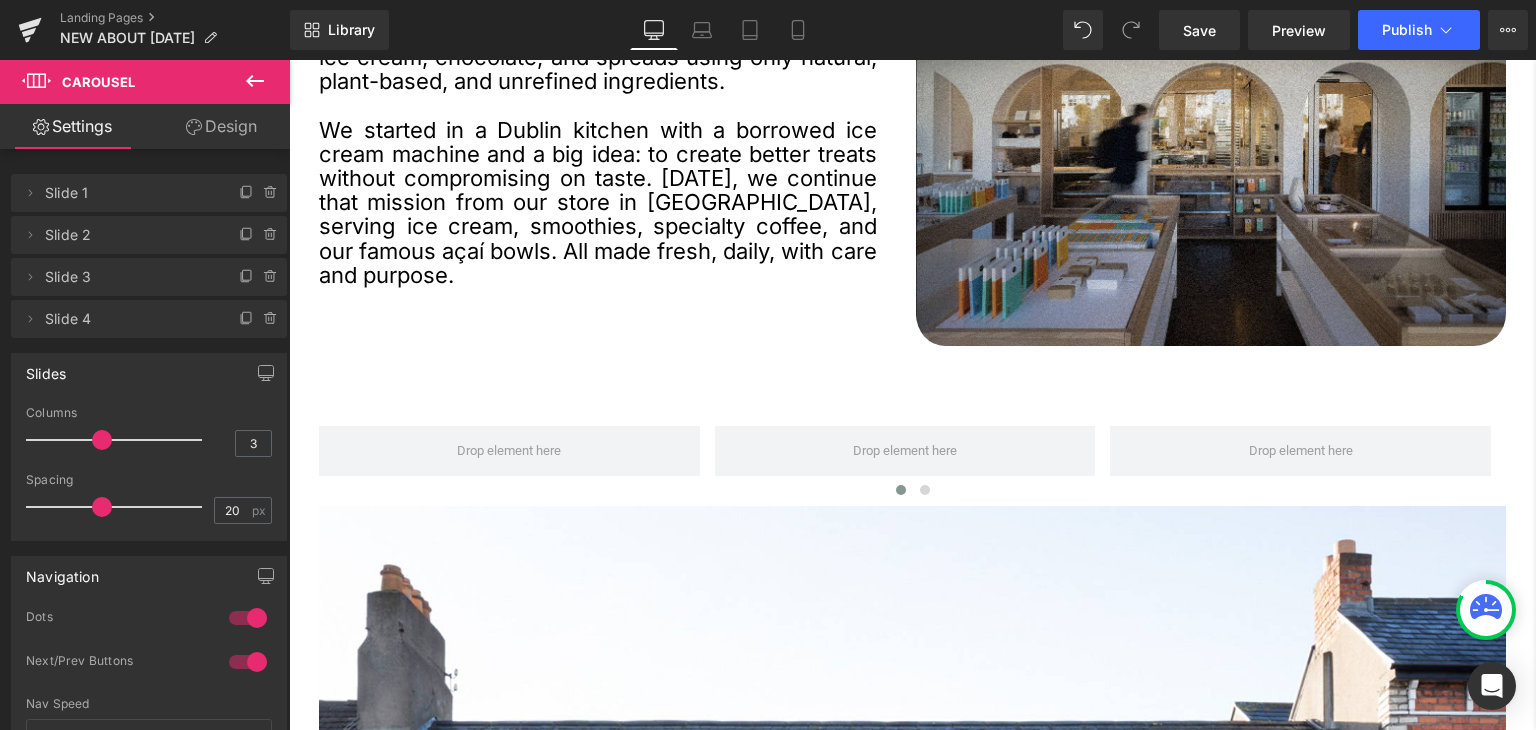 drag, startPoint x: 72, startPoint y: 503, endPoint x: 104, endPoint y: 497, distance: 32.55764 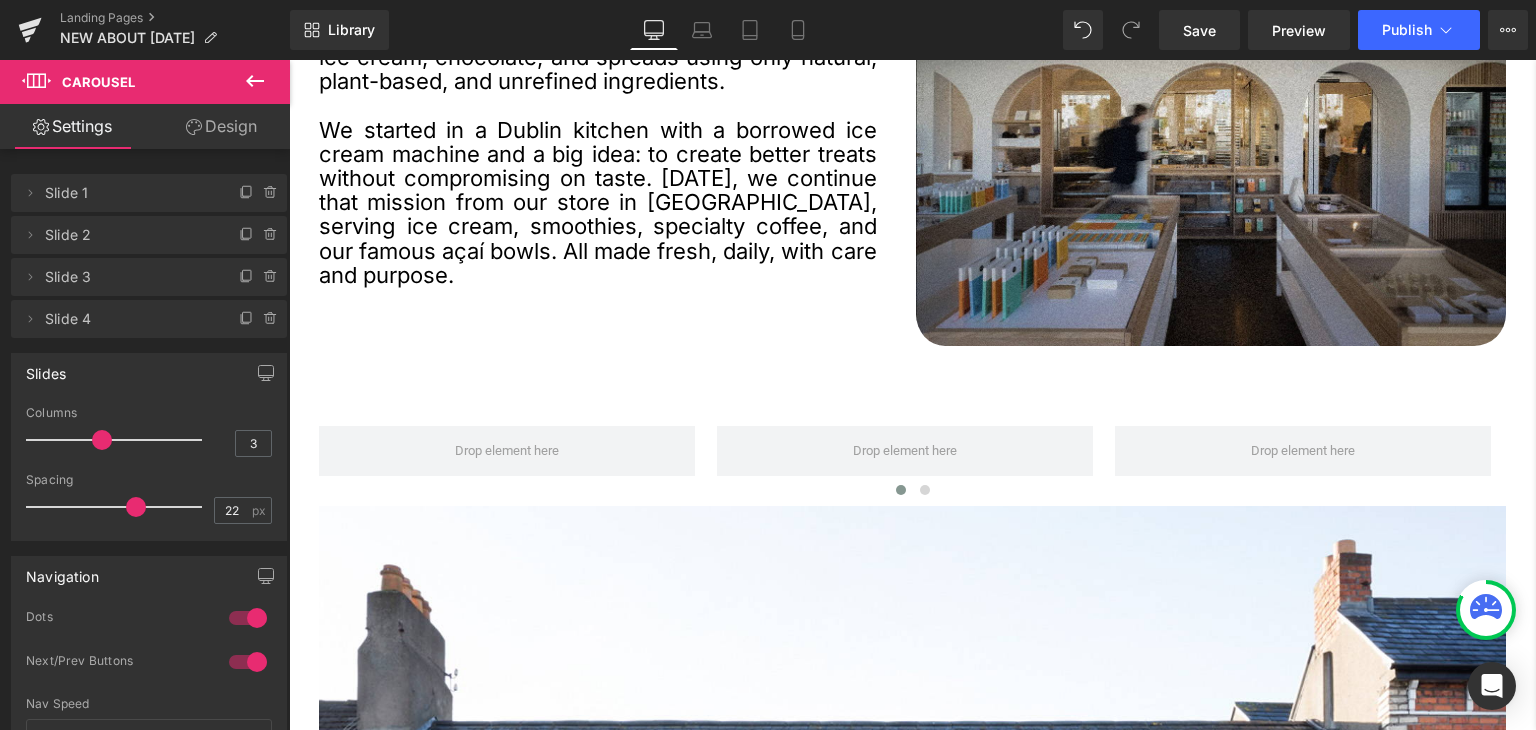 type on "30" 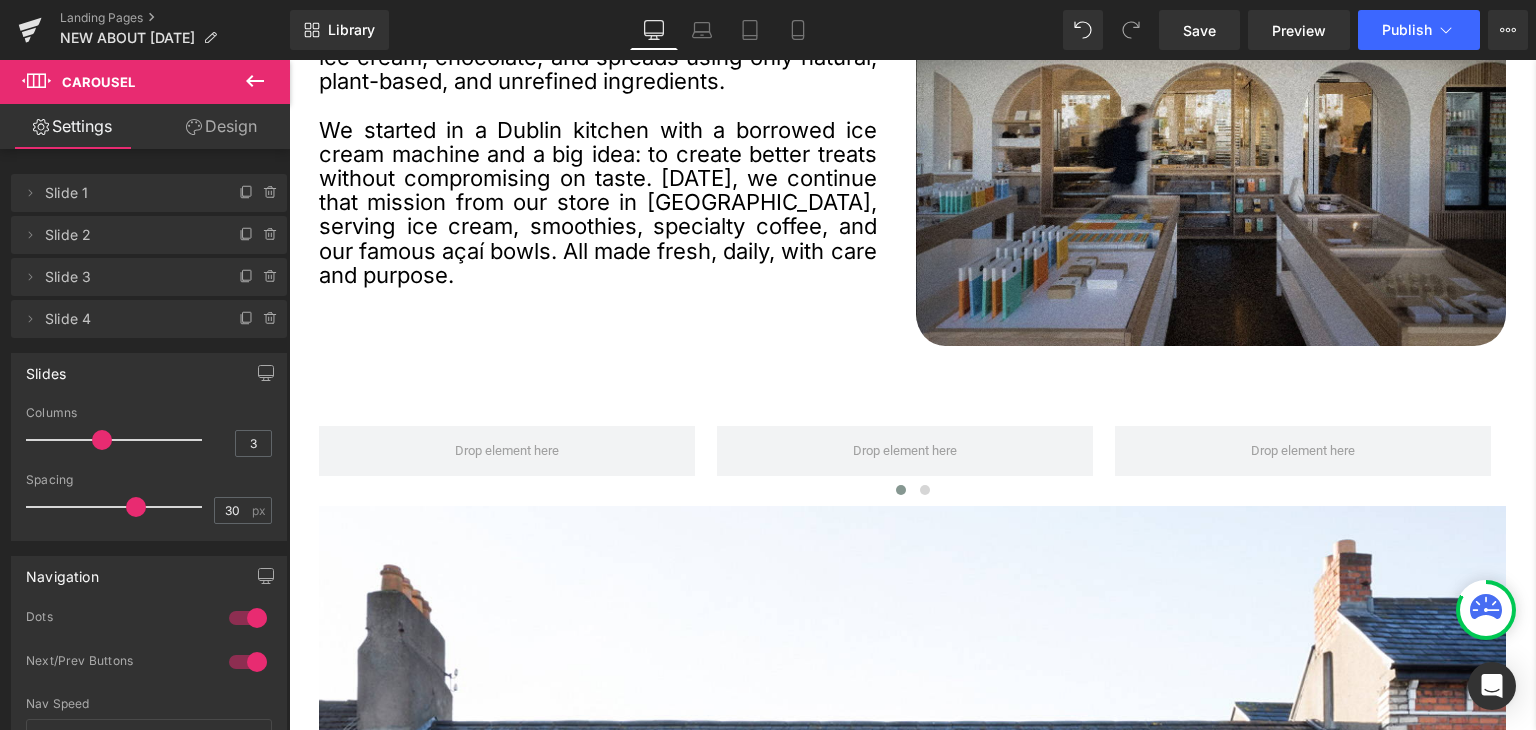 drag, startPoint x: 104, startPoint y: 497, endPoint x: 131, endPoint y: 492, distance: 27.45906 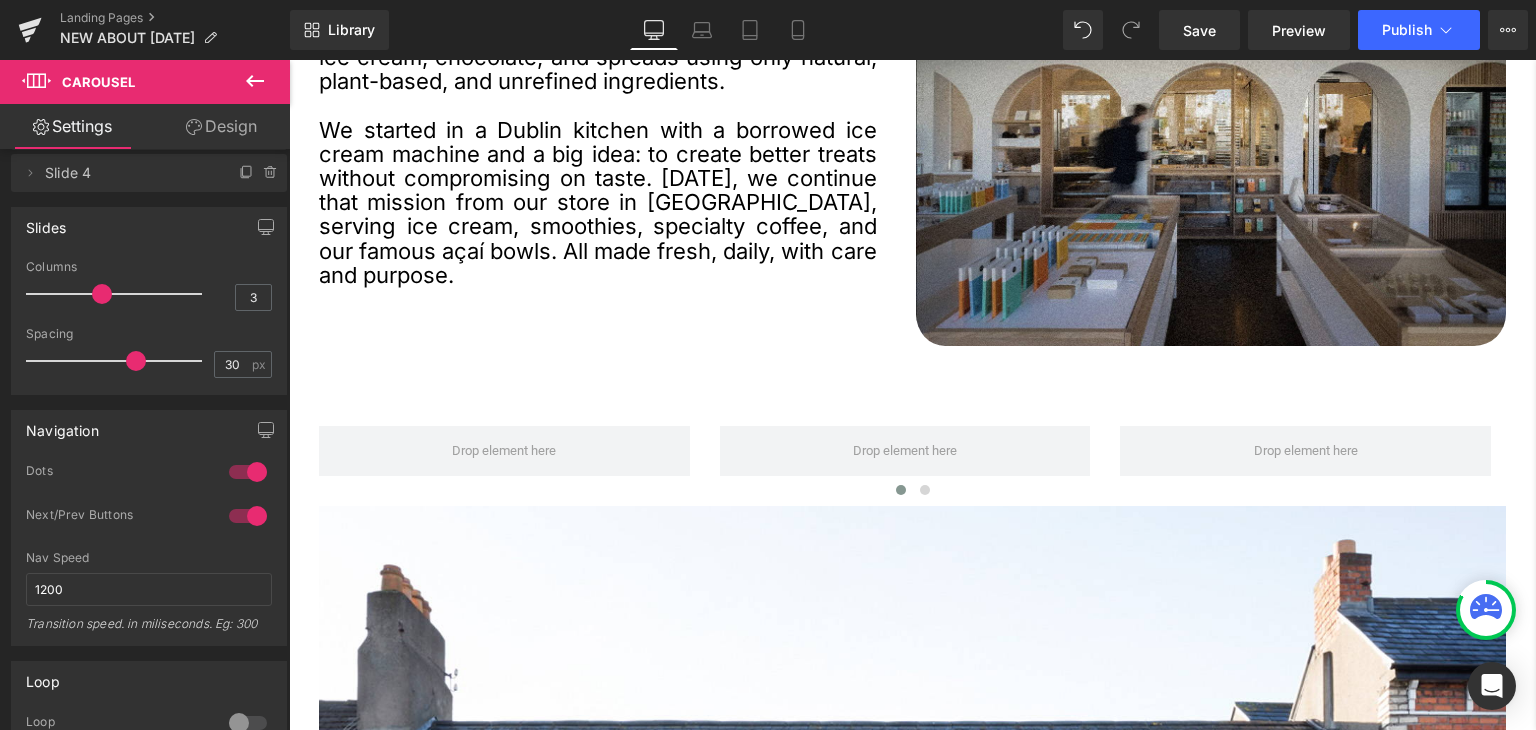 scroll, scrollTop: 400, scrollLeft: 0, axis: vertical 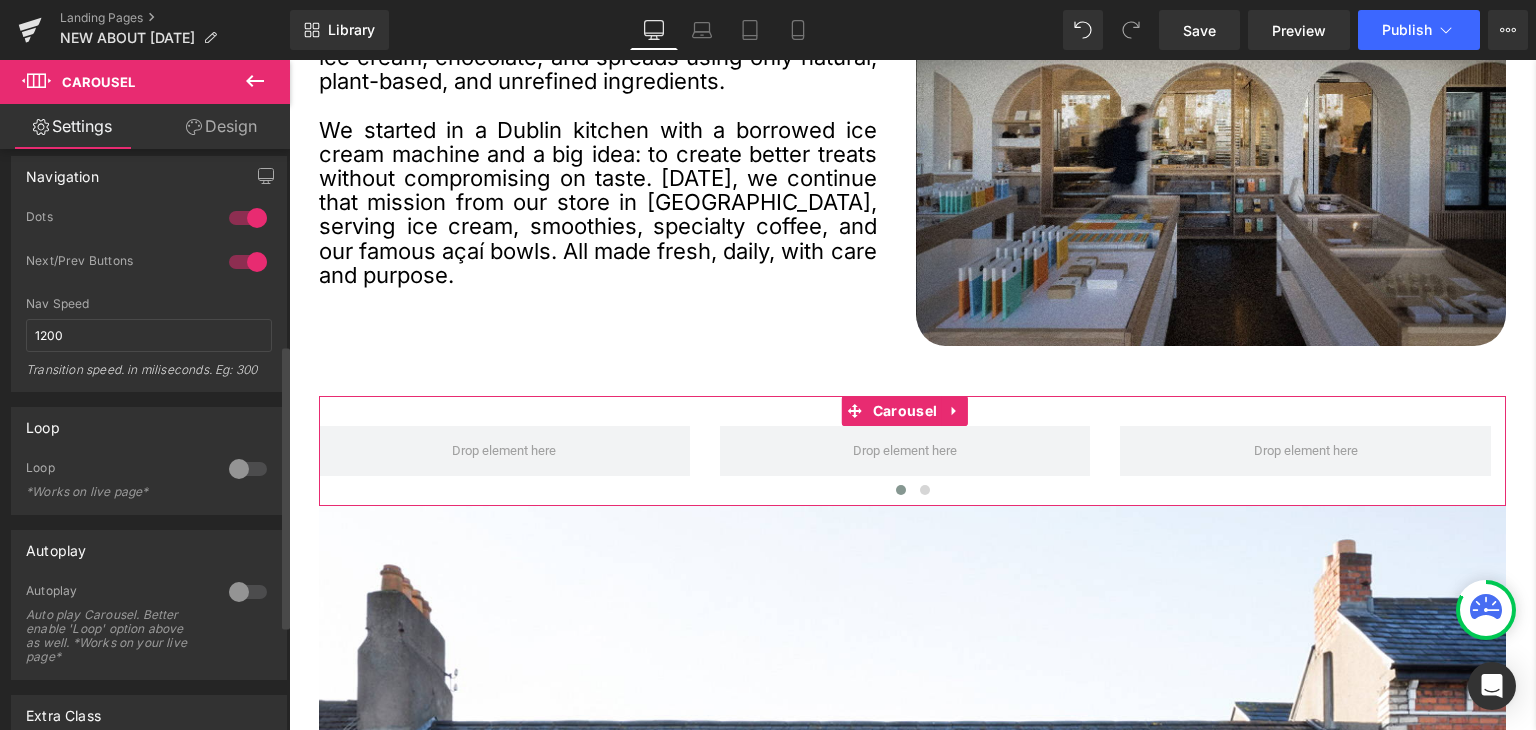 click at bounding box center (248, 469) 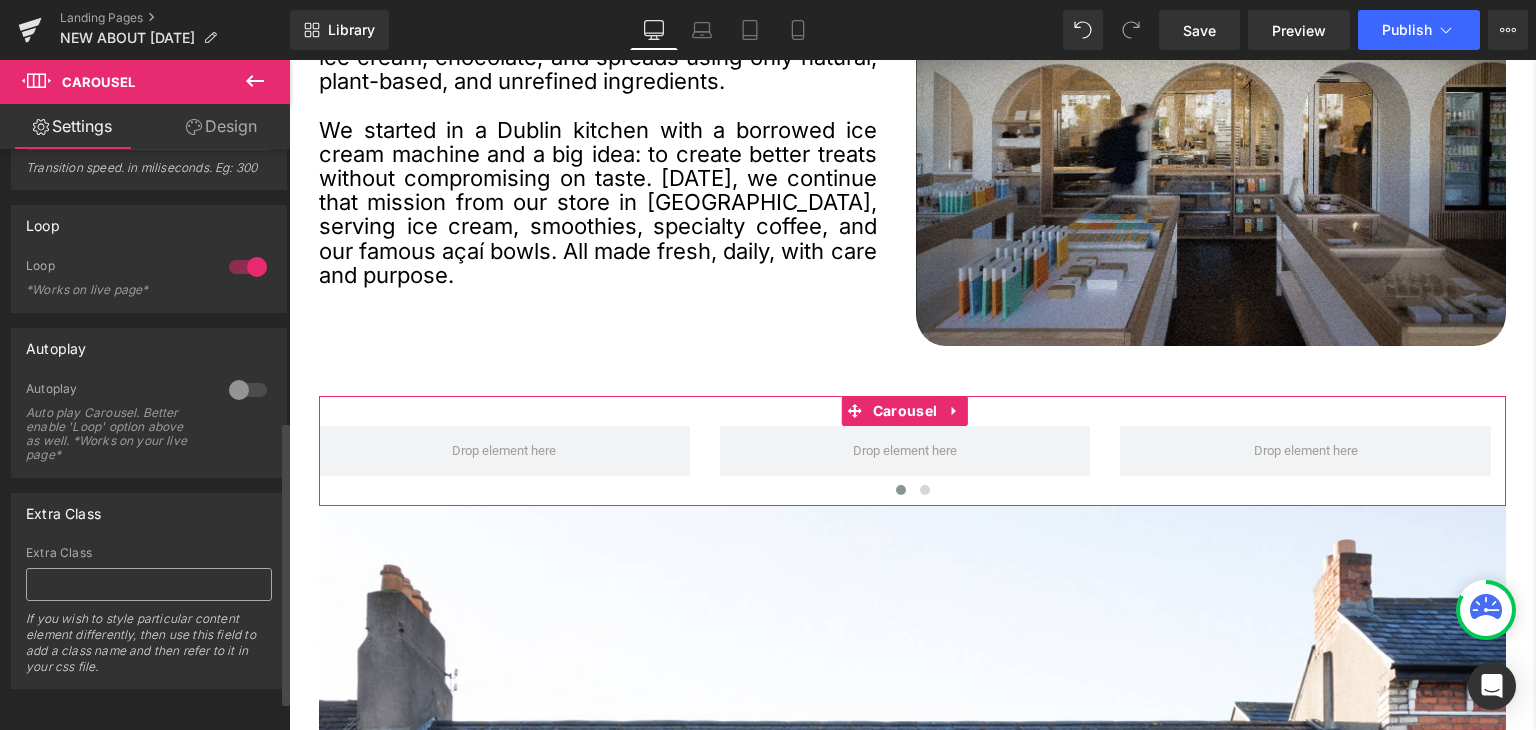scroll, scrollTop: 15, scrollLeft: 0, axis: vertical 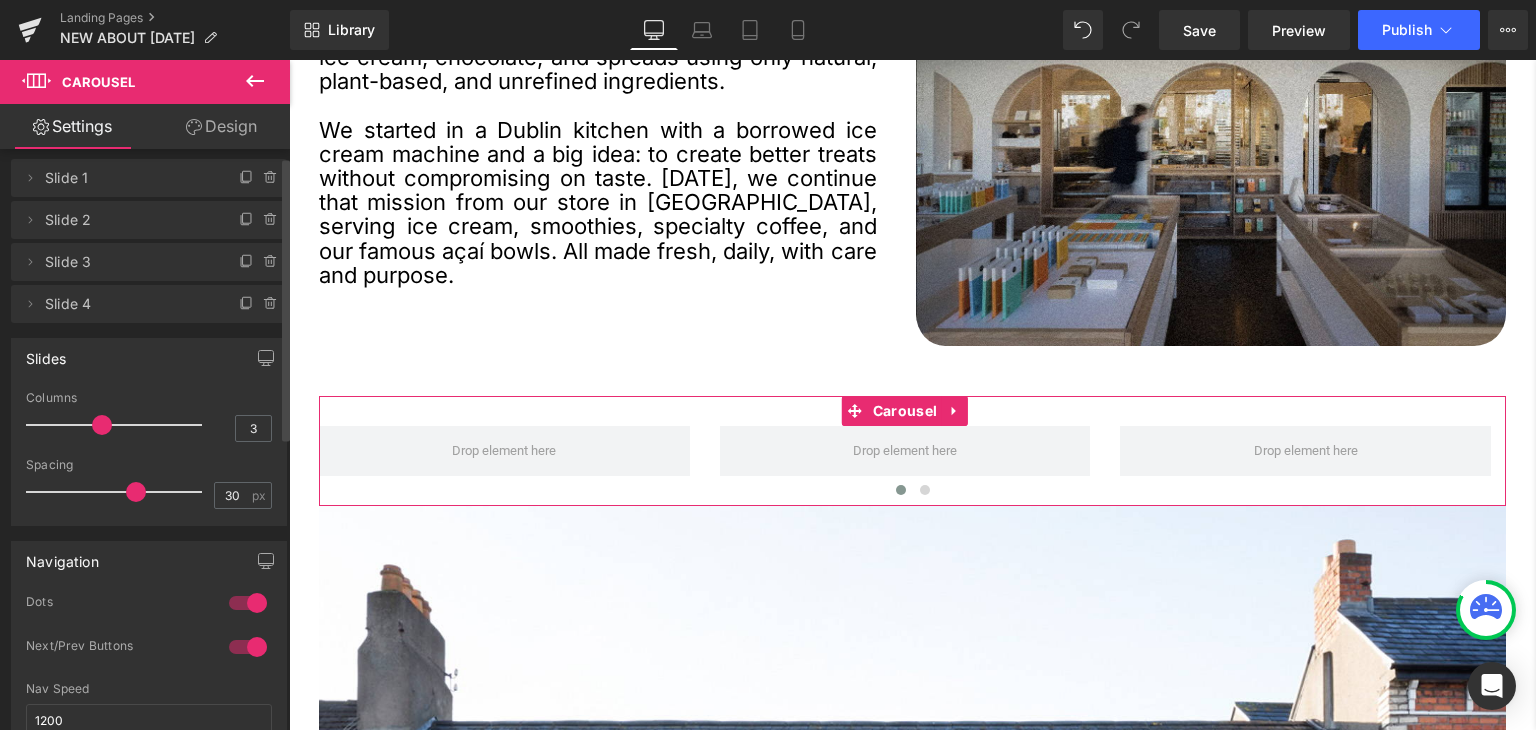 click at bounding box center (248, 603) 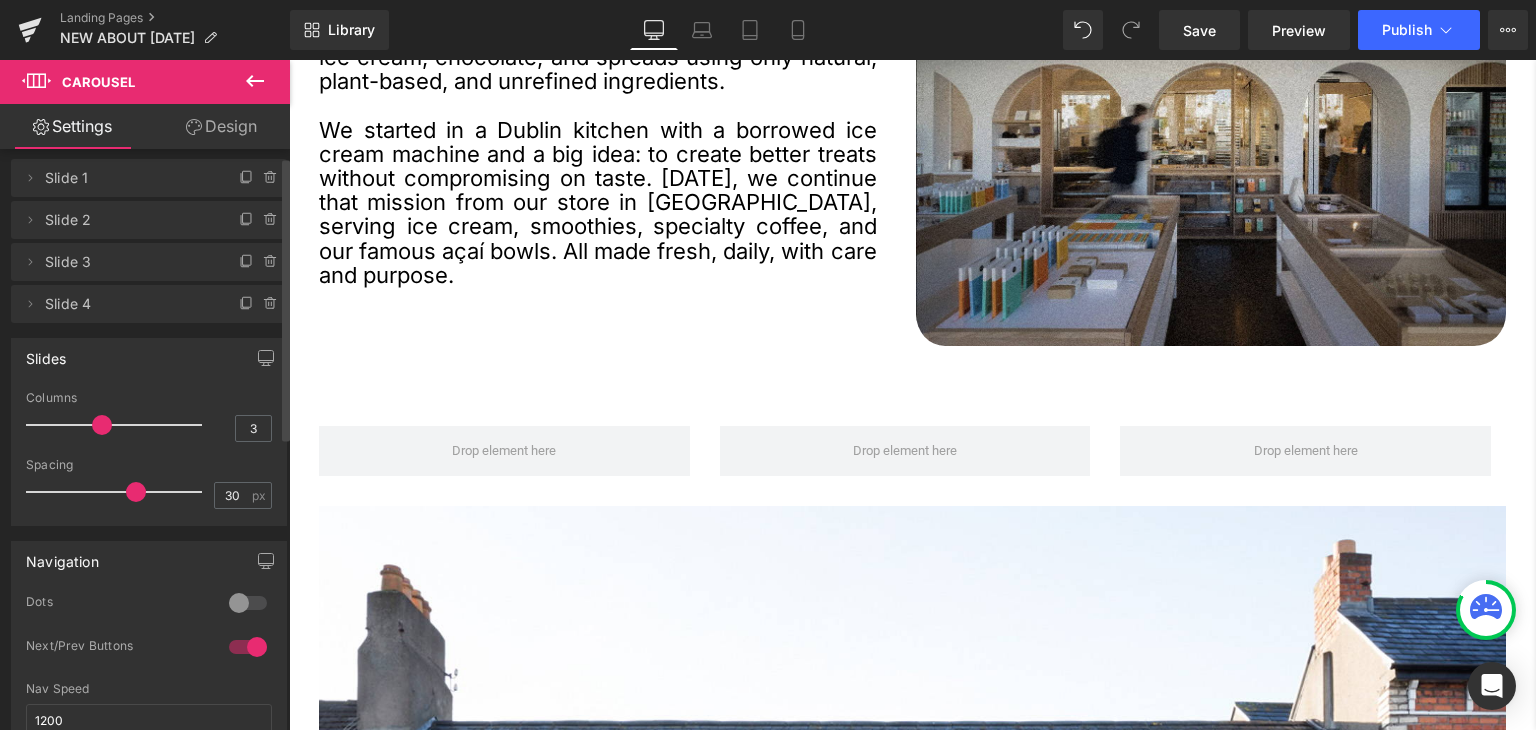 click at bounding box center (248, 647) 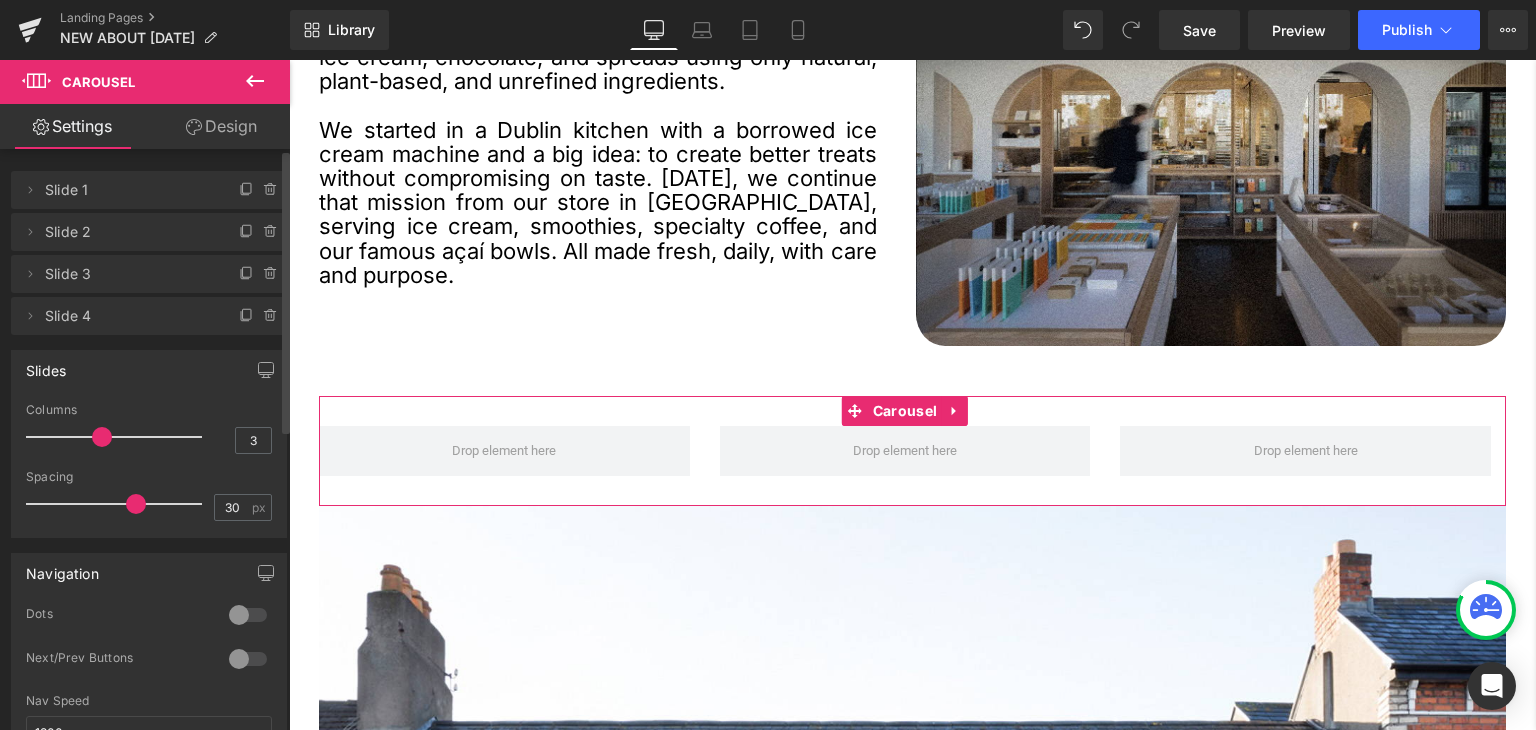 scroll, scrollTop: 0, scrollLeft: 0, axis: both 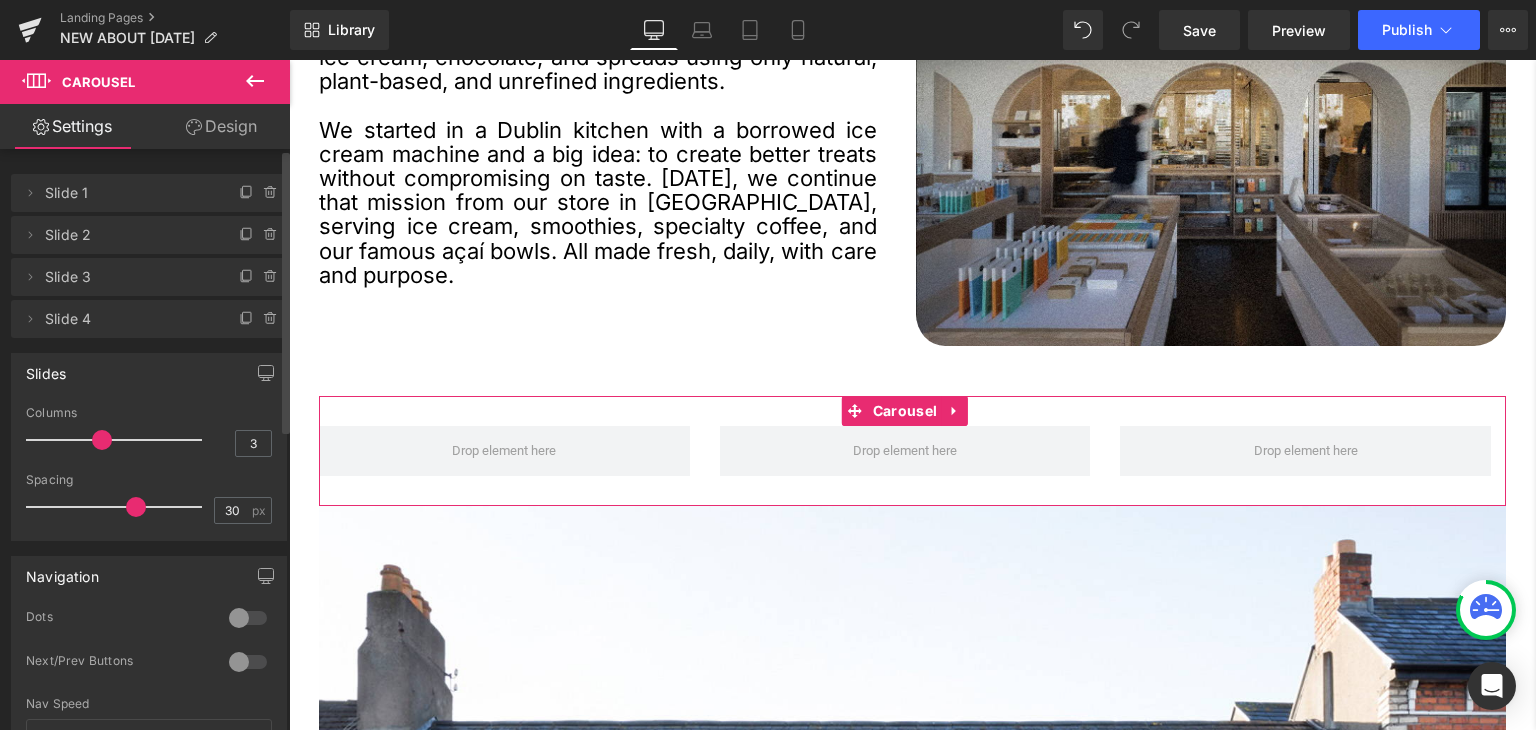 click on "Slide 4" at bounding box center [129, 319] 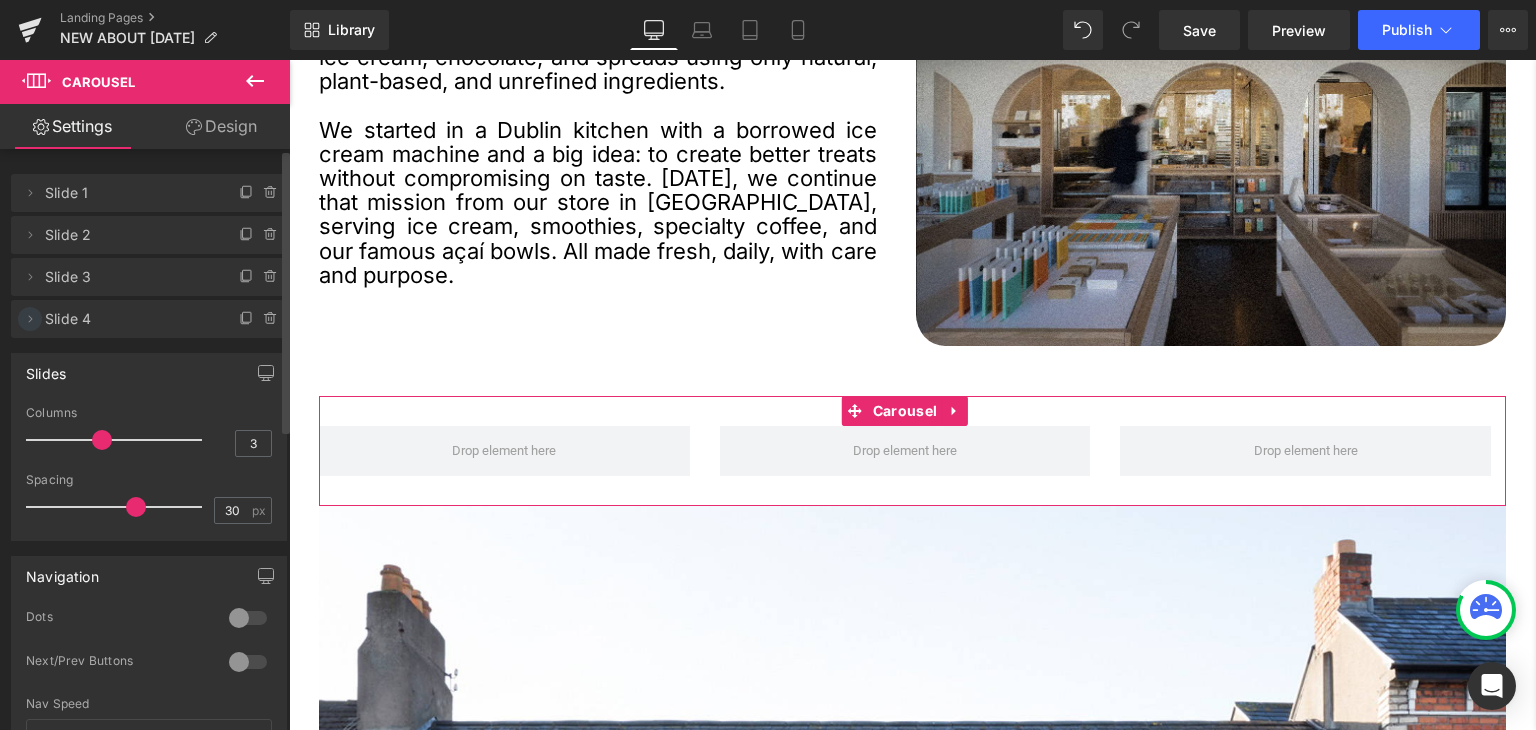 click 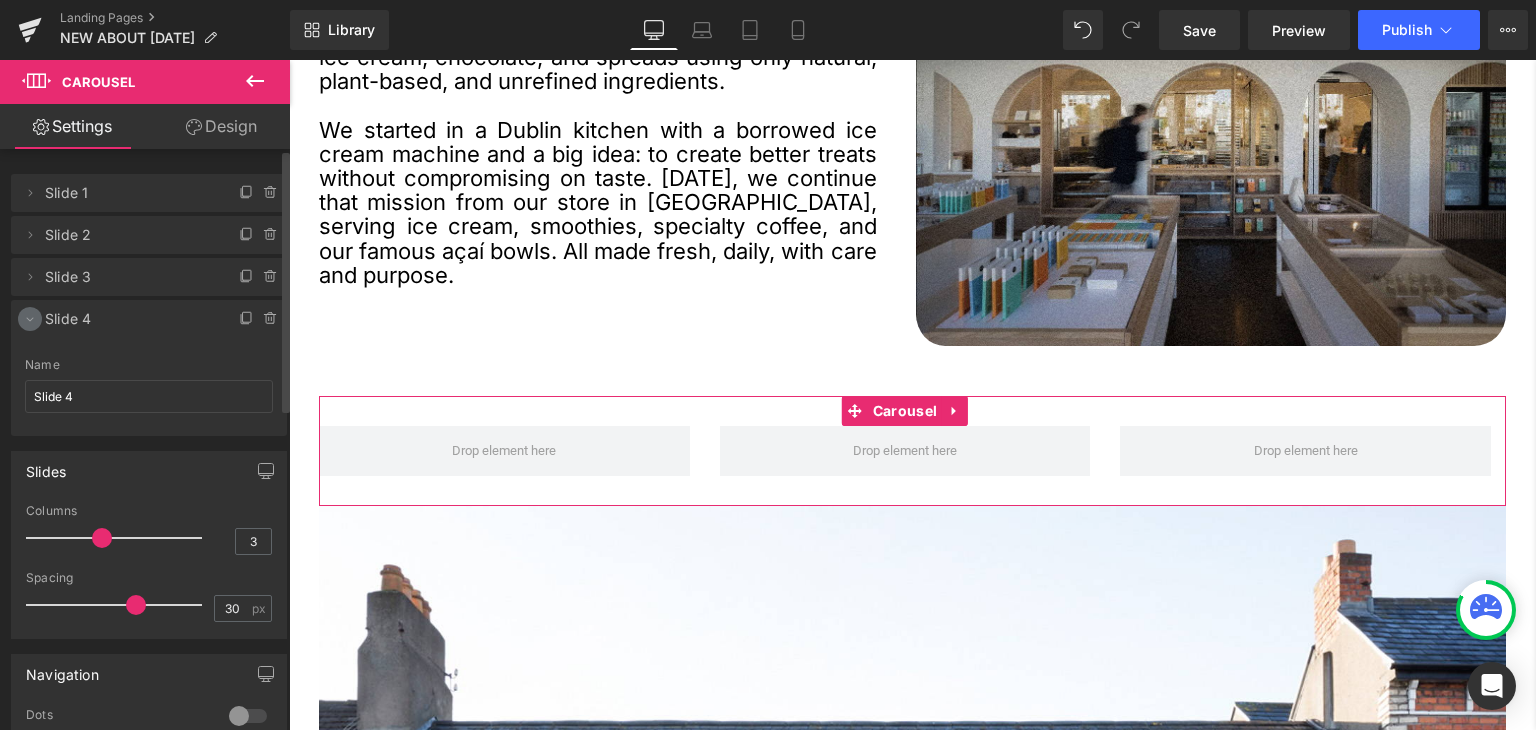 click 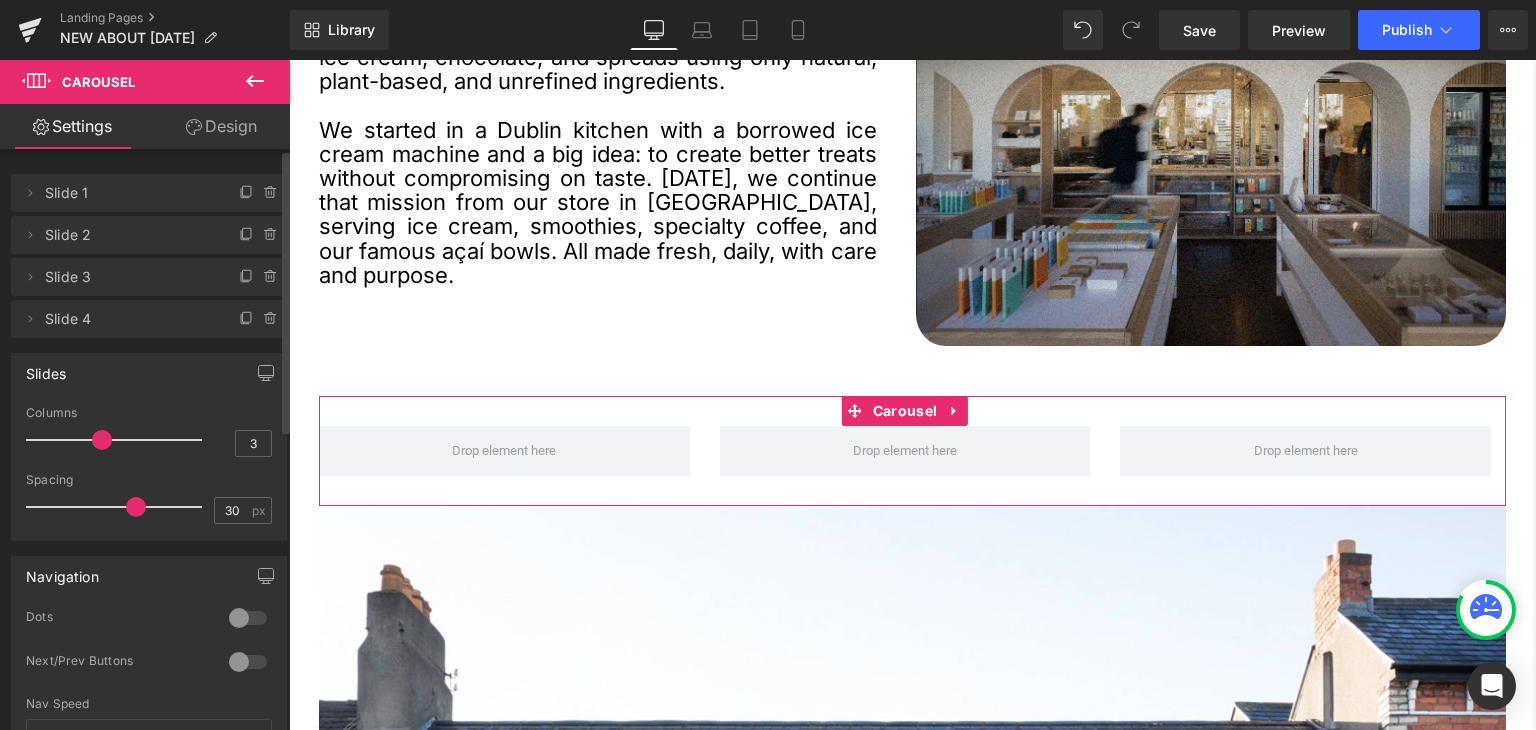 click at bounding box center [248, 662] 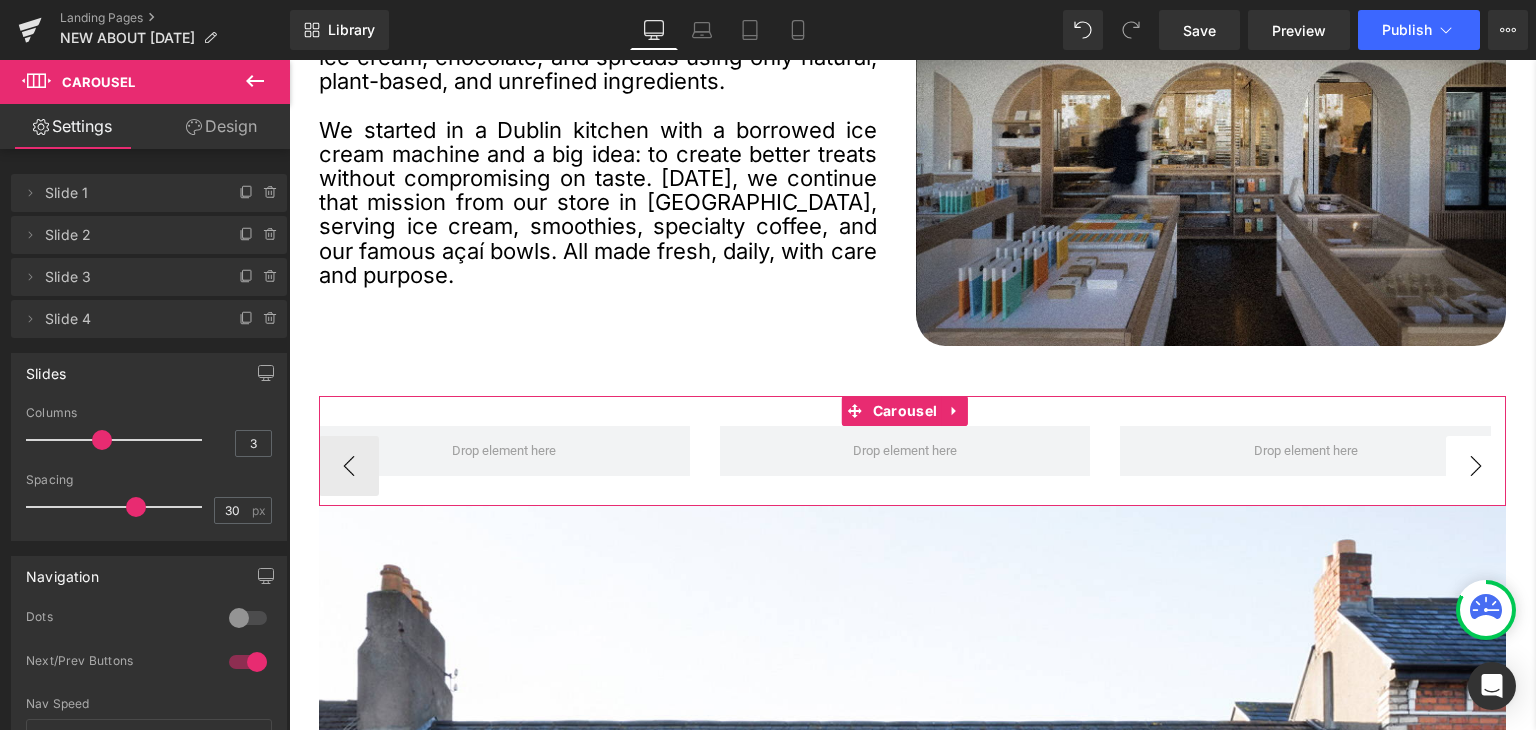 click on "›" at bounding box center [1476, 466] 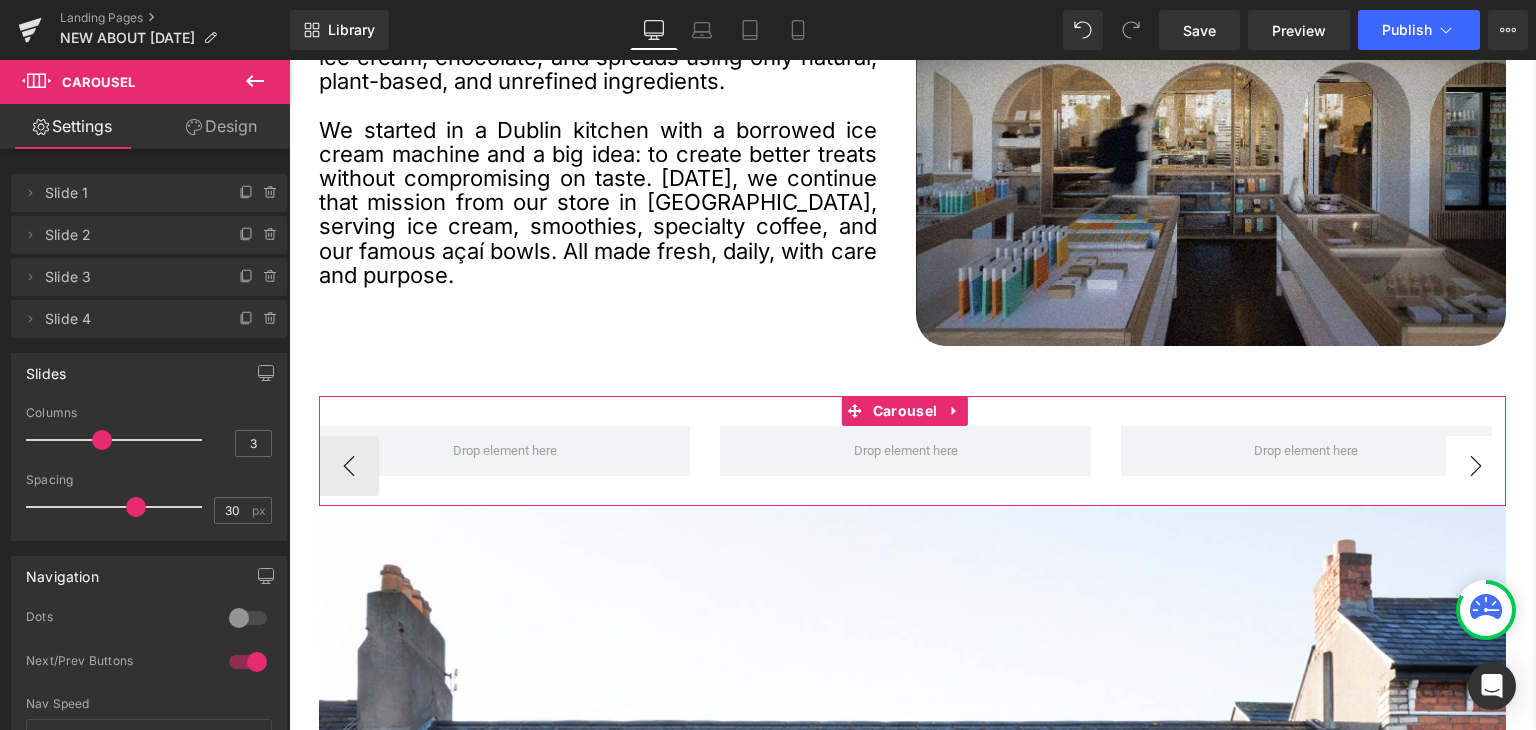 click on "›" at bounding box center [1476, 466] 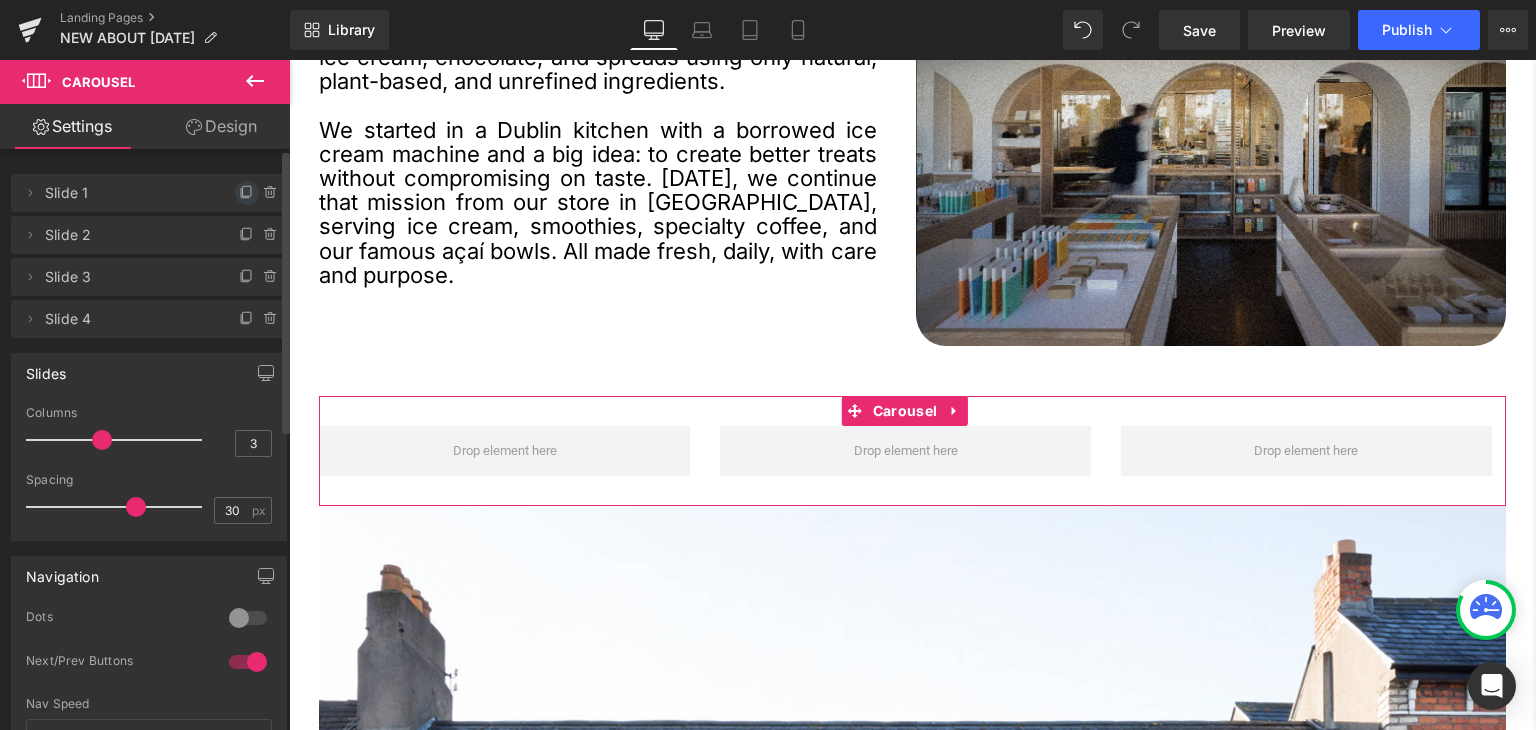 click 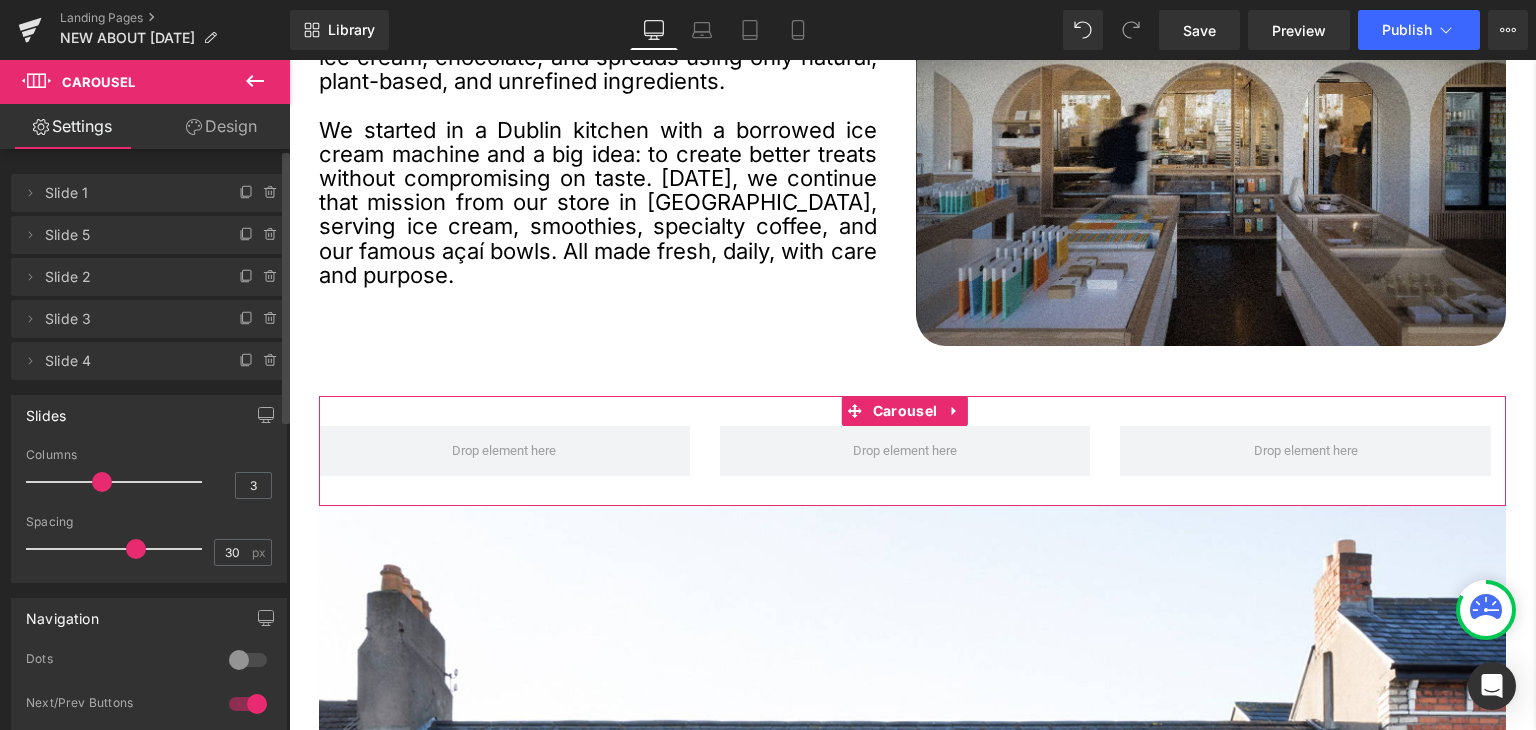 click 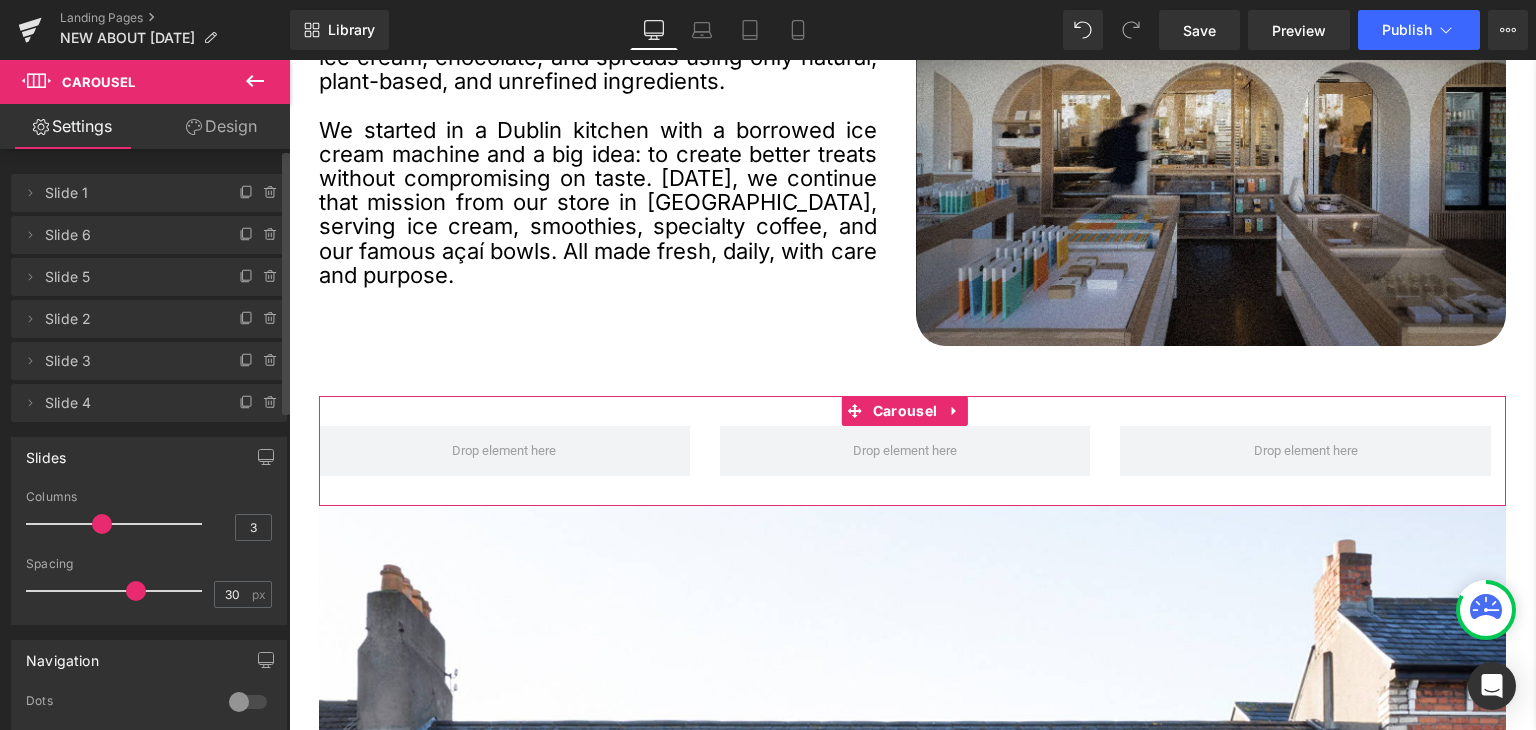 click 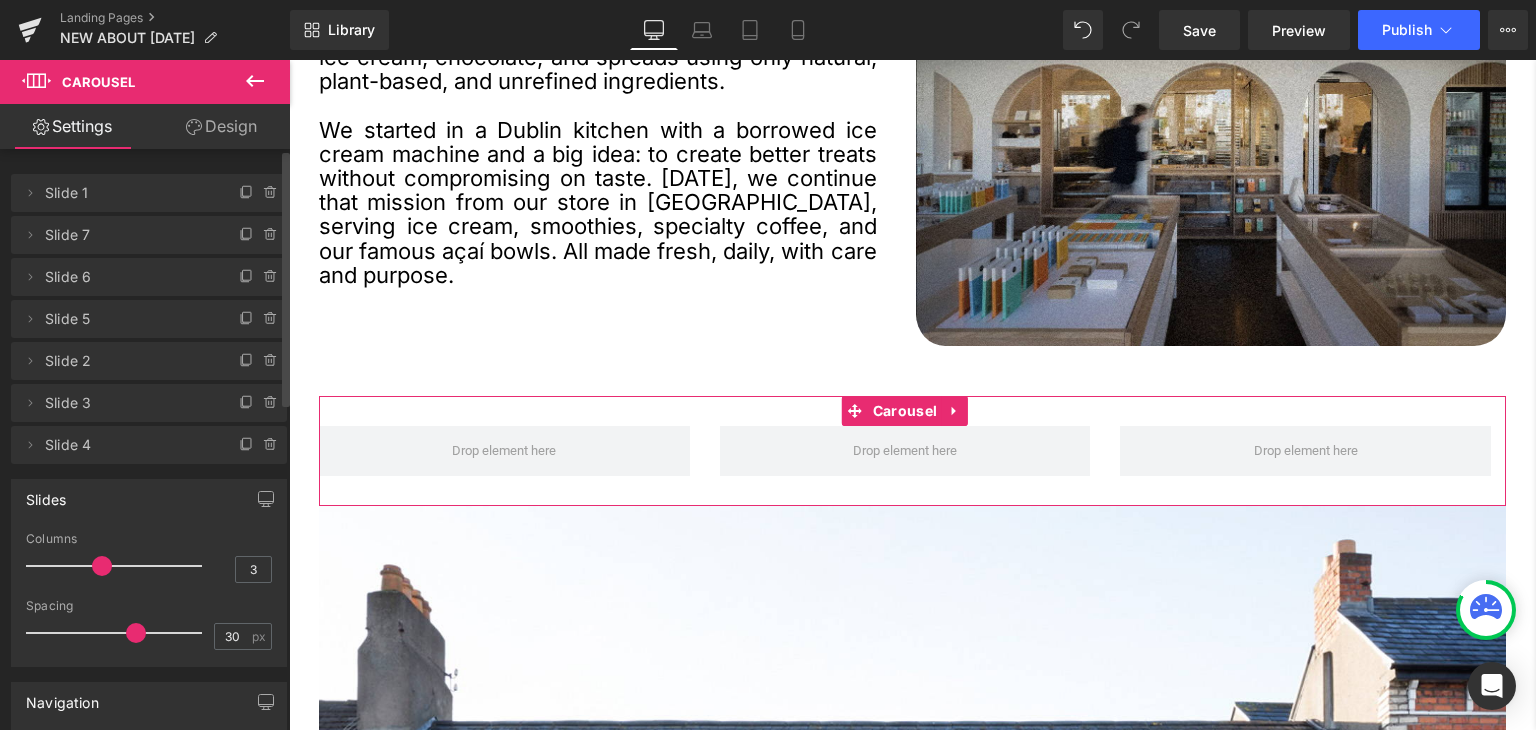 click on "Slide 7" at bounding box center [129, 235] 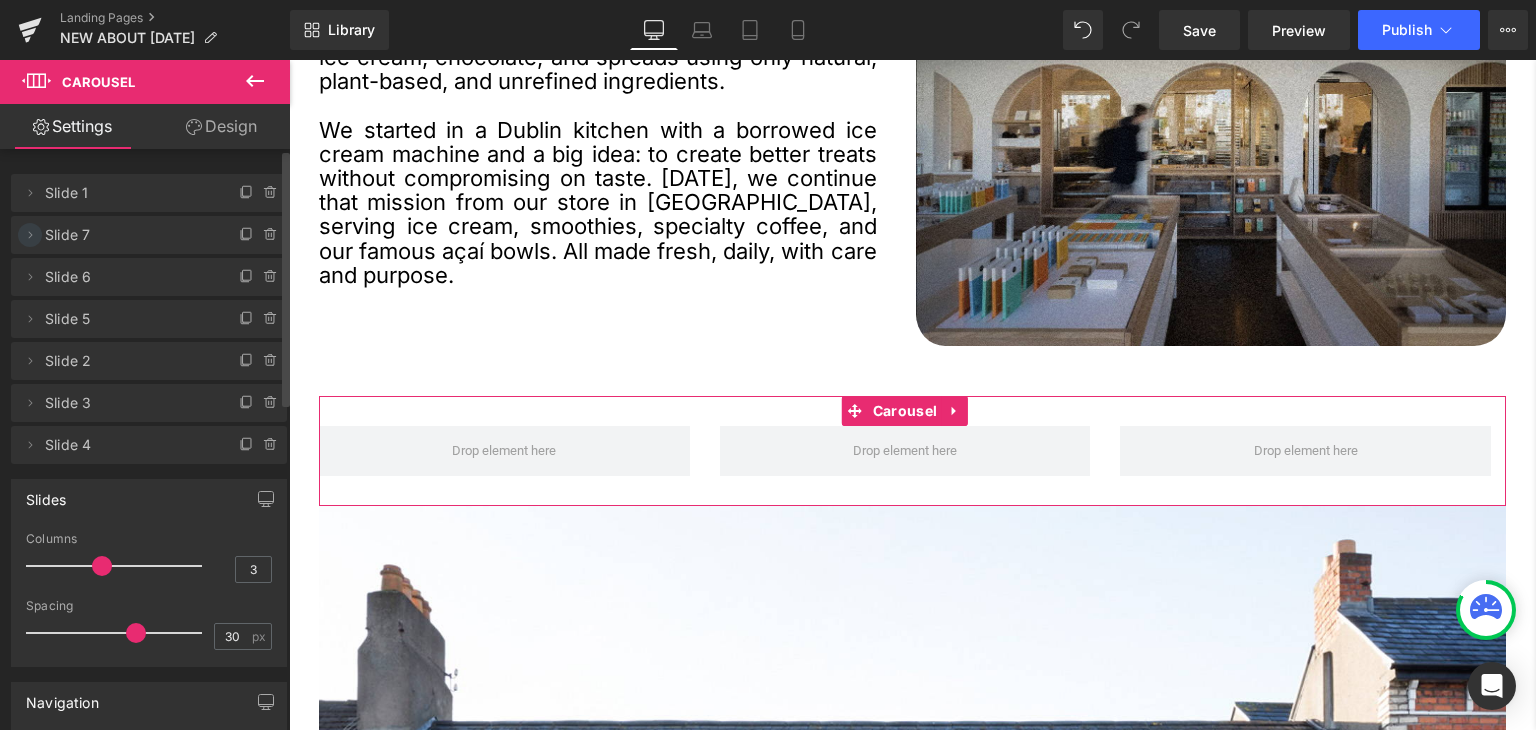 click 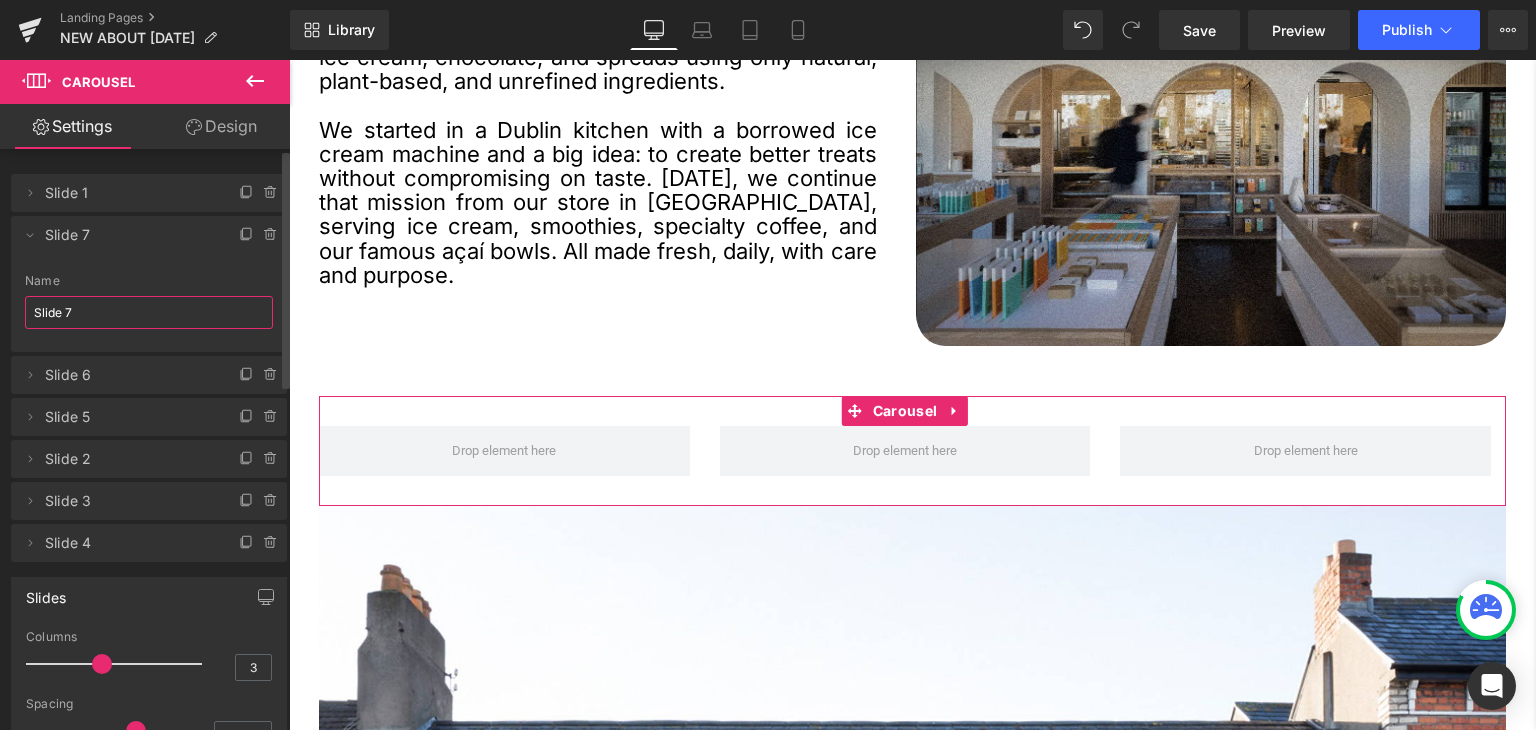 click on "Slide 7" at bounding box center [149, 312] 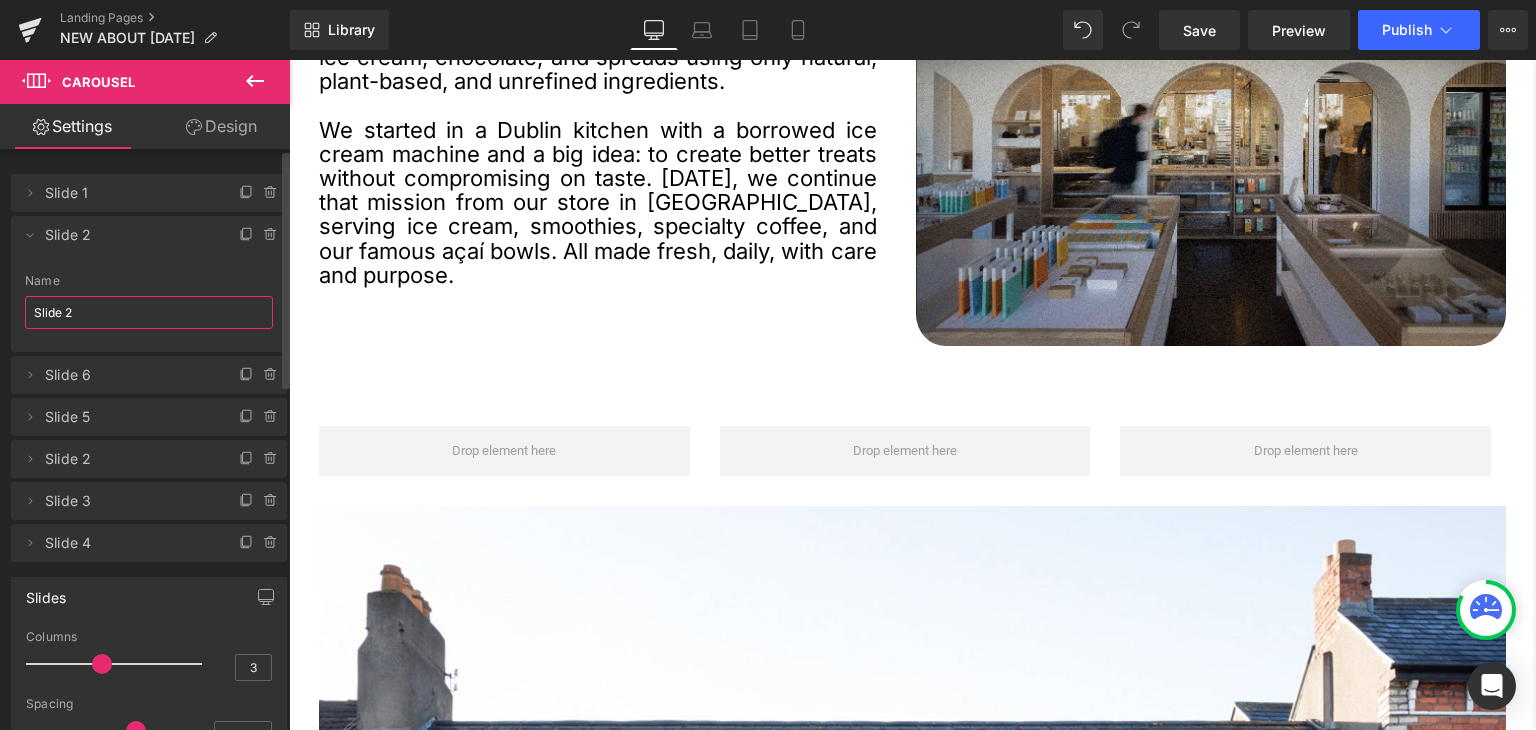 click on "Slide 6" at bounding box center [129, 375] 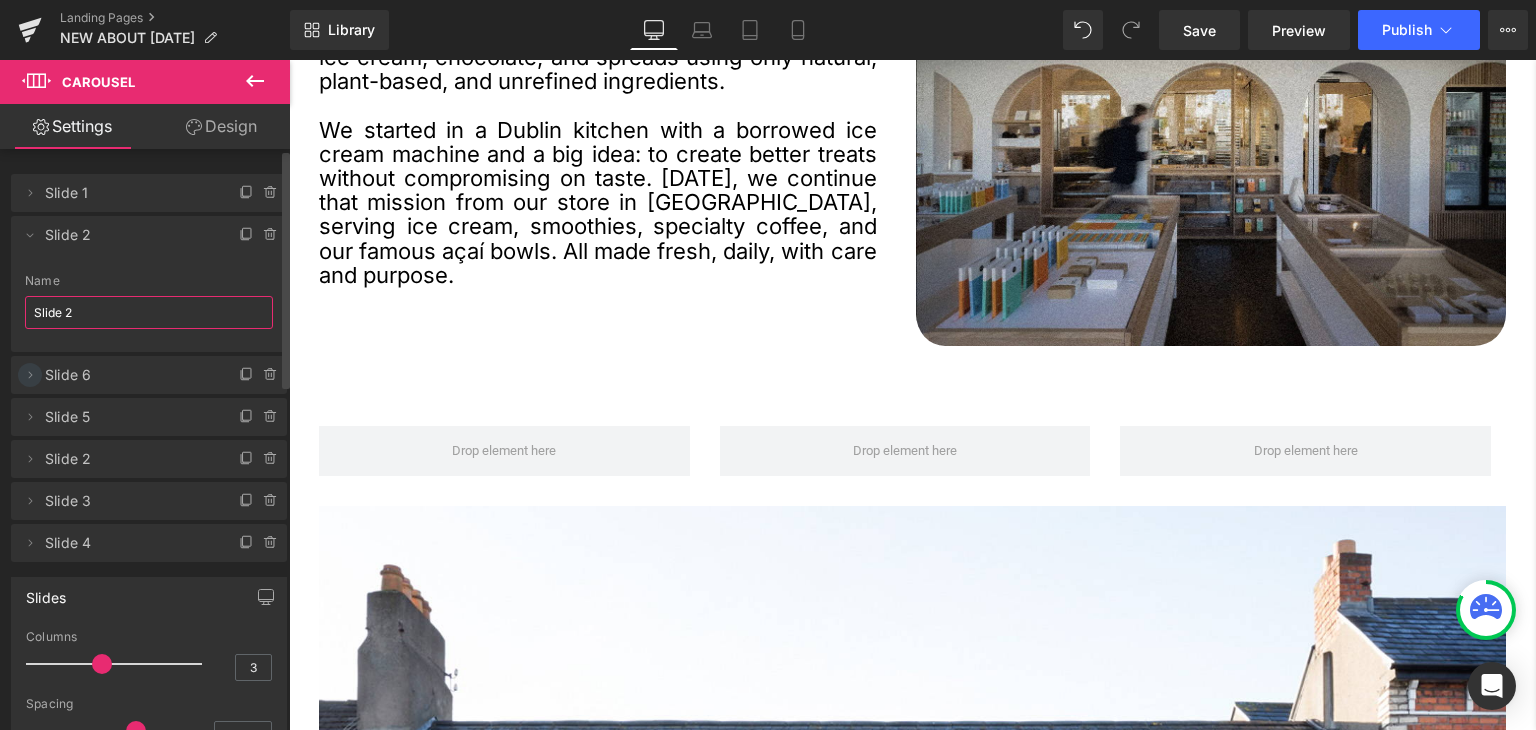 type on "Slide 2" 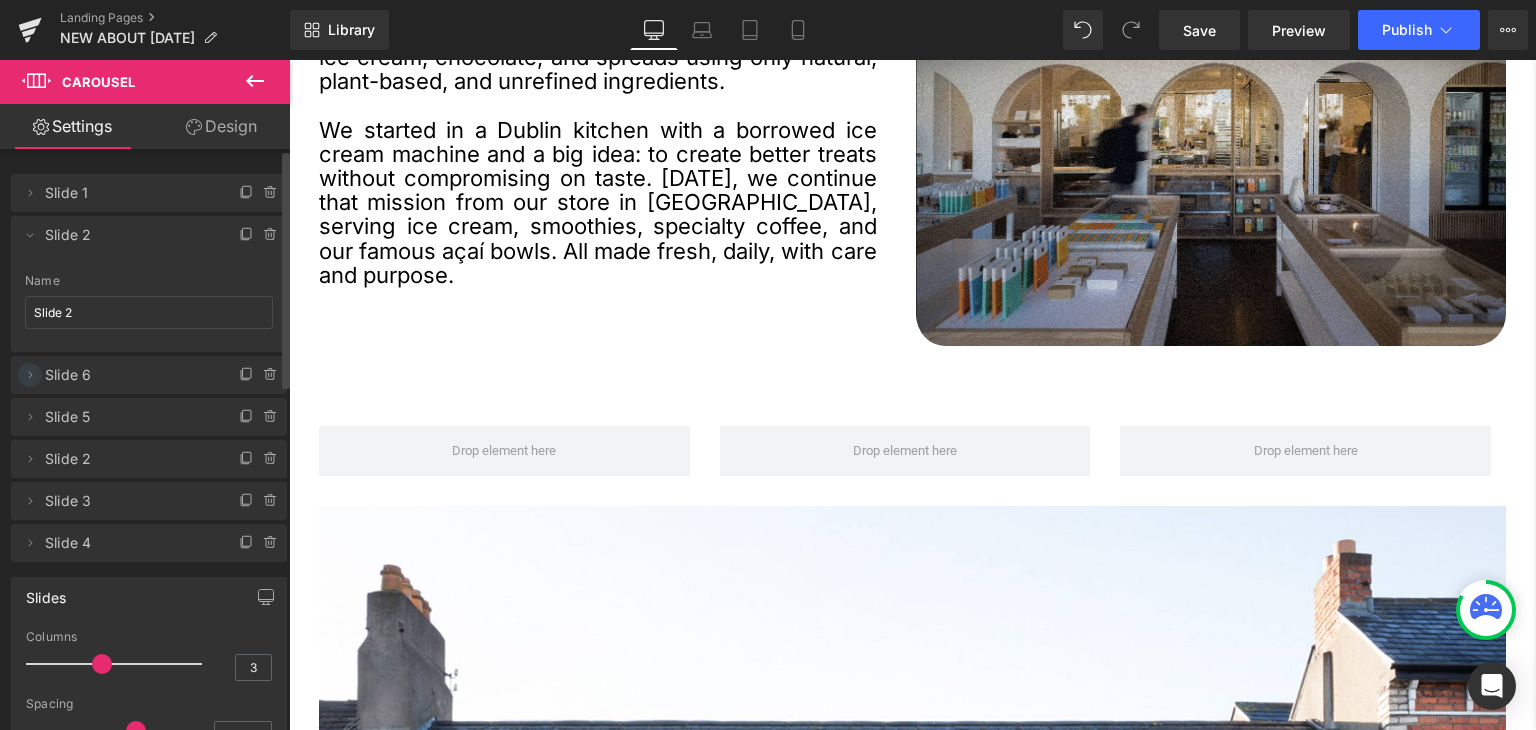 click 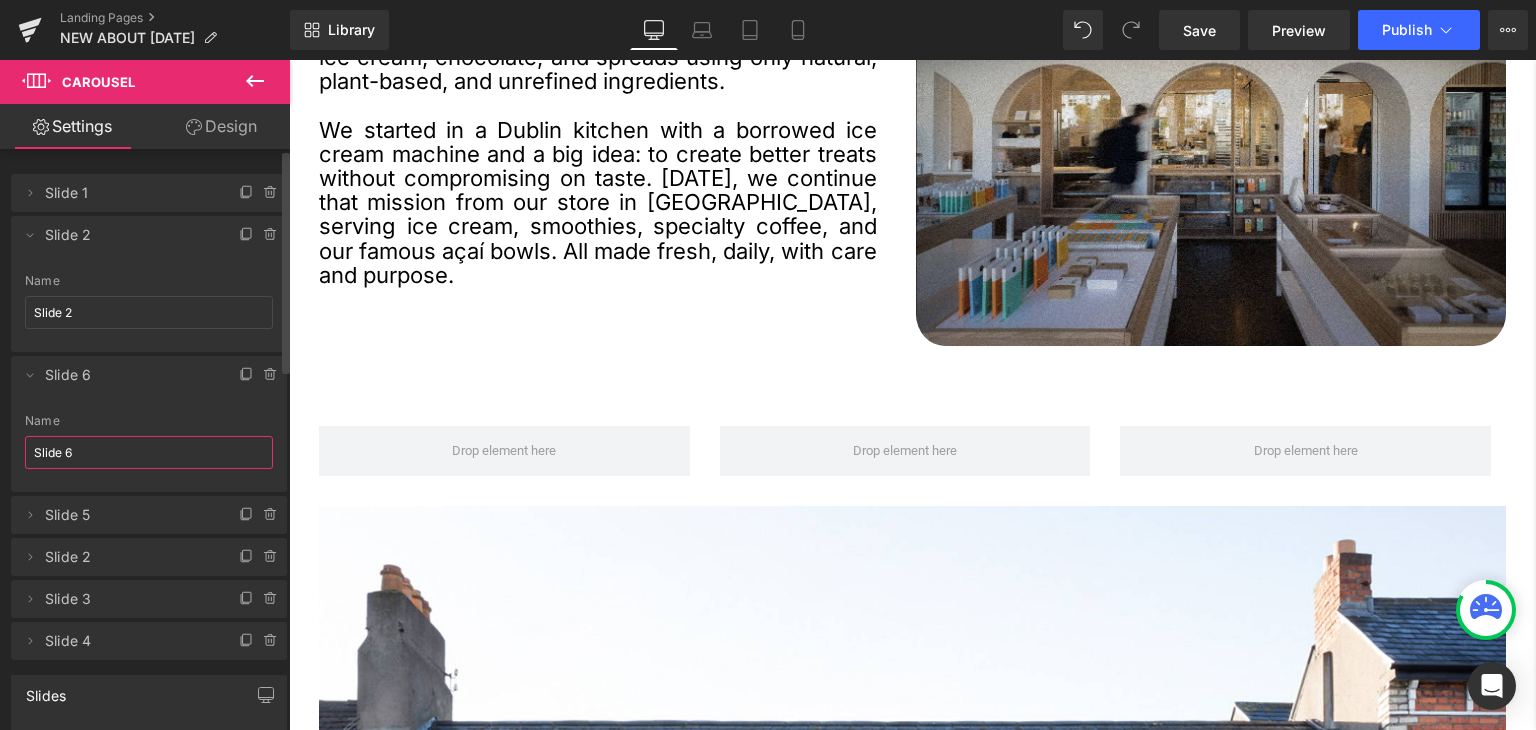click on "Slide 6" at bounding box center (149, 452) 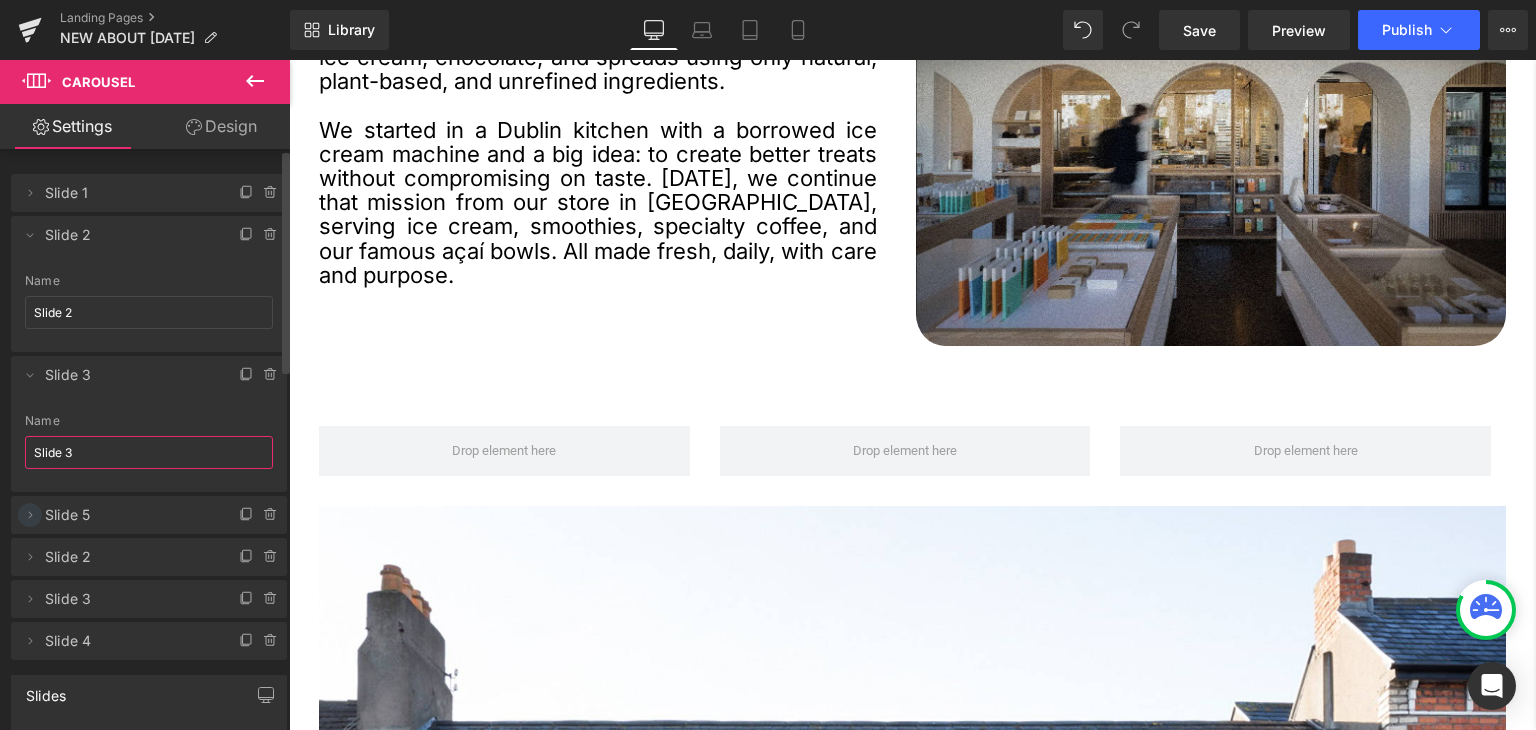 type on "Slide 3" 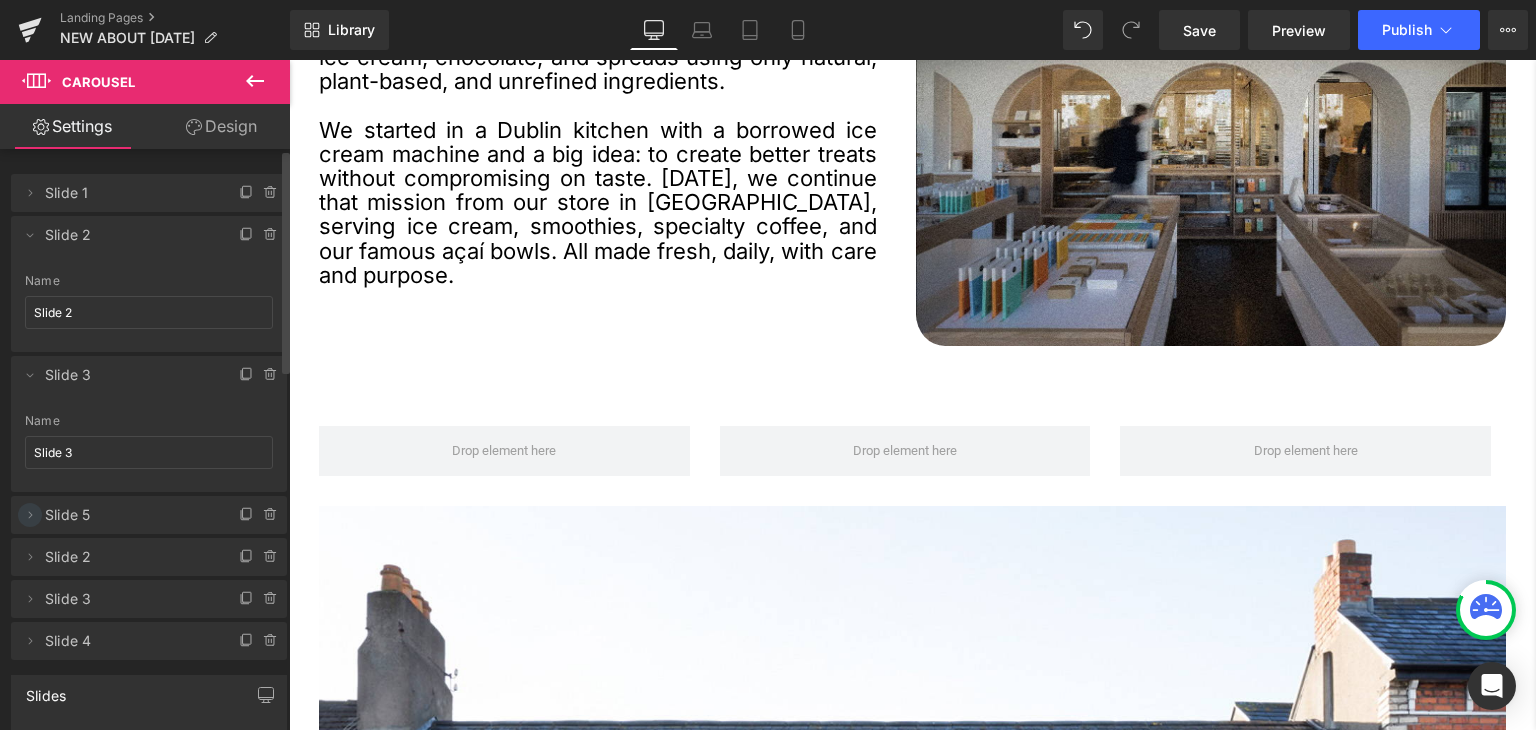click 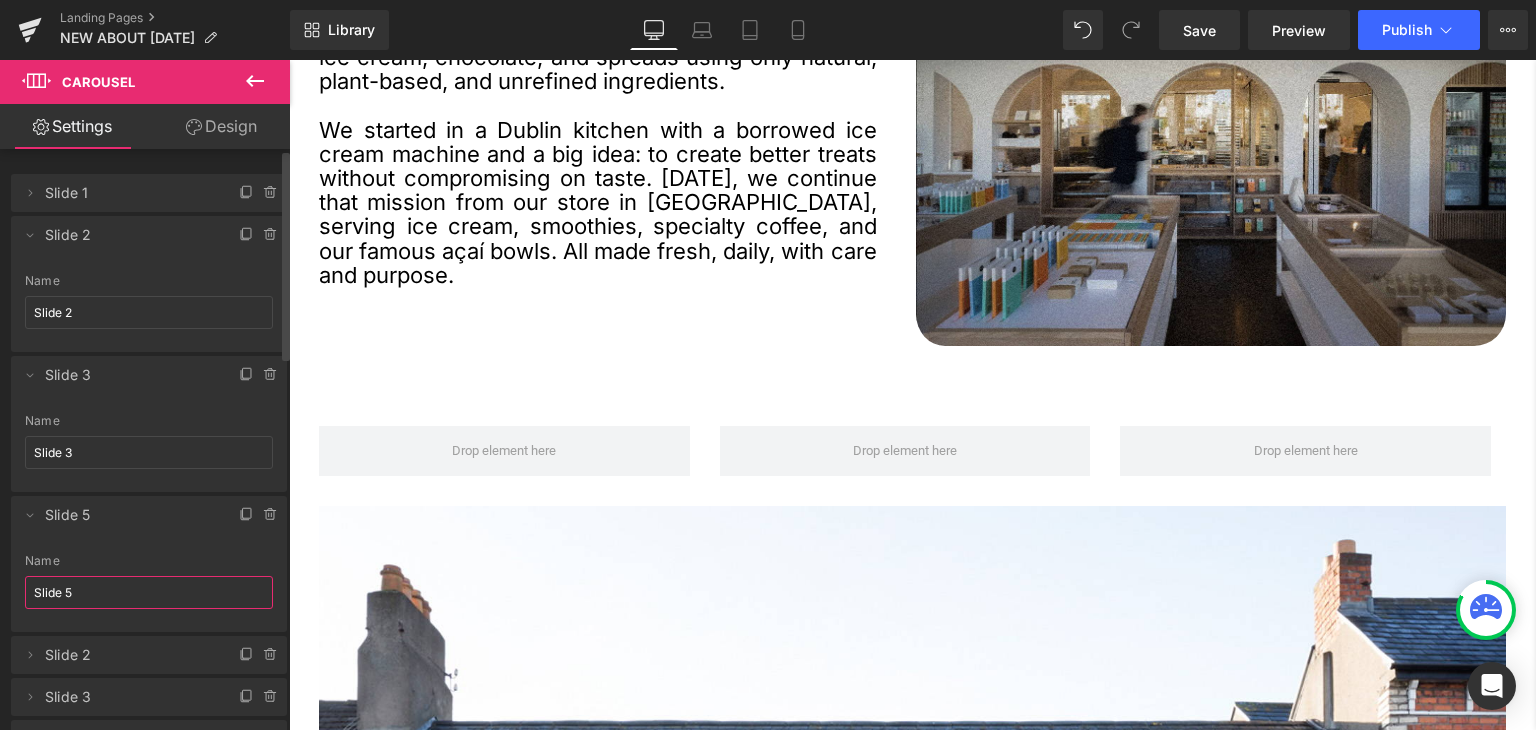 drag, startPoint x: 77, startPoint y: 593, endPoint x: 64, endPoint y: 592, distance: 13.038404 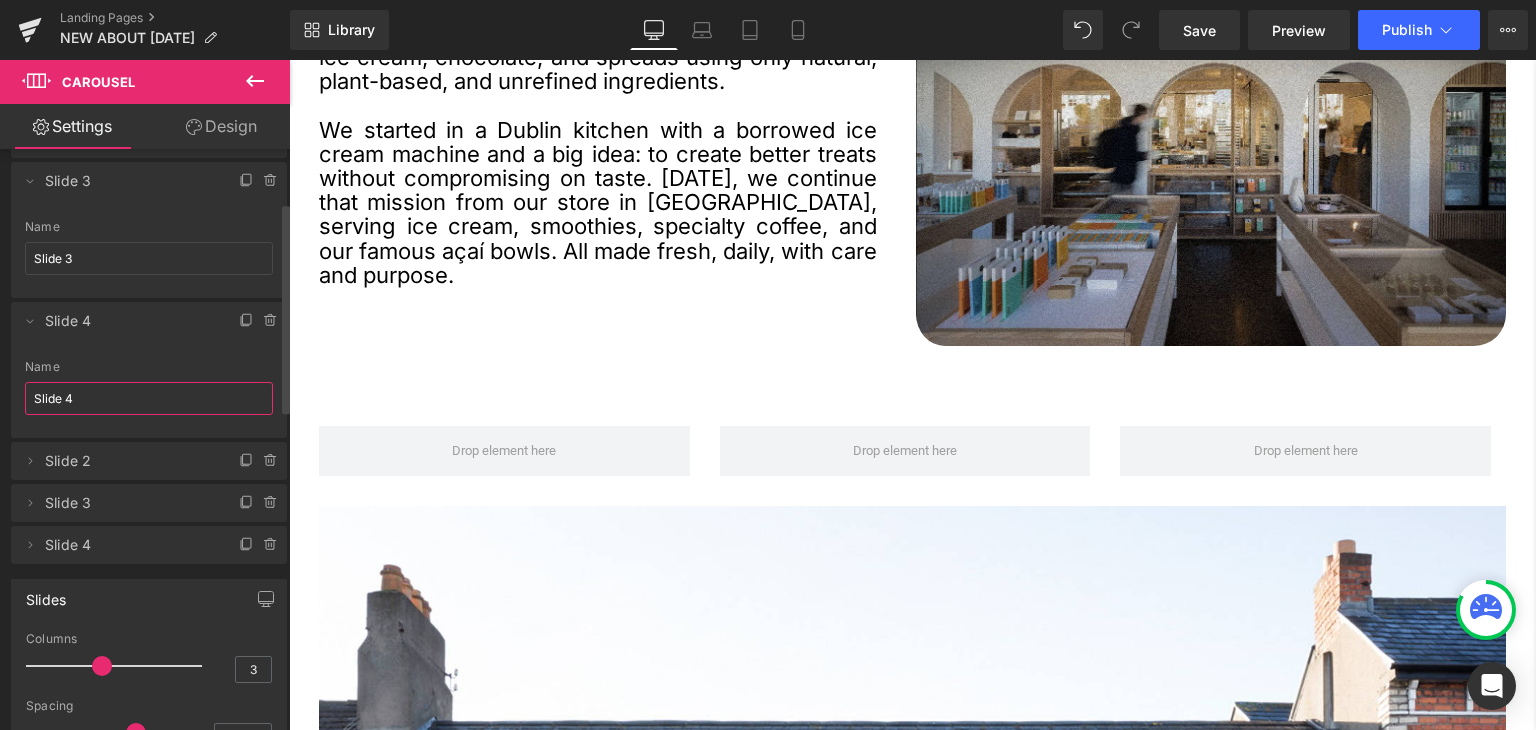 scroll, scrollTop: 200, scrollLeft: 0, axis: vertical 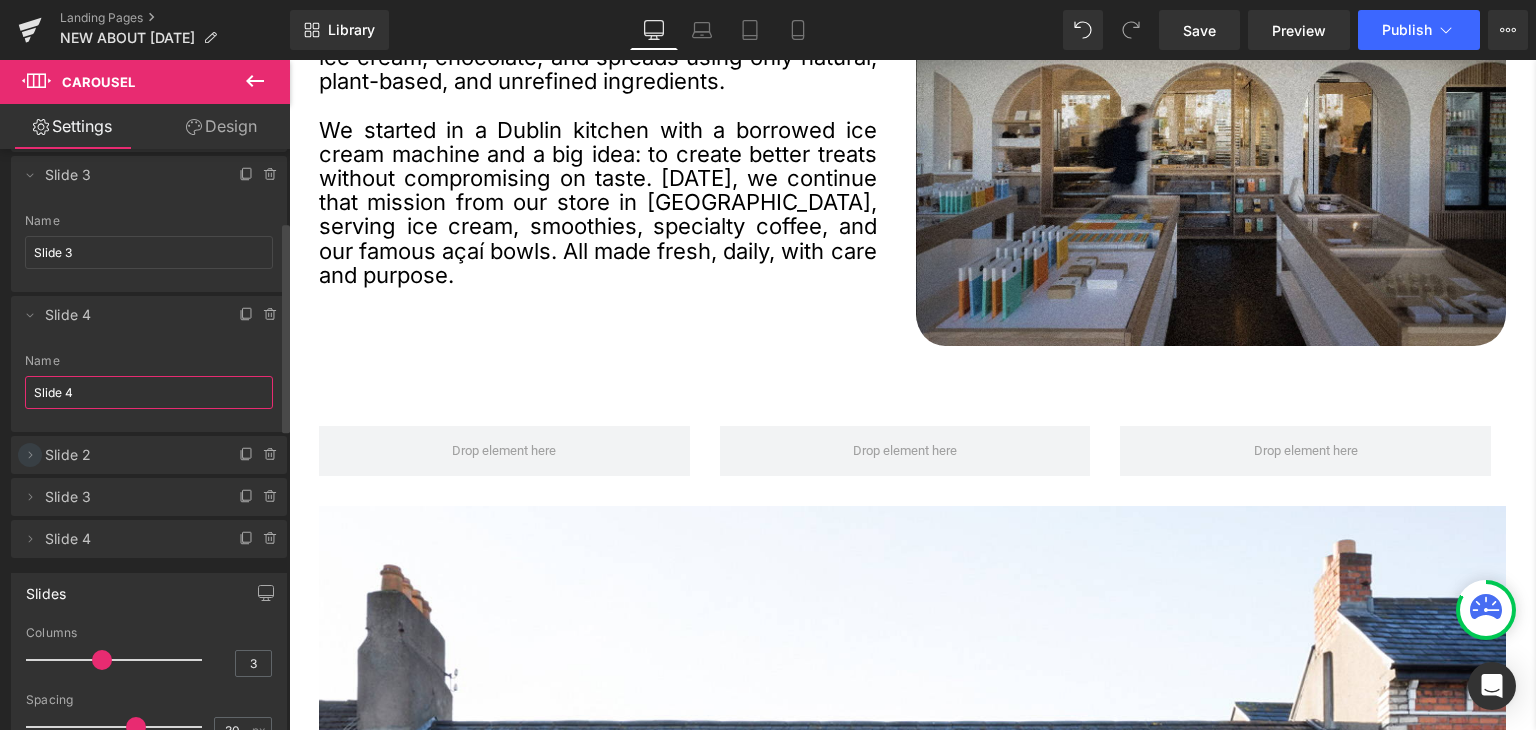 type on "Slide 4" 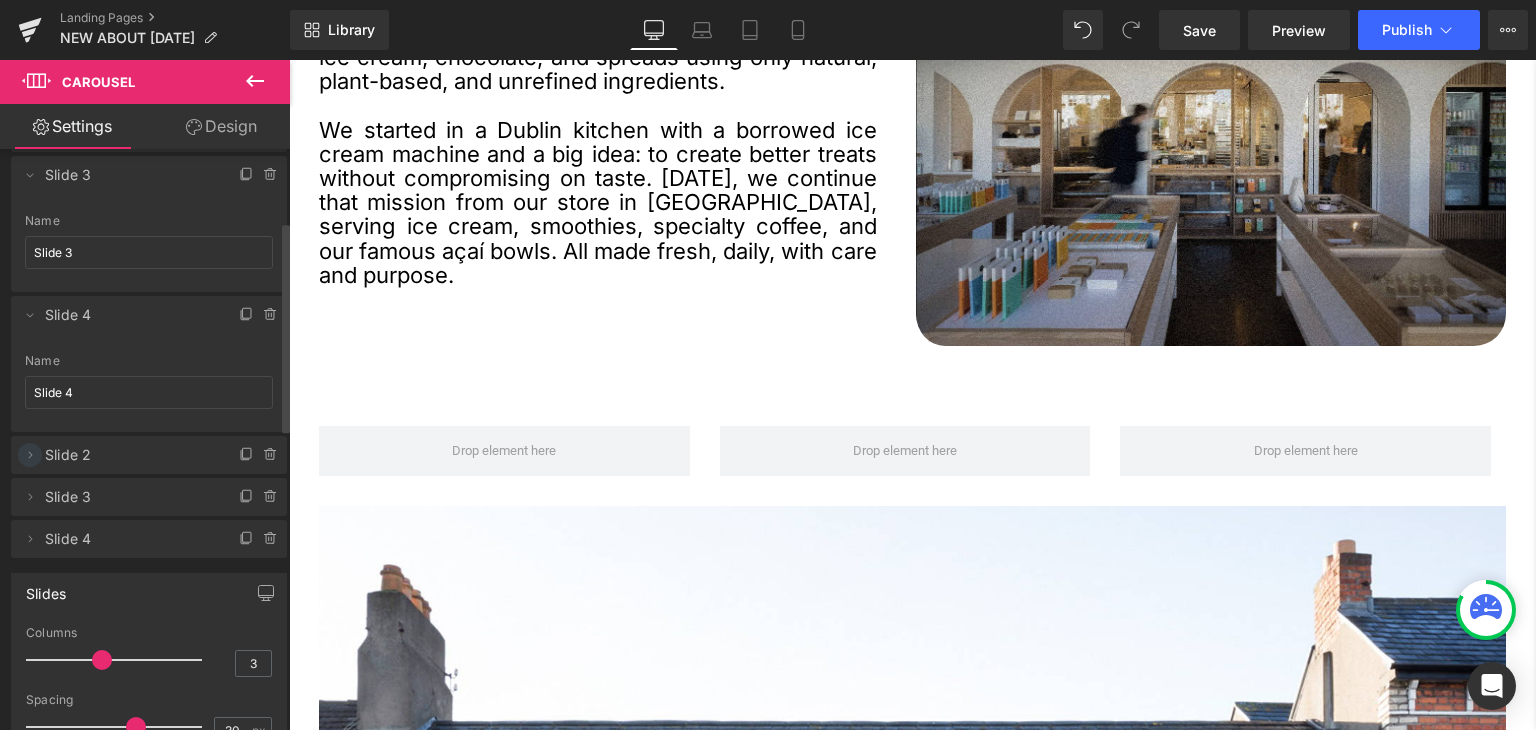 click 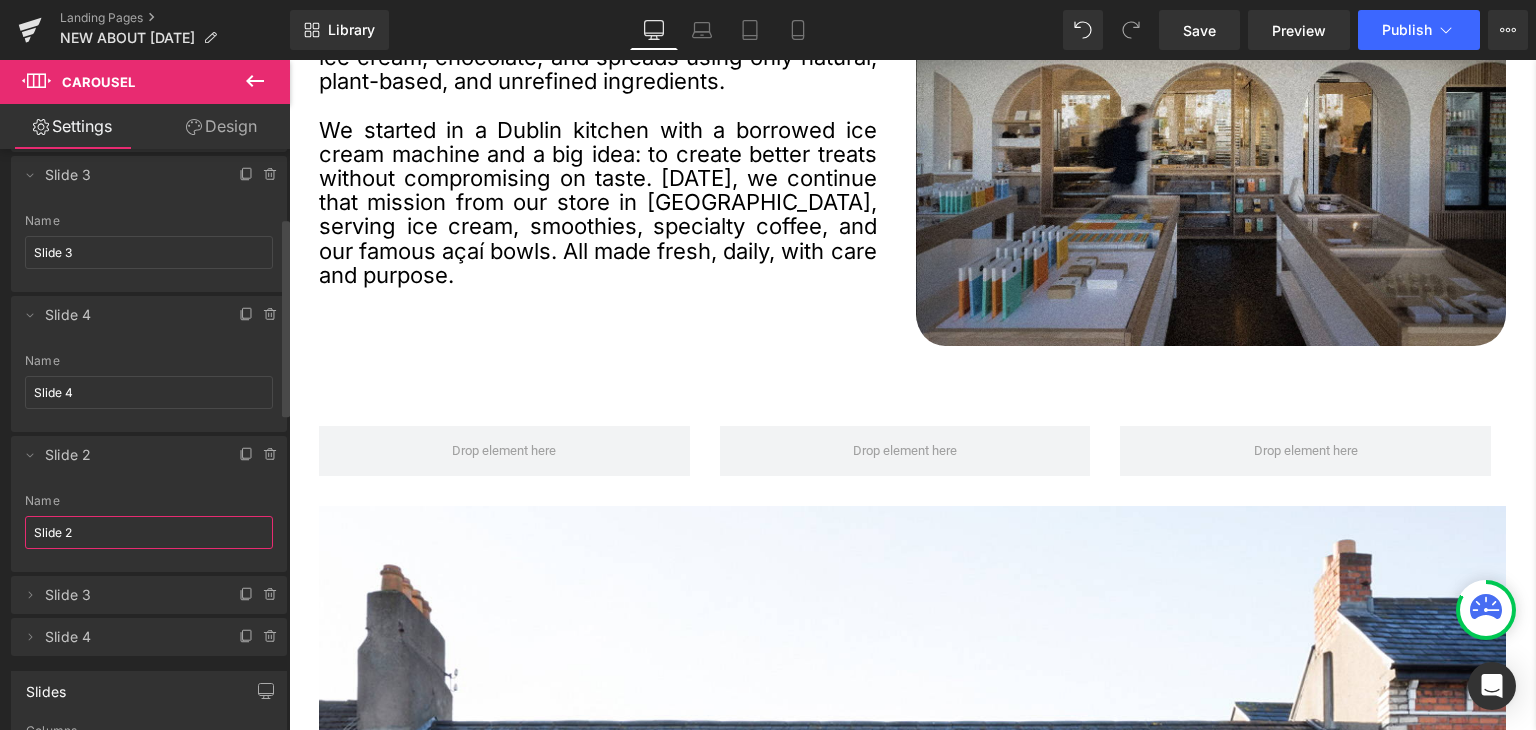 drag, startPoint x: 84, startPoint y: 533, endPoint x: 66, endPoint y: 533, distance: 18 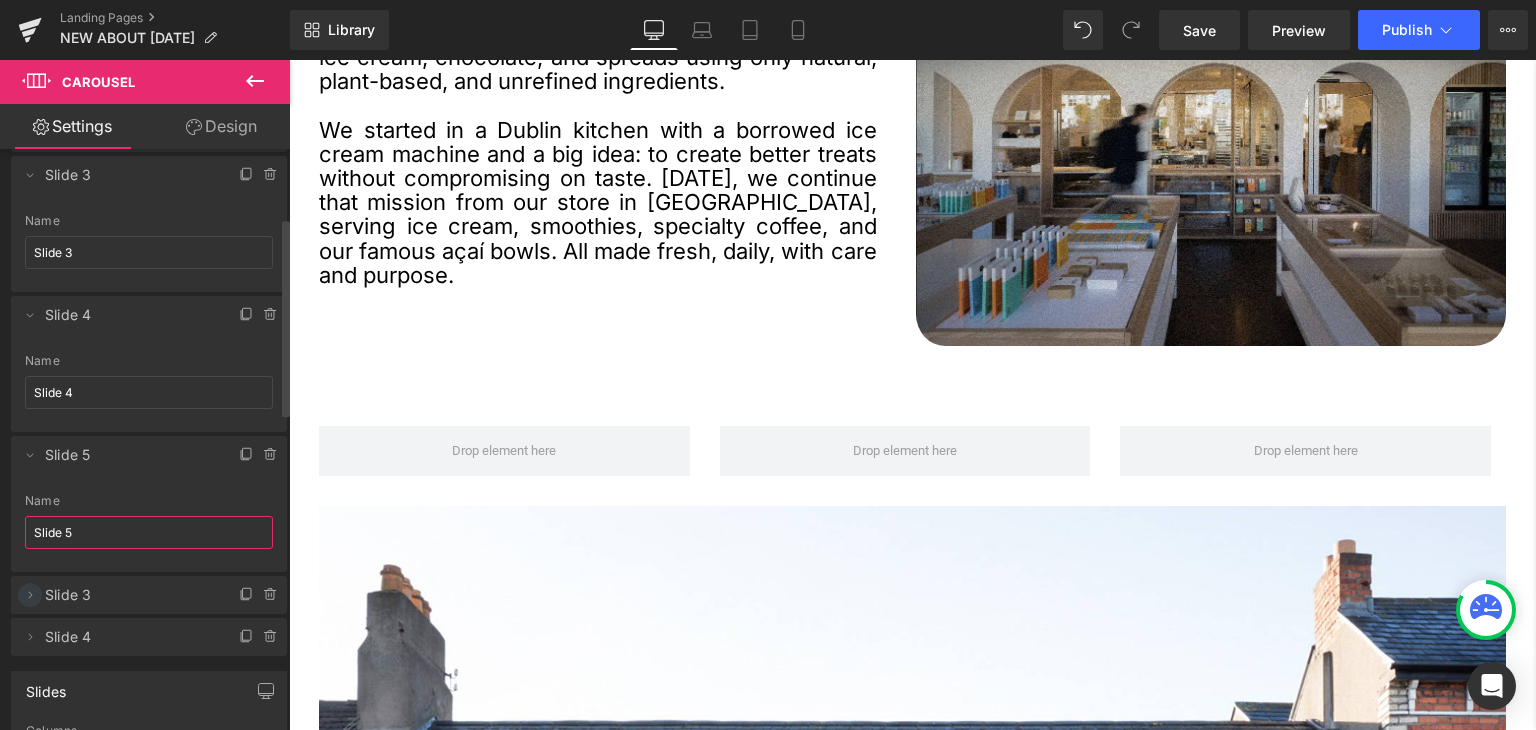 type on "Slide 5" 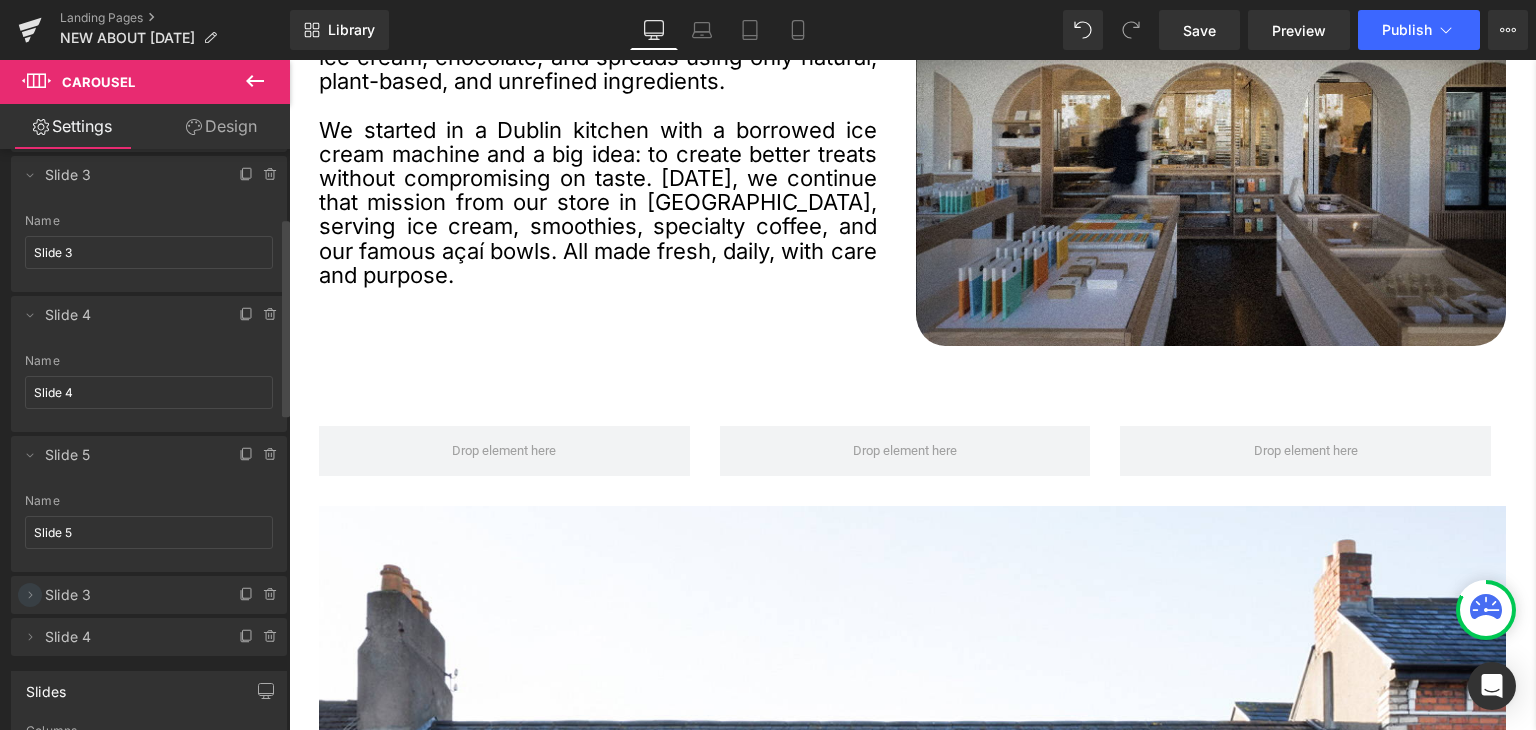 click 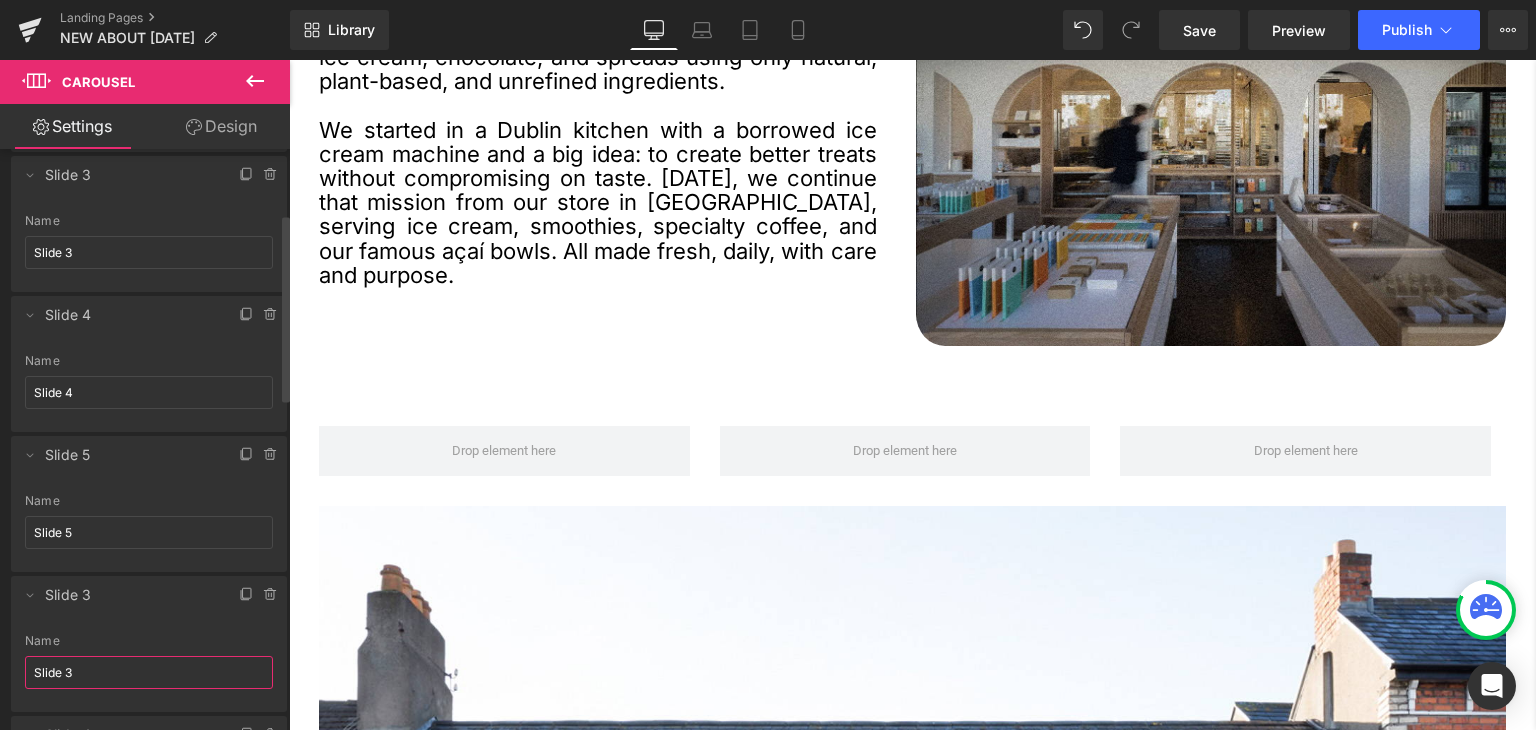 drag, startPoint x: 78, startPoint y: 665, endPoint x: 65, endPoint y: 665, distance: 13 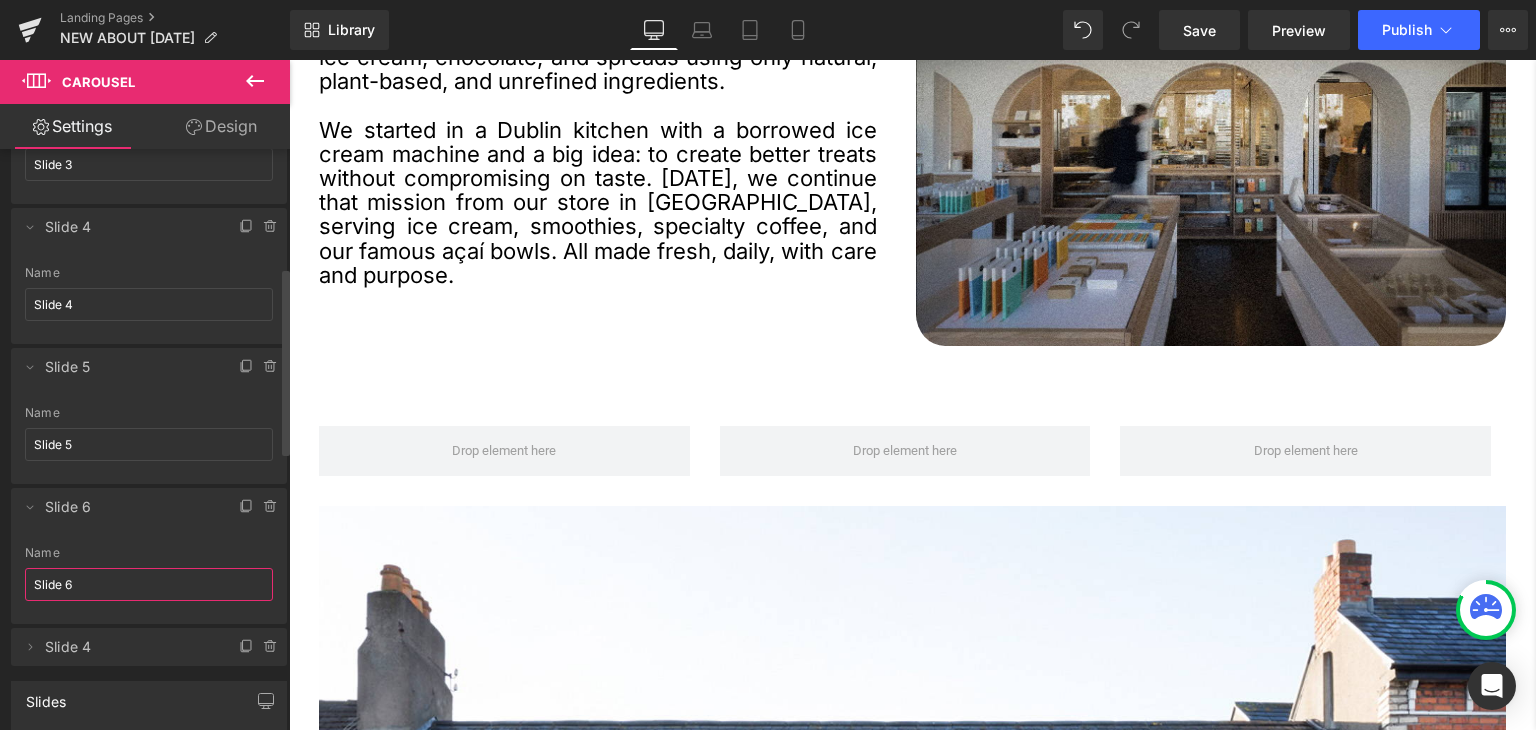 scroll, scrollTop: 400, scrollLeft: 0, axis: vertical 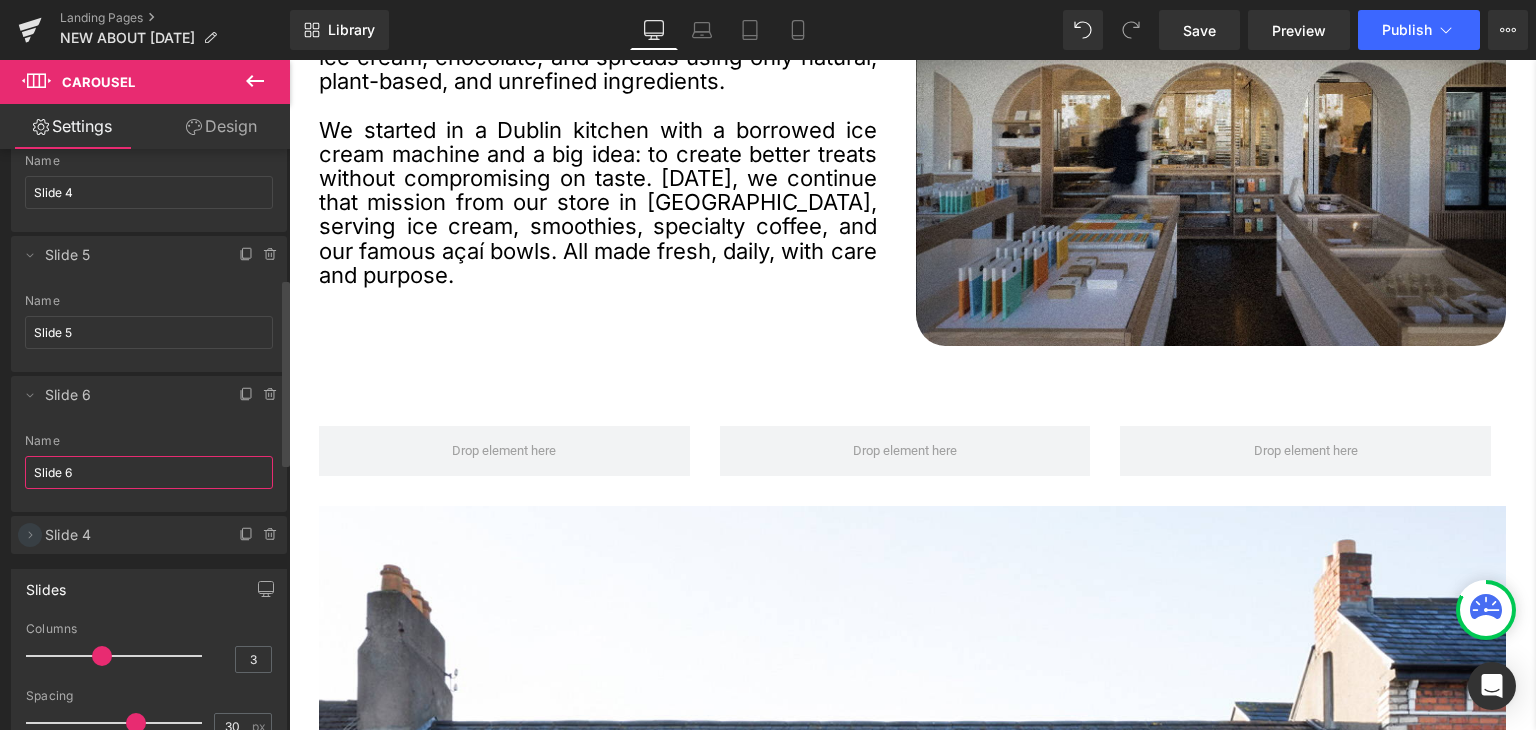 type on "Slide 6" 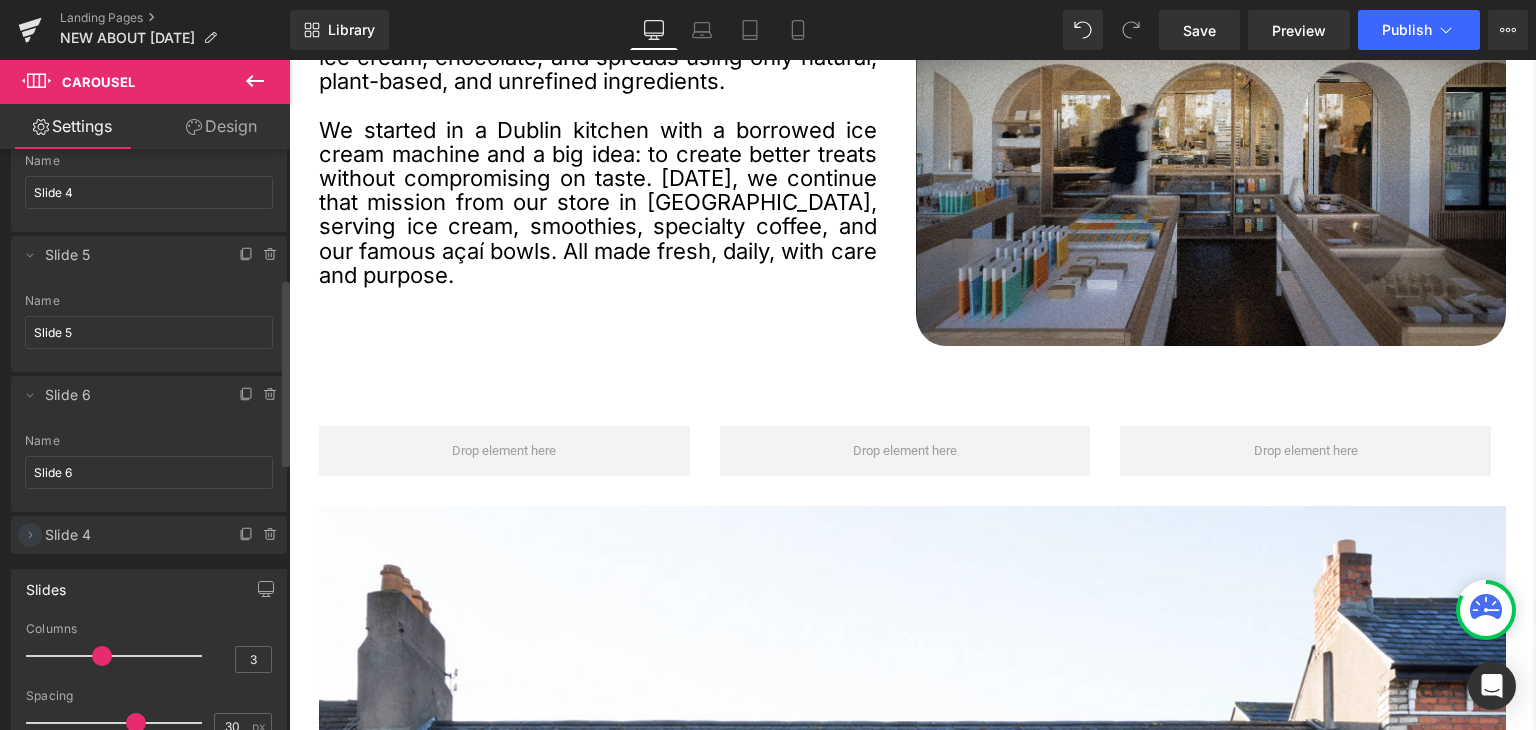 click 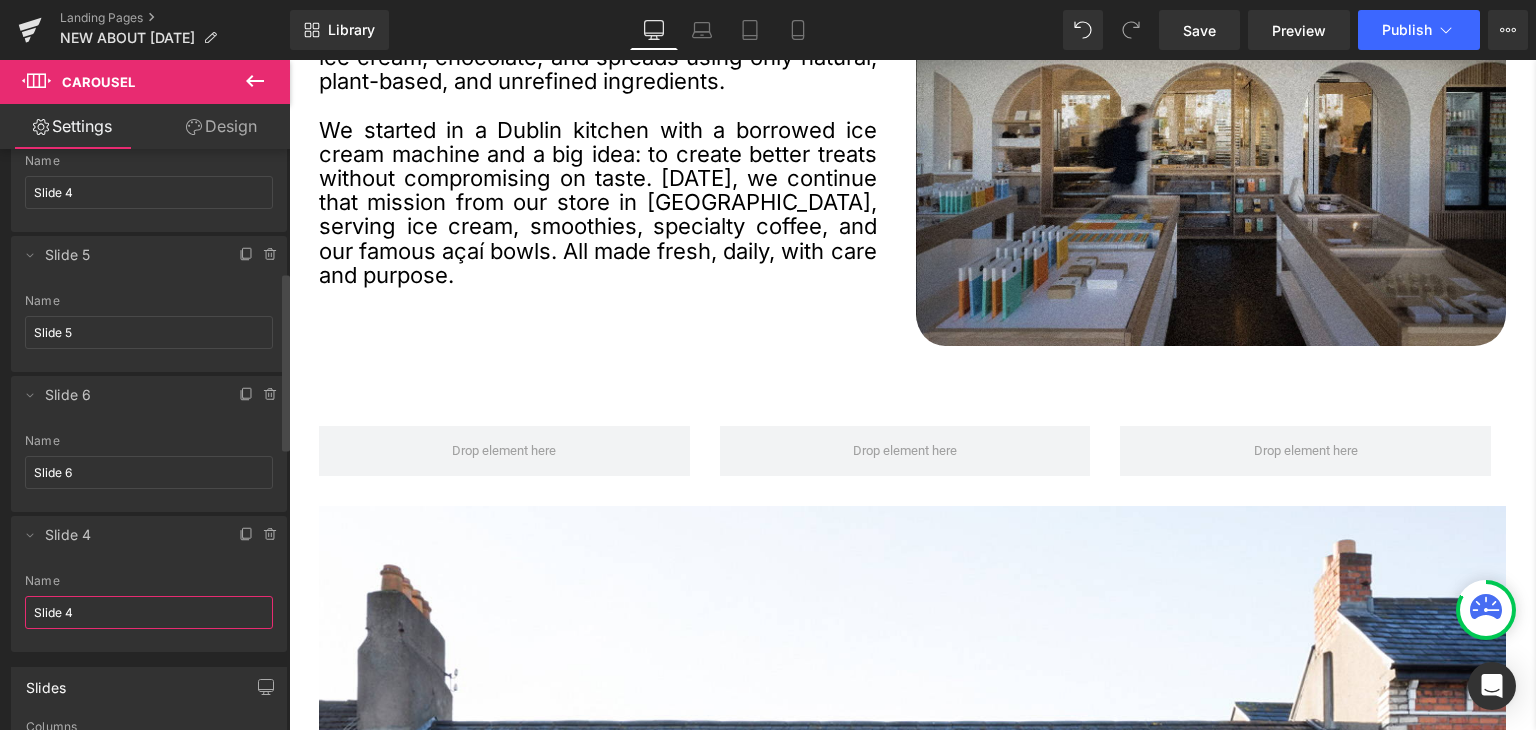 drag, startPoint x: 83, startPoint y: 608, endPoint x: 65, endPoint y: 605, distance: 18.248287 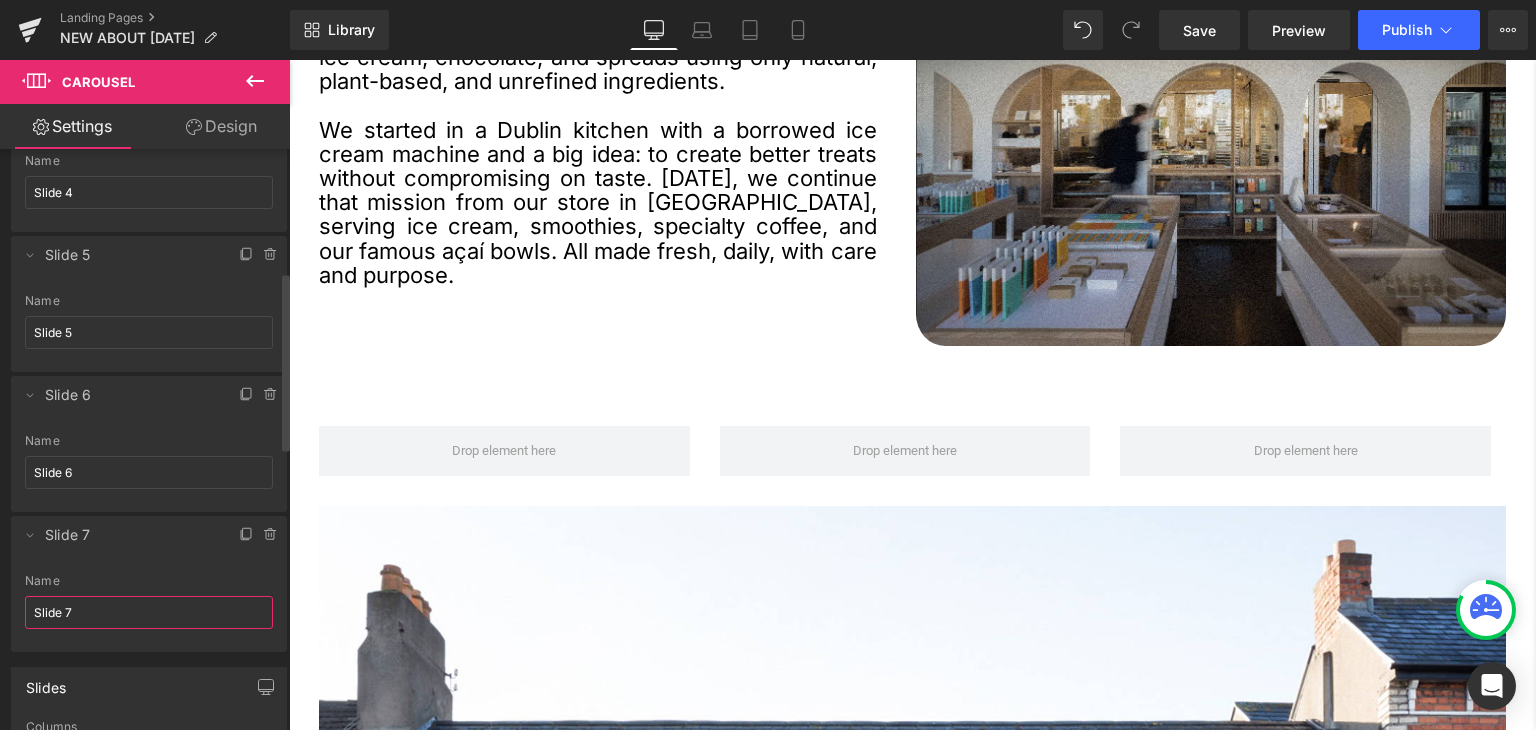 type on "Slide 7" 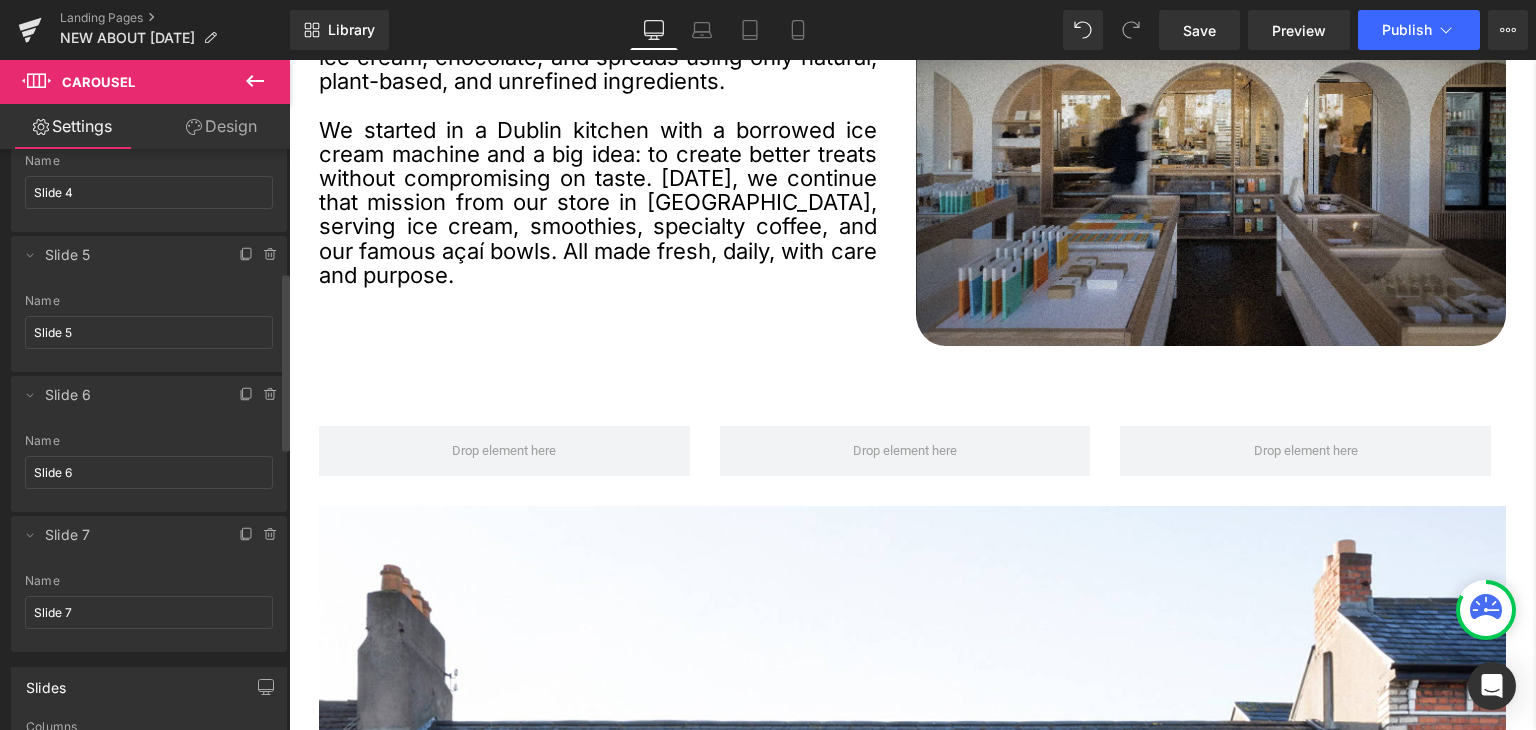 click on "Delete Cancel             Slide 7       Slide 4 Name Slide 7" at bounding box center (149, 584) 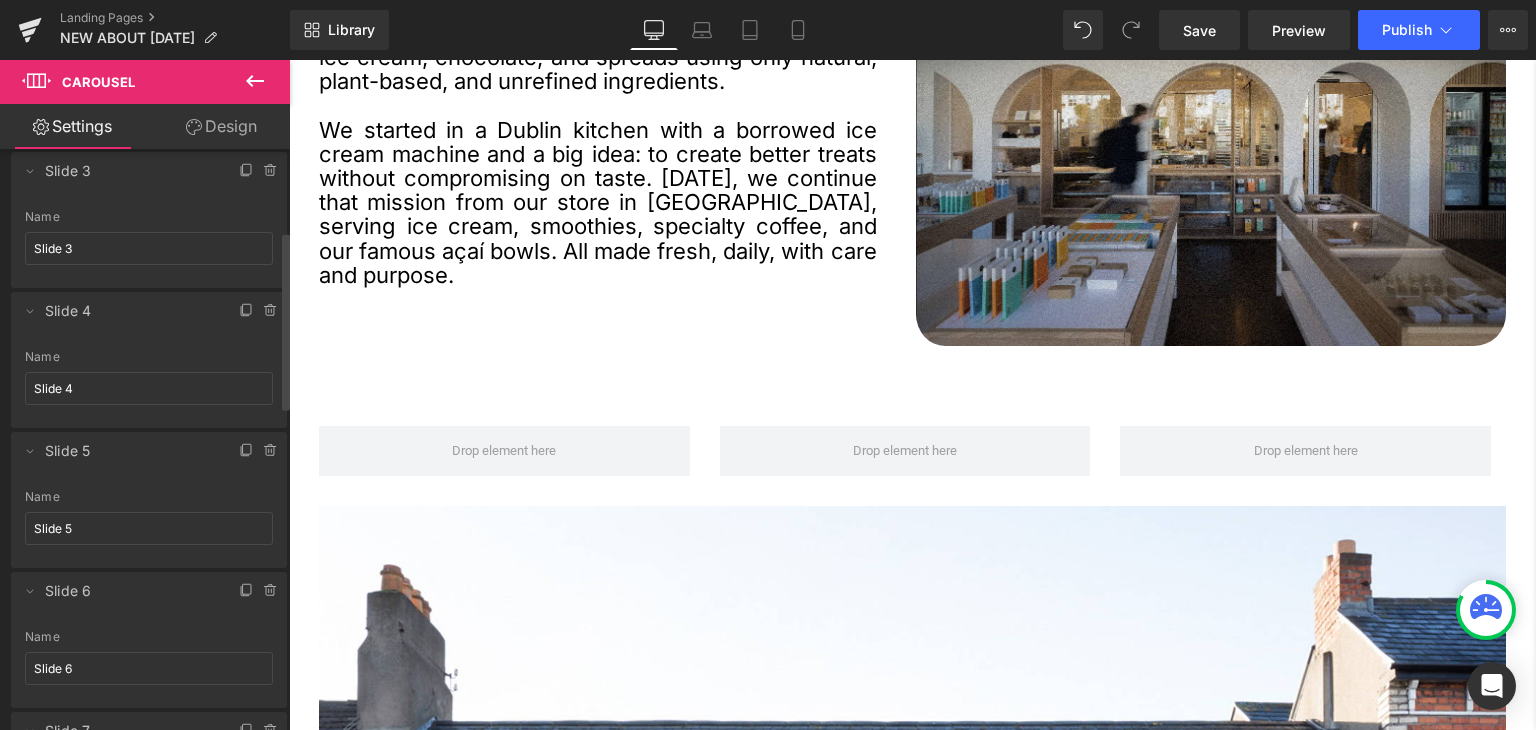 scroll, scrollTop: 0, scrollLeft: 0, axis: both 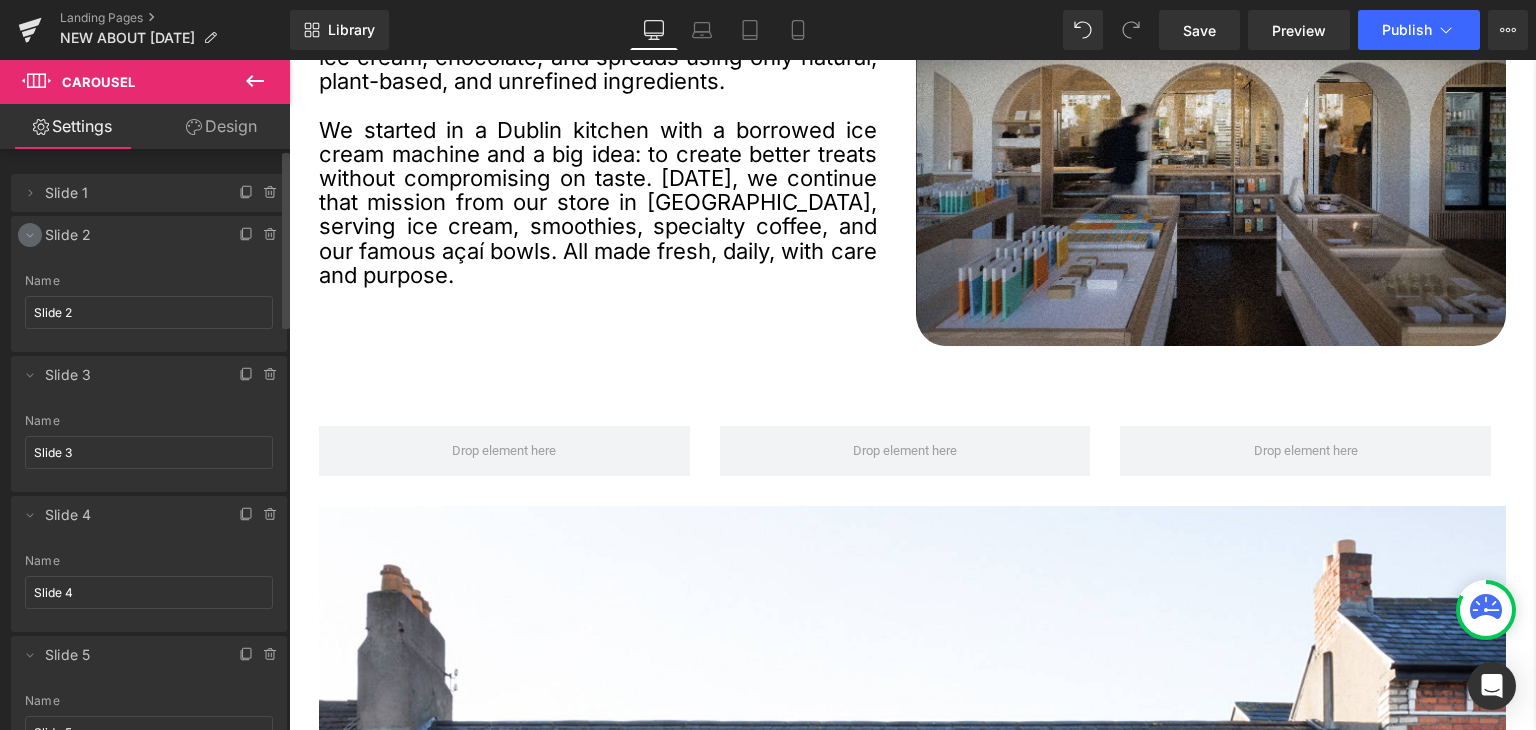 click 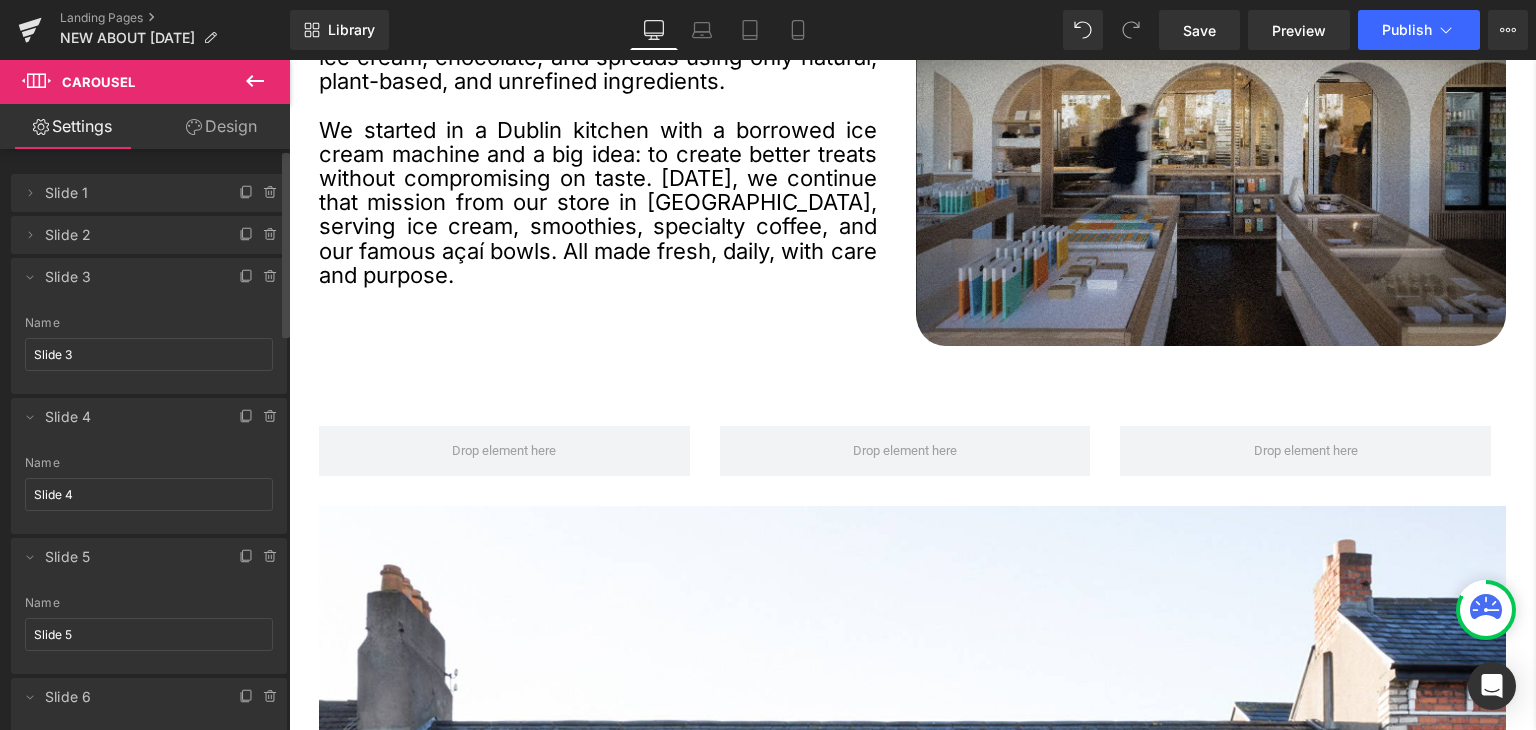 click on "Delete Cancel             Slide 3       Slide 3 Name Slide 3" at bounding box center (149, 326) 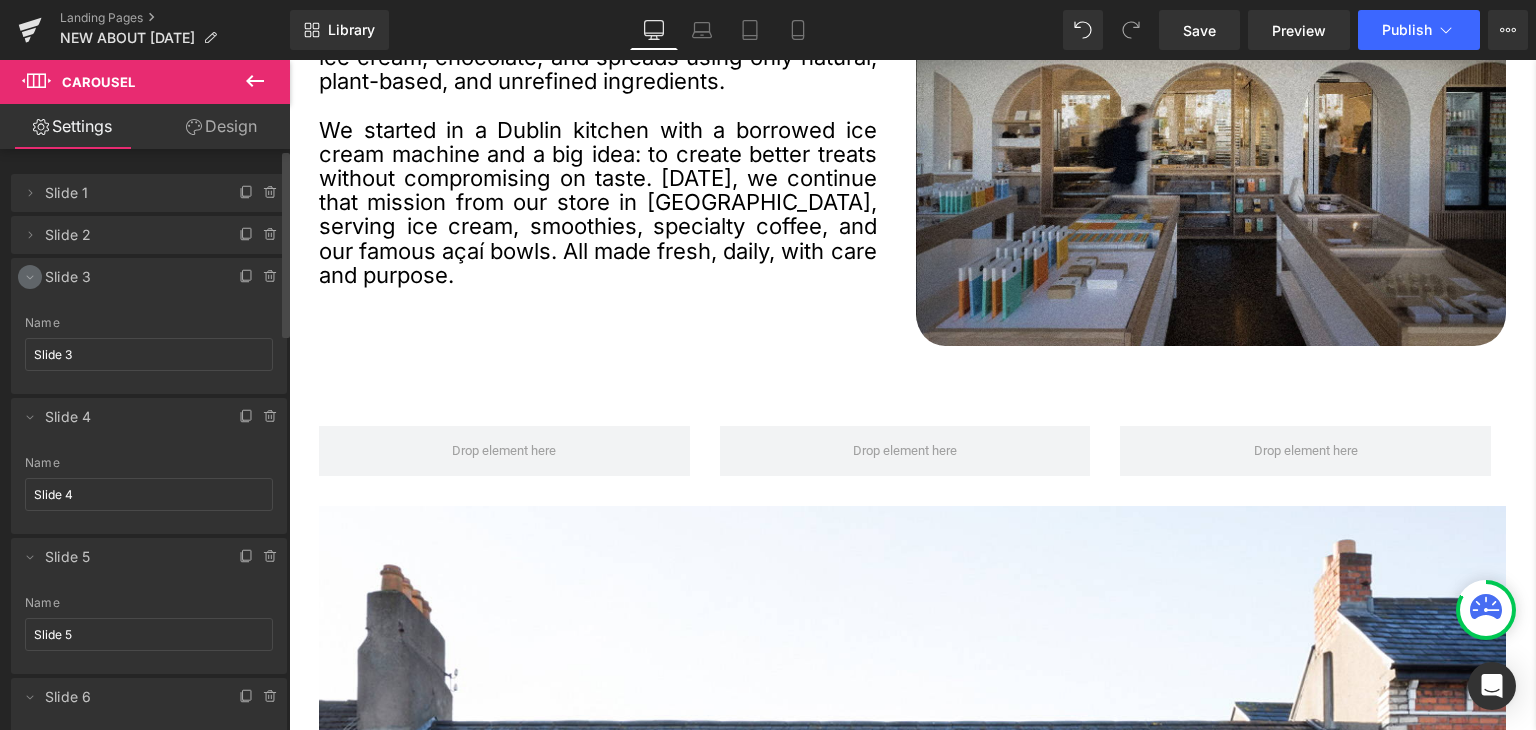 click at bounding box center [30, 277] 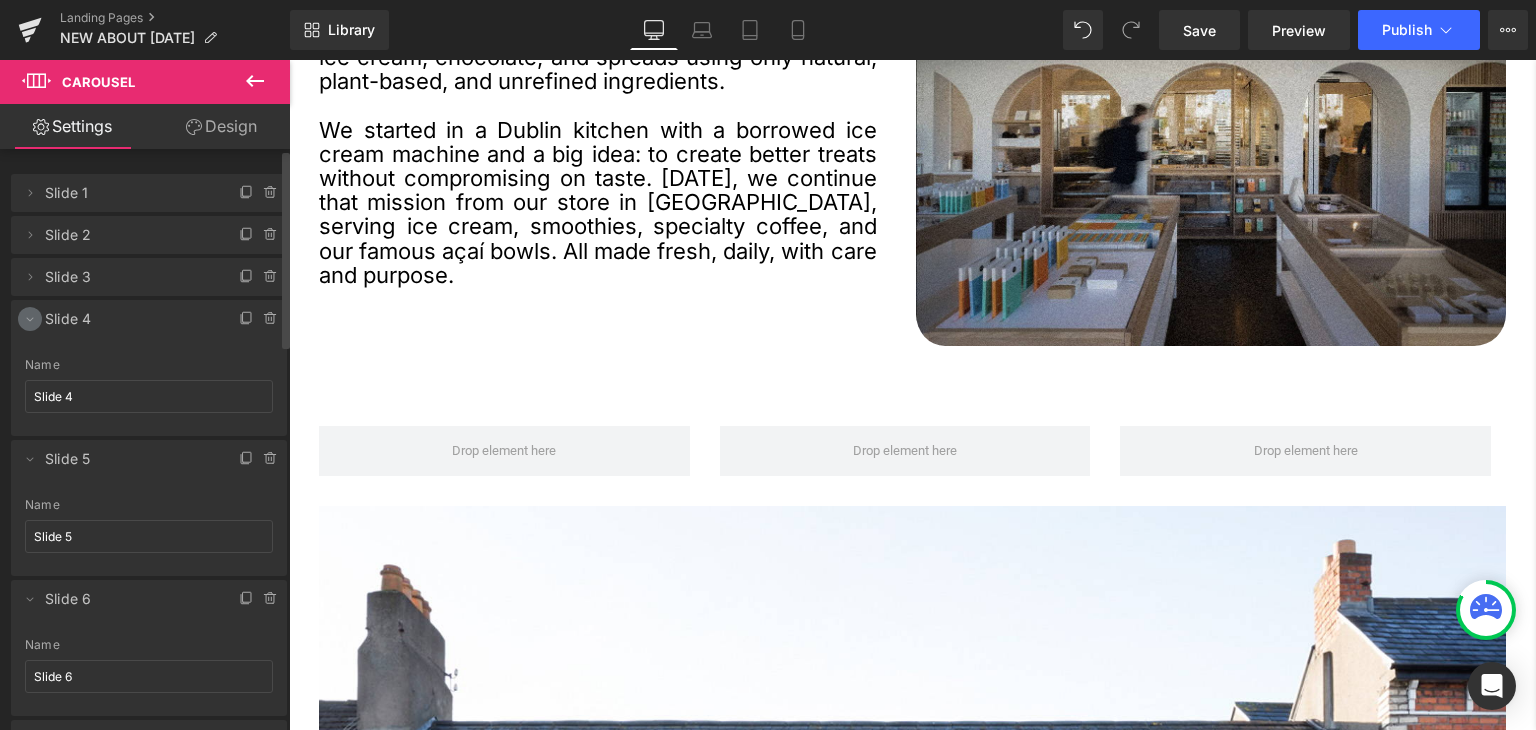 click 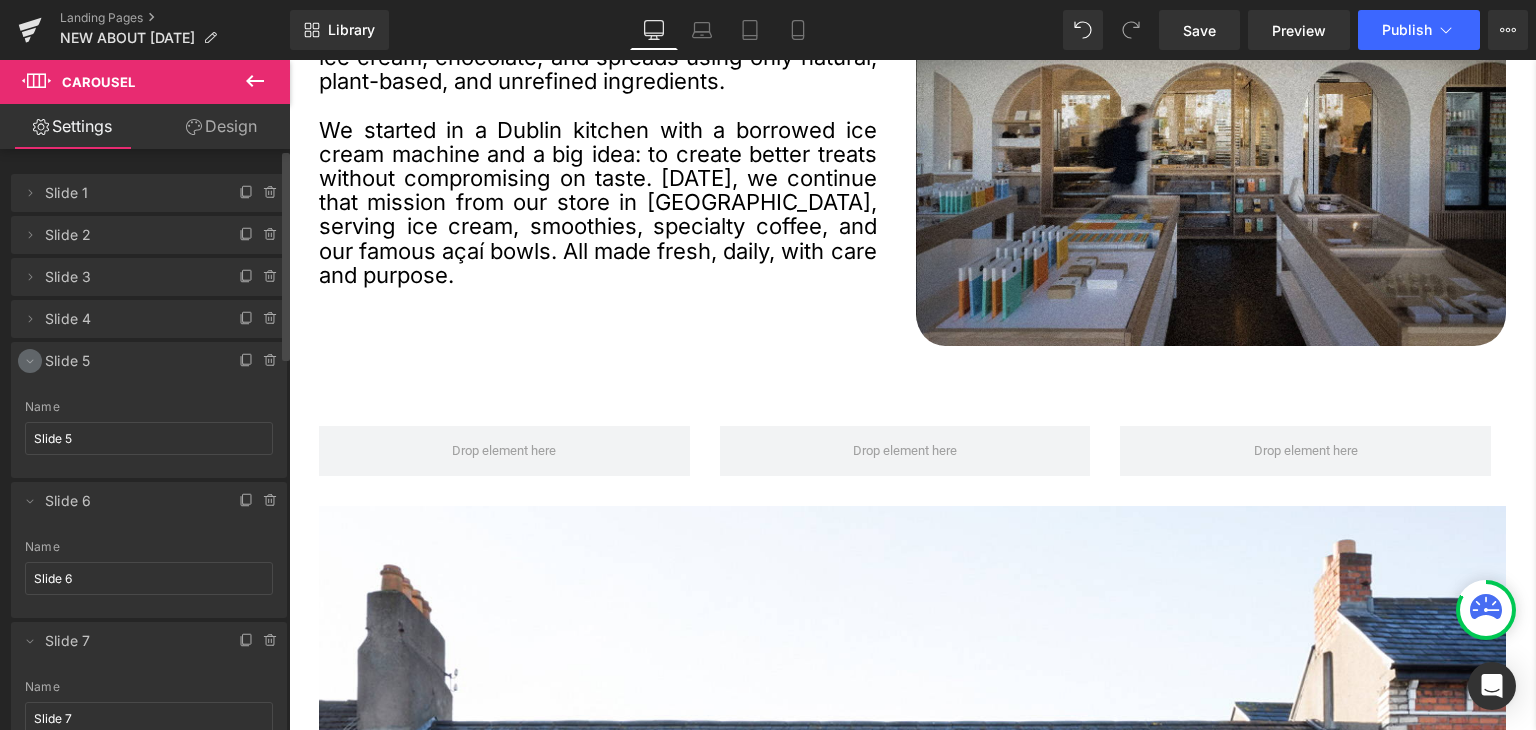 click 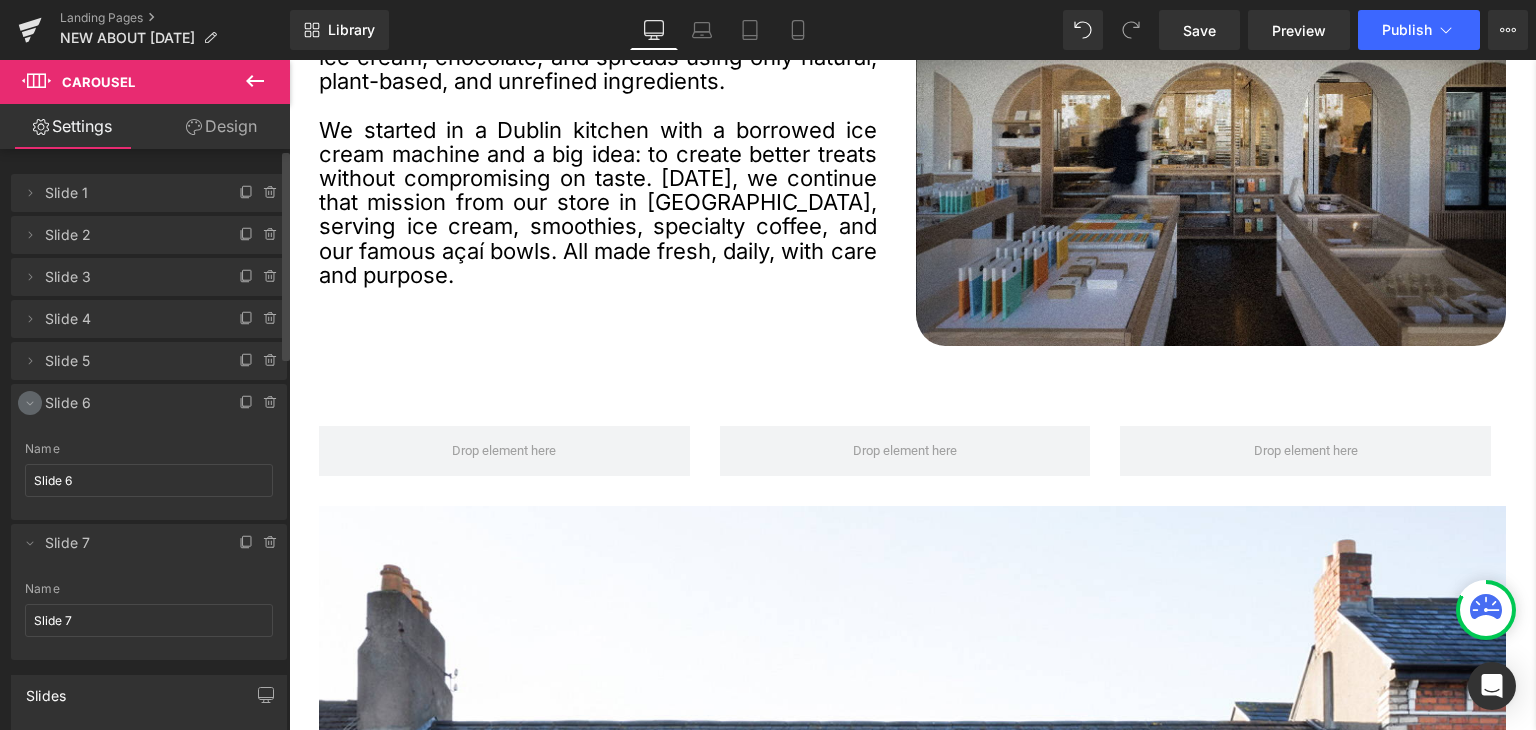 click 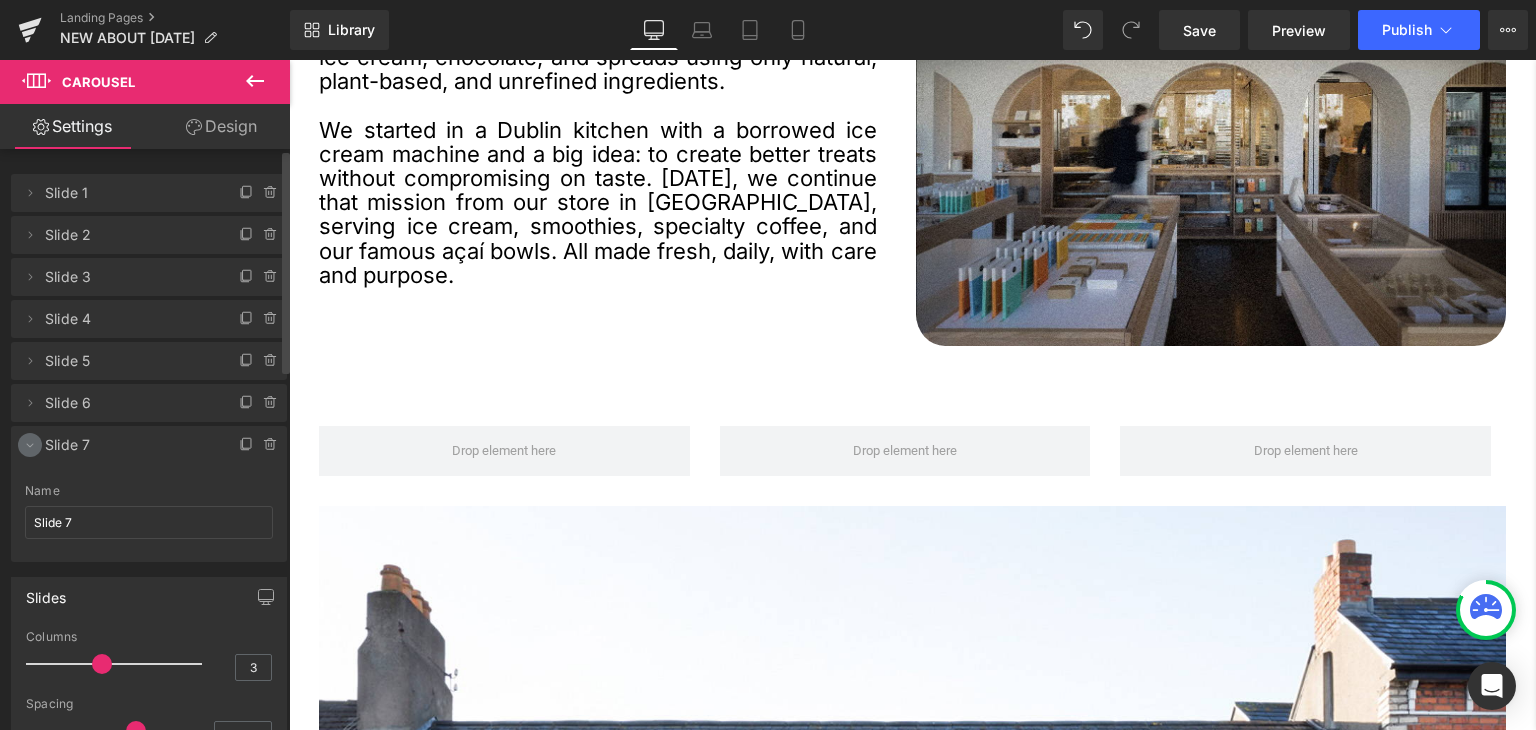 click at bounding box center (30, 445) 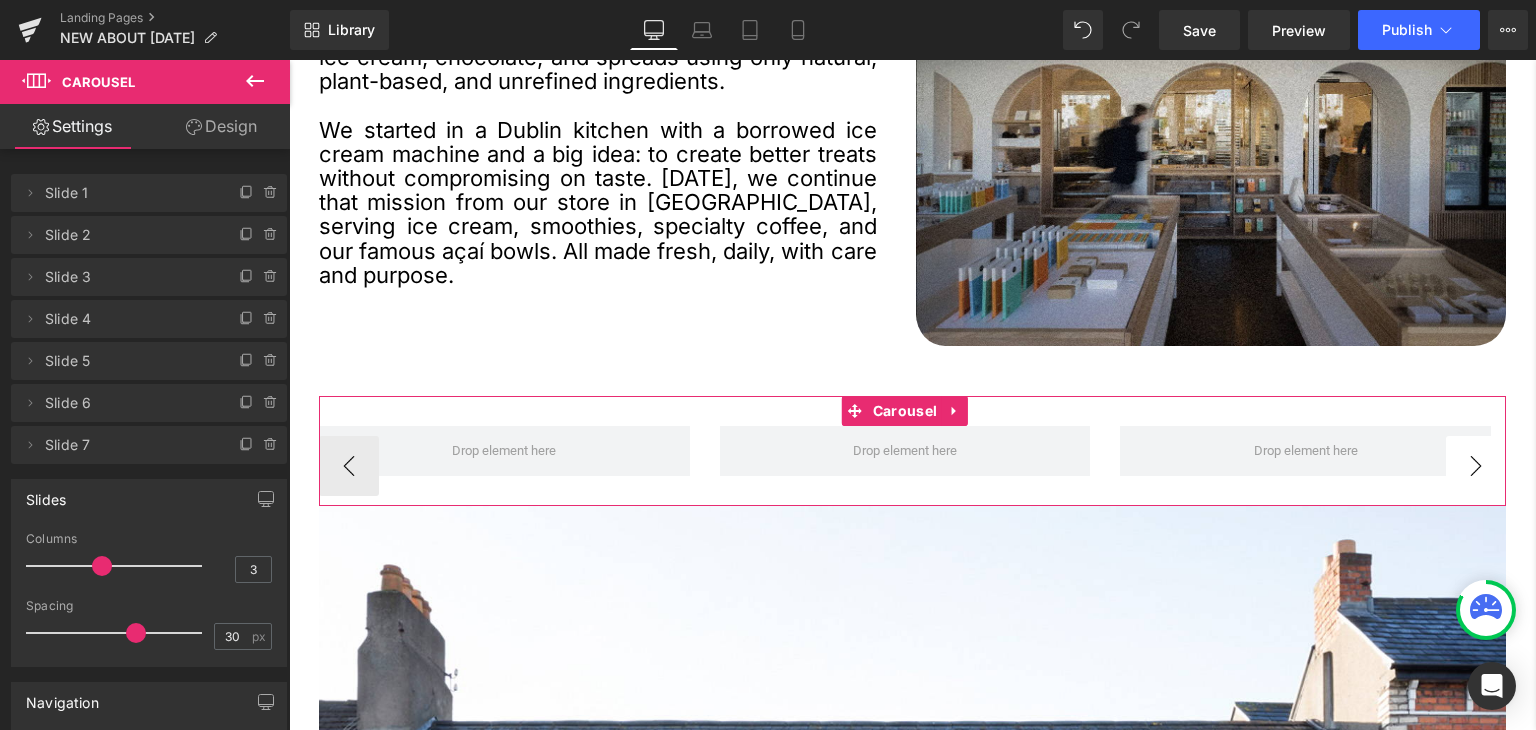 click on "›" at bounding box center [1476, 466] 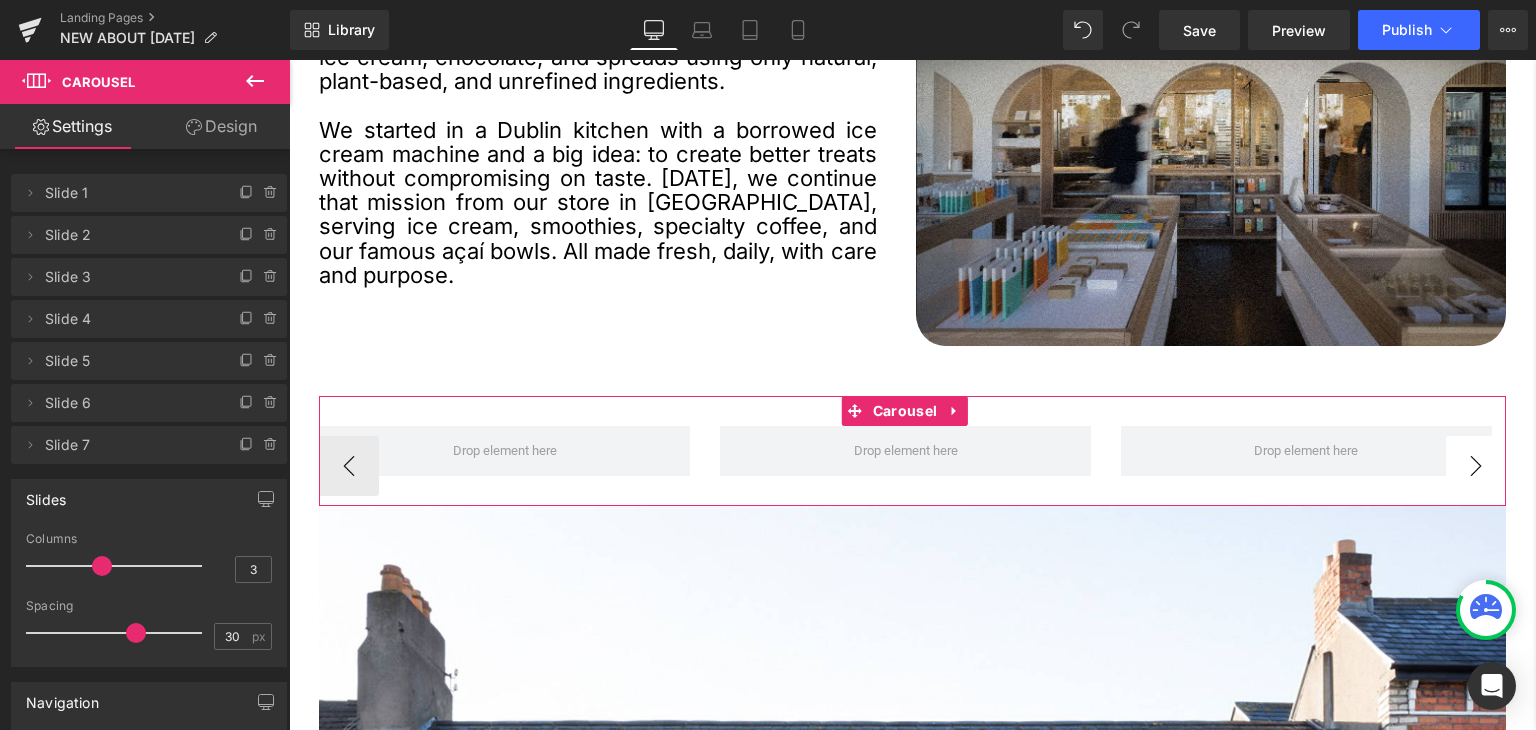 click on "›" at bounding box center (1476, 466) 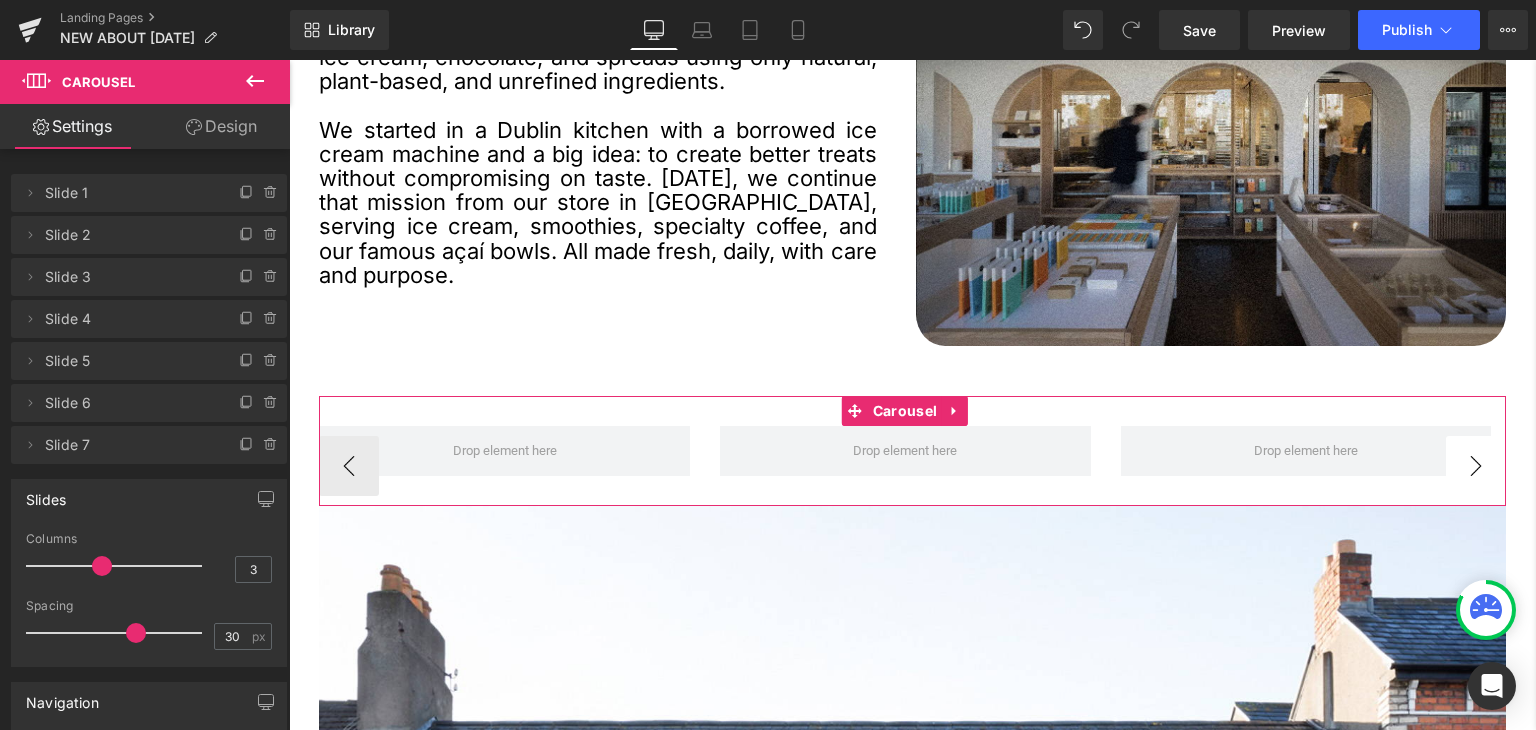 click on "›" at bounding box center (1476, 466) 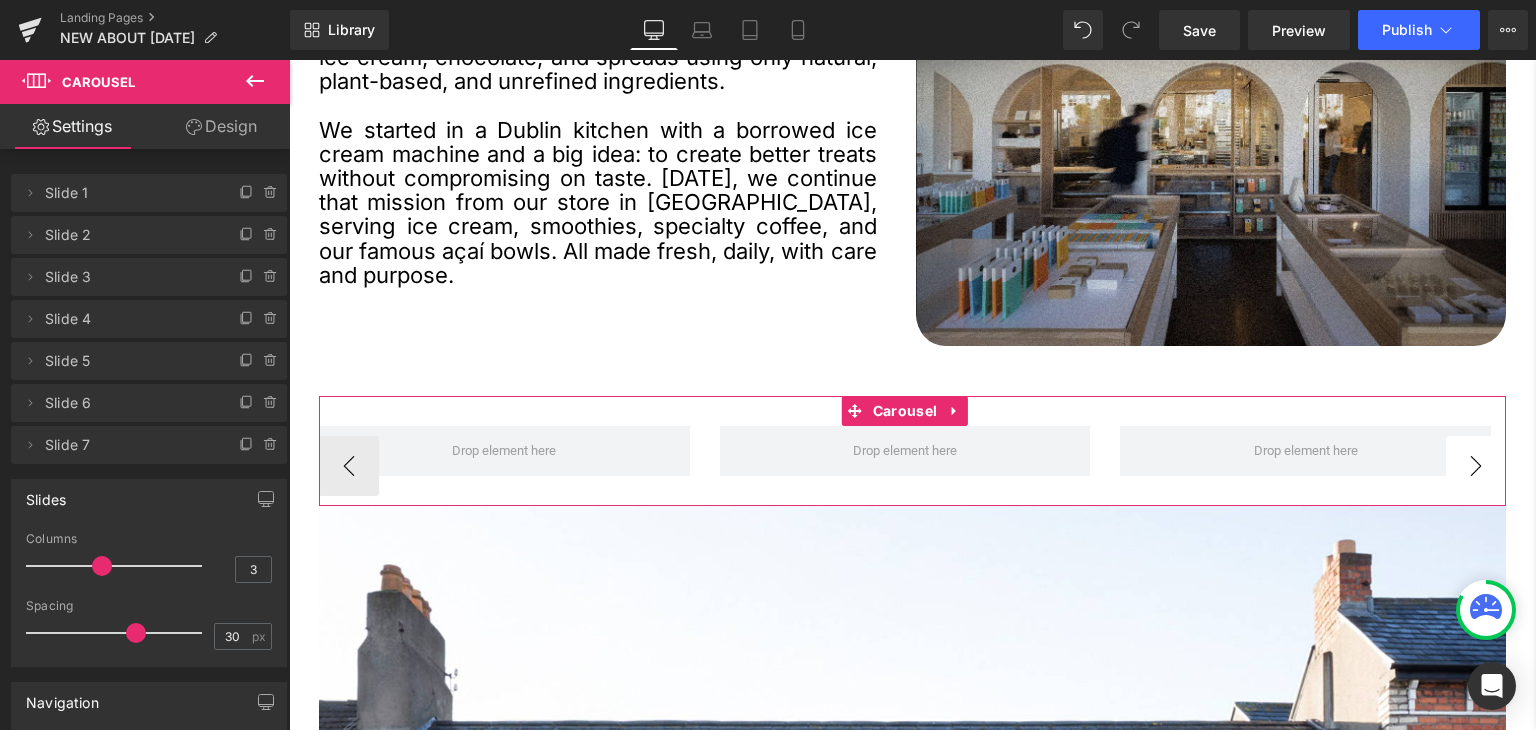 click on "›" at bounding box center [1476, 466] 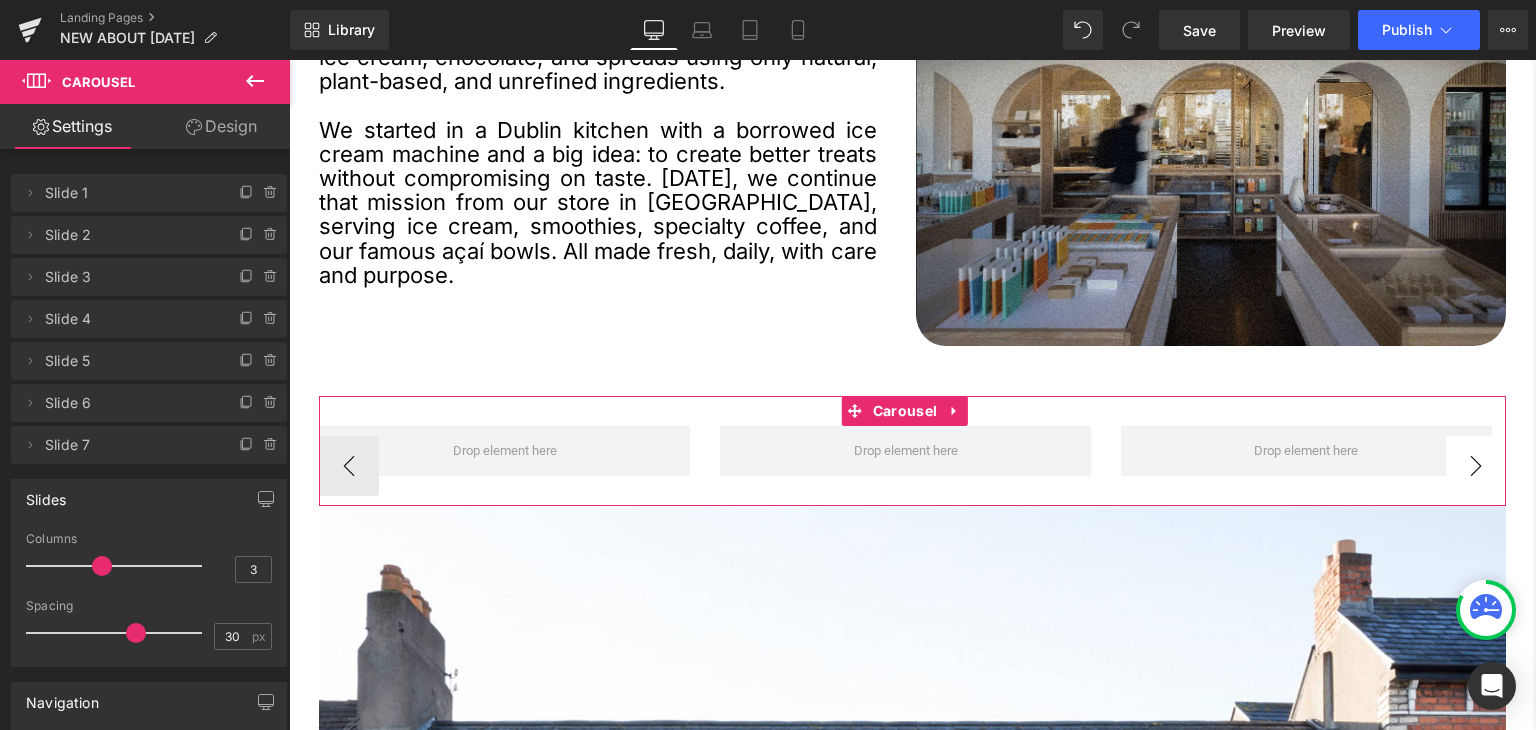 click on "›" at bounding box center [1476, 466] 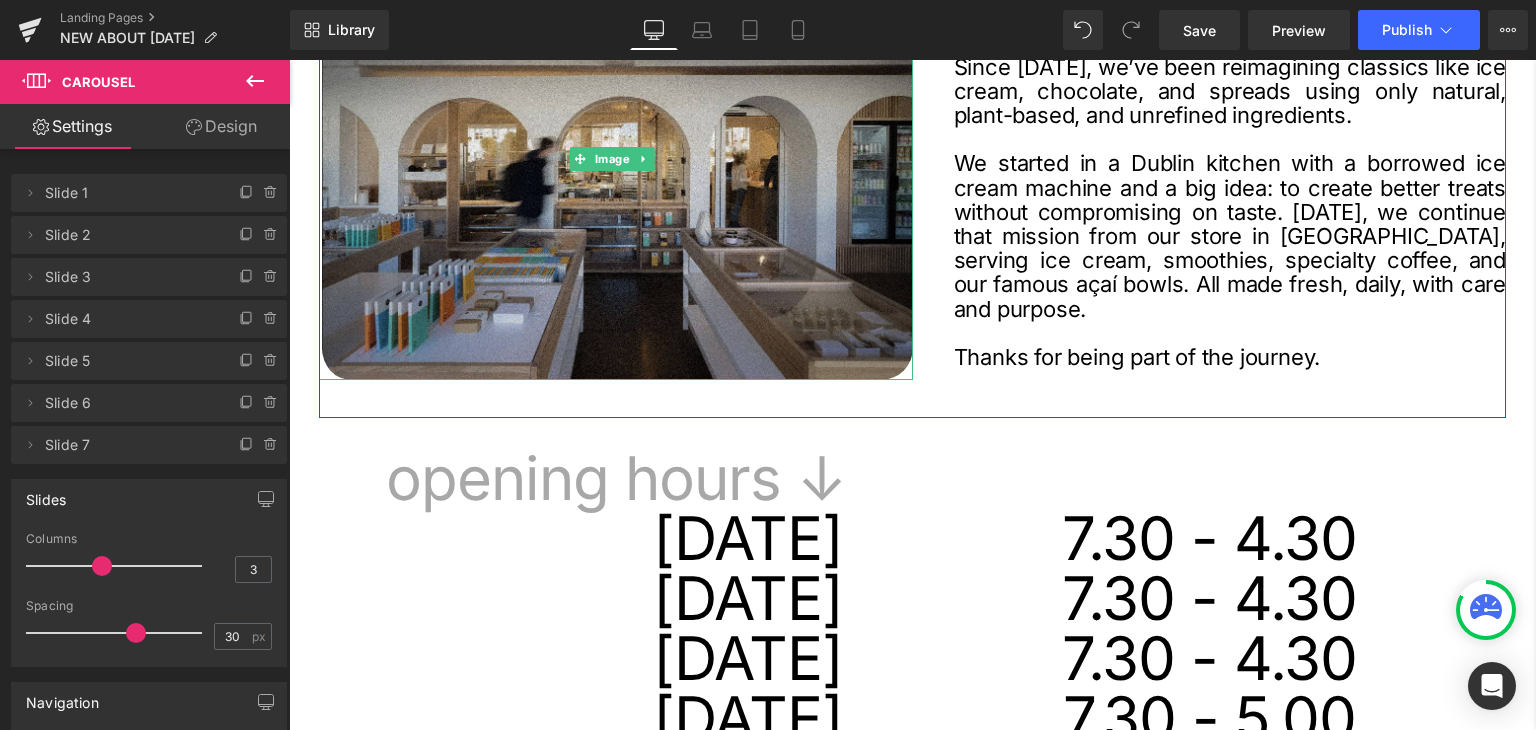 scroll, scrollTop: 700, scrollLeft: 0, axis: vertical 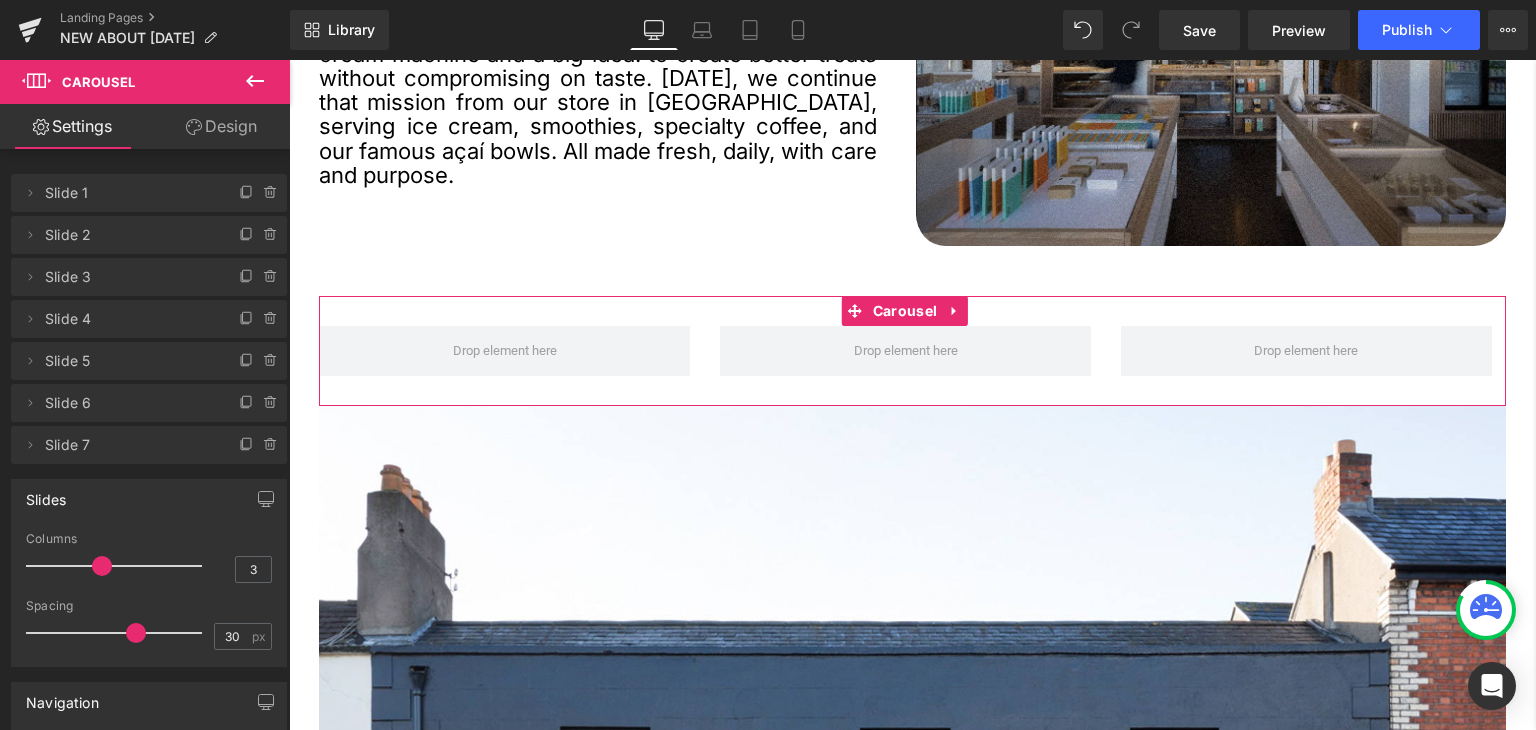 click on "Design" at bounding box center [221, 126] 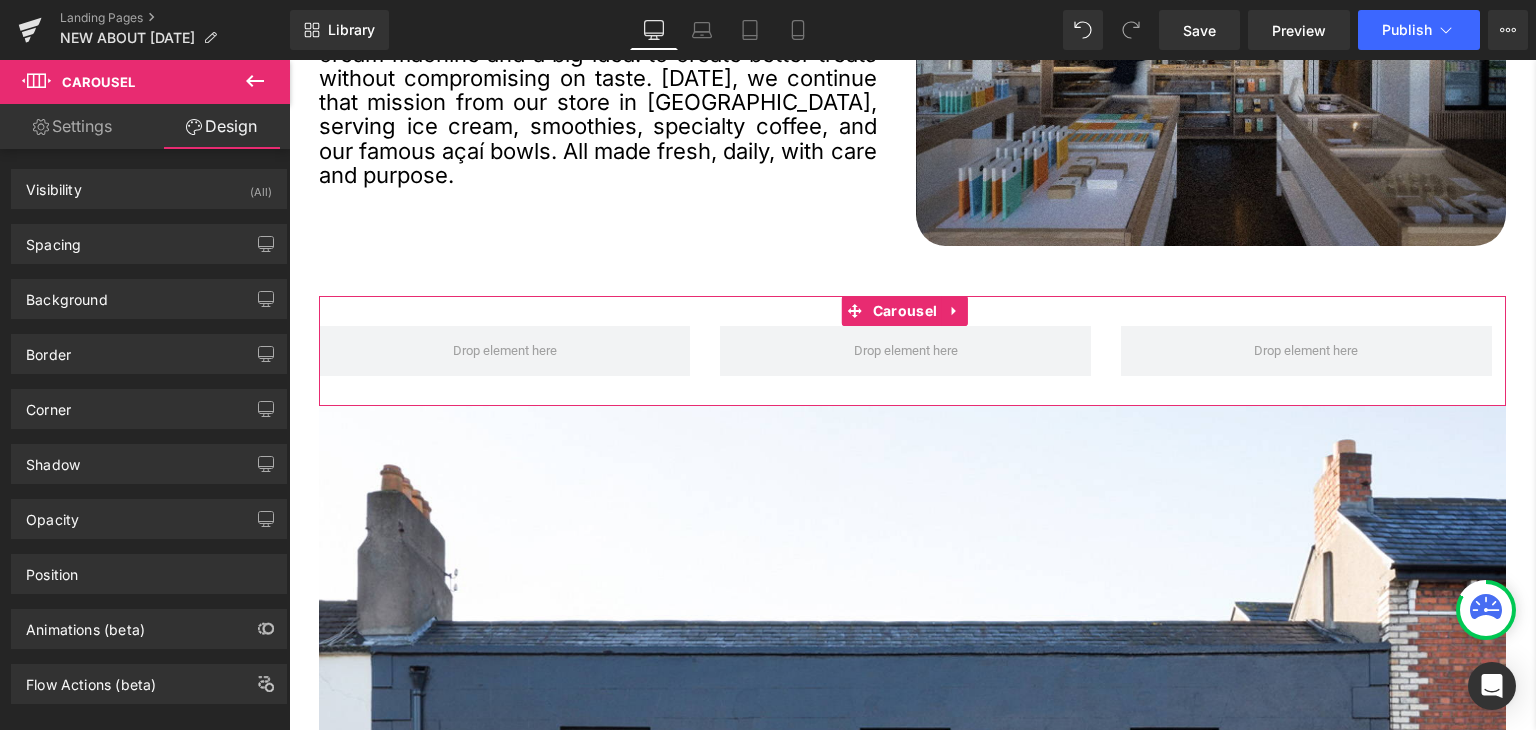 click on "Settings" at bounding box center [72, 126] 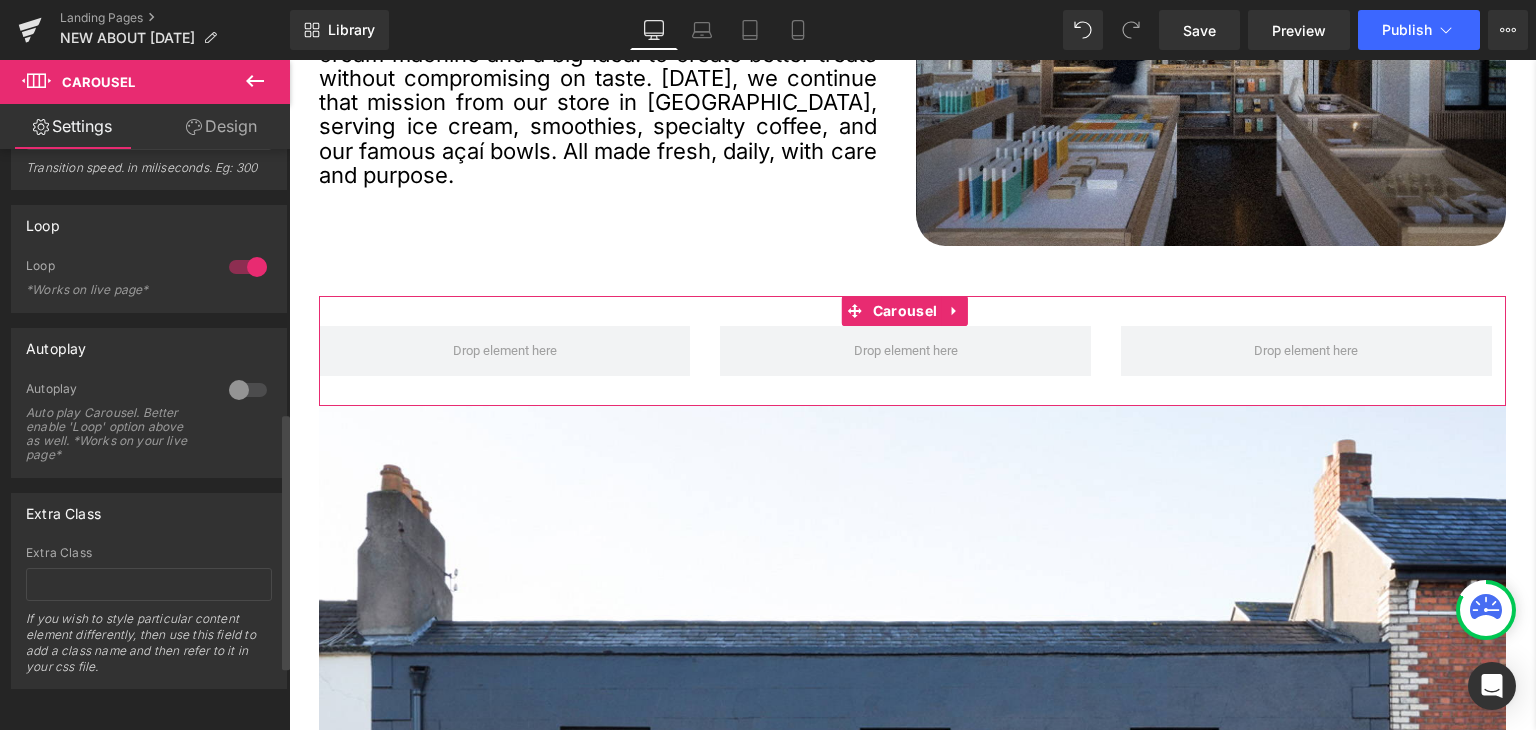 scroll, scrollTop: 0, scrollLeft: 0, axis: both 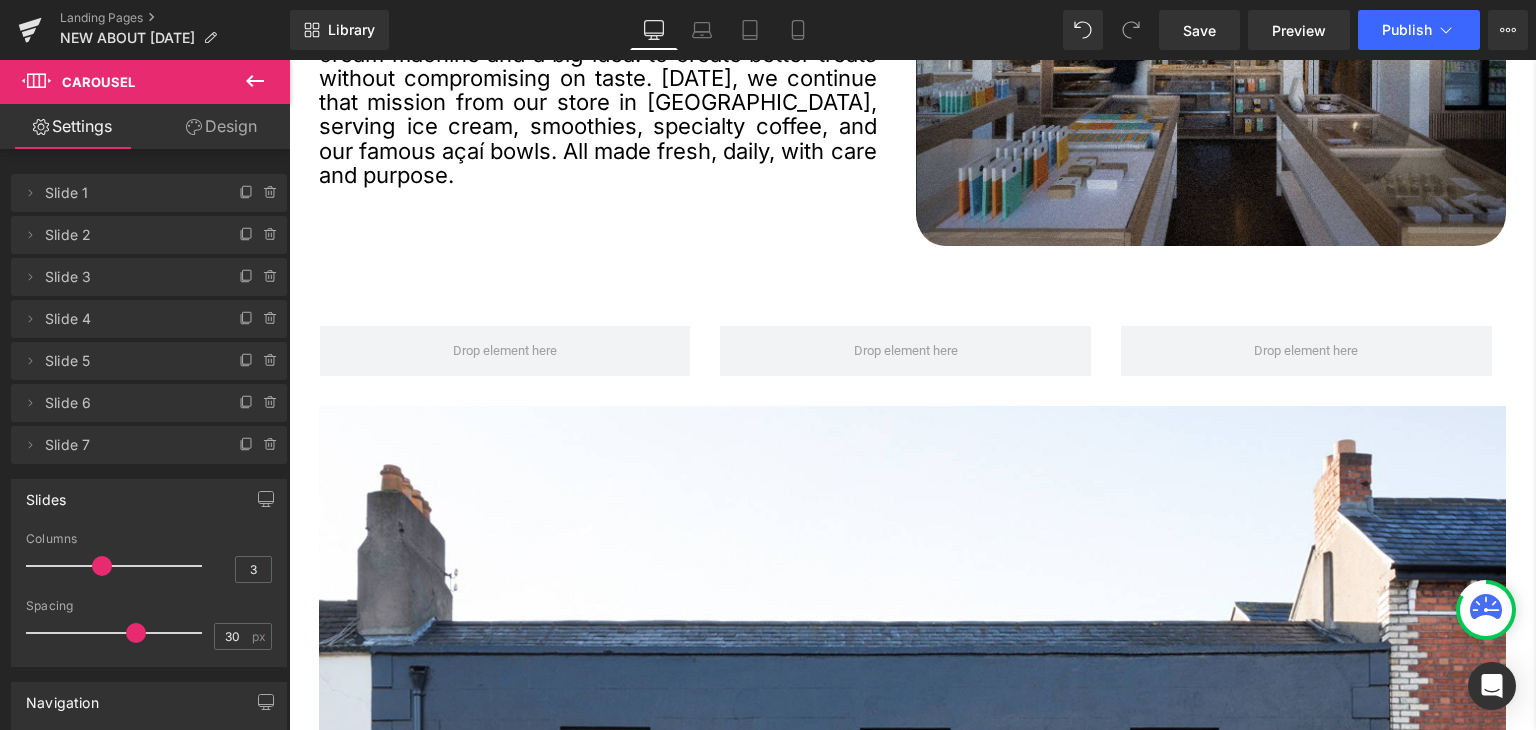 click 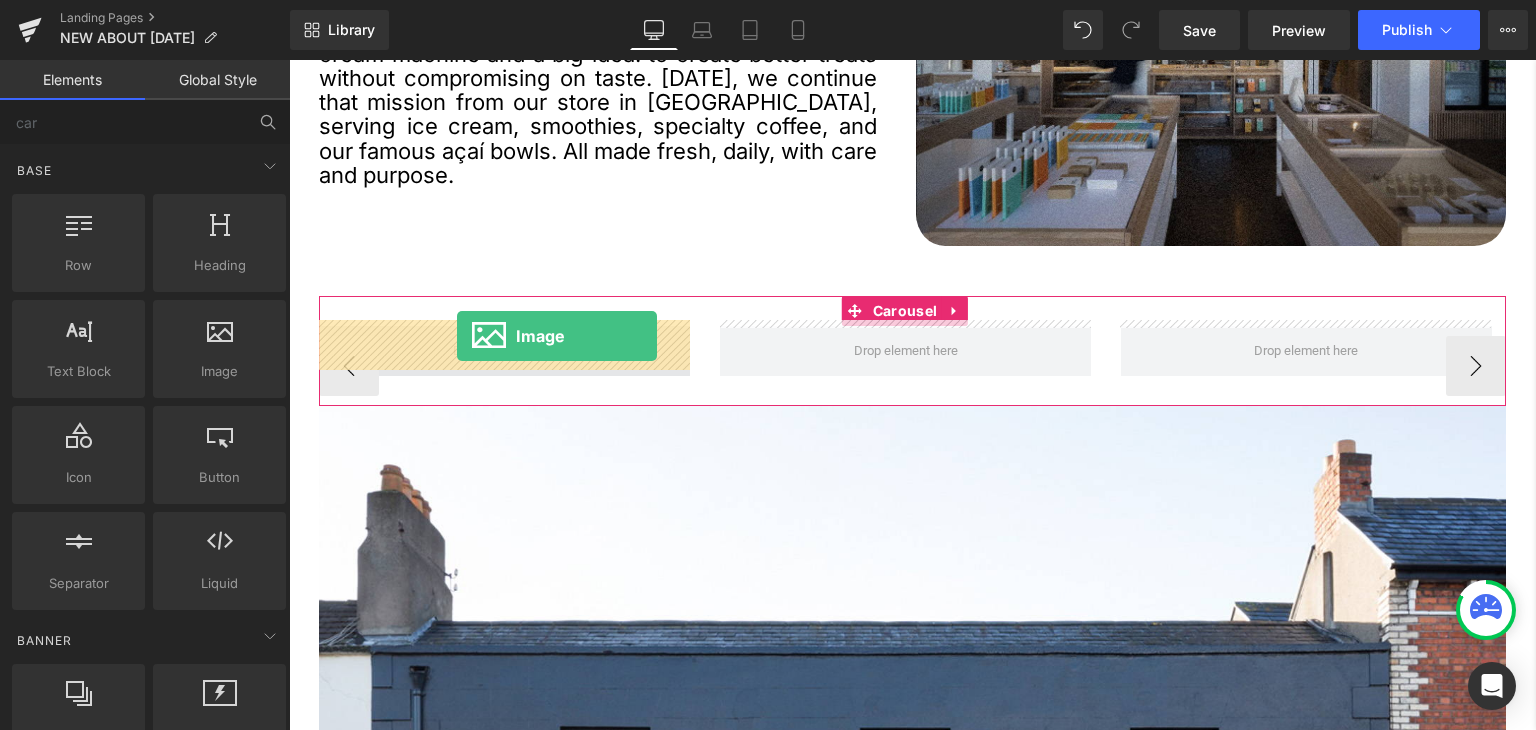drag, startPoint x: 498, startPoint y: 421, endPoint x: 457, endPoint y: 336, distance: 94.371605 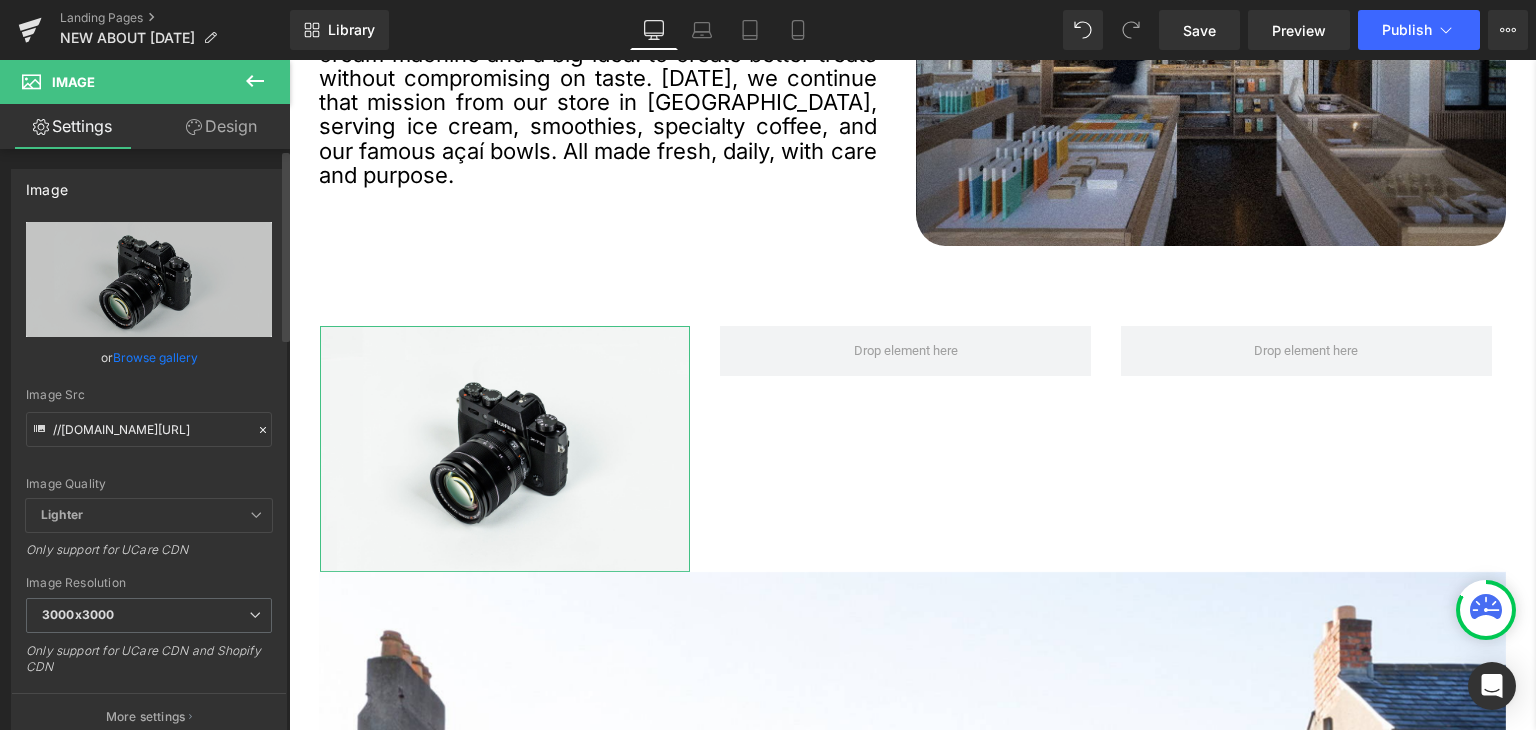 click on "Browse gallery" at bounding box center [155, 357] 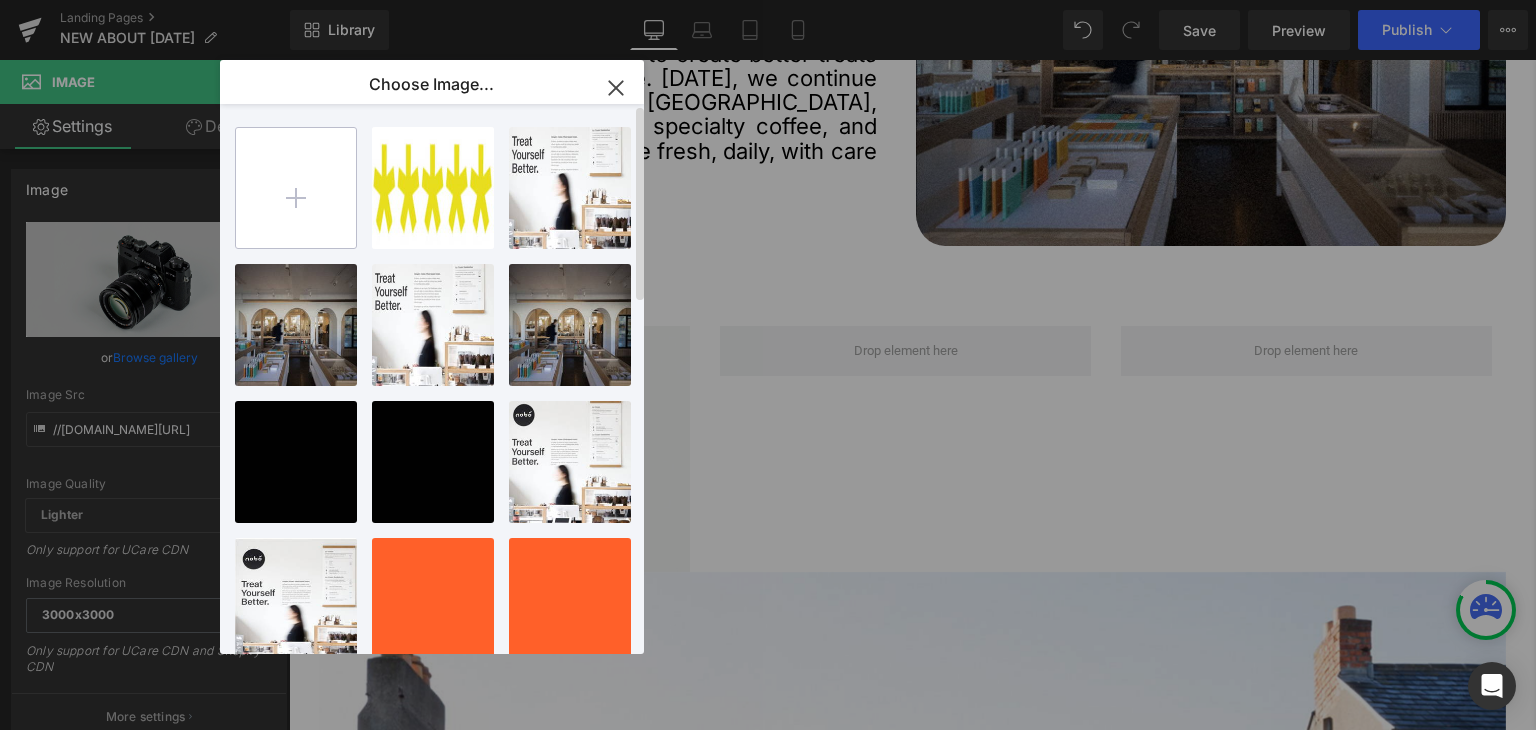 click at bounding box center [296, 188] 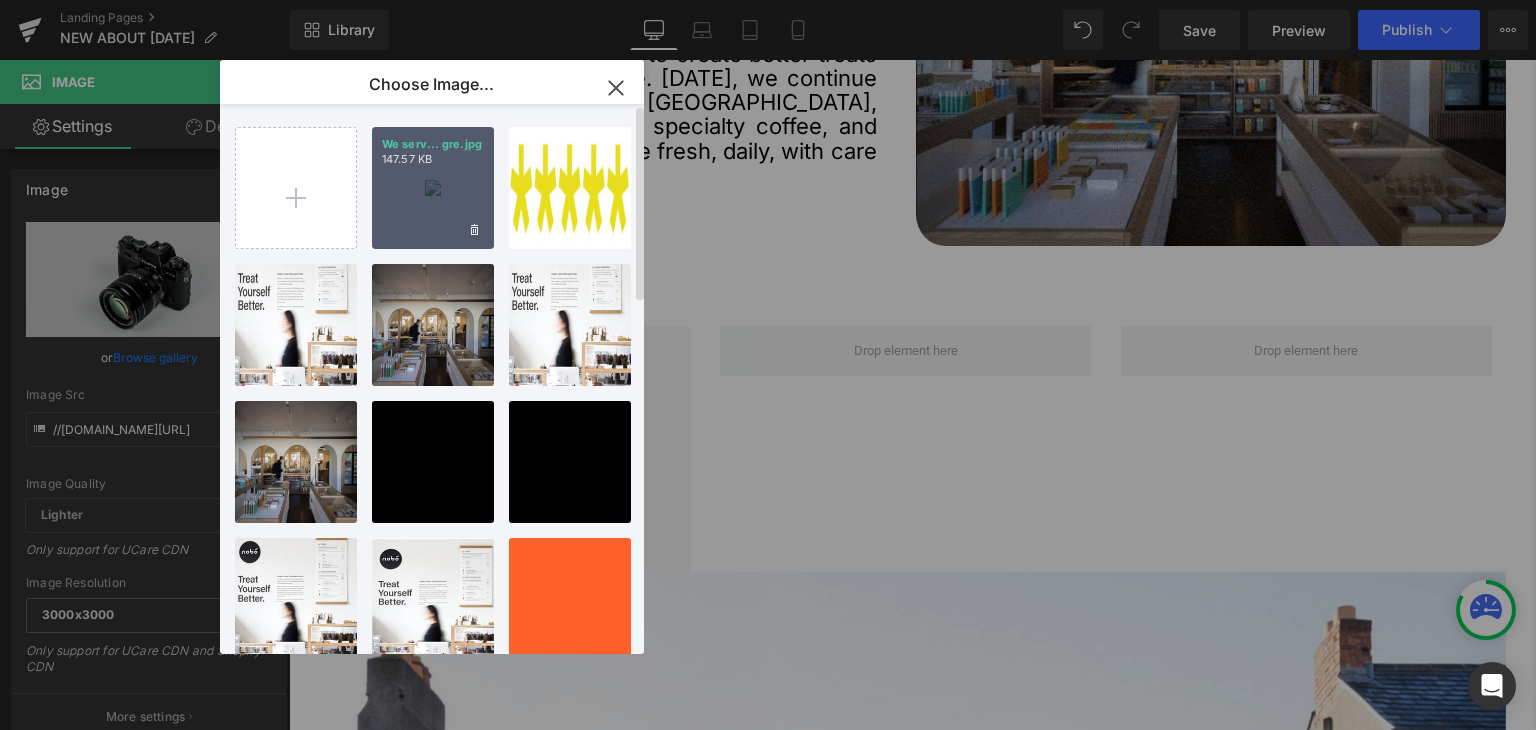 click on "We serv... gre.jpg 147.57 KB" at bounding box center [433, 188] 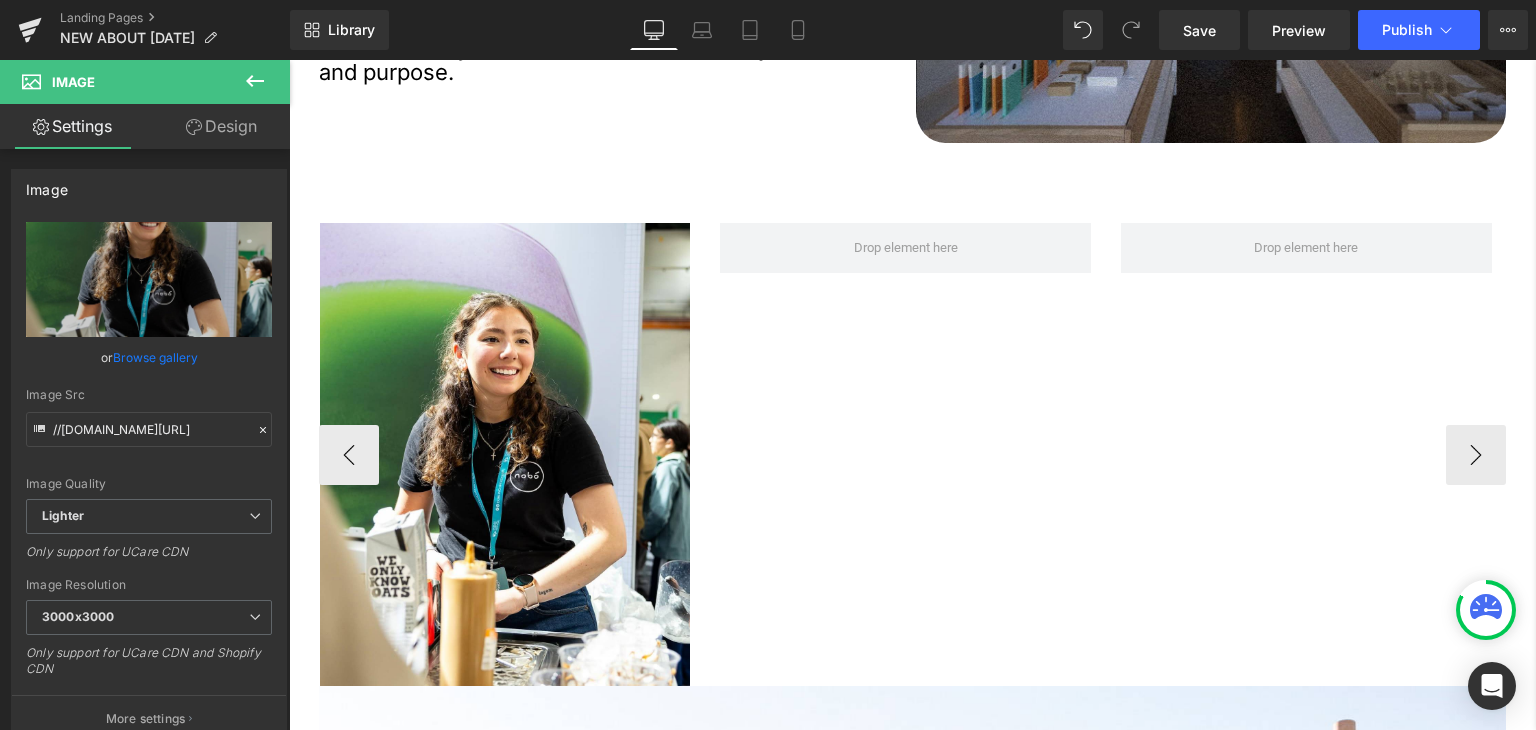 scroll, scrollTop: 1600, scrollLeft: 0, axis: vertical 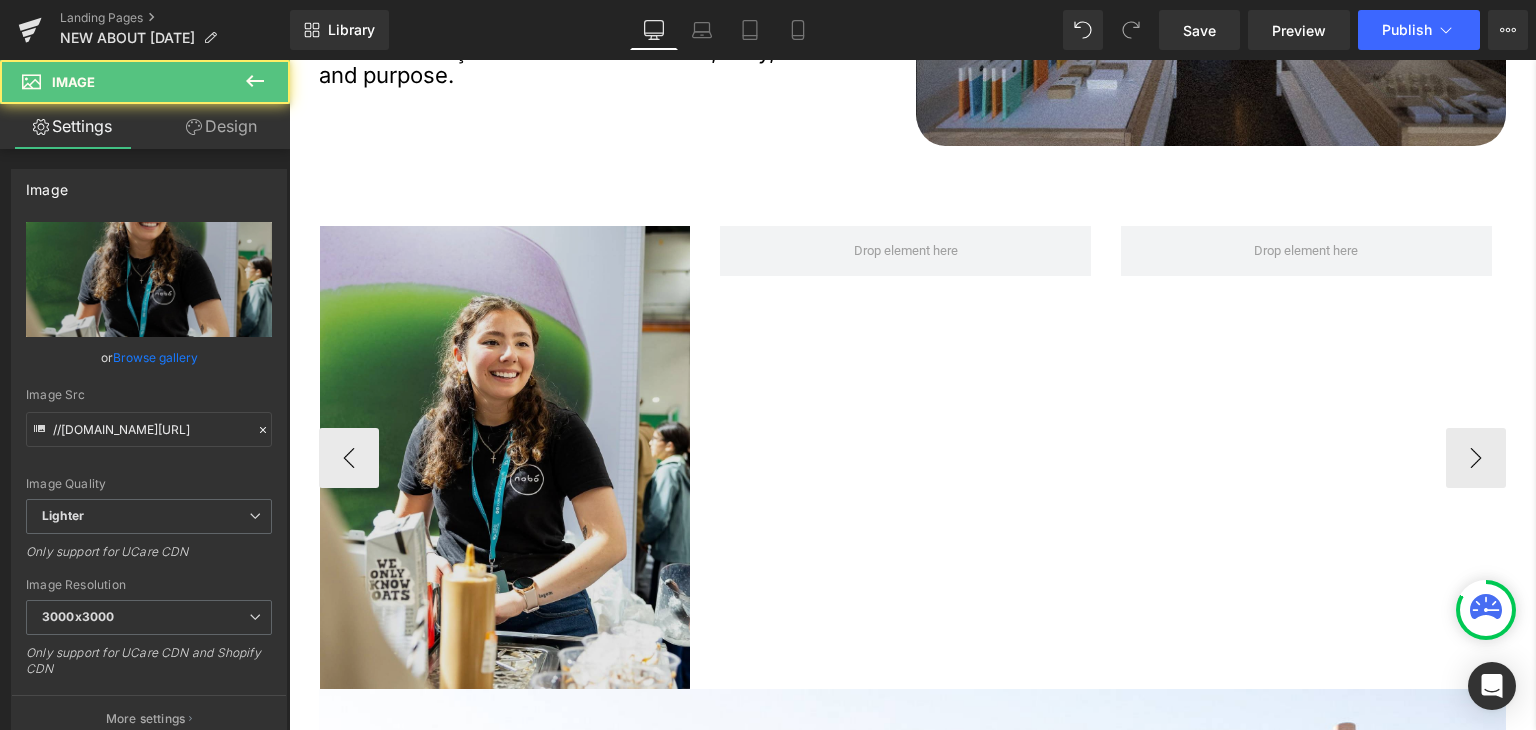 click at bounding box center (505, 457) 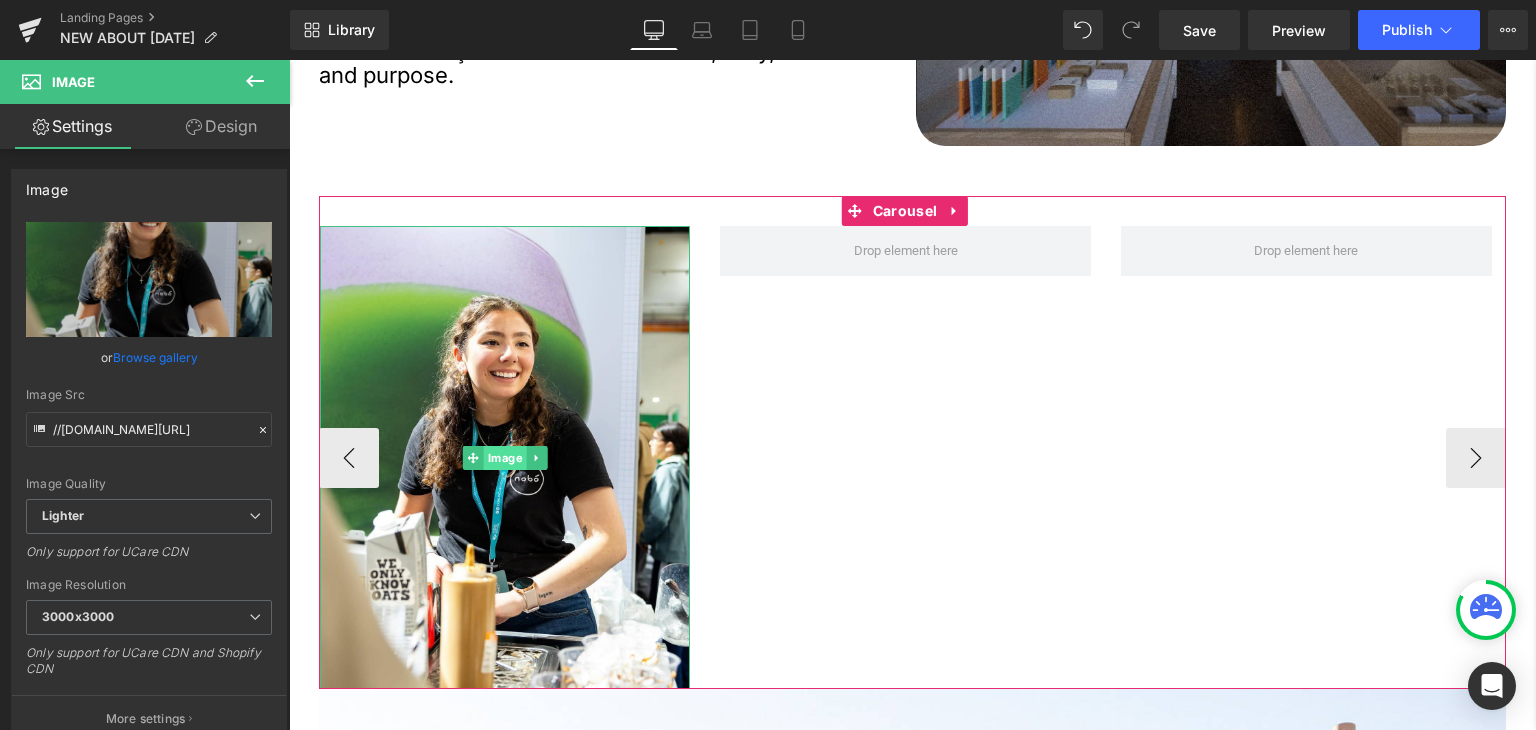 click on "Image" at bounding box center [505, 458] 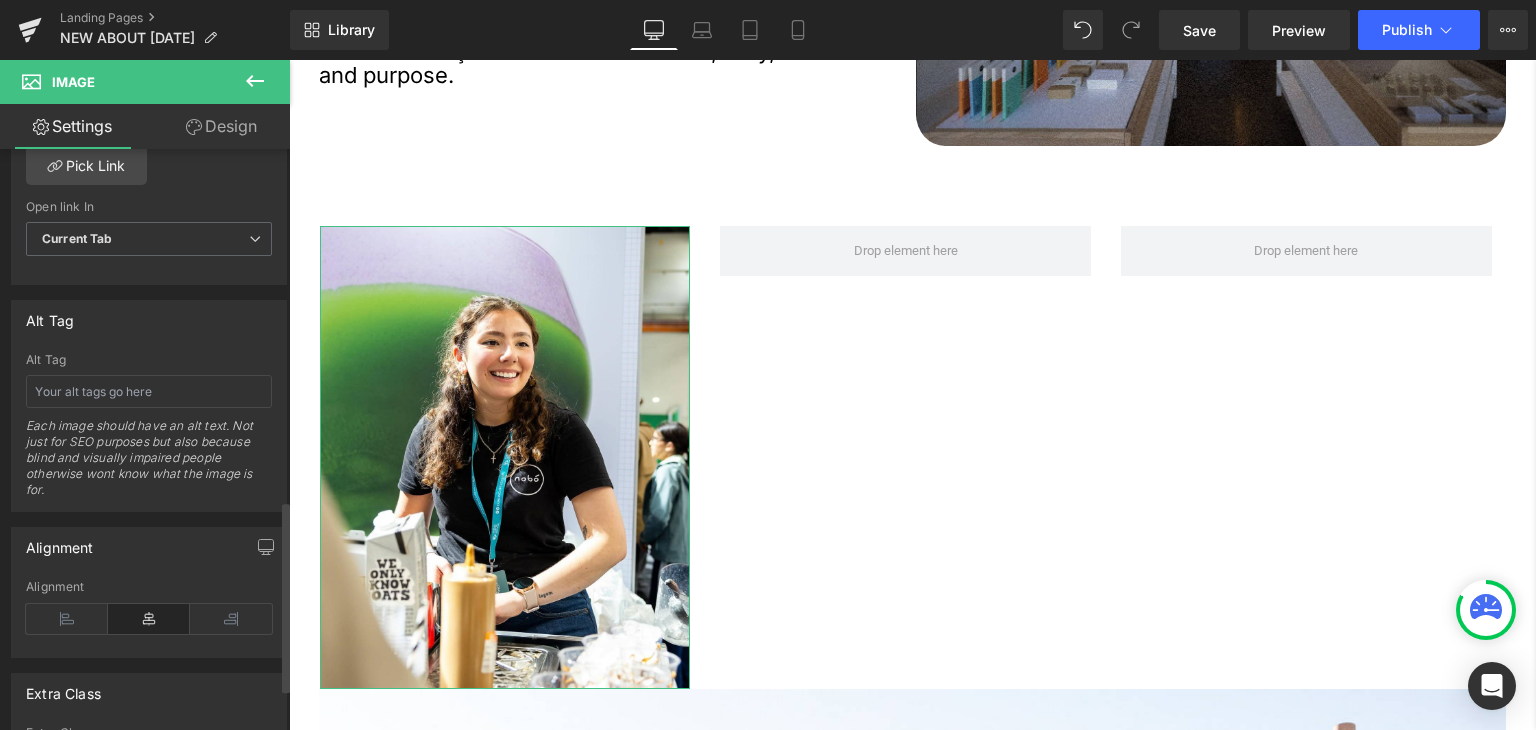 scroll, scrollTop: 1191, scrollLeft: 0, axis: vertical 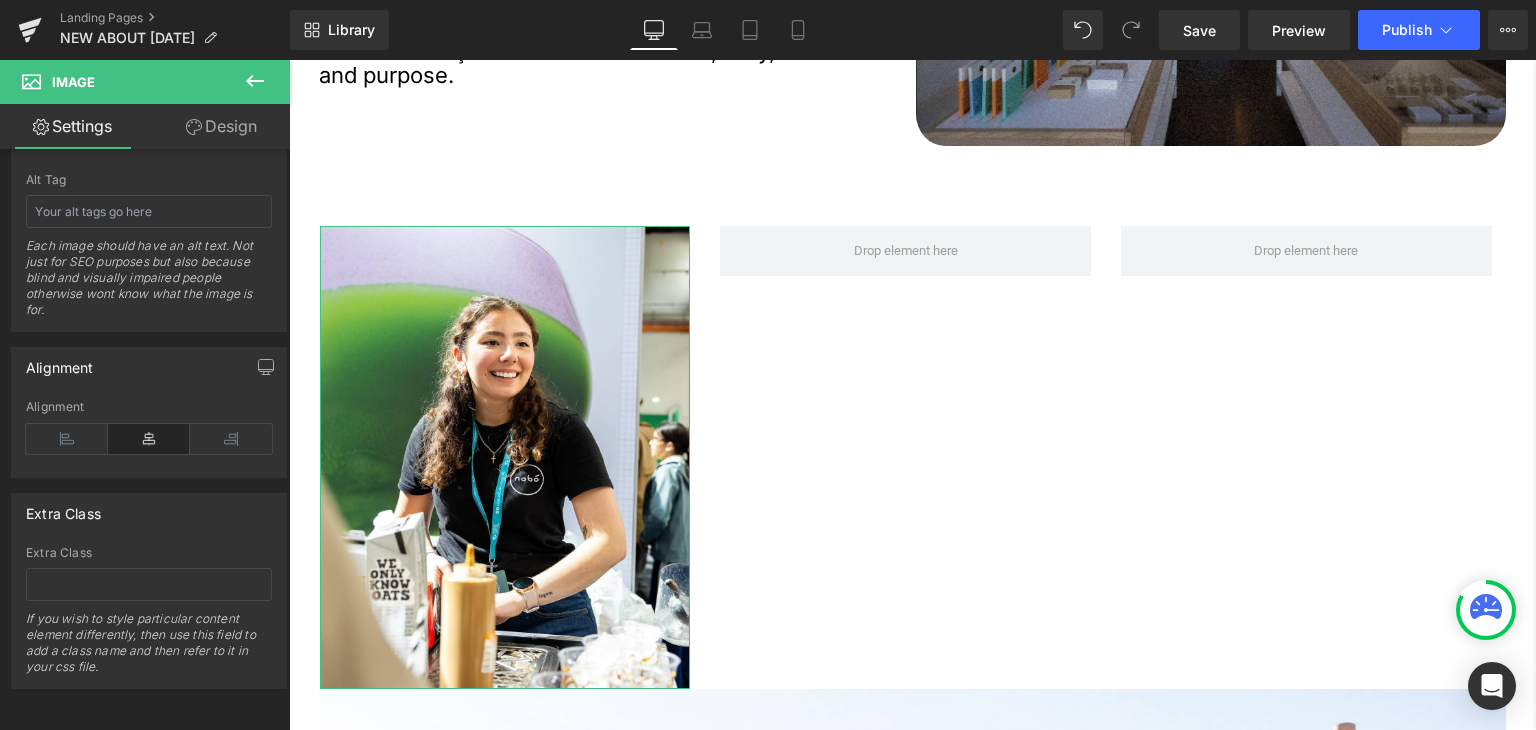 click on "Design" at bounding box center [221, 126] 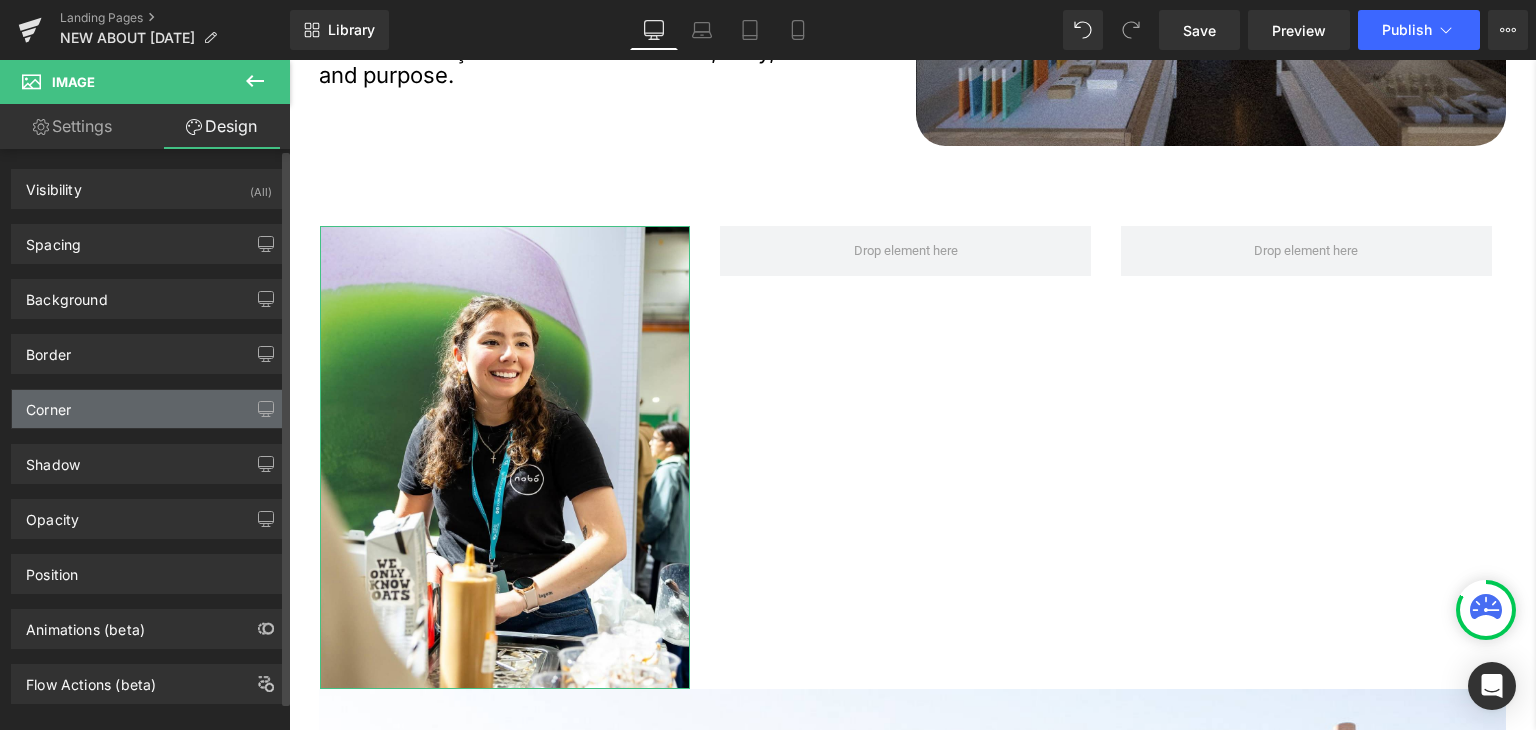 click on "Corner" at bounding box center [48, 404] 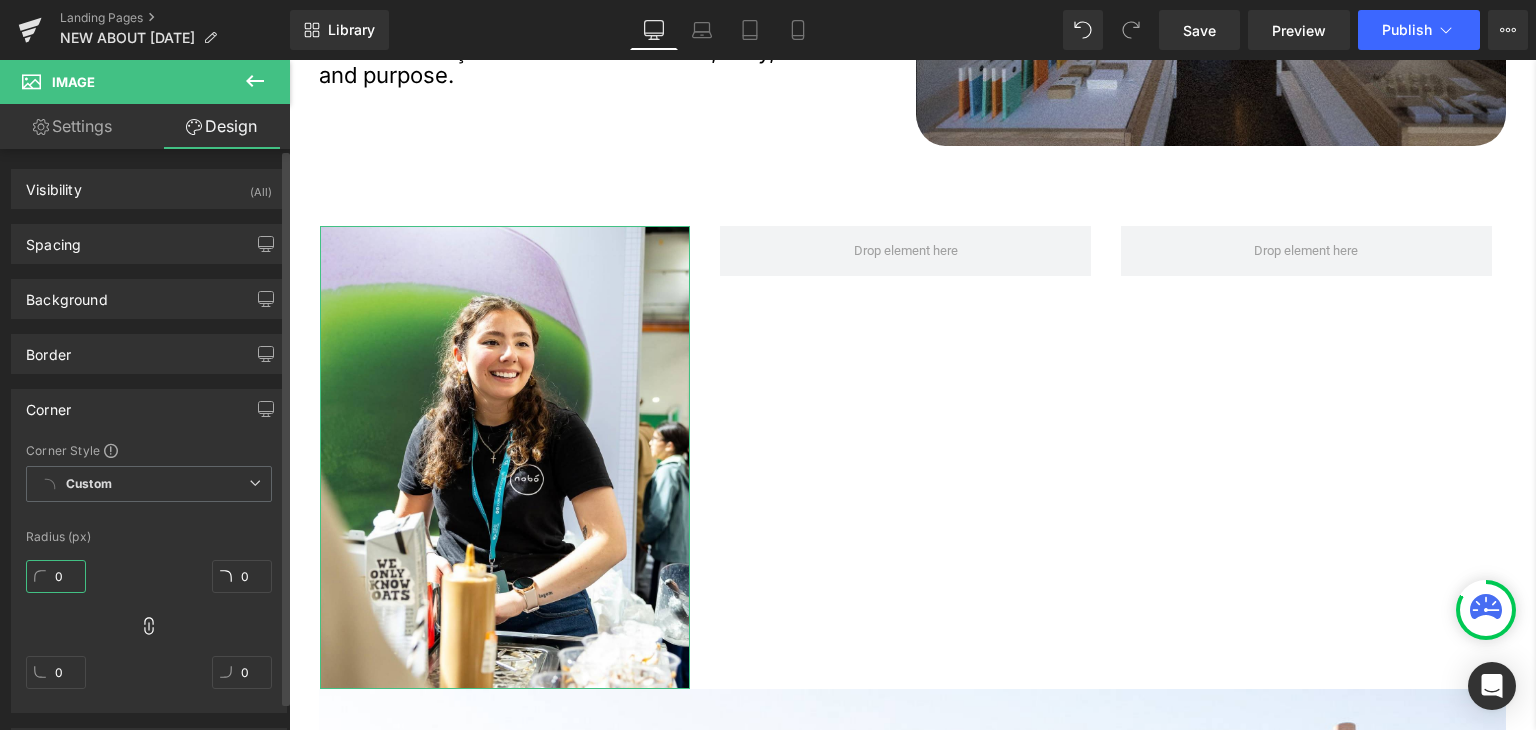 click on "0" at bounding box center (56, 576) 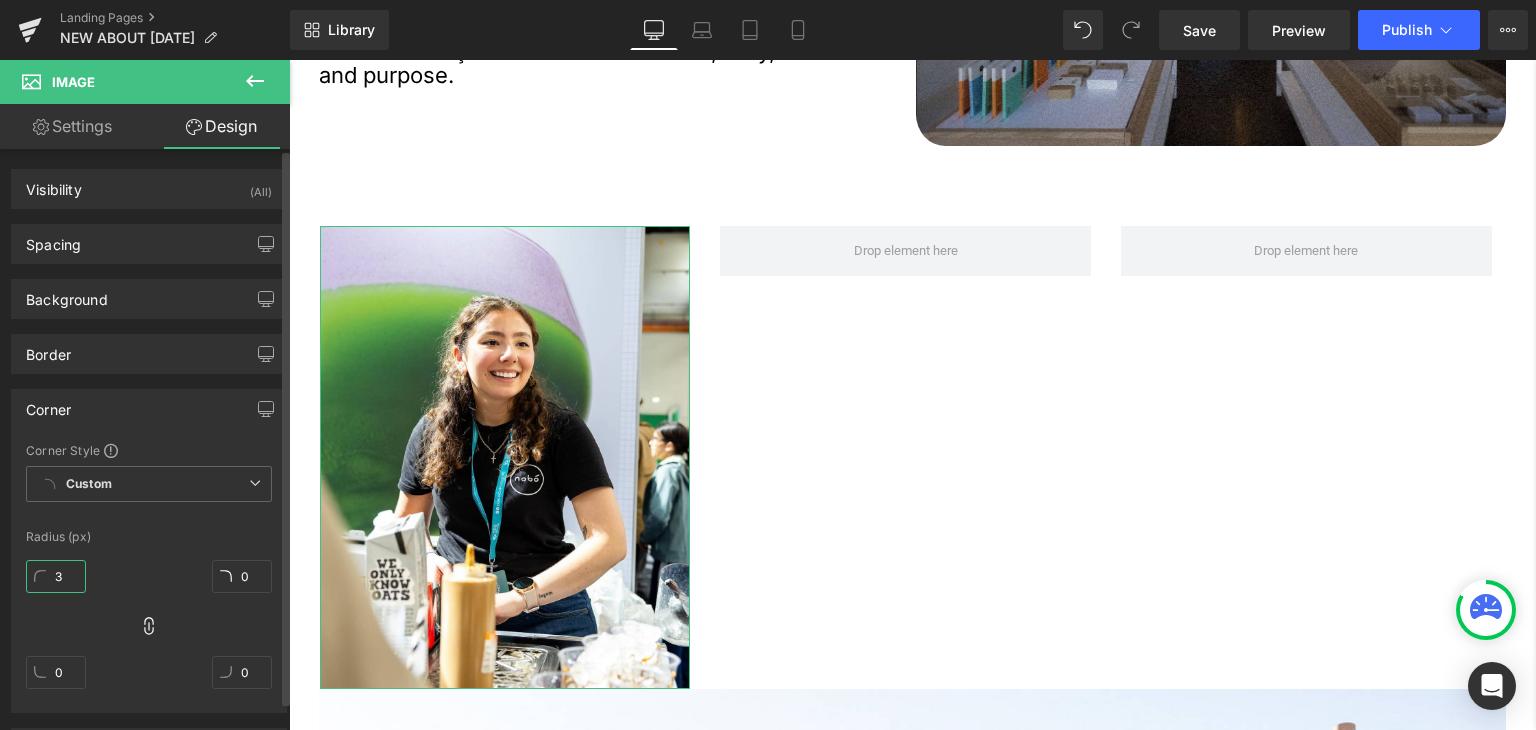 type on "32" 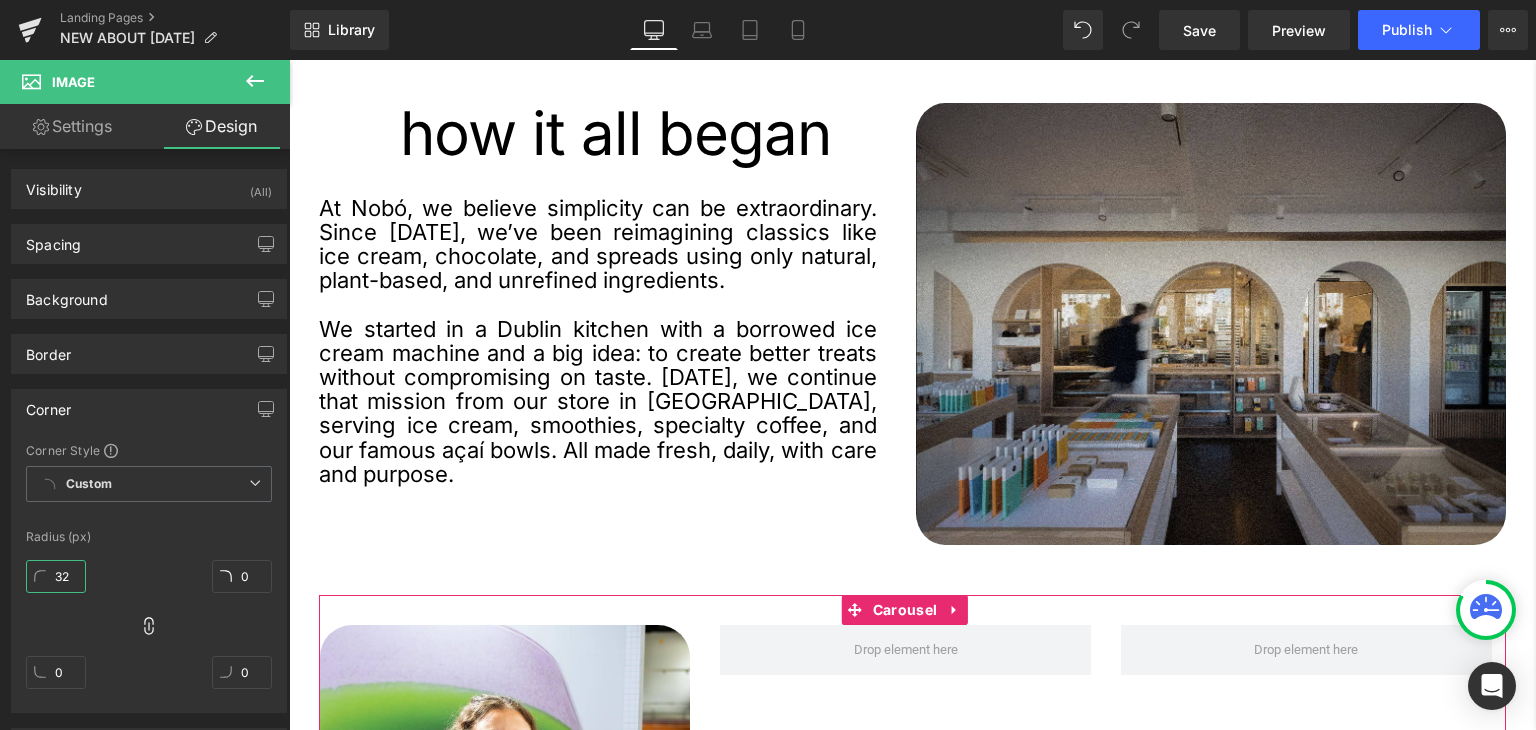 scroll, scrollTop: 1200, scrollLeft: 0, axis: vertical 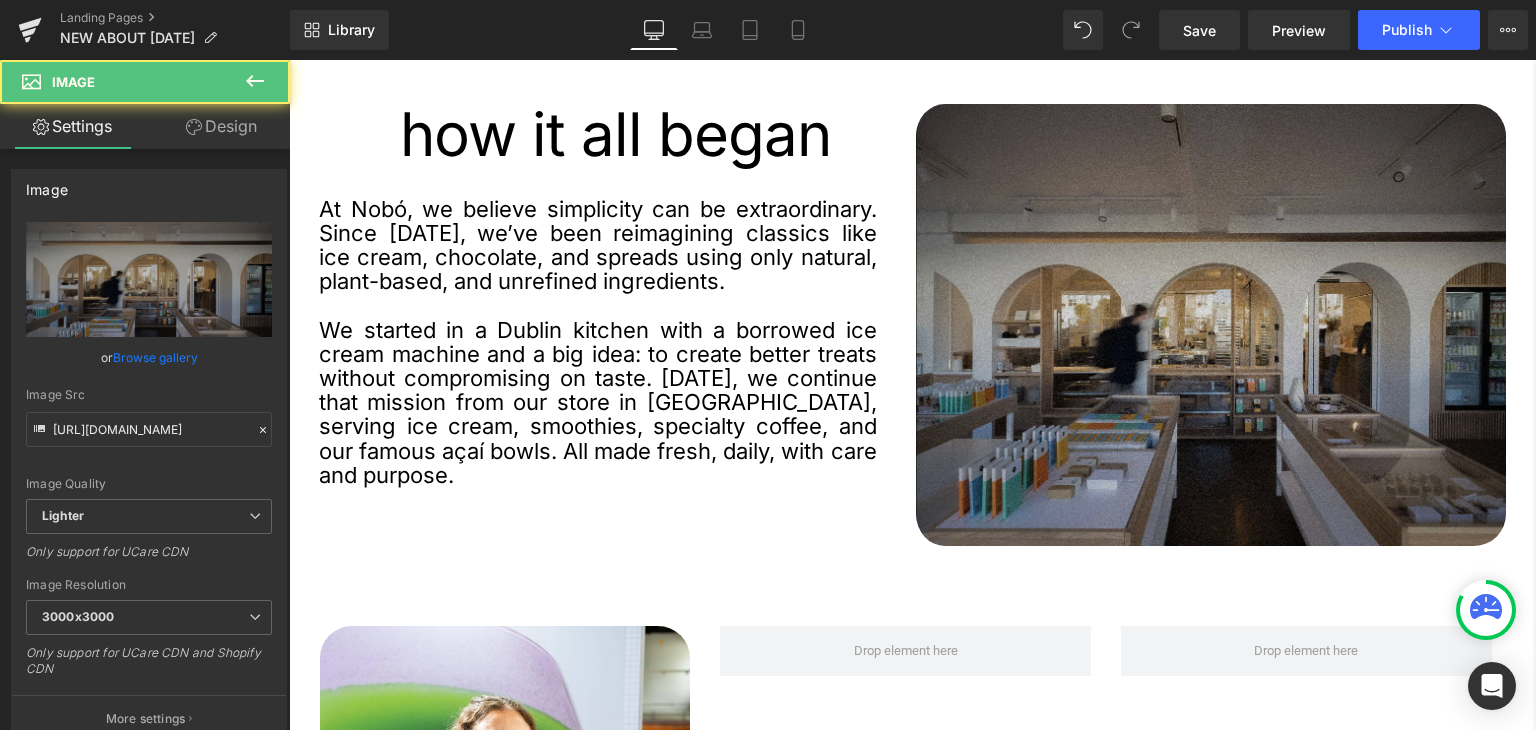 click at bounding box center [1210, 325] 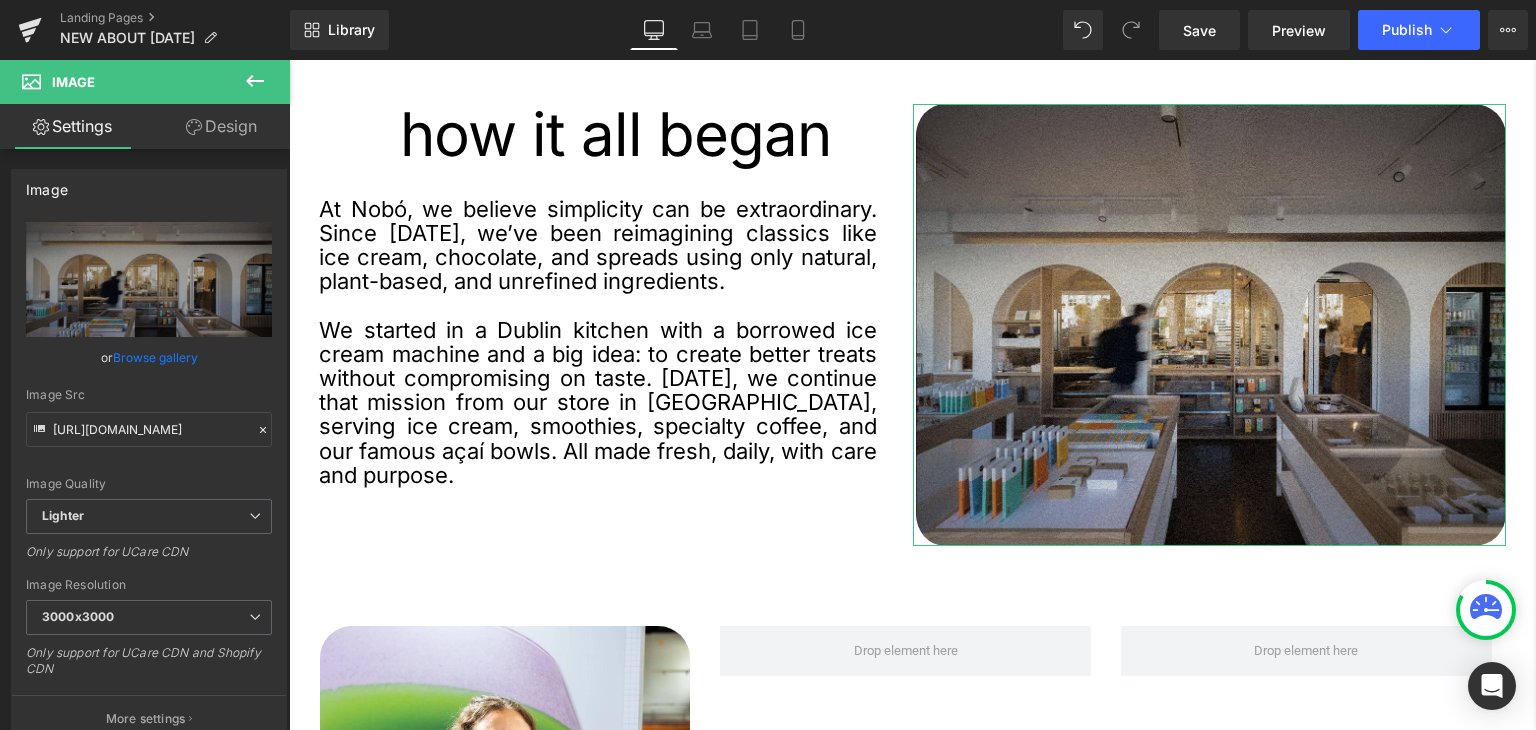 click on "Design" at bounding box center (221, 126) 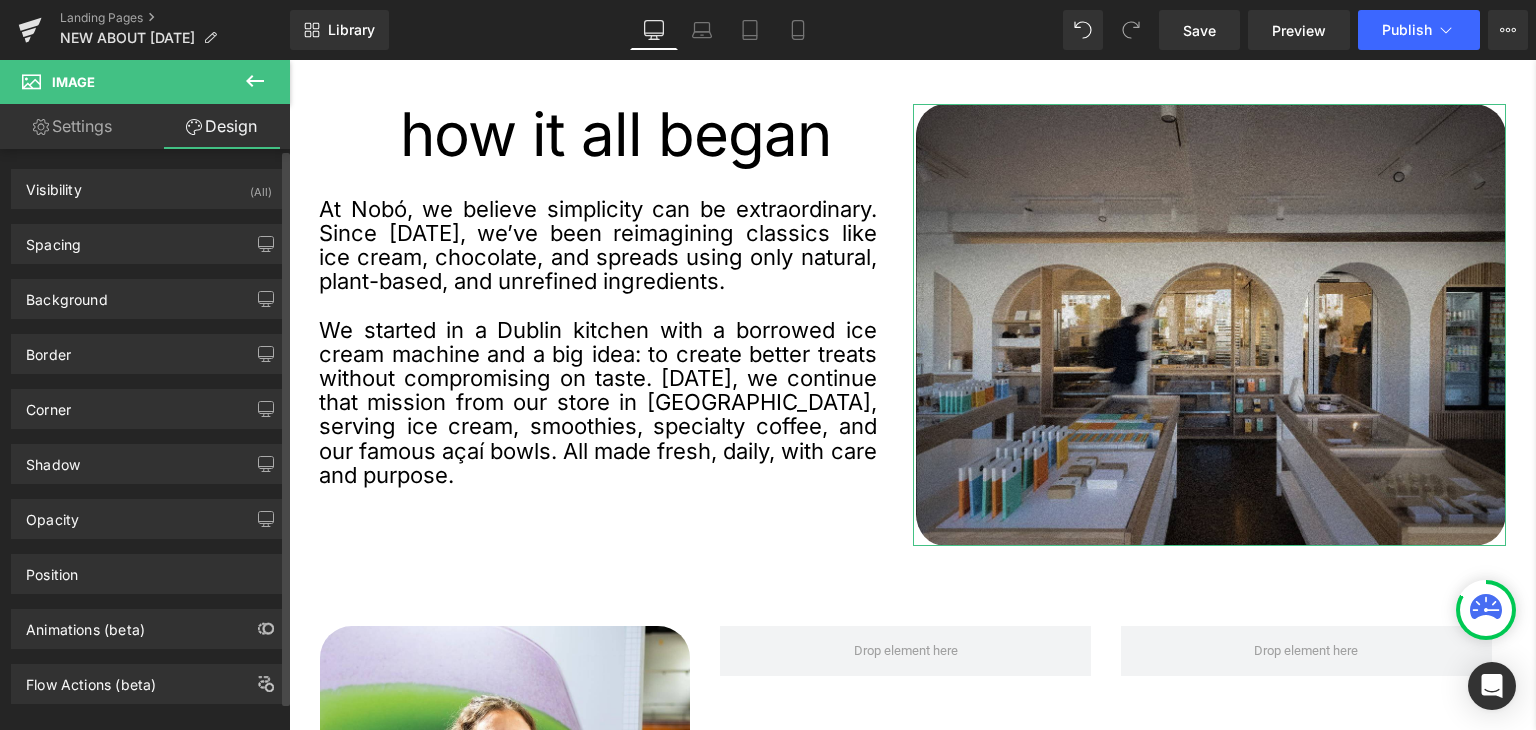 click on "Corner
Corner Style Custom
Custom
Setup Global Style
Custom
Setup Global Style
Radius (px)
32
32
32
32" at bounding box center (149, 401) 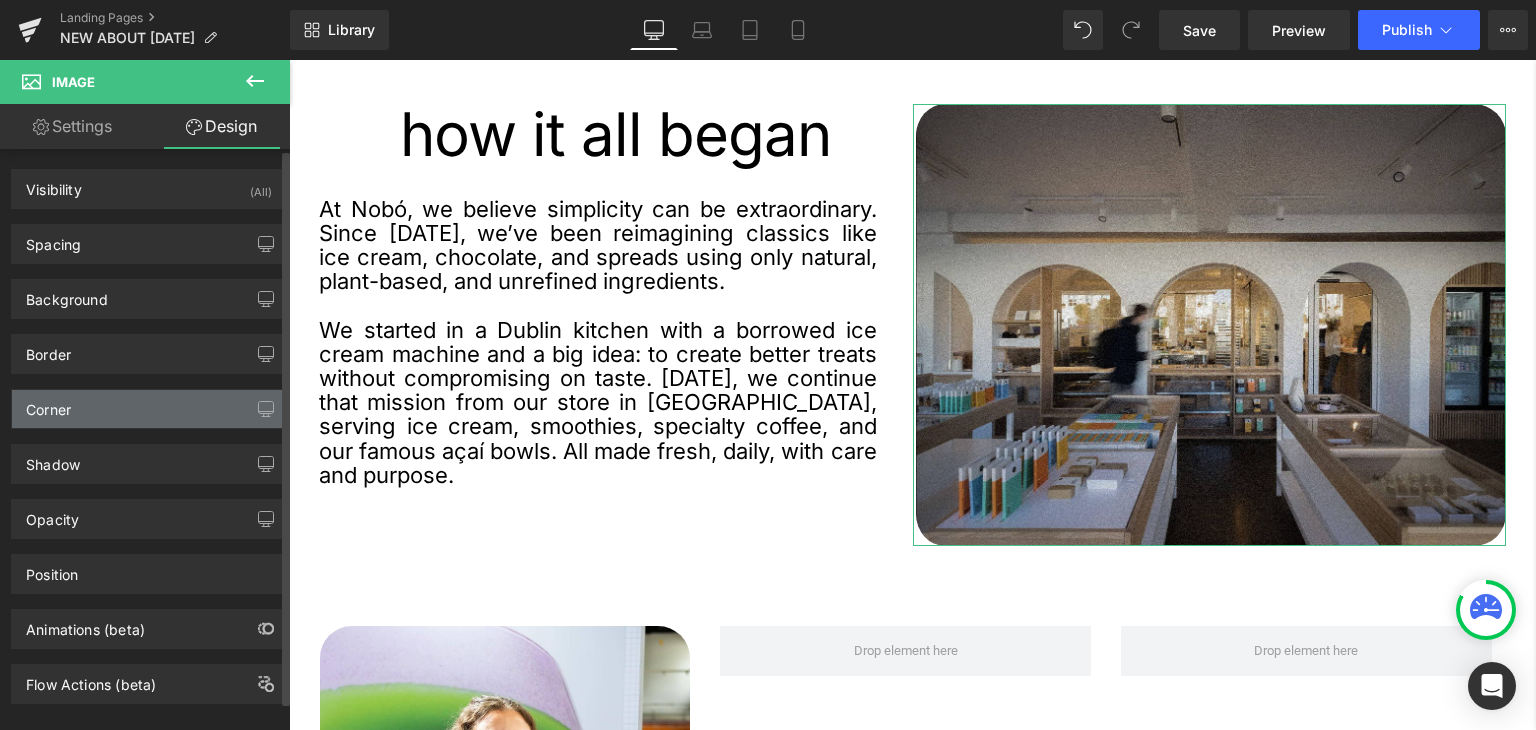 click on "Corner" at bounding box center [48, 404] 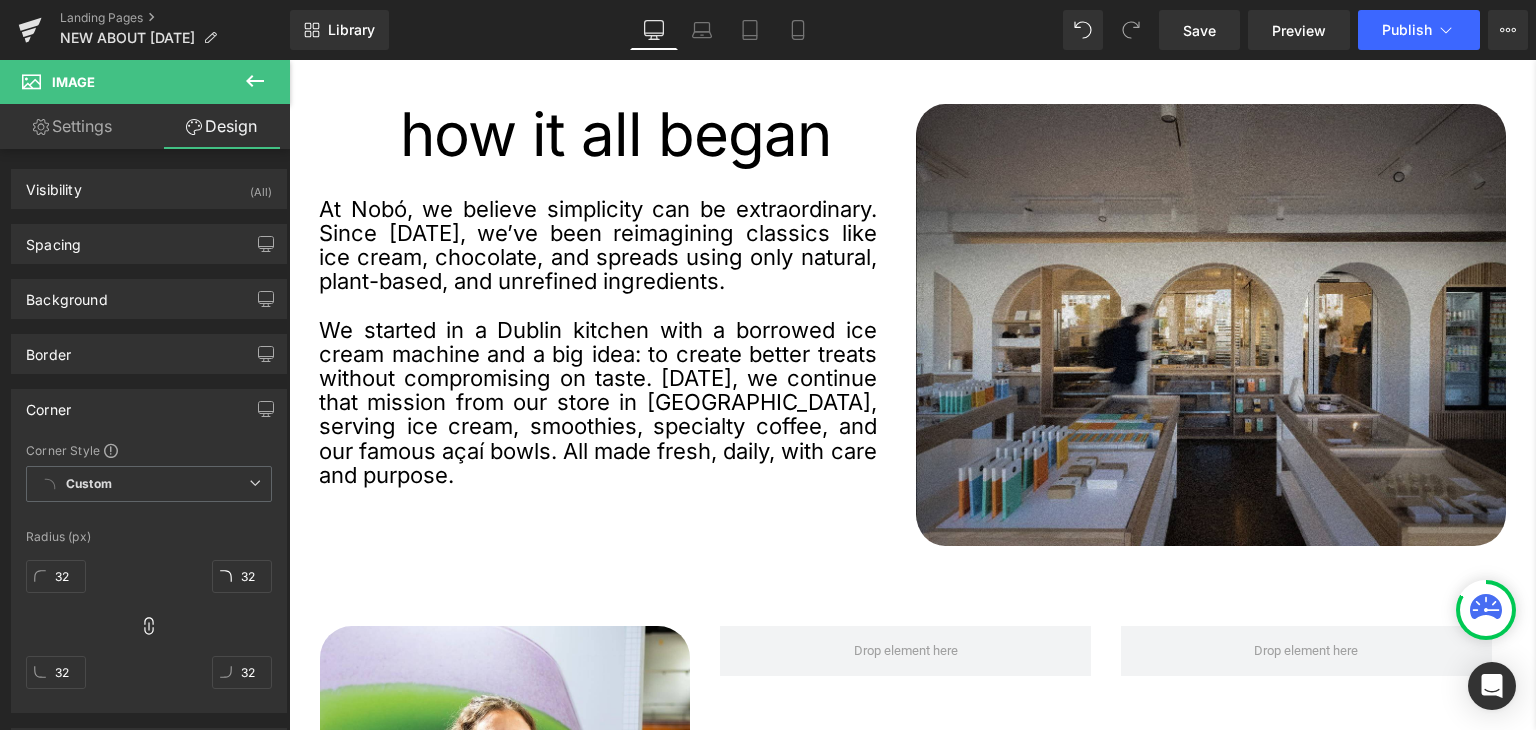 click on "Image         who we are * Heading         At Nobó, we believe simplicity can be extraordinary. Since [DATE], we’ve been reimagining classics like ice cream, chocolate, and spreads using only natural, plant-based, and unrefined ingredients. We started in a Dublin kitchen with a borrowed ice cream machine and a big idea: to create better treats without compromising on taste. [DATE], we continue that mission from our store in [GEOGRAPHIC_DATA], serving ice cream, smoothies, specialty coffee, and our famous açaí bowls. All made fresh, daily, with care and purpose. Thanks for being part of the journey. Text Block     NaNpx     Row
opening hours ↓ Heading         [DATE] Heading         55px [DATE] Heading         [DATE] Heading         [DATE] Heading         [DATE] Heading         [DATE] Heading         [DATE] Heading         o Heading         7.30 - 4.30 Heading         7.30 - 4.30 Heading         7.30 - 4.30 Heading         7.30 - 5.00 Heading         7.30 - 5.00 Heading         8.00 - 5.00" at bounding box center (912, 2000) 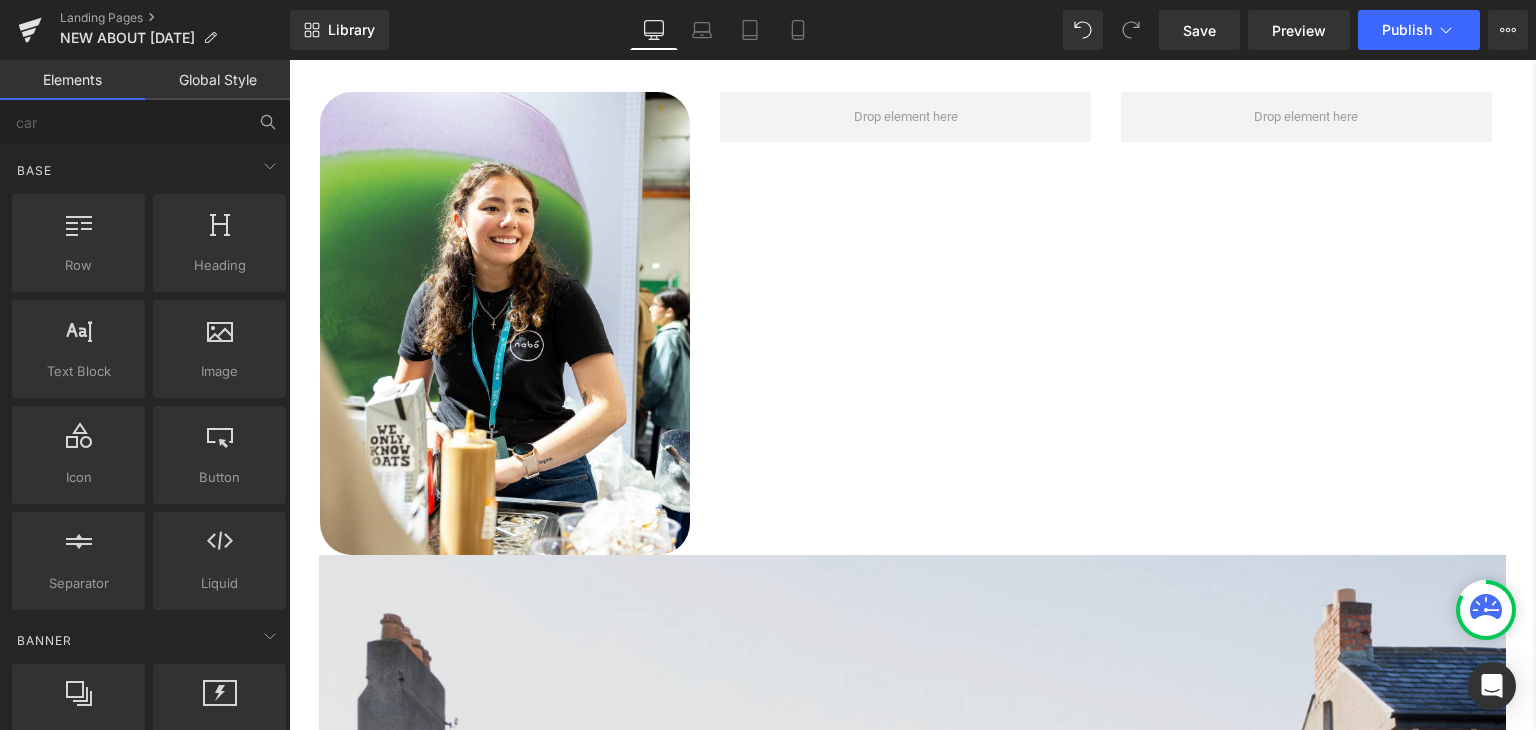 scroll, scrollTop: 1600, scrollLeft: 0, axis: vertical 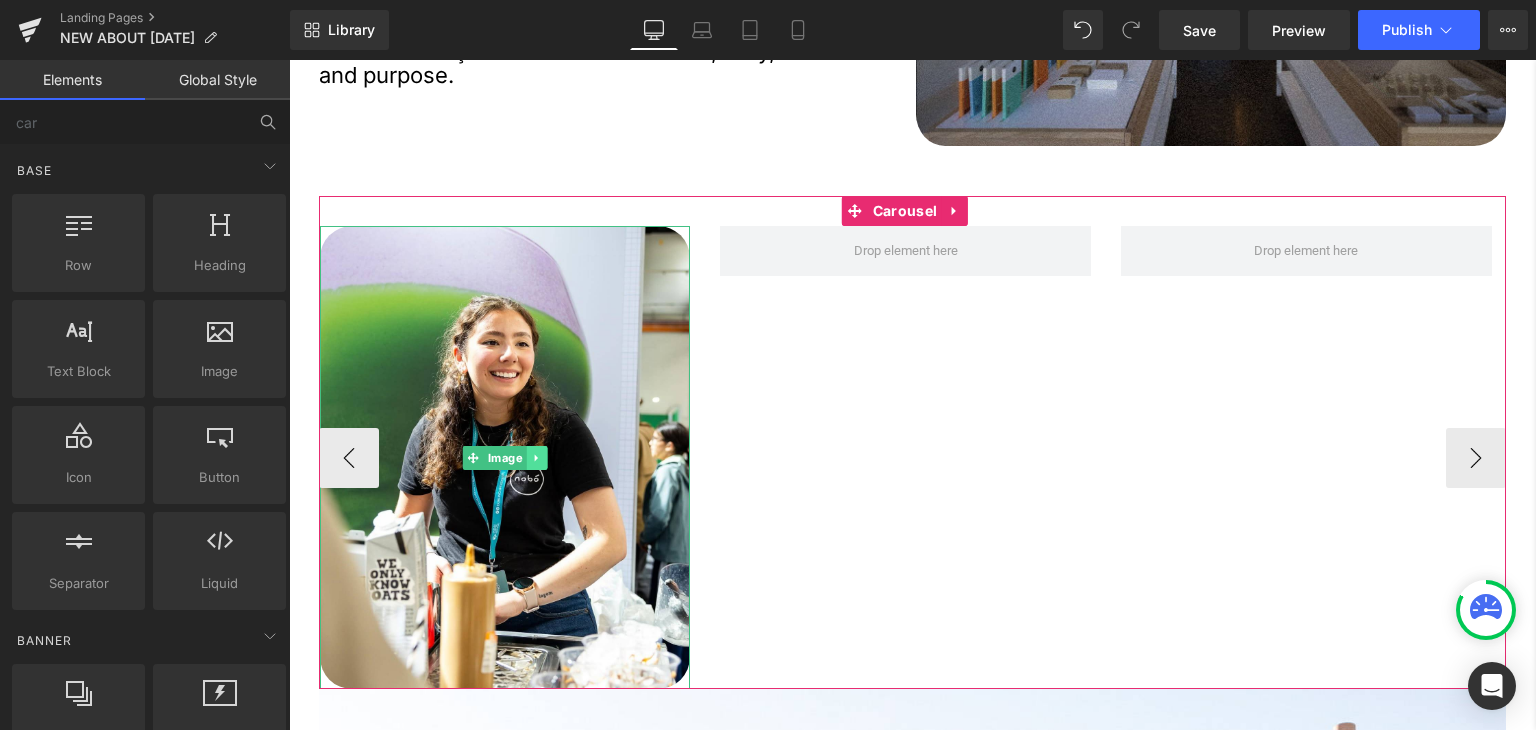 click at bounding box center [536, 458] 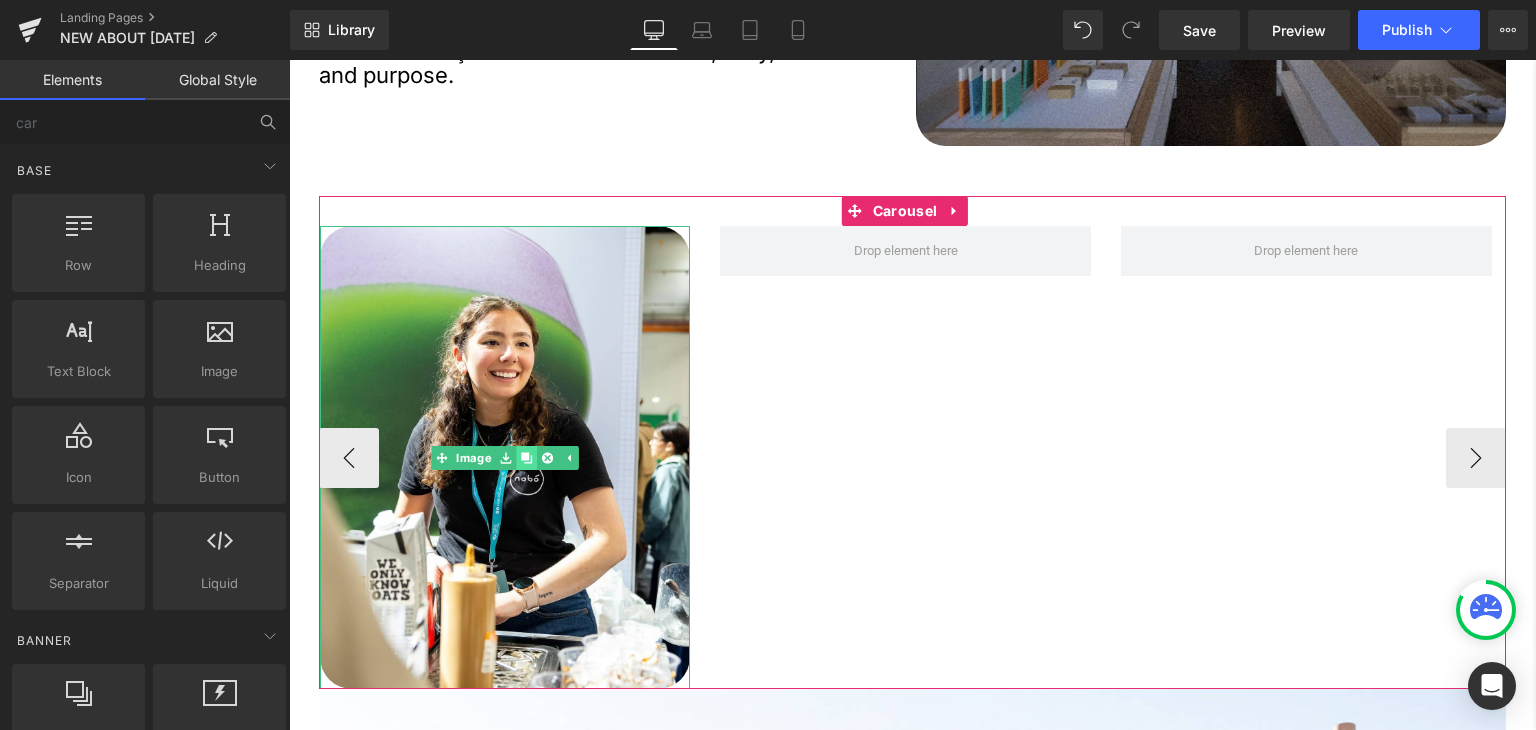click 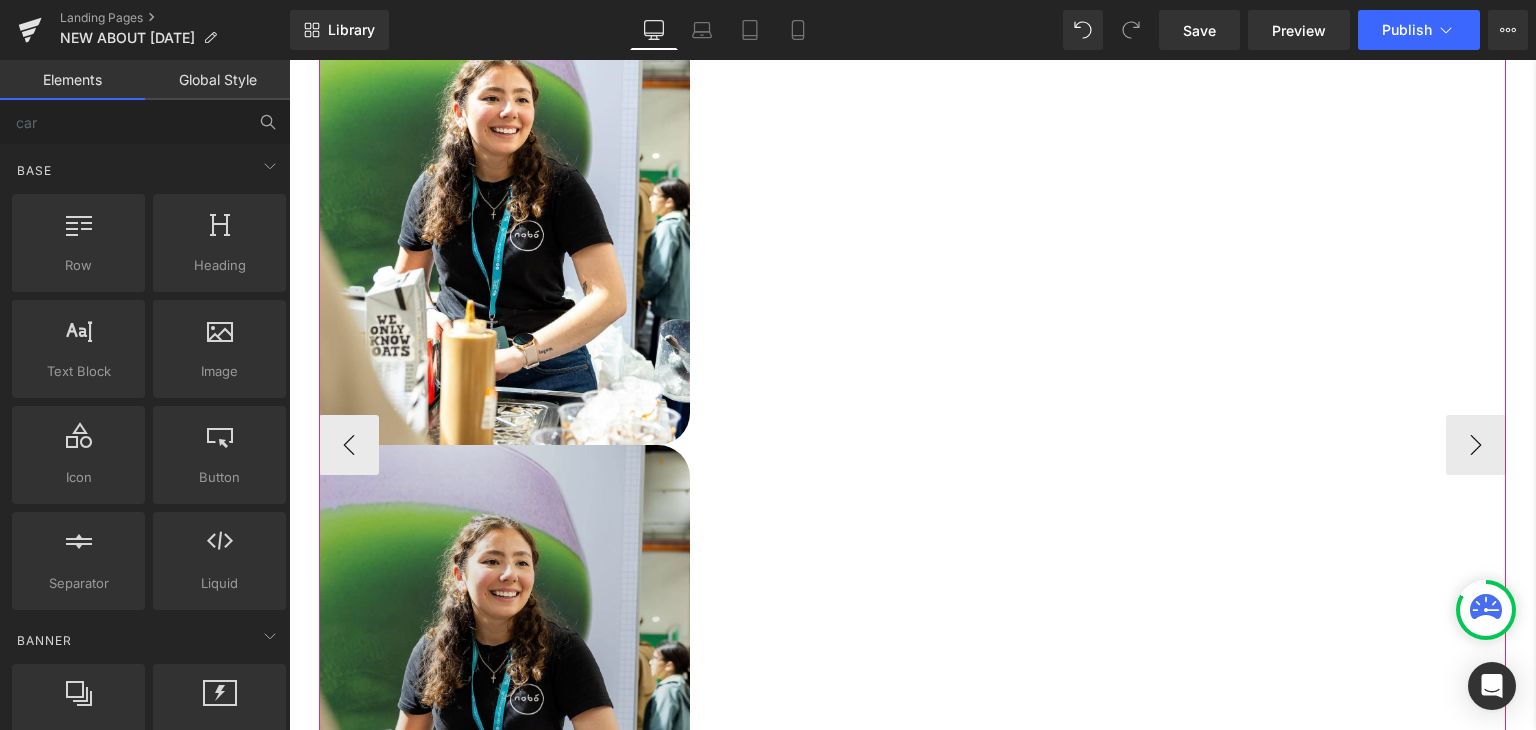 scroll, scrollTop: 1844, scrollLeft: 0, axis: vertical 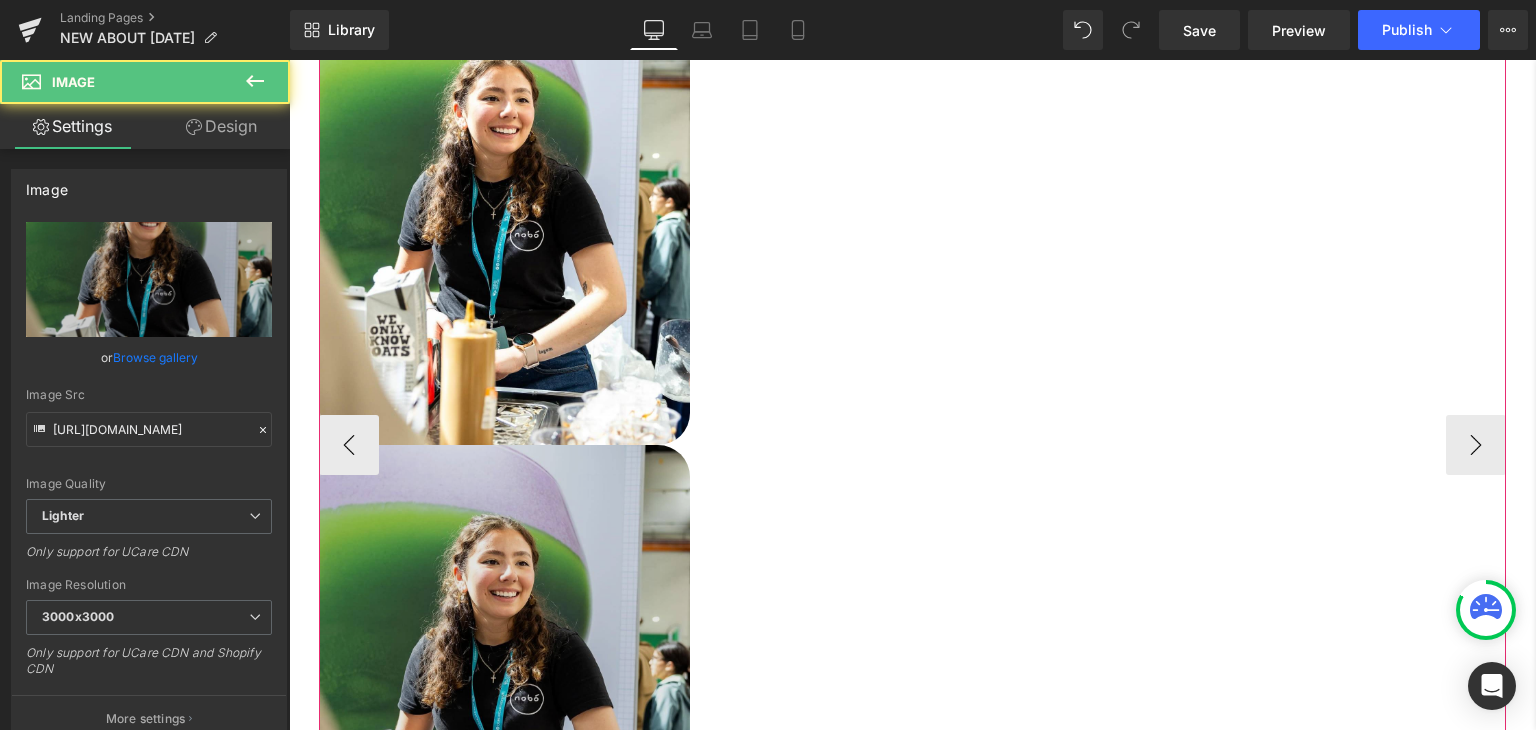 click at bounding box center (505, 676) 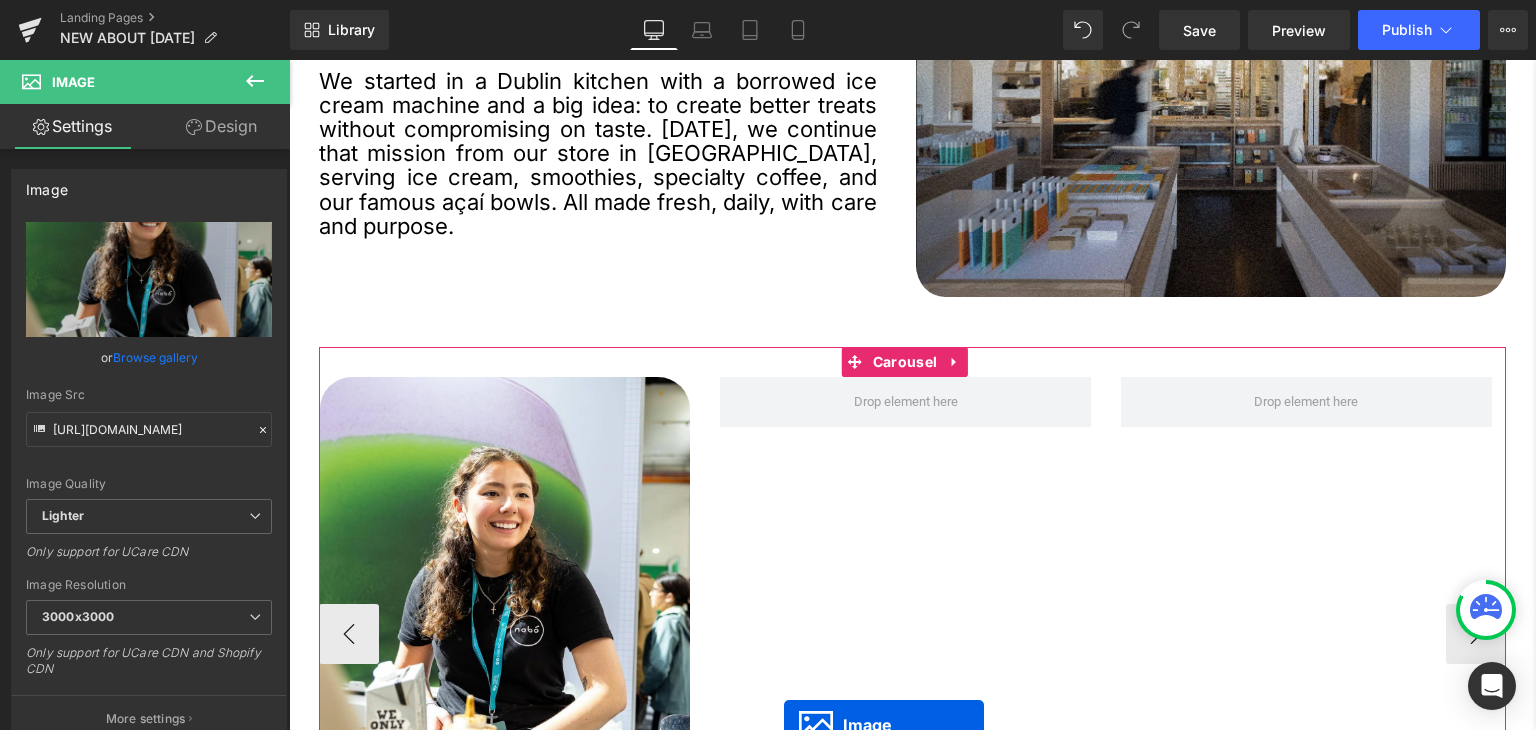 scroll, scrollTop: 1444, scrollLeft: 0, axis: vertical 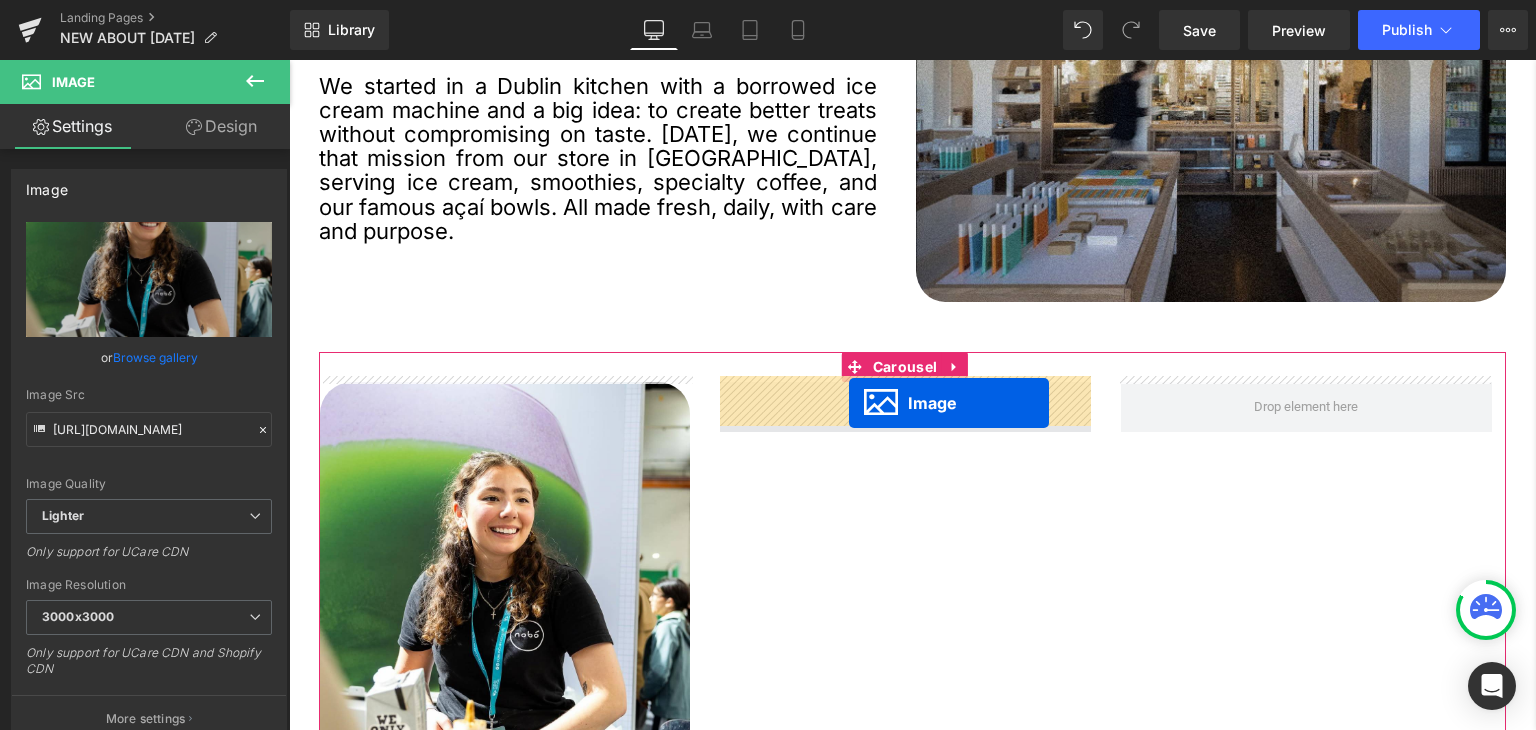 drag, startPoint x: 509, startPoint y: 666, endPoint x: 849, endPoint y: 403, distance: 429.84766 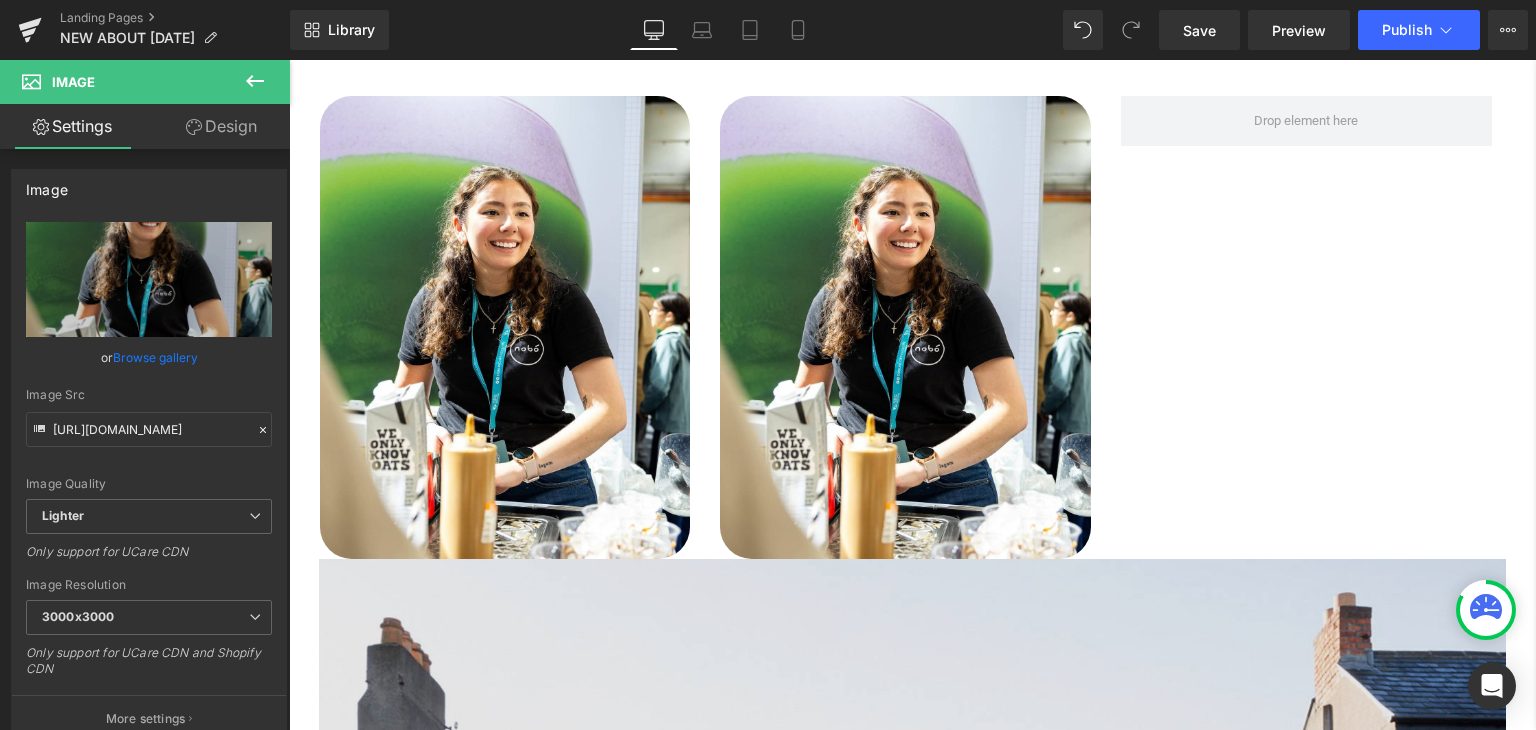 scroll, scrollTop: 1644, scrollLeft: 0, axis: vertical 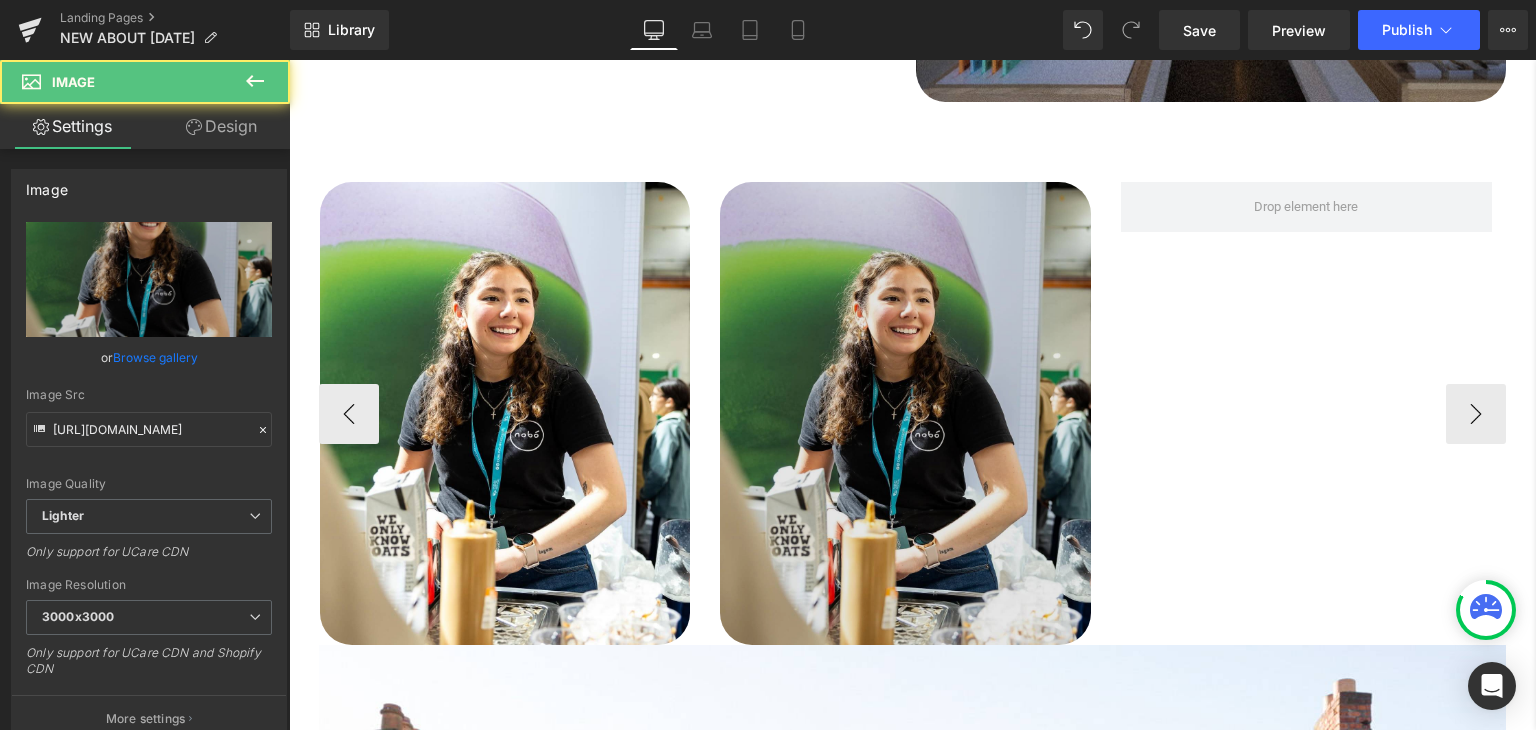 click at bounding box center [905, 413] 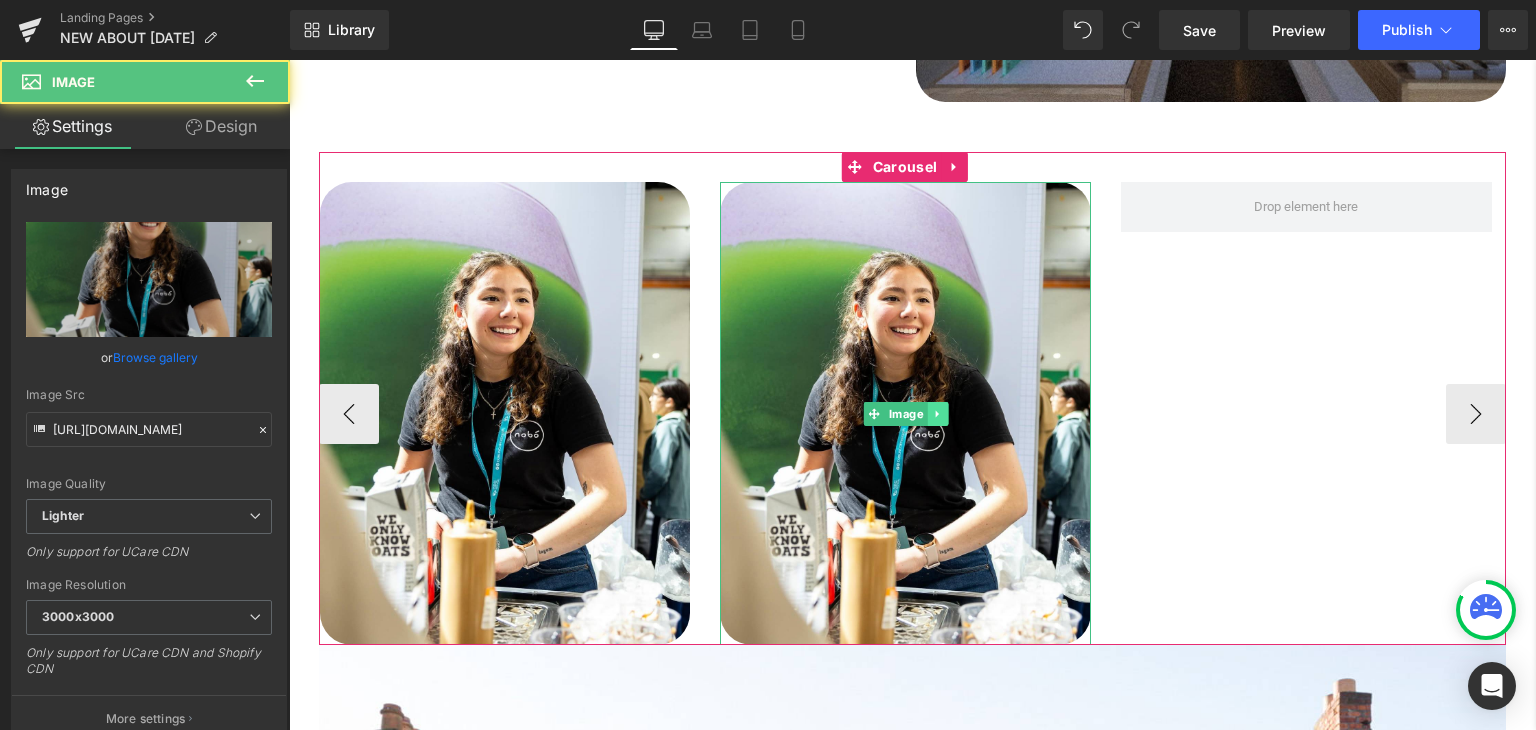 click at bounding box center [937, 414] 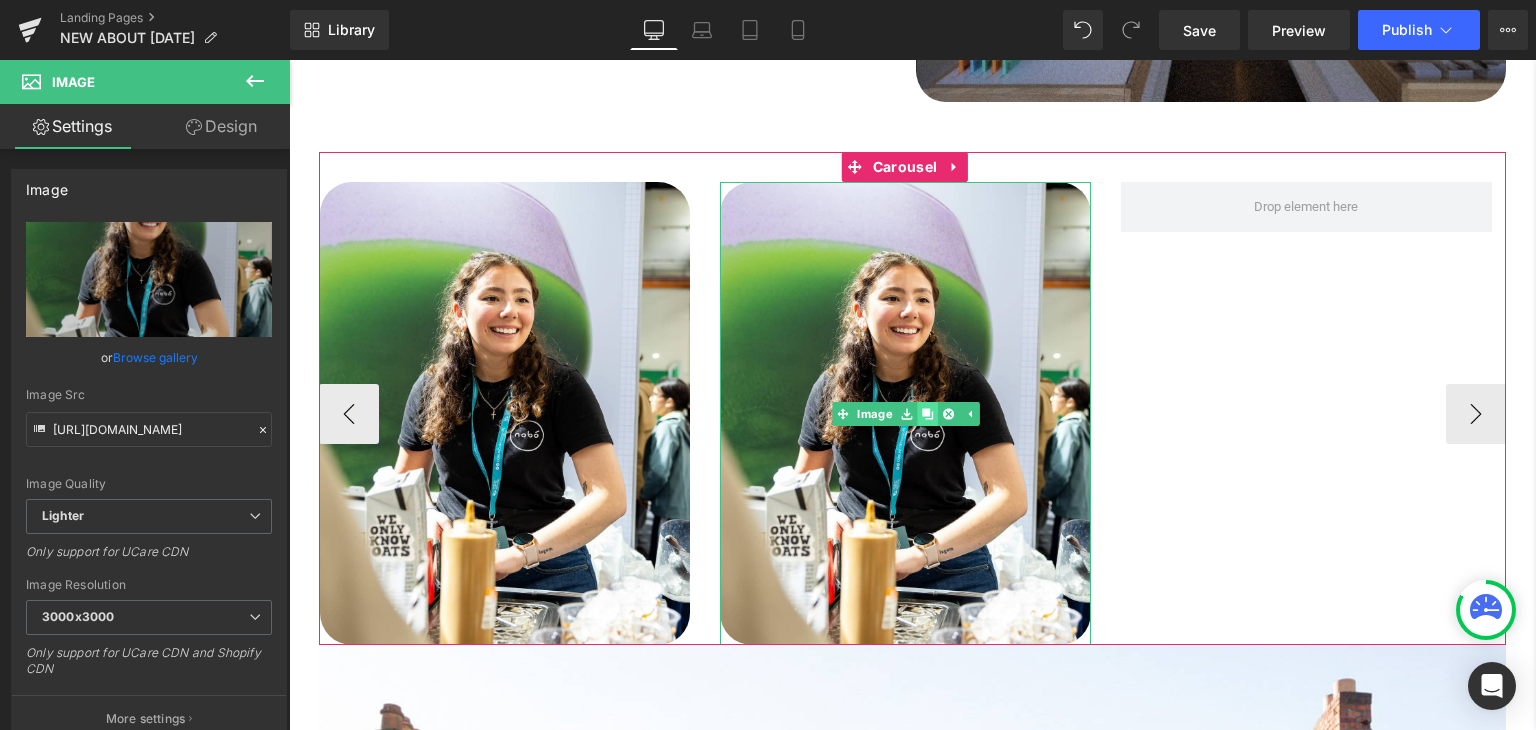 click 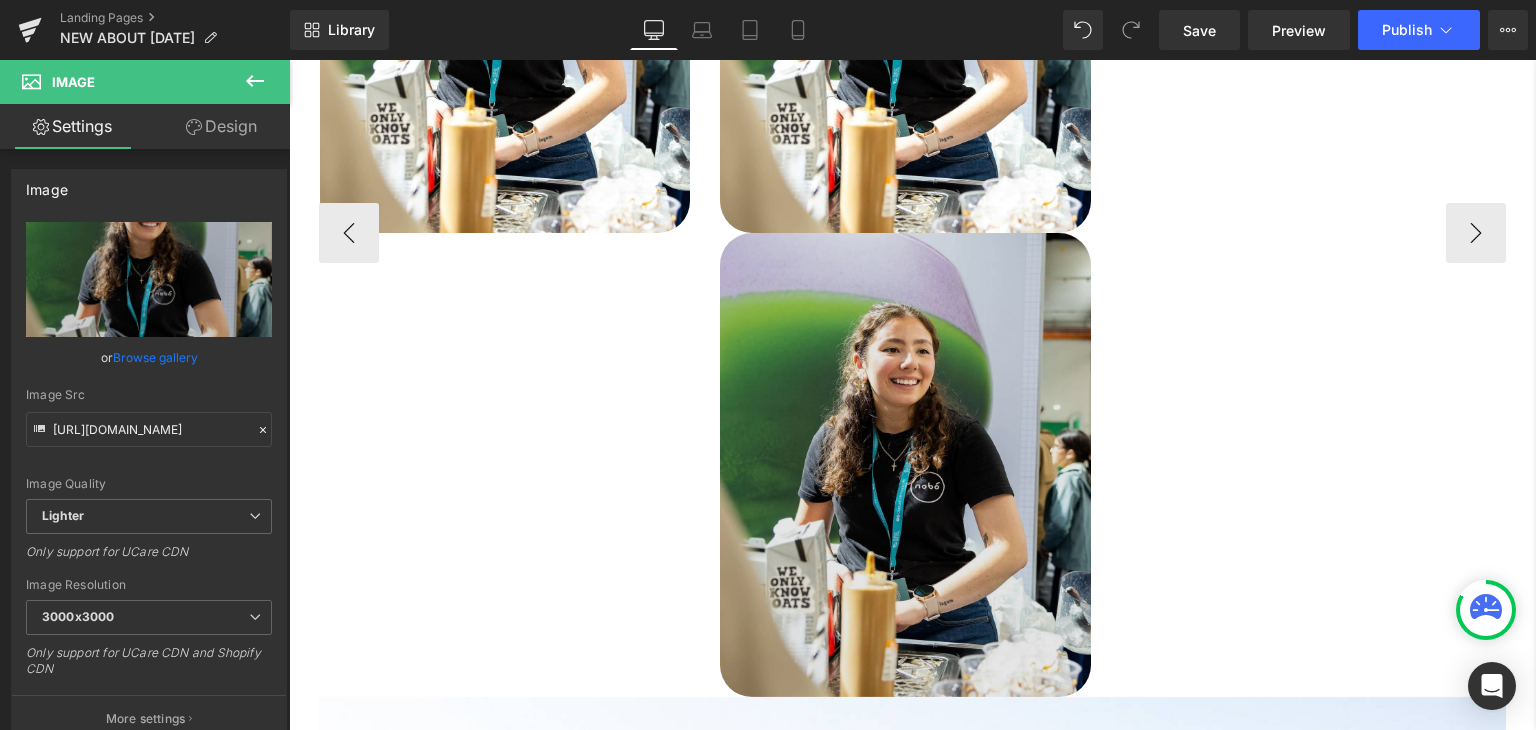 scroll, scrollTop: 1944, scrollLeft: 0, axis: vertical 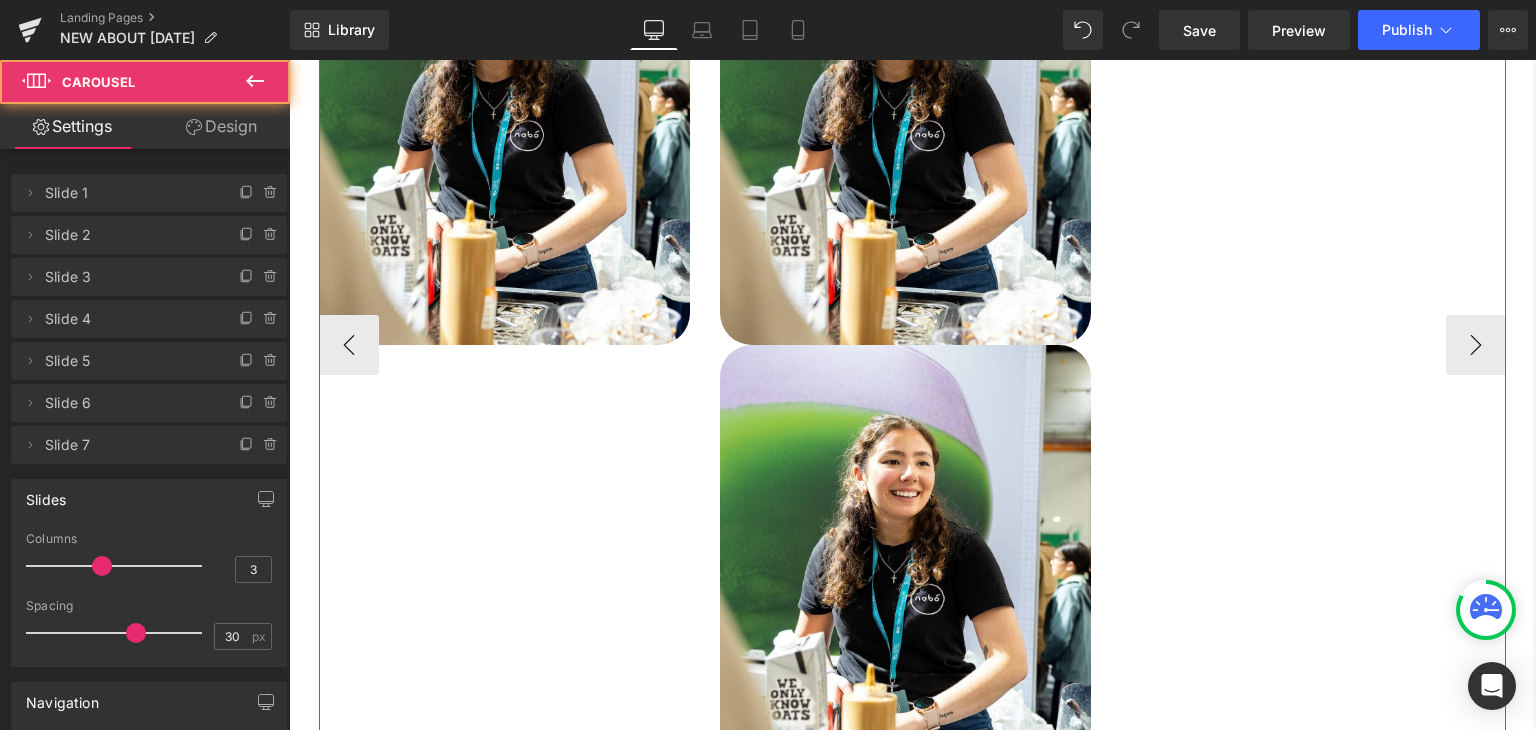 click on "Image
Image         Image" at bounding box center [119, 345] 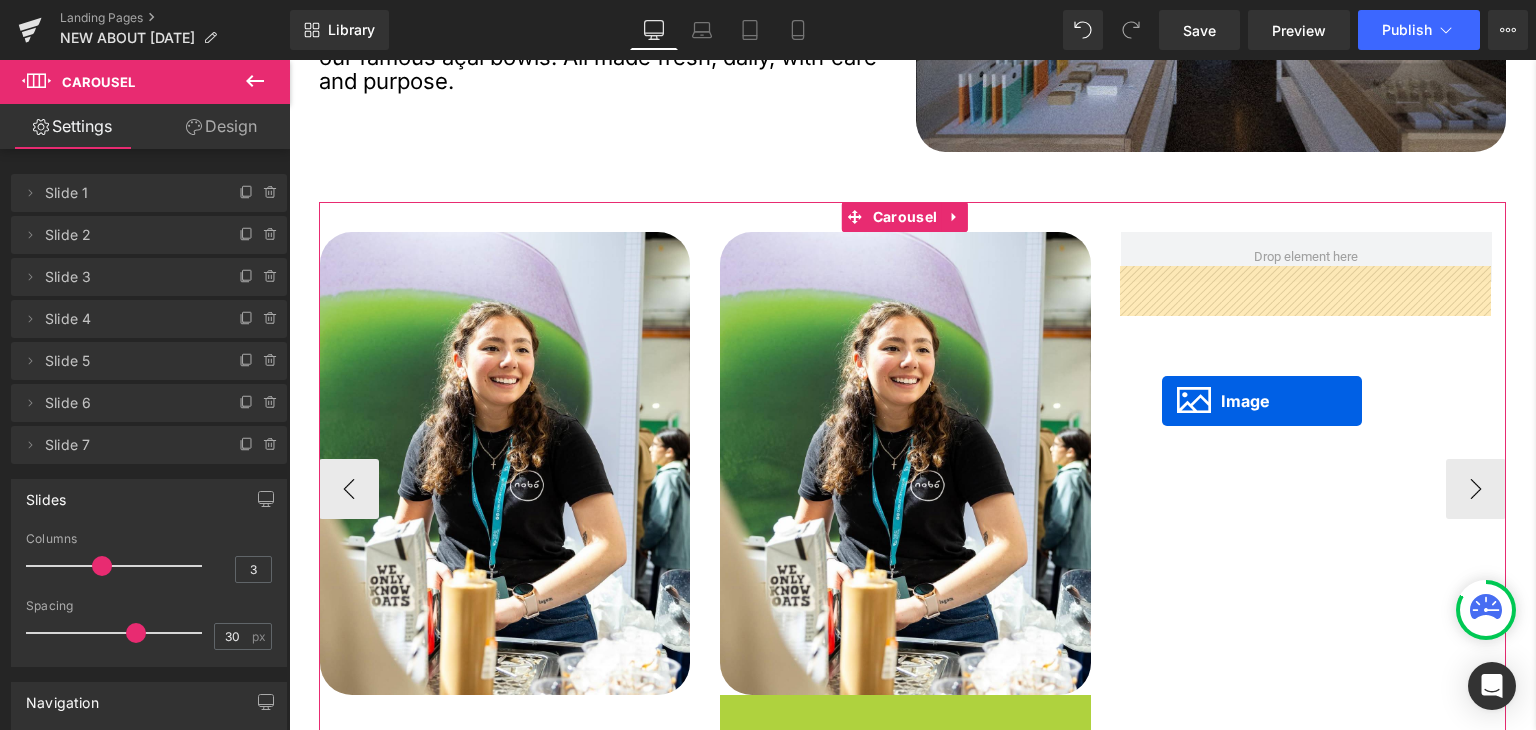 scroll, scrollTop: 1544, scrollLeft: 0, axis: vertical 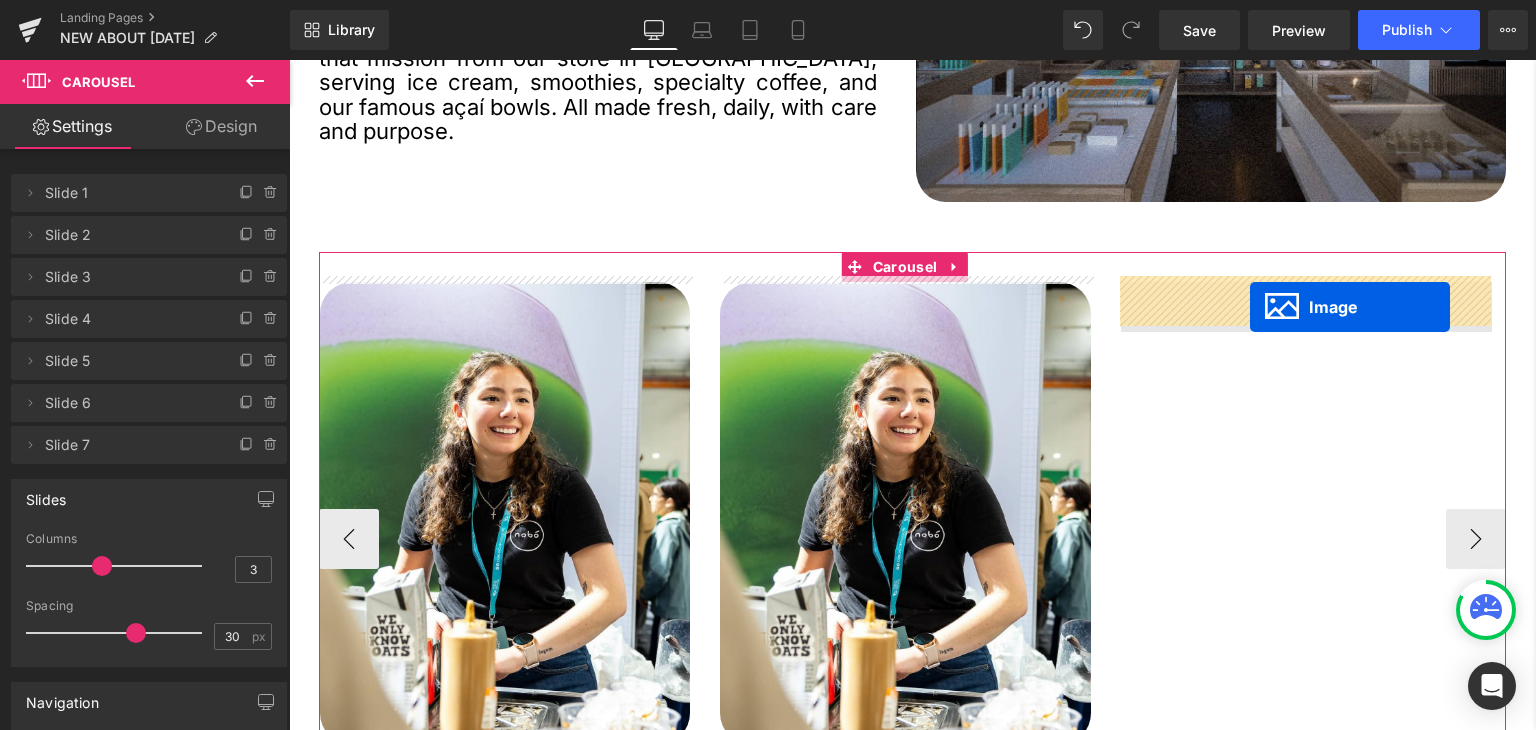 drag, startPoint x: 904, startPoint y: 577, endPoint x: 1250, endPoint y: 307, distance: 438.8804 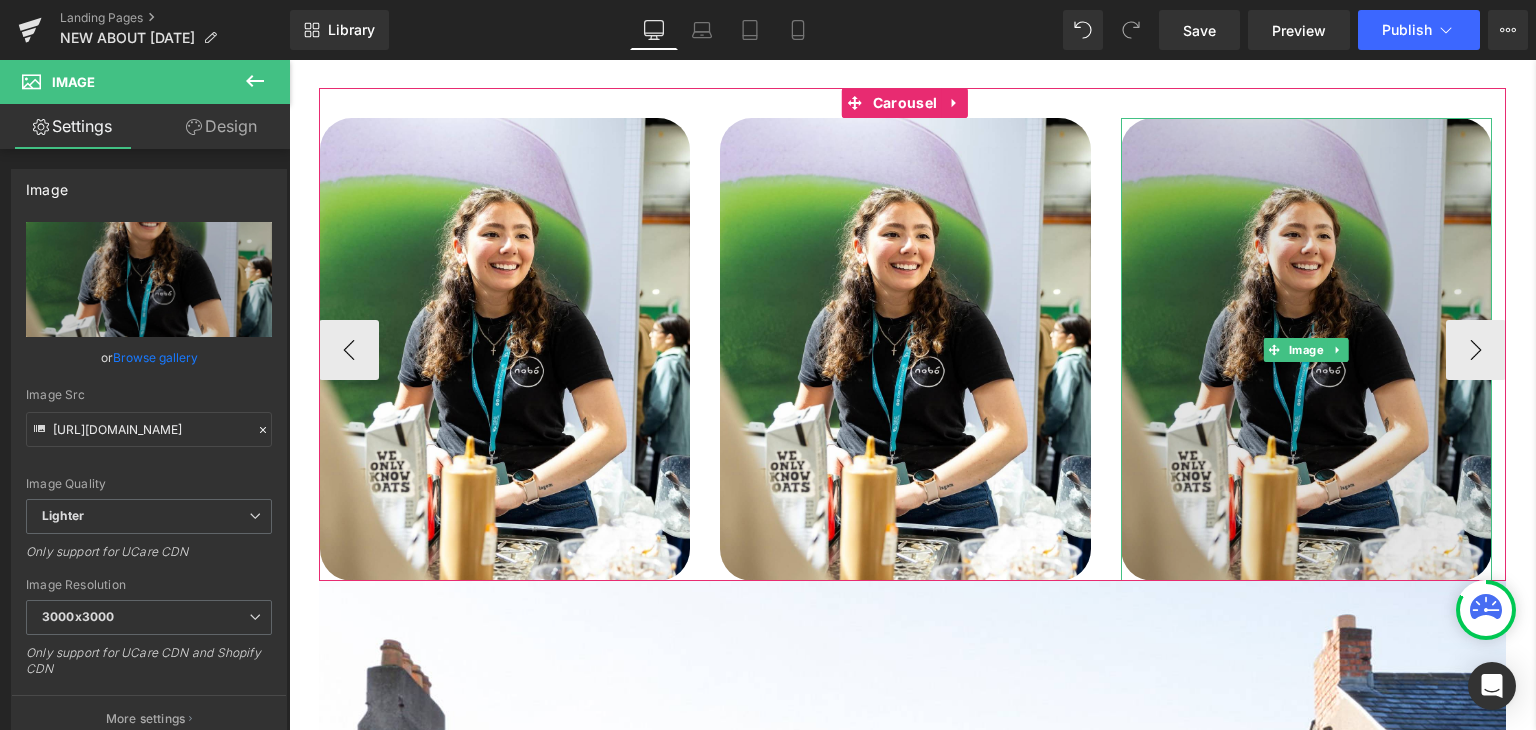scroll, scrollTop: 1700, scrollLeft: 0, axis: vertical 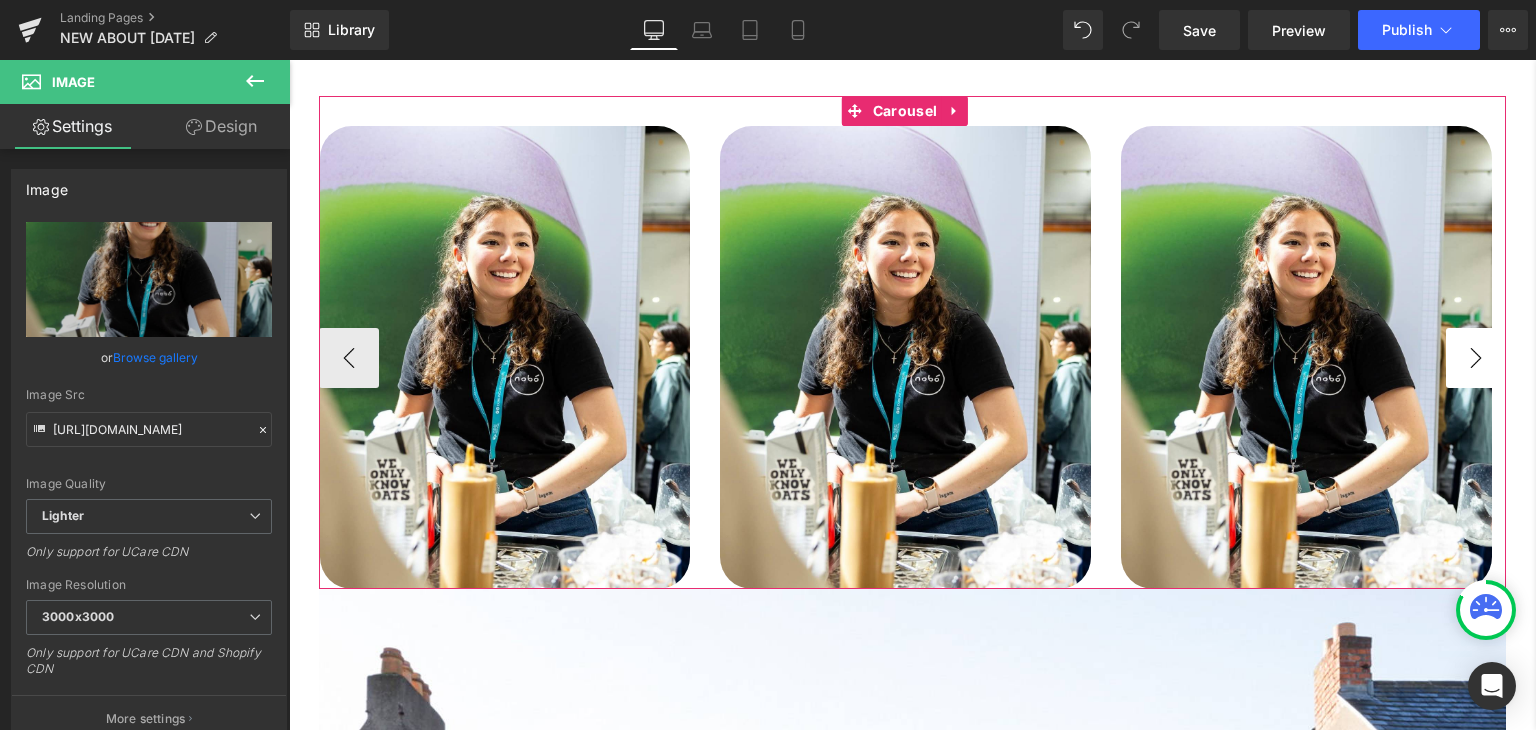 click on "›" at bounding box center [1476, 358] 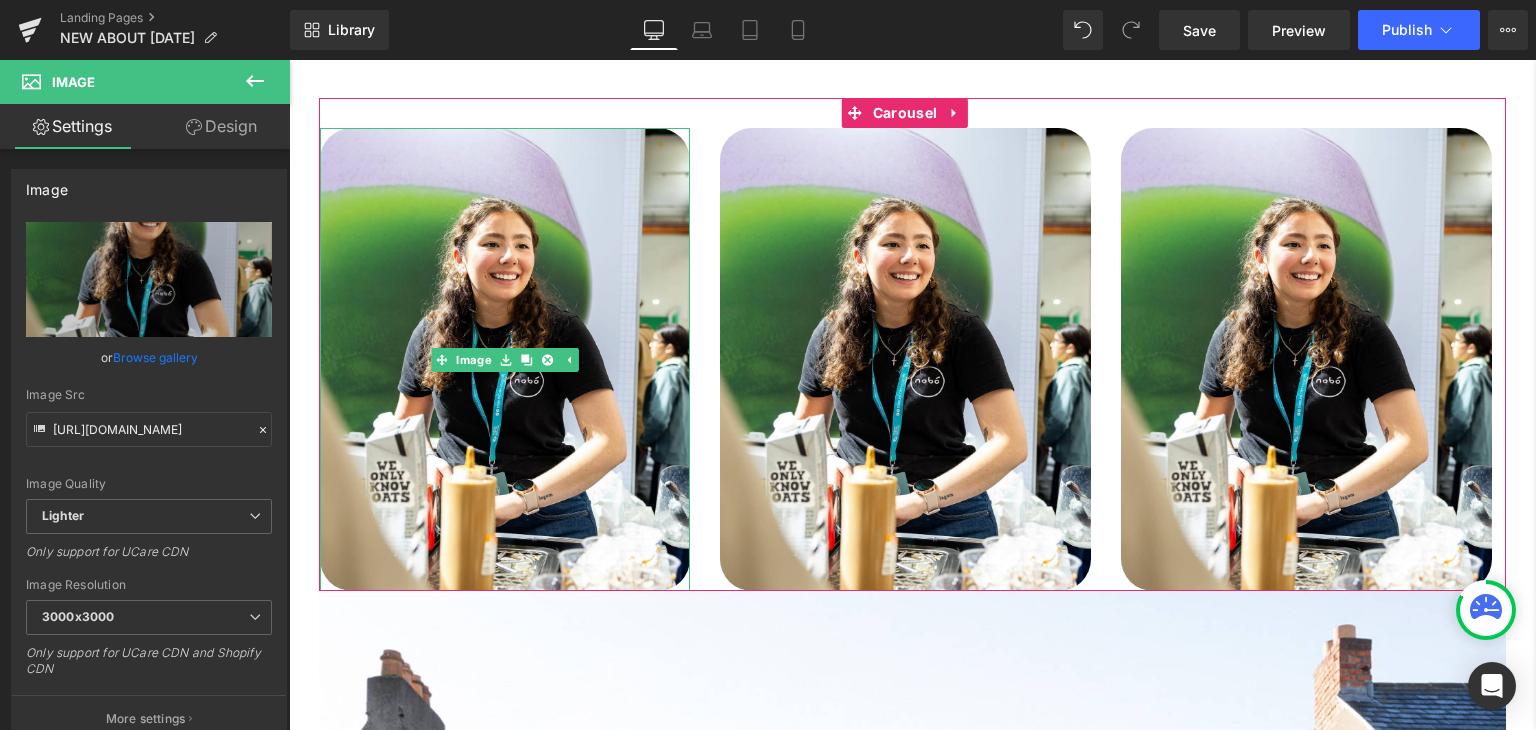 scroll, scrollTop: 1700, scrollLeft: 0, axis: vertical 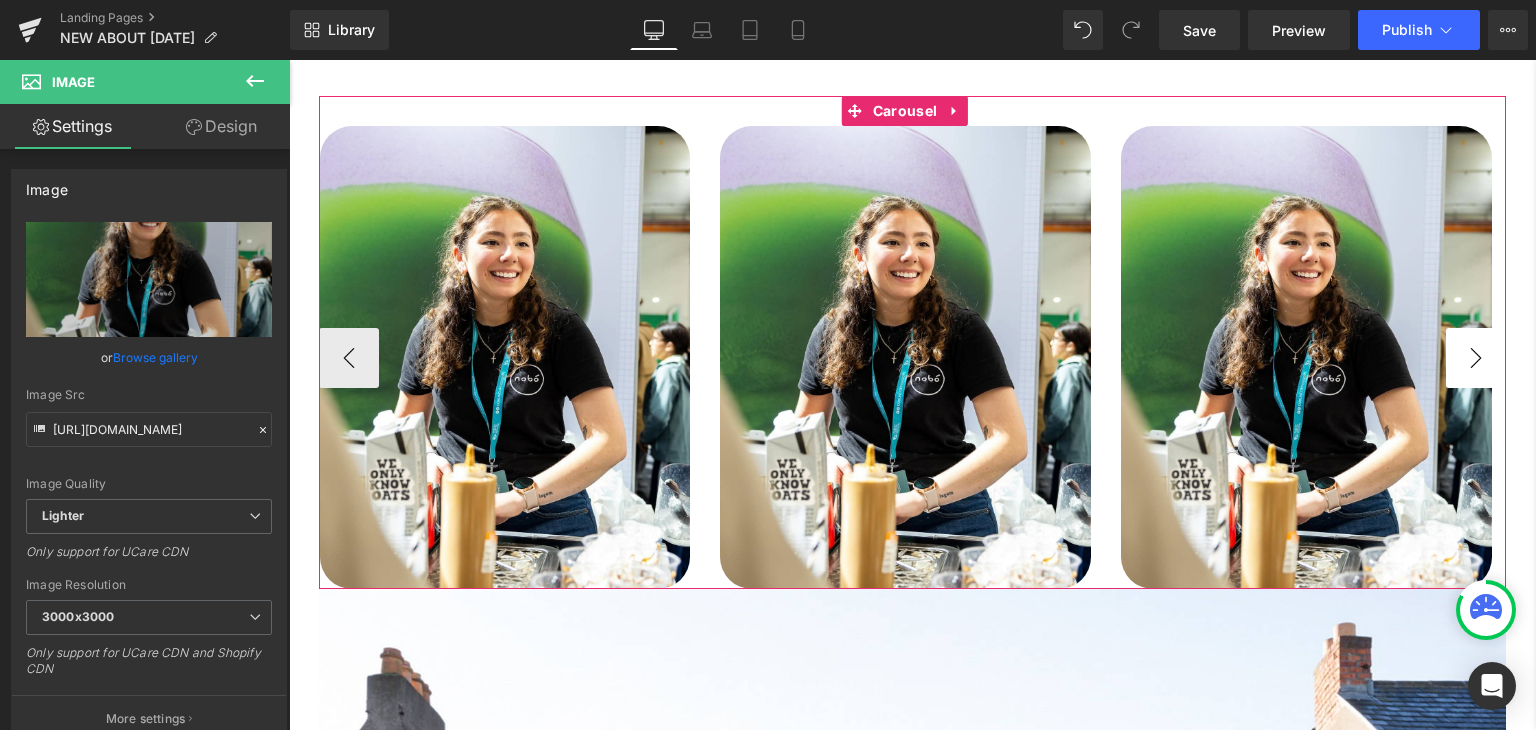 click on "›" at bounding box center (1476, 358) 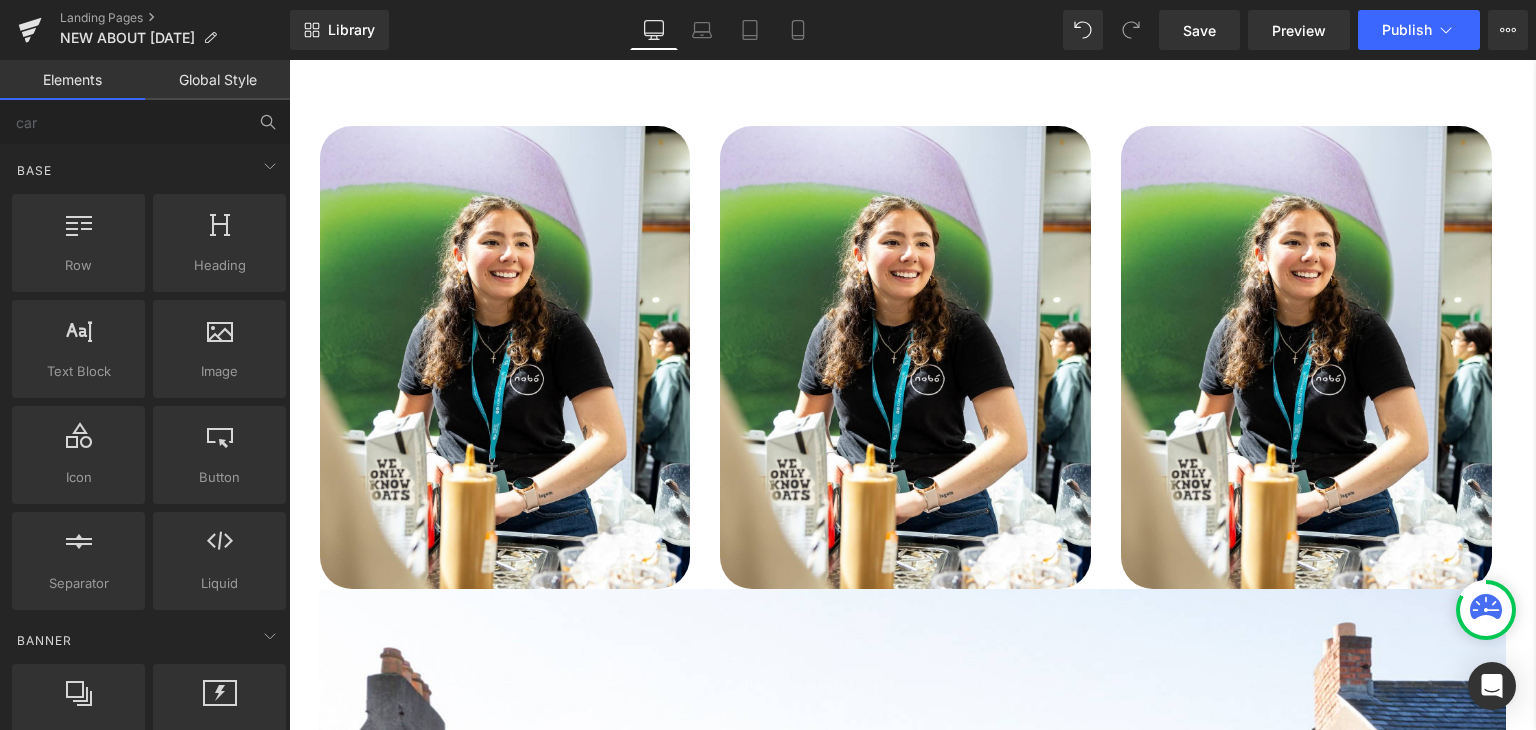 click on "Image         who we are * Heading         At Nobó, we believe simplicity can be extraordinary. Since [DATE], we’ve been reimagining classics like ice cream, chocolate, and spreads using only natural, plant-based, and unrefined ingredients. We started in a Dublin kitchen with a borrowed ice cream machine and a big idea: to create better treats without compromising on taste. [DATE], we continue that mission from our store in [GEOGRAPHIC_DATA], serving ice cream, smoothies, specialty coffee, and our famous açaí bowls. All made fresh, daily, with care and purpose. Thanks for being part of the journey. Text Block     NaNpx     Row
opening hours ↓ Heading         [DATE] Heading         55px [DATE] Heading         [DATE] Heading         [DATE] Heading         [DATE] Heading         [DATE] Heading         [DATE] Heading         o Heading         7.30 - 4.30 Heading         7.30 - 4.30 Heading         7.30 - 4.30 Heading         7.30 - 5.00 Heading         7.30 - 5.00 Heading" at bounding box center (897, 1515) 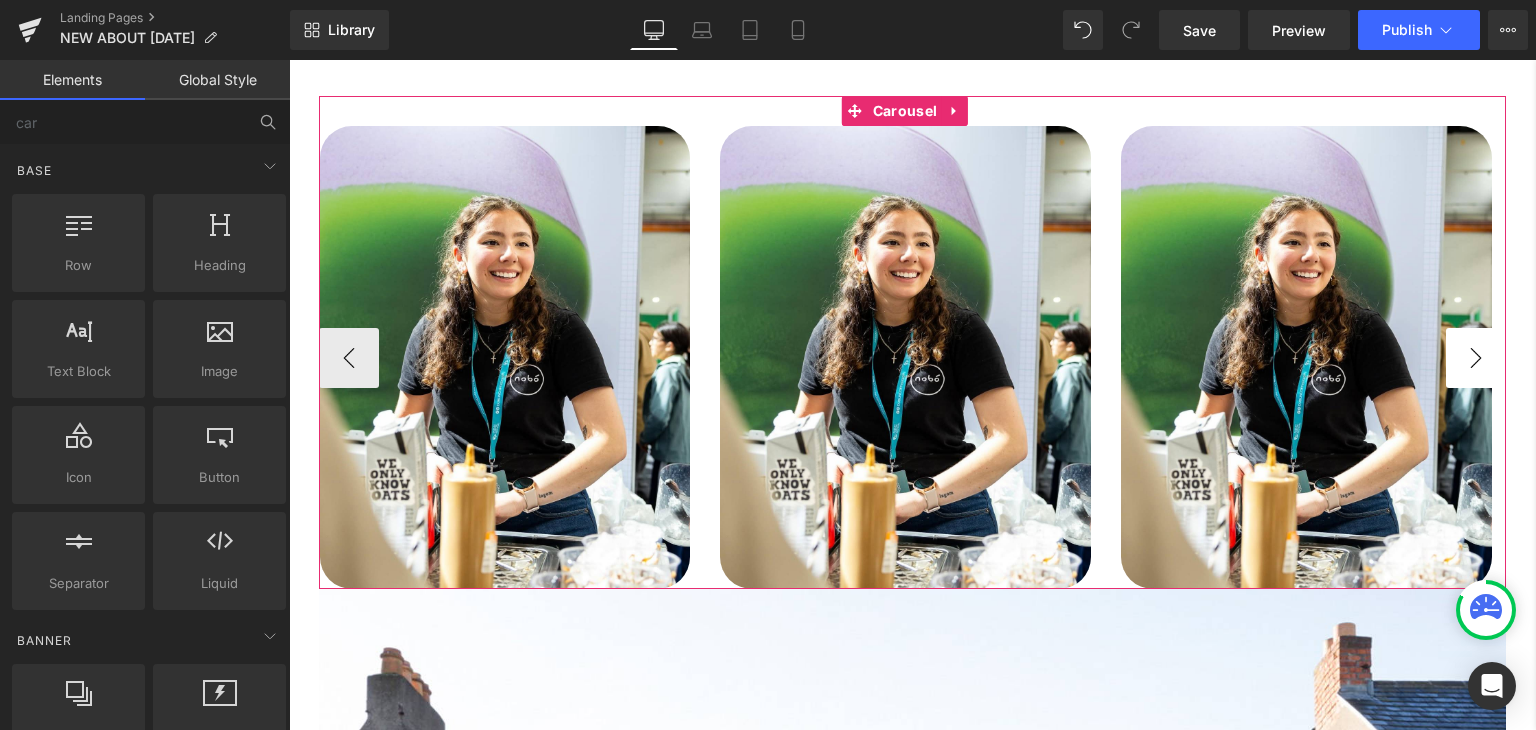 click on "›" at bounding box center (1476, 358) 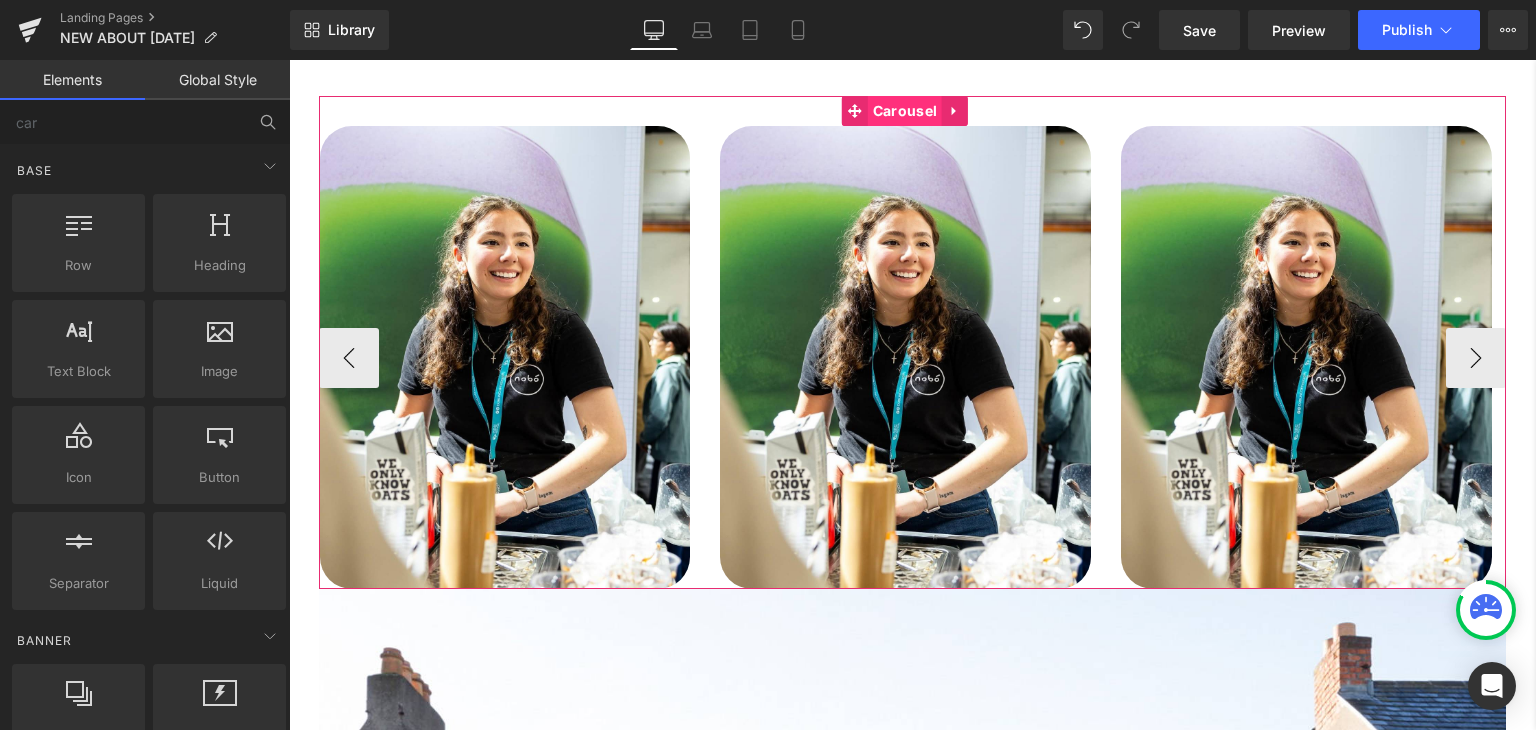 click on "Carousel" at bounding box center (905, 111) 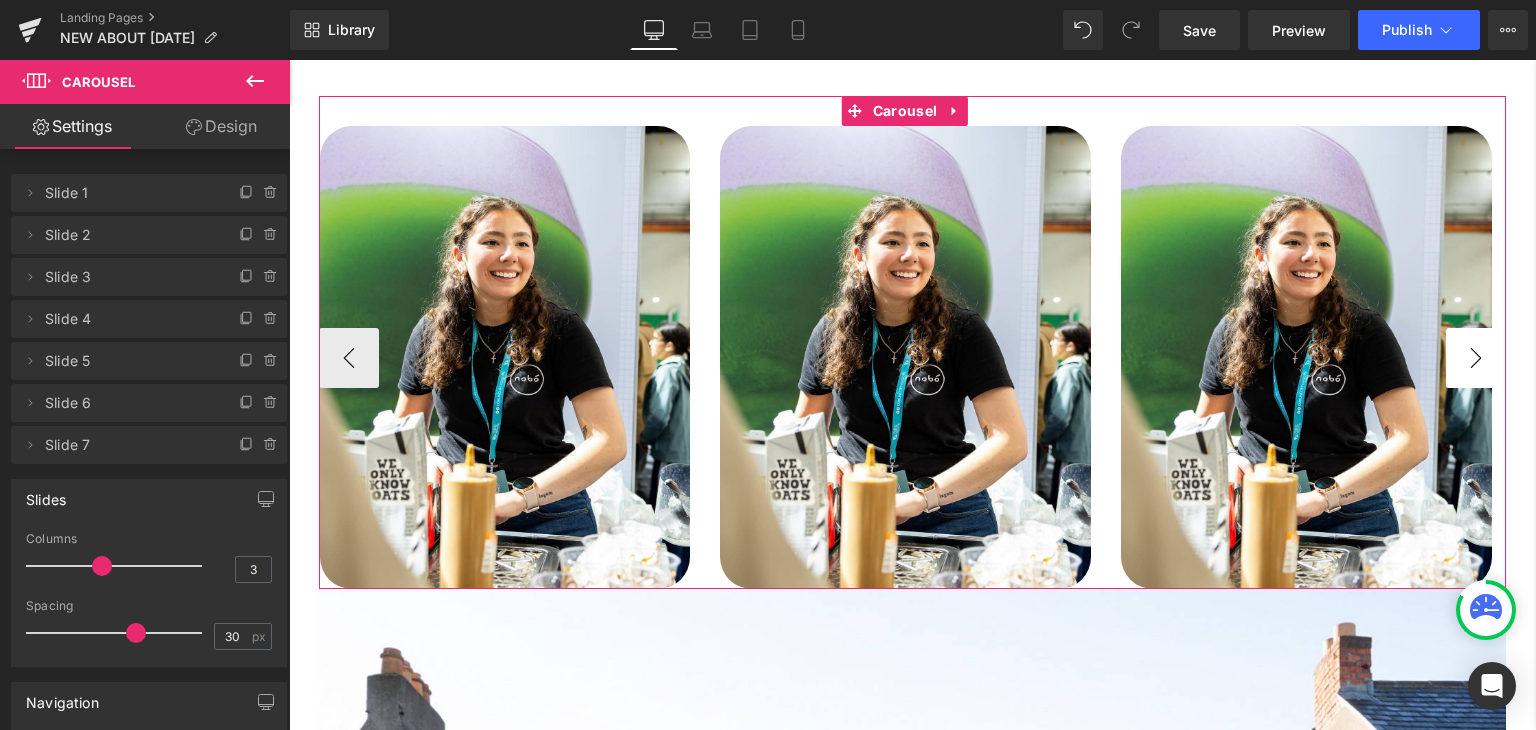 click on "›" at bounding box center (1476, 358) 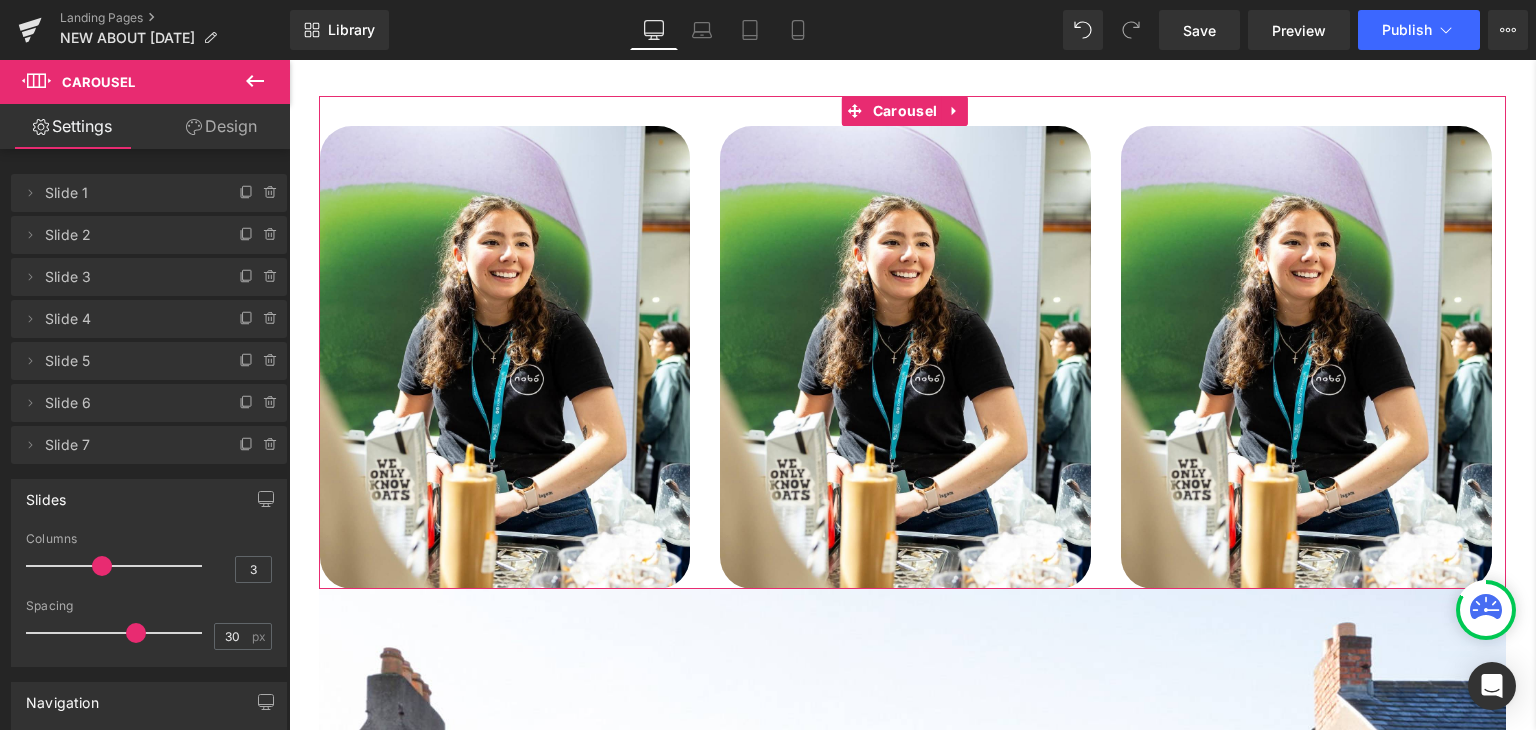 click on "Slide 4" at bounding box center [129, 319] 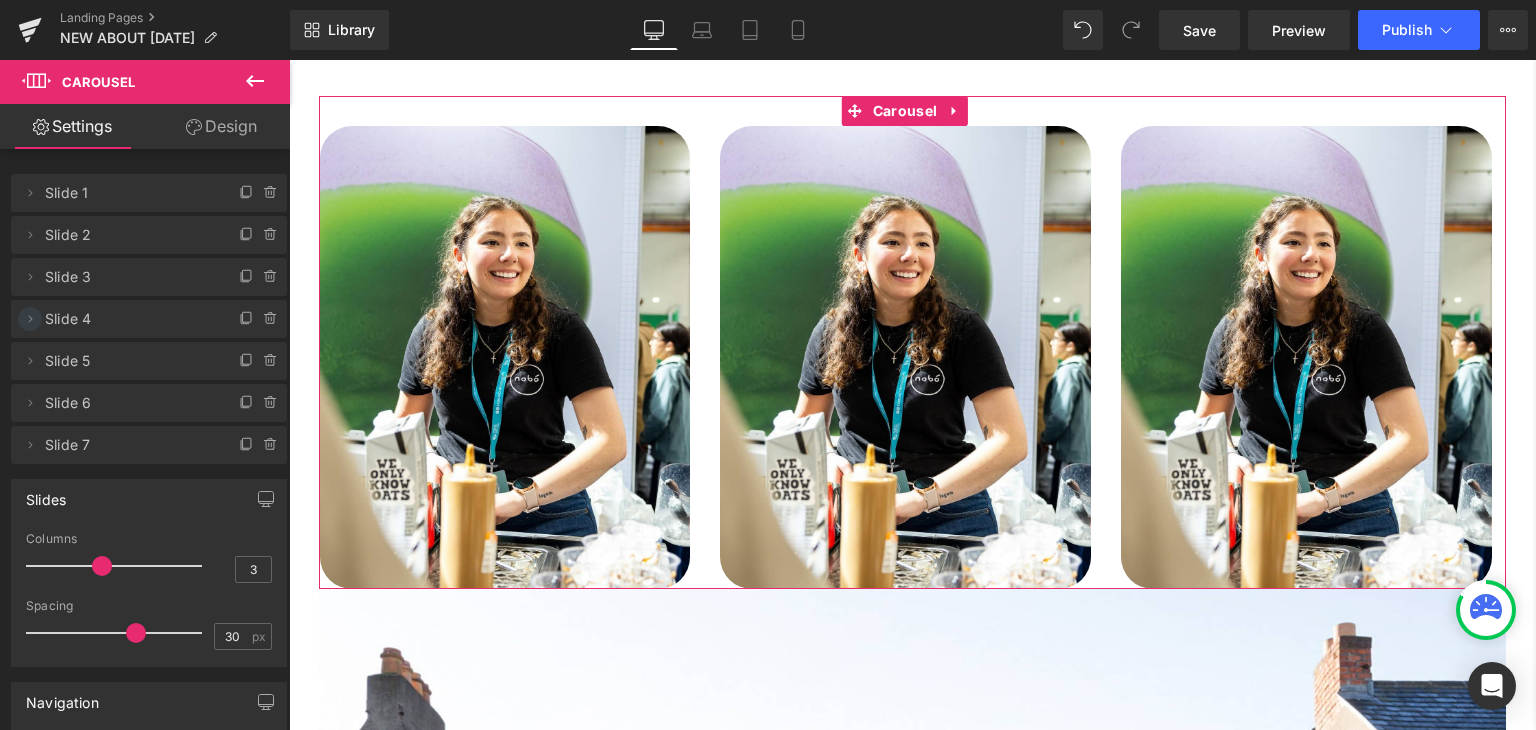 click 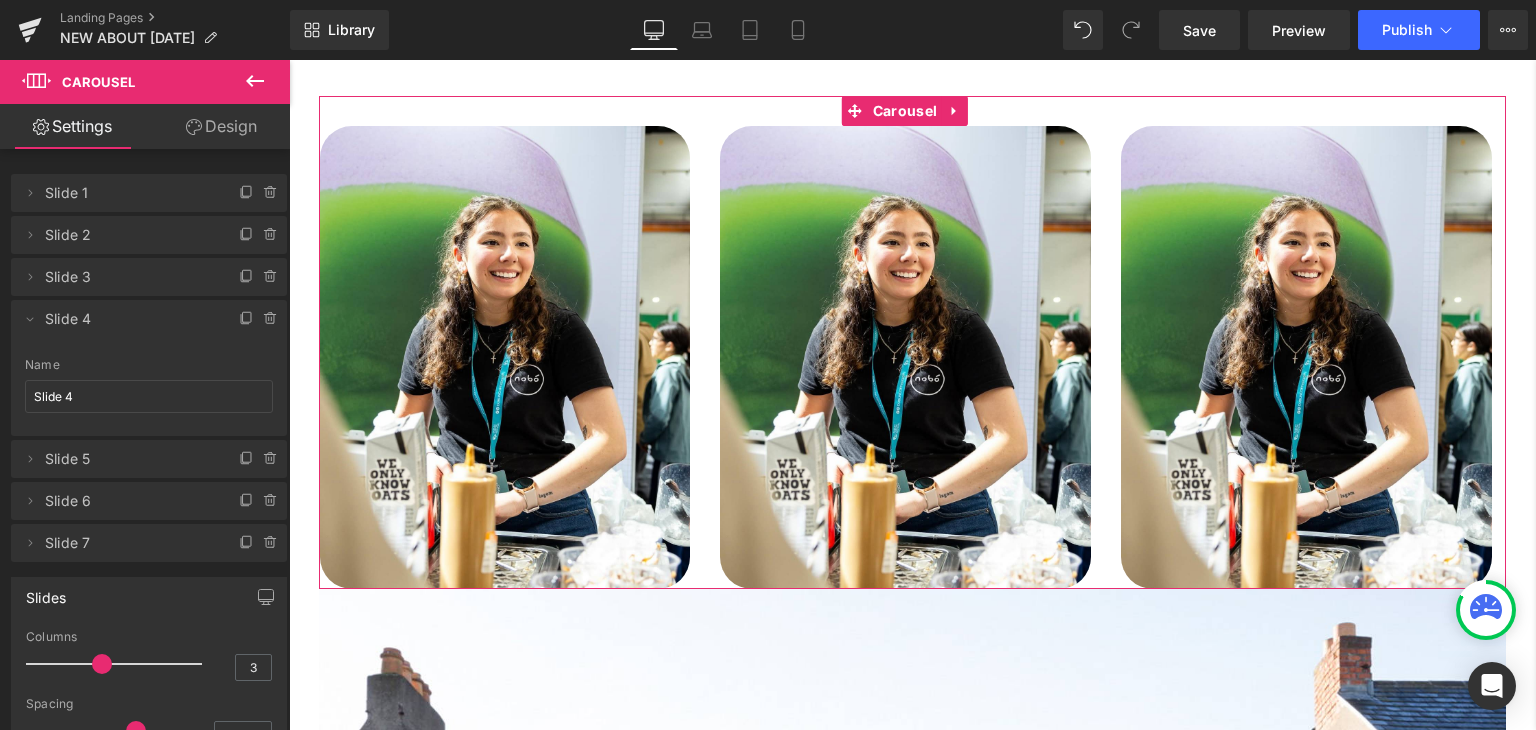 click on "Slide 4" at bounding box center (129, 319) 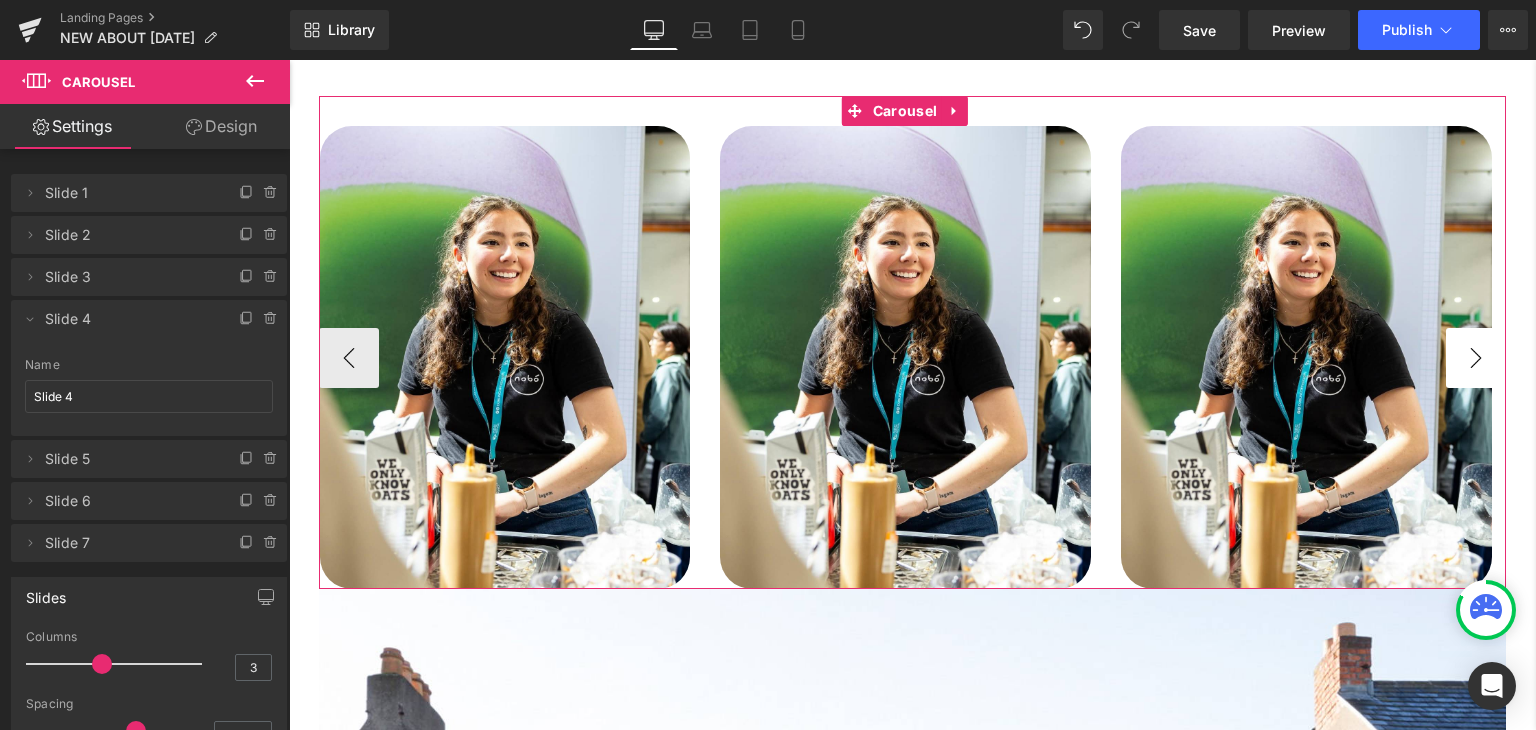 click on "›" at bounding box center [1476, 358] 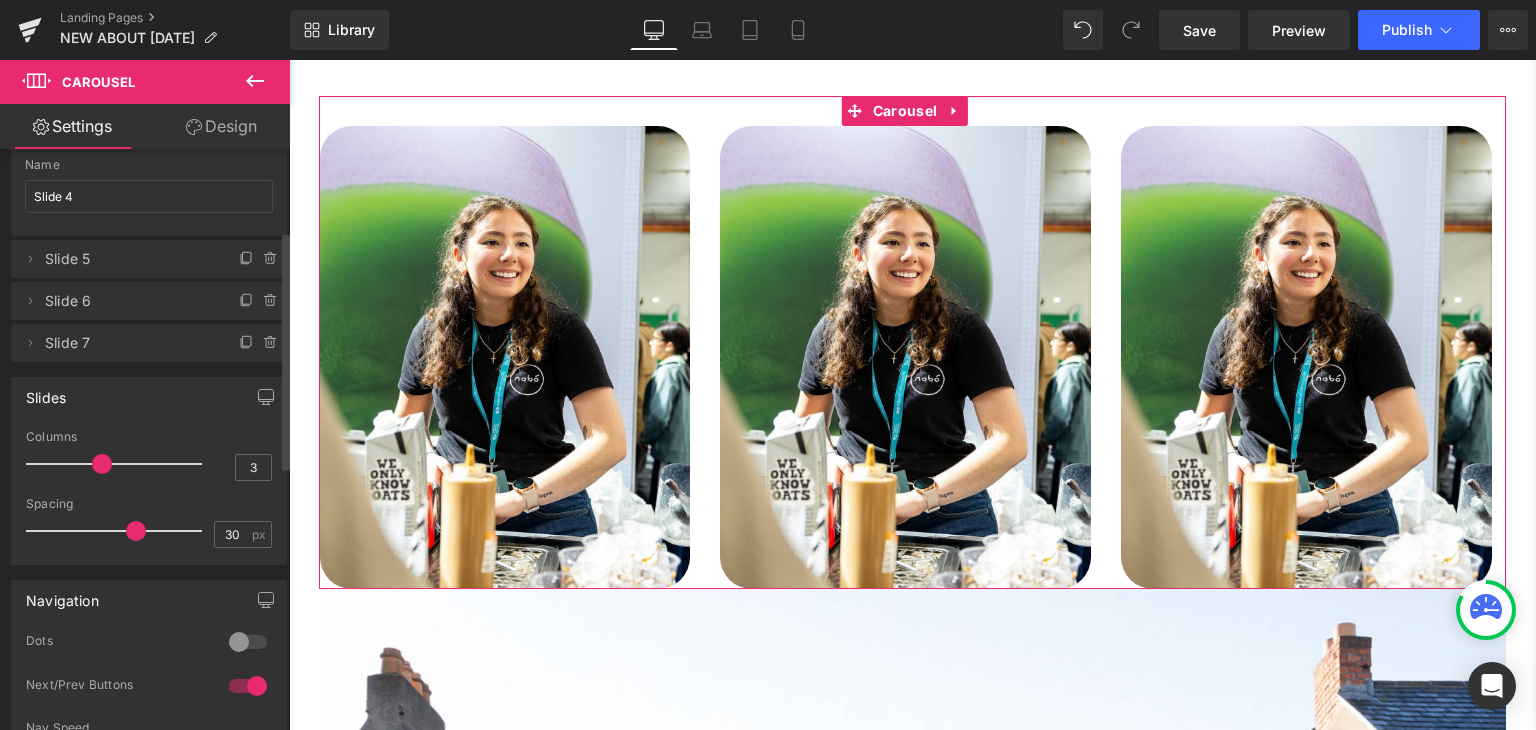 scroll, scrollTop: 0, scrollLeft: 0, axis: both 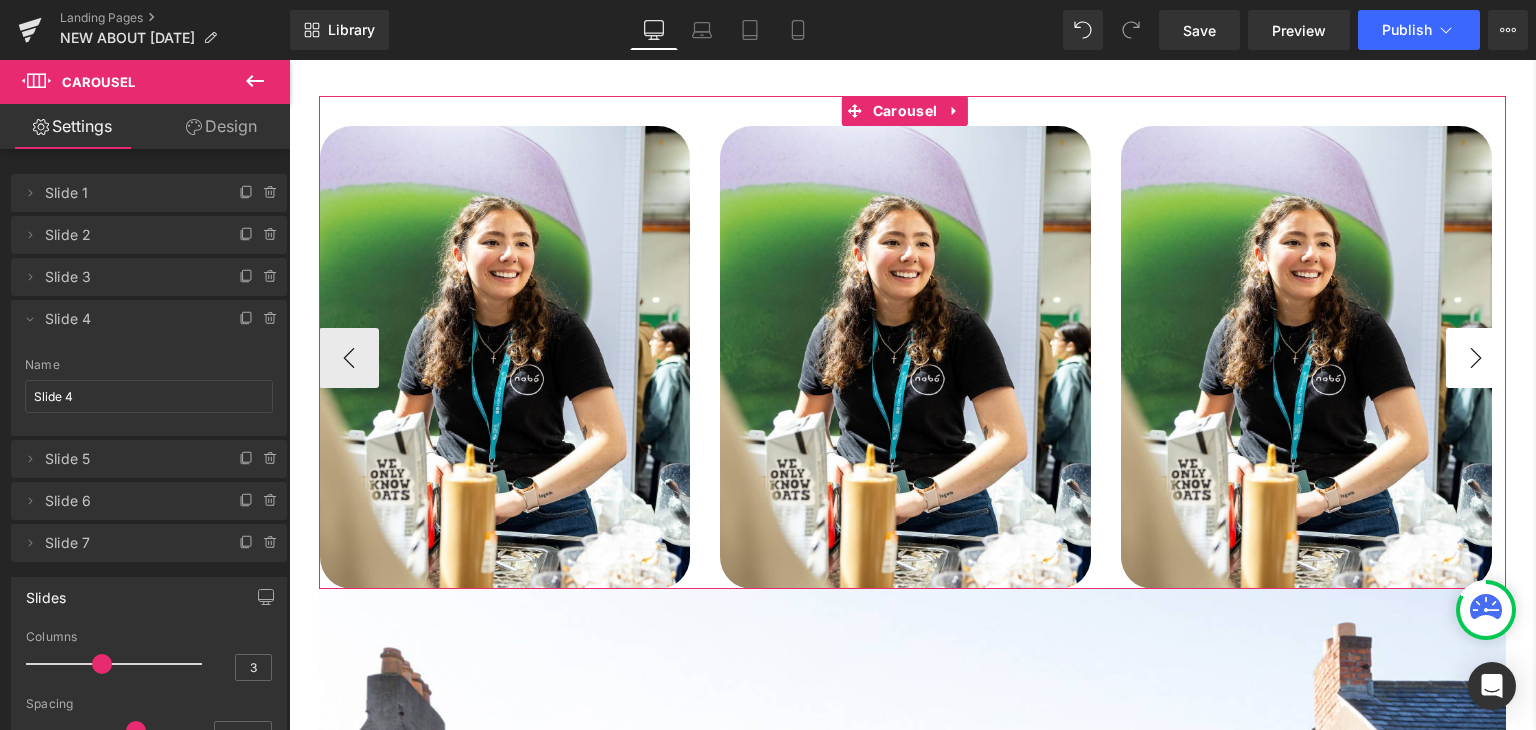click on "›" at bounding box center [1476, 358] 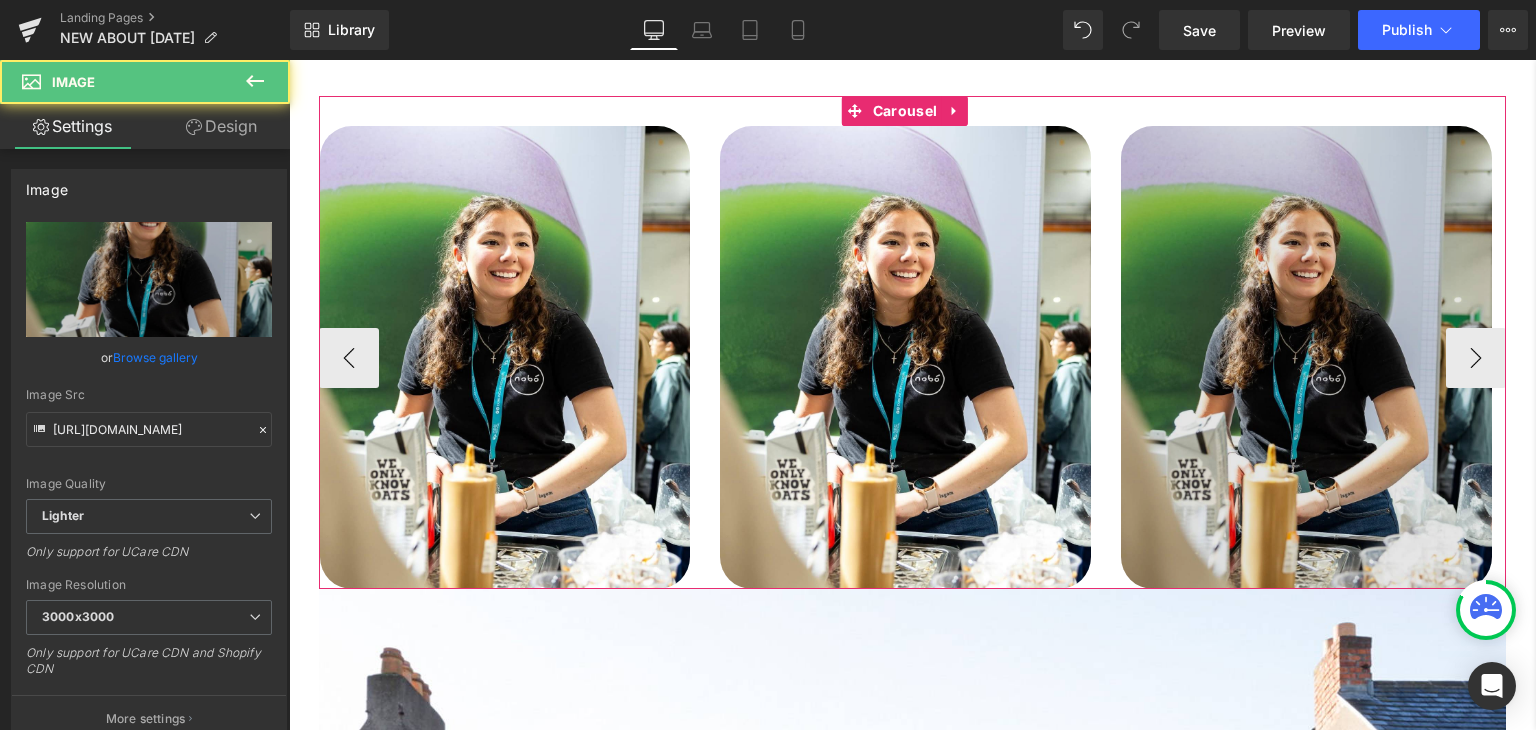 click at bounding box center (1306, 357) 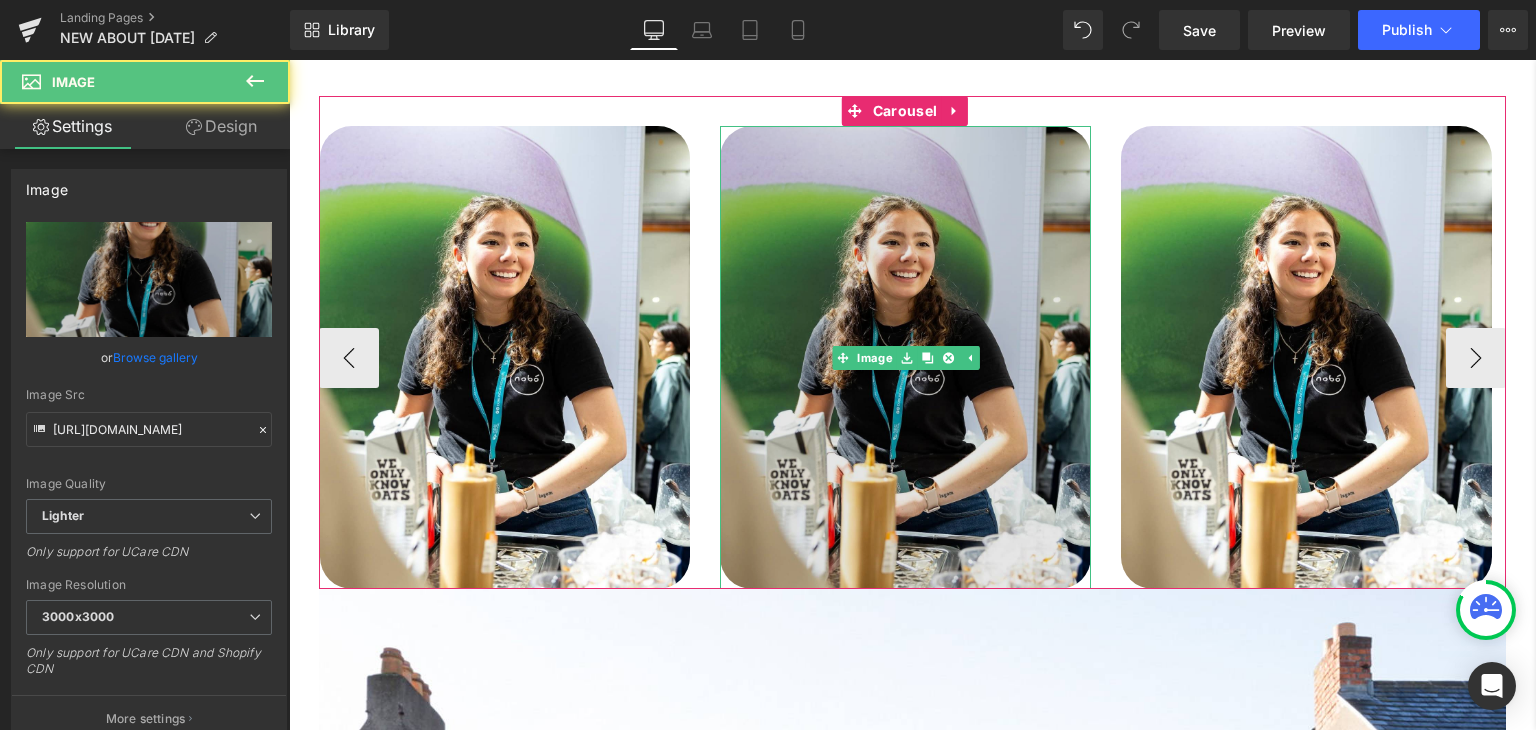click at bounding box center [905, 357] 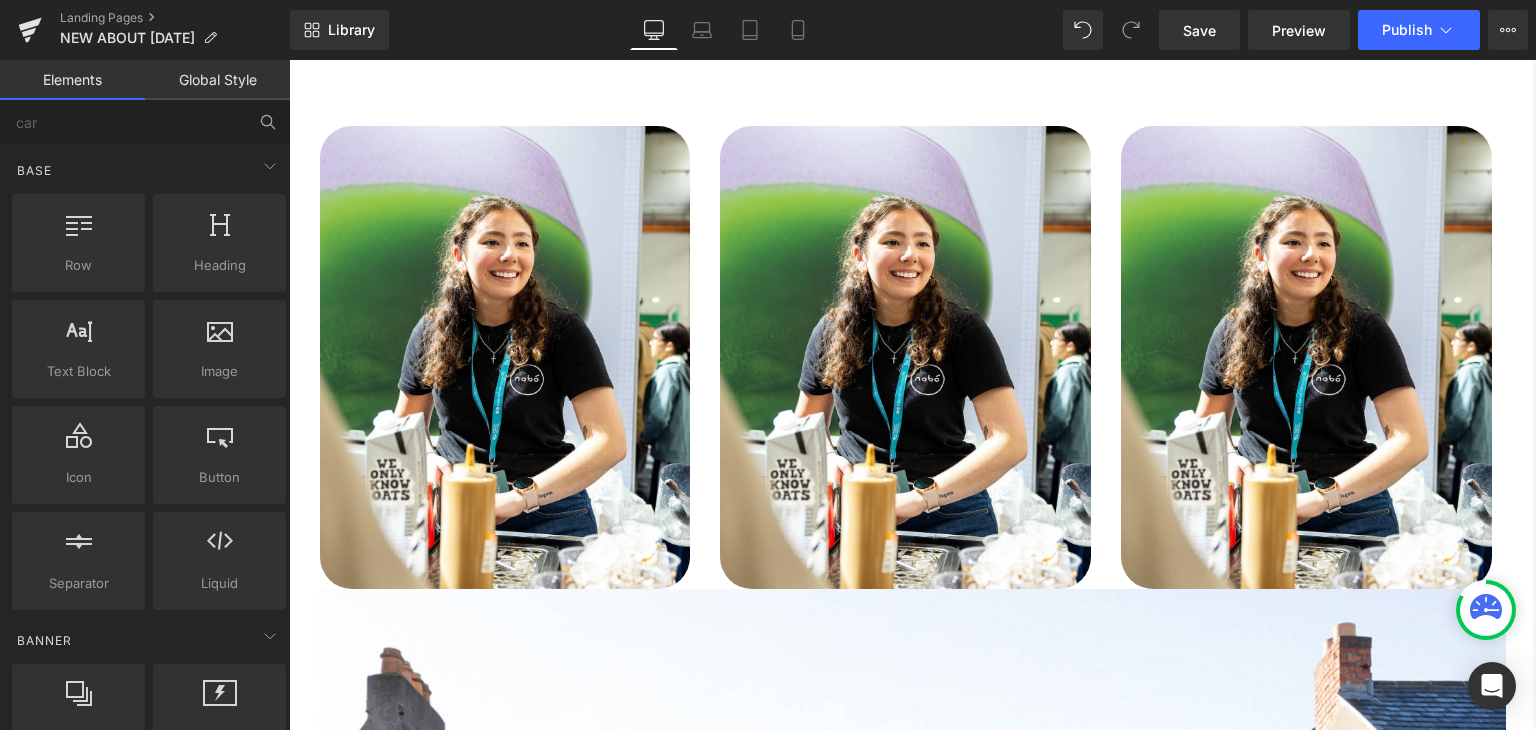 click on "Image         who we are * Heading         At Nobó, we believe simplicity can be extraordinary. Since [DATE], we’ve been reimagining classics like ice cream, chocolate, and spreads using only natural, plant-based, and unrefined ingredients. We started in a Dublin kitchen with a borrowed ice cream machine and a big idea: to create better treats without compromising on taste. [DATE], we continue that mission from our store in [GEOGRAPHIC_DATA], serving ice cream, smoothies, specialty coffee, and our famous açaí bowls. All made fresh, daily, with care and purpose. Thanks for being part of the journey. Text Block     NaNpx     Row
opening hours ↓ Heading         [DATE] Heading         55px [DATE] Heading         [DATE] Heading         [DATE] Heading         [DATE] Heading         [DATE] Heading         [DATE] Heading         o Heading         7.30 - 4.30 Heading         7.30 - 4.30 Heading         7.30 - 4.30 Heading         7.30 - 5.00 Heading         7.30 - 5.00 Heading" at bounding box center [897, 1515] 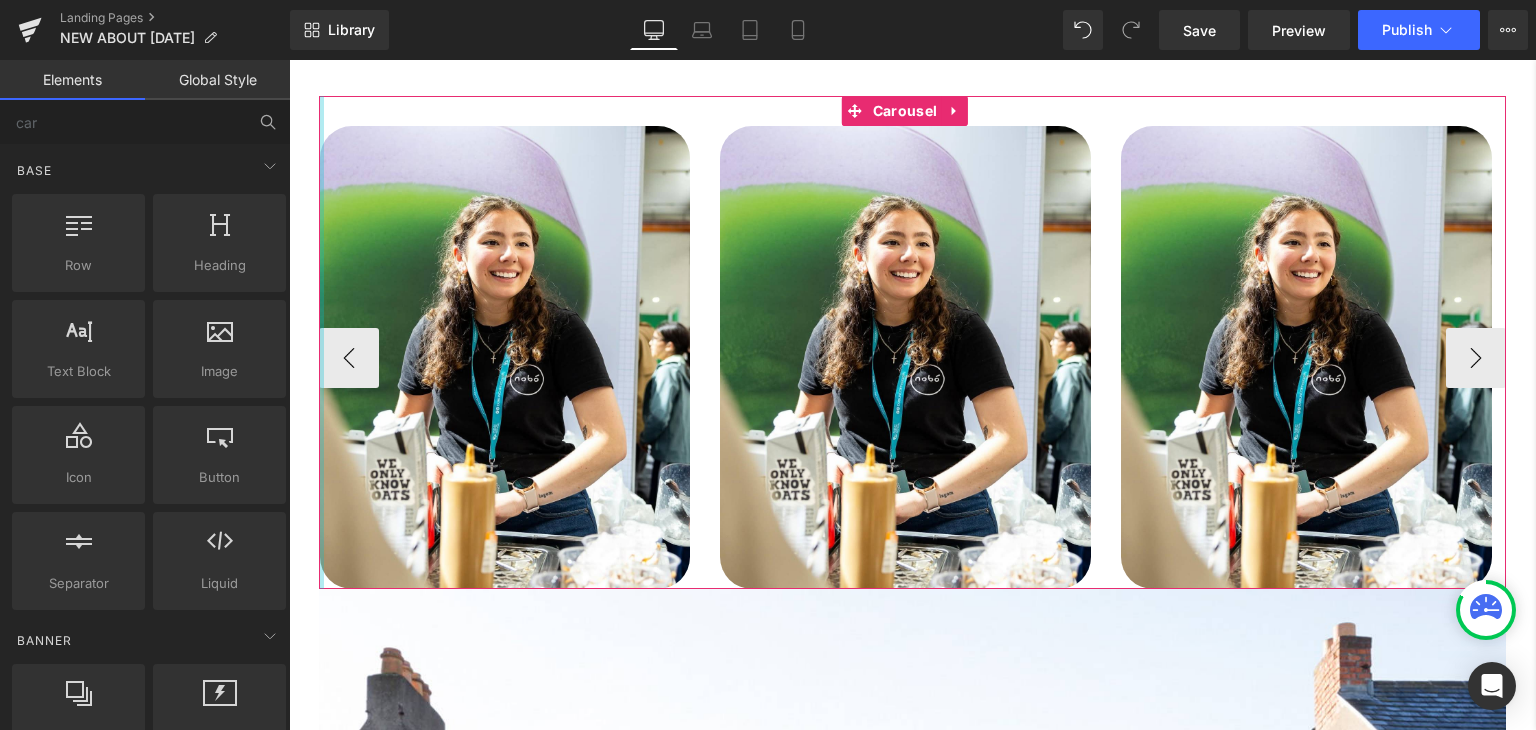 click at bounding box center [321, 342] 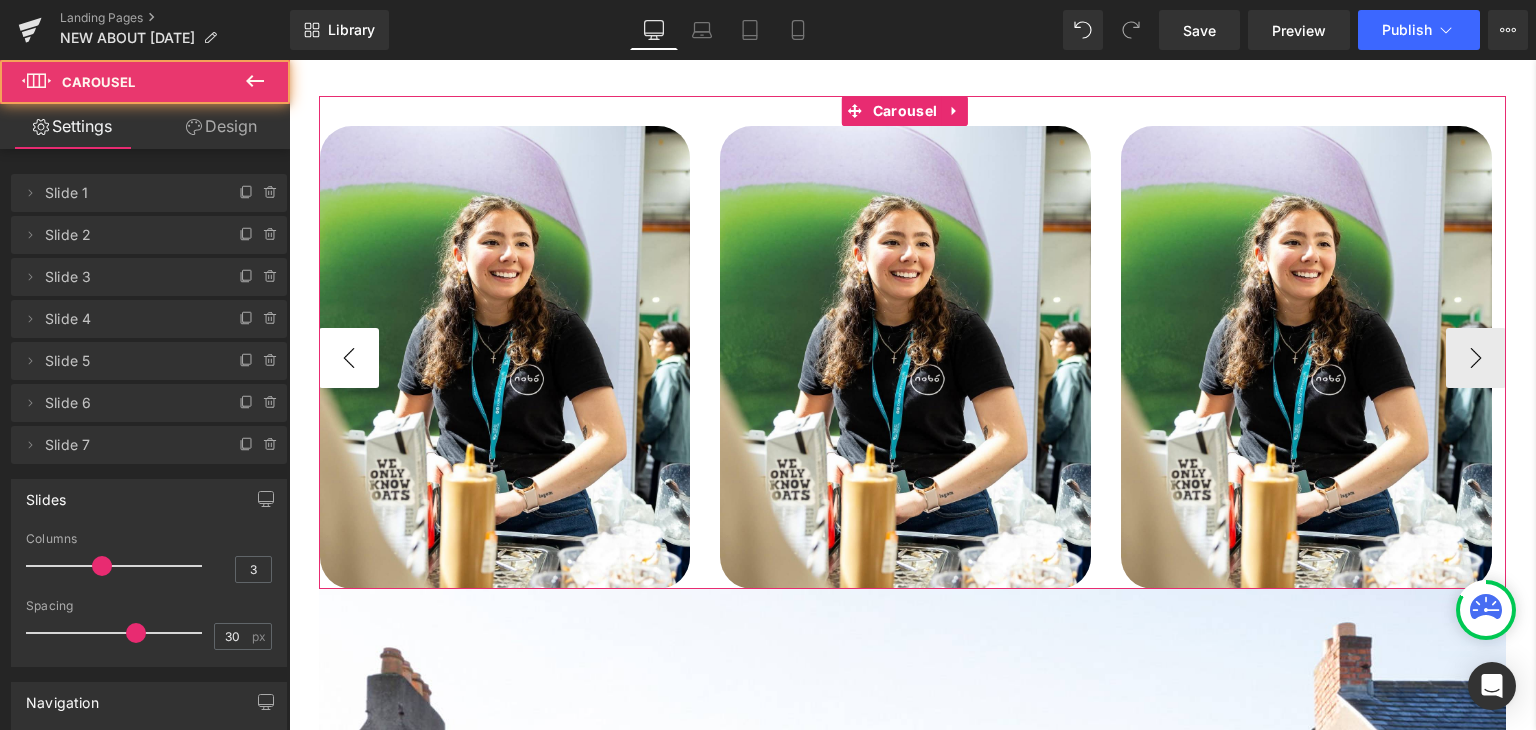 click on "‹" at bounding box center (349, 358) 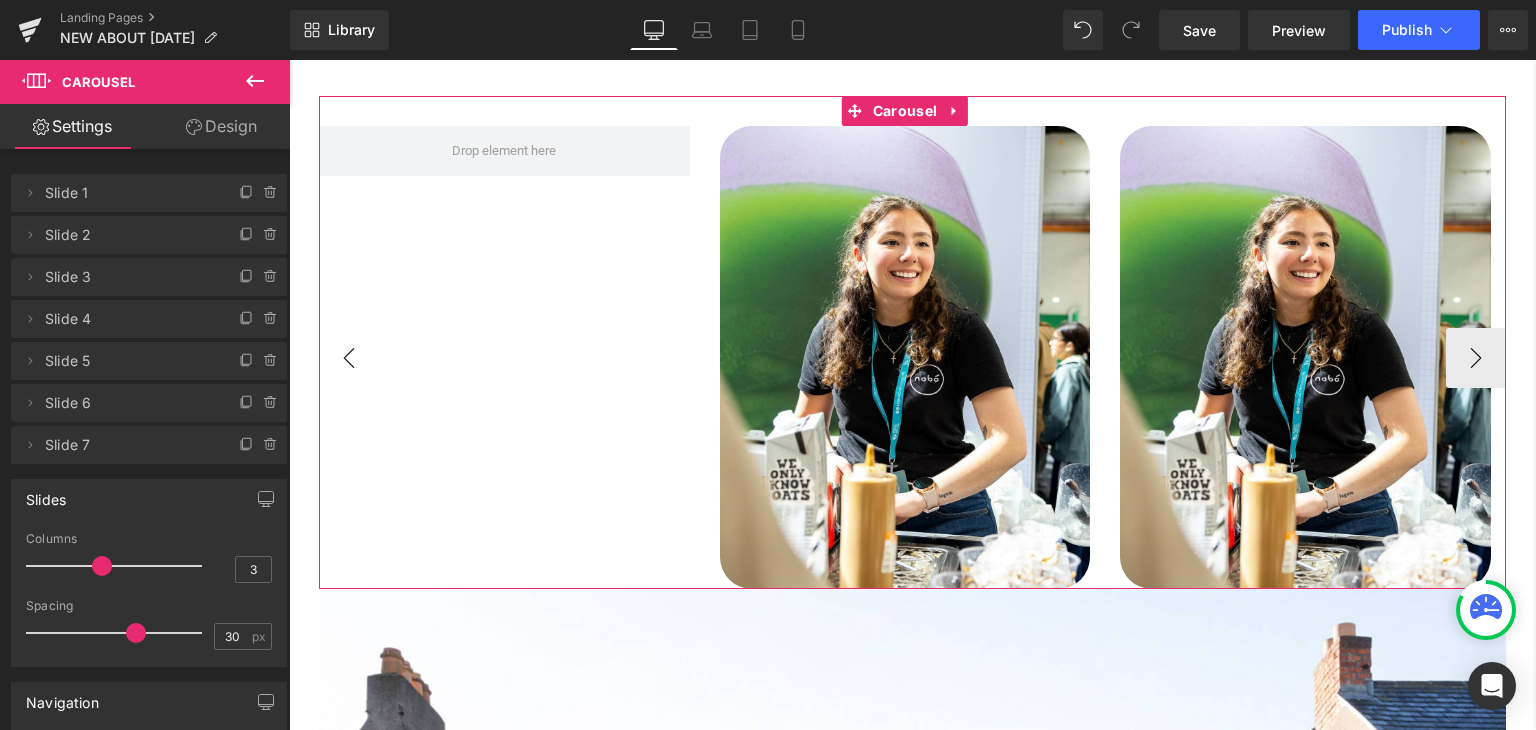 click on "‹" at bounding box center (349, 358) 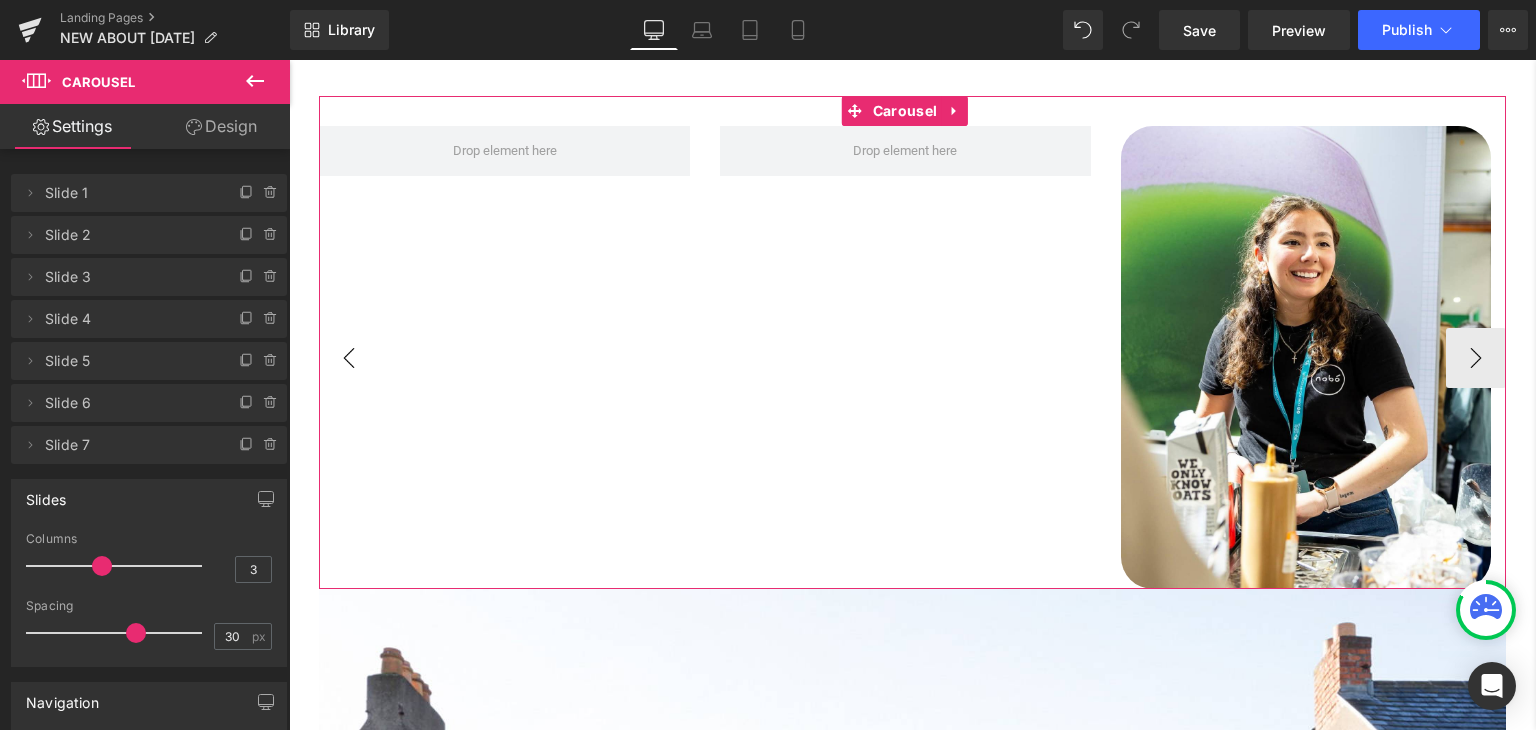 click on "‹" at bounding box center (349, 358) 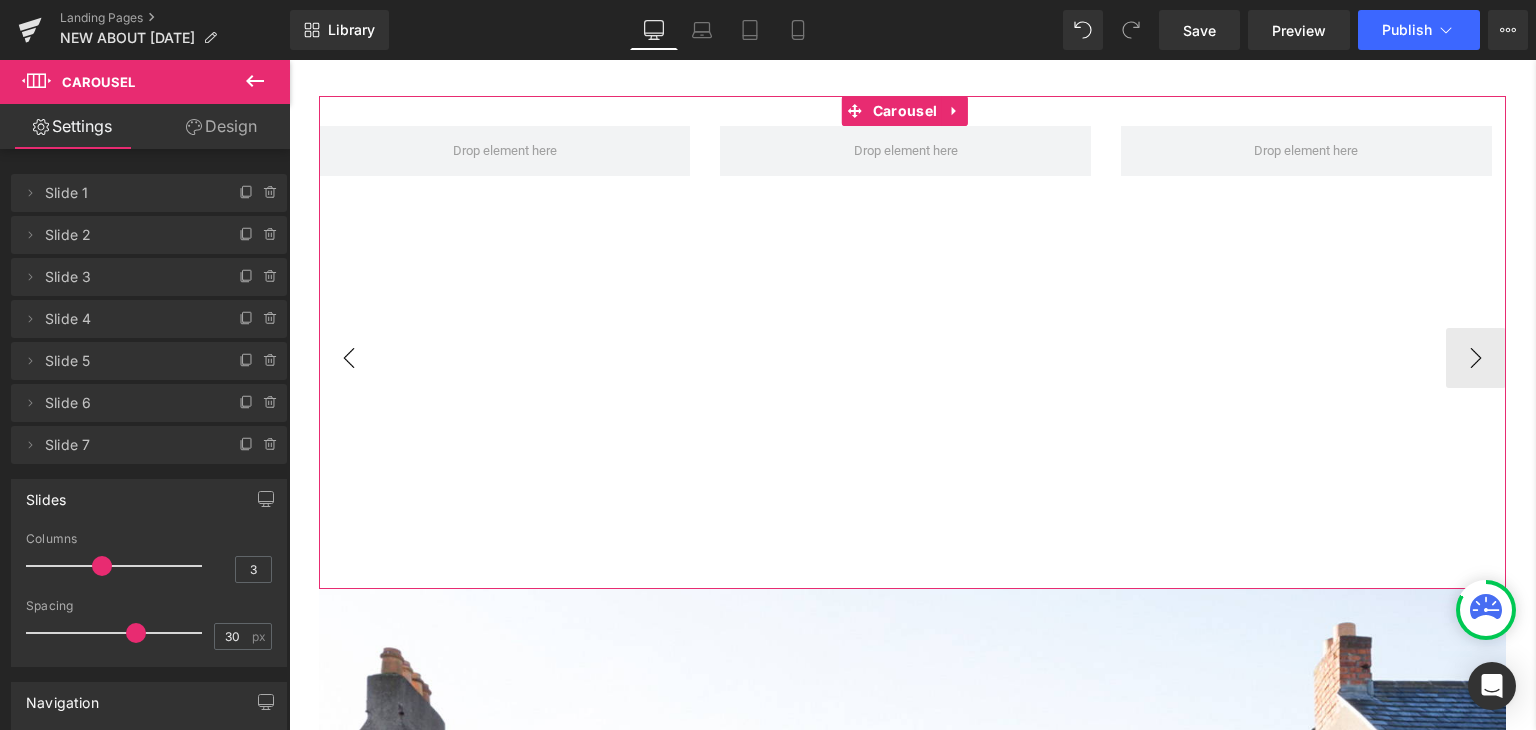 click on "‹" at bounding box center (349, 358) 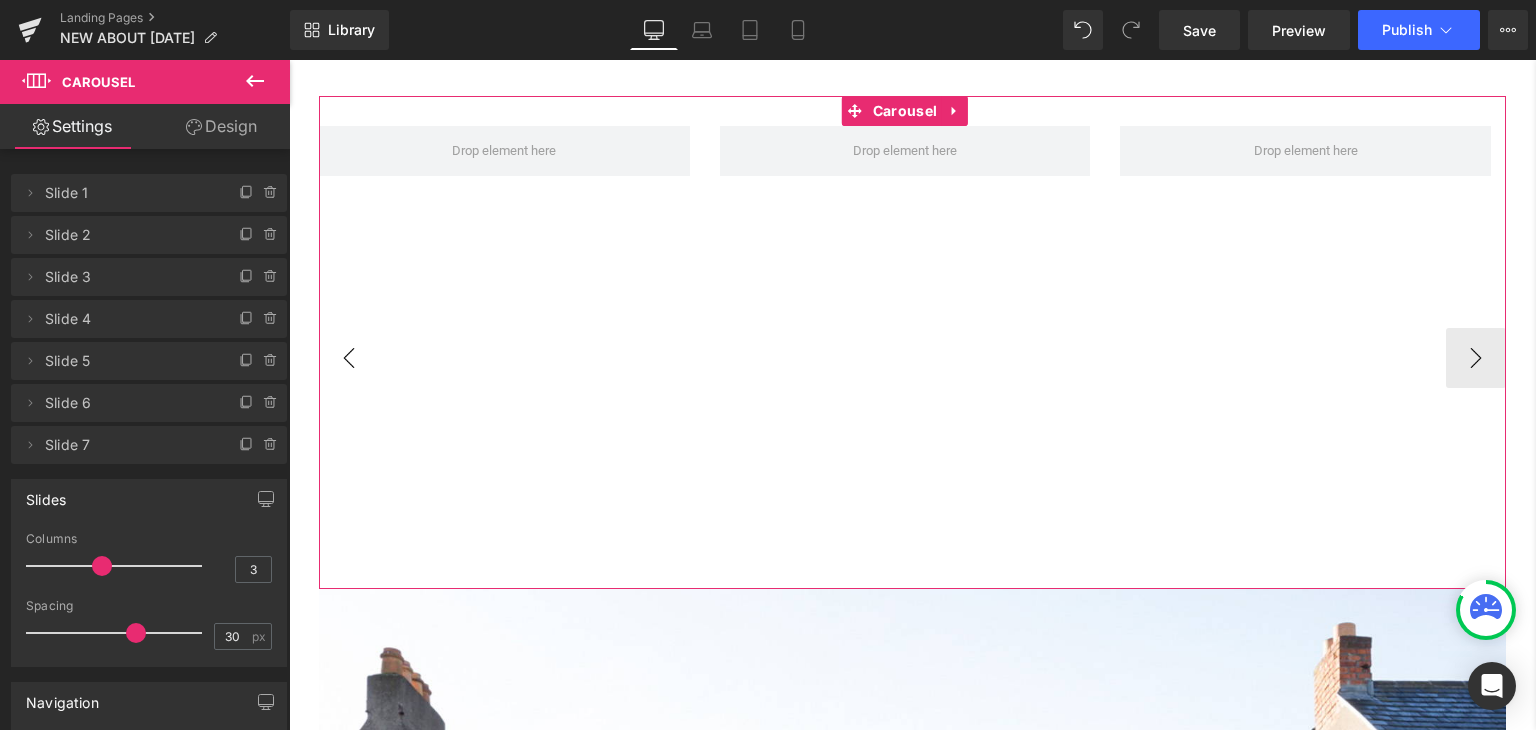 click on "‹" at bounding box center (349, 358) 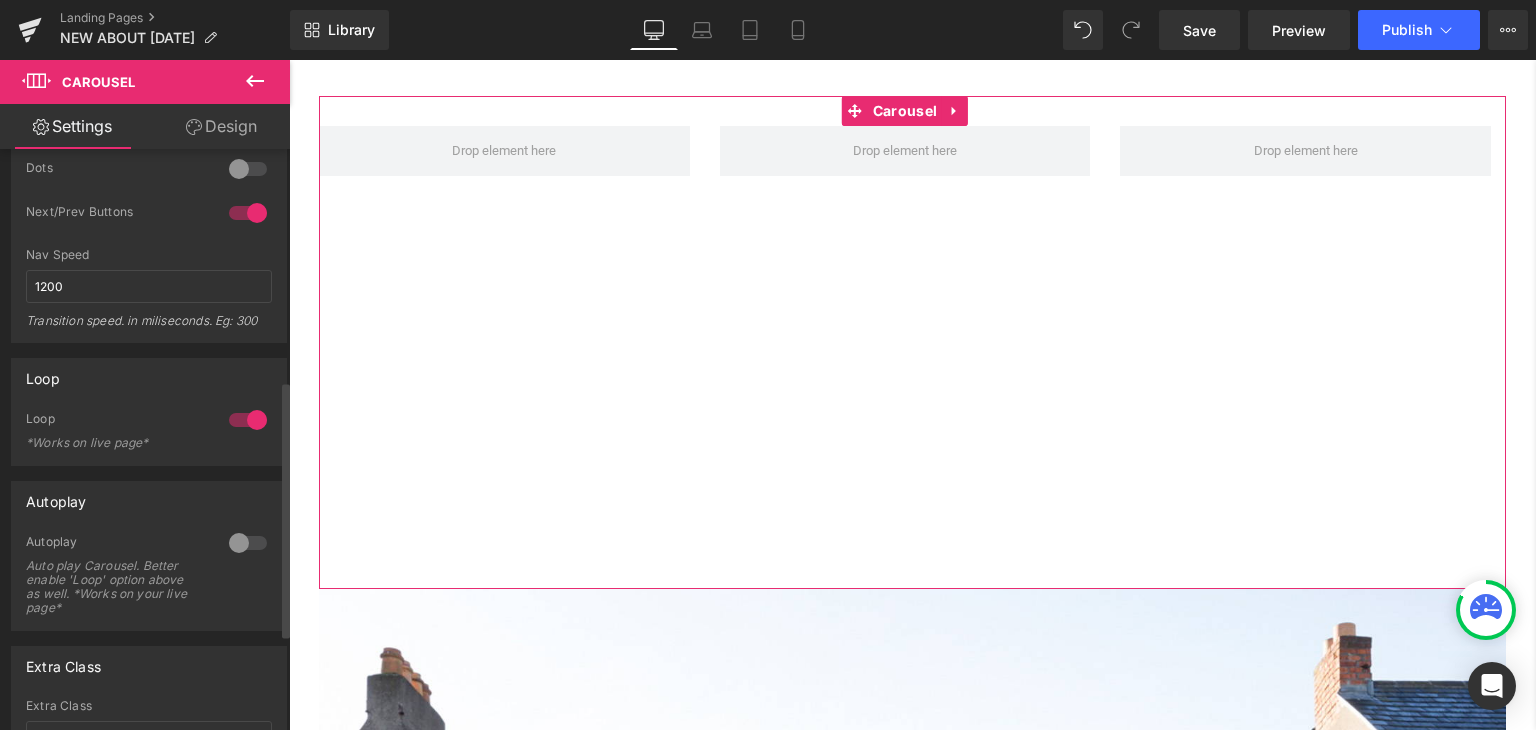 scroll, scrollTop: 600, scrollLeft: 0, axis: vertical 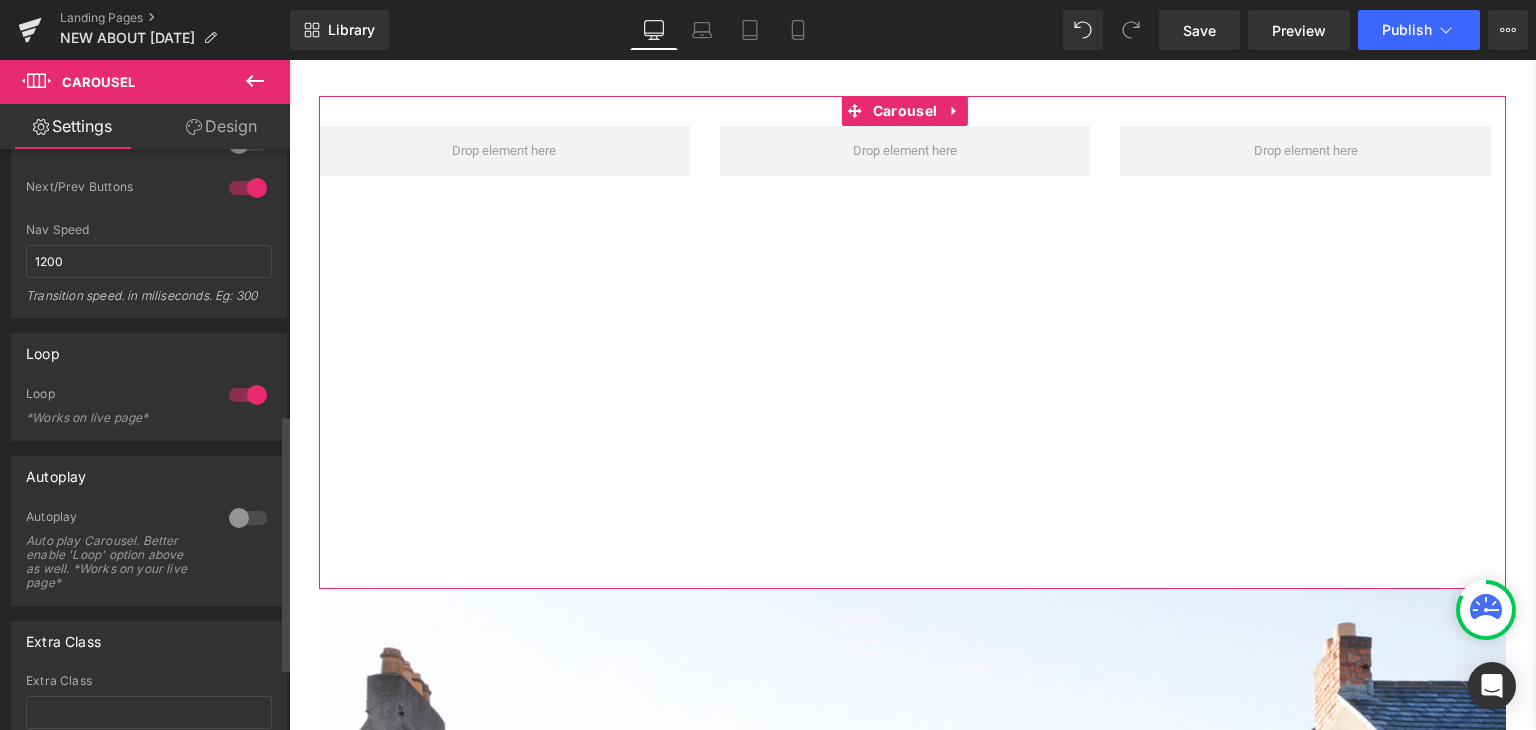 click at bounding box center [248, 395] 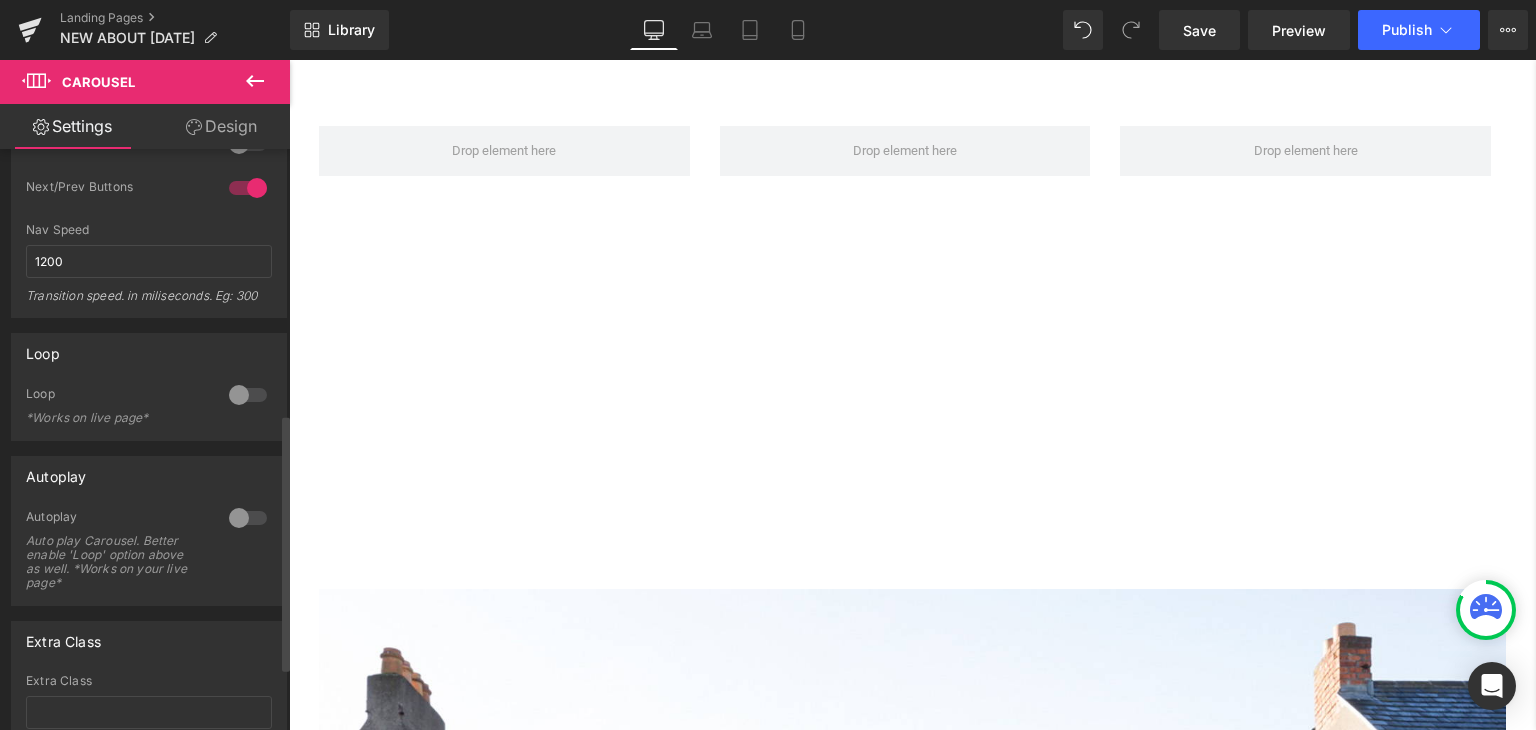 scroll, scrollTop: 400, scrollLeft: 0, axis: vertical 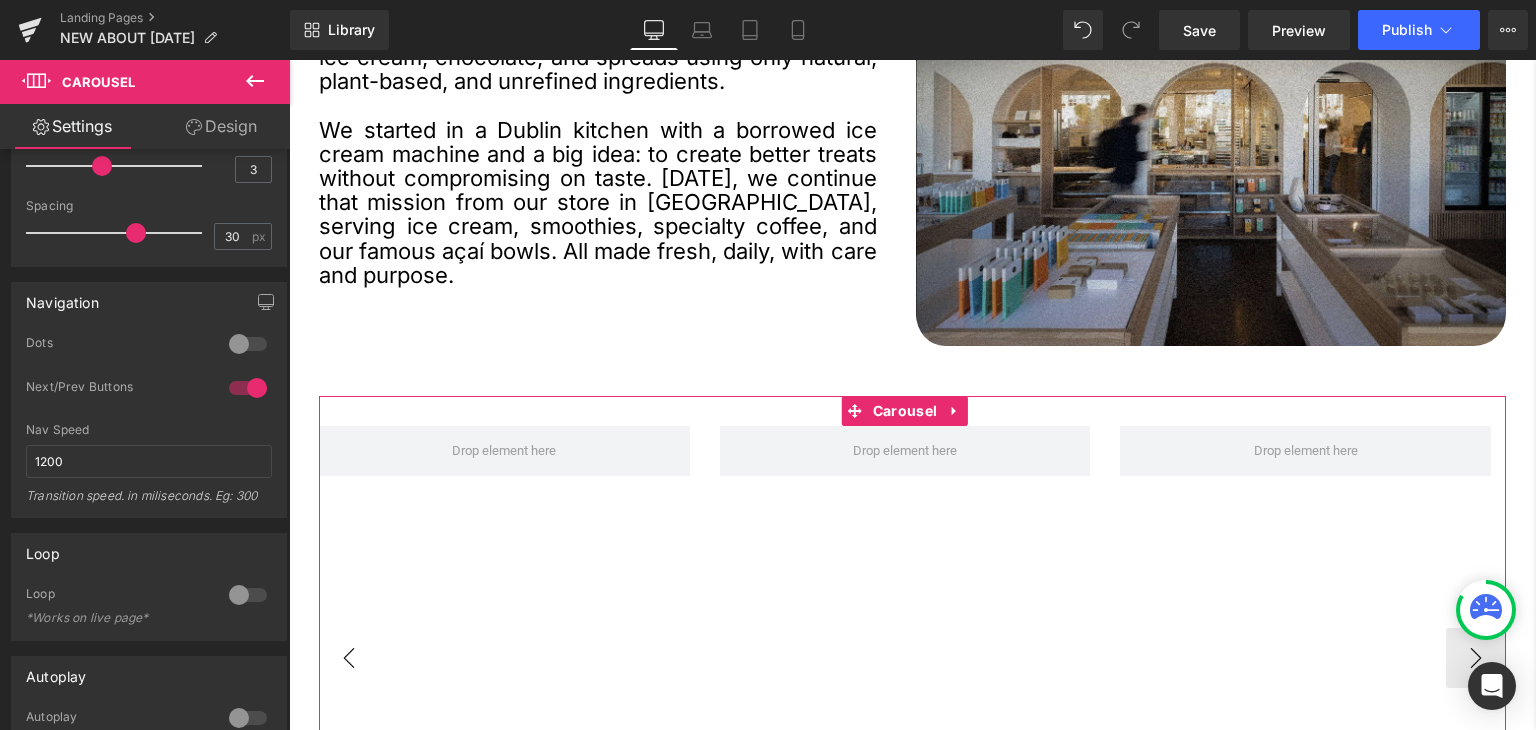 click on "‹" at bounding box center (349, 658) 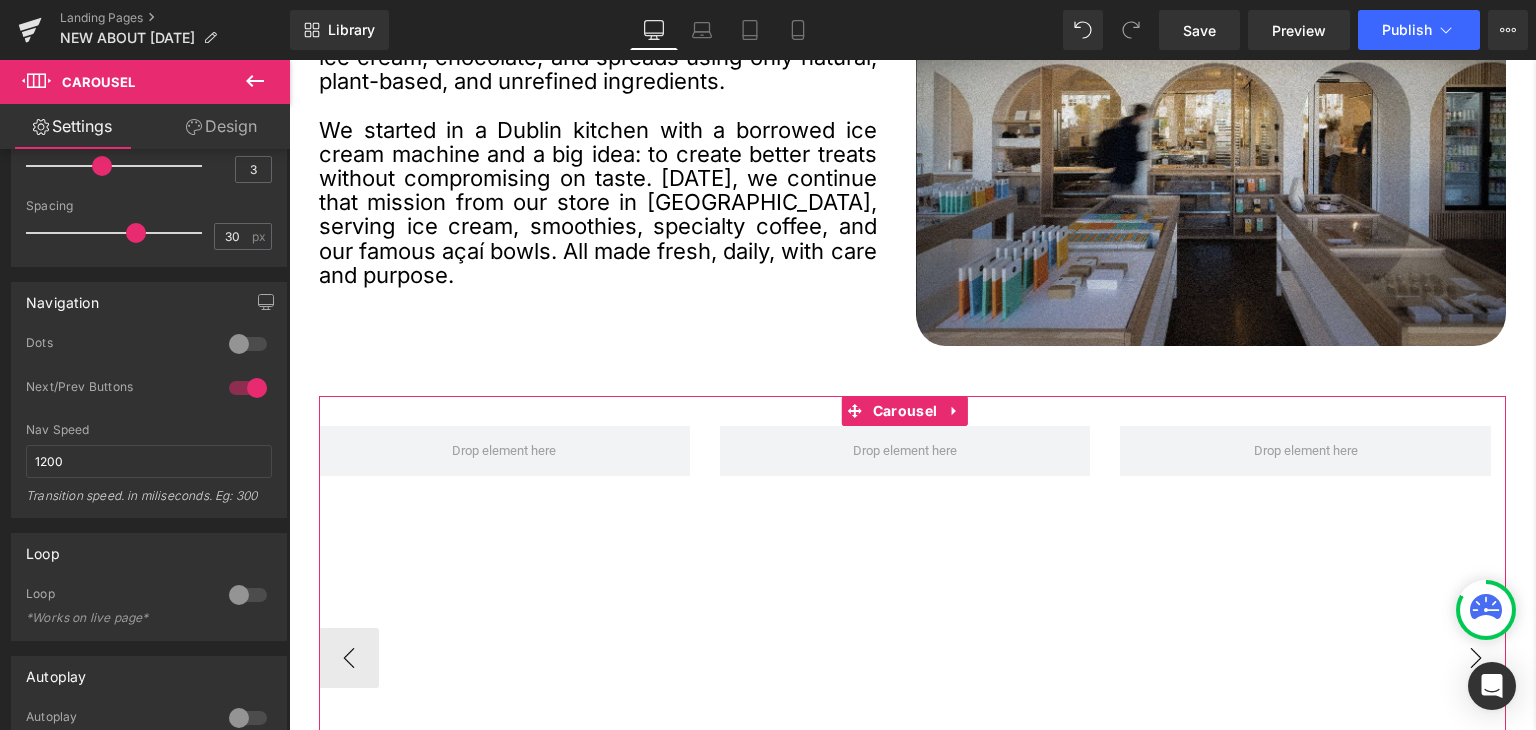 click on "›" at bounding box center [1476, 658] 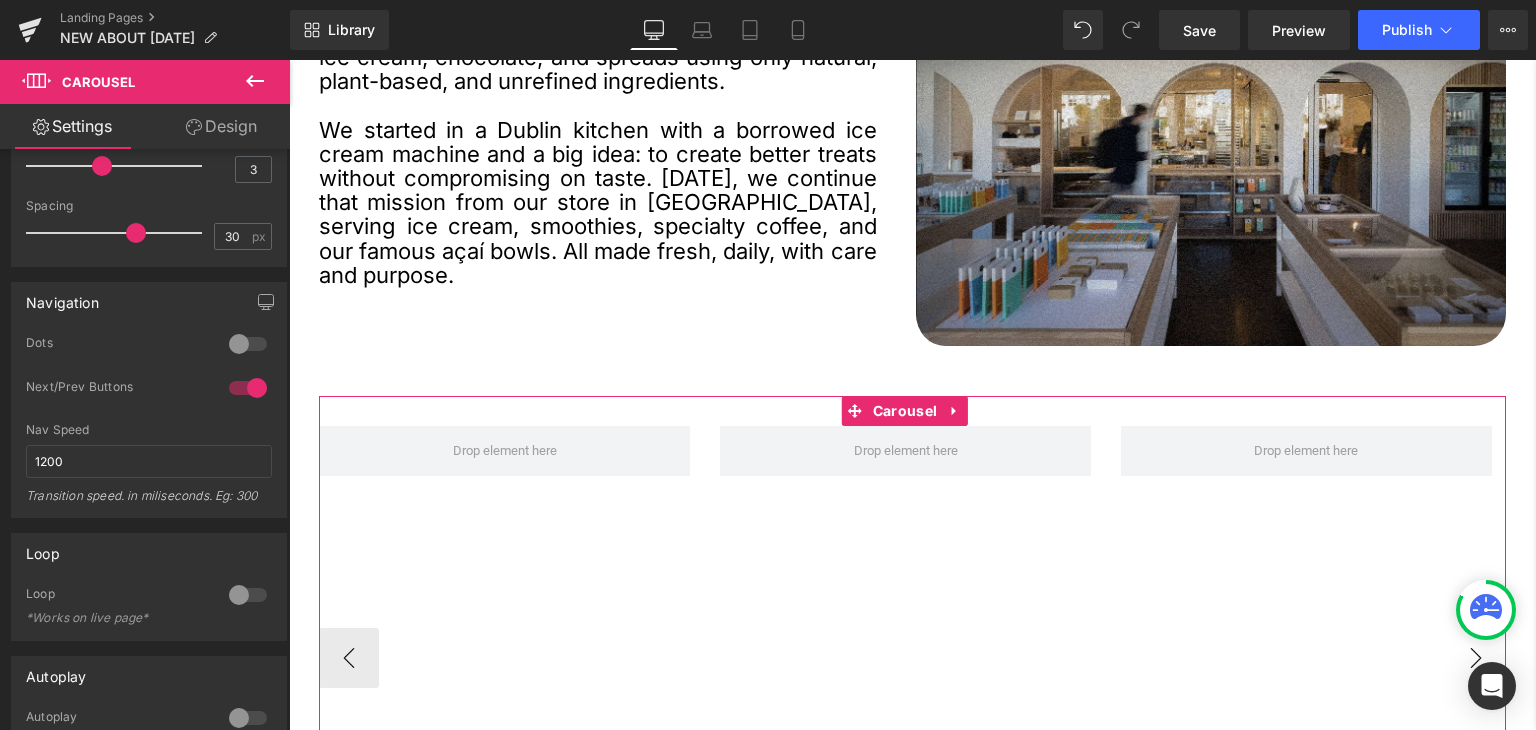 click on "›" at bounding box center [1476, 658] 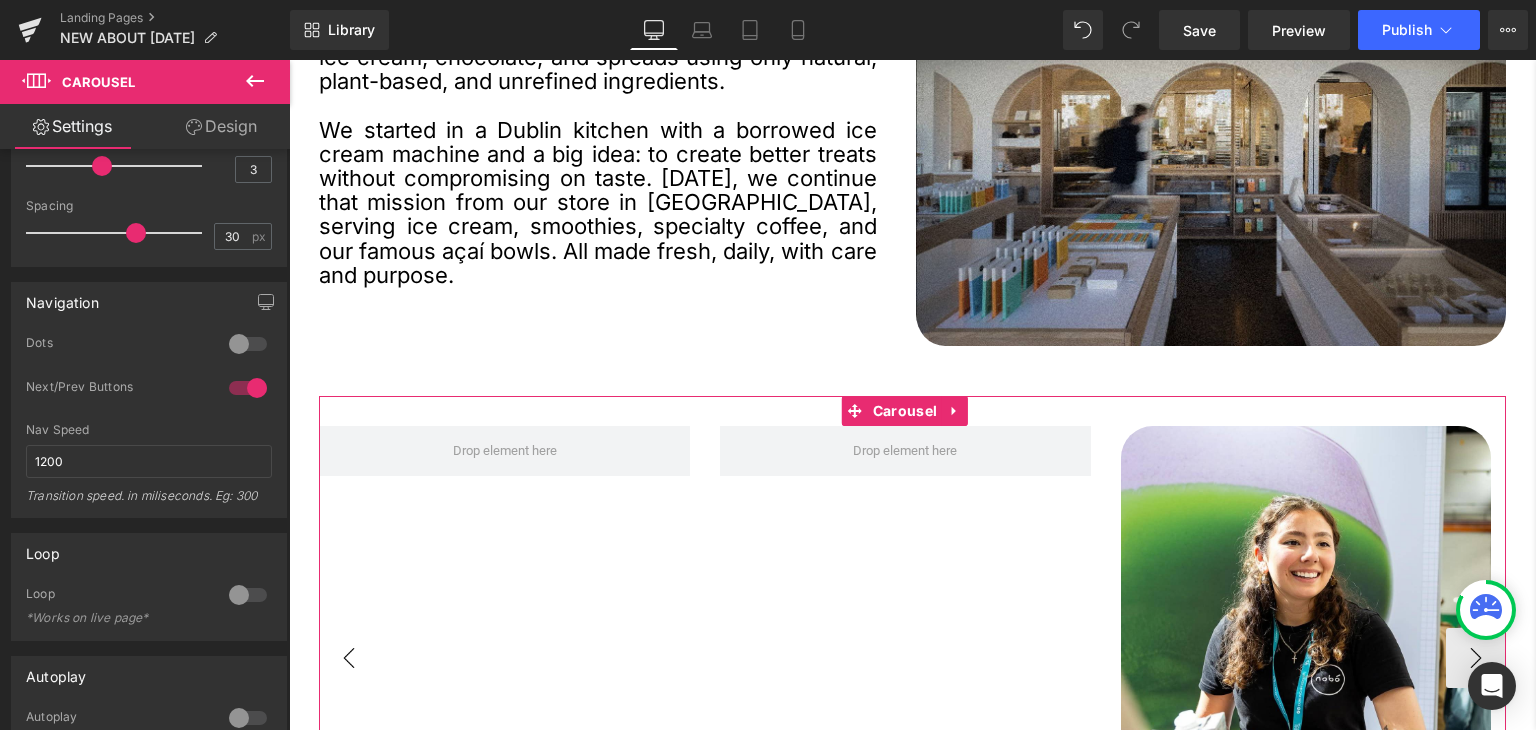 click on "‹" at bounding box center [349, 658] 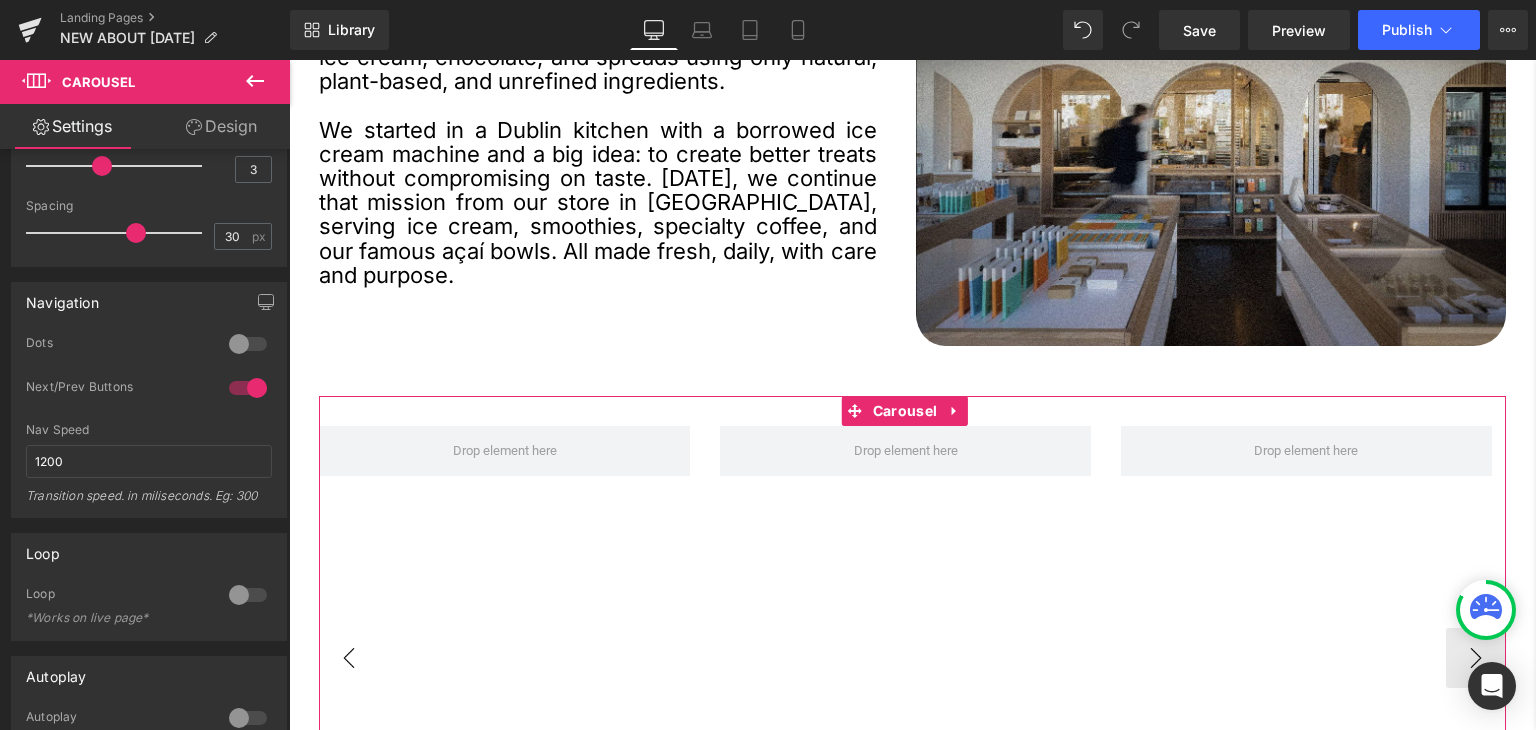 click on "‹" at bounding box center (349, 658) 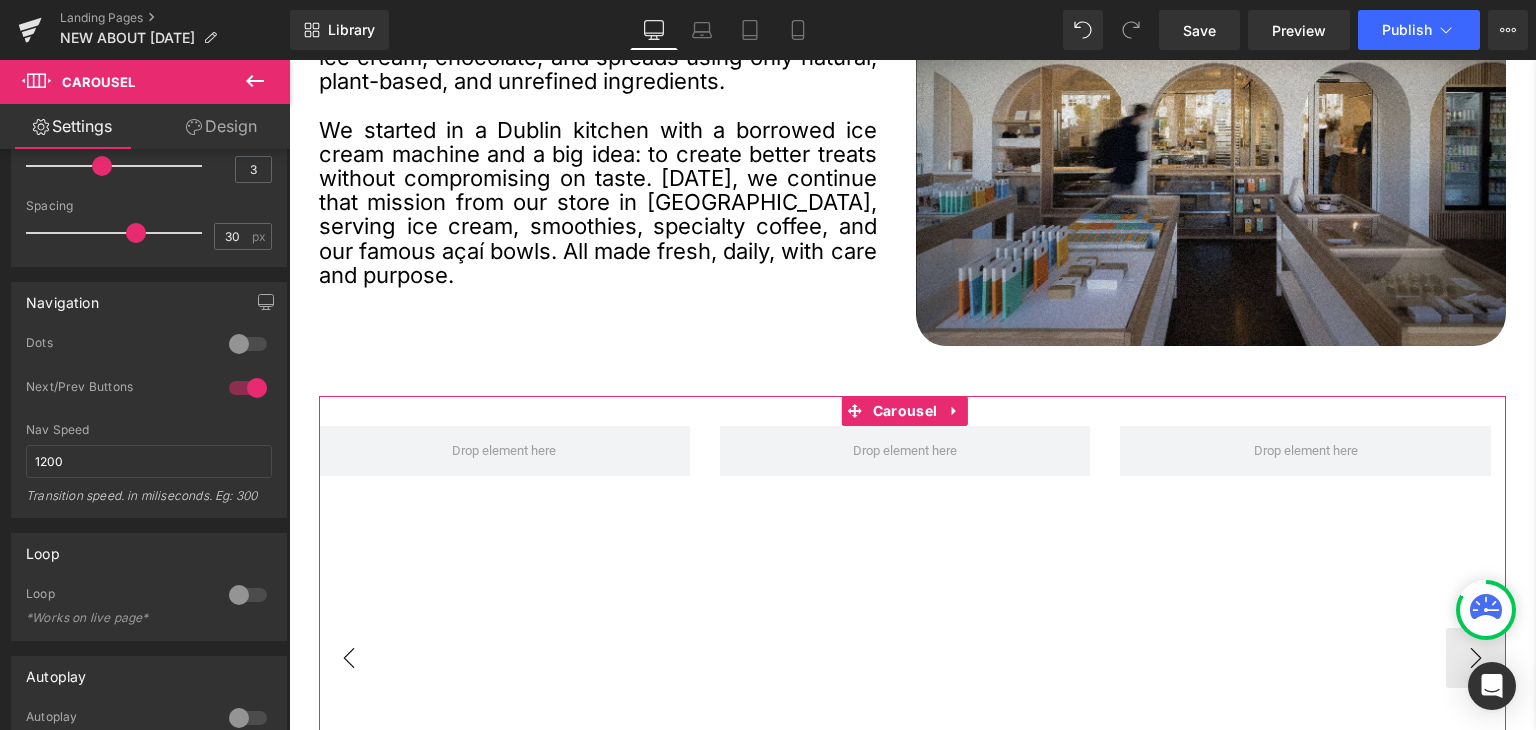 click on "‹" at bounding box center [349, 658] 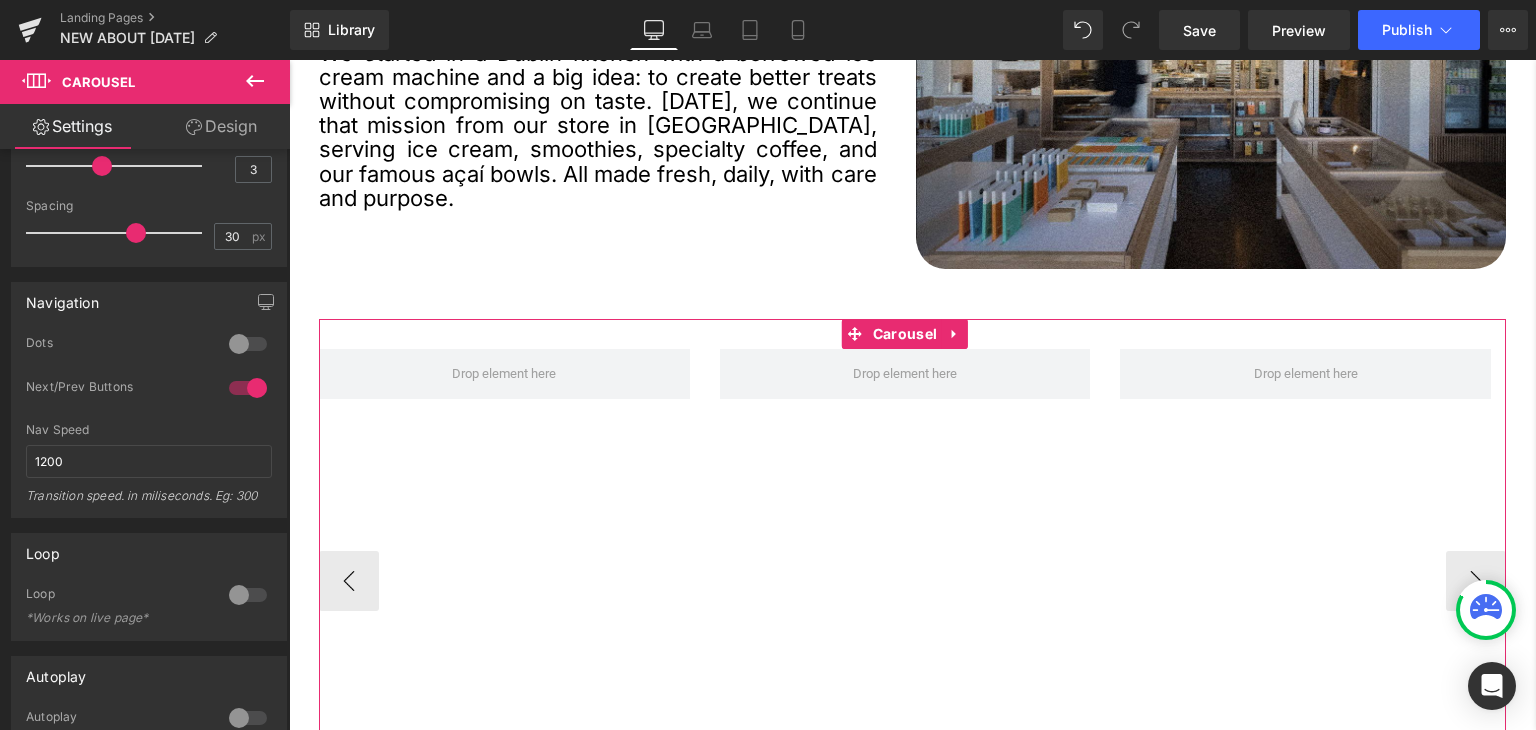 scroll, scrollTop: 1500, scrollLeft: 0, axis: vertical 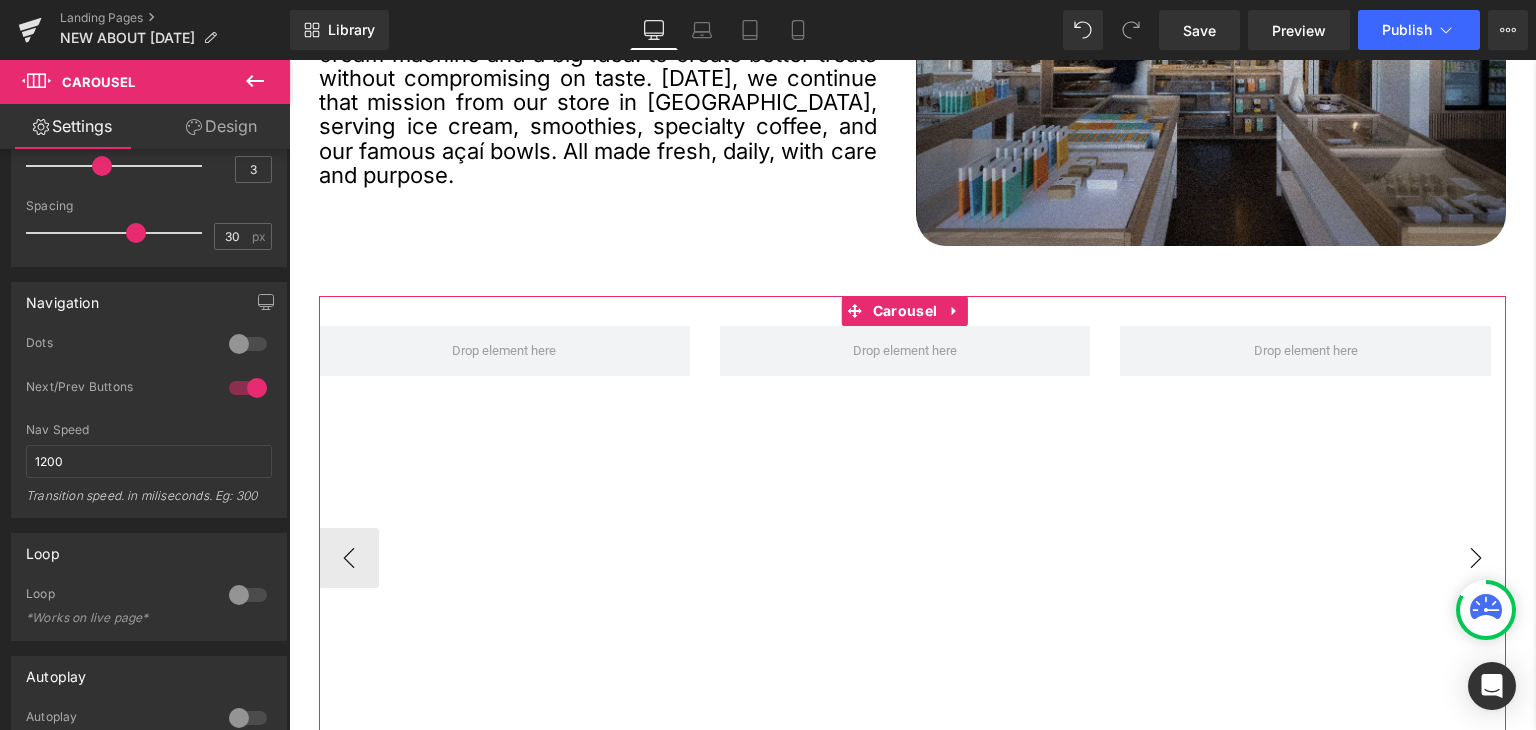 click on "›" at bounding box center (1476, 558) 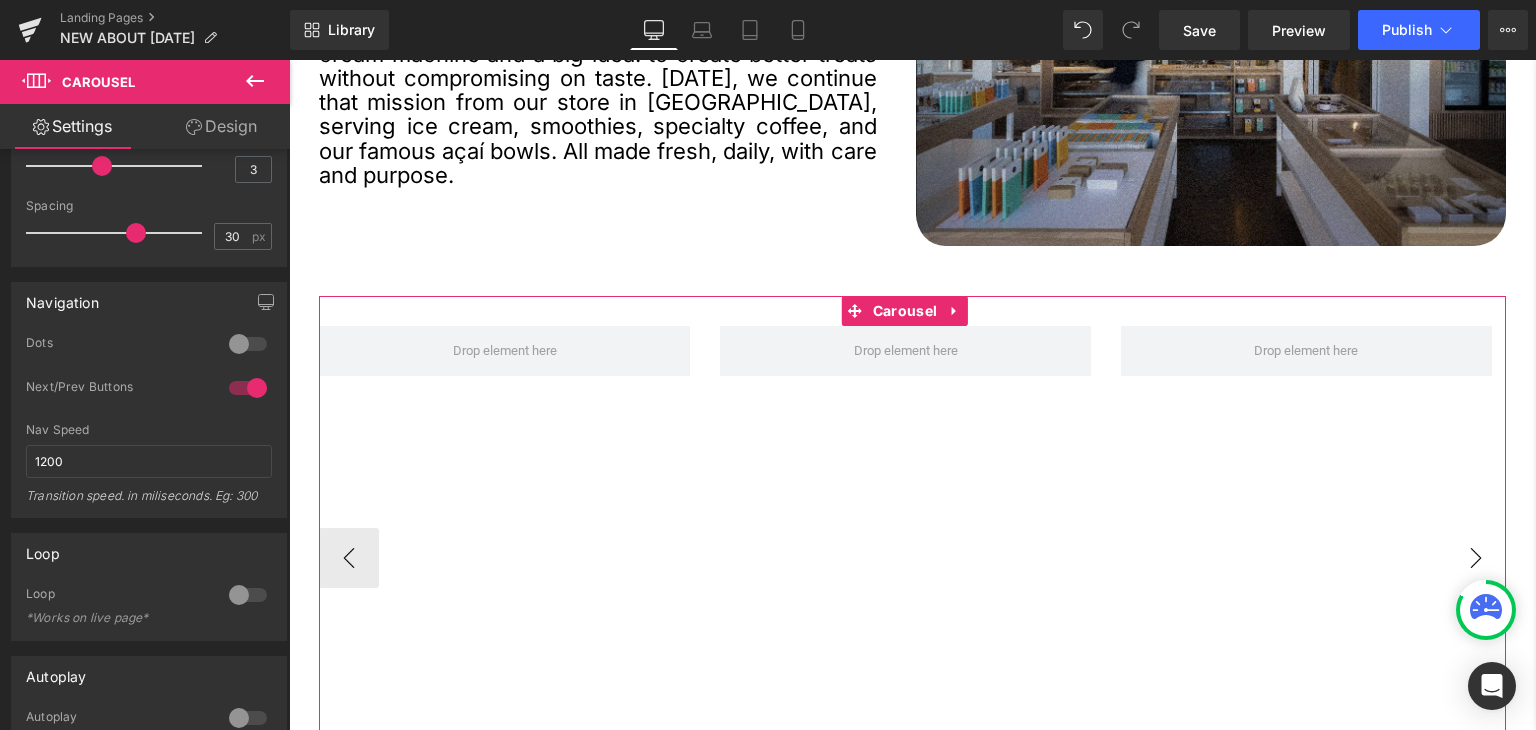 click on "›" at bounding box center [1476, 558] 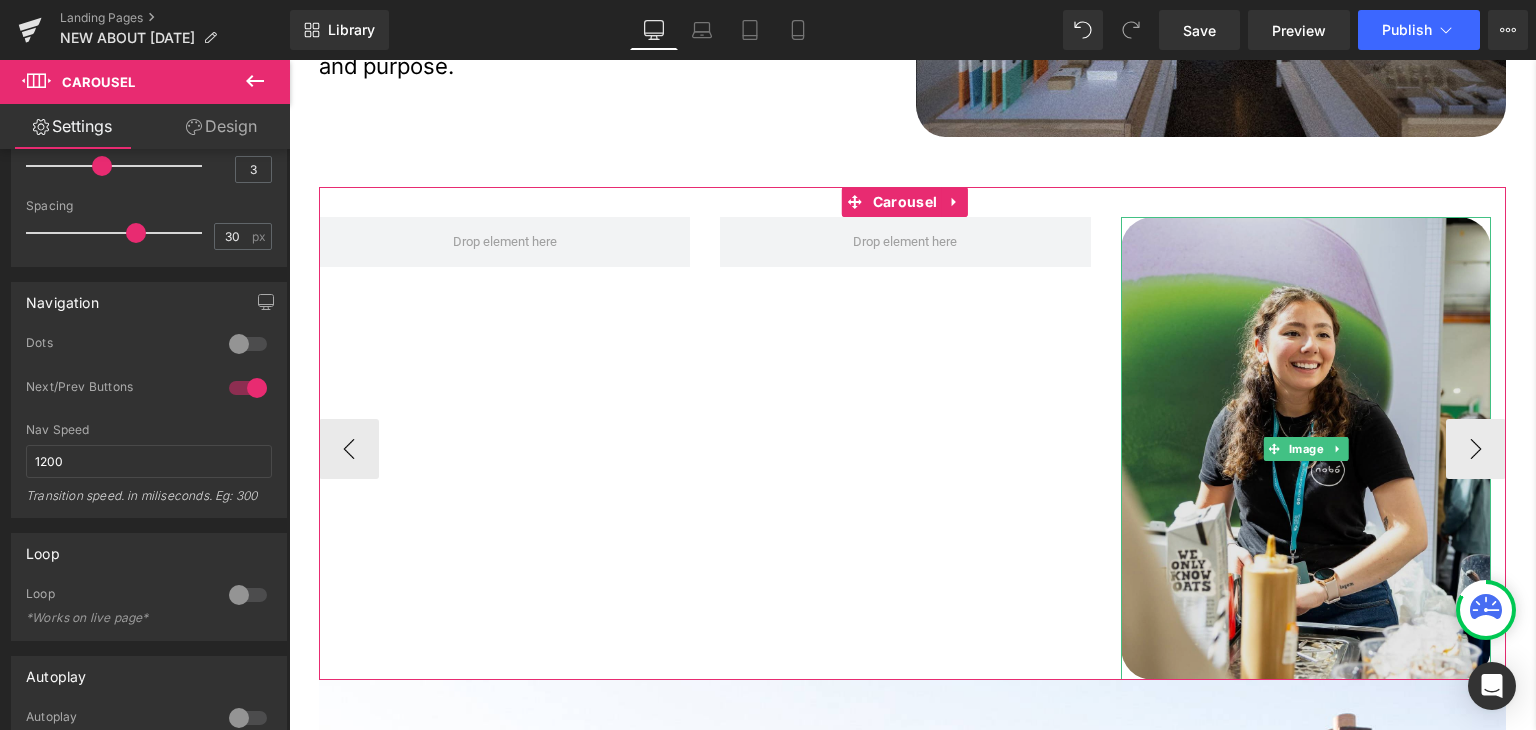 scroll, scrollTop: 1700, scrollLeft: 0, axis: vertical 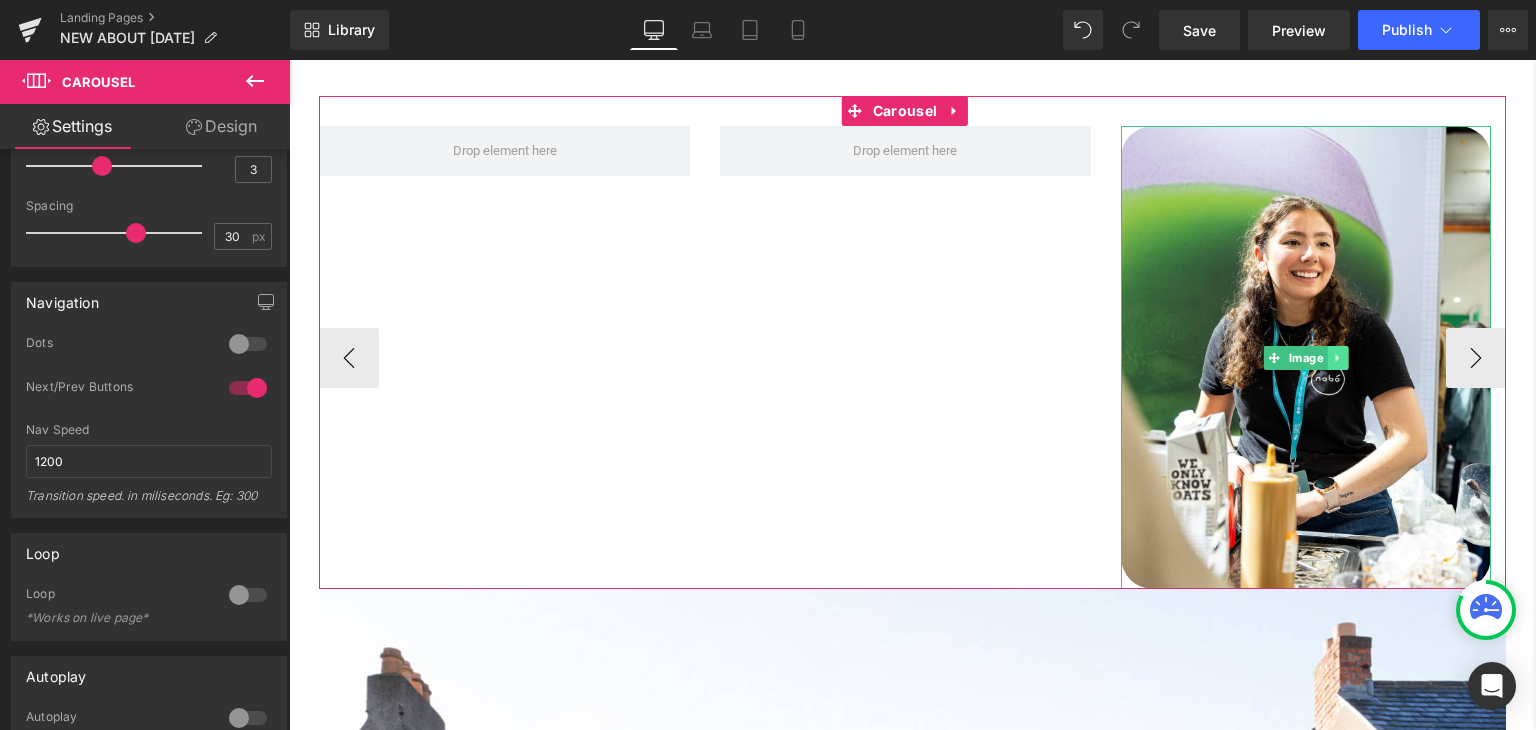 click 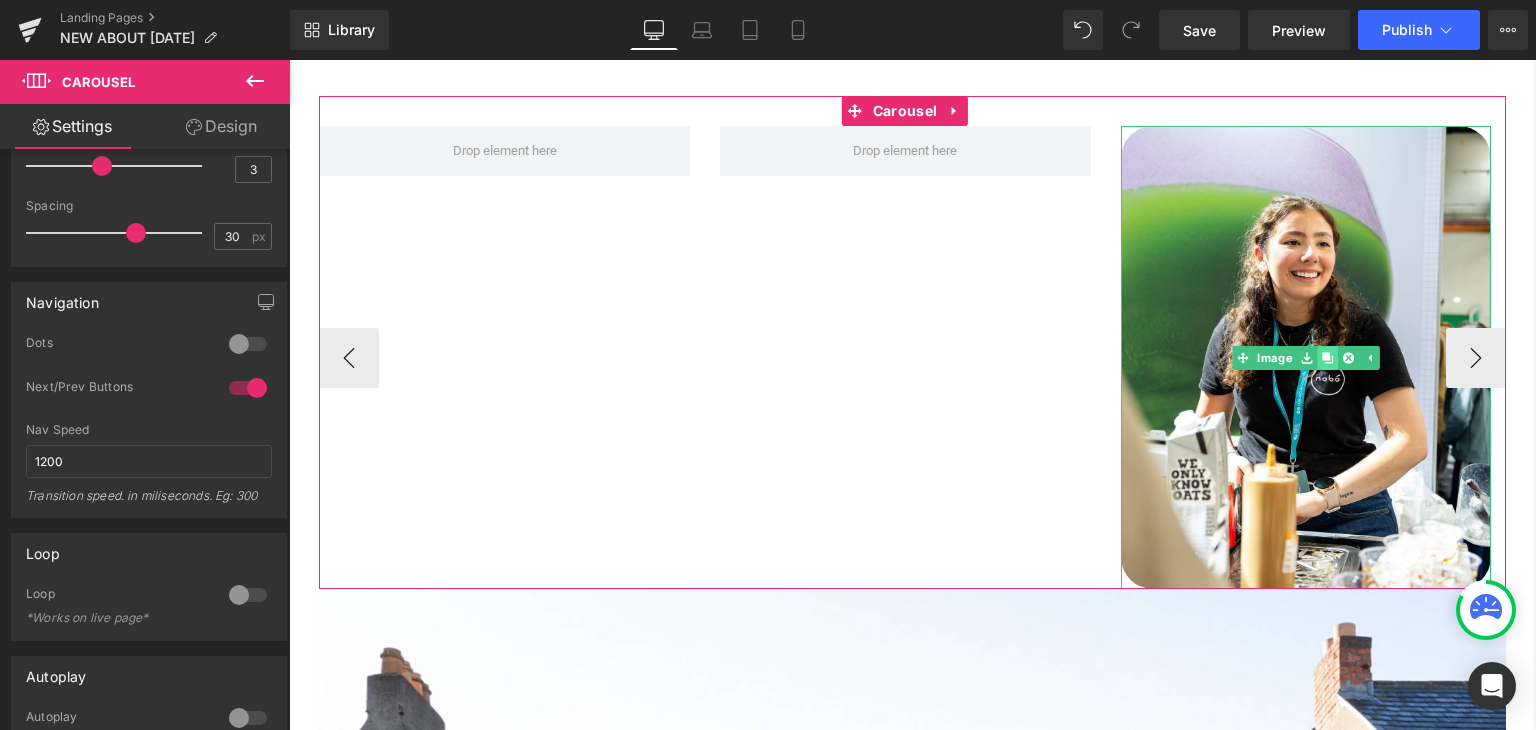 click 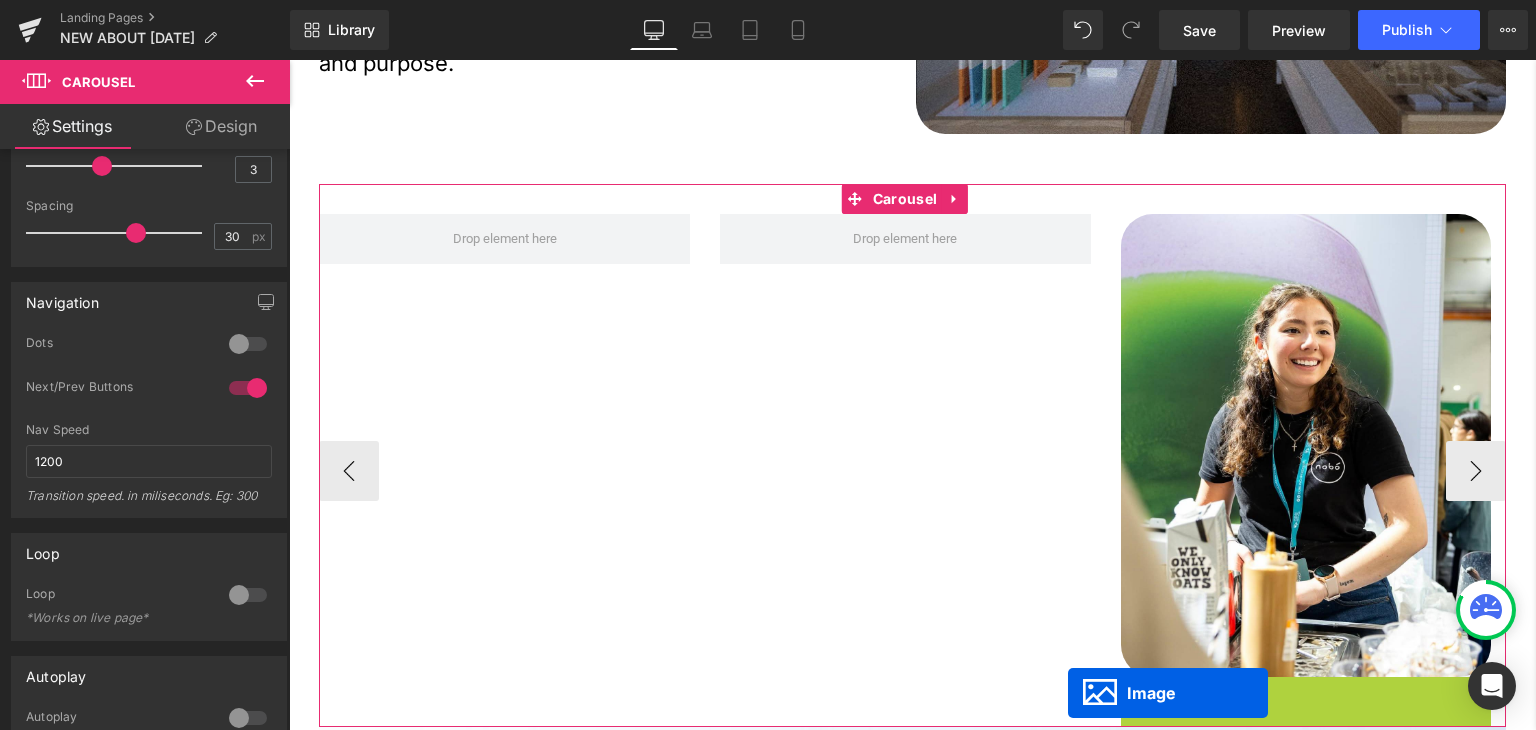 scroll, scrollTop: 1444, scrollLeft: 0, axis: vertical 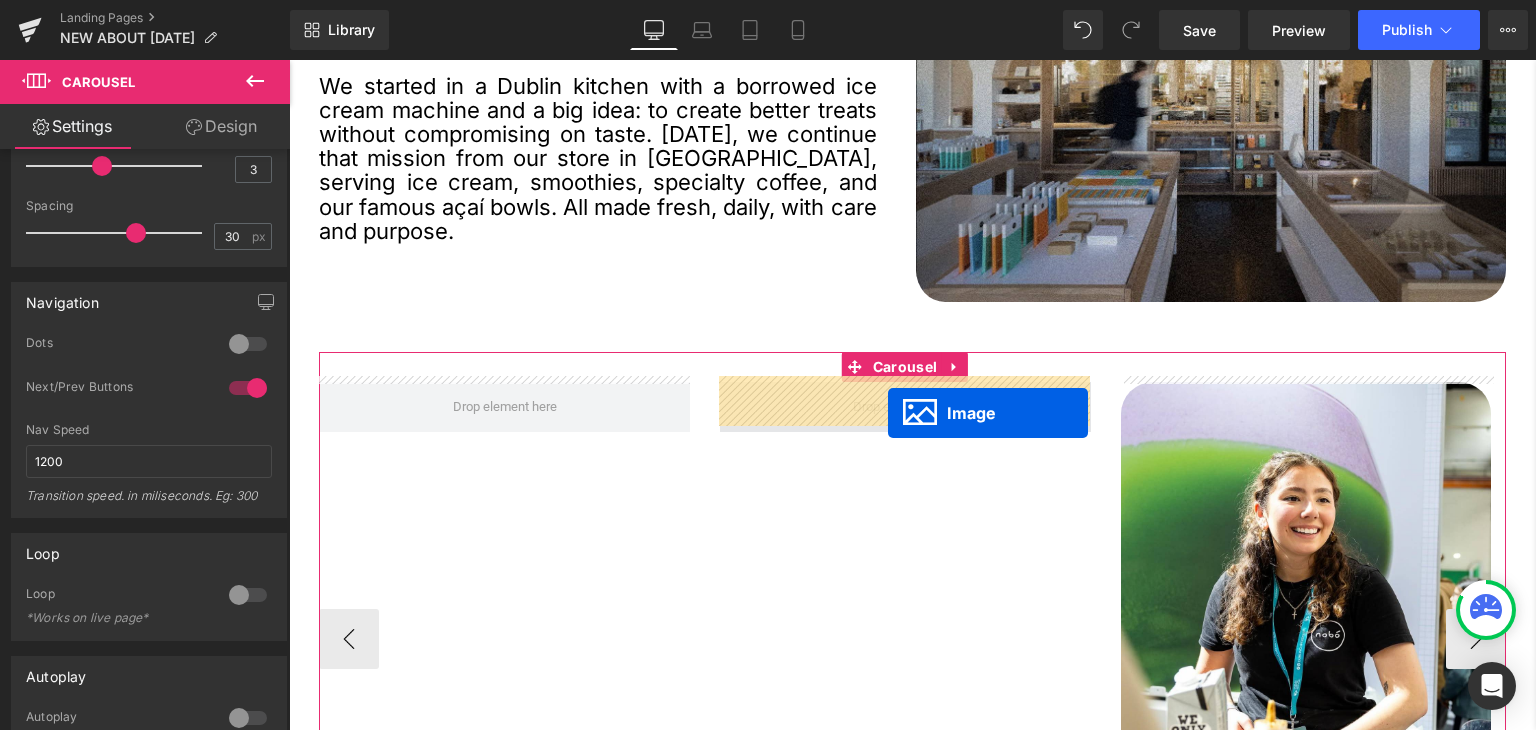 drag, startPoint x: 1312, startPoint y: 376, endPoint x: 888, endPoint y: 413, distance: 425.61133 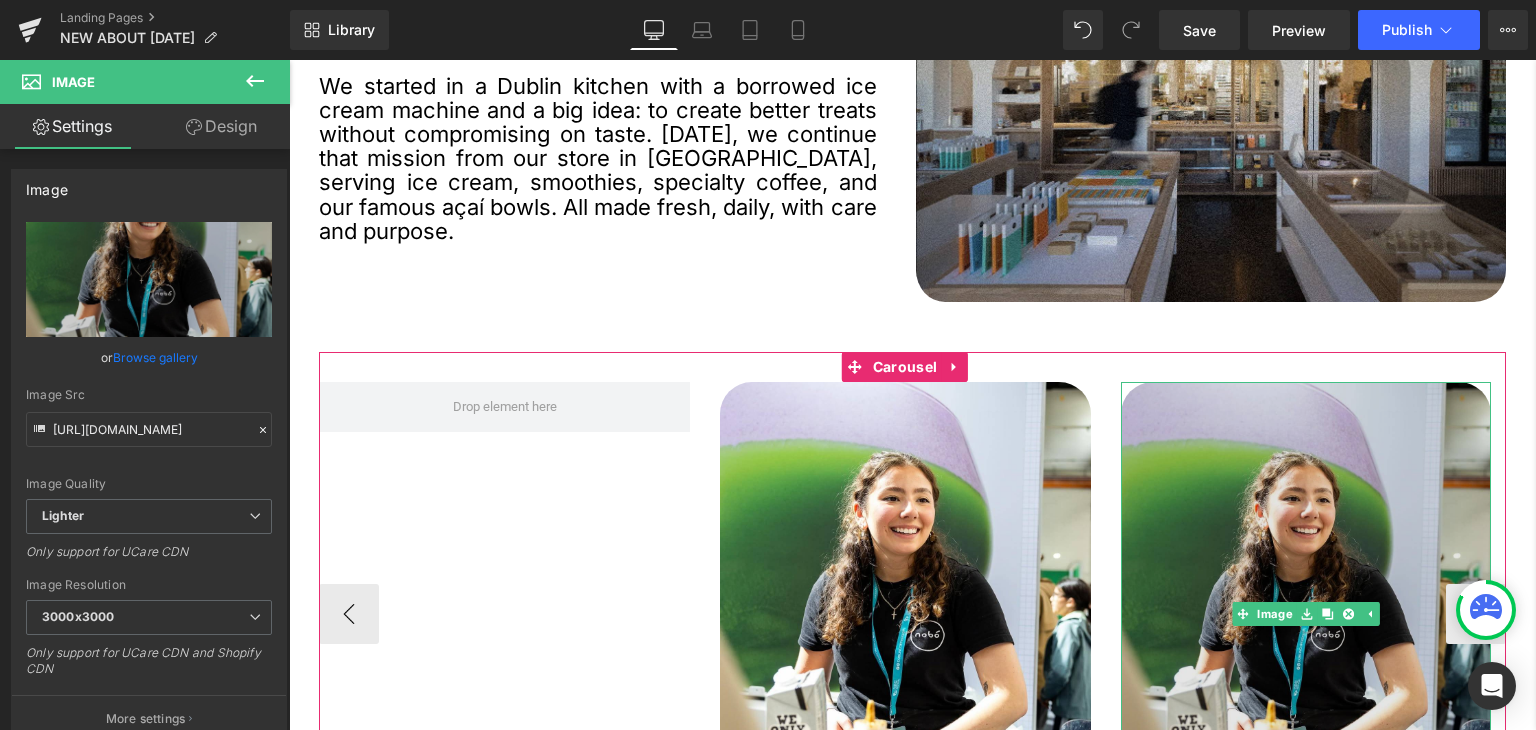 scroll, scrollTop: 1544, scrollLeft: 0, axis: vertical 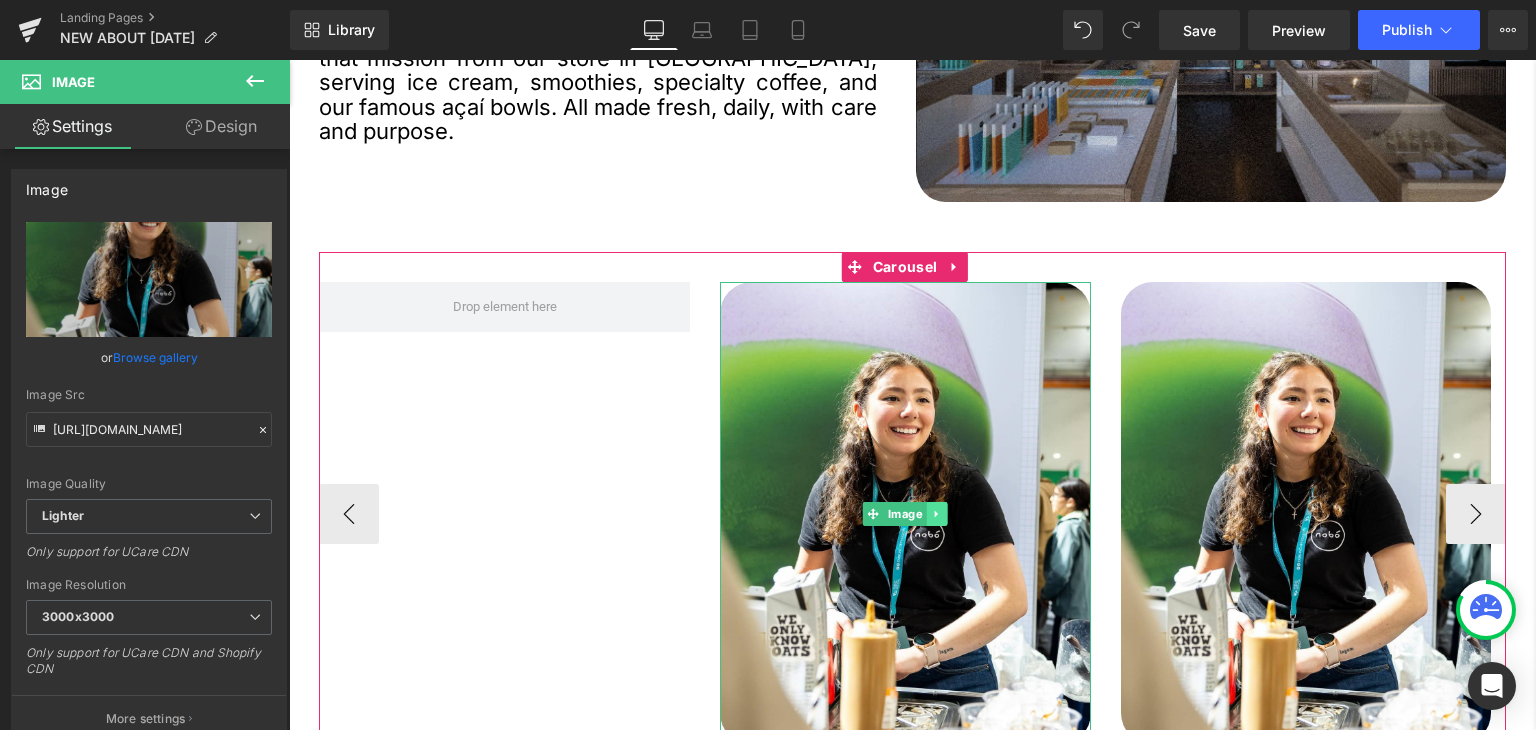 click 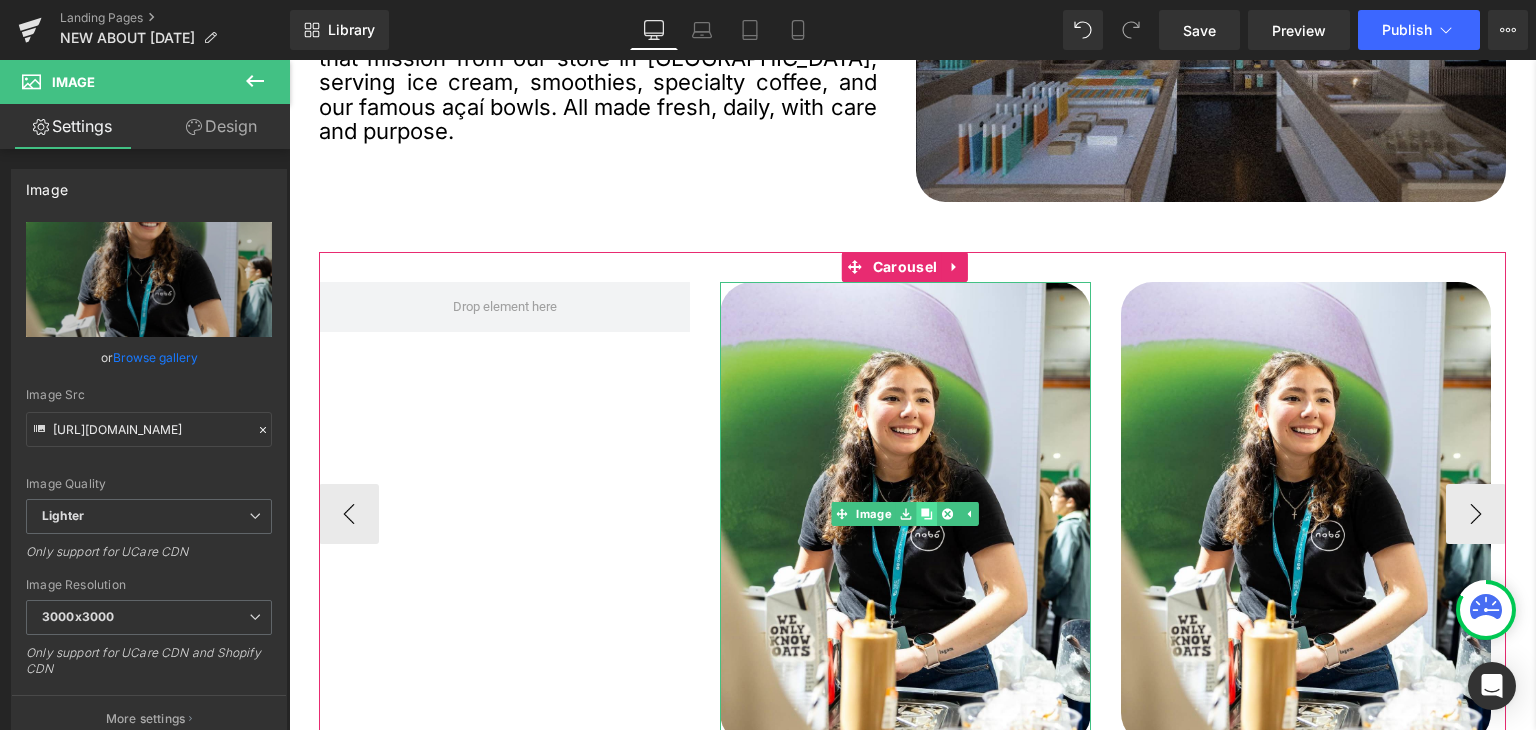 click 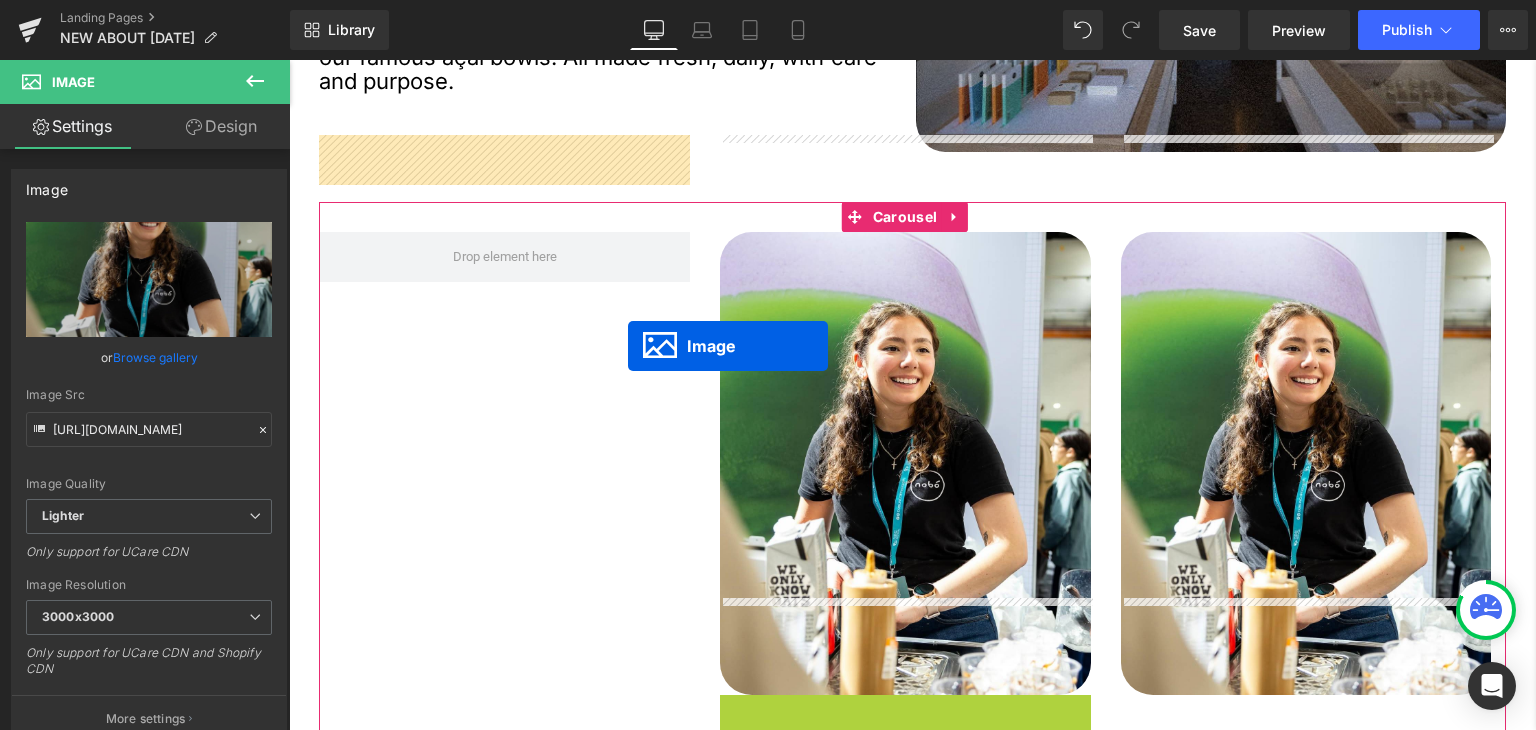 scroll, scrollTop: 1444, scrollLeft: 0, axis: vertical 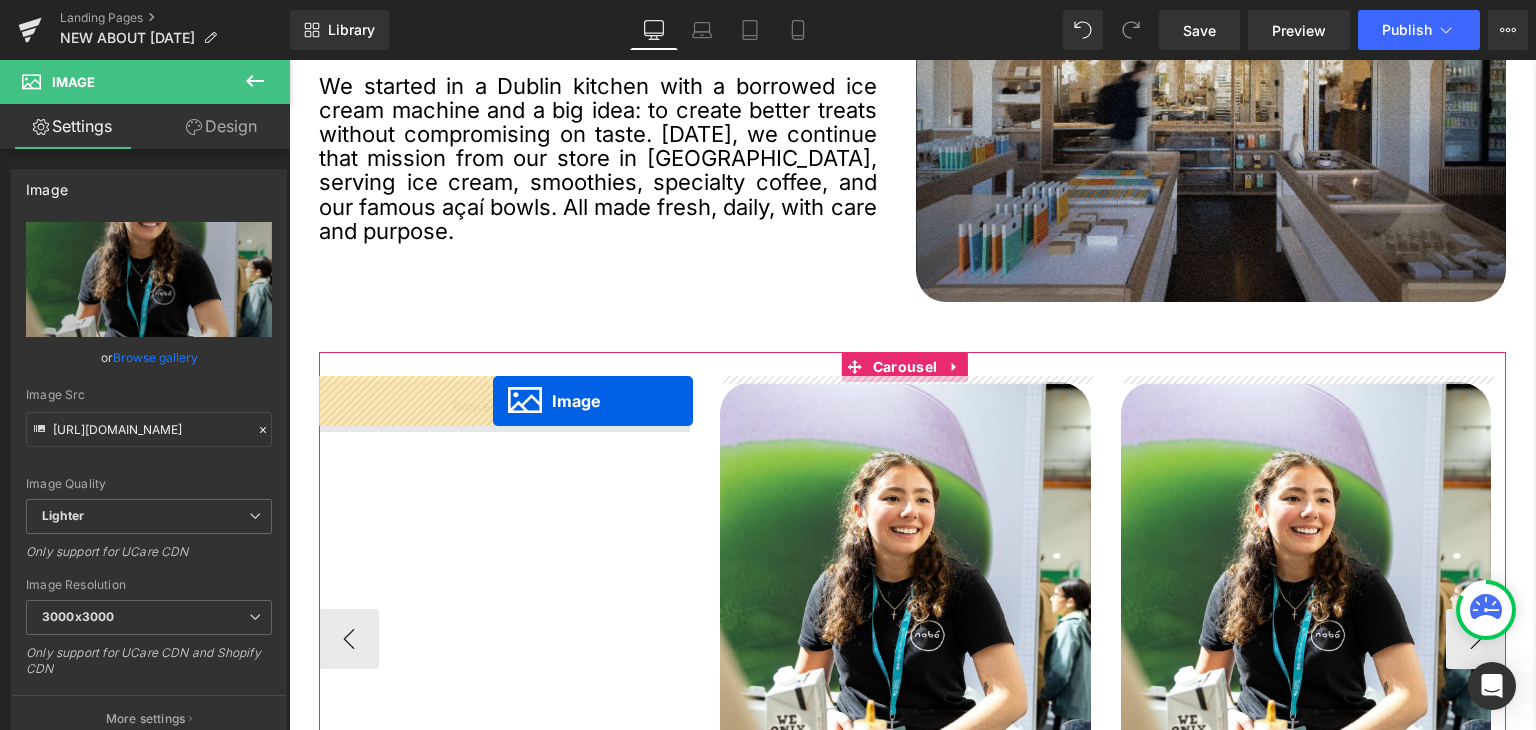 drag, startPoint x: 905, startPoint y: 380, endPoint x: 493, endPoint y: 401, distance: 412.53485 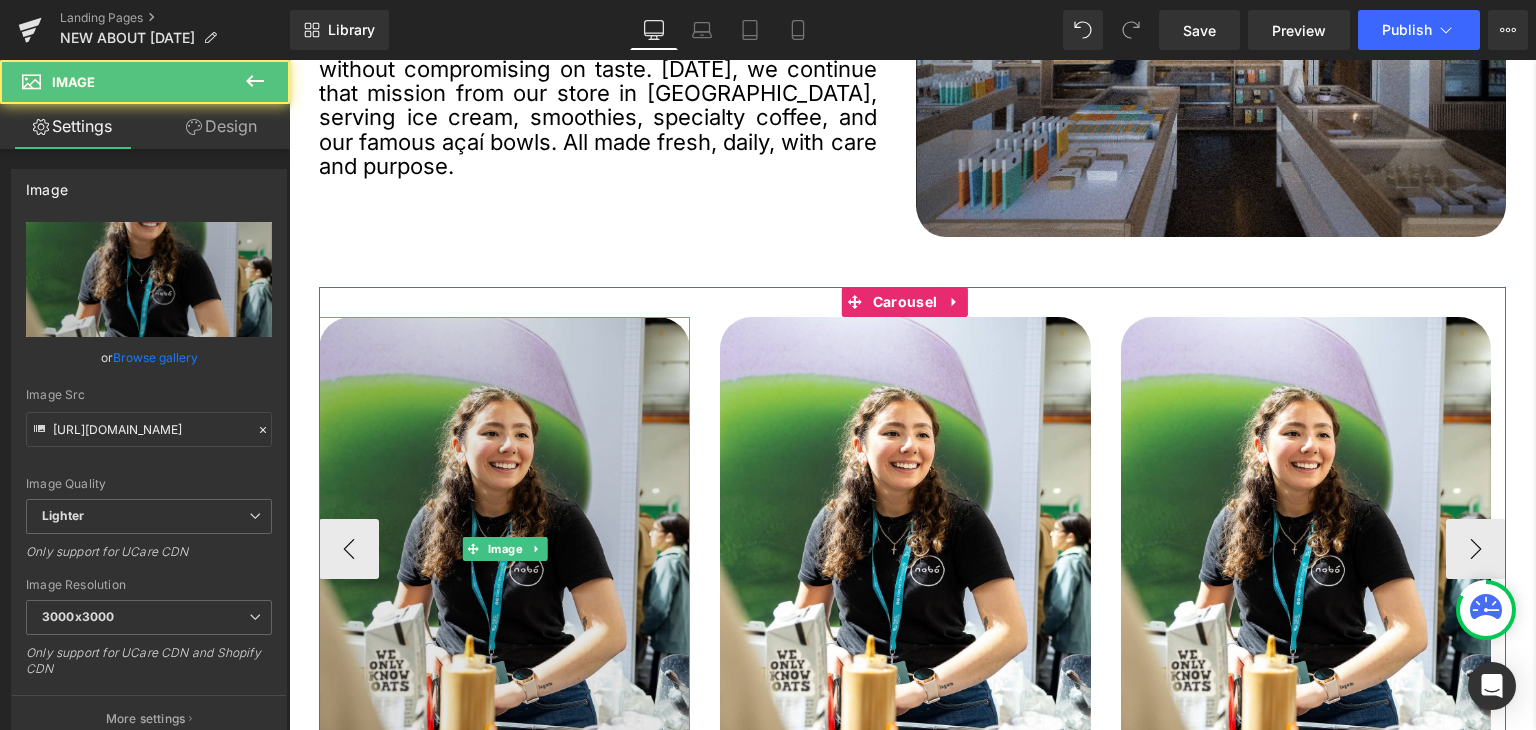 scroll, scrollTop: 1544, scrollLeft: 0, axis: vertical 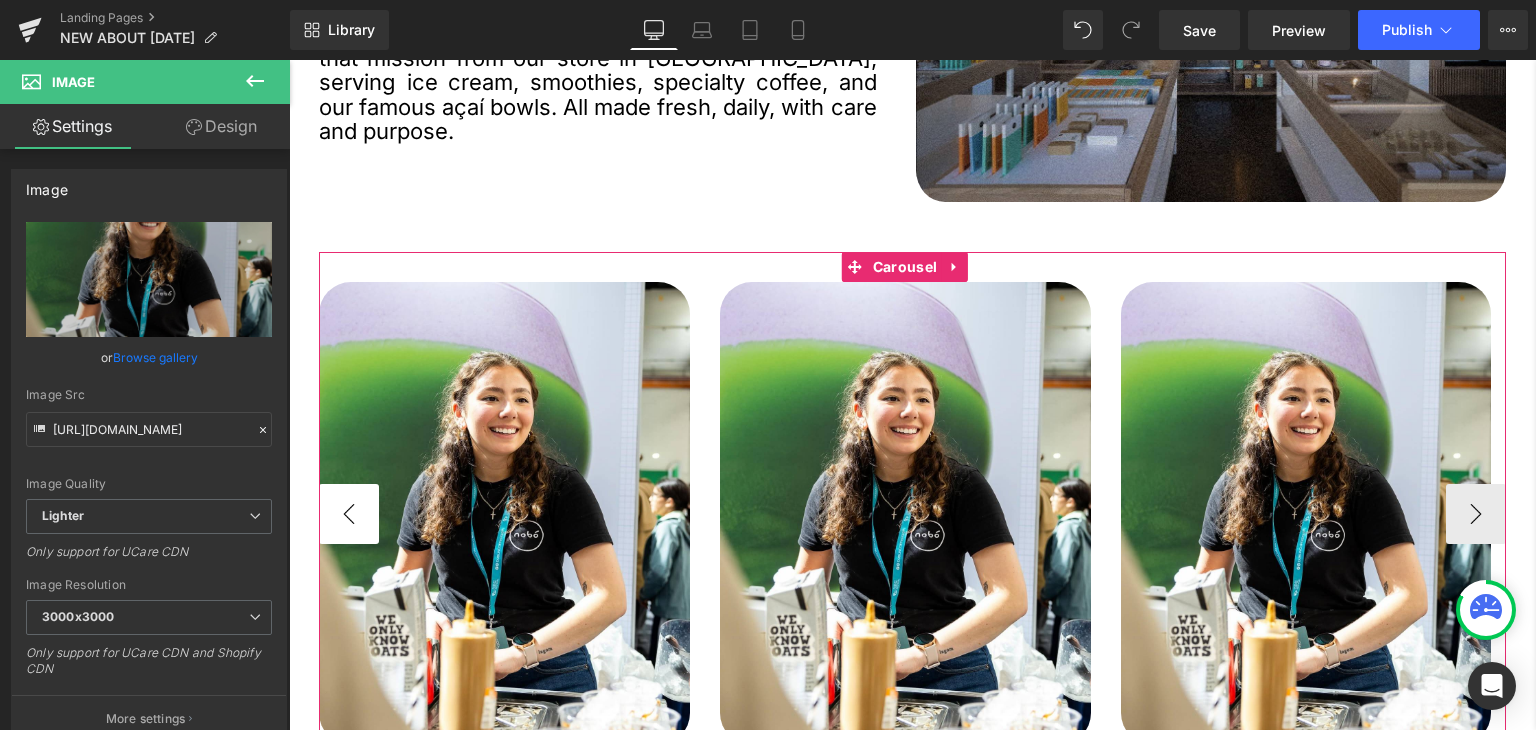 click on "‹" at bounding box center [349, 514] 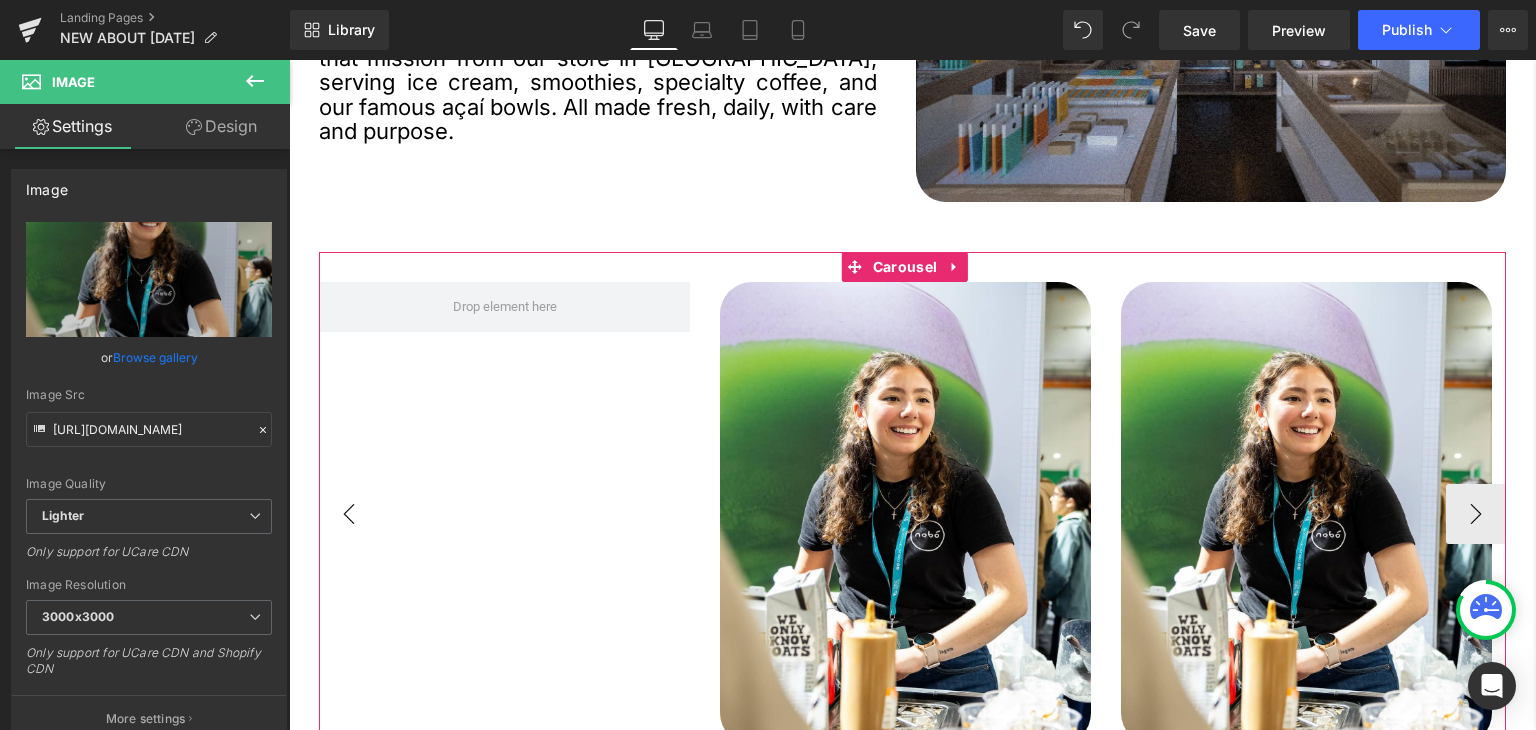 click on "‹" at bounding box center [349, 514] 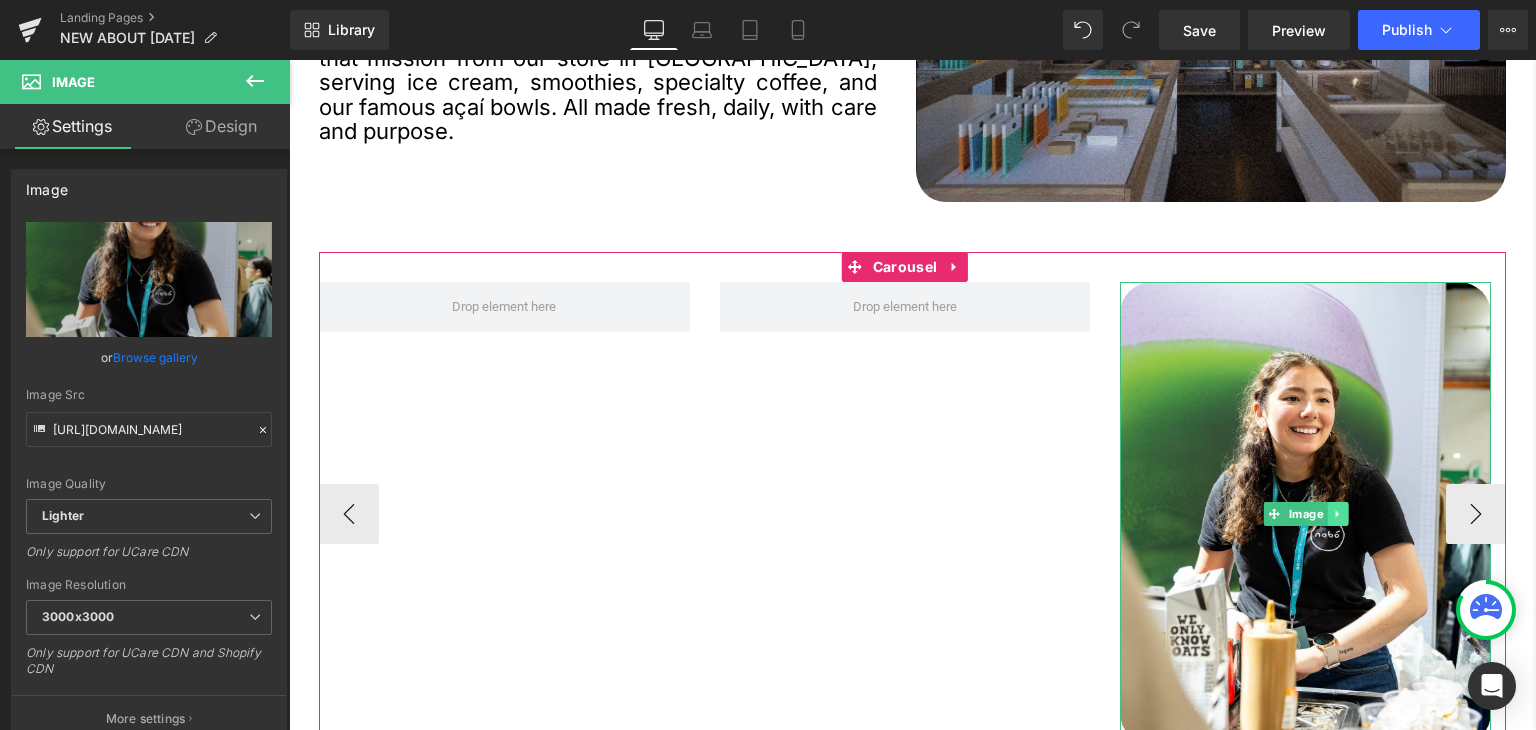 click at bounding box center [1337, 514] 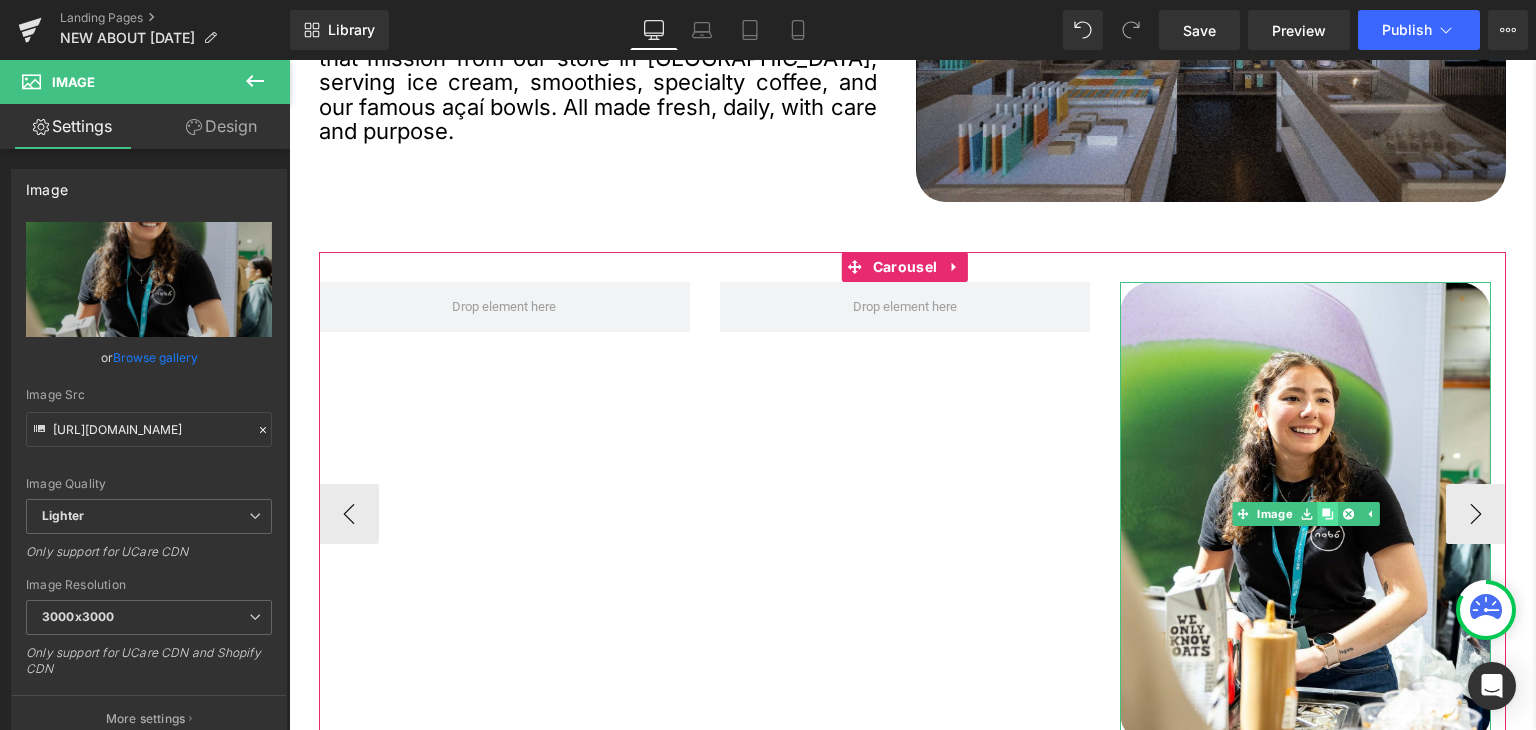 click 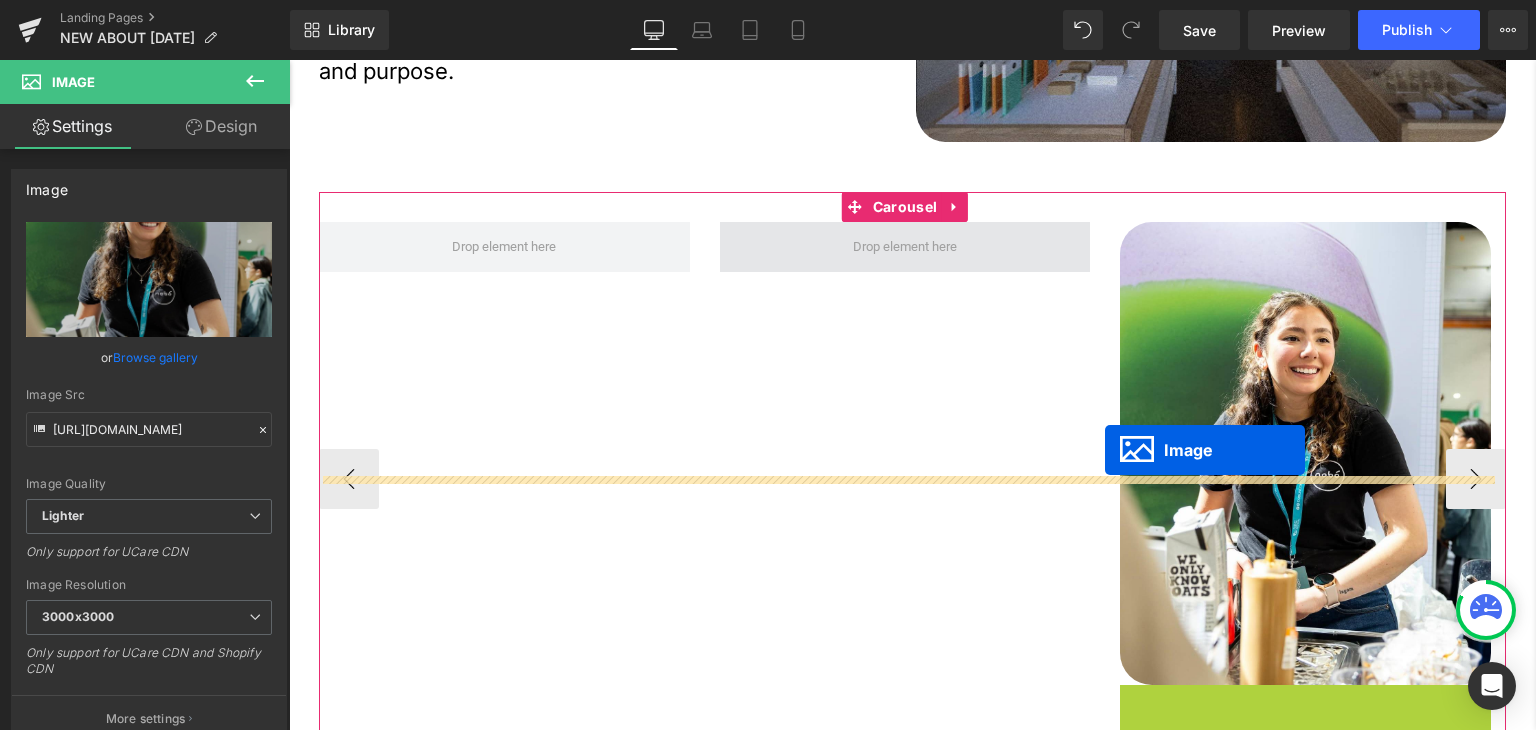 scroll, scrollTop: 1544, scrollLeft: 0, axis: vertical 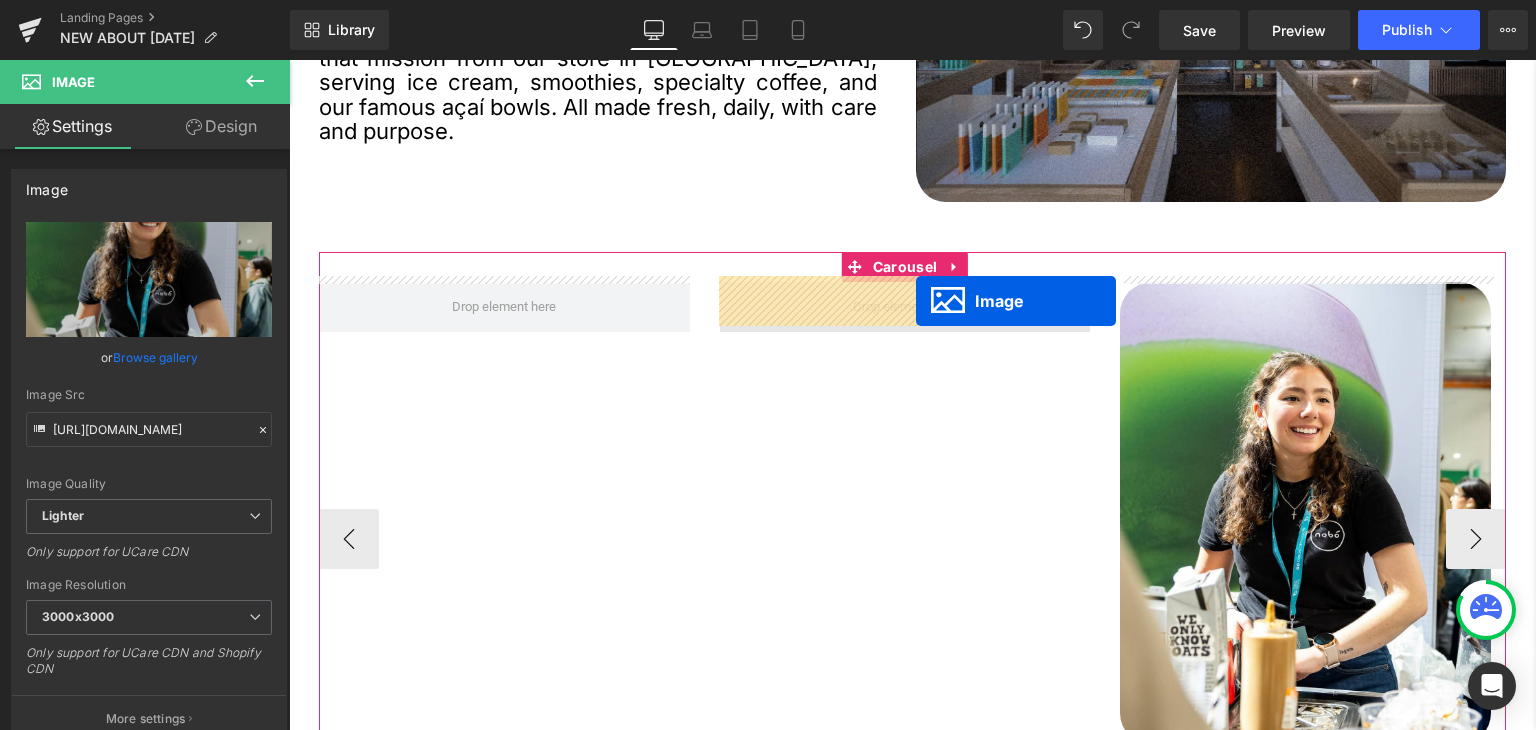 drag, startPoint x: 1292, startPoint y: 374, endPoint x: 916, endPoint y: 301, distance: 383.02087 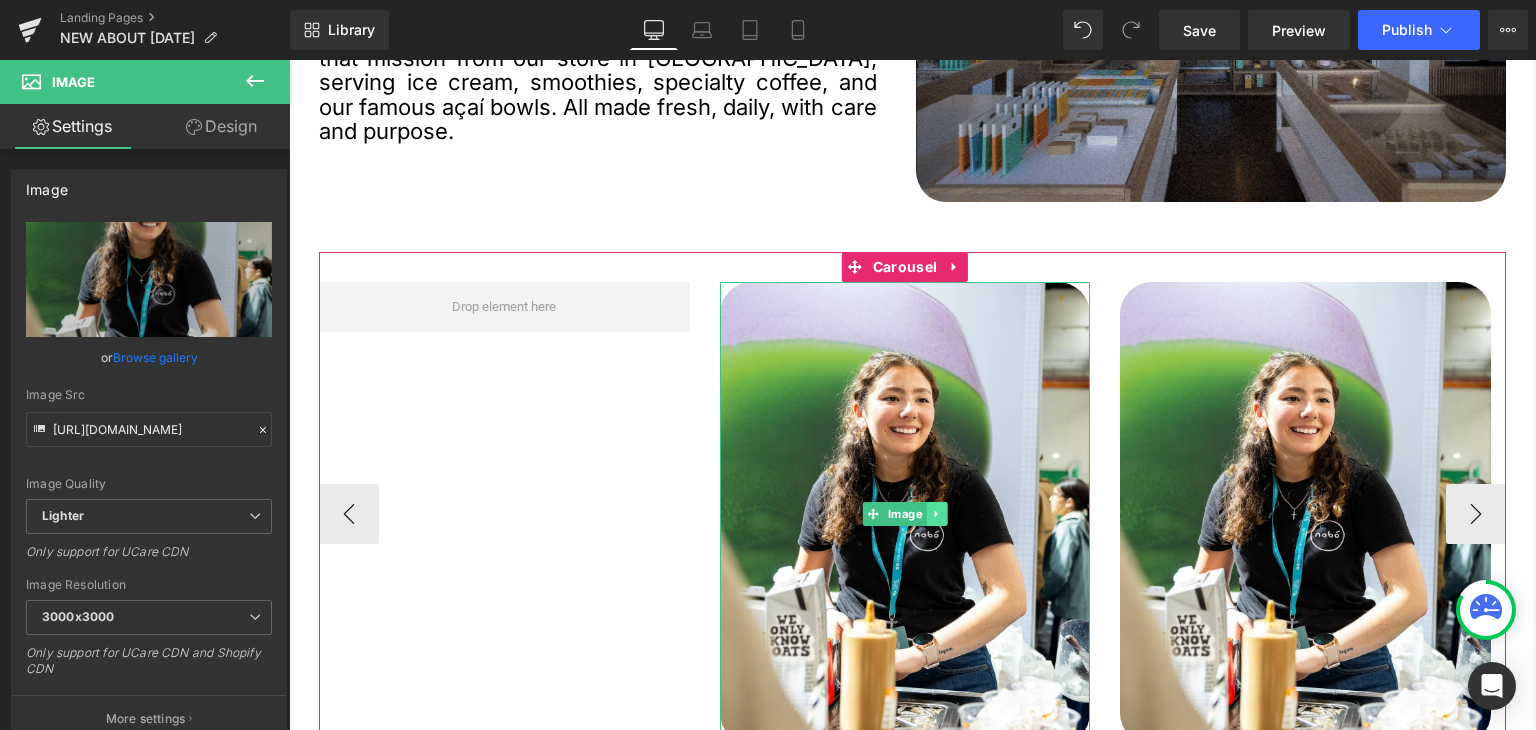 click at bounding box center [936, 514] 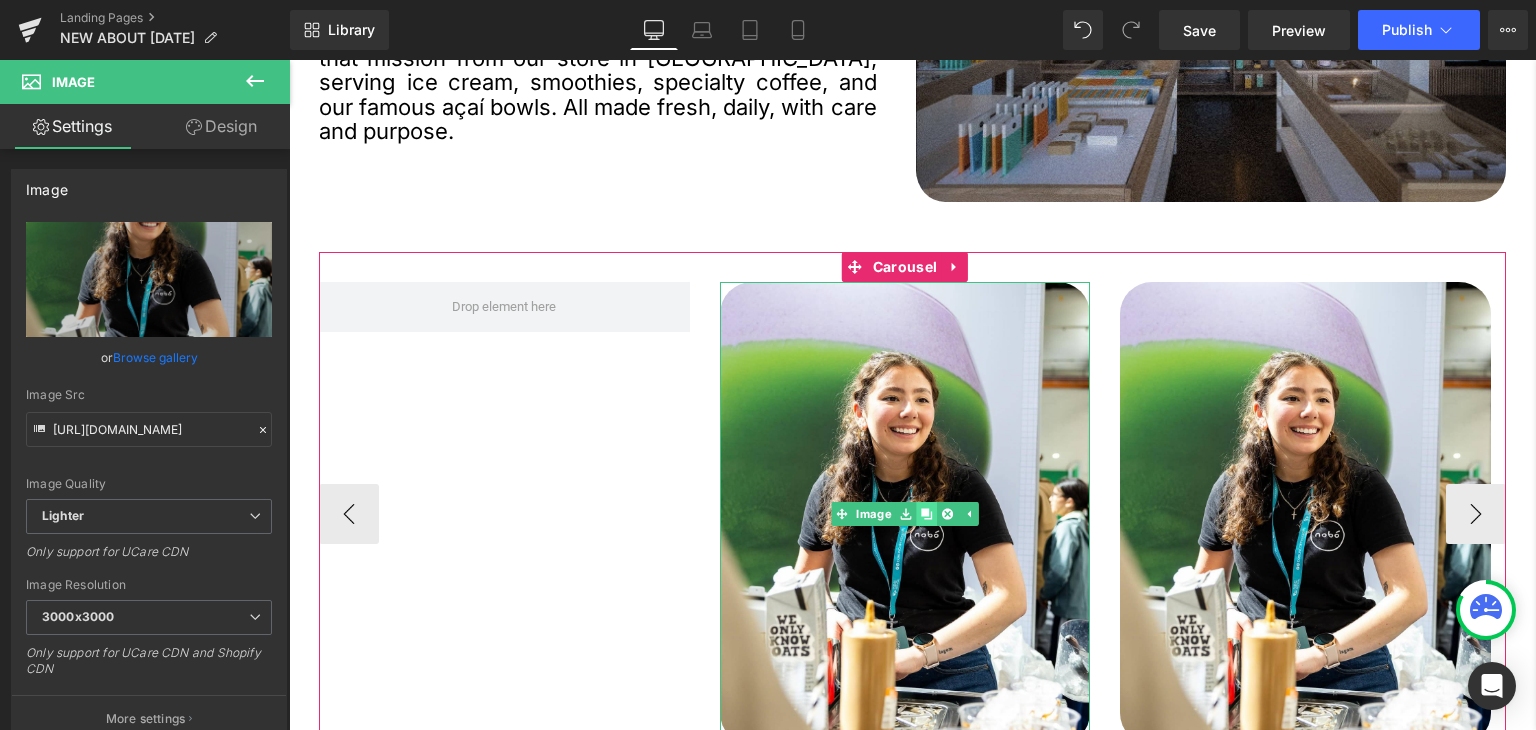 click 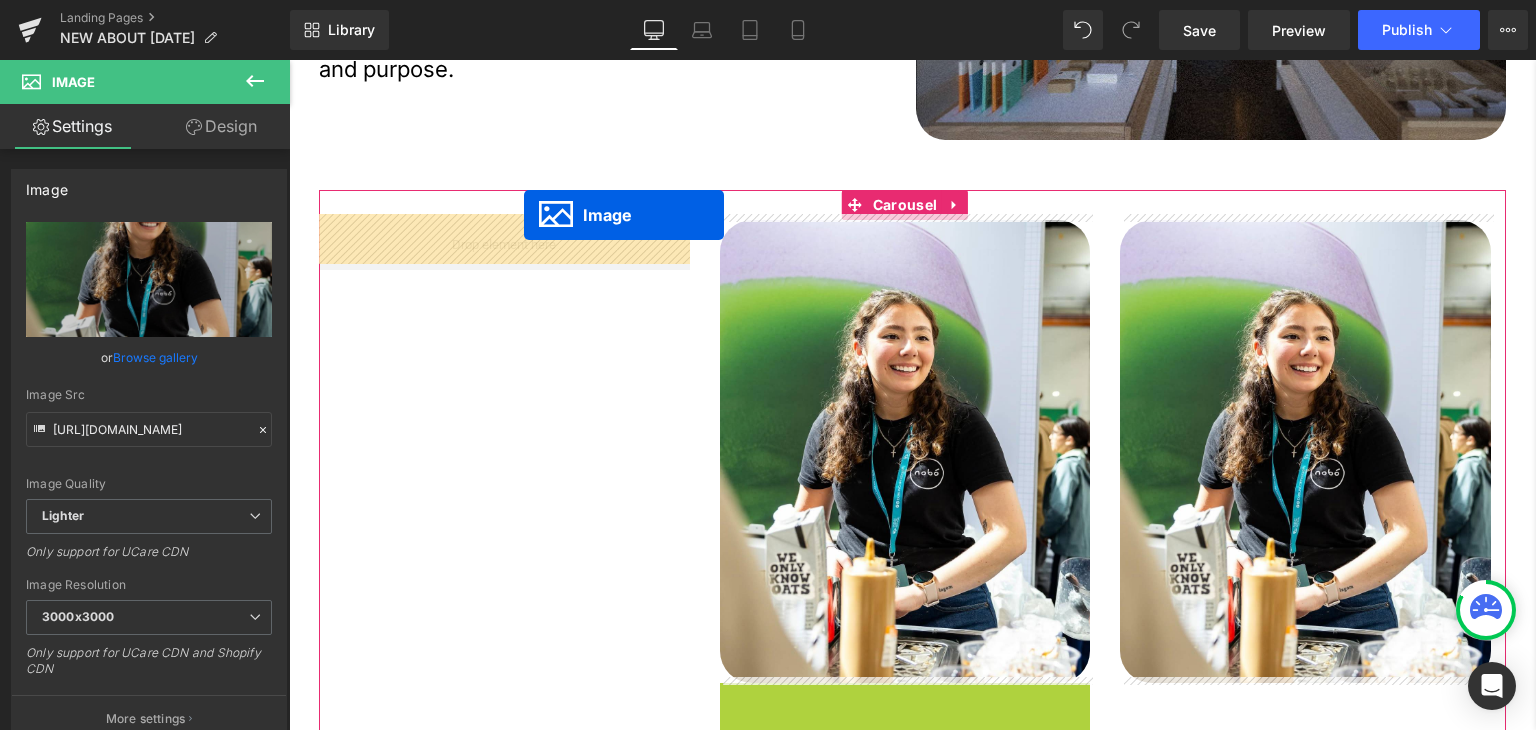 scroll, scrollTop: 1544, scrollLeft: 0, axis: vertical 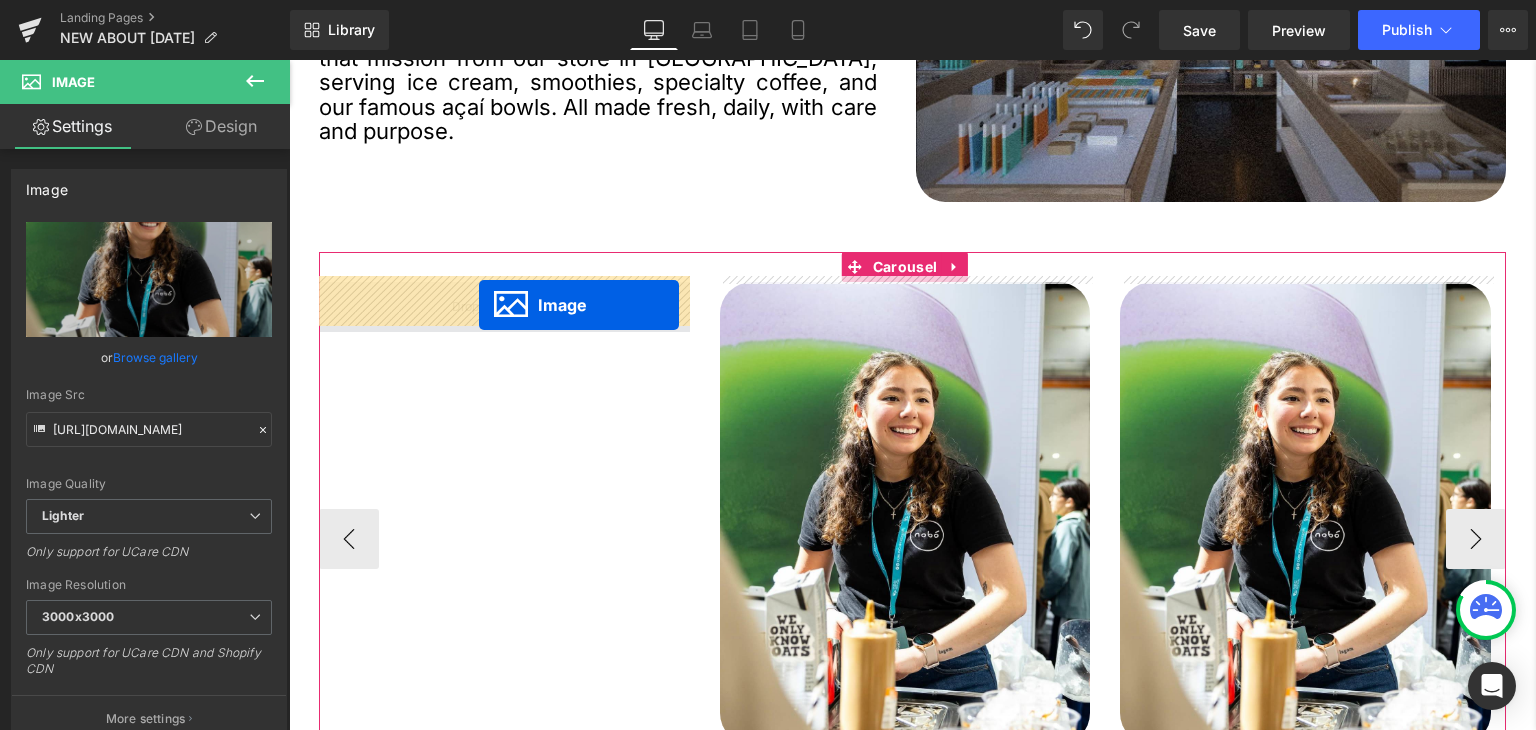 drag, startPoint x: 894, startPoint y: 379, endPoint x: 478, endPoint y: 305, distance: 422.5305 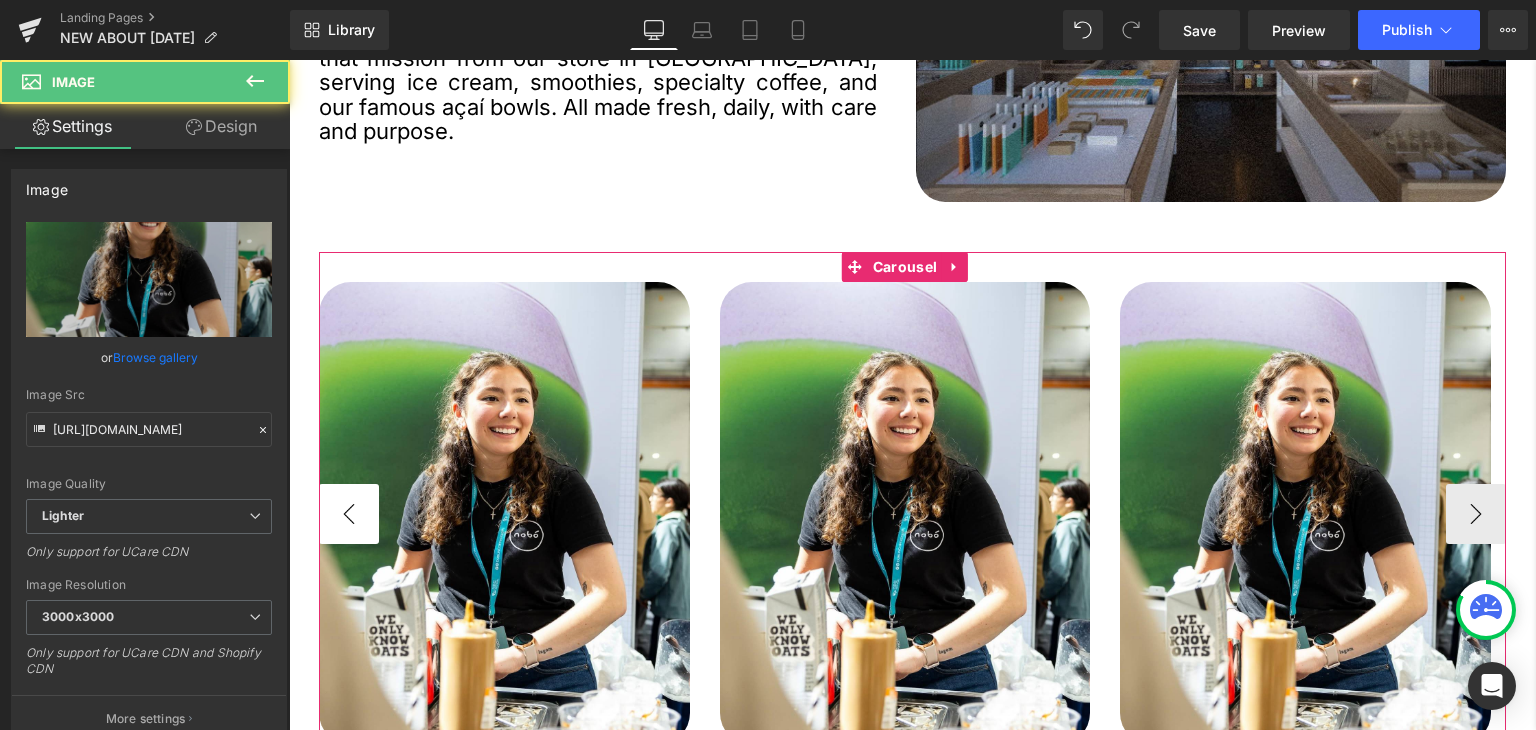 click on "‹" at bounding box center [349, 514] 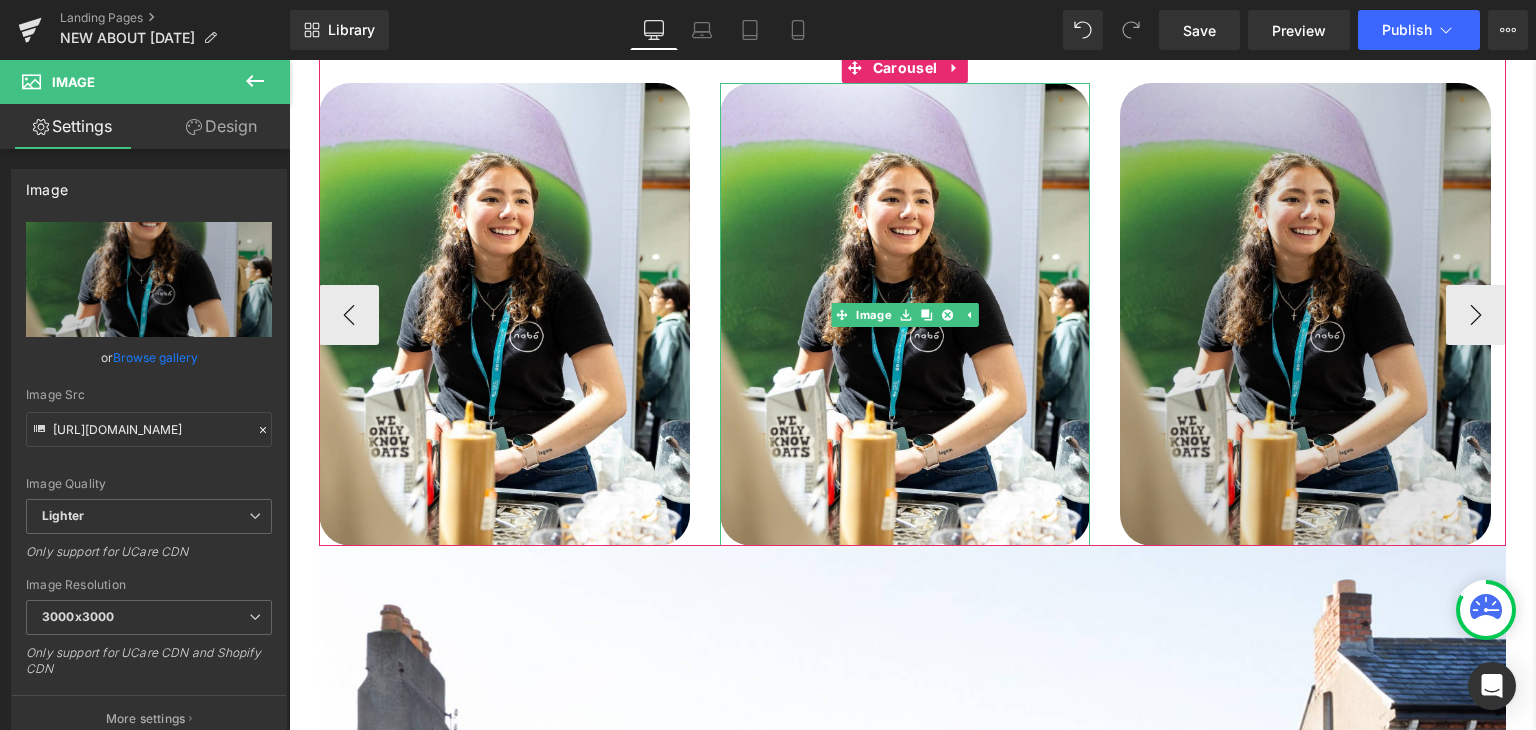 scroll, scrollTop: 1744, scrollLeft: 0, axis: vertical 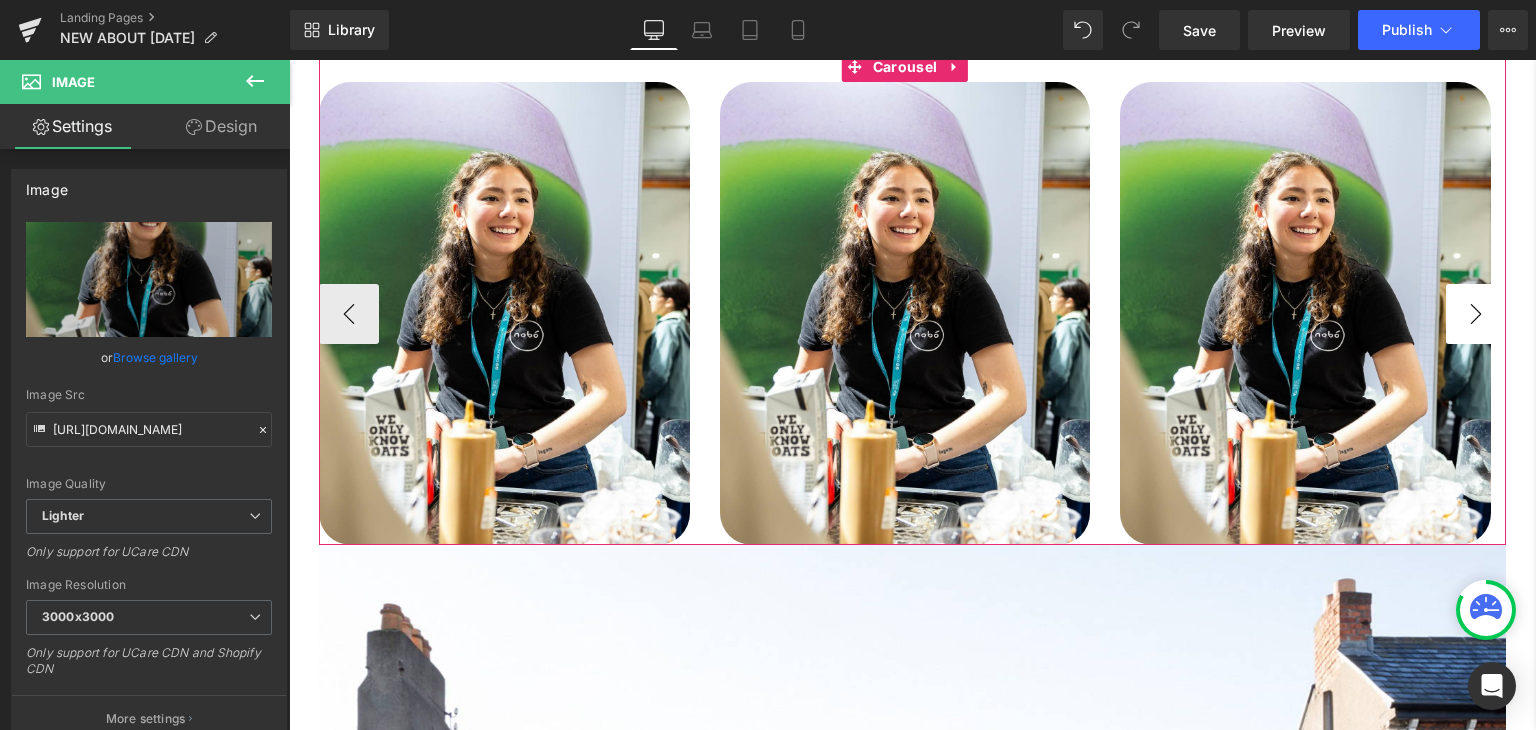 click on "›" at bounding box center (1476, 314) 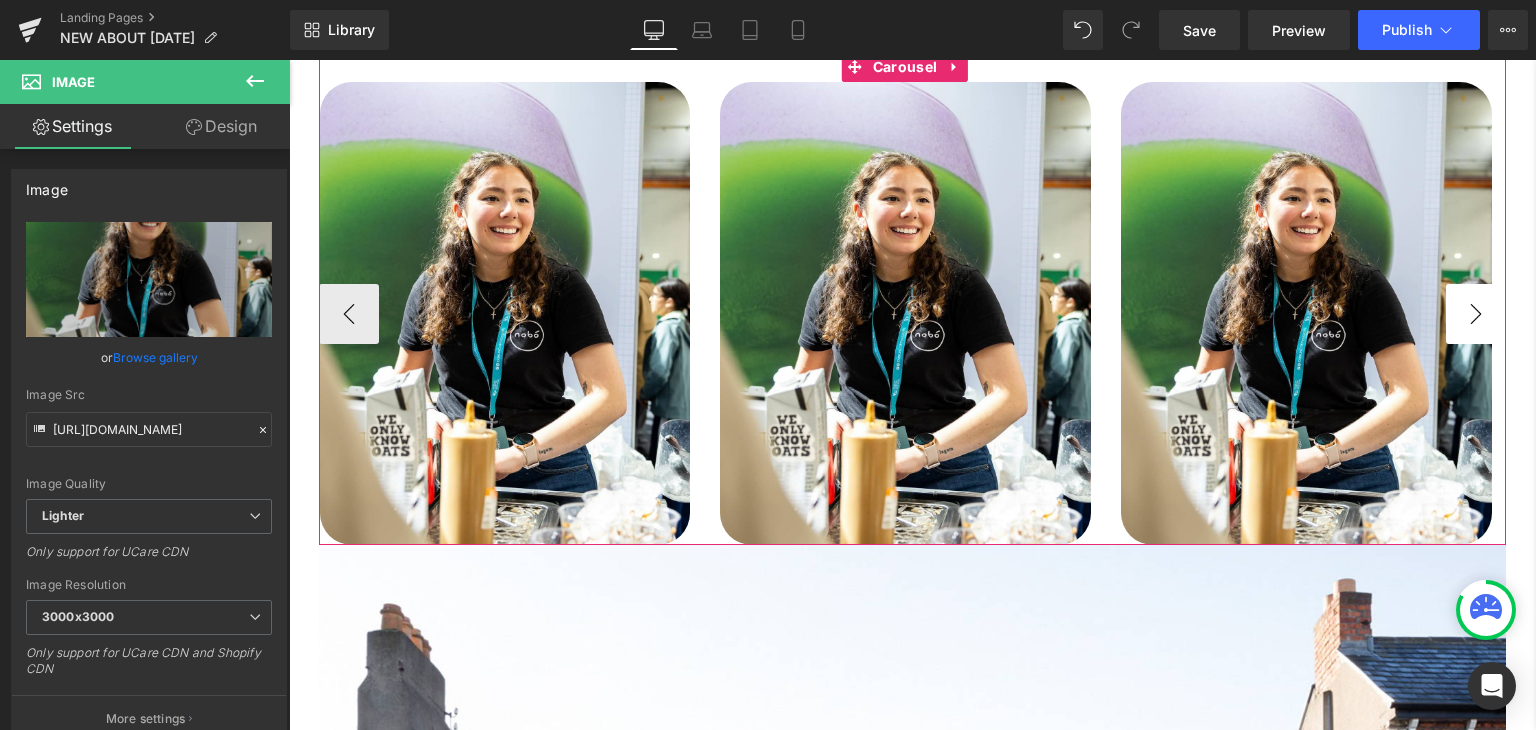 click on "›" at bounding box center [1476, 314] 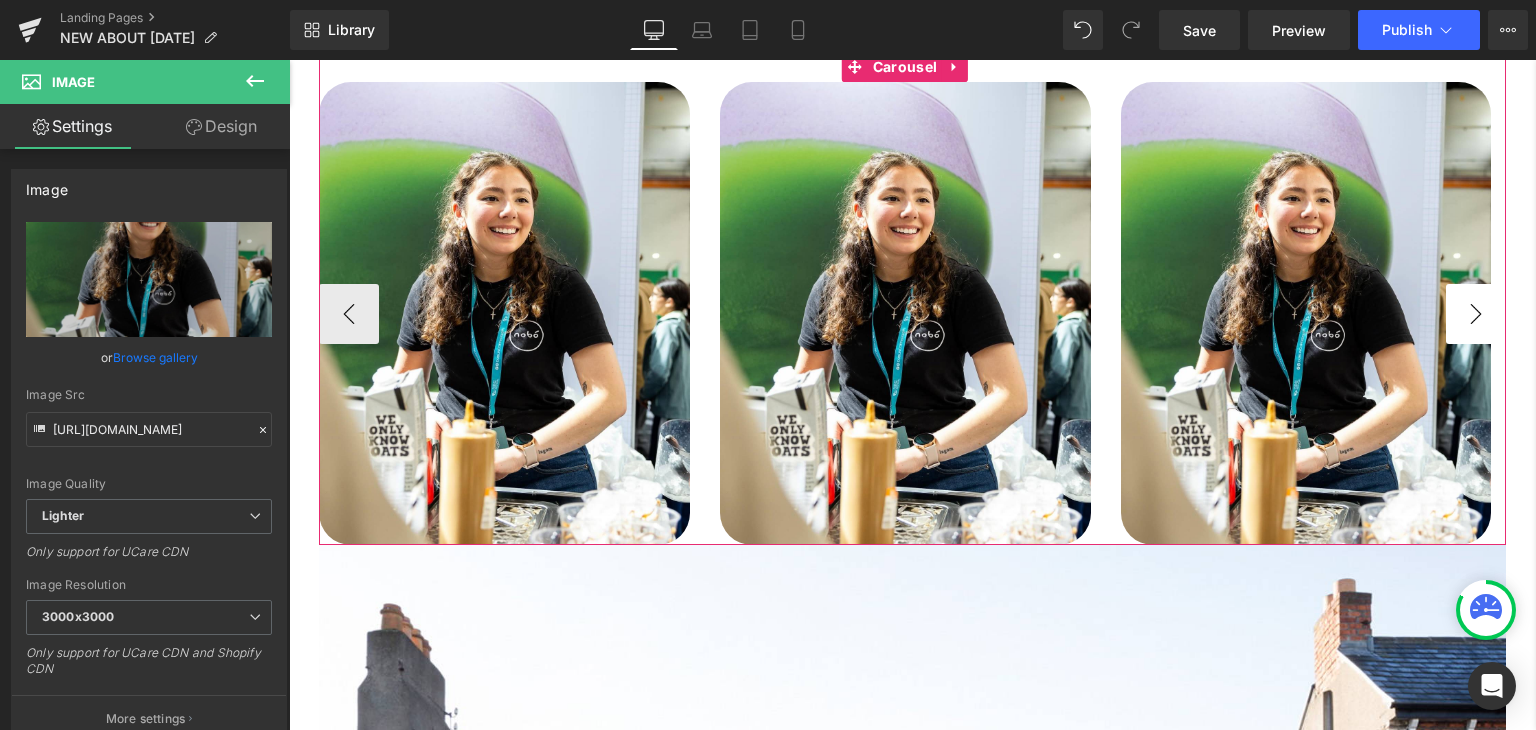 click on "›" at bounding box center [1476, 314] 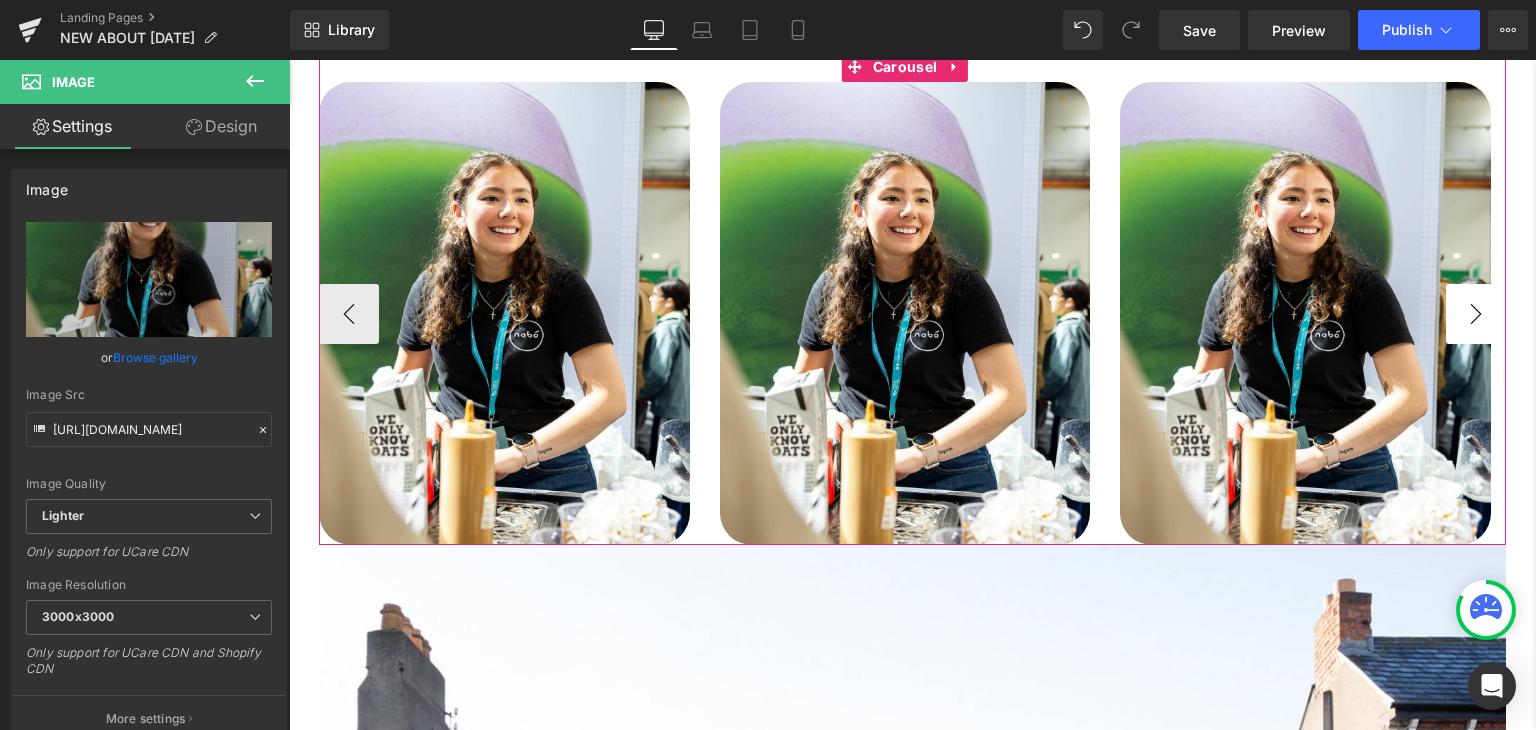 click on "›" at bounding box center [1476, 314] 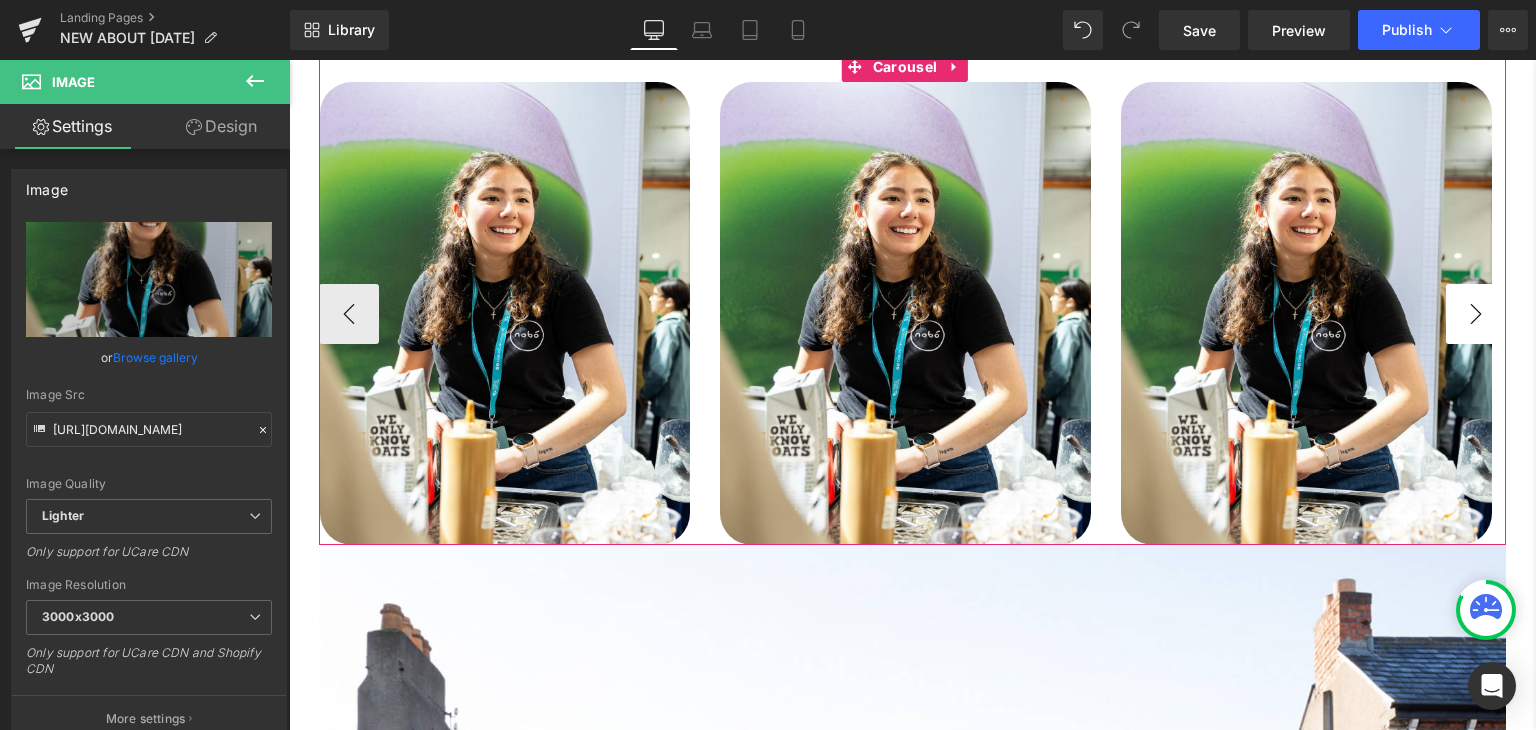 click on "›" at bounding box center [1476, 314] 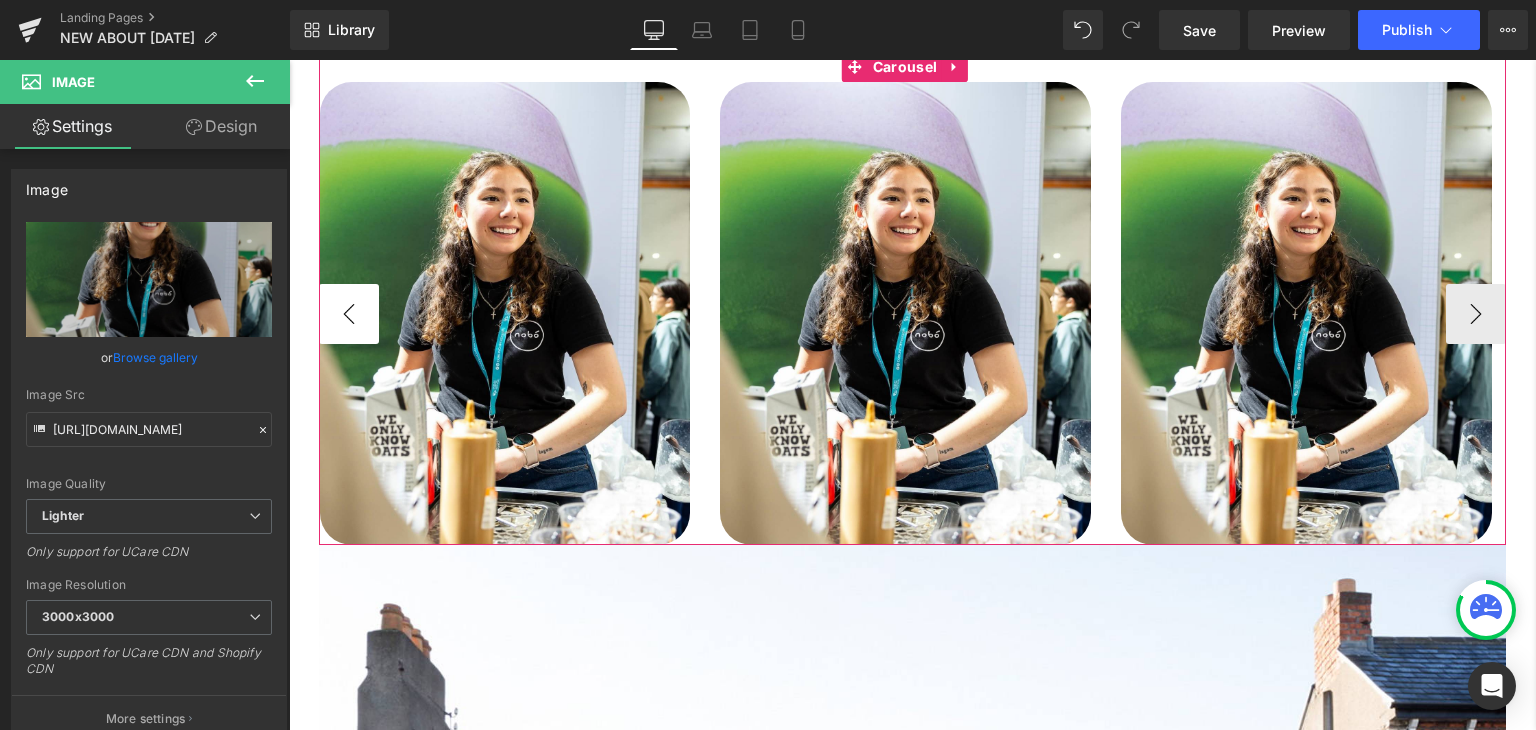click on "‹" at bounding box center (349, 314) 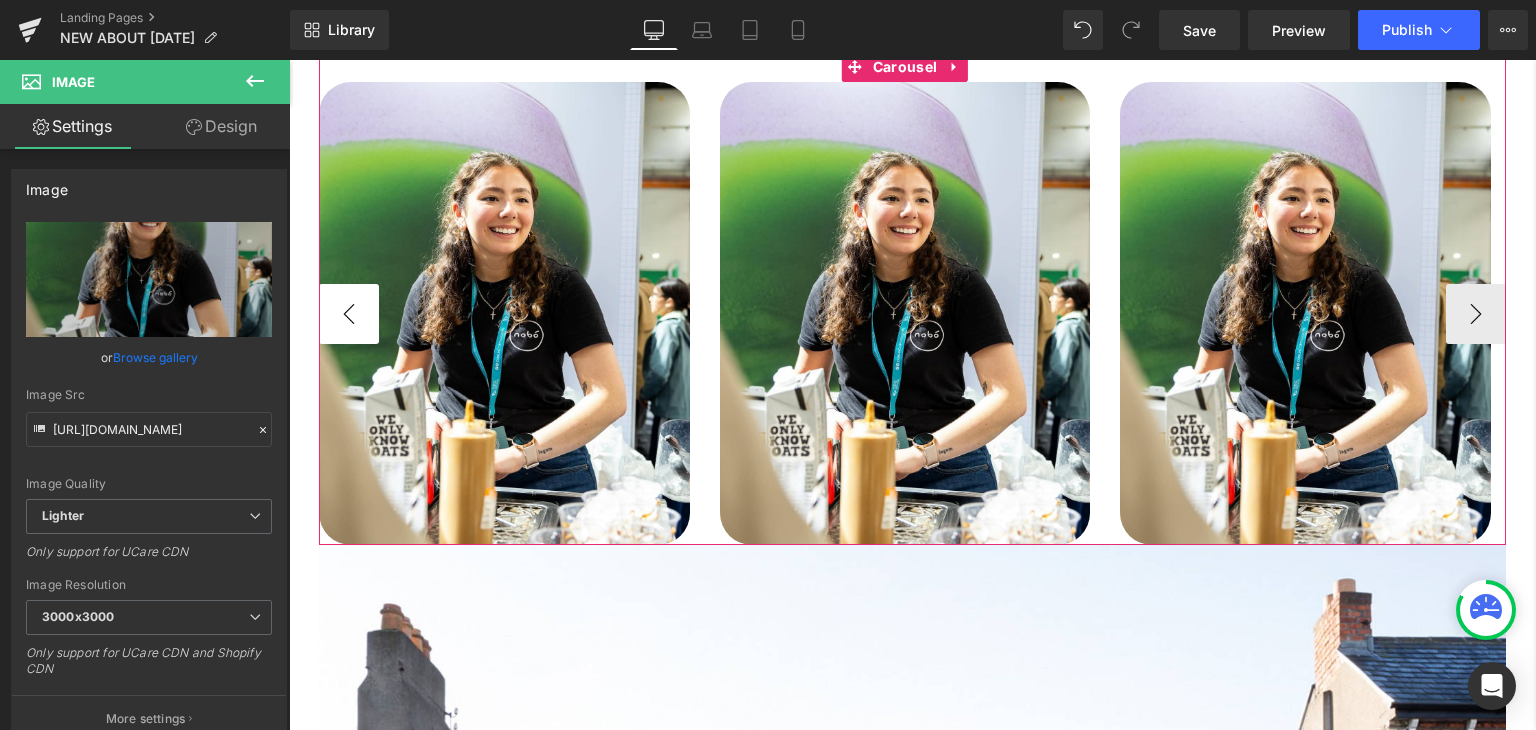 click on "‹" at bounding box center [349, 314] 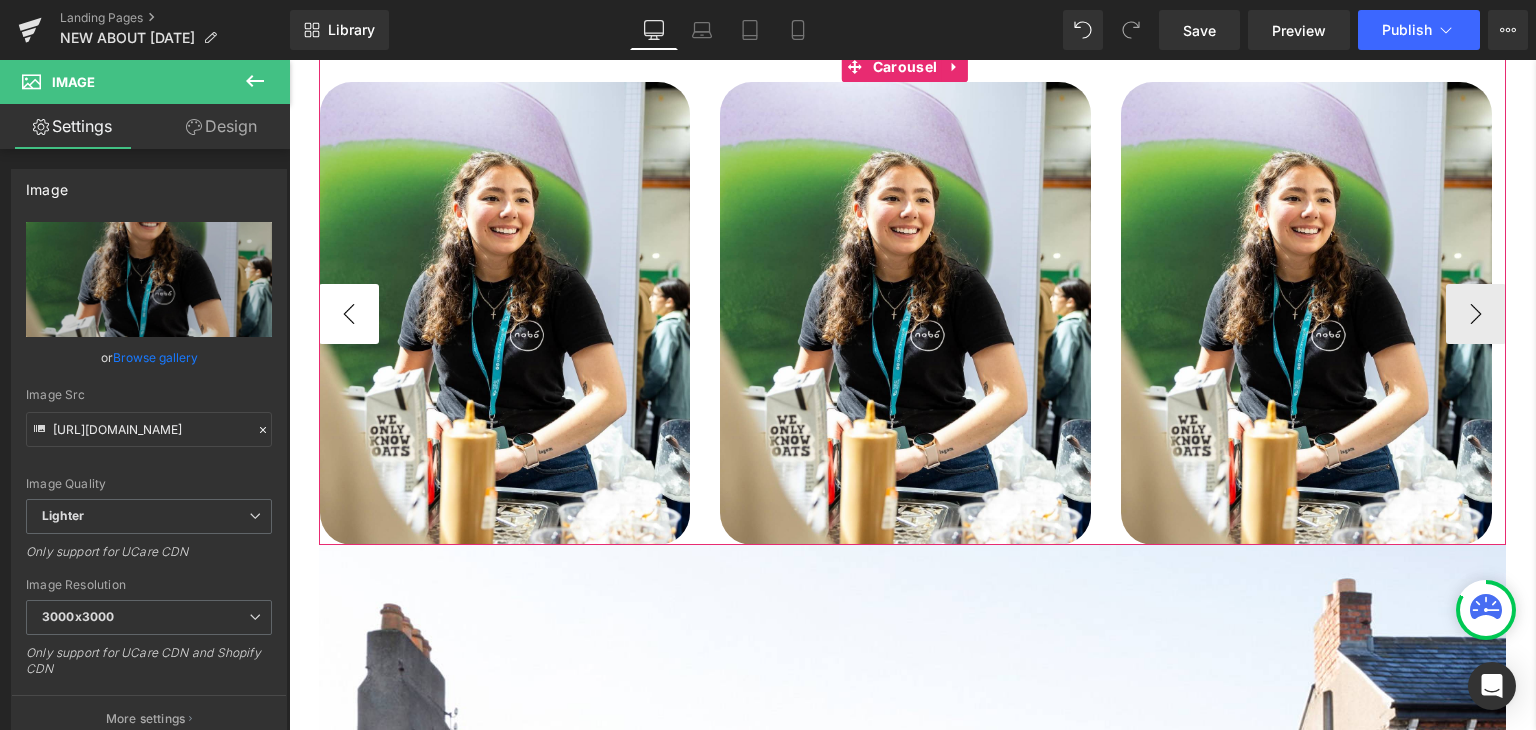 click on "‹" at bounding box center [349, 314] 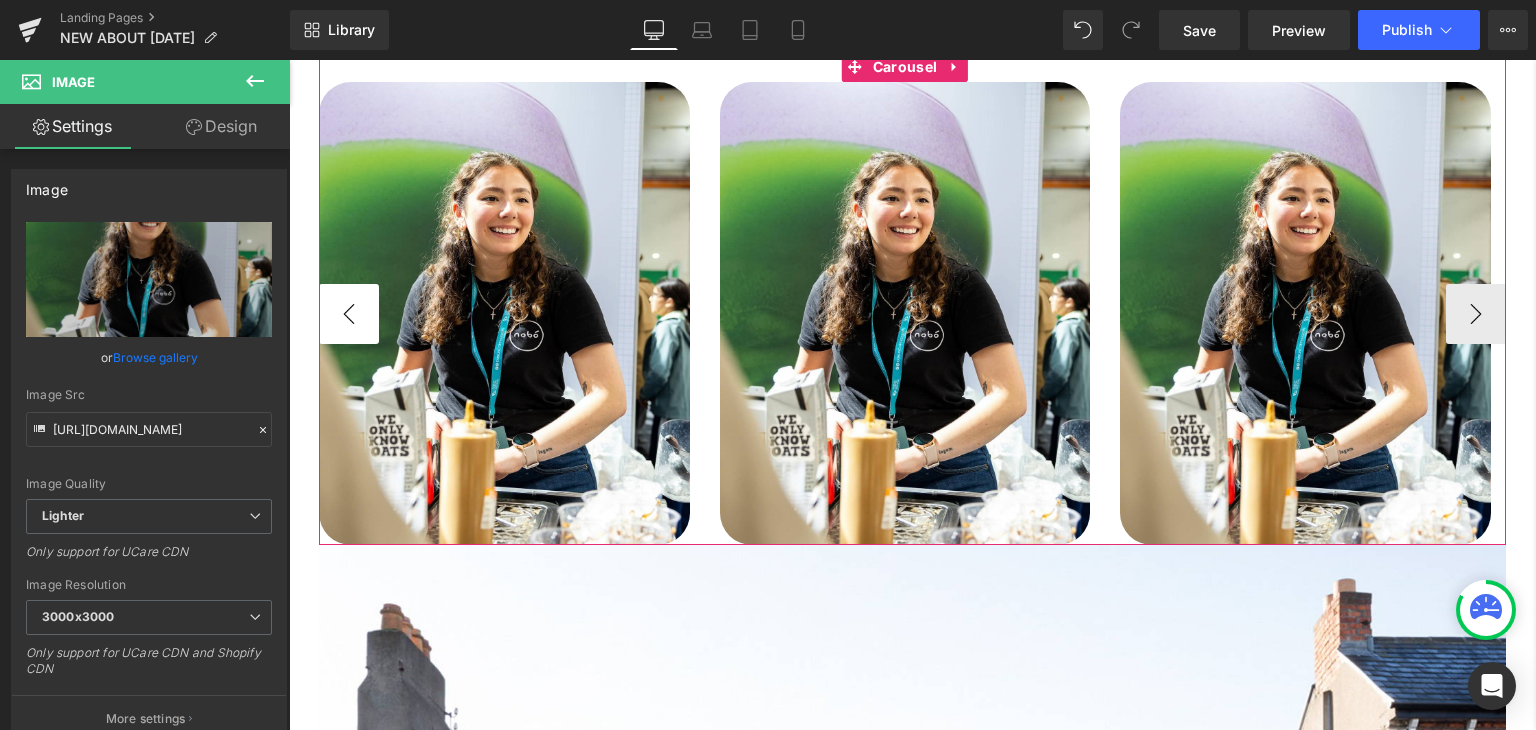 click on "‹" at bounding box center (349, 314) 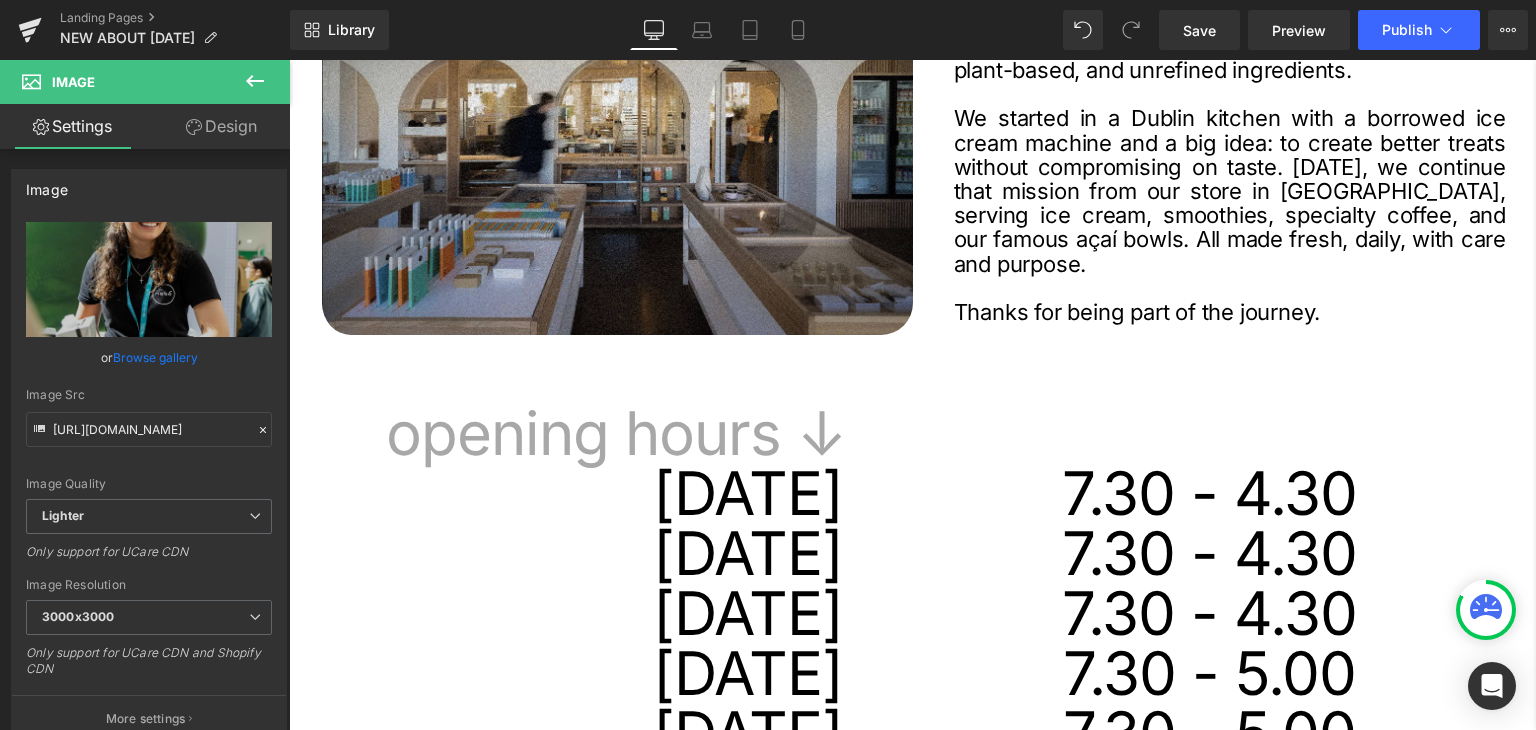 scroll, scrollTop: 0, scrollLeft: 0, axis: both 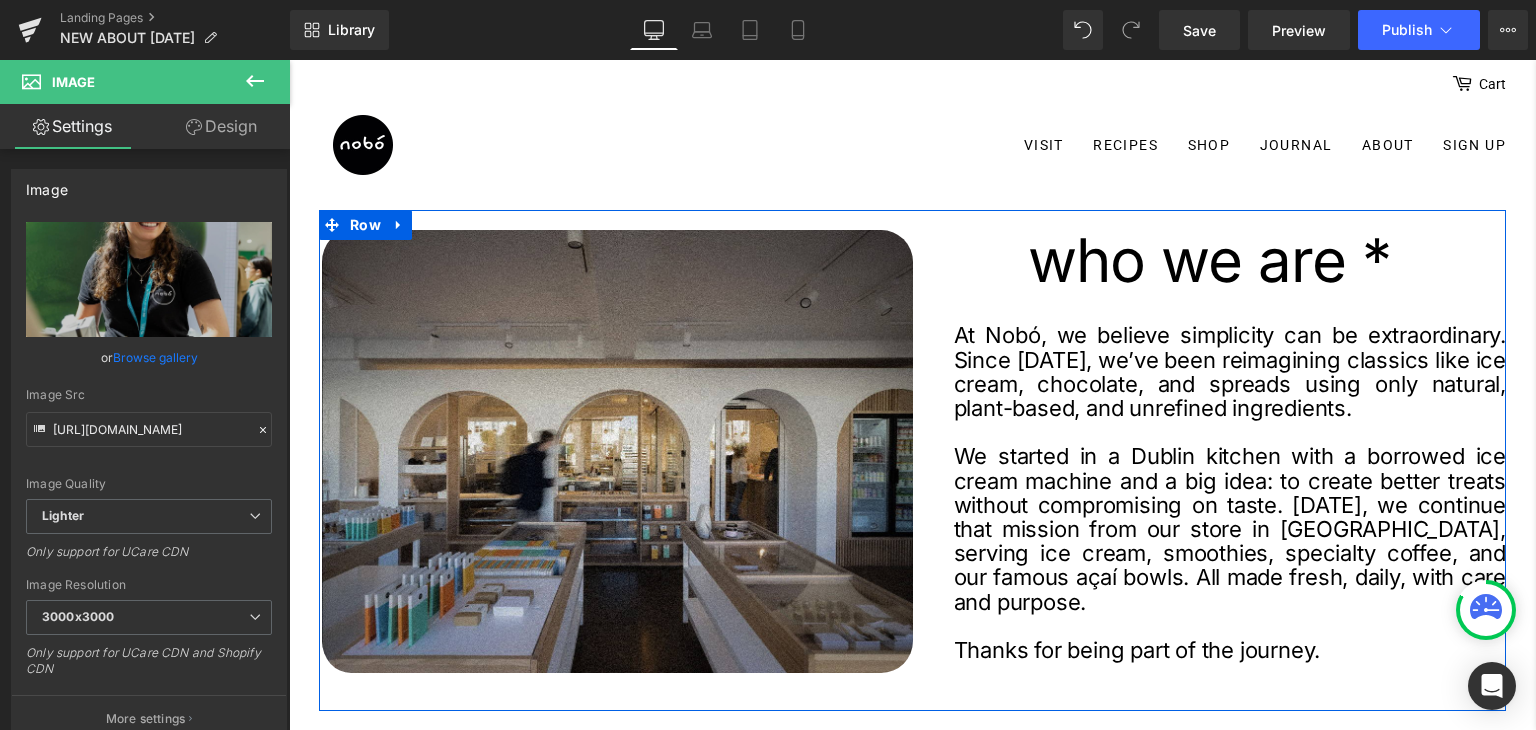 click 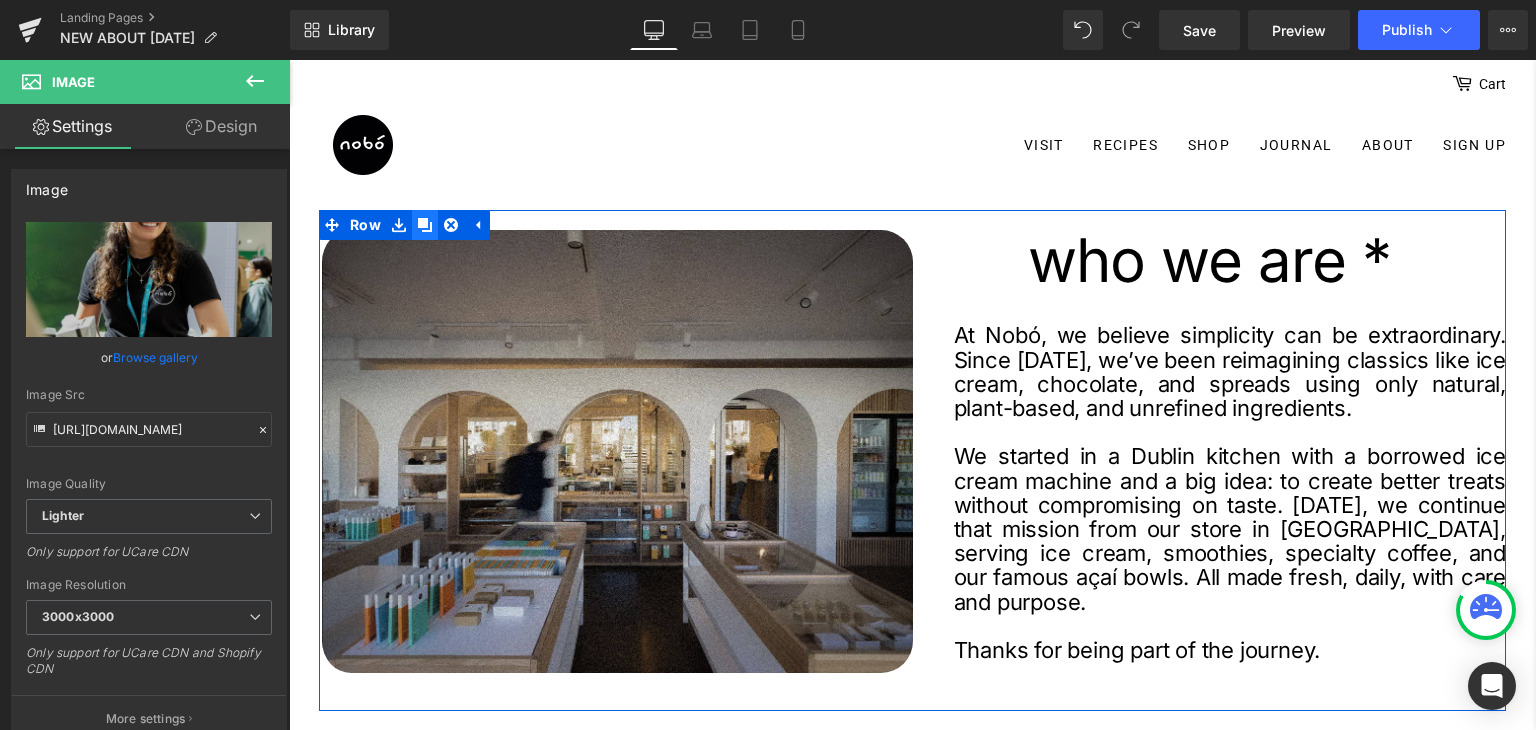 click 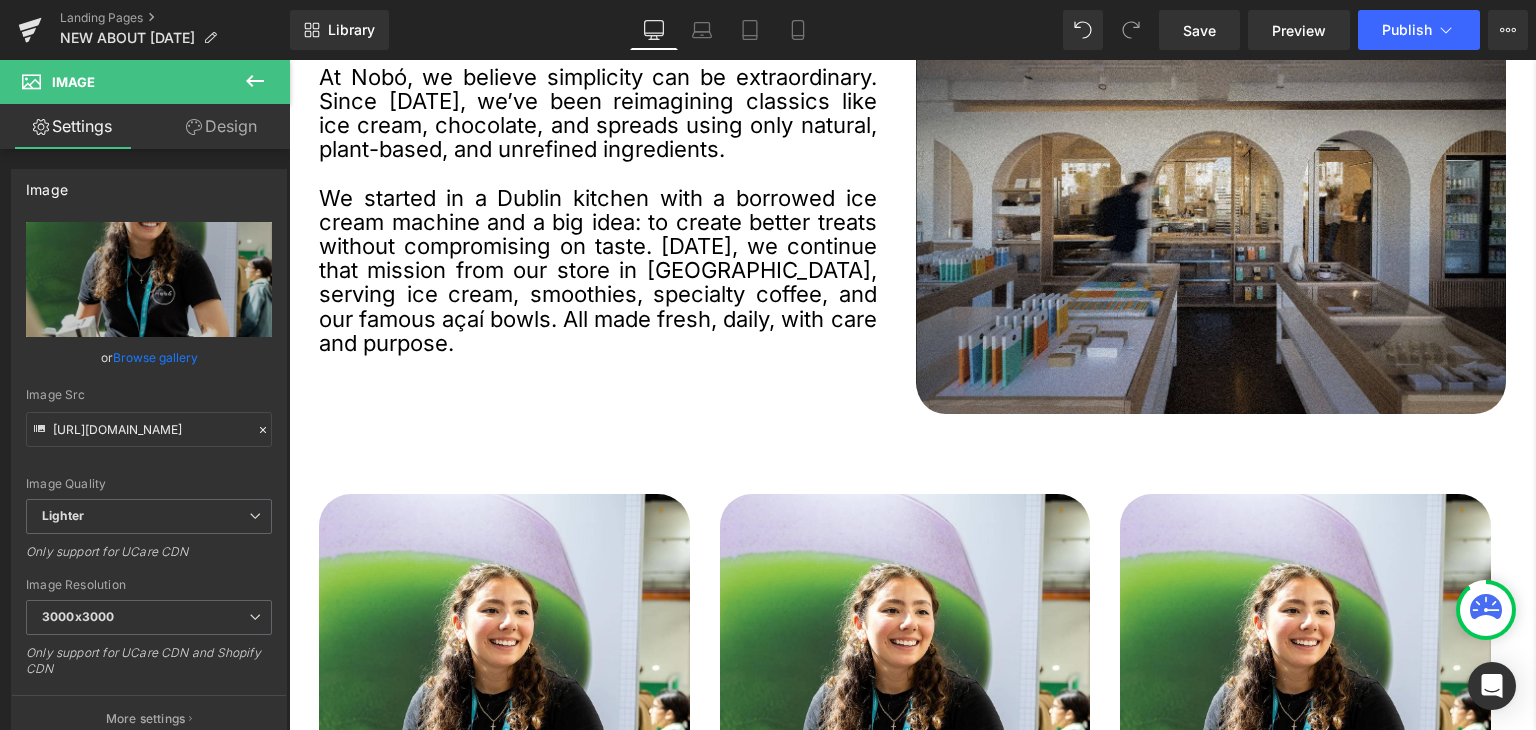 scroll, scrollTop: 1770, scrollLeft: 0, axis: vertical 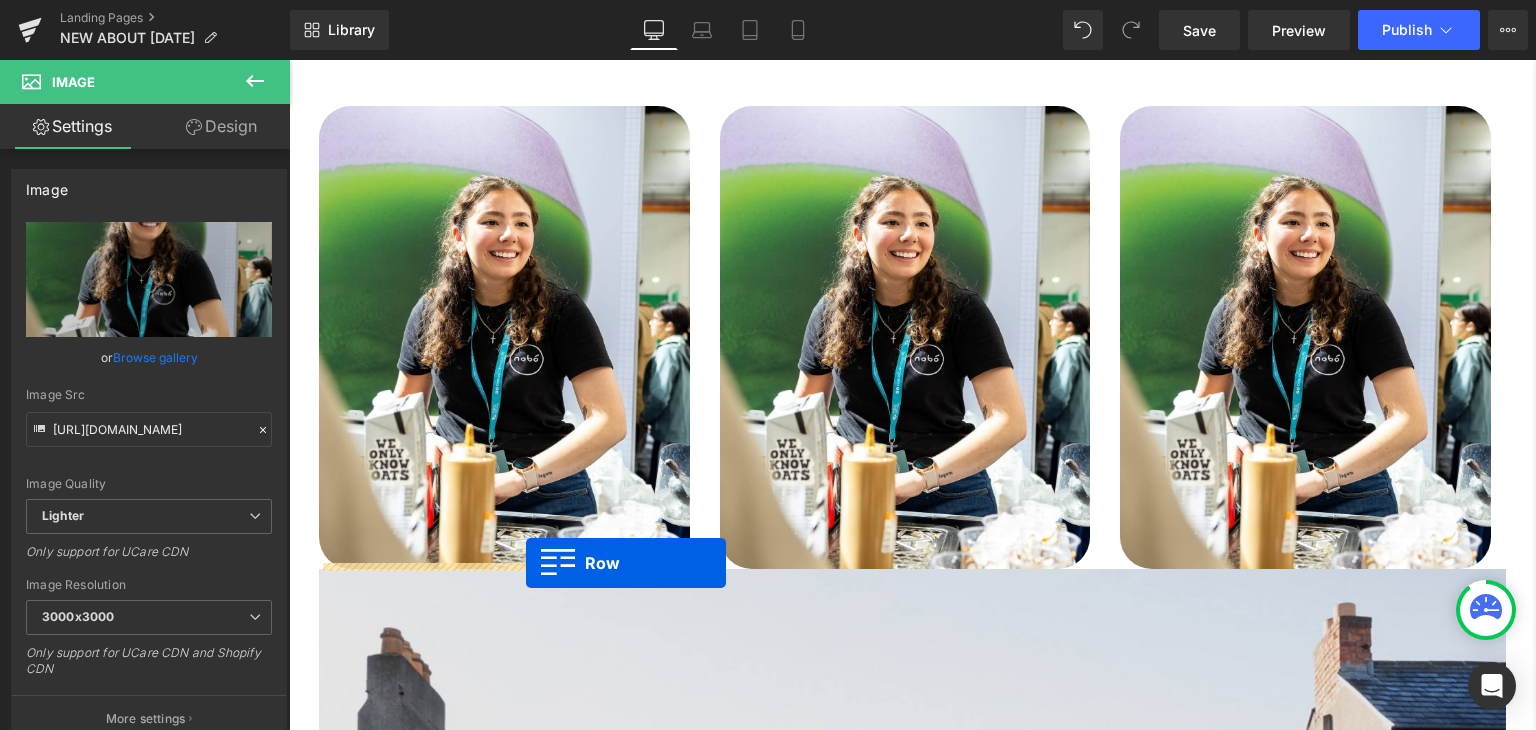 drag, startPoint x: 371, startPoint y: 153, endPoint x: 526, endPoint y: 563, distance: 438.32065 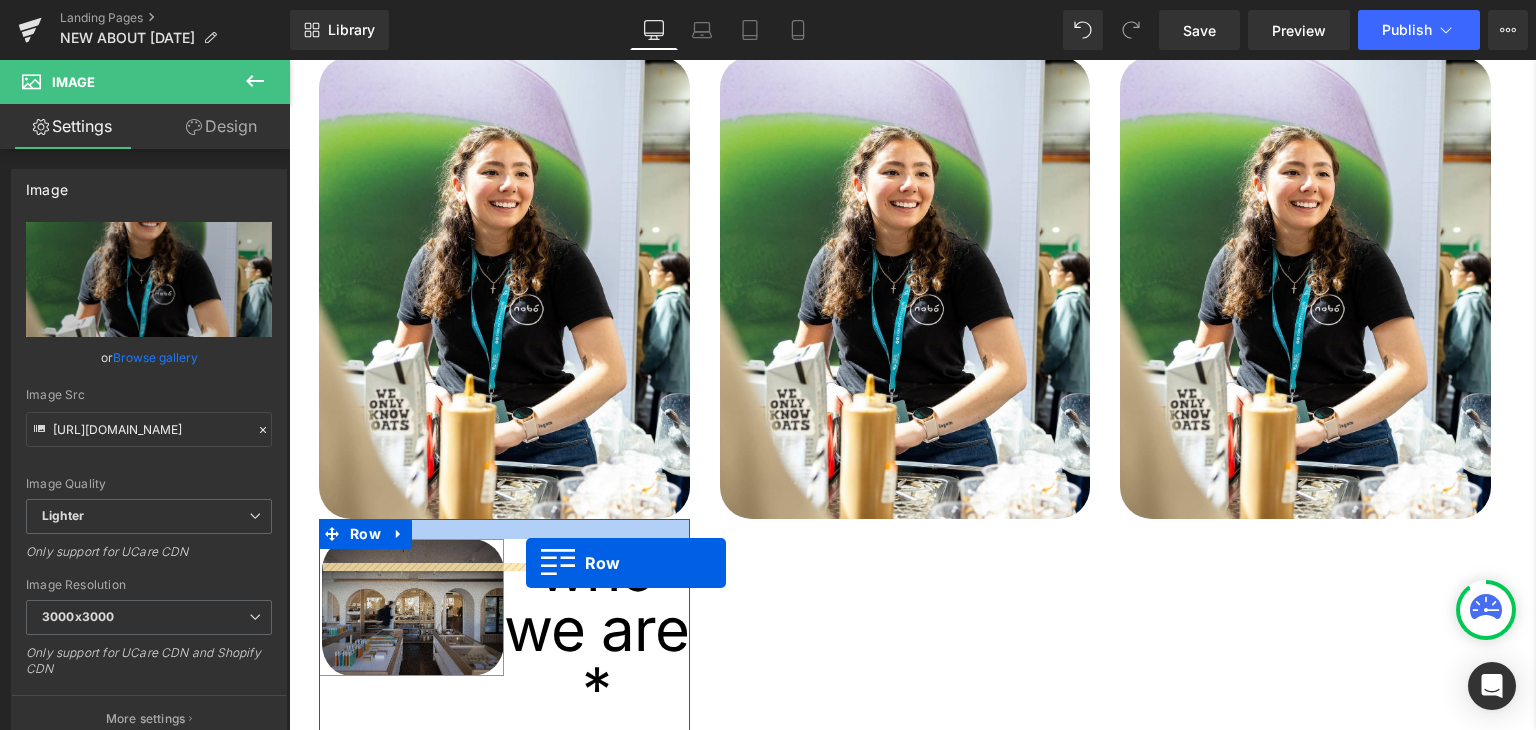 scroll, scrollTop: 1720, scrollLeft: 0, axis: vertical 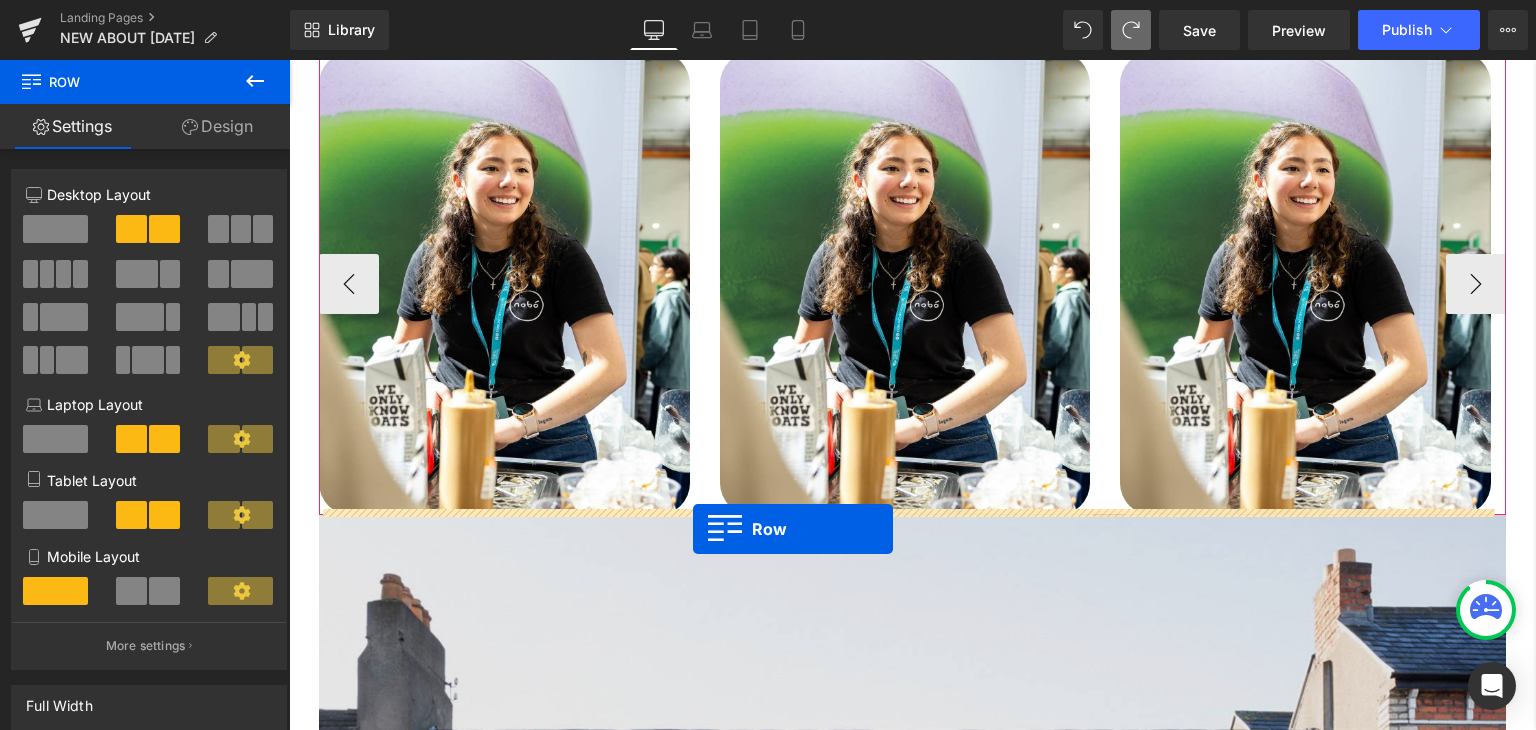 drag, startPoint x: 364, startPoint y: 301, endPoint x: 693, endPoint y: 529, distance: 400.28116 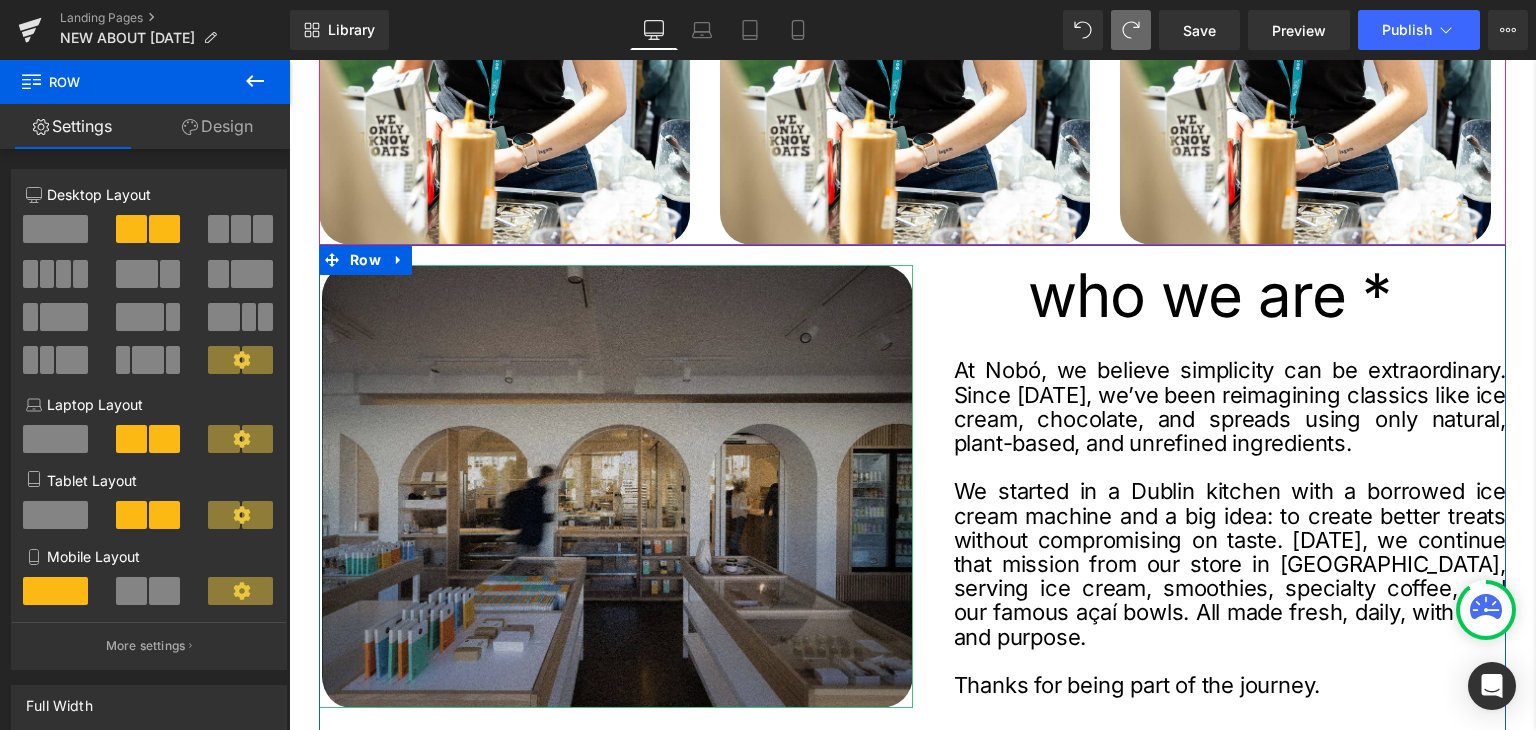 scroll, scrollTop: 2073, scrollLeft: 0, axis: vertical 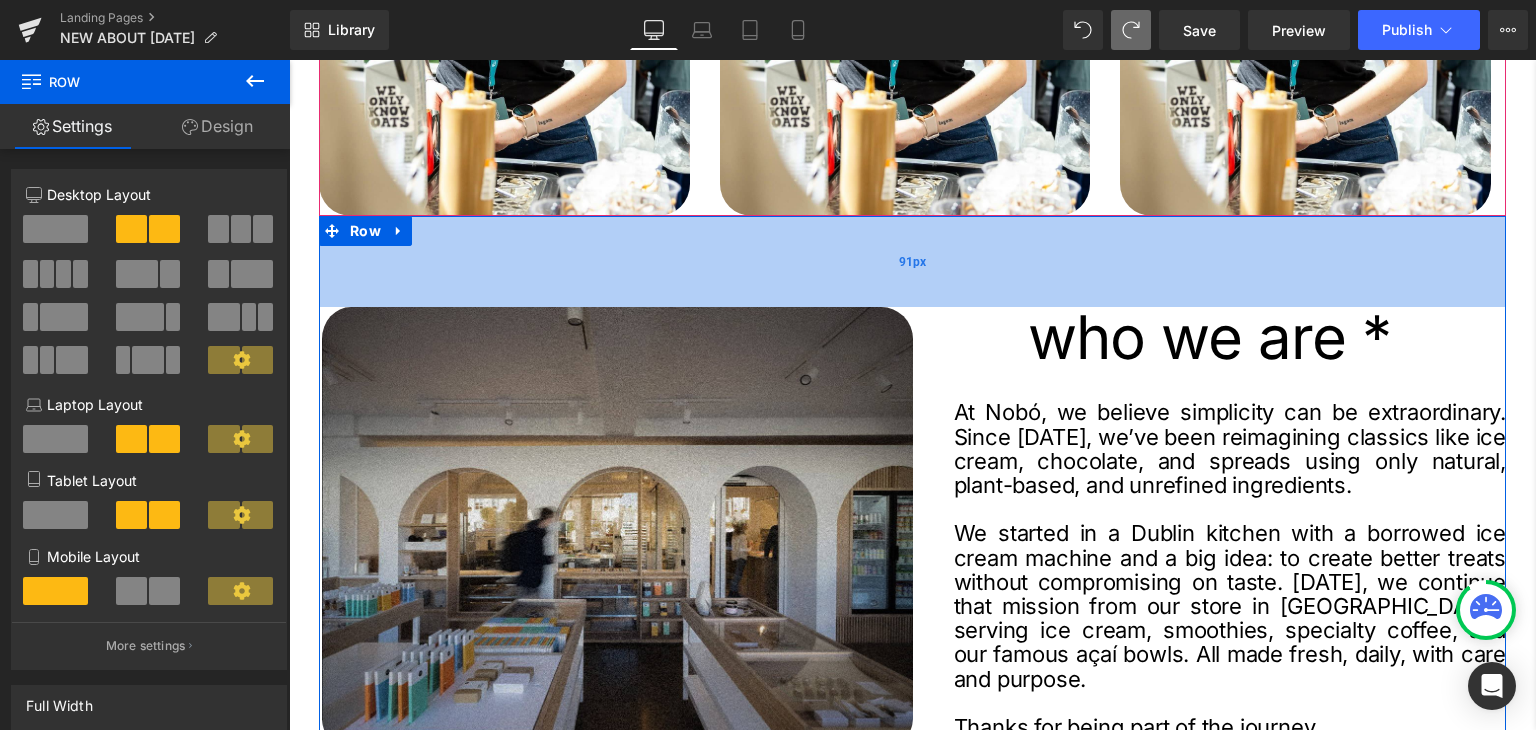 drag, startPoint x: 732, startPoint y: 221, endPoint x: 742, endPoint y: 293, distance: 72.691124 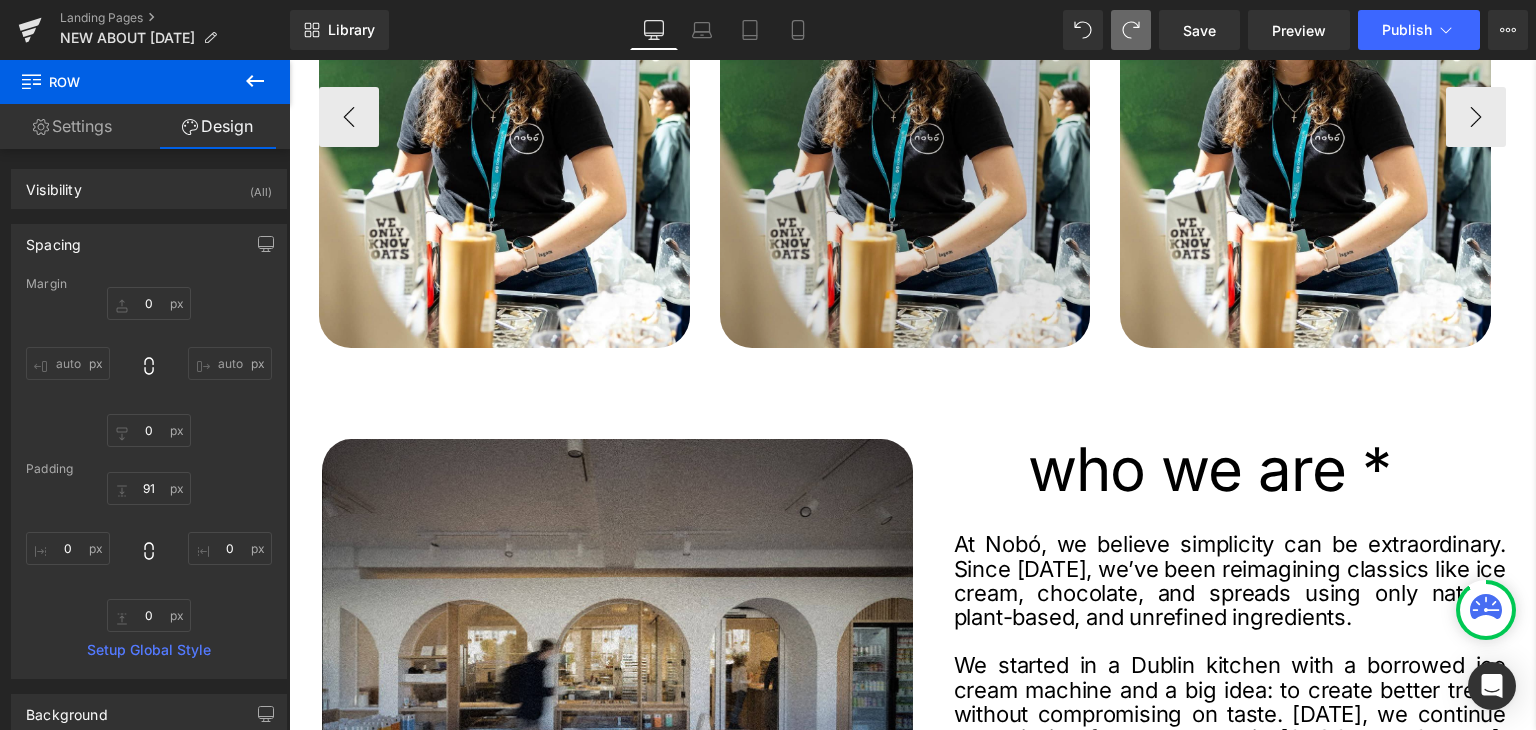 scroll, scrollTop: 2173, scrollLeft: 0, axis: vertical 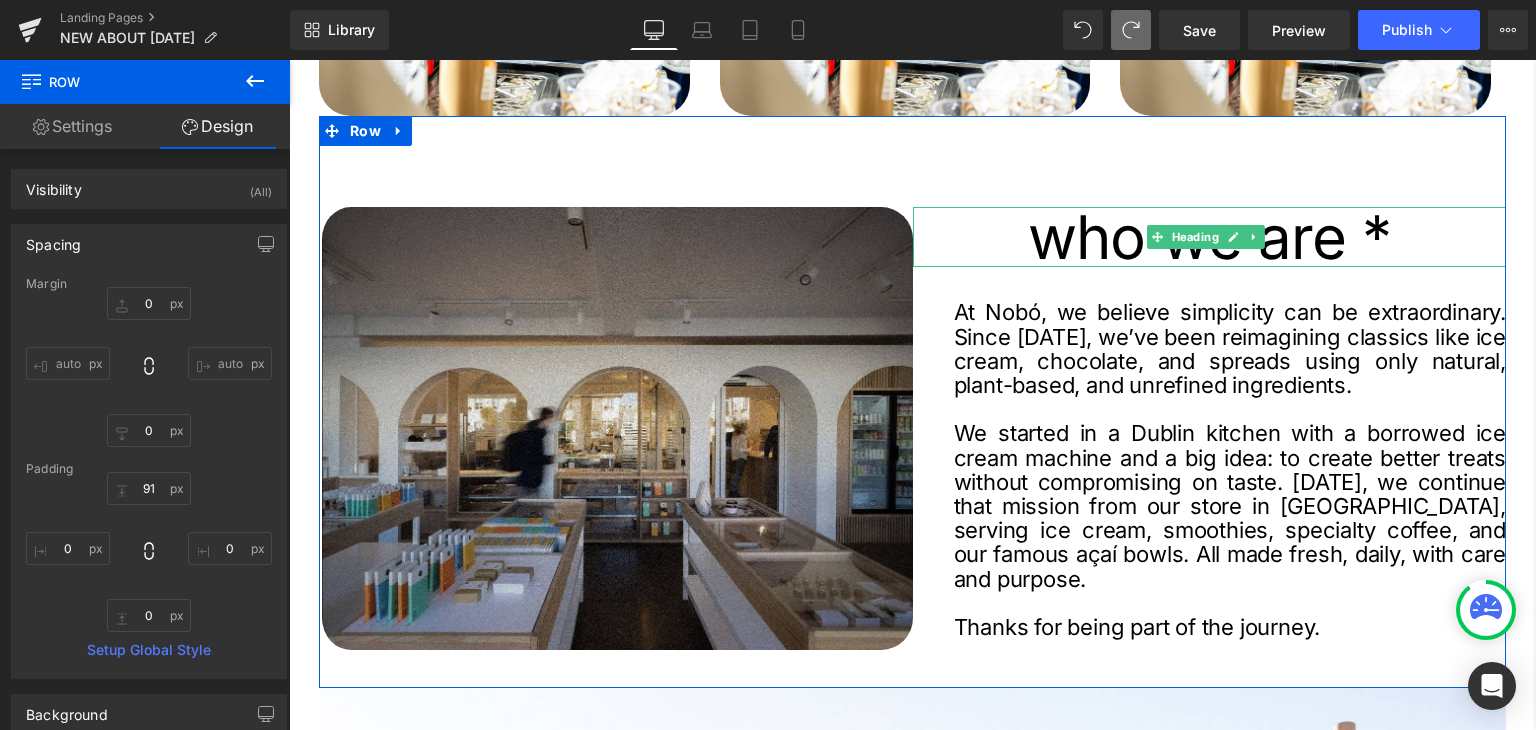 click on "who we are *" at bounding box center (1210, 237) 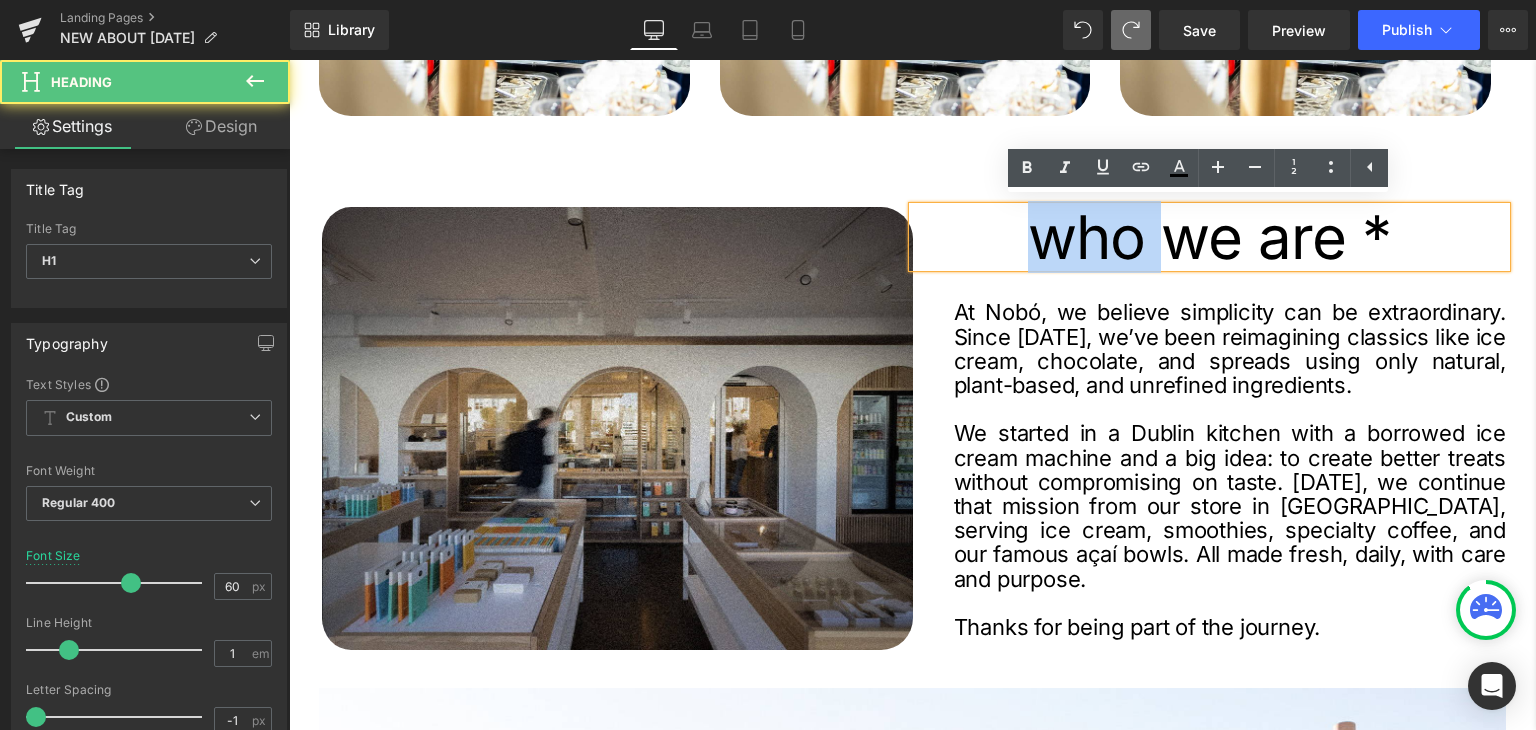 click on "who we are *" at bounding box center (1210, 237) 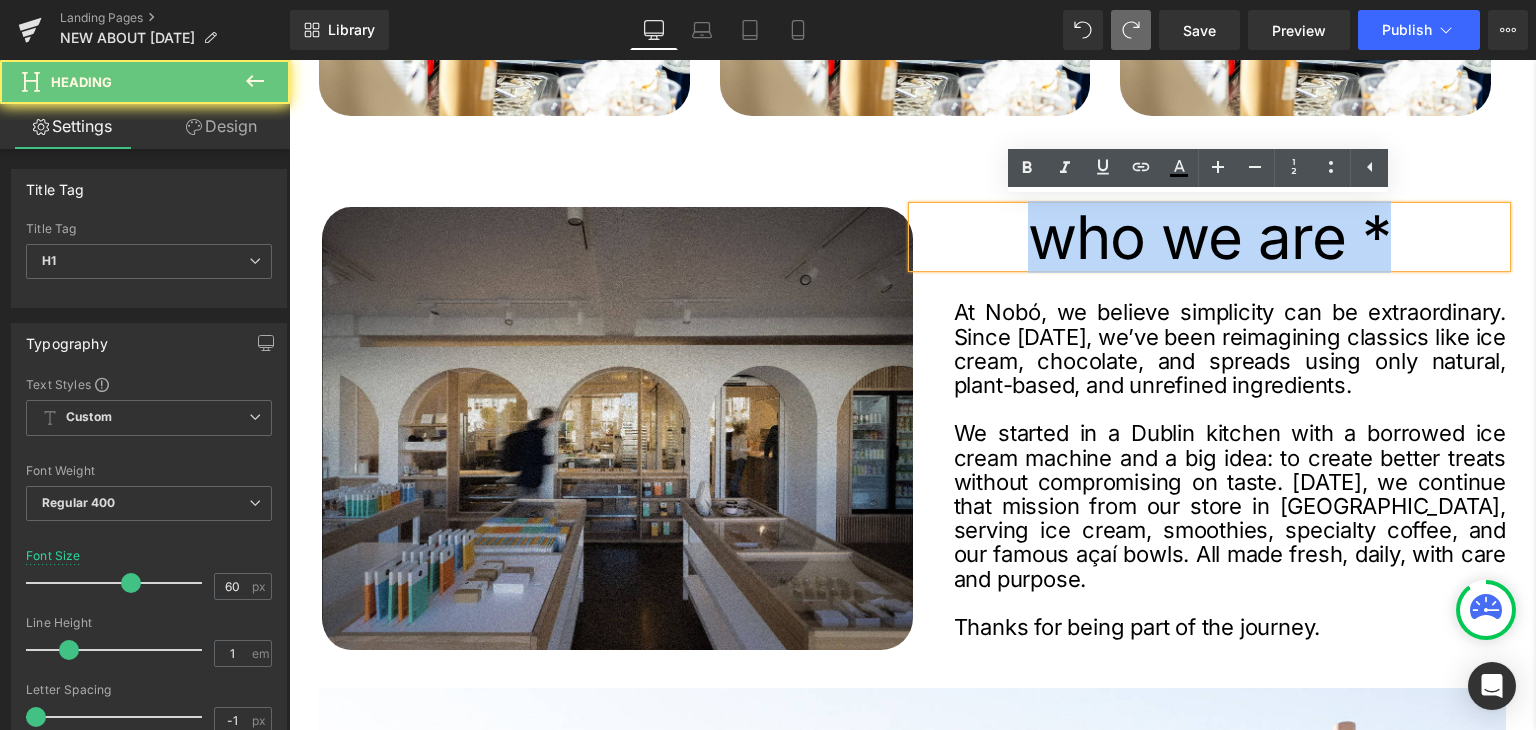 click on "who we are *" at bounding box center (1210, 237) 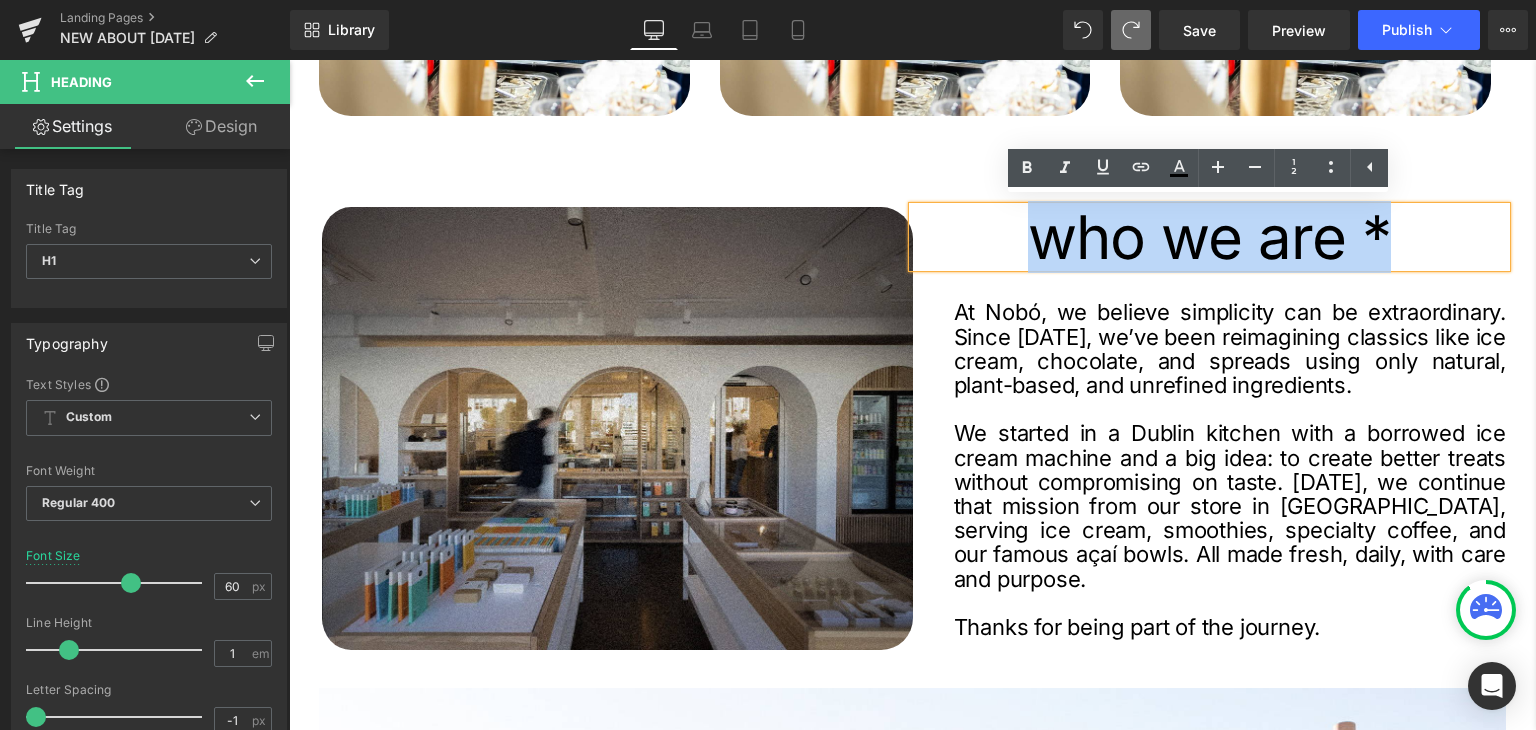 type 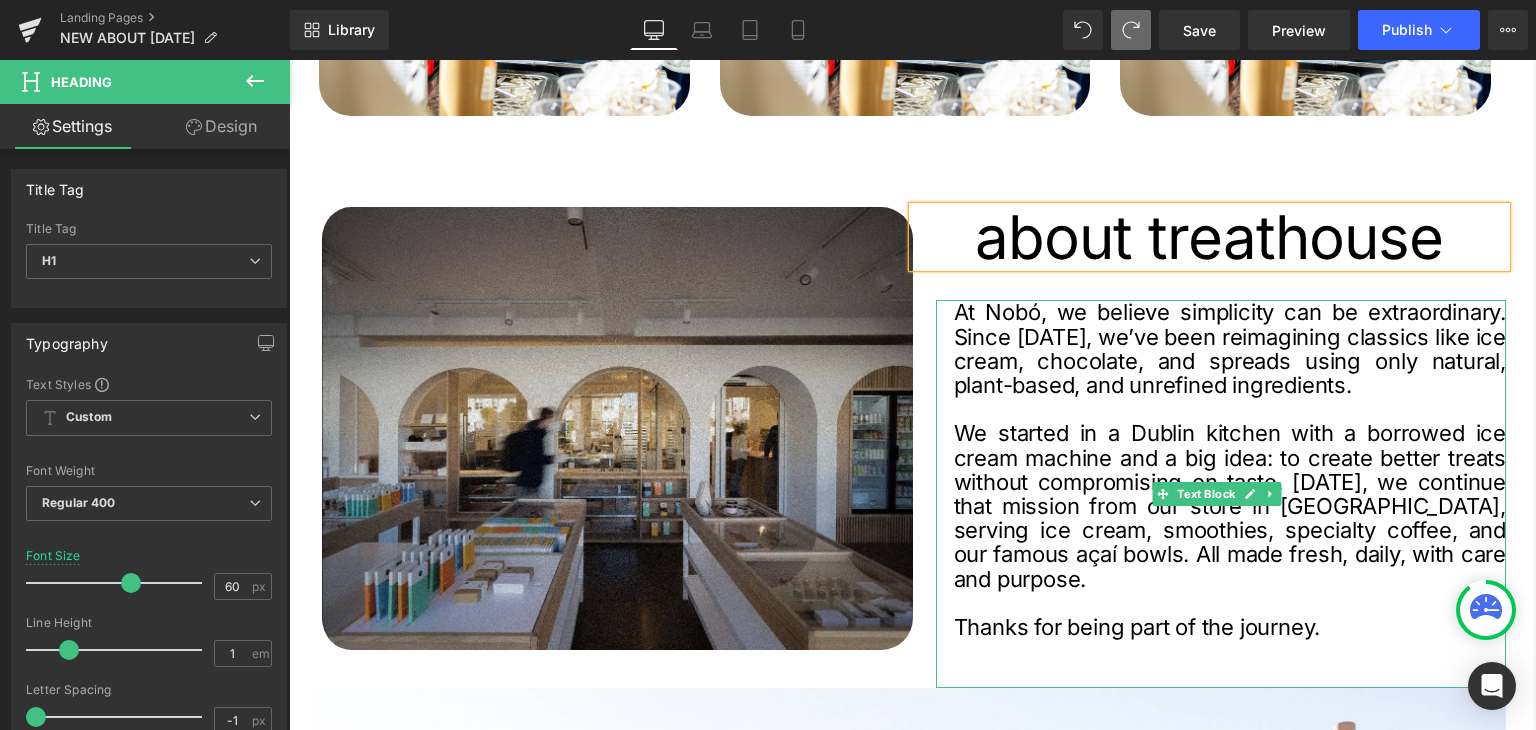 click at bounding box center [1230, 409] 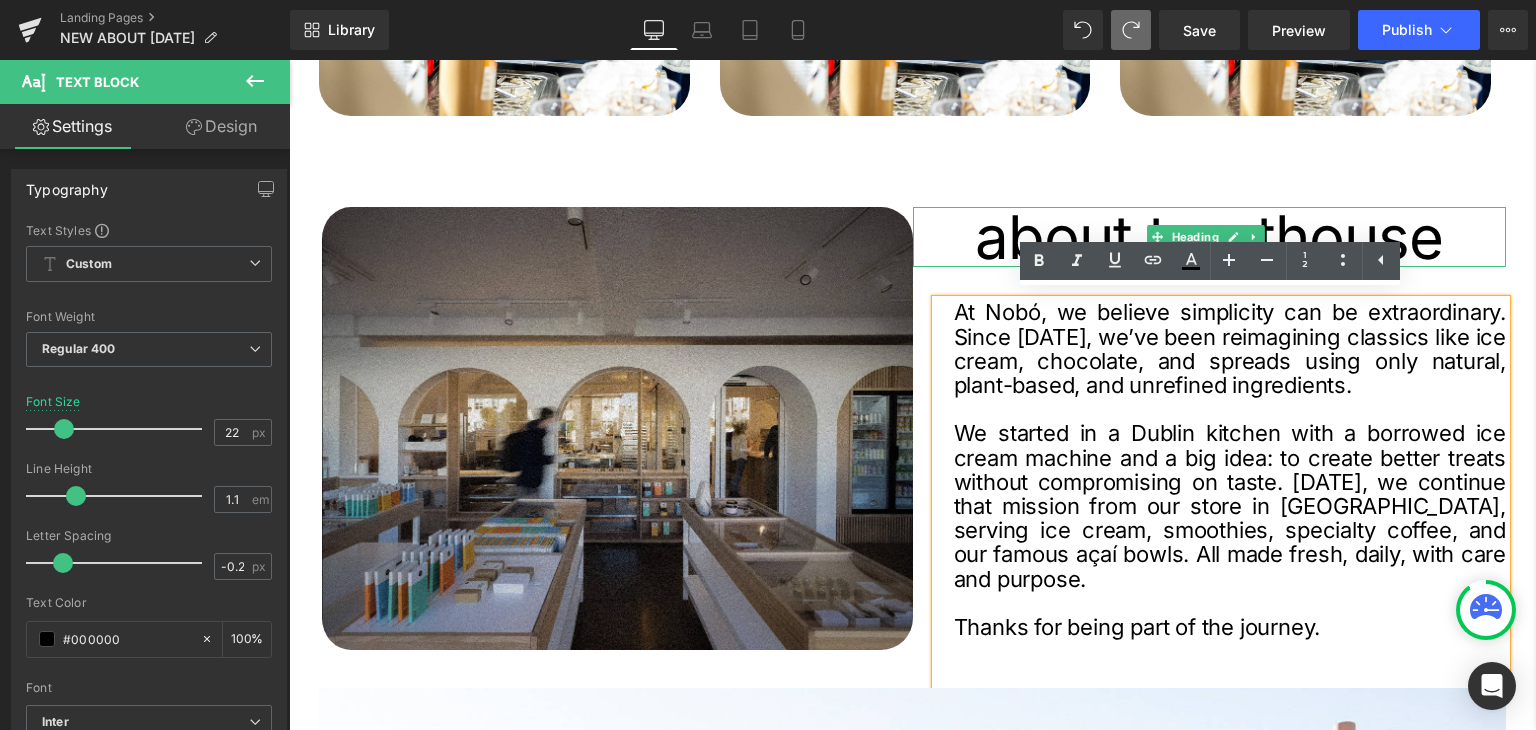 click on "about treathouse" at bounding box center (1210, 237) 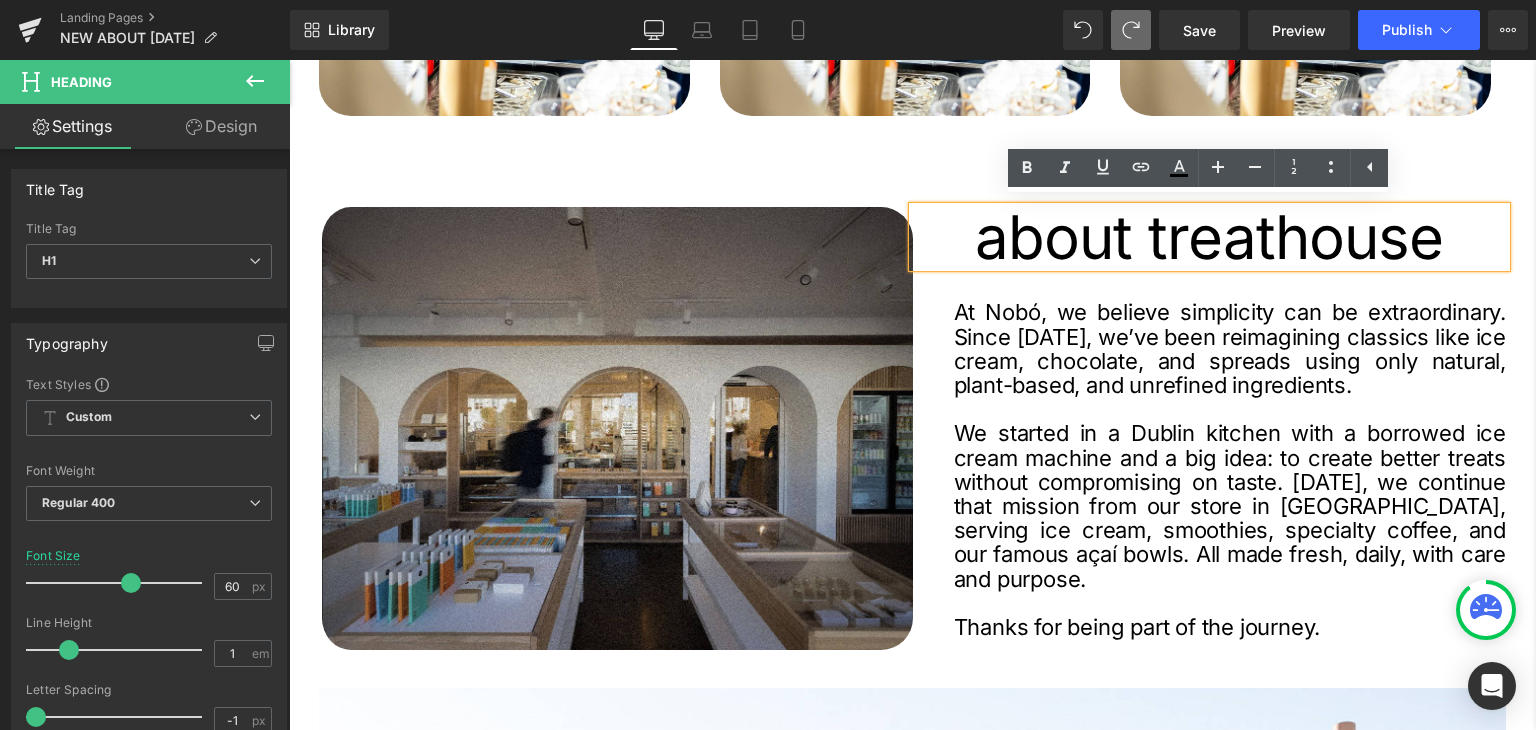 click on "about treathouse" at bounding box center [1210, 237] 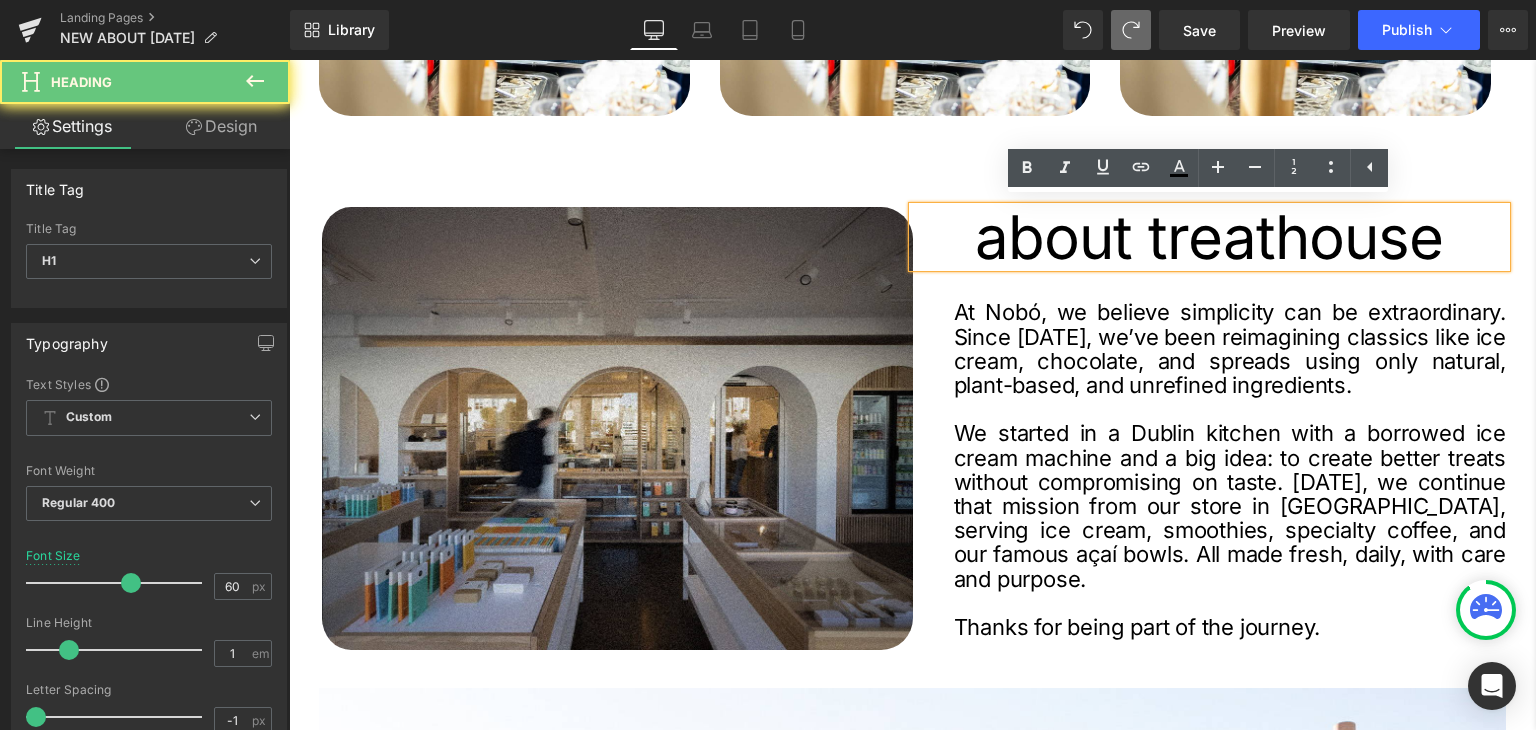click on "about treathouse" at bounding box center (1210, 237) 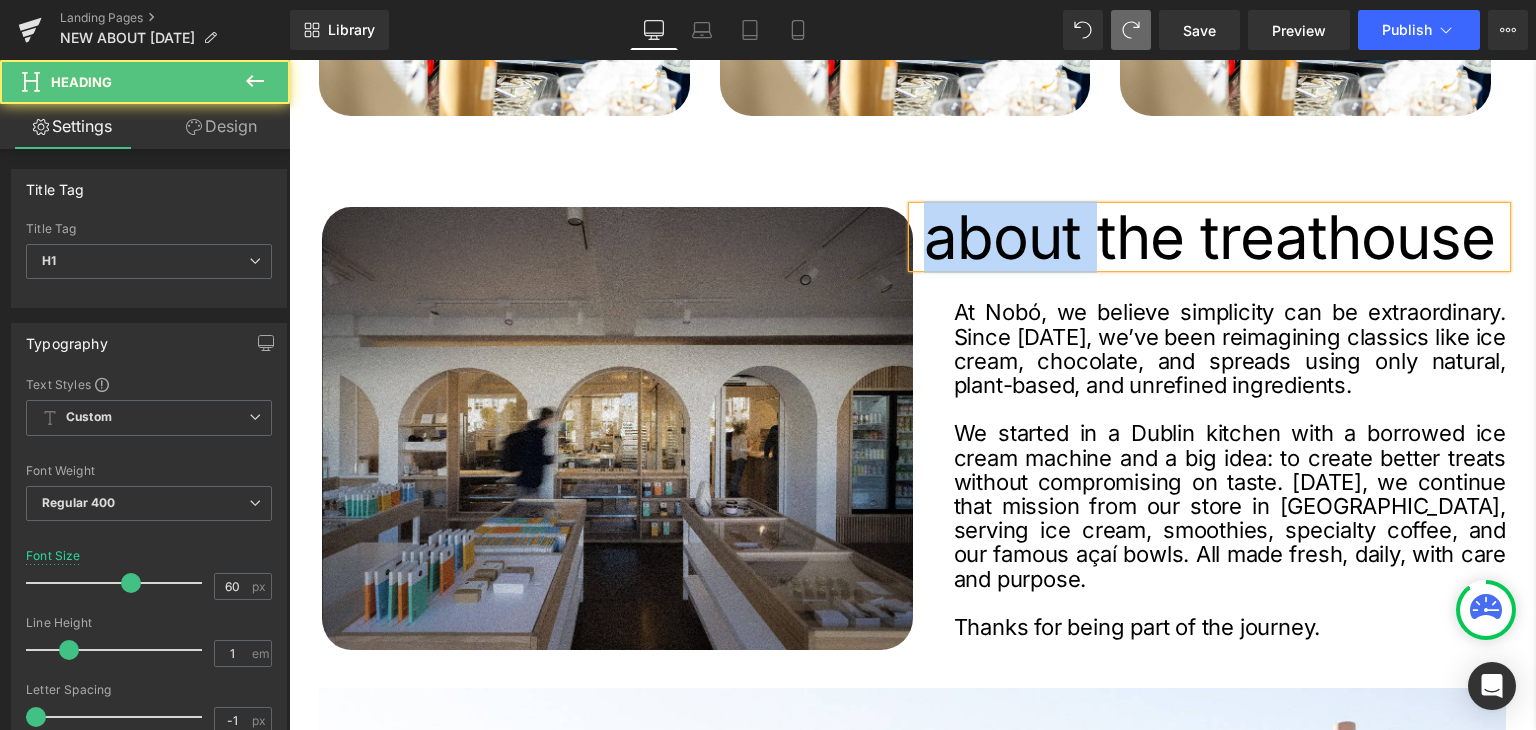drag, startPoint x: 1091, startPoint y: 237, endPoint x: 912, endPoint y: 230, distance: 179.13683 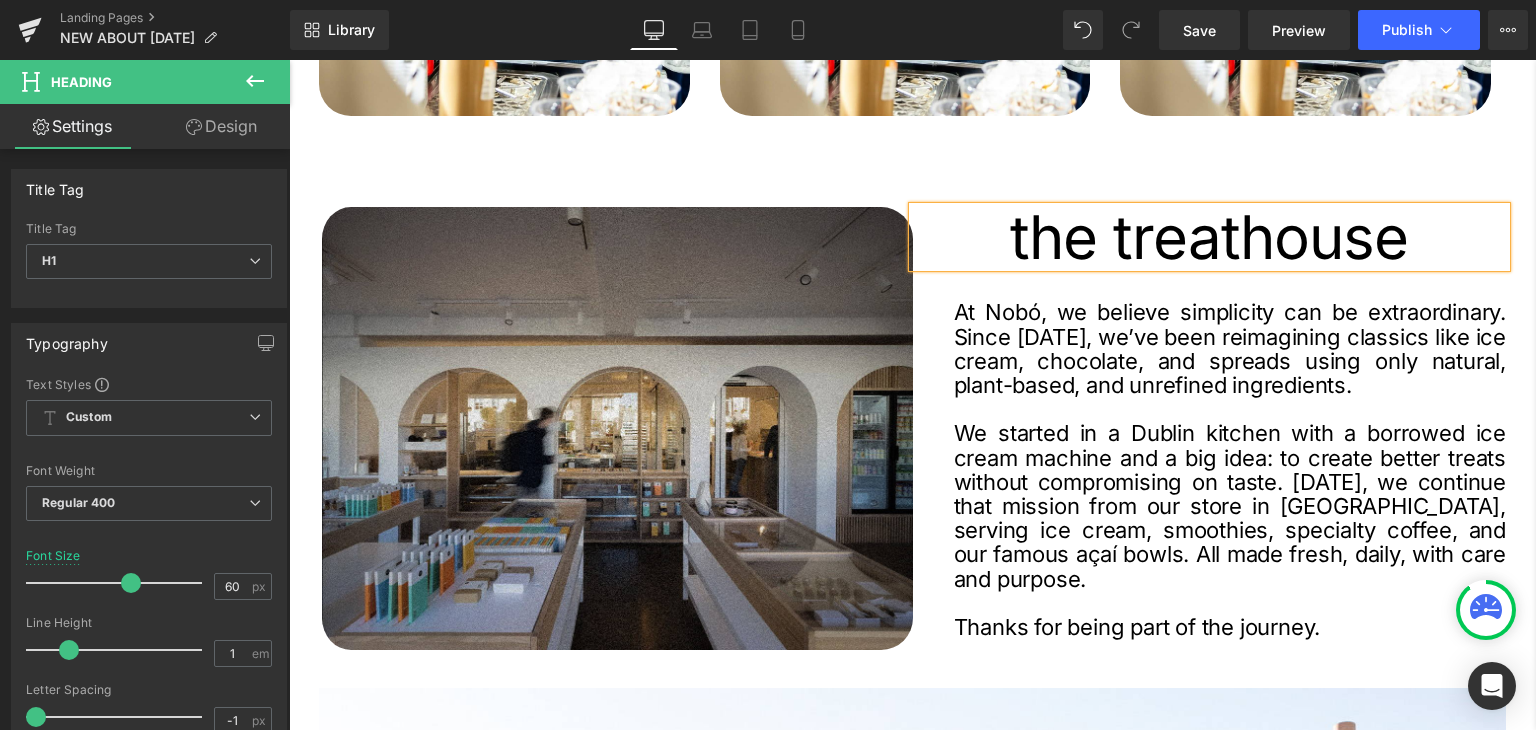 click on "the treathouse" at bounding box center [1210, 237] 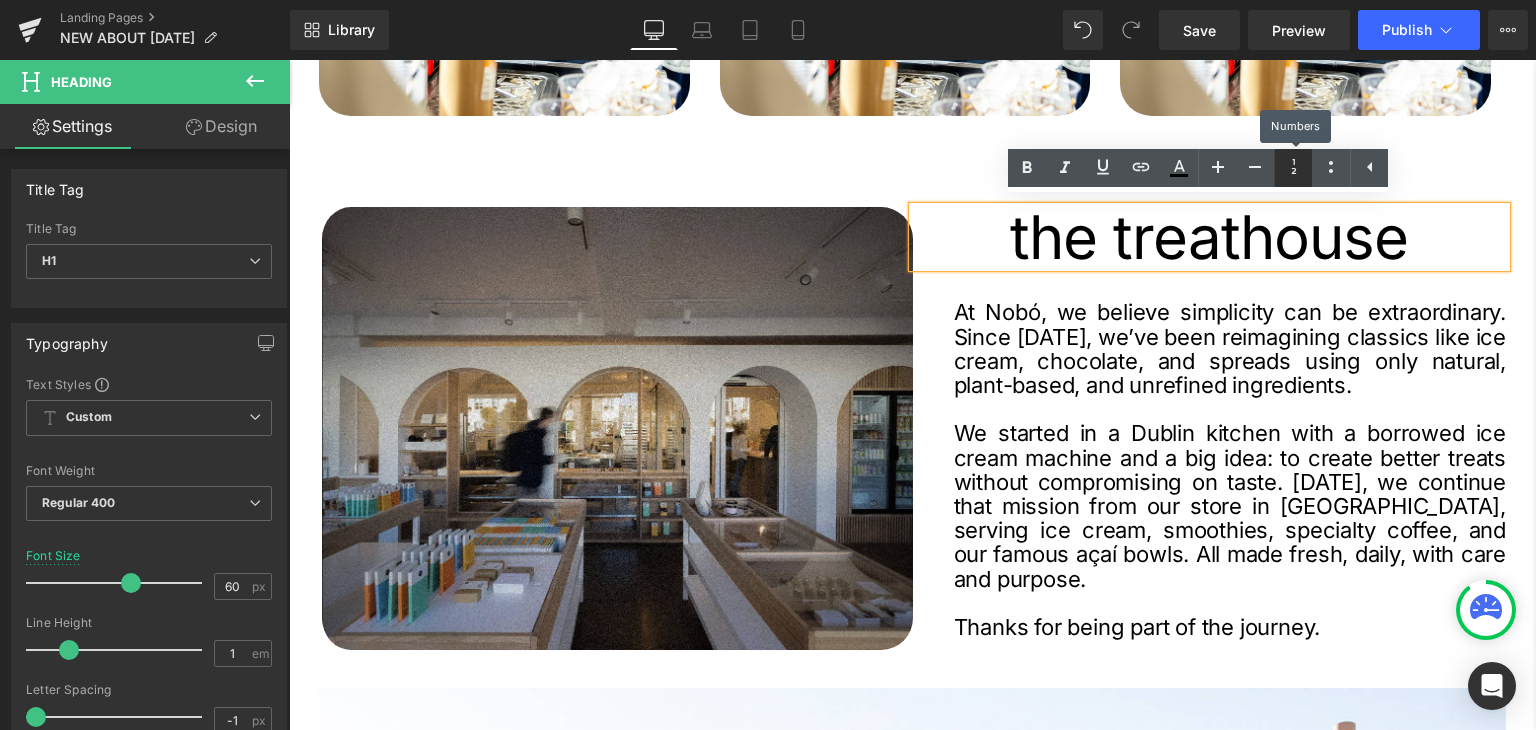 click 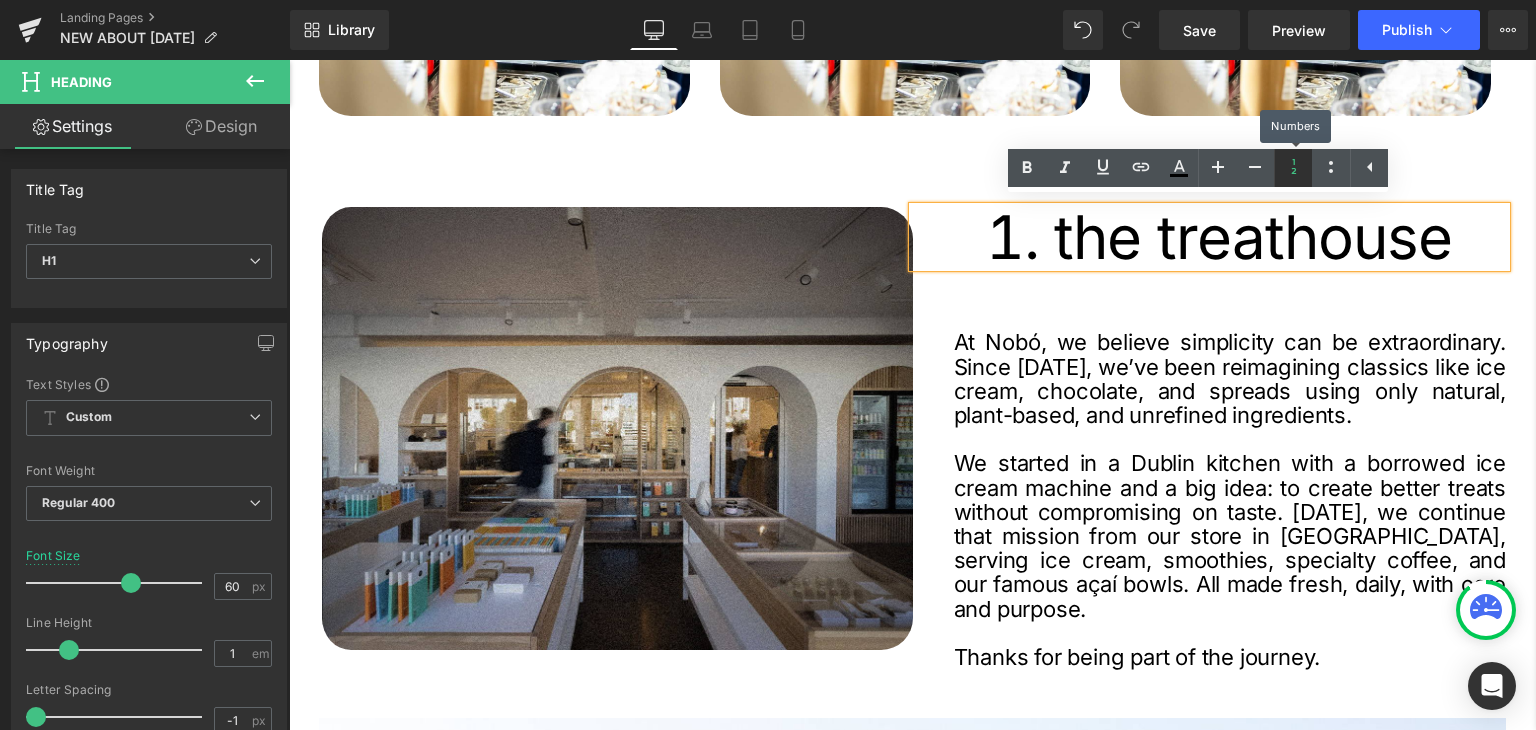 click 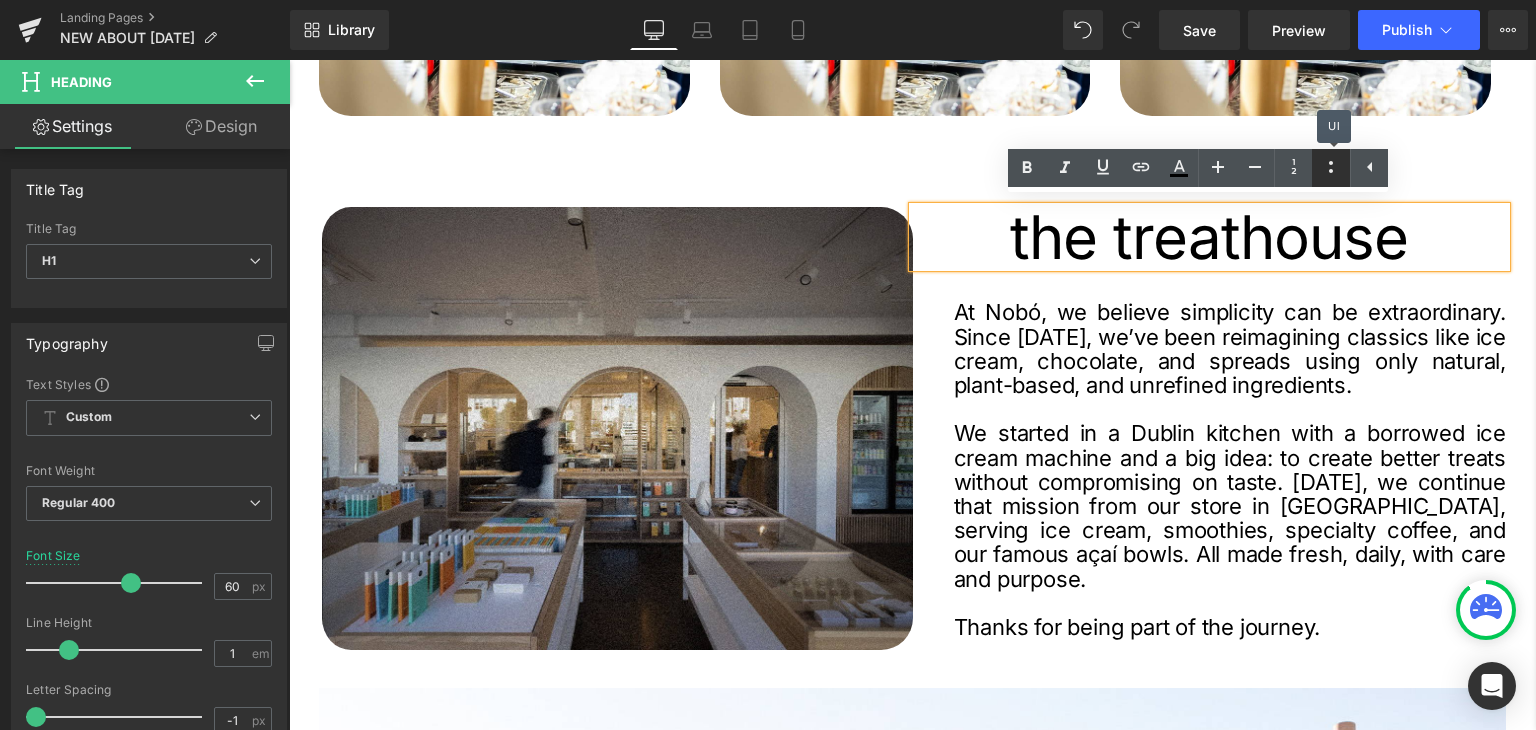 click 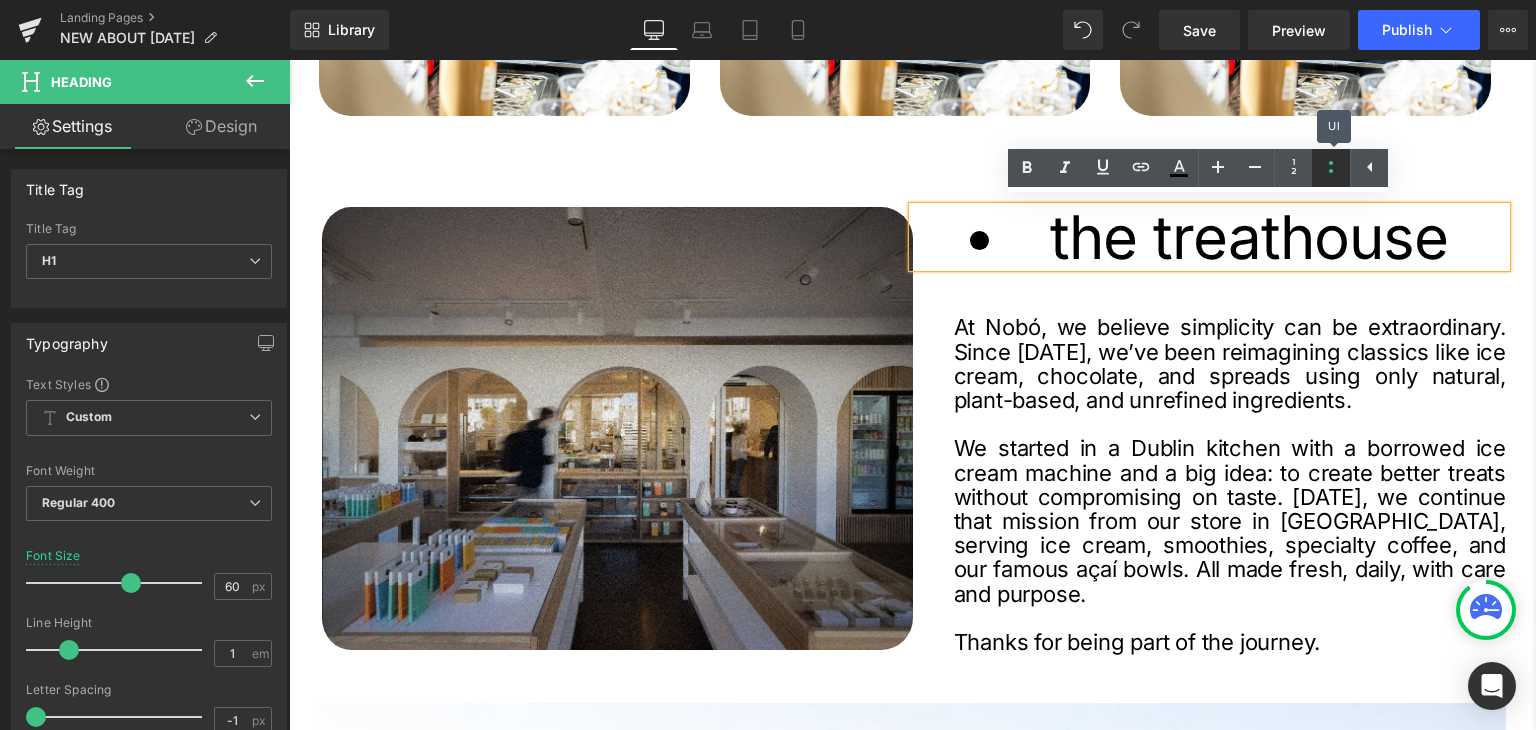 click 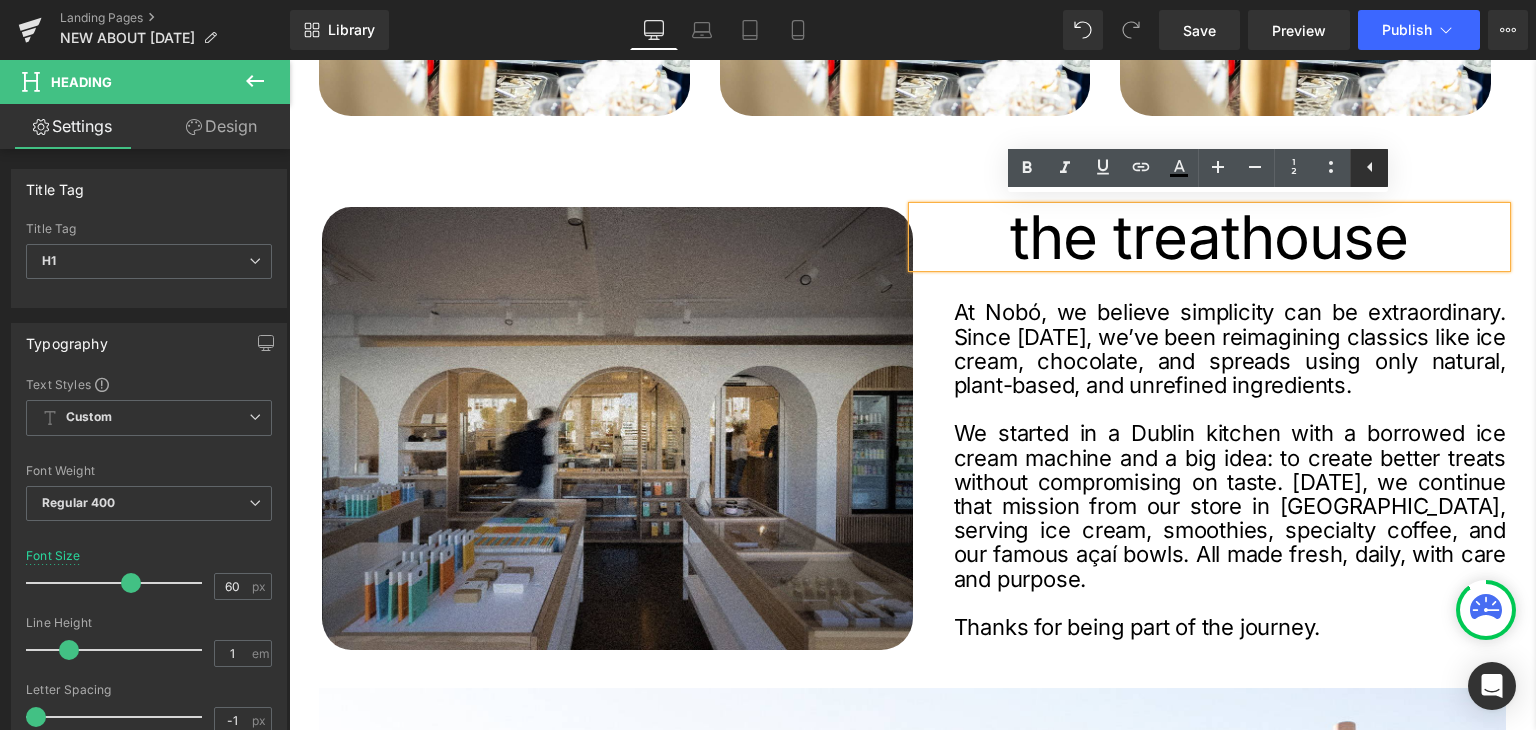 click 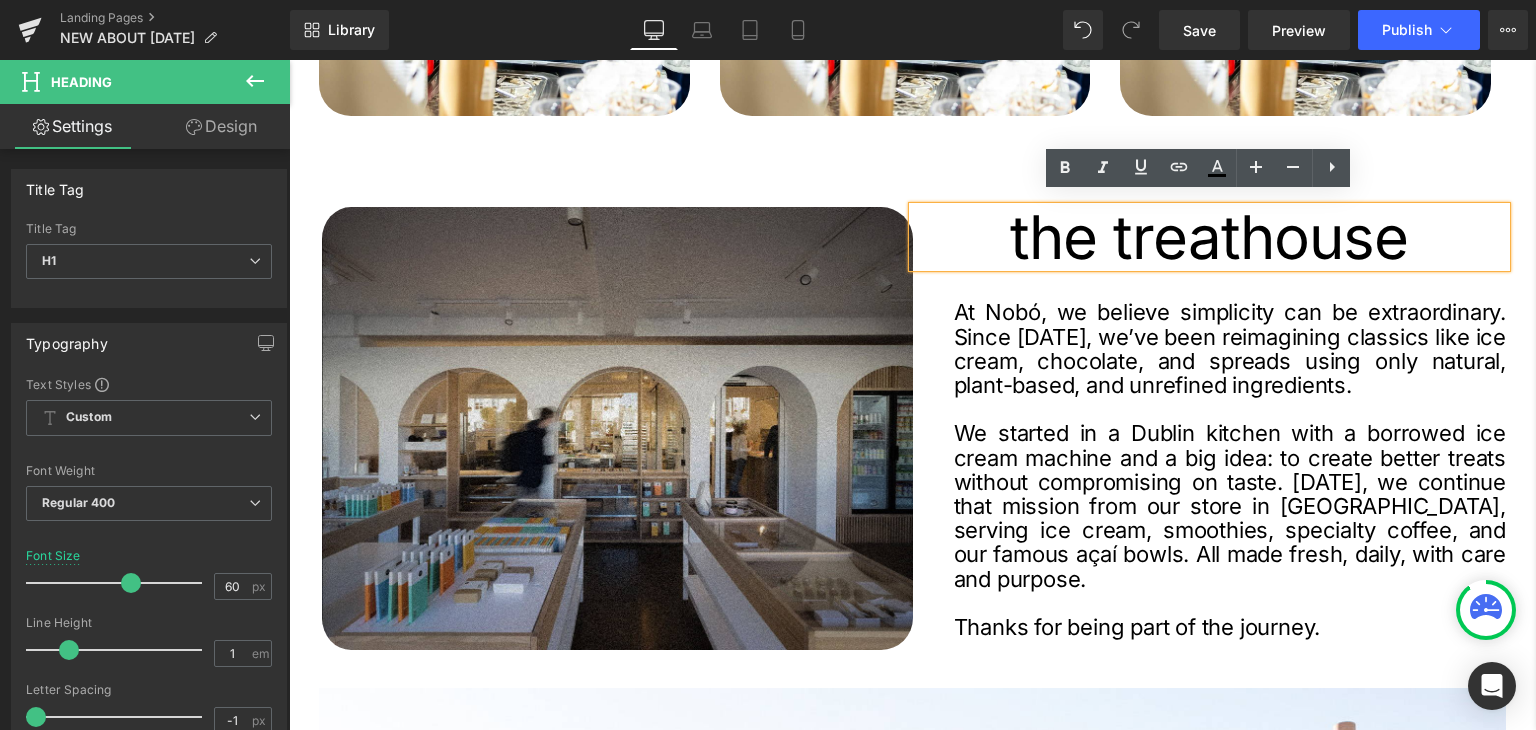 click on "the treathouse" at bounding box center [1210, 237] 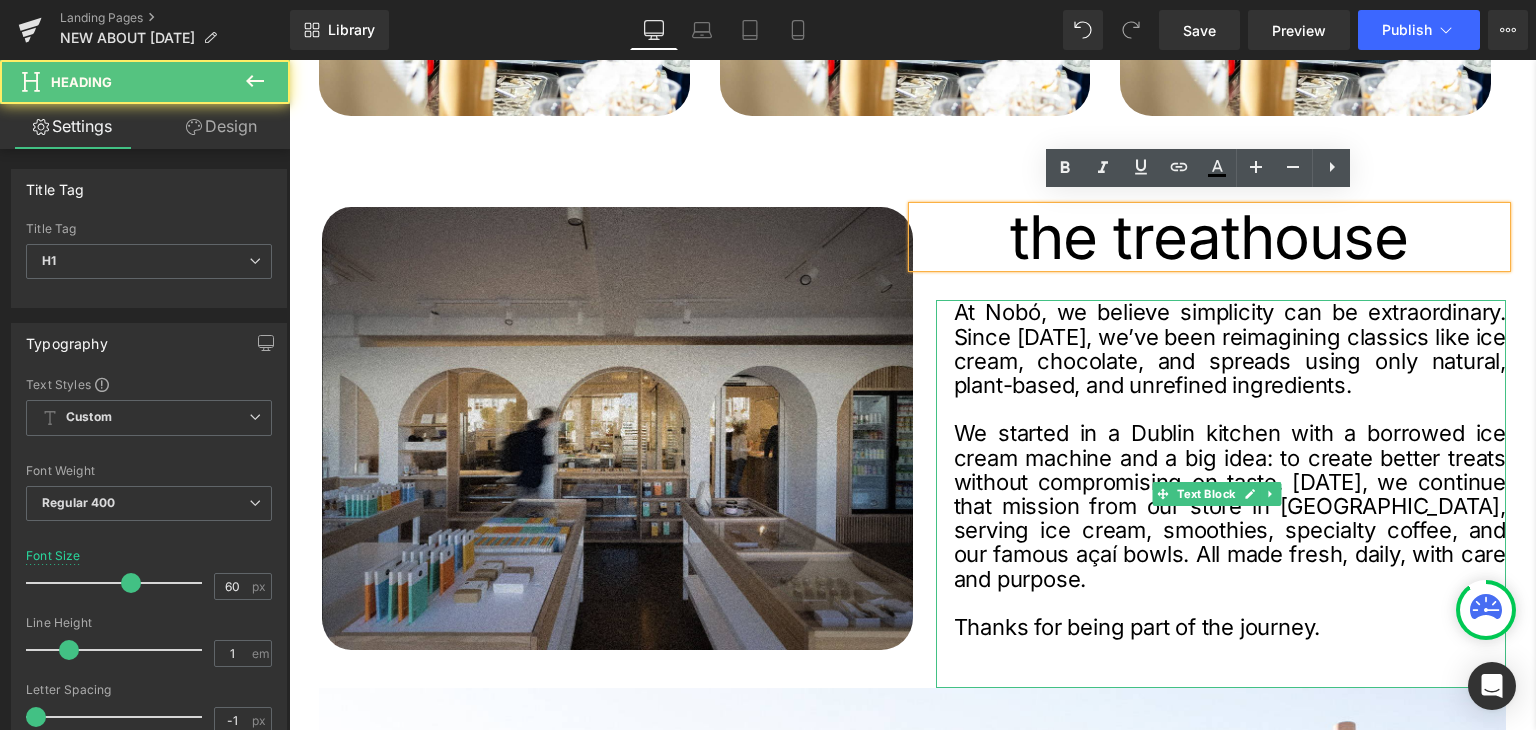 click on "At Nobó, we believe simplicity can be extraordinary. Since [DATE], we’ve been reimagining classics like ice cream, chocolate, and spreads using only natural, plant-based, and unrefined ingredients." at bounding box center (1230, 348) 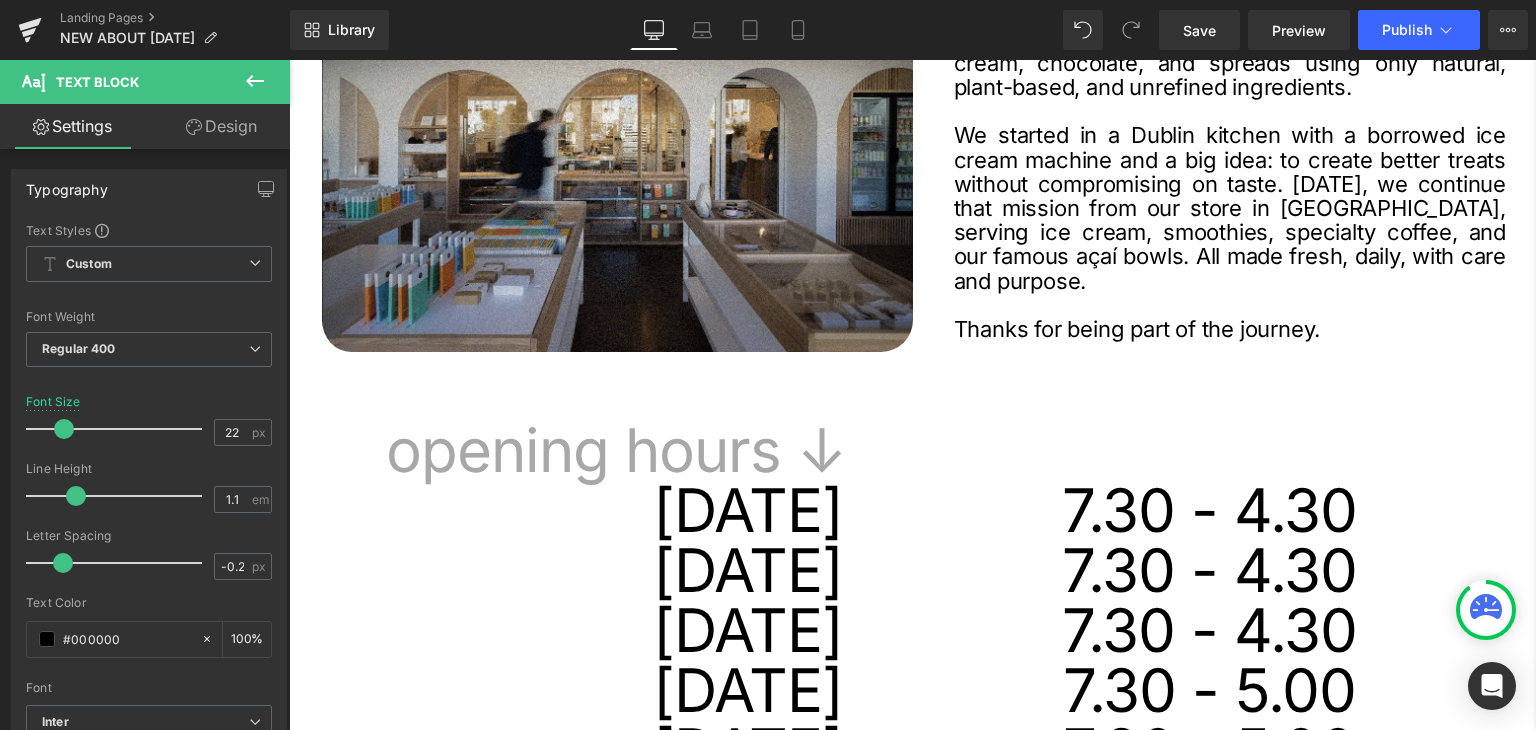 scroll, scrollTop: 73, scrollLeft: 0, axis: vertical 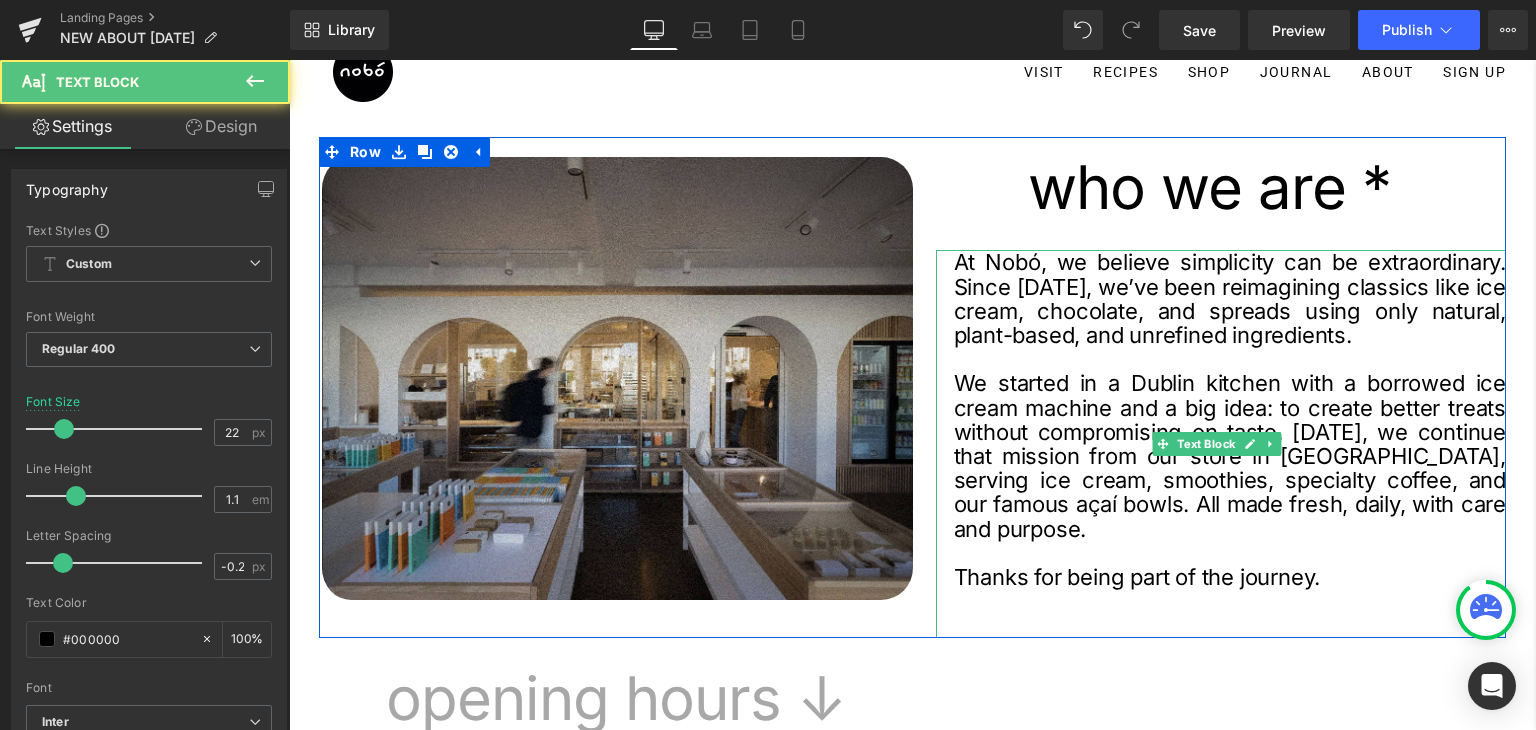 click on "At Nobó, we believe simplicity can be extraordinary. Since [DATE], we’ve been reimagining classics like ice cream, chocolate, and spreads using only natural, plant-based, and unrefined ingredients." at bounding box center (1230, 298) 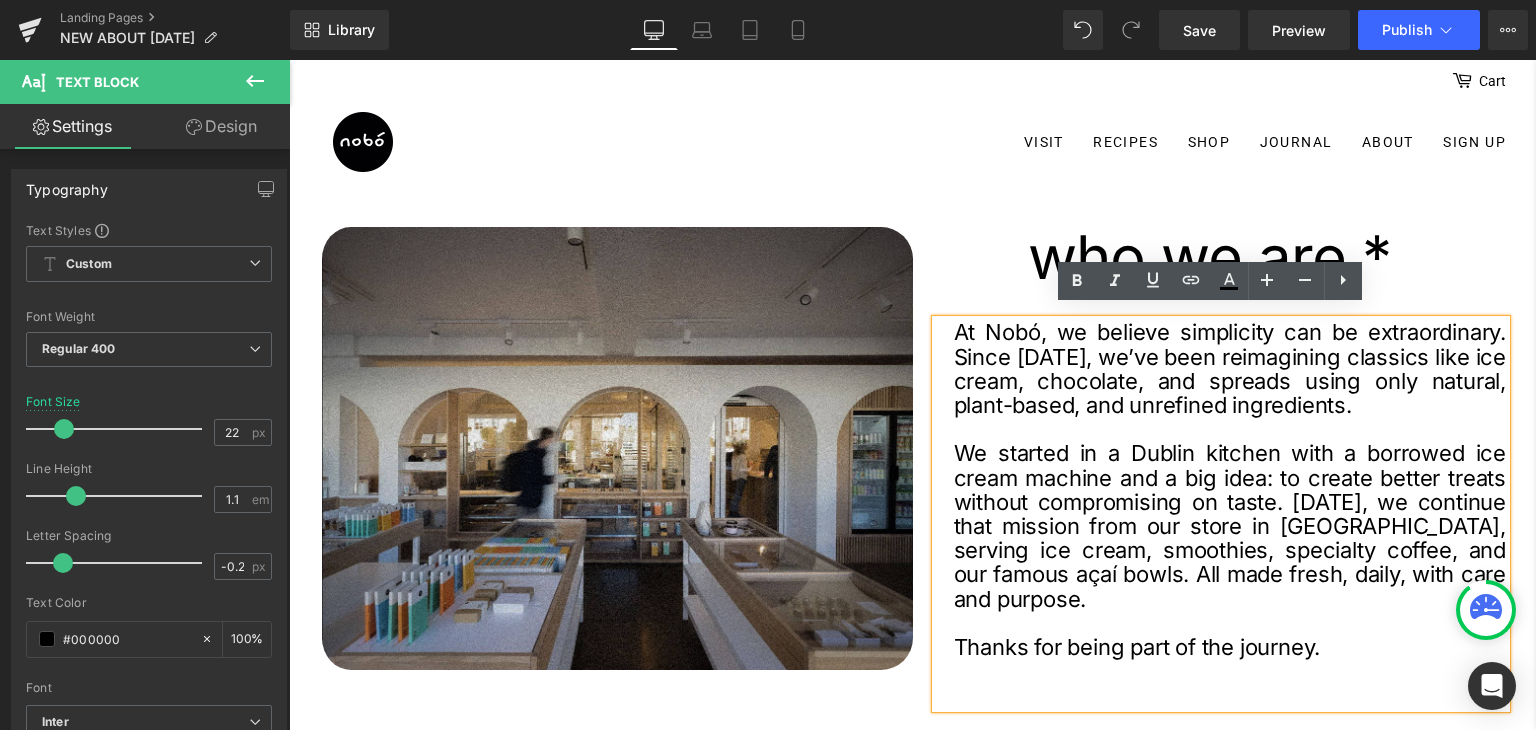 scroll, scrollTop: 0, scrollLeft: 0, axis: both 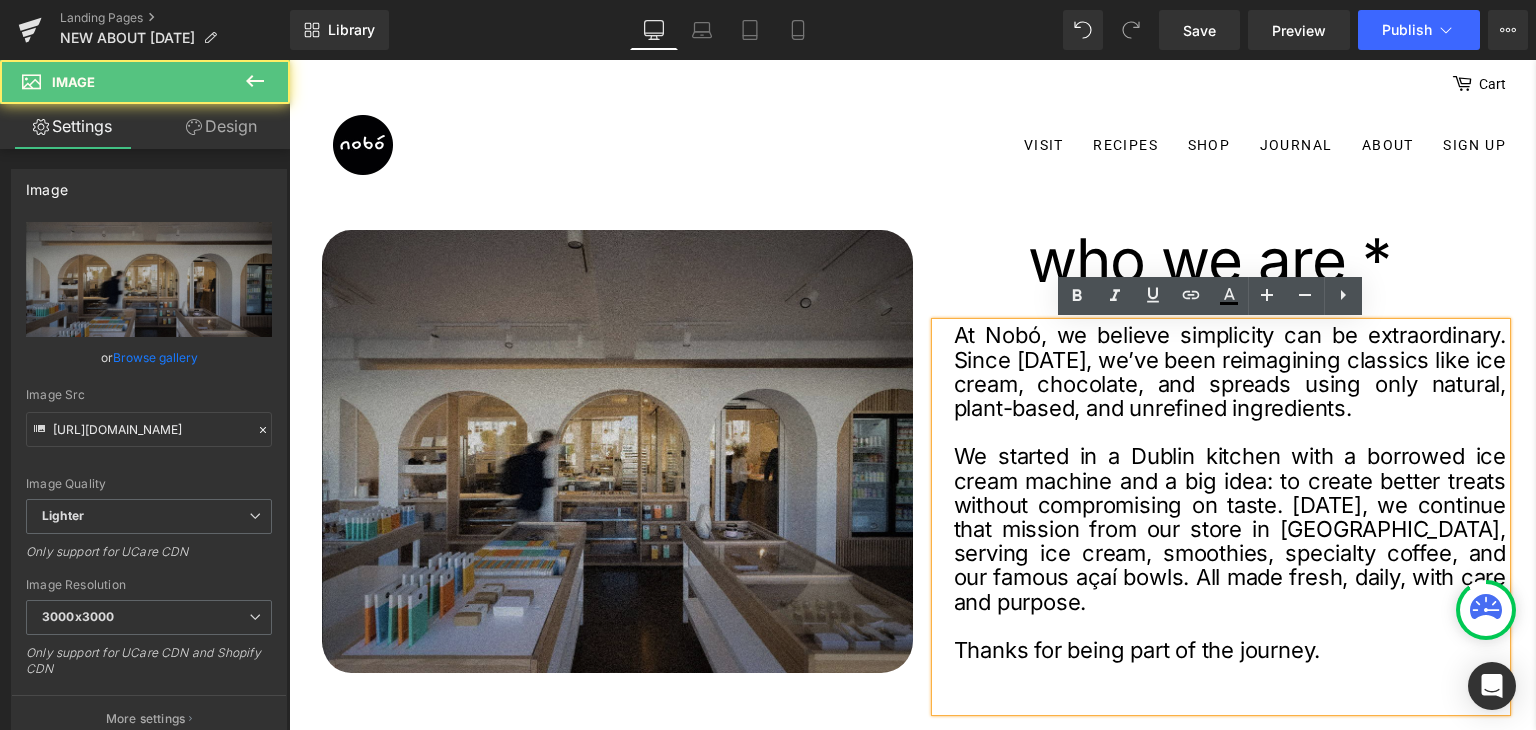 click at bounding box center [616, 451] 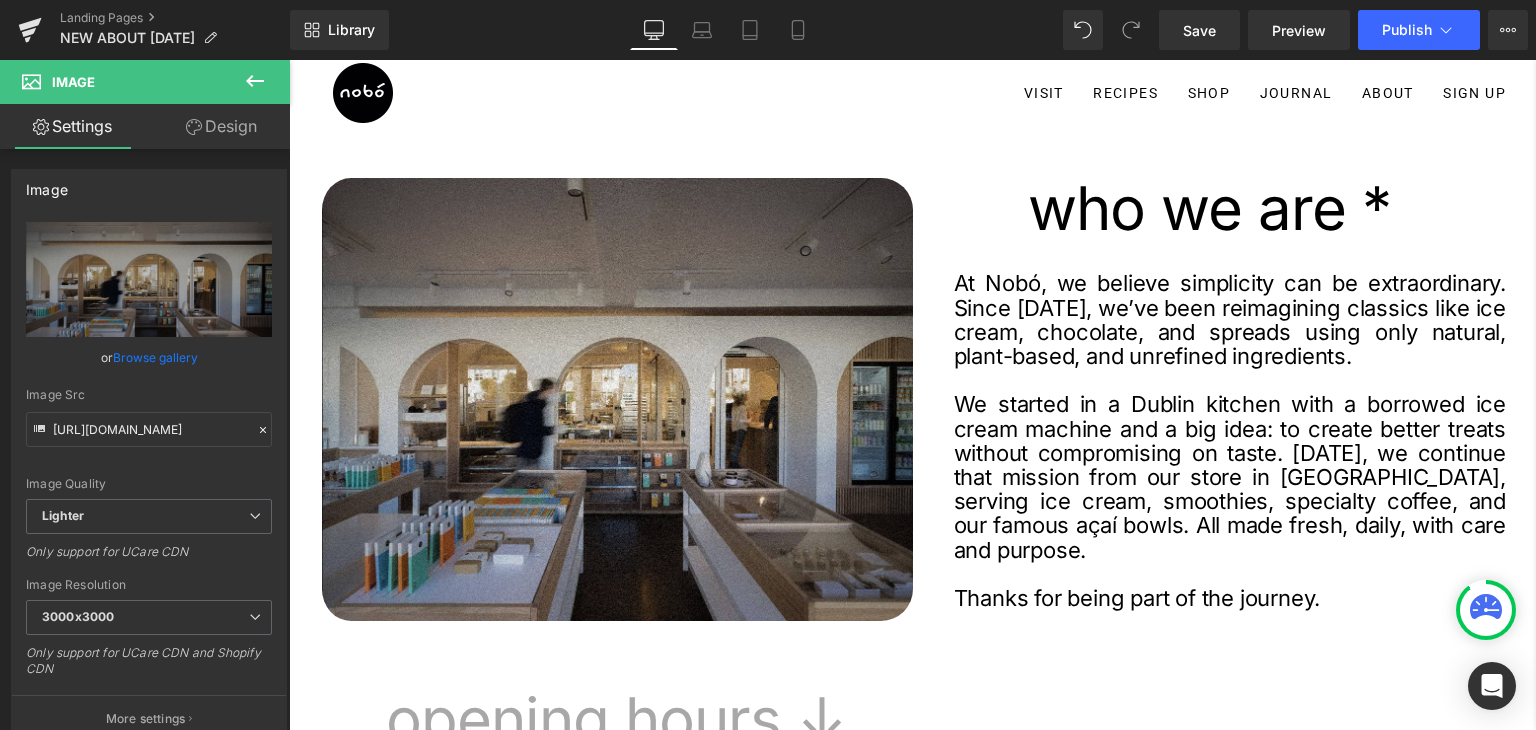 scroll, scrollTop: 0, scrollLeft: 0, axis: both 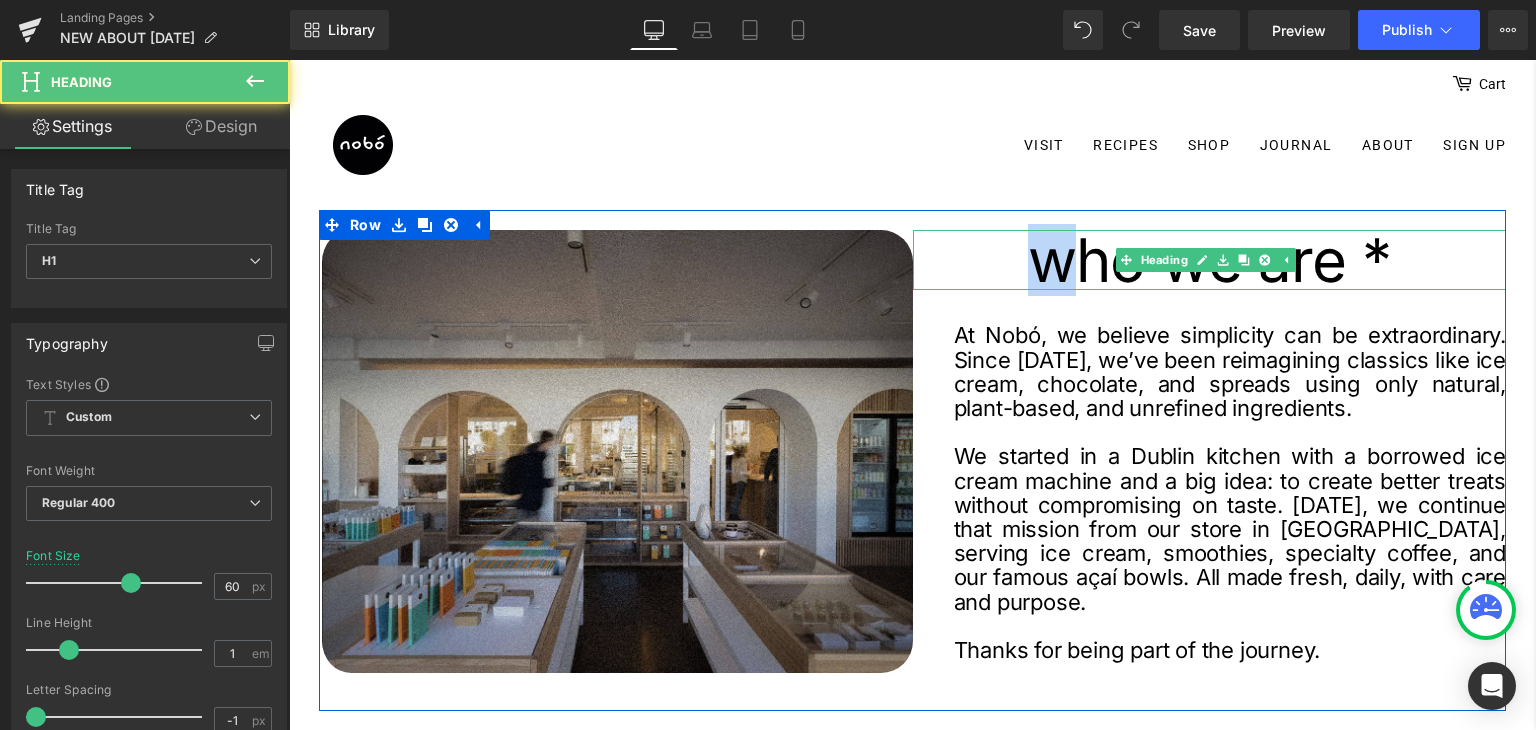 drag, startPoint x: 1056, startPoint y: 259, endPoint x: 1028, endPoint y: 261, distance: 28.071337 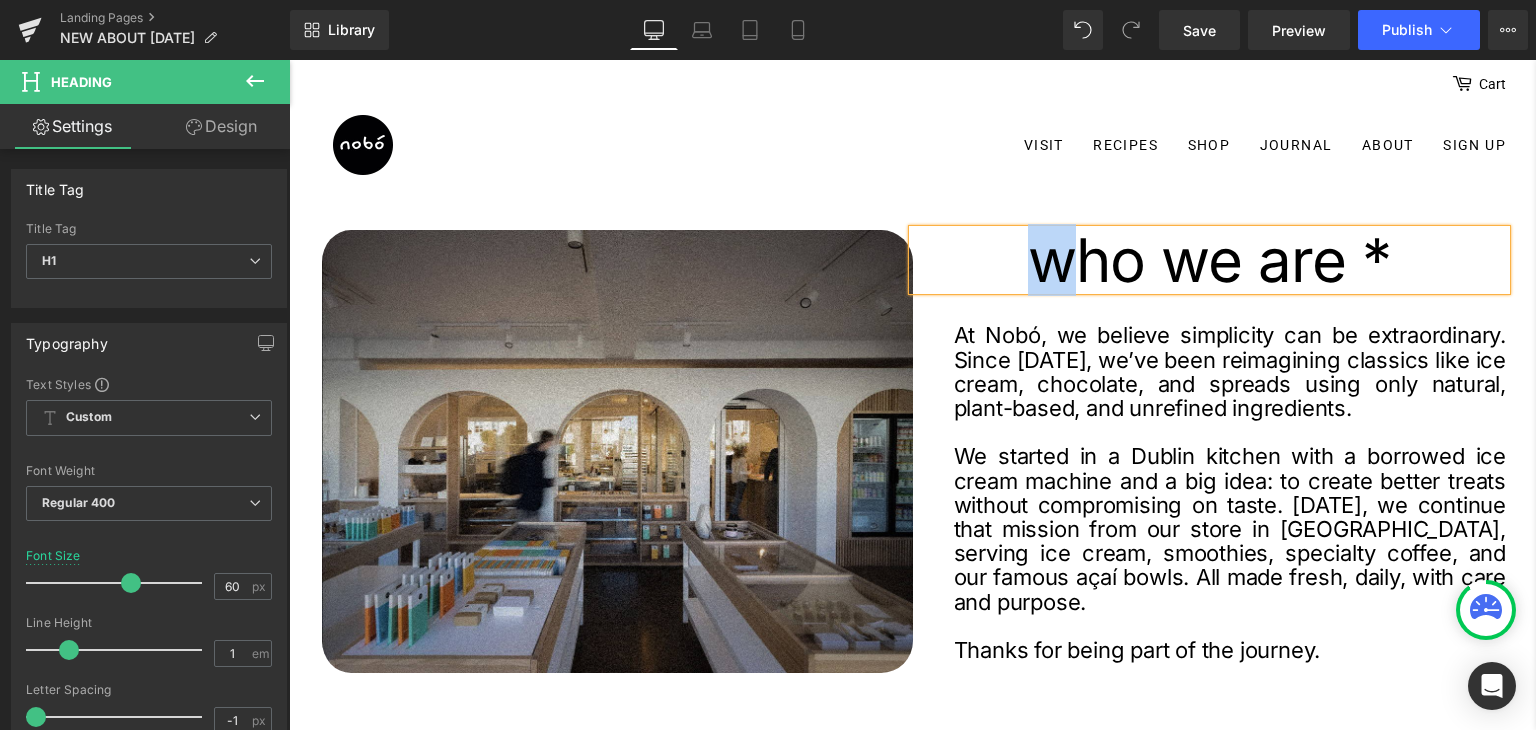 type 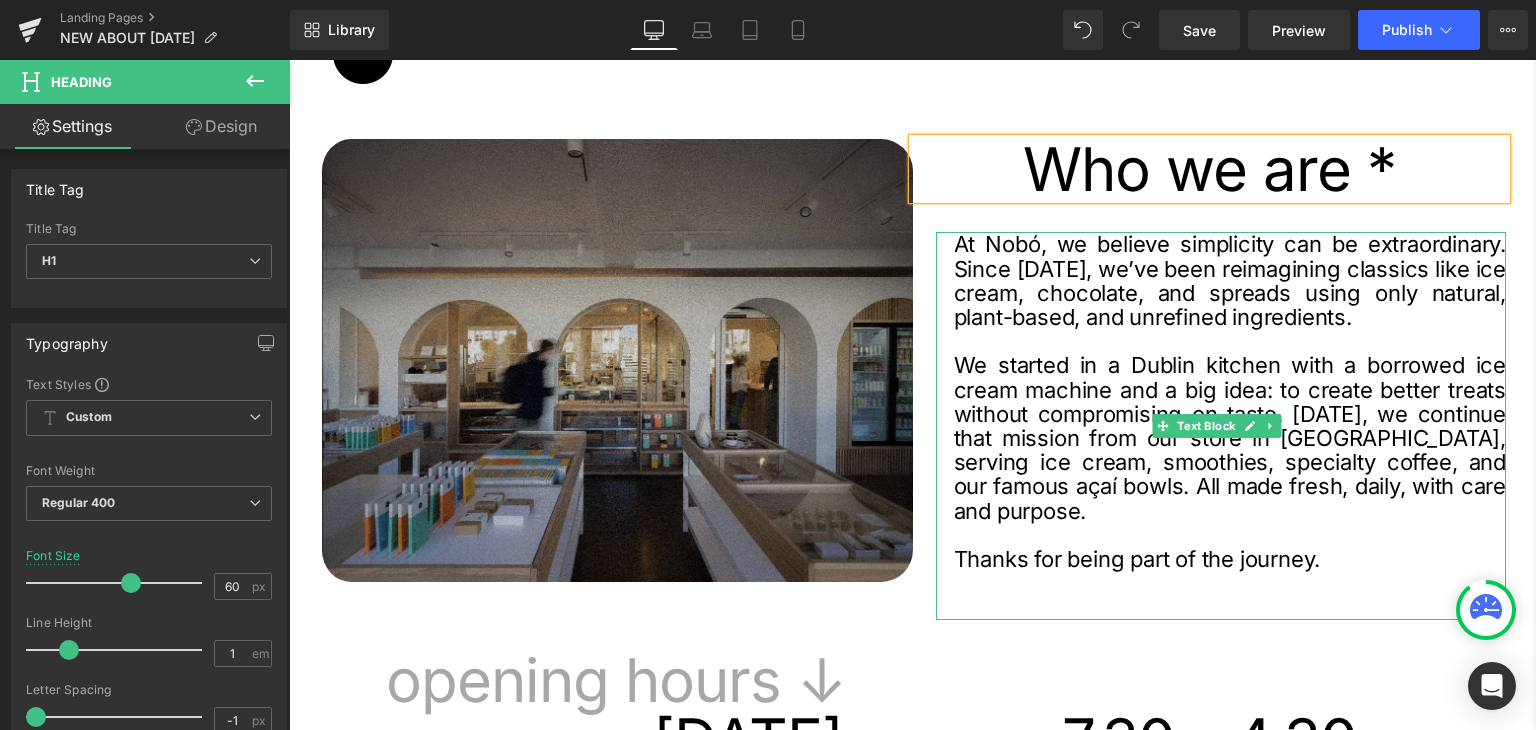 scroll, scrollTop: 200, scrollLeft: 0, axis: vertical 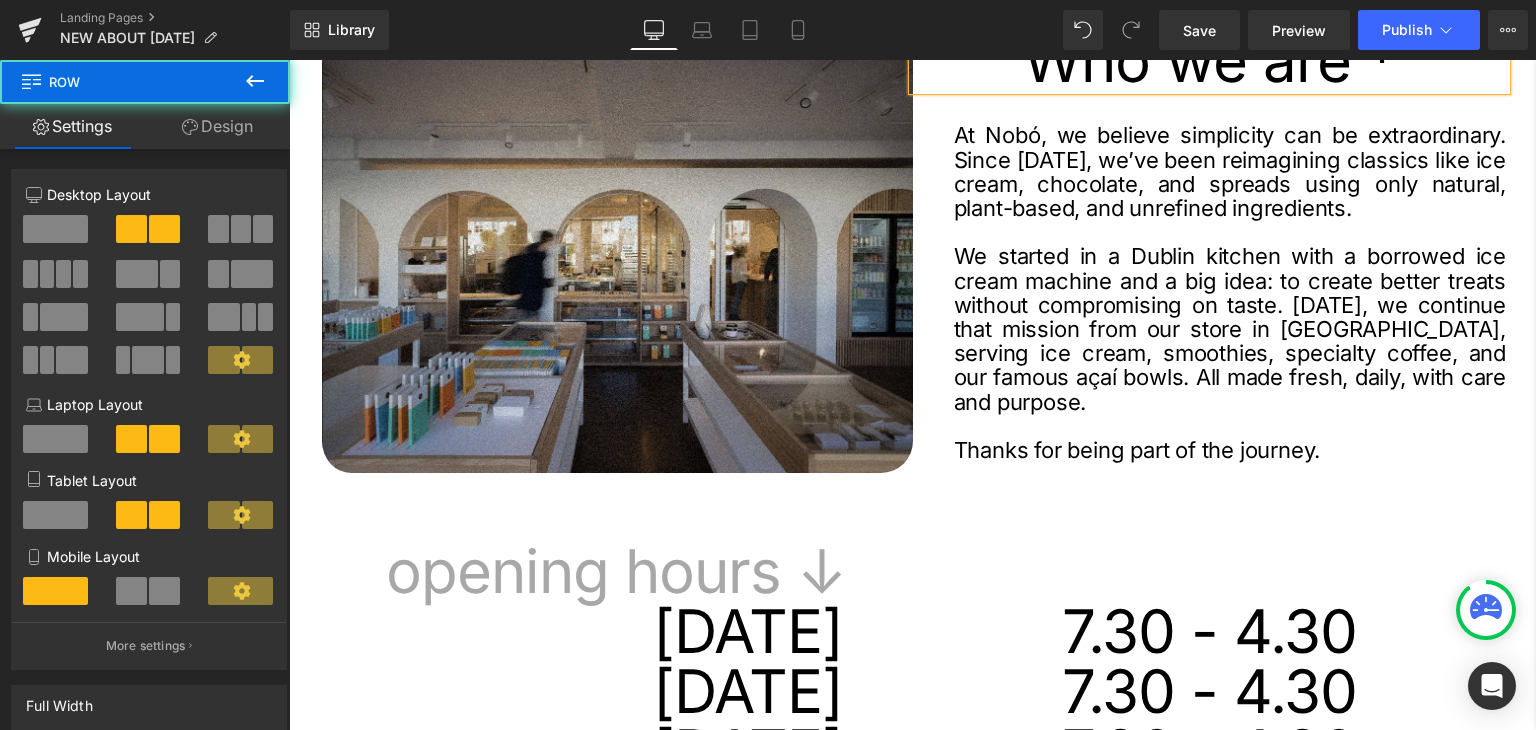 click on "Image         Who we are * Heading         At Nobó, we believe simplicity can be extraordinary. Since [DATE], we’ve been reimagining classics like ice cream, chocolate, and spreads using only natural, plant-based, and unrefined ingredients. We started in a Dublin kitchen with a borrowed ice cream machine and a big idea: to create better treats without compromising on taste. [DATE], we continue that mission from our store in [GEOGRAPHIC_DATA], serving ice cream, smoothies, specialty coffee, and our famous açaí bowls. All made fresh, daily, with care and purpose. Thanks for being part of the journey. Text Block     NaNpx     Row" at bounding box center (912, 260) 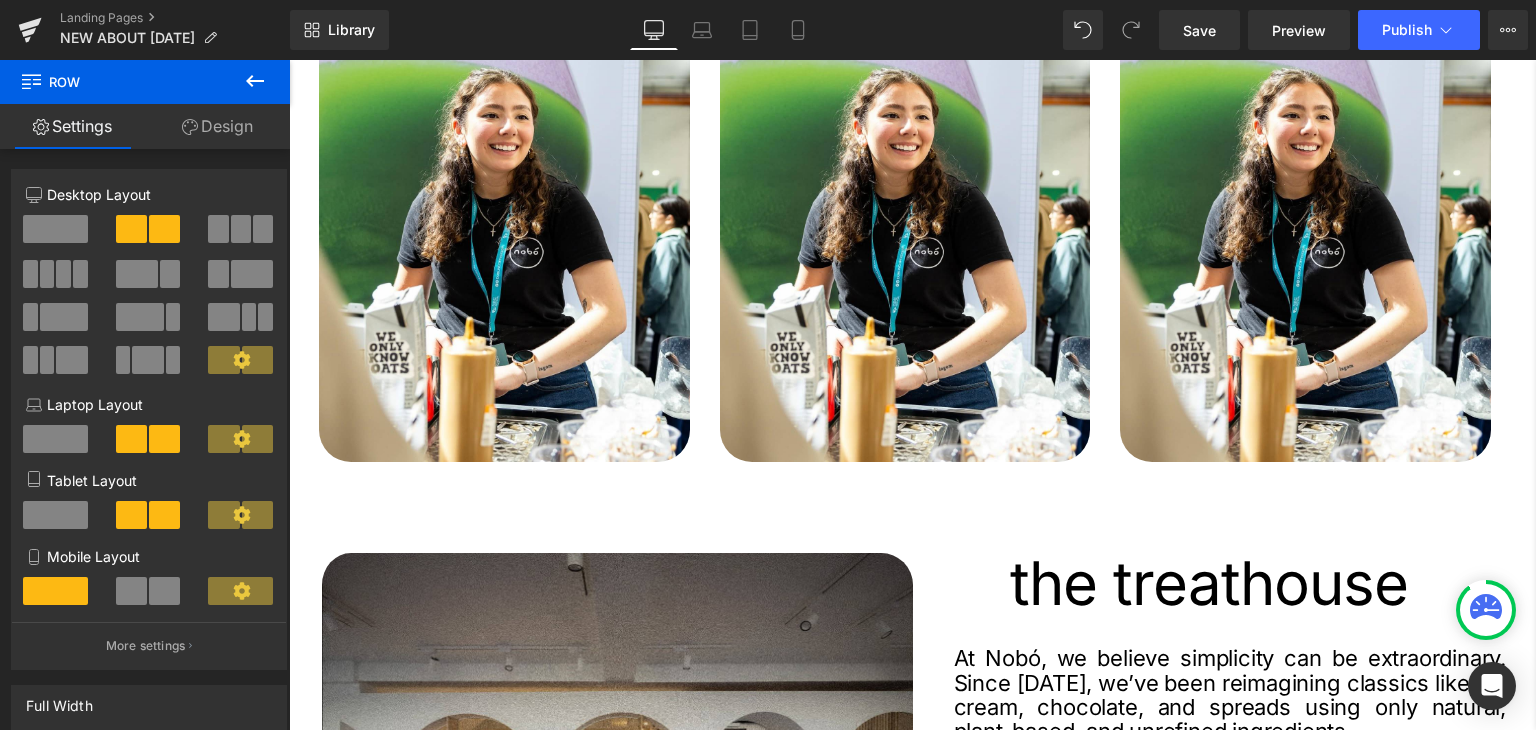 scroll, scrollTop: 2000, scrollLeft: 0, axis: vertical 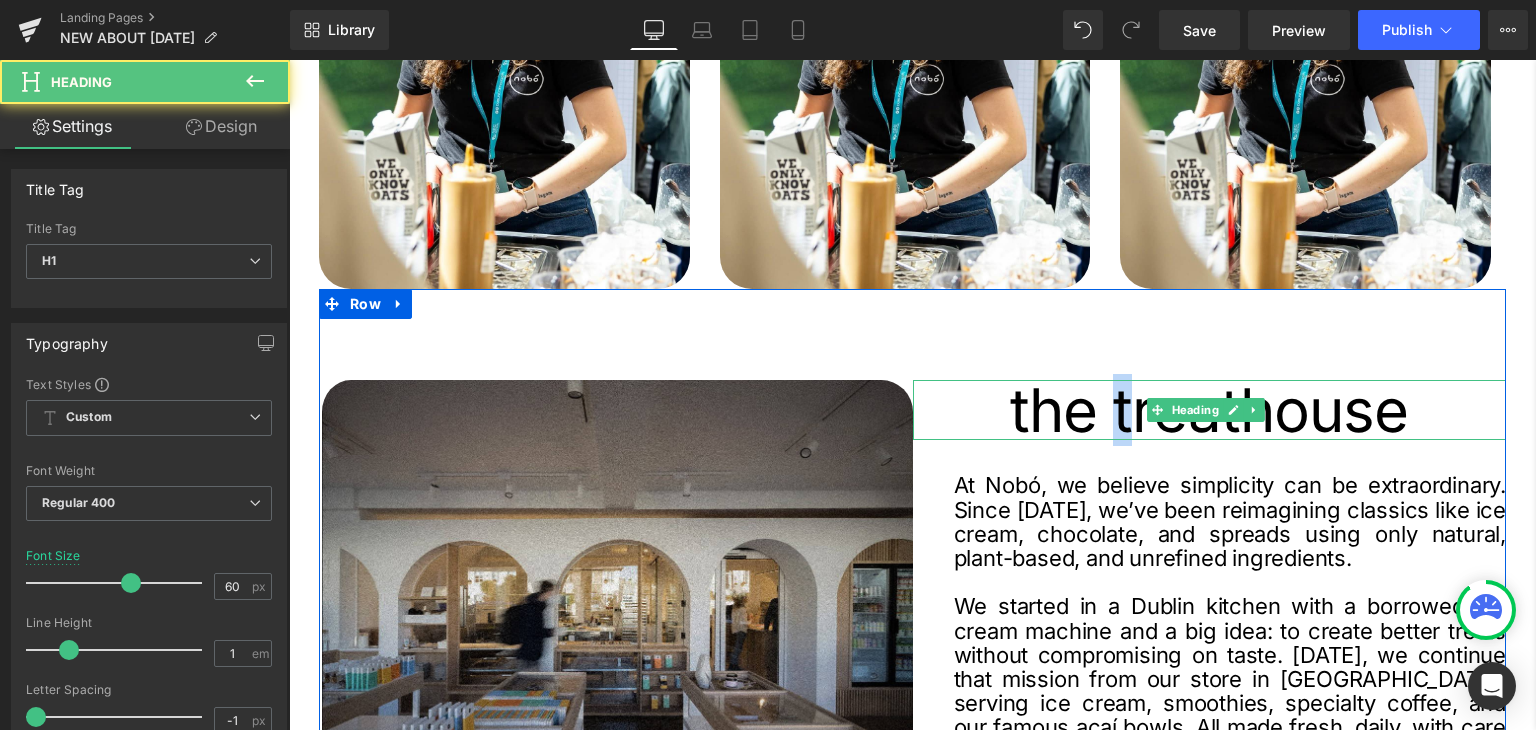 drag, startPoint x: 1116, startPoint y: 411, endPoint x: 1104, endPoint y: 405, distance: 13.416408 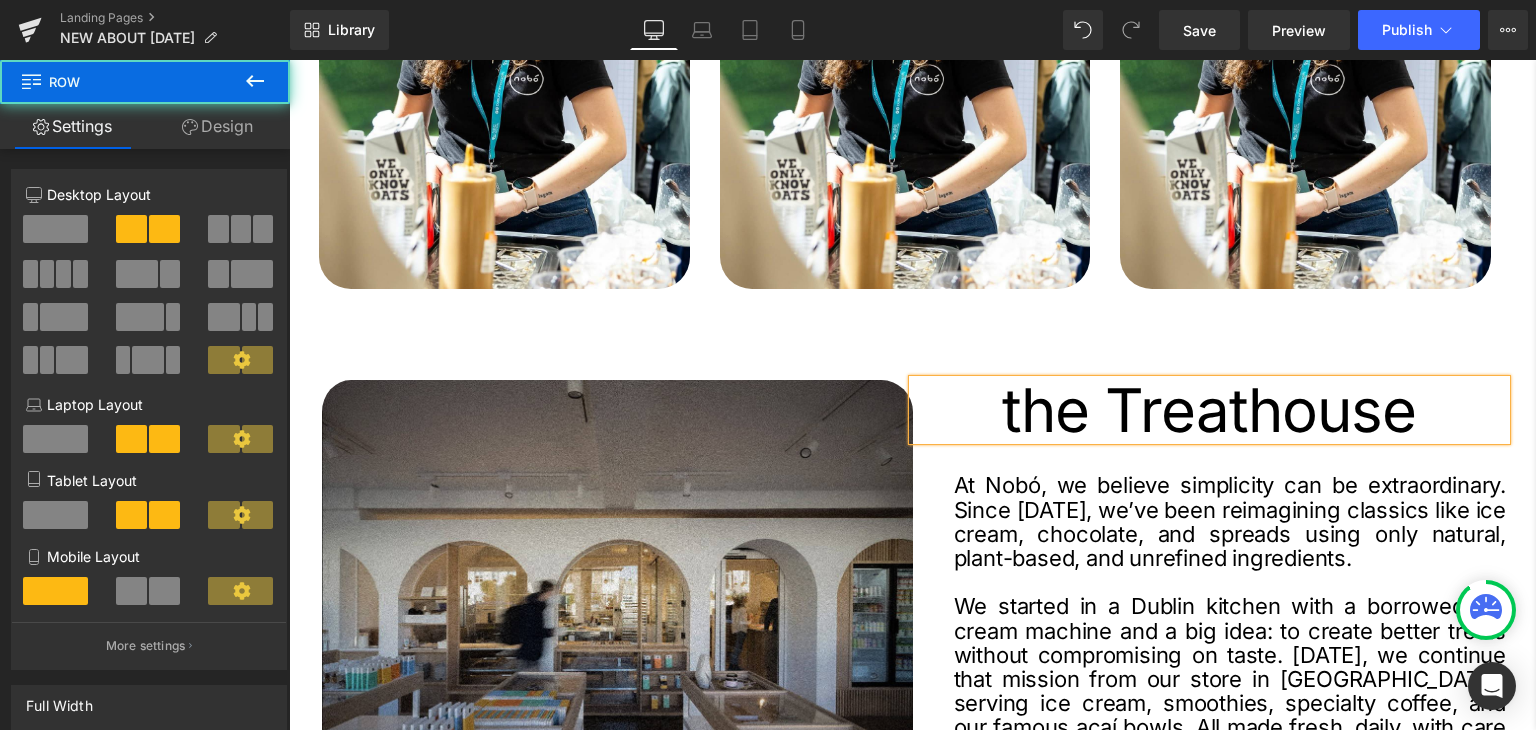 click on "the Treathouse Heading         At Nobó, we believe simplicity can be extraordinary. Since [DATE], we’ve been reimagining classics like ice cream, chocolate, and spreads using only natural, plant-based, and unrefined ingredients. We started in a Dublin kitchen with a borrowed ice cream machine and a big idea: to create better treats without compromising on taste. [DATE], we continue that mission from our store in [GEOGRAPHIC_DATA], serving ice cream, smoothies, specialty coffee, and our famous açaí bowls. All made fresh, daily, with care and purpose. Thanks for being part of the journey. Text Block" at bounding box center [1210, 620] 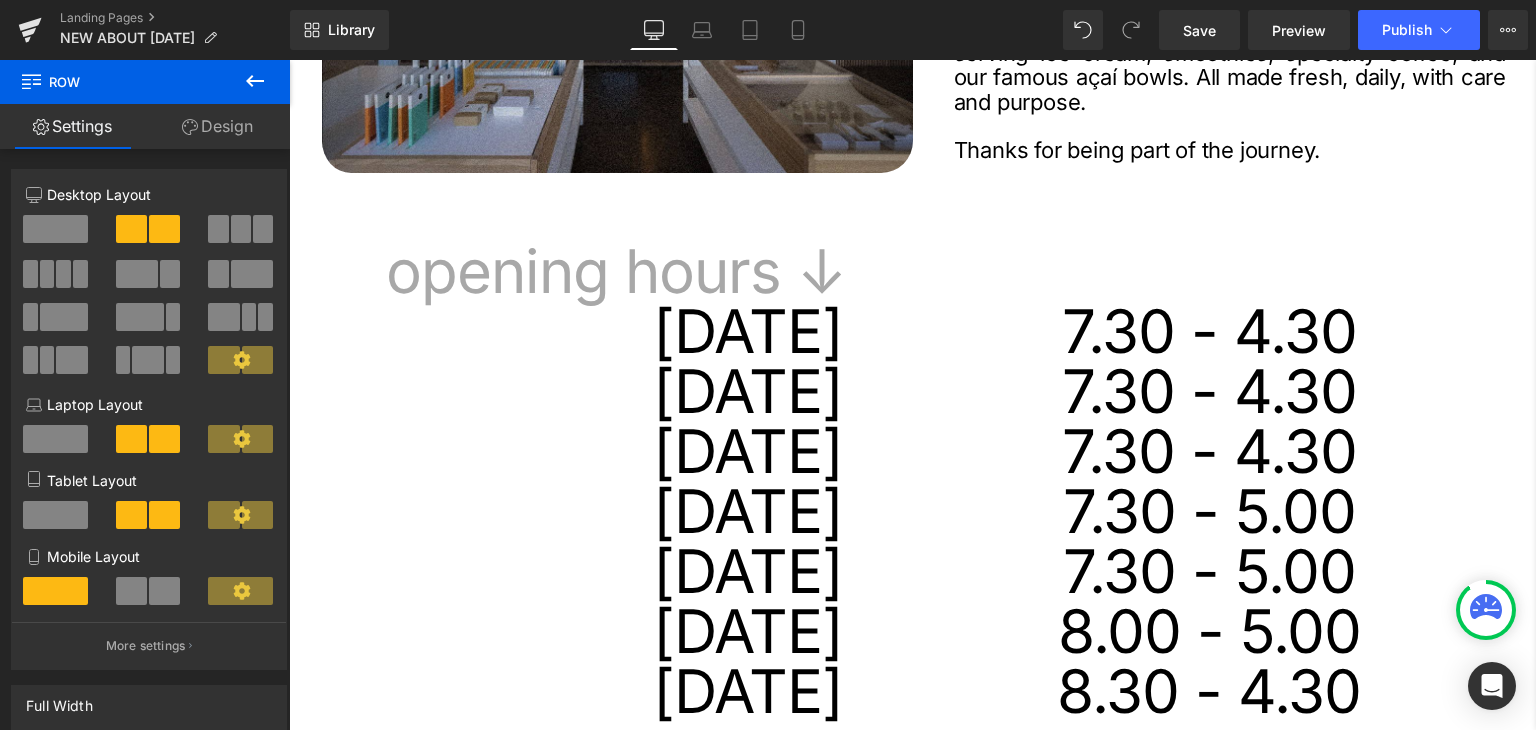 scroll, scrollTop: 0, scrollLeft: 0, axis: both 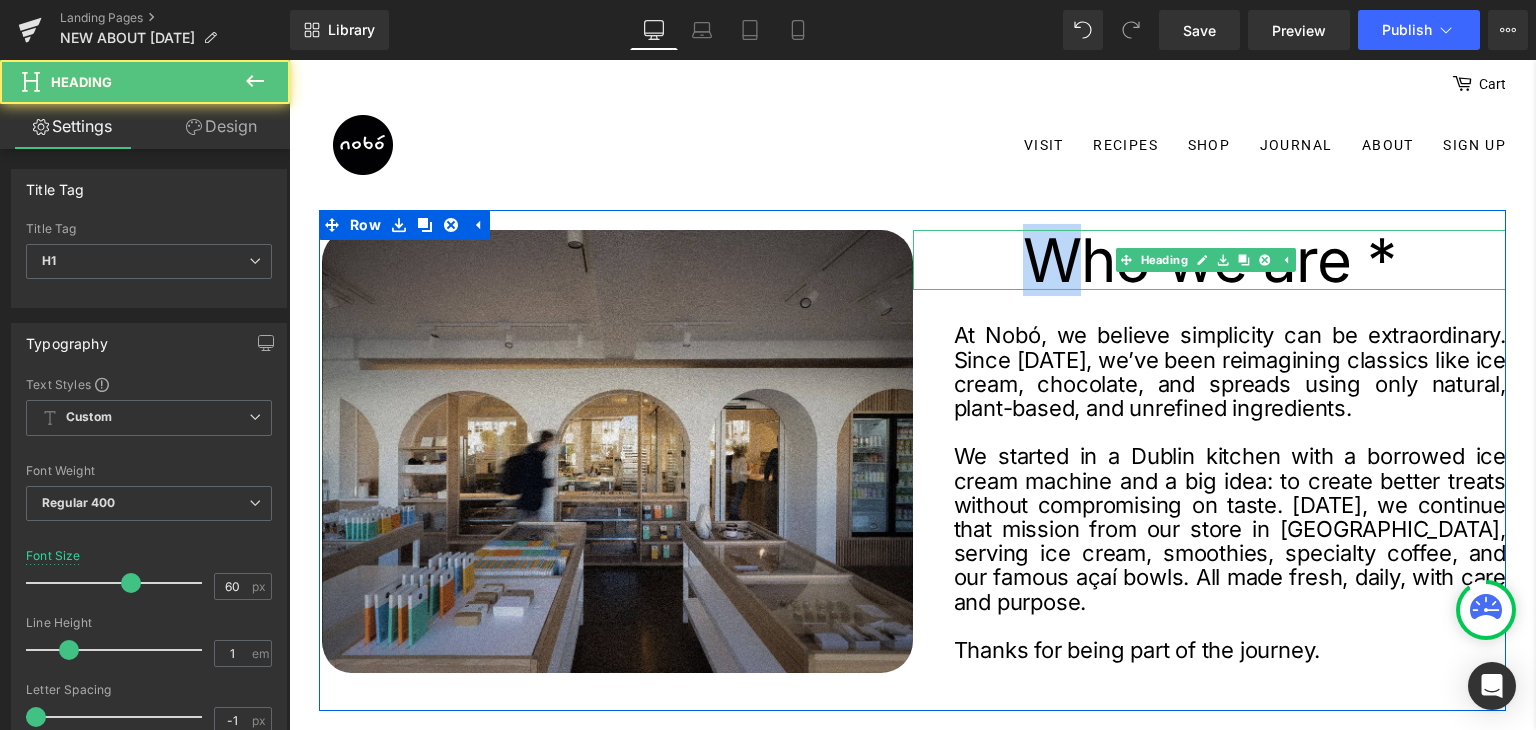drag, startPoint x: 1069, startPoint y: 260, endPoint x: 1033, endPoint y: 260, distance: 36 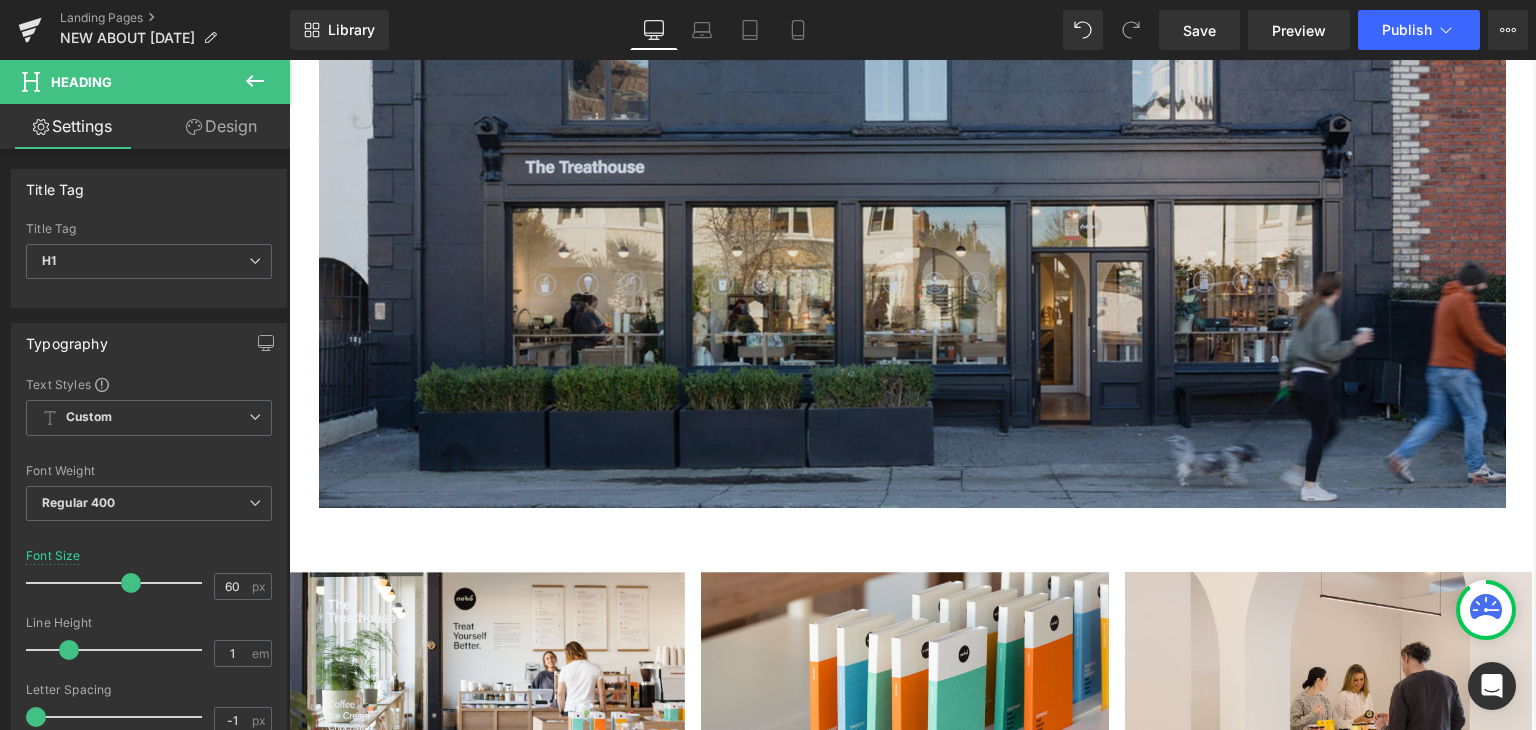 scroll, scrollTop: 2600, scrollLeft: 0, axis: vertical 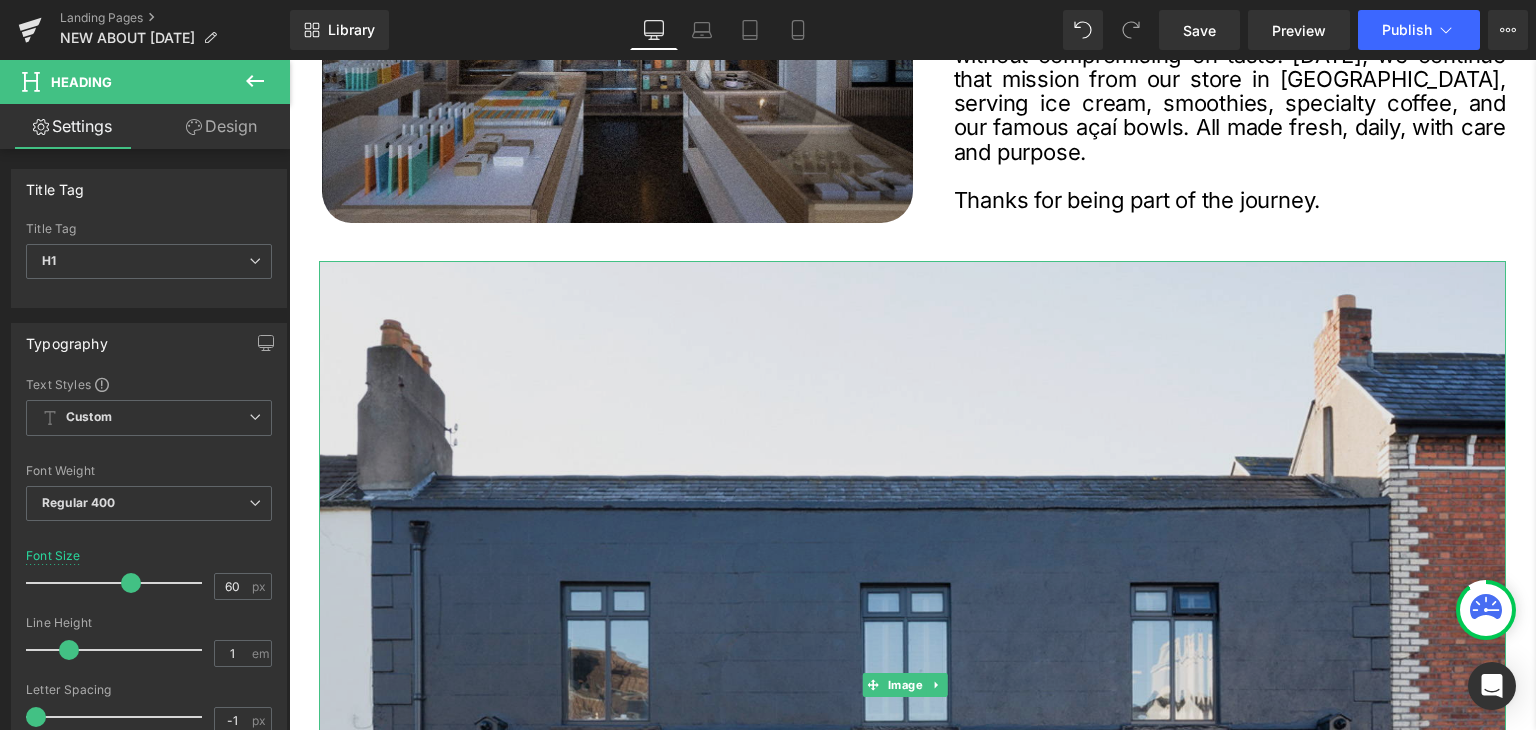 click at bounding box center (912, 685) 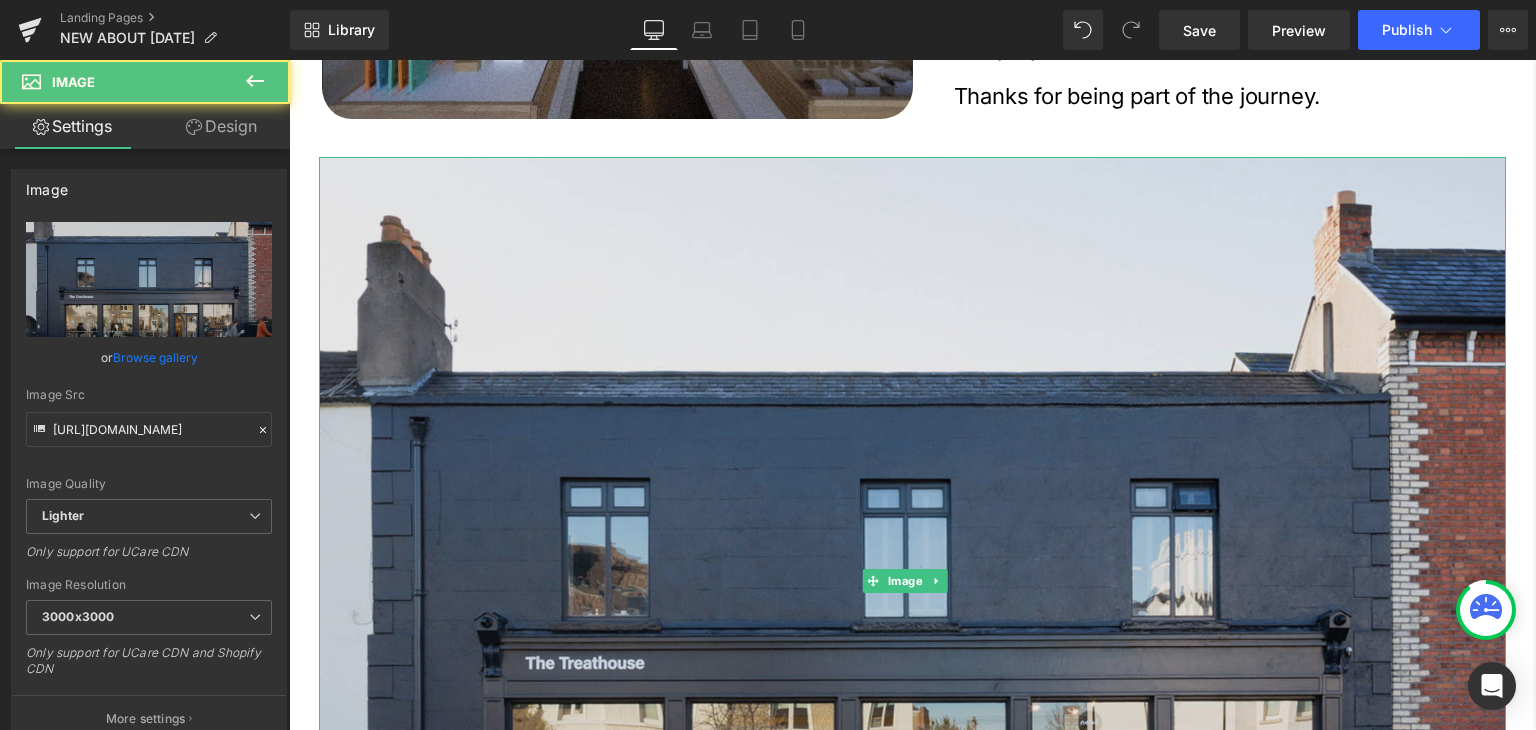 scroll, scrollTop: 2800, scrollLeft: 0, axis: vertical 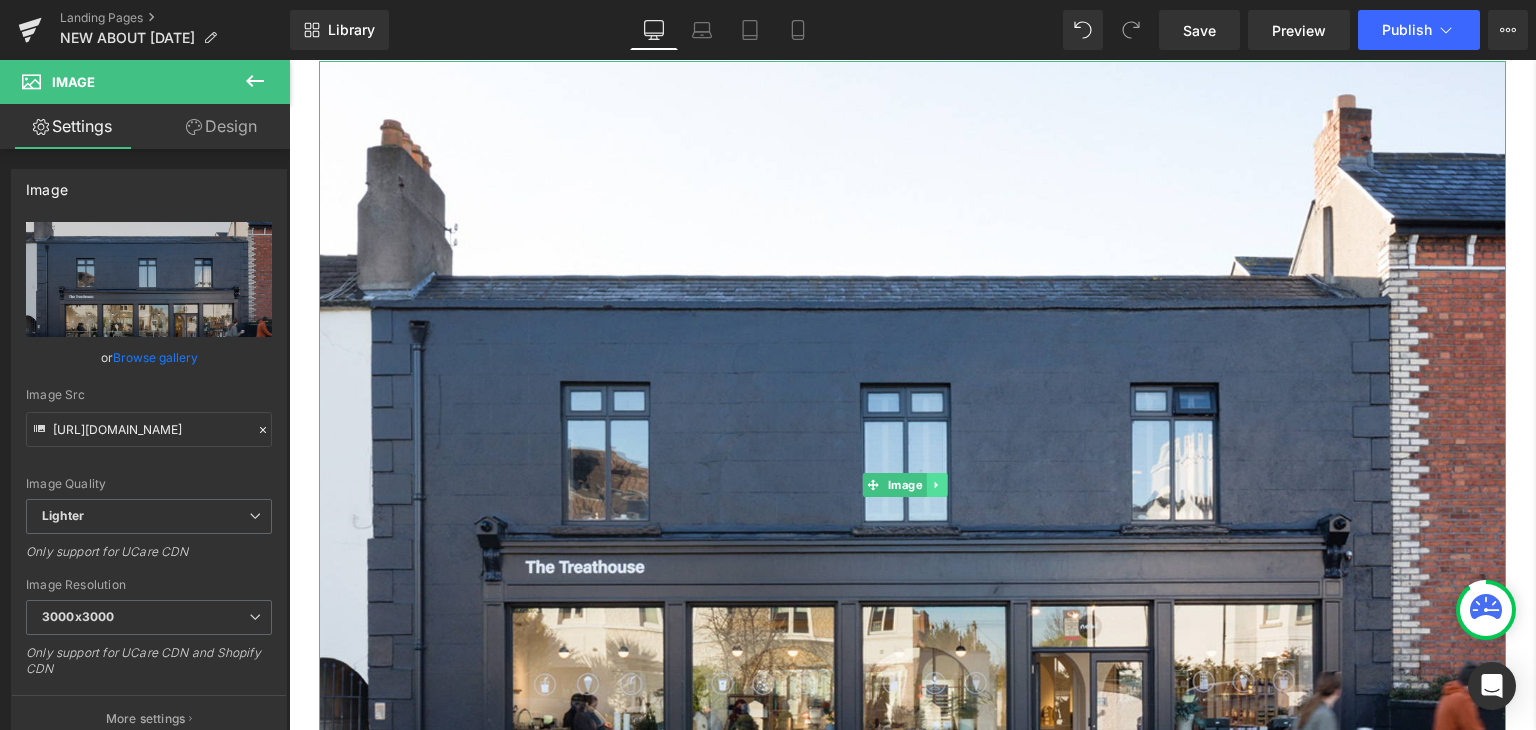 click at bounding box center [936, 485] 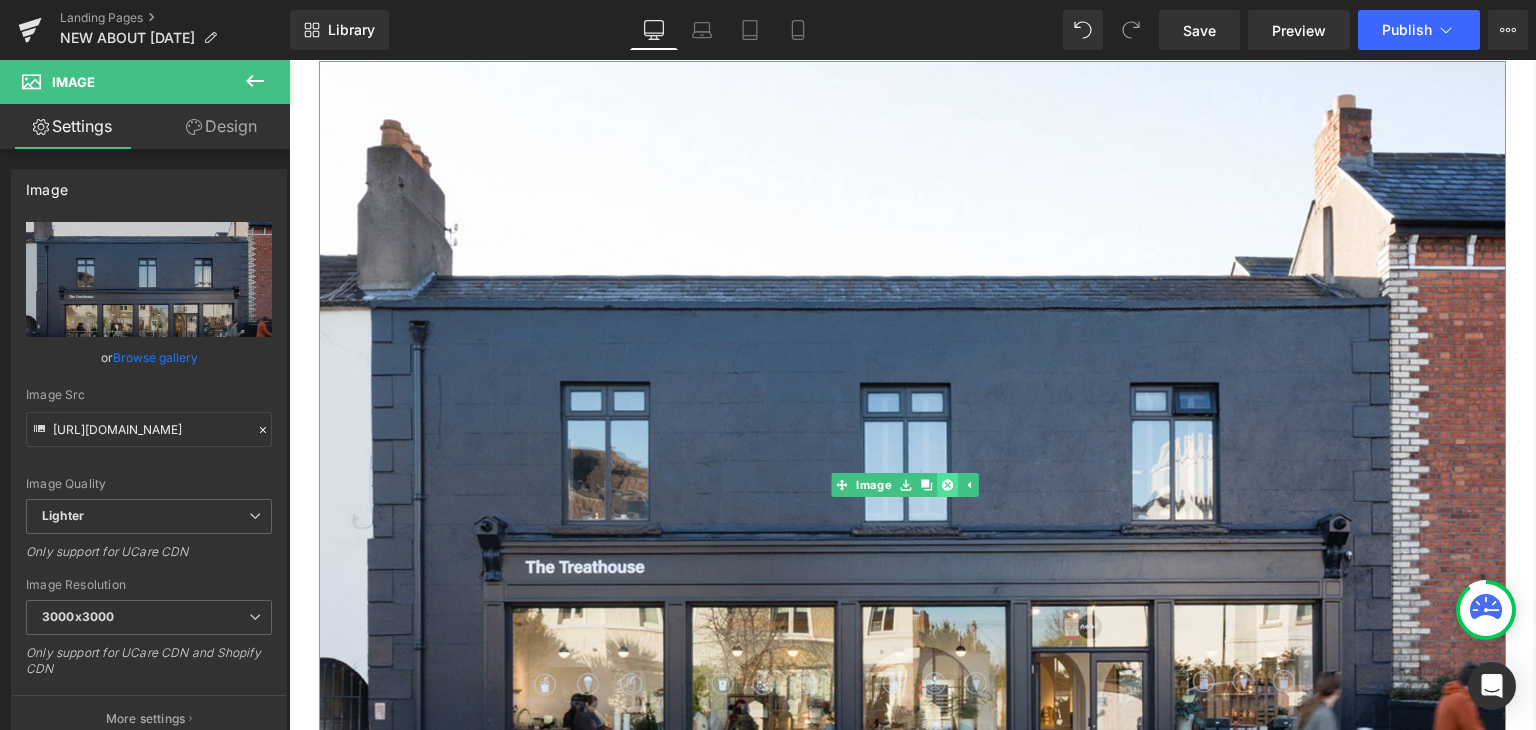 click 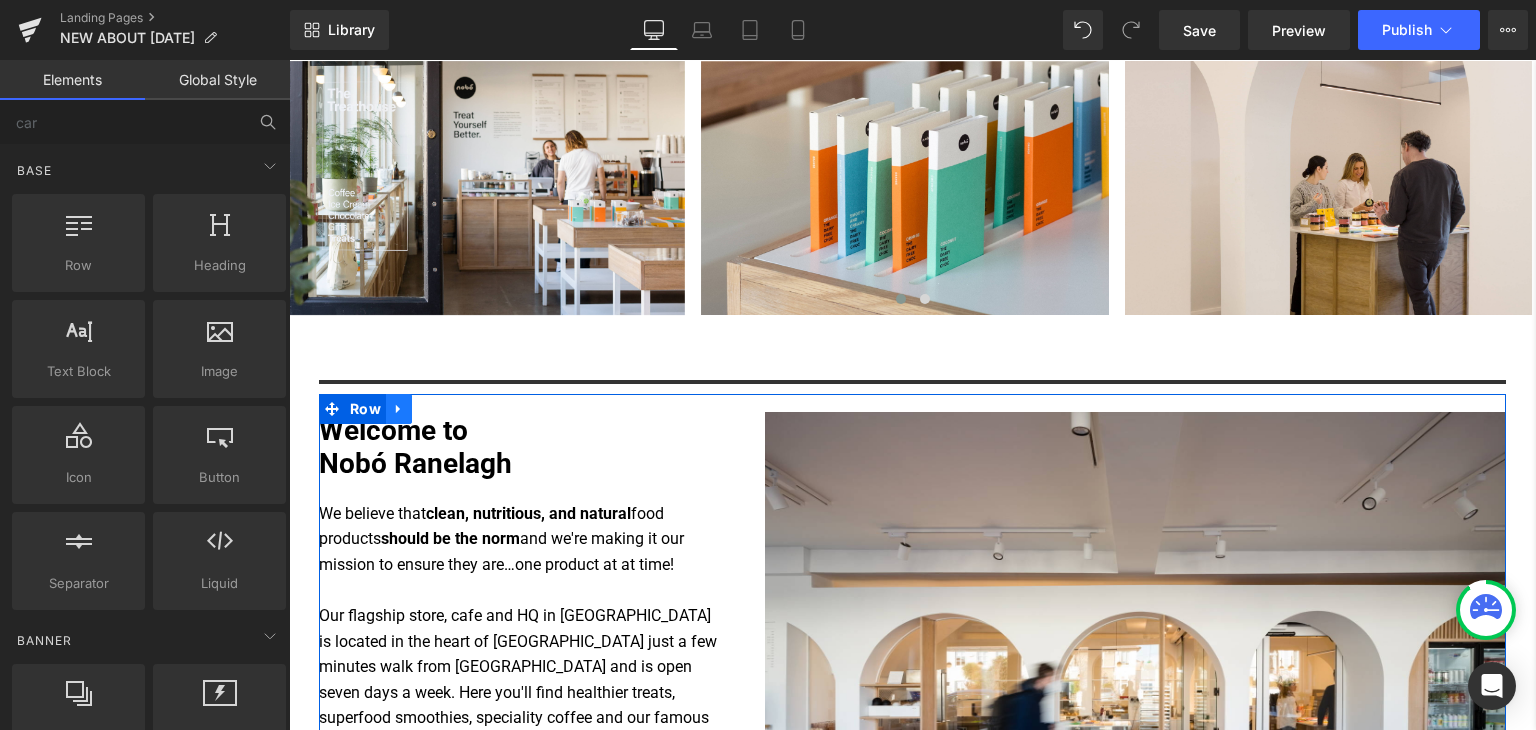 click 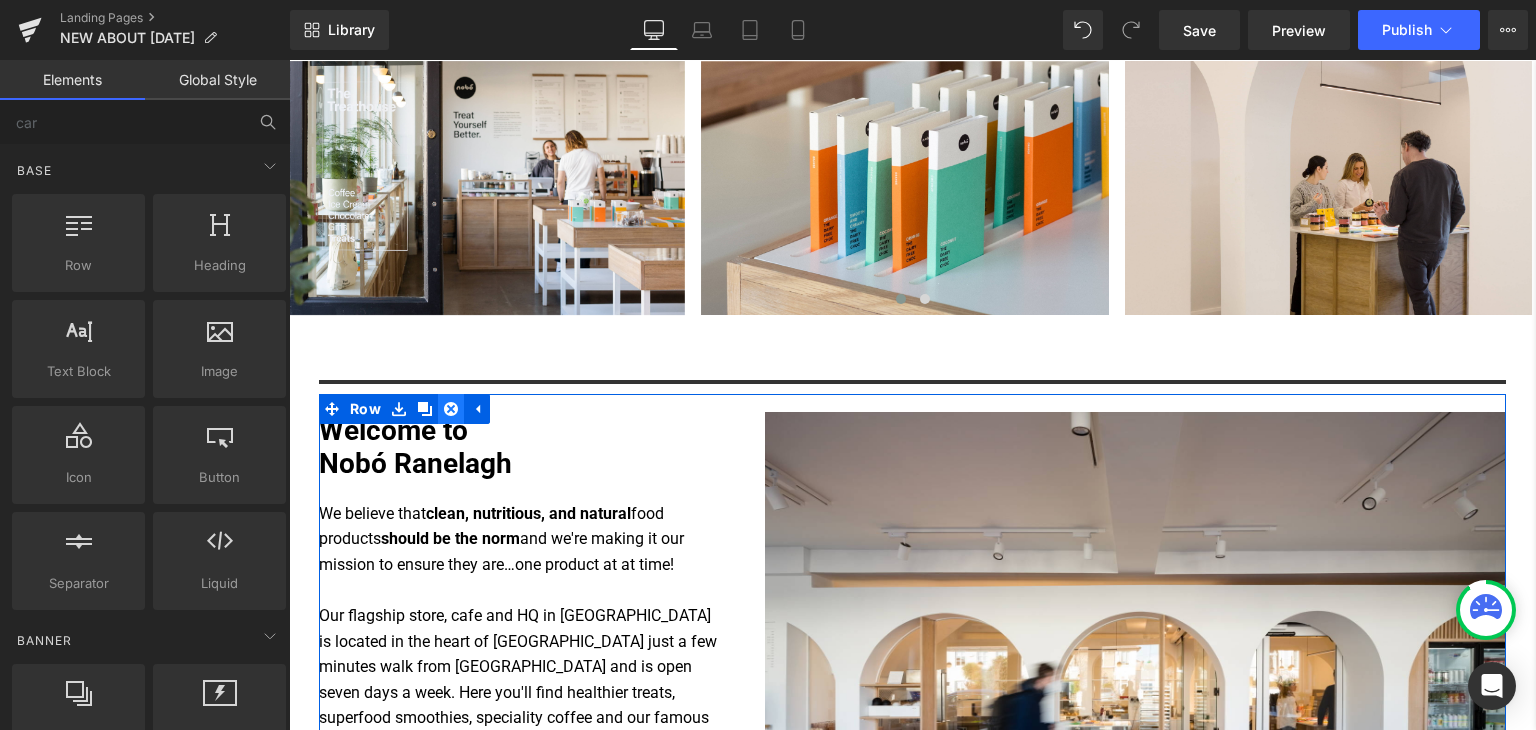 click 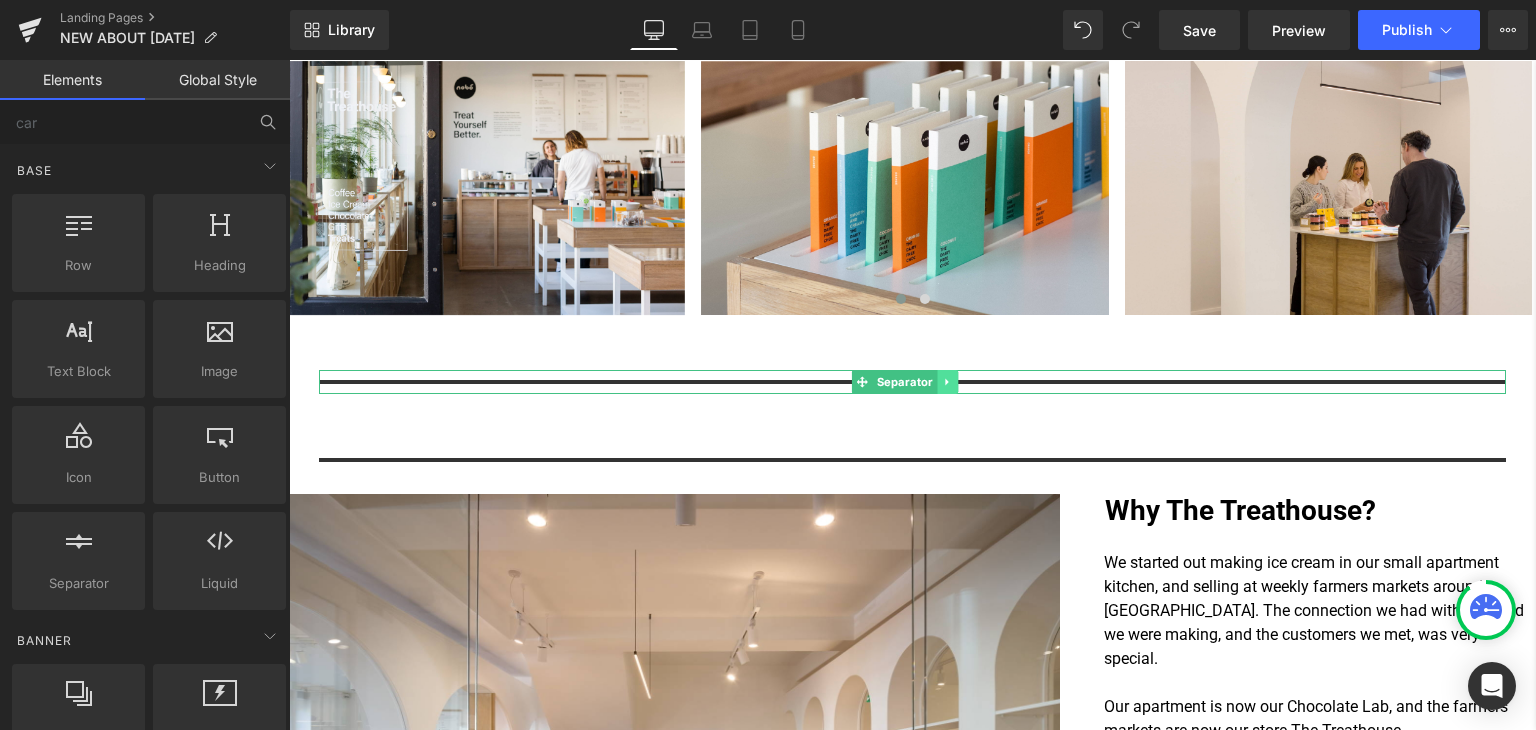 click 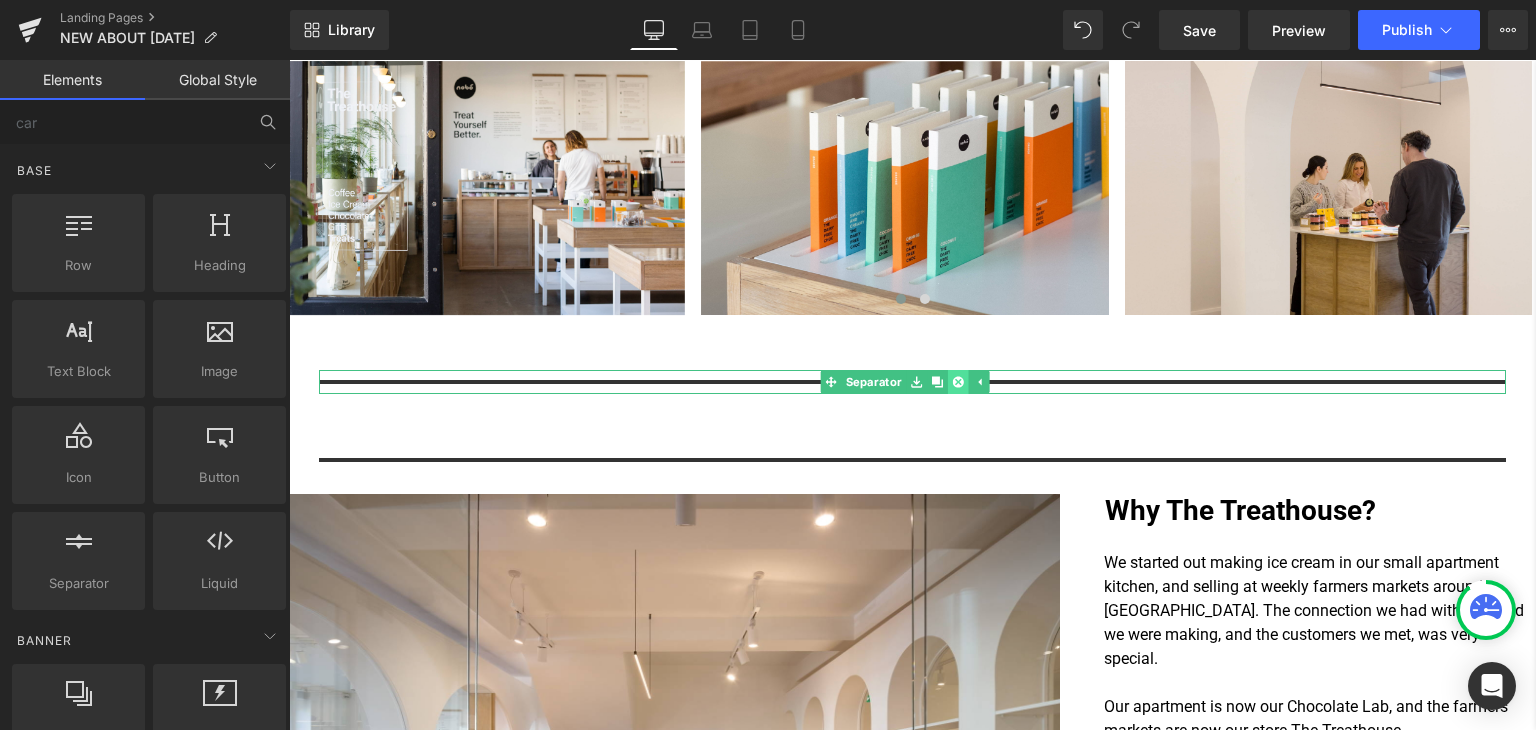 click 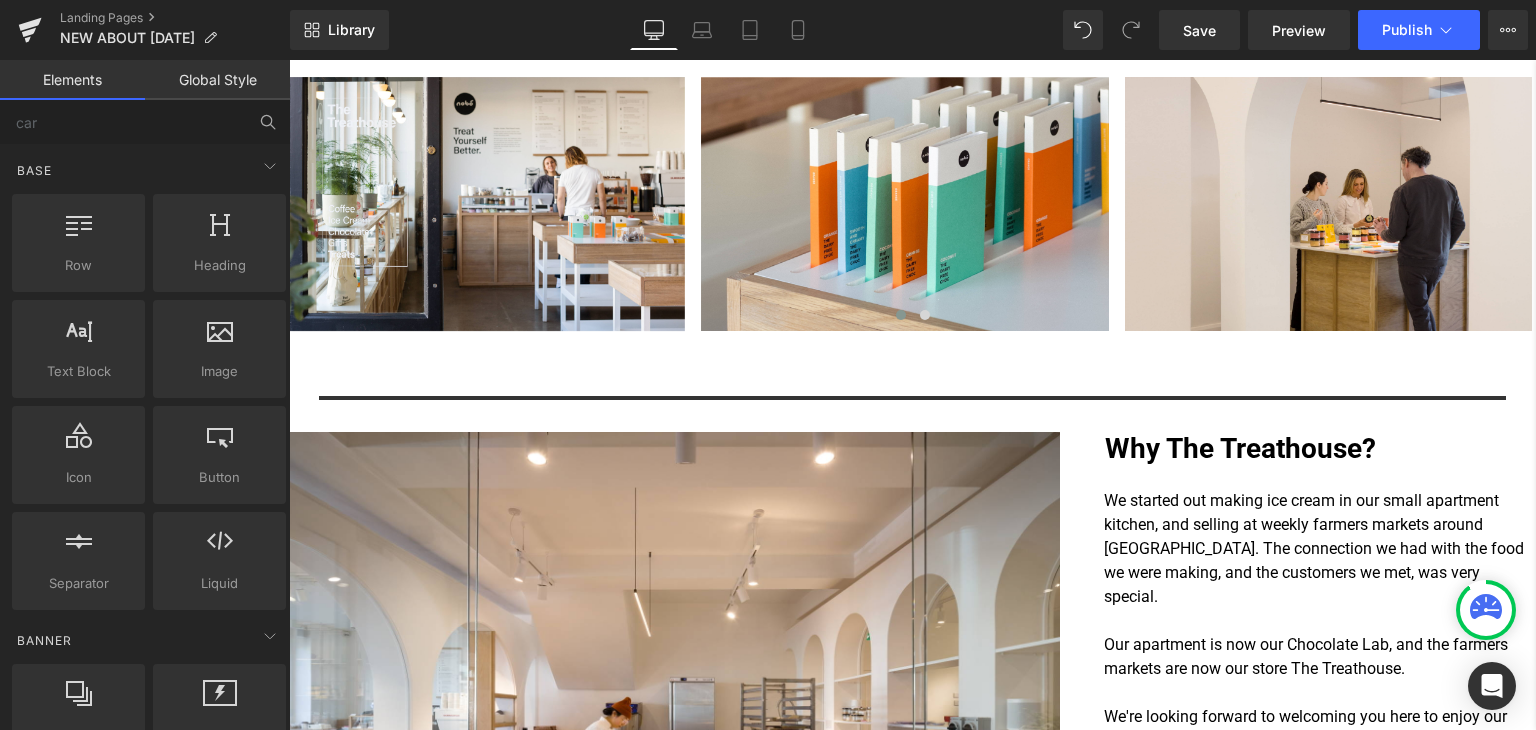 scroll, scrollTop: 2400, scrollLeft: 0, axis: vertical 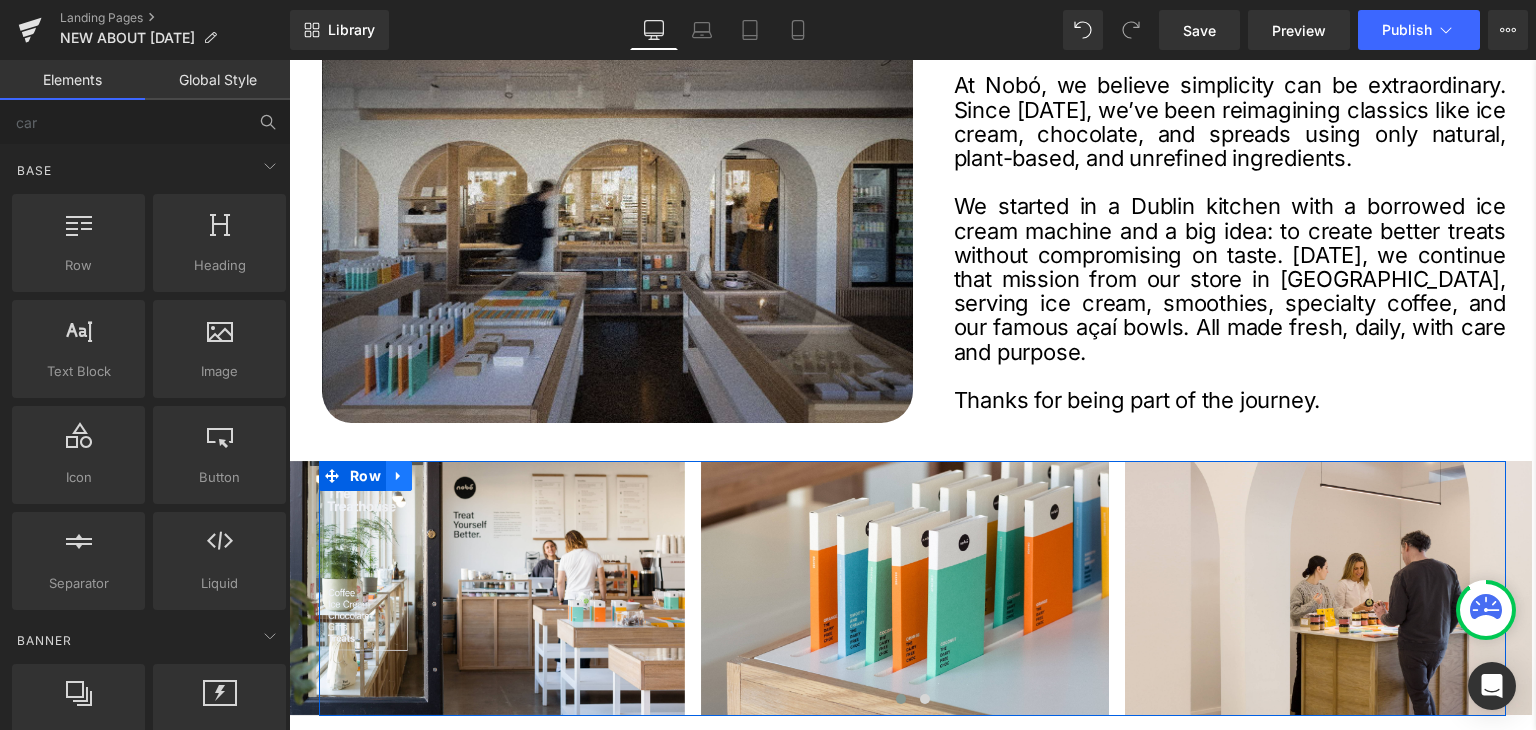 click 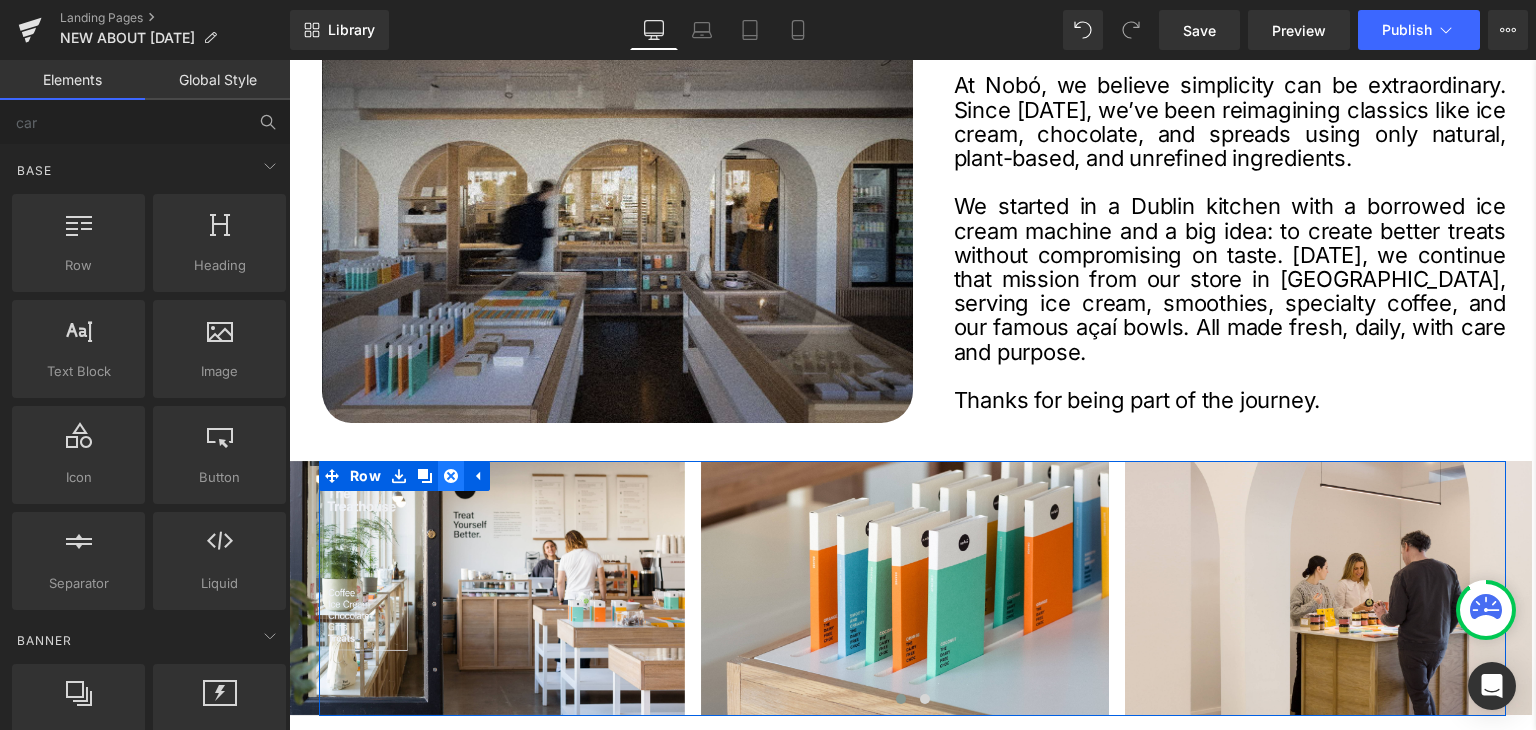 click 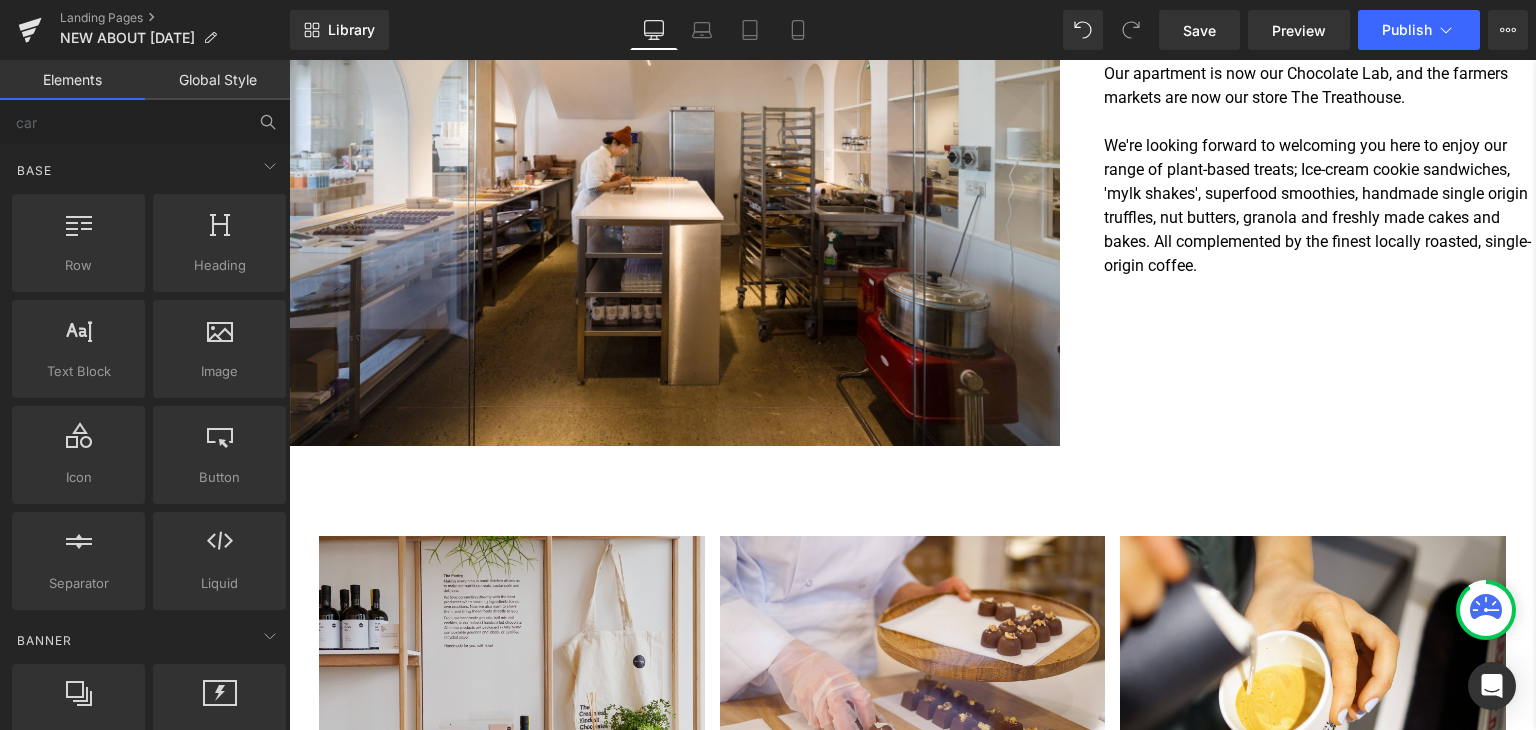scroll, scrollTop: 2600, scrollLeft: 0, axis: vertical 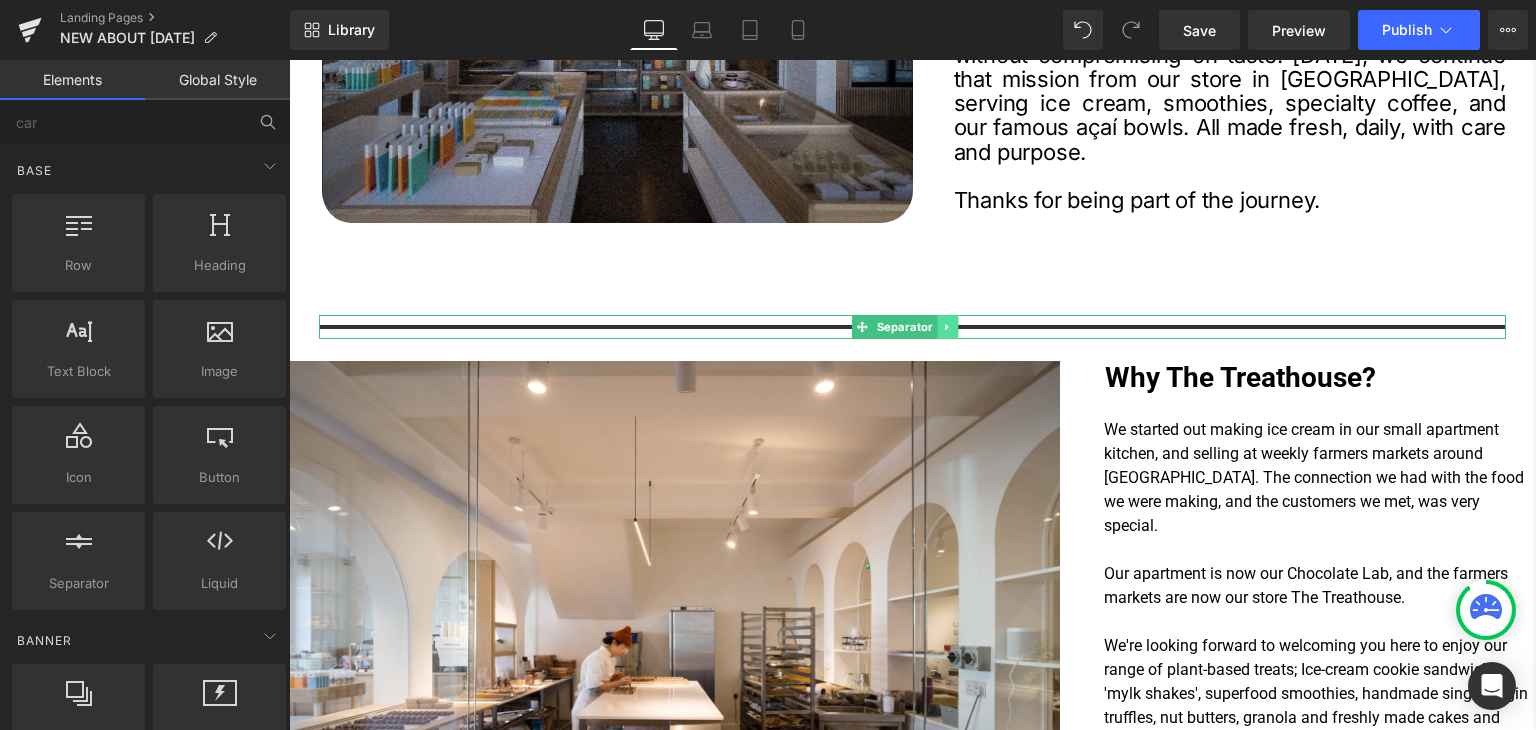 click at bounding box center (947, 327) 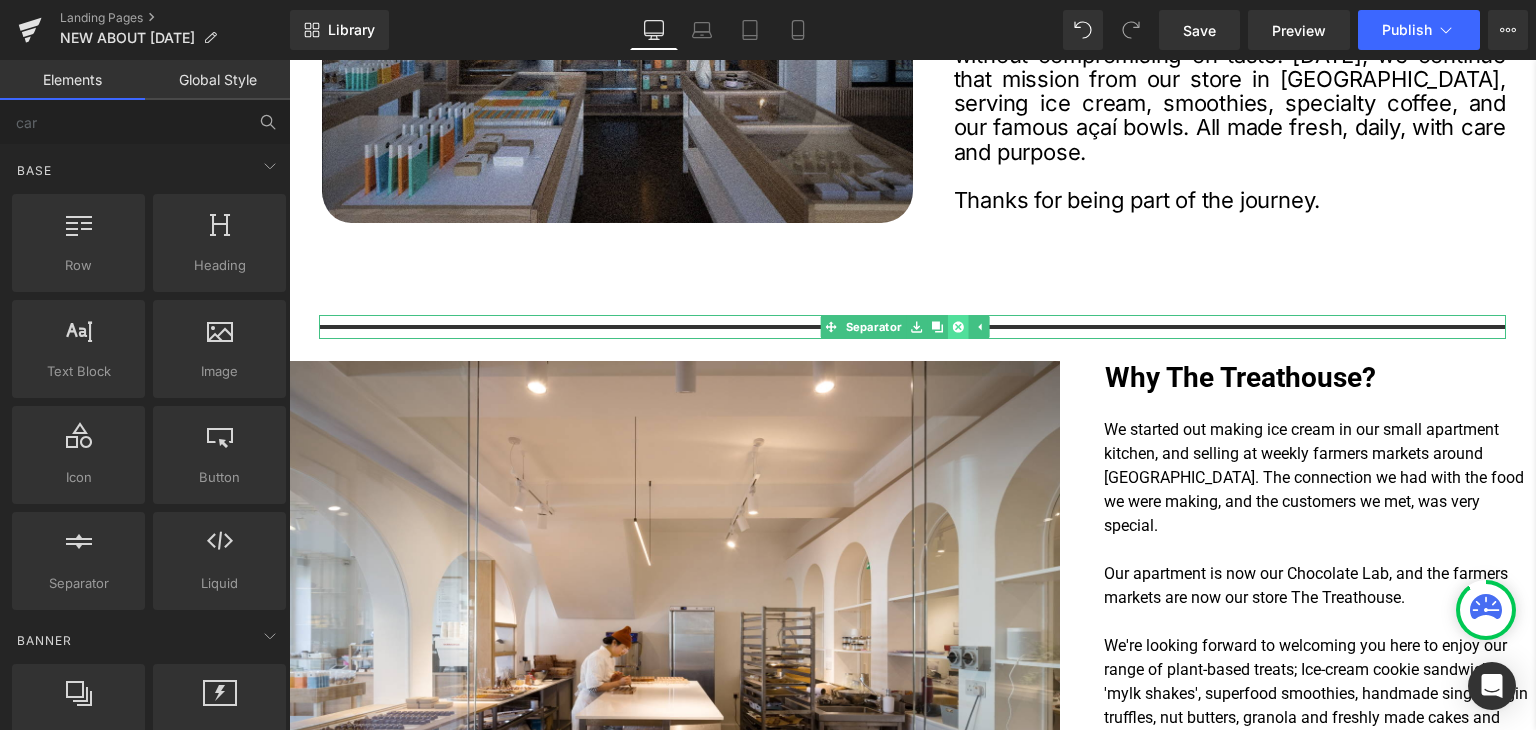 click 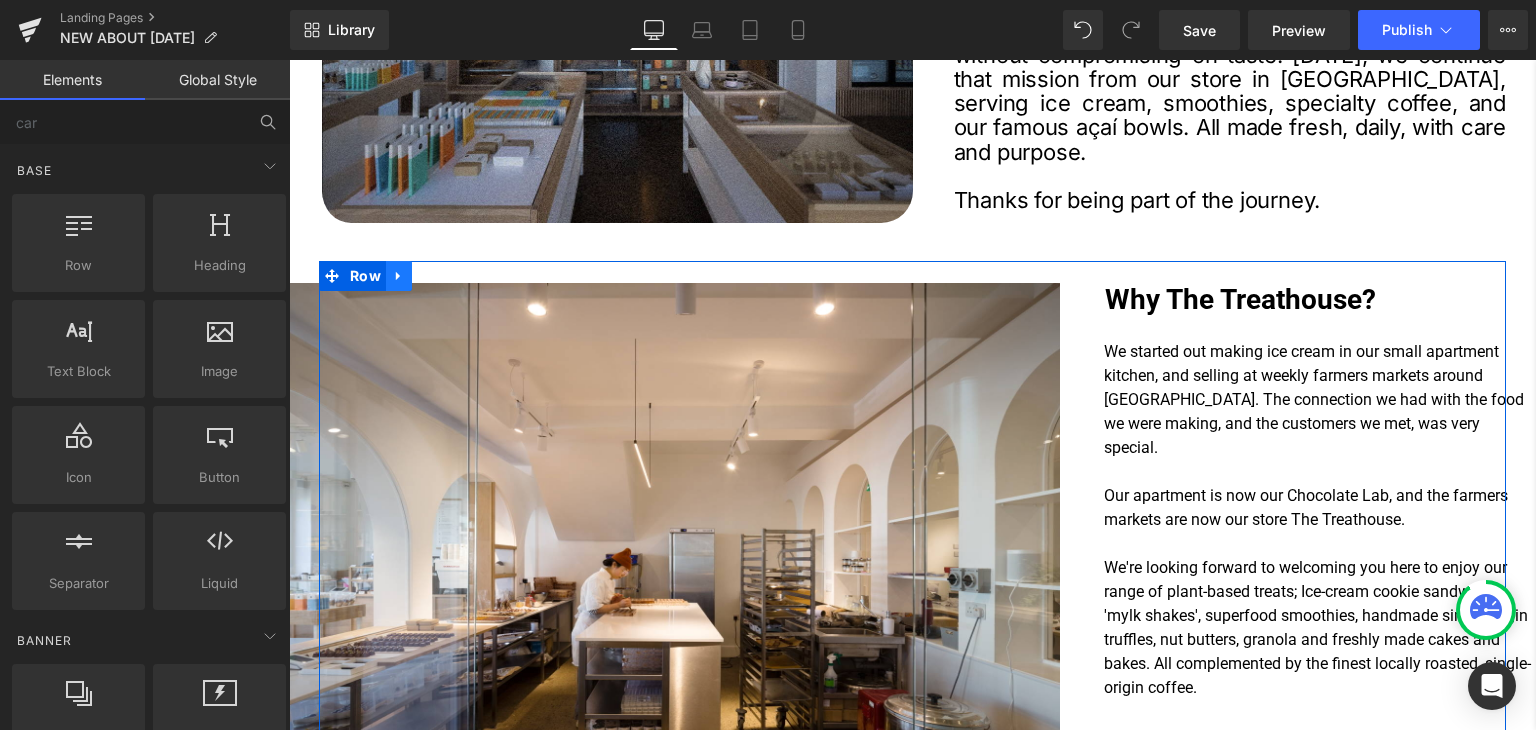 click 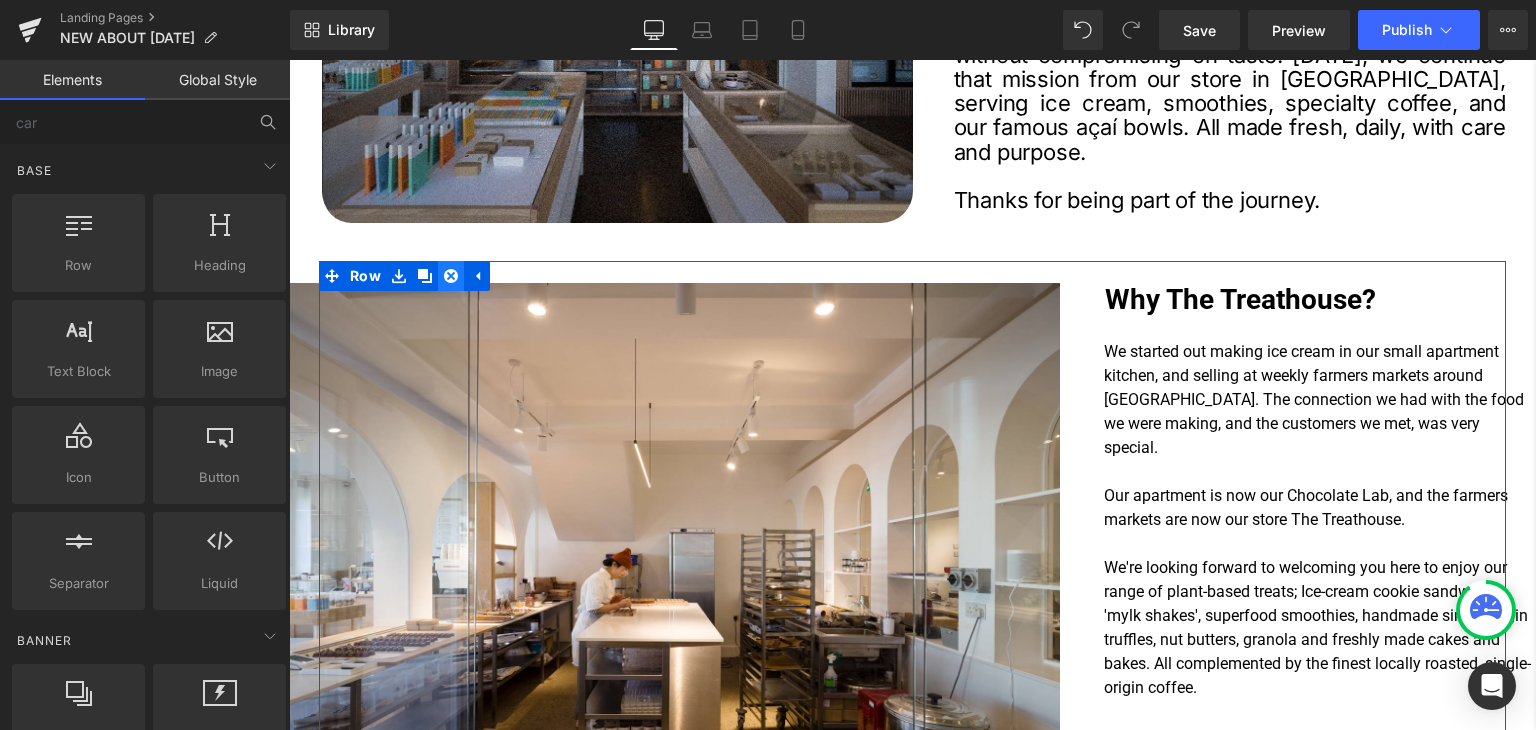 click 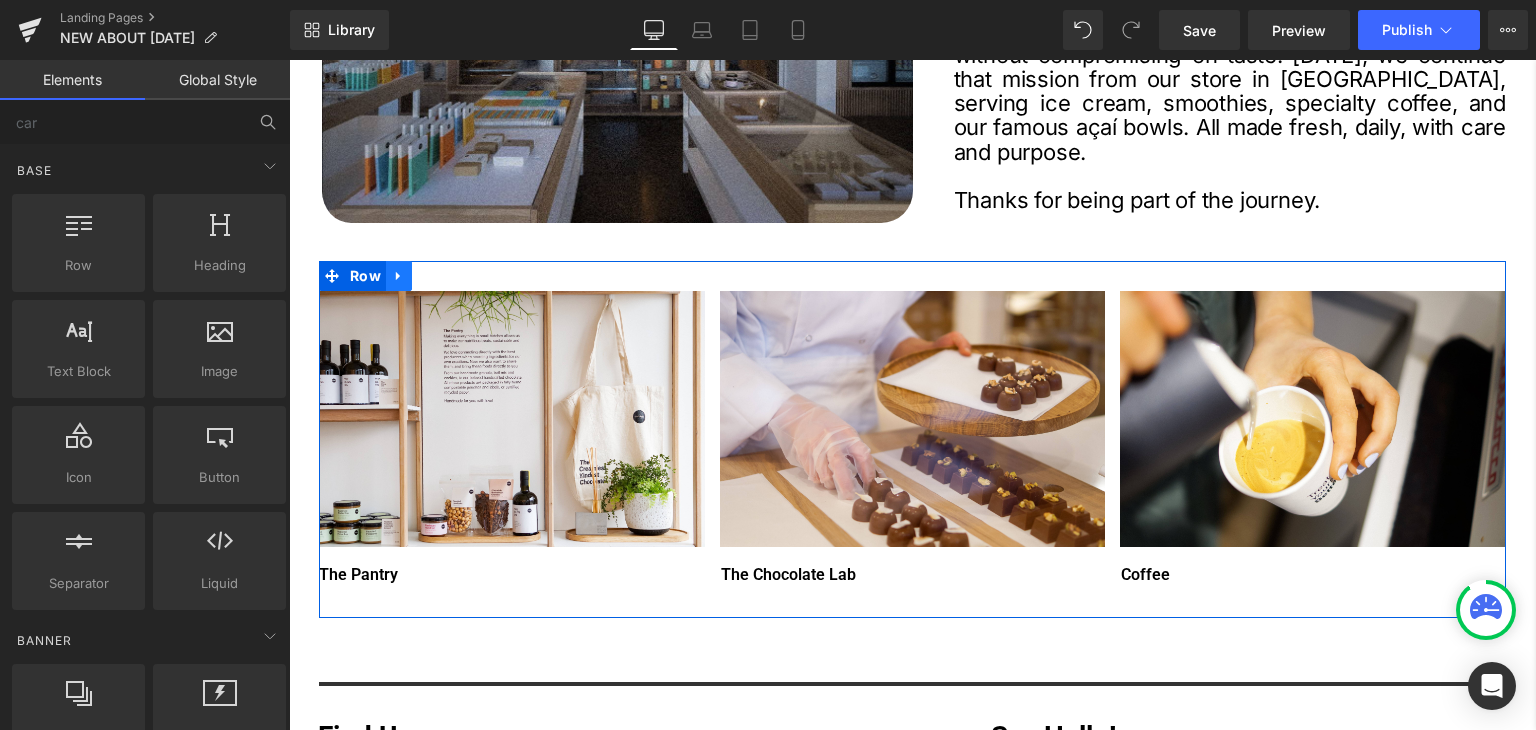 click 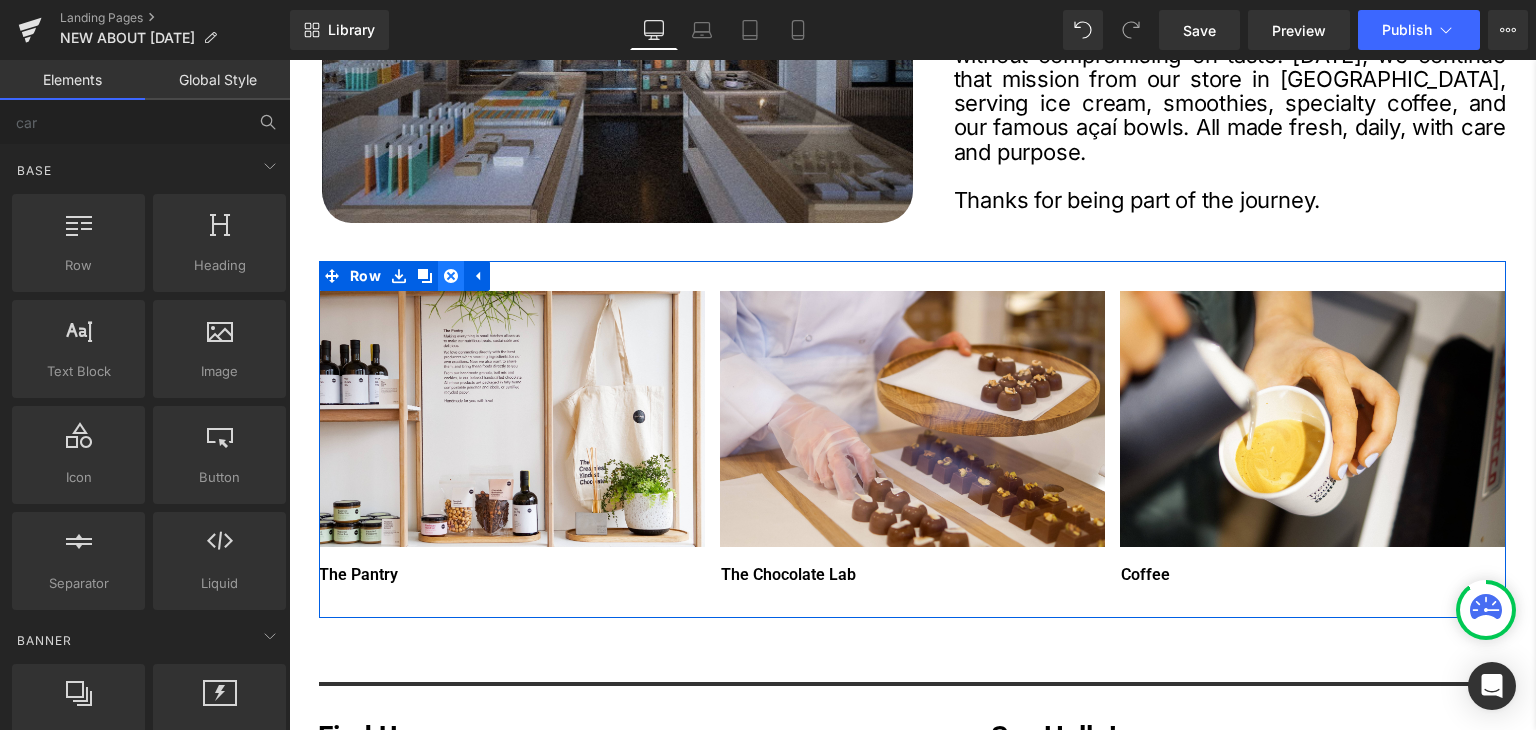 click 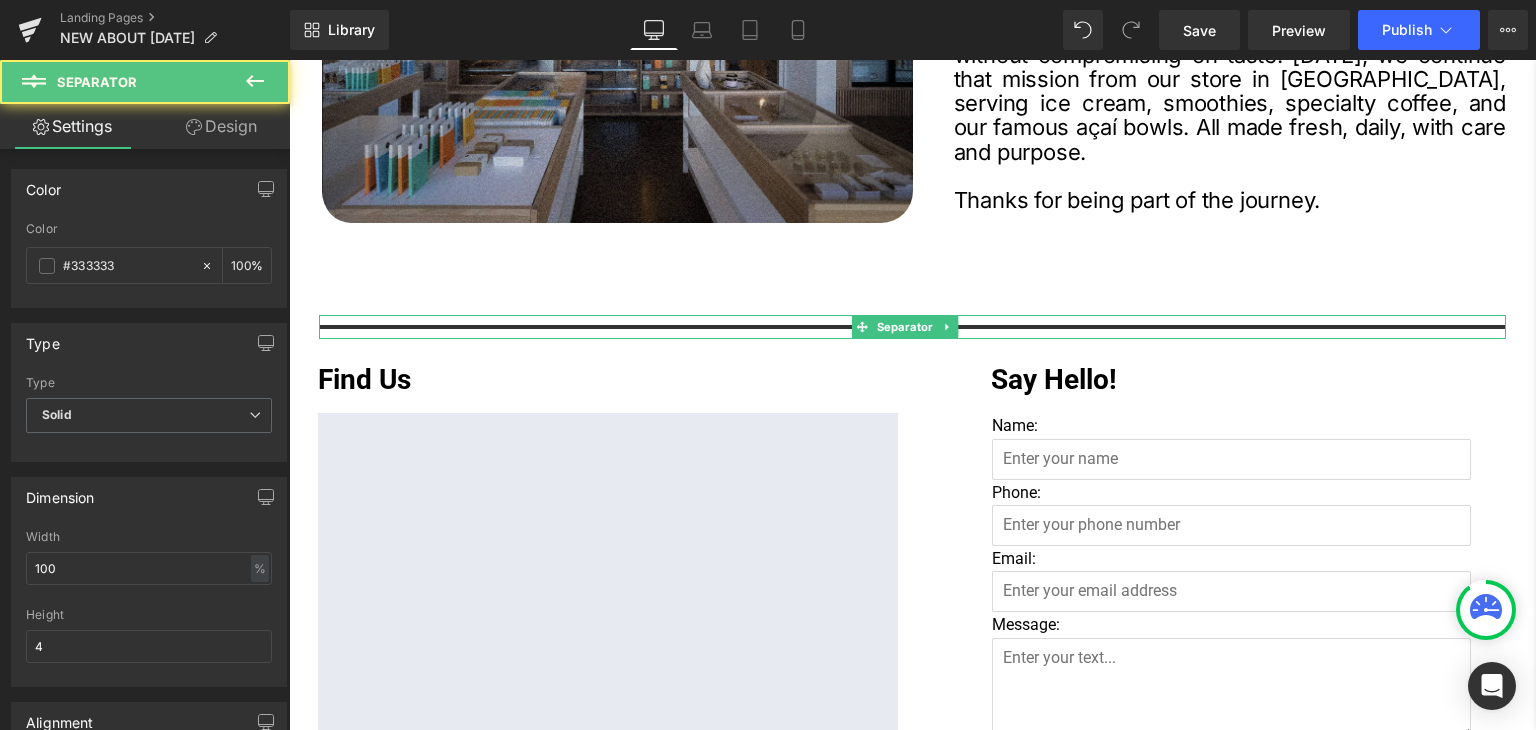 click at bounding box center [912, 332] 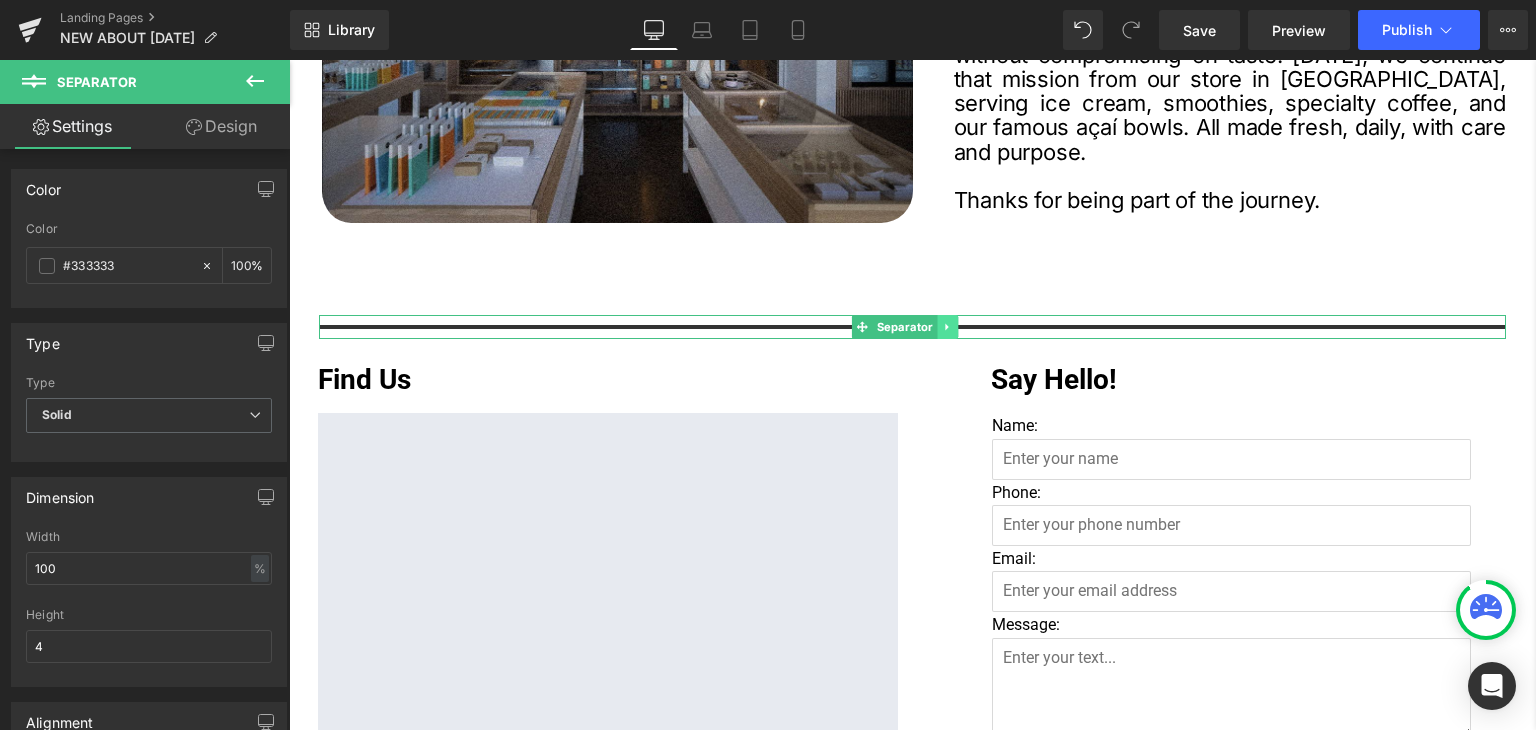 click 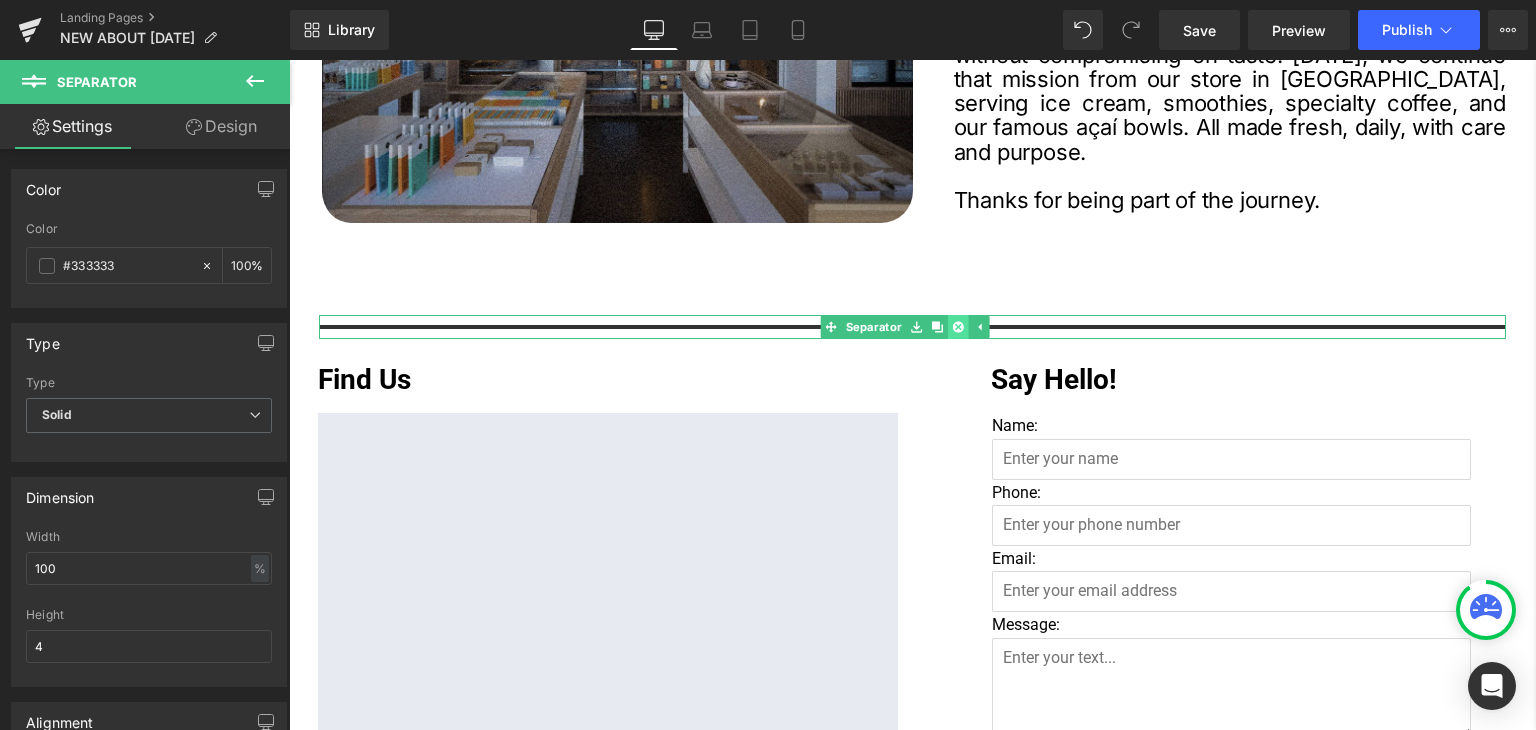click 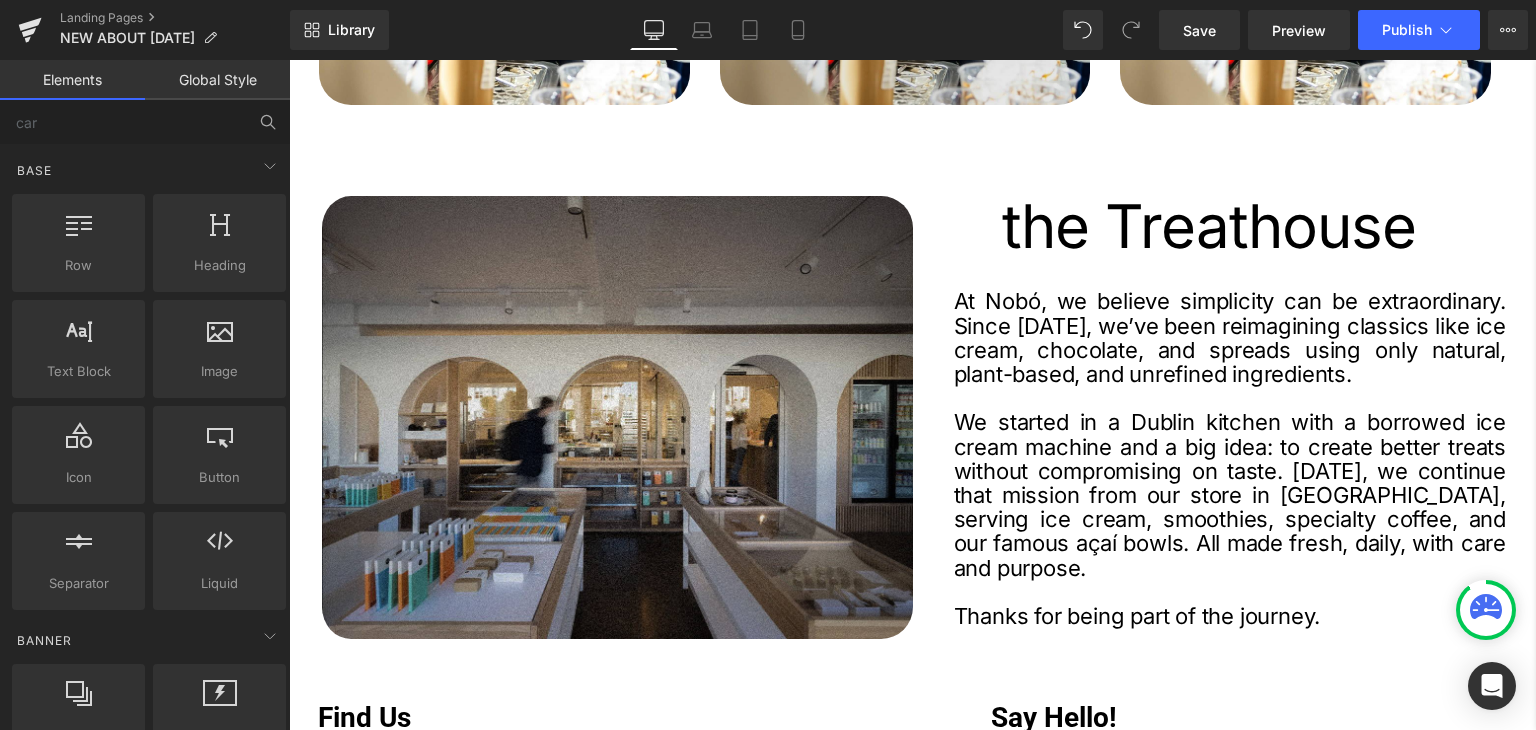 scroll, scrollTop: 2000, scrollLeft: 0, axis: vertical 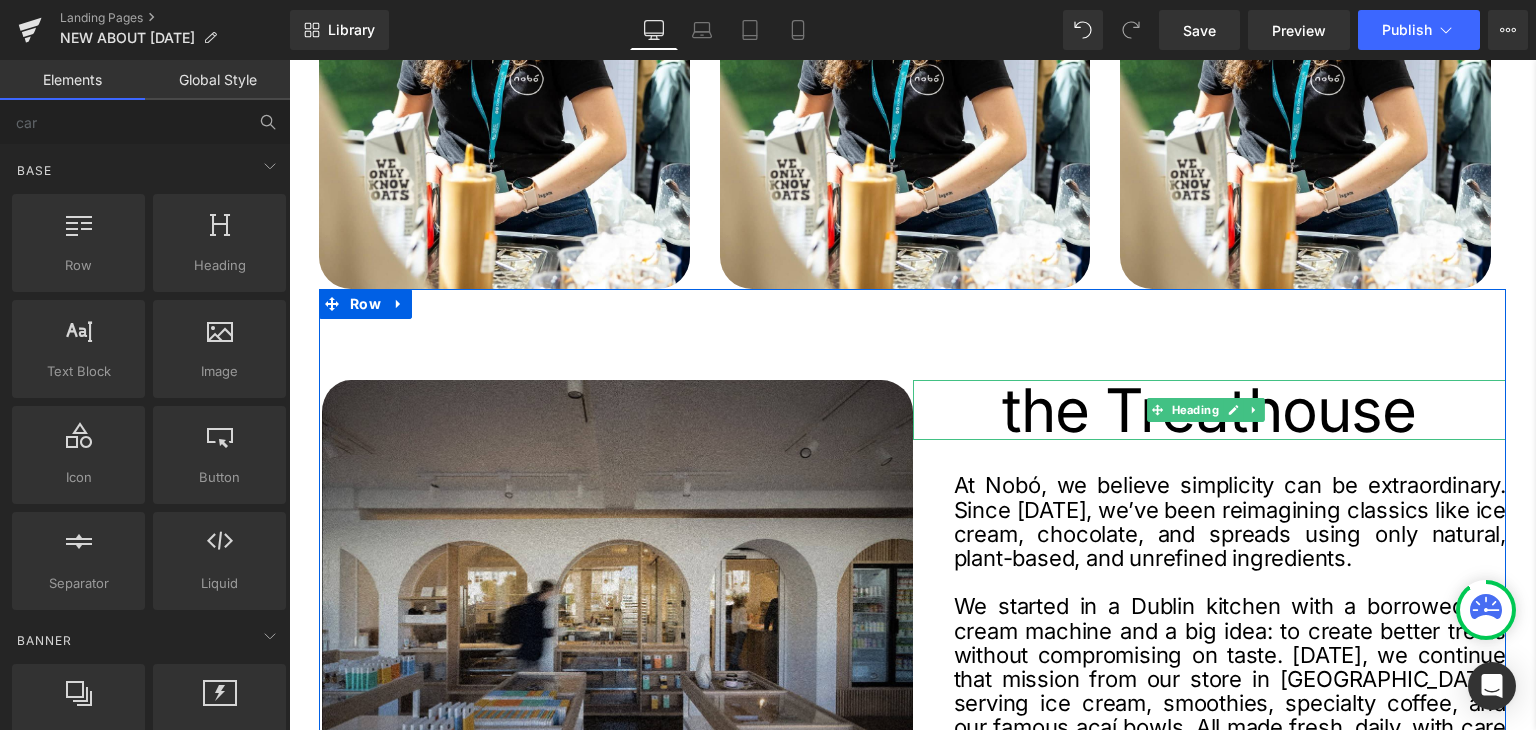 click on "the Treathouse" at bounding box center (1209, 410) 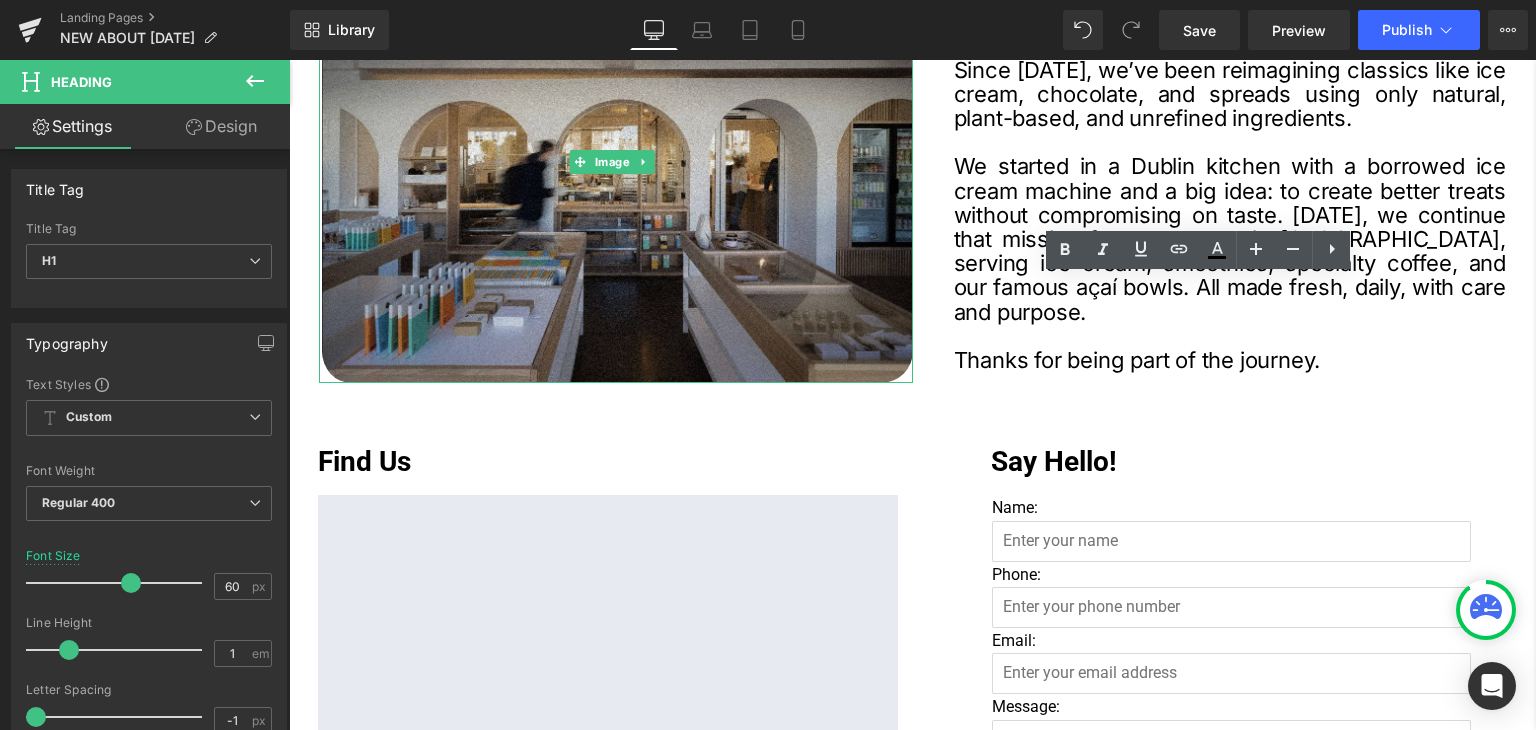 scroll, scrollTop: 2500, scrollLeft: 0, axis: vertical 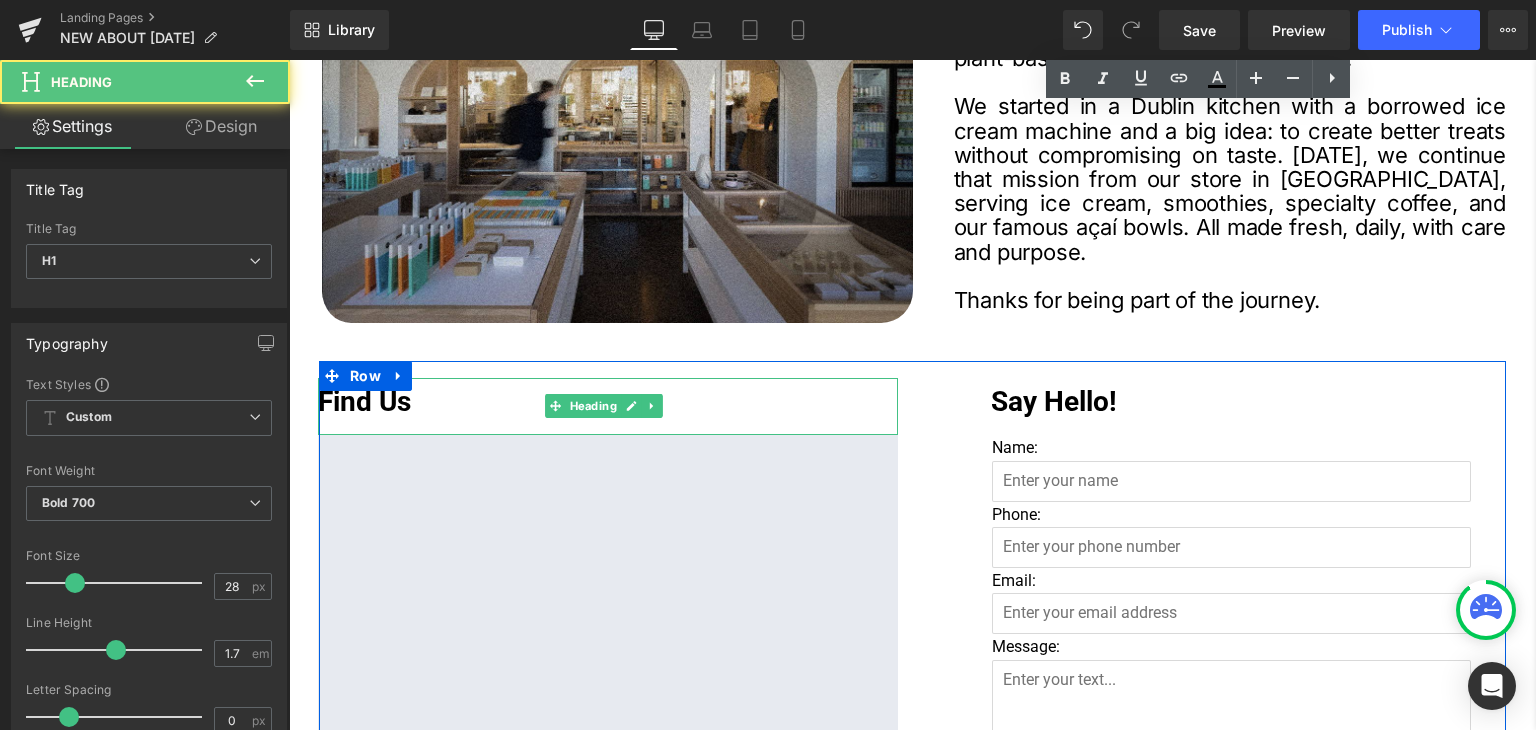 click on "Find Us" at bounding box center (608, 402) 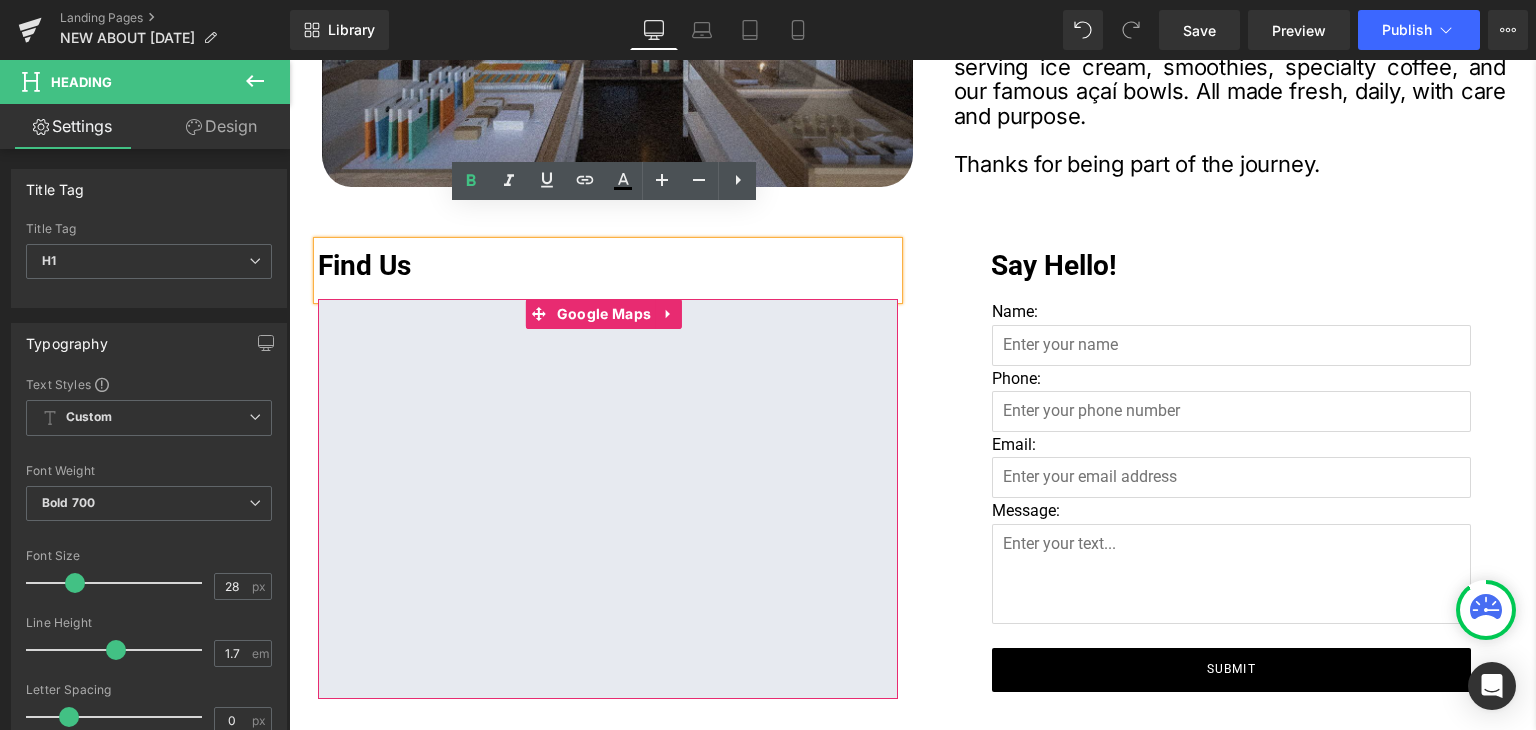 scroll, scrollTop: 2700, scrollLeft: 0, axis: vertical 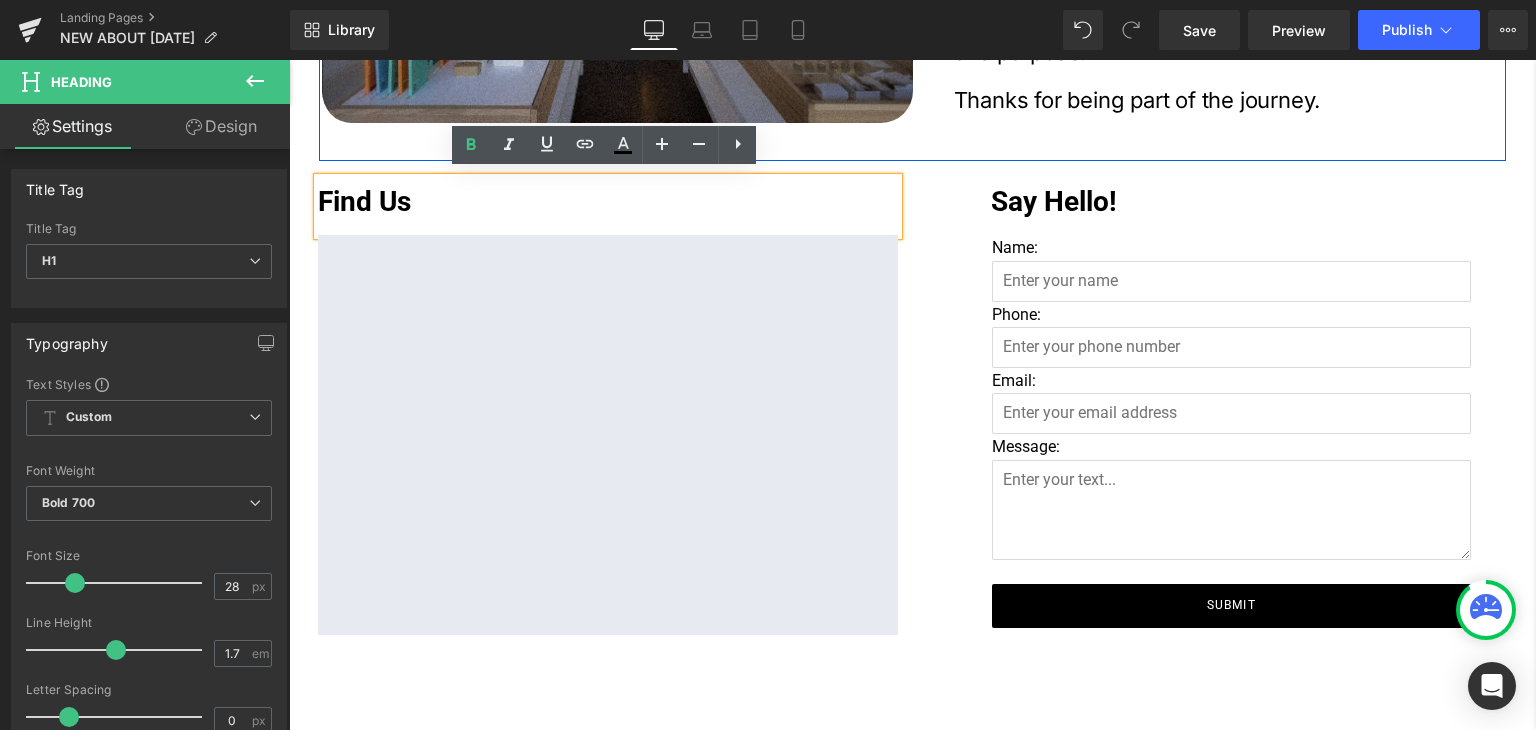 click on "Image         the Treathouse Heading         At Nobó, we believe simplicity can be extraordinary. Since [DATE], we’ve been reimagining classics like ice cream, chocolate, and spreads using only natural, plant-based, and unrefined ingredients. We started in a Dublin kitchen with a borrowed ice cream machine and a big idea: to create better treats without compromising on taste. [DATE], we continue that mission from our store in [GEOGRAPHIC_DATA], serving ice cream, smoothies, specialty coffee, and our famous açaí bowls. All made fresh, daily, with care and purpose. Thanks for being part of the journey. Text Block         Row   91px" at bounding box center [912, -126] 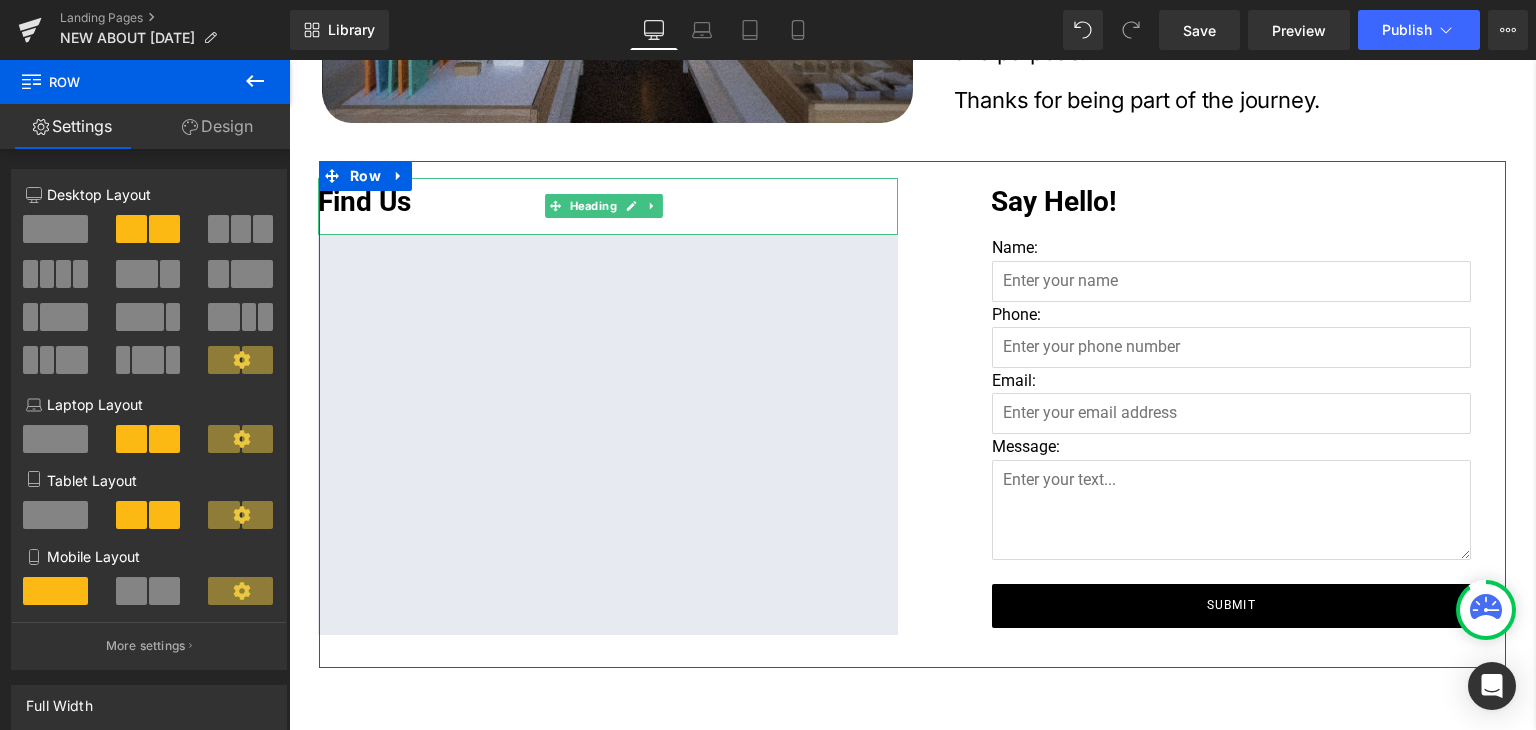 click on "Find Us" at bounding box center [608, 202] 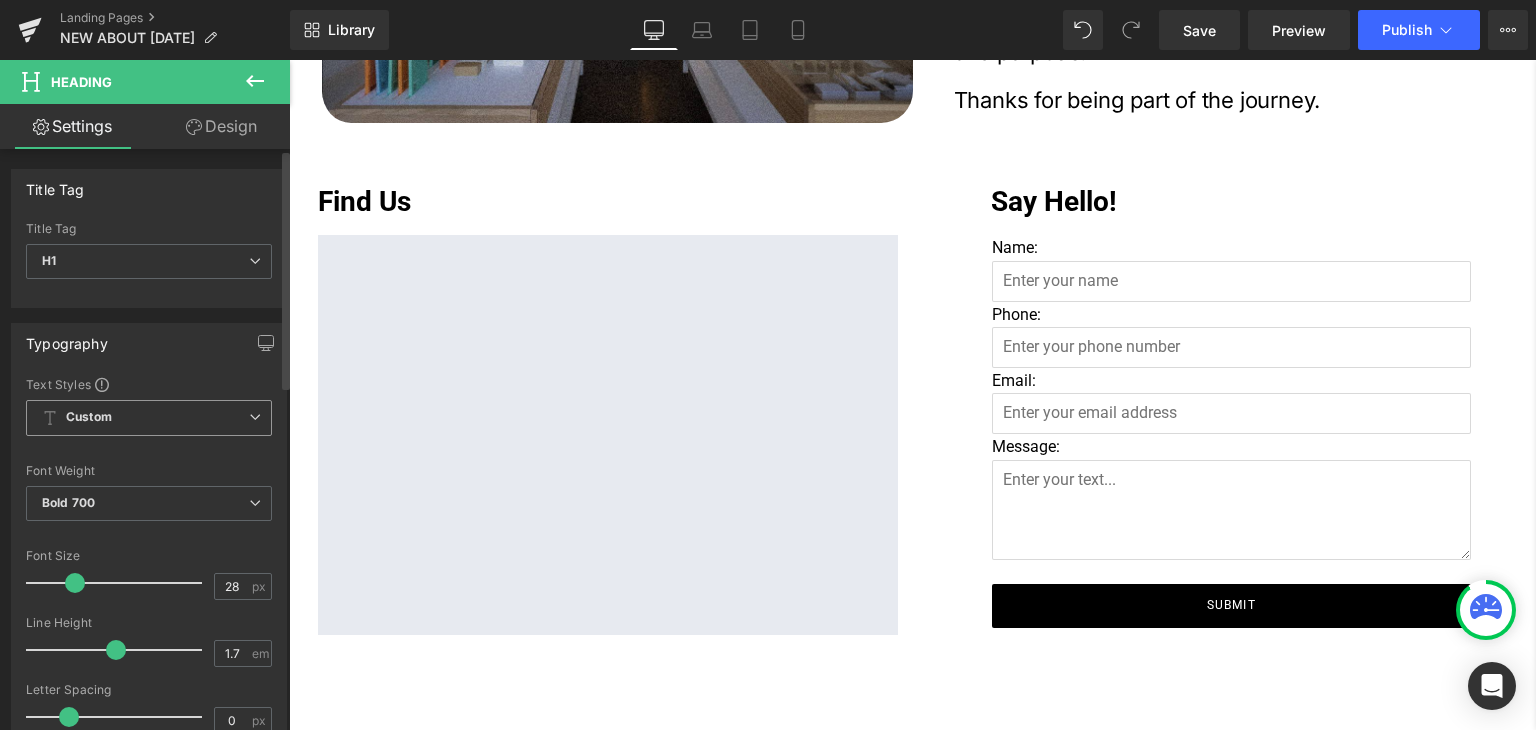 click on "Custom
Setup Global Style" at bounding box center [149, 418] 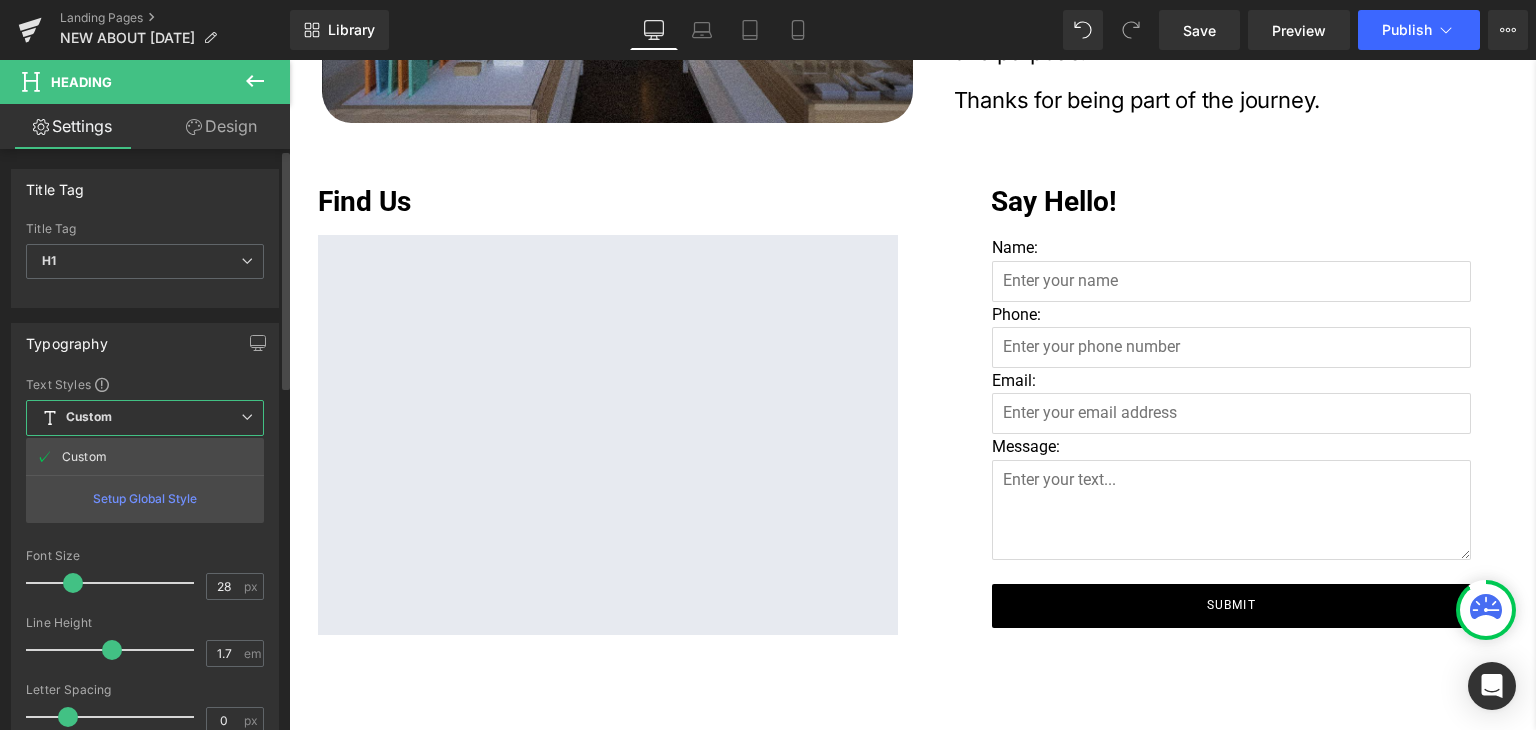 click on "Custom
Setup Global Style" at bounding box center (145, 418) 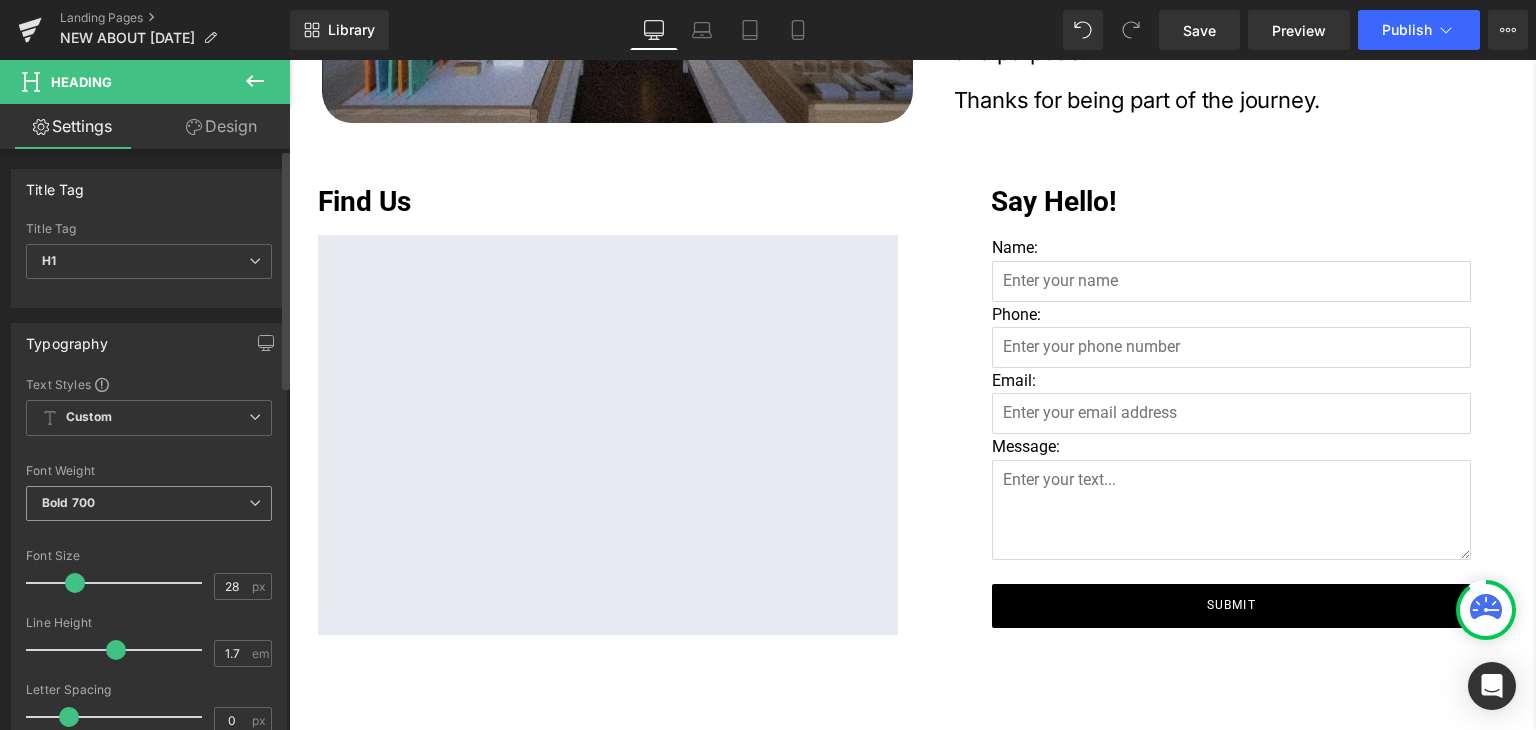 click on "Bold 700" at bounding box center (149, 503) 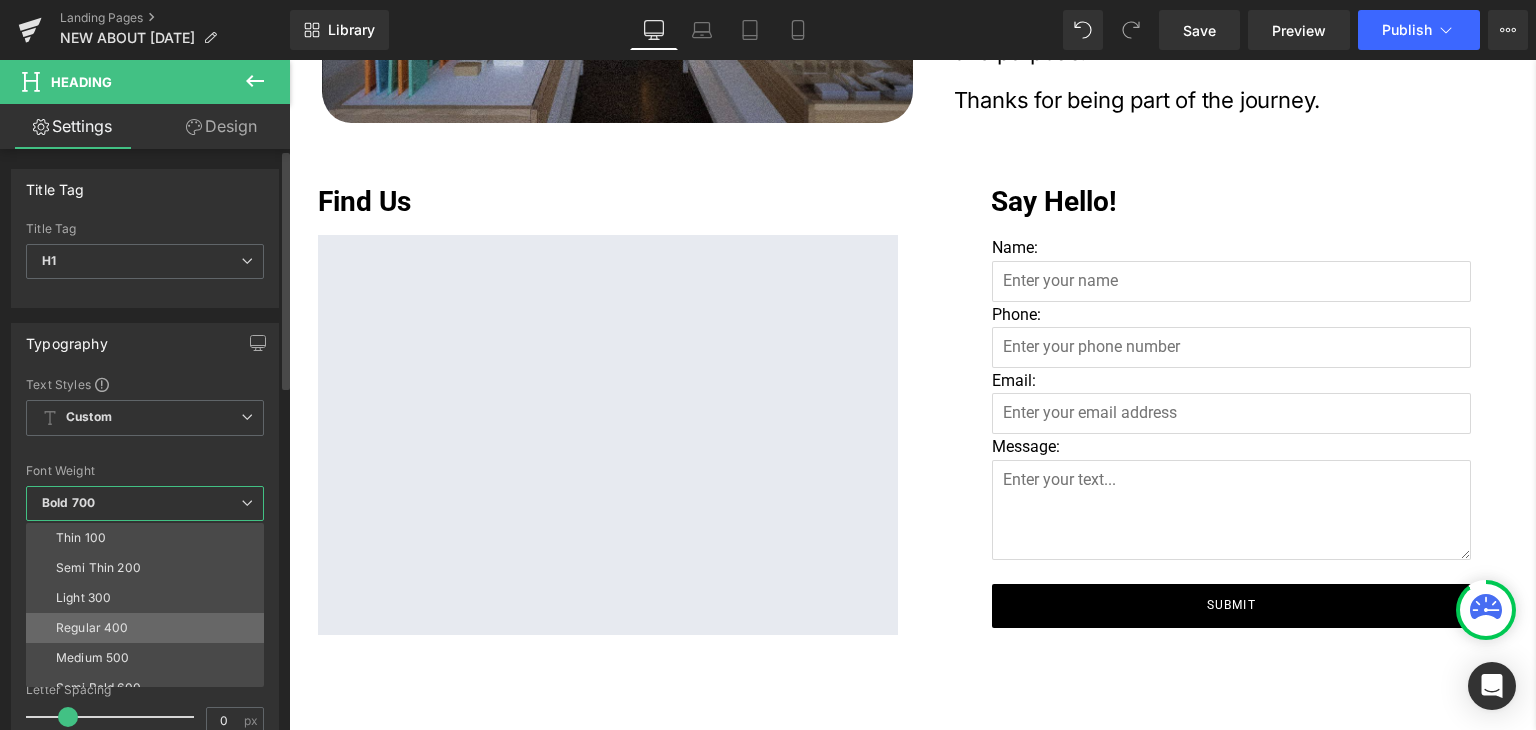 click on "Regular 400" at bounding box center (149, 628) 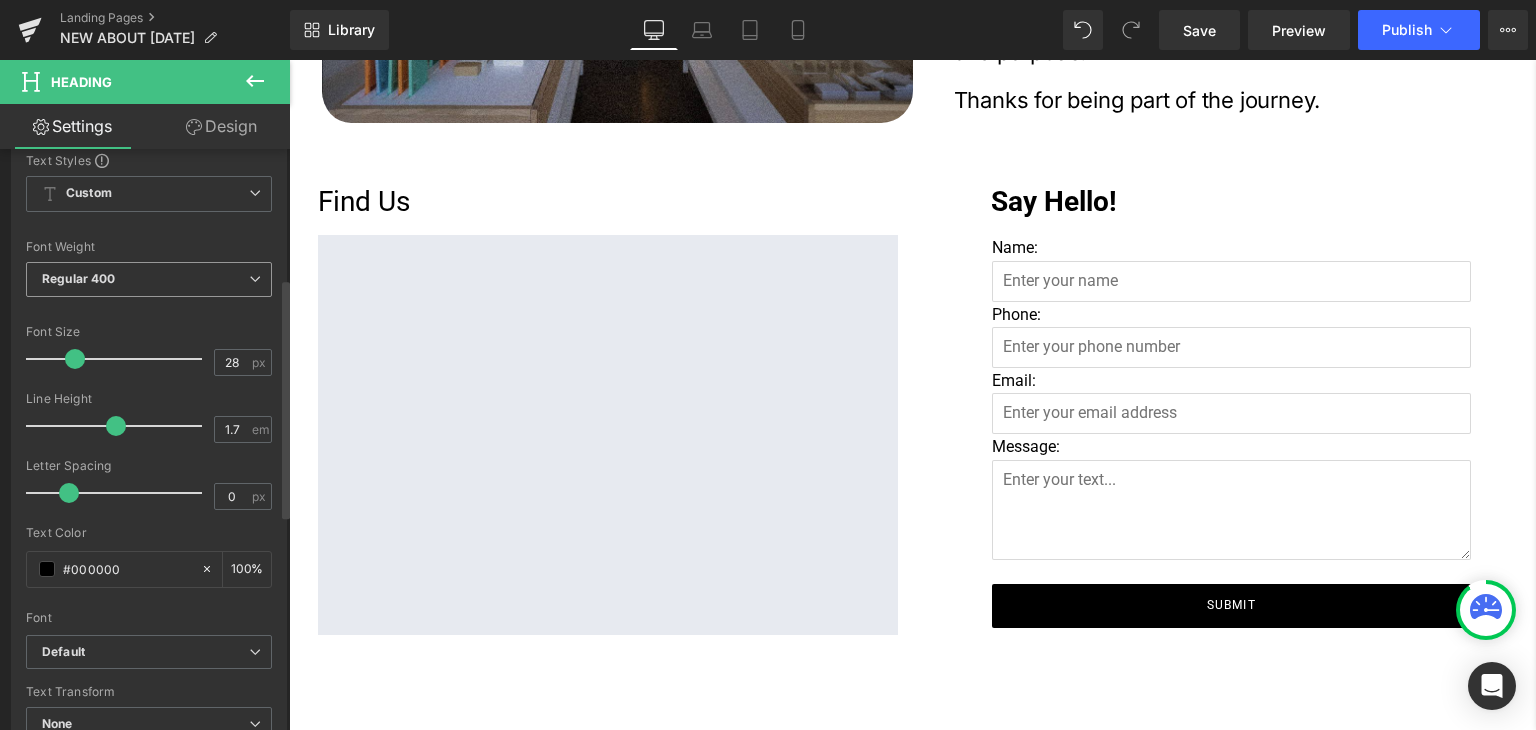 scroll, scrollTop: 400, scrollLeft: 0, axis: vertical 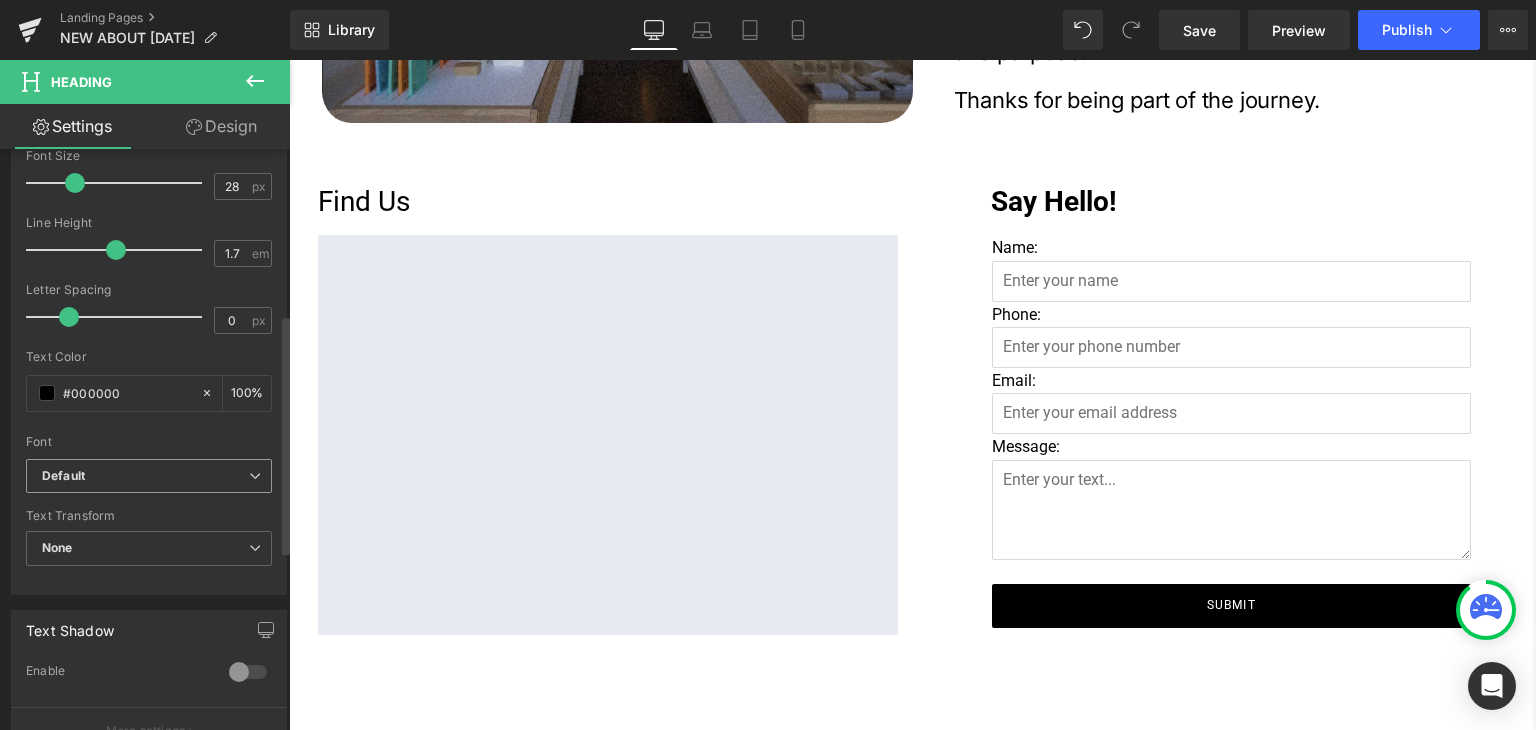 click on "Default" at bounding box center (145, 476) 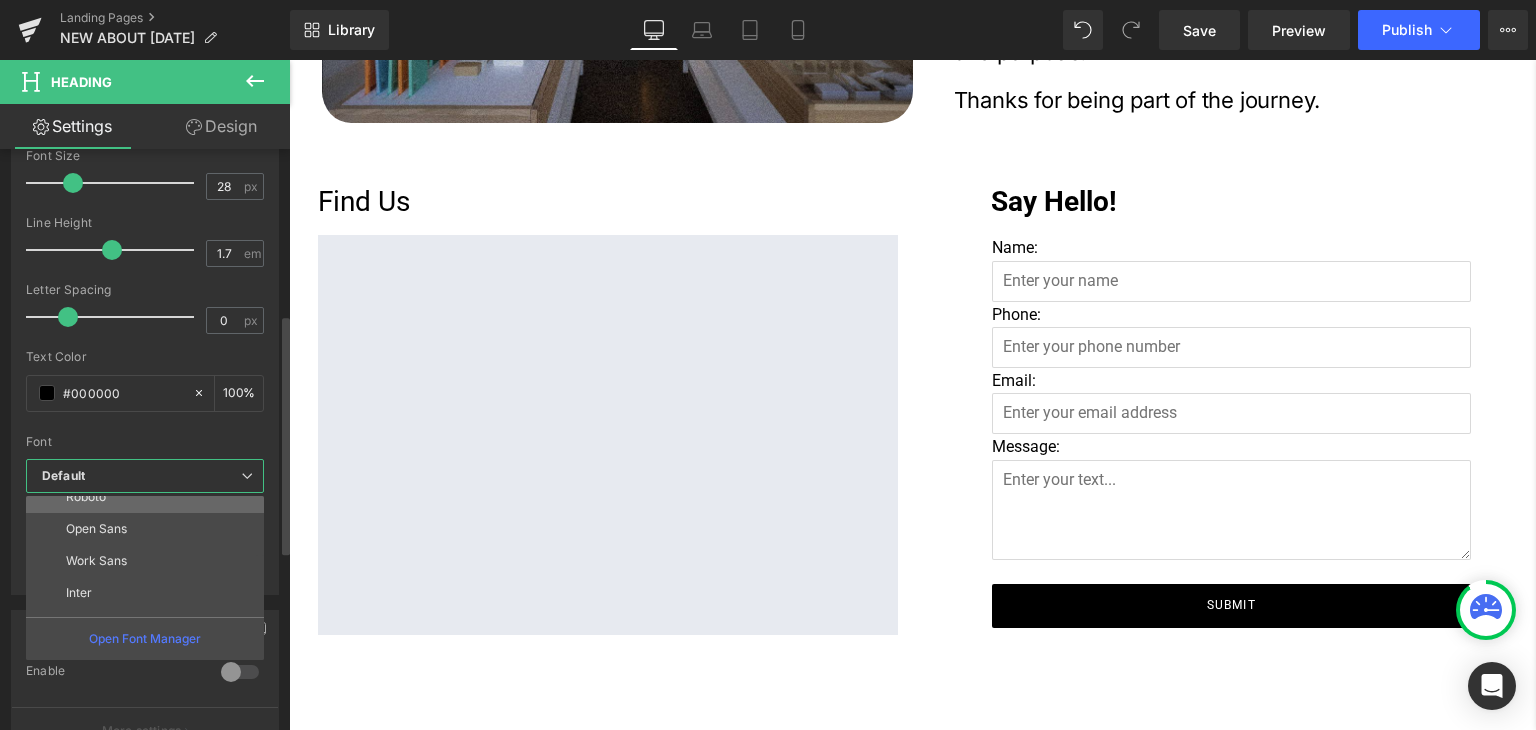 scroll, scrollTop: 72, scrollLeft: 0, axis: vertical 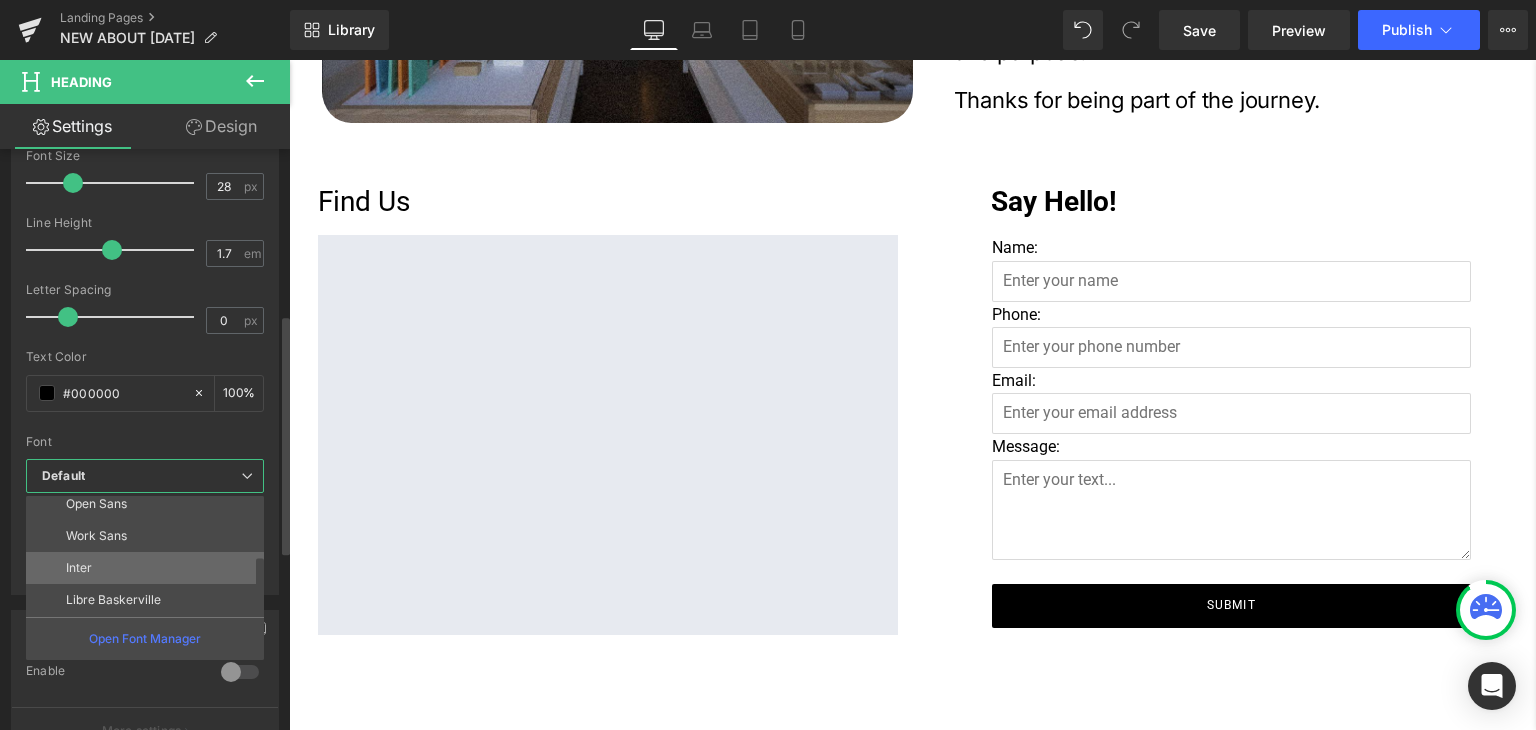 click on "Inter" at bounding box center [149, 568] 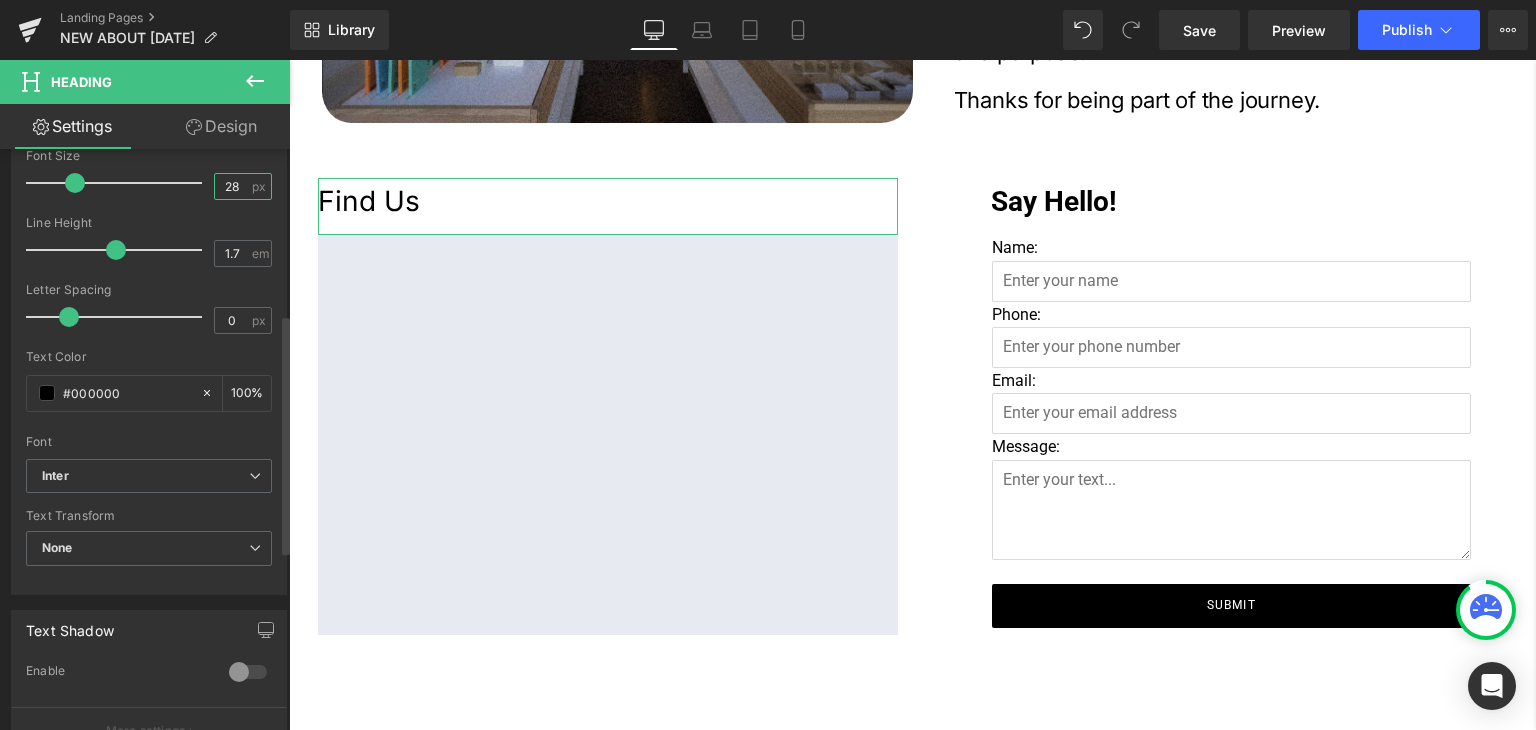 click on "28" at bounding box center (232, 186) 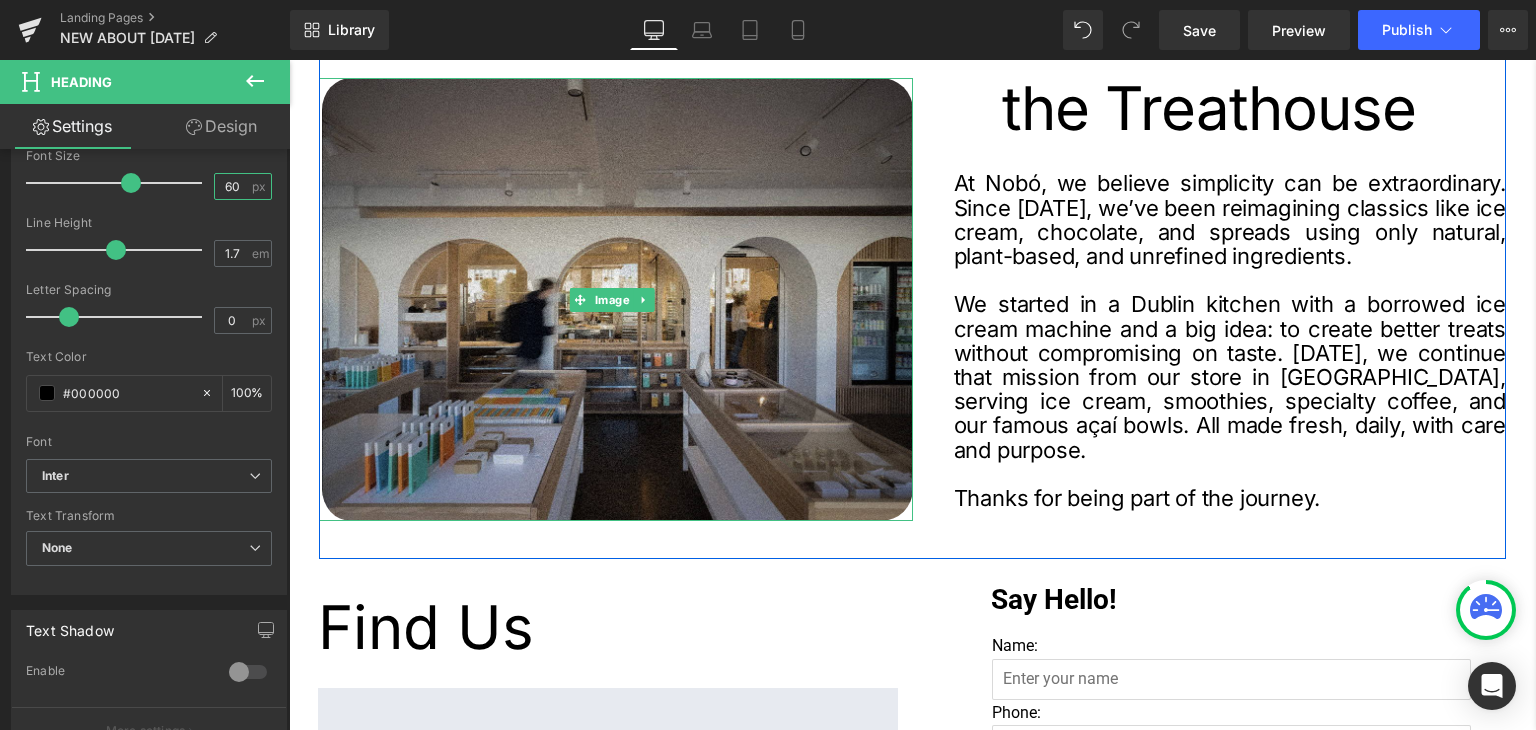 scroll, scrollTop: 2400, scrollLeft: 0, axis: vertical 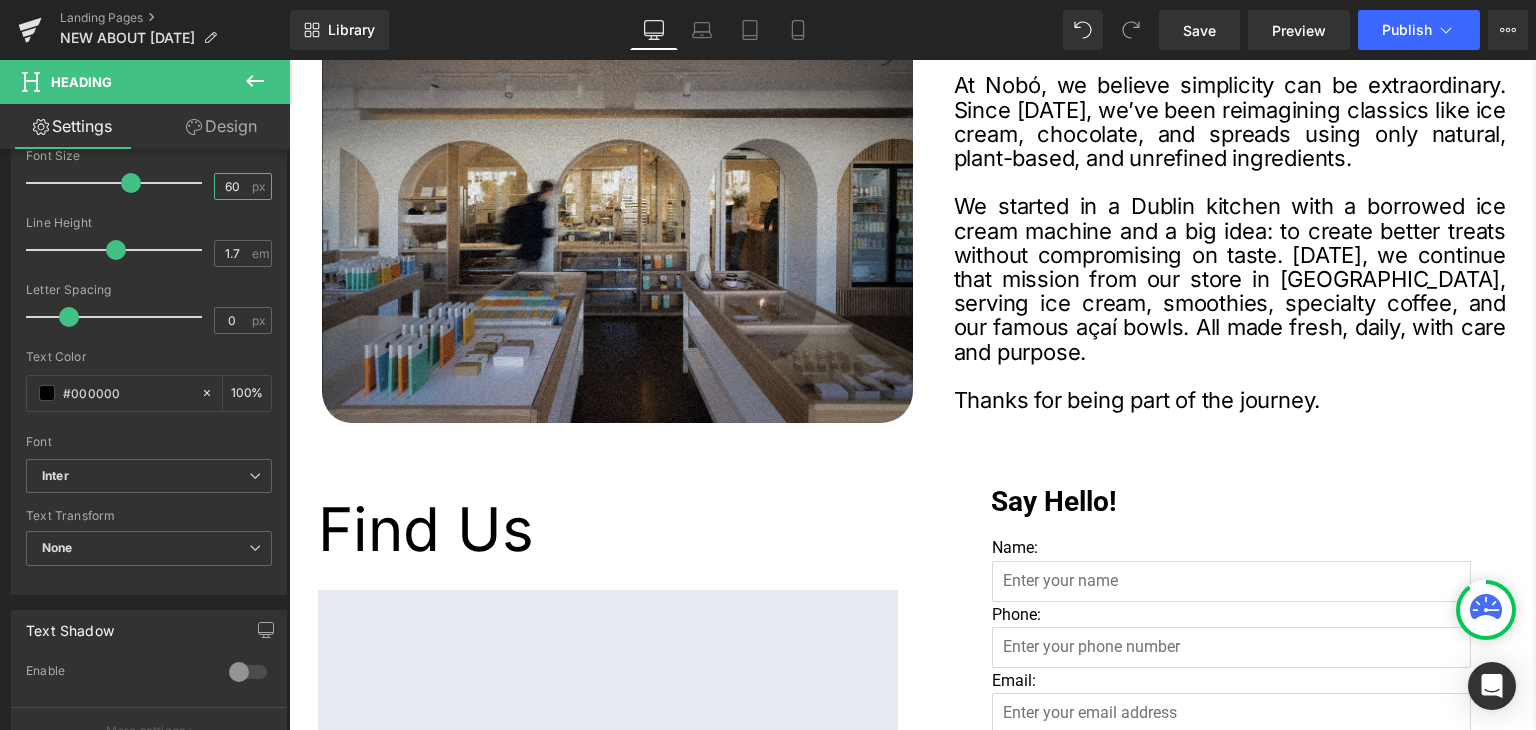 type on "60" 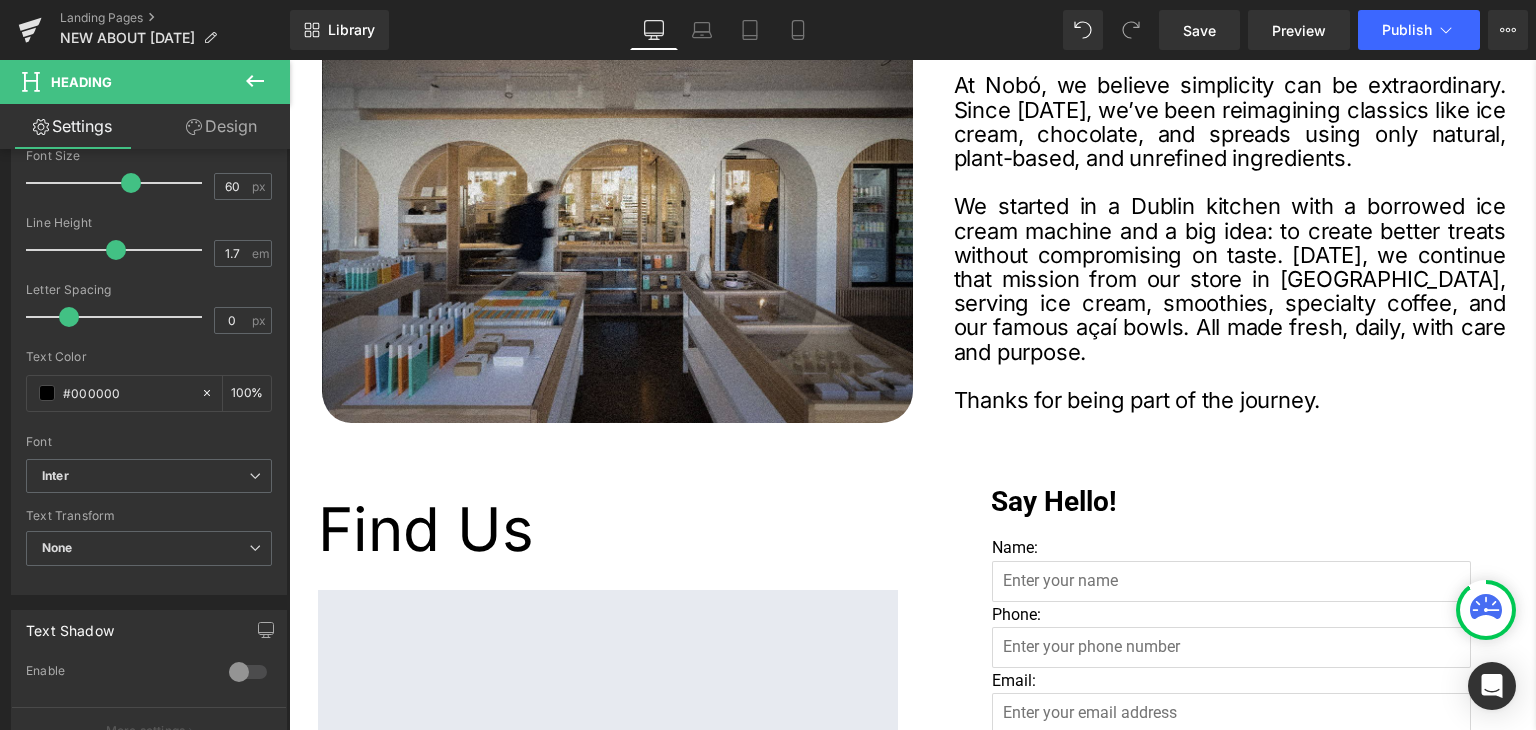 click on "Find Us" at bounding box center (608, 529) 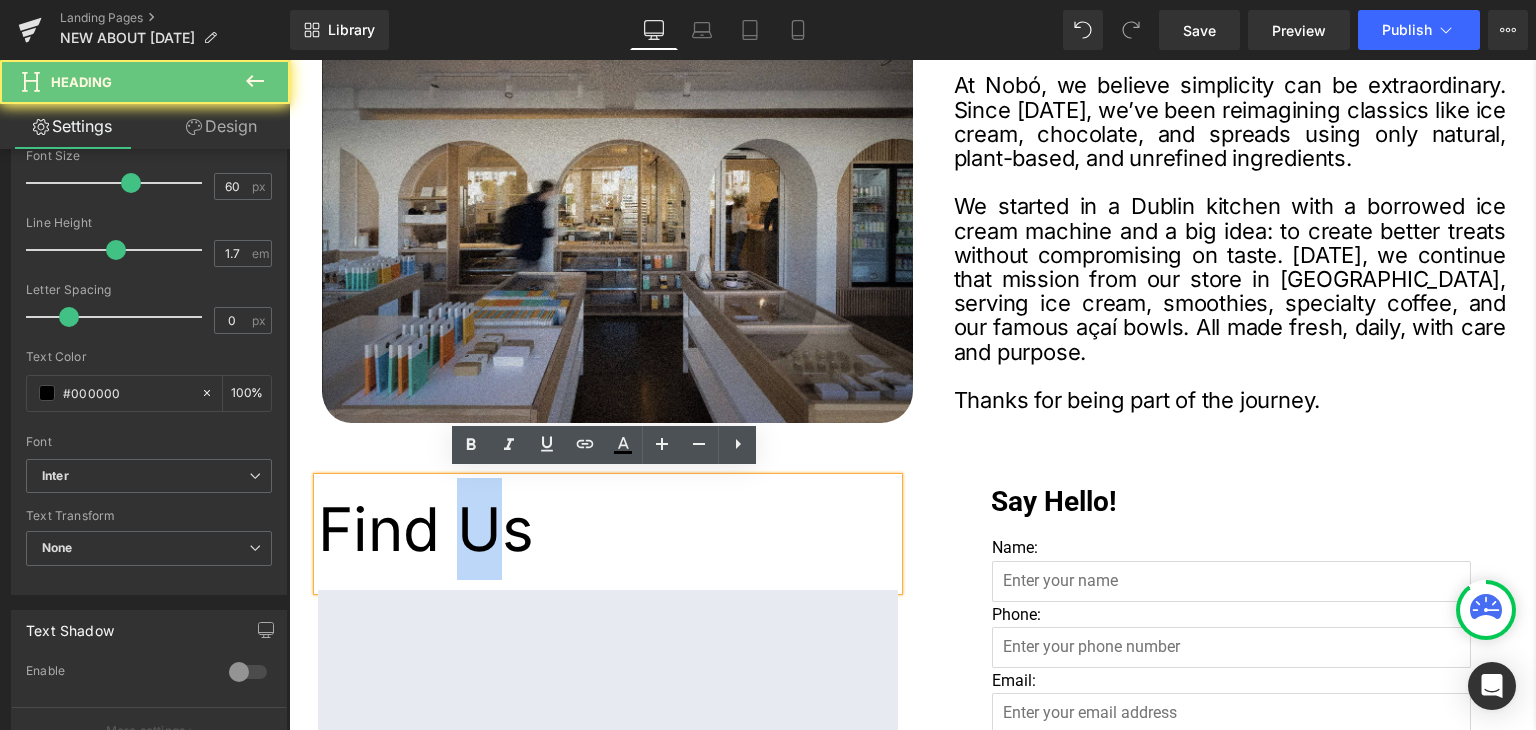 drag, startPoint x: 493, startPoint y: 527, endPoint x: 473, endPoint y: 531, distance: 20.396078 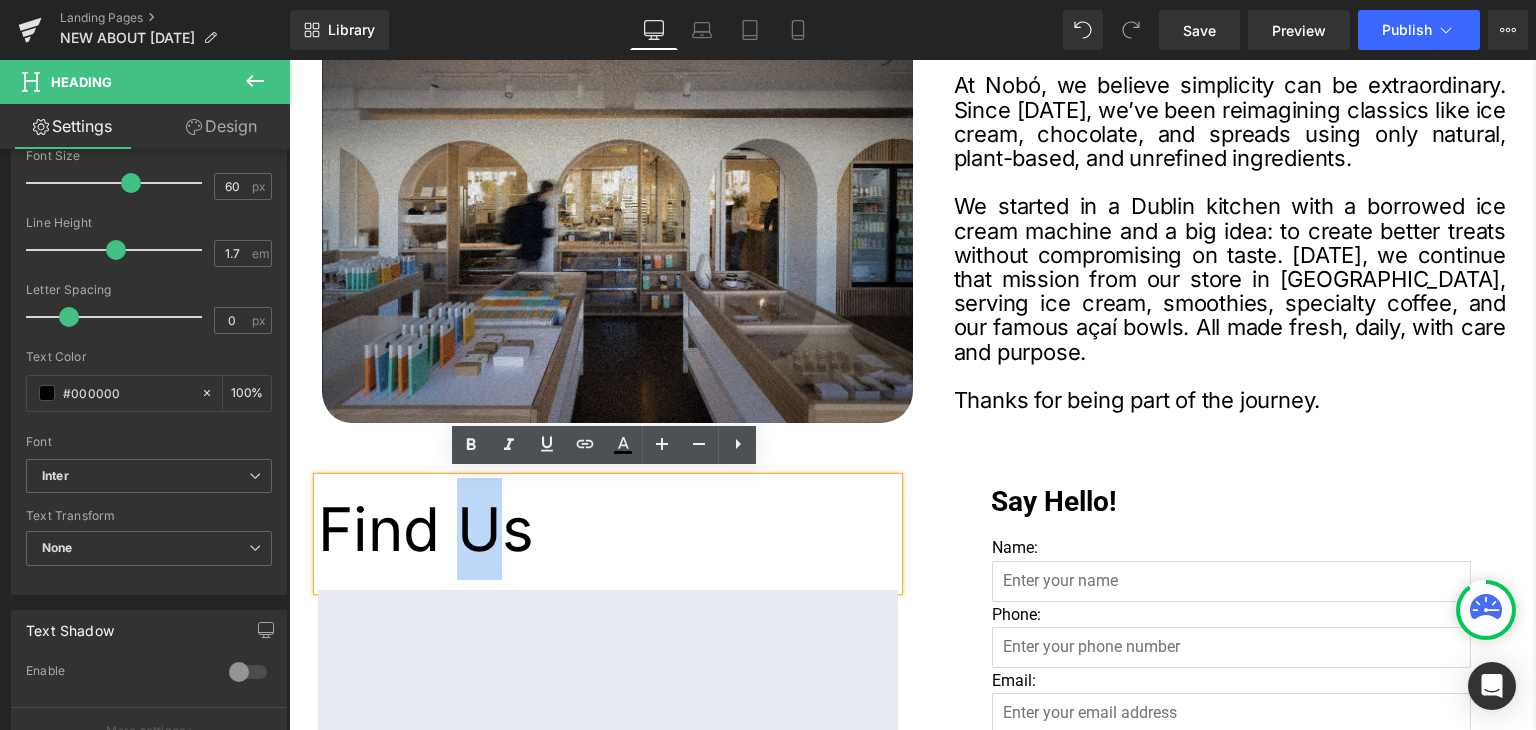 type 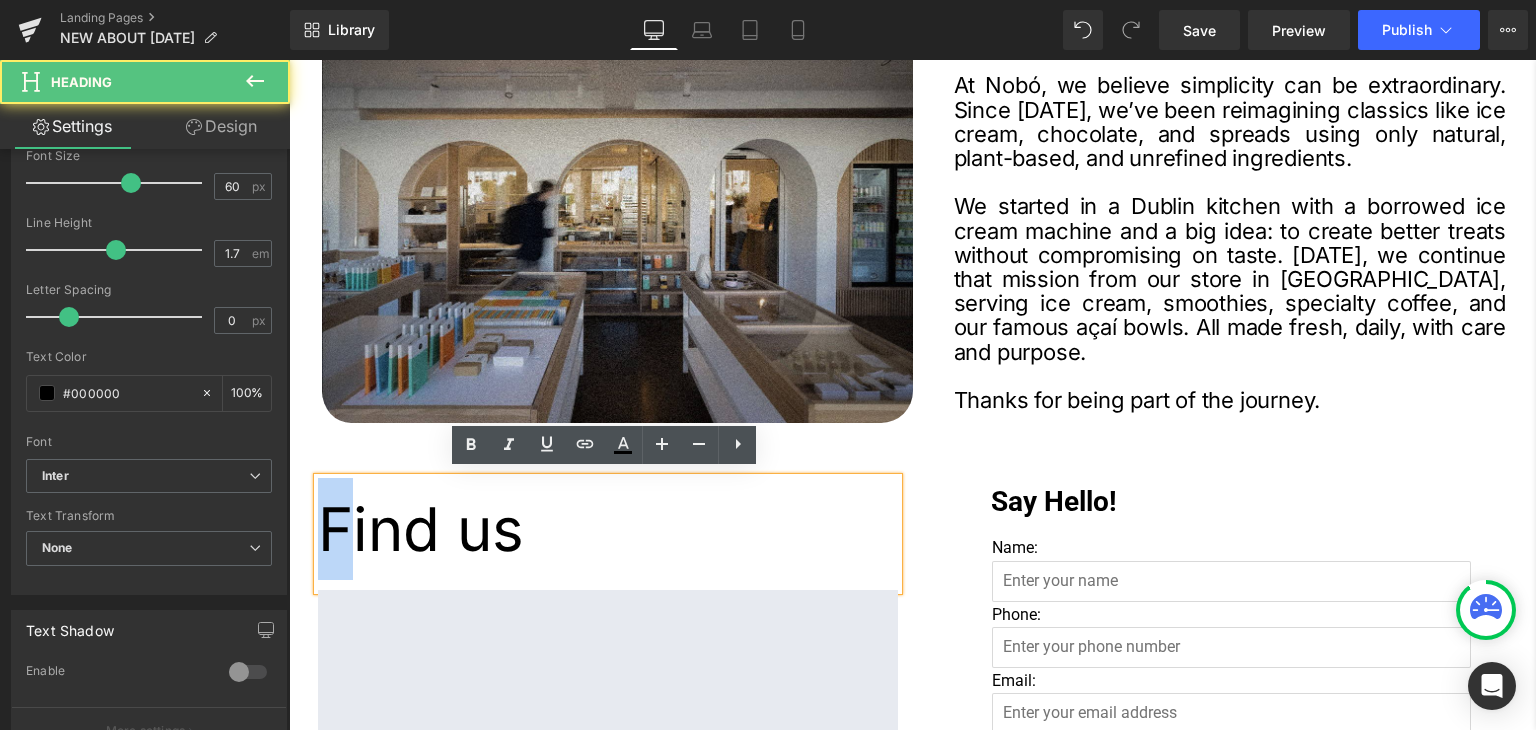 click on "Find us" at bounding box center [608, 529] 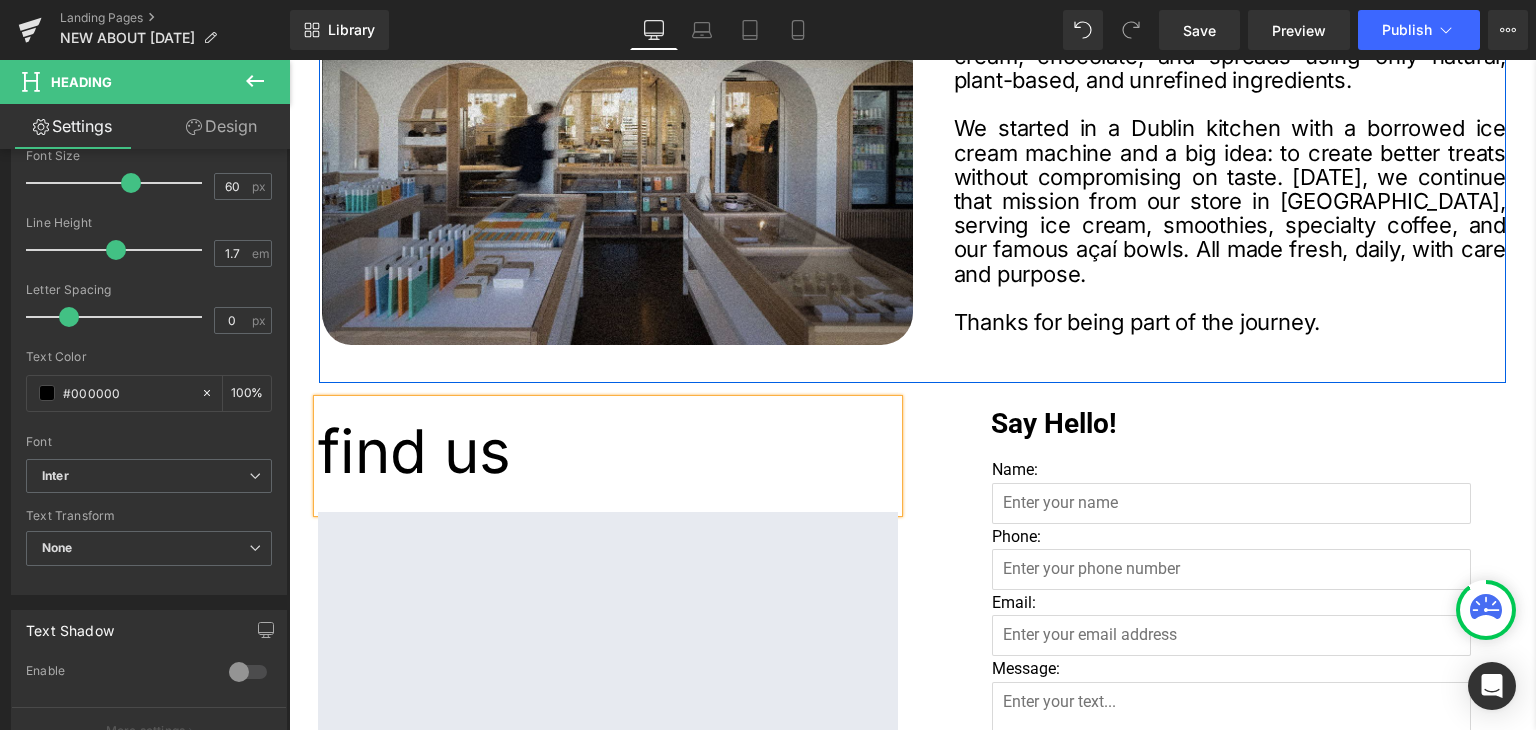 scroll, scrollTop: 2600, scrollLeft: 0, axis: vertical 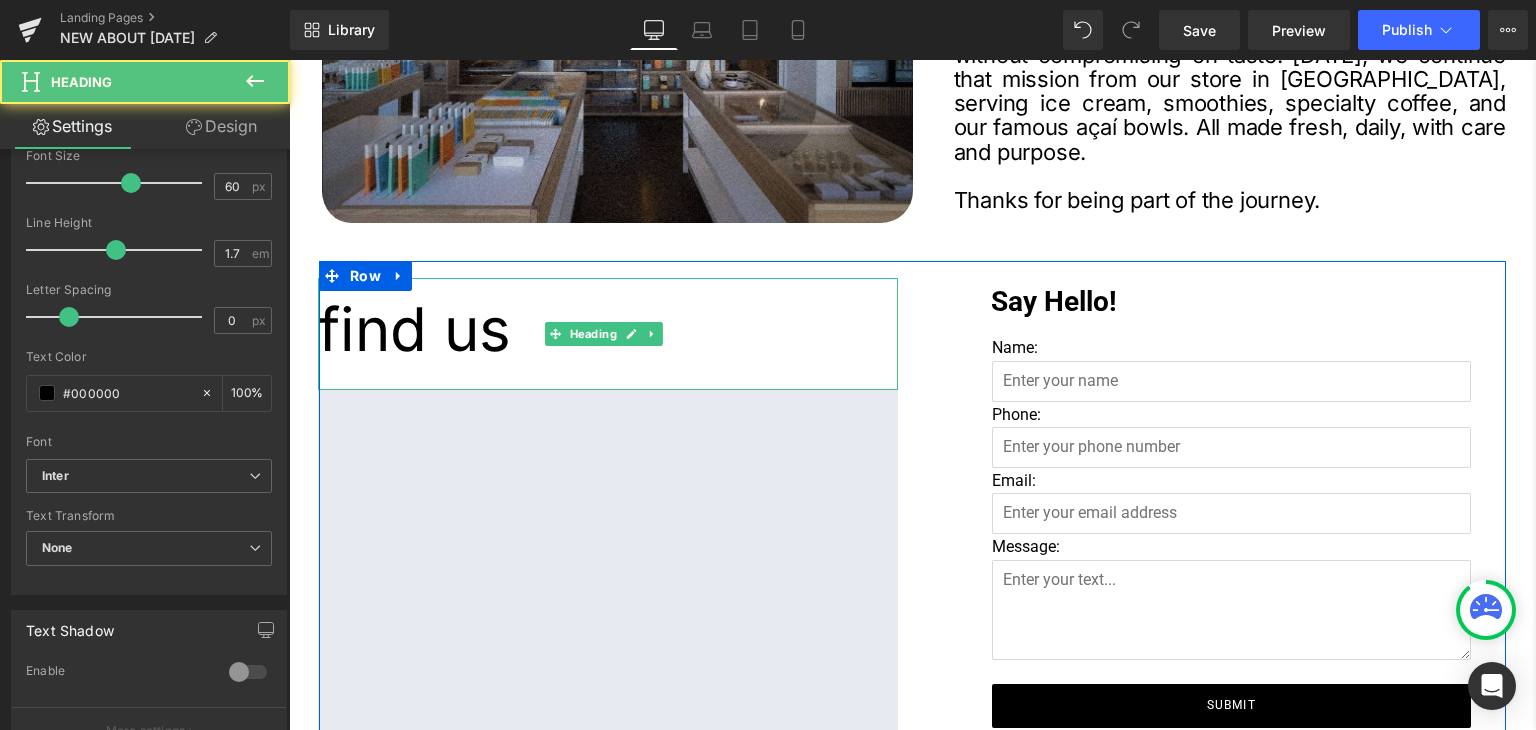 click on "find us" at bounding box center (608, 329) 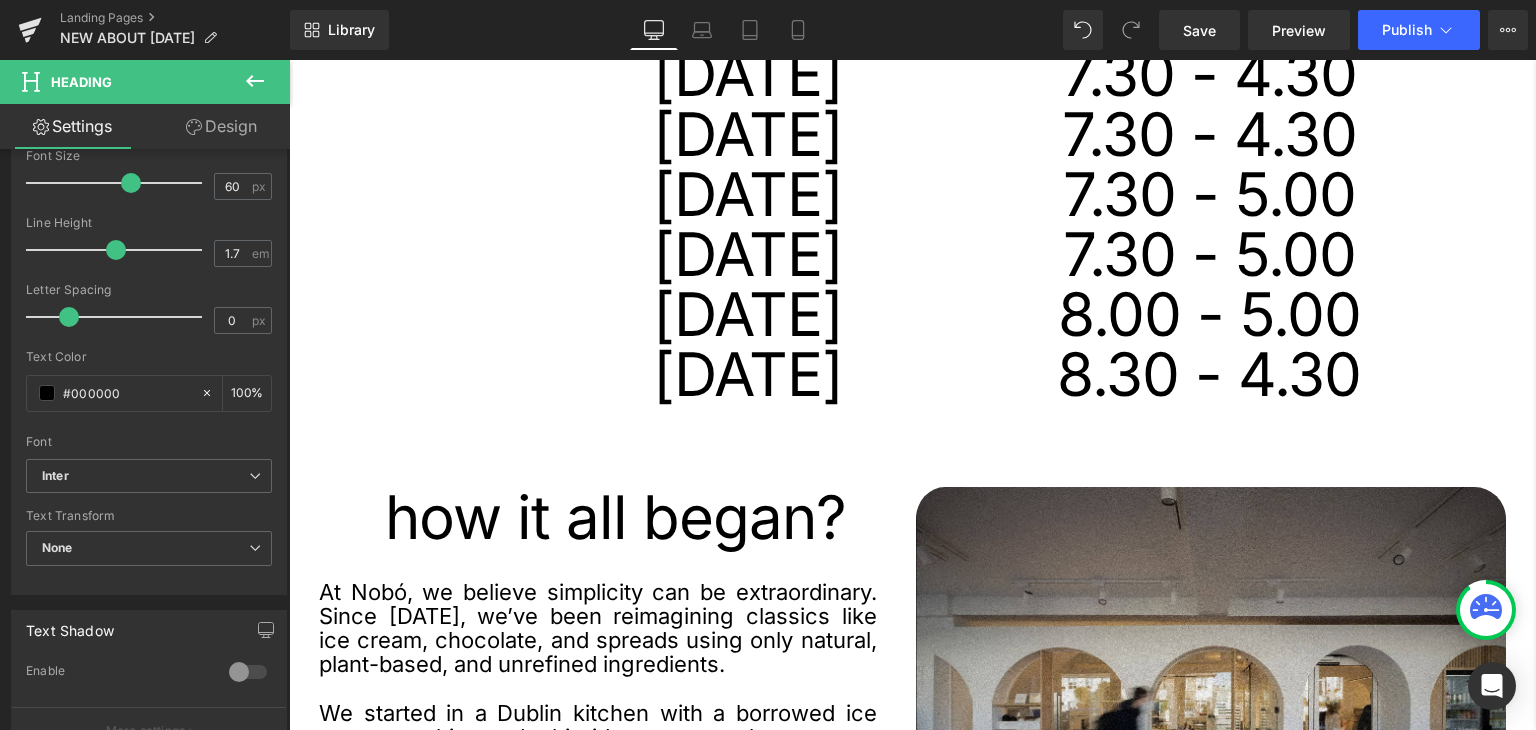 scroll, scrollTop: 600, scrollLeft: 0, axis: vertical 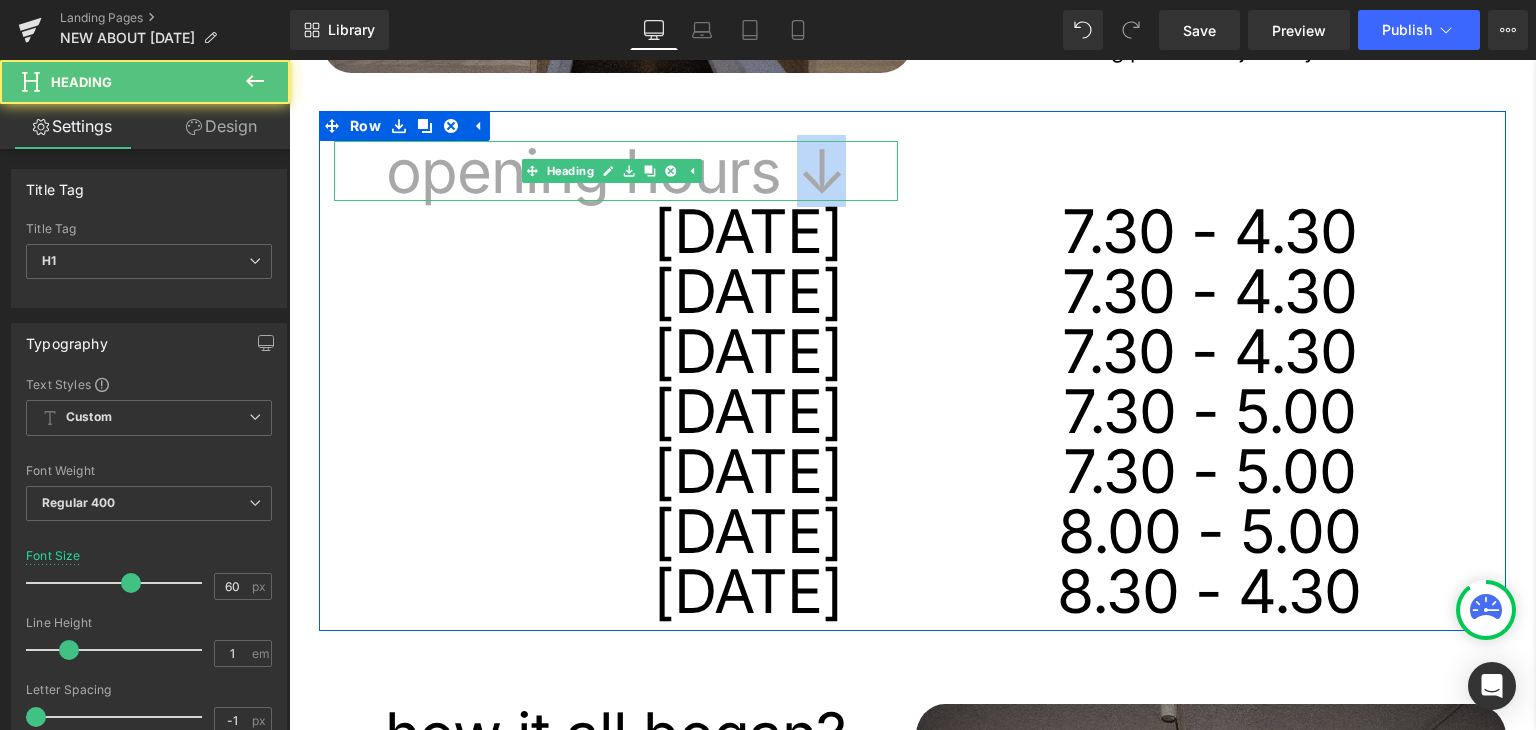 drag, startPoint x: 808, startPoint y: 171, endPoint x: 826, endPoint y: 167, distance: 18.439089 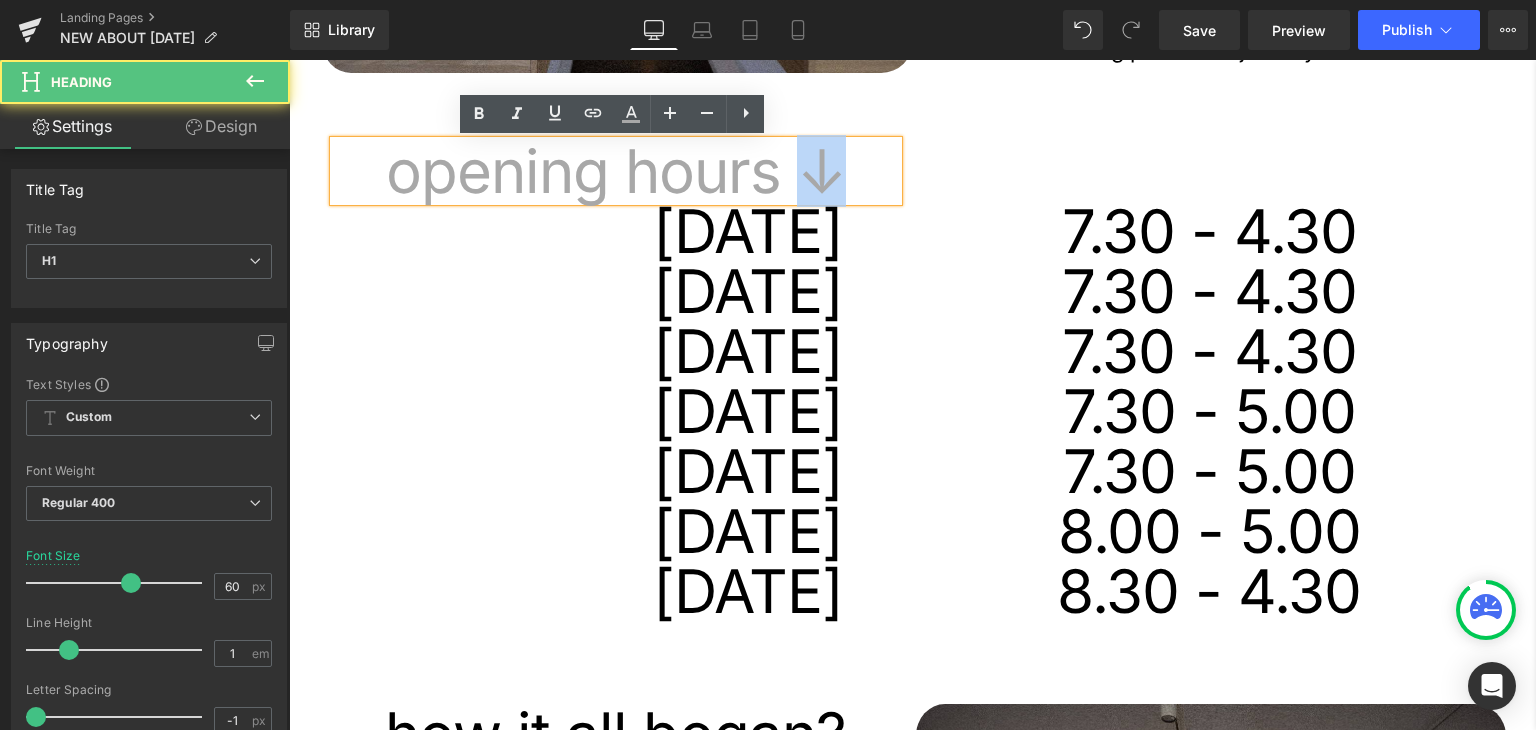 copy on "↓" 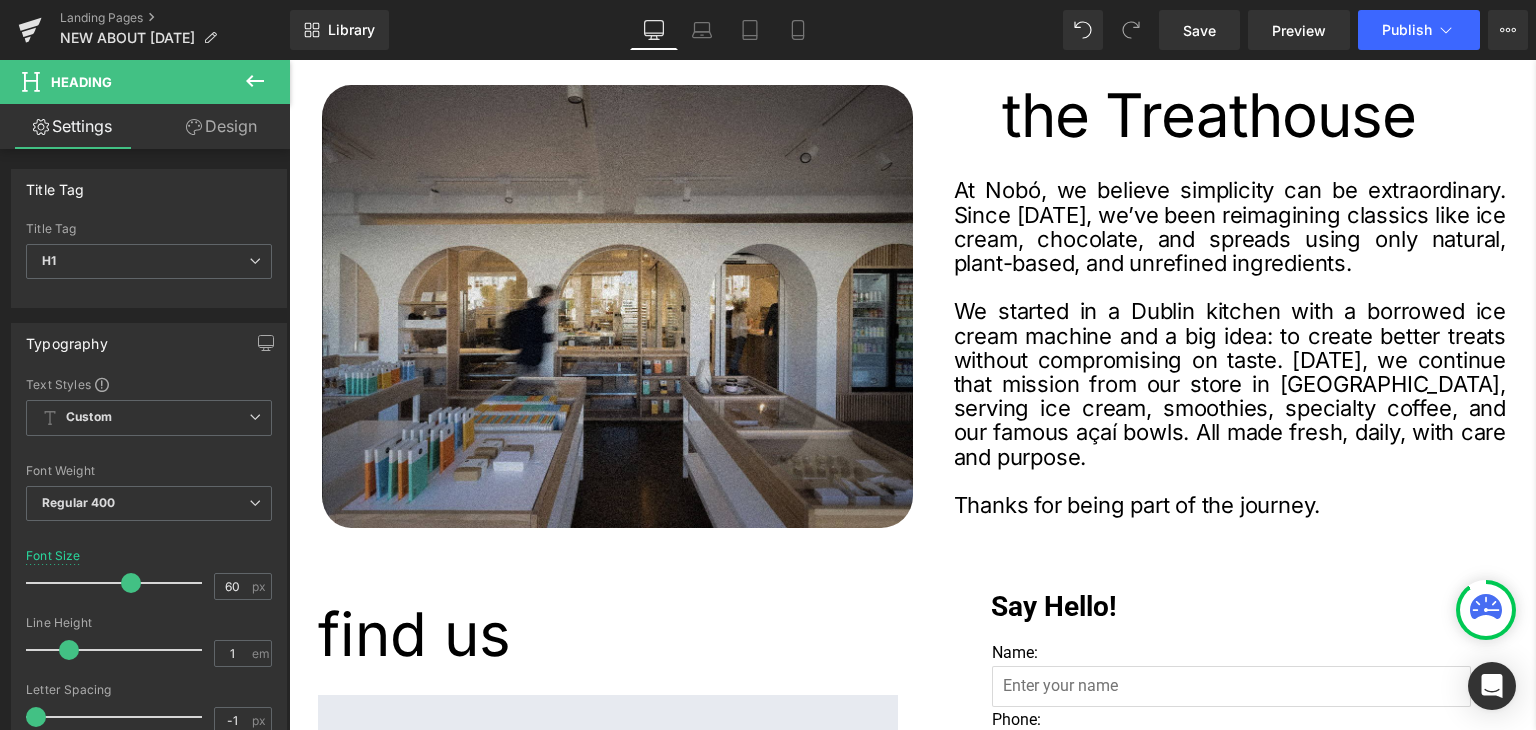 scroll, scrollTop: 2500, scrollLeft: 0, axis: vertical 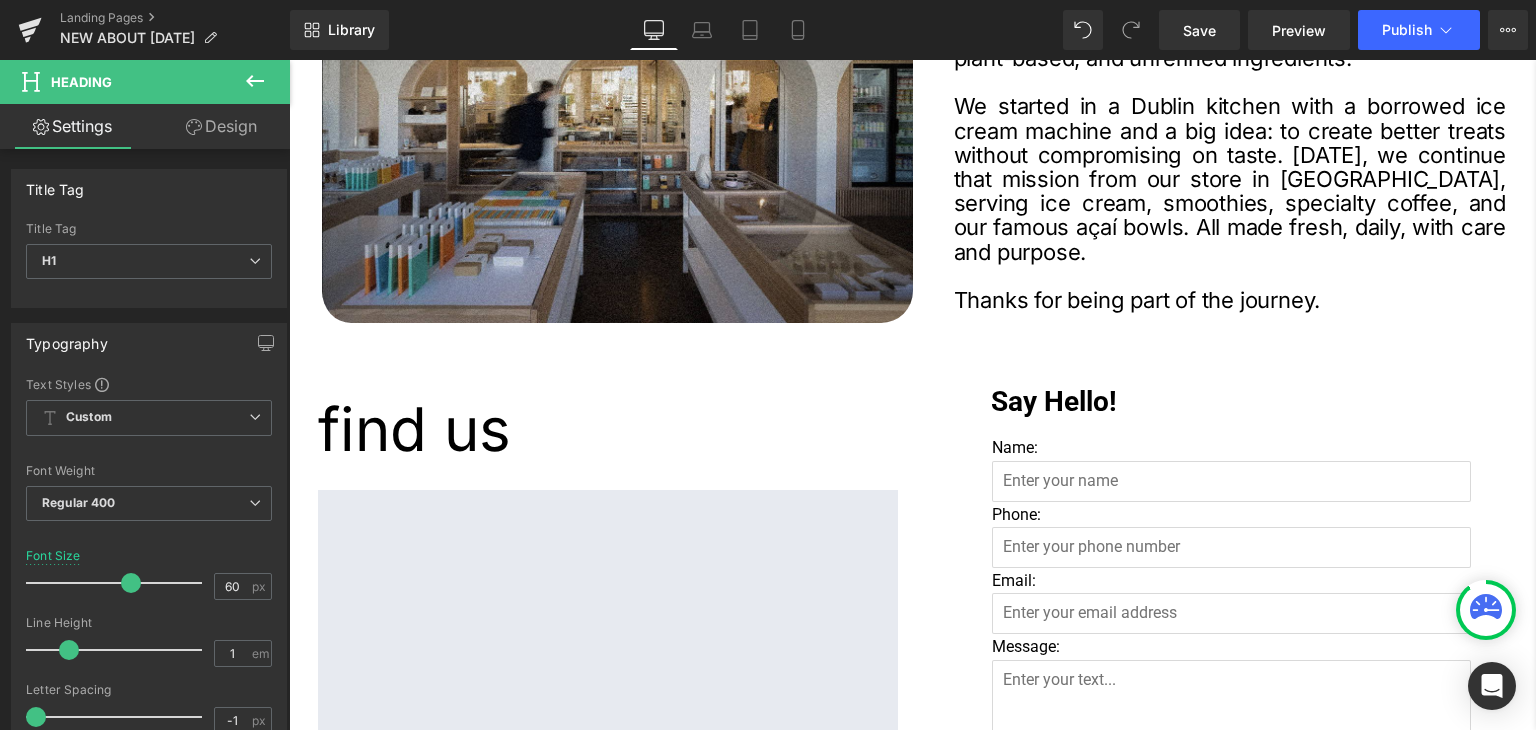 click on "find us  Heading" at bounding box center [608, 434] 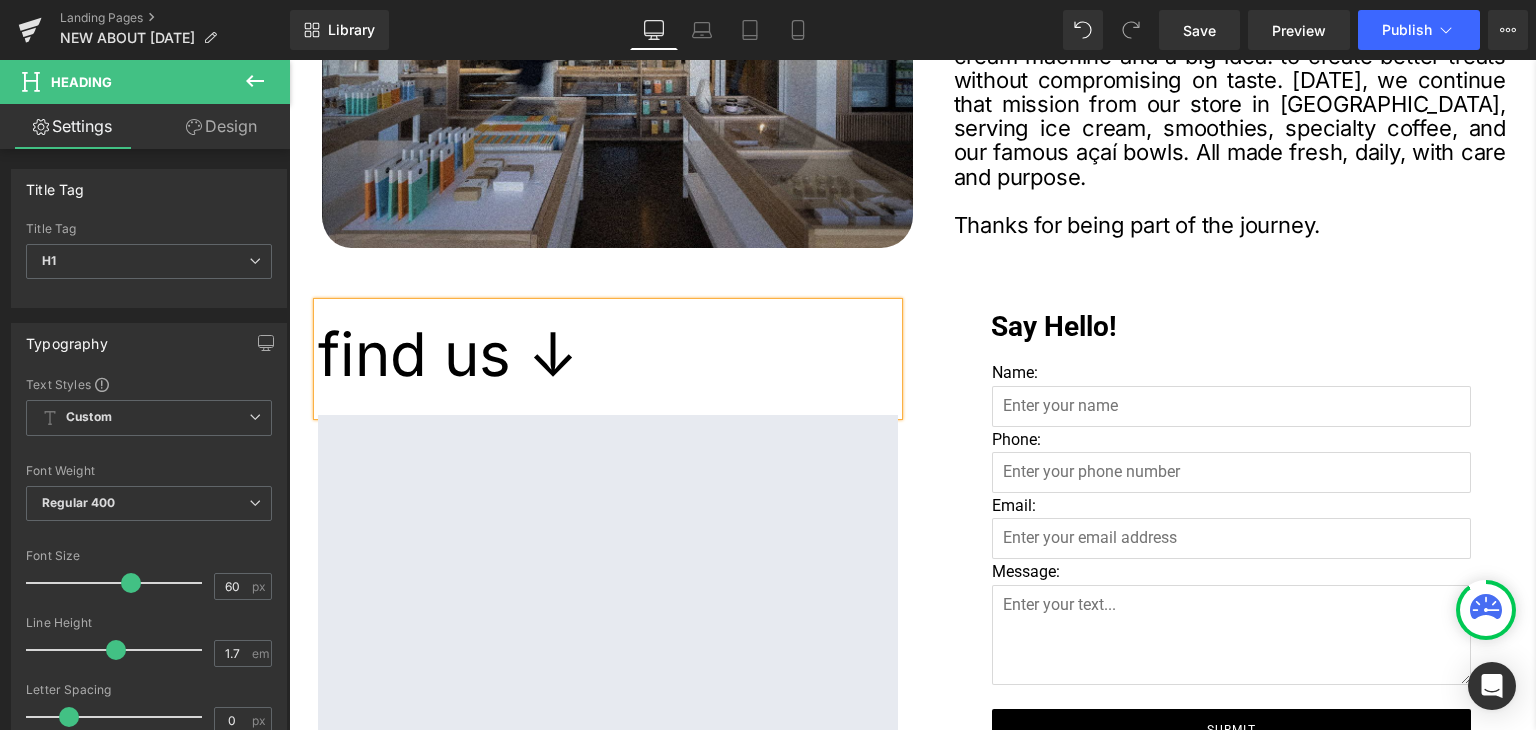 scroll, scrollTop: 2700, scrollLeft: 0, axis: vertical 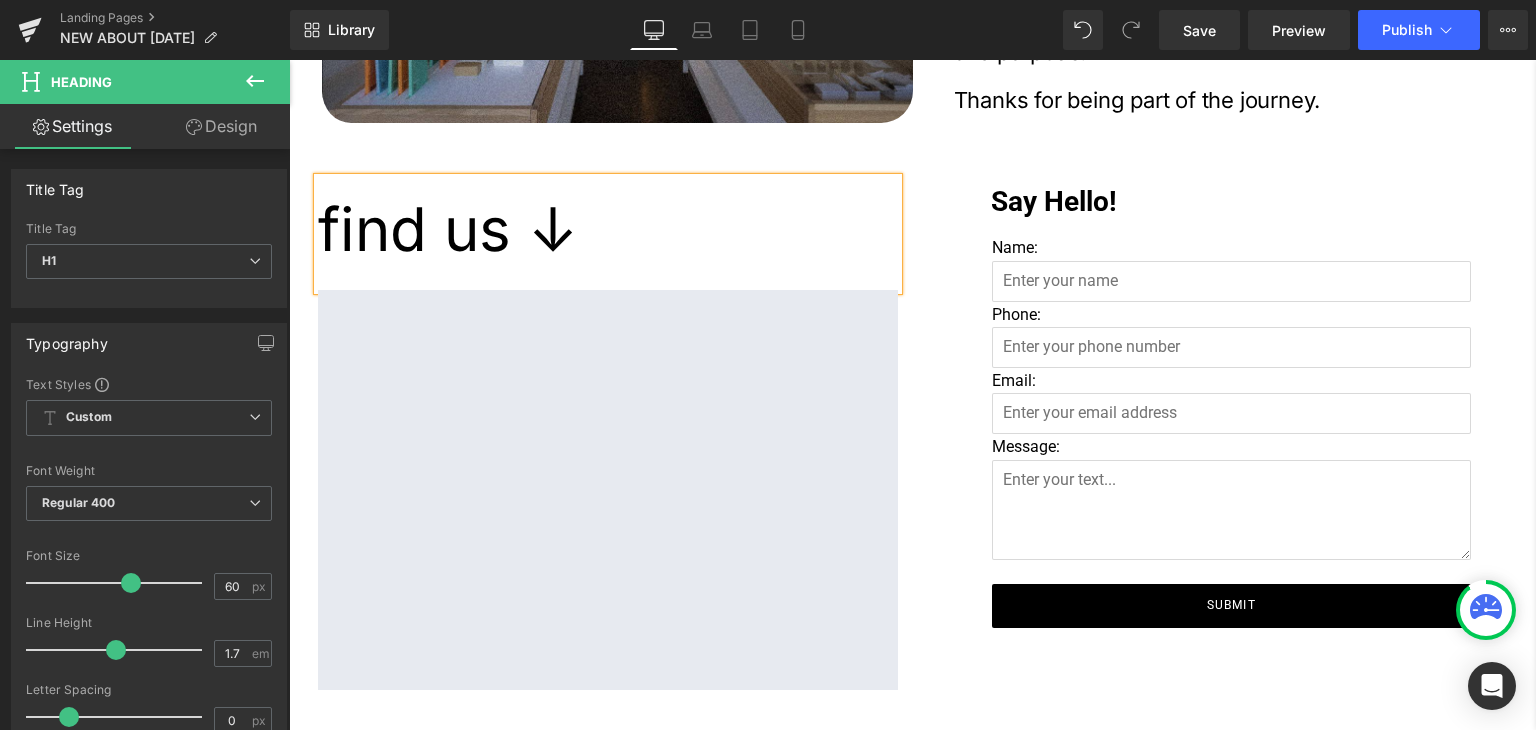 click on "find us ↓" at bounding box center (608, 229) 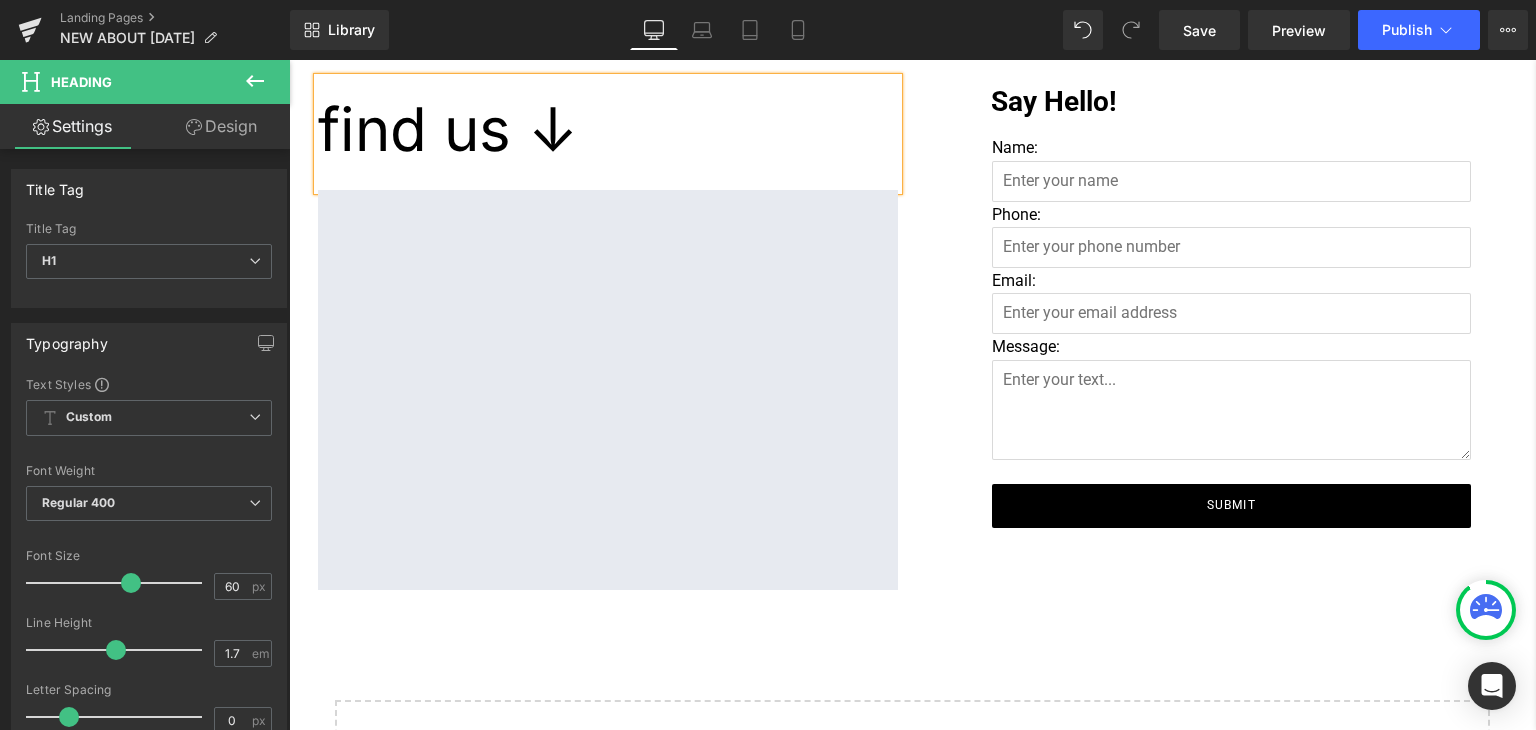 click on "Image         who we are * Heading         At Nobó, we believe simplicity can be extraordinary. Since [DATE], we’ve been reimagining classics like ice cream, chocolate, and spreads using only natural, plant-based, and unrefined ingredients. We started in a Dublin kitchen with a borrowed ice cream machine and a big idea: to create better treats without compromising on taste. [DATE], we continue that mission from our store in [GEOGRAPHIC_DATA], serving ice cream, smoothies, specialty coffee, and our famous açaí bowls. All made fresh, daily, with care and purpose. Thanks for being part of the journey. Text Block     NaNpx     Row
opening hours ↓ Heading         [DATE] Heading         55px [DATE] Heading         [DATE] Heading         [DATE] Heading         [DATE] Heading         [DATE] Heading         [DATE] Heading         o Heading         7.30 - 4.30 Heading         7.30 - 4.30 Heading         7.30 - 4.30 Heading         7.30 - 5.00 Heading         7.30 - 5.00 Heading" at bounding box center [897, -849] 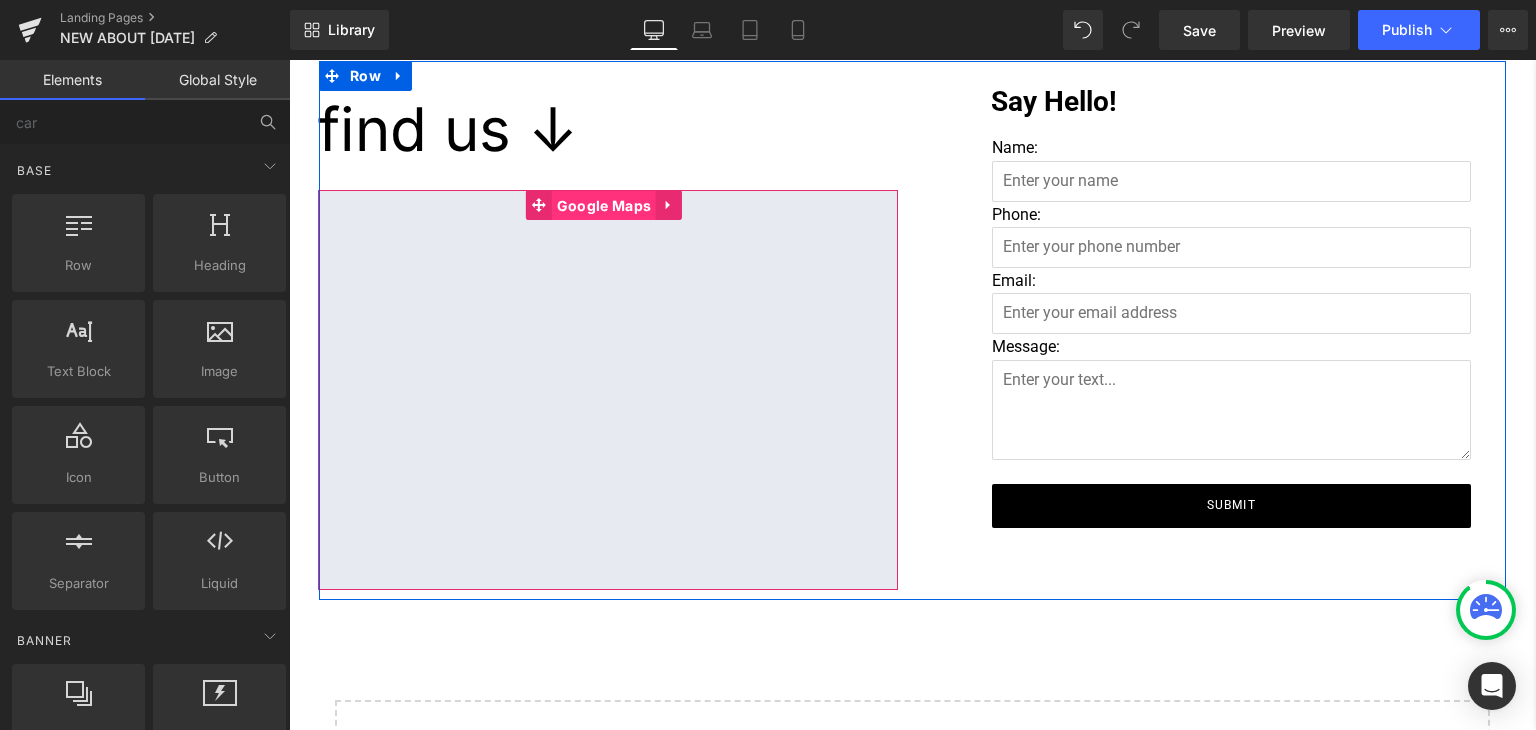 click on "Google Maps" at bounding box center [604, 206] 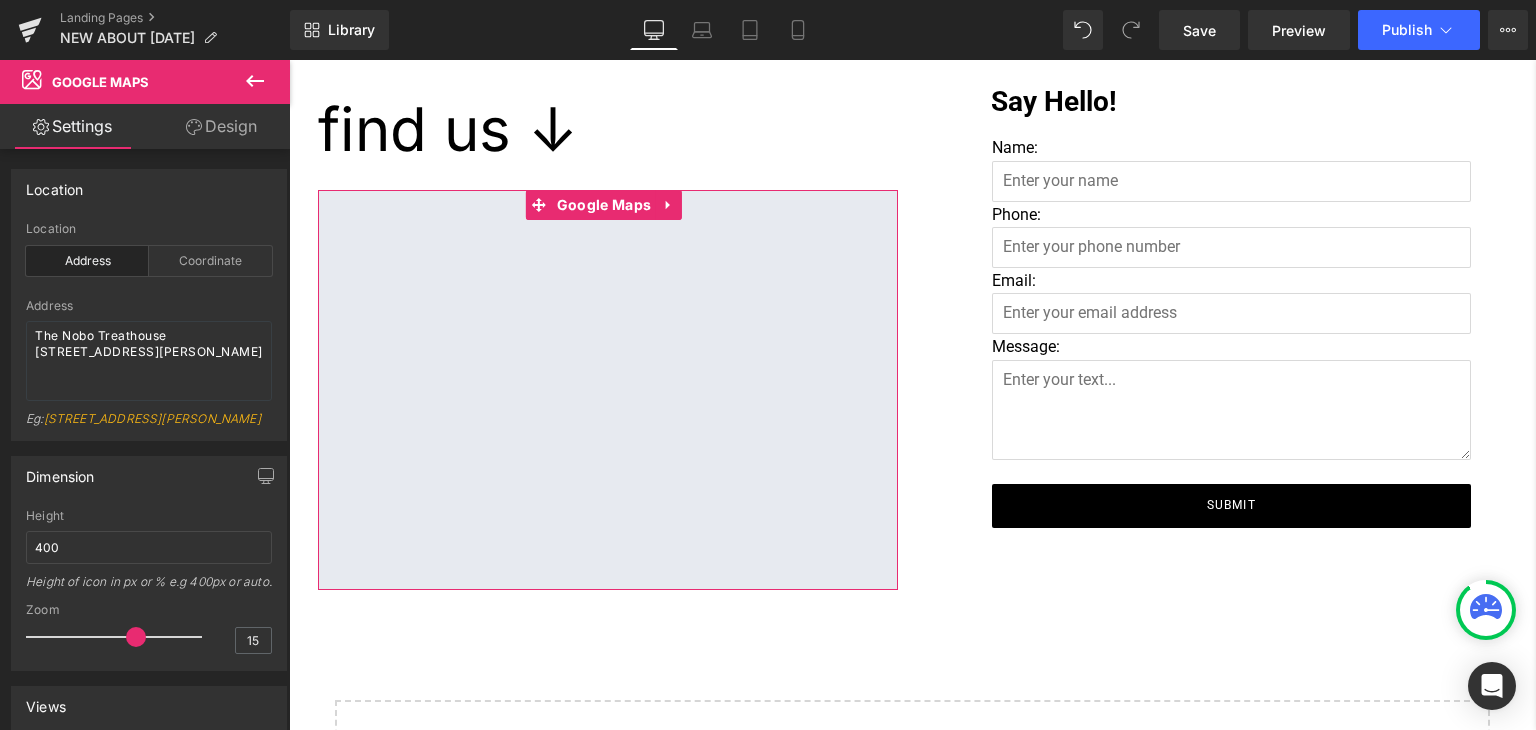 click on "Design" at bounding box center [221, 126] 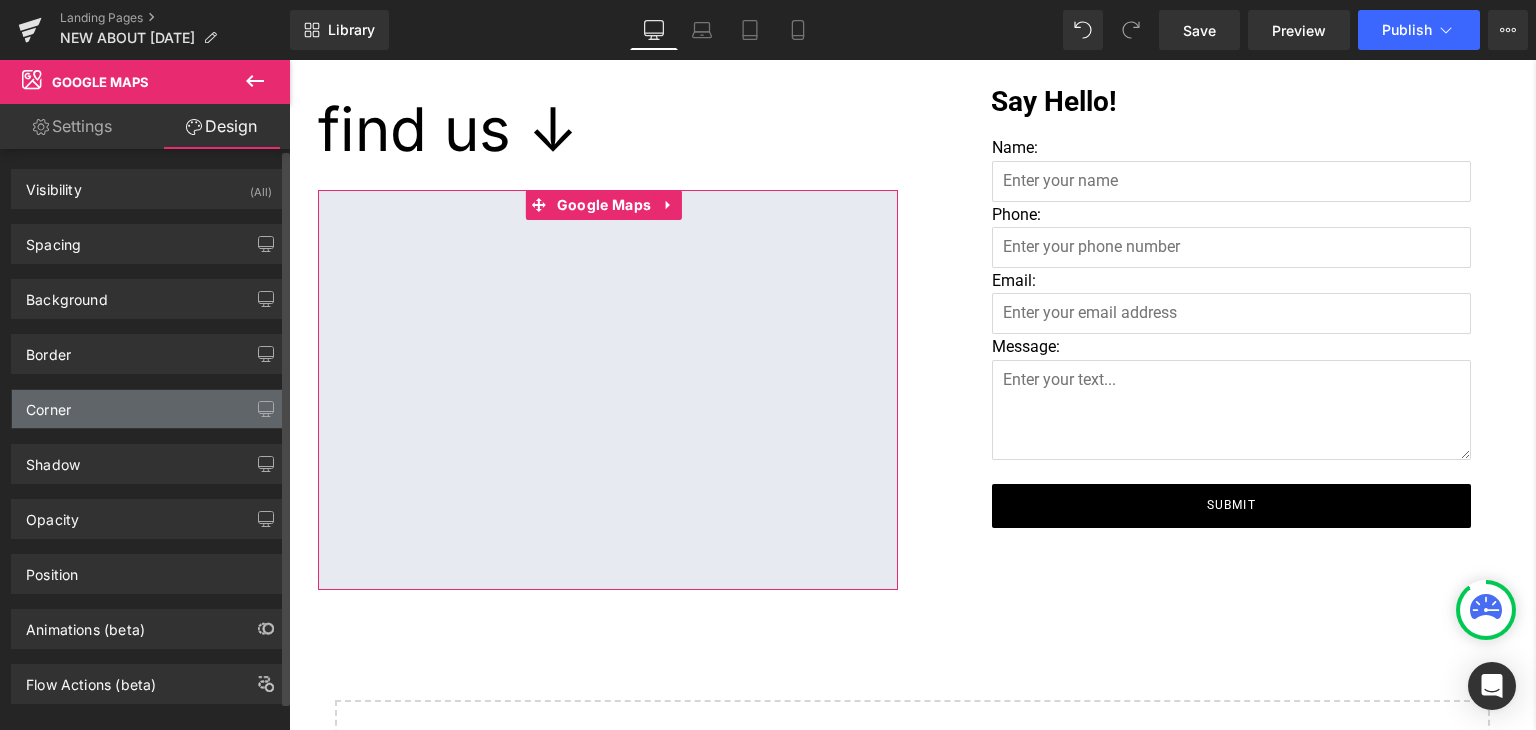click on "Corner" at bounding box center [48, 404] 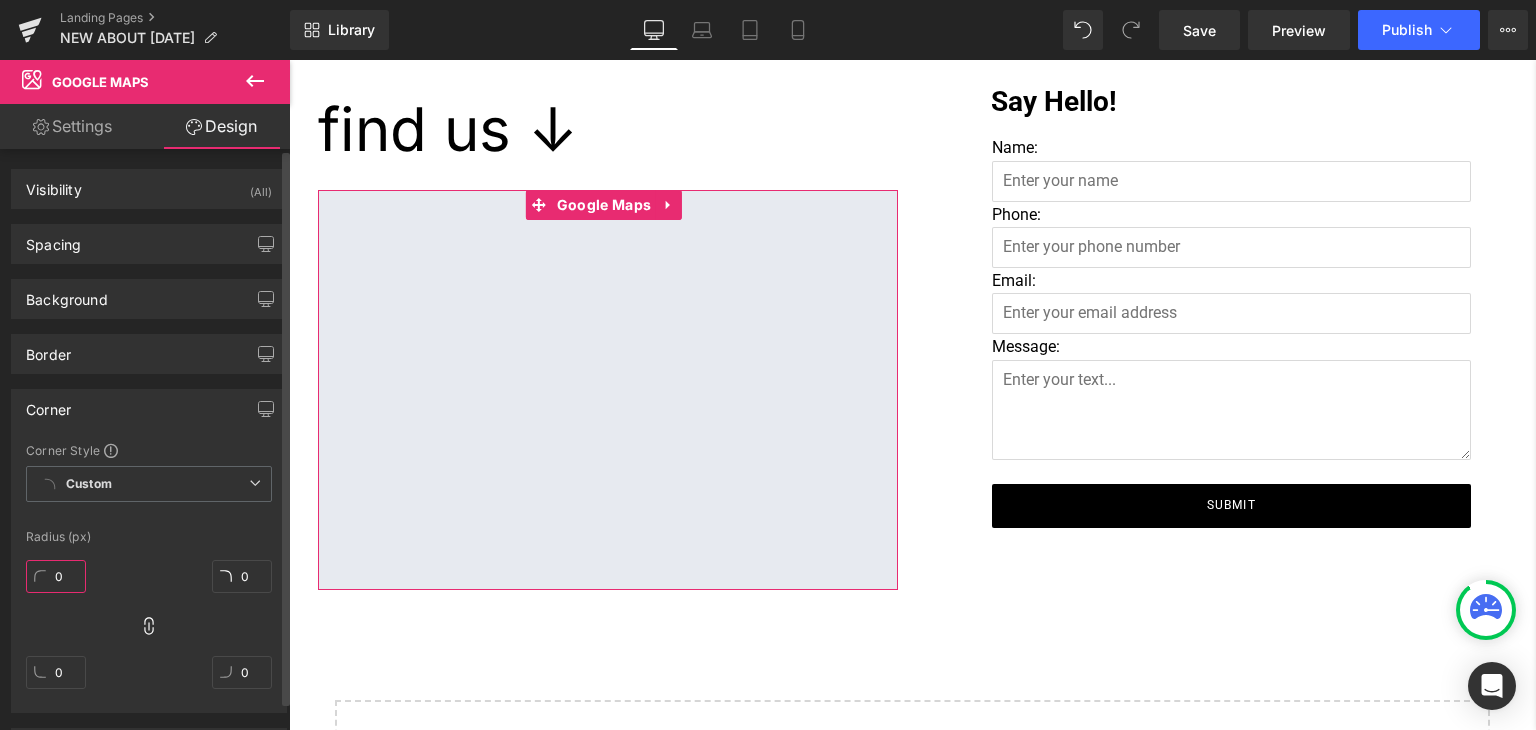 click on "0" at bounding box center [56, 576] 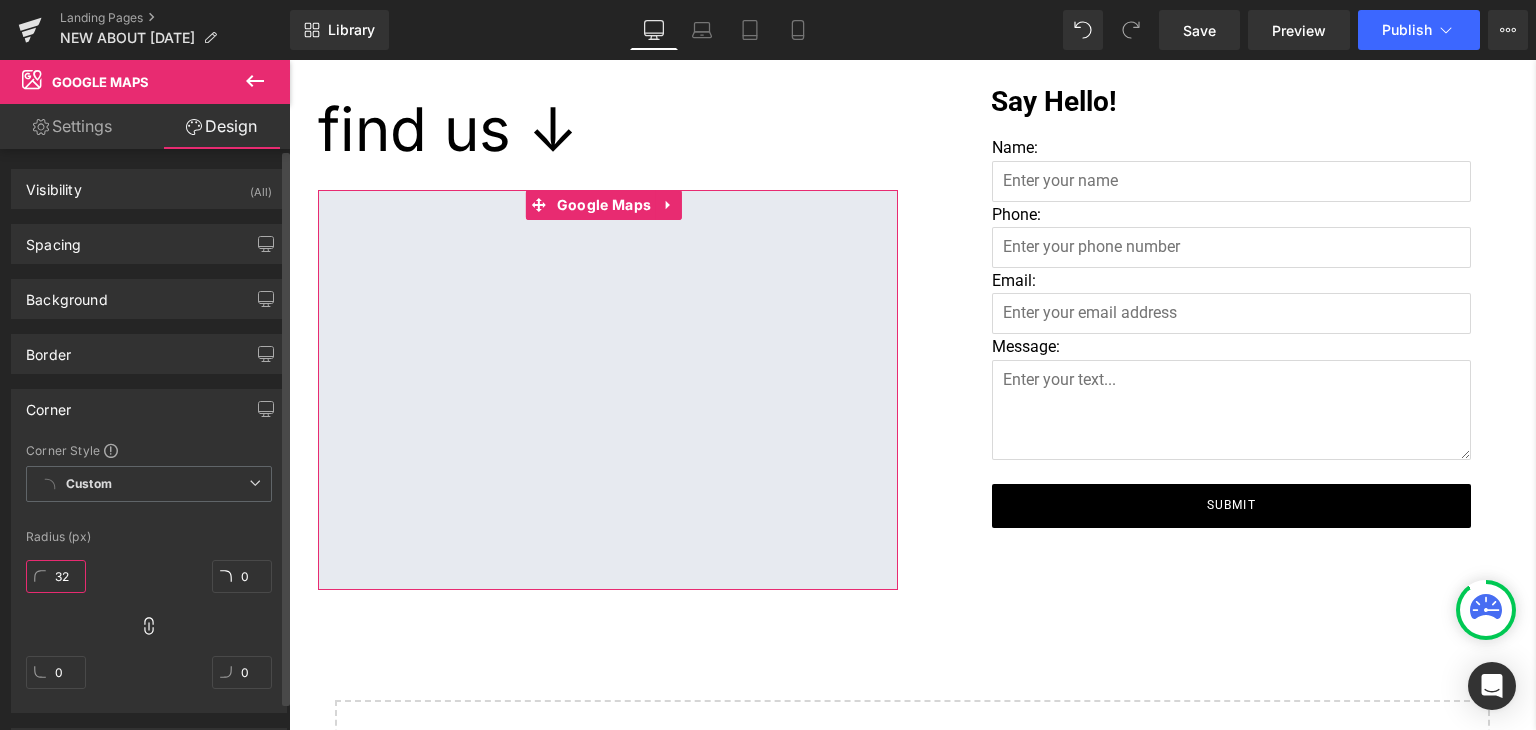 type on "32" 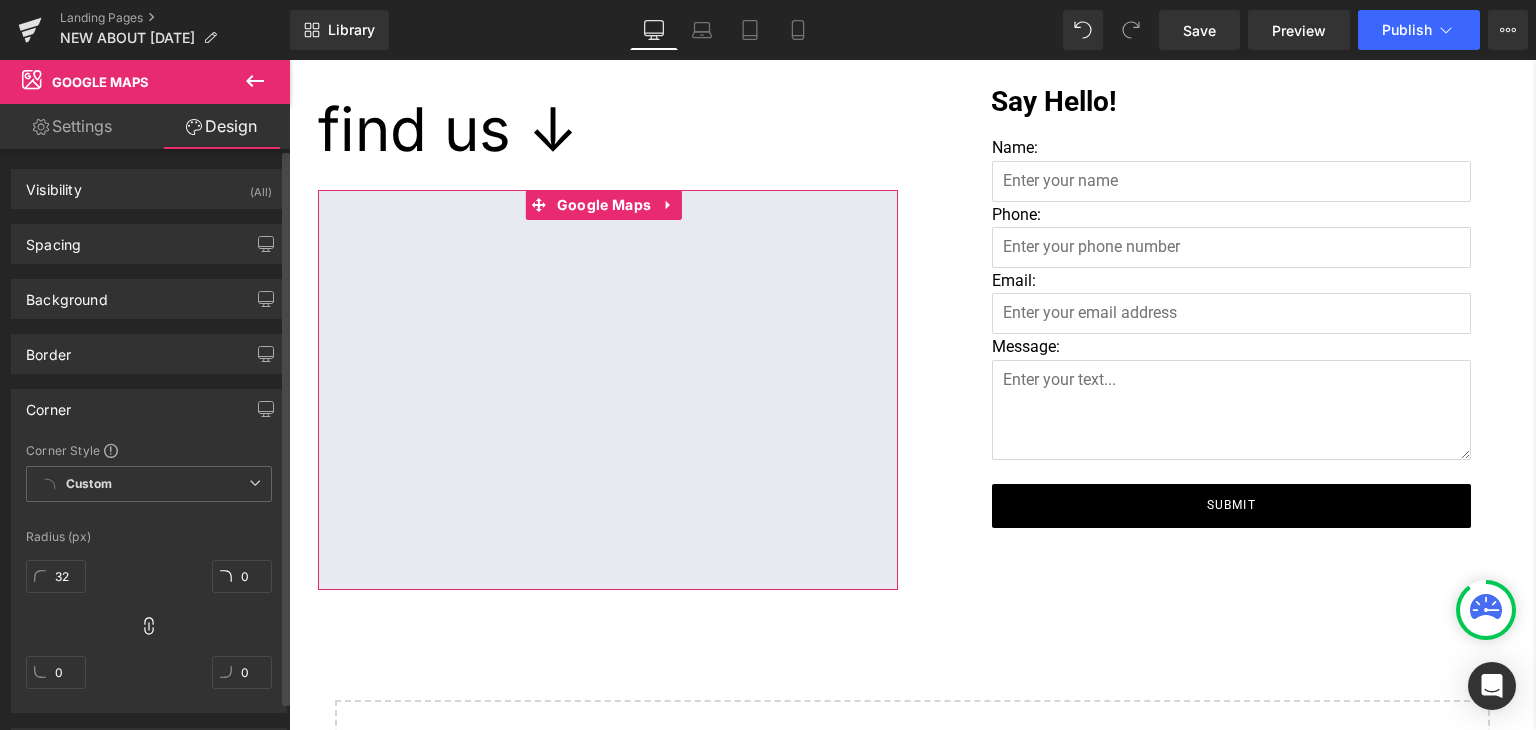 click on "32
0
0
0" at bounding box center (149, 632) 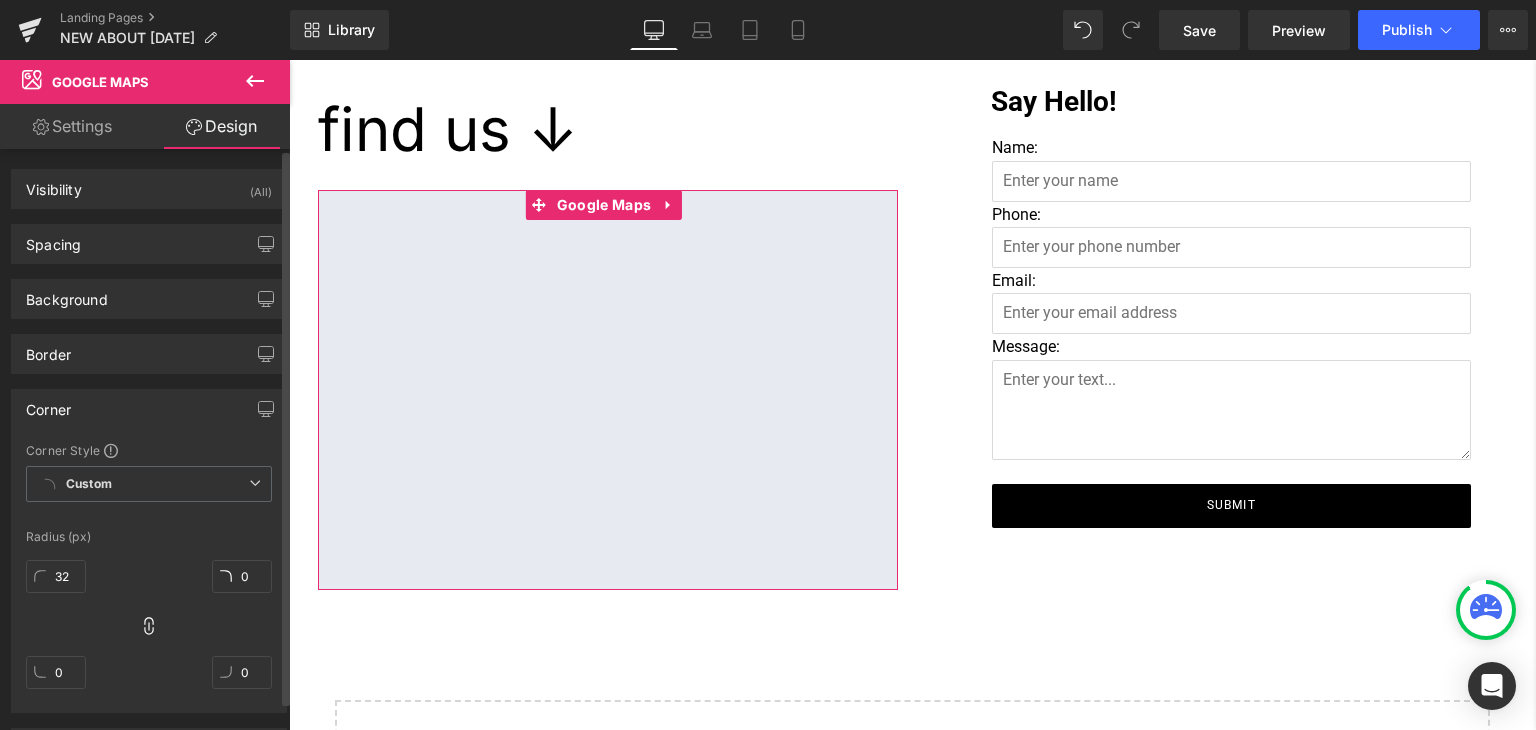 click on "Radius (px)" at bounding box center (149, 537) 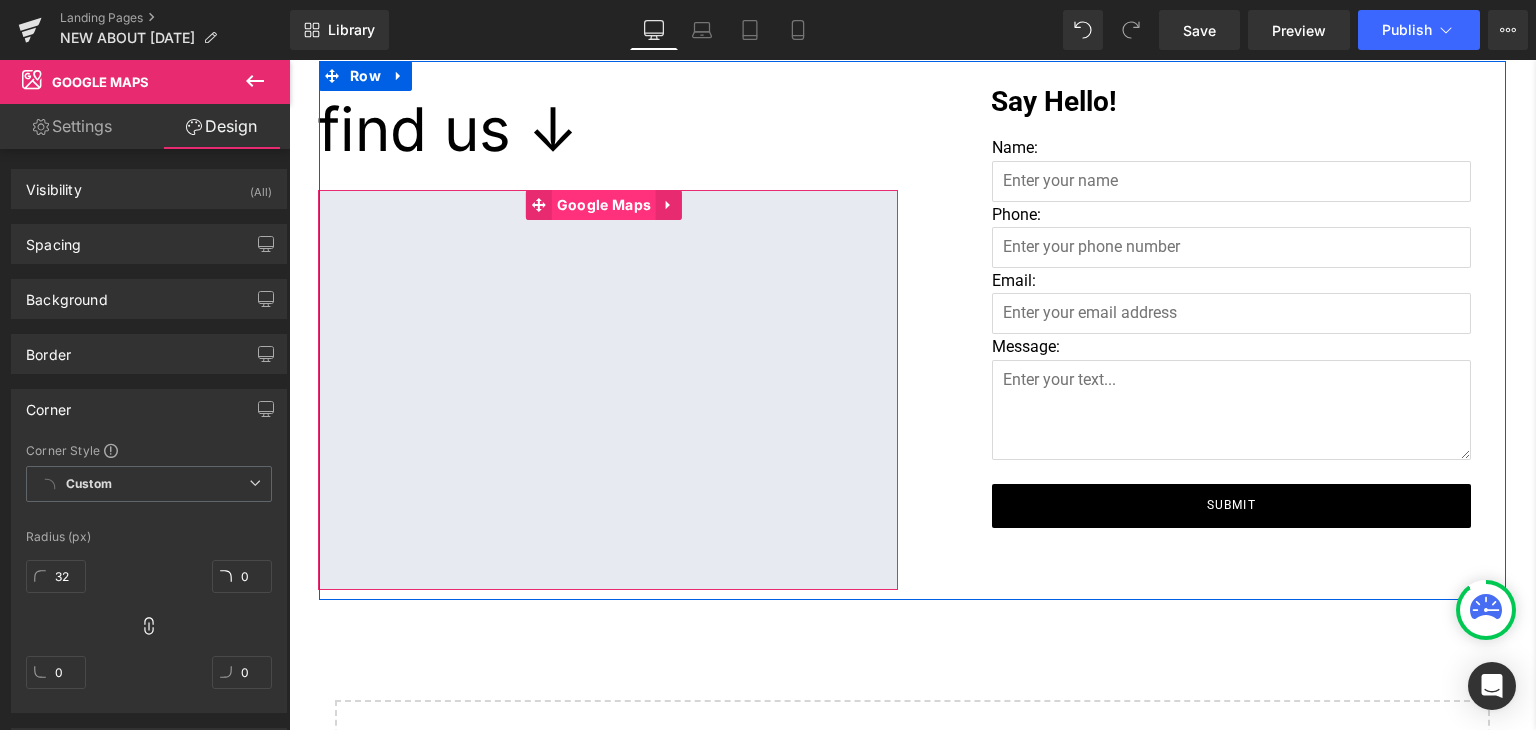 click on "Google Maps" at bounding box center [604, 205] 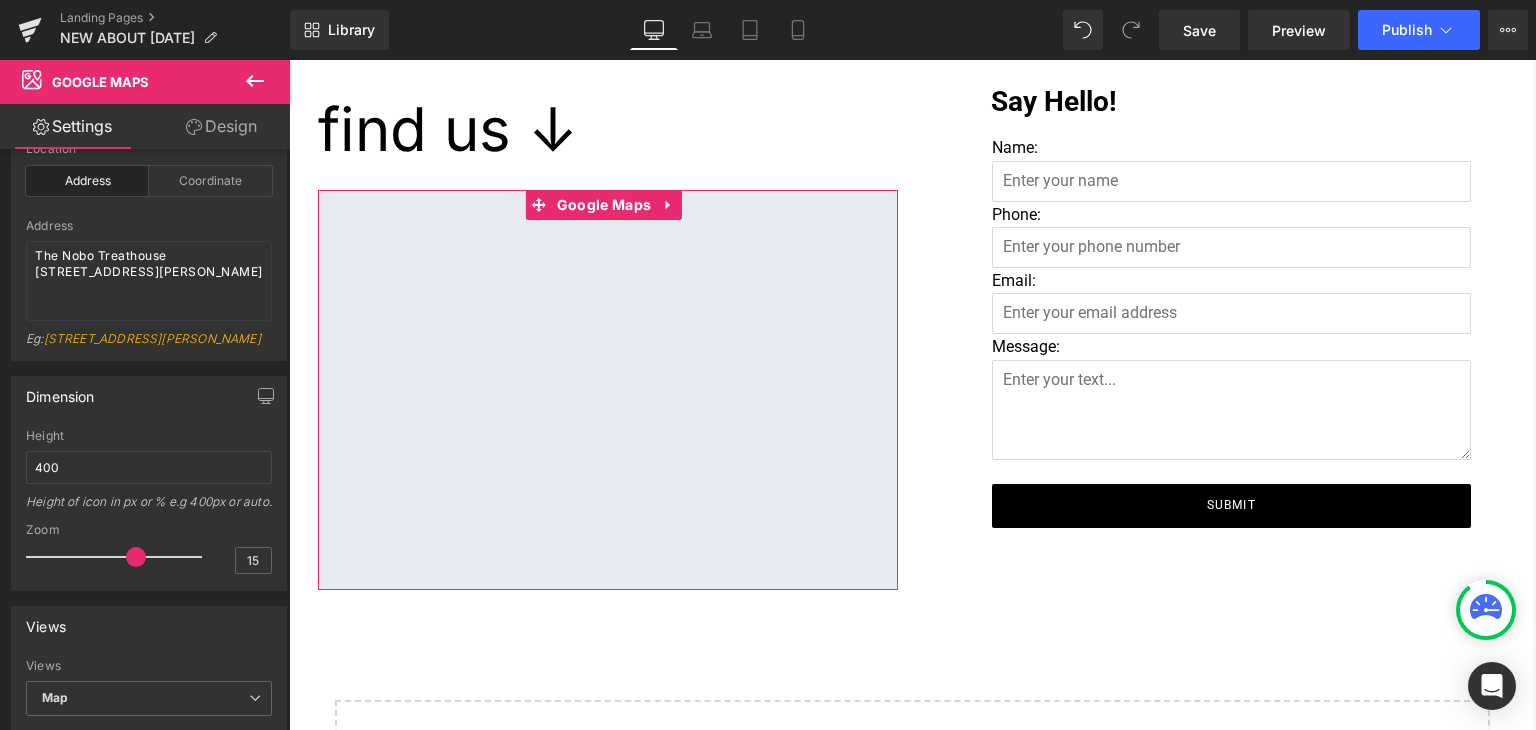 scroll, scrollTop: 200, scrollLeft: 0, axis: vertical 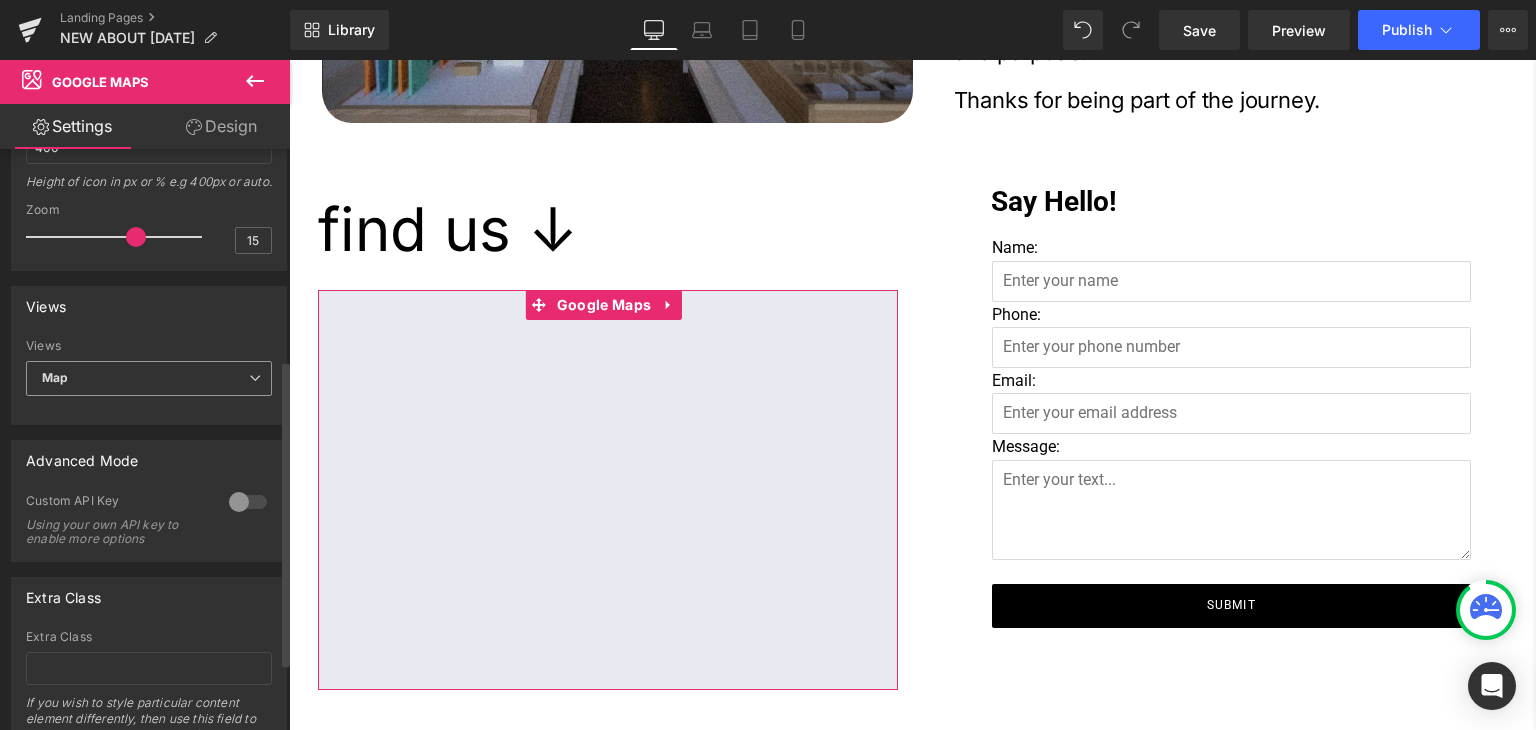 click on "Map" at bounding box center (149, 378) 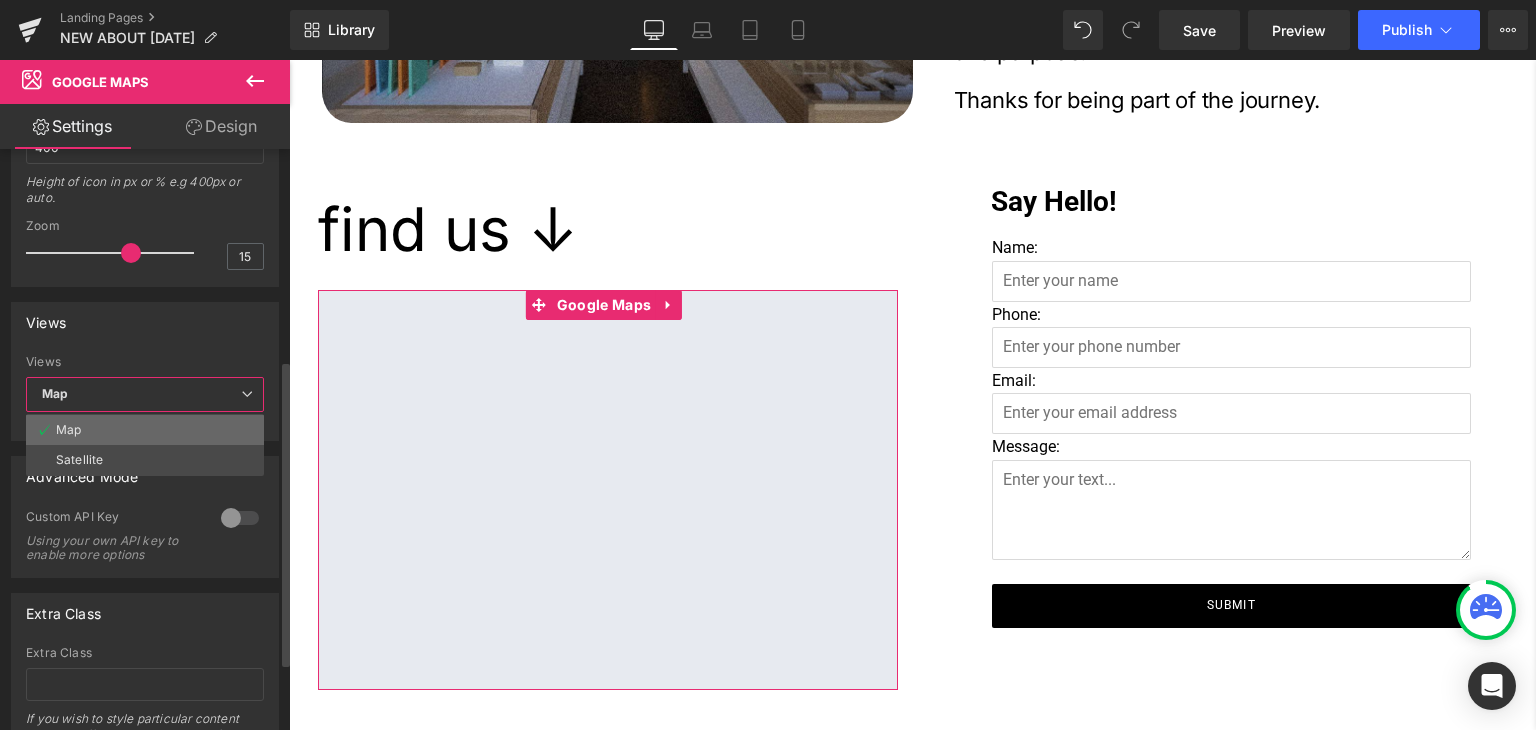 click on "Map" at bounding box center (145, 430) 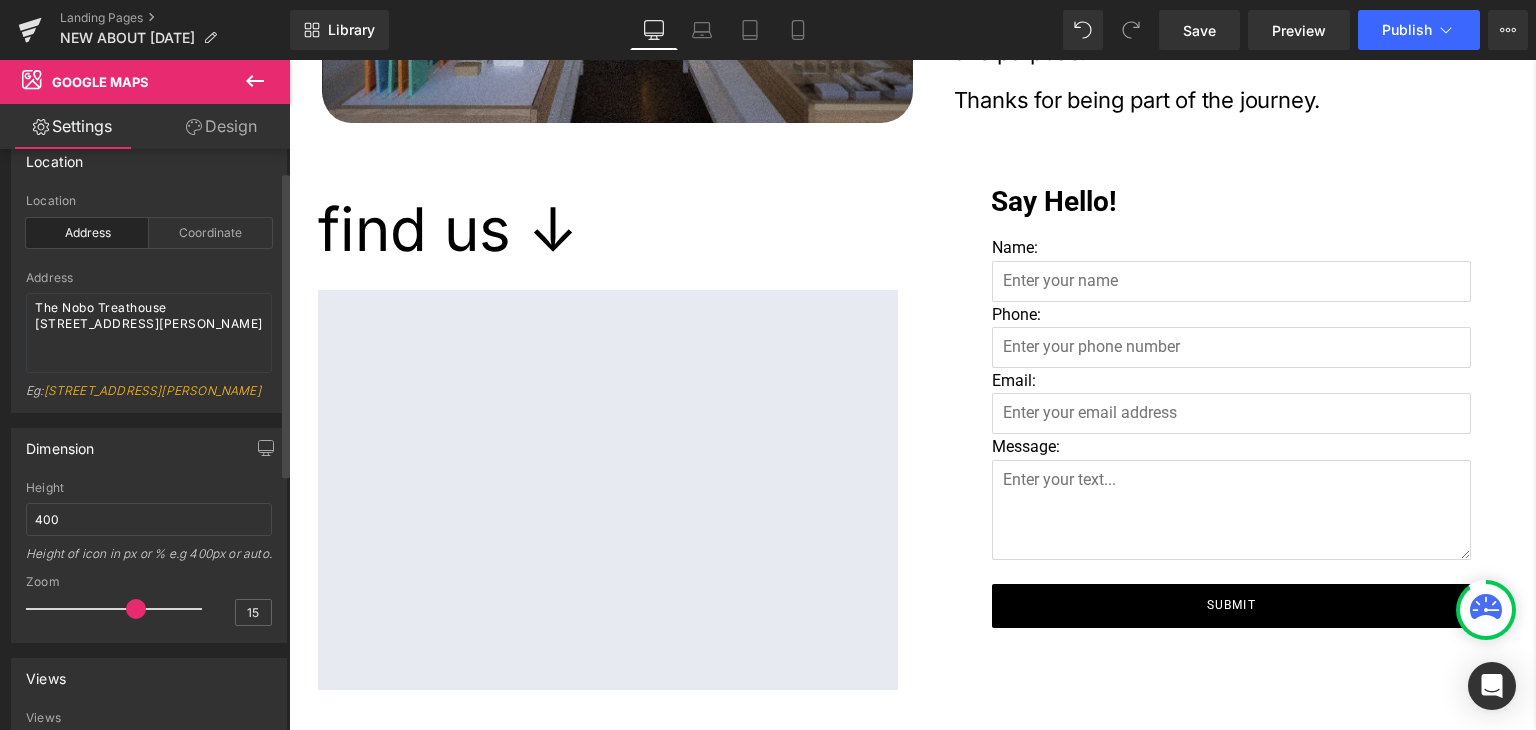 scroll, scrollTop: 128, scrollLeft: 0, axis: vertical 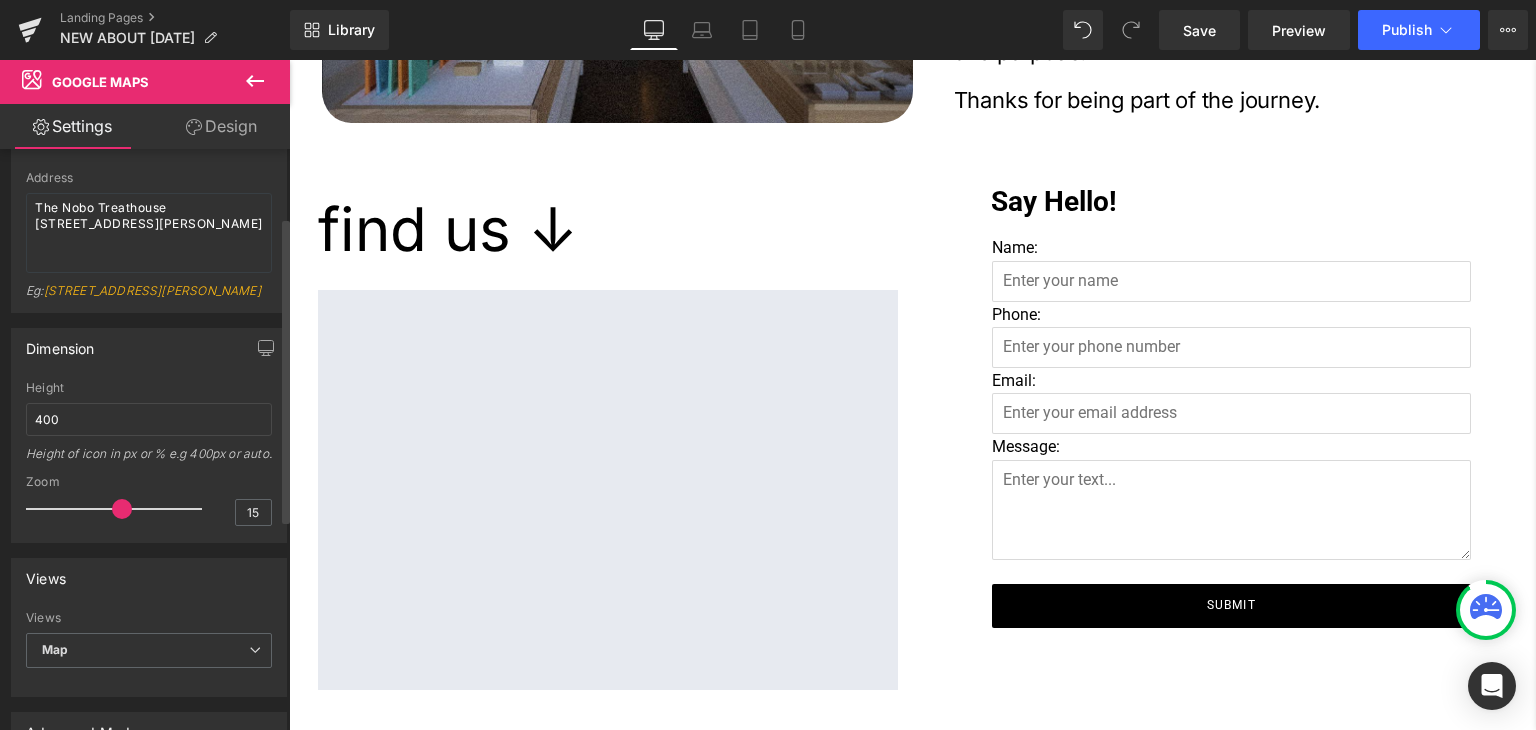 click at bounding box center (122, 509) 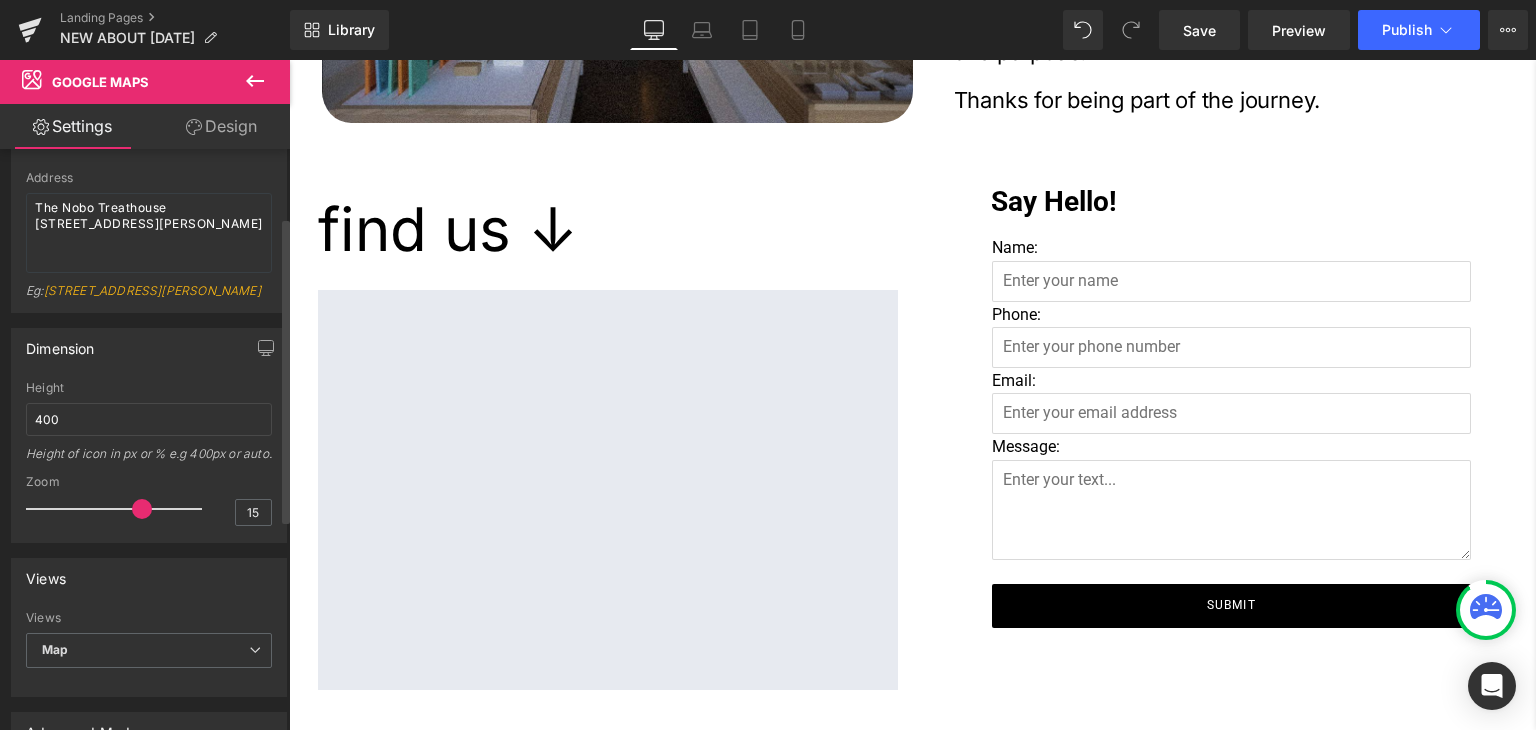 drag, startPoint x: 116, startPoint y: 536, endPoint x: 137, endPoint y: 537, distance: 21.023796 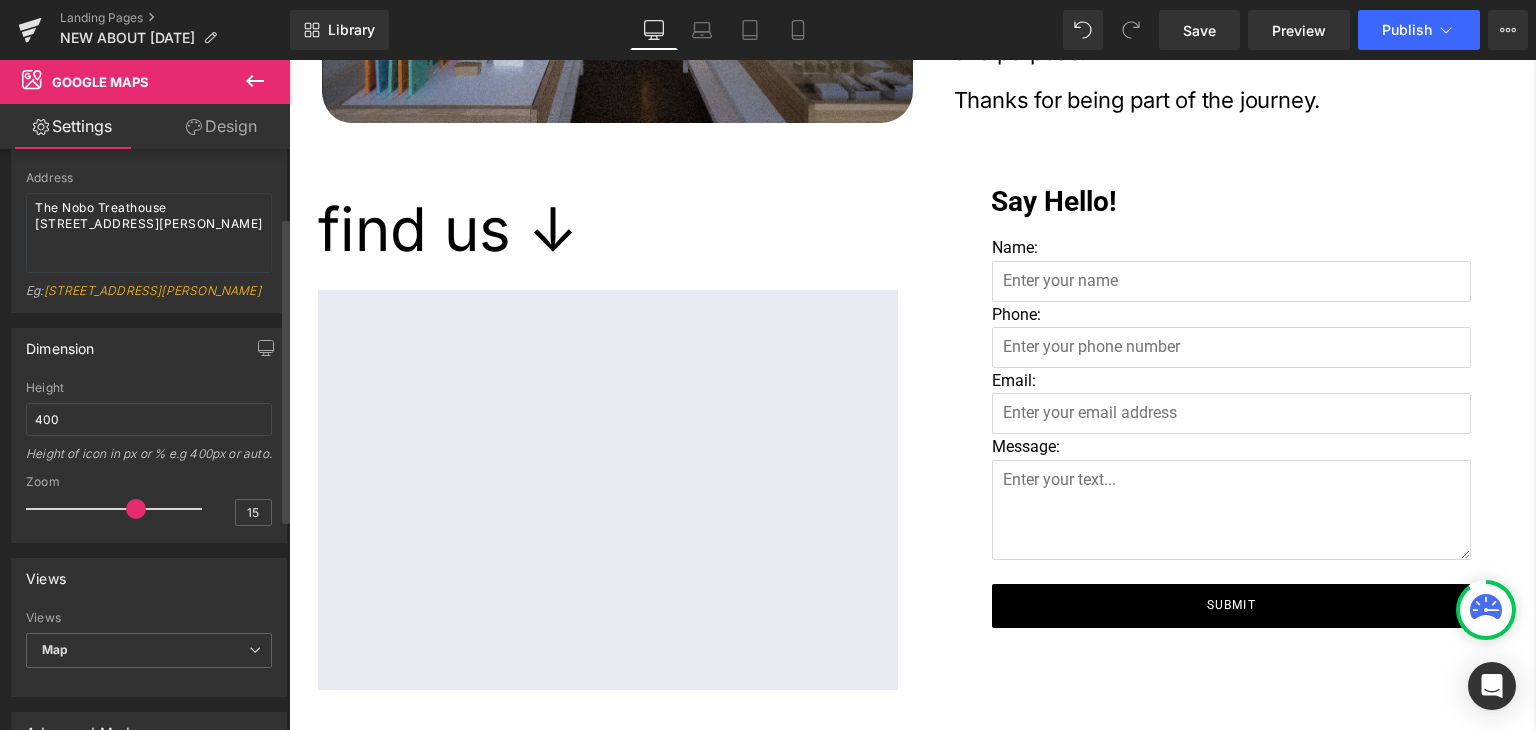 drag, startPoint x: 137, startPoint y: 537, endPoint x: 127, endPoint y: 539, distance: 10.198039 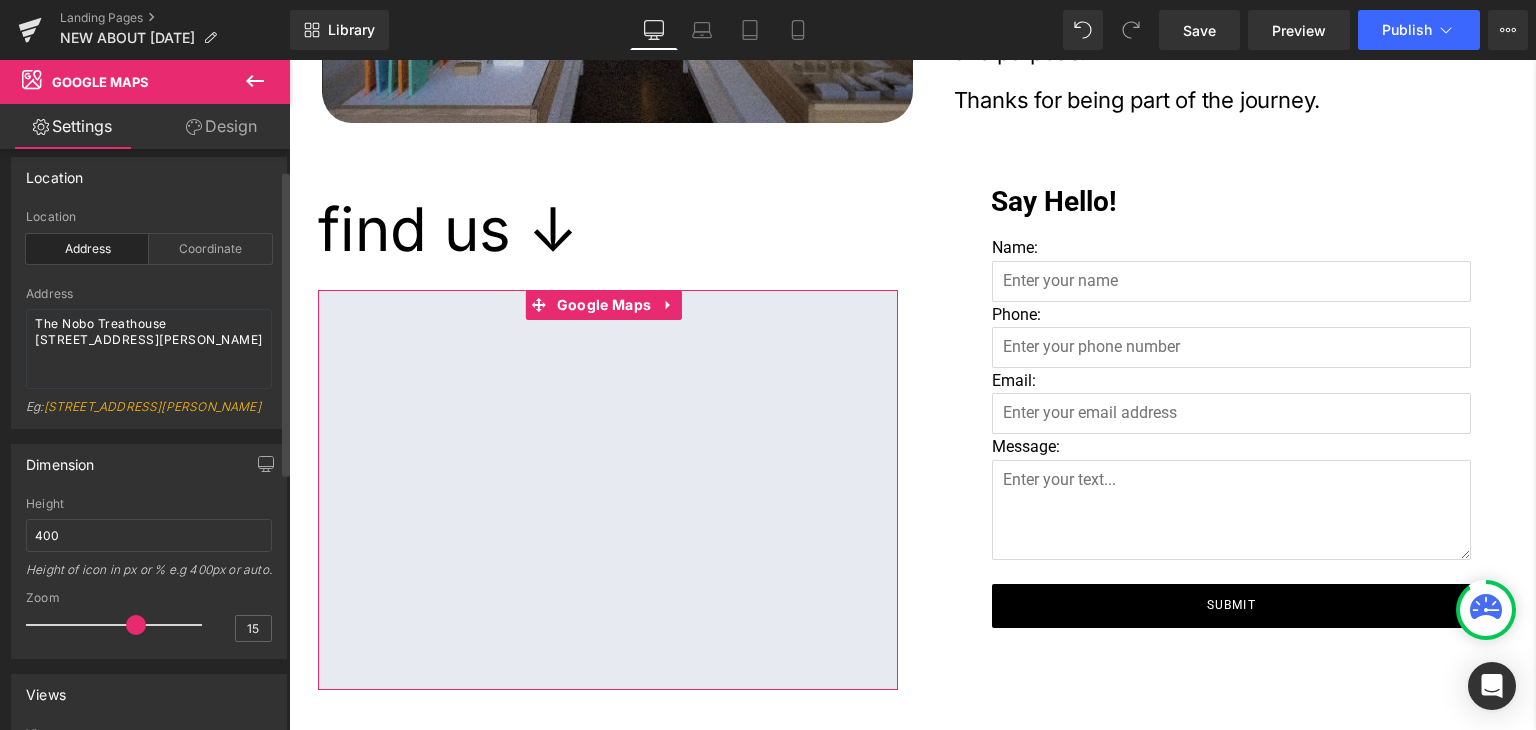 scroll, scrollTop: 0, scrollLeft: 0, axis: both 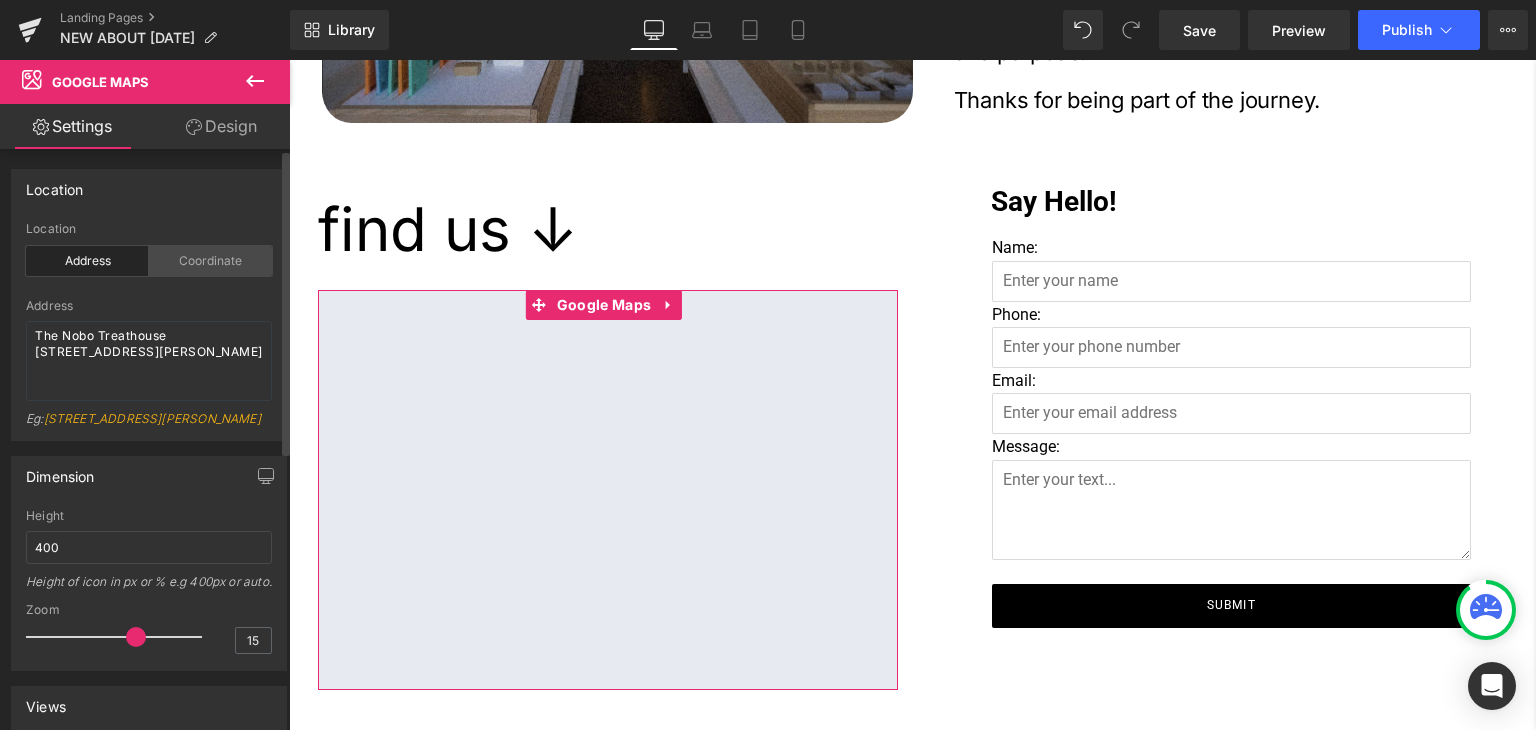 click on "Coordinate" at bounding box center [210, 261] 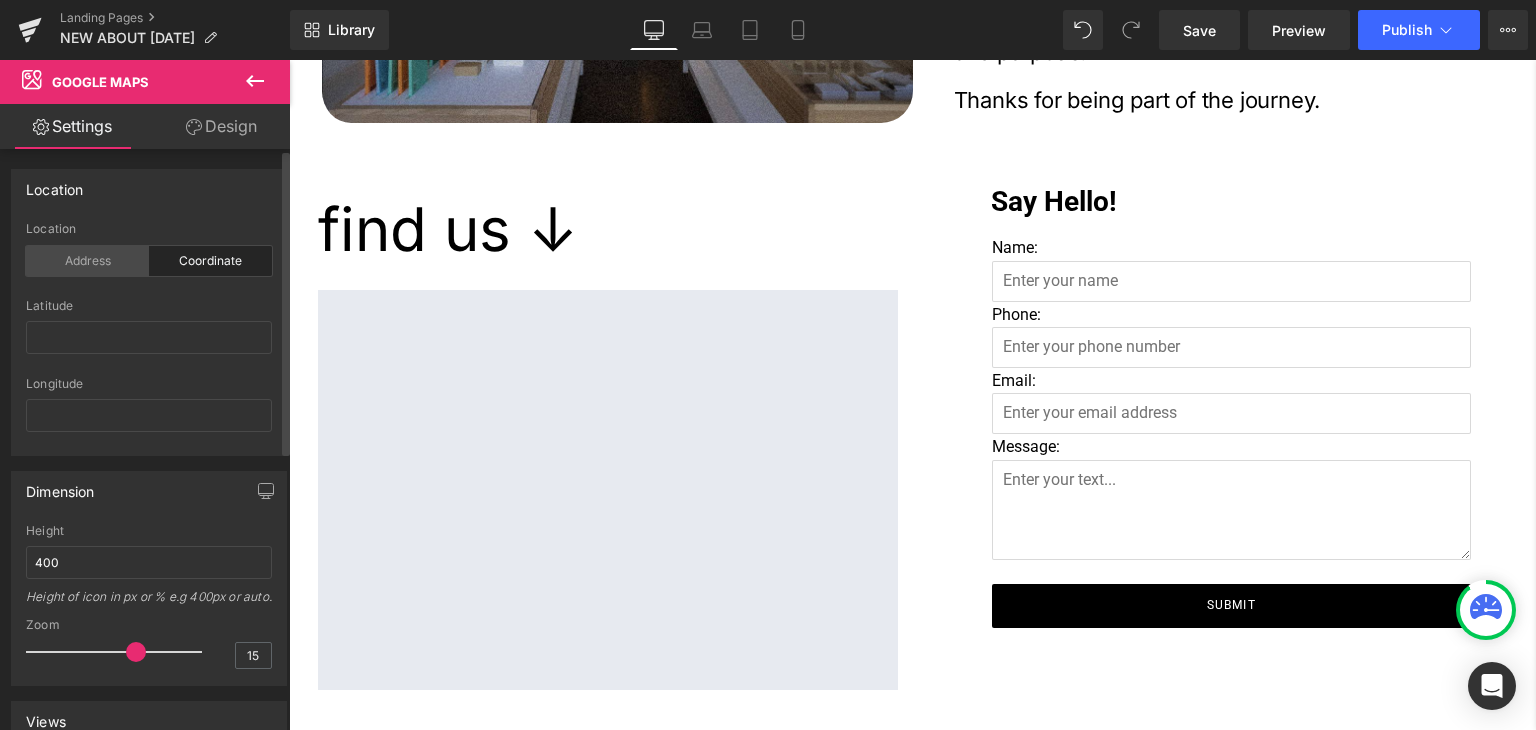 click on "Address" at bounding box center [87, 261] 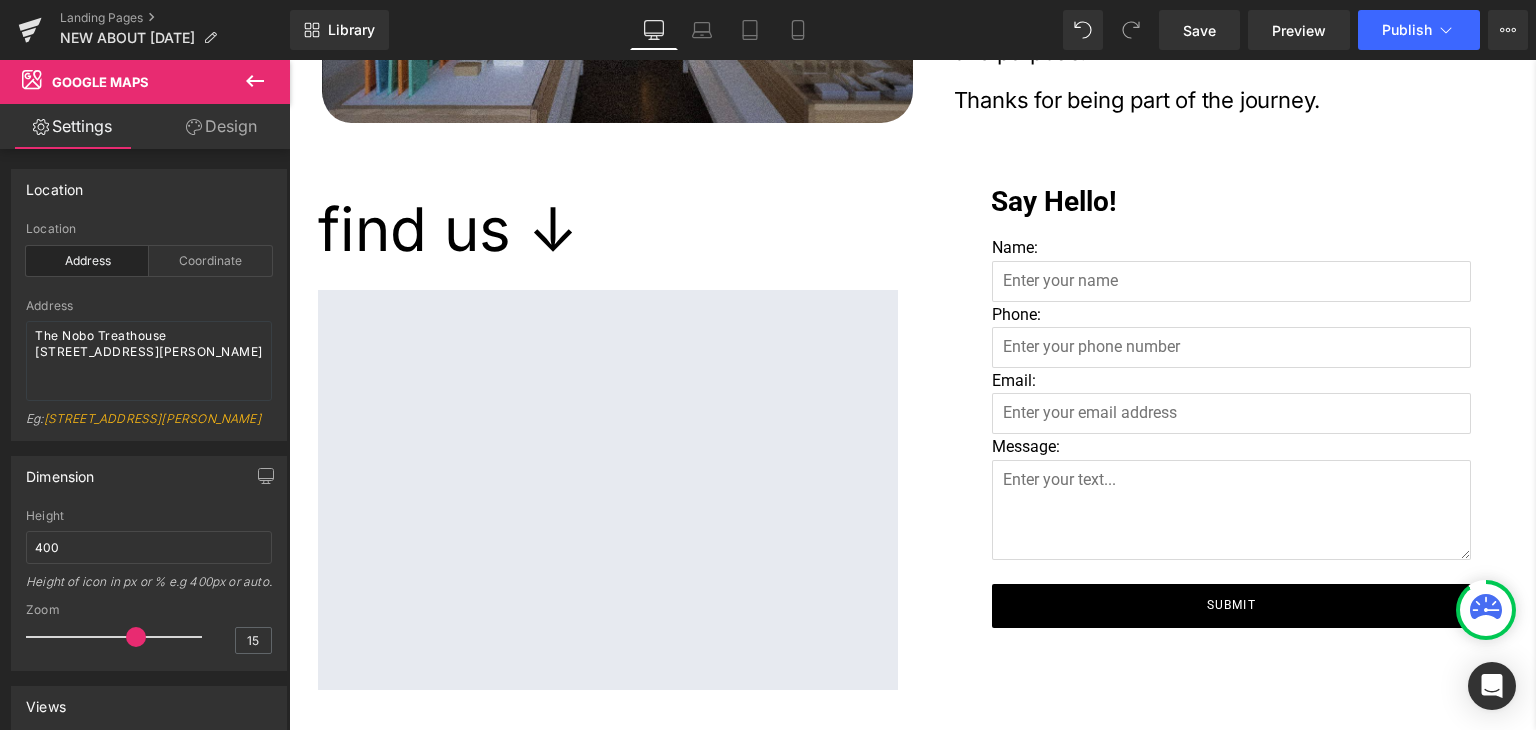 click on "Design" at bounding box center [221, 126] 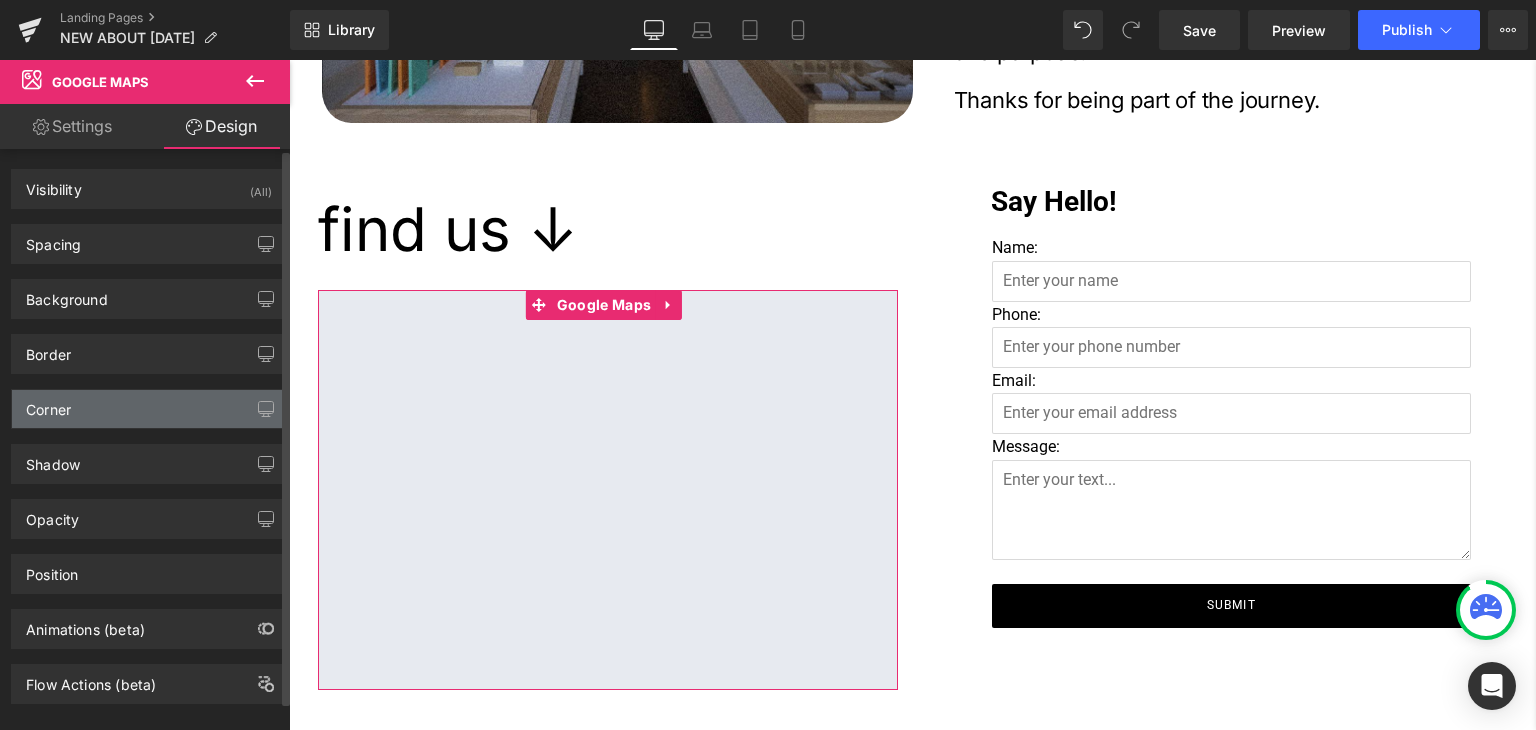 click on "Corner" at bounding box center [149, 409] 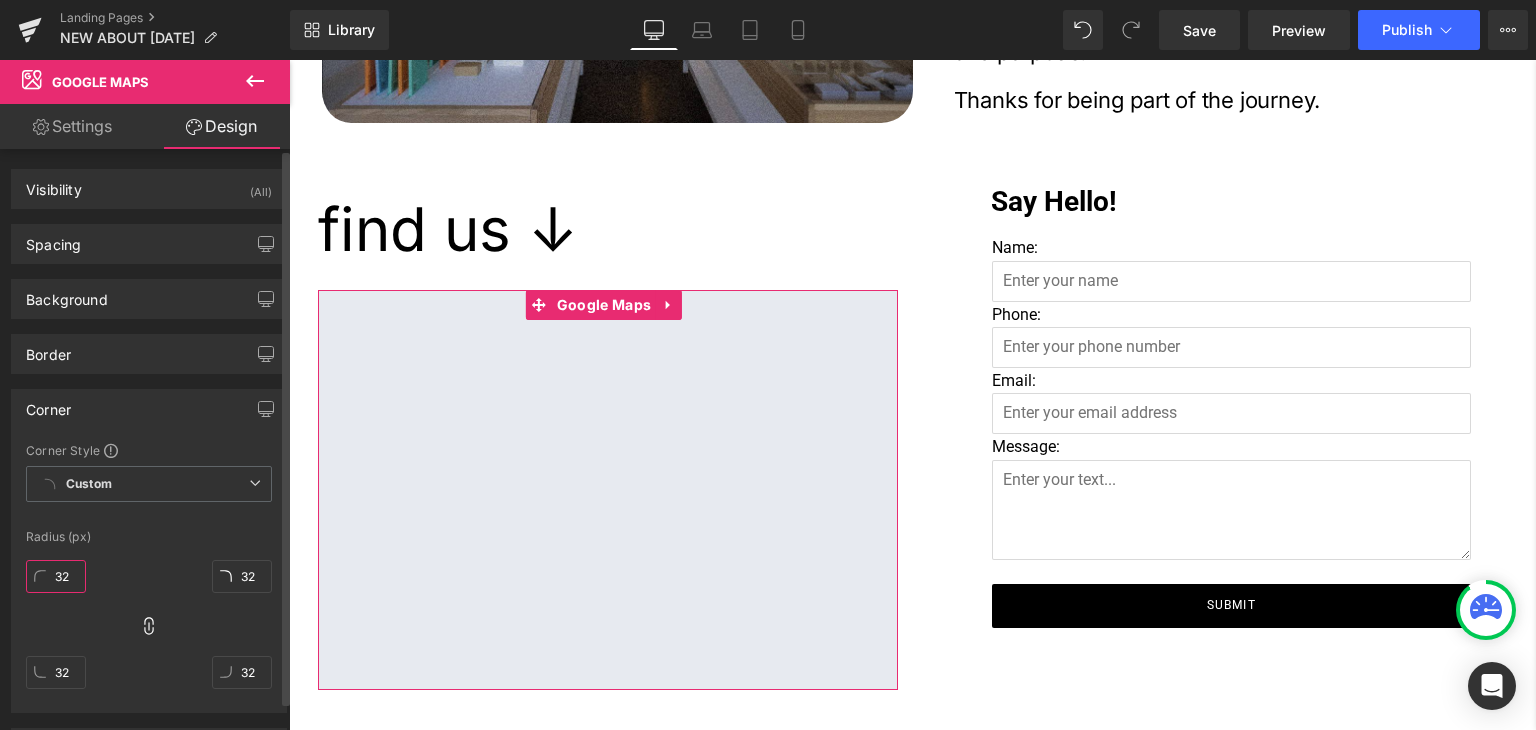 click on "32" at bounding box center (56, 576) 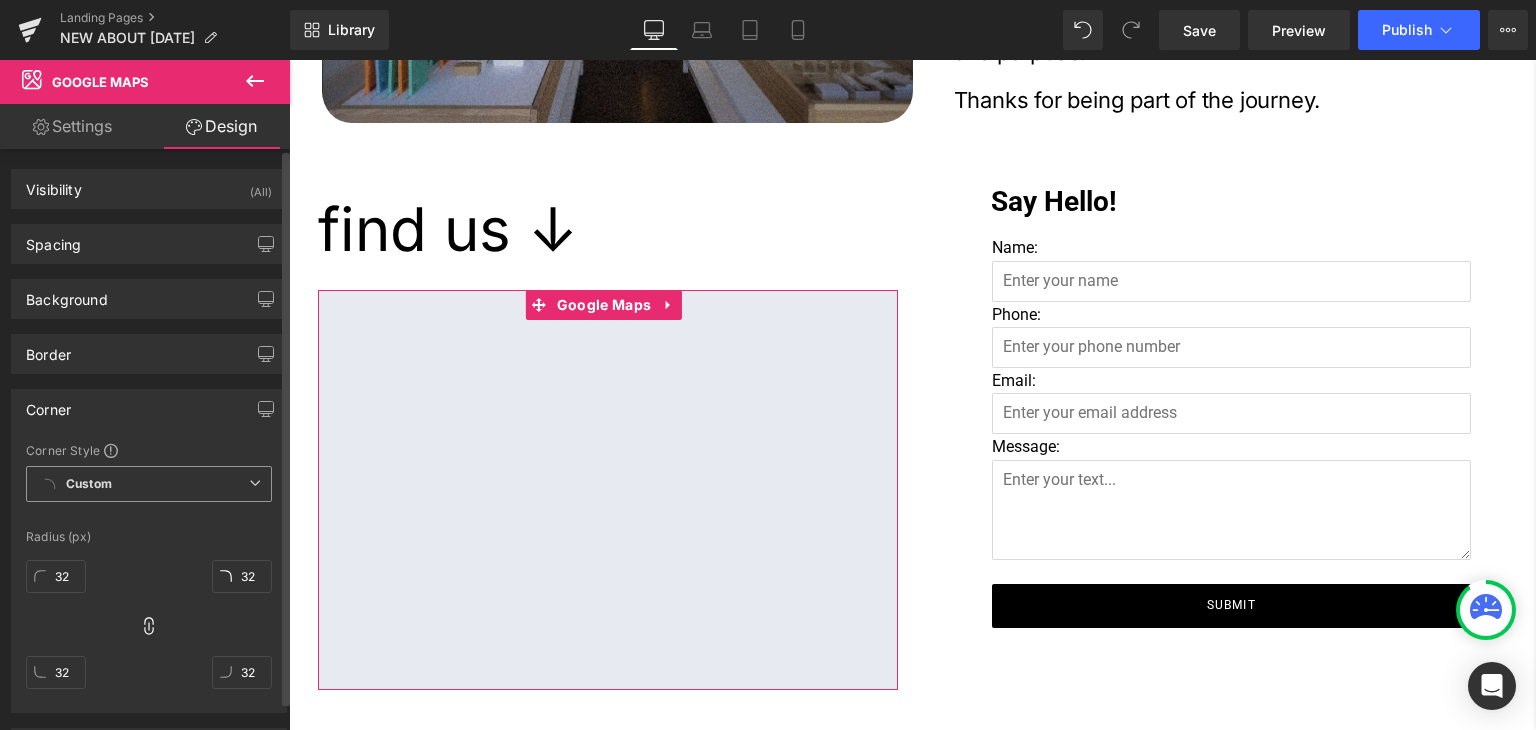 click on "Custom
Setup Global Style
Custom
Setup Global Style" at bounding box center (149, 489) 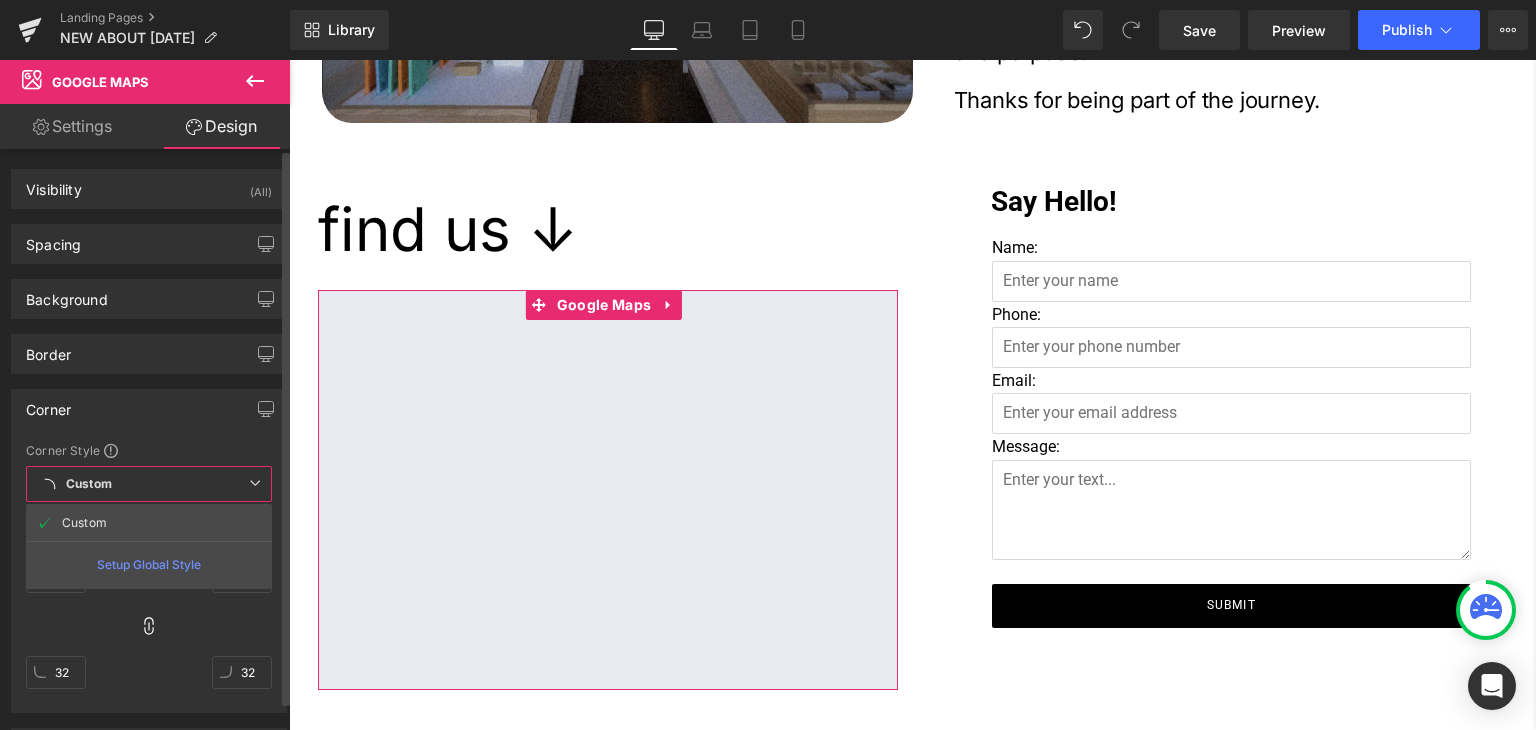 click on "Custom
Setup Global Style" at bounding box center [149, 484] 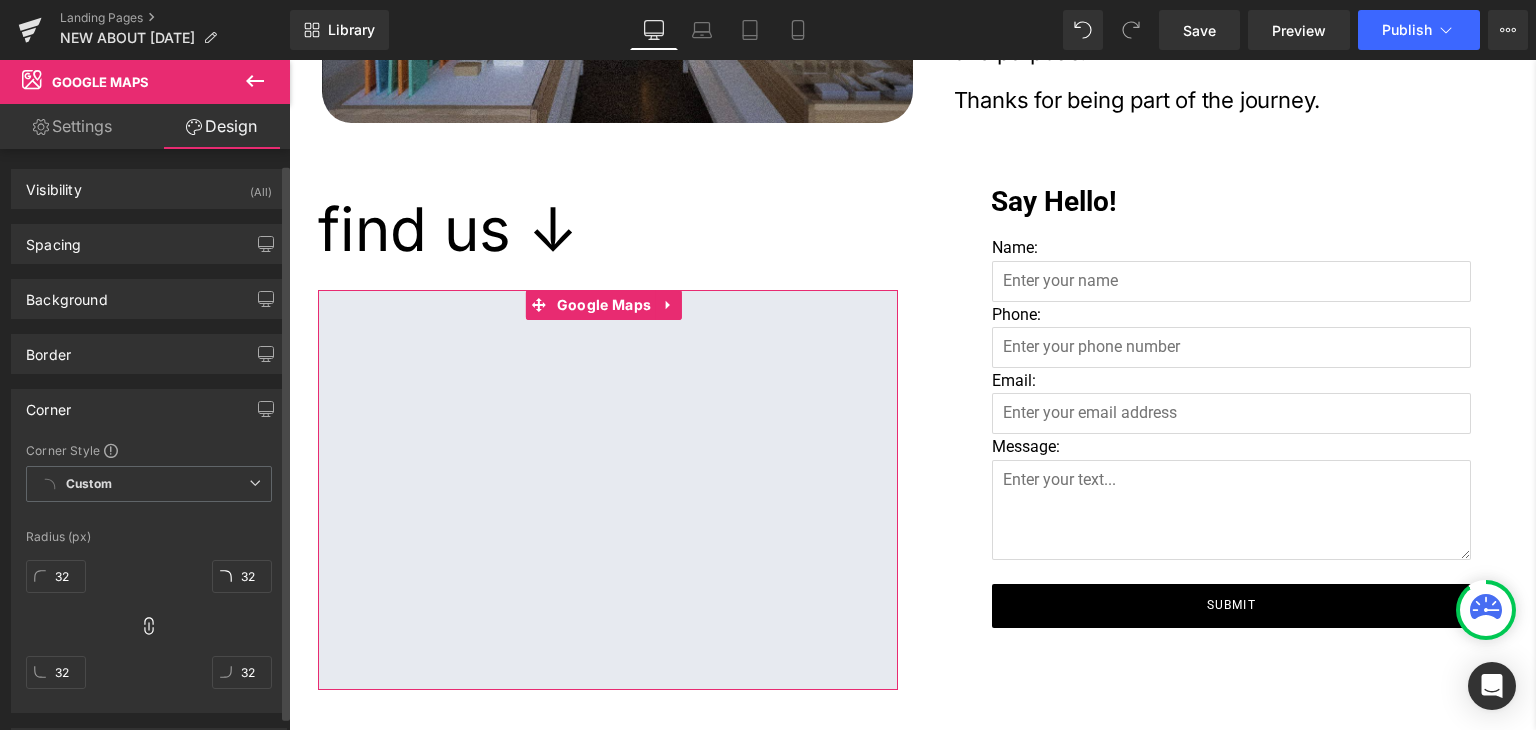 scroll, scrollTop: 200, scrollLeft: 0, axis: vertical 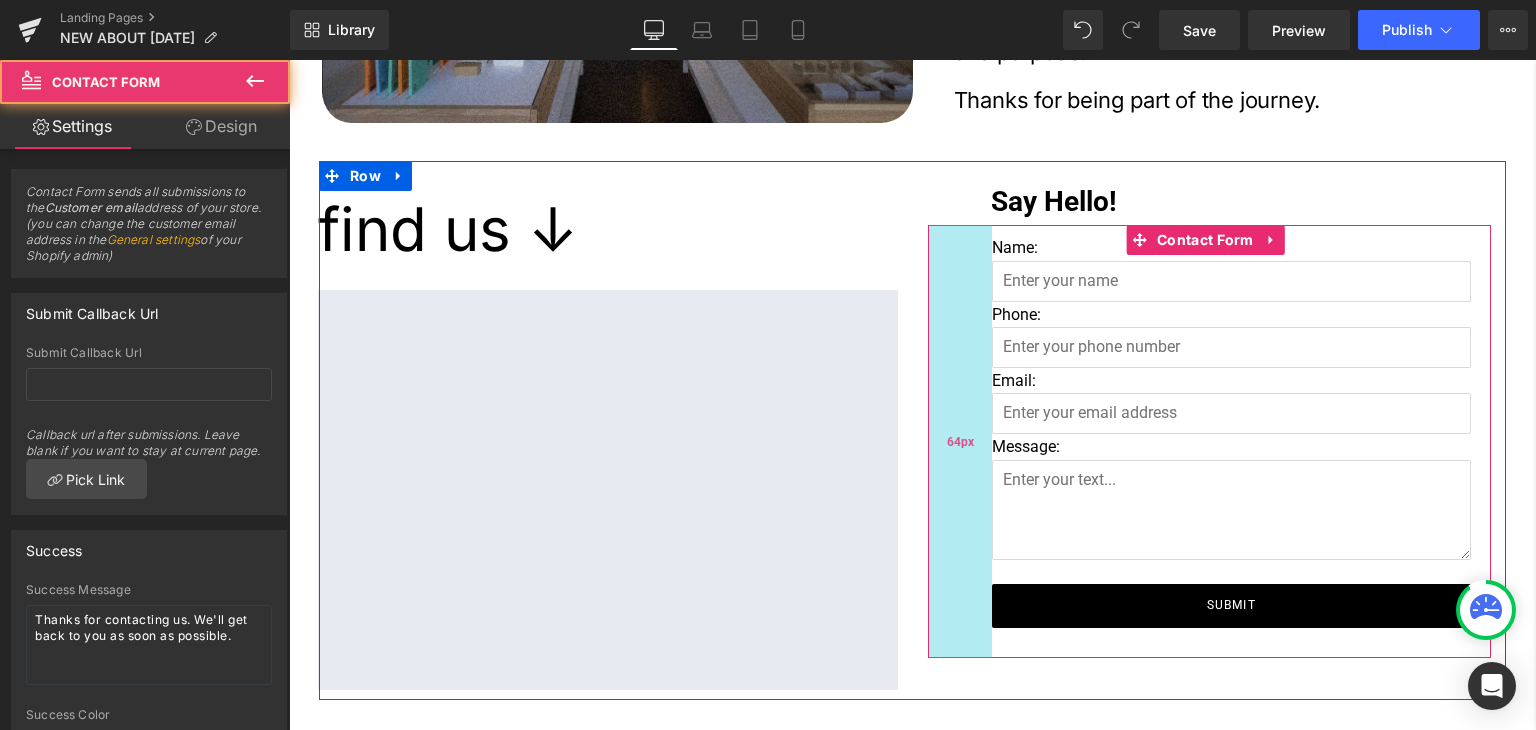 click on "64px" at bounding box center [960, 441] 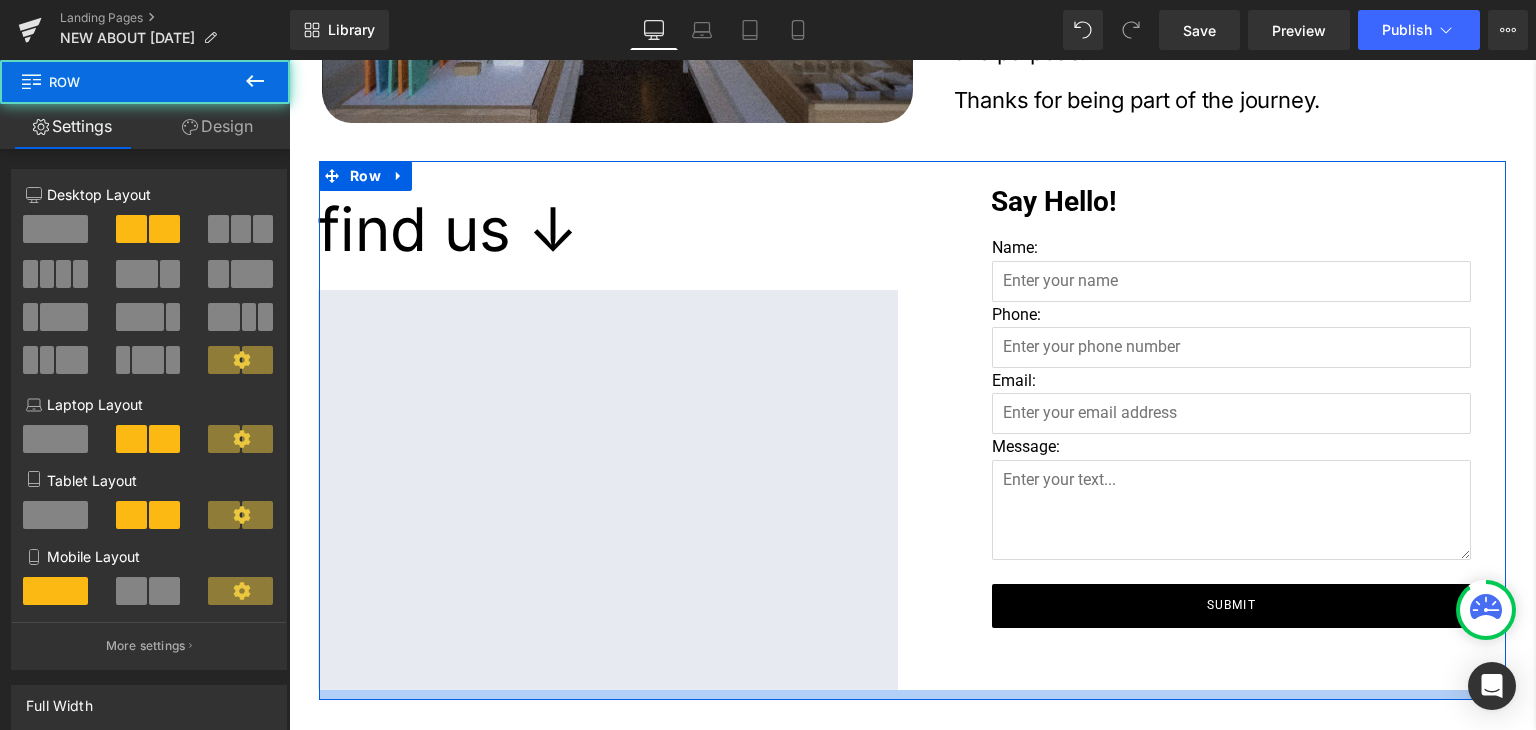 click at bounding box center (912, 695) 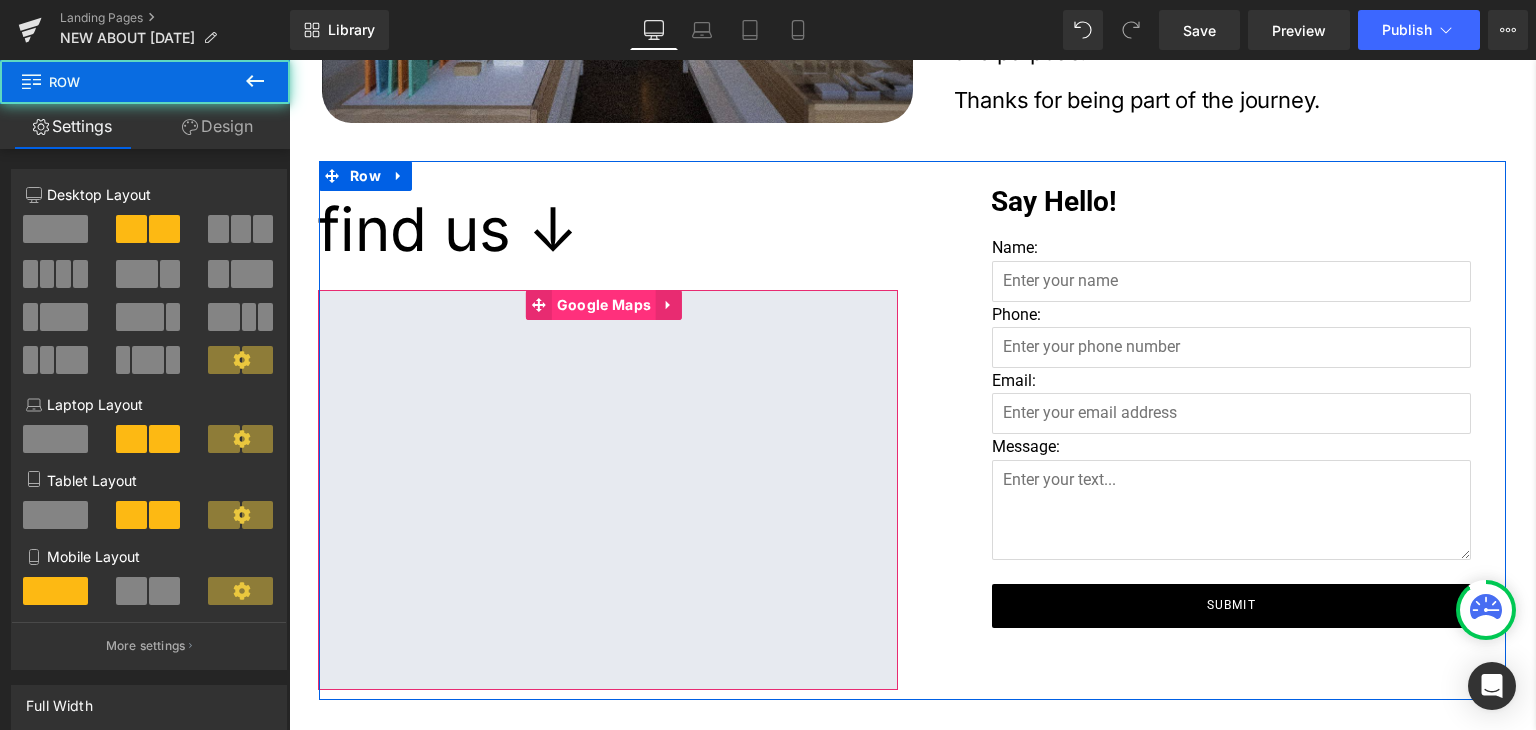 scroll, scrollTop: 2900, scrollLeft: 0, axis: vertical 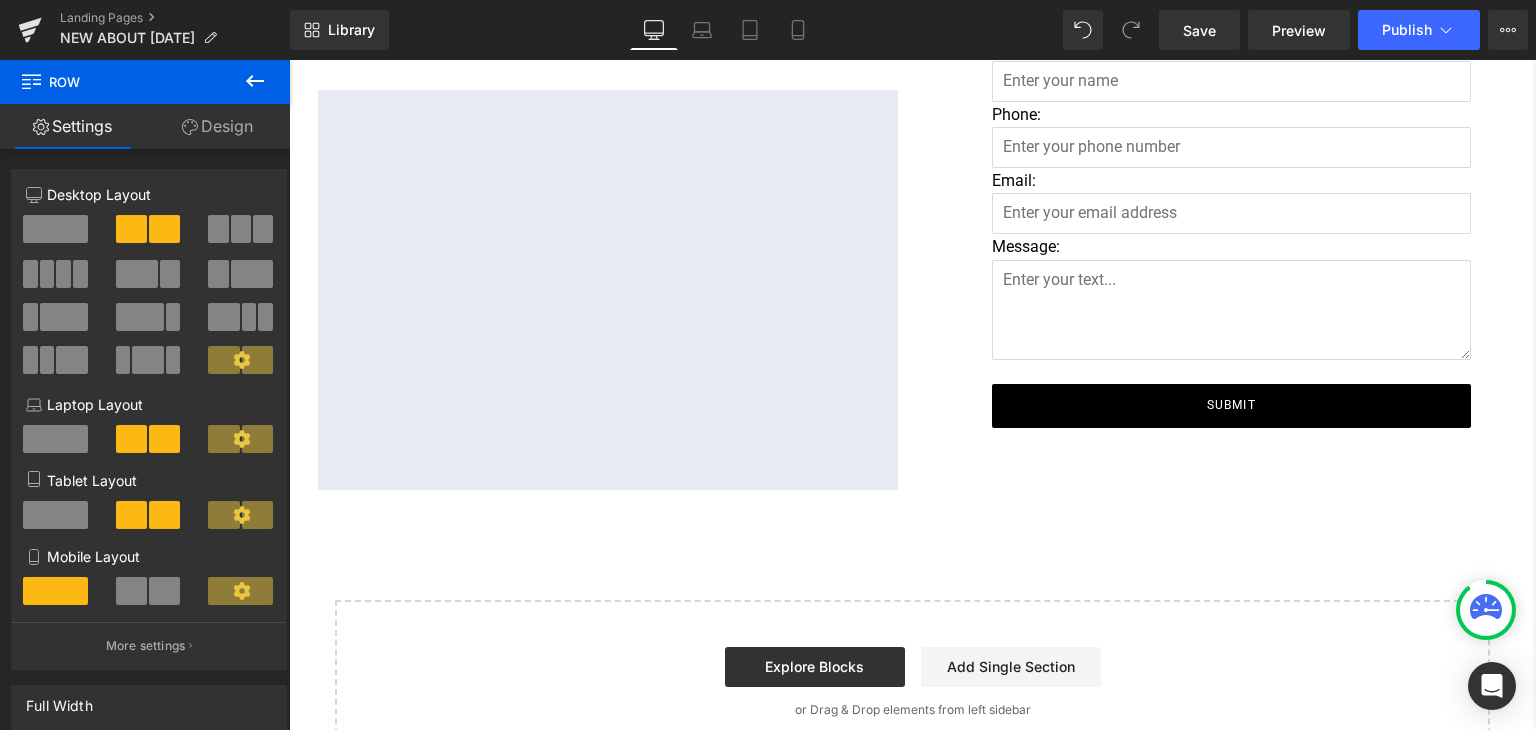 click on "Image         who we are * Heading         At Nobó, we believe simplicity can be extraordinary. Since [DATE], we’ve been reimagining classics like ice cream, chocolate, and spreads using only natural, plant-based, and unrefined ingredients. We started in a Dublin kitchen with a borrowed ice cream machine and a big idea: to create better treats without compromising on taste. [DATE], we continue that mission from our store in [GEOGRAPHIC_DATA], serving ice cream, smoothies, specialty coffee, and our famous açaí bowls. All made fresh, daily, with care and purpose. Thanks for being part of the journey. Text Block     NaNpx     Row
opening hours ↓ Heading         [DATE] Heading         55px [DATE] Heading         [DATE] Heading         [DATE] Heading         [DATE] Heading         [DATE] Heading         [DATE] Heading         o Heading         7.30 - 4.30 Heading         7.30 - 4.30 Heading         7.30 - 4.30 Heading         7.30 - 5.00 Heading         7.30 - 5.00 Heading         8.00 - 5.00" at bounding box center (912, -964) 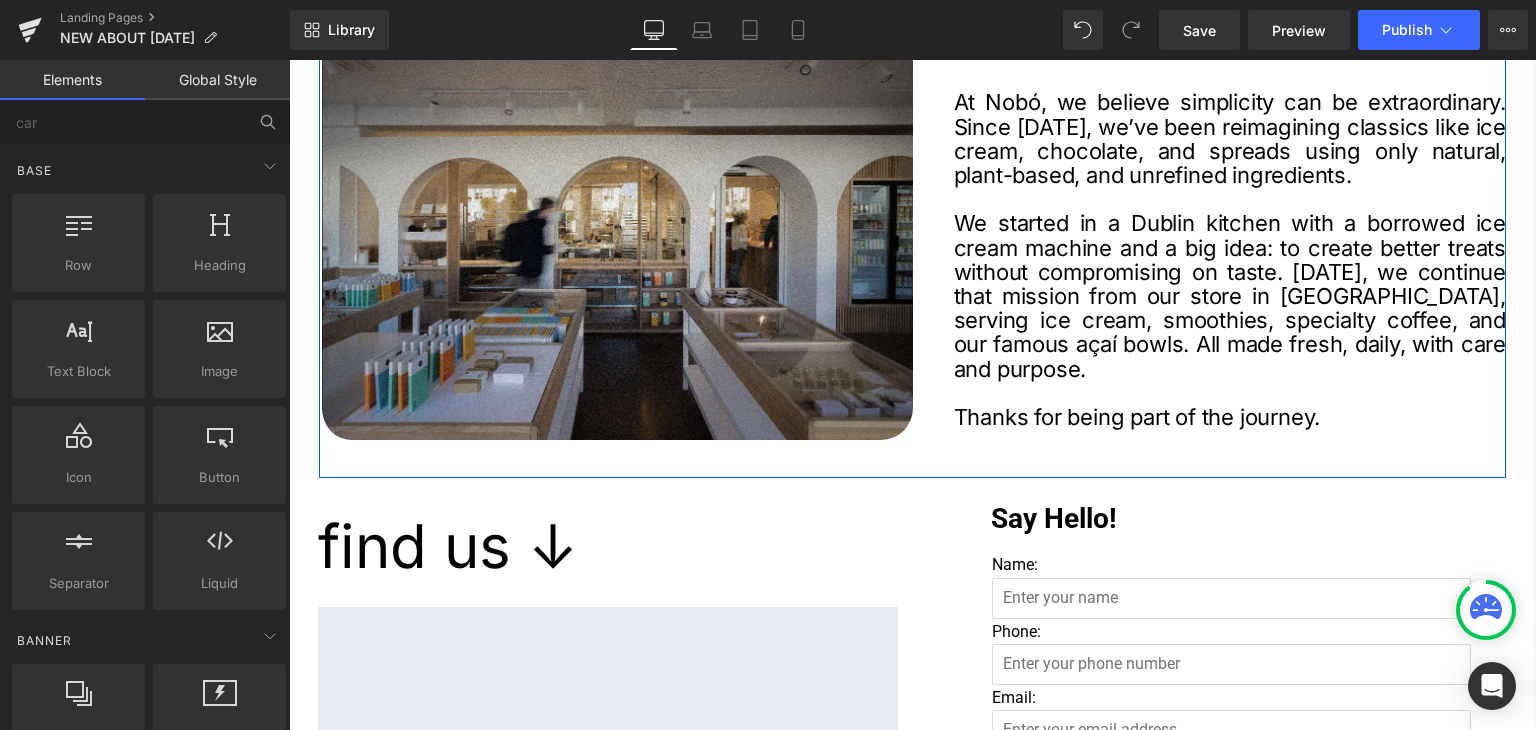 scroll, scrollTop: 2500, scrollLeft: 0, axis: vertical 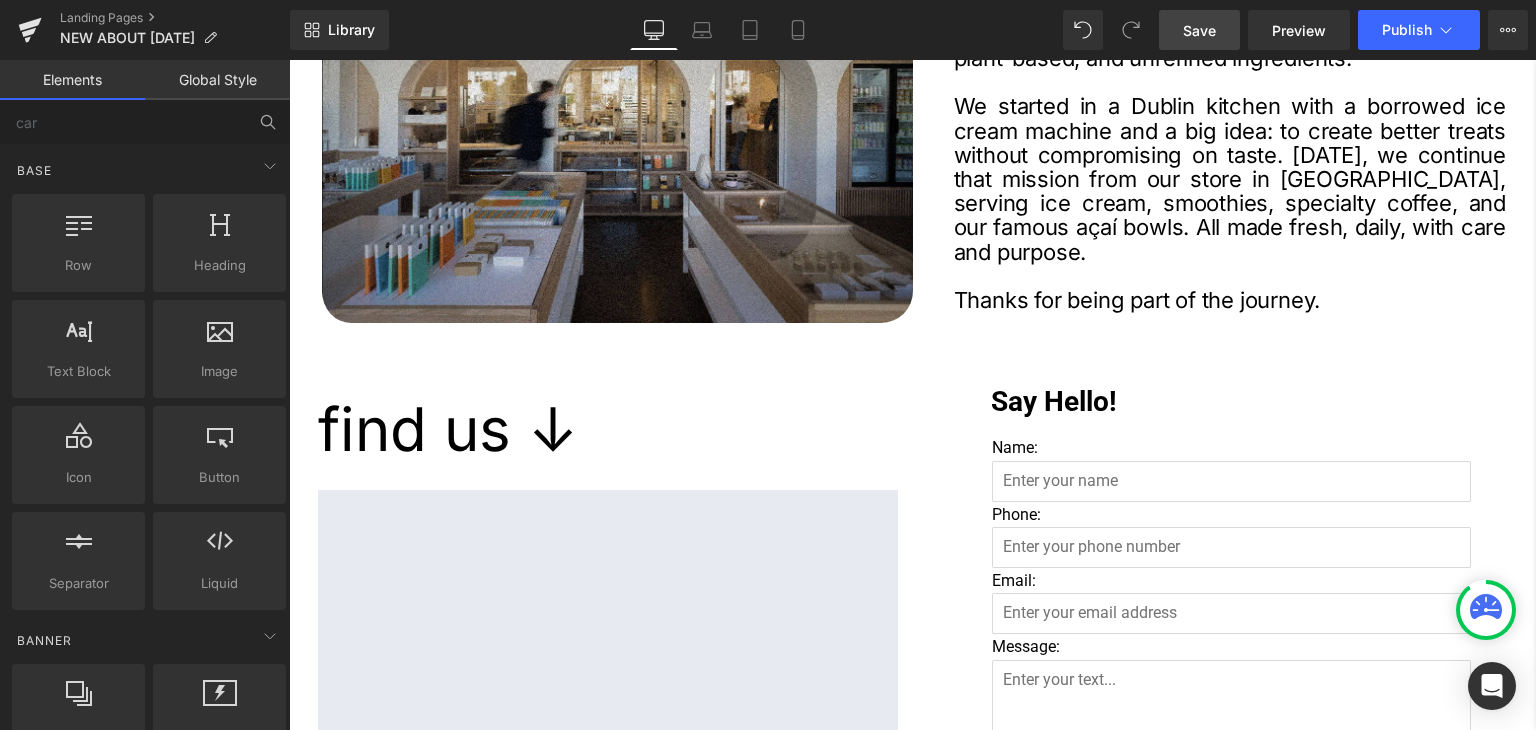 click on "Save" at bounding box center (1199, 30) 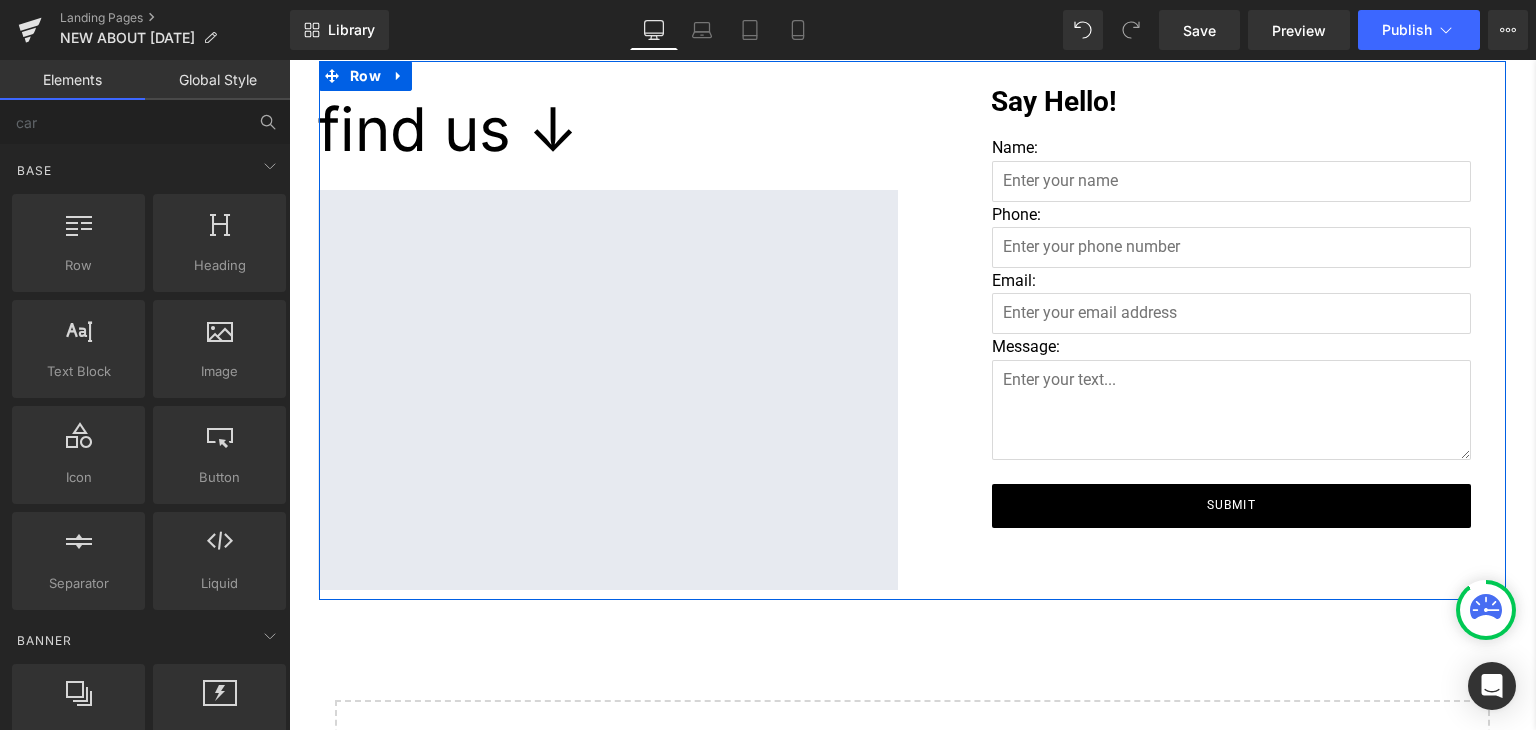 scroll, scrollTop: 2700, scrollLeft: 0, axis: vertical 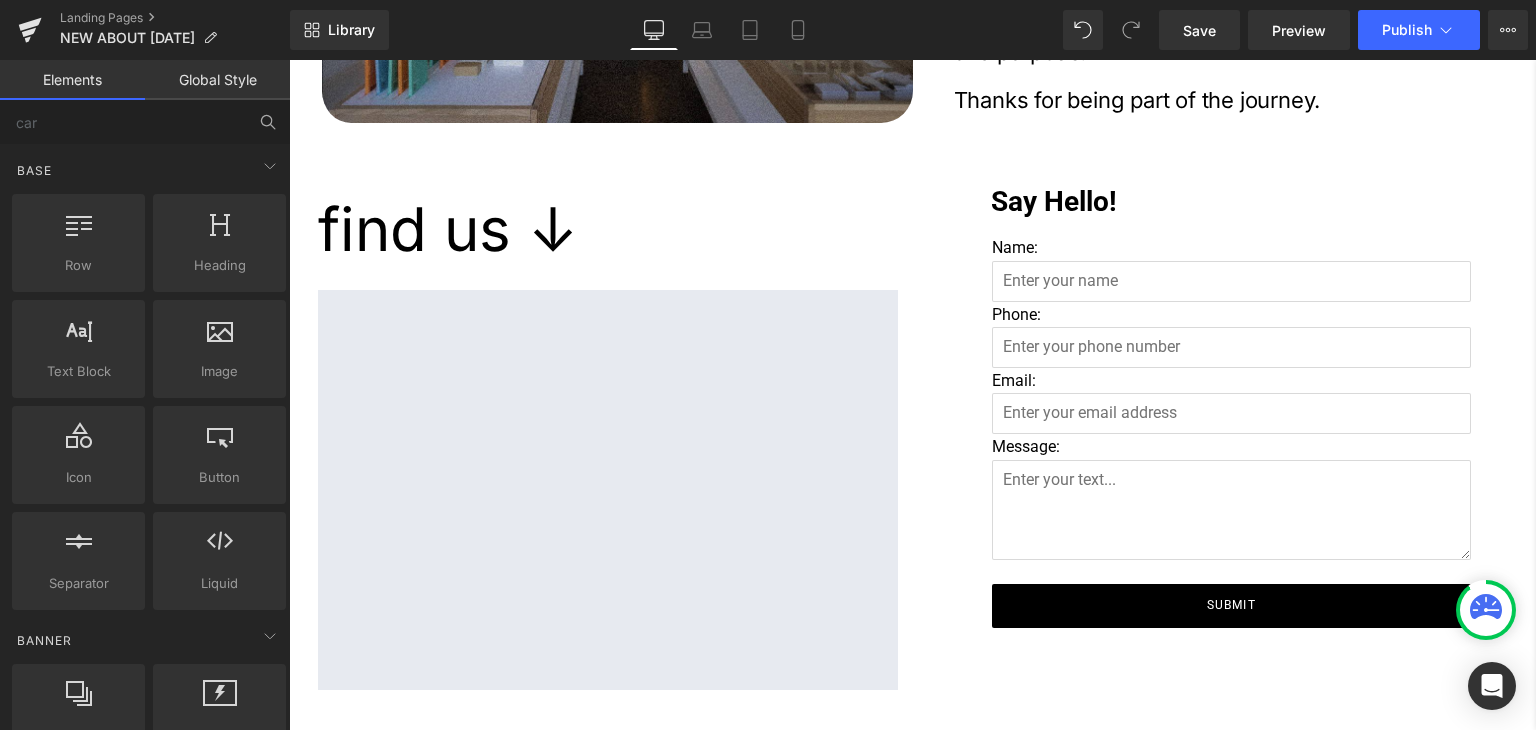 click on "Say Hello!" at bounding box center [1241, 202] 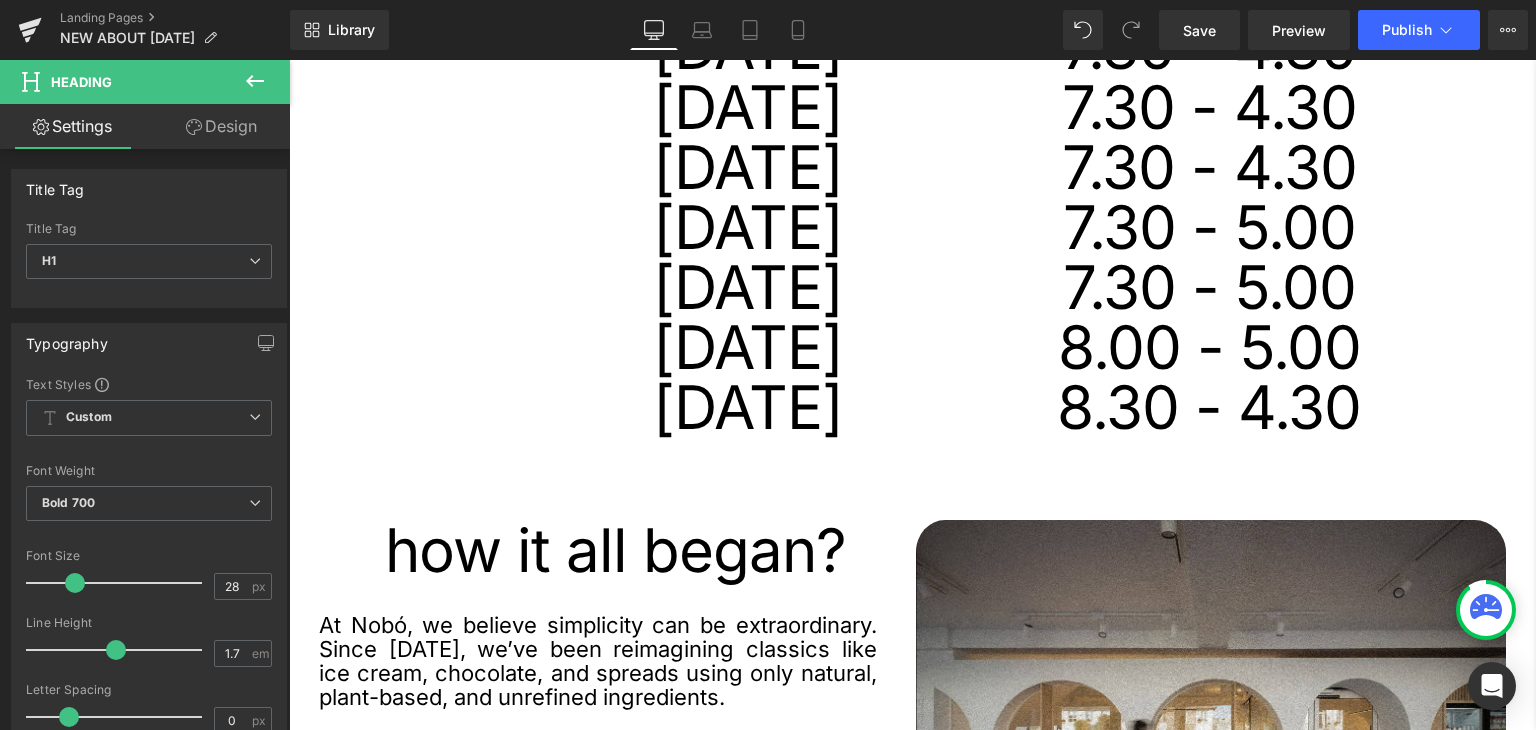scroll, scrollTop: 800, scrollLeft: 0, axis: vertical 